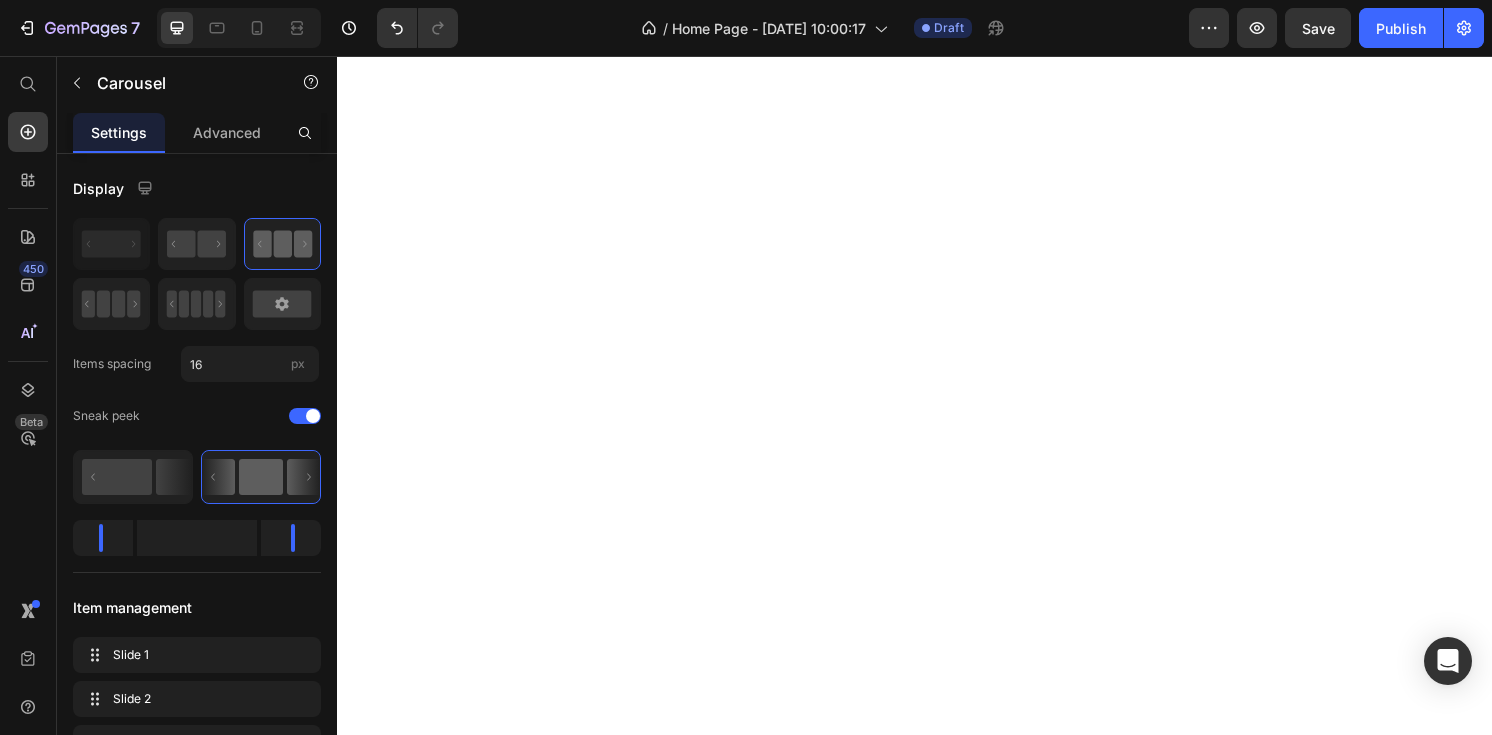 scroll, scrollTop: 0, scrollLeft: 0, axis: both 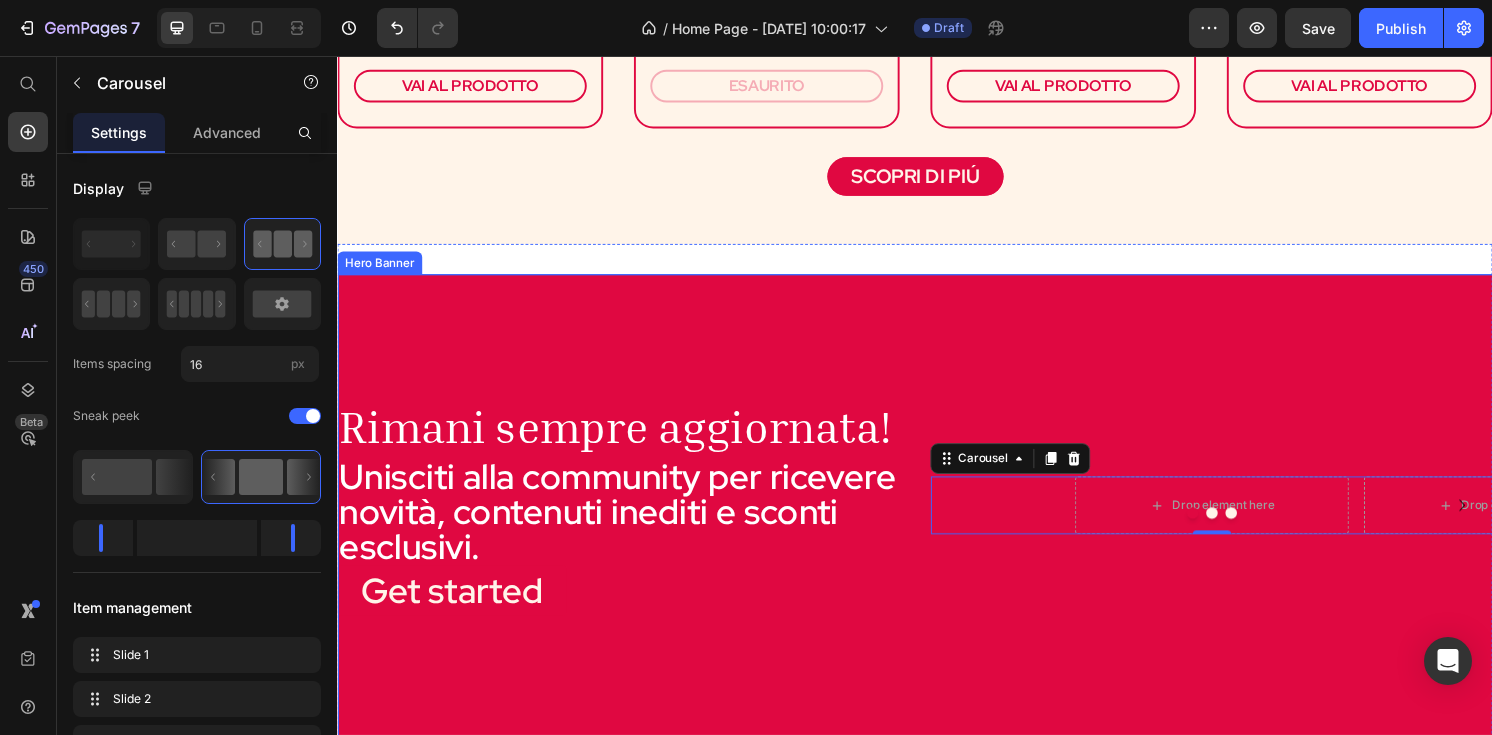 click at bounding box center (937, 523) 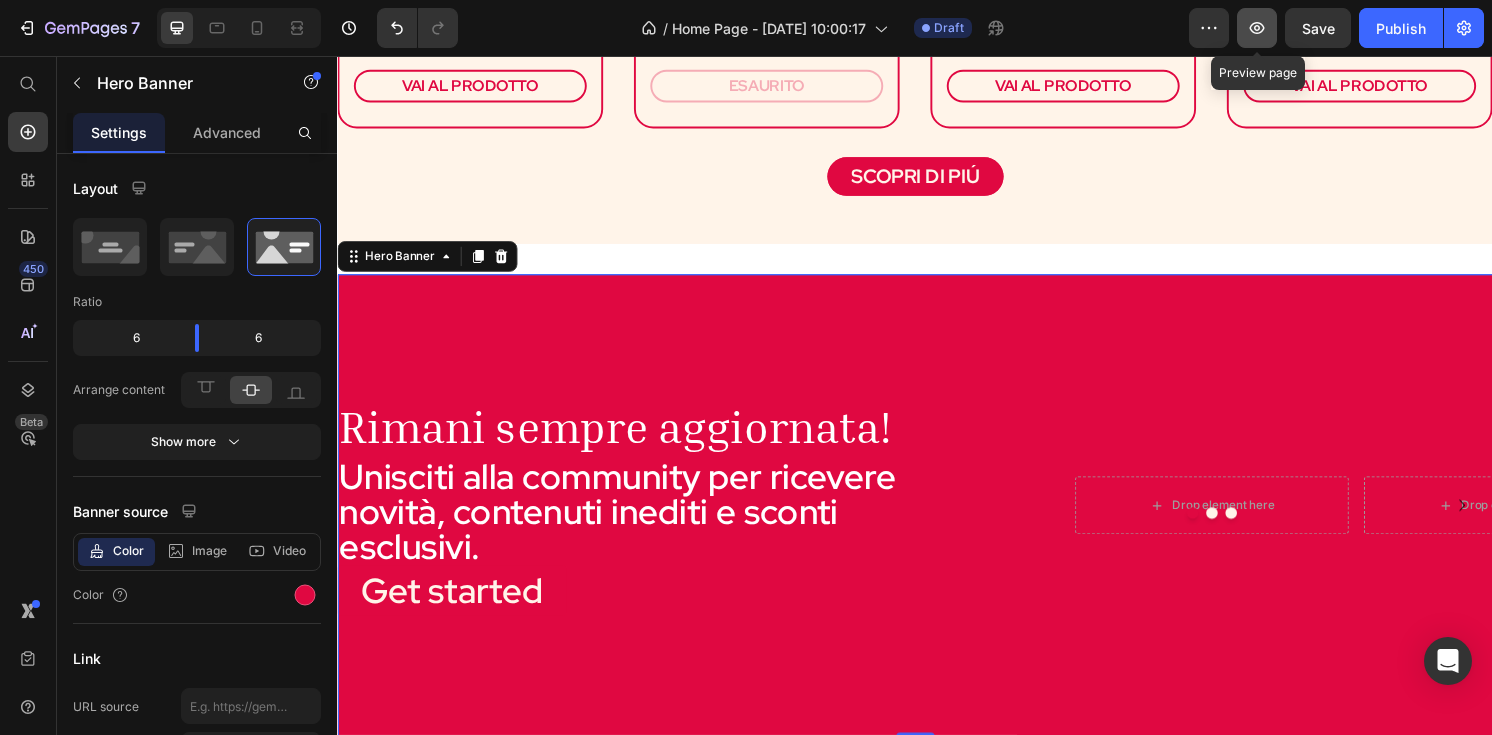 click 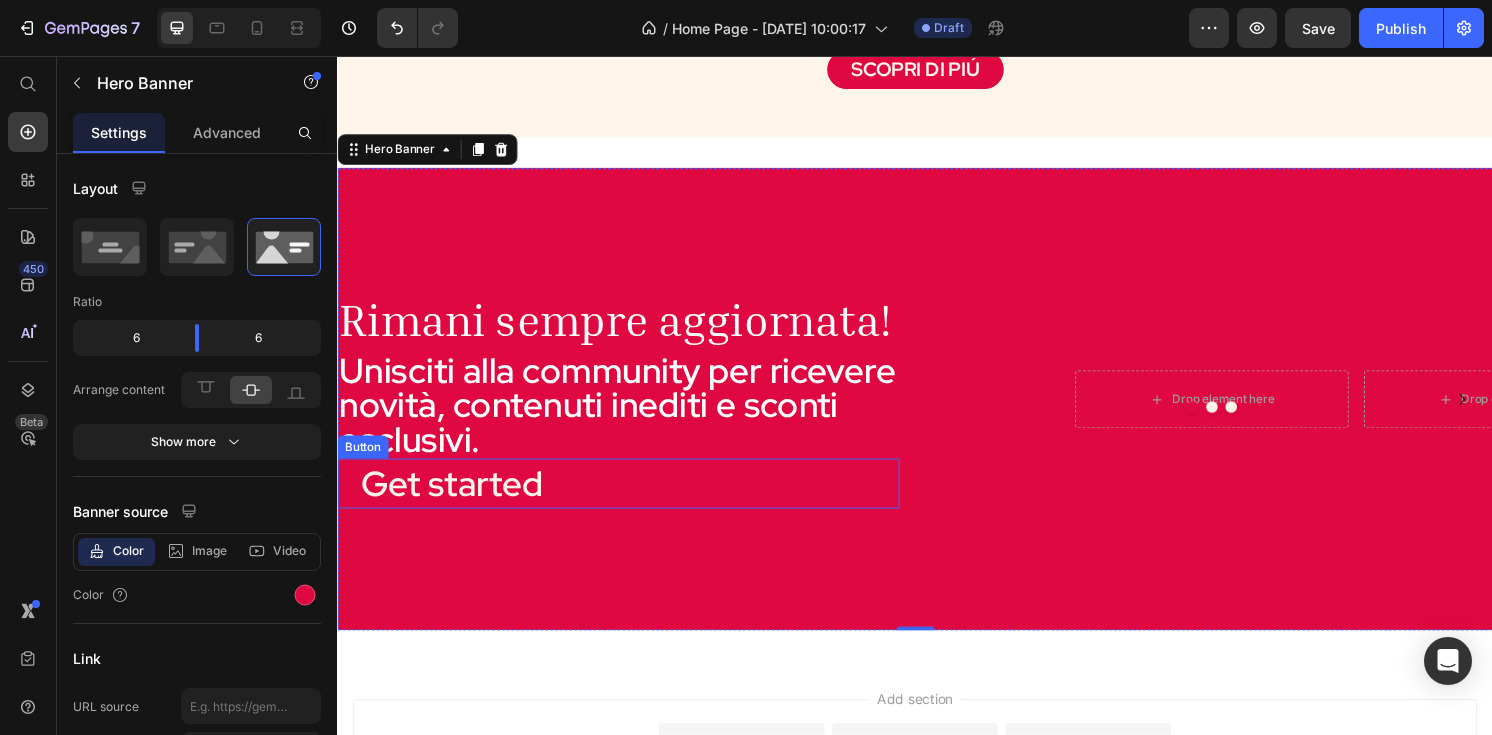 scroll, scrollTop: 1733, scrollLeft: 0, axis: vertical 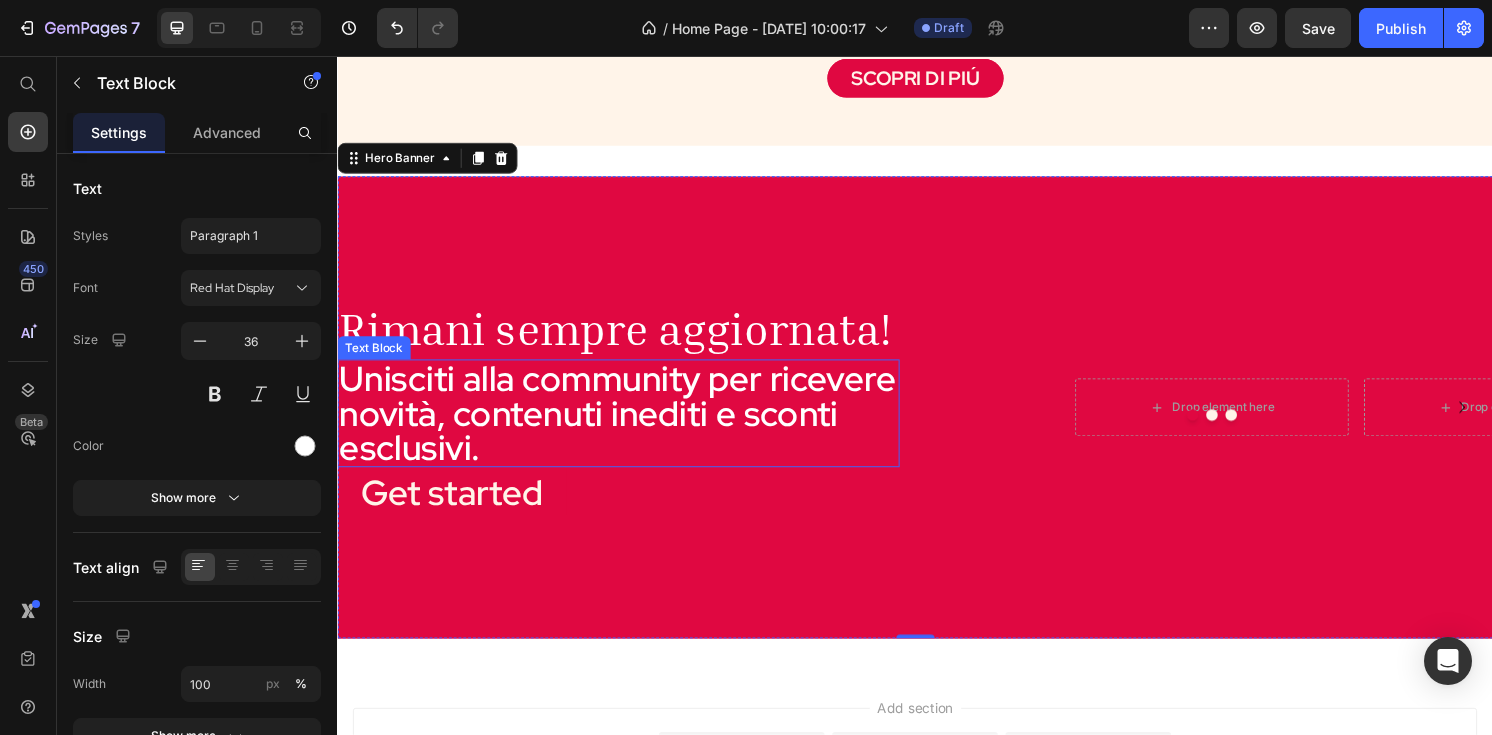 click on "Unisciti alla community per ricevere novità, contenuti inediti e sconti esclusivi." at bounding box center (629, 427) 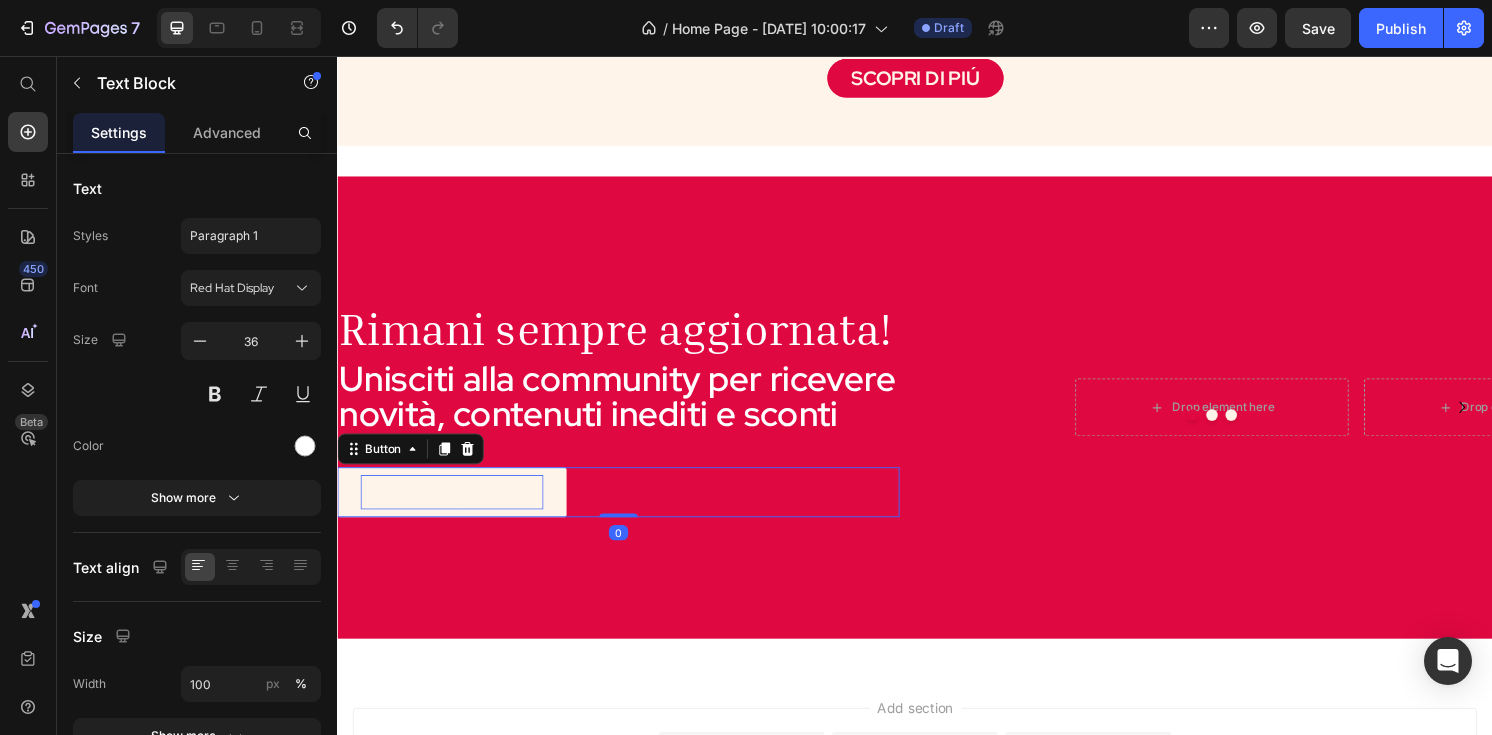 click on "Get started" at bounding box center (456, 509) 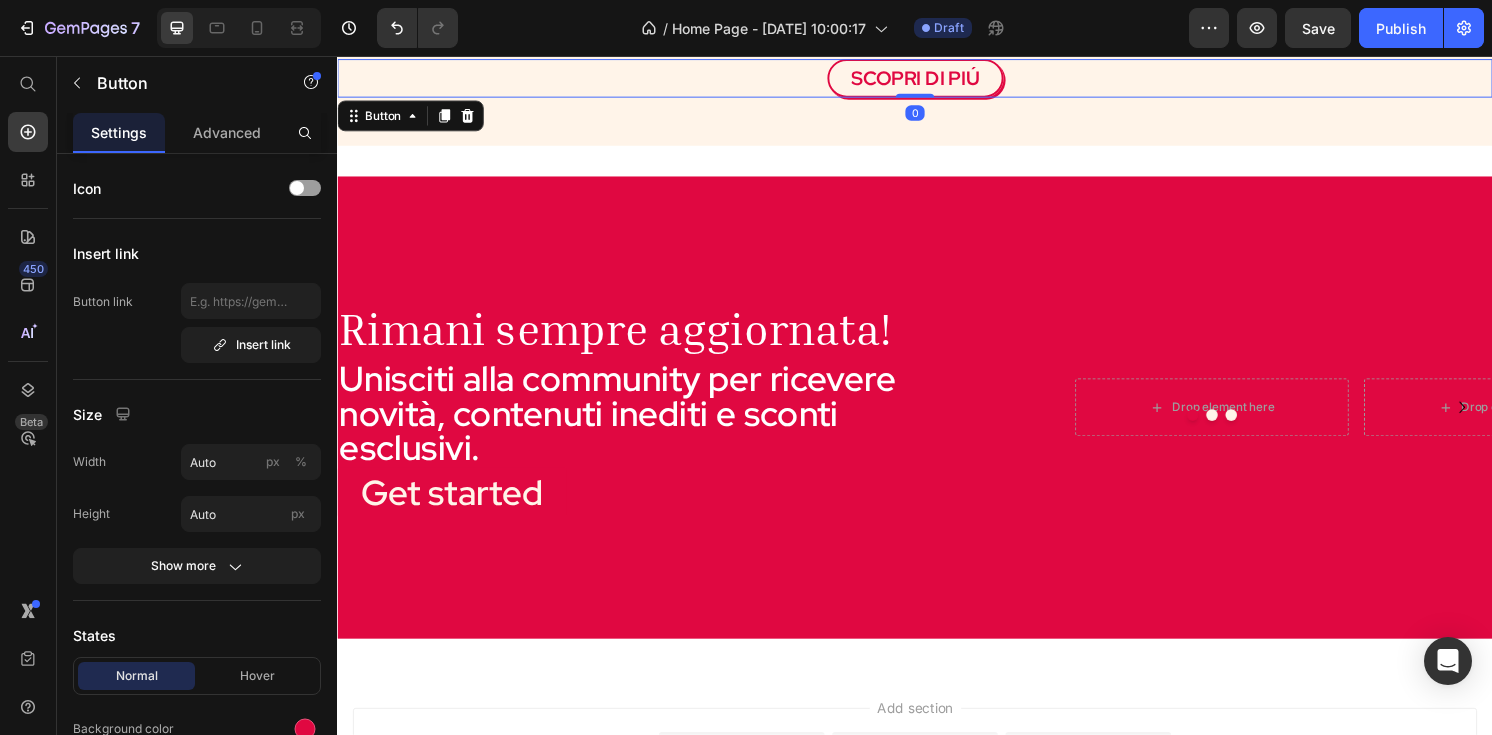 click on "SCOPRI DI PIÚ" at bounding box center [937, 79] 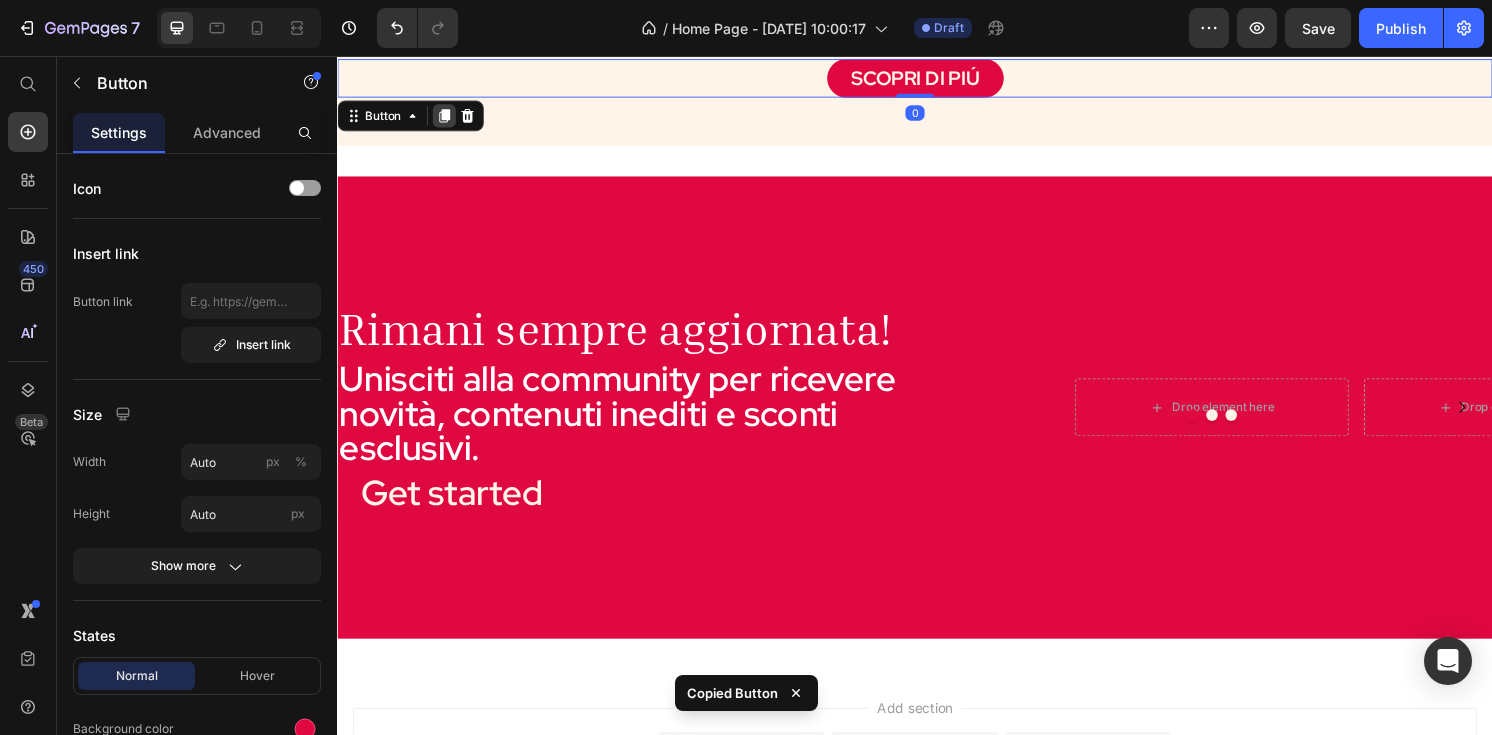 click 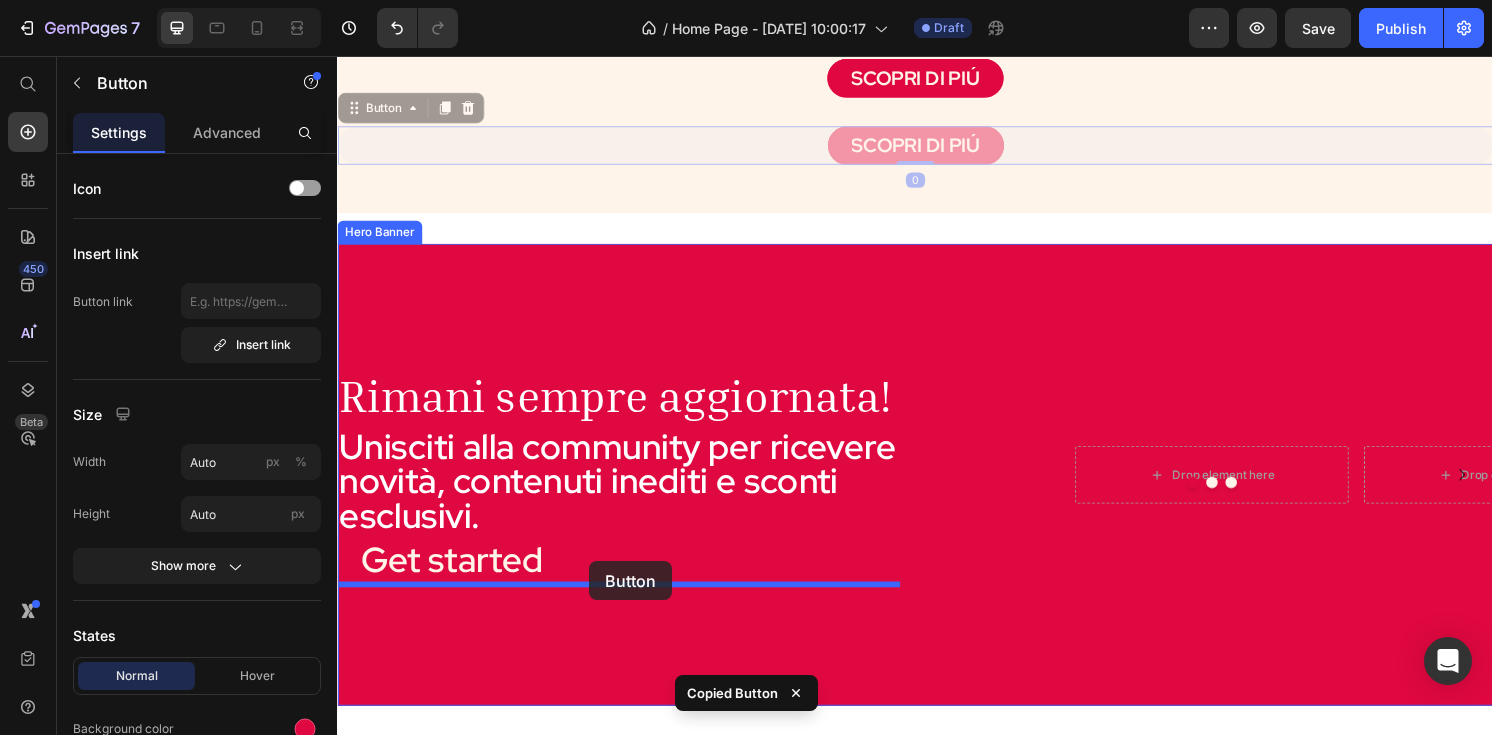 drag, startPoint x: 859, startPoint y: 141, endPoint x: 599, endPoint y: 581, distance: 511.0773 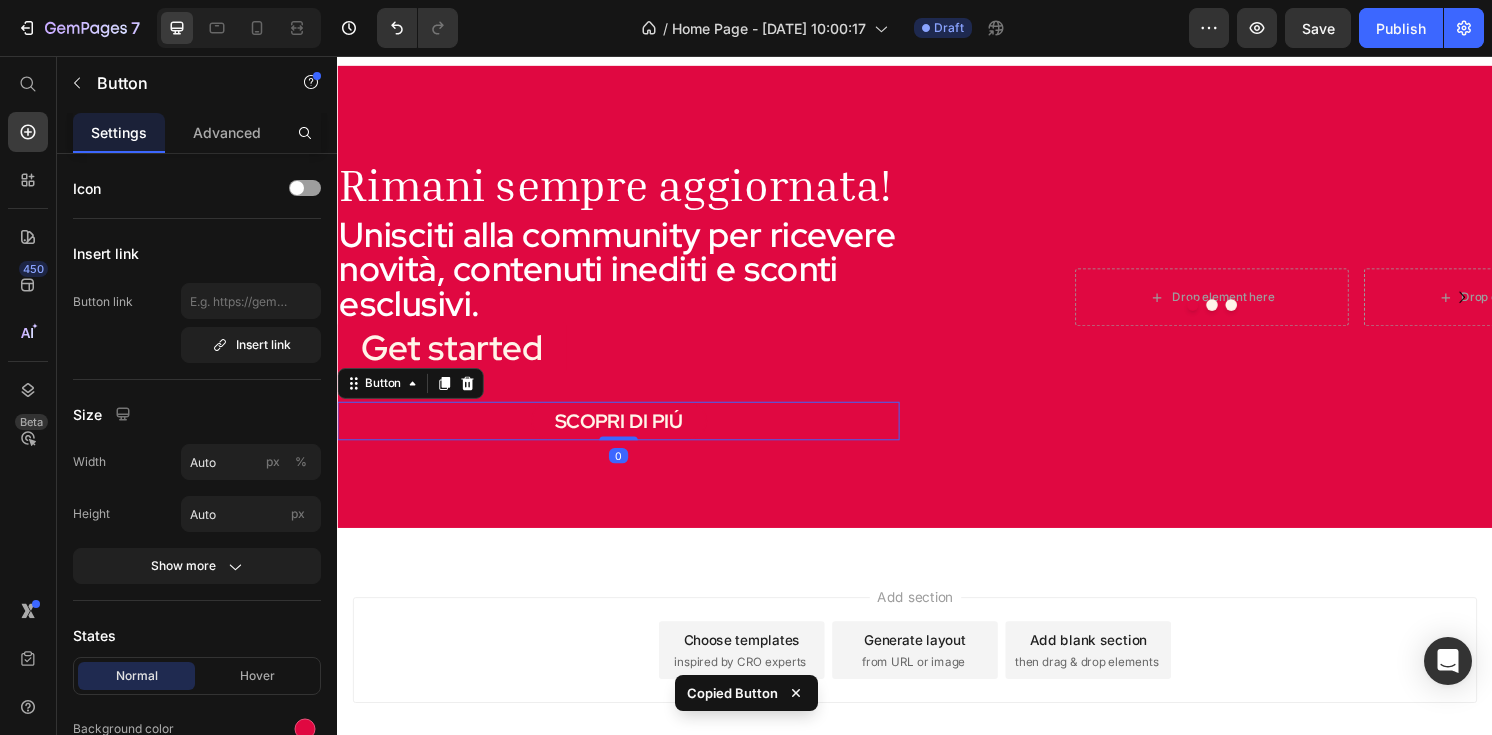 scroll, scrollTop: 1864, scrollLeft: 0, axis: vertical 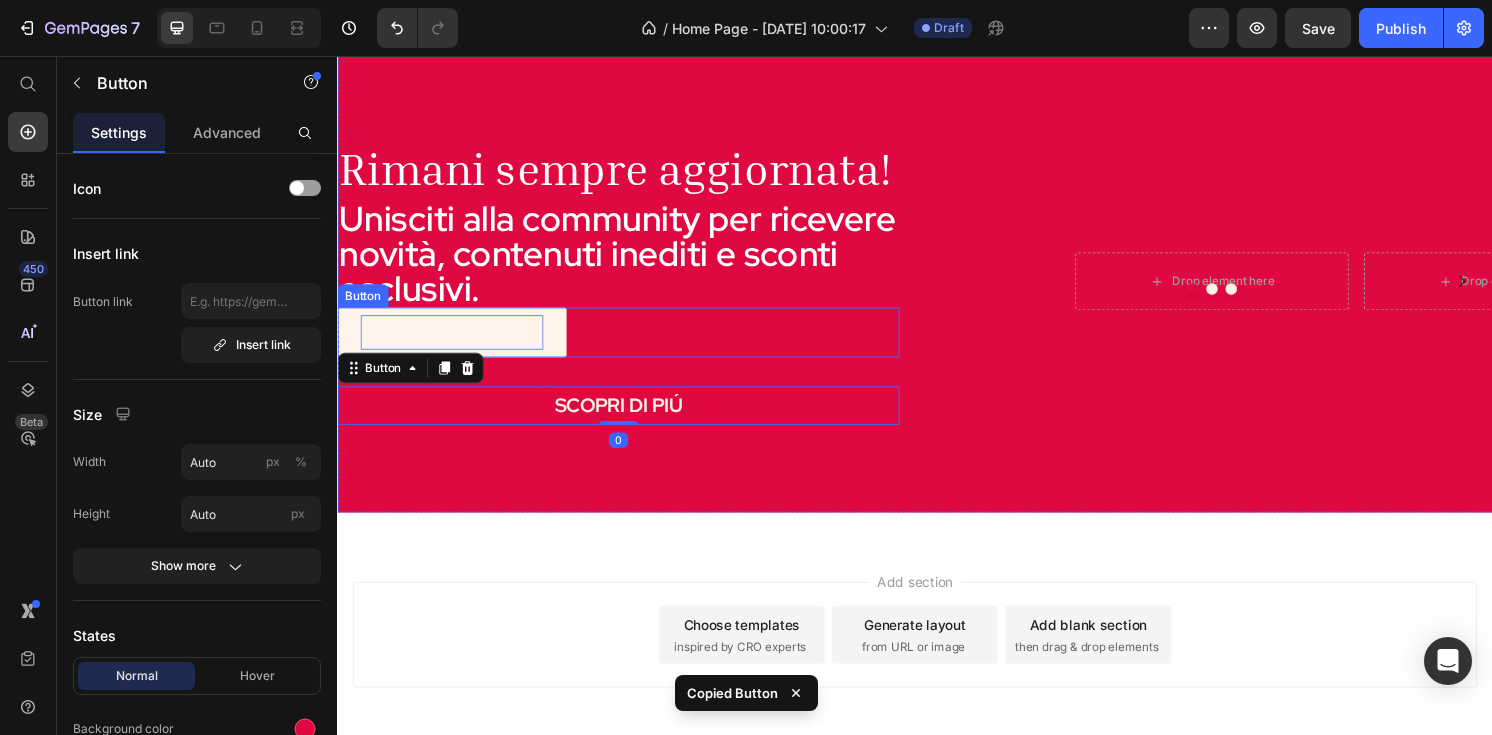 click on "Get started" at bounding box center [456, 343] 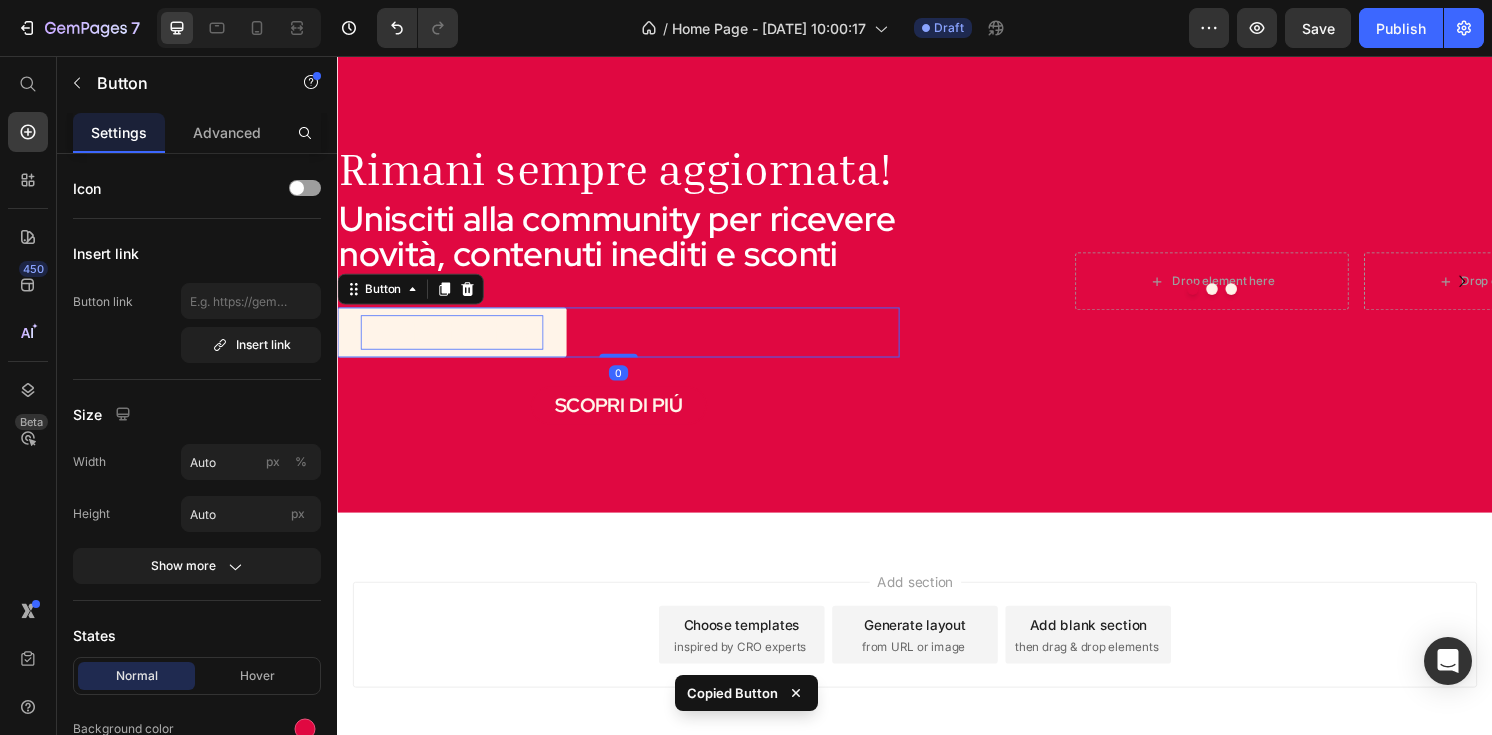 type 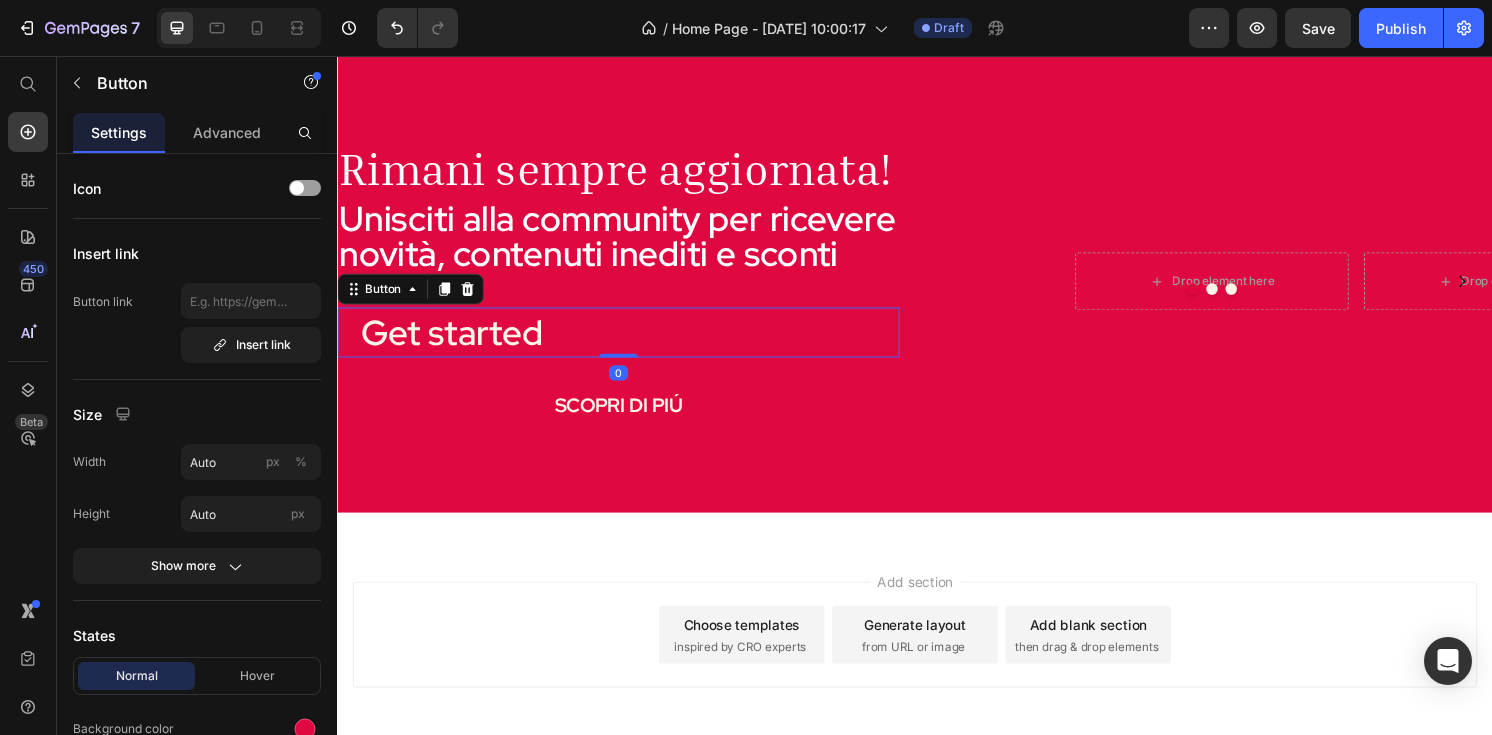 click on "Get started Button   0" at bounding box center [629, 343] 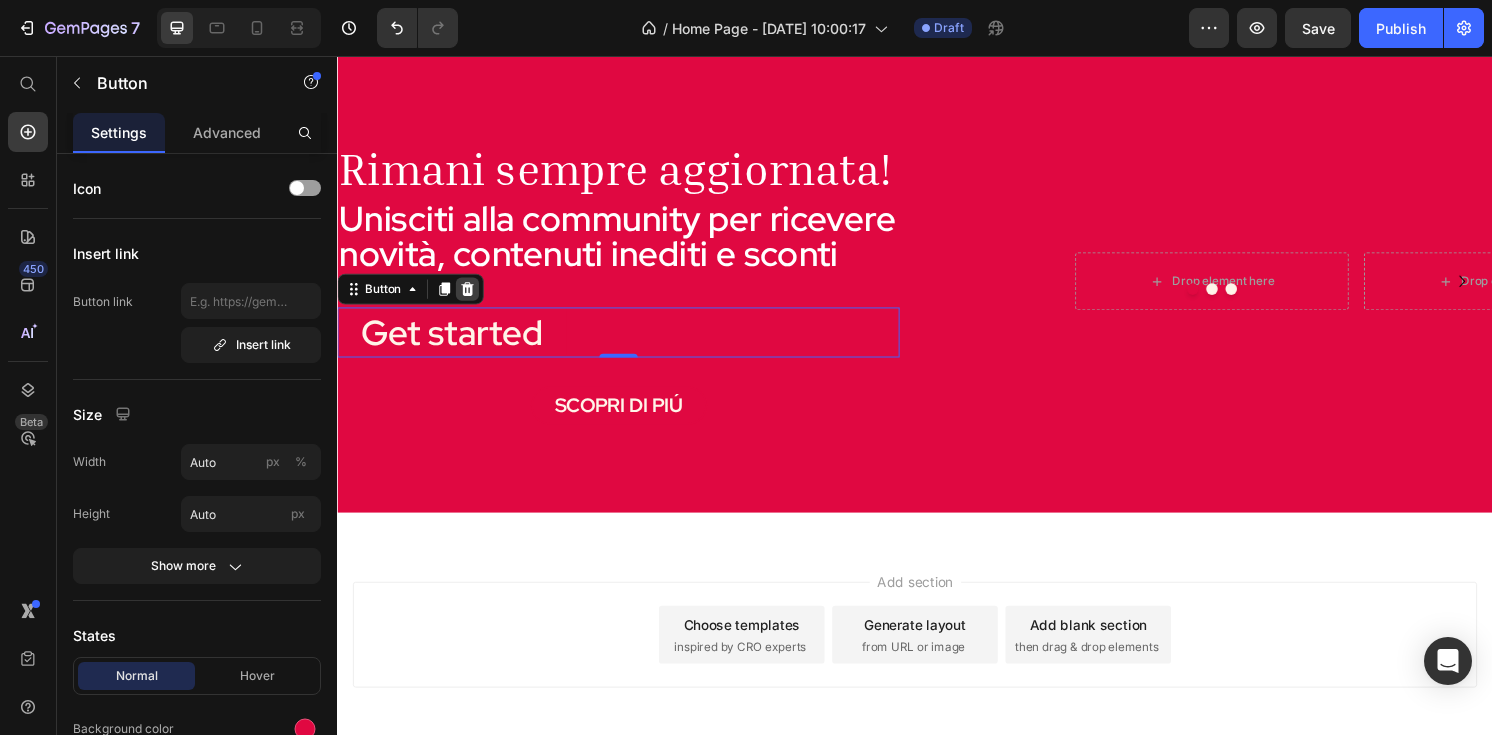 click 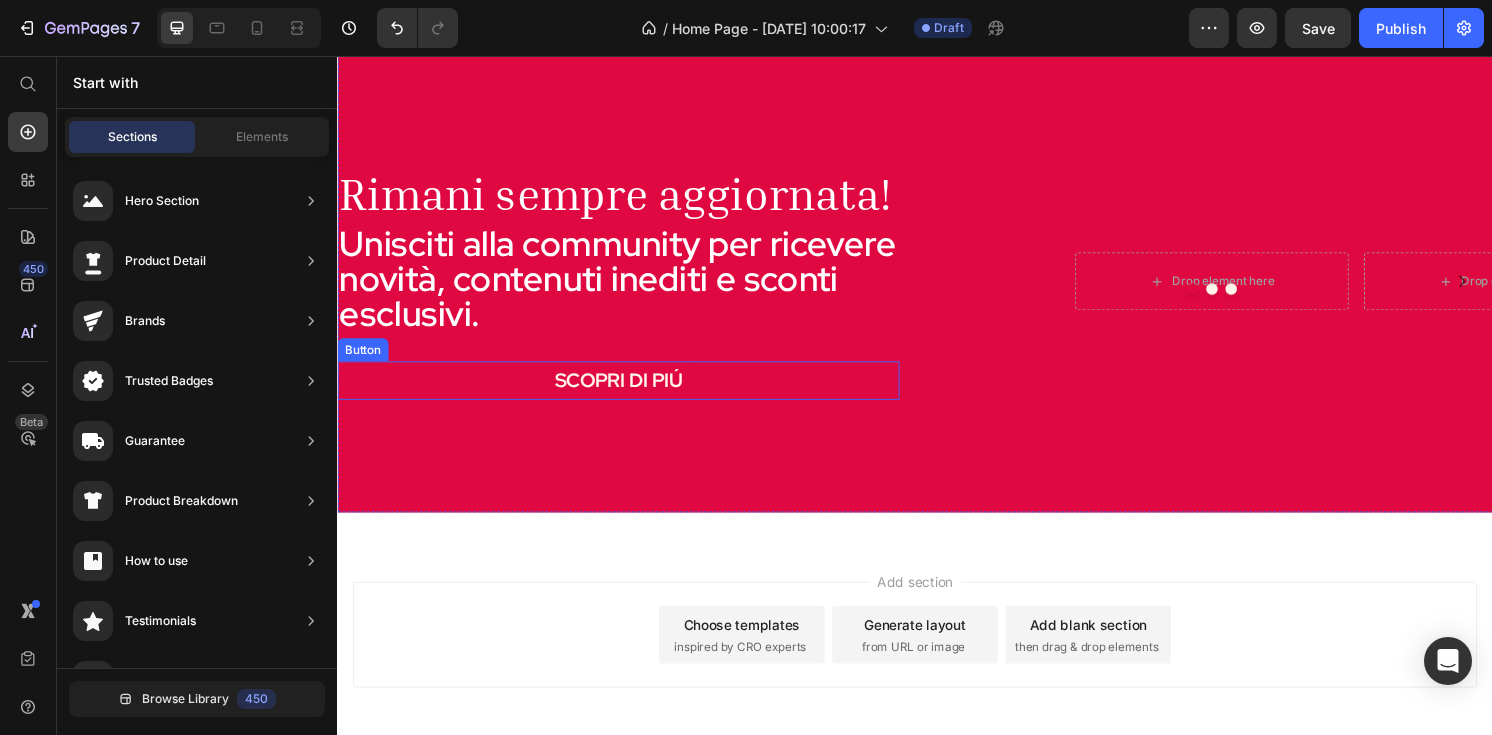 click on "SCOPRI DI PIÚ Button" at bounding box center (629, 393) 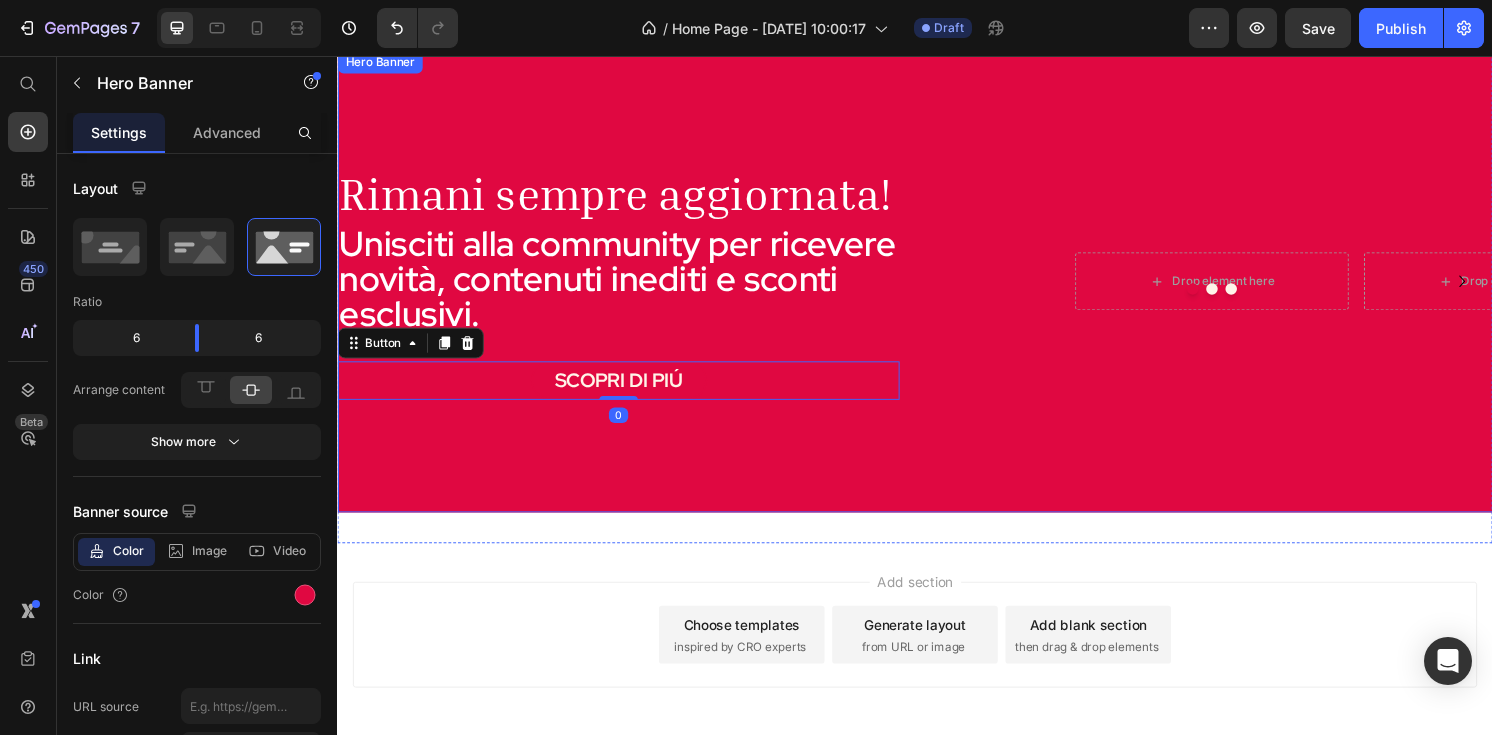 click on "Rimani sempre aggiornata! Heading Unisciti alla community per ricevere novità, contenuti inediti e sconti esclusivi. Text Block SCOPRI DI PIÚ Button   0" at bounding box center (629, 290) 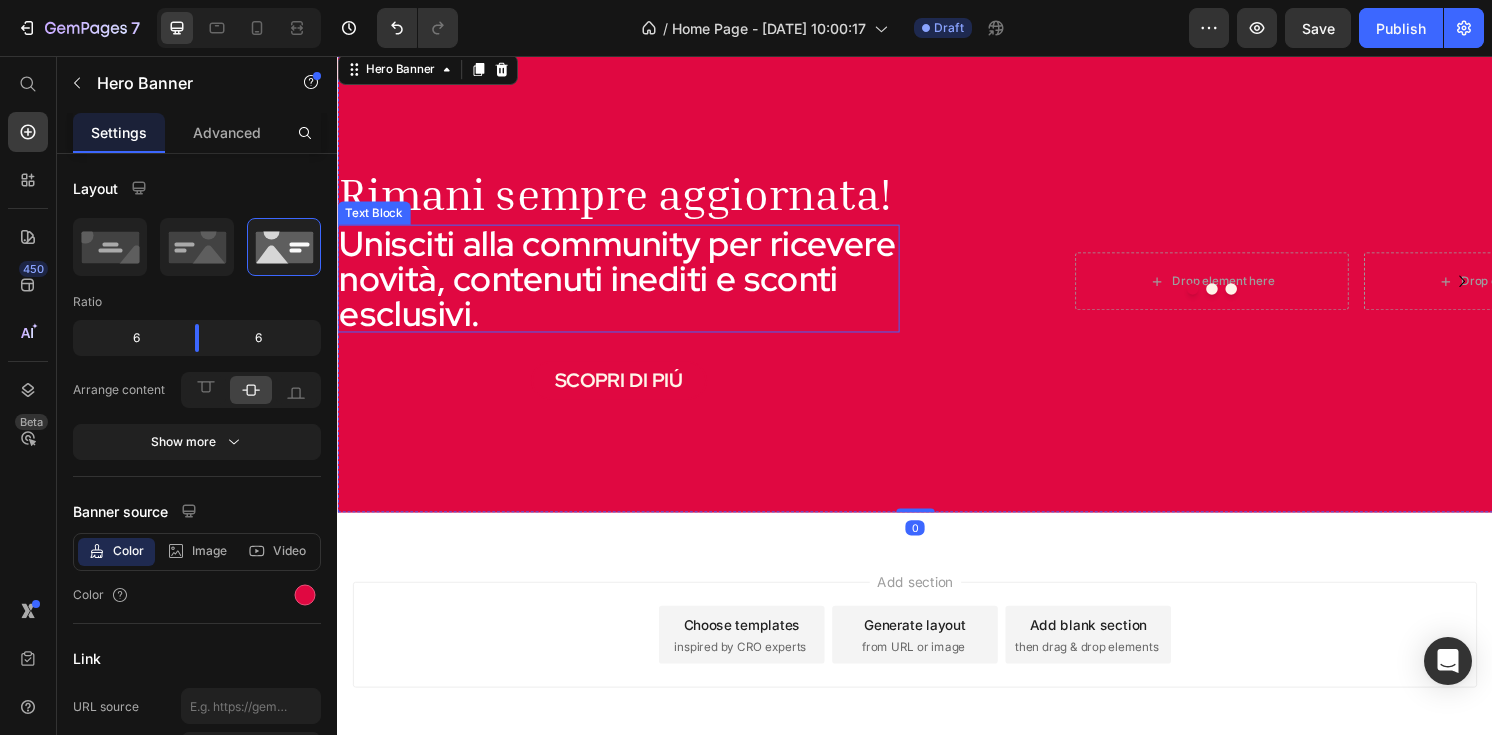 click on "Unisciti alla community per ricevere novità, contenuti inediti e sconti esclusivi." at bounding box center (629, 287) 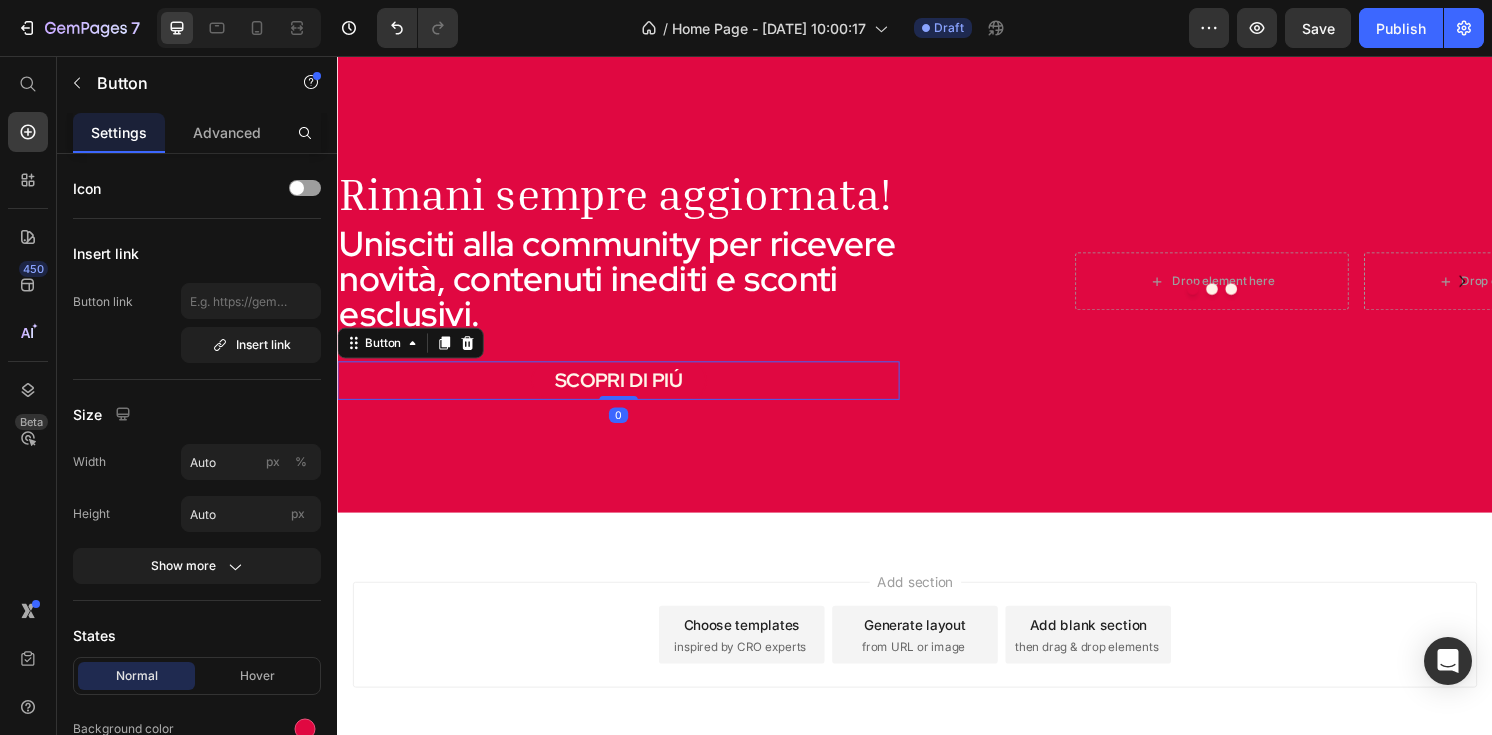 click on "SCOPRI DI PIÚ Button   0" at bounding box center [629, 393] 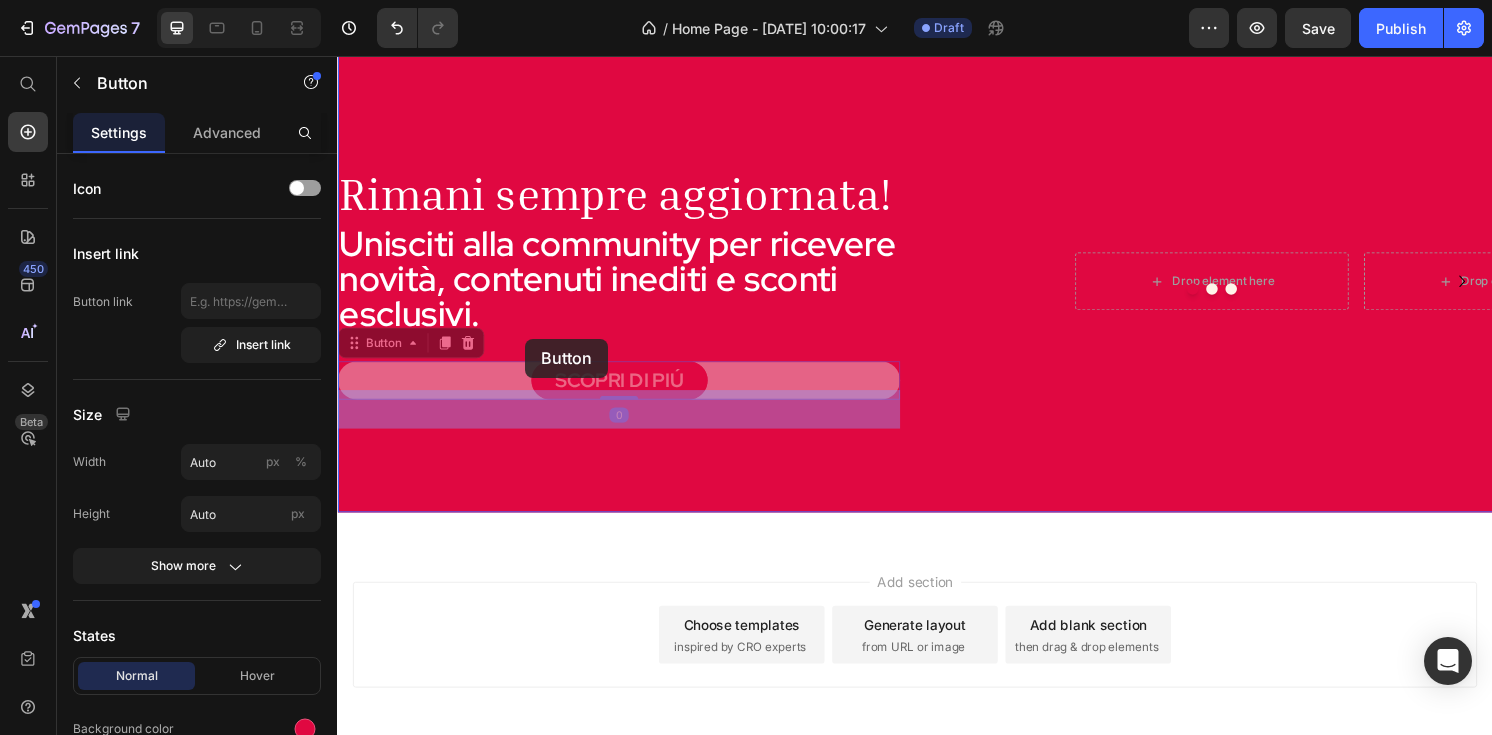 drag, startPoint x: 530, startPoint y: 394, endPoint x: 532, endPoint y: 350, distance: 44.04543 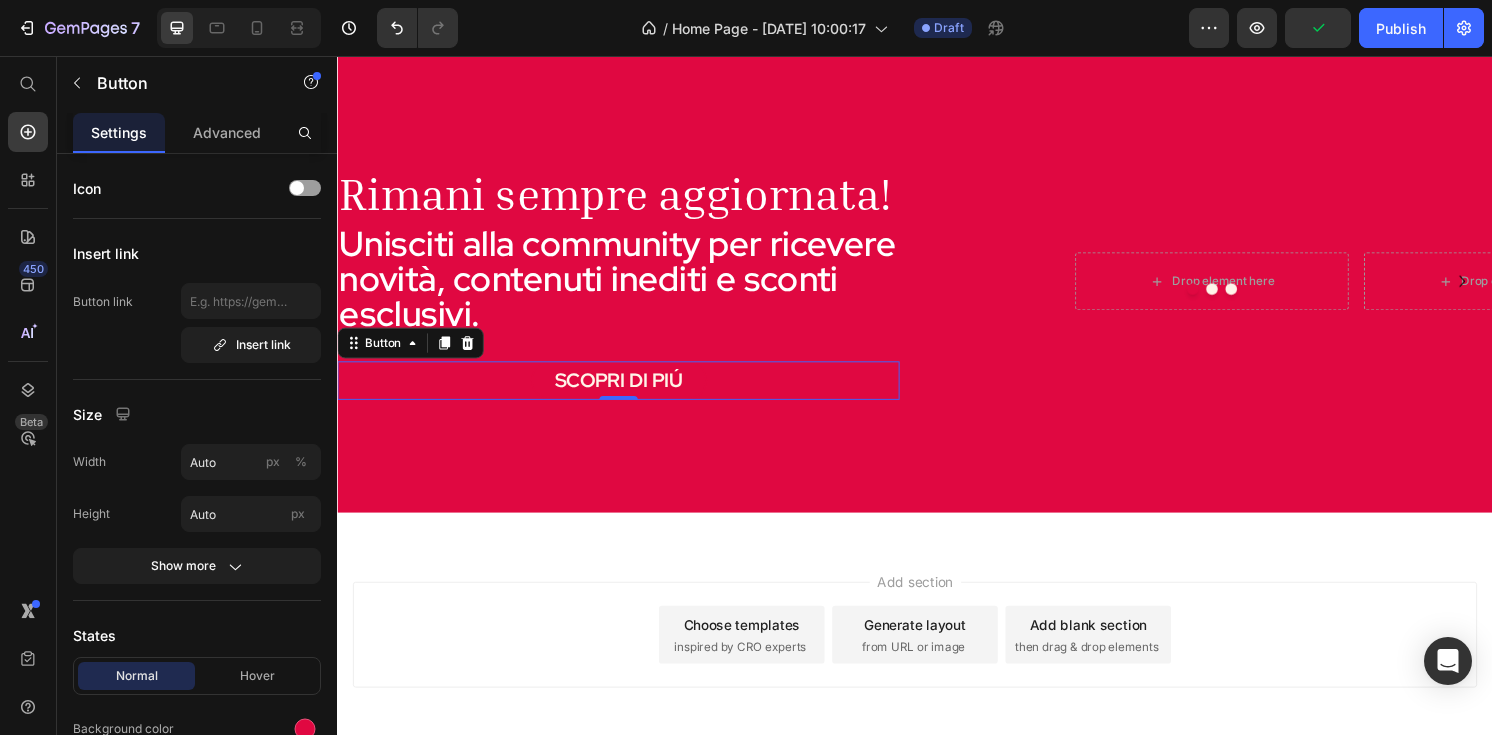 click on "SCOPRI DI PIÚ Button   0" at bounding box center (629, 393) 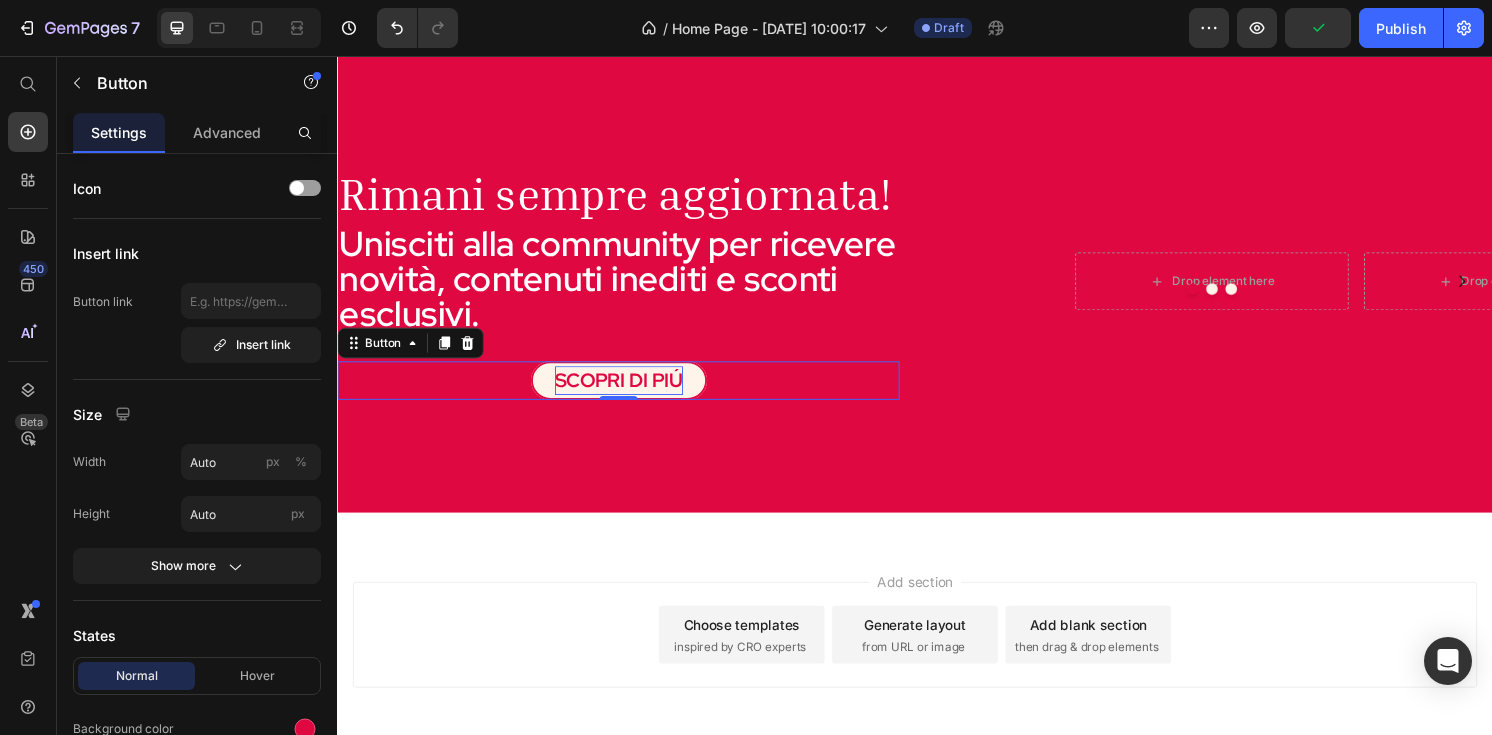 click on "SCOPRI DI PIÚ" at bounding box center (629, 393) 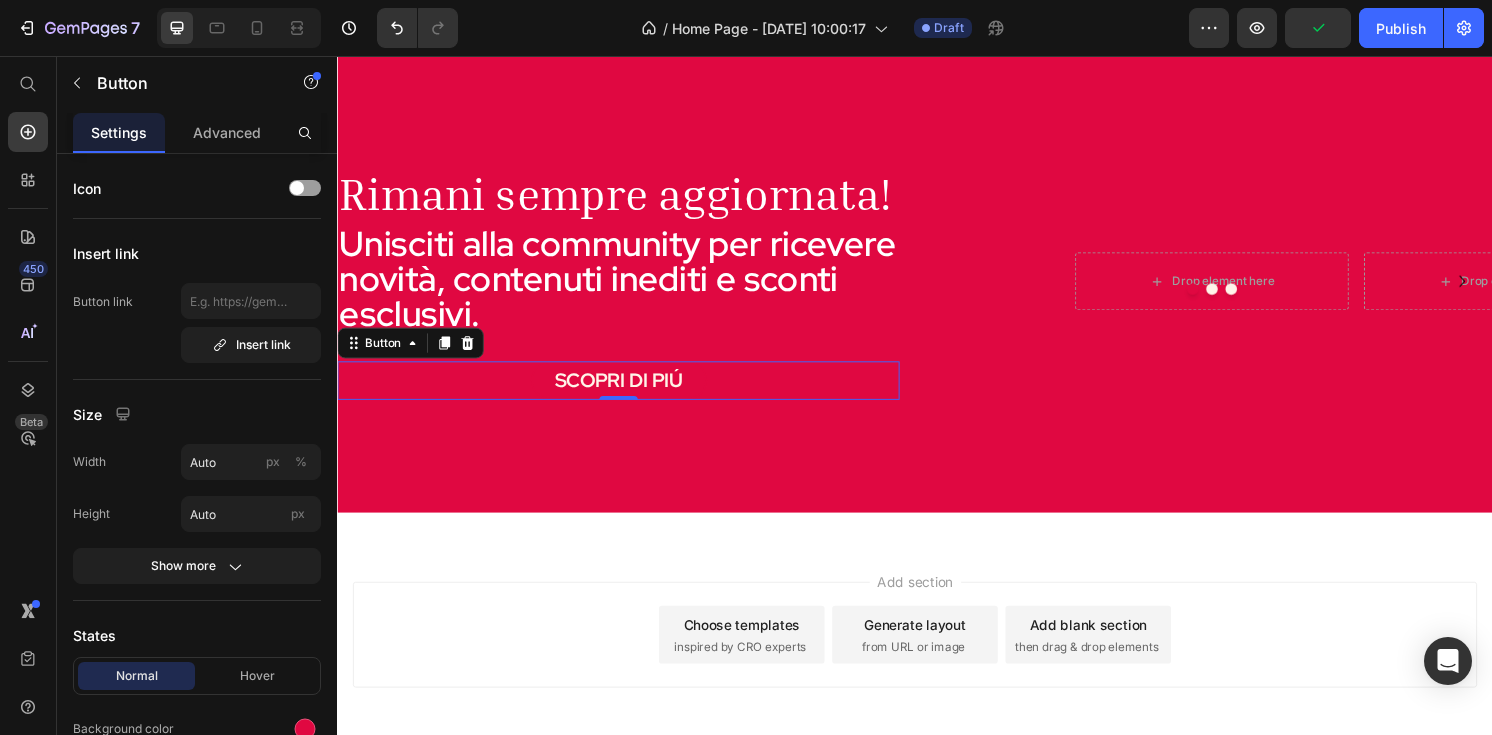 click on "SCOPRI DI PIÚ Button   0" at bounding box center (629, 393) 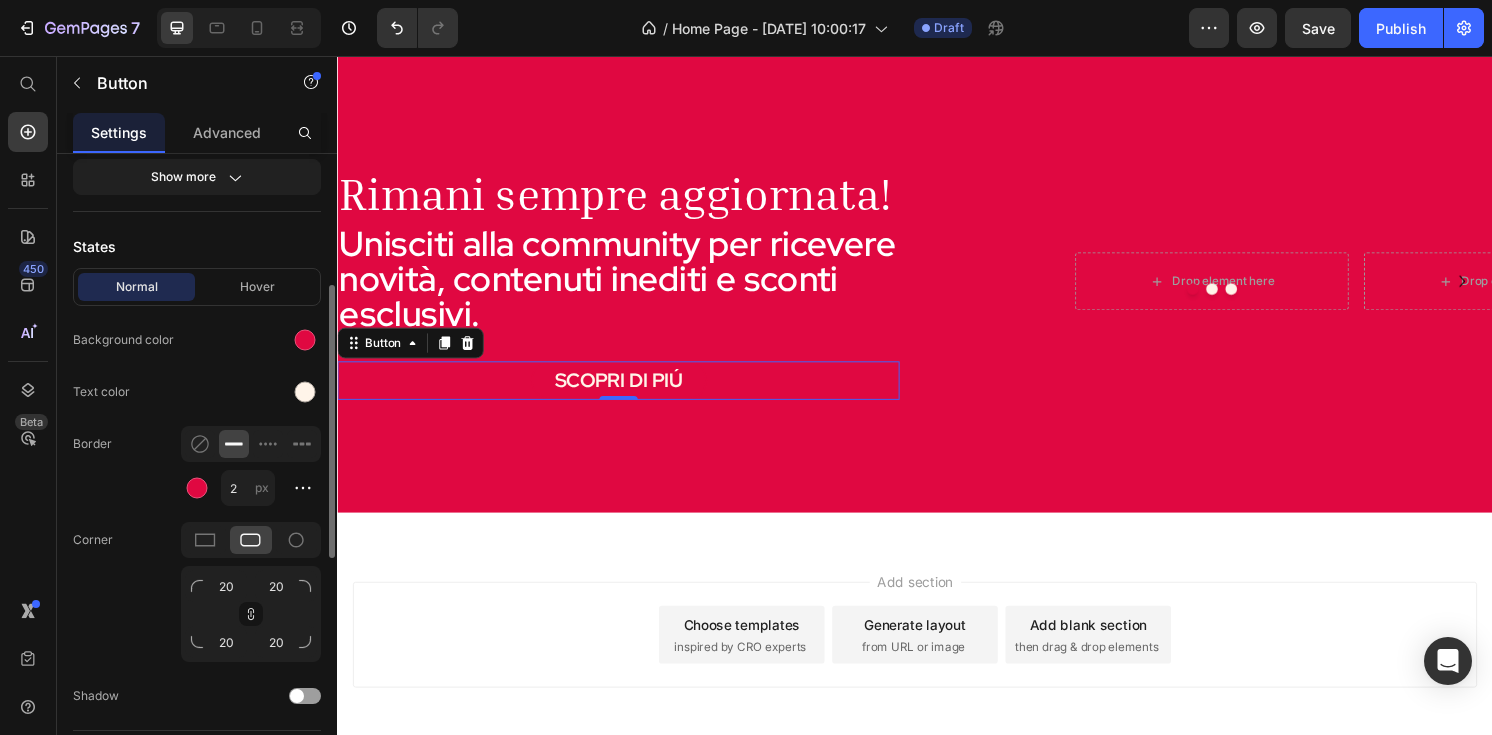scroll, scrollTop: 0, scrollLeft: 0, axis: both 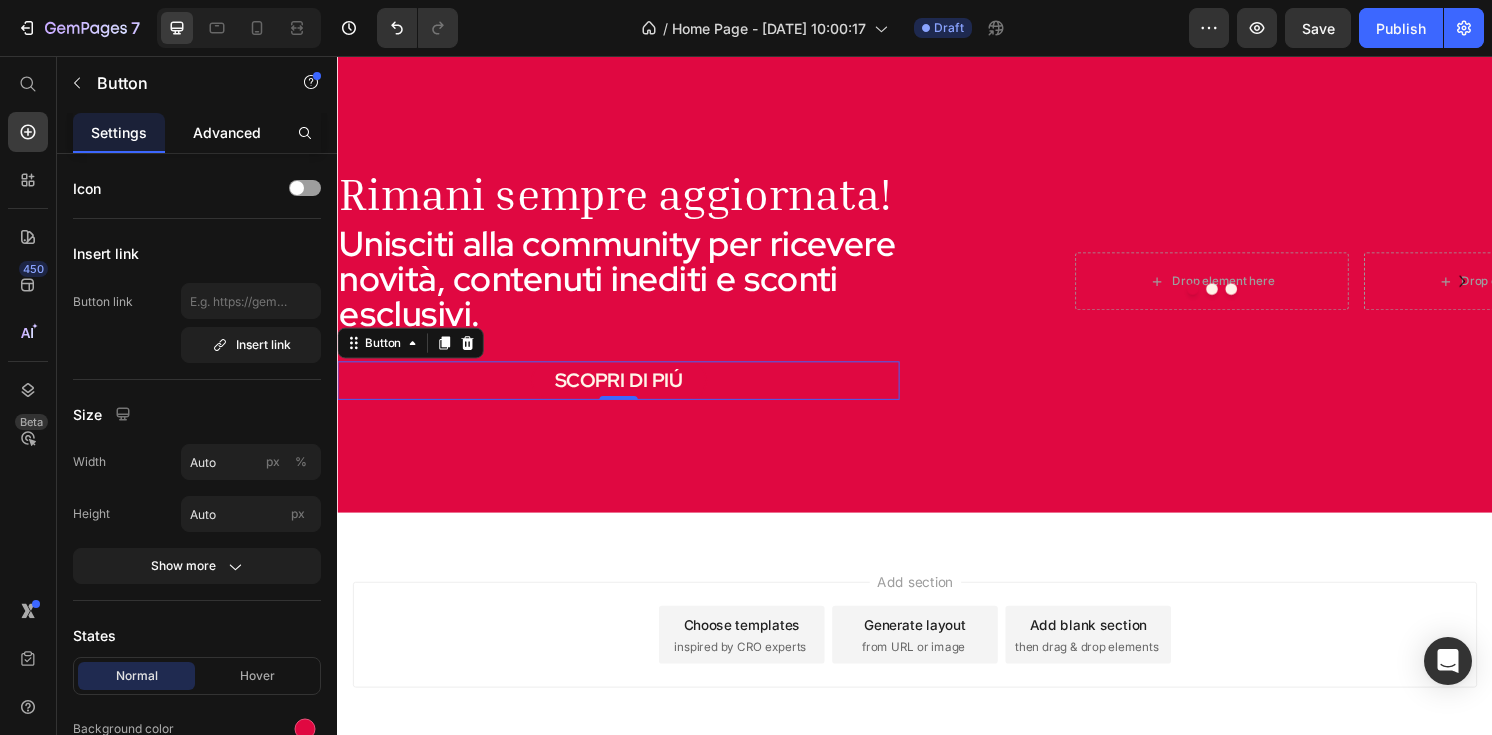 click on "Advanced" at bounding box center [227, 132] 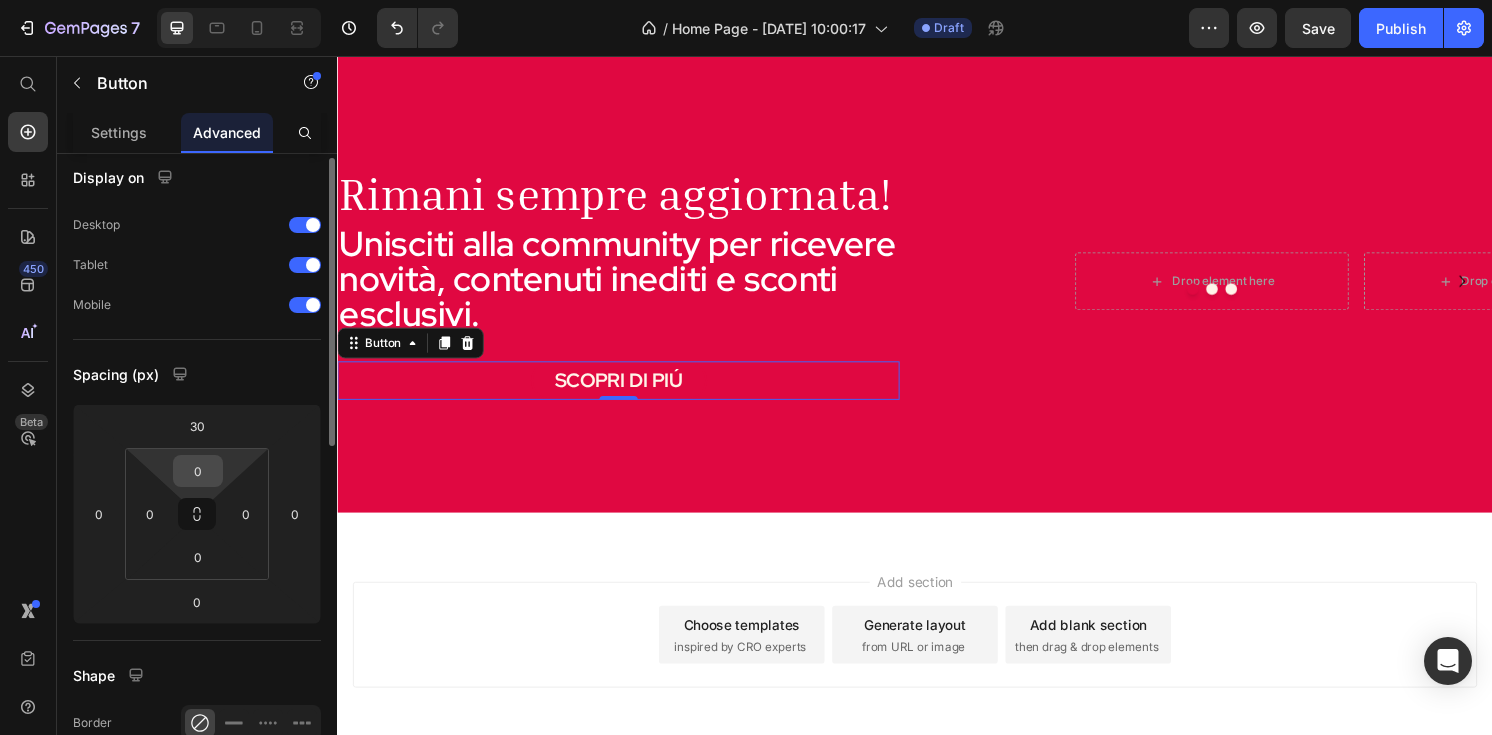 scroll, scrollTop: 0, scrollLeft: 0, axis: both 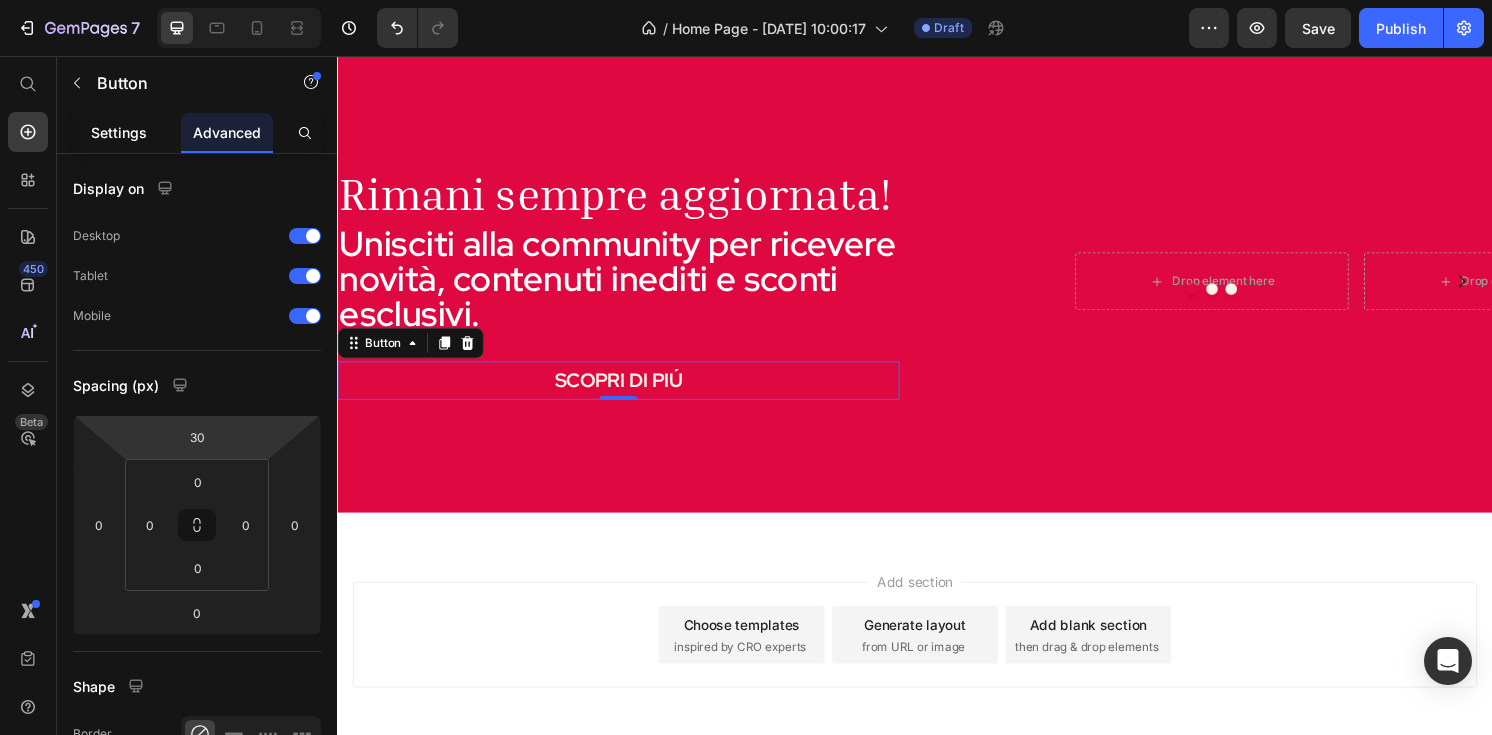 click on "Settings" at bounding box center (119, 132) 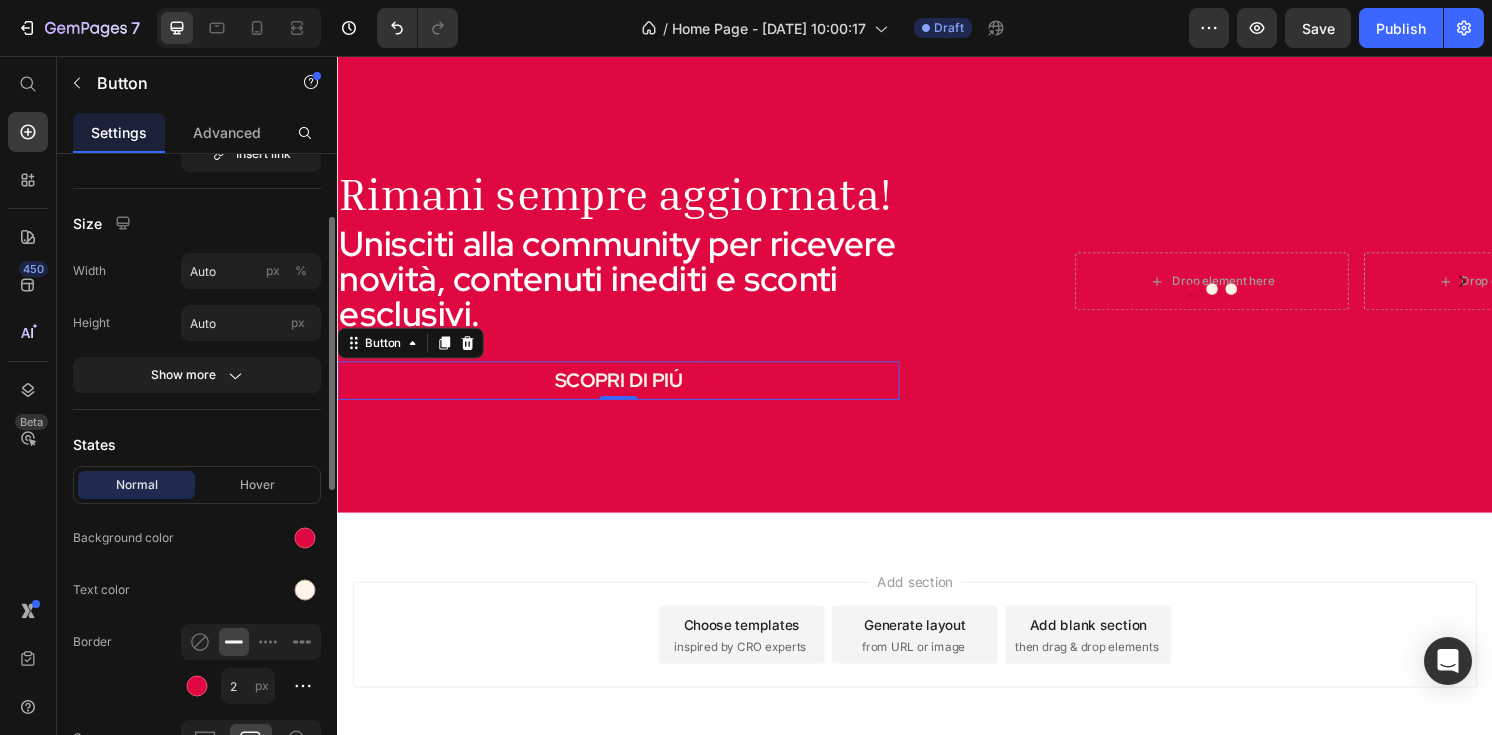 scroll, scrollTop: 193, scrollLeft: 0, axis: vertical 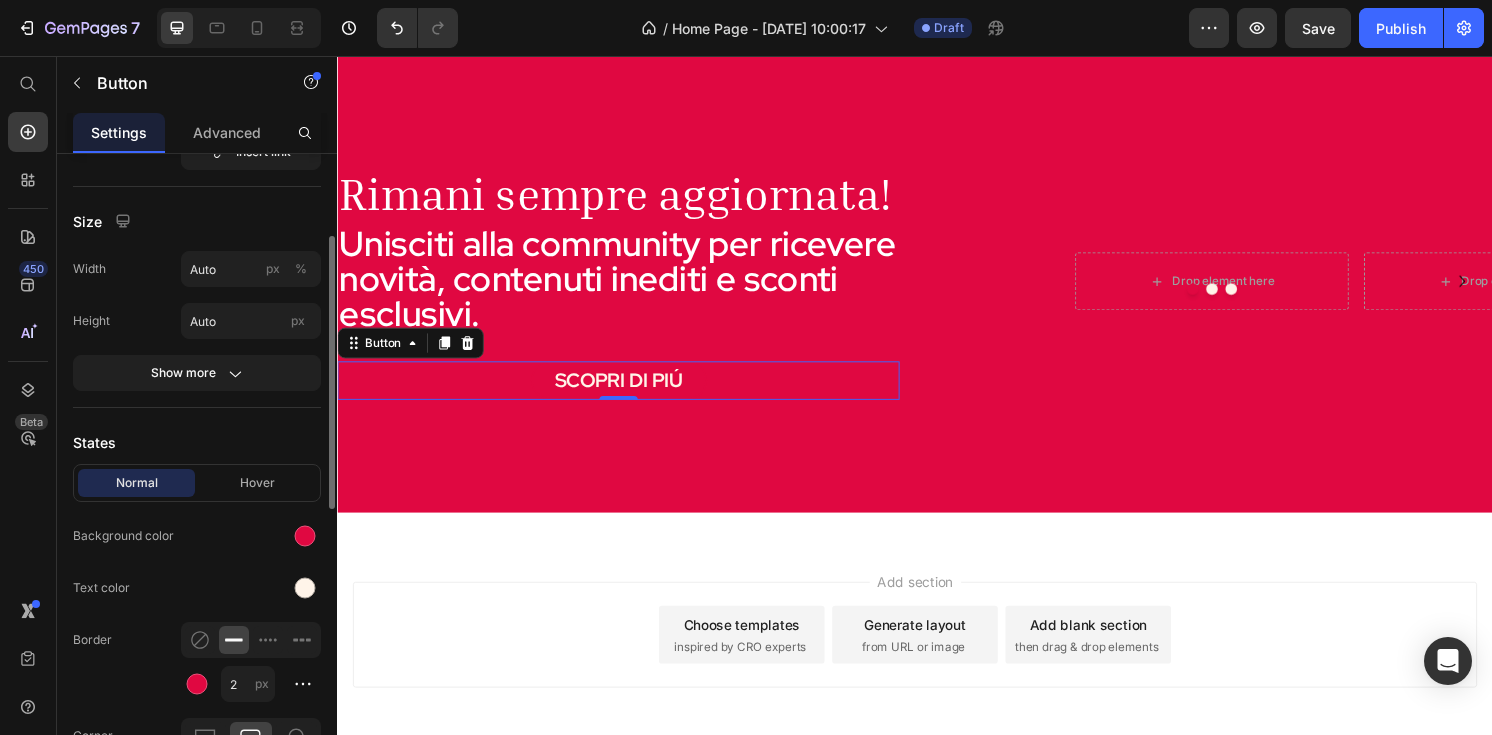 click on "Show more" 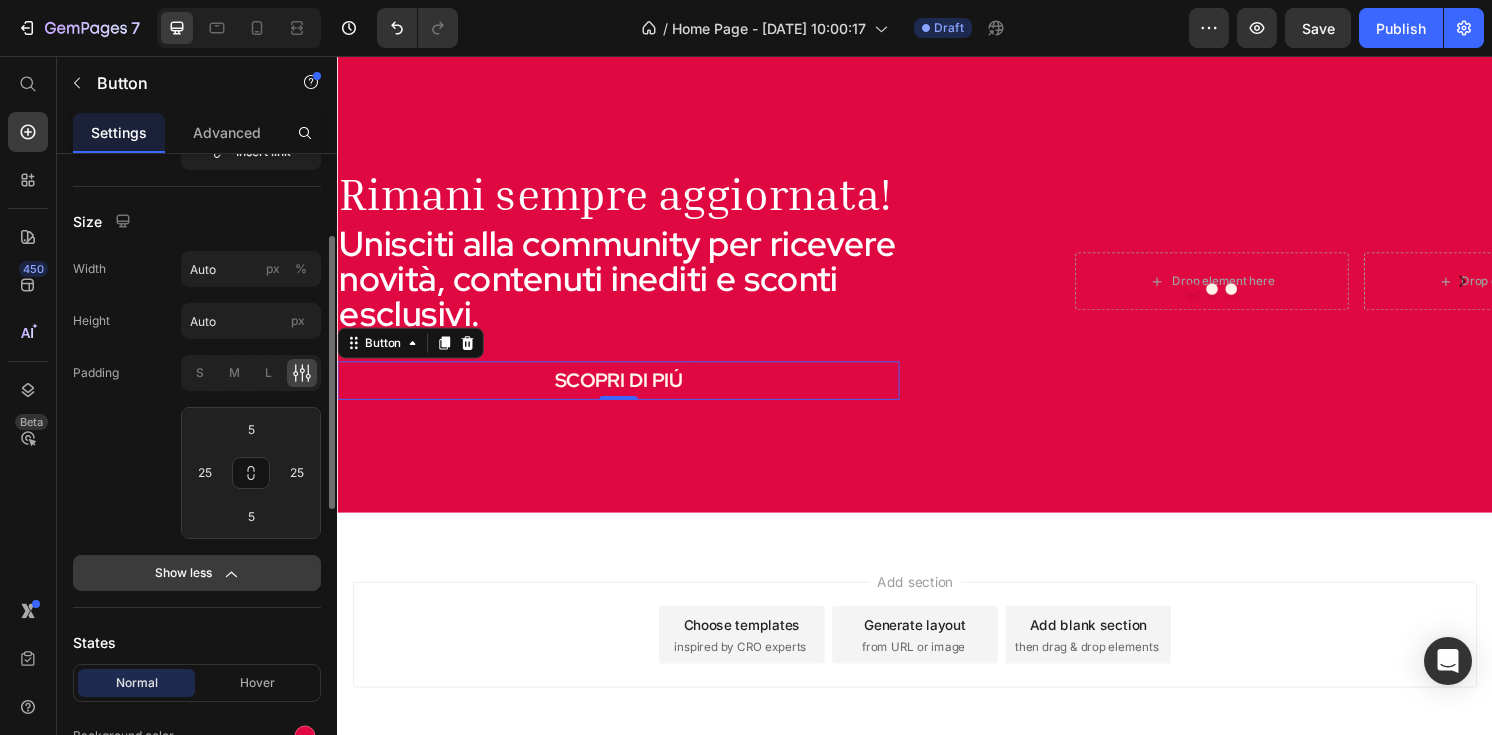 click on "Show less" at bounding box center (197, 573) 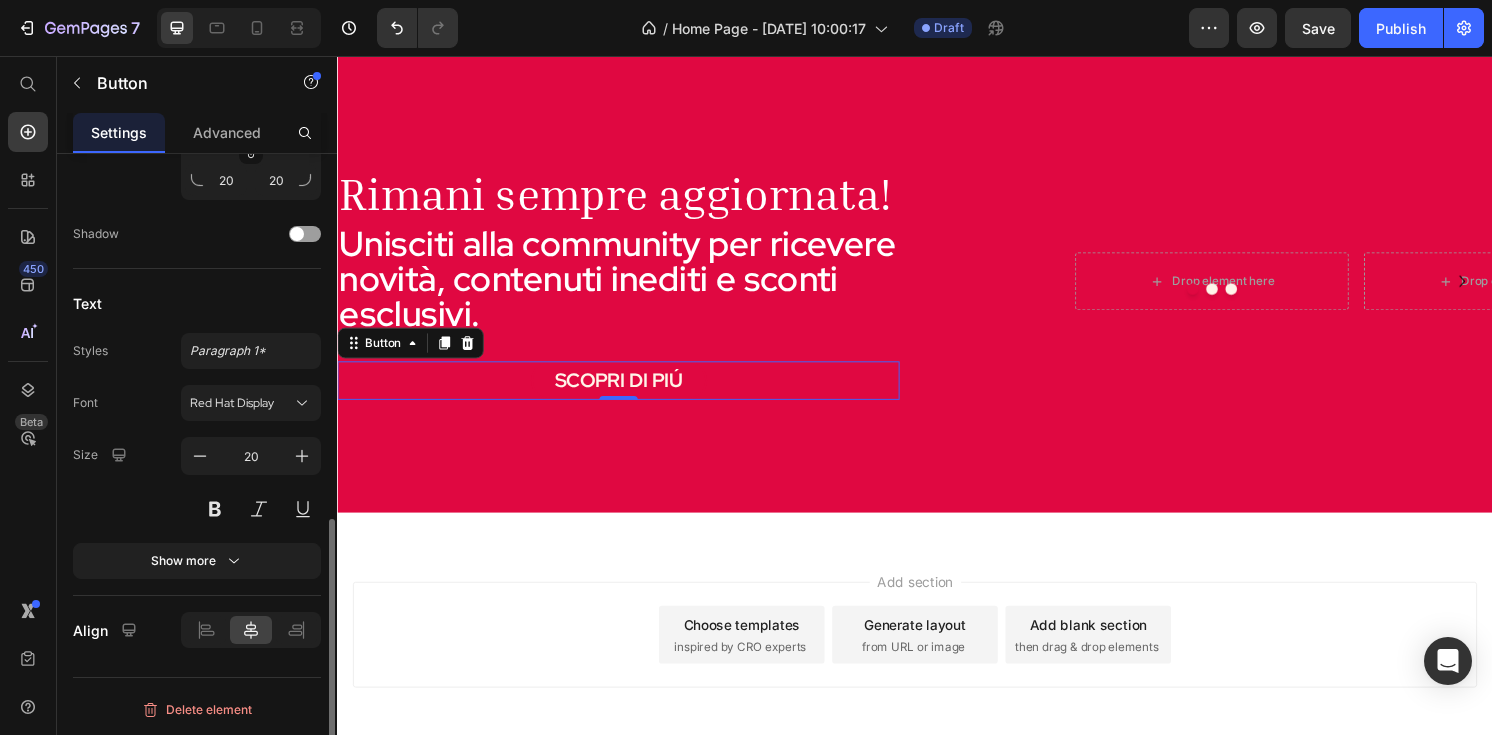 scroll, scrollTop: 849, scrollLeft: 0, axis: vertical 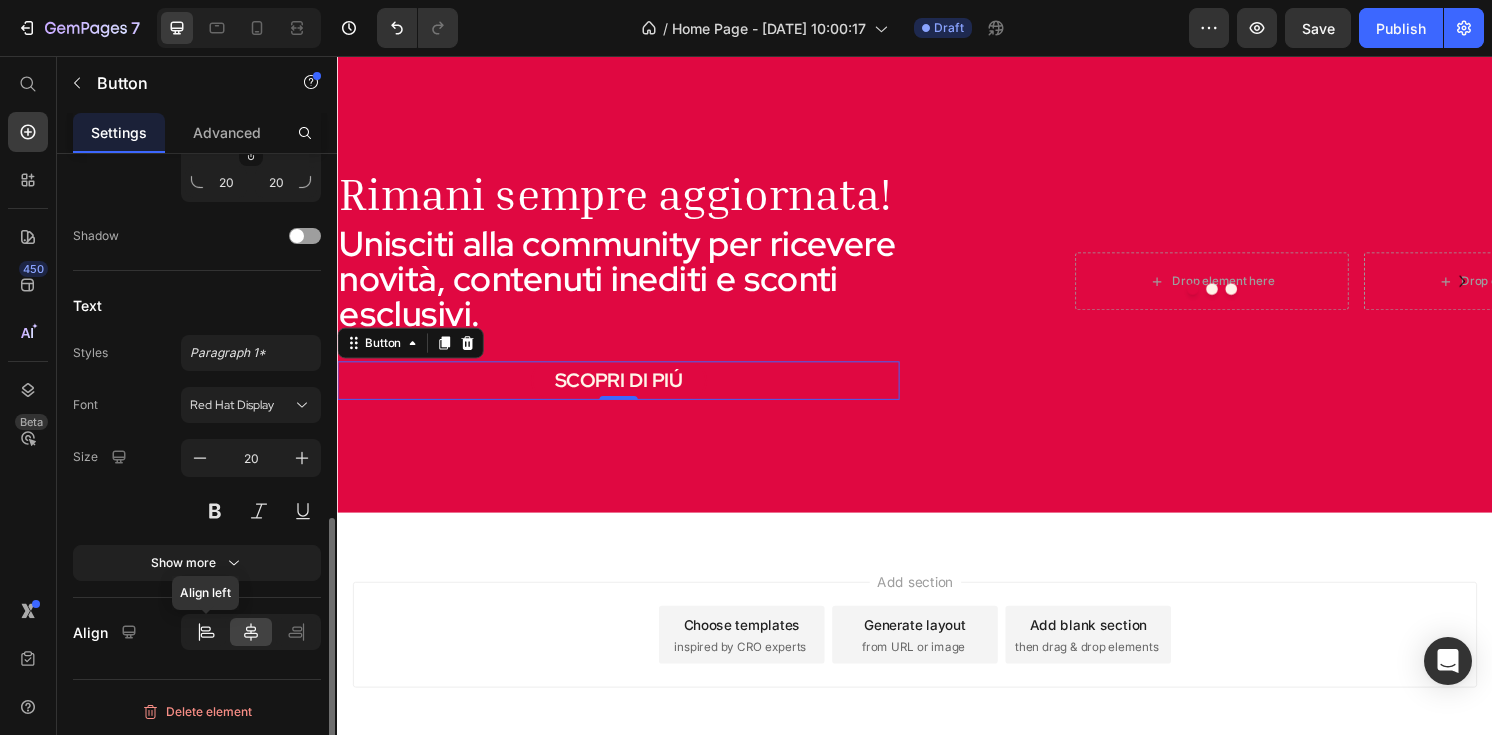 click 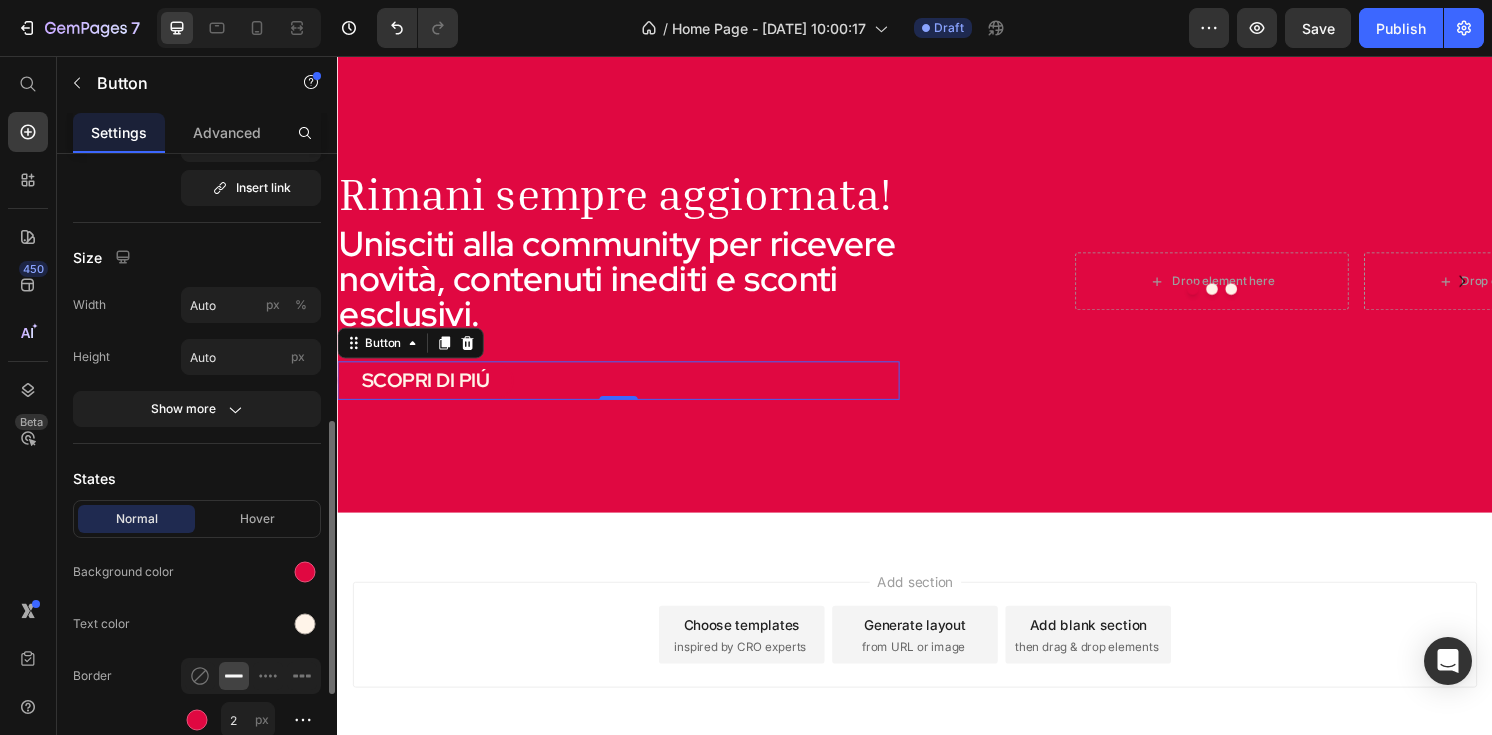 scroll, scrollTop: 430, scrollLeft: 0, axis: vertical 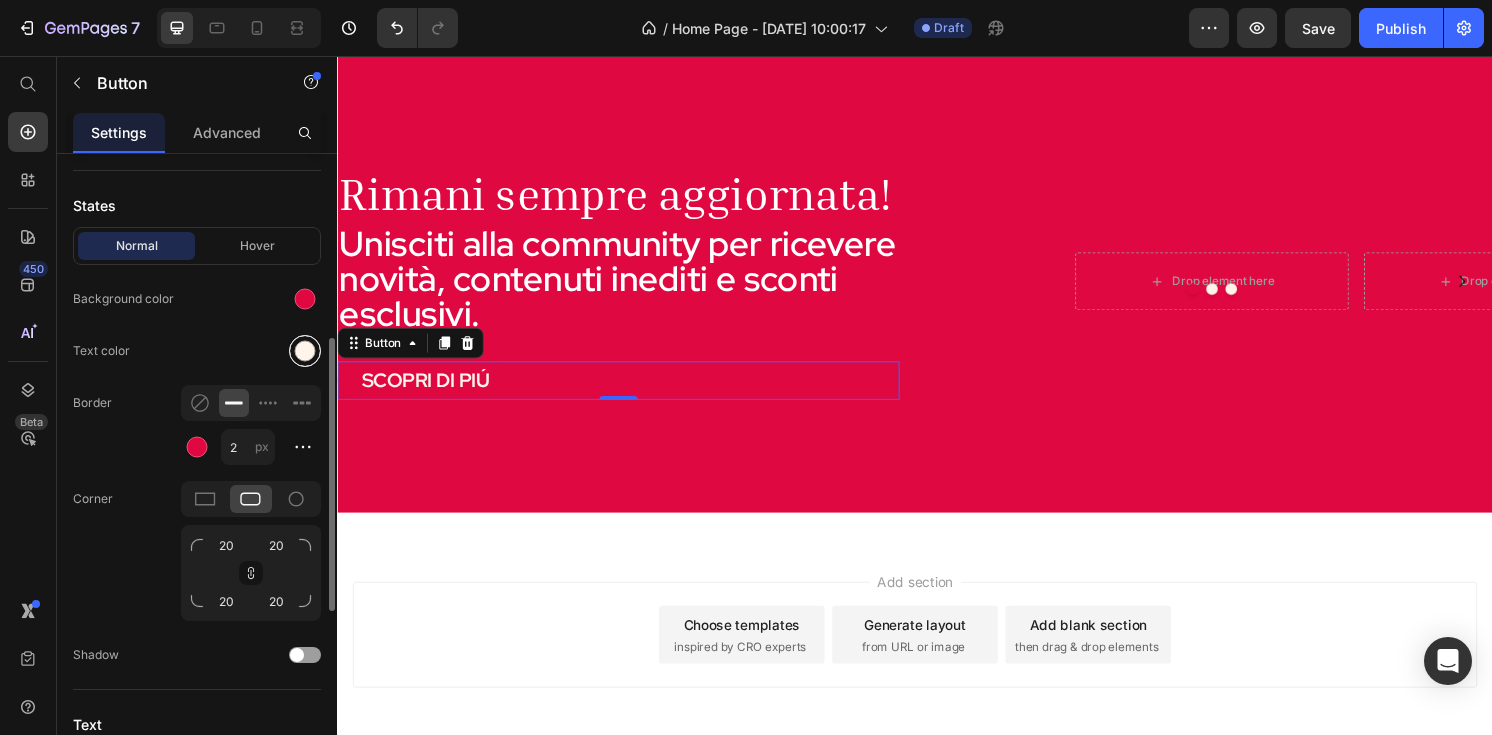 click at bounding box center [305, 351] 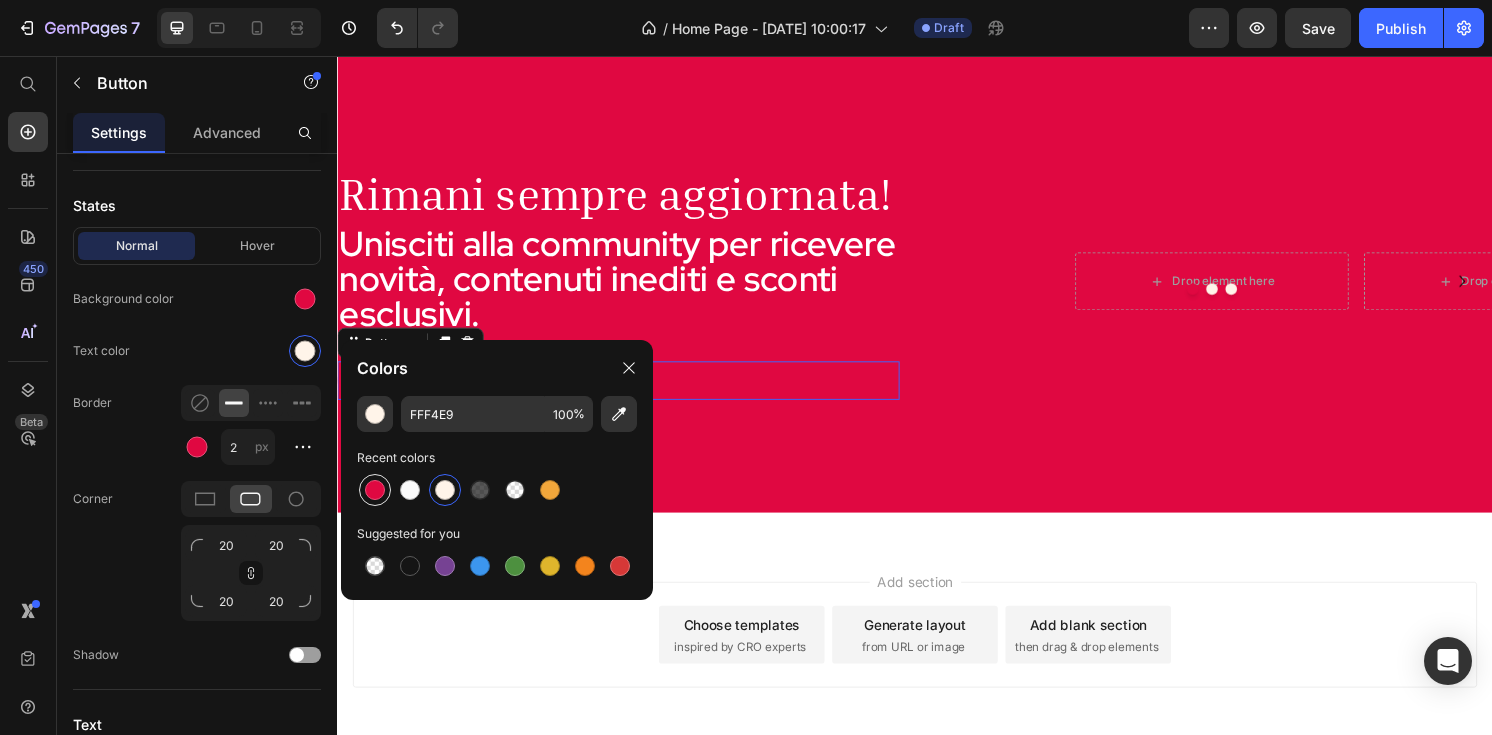 click at bounding box center (375, 490) 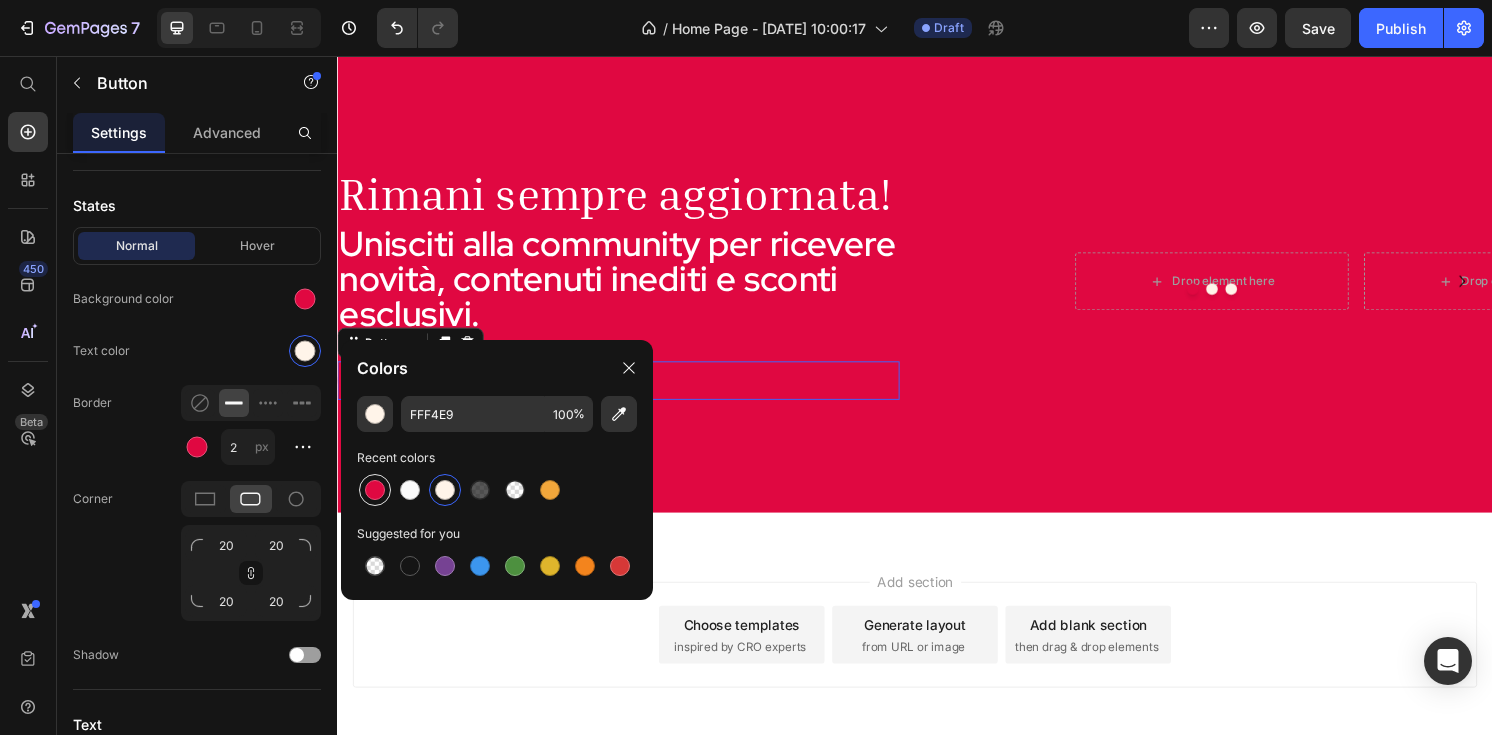 type on "E00841" 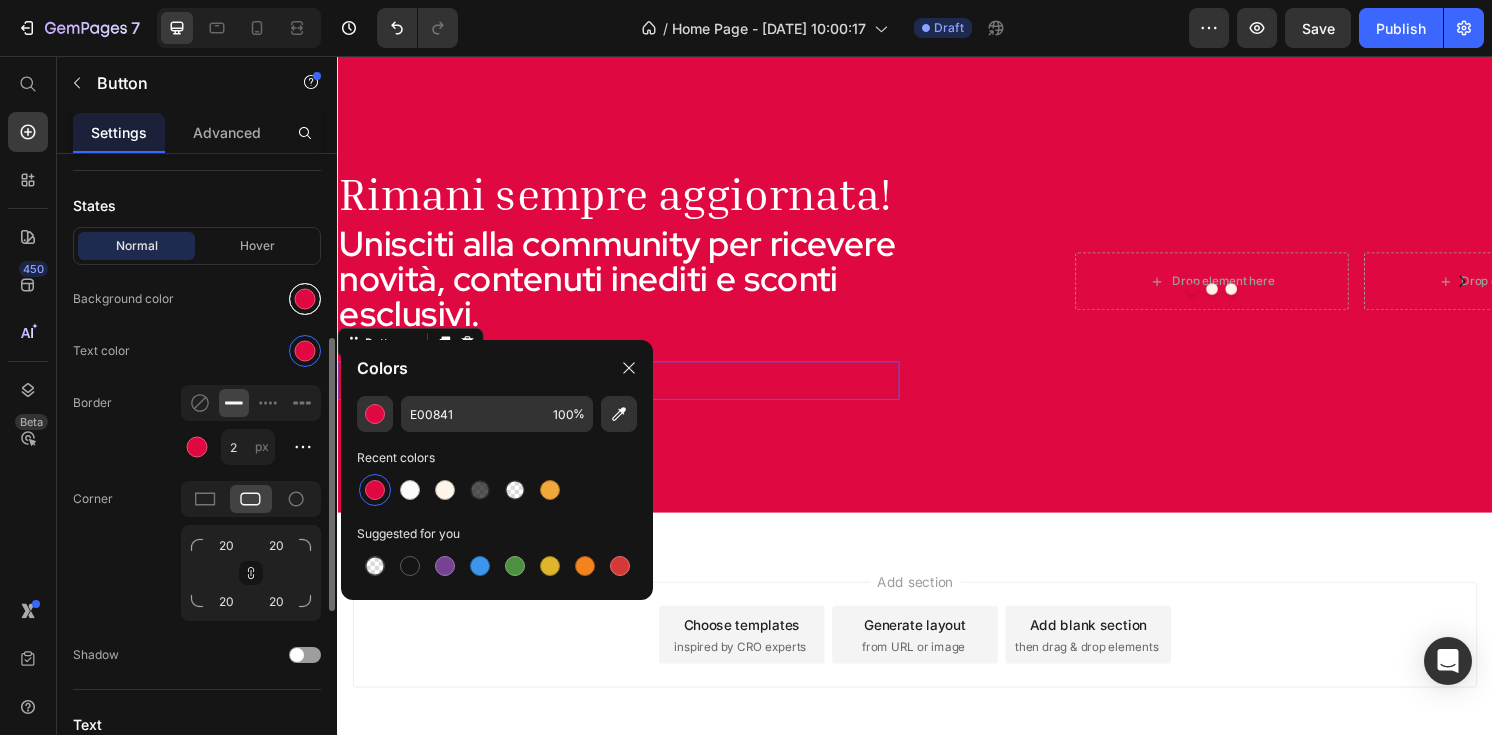 click at bounding box center (305, 299) 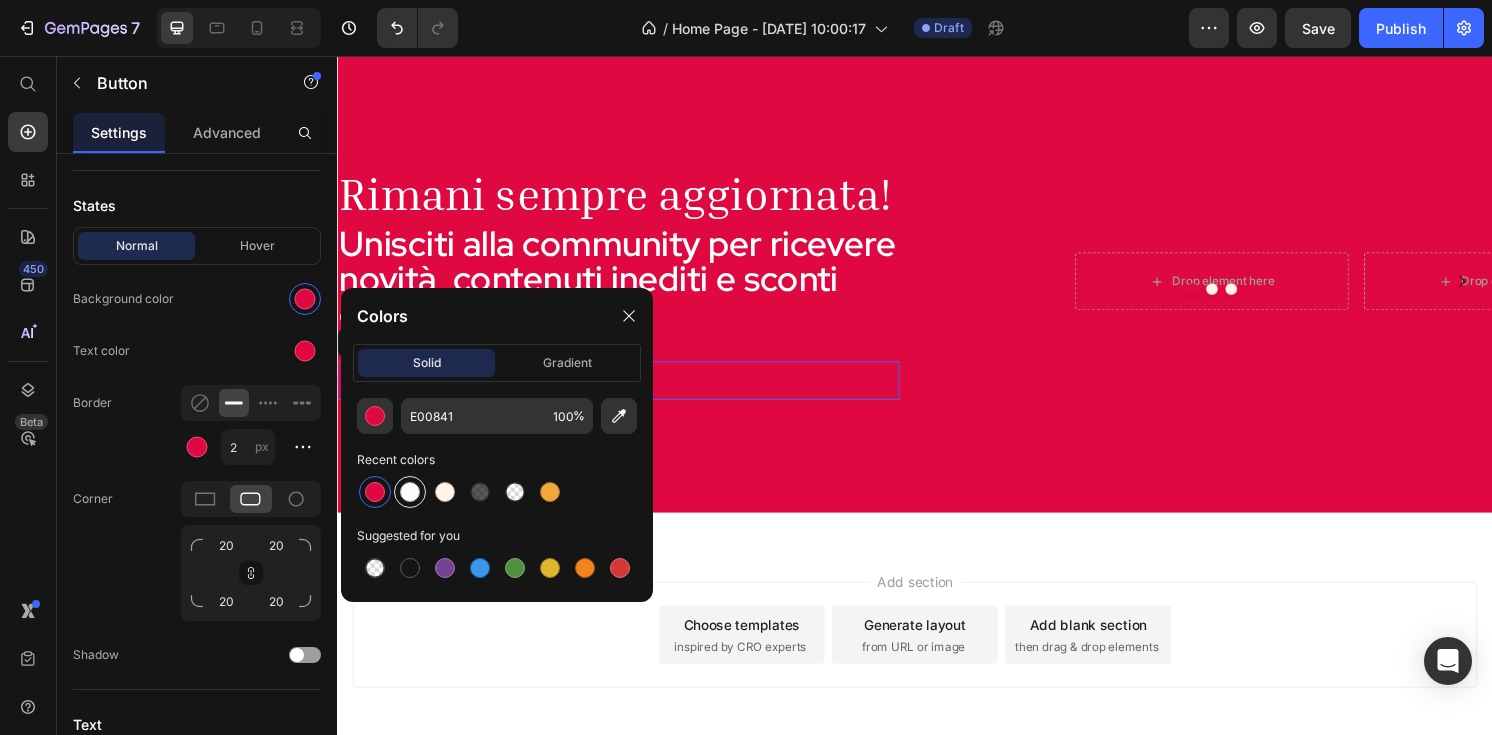 click at bounding box center (410, 492) 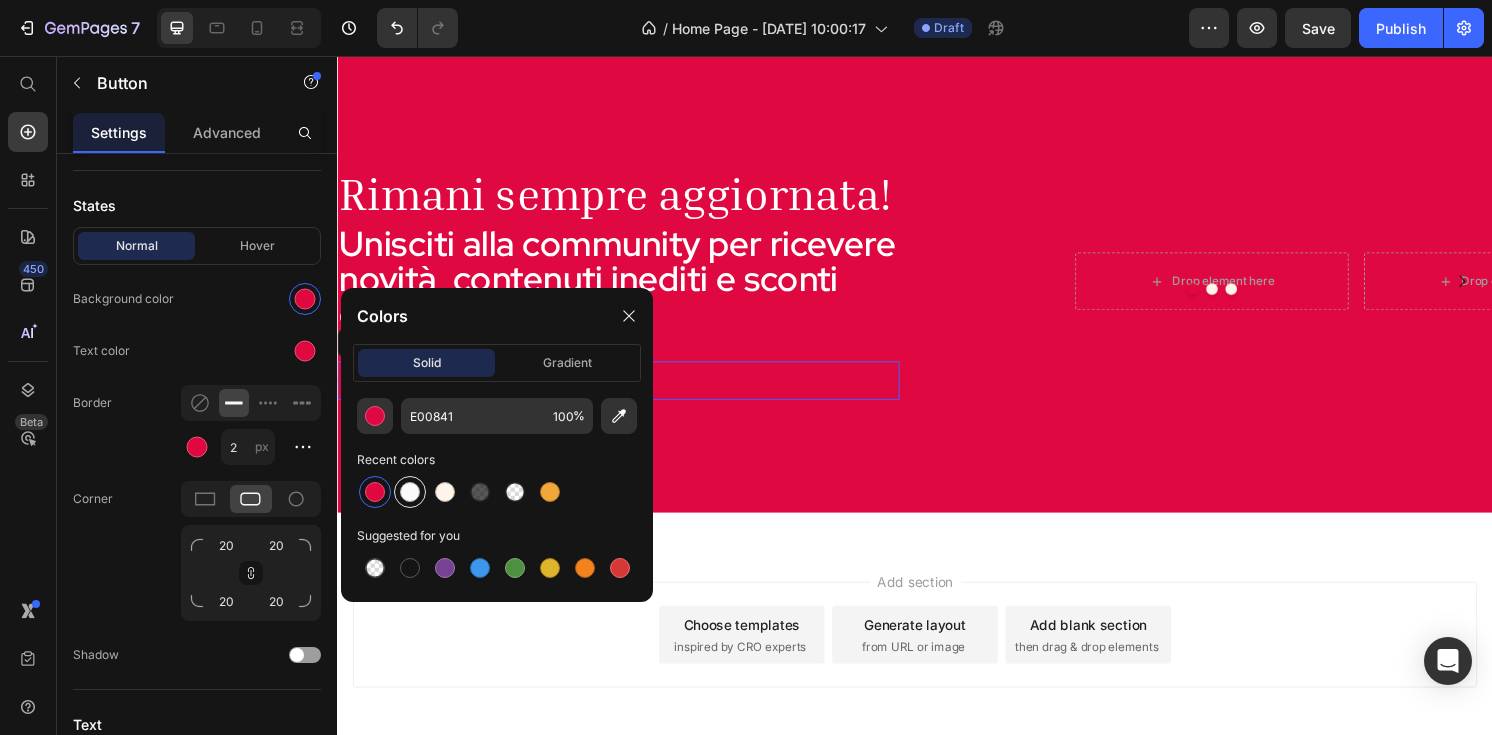 type on "FBFBFB" 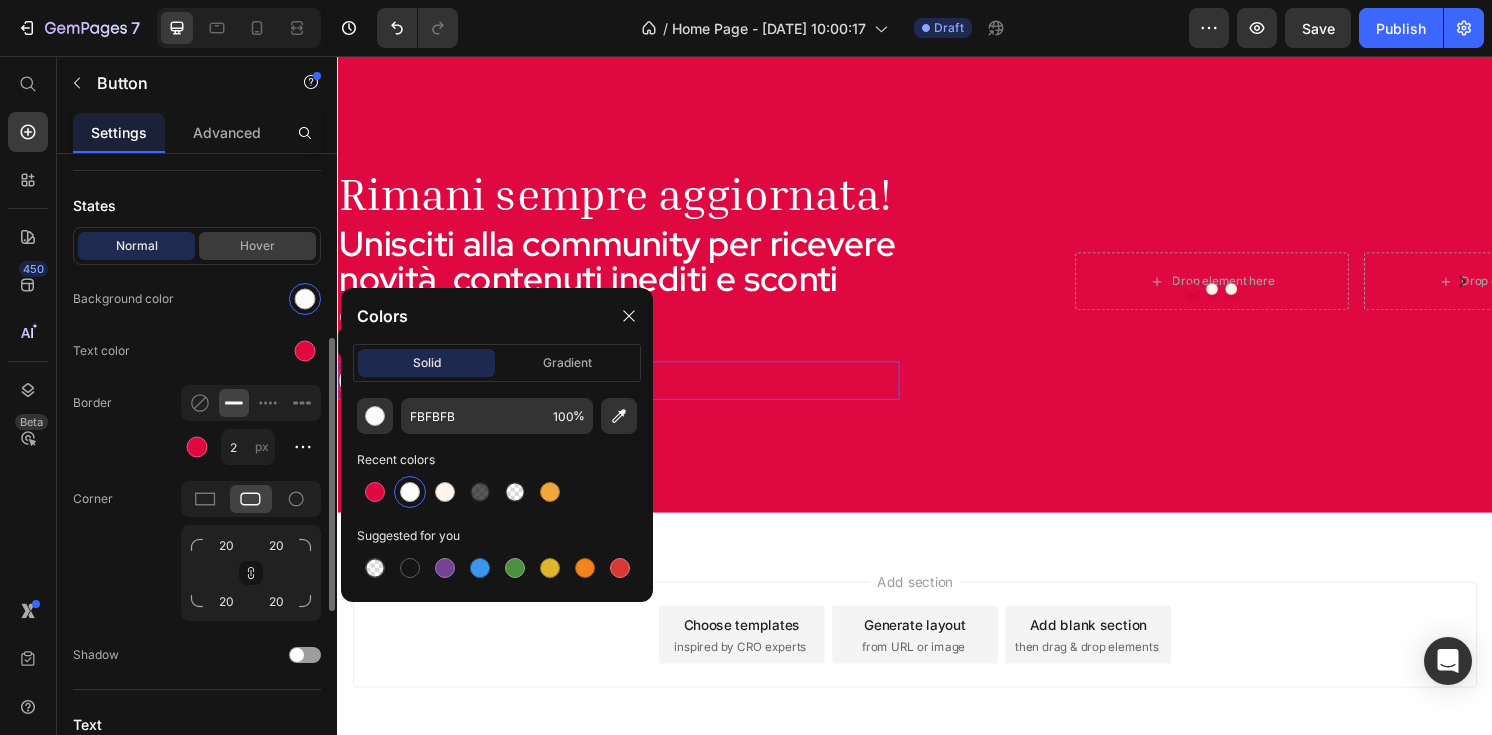 click on "Hover" at bounding box center (257, 246) 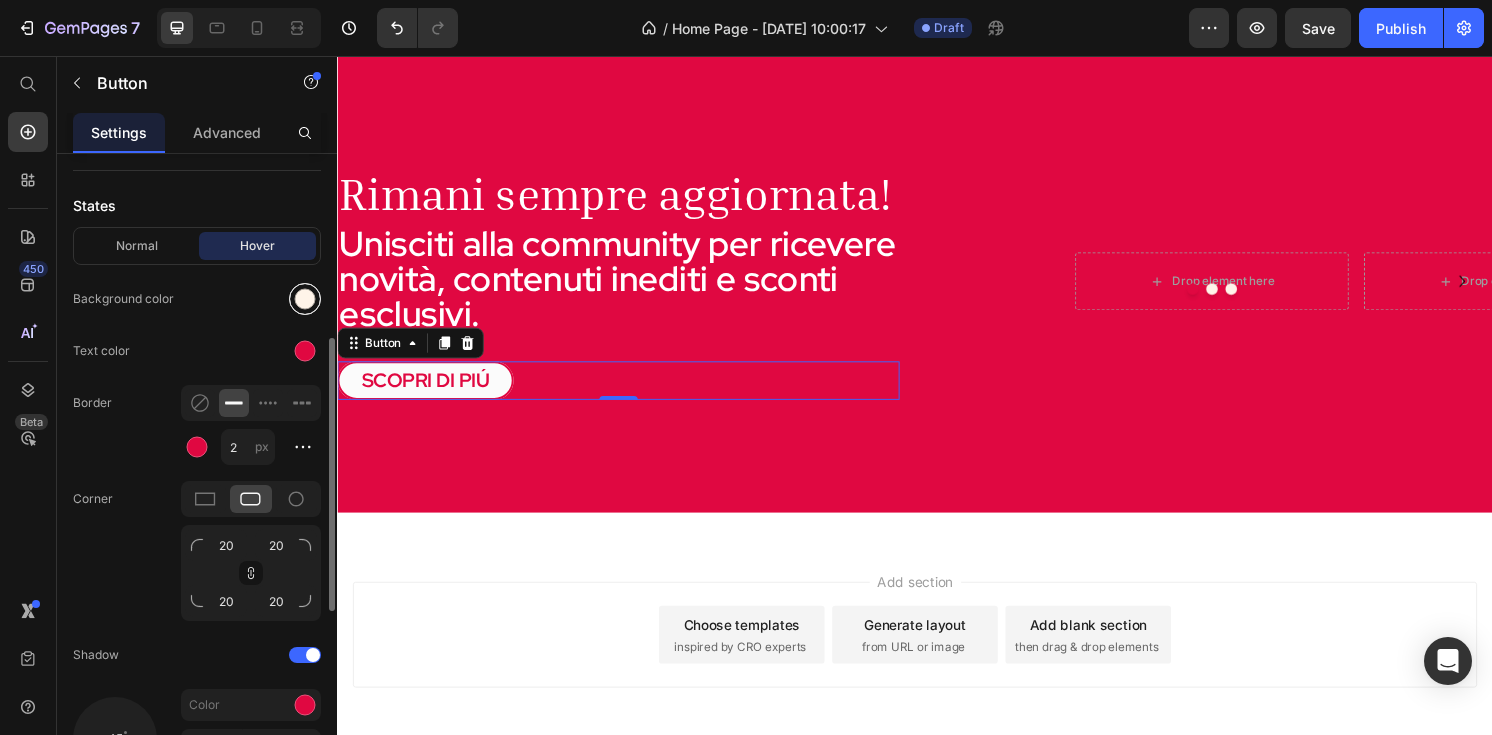 click at bounding box center [305, 299] 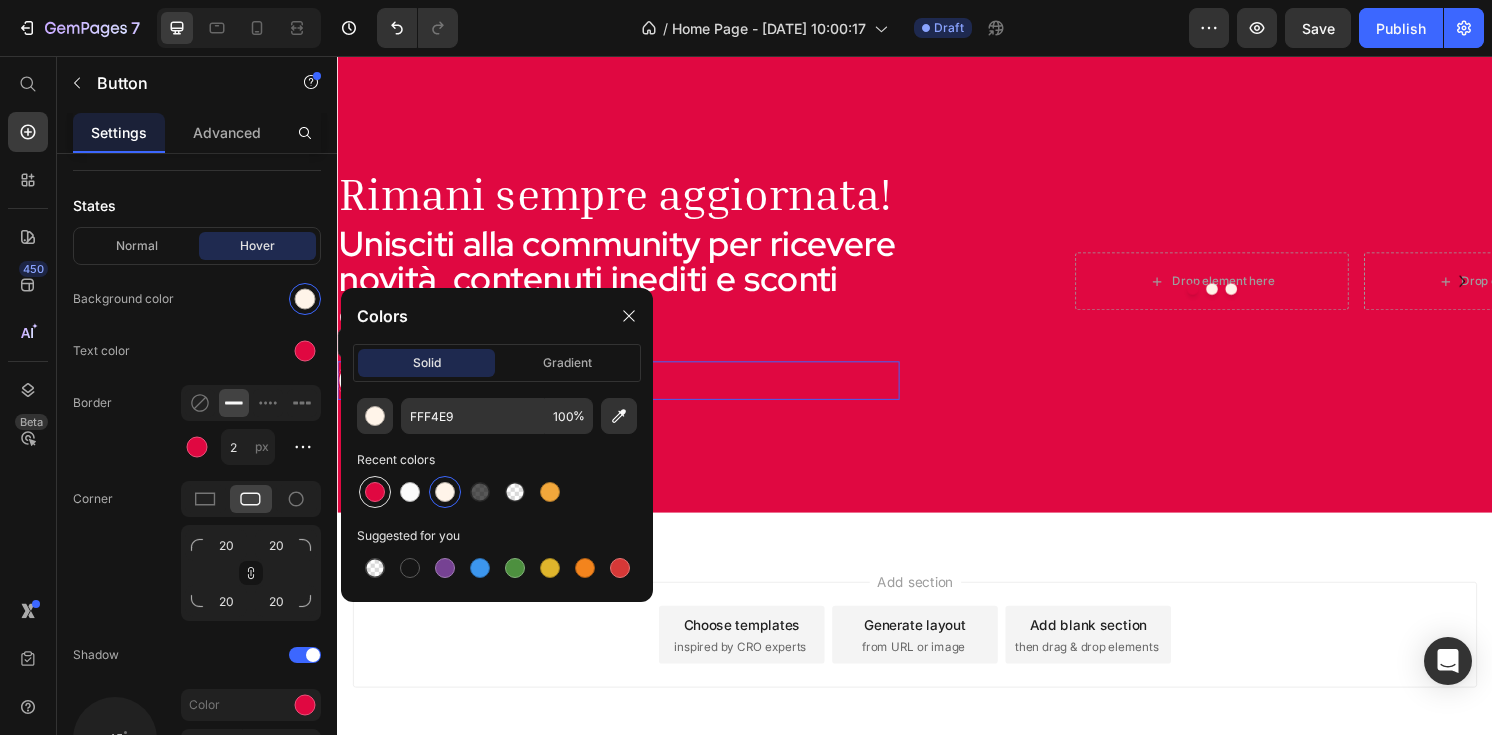 click at bounding box center (375, 492) 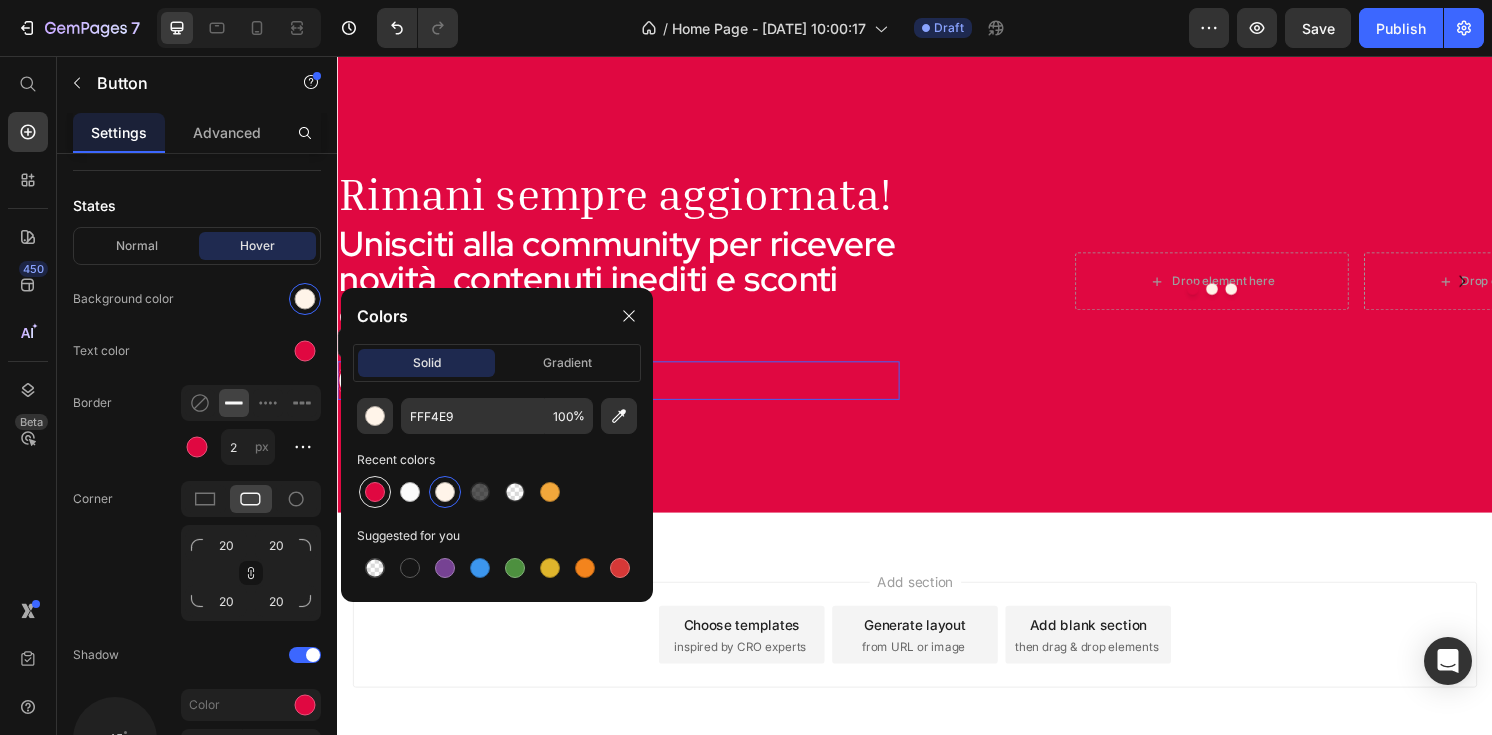 type on "E00841" 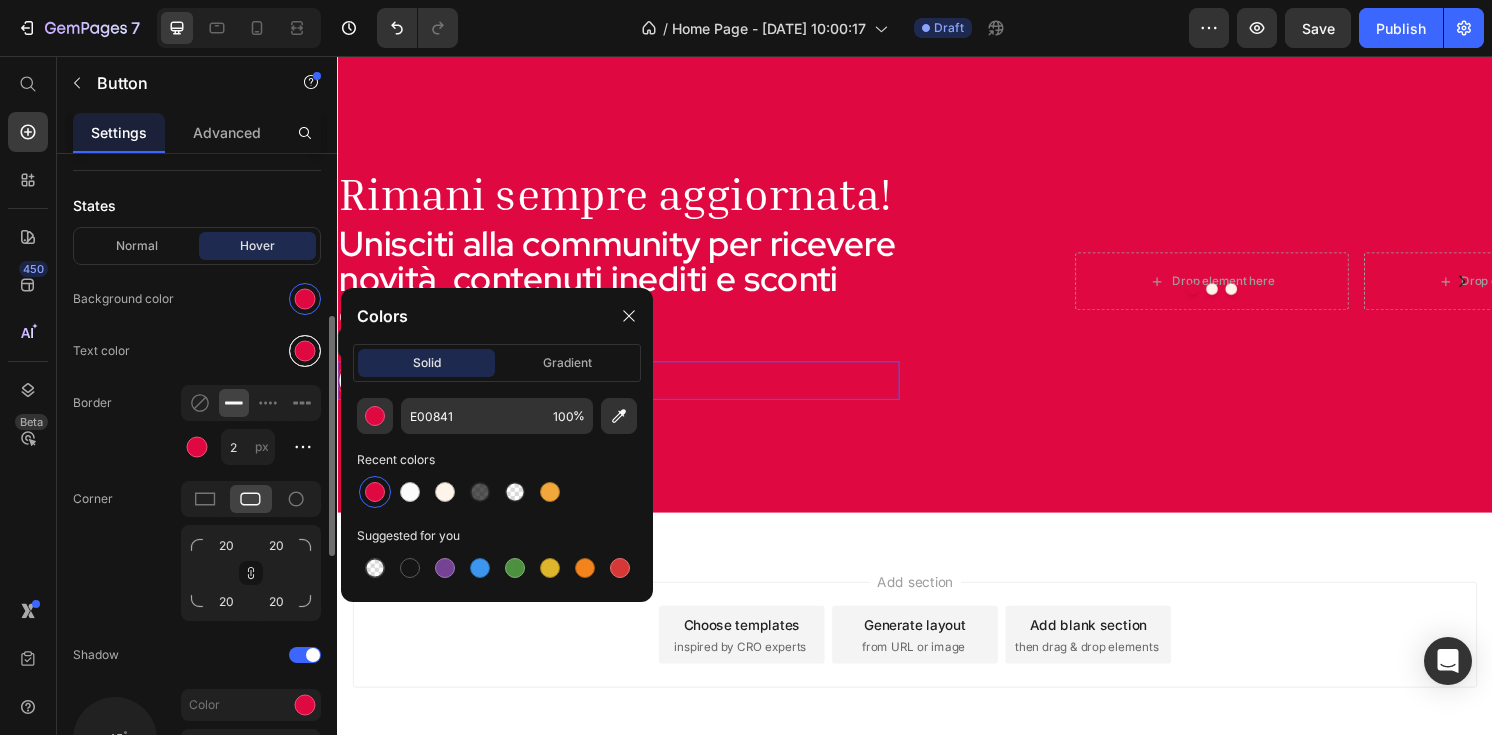 click at bounding box center (305, 351) 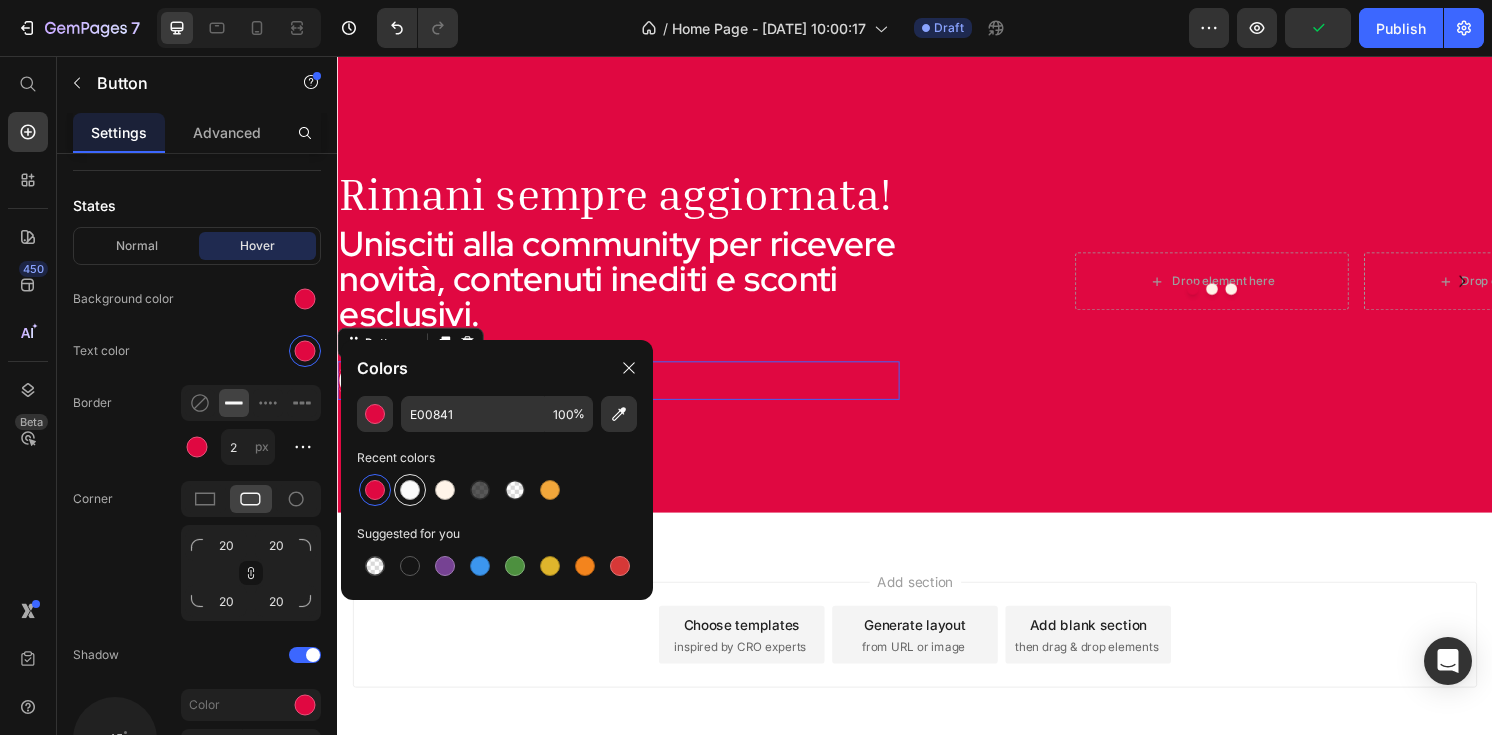 click at bounding box center (410, 490) 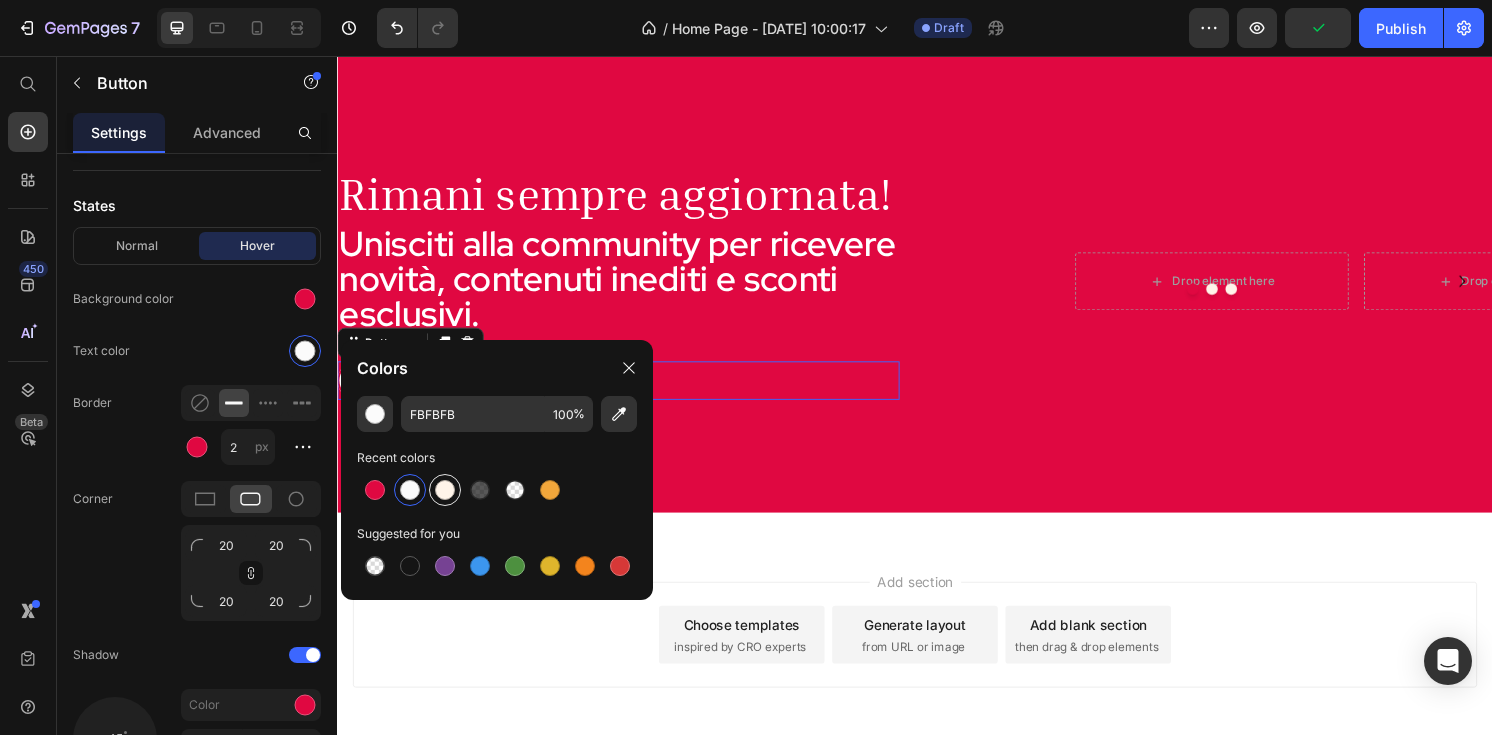 click at bounding box center [445, 490] 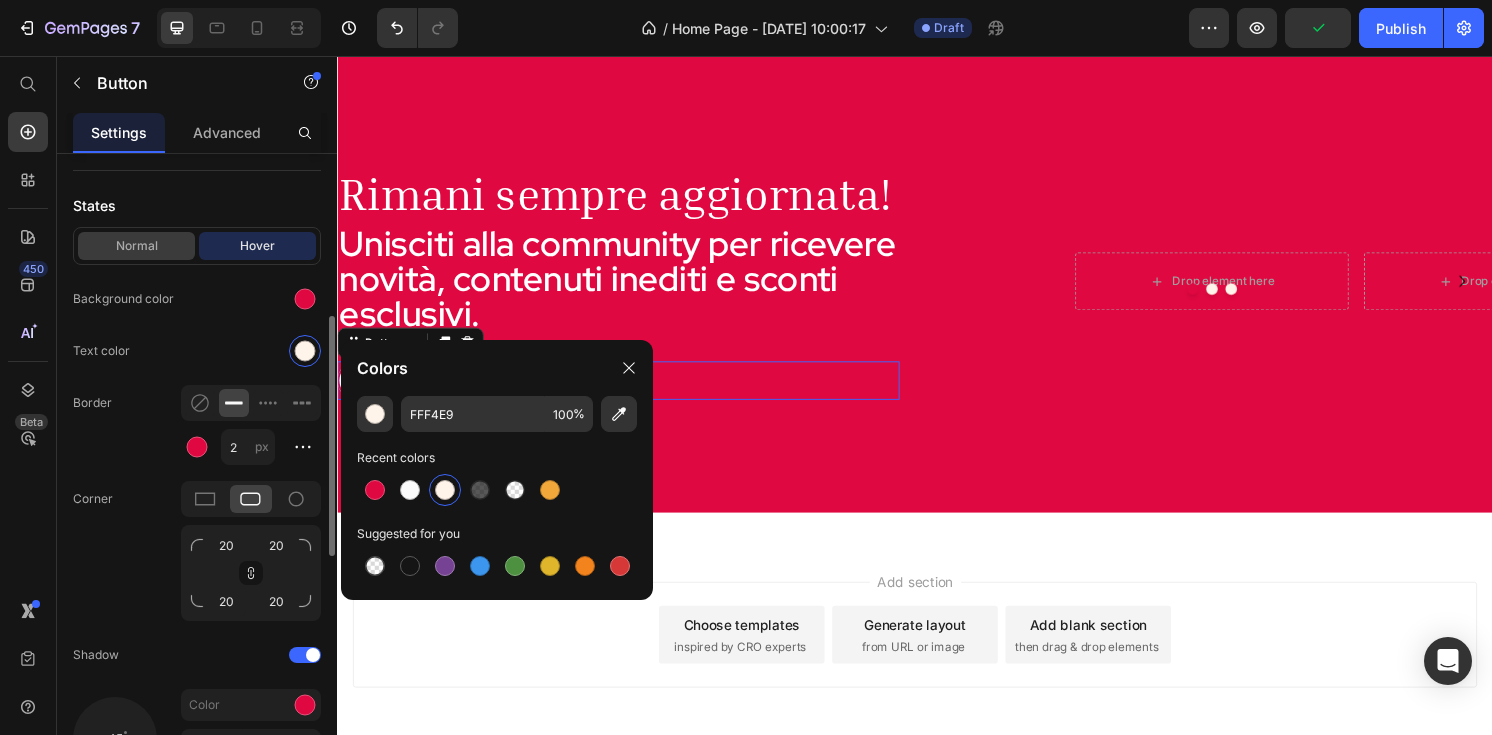 click on "Normal" at bounding box center (136, 246) 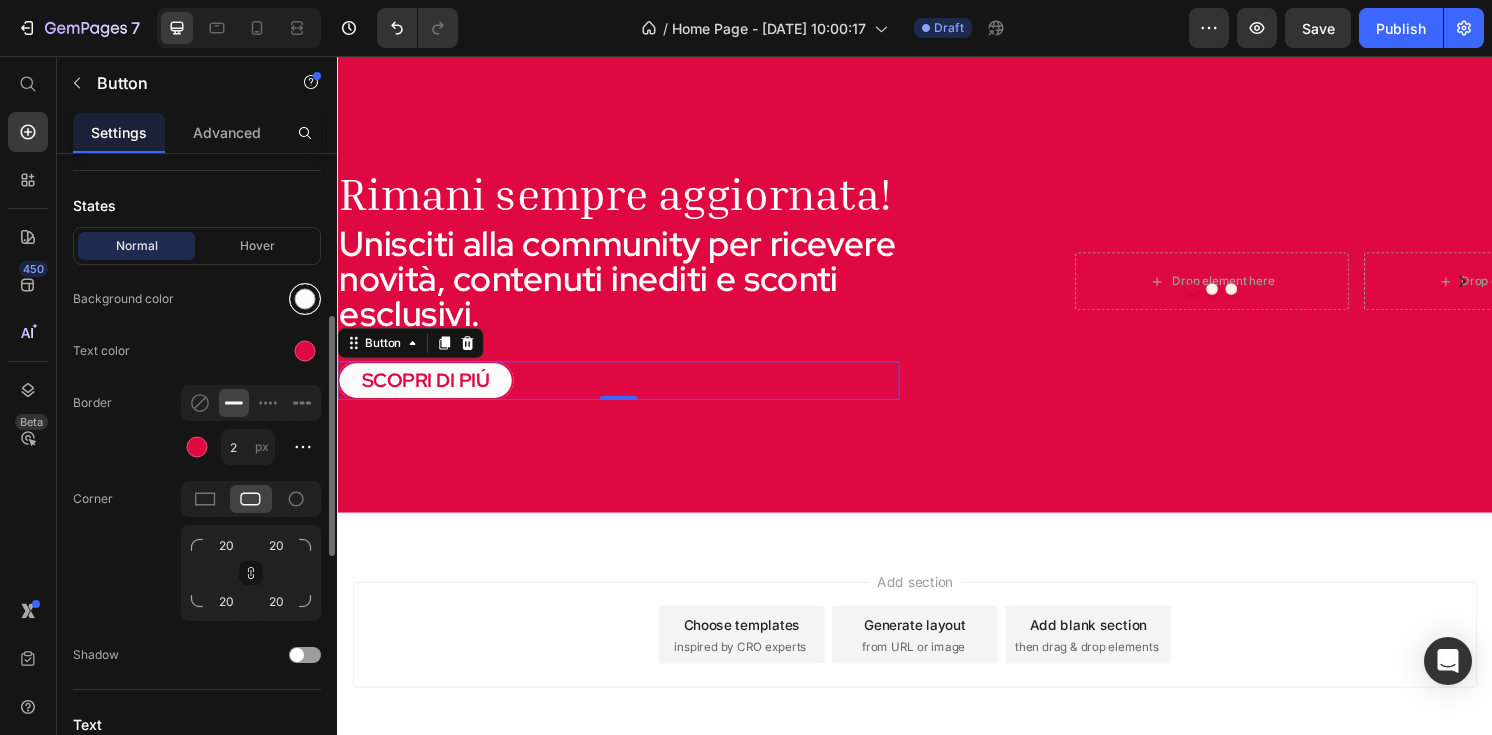 click at bounding box center (305, 299) 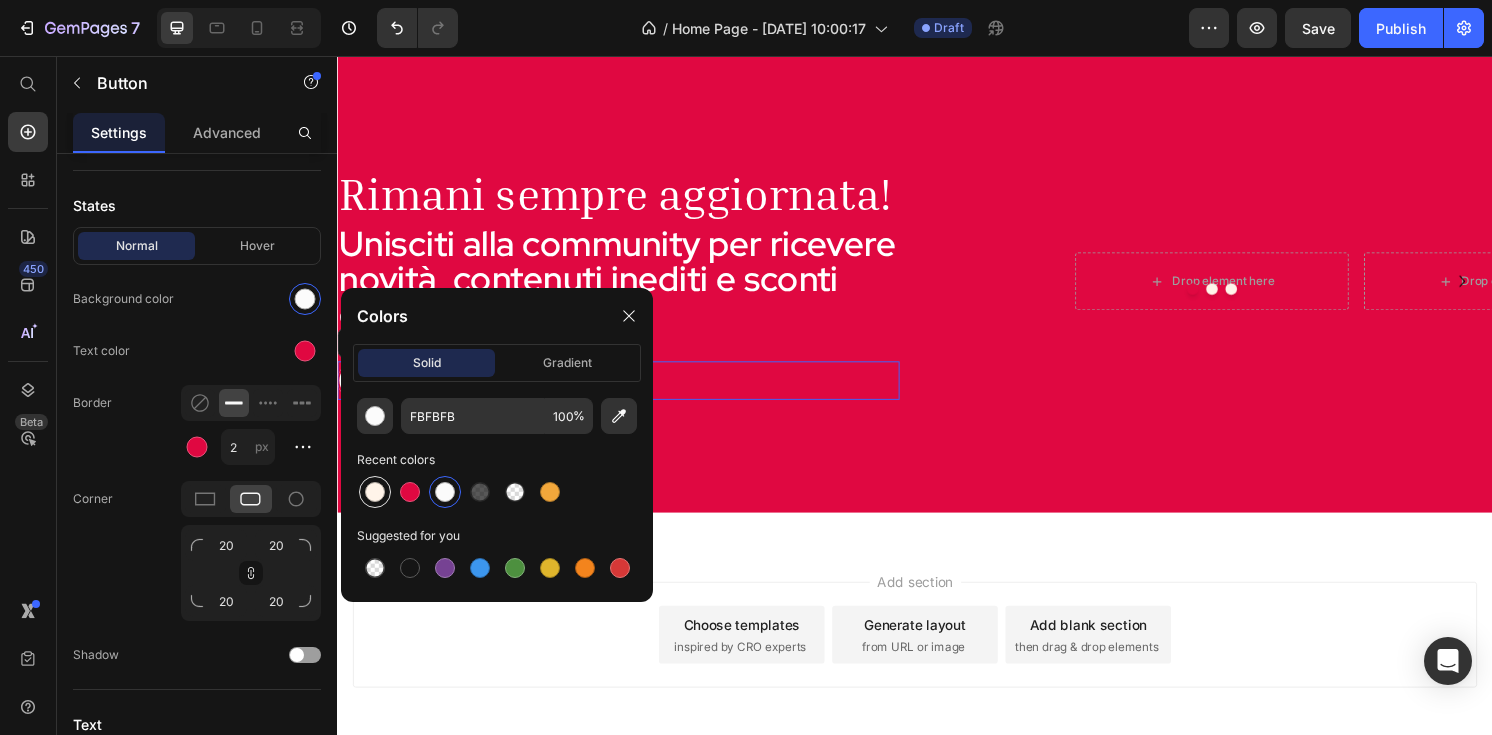 click at bounding box center [375, 492] 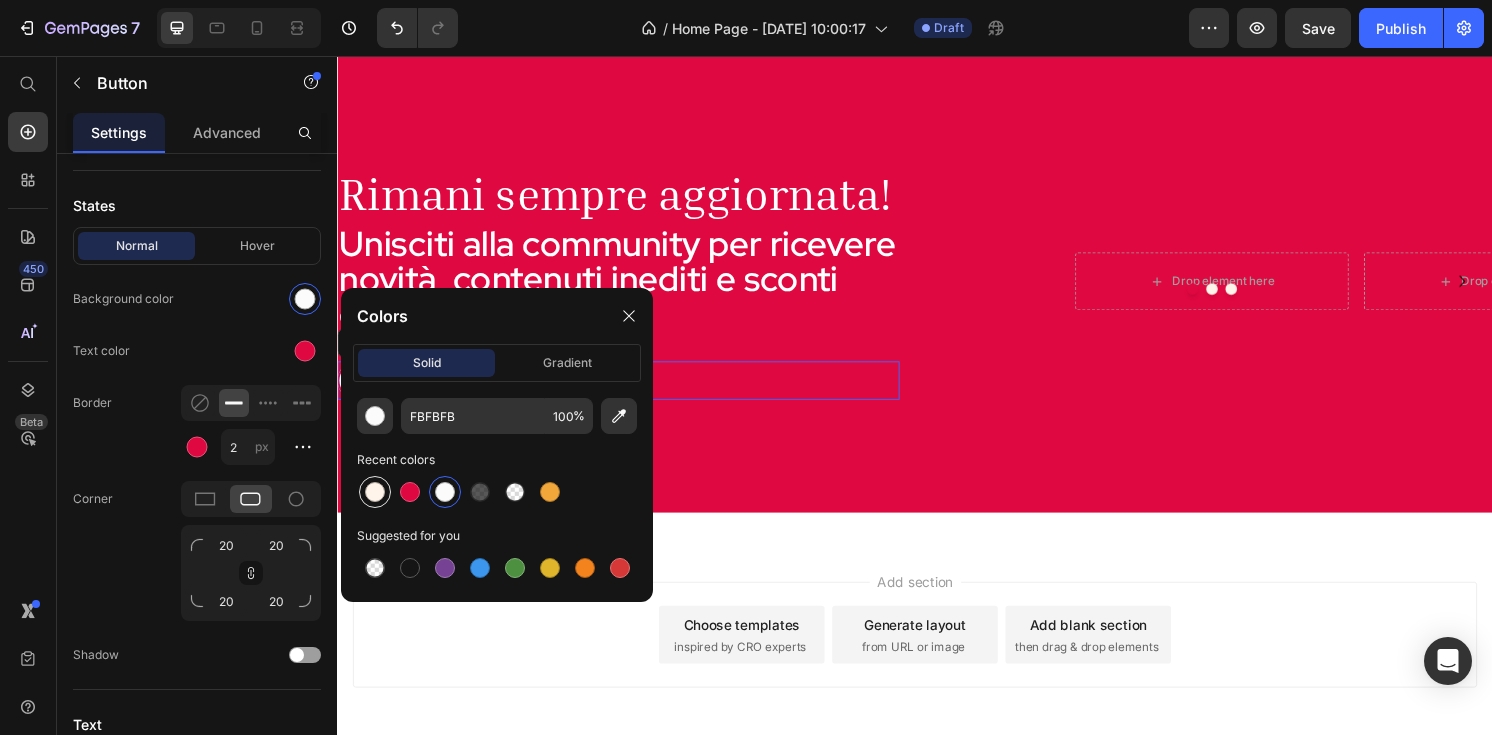 type on "FFF4E9" 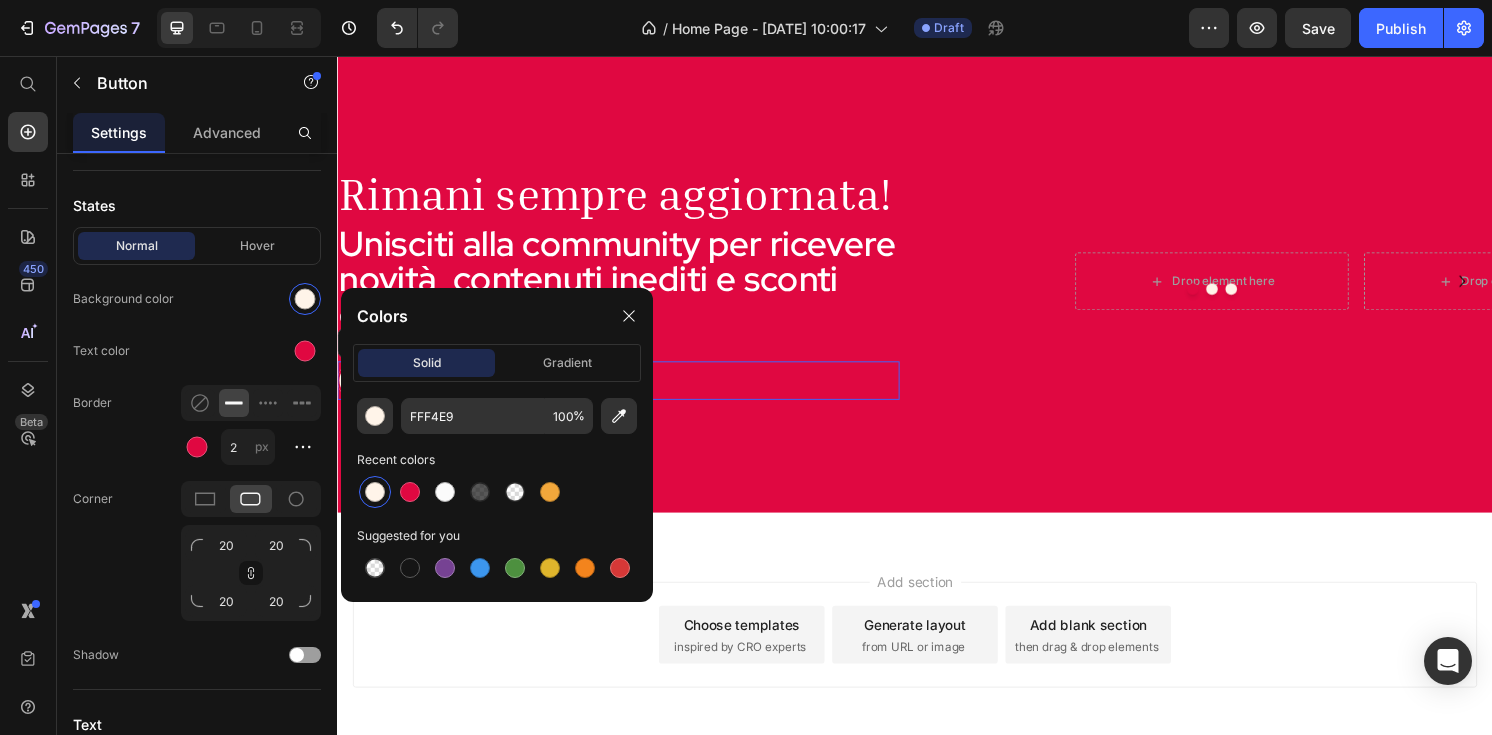 click on "SCOPRI DI PIÚ Button   0" at bounding box center (629, 393) 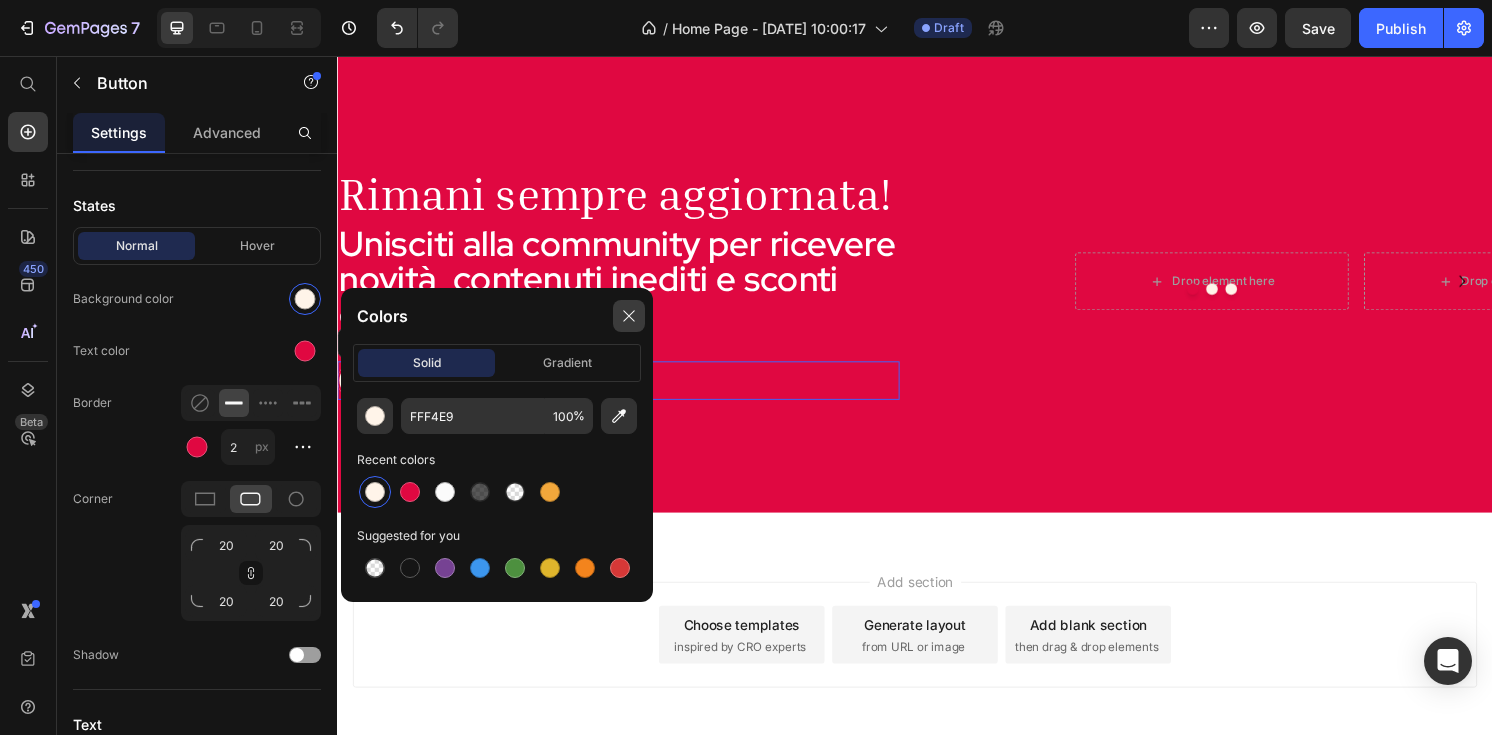 click 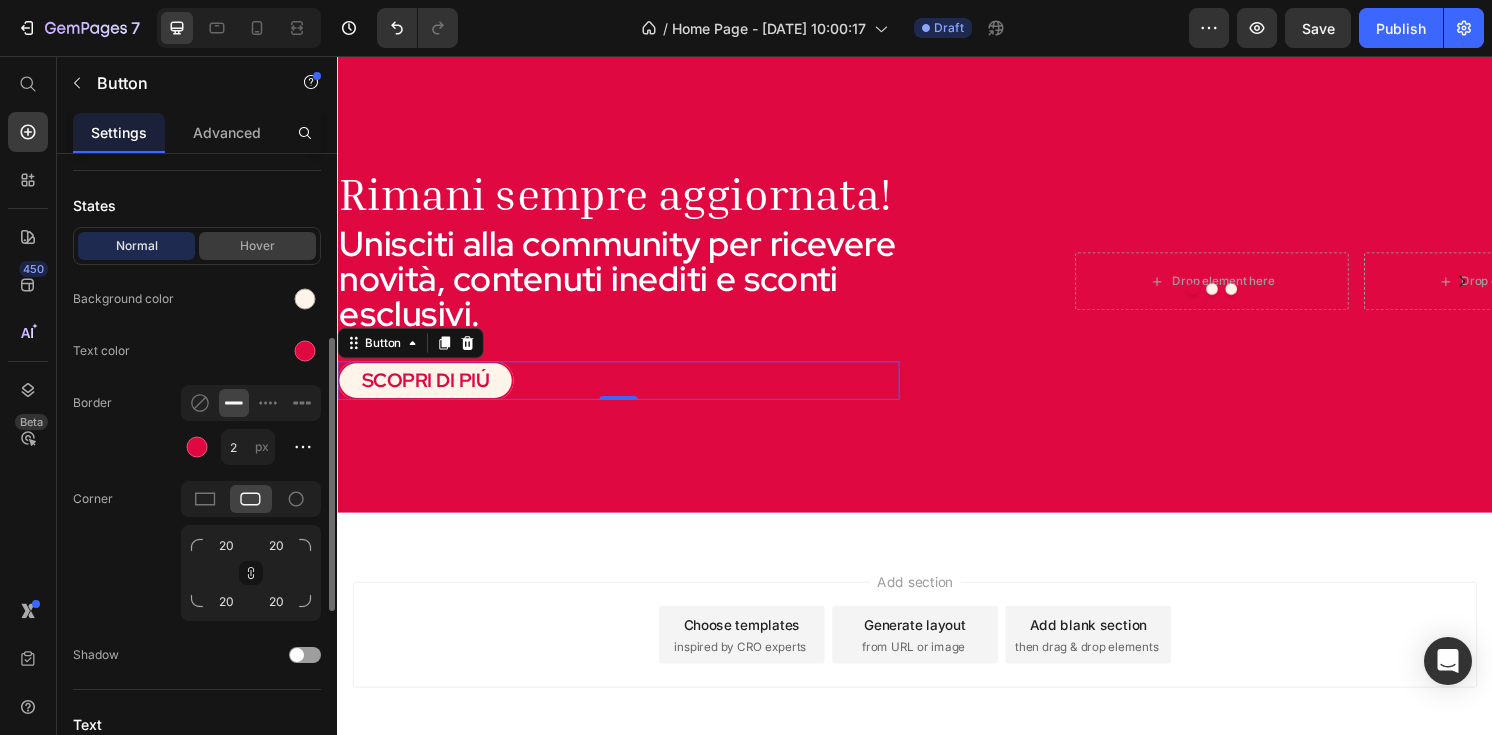 click on "Hover" at bounding box center (257, 246) 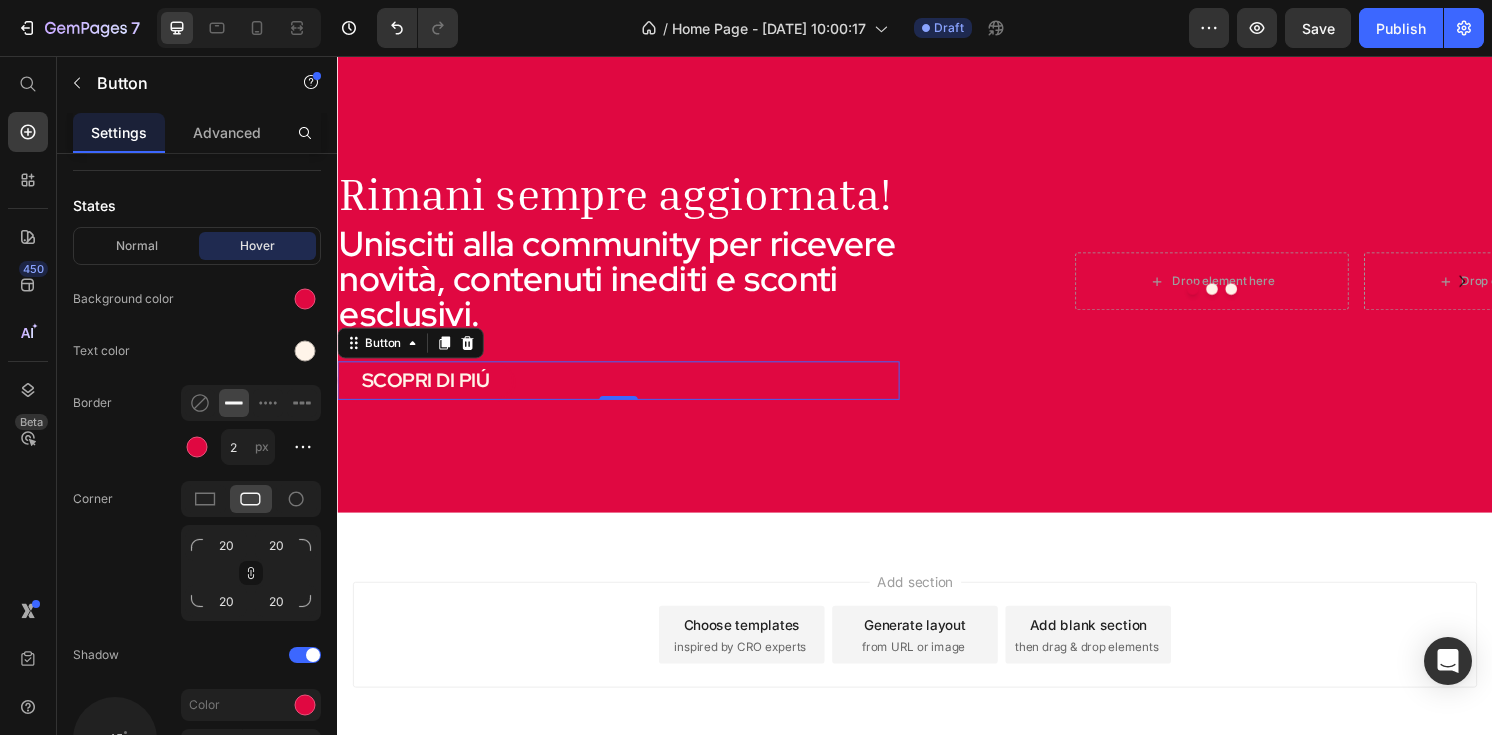 click on "SCOPRI DI PIÚ" at bounding box center (428, 393) 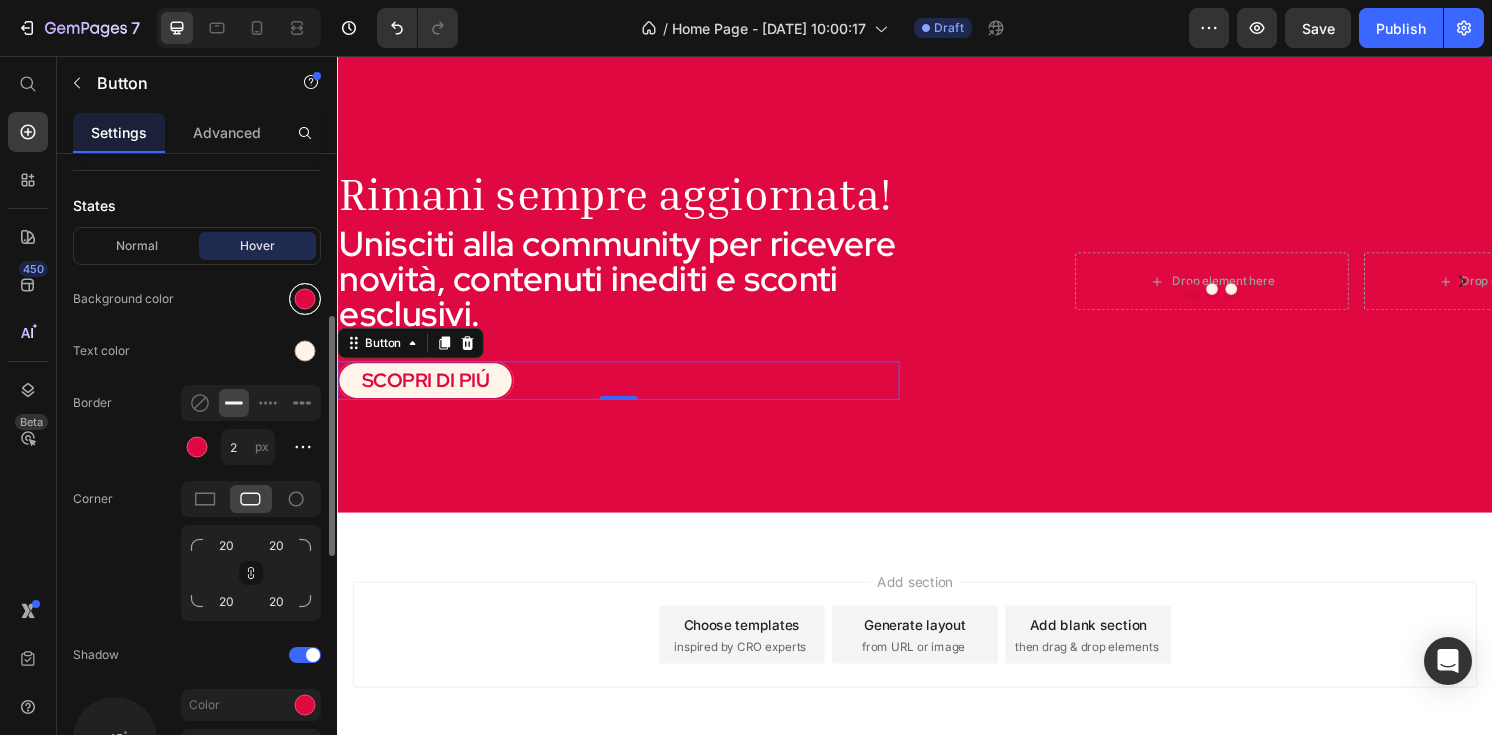 click at bounding box center [305, 299] 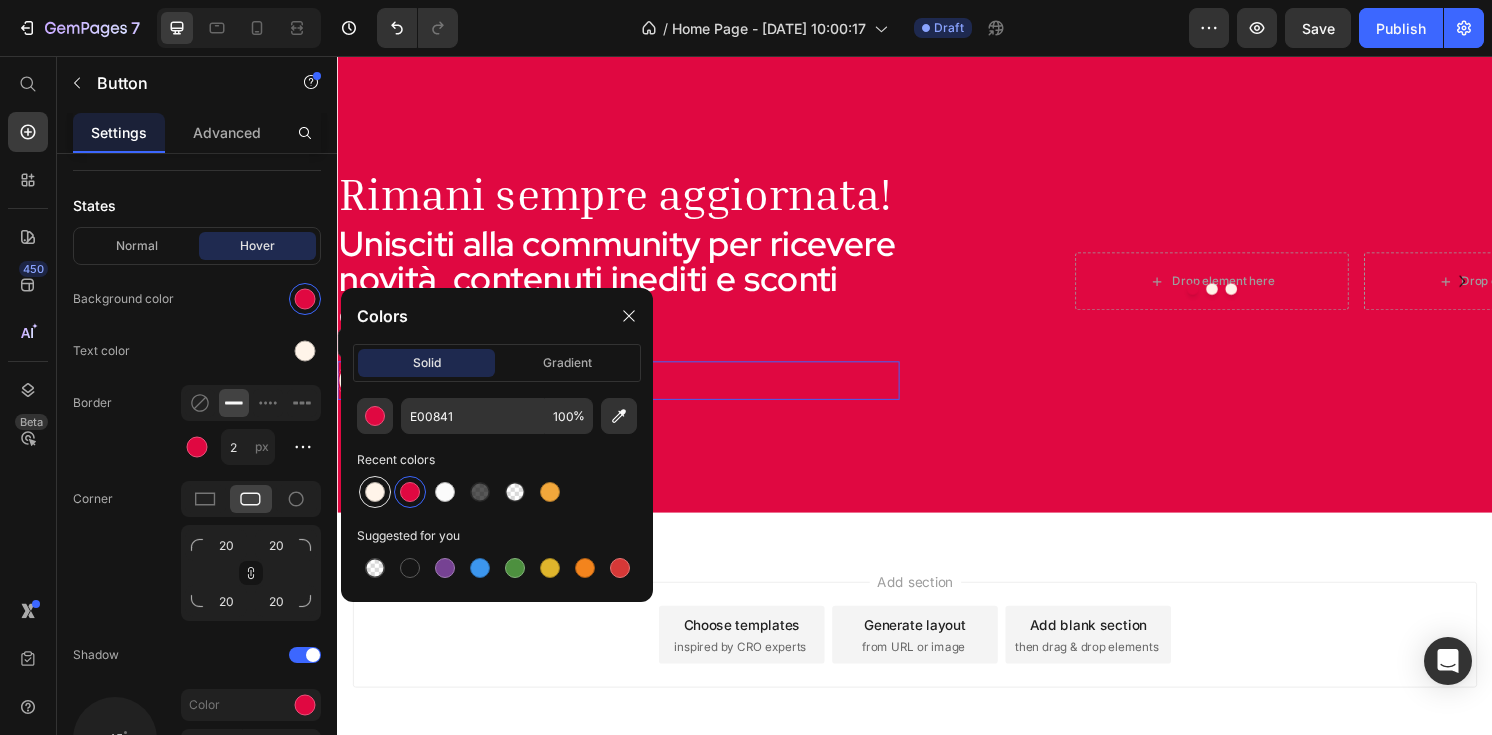 click at bounding box center (375, 492) 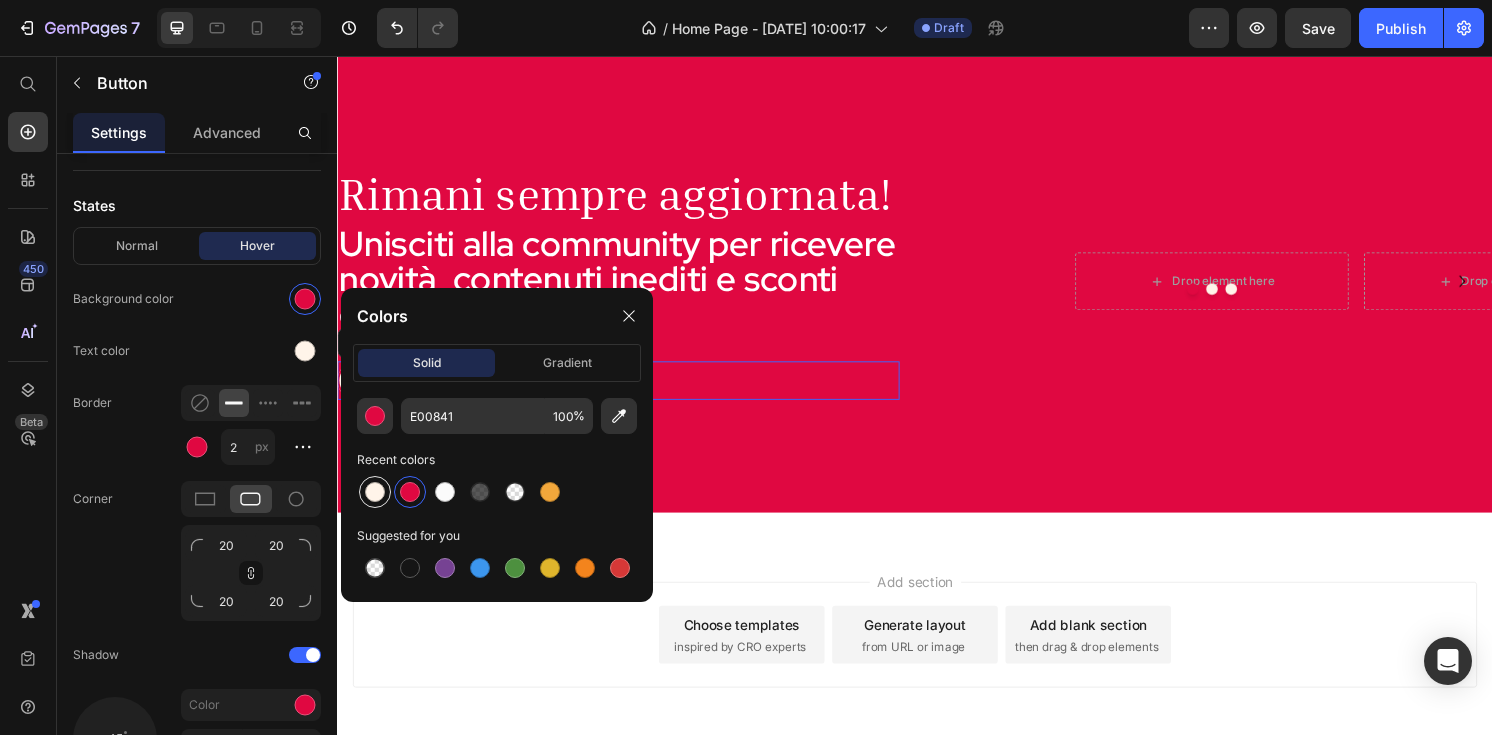 type on "FFF4E9" 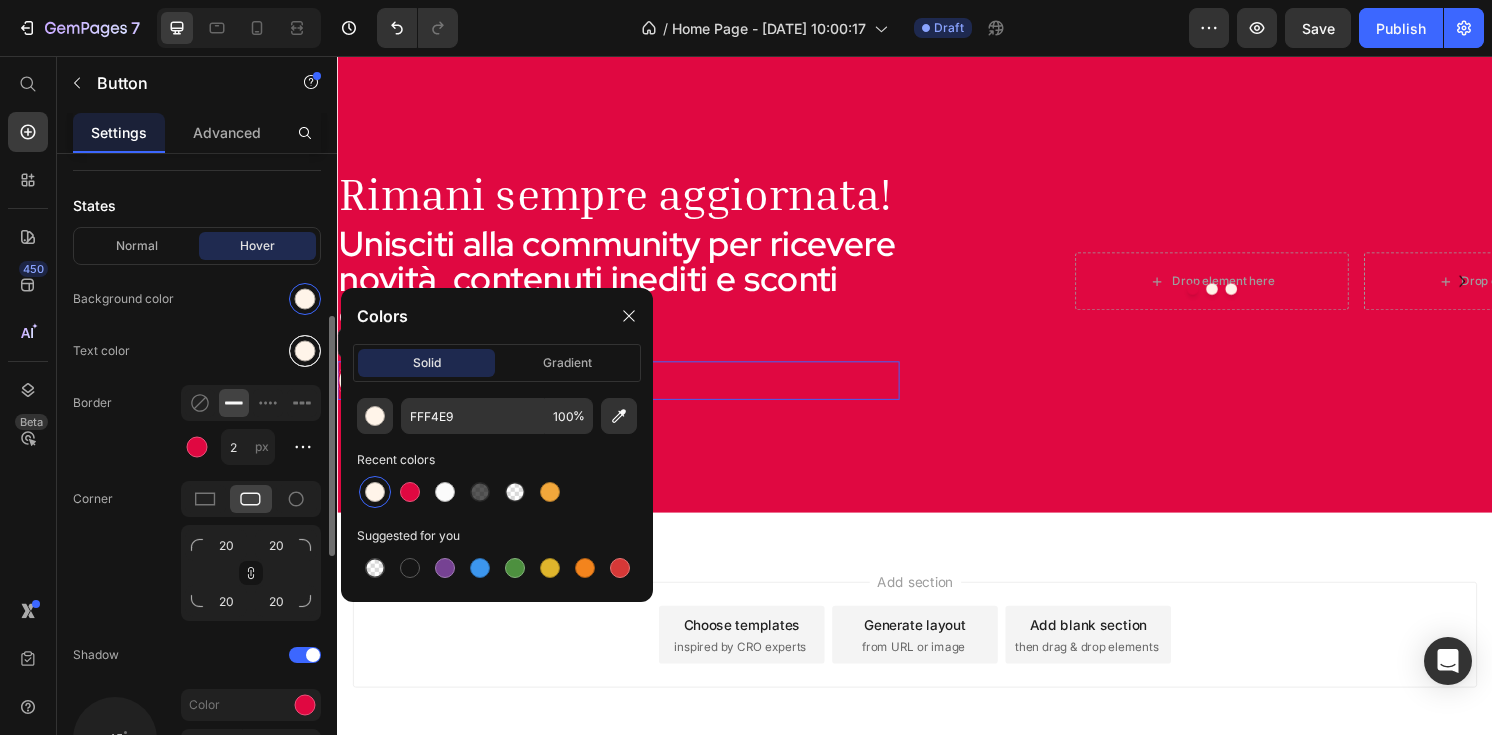 click at bounding box center (305, 351) 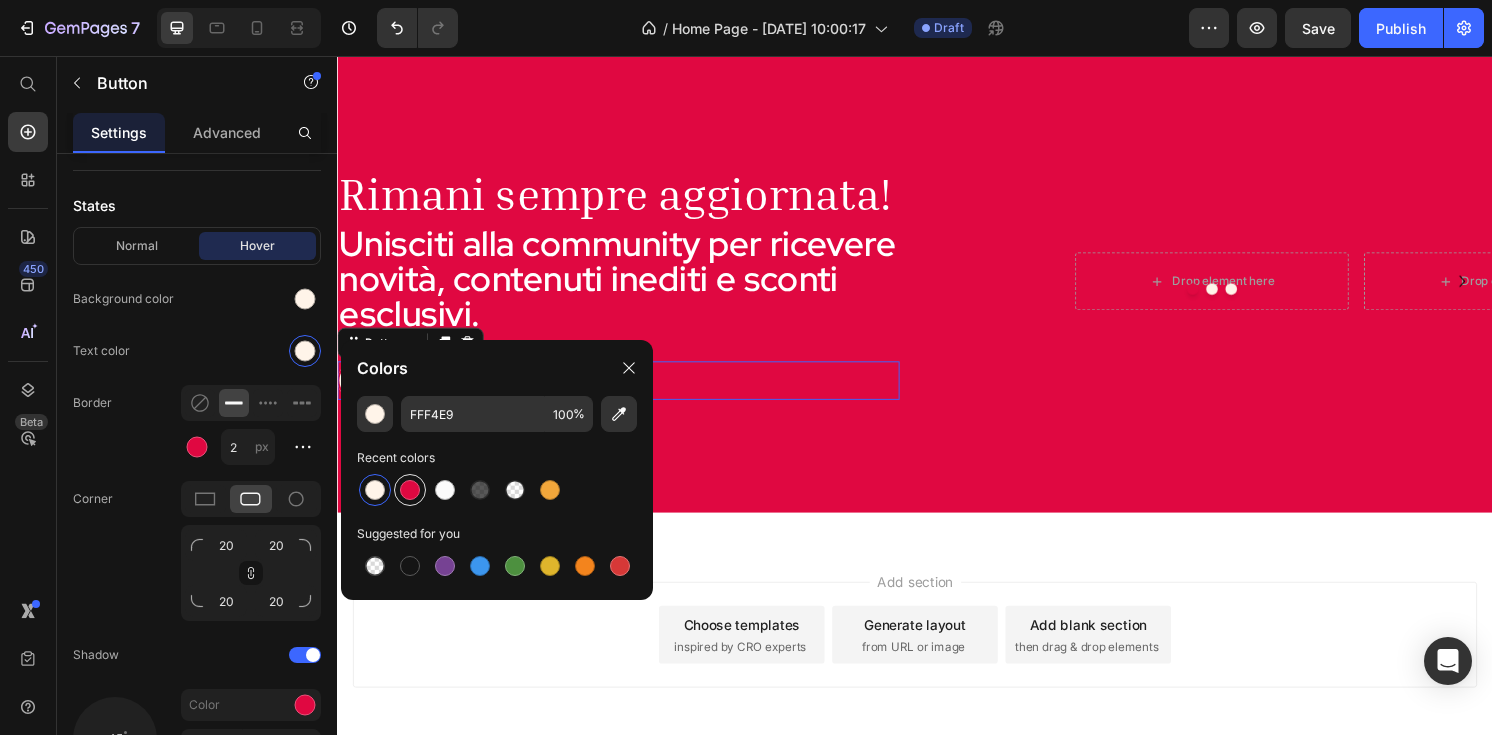 click at bounding box center [410, 490] 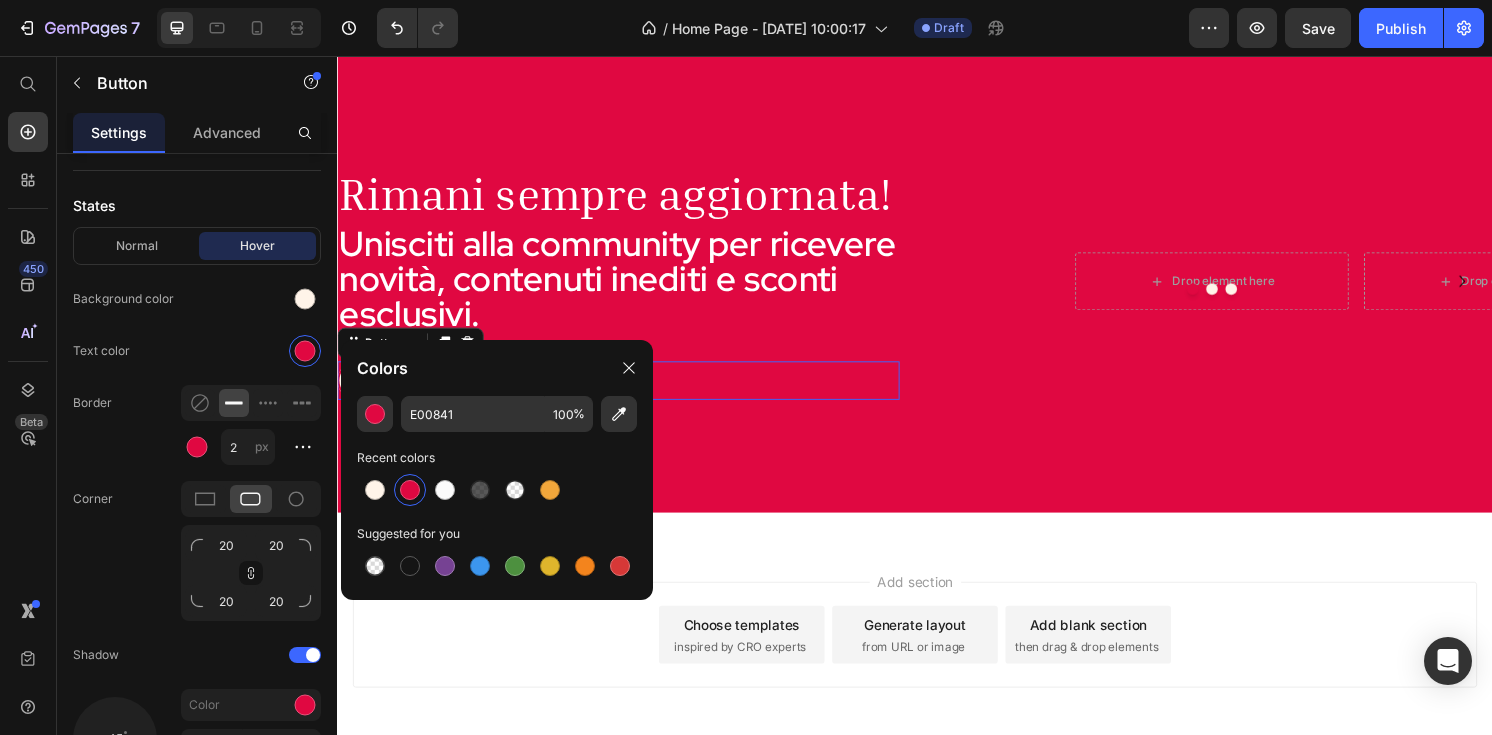 click on "SCOPRI DI PIÚ Button   0" at bounding box center (629, 393) 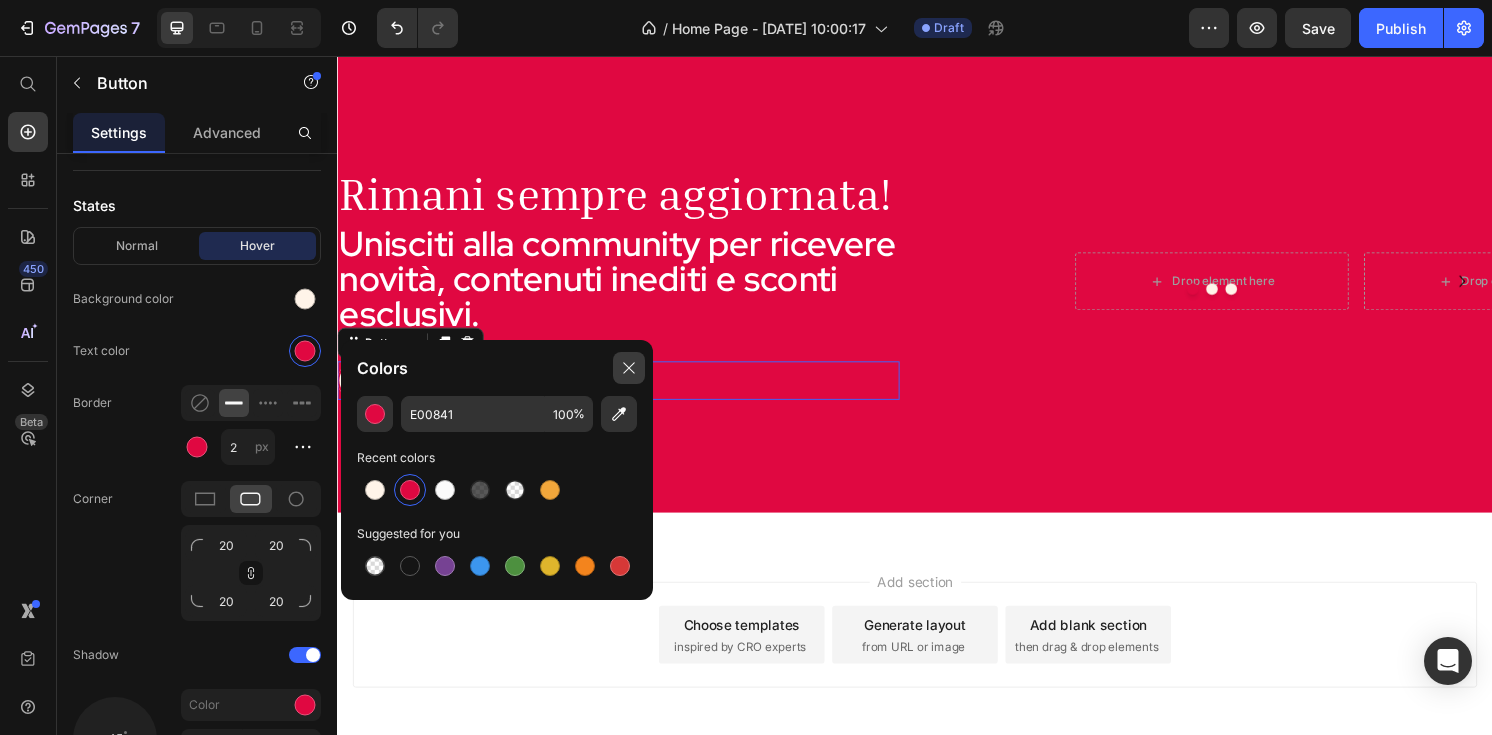 click 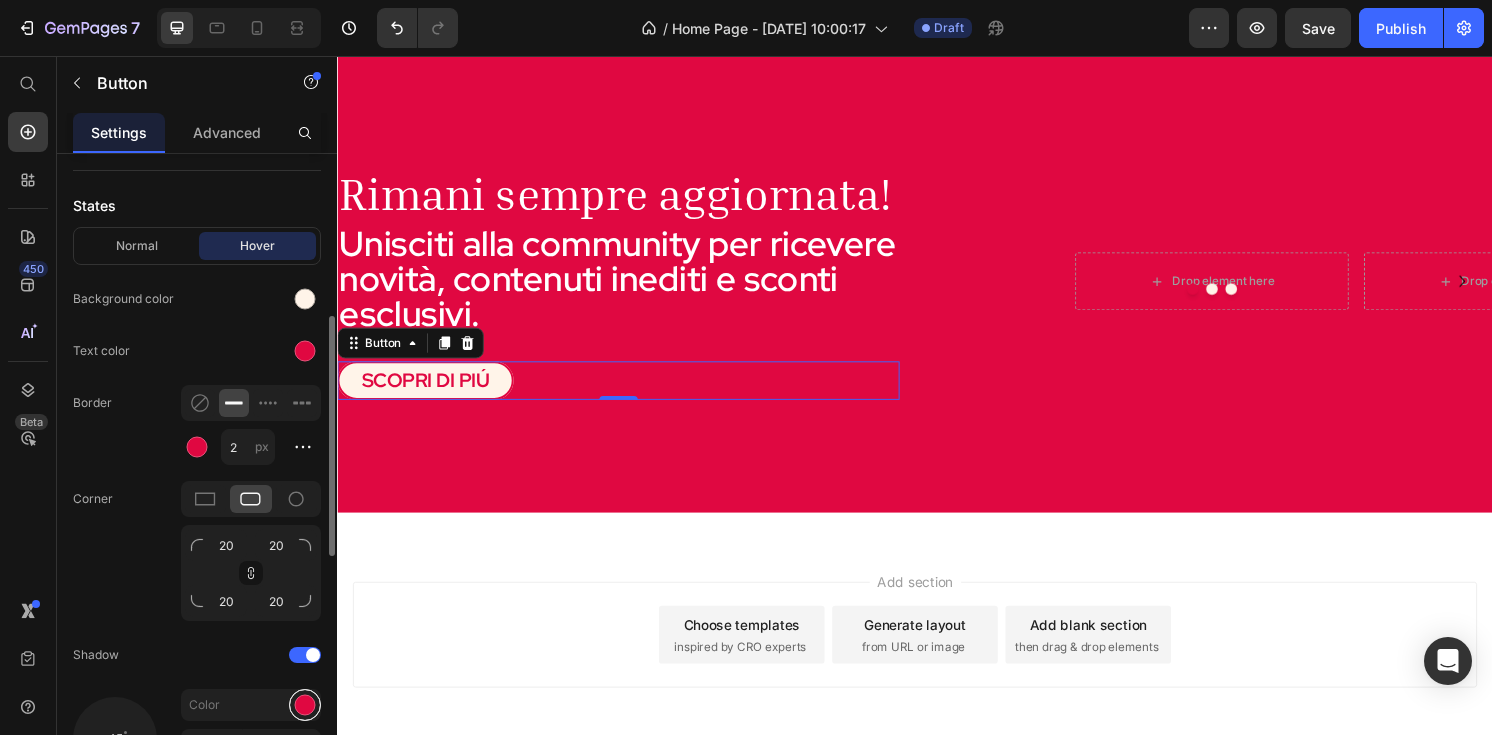 click at bounding box center [305, 705] 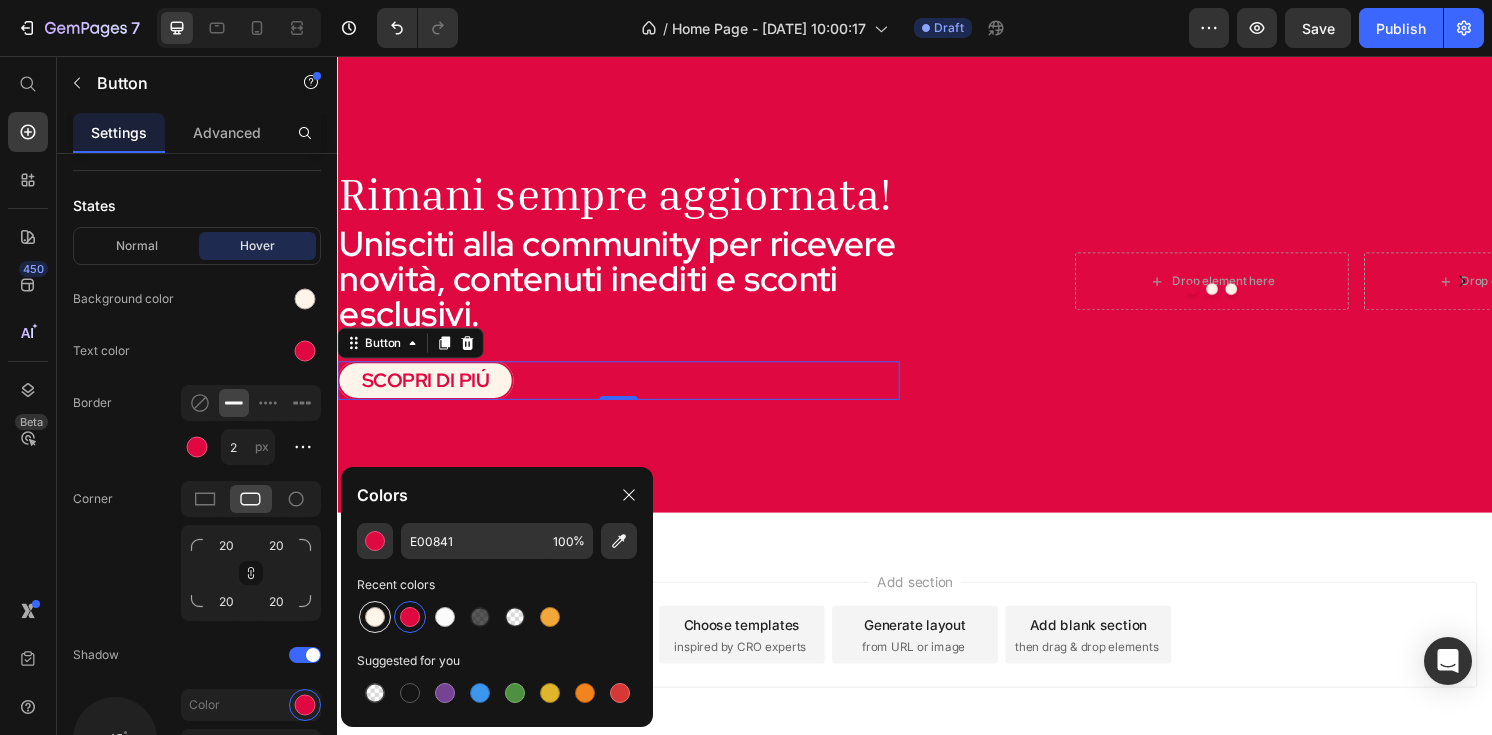 click at bounding box center [375, 617] 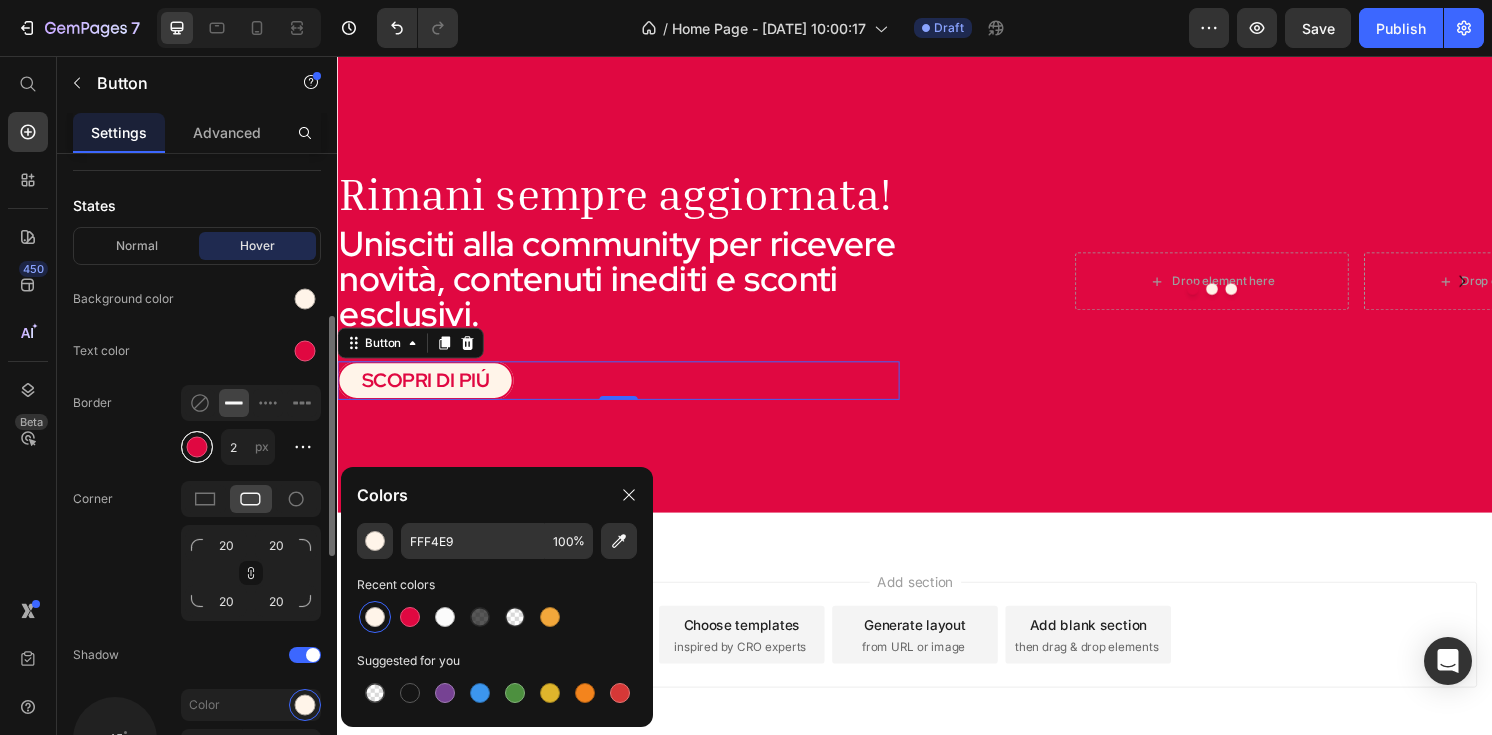 click at bounding box center [197, 447] 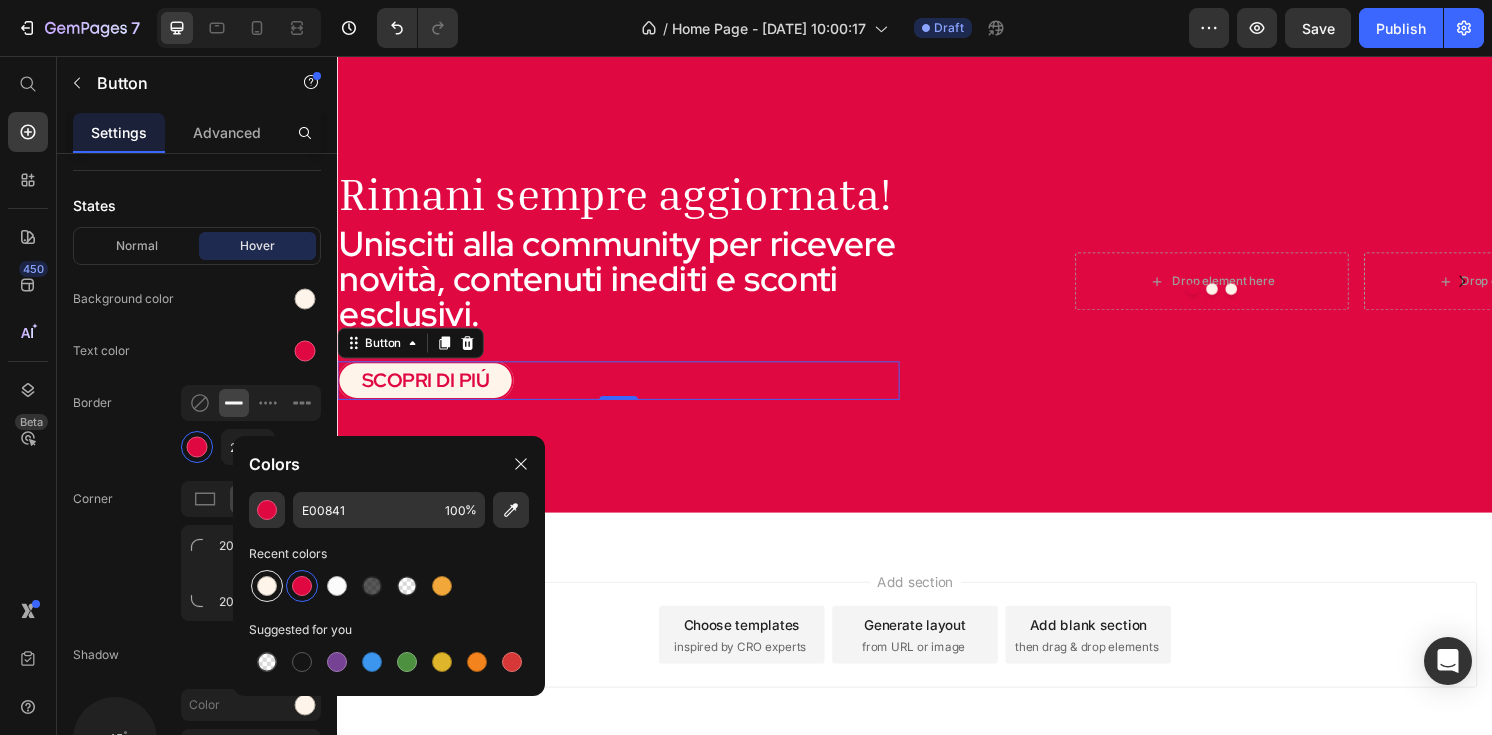 click at bounding box center [267, 586] 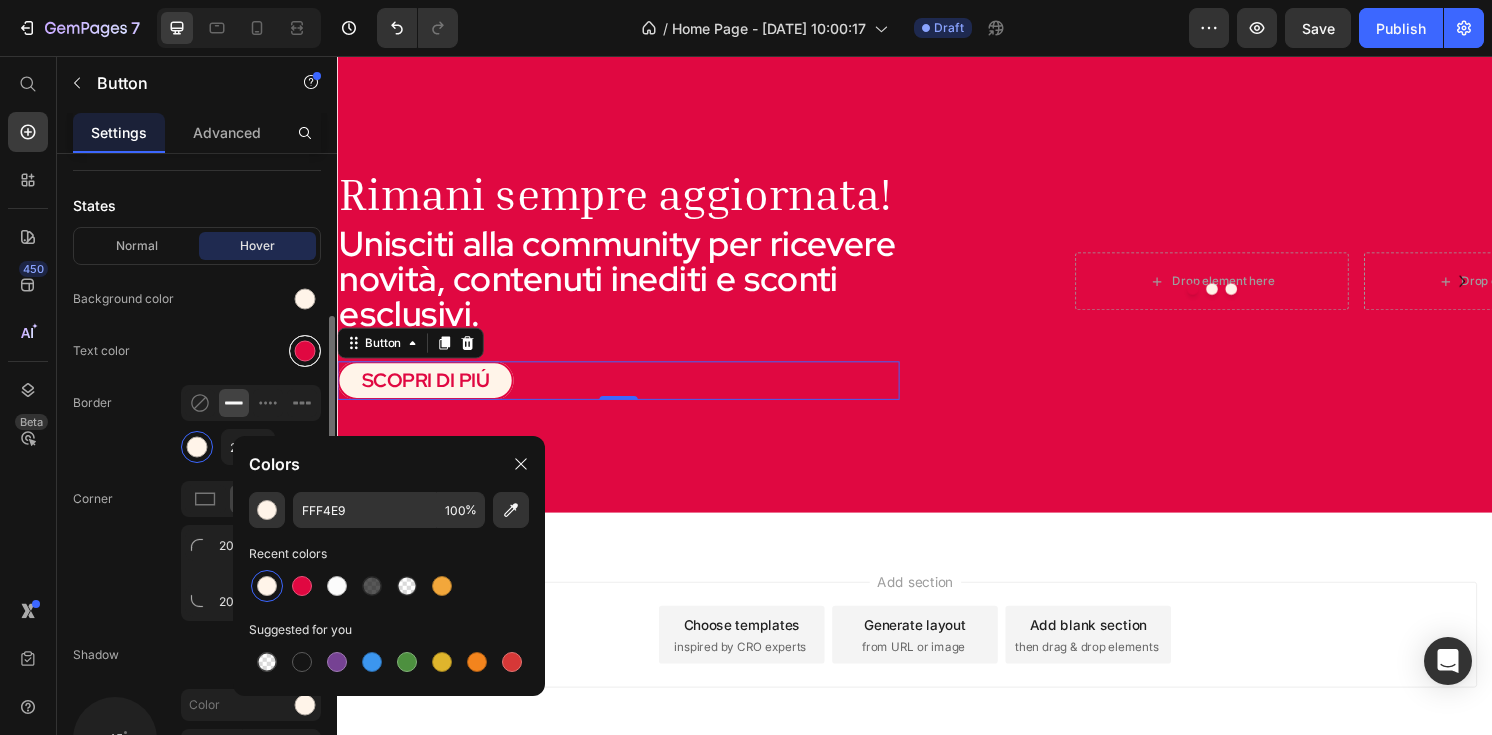 click at bounding box center (305, 351) 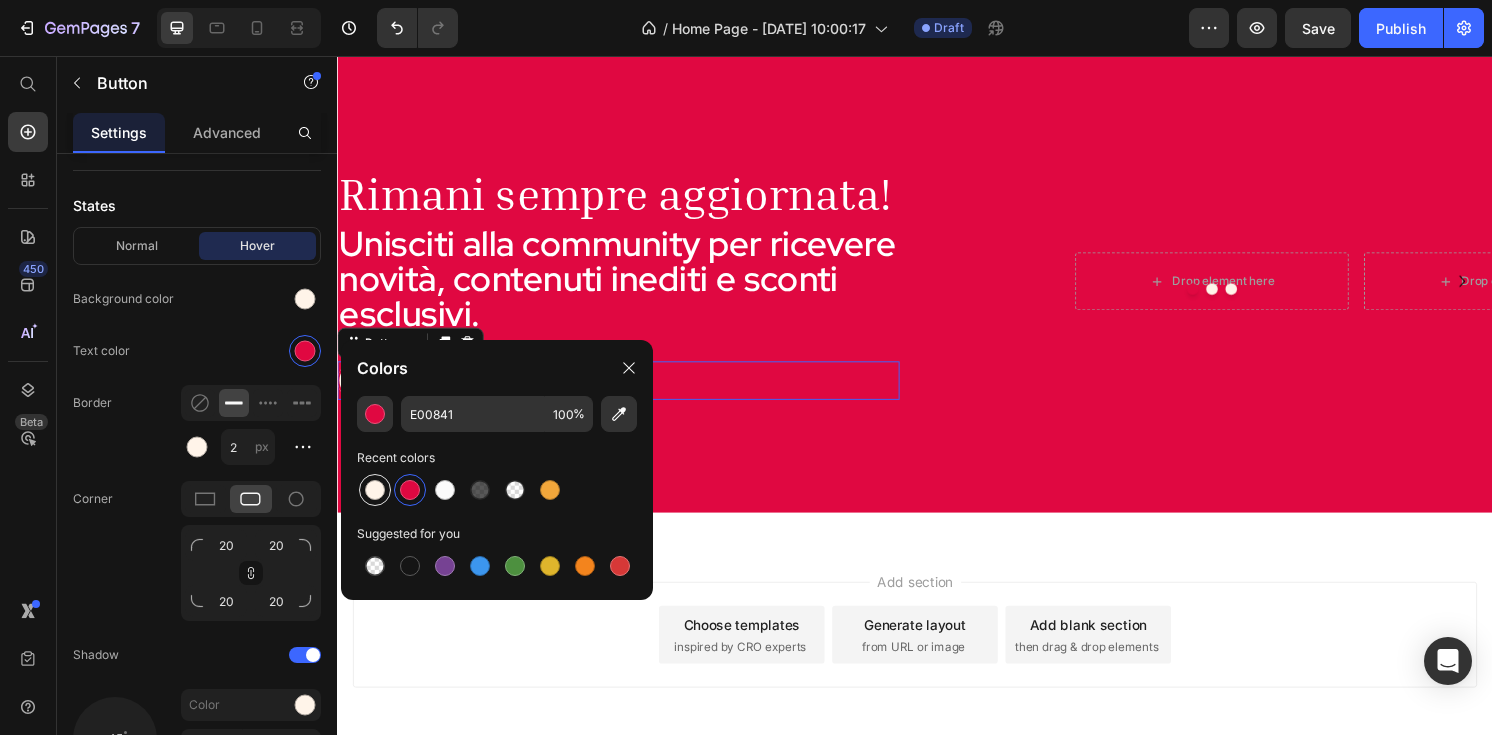 click at bounding box center (375, 490) 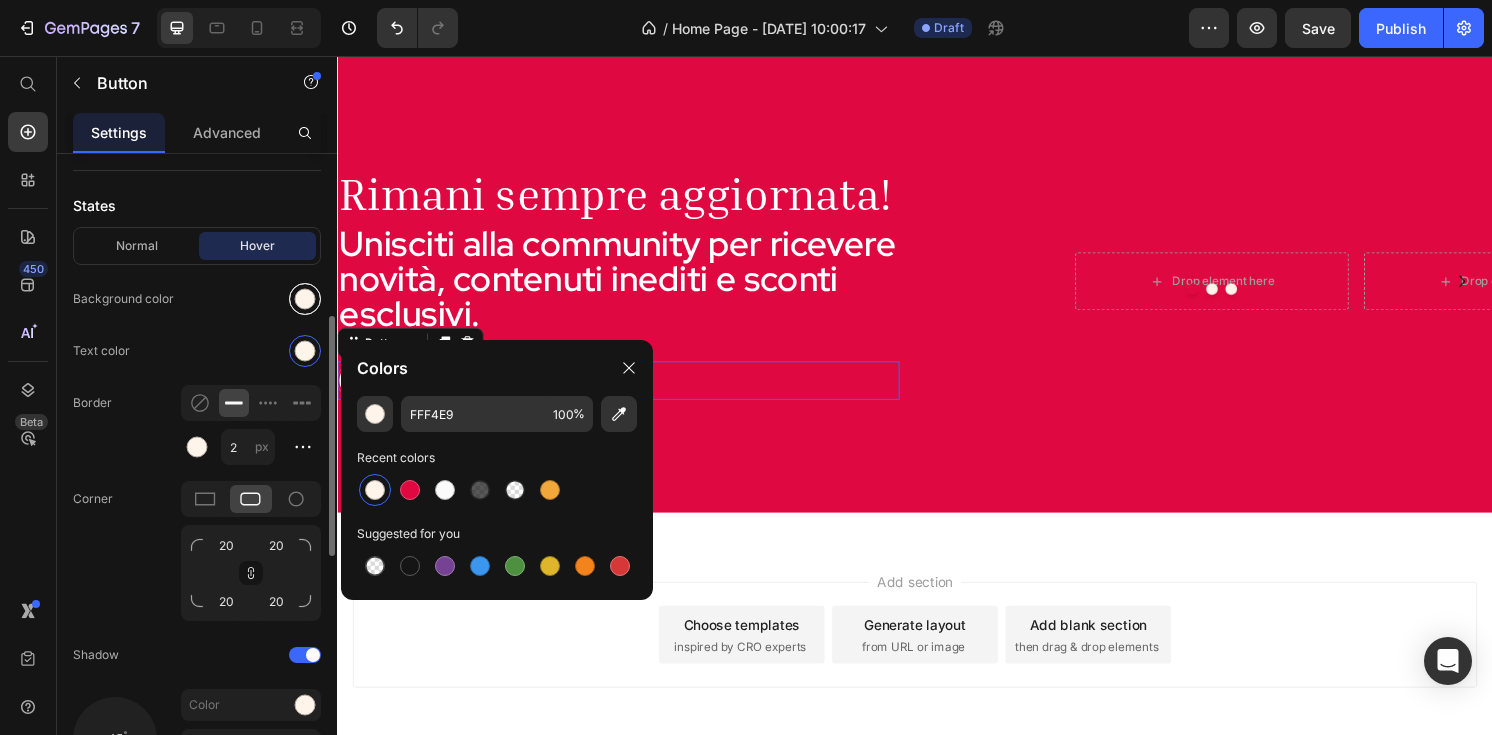 click at bounding box center [305, 299] 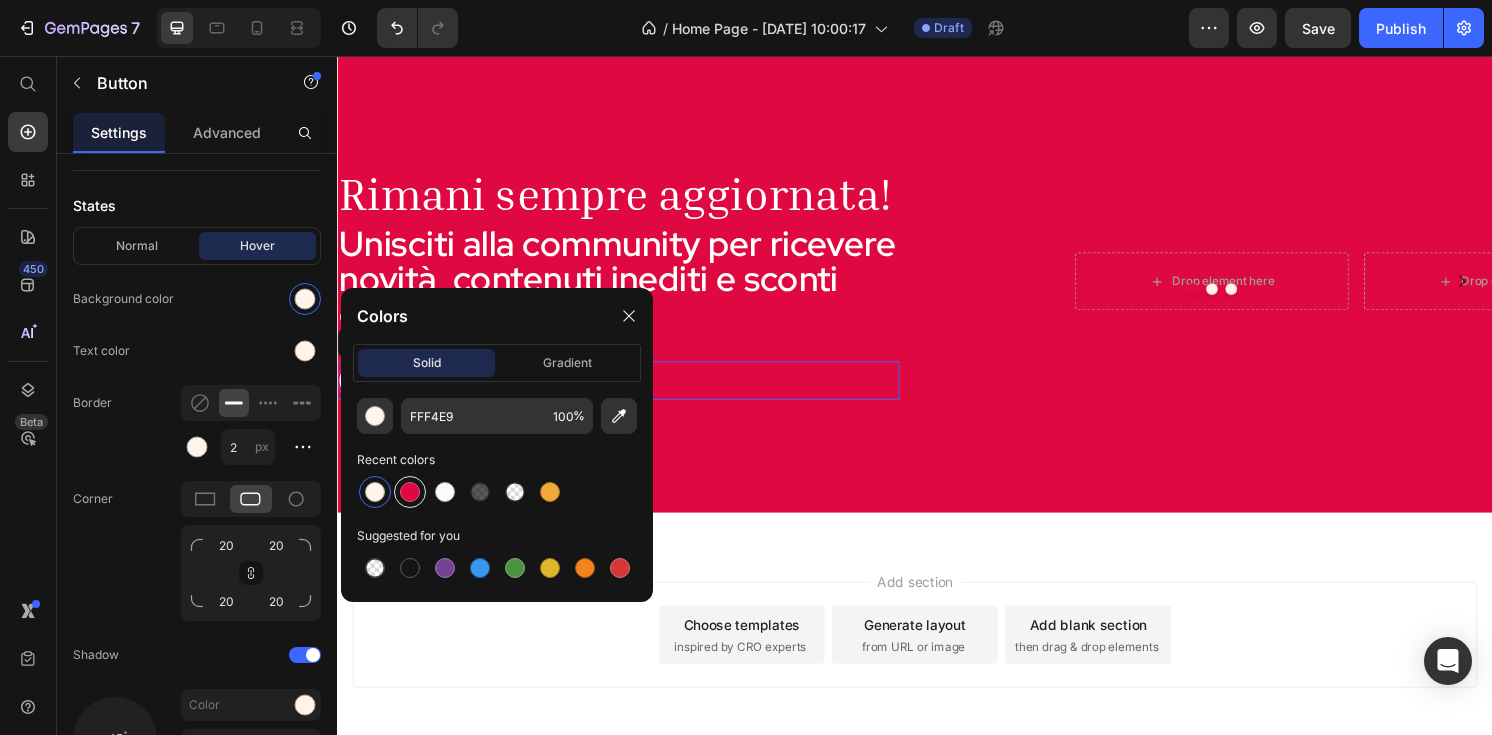 click at bounding box center (410, 492) 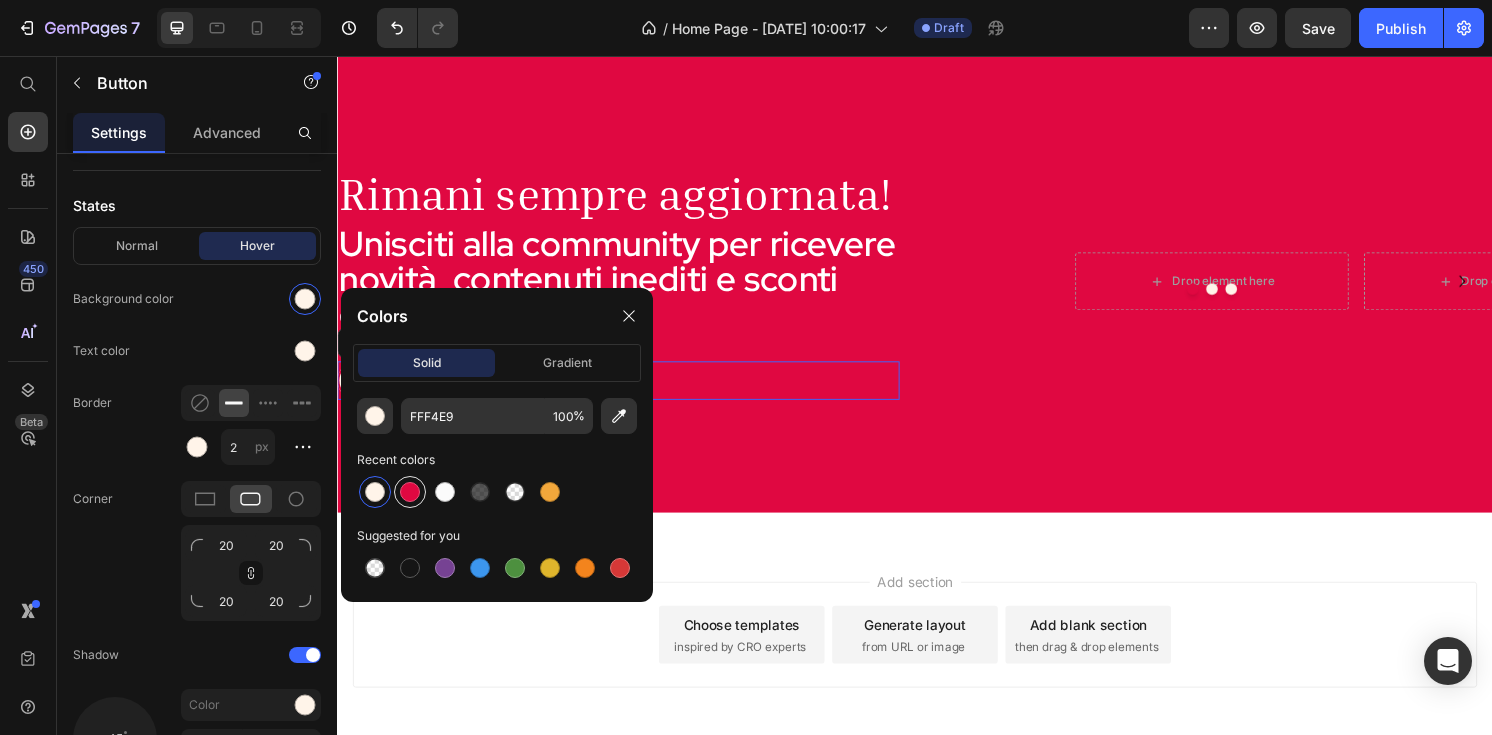 type on "E00841" 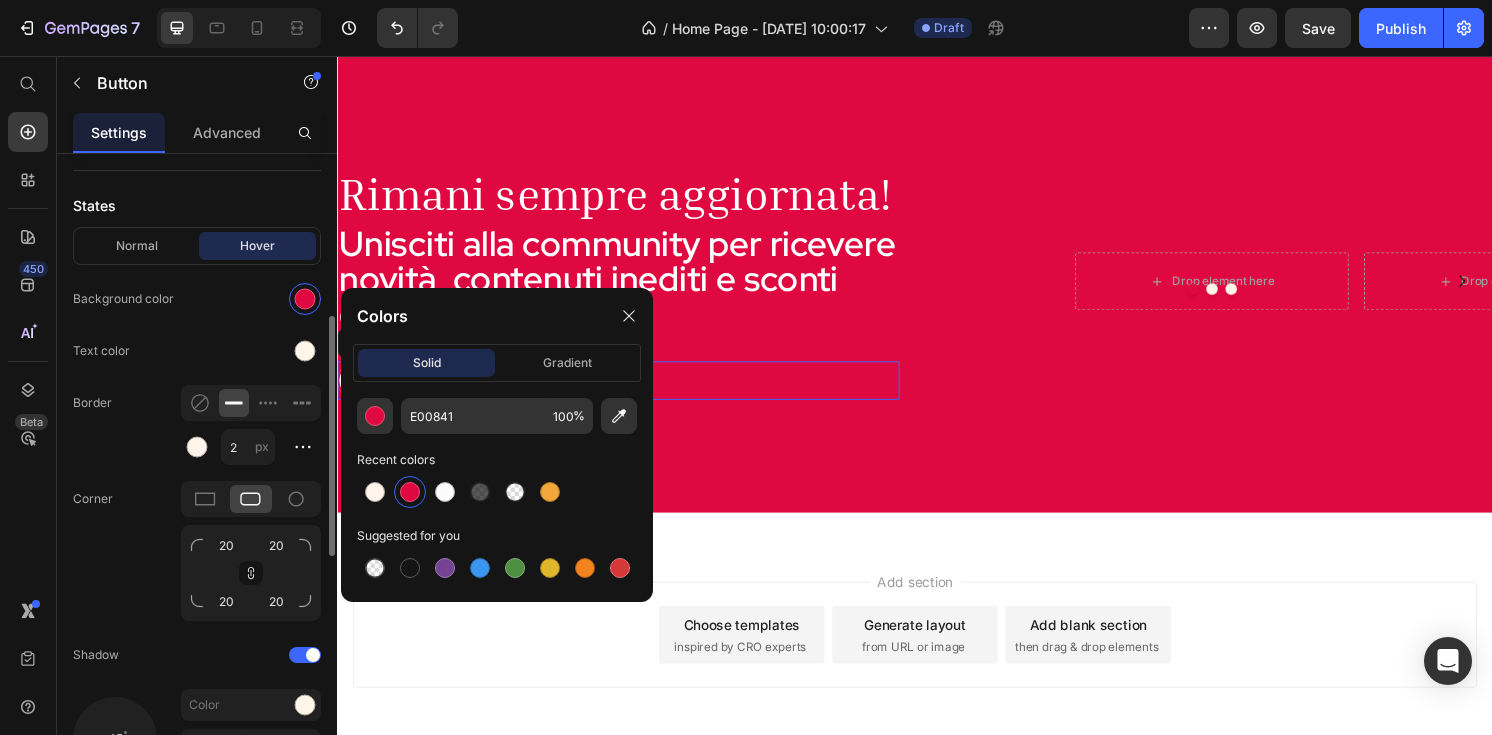 click on "Normal Hover Background color Text color Border 2 px Corner 20 20 20 20 Shadow 45 Color Distance 3 px Size 0 px Blur 0 px" 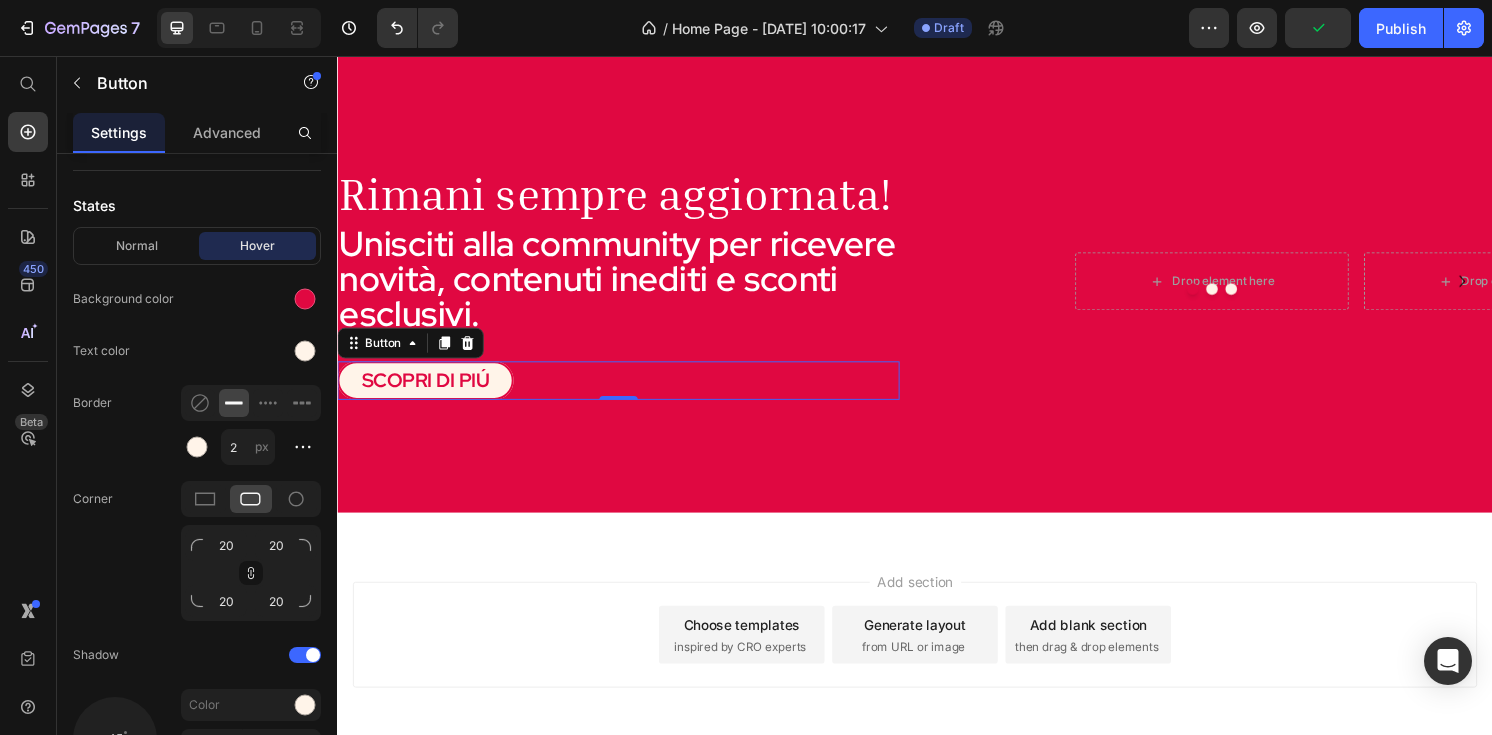 click on "Add section Choose templates inspired by CRO experts Generate layout from URL or image Add blank section then drag & drop elements" at bounding box center [937, 685] 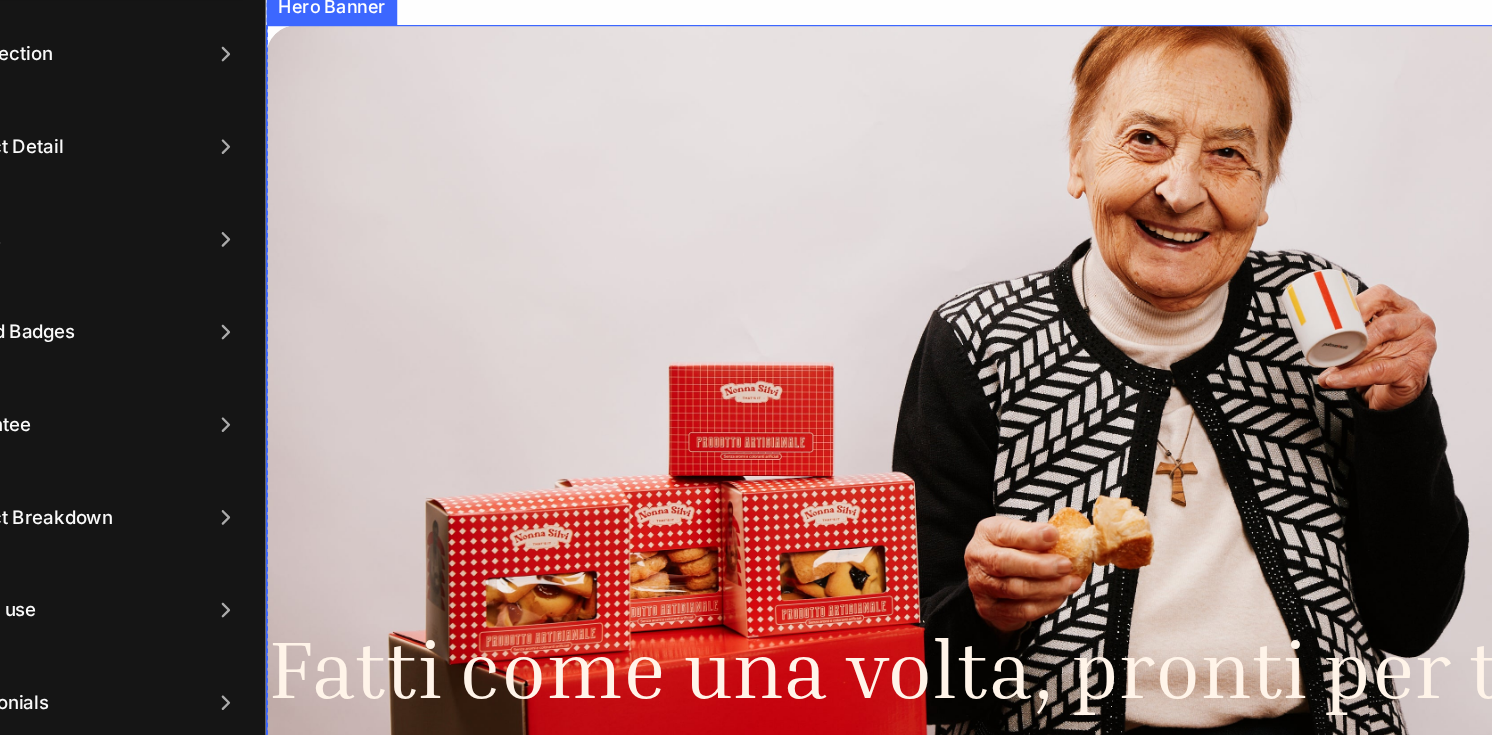 scroll, scrollTop: 0, scrollLeft: 0, axis: both 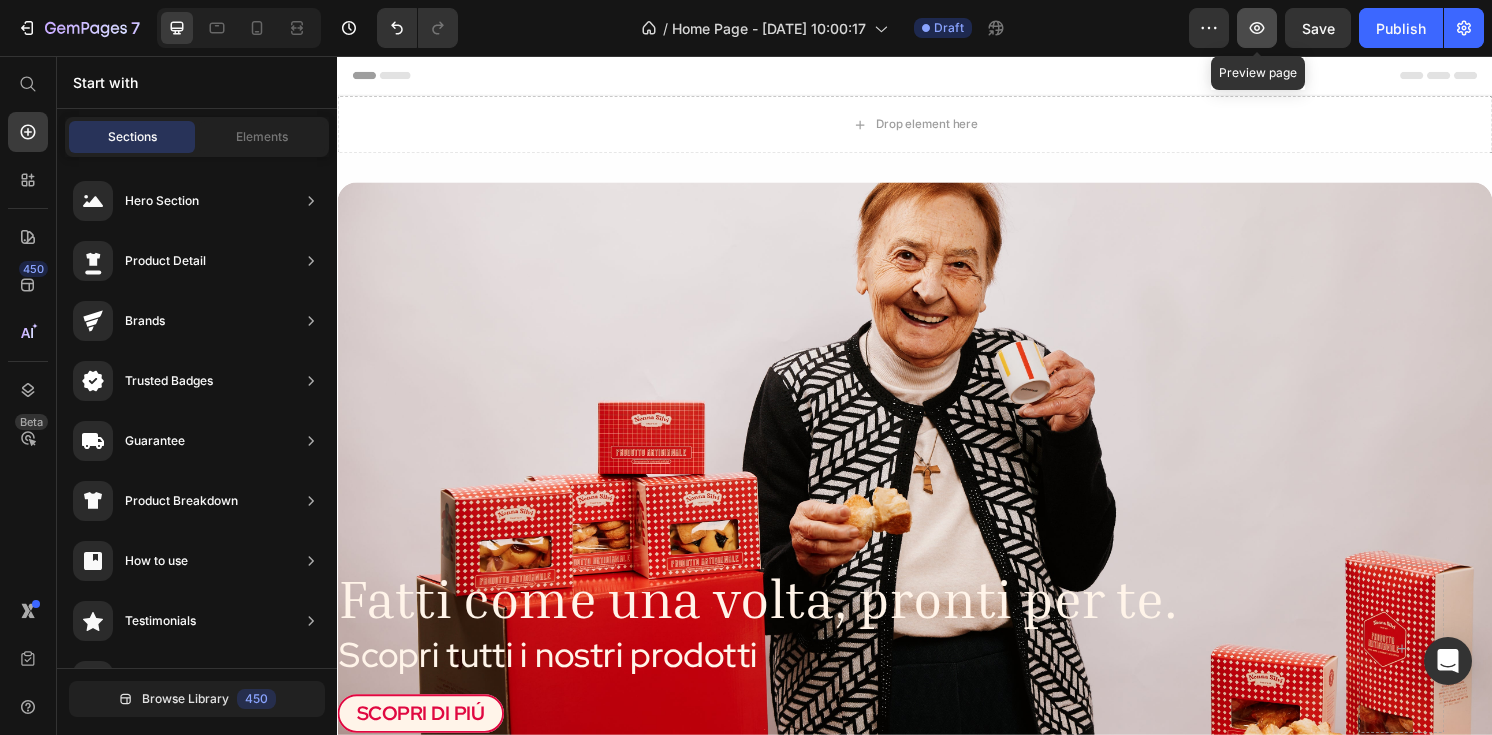 click 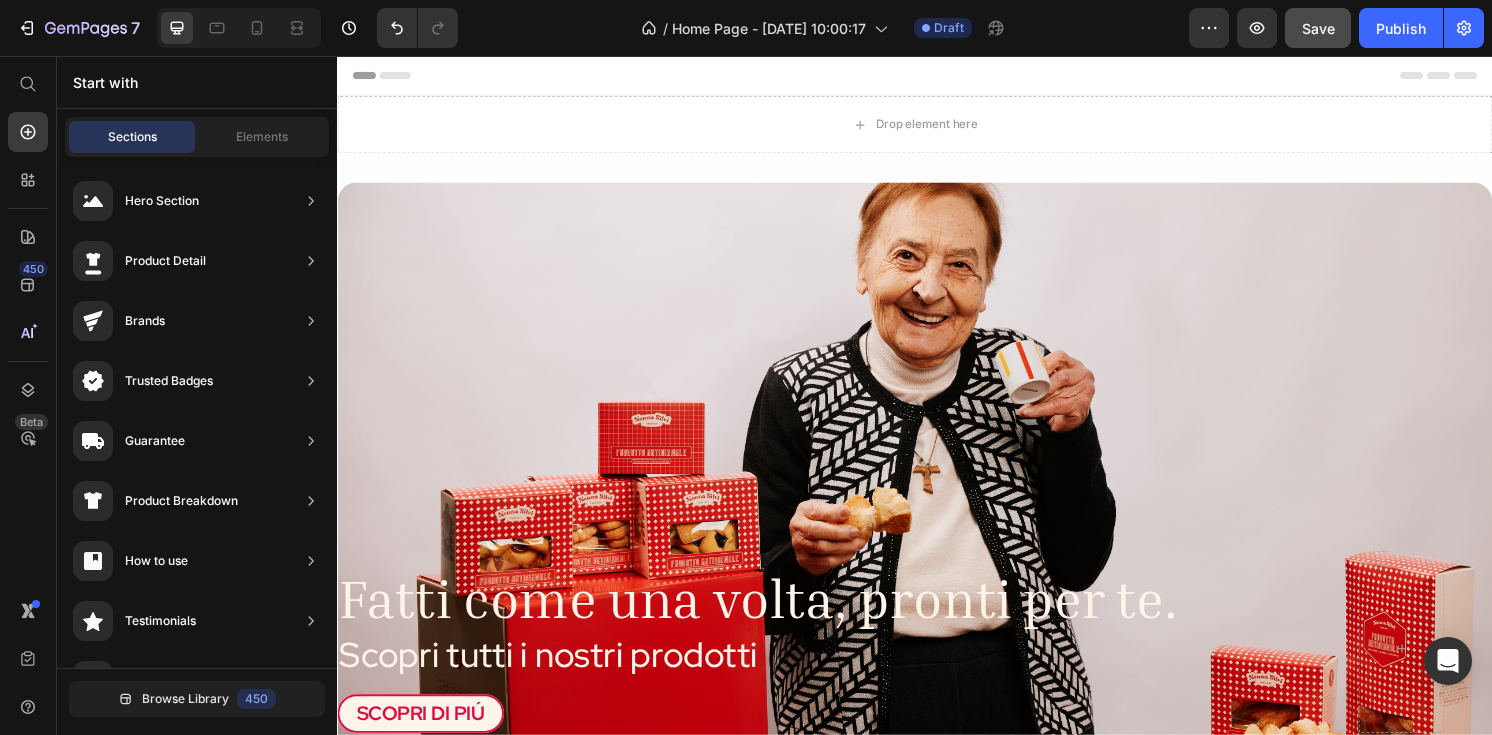 click on "Save" at bounding box center (1318, 28) 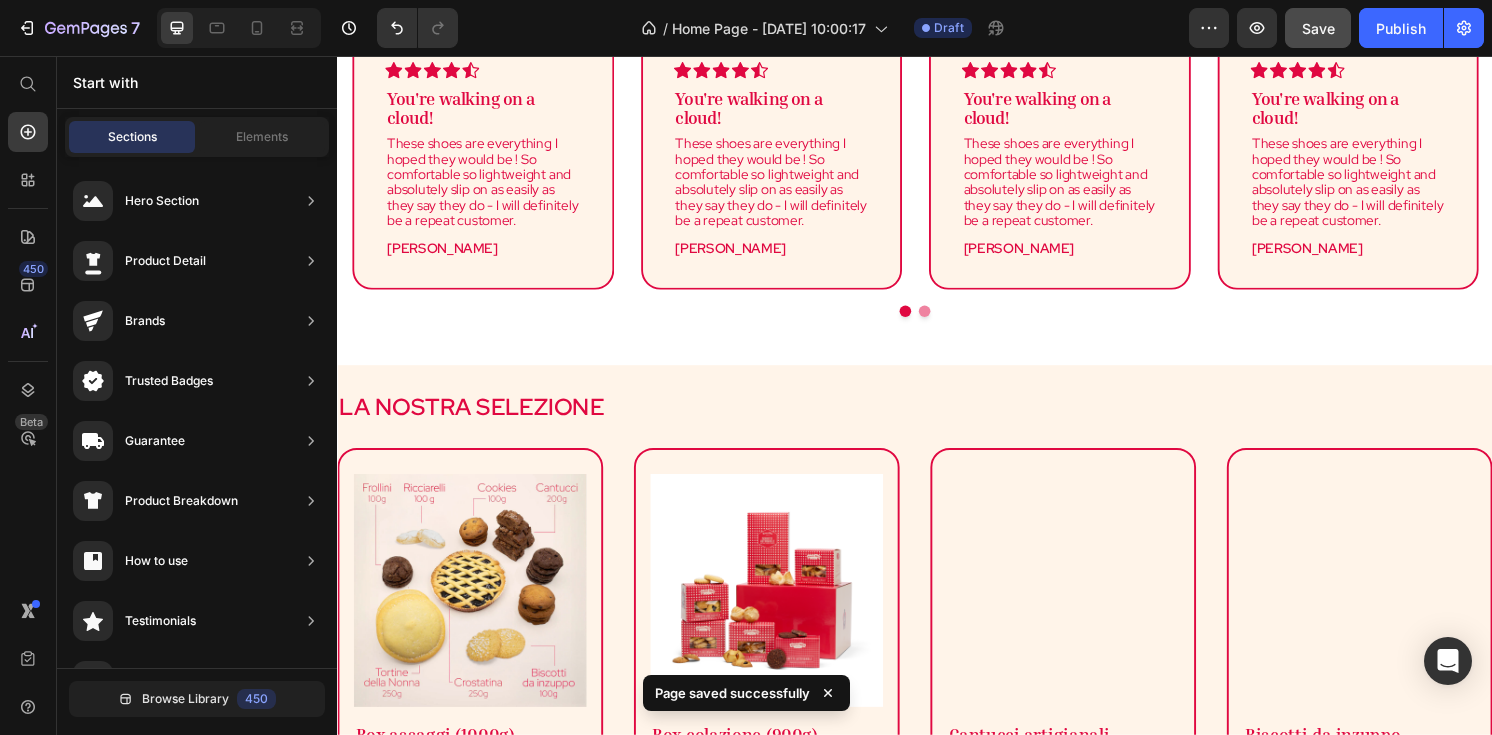 scroll, scrollTop: 875, scrollLeft: 0, axis: vertical 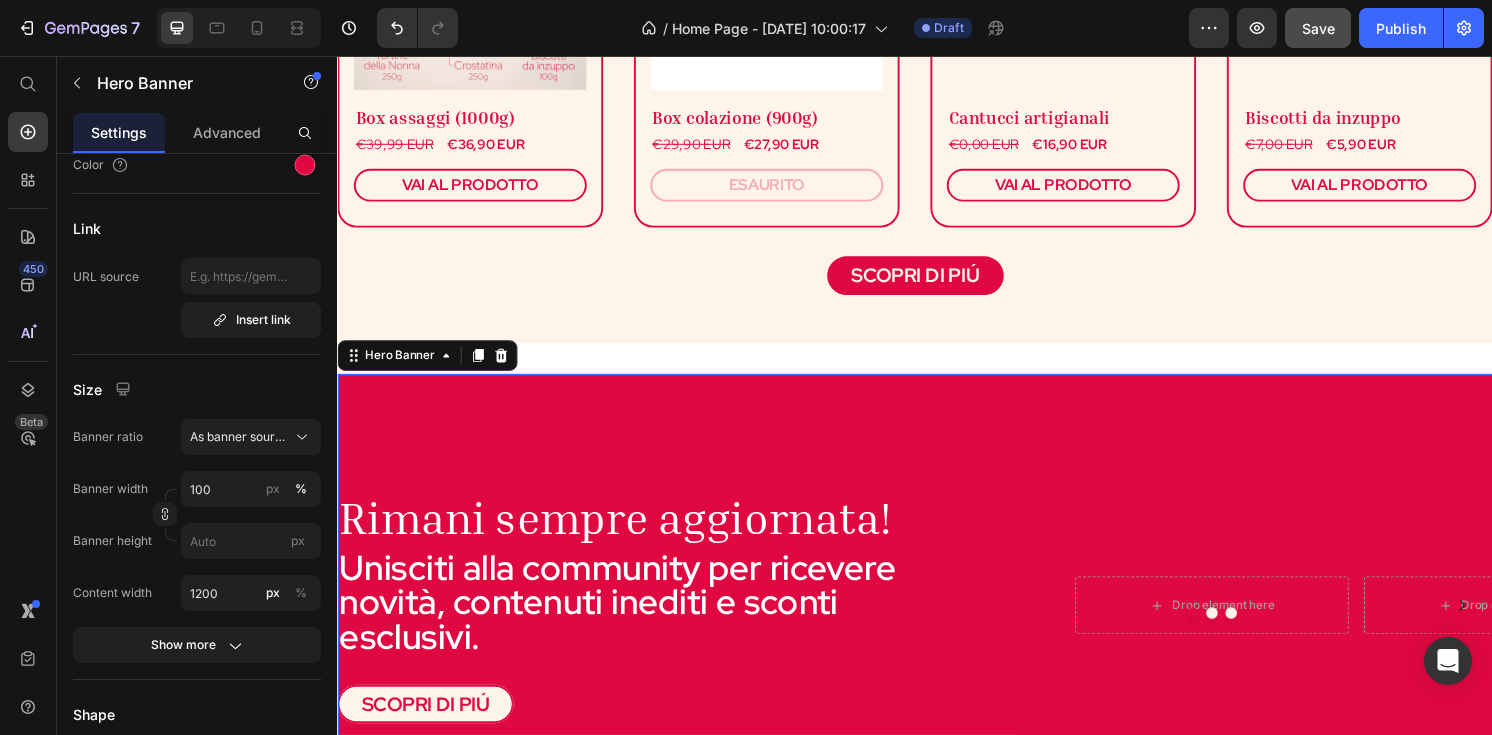 click at bounding box center [937, 626] 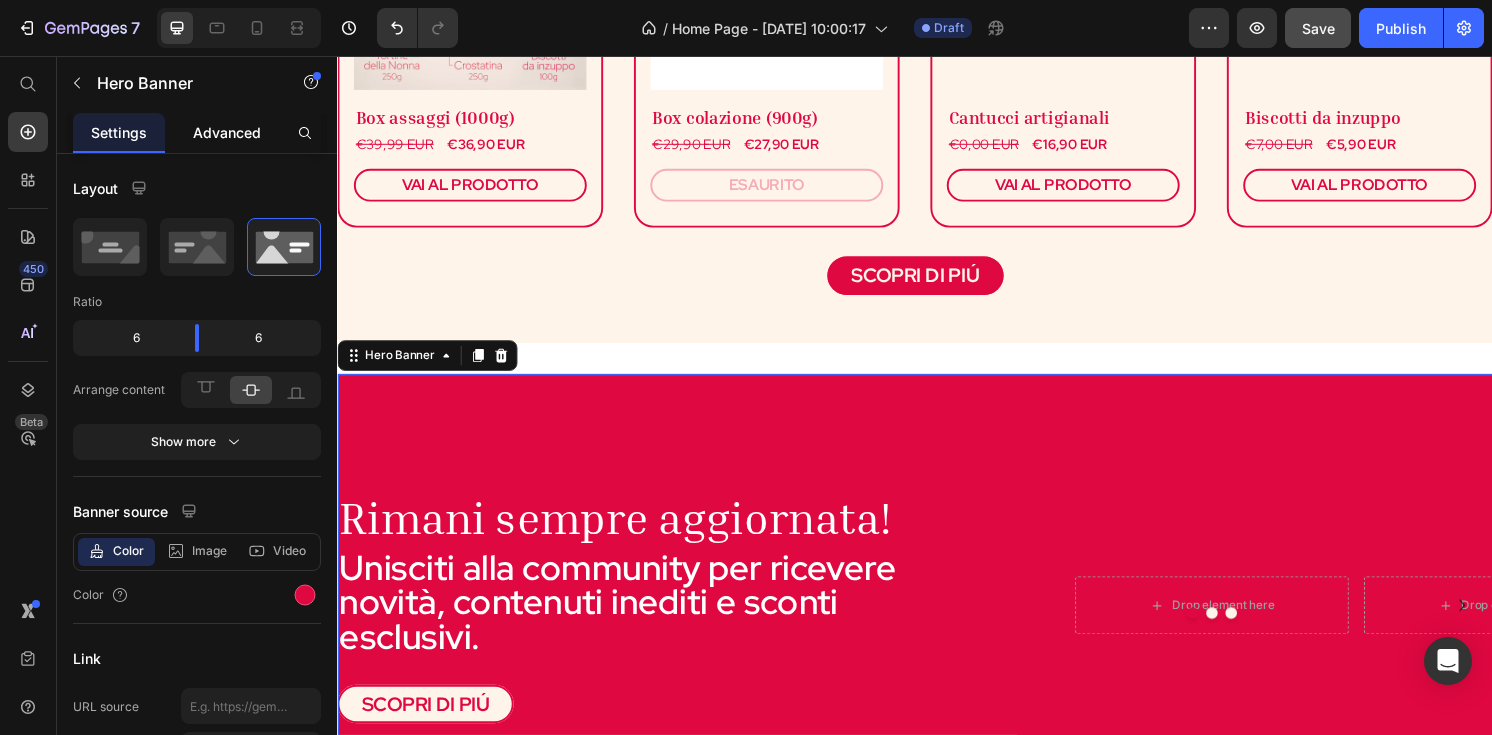 click on "Advanced" 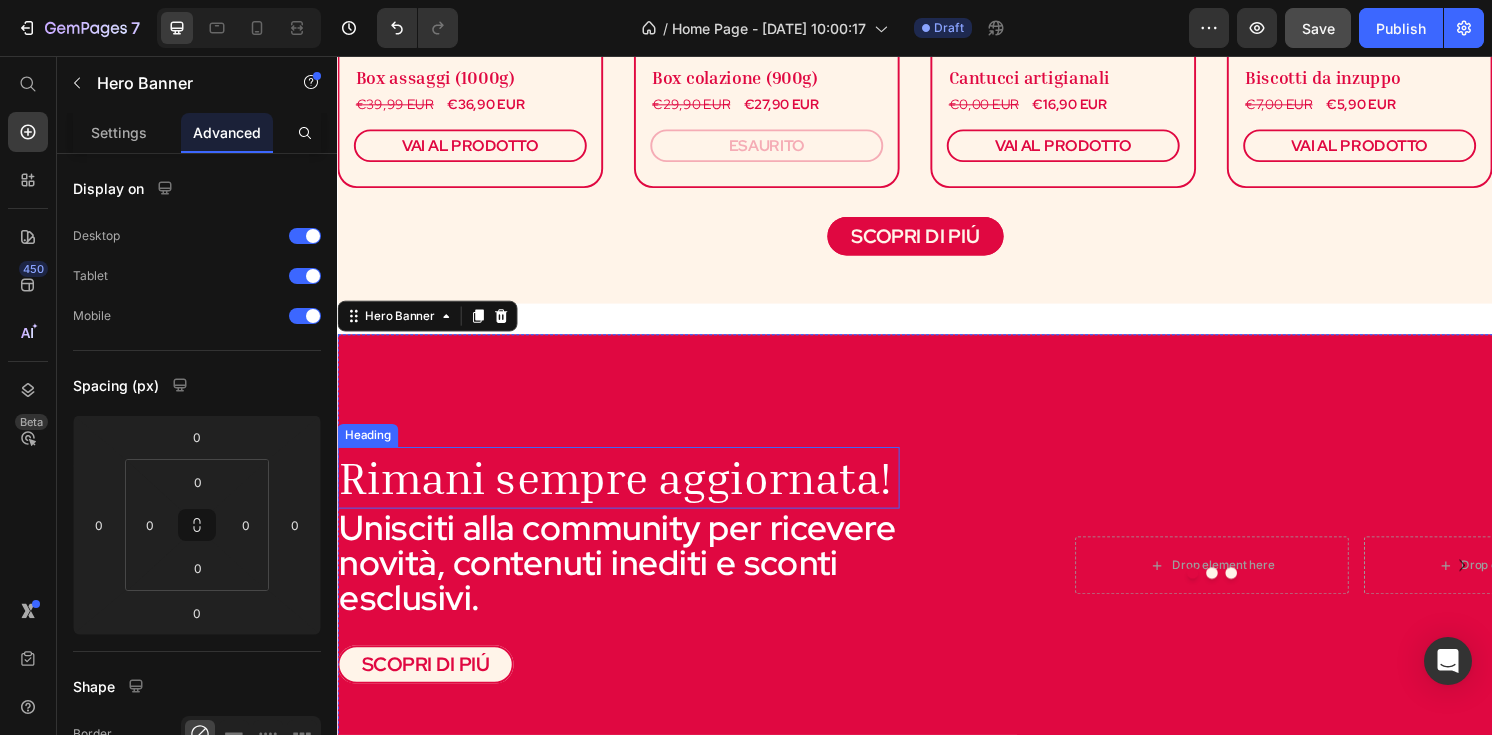 scroll, scrollTop: 1593, scrollLeft: 0, axis: vertical 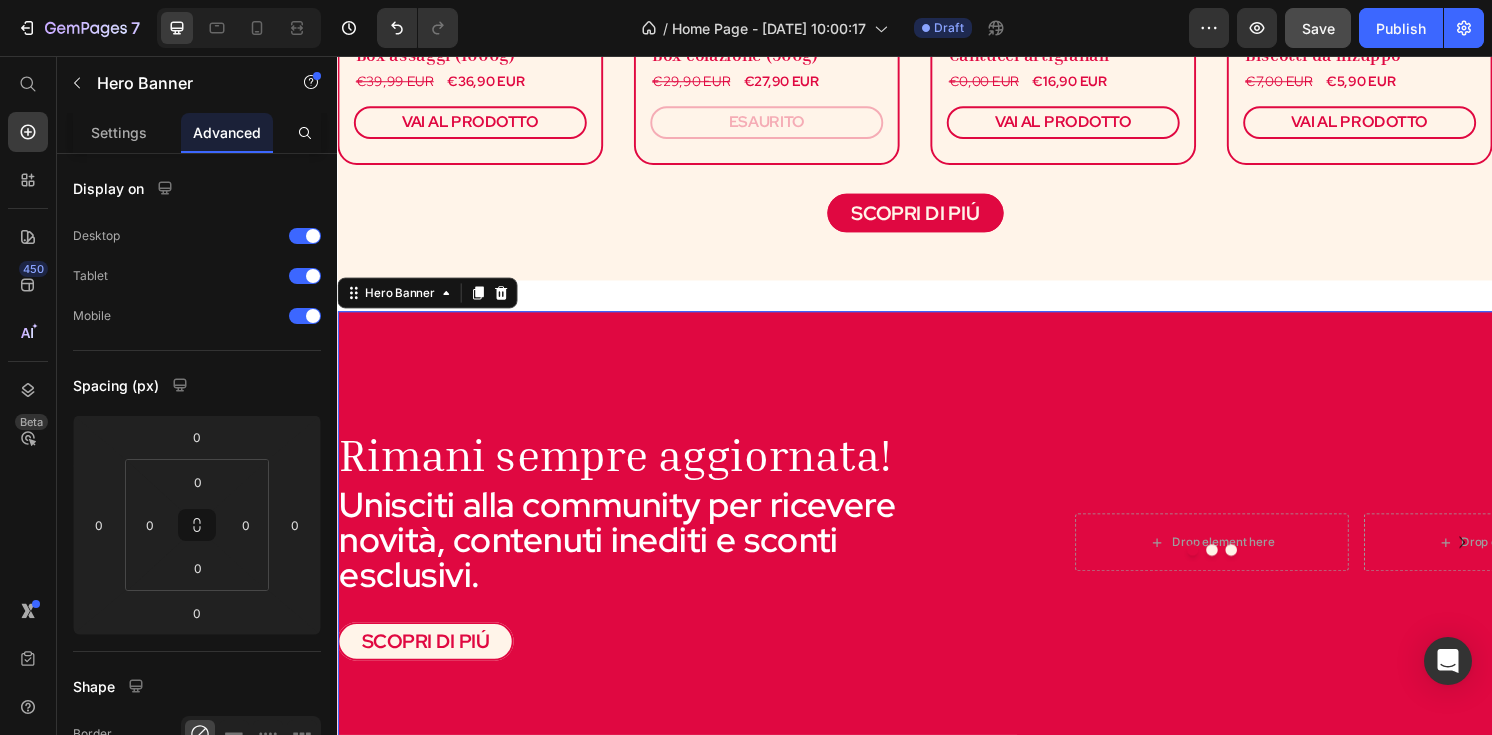 click on "Drop element here
Drop element here
Drop element here
Carousel Rimani sempre aggiornata! Heading Unisciti alla community per ricevere novità, contenuti inediti e sconti esclusivi. Text Block SCOPRI DI PIÚ Button" at bounding box center [937, 561] 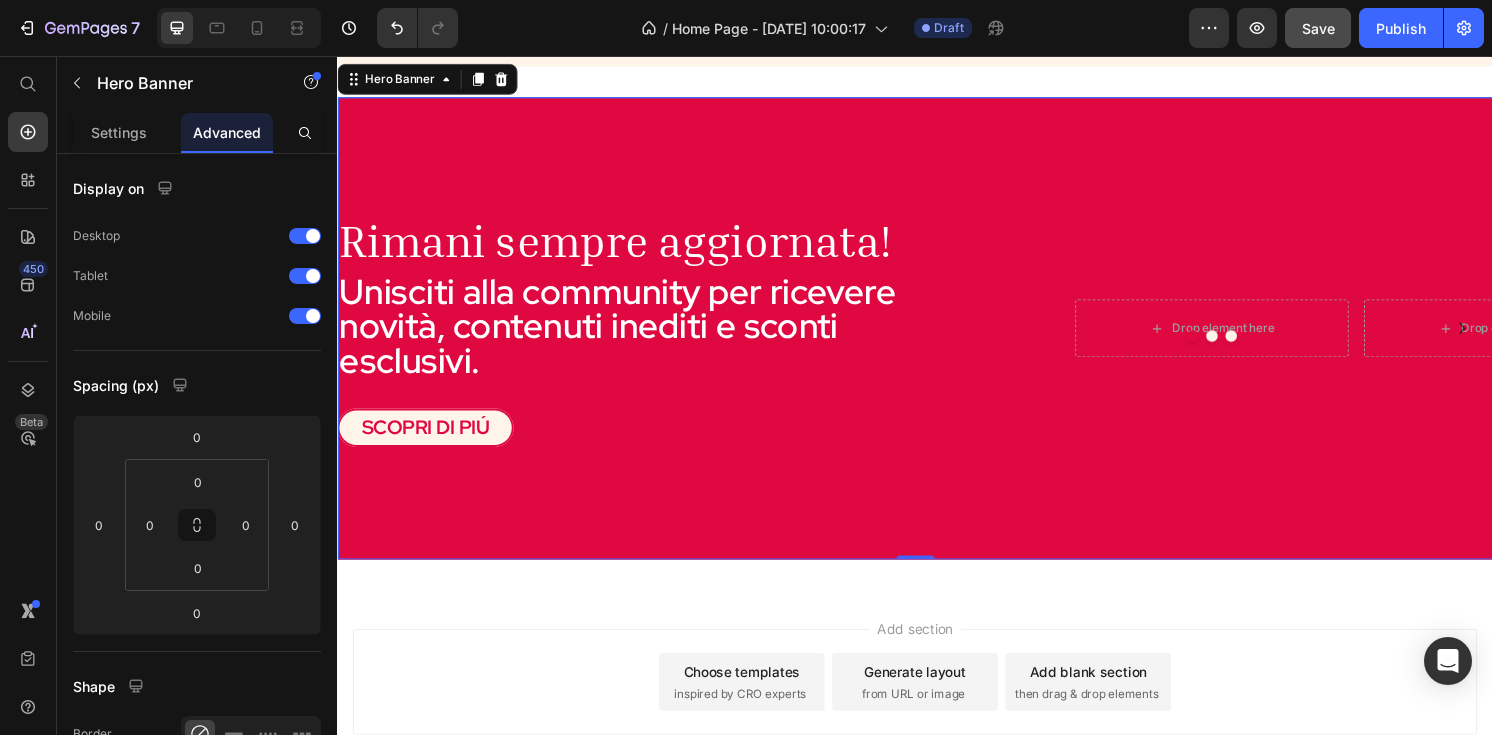 scroll, scrollTop: 1863, scrollLeft: 0, axis: vertical 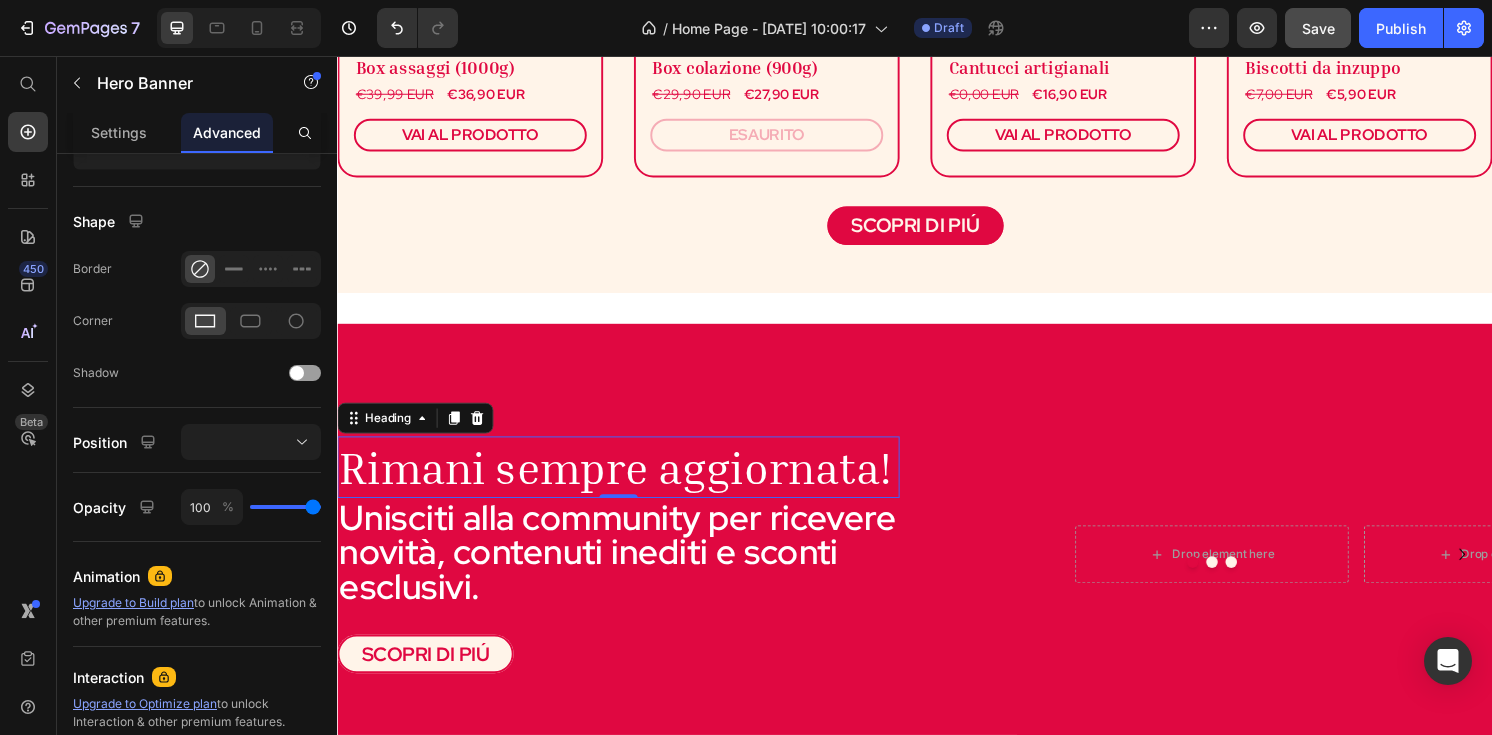 click on "Rimani sempre aggiornata!" at bounding box center [629, 483] 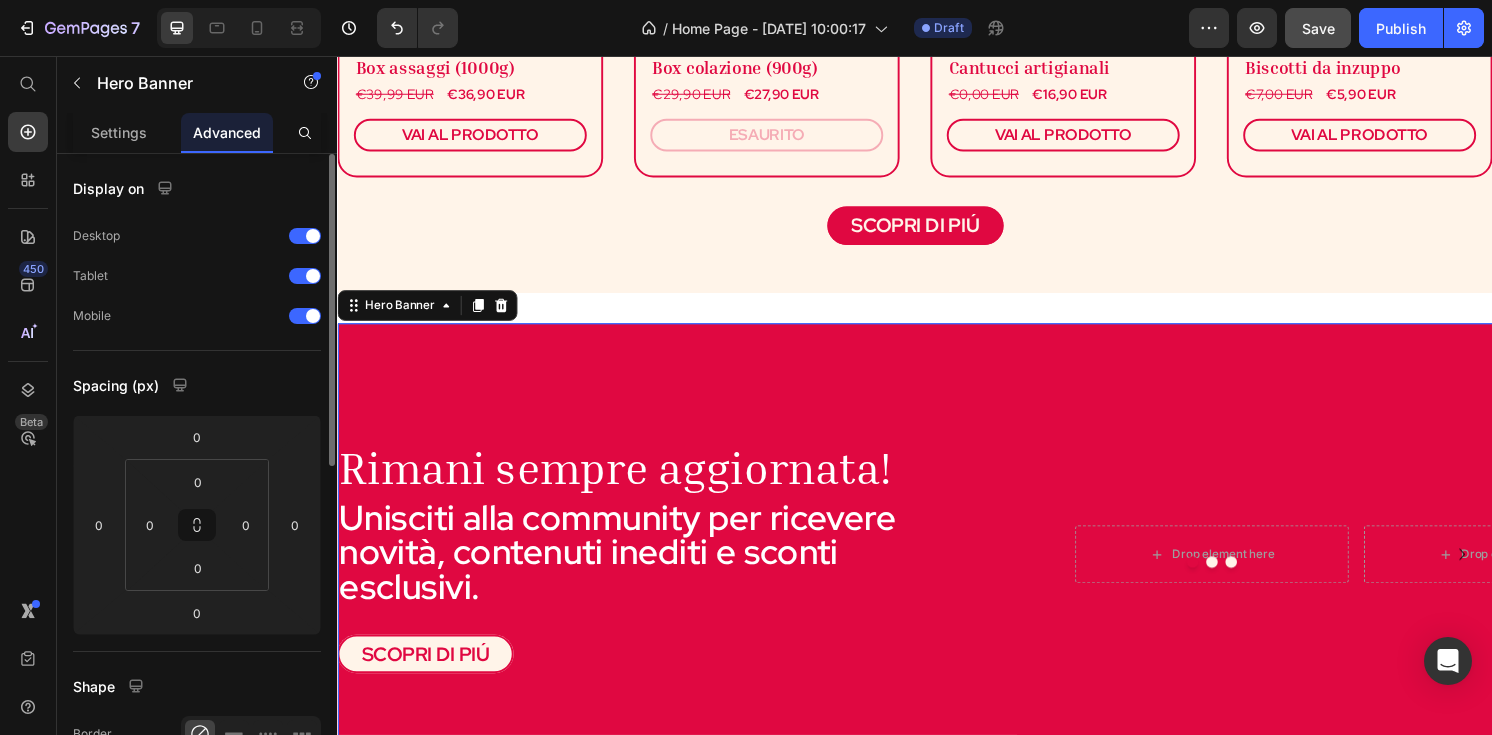 click at bounding box center (937, 574) 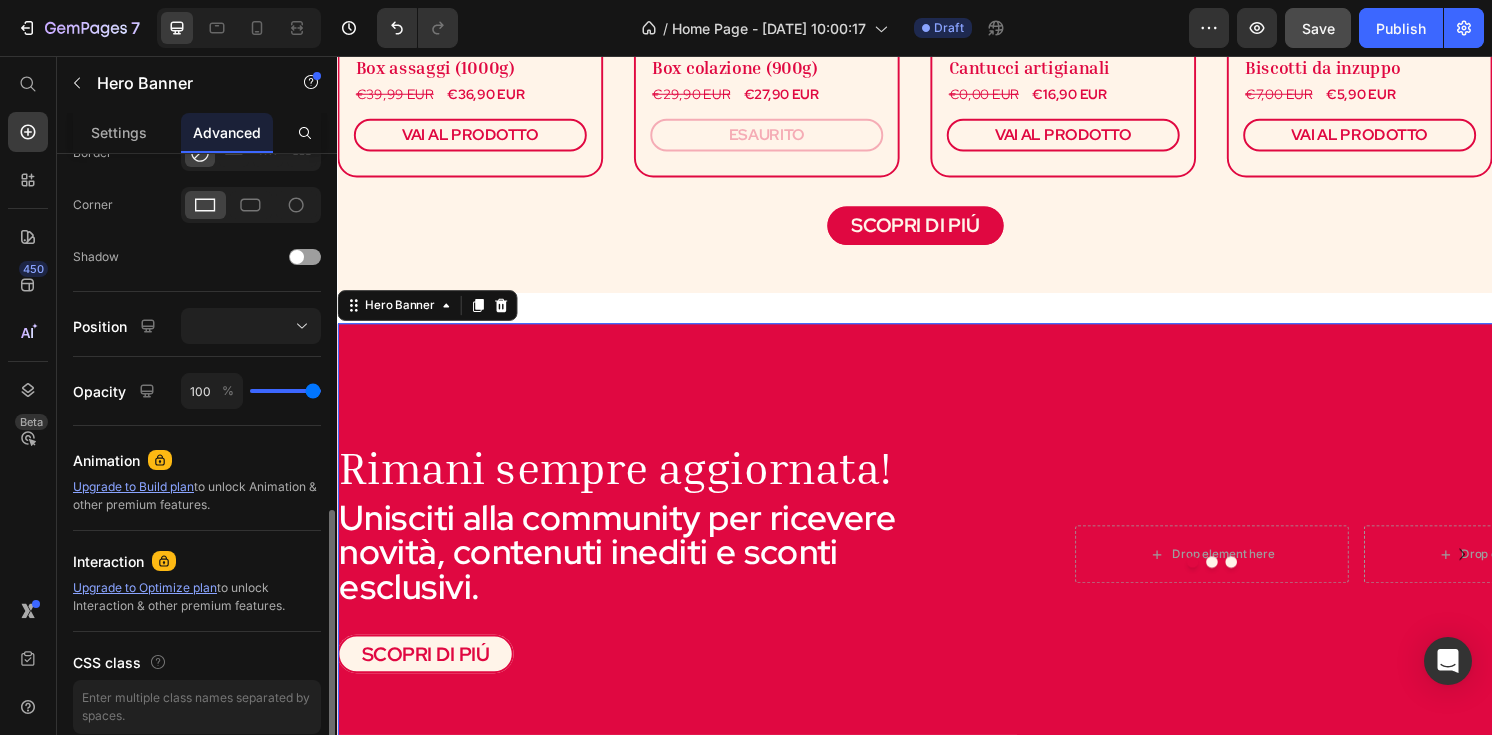 scroll, scrollTop: 667, scrollLeft: 0, axis: vertical 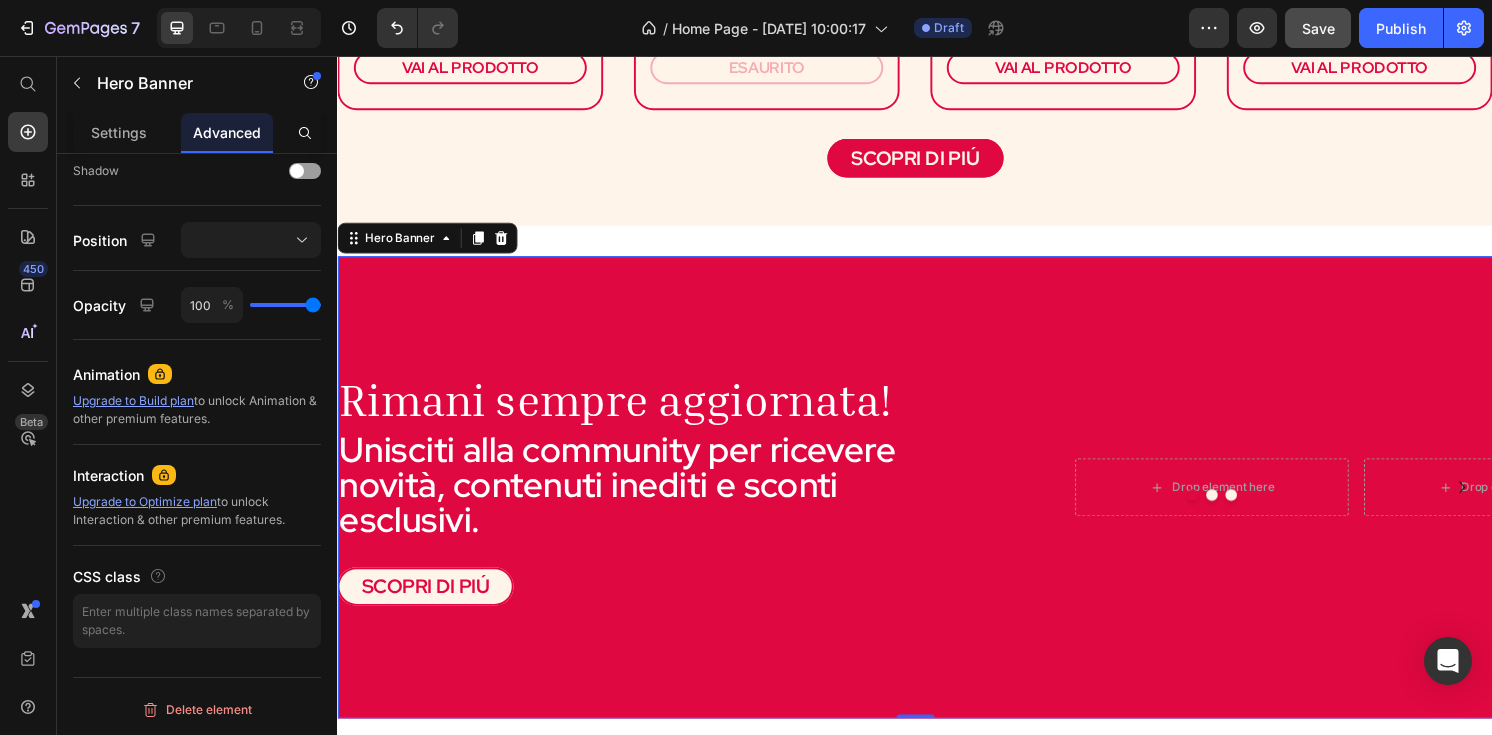 click on "Drop element here
Drop element here
Drop element here
Carousel Rimani sempre aggiornata! Heading Unisciti alla community per ricevere novità, contenuti inediti e sconti esclusivi. Text Block SCOPRI DI PIÚ Button" at bounding box center (937, 504) 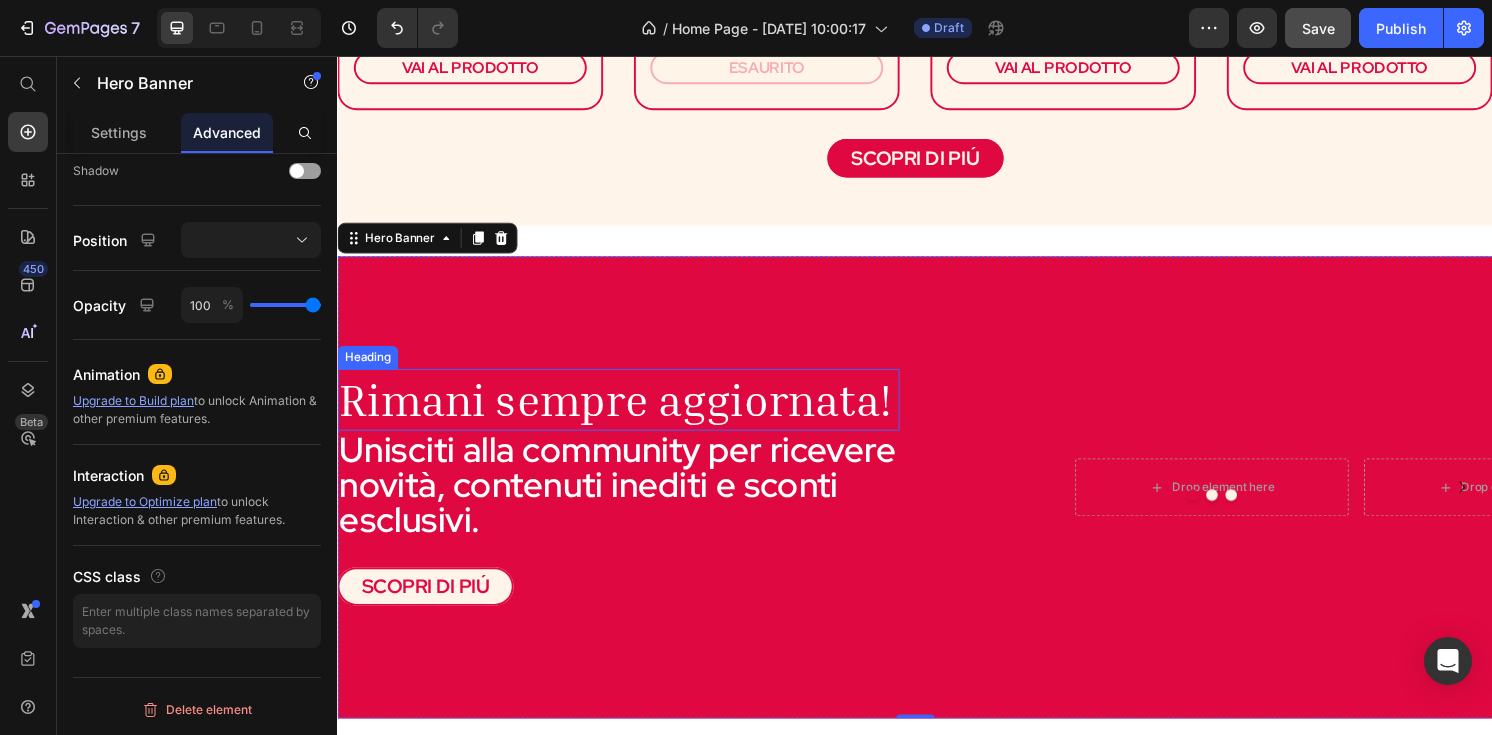 scroll, scrollTop: 0, scrollLeft: 0, axis: both 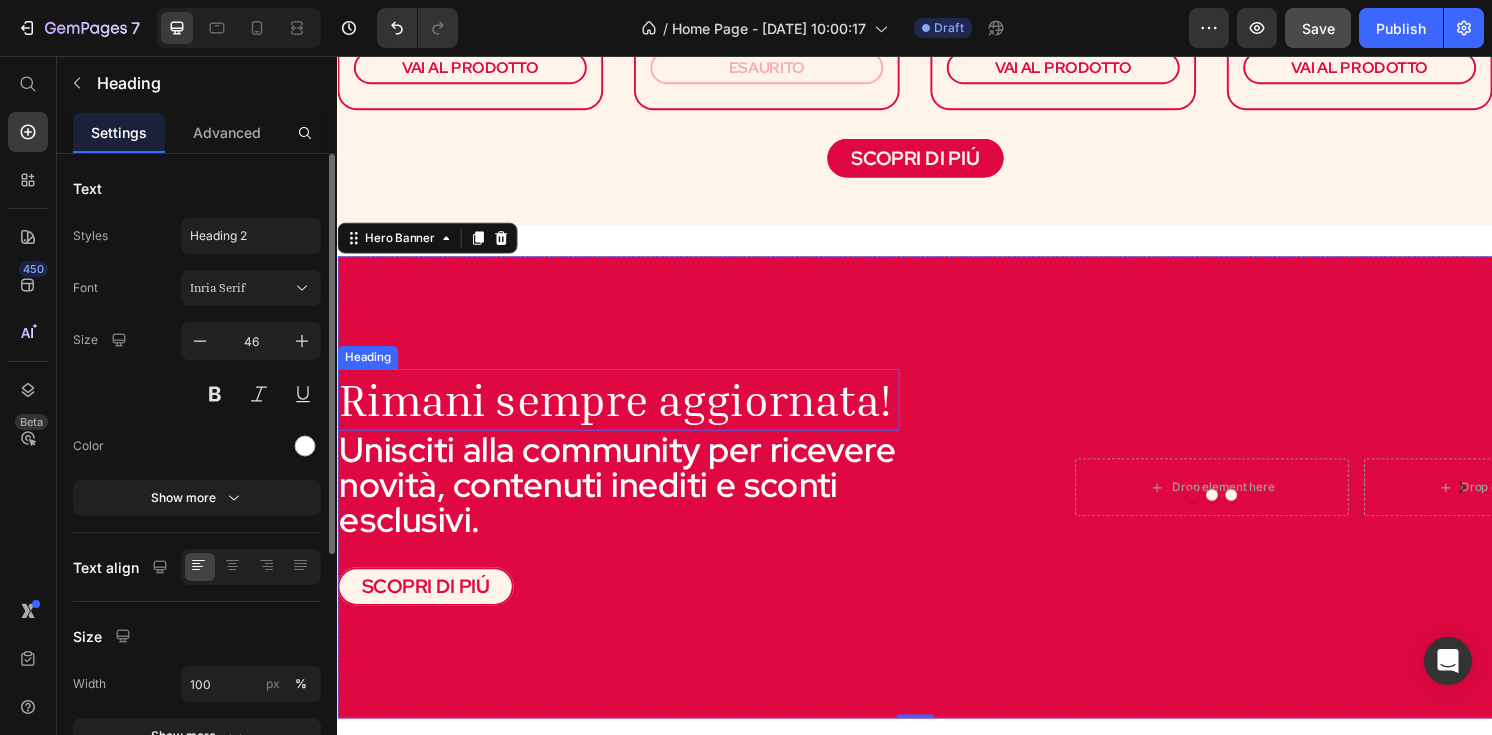 click on "Rimani sempre aggiornata!" at bounding box center (629, 413) 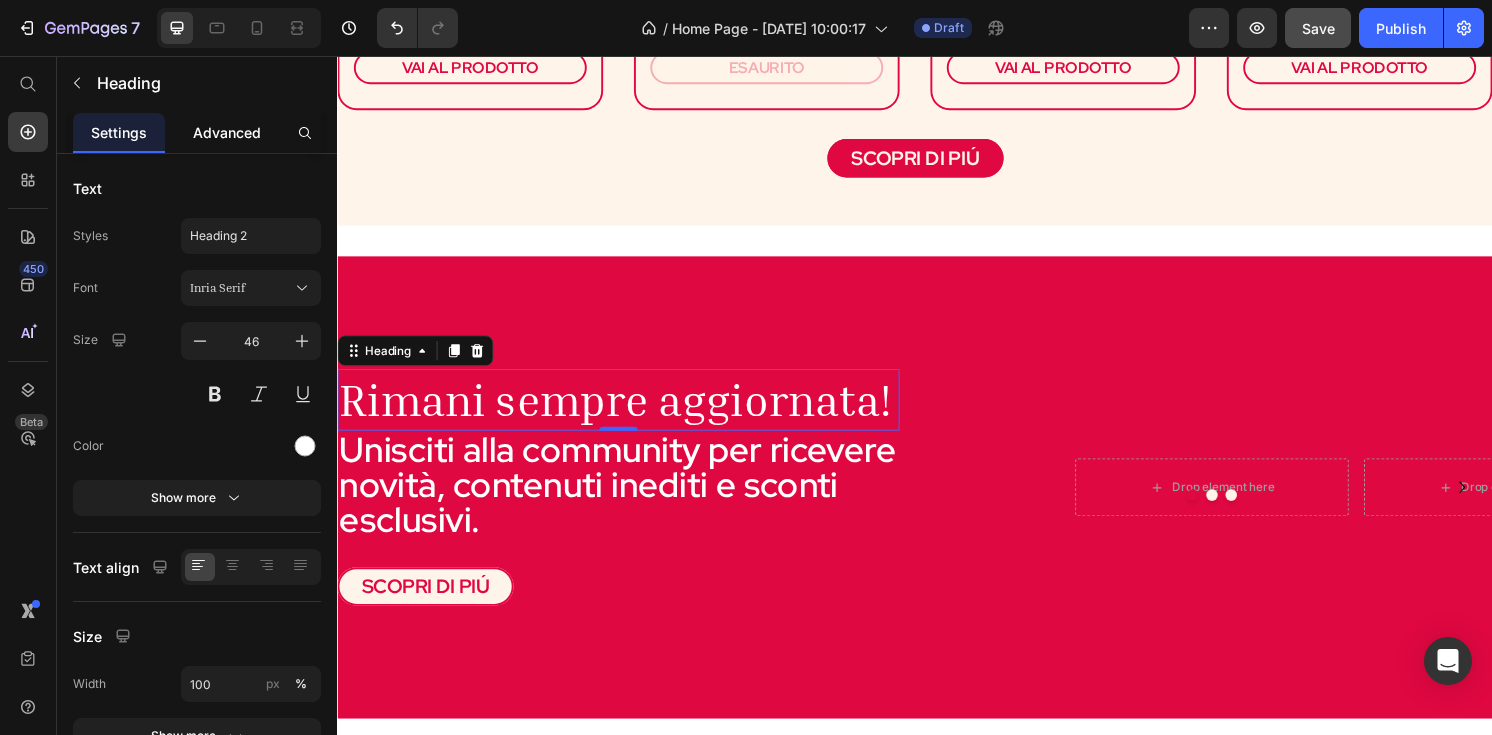 click on "Advanced" 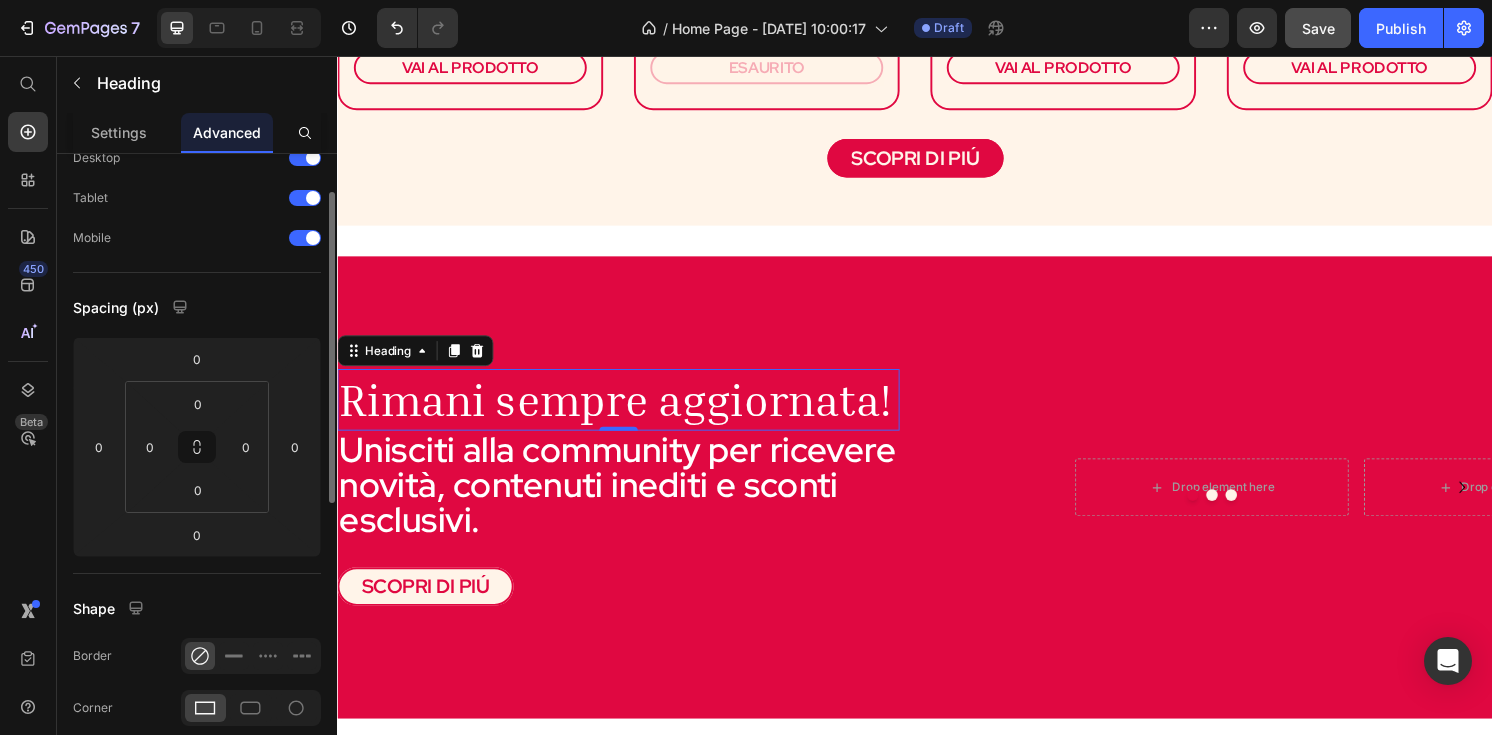 scroll, scrollTop: 0, scrollLeft: 0, axis: both 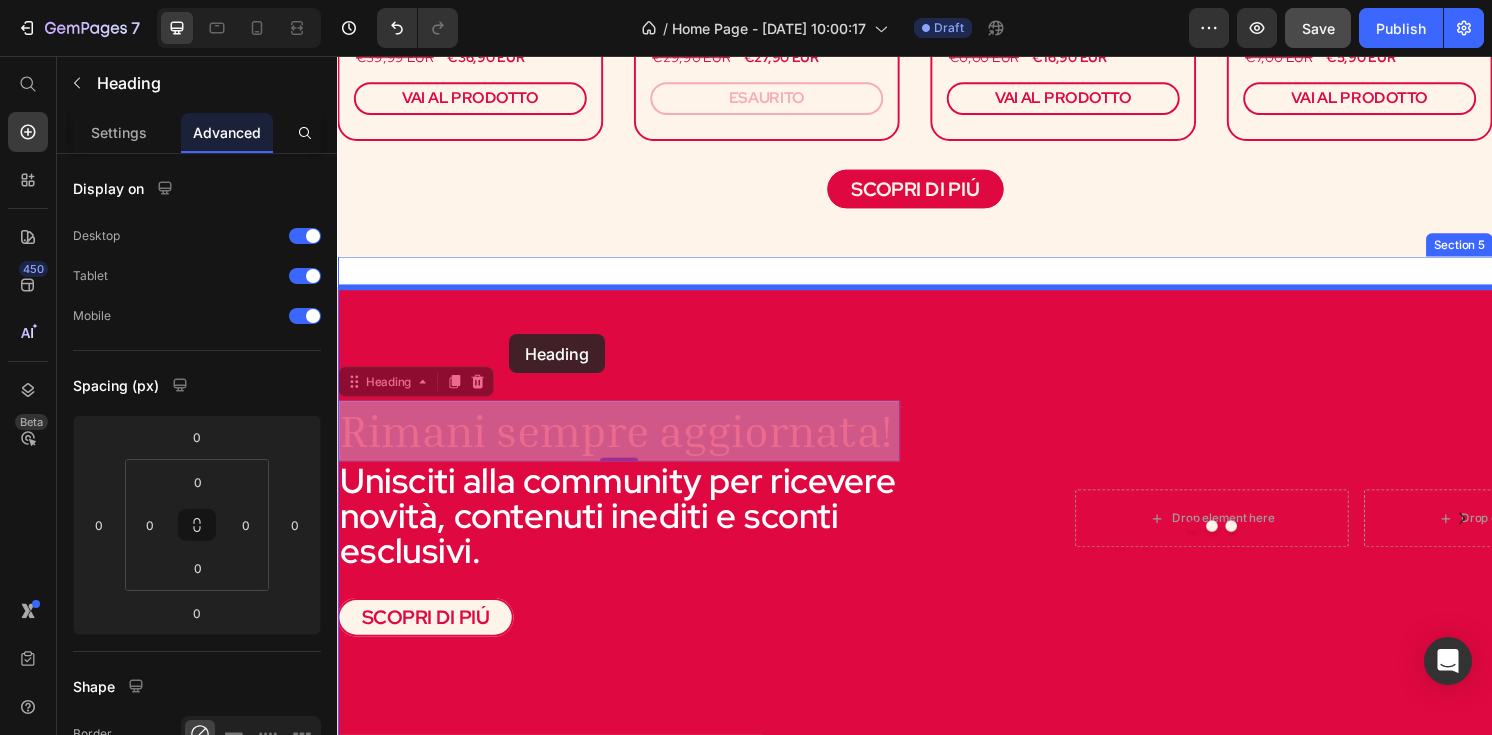 drag, startPoint x: 516, startPoint y: 415, endPoint x: 517, endPoint y: 346, distance: 69.00725 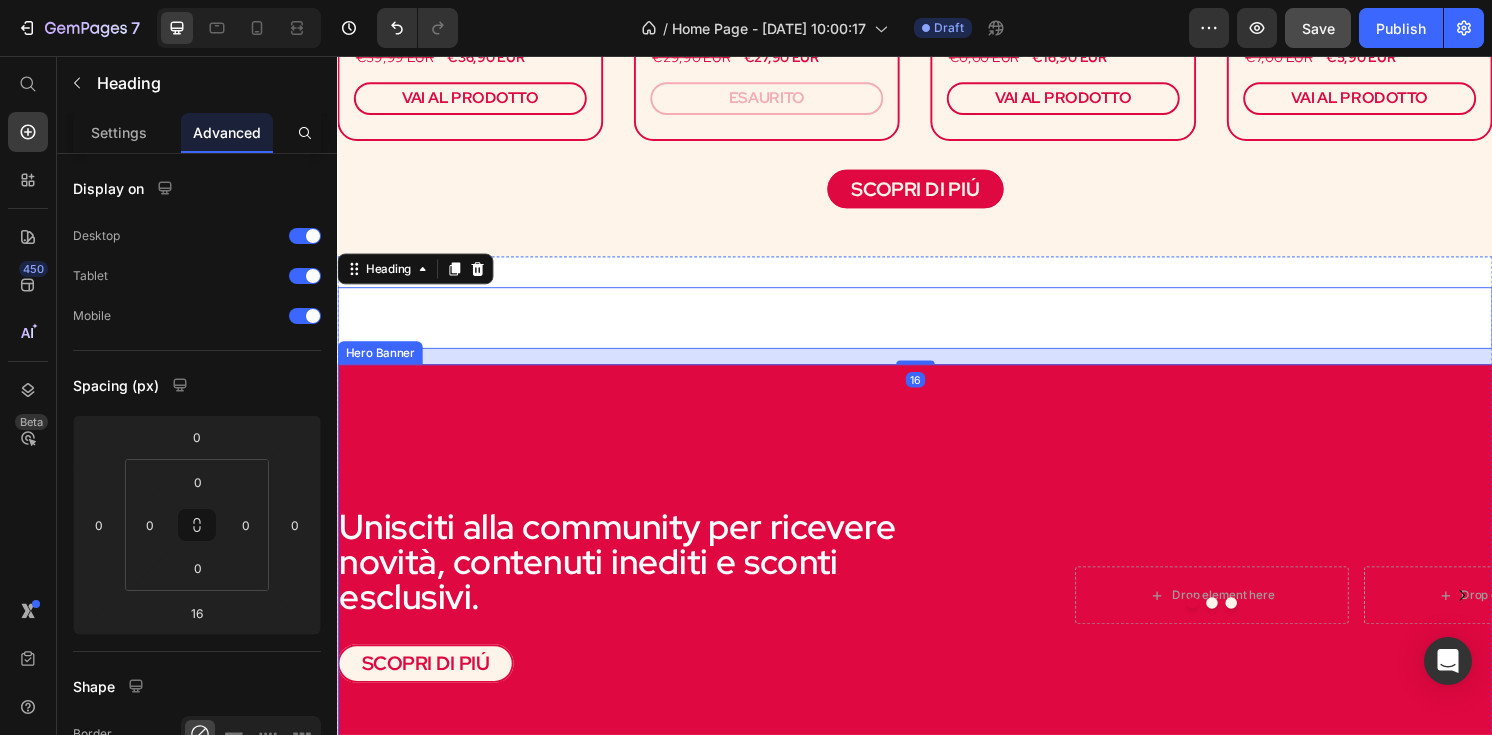 type on "0" 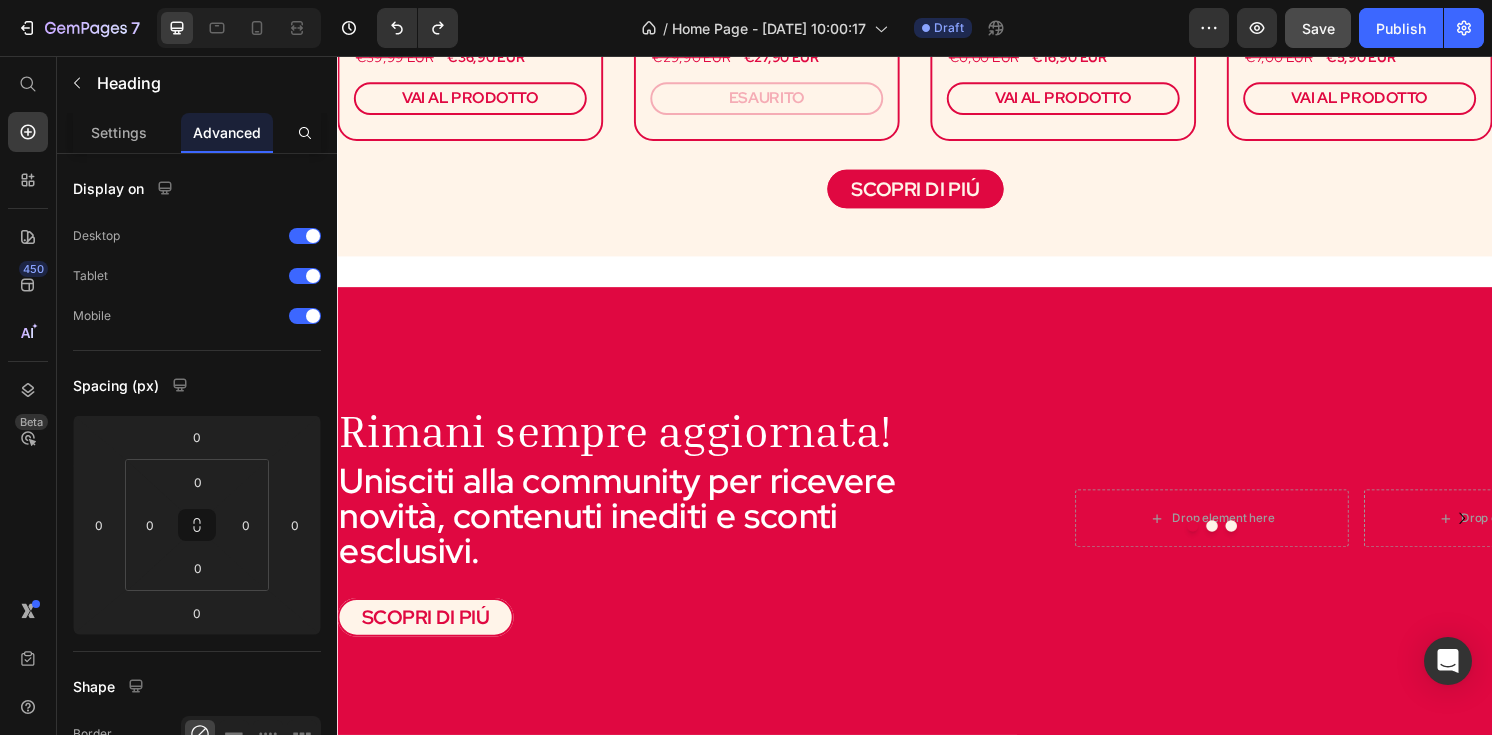 click on "Rimani sempre aggiornata!" at bounding box center (629, 445) 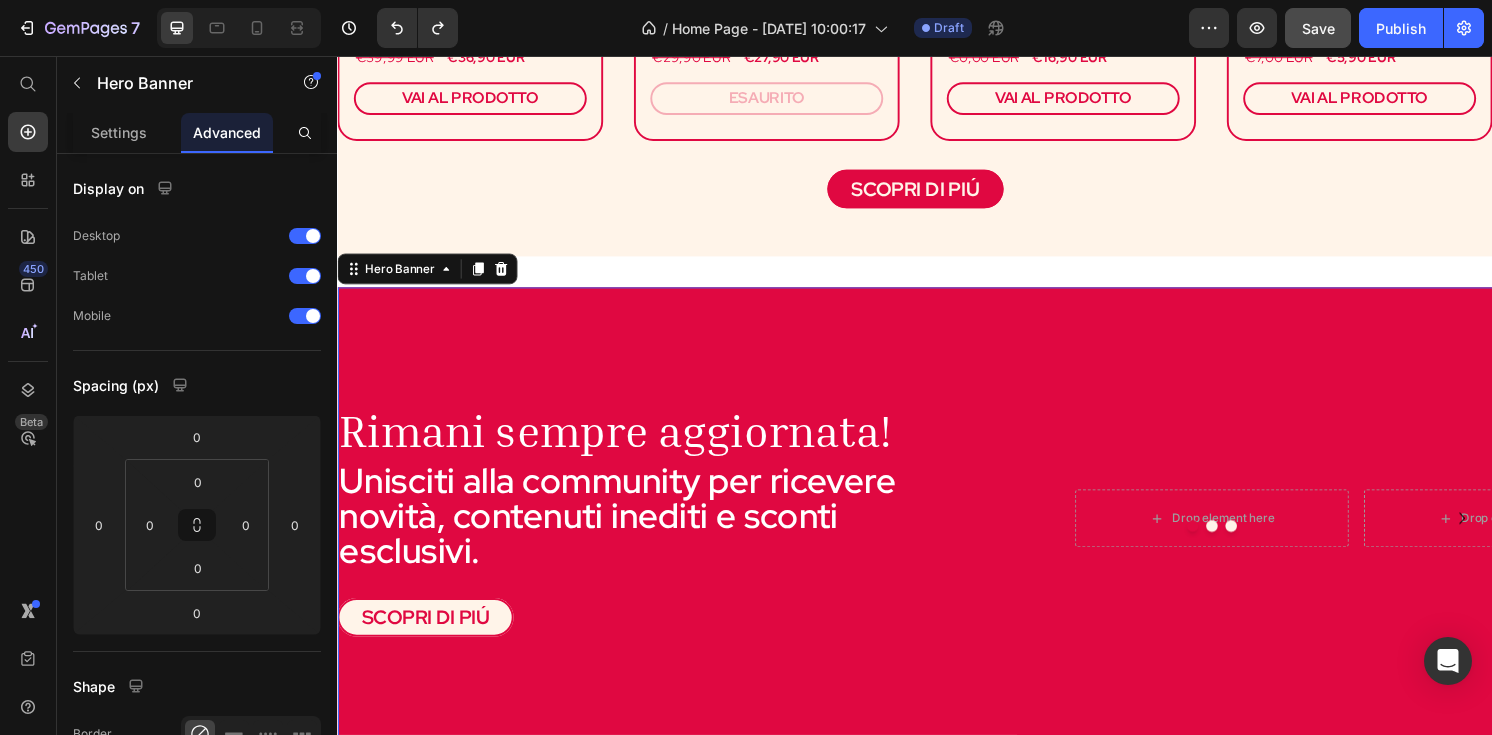 click on "Drop element here
Drop element here
Drop element here
Carousel Rimani sempre aggiornata! Heading Unisciti alla community per ricevere novità, contenuti inediti e sconti esclusivi. Text Block SCOPRI DI PIÚ Button" at bounding box center [937, 536] 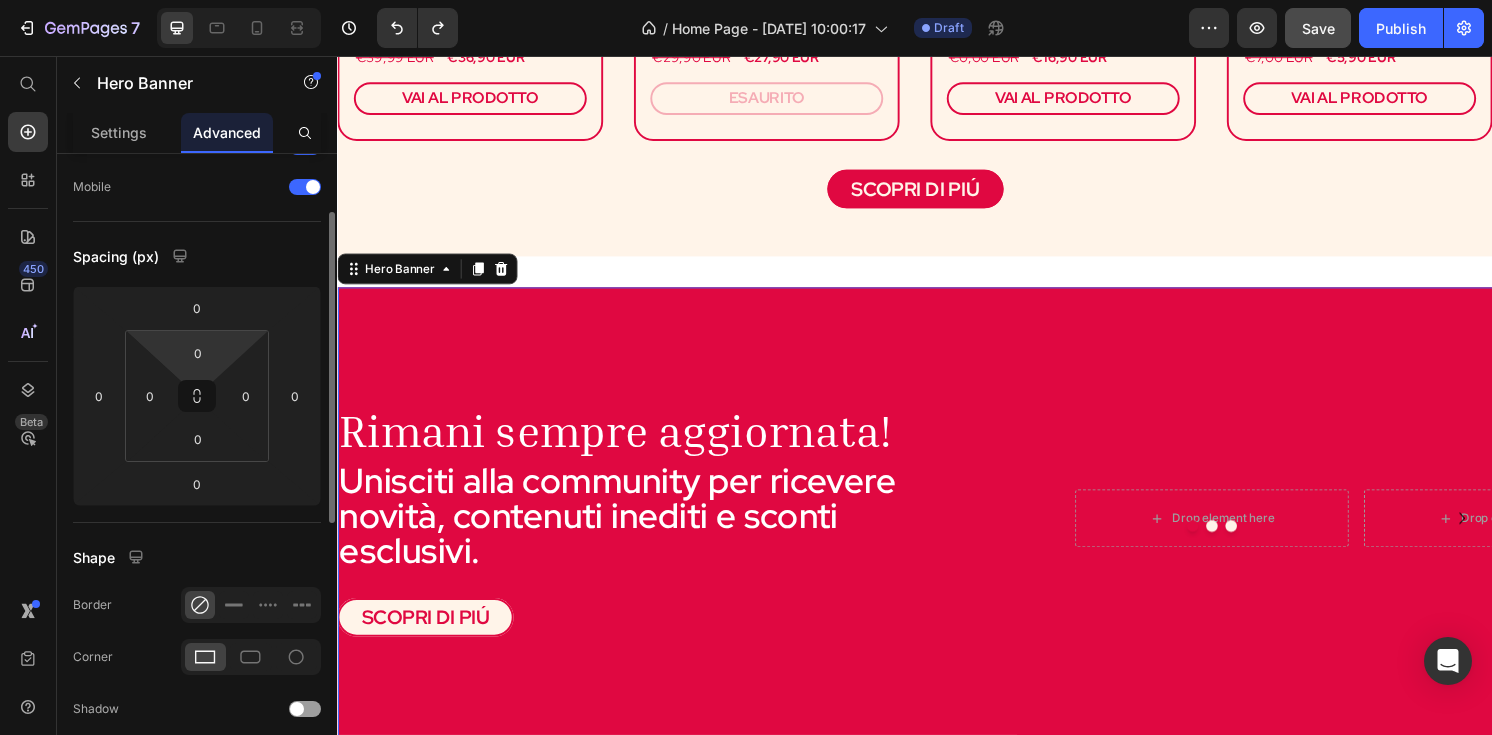 scroll, scrollTop: 140, scrollLeft: 0, axis: vertical 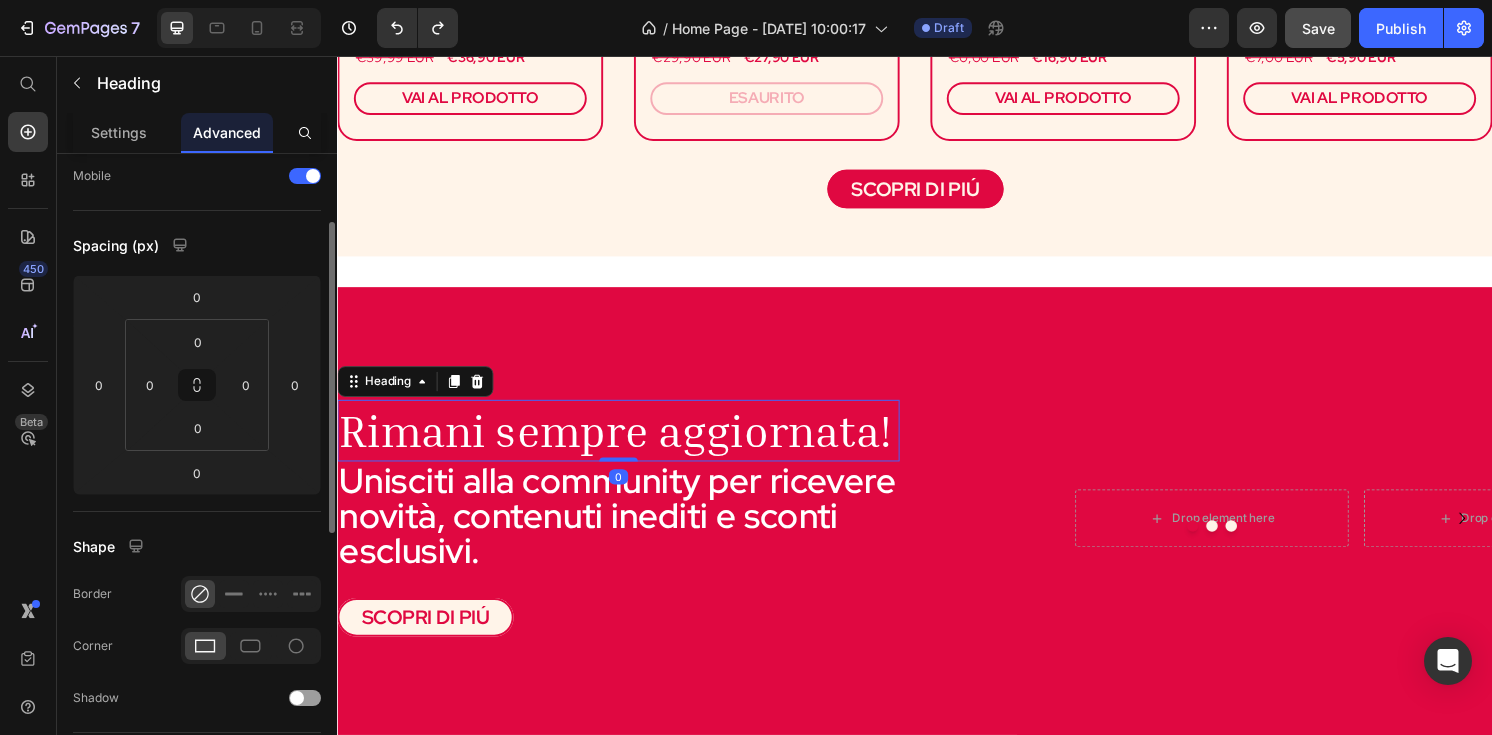 click on "Rimani sempre aggiornata!" at bounding box center [629, 445] 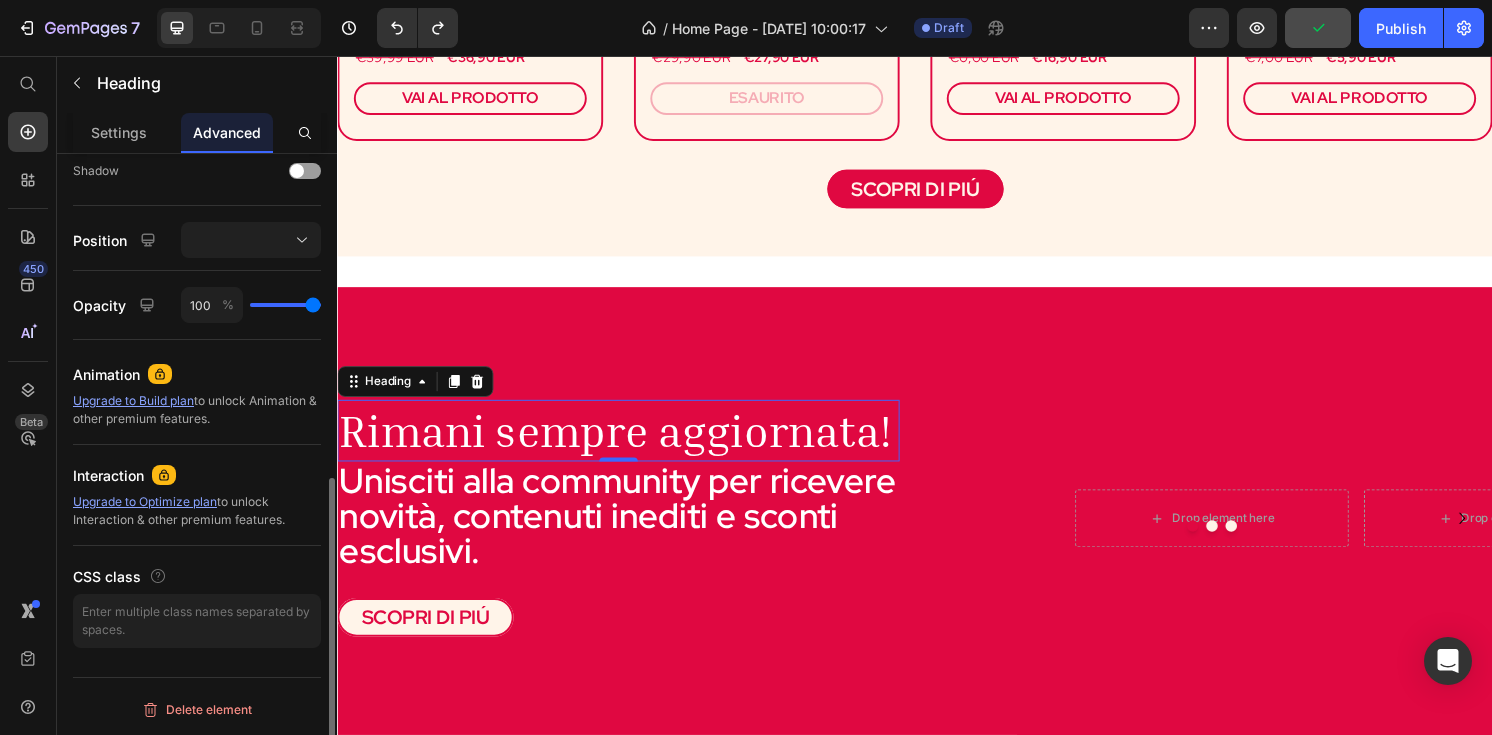 scroll, scrollTop: 665, scrollLeft: 0, axis: vertical 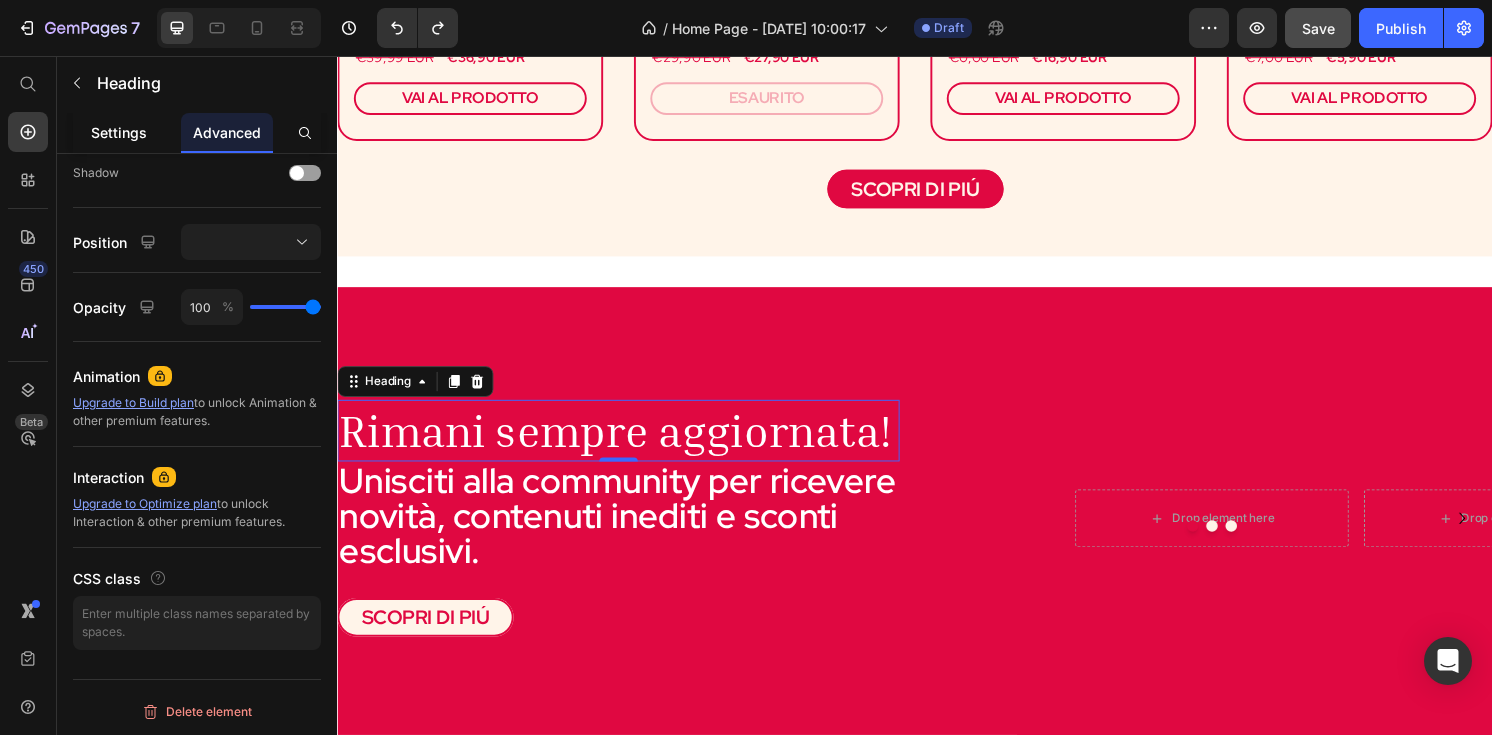 click on "Settings" at bounding box center [119, 132] 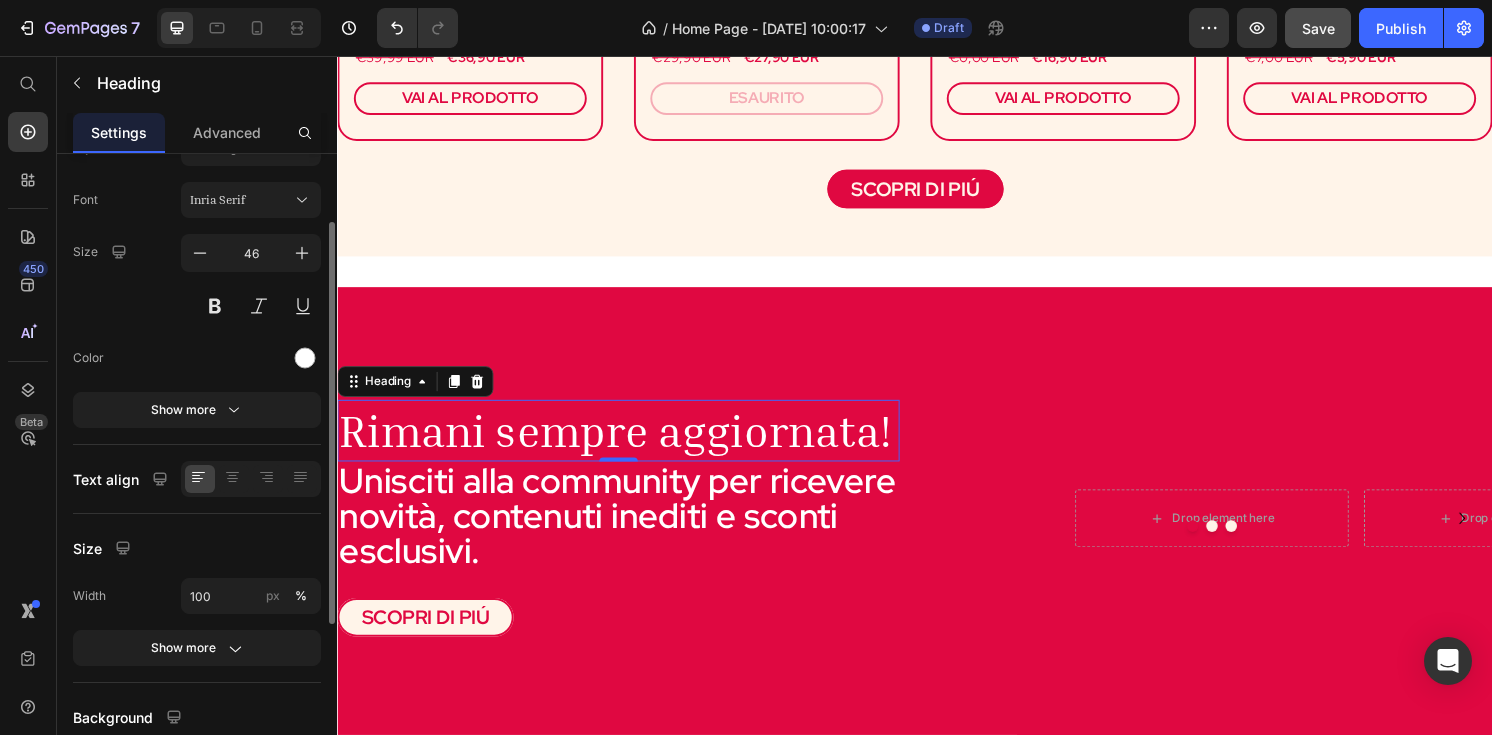 scroll, scrollTop: 107, scrollLeft: 0, axis: vertical 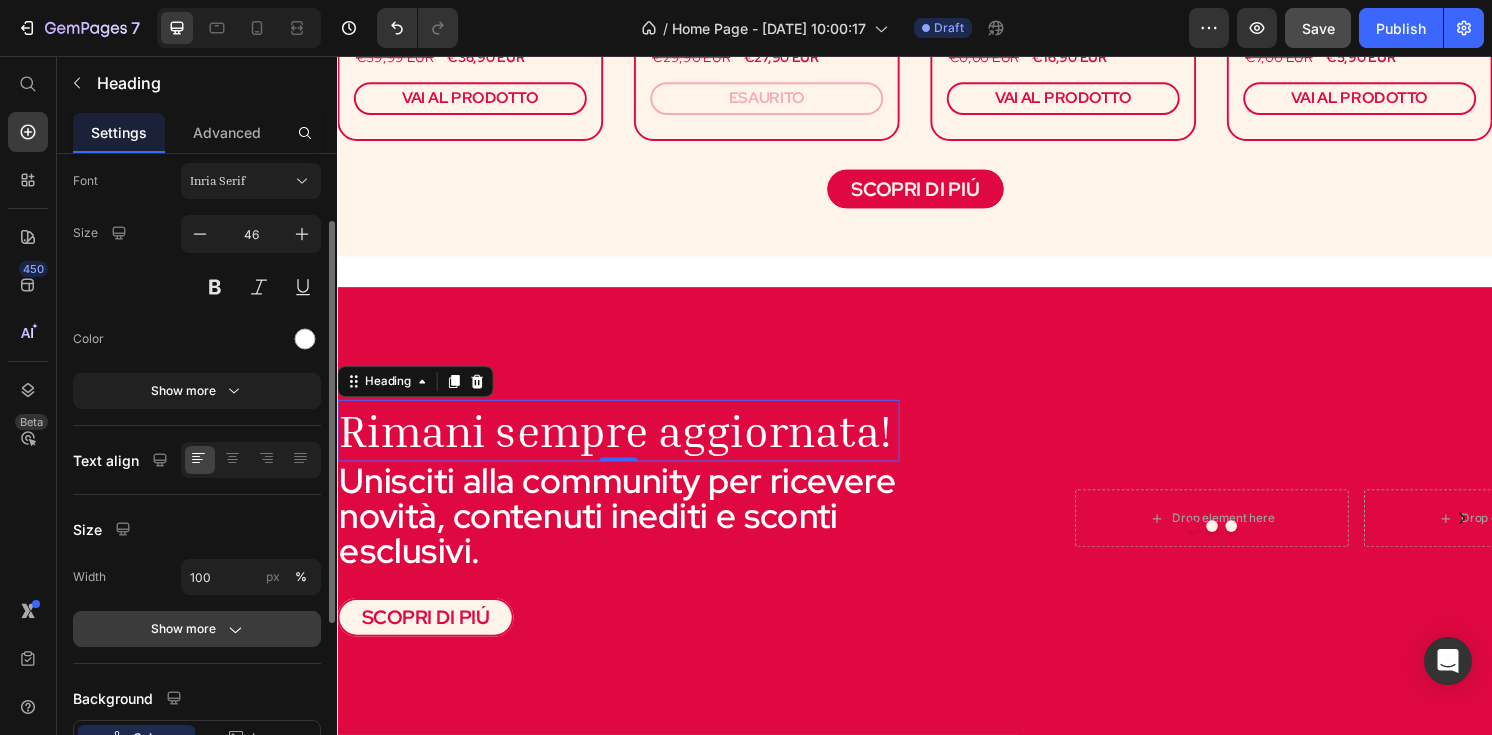 click on "Show more" 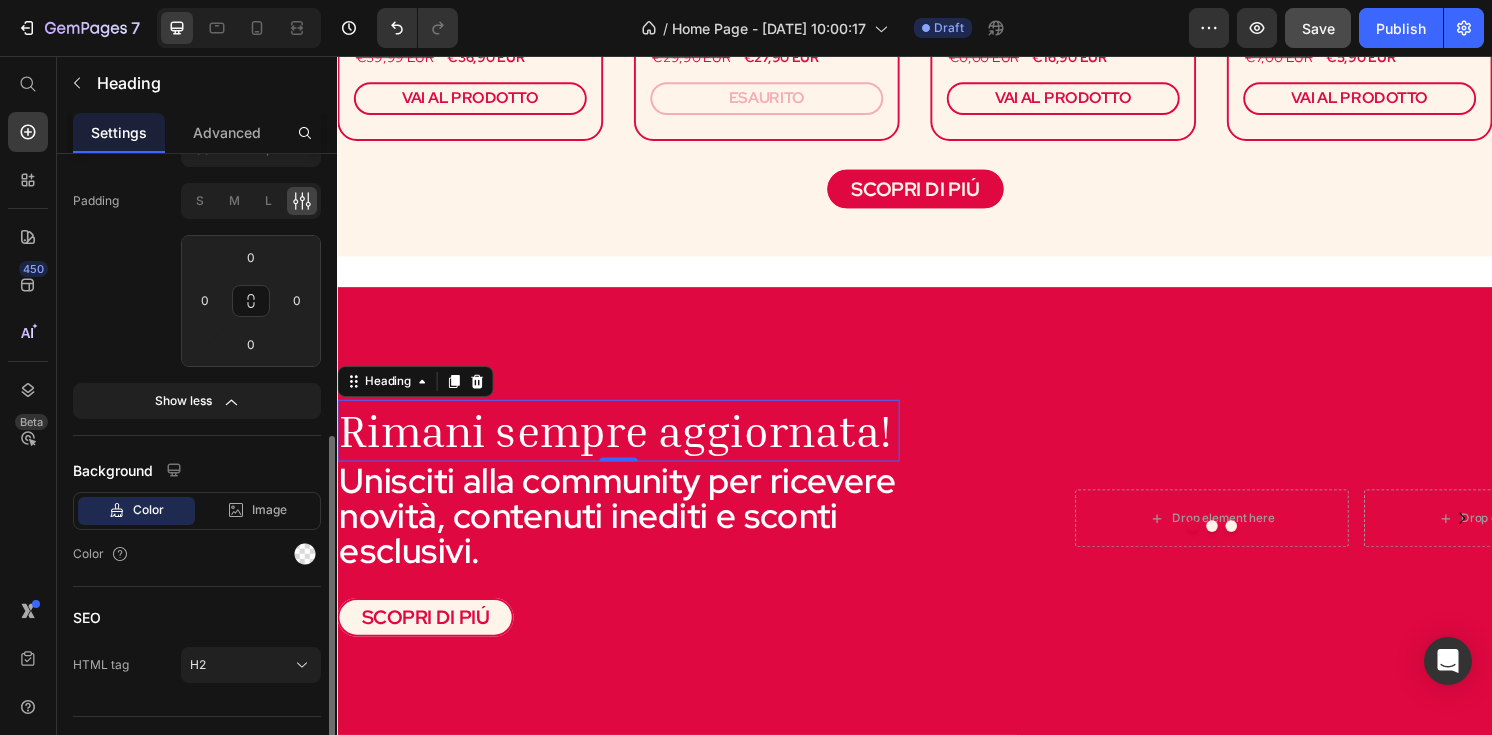 scroll, scrollTop: 574, scrollLeft: 0, axis: vertical 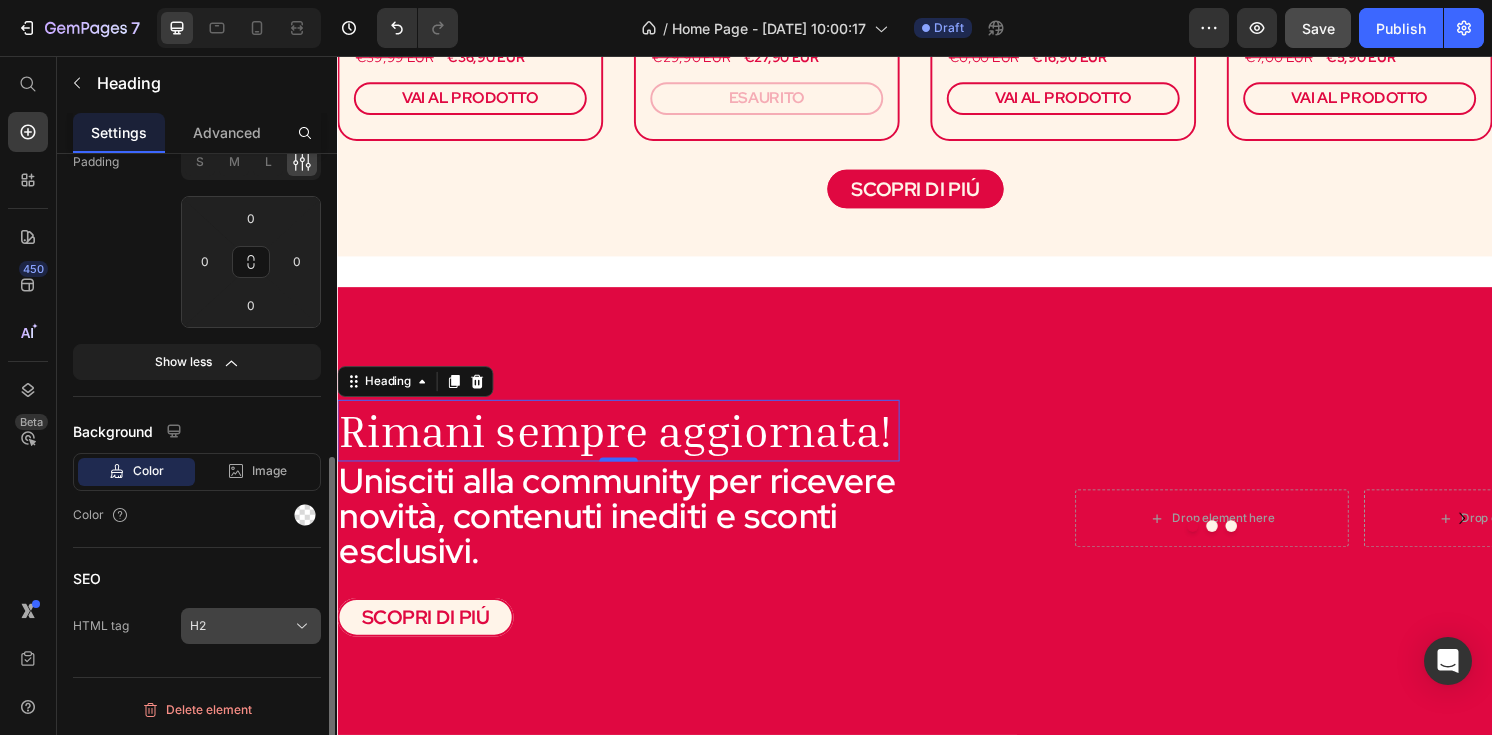 click on "H2" 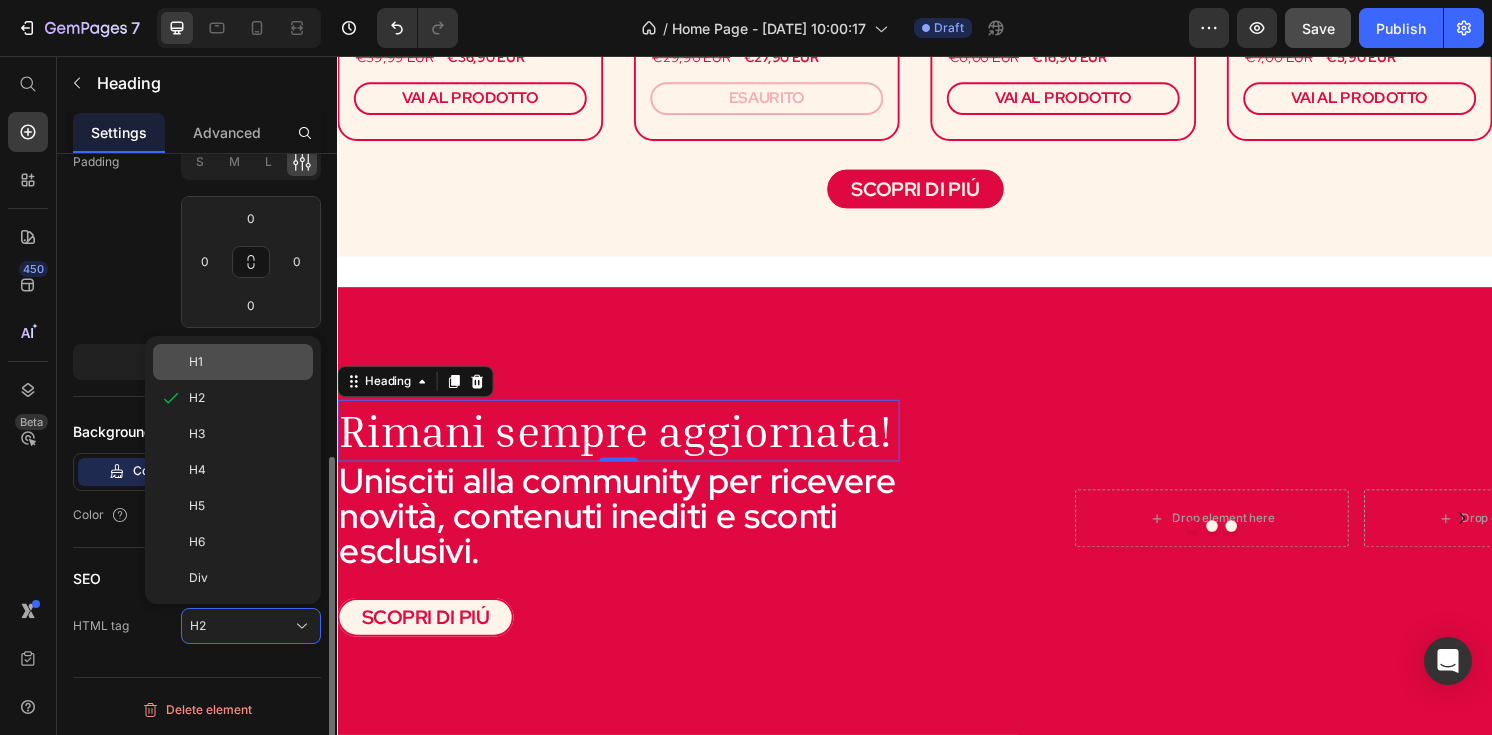 click on "H1" at bounding box center (247, 362) 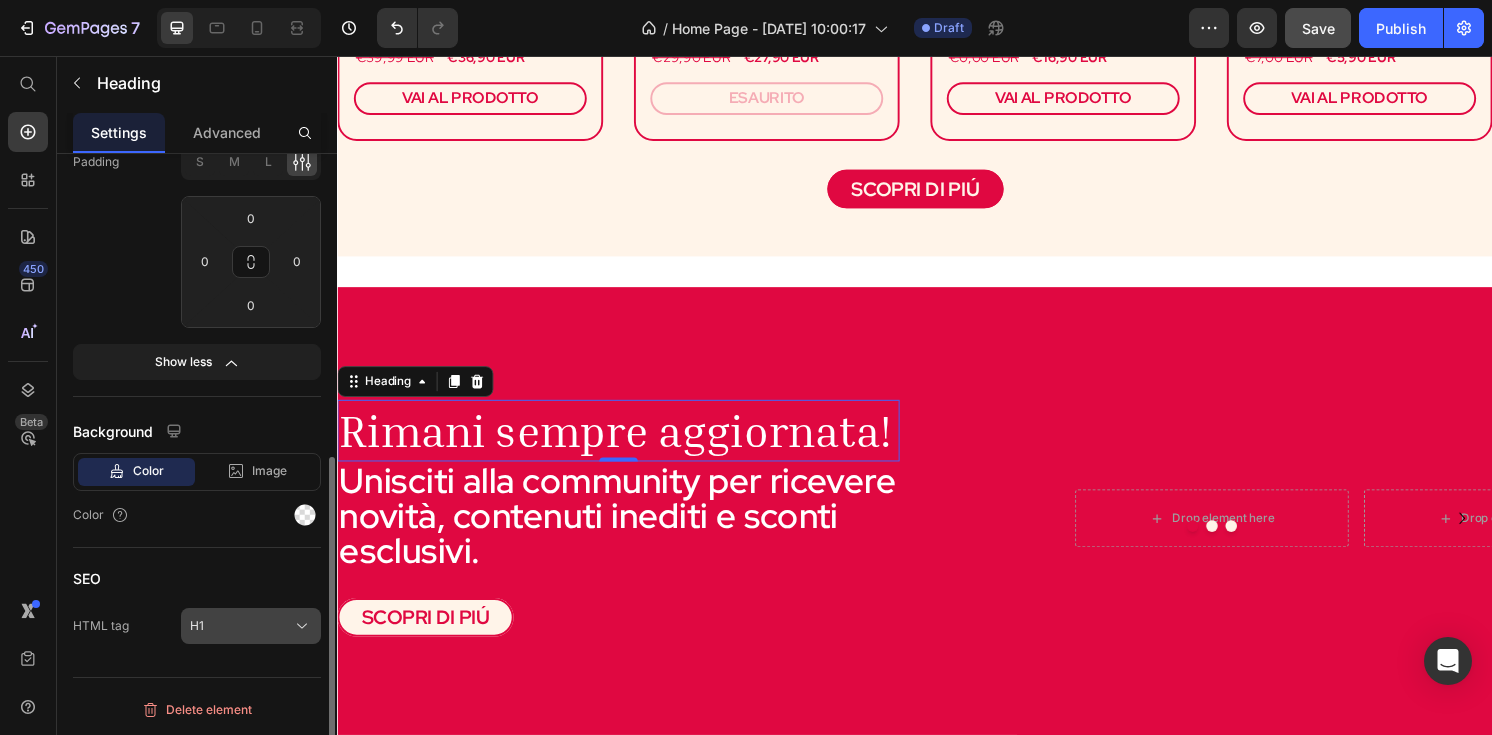 click on "H1" 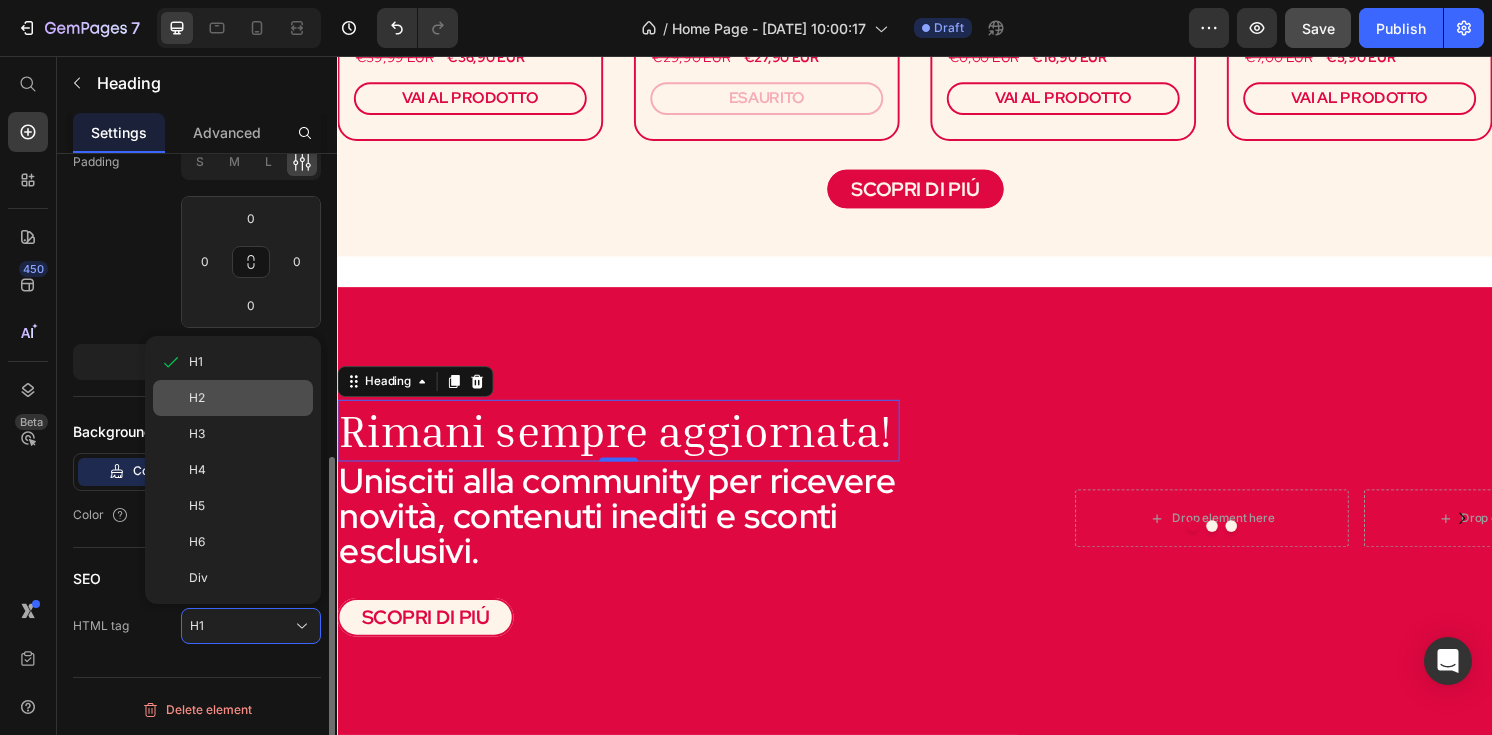 click on "H2" at bounding box center [247, 398] 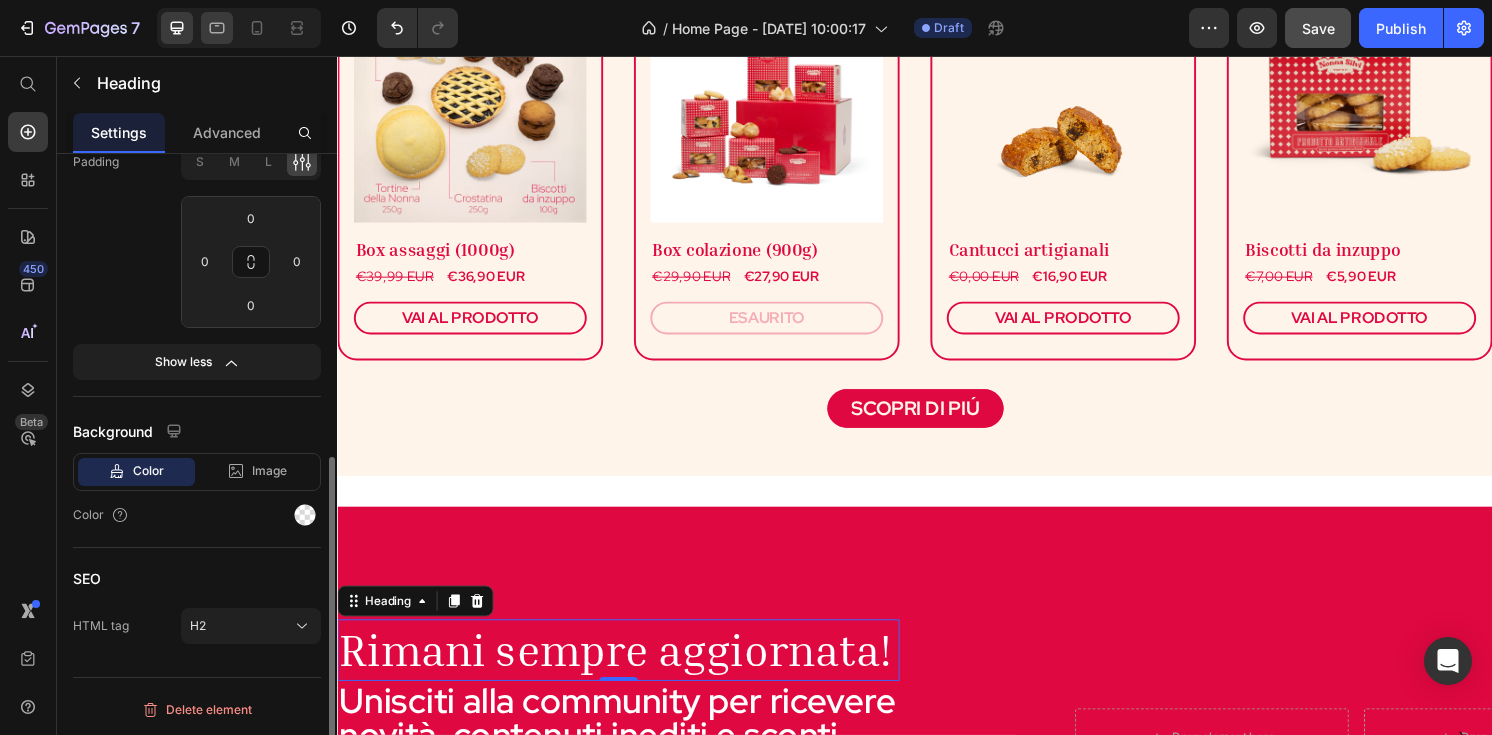 scroll, scrollTop: 1381, scrollLeft: 0, axis: vertical 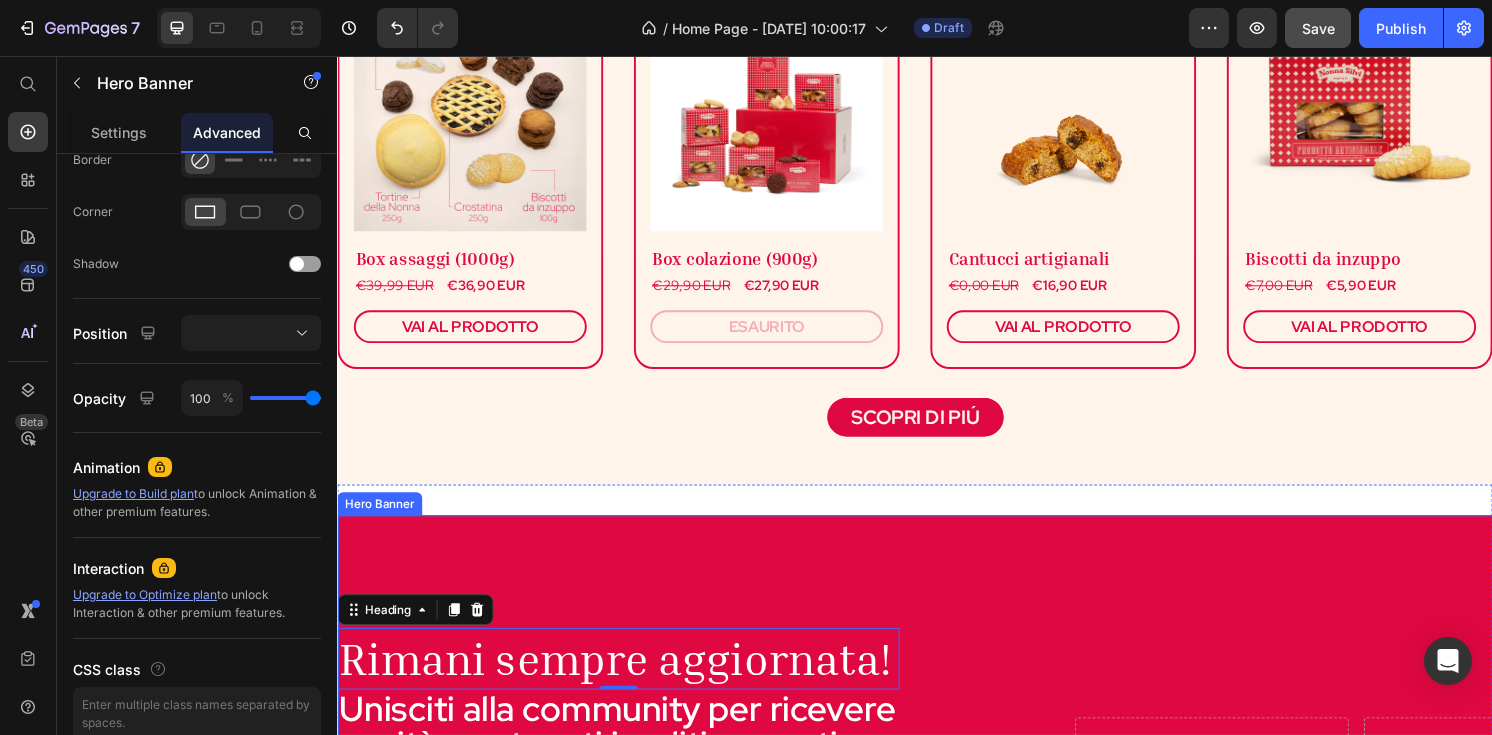 click at bounding box center (937, 773) 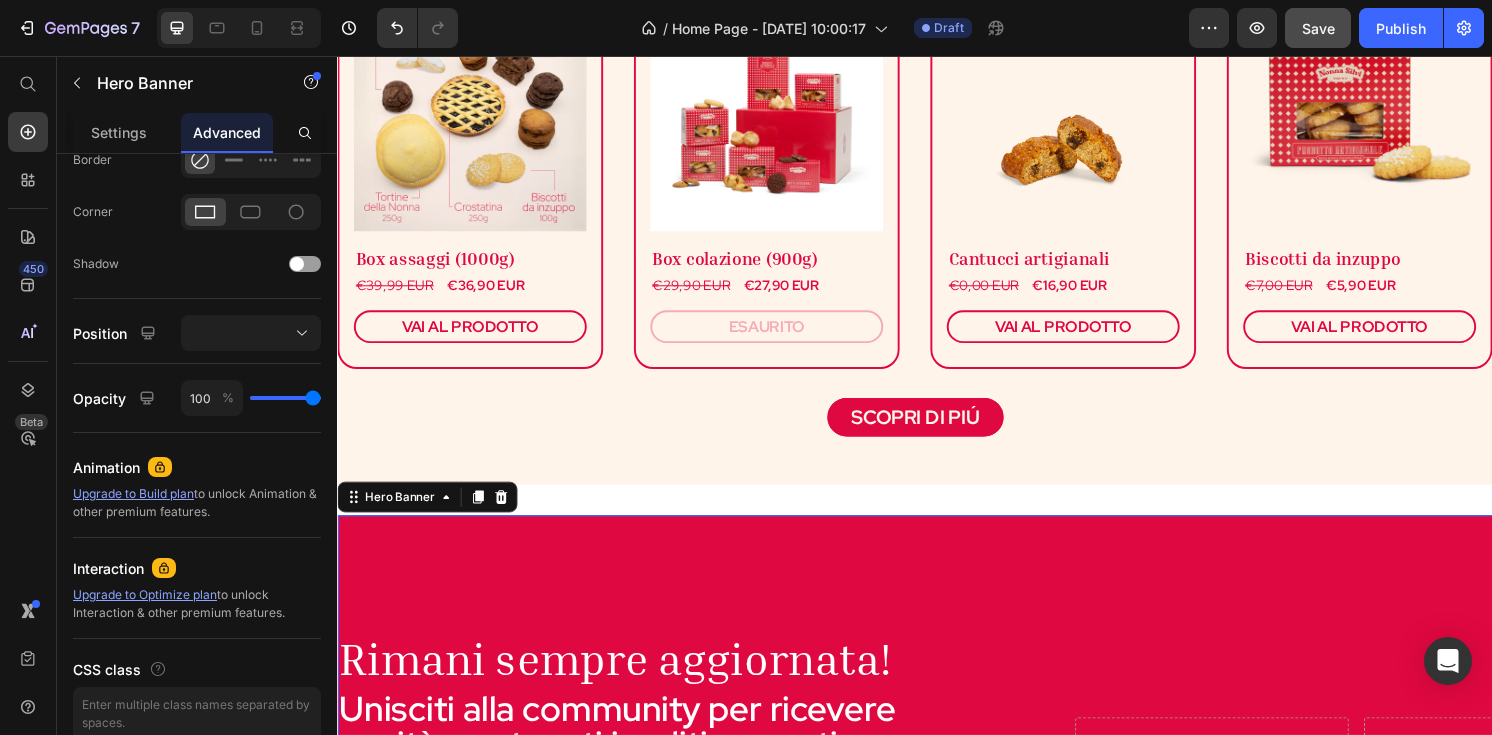 scroll, scrollTop: 0, scrollLeft: 0, axis: both 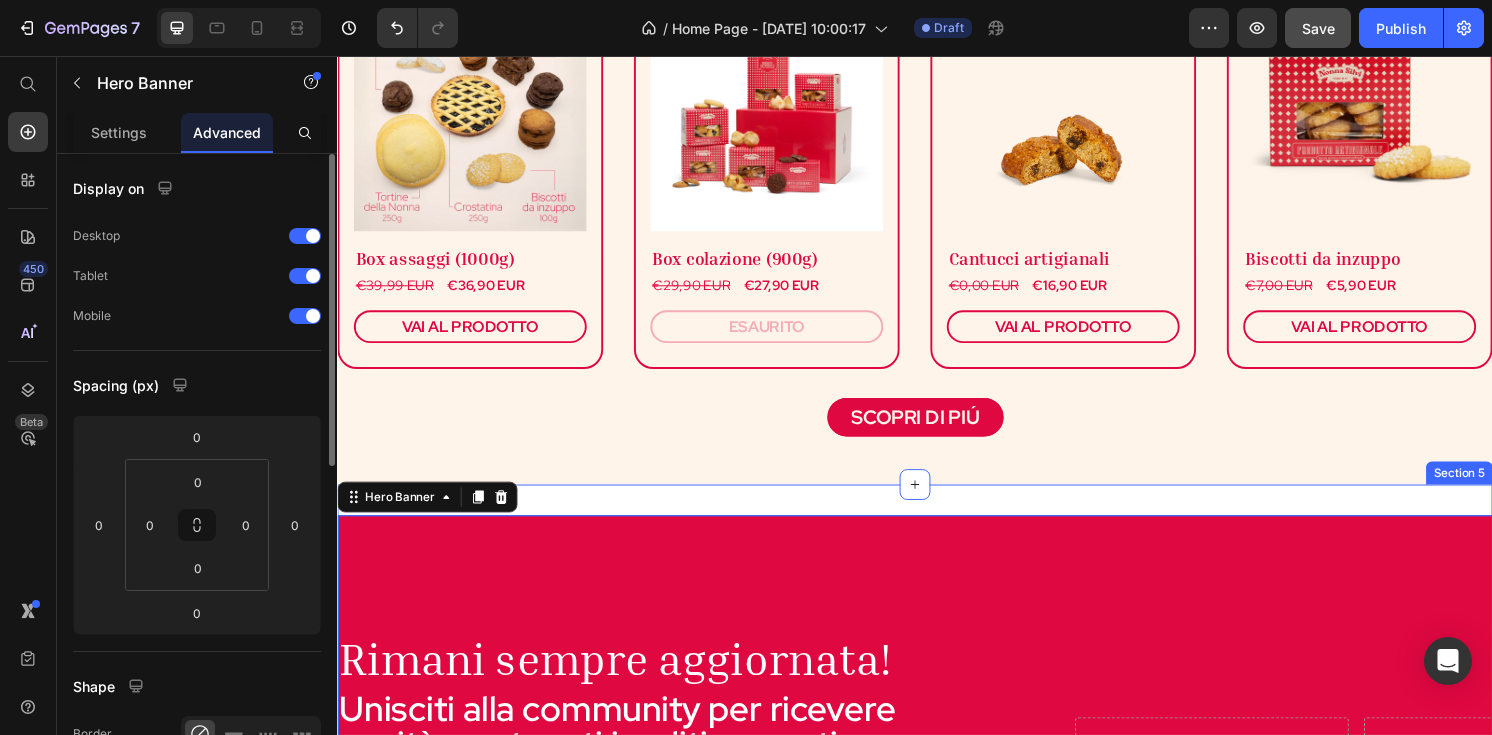 click on "Drop element here
Drop element here
Drop element here
Carousel Rimani sempre aggiornata! Heading Unisciti alla community per ricevere novità, contenuti inediti e sconti esclusivi. Text Block SCOPRI DI PIÚ Button Hero Banner   0 Section 5" at bounding box center (937, 773) 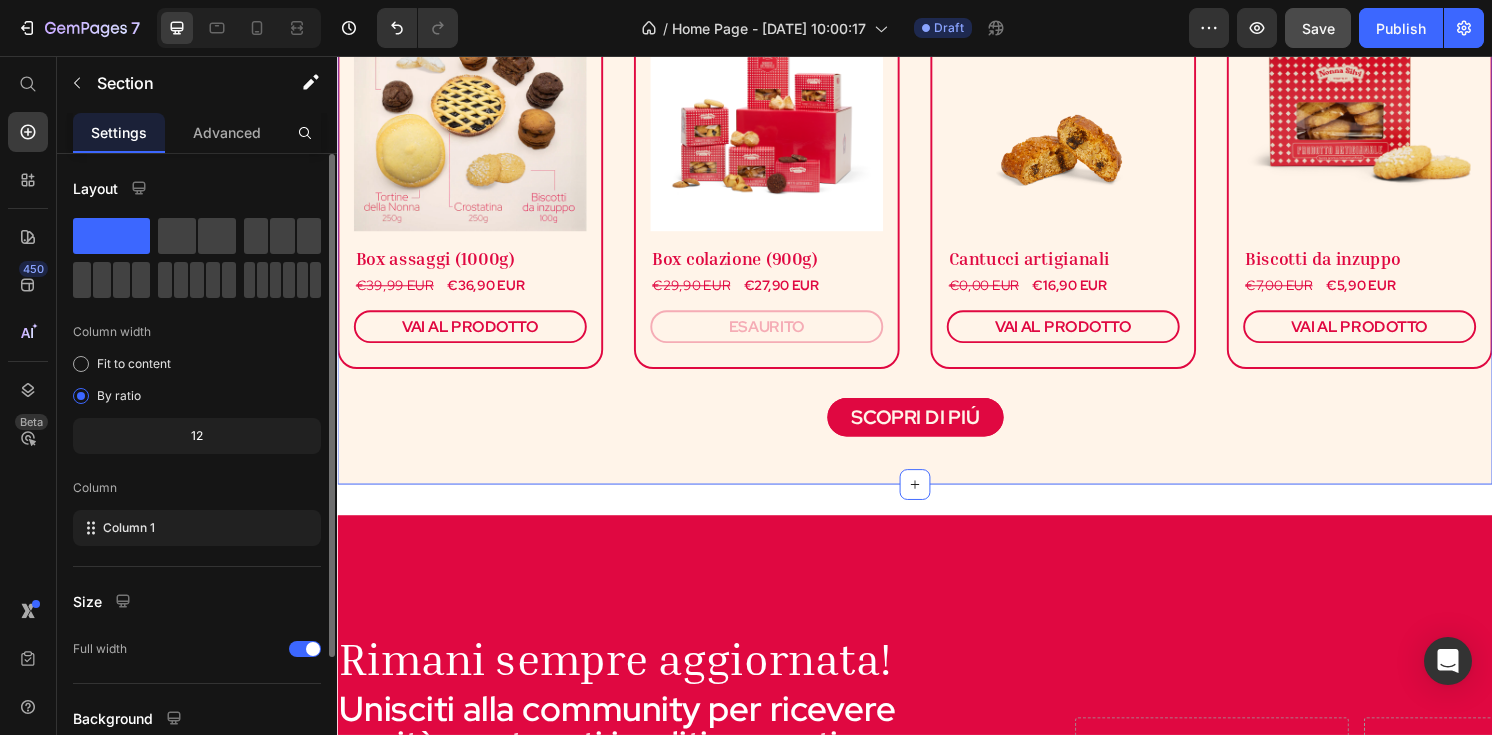 click on "LA NOSTRA SELEZIONE Heading Row (P) Images & Gallery Box assaggi (1000g) Heading €39,99 EUR (P) Price €36,90 EUR (P) Price Row VAI AL PRODOTTO (P) Cart Button Product (P) Images & Gallery Box colazione (900g) Heading €29,90 EUR (P) Price €27,90 EUR (P) Price Row ESAURITO (P) Cart Button Product (P) Images & Gallery Cantucci artigianali Heading €0,00 EUR (P) Price €16,90 EUR (P) Price Row VAI AL PRODOTTO (P) Cart Button Product (P) Images & Gallery Biscotti da inzuppo Heading €7,00 EUR (P) Price €5,90 EUR (P) Price Row VAI AL PRODOTTO (P) Cart Button Product Row SCOPRI DI PIÚ Button Section 4   You can create reusable sections Create Theme Section AI Content Write with GemAI What would you like to describe here? Tone and Voice Persuasive Product Getting products... Show more Generate" at bounding box center [937, 192] 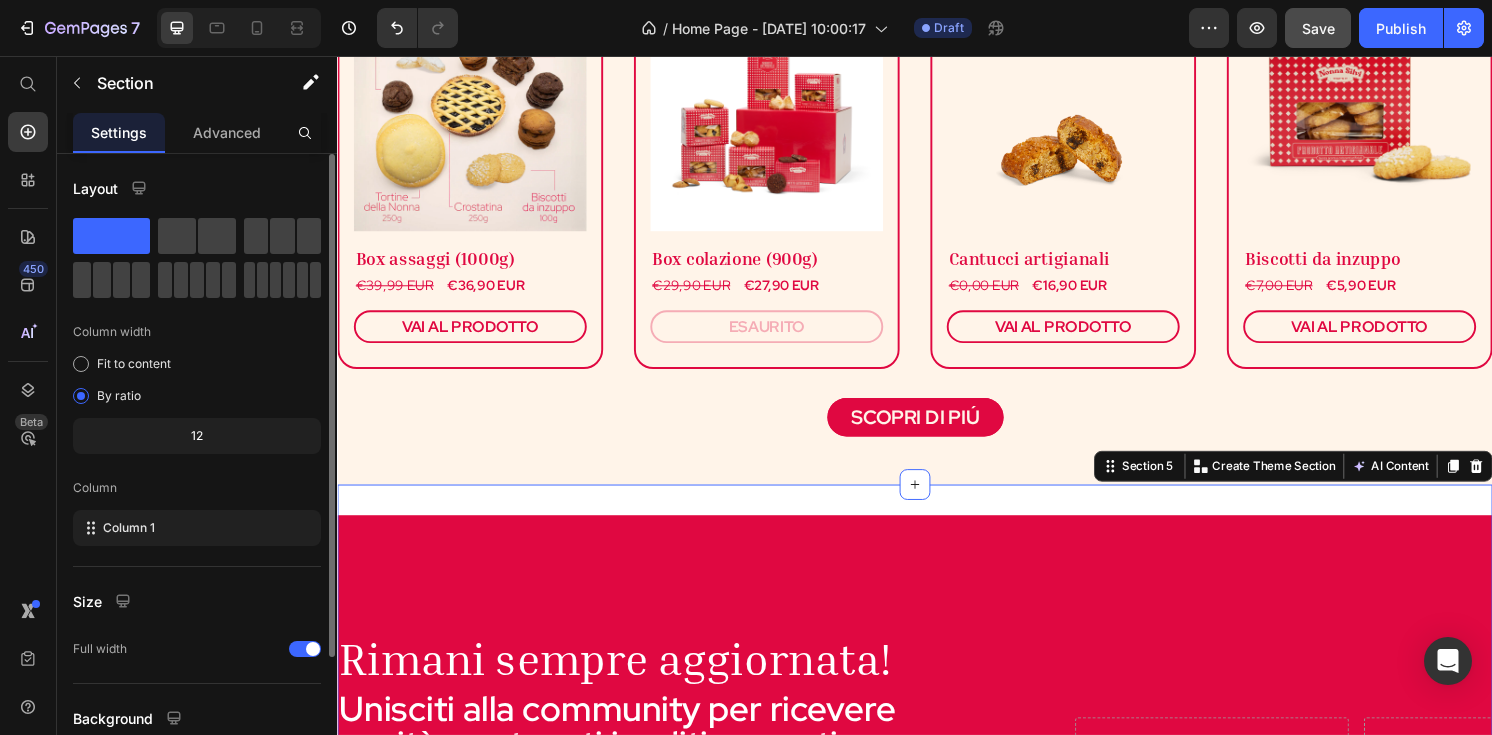 click on "Drop element here
Drop element here
Drop element here
Carousel Rimani sempre aggiornata! Heading Unisciti alla community per ricevere novità, contenuti inediti e sconti esclusivi. Text Block SCOPRI DI PIÚ Button Hero Banner Section 5   You can create reusable sections Create Theme Section AI Content Write with GemAI What would you like to describe here? Tone and Voice Persuasive Product Biscotti da Inzuppo (200gr) Show more Generate" at bounding box center (937, 773) 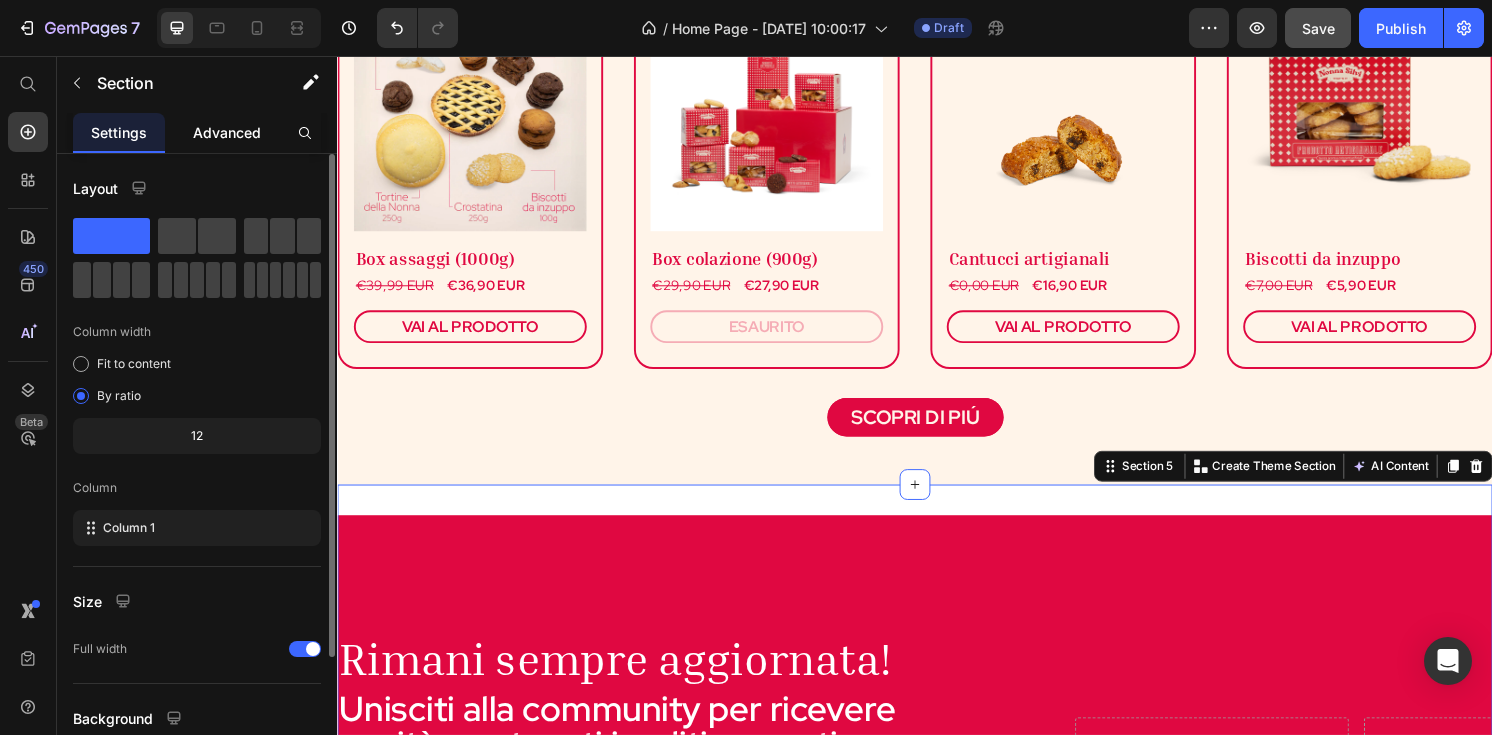 click on "Advanced" at bounding box center [227, 132] 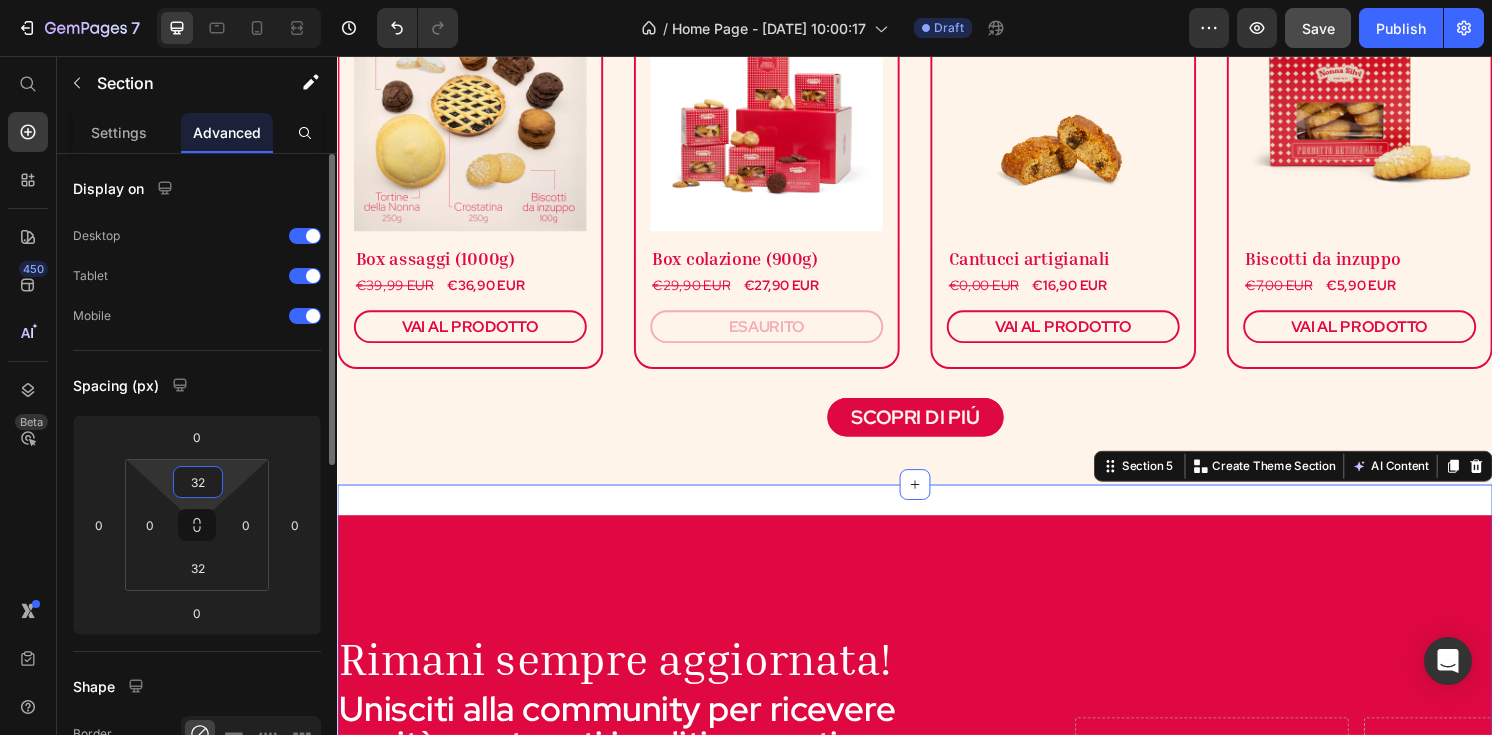 click on "32" at bounding box center [198, 482] 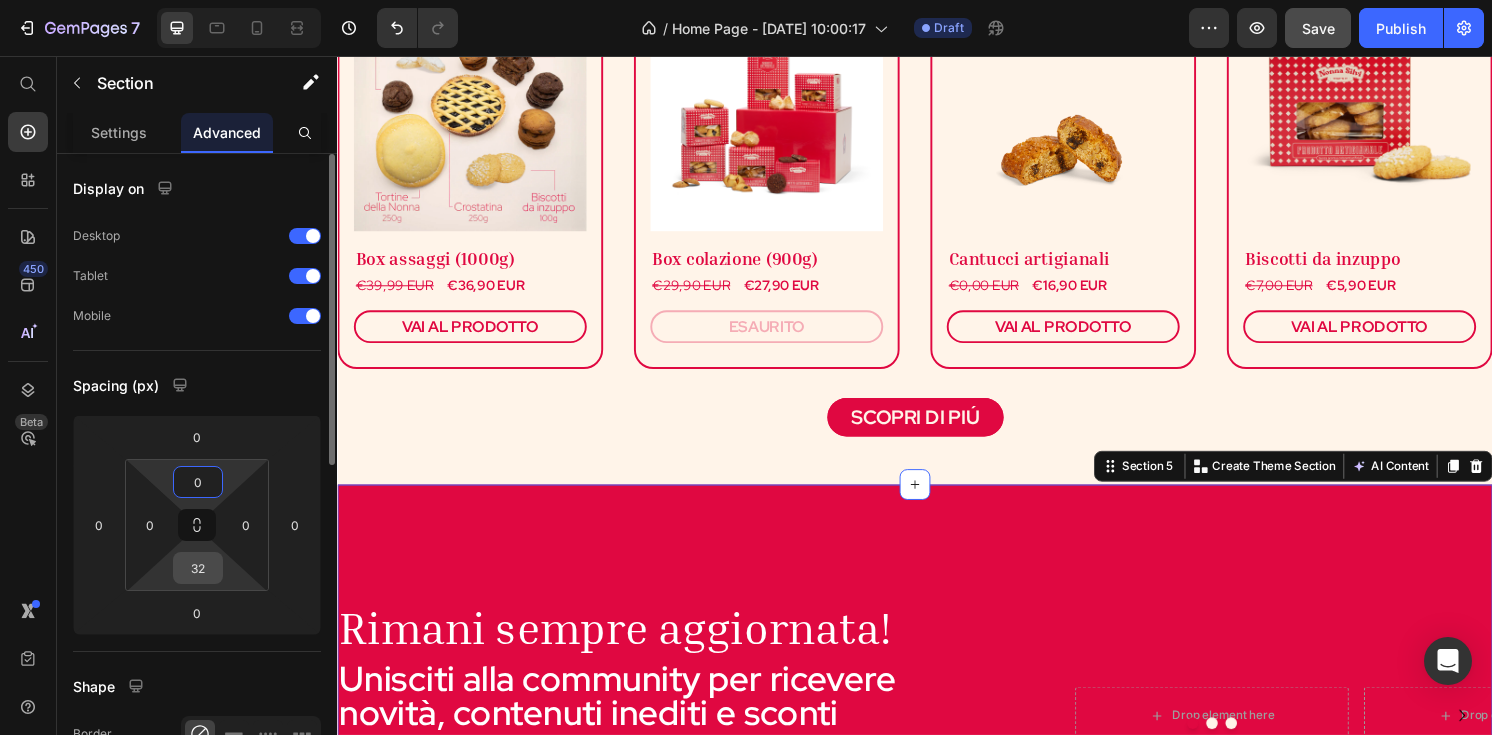 type on "0" 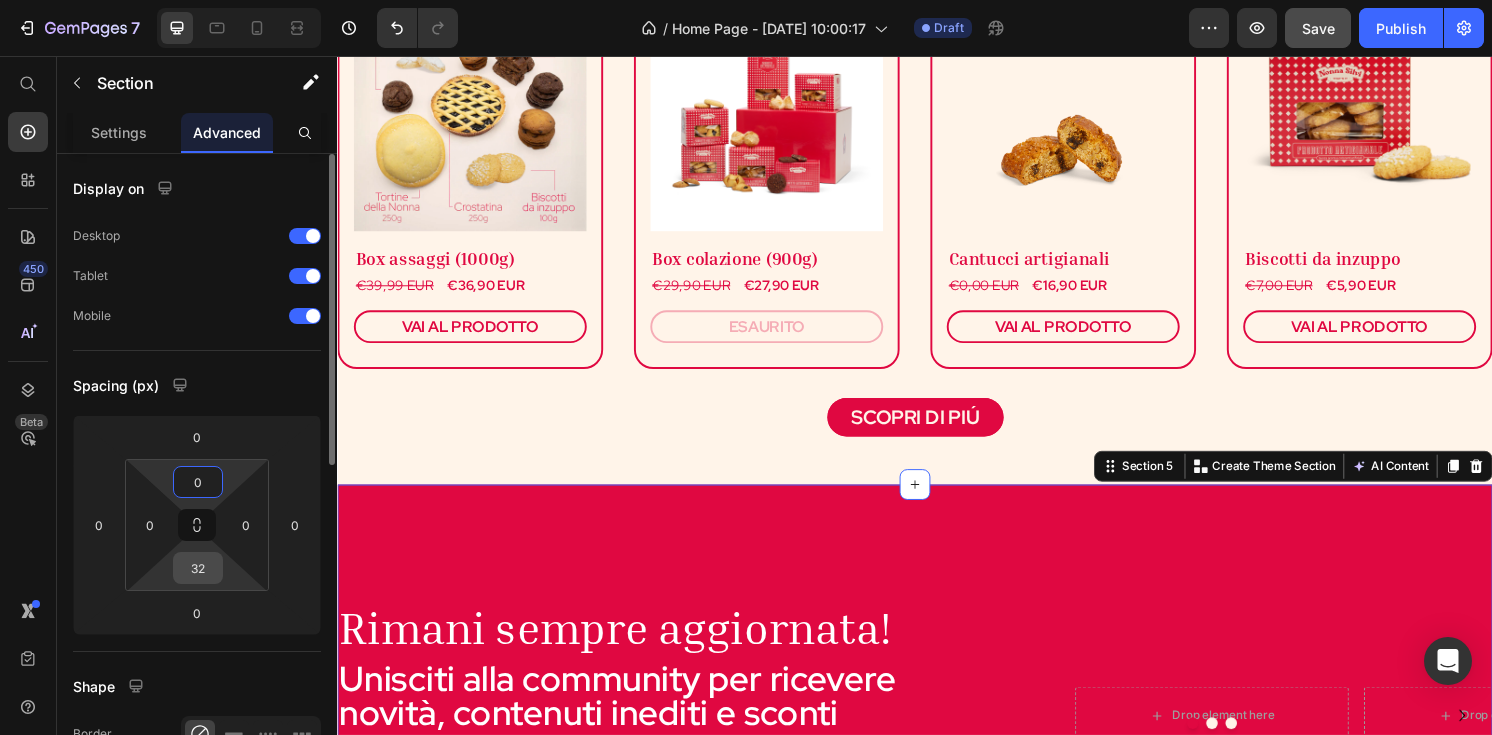 click on "32" at bounding box center [198, 568] 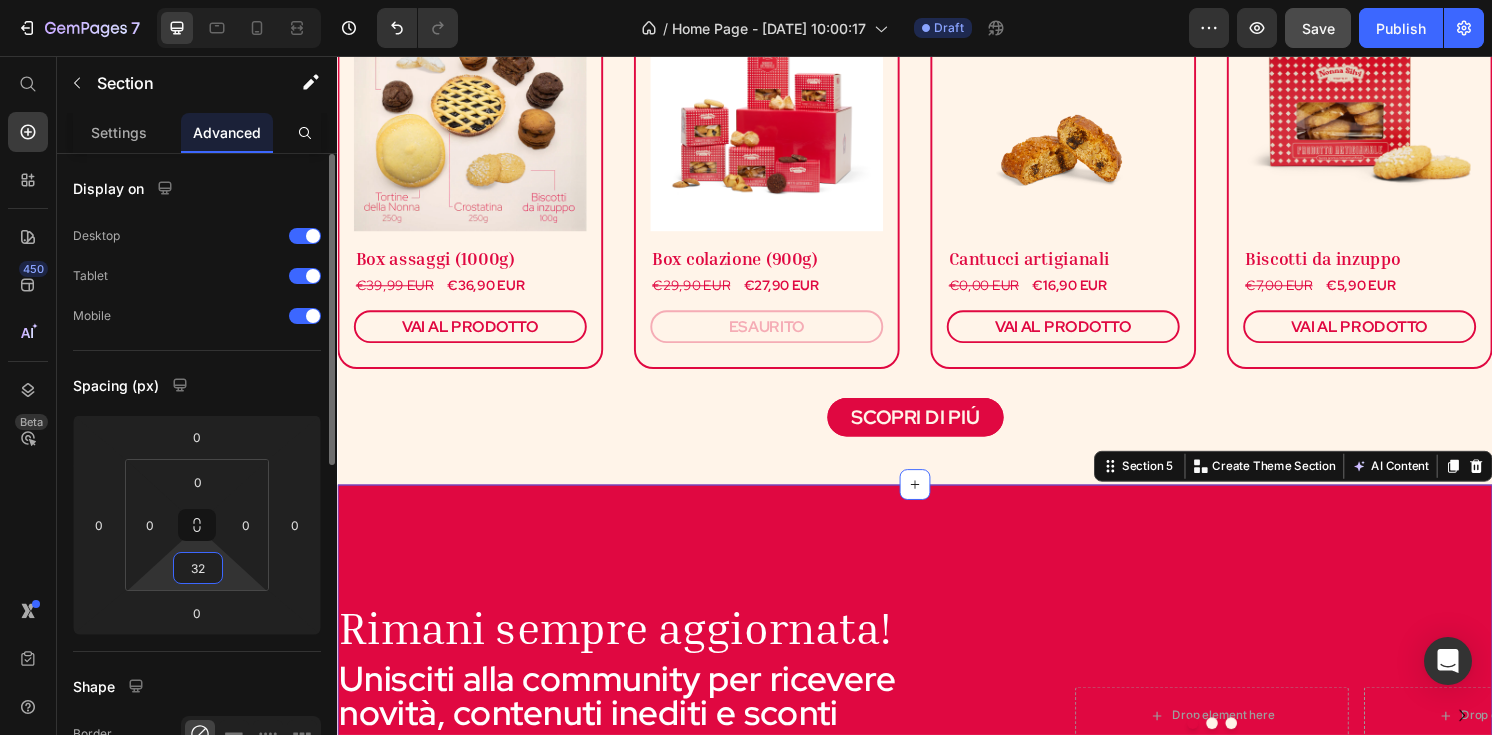 type on "0" 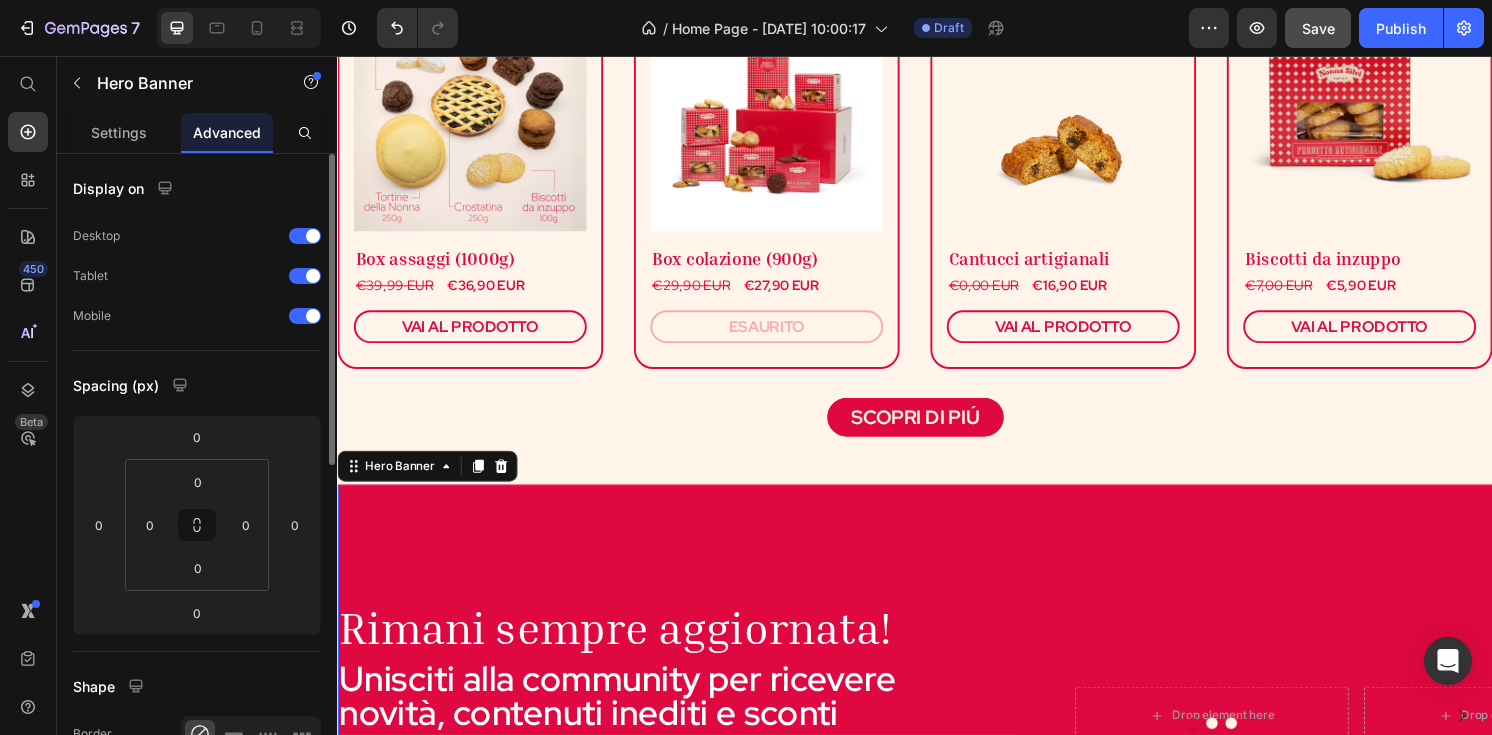 click at bounding box center (937, 741) 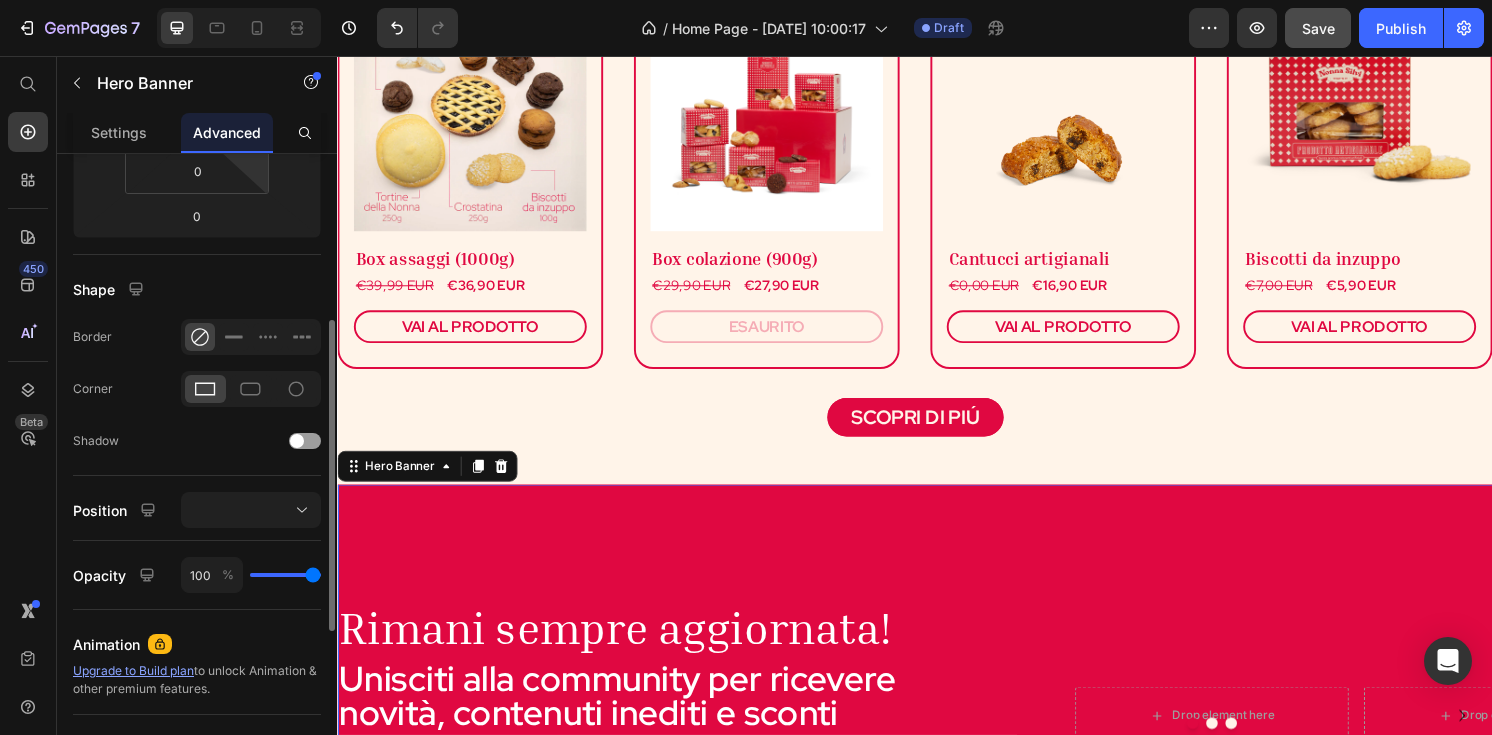 scroll, scrollTop: 429, scrollLeft: 0, axis: vertical 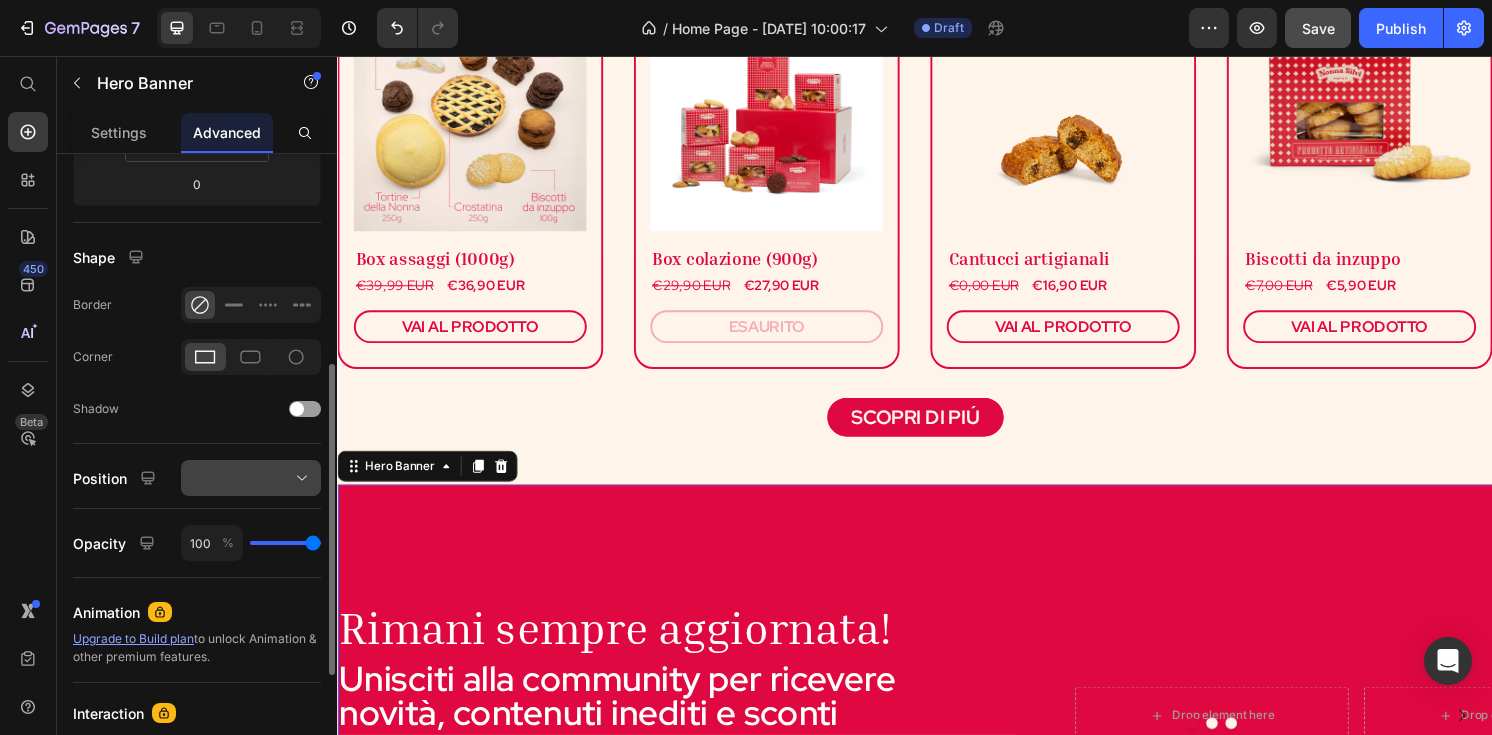 click at bounding box center [251, 478] 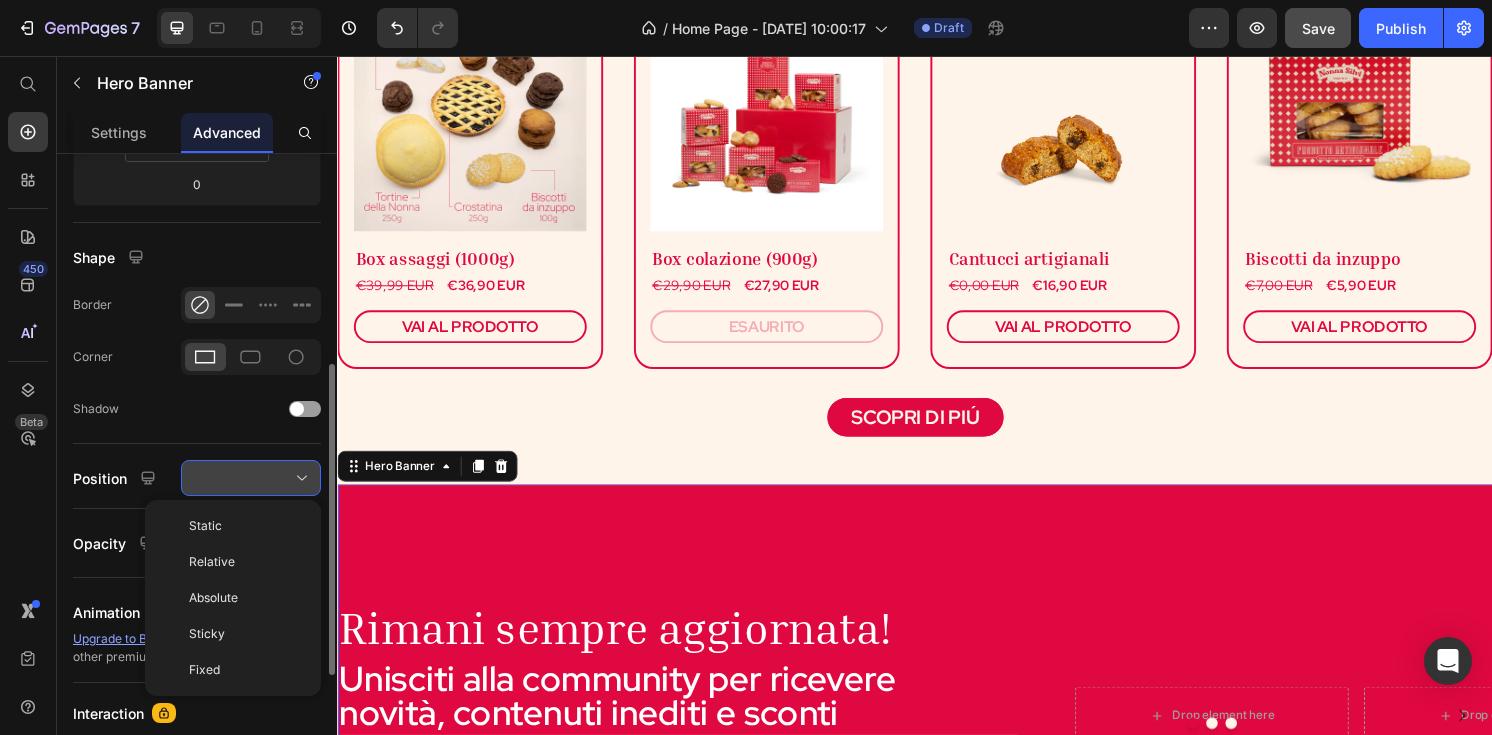 click at bounding box center (251, 478) 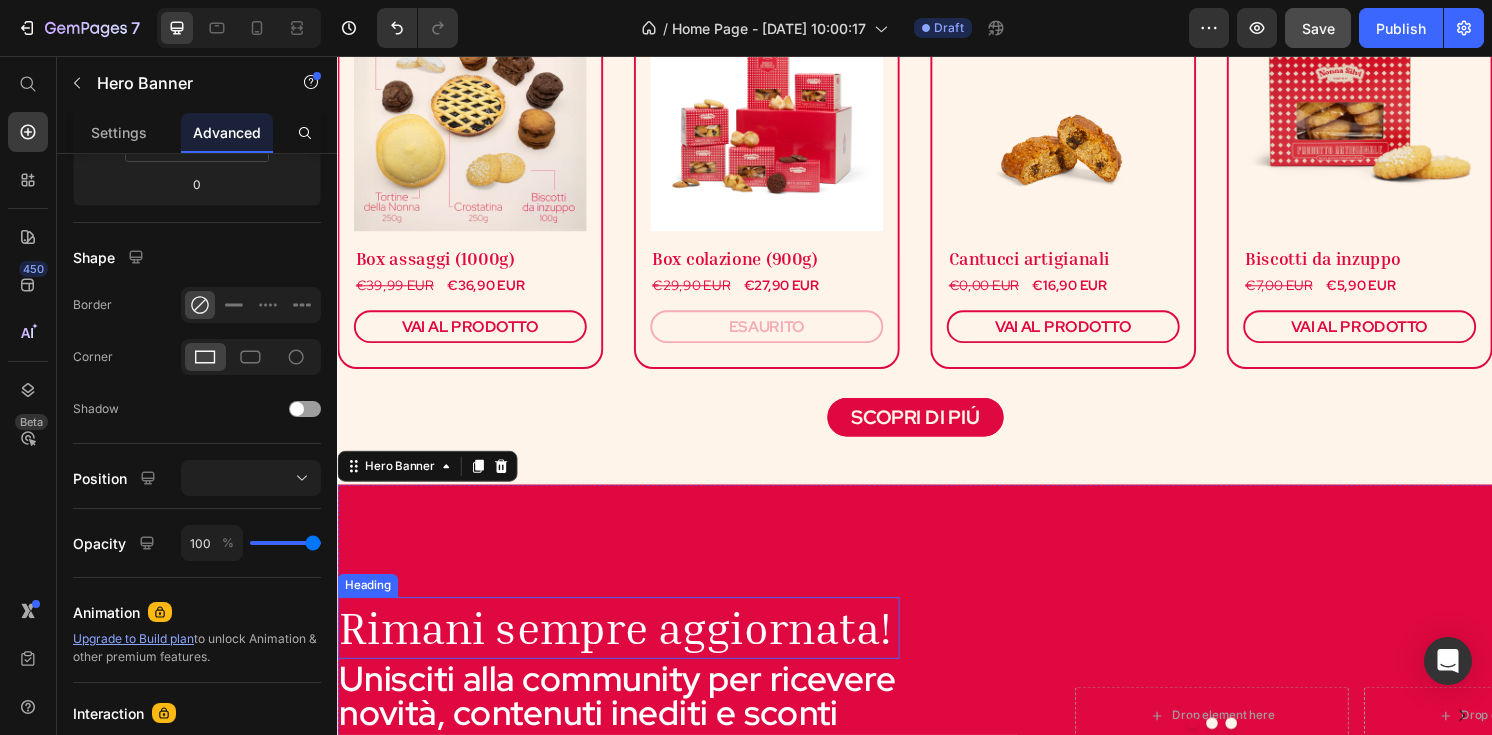 scroll, scrollTop: 0, scrollLeft: 0, axis: both 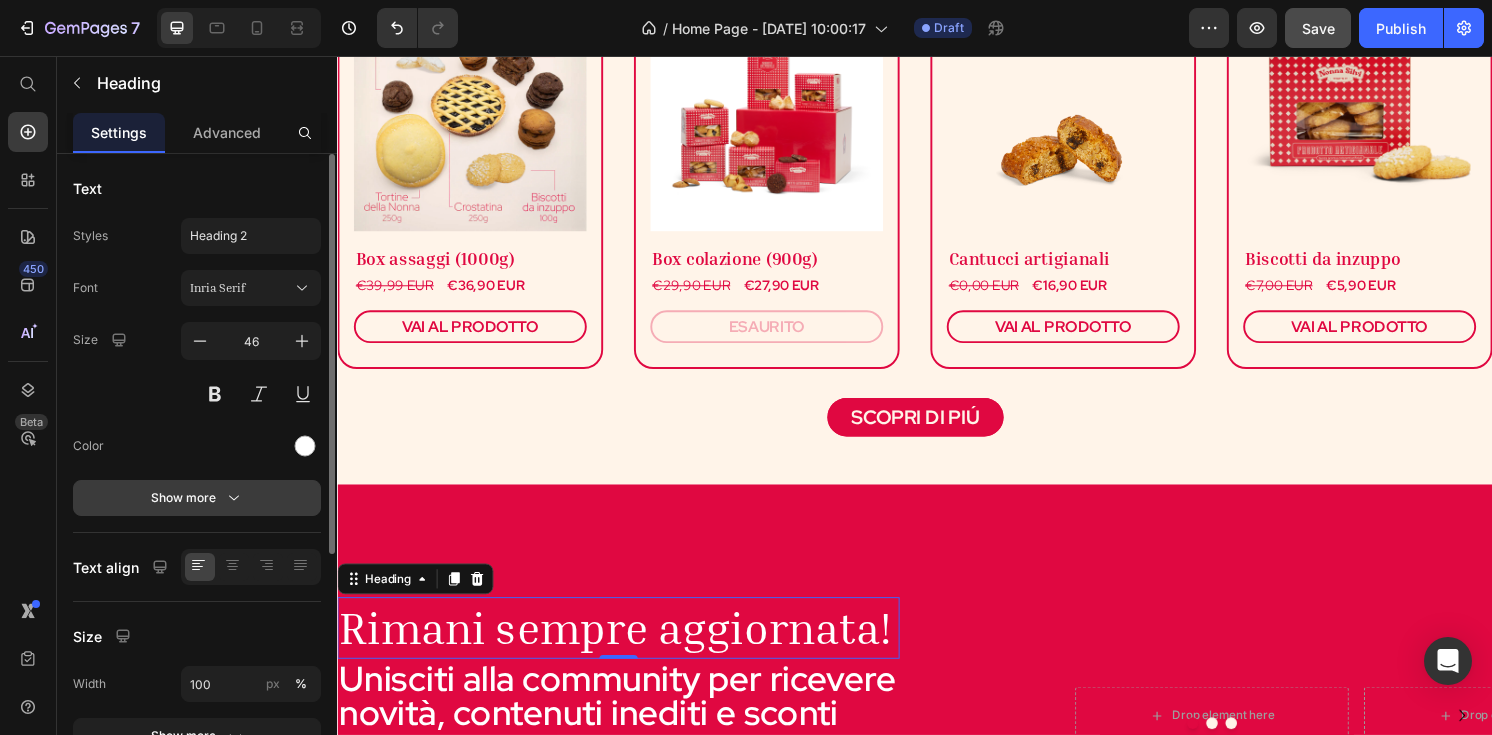 click on "Show more" at bounding box center [197, 498] 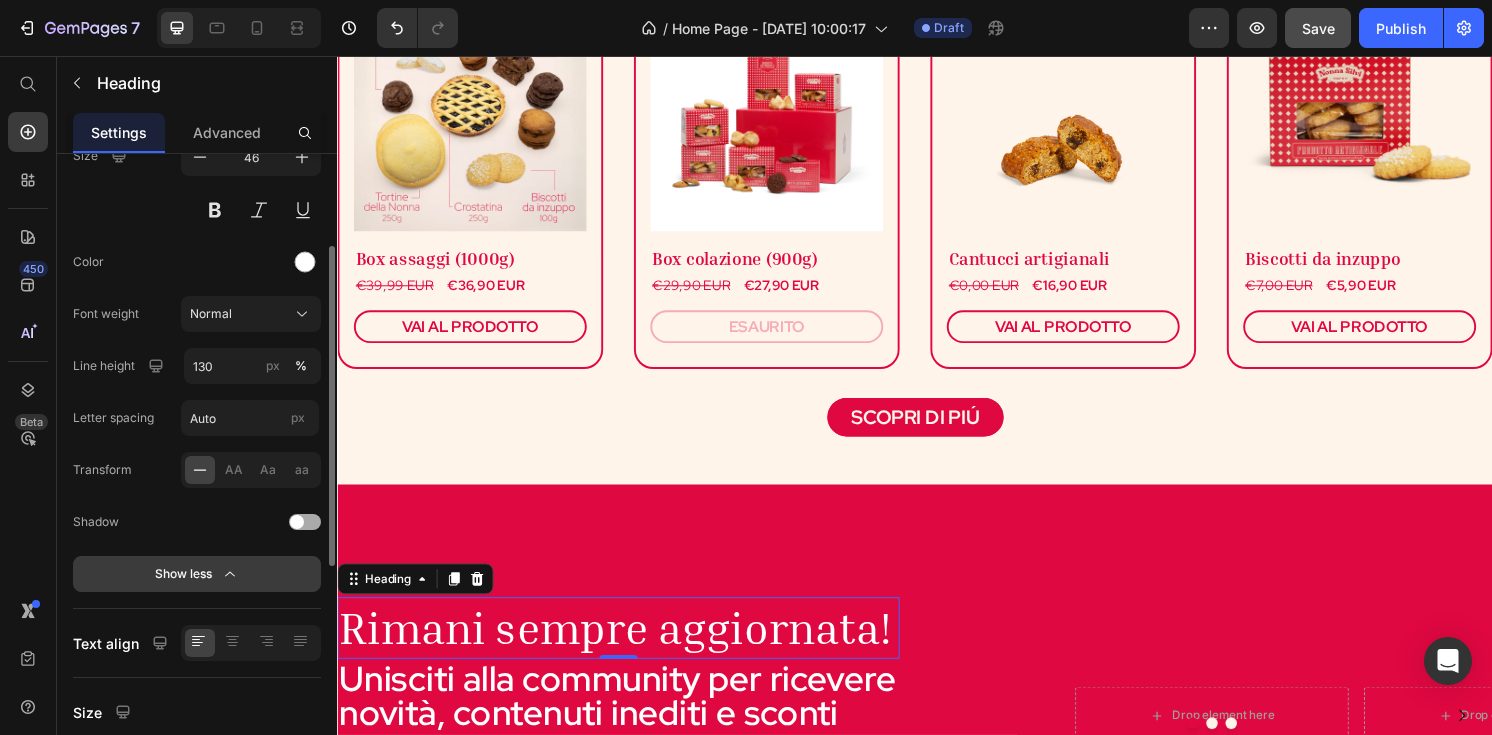 scroll, scrollTop: 182, scrollLeft: 0, axis: vertical 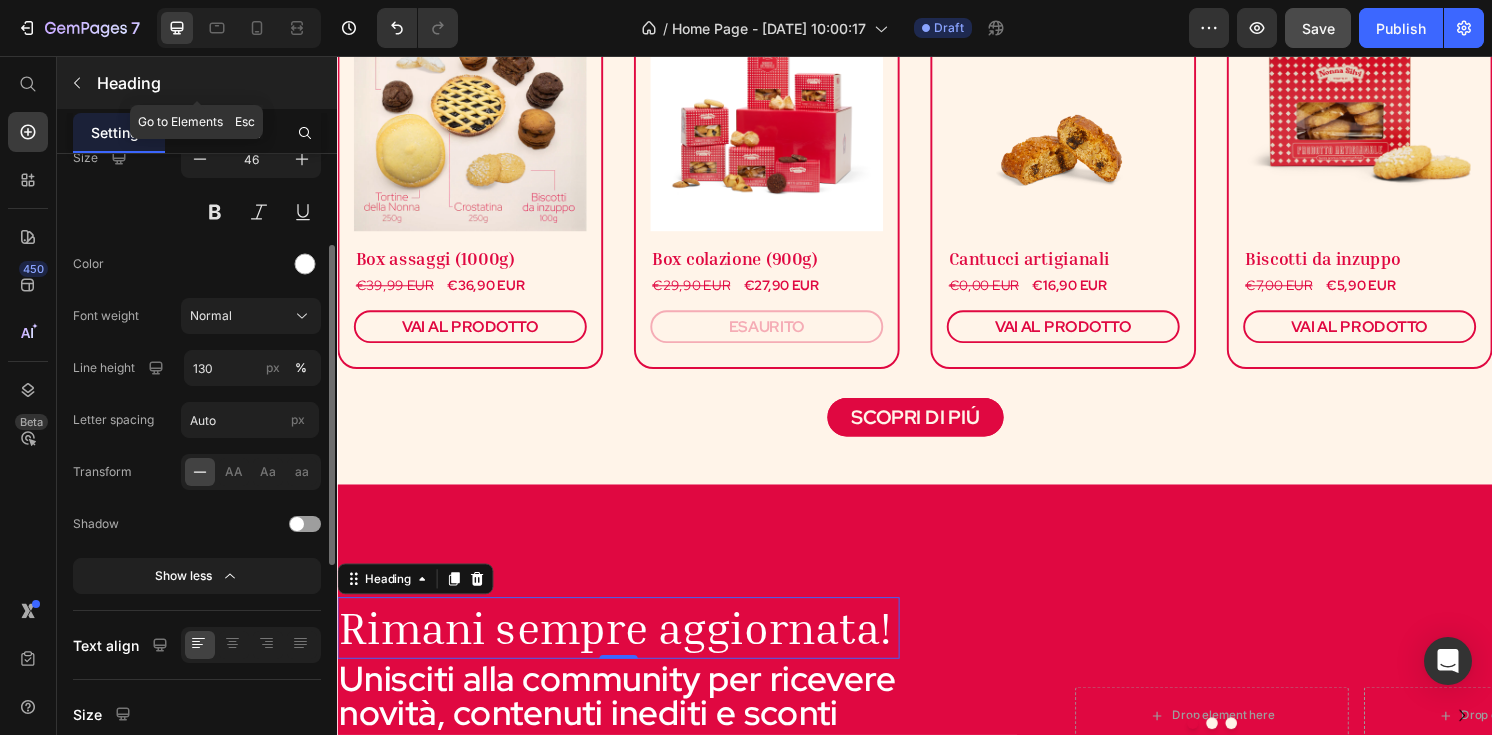 click on "Heading" at bounding box center [197, 83] 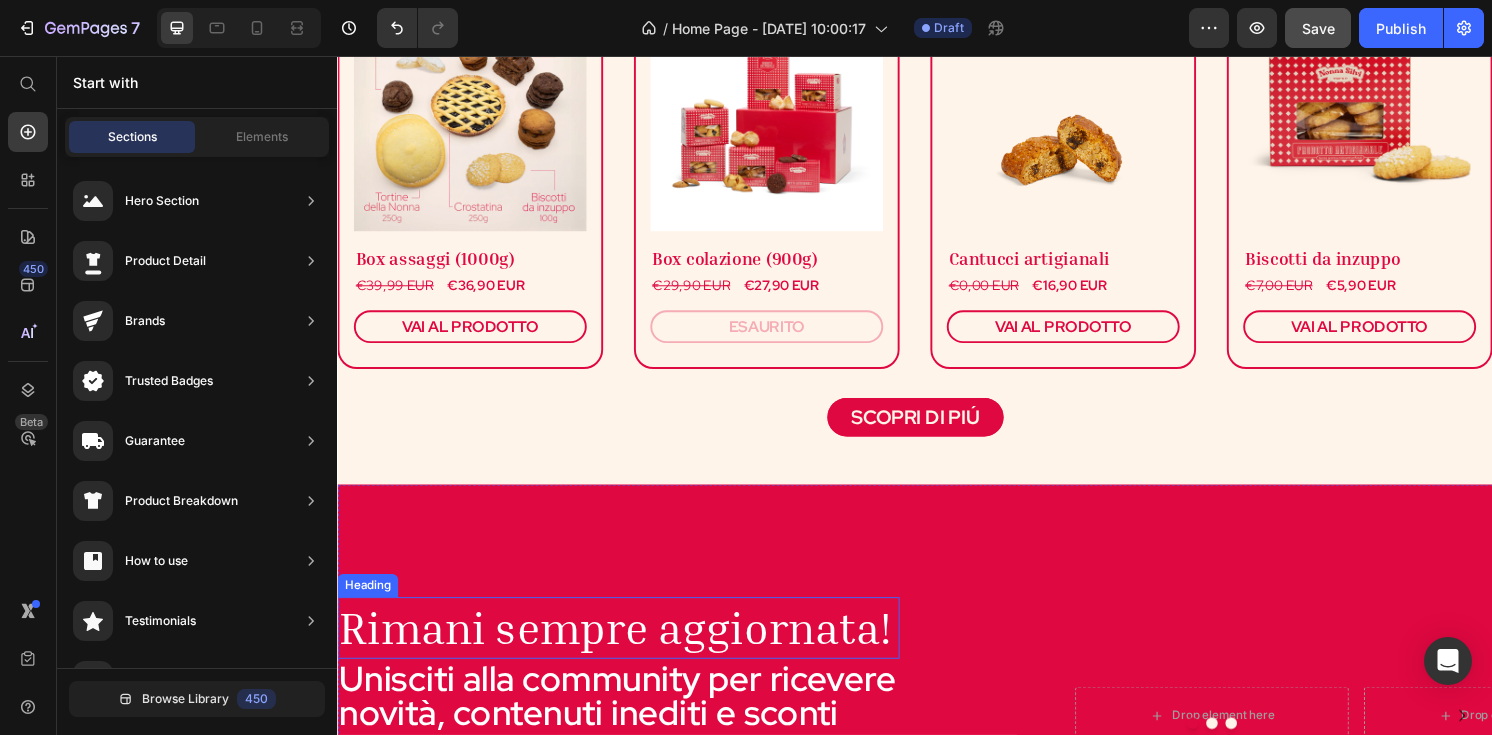 click on "Rimani sempre aggiornata!" at bounding box center [629, 650] 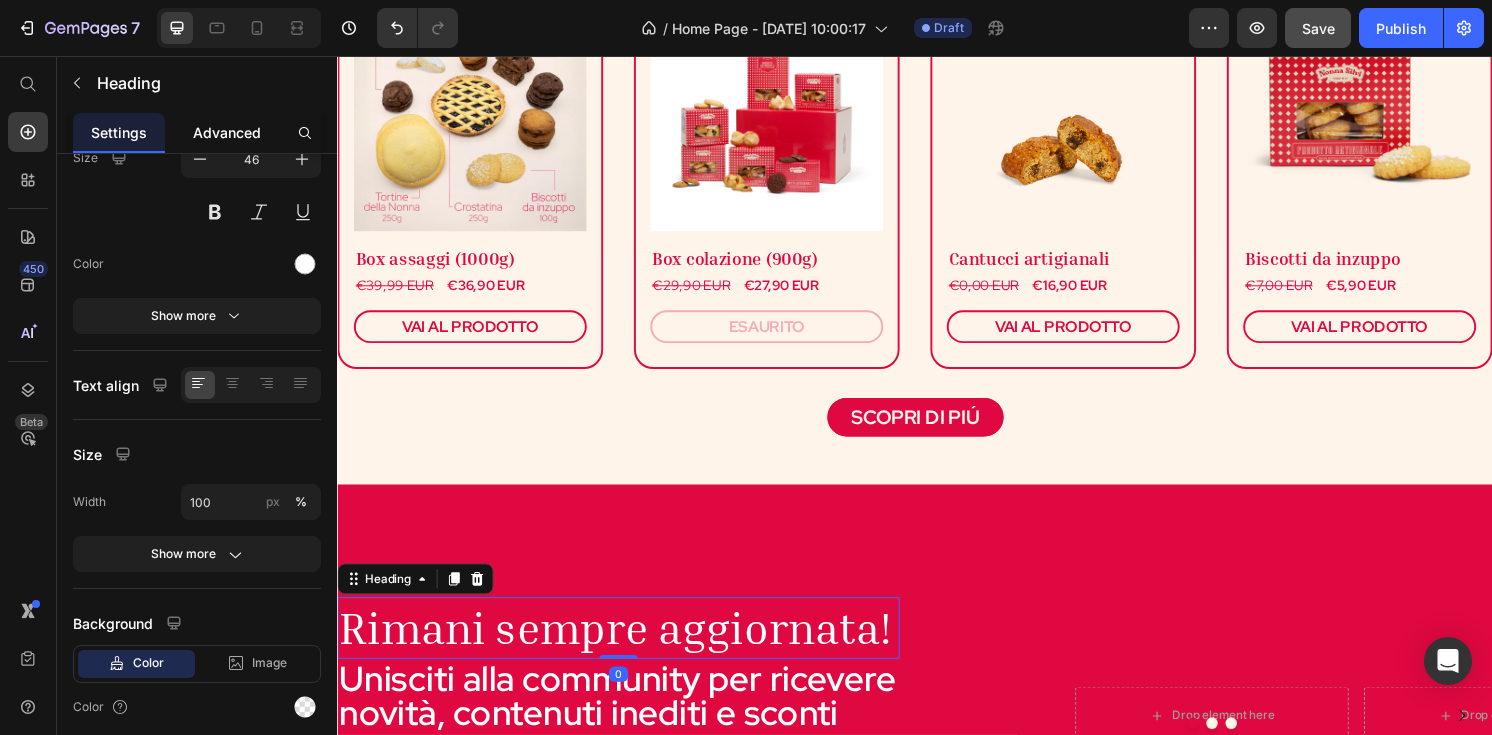 click on "Advanced" at bounding box center (227, 132) 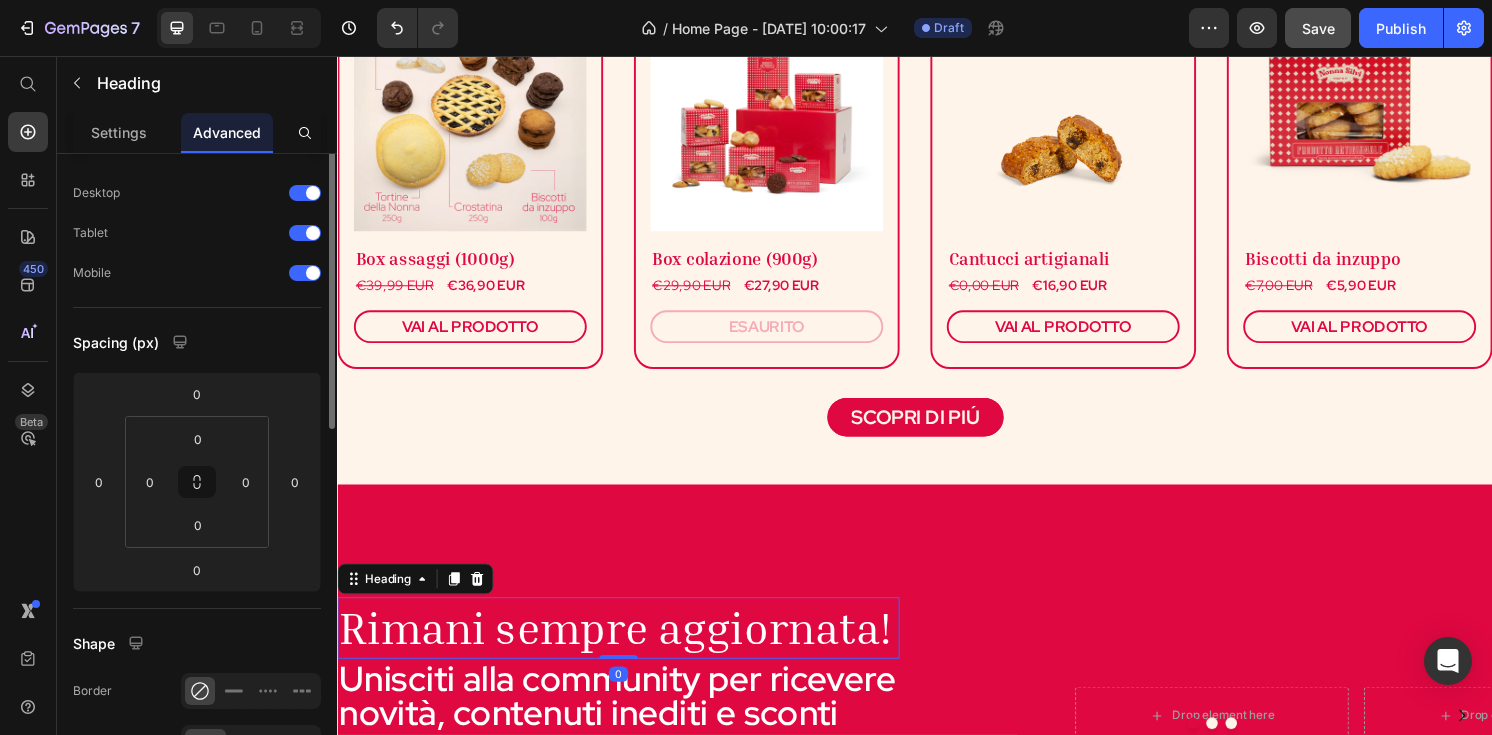 scroll, scrollTop: 45, scrollLeft: 0, axis: vertical 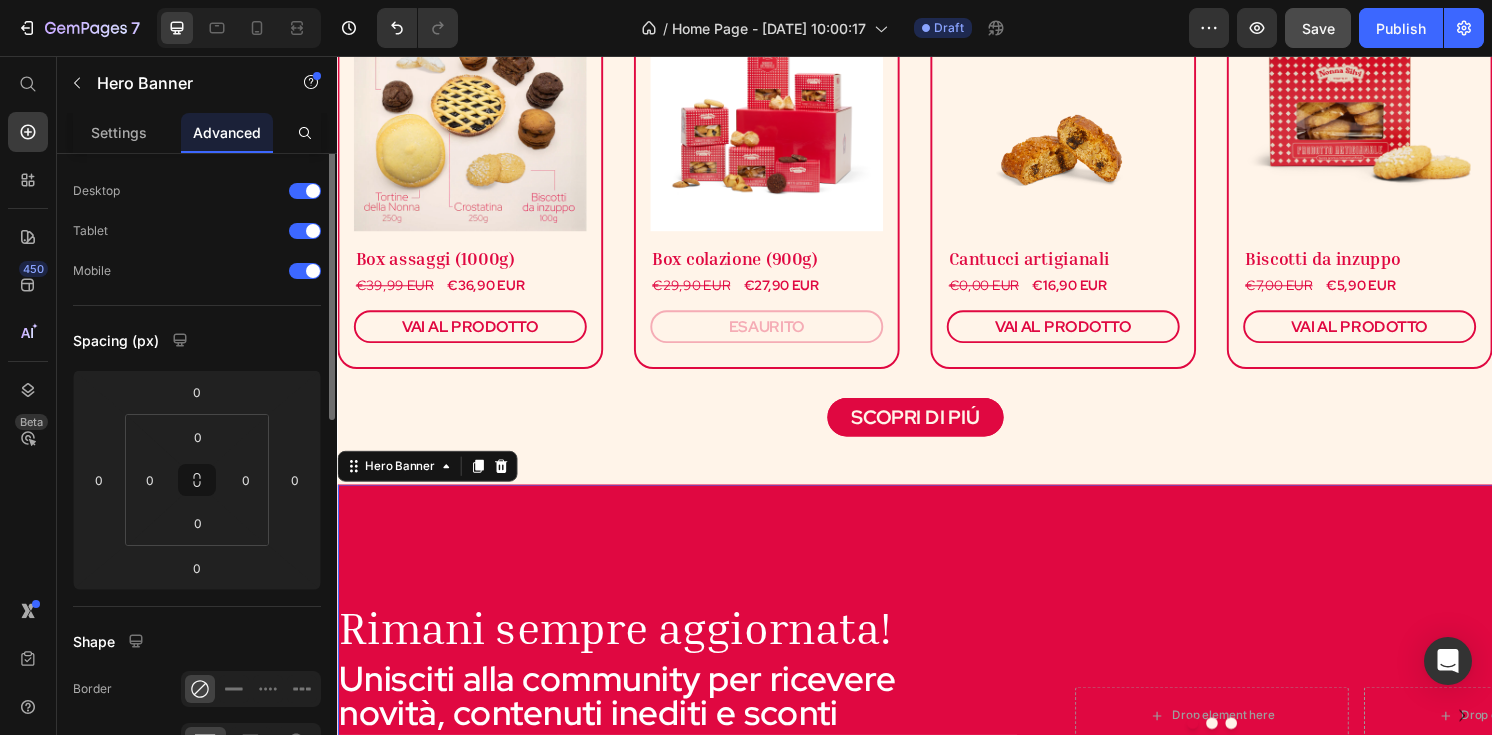 click at bounding box center [937, 741] 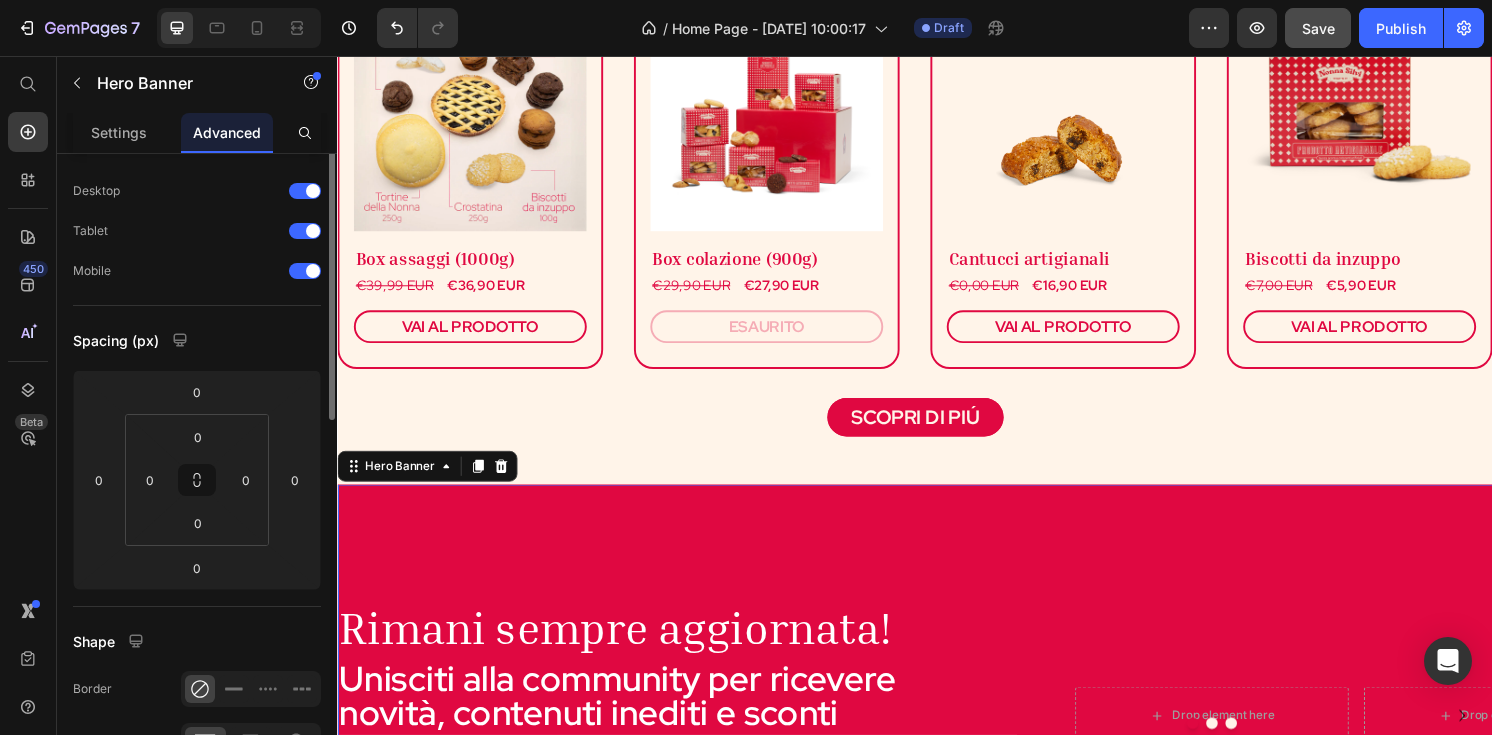 scroll, scrollTop: 0, scrollLeft: 0, axis: both 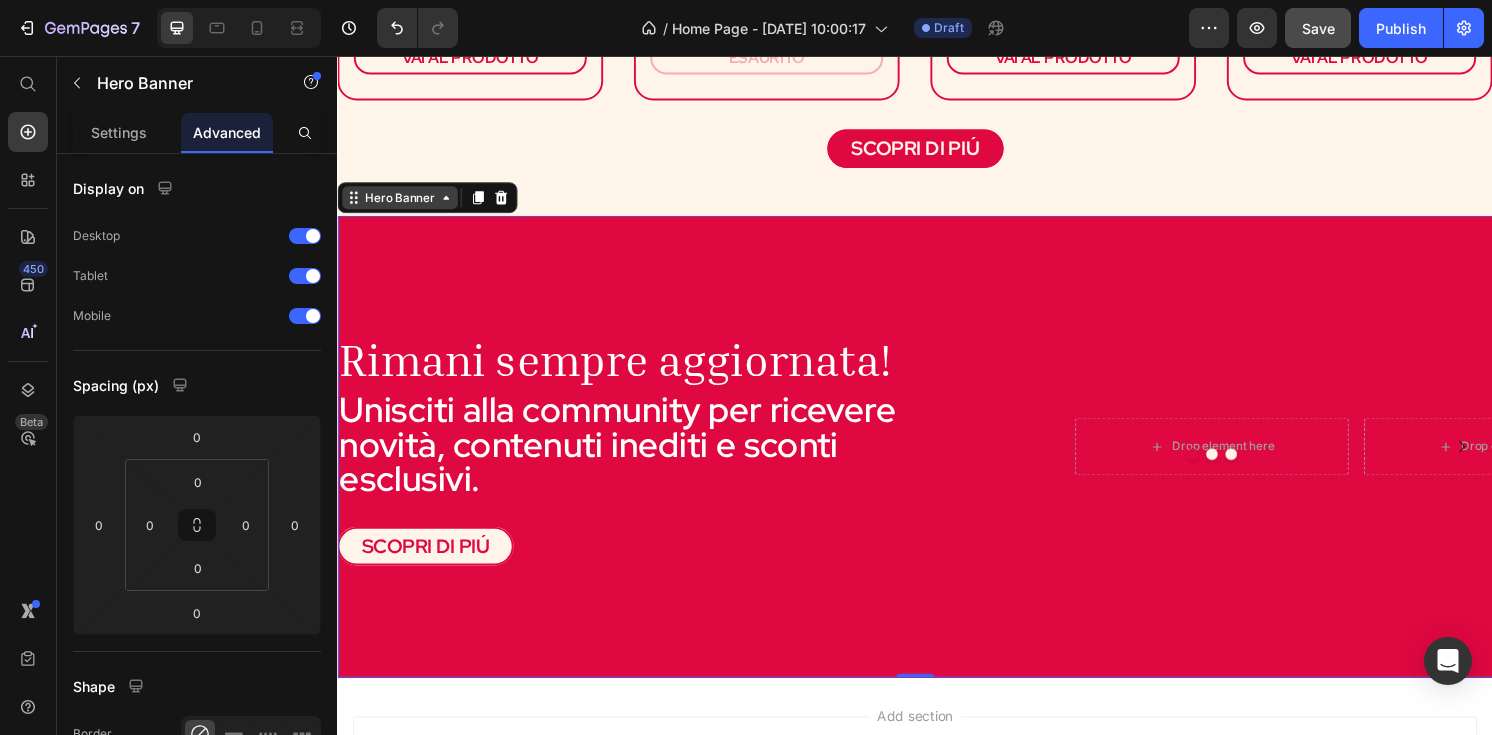 click on "Hero Banner" at bounding box center (402, 203) 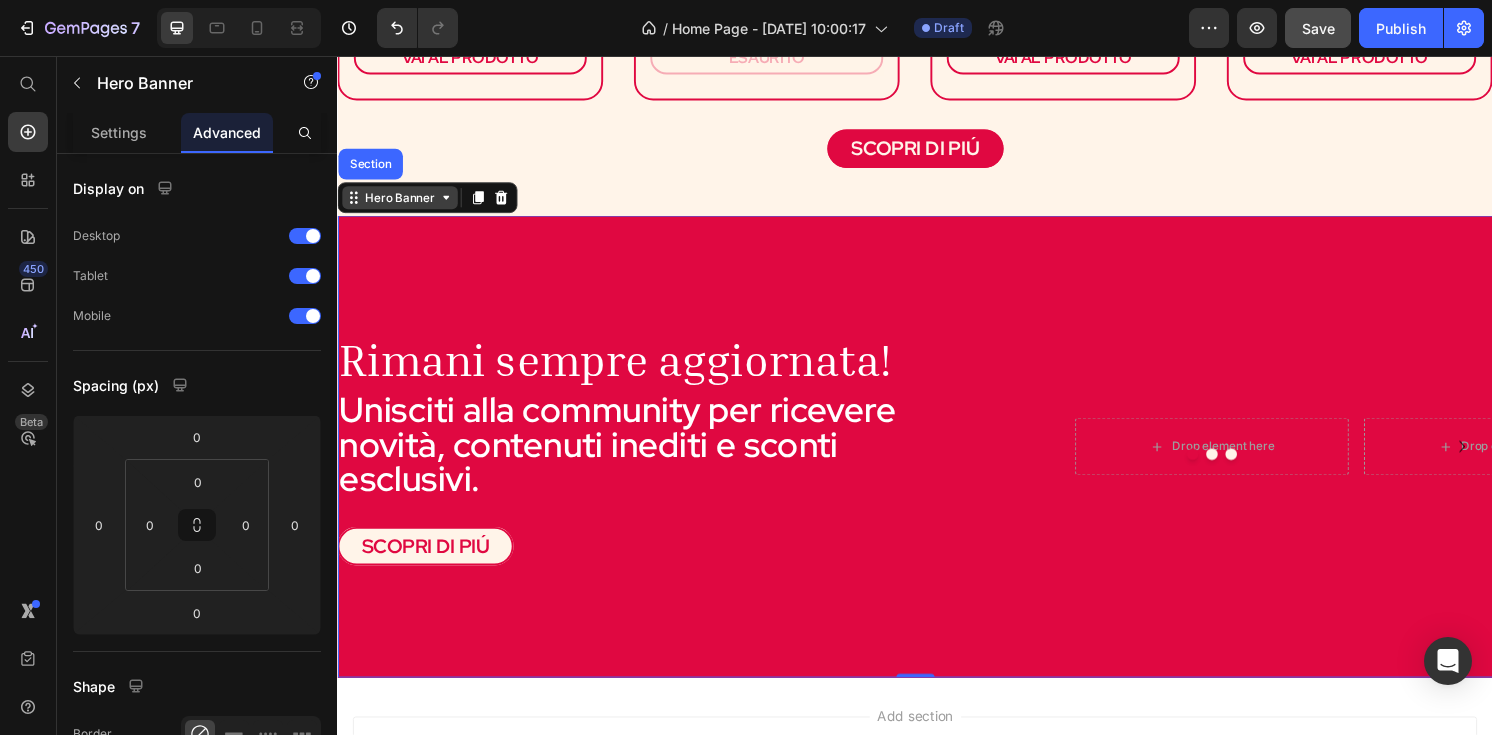 click on "Hero Banner" at bounding box center (402, 203) 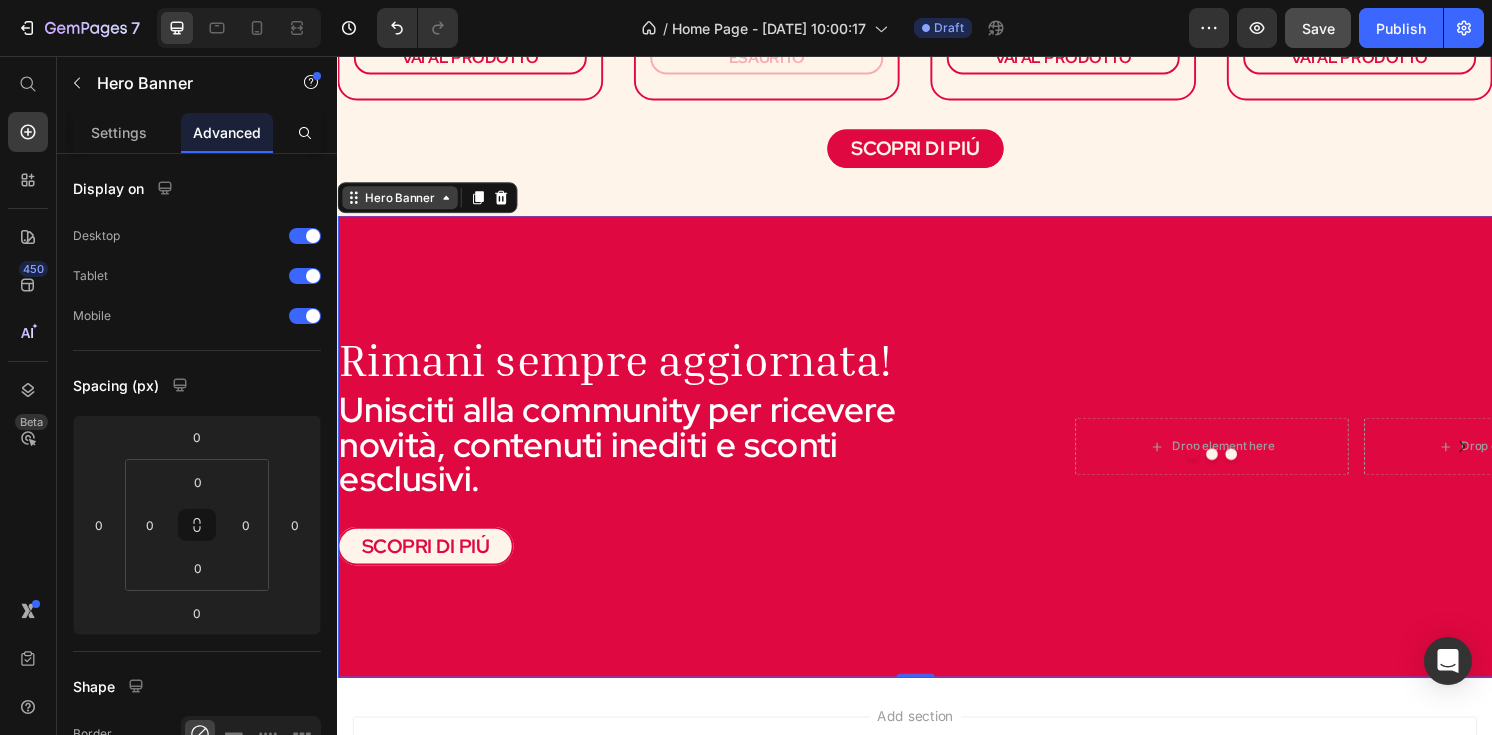 click on "Hero Banner" at bounding box center (402, 203) 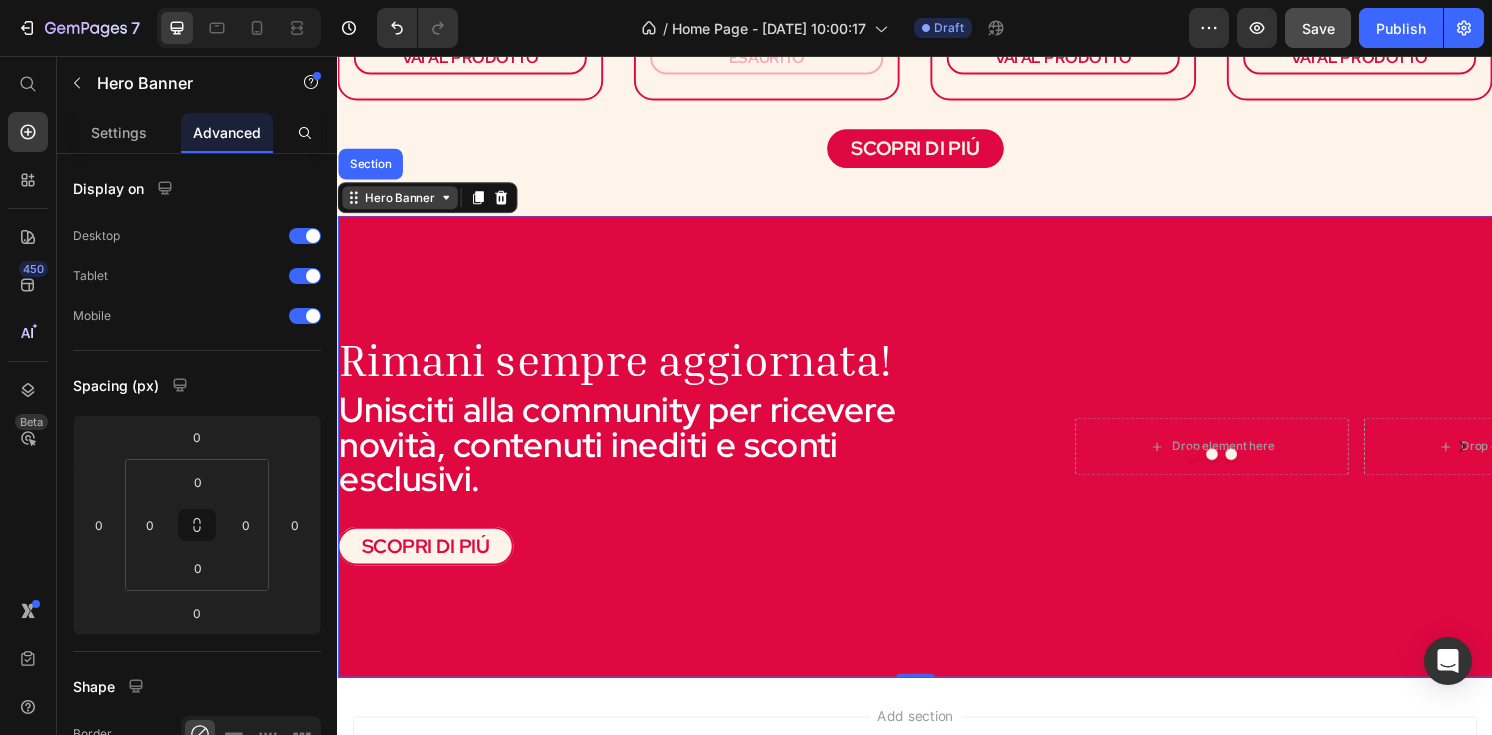click 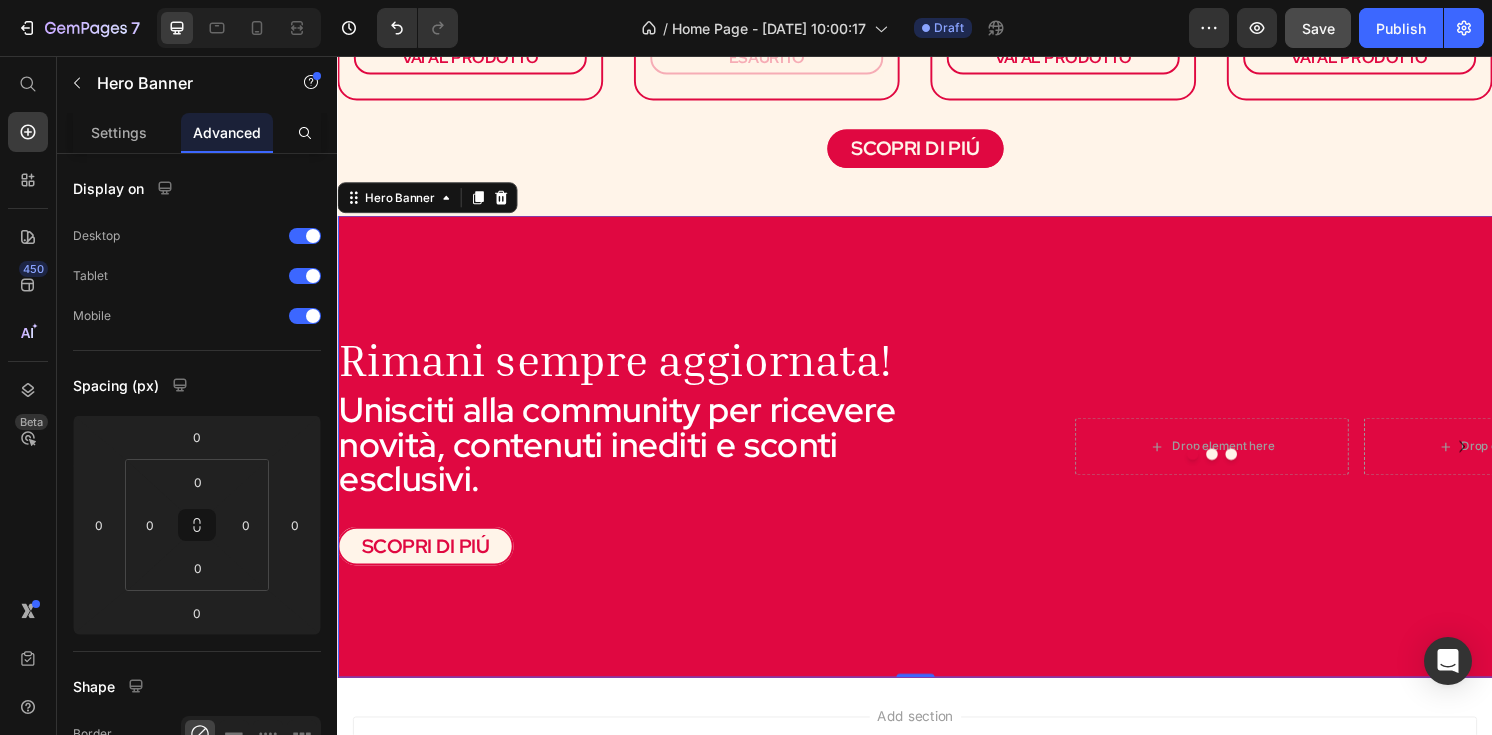 click at bounding box center [937, 462] 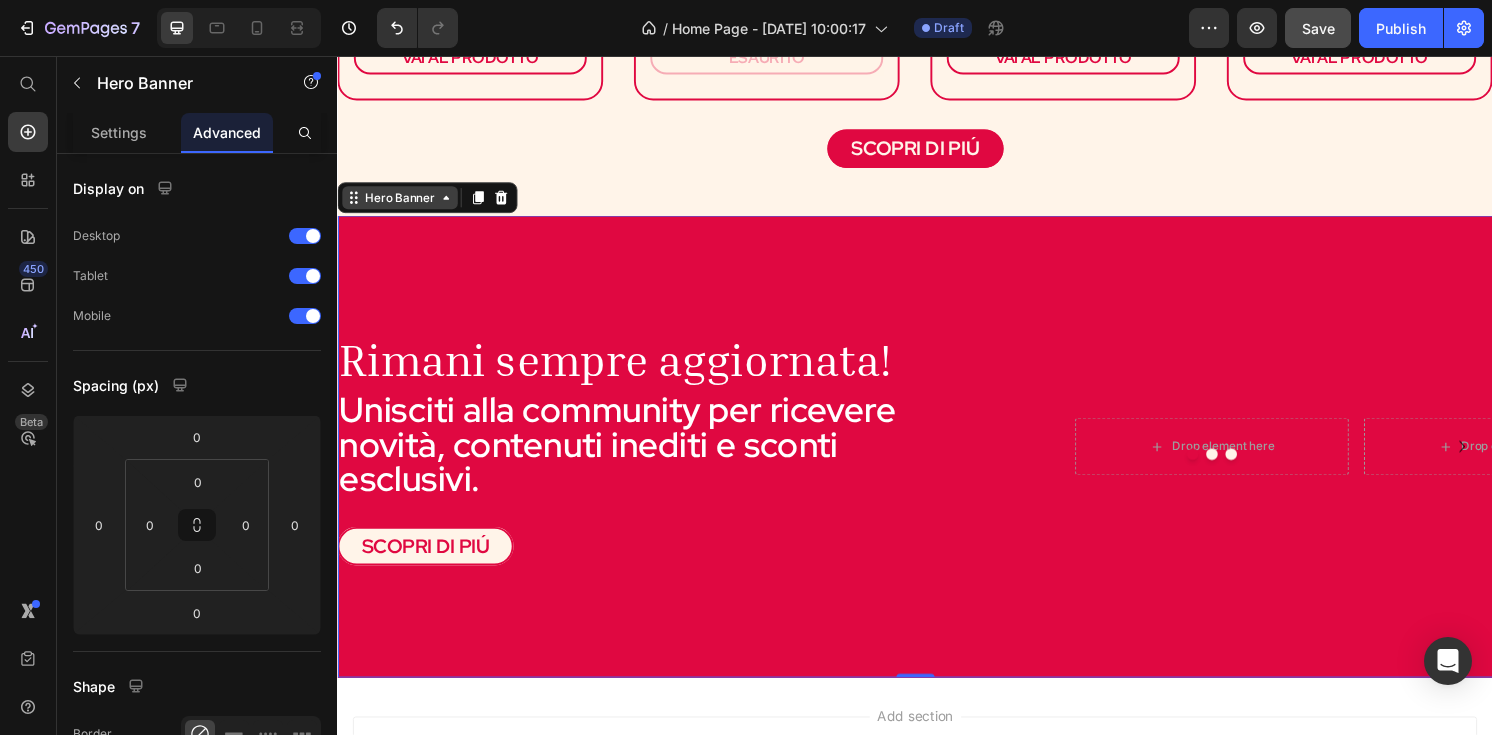 click 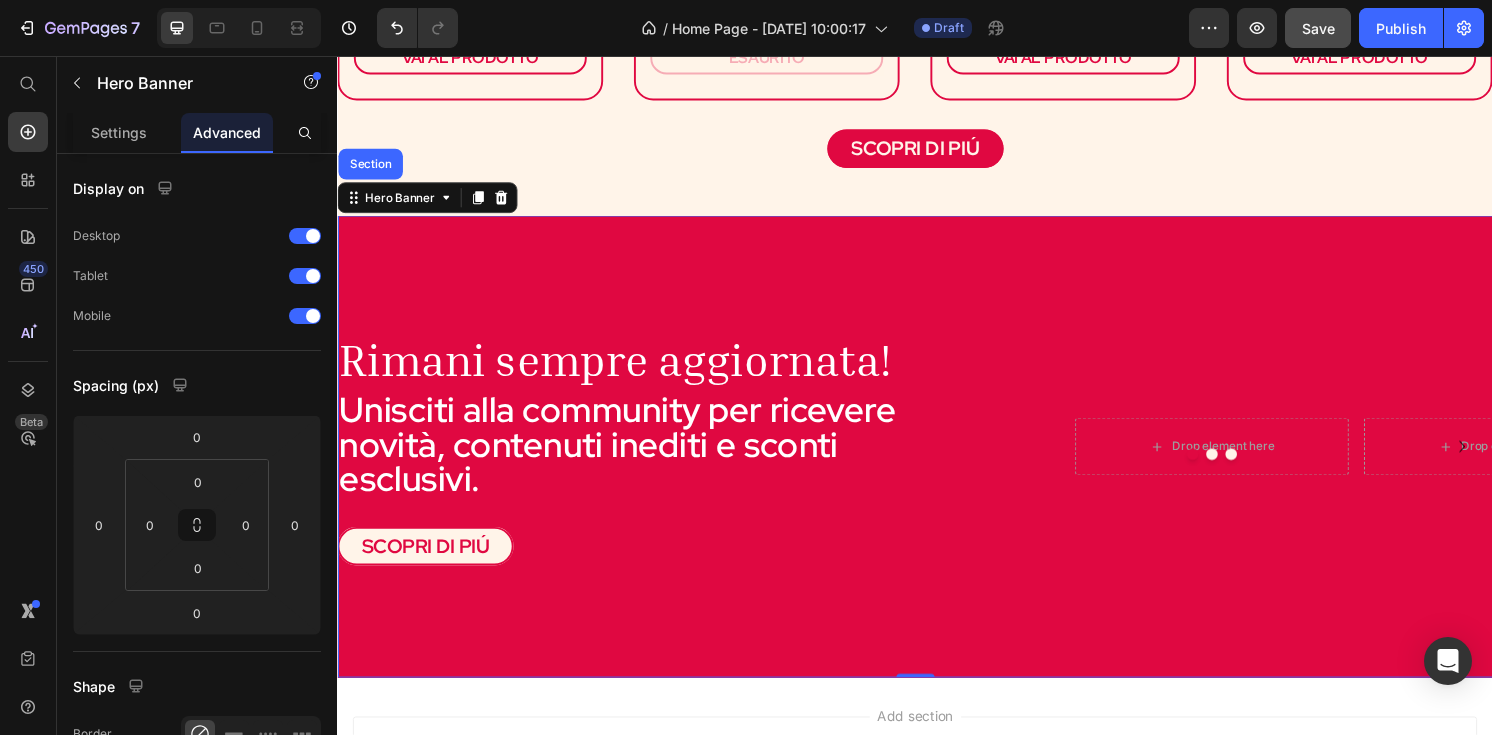 click at bounding box center [937, 462] 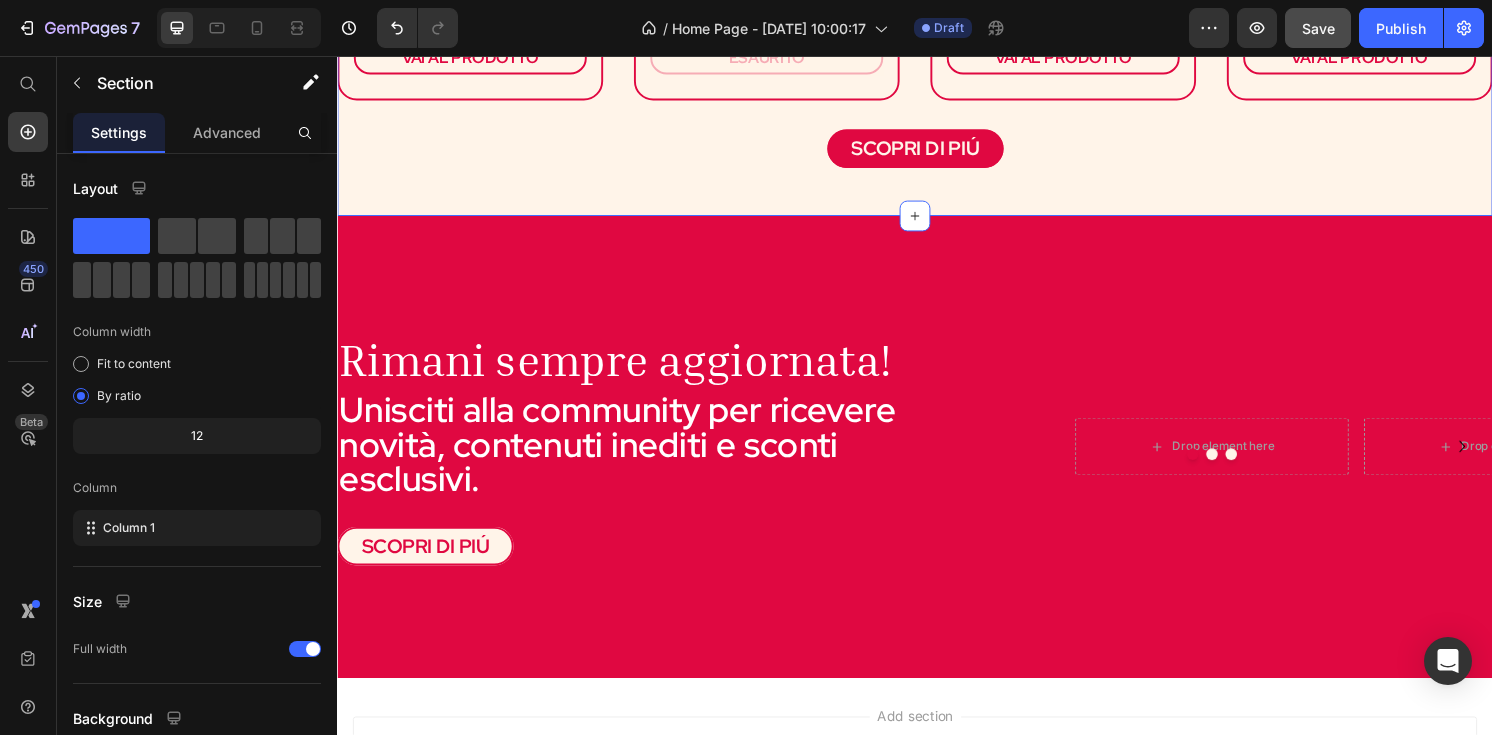 click on "LA NOSTRA SELEZIONE Heading Row (P) Images & Gallery Box assaggi (1000g) Heading €39,99 EUR (P) Price €36,90 EUR (P) Price Row VAI AL PRODOTTO (P) Cart Button Product (P) Images & Gallery Box colazione (900g) Heading €29,90 EUR (P) Price €27,90 EUR (P) Price Row ESAURITO (P) Cart Button Product (P) Images & Gallery Cantucci artigianali Heading €0,00 EUR (P) Price €16,90 EUR (P) Price Row VAI AL PRODOTTO (P) Cart Button Product (P) Images & Gallery Biscotti da inzuppo Heading €7,00 EUR (P) Price €5,90 EUR (P) Price Row VAI AL PRODOTTO (P) Cart Button Product Row SCOPRI DI PIÚ Button Section 4   You can create reusable sections Create Theme Section AI Content Write with GemAI What would you like to describe here? Tone and Voice Persuasive Product Biscotti da Inzuppo (200gr) Show more Generate" at bounding box center (937, -87) 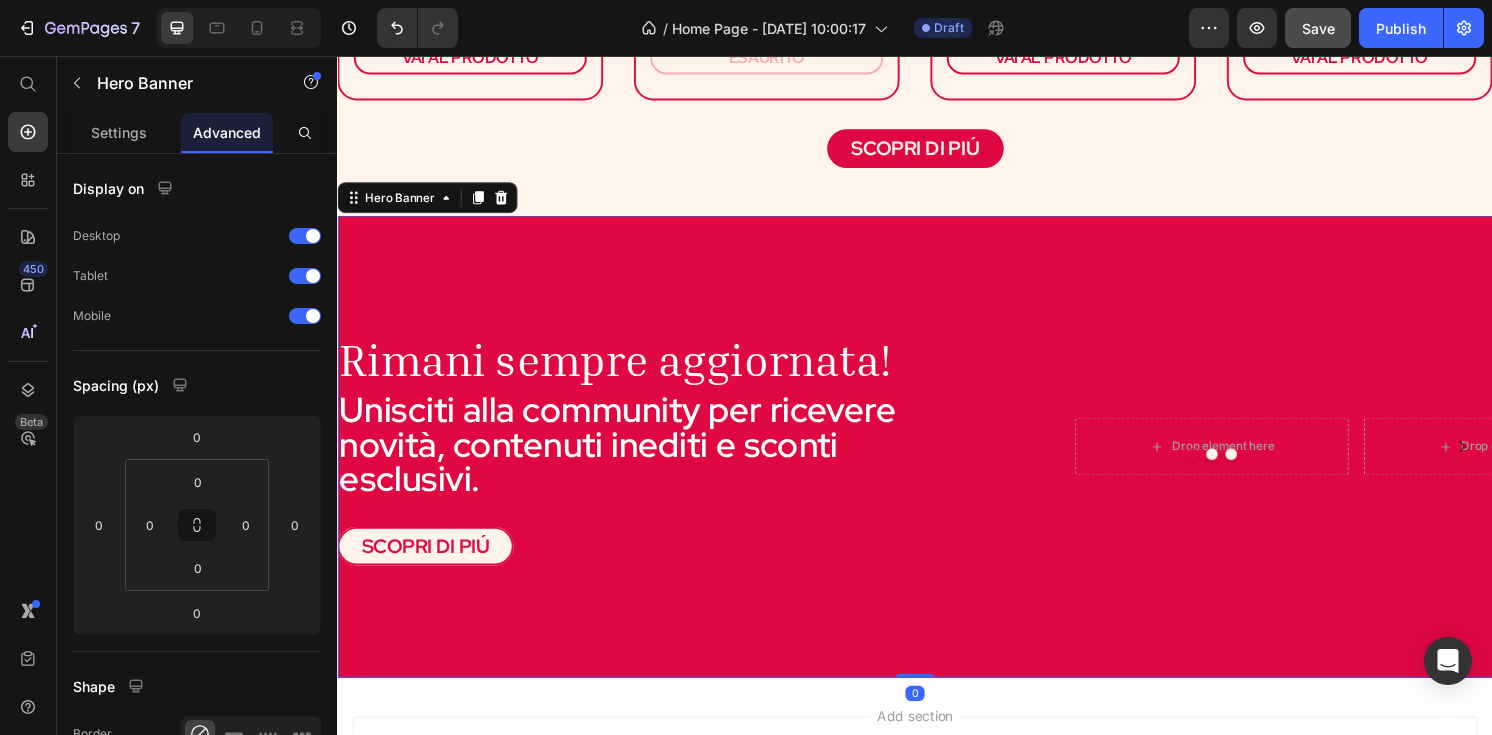 click on "Drop element here
Drop element here
Drop element here
Carousel Rimani sempre aggiornata! Heading Unisciti alla community per ricevere novità, contenuti inediti e sconti esclusivi. Text Block SCOPRI DI PIÚ Button" at bounding box center [937, 462] 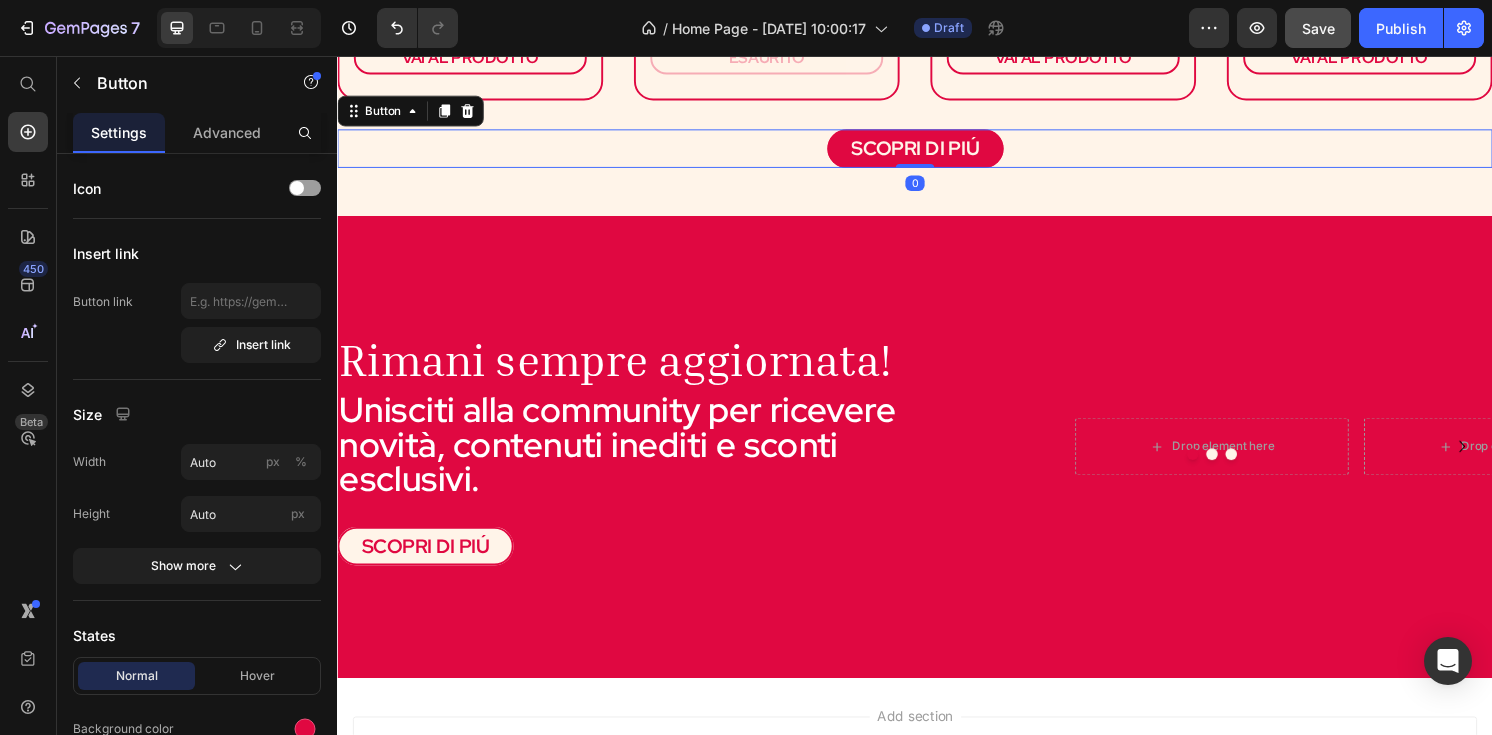 click on "SCOPRI DI PIÚ Button   0" at bounding box center (937, 152) 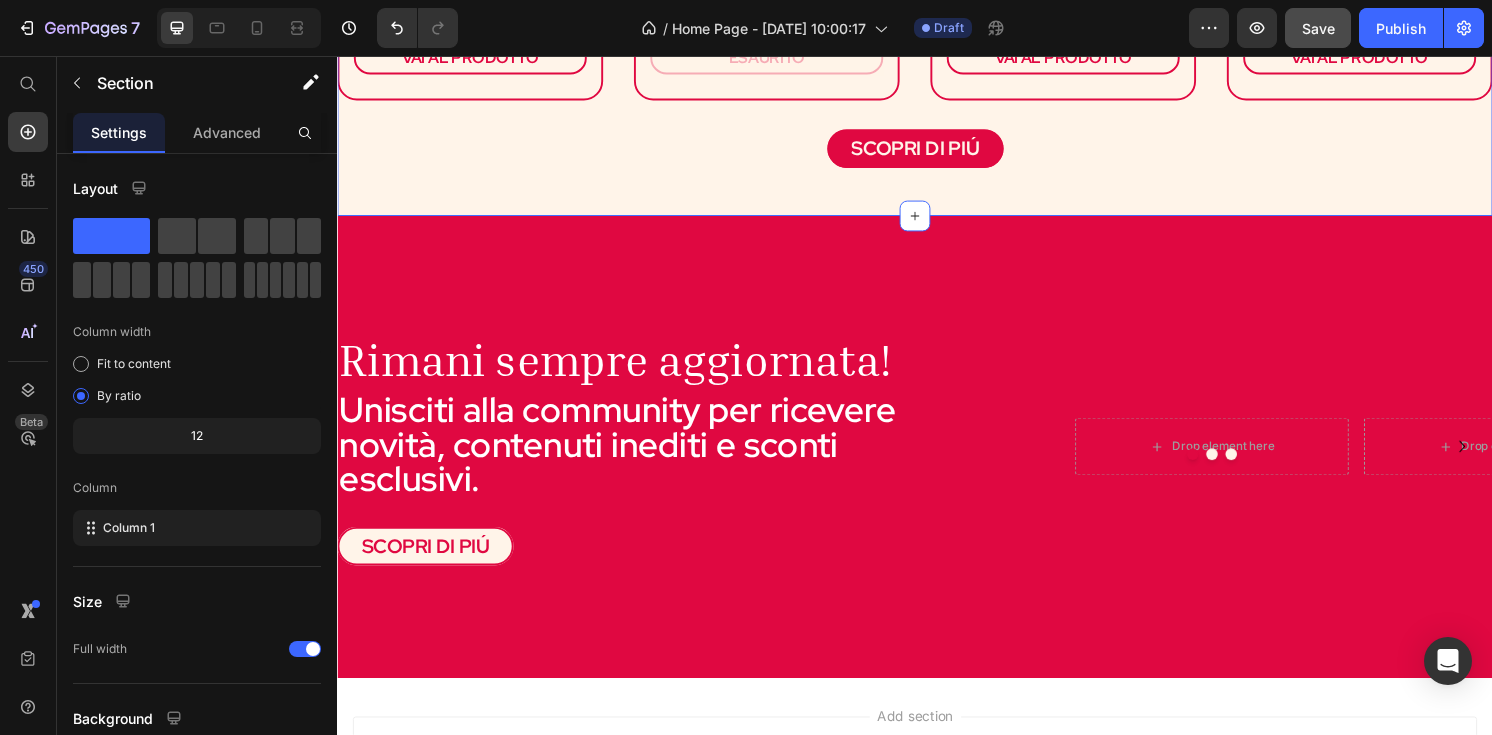 click on "LA NOSTRA SELEZIONE Heading Row (P) Images & Gallery Box assaggi (1000g) Heading €39,99 EUR (P) Price €36,90 EUR (P) Price Row VAI AL PRODOTTO (P) Cart Button Product (P) Images & Gallery Box colazione (900g) Heading €29,90 EUR (P) Price €27,90 EUR (P) Price Row ESAURITO (P) Cart Button Product (P) Images & Gallery Cantucci artigianali Heading €0,00 EUR (P) Price €16,90 EUR (P) Price Row VAI AL PRODOTTO (P) Cart Button Product (P) Images & Gallery Biscotti da inzuppo Heading €7,00 EUR (P) Price €5,90 EUR (P) Price Row VAI AL PRODOTTO (P) Cart Button Product Row SCOPRI DI PIÚ Button Section 4   You can create reusable sections Create Theme Section AI Content Write with GemAI What would you like to describe here? Tone and Voice Persuasive Product Biscotti da Inzuppo (200gr) Show more Generate" at bounding box center [937, -87] 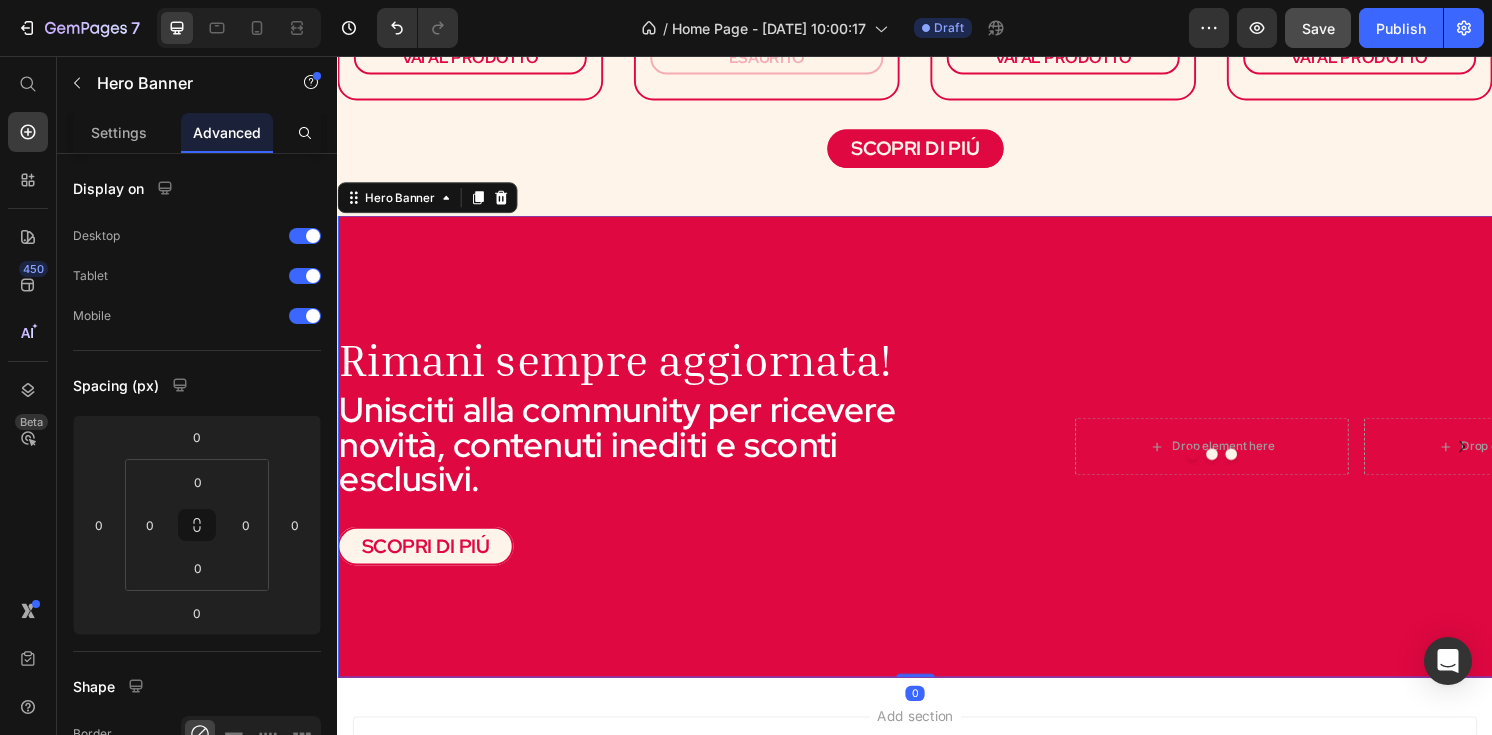 click on "Drop element here
Drop element here
Drop element here
Carousel Rimani sempre aggiornata! Heading Unisciti alla community per ricevere novità, contenuti inediti e sconti esclusivi. Text Block SCOPRI DI PIÚ Button" at bounding box center [937, 462] 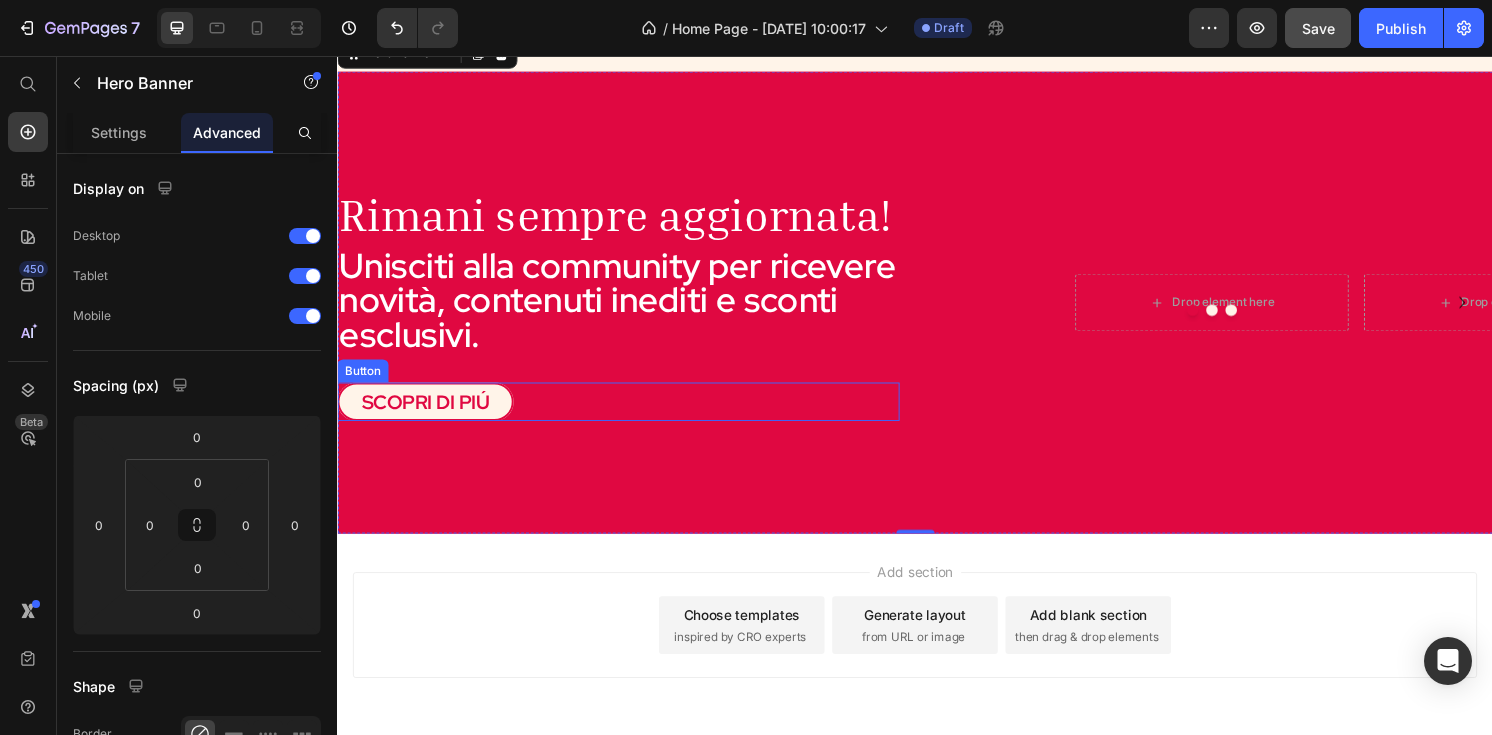 scroll, scrollTop: 1803, scrollLeft: 0, axis: vertical 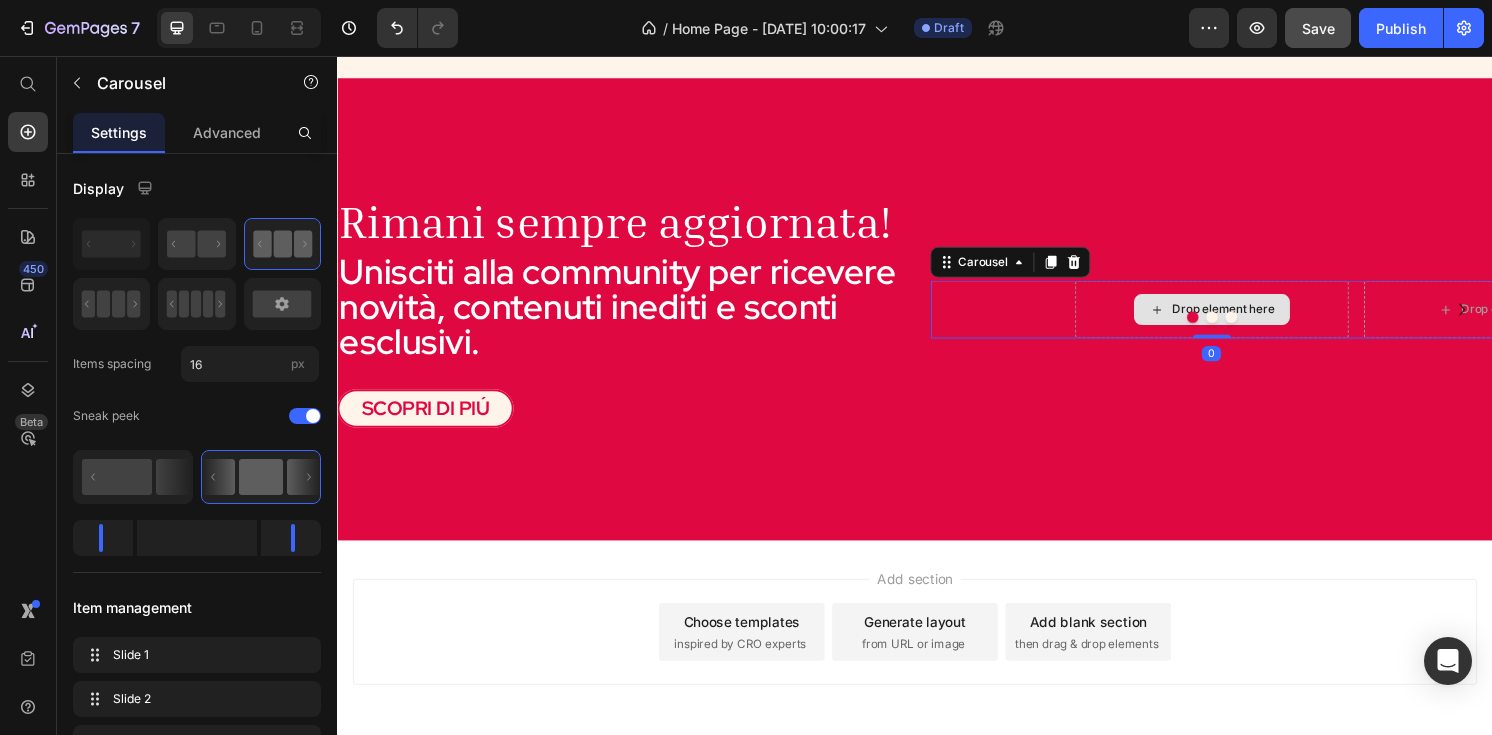 click on "Drop element here" at bounding box center (1245, 319) 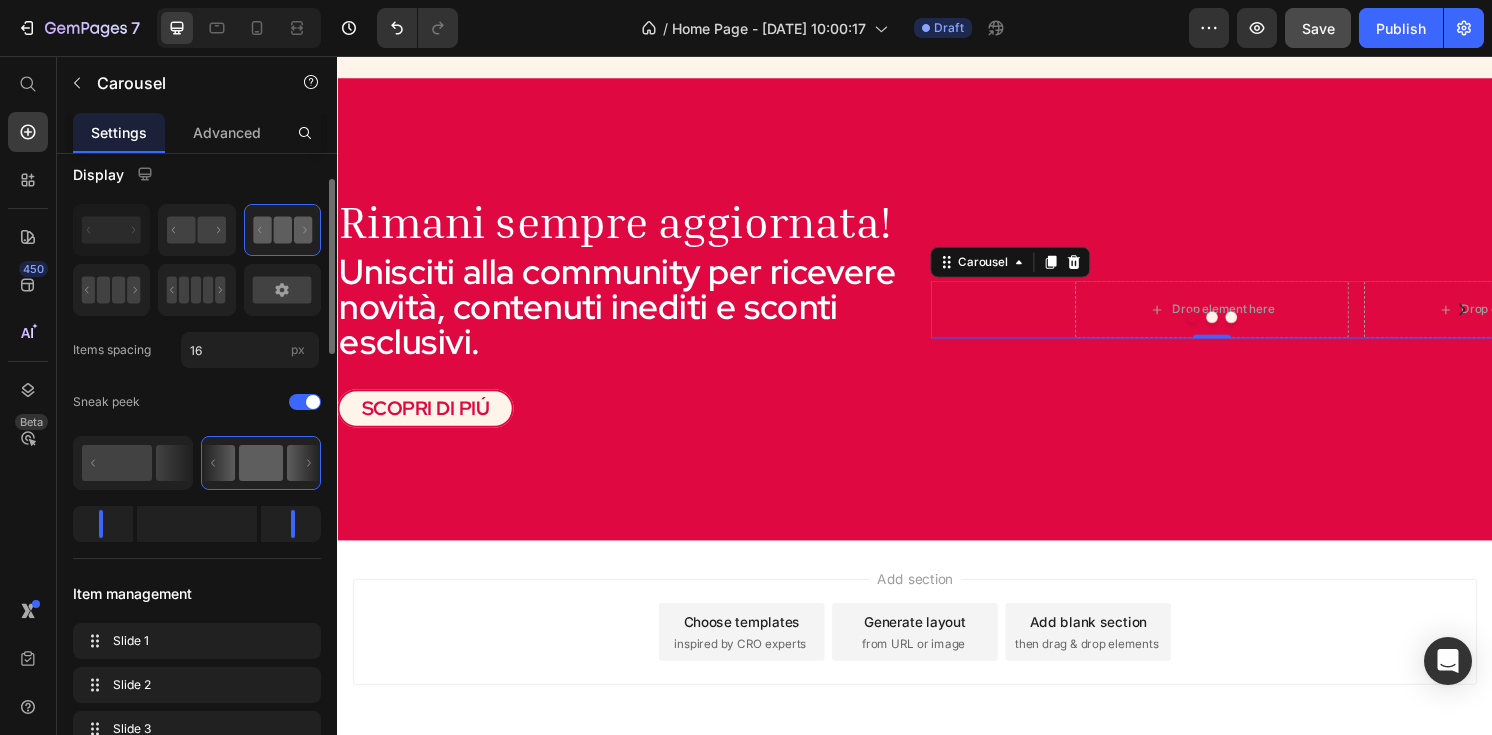 scroll, scrollTop: 0, scrollLeft: 0, axis: both 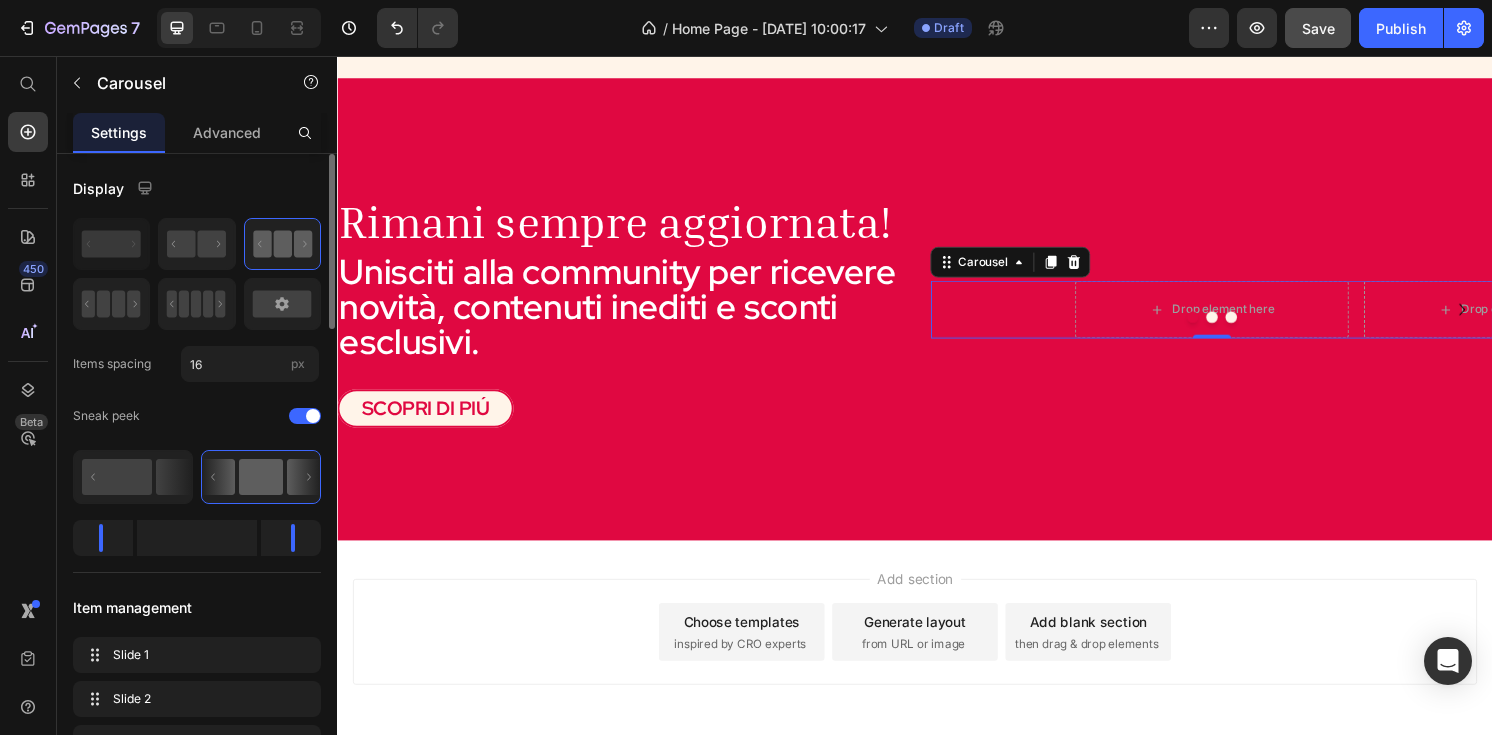 click 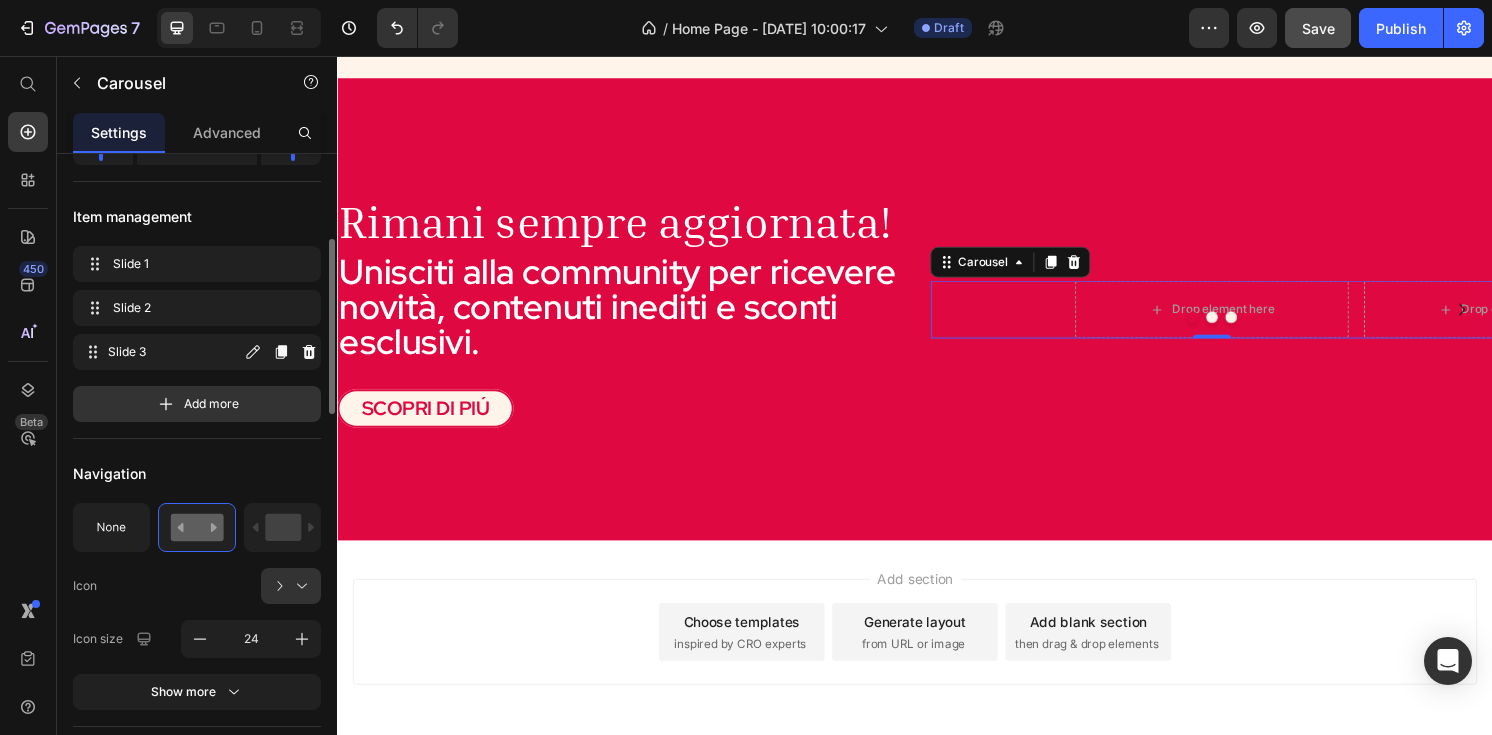 scroll, scrollTop: 407, scrollLeft: 0, axis: vertical 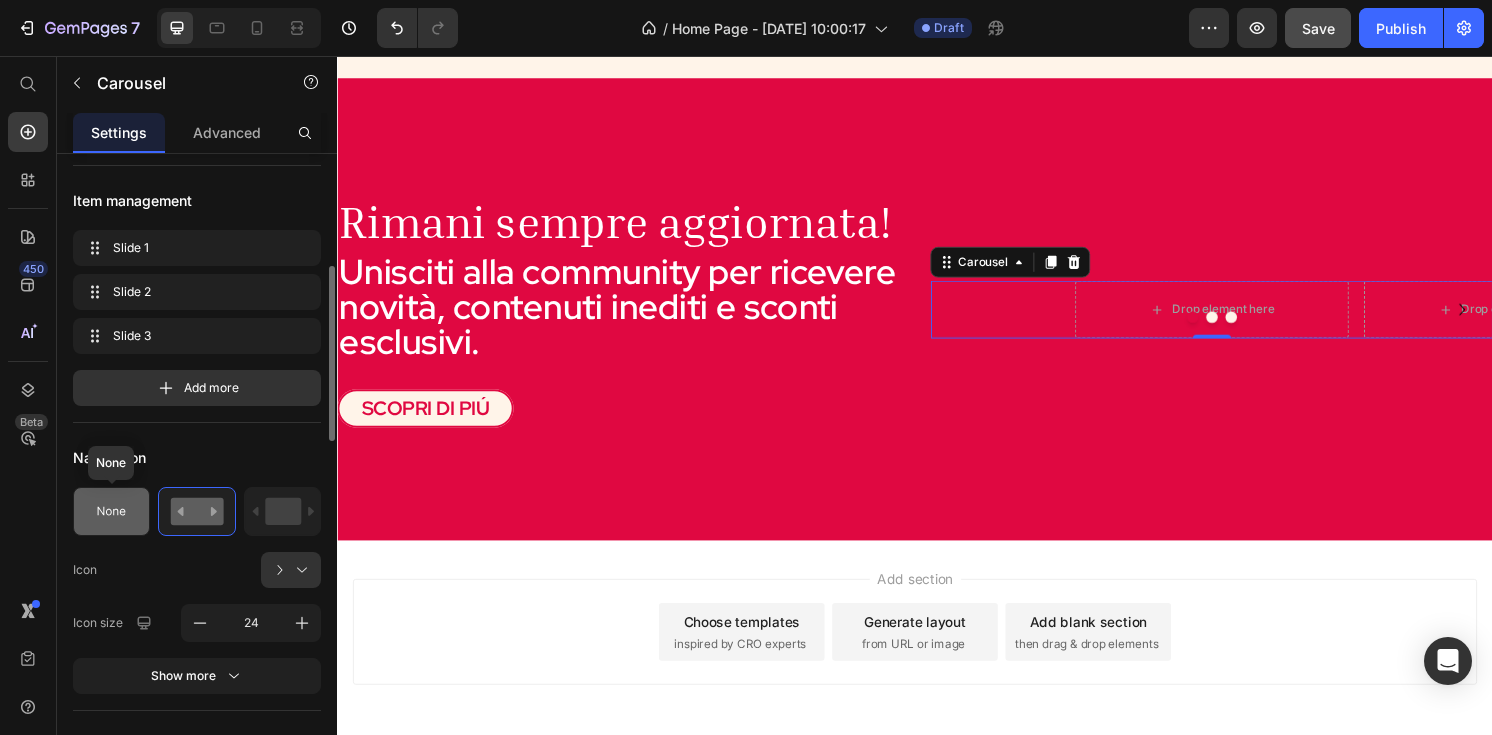 click 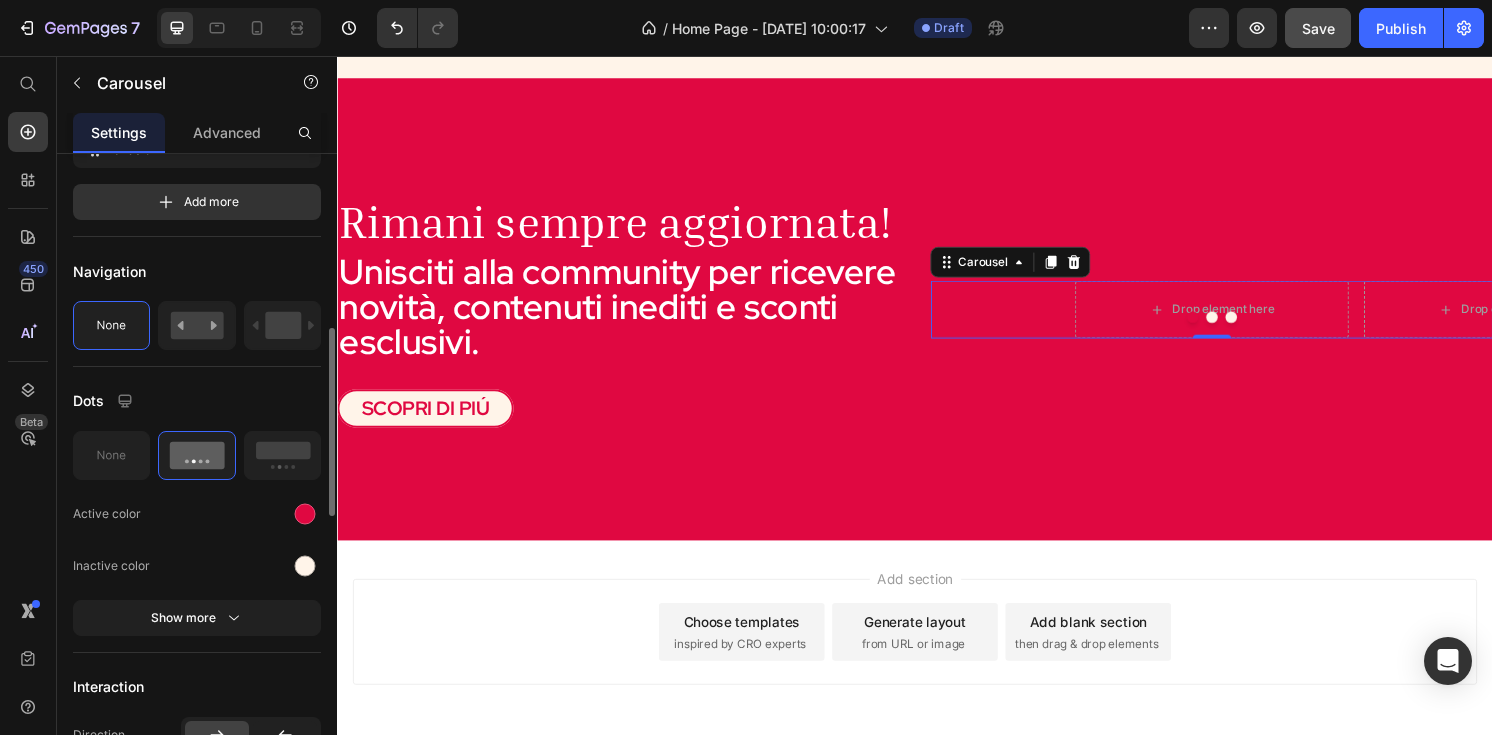 scroll, scrollTop: 595, scrollLeft: 0, axis: vertical 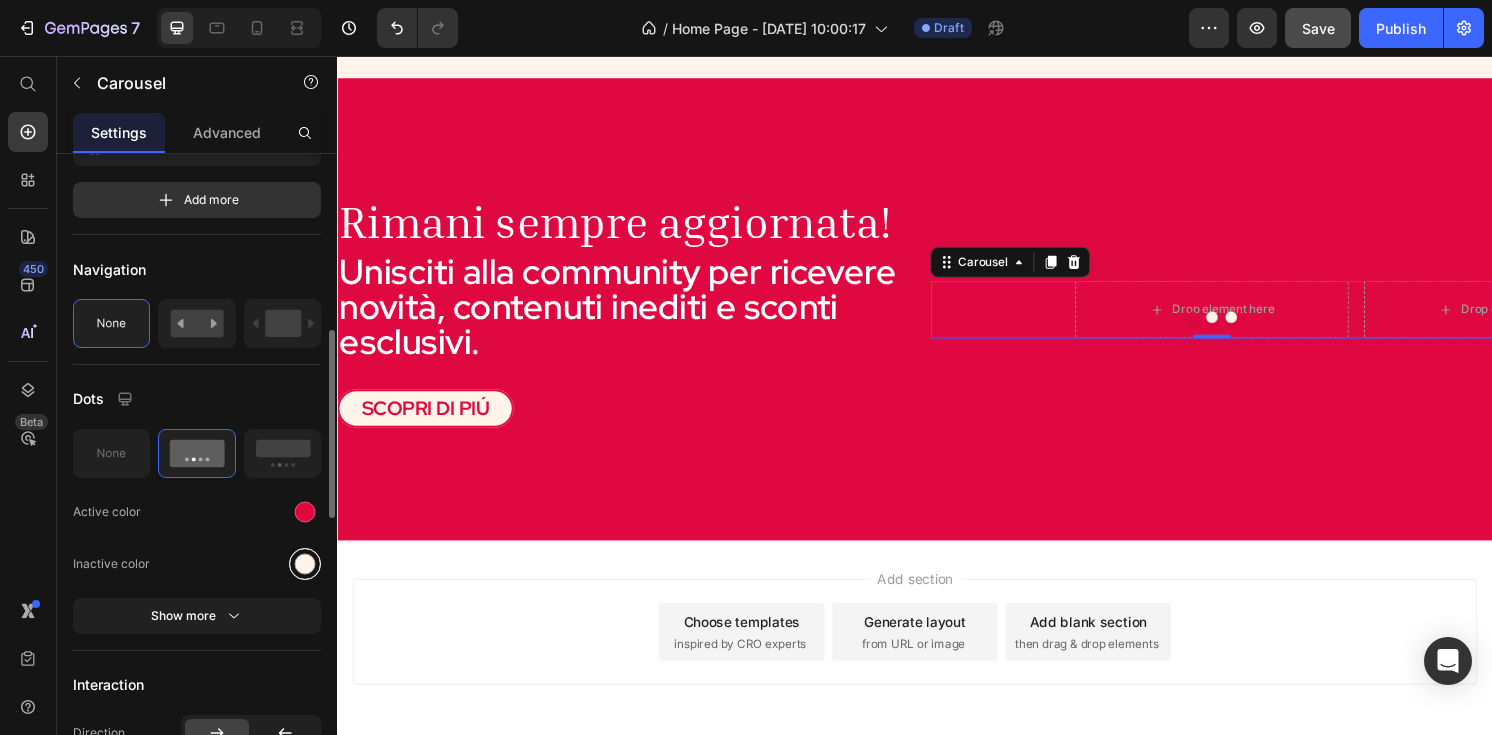 click at bounding box center [305, 563] 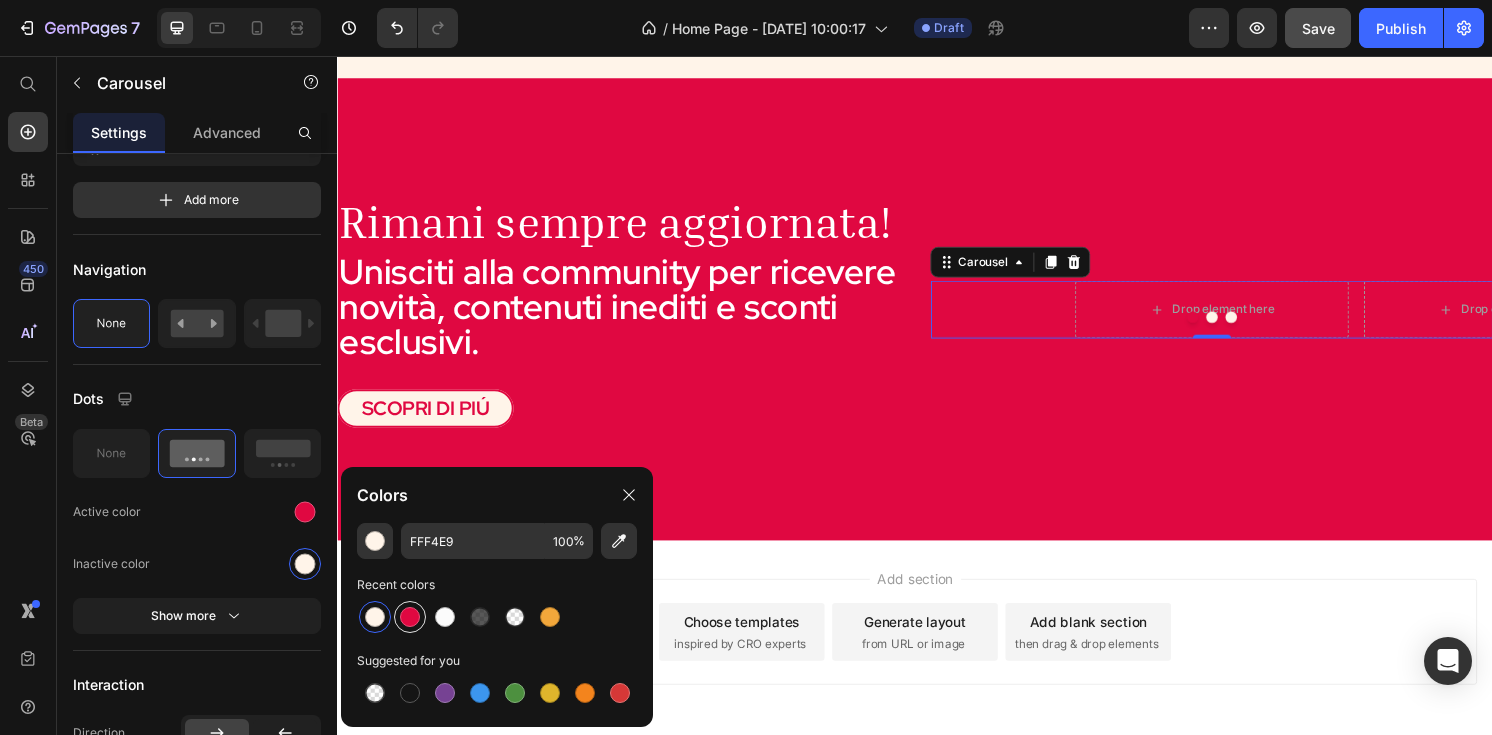 click at bounding box center [410, 617] 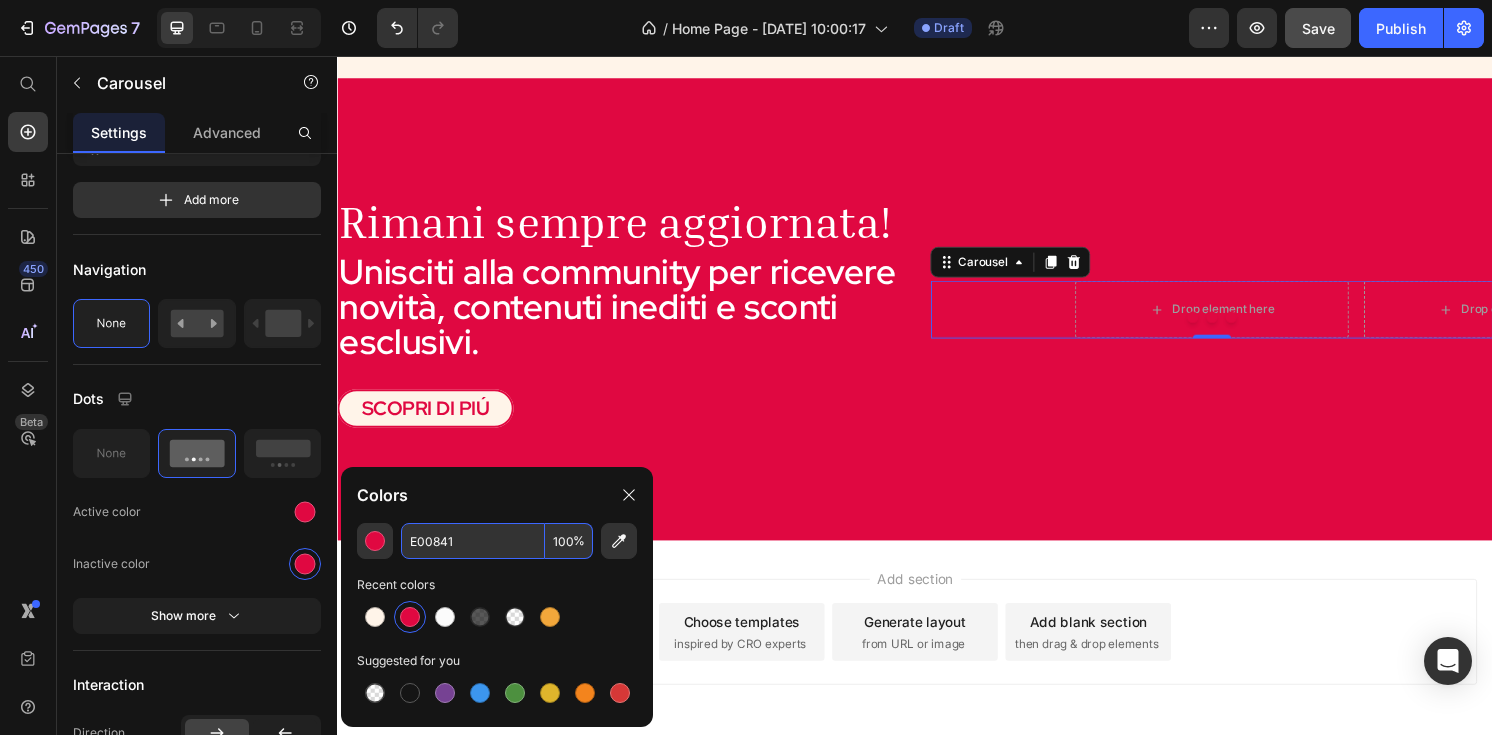 click on "100" at bounding box center (569, 541) 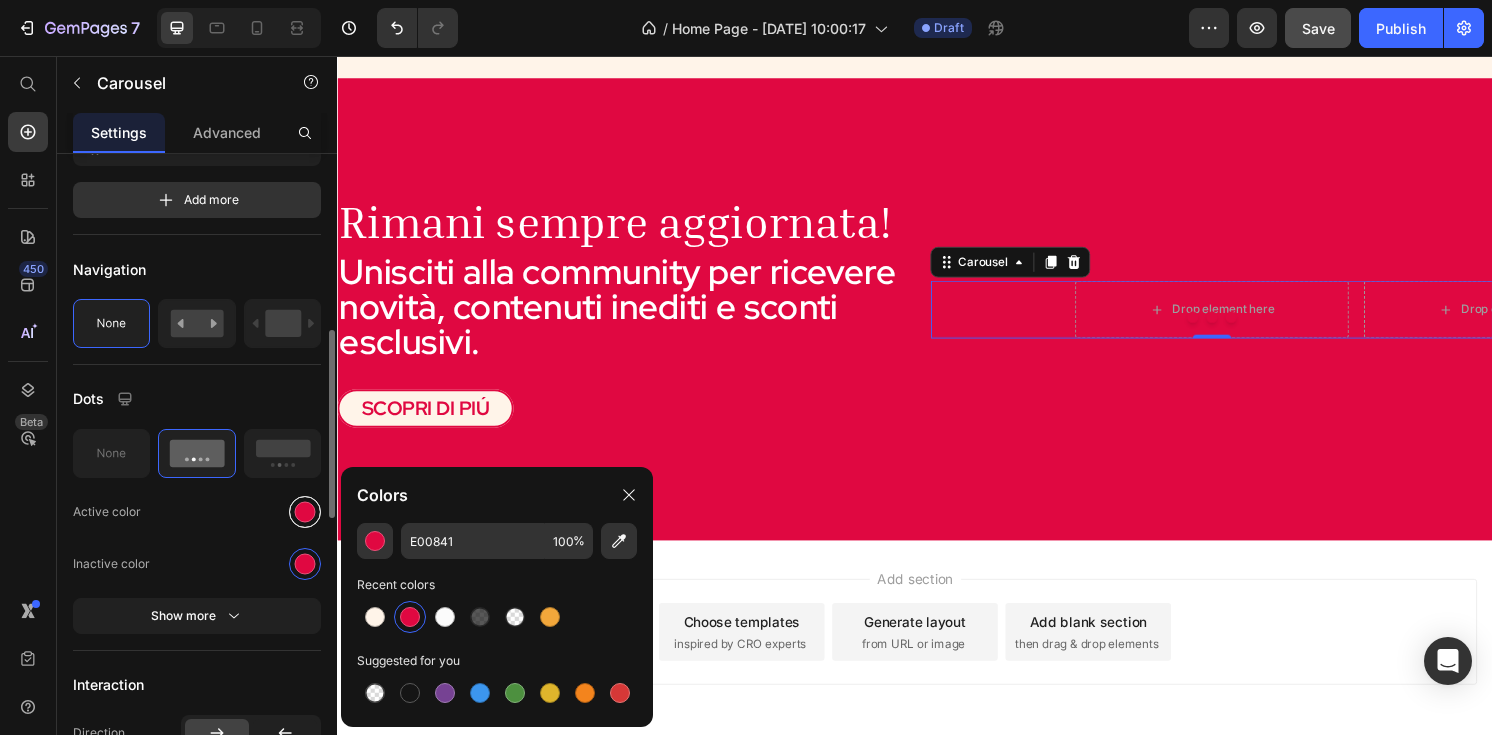 click at bounding box center (305, 511) 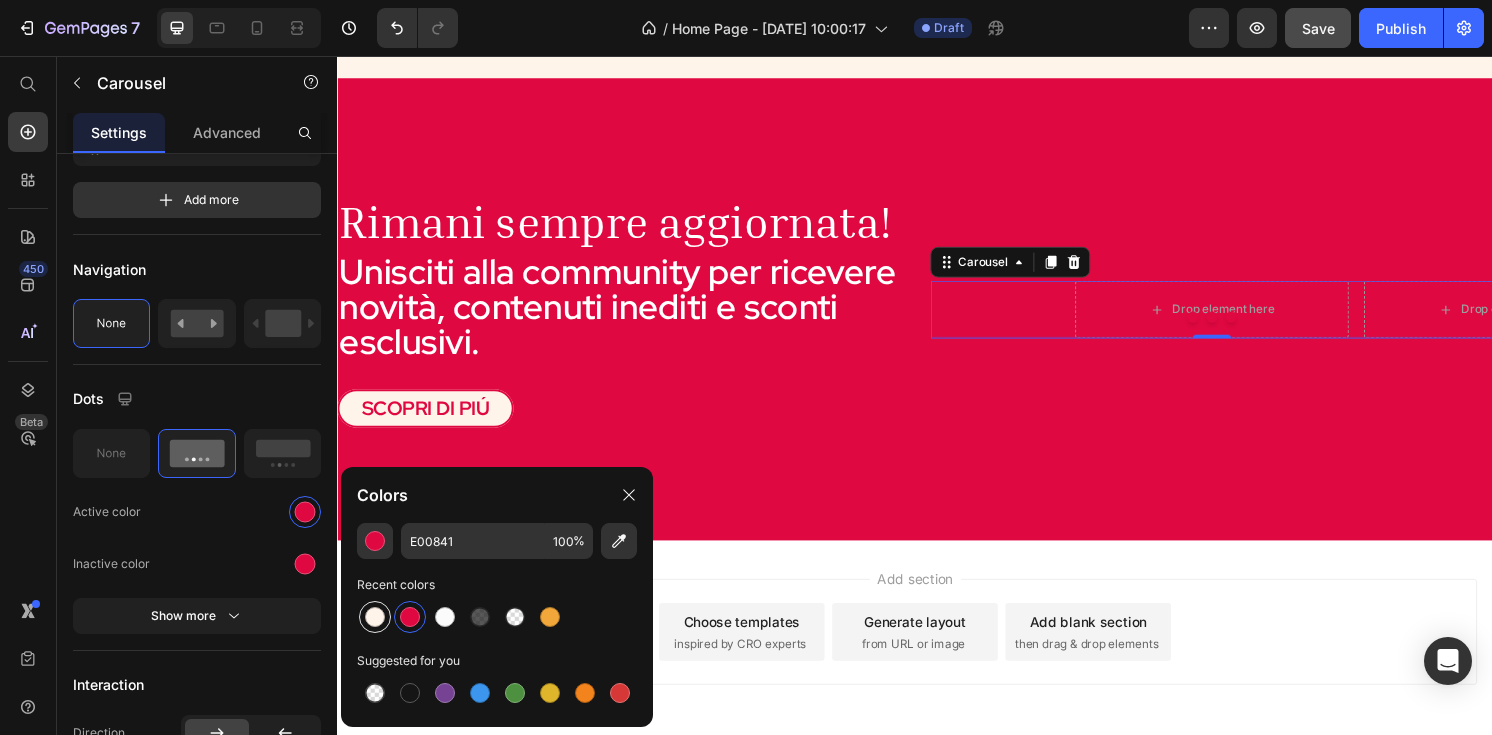 click at bounding box center (375, 617) 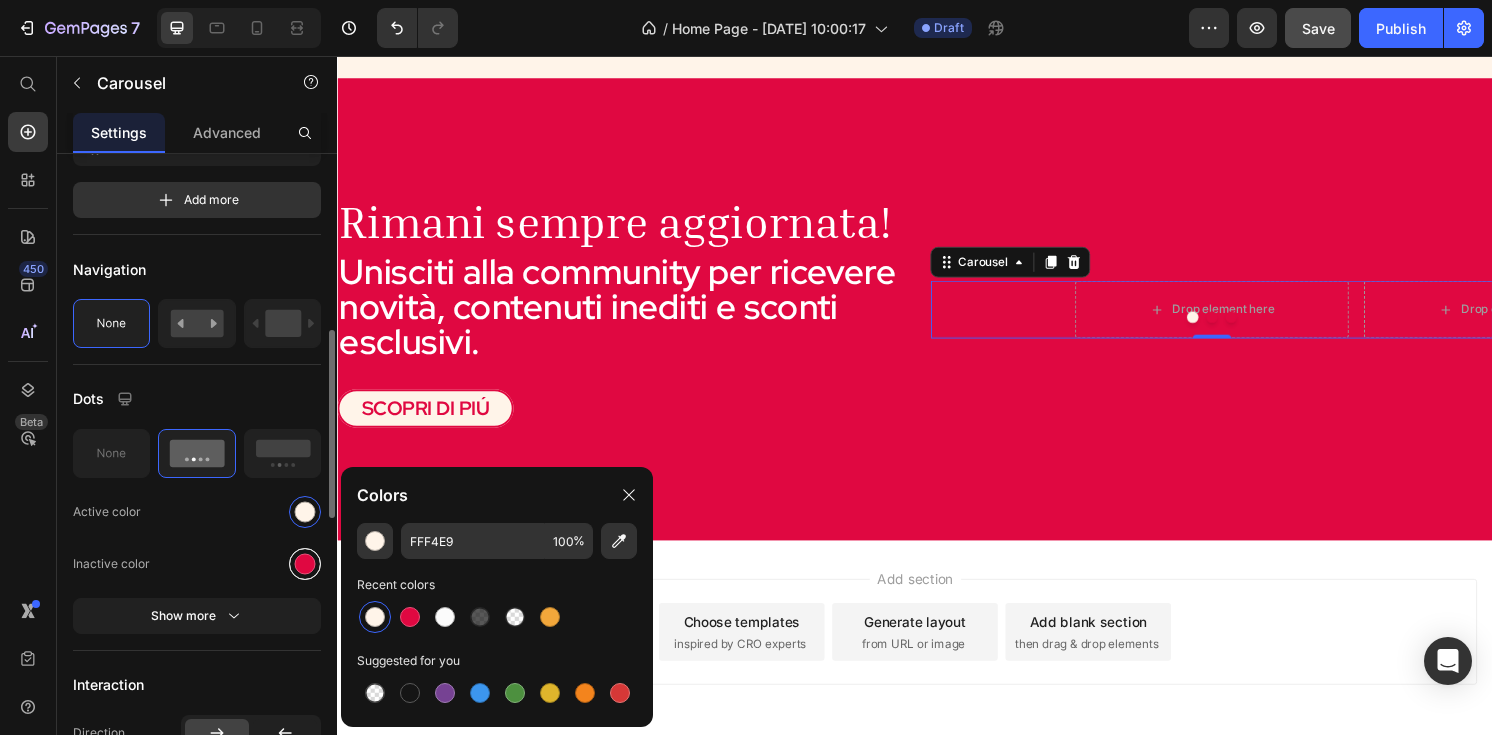 click at bounding box center [305, 563] 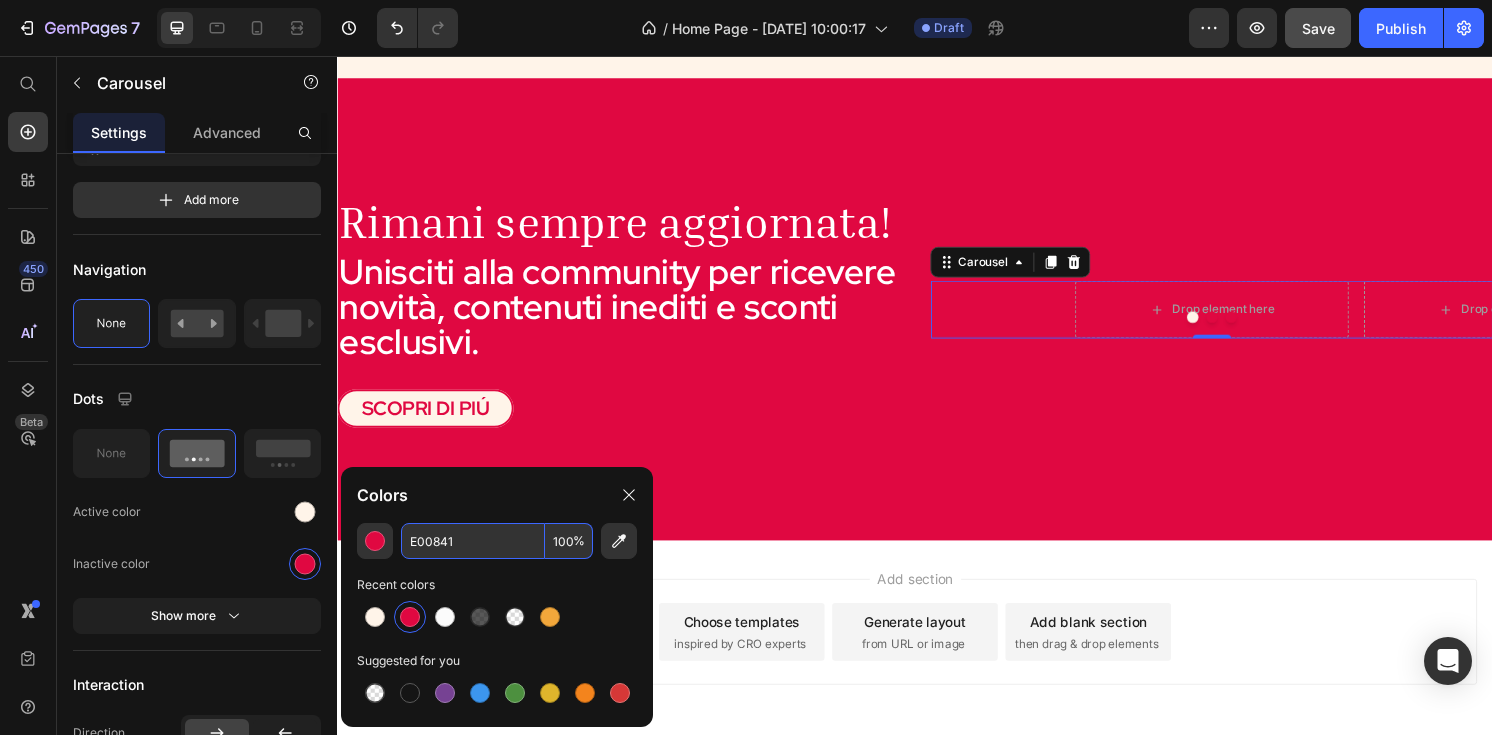 click on "100" at bounding box center [569, 541] 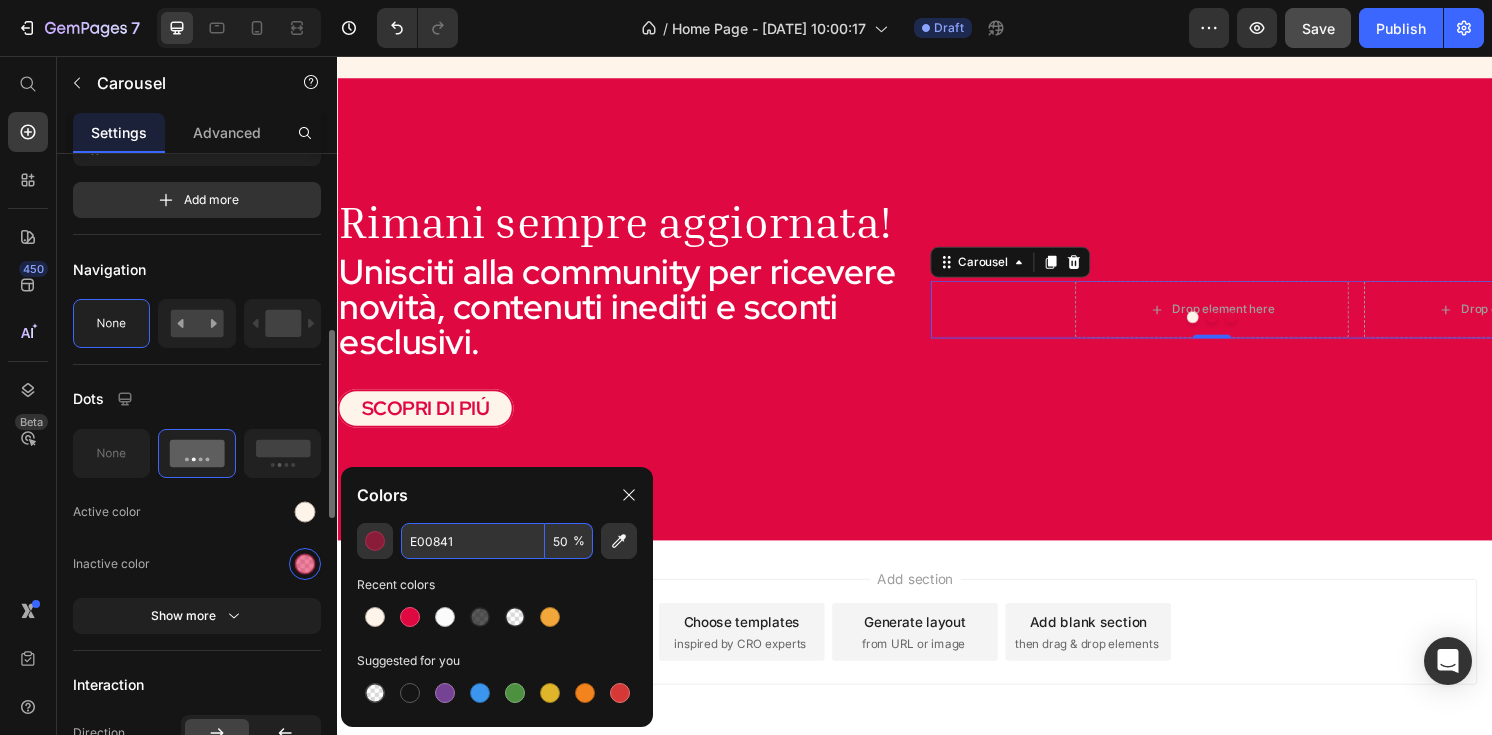 type on "50" 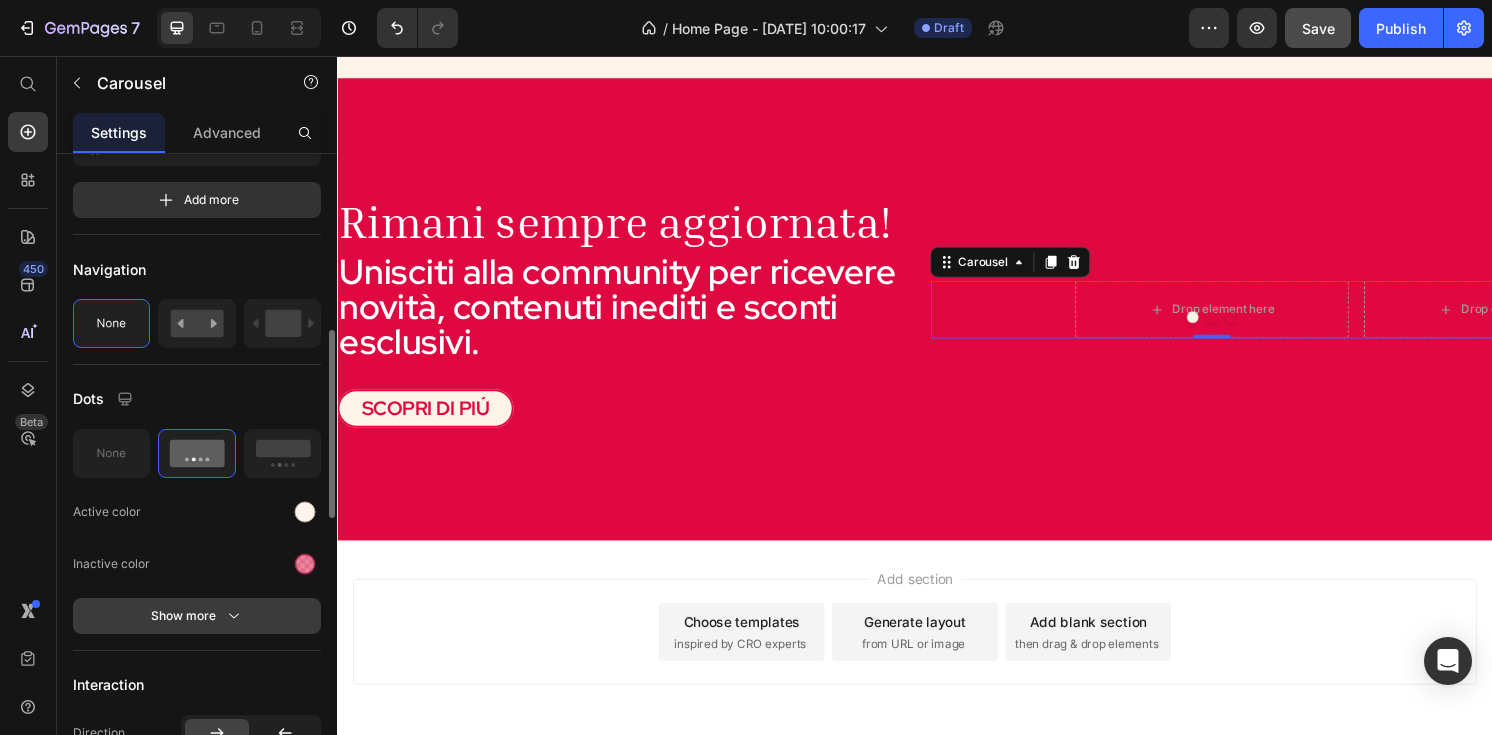 click on "Show more" at bounding box center (197, 616) 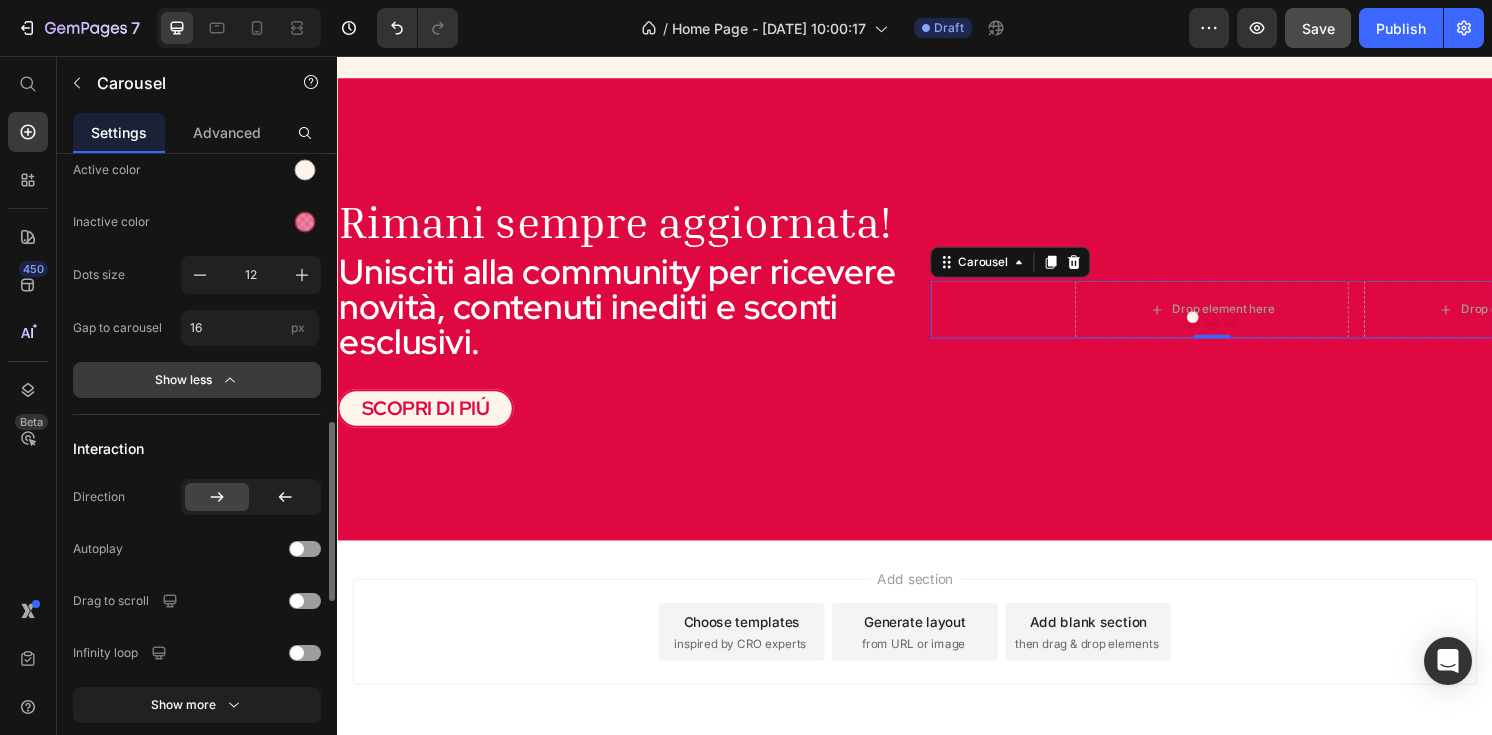 scroll, scrollTop: 965, scrollLeft: 0, axis: vertical 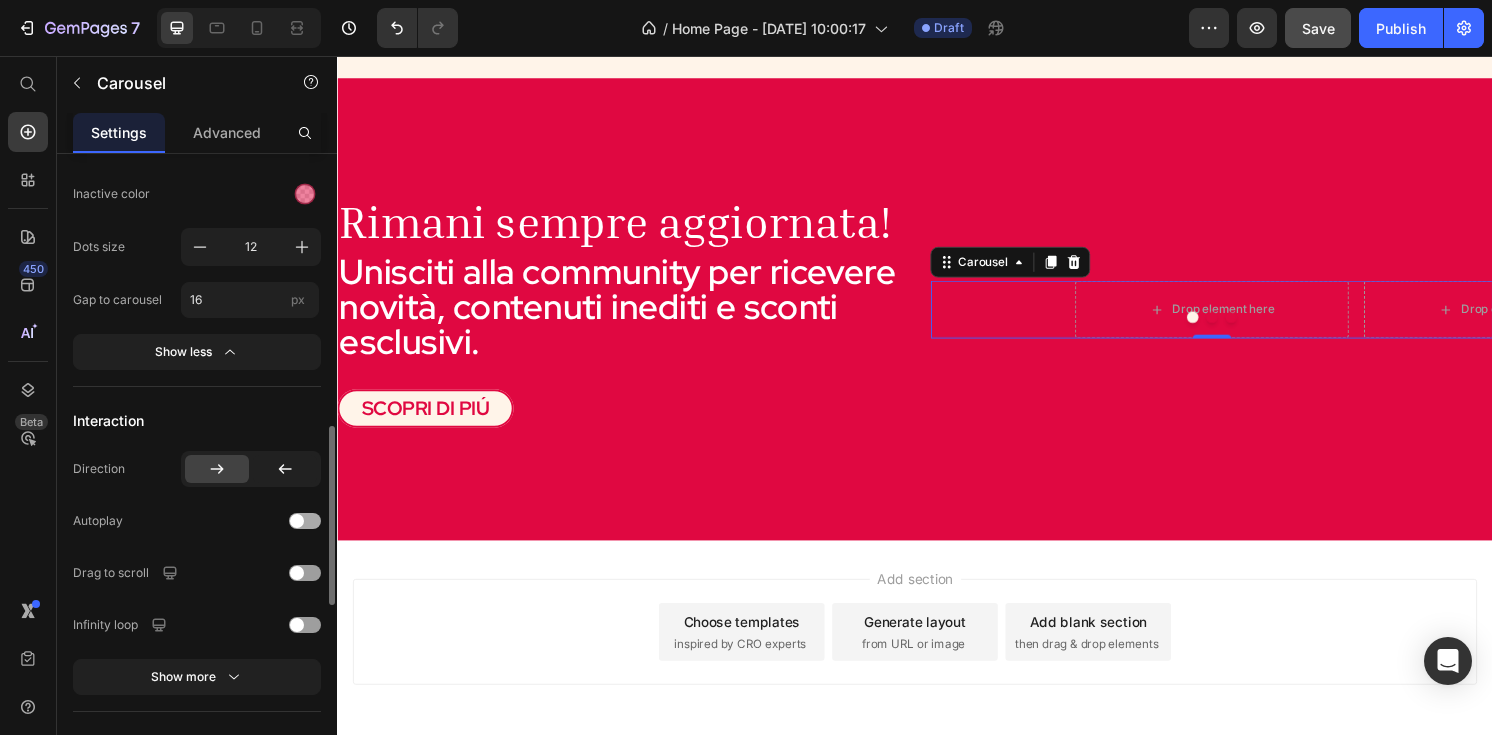 click at bounding box center [305, 521] 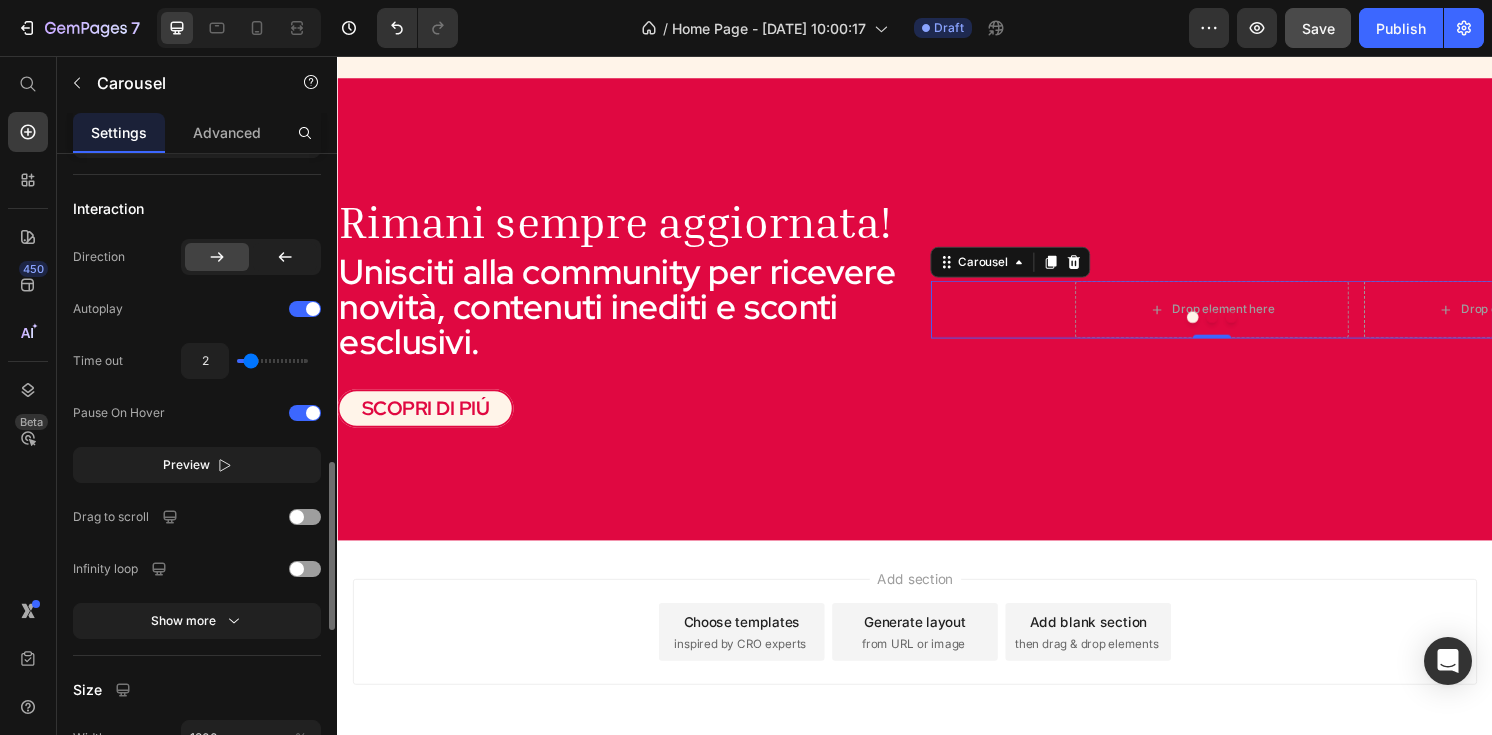 scroll, scrollTop: 1175, scrollLeft: 0, axis: vertical 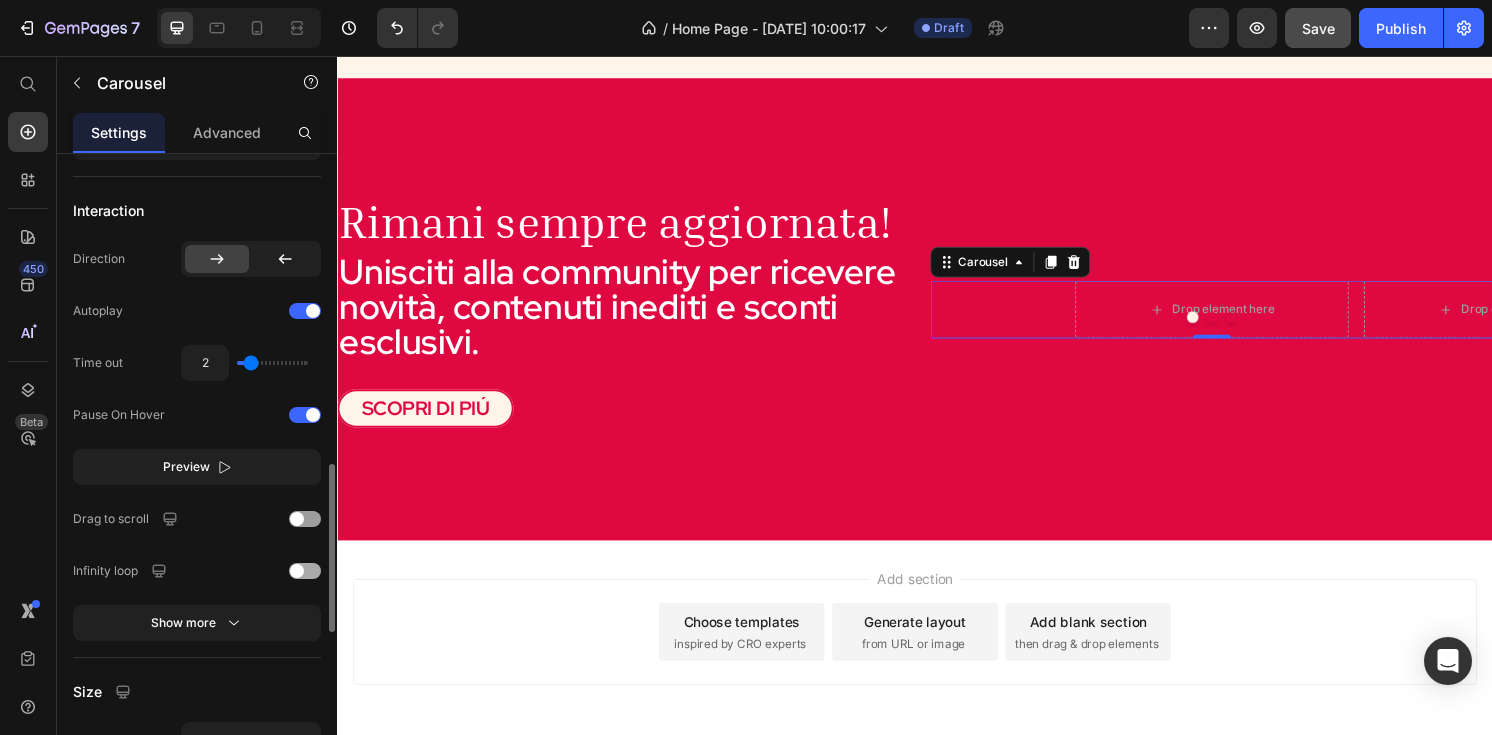 click at bounding box center (305, 571) 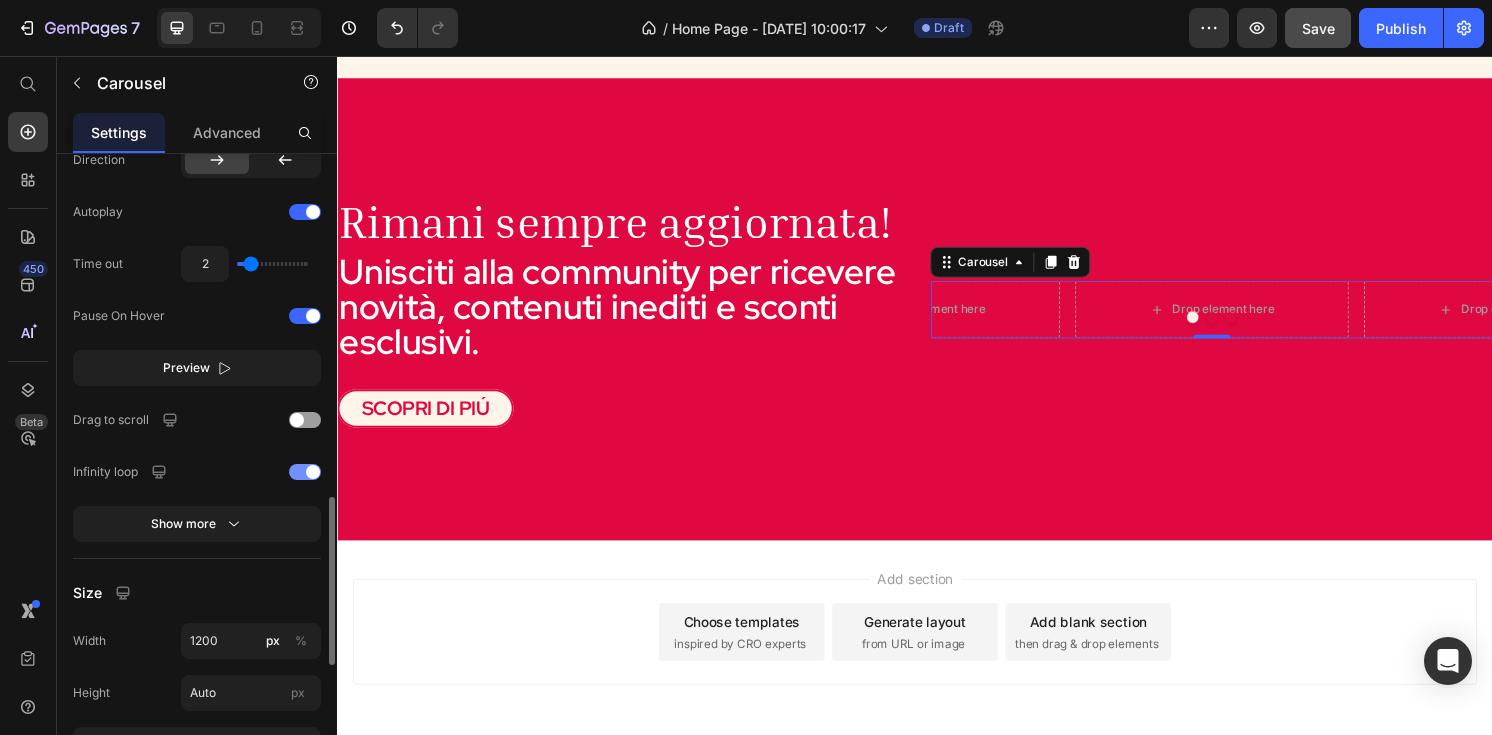 scroll, scrollTop: 1280, scrollLeft: 0, axis: vertical 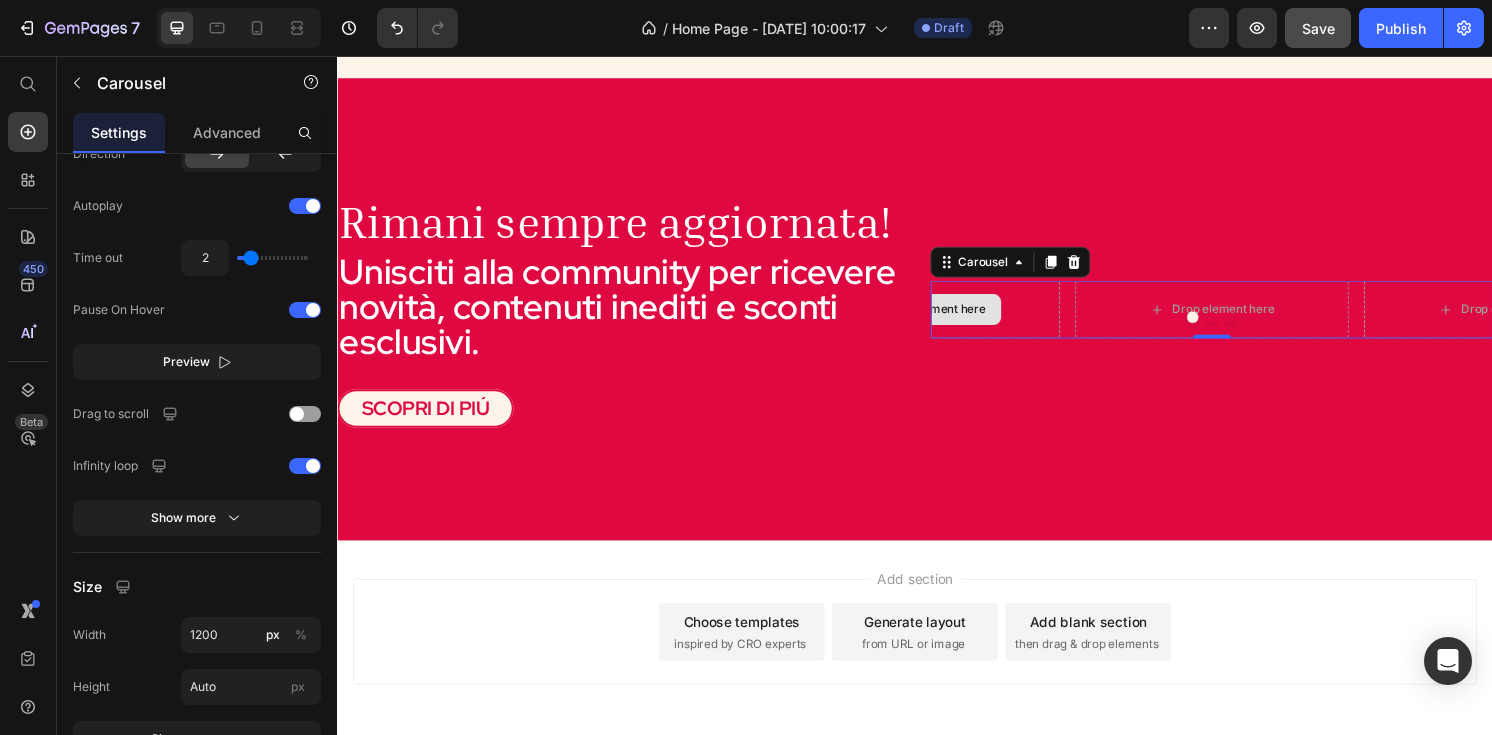 click on "Drop element here" at bounding box center [945, 319] 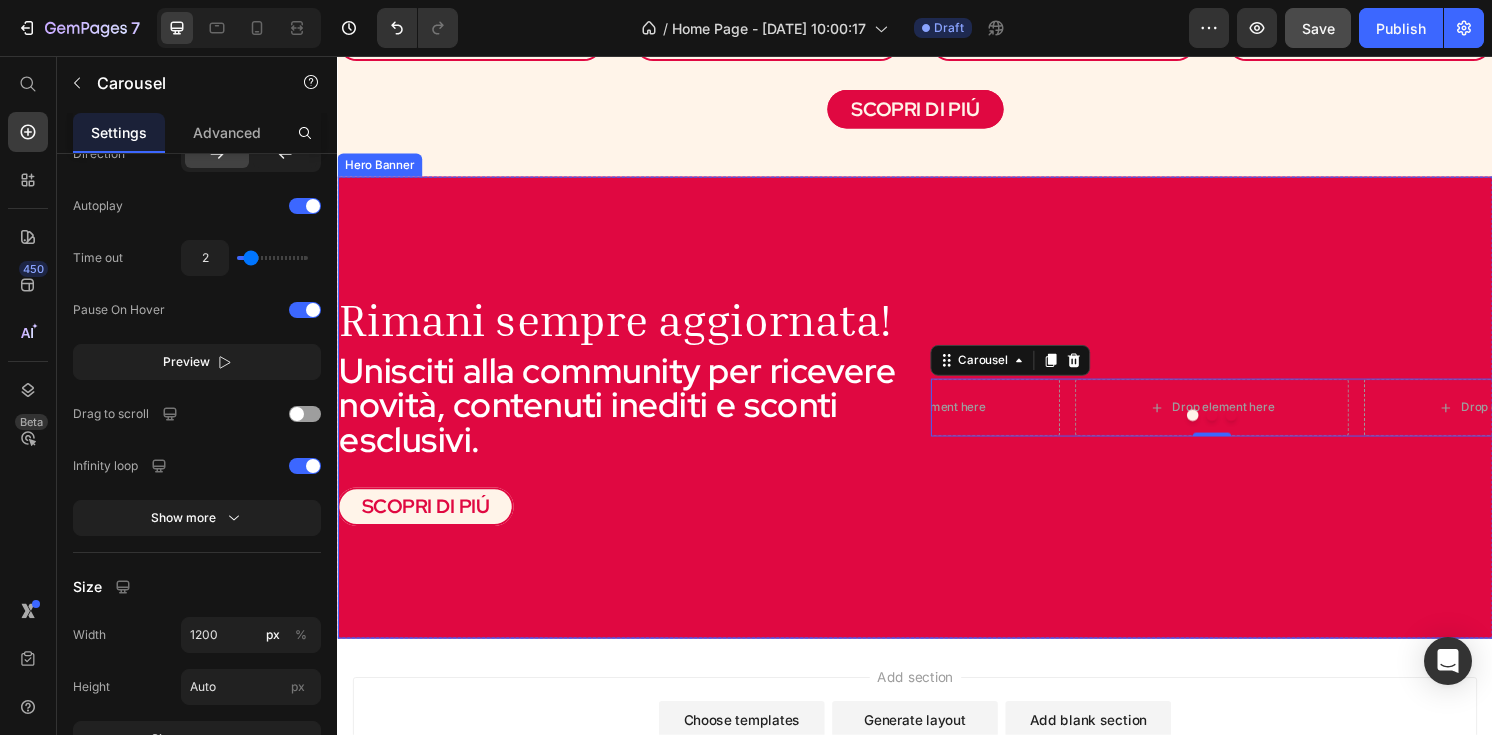 scroll, scrollTop: 1706, scrollLeft: 0, axis: vertical 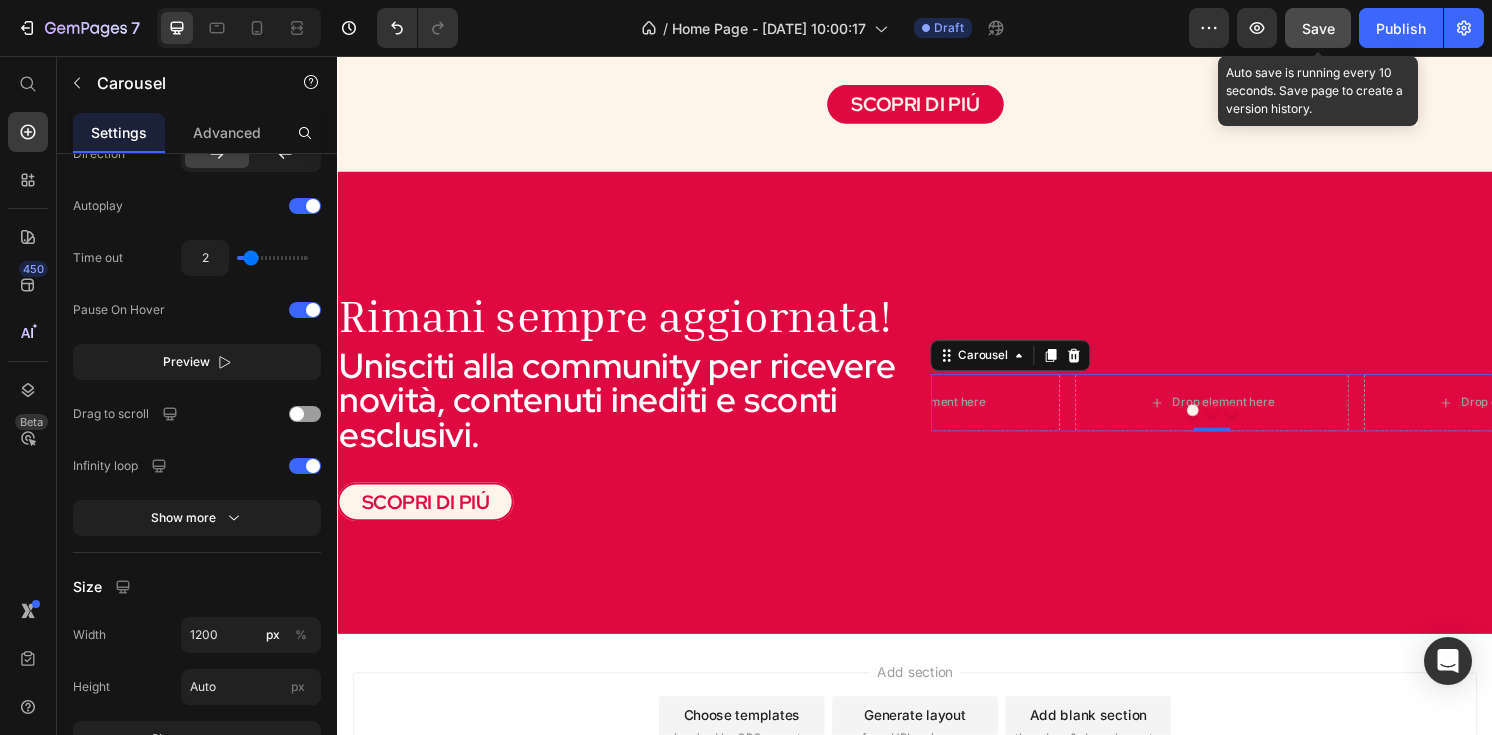 click on "Save" at bounding box center [1318, 28] 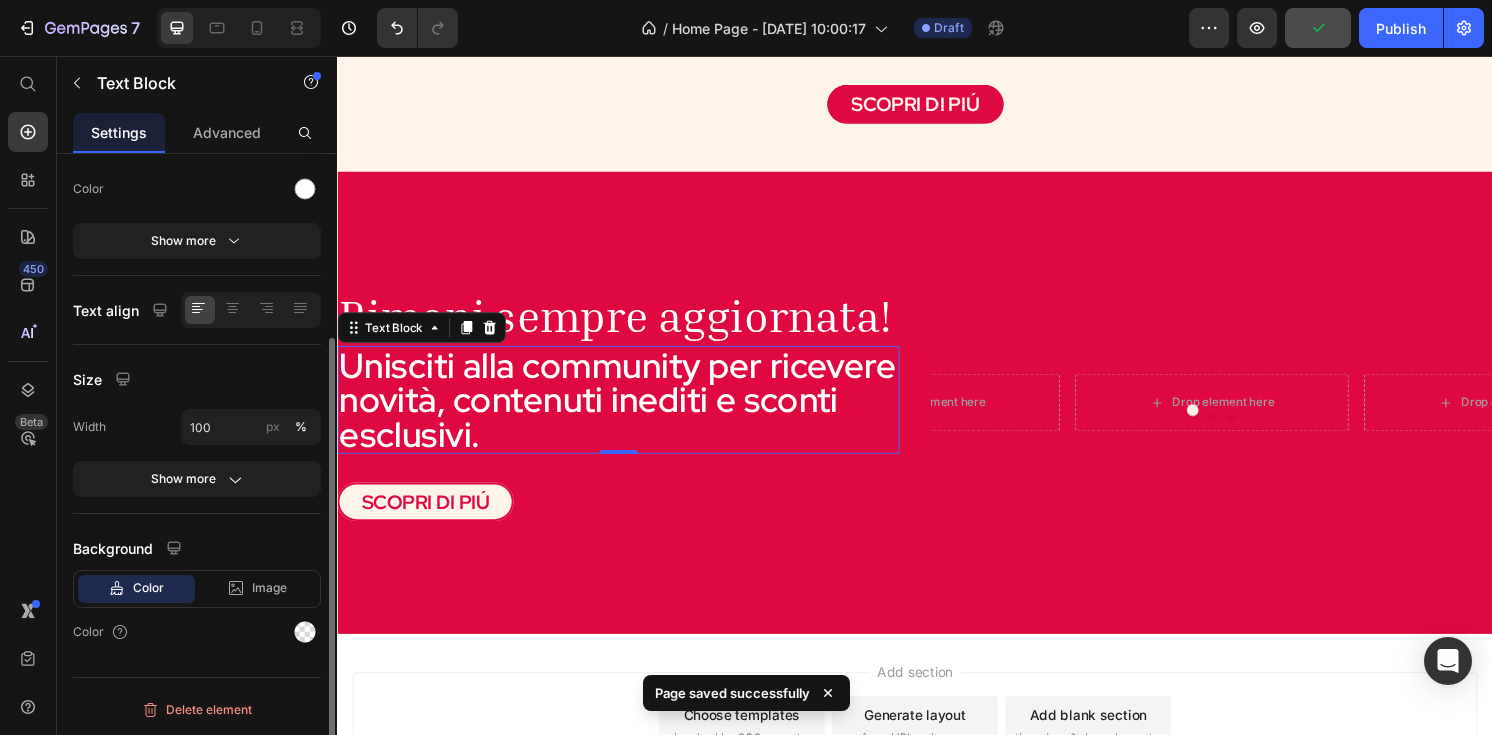 click on "Unisciti alla community per ricevere novità, contenuti inediti e sconti esclusivi." at bounding box center (629, 413) 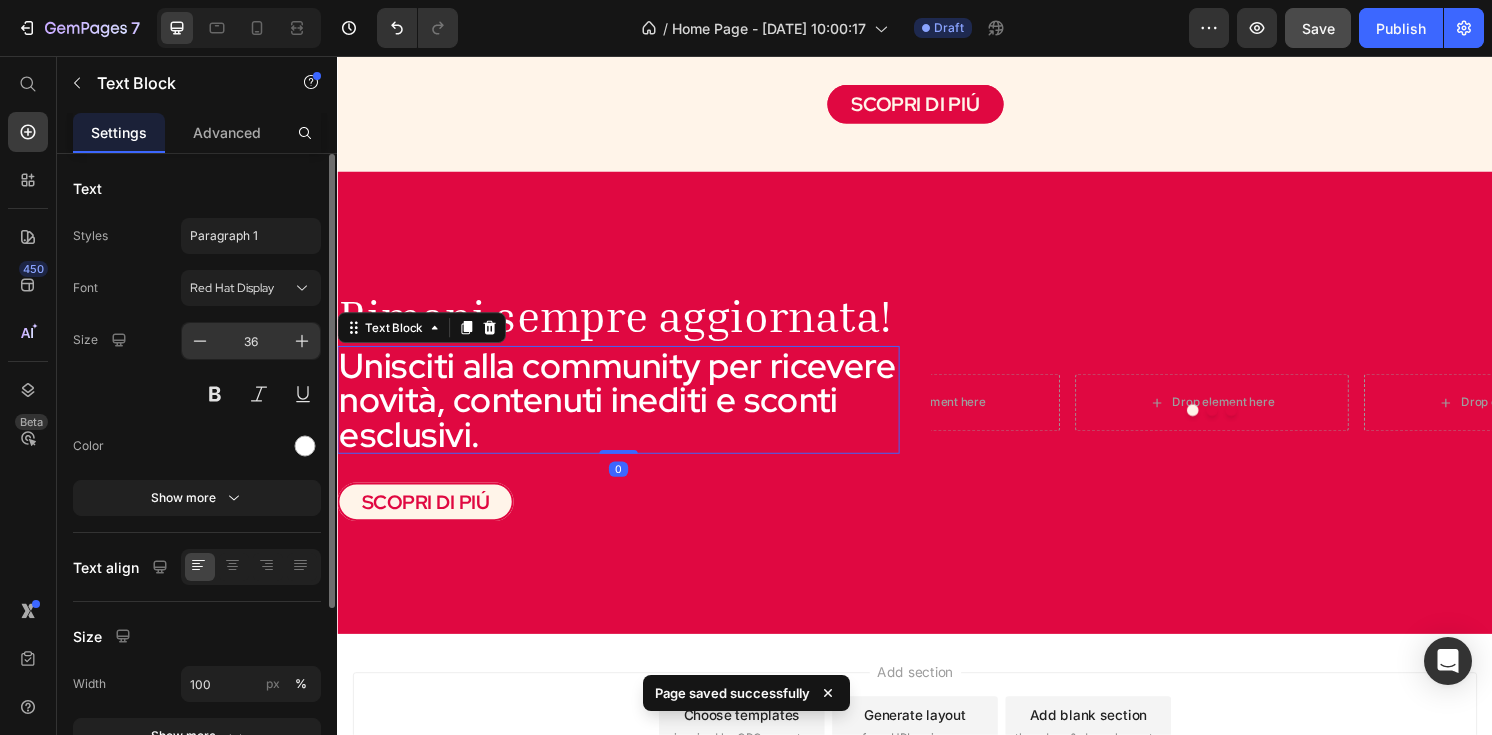 click on "36" at bounding box center [251, 341] 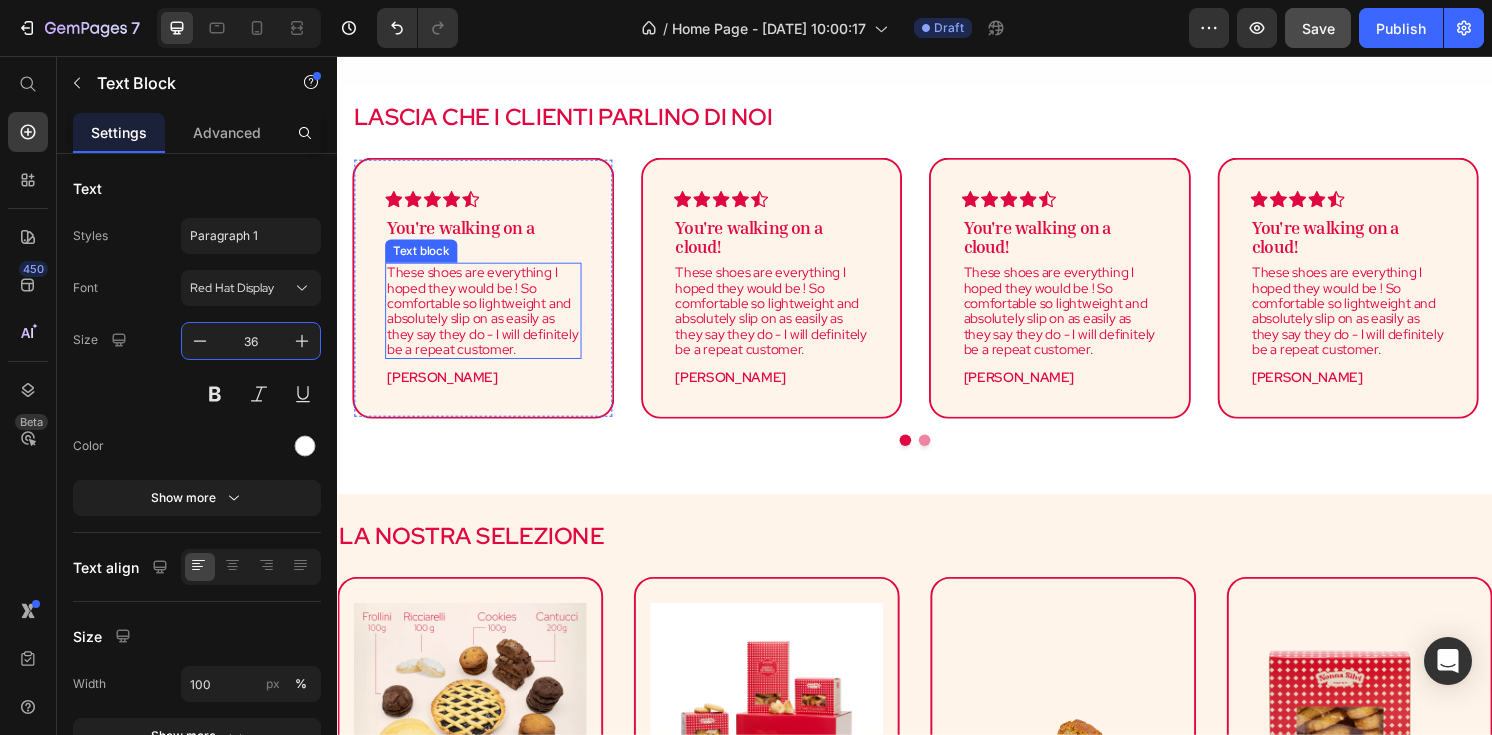 scroll, scrollTop: 726, scrollLeft: 0, axis: vertical 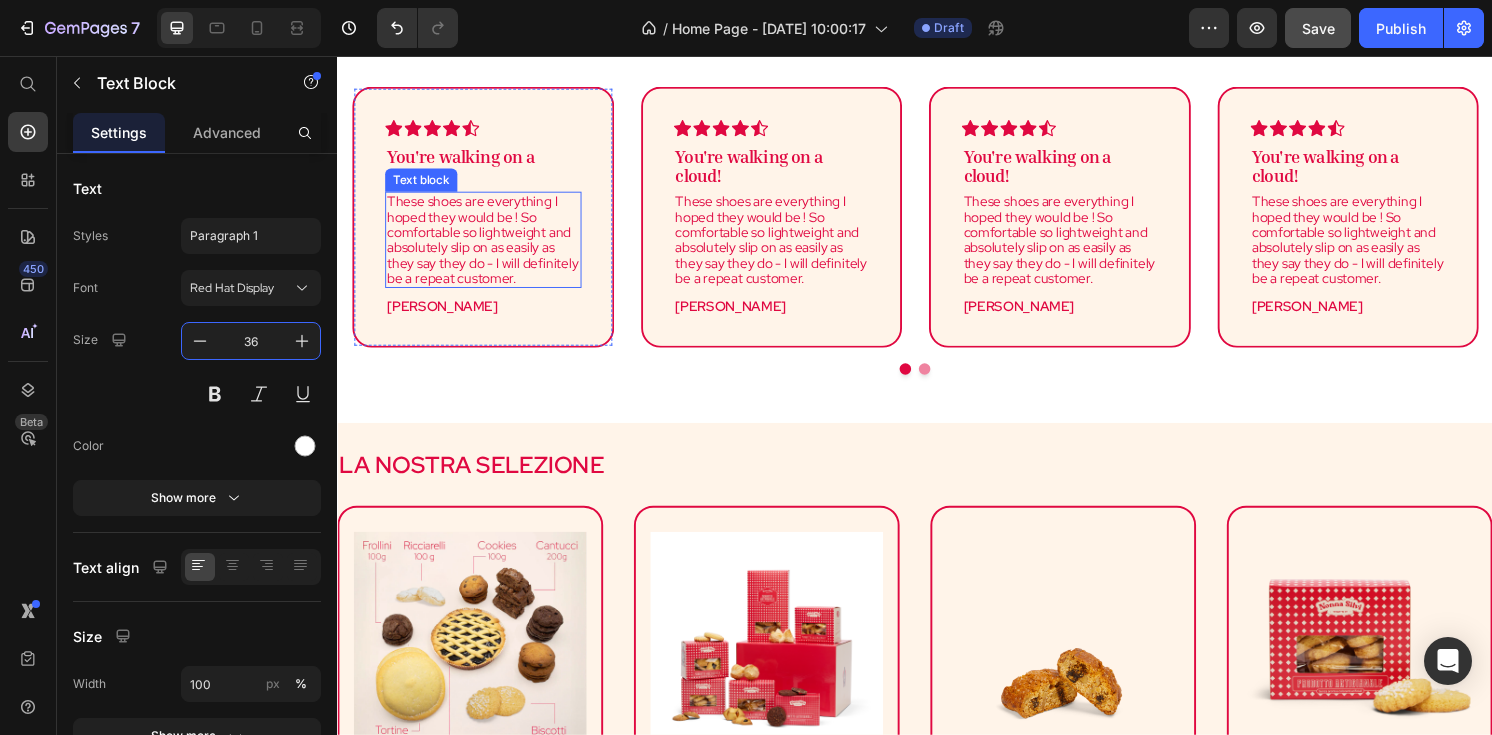 click on "These shoes are everything I hoped they would be ! So comfortable so lightweight and absolutely slip on as easily as they say they do - I will definitely be a repeat customer." at bounding box center [487, 247] 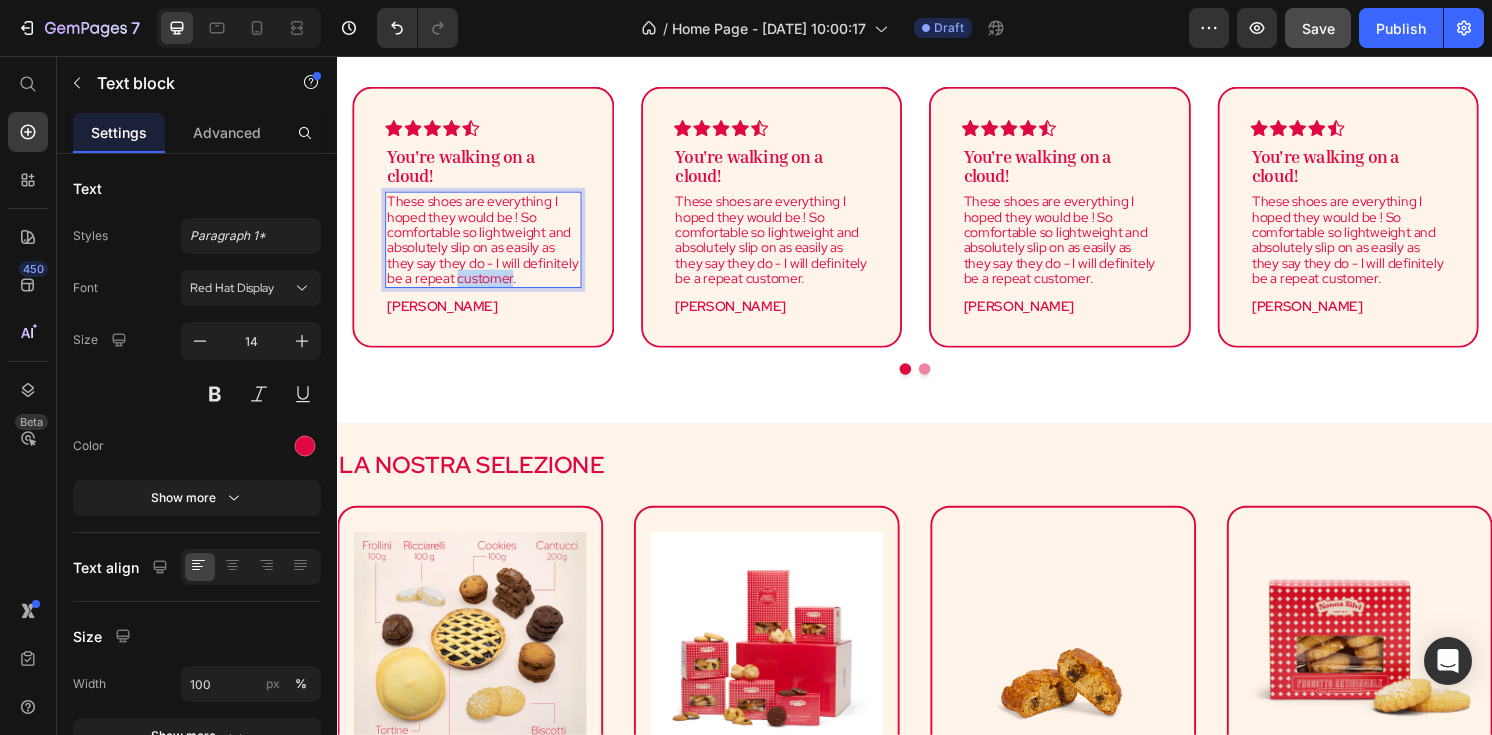 click on "These shoes are everything I hoped they would be ! So comfortable so lightweight and absolutely slip on as easily as they say they do - I will definitely be a repeat customer." at bounding box center [487, 247] 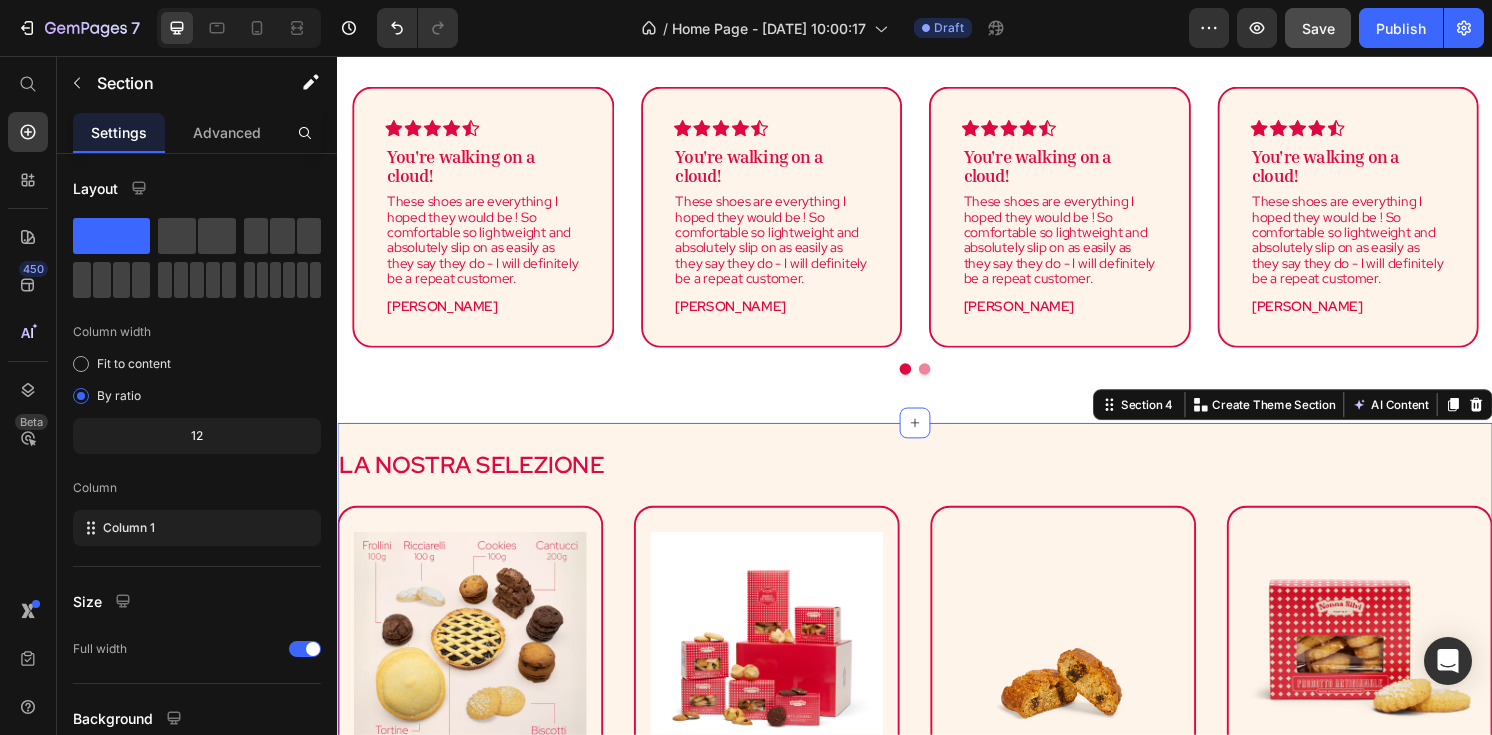 click on "LA NOSTRA SELEZIONE Heading Row (P) Images & Gallery Box assaggi (1000g) Heading €39,99 EUR (P) Price €36,90 EUR (P) Price Row VAI AL PRODOTTO (P) Cart Button Product (P) Images & Gallery Box colazione (900g) Heading €29,90 EUR (P) Price €27,90 EUR (P) Price Row ESAURITO (P) Cart Button Product (P) Images & Gallery Cantucci artigianali Heading €0,00 EUR (P) Price €16,90 EUR (P) Price Row VAI AL PRODOTTO (P) Cart Button Product (P) Images & Gallery Biscotti da inzuppo Heading €7,00 EUR (P) Price €5,90 EUR (P) Price Row VAI AL PRODOTTO (P) Cart Button Product Row SCOPRI DI PIÚ Button" at bounding box center (937, 736) 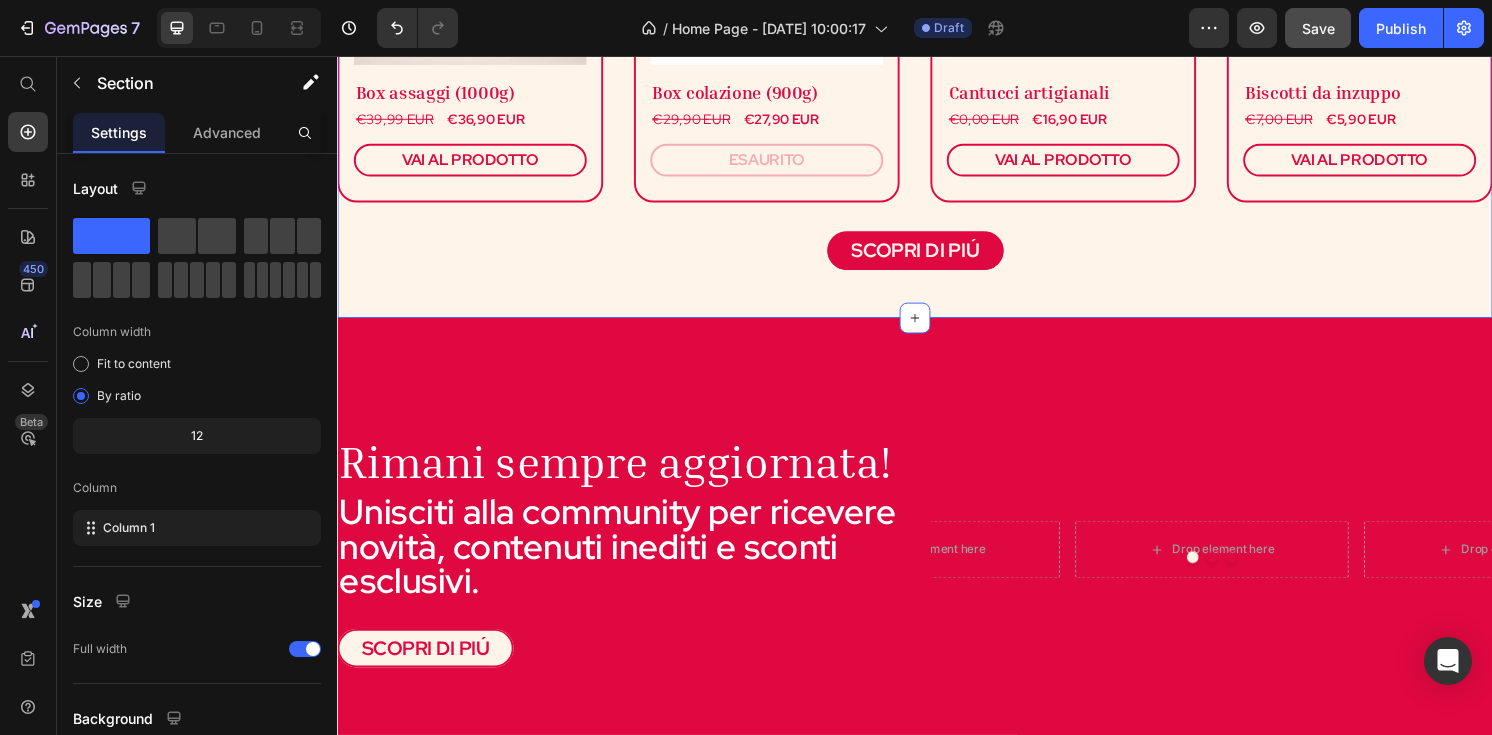 scroll, scrollTop: 1617, scrollLeft: 0, axis: vertical 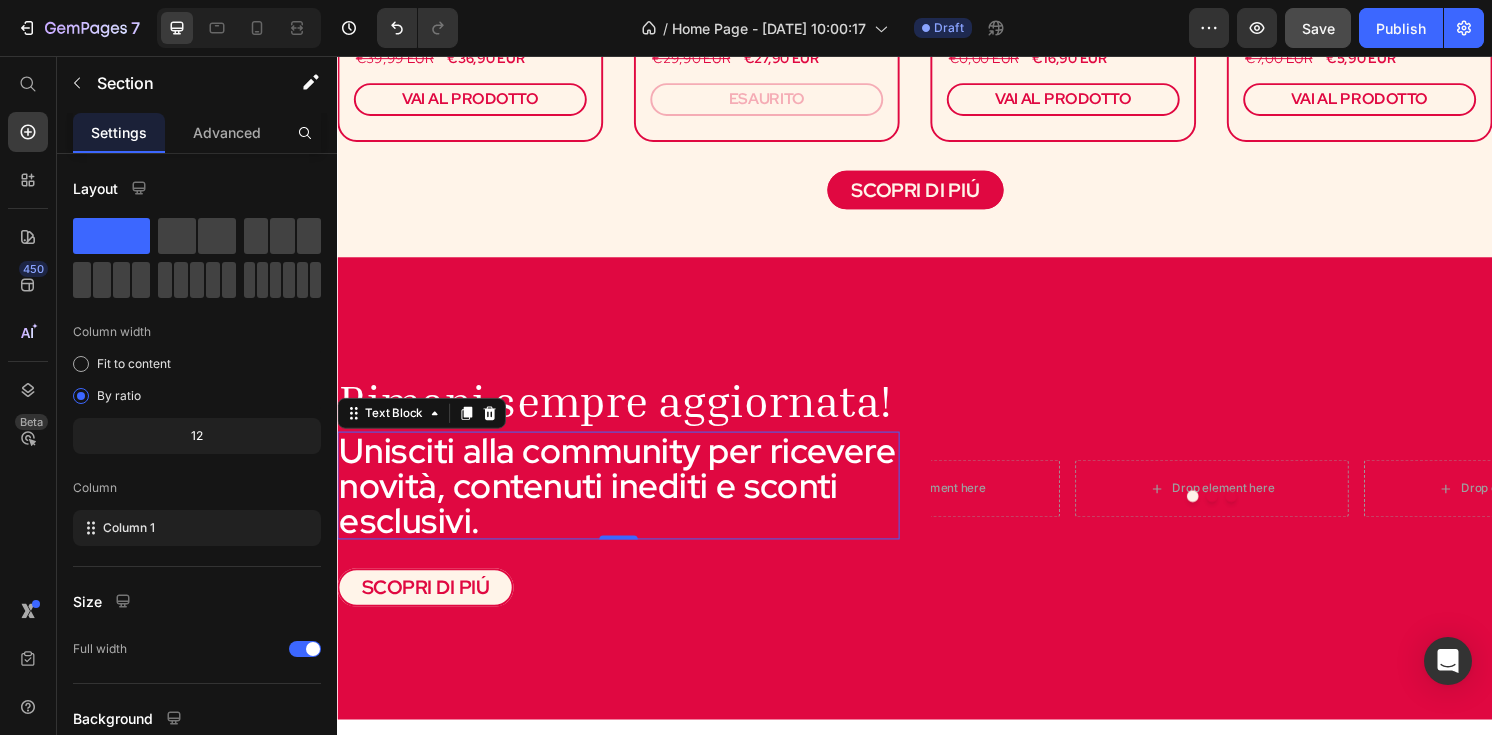 click on "Unisciti alla community per ricevere novità, contenuti inediti e sconti esclusivi." at bounding box center [629, 502] 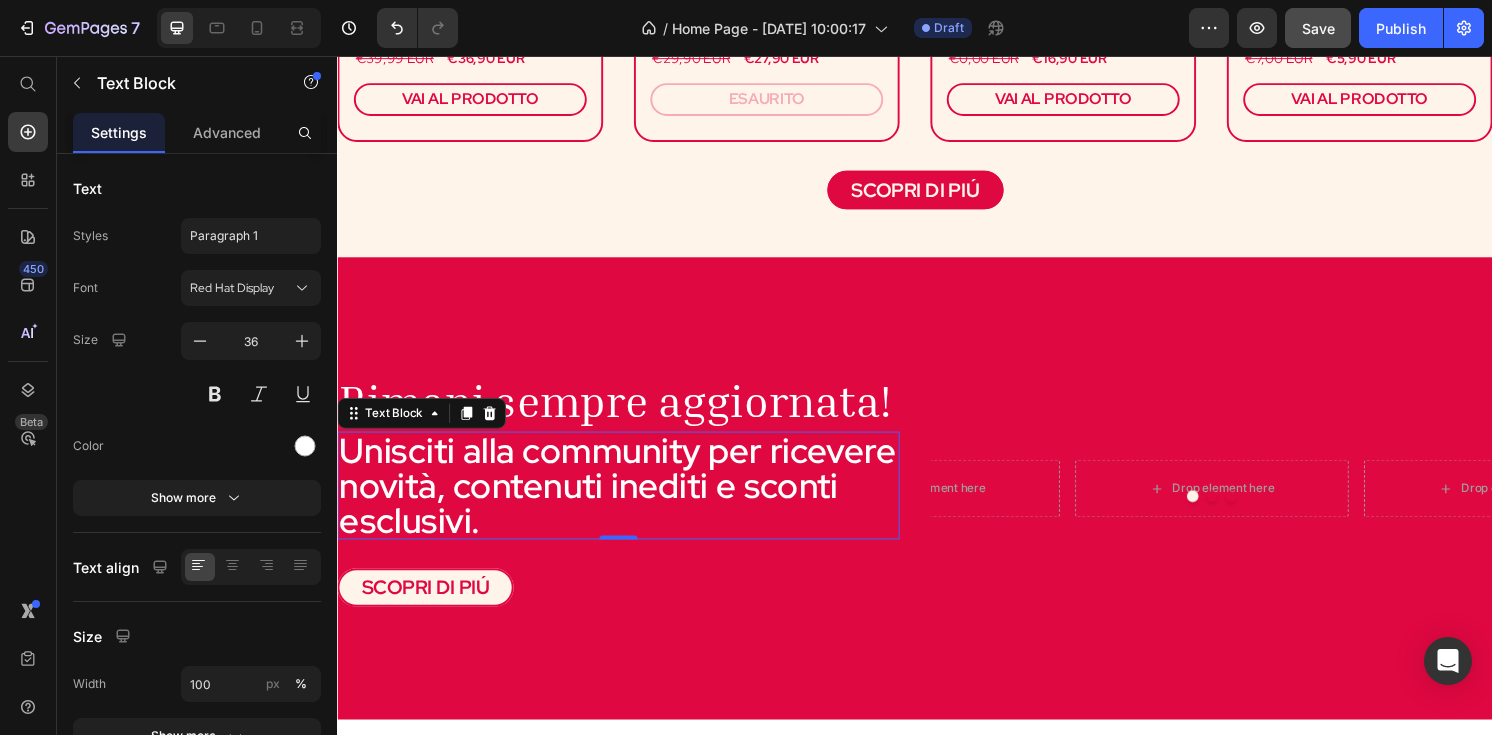 click on "Unisciti alla community per ricevere novità, contenuti inediti e sconti esclusivi." at bounding box center [629, 502] 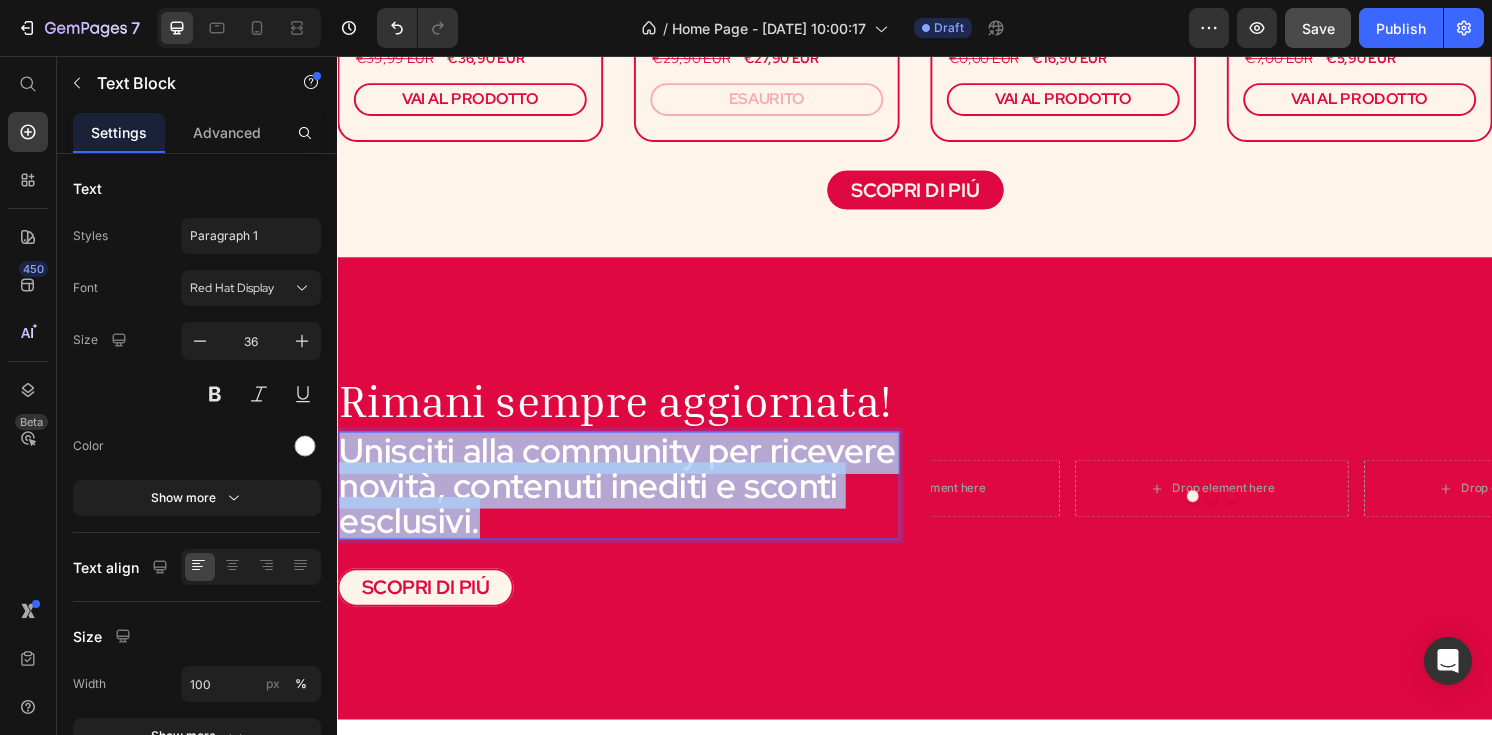 drag, startPoint x: 494, startPoint y: 544, endPoint x: 323, endPoint y: 458, distance: 191.40794 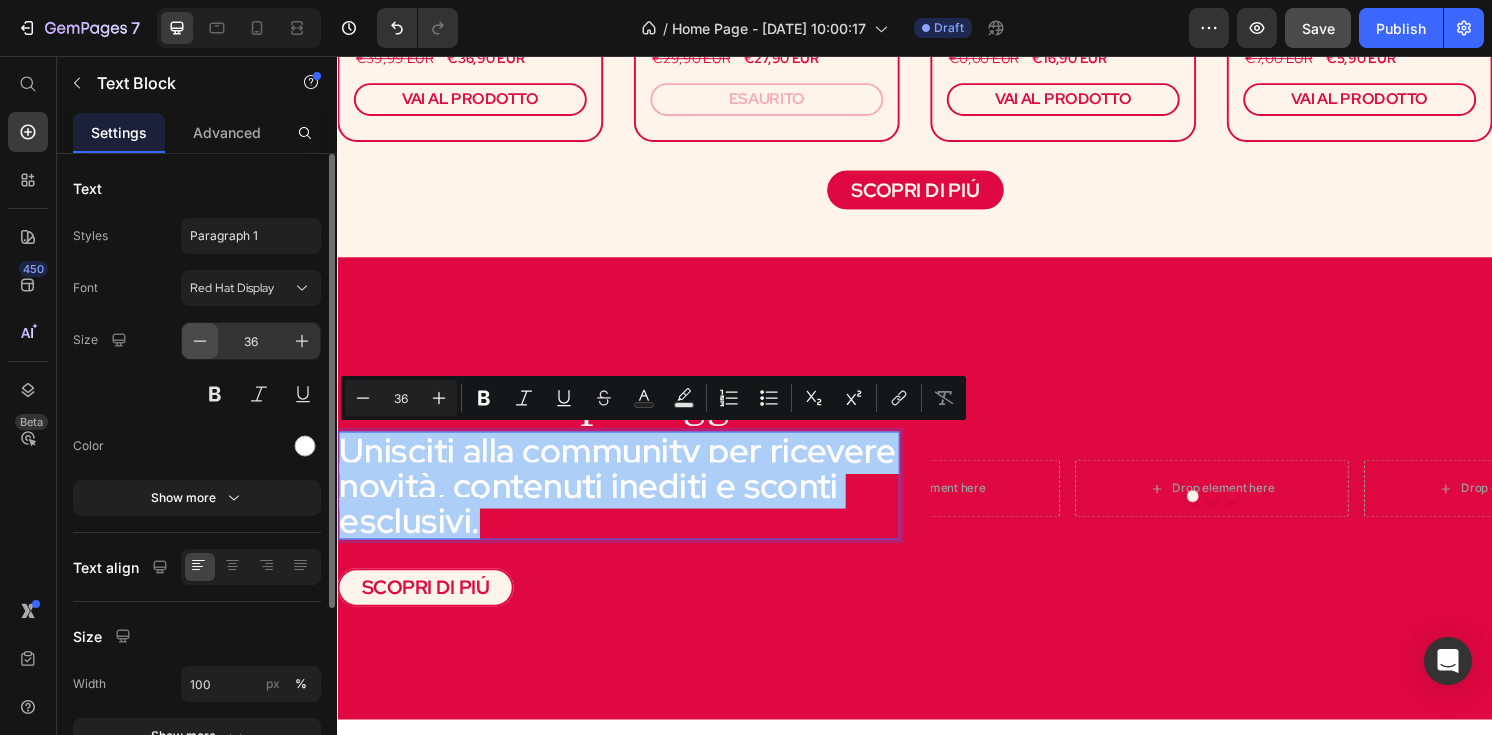 click 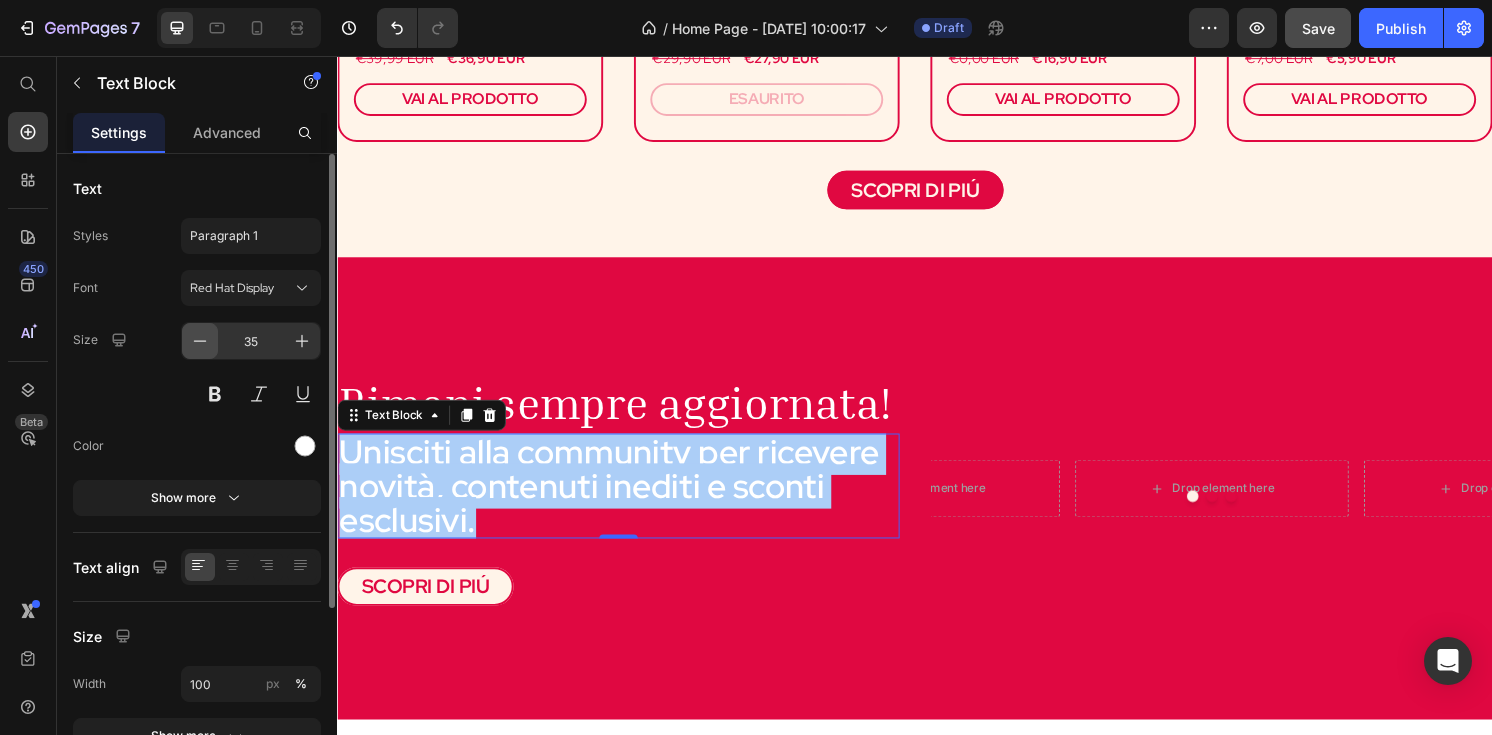 click 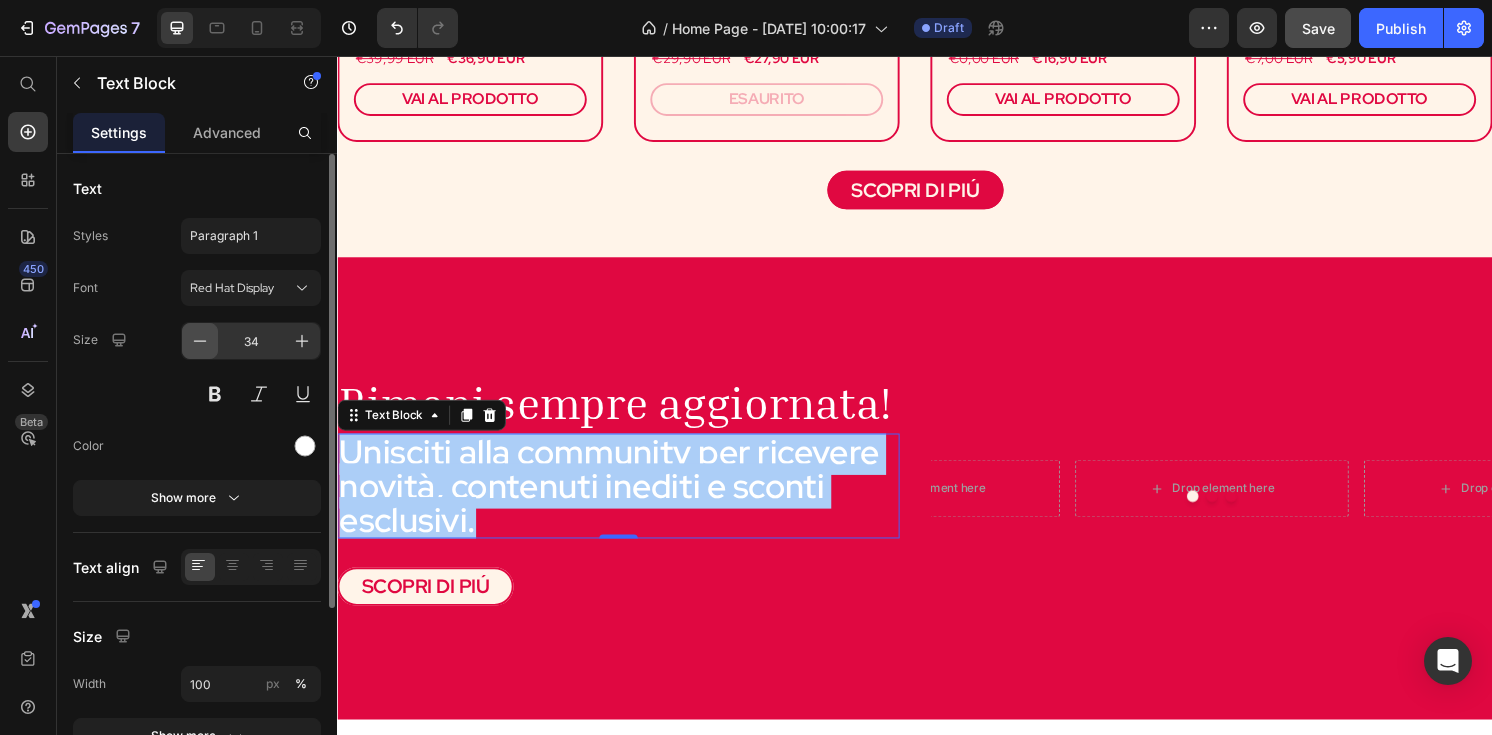 click 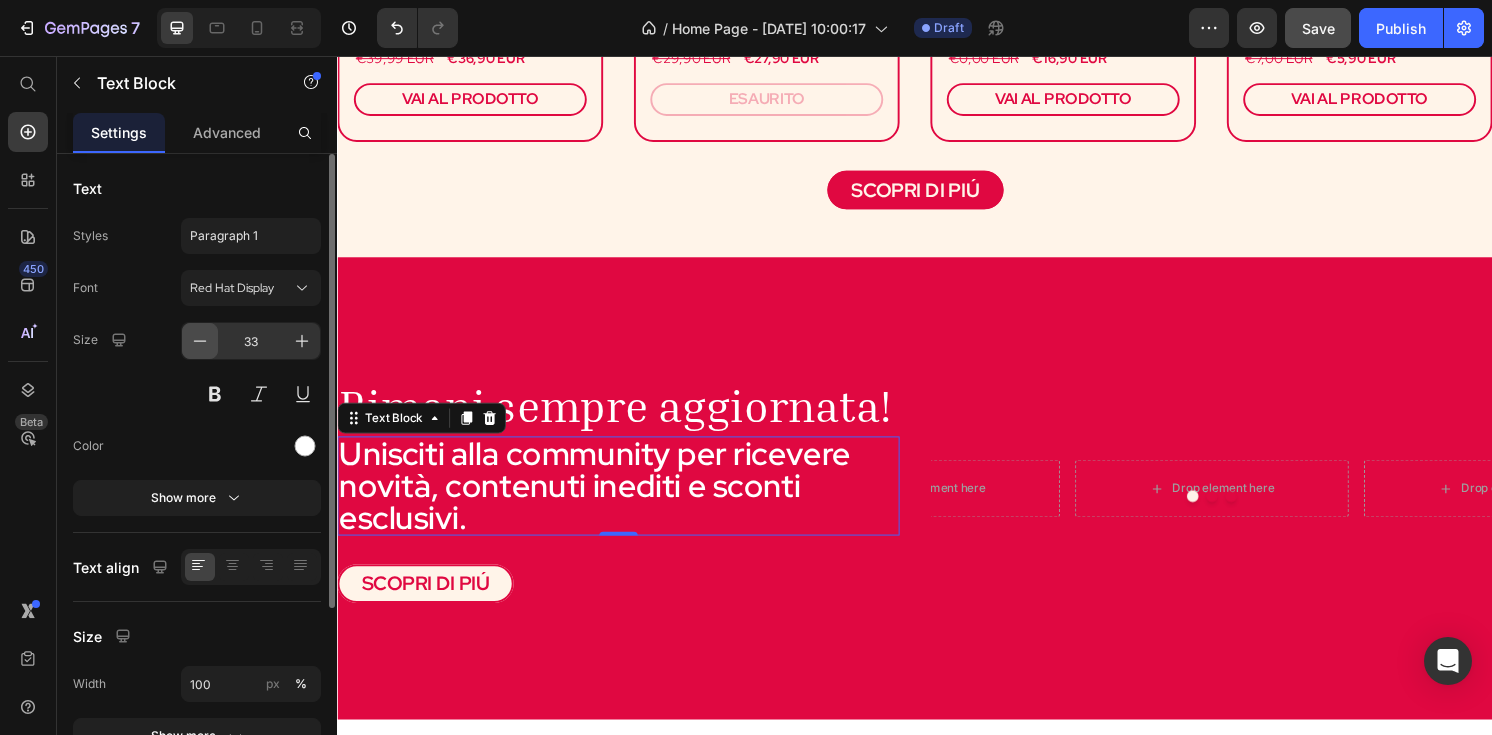 click 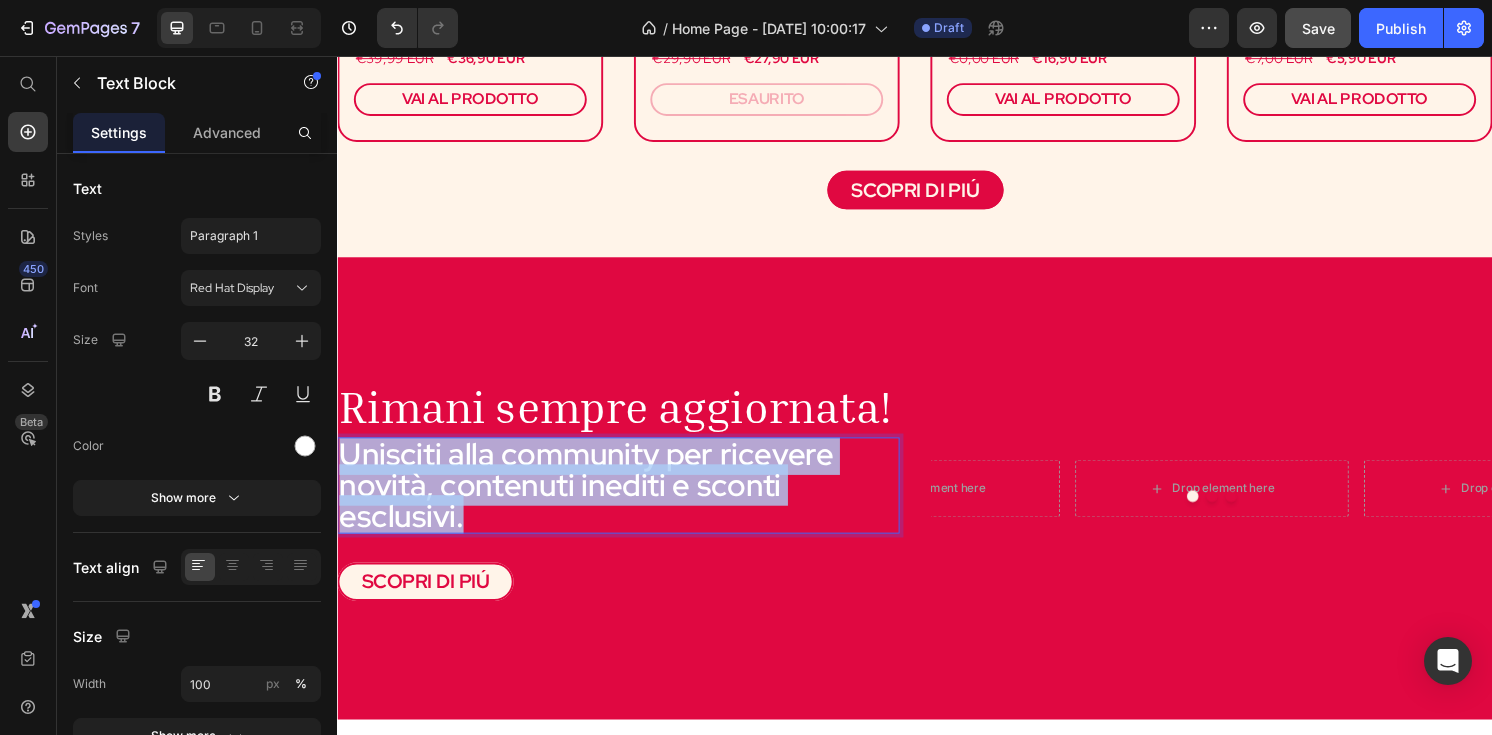 drag, startPoint x: 495, startPoint y: 523, endPoint x: 307, endPoint y: 465, distance: 196.74348 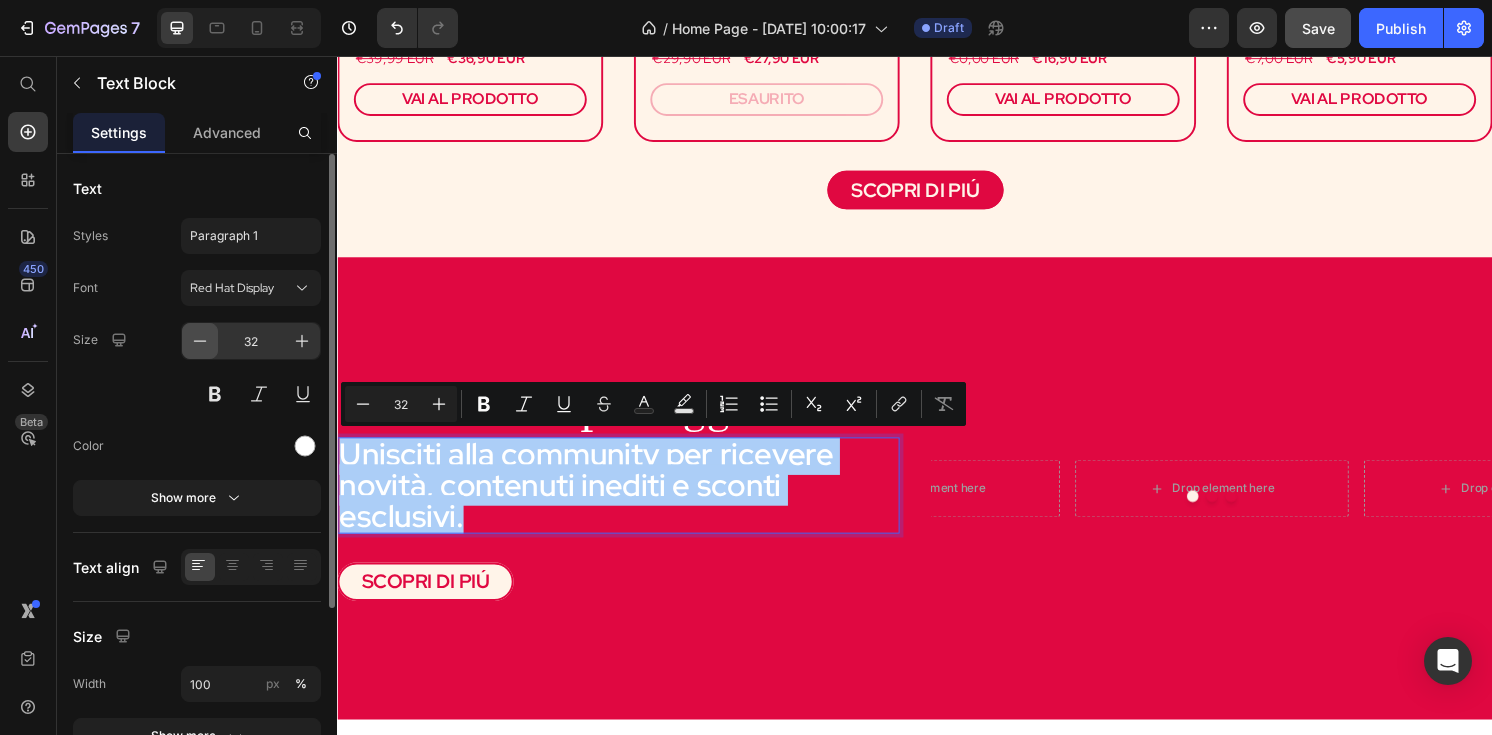 click 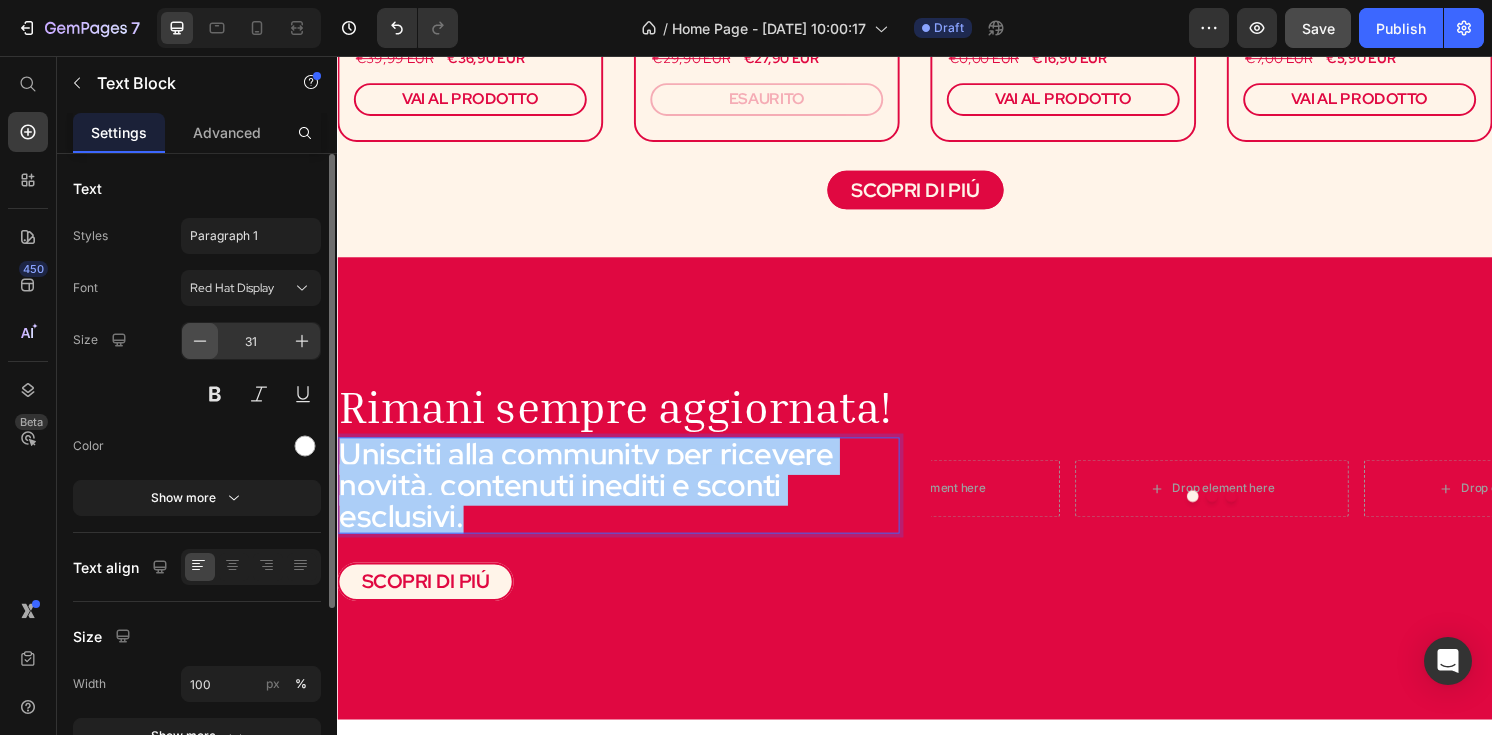 click 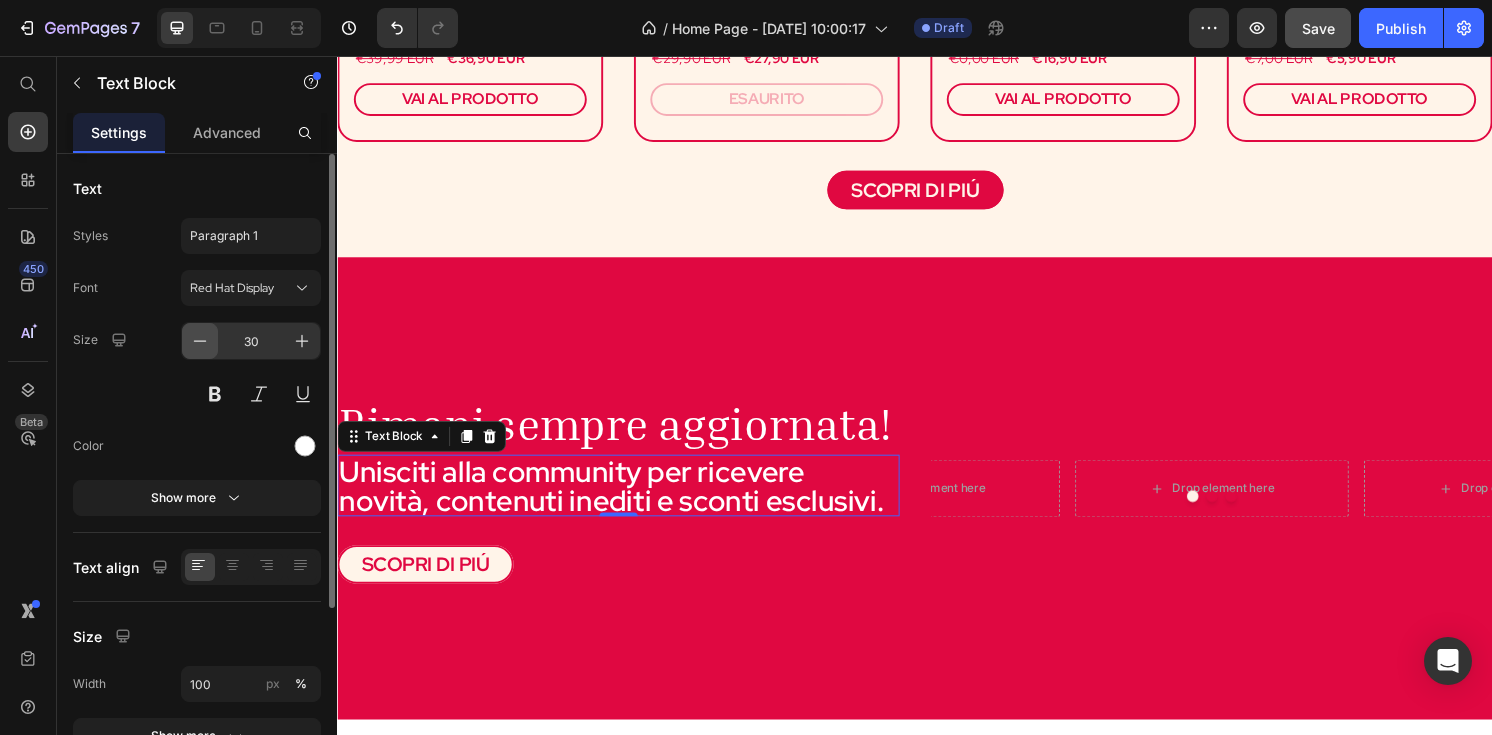 click 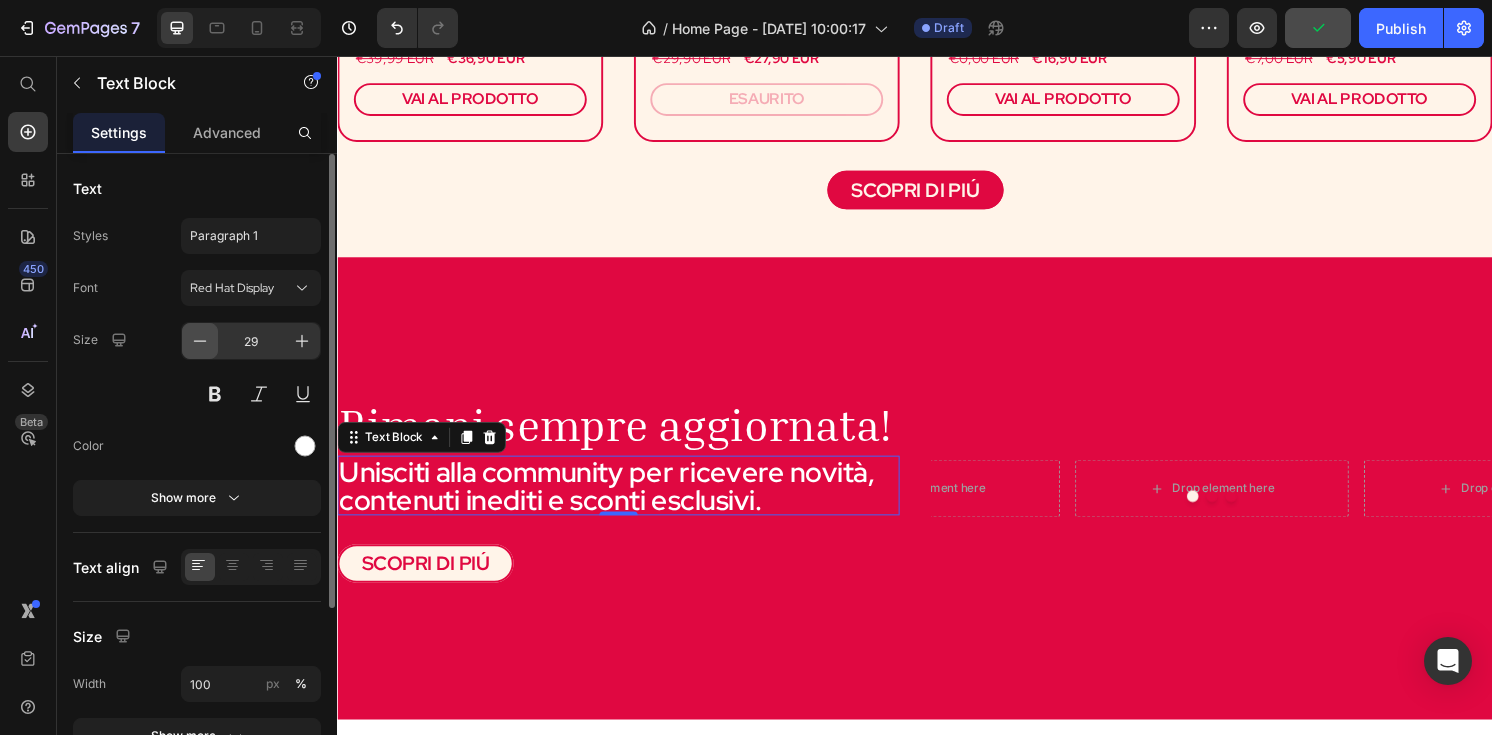click 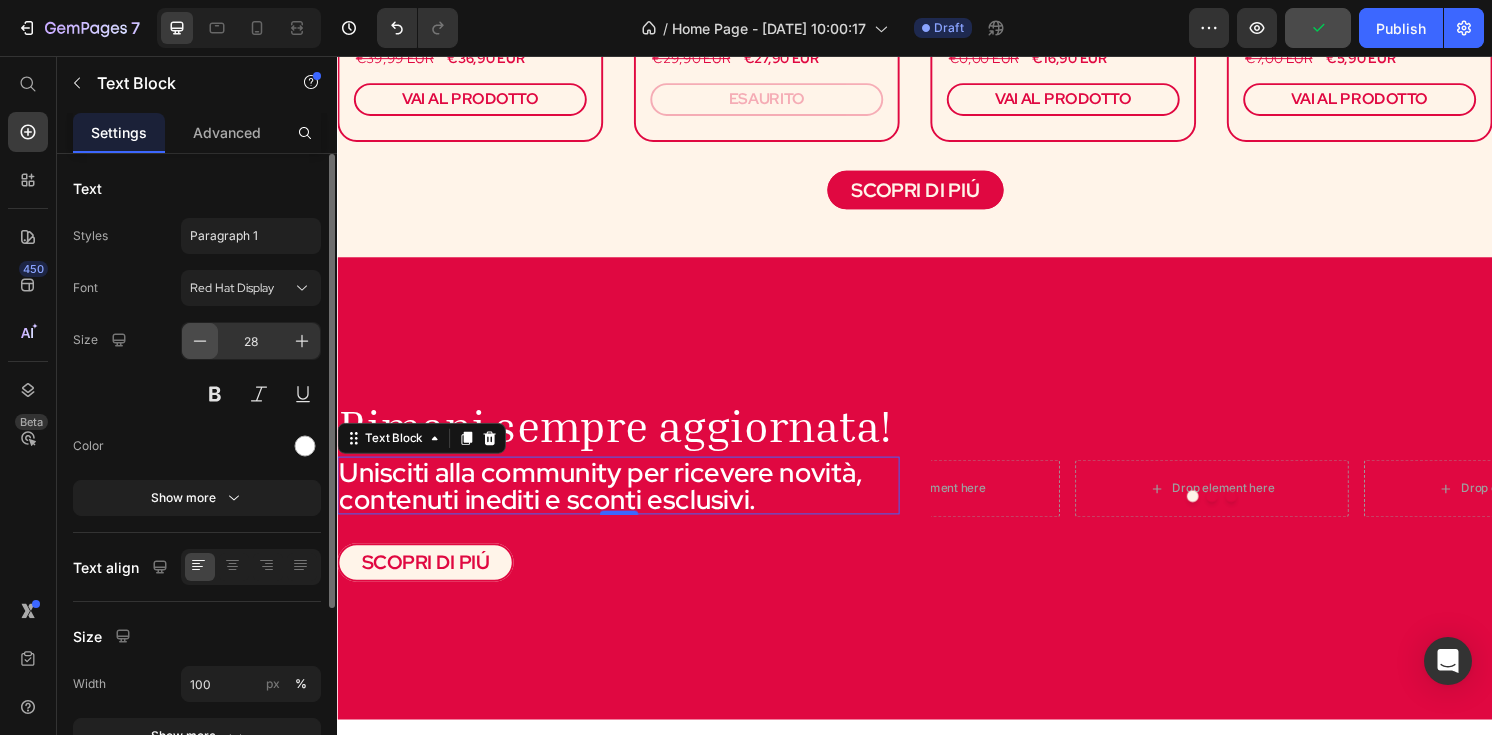 click 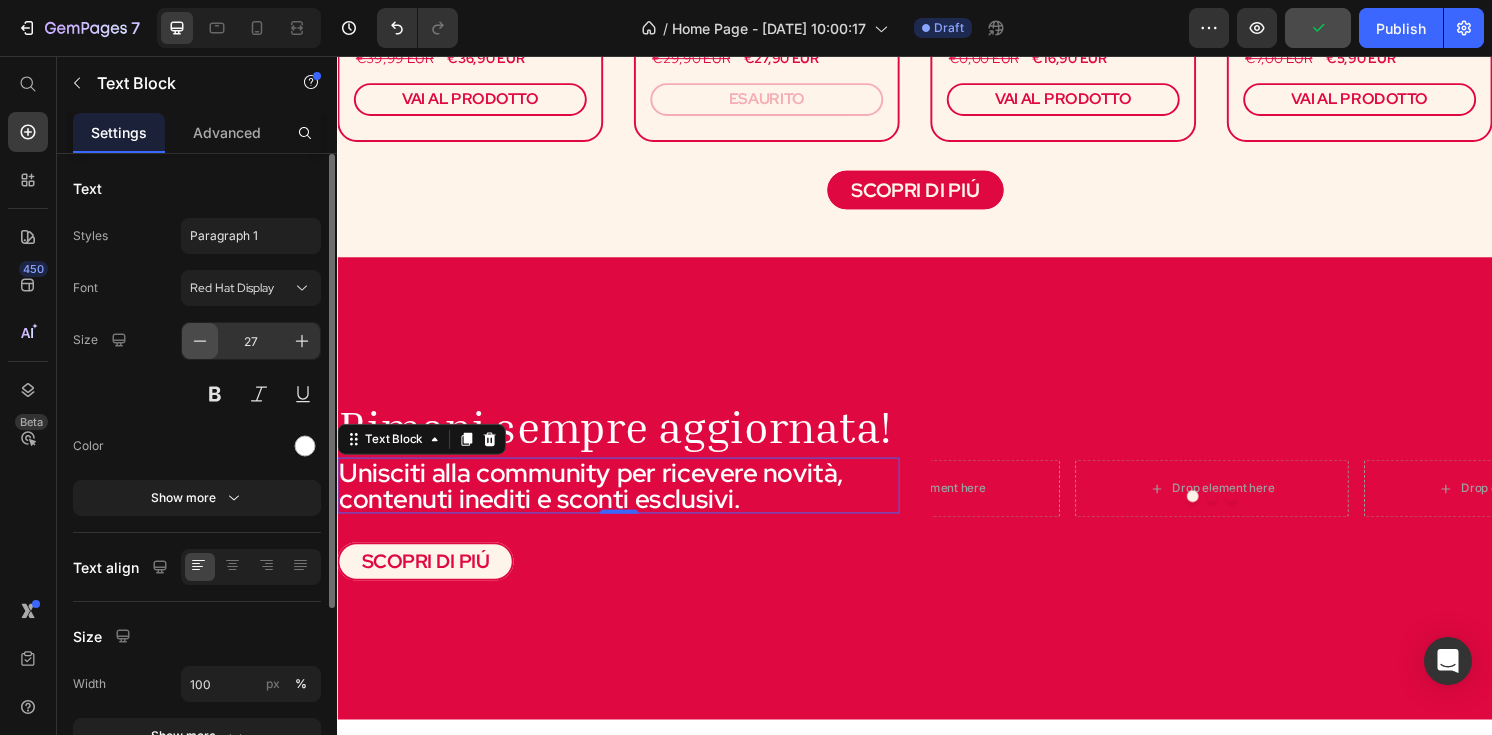 click 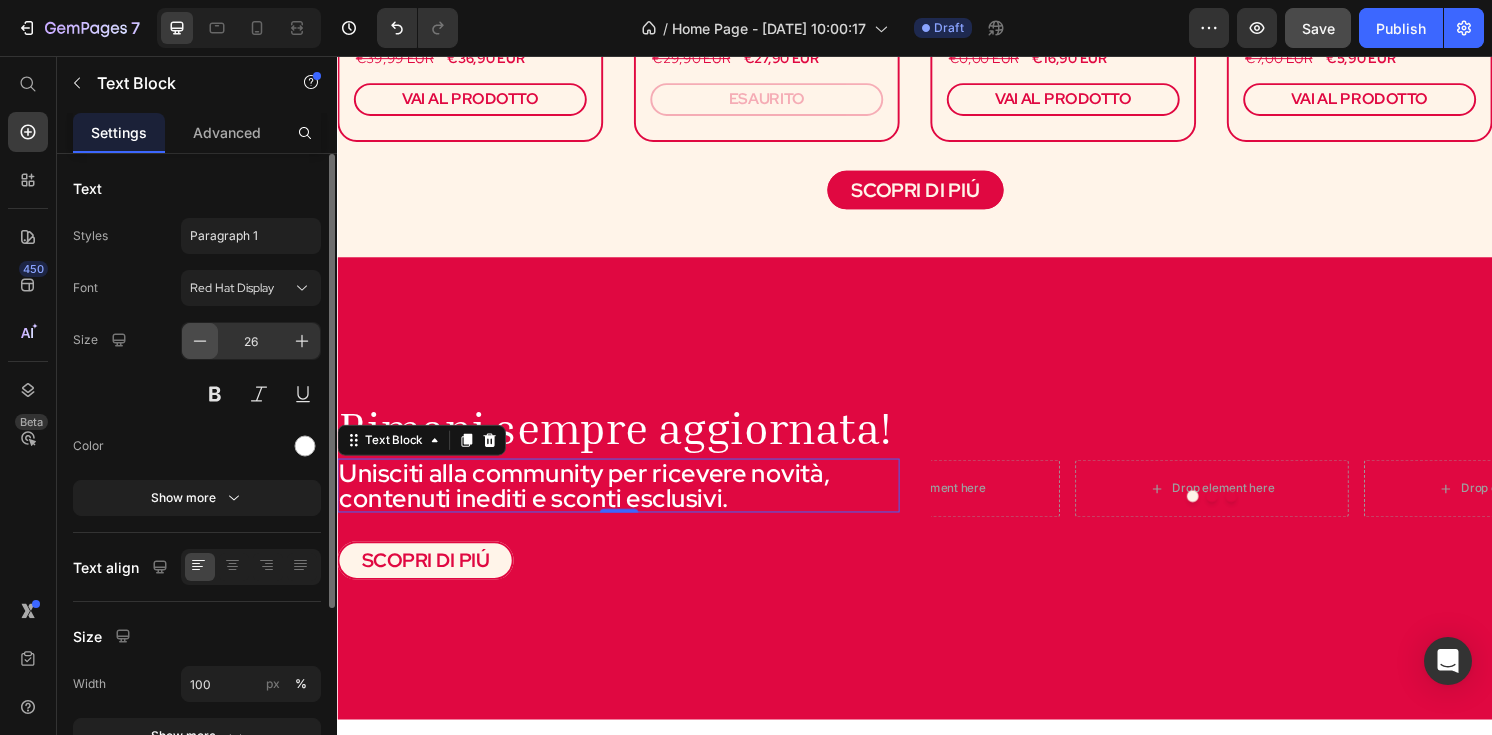 click 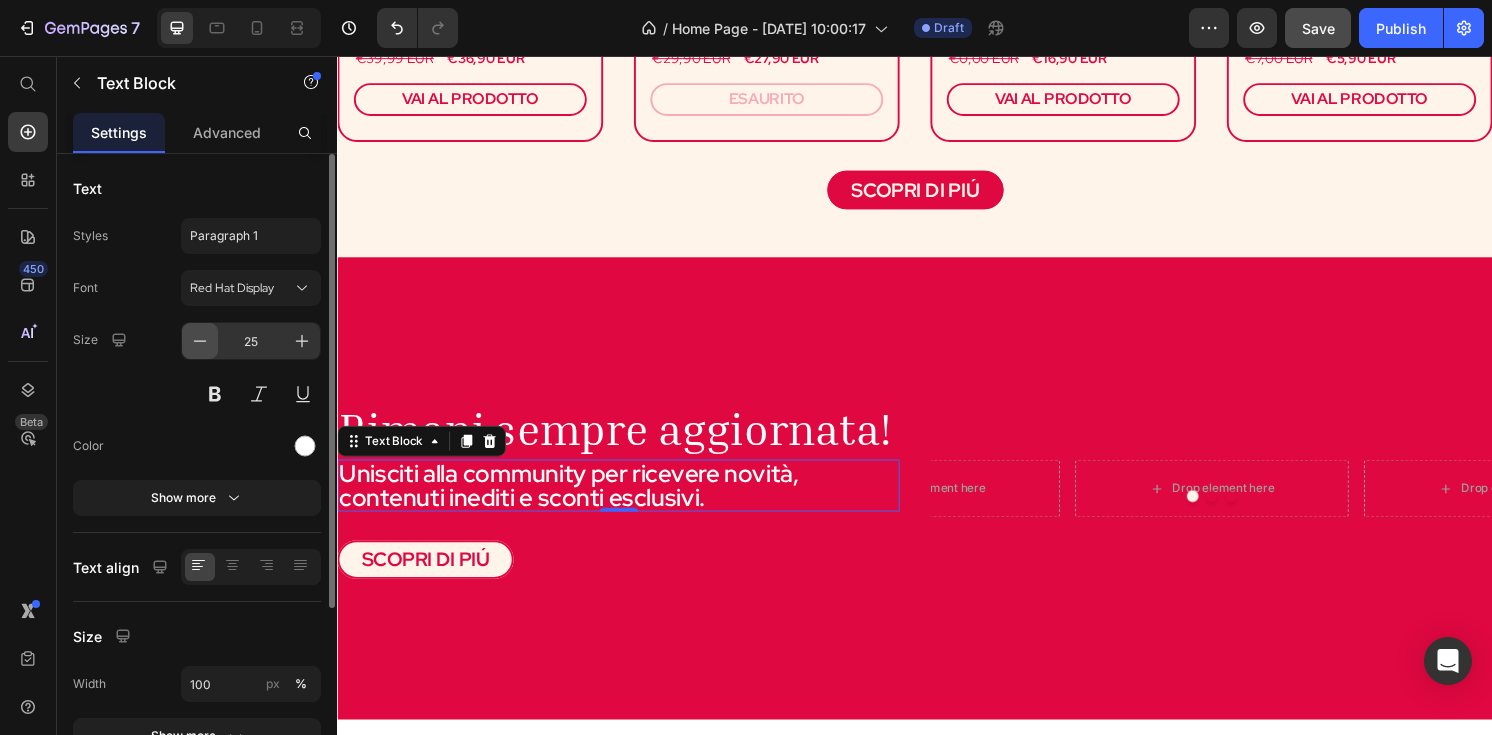 click 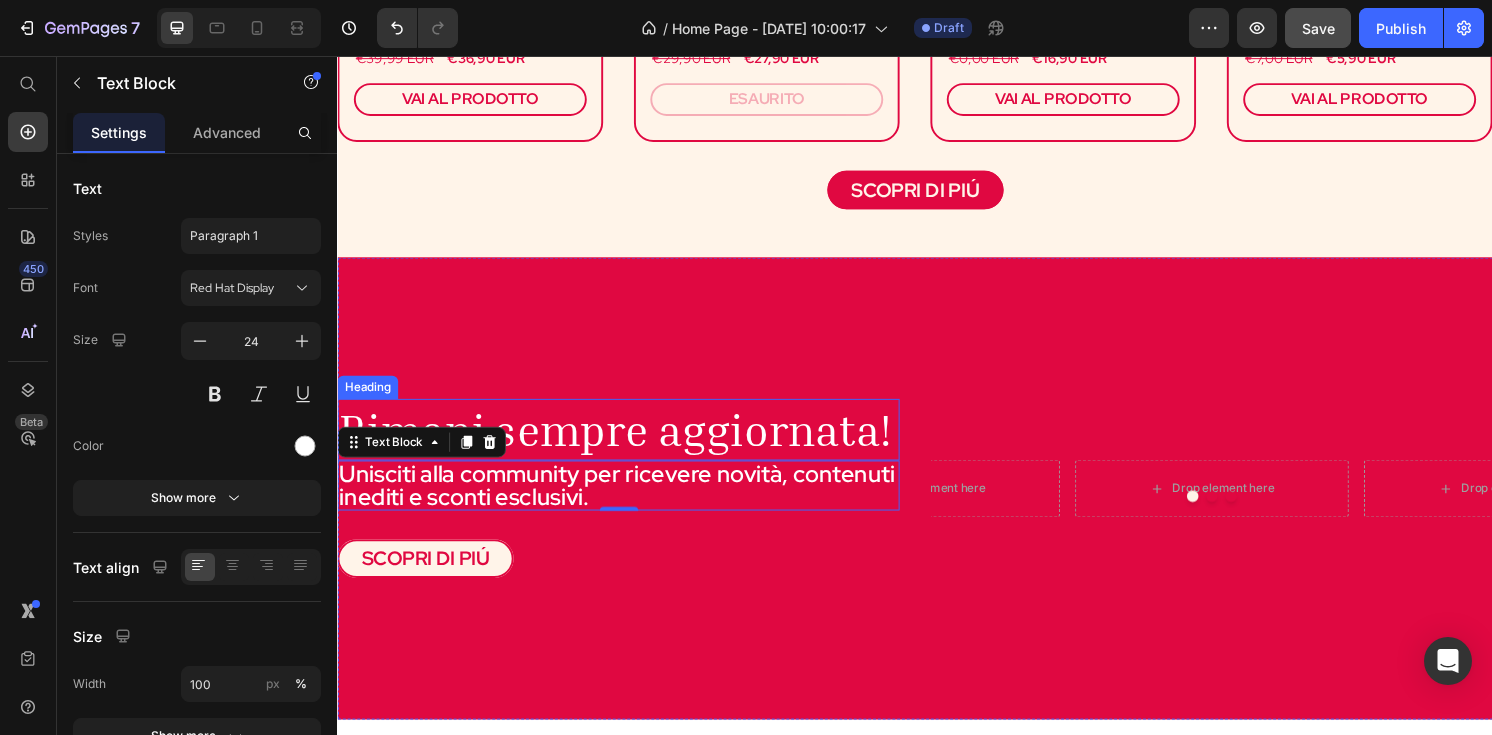click on "Rimani sempre aggiornata!" at bounding box center [629, 444] 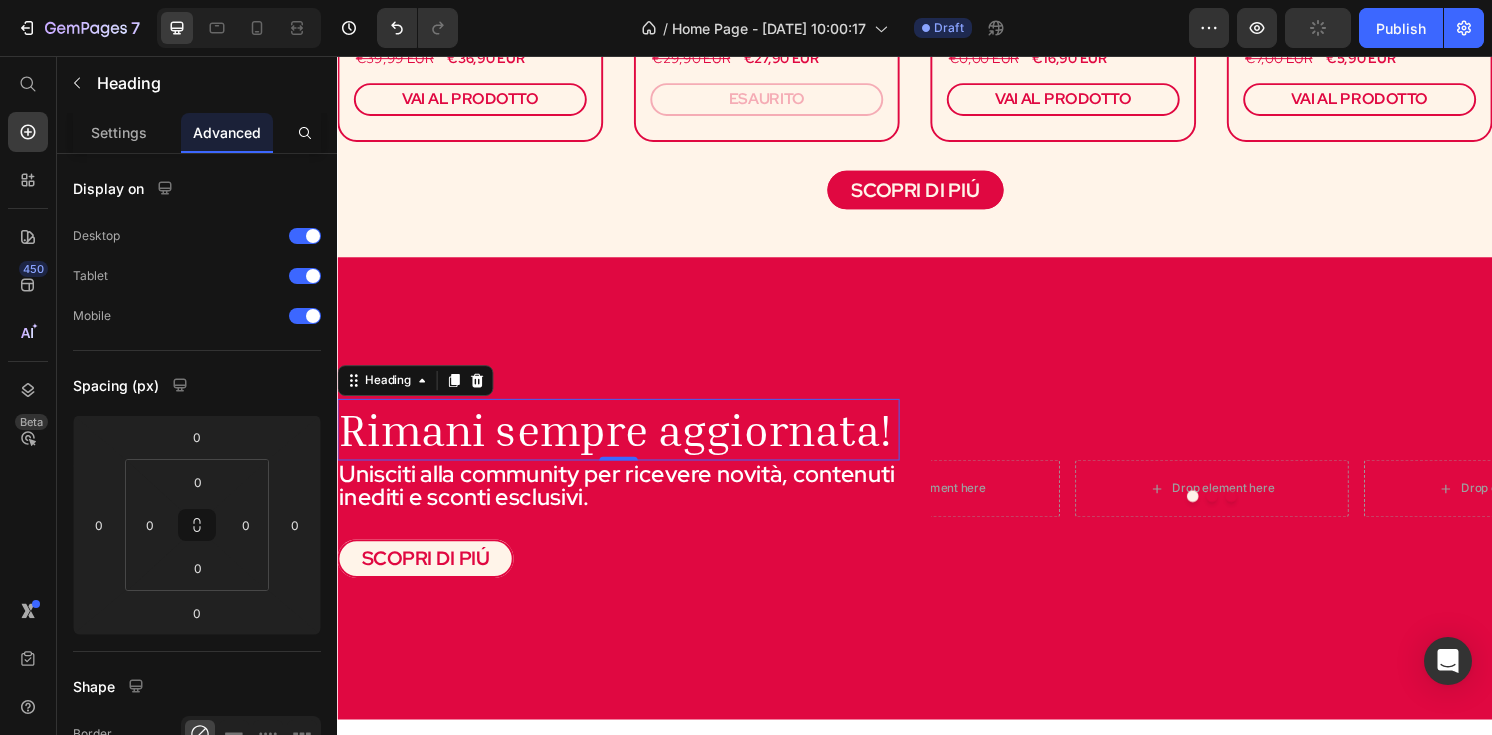 click on "Rimani sempre aggiornata!" at bounding box center (629, 444) 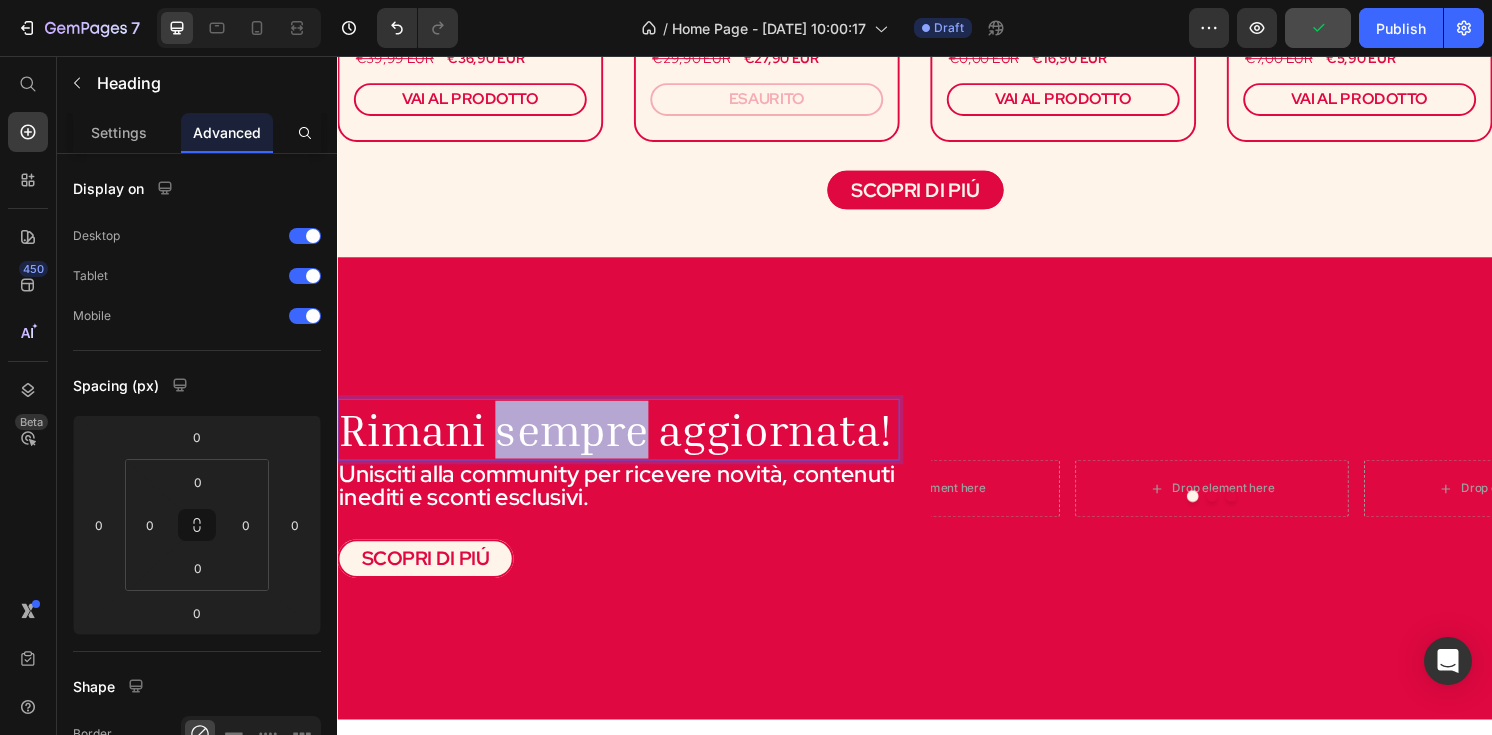 click on "Rimani sempre aggiornata!" at bounding box center [629, 444] 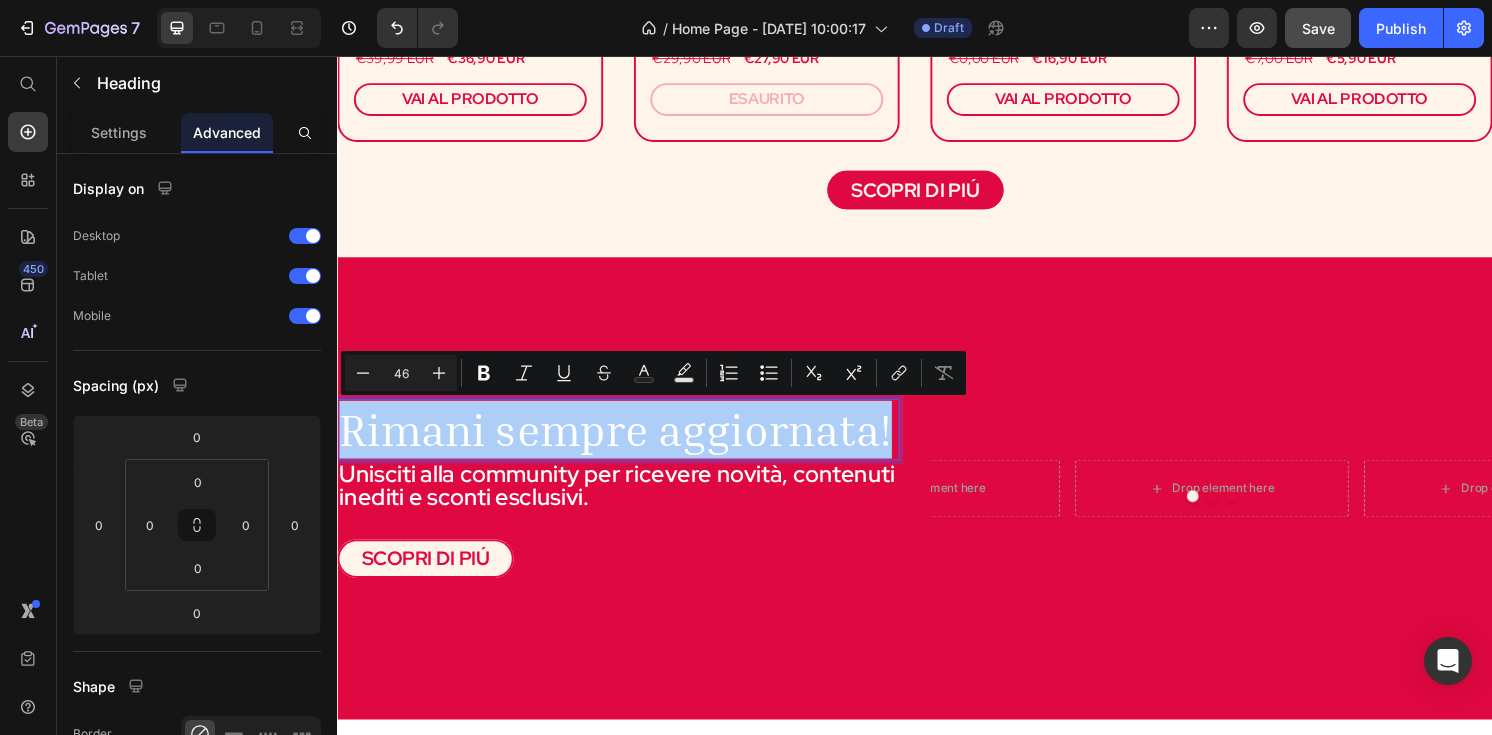 drag, startPoint x: 409, startPoint y: 373, endPoint x: 389, endPoint y: 371, distance: 20.09975 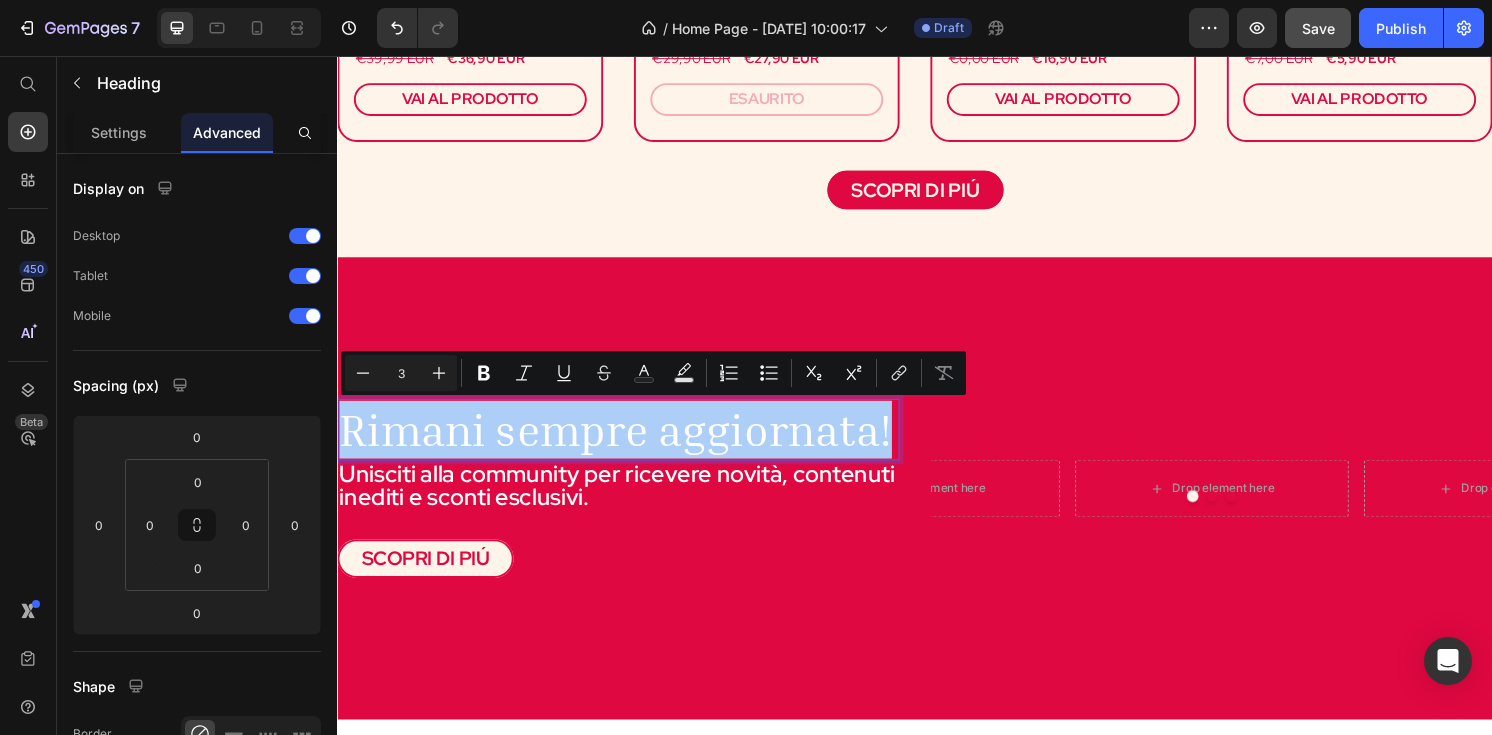 type on "3" 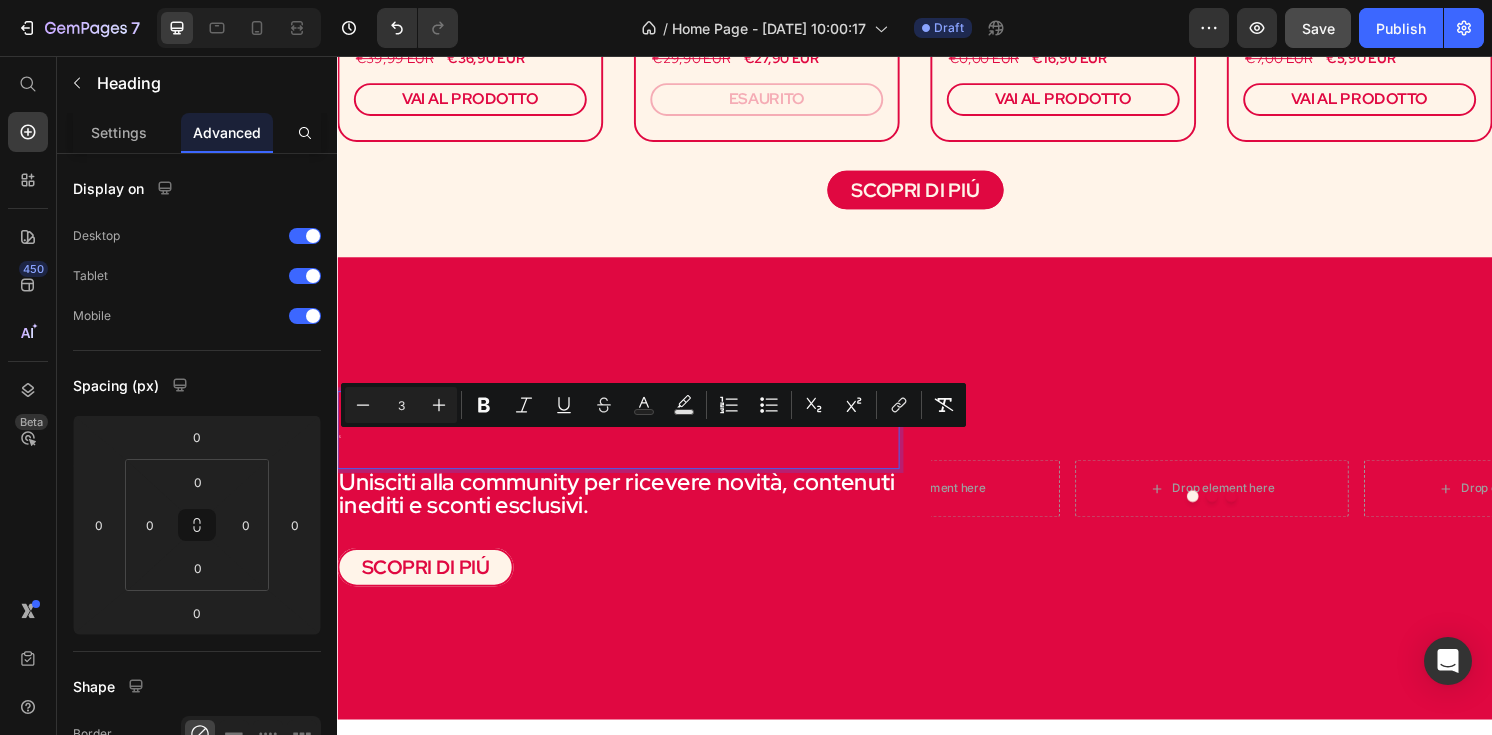 click on "3" at bounding box center [401, 405] 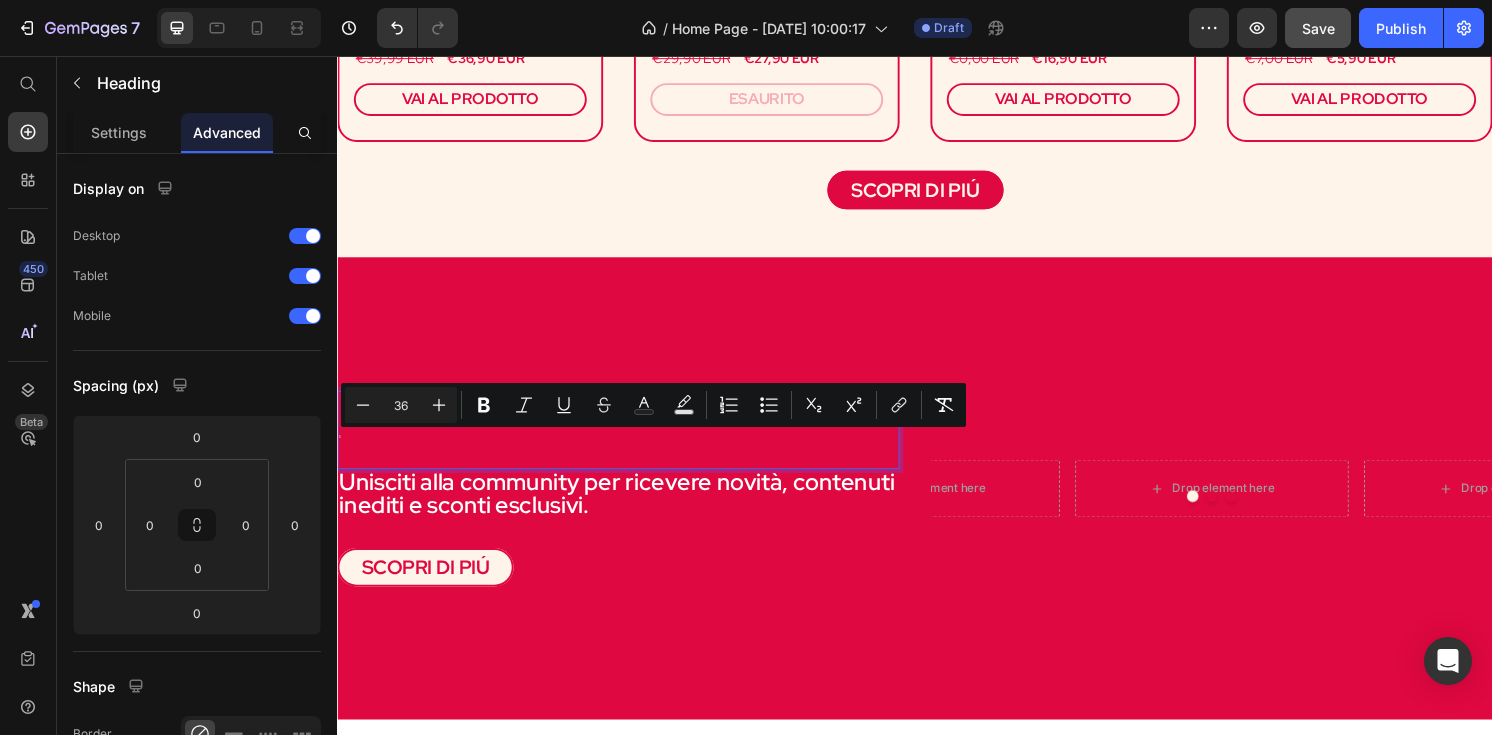 type on "36" 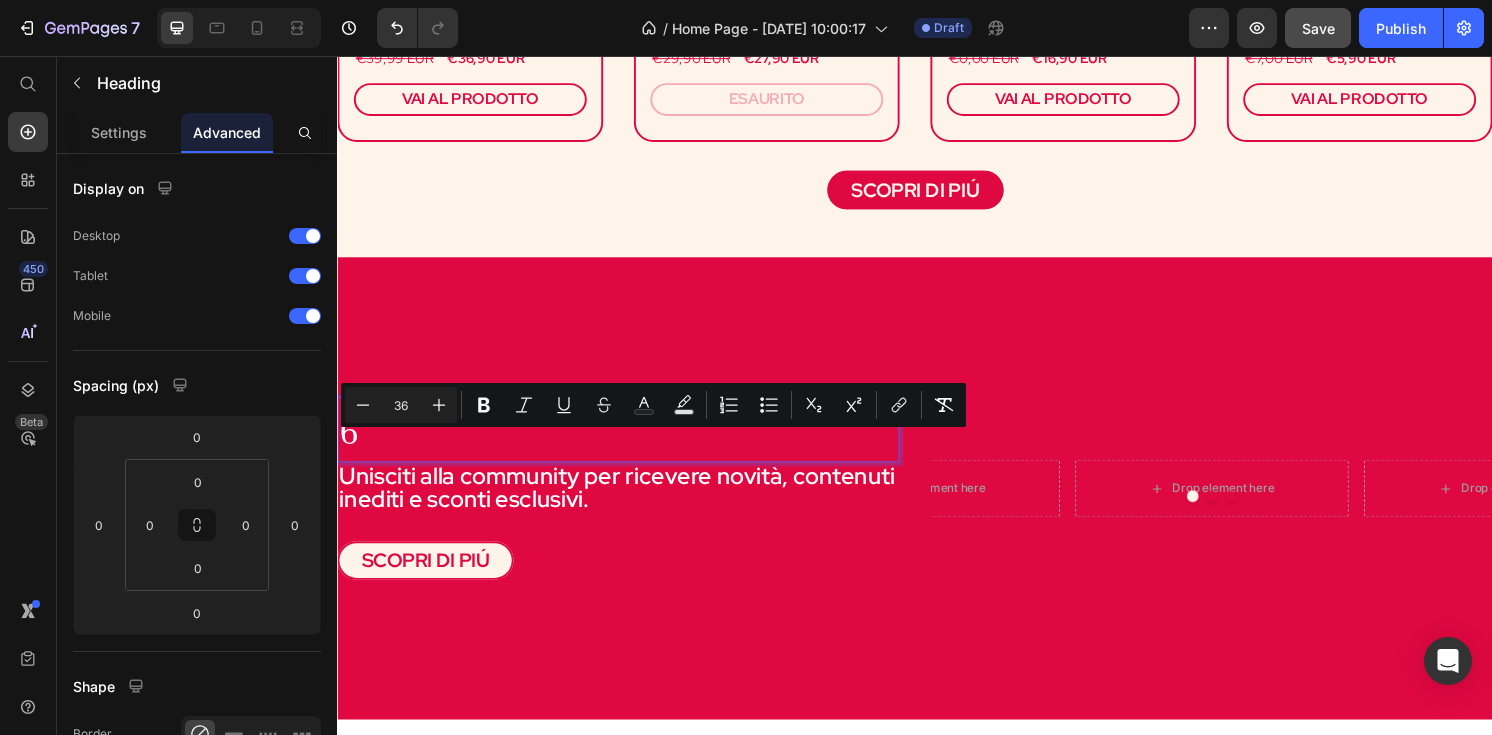 click on "6" at bounding box center [629, 444] 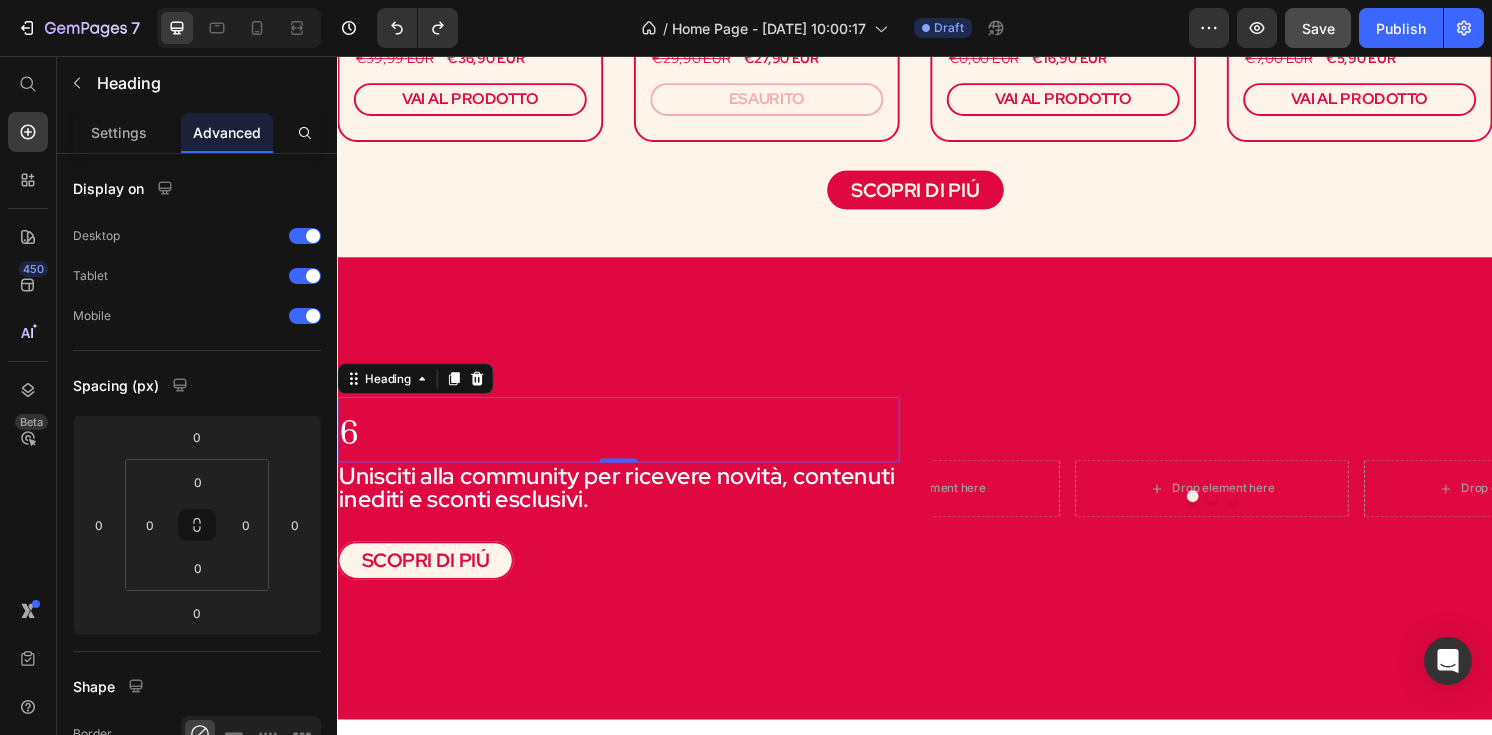 click on "6" at bounding box center (629, 444) 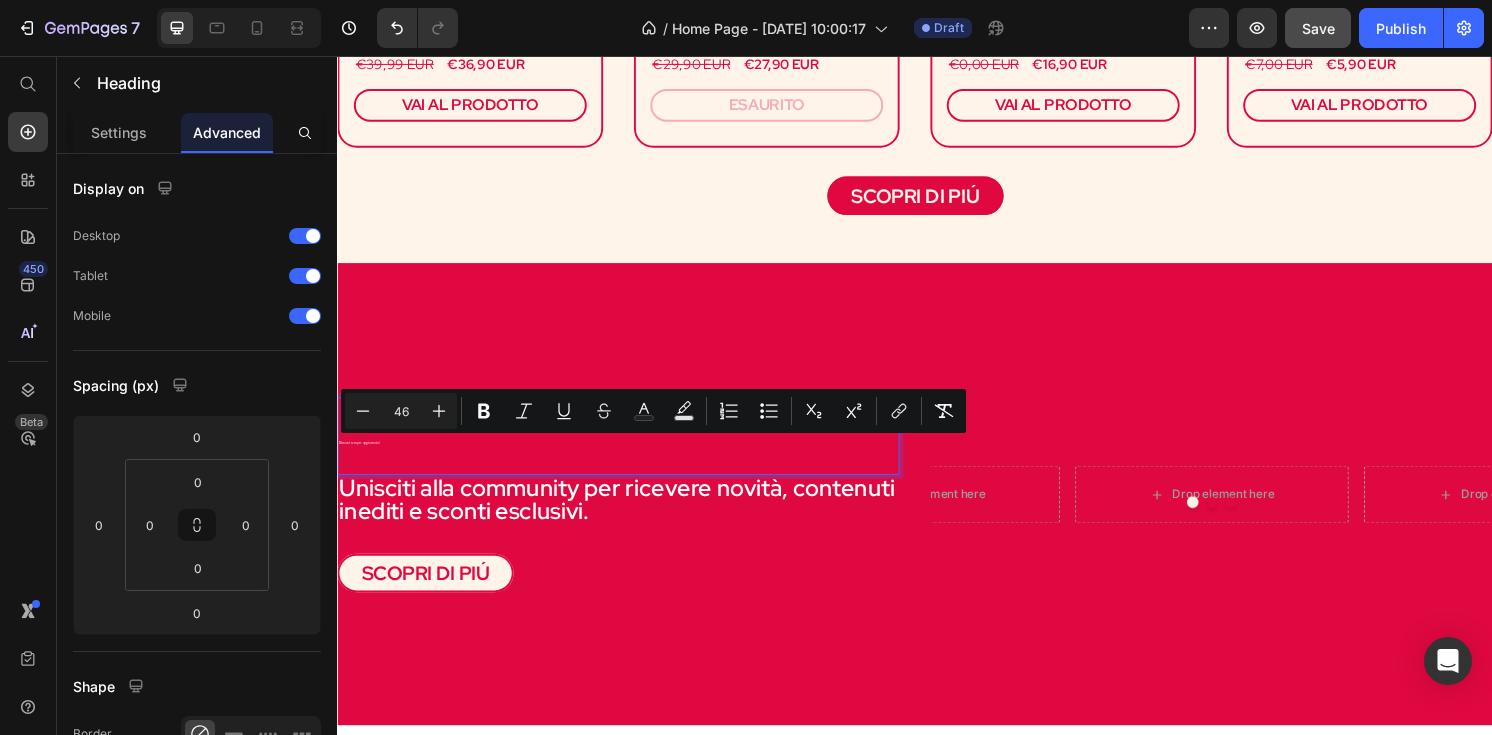 scroll, scrollTop: 1619, scrollLeft: 0, axis: vertical 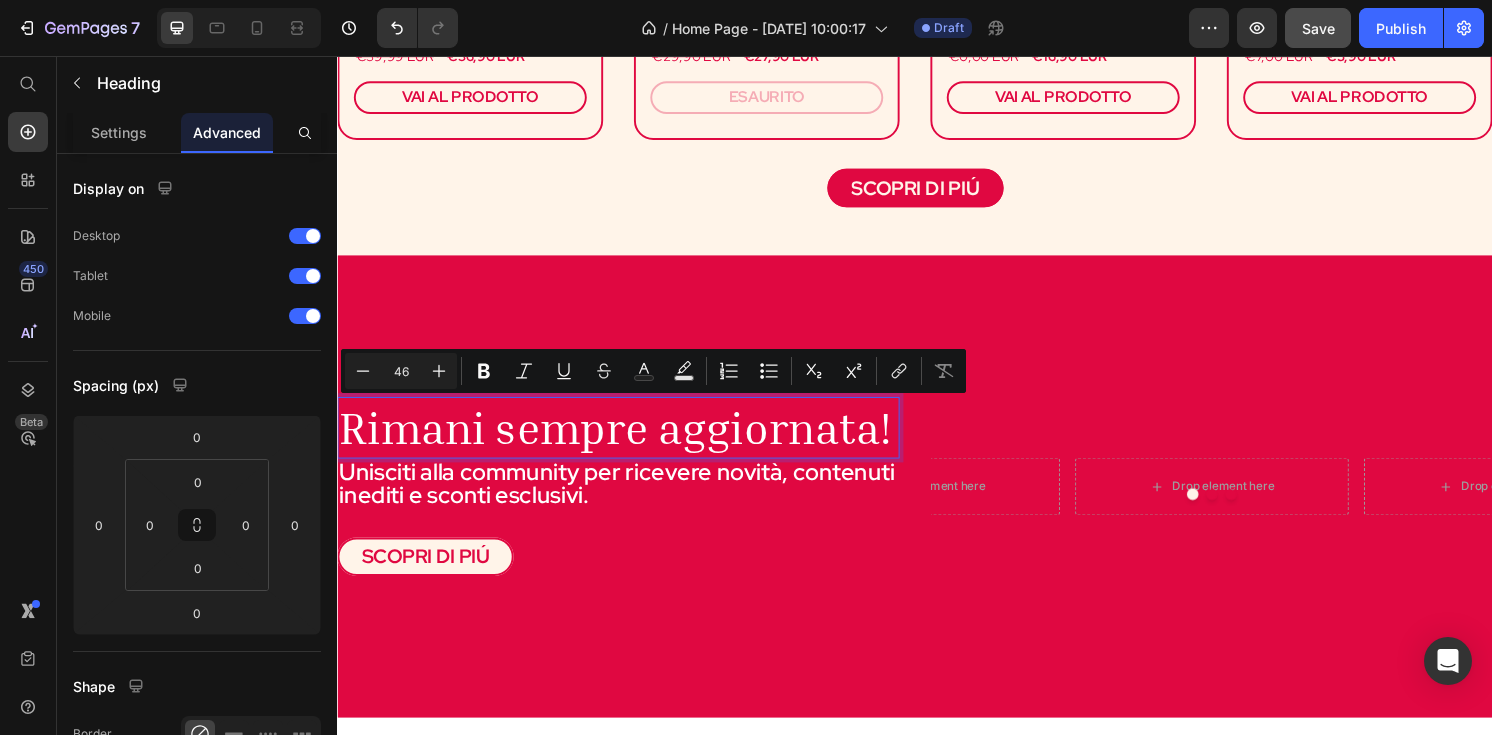 click on "46" at bounding box center [401, 371] 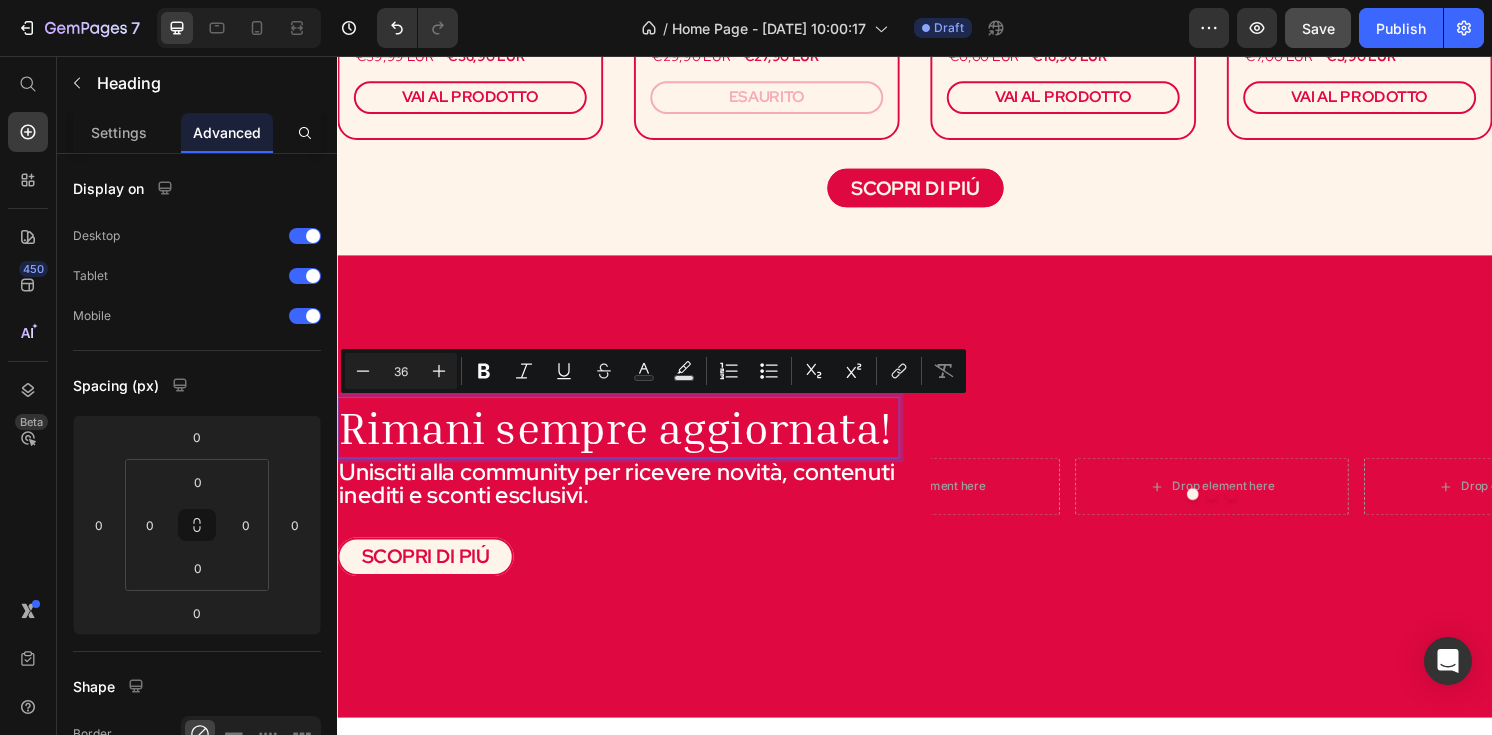 type on "36" 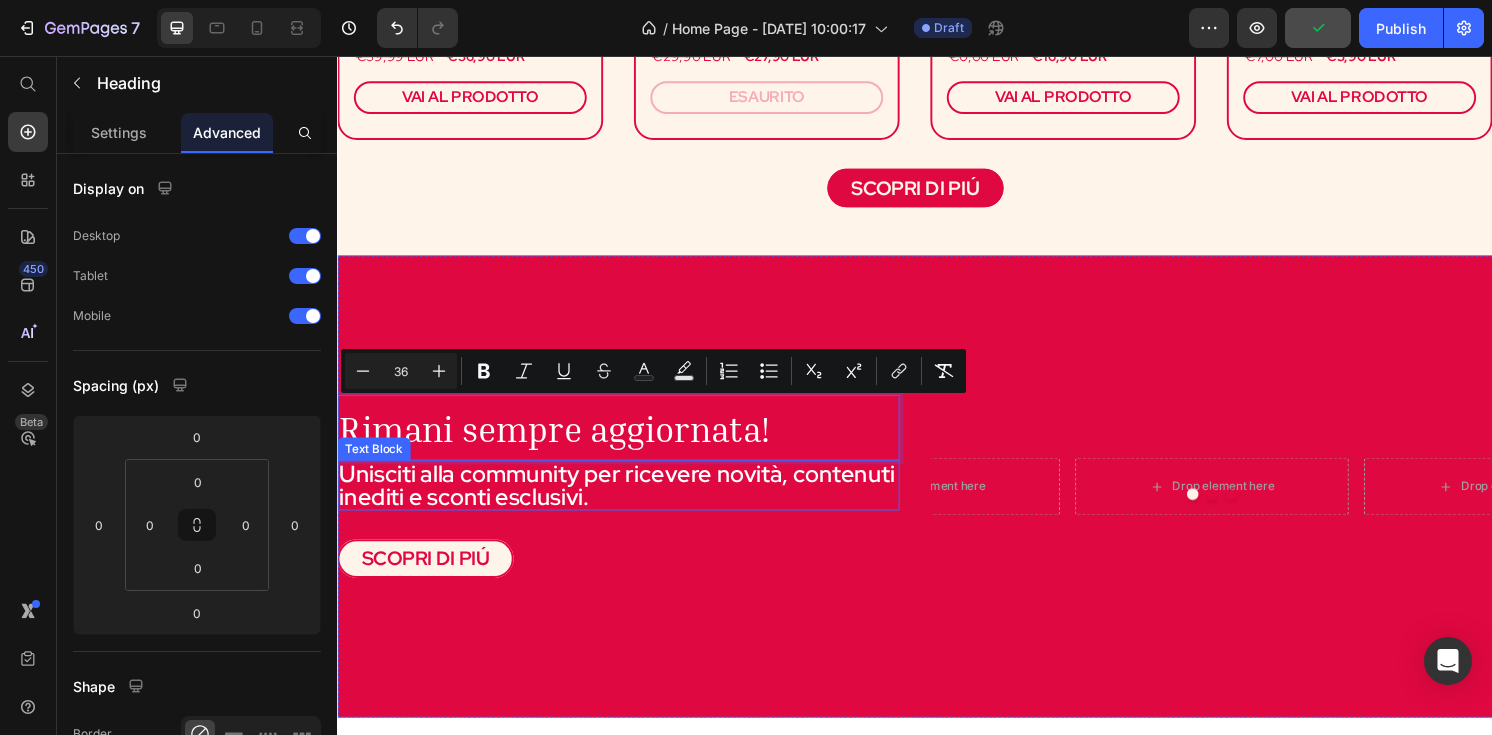 click on "Unisciti alla community per ricevere novità, contenuti inediti e sconti esclusivi." at bounding box center [629, 502] 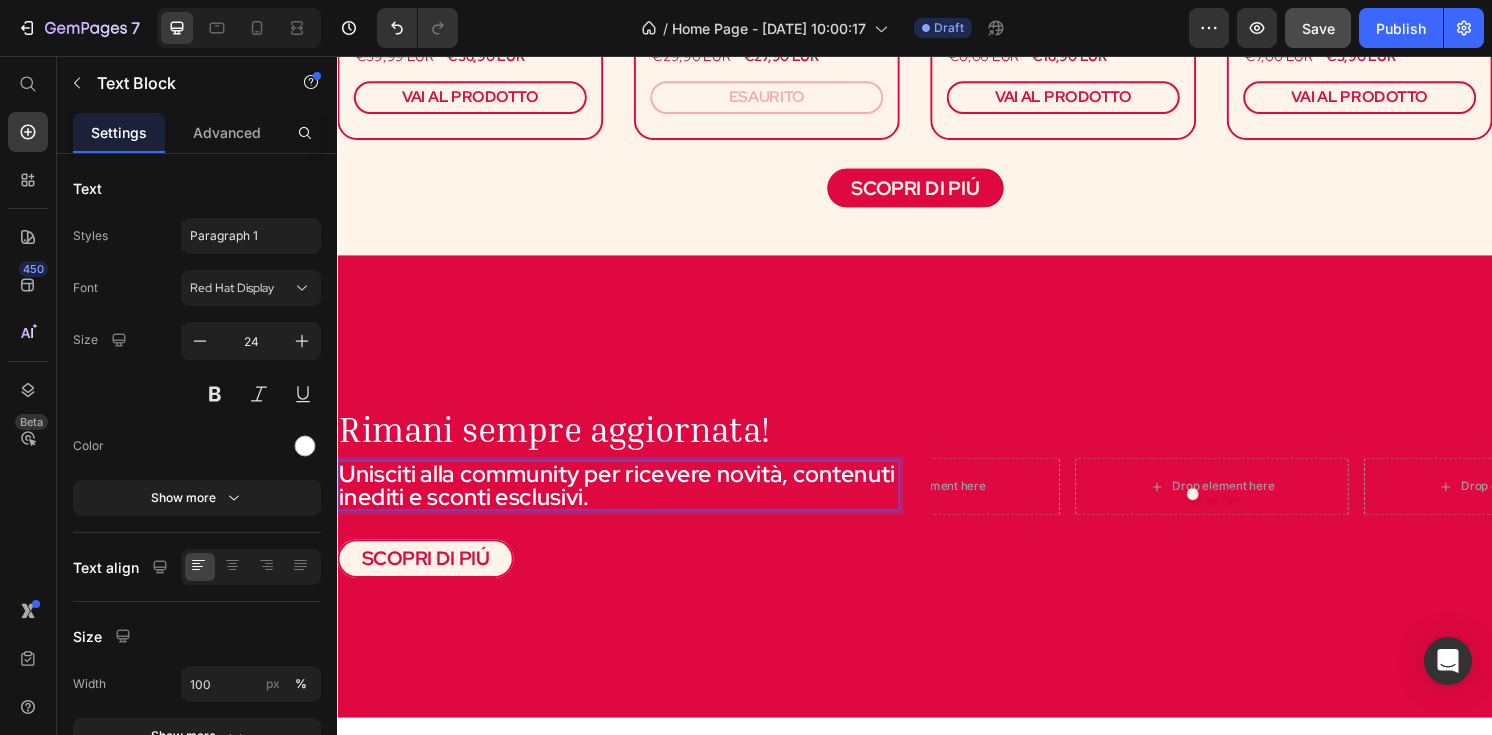 click on "Unisciti alla community per ricevere novità, contenuti inediti e sconti esclusivi." at bounding box center [629, 502] 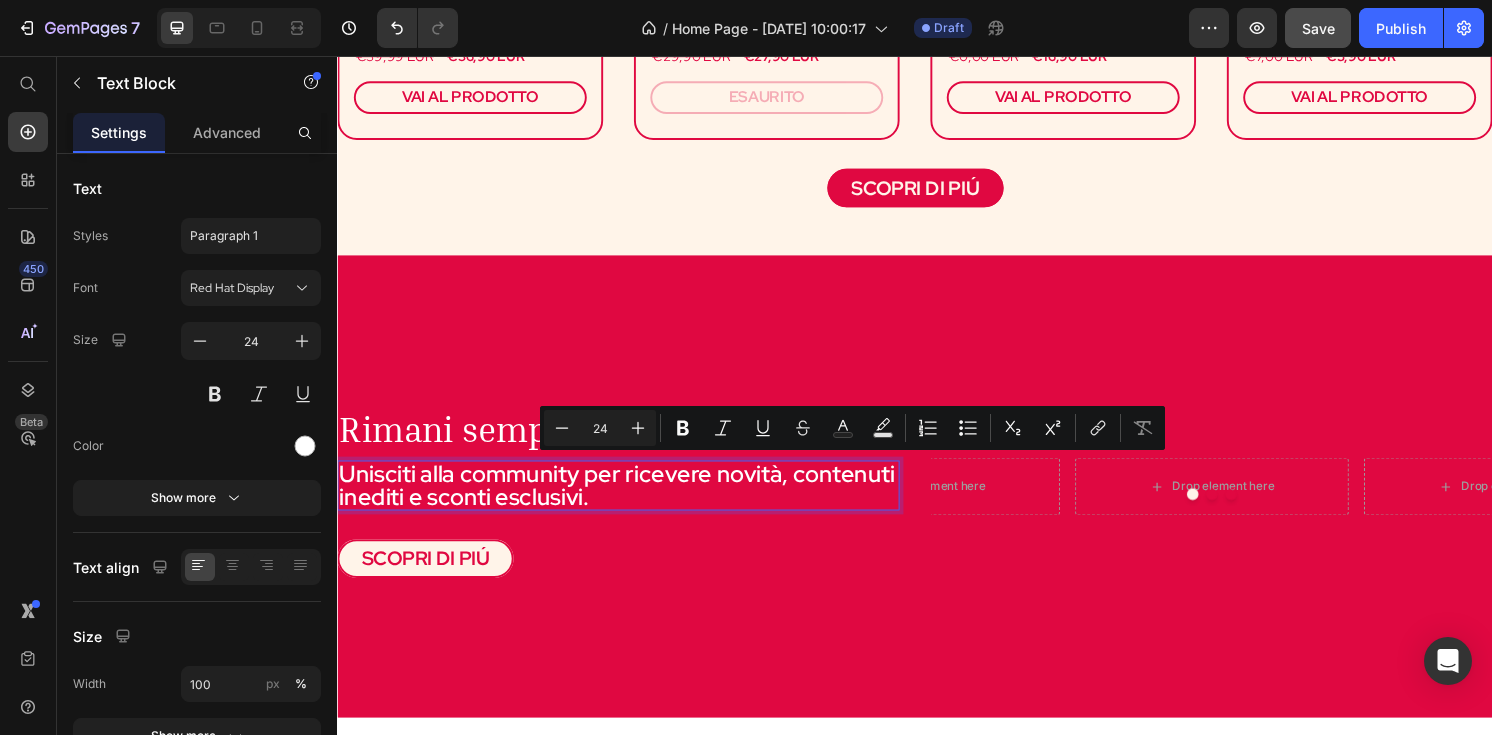 click on "Unisciti alla community per ricevere novità, contenuti inediti e sconti esclusivi." at bounding box center (629, 502) 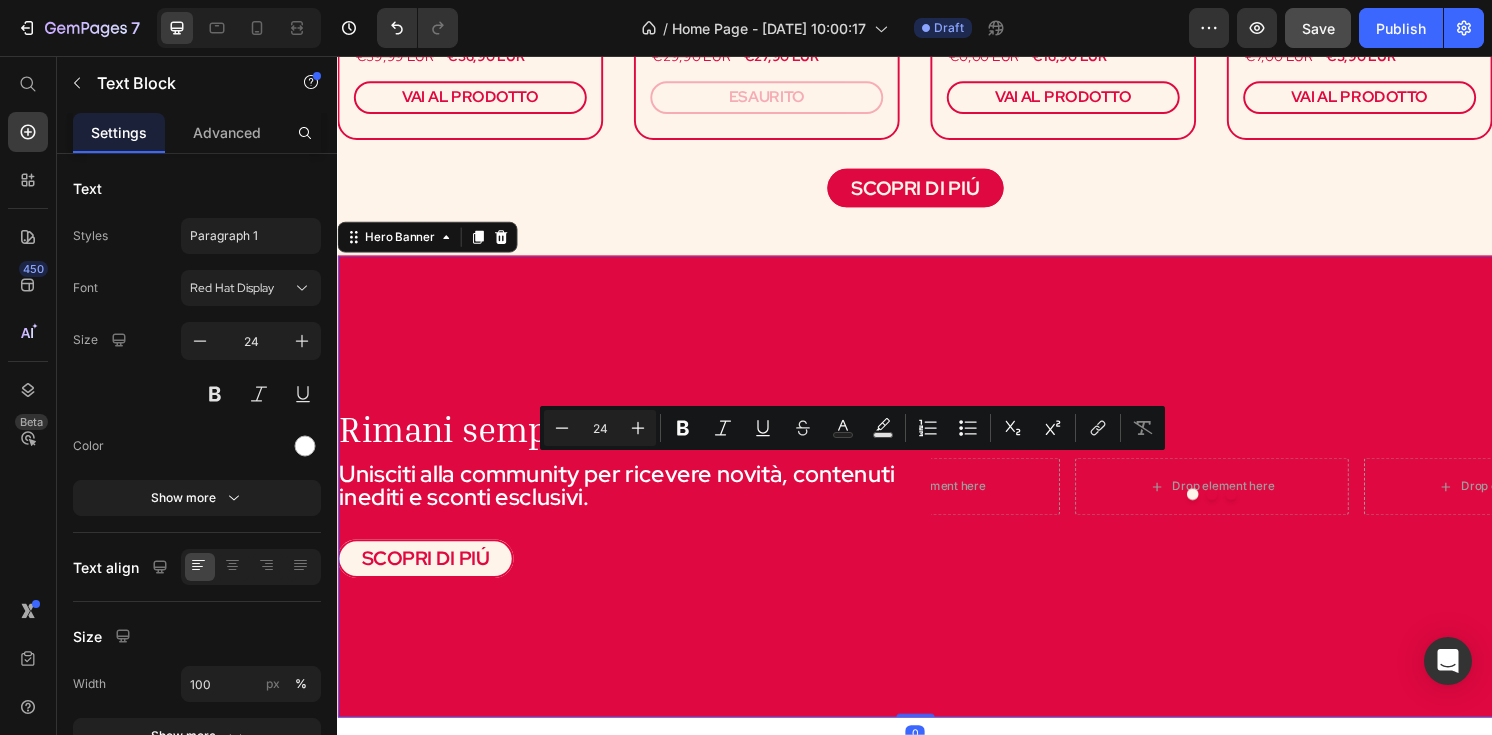 click on "Drop element here
Drop element here
Drop element here Carousel ⁠⁠⁠⁠⁠⁠⁠ Rimani sempre aggiornata! Heading Unisciti alla community per ricevere novità, contenuti inediti e sconti esclusivi. Text Block SCOPRI DI PIÚ Button" at bounding box center (937, 503) 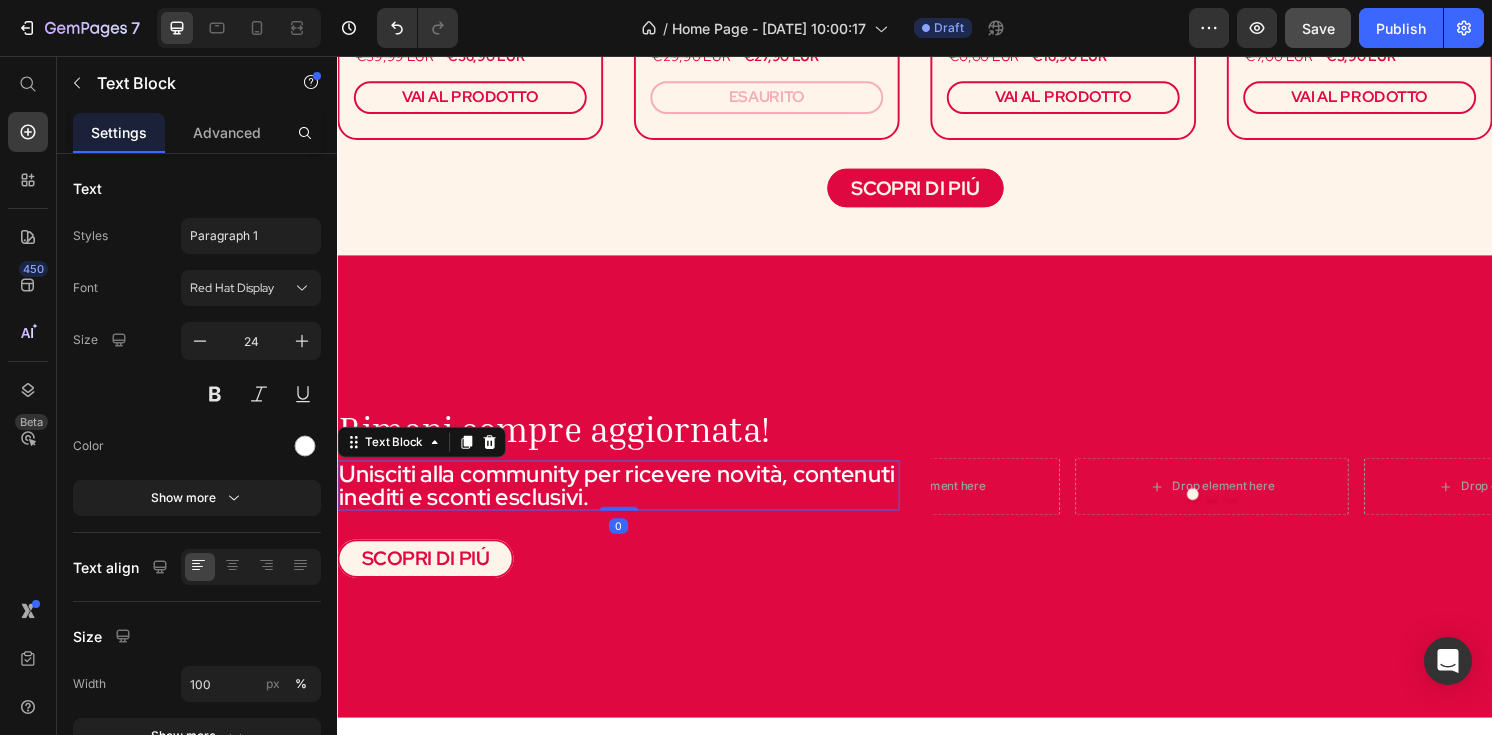 click on "Unisciti alla community per ricevere novità, contenuti inediti e sconti esclusivi." at bounding box center (629, 502) 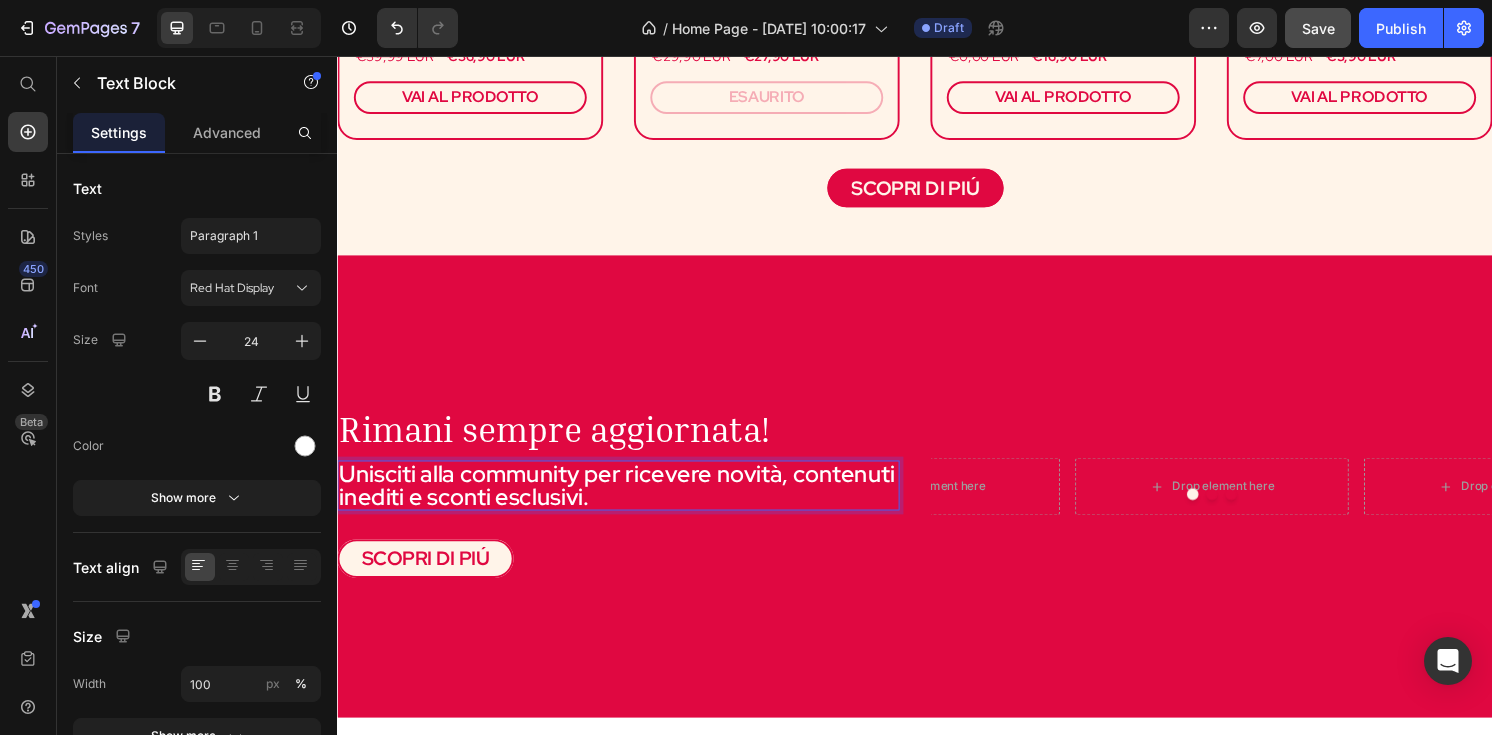 click on "Unisciti alla community per ricevere novità, contenuti inediti e sconti esclusivi." at bounding box center [629, 502] 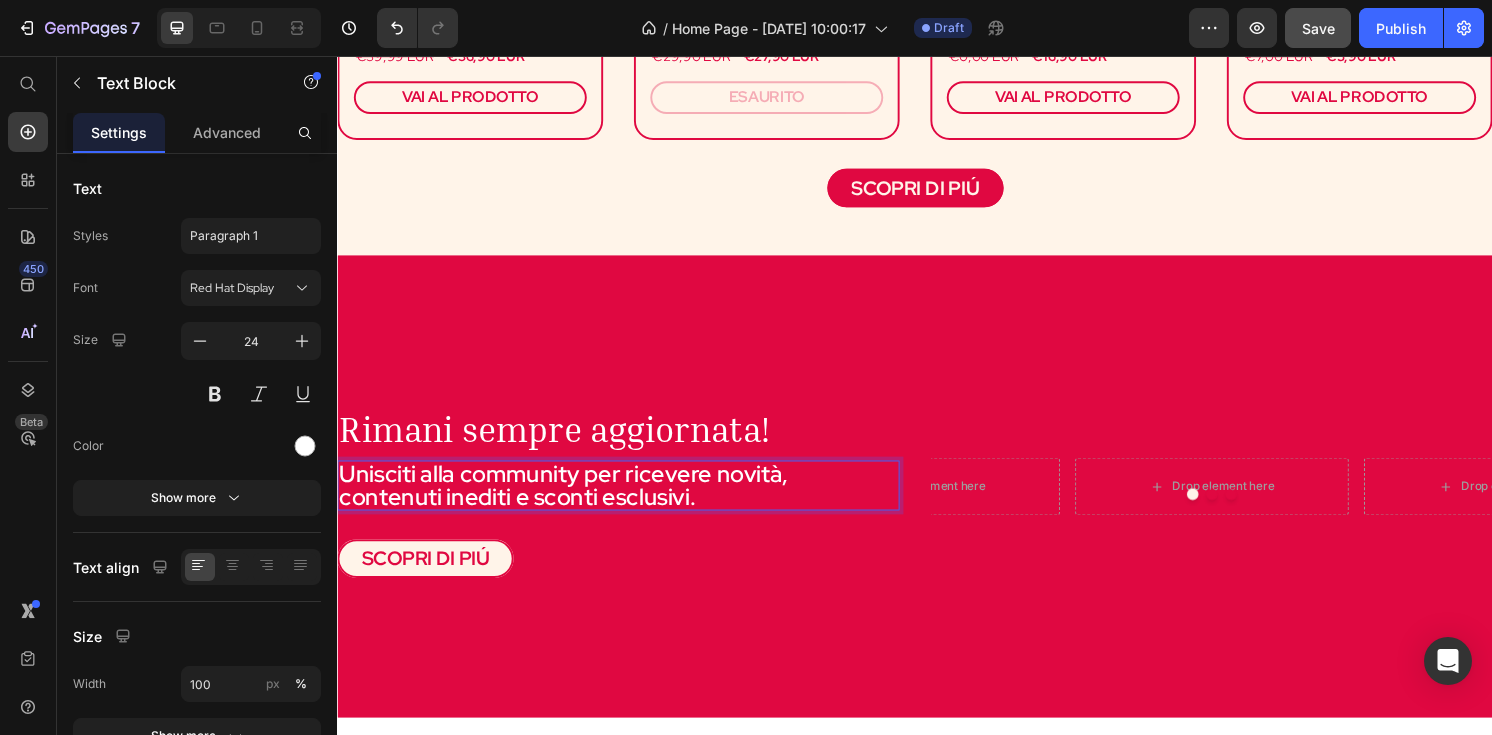 scroll, scrollTop: 2, scrollLeft: 0, axis: vertical 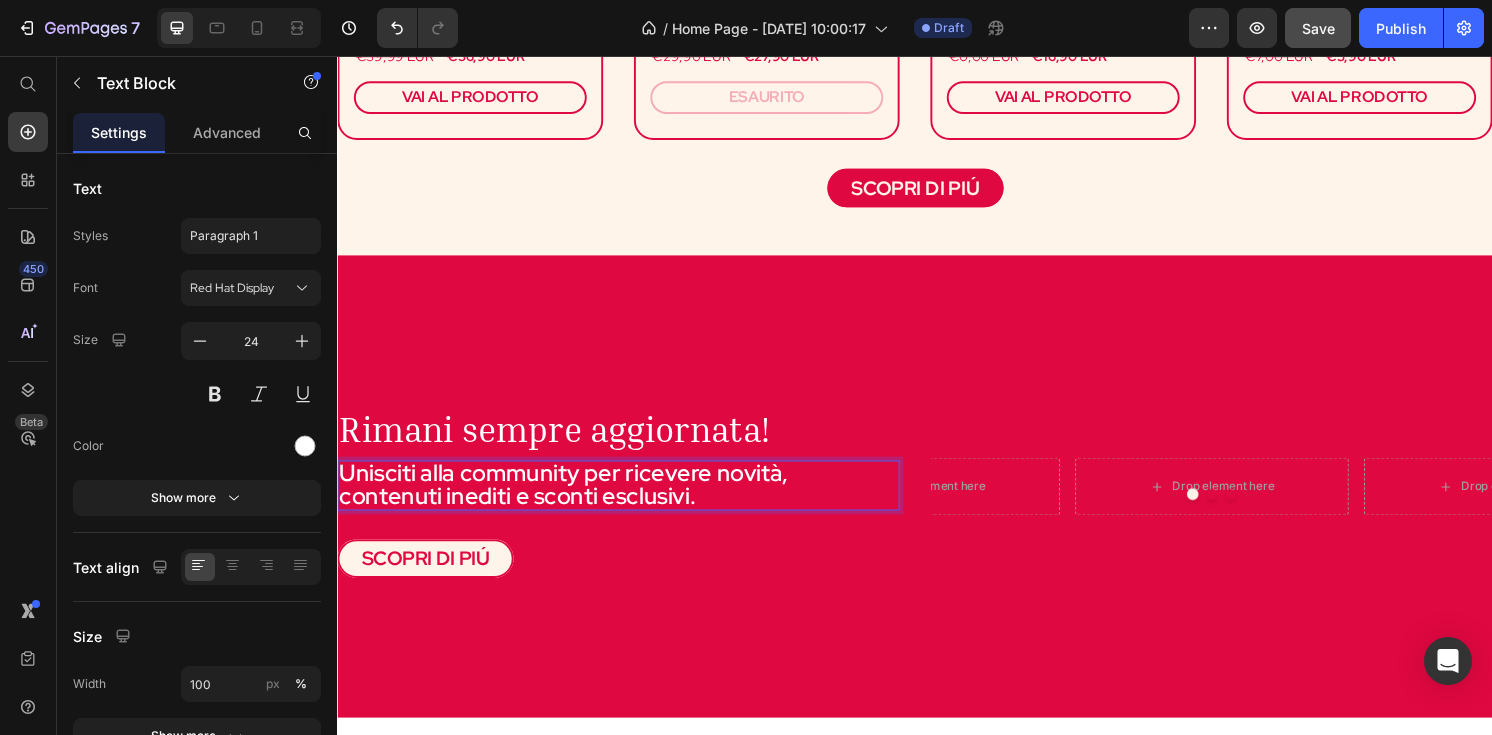 click on "Unisciti alla community per ricevere novità,  contenuti inediti e sconti esclusivi." at bounding box center (629, 501) 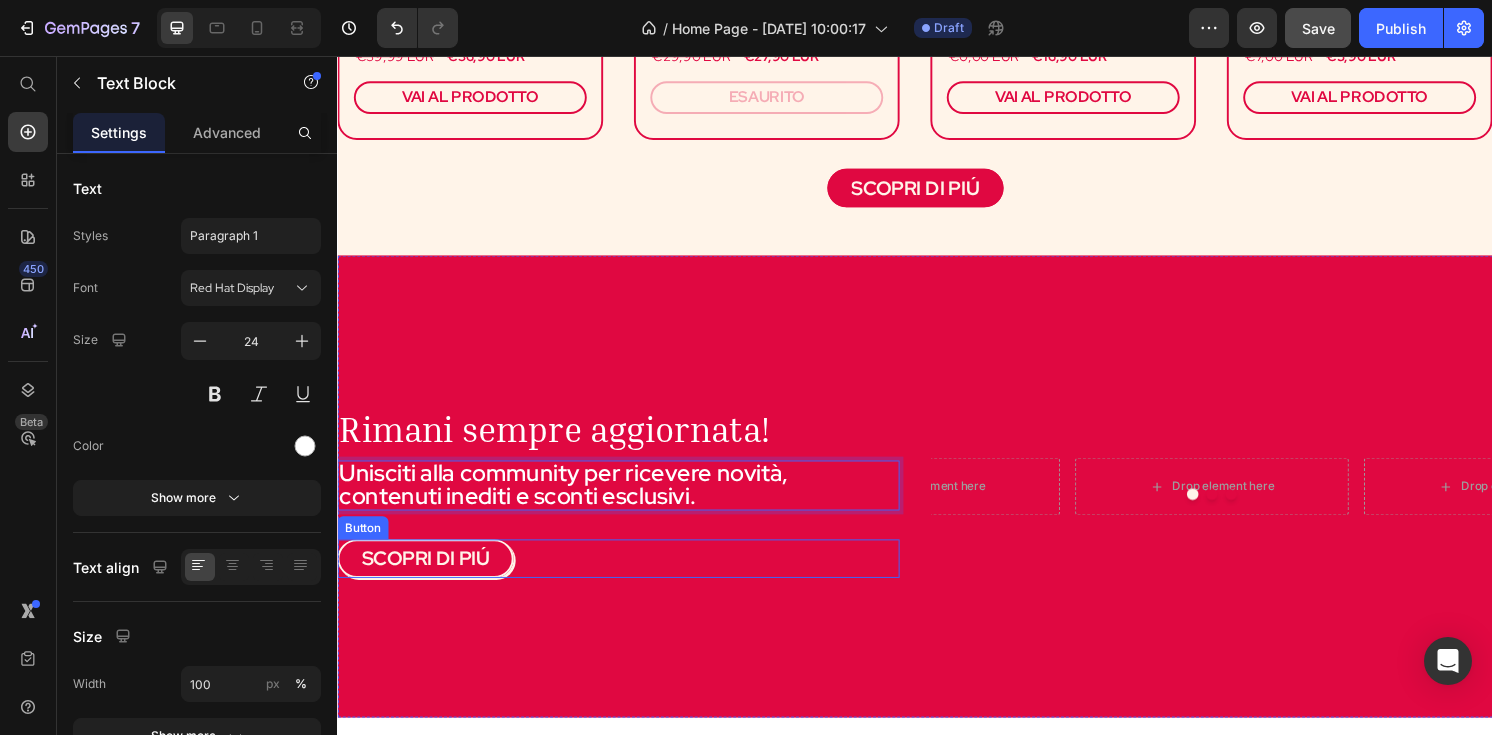 click on "SCOPRI DI PIÚ" at bounding box center (428, 578) 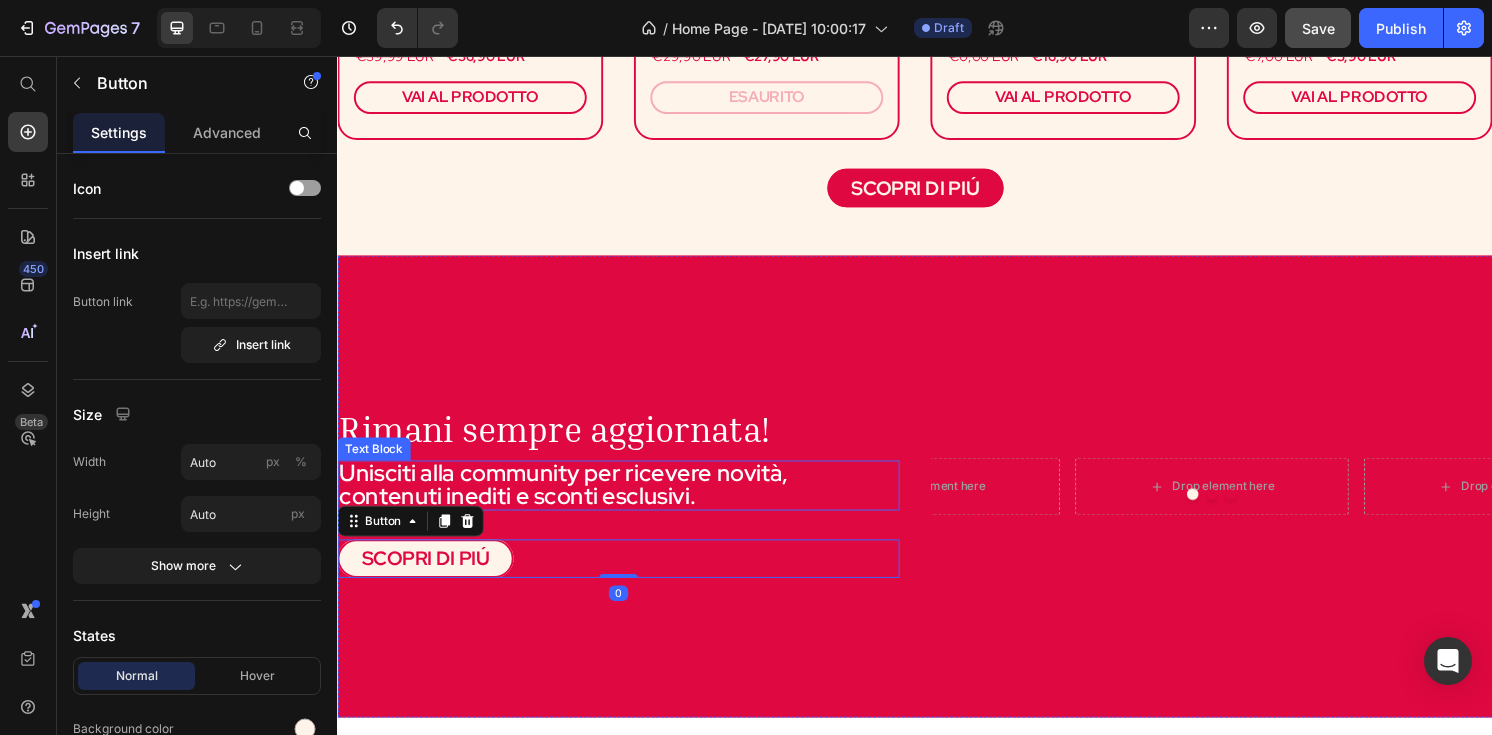 click on "Unisciti alla community per ricevere novità,  contenuti inediti e sconti esclusivi." at bounding box center [629, 501] 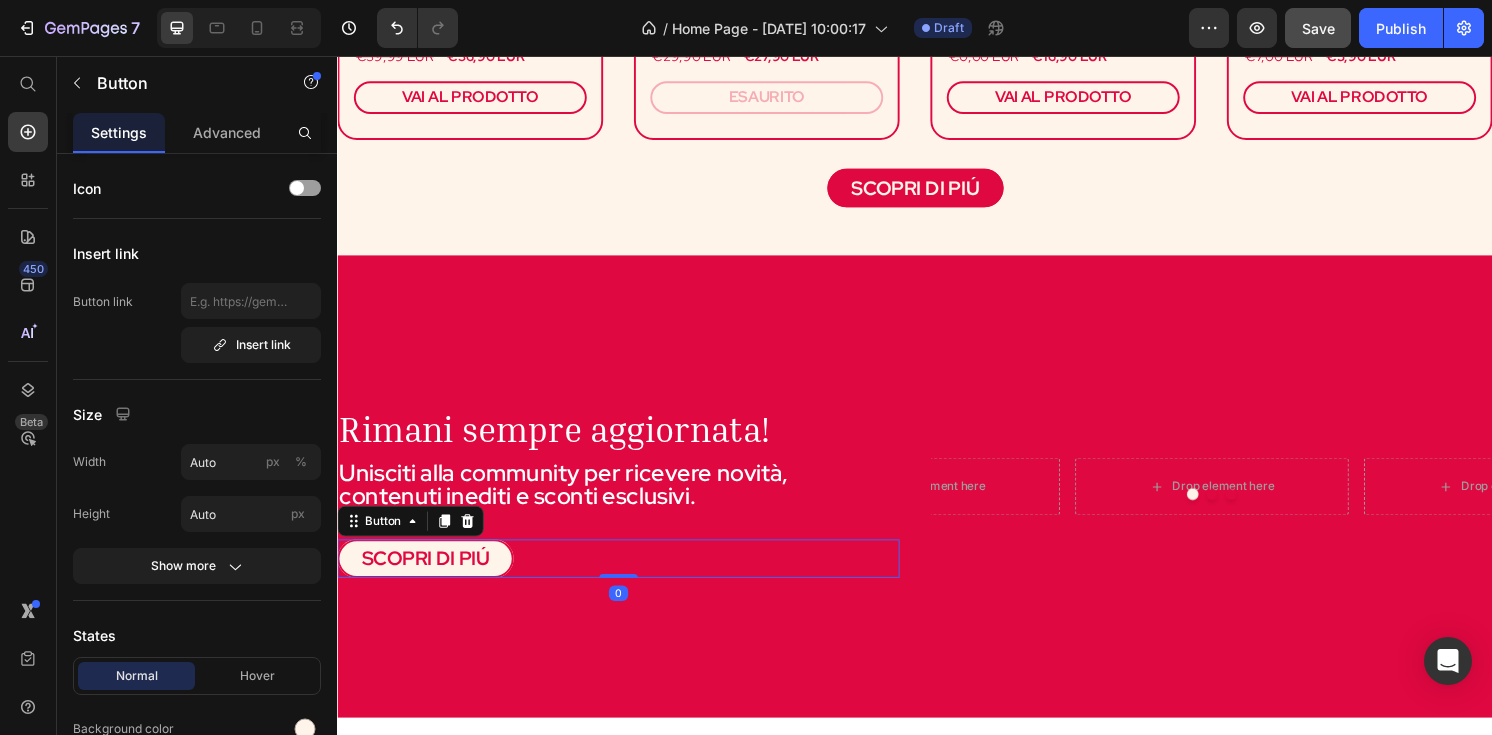 click on "SCOPRI DI PIÚ Button   0" at bounding box center [629, 578] 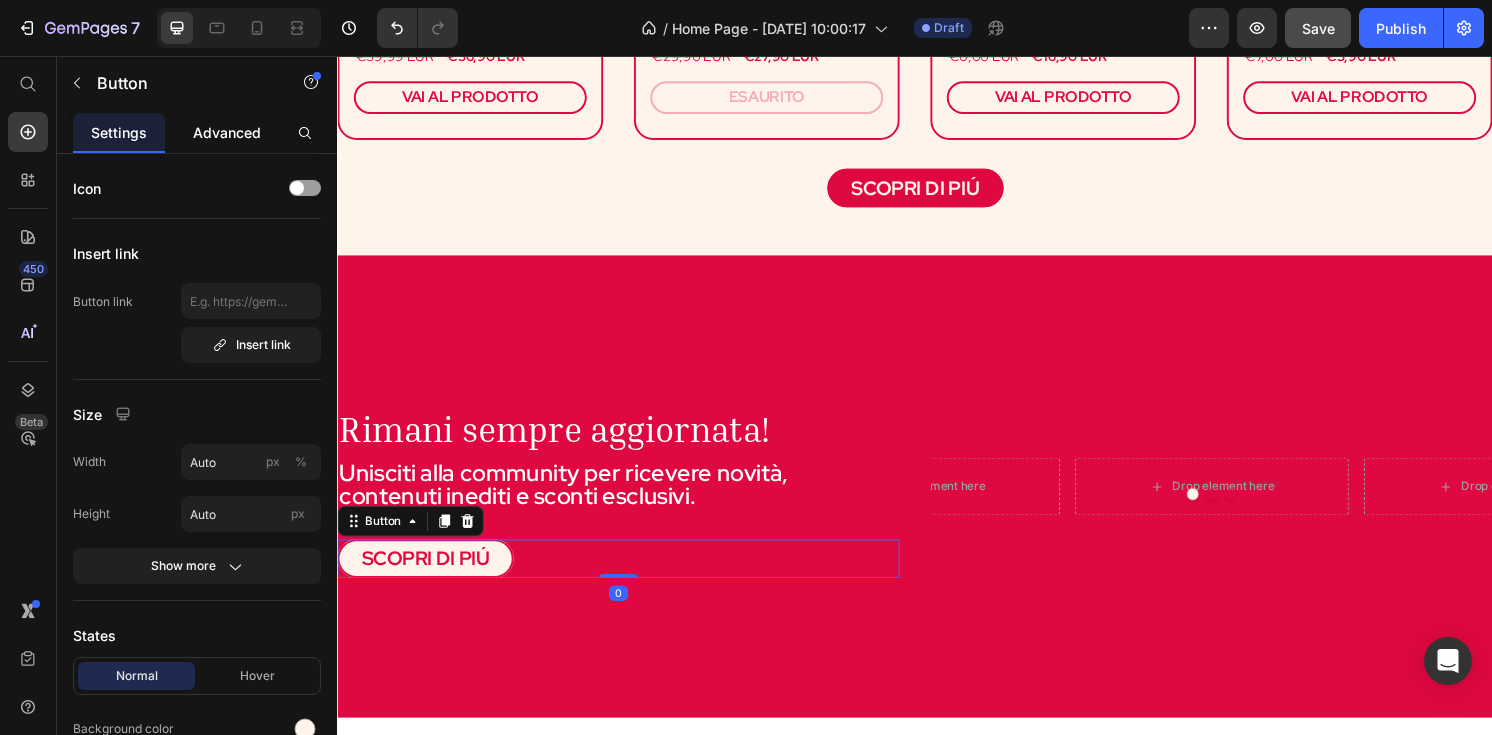 click on "Advanced" at bounding box center [227, 132] 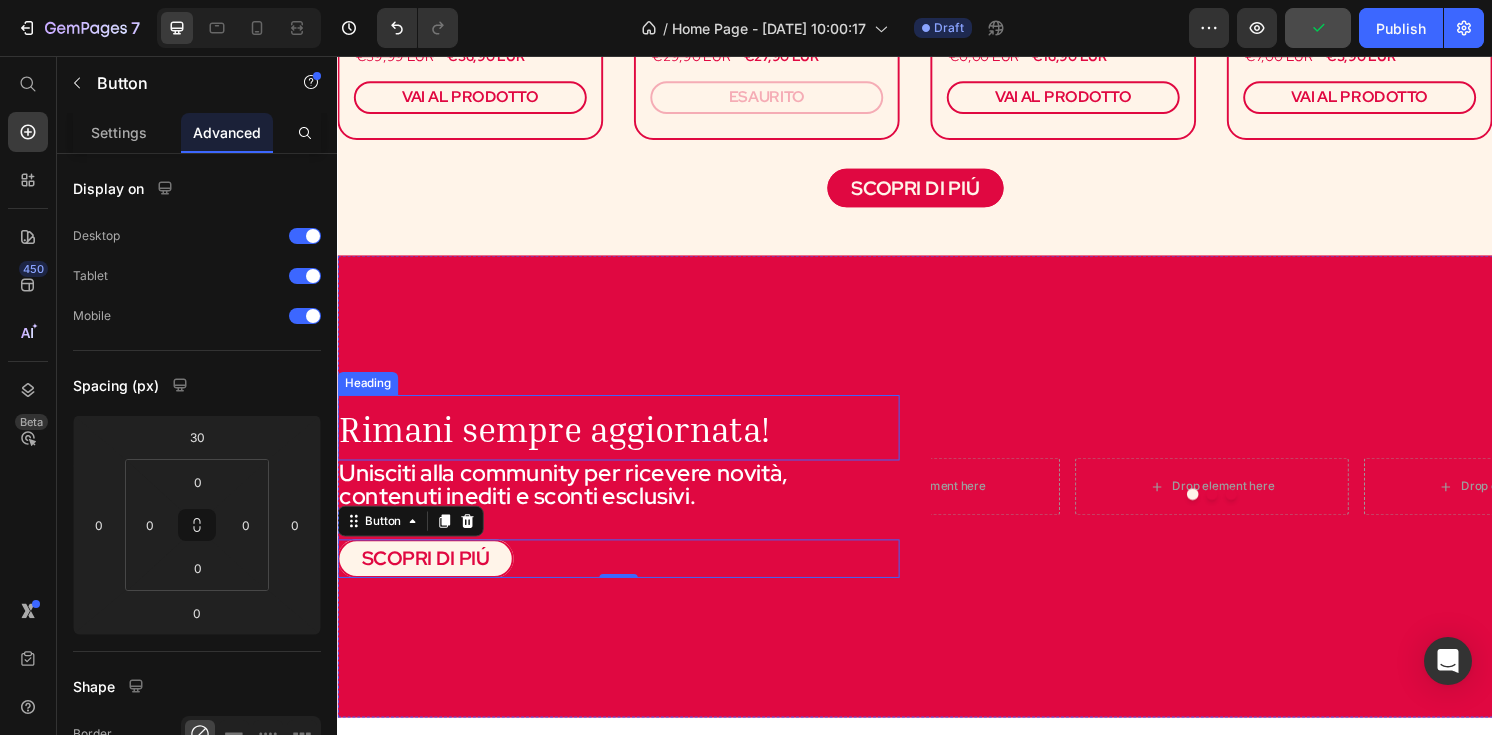 click on "⁠⁠⁠⁠⁠⁠⁠ Rimani sempre aggiornata!" at bounding box center [629, 442] 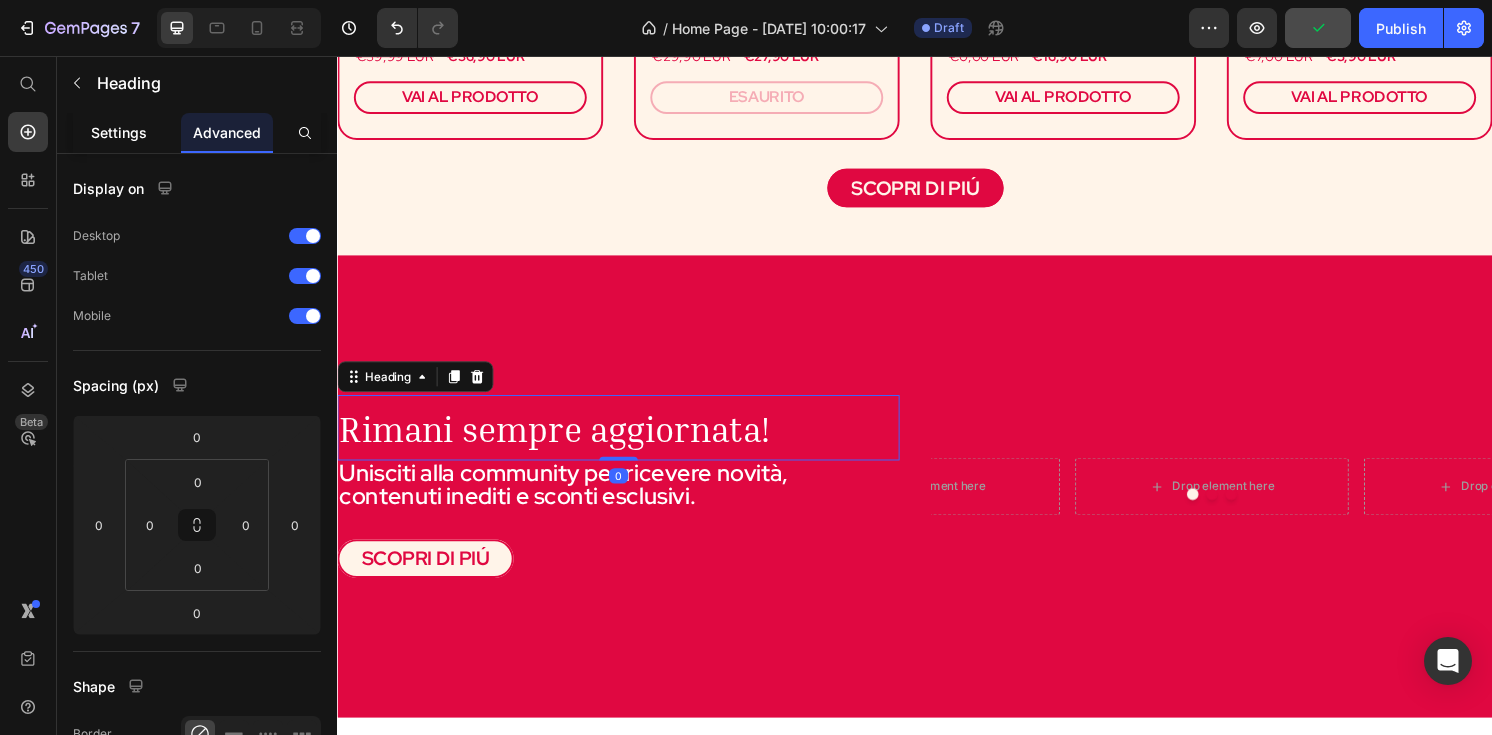 click on "Settings" at bounding box center (119, 132) 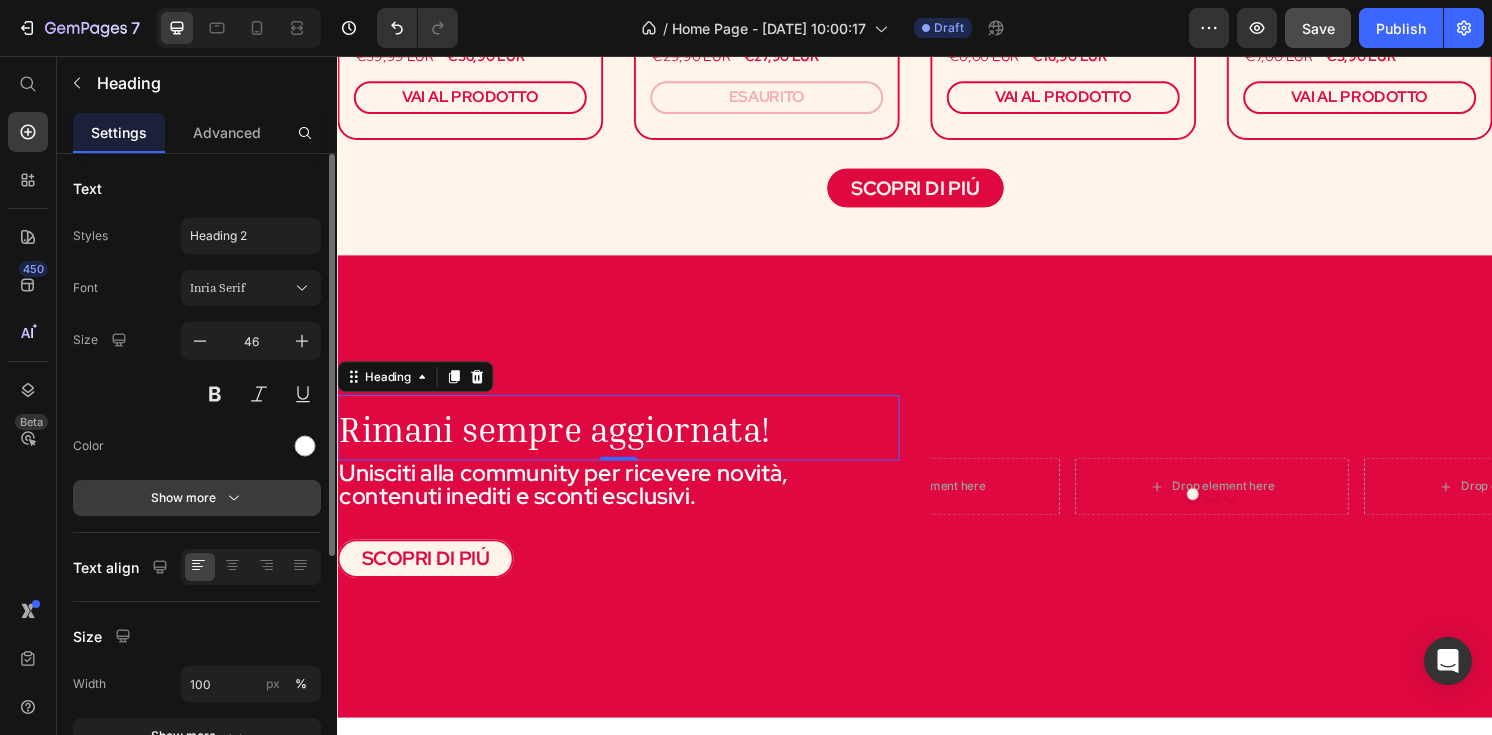 click on "Show more" at bounding box center [197, 498] 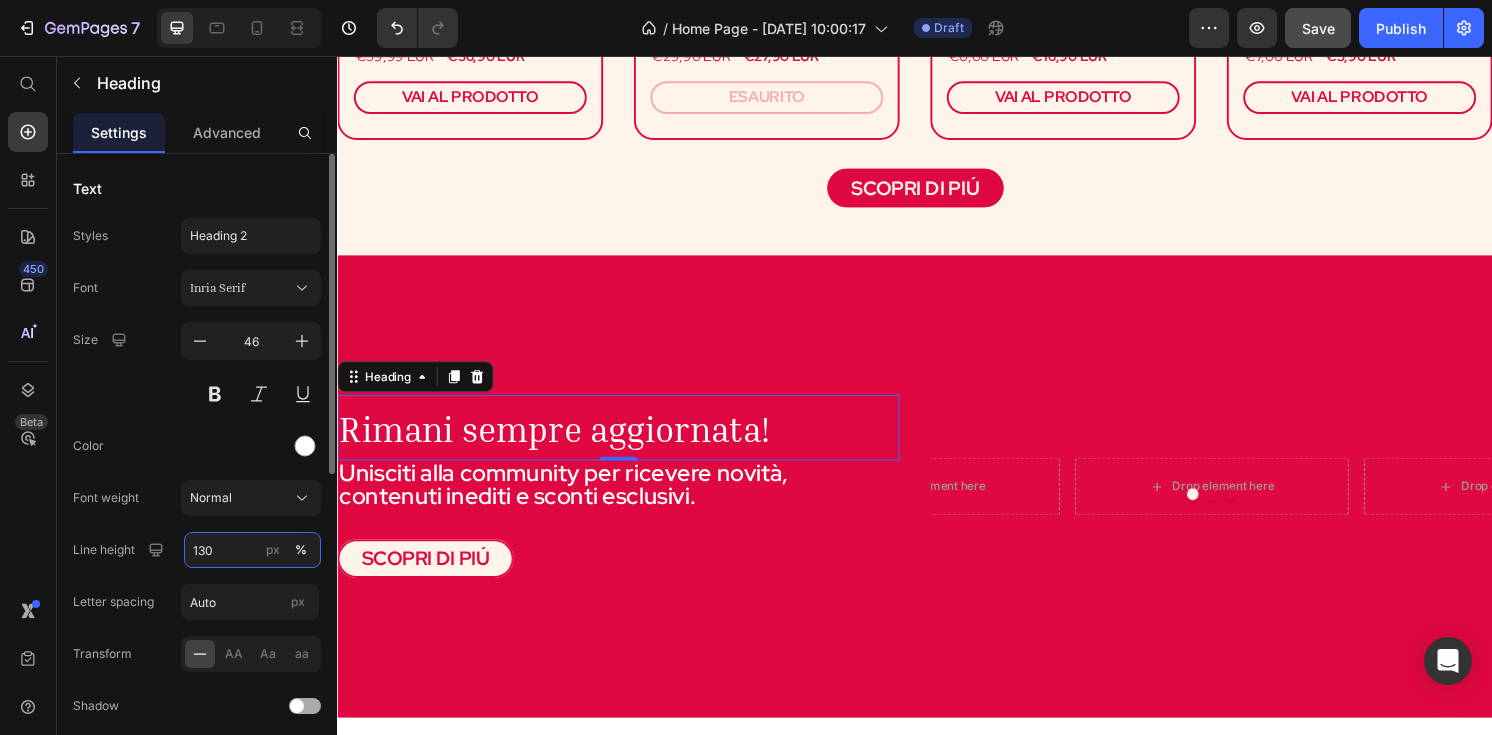 click on "130" at bounding box center (252, 550) 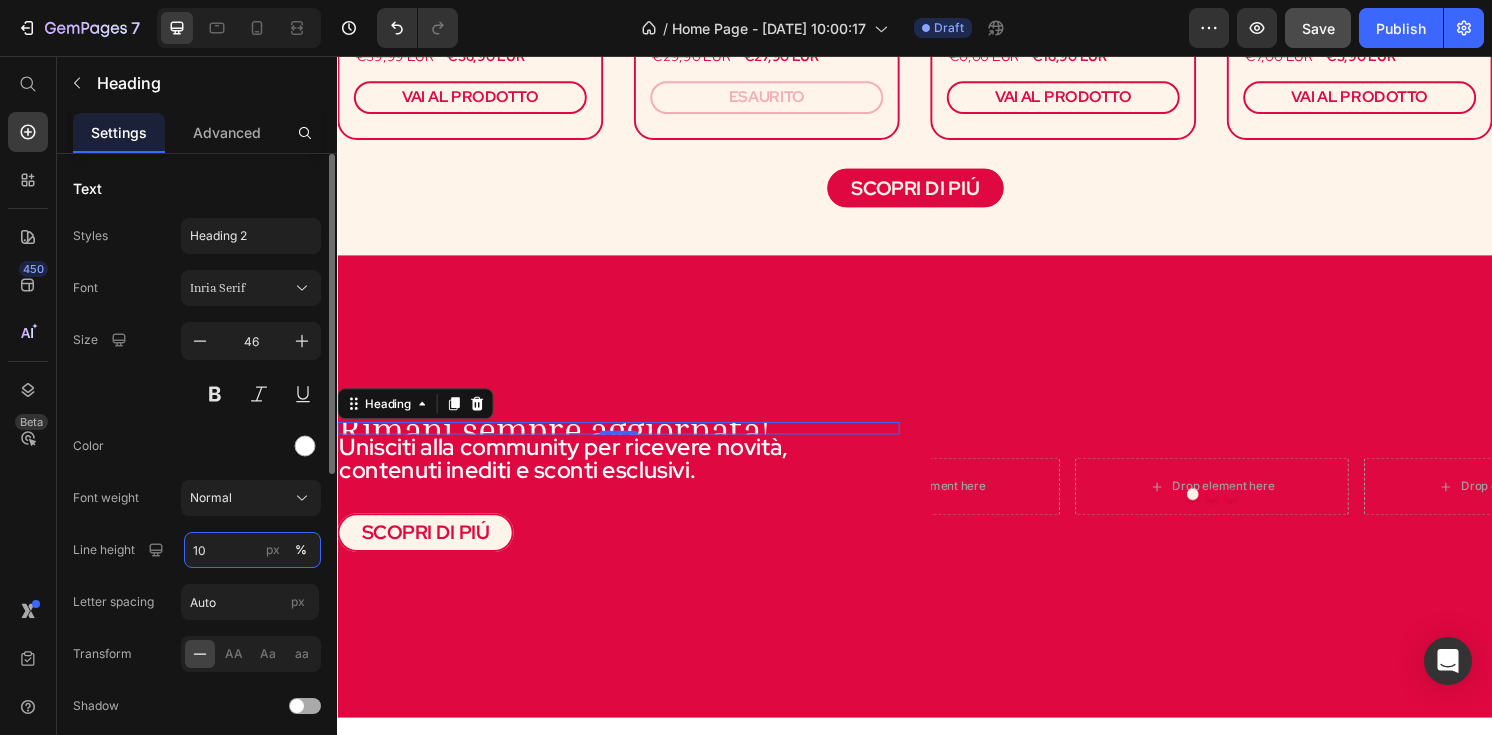 type on "100" 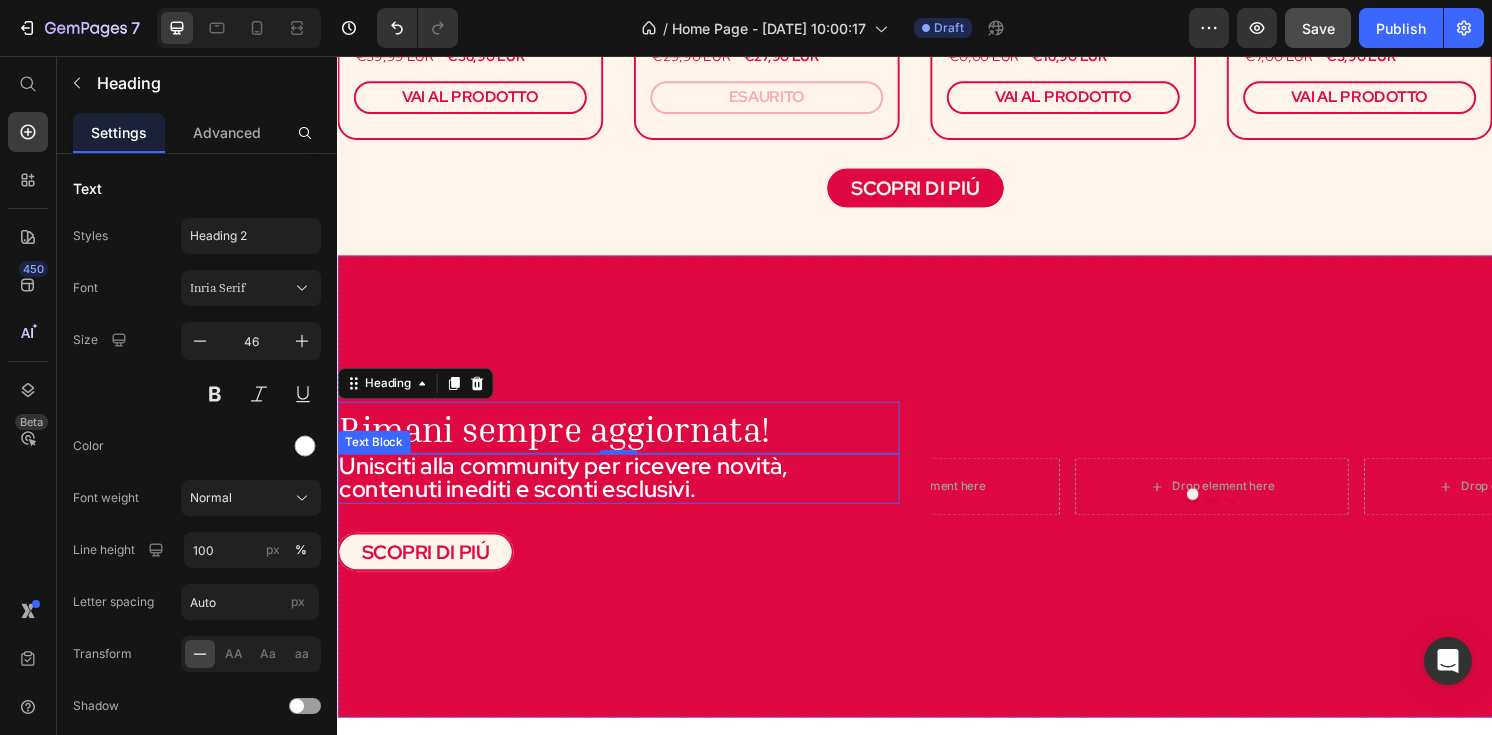 click on "Unisciti alla community per ricevere novità,  contenuti inediti e sconti esclusivi." at bounding box center (629, 494) 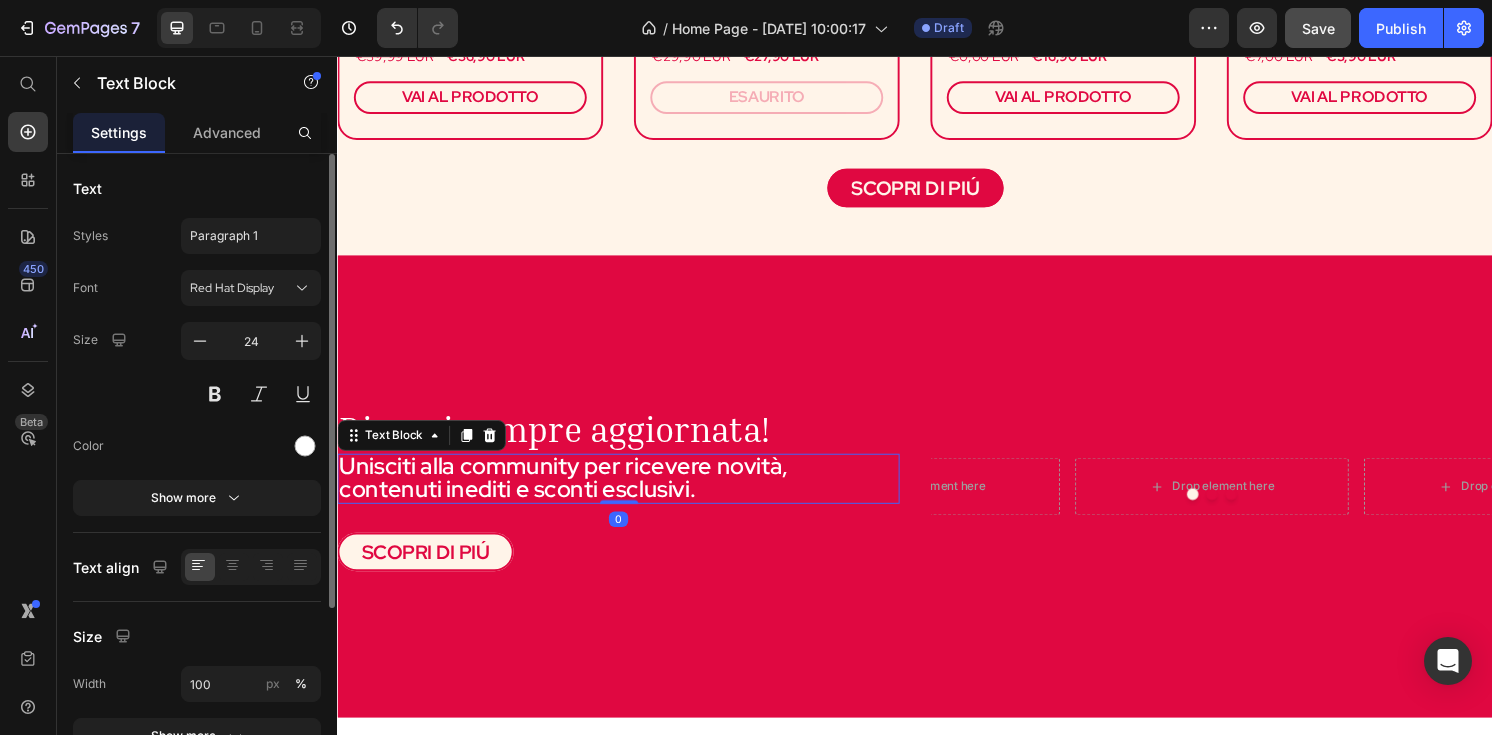 click on "Text Styles Paragraph 1 Font Red Hat Display Size 24 Color Show more" 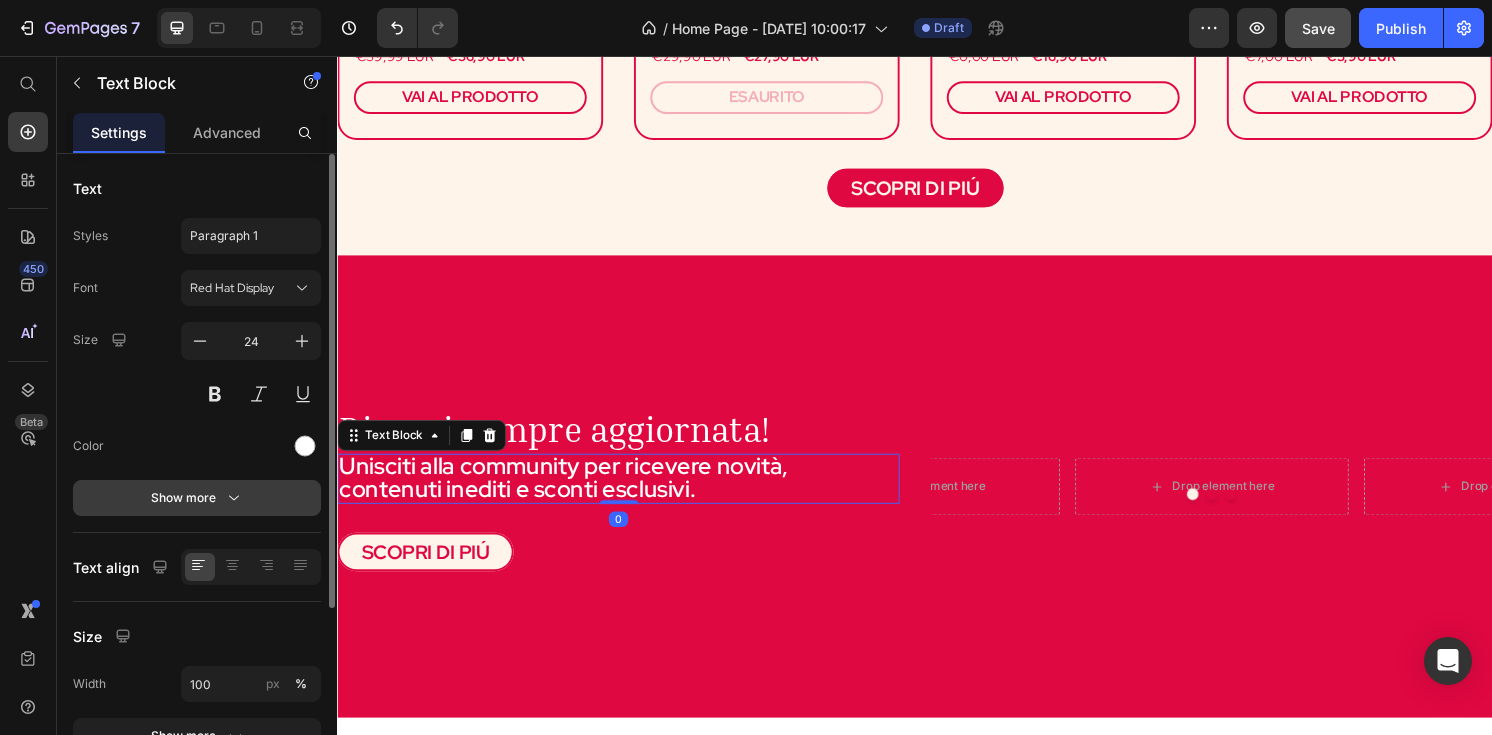 click on "Show more" at bounding box center (197, 498) 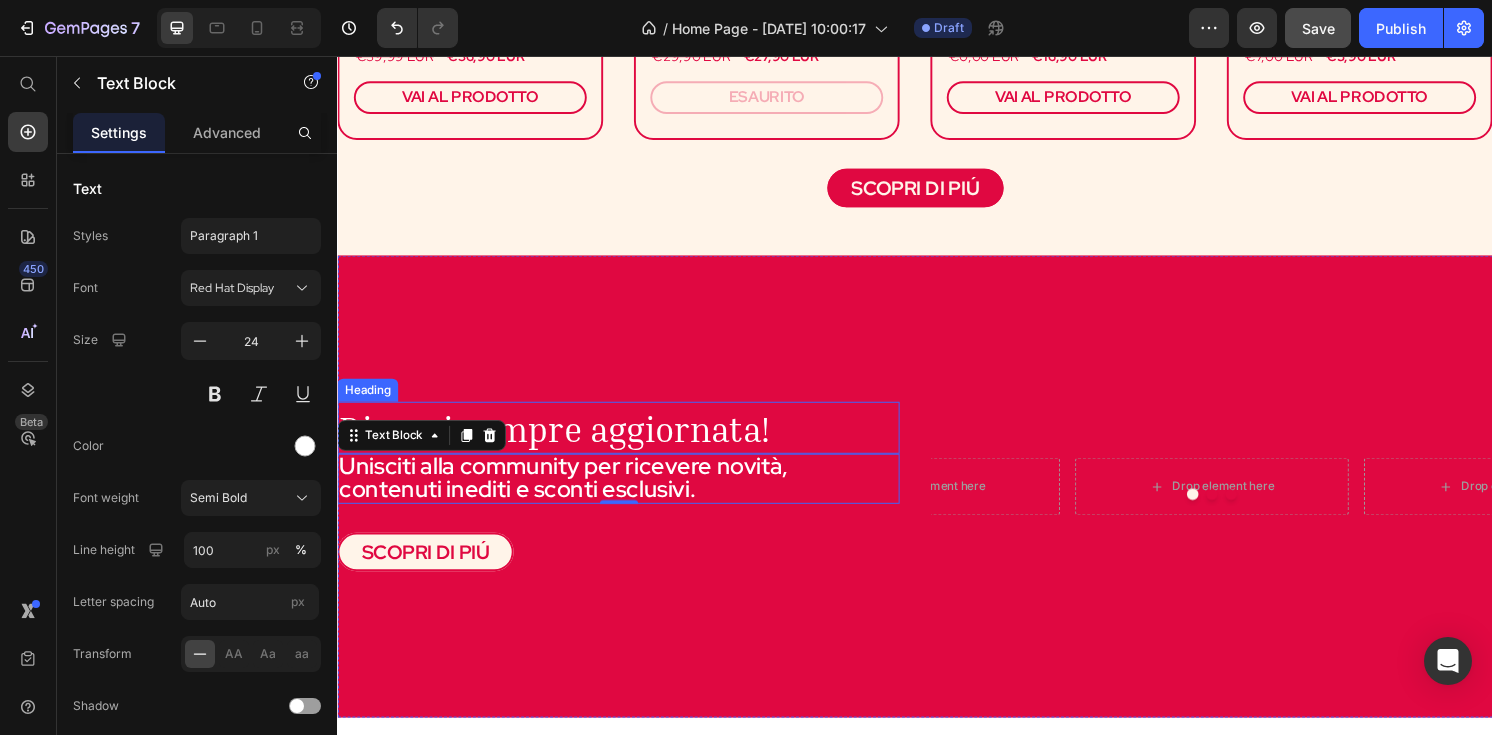click on "Rimani sempre aggiornata!" at bounding box center [562, 443] 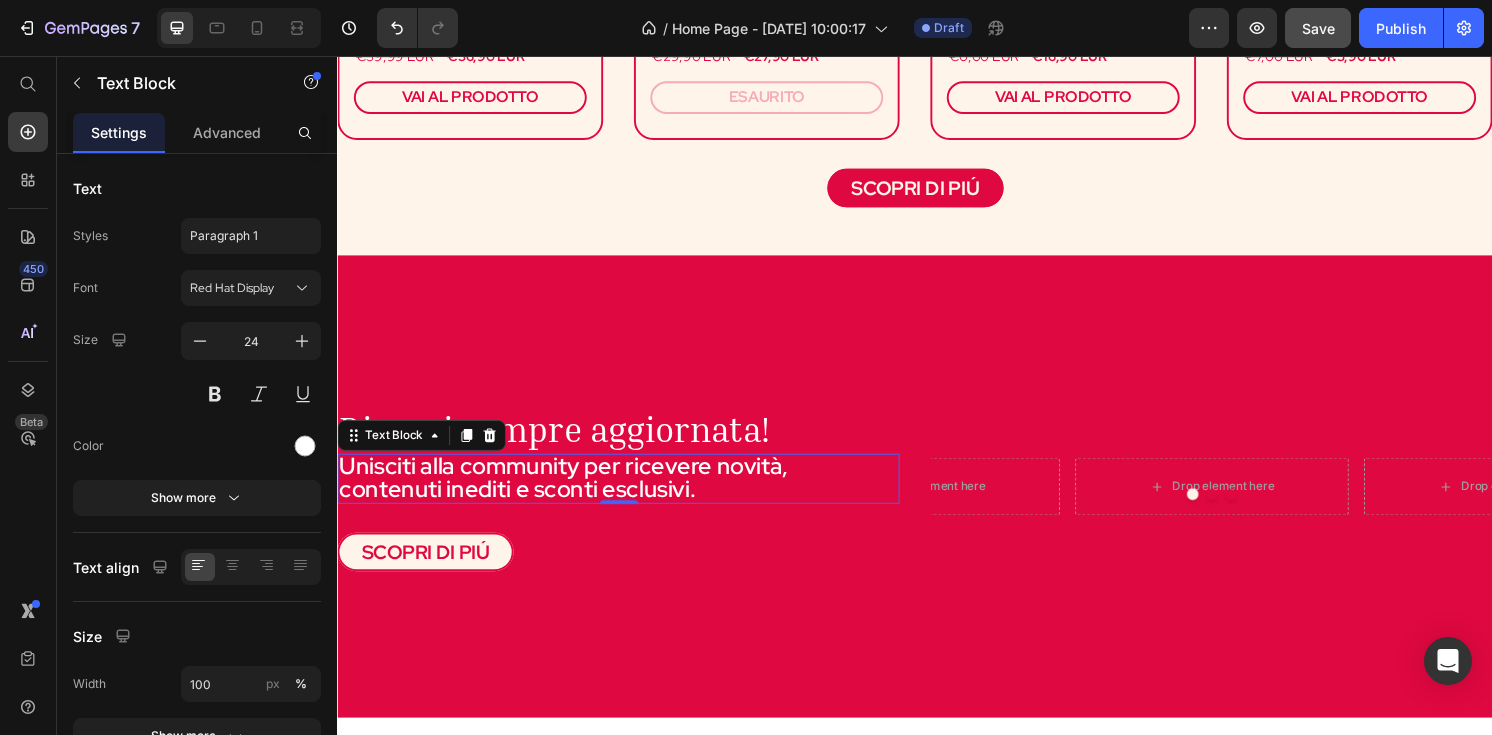 click on "Unisciti alla community per ricevere novità,  contenuti inediti e sconti esclusivi." at bounding box center [629, 494] 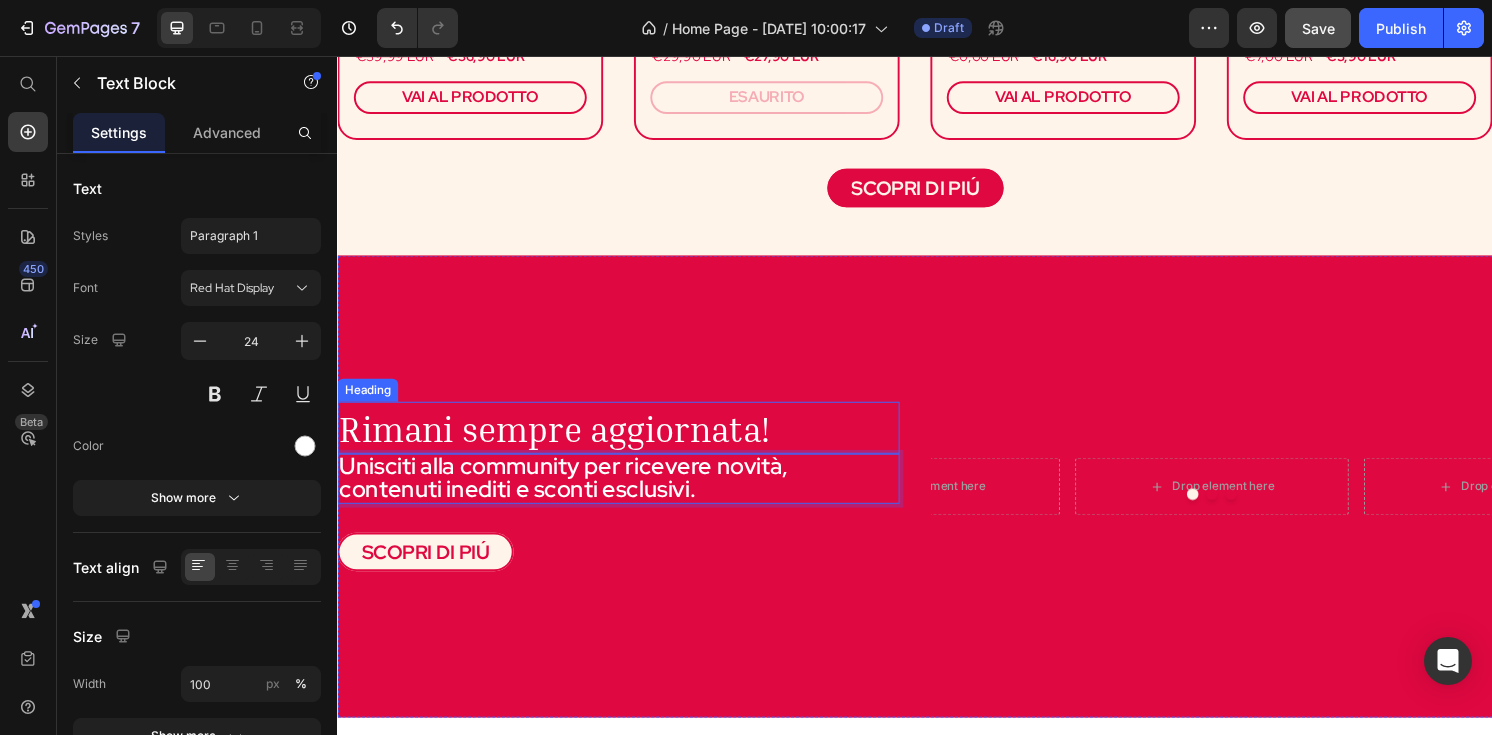 click on "Rimani sempre aggiornata!" at bounding box center [562, 443] 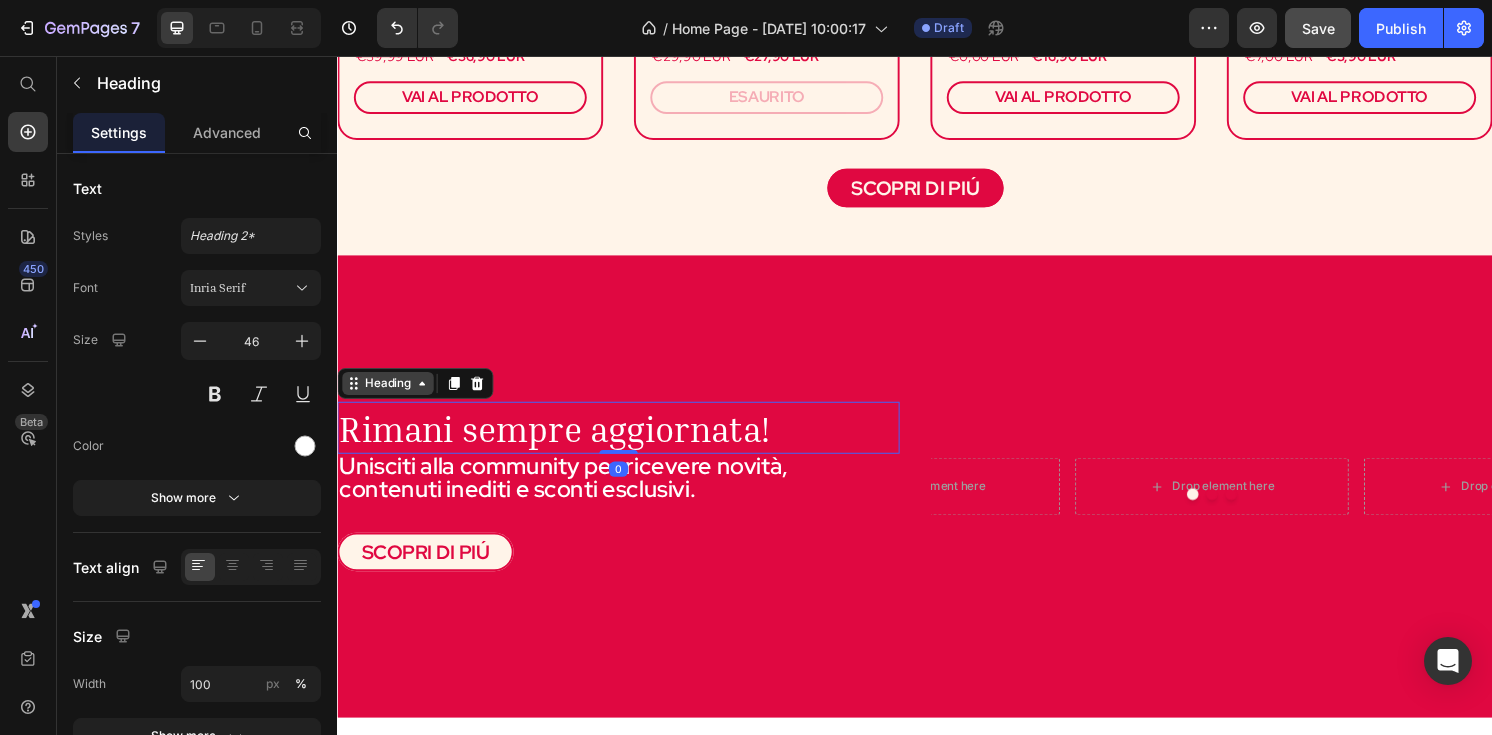 click on "Heading" at bounding box center [389, 396] 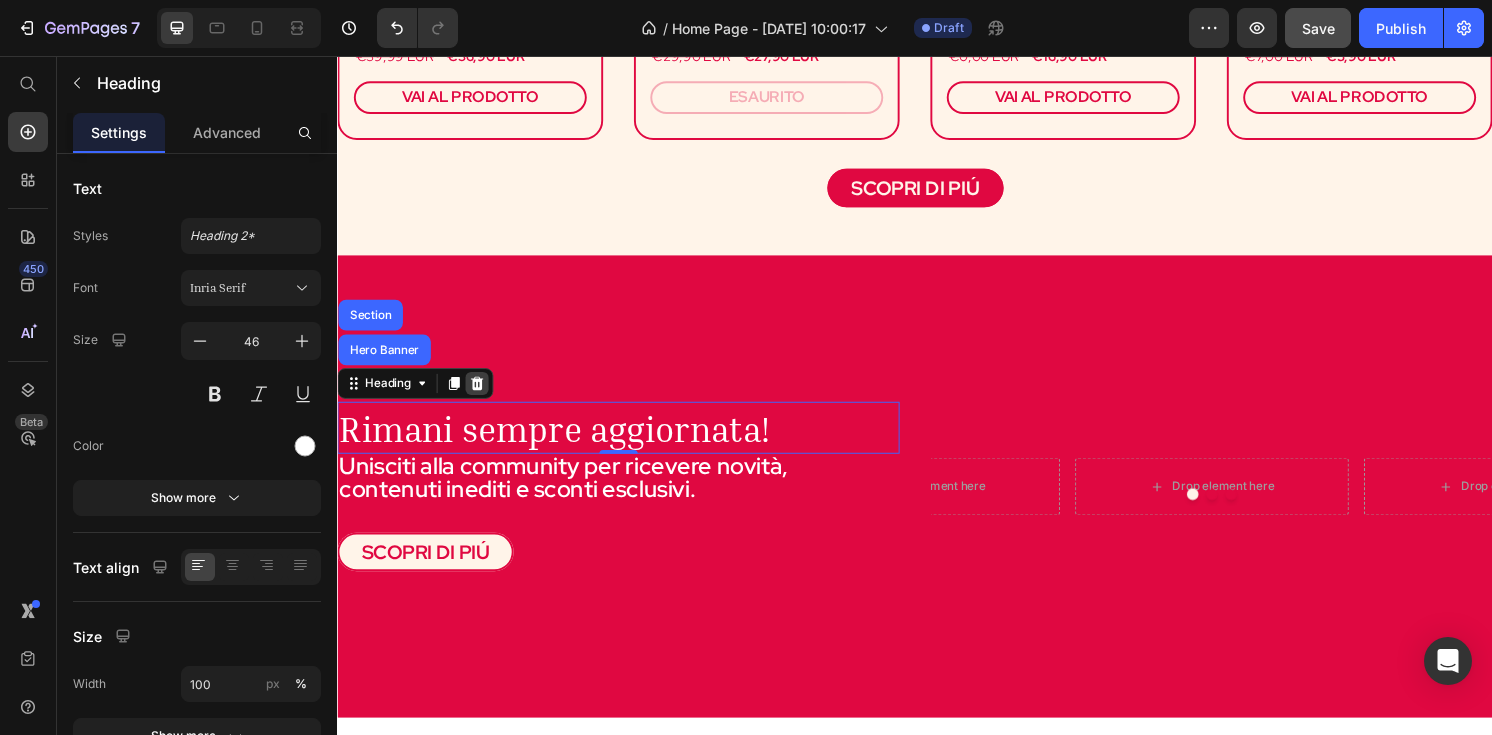 click 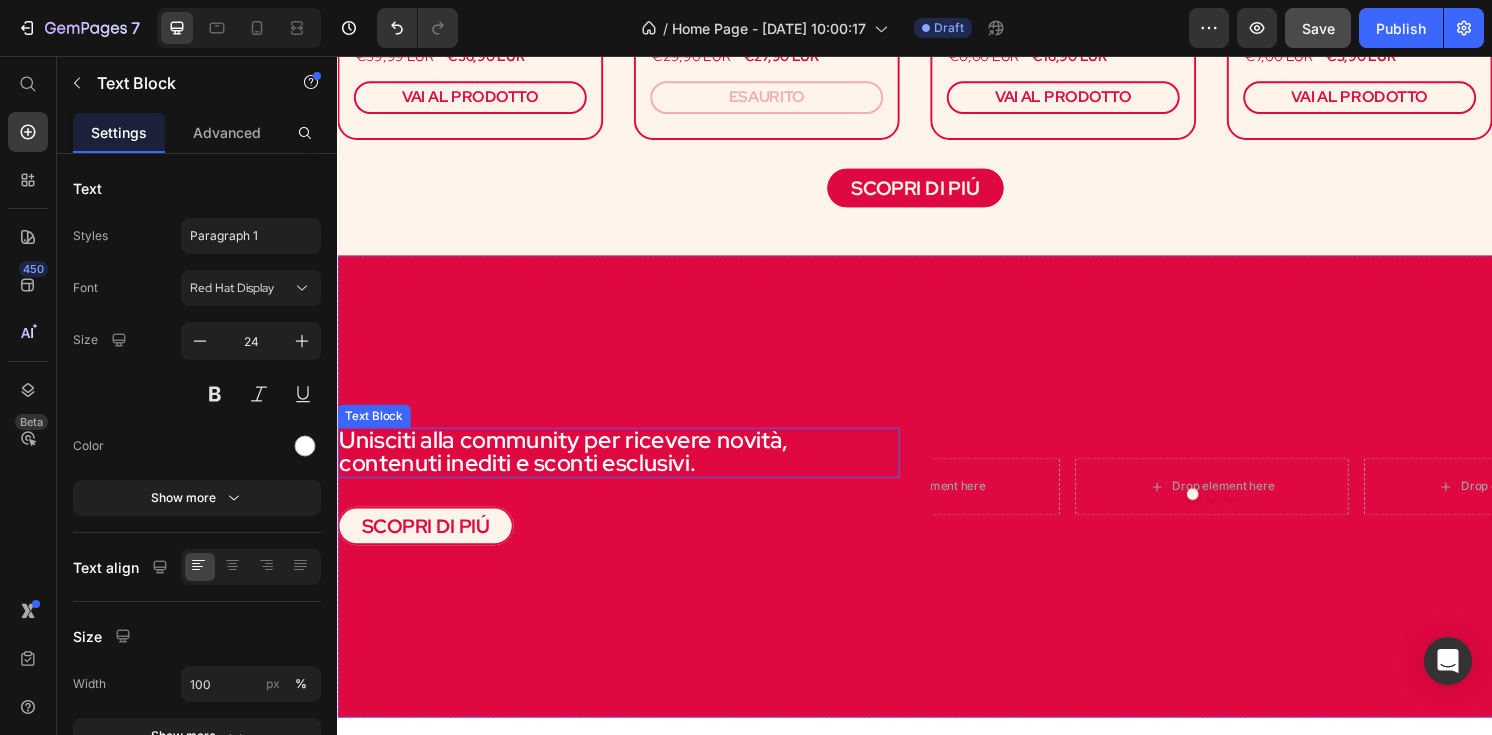 click on "Unisciti alla community per ricevere novità,  contenuti inediti e sconti esclusivi." at bounding box center (629, 467) 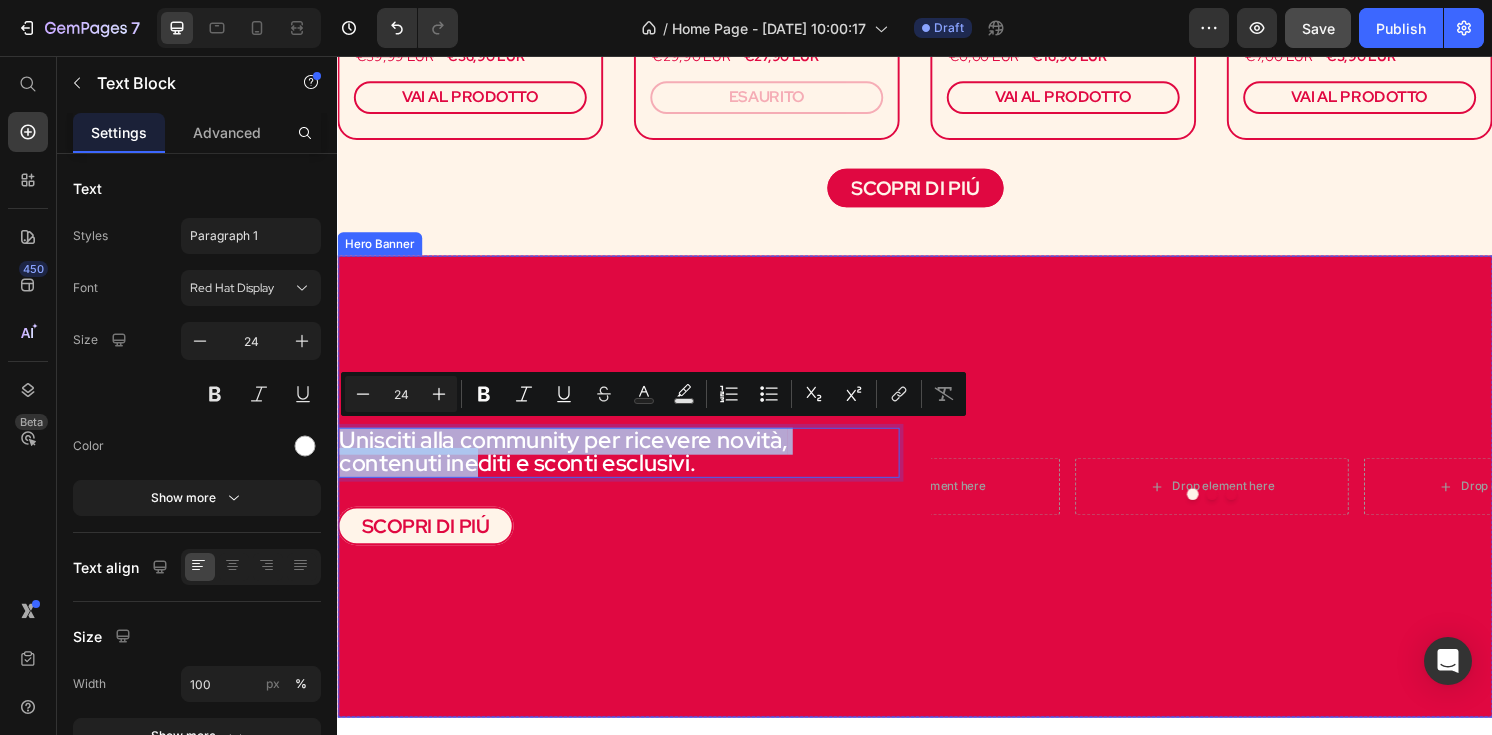 drag, startPoint x: 488, startPoint y: 464, endPoint x: 486, endPoint y: 341, distance: 123.01626 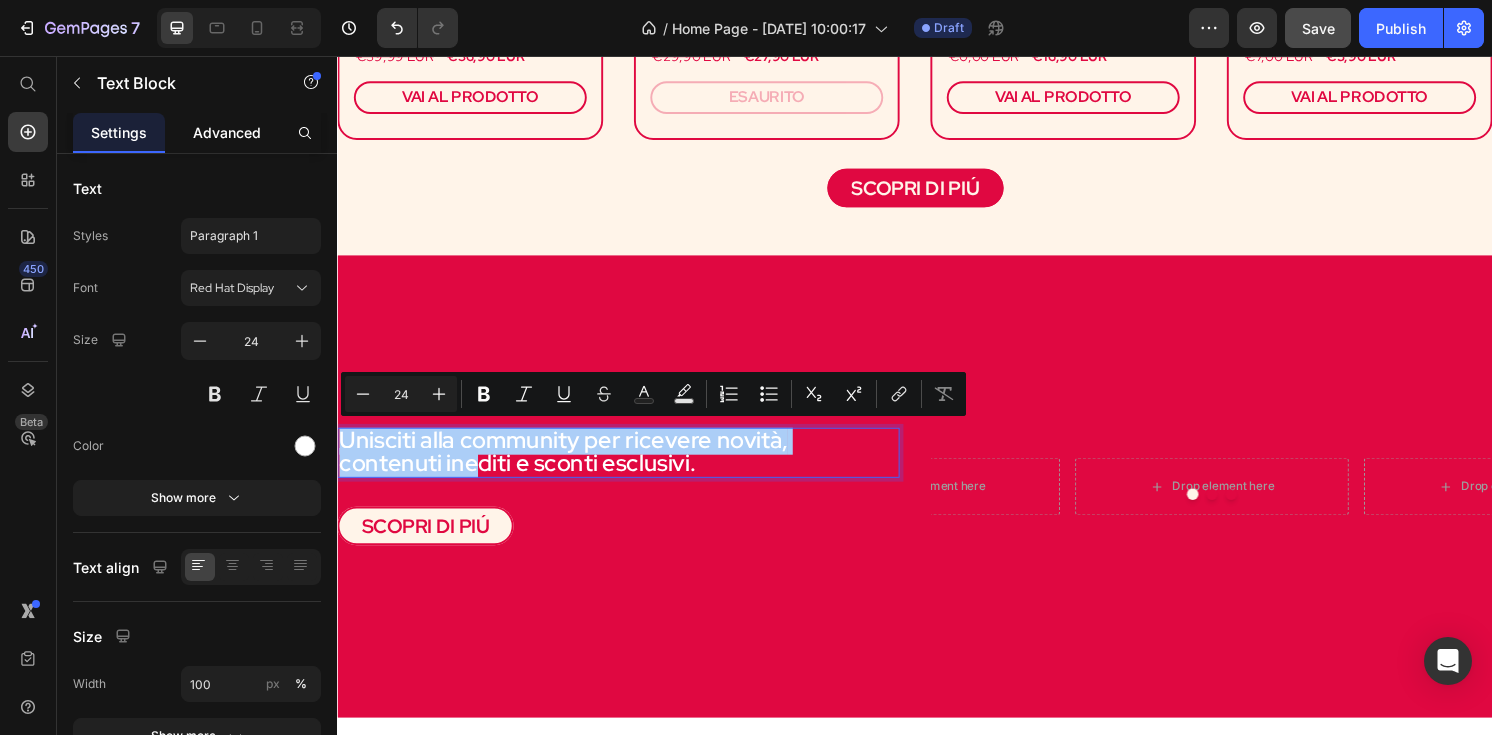 click on "Advanced" at bounding box center [227, 132] 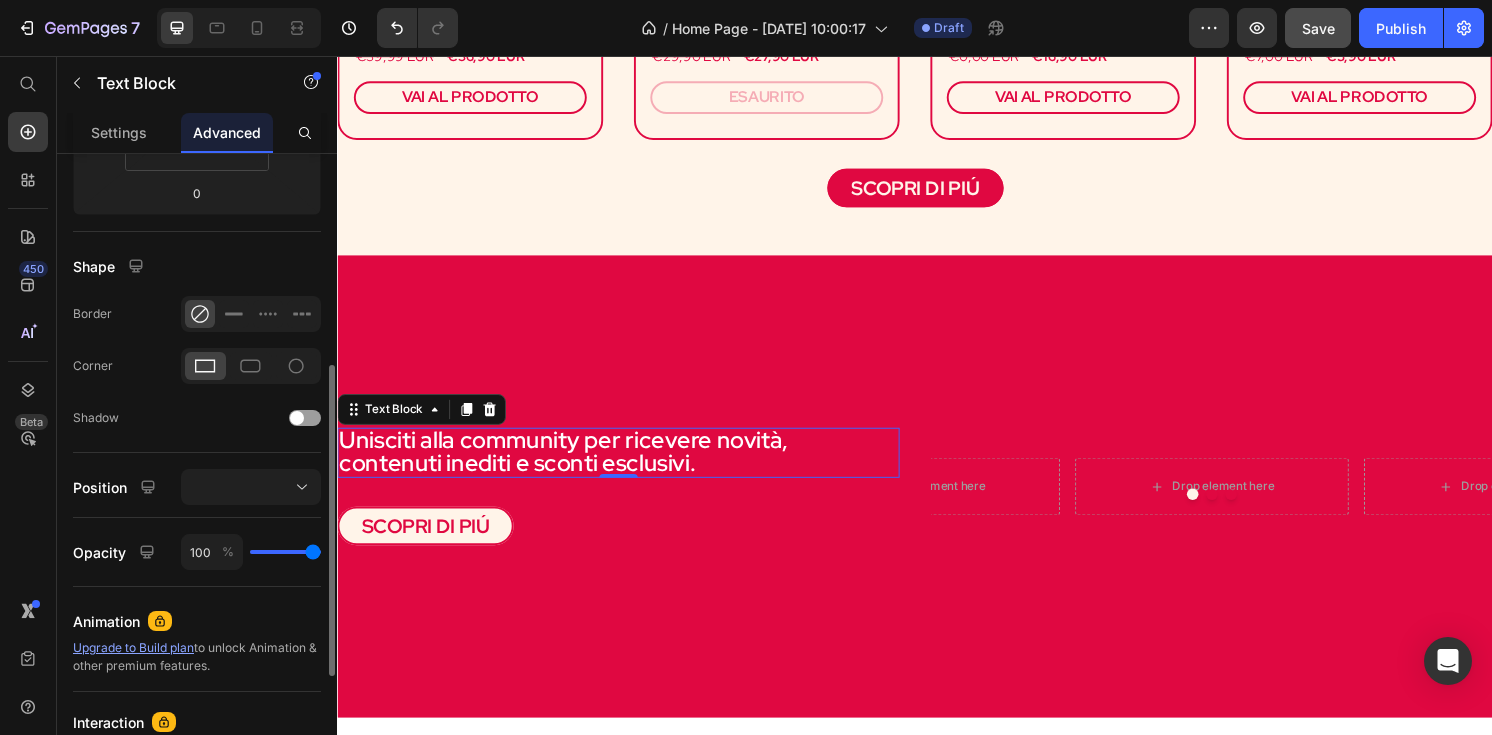 scroll, scrollTop: 424, scrollLeft: 0, axis: vertical 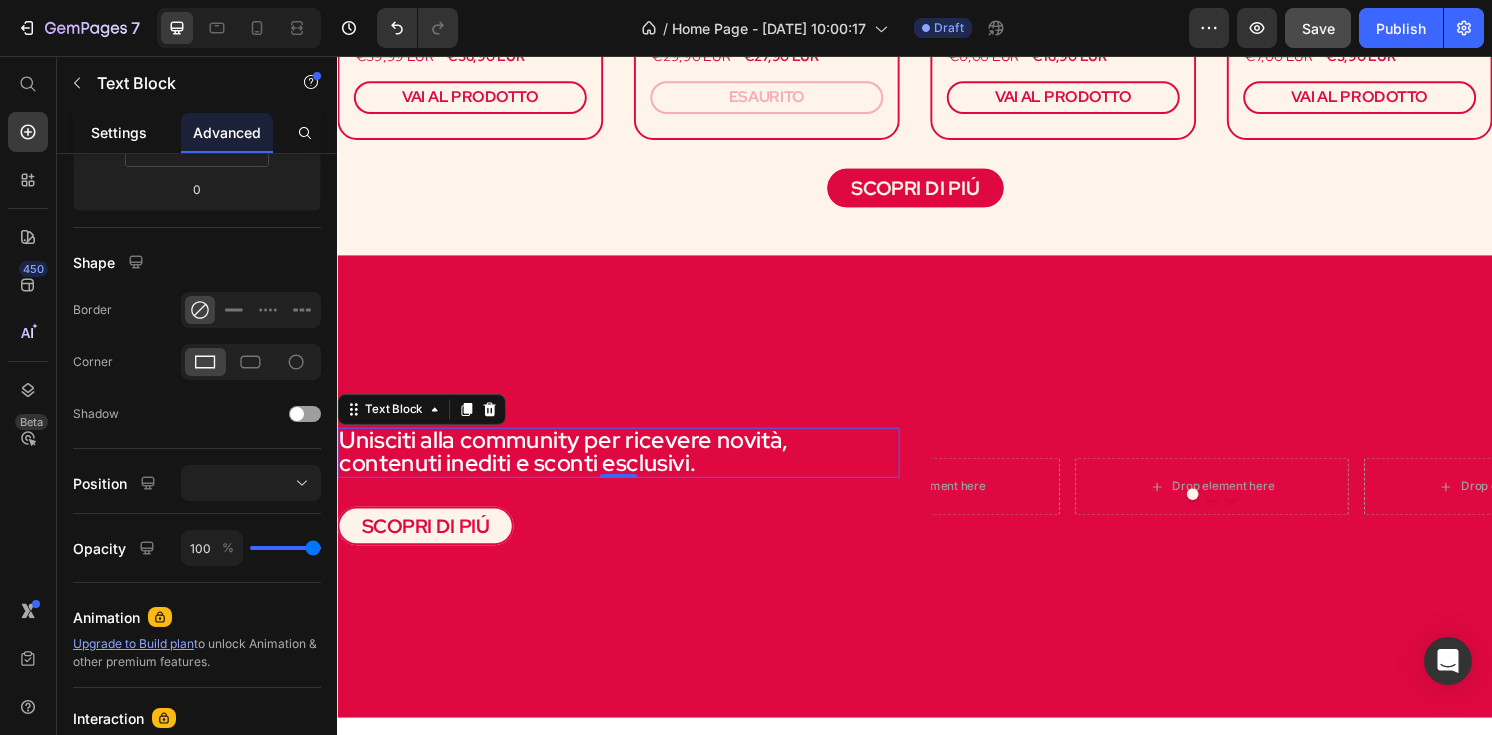 click on "Settings" at bounding box center [119, 132] 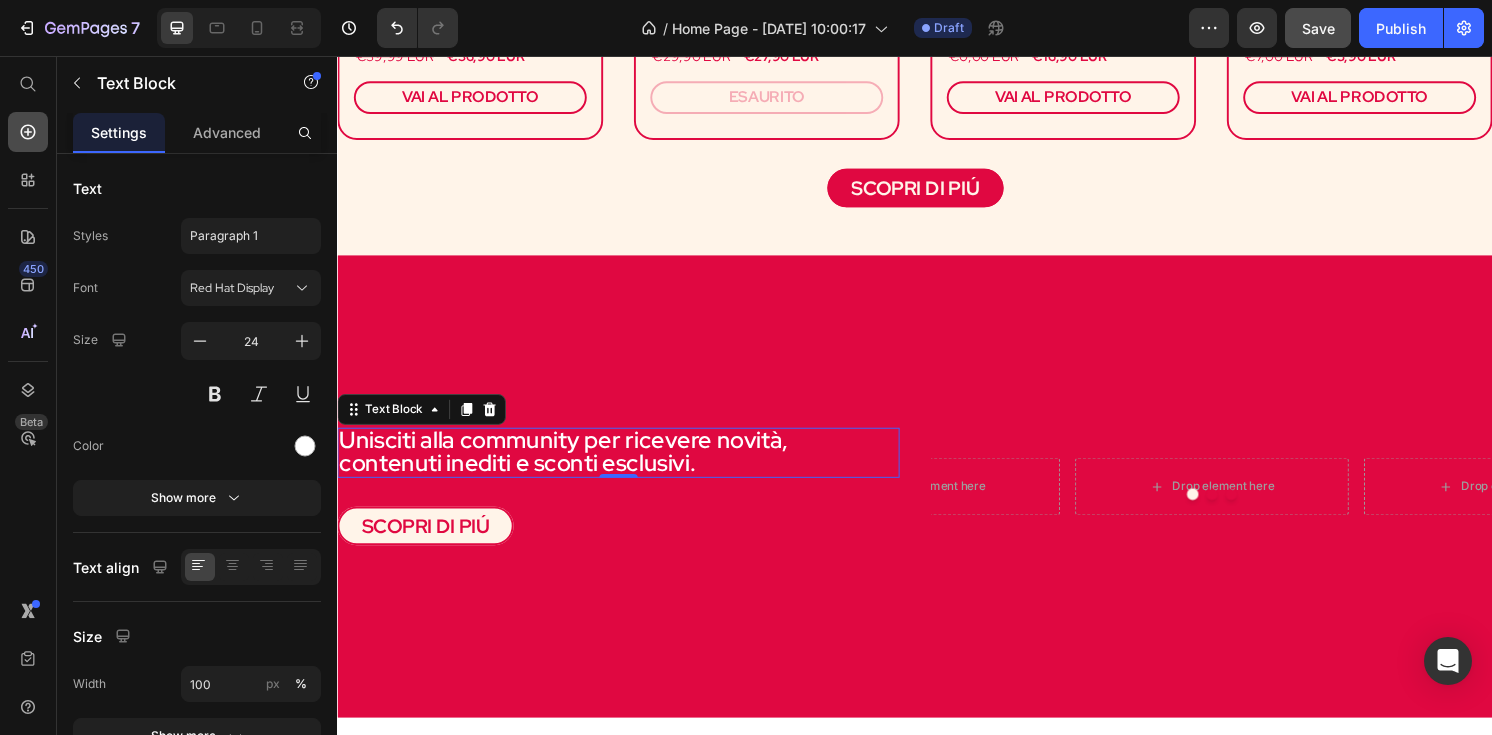 click 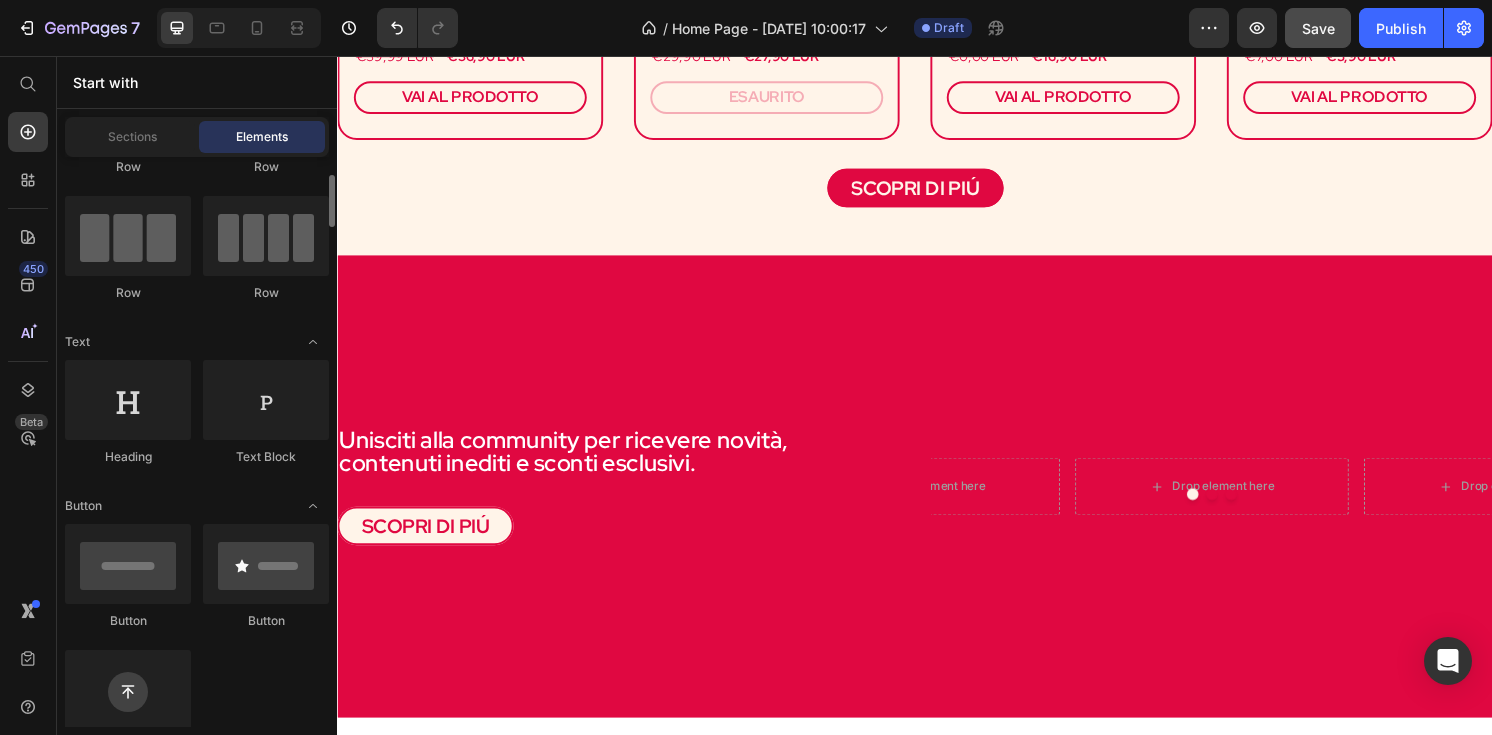 scroll, scrollTop: 175, scrollLeft: 0, axis: vertical 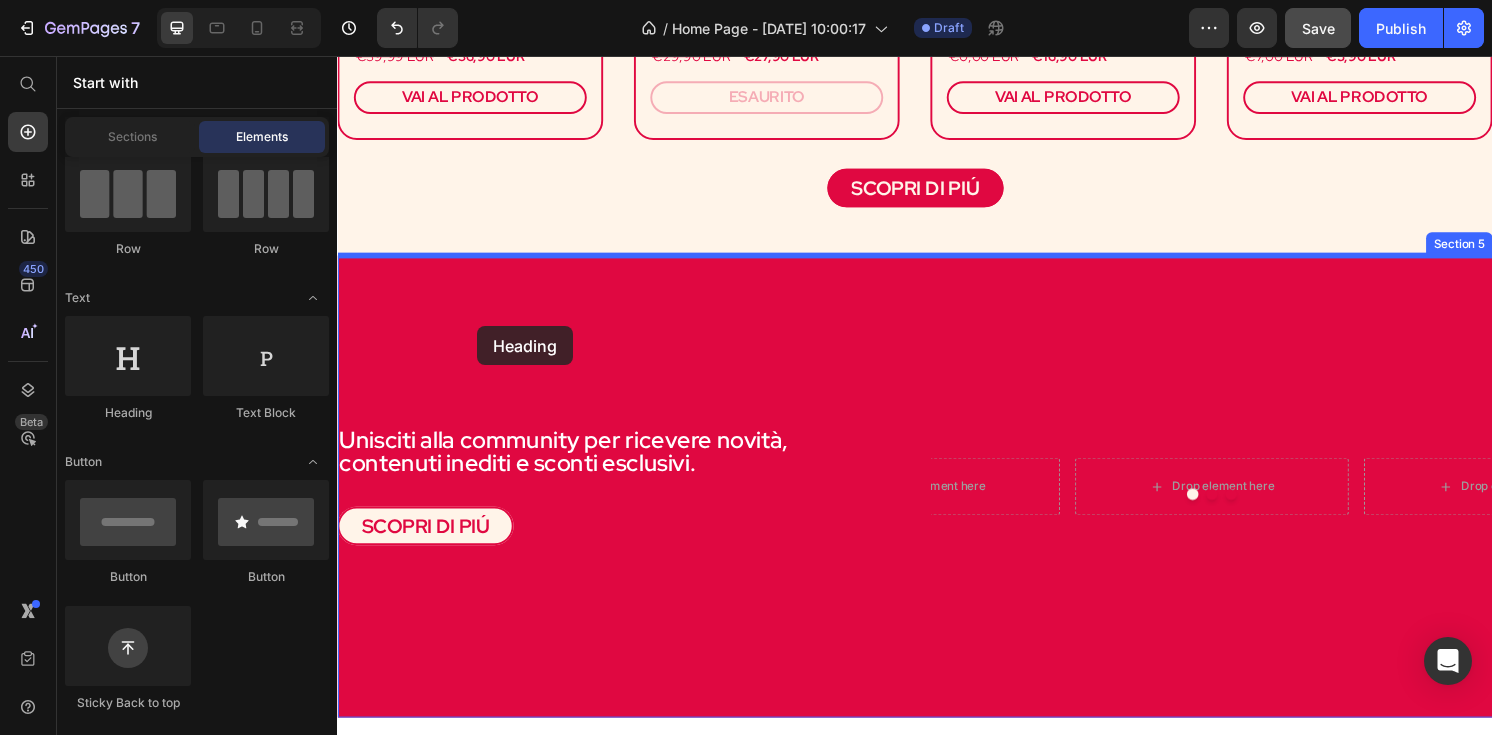drag, startPoint x: 459, startPoint y: 419, endPoint x: 482, endPoint y: 337, distance: 85.16454 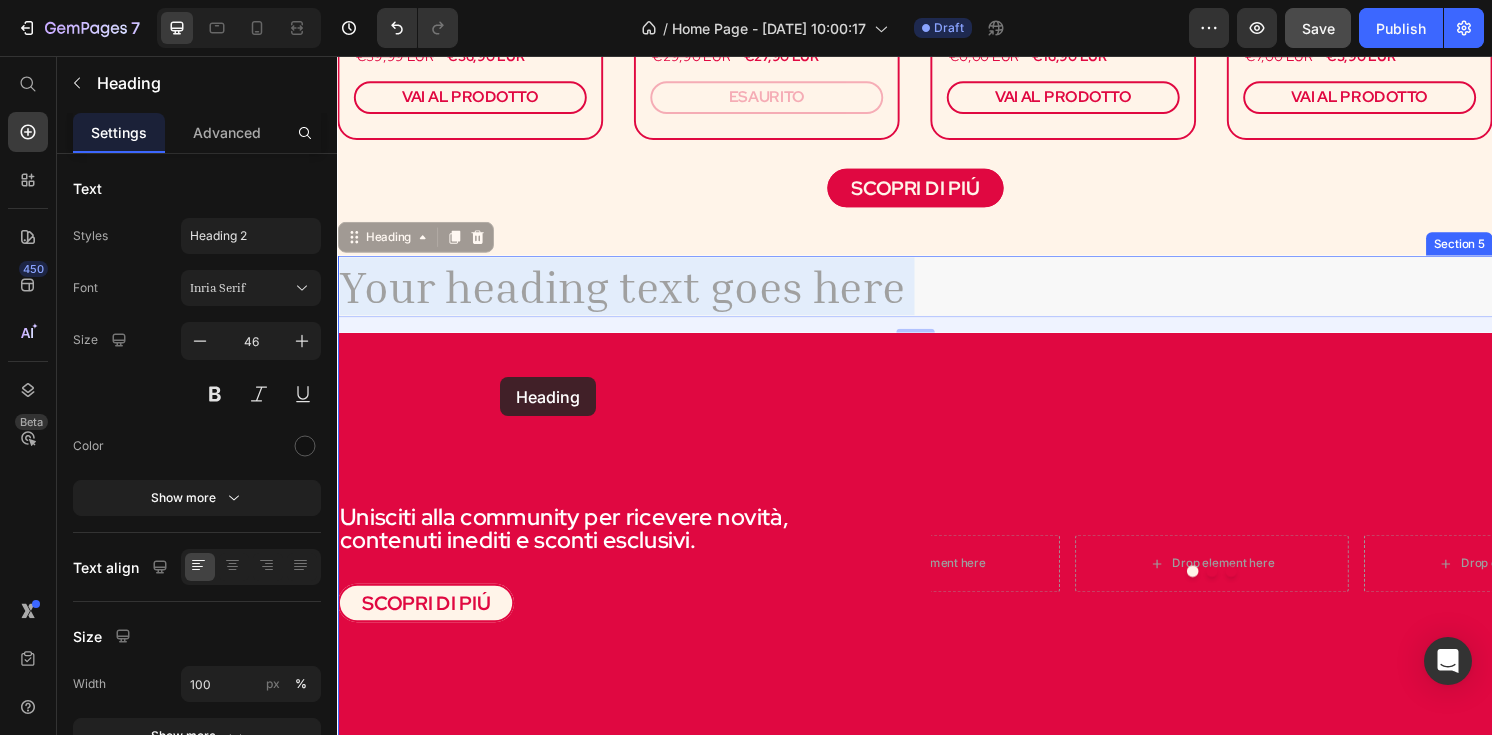 drag, startPoint x: 506, startPoint y: 307, endPoint x: 506, endPoint y: 390, distance: 83 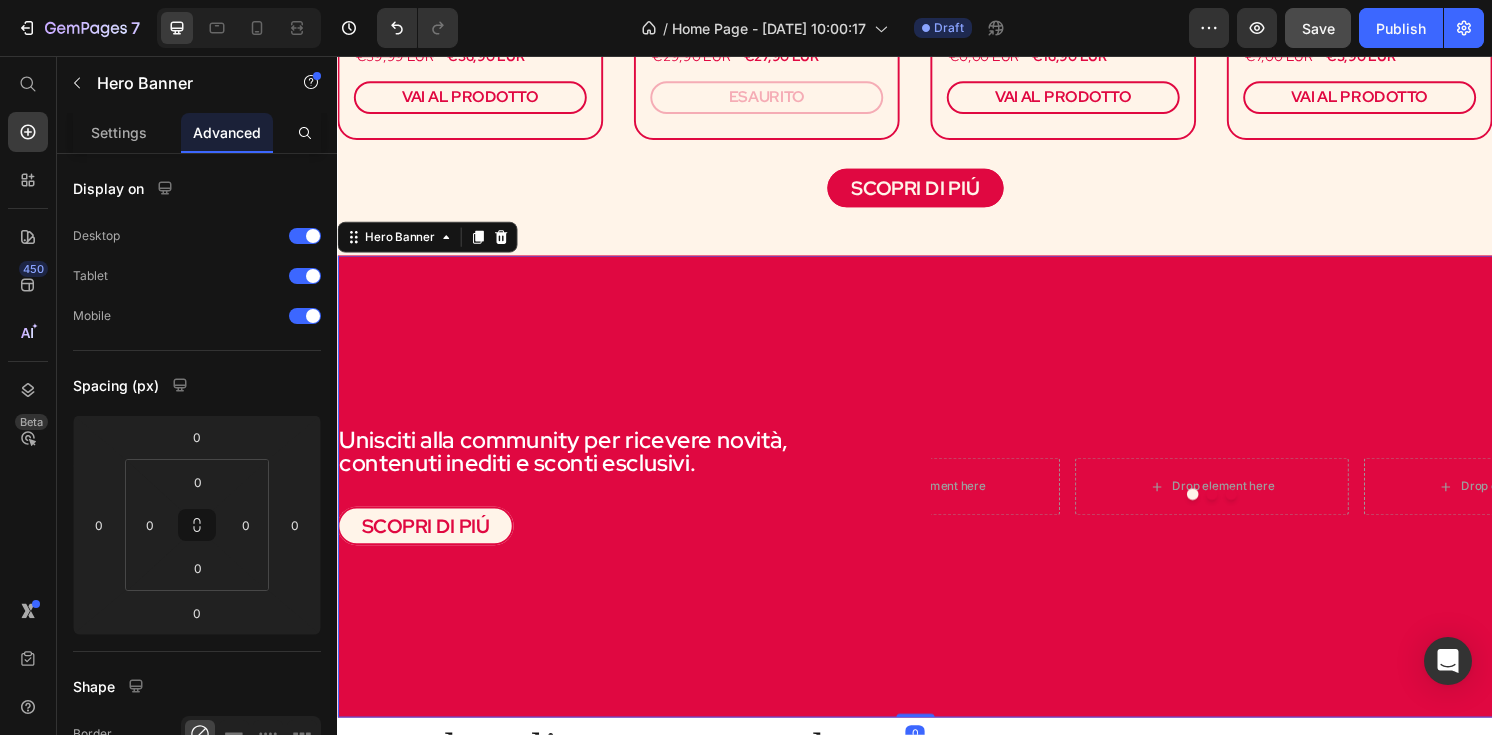 click at bounding box center (937, 503) 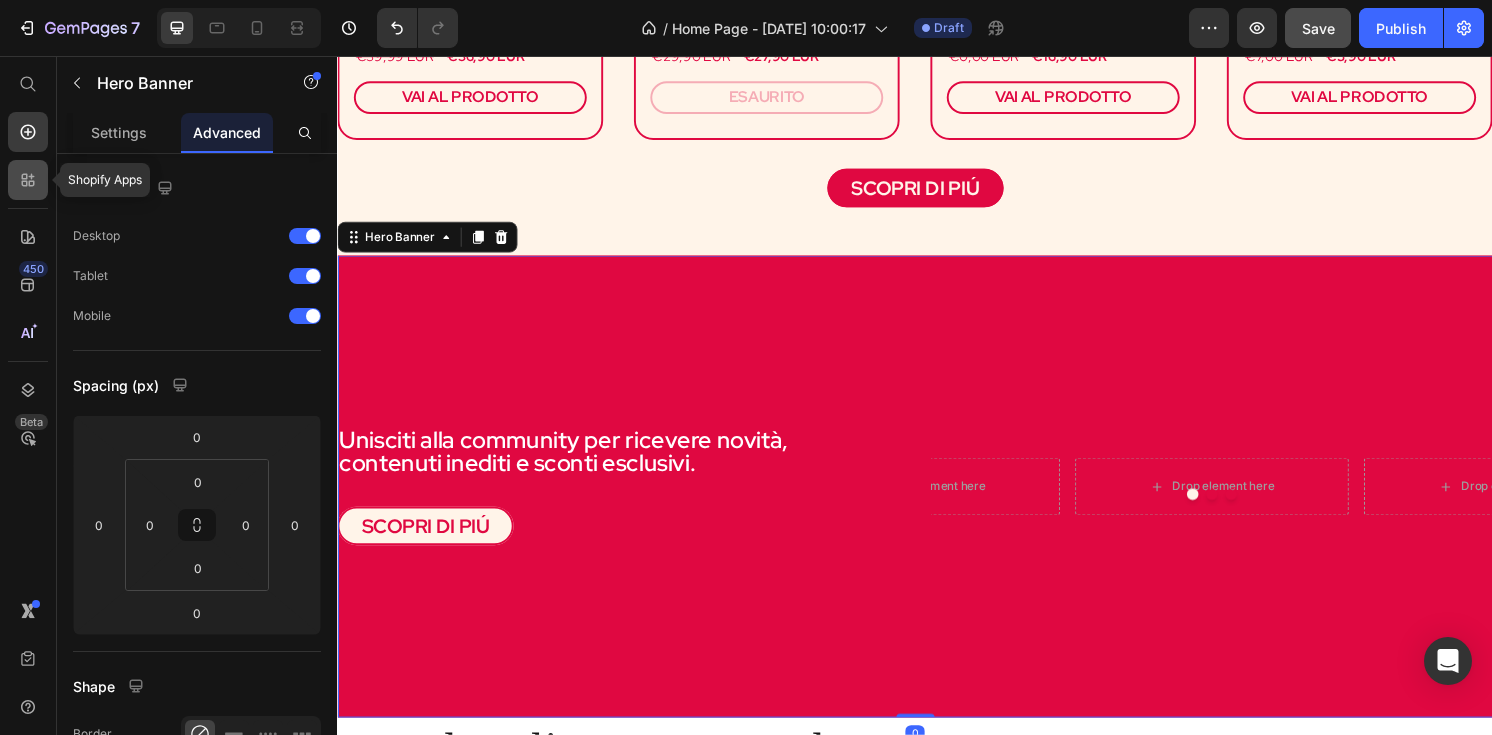 click 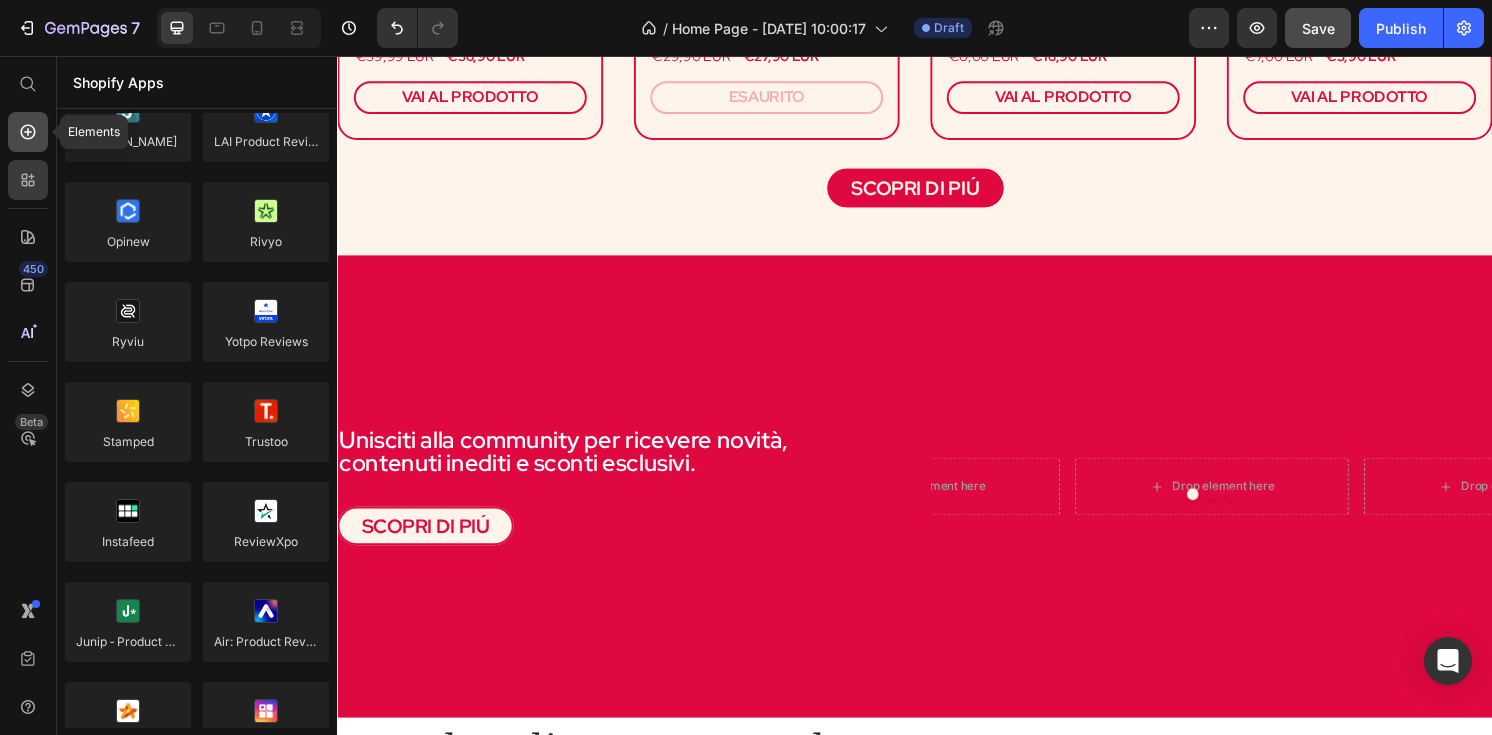 click 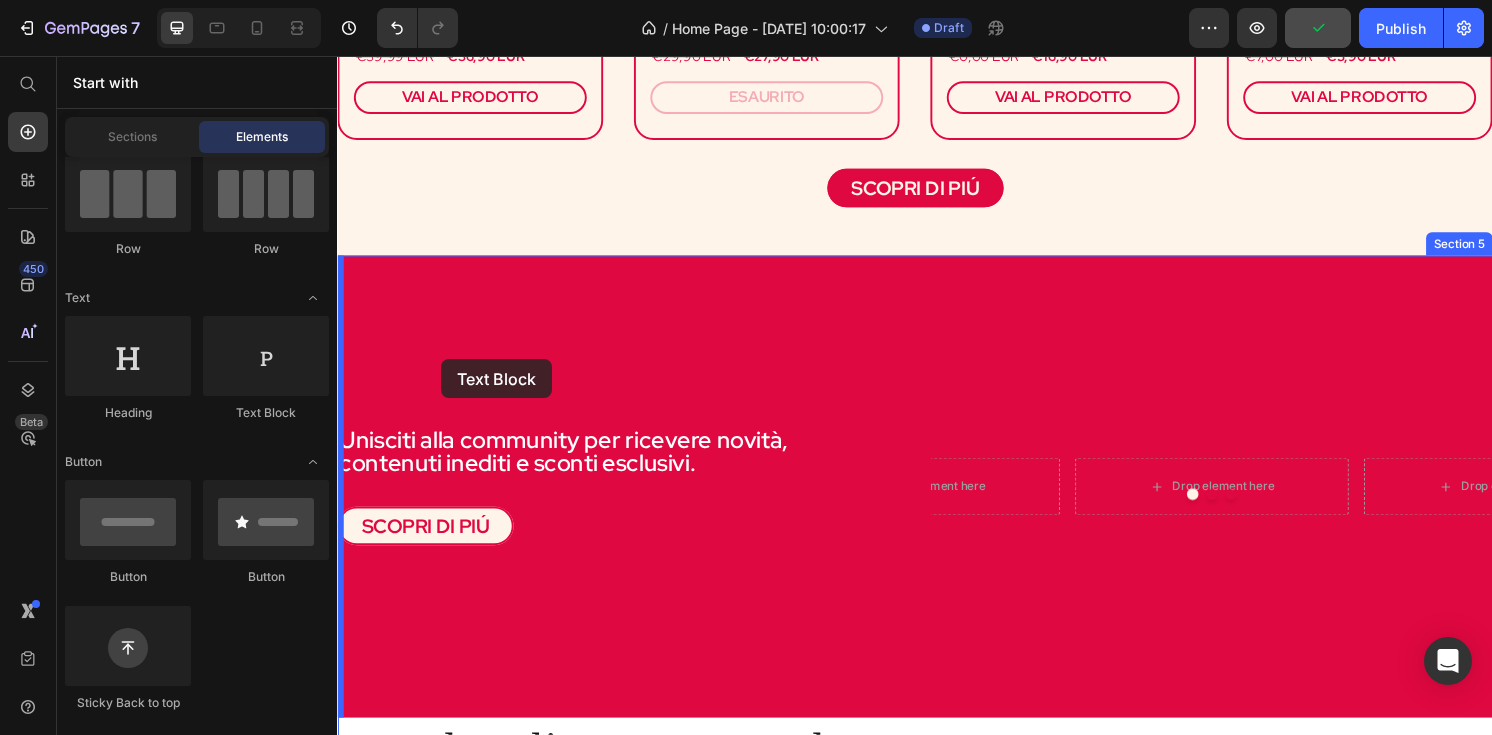 drag, startPoint x: 599, startPoint y: 424, endPoint x: 445, endPoint y: 371, distance: 162.86497 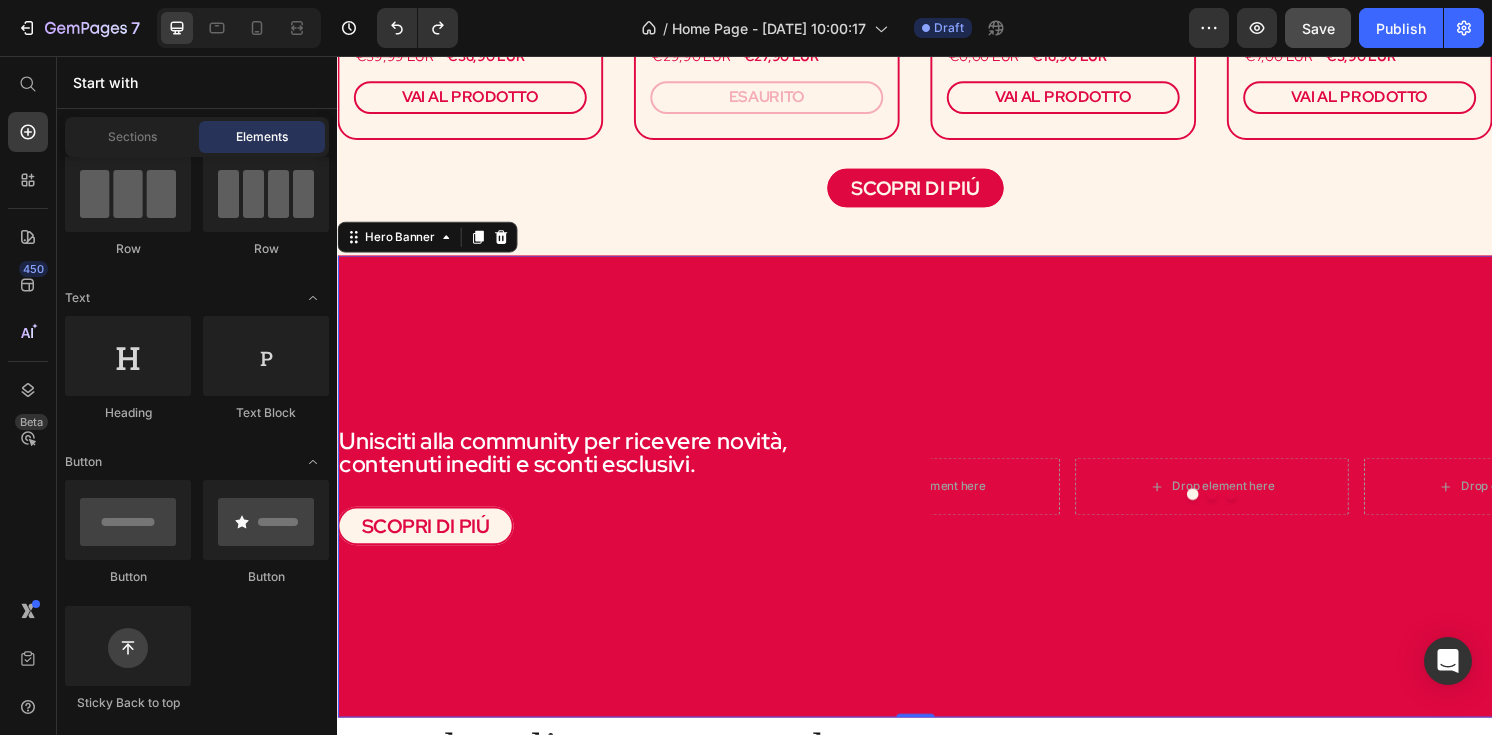 click at bounding box center [937, 503] 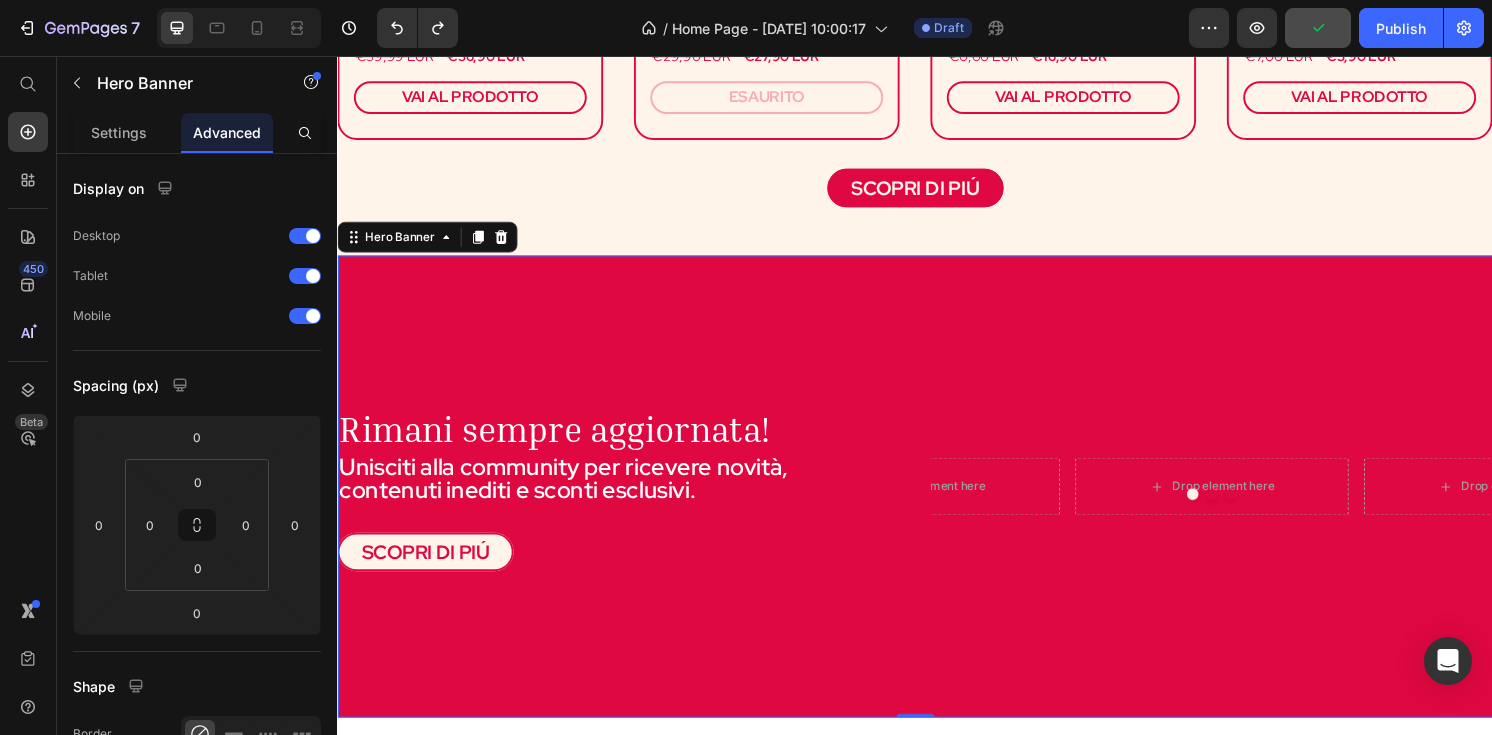 click at bounding box center (937, 503) 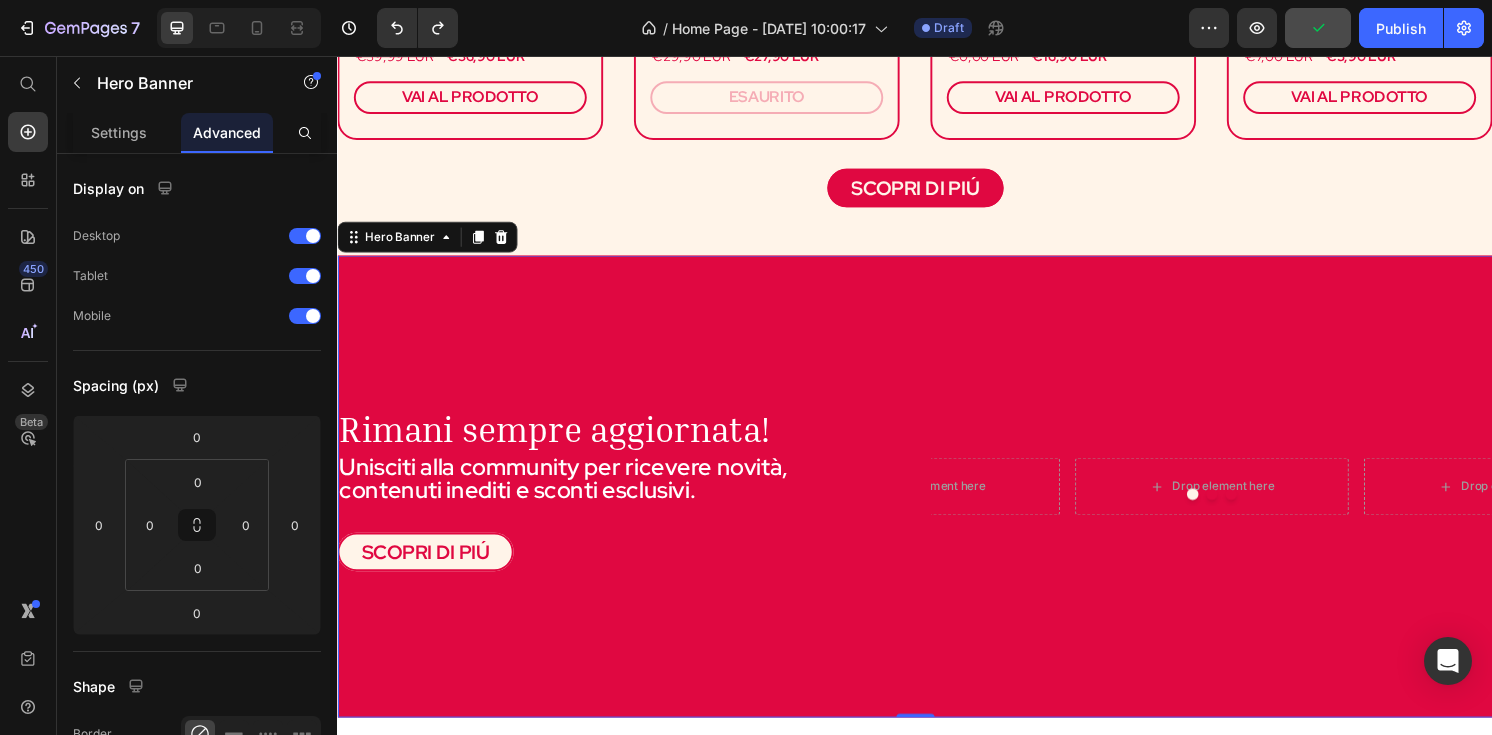 click at bounding box center (937, 503) 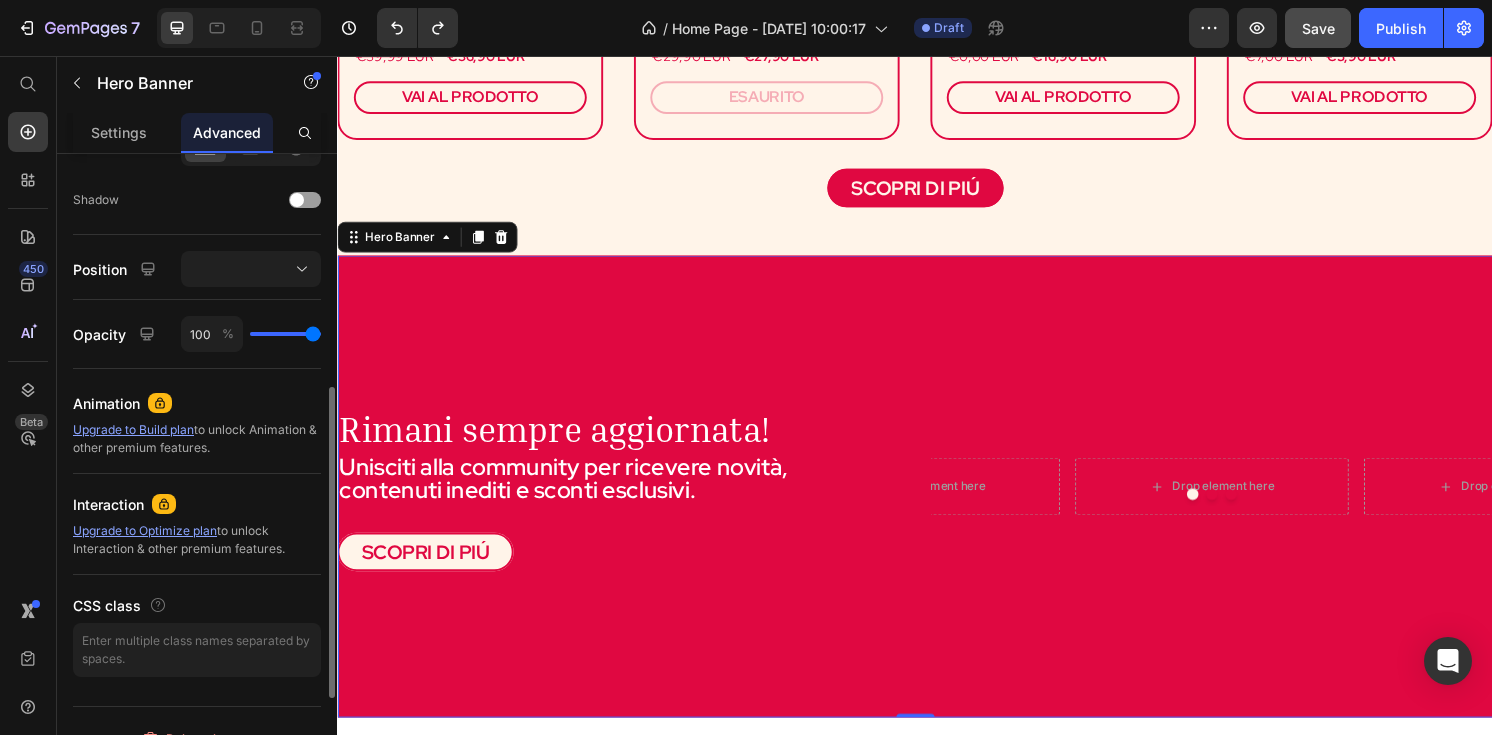 scroll, scrollTop: 667, scrollLeft: 0, axis: vertical 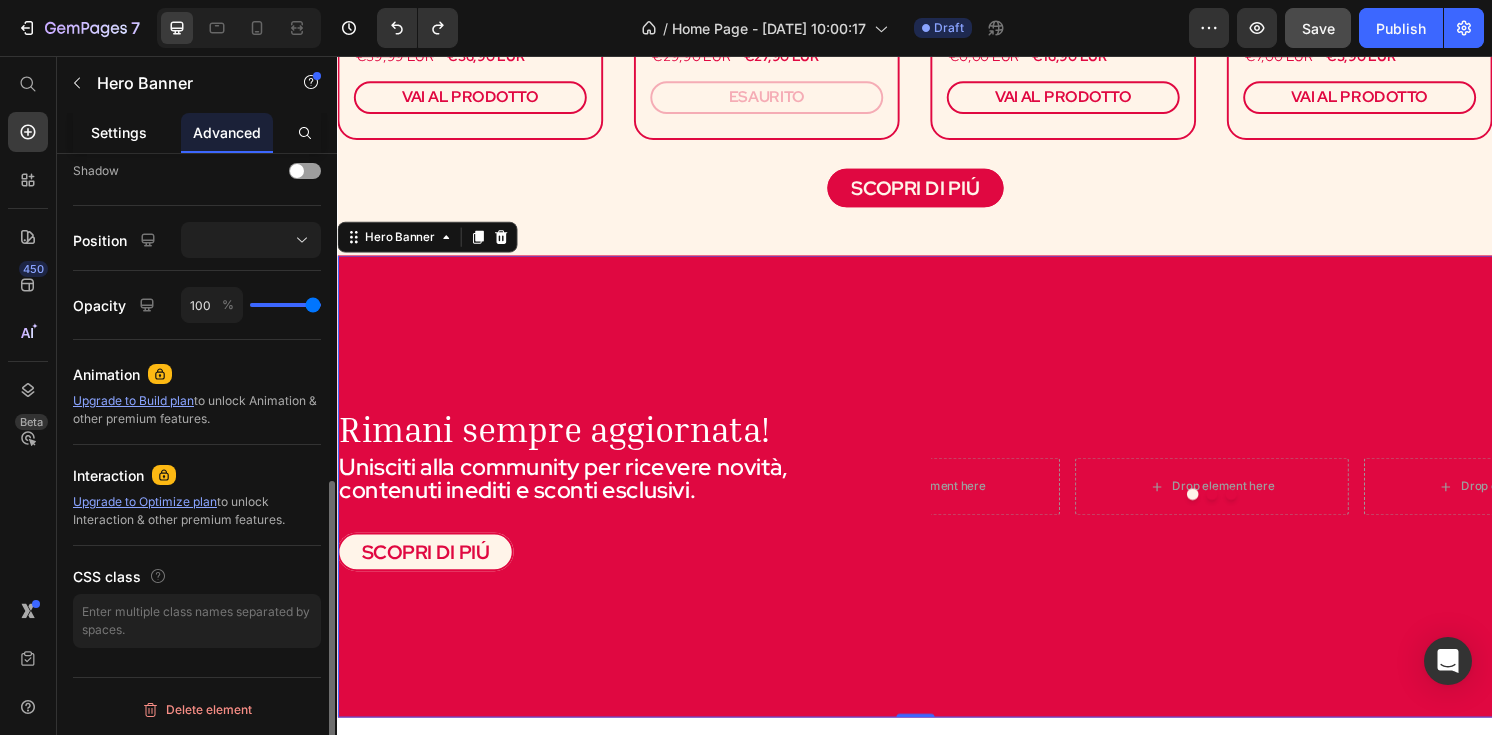 click on "Settings" 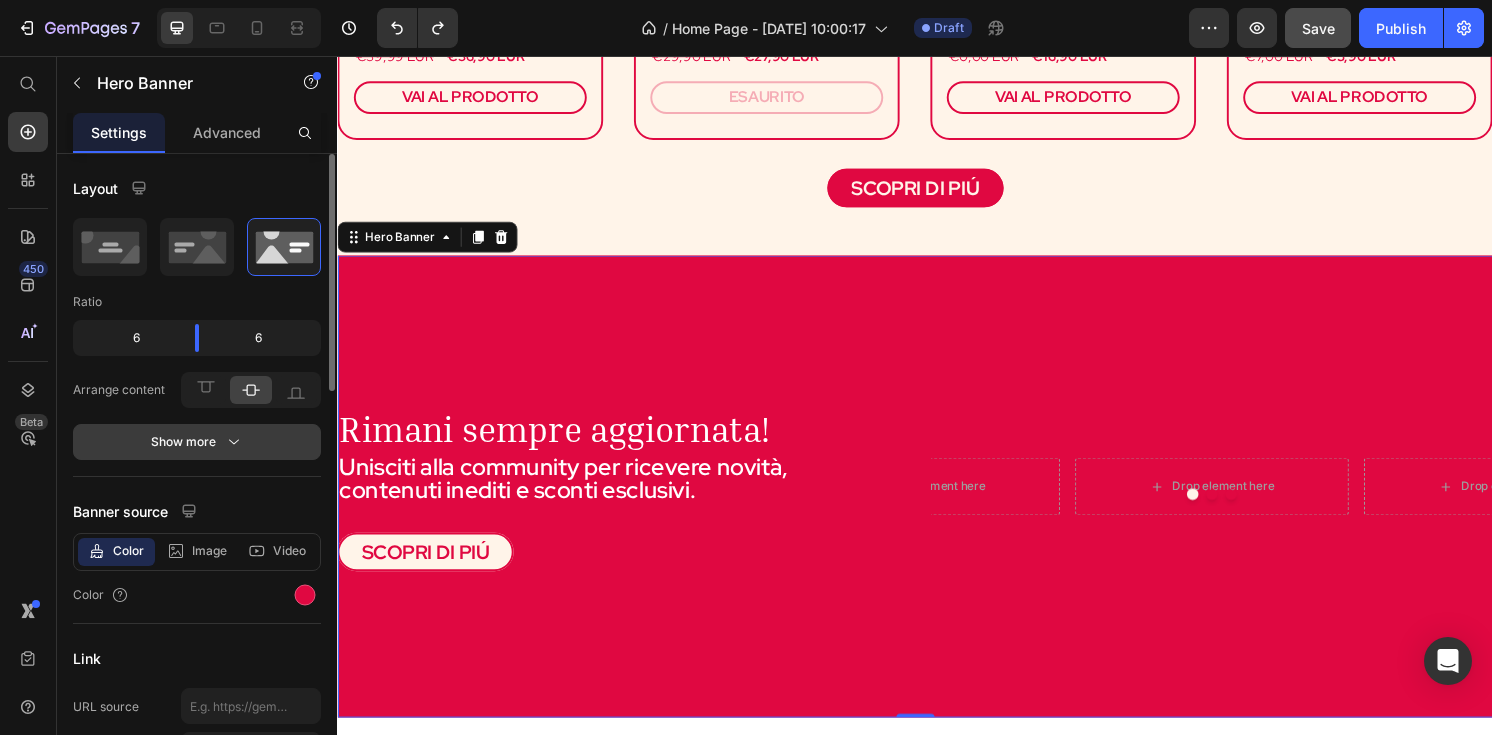 click on "Show more" at bounding box center [197, 442] 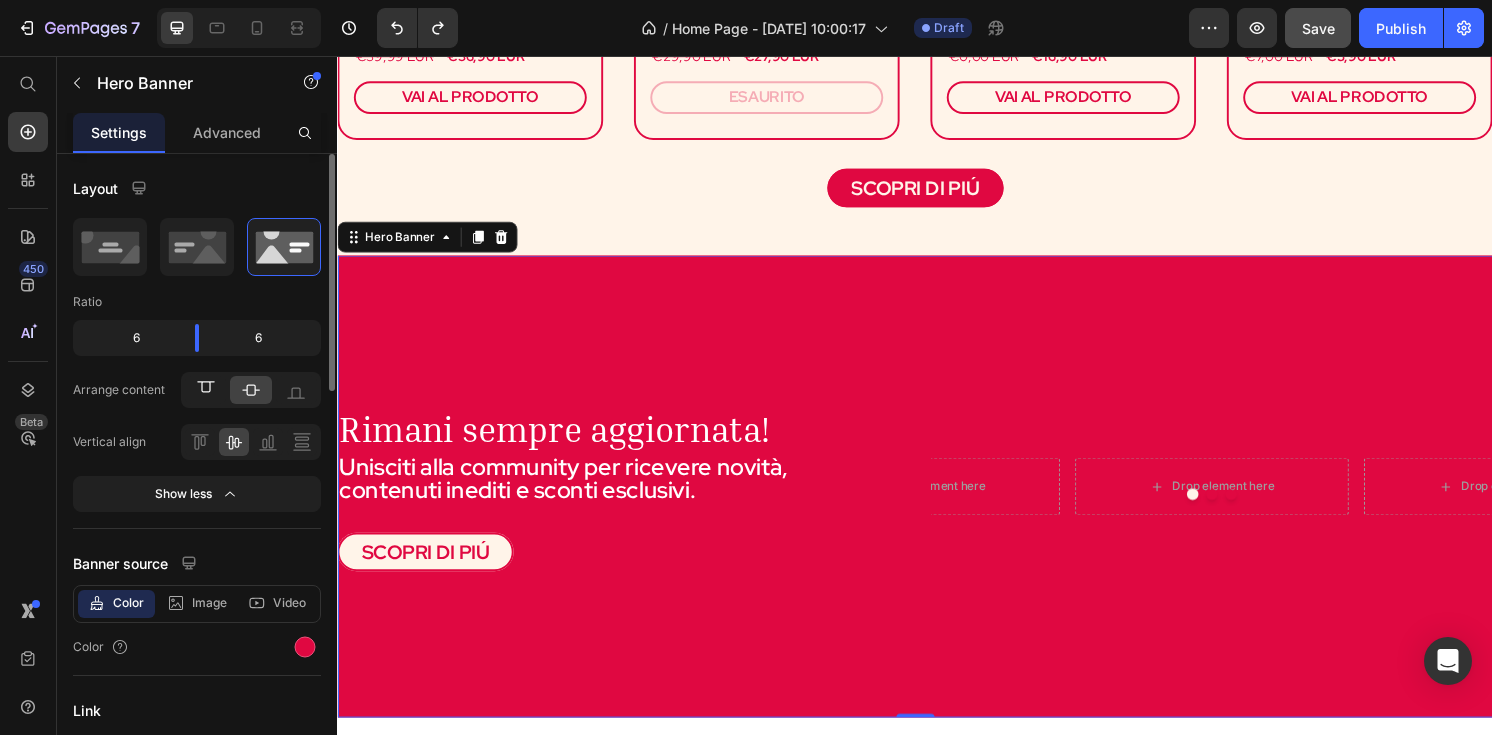 click 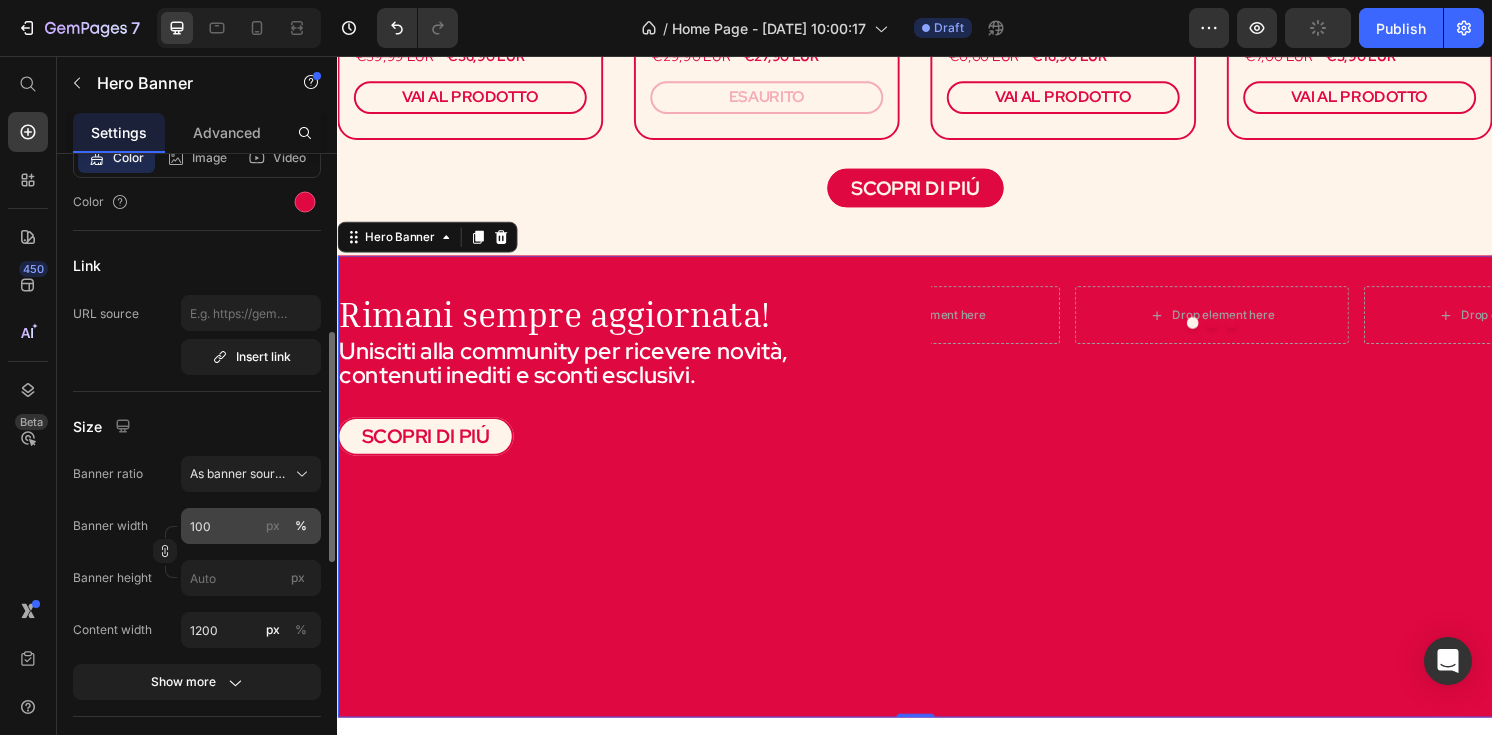 scroll, scrollTop: 477, scrollLeft: 0, axis: vertical 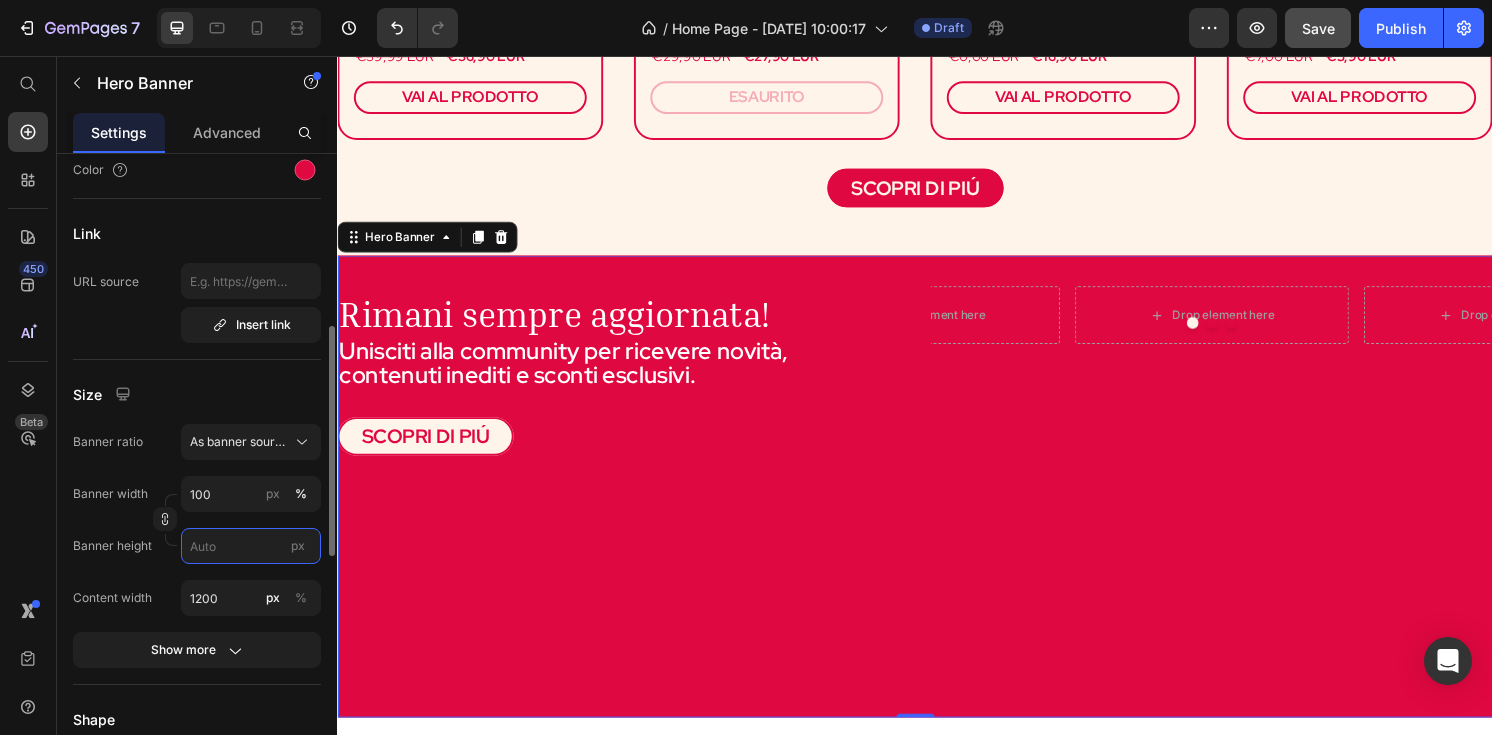 click on "px" at bounding box center (251, 546) 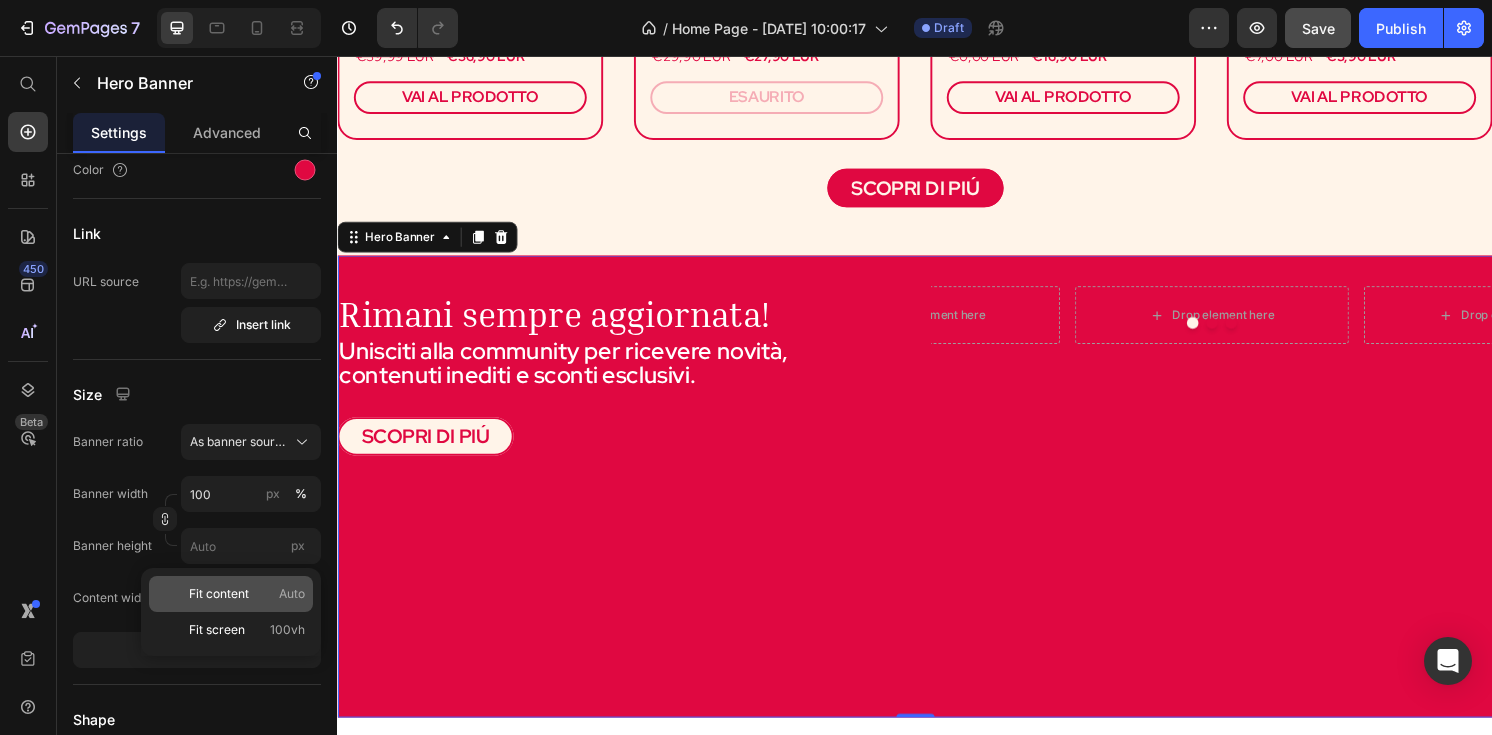 click on "Fit content" at bounding box center (219, 594) 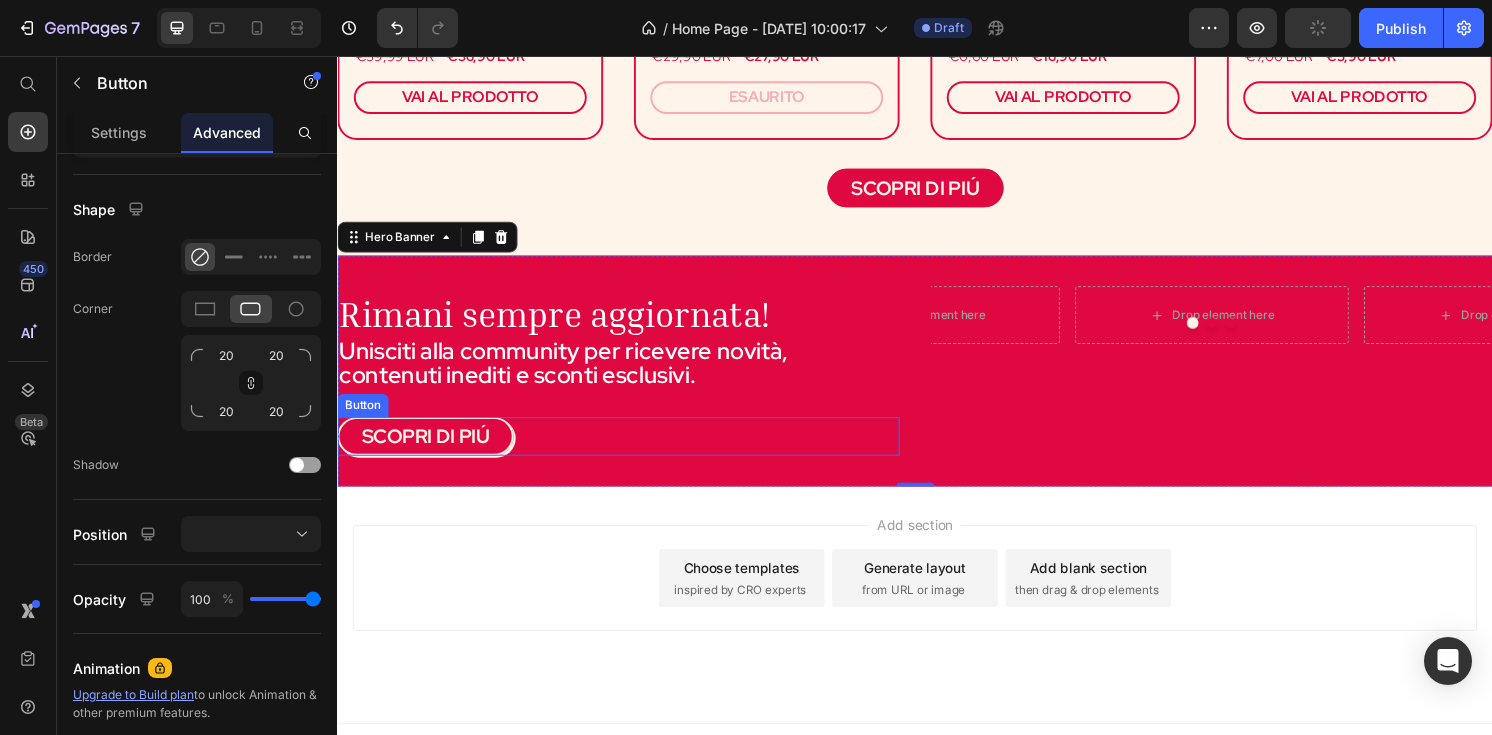 click on "SCOPRI DI PIÚ" at bounding box center [428, 451] 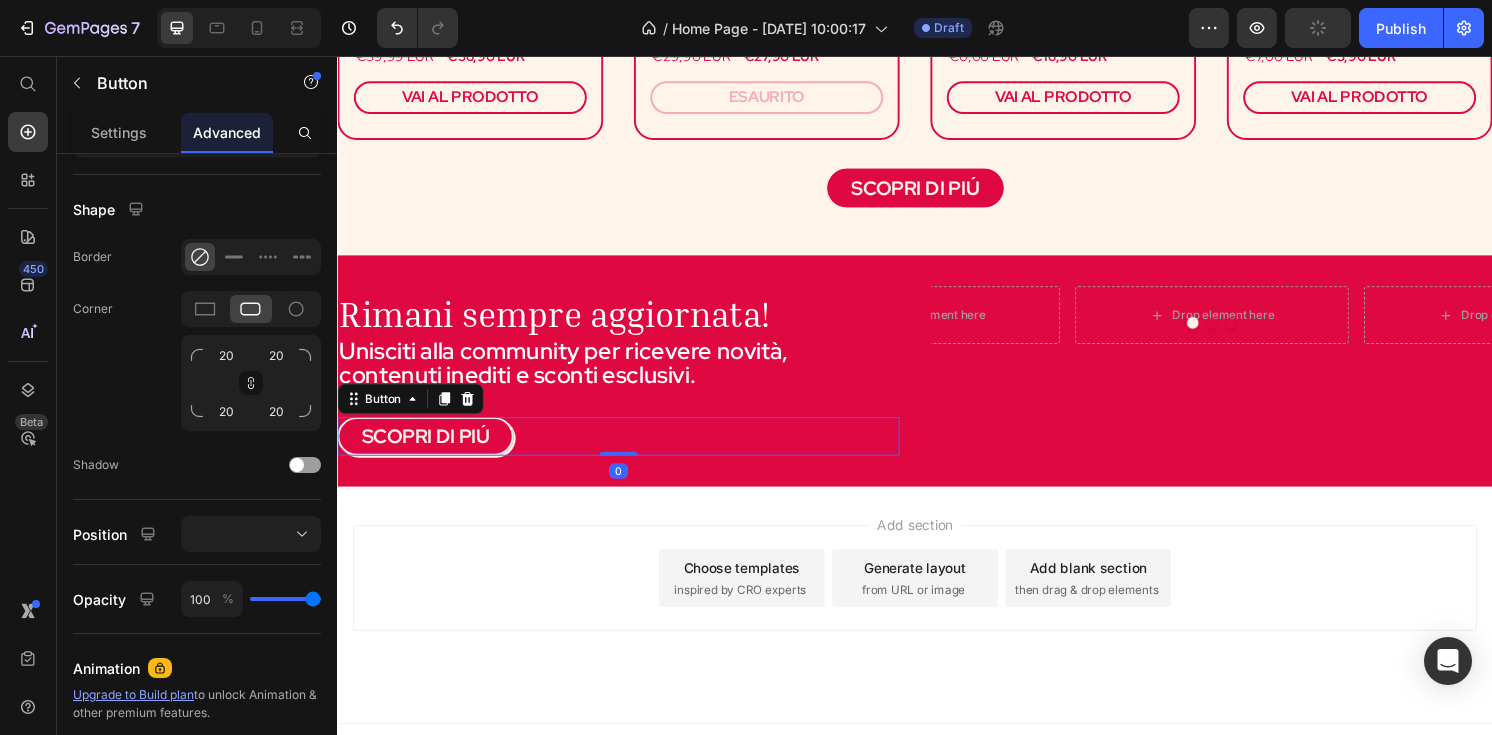 scroll, scrollTop: 0, scrollLeft: 0, axis: both 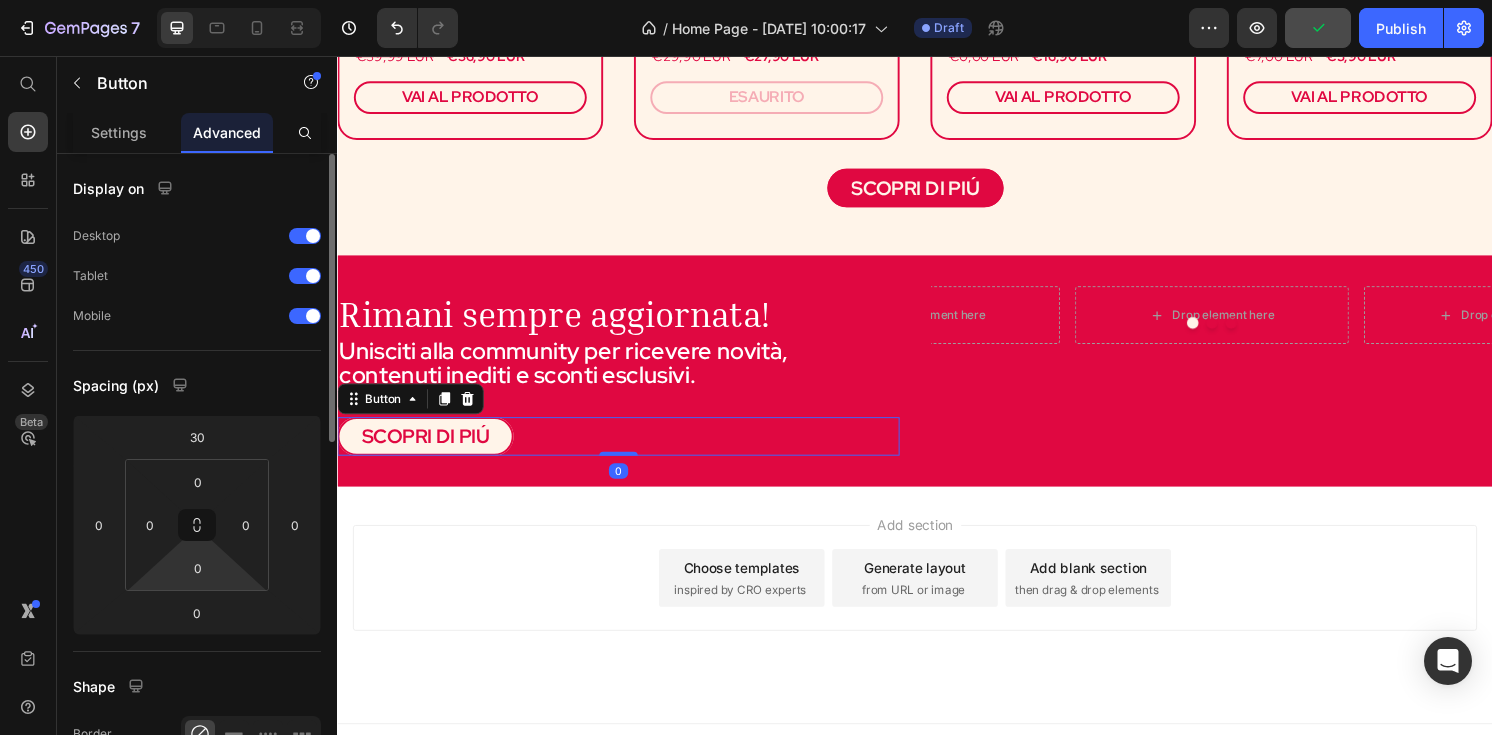 click on "7   /  Home Page - May 27, 10:00:17 Draft Preview  Publish  450 Beta Start with Sections Elements Hero Section Product Detail Brands Trusted Badges Guarantee Product Breakdown How to use Testimonials Compare Bundle FAQs Social Proof Brand Story Product List Collection Blog List Contact Sticky Add to Cart Custom Footer Browse Library 450 Layout
Row
Row
Row
Row Text
Heading
Text Block Button
Button
Button
Sticky Back to top Media
Image" at bounding box center (746, 0) 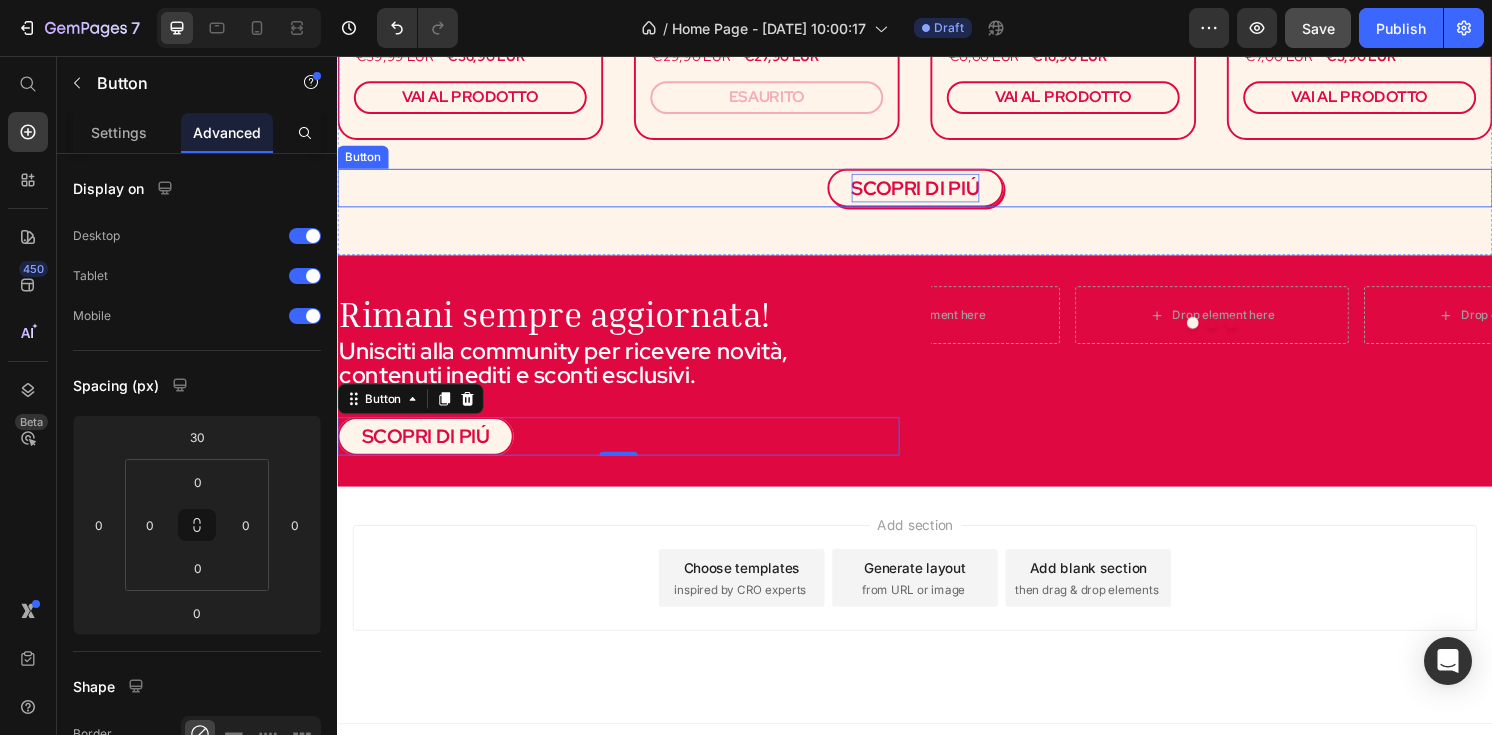 click on "SCOPRI DI PIÚ" at bounding box center [937, 193] 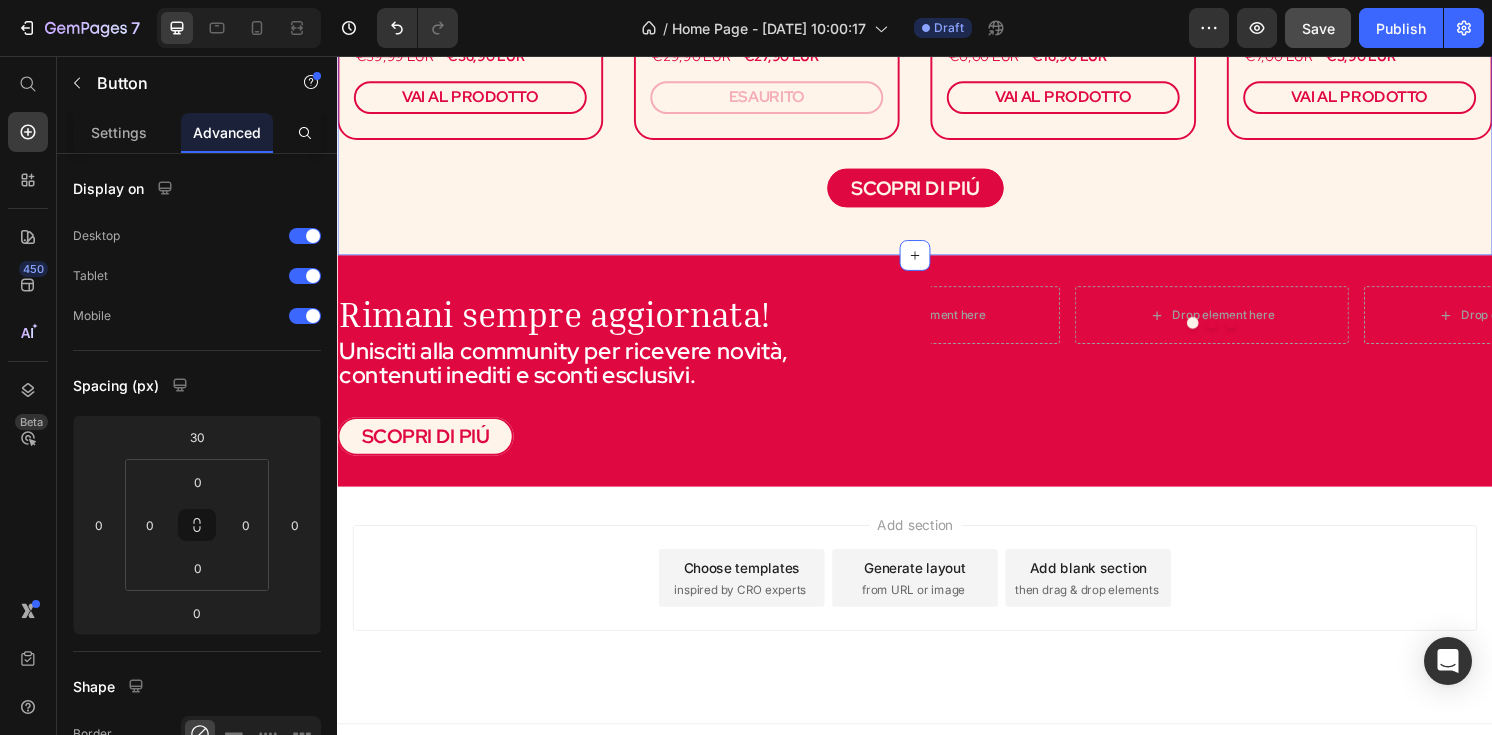 click on "LA NOSTRA SELEZIONE Heading Row (P) Images & Gallery Box assaggi (1000g) Heading €39,99 EUR (P) Price €36,90 EUR (P) Price Row VAI AL PRODOTTO (P) Cart Button Product (P) Images & Gallery Box colazione (900g) Heading €29,90 EUR (P) Price €27,90 EUR (P) Price Row ESAURITO (P) Cart Button Product (P) Images & Gallery Cantucci artigianali Heading €0,00 EUR (P) Price €16,90 EUR (P) Price Row VAI AL PRODOTTO (P) Cart Button Product (P) Images & Gallery Biscotti da inzuppo Heading €7,00 EUR (P) Price €5,90 EUR (P) Price Row VAI AL PRODOTTO (P) Cart Button Product Row SCOPRI DI PIÚ Button Section 4   You can create reusable sections Create Theme Section AI Content Write with GemAI What would you like to describe here? Tone and Voice Persuasive Product Show more Generate" at bounding box center [937, -46] 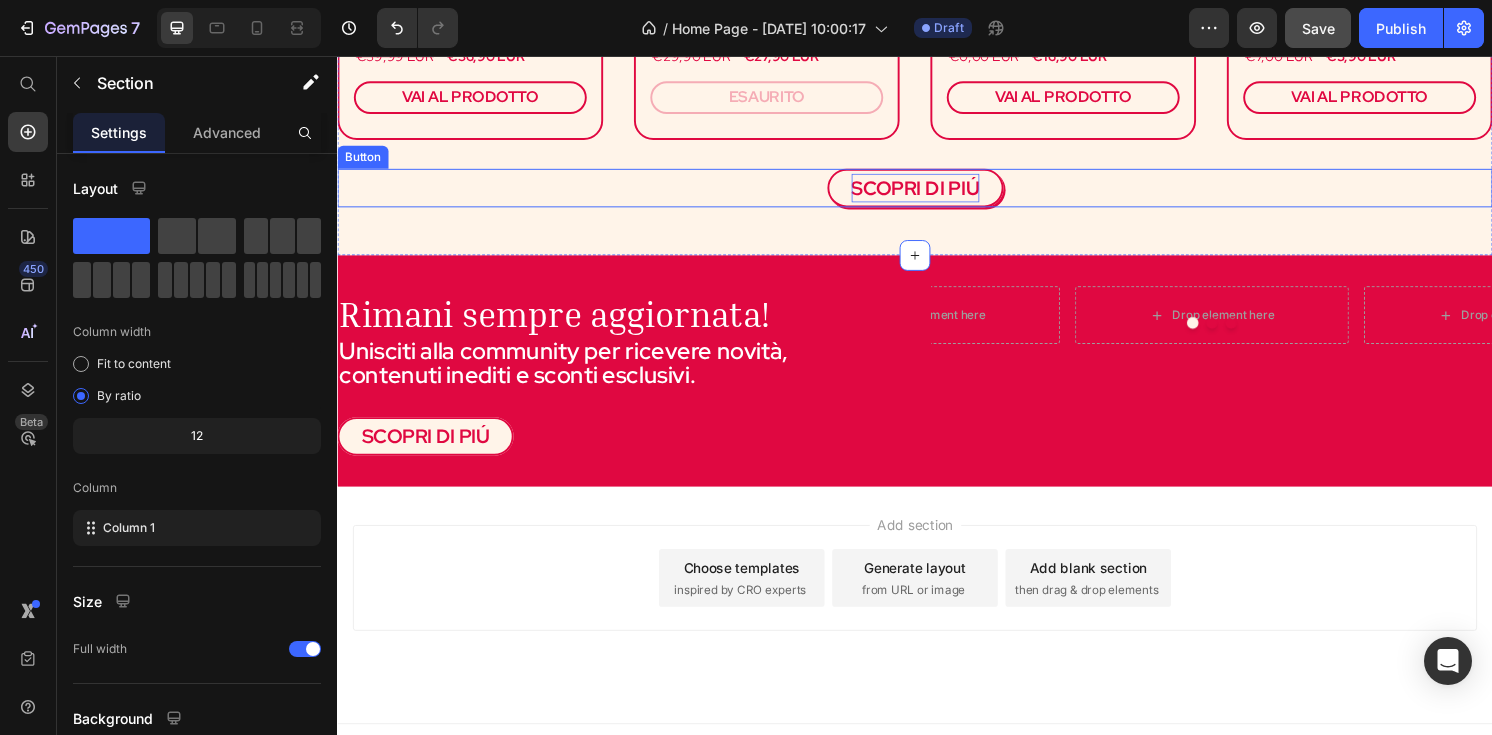 click on "SCOPRI DI PIÚ" at bounding box center [937, 193] 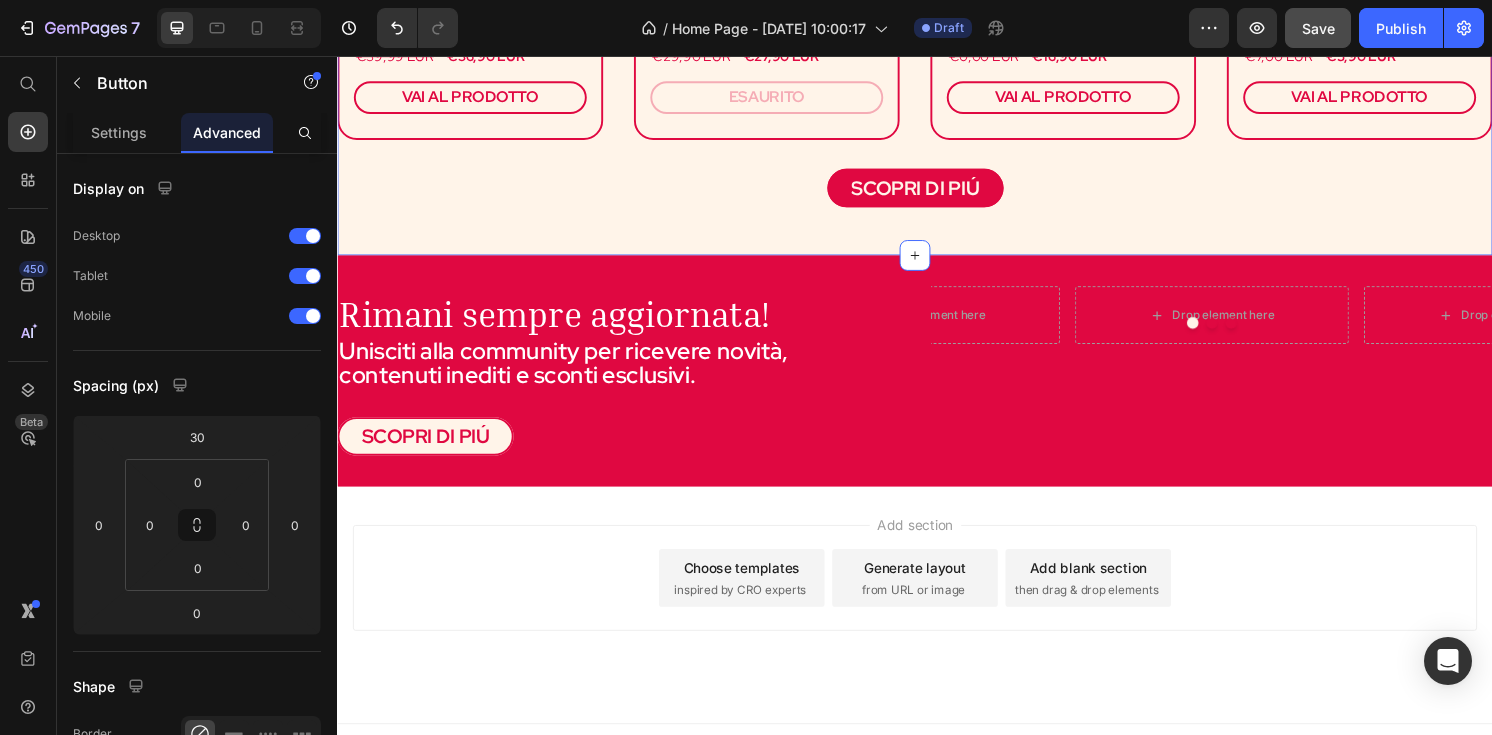 click on "LA NOSTRA SELEZIONE Heading Row (P) Images & Gallery Box assaggi (1000g) Heading €39,99 EUR (P) Price €36,90 EUR (P) Price Row VAI AL PRODOTTO (P) Cart Button Product (P) Images & Gallery Box colazione (900g) Heading €29,90 EUR (P) Price €27,90 EUR (P) Price Row ESAURITO (P) Cart Button Product (P) Images & Gallery Cantucci artigianali Heading €0,00 EUR (P) Price €16,90 EUR (P) Price Row VAI AL PRODOTTO (P) Cart Button Product (P) Images & Gallery Biscotti da inzuppo Heading €7,00 EUR (P) Price €5,90 EUR (P) Price Row VAI AL PRODOTTO (P) Cart Button Product Row SCOPRI DI PIÚ Button Section 4   You can create reusable sections Create Theme Section AI Content Write with GemAI What would you like to describe here? Tone and Voice Persuasive Product Biscotti da Inzuppo (200gr) Show more Generate" at bounding box center [937, -46] 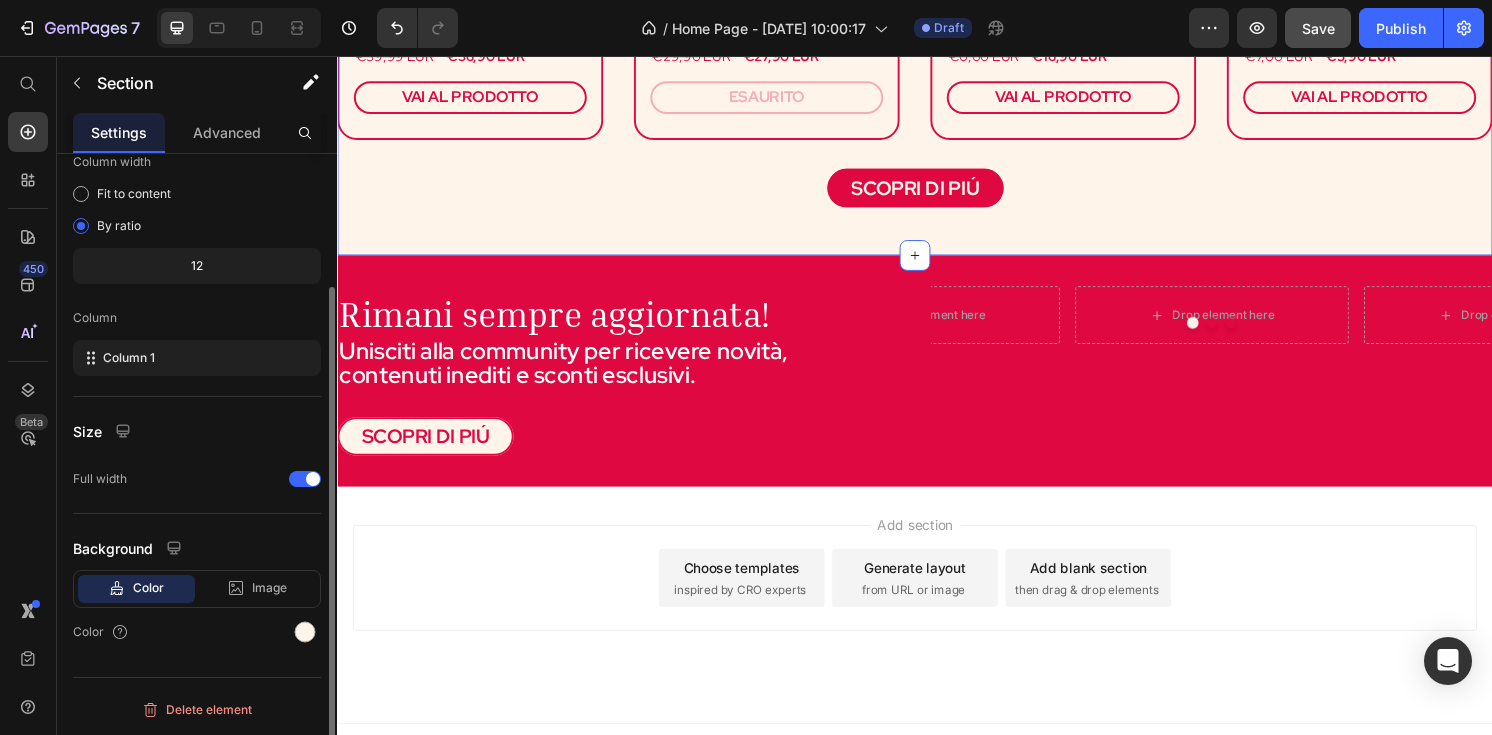 scroll, scrollTop: 0, scrollLeft: 0, axis: both 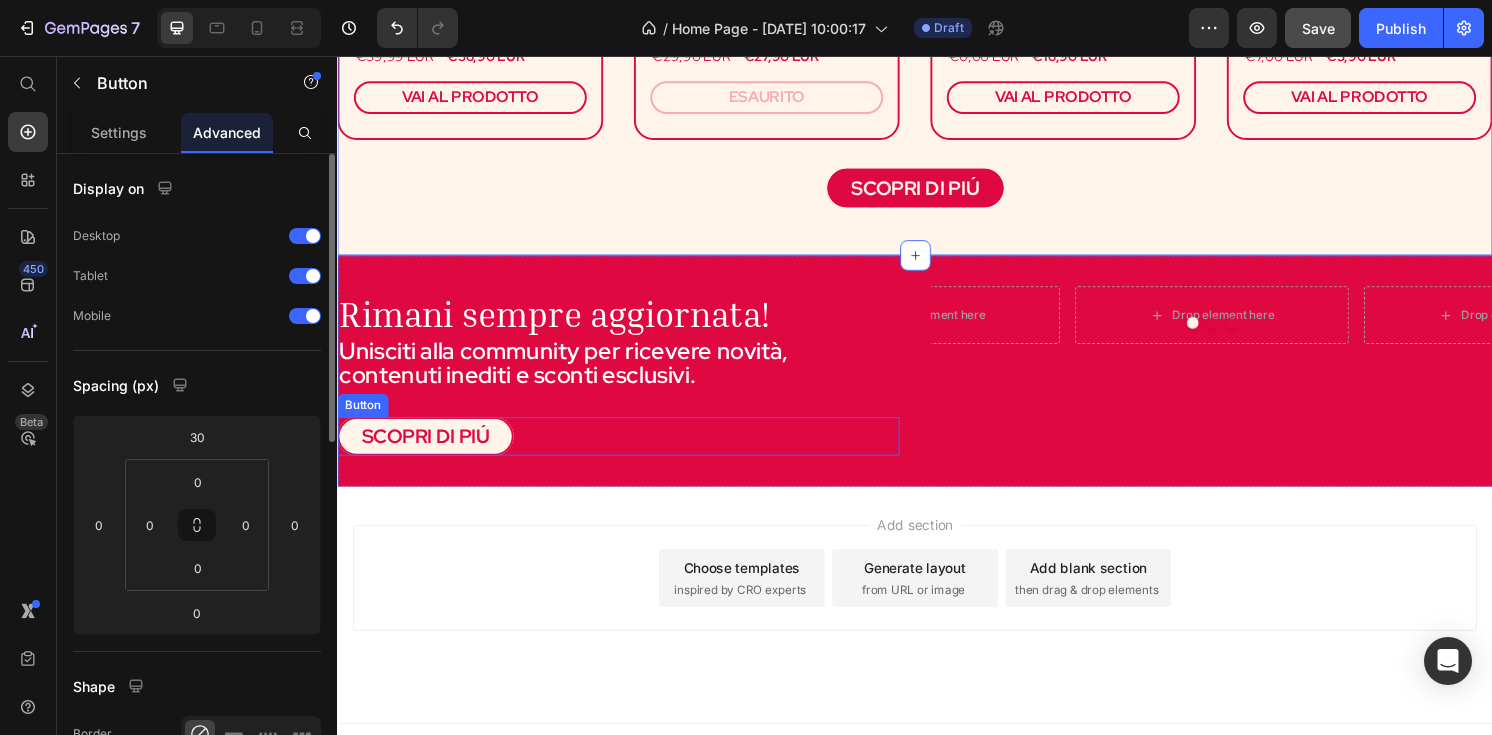 click on "SCOPRI DI PIÚ Button" at bounding box center [629, 451] 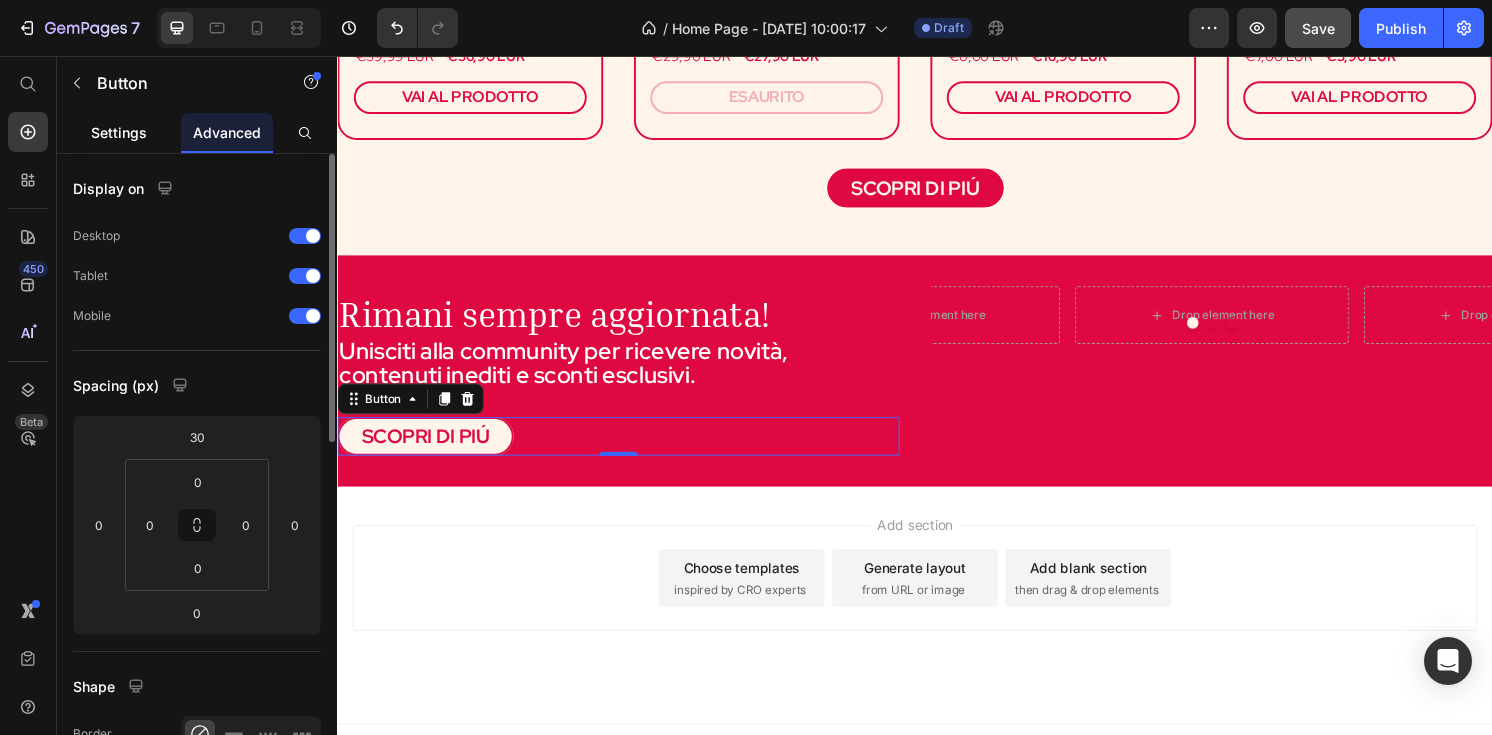 click on "Settings" at bounding box center [119, 132] 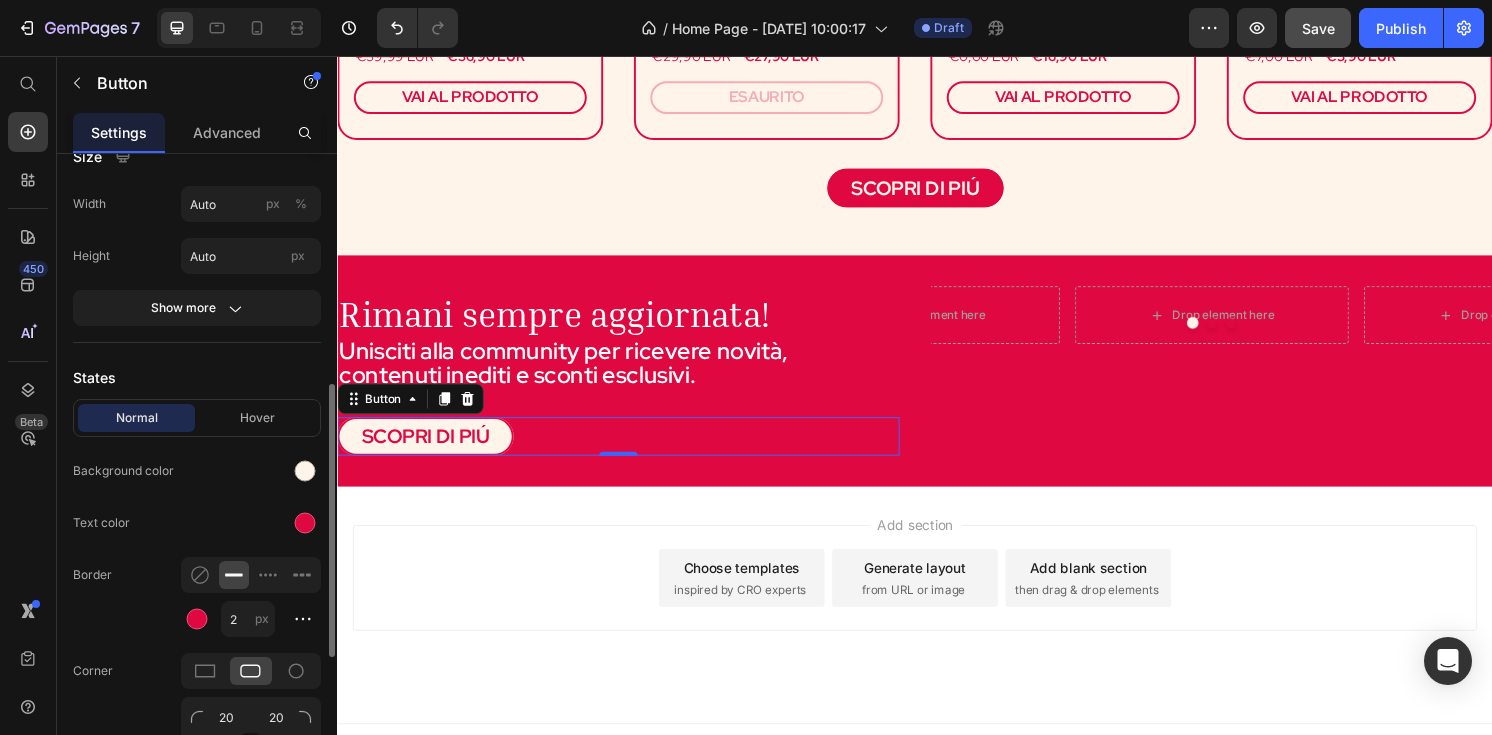 scroll, scrollTop: 228, scrollLeft: 0, axis: vertical 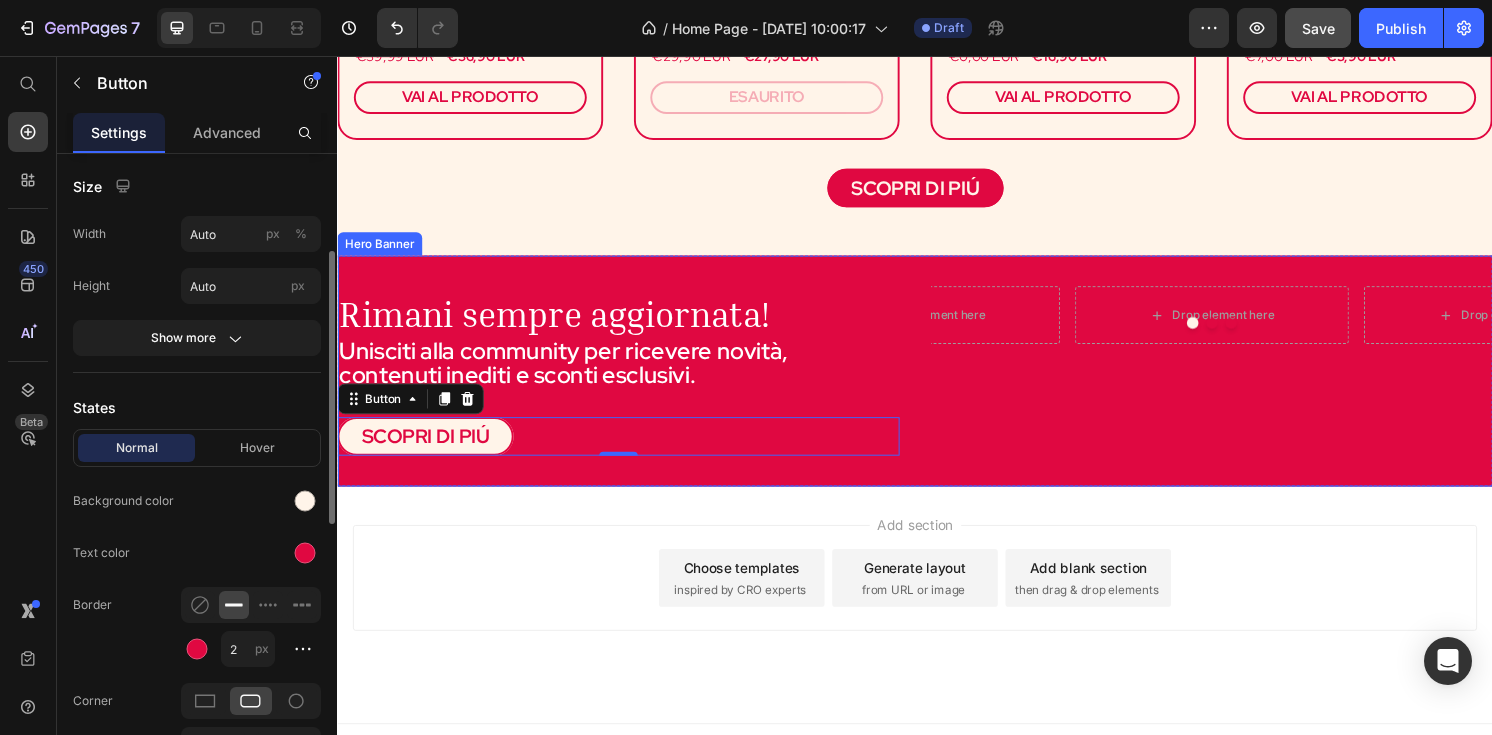 click on "Drop element here
Drop element here
Drop element here Carousel Rimani sempre aggiornata! Heading Unisciti alla community per ricevere novità,  contenuti inediti e sconti esclusivi. Text Block SCOPRI DI PIÚ Button   0" at bounding box center [937, 383] 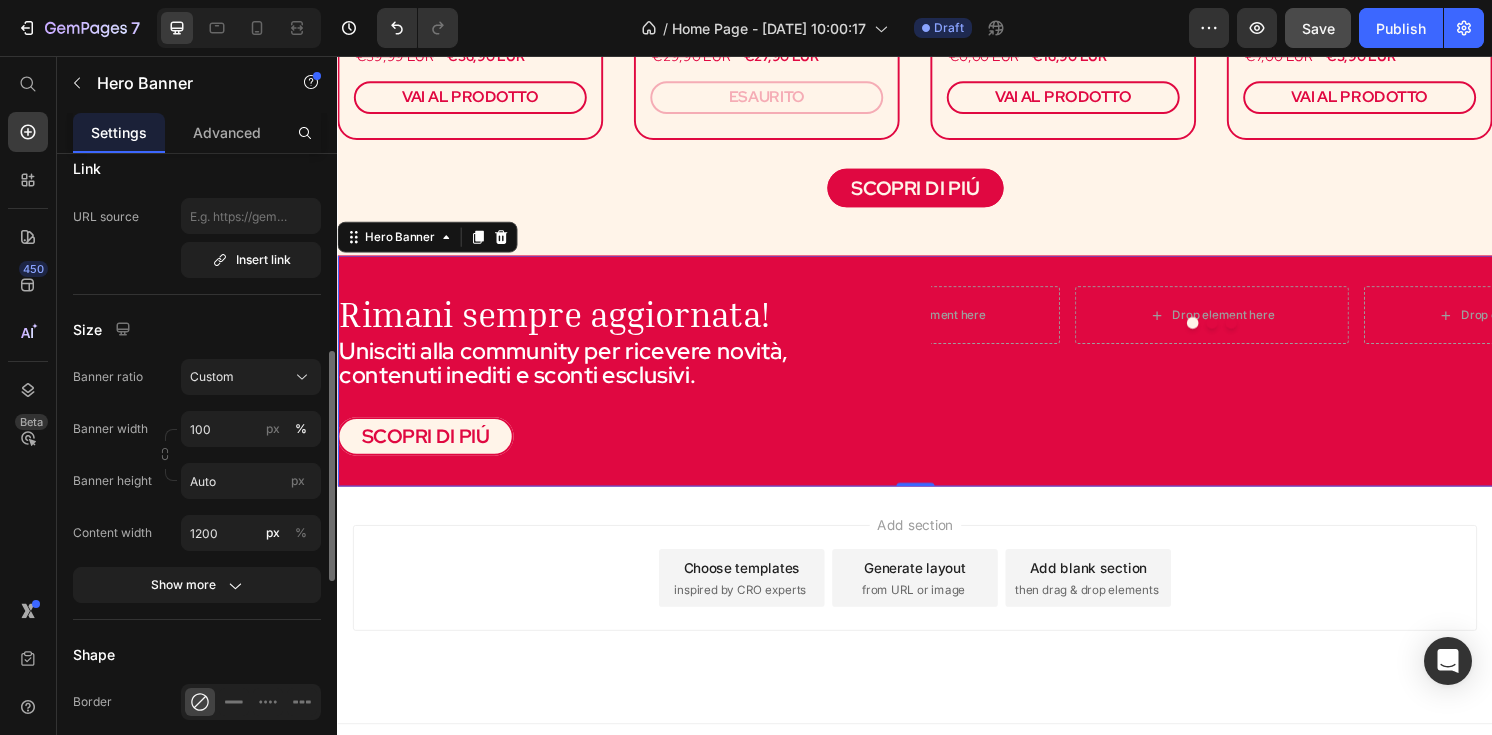 scroll, scrollTop: 543, scrollLeft: 0, axis: vertical 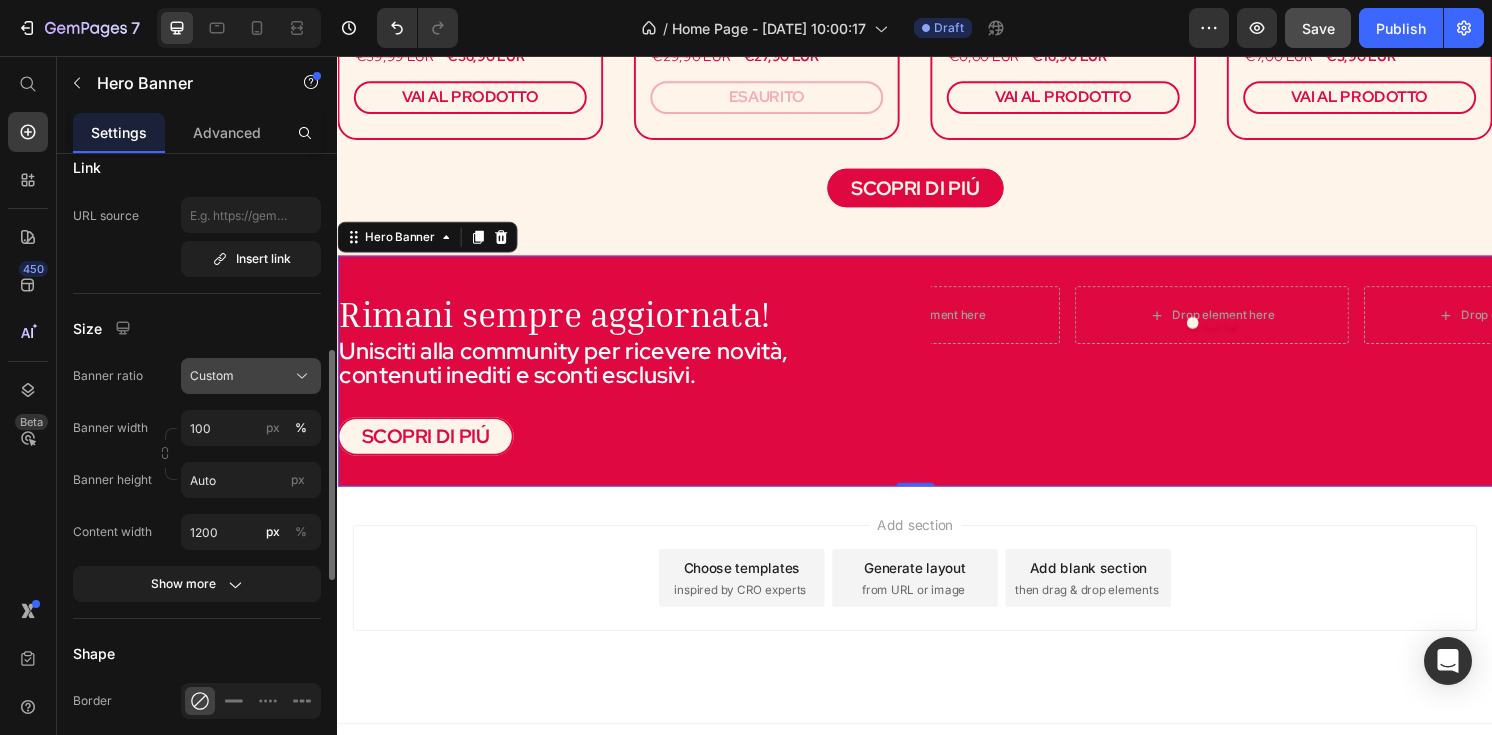 click on "Custom" at bounding box center [251, 376] 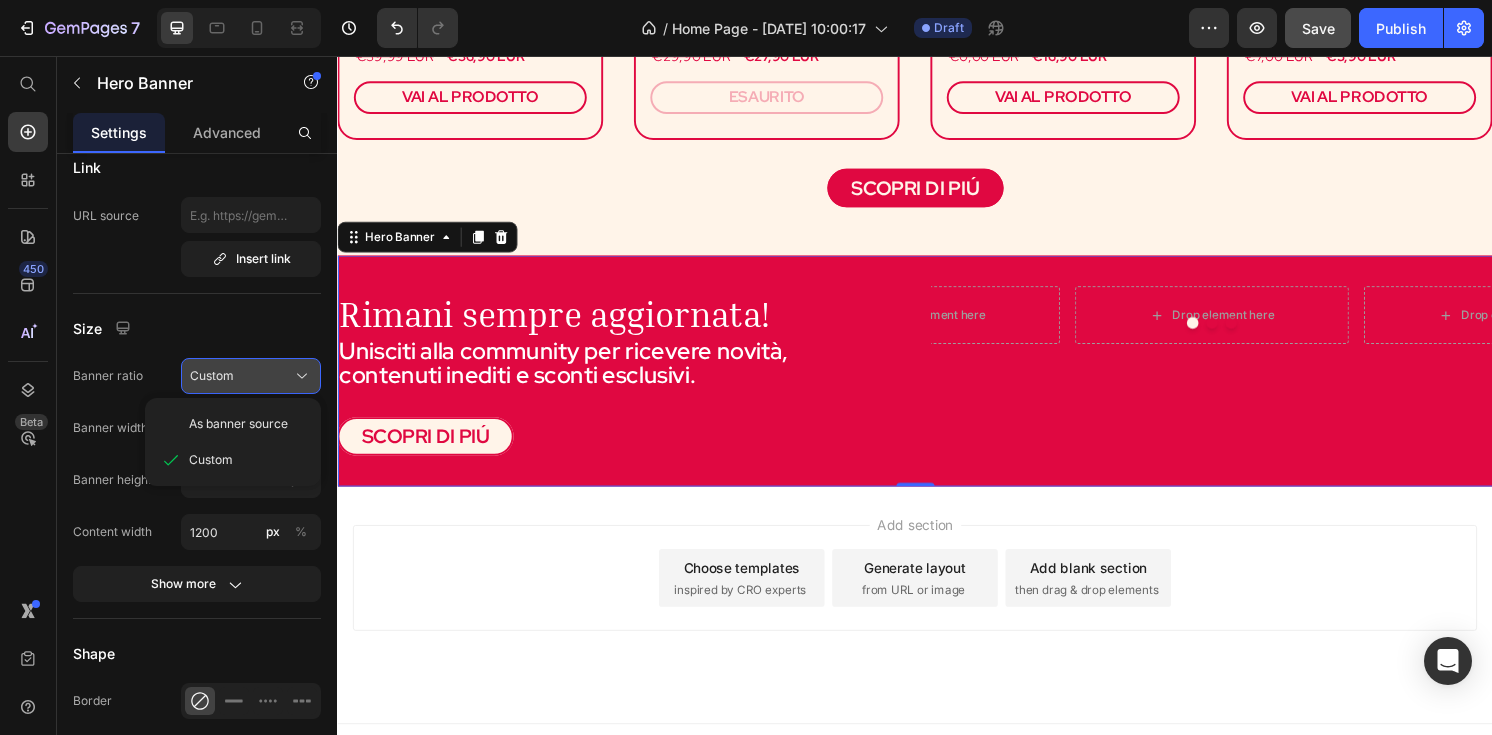 click on "Custom" at bounding box center (251, 376) 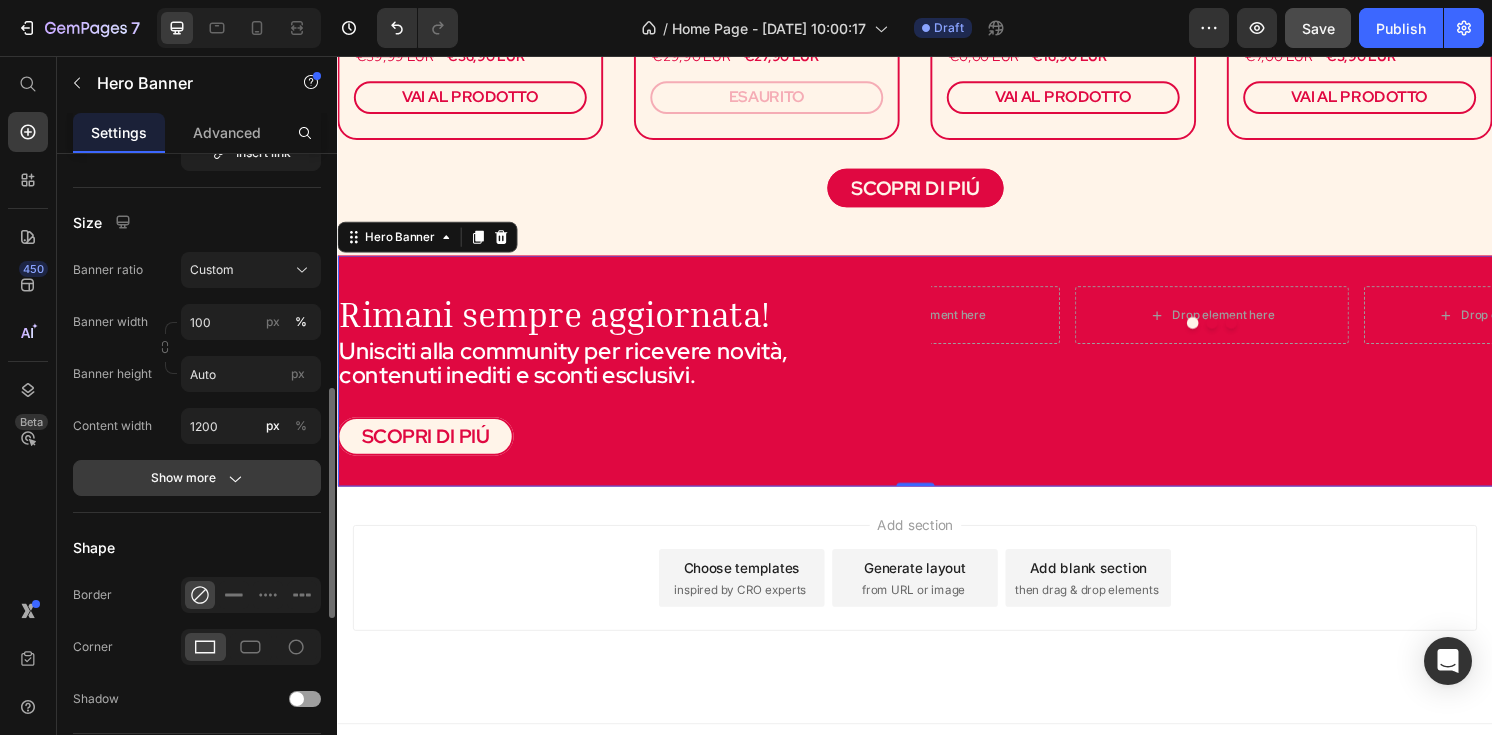 click on "Show more" at bounding box center [197, 478] 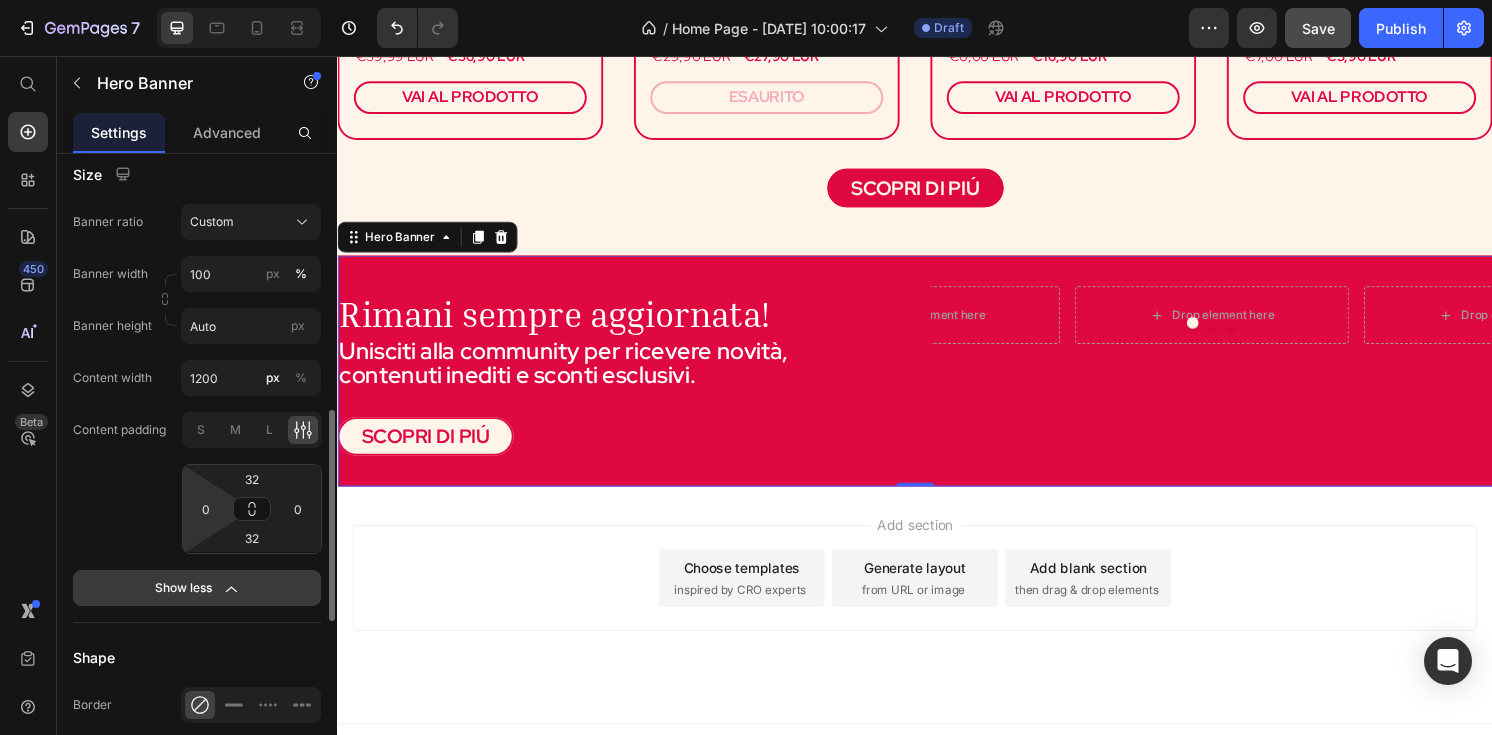 scroll, scrollTop: 722, scrollLeft: 0, axis: vertical 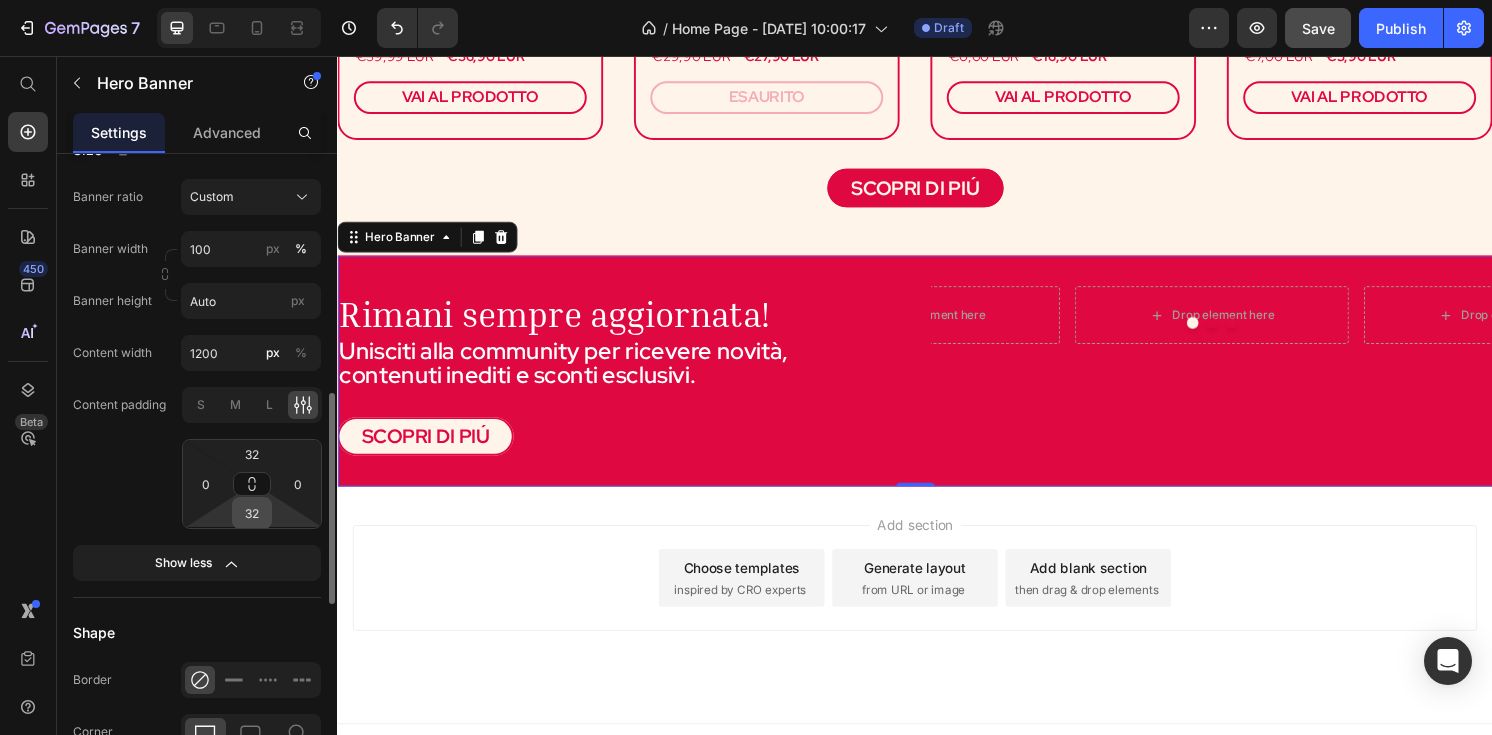 click on "32" at bounding box center (252, 513) 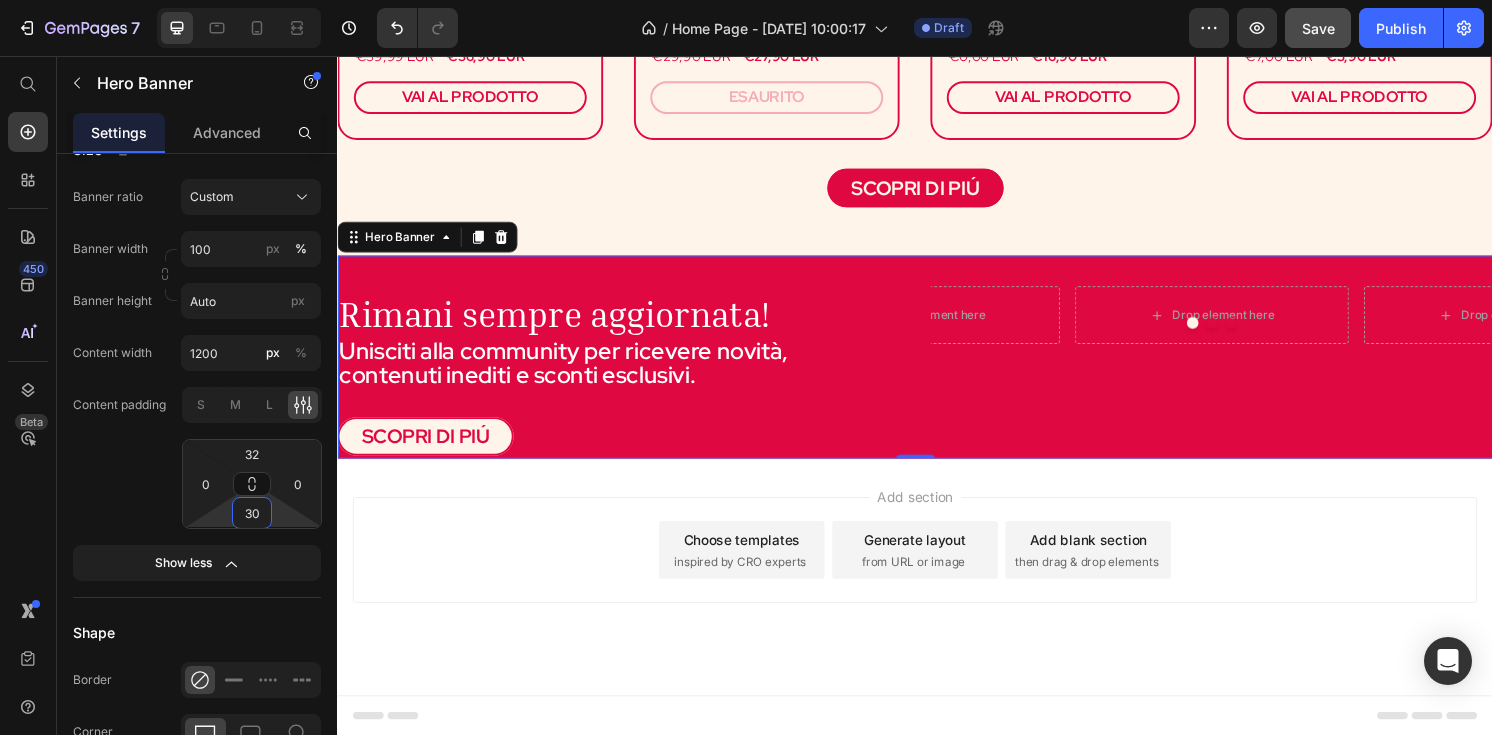 scroll, scrollTop: 1619, scrollLeft: 0, axis: vertical 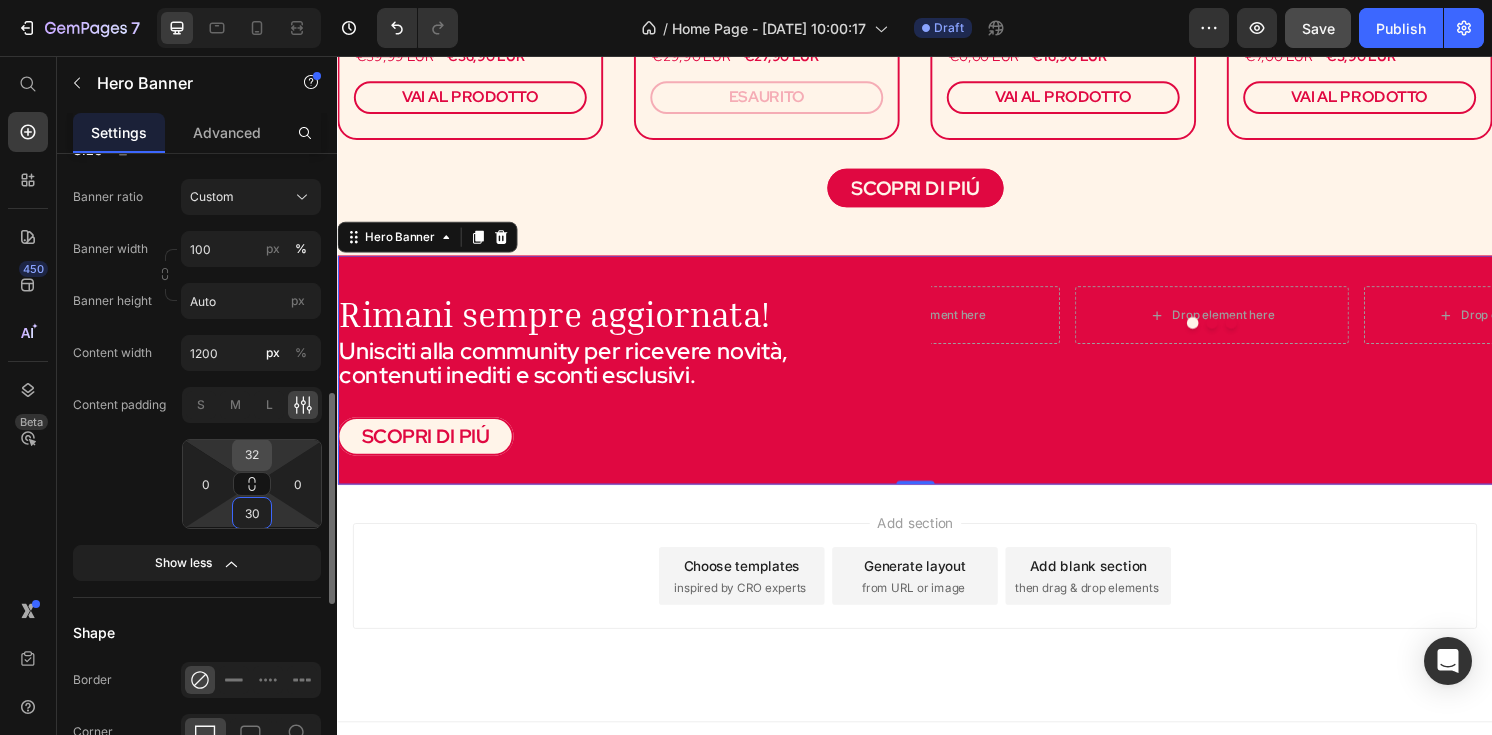 type on "30" 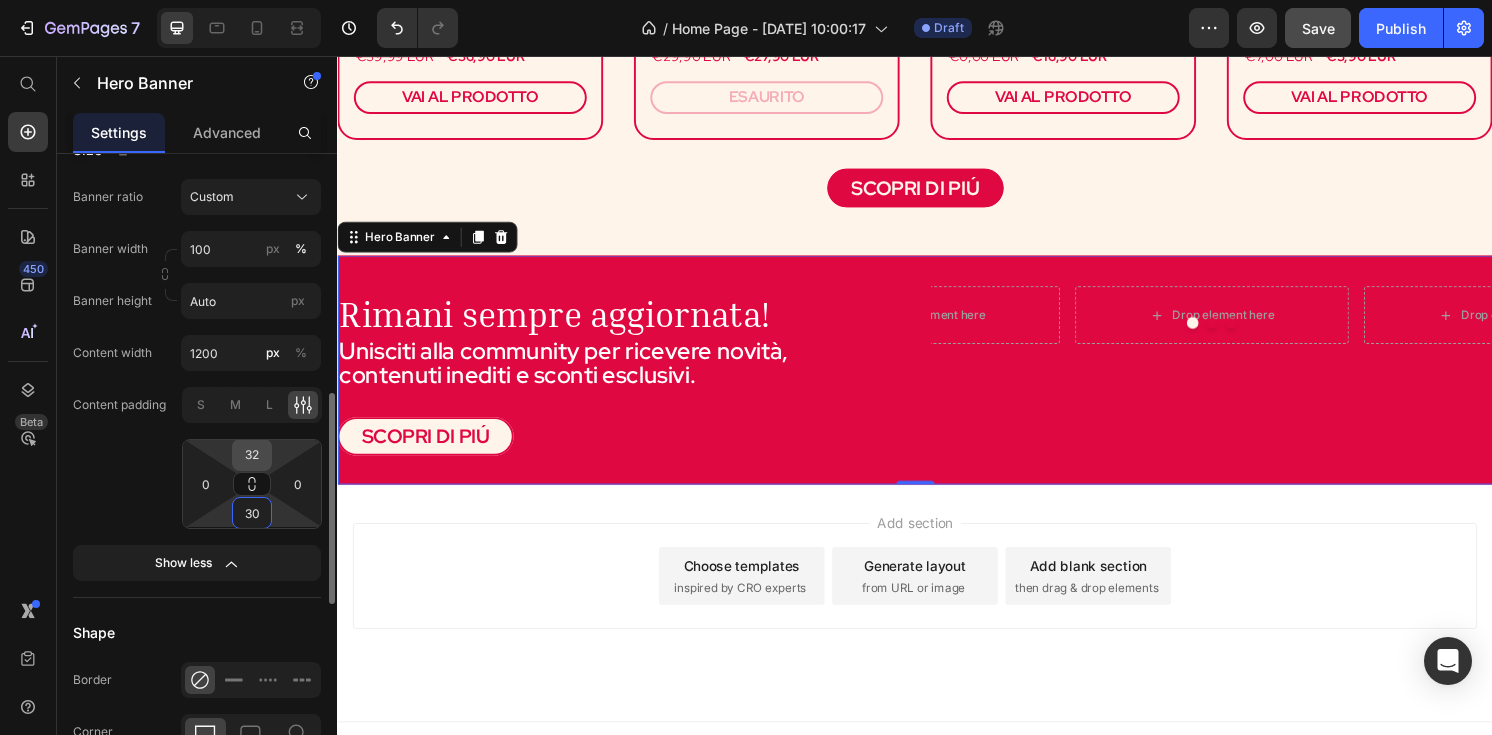 click on "32" at bounding box center (252, 455) 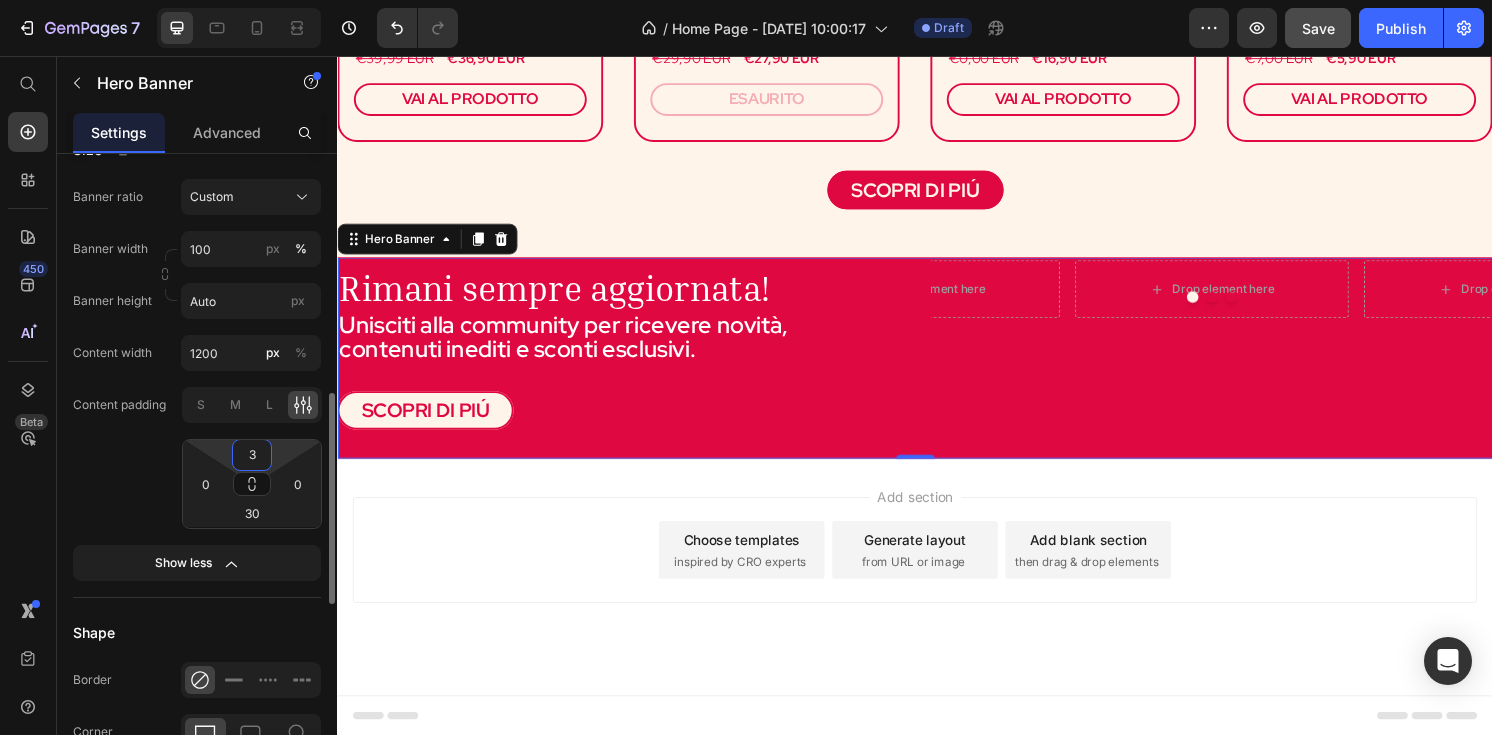 type on "30" 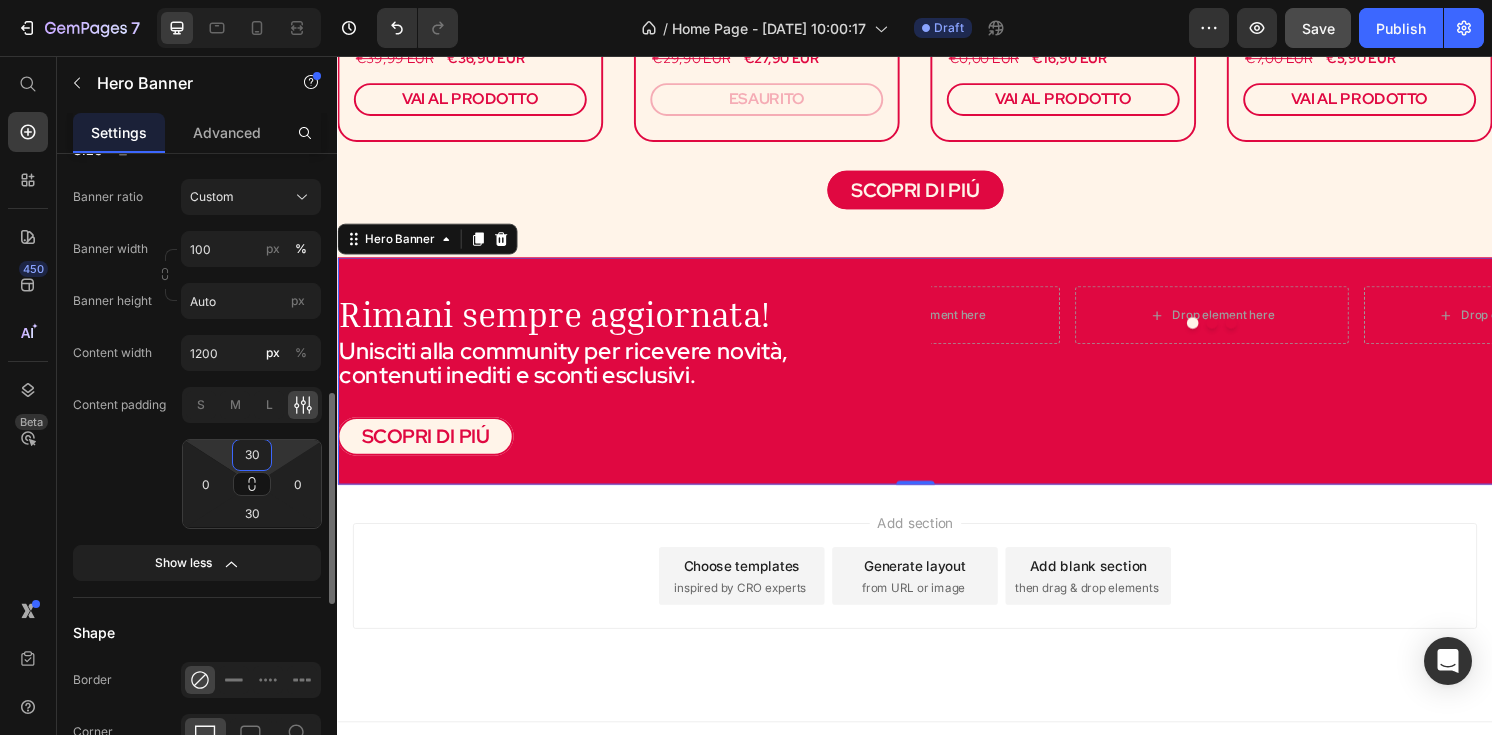 scroll, scrollTop: 1619, scrollLeft: 0, axis: vertical 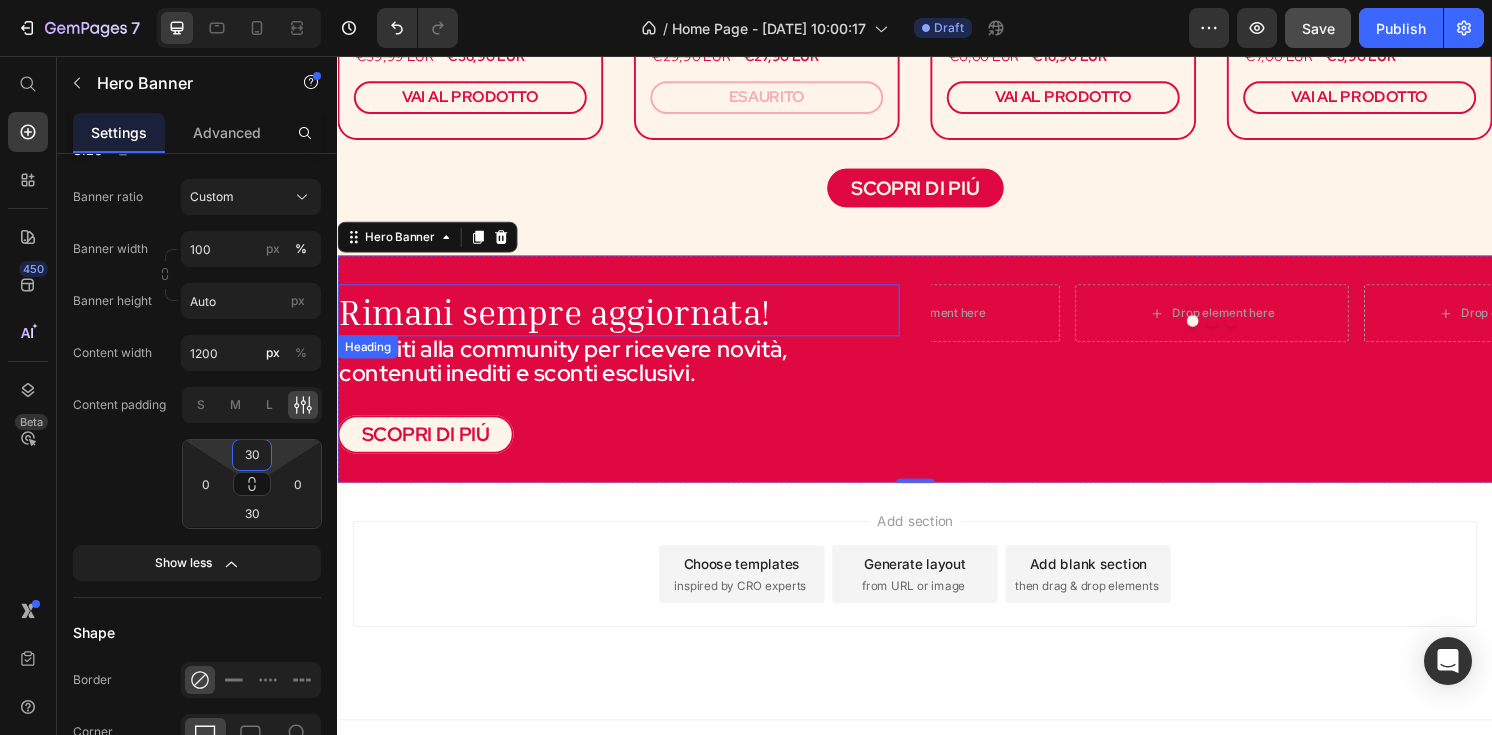 click on "Rimani sempre aggiornata!" at bounding box center (629, 320) 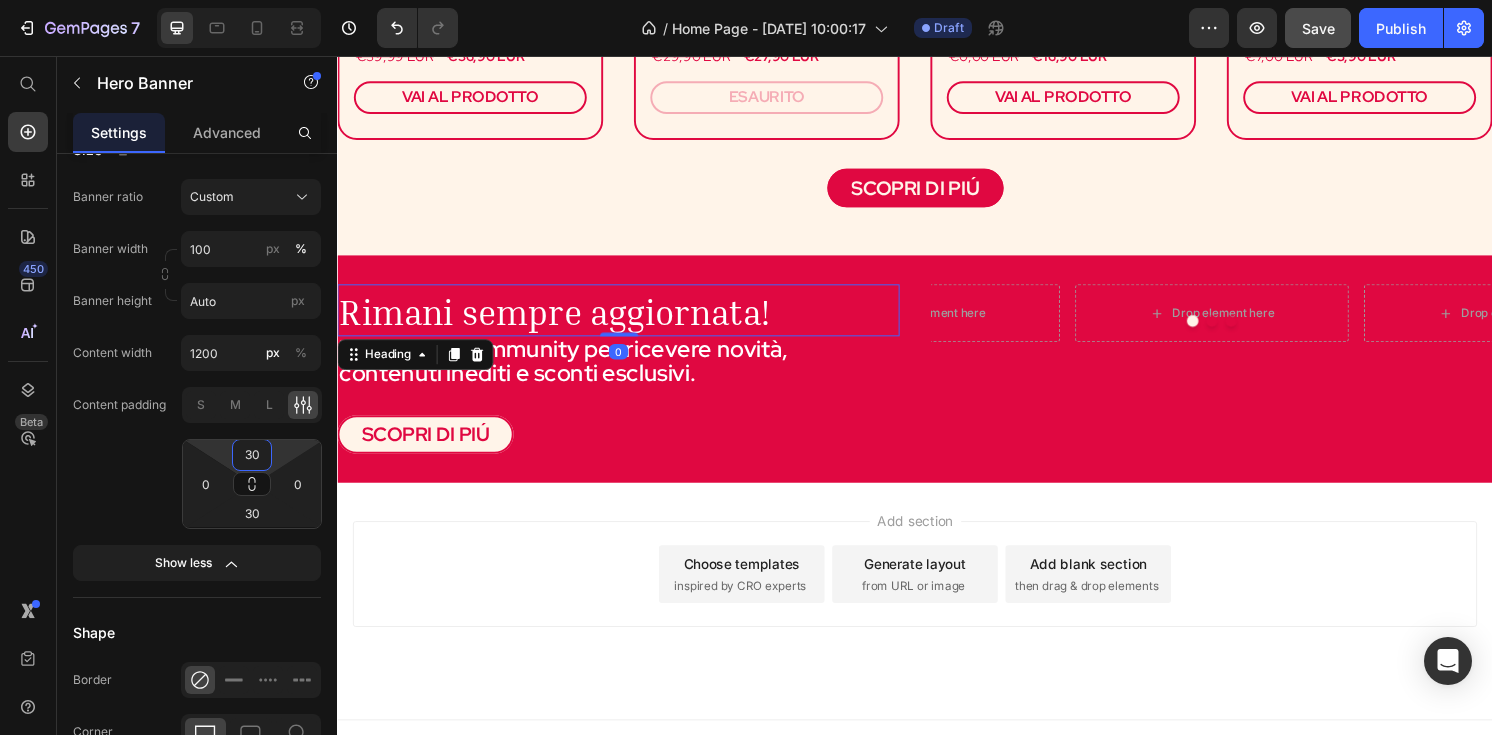 scroll, scrollTop: 0, scrollLeft: 0, axis: both 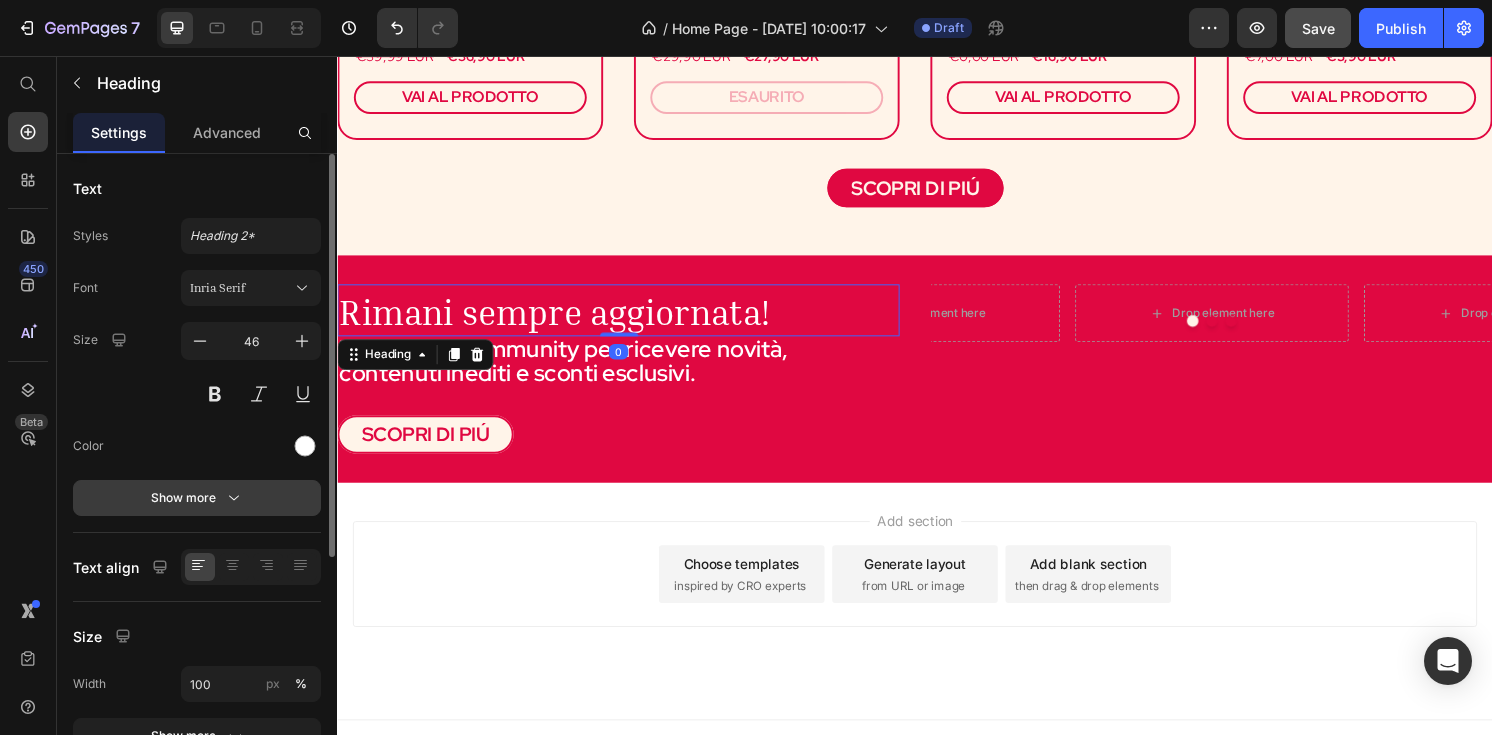 click 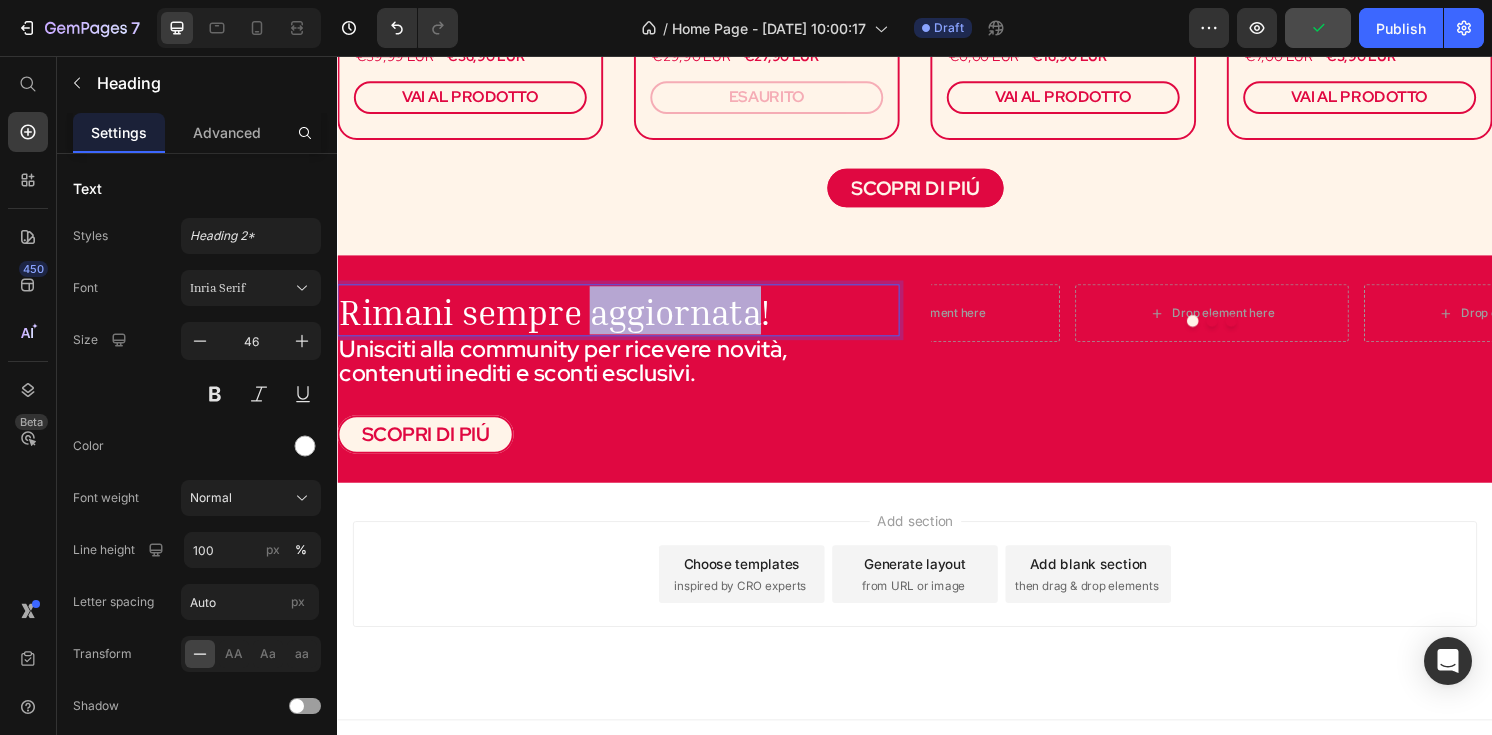 click on "Rimani sempre aggiornata!" at bounding box center [562, 321] 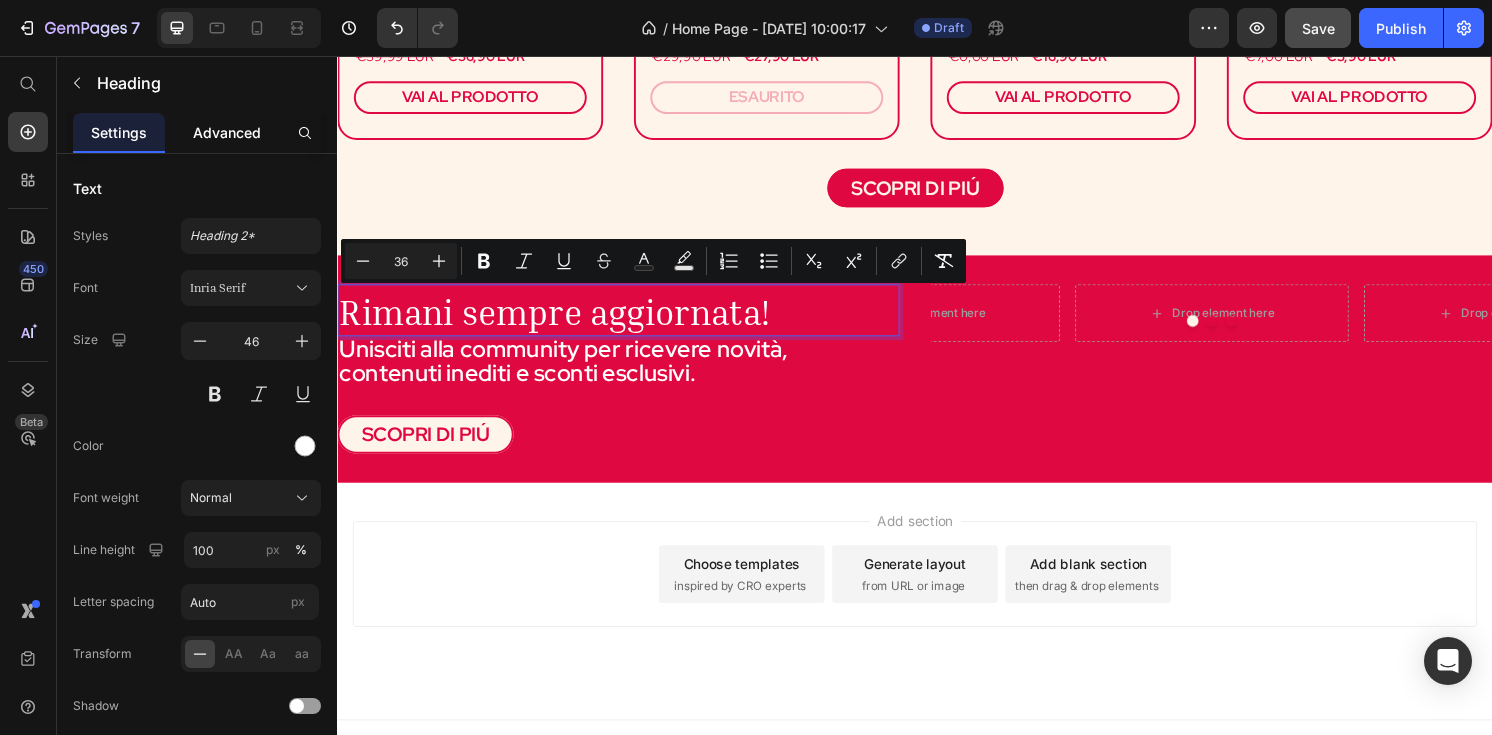 click on "Advanced" at bounding box center (227, 132) 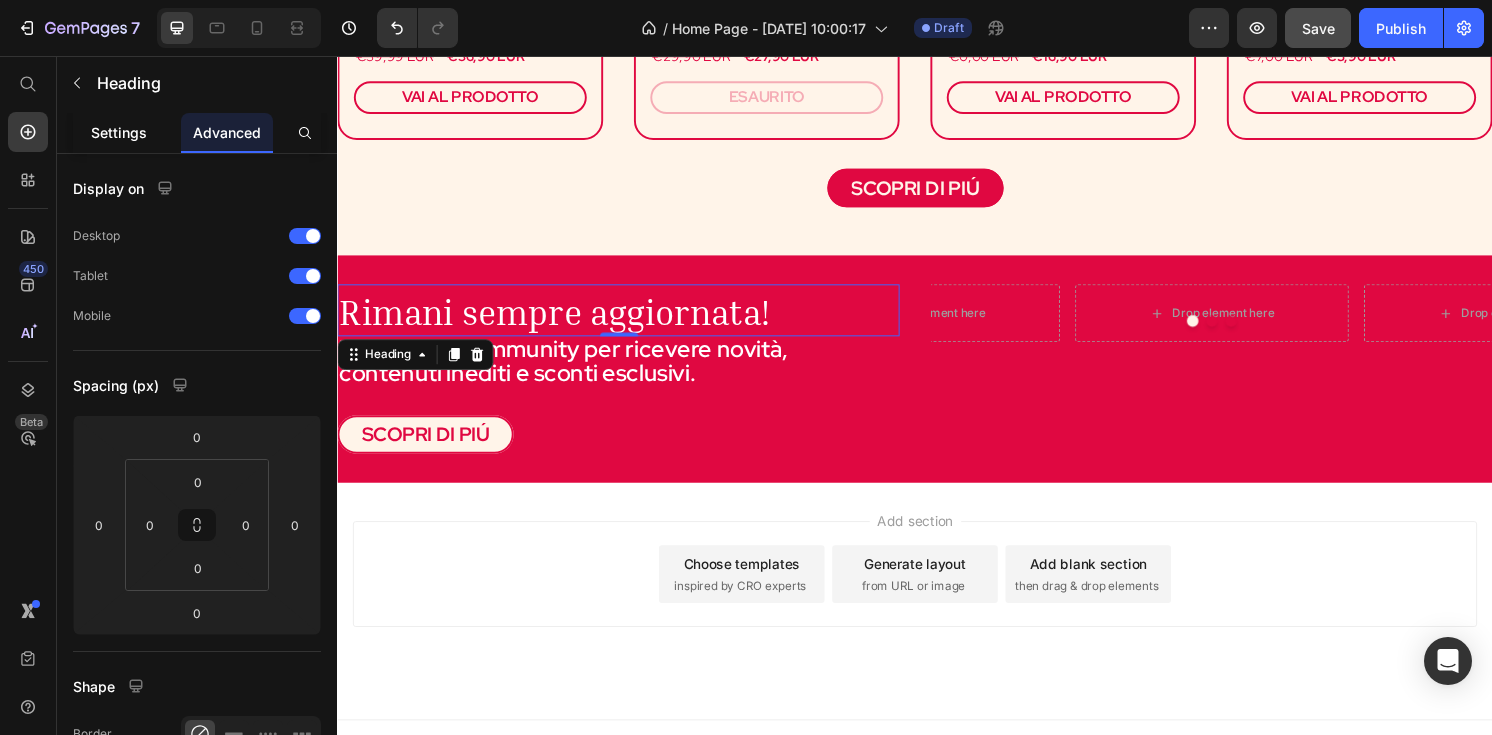click on "Settings" at bounding box center [119, 132] 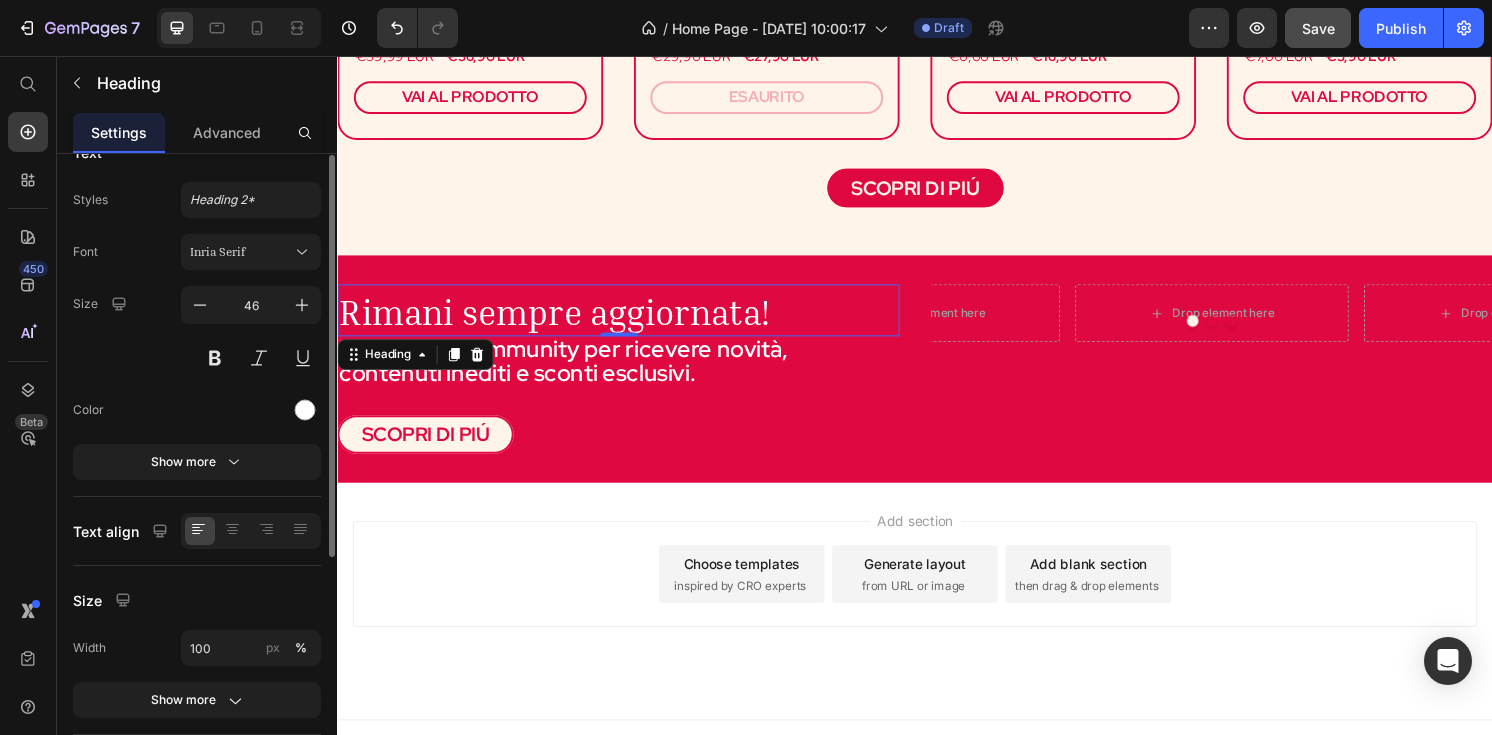scroll, scrollTop: 38, scrollLeft: 0, axis: vertical 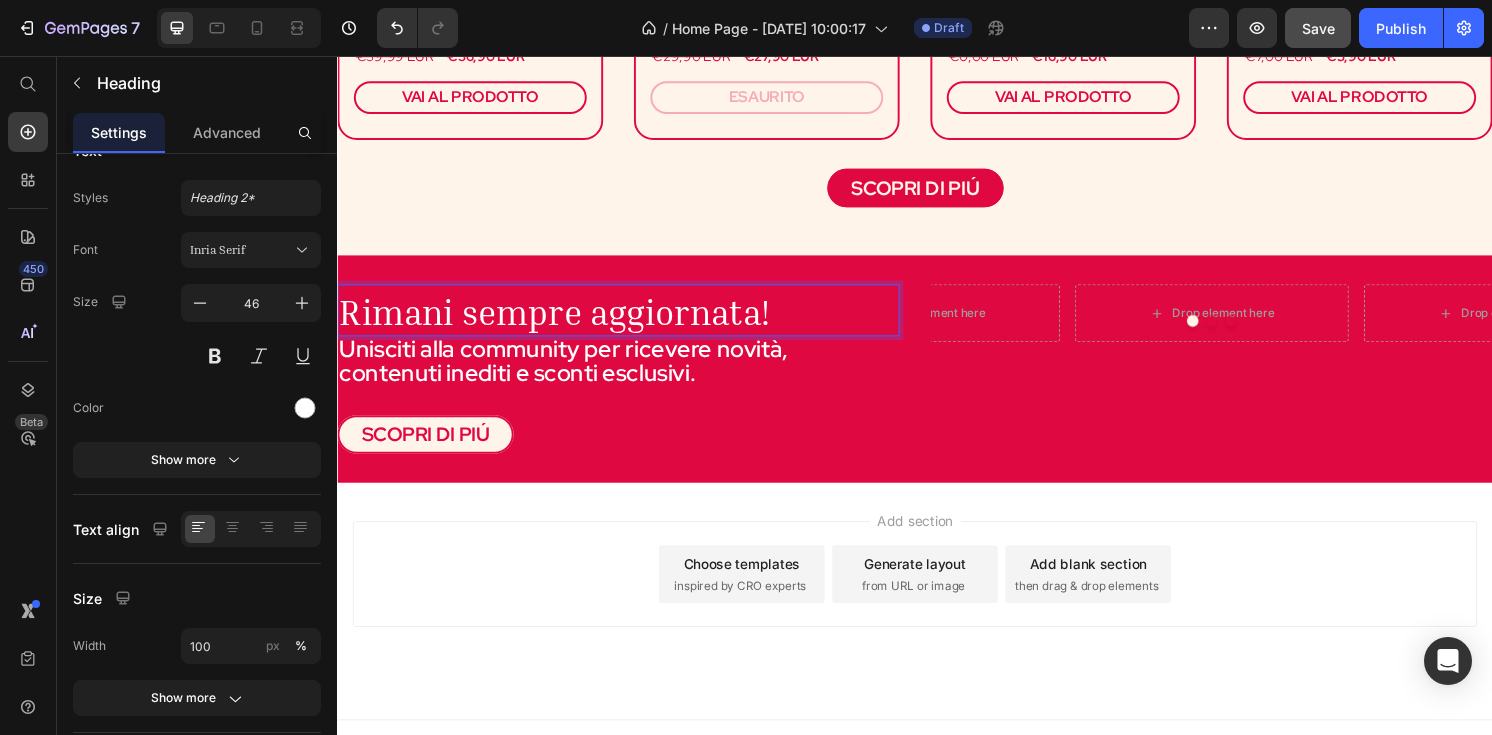 click on "Rimani sempre aggiornata!" at bounding box center (562, 321) 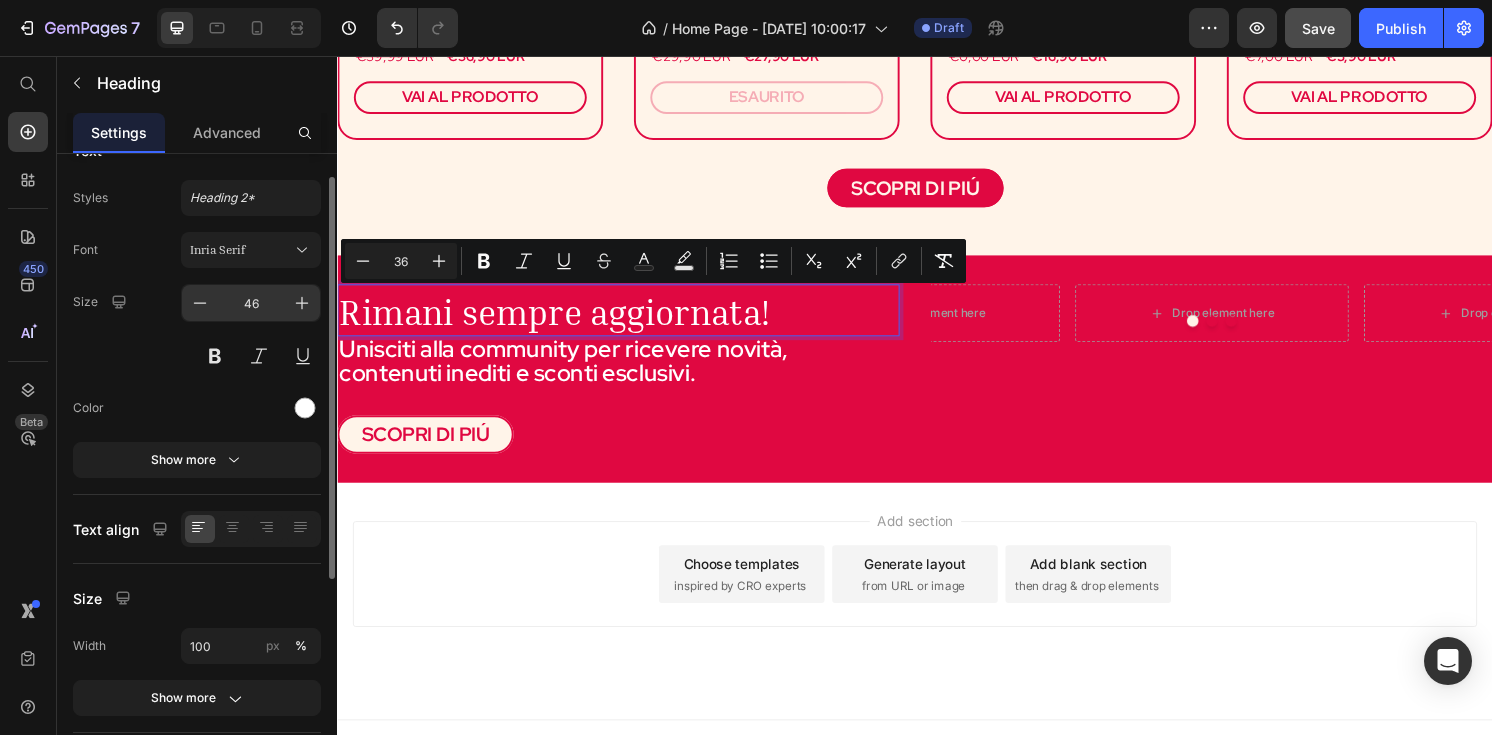 click on "46" at bounding box center [251, 303] 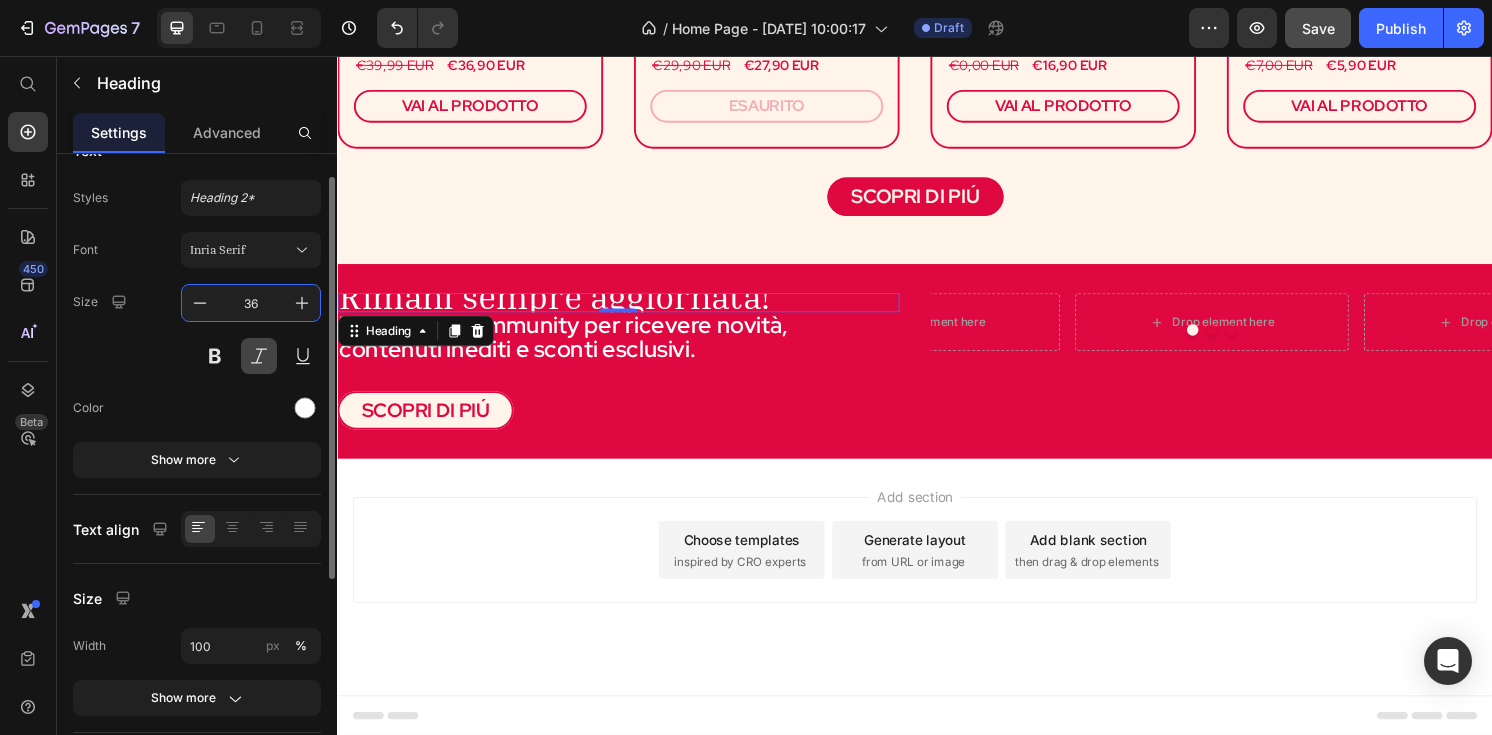 type on "36" 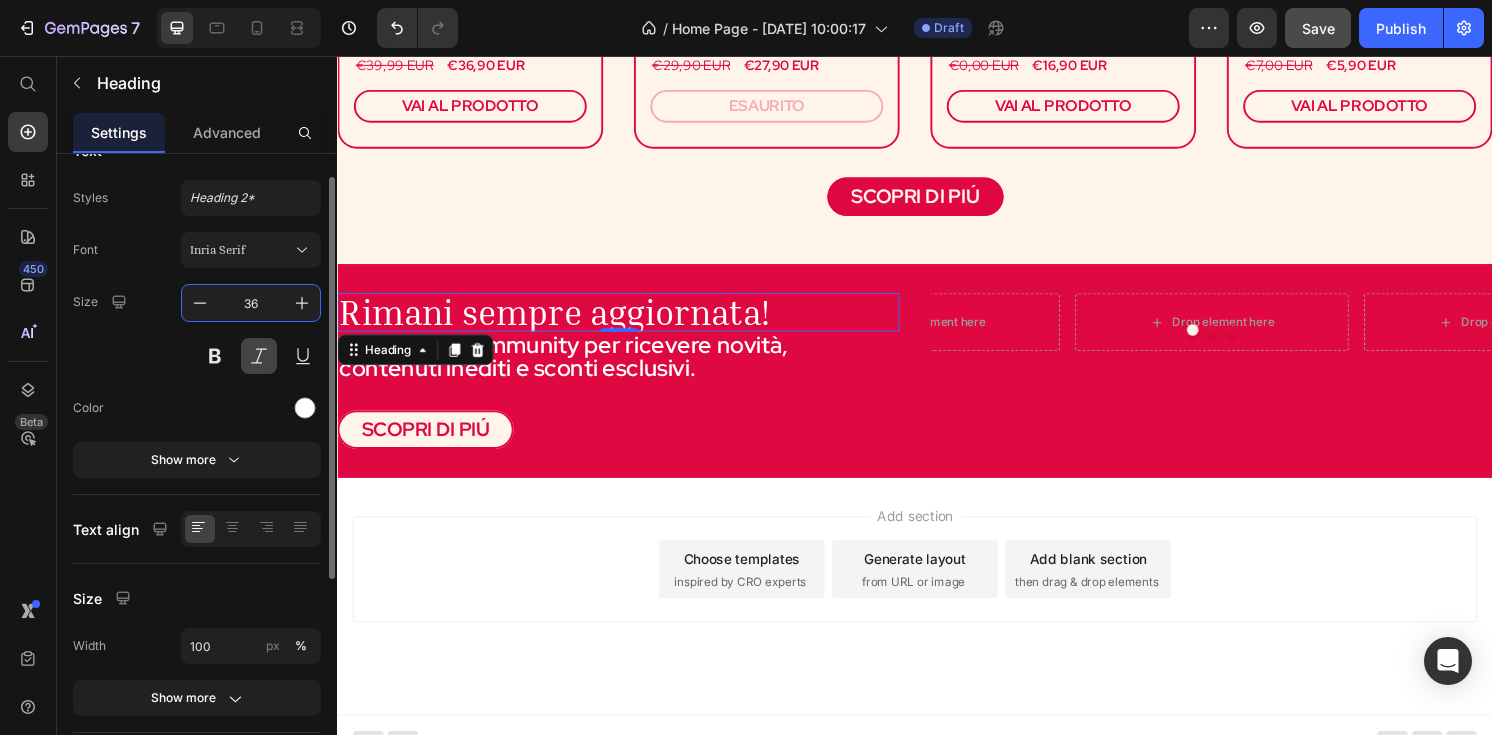 scroll, scrollTop: 1619, scrollLeft: 0, axis: vertical 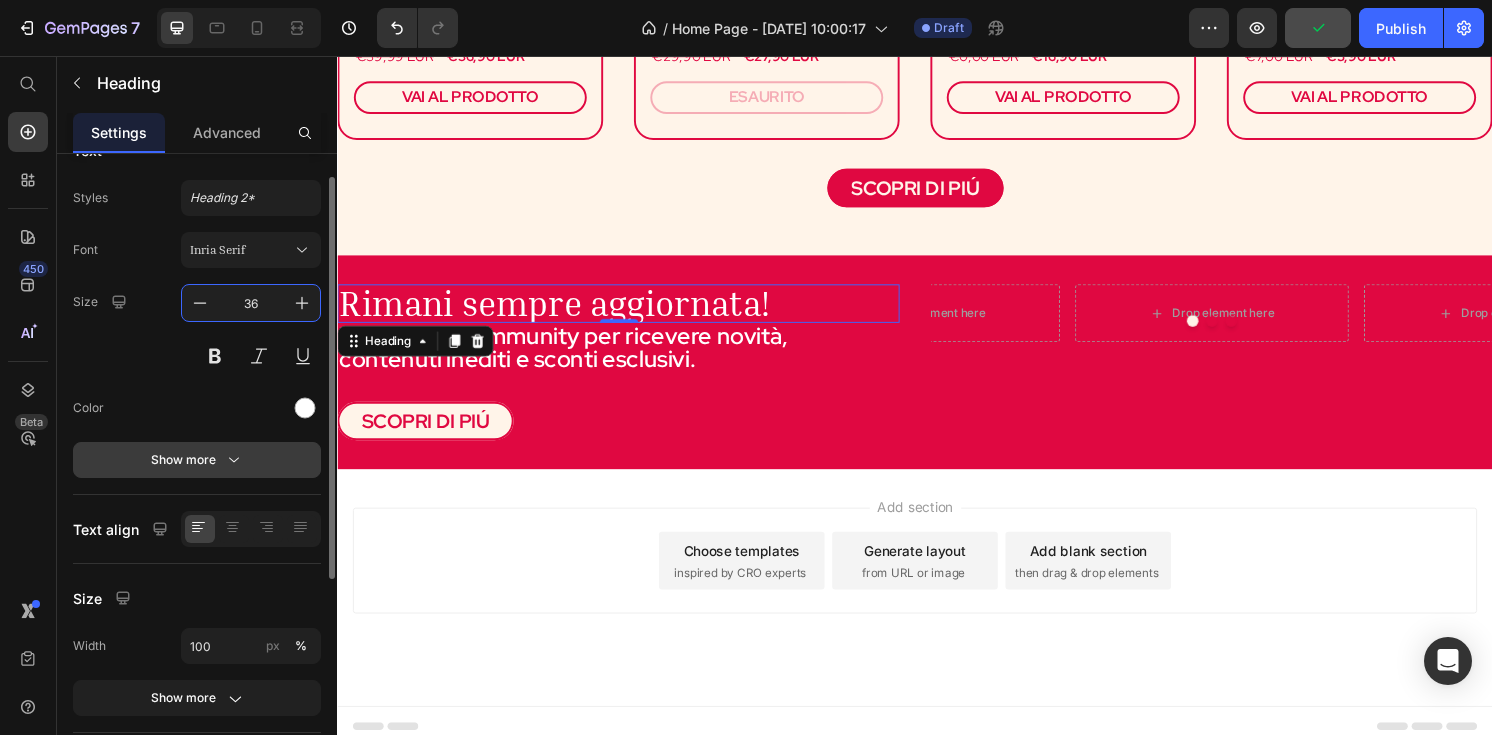 click 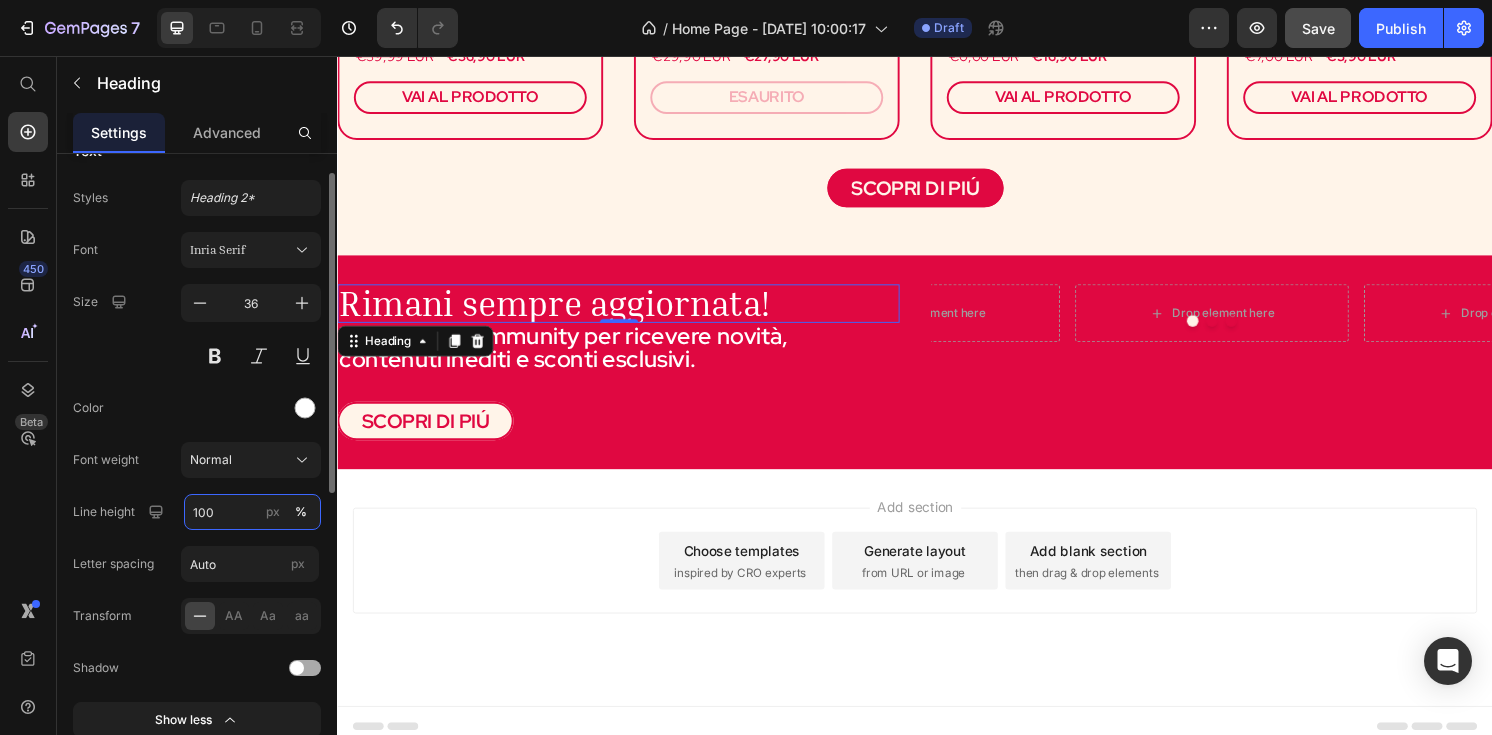 click on "100" at bounding box center (252, 512) 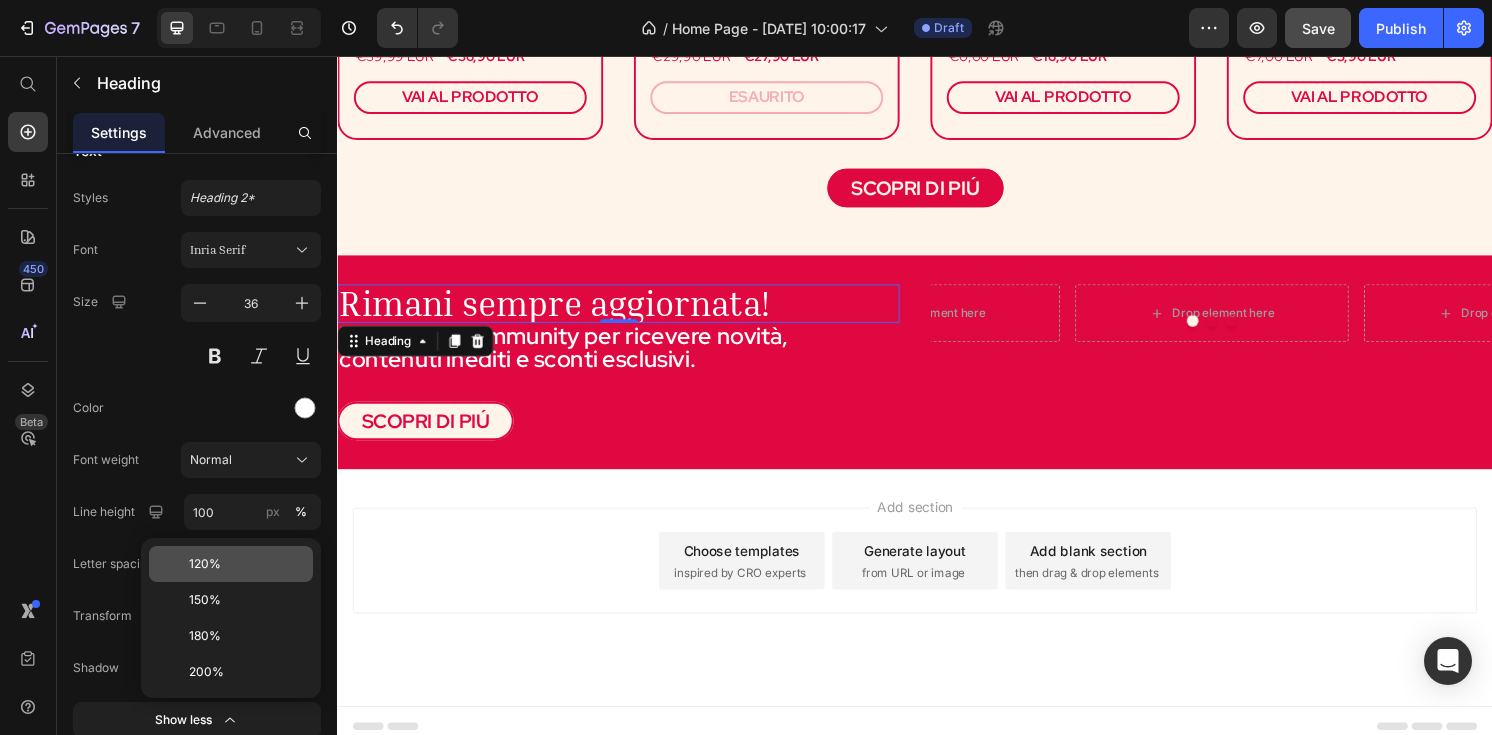 click on "120%" at bounding box center (247, 564) 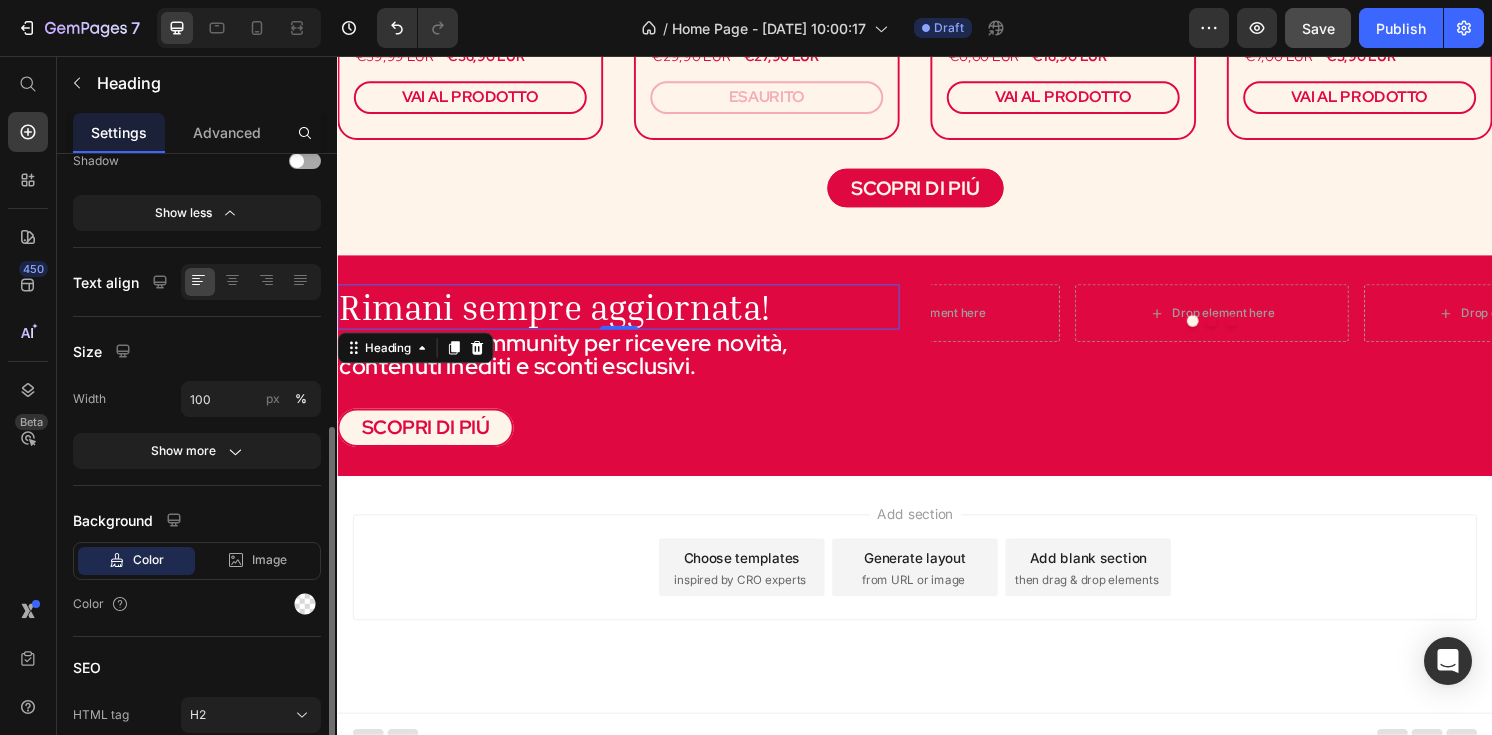 scroll, scrollTop: 634, scrollLeft: 0, axis: vertical 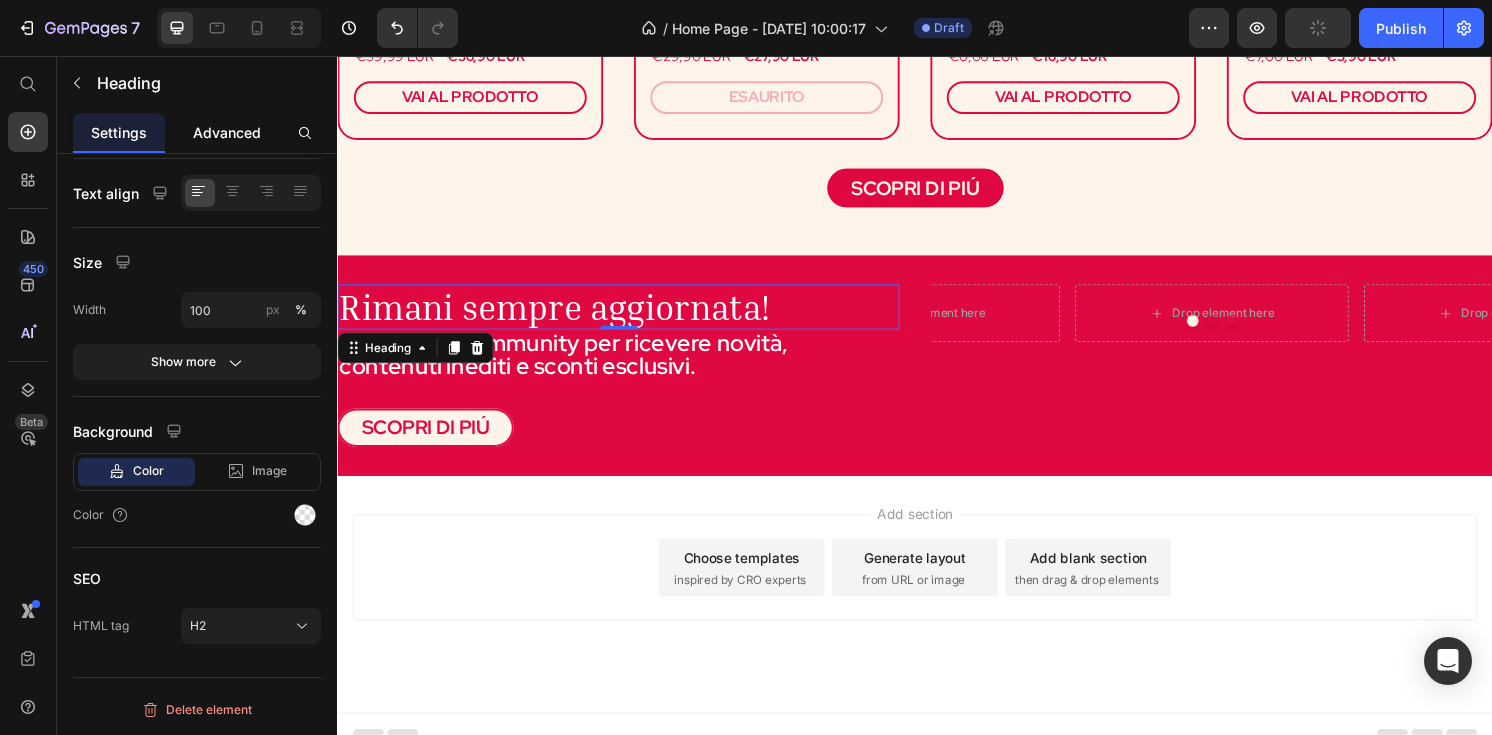 click on "Advanced" at bounding box center [227, 132] 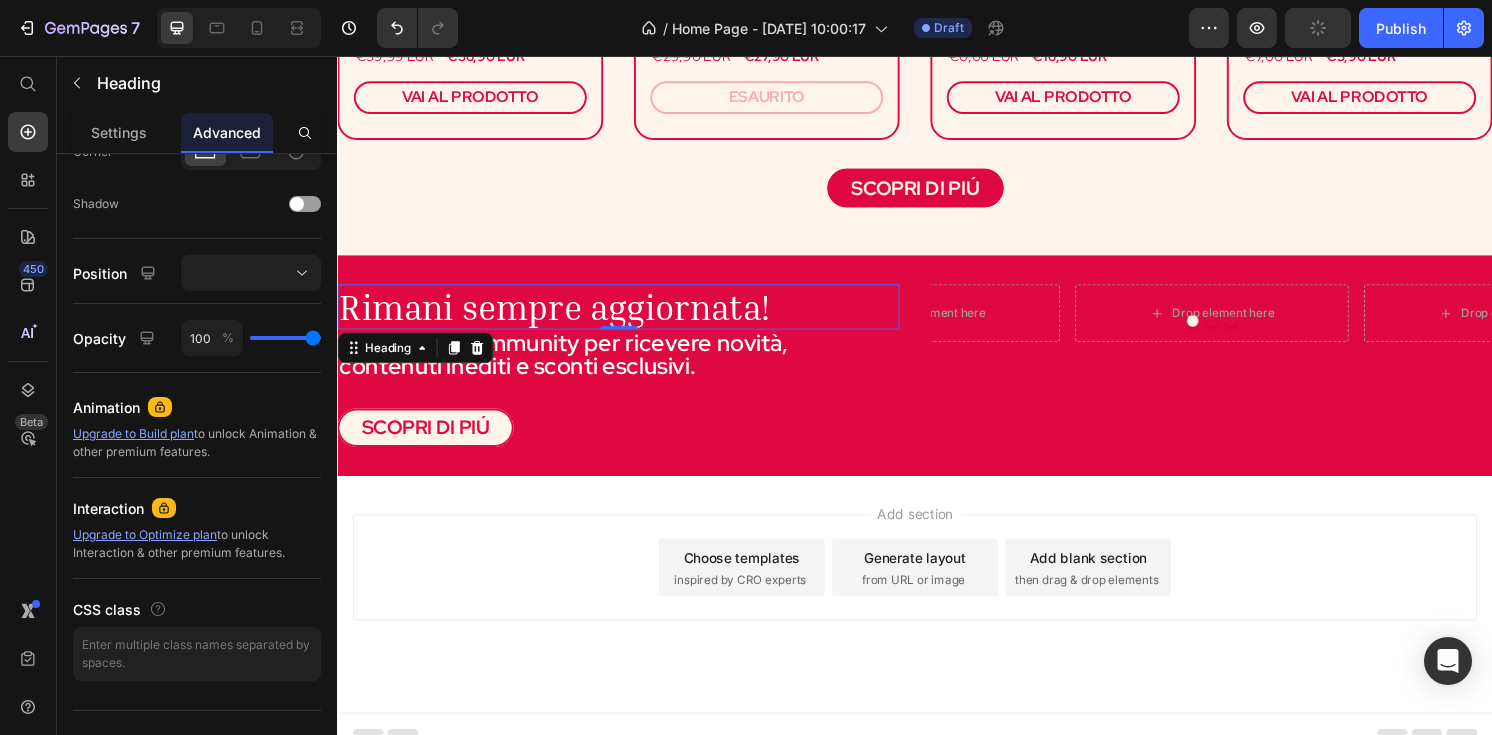 scroll, scrollTop: 0, scrollLeft: 0, axis: both 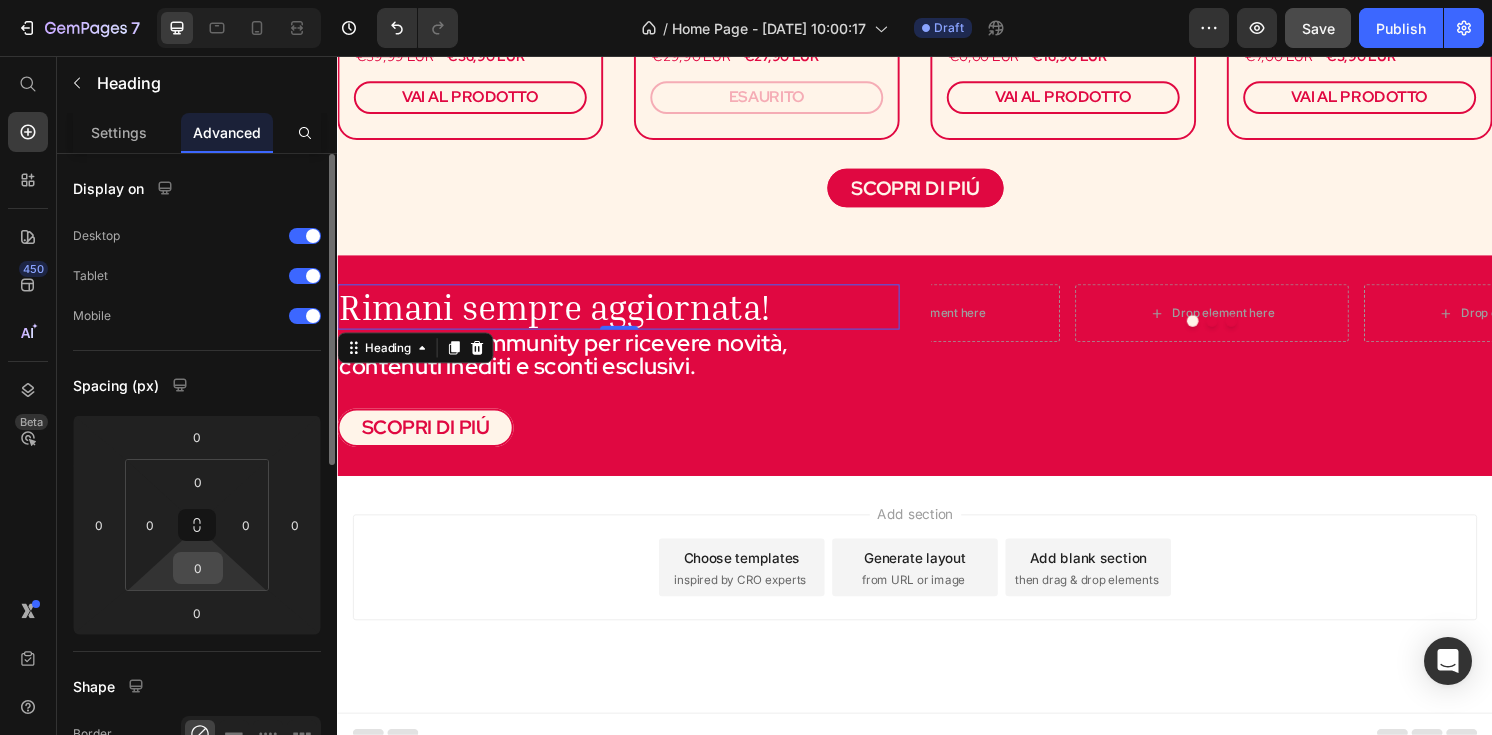 click on "0" at bounding box center [198, 568] 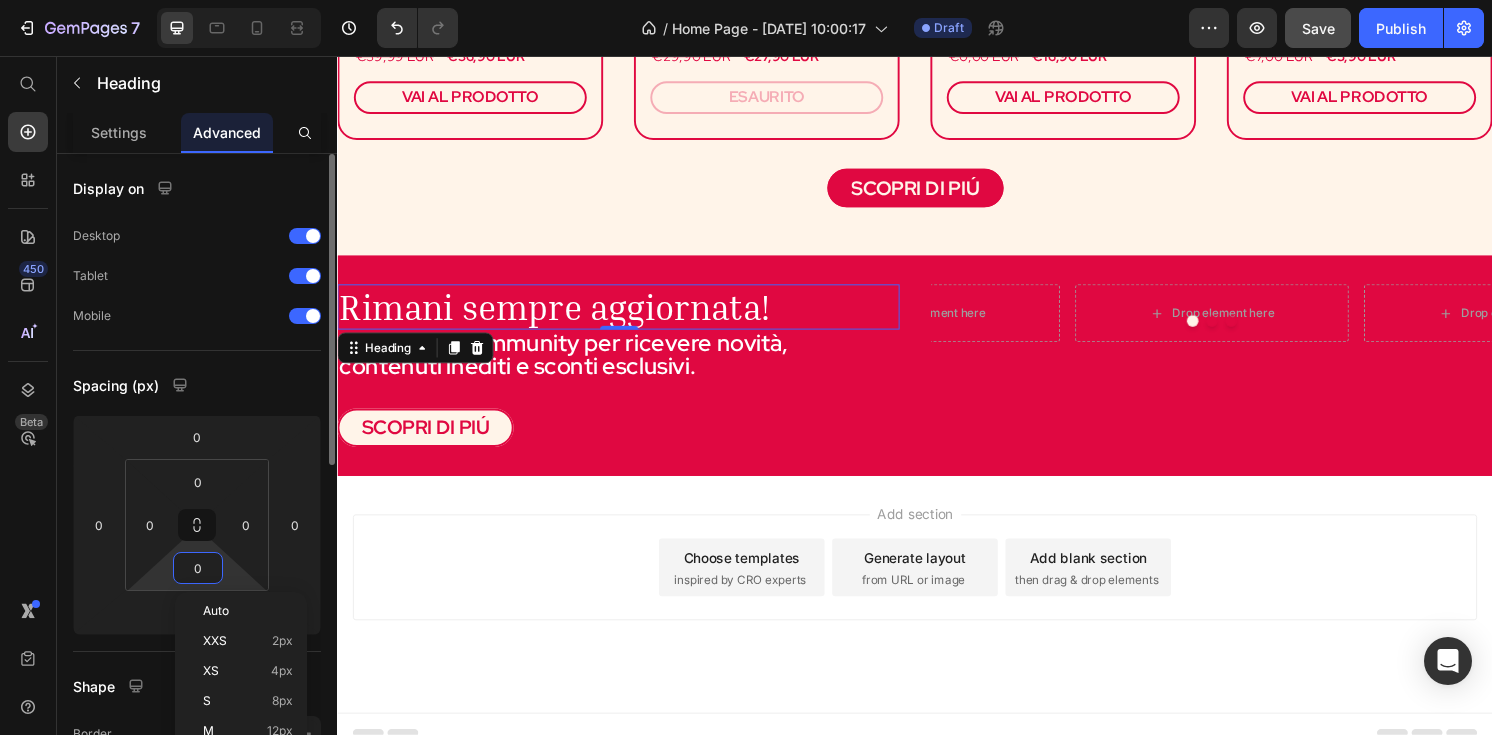 type on "5" 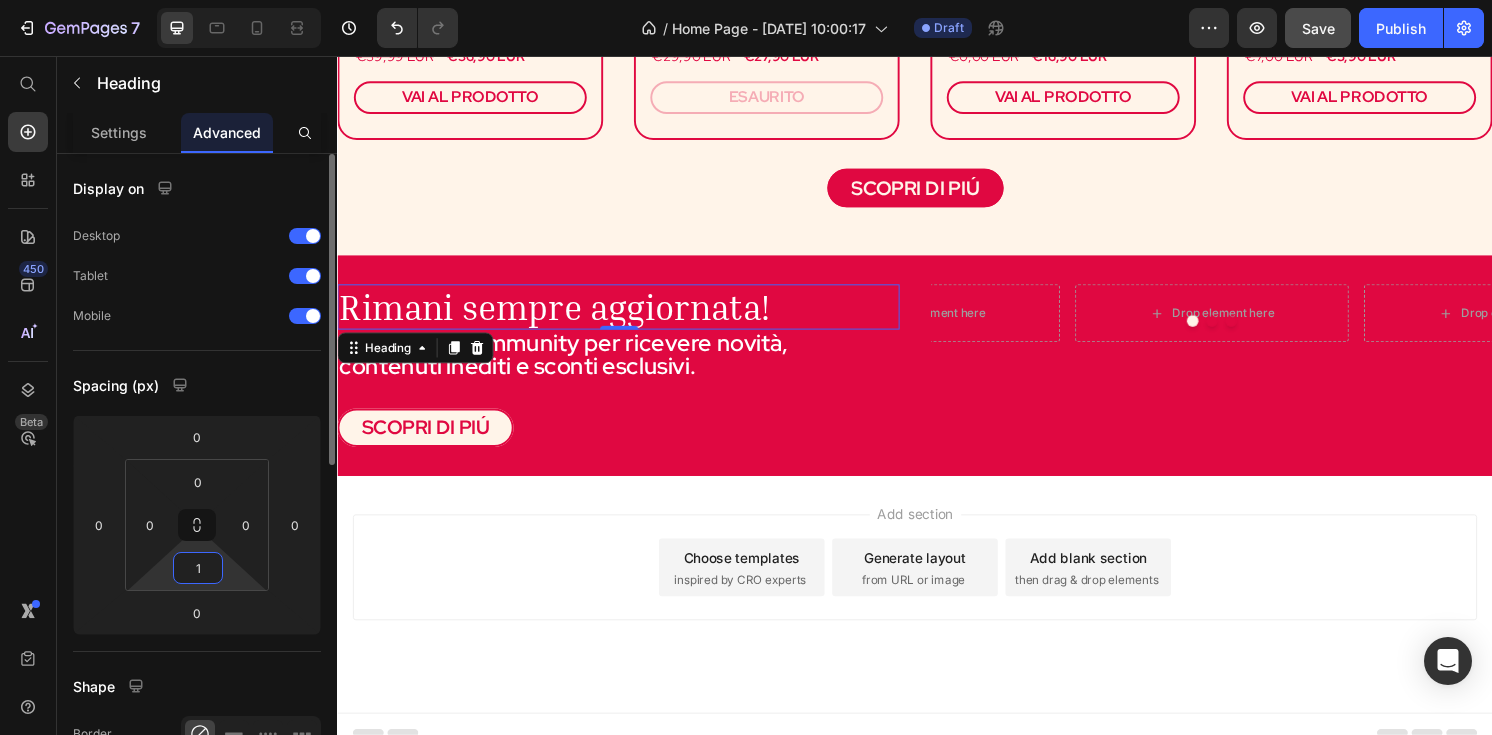 type on "10" 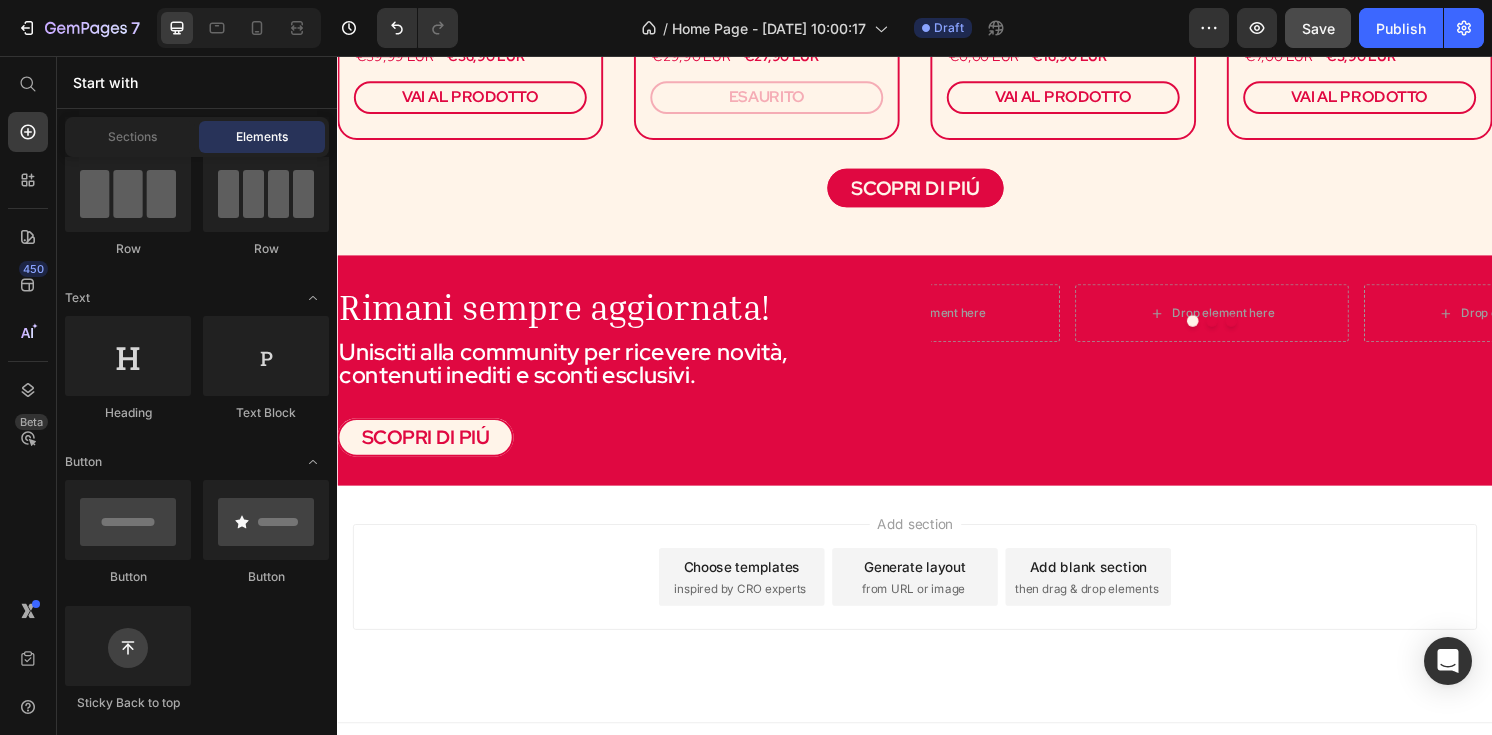 click on "Add section Choose templates inspired by CRO experts Generate layout from URL or image Add blank section then drag & drop elements" at bounding box center [937, 597] 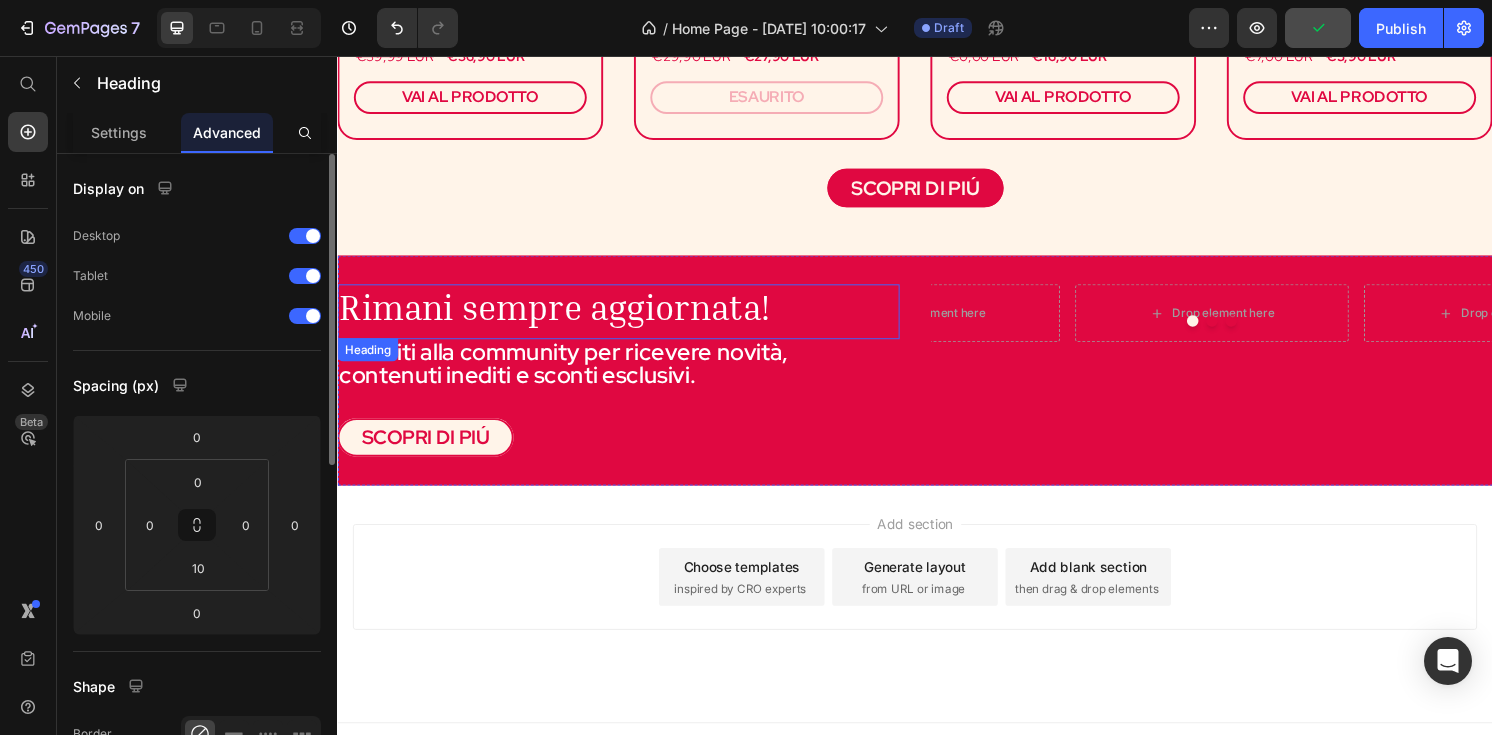 click on "Rimani sempre aggiornata!" at bounding box center (562, 316) 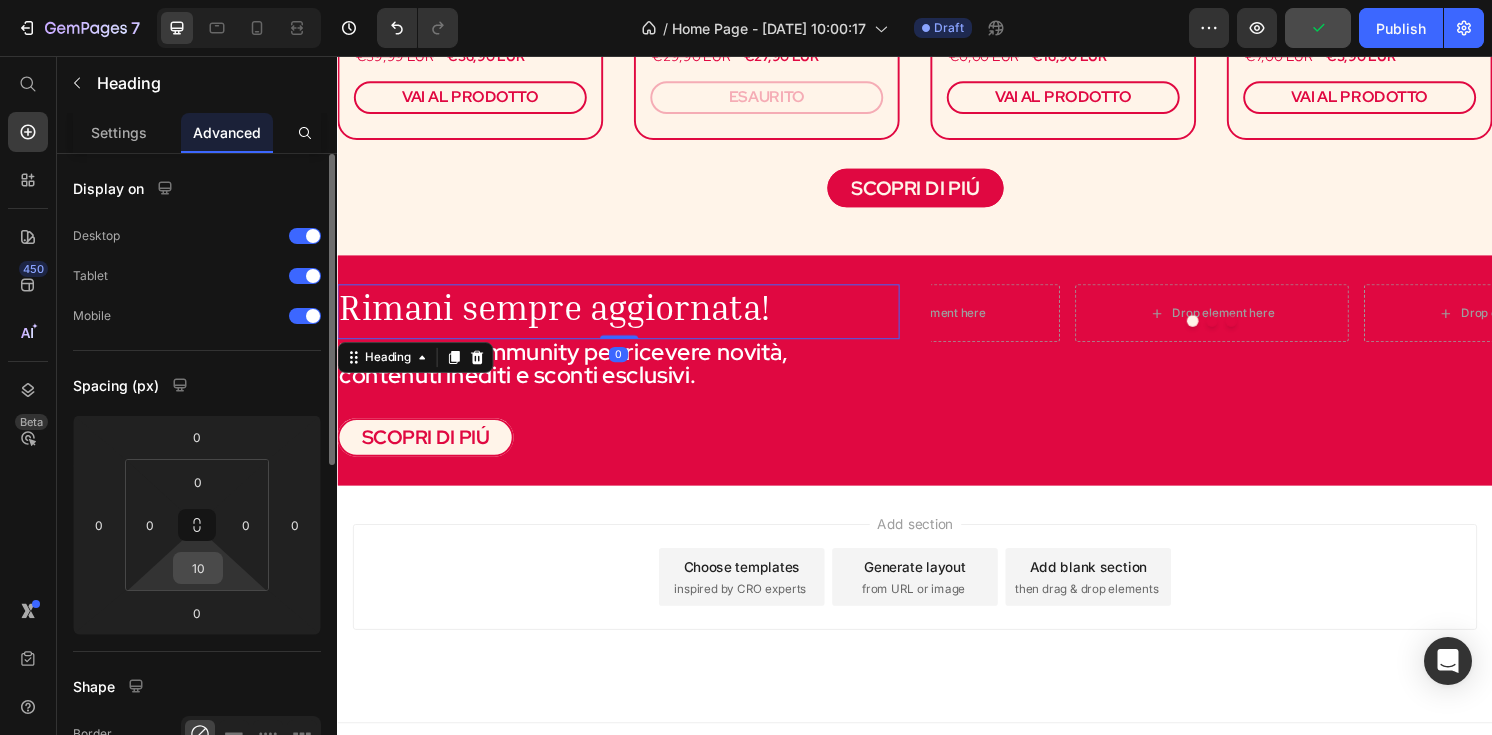 click on "10" at bounding box center [198, 568] 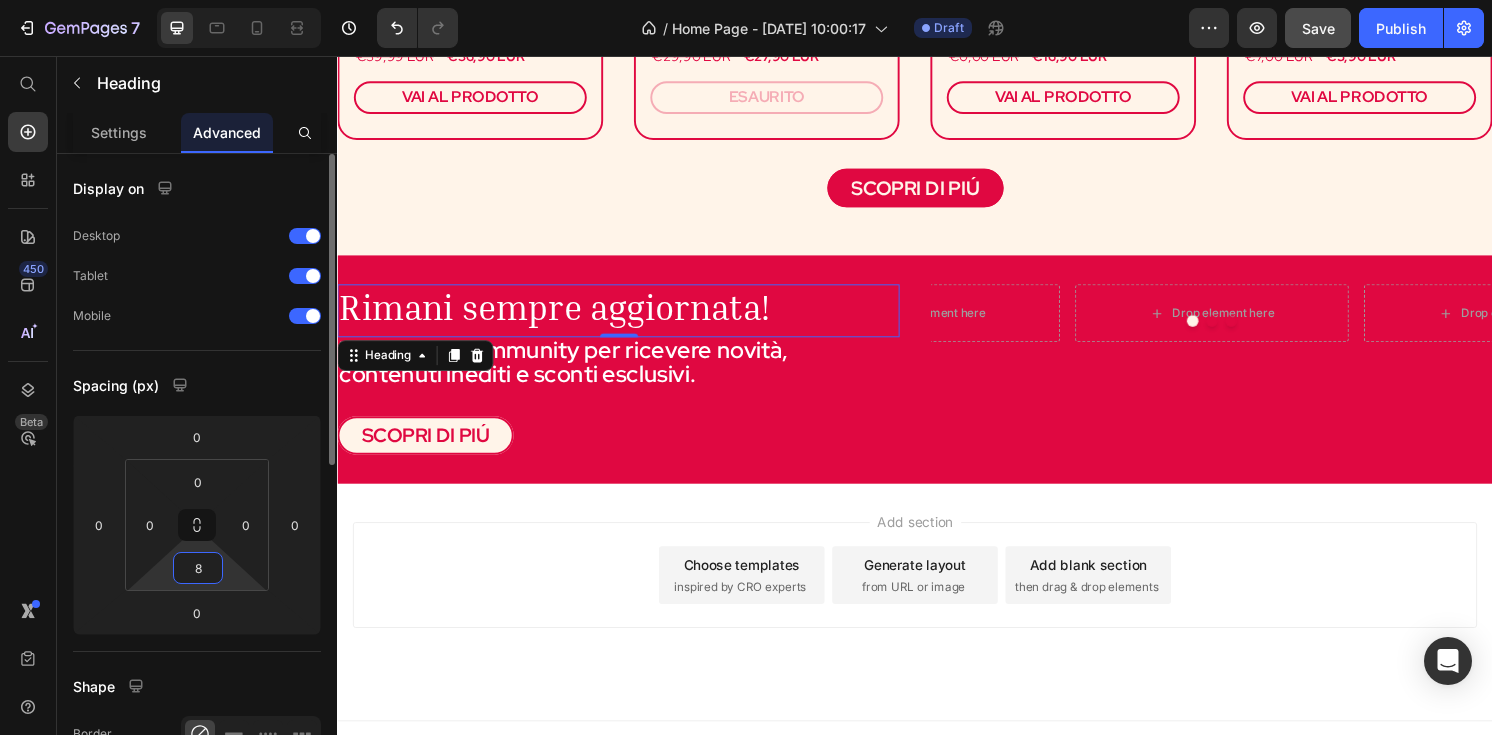 type on "8" 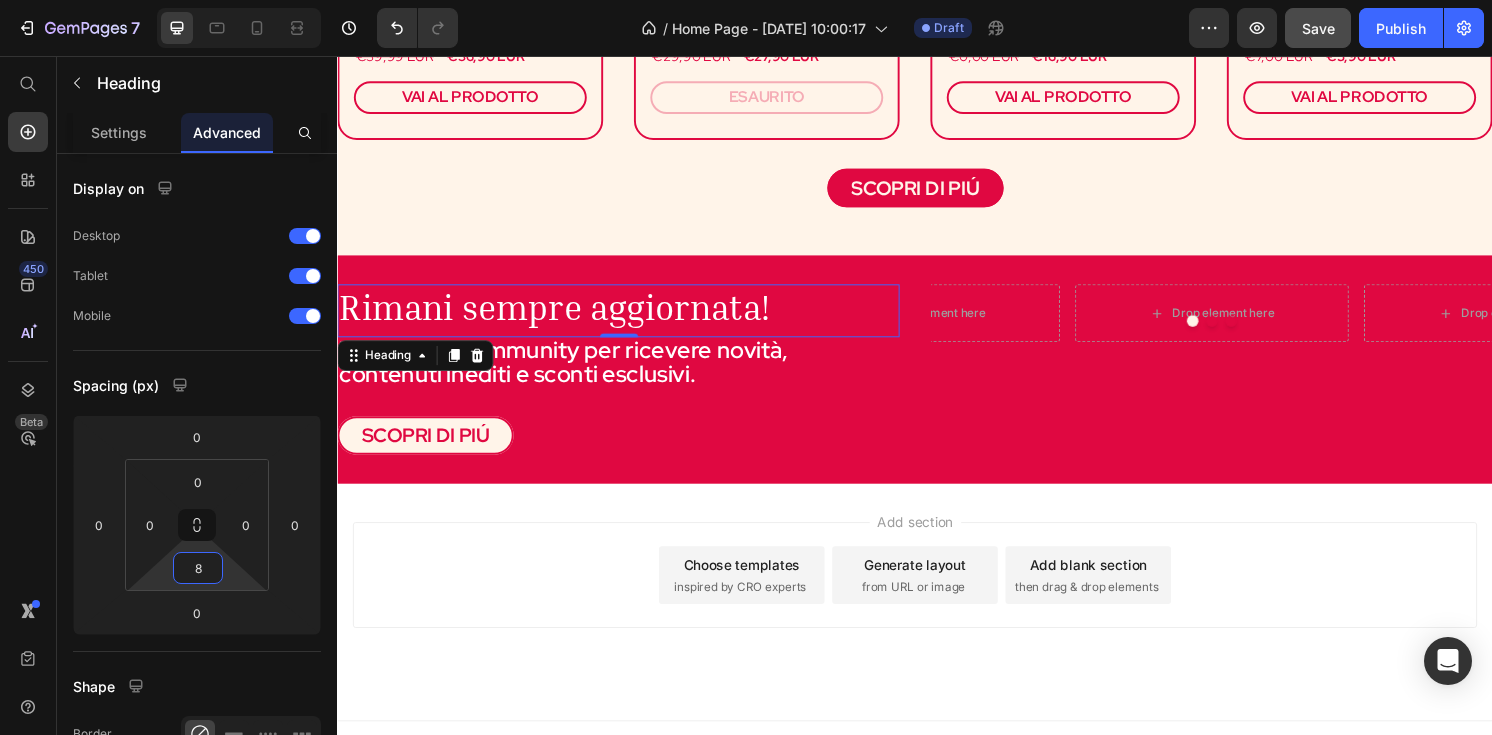 click on "Add section Choose templates inspired by CRO experts Generate layout from URL or image Add blank section then drag & drop elements" at bounding box center (937, 623) 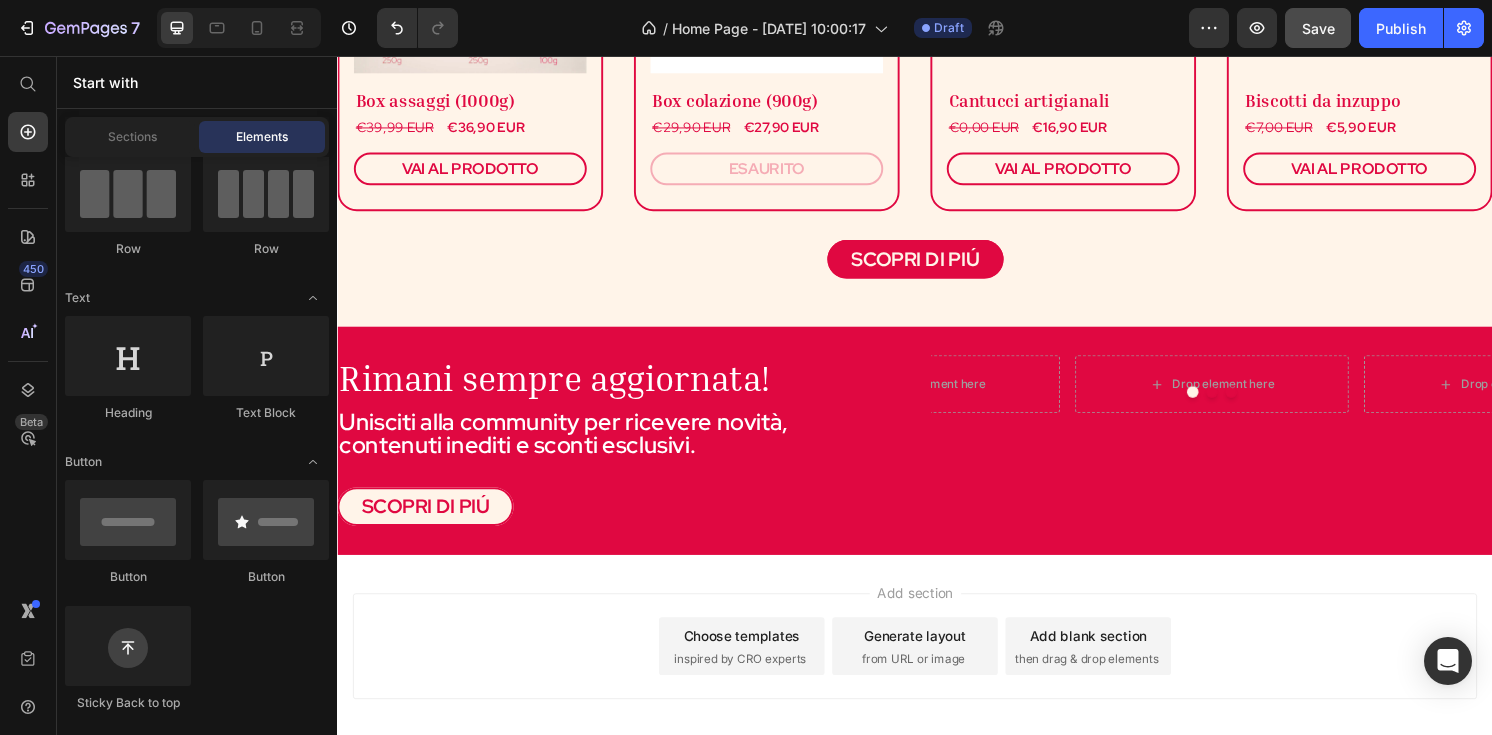 scroll, scrollTop: 1535, scrollLeft: 0, axis: vertical 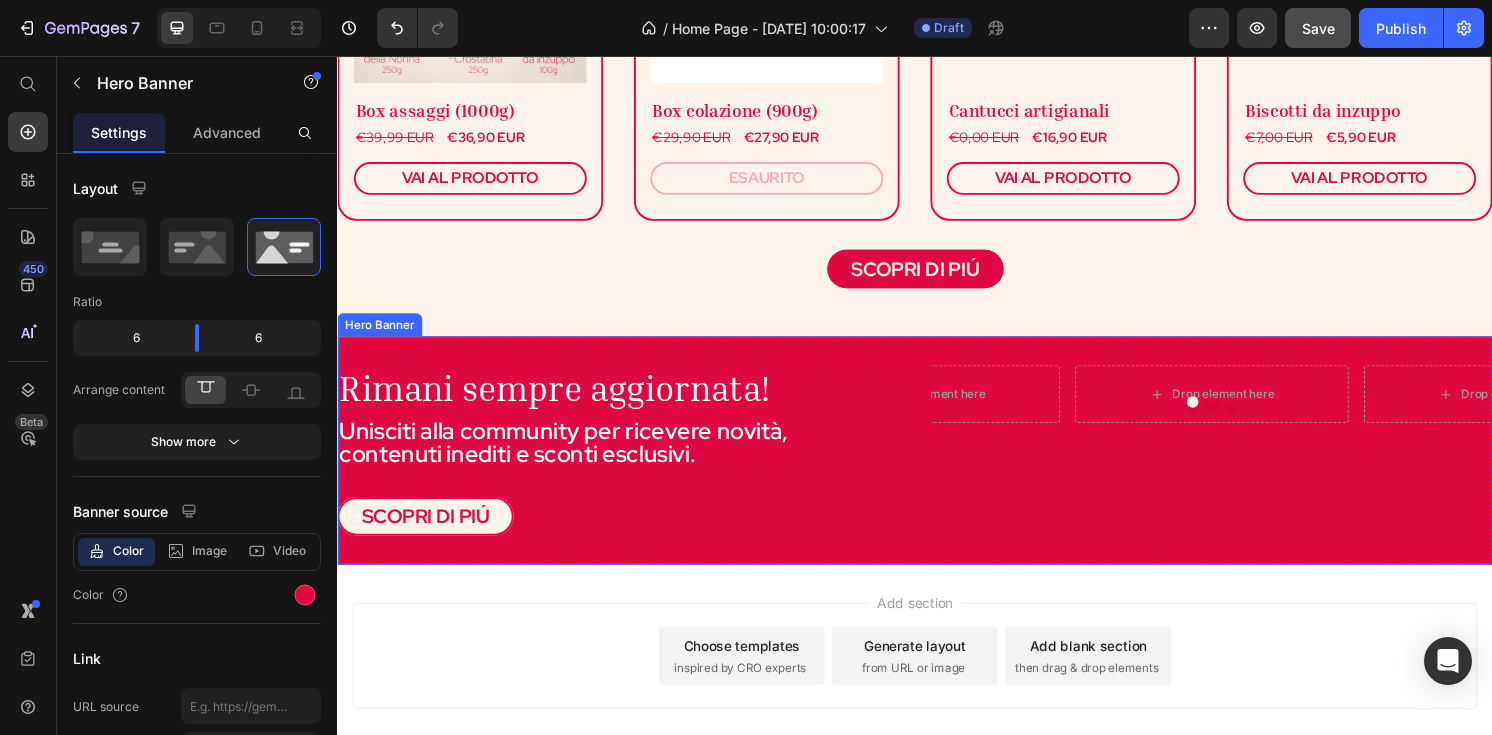 click on "Drop element here
Drop element here
Drop element here Carousel ⁠⁠⁠⁠⁠⁠⁠ Rimani sempre aggiornata! Heading Unisciti alla community per ricevere novità,  contenuti inediti e sconti esclusivi. Text Block SCOPRI DI PIÚ Button" at bounding box center (937, 465) 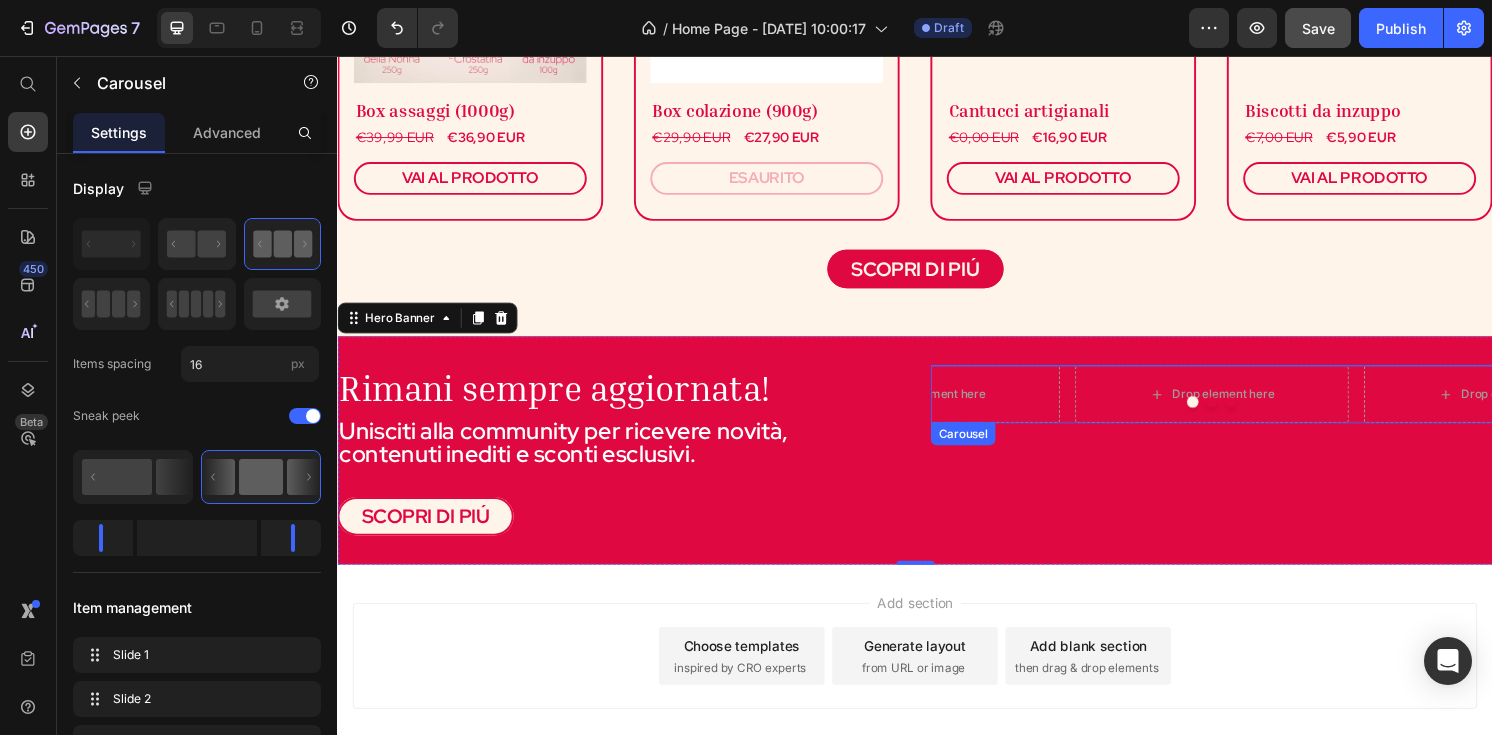 click at bounding box center [1245, 415] 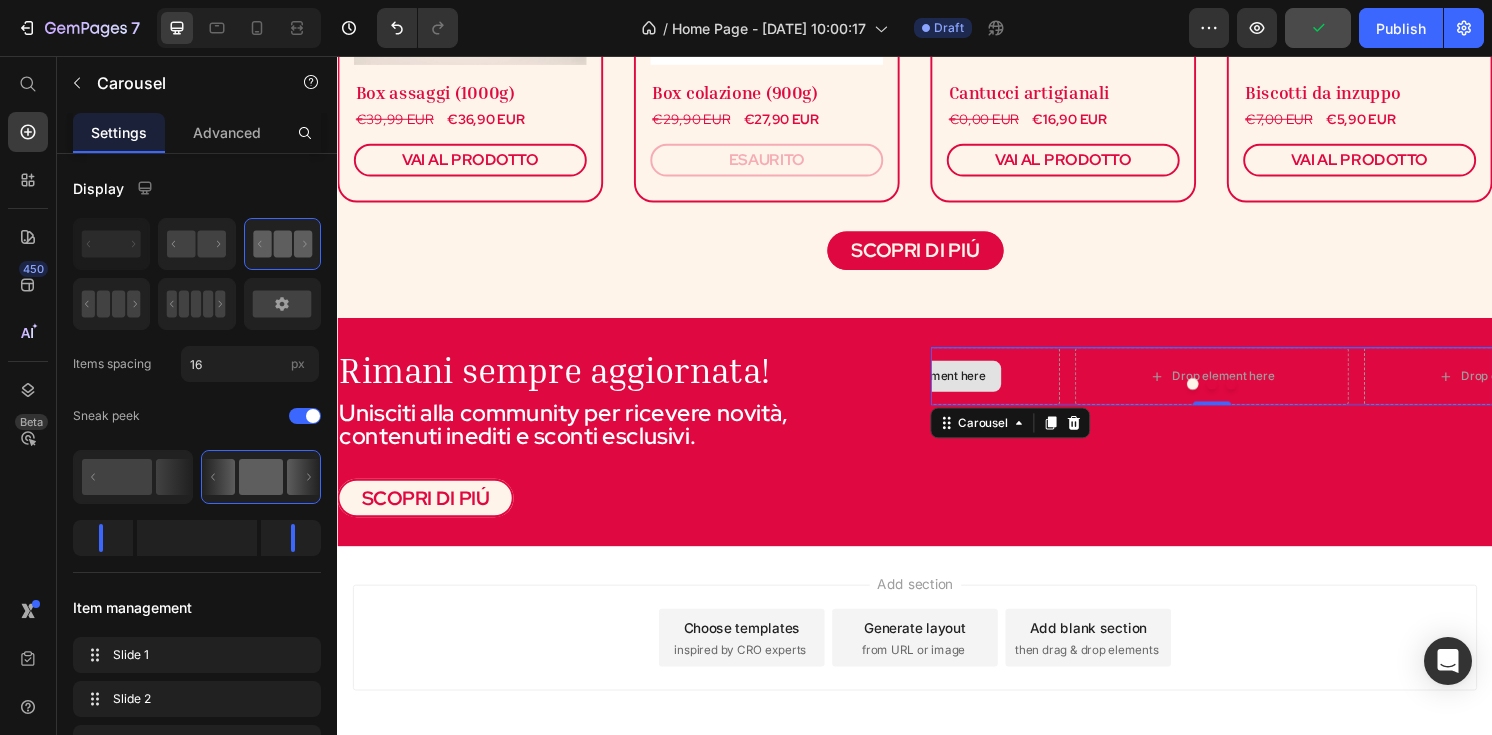 scroll, scrollTop: 1559, scrollLeft: 0, axis: vertical 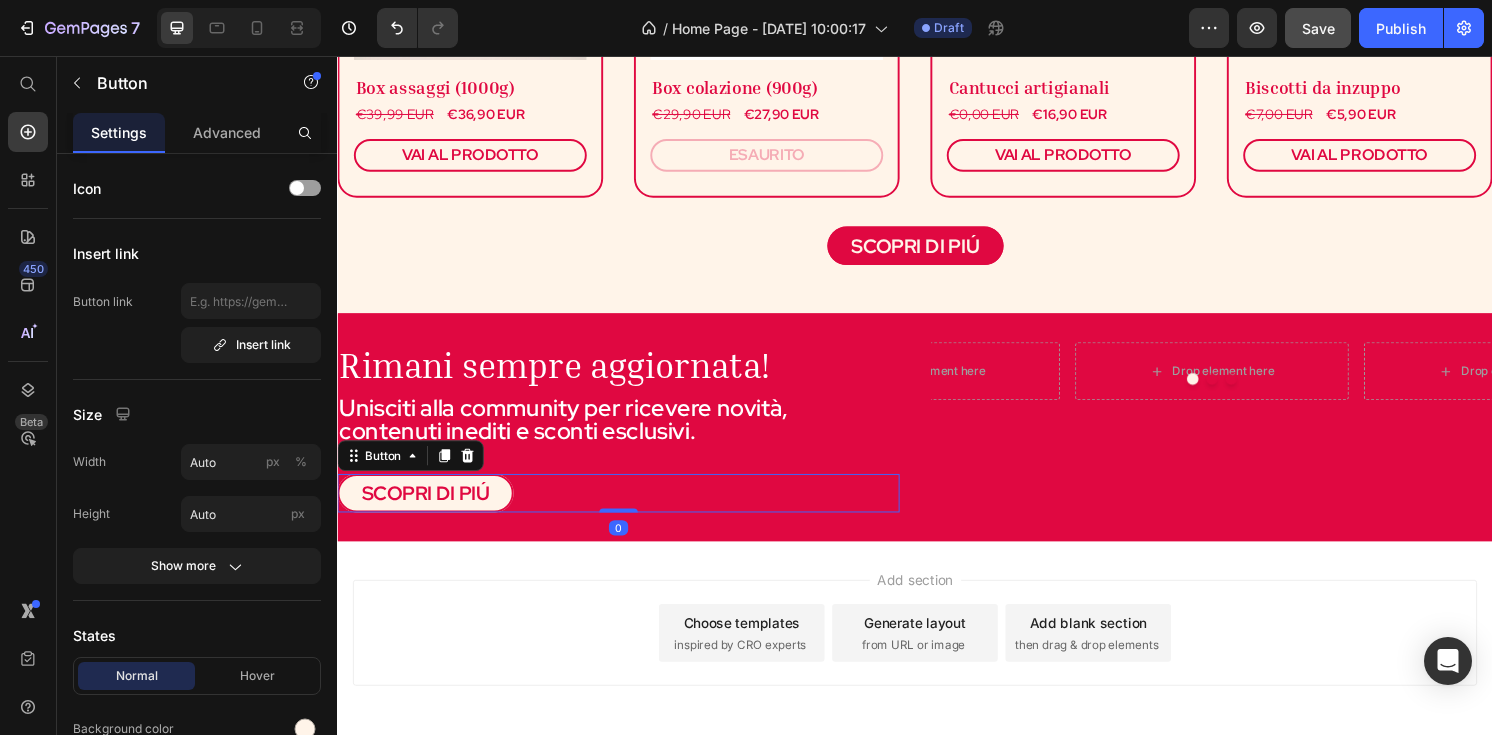 click on "SCOPRI DI PIÚ Button   0" at bounding box center [629, 510] 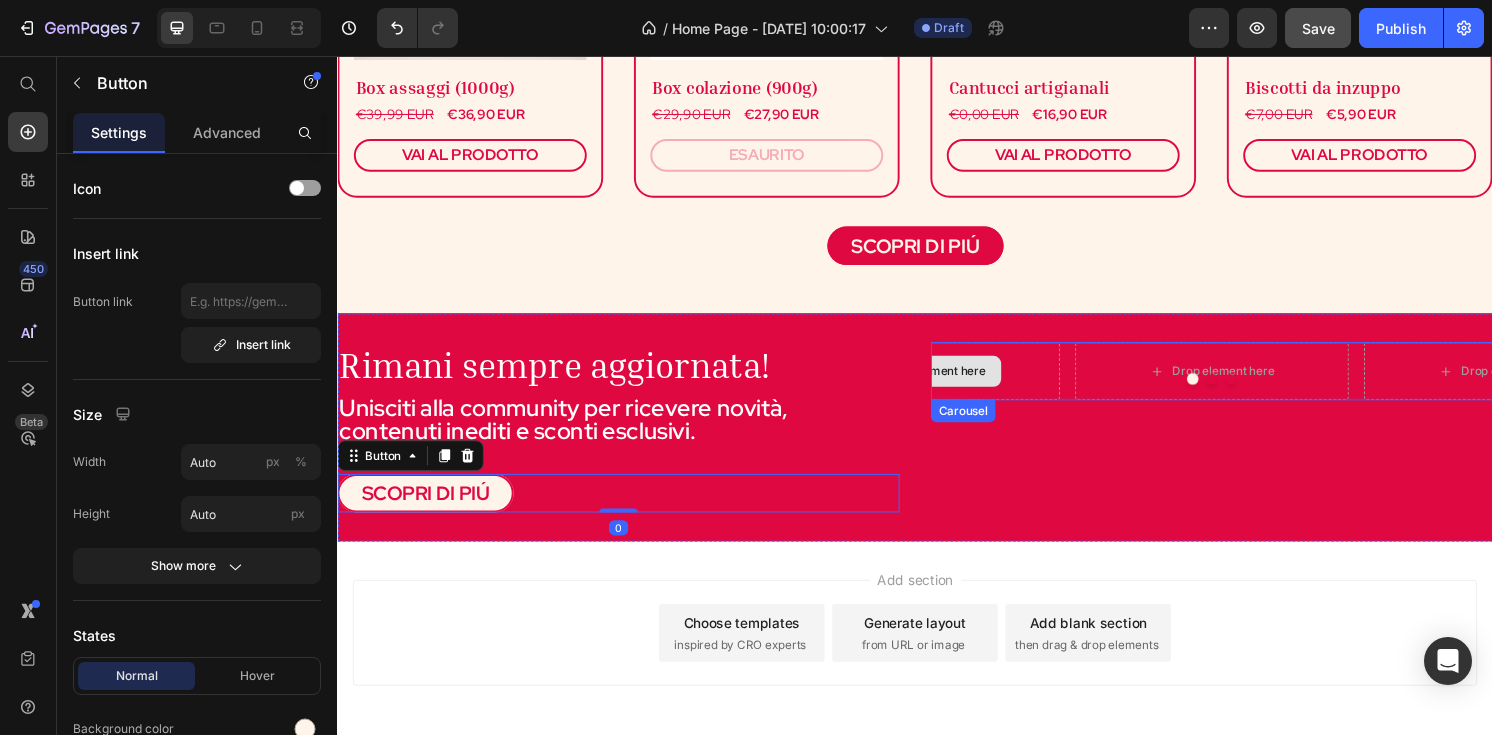 click on "Drop element here" at bounding box center (957, 383) 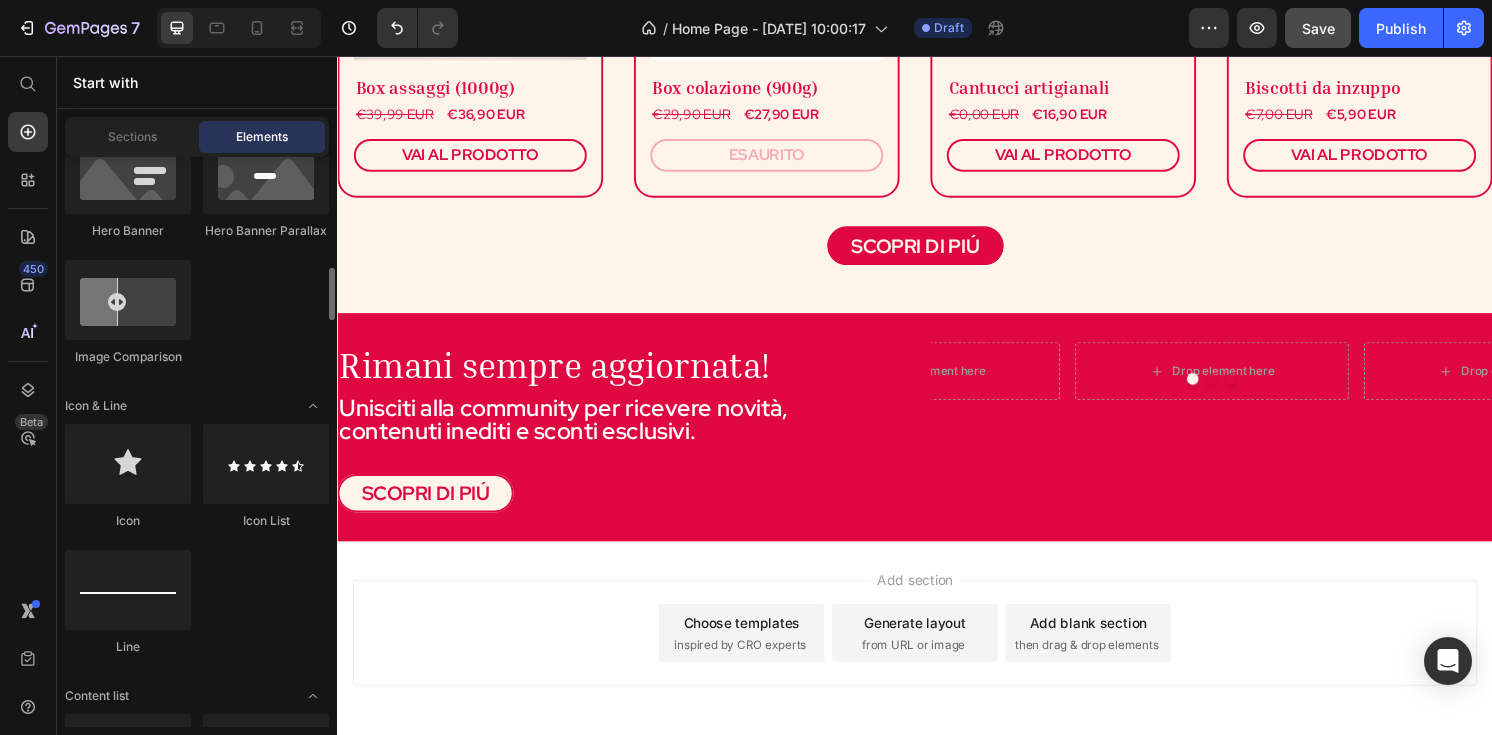 scroll, scrollTop: 1191, scrollLeft: 0, axis: vertical 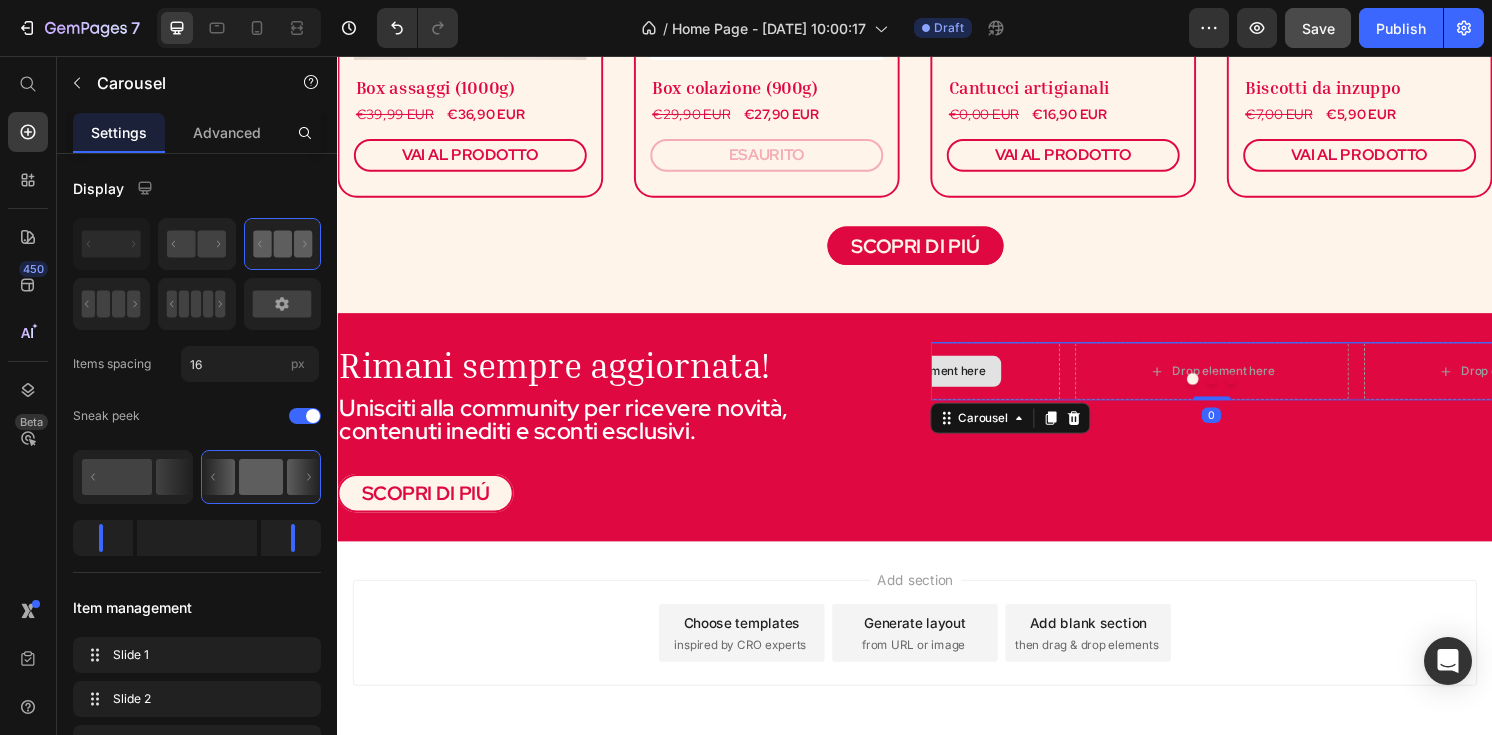 click on "Drop element here" at bounding box center (945, 383) 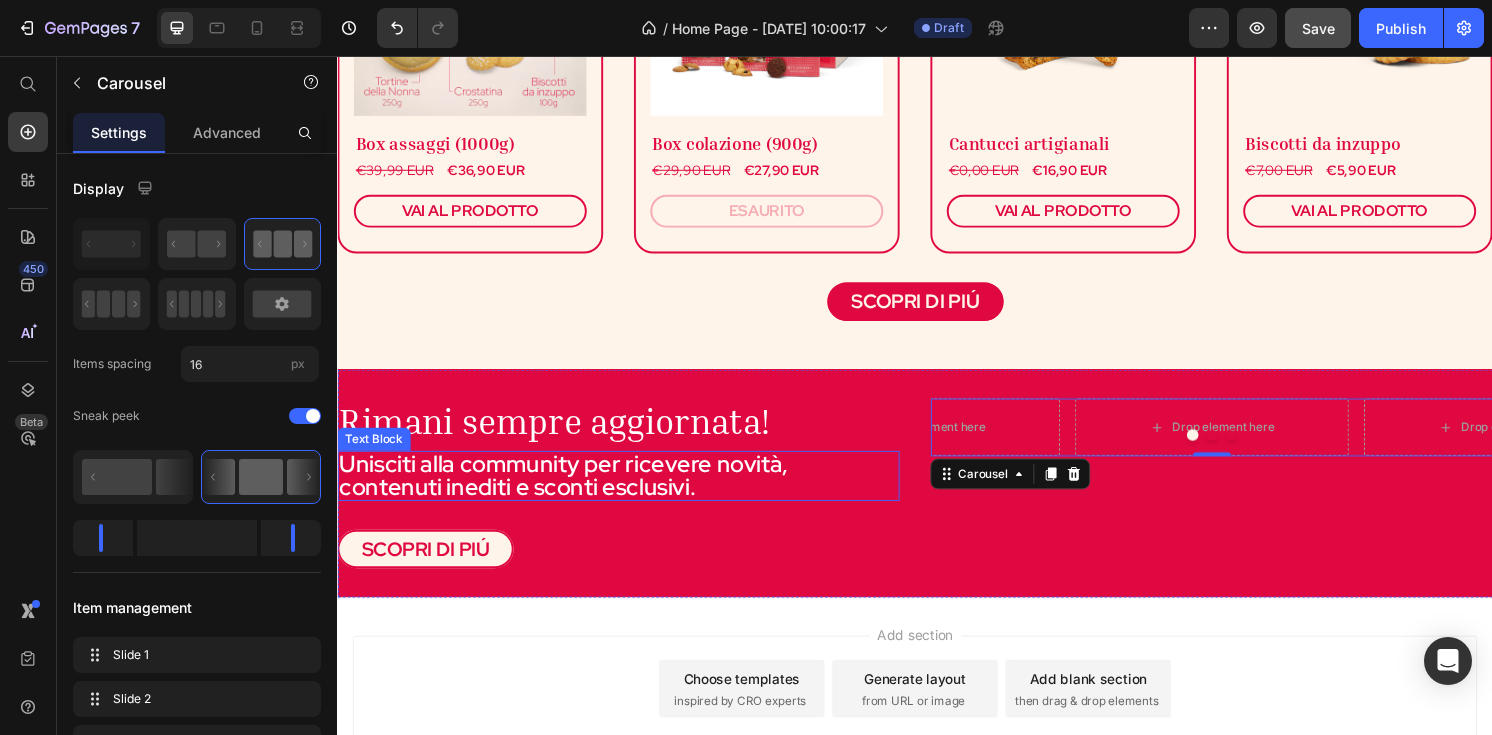 scroll, scrollTop: 1518, scrollLeft: 0, axis: vertical 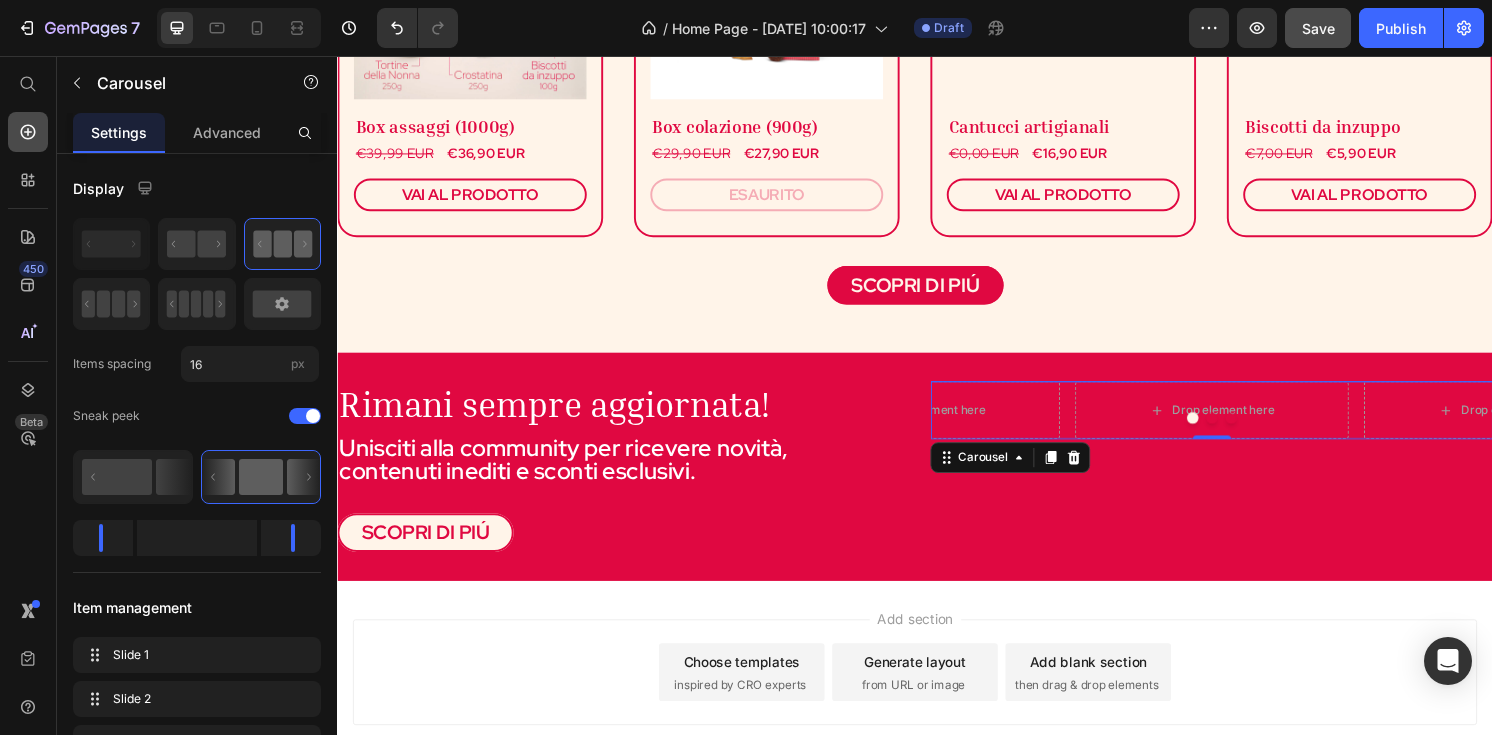 click 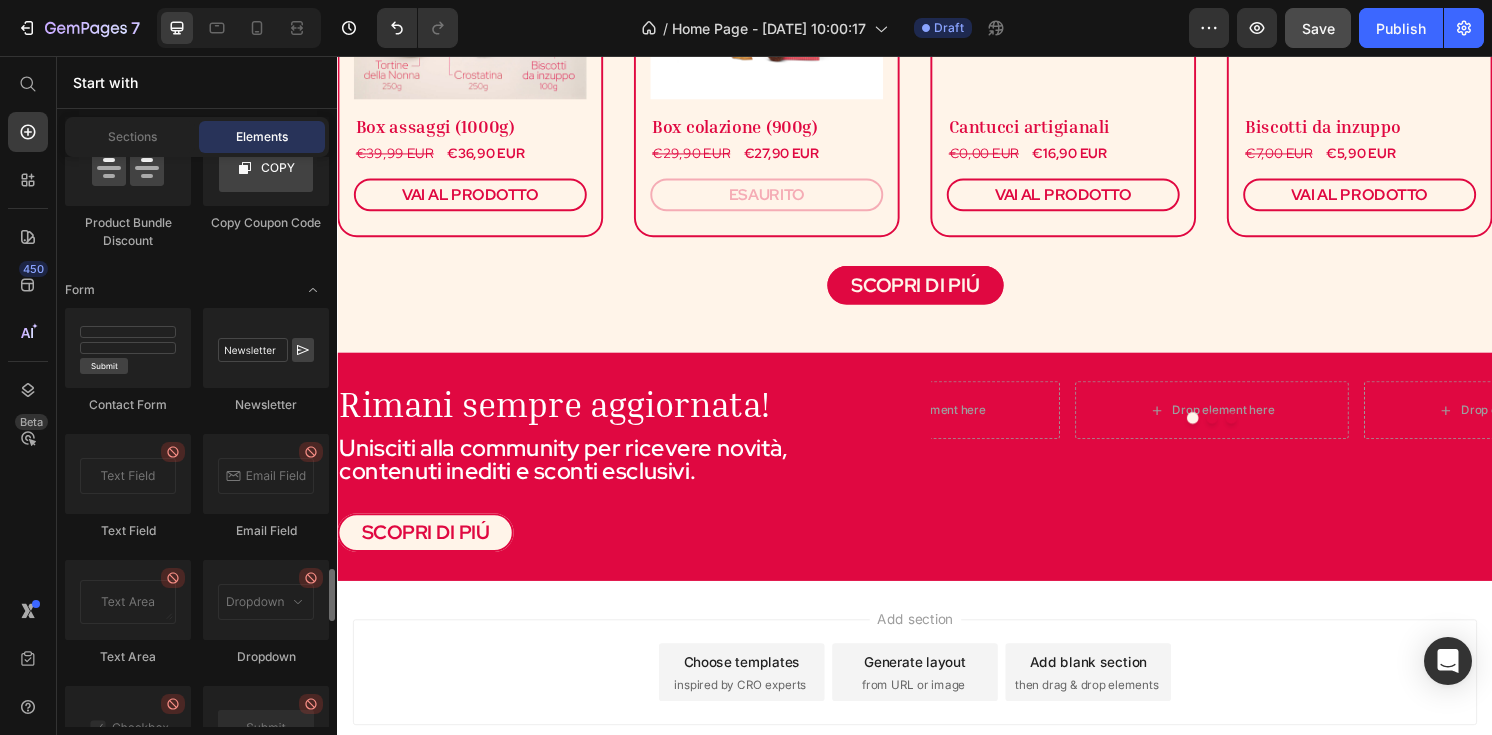 scroll, scrollTop: 4704, scrollLeft: 0, axis: vertical 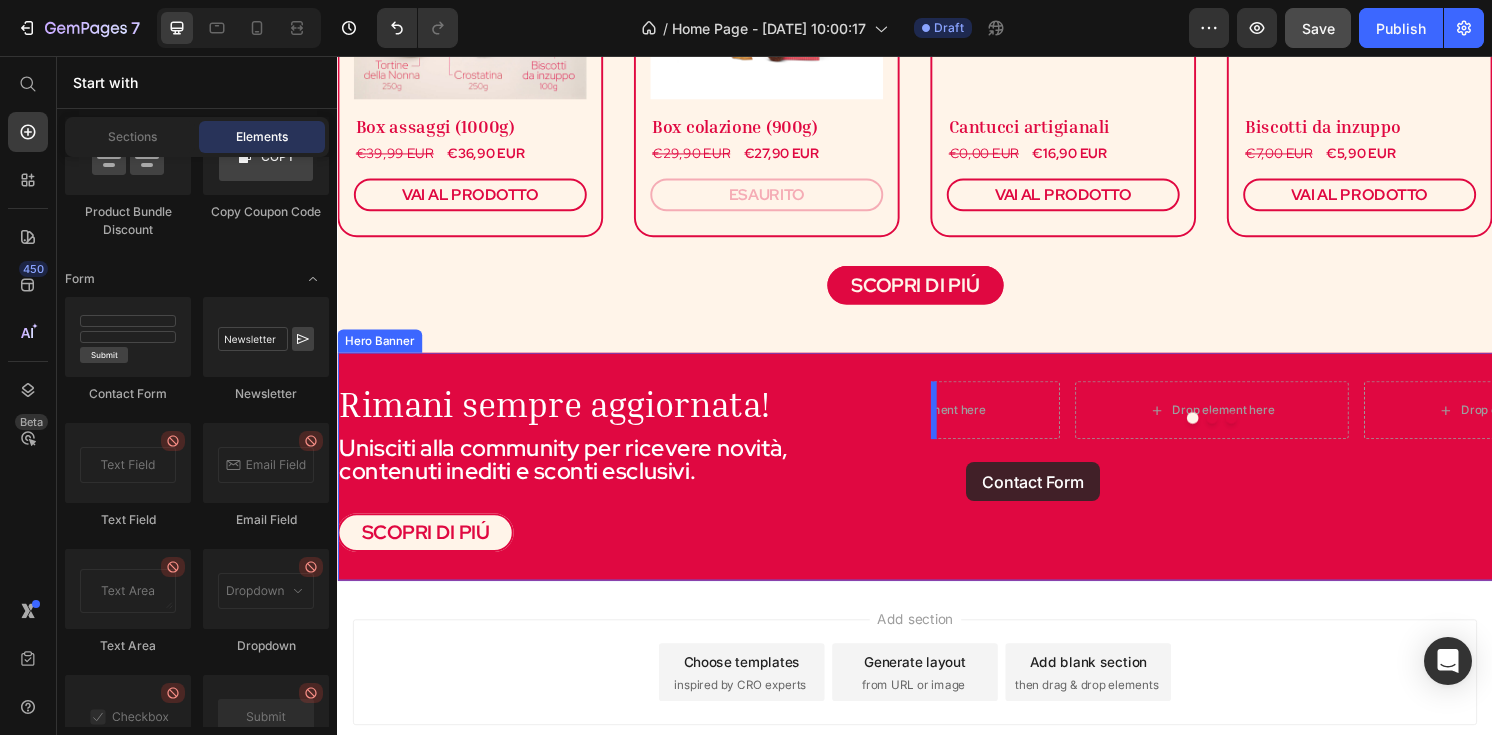 drag, startPoint x: 466, startPoint y: 396, endPoint x: 991, endPoint y: 478, distance: 531.36523 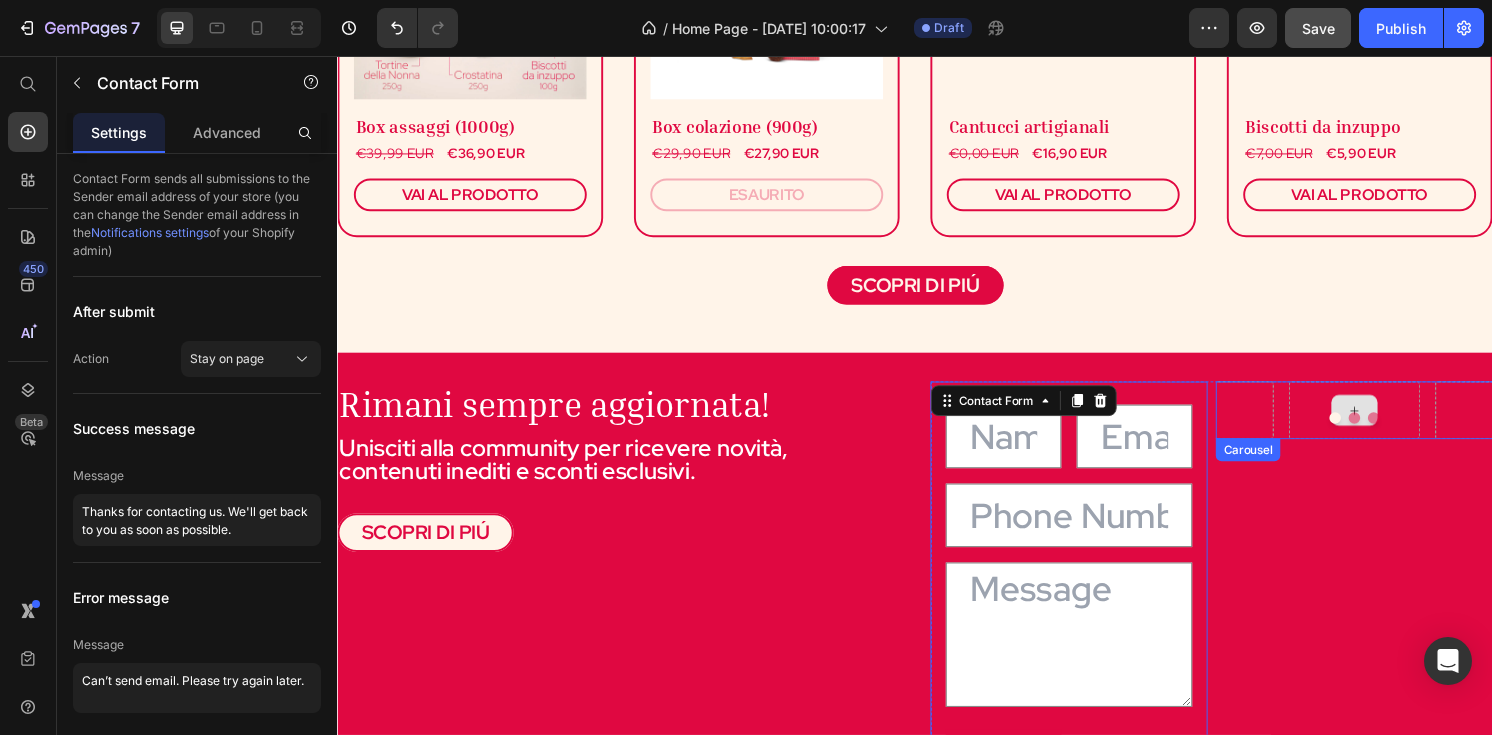 click at bounding box center [1393, 424] 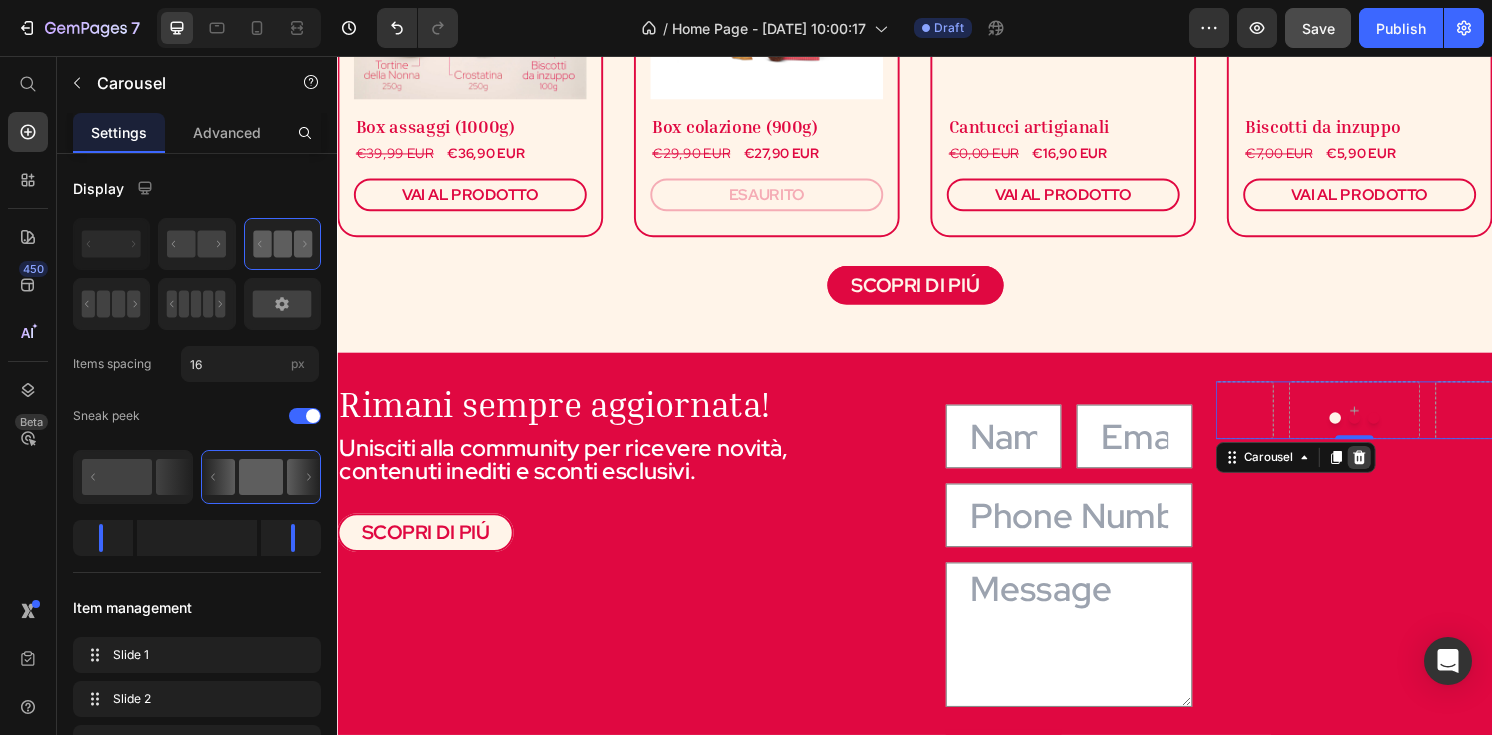 click 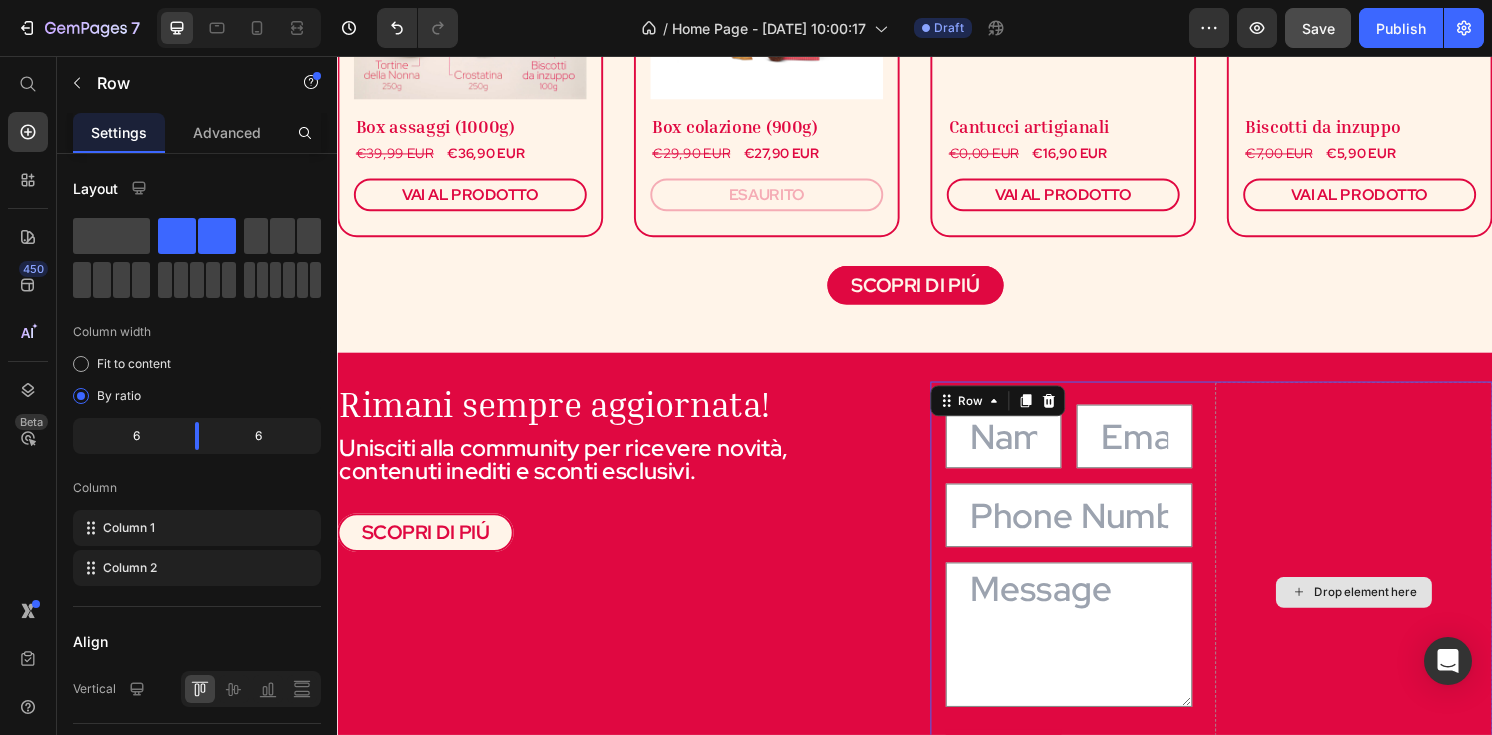 click on "Drop element here" at bounding box center (1393, 612) 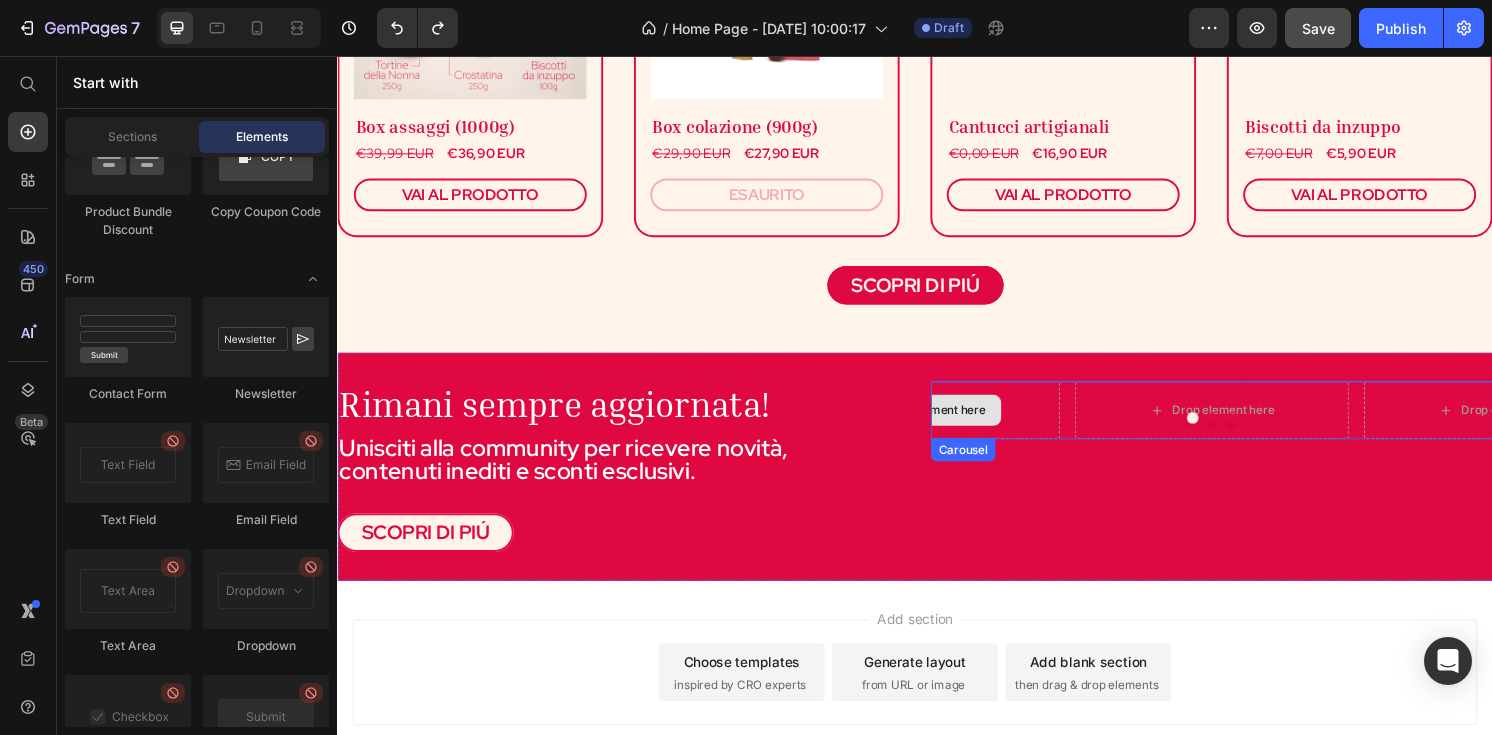 click on "Drop element here" at bounding box center [945, 424] 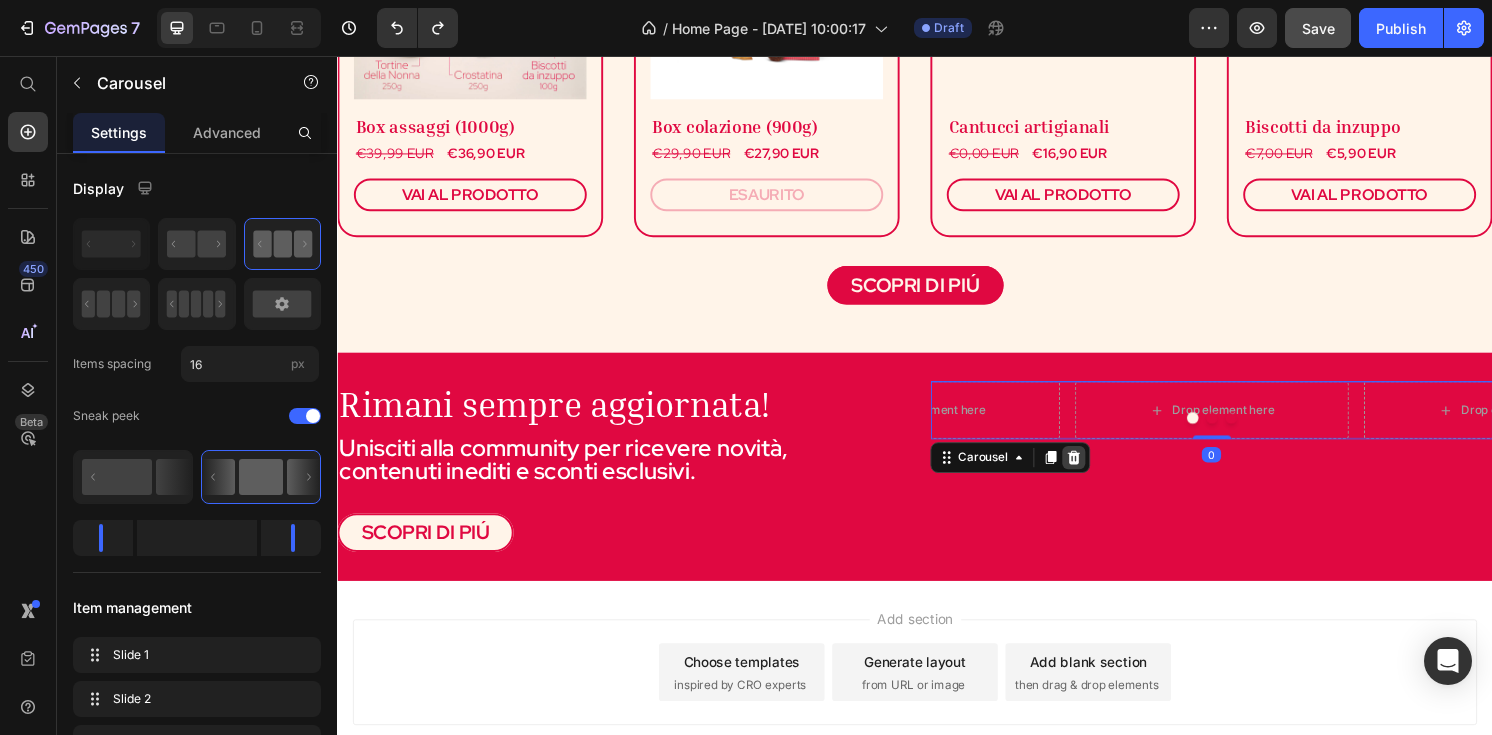 click 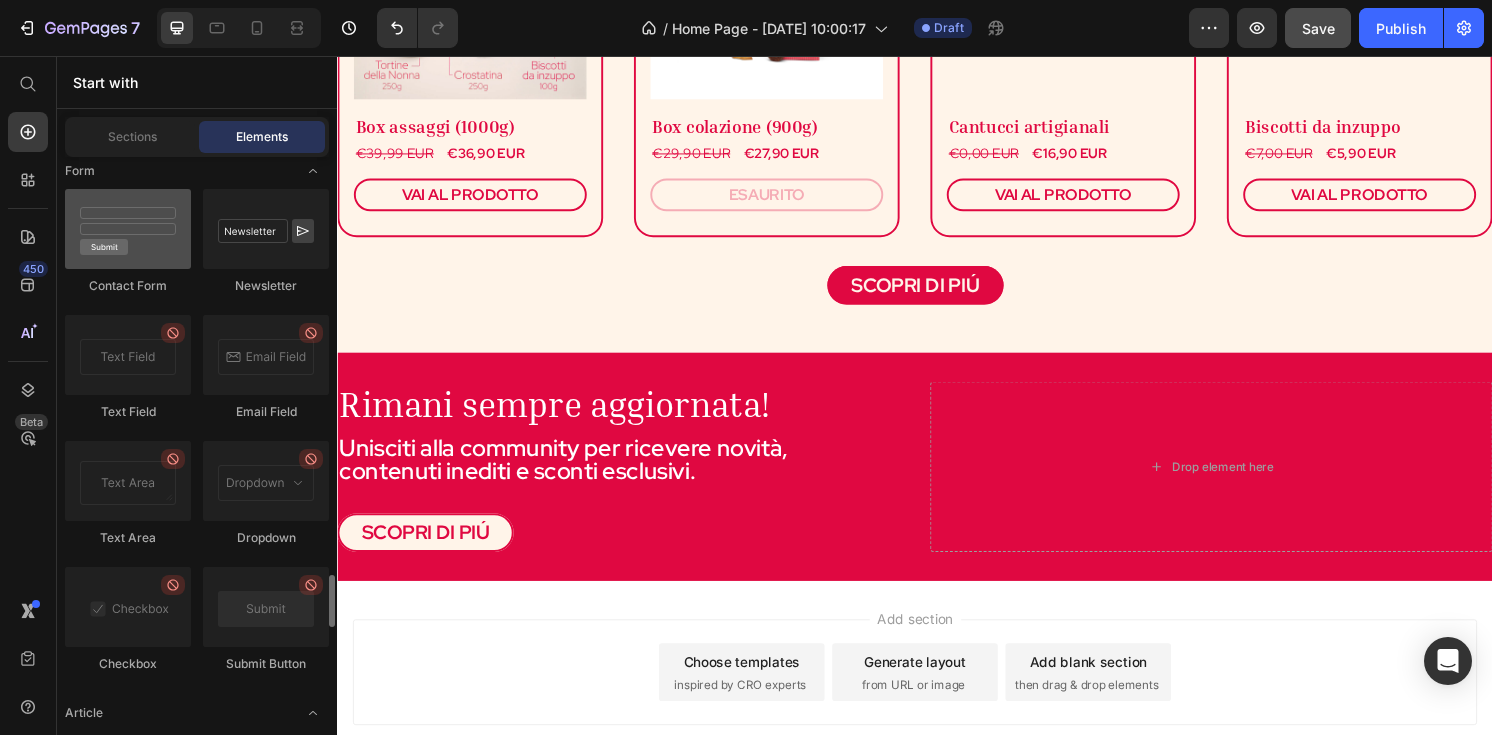 scroll, scrollTop: 4784, scrollLeft: 0, axis: vertical 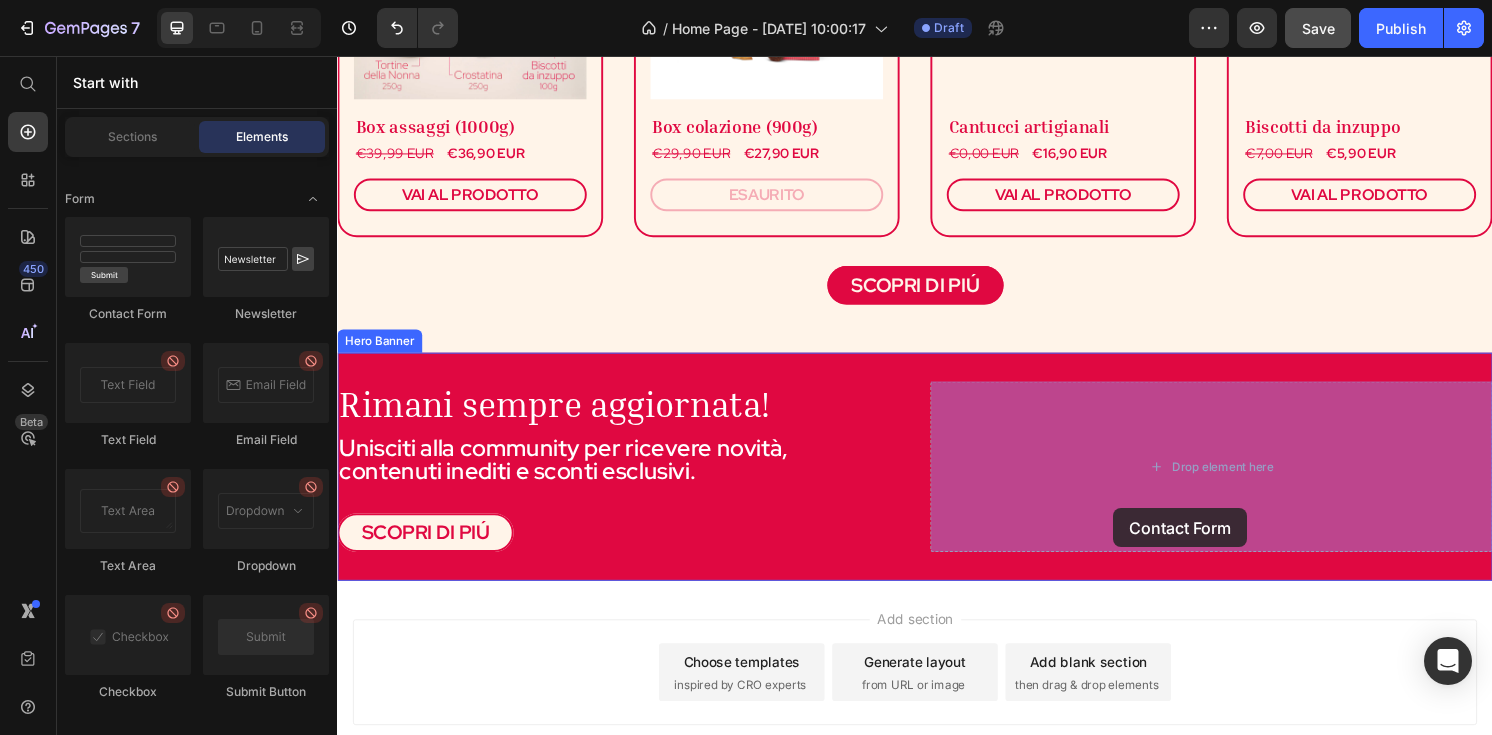 drag, startPoint x: 445, startPoint y: 330, endPoint x: 1143, endPoint y: 526, distance: 724.9966 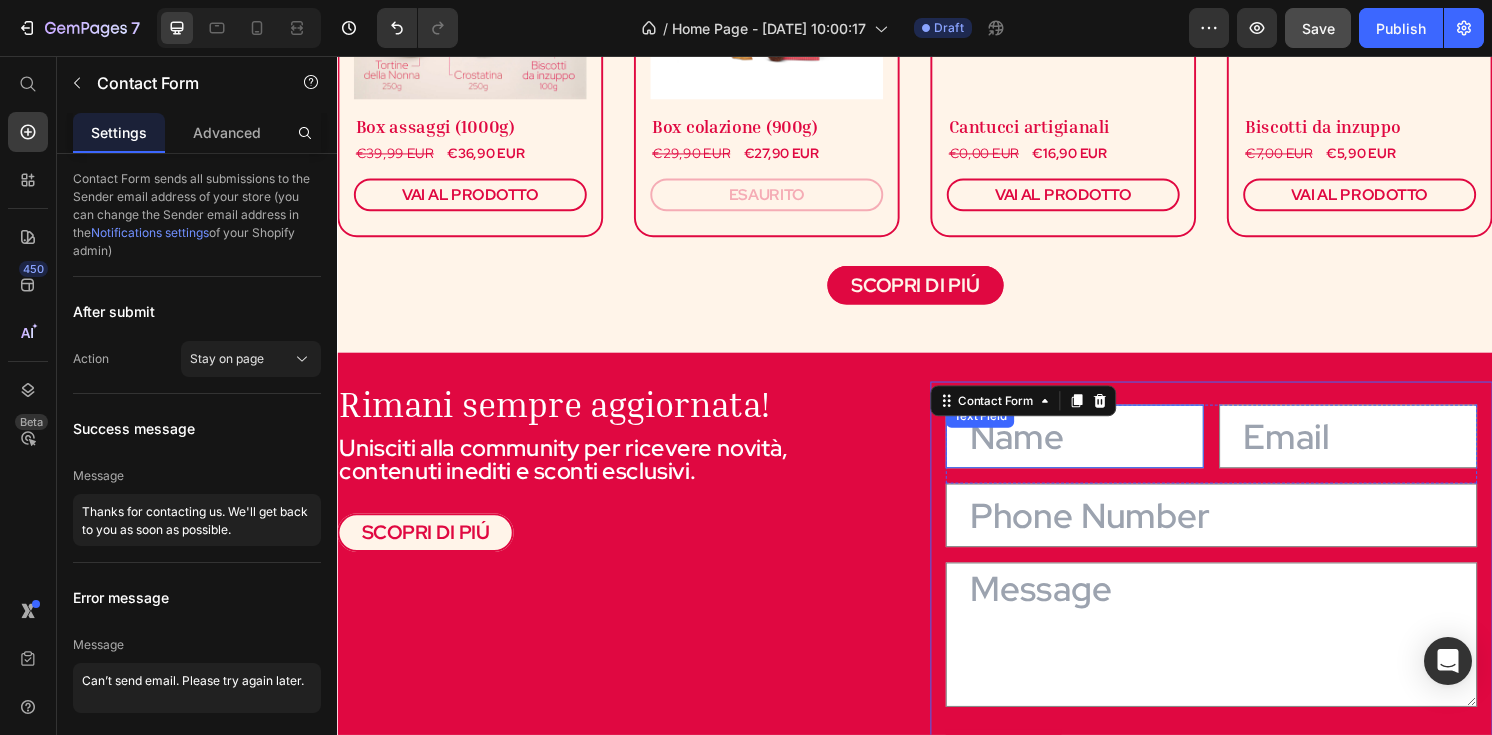click at bounding box center [1103, 451] 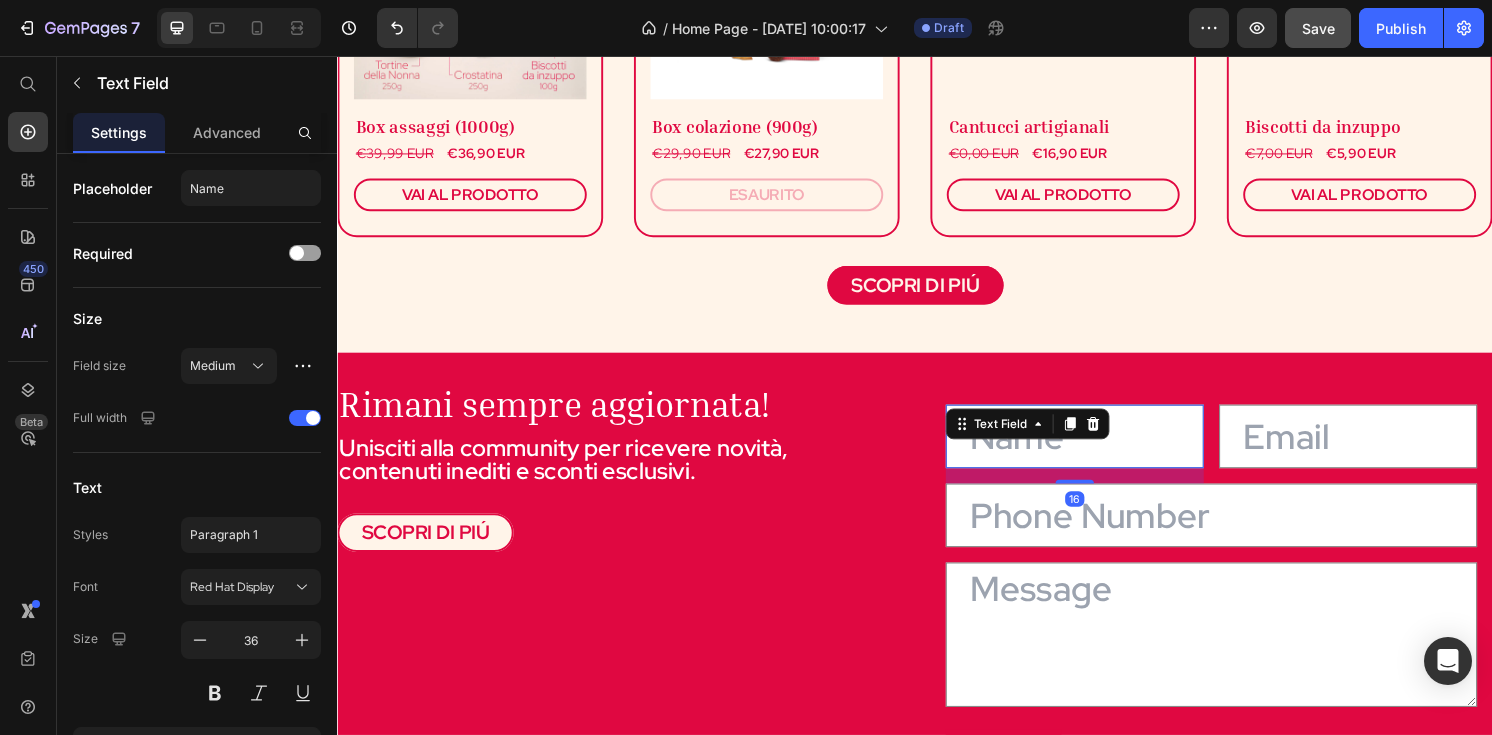 click at bounding box center (1103, 451) 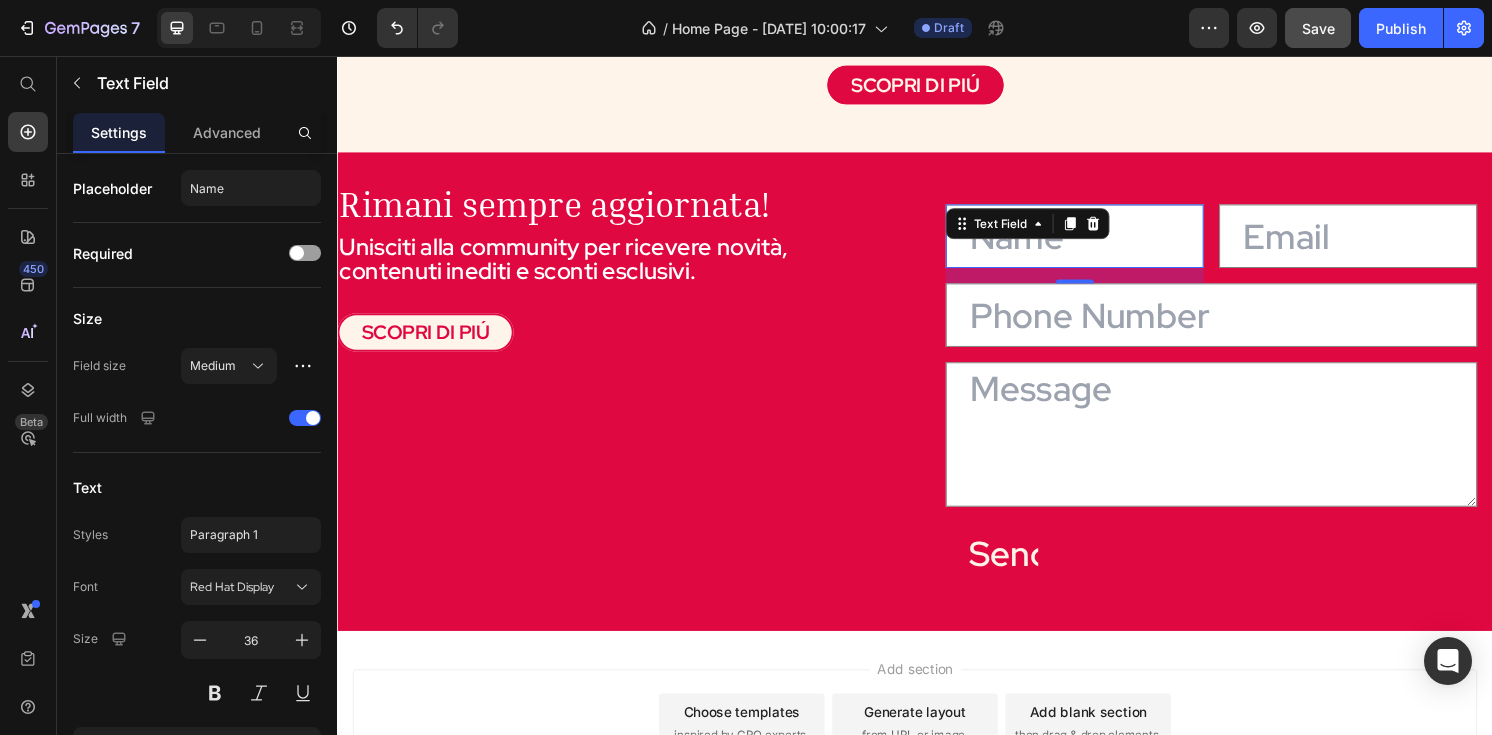 scroll, scrollTop: 1729, scrollLeft: 0, axis: vertical 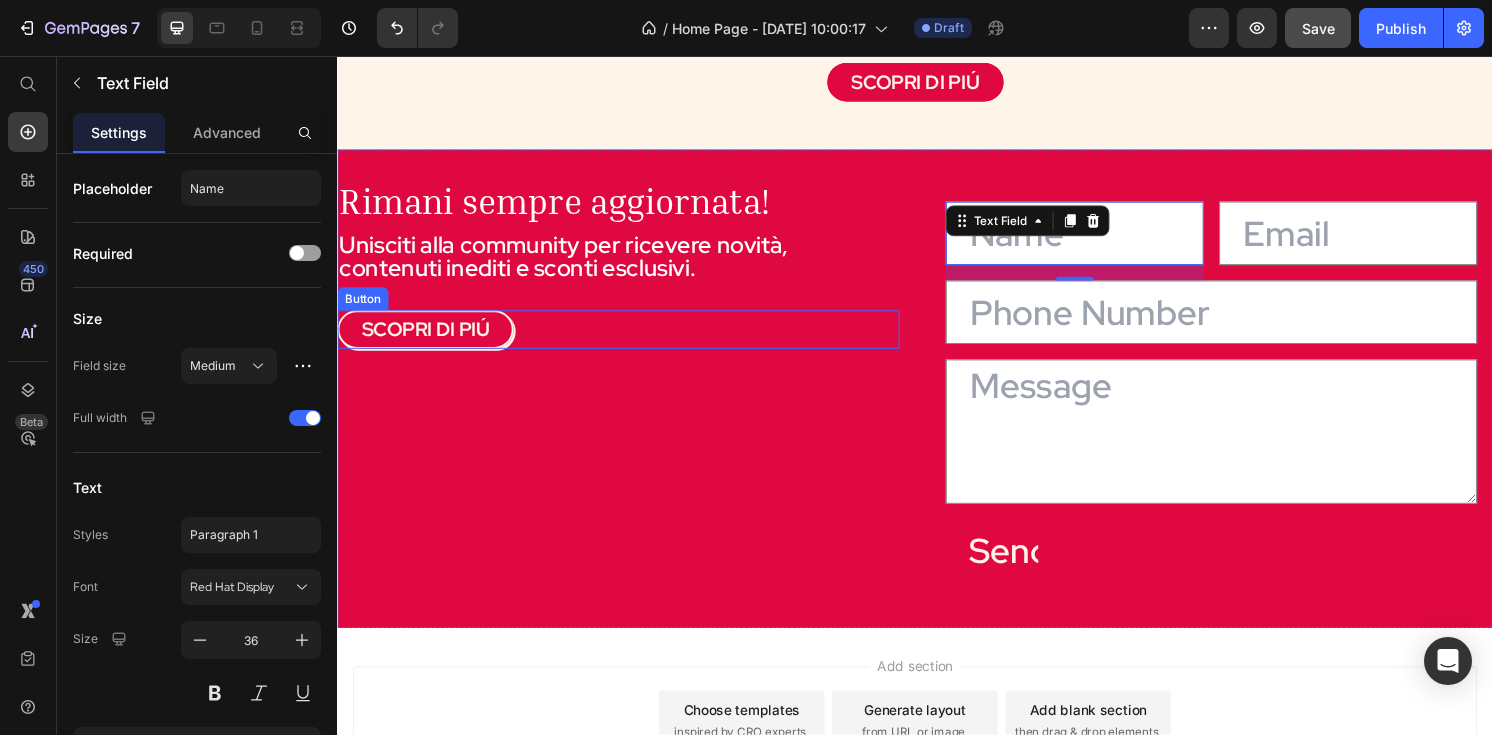 click on "SCOPRI DI PIÚ" at bounding box center (428, 340) 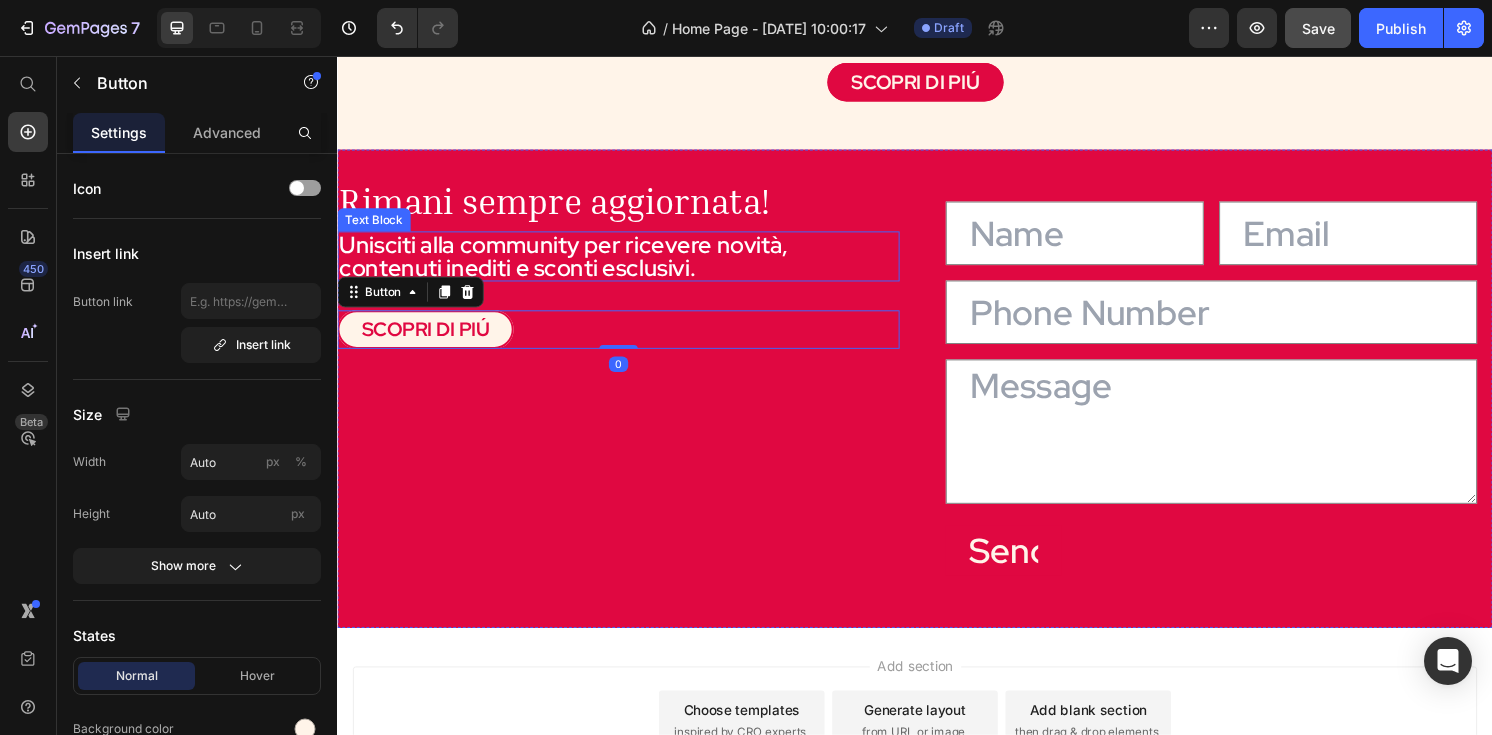 click on "Rimani sempre aggiornata!" at bounding box center (562, 206) 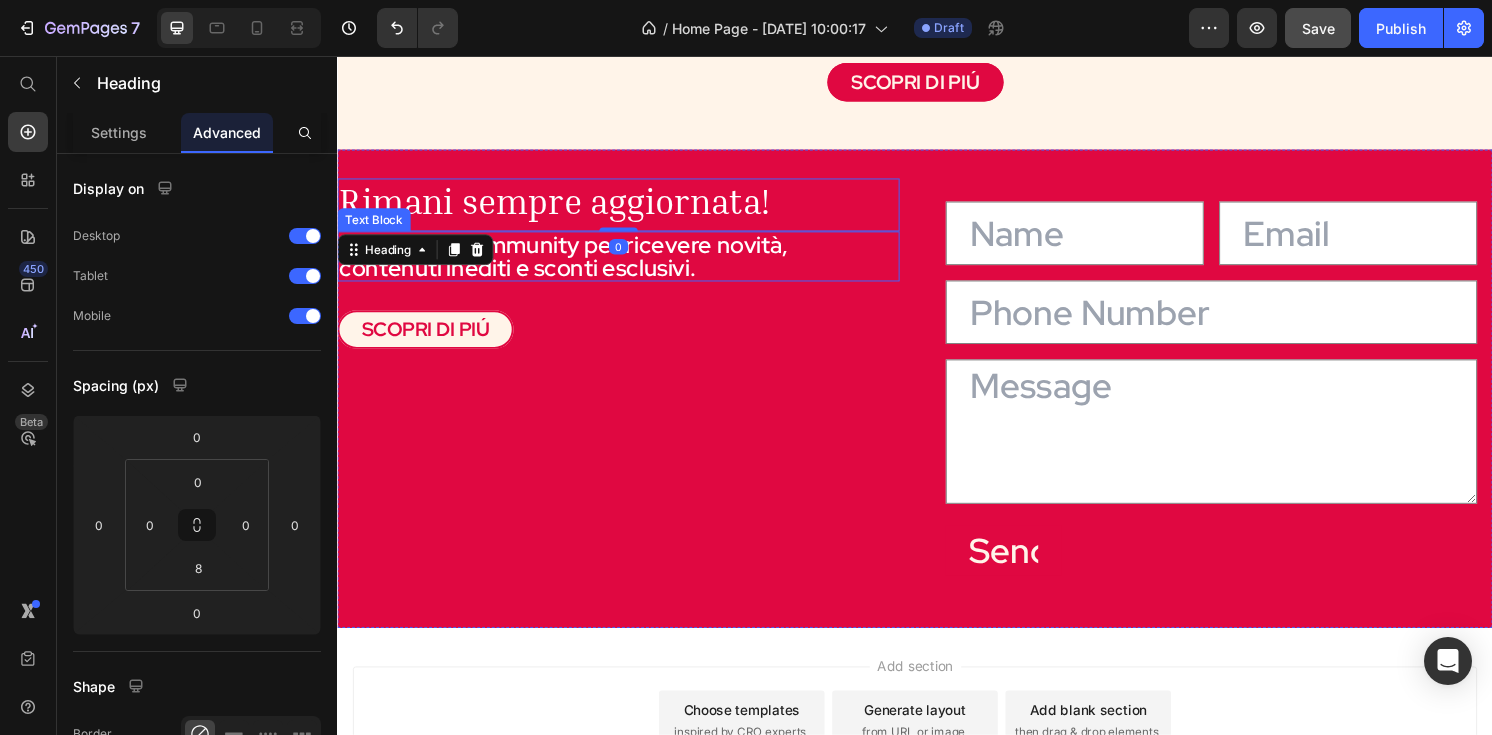 click on "Unisciti alla community per ricevere novità,  contenuti inediti e sconti esclusivi." at bounding box center [629, 264] 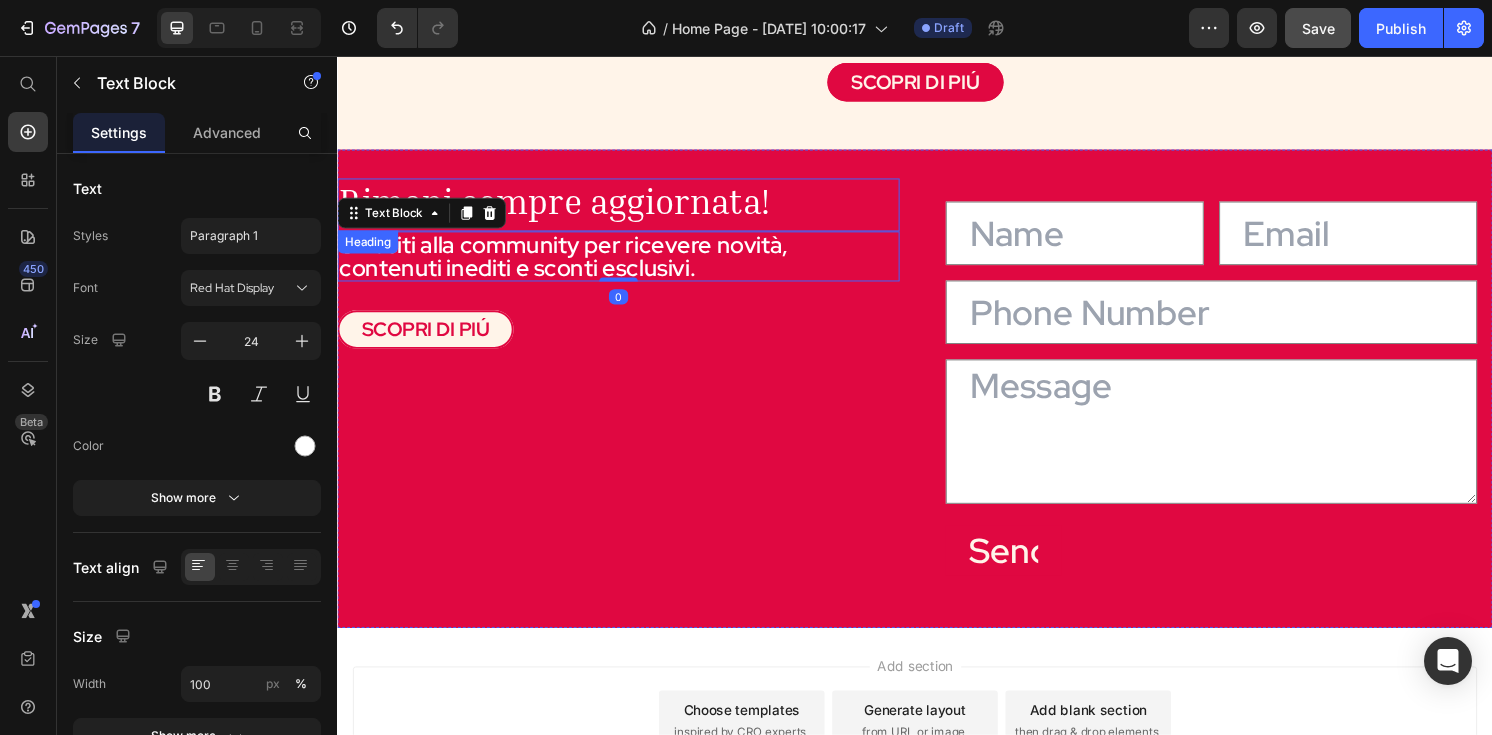 click on "Rimani sempre aggiornata!" at bounding box center (562, 206) 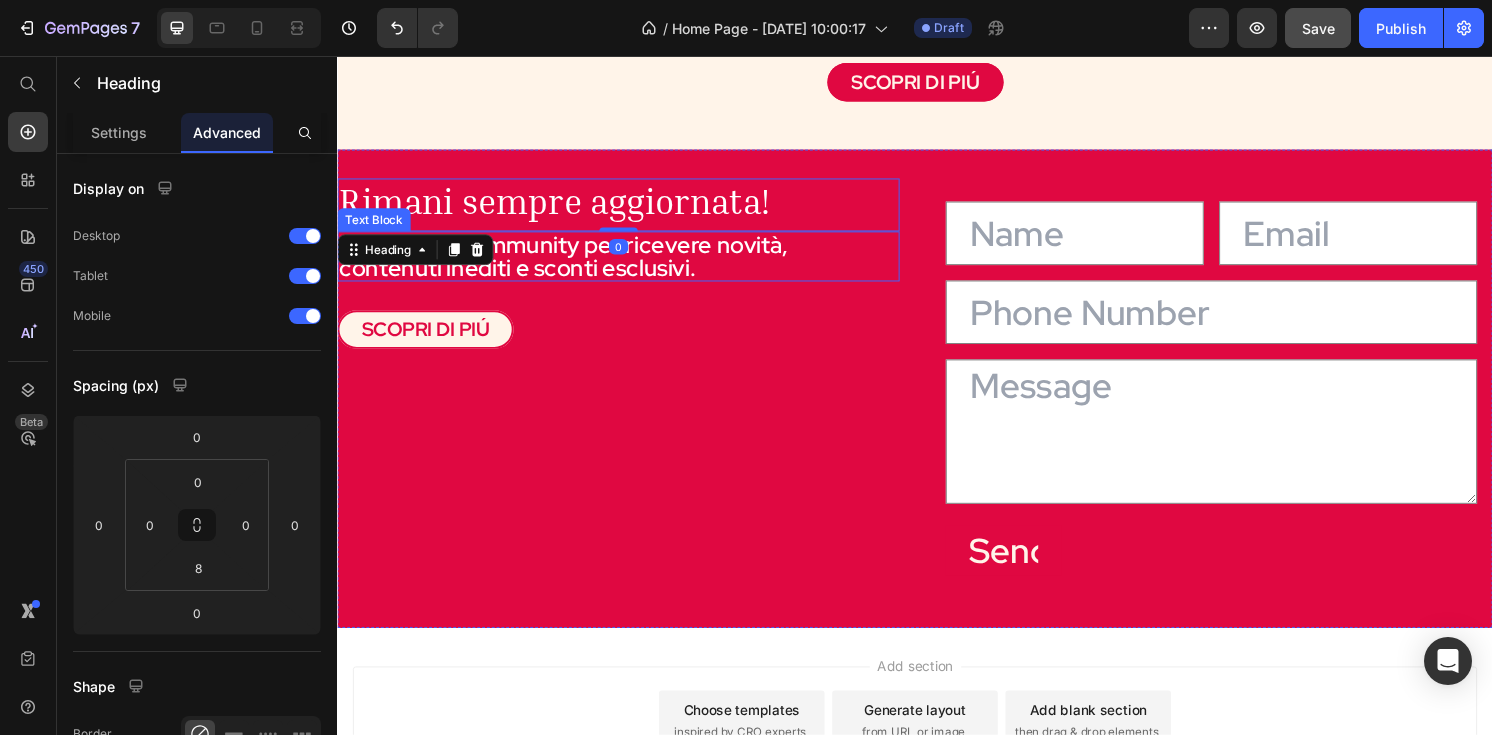 click on "Unisciti alla community per ricevere novità,  contenuti inediti e sconti esclusivi." at bounding box center [629, 264] 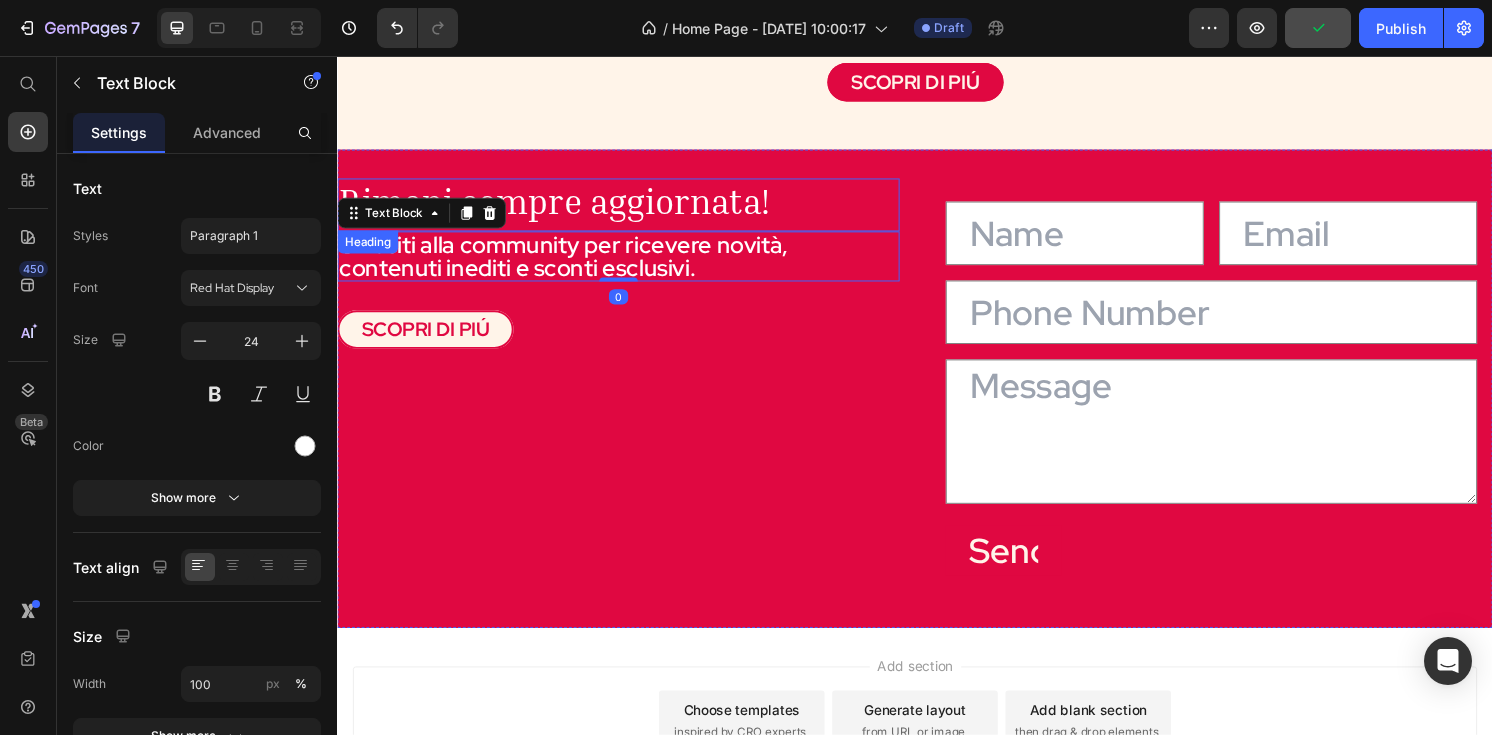 click on "Rimani sempre aggiornata!" at bounding box center [562, 206] 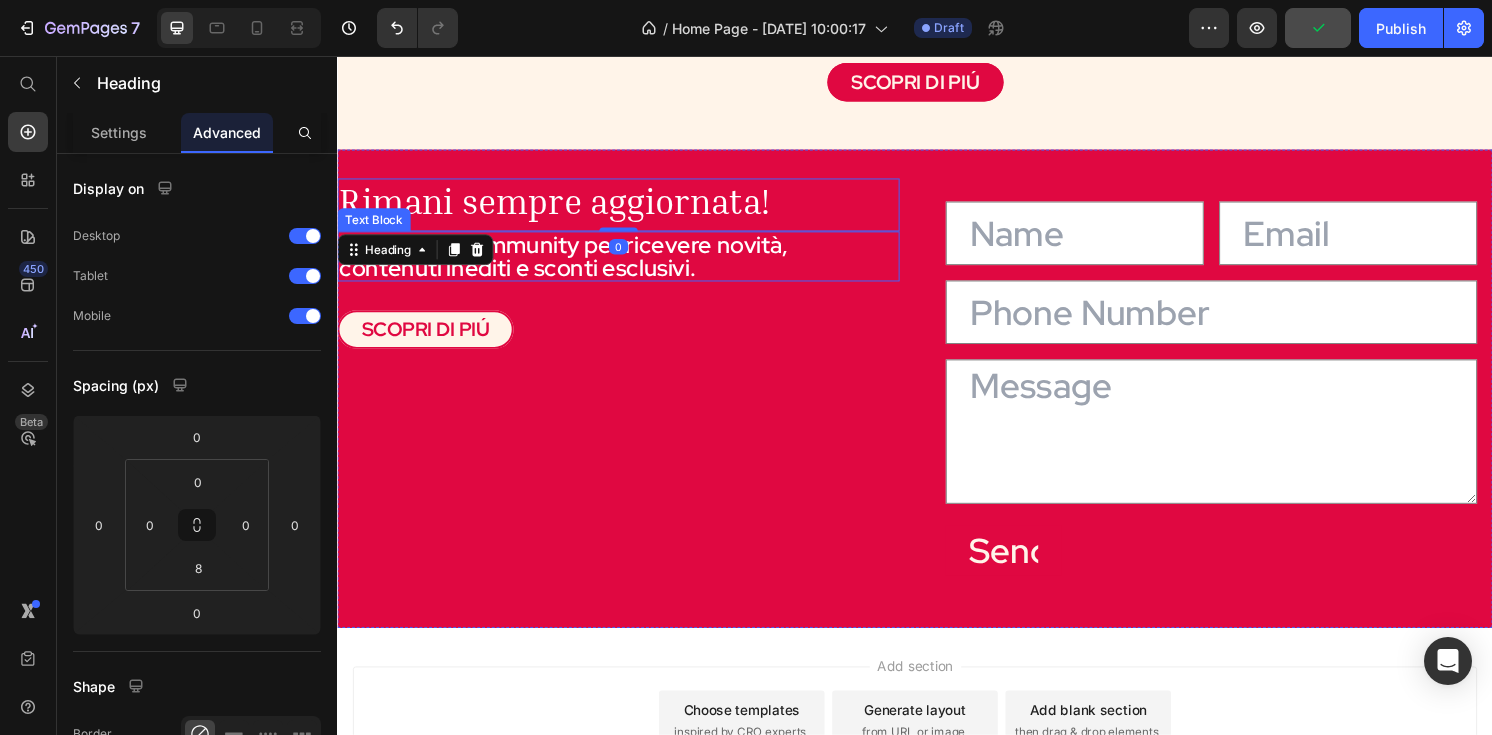 click on "Unisciti alla community per ricevere novità,  contenuti inediti e sconti esclusivi." at bounding box center (629, 264) 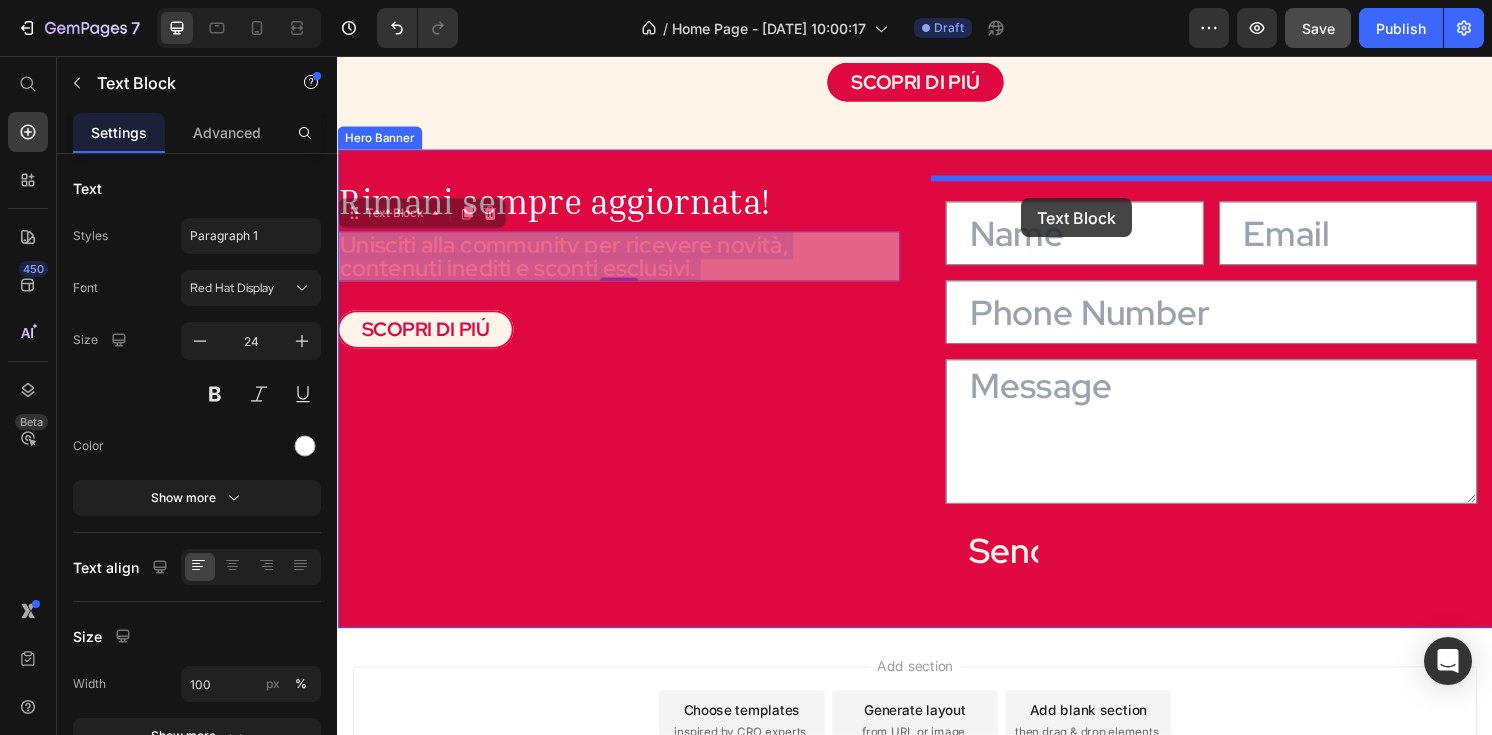 drag, startPoint x: 494, startPoint y: 274, endPoint x: 1048, endPoint y: 204, distance: 558.40485 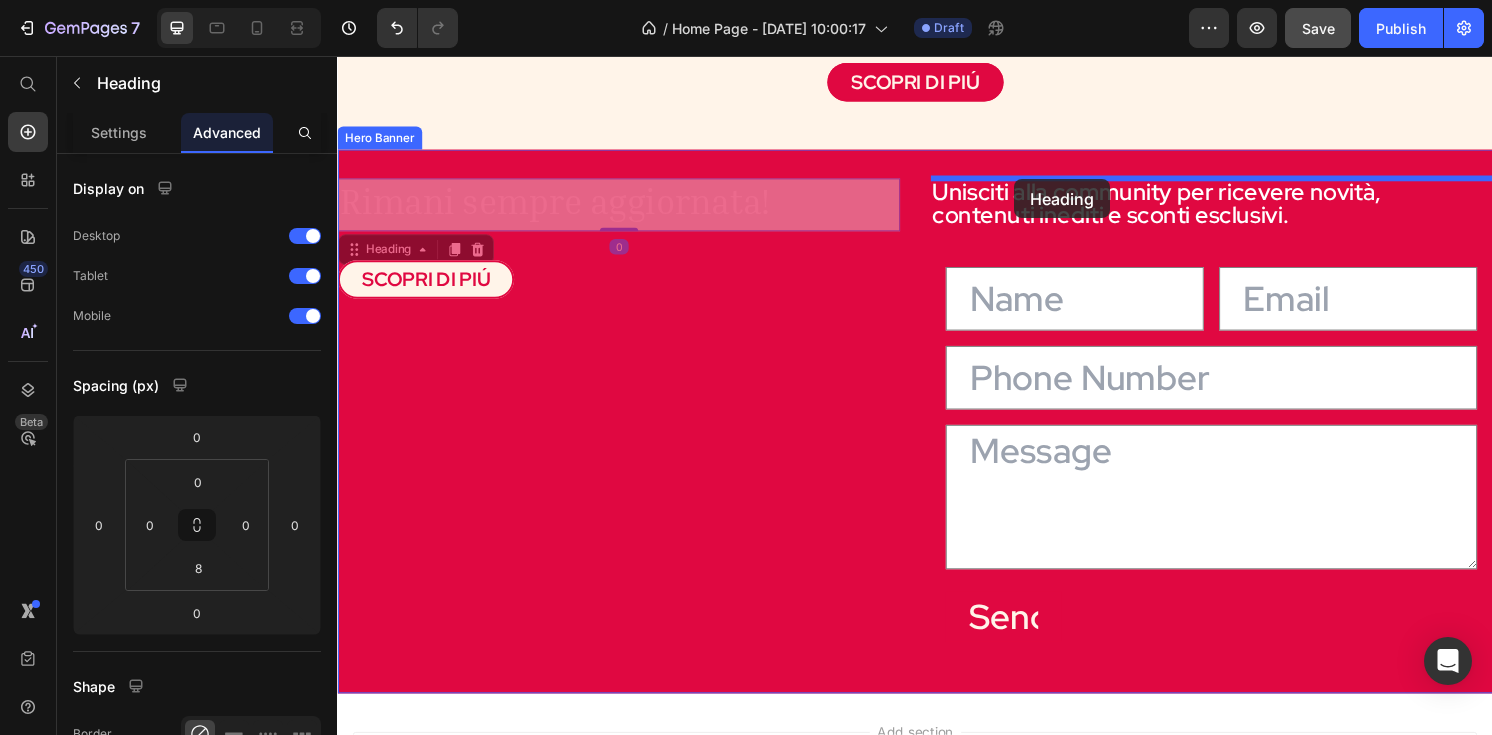 drag, startPoint x: 526, startPoint y: 209, endPoint x: 1040, endPoint y: 179, distance: 514.87476 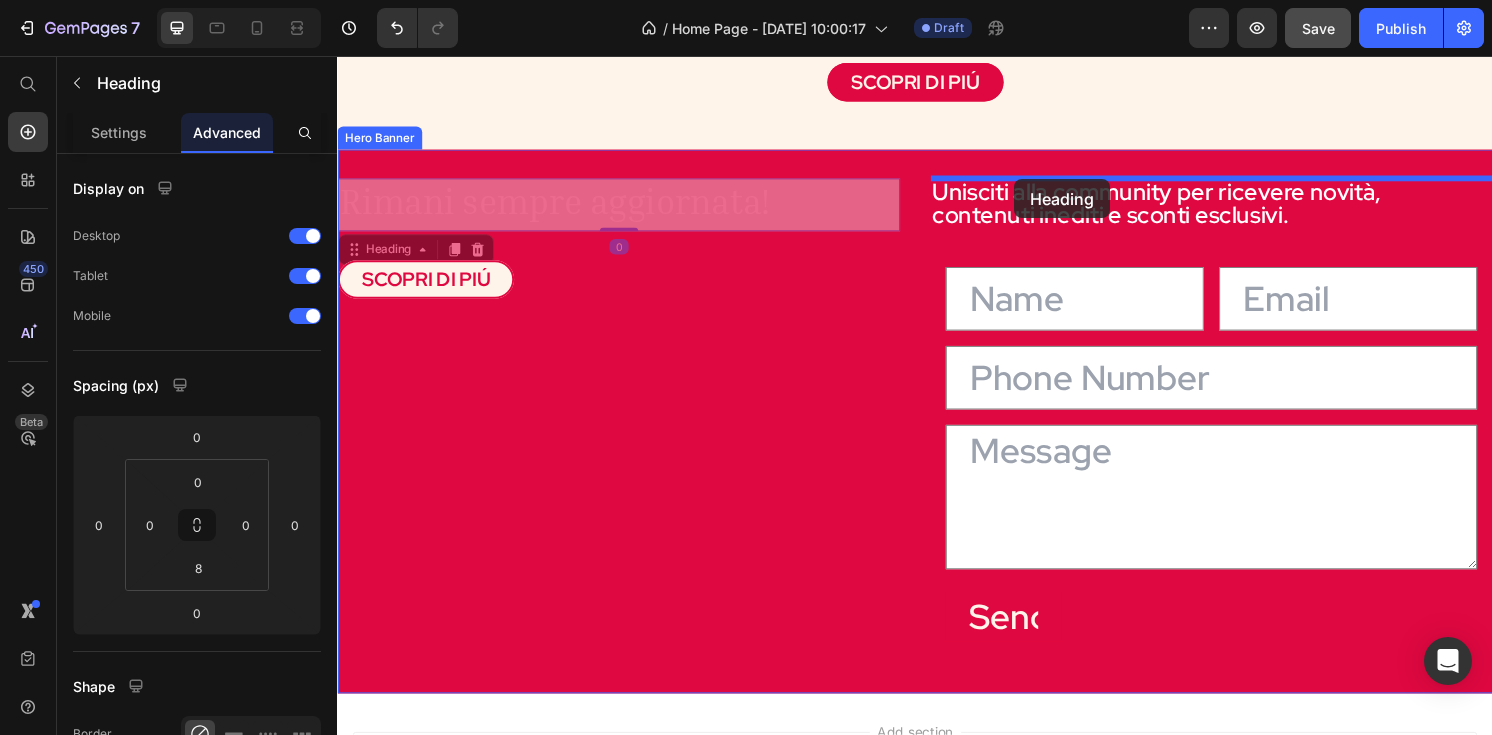 type on "16" 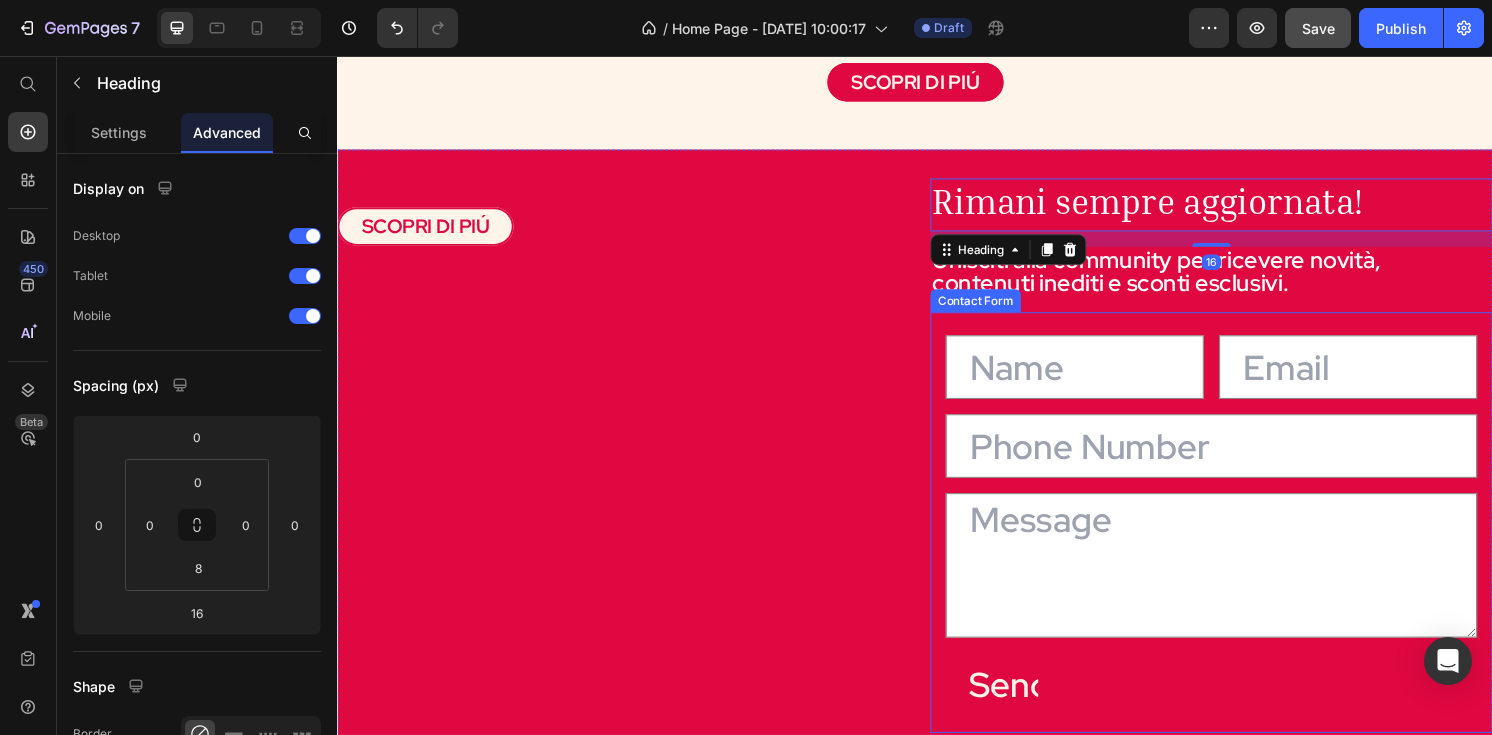 click on "Text Field Email Field Row Text Field Text Area Send Submit Button Contact Form" at bounding box center (1245, 540) 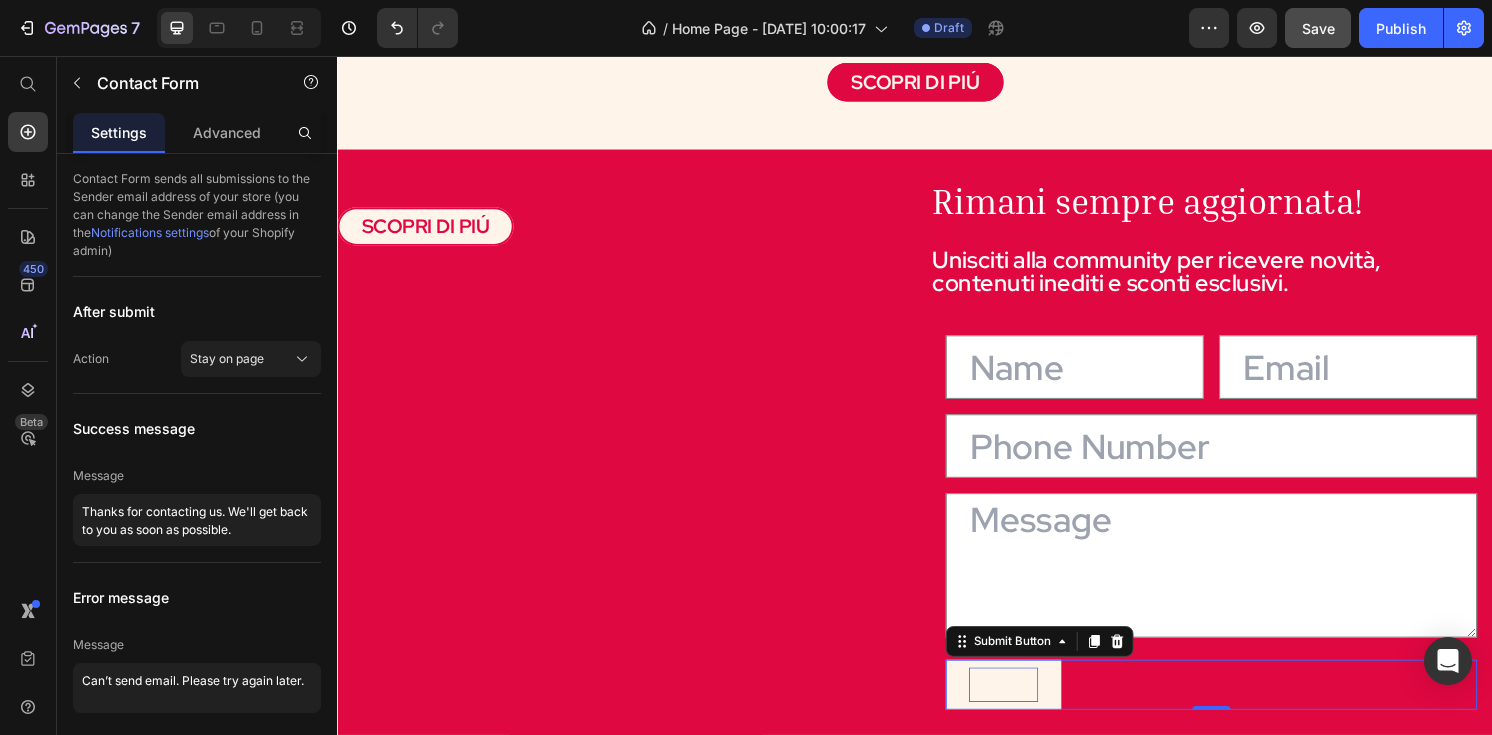 click on "Send" at bounding box center [1029, 709] 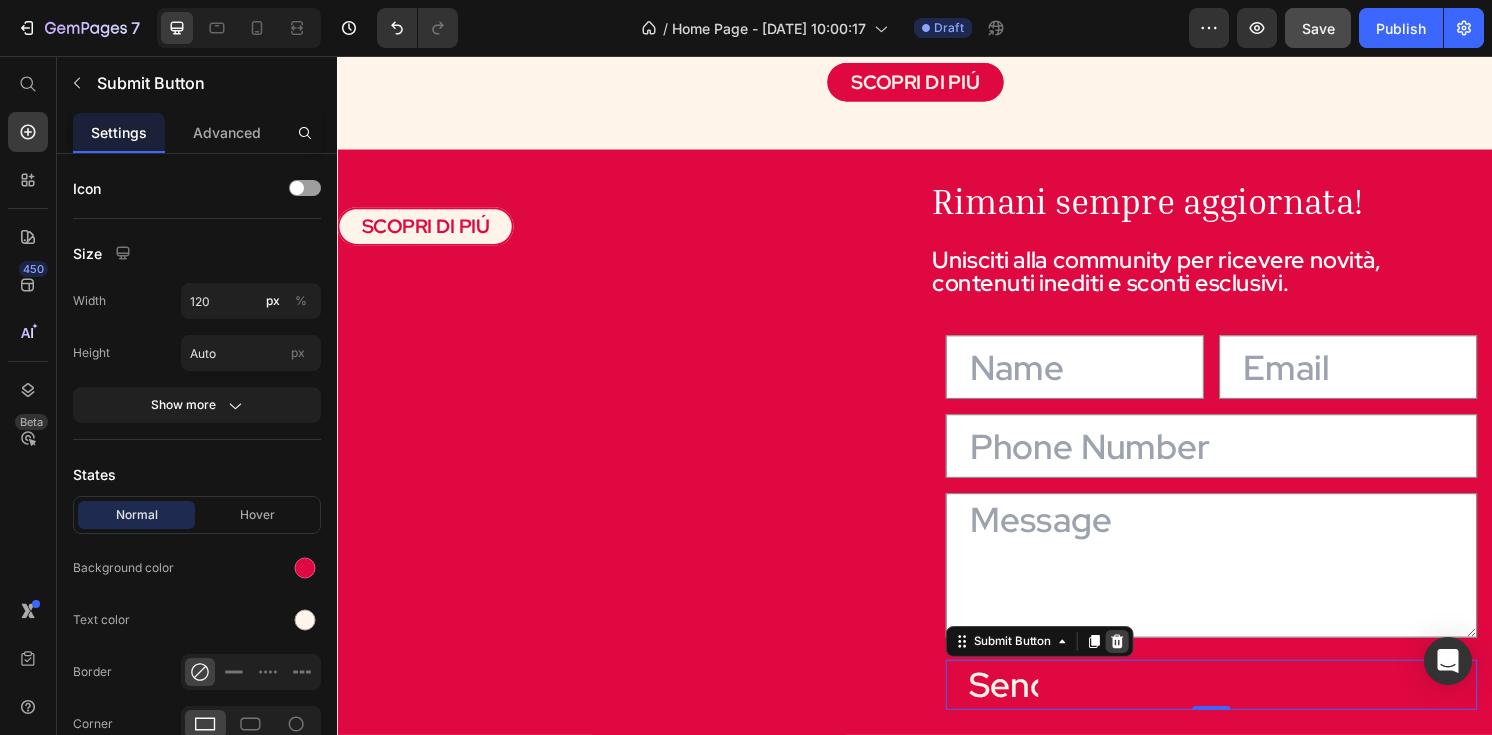 click 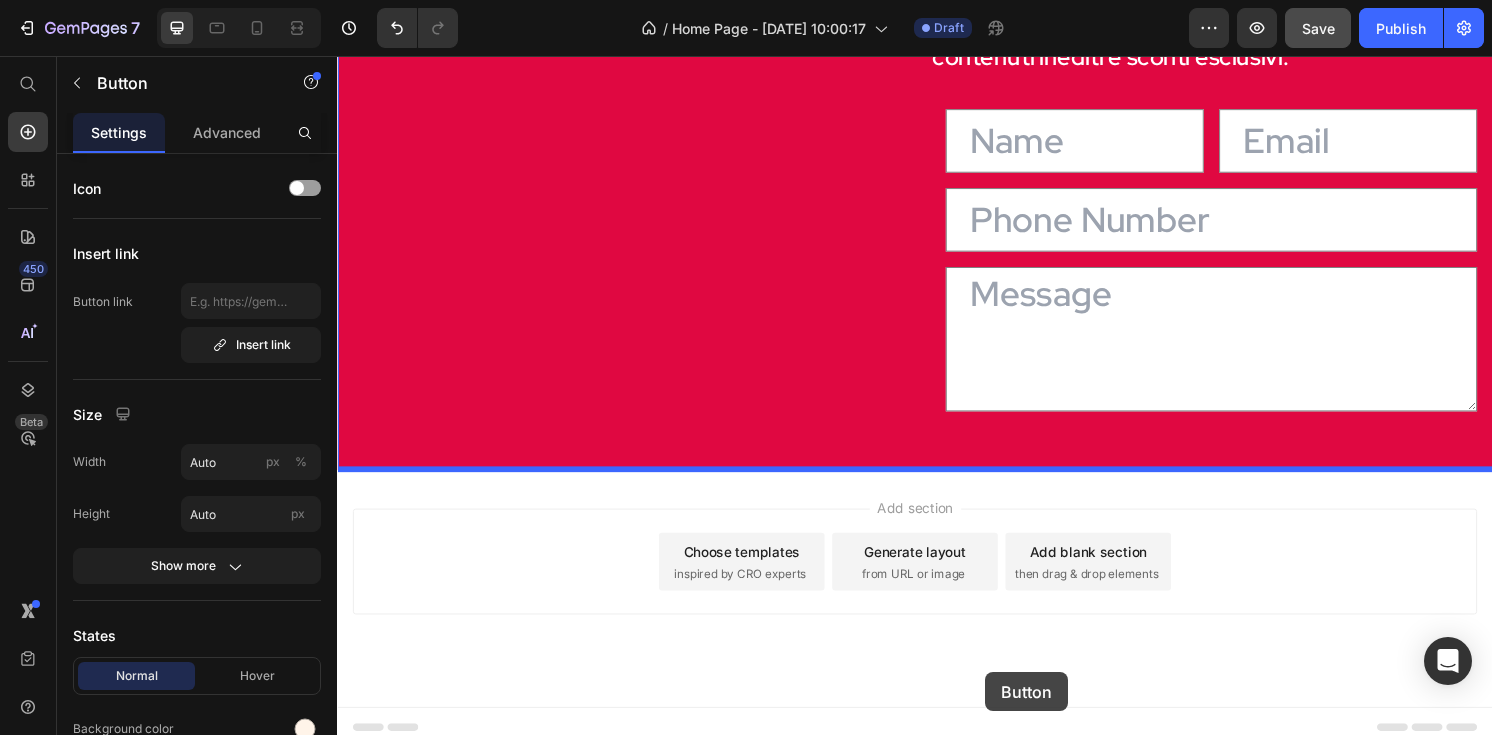 scroll, scrollTop: 1975, scrollLeft: 0, axis: vertical 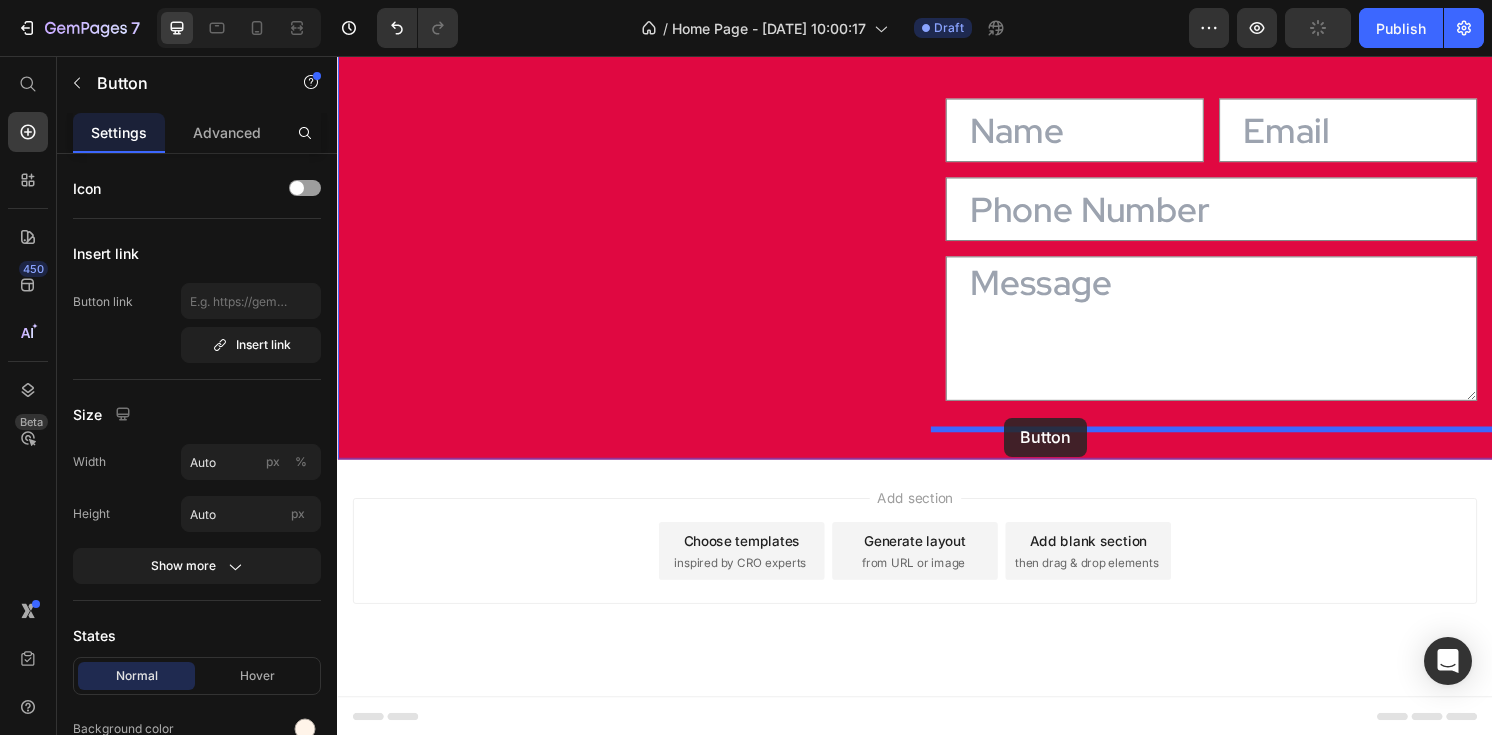 drag, startPoint x: 445, startPoint y: 241, endPoint x: 1030, endPoint y: 432, distance: 615.3909 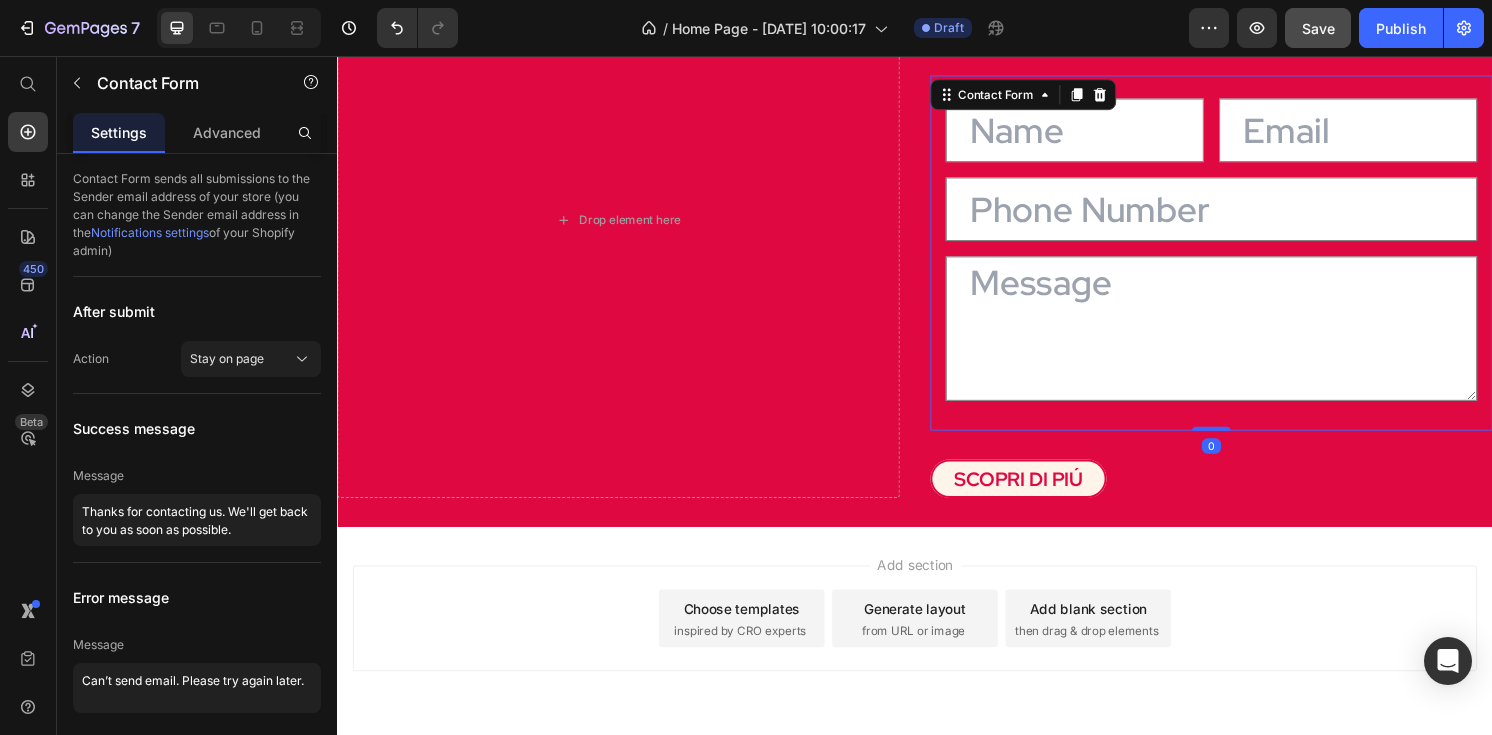 click on "Text Field Email Field Row Text Field Text Area Contact Form   0" at bounding box center (1245, 260) 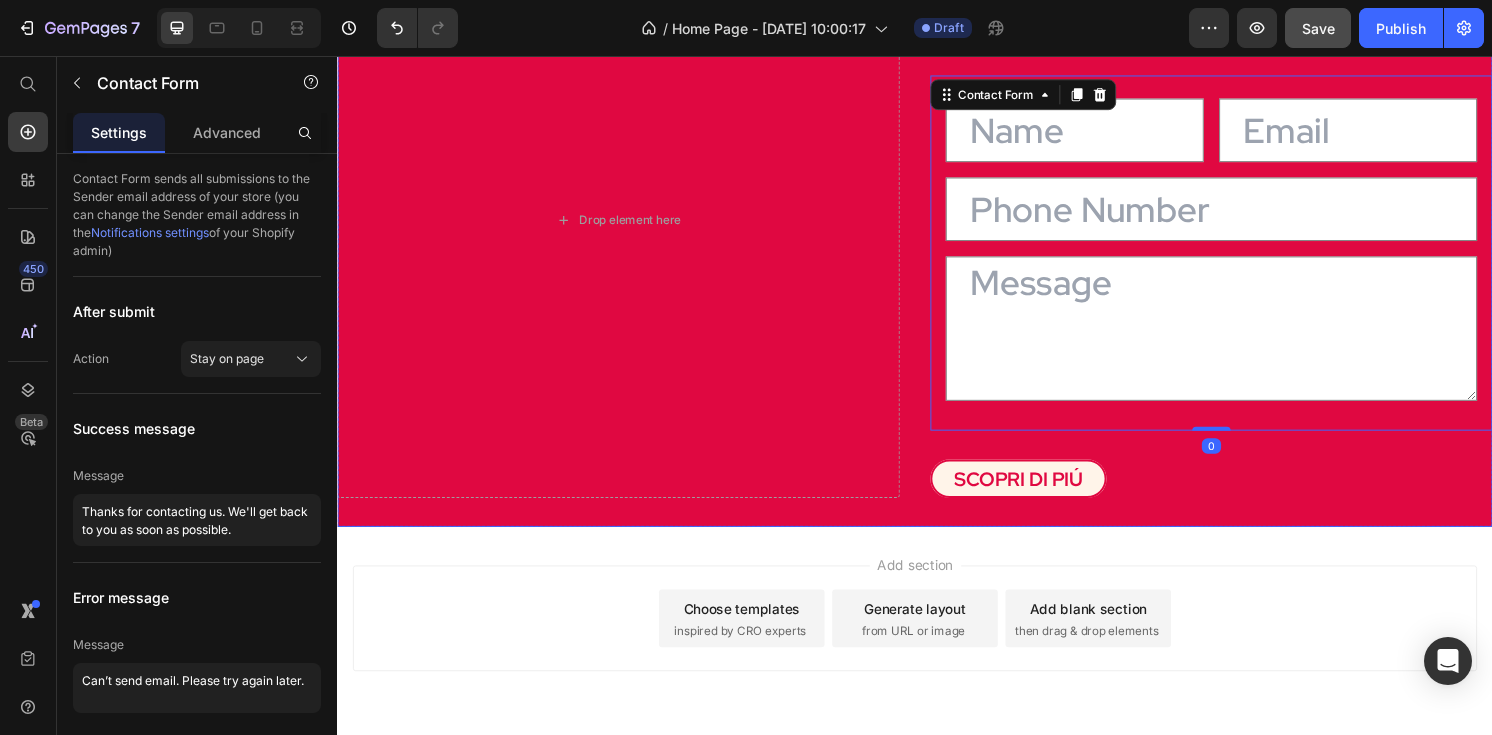click on "Rimani sempre aggiornata! Heading Unisciti alla community per ricevere novità,  contenuti inediti e sconti esclusivi. Text Block Text Field Email Field Row Text Field Text Area Contact Form   0 SCOPRI DI PIÚ Button" at bounding box center (1245, 226) 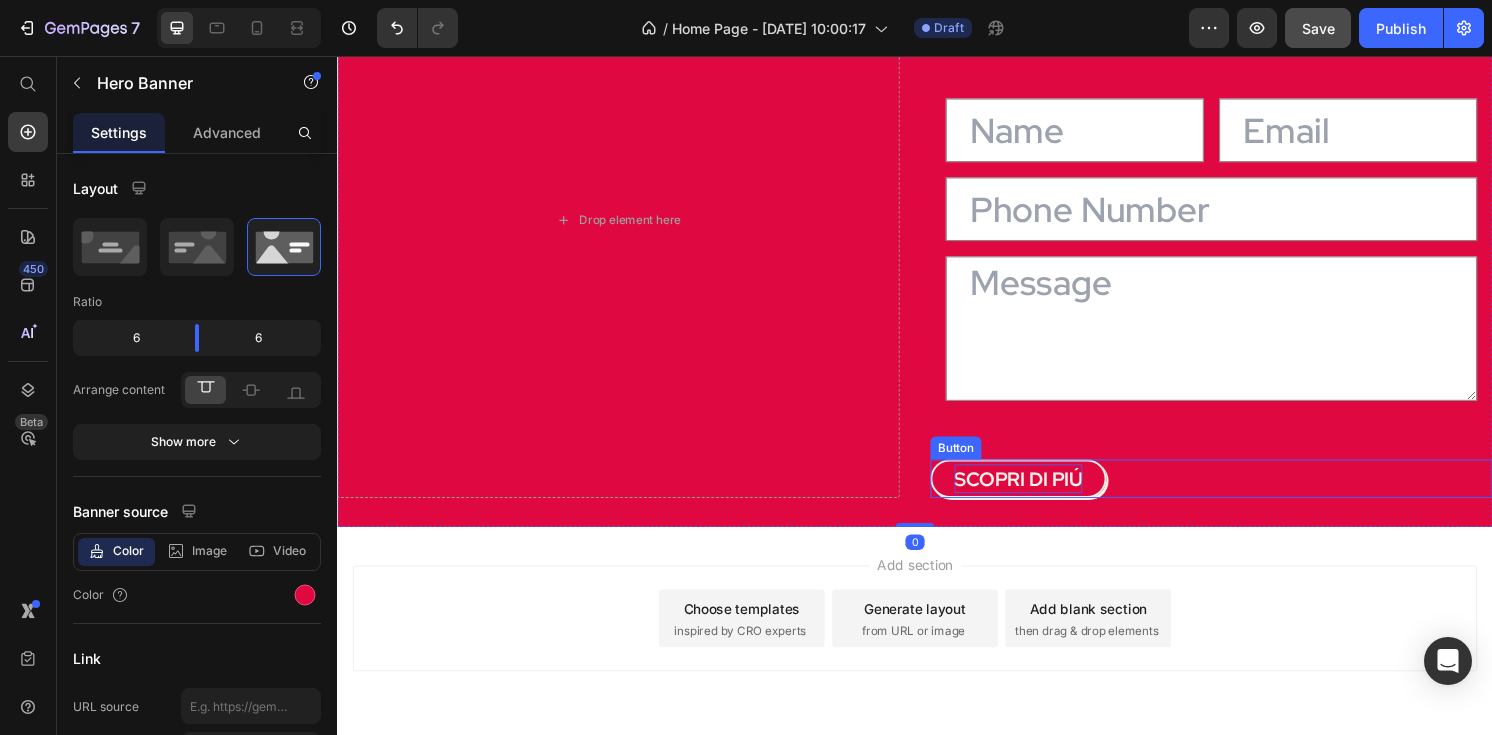 click on "SCOPRI DI PIÚ" at bounding box center (1044, 495) 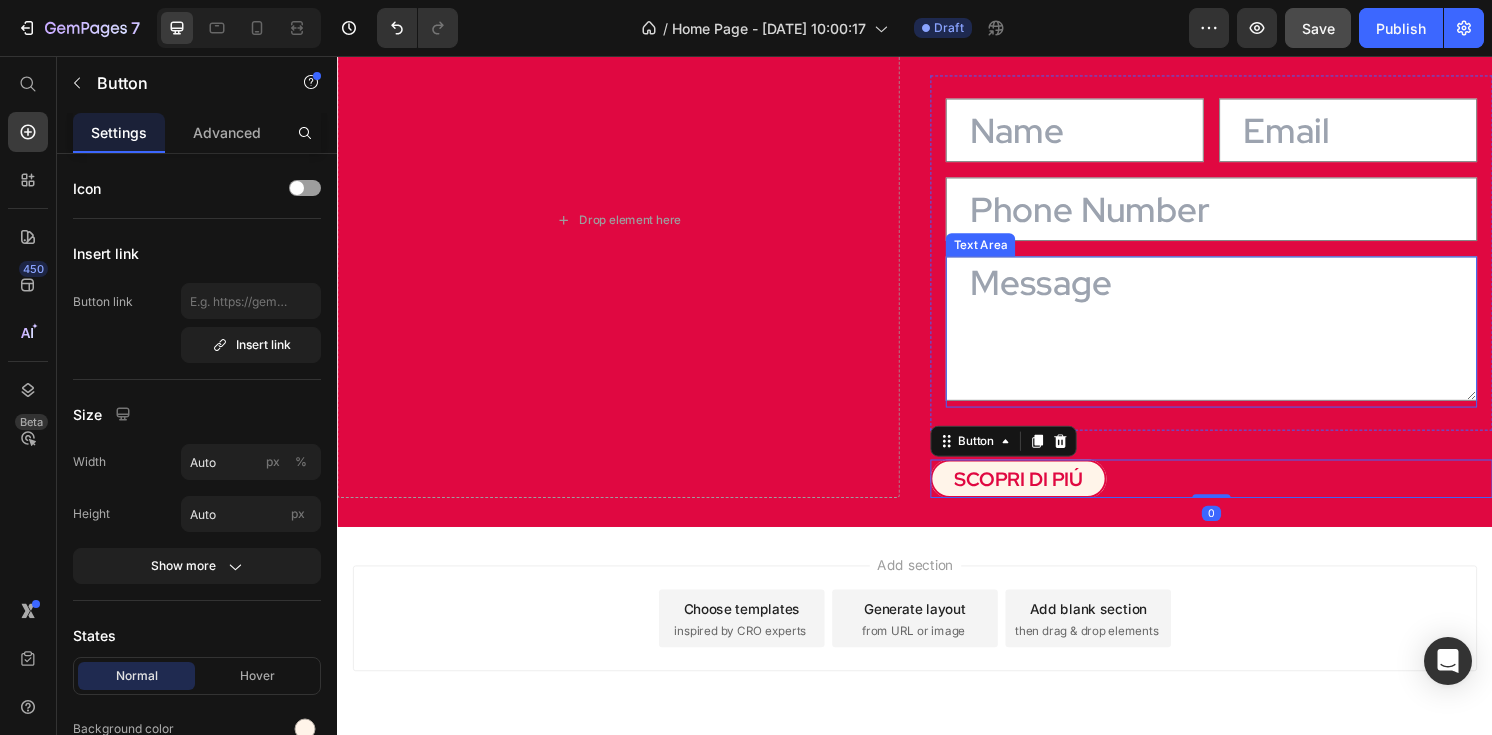click at bounding box center (1245, 339) 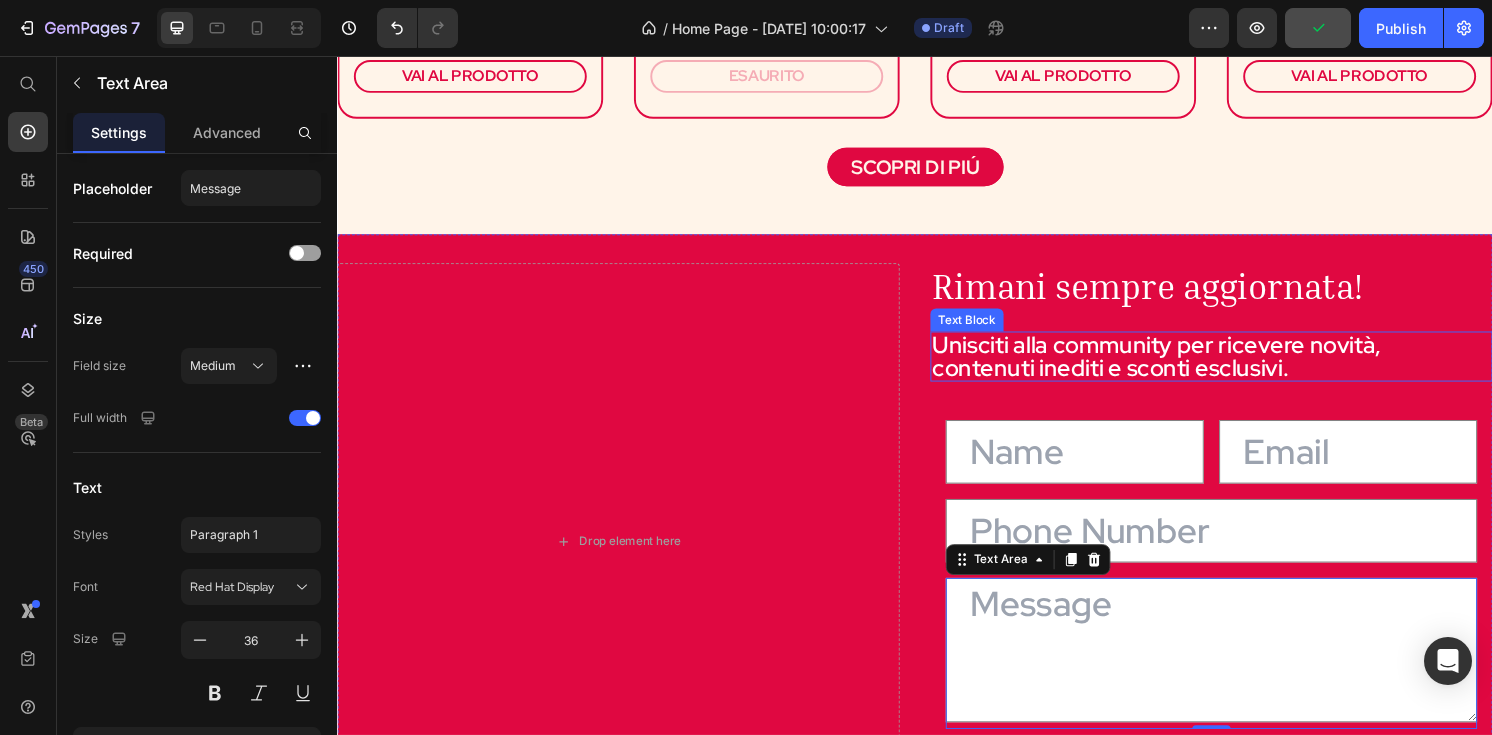 scroll, scrollTop: 1643, scrollLeft: 0, axis: vertical 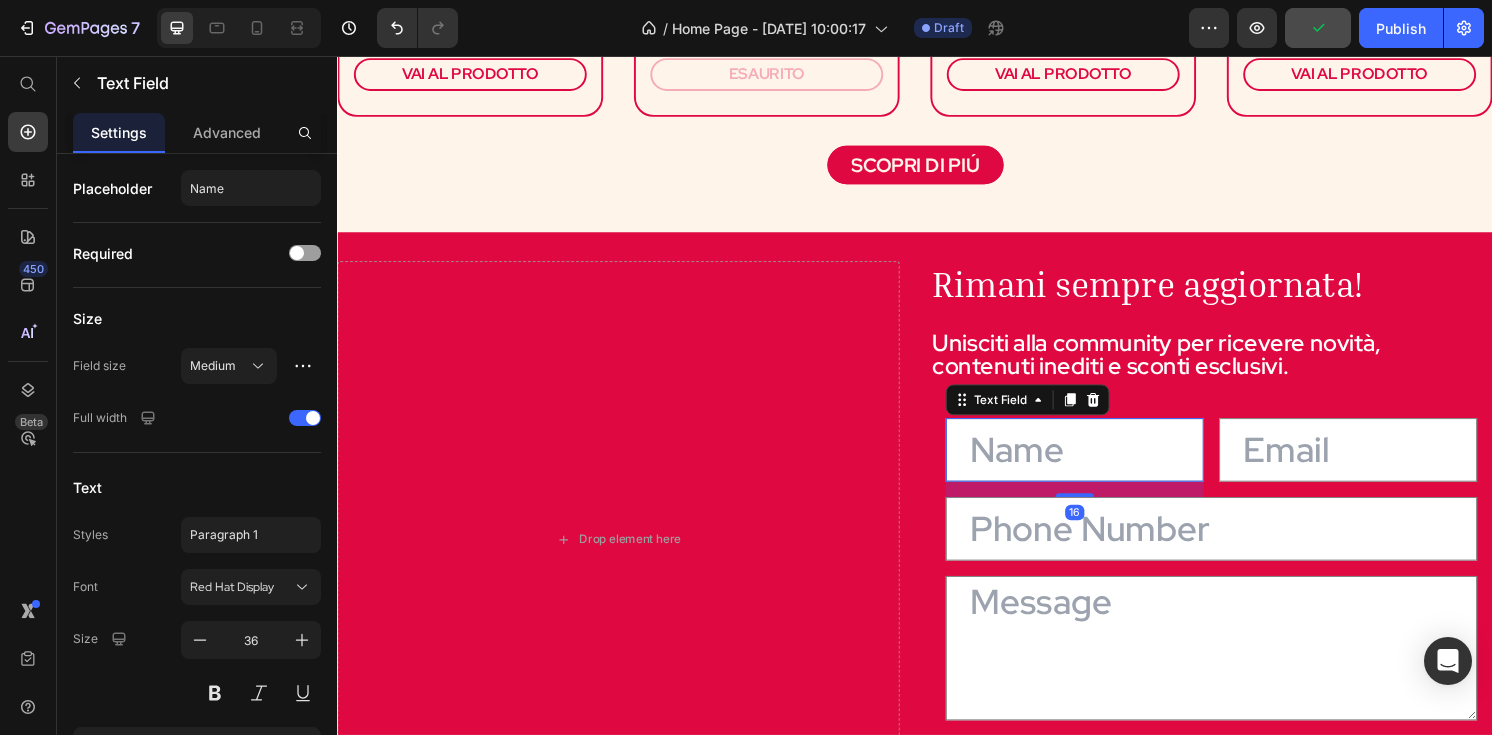 click at bounding box center (1103, 465) 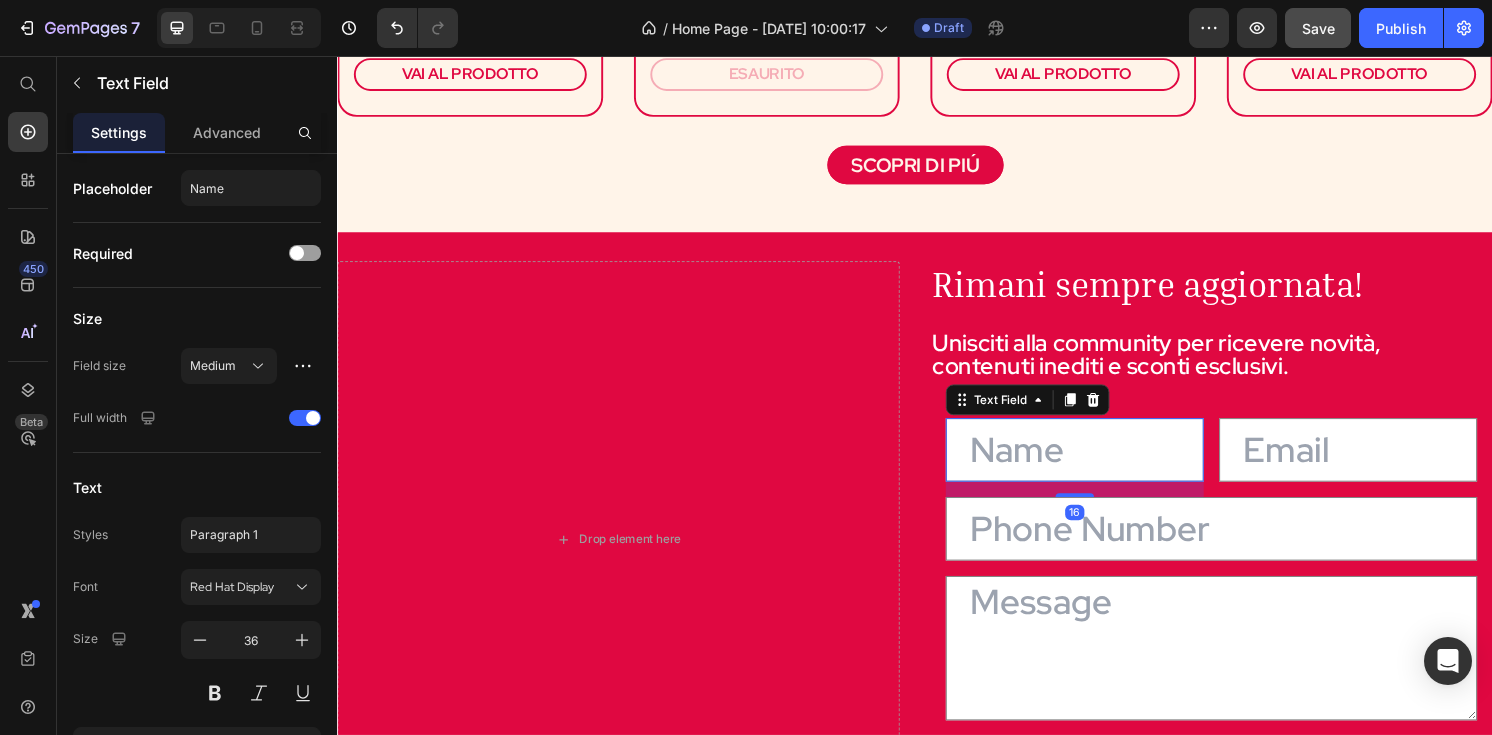 click at bounding box center [1103, 465] 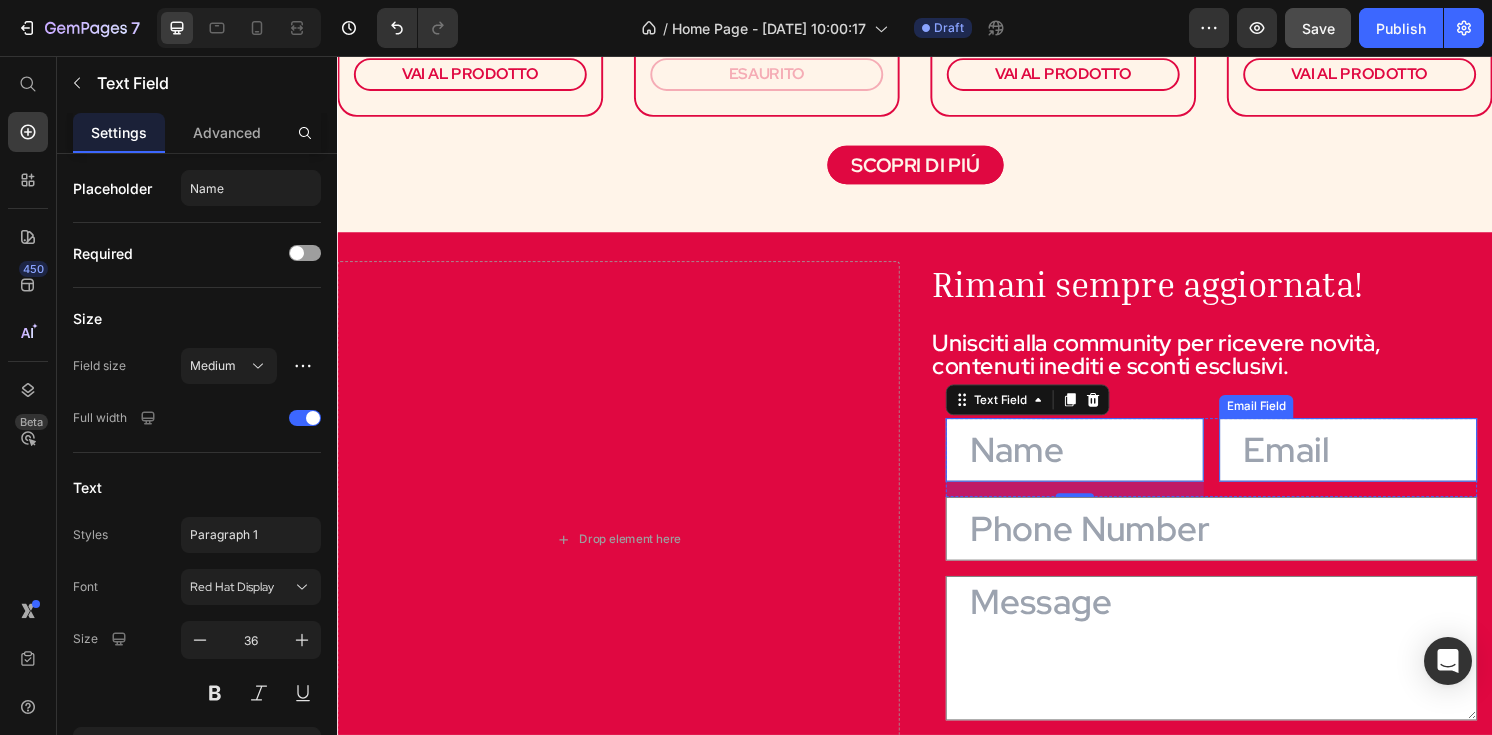 click at bounding box center (1387, 465) 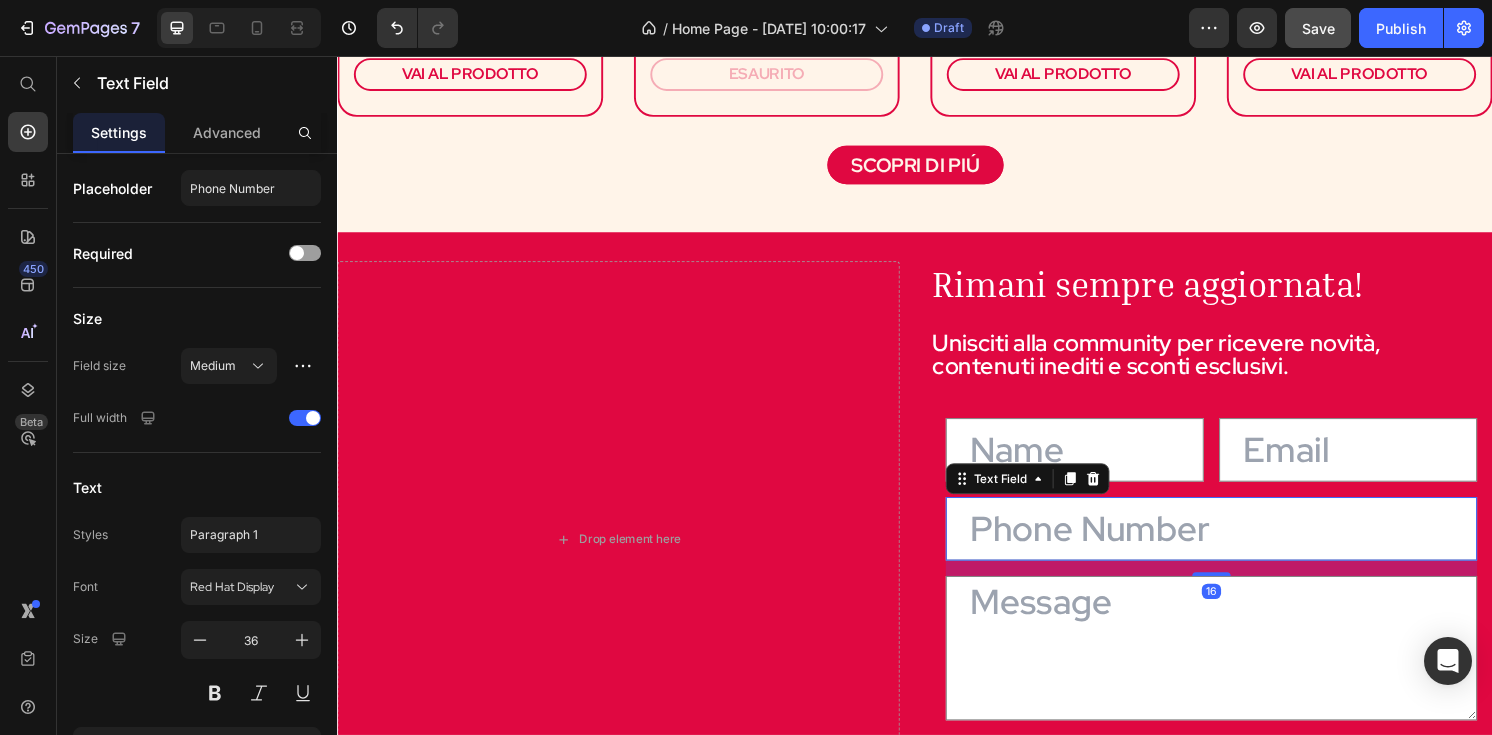 click at bounding box center (1245, 547) 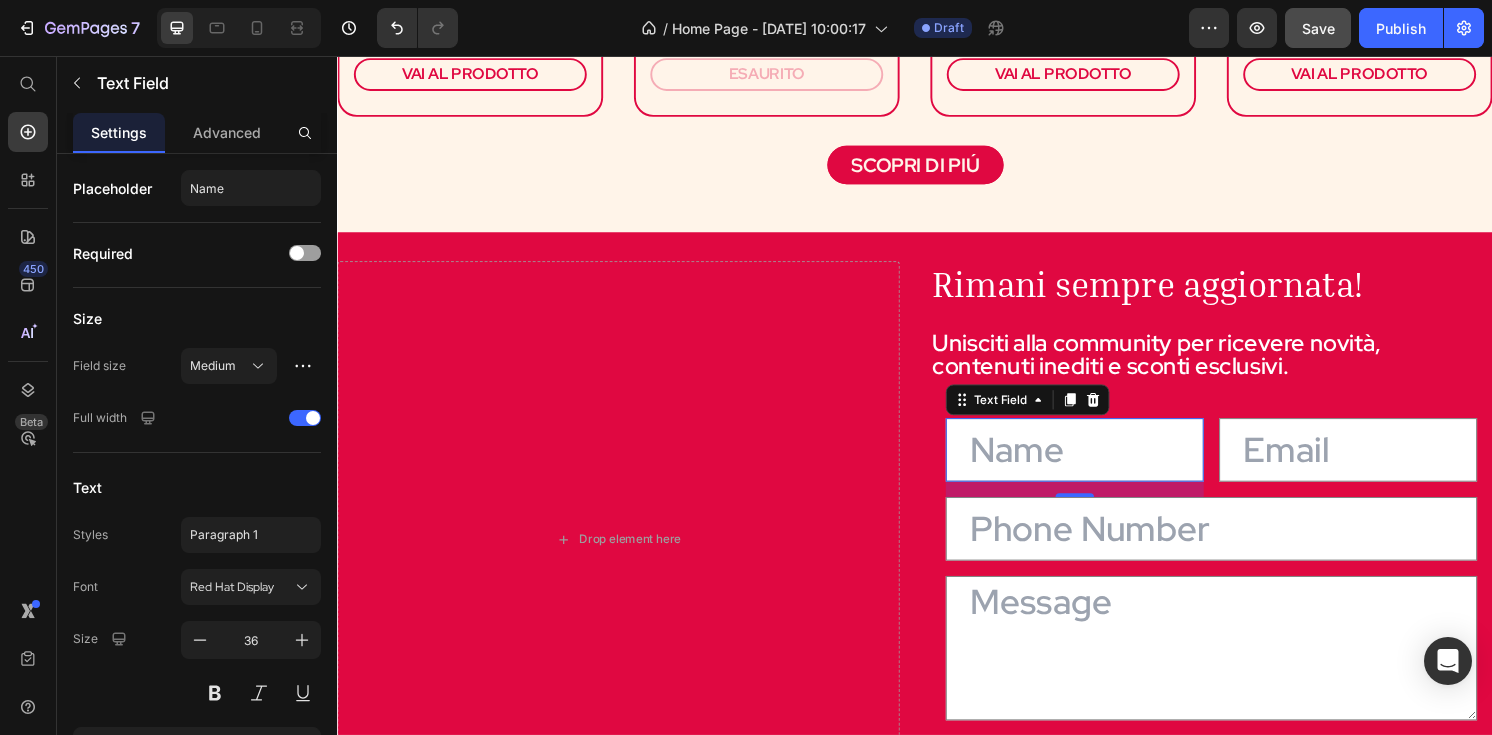 click at bounding box center (1103, 465) 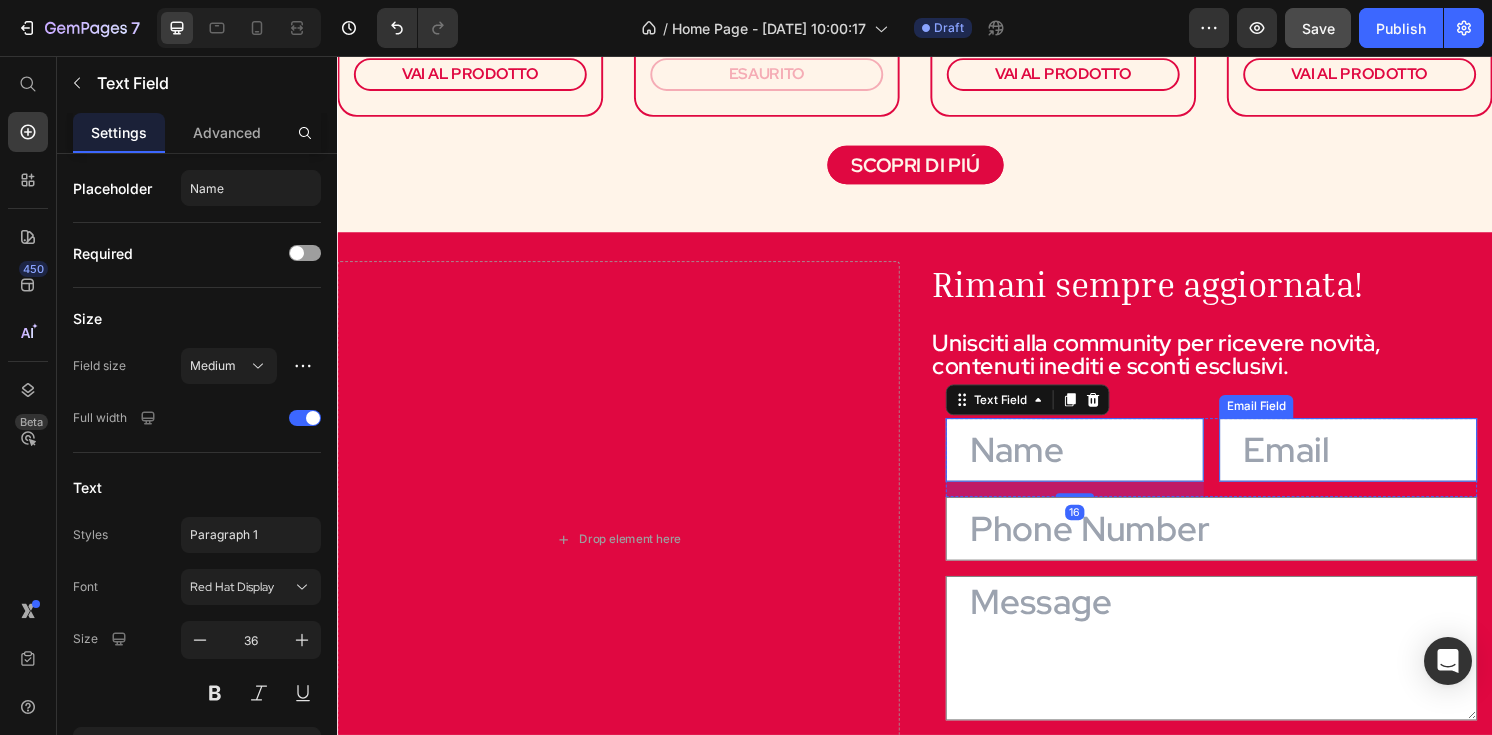 click at bounding box center [1387, 465] 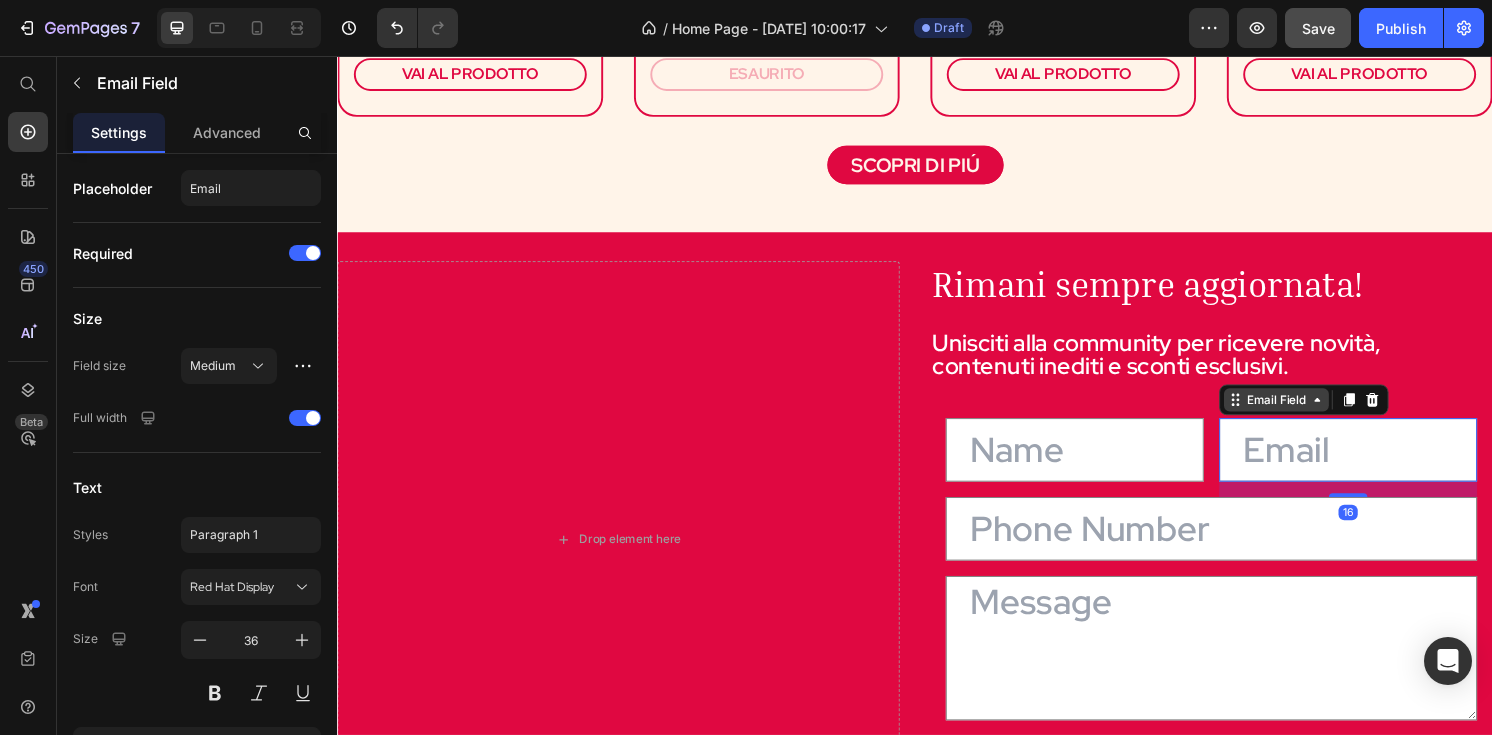 click on "Email Field" at bounding box center (1312, 413) 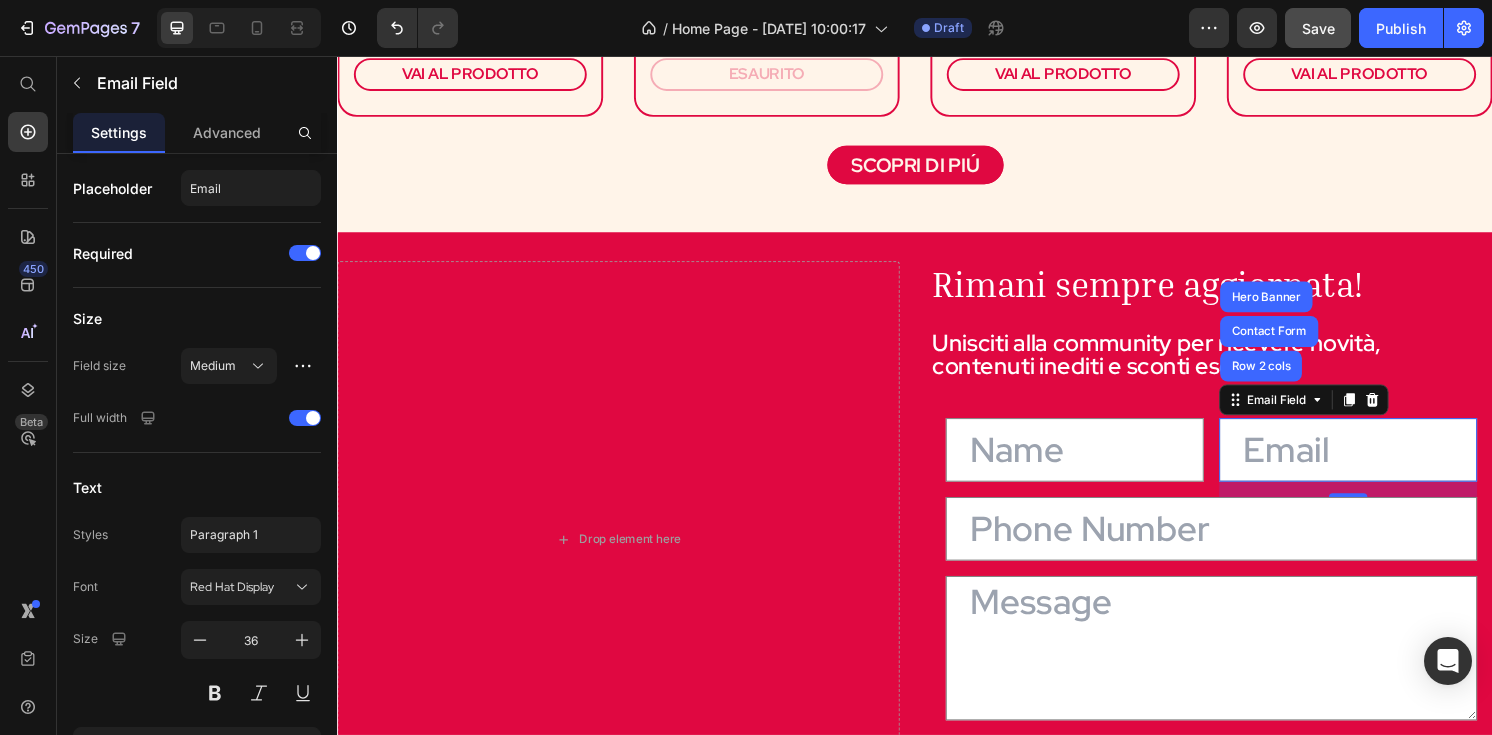click at bounding box center (1387, 465) 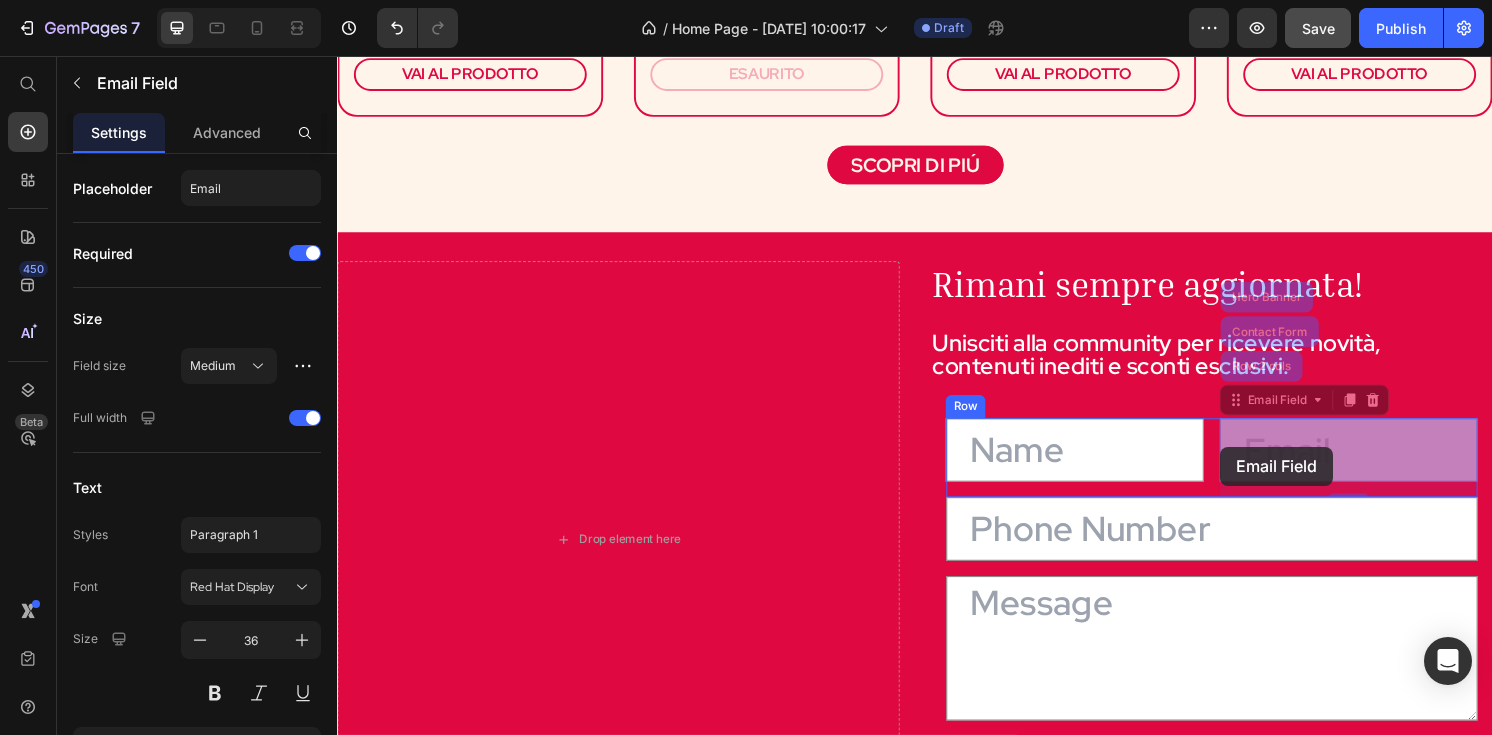 drag, startPoint x: 1364, startPoint y: 462, endPoint x: 1256, endPoint y: 462, distance: 108 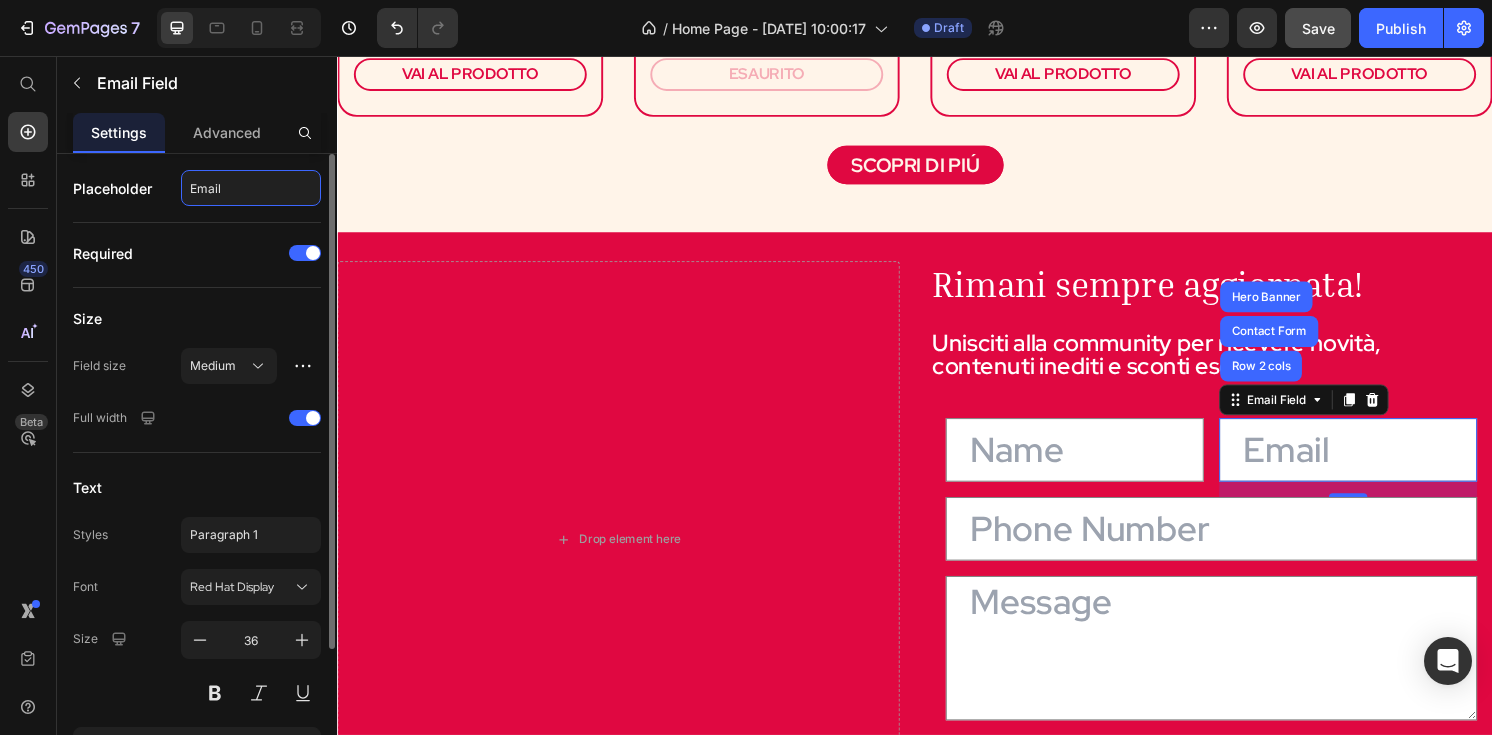 drag, startPoint x: 242, startPoint y: 193, endPoint x: 181, endPoint y: 193, distance: 61 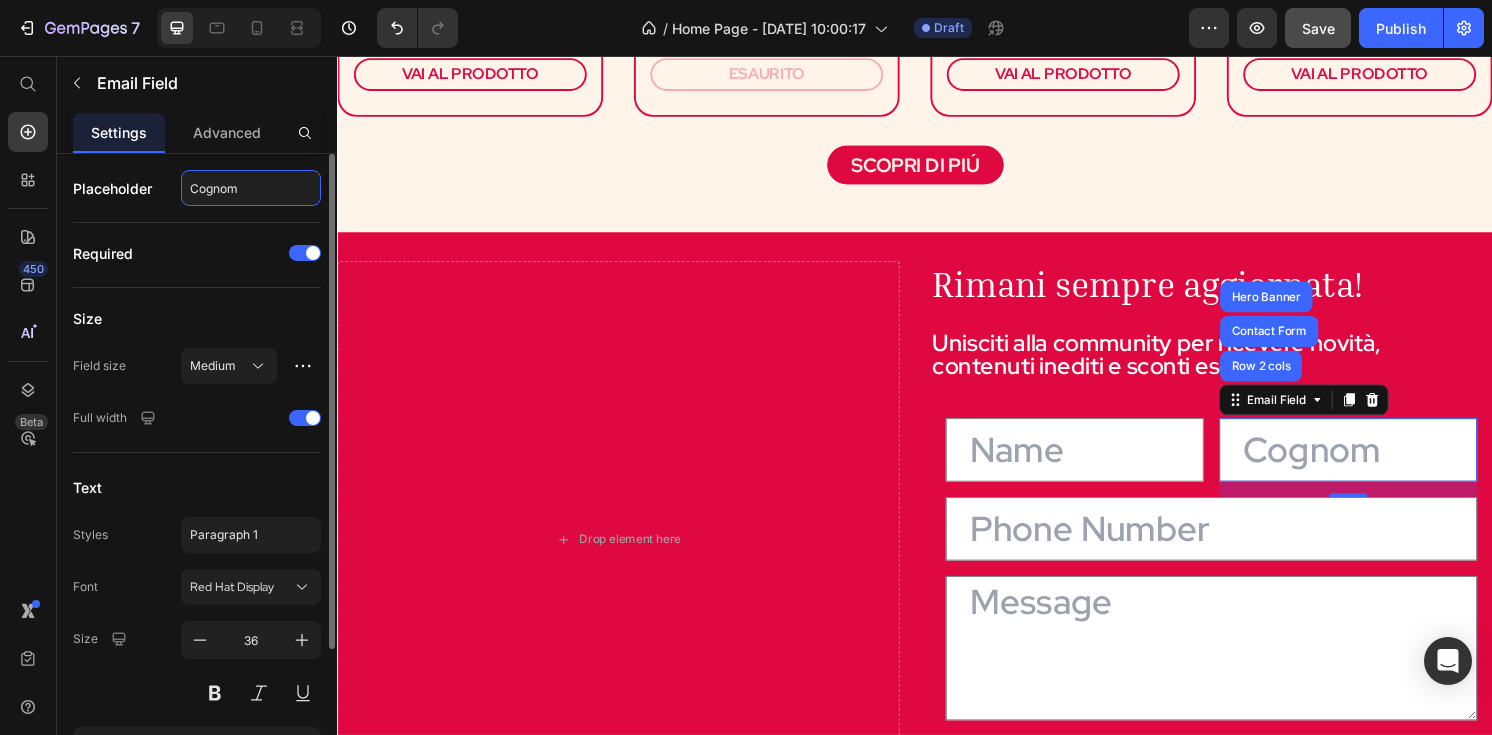 type on "Cognome" 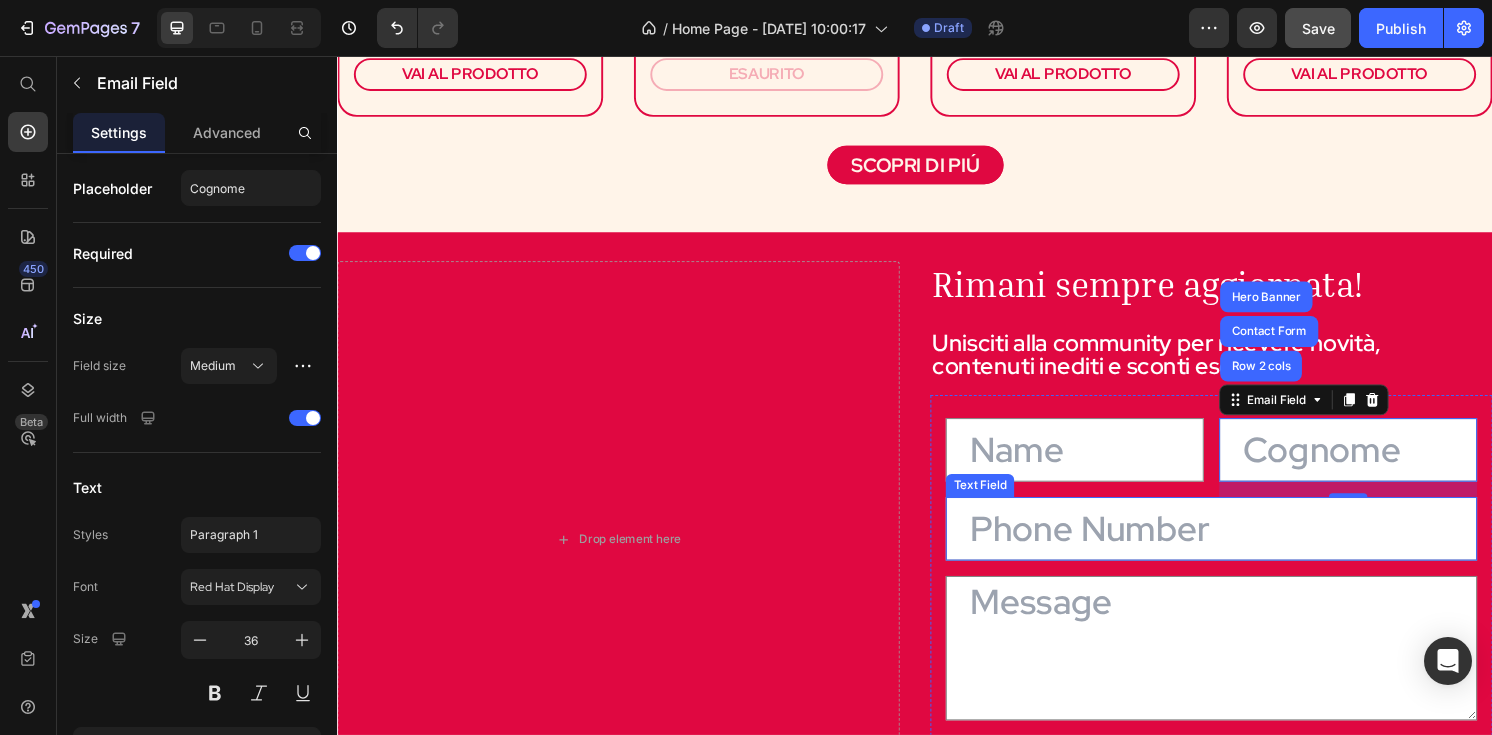 click at bounding box center [1245, 547] 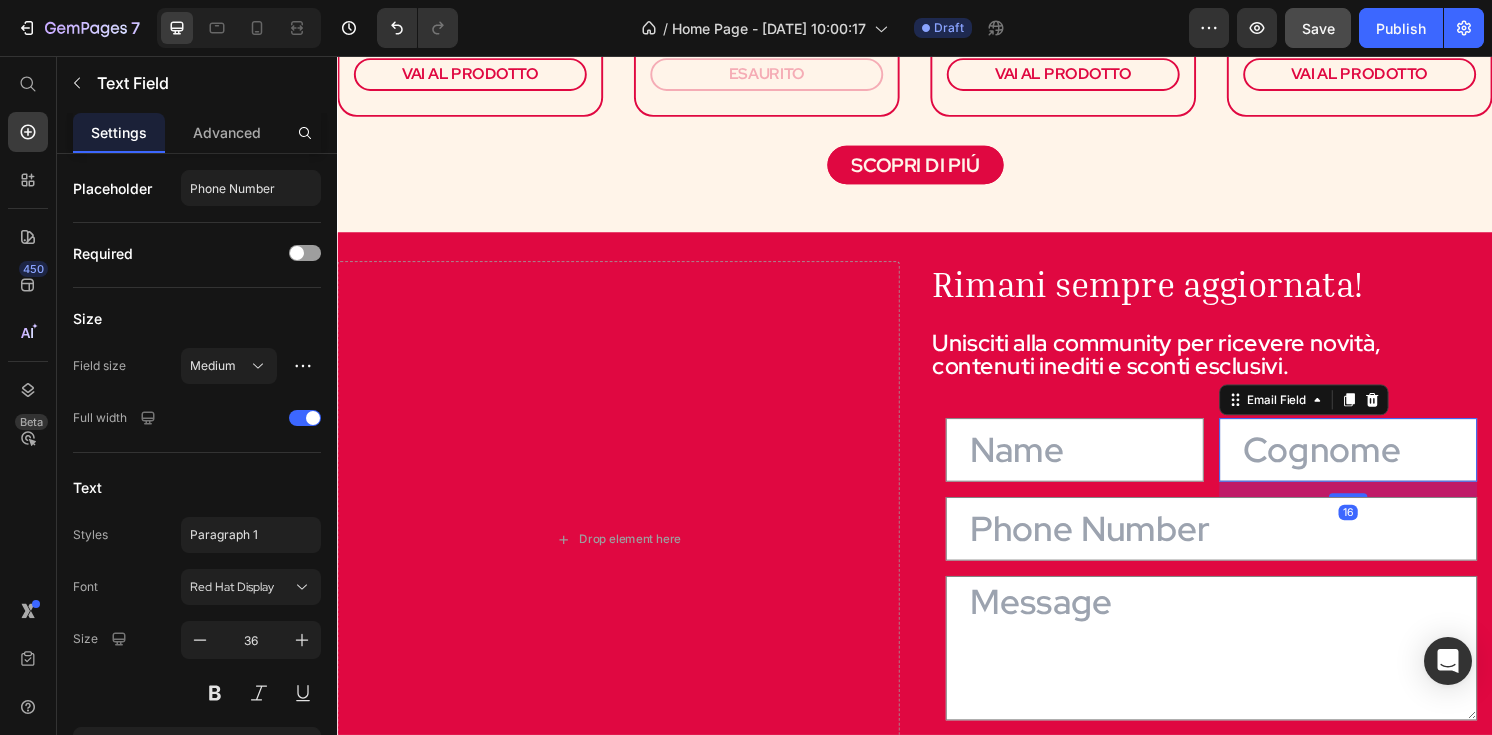 click at bounding box center [1387, 465] 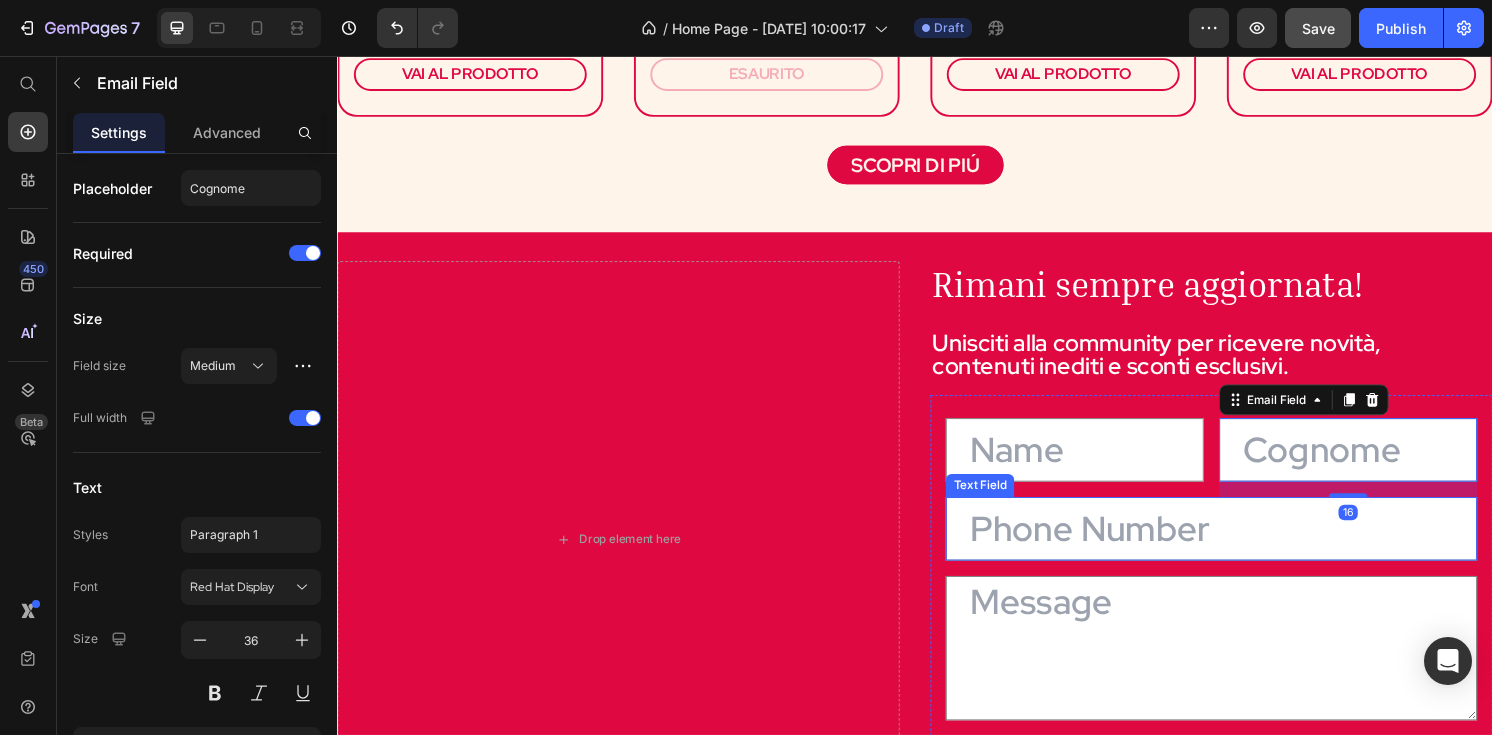 click at bounding box center (1245, 547) 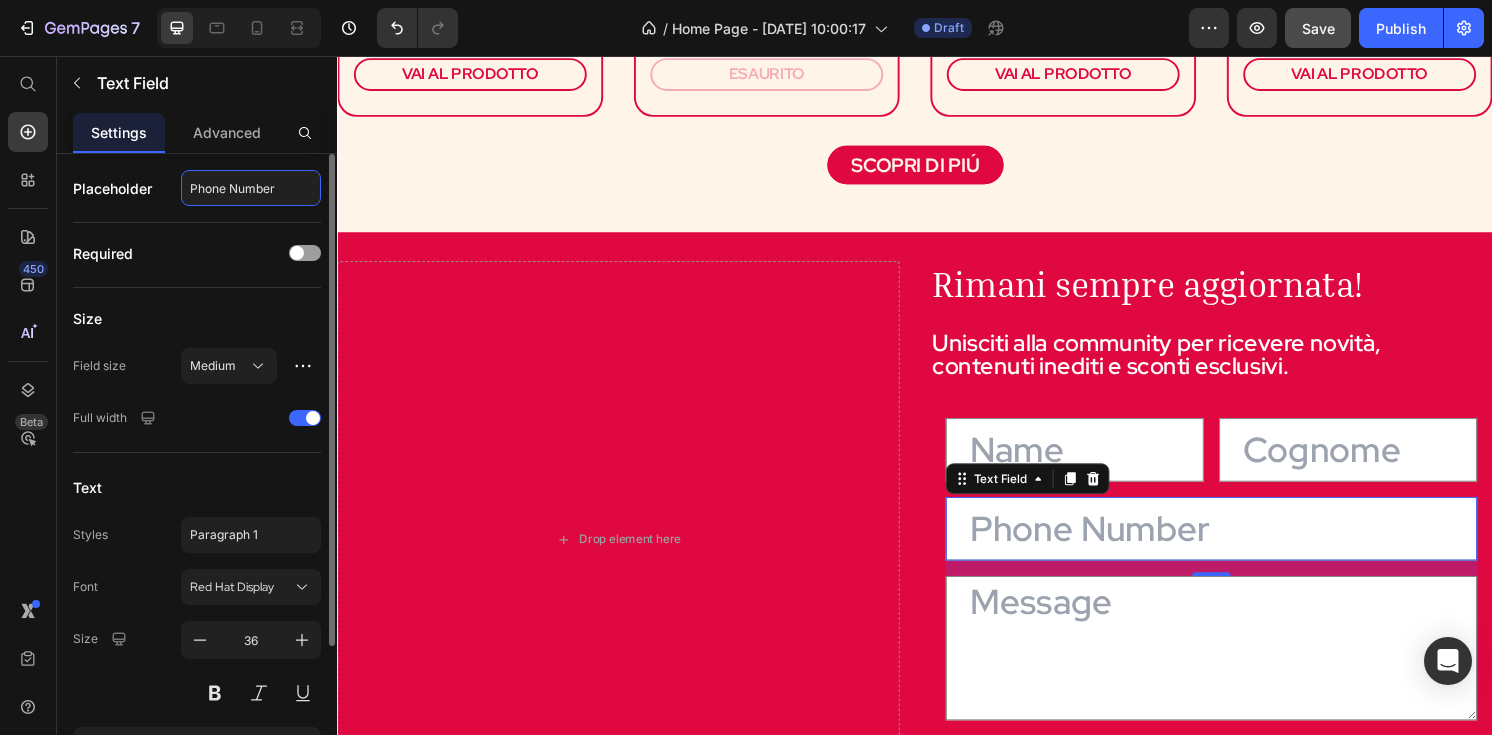 click on "Phone Number" 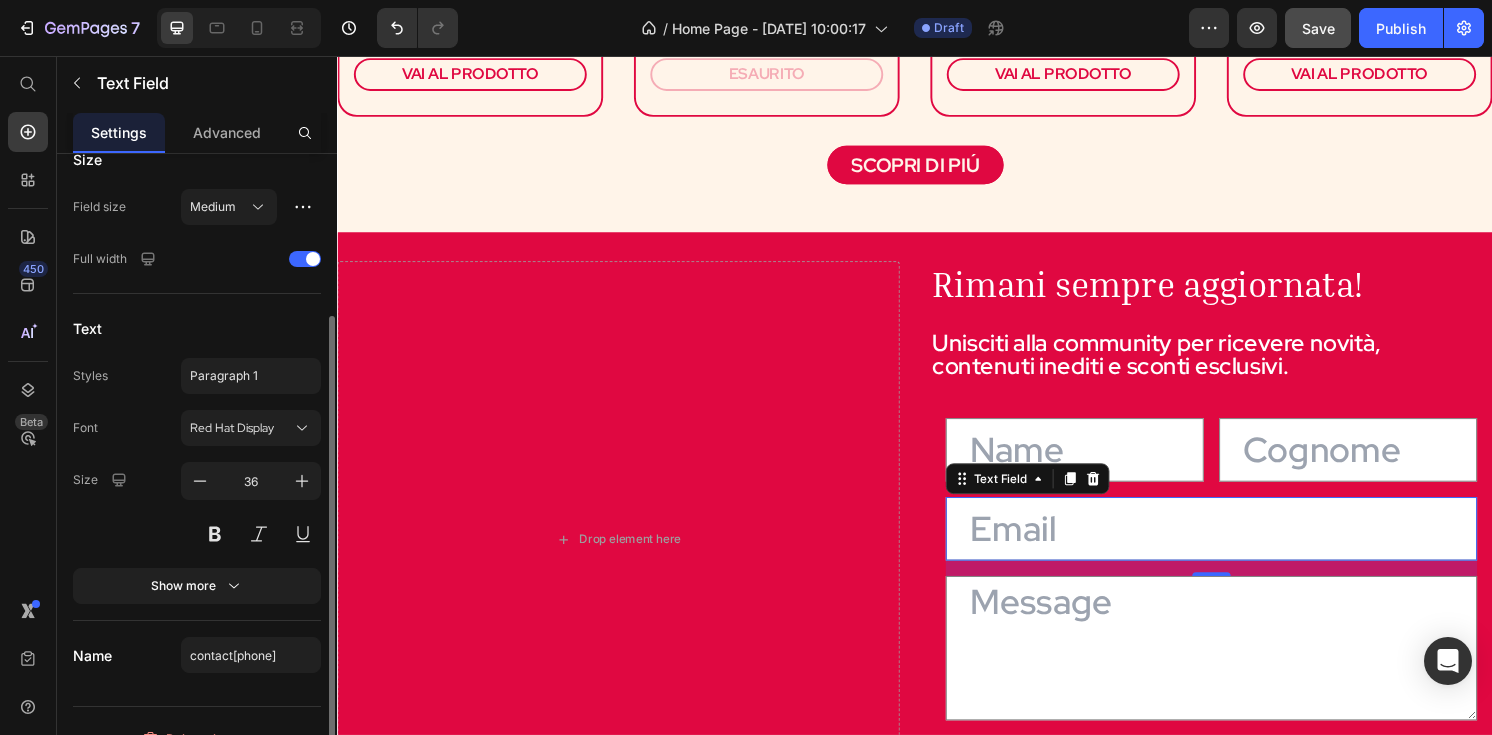 scroll, scrollTop: 188, scrollLeft: 0, axis: vertical 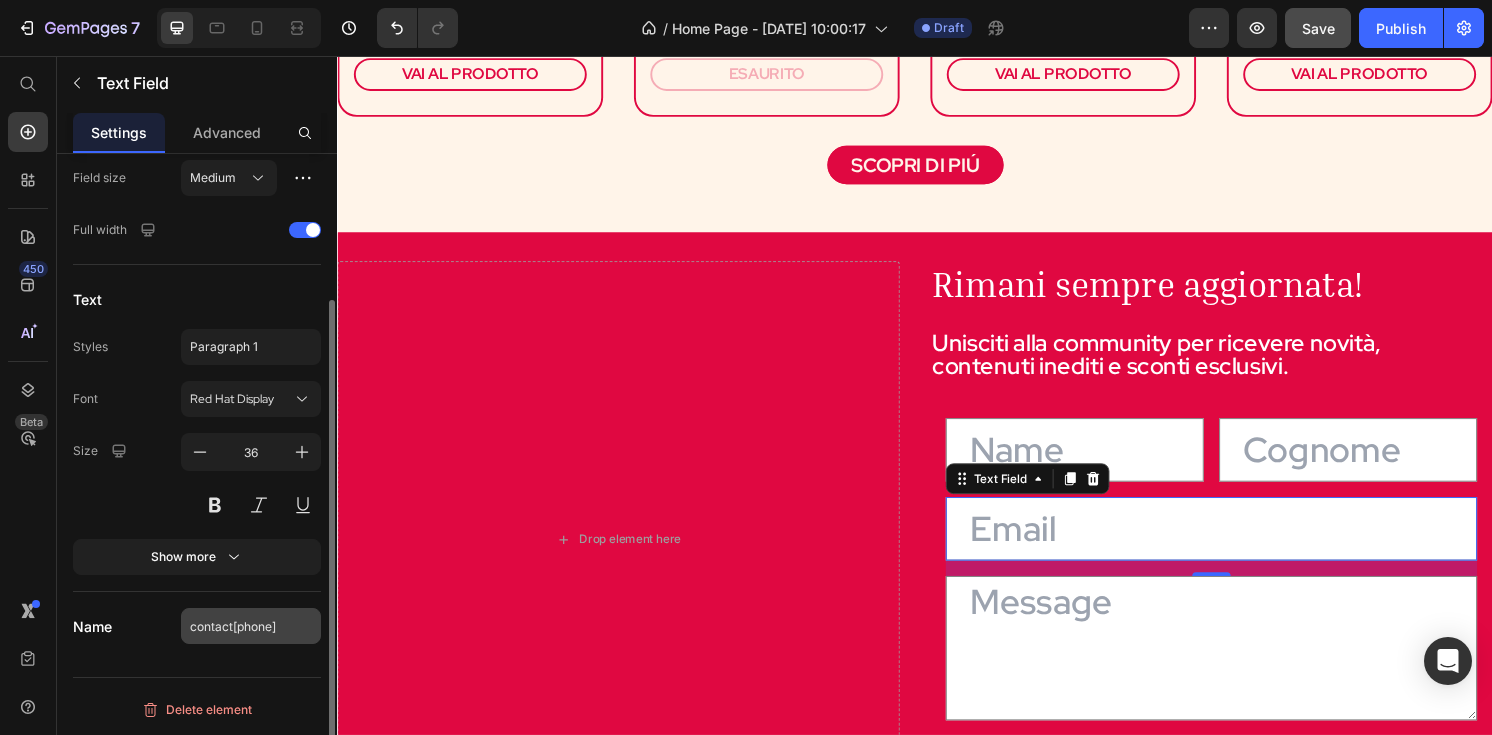 type on "Email" 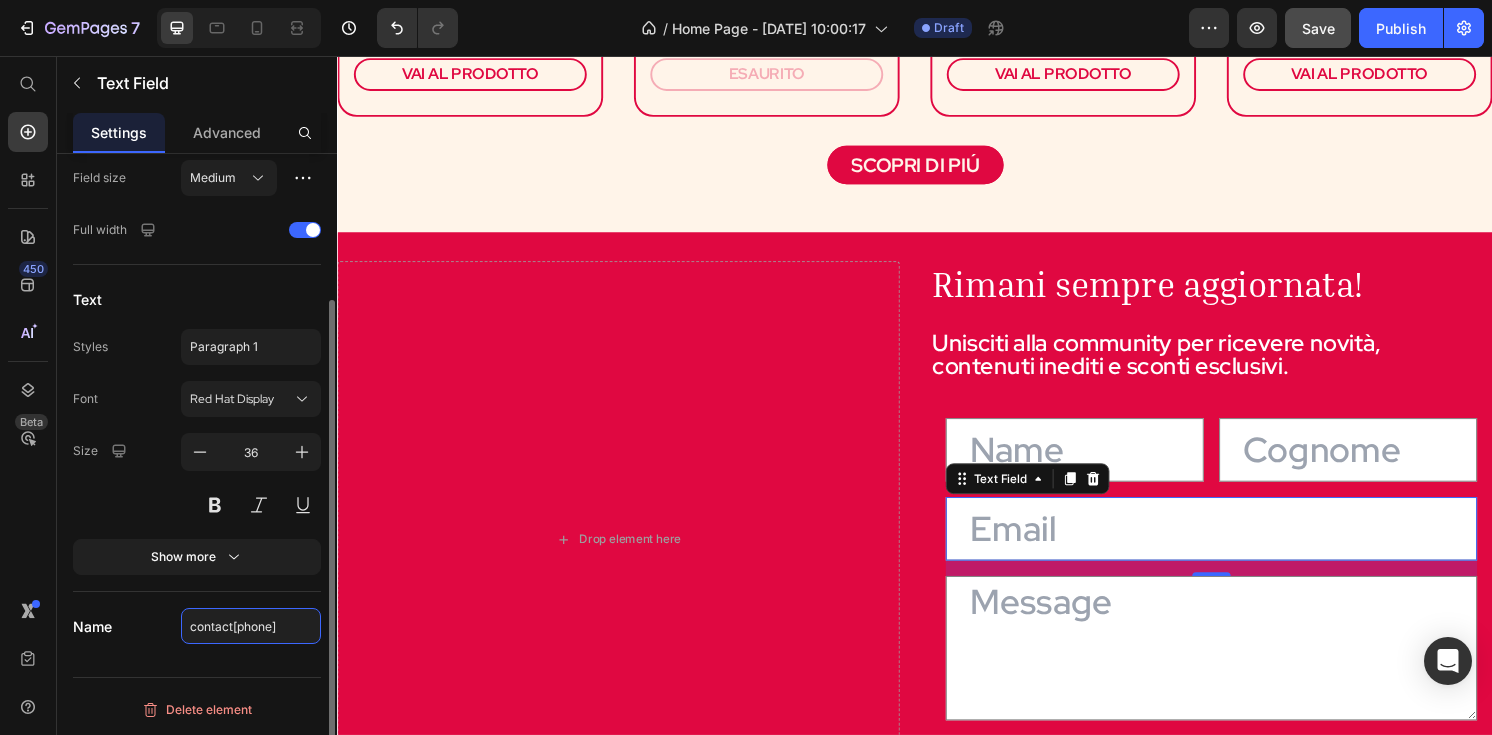click on "contact[phone]" 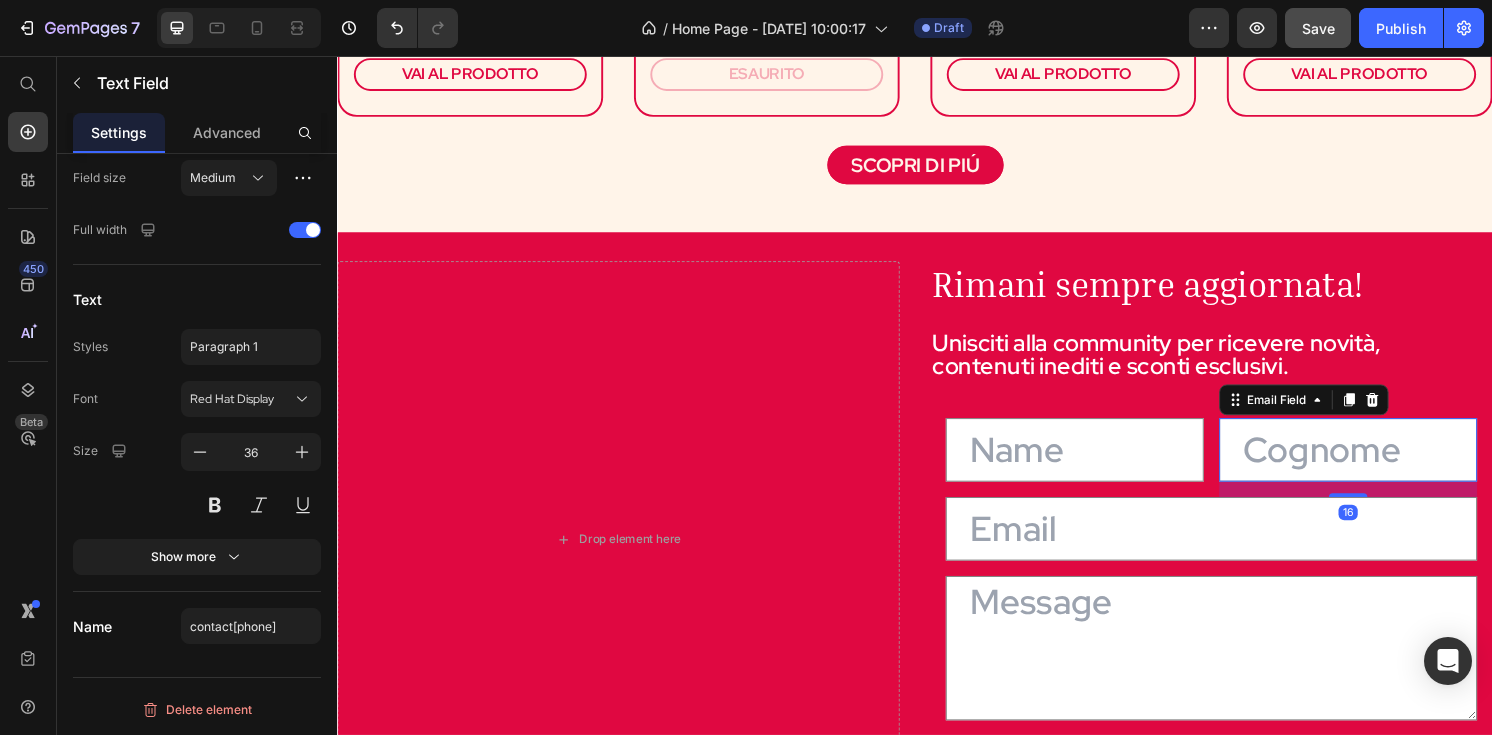 click at bounding box center [1387, 465] 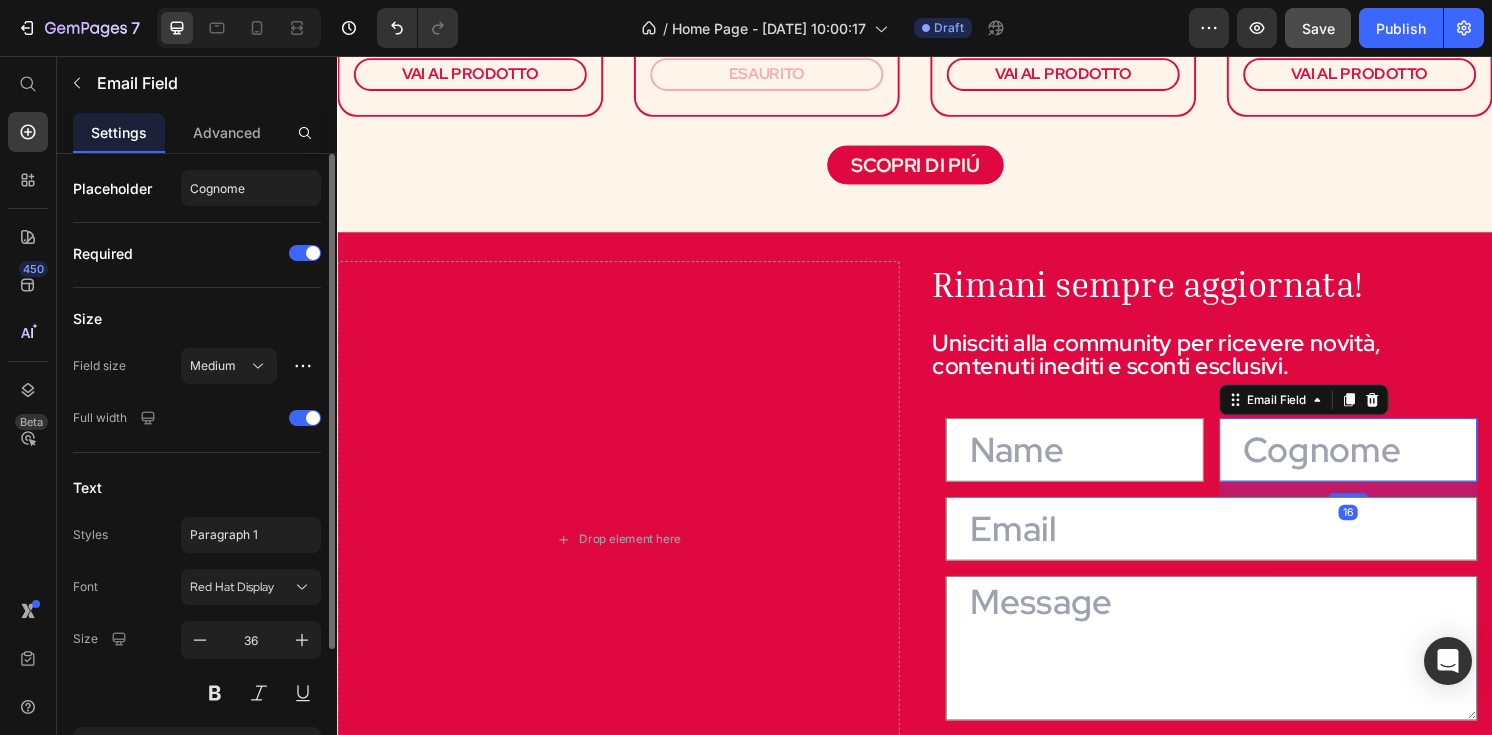 click at bounding box center [1387, 465] 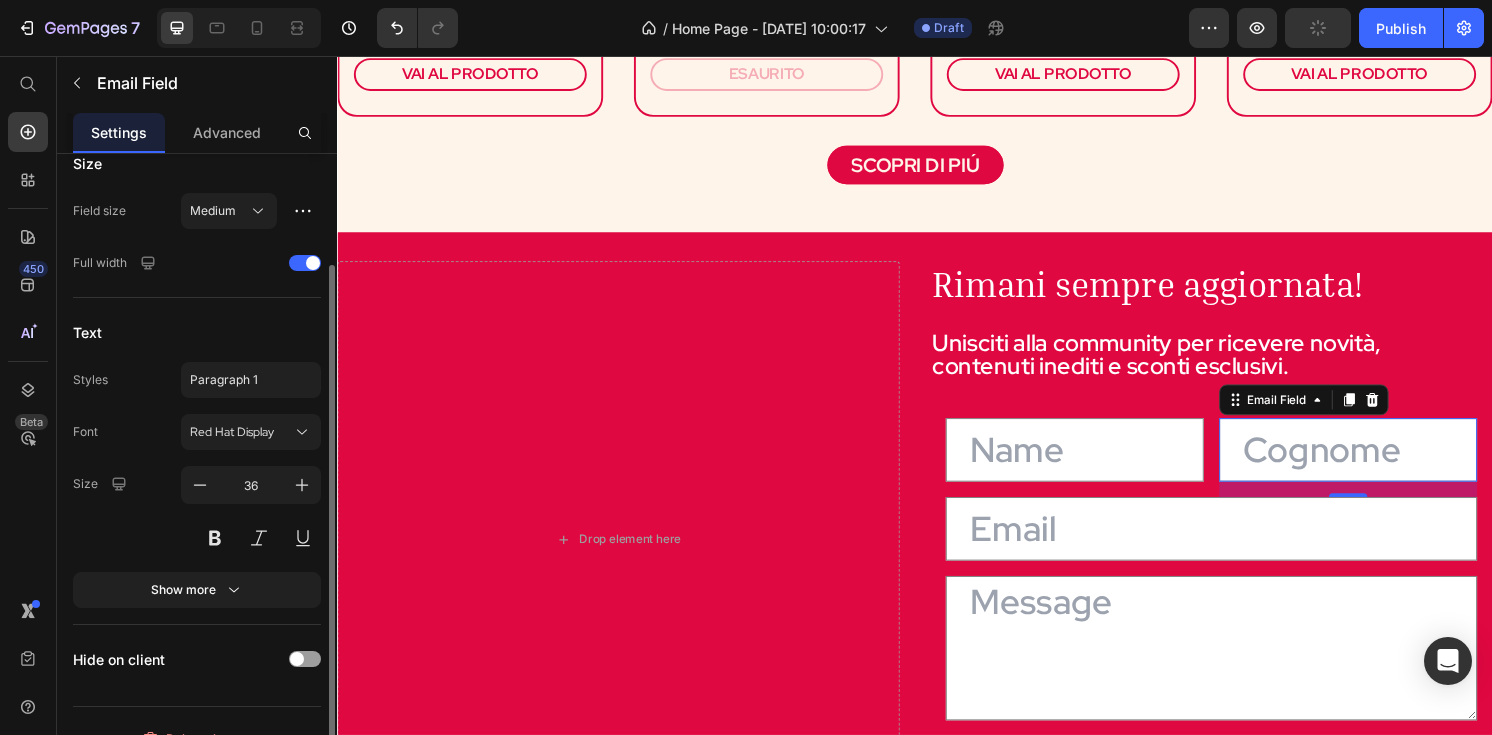 scroll, scrollTop: 0, scrollLeft: 0, axis: both 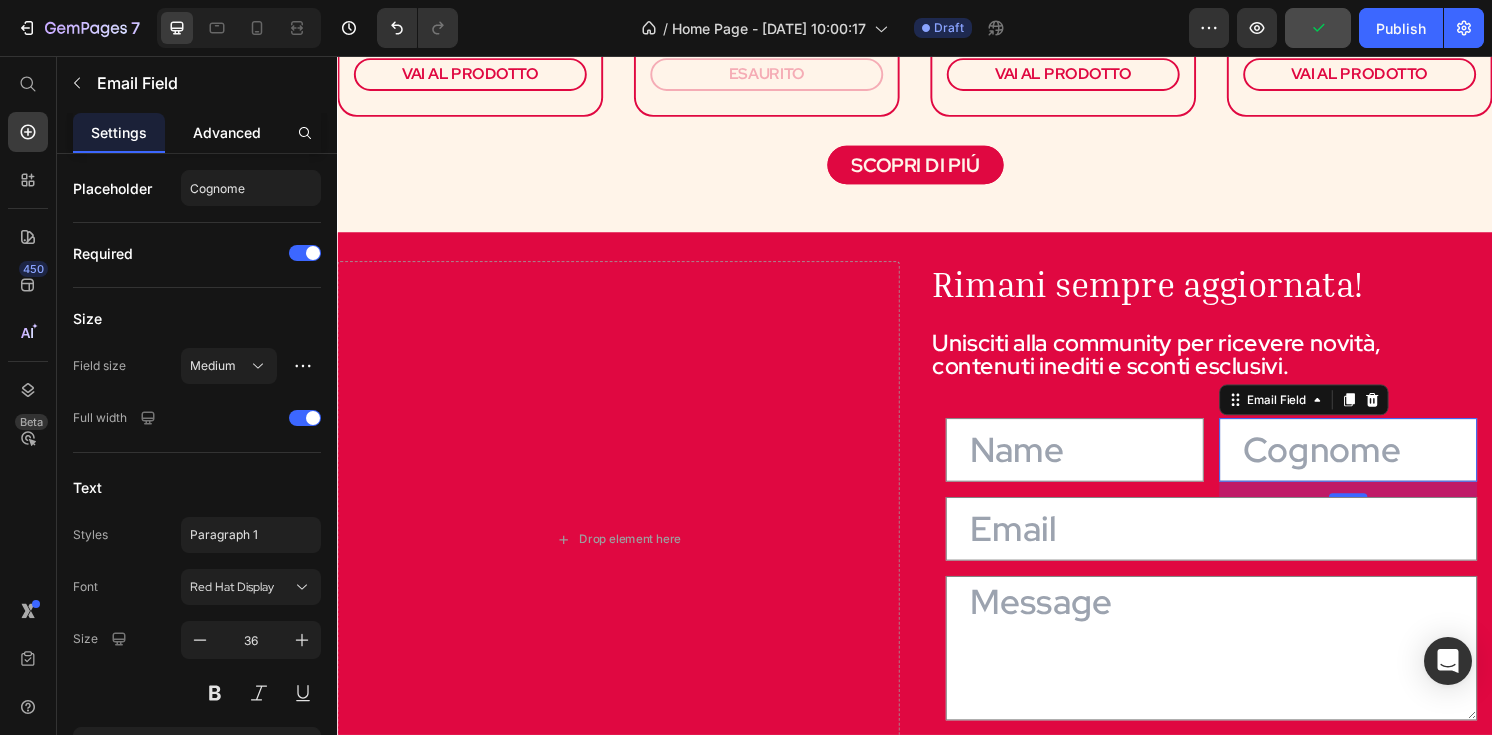 click on "Advanced" 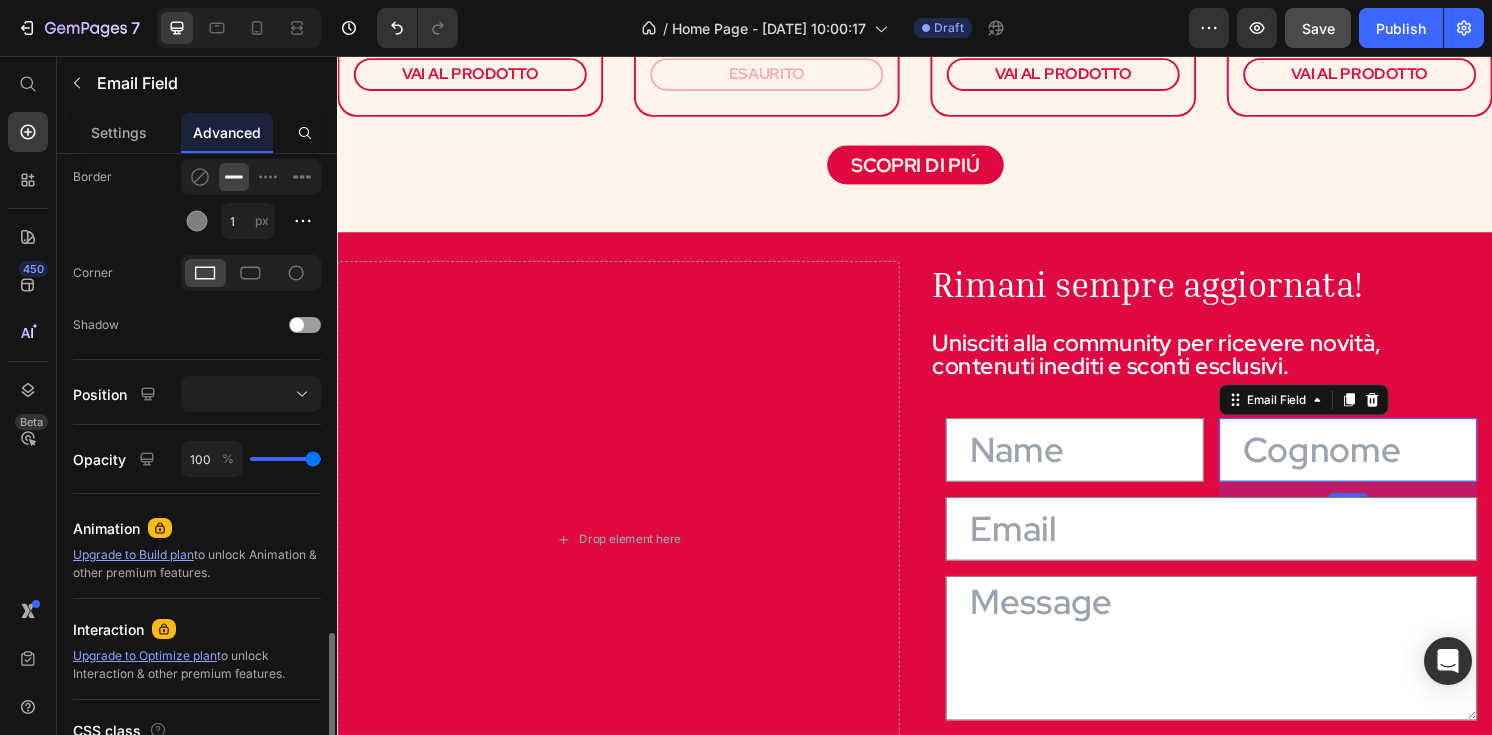 scroll, scrollTop: 711, scrollLeft: 0, axis: vertical 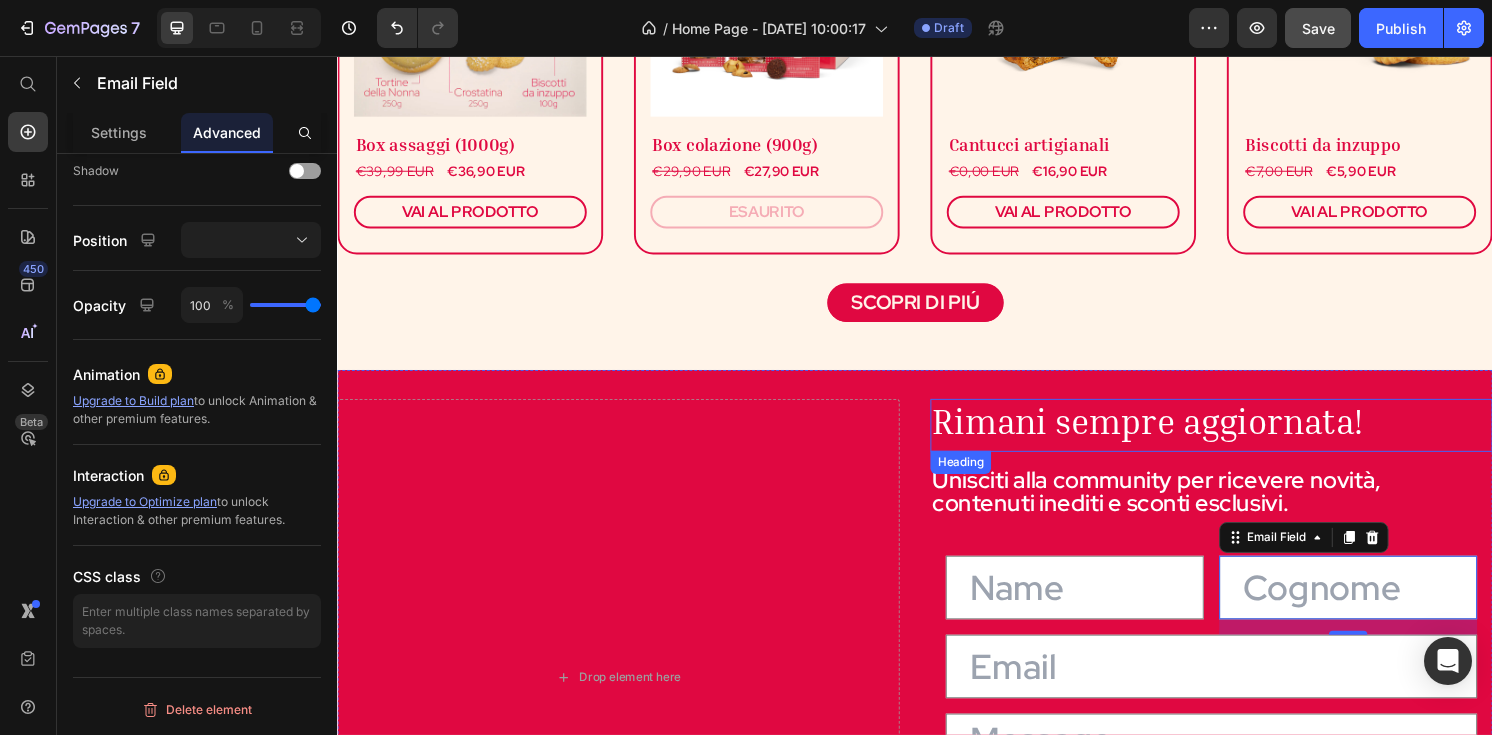 click on "Rimani sempre aggiornata!" at bounding box center [1178, 435] 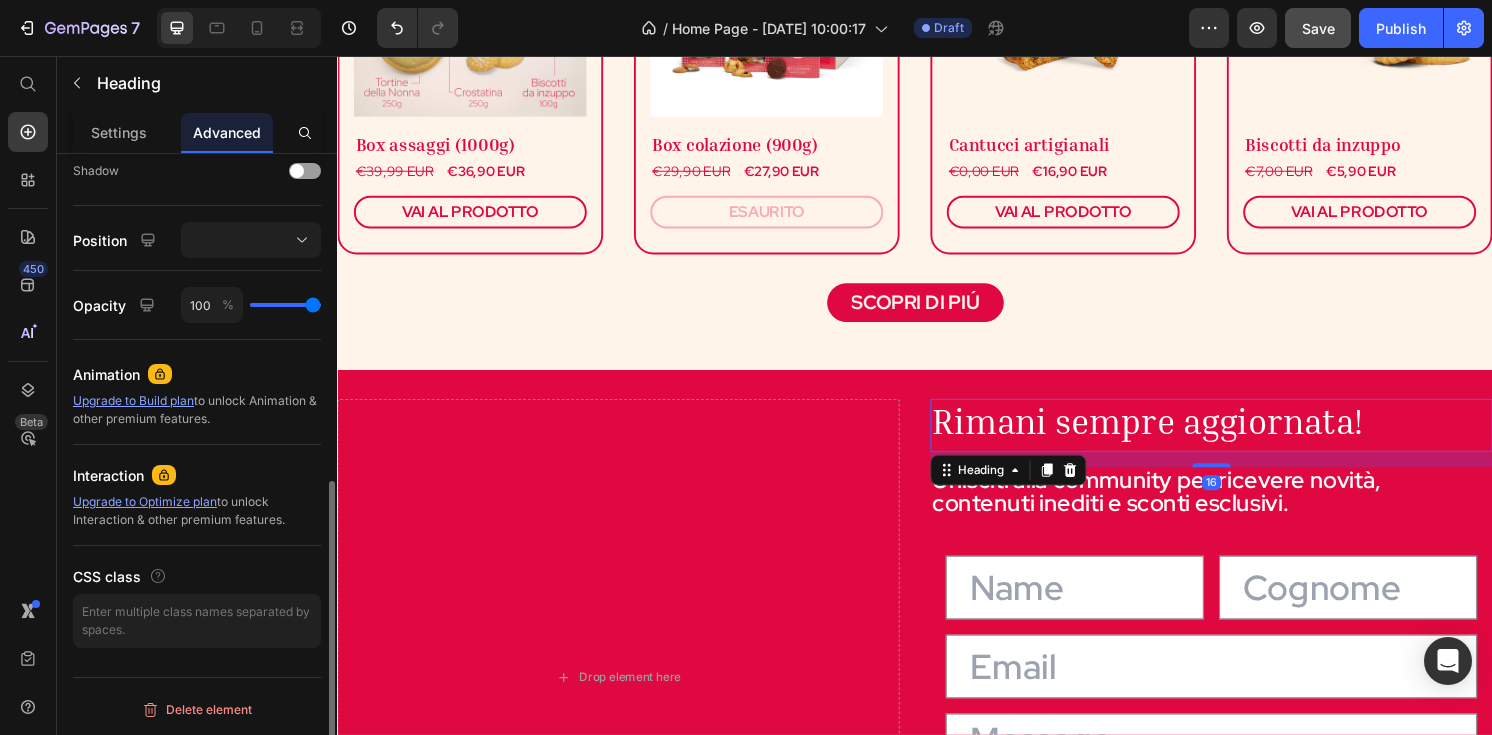 scroll, scrollTop: 0, scrollLeft: 0, axis: both 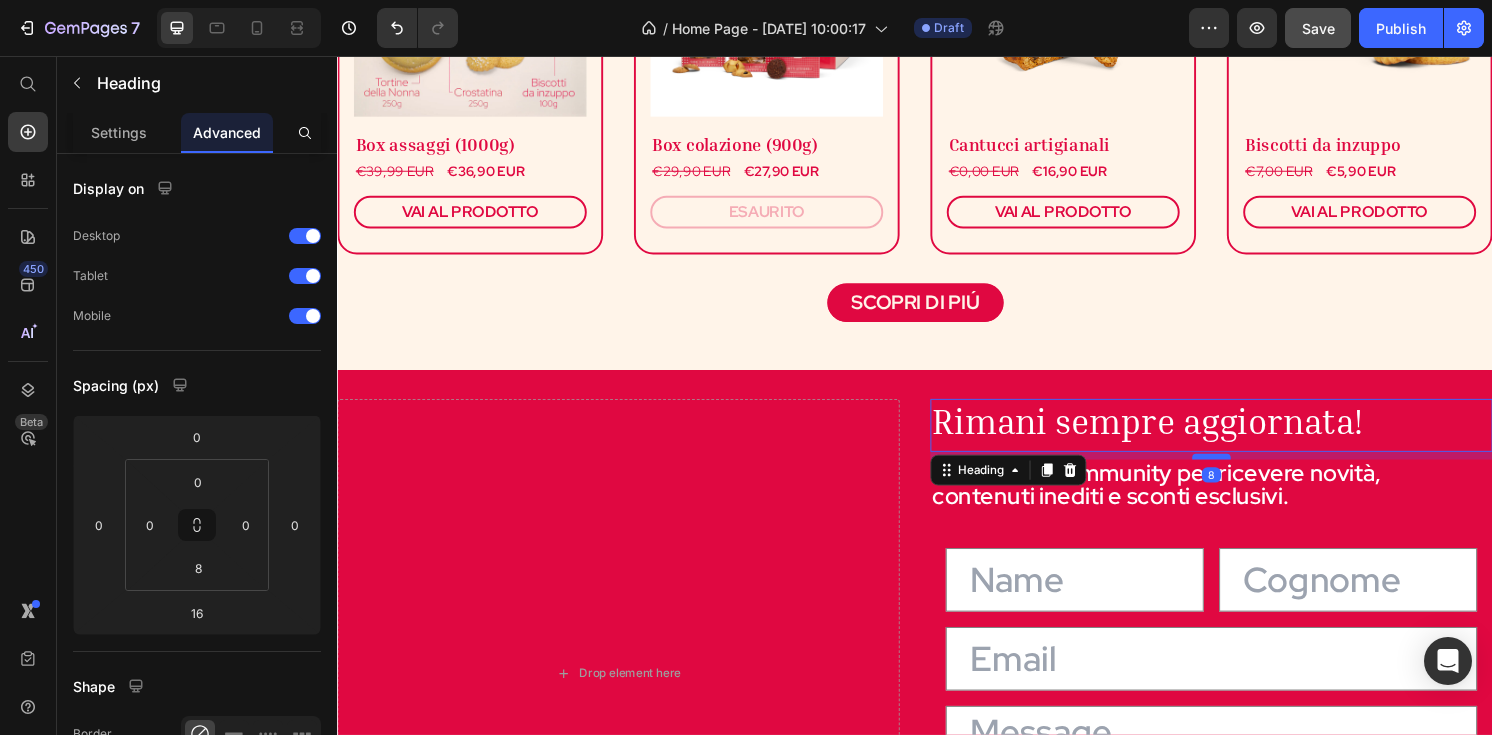 click at bounding box center [1245, 472] 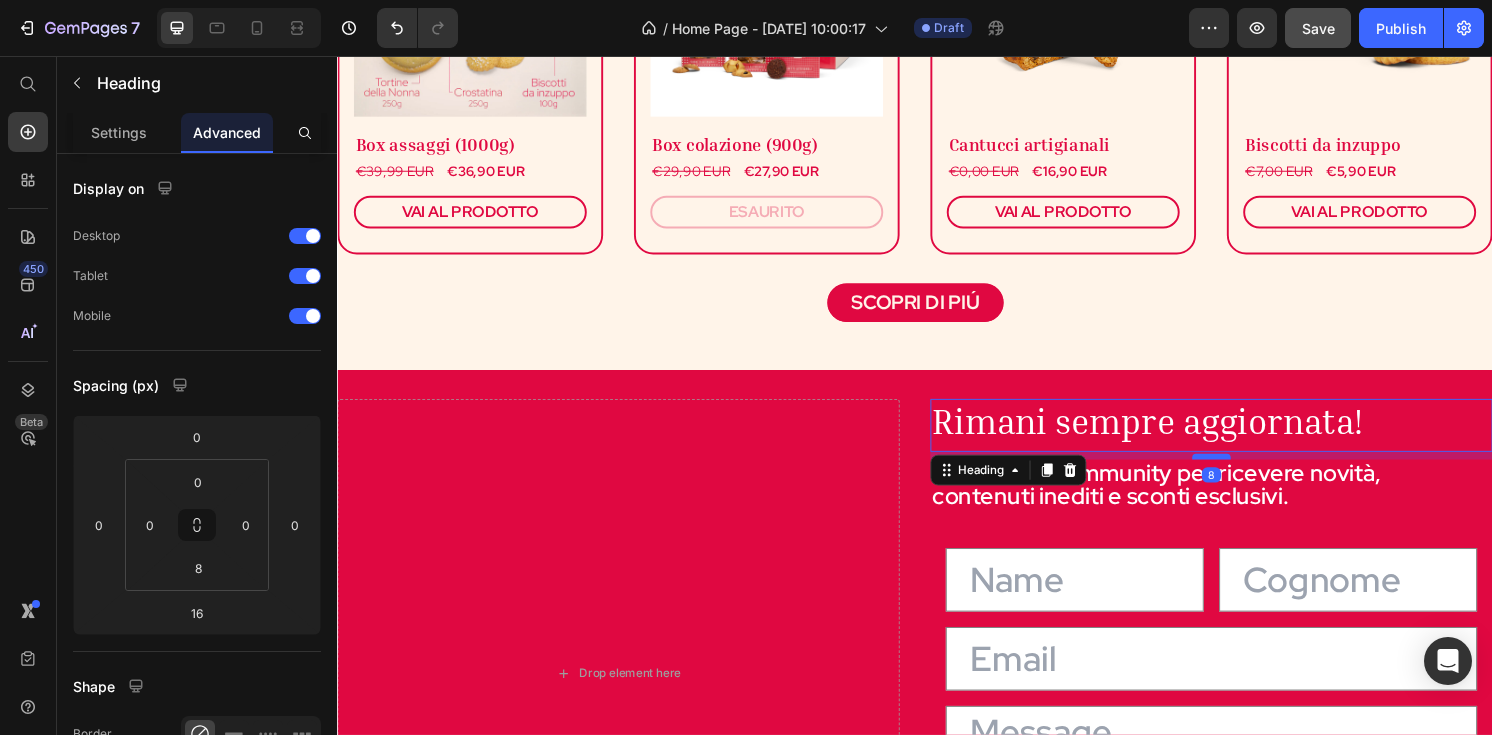 type on "8" 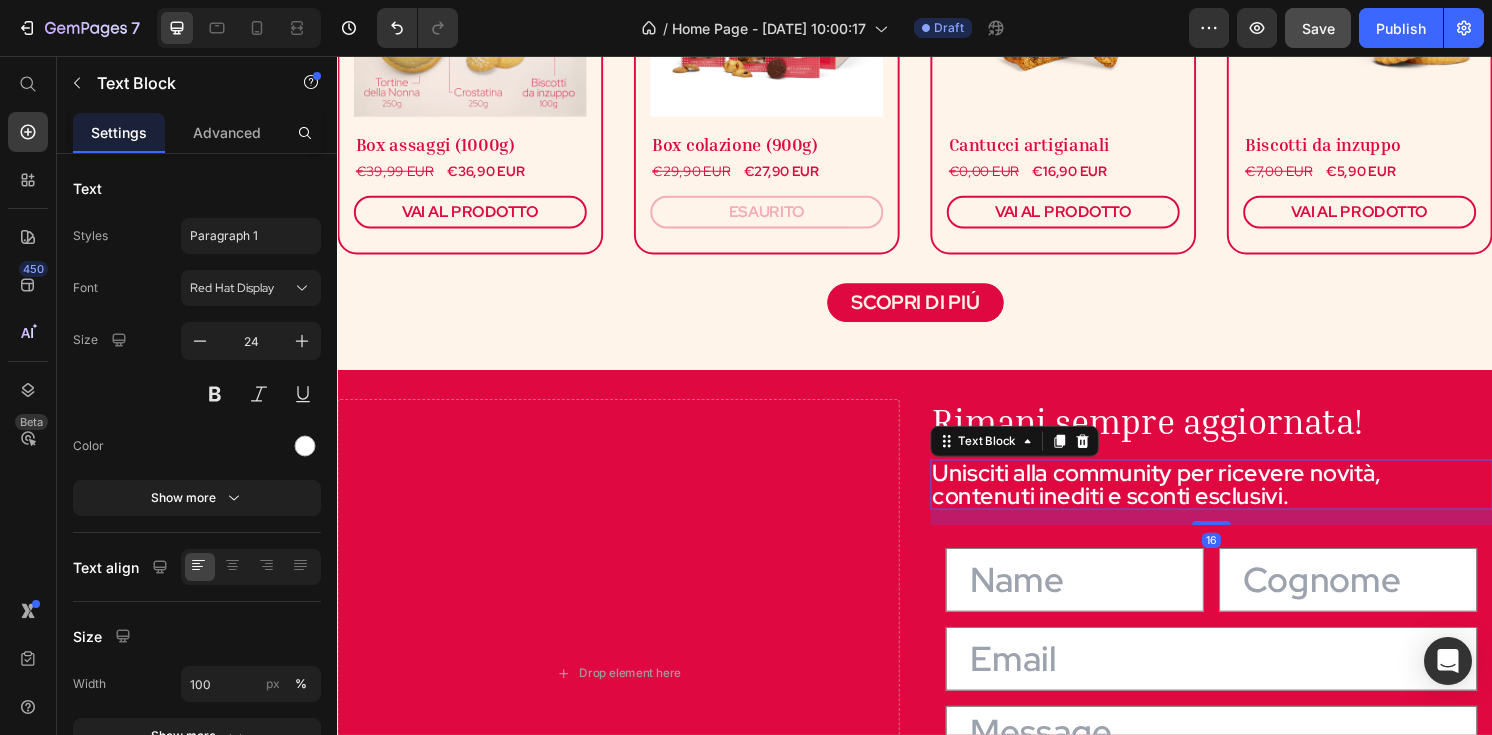 click on "Unisciti alla community per ricevere novità,  contenuti inediti e sconti esclusivi." at bounding box center (1245, 501) 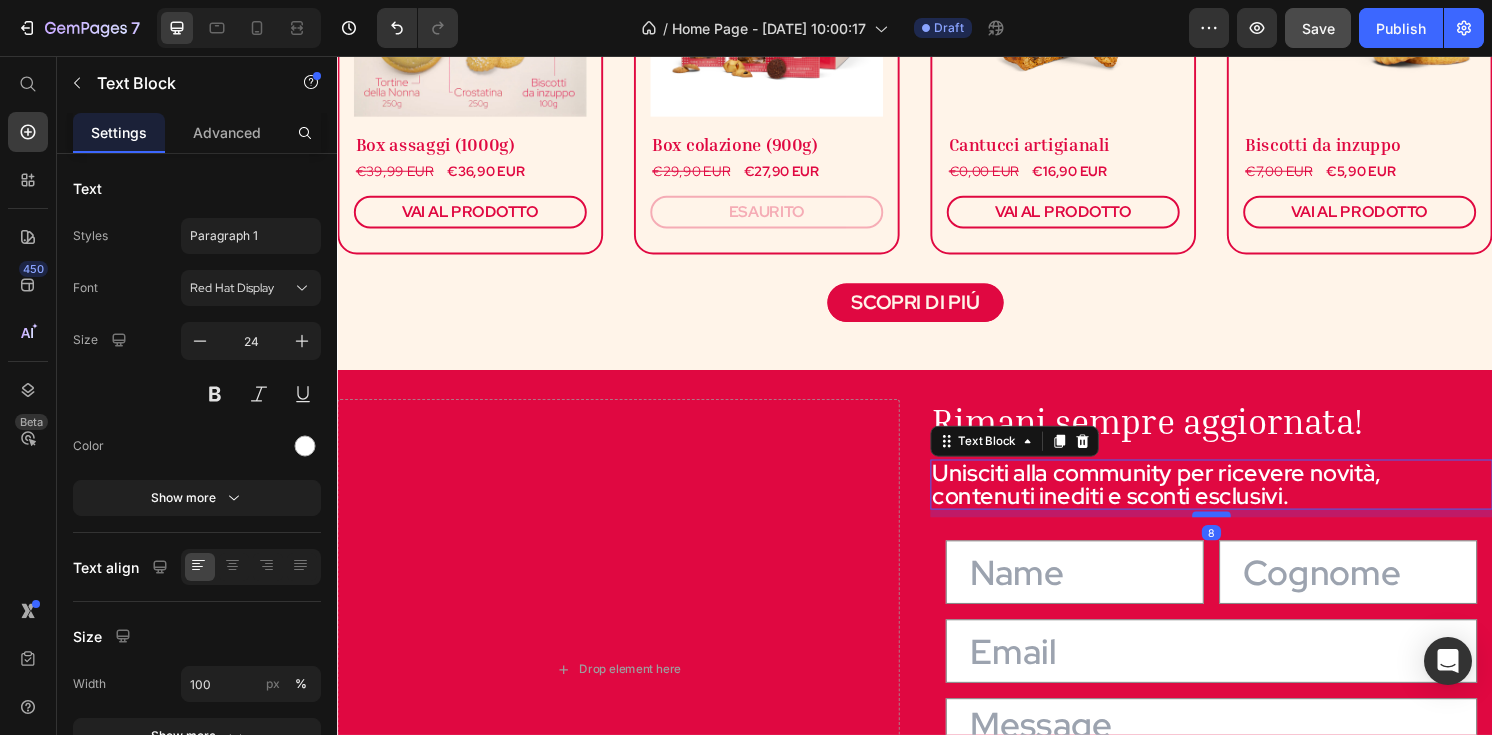 click at bounding box center [1245, 532] 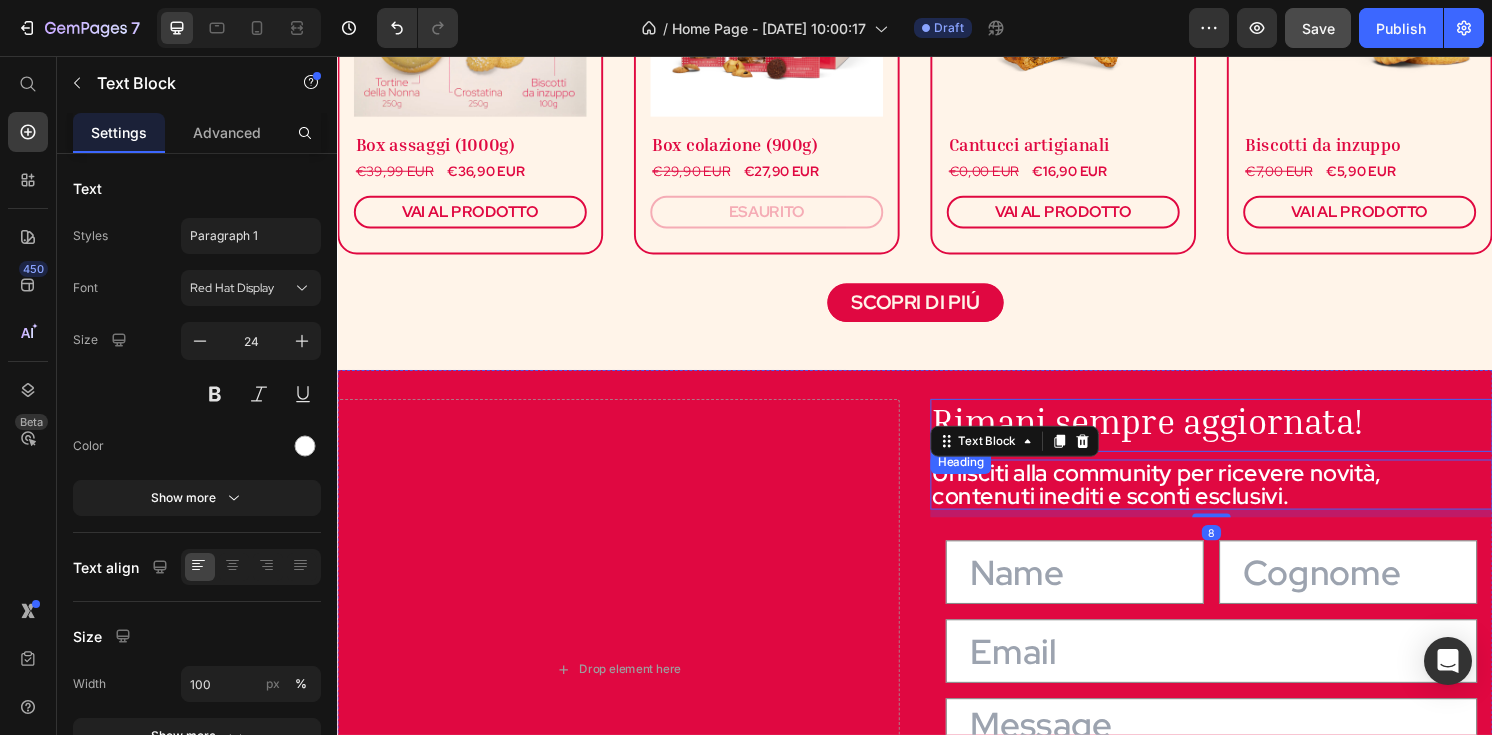 click on "Rimani sempre aggiornata!" at bounding box center (1178, 435) 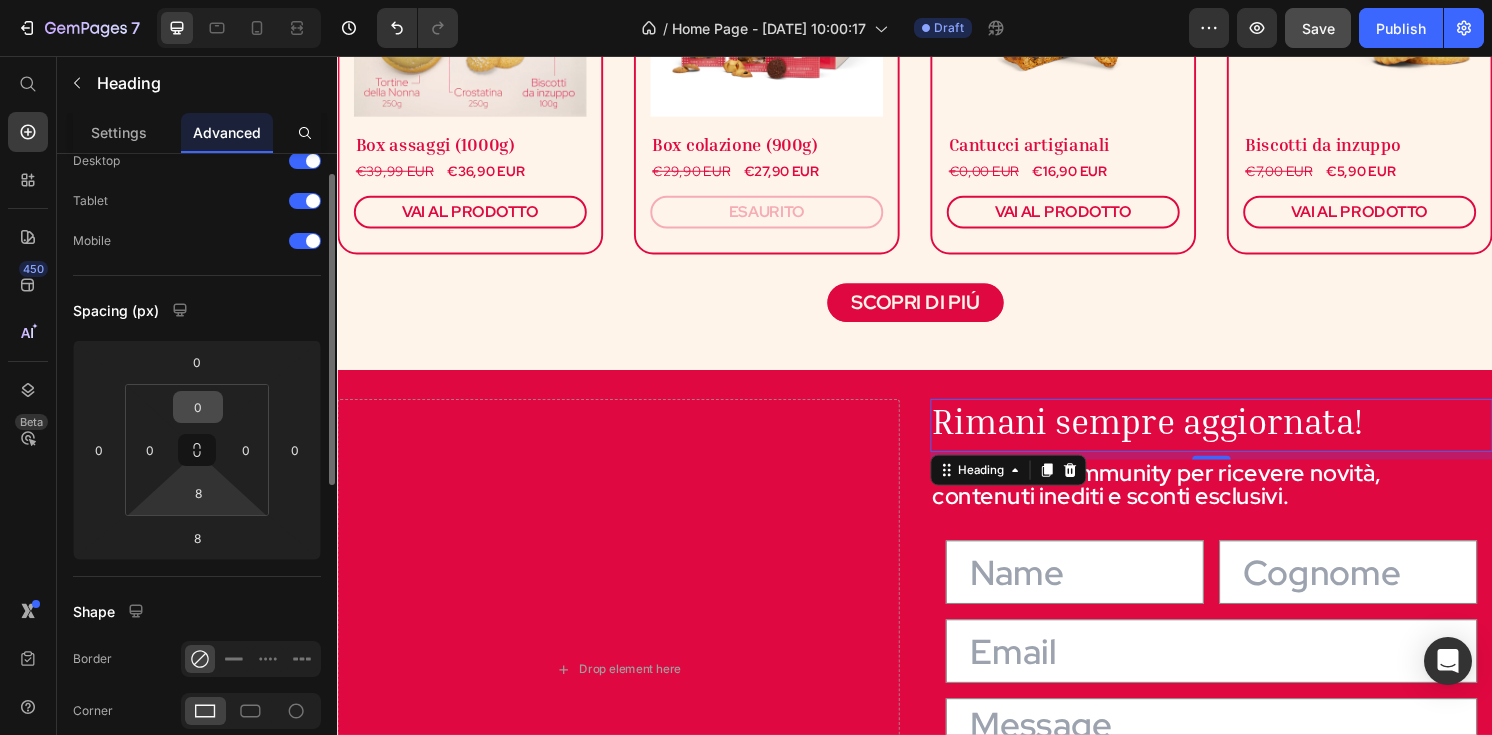 scroll, scrollTop: 110, scrollLeft: 0, axis: vertical 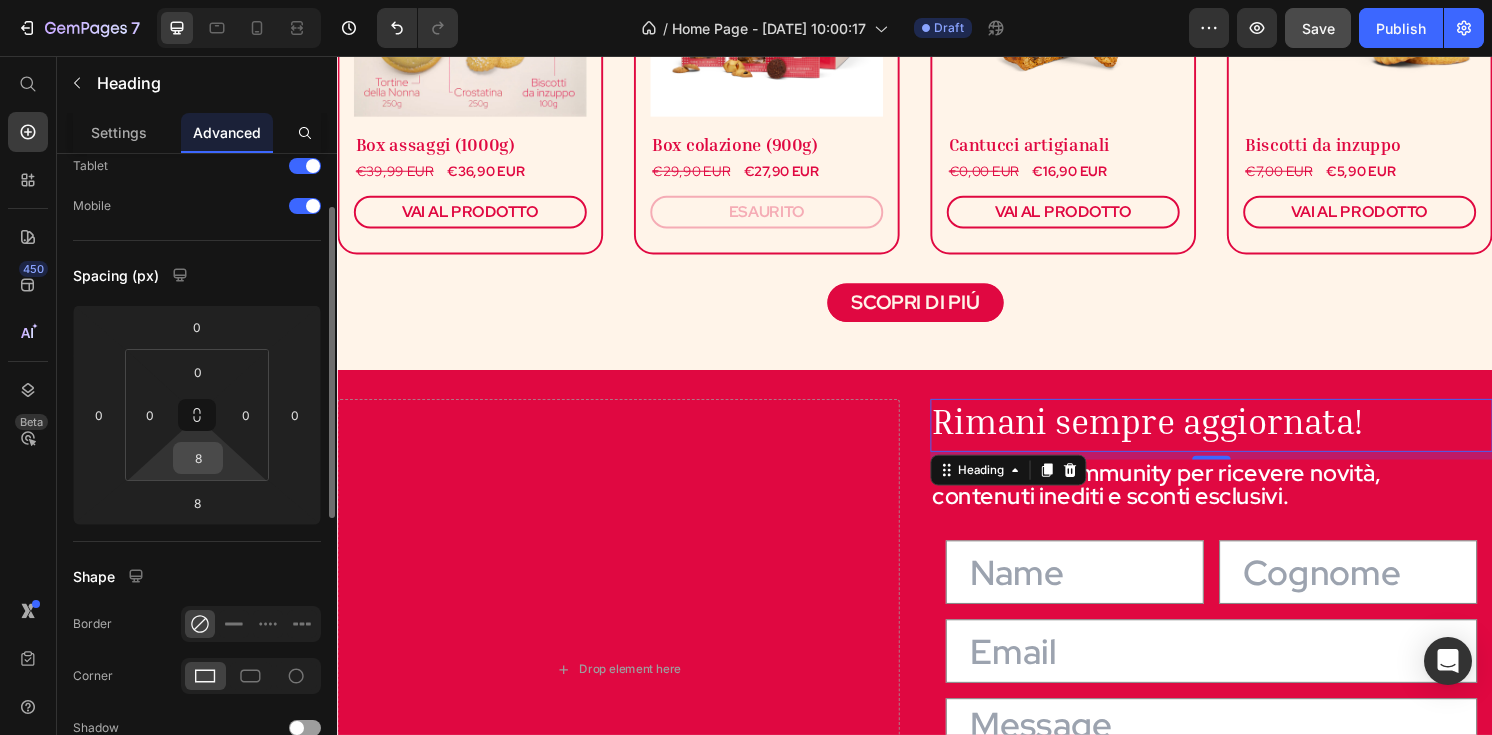 click on "8" at bounding box center [198, 458] 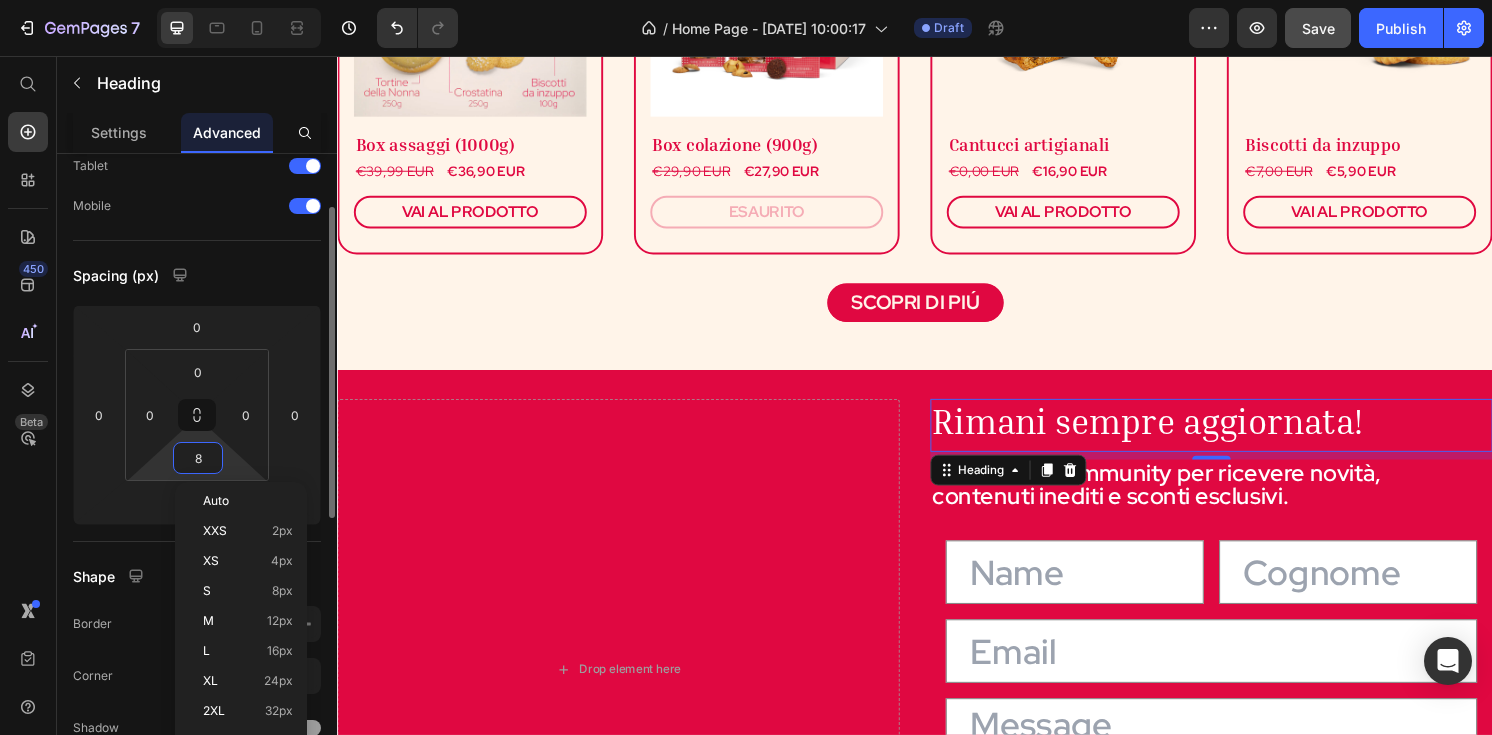 type on "0" 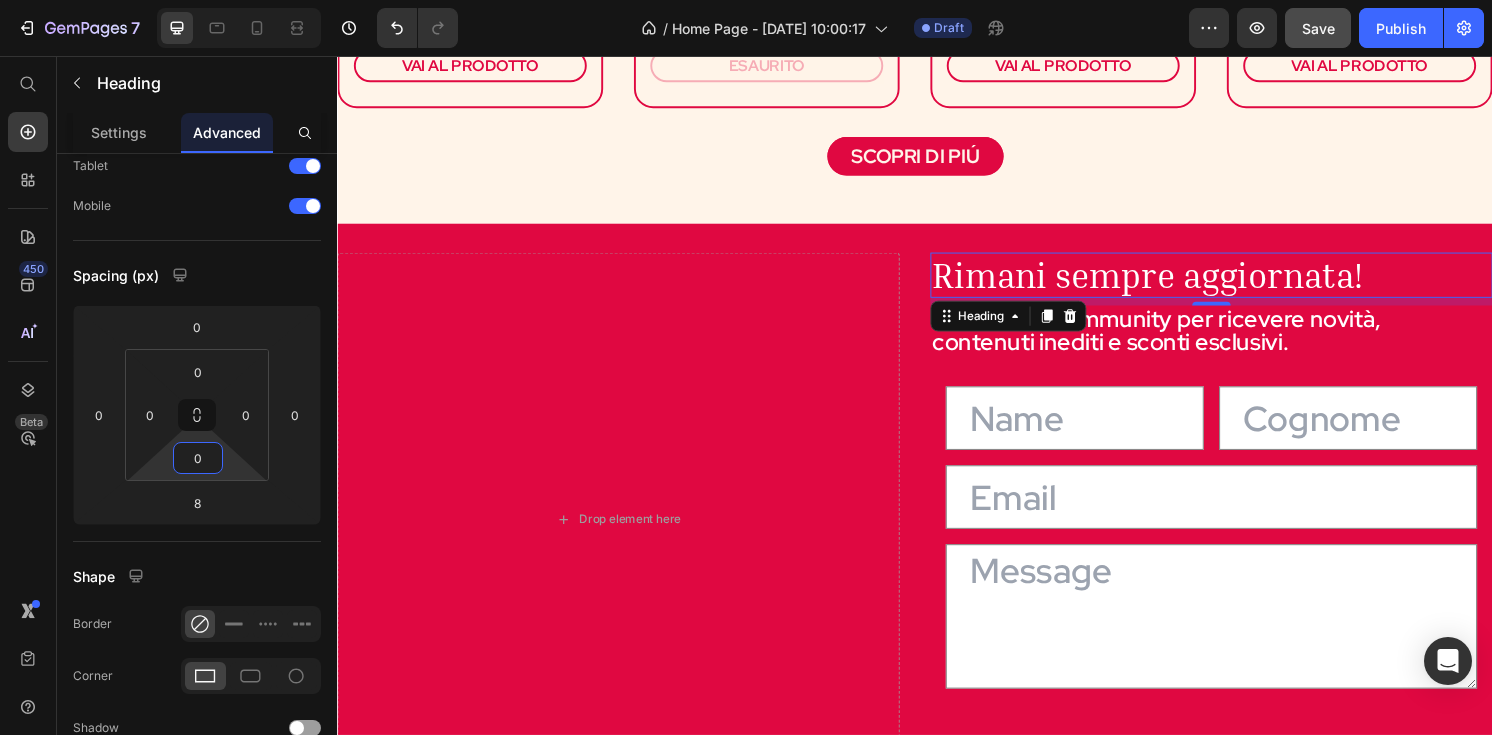 scroll, scrollTop: 1674, scrollLeft: 0, axis: vertical 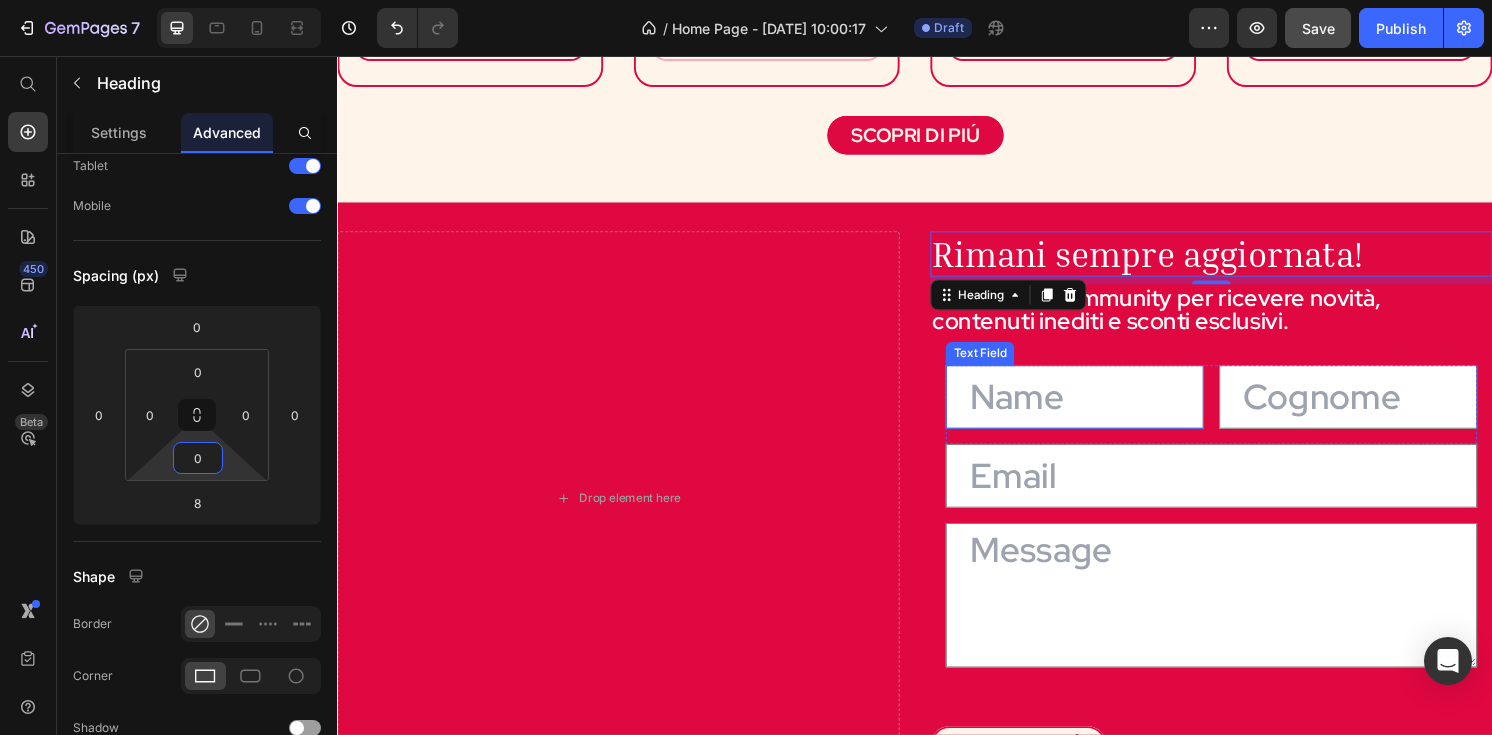 click at bounding box center (1103, 410) 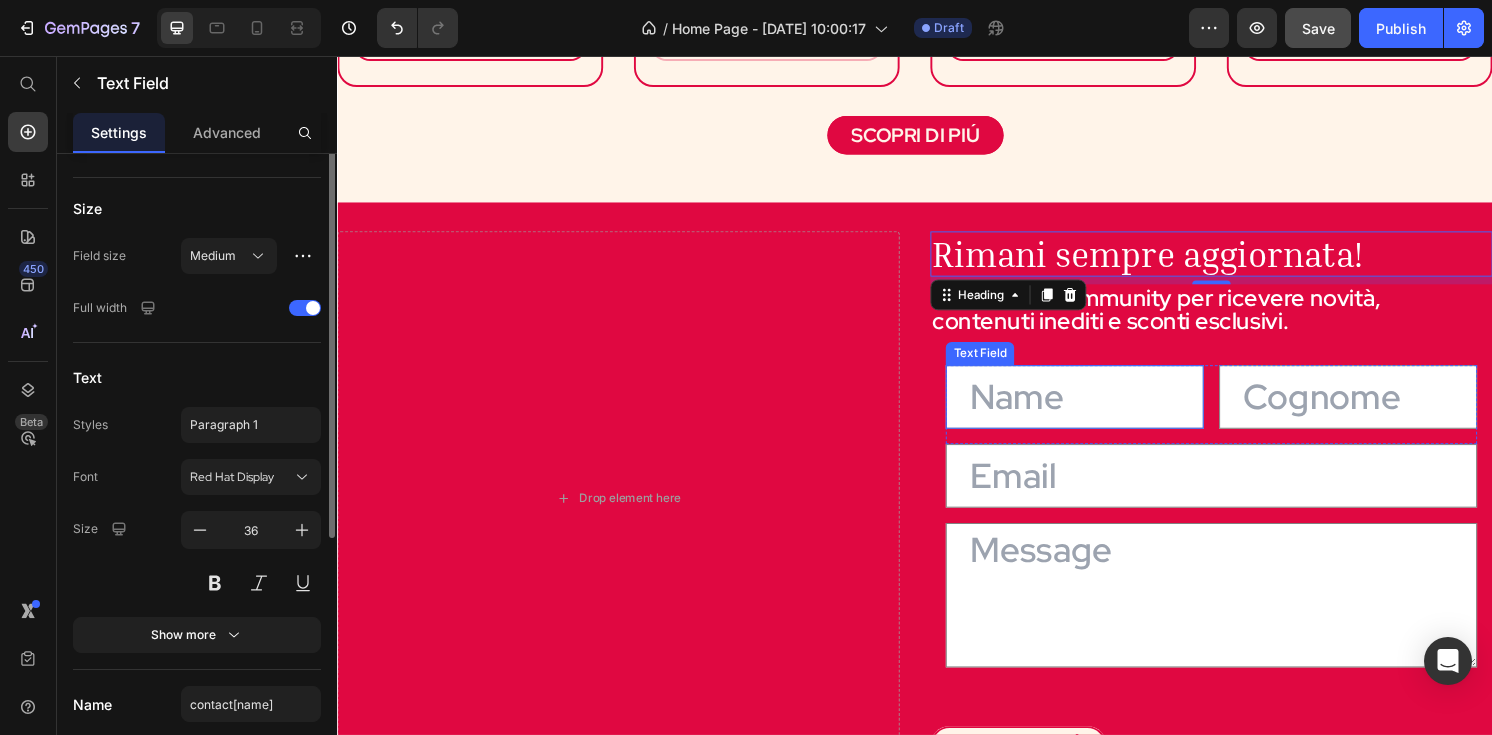 scroll, scrollTop: 0, scrollLeft: 0, axis: both 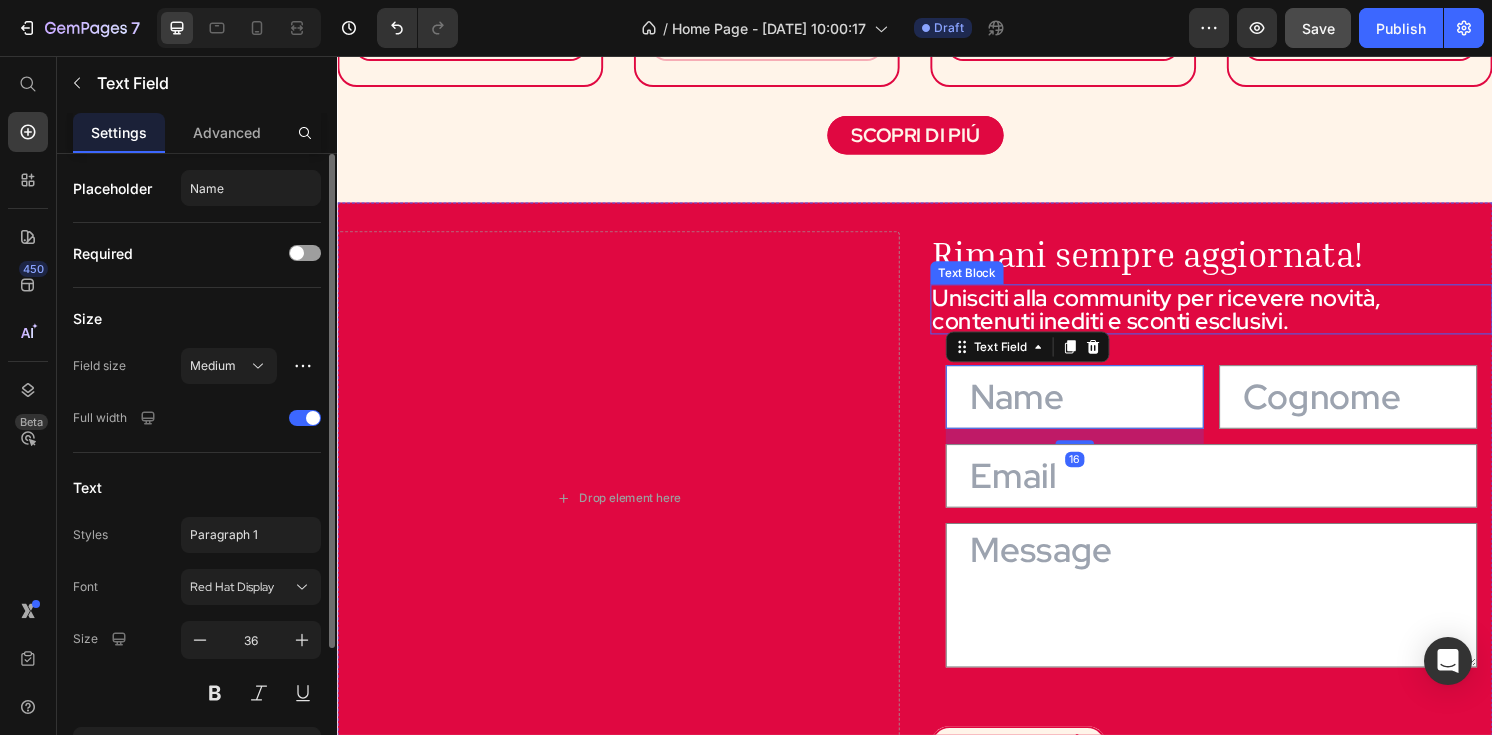 click on "Unisciti alla community per ricevere novità,  contenuti inediti e sconti esclusivi." at bounding box center [1245, 319] 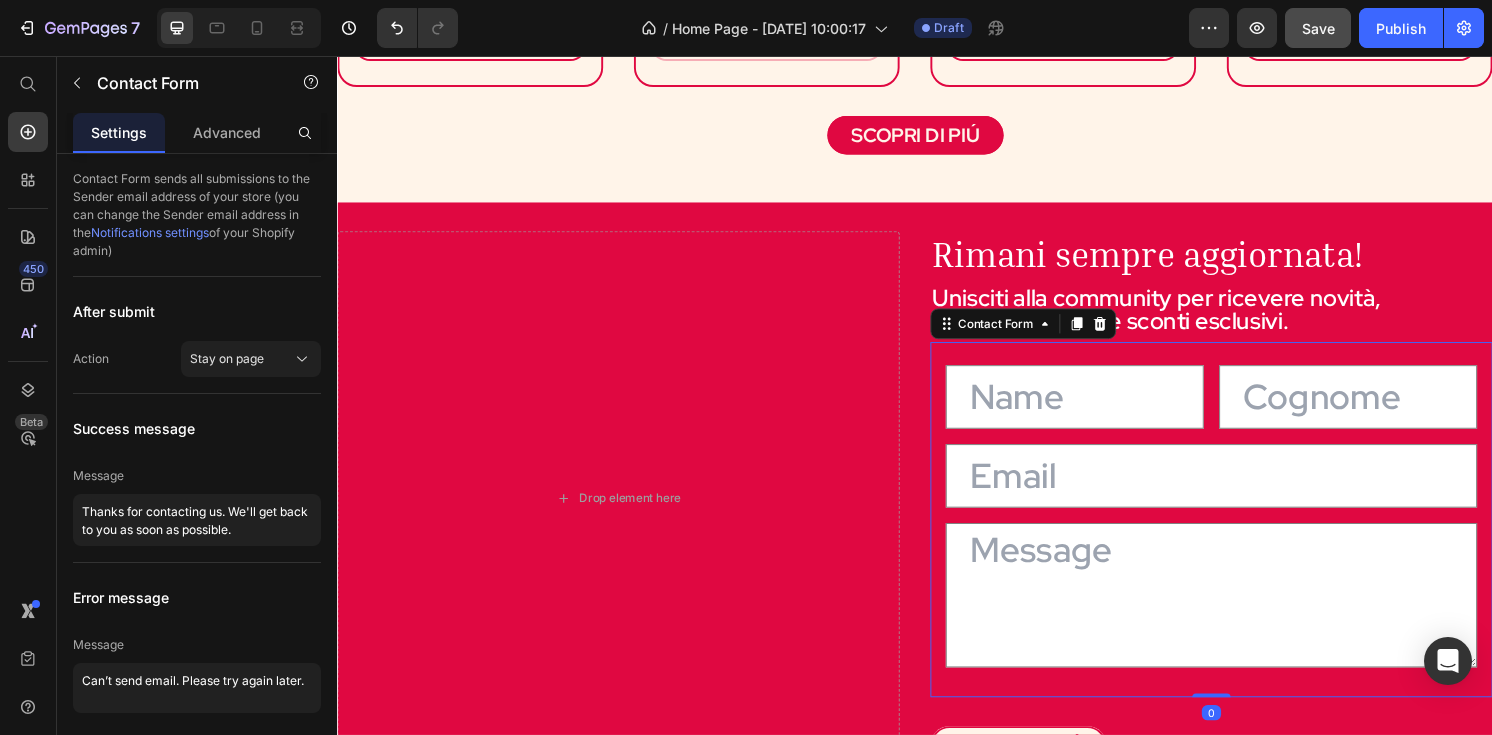 click on "Text Field Email Field Row Text Field Text Area Contact Form   0" at bounding box center (1245, 537) 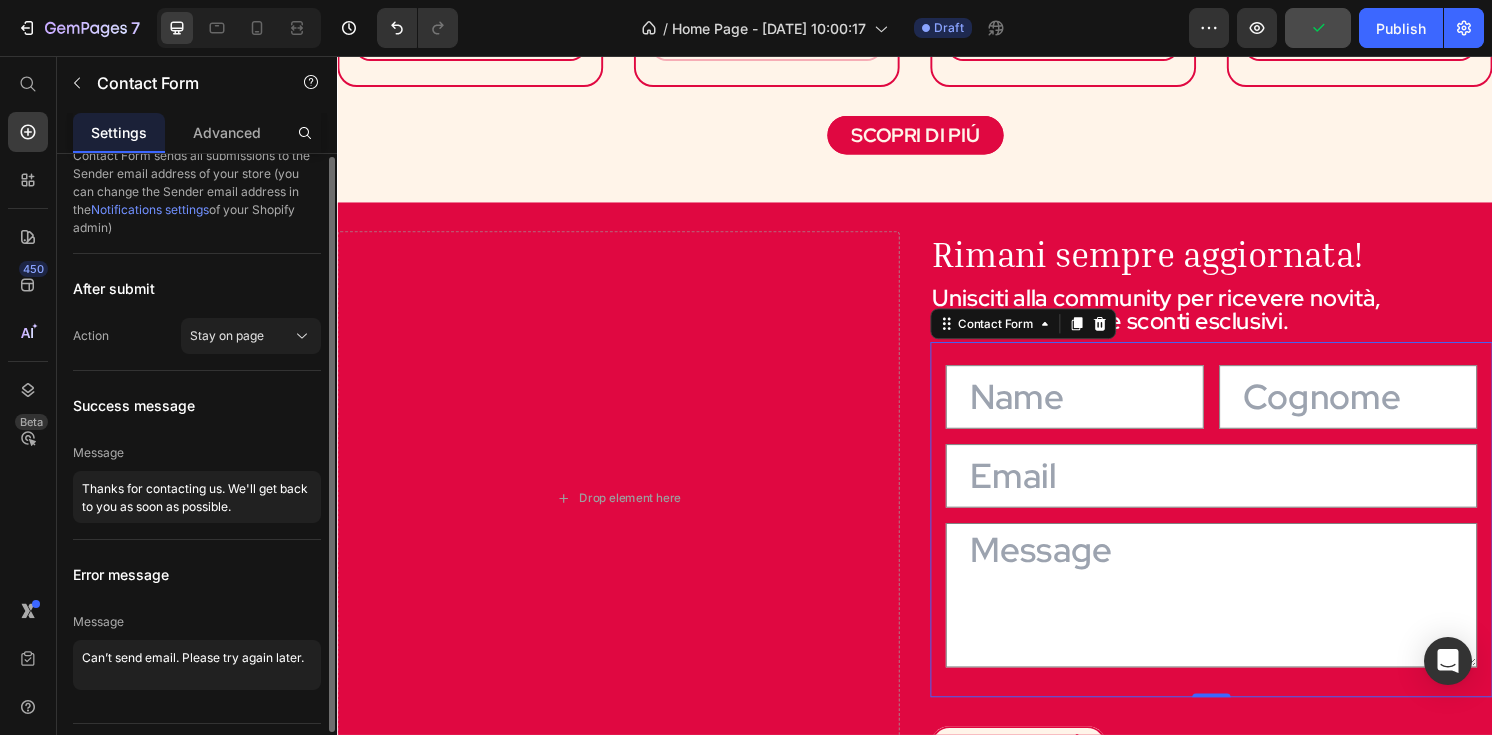 scroll, scrollTop: 0, scrollLeft: 0, axis: both 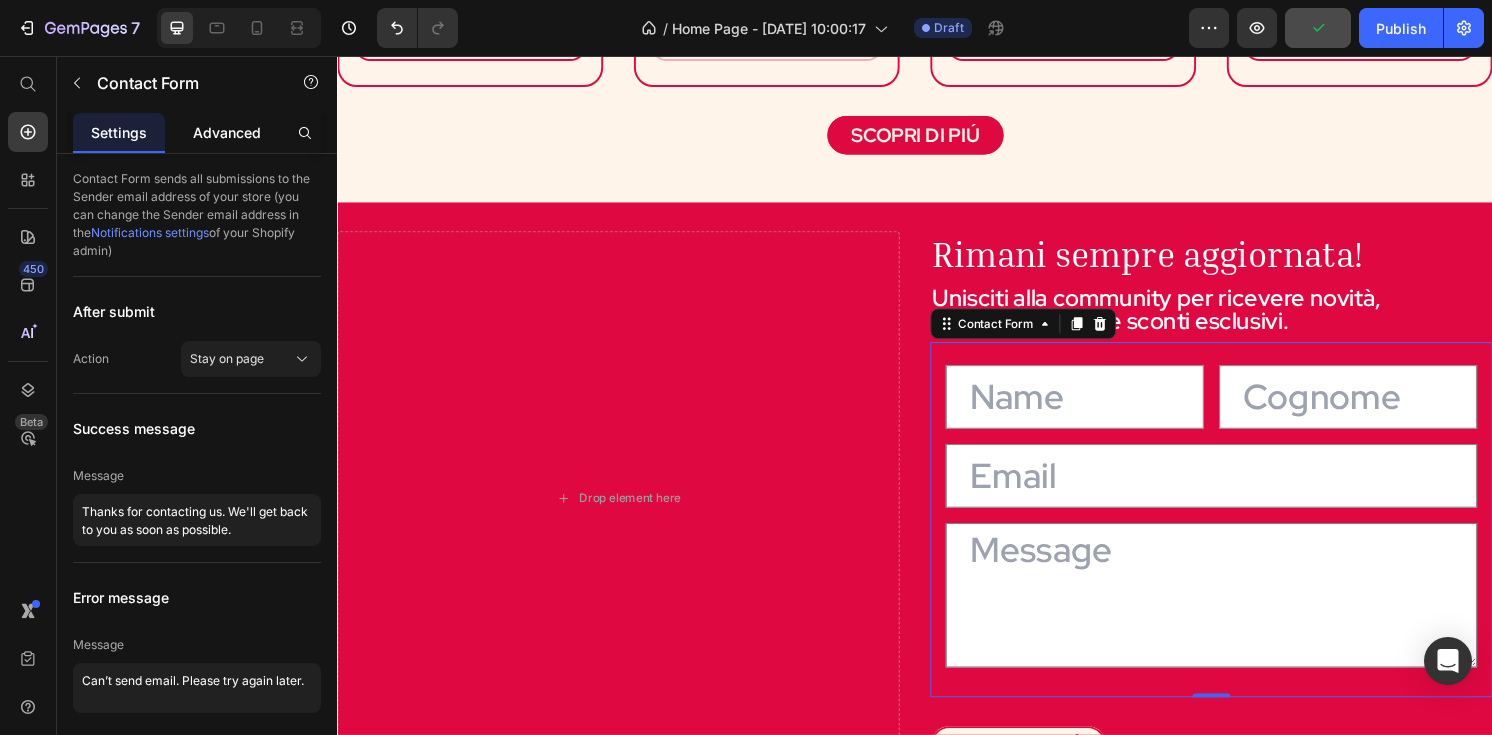 click on "Advanced" at bounding box center [227, 132] 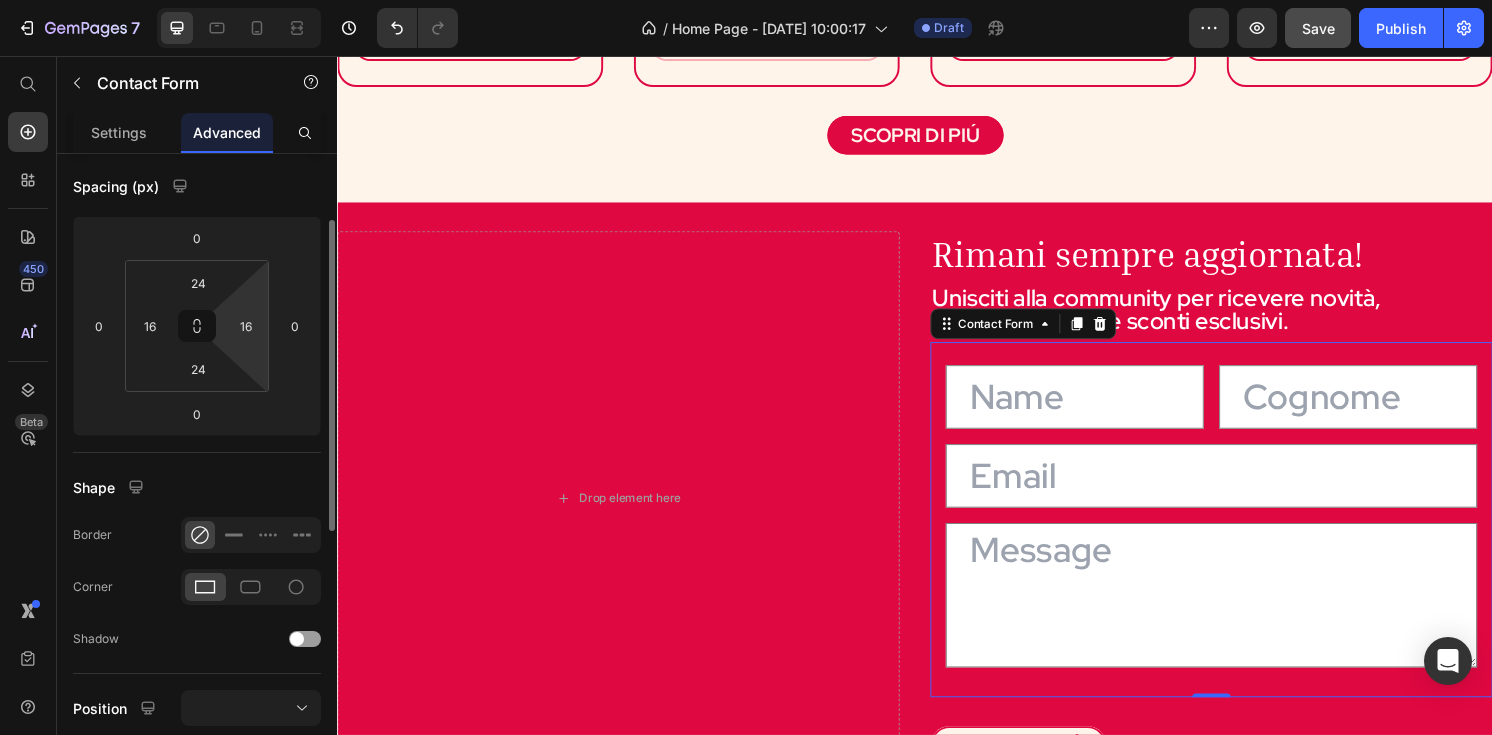 scroll, scrollTop: 200, scrollLeft: 0, axis: vertical 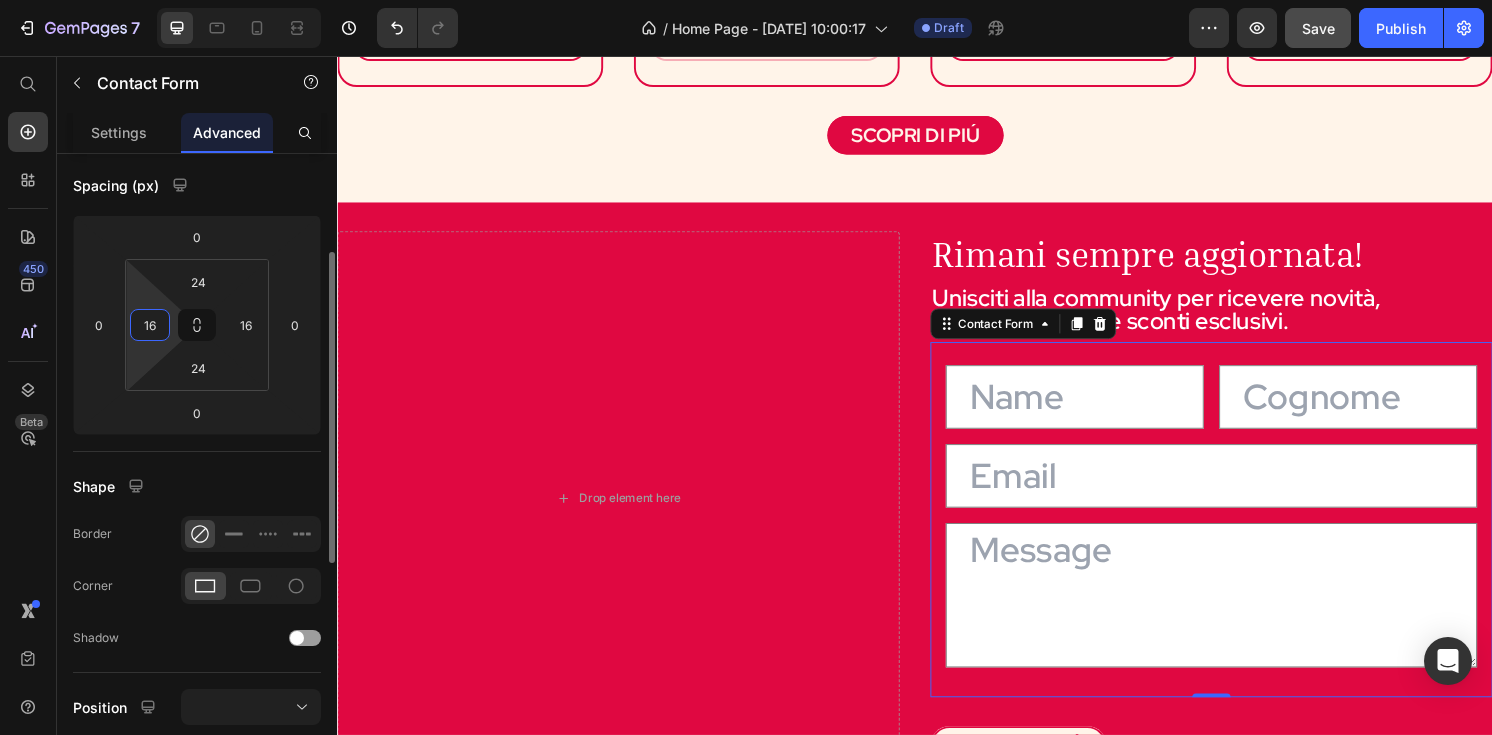 click on "16" at bounding box center (150, 325) 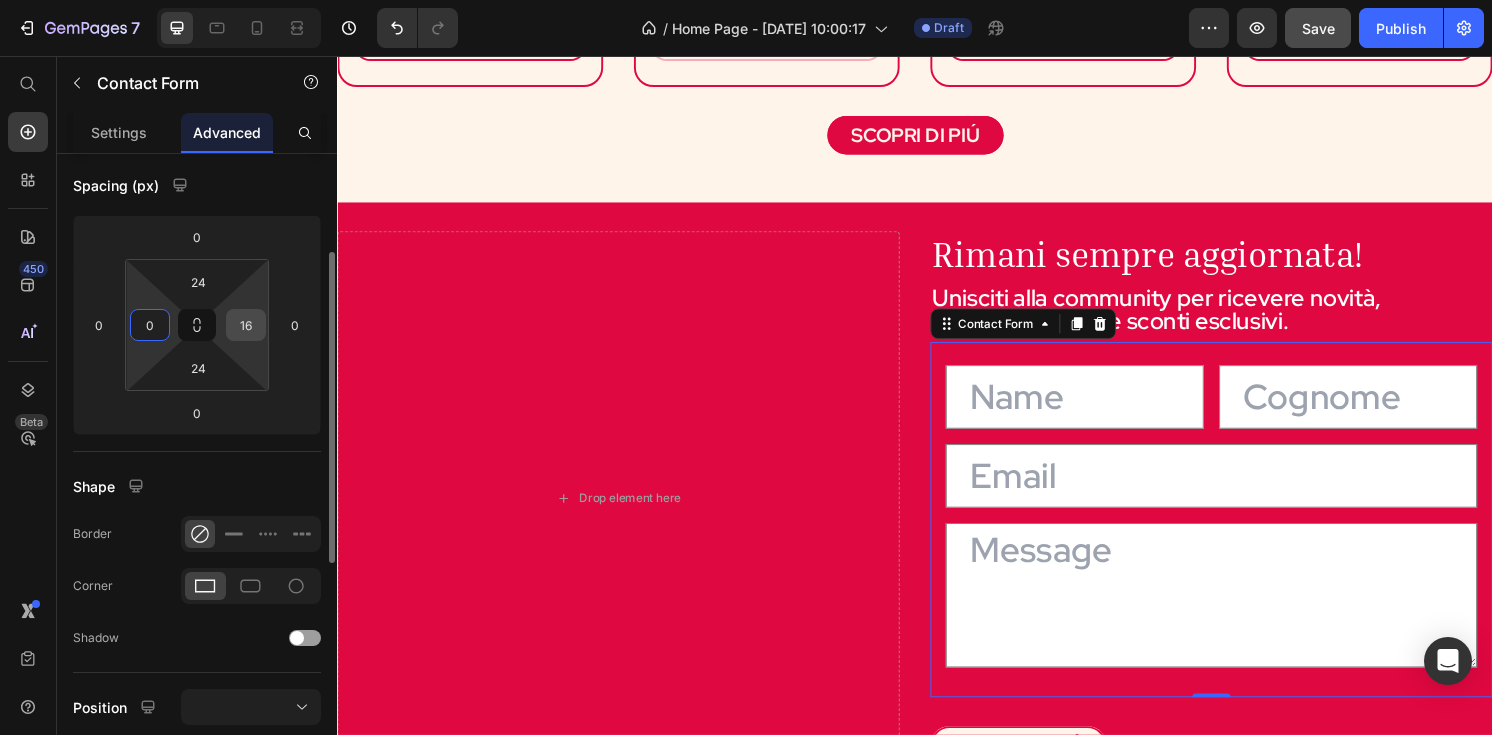 type on "0" 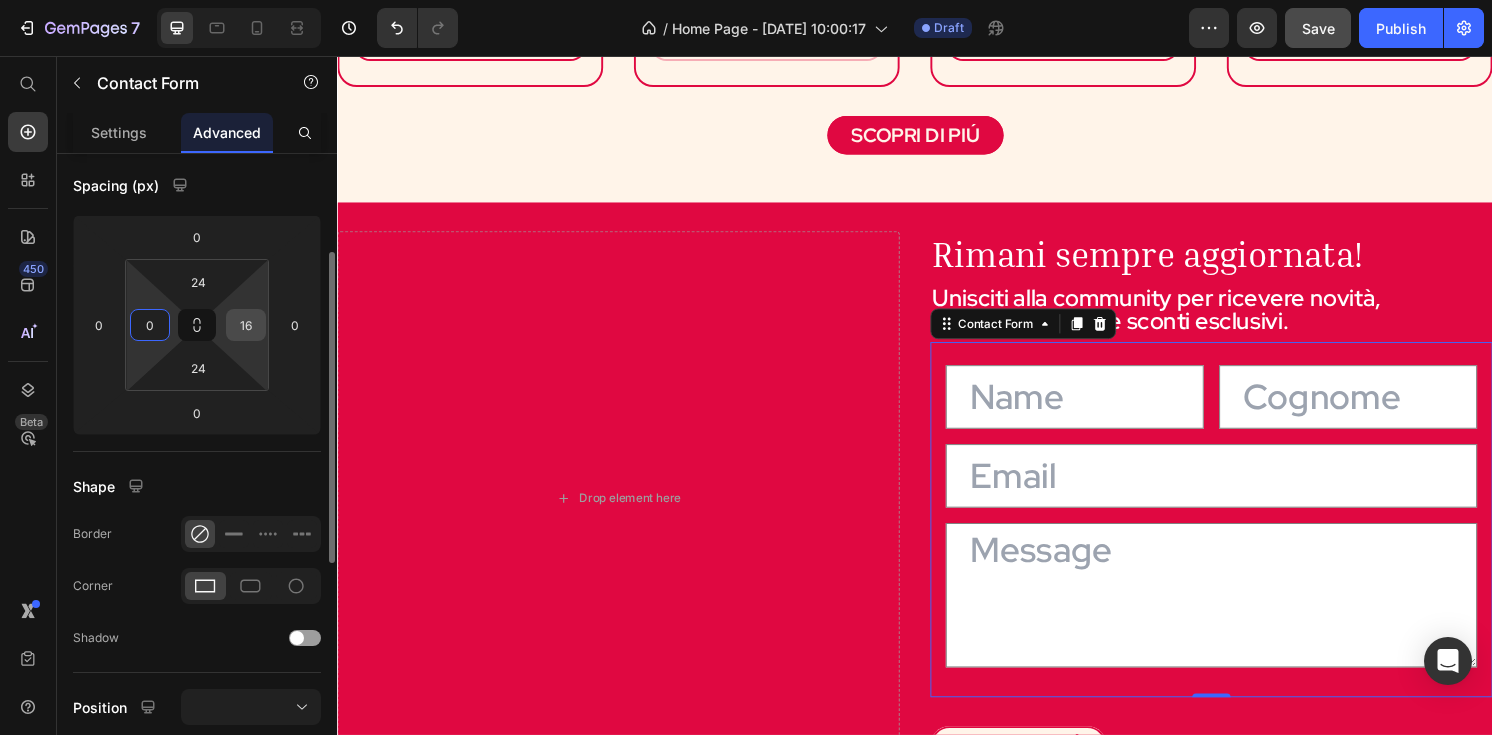 click on "16" at bounding box center [246, 325] 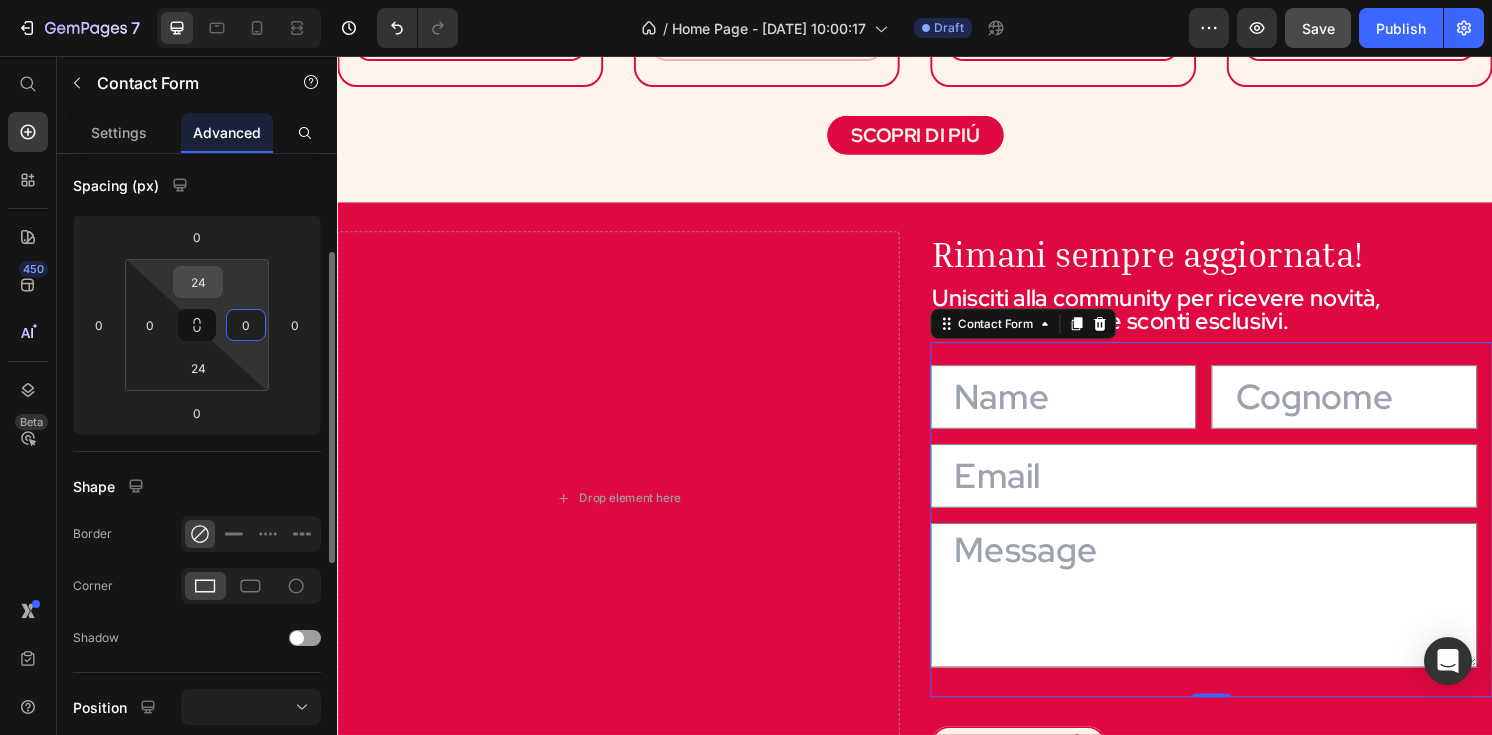 type on "0" 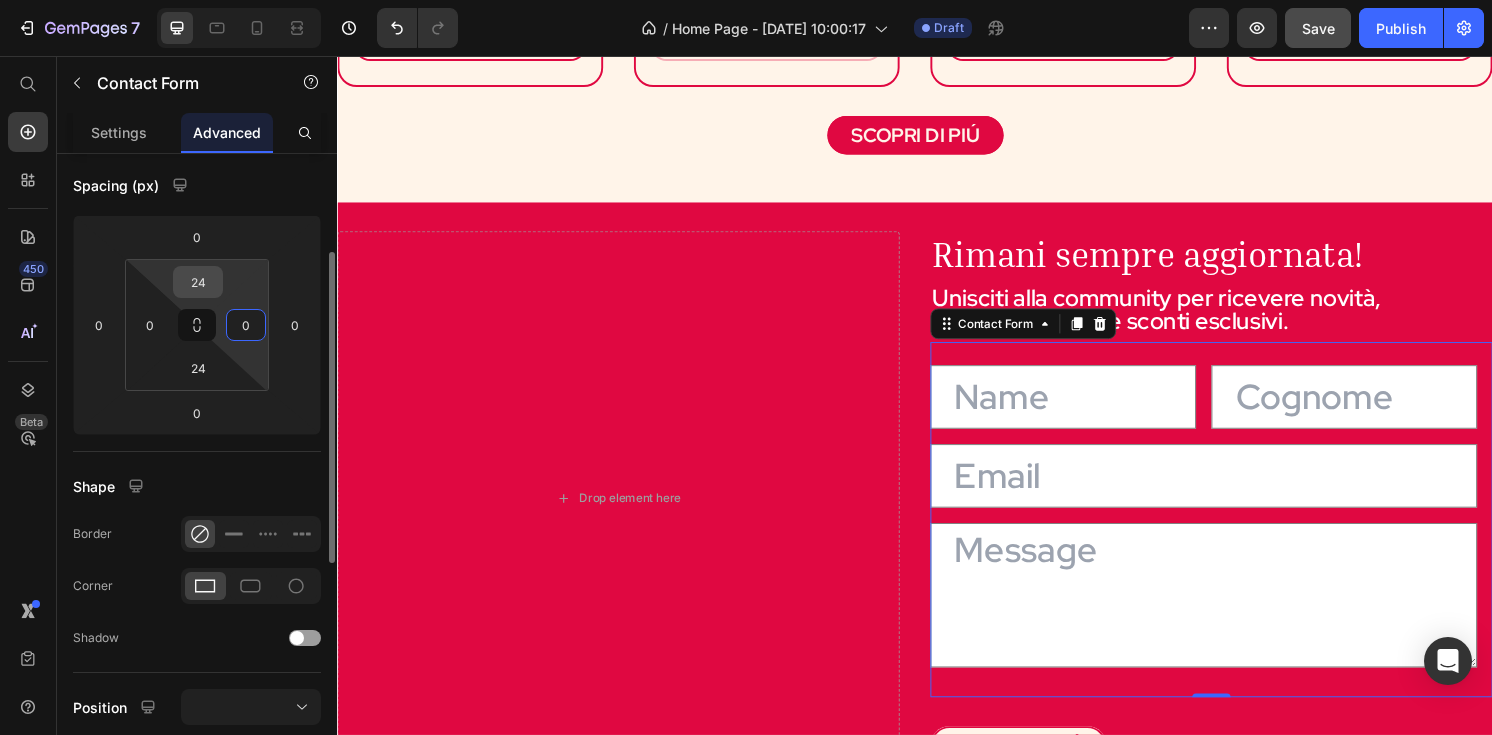 click on "24" at bounding box center (198, 282) 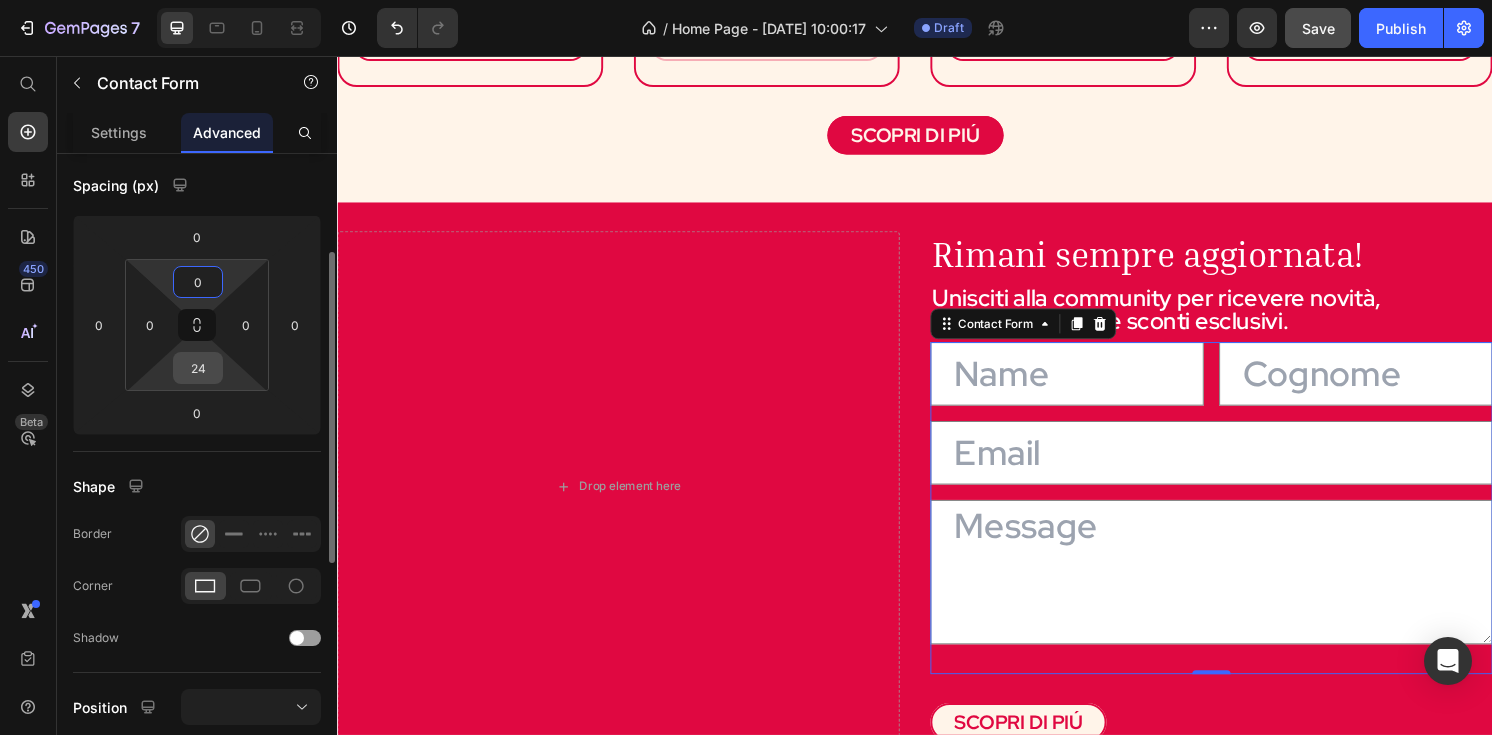 type on "0" 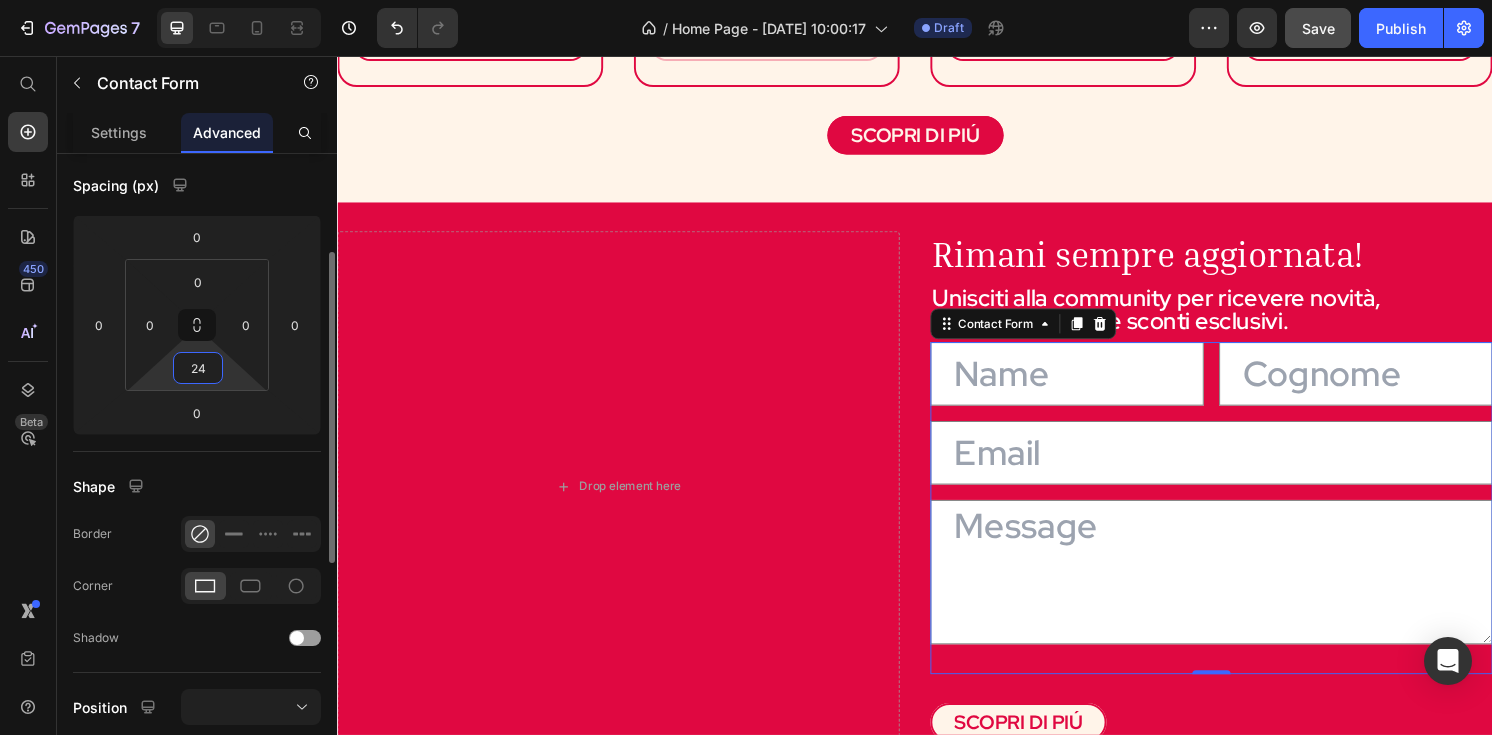click on "24" at bounding box center (198, 368) 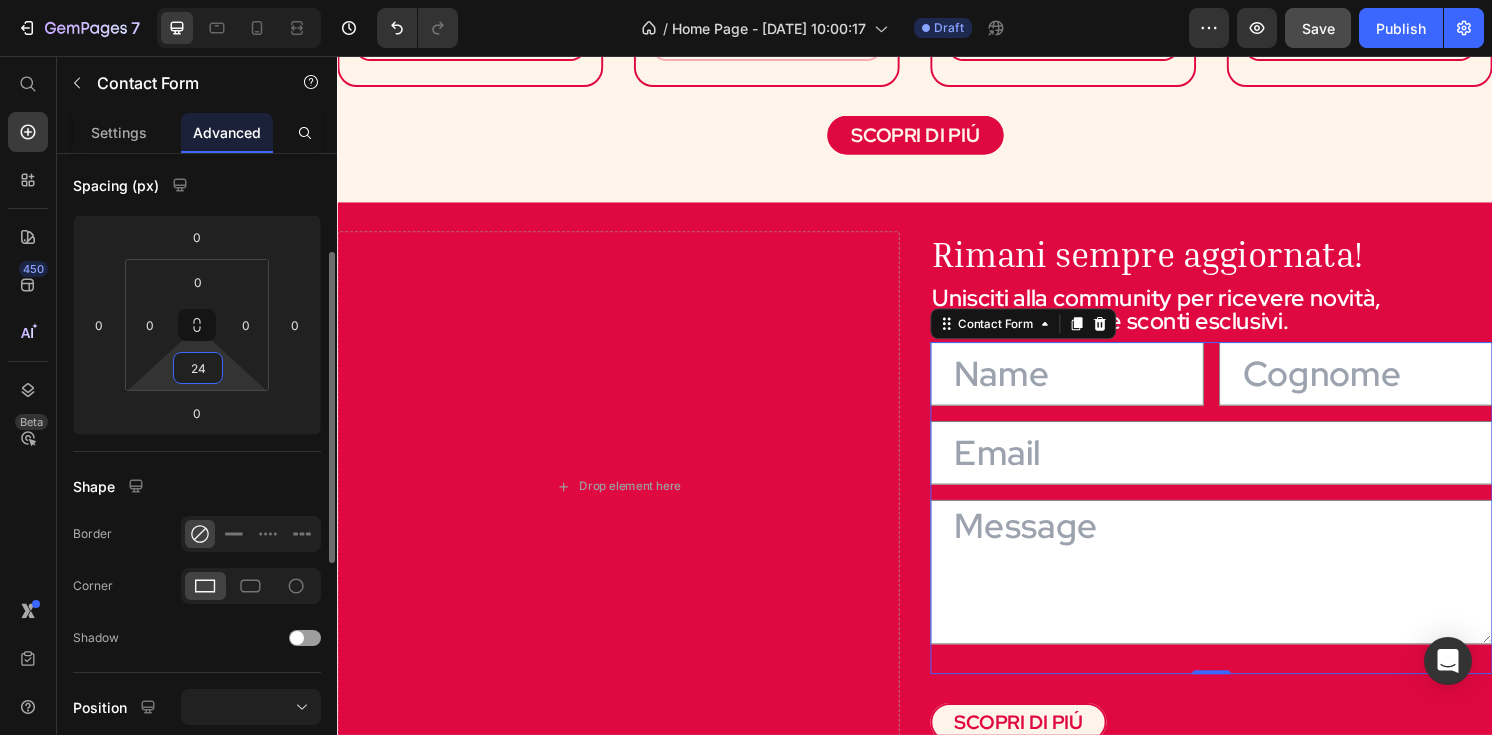 type on "0" 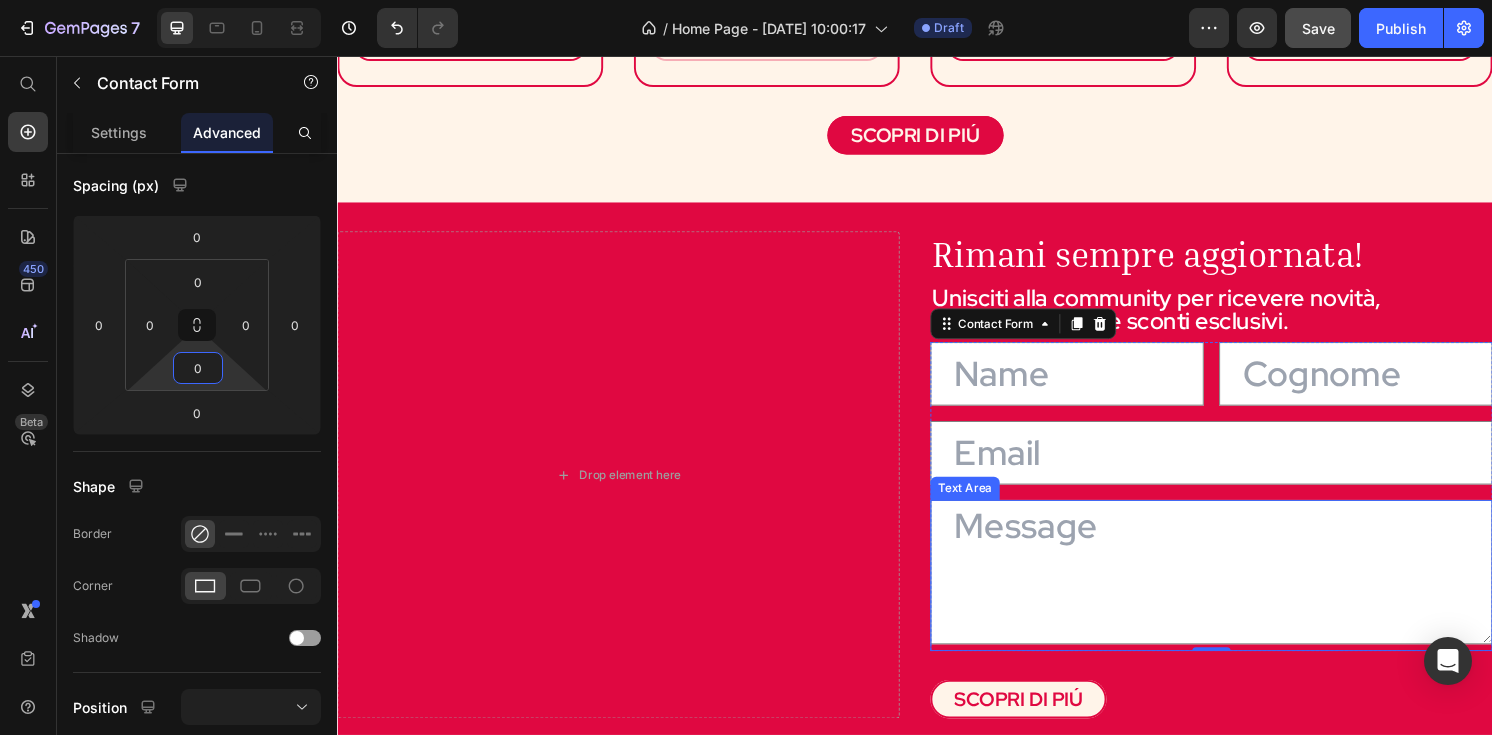click at bounding box center (1245, 592) 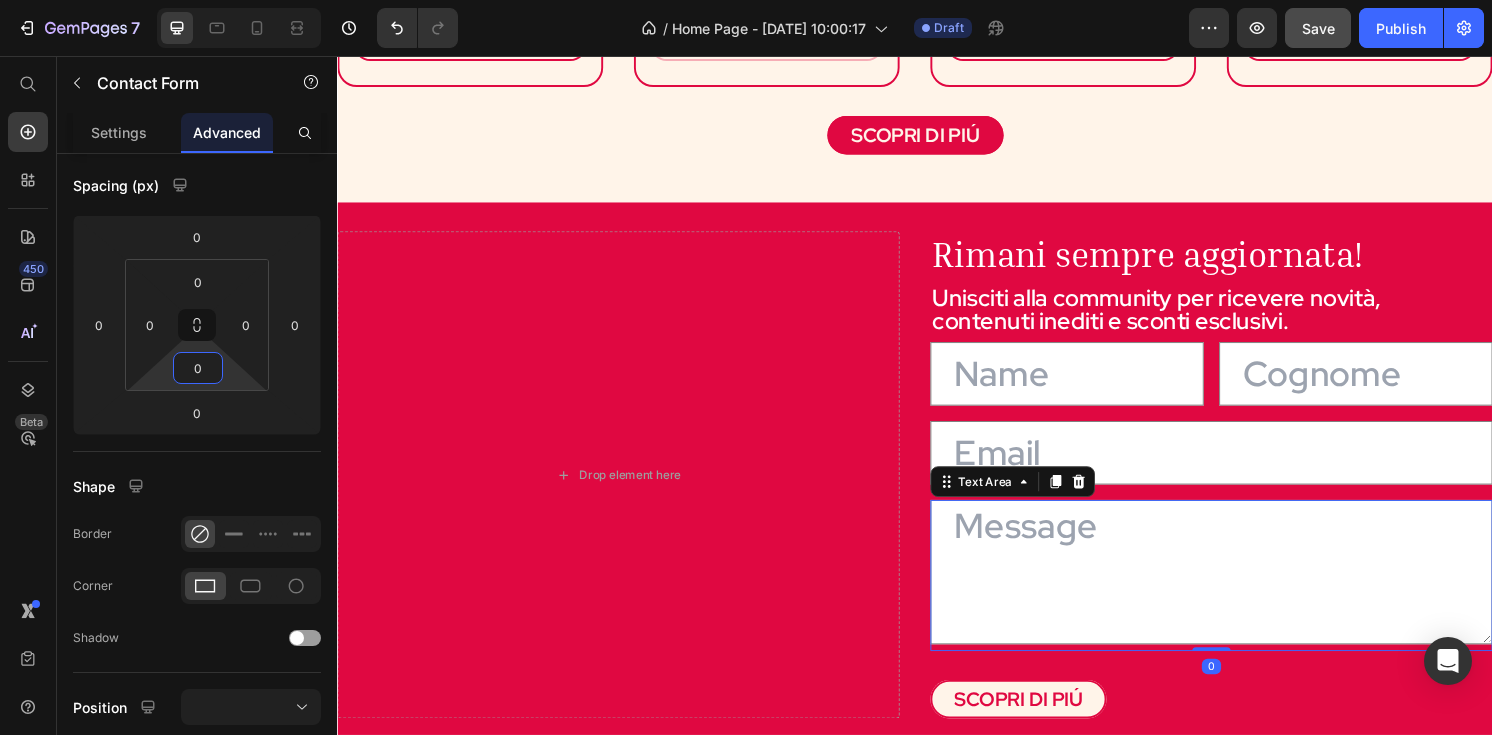 scroll, scrollTop: 0, scrollLeft: 0, axis: both 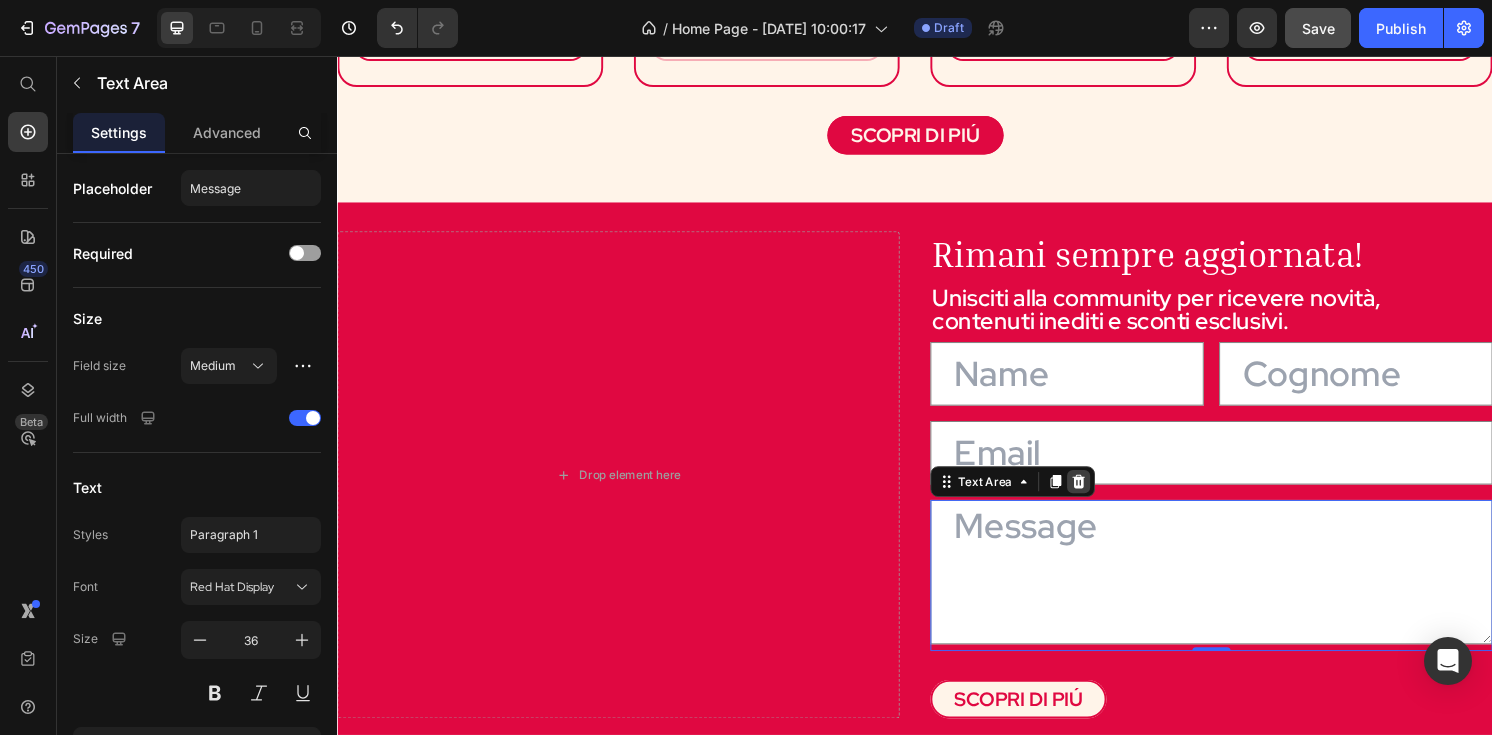 click 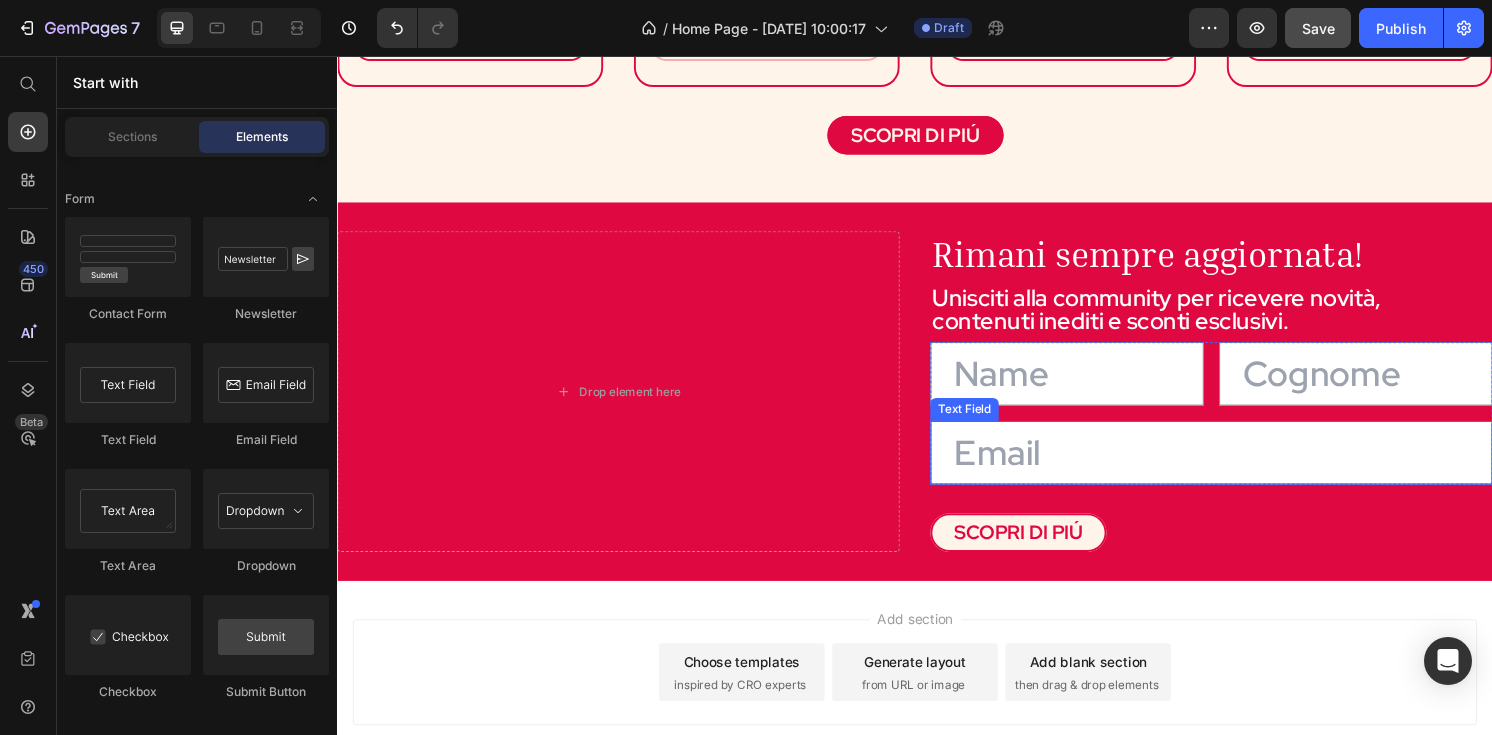 click at bounding box center [1245, 468] 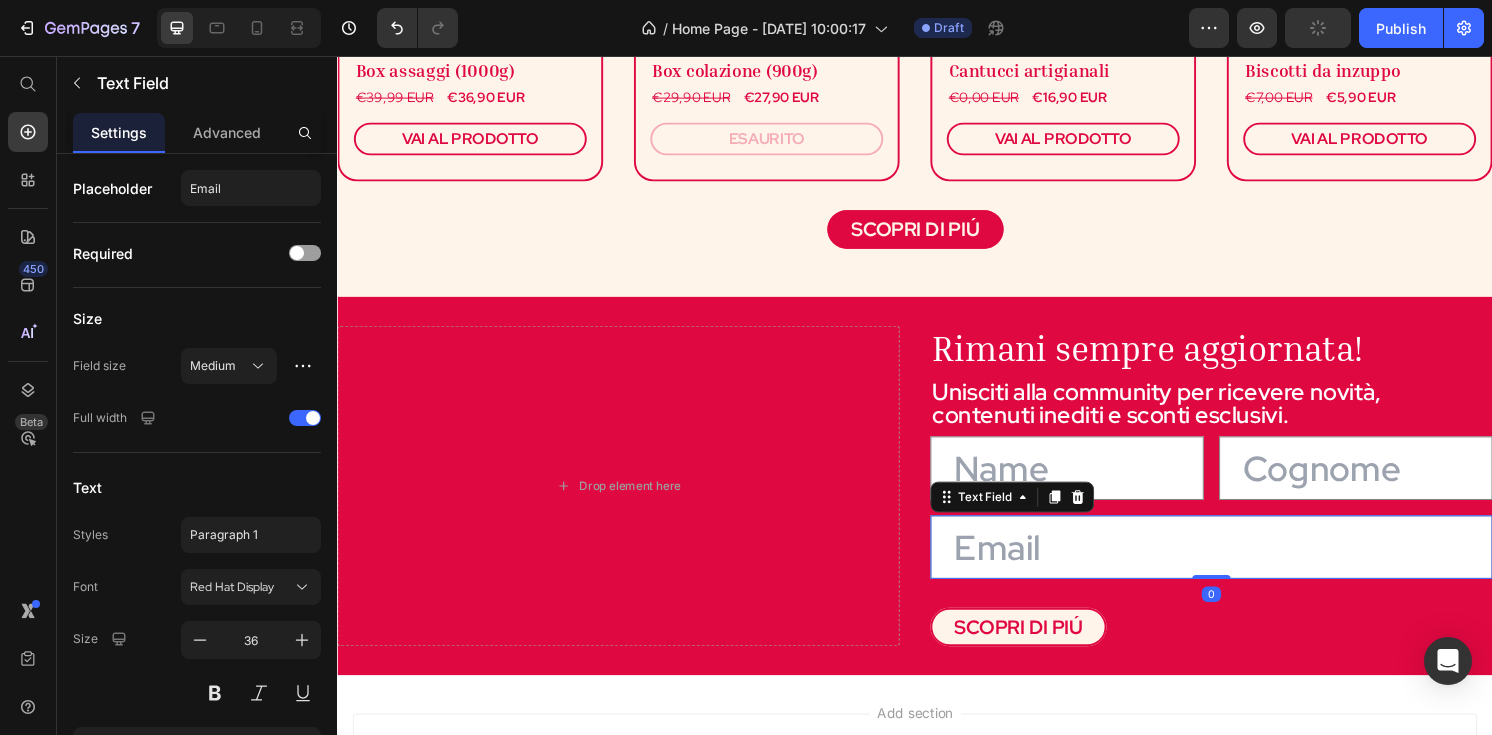 scroll, scrollTop: 1575, scrollLeft: 0, axis: vertical 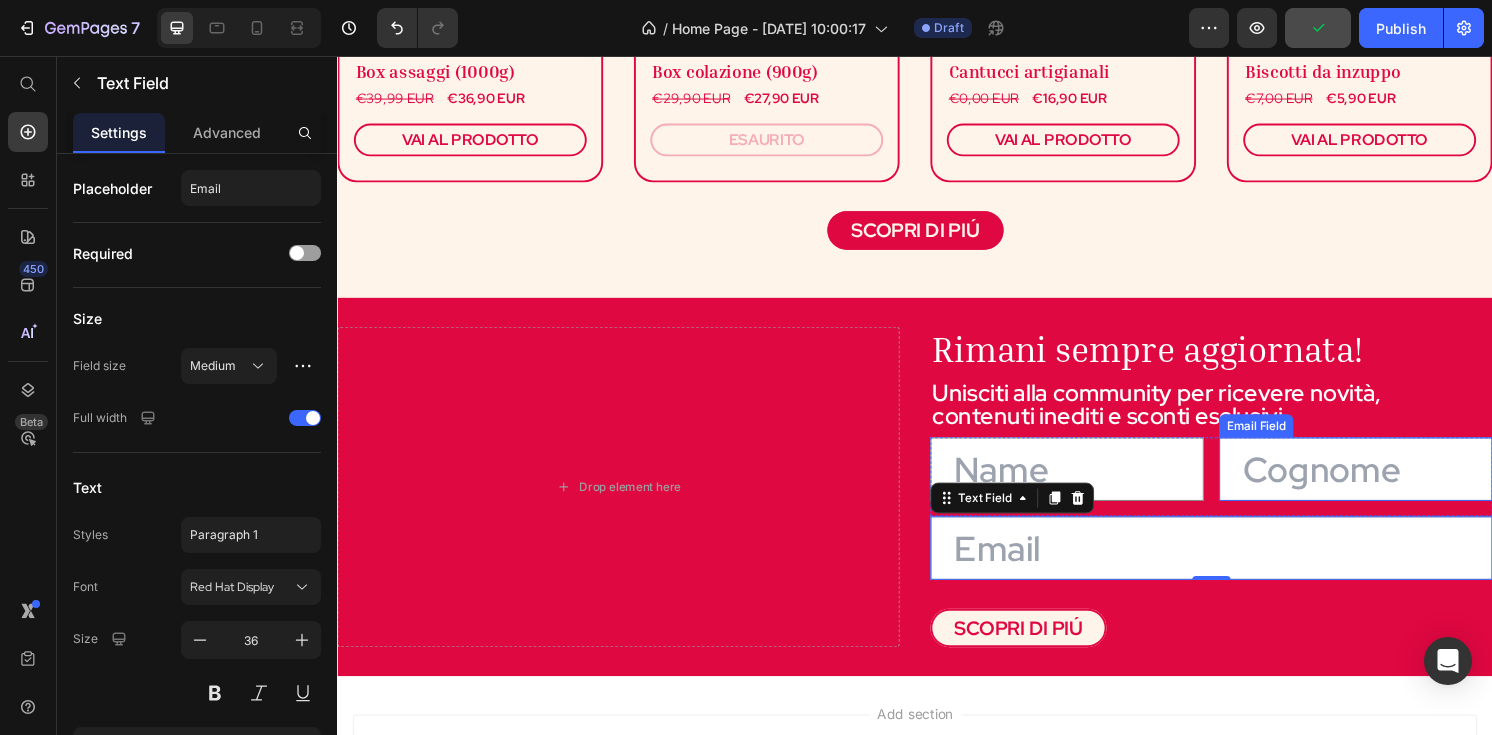 click at bounding box center (1395, 485) 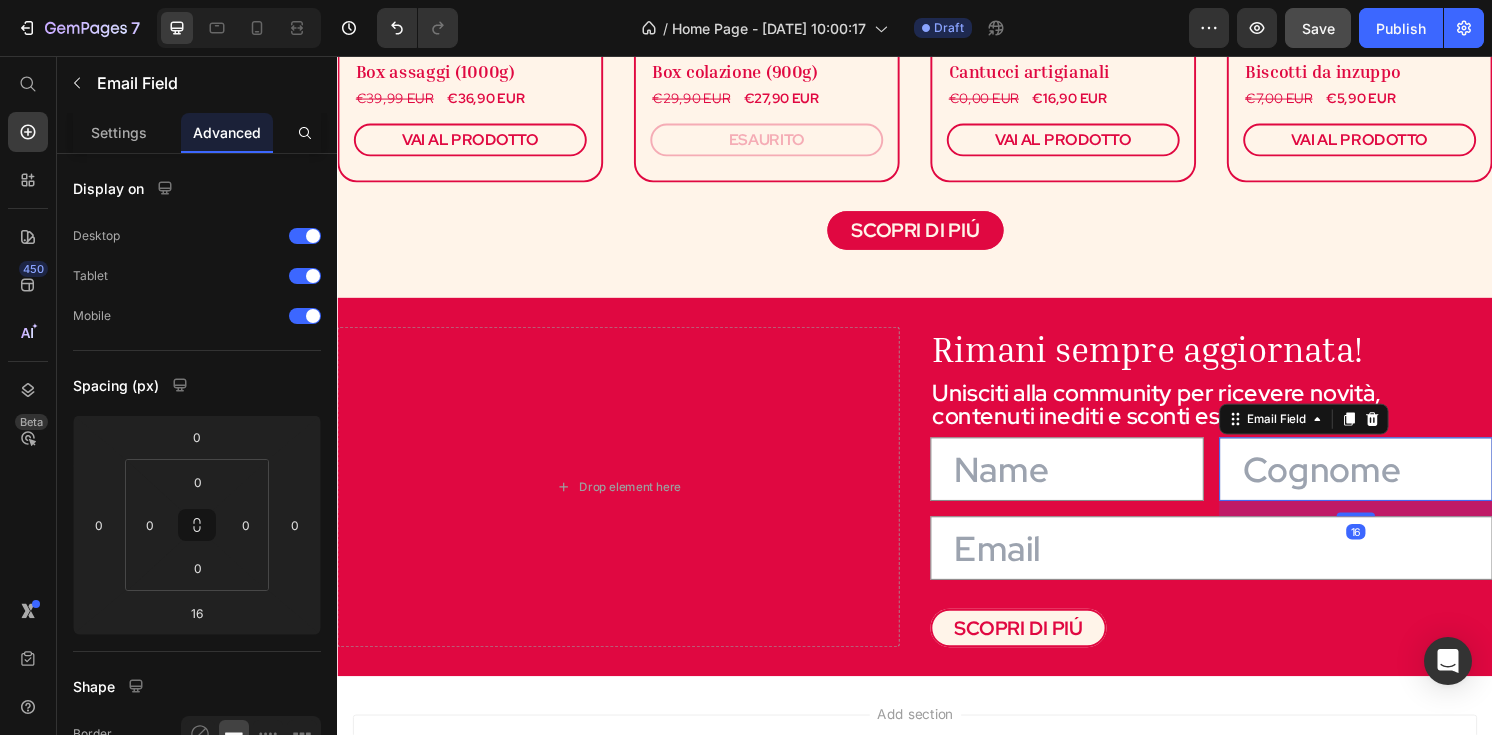 click at bounding box center (1395, 485) 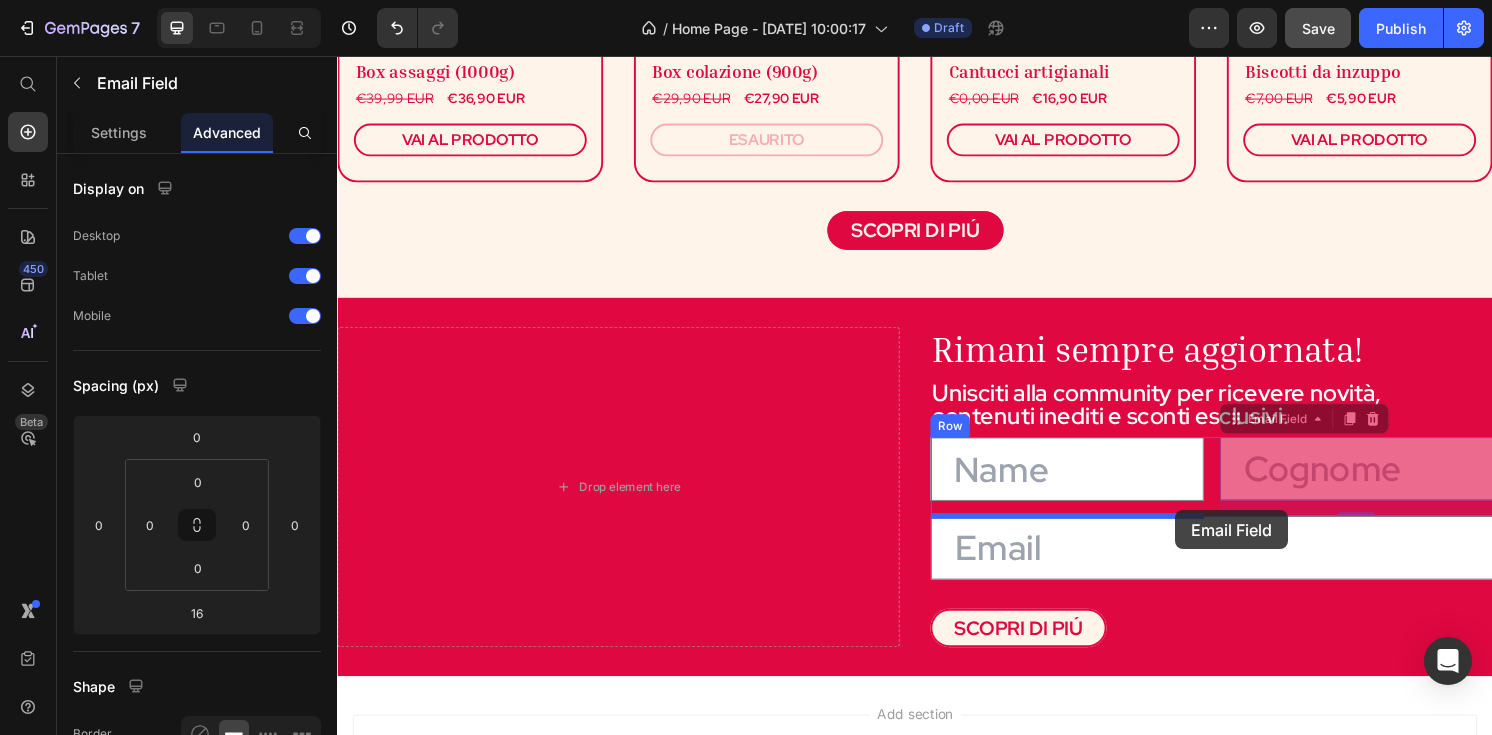 drag, startPoint x: 1287, startPoint y: 465, endPoint x: 1208, endPoint y: 528, distance: 101.04455 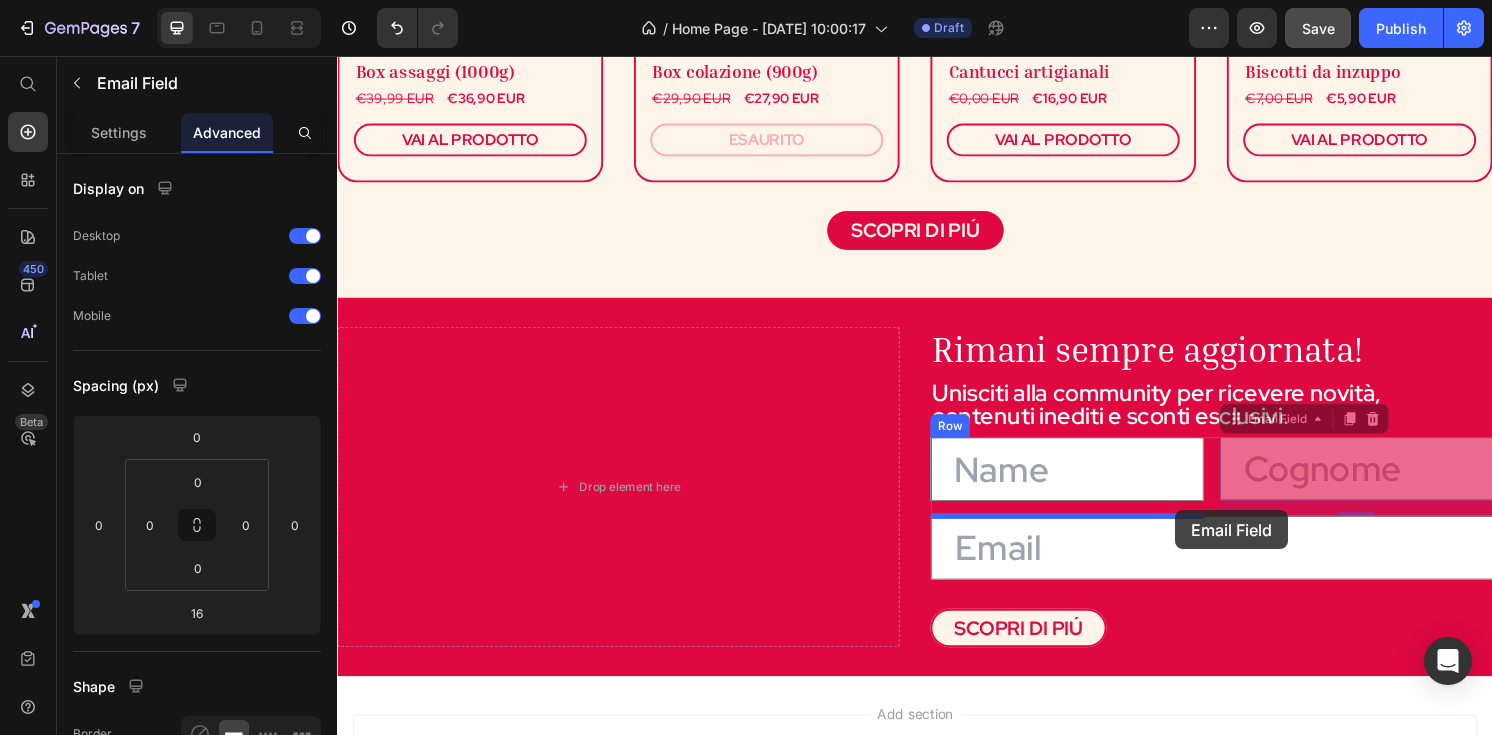 type on "0" 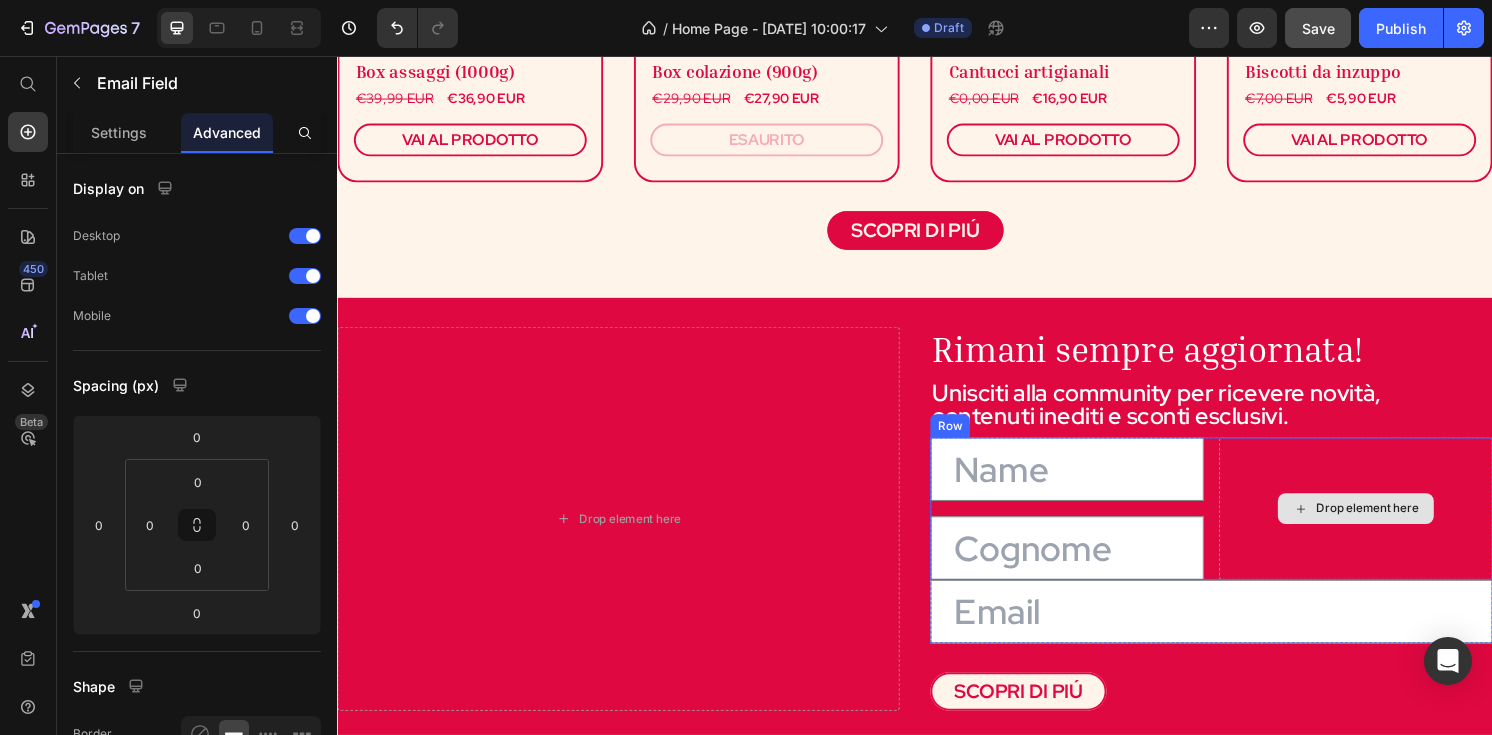 click on "Drop element here" at bounding box center (1395, 526) 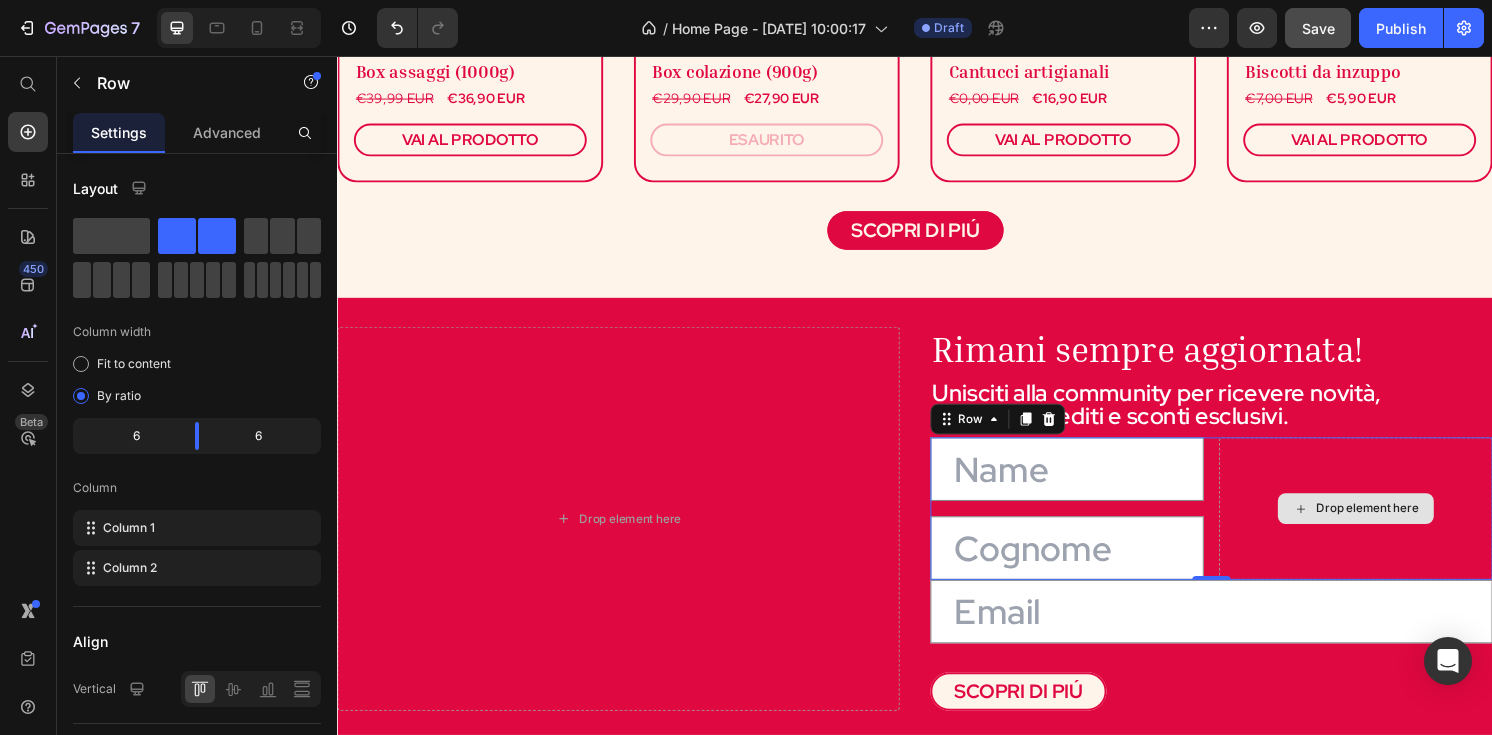 click on "Drop element here" at bounding box center (1395, 526) 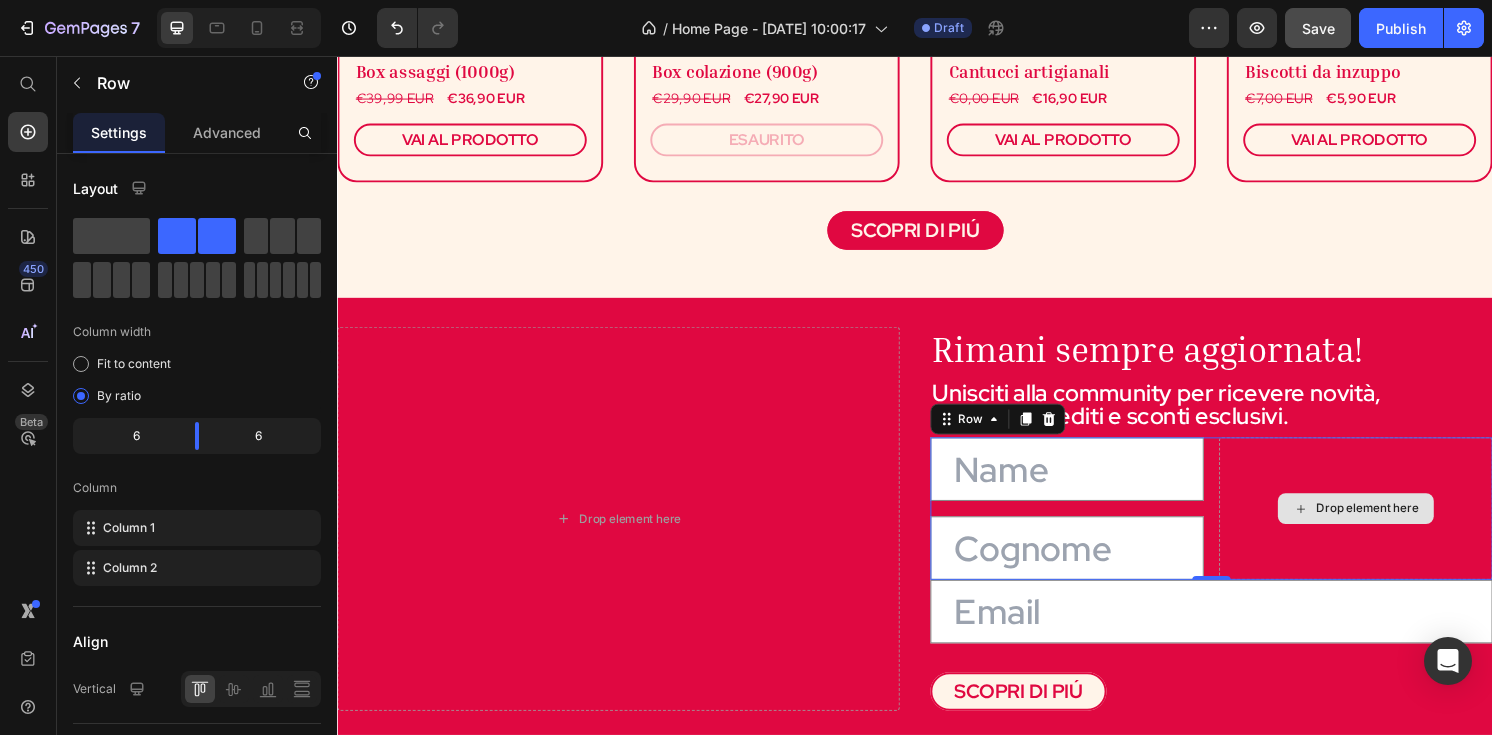 click on "Drop element here" at bounding box center [1395, 526] 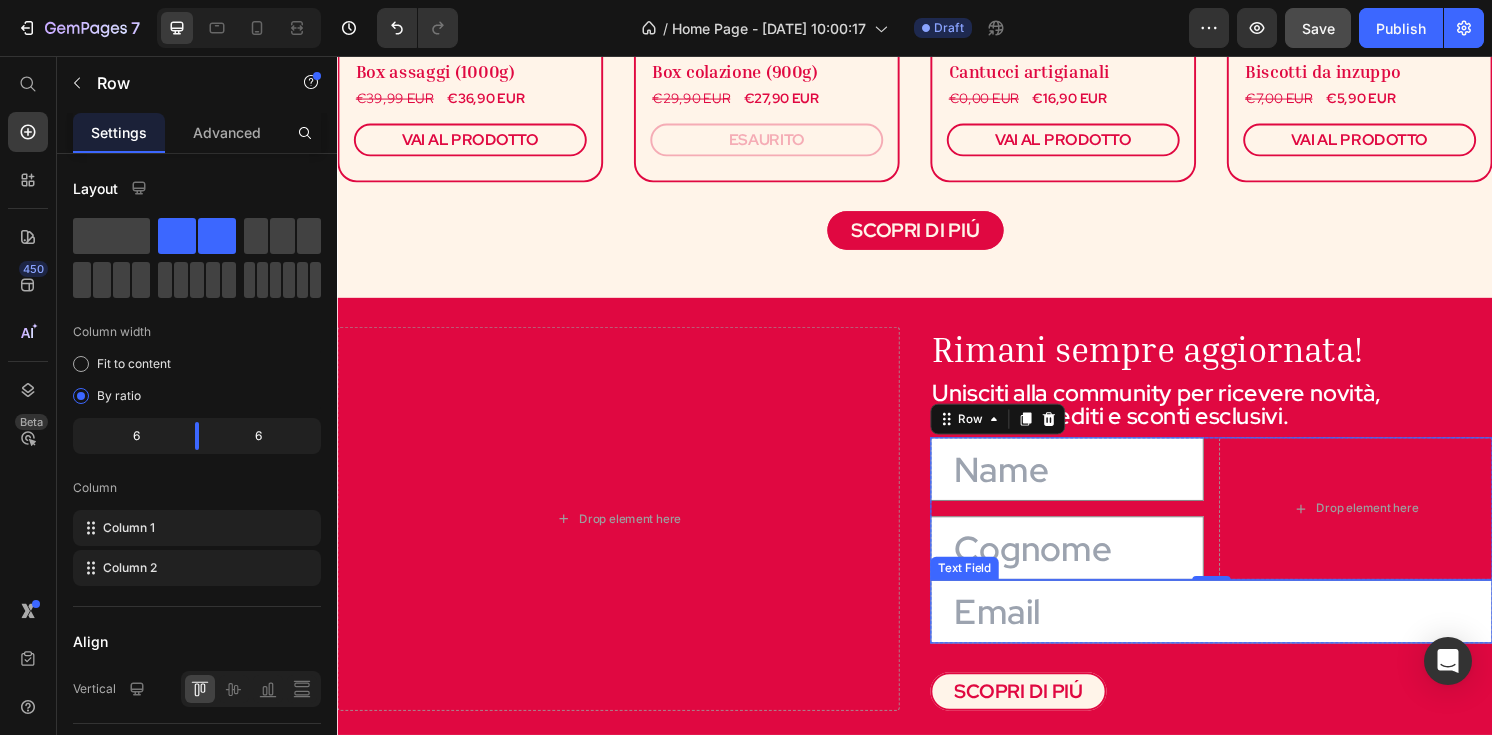 click on "Rimani sempre aggiornata! Heading Unisciti alla community per ricevere novità,  contenuti inediti e sconti esclusivi. Text Block Text Field Email Field
Drop element here Row   0 Text Field Contact Form SCOPRI DI PIÚ Button" at bounding box center (1245, 536) 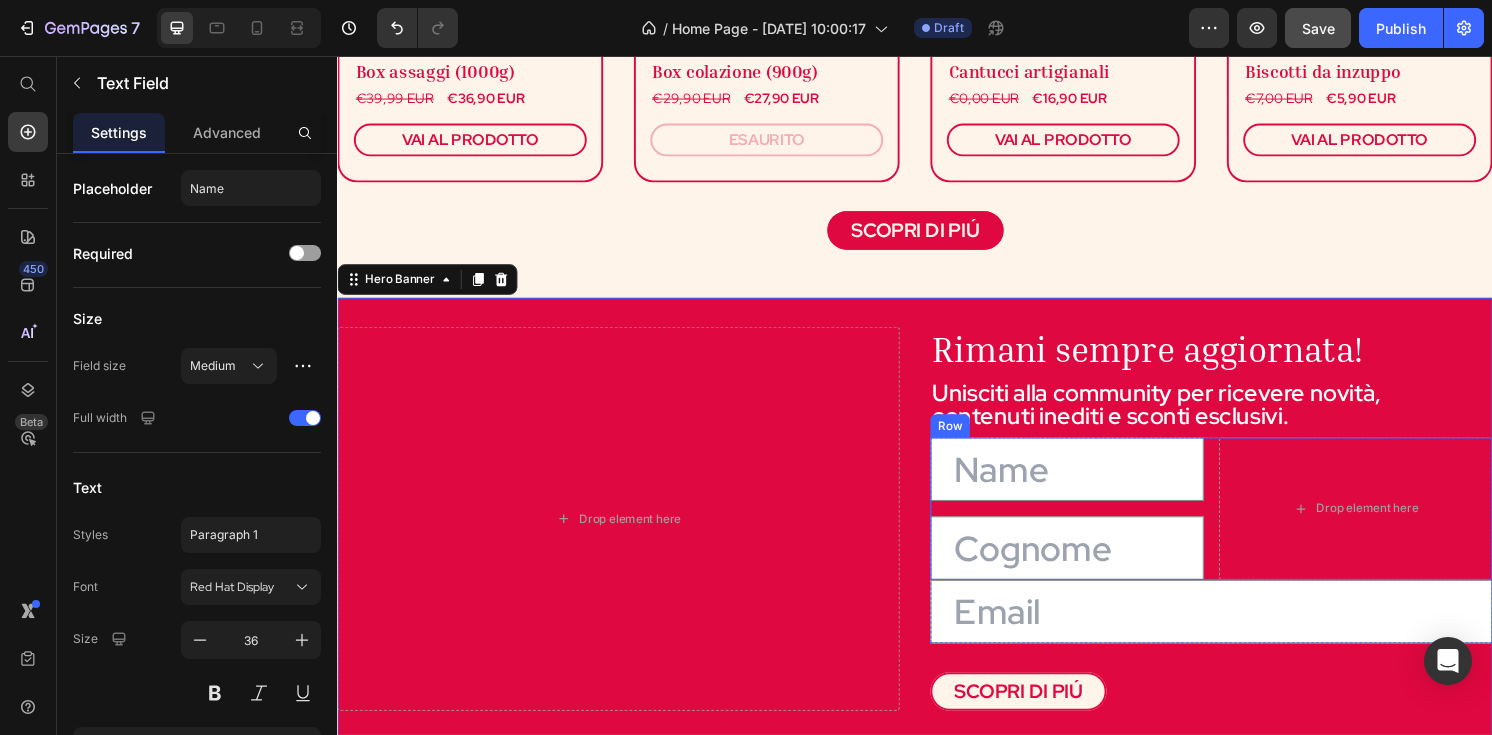 click at bounding box center [1095, 485] 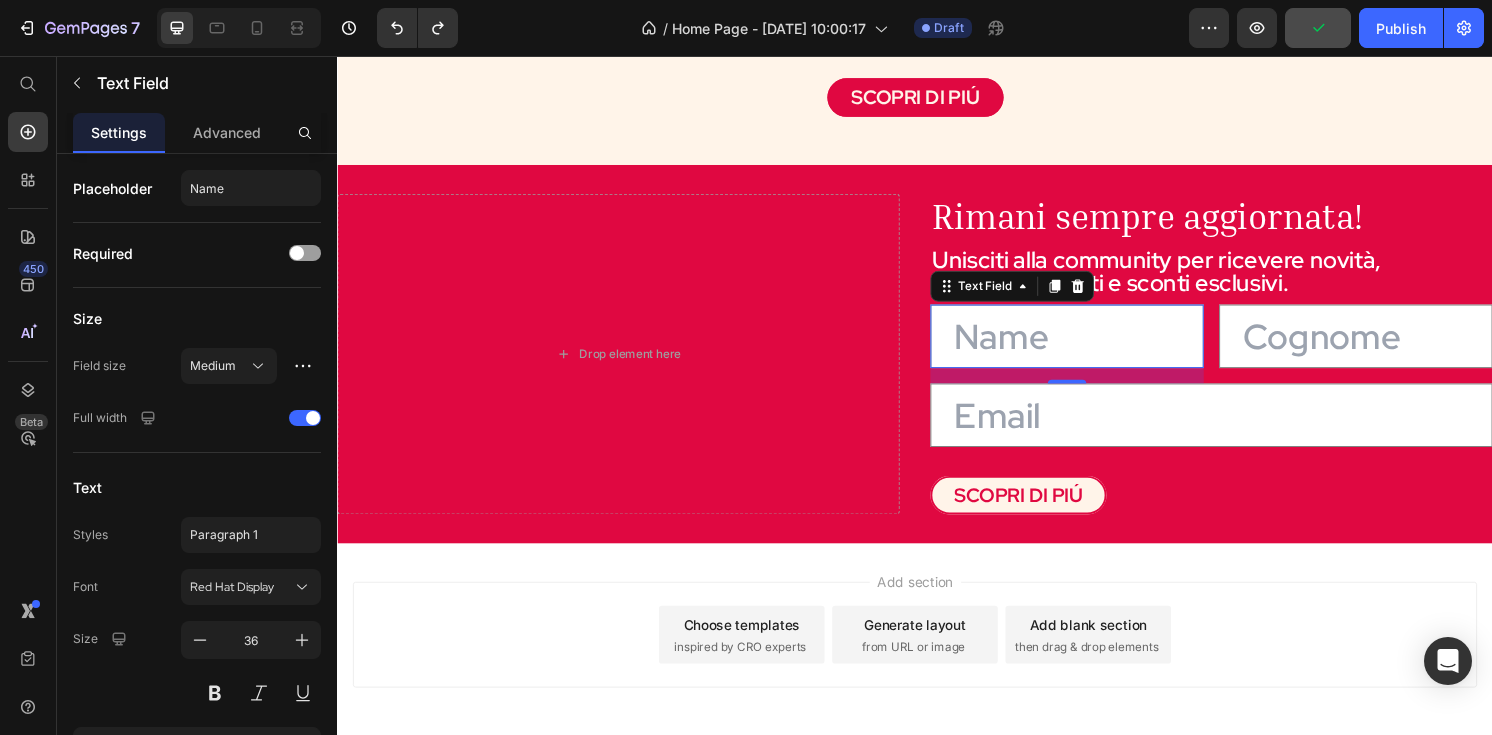 scroll, scrollTop: 1685, scrollLeft: 0, axis: vertical 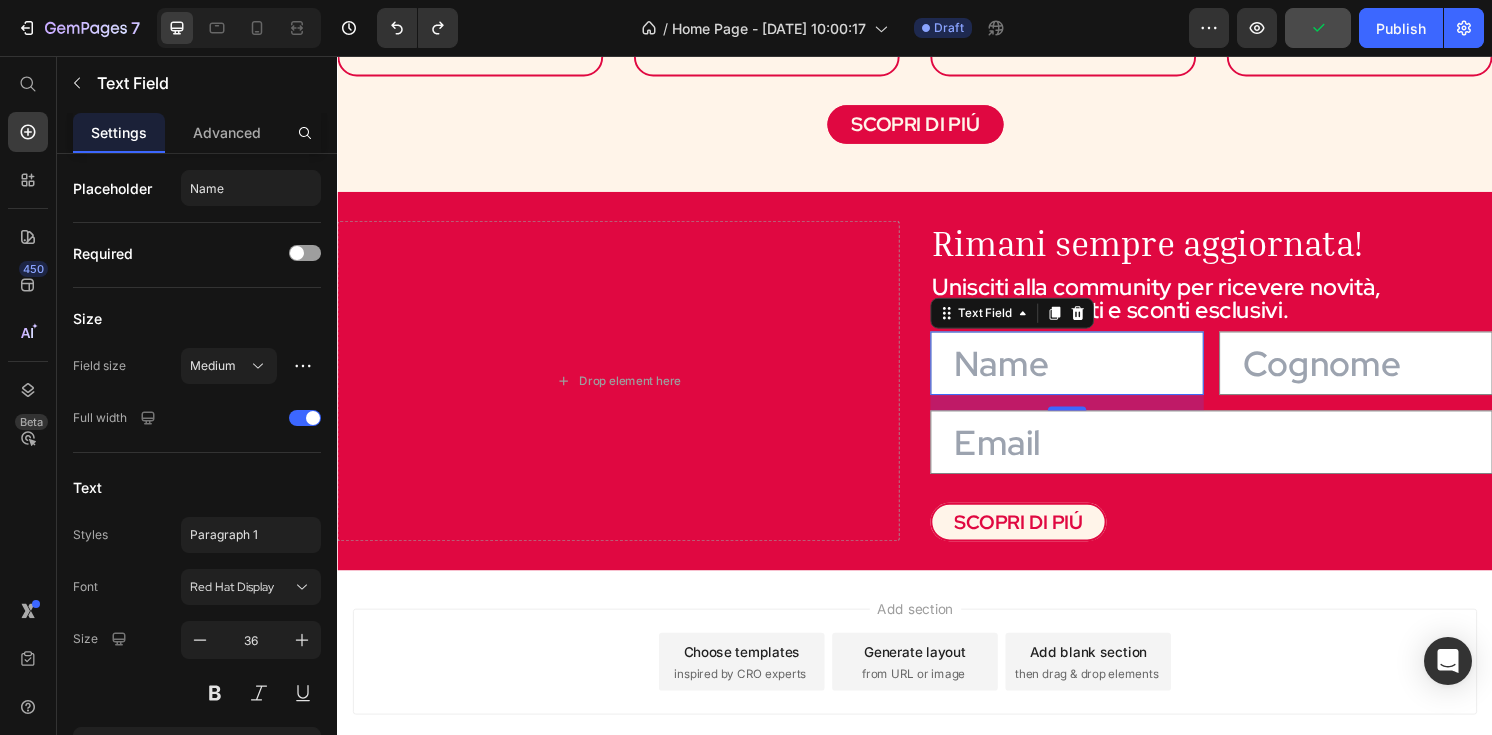 click at bounding box center (1095, 375) 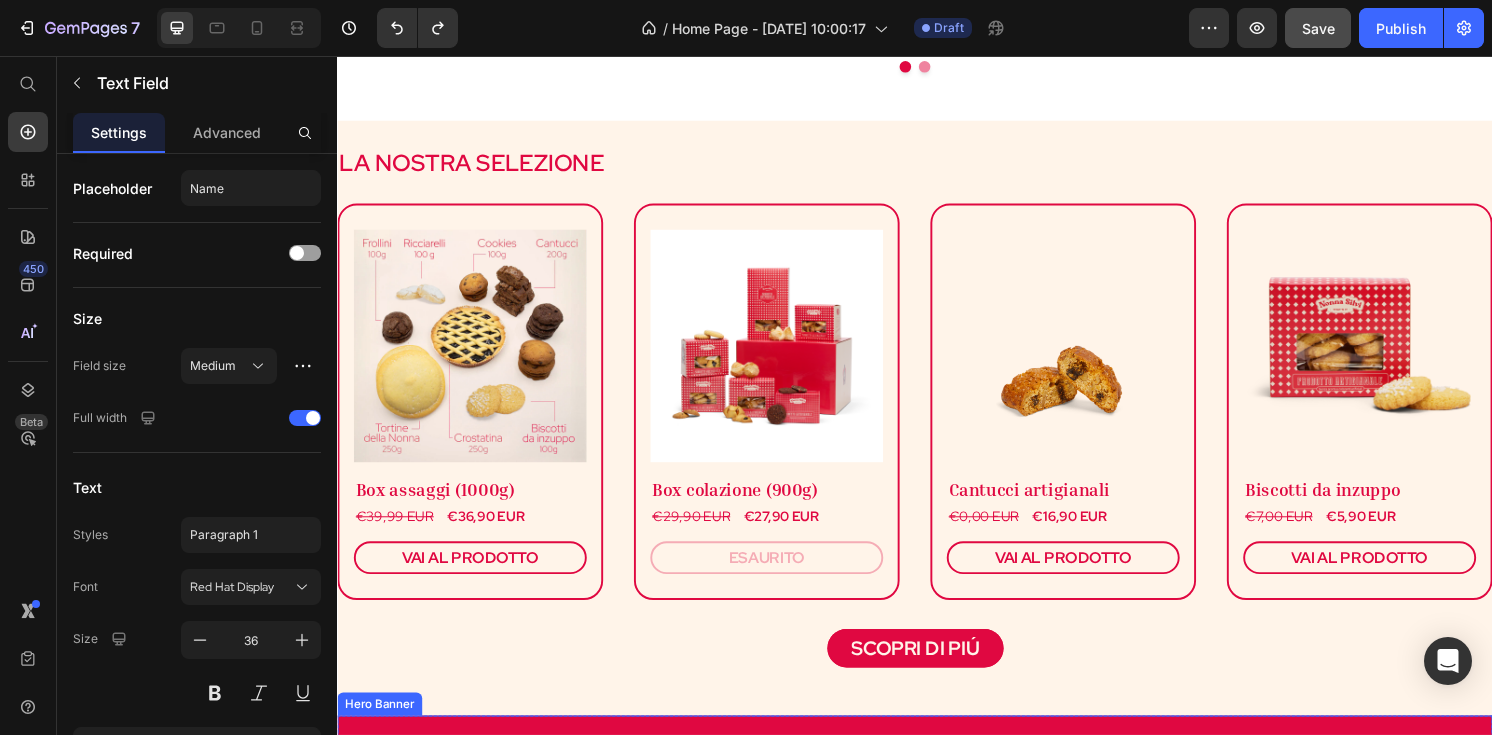 scroll, scrollTop: 1134, scrollLeft: 0, axis: vertical 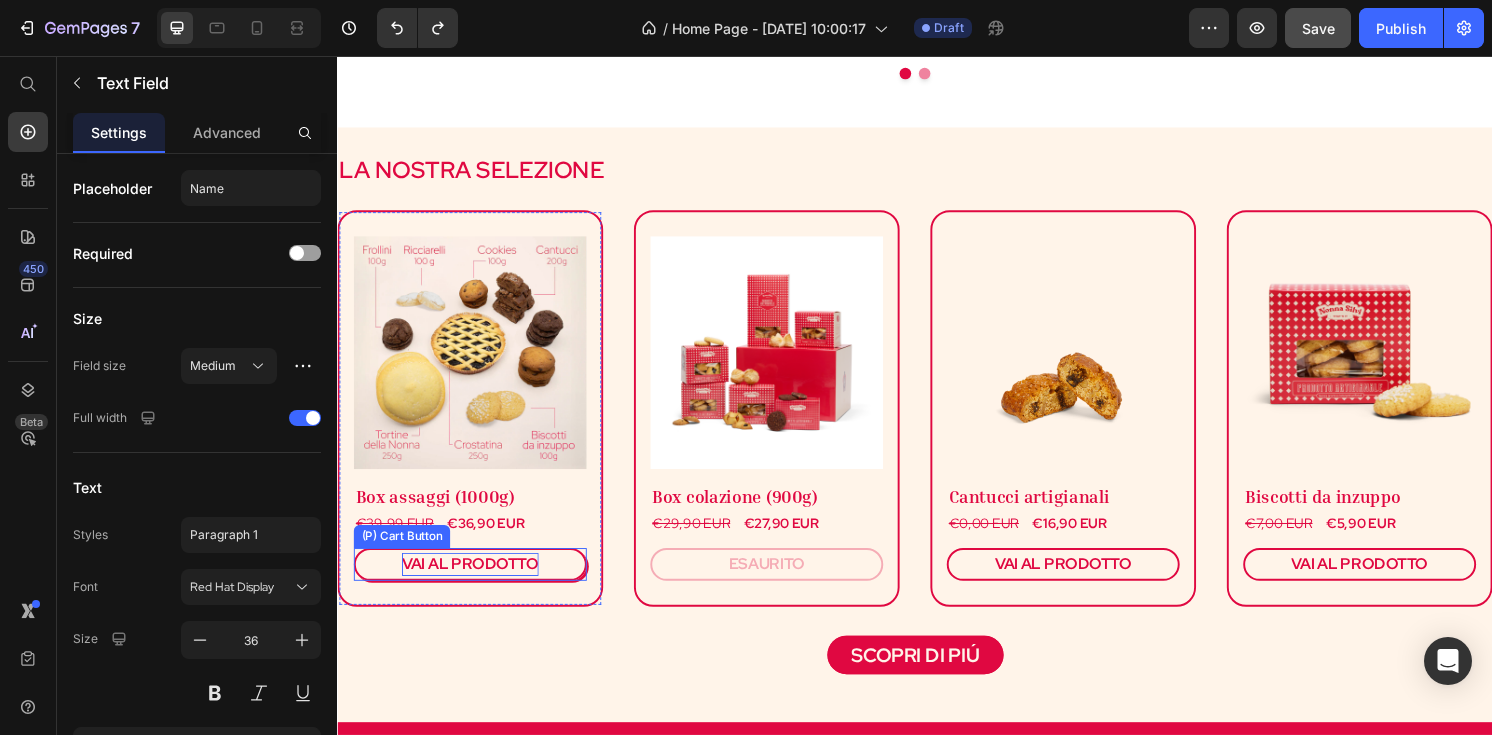 click on "VAI AL PRODOTTO" at bounding box center (475, 584) 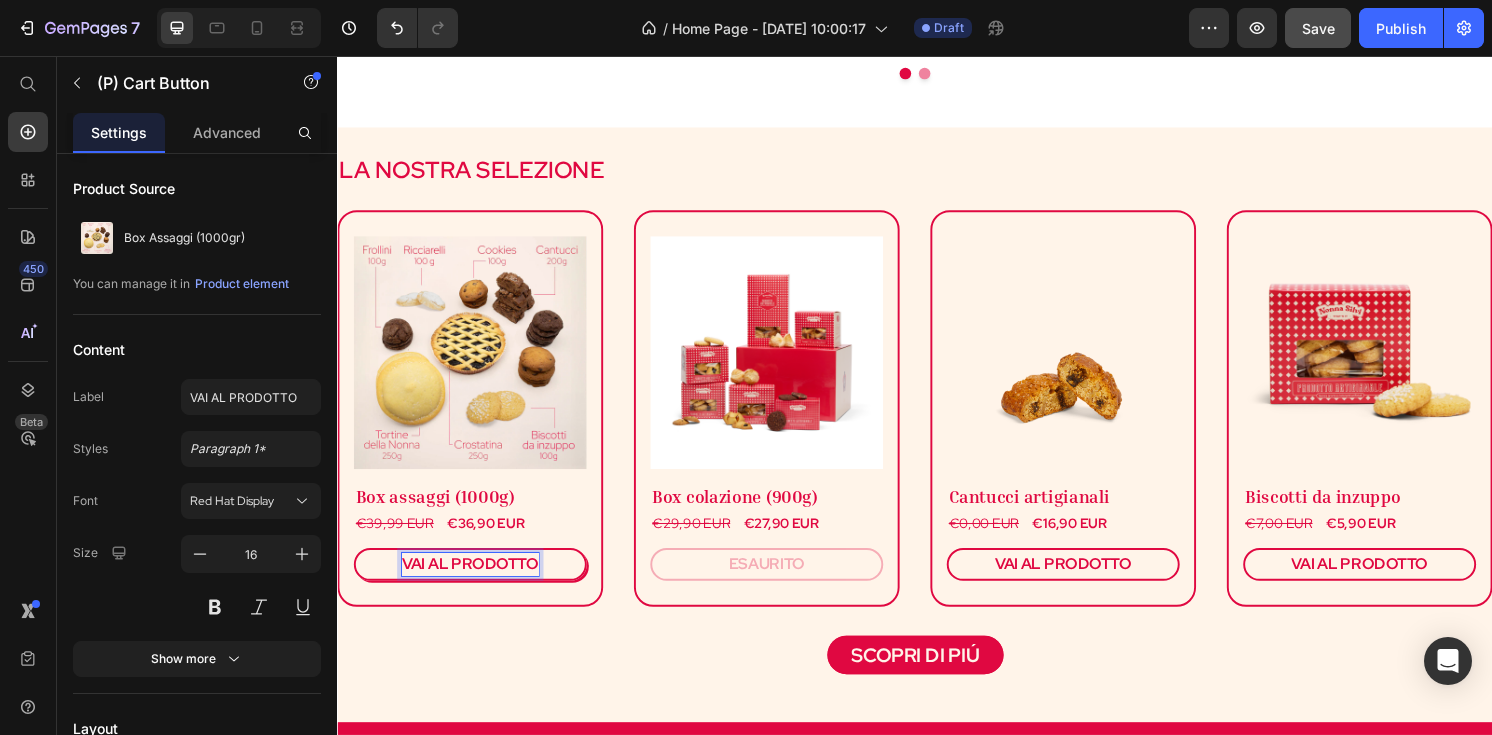 click on "VAI AL PRODOTTO" at bounding box center (475, 584) 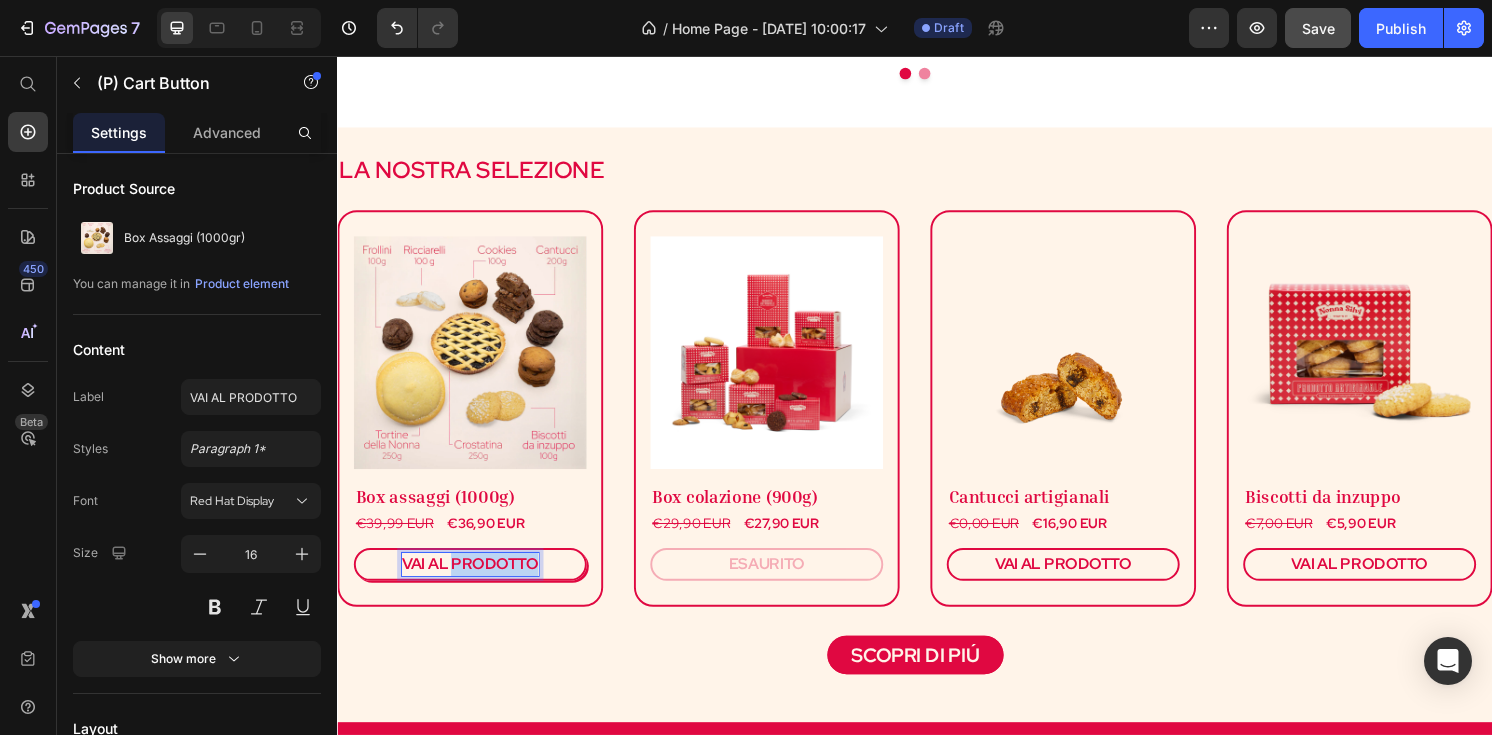 click on "VAI AL PRODOTTO" at bounding box center [475, 584] 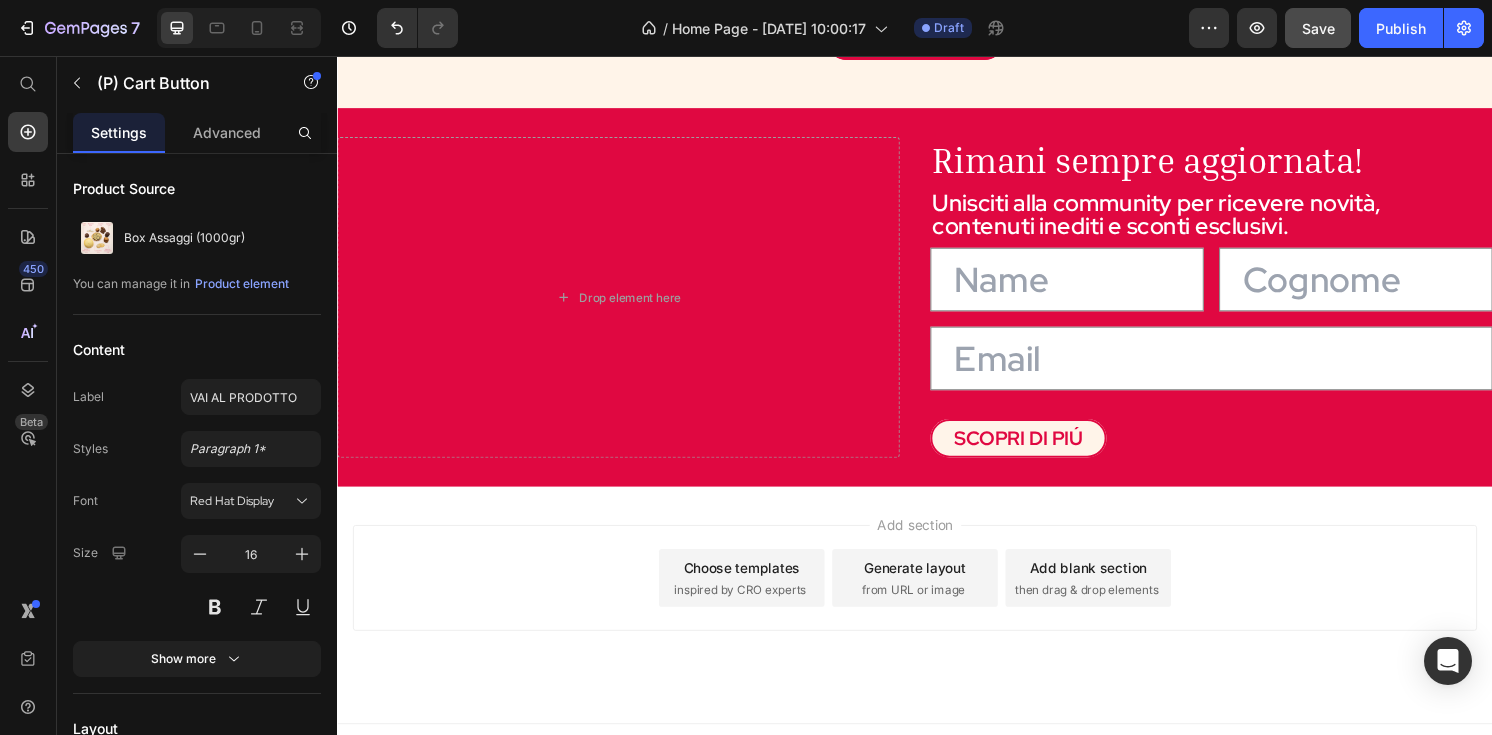 scroll, scrollTop: 1801, scrollLeft: 0, axis: vertical 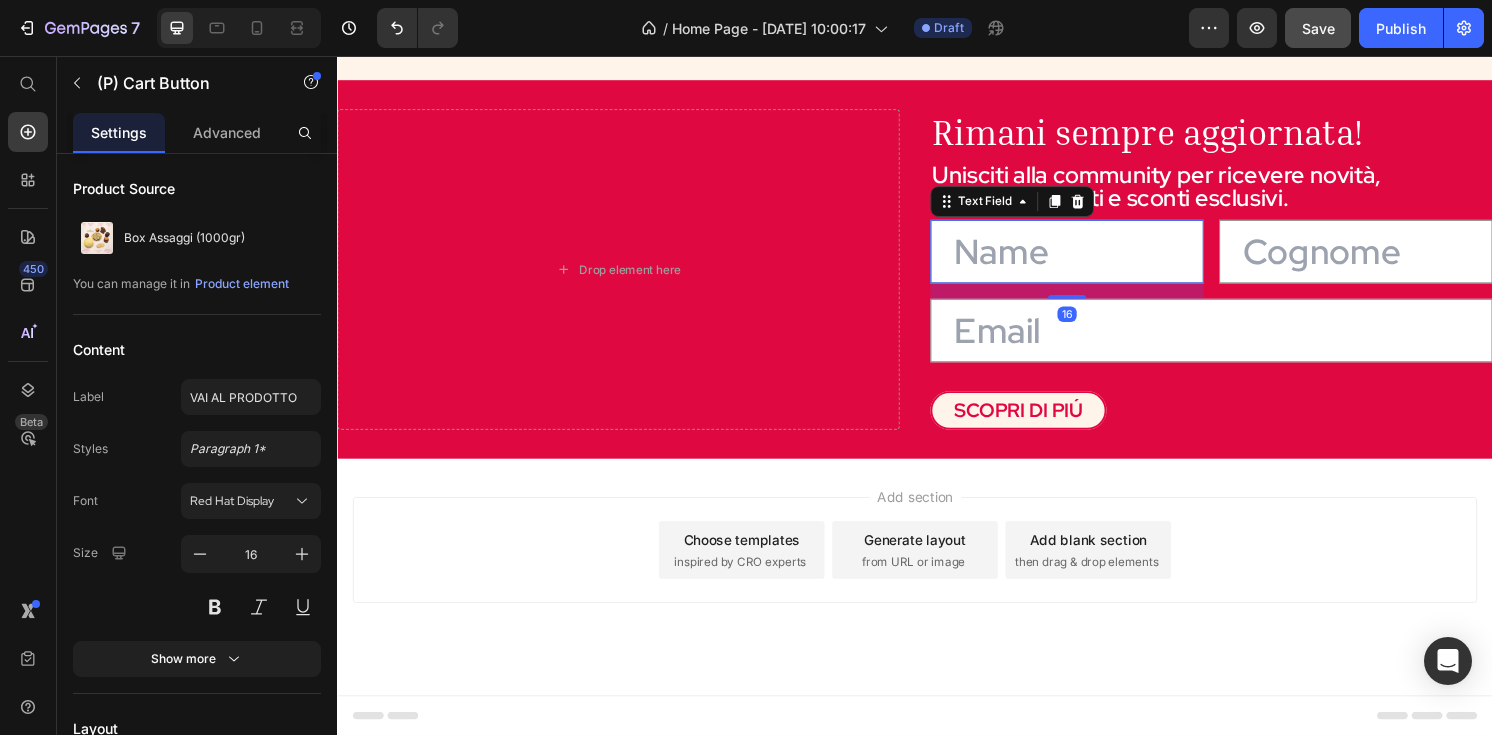 click at bounding box center [1095, 259] 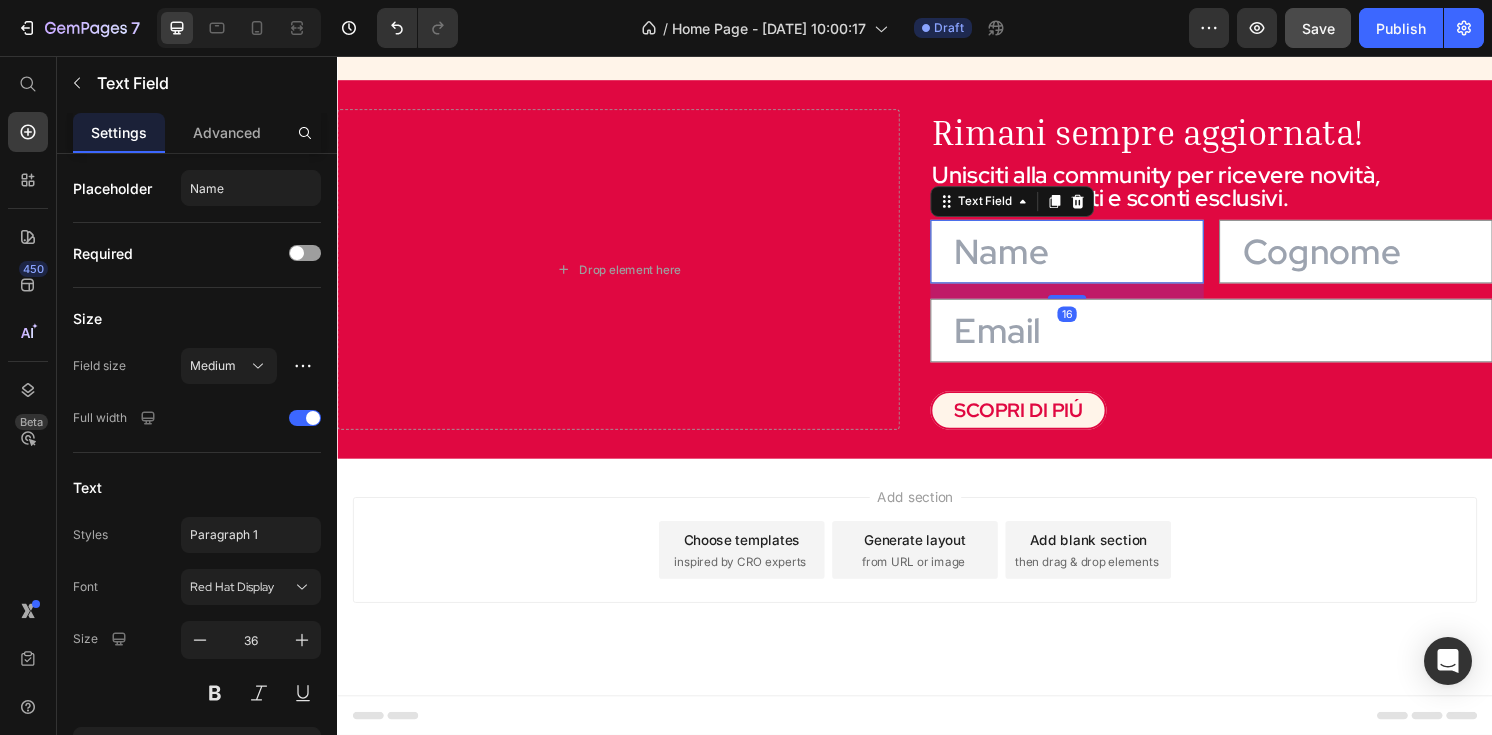 click at bounding box center [1095, 259] 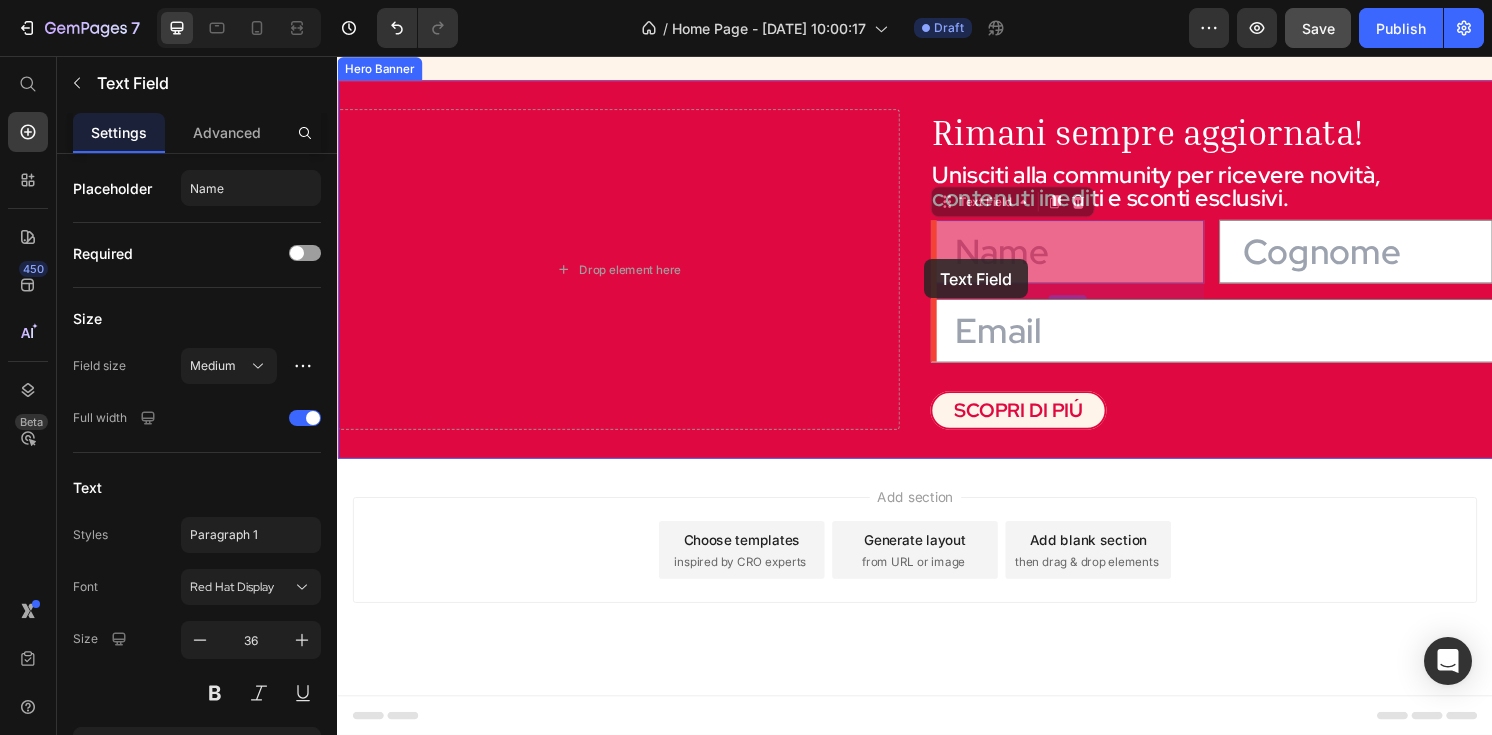 drag, startPoint x: 1067, startPoint y: 267, endPoint x: 949, endPoint y: 265, distance: 118.016945 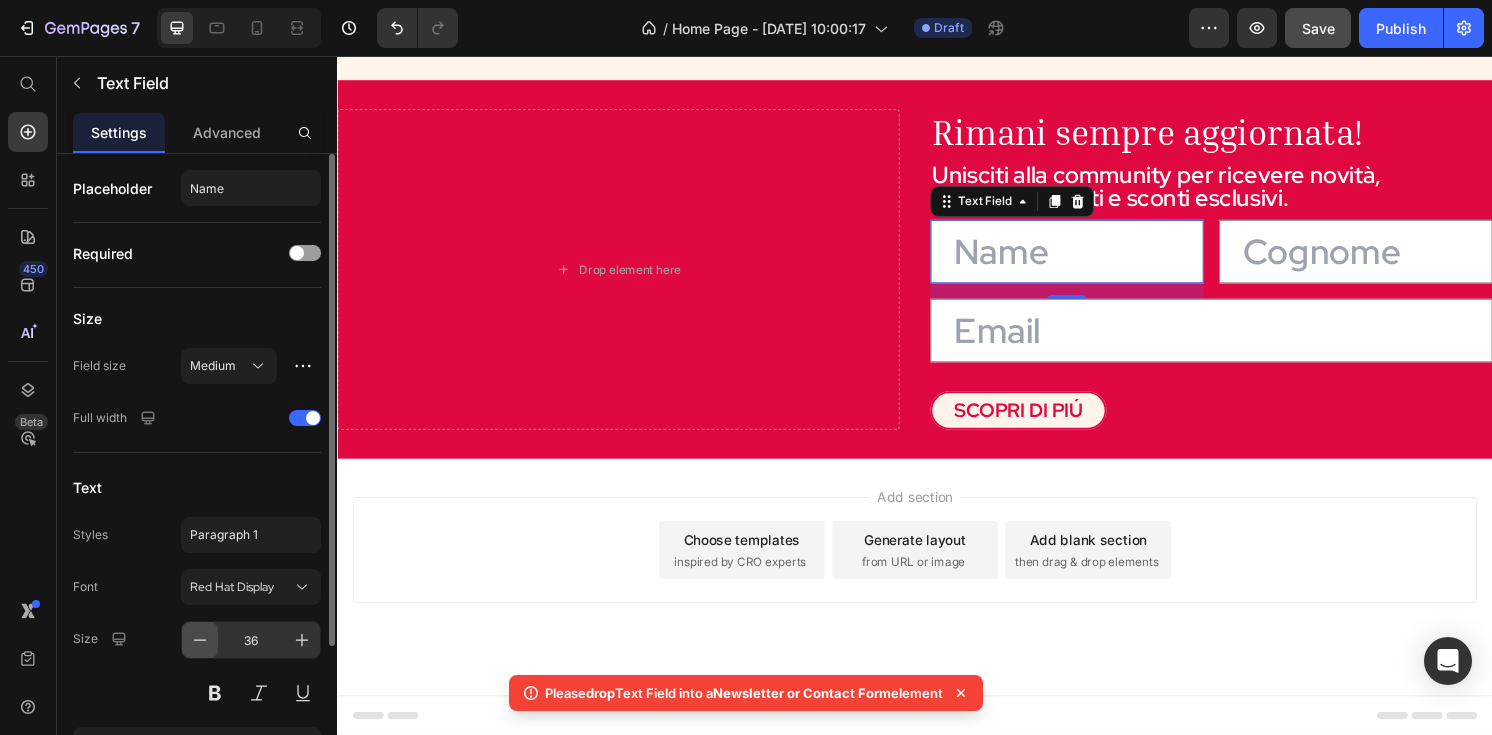 click 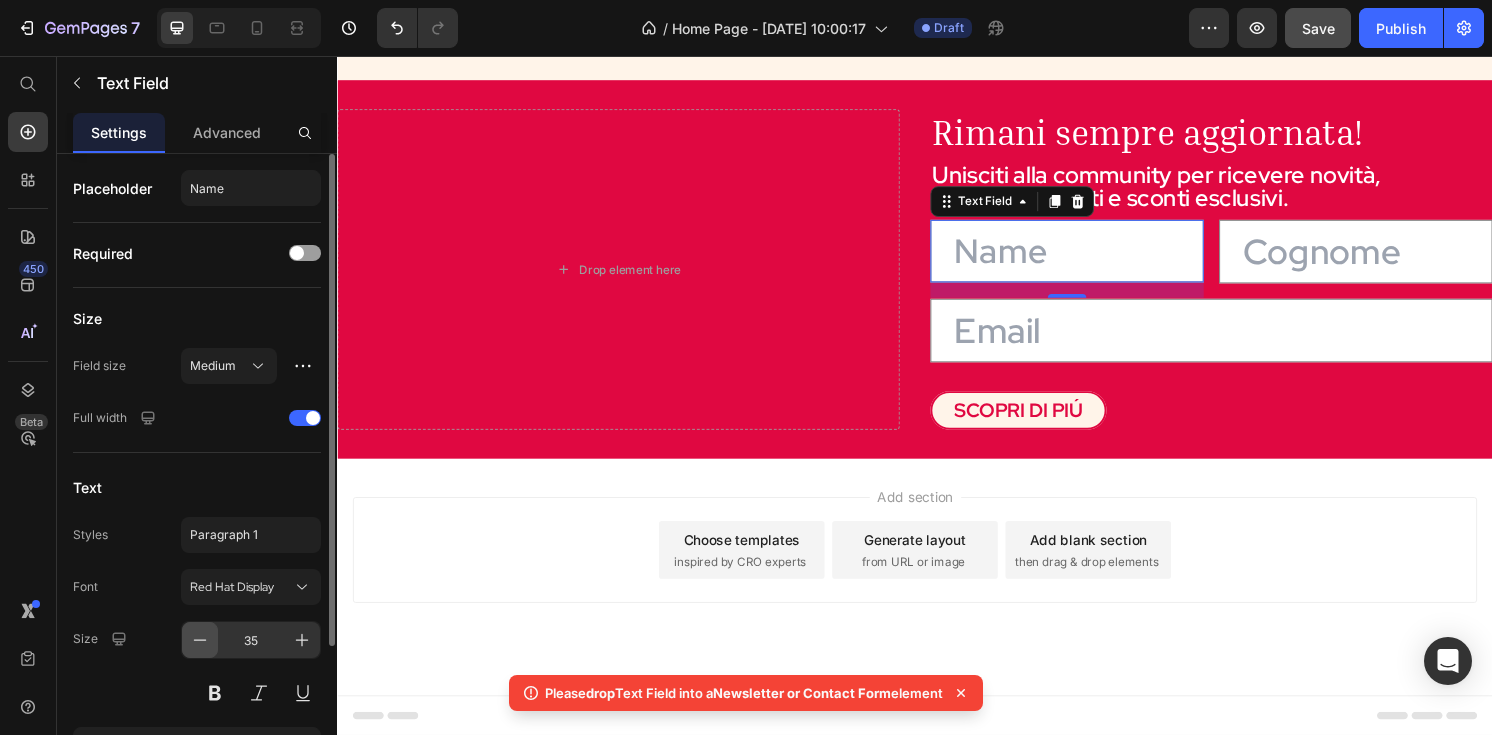 click 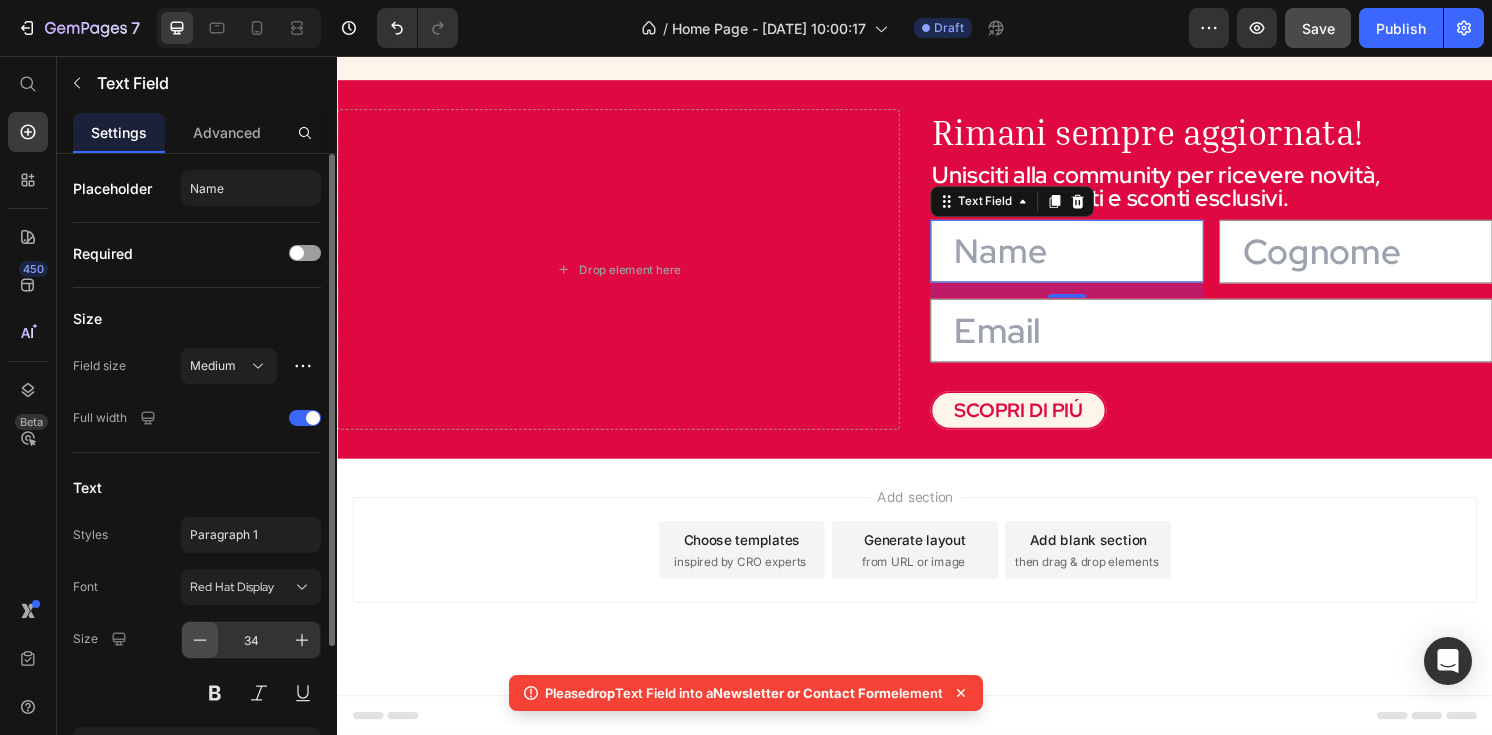 click 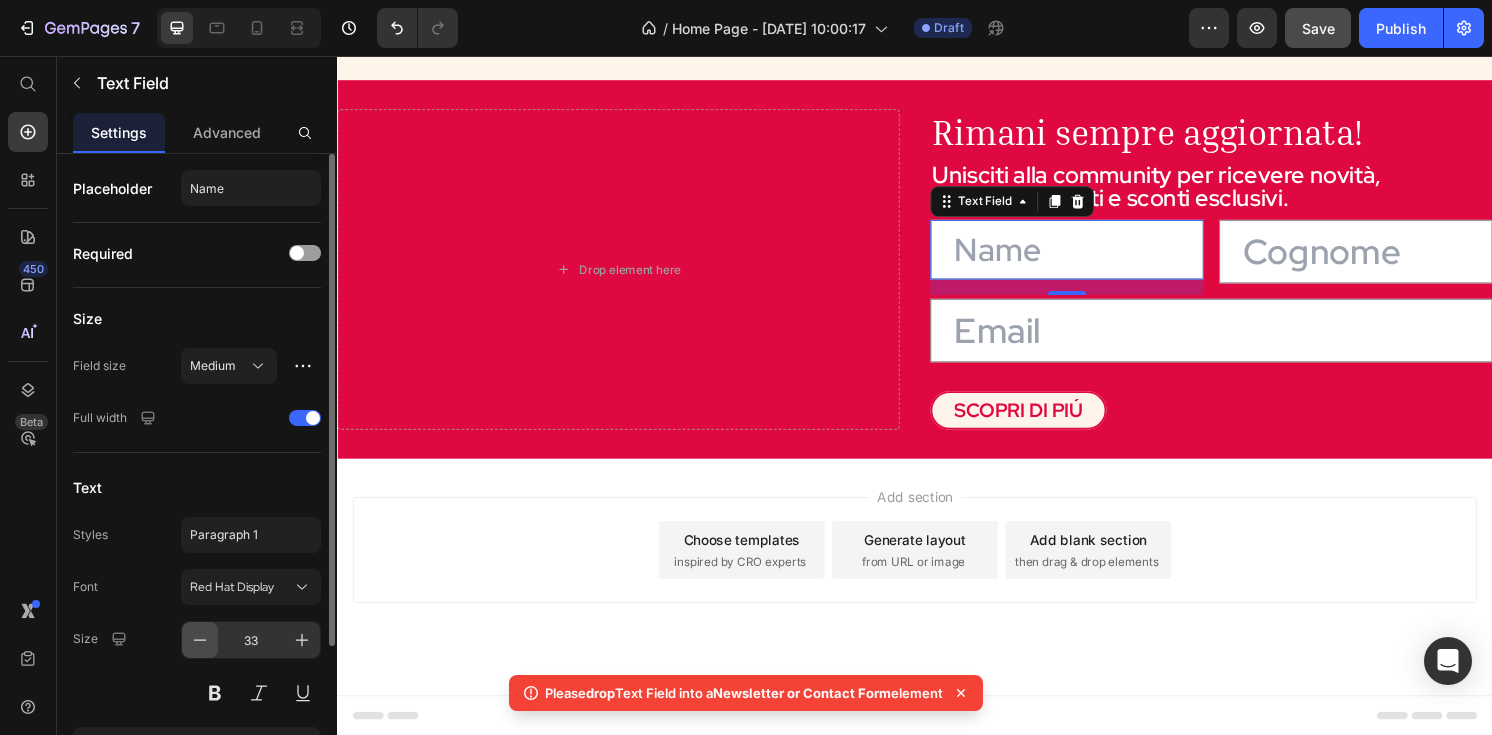 click 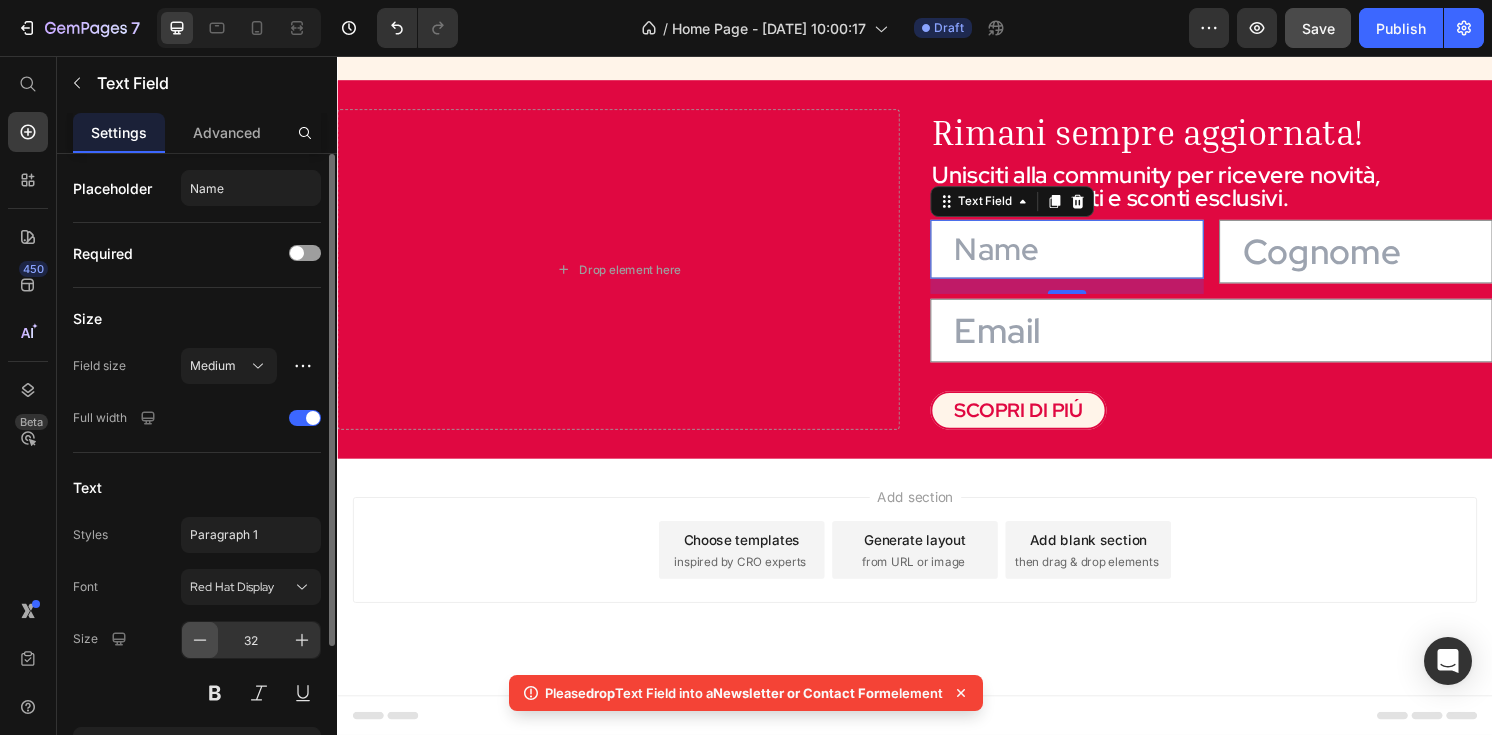 click 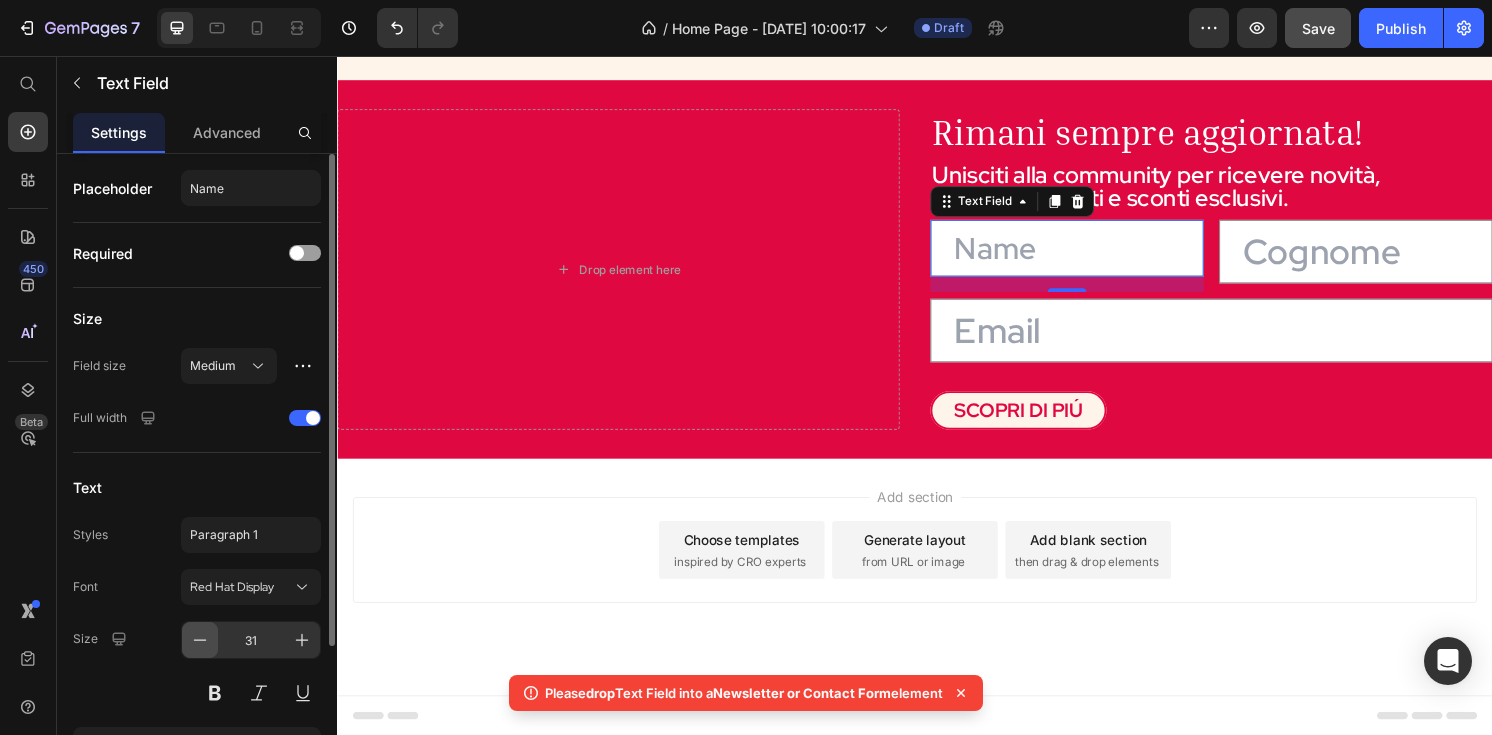 click 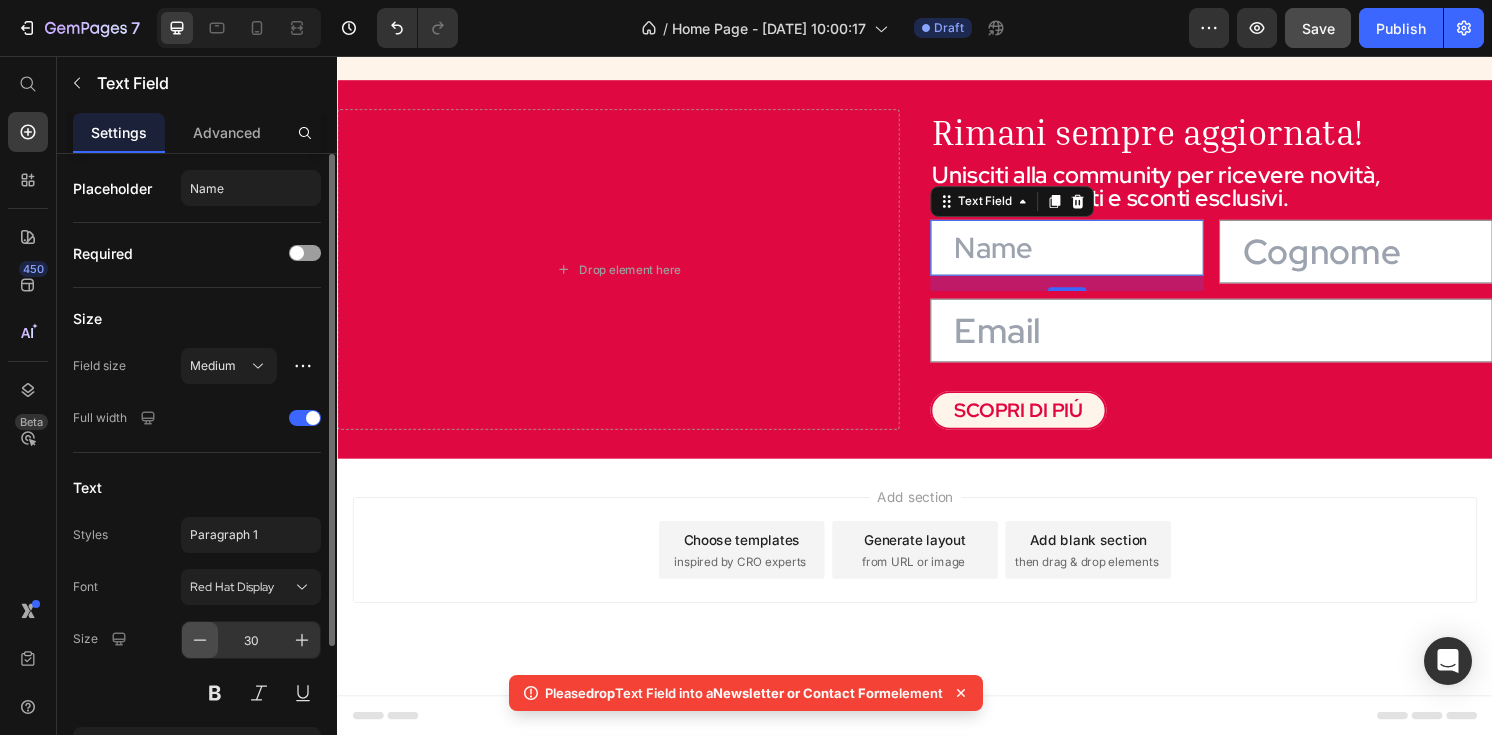 click 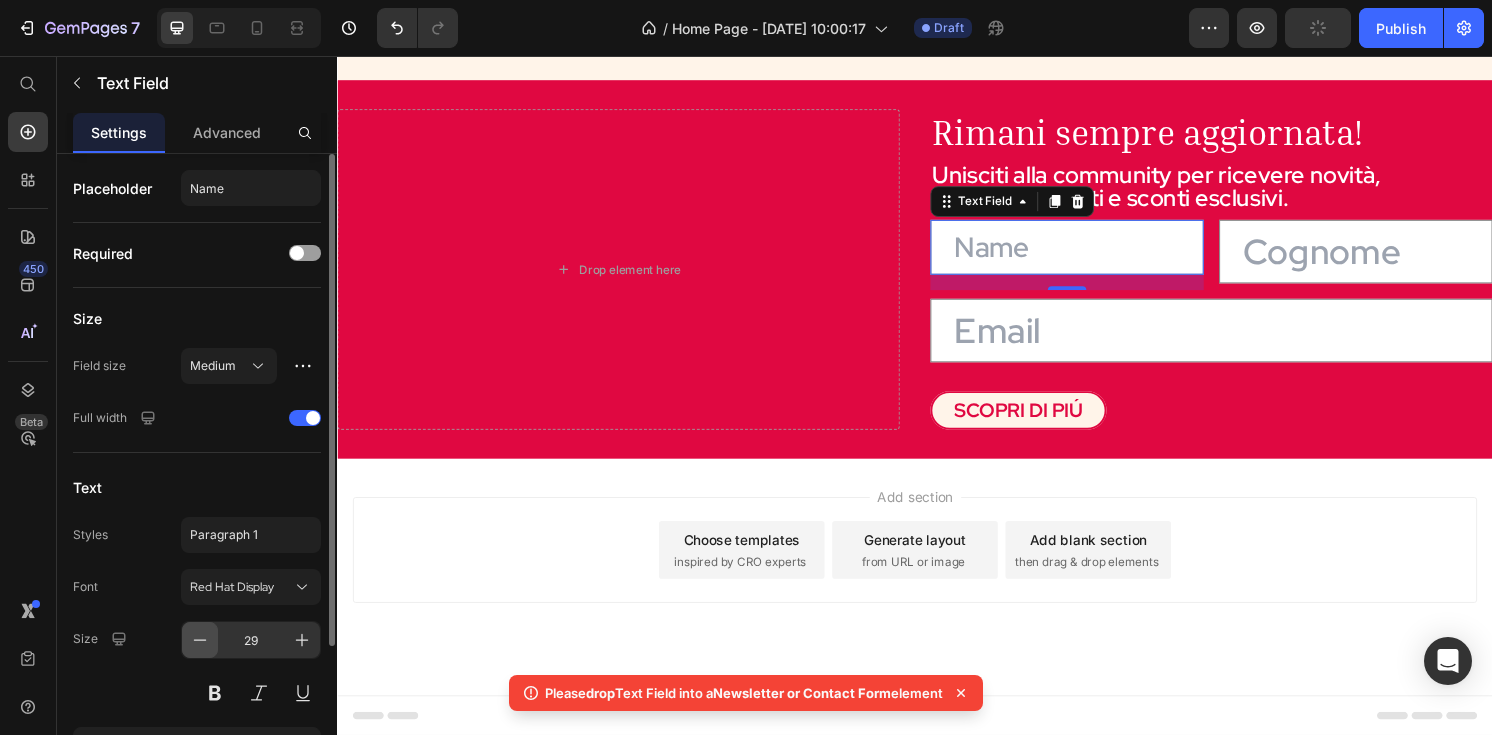 click 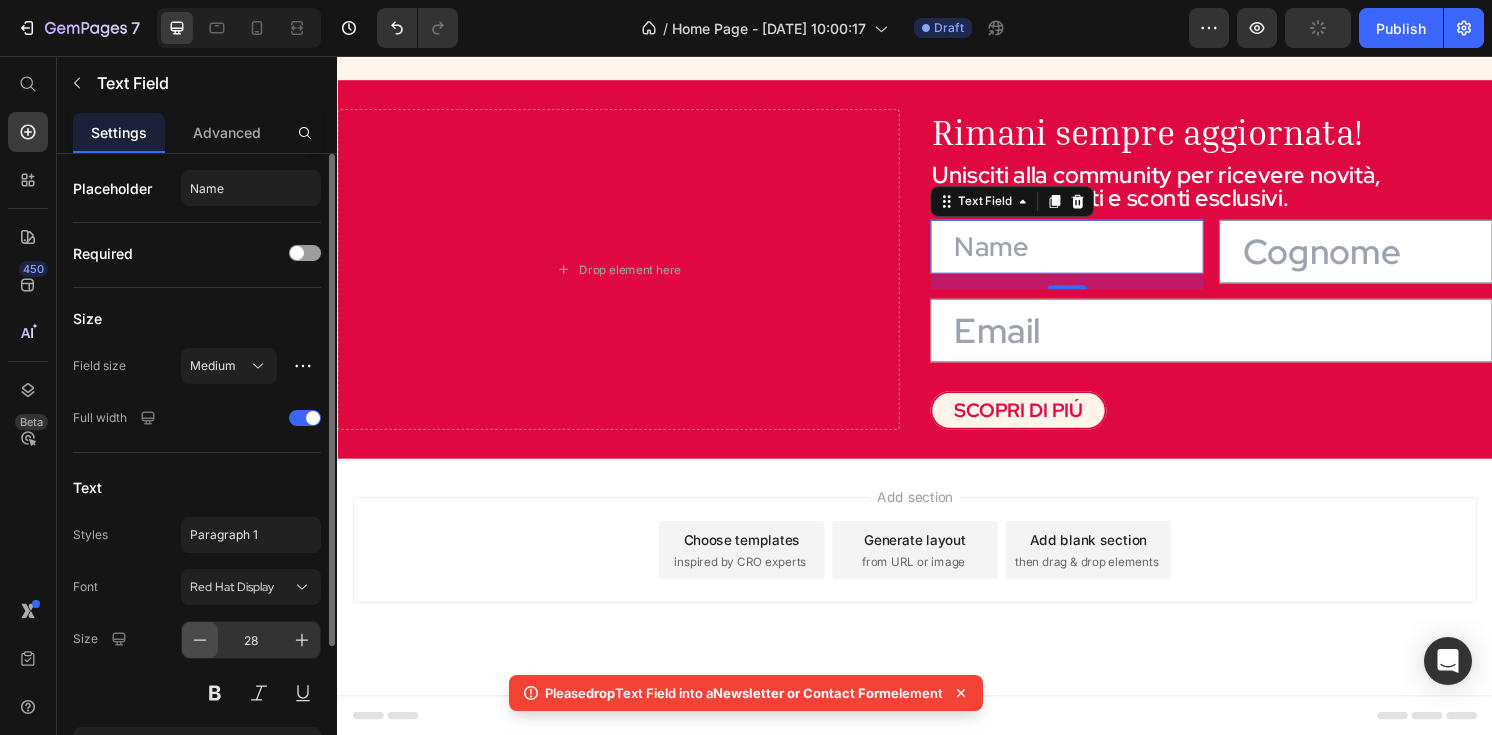 click 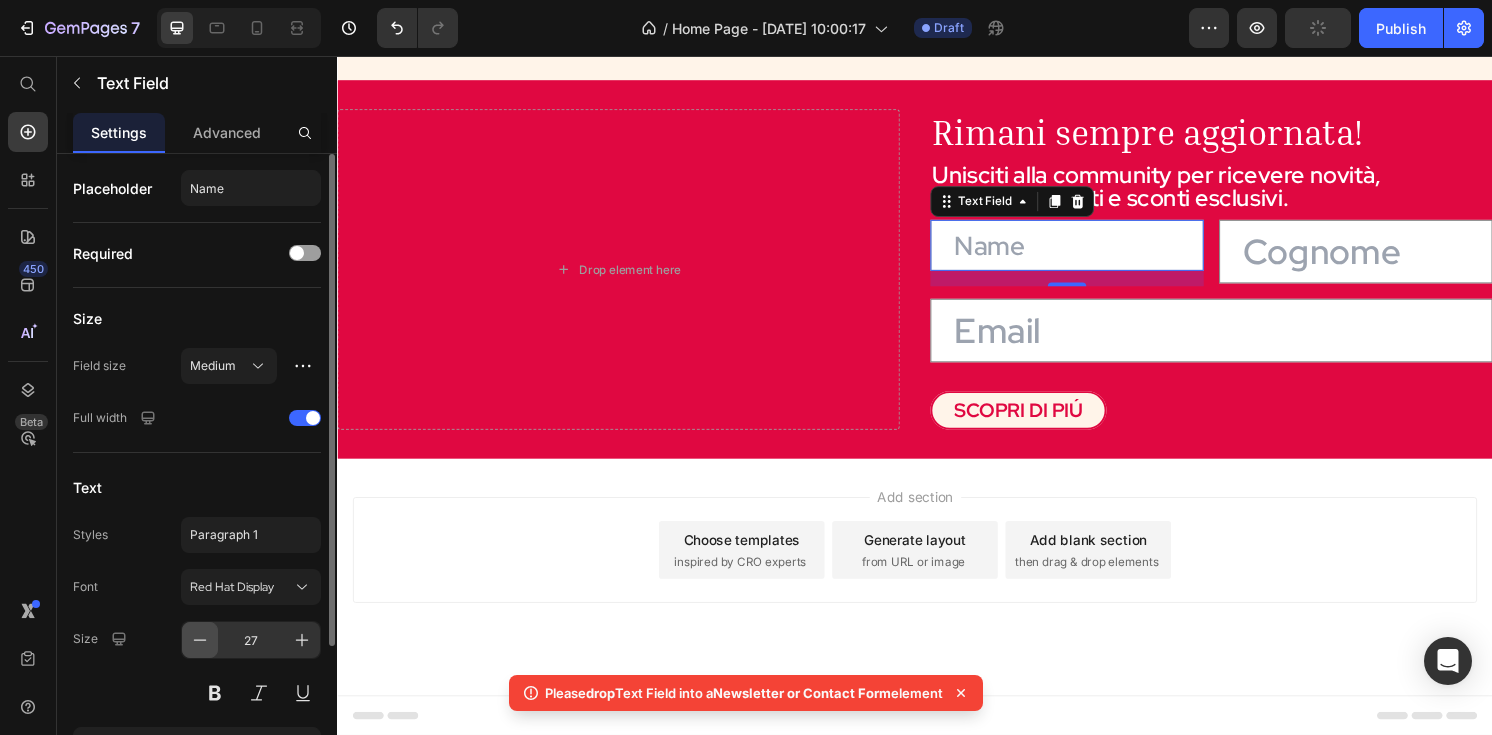 click 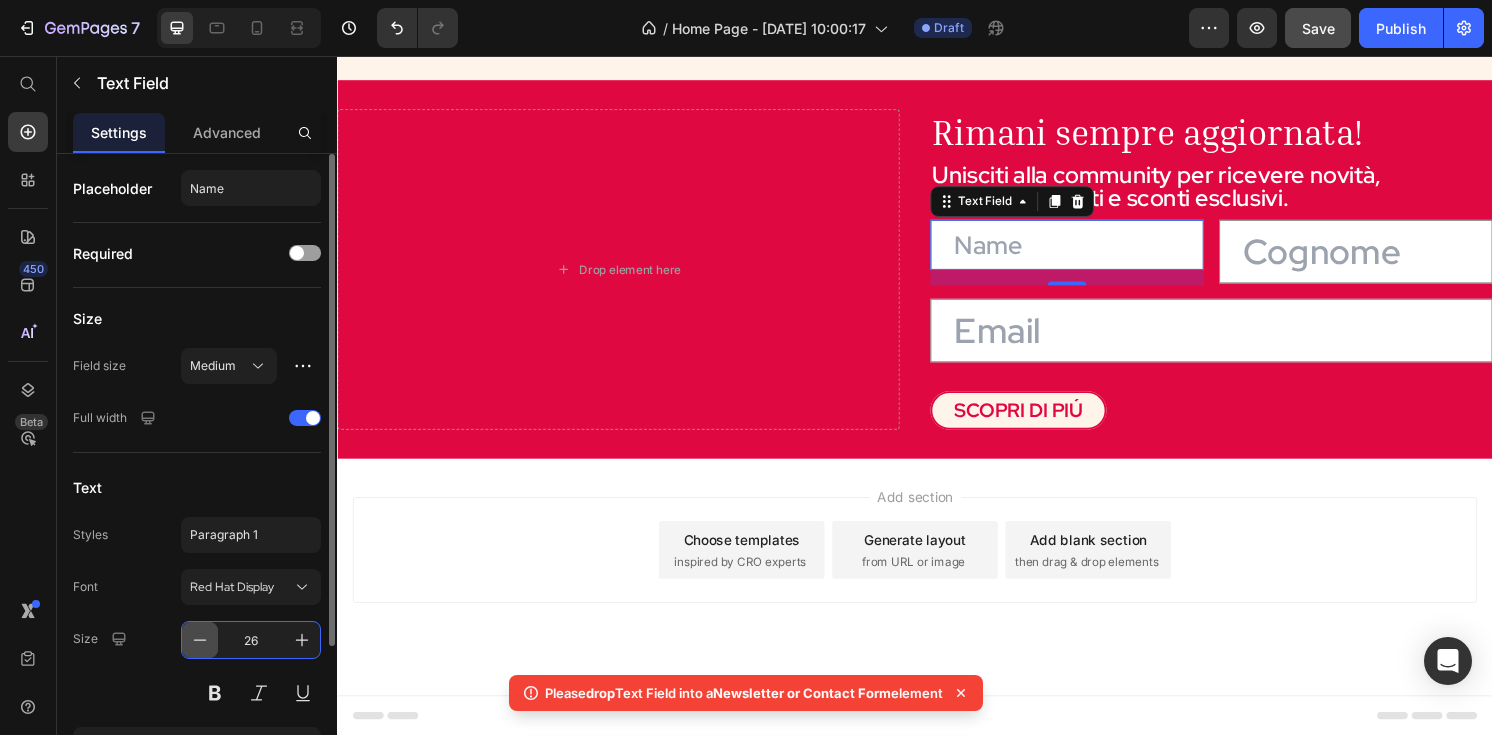 drag, startPoint x: 276, startPoint y: 637, endPoint x: 216, endPoint y: 637, distance: 60 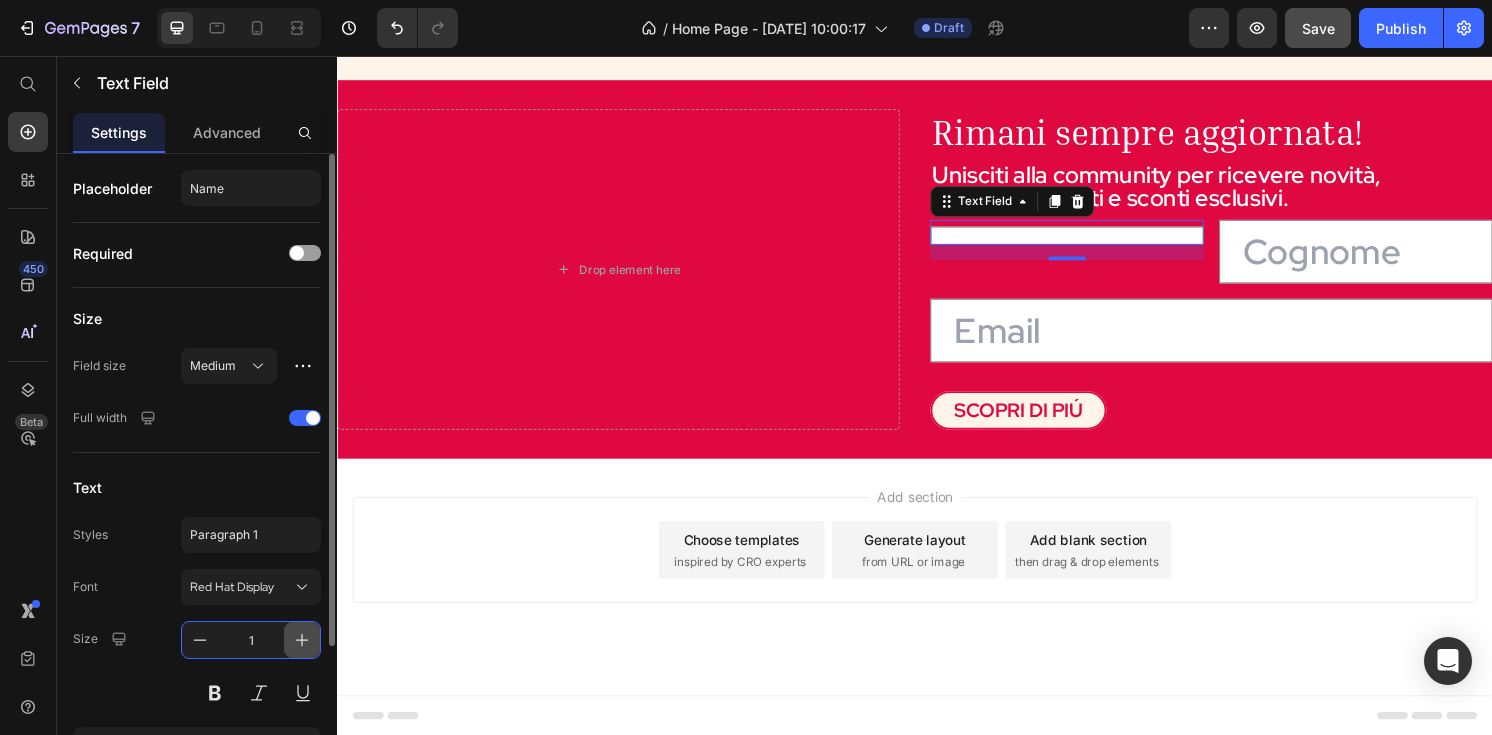 type on "16" 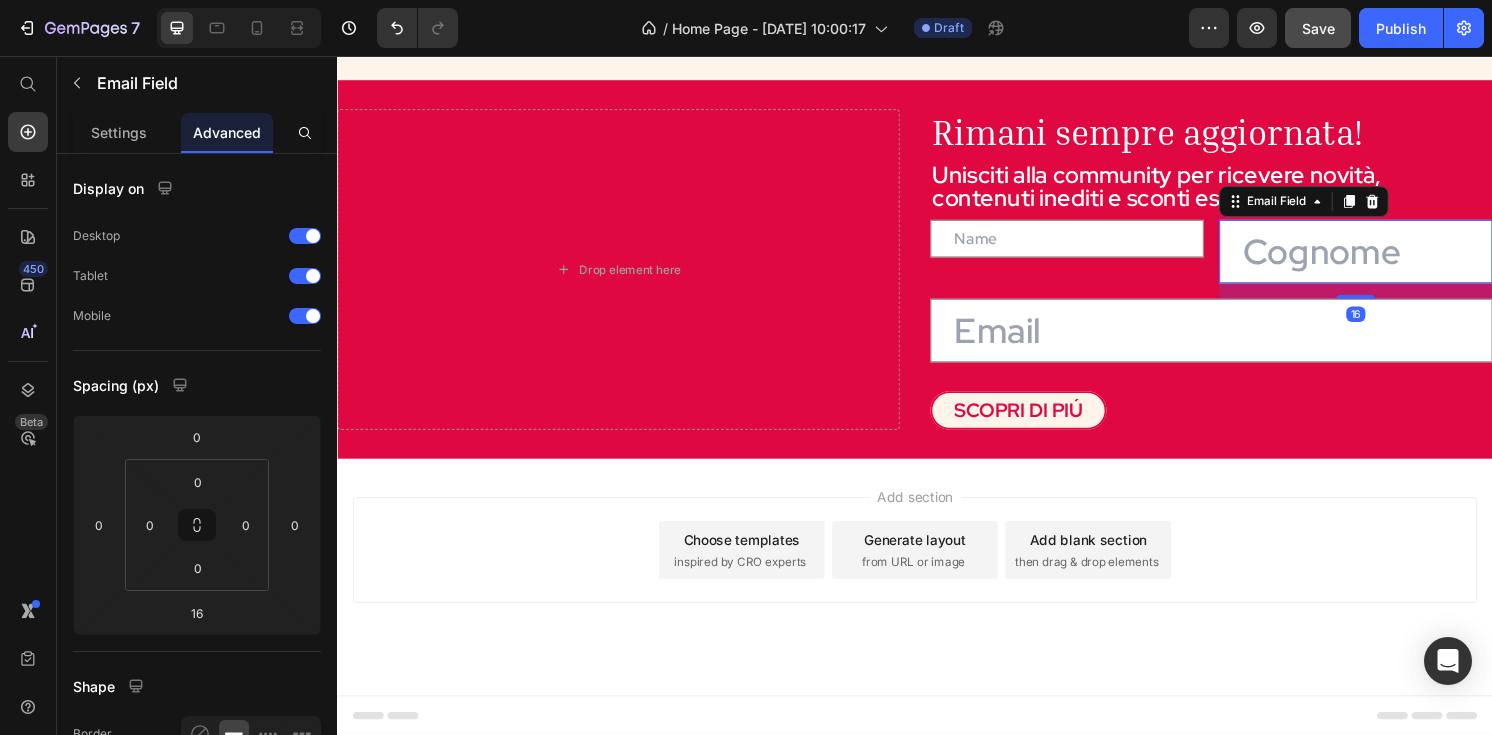click at bounding box center (1395, 259) 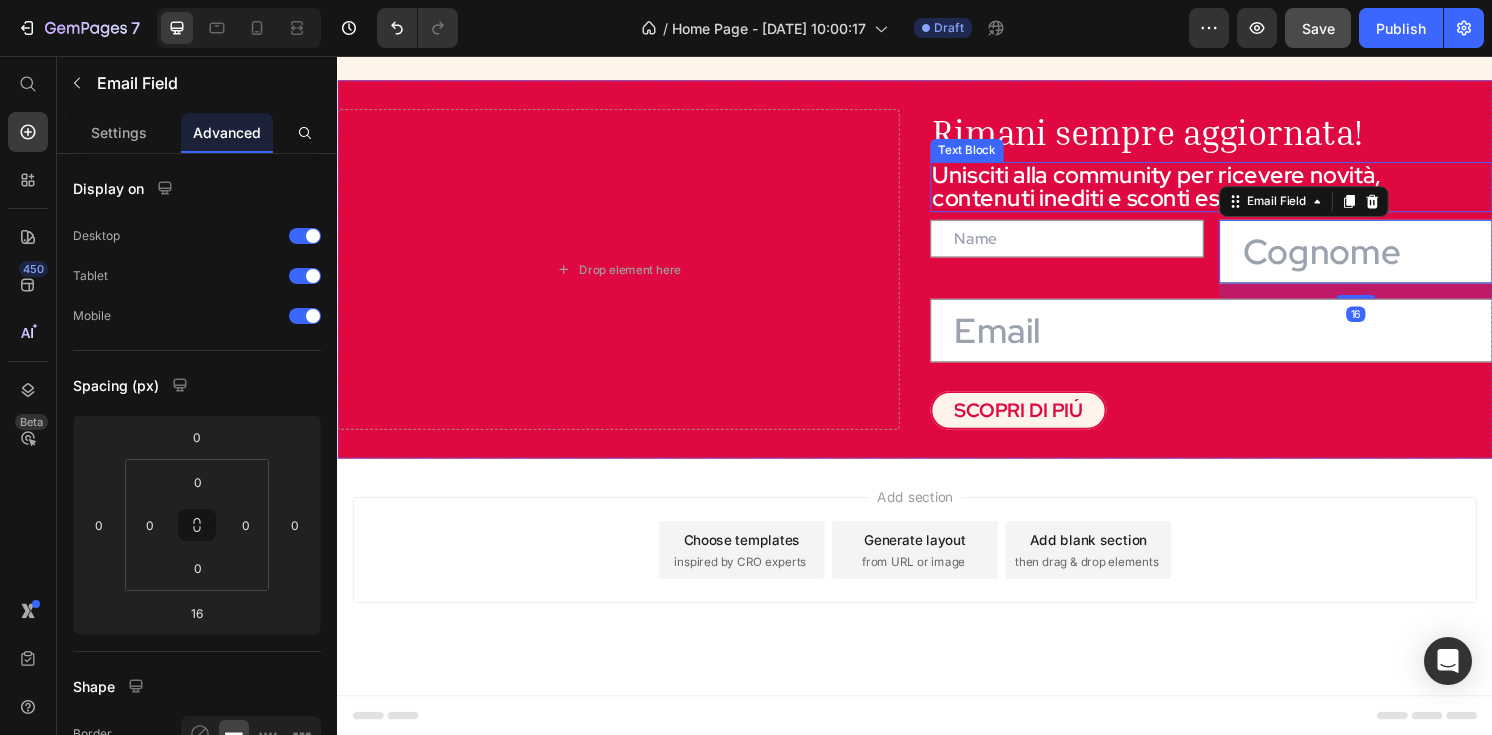 click on "Unisciti alla community per ricevere novità,  contenuti inediti e sconti esclusivi." at bounding box center (1245, 192) 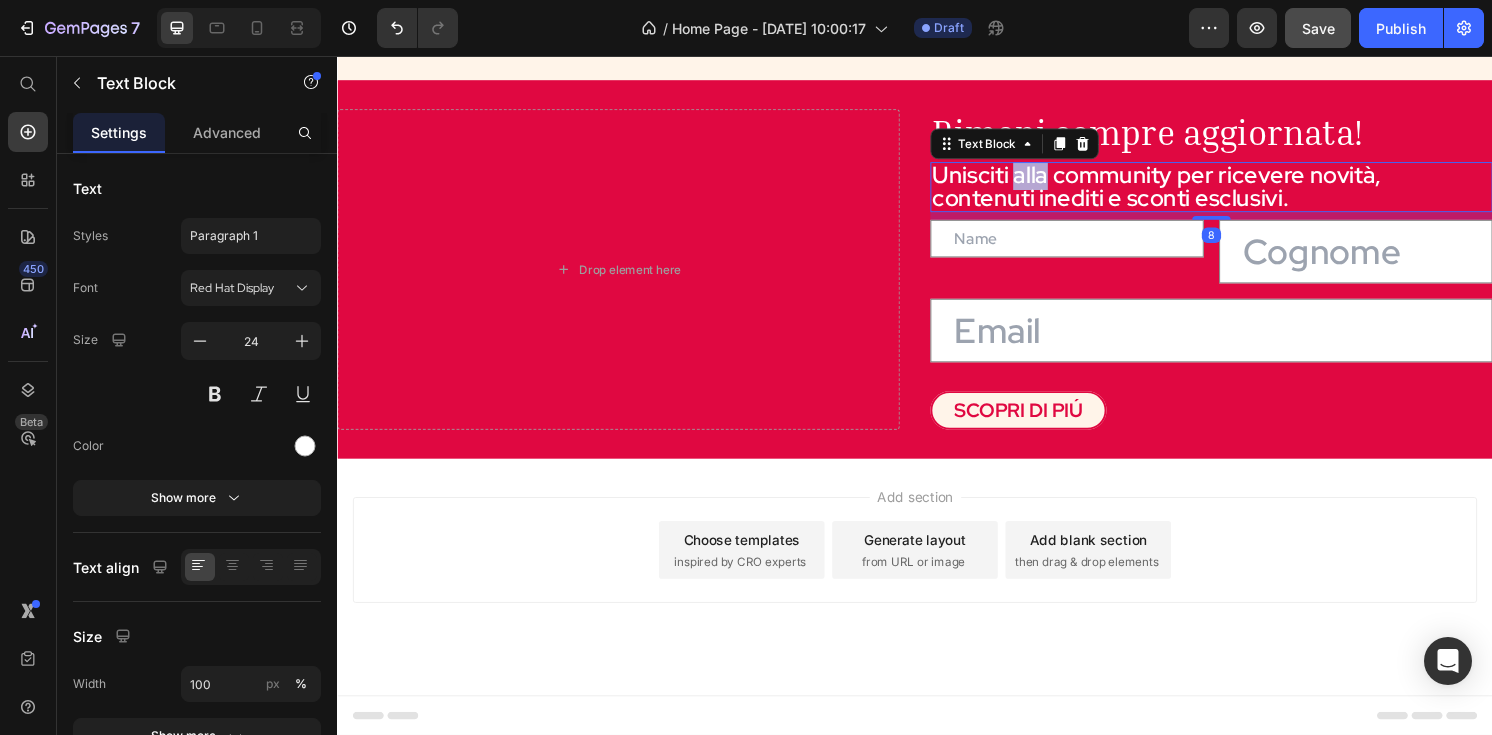 click on "Unisciti alla community per ricevere novità,  contenuti inediti e sconti esclusivi." at bounding box center (1245, 192) 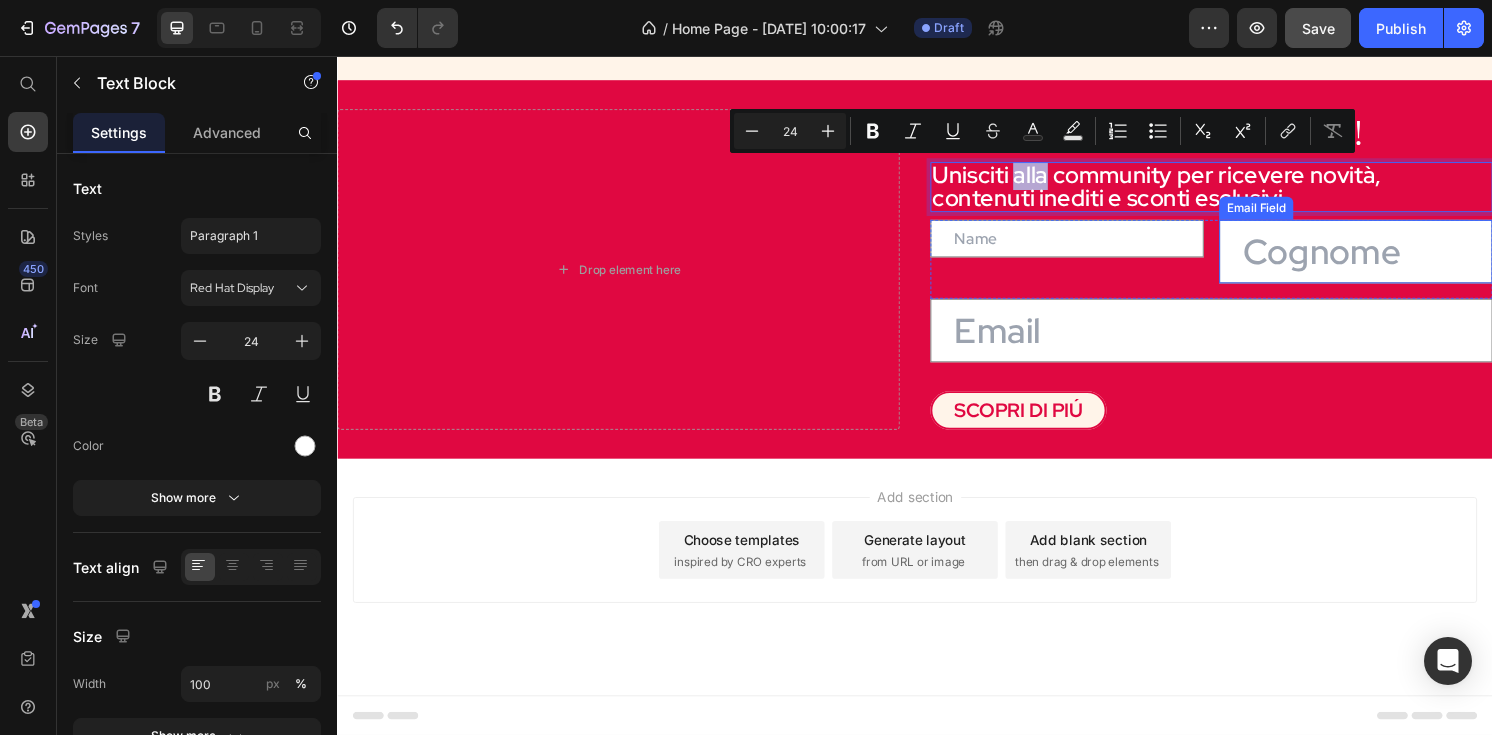 click at bounding box center [1395, 259] 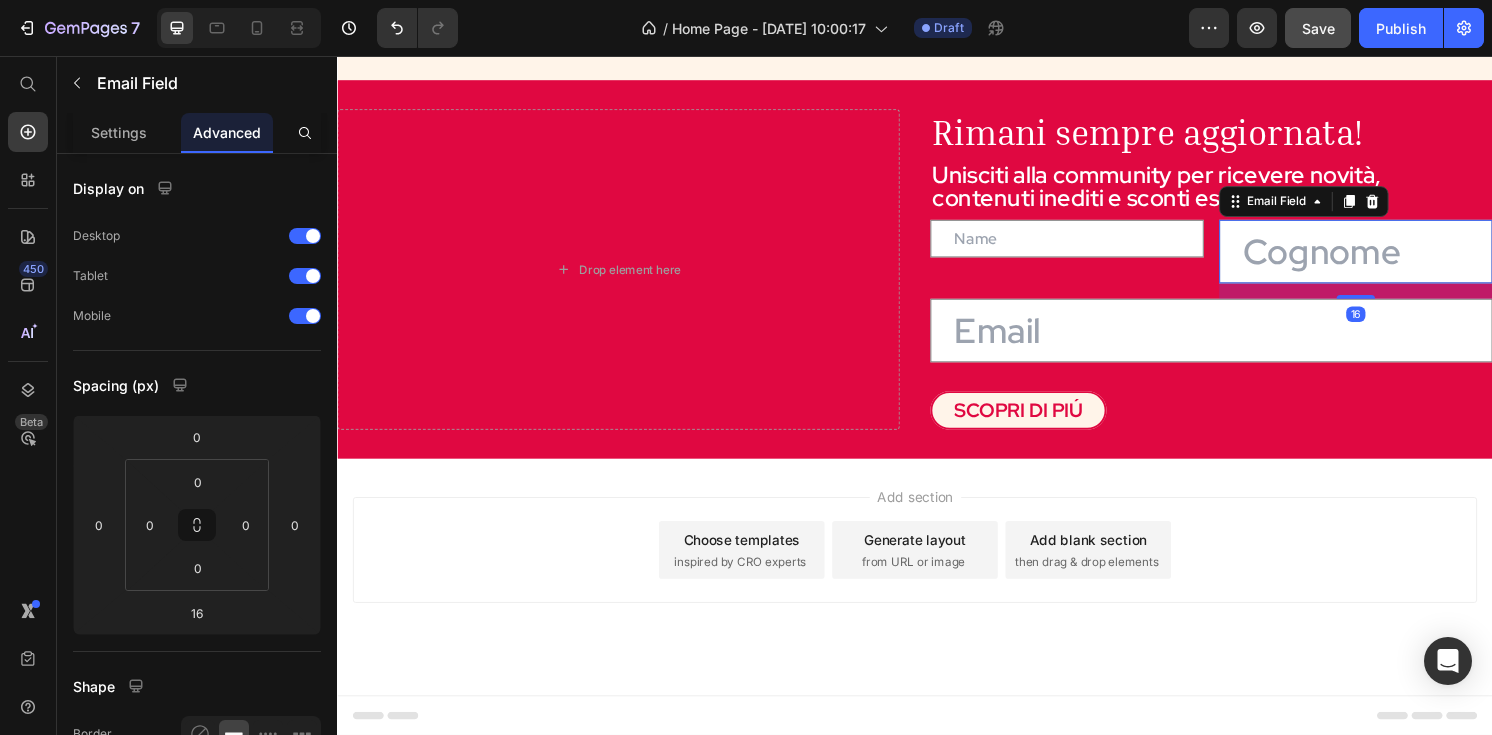 click at bounding box center [1395, 259] 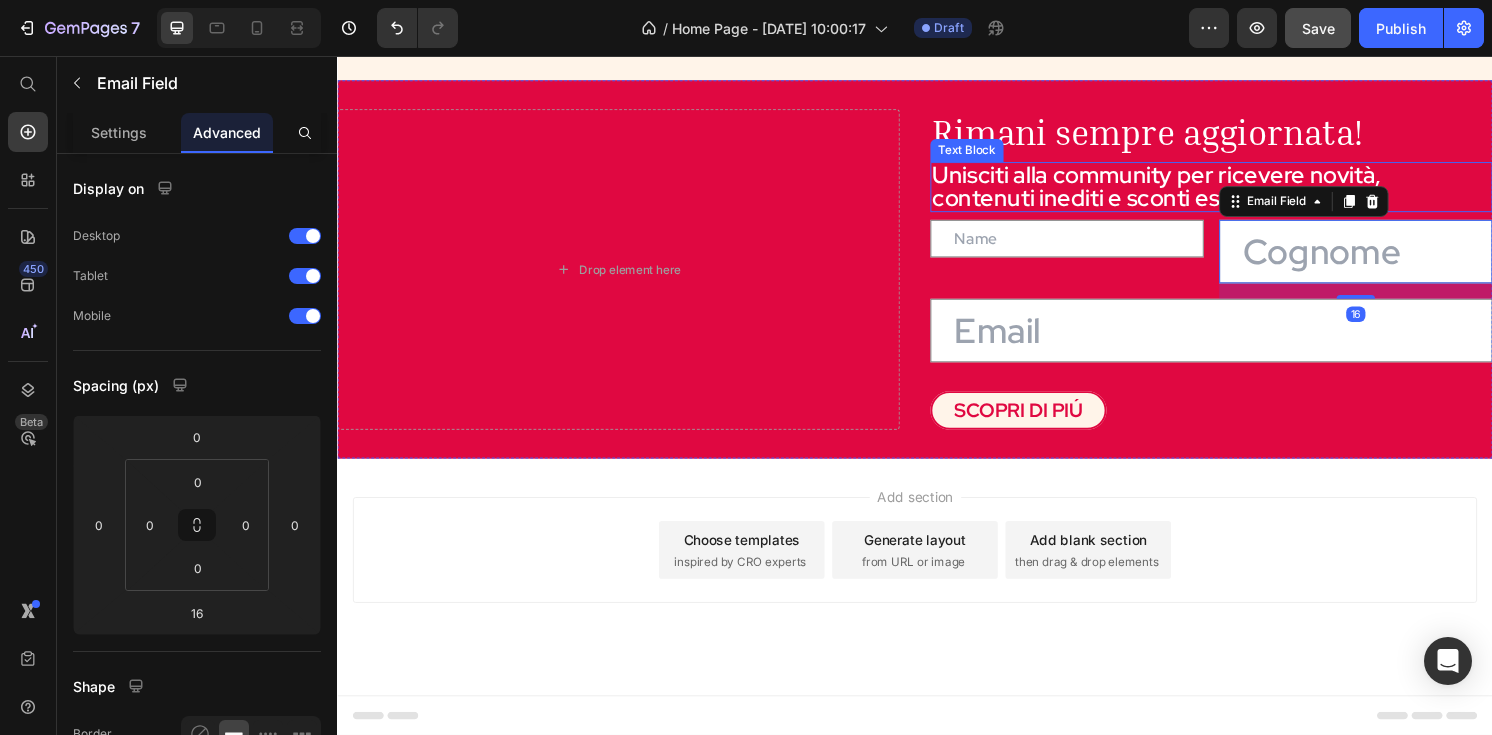 click on "Unisciti alla community per ricevere novità,  contenuti inediti e sconti esclusivi." at bounding box center [1245, 192] 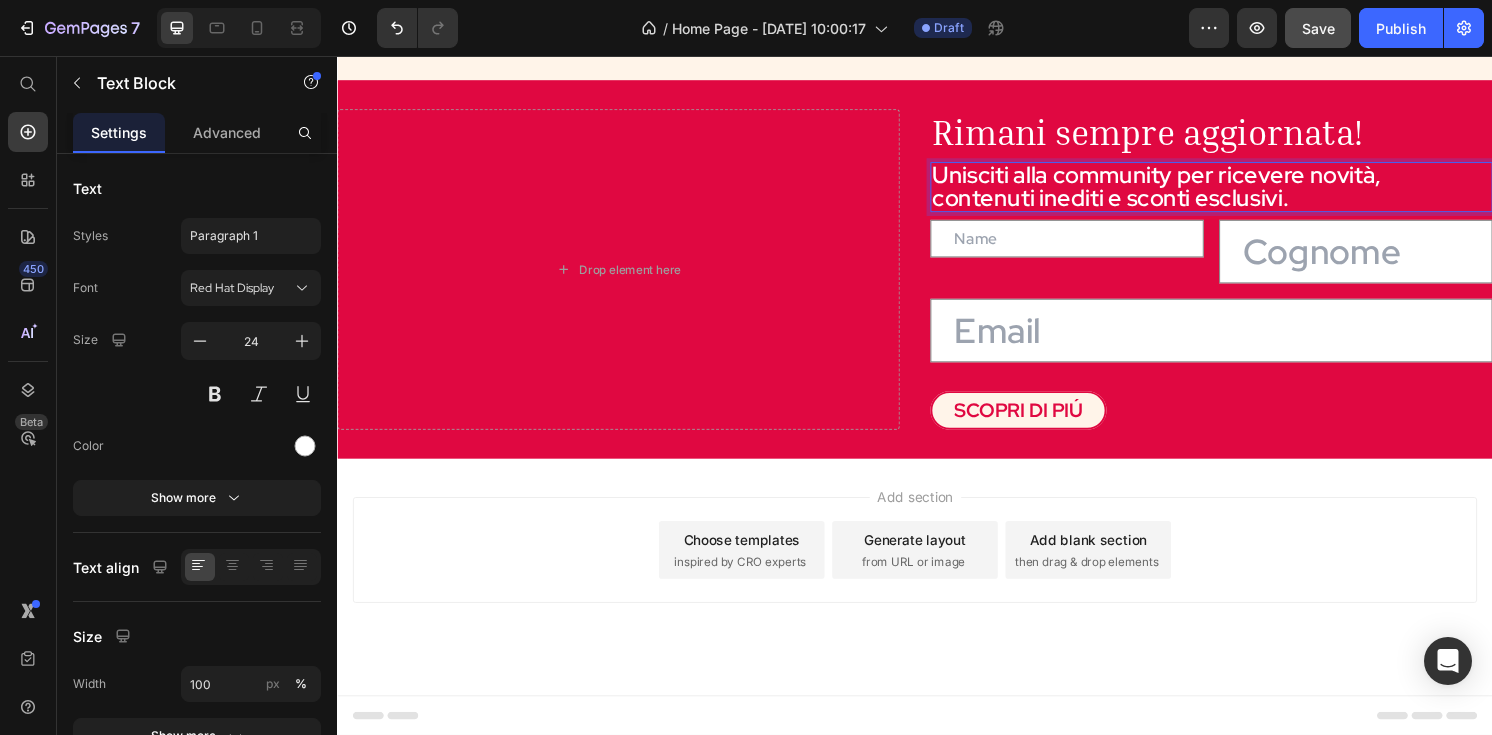 click on "Unisciti alla community per ricevere novità,  contenuti inediti e sconti esclusivi." at bounding box center [1245, 192] 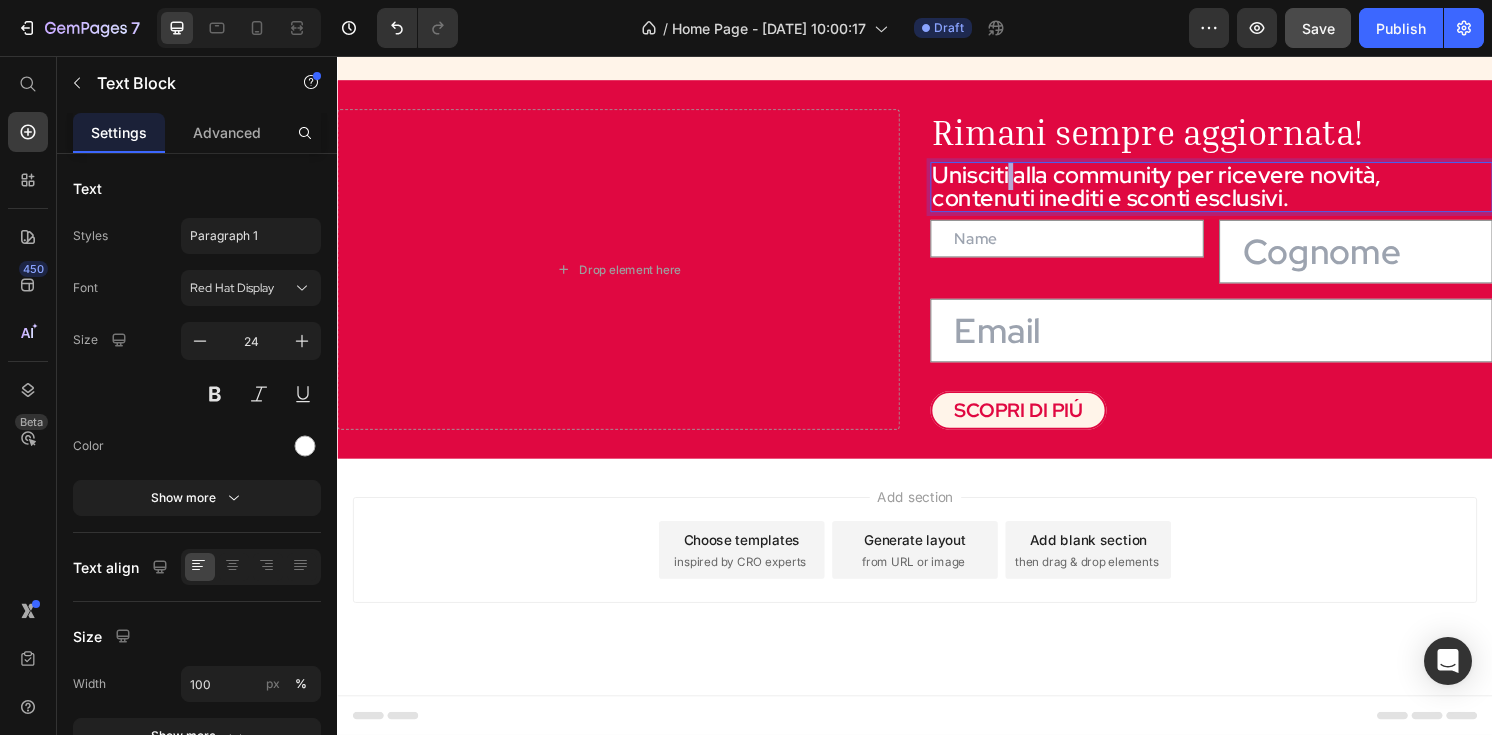 click on "Unisciti alla community per ricevere novità,  contenuti inediti e sconti esclusivi." at bounding box center [1245, 192] 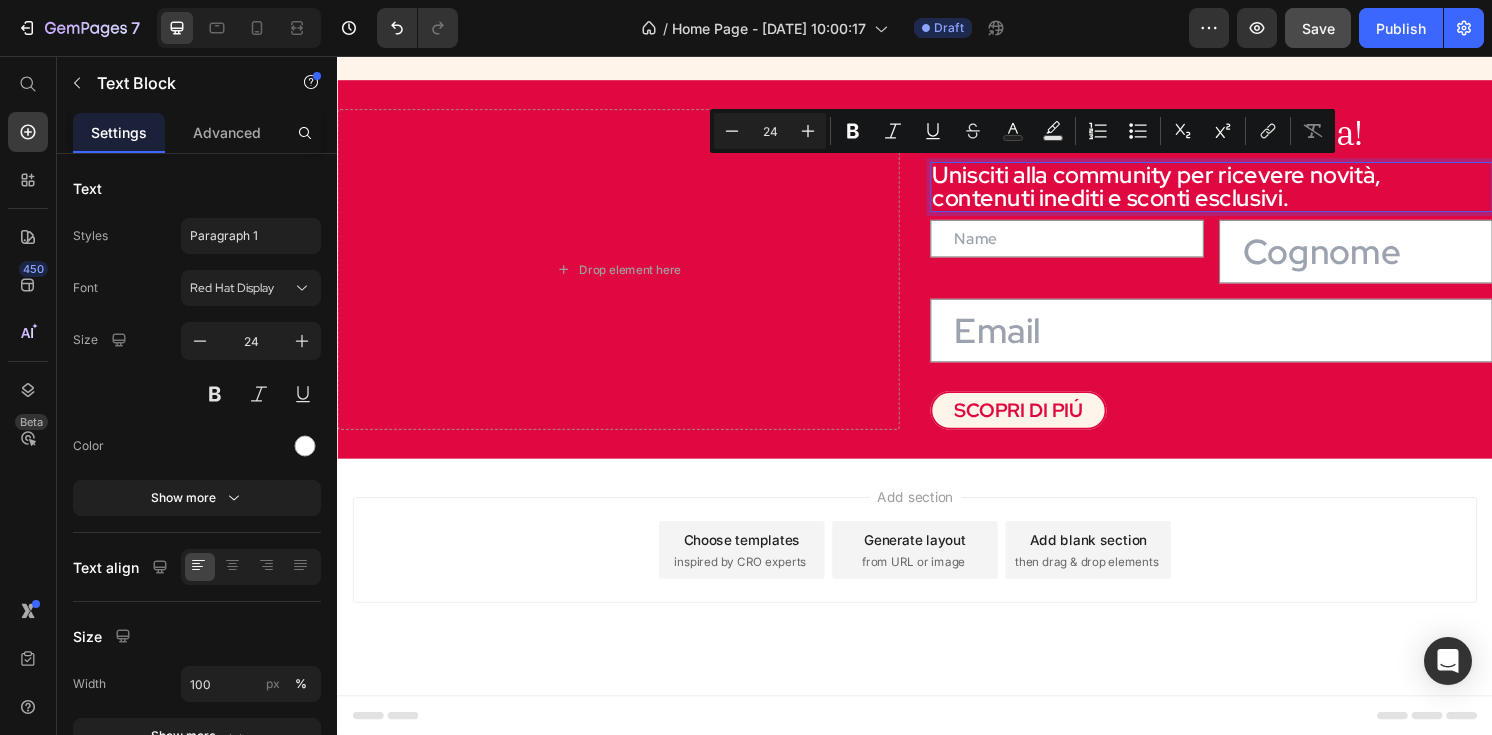 click on "Unisciti alla community per ricevere novità,  contenuti inediti e sconti esclusivi." at bounding box center [1245, 192] 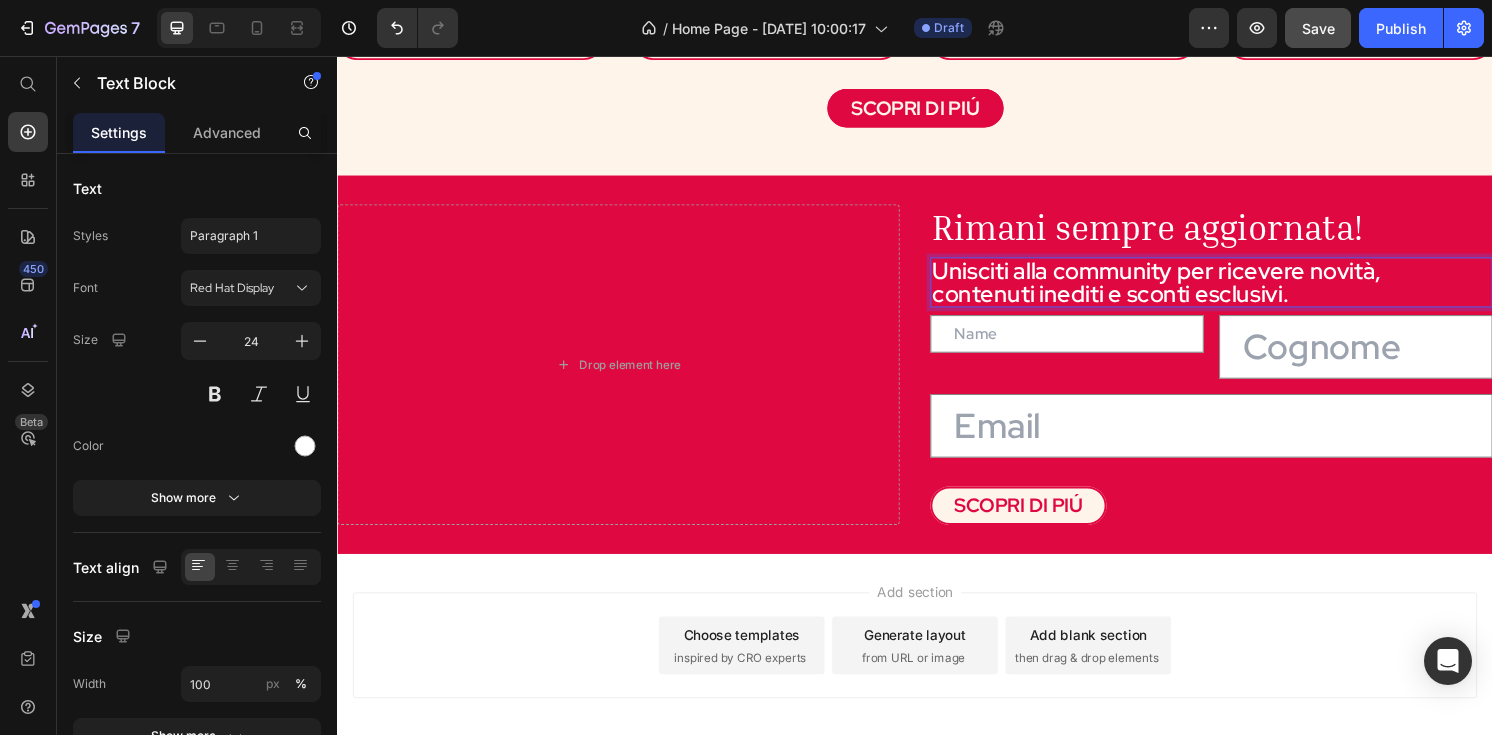 scroll, scrollTop: 1163, scrollLeft: 0, axis: vertical 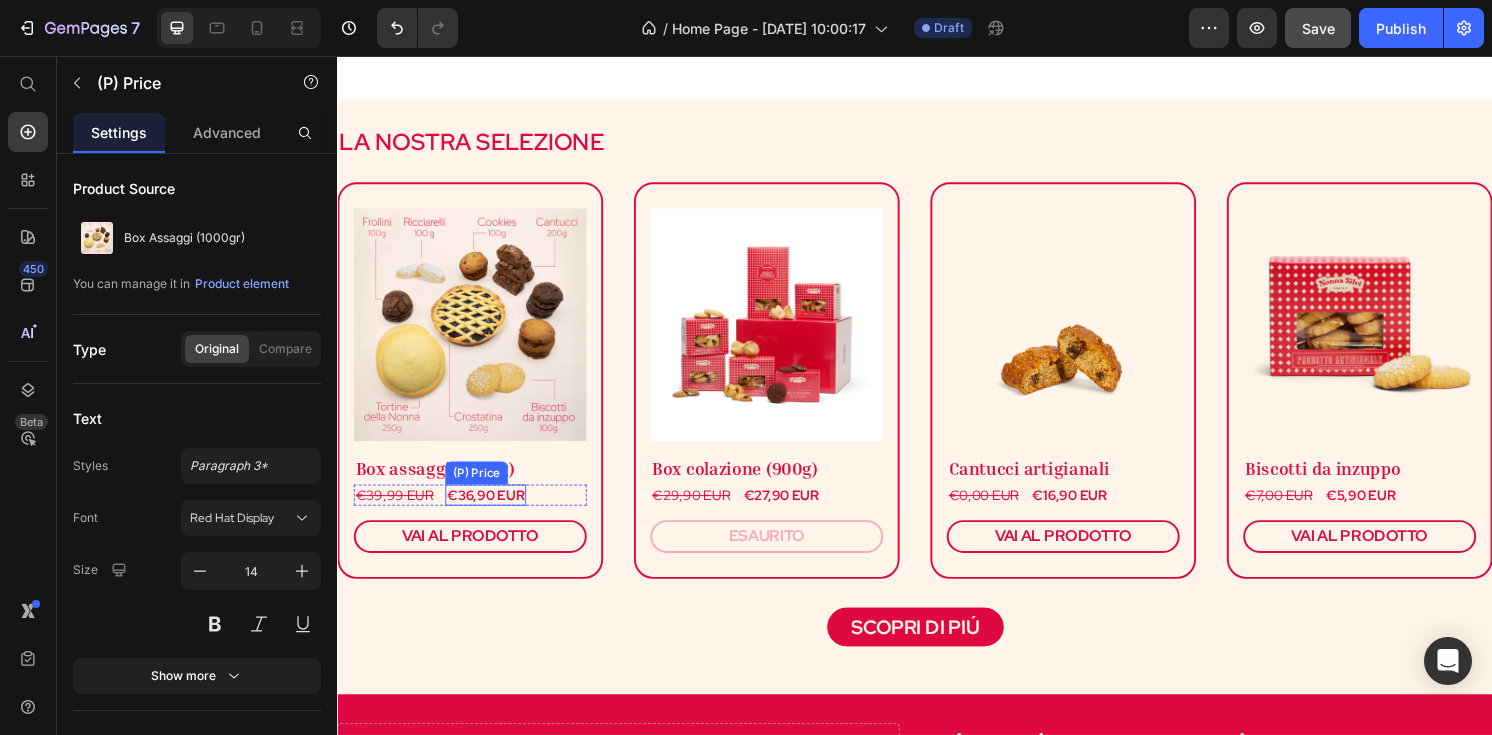 click on "€36,90 EUR" at bounding box center [491, 512] 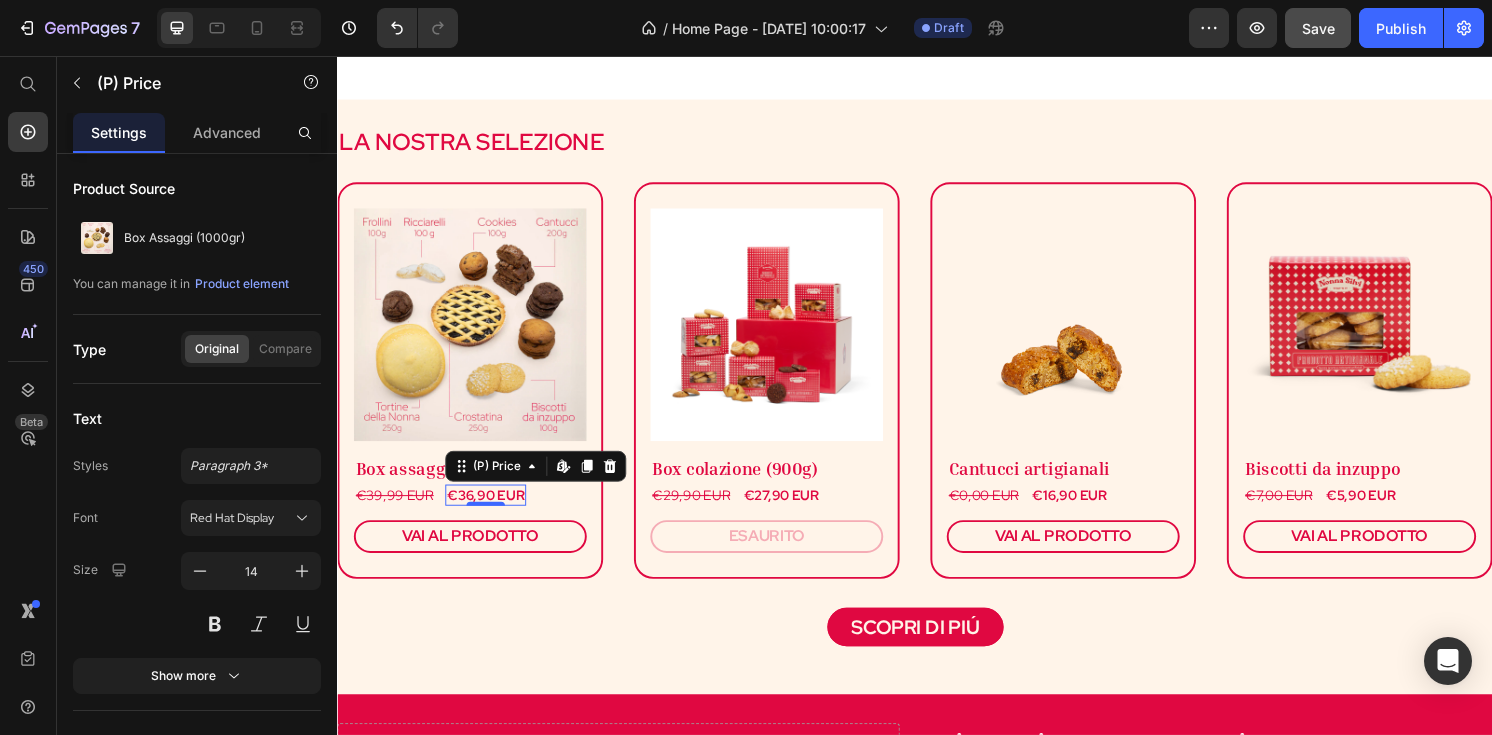 click on "€36,90 EUR" at bounding box center (491, 512) 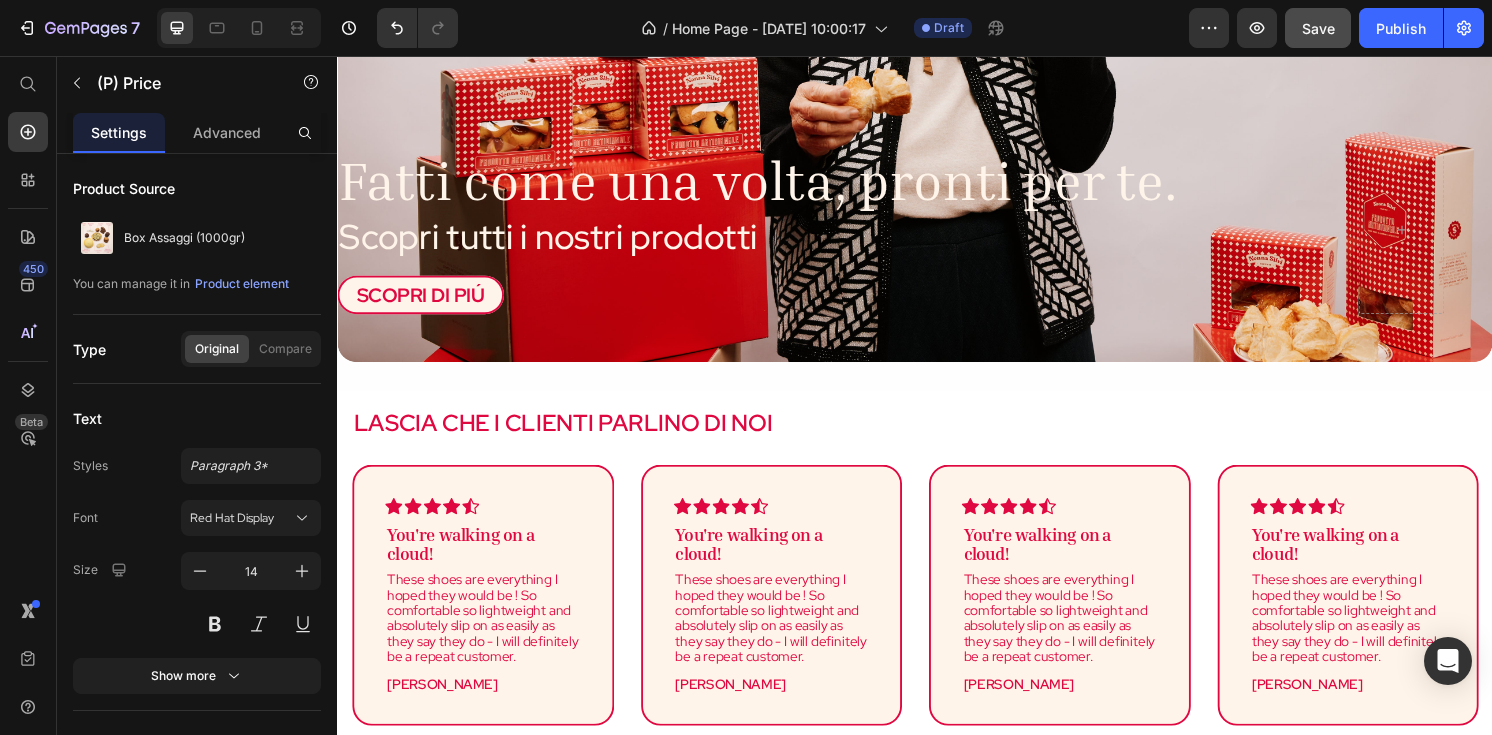 scroll, scrollTop: 395, scrollLeft: 0, axis: vertical 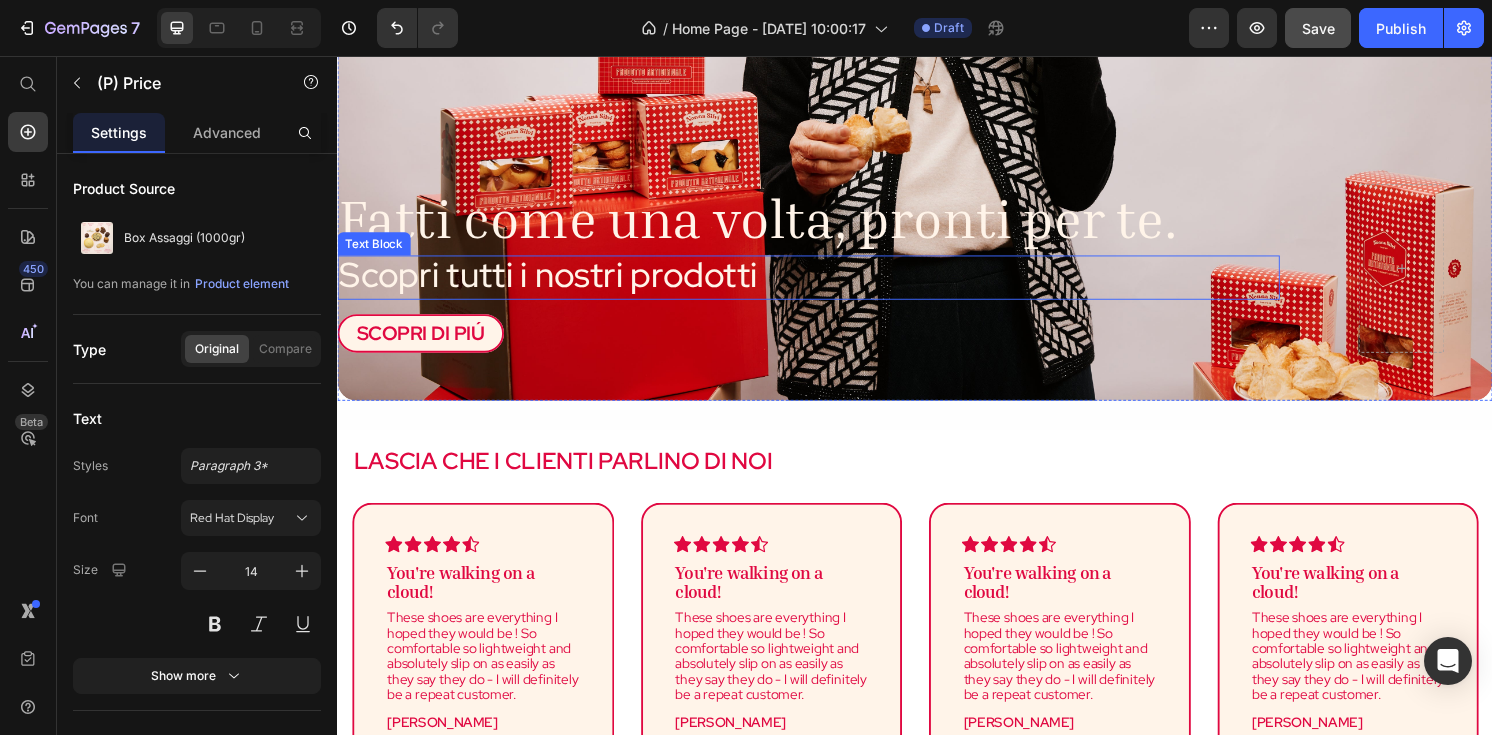 click on "Scopri tutti i nostri prodotti" at bounding box center (556, 283) 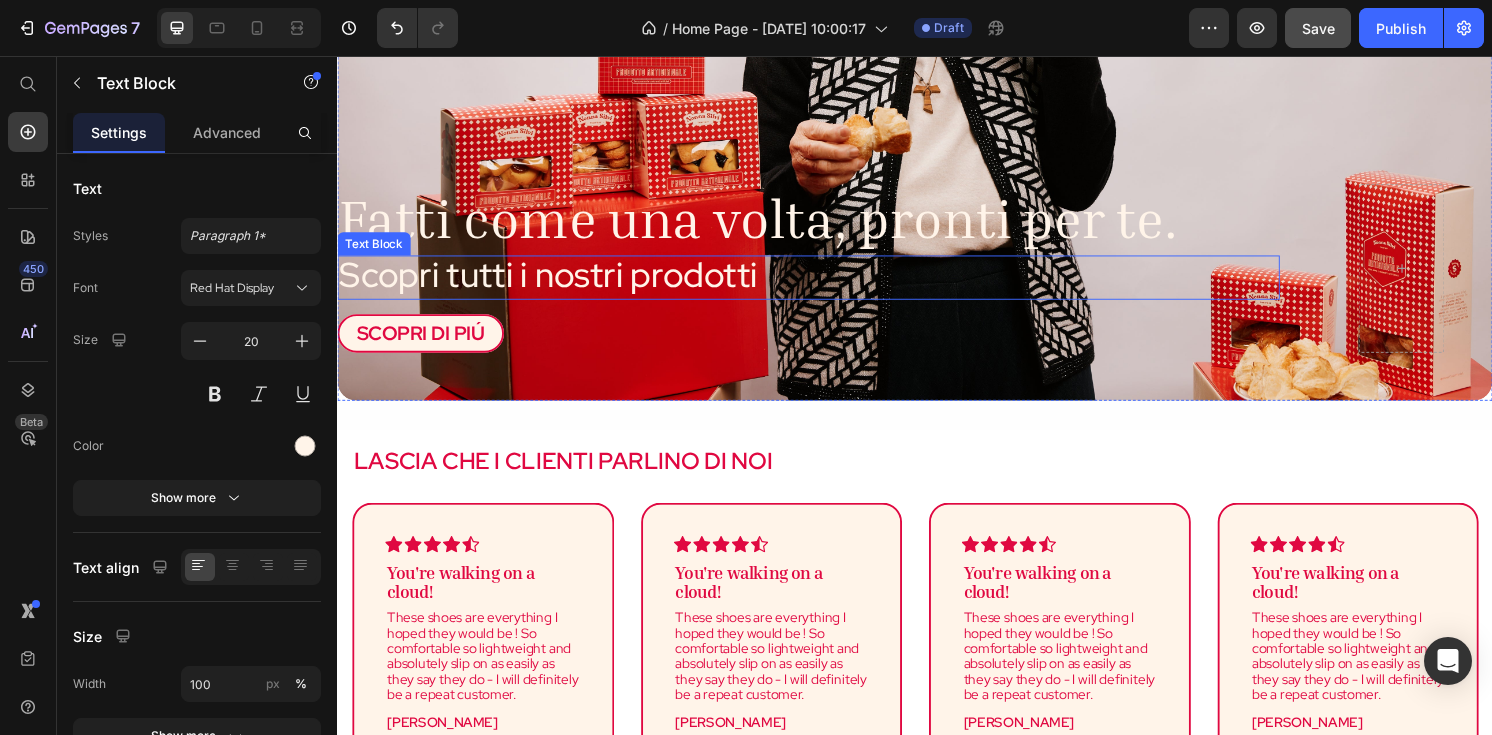 click on "Scopri tutti i nostri prodotti" at bounding box center (556, 283) 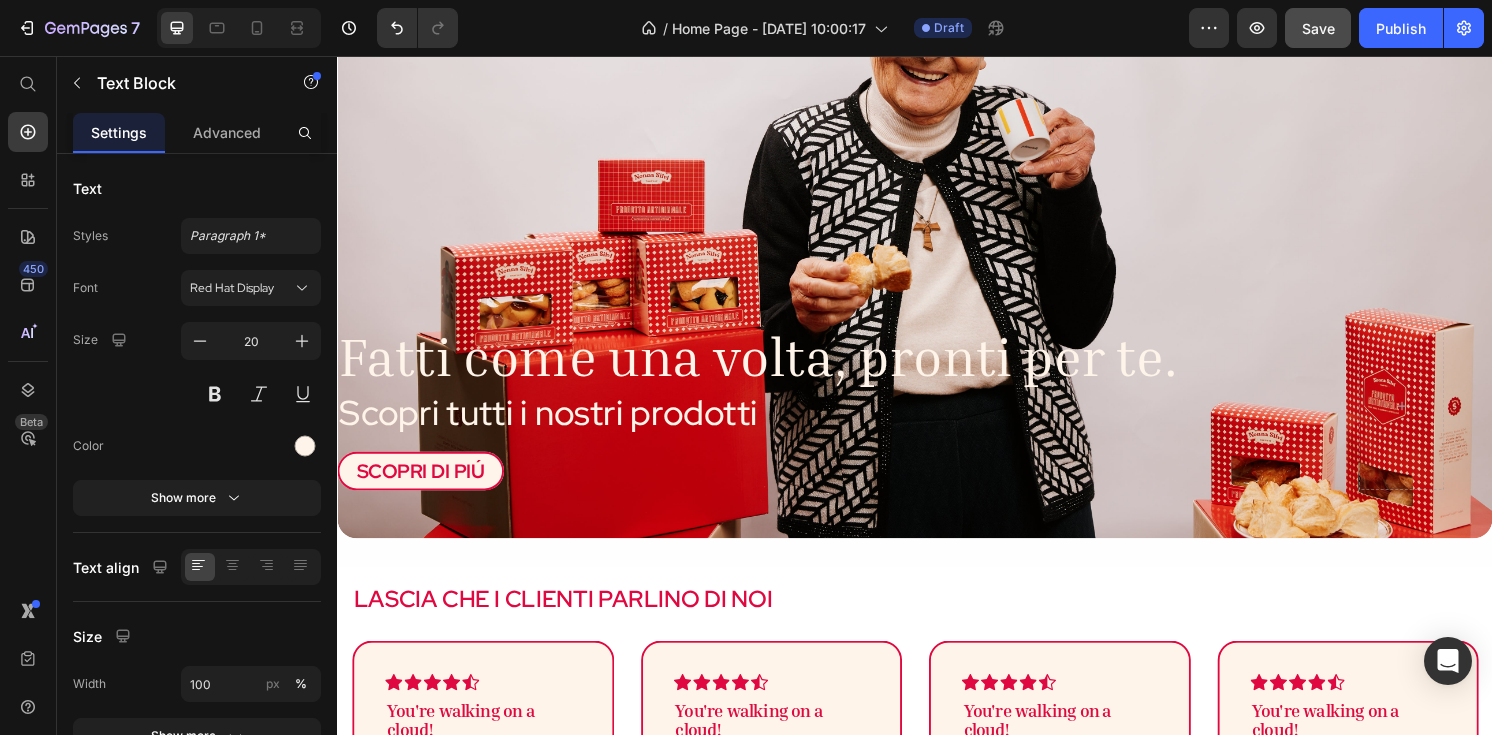 scroll, scrollTop: 256, scrollLeft: 0, axis: vertical 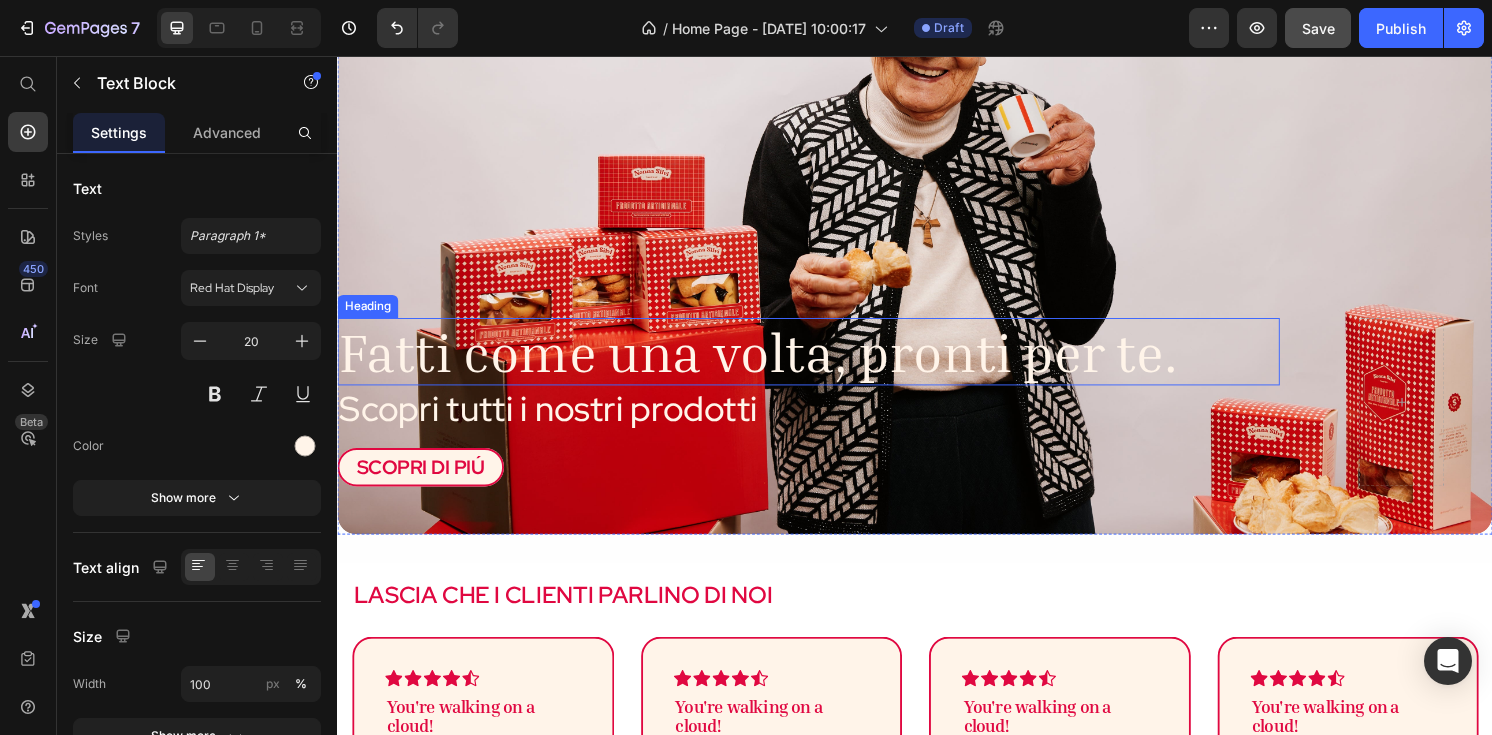 click on "Fatti come una volta, pronti per te." at bounding box center (826, 363) 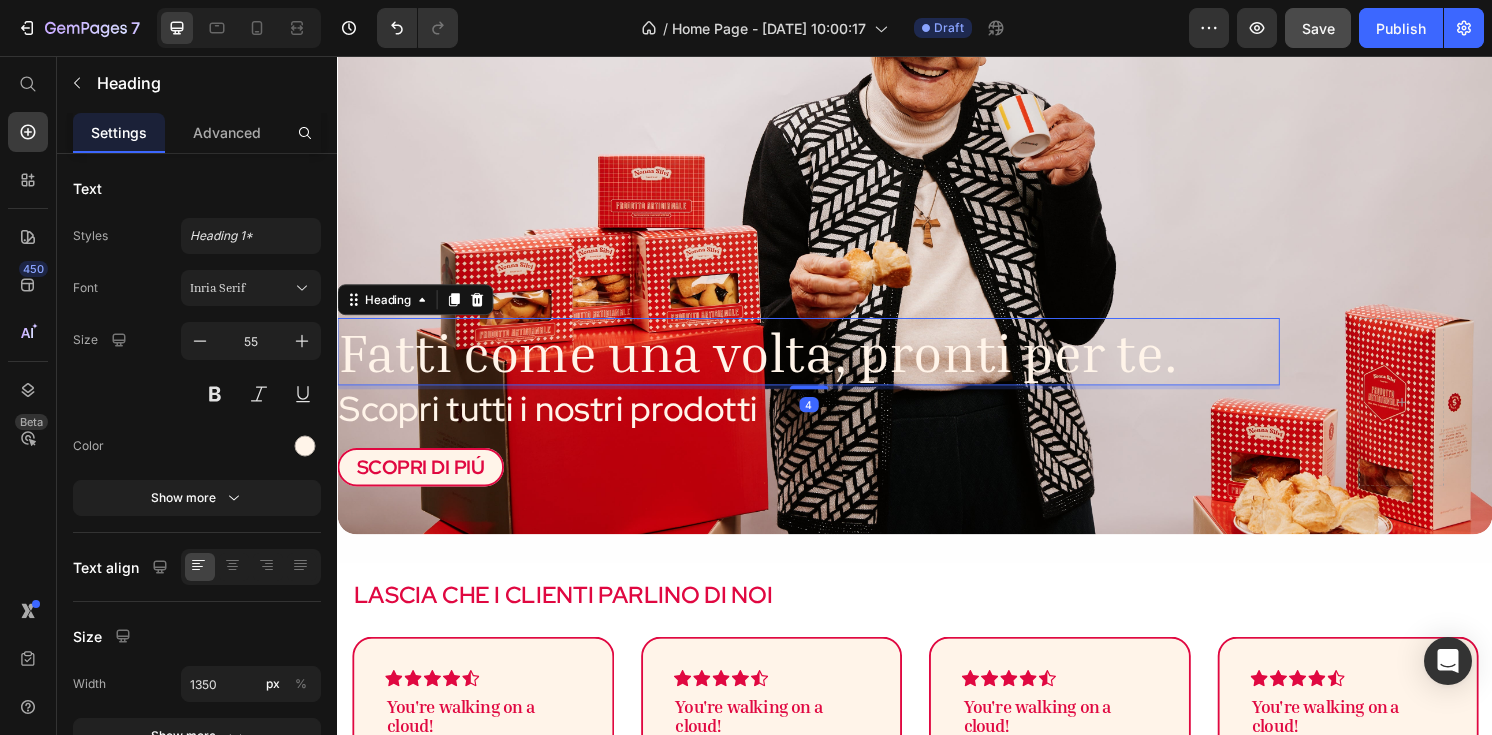 click on "Fatti come una volta, pronti per te." at bounding box center (826, 363) 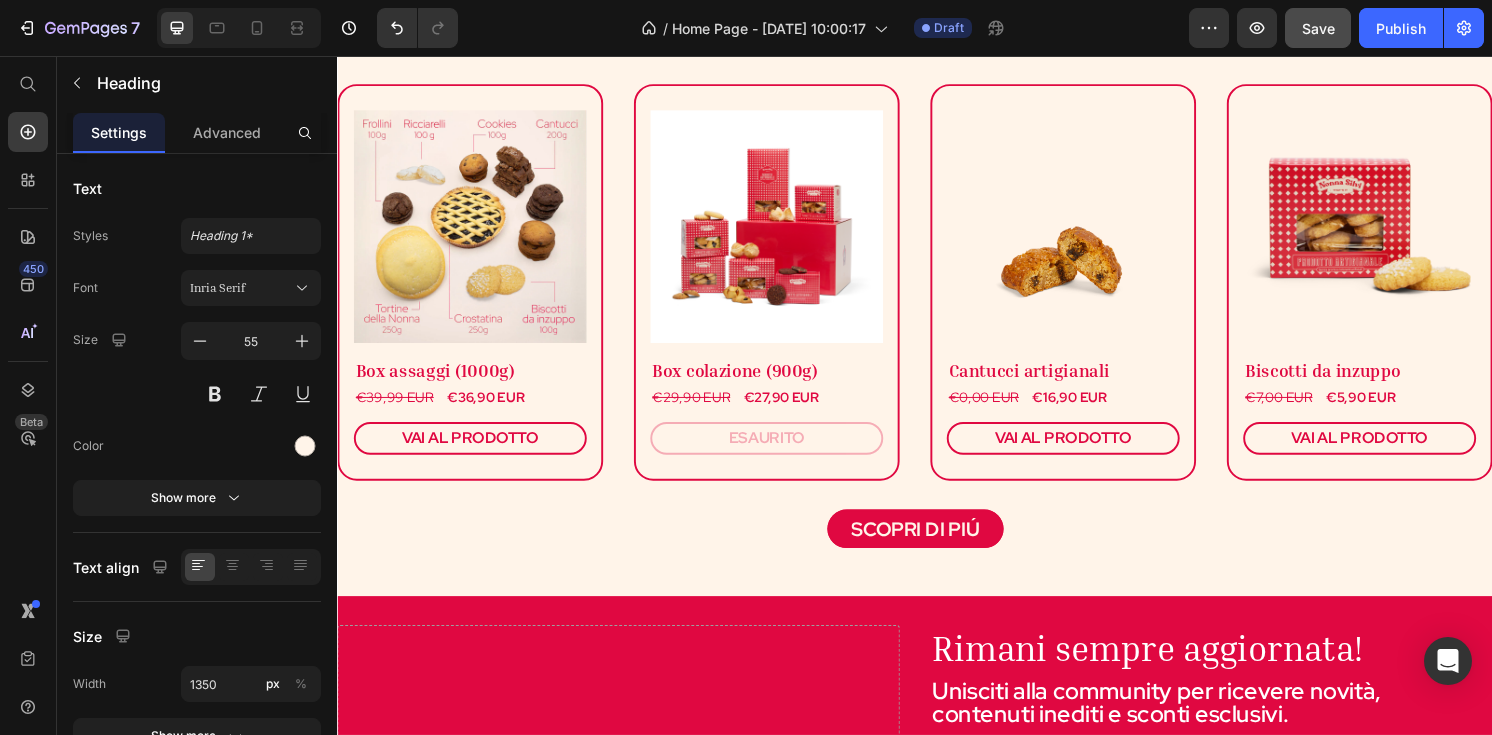 type on "16" 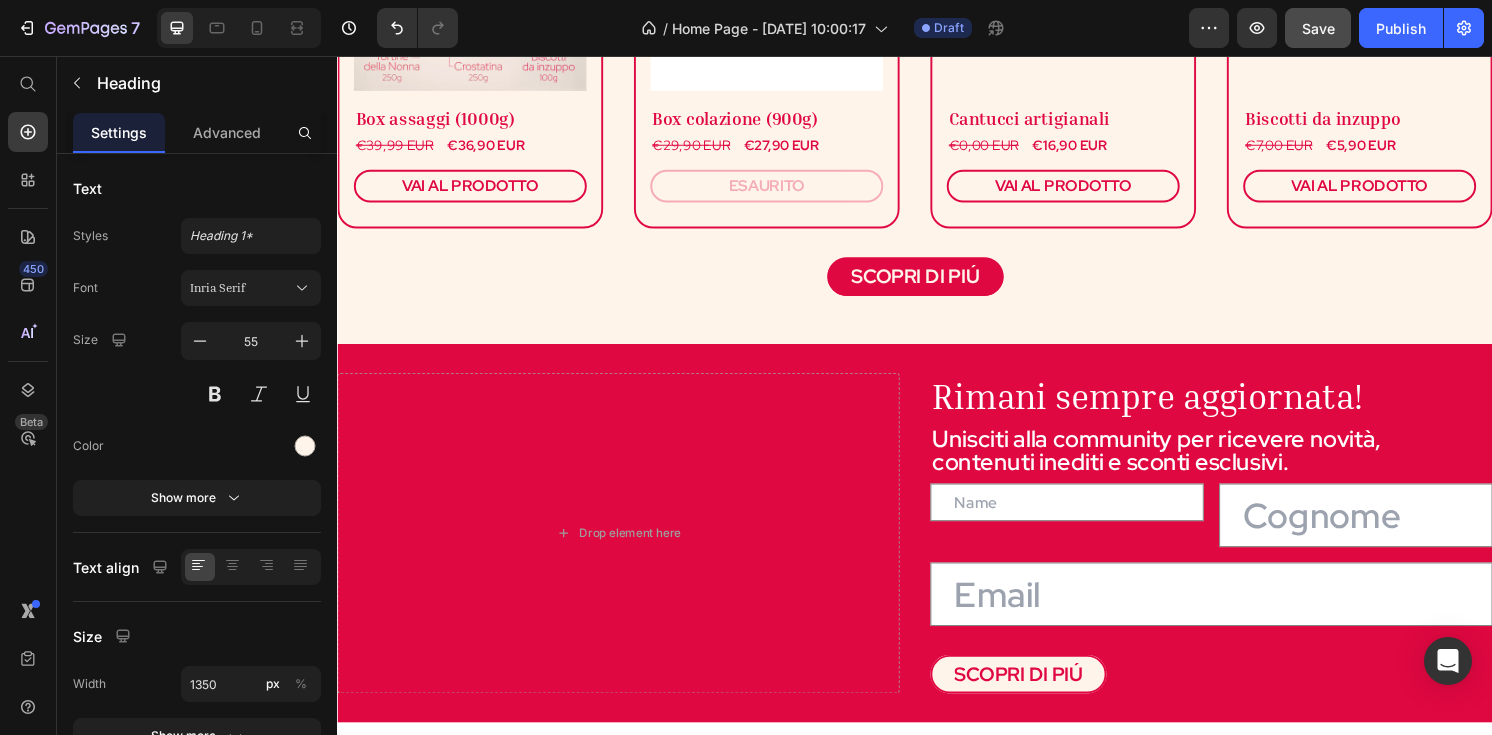 scroll, scrollTop: 1568, scrollLeft: 0, axis: vertical 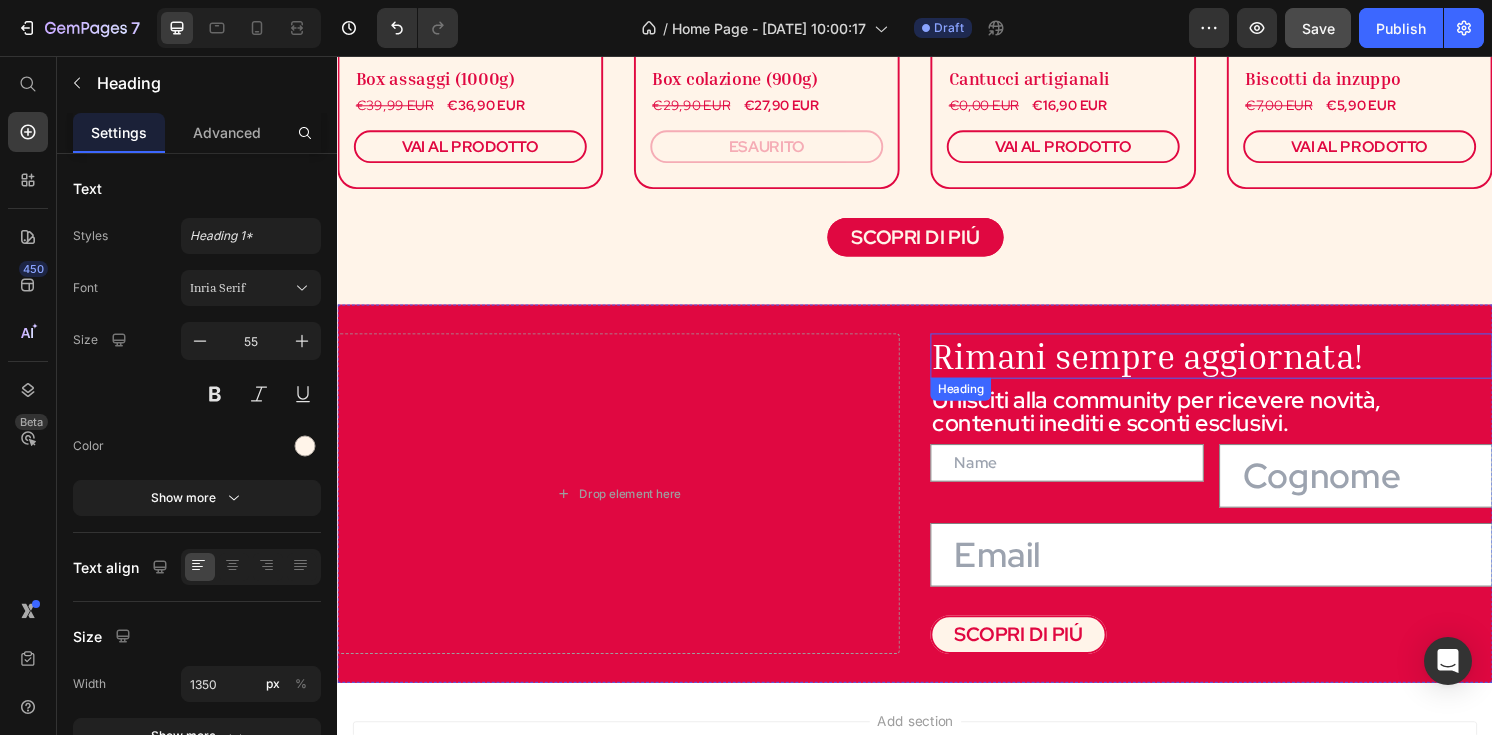 click on "Rimani sempre aggiornata!" at bounding box center [1178, 367] 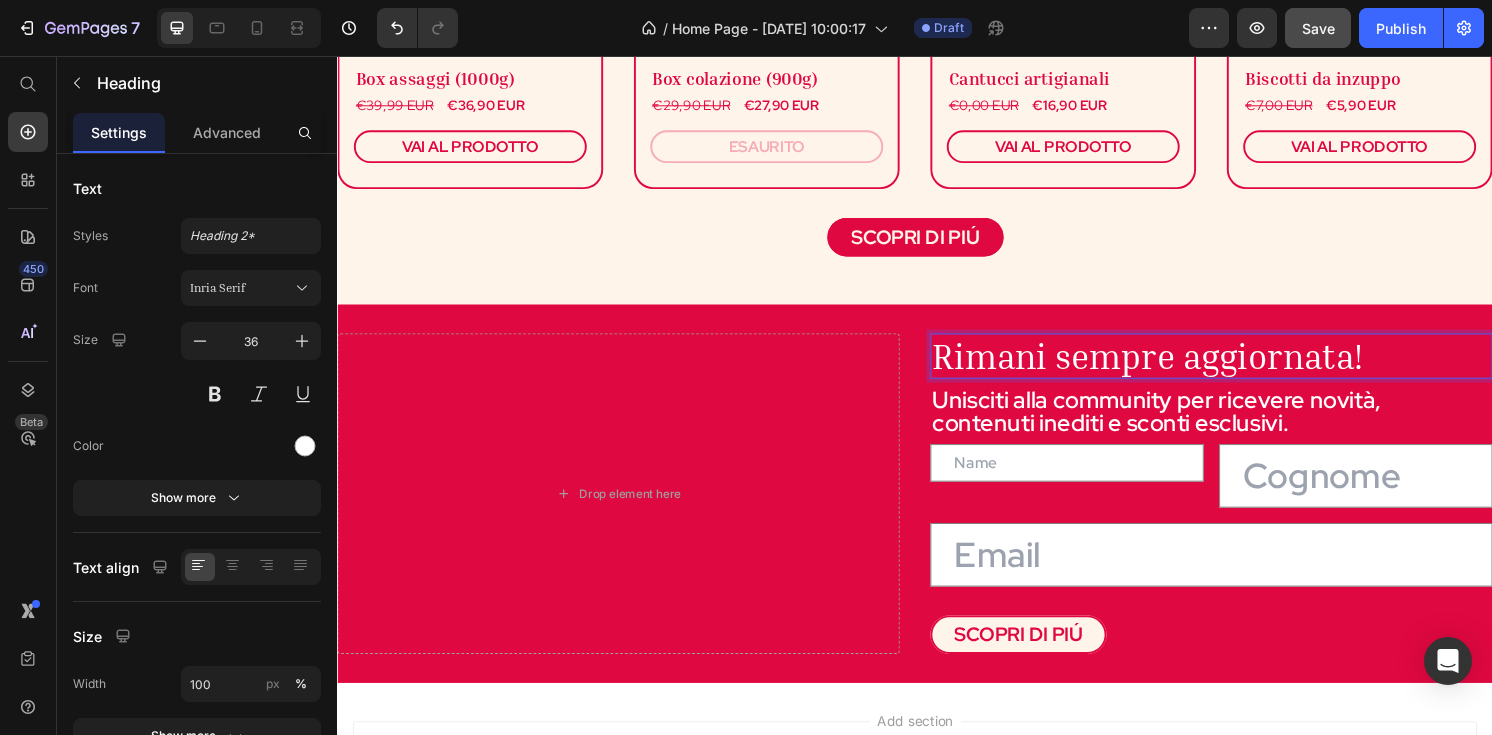click on "Rimani sempre aggiornata!" at bounding box center [1178, 367] 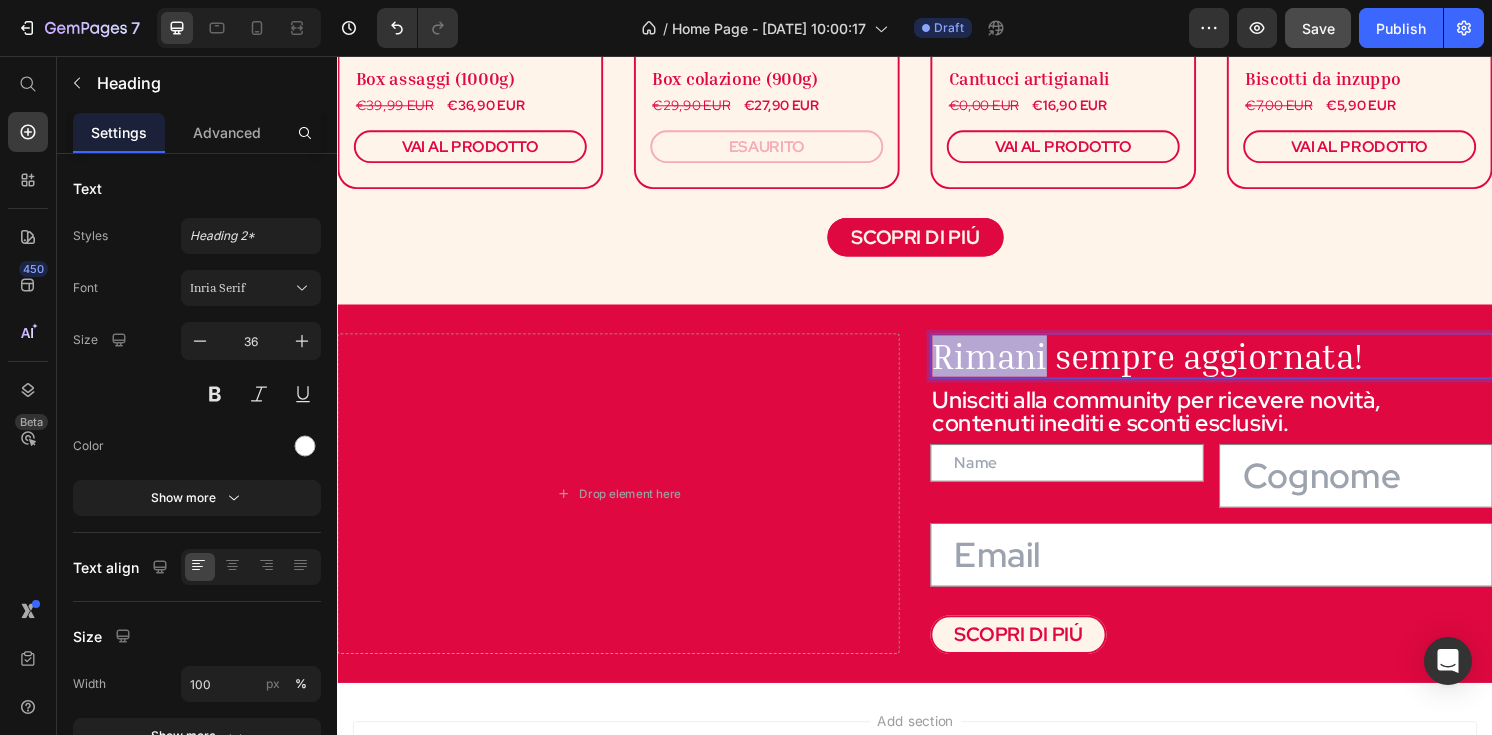 click on "Rimani sempre aggiornata!" at bounding box center (1178, 367) 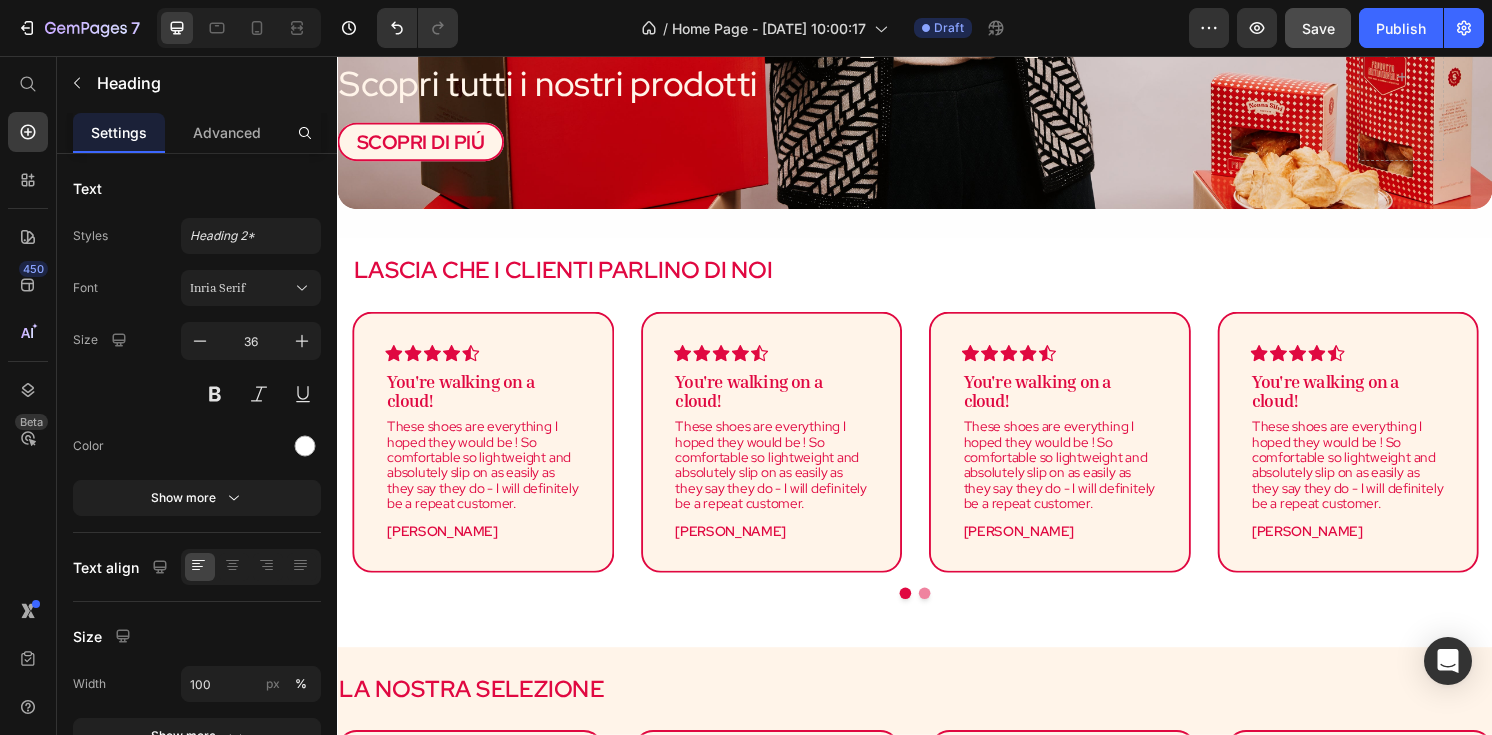 scroll, scrollTop: 341, scrollLeft: 0, axis: vertical 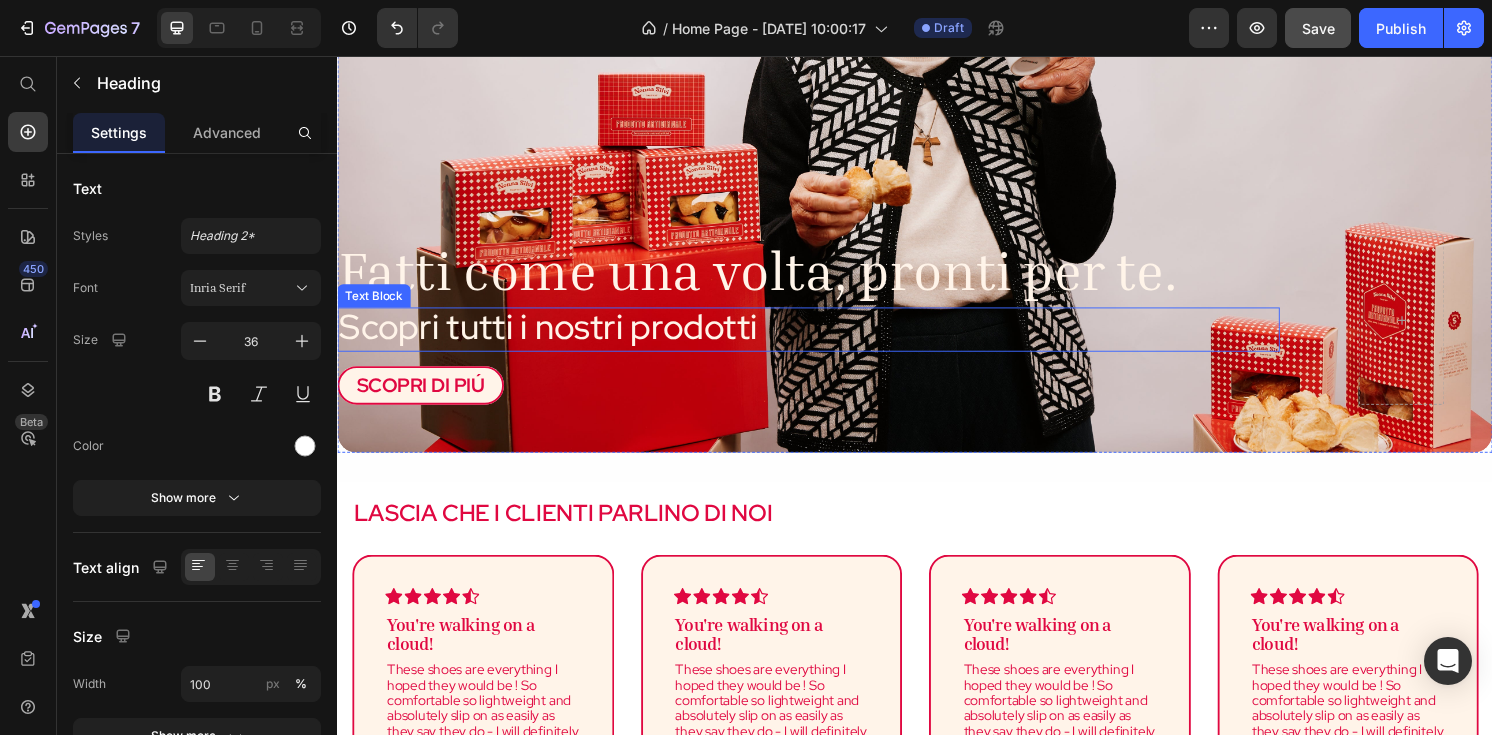 click on "Scopri tutti i nostri prodotti" at bounding box center (556, 337) 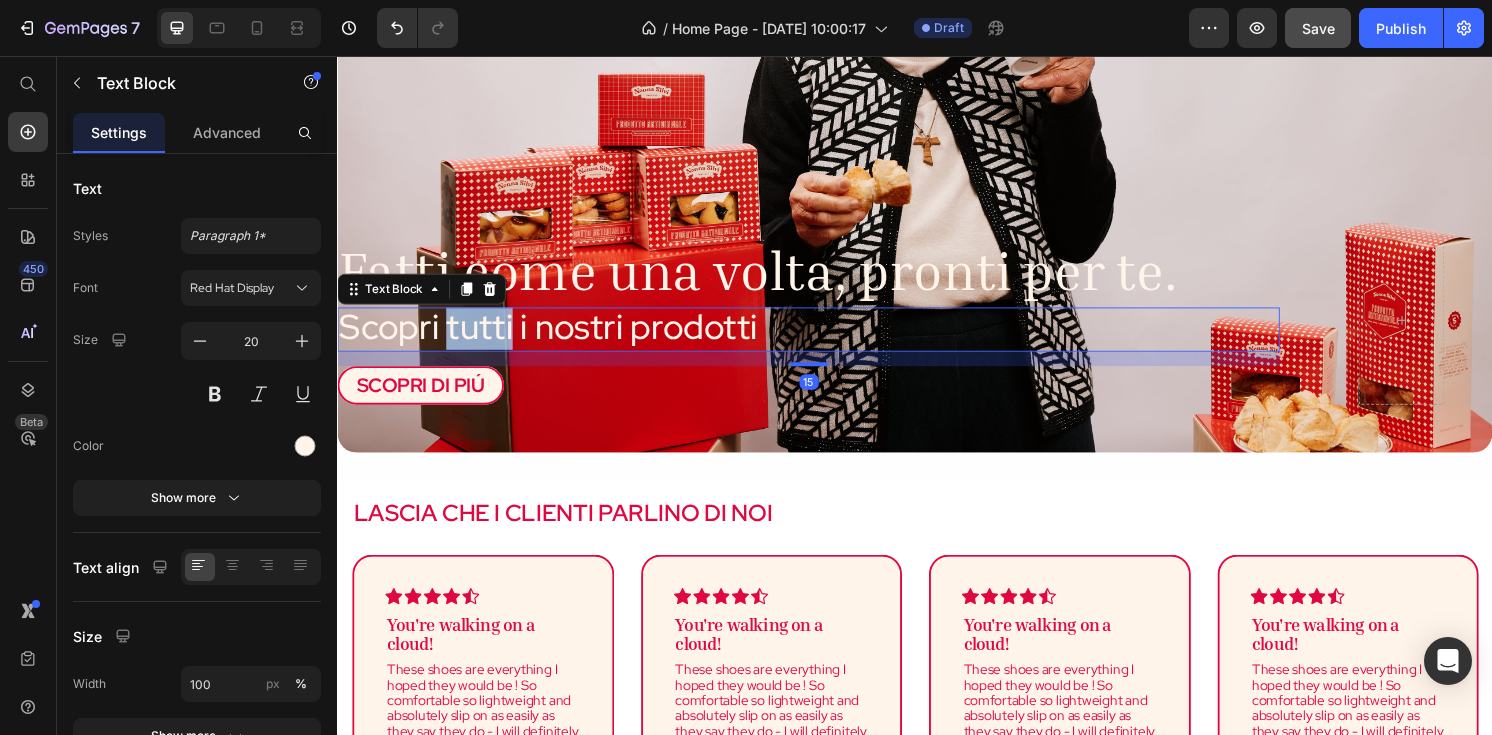 click on "Scopri tutti i nostri prodotti" at bounding box center (556, 337) 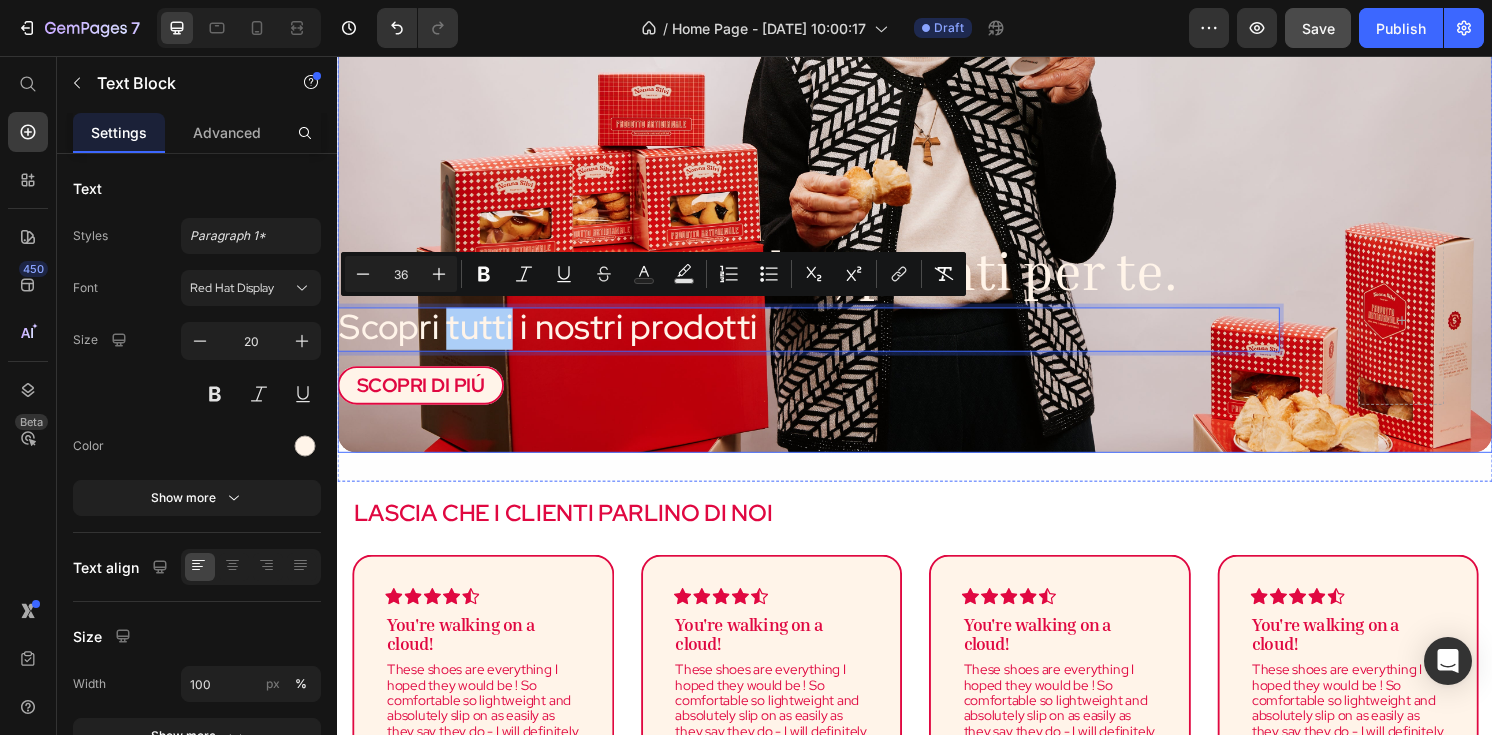 click at bounding box center [937, 157] 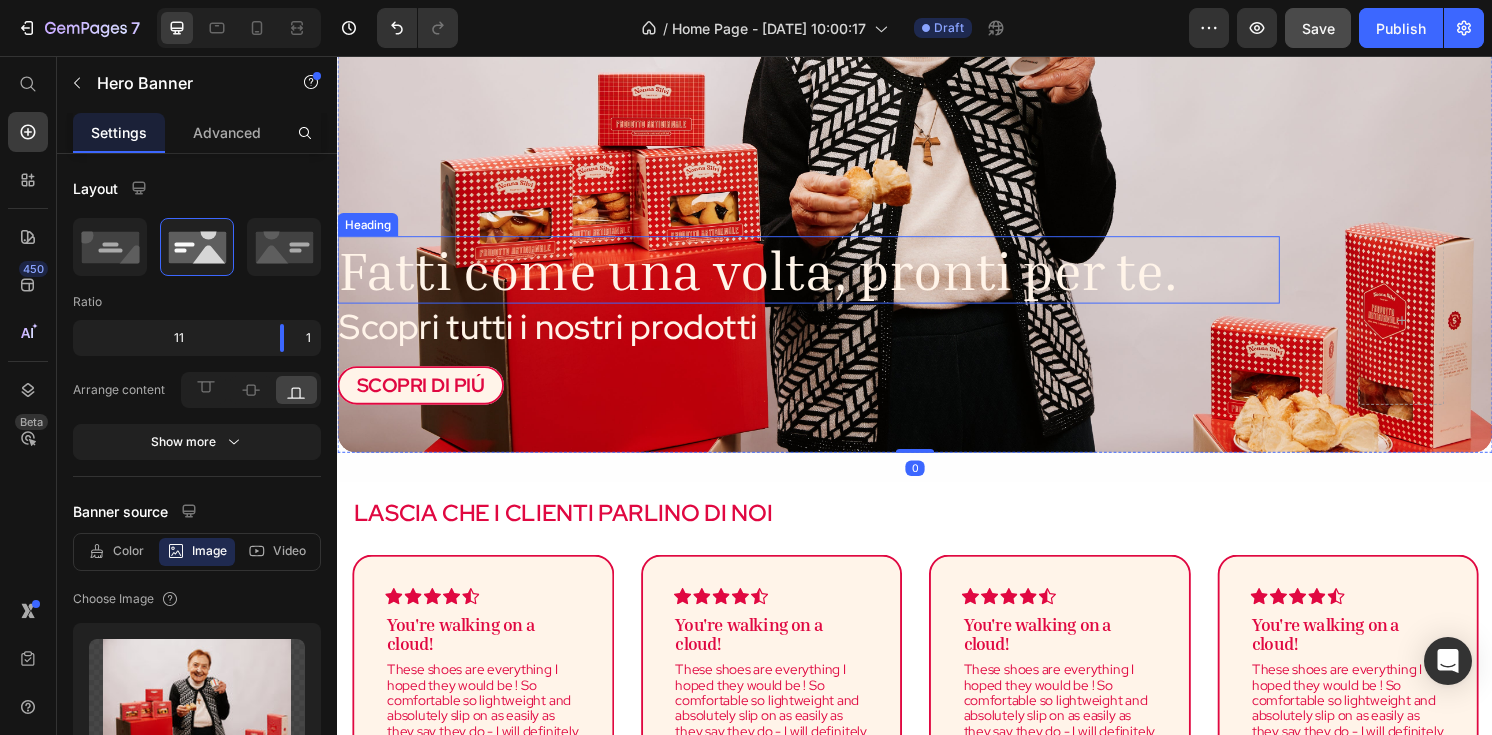 click on "Fatti come una volta, pronti per te." at bounding box center (826, 278) 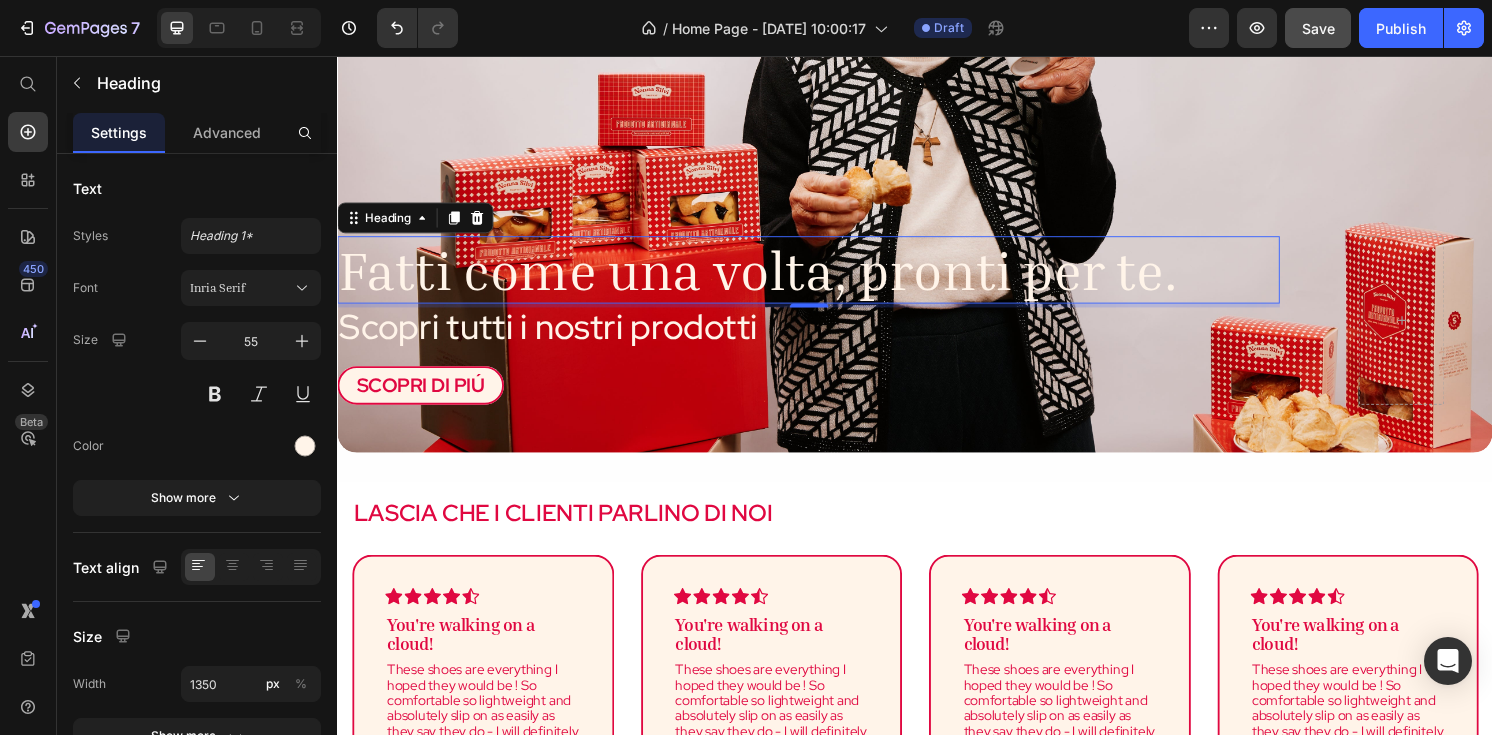click on "Fatti come una volta, pronti per te." at bounding box center (826, 278) 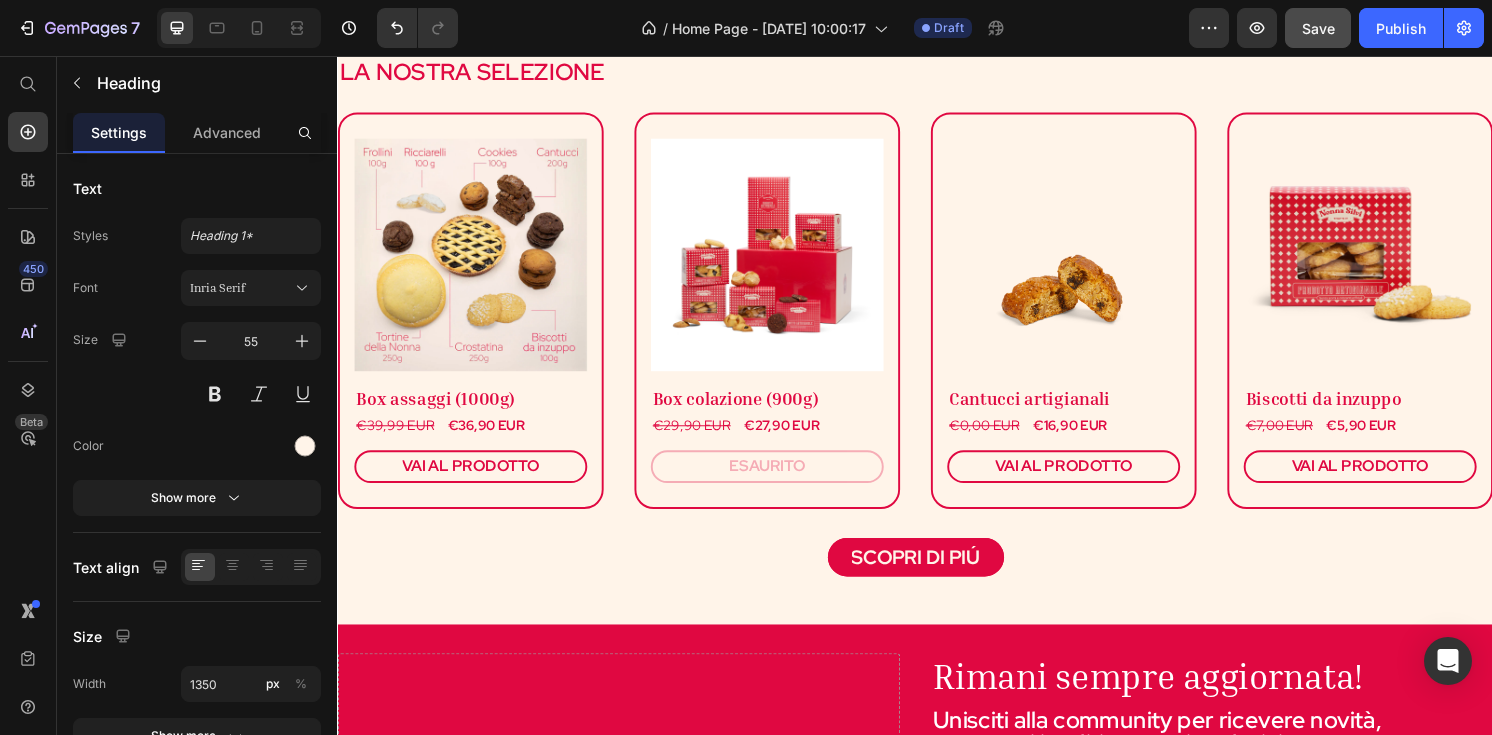 type on "16" 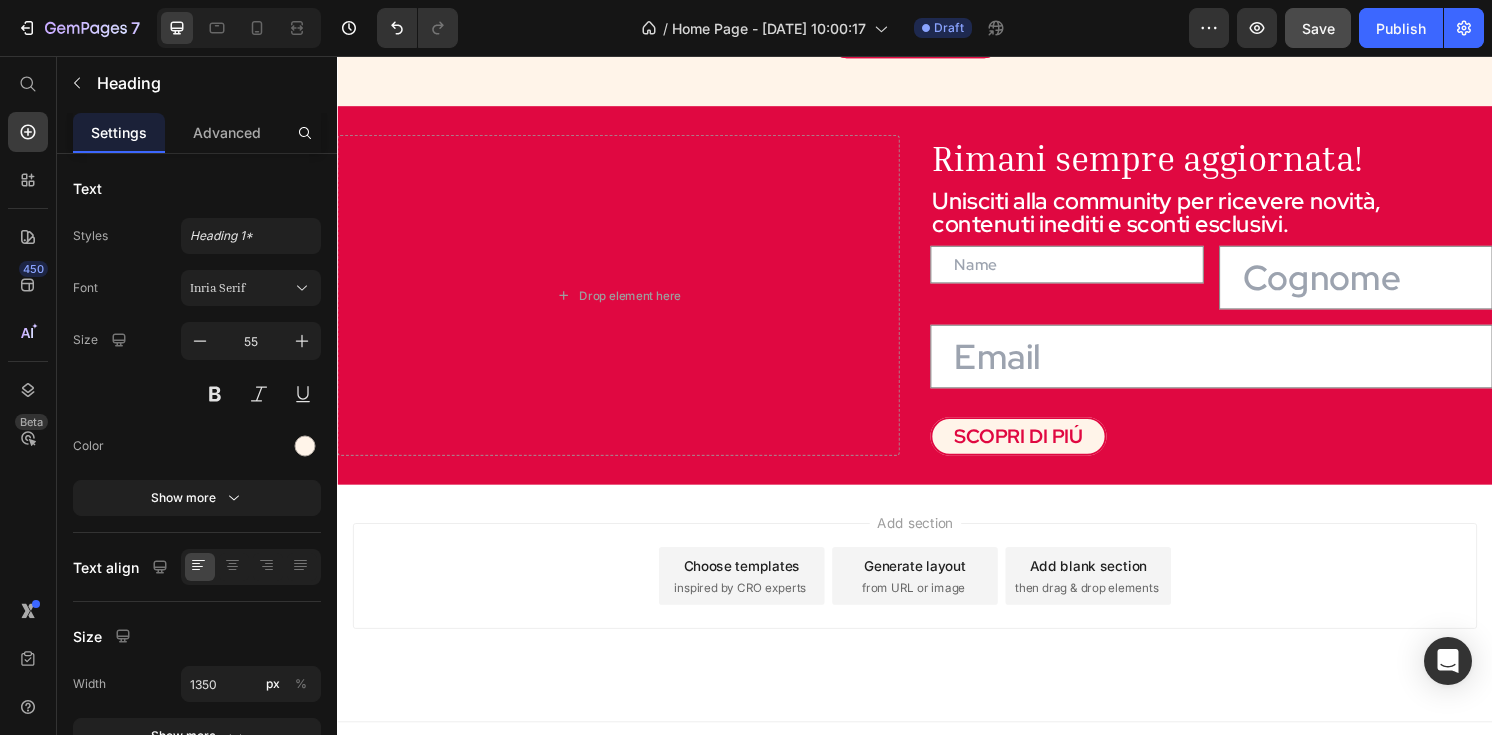scroll, scrollTop: 1801, scrollLeft: 0, axis: vertical 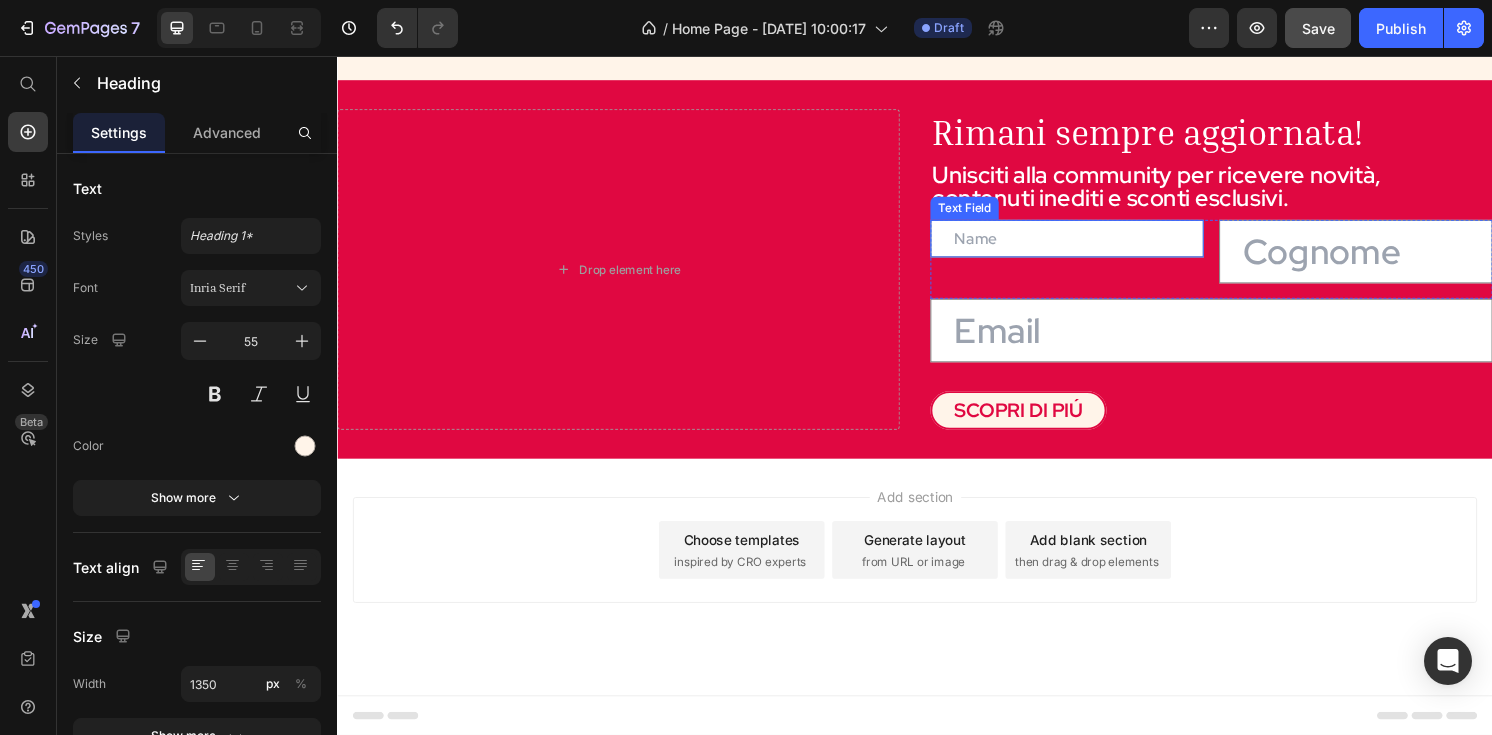 click at bounding box center (1095, 245) 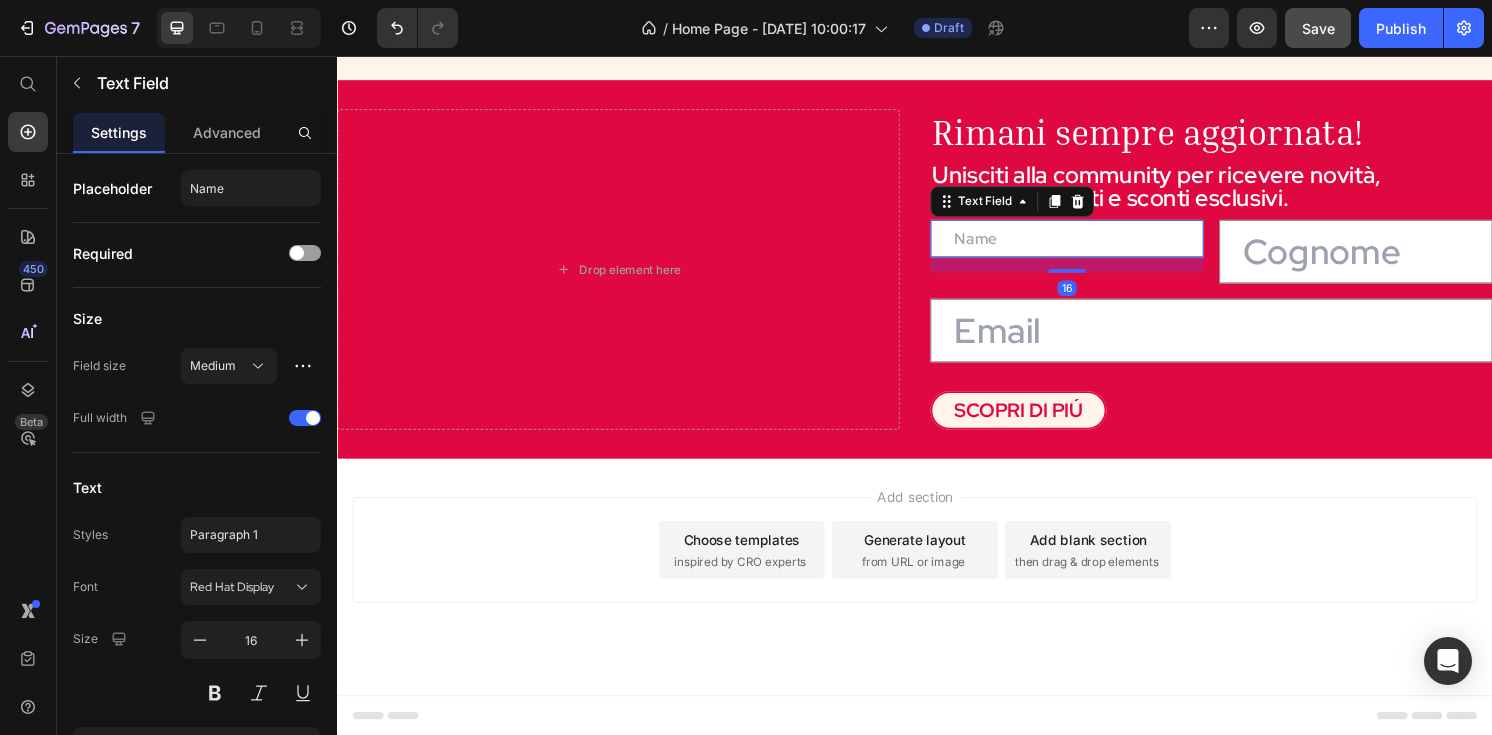 click at bounding box center [1095, 245] 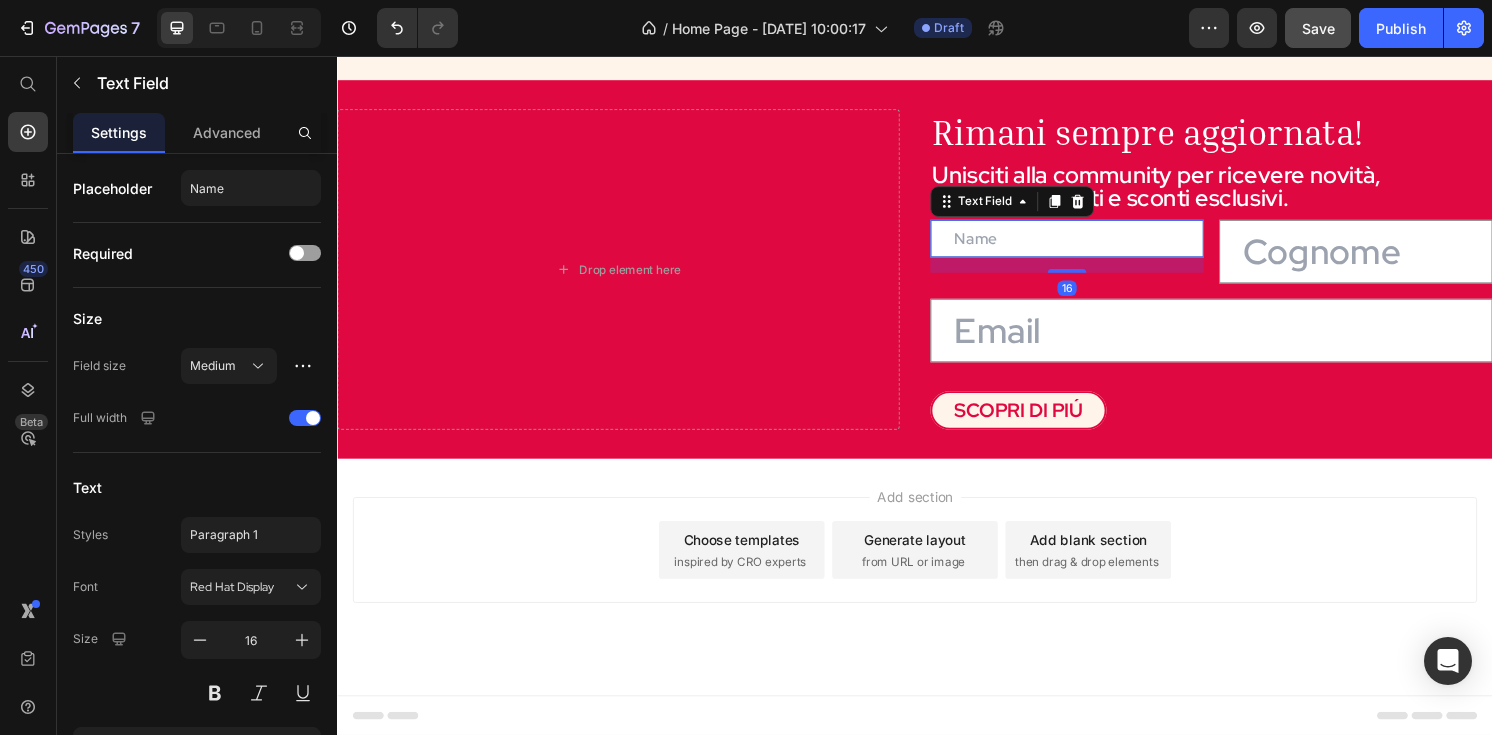 click at bounding box center (1095, 245) 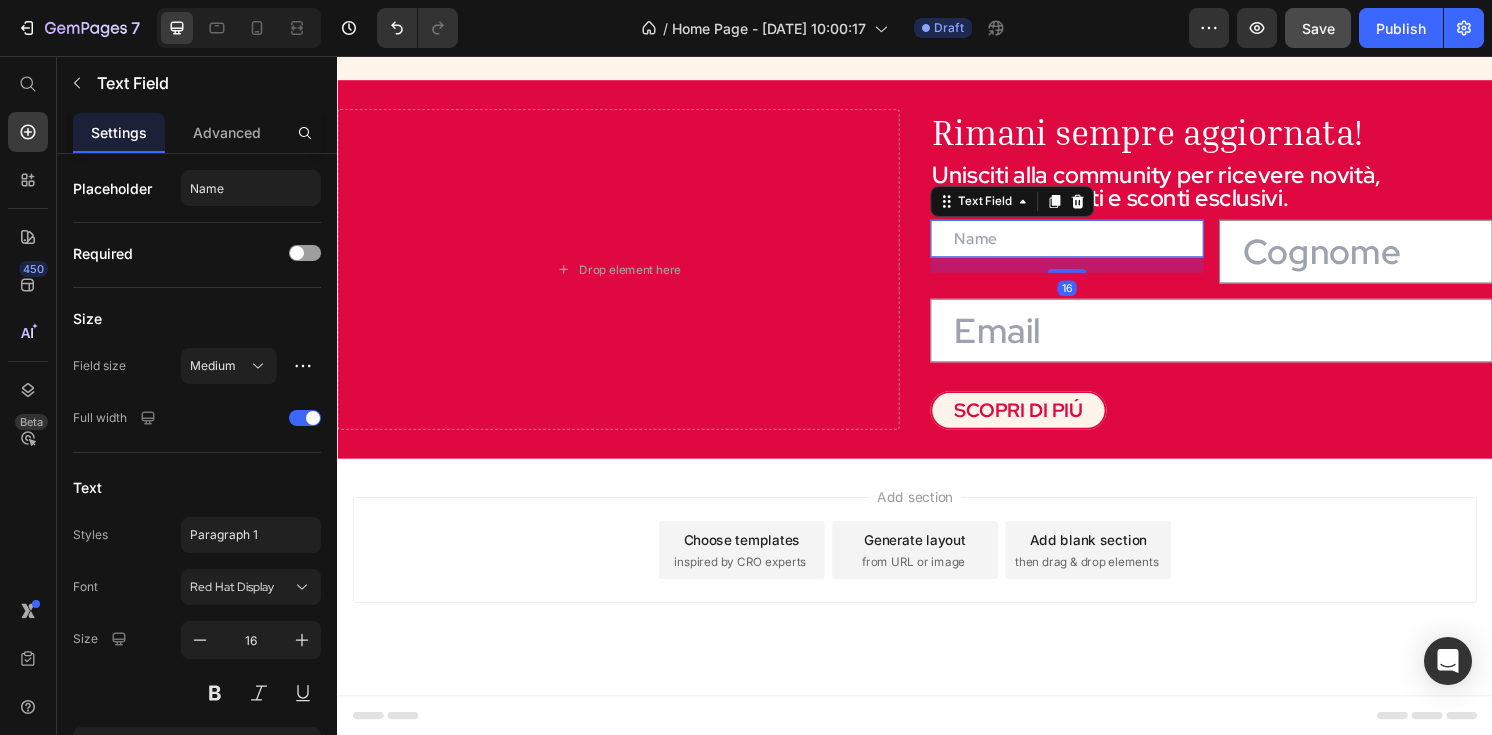 click at bounding box center (1095, 245) 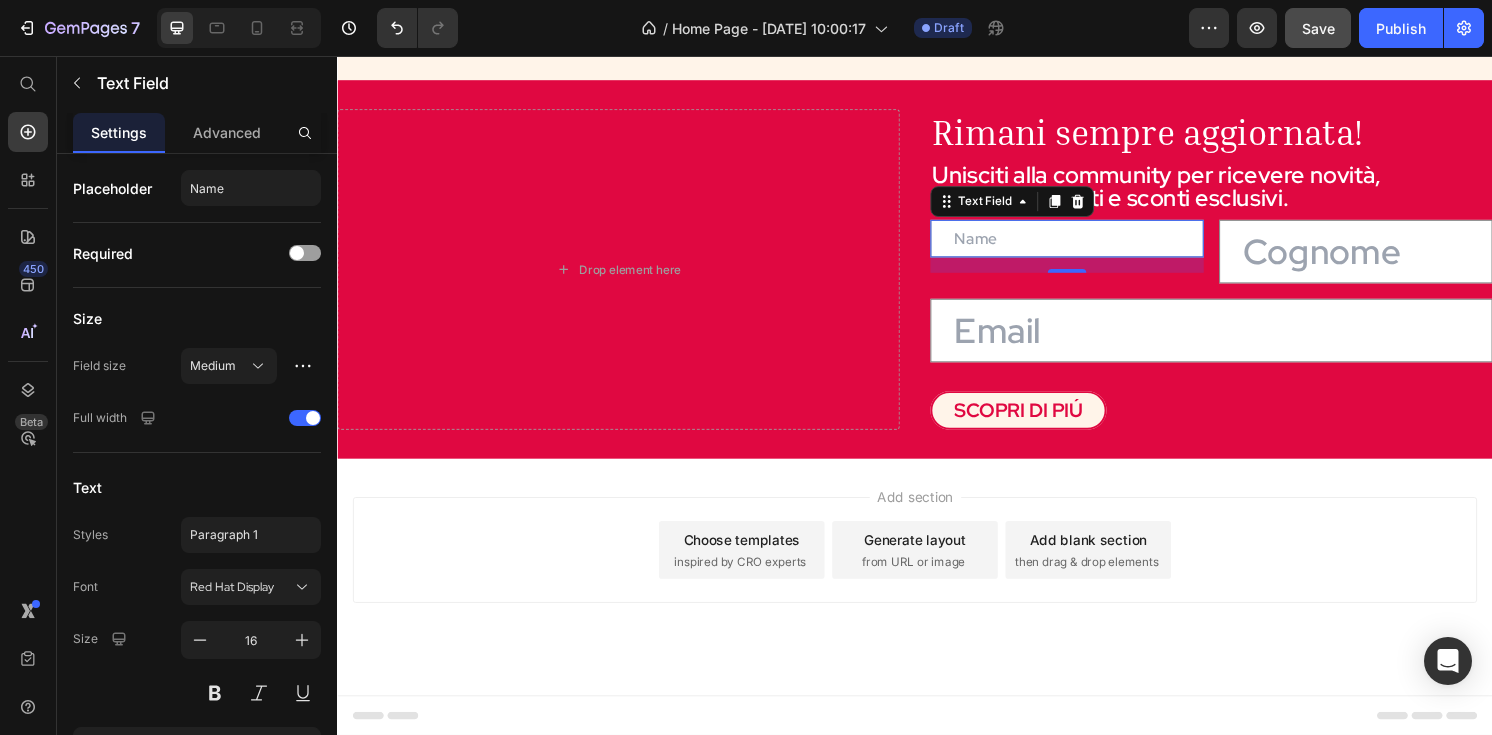 click at bounding box center [1095, 245] 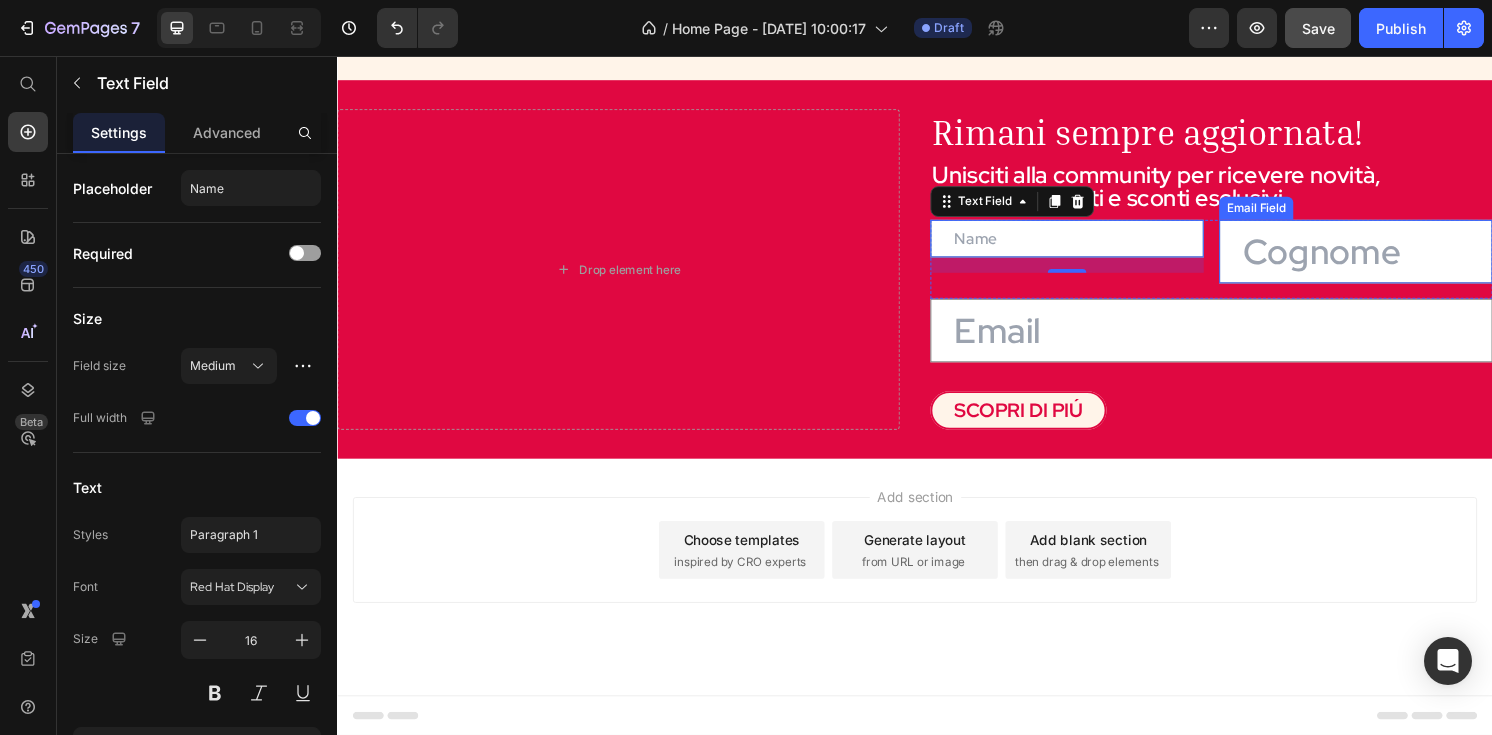click at bounding box center [1395, 259] 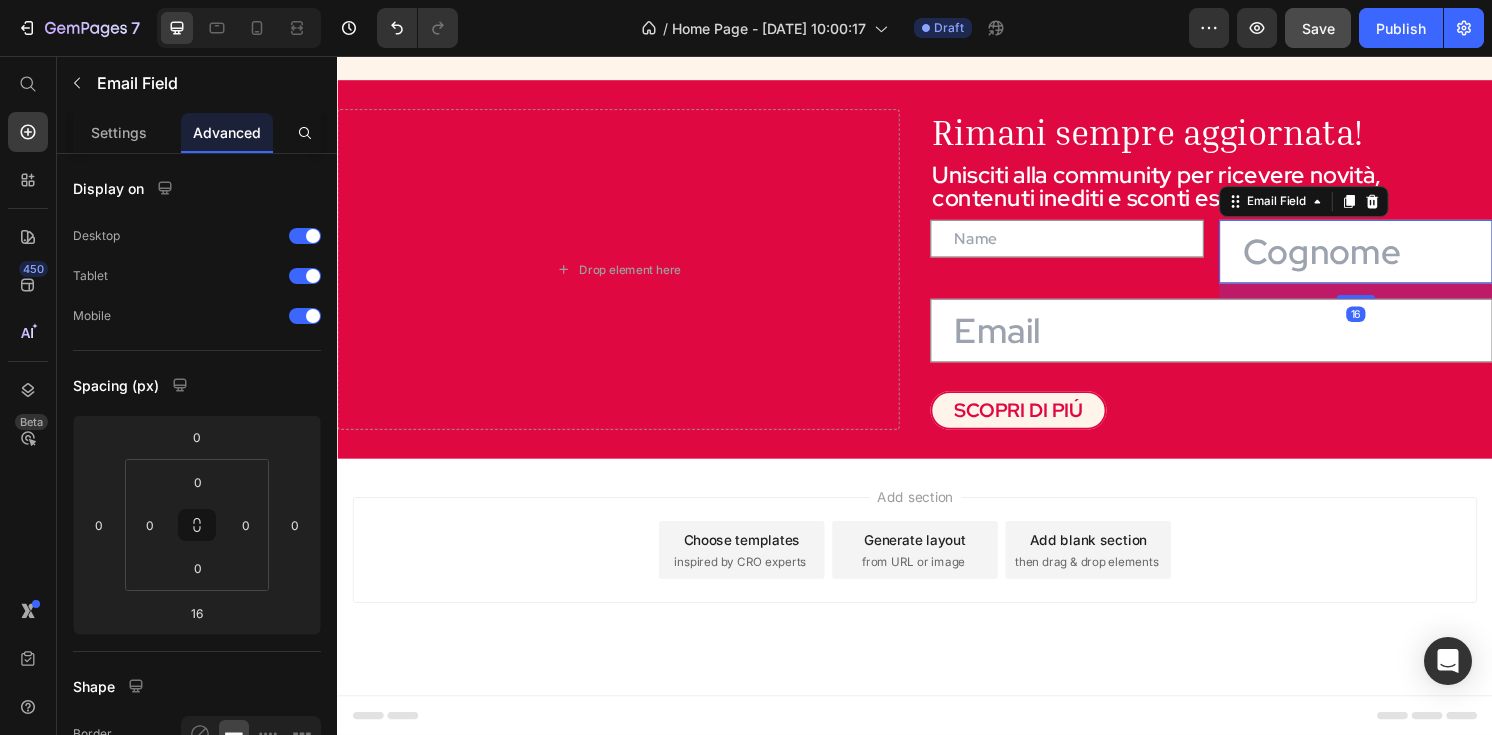 click at bounding box center (1395, 259) 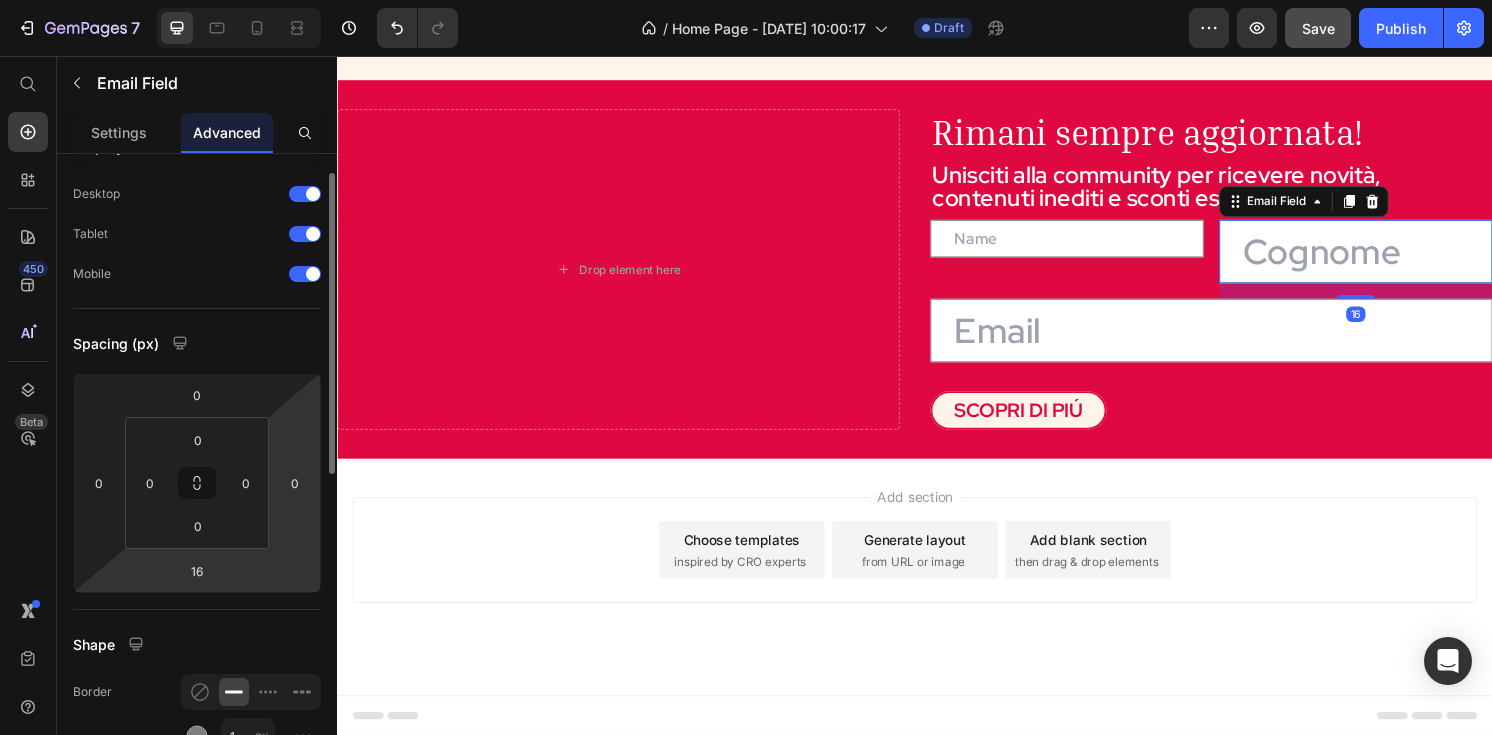 scroll, scrollTop: 40, scrollLeft: 0, axis: vertical 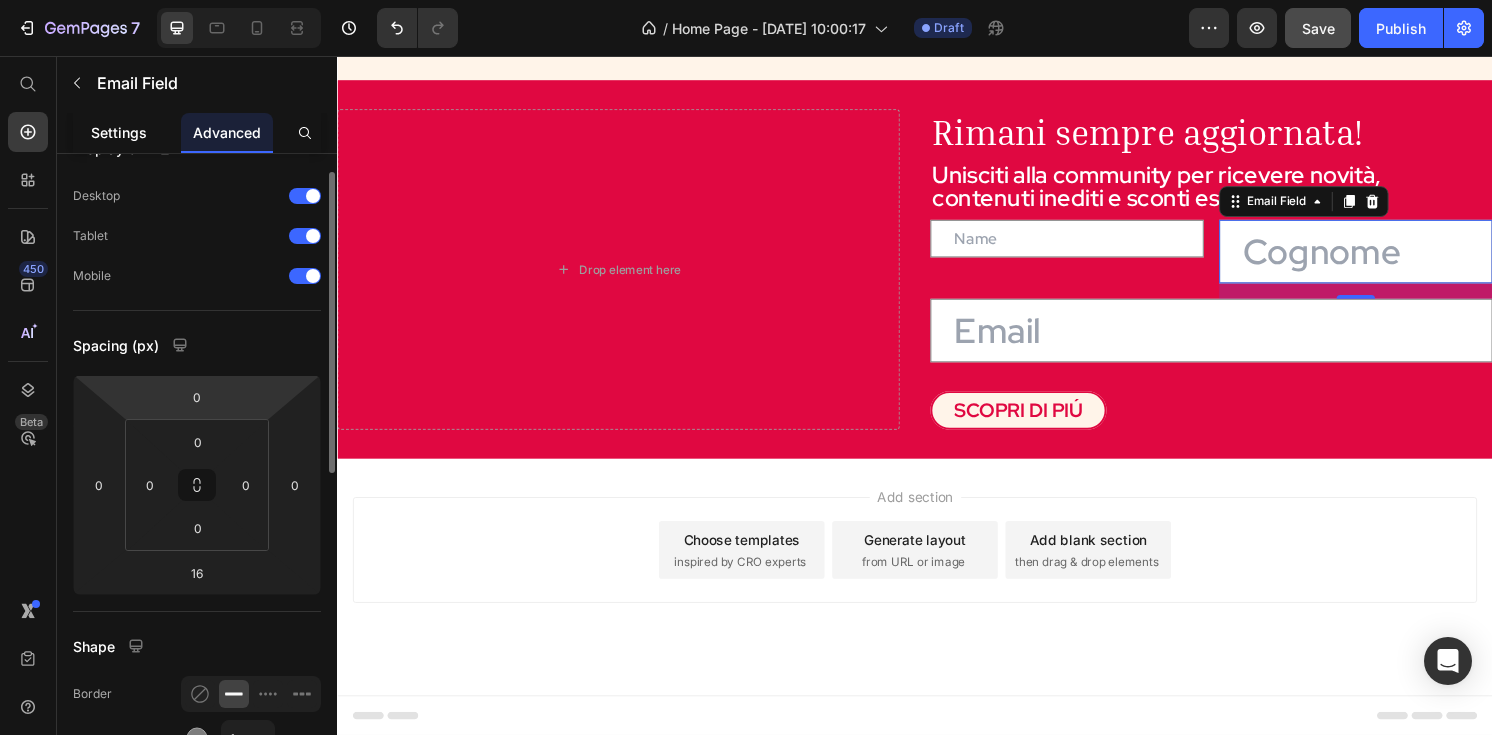 click on "Settings" 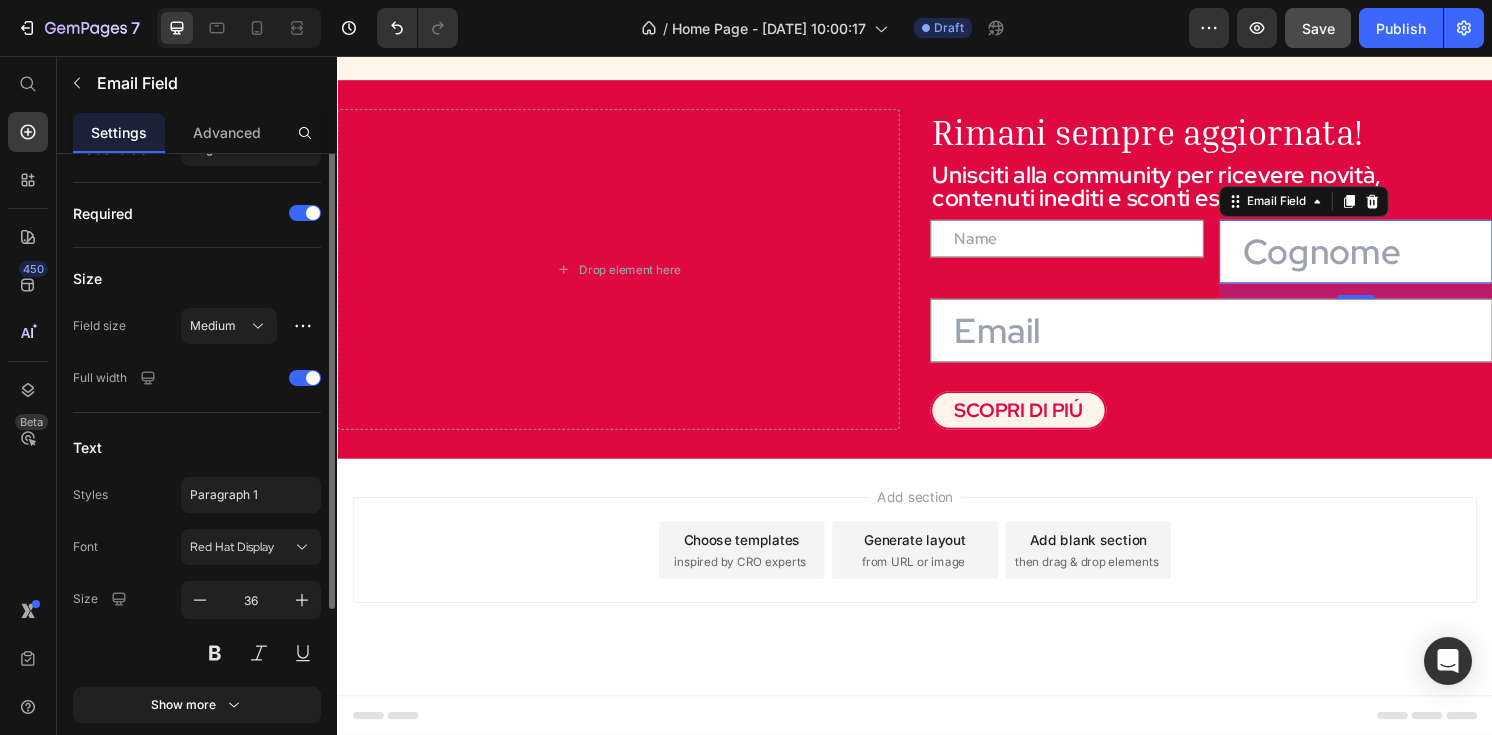 scroll, scrollTop: 0, scrollLeft: 0, axis: both 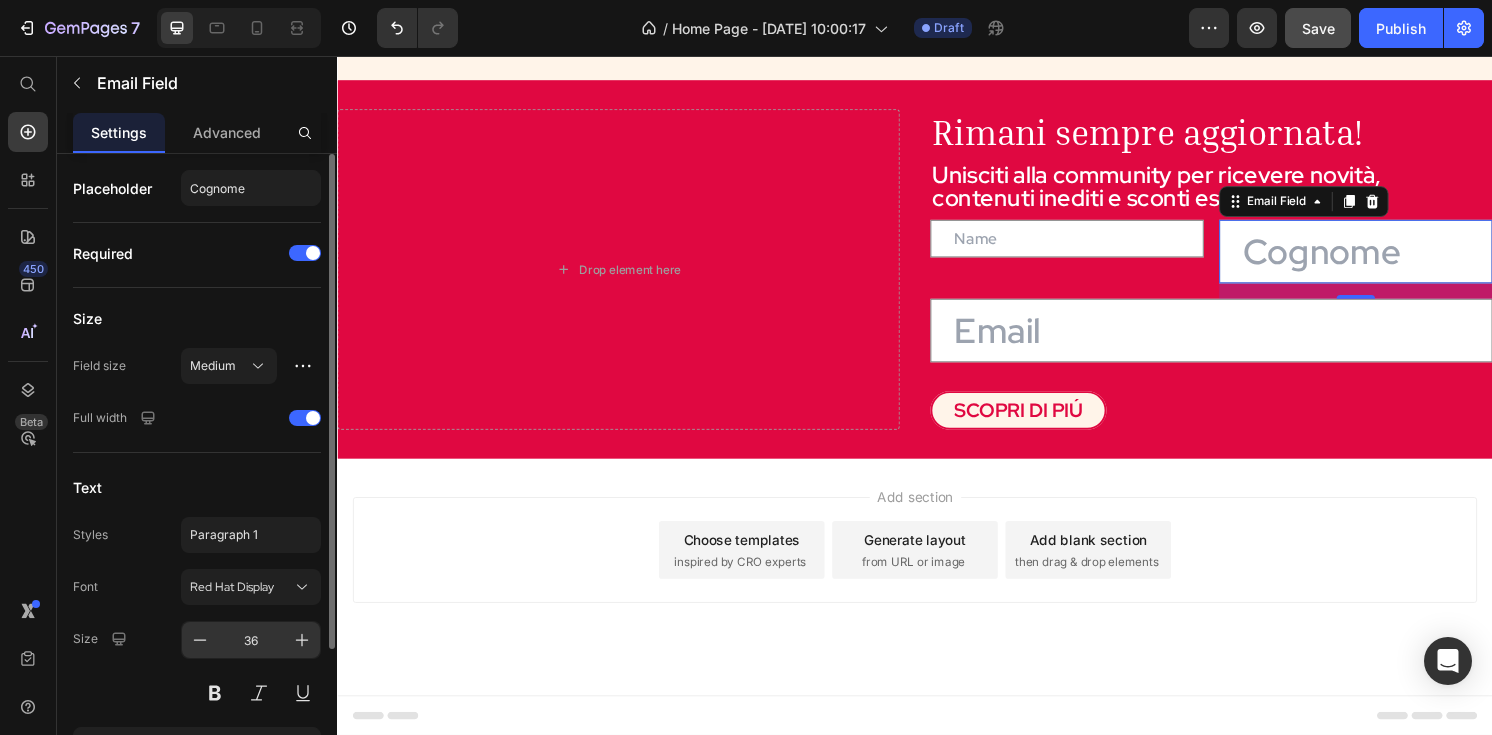 click on "36" at bounding box center [251, 640] 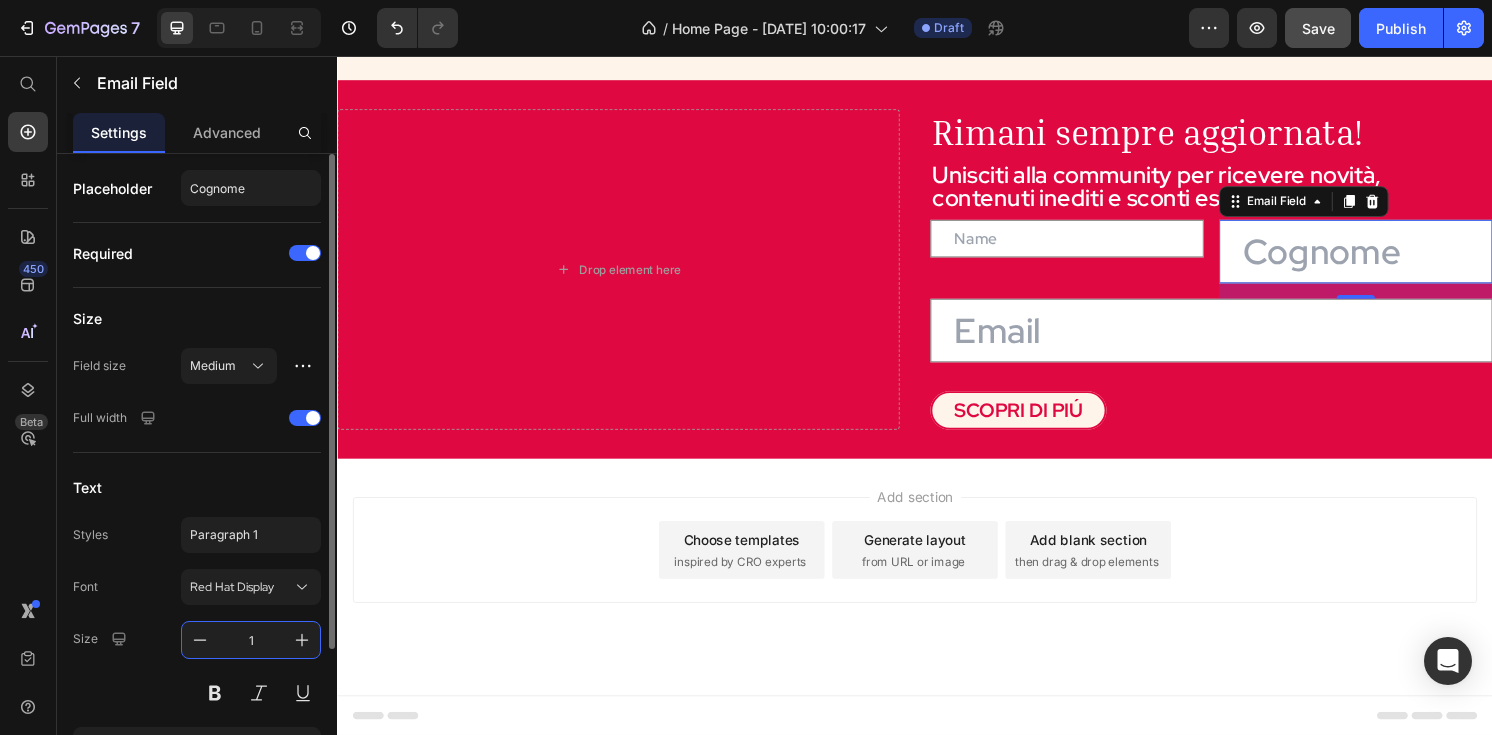 scroll, scrollTop: 1775, scrollLeft: 0, axis: vertical 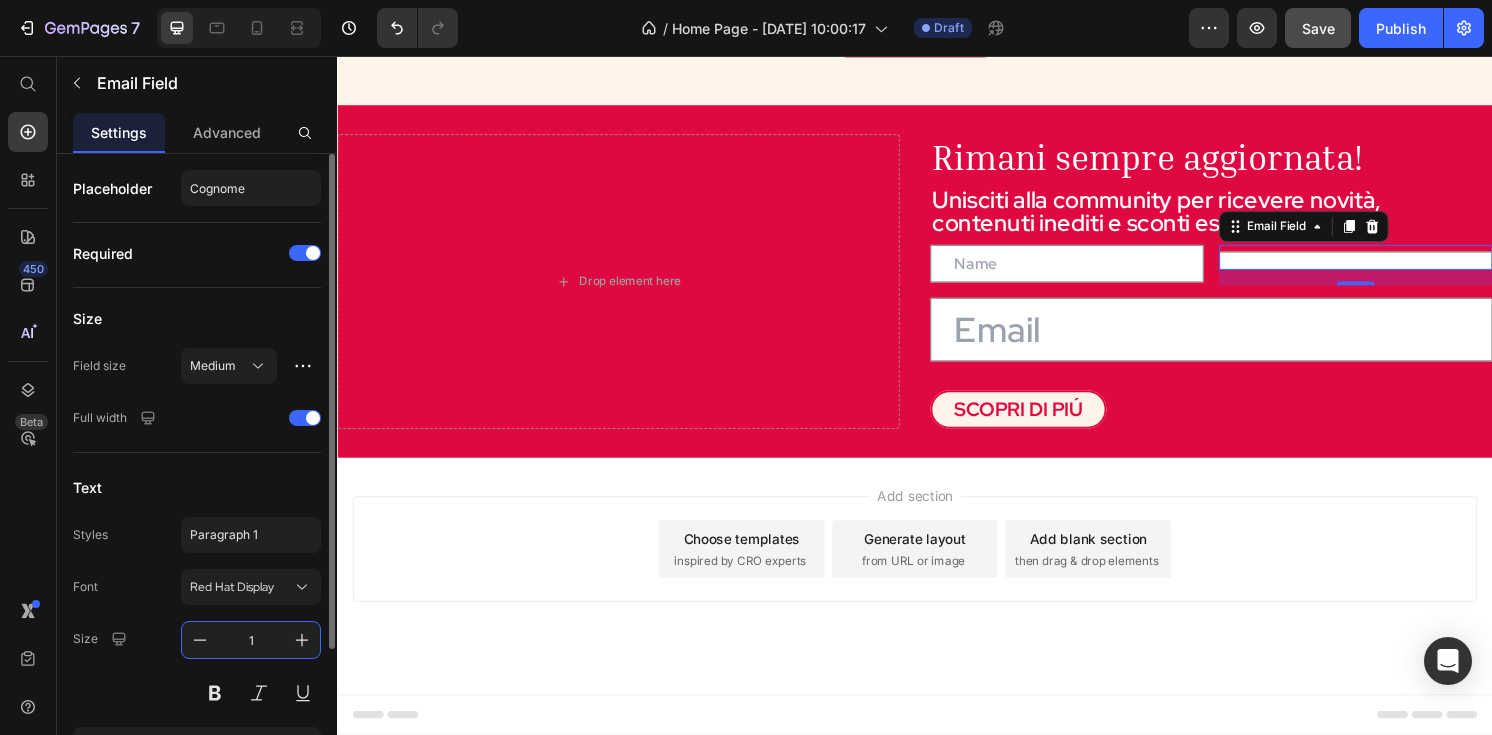 type on "16" 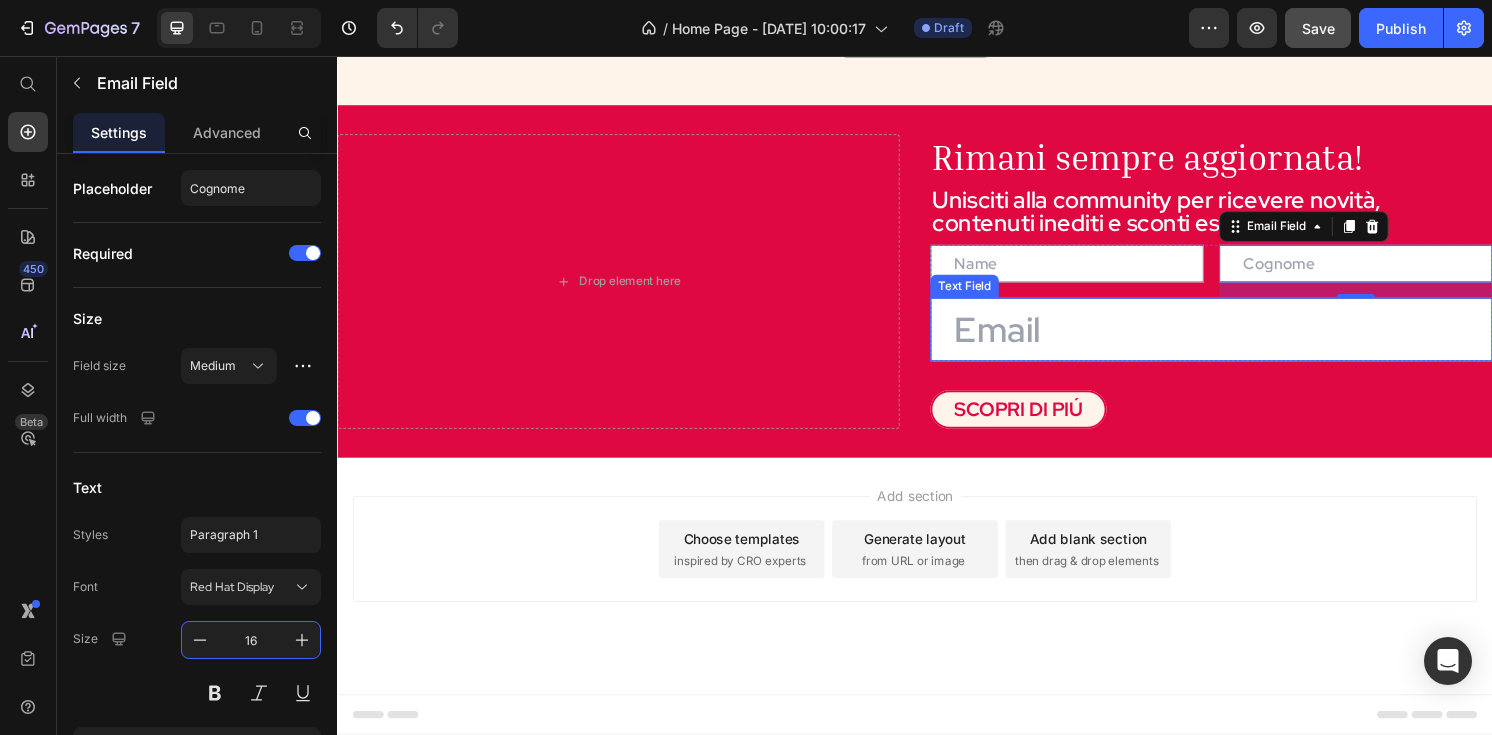 click at bounding box center [1245, 340] 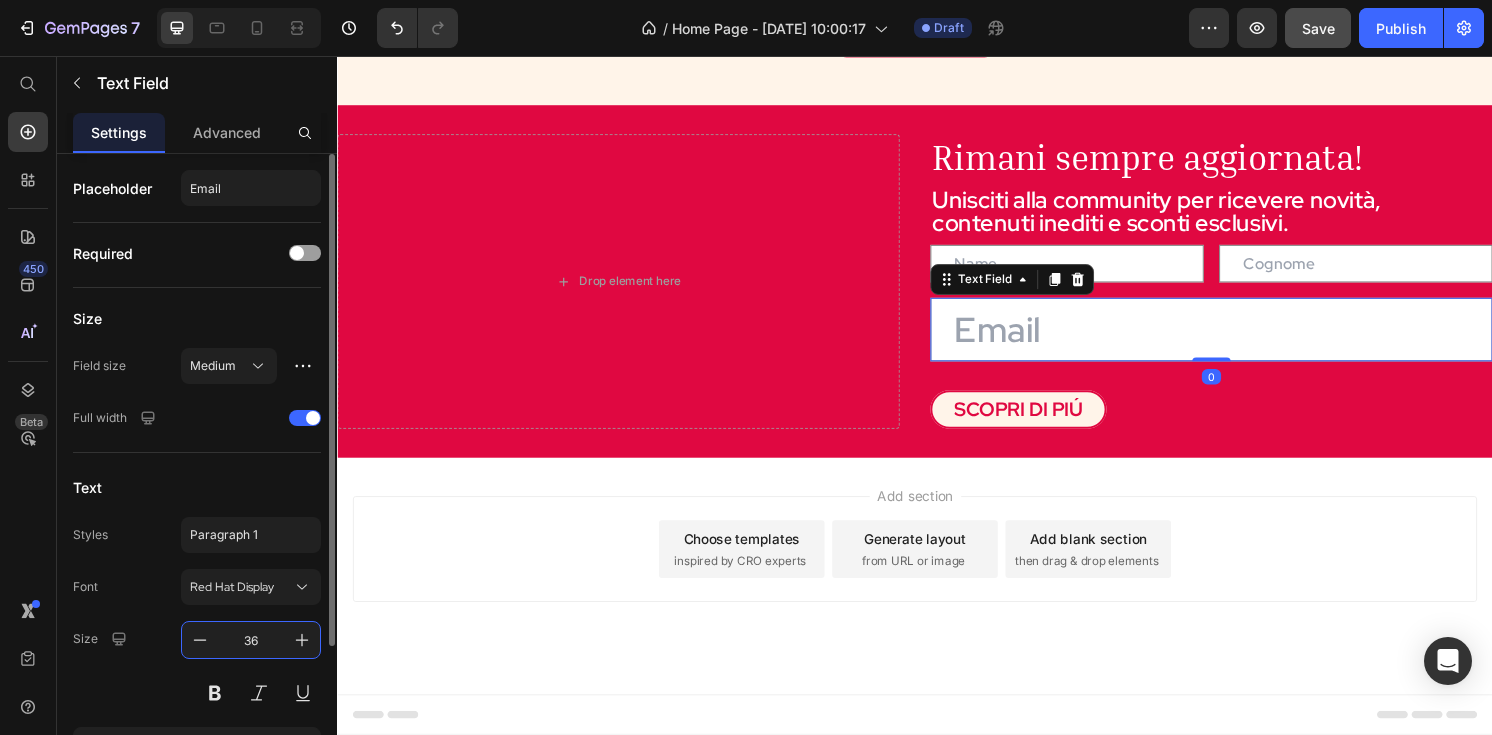 click on "36" at bounding box center (251, 640) 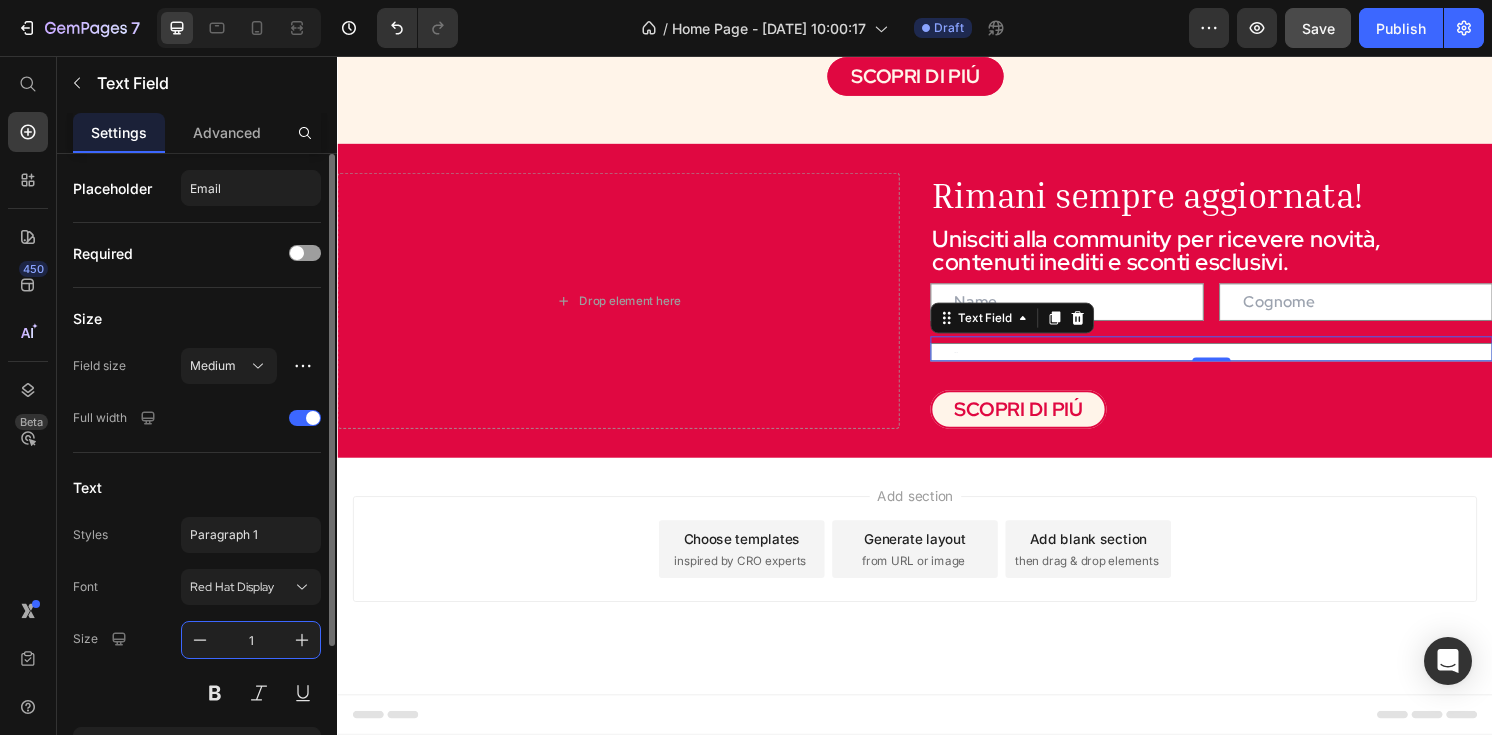 type on "16" 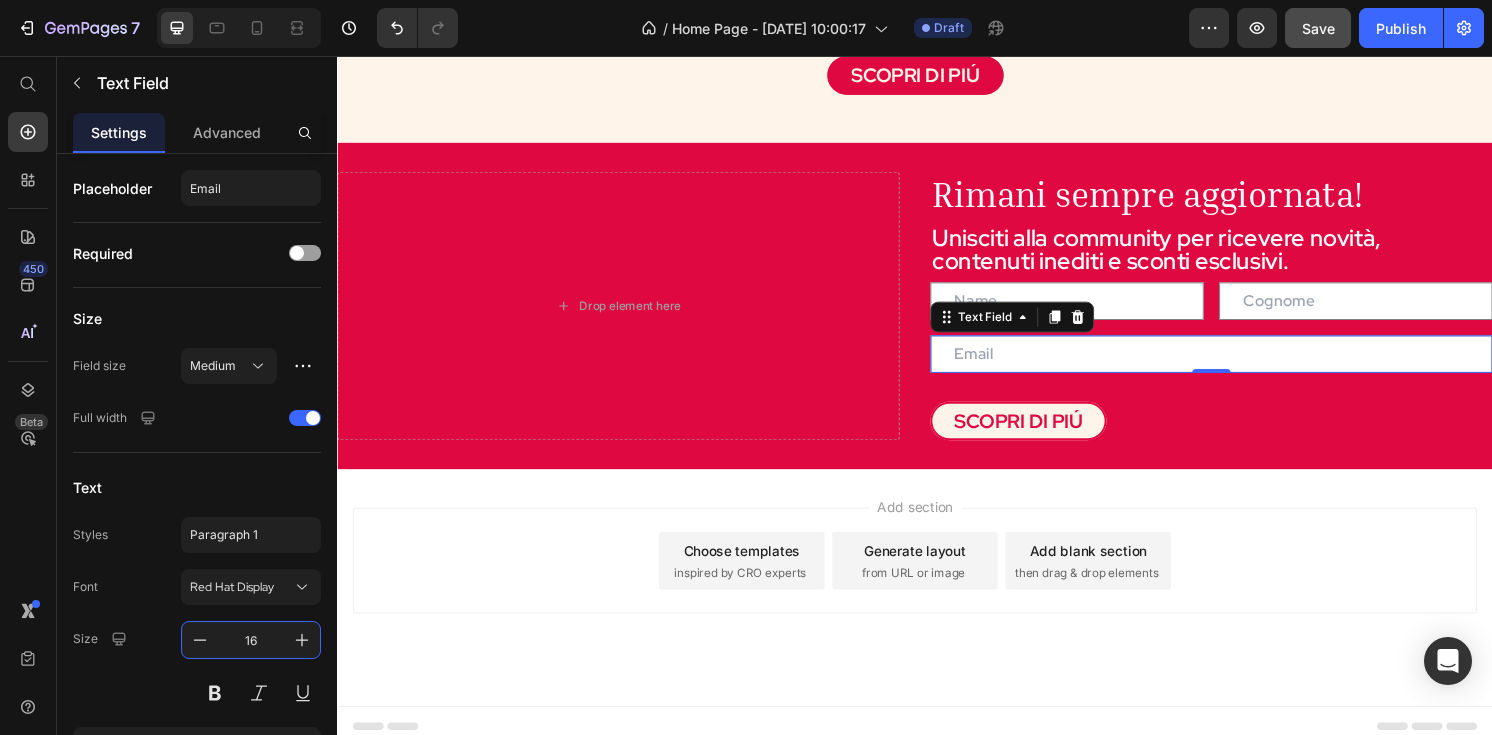 scroll, scrollTop: 1749, scrollLeft: 0, axis: vertical 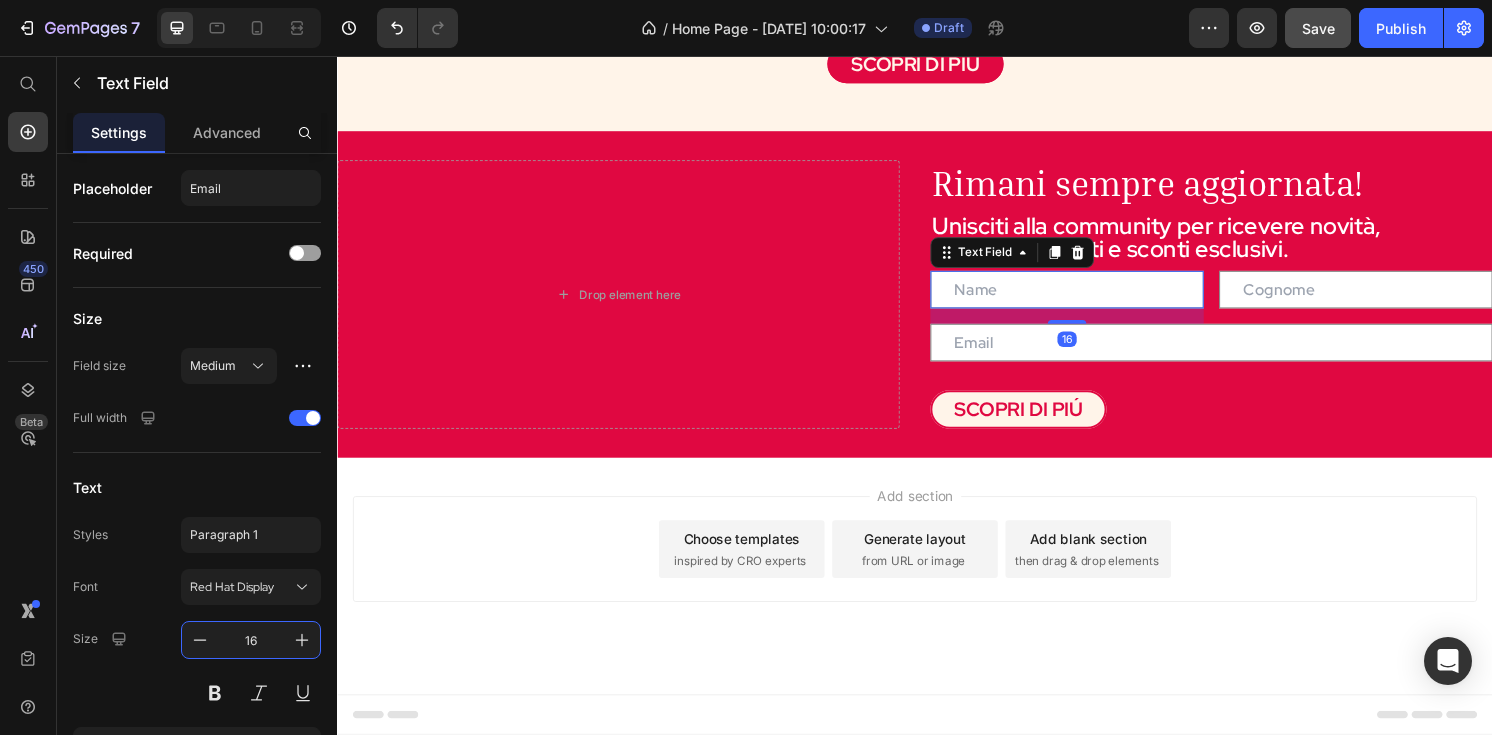 click at bounding box center [1095, 298] 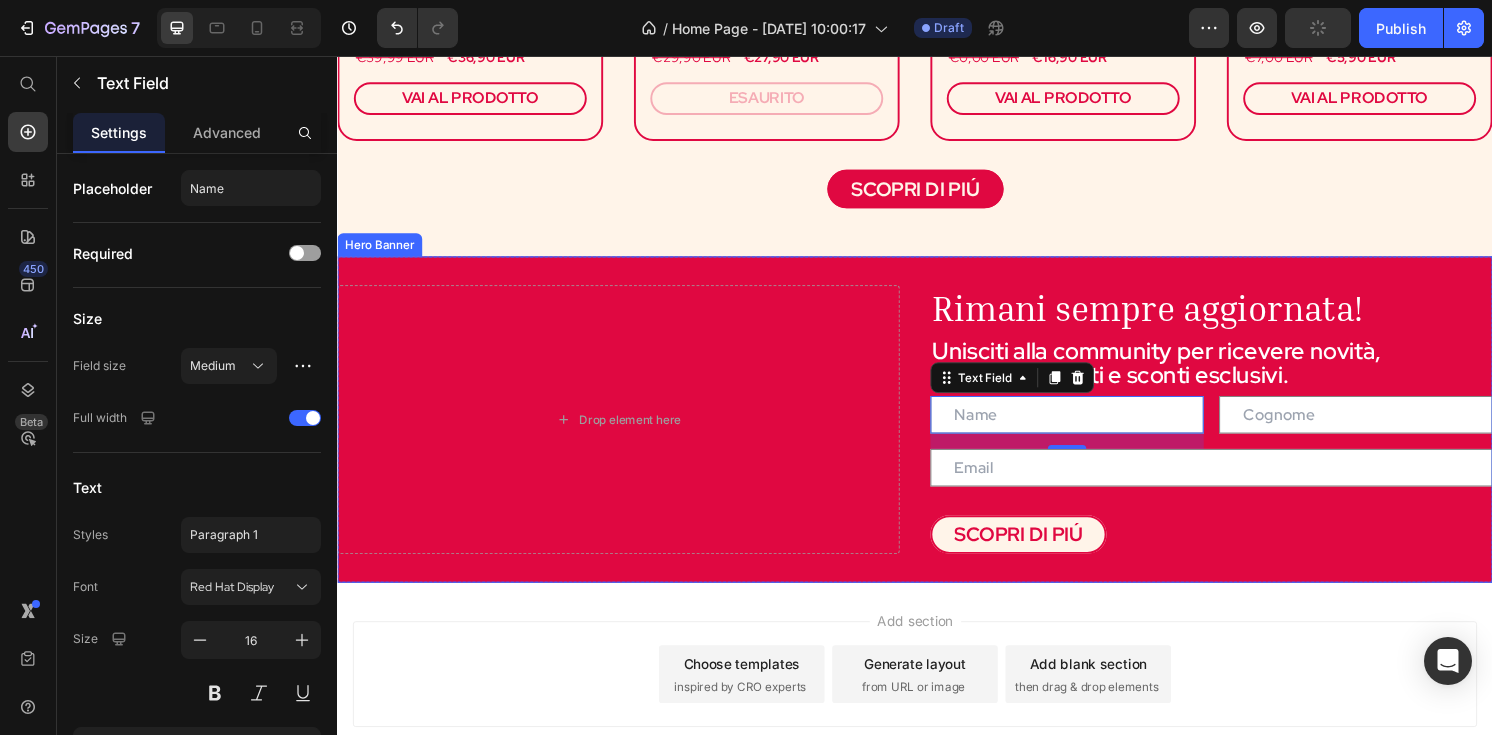 scroll, scrollTop: 1664, scrollLeft: 0, axis: vertical 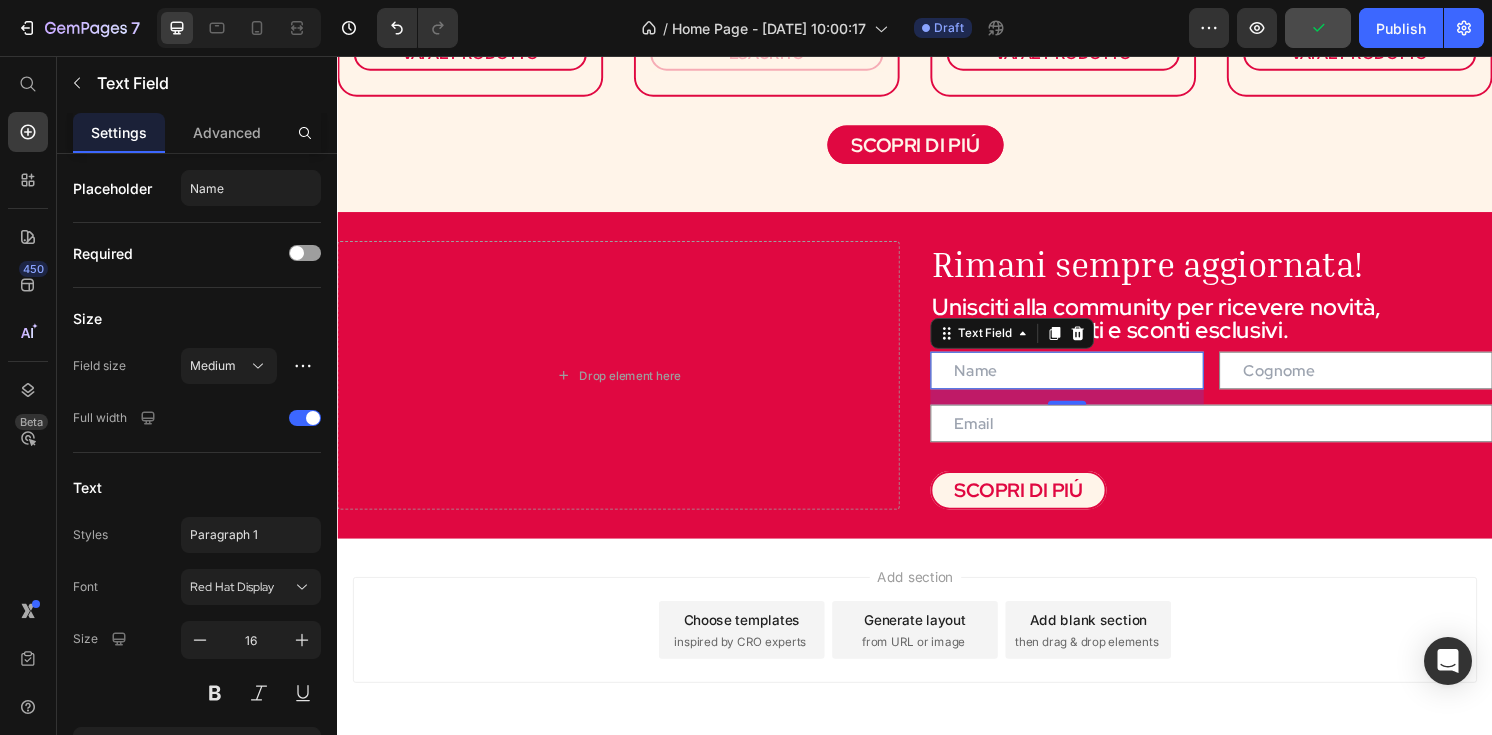 click at bounding box center (1095, 382) 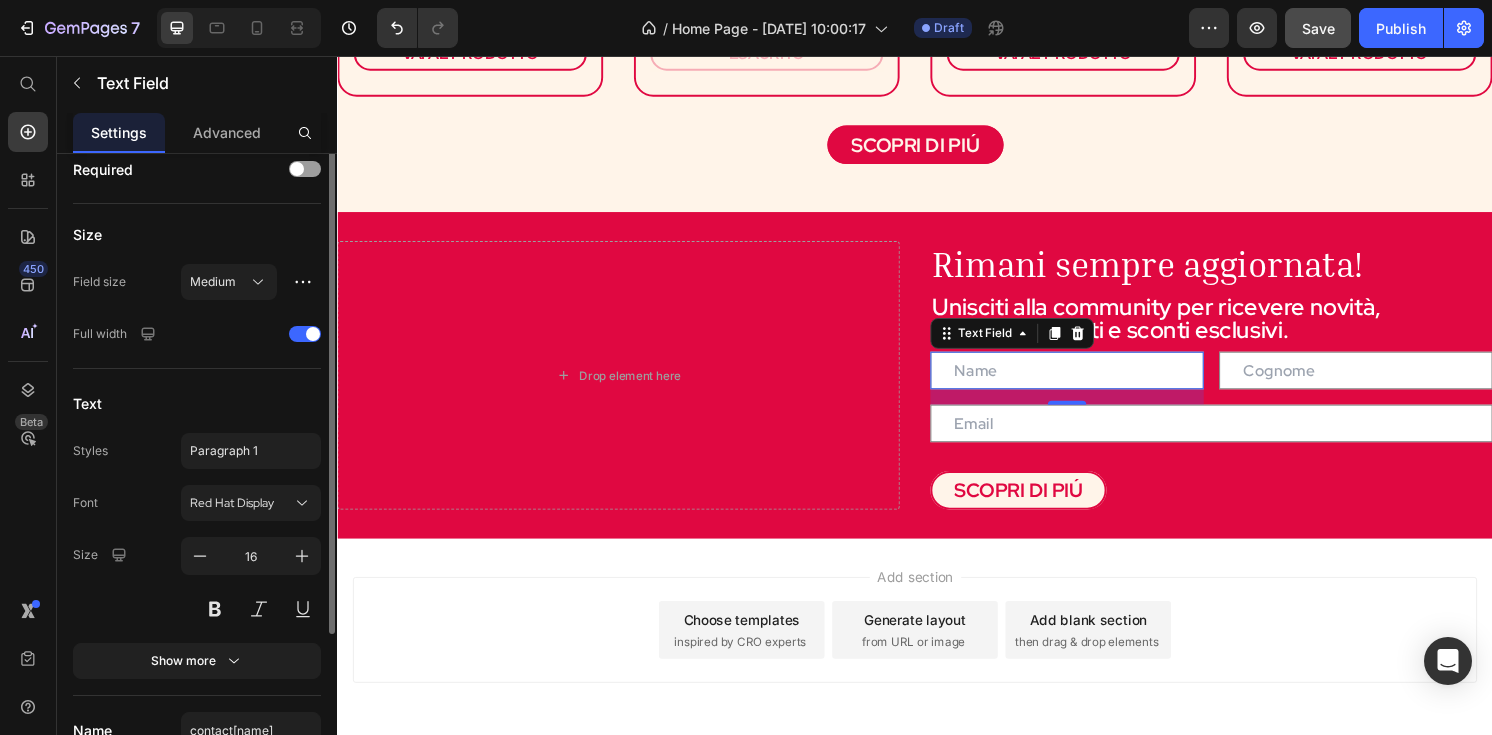 scroll, scrollTop: 133, scrollLeft: 0, axis: vertical 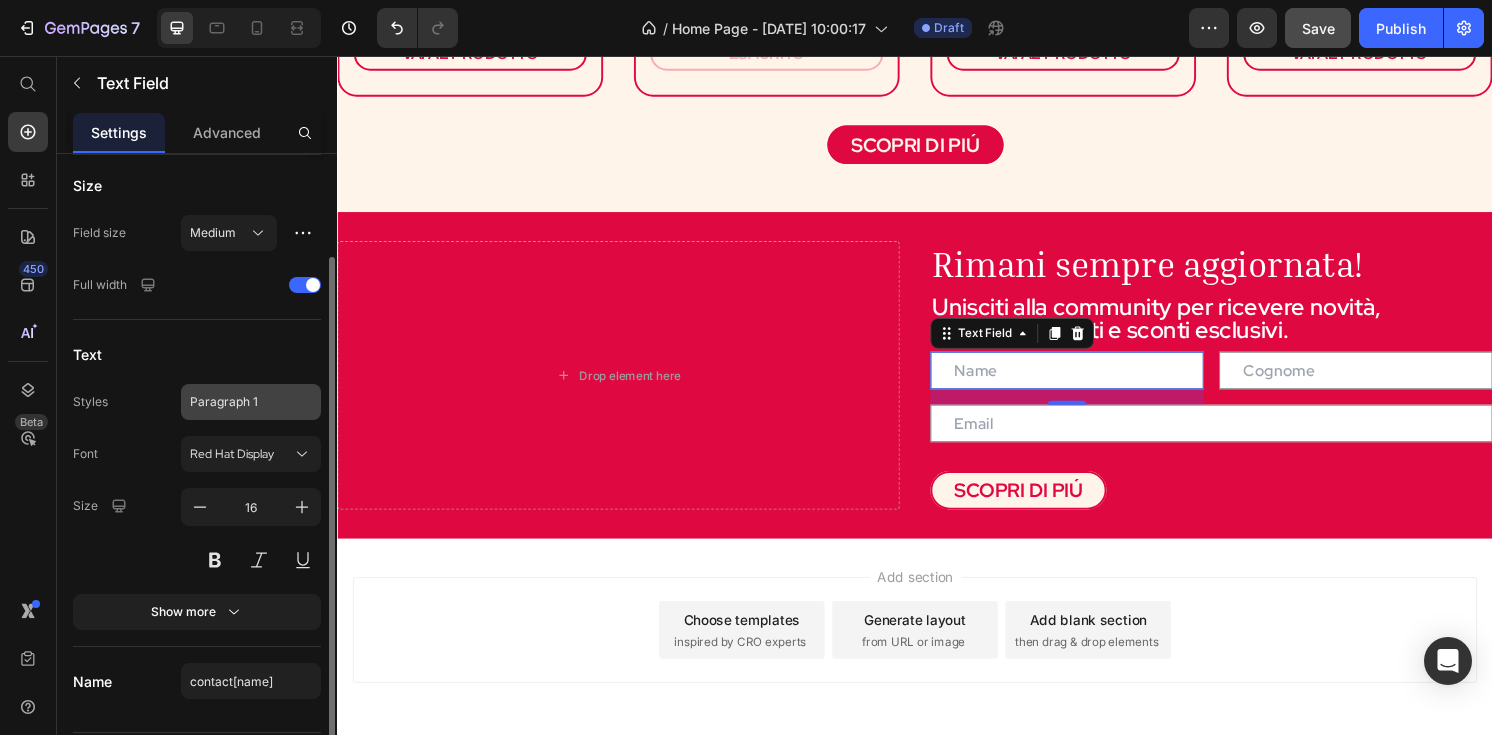 click on "Paragraph 1" at bounding box center [251, 402] 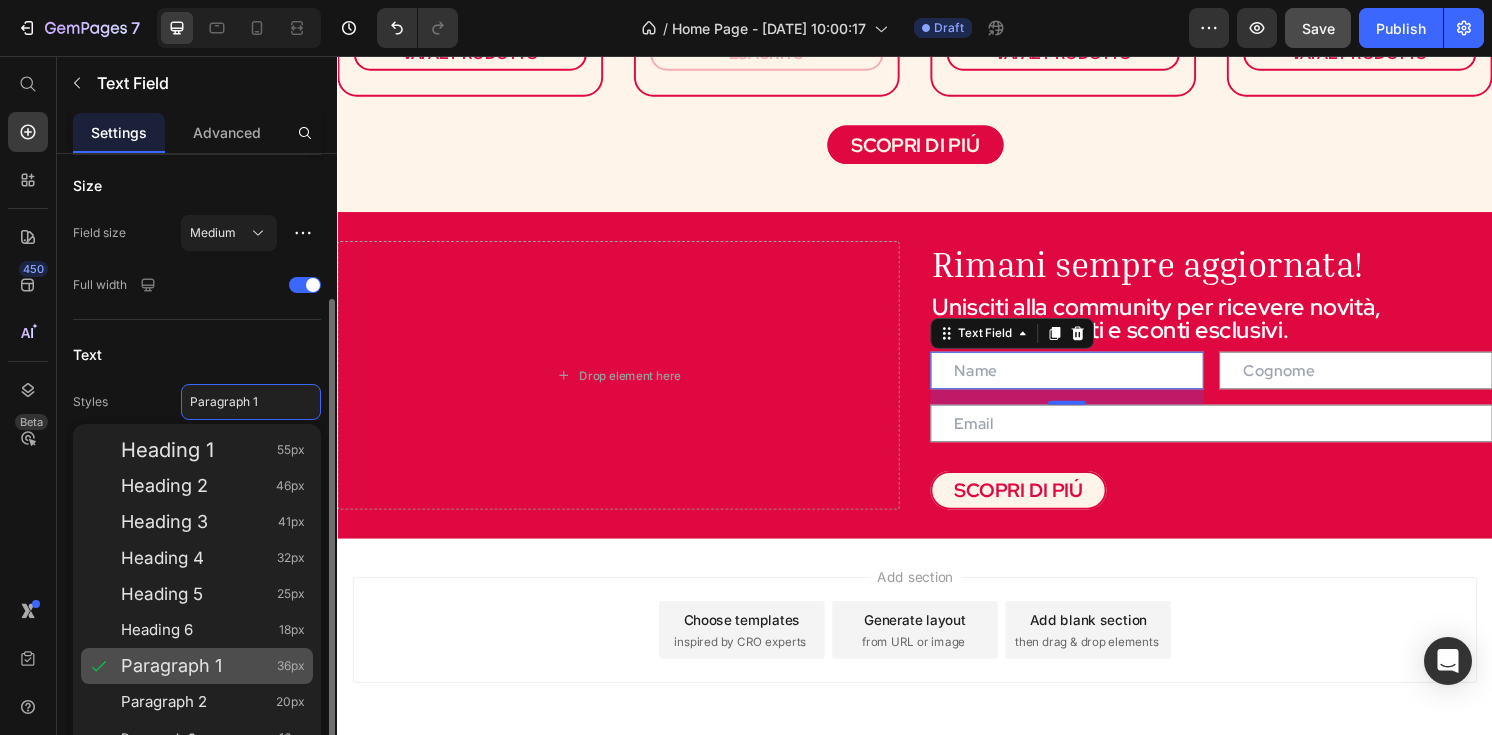 scroll, scrollTop: 188, scrollLeft: 0, axis: vertical 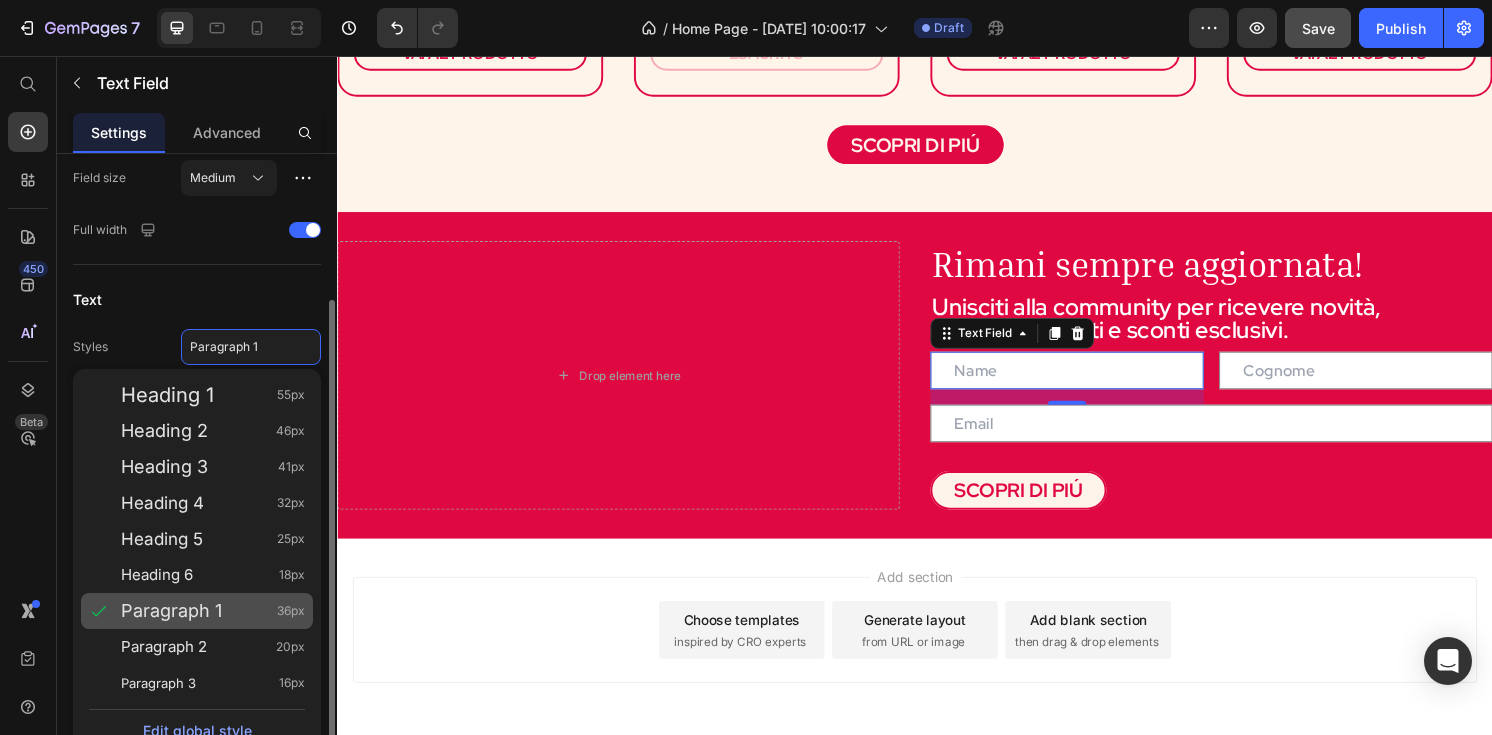 click on "Paragraph 3 16px" at bounding box center (213, 683) 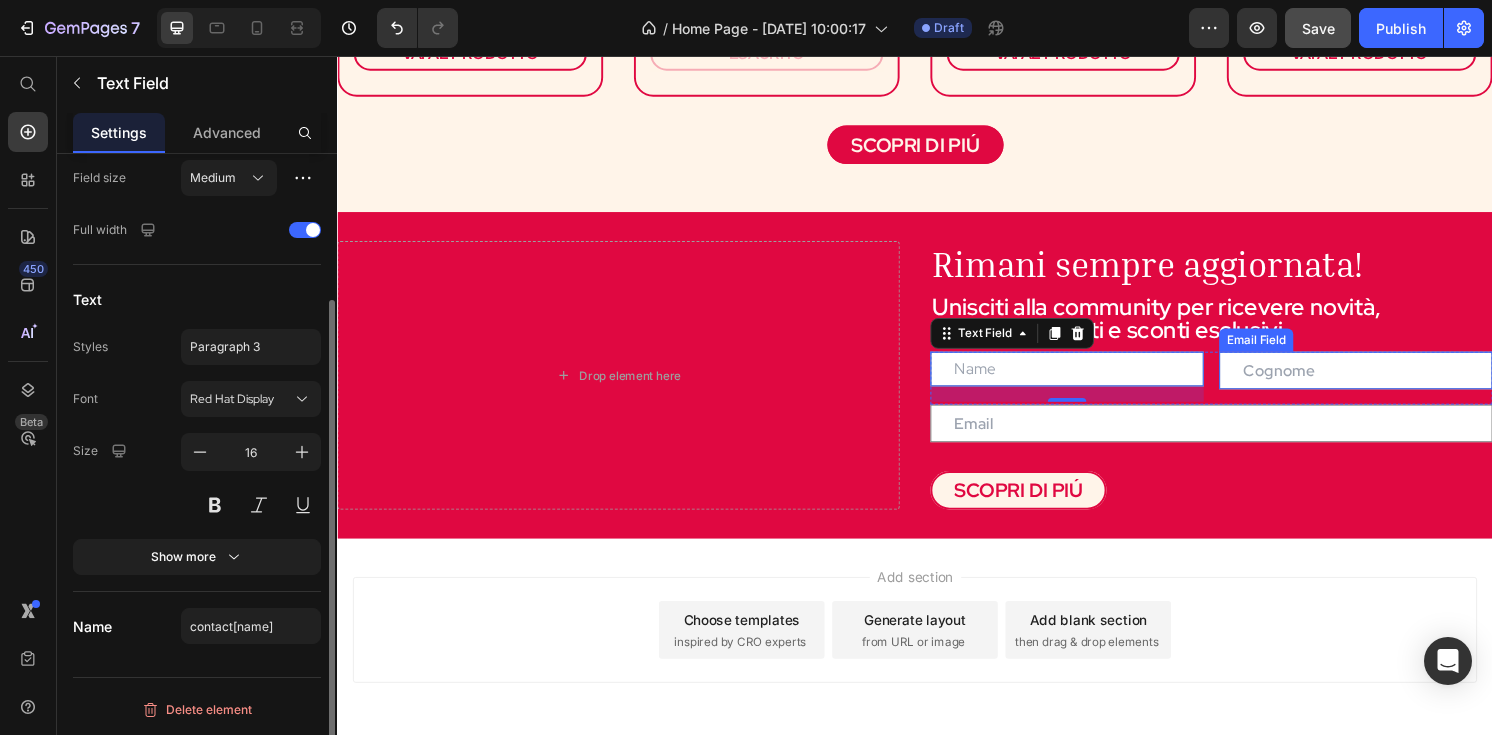 click at bounding box center (1395, 382) 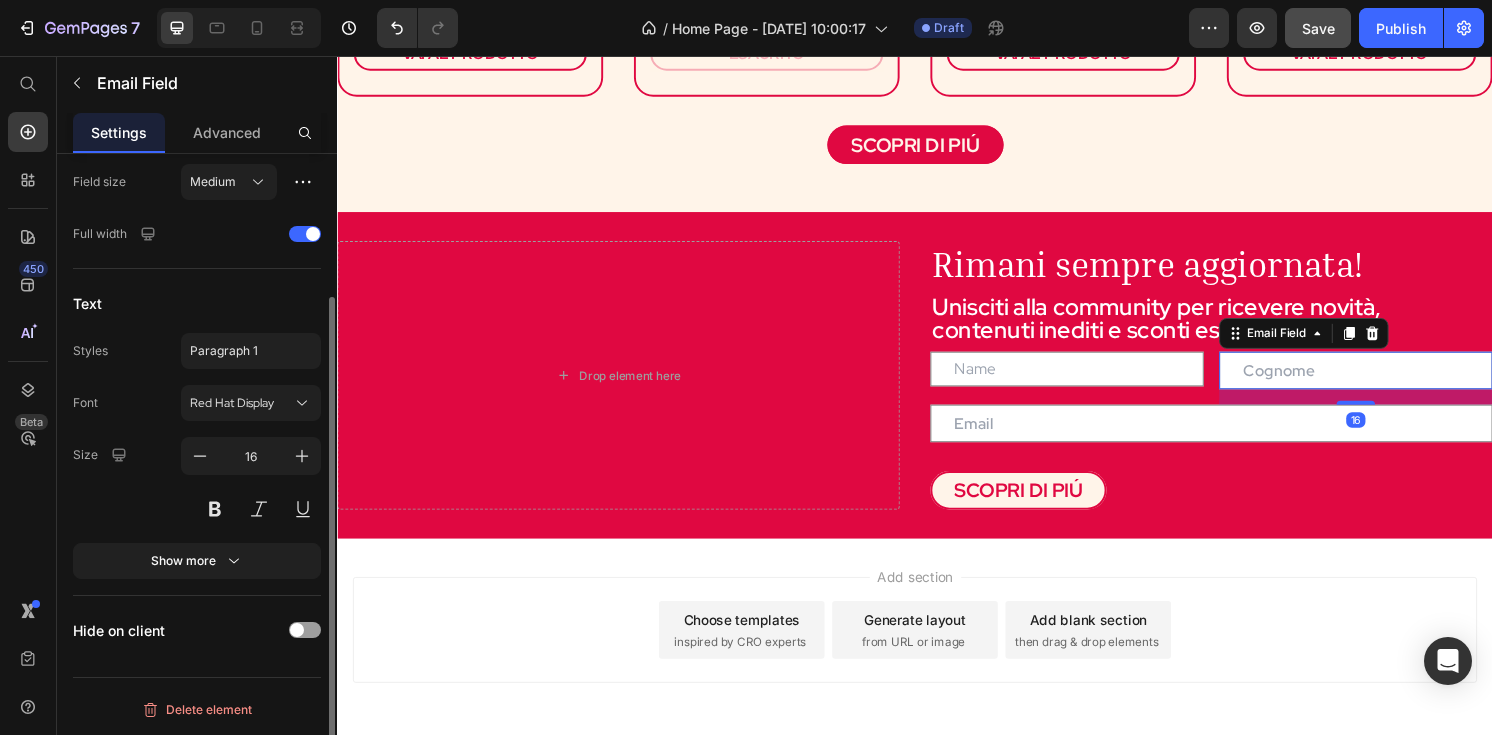 scroll, scrollTop: 0, scrollLeft: 0, axis: both 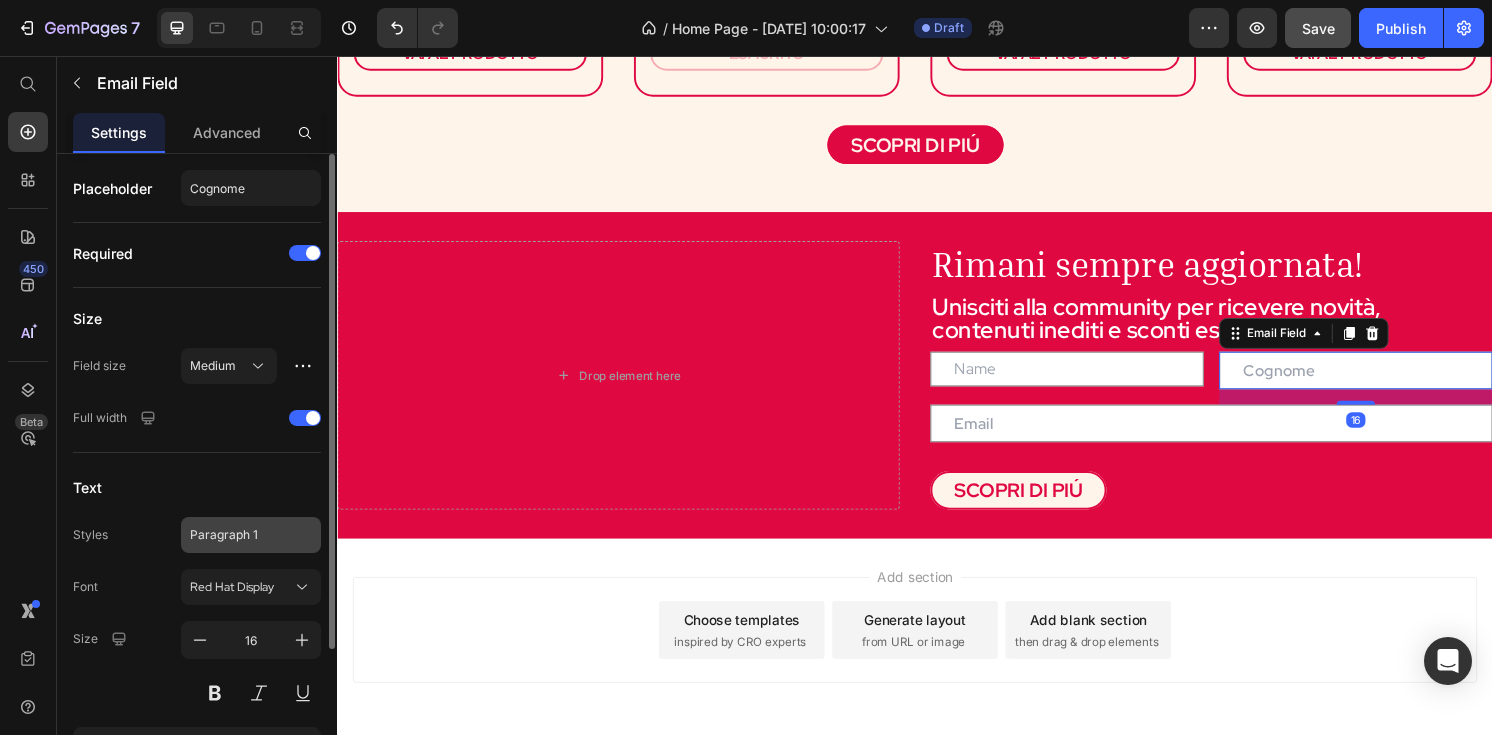 click on "Paragraph 1" at bounding box center (239, 535) 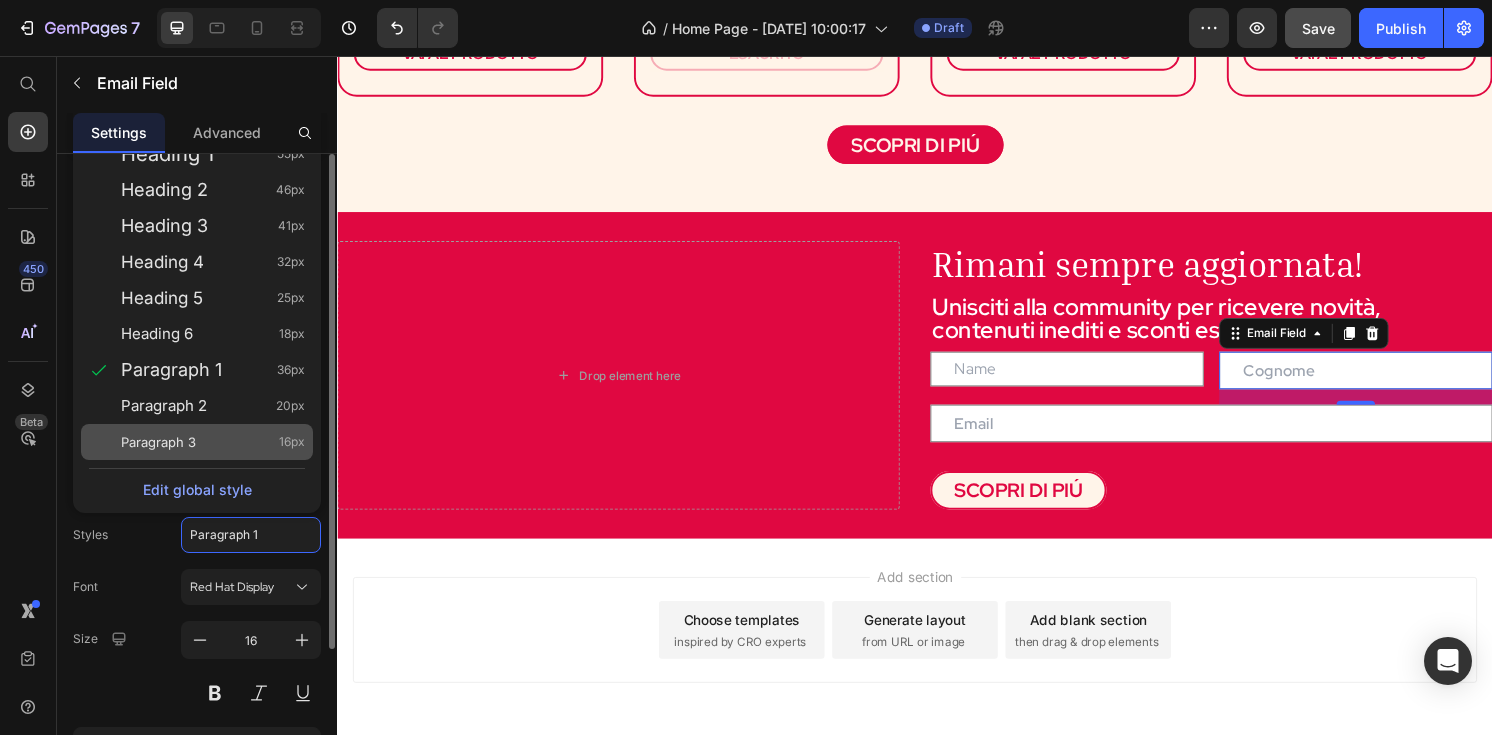 click on "Paragraph 3 16px" at bounding box center (213, 442) 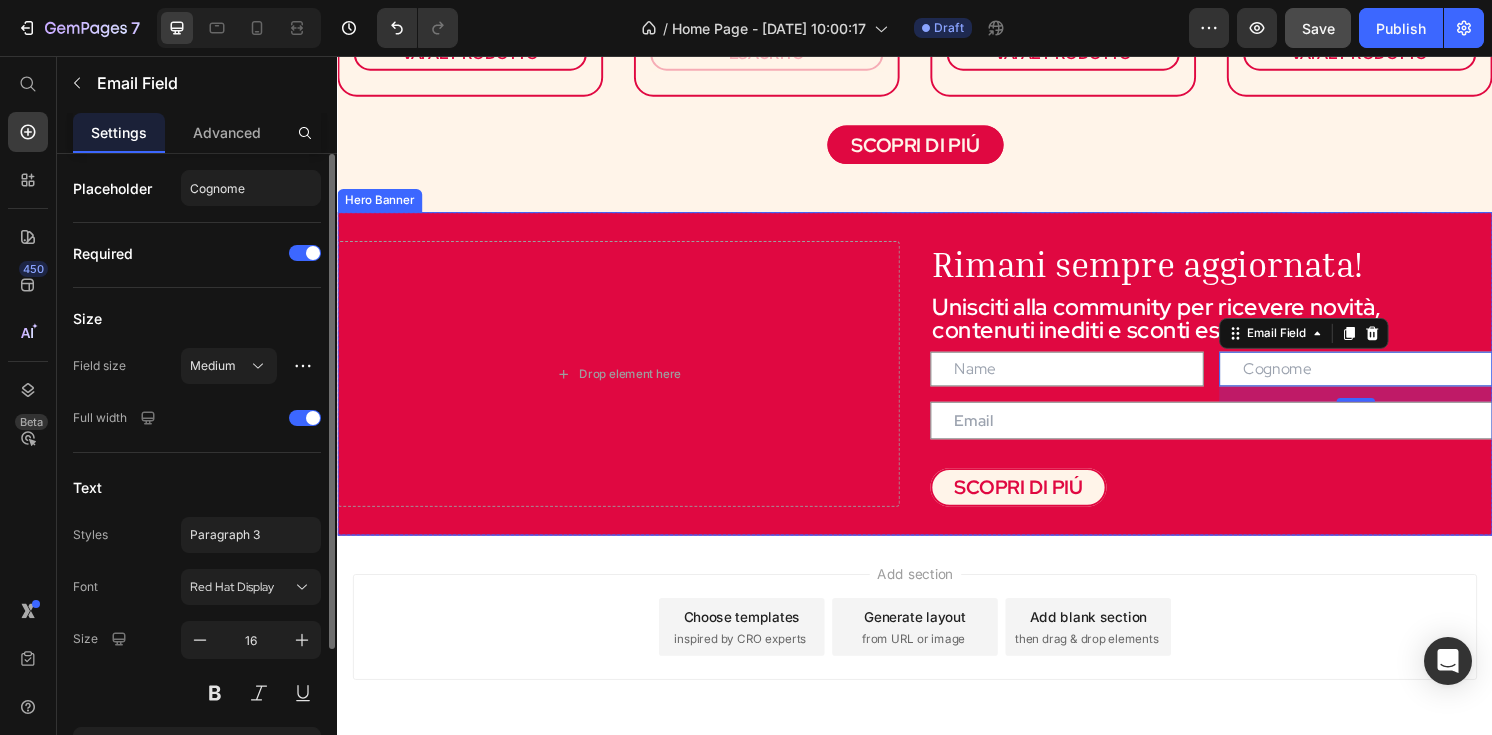 click at bounding box center [1245, 434] 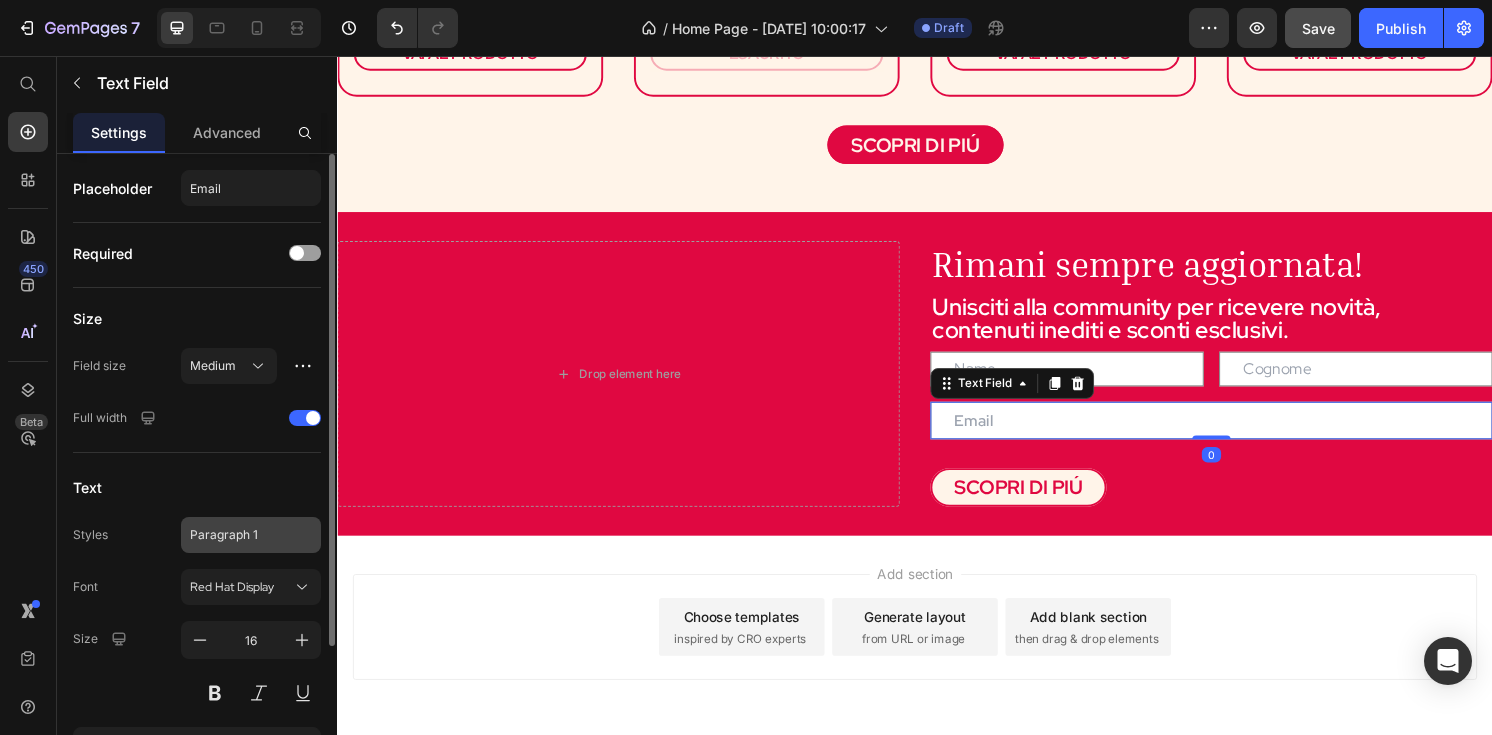 click on "Paragraph 1" at bounding box center (251, 535) 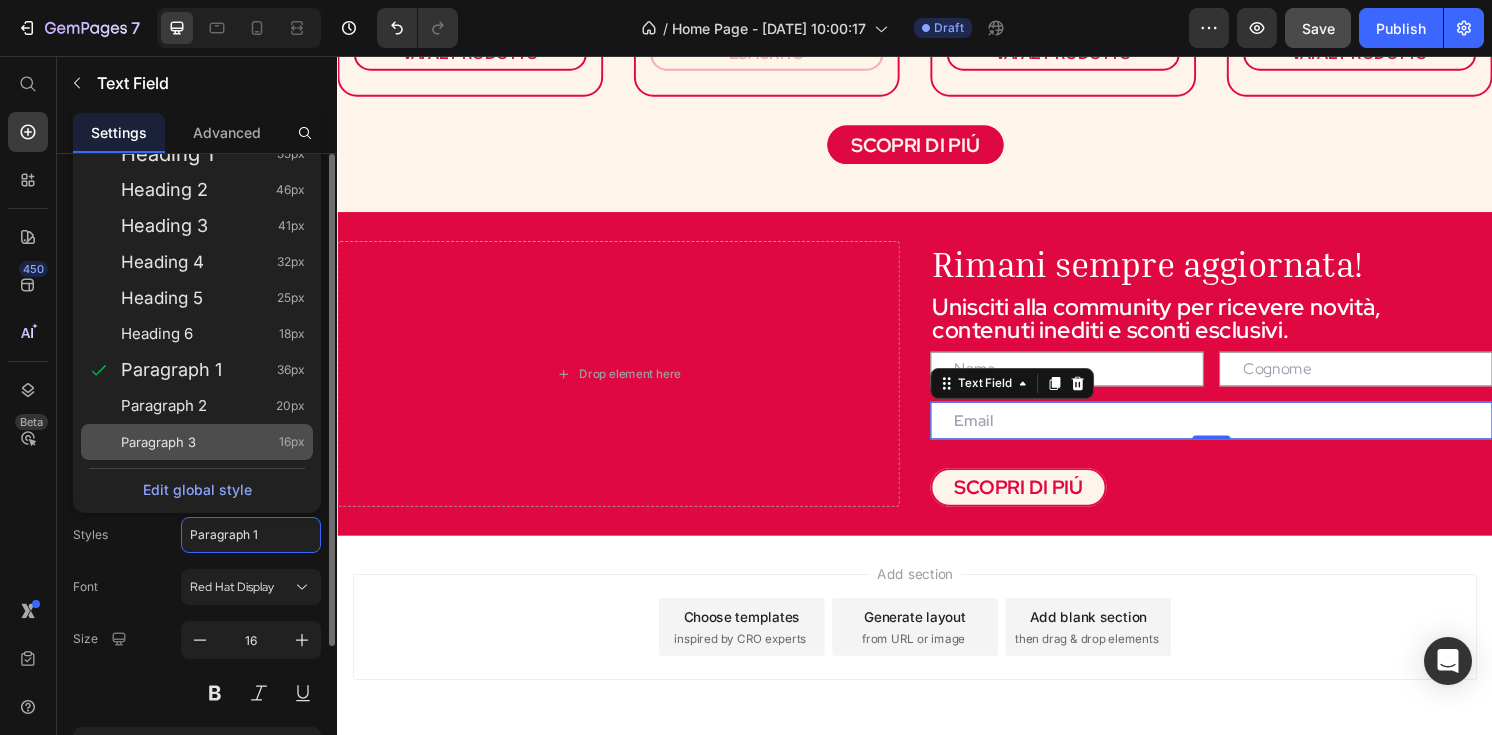 click on "Paragraph 3 16px" at bounding box center [213, 442] 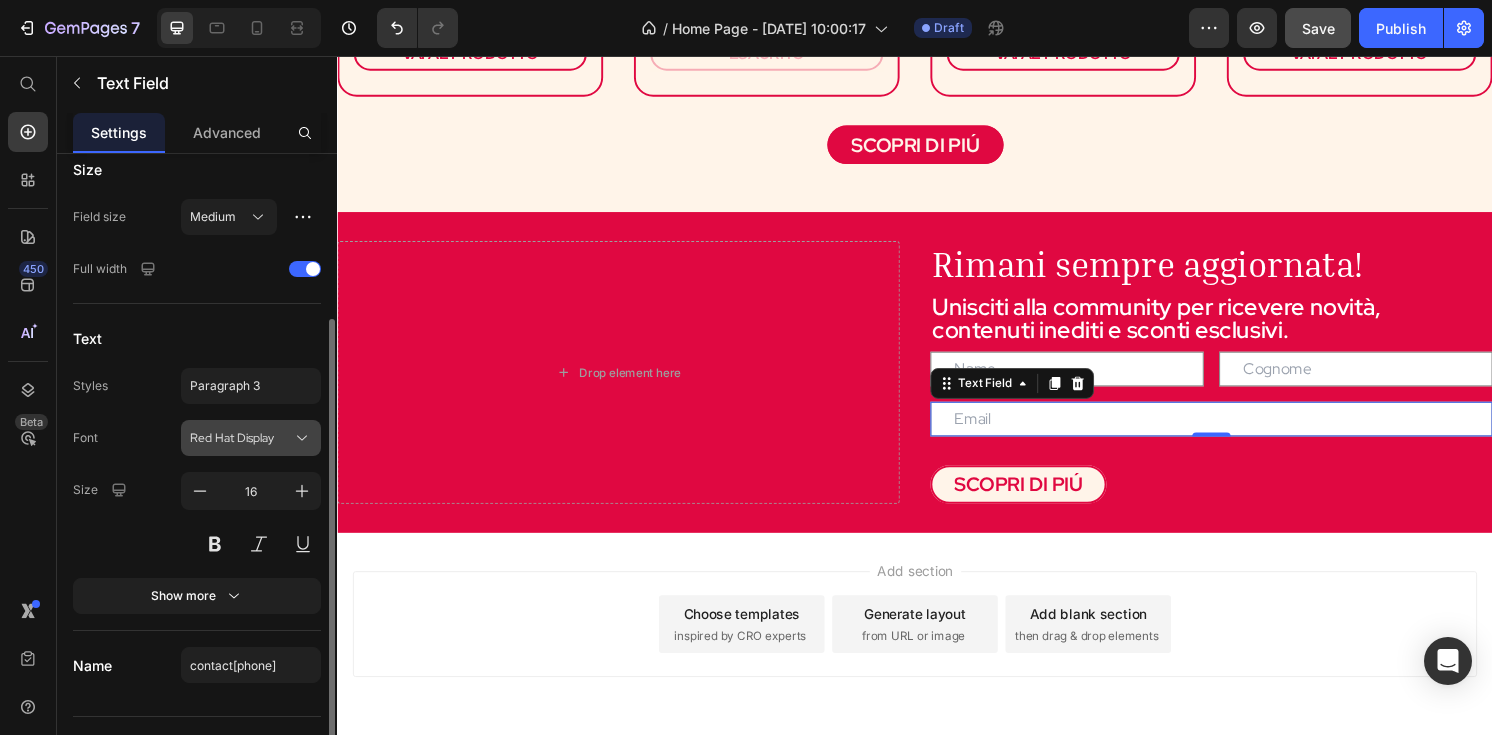 scroll, scrollTop: 188, scrollLeft: 0, axis: vertical 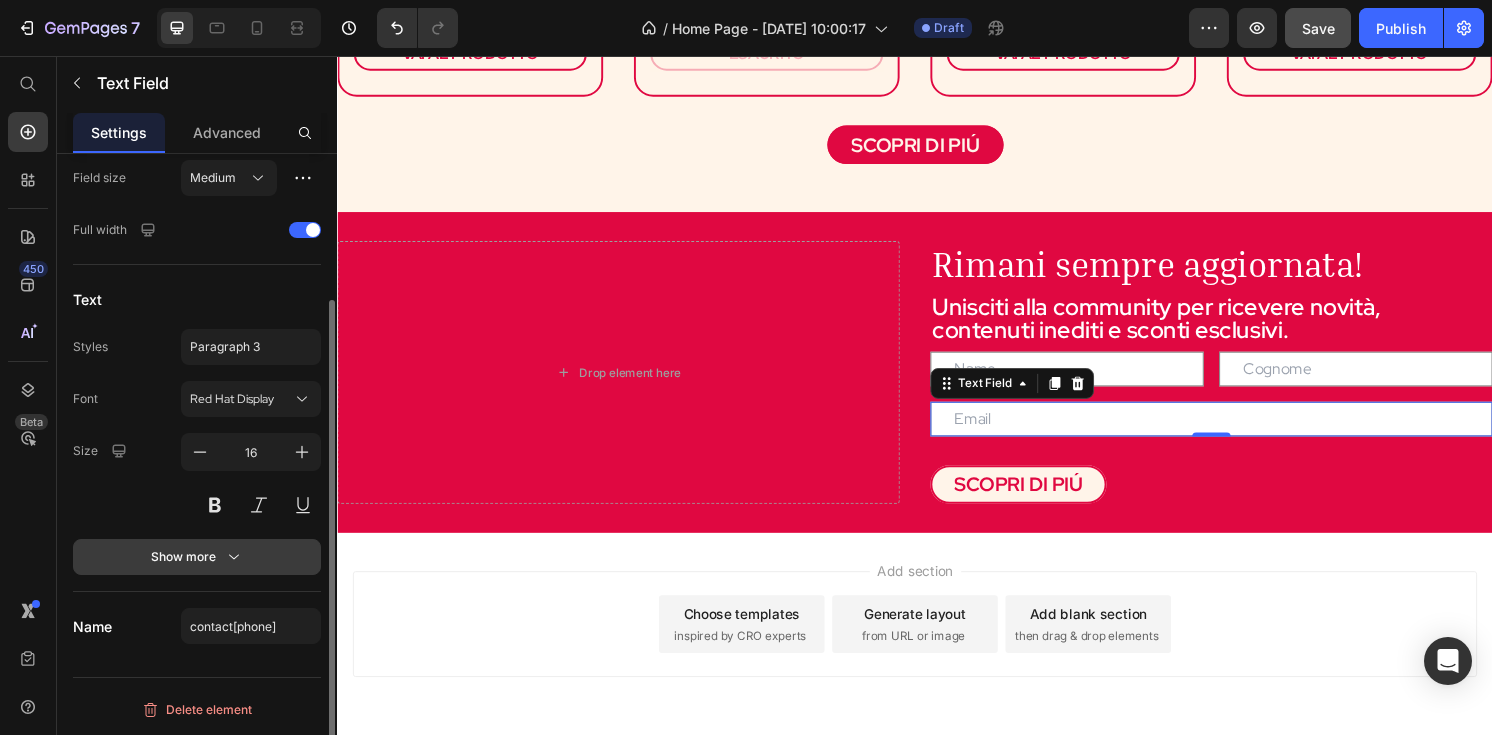 click on "Show more" at bounding box center (197, 557) 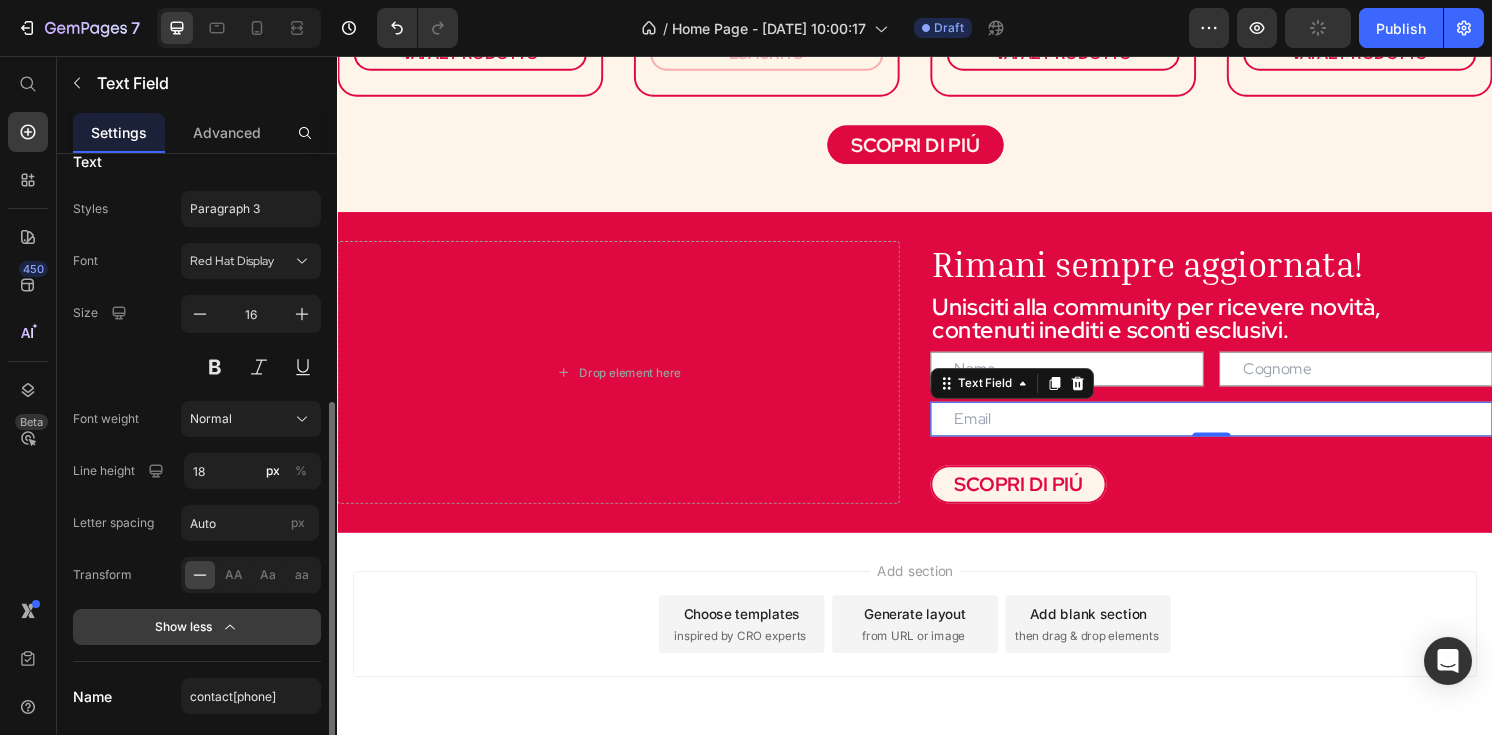 scroll, scrollTop: 396, scrollLeft: 0, axis: vertical 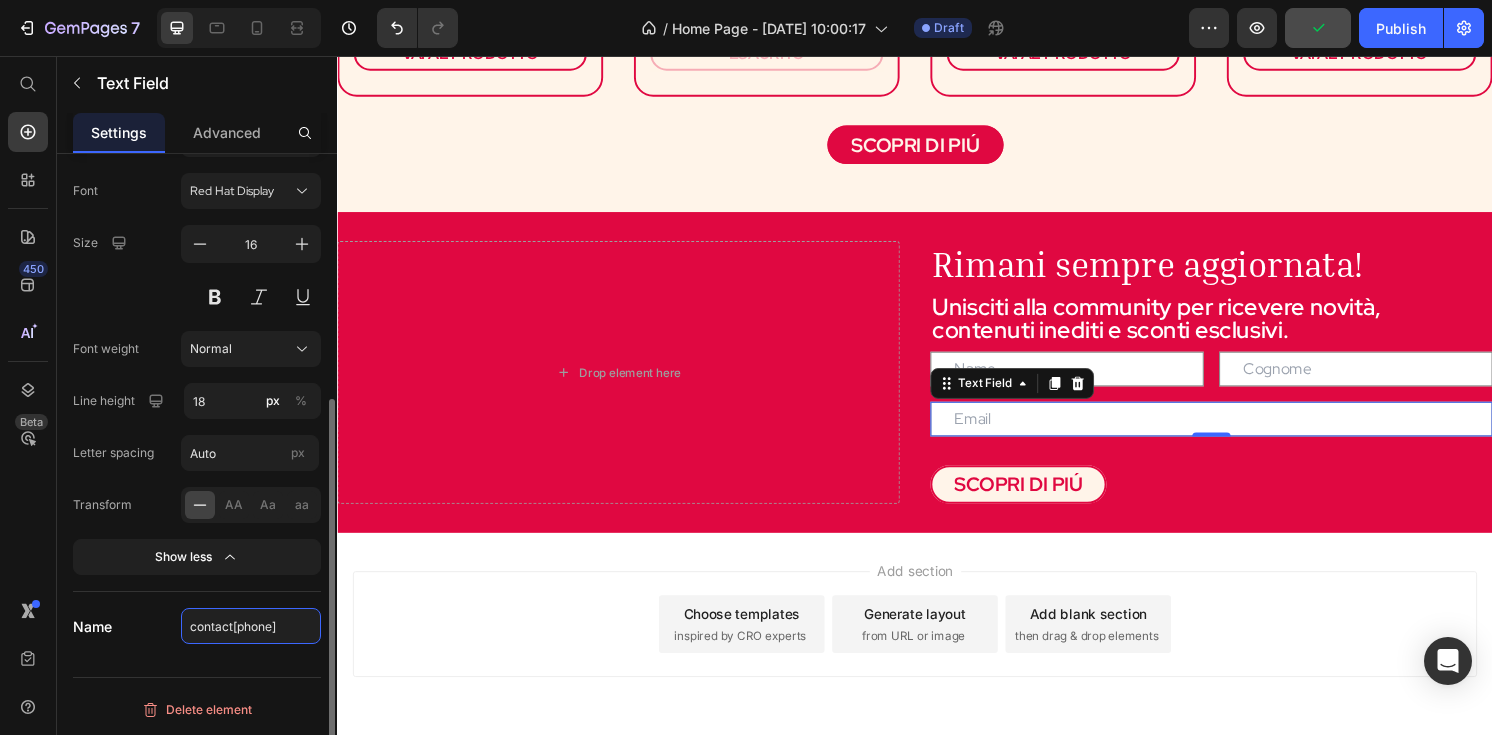 click on "contact[phone]" 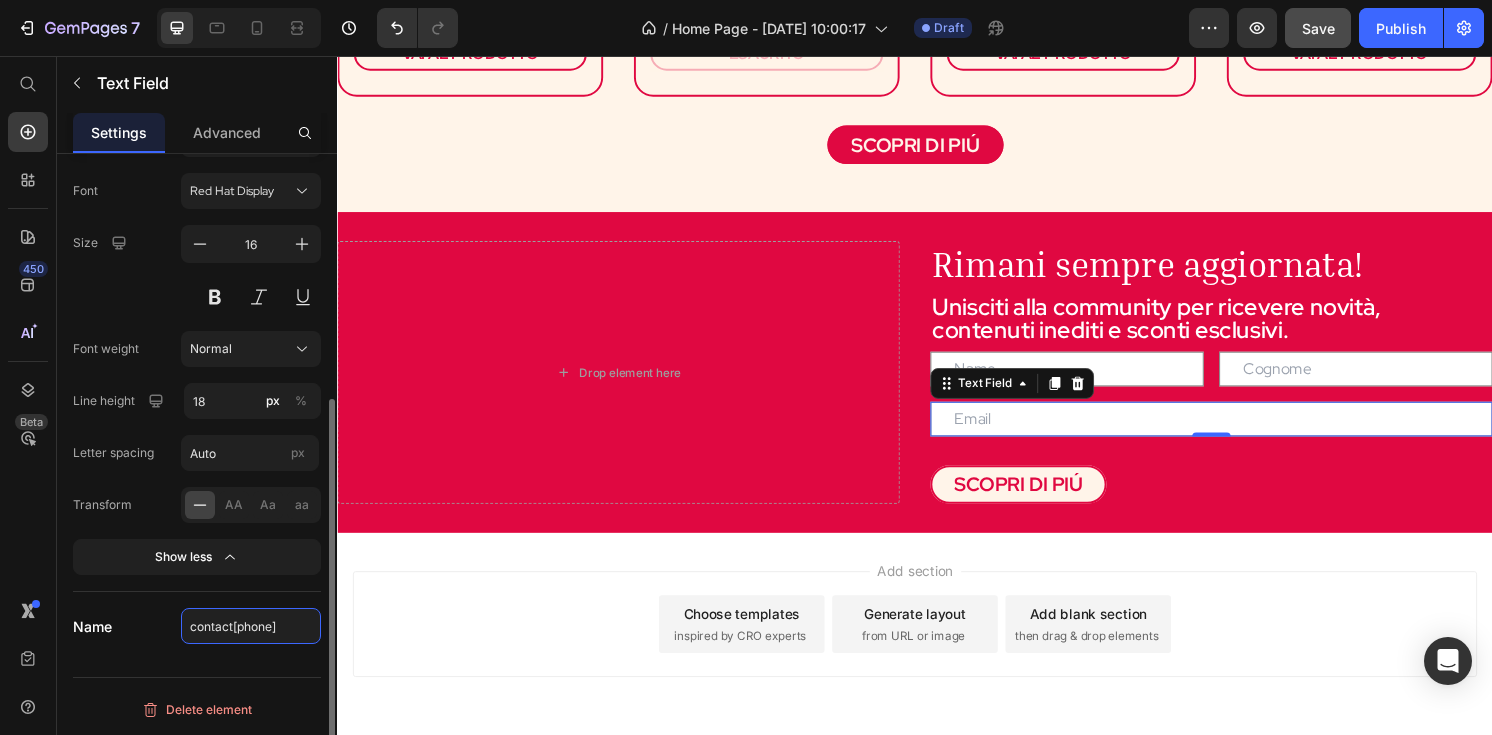click on "contact[phone]" 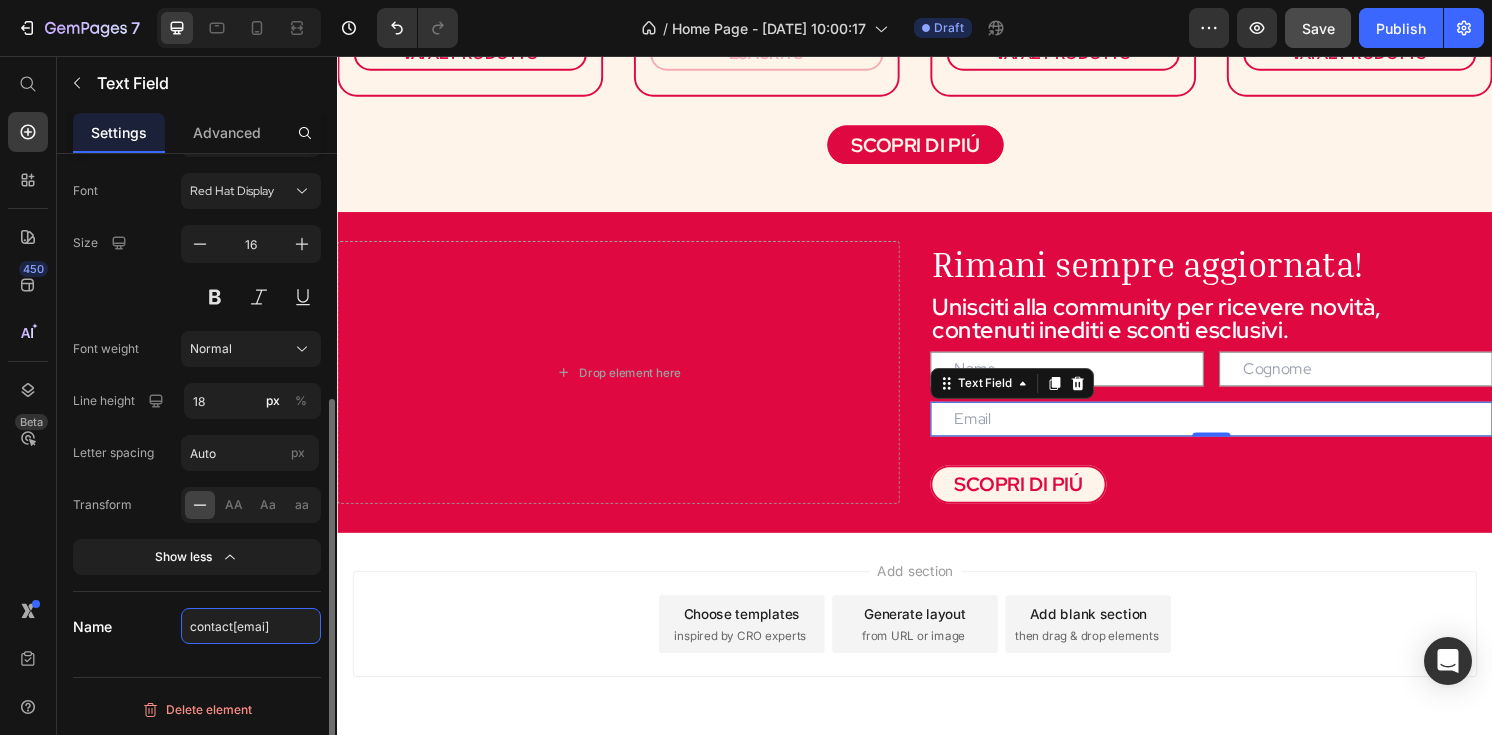 type on "contact[email]" 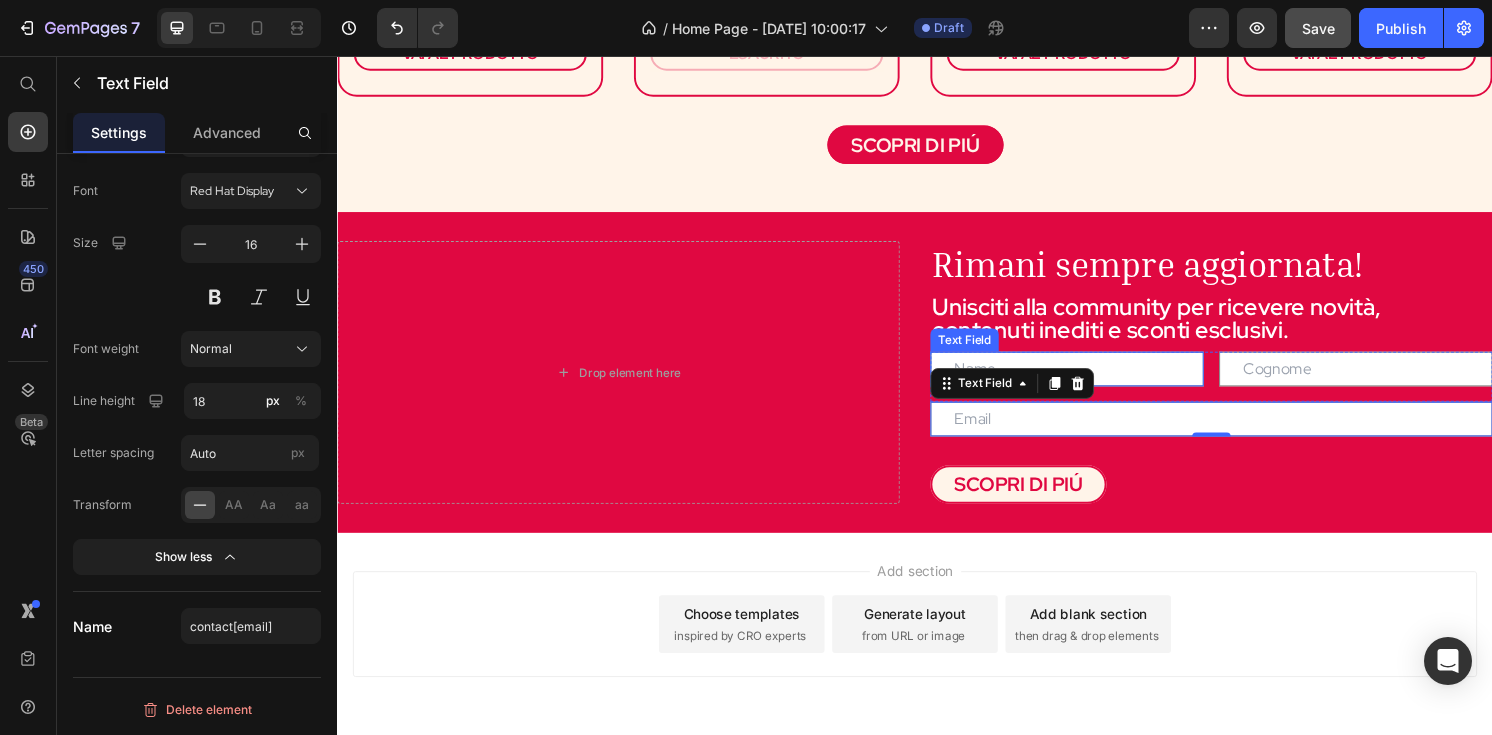 click at bounding box center (1095, 381) 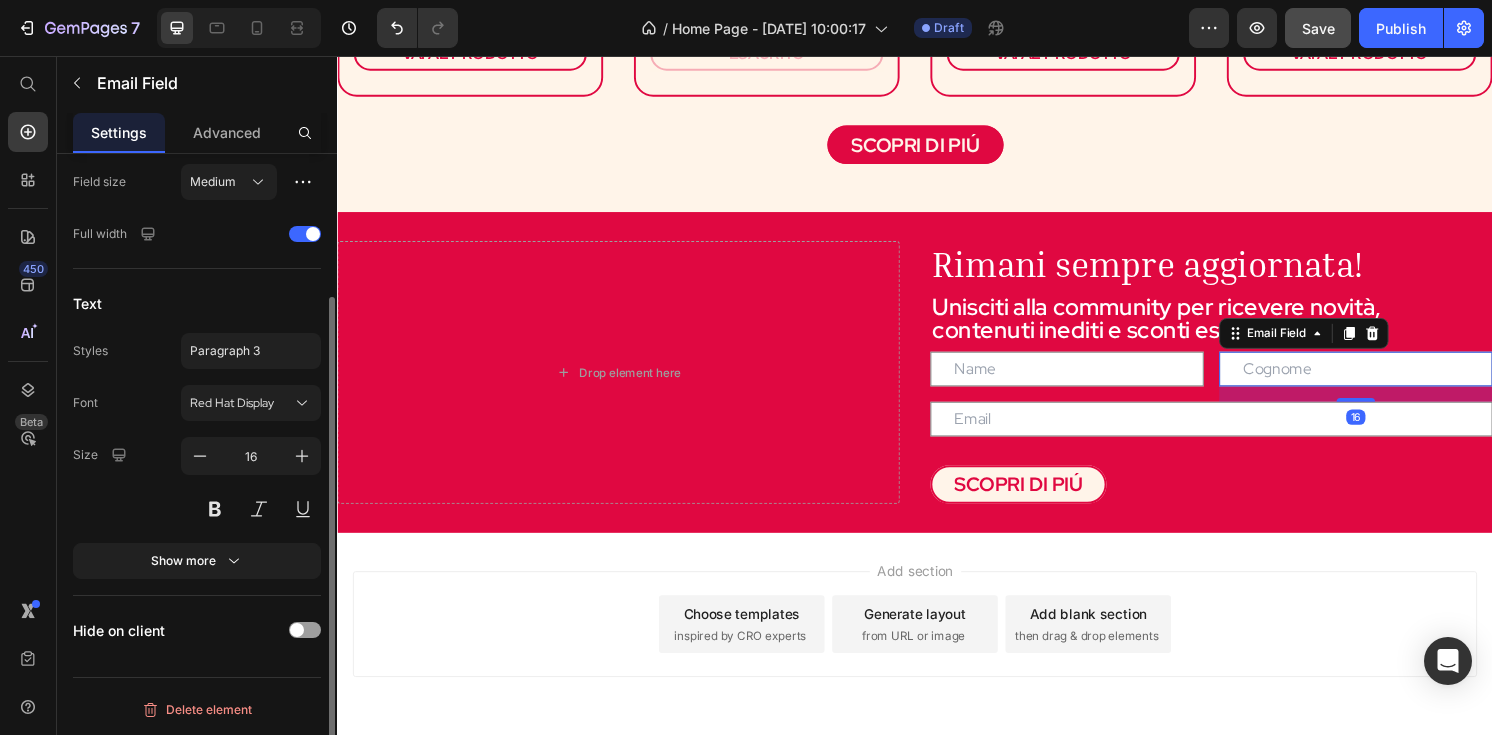 click at bounding box center (1395, 381) 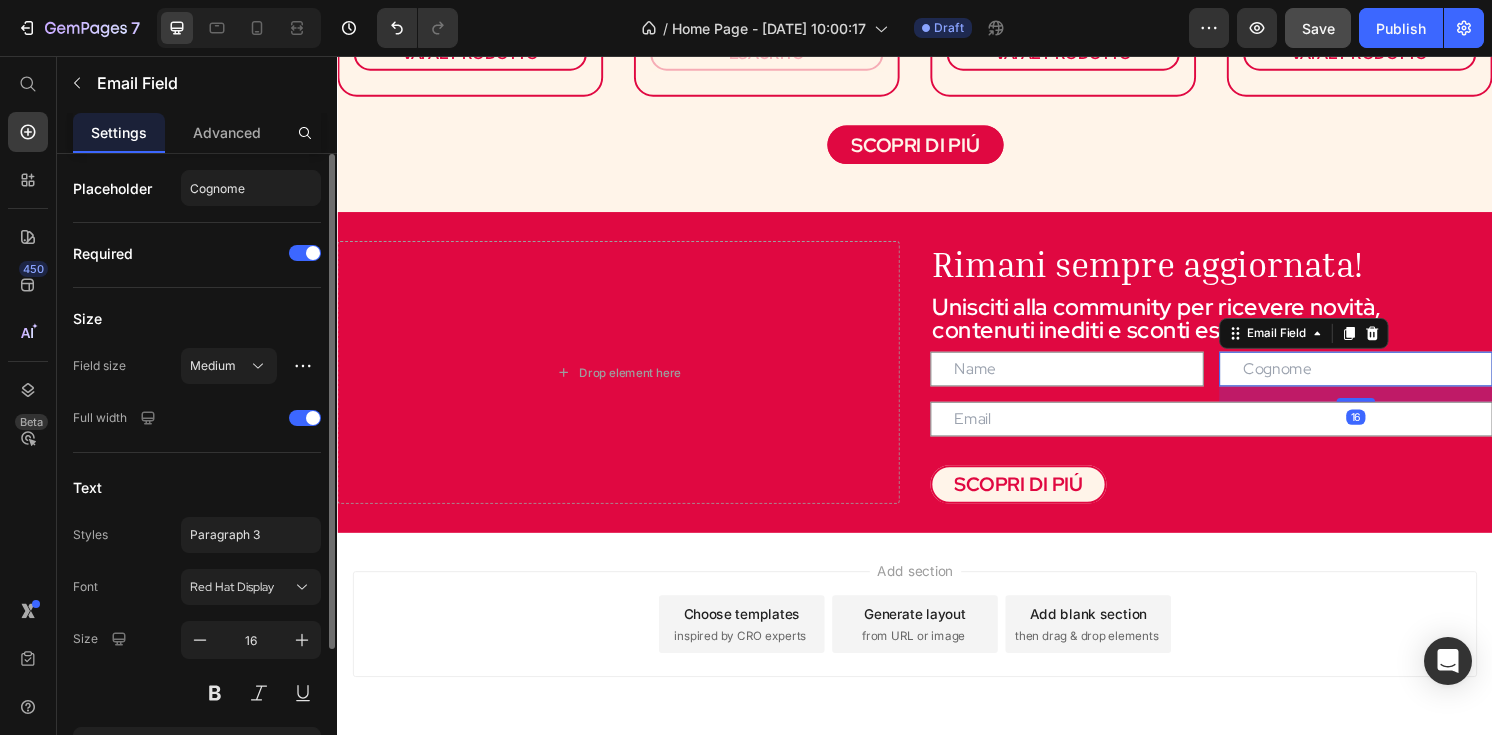 scroll, scrollTop: 184, scrollLeft: 0, axis: vertical 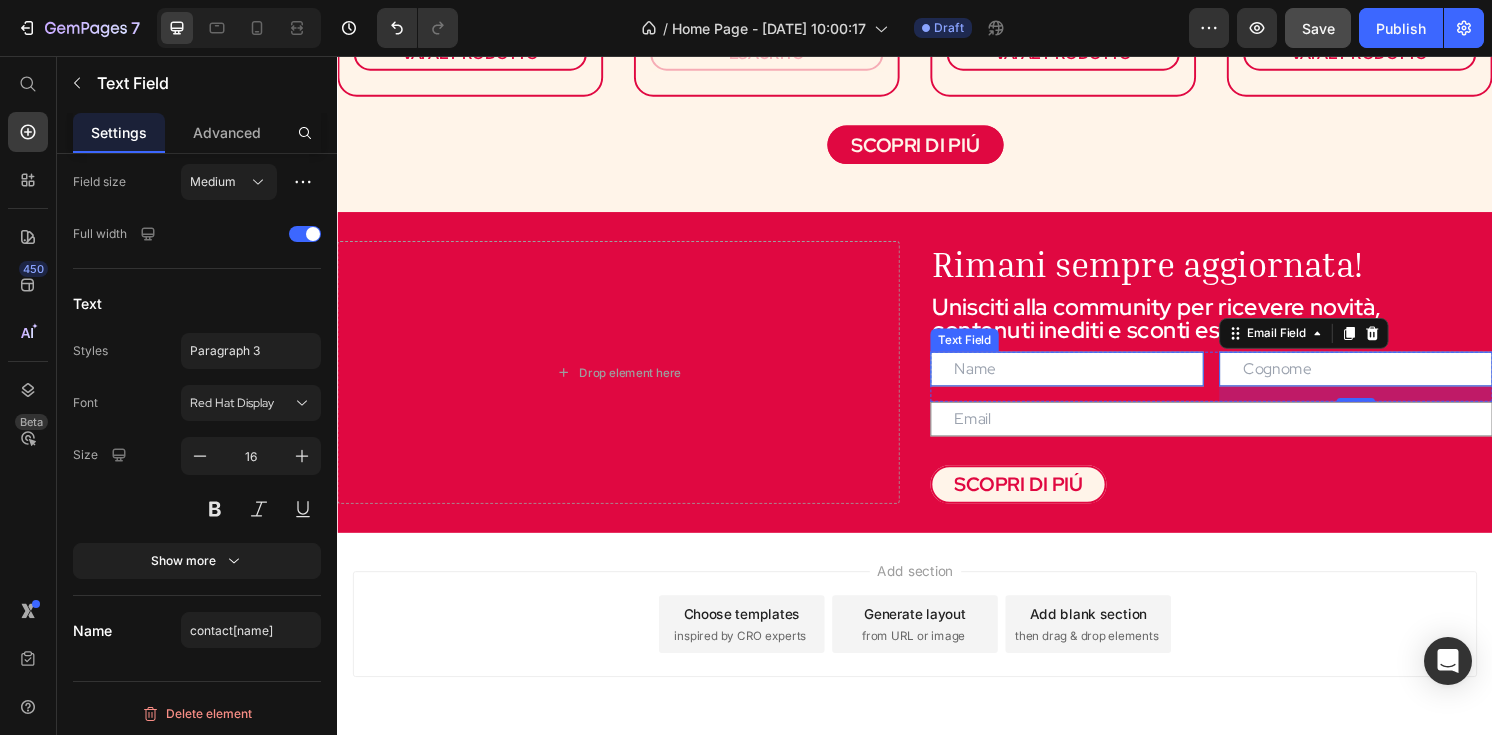 click at bounding box center (1095, 381) 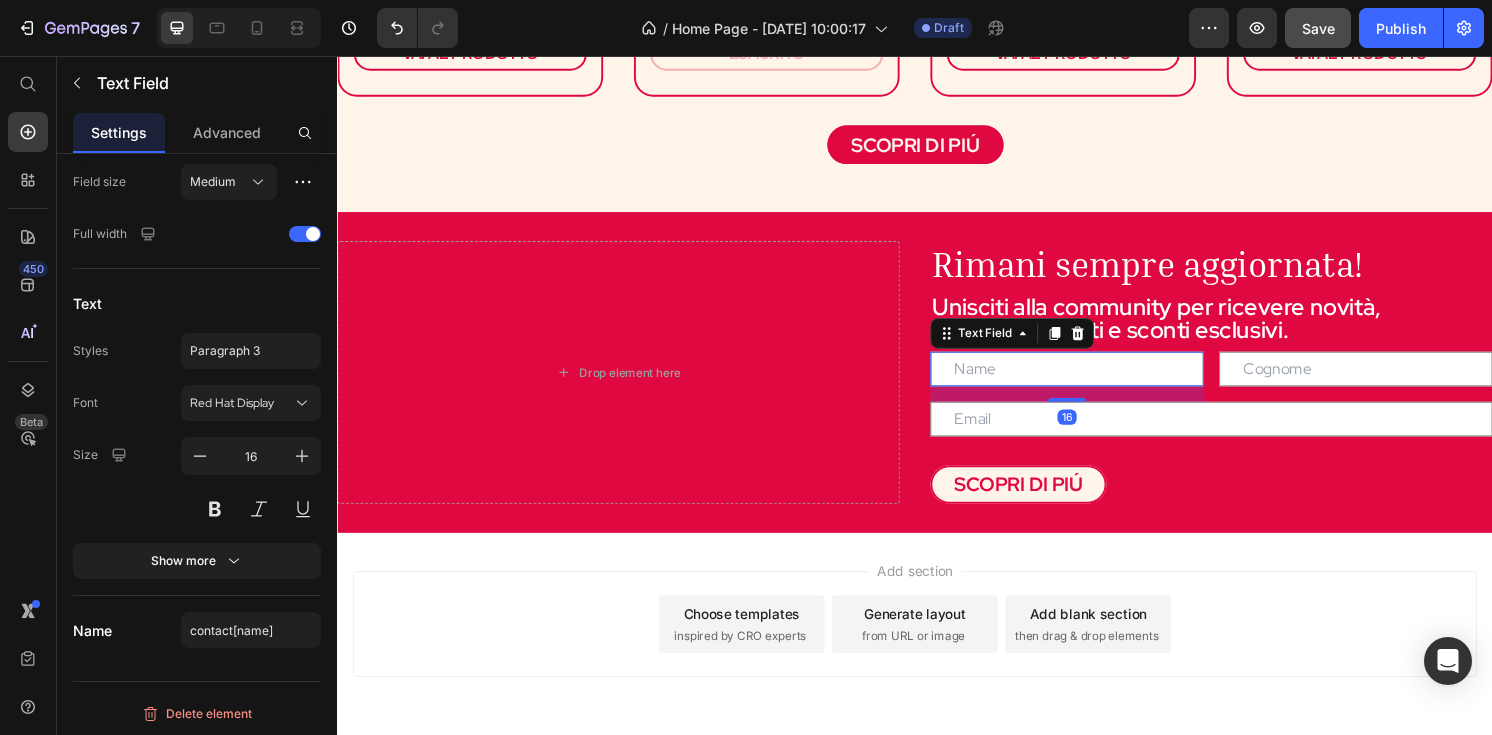 scroll, scrollTop: 0, scrollLeft: 0, axis: both 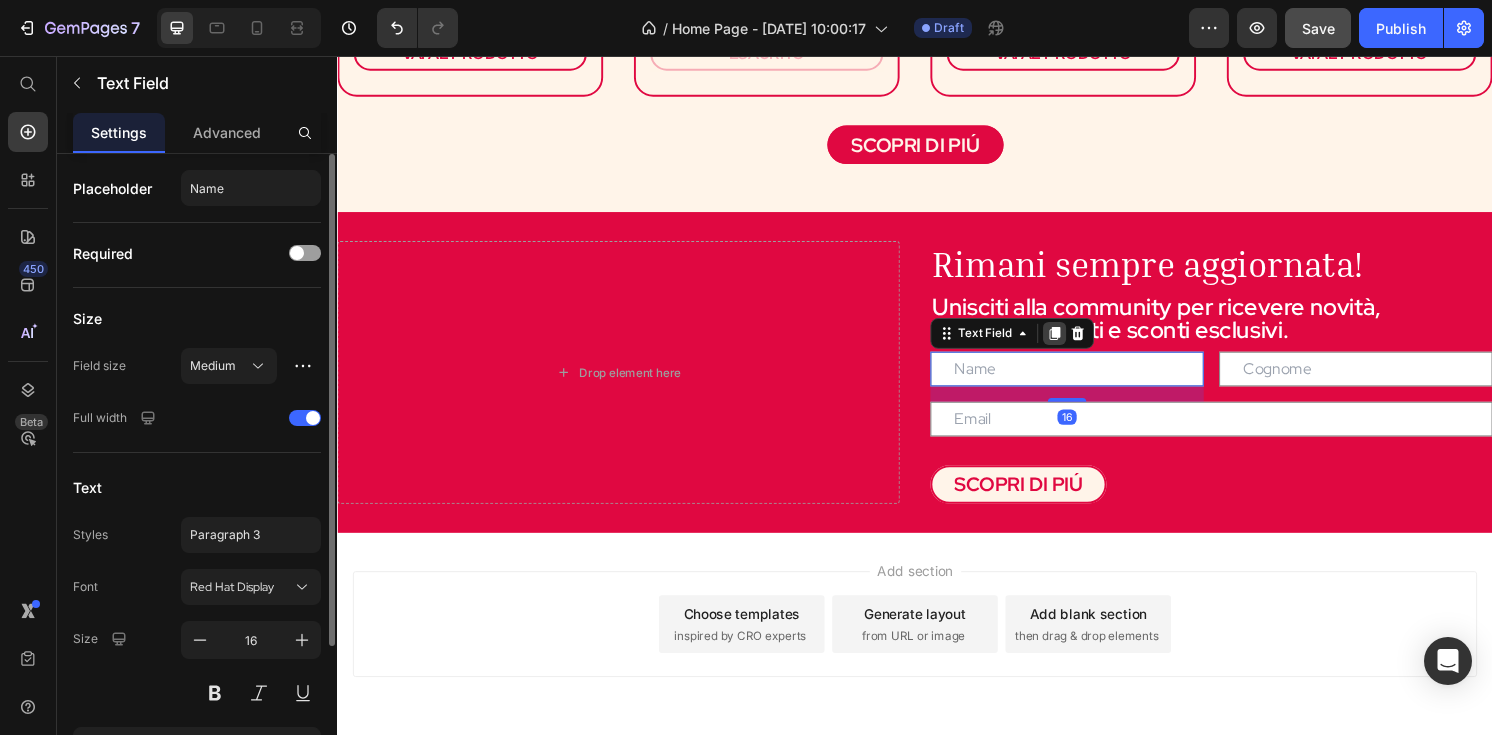 click 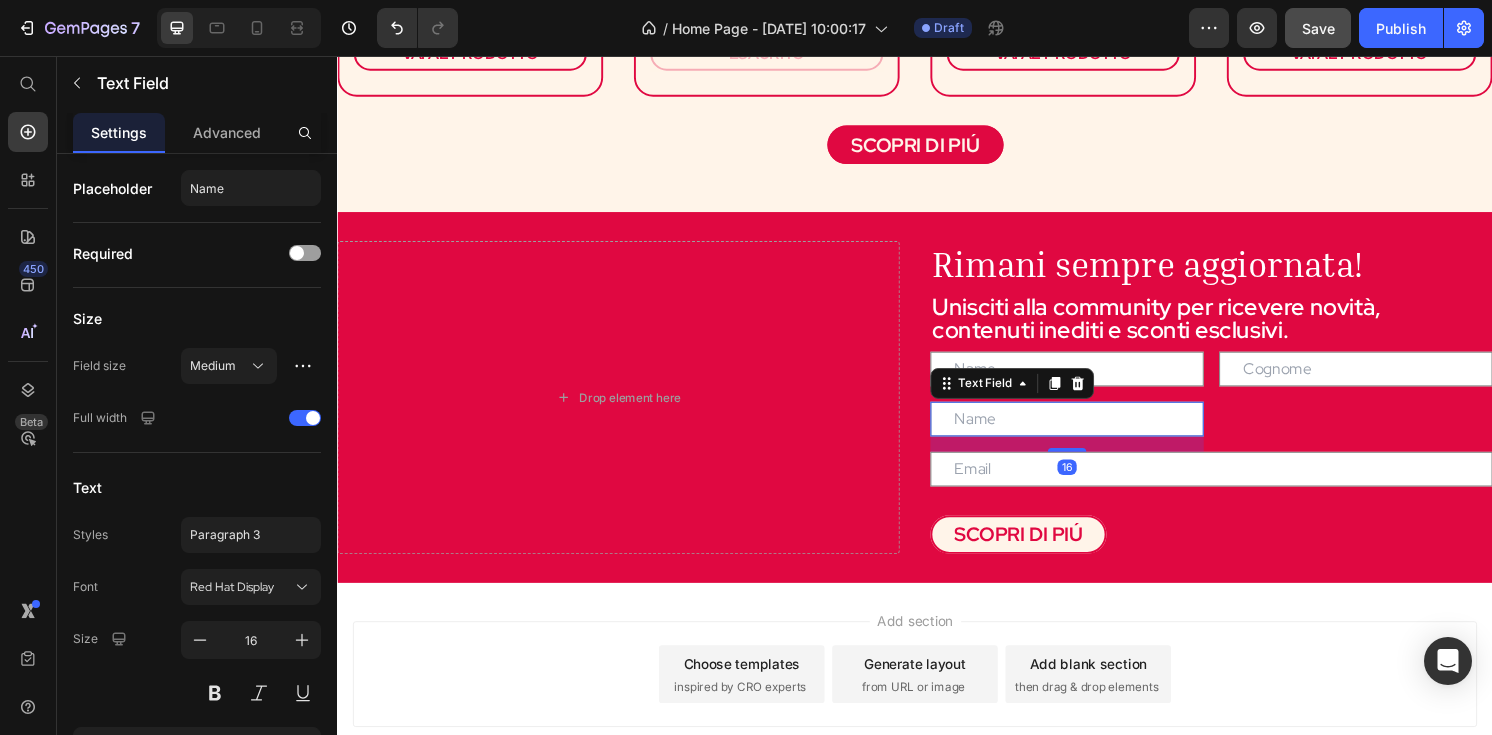 click at bounding box center (1095, 433) 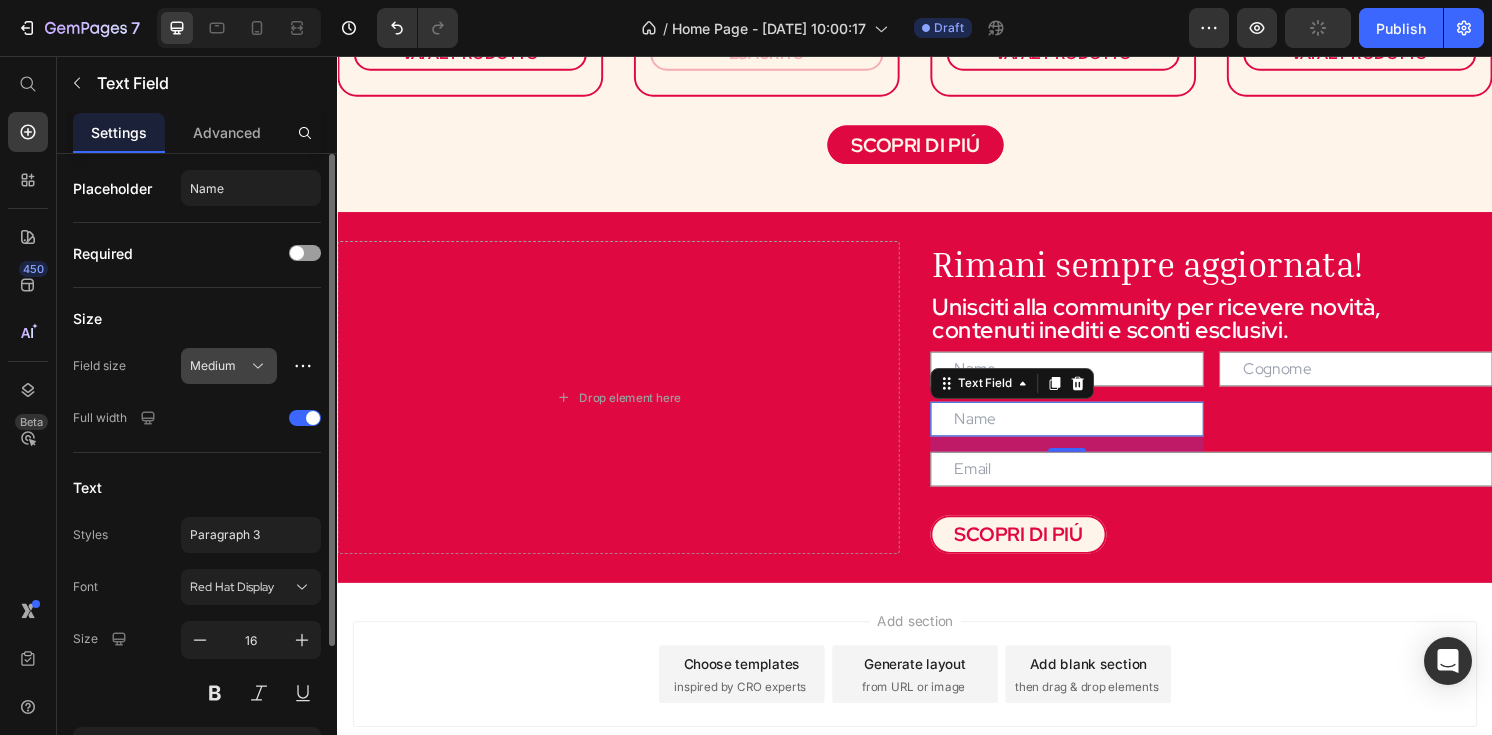 click on "Medium" at bounding box center (217, 366) 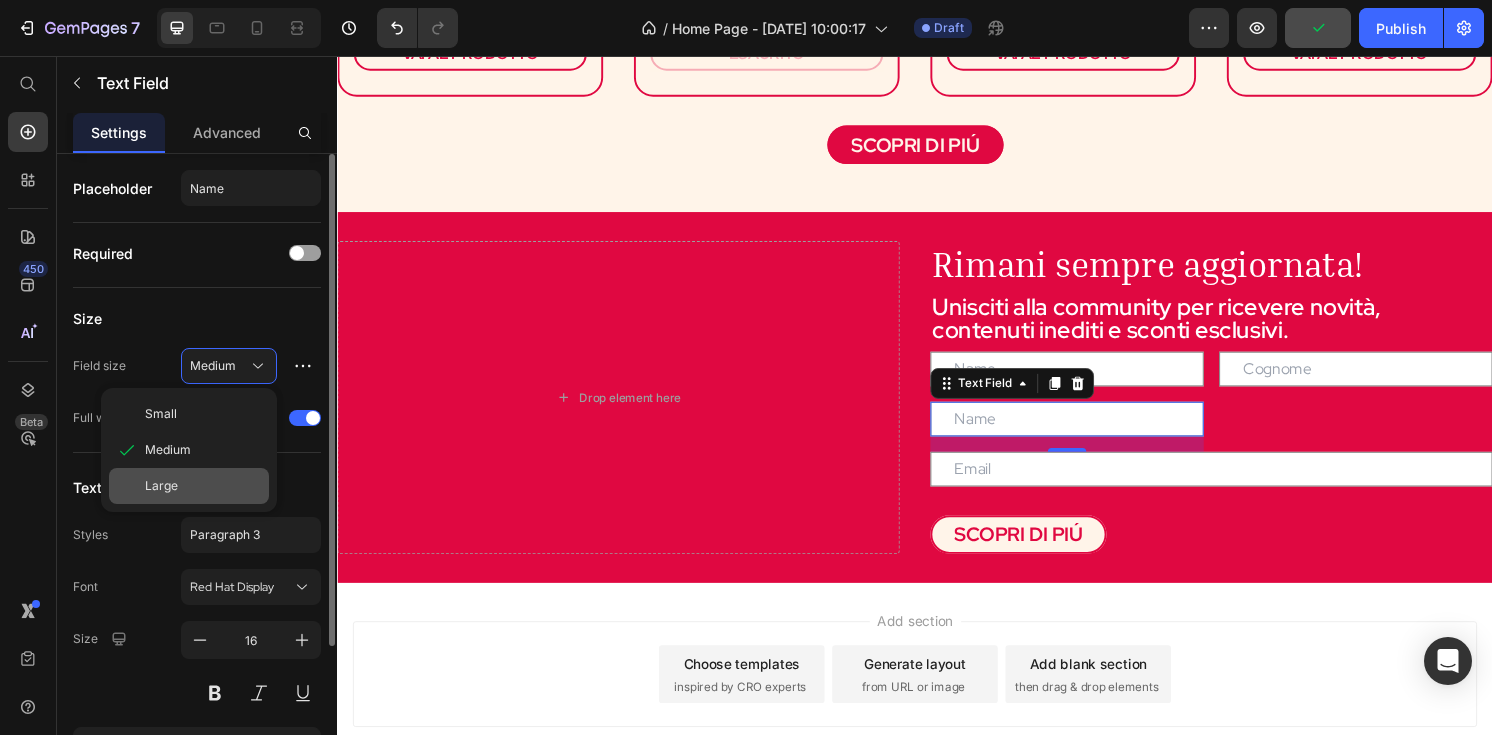 click on "Large" at bounding box center [203, 486] 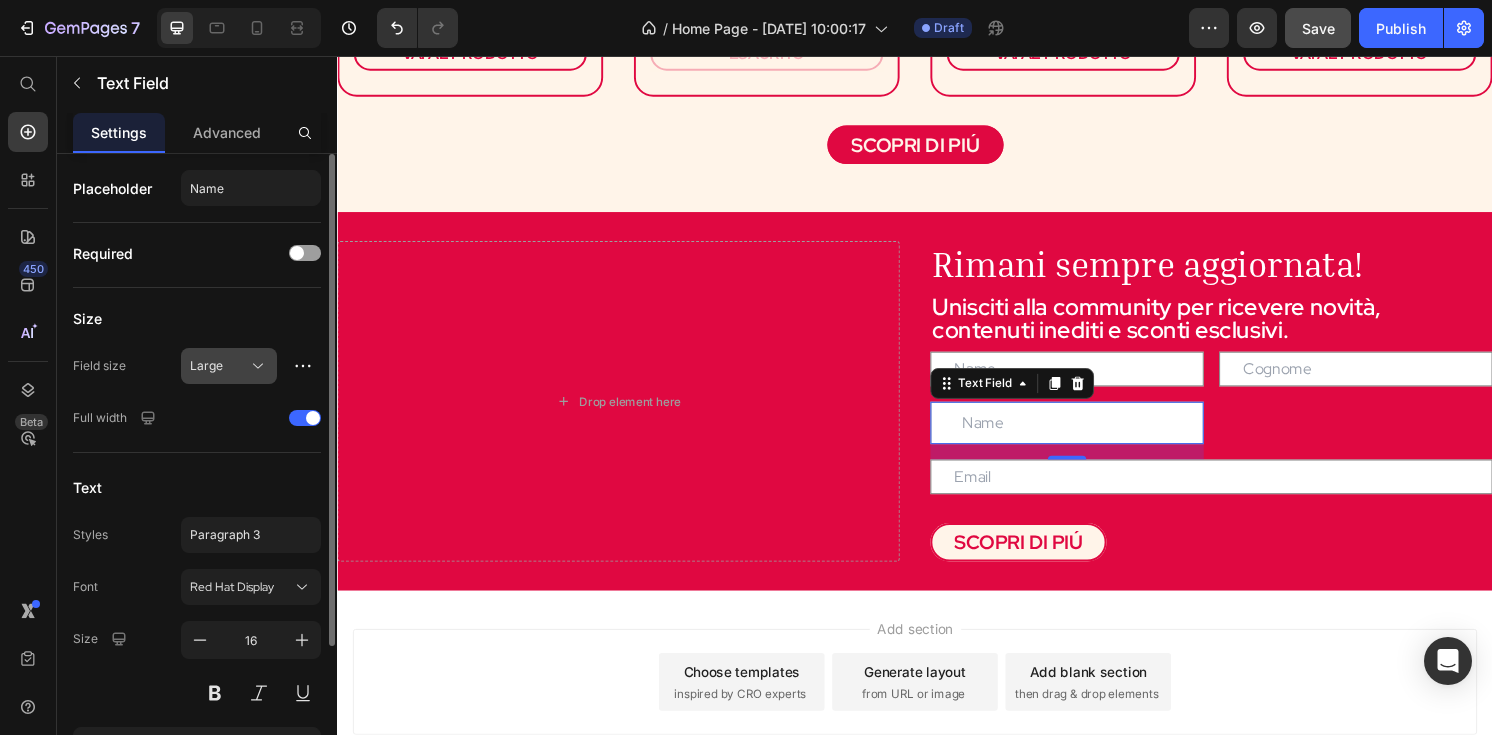 click on "Large" at bounding box center [229, 366] 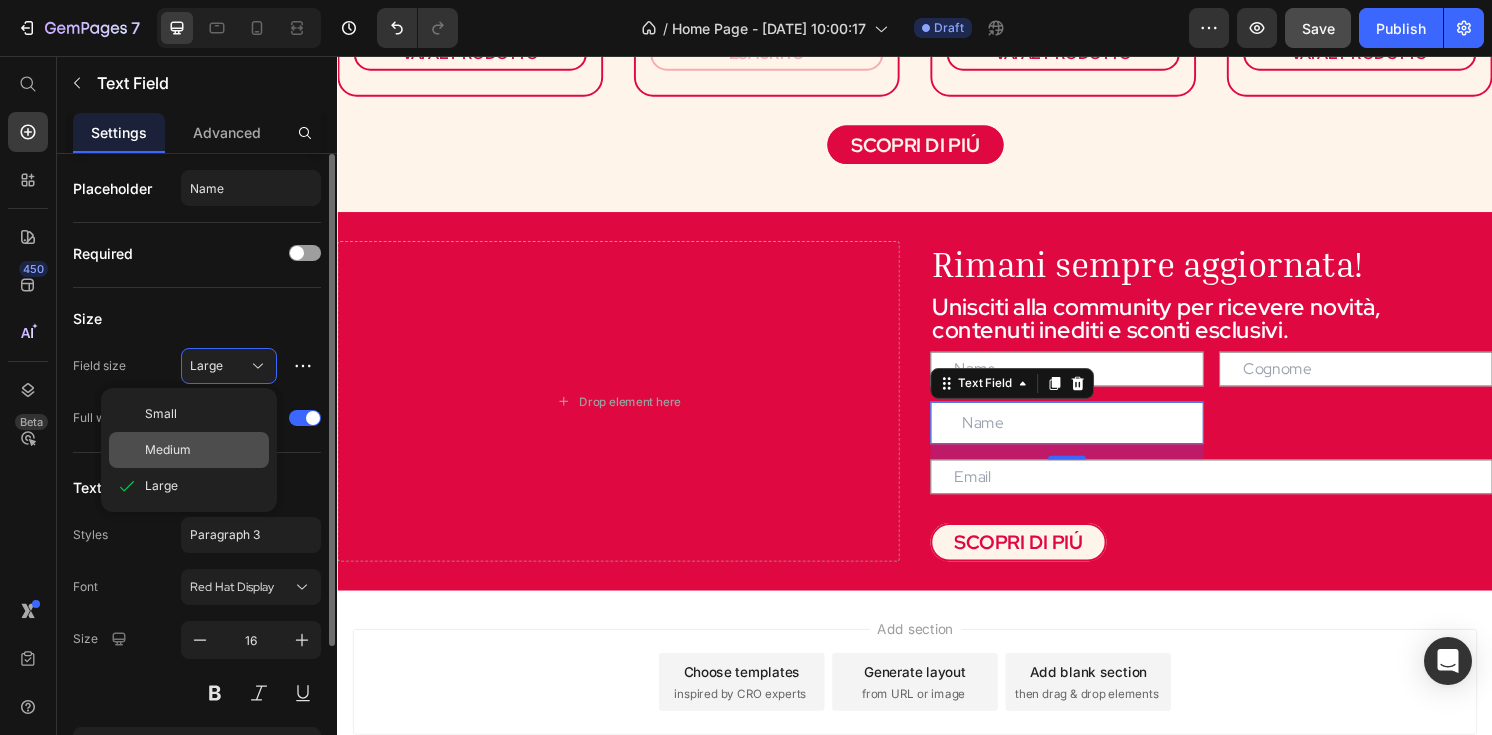 click on "Medium" at bounding box center (203, 450) 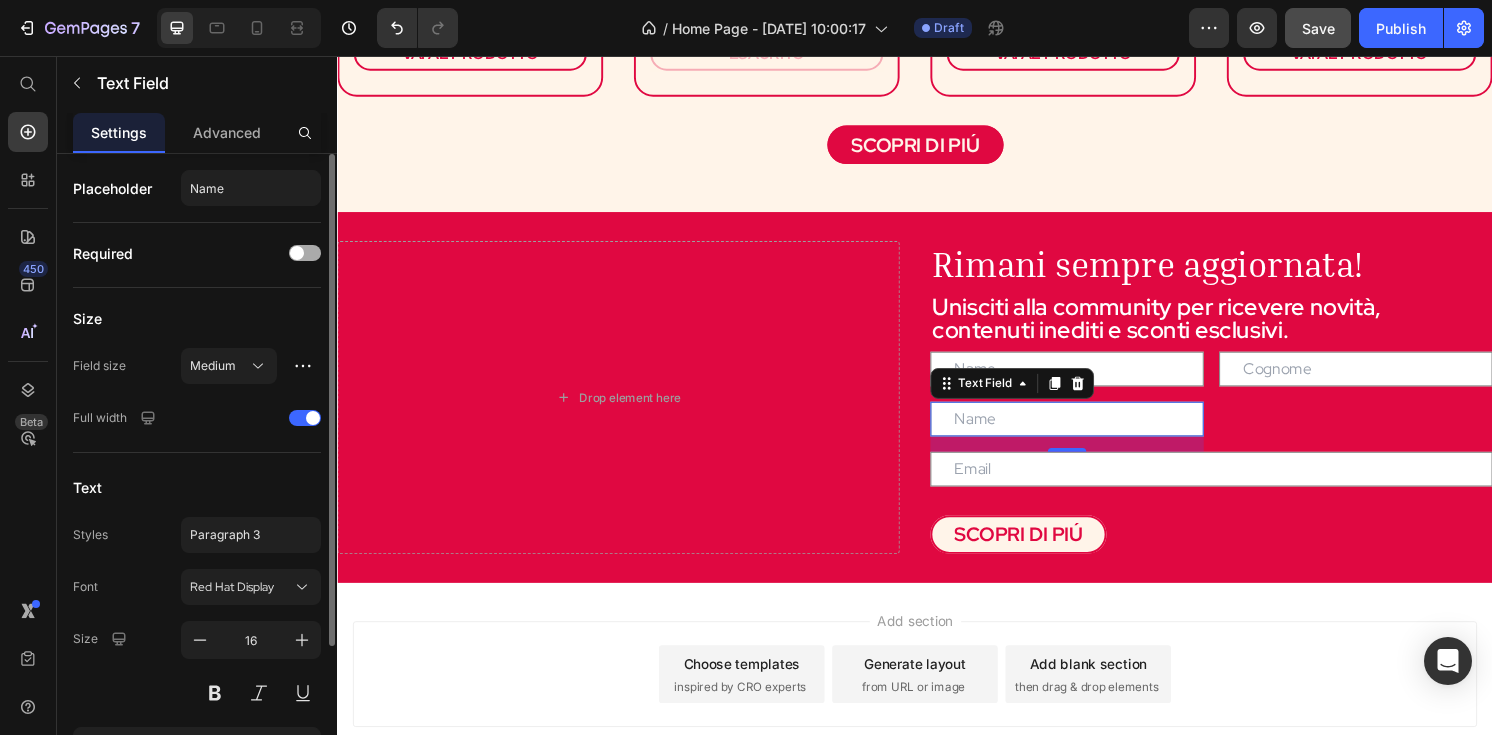 click at bounding box center (297, 253) 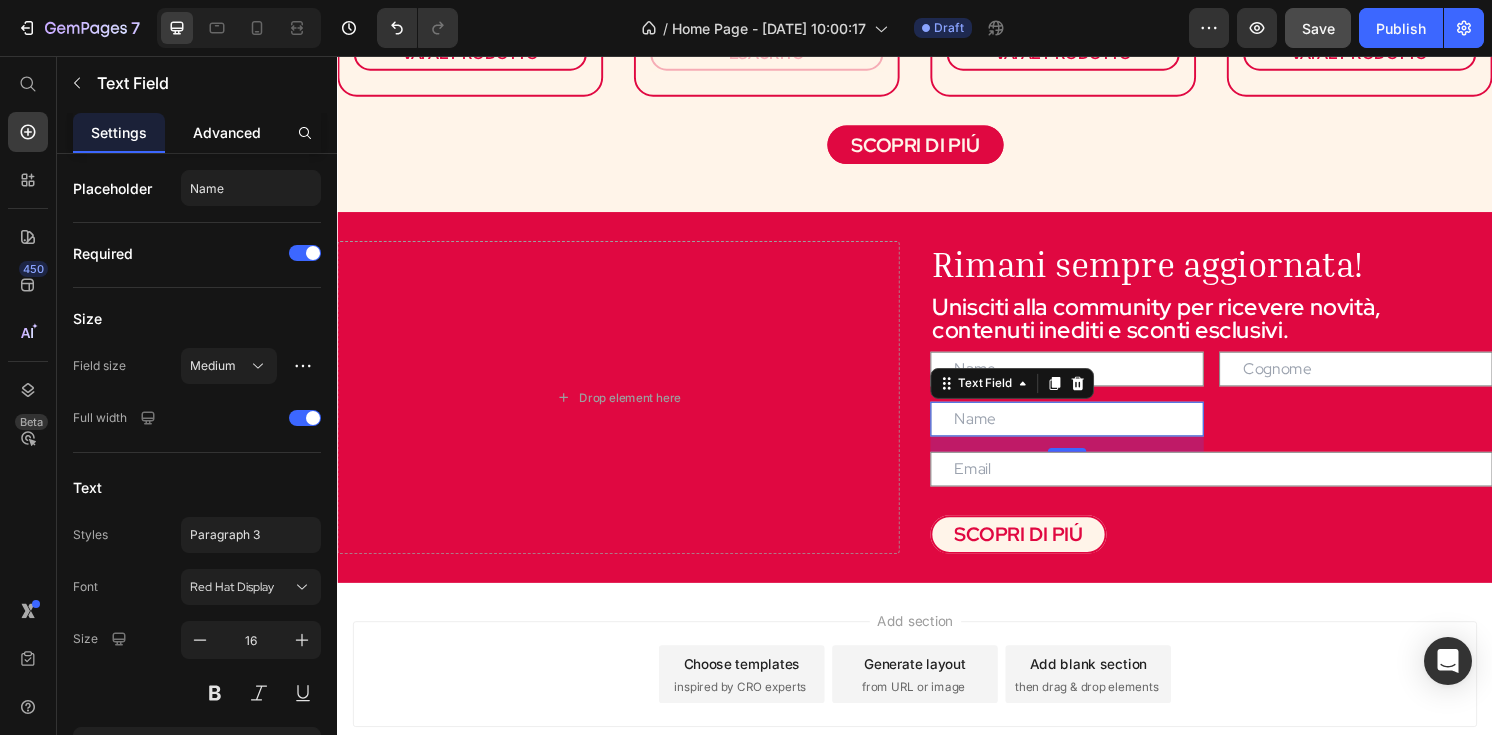 click on "Advanced" at bounding box center [227, 132] 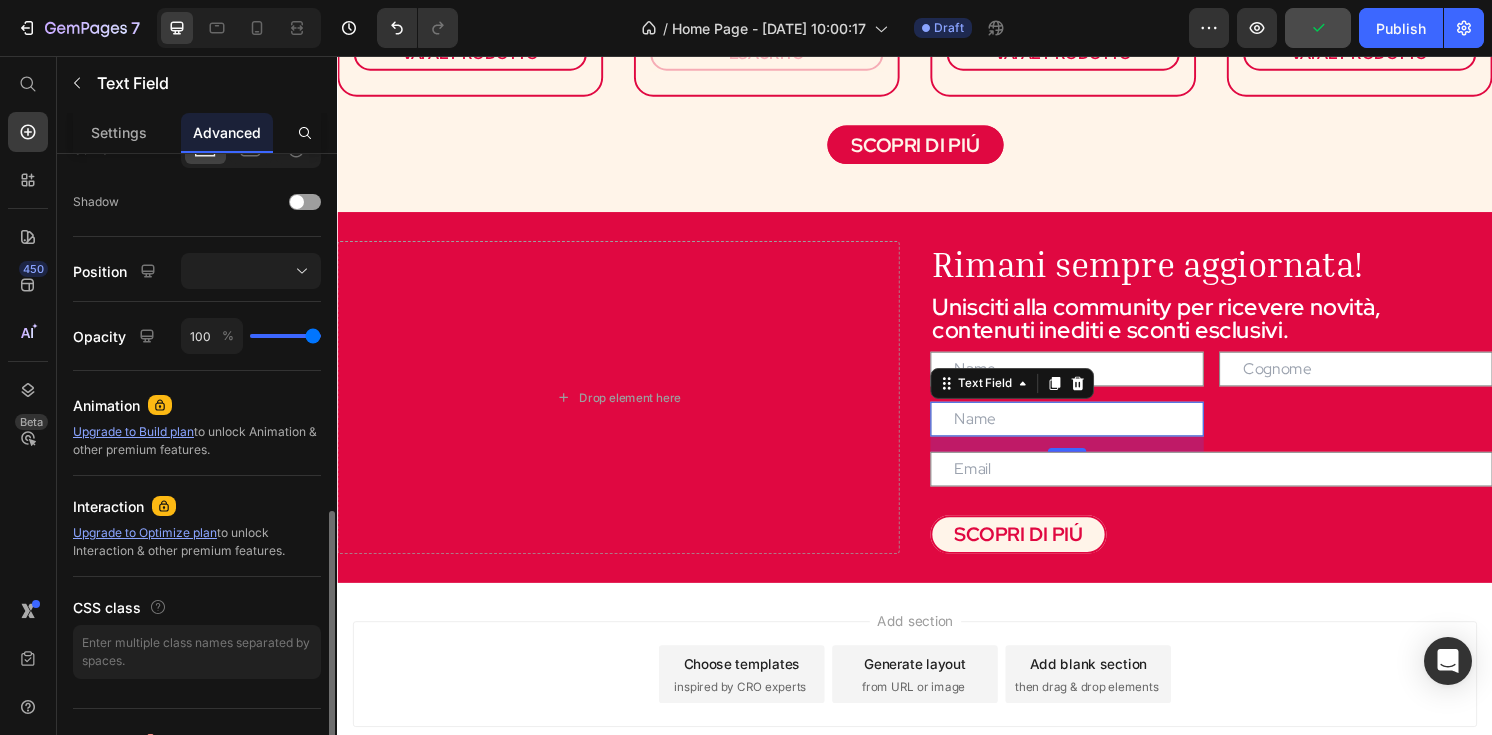scroll, scrollTop: 611, scrollLeft: 0, axis: vertical 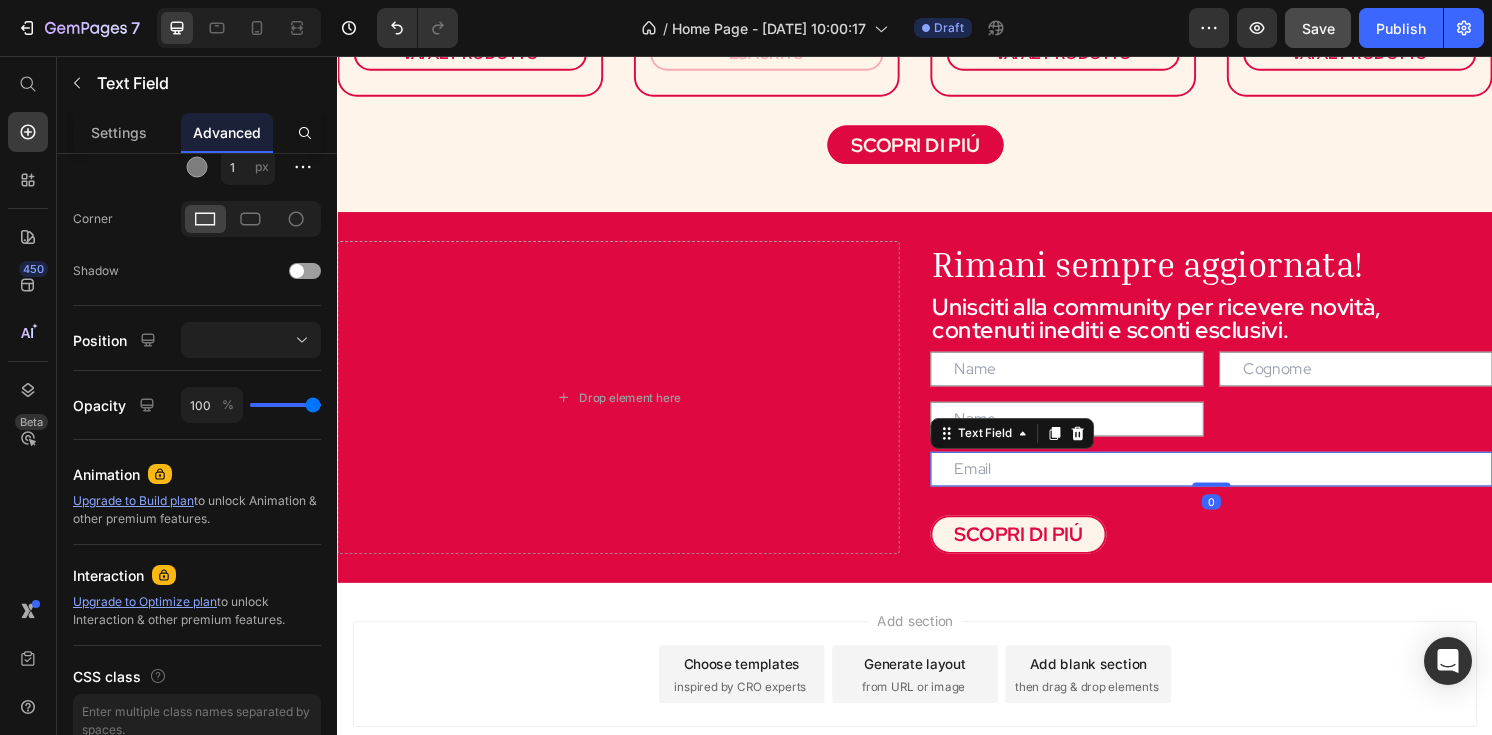 click at bounding box center [1245, 485] 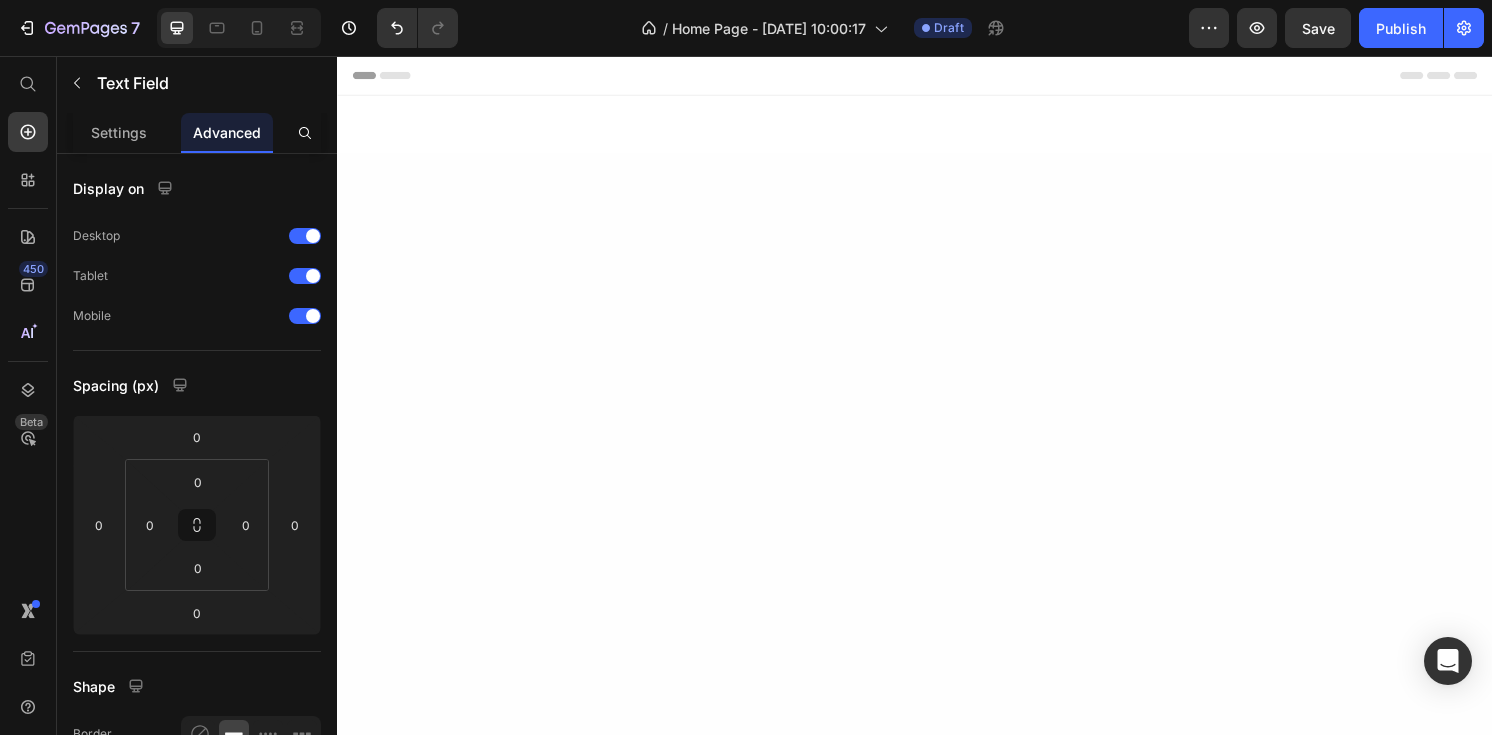scroll, scrollTop: 1664, scrollLeft: 0, axis: vertical 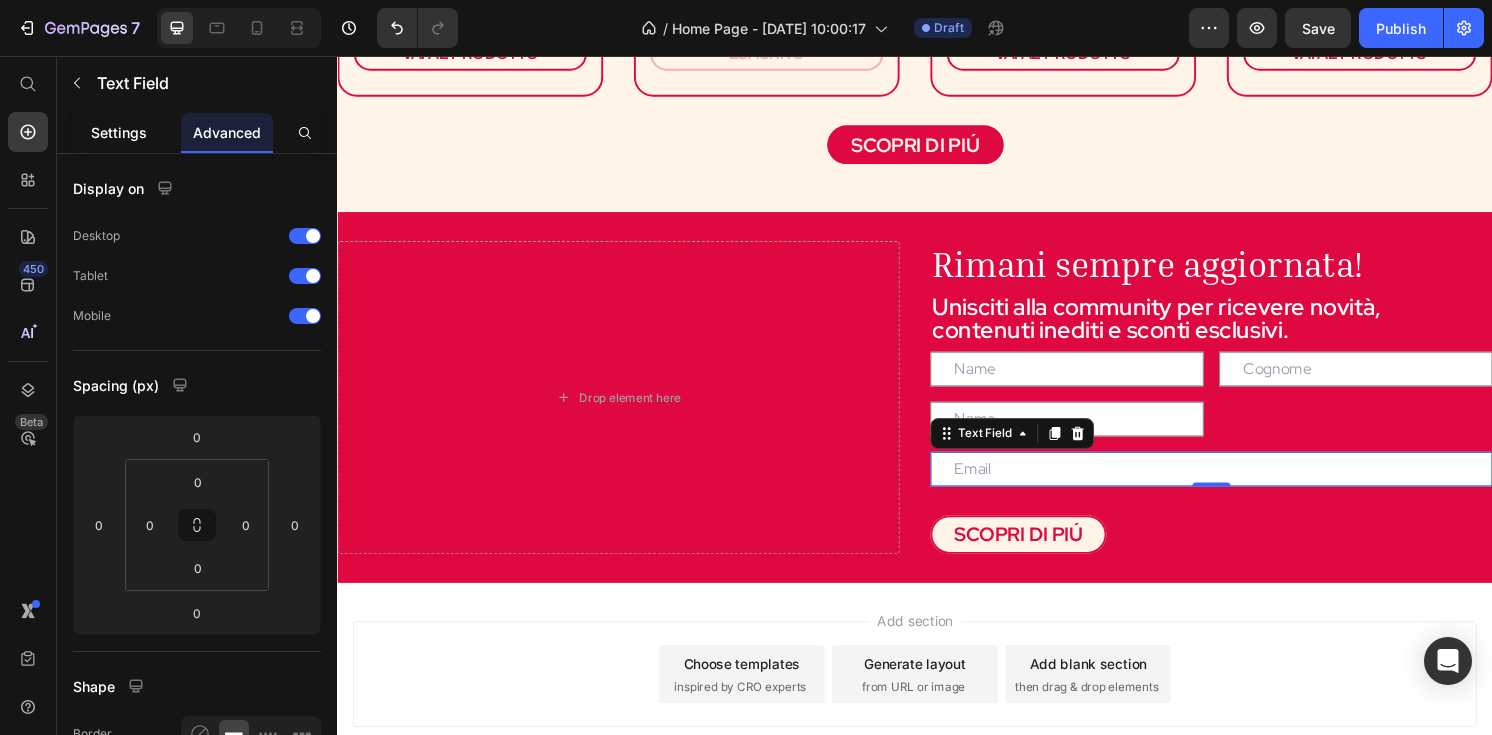 click on "Settings" at bounding box center (119, 132) 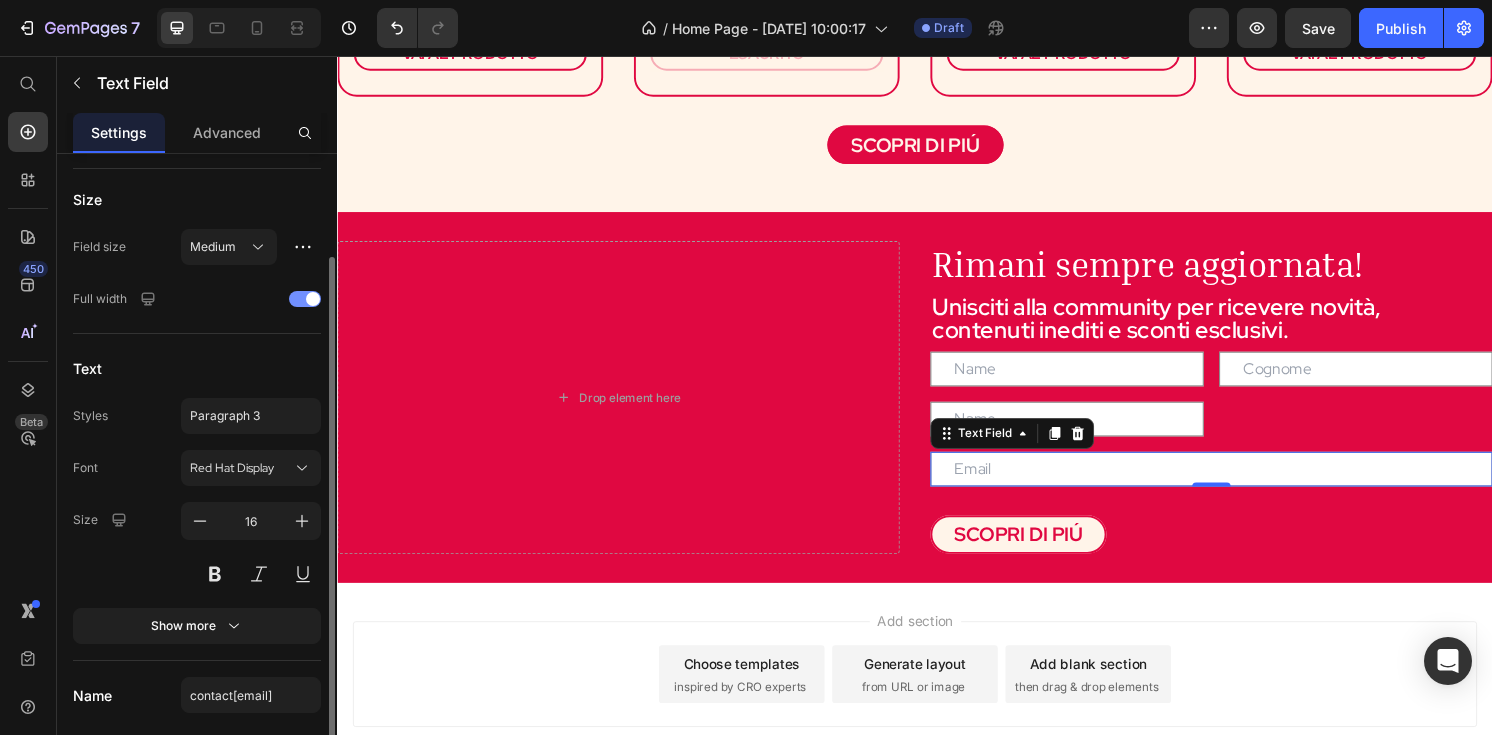 scroll, scrollTop: 188, scrollLeft: 0, axis: vertical 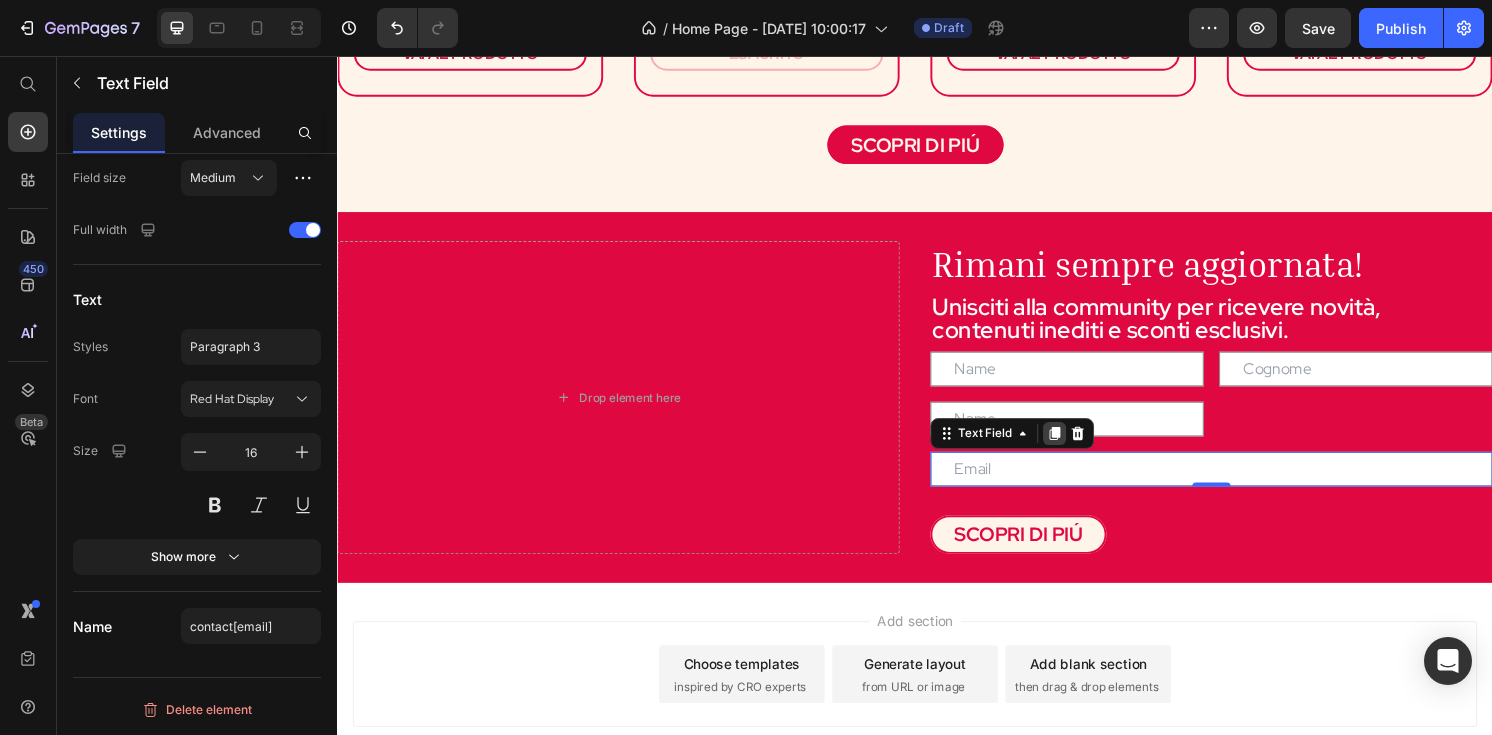click 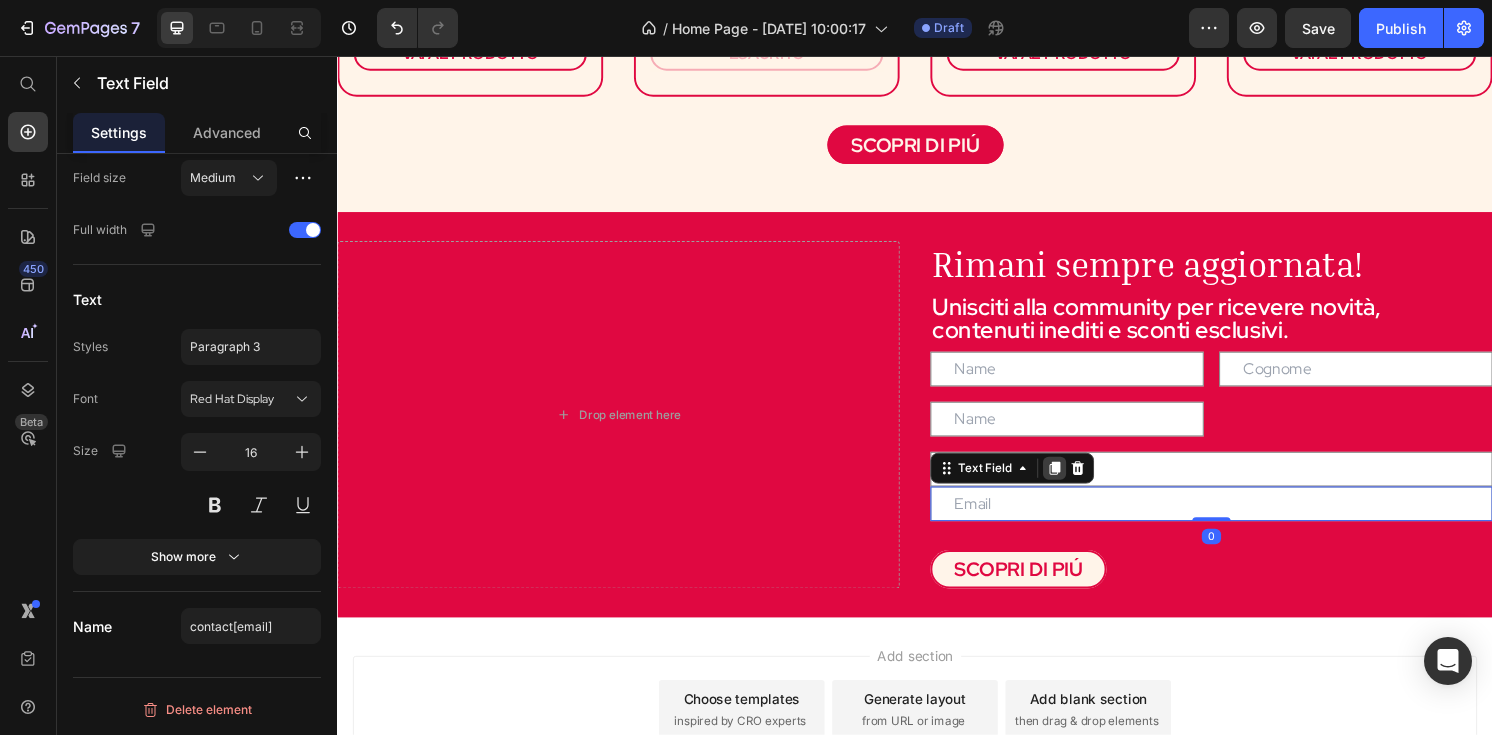 click 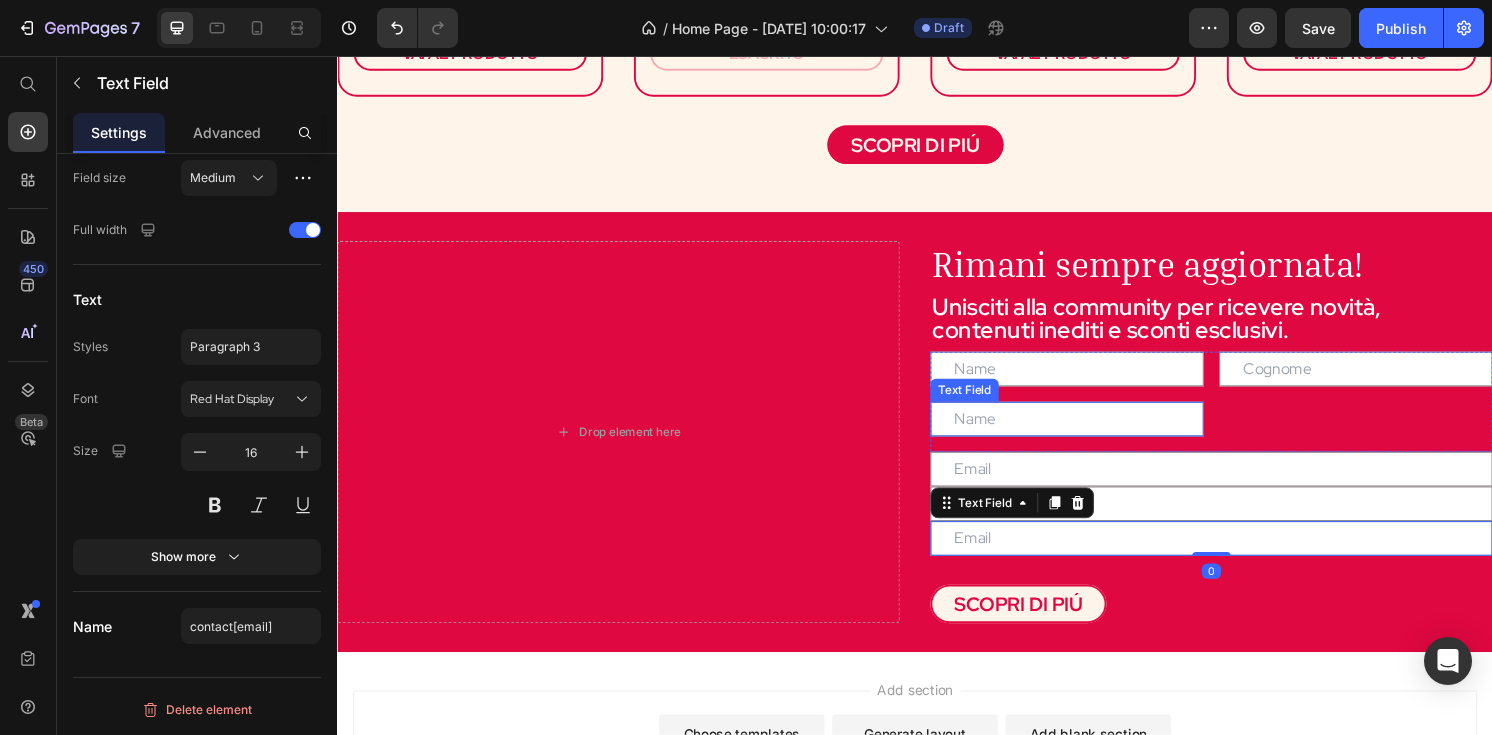click at bounding box center (1095, 433) 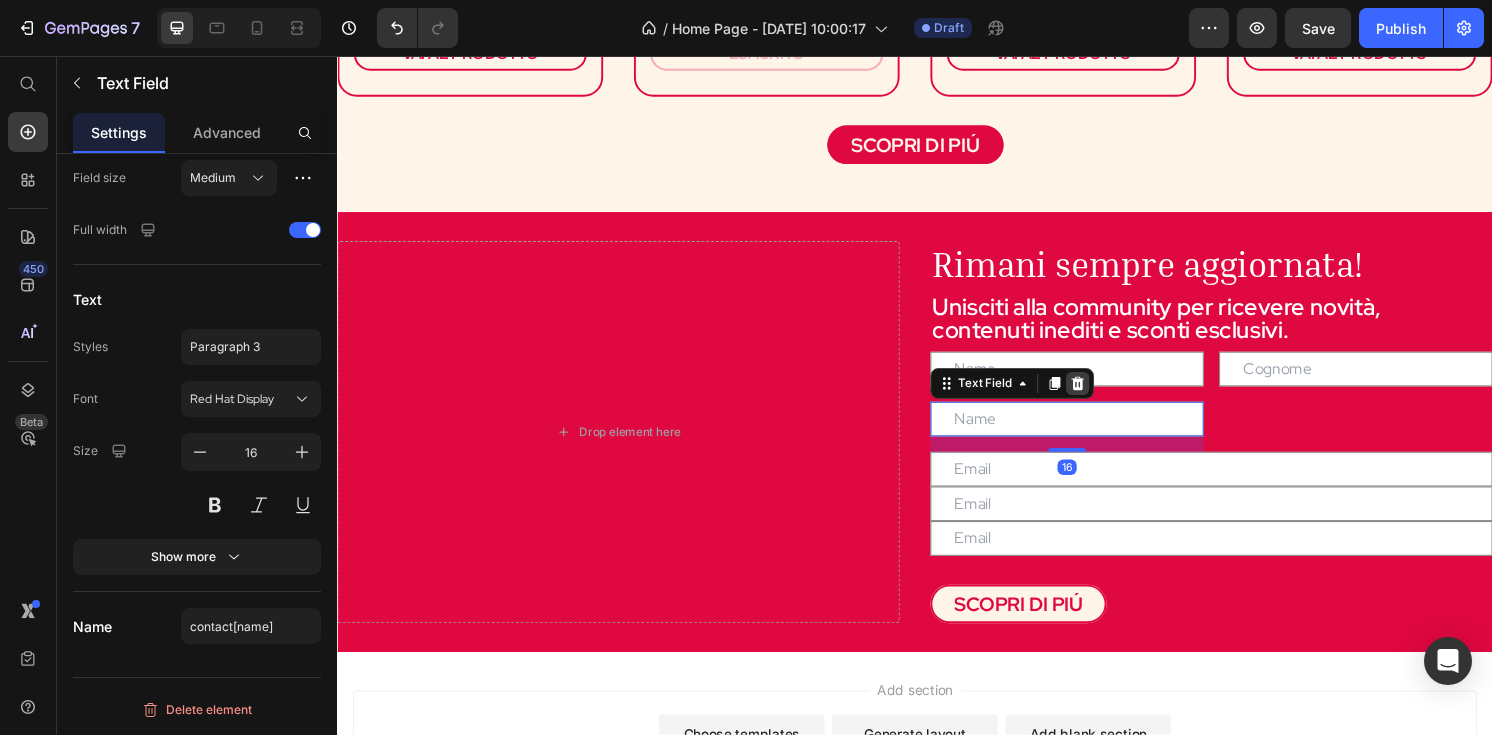 click 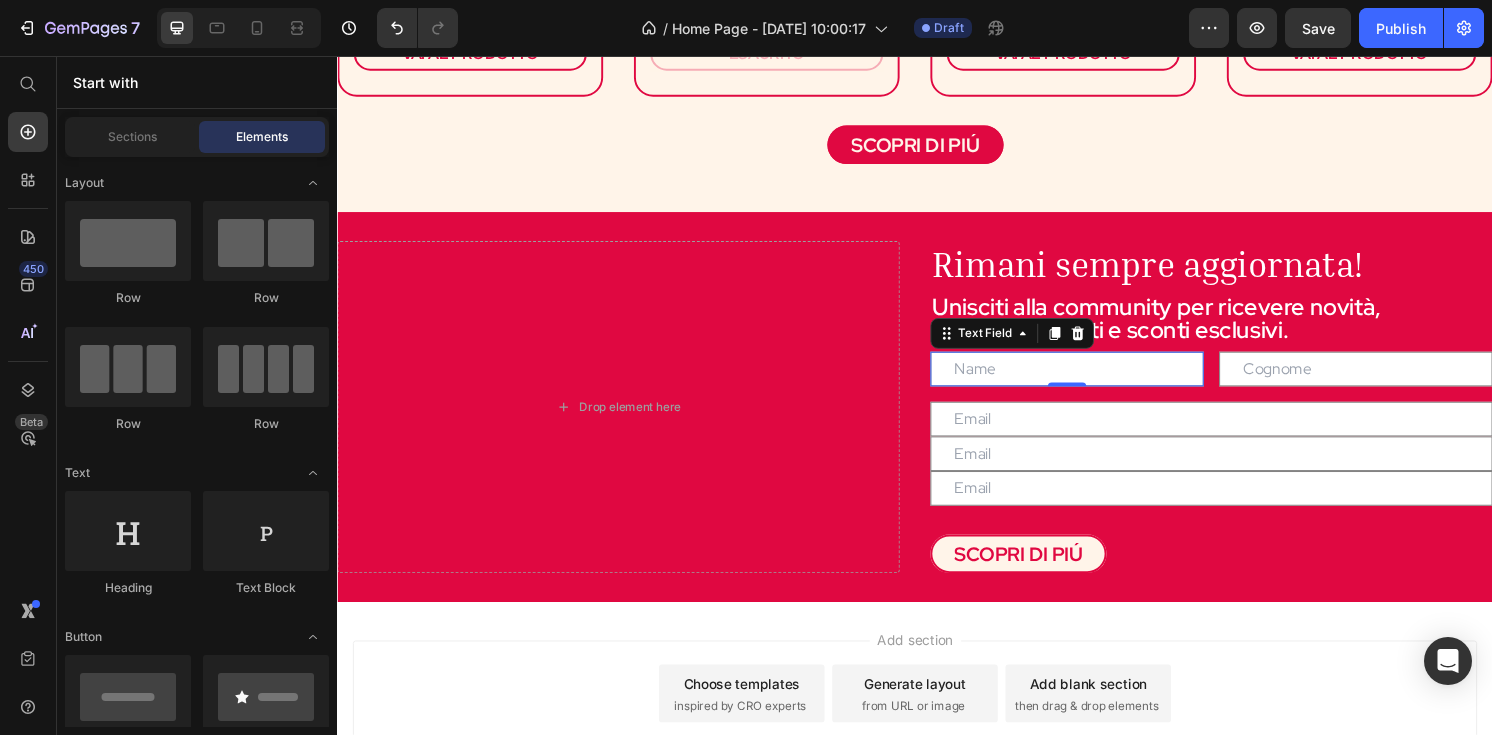 click at bounding box center [1095, 381] 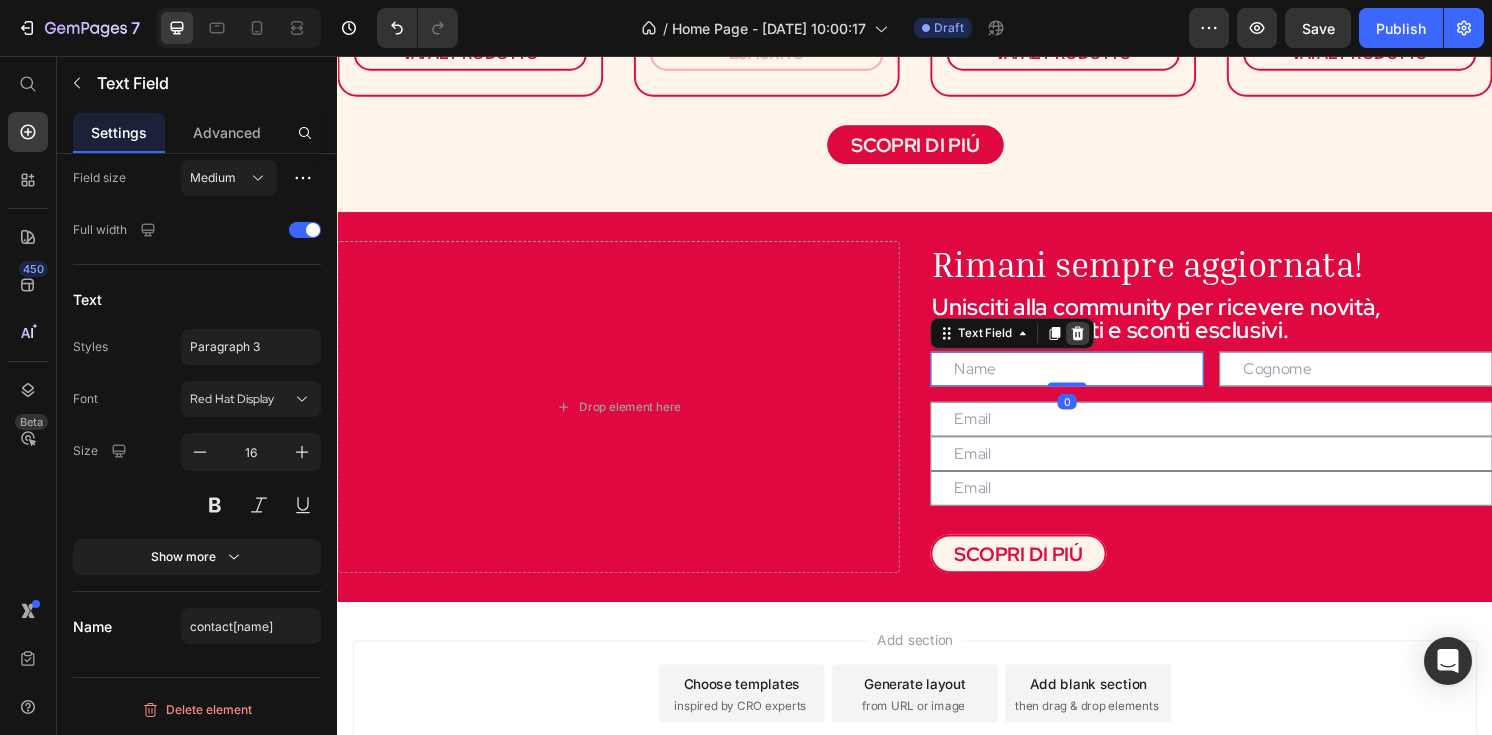 click 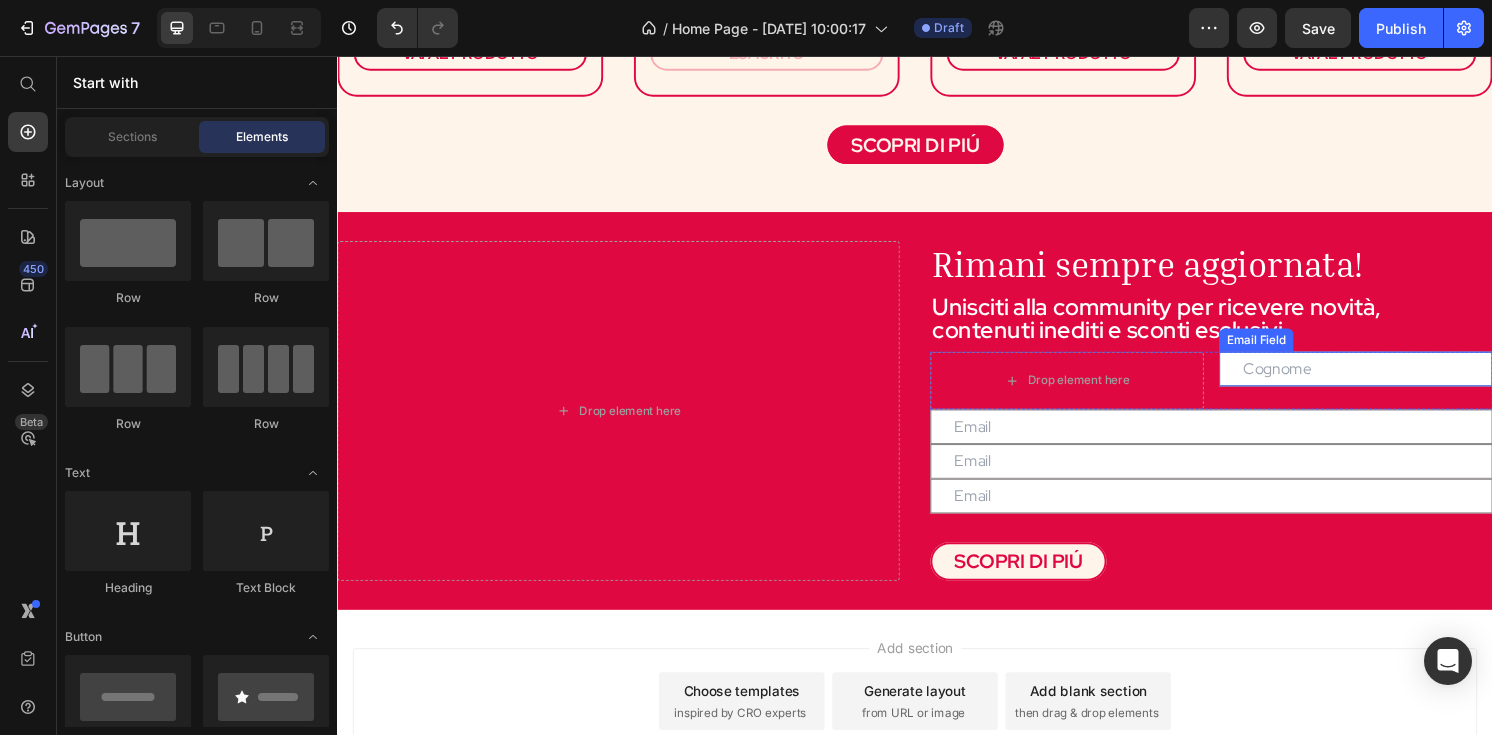 click at bounding box center (1395, 381) 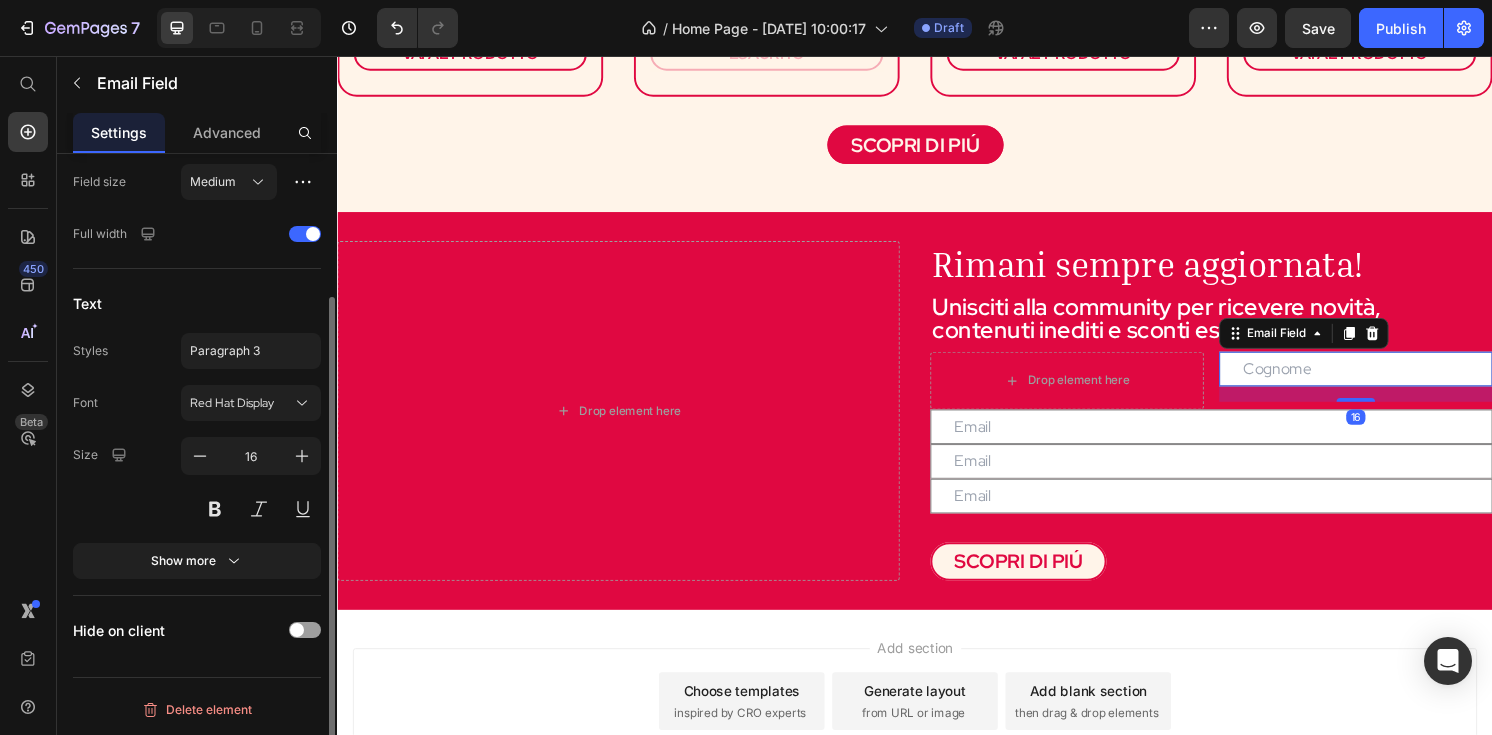 scroll, scrollTop: 0, scrollLeft: 0, axis: both 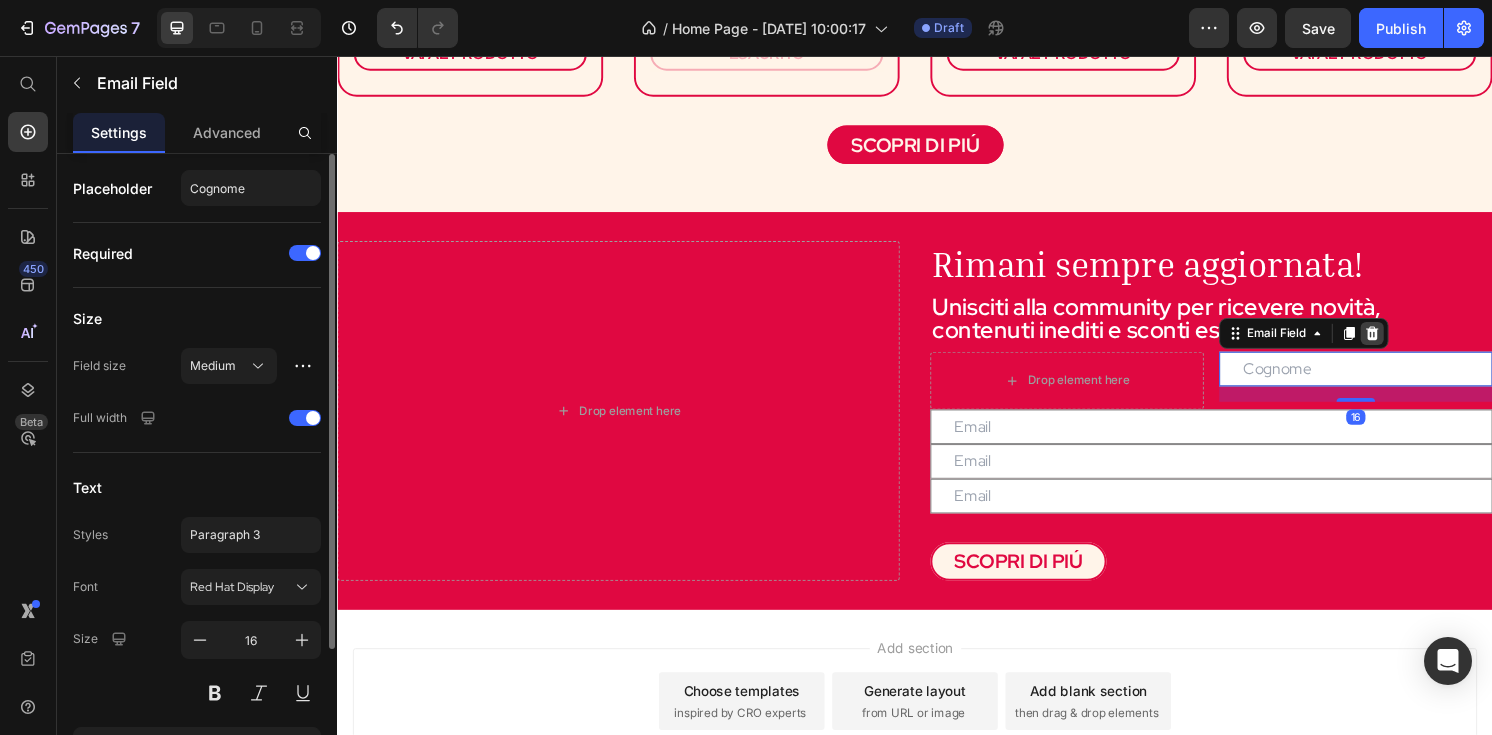 click 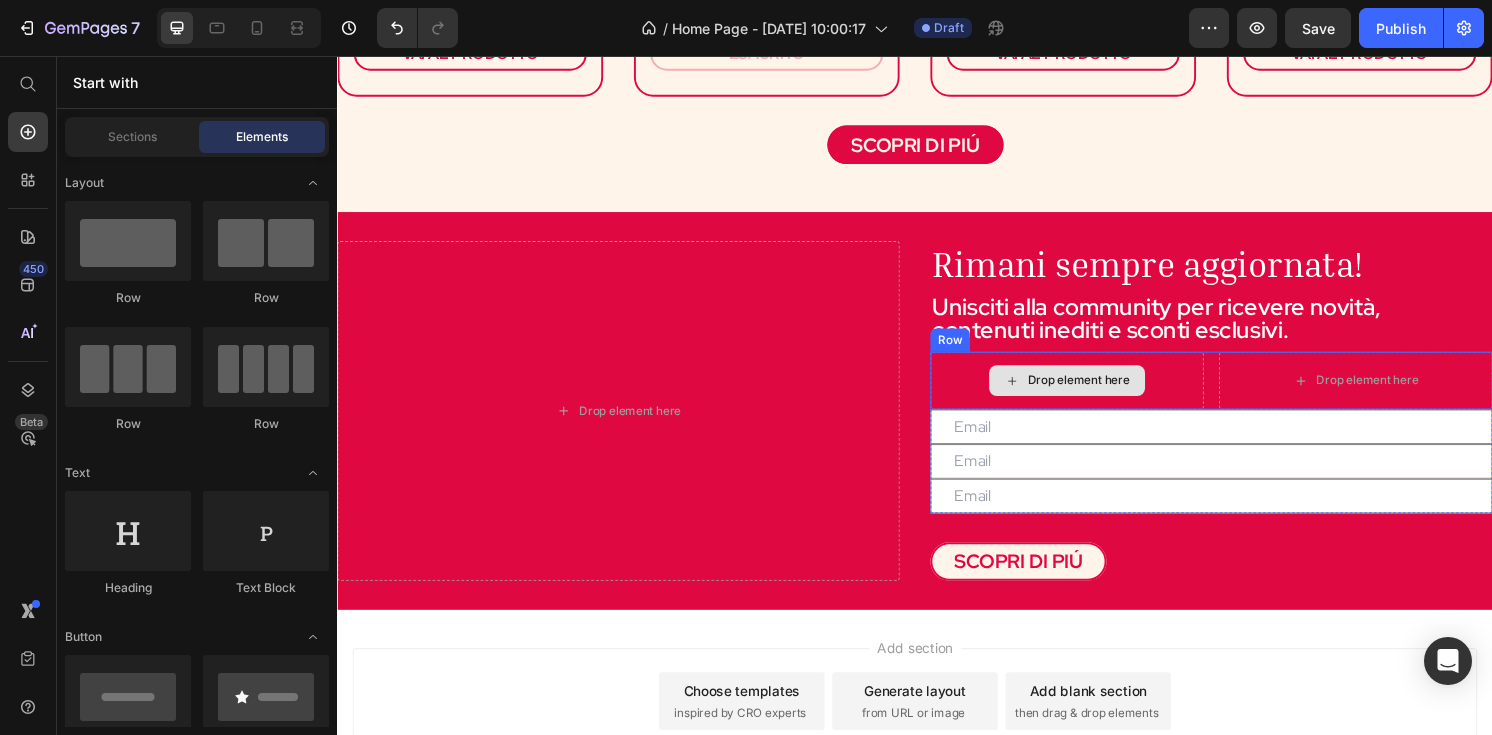 click on "Drop element here" at bounding box center [1095, 393] 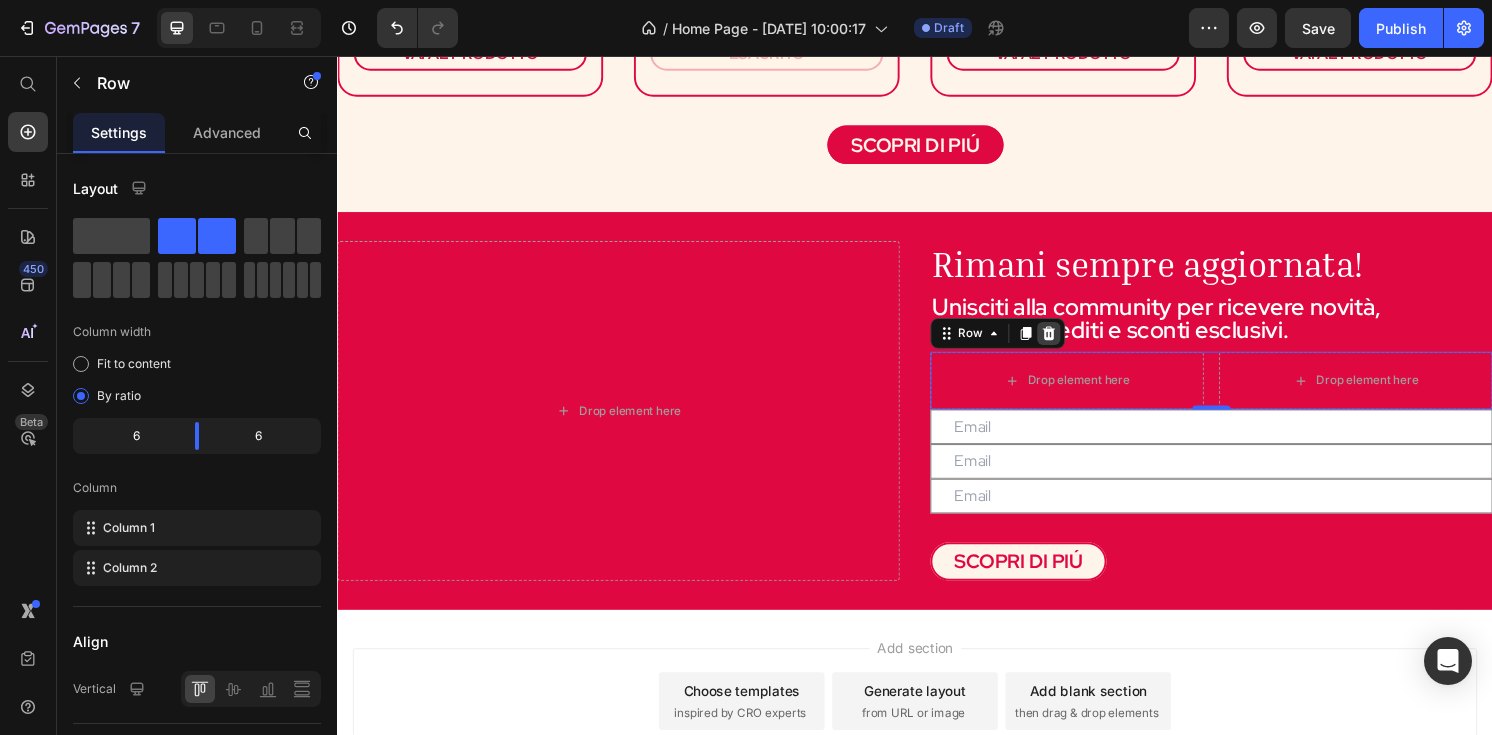 click 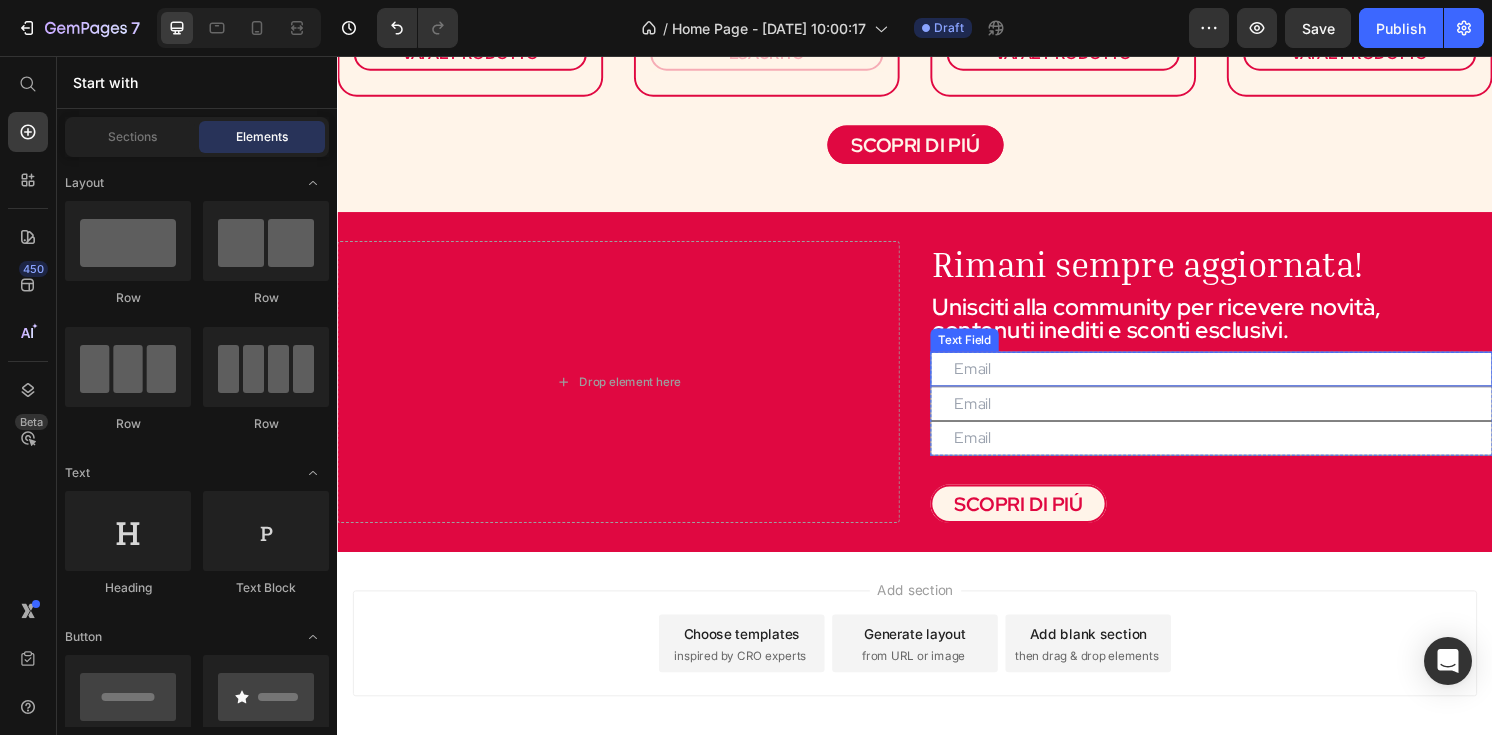 click at bounding box center (1245, 381) 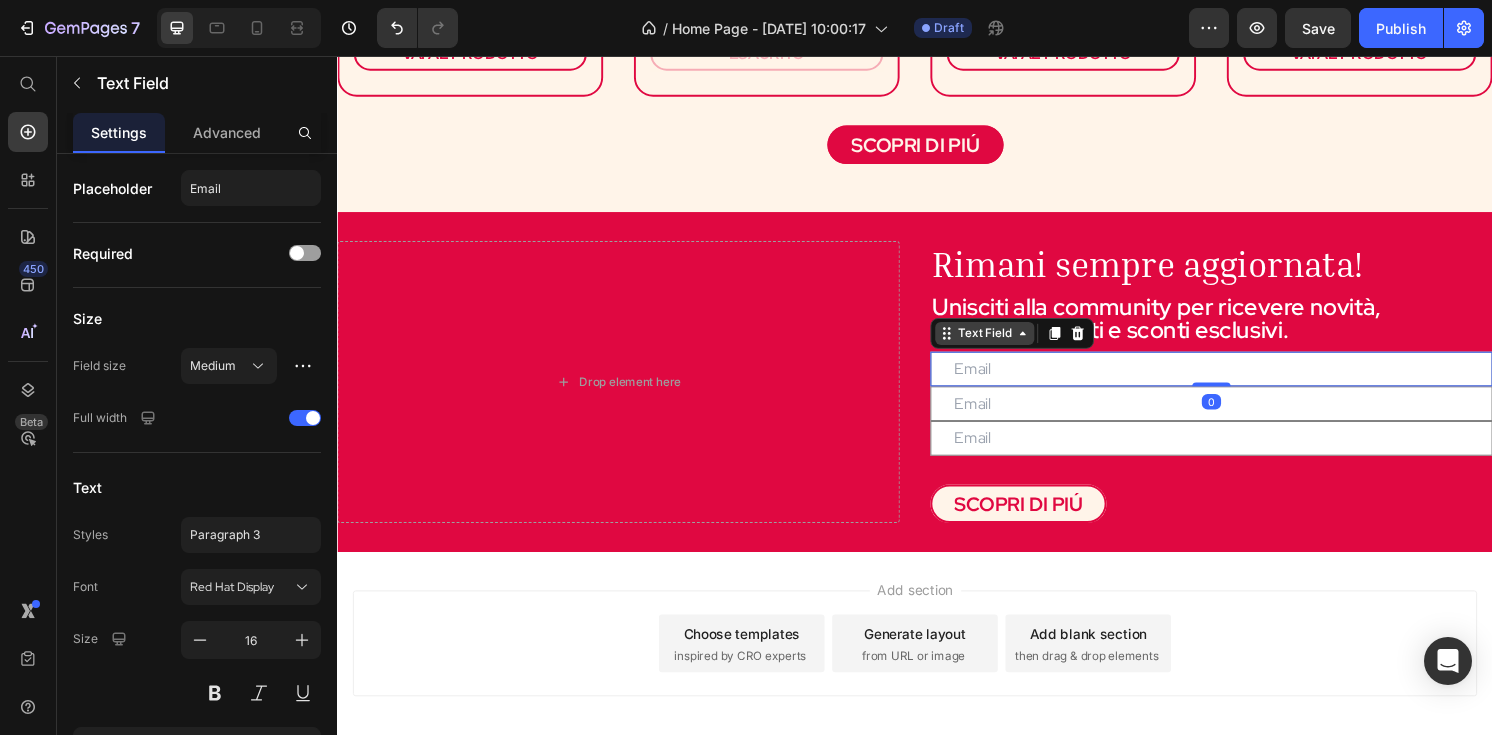 click on "Text Field" at bounding box center (1009, 344) 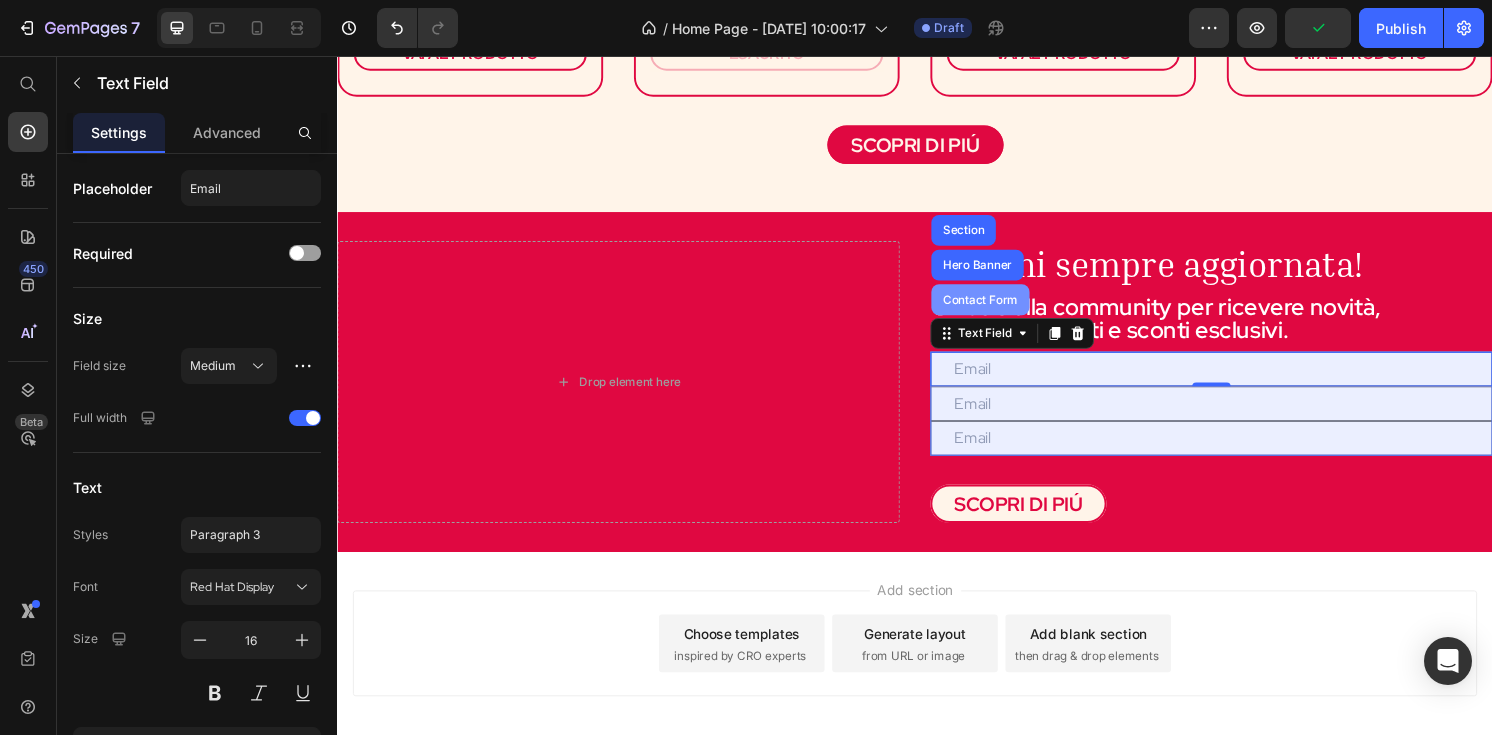 click on "Contact Form" at bounding box center [1005, 309] 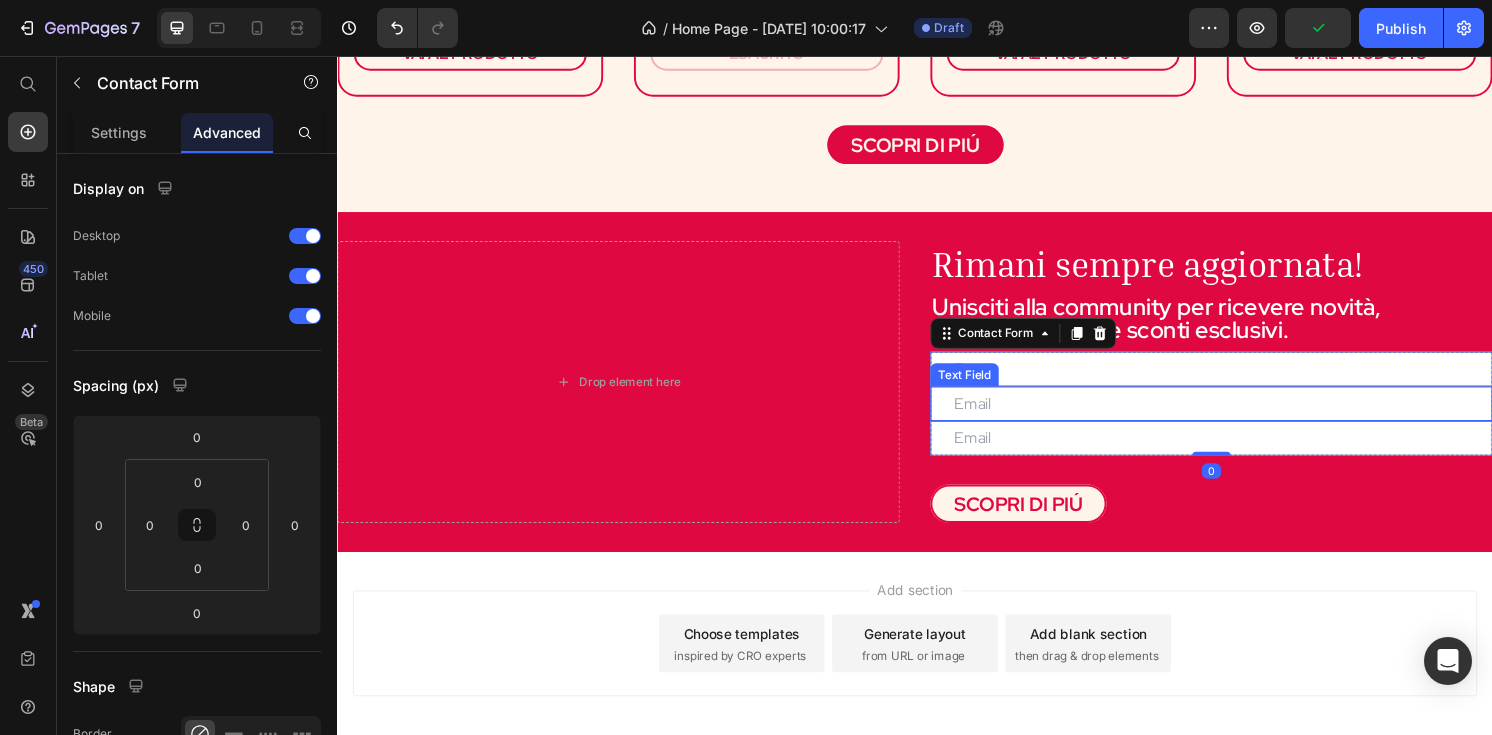 click at bounding box center [1245, 417] 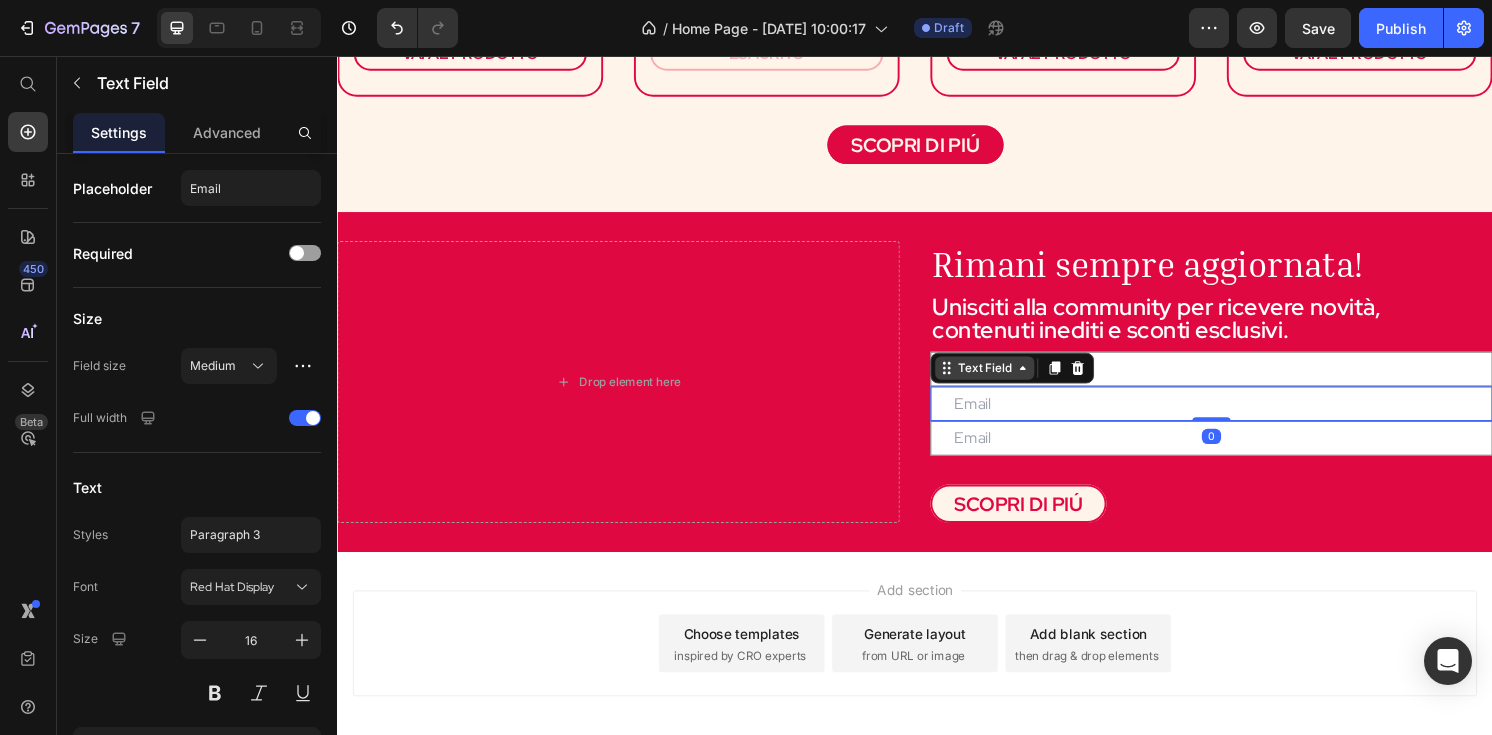 click on "Text Field" at bounding box center [1009, 380] 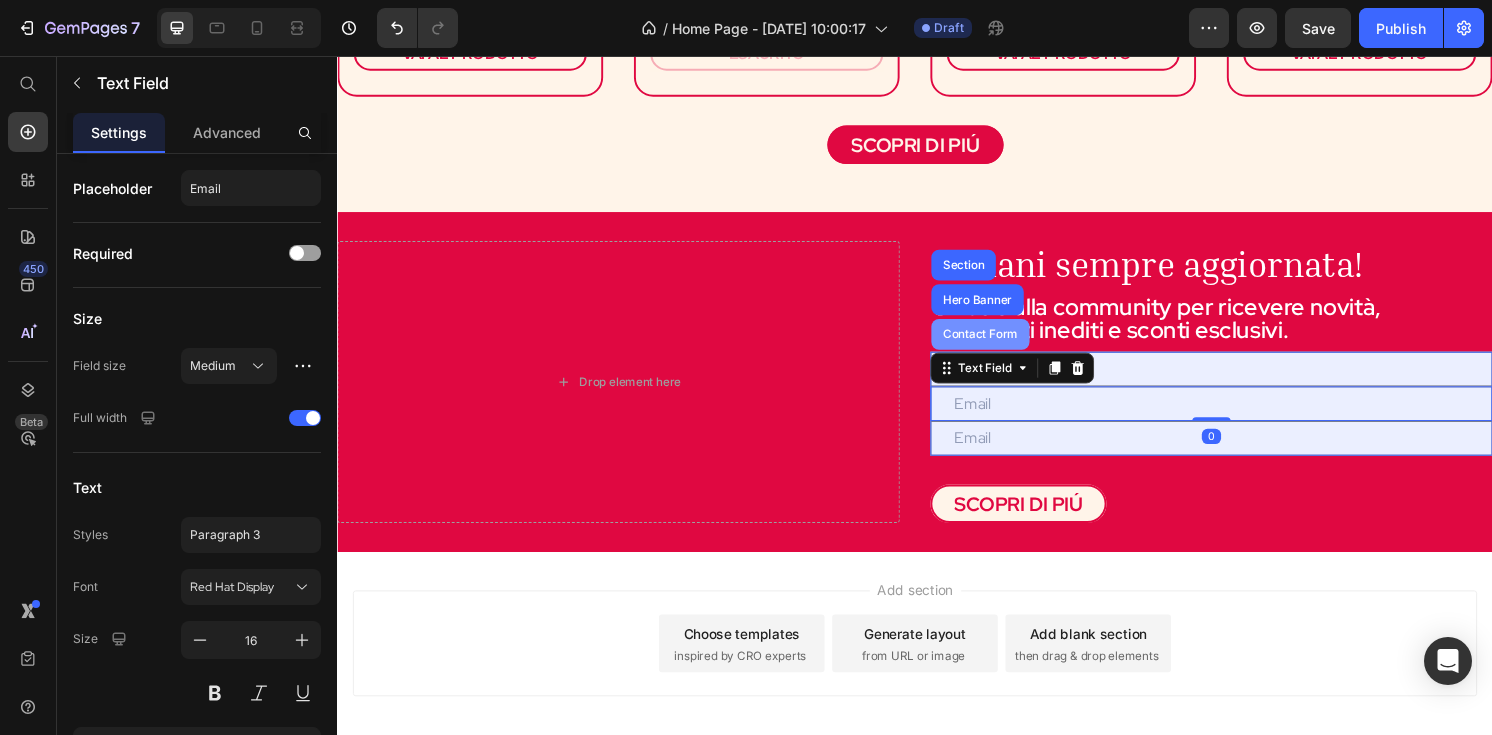 click on "Contact Form" at bounding box center (1005, 345) 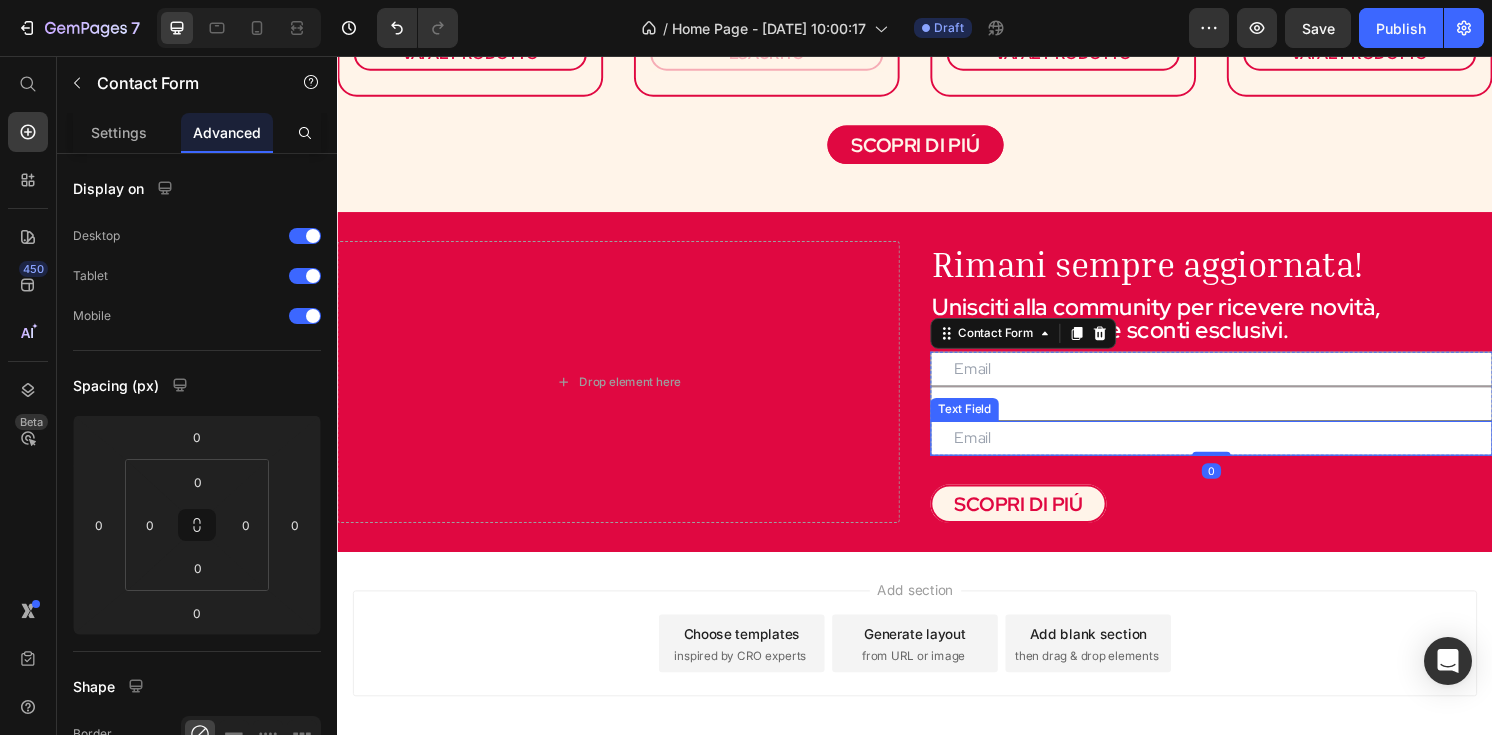 click at bounding box center [1245, 453] 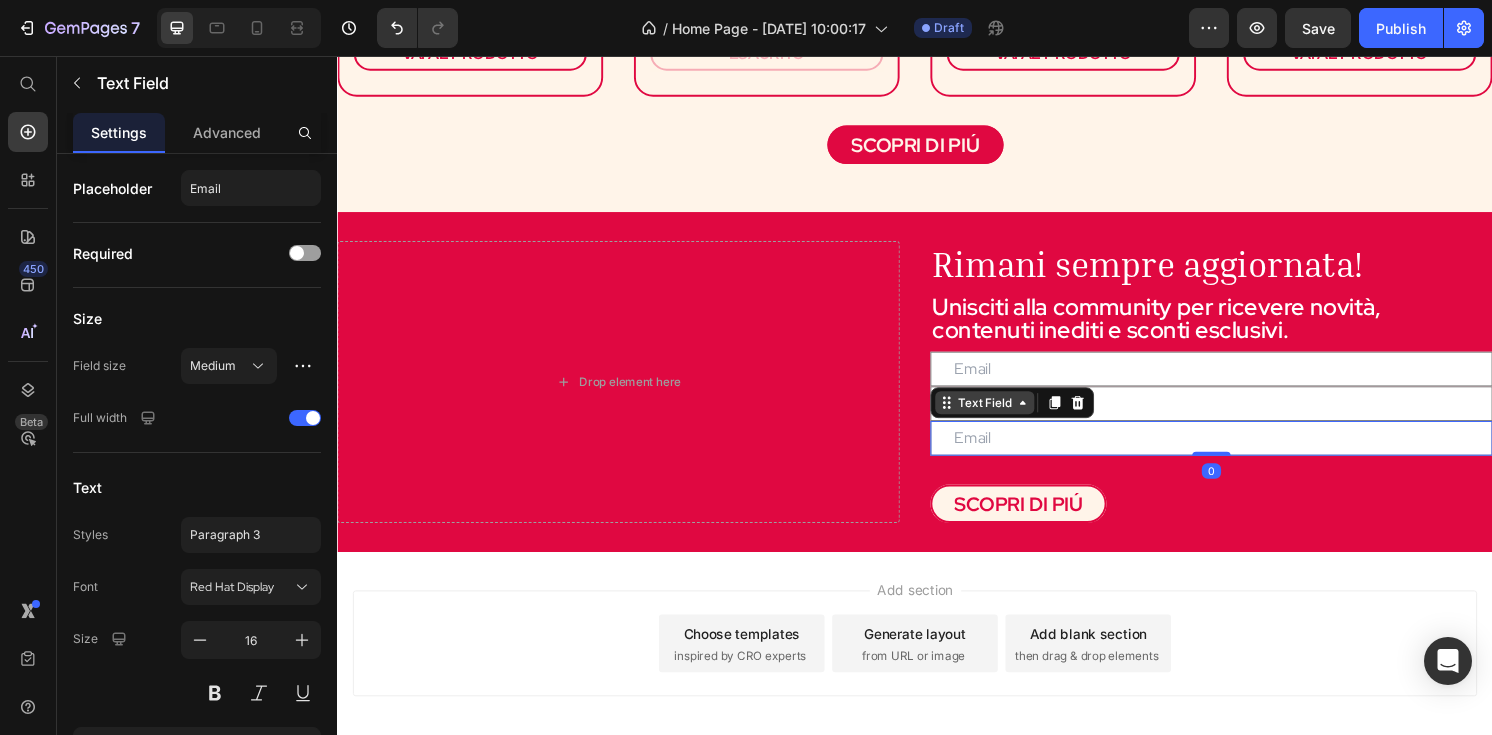 click on "Text Field" at bounding box center (1009, 416) 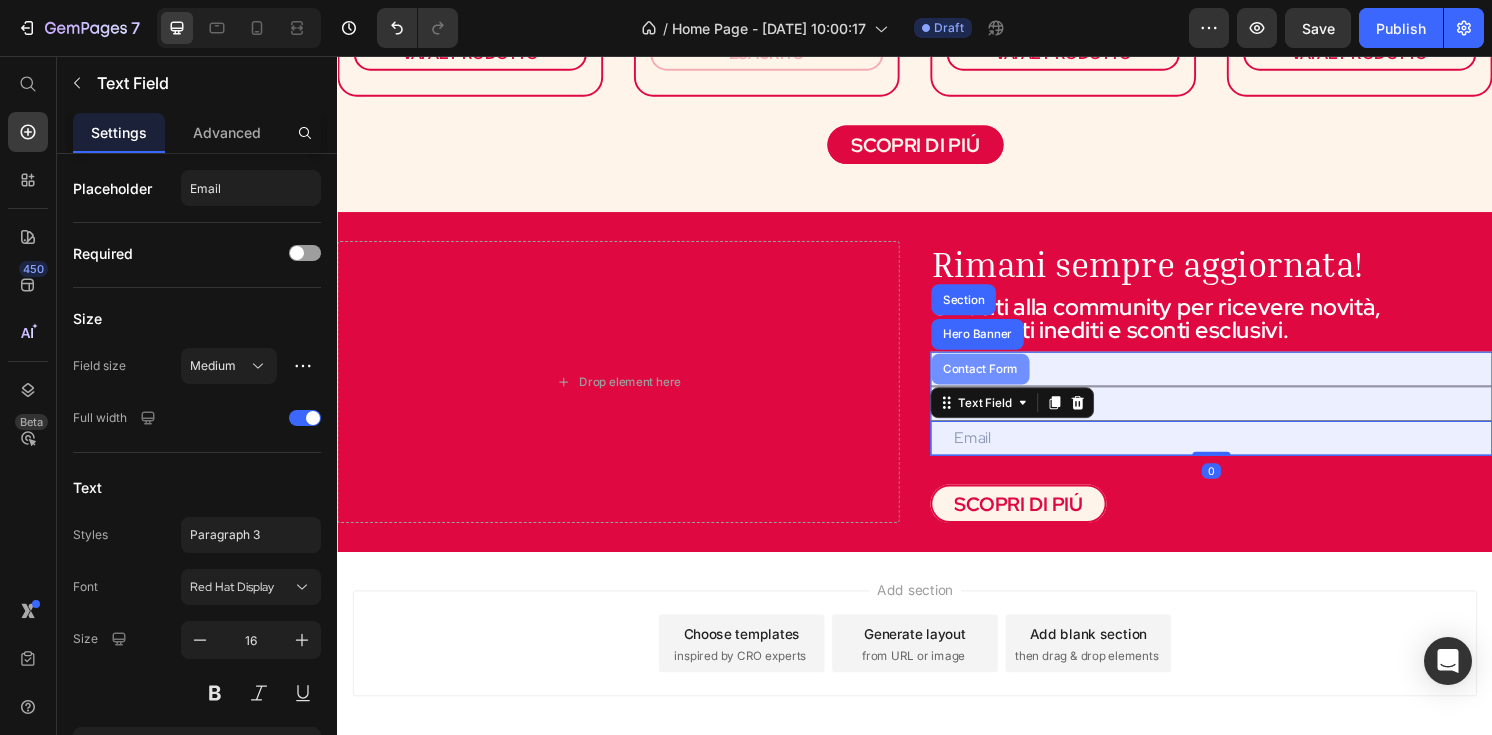 click on "Contact Form" at bounding box center [1005, 381] 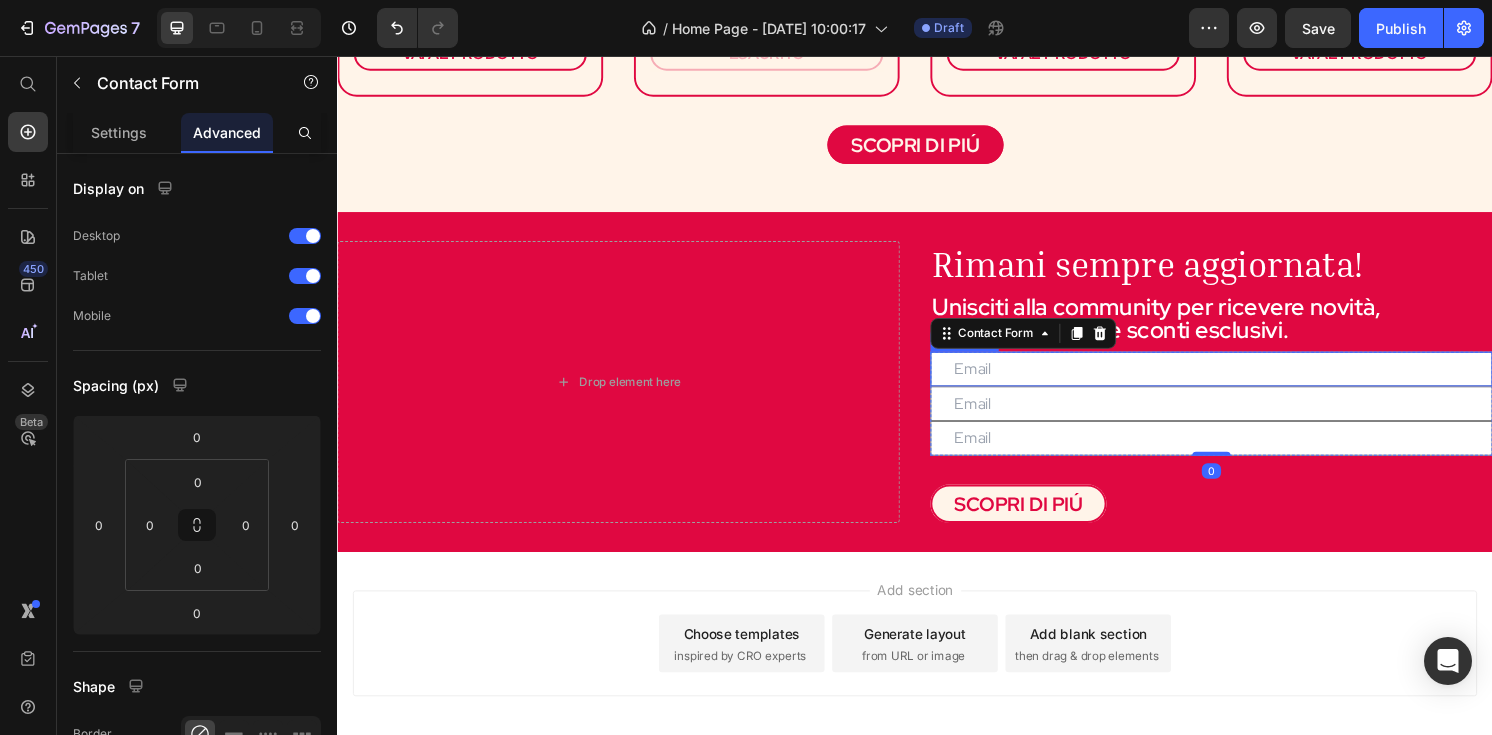 click at bounding box center [1245, 381] 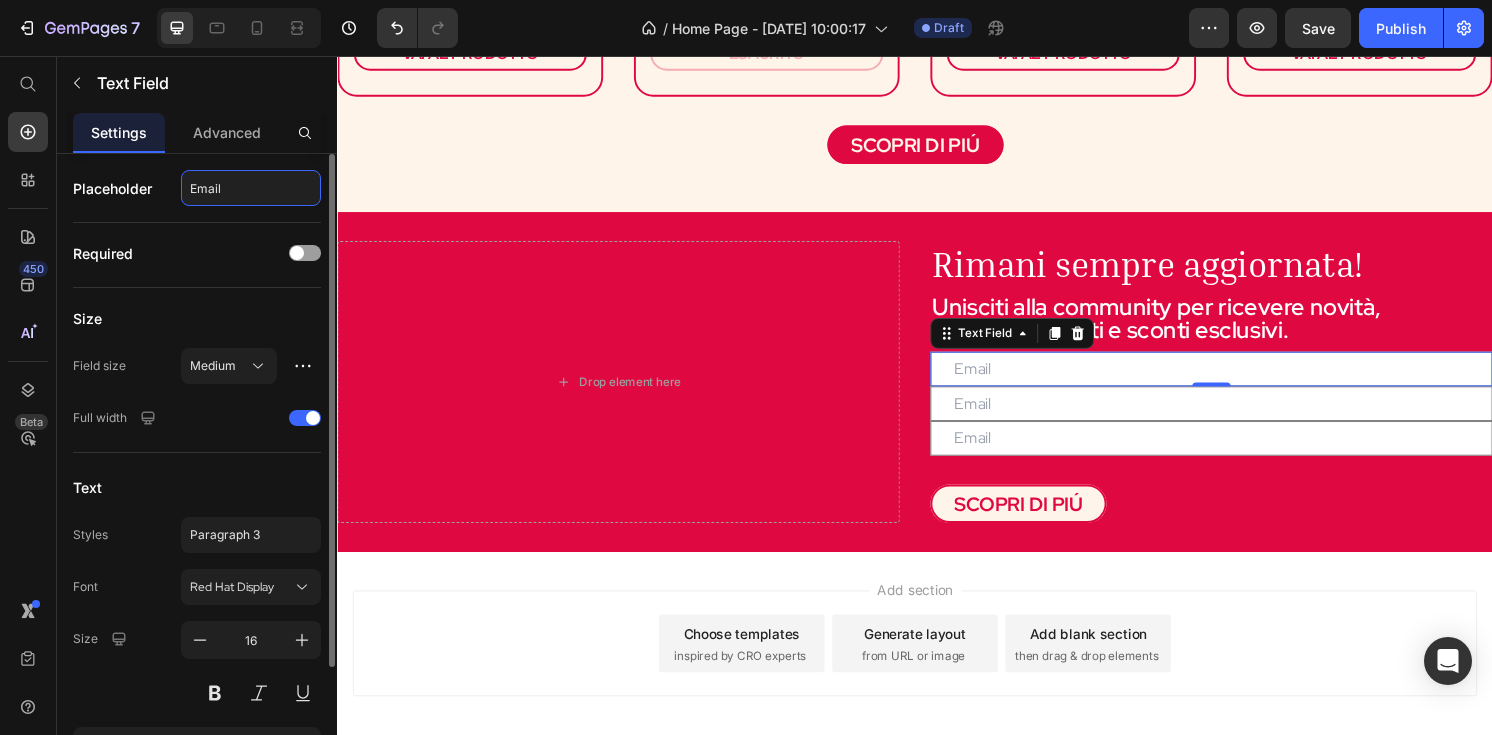 drag, startPoint x: 243, startPoint y: 202, endPoint x: 177, endPoint y: 202, distance: 66 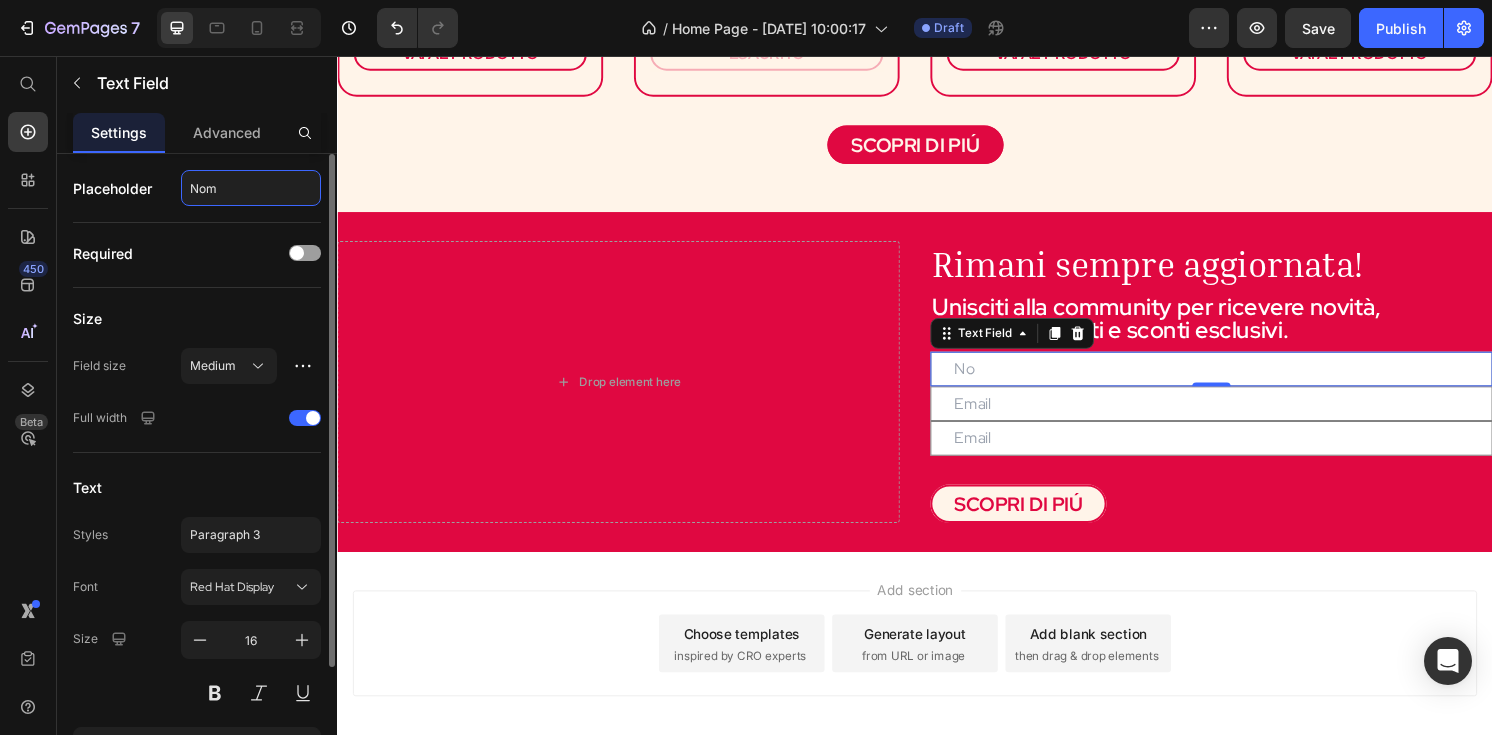 type on "Nome" 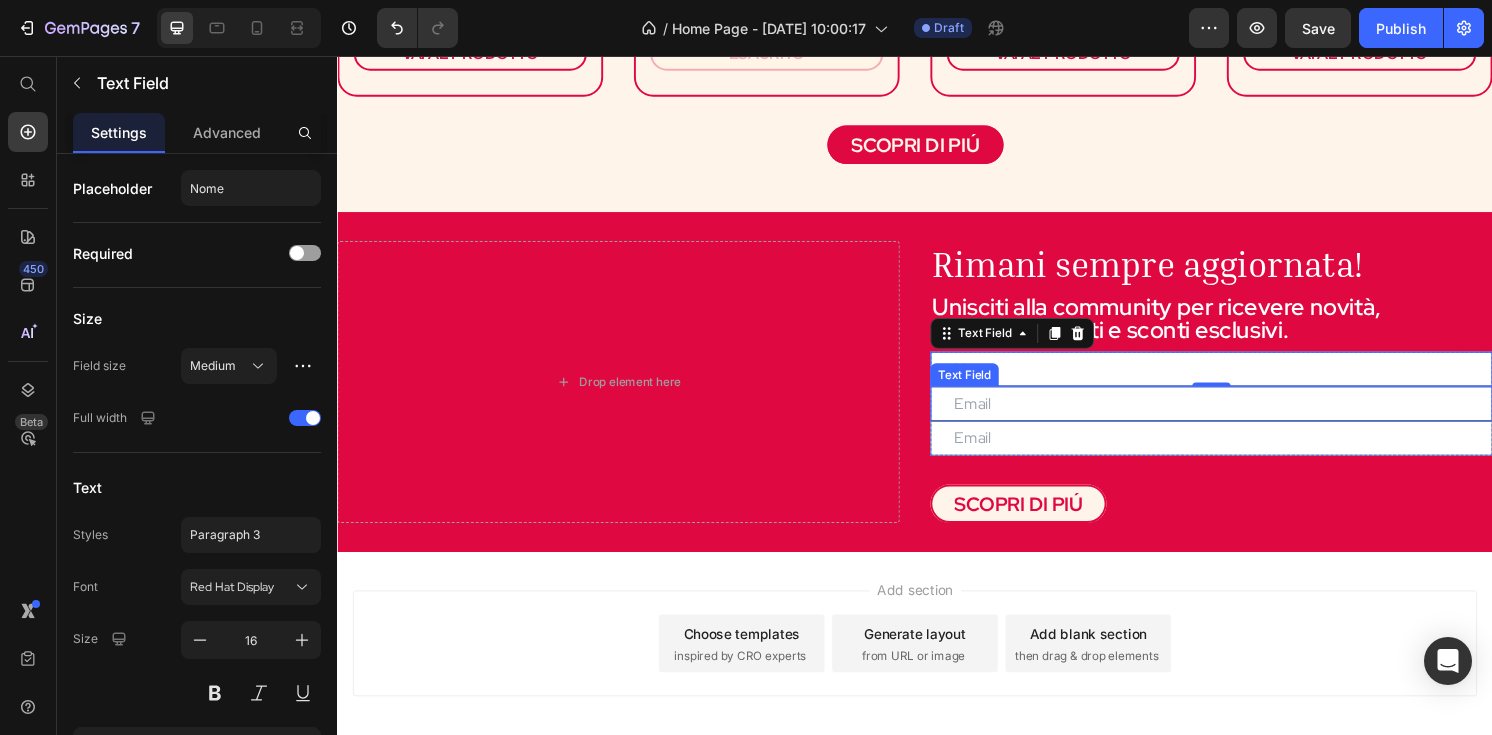click at bounding box center (1245, 417) 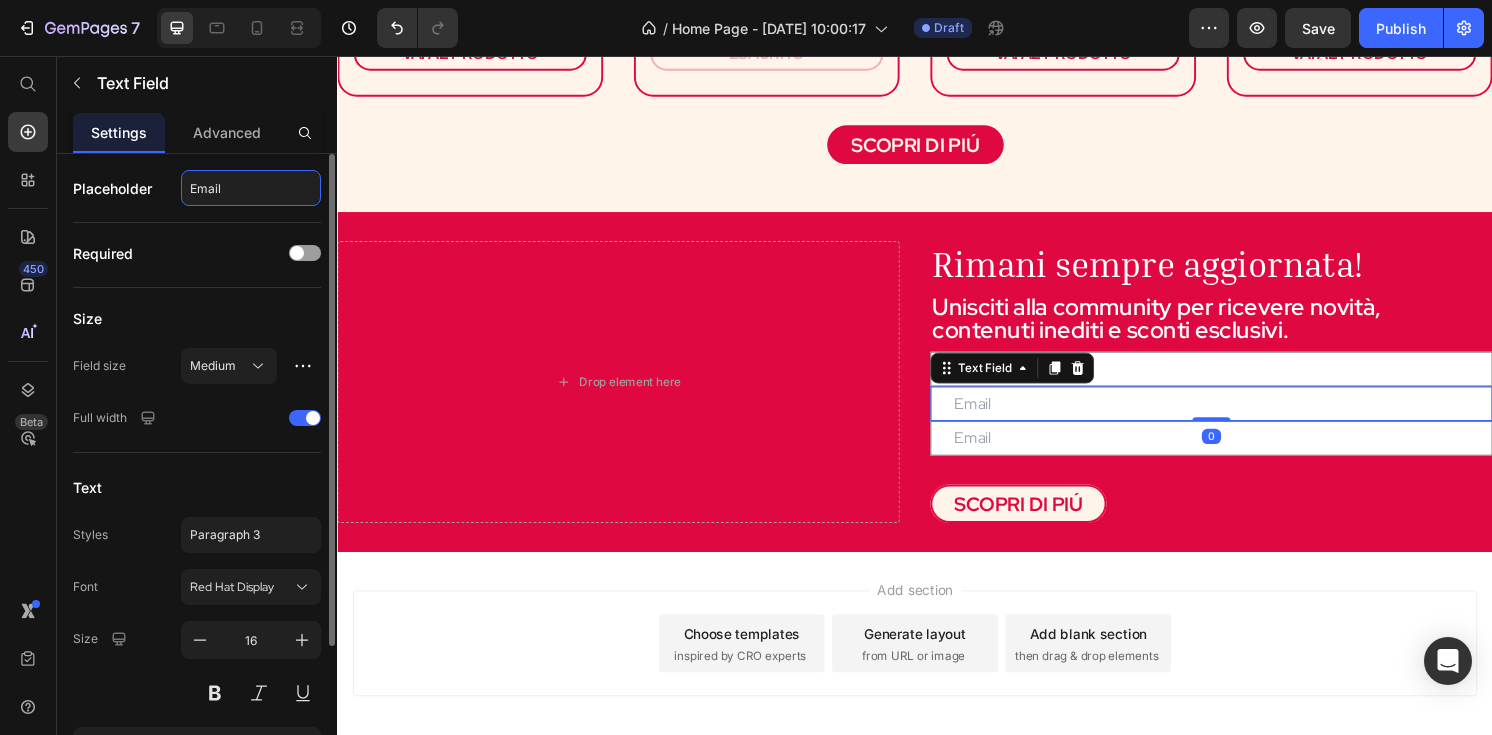 drag, startPoint x: 255, startPoint y: 186, endPoint x: 166, endPoint y: 185, distance: 89.005615 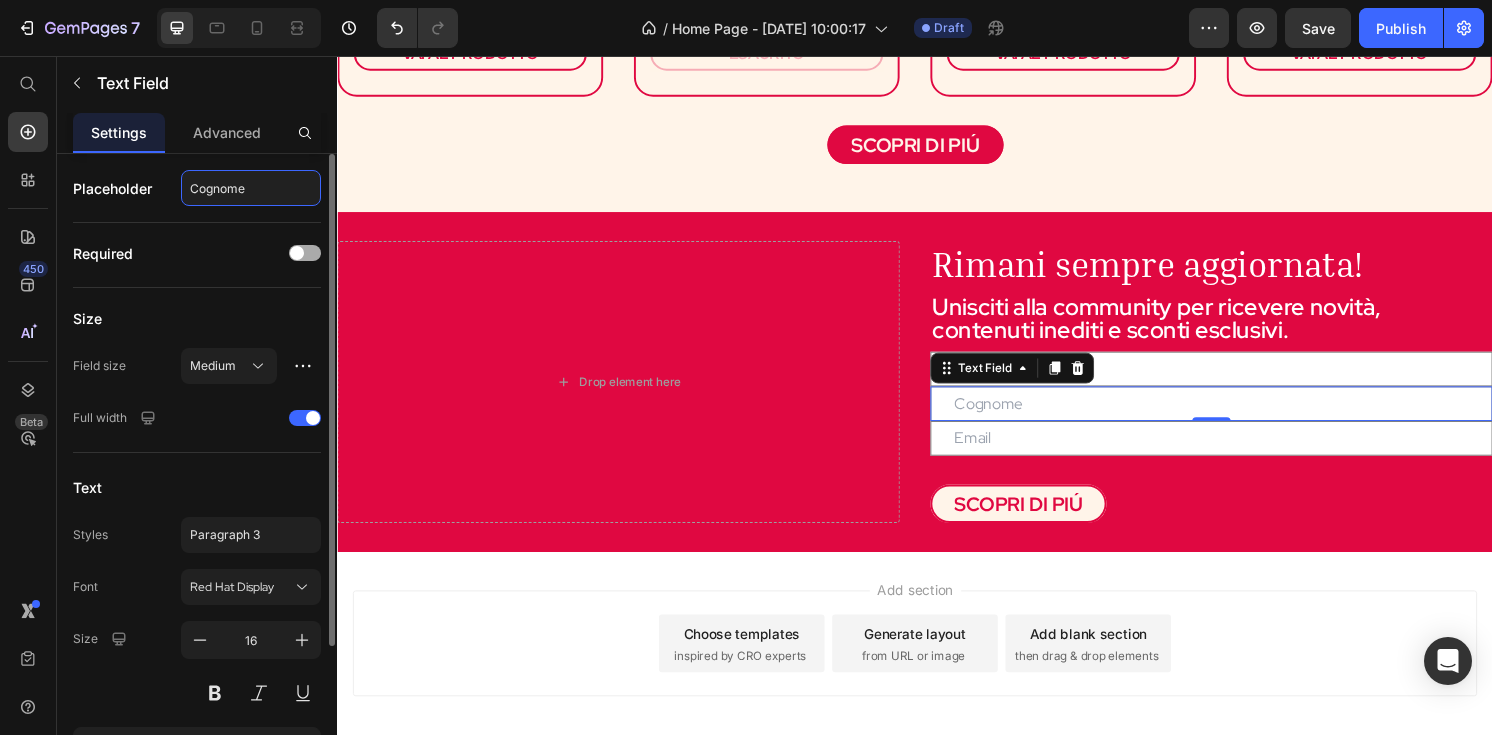 type on "Cognome" 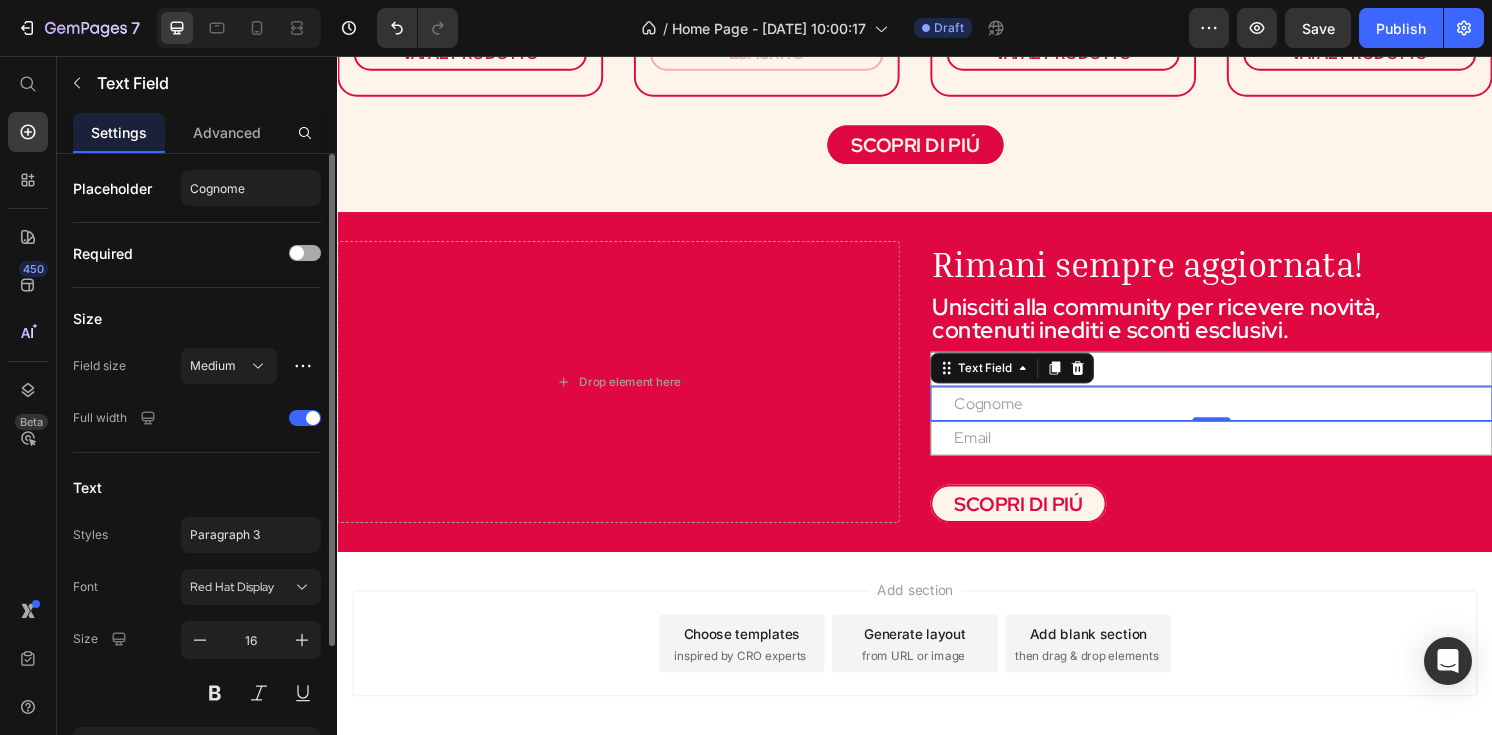 click at bounding box center (297, 253) 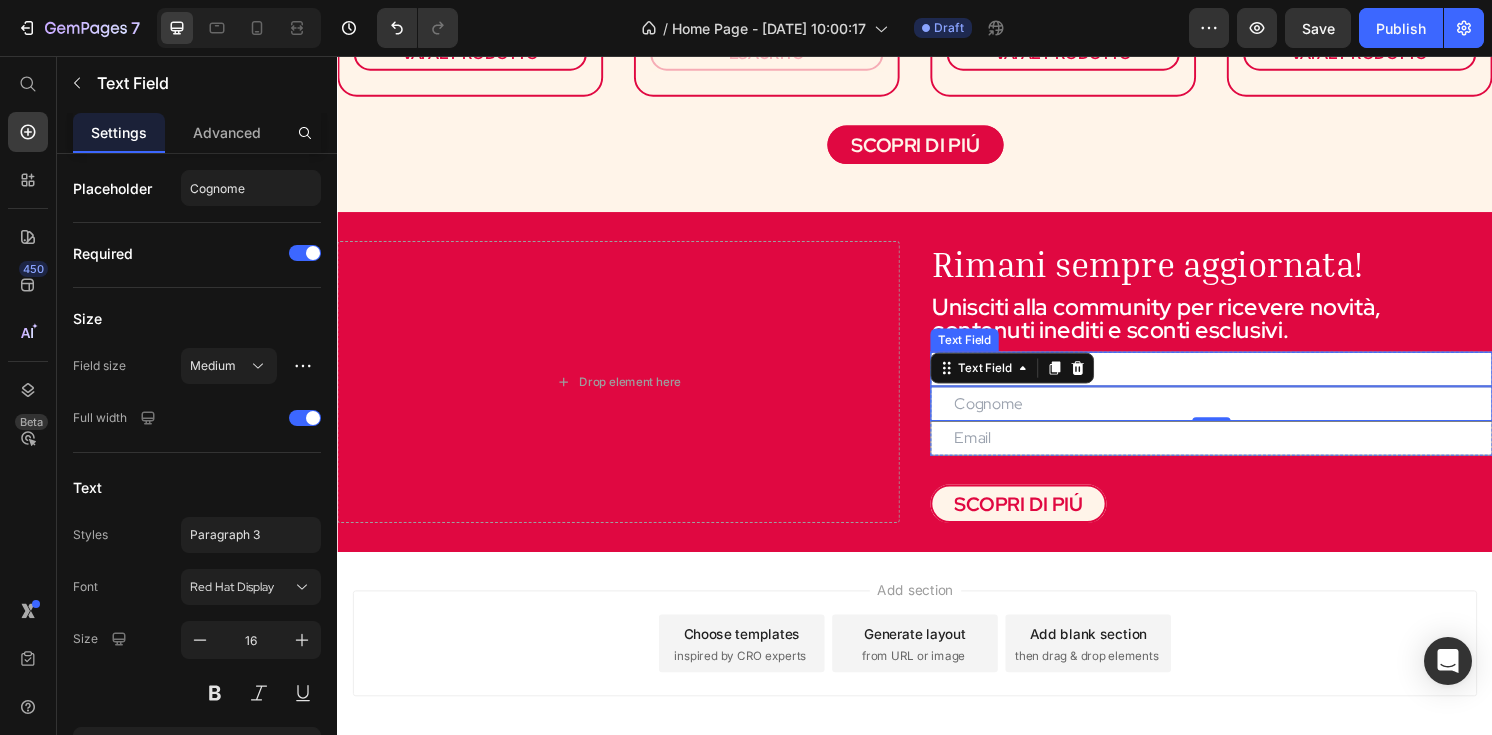click at bounding box center [1245, 381] 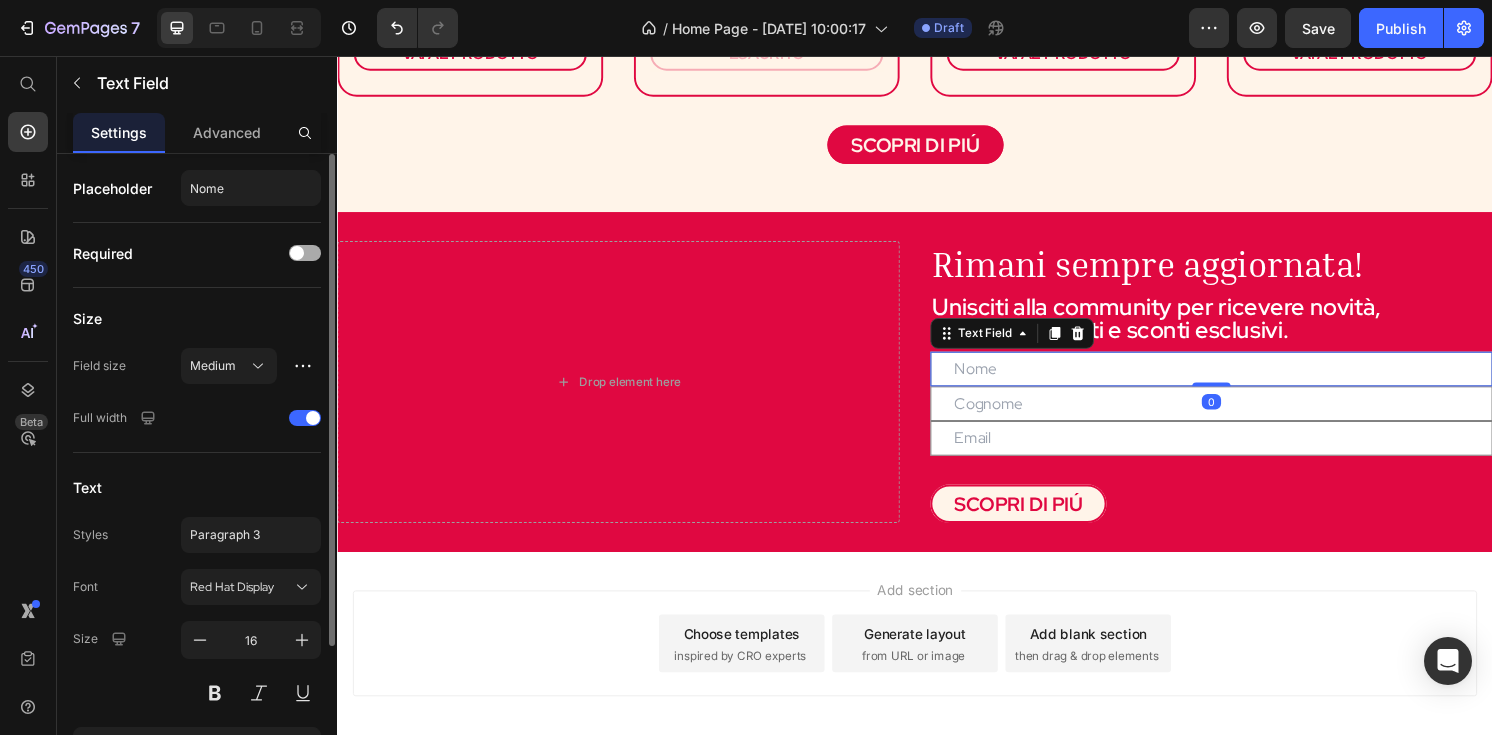 click at bounding box center (297, 253) 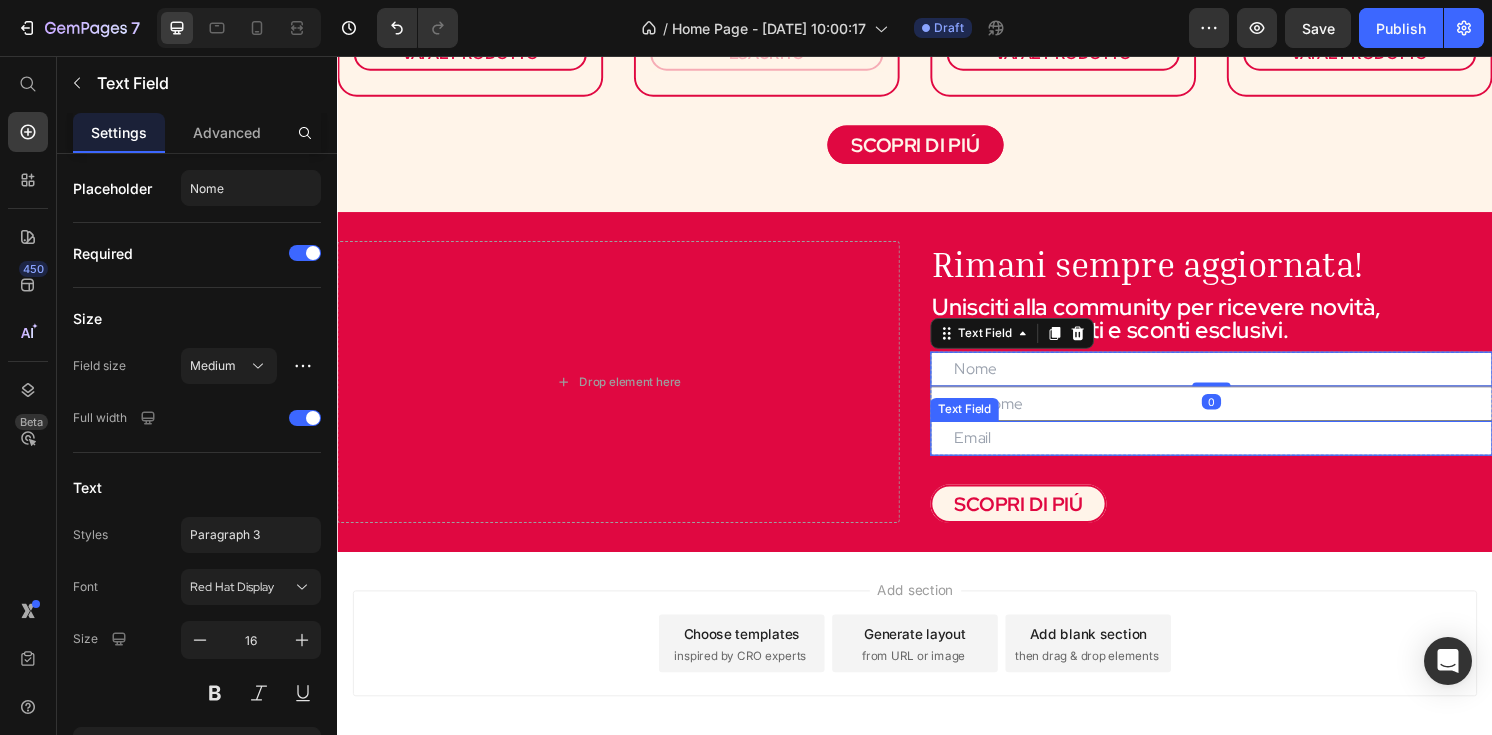 click at bounding box center (1245, 453) 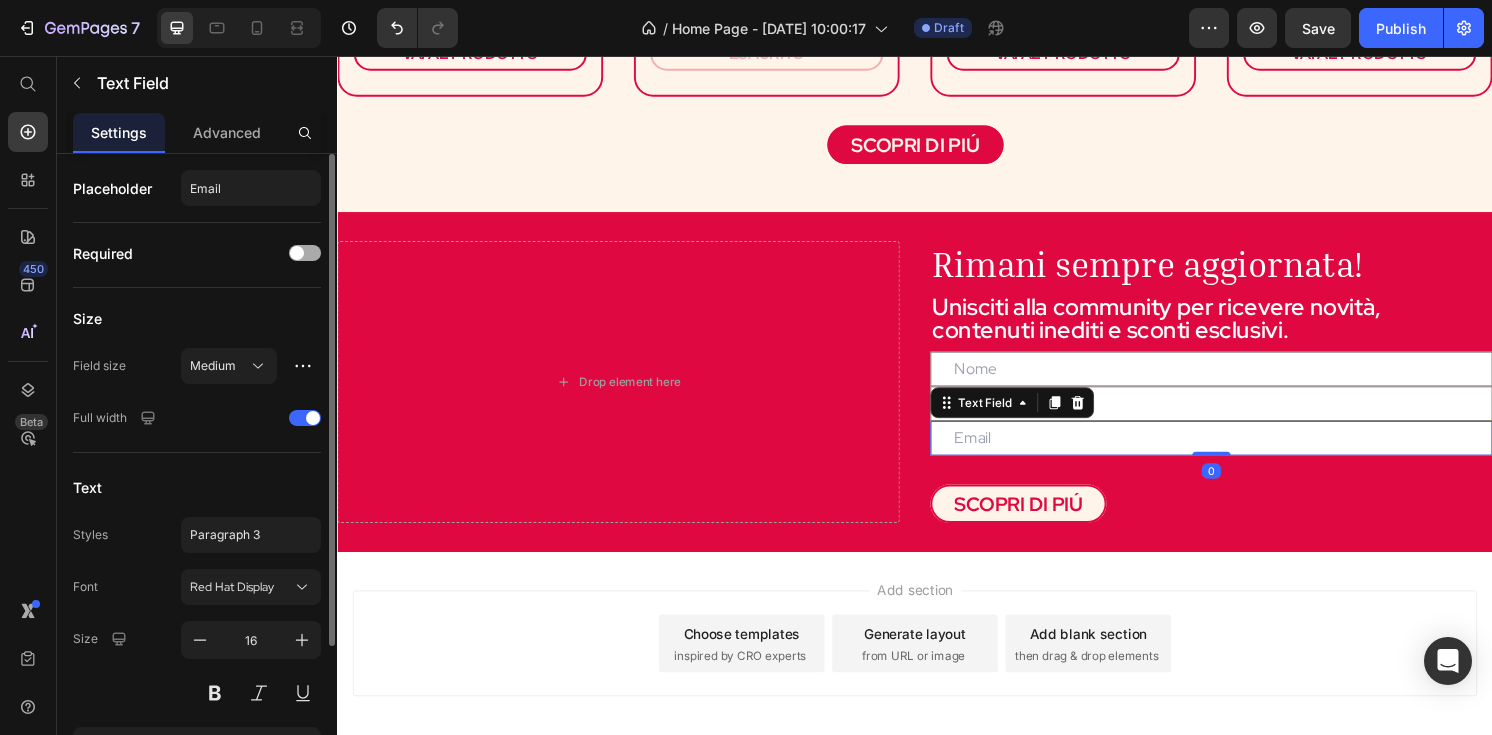 scroll, scrollTop: 188, scrollLeft: 0, axis: vertical 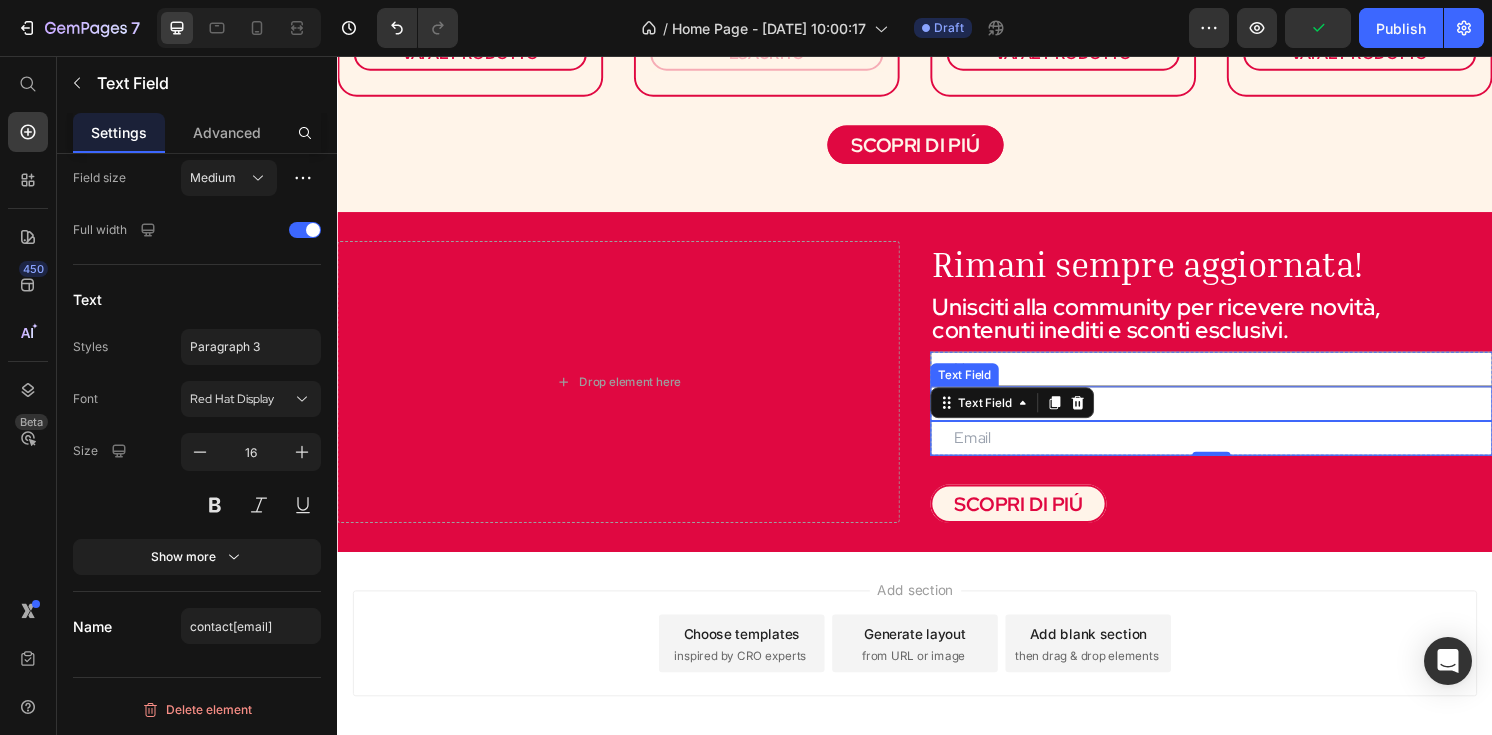 click at bounding box center [1245, 417] 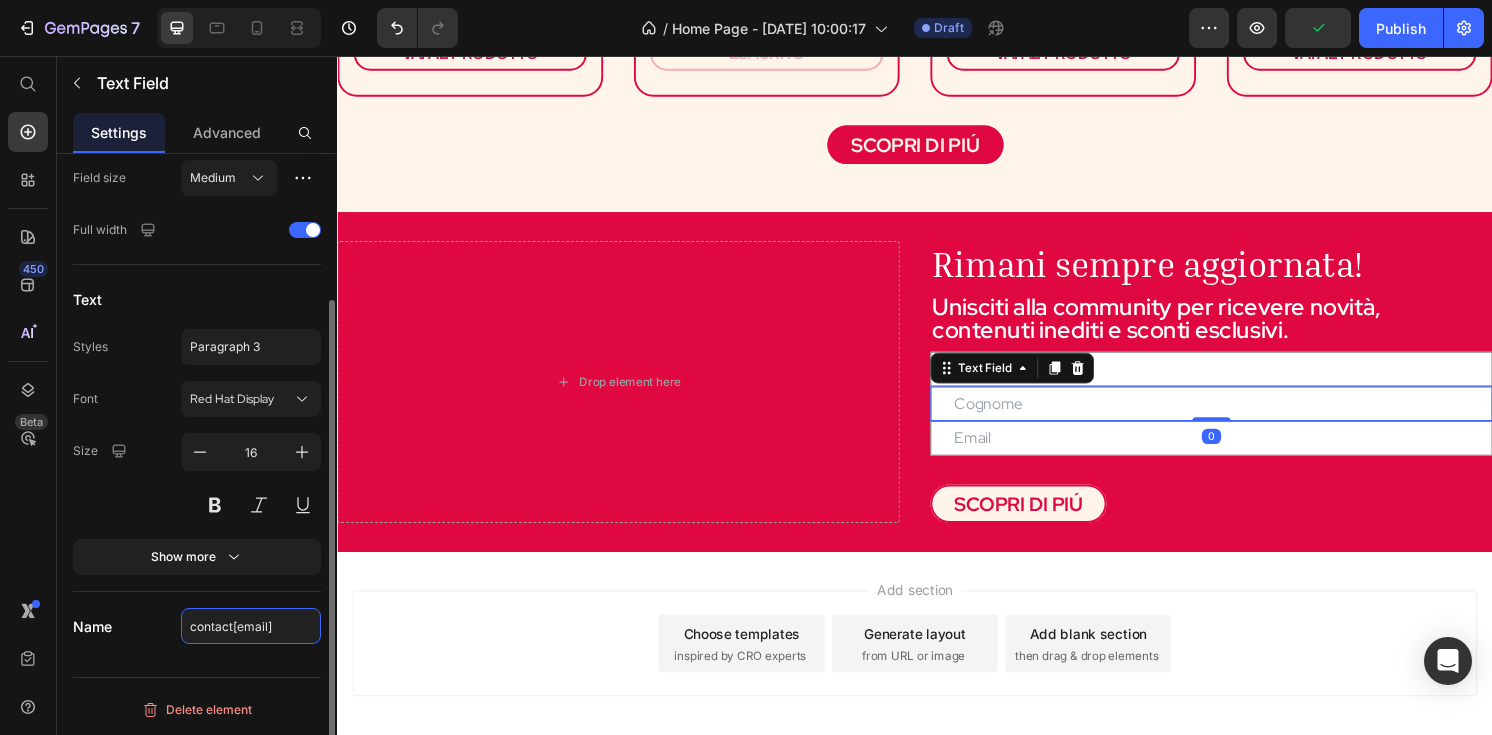 click on "contact[email]" 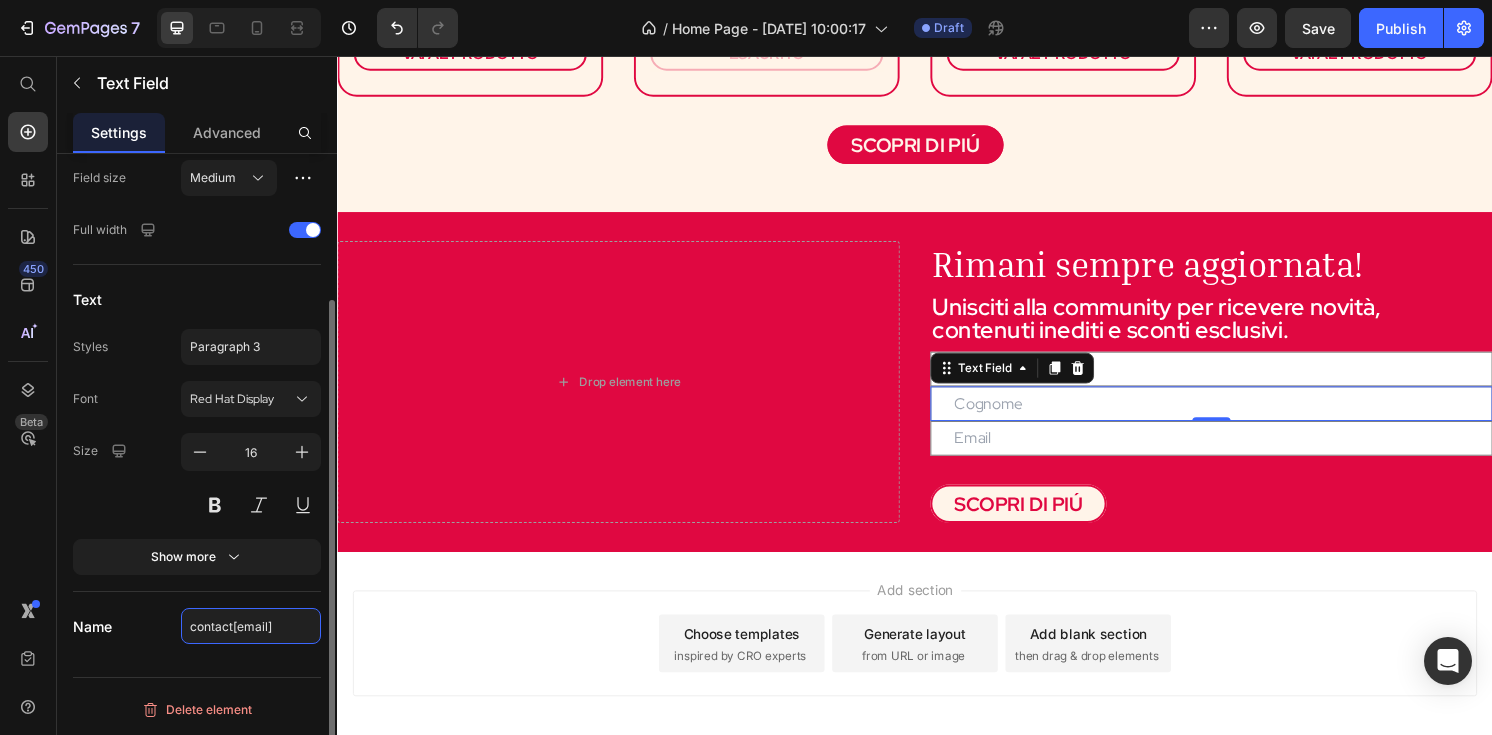 drag, startPoint x: 280, startPoint y: 622, endPoint x: 187, endPoint y: 622, distance: 93 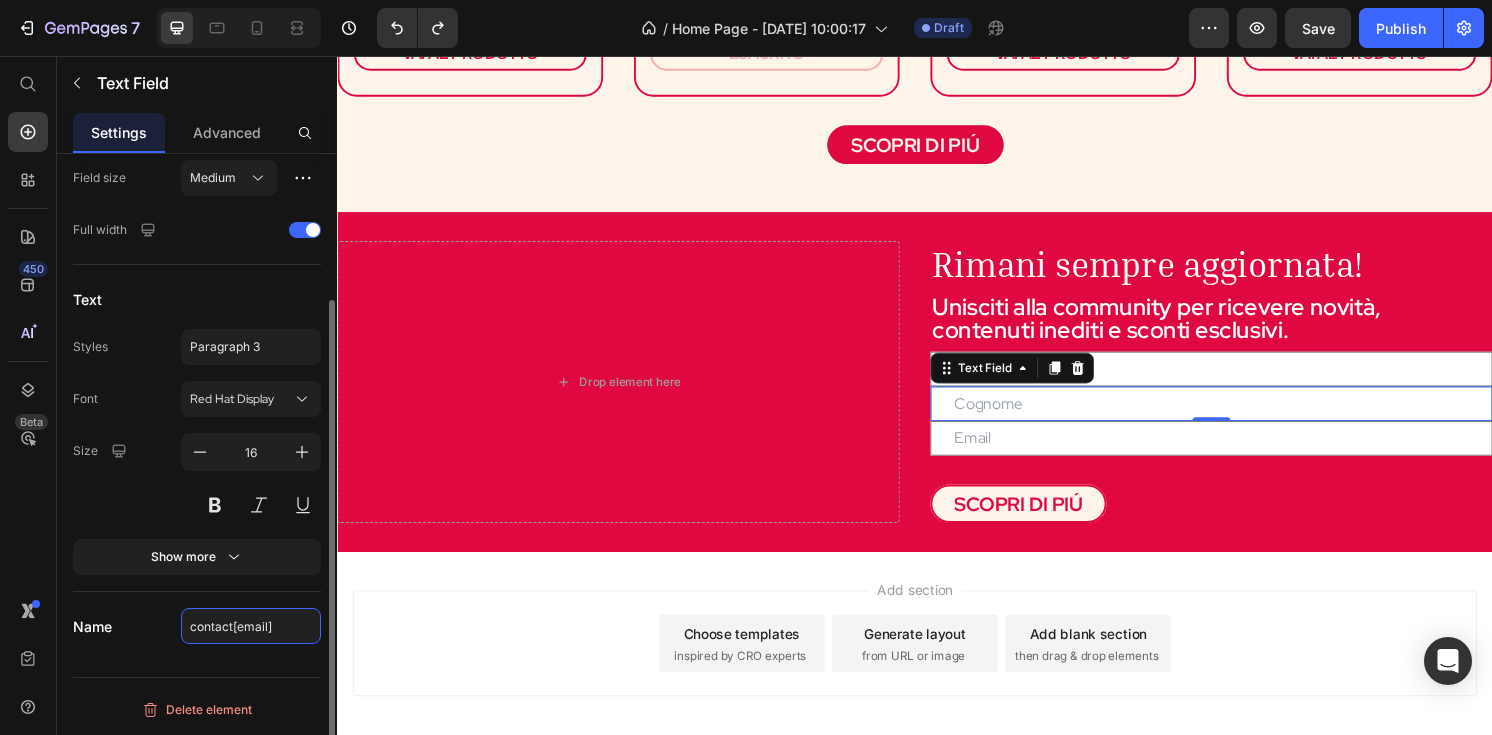 click on "contact[email]" 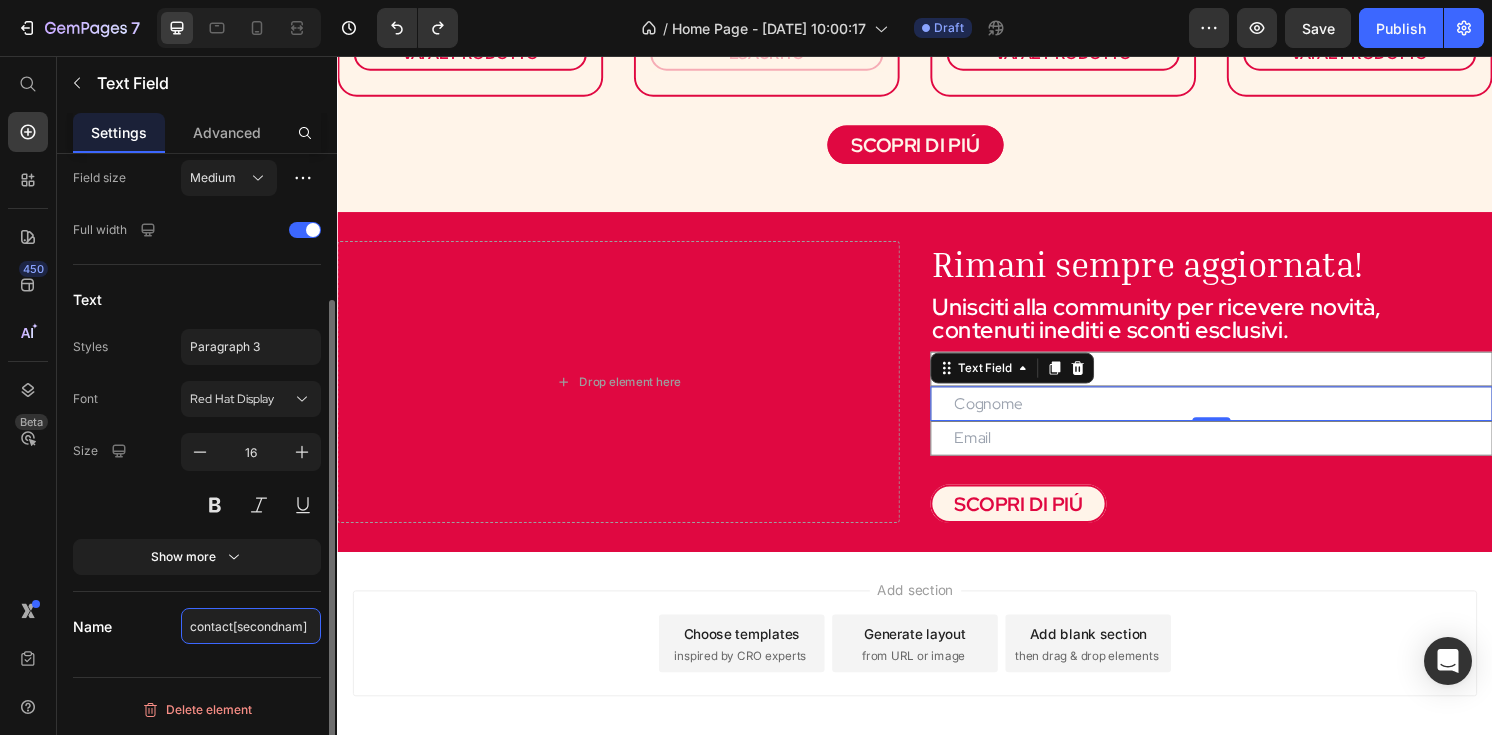 type on "contact[secondname]" 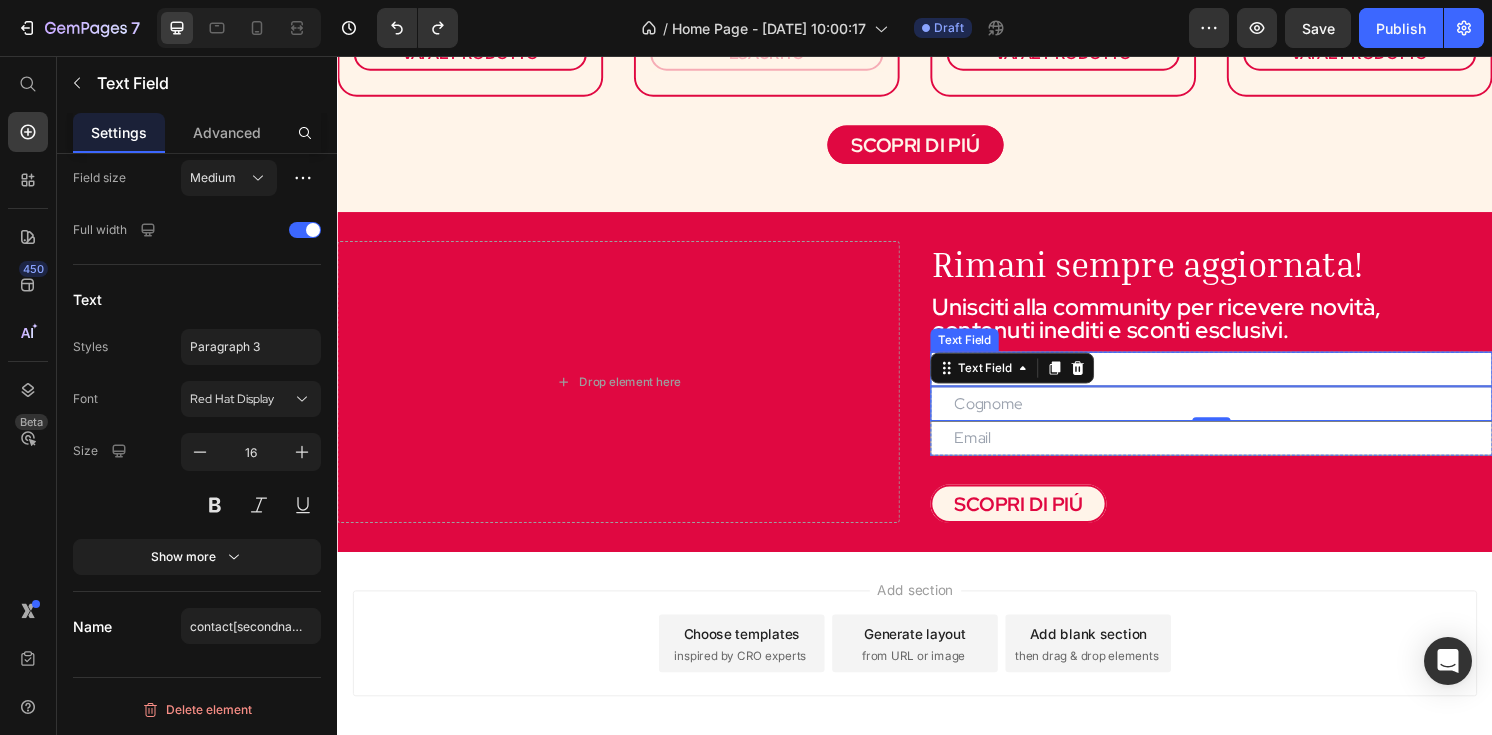 click at bounding box center [1245, 381] 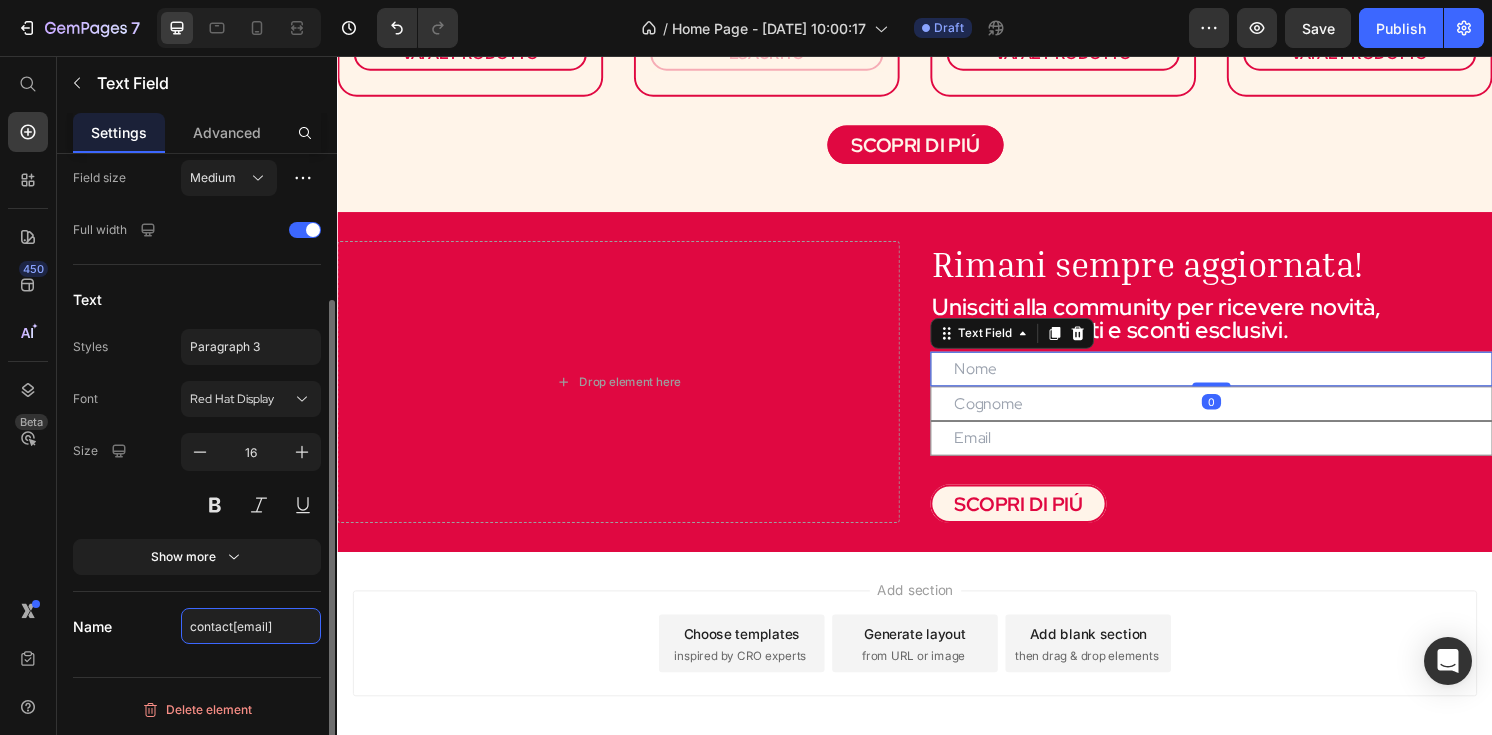 click on "contact[email]" 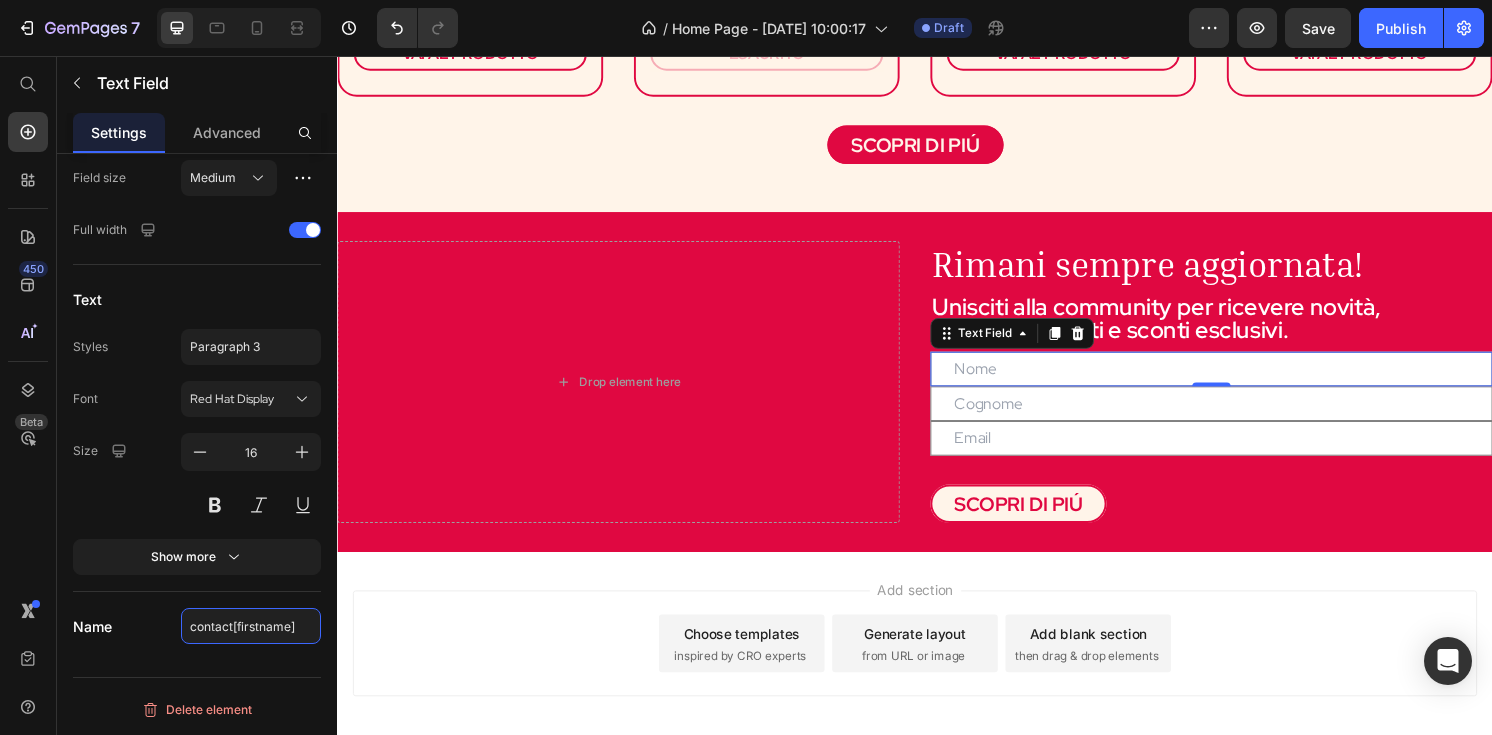 type on "contact[firstname]" 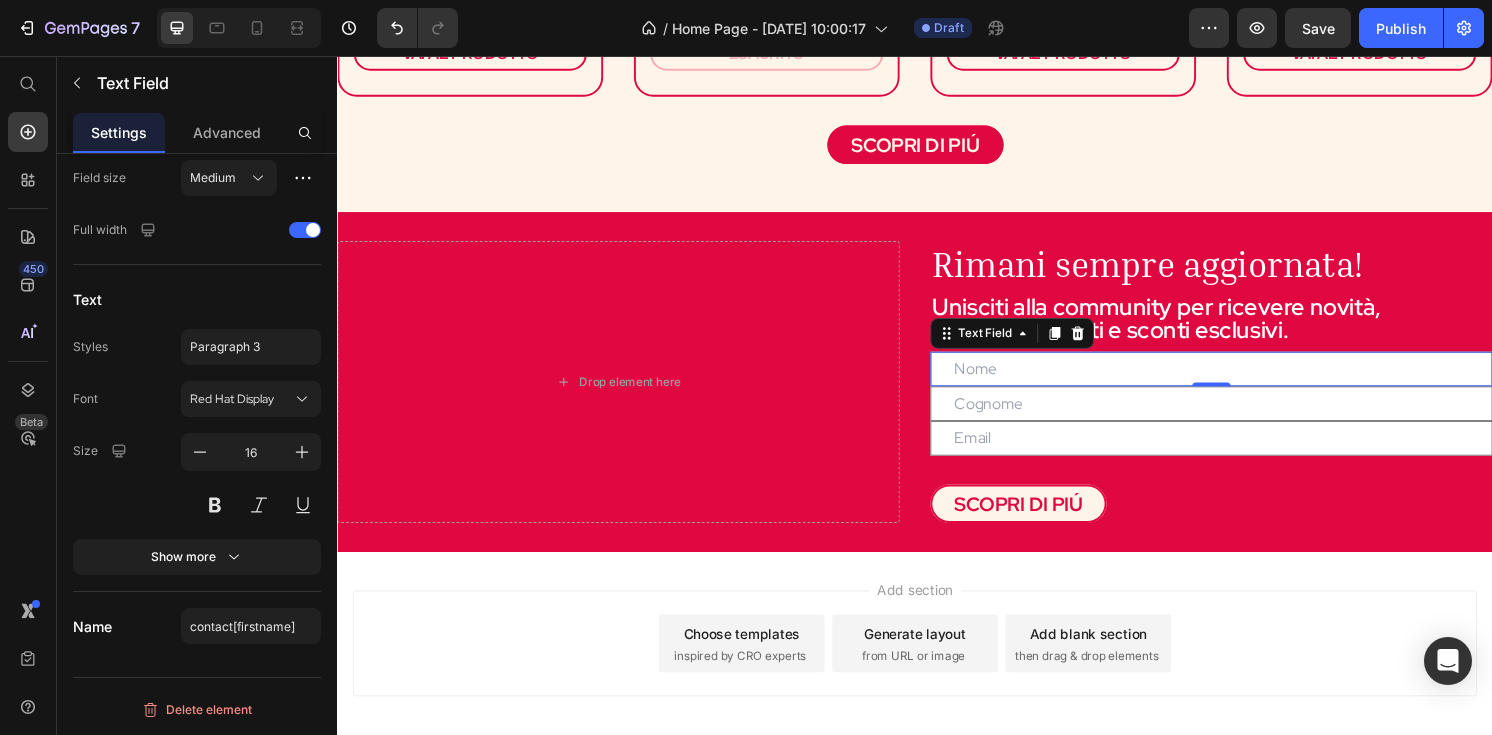 click at bounding box center (1245, 381) 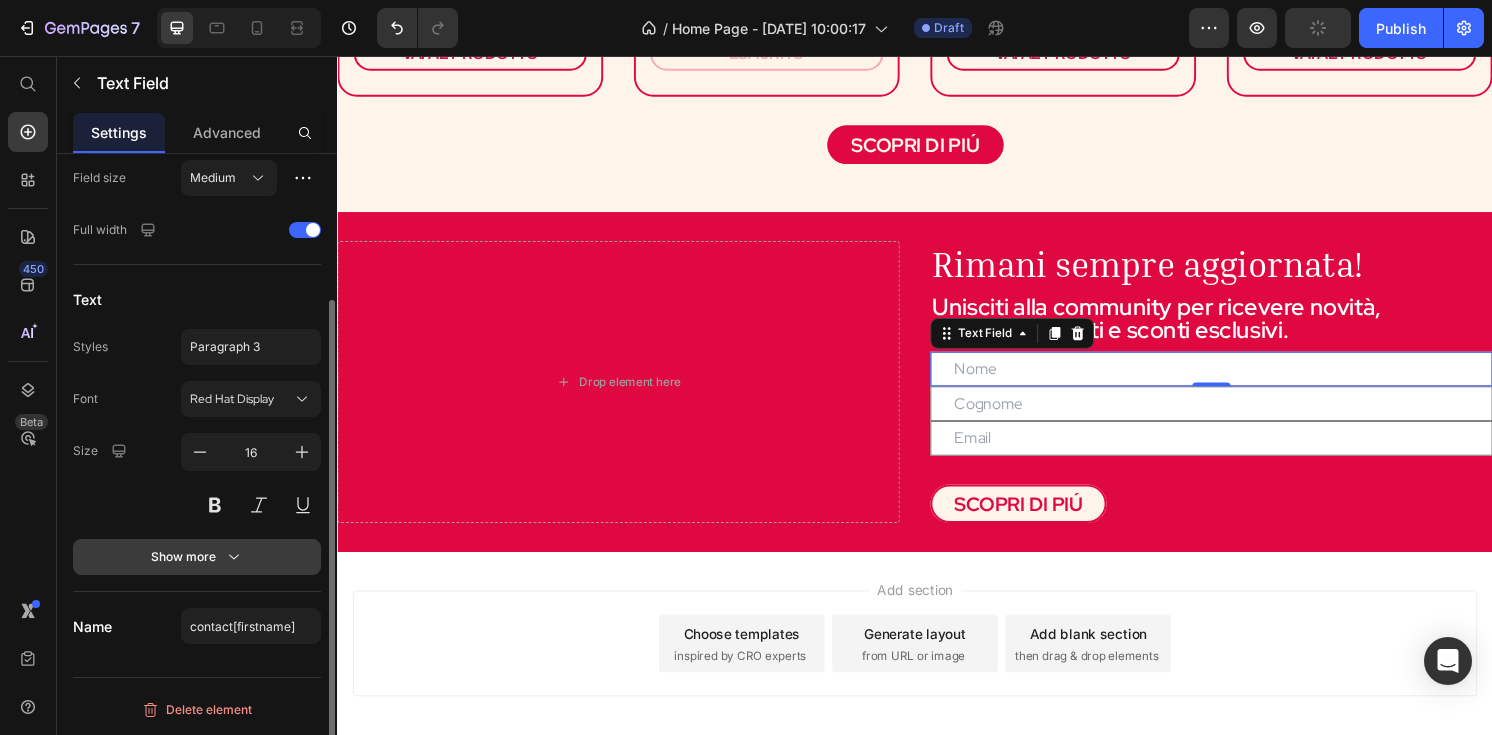 click on "Show more" at bounding box center (197, 557) 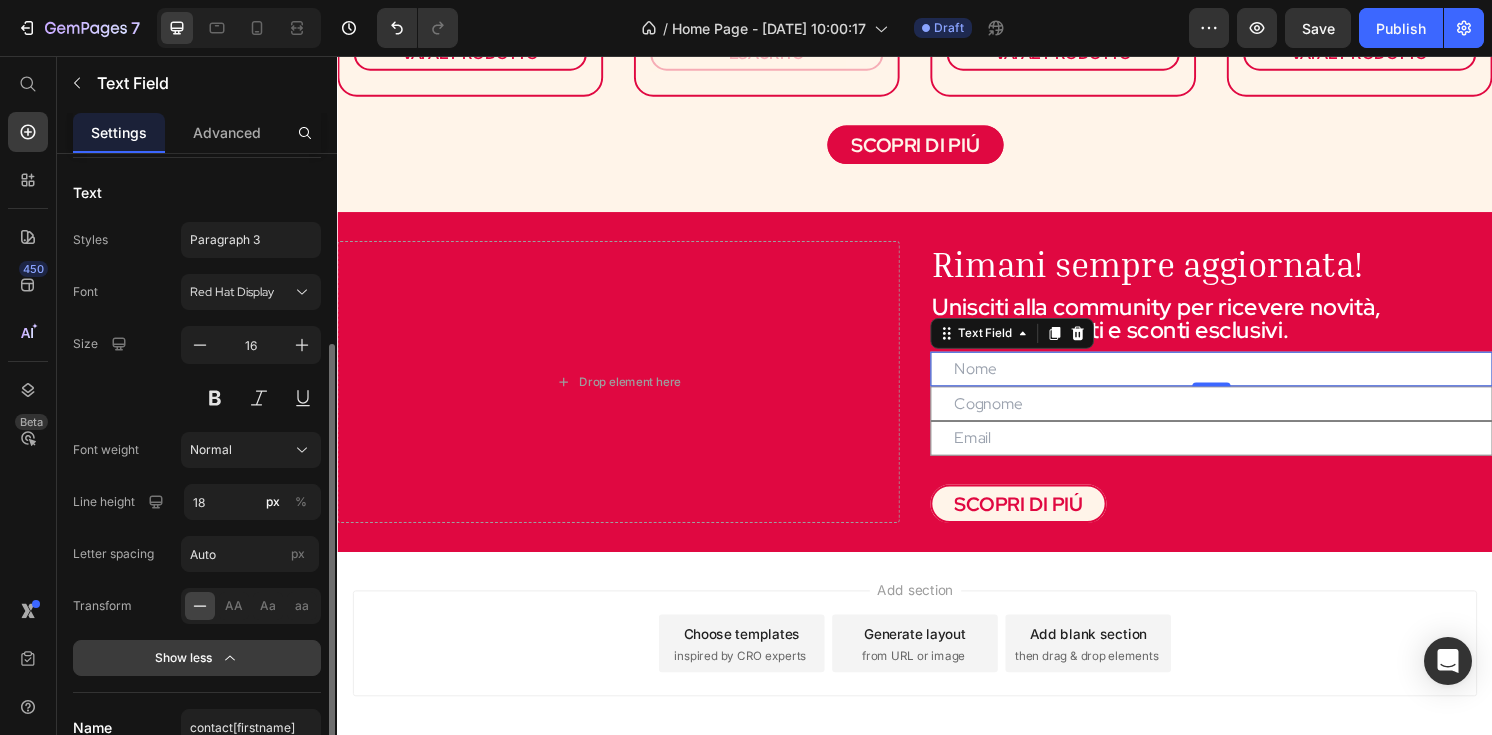 scroll, scrollTop: 306, scrollLeft: 0, axis: vertical 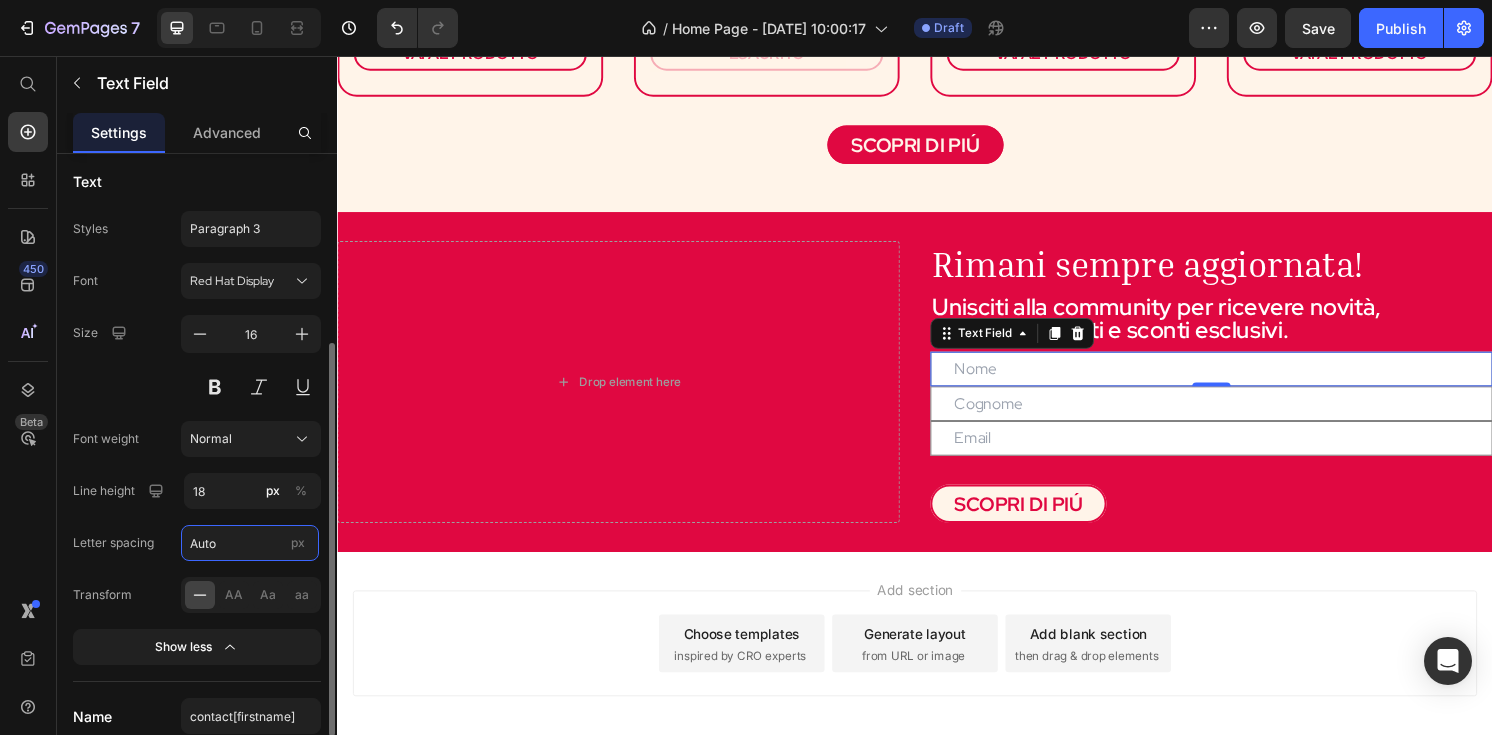 click on "Auto" at bounding box center (250, 543) 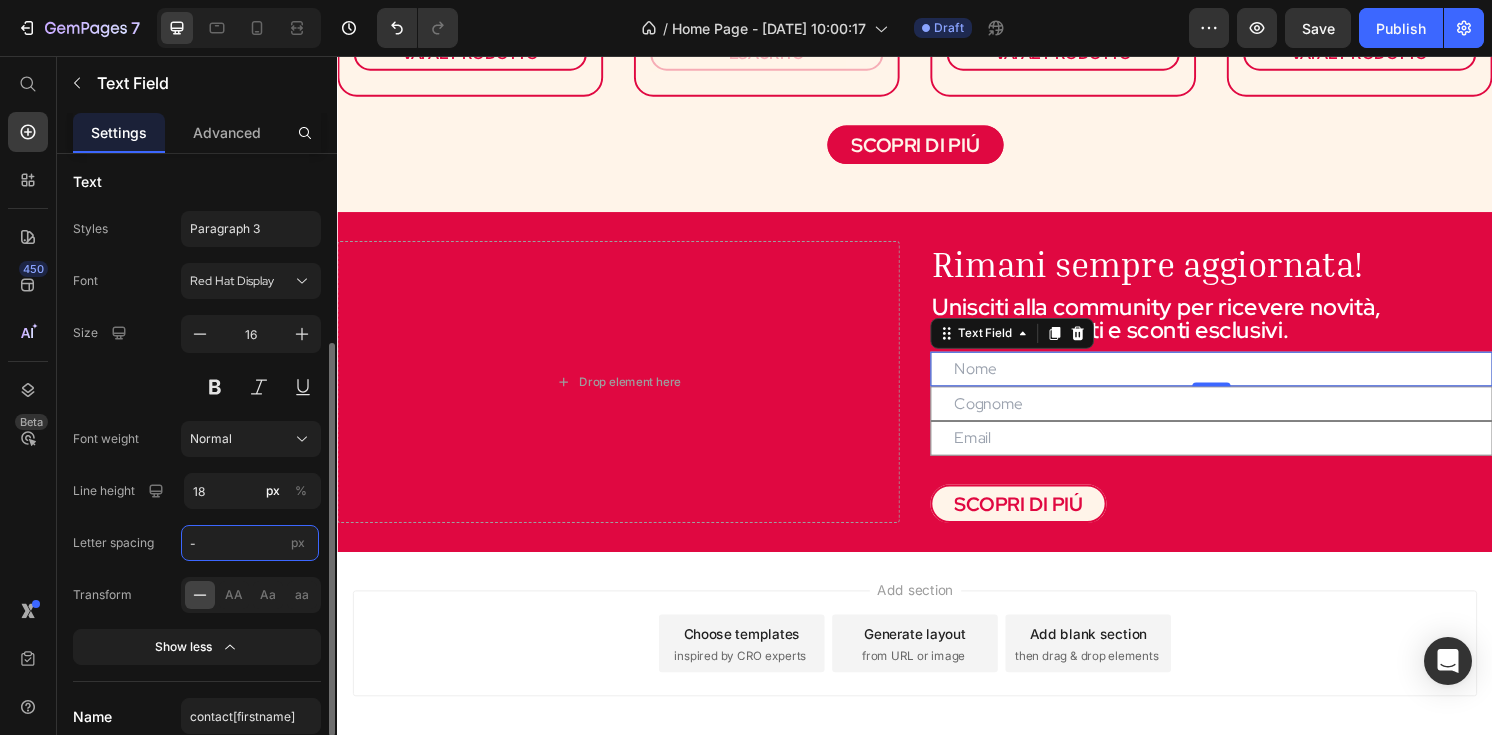 type on "-2" 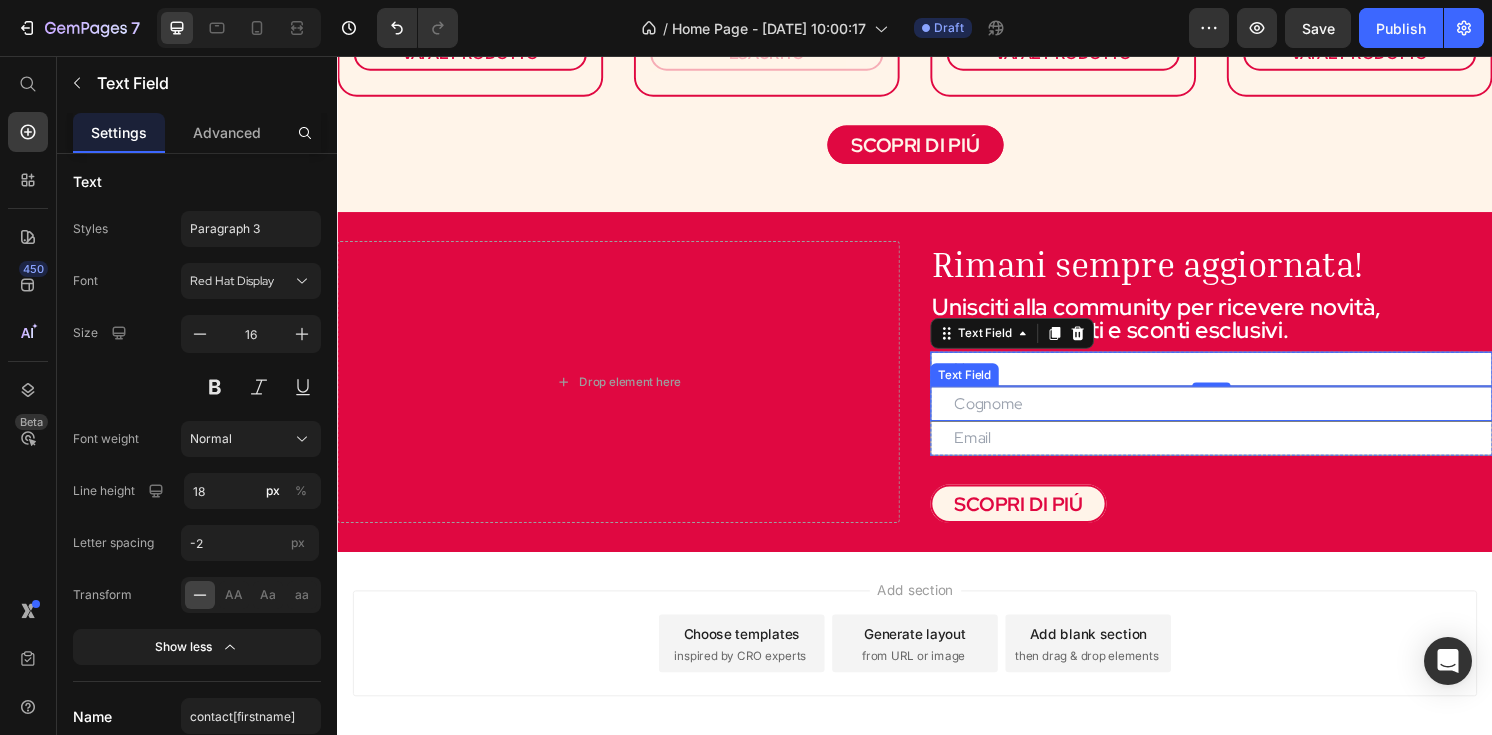 click at bounding box center (1245, 417) 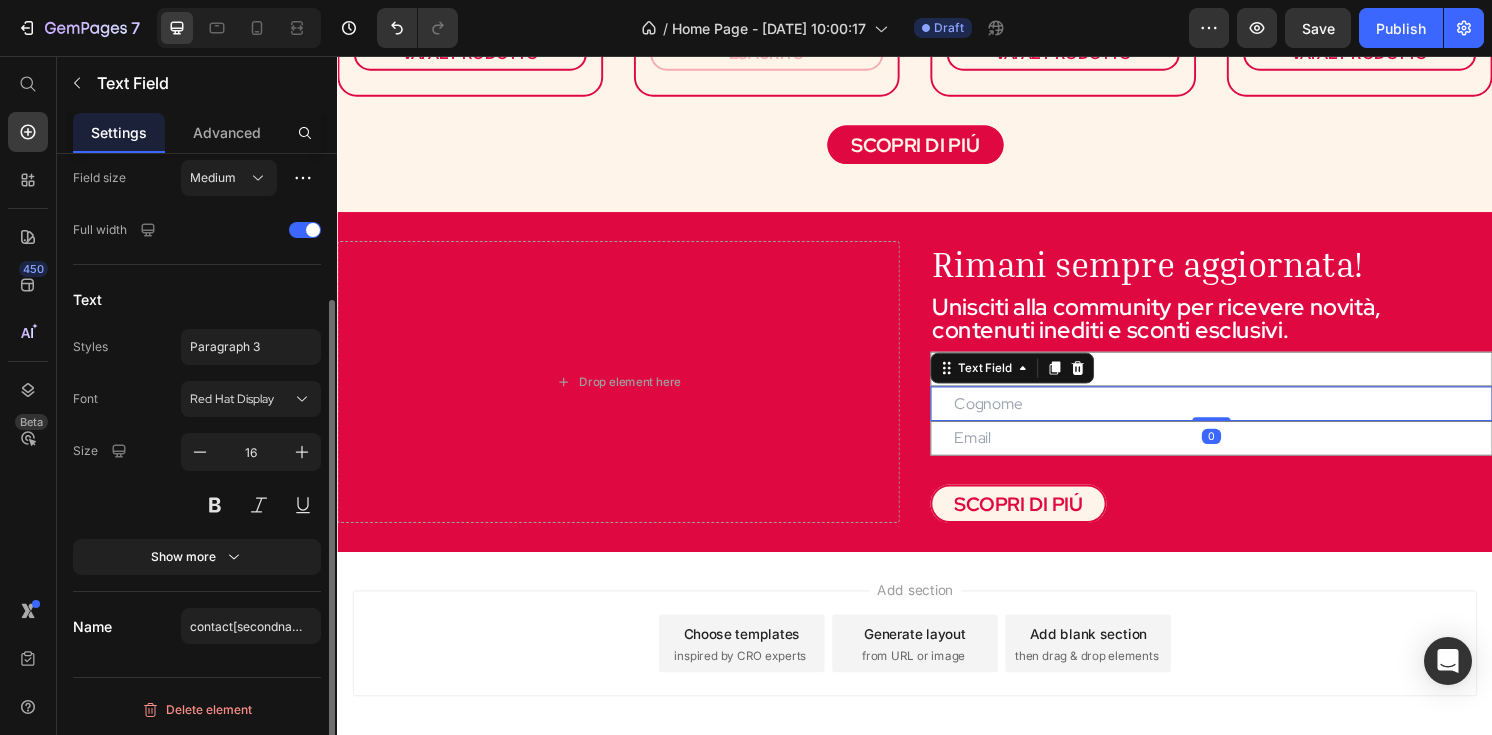 scroll, scrollTop: 188, scrollLeft: 0, axis: vertical 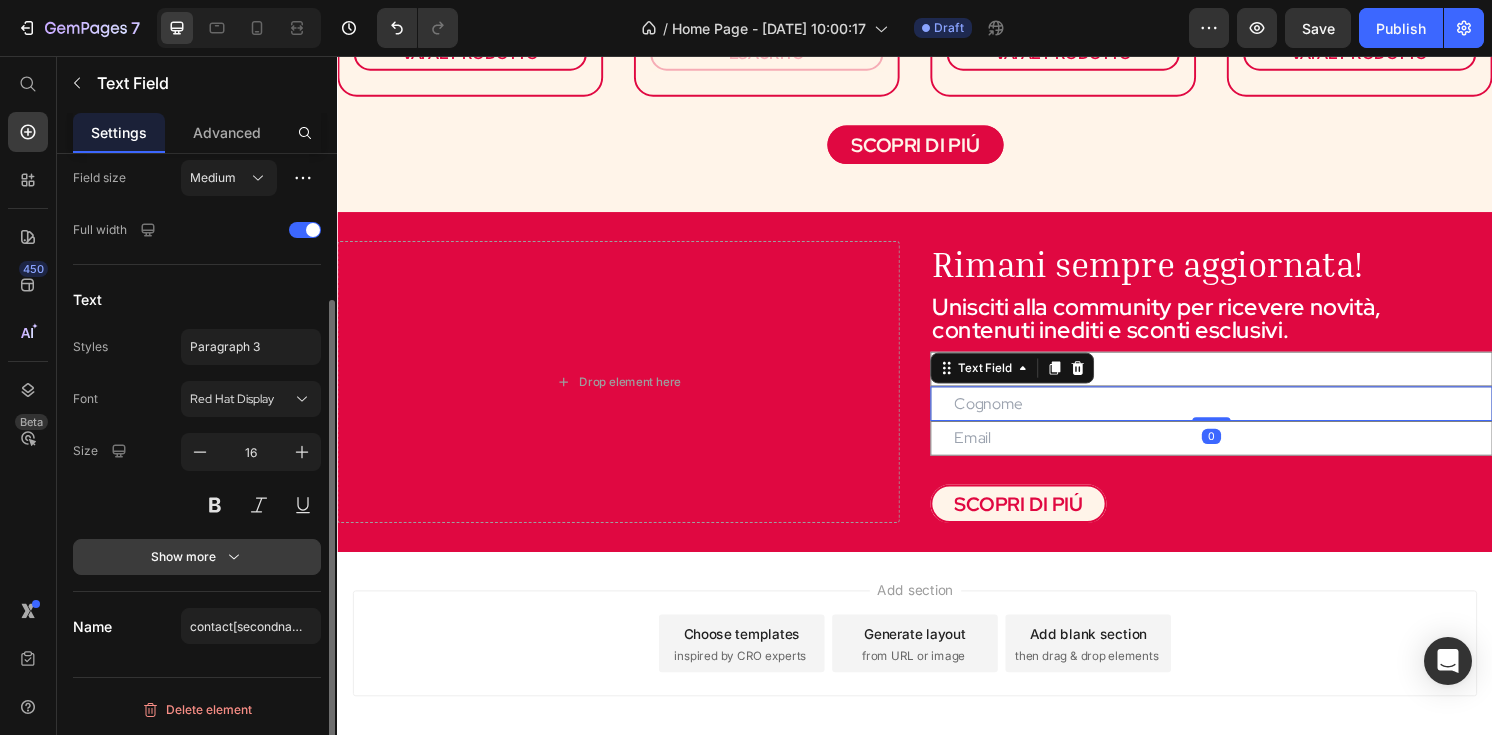 click on "Show more" at bounding box center (197, 557) 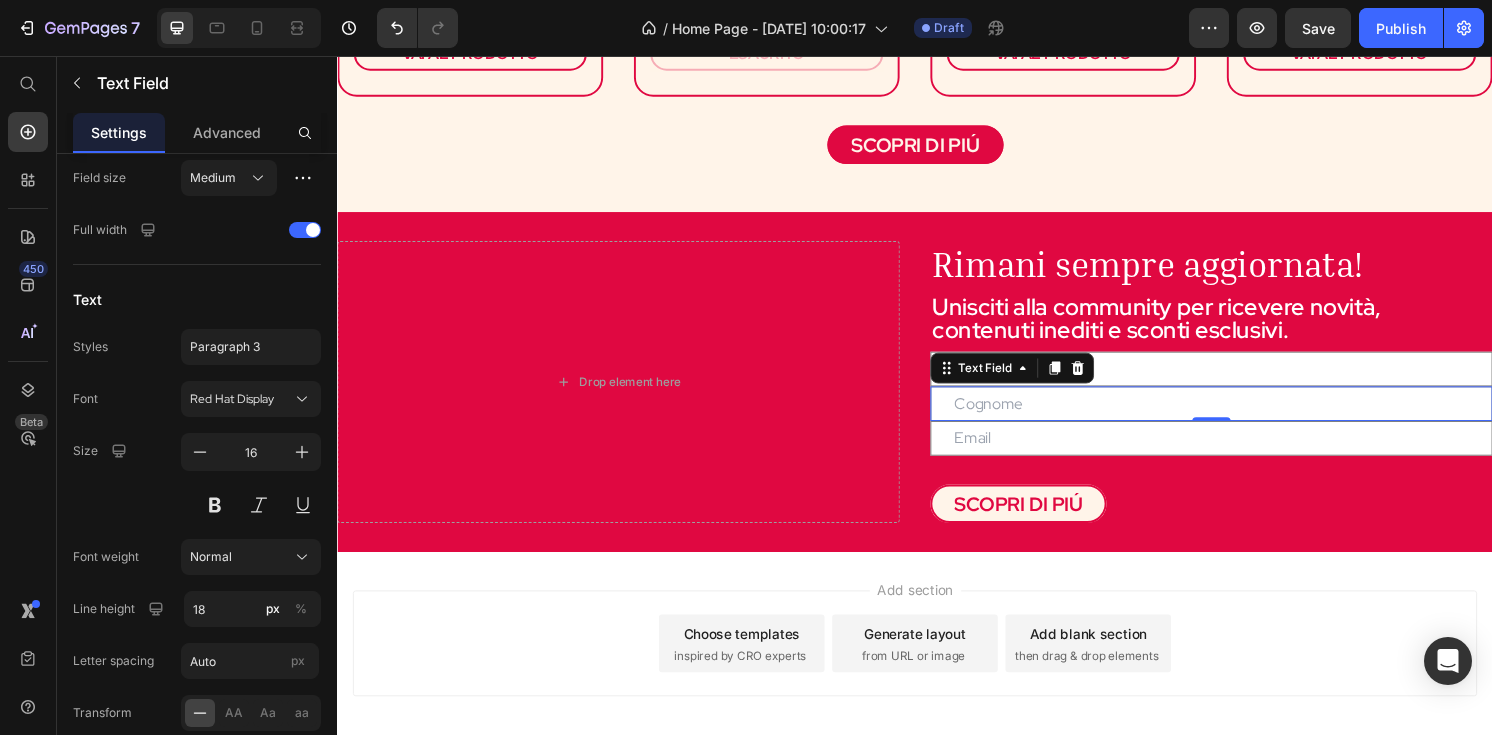 click at bounding box center (1245, 417) 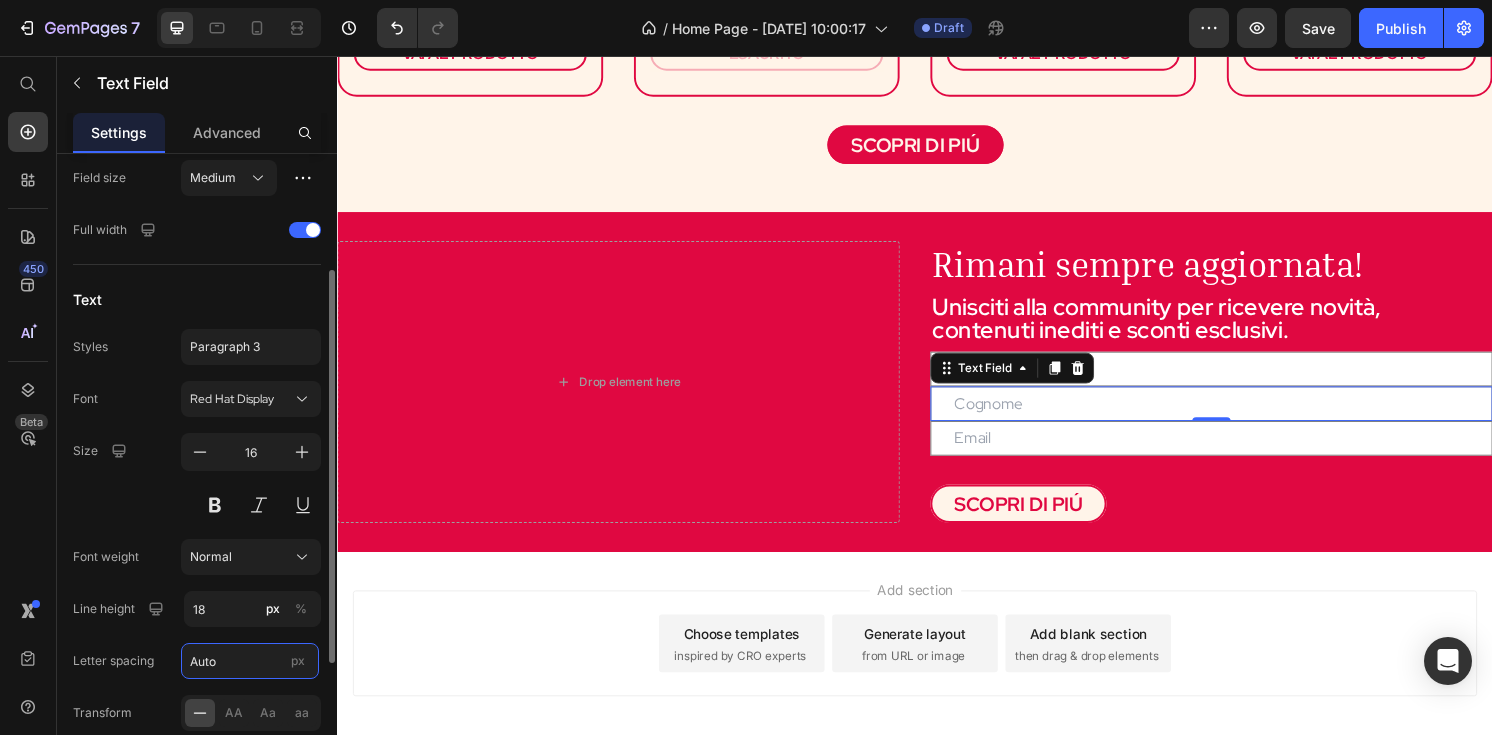 click on "Auto" at bounding box center (250, 661) 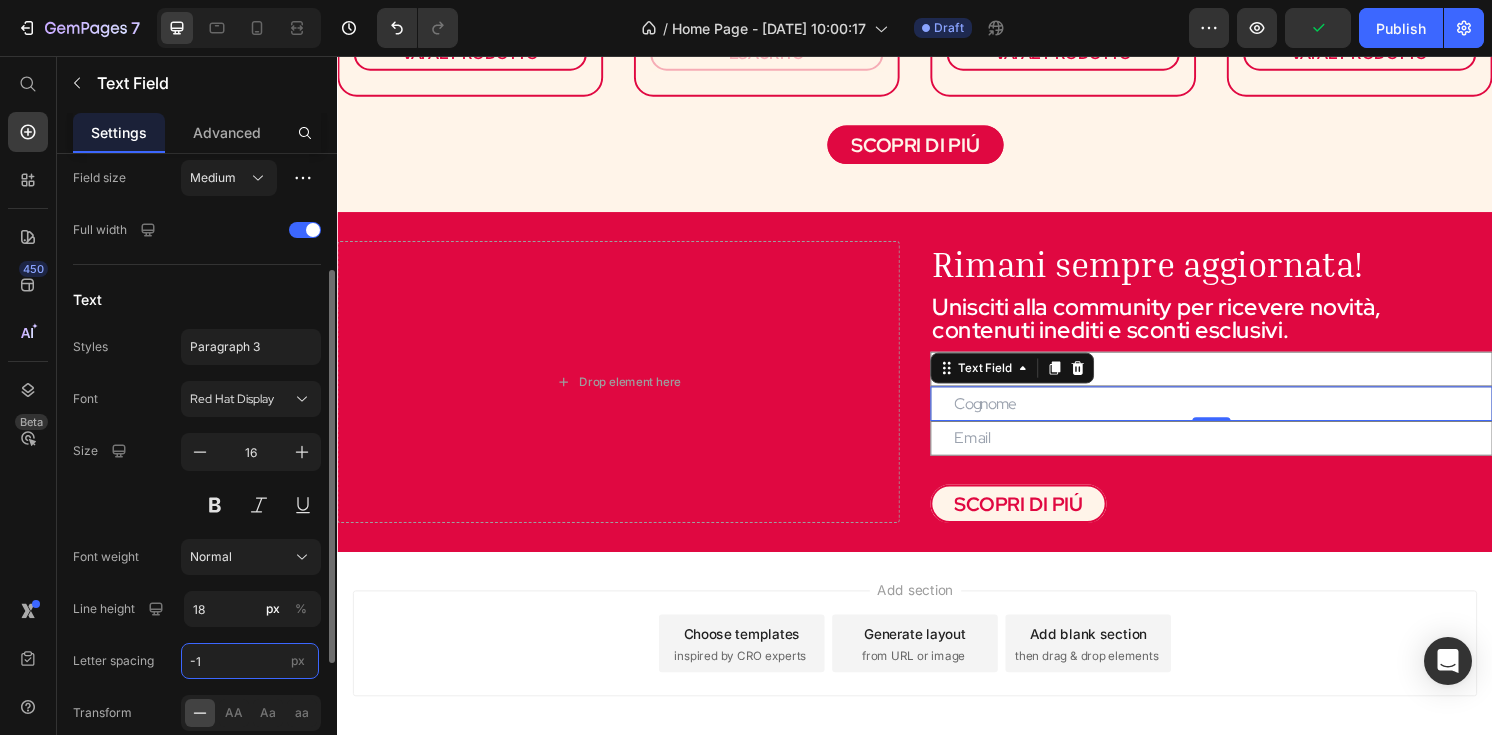 type on "-" 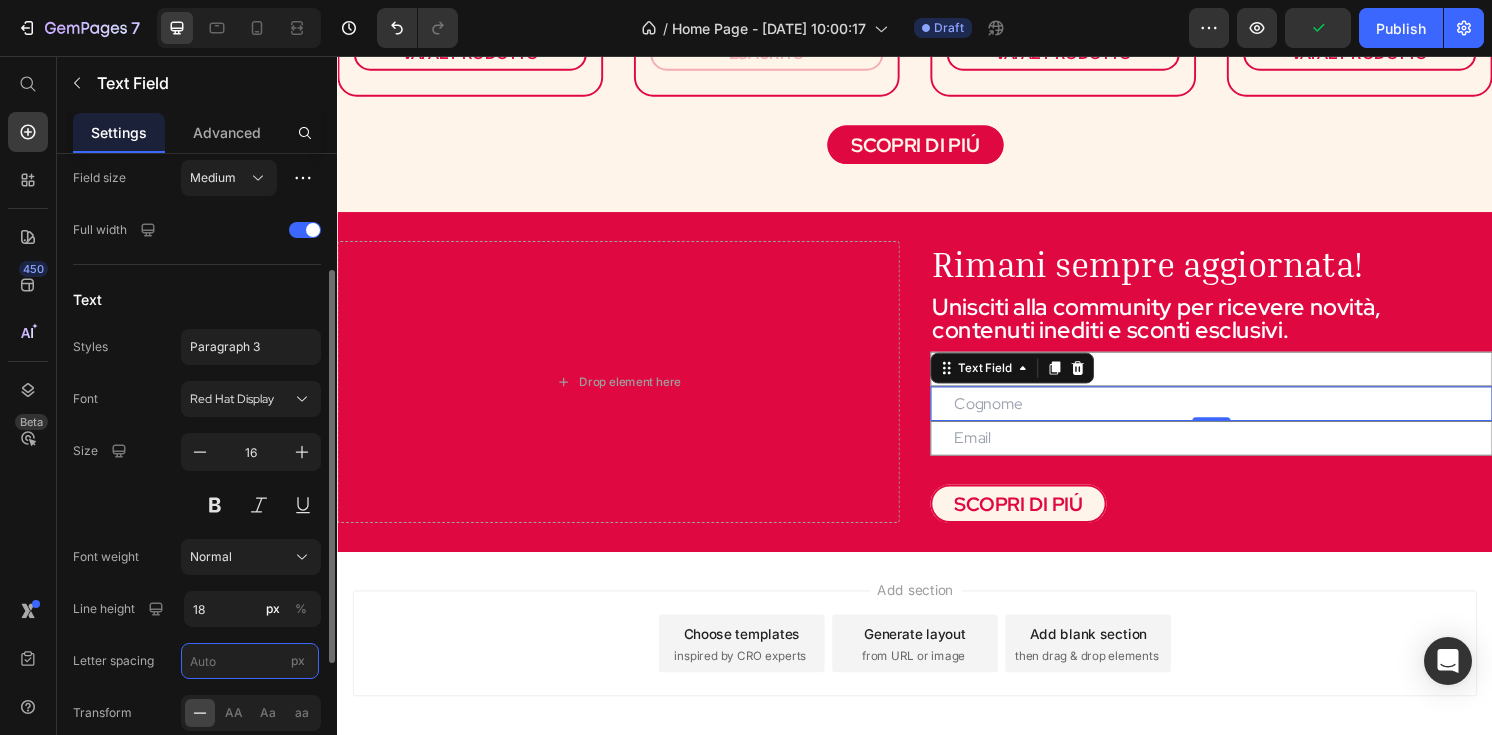 type on "0" 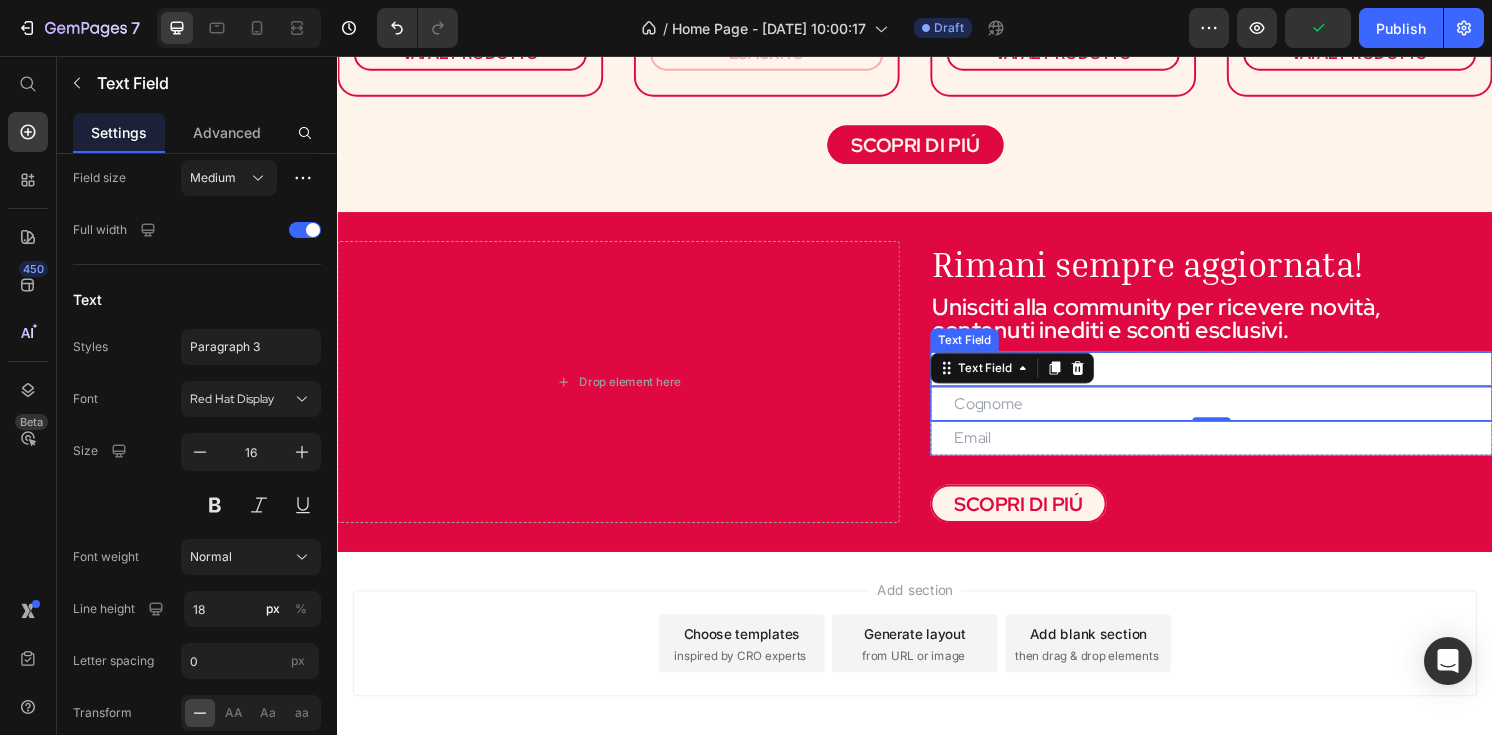 click at bounding box center (1245, 381) 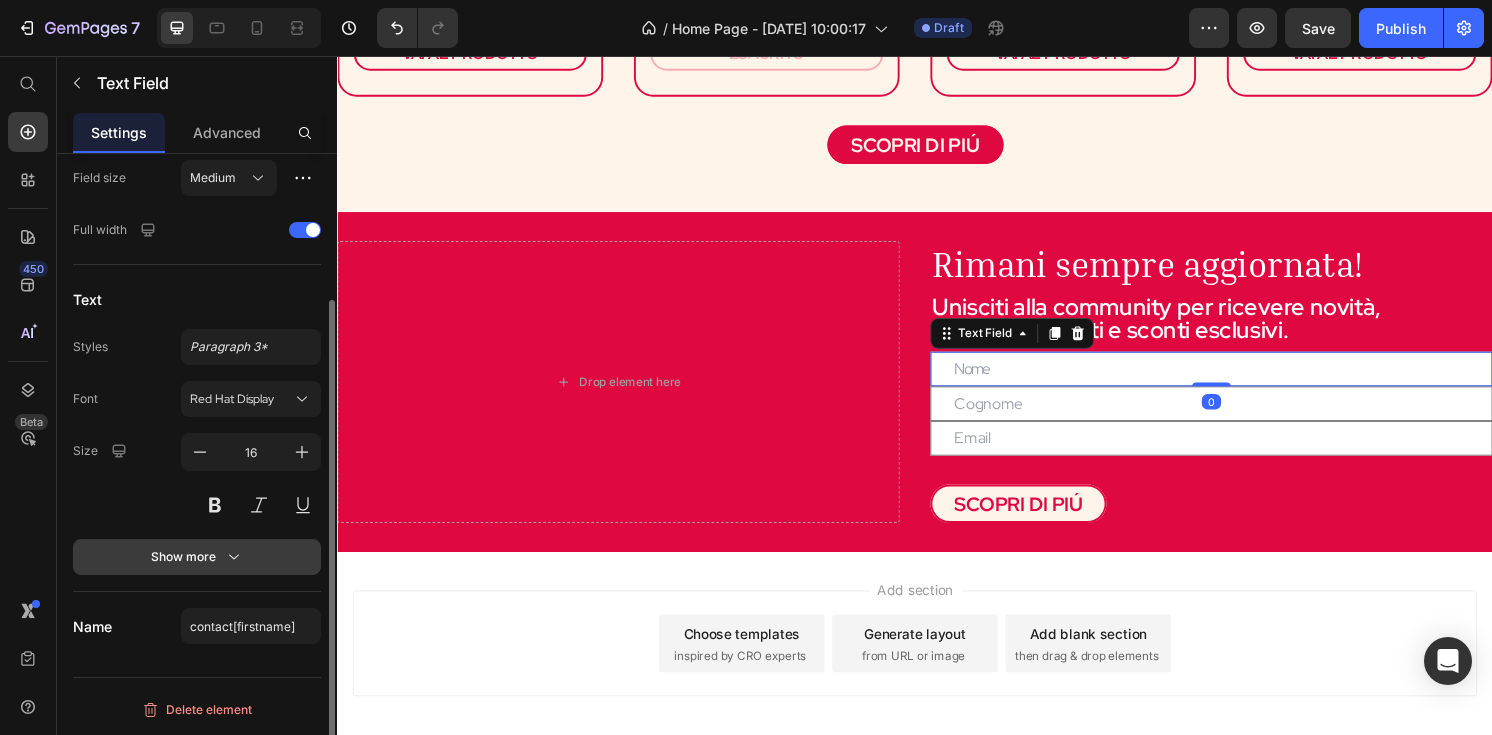 click on "Show more" at bounding box center [197, 557] 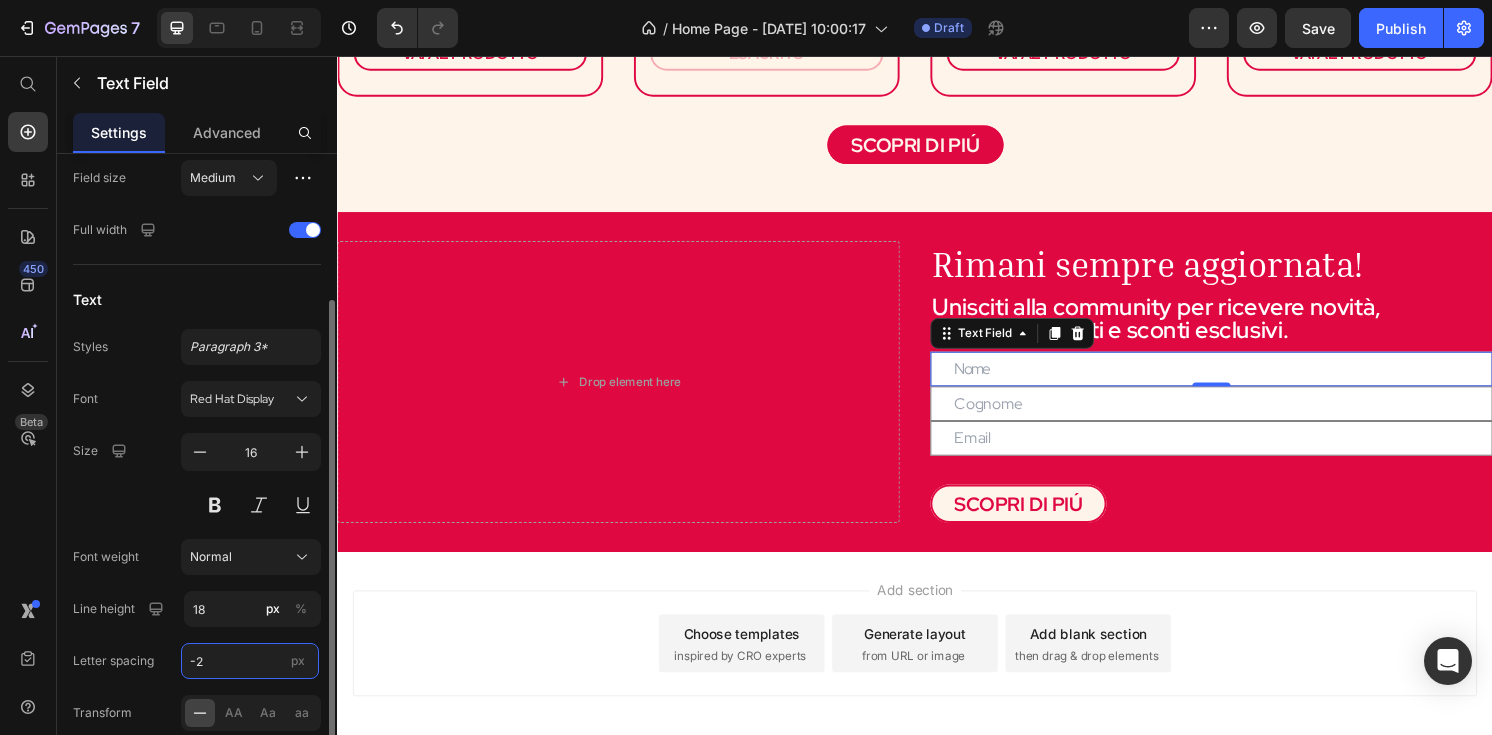 click on "-2" at bounding box center (250, 661) 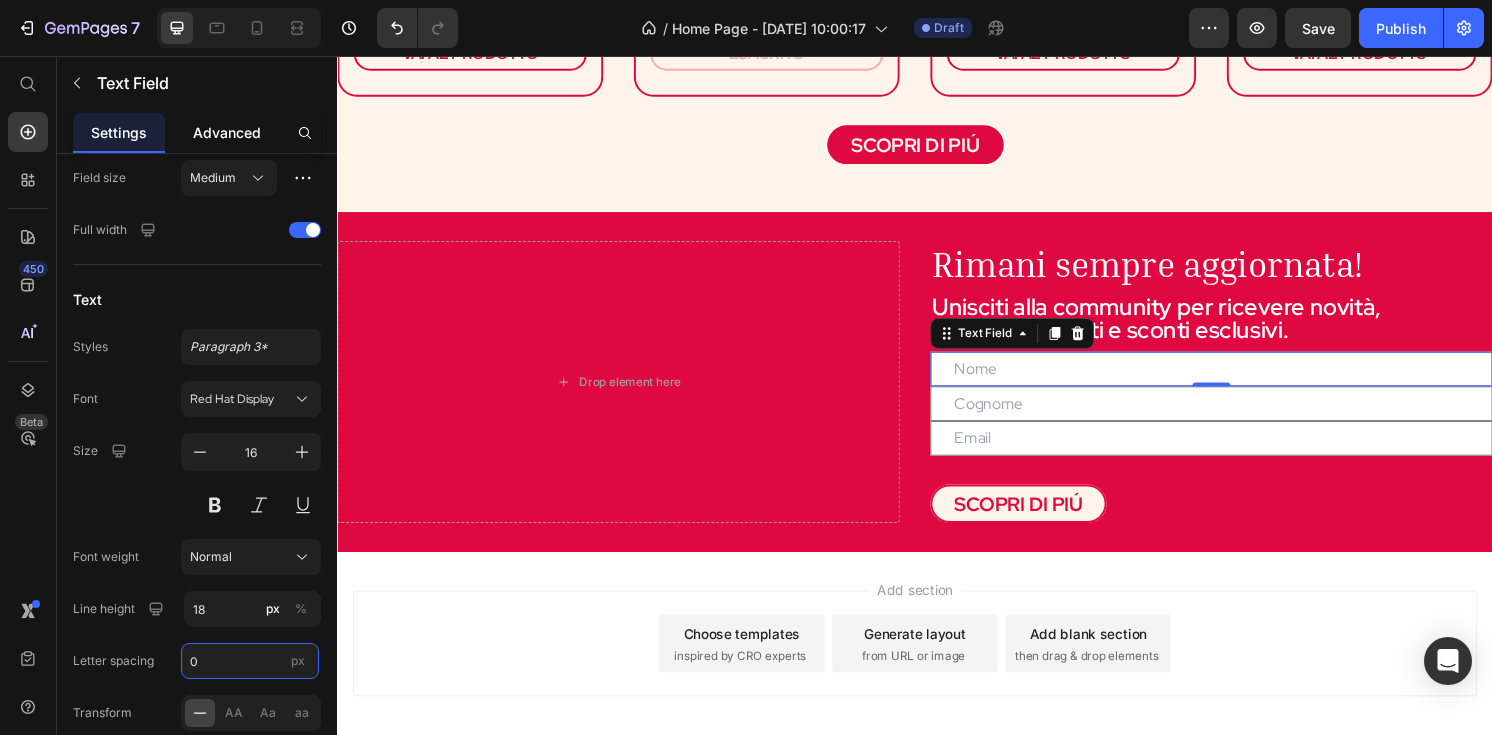 type on "0" 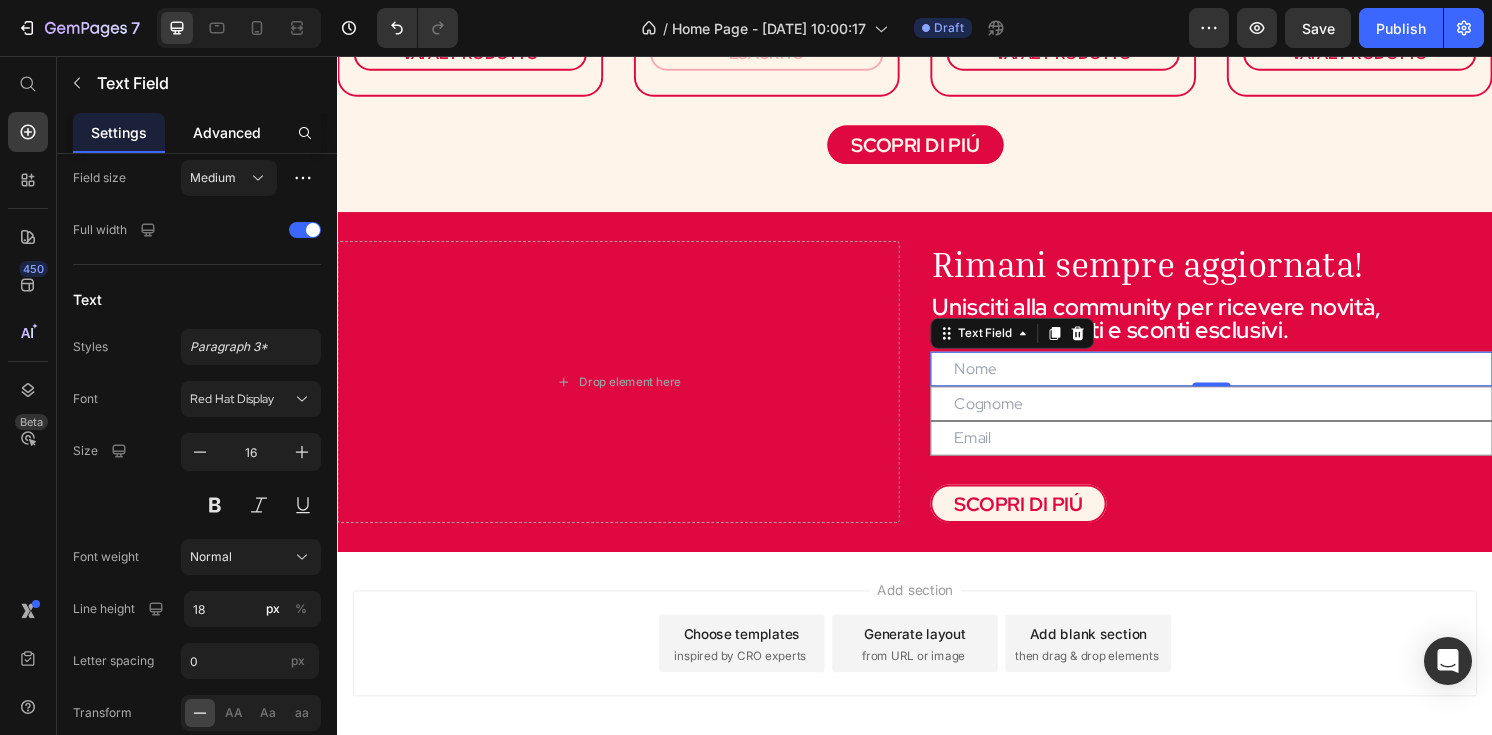 click on "Advanced" at bounding box center (227, 132) 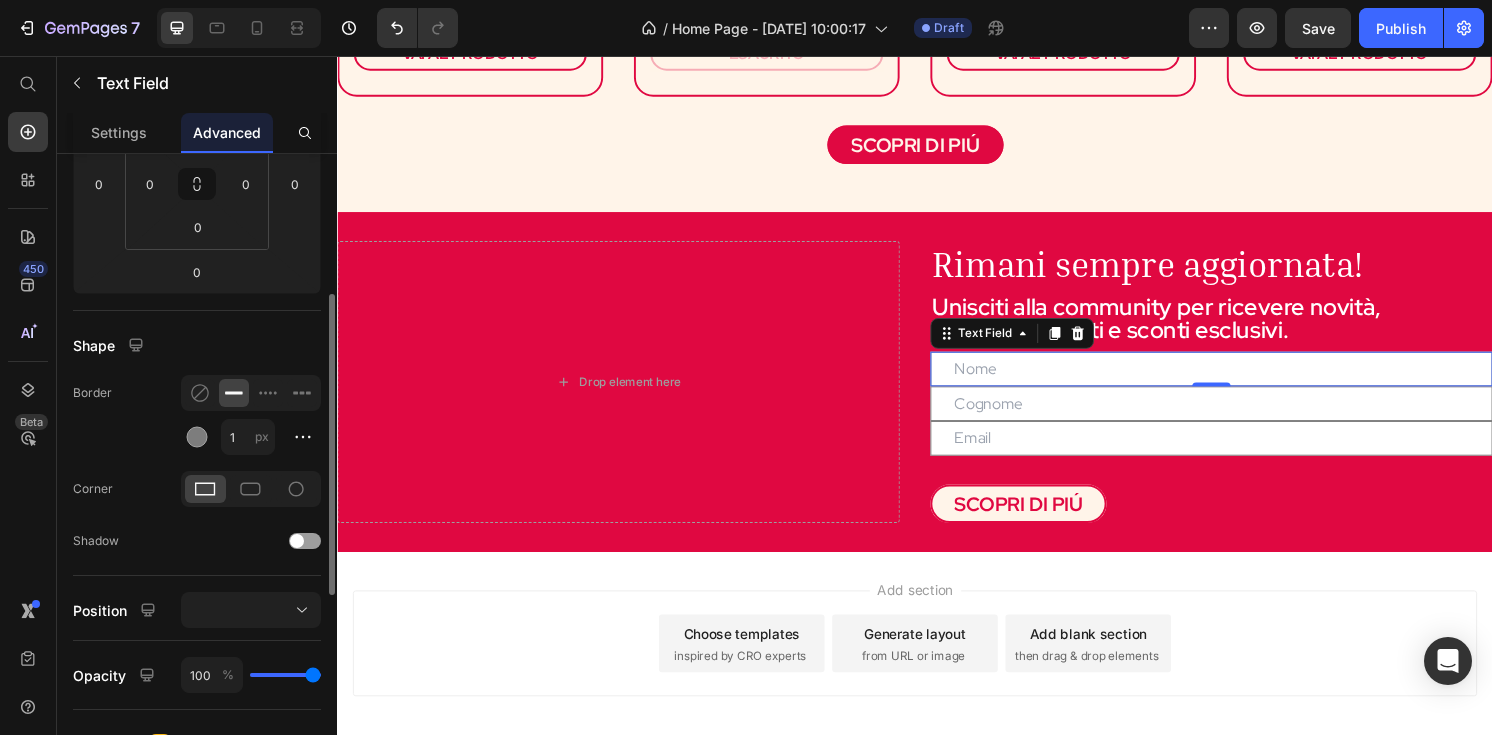scroll, scrollTop: 342, scrollLeft: 0, axis: vertical 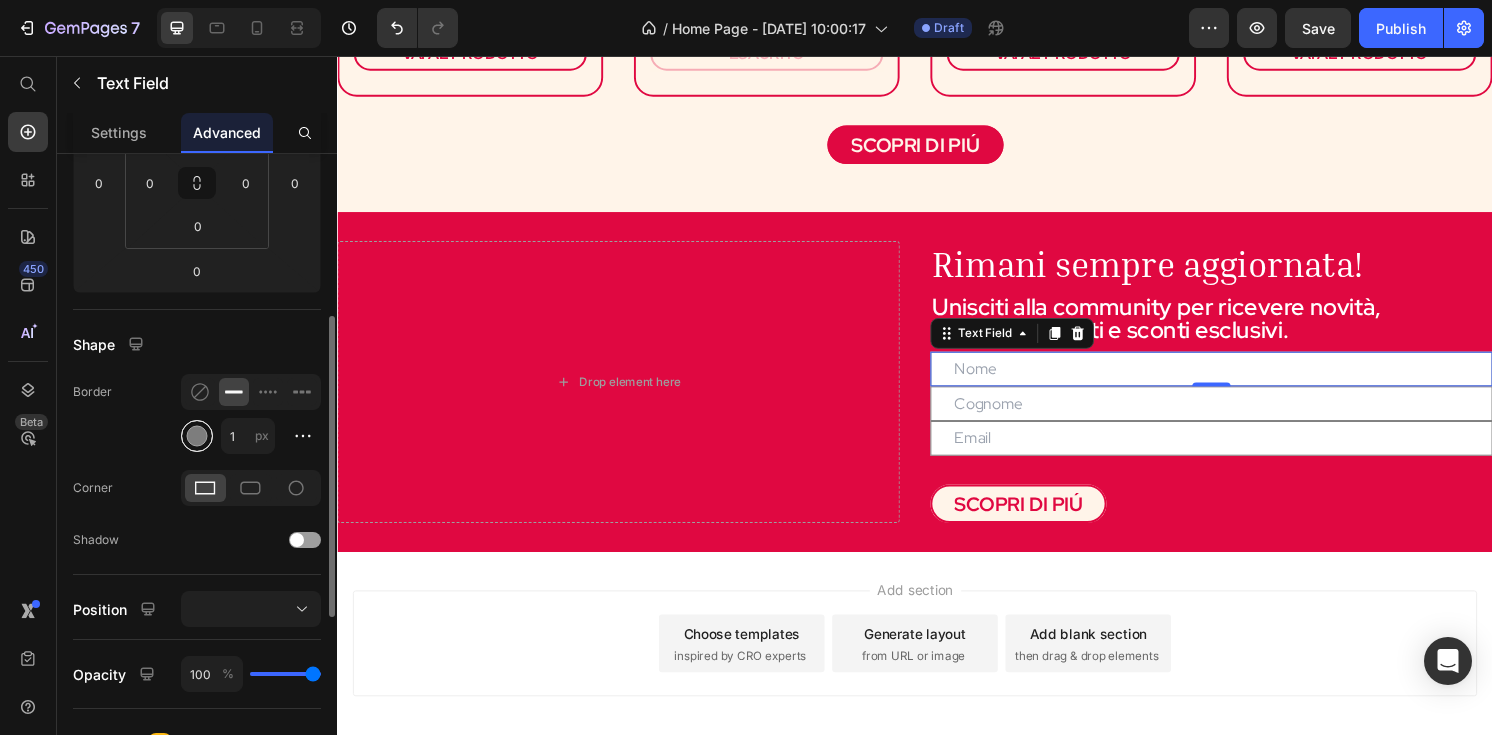 click at bounding box center [197, 436] 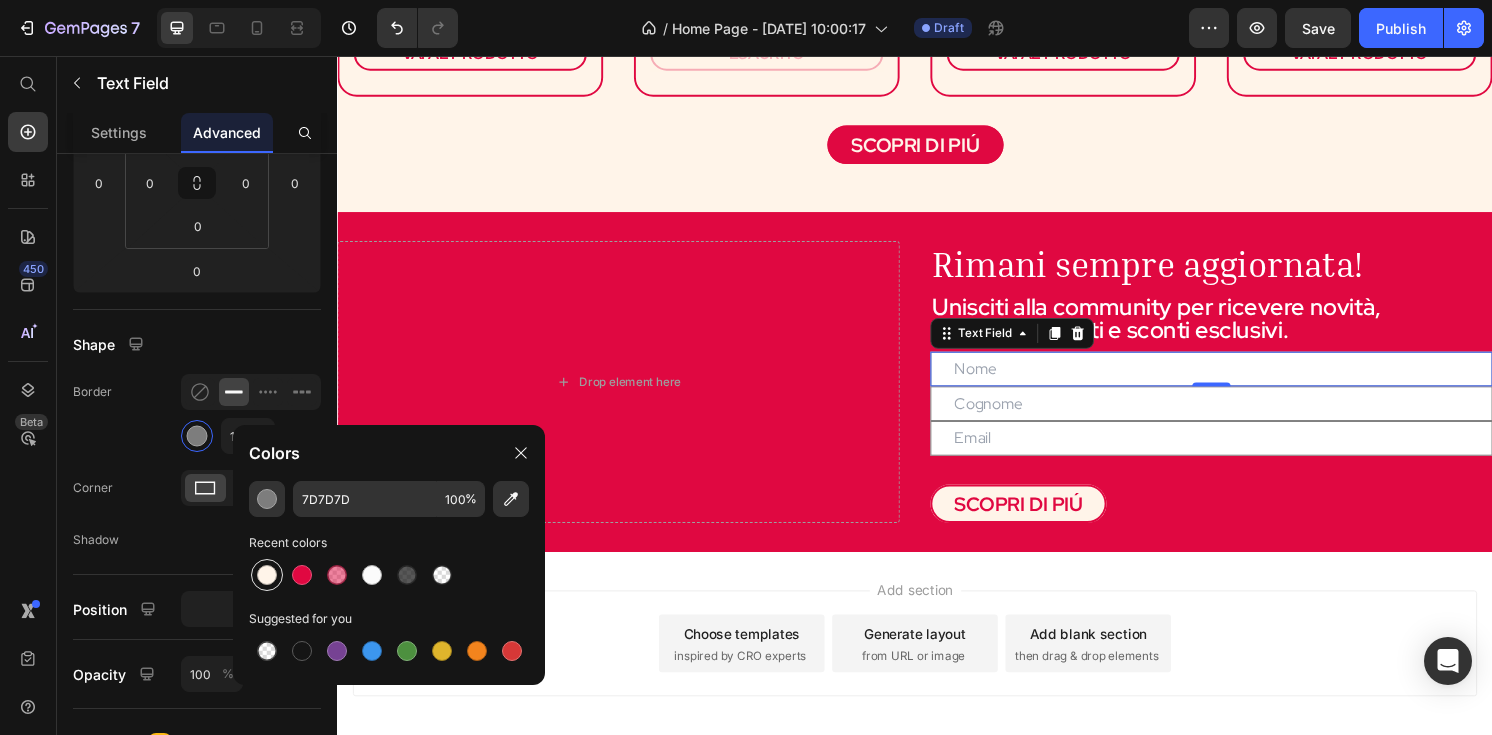 click at bounding box center (267, 575) 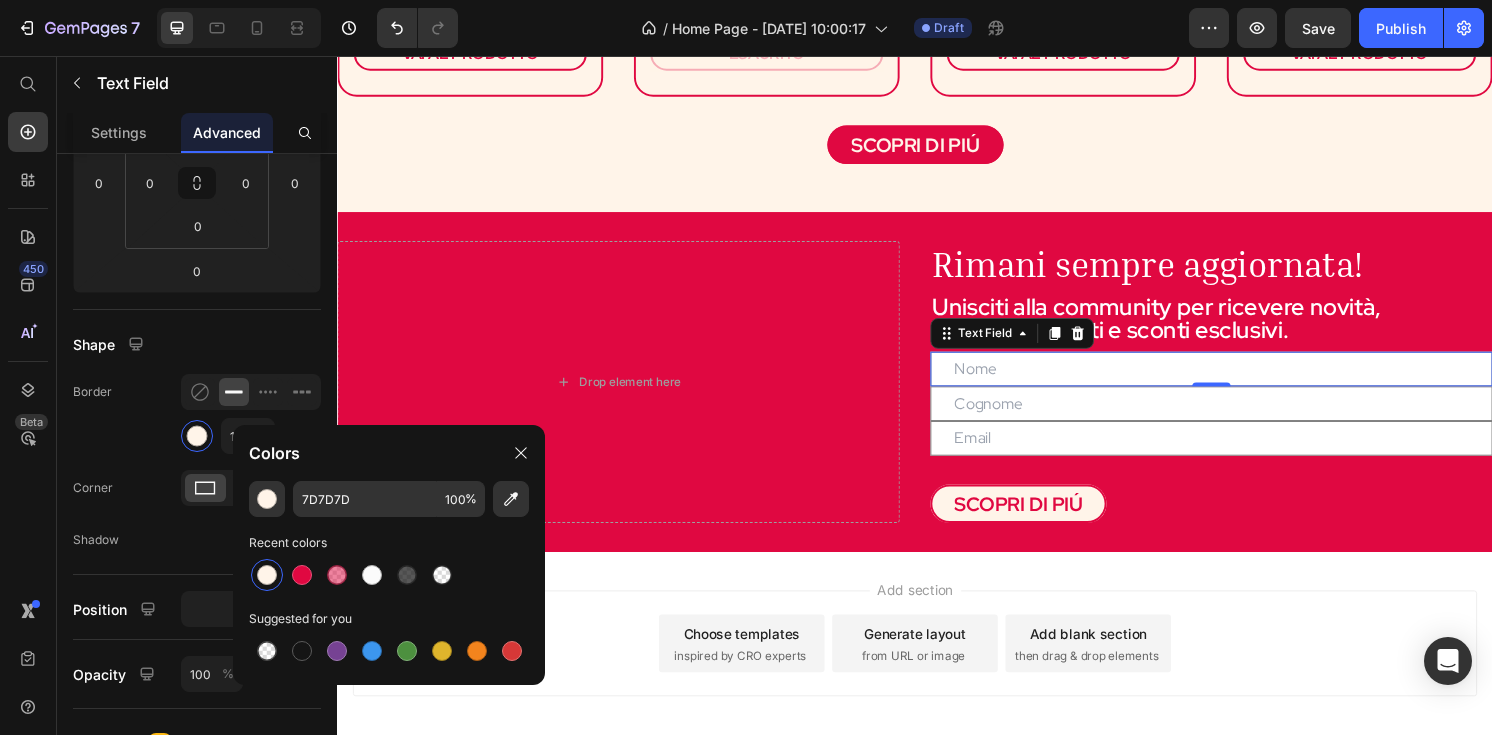type on "FFF4E9" 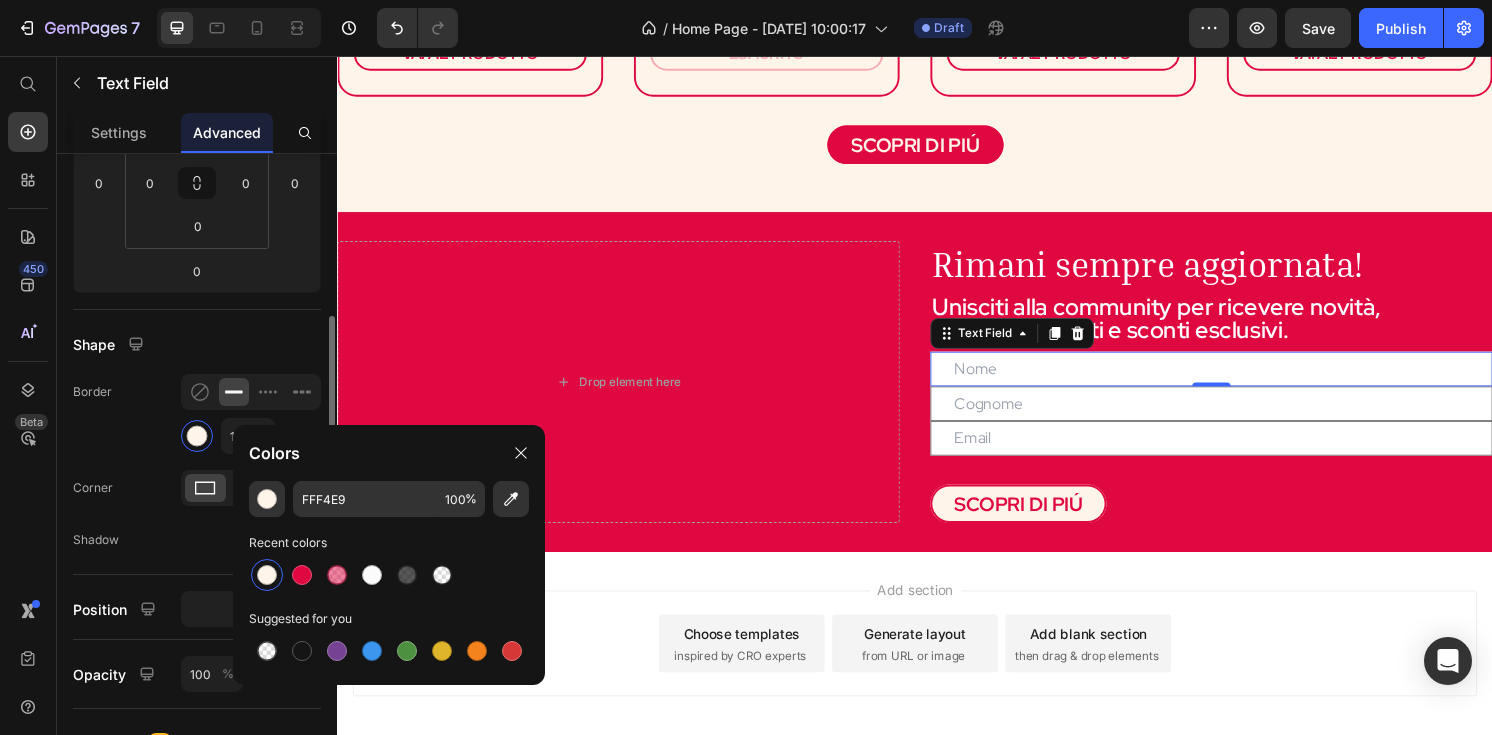 click 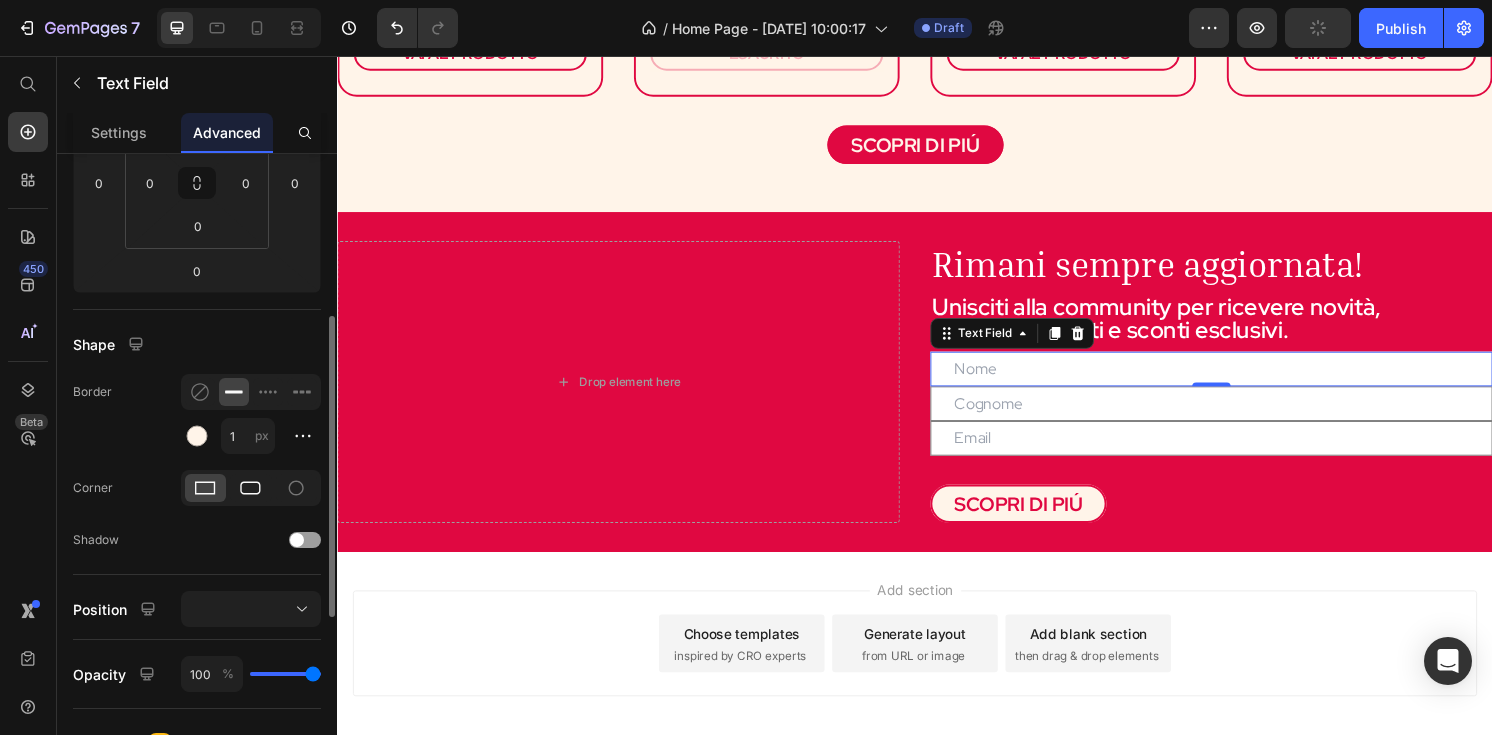 click 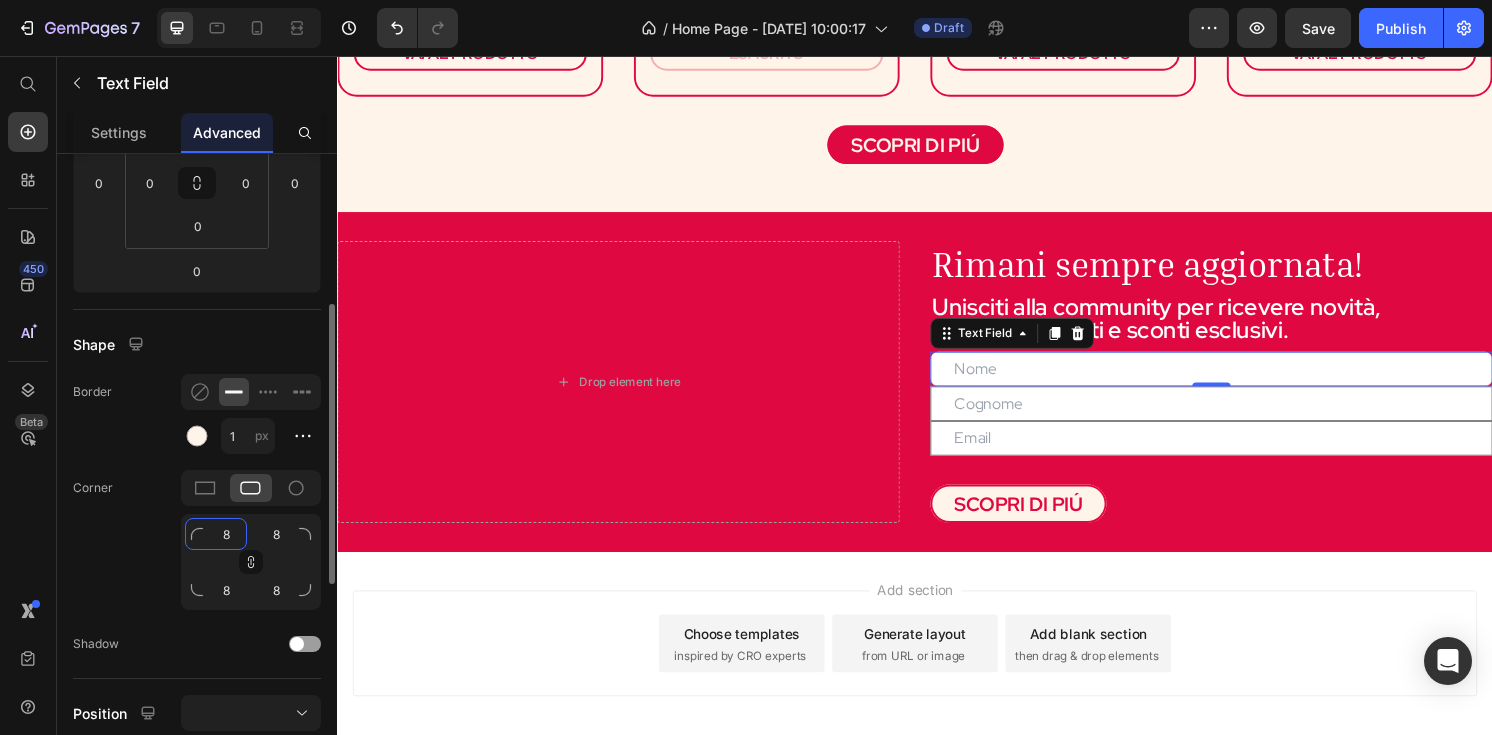 click on "8" 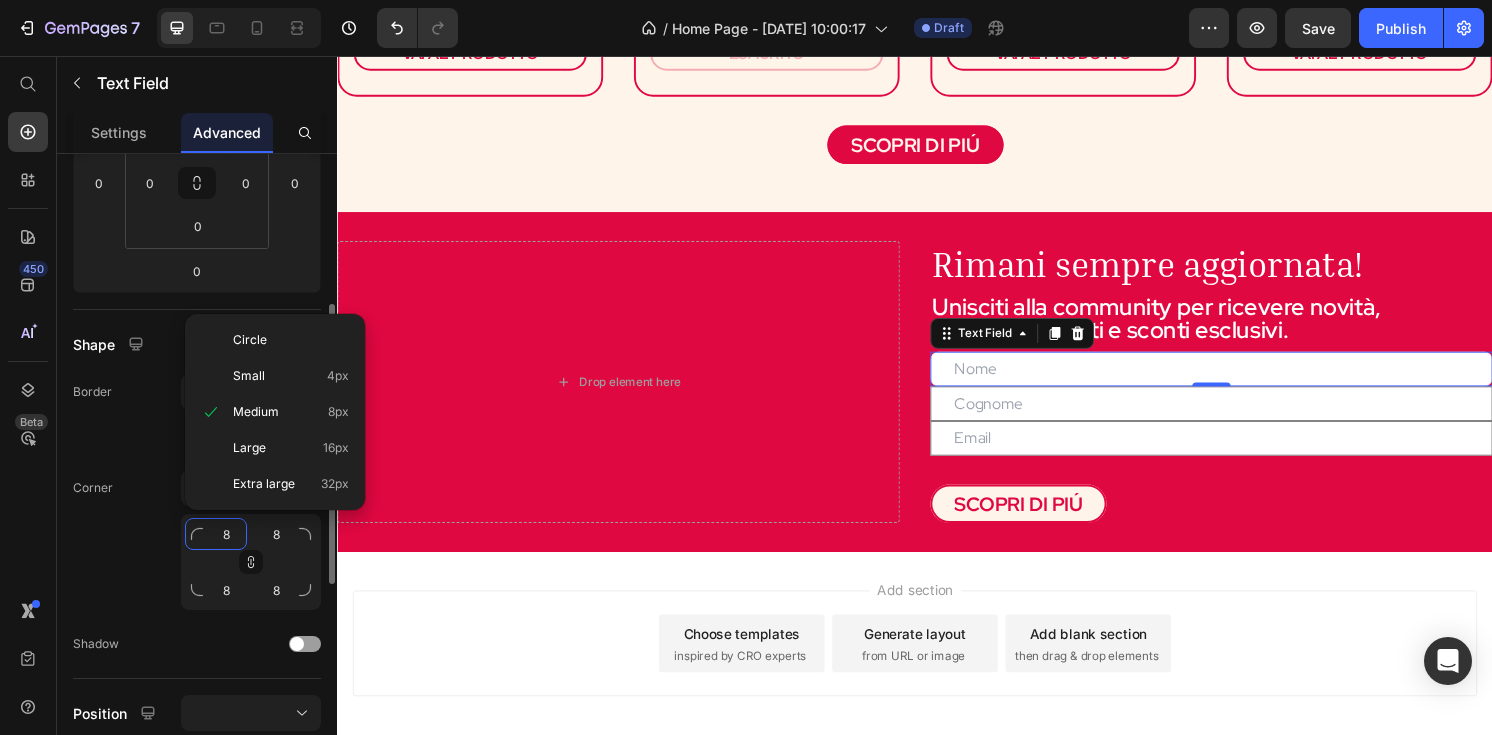 type on "2" 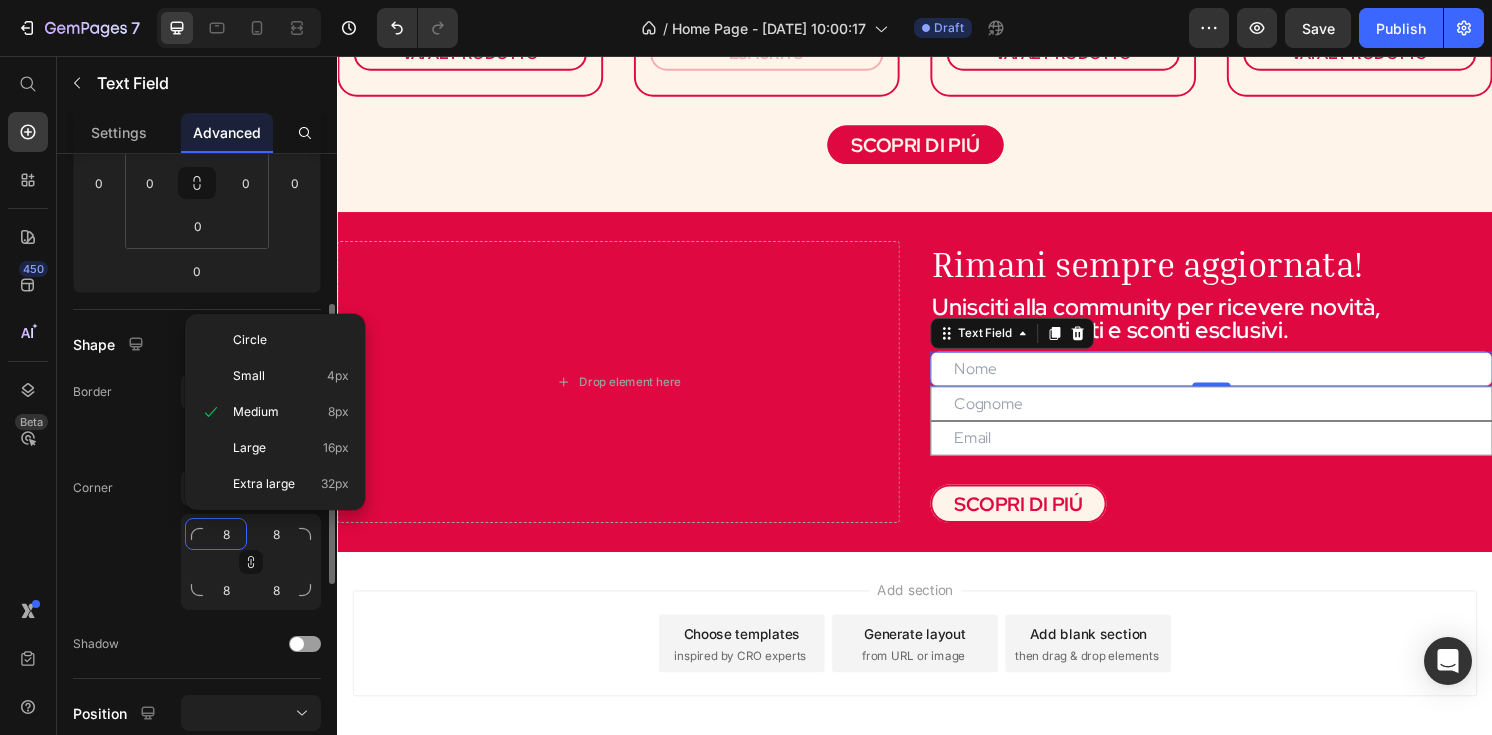 type on "2" 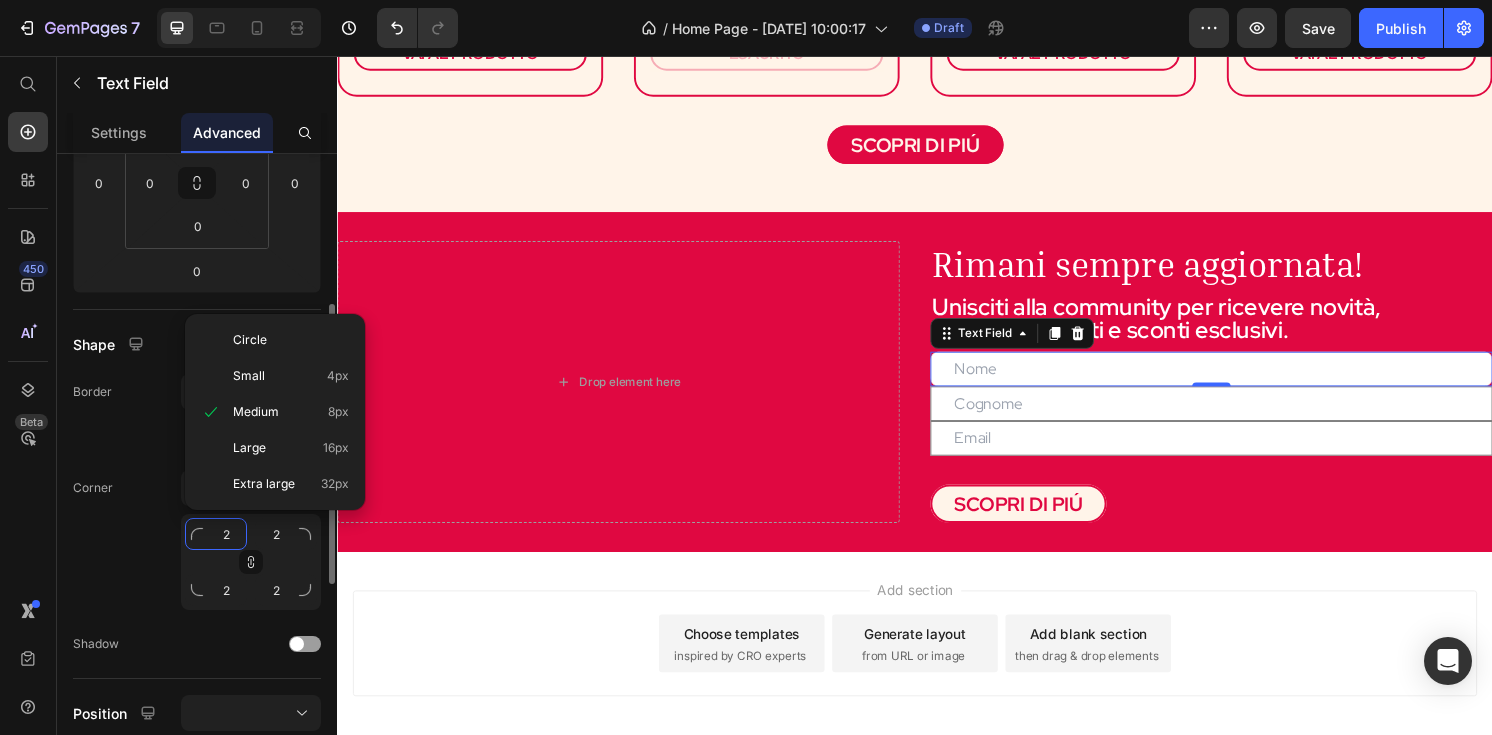 type on "20" 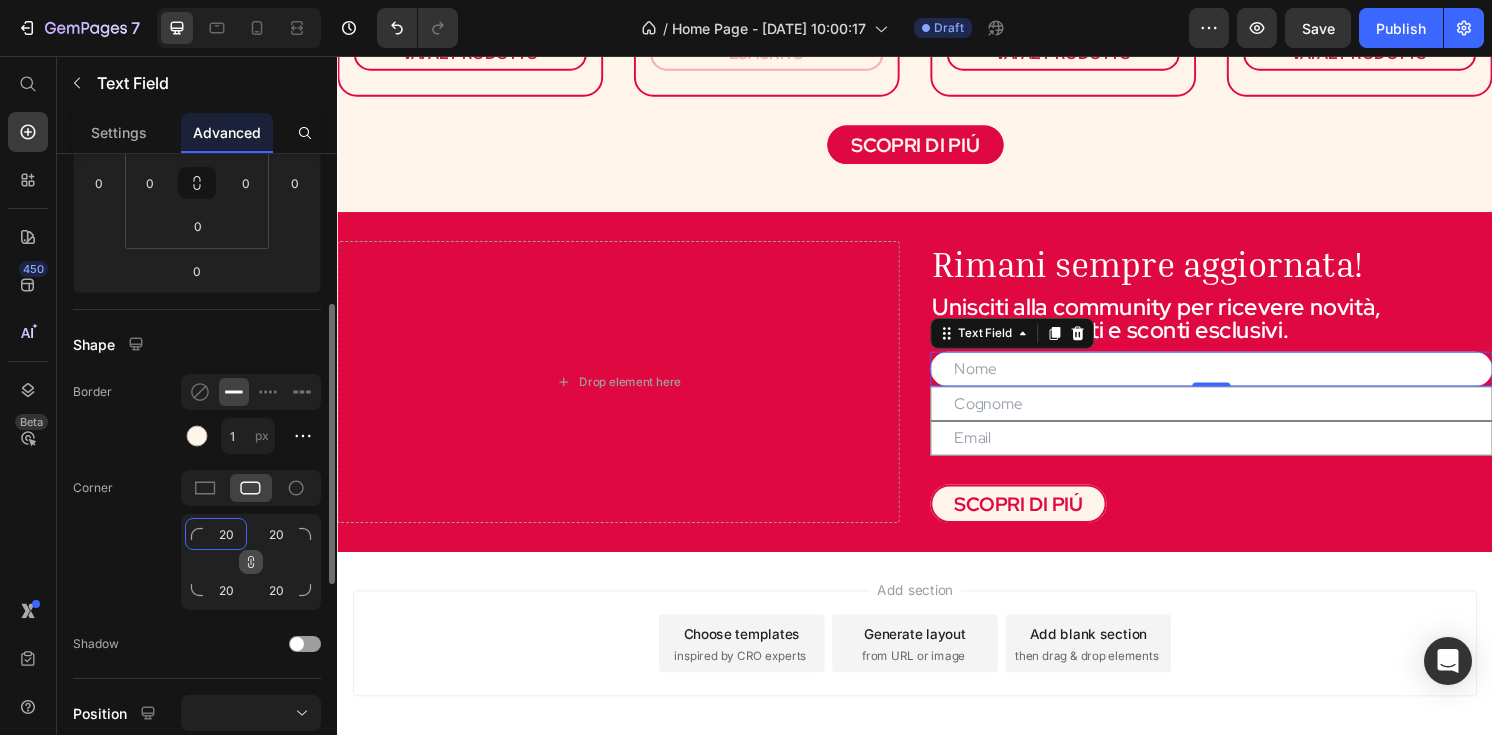 type on "2" 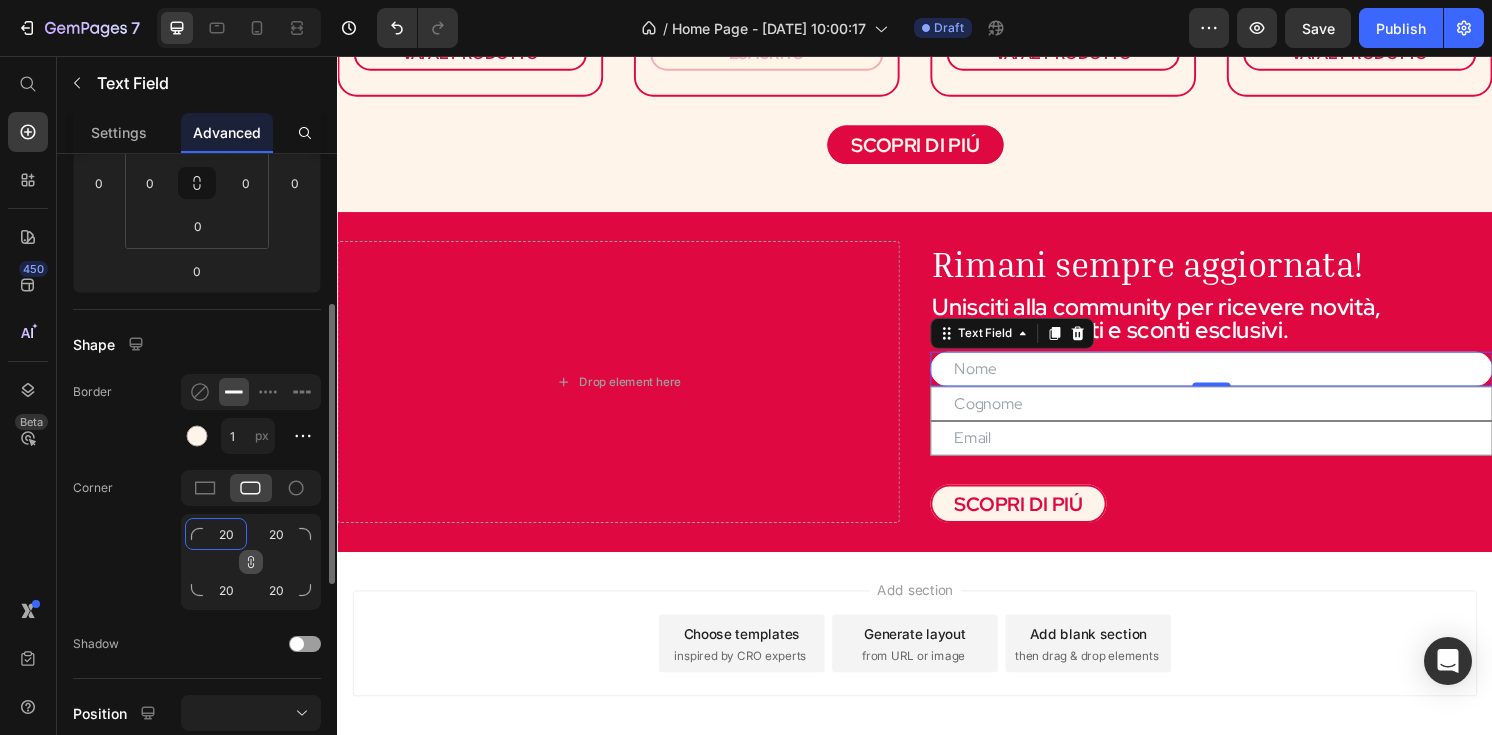 type on "2" 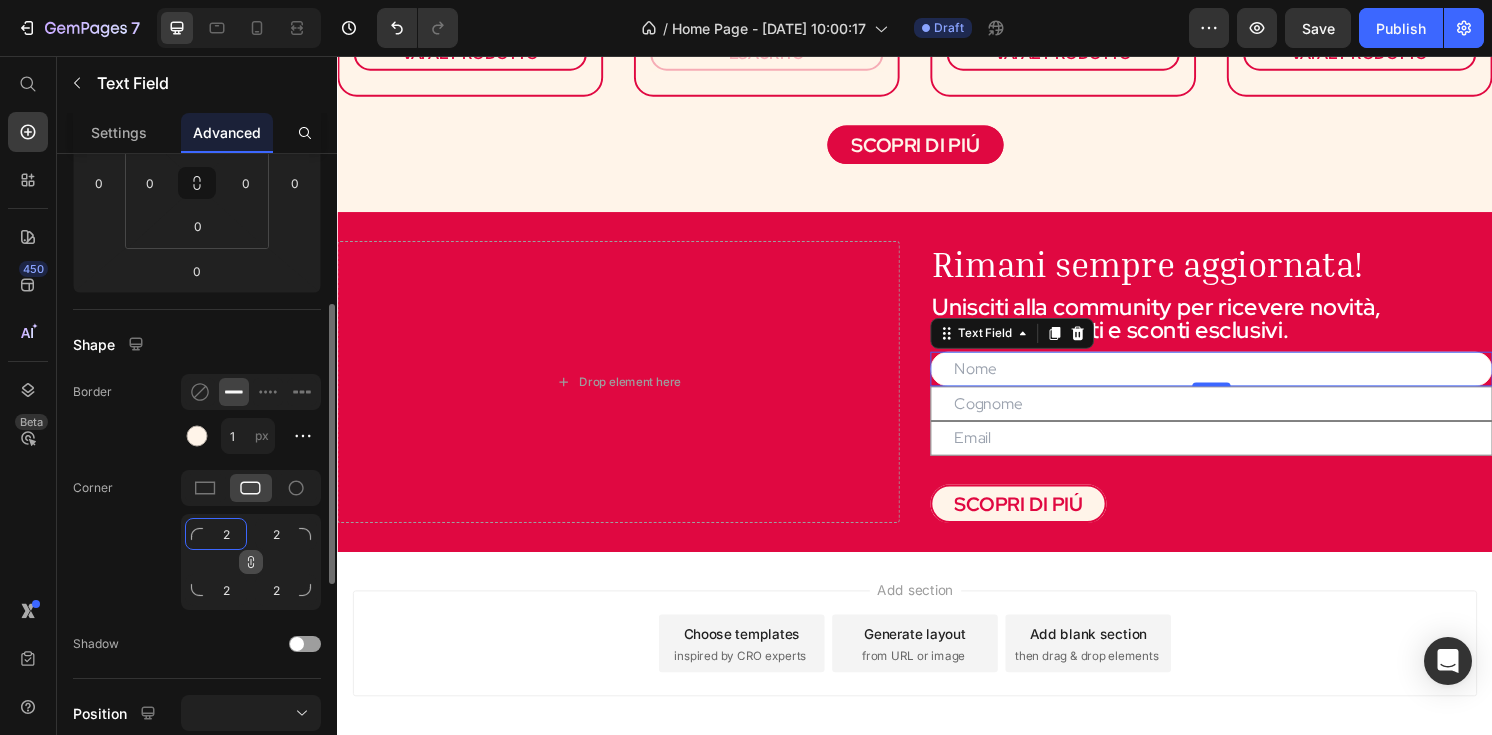 type 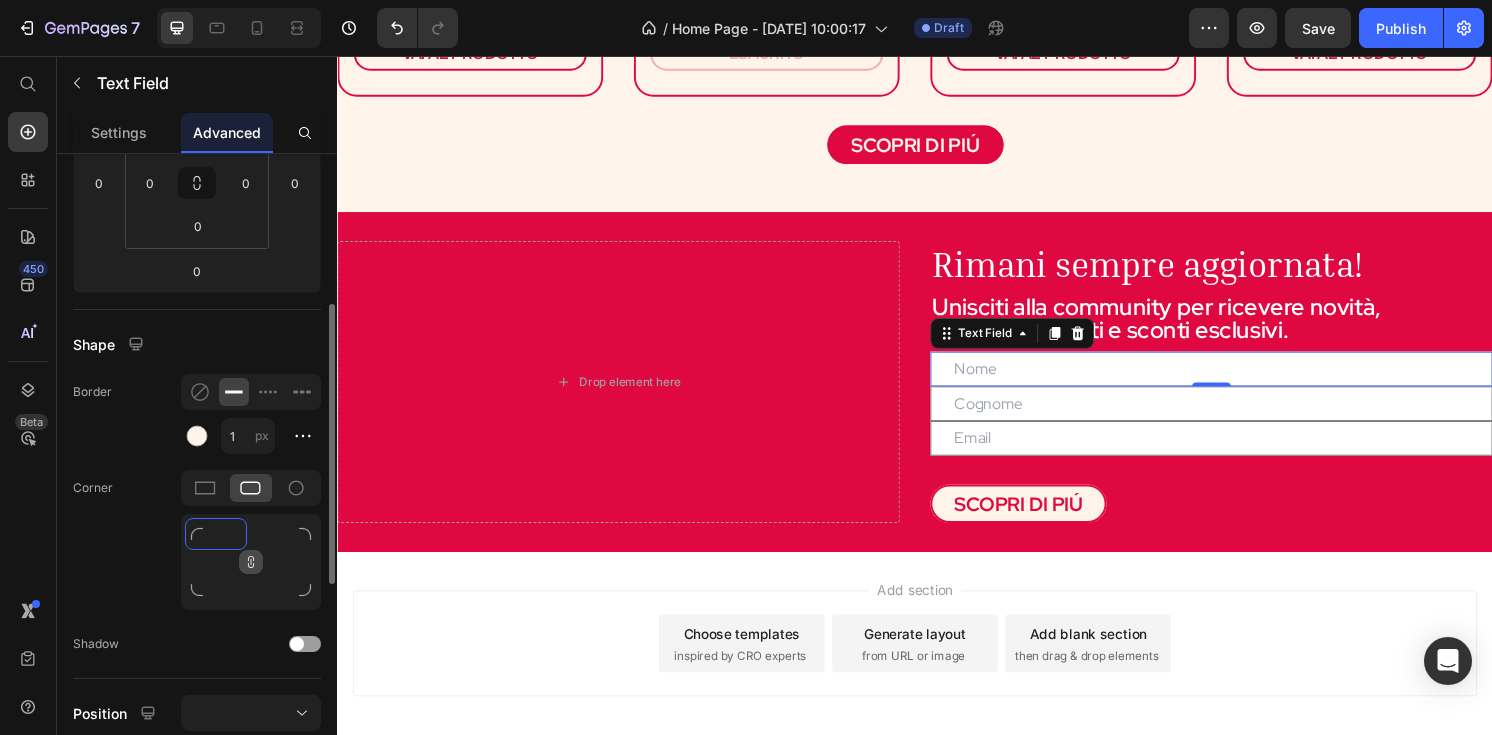 type on "3" 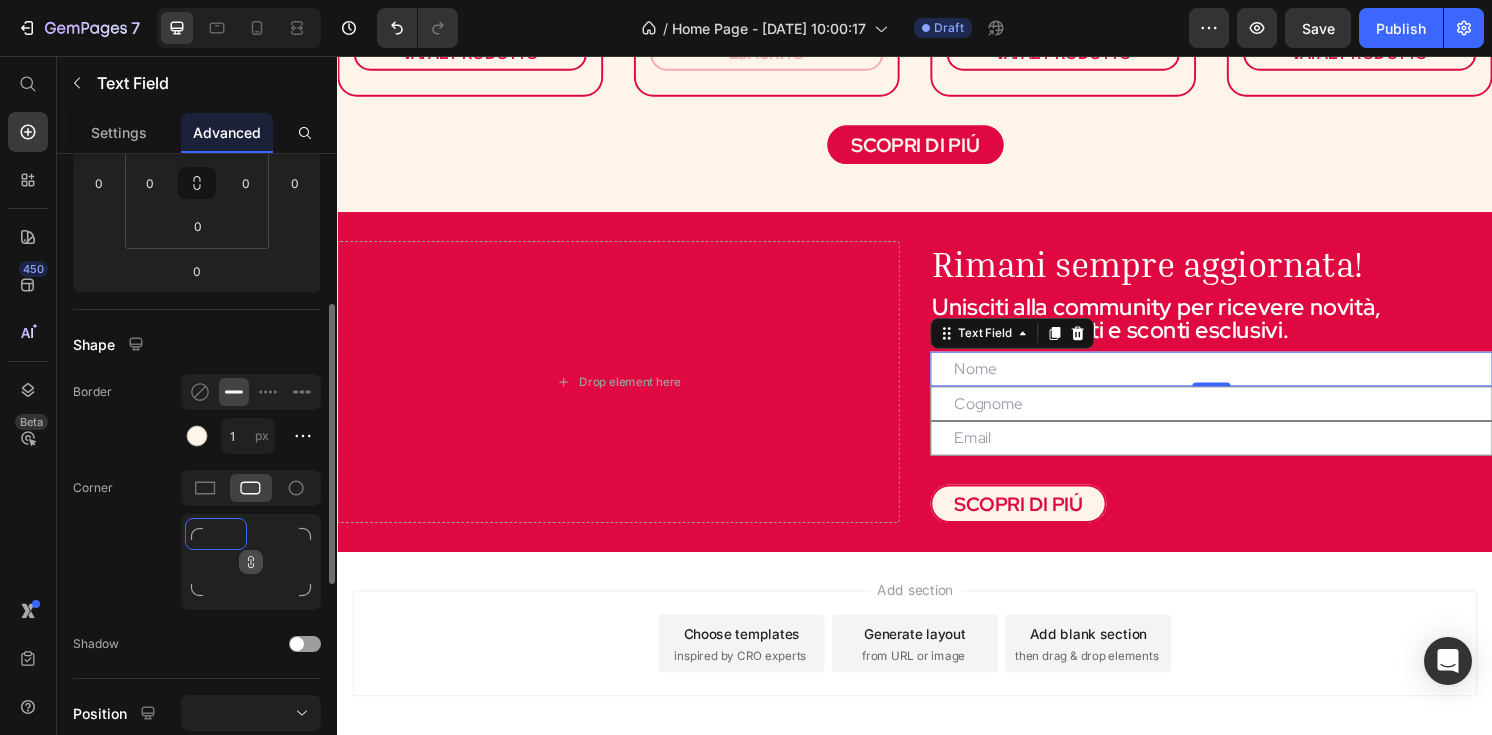 type on "3" 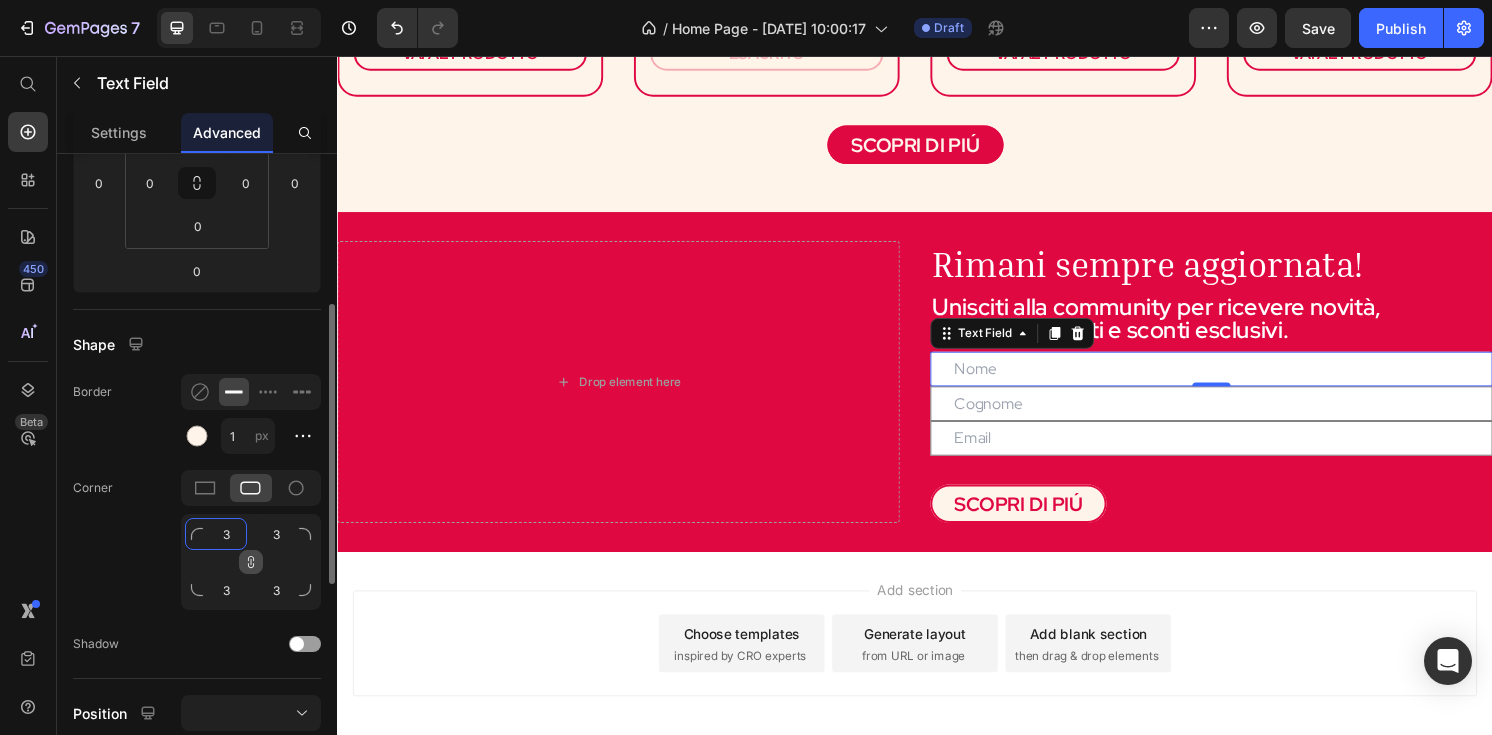 type on "30" 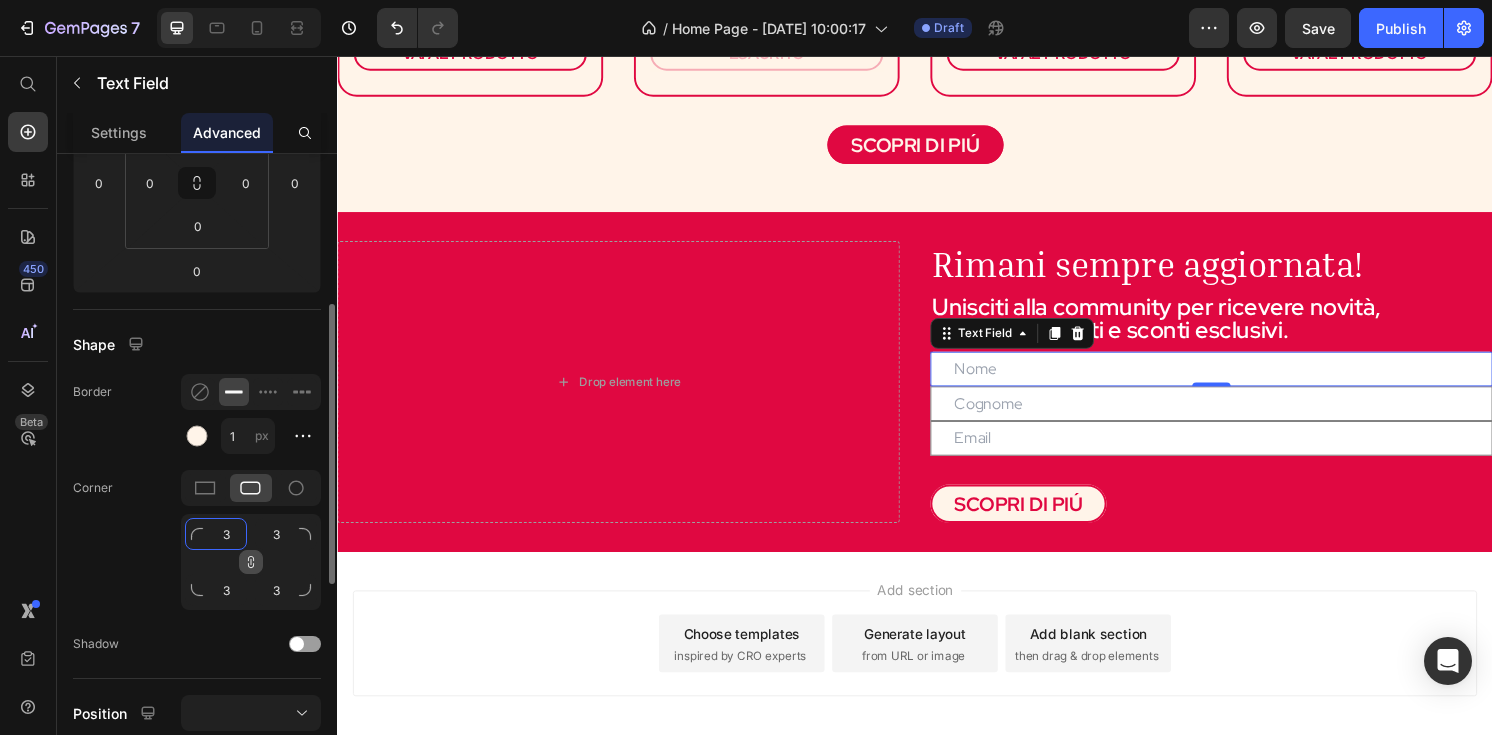 type on "30" 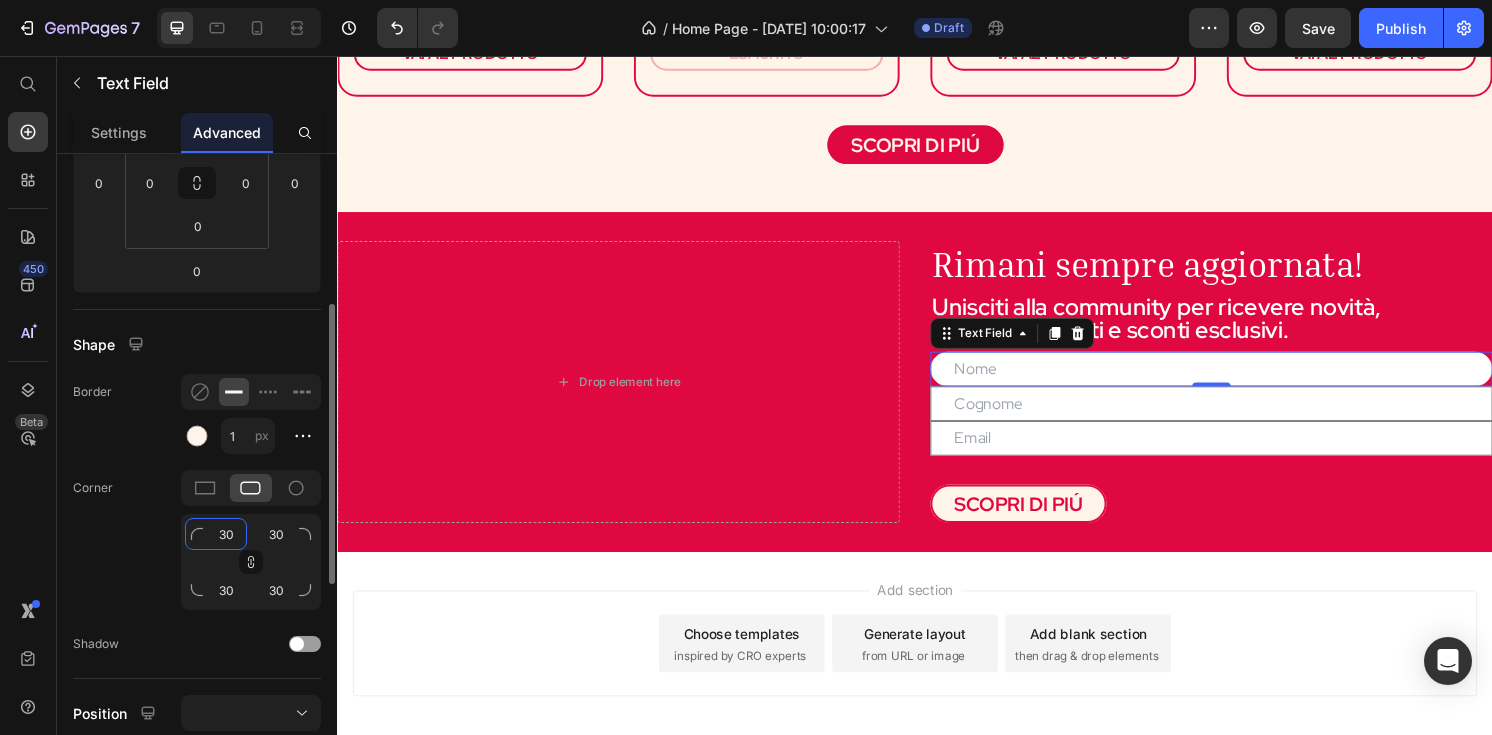 click on "30" 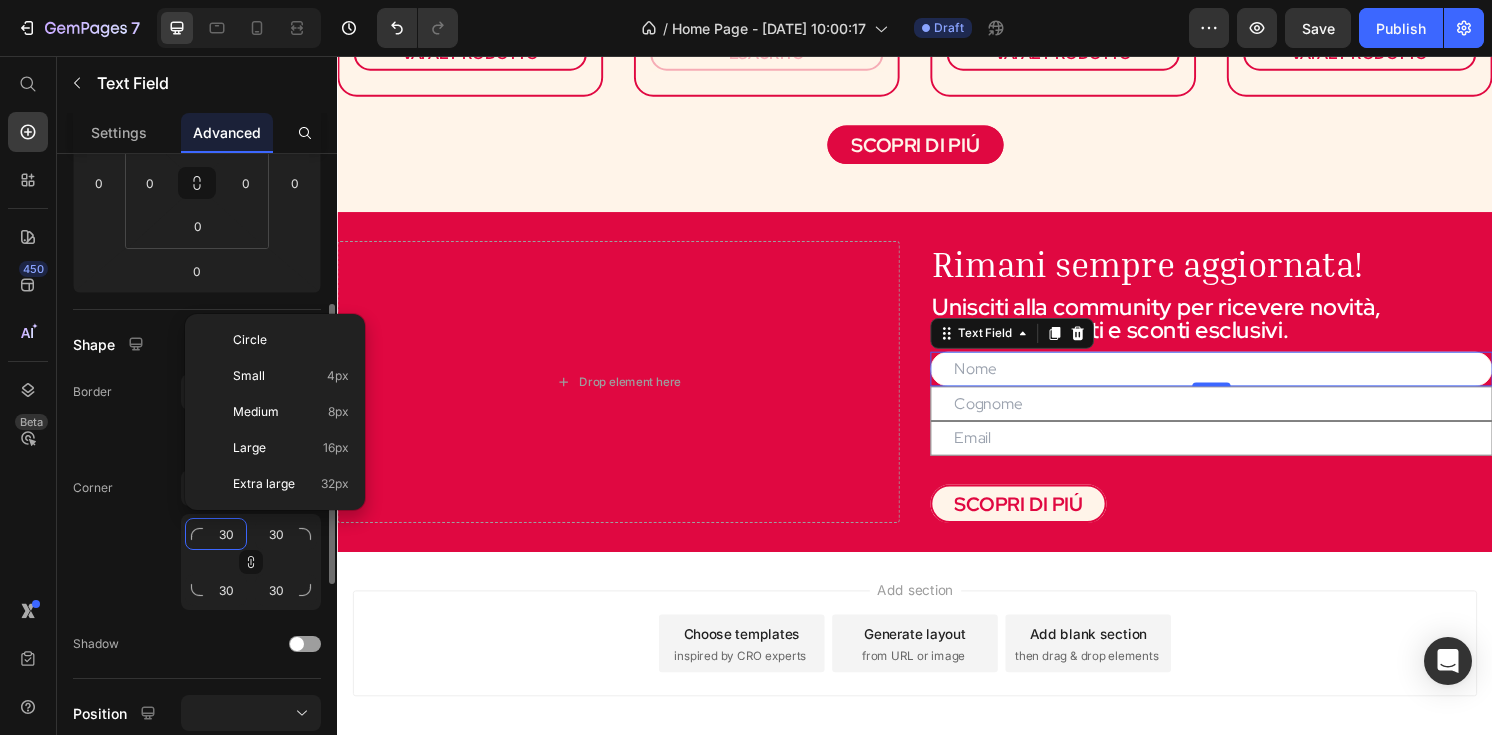 type on "3" 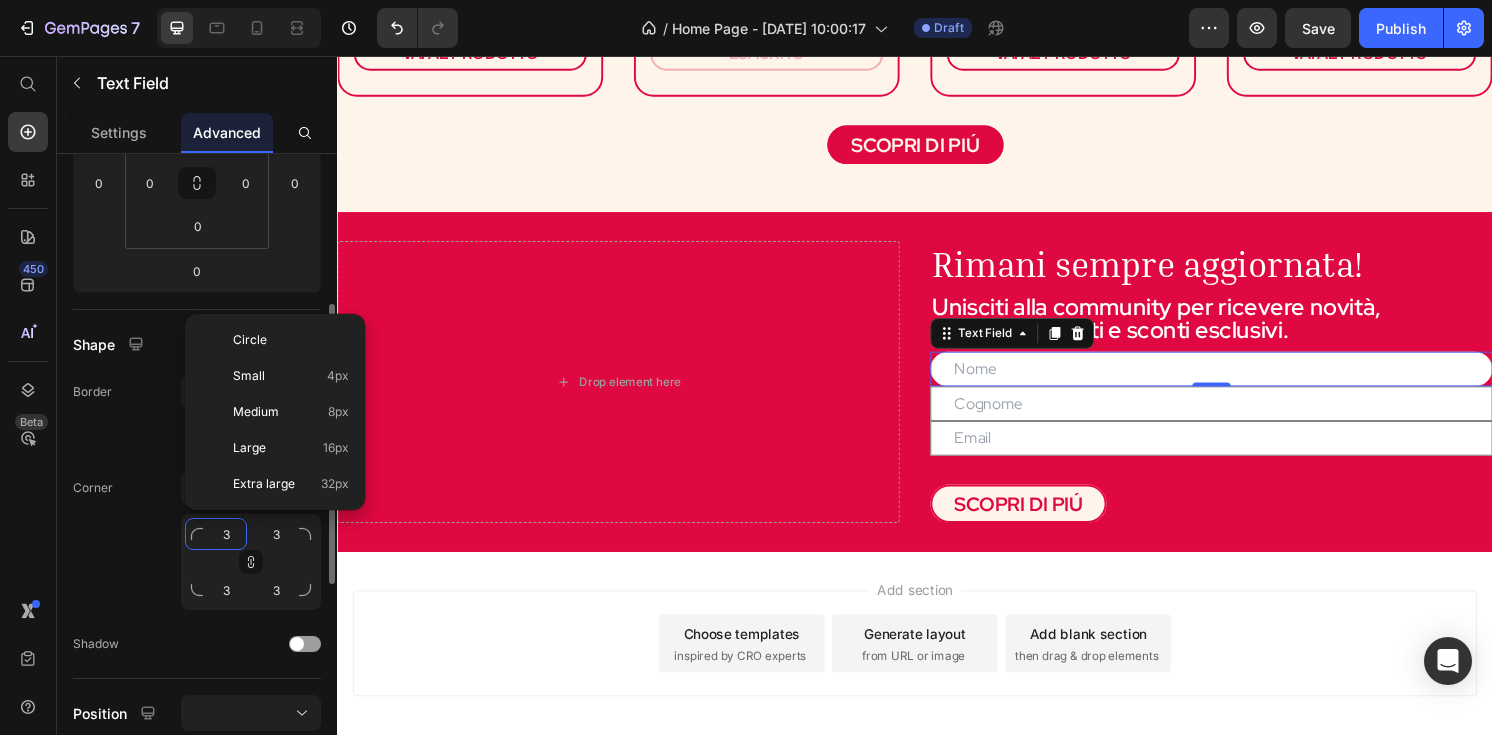 type 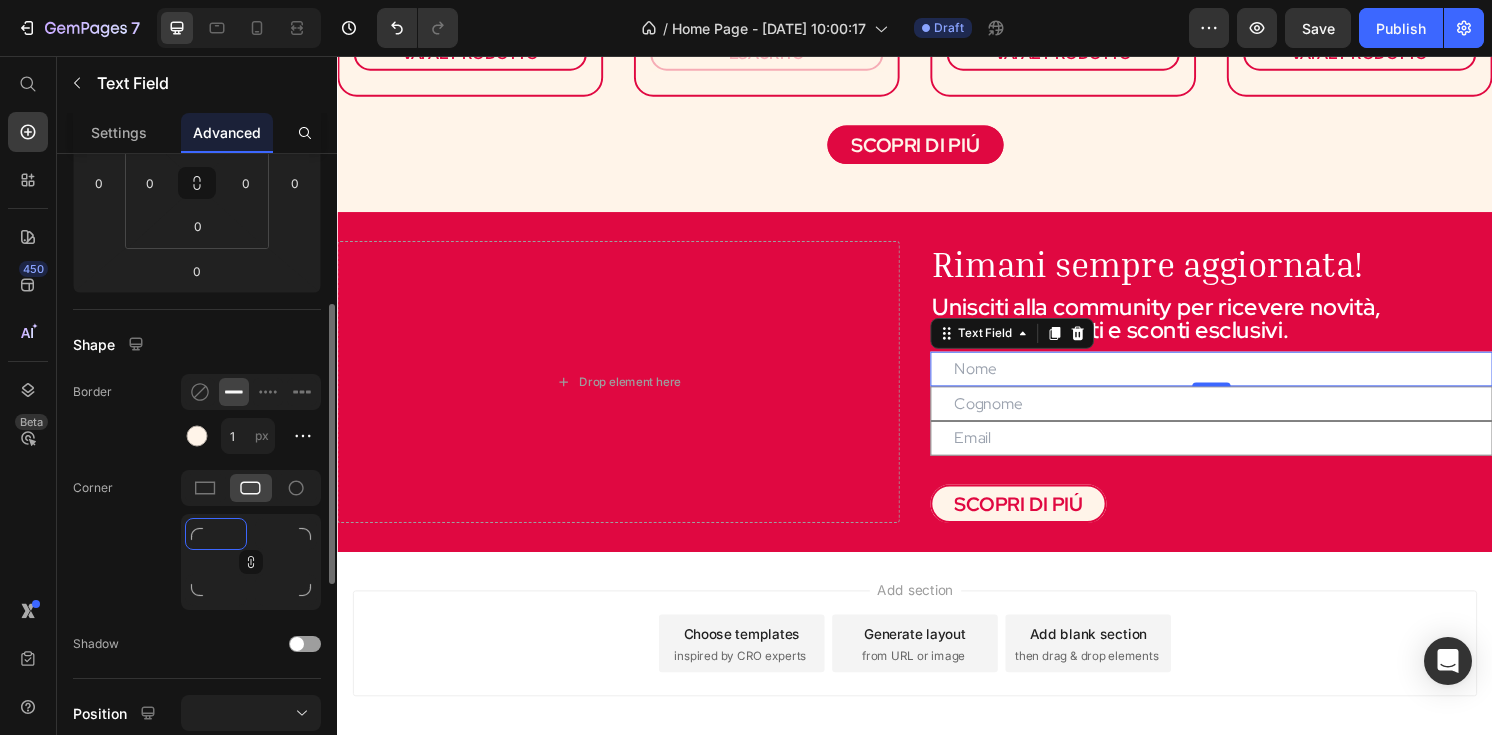 type on "4" 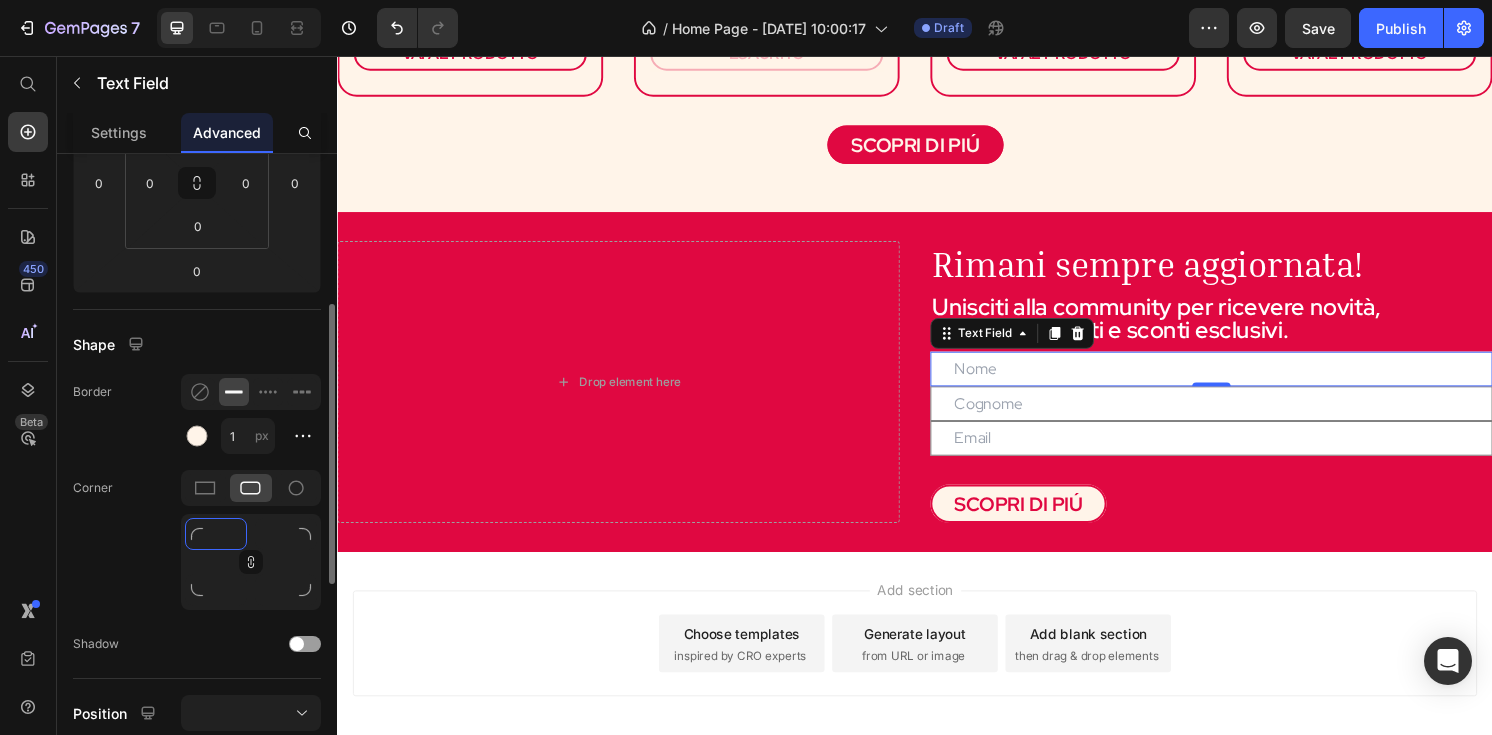 type on "4" 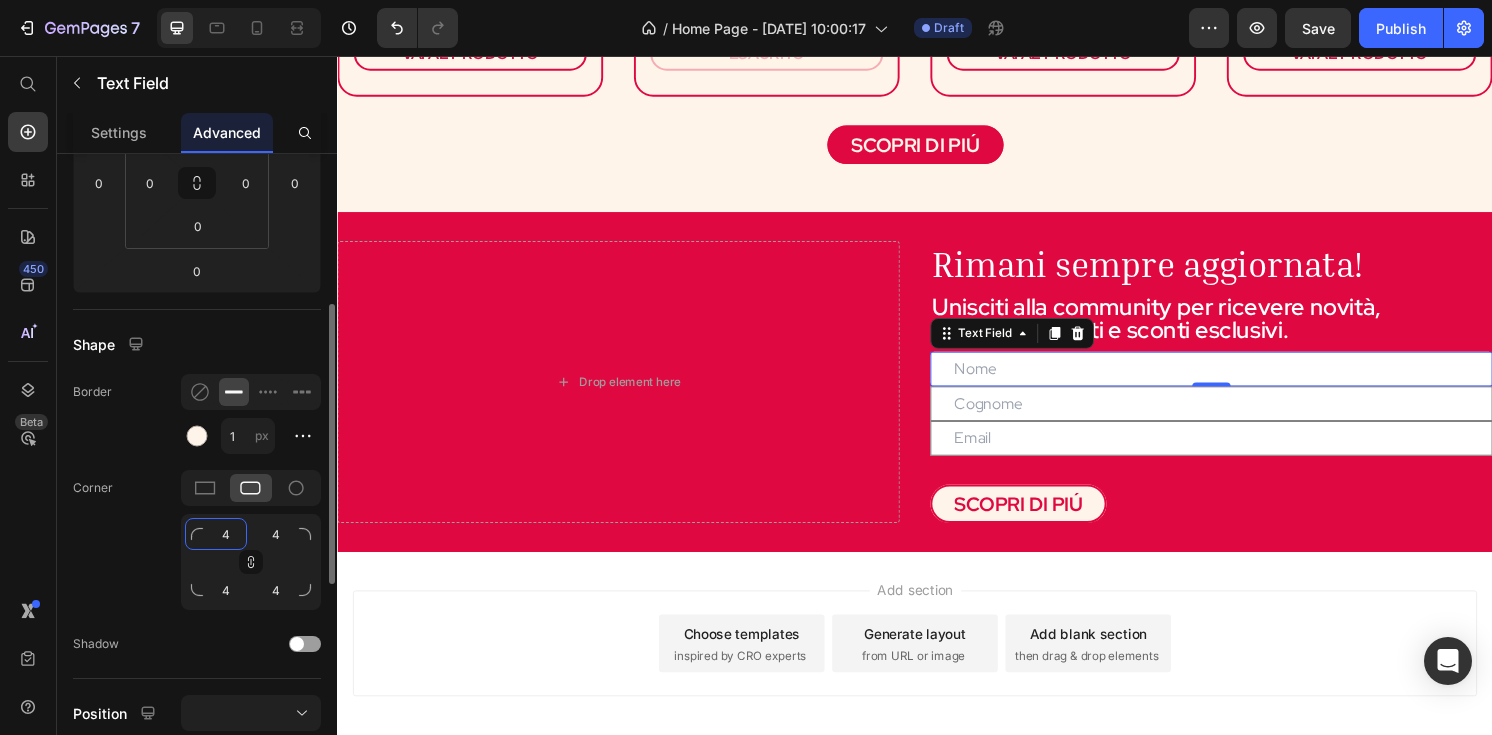 type on "40" 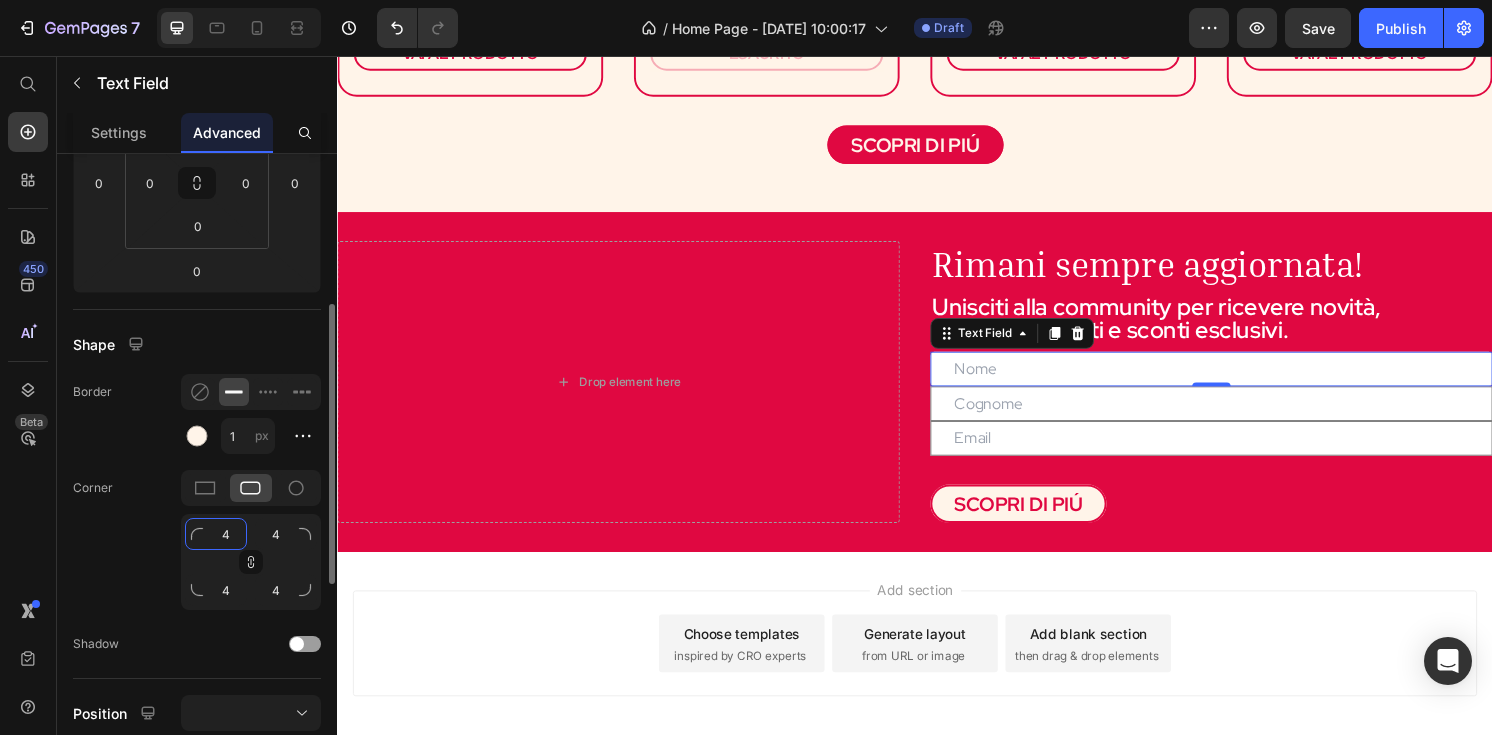 type on "40" 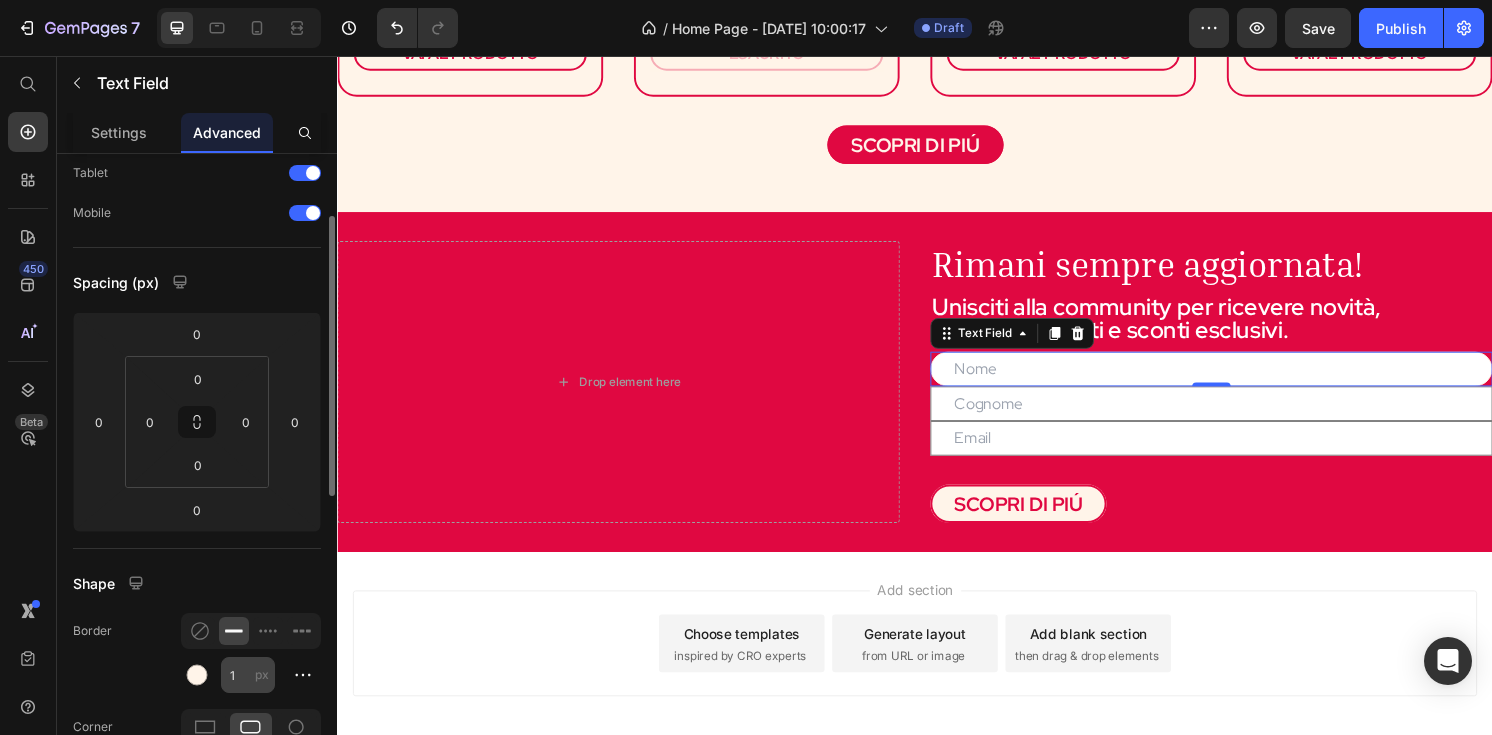 scroll, scrollTop: 0, scrollLeft: 0, axis: both 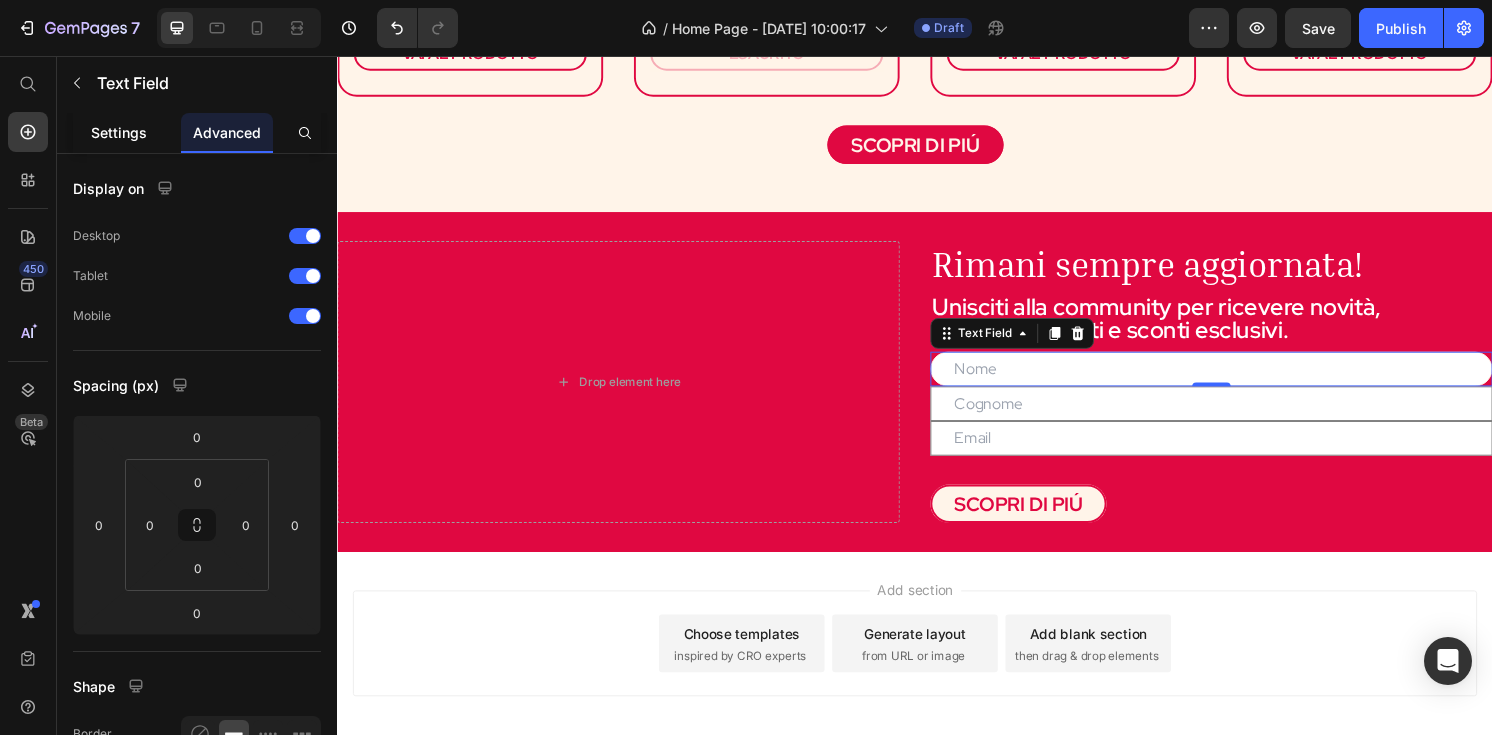 type on "40" 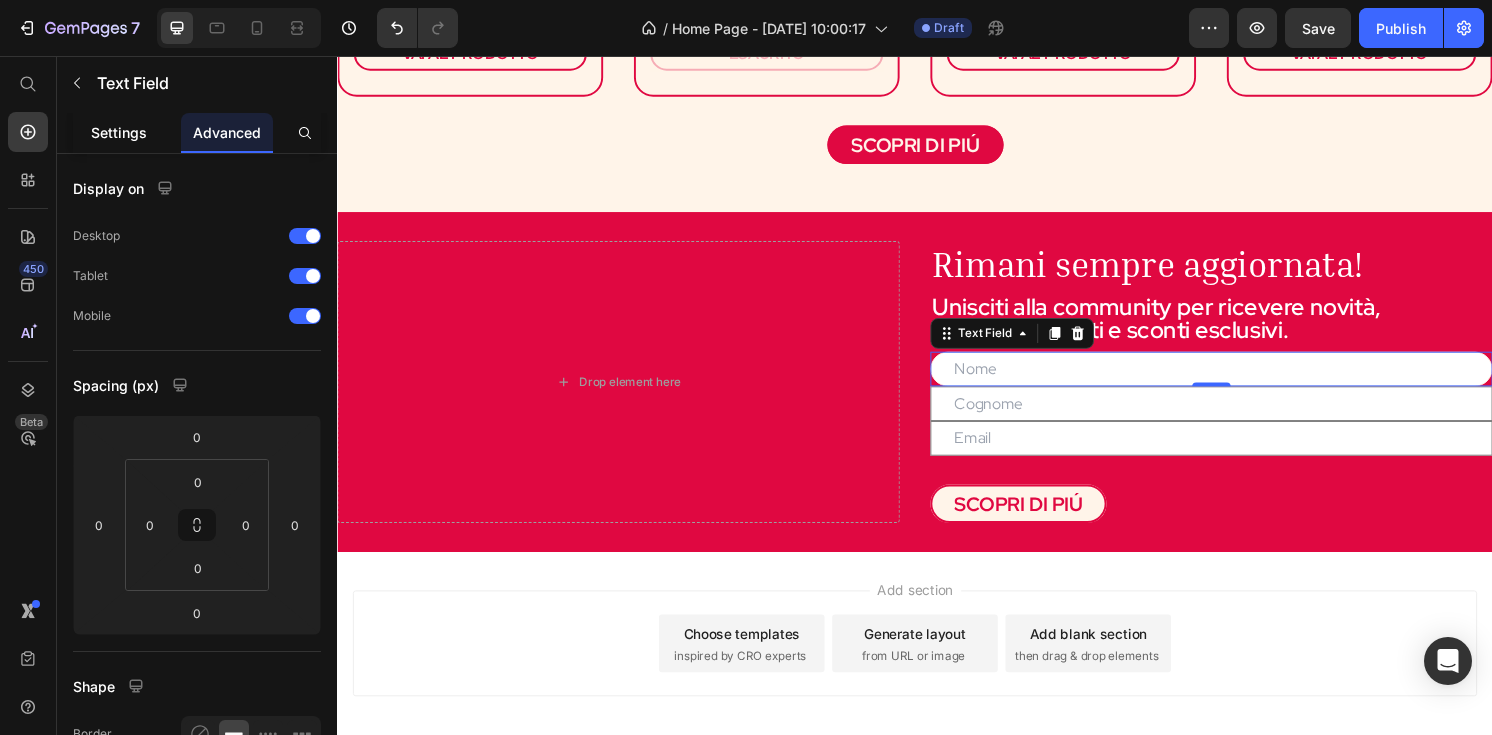 click on "Settings" at bounding box center [119, 132] 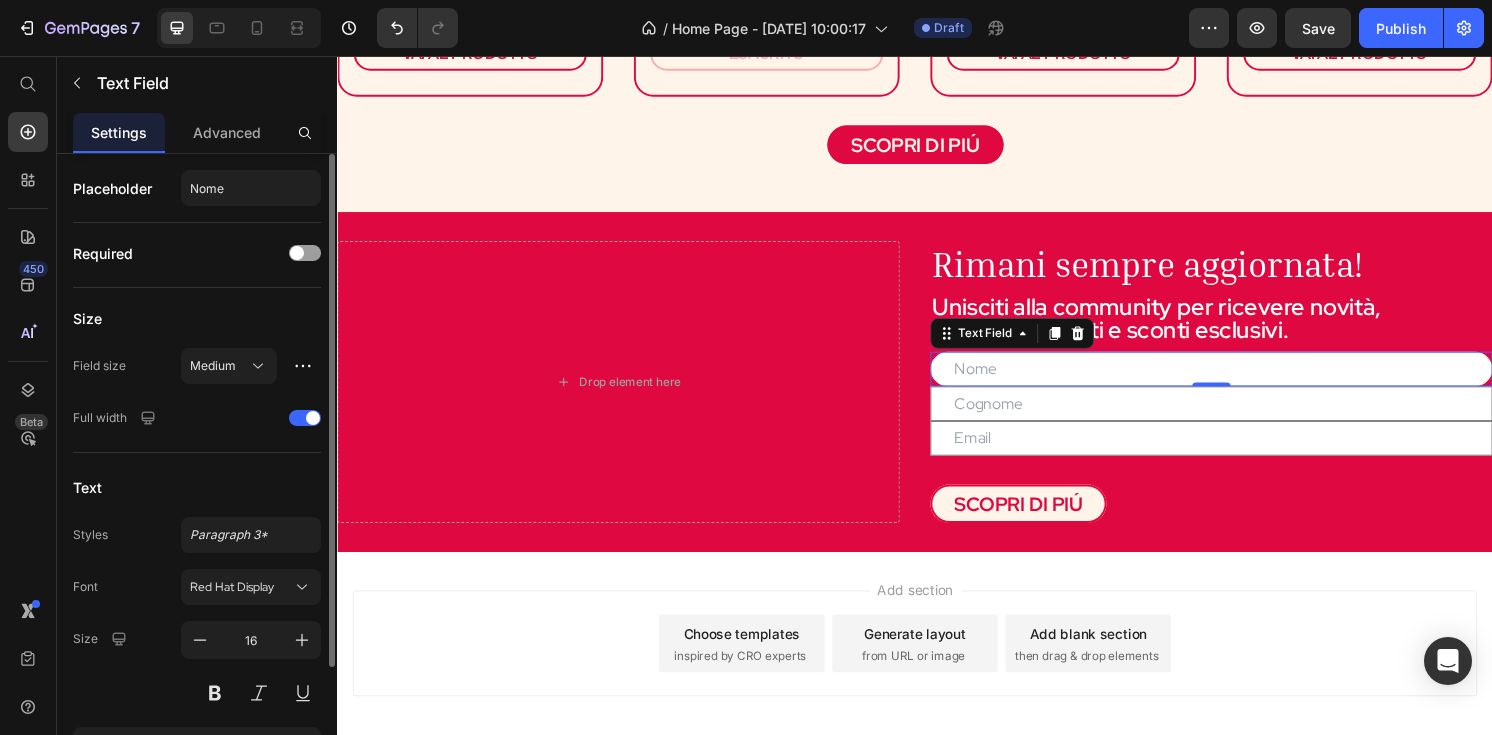 scroll, scrollTop: 188, scrollLeft: 0, axis: vertical 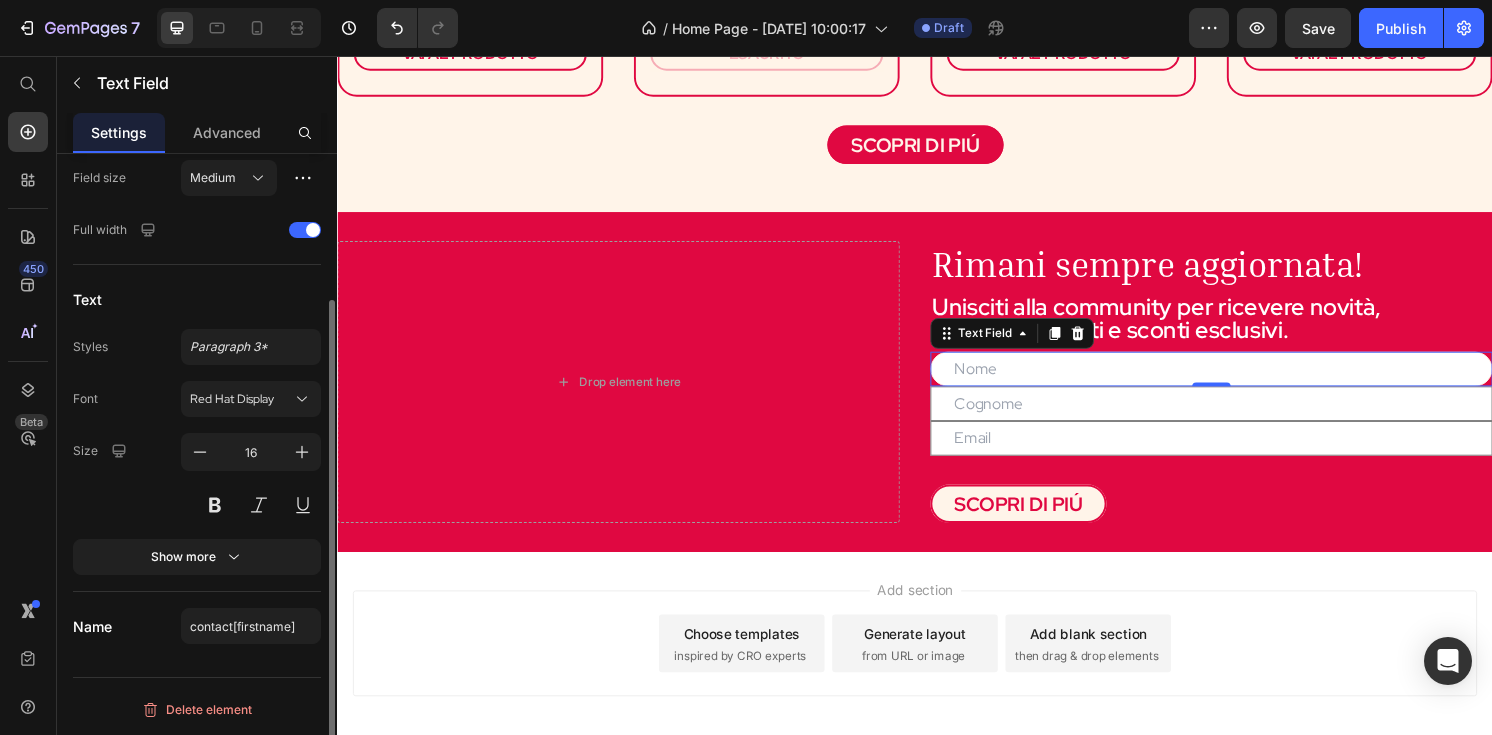 click on "Text Styles Paragraph 3* Font Red Hat Display Size 16 Show more" 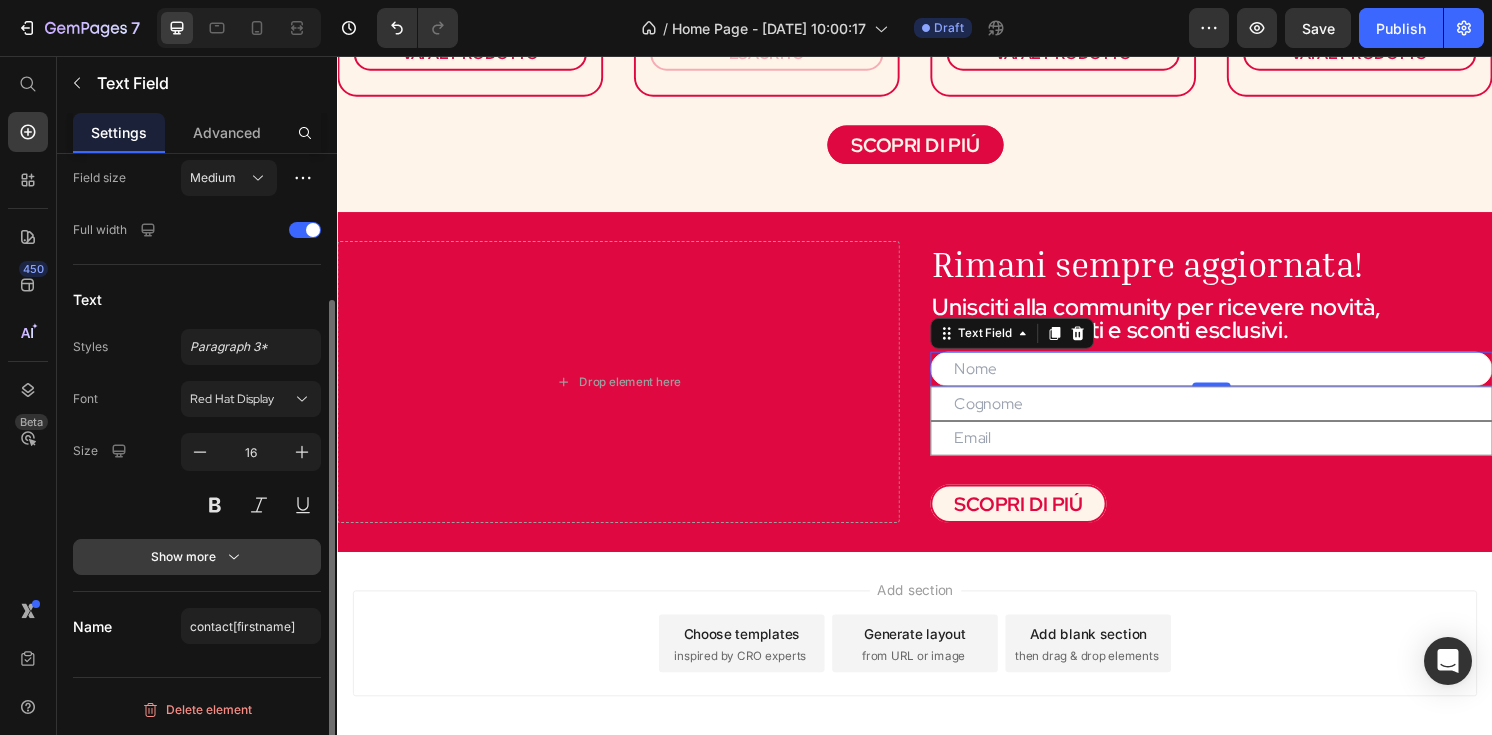click on "Show more" at bounding box center (197, 557) 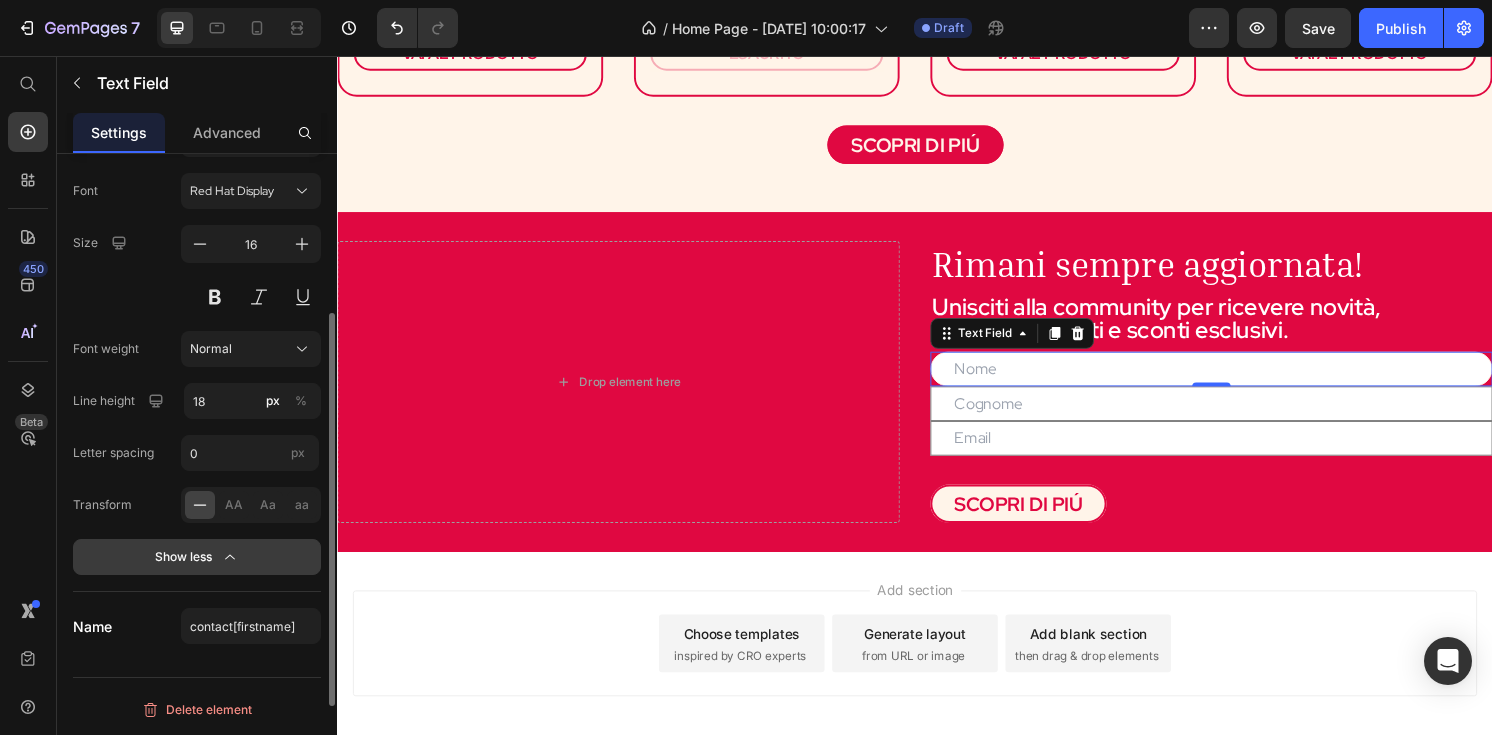 scroll, scrollTop: 0, scrollLeft: 0, axis: both 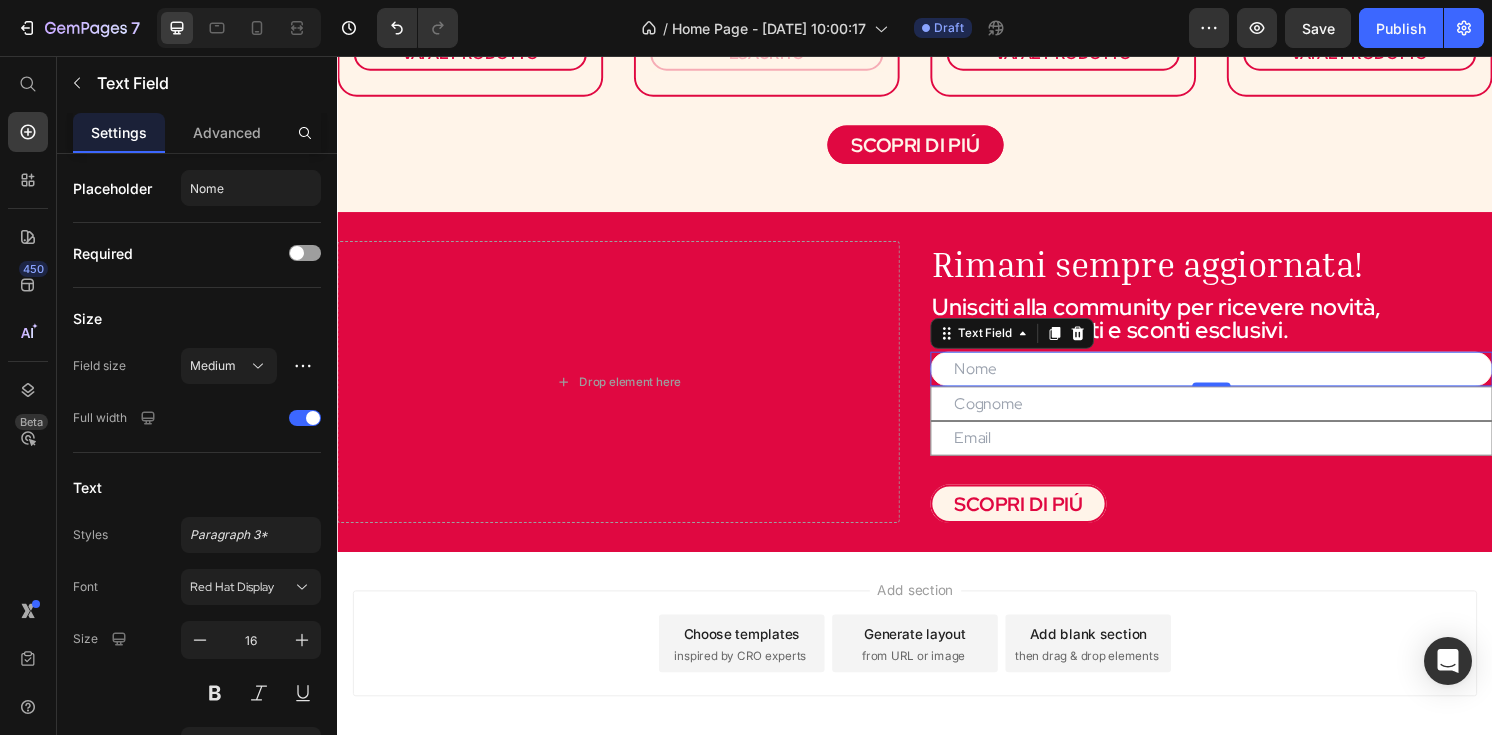 click at bounding box center (1245, 381) 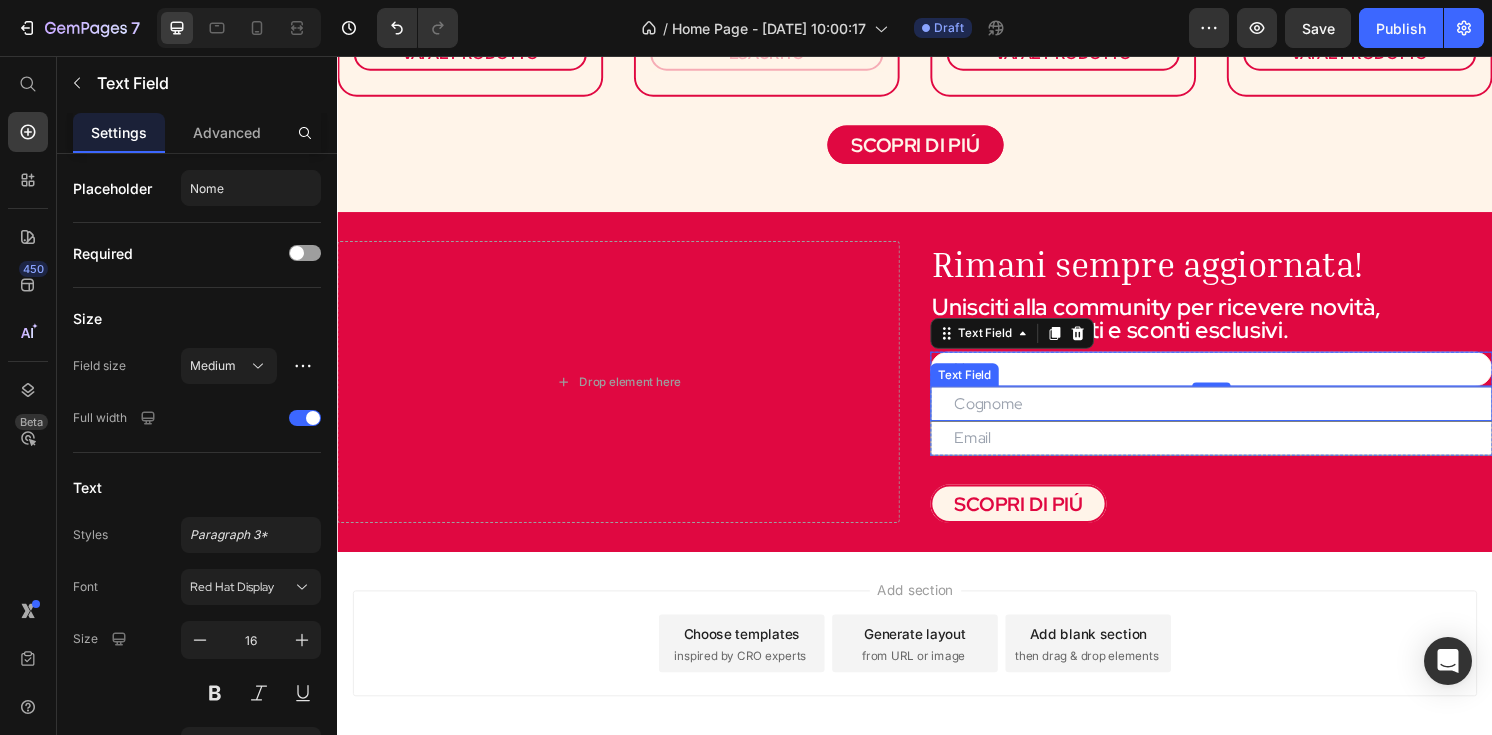 click at bounding box center [1245, 417] 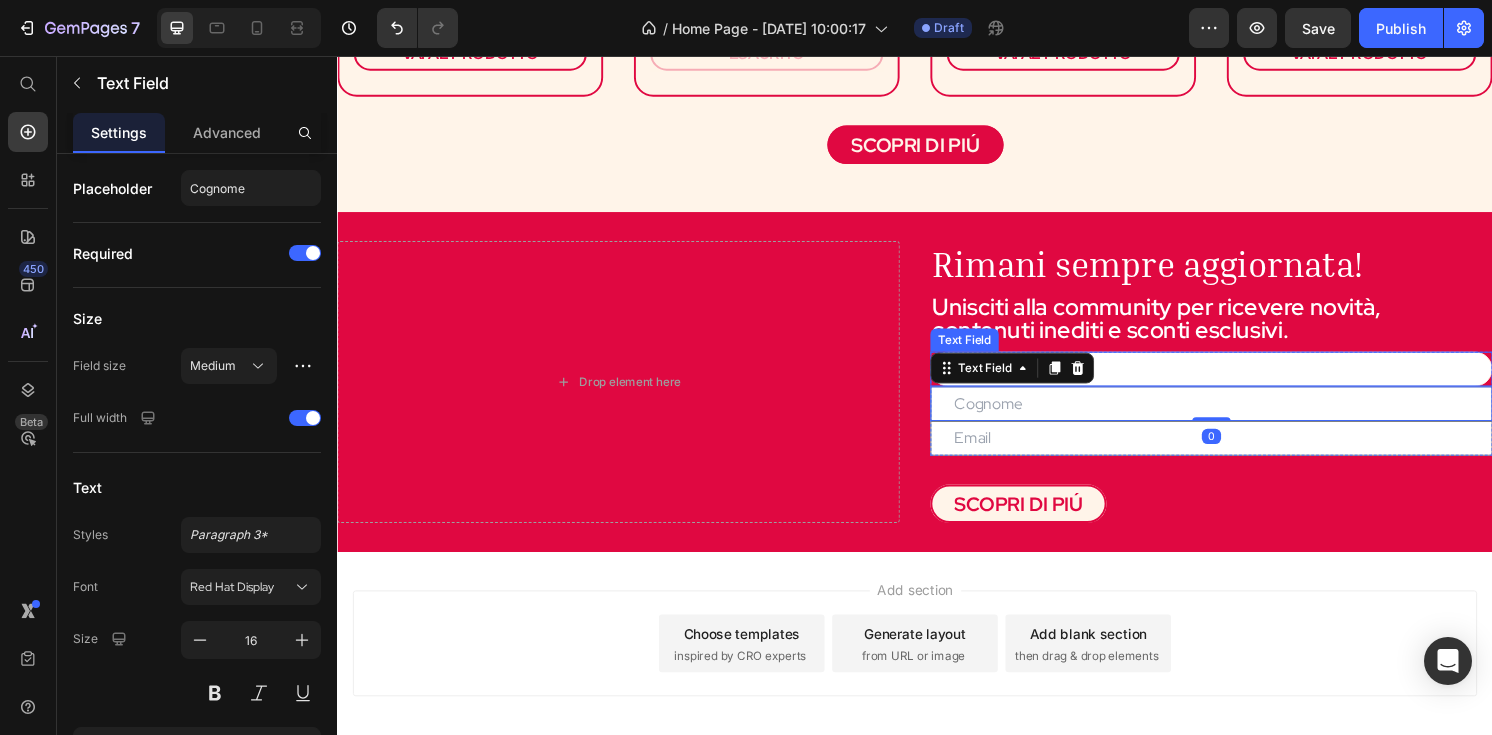 click at bounding box center [1245, 381] 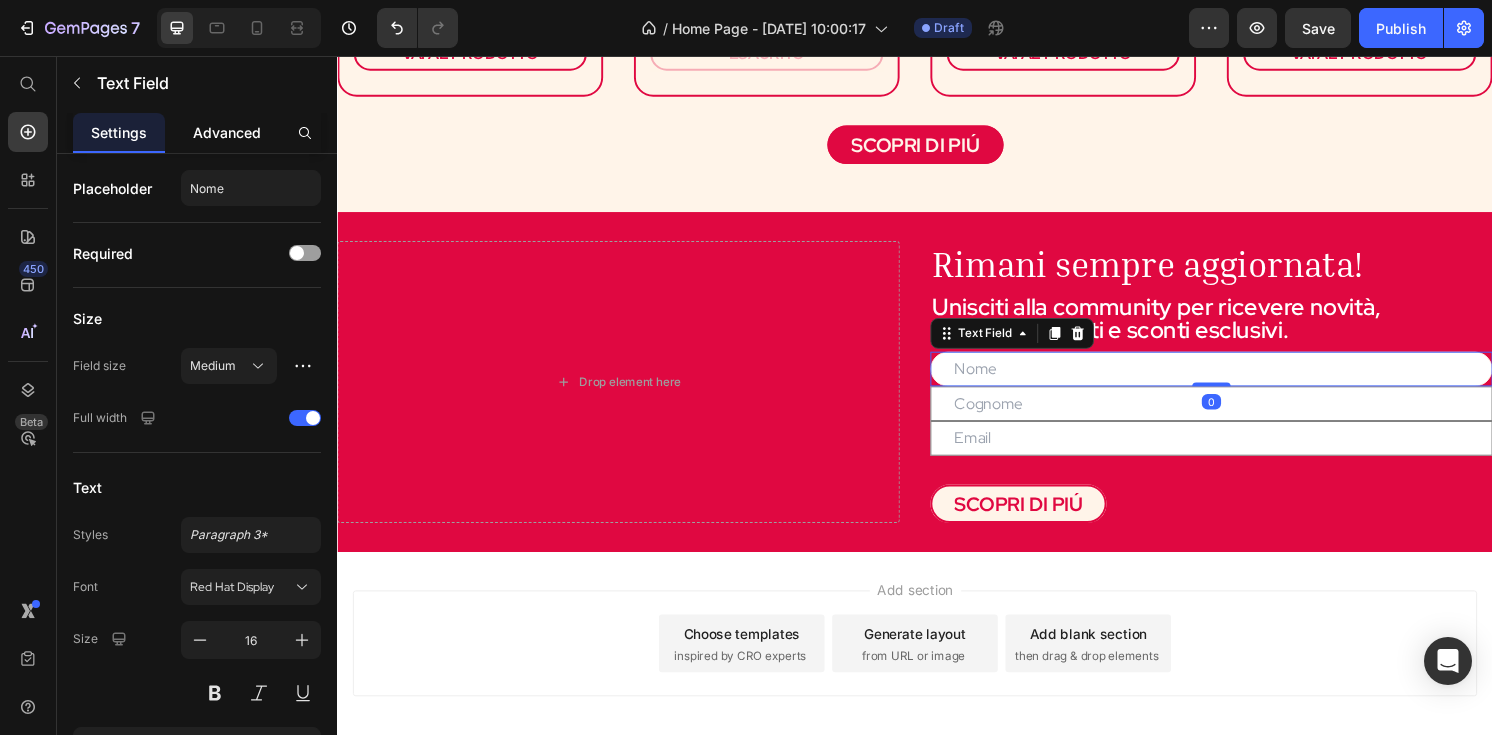 click on "Advanced" at bounding box center [227, 132] 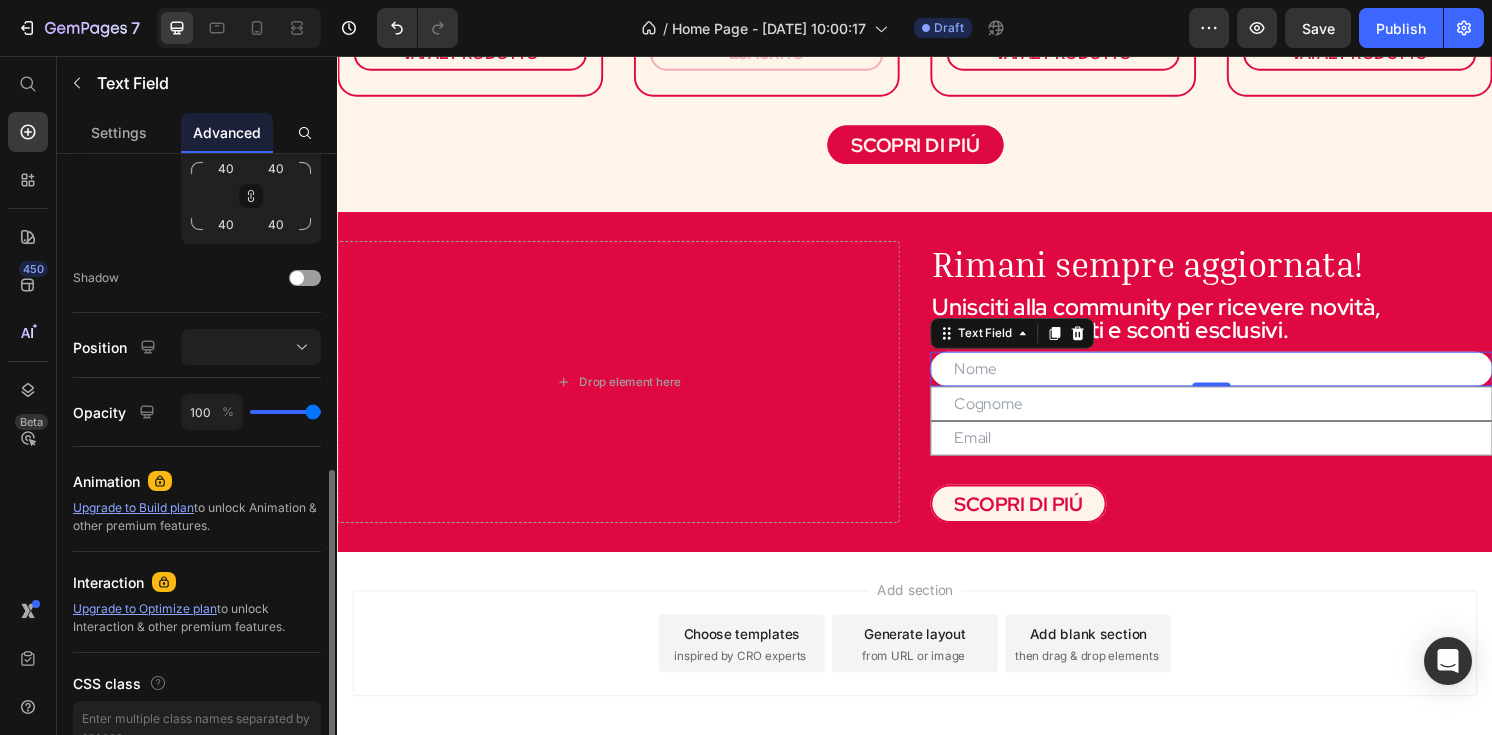 scroll, scrollTop: 714, scrollLeft: 0, axis: vertical 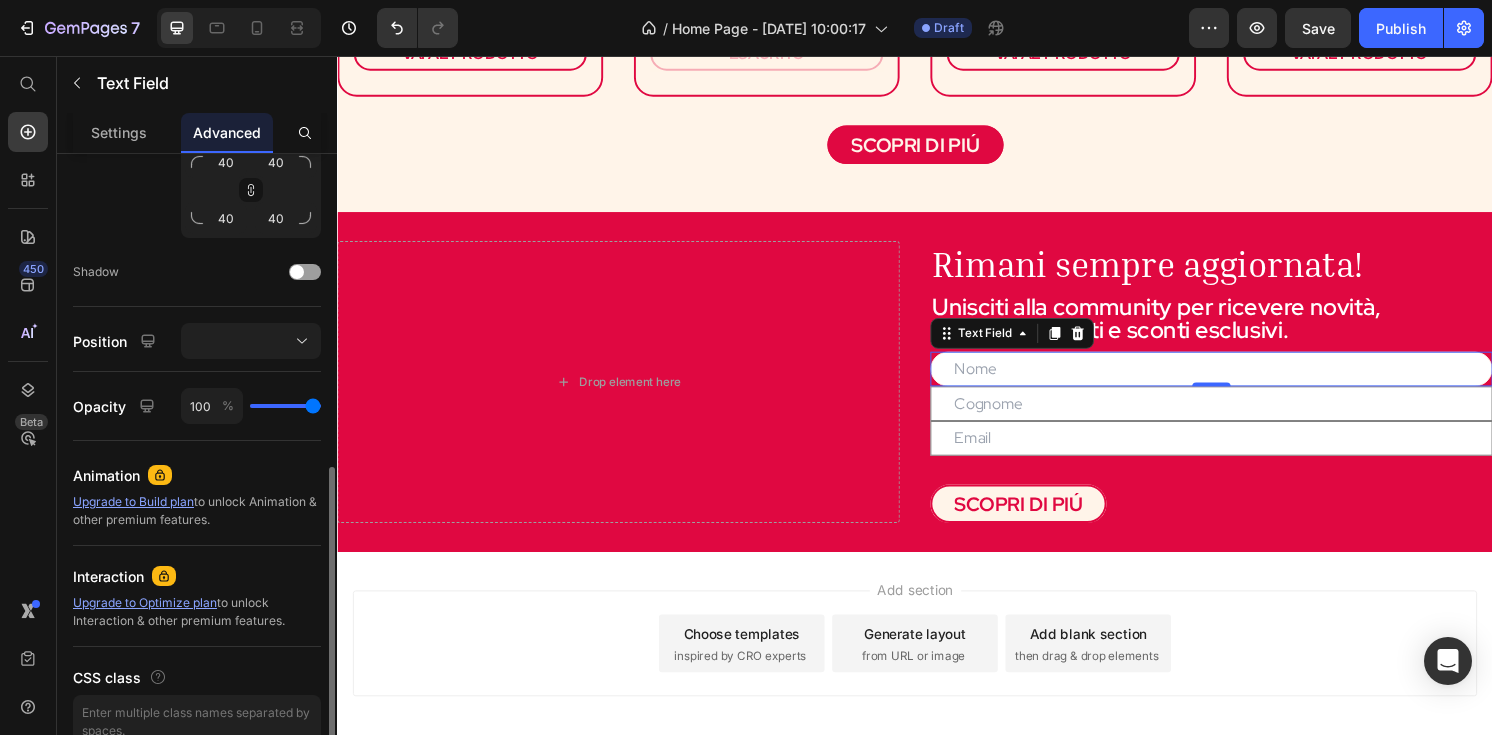 type on "93" 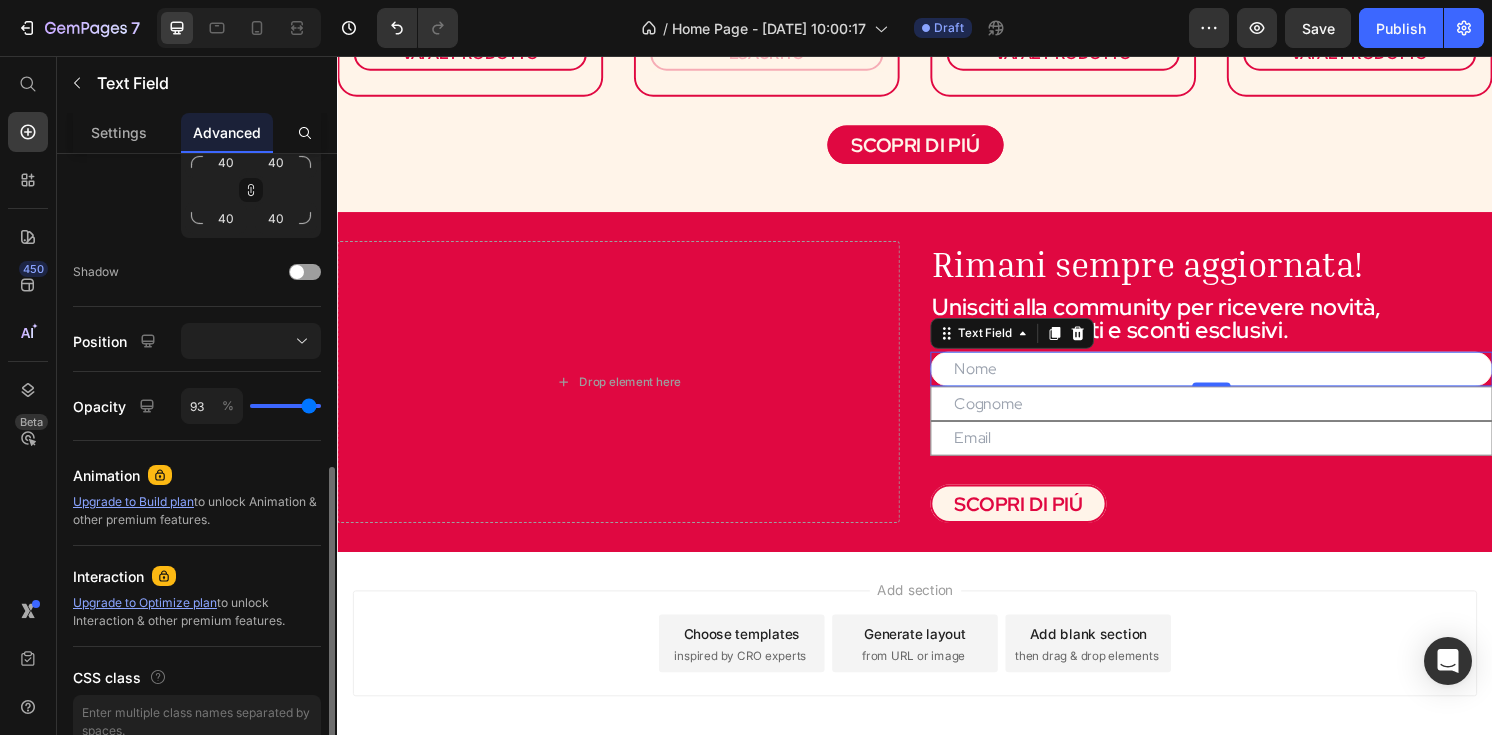 type on "75" 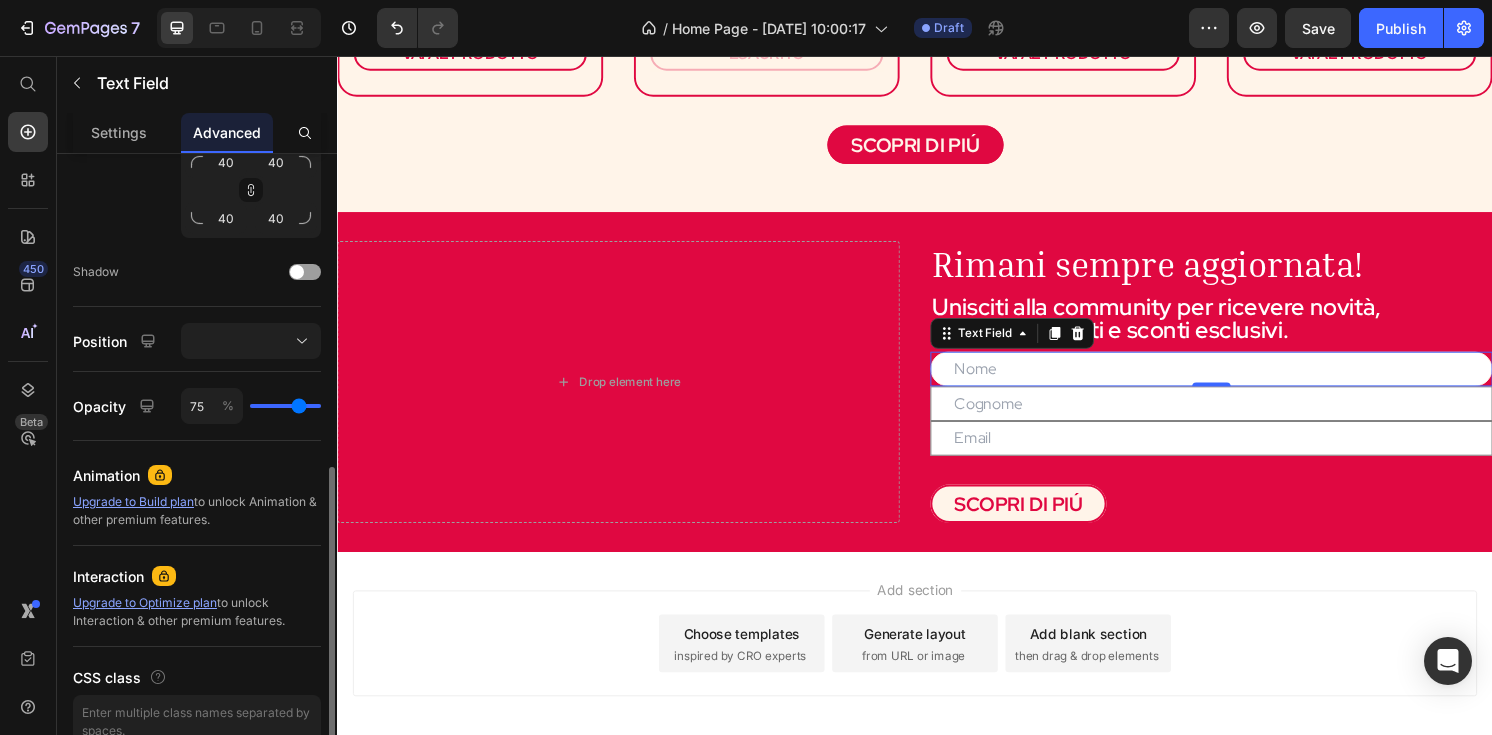 type on "64" 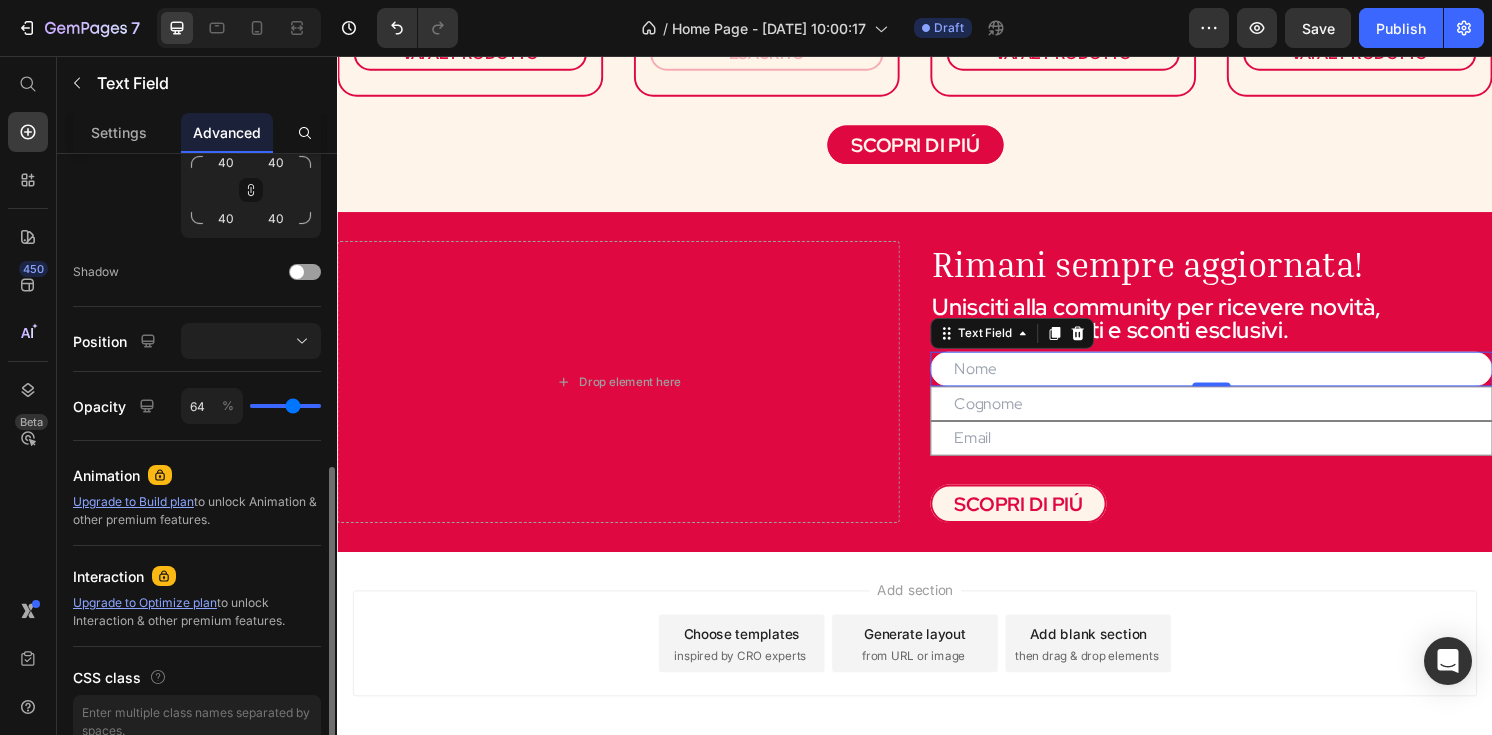 type on "56" 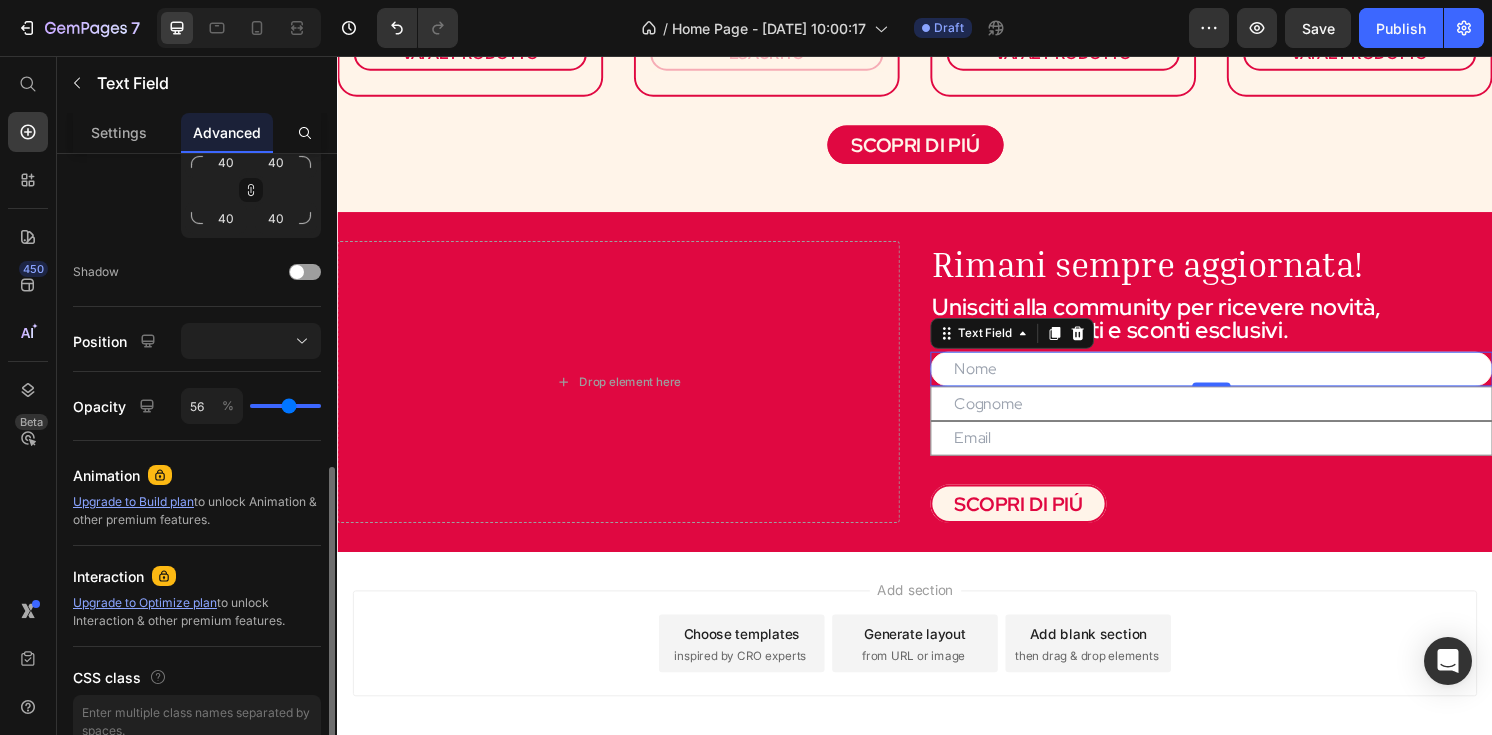 type on "48" 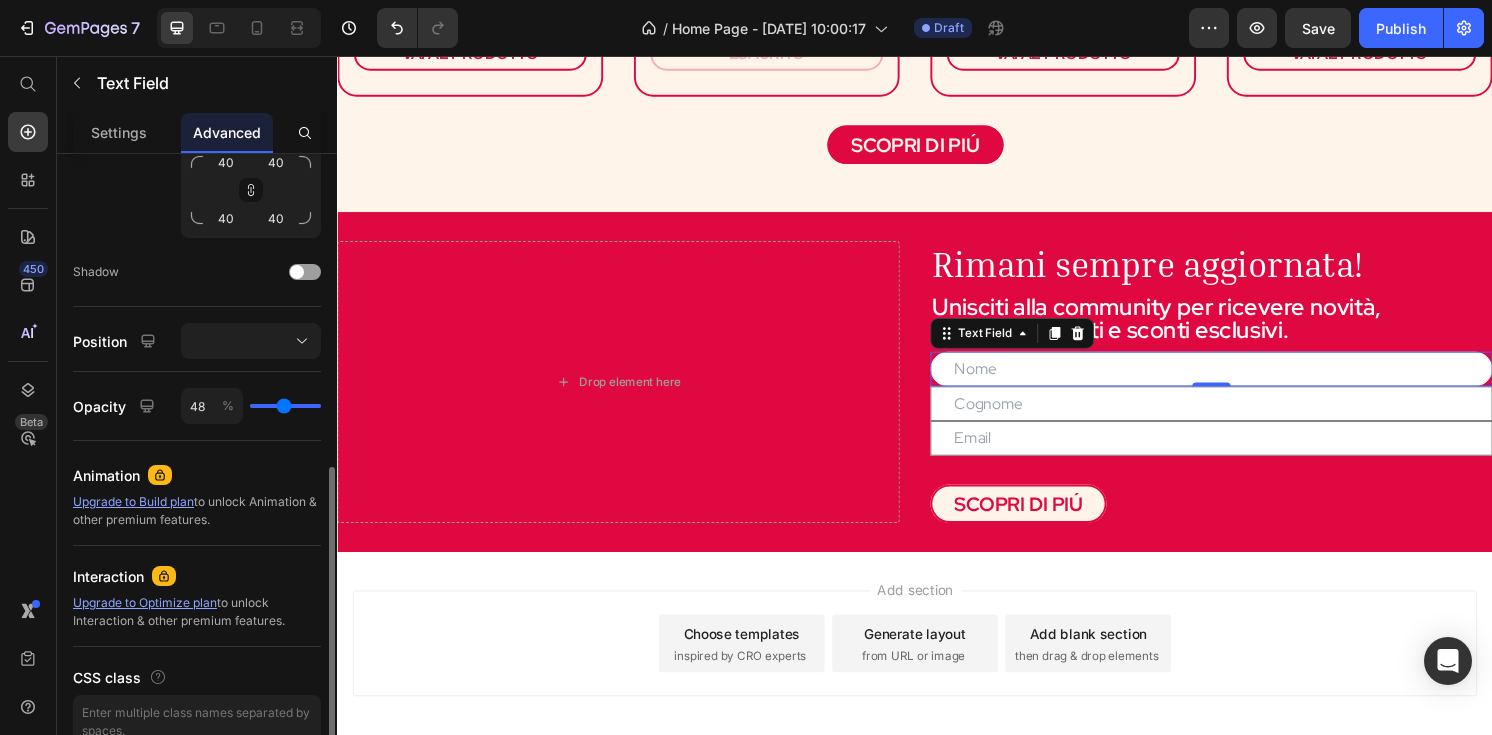 type on "39" 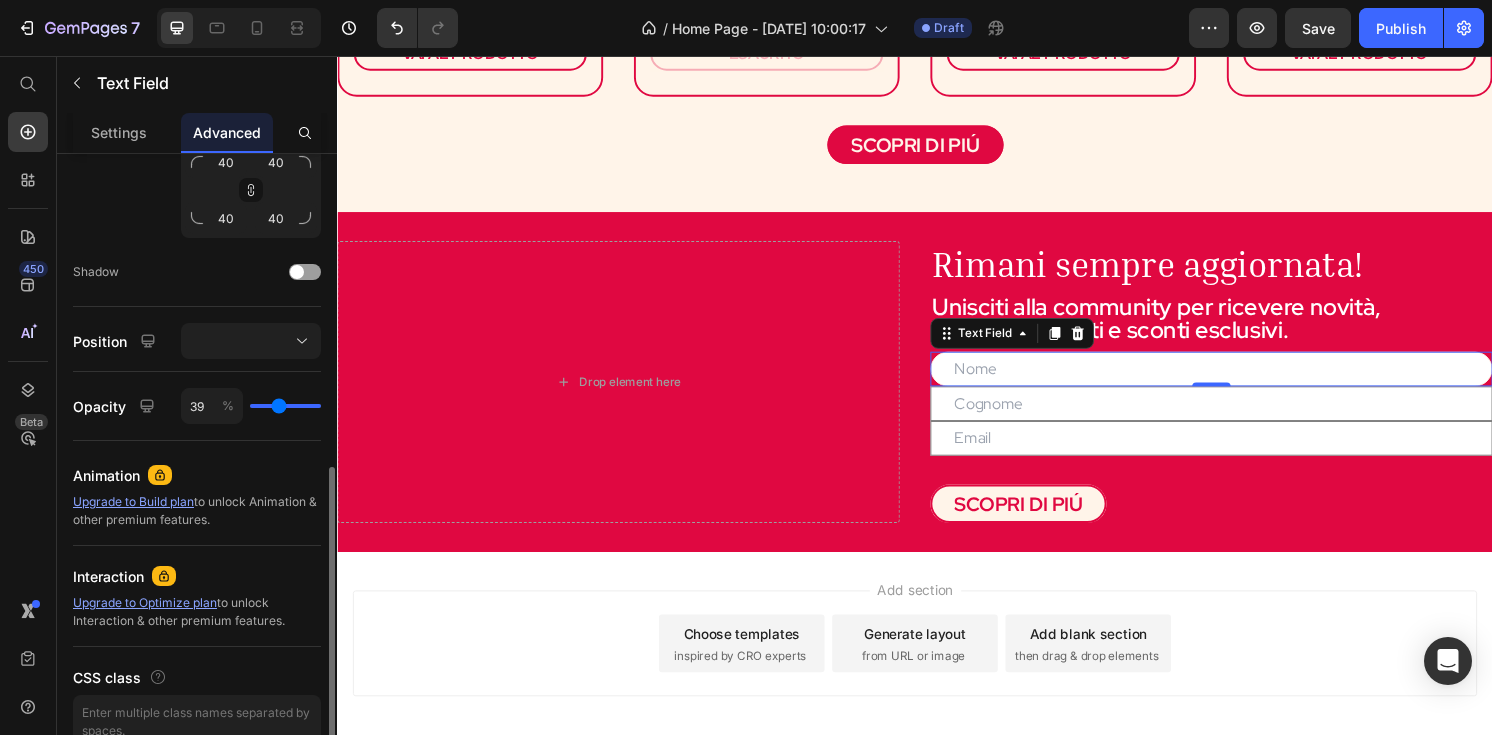 type on "29" 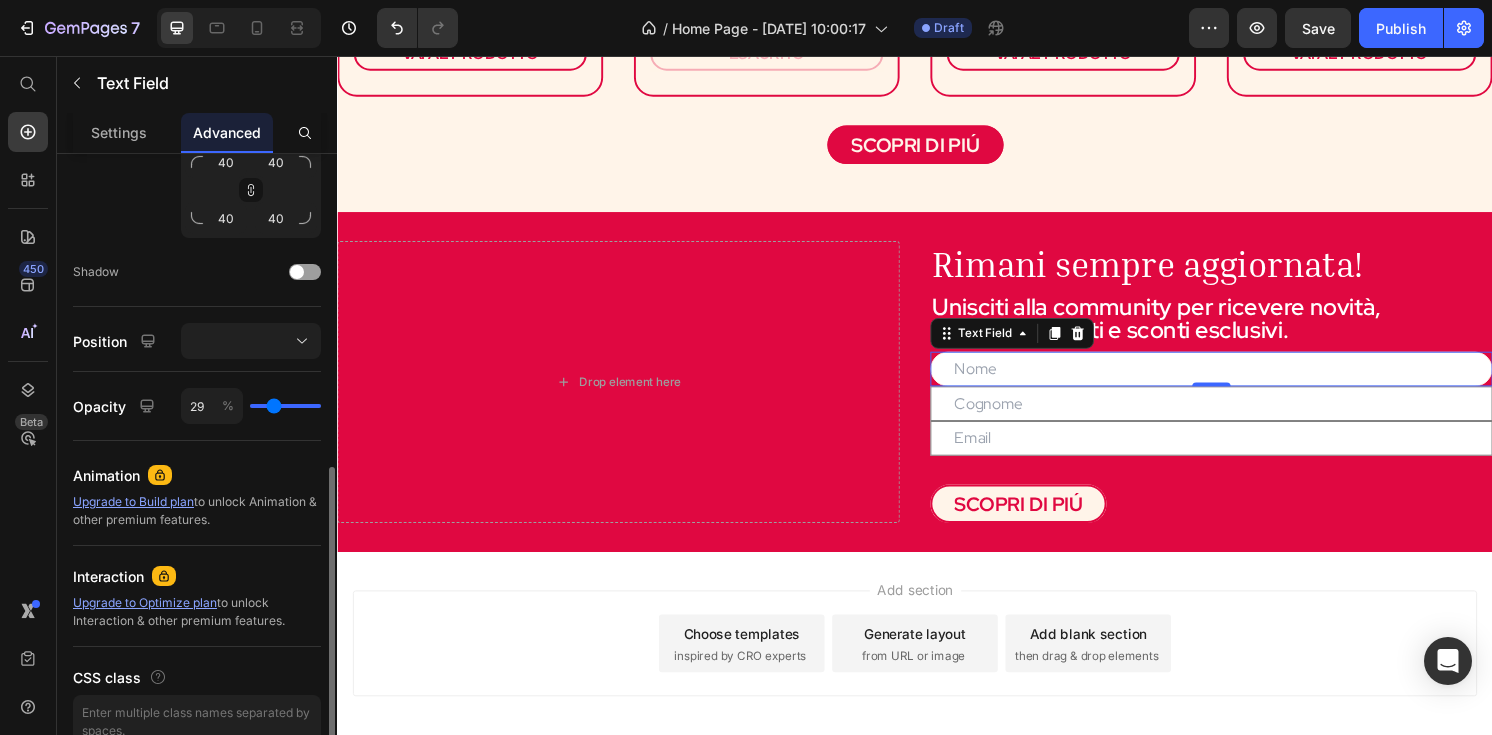 type on "20" 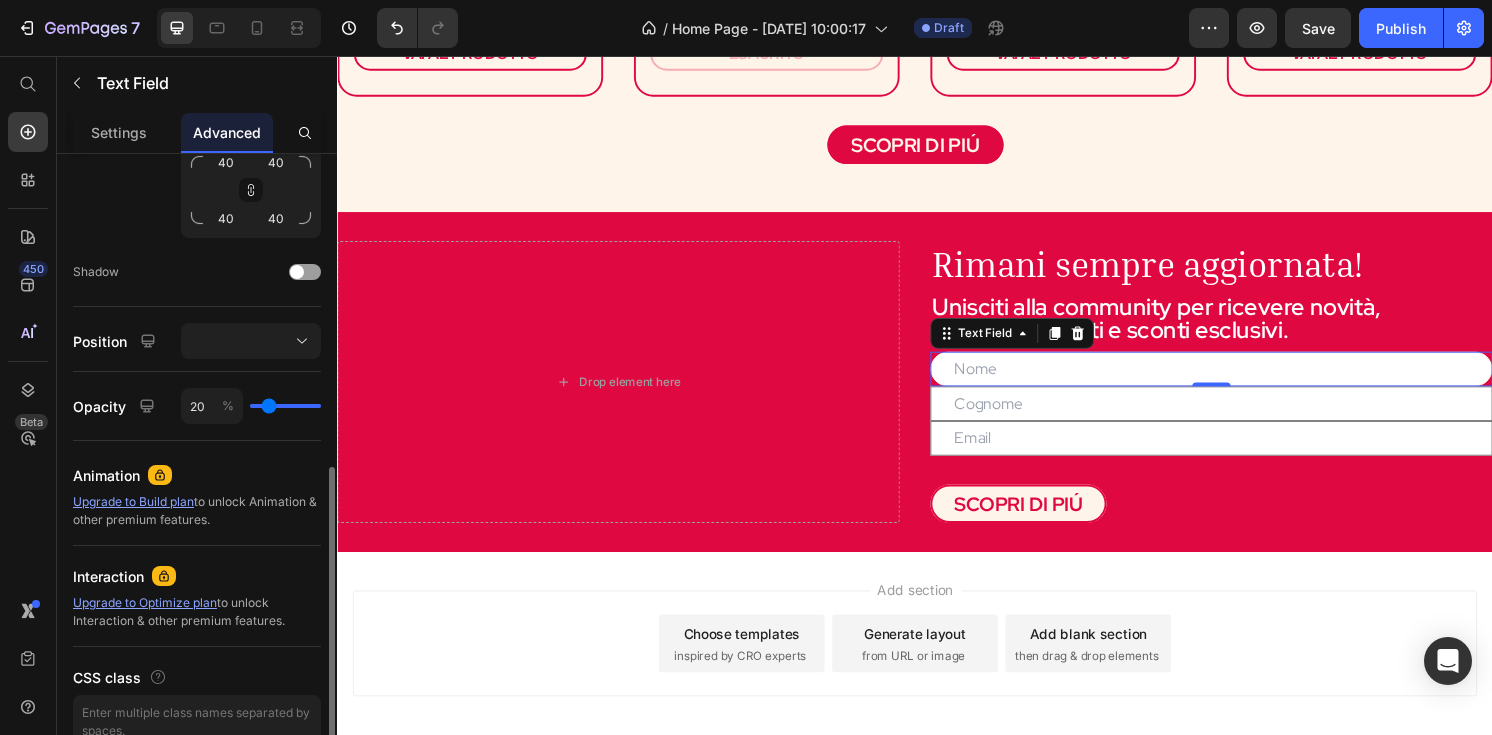 type on "11" 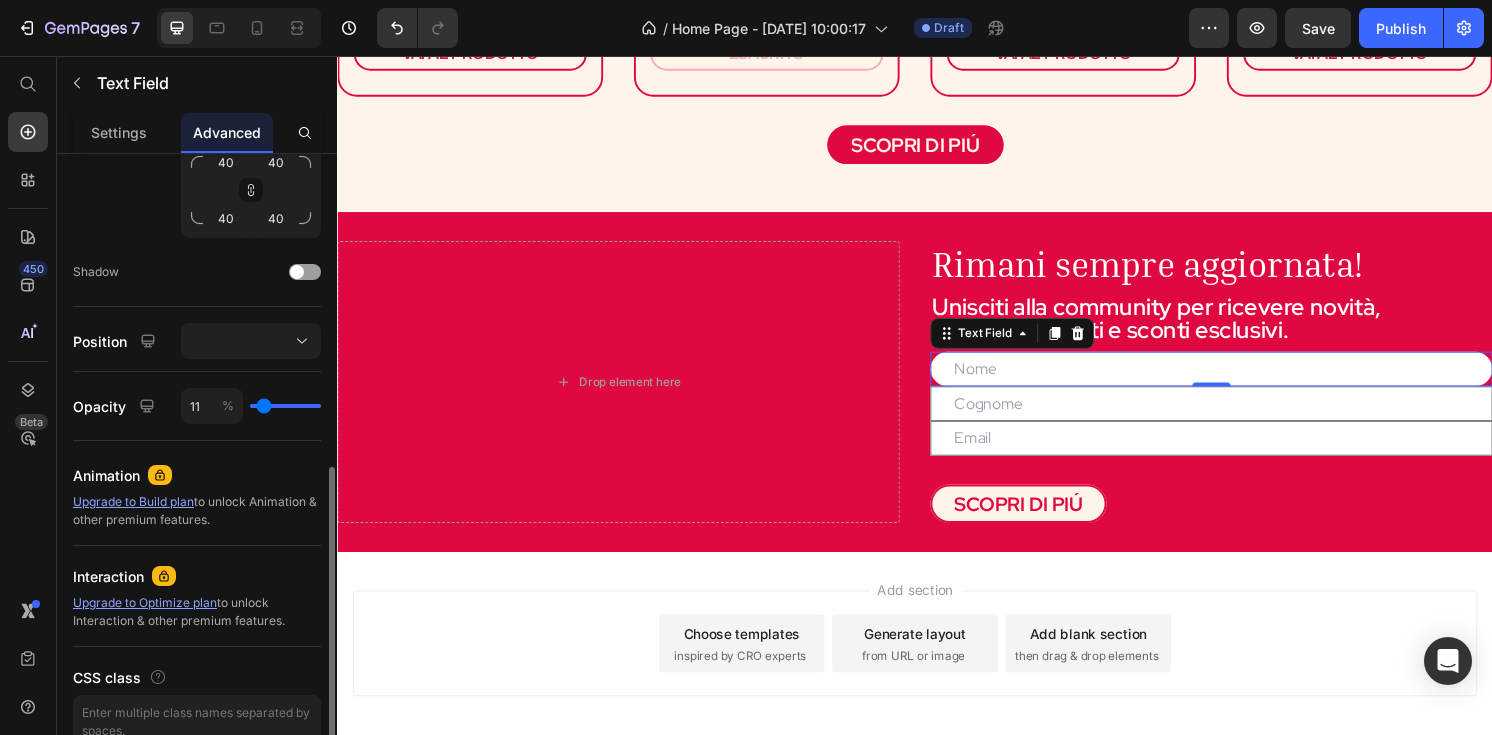 type on "3" 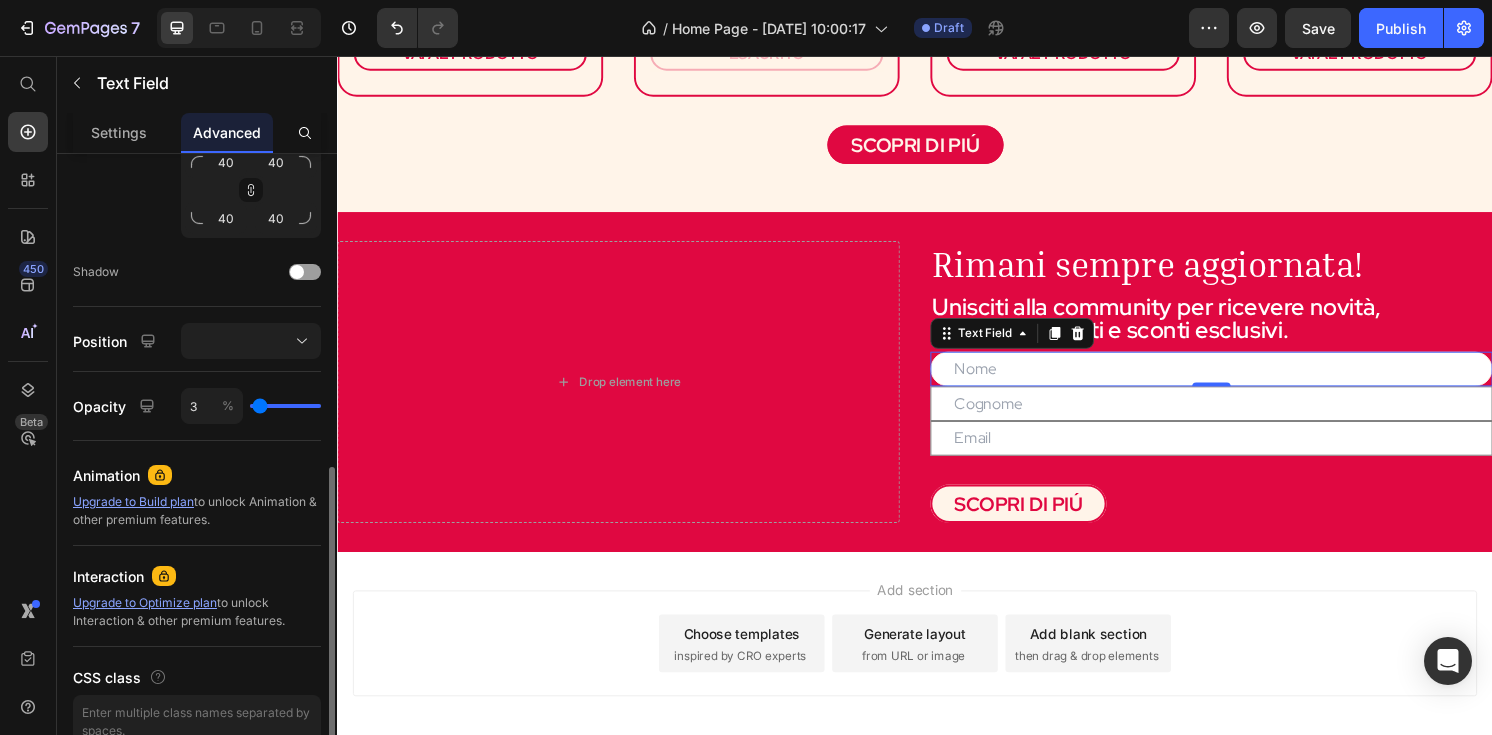 type on "0" 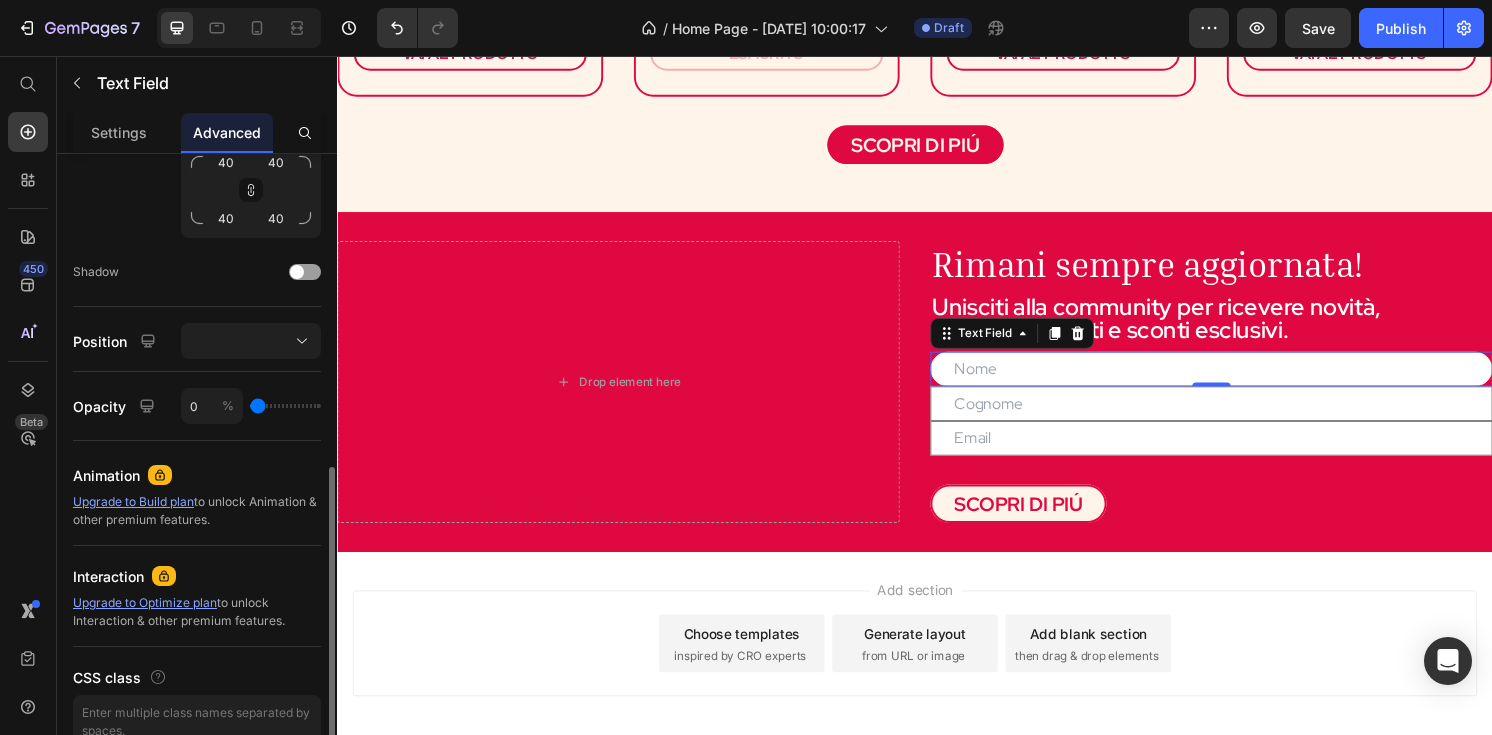 drag, startPoint x: 315, startPoint y: 401, endPoint x: 234, endPoint y: 401, distance: 81 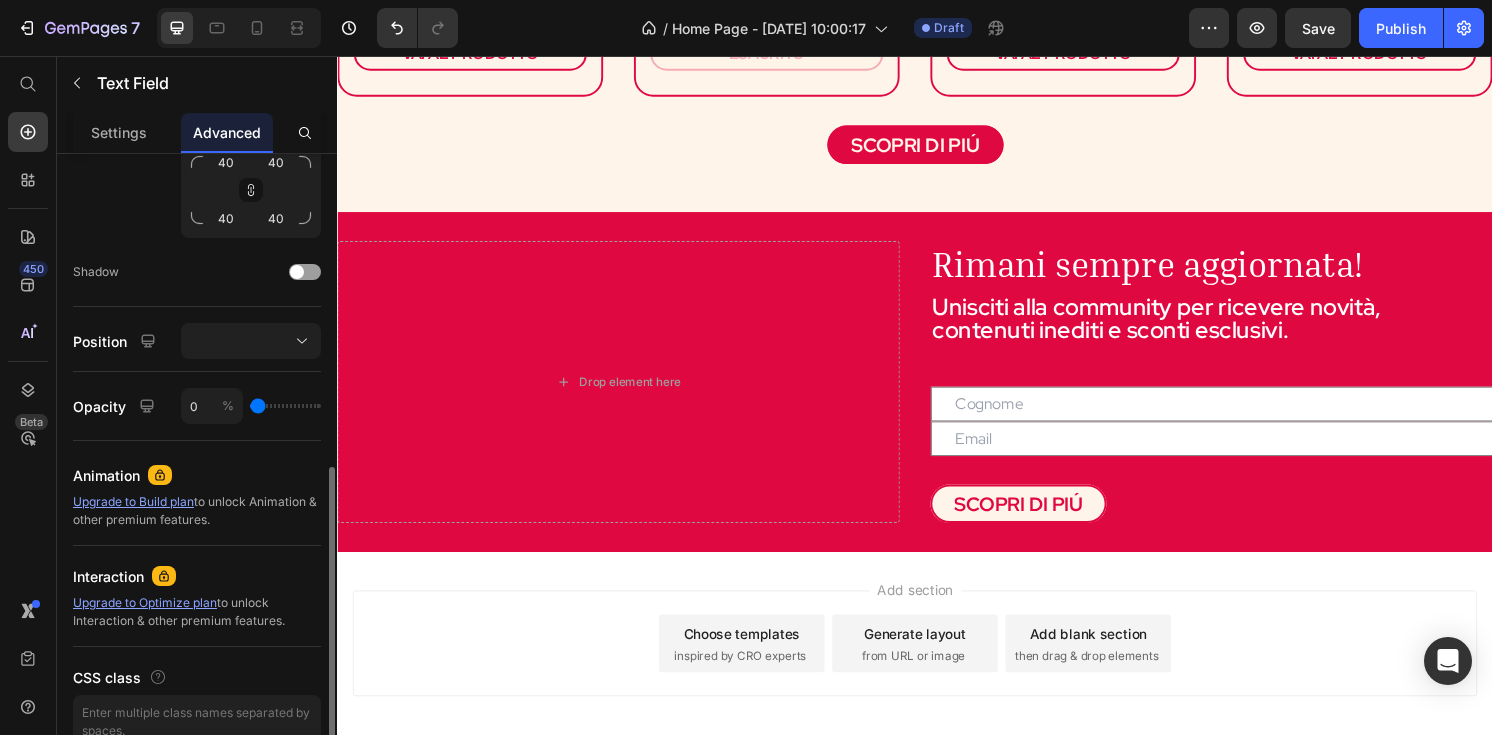 type on "1" 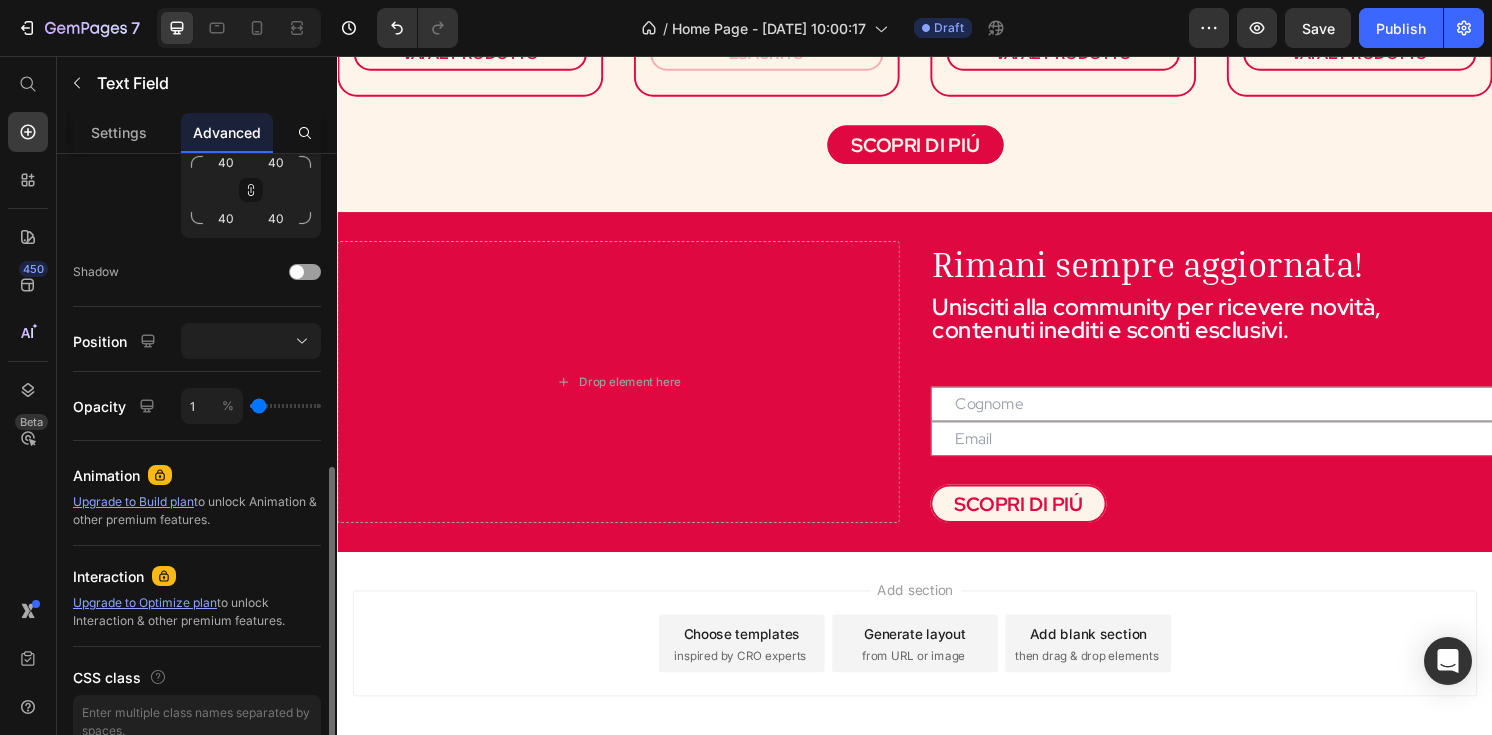 type on "2" 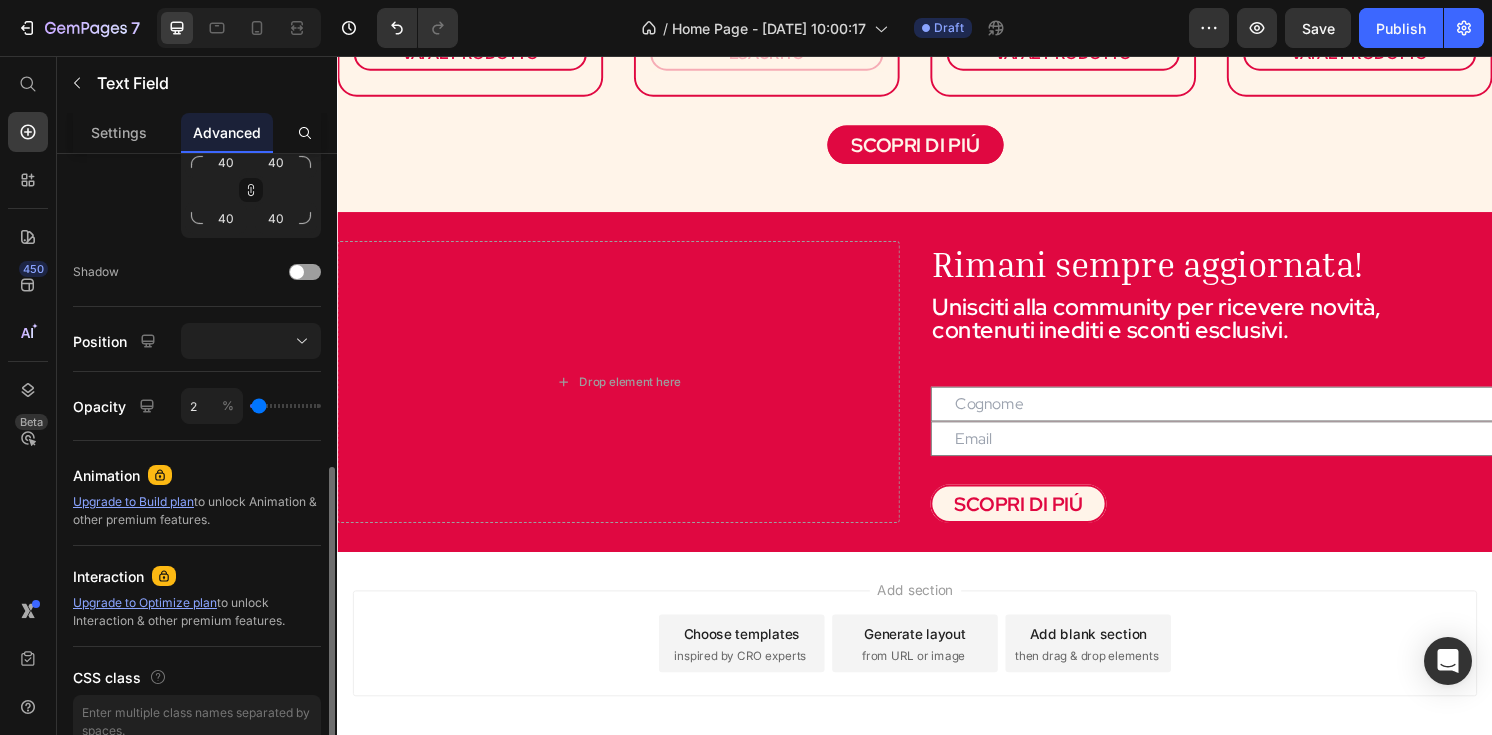 type on "3" 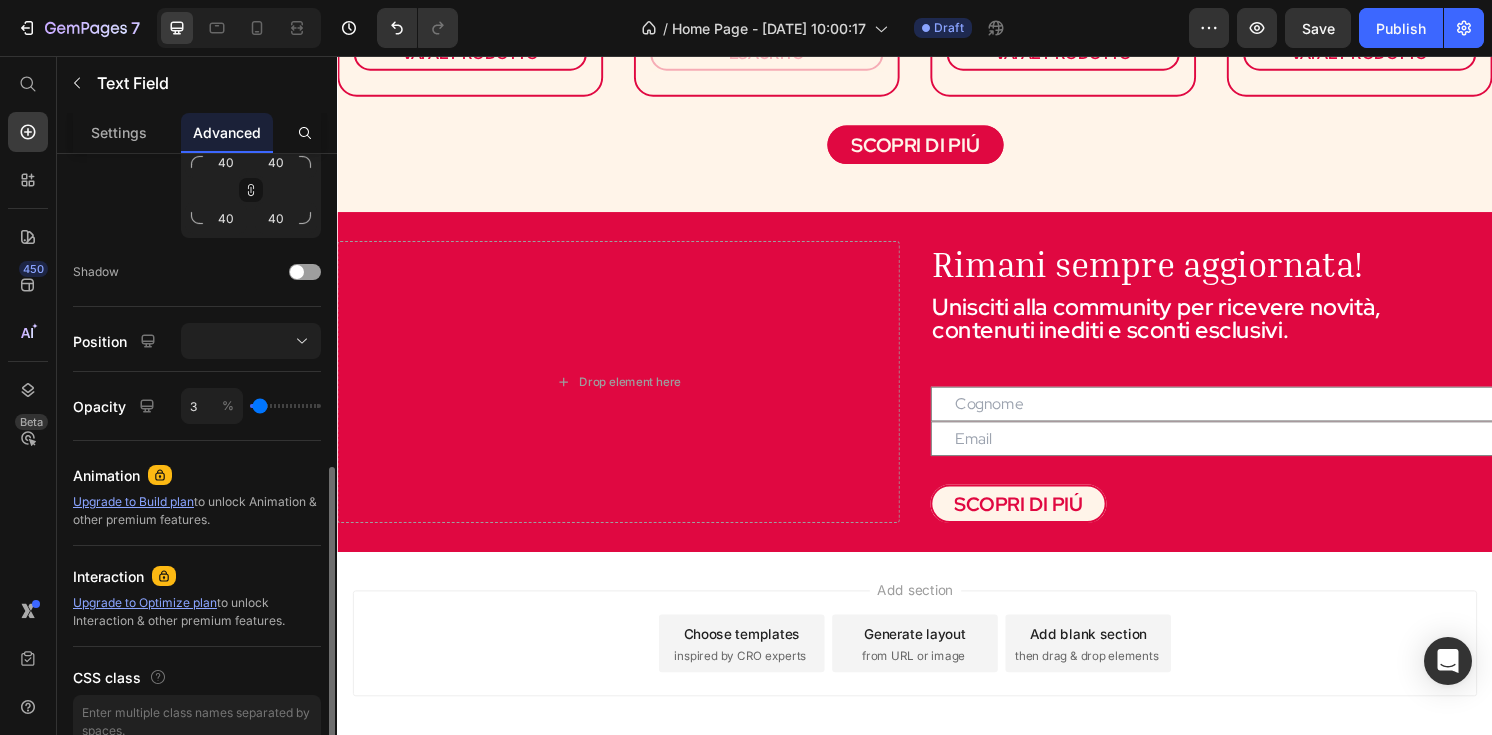 type on "4" 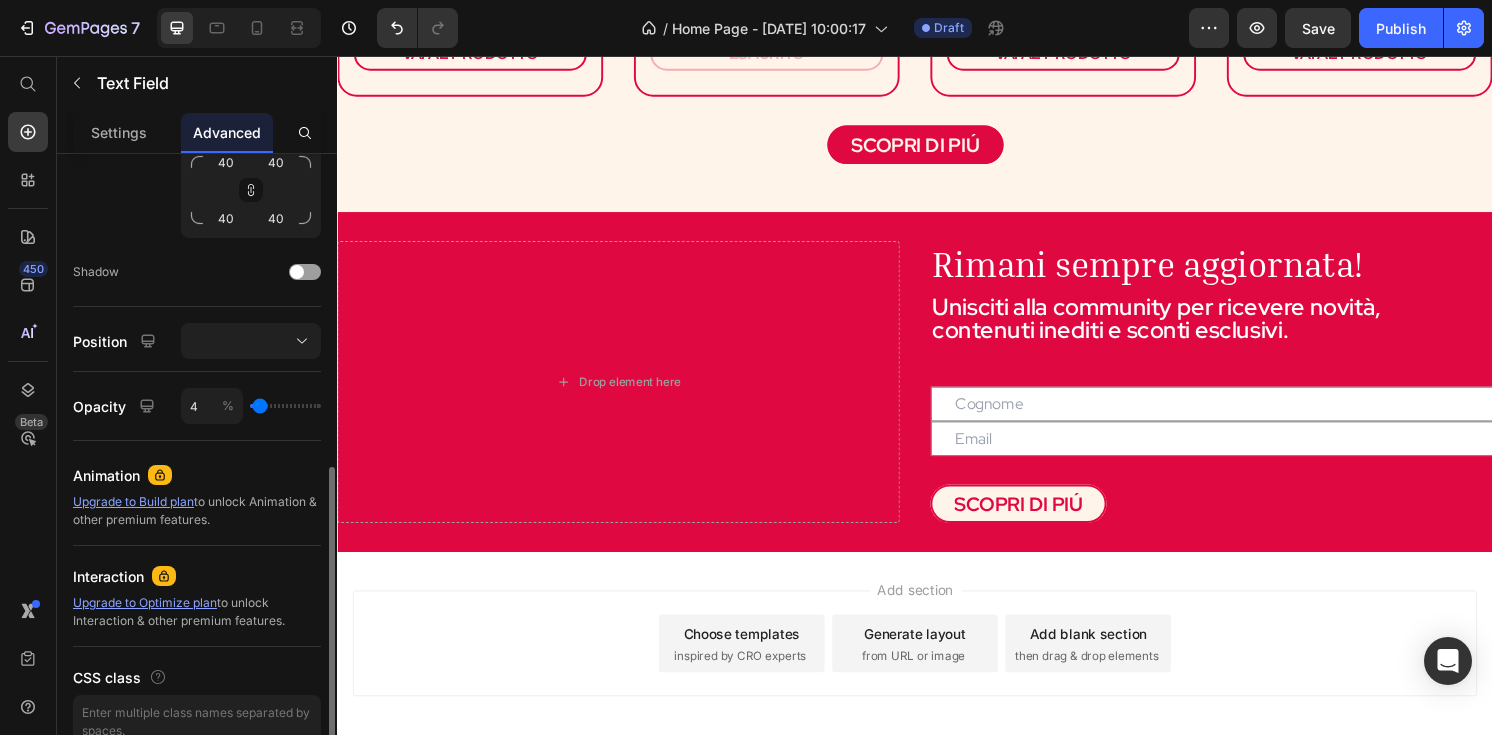 type on "6" 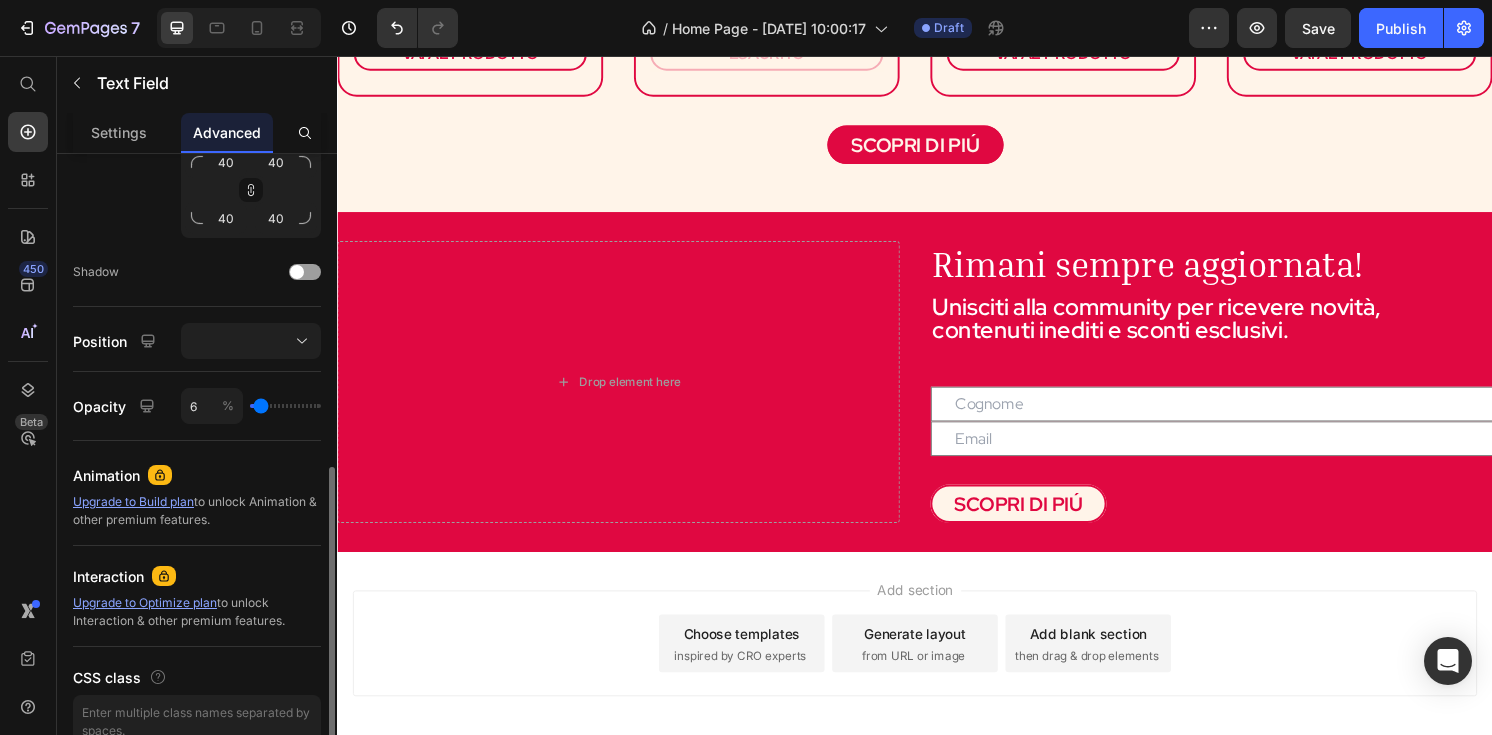 type on "7" 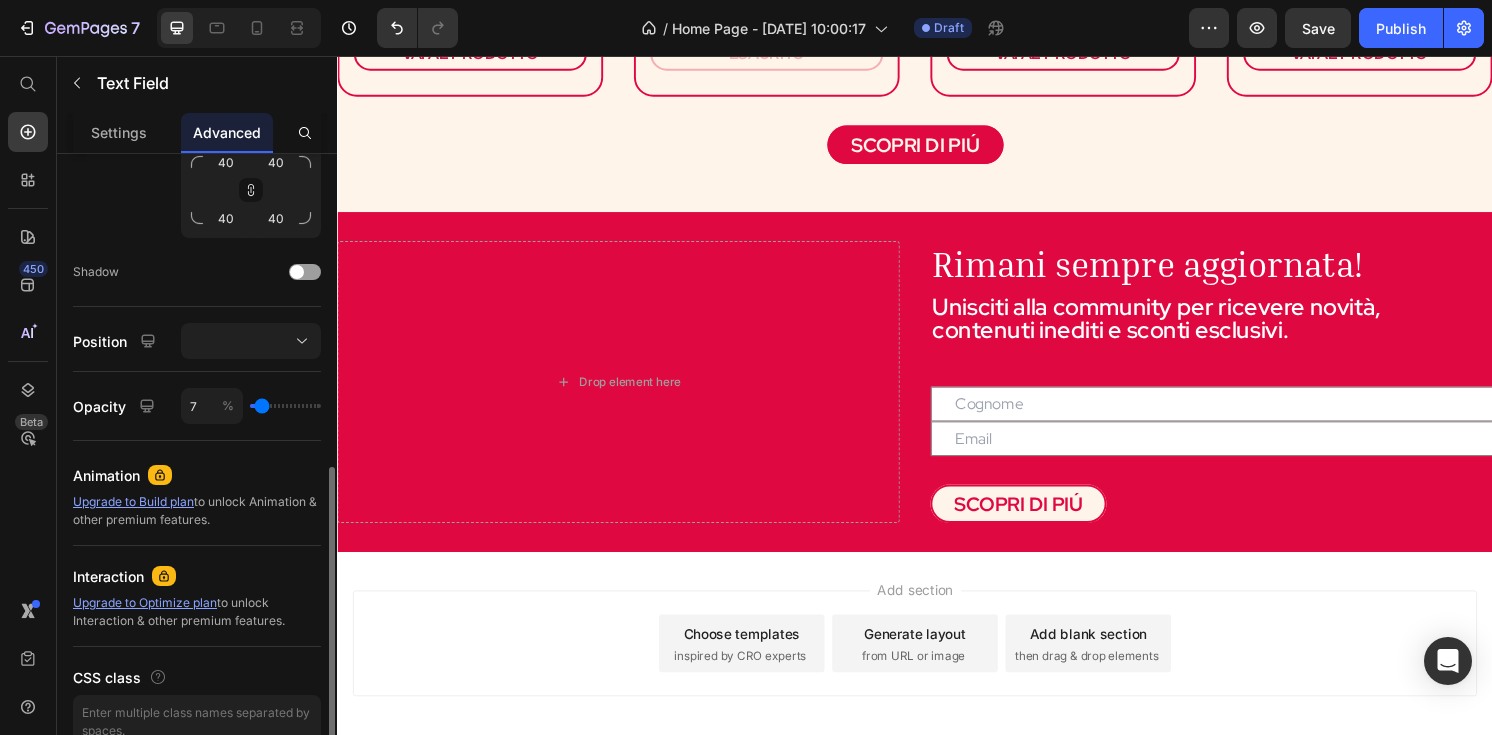 type on "8" 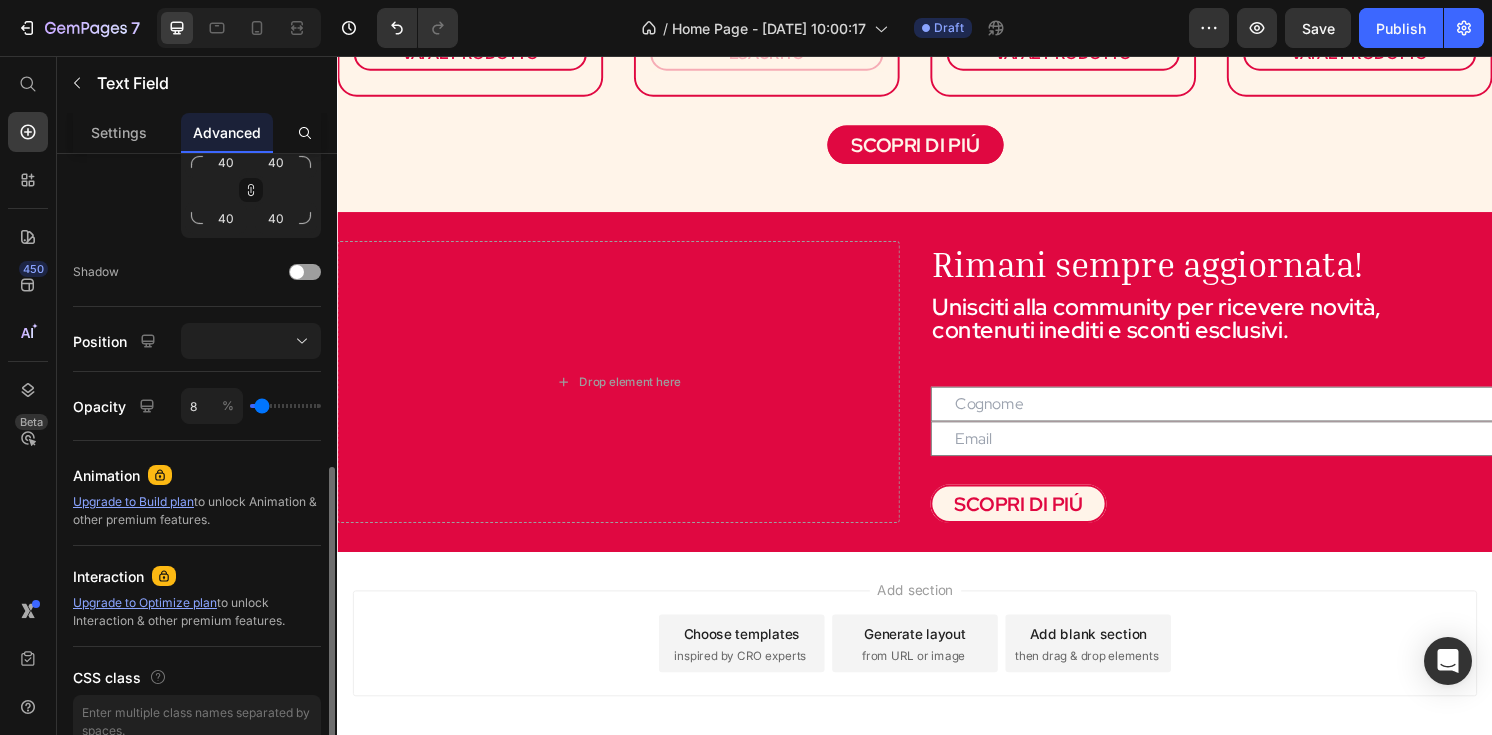 type on "9" 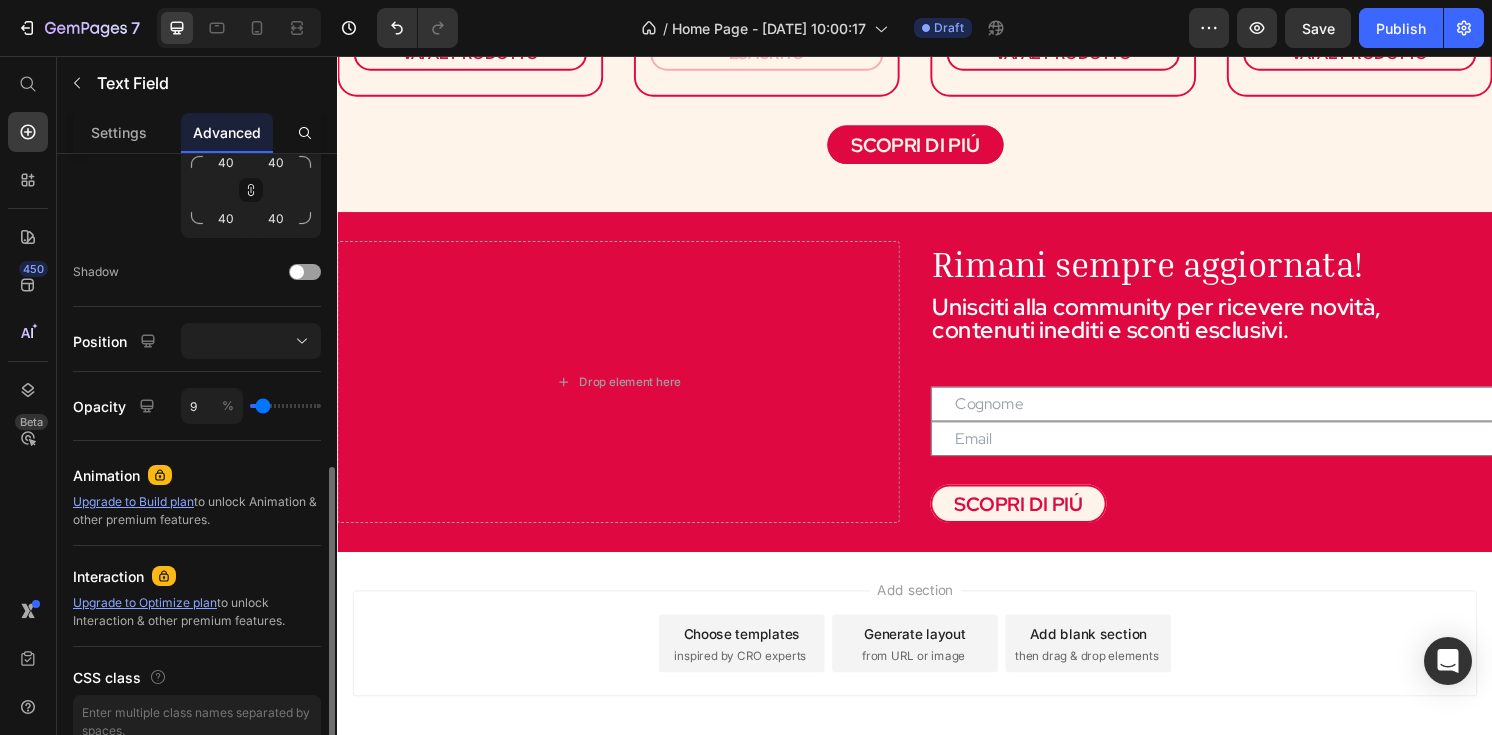 type on "10" 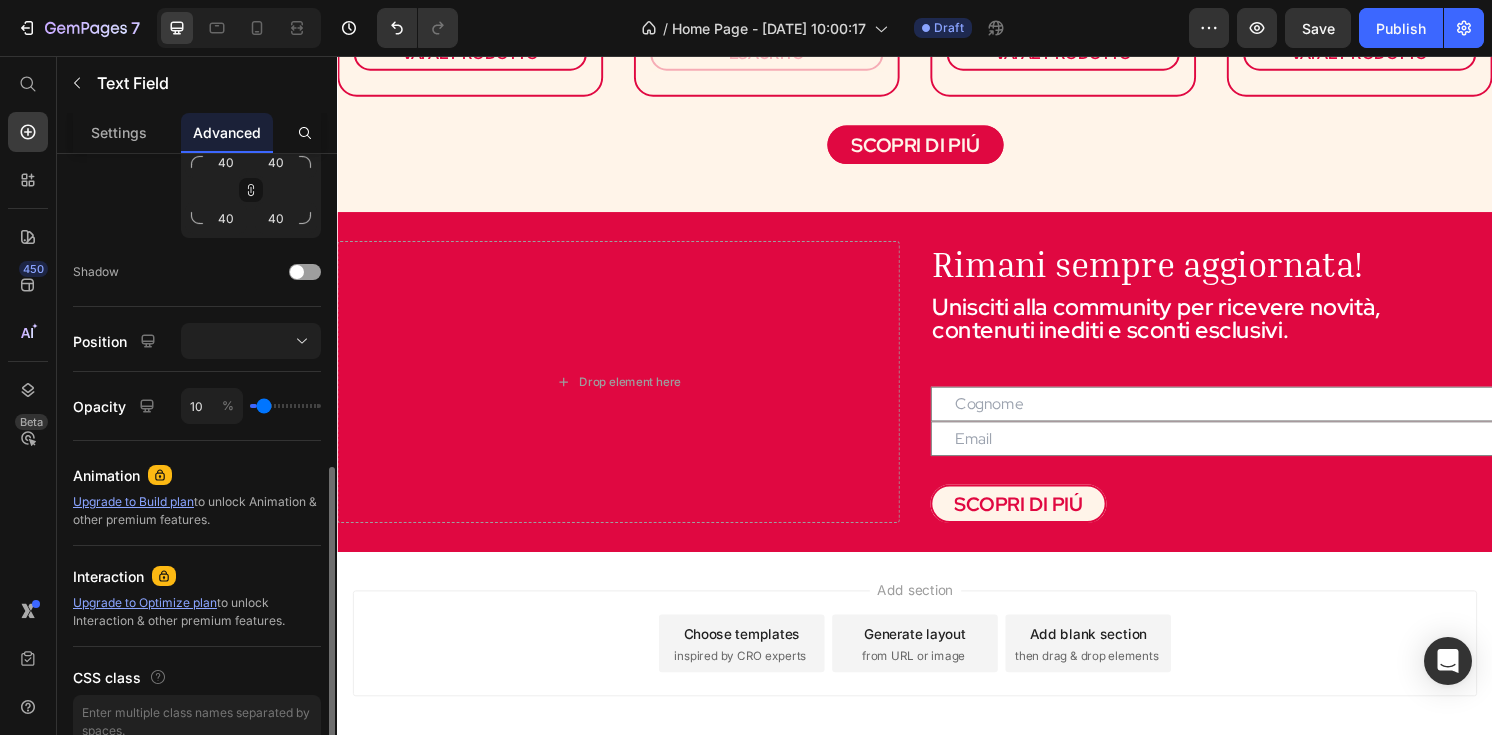 type on "12" 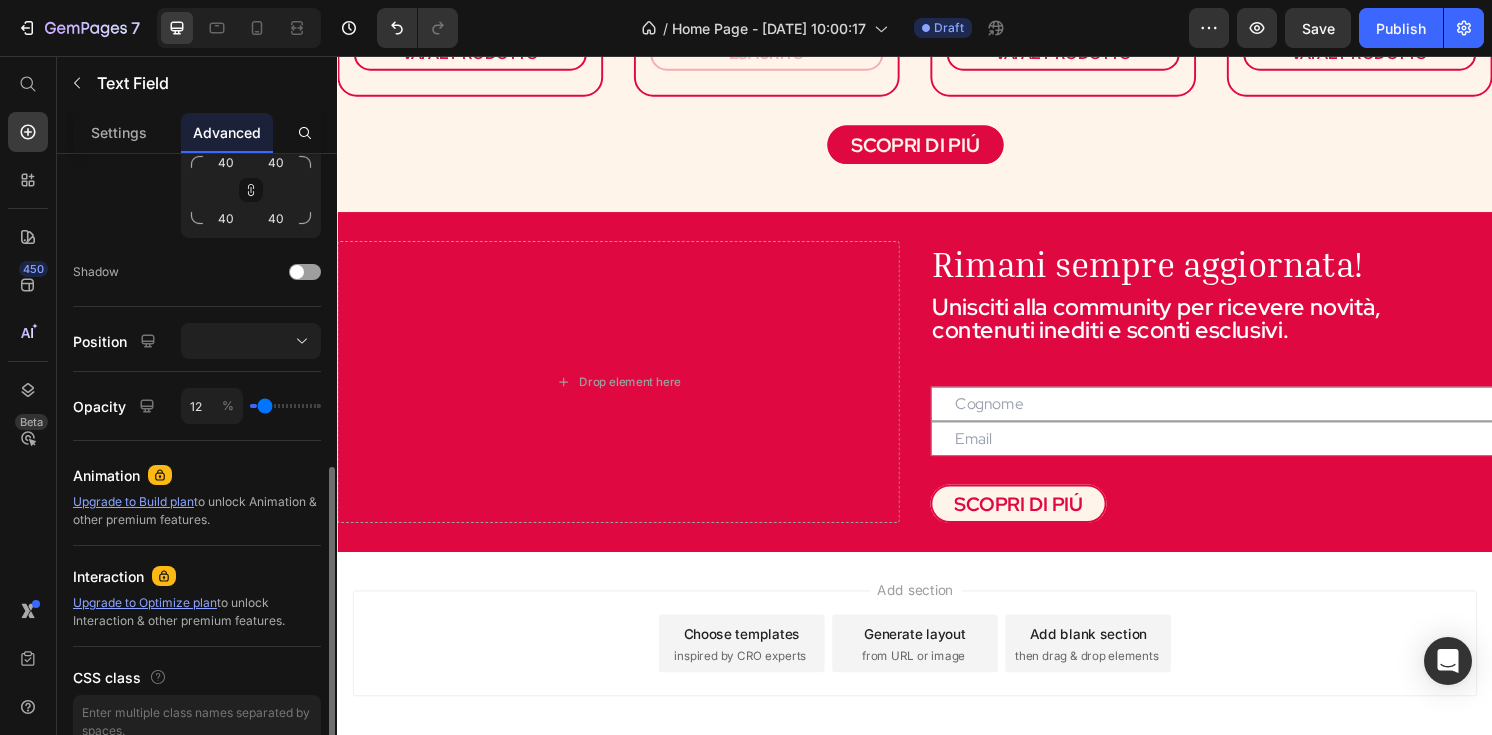 type on "14" 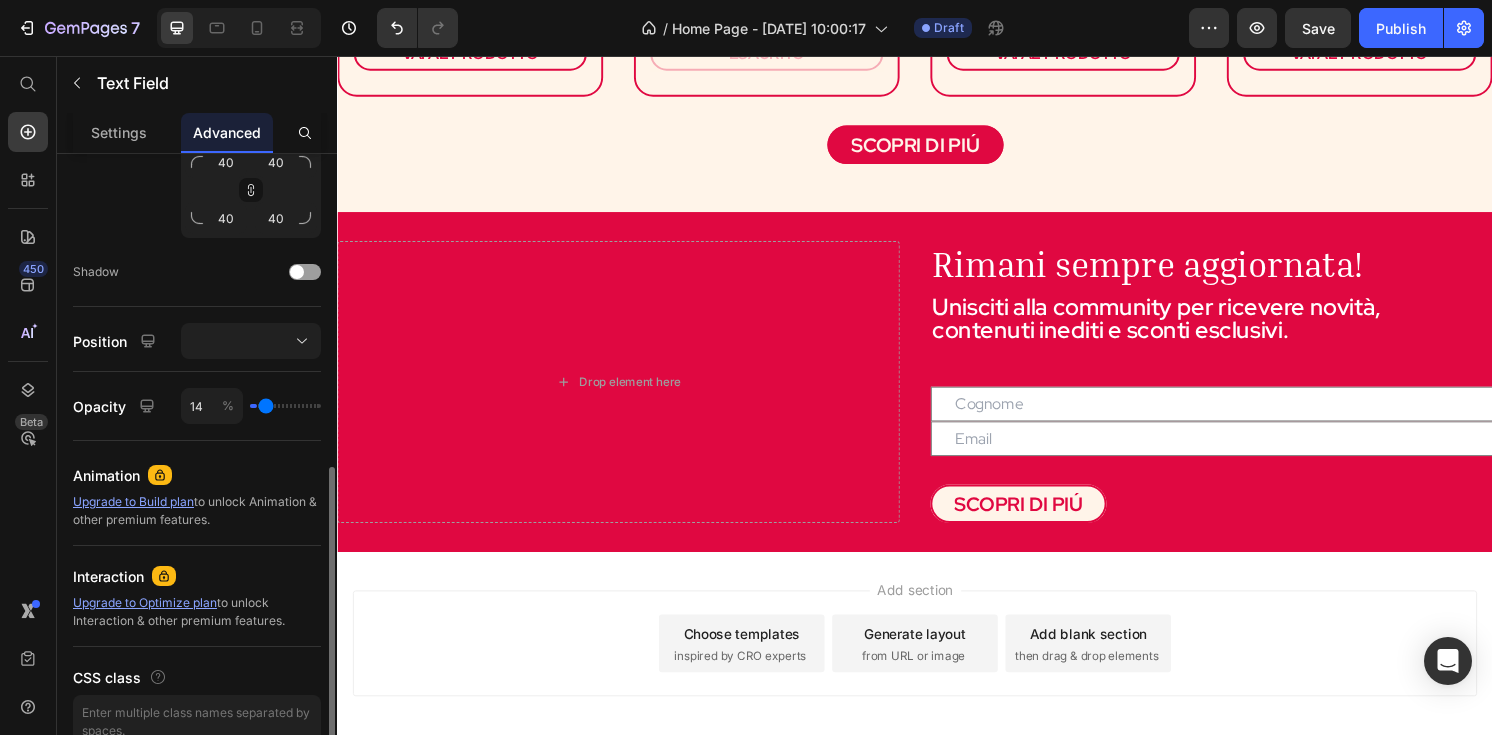 type on "17" 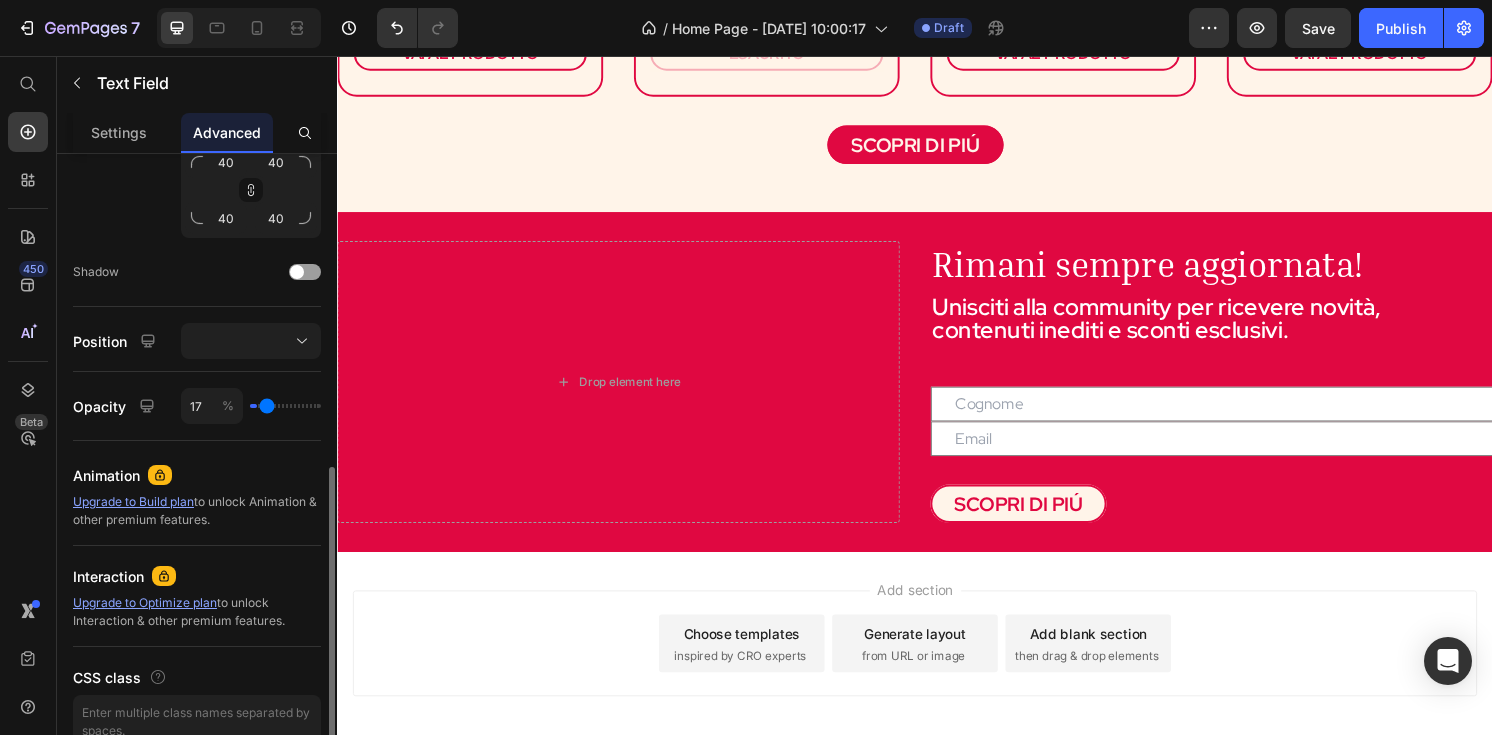 type on "20" 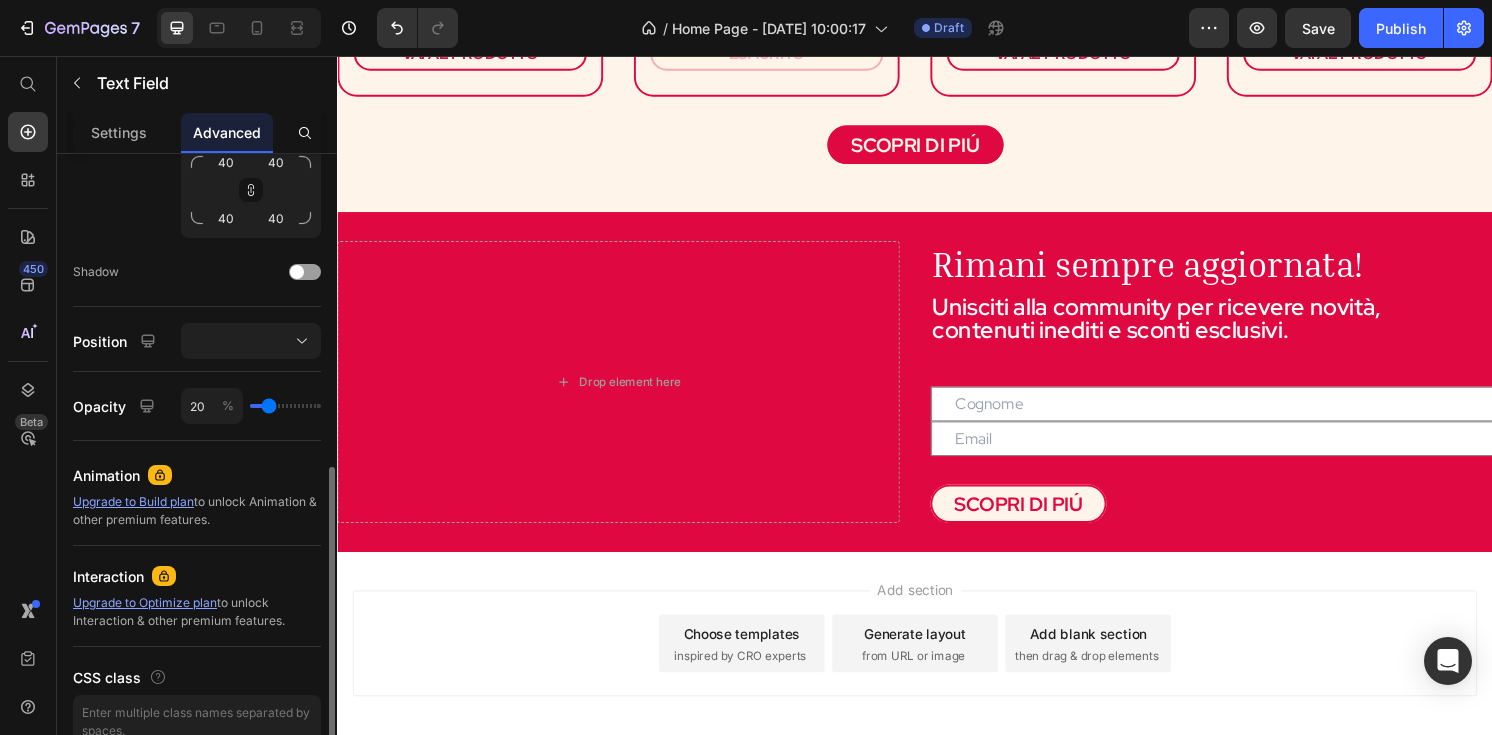 type on "23" 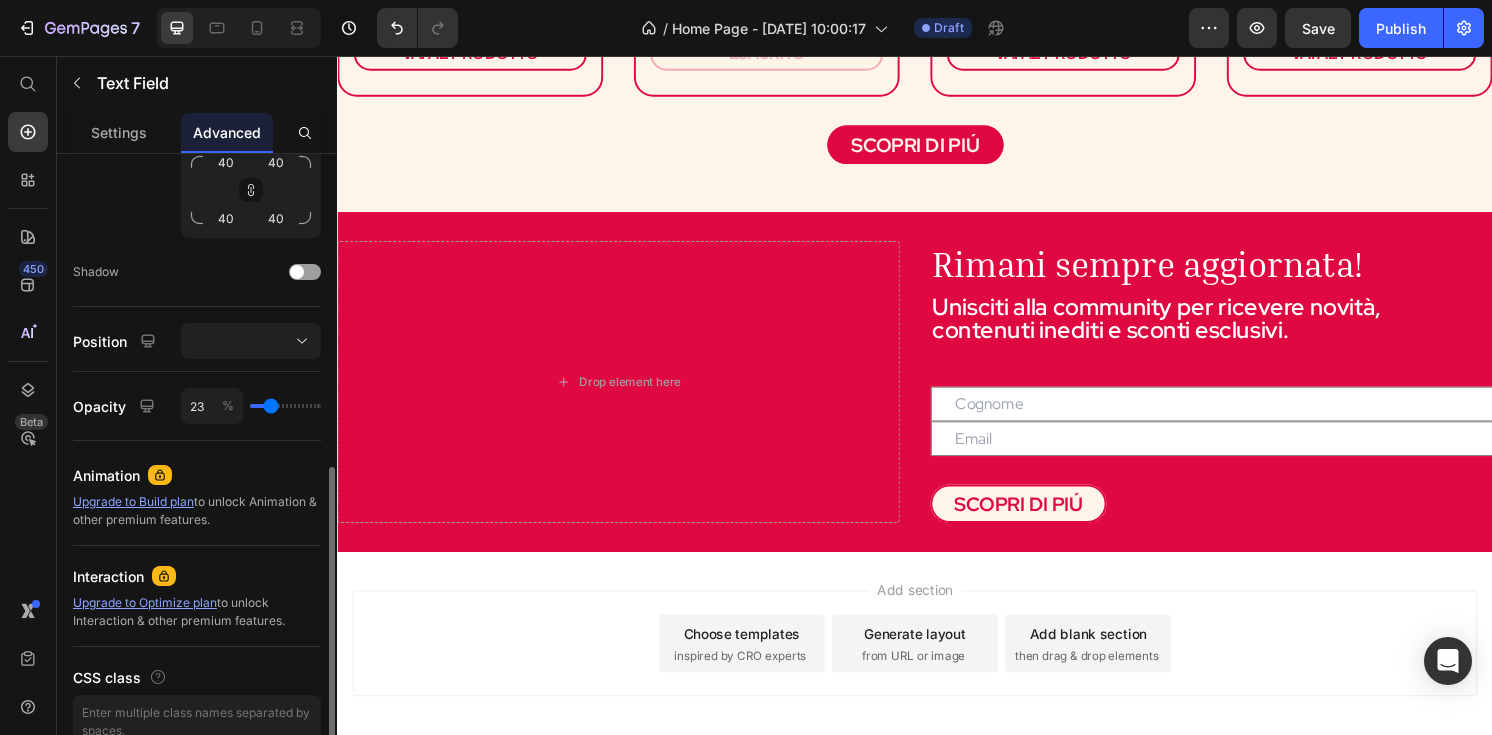 type on "27" 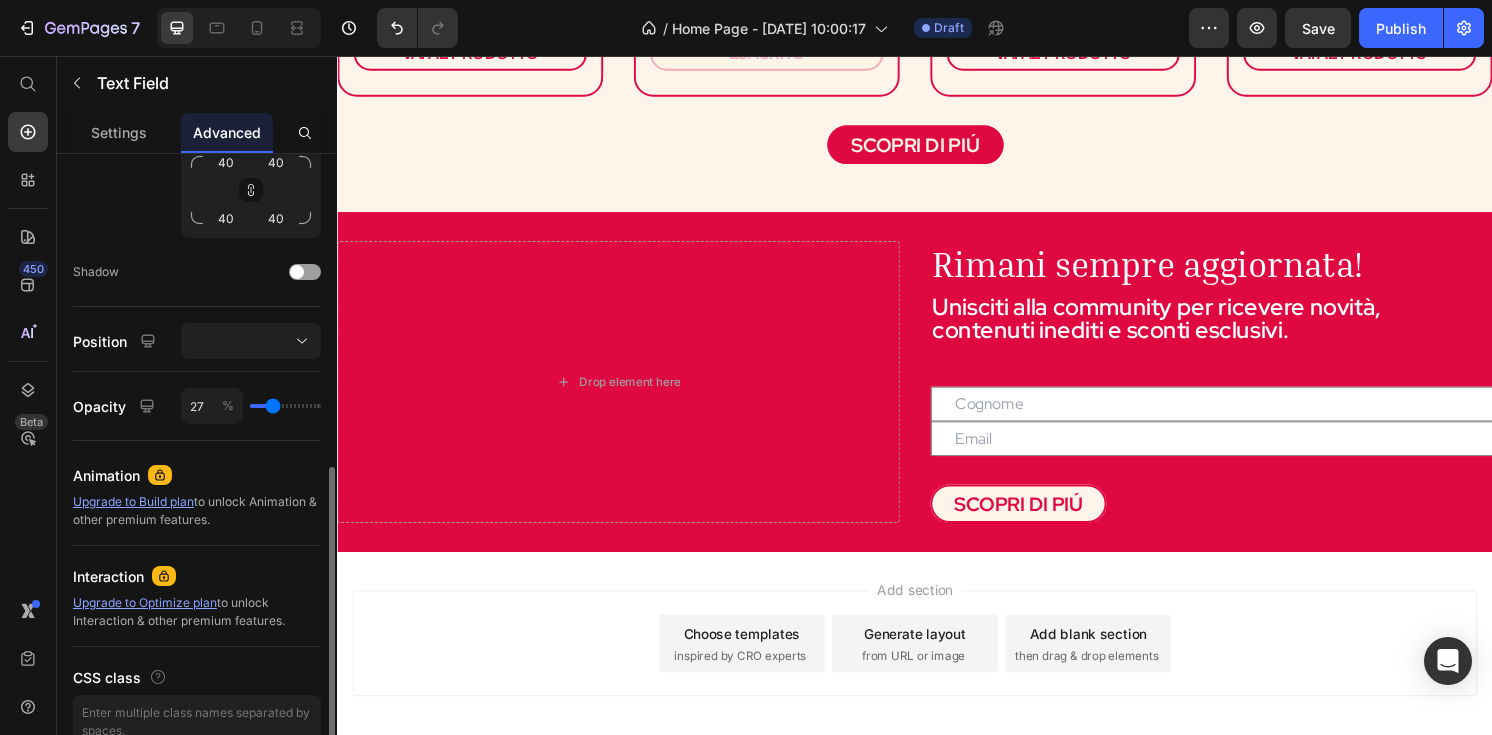 type on "32" 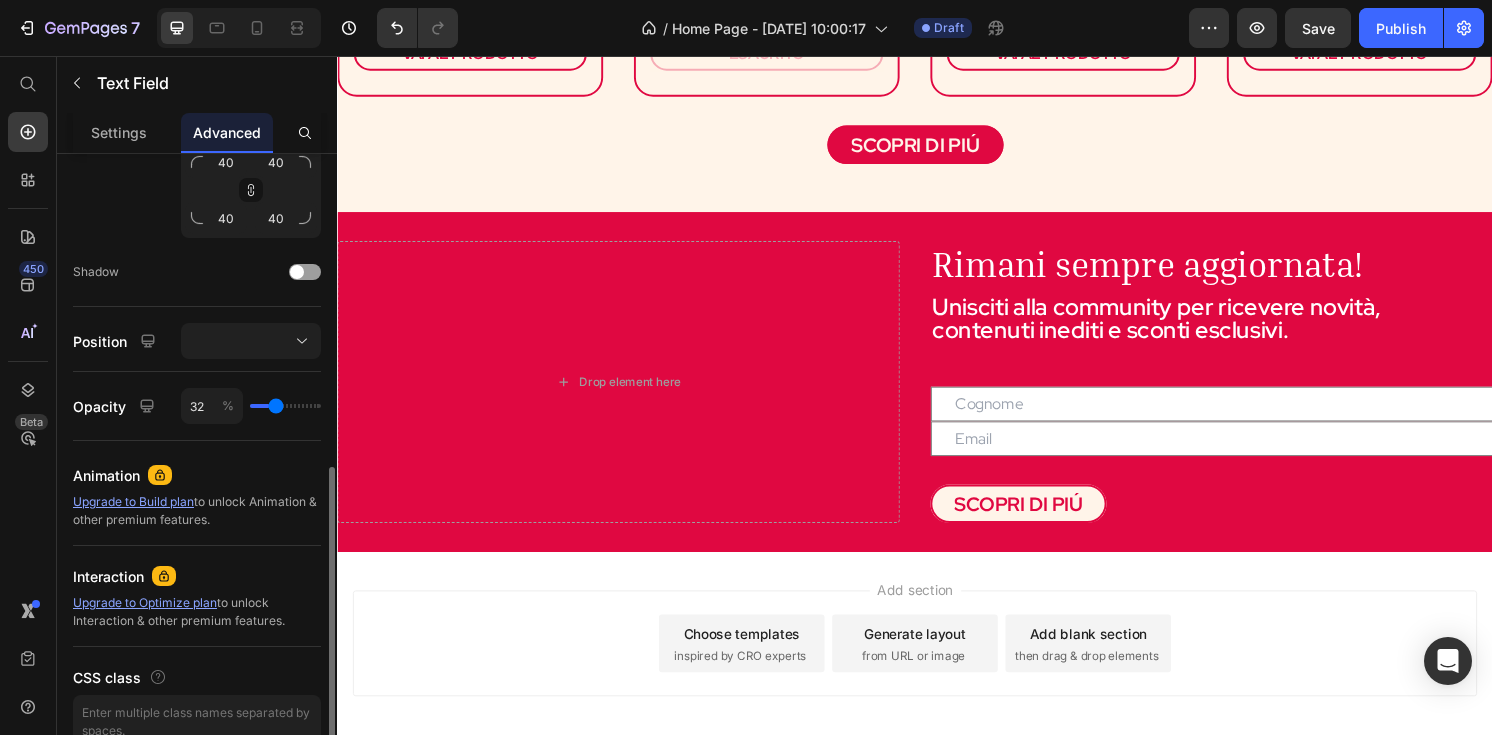 type on "41" 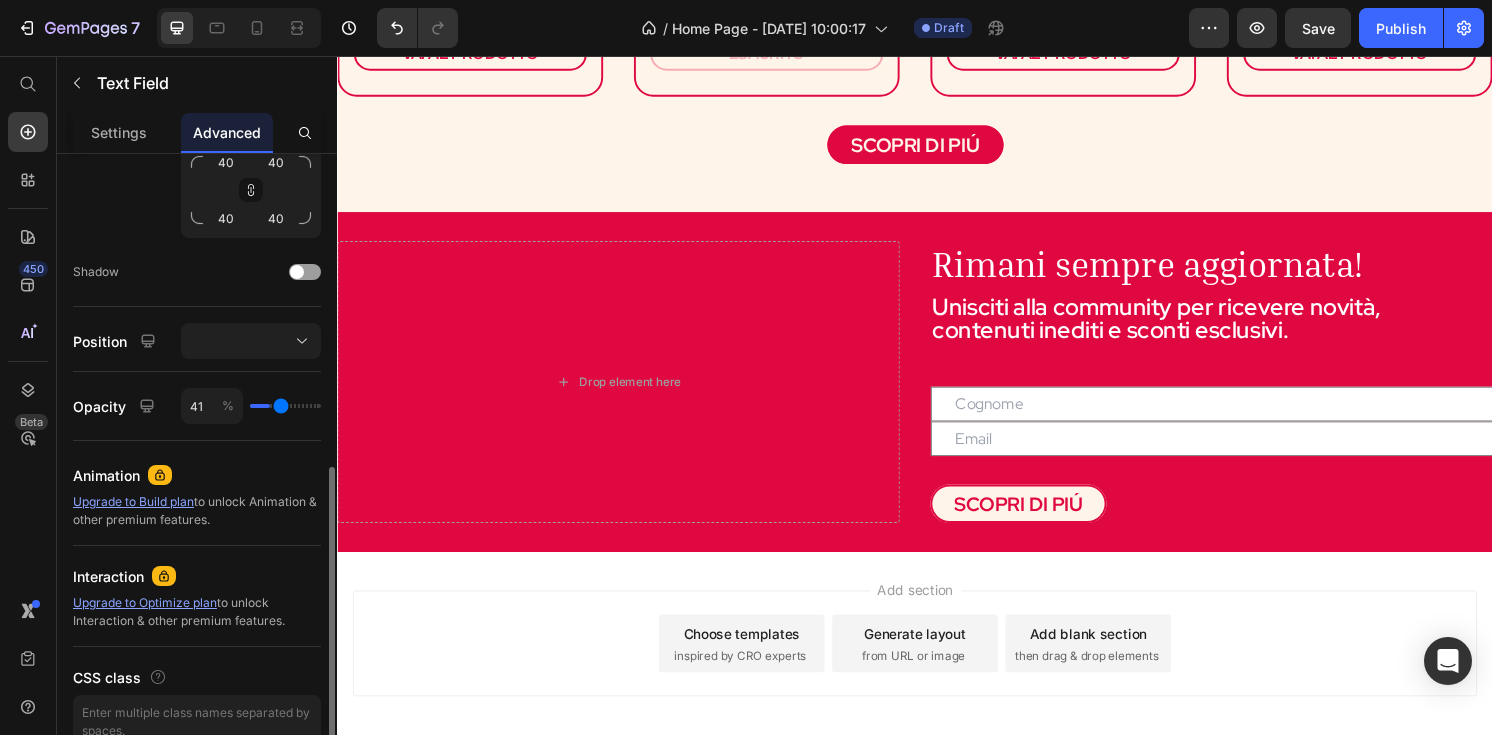 type on "46" 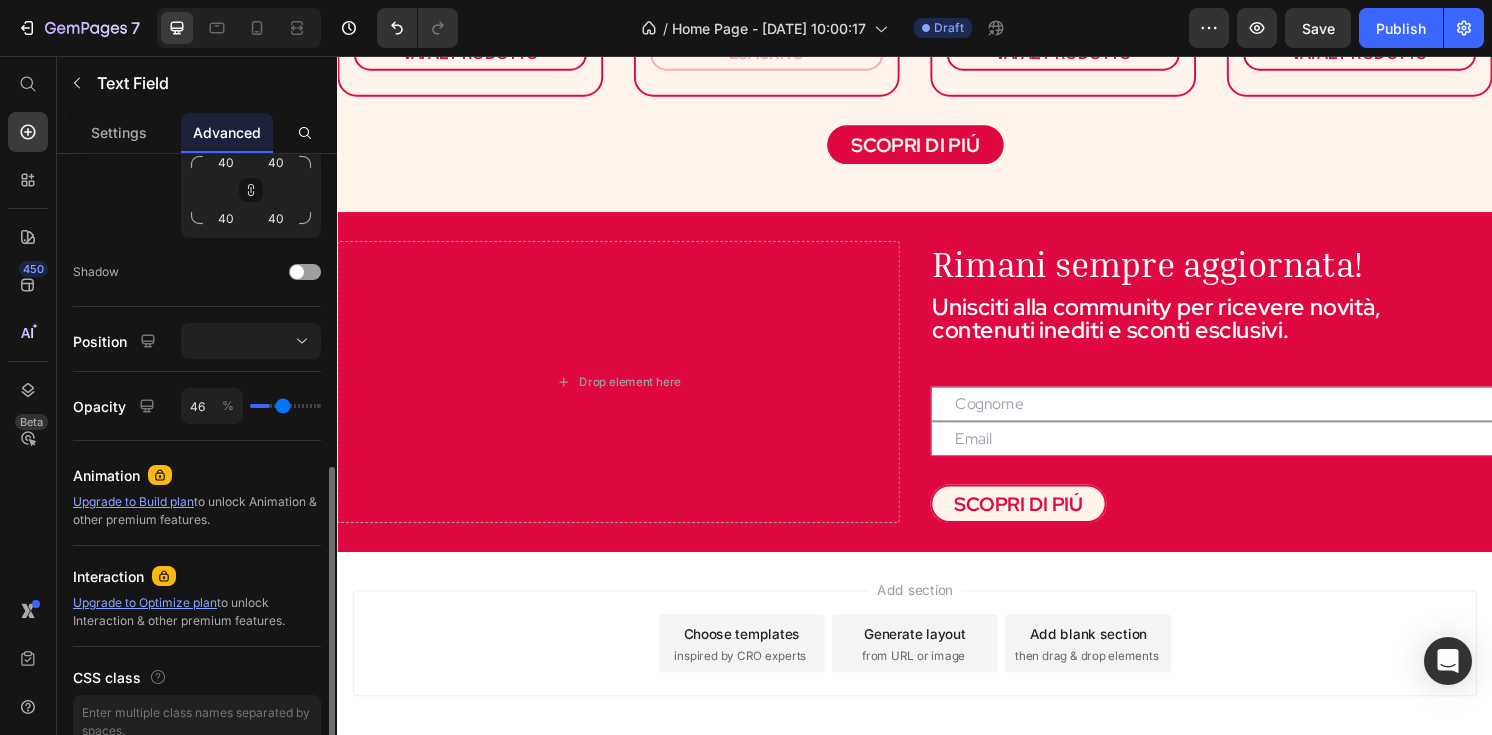 type on "52" 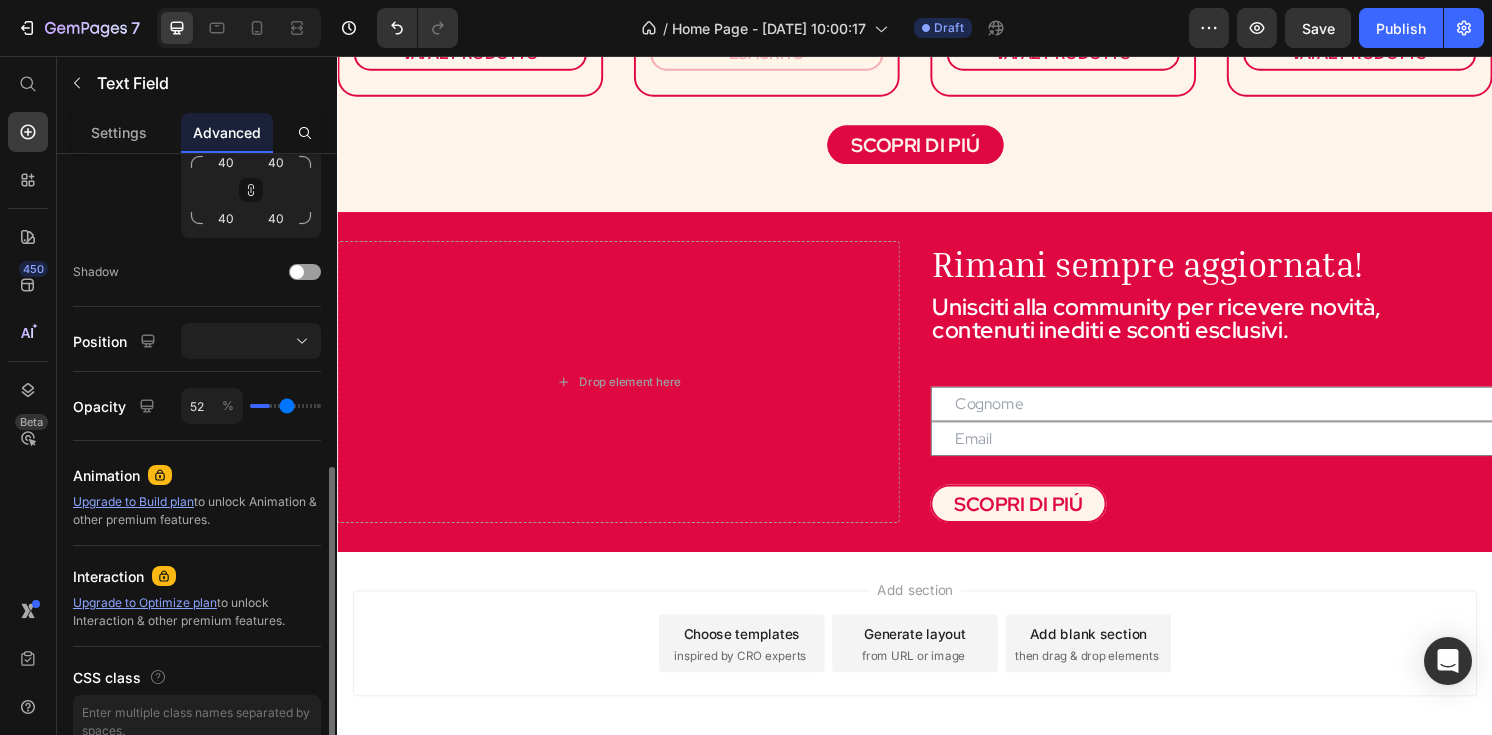type on "58" 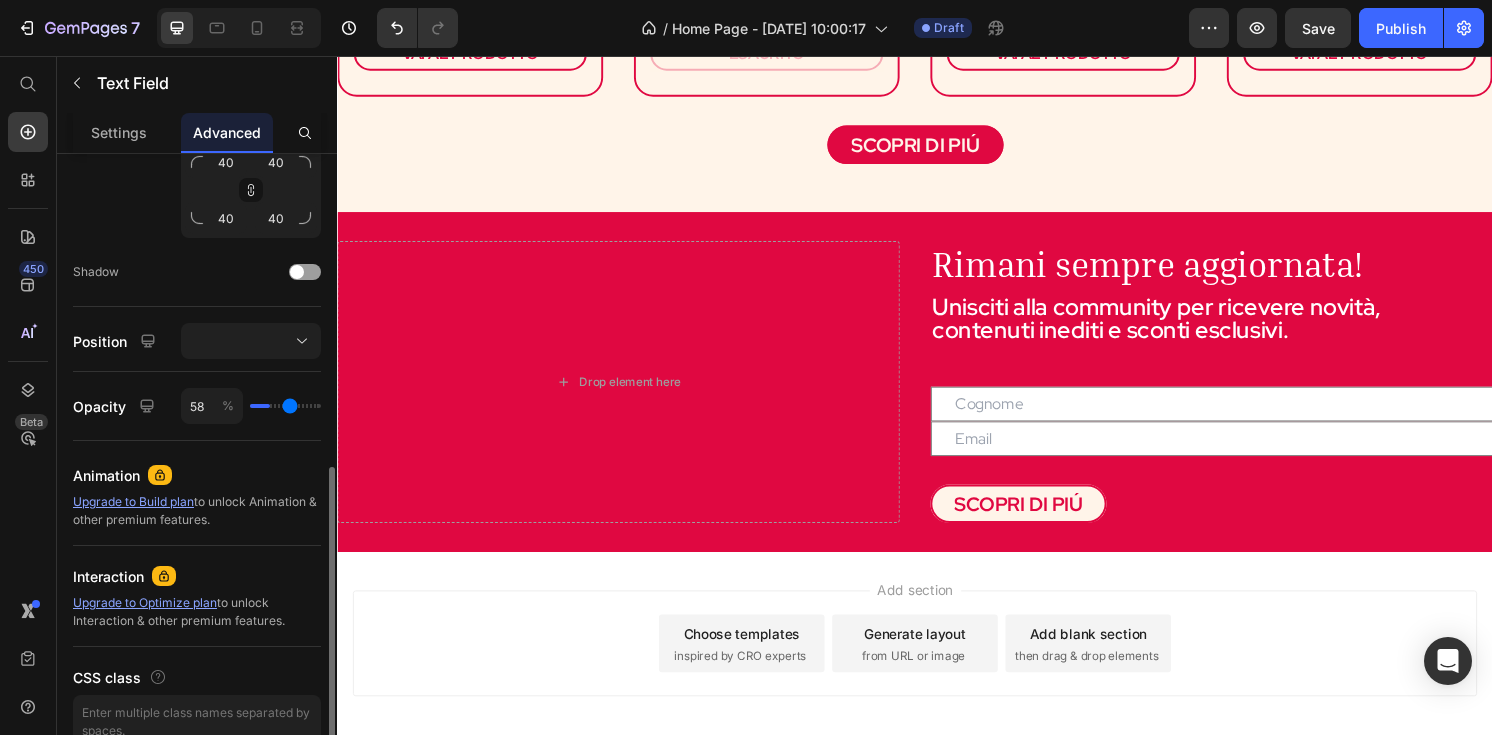 type on "64" 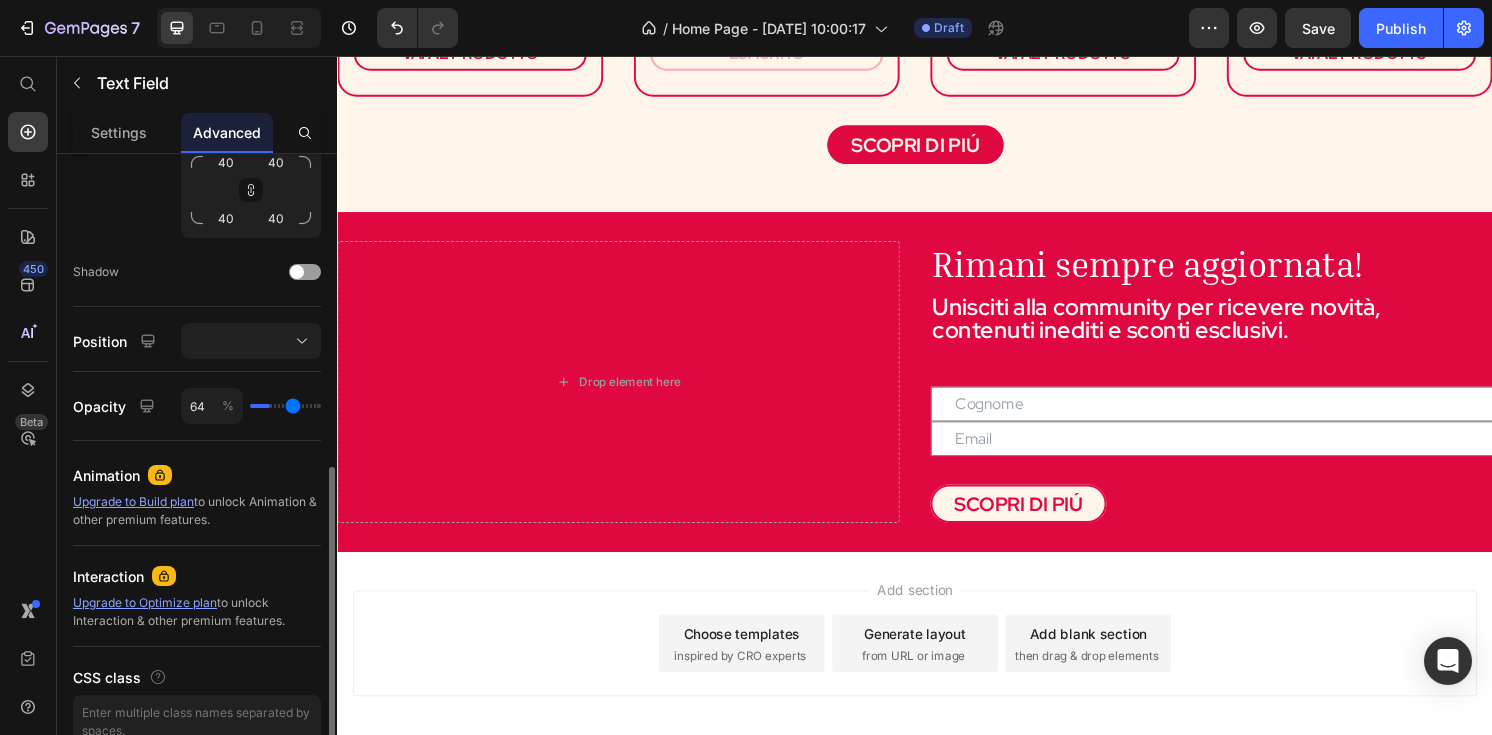 type on "69" 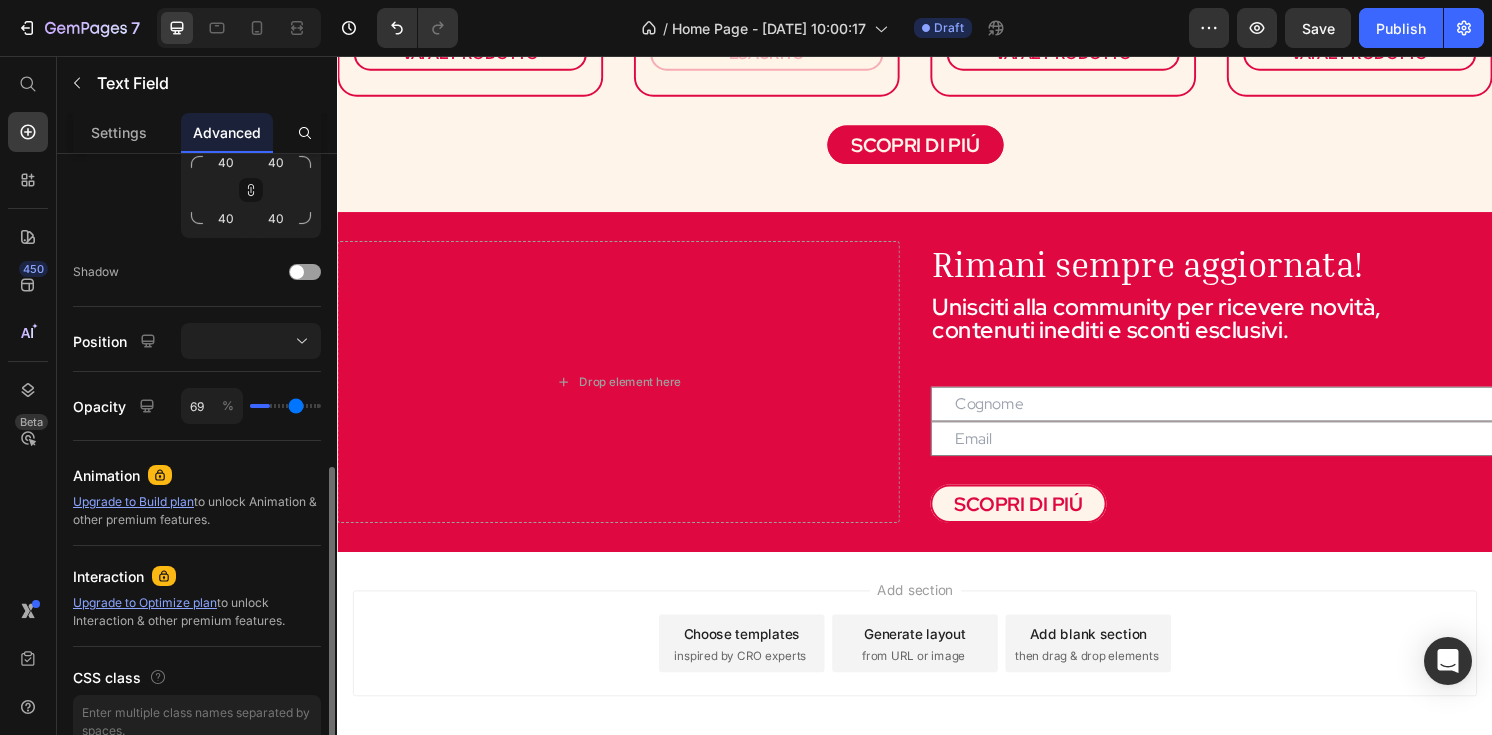 type on "74" 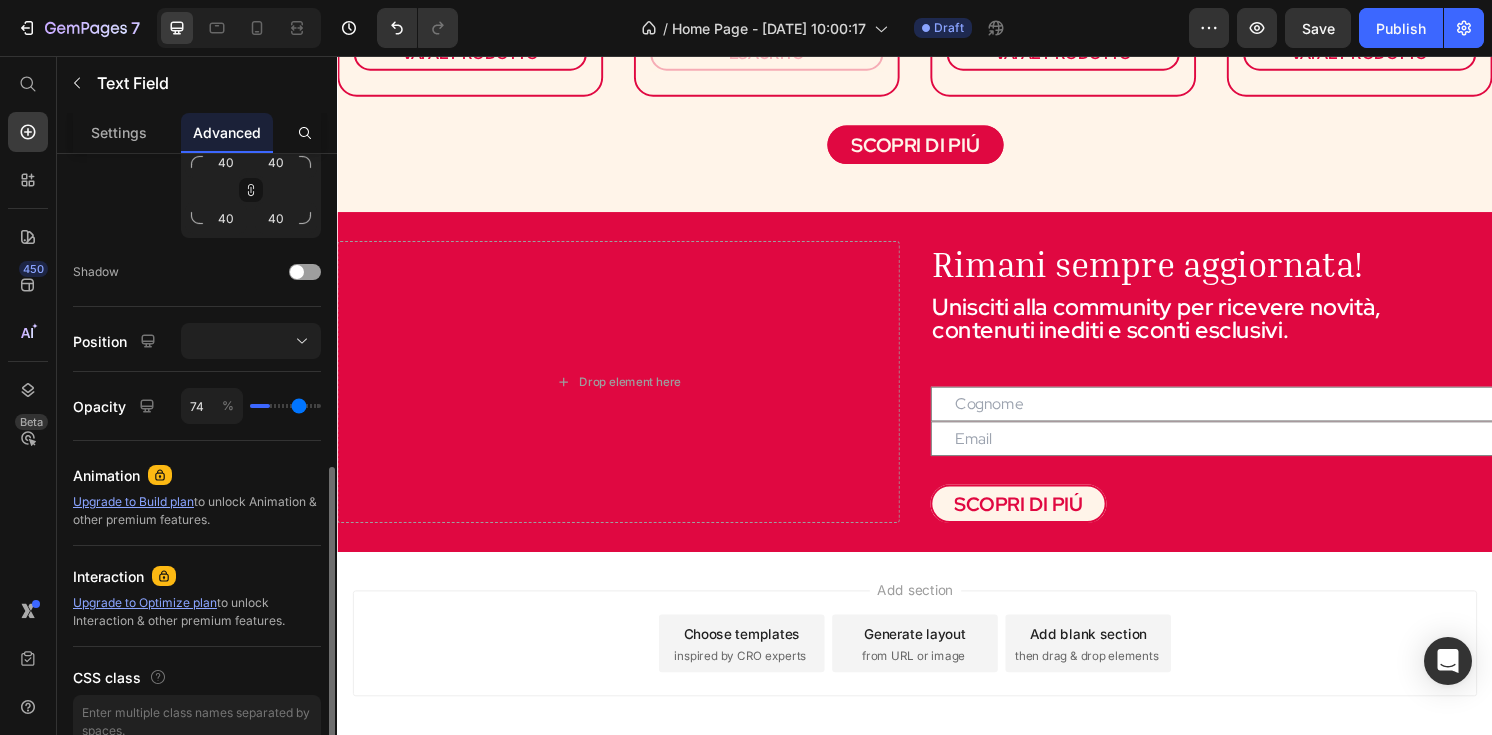 type on "80" 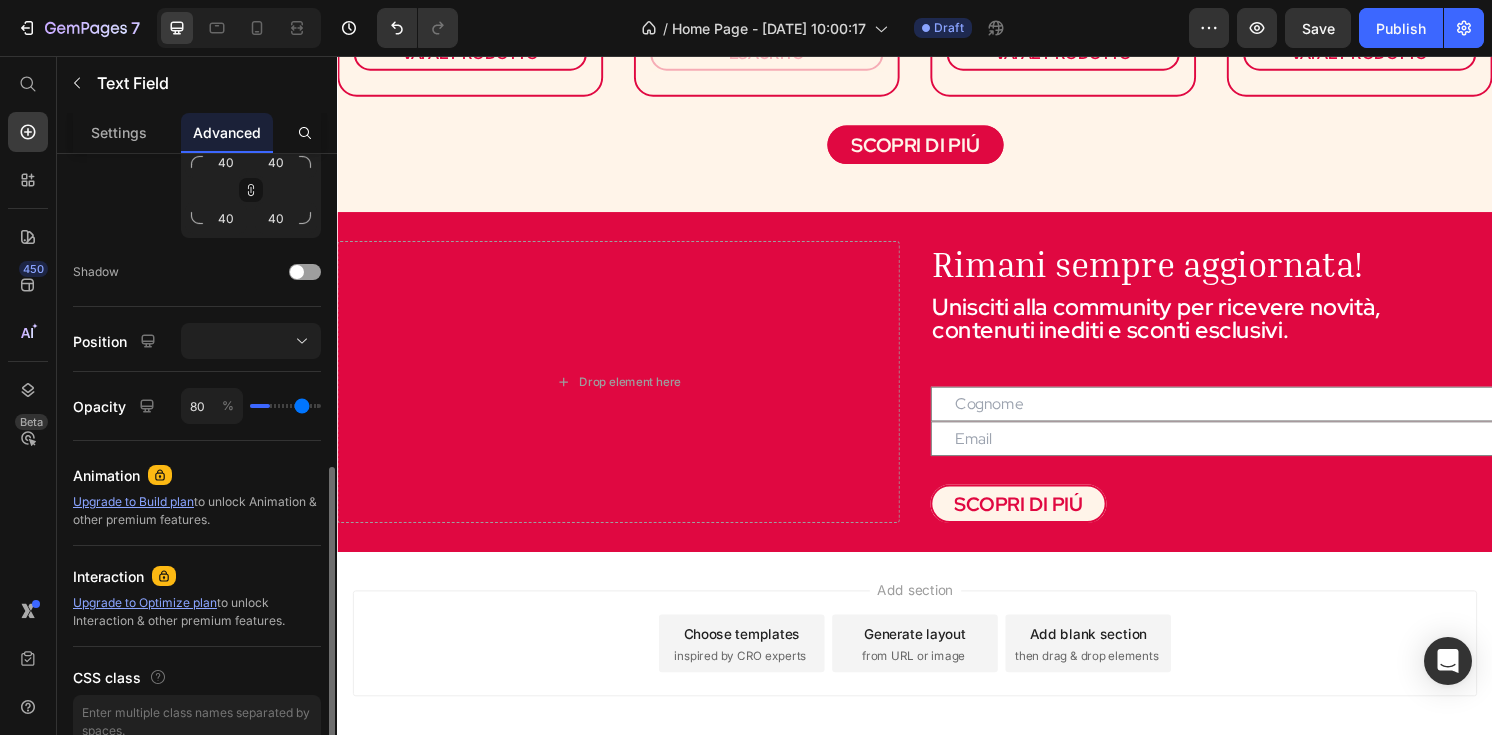 type on "84" 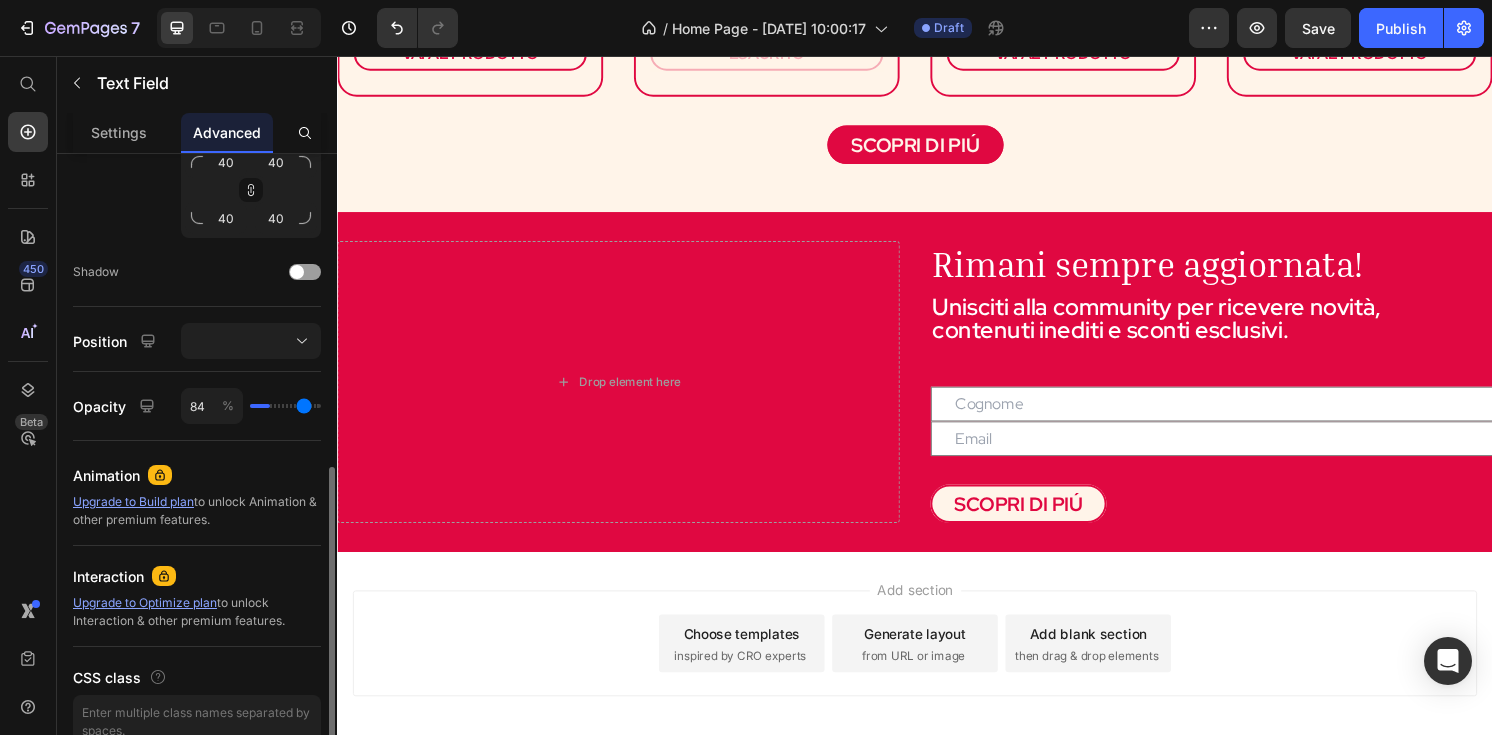 type on "88" 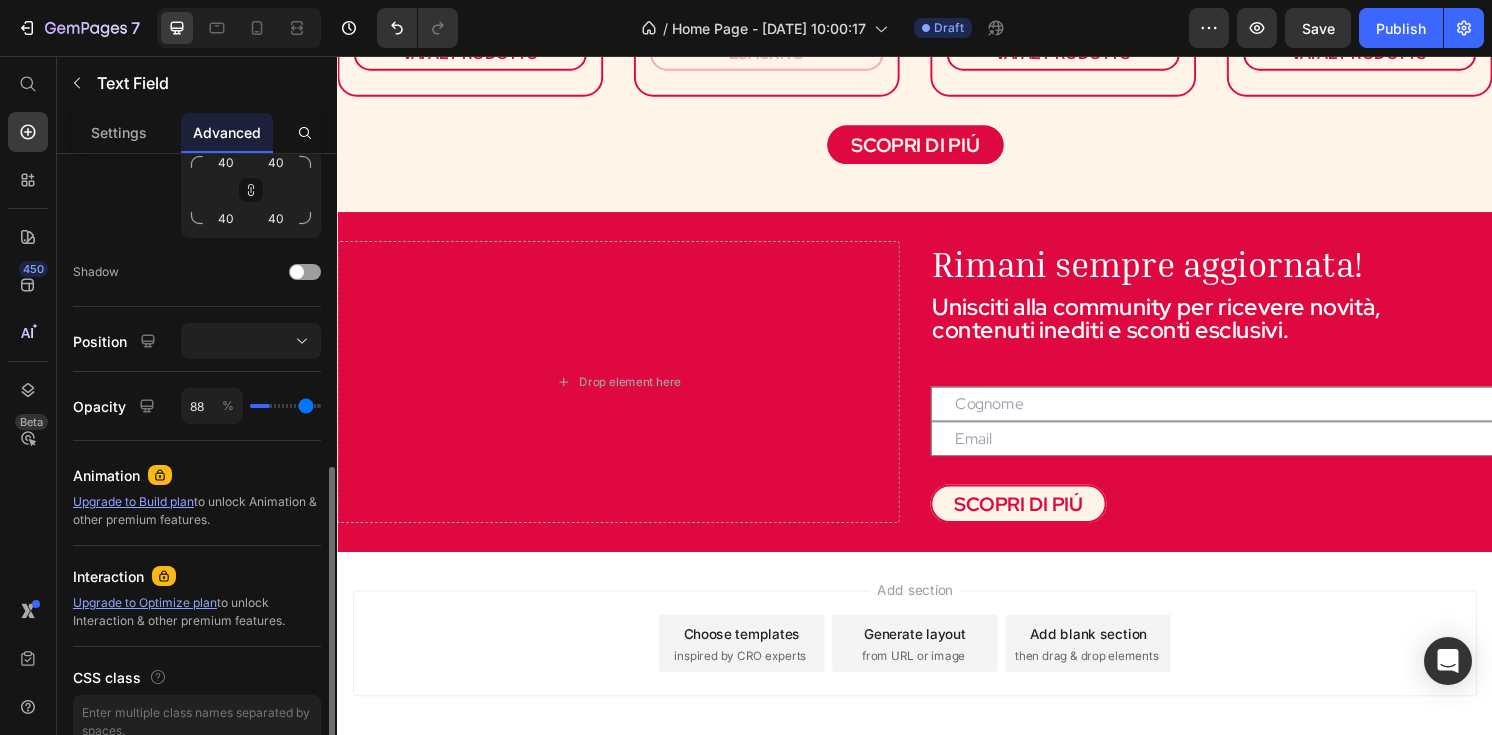 type on "92" 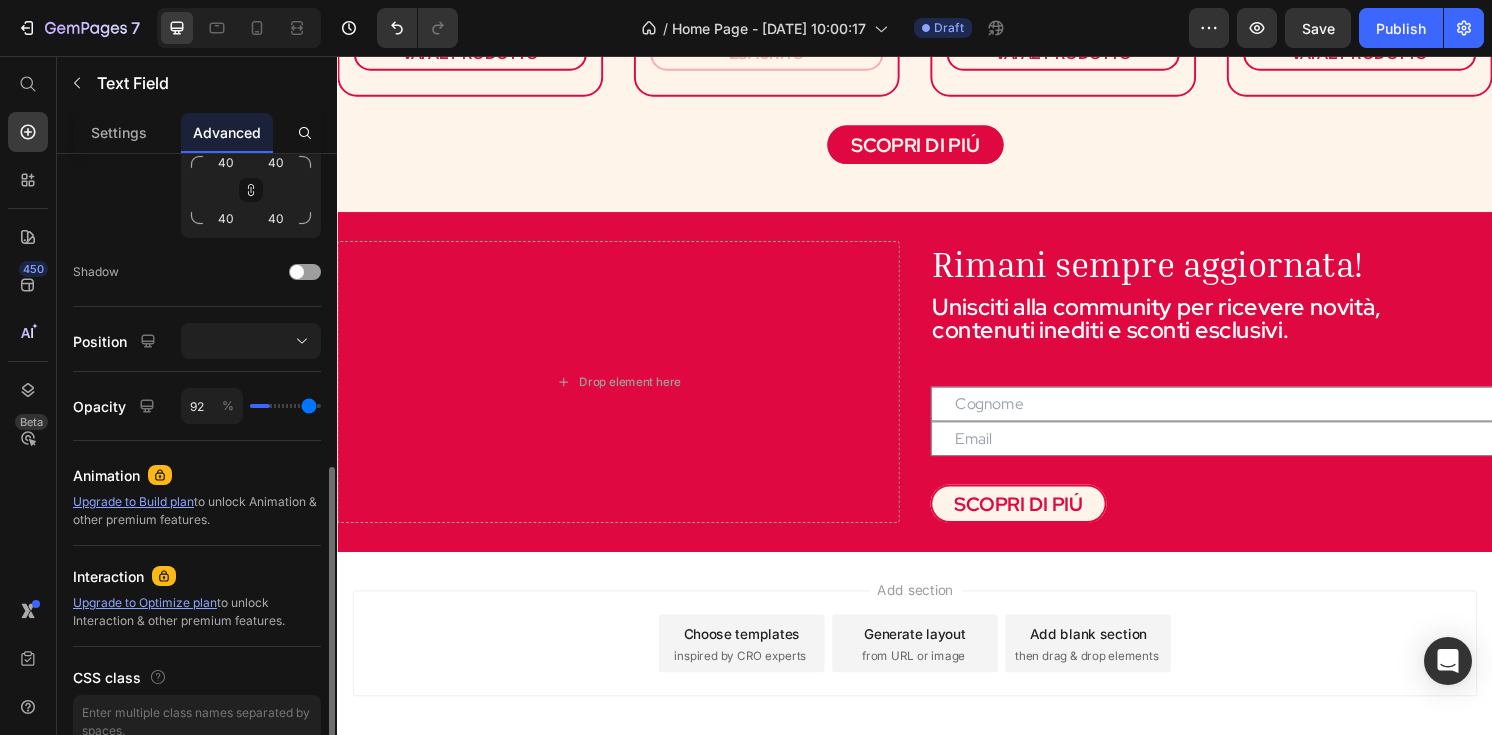 type on "96" 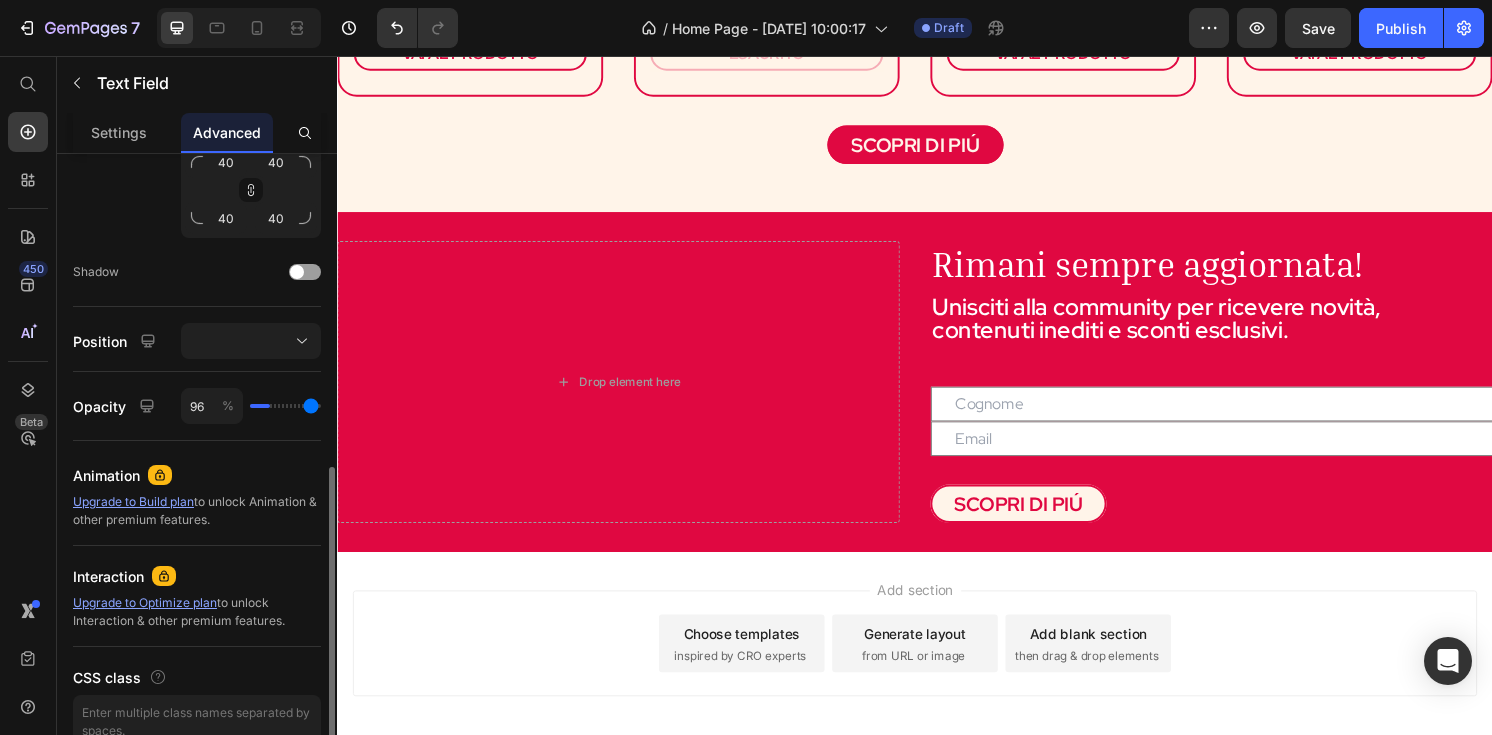 type on "99" 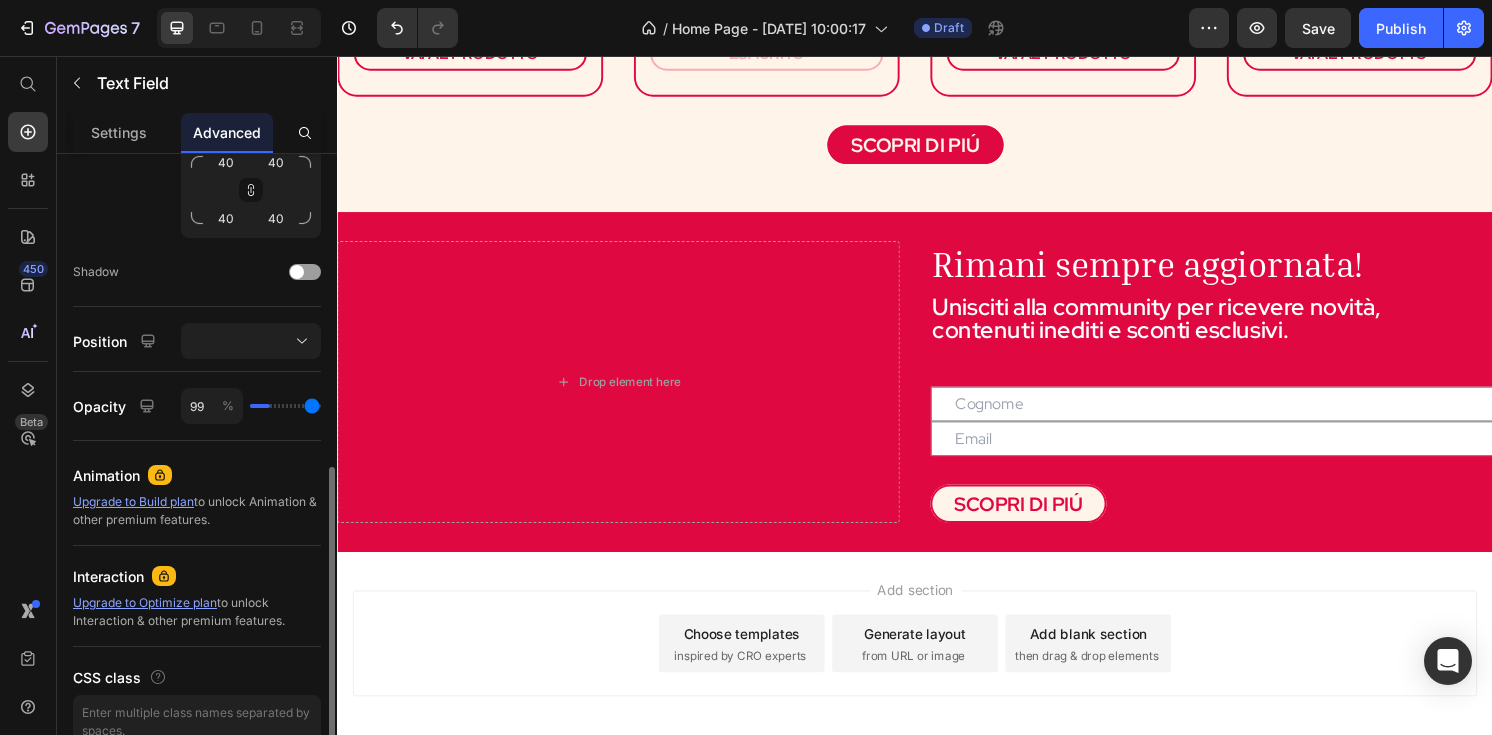 type on "100" 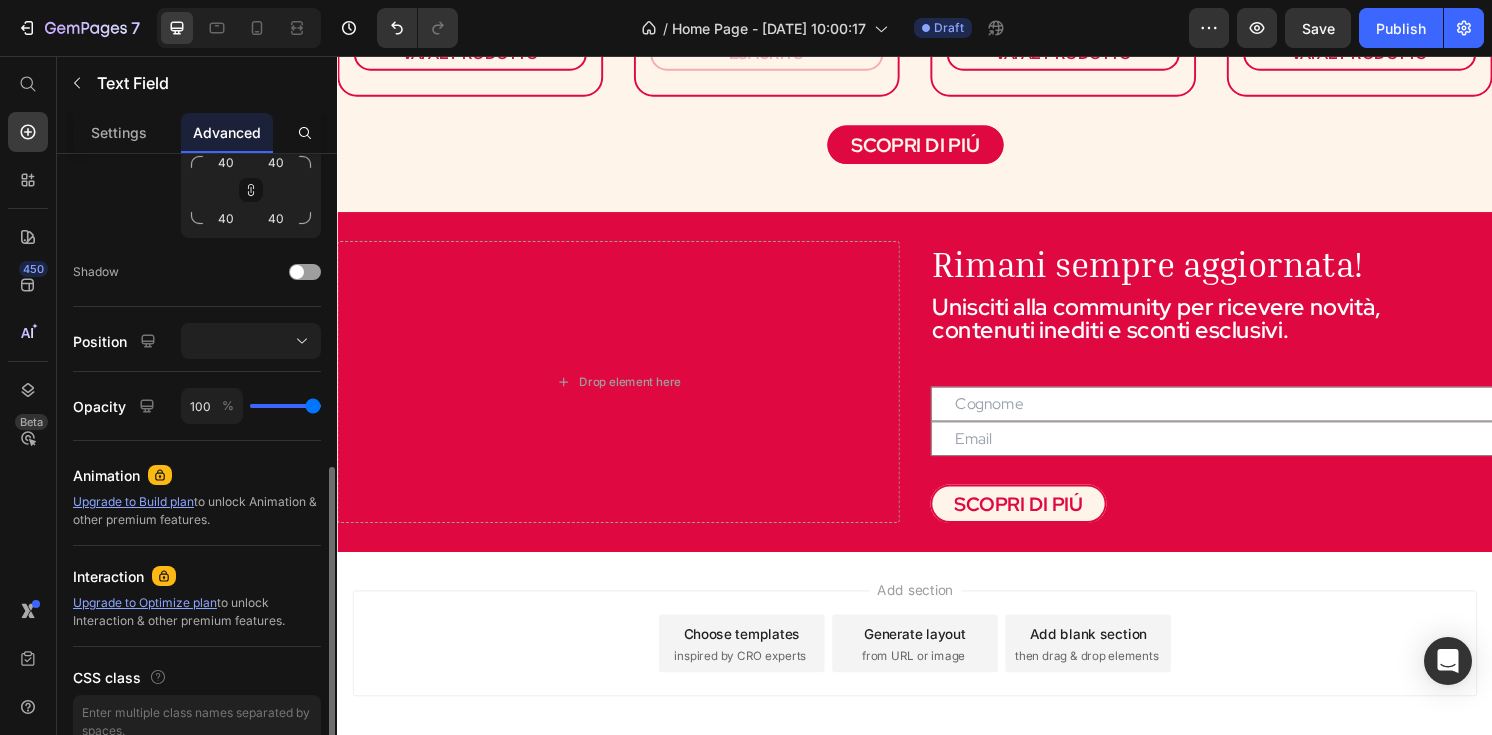 drag, startPoint x: 258, startPoint y: 407, endPoint x: 335, endPoint y: 410, distance: 77.05842 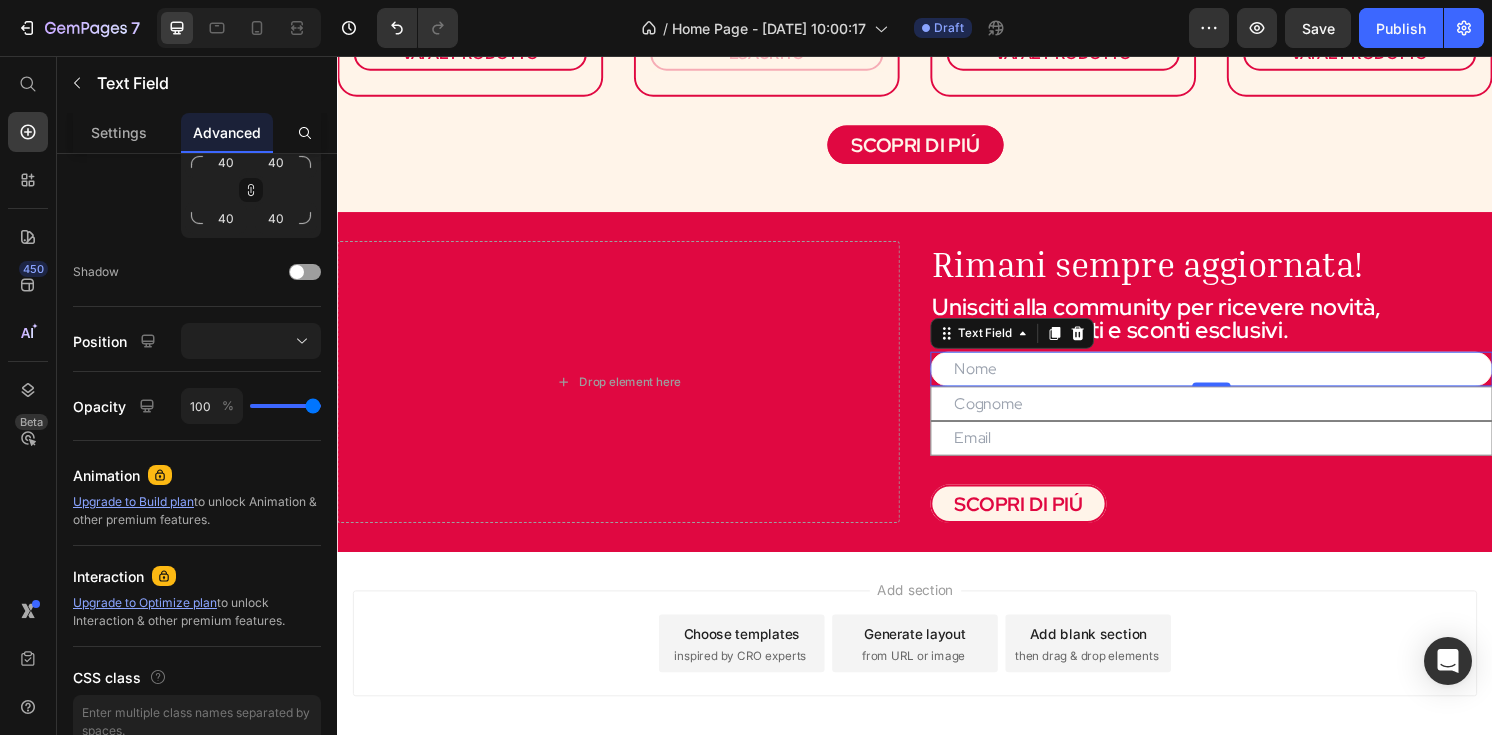 scroll, scrollTop: 76, scrollLeft: 0, axis: vertical 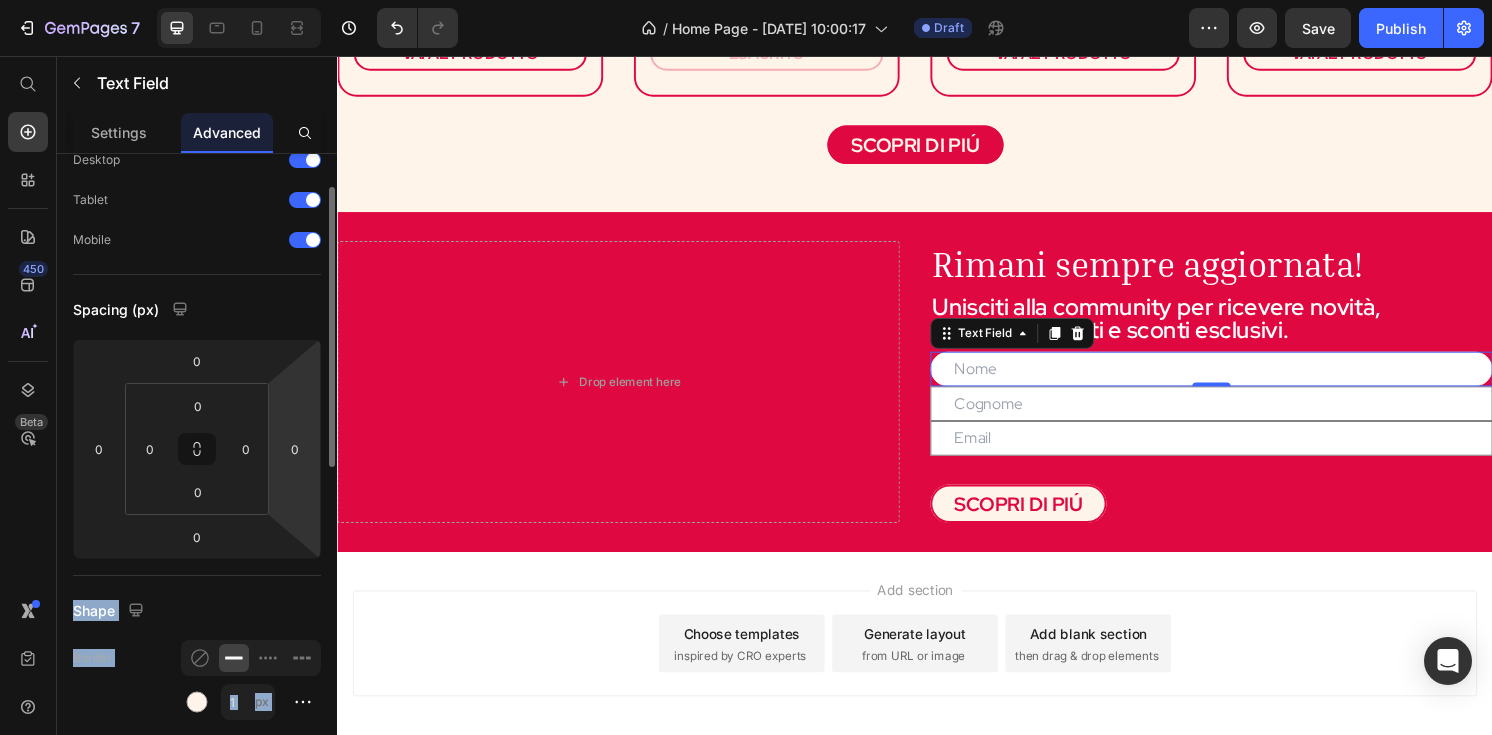 drag, startPoint x: 335, startPoint y: 410, endPoint x: 304, endPoint y: 410, distance: 31 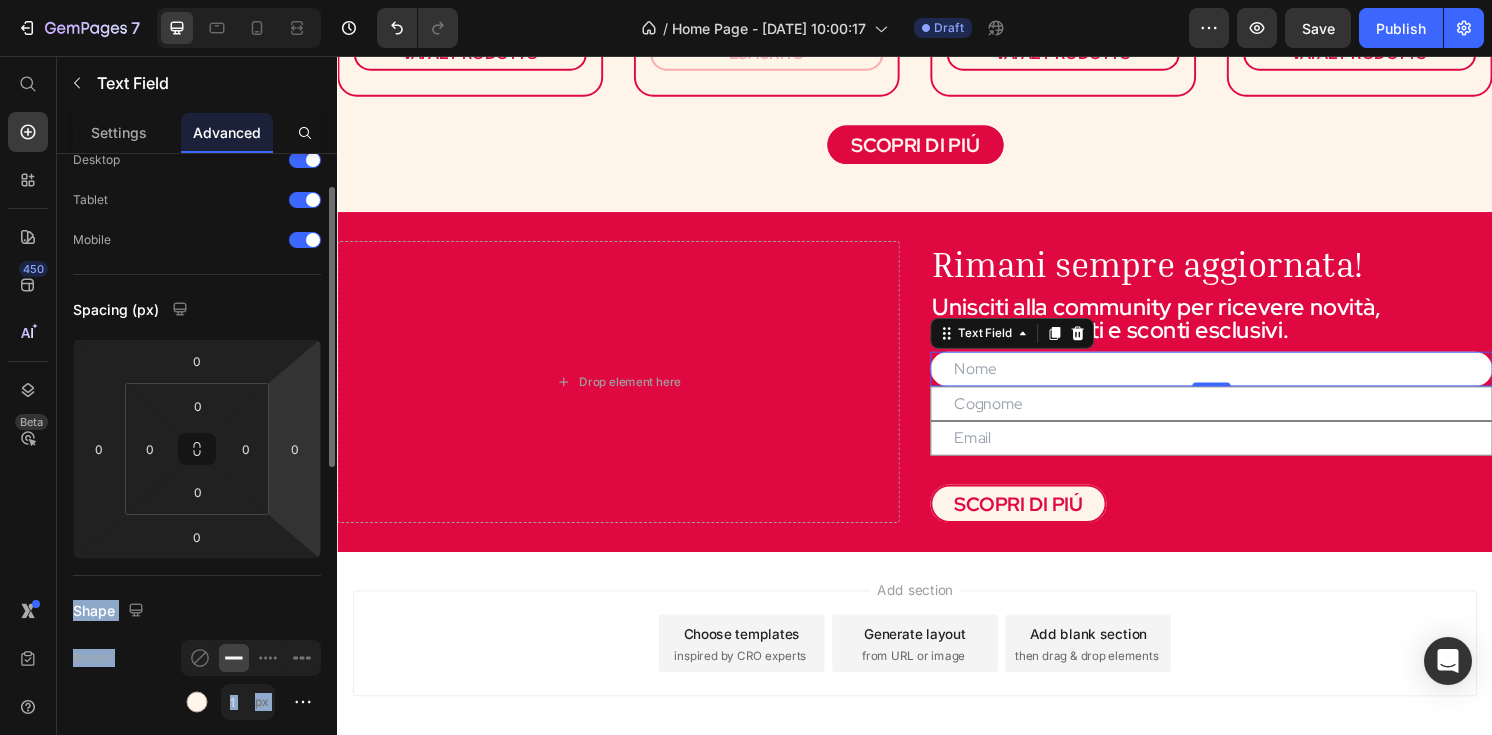 click on "Display on Desktop Tablet Mobile Spacing (px) 0 0 0 0 0 0 0 0 Shape Border 1 px Corner 40 40 40 40 Shadow Position Opacity 100 % Animation Upgrade to Build plan  to unlock Animation & other premium features. Interaction Upgrade to Optimize plan  to unlock Interaction & other premium features. CSS class  Delete element" at bounding box center (197, 473) 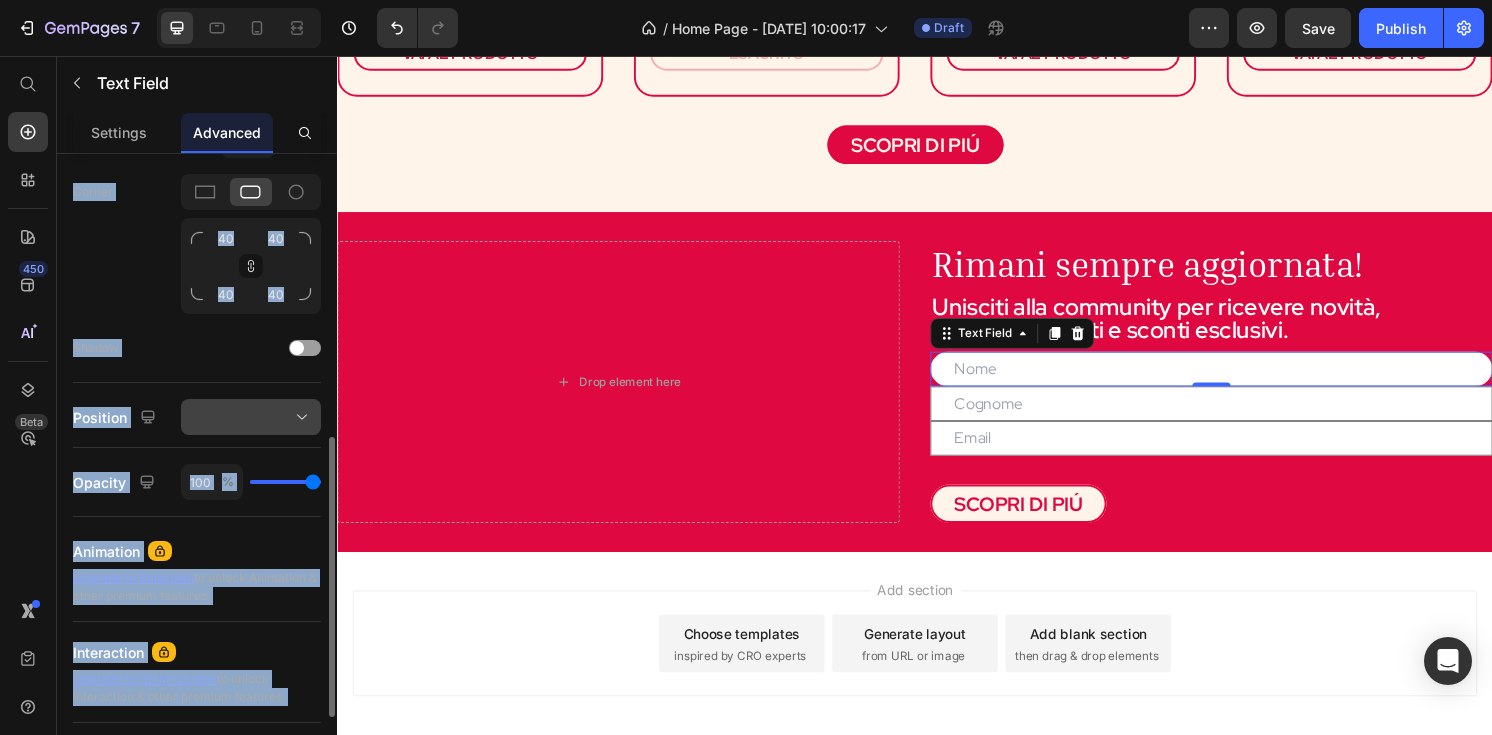 scroll, scrollTop: 650, scrollLeft: 0, axis: vertical 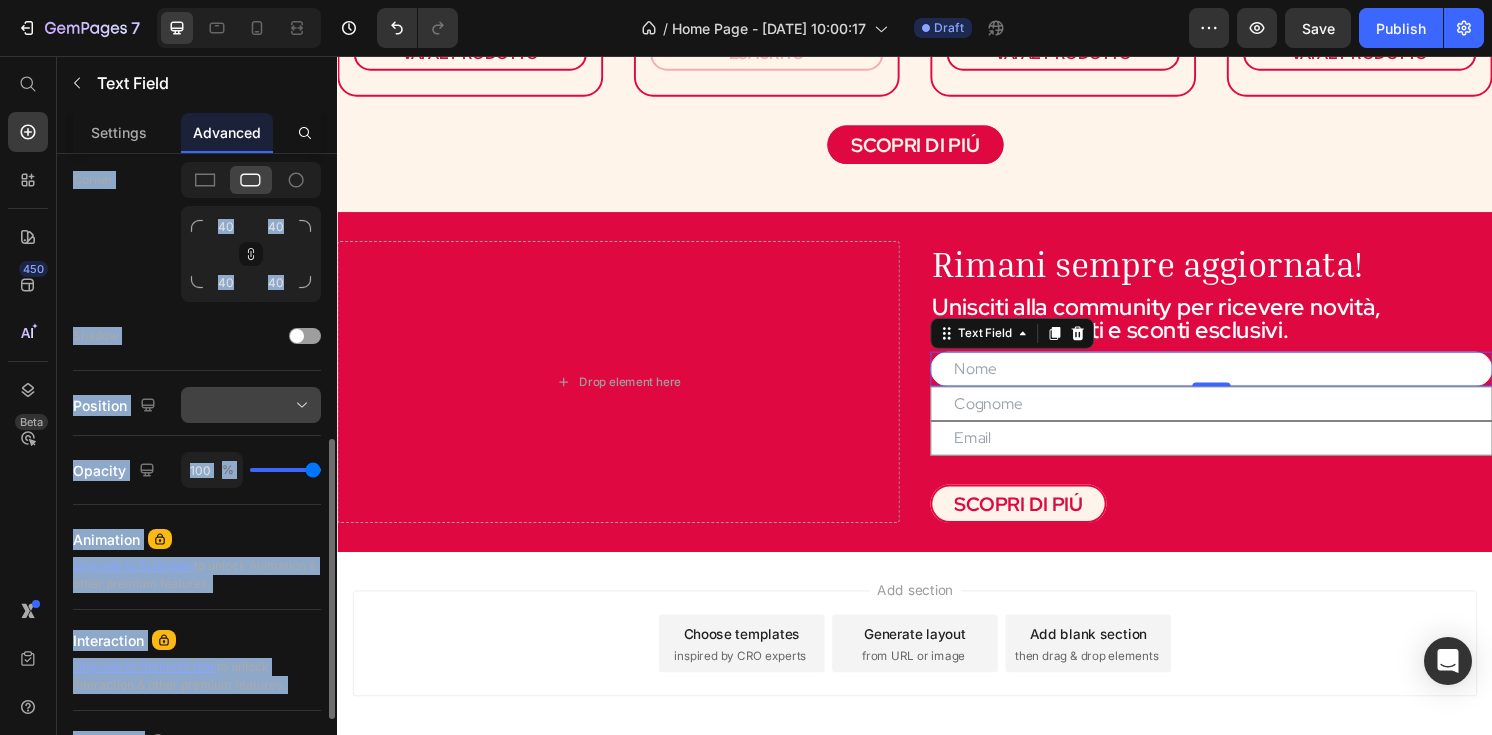click at bounding box center [251, 405] 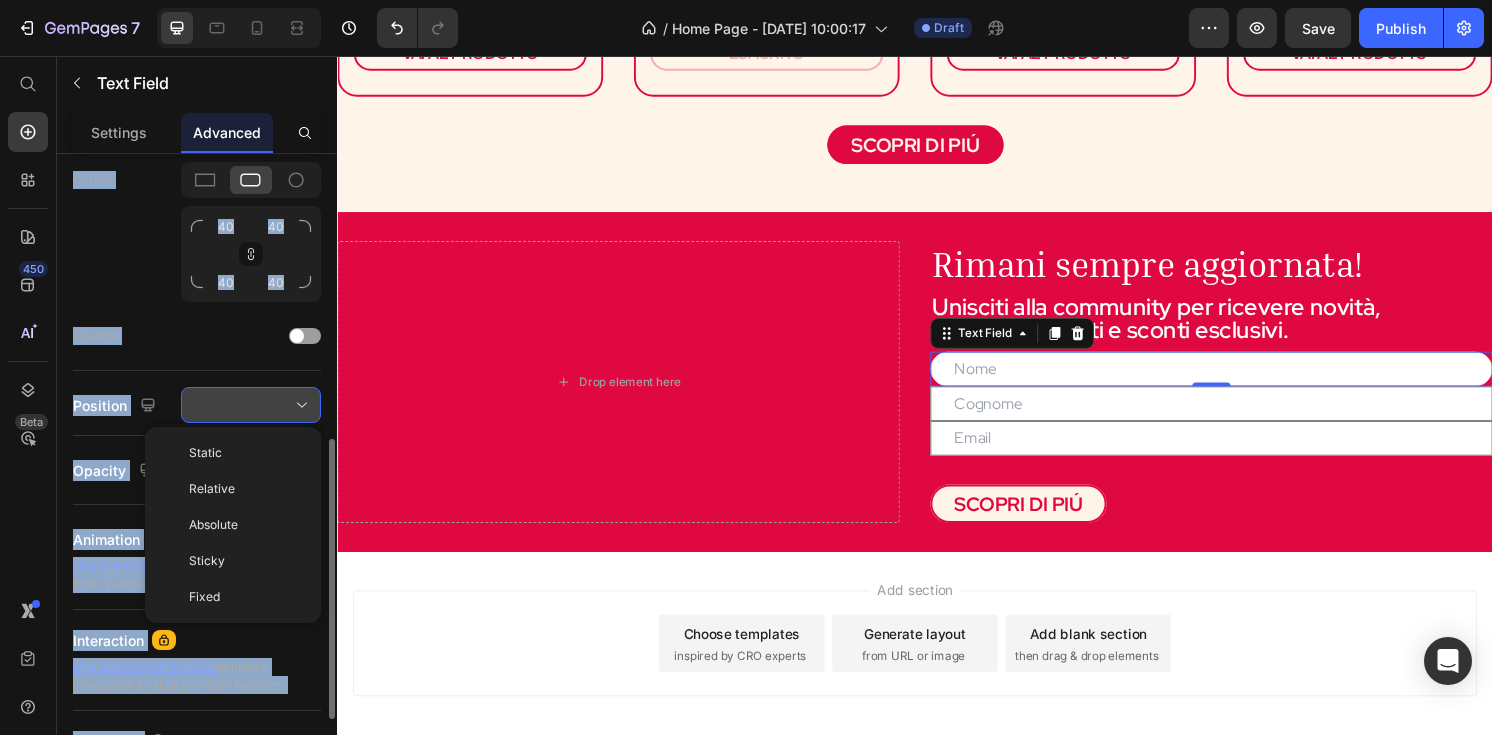 click at bounding box center (251, 405) 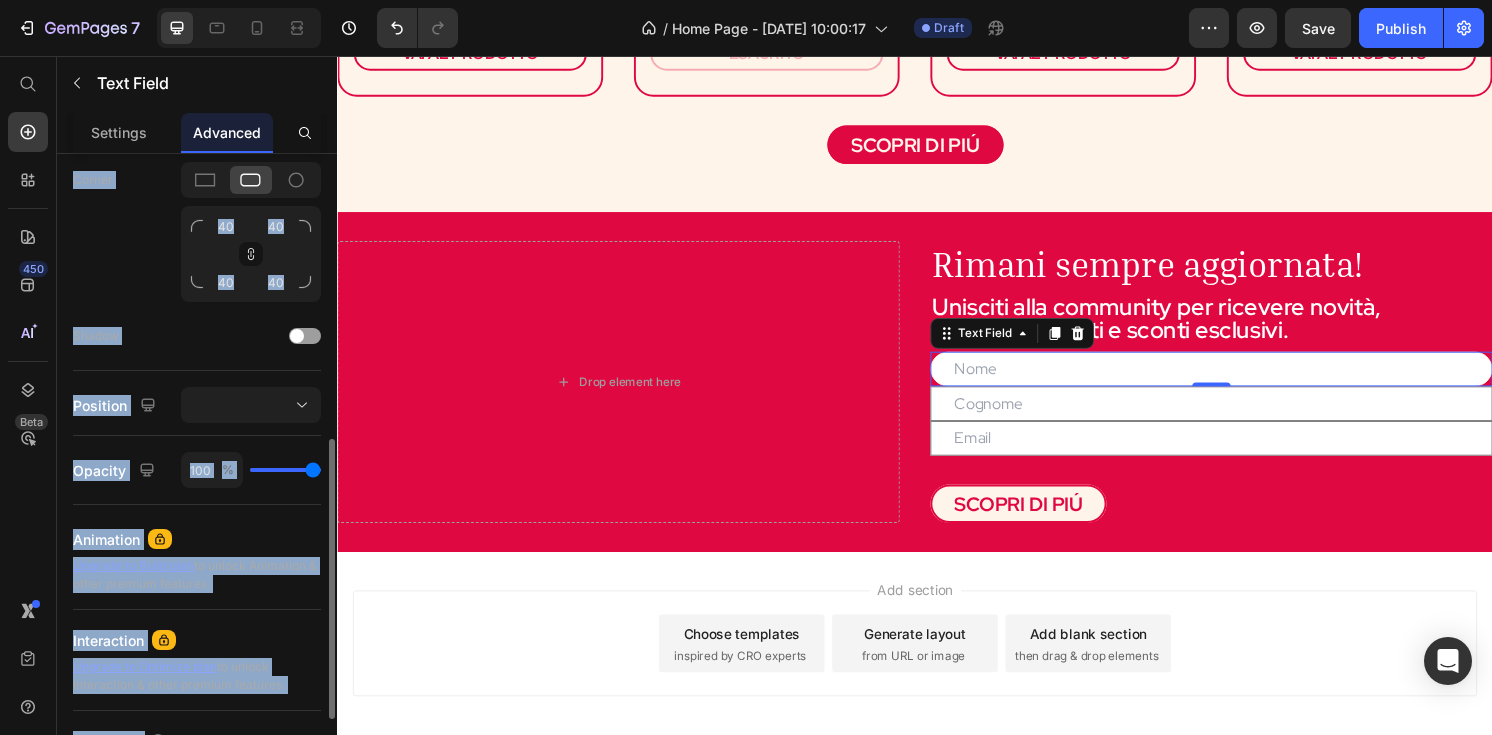 click on "Display on Desktop Tablet Mobile Spacing (px) 0 0 0 0 0 0 0 0 Shape Border 1 px Corner 40 40 40 40 Shadow Position Opacity 100 % Animation Upgrade to Build plan  to unlock Animation & other premium features. Interaction Upgrade to Optimize plan  to unlock Interaction & other premium features. CSS class" at bounding box center (197, 181) 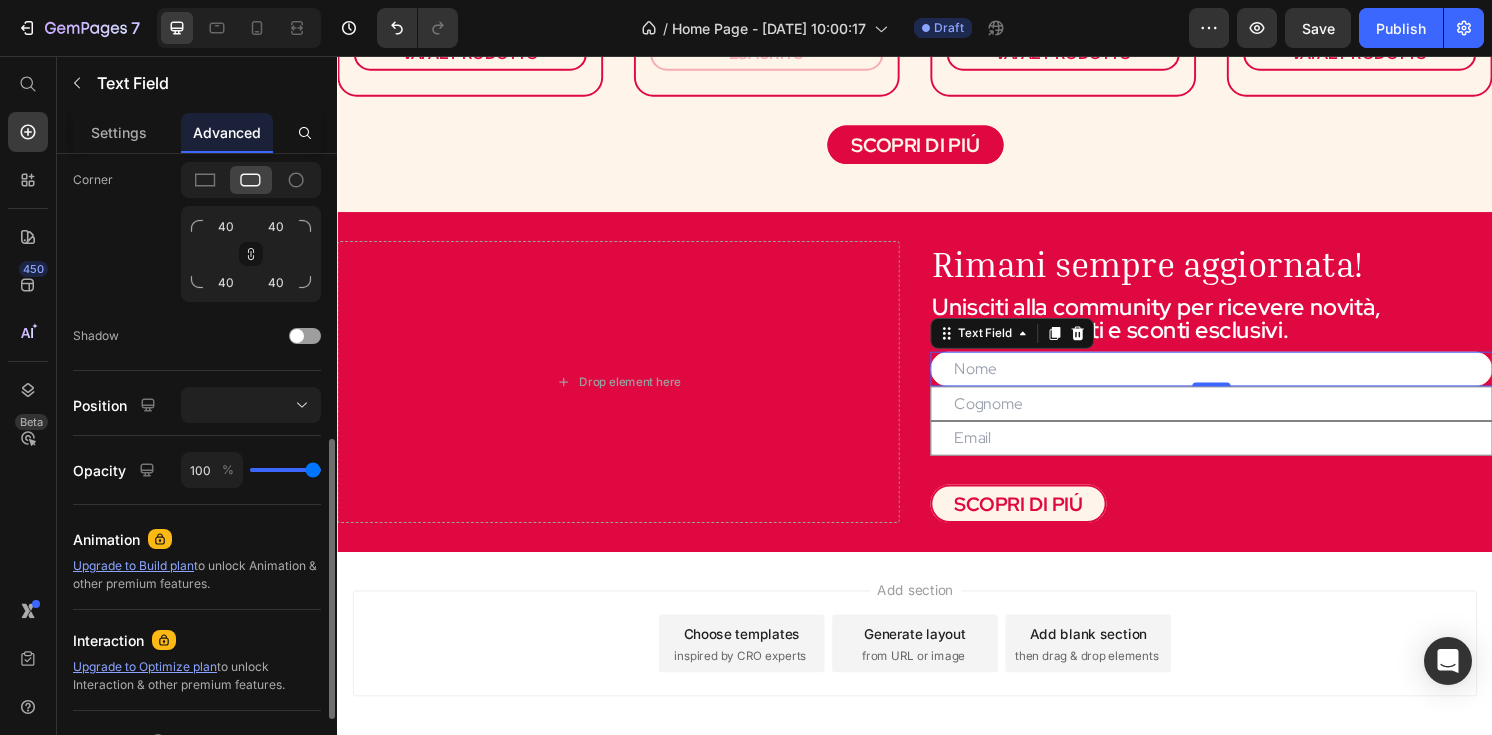 type on "73" 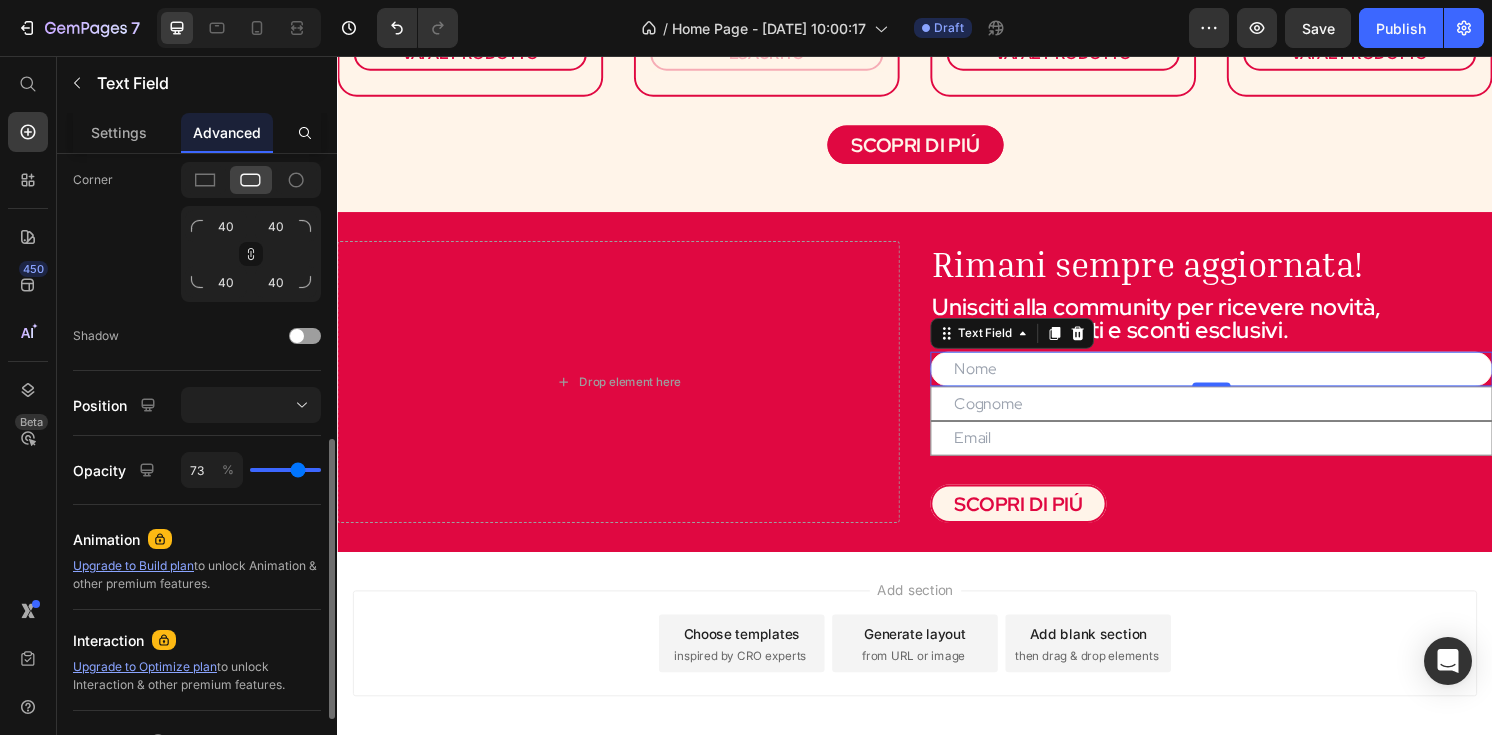 type on "73" 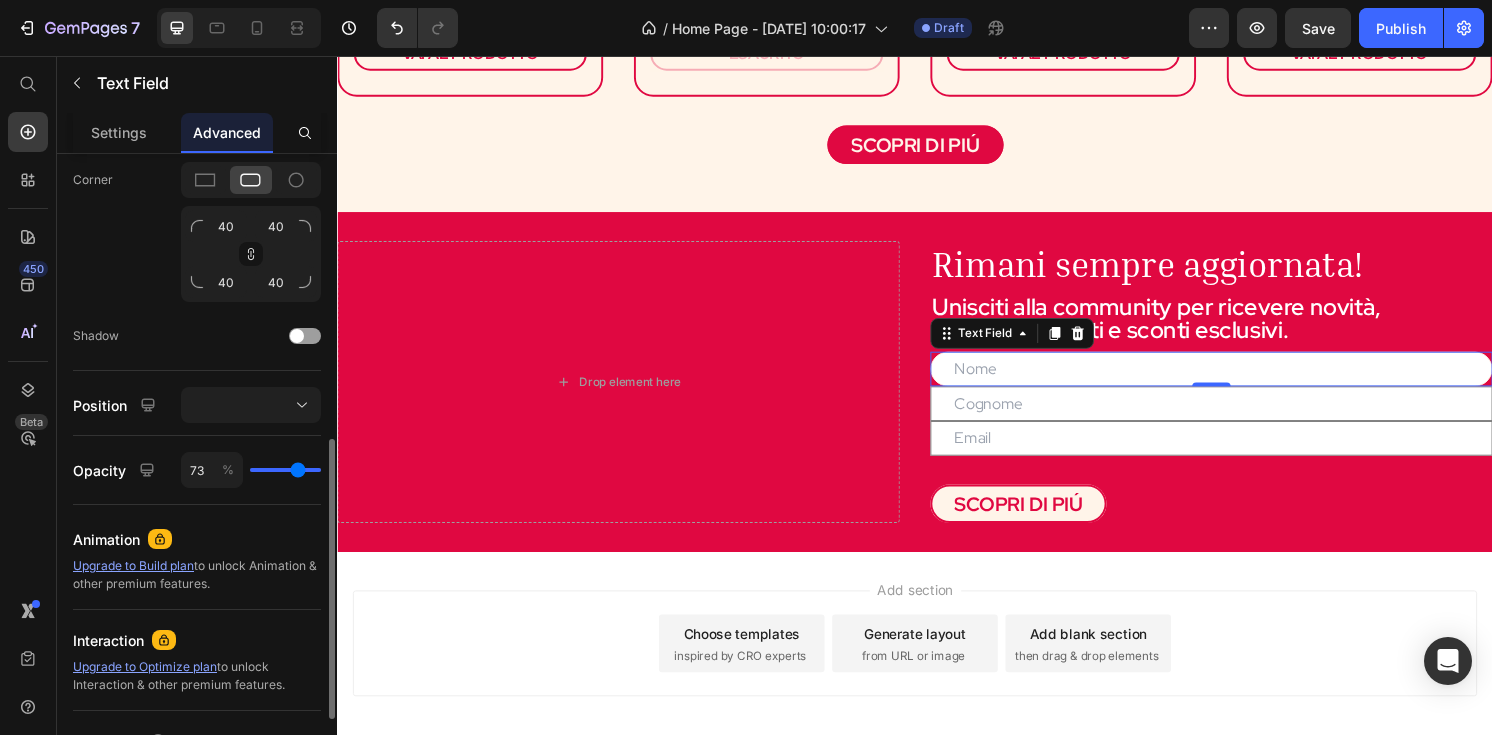 click at bounding box center (285, 470) 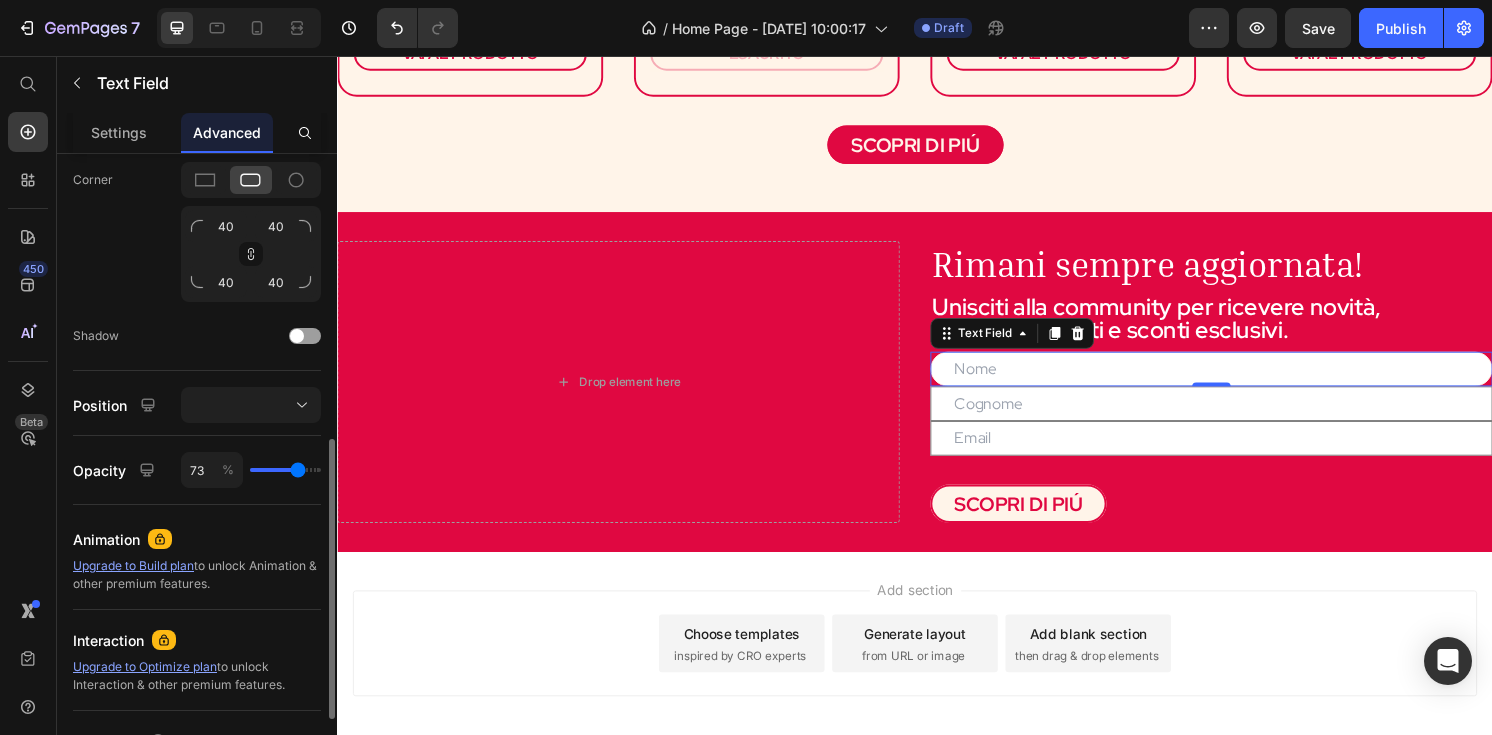 type on "37" 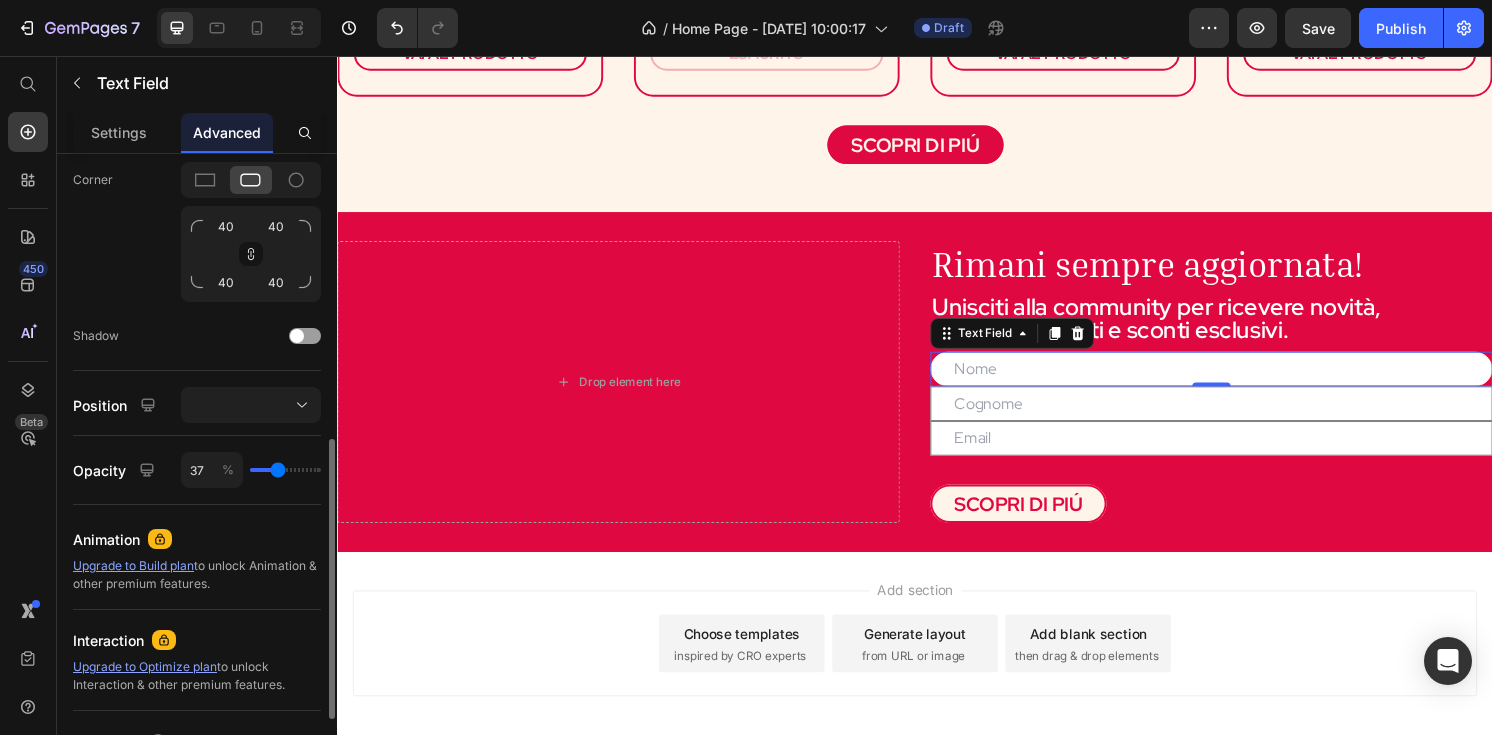 type on "37" 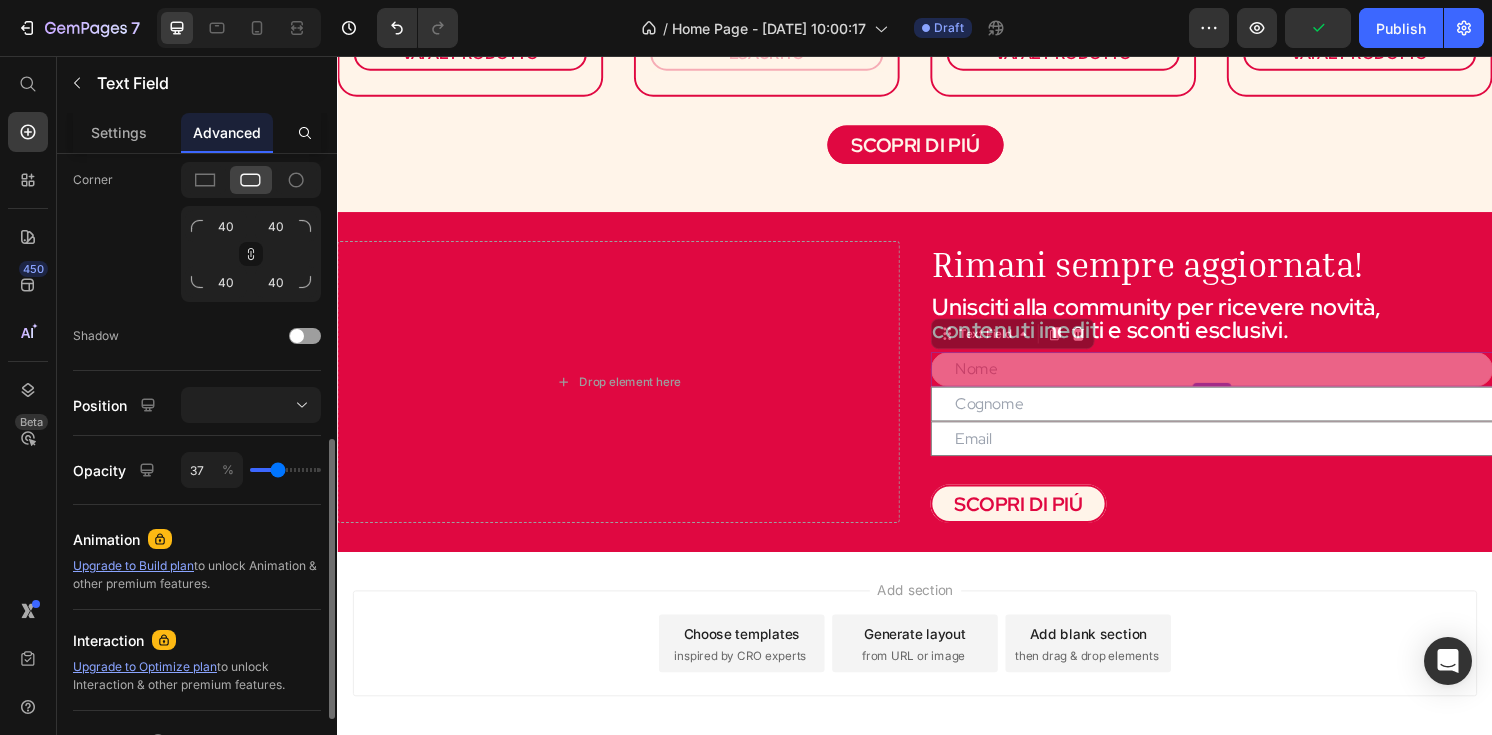 type on "58" 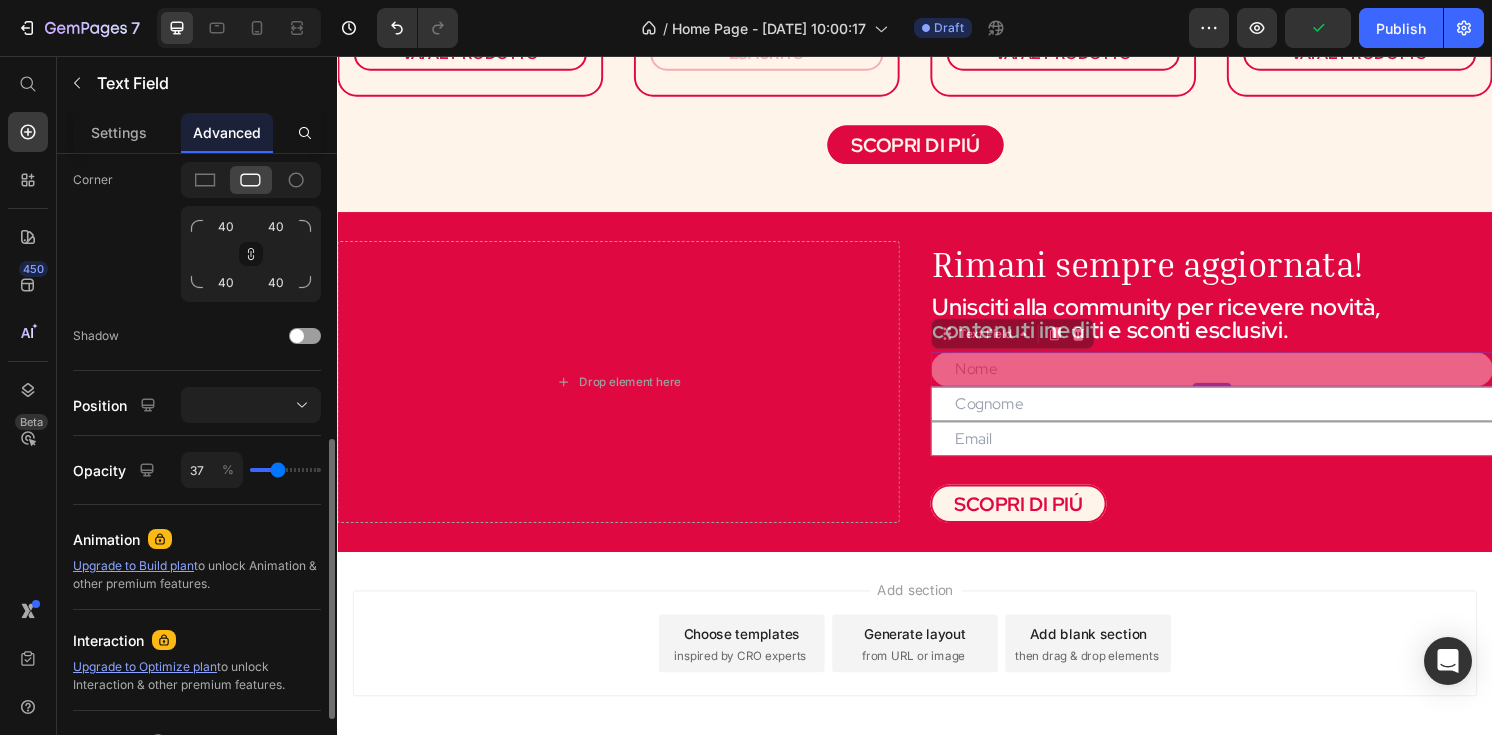 type on "58" 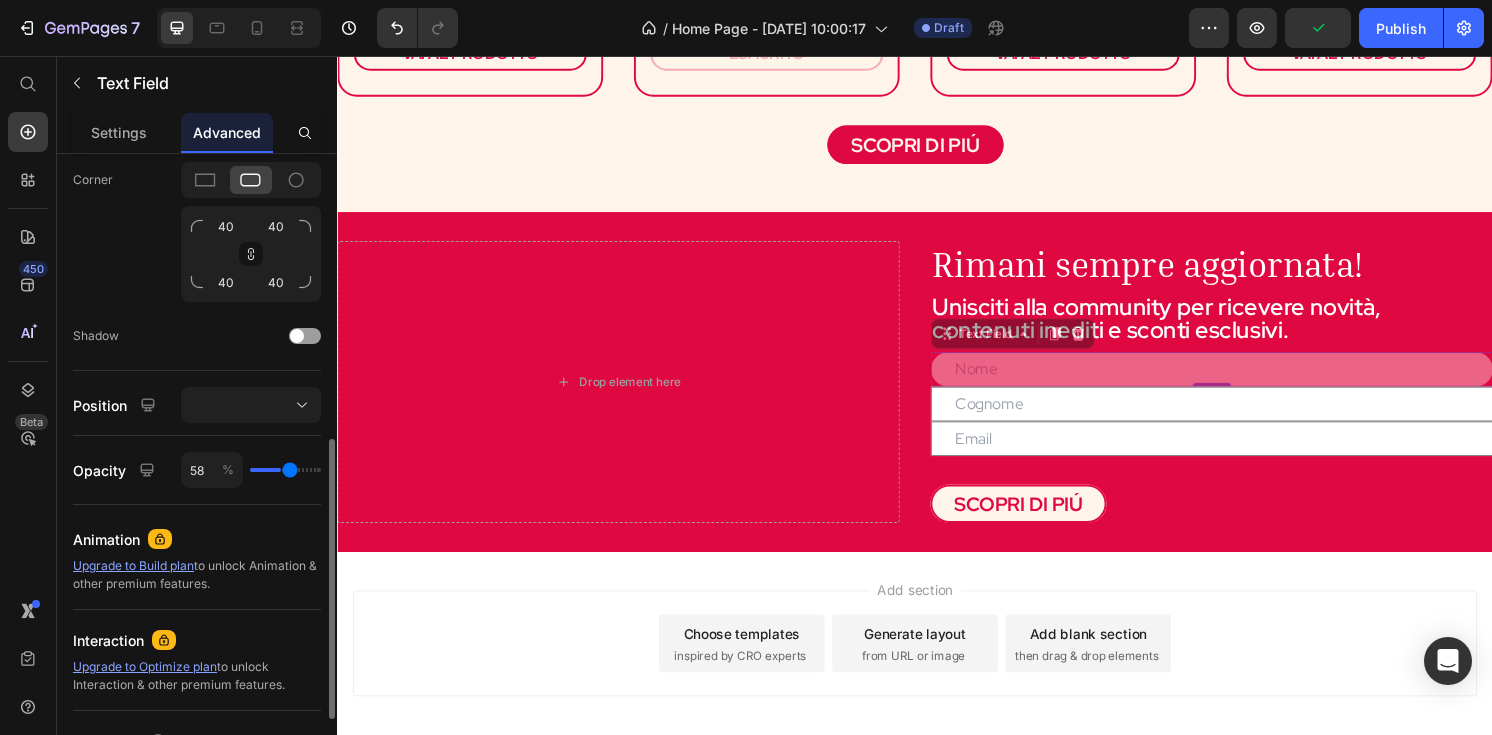 type on "59" 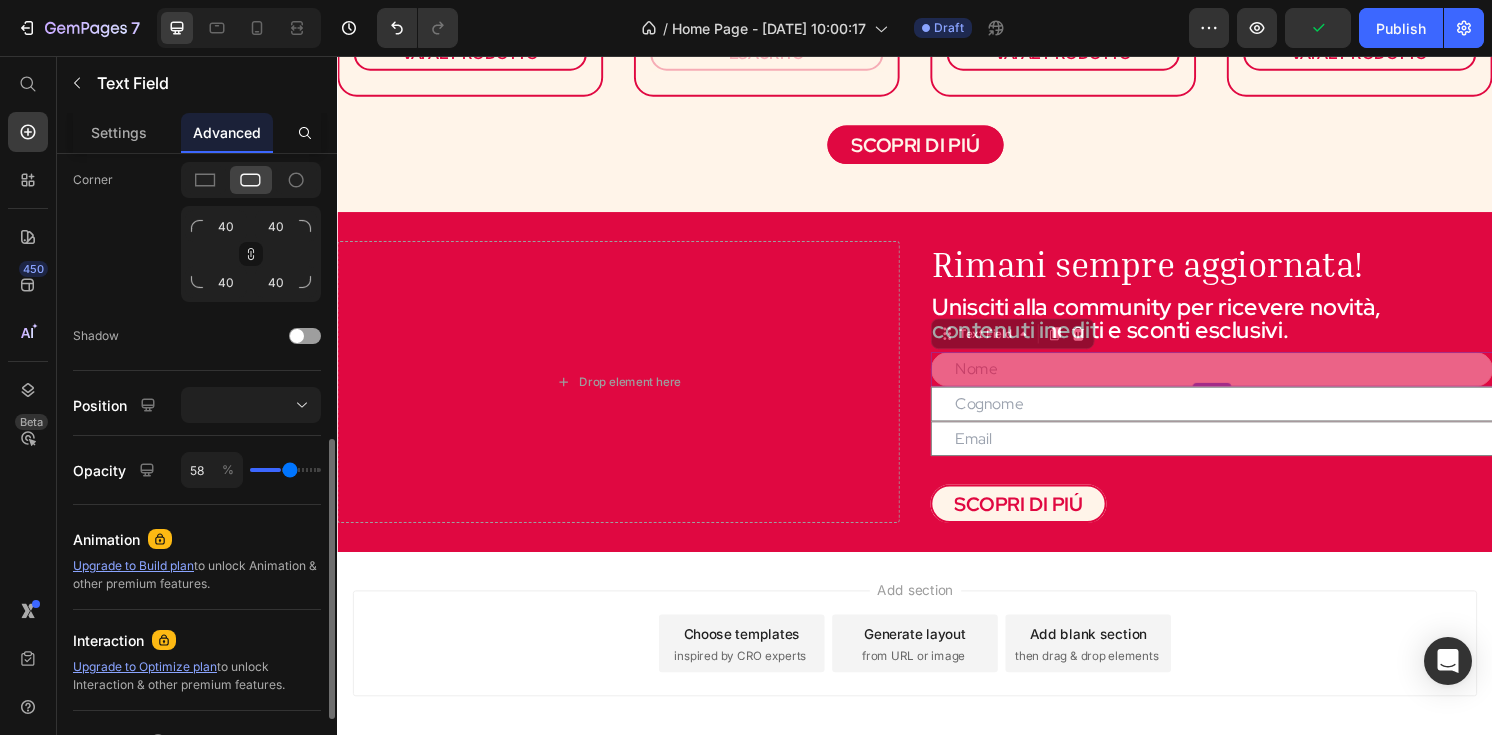 type on "59" 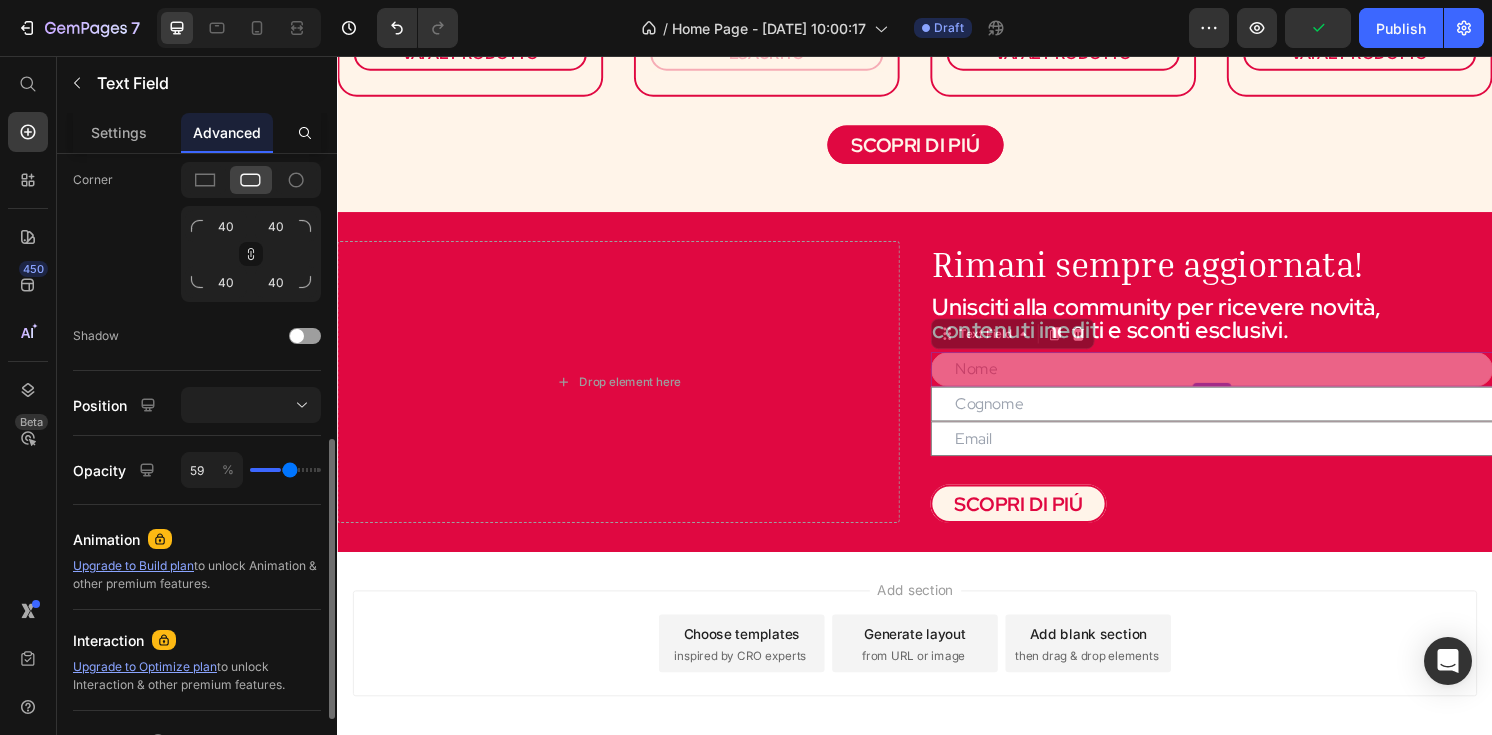 type on "61" 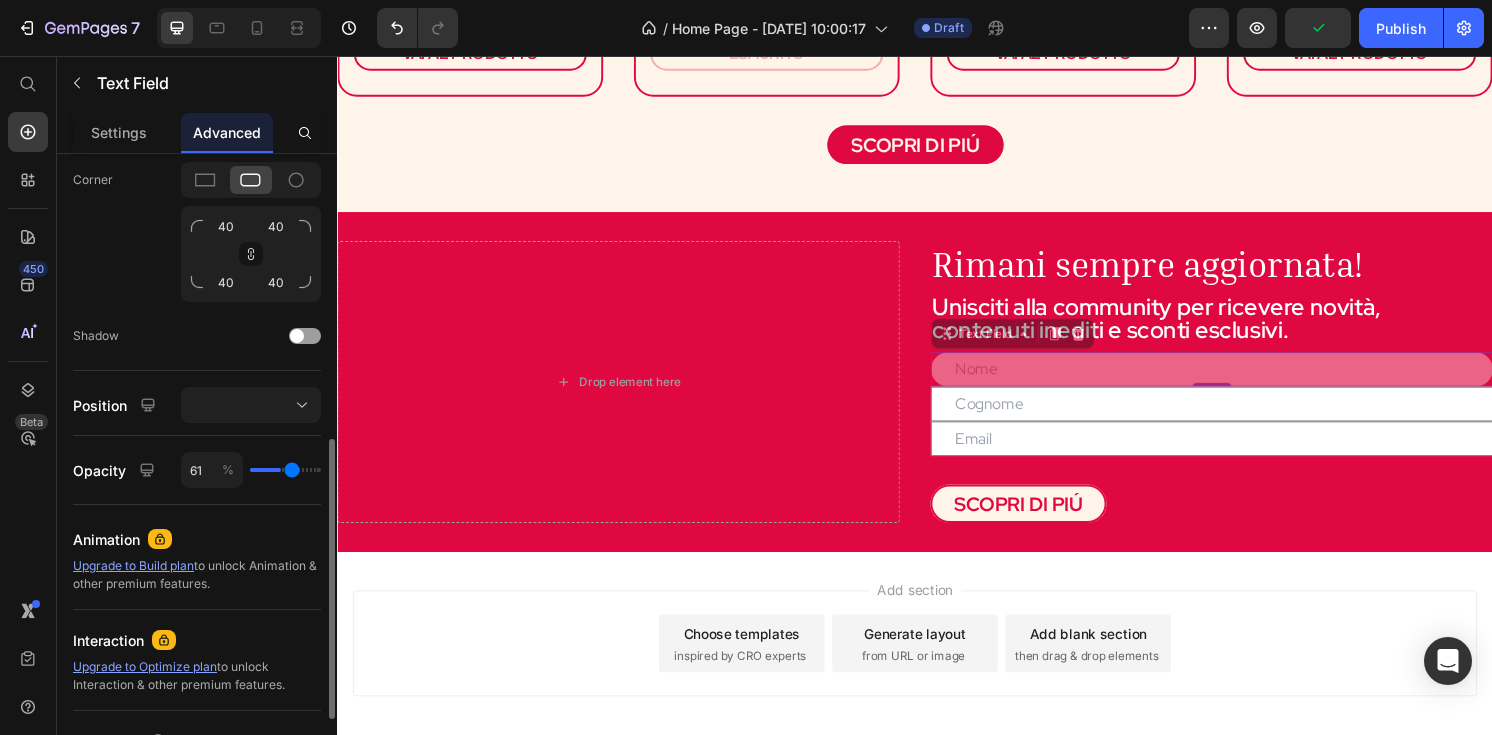 type on "63" 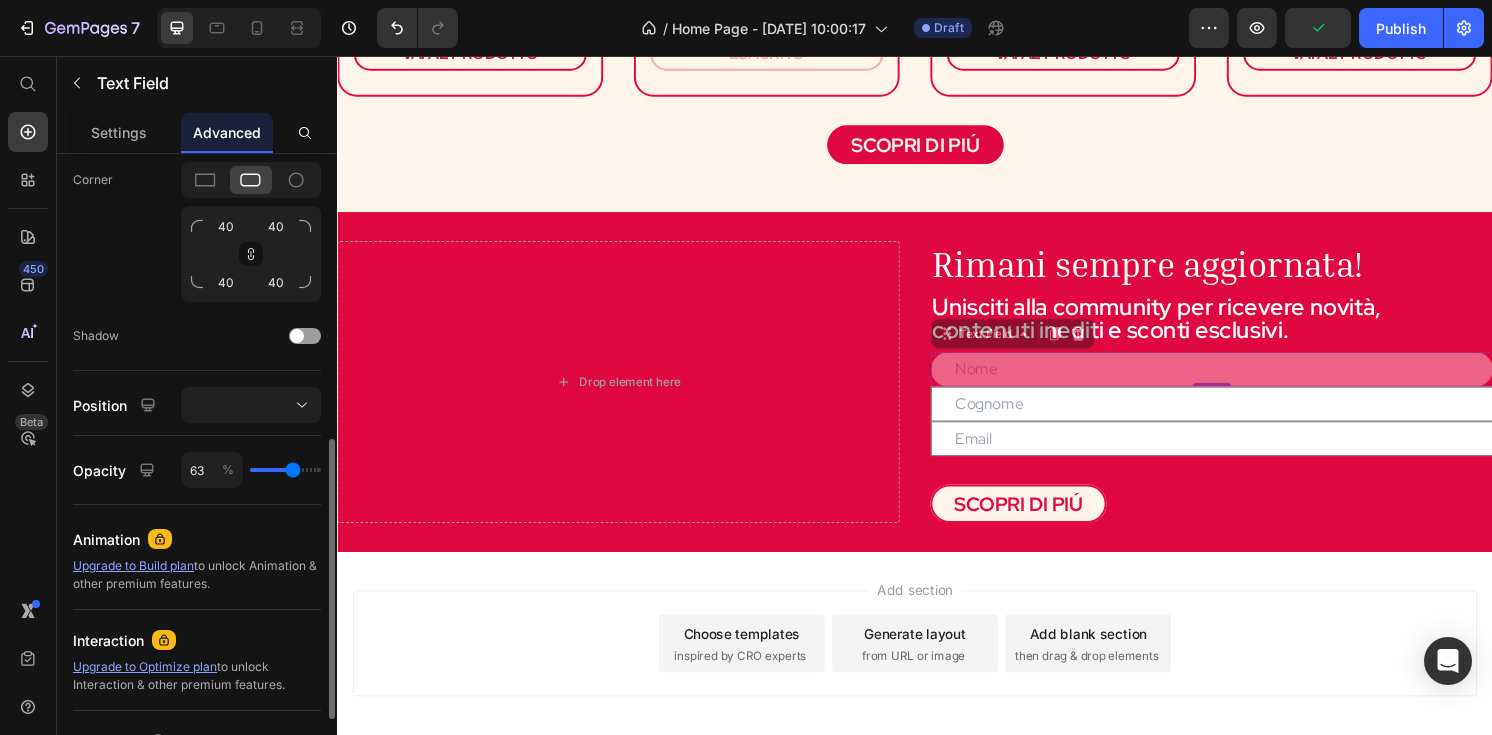 type on "67" 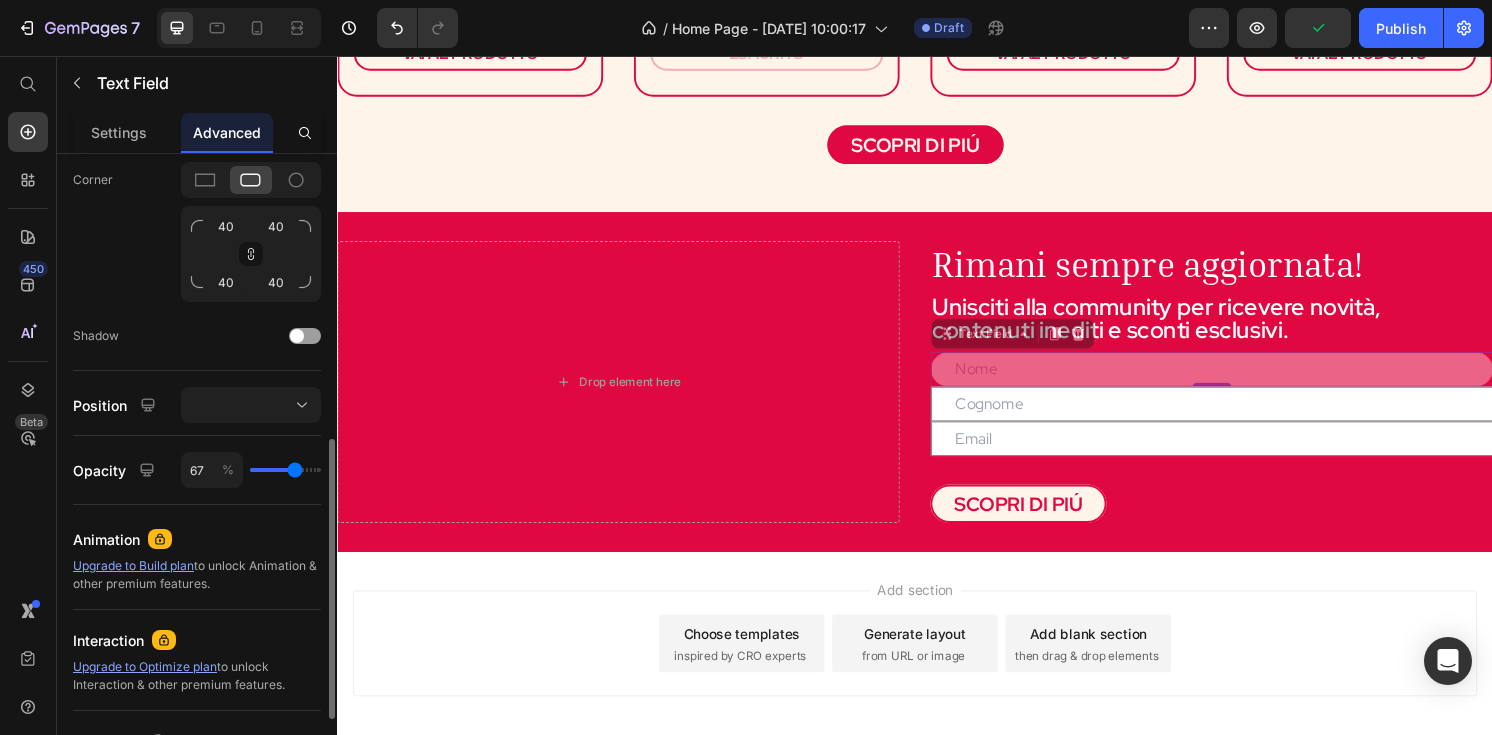 type on "69" 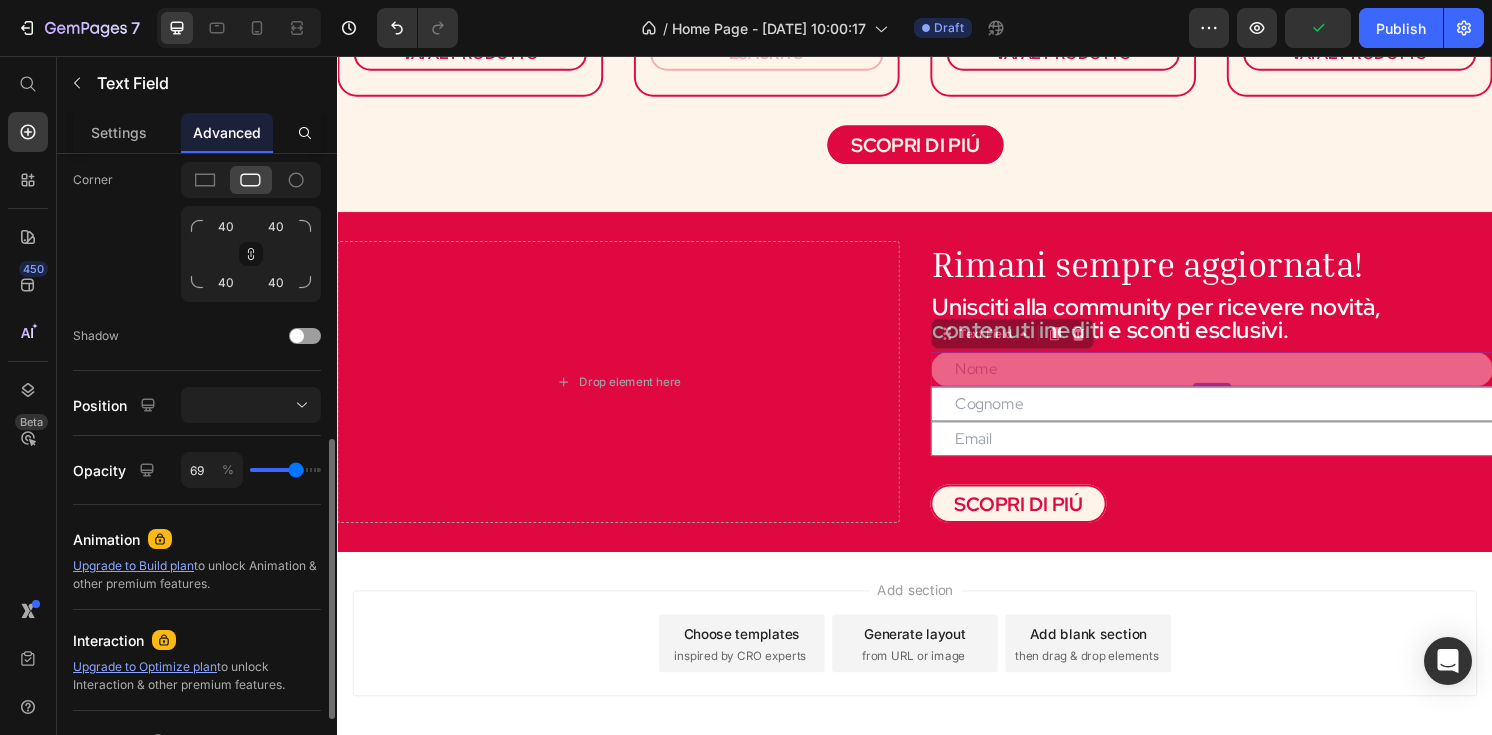 type on "71" 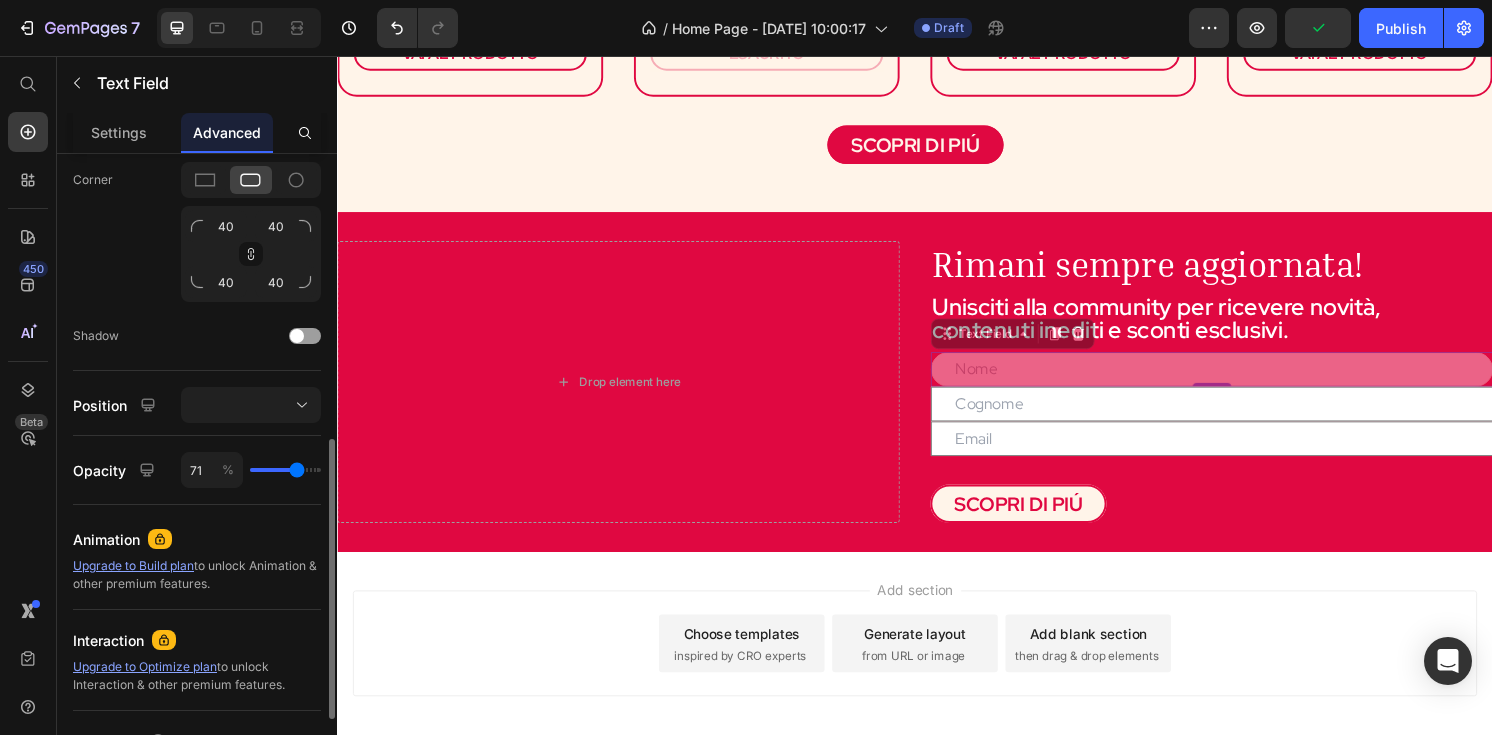 type on "73" 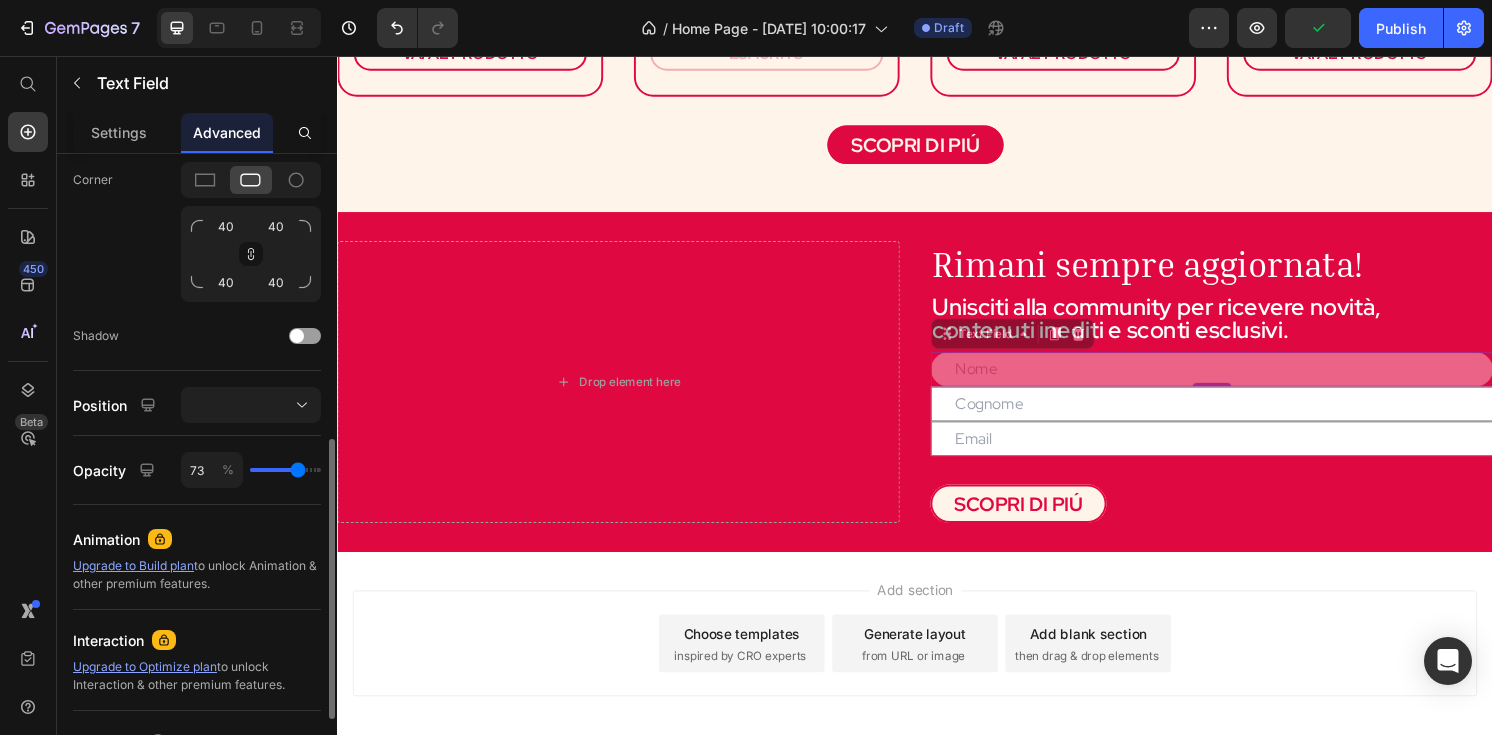 type on "76" 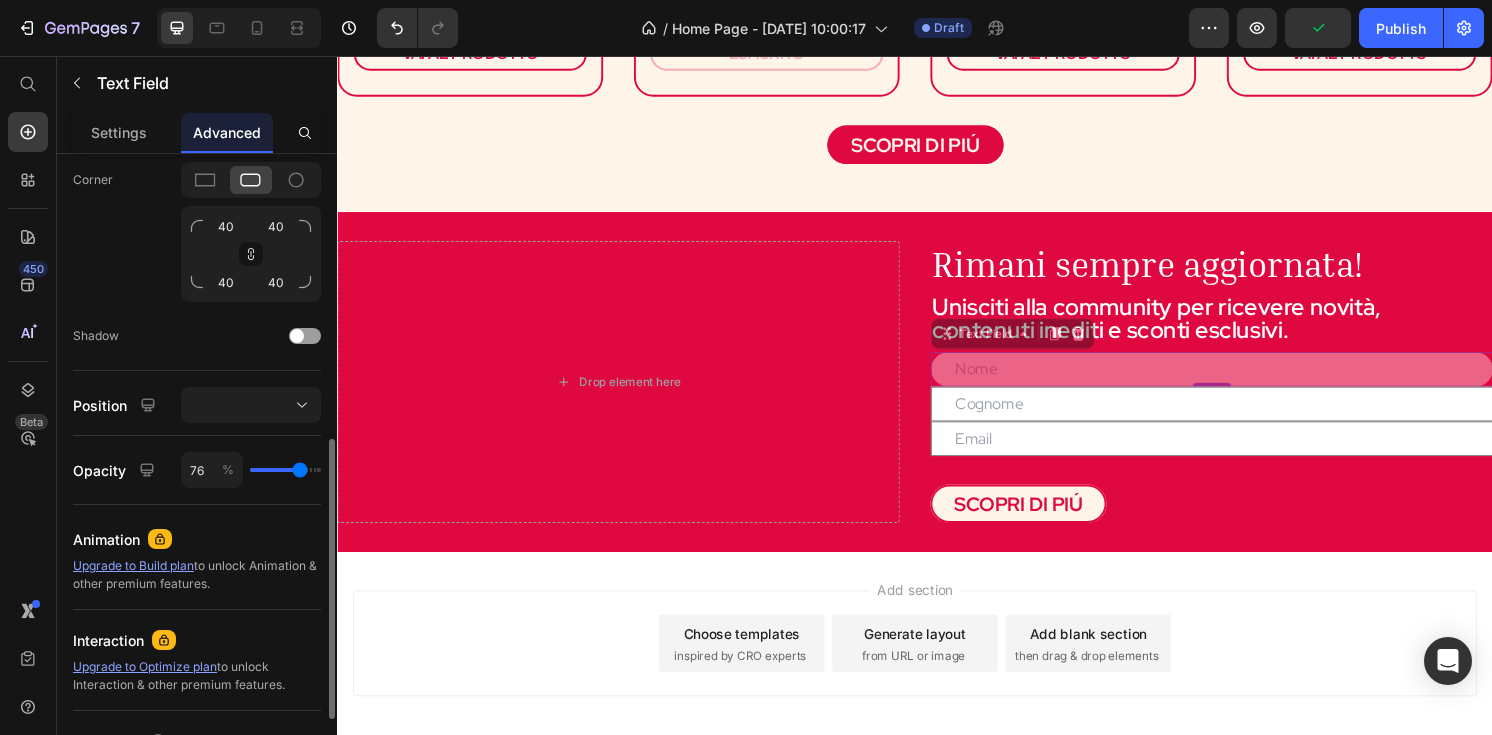 type on "78" 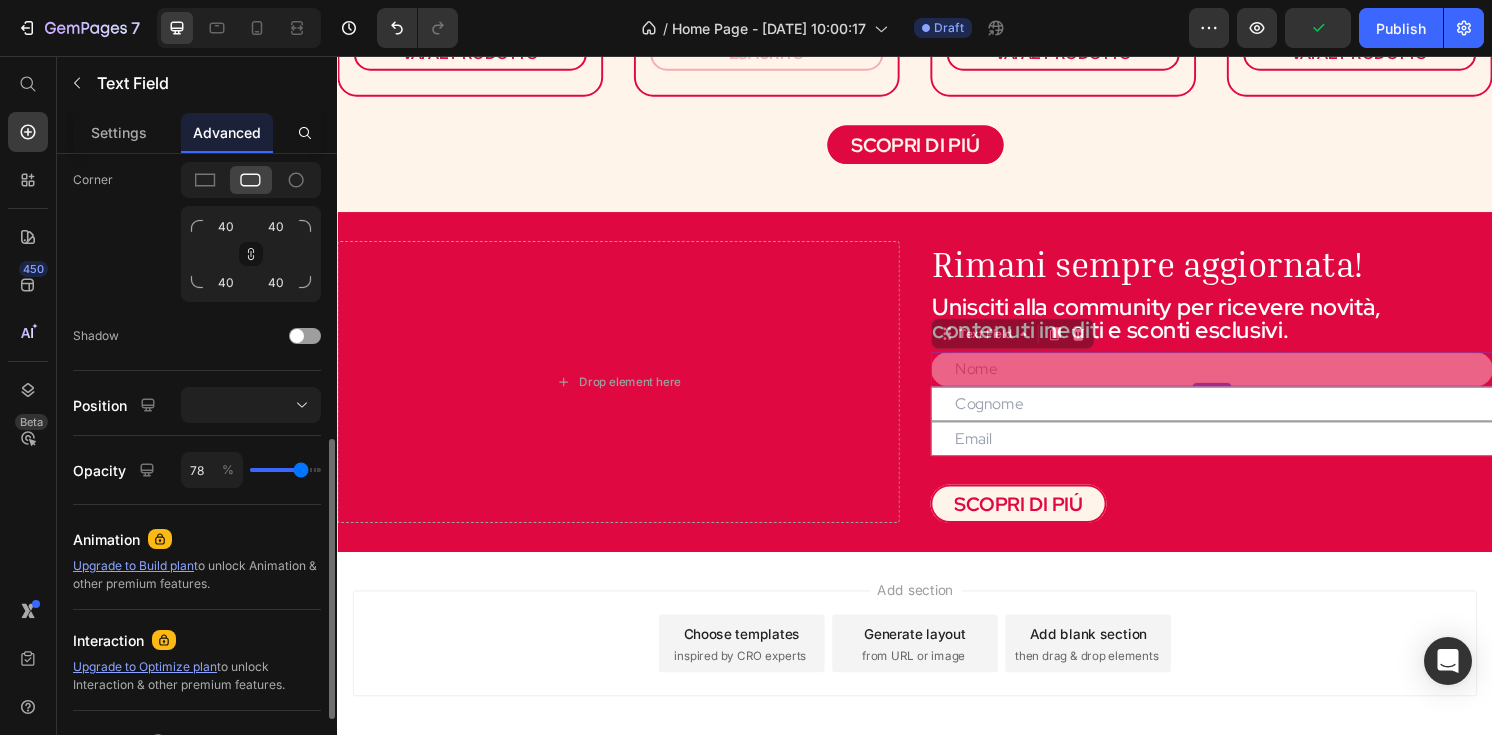 type on "81" 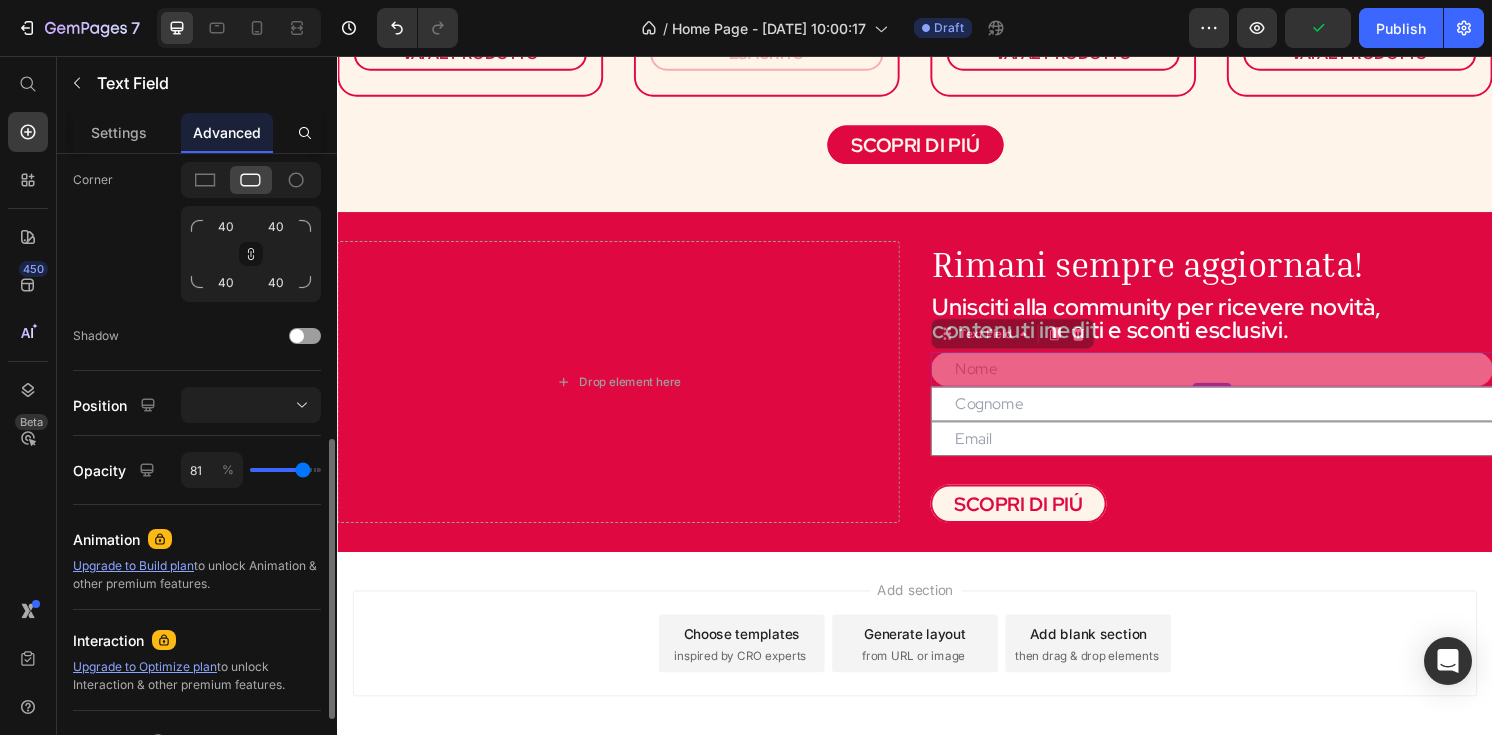 type on "85" 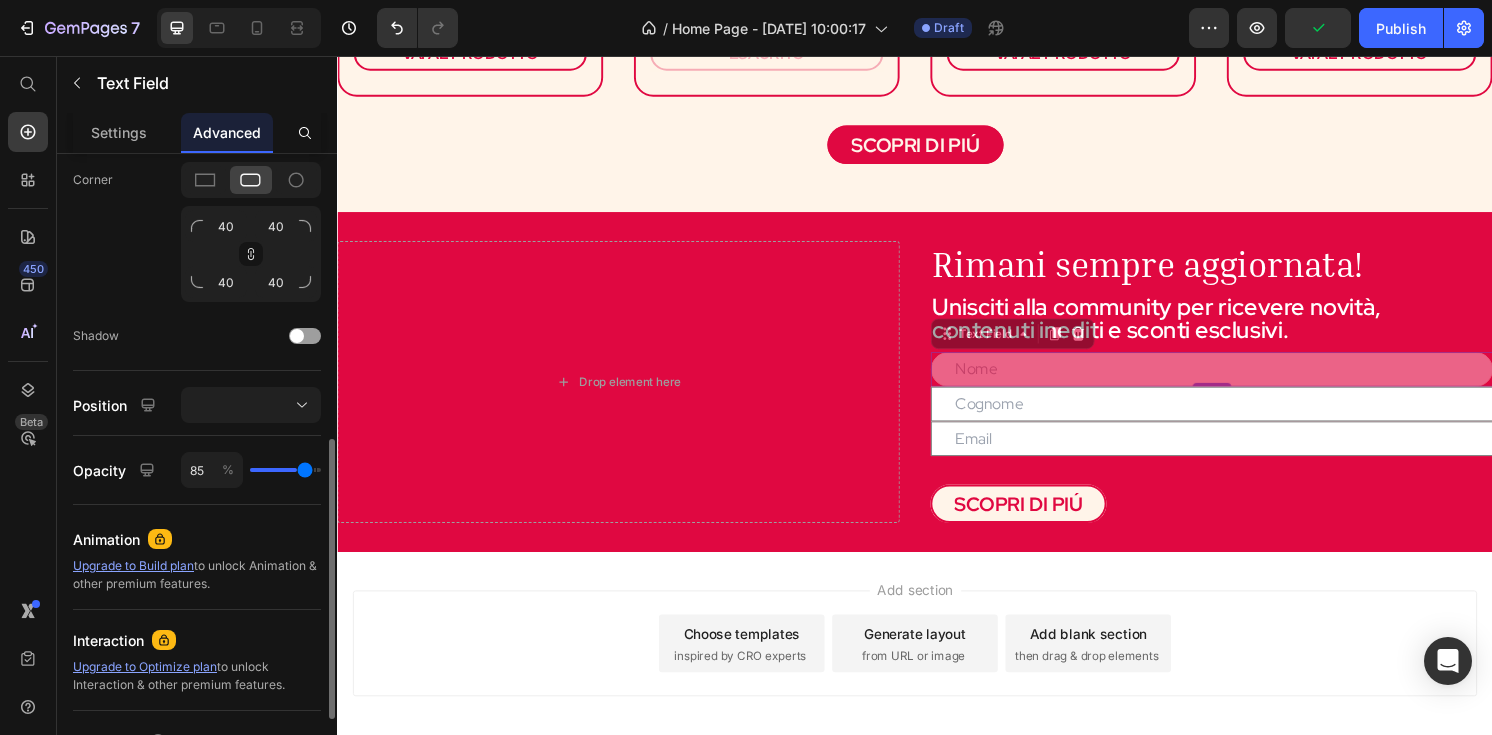 type on "88" 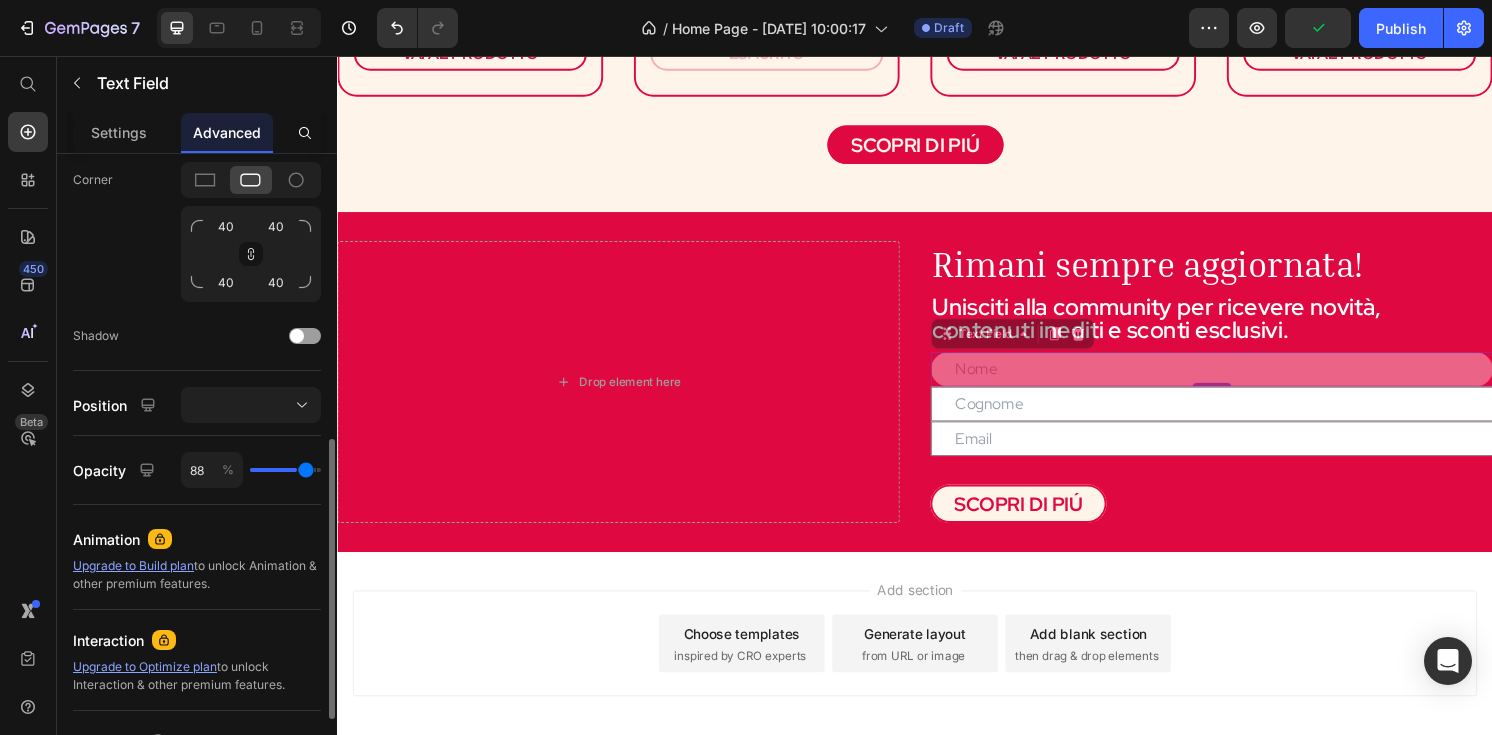 type on "91" 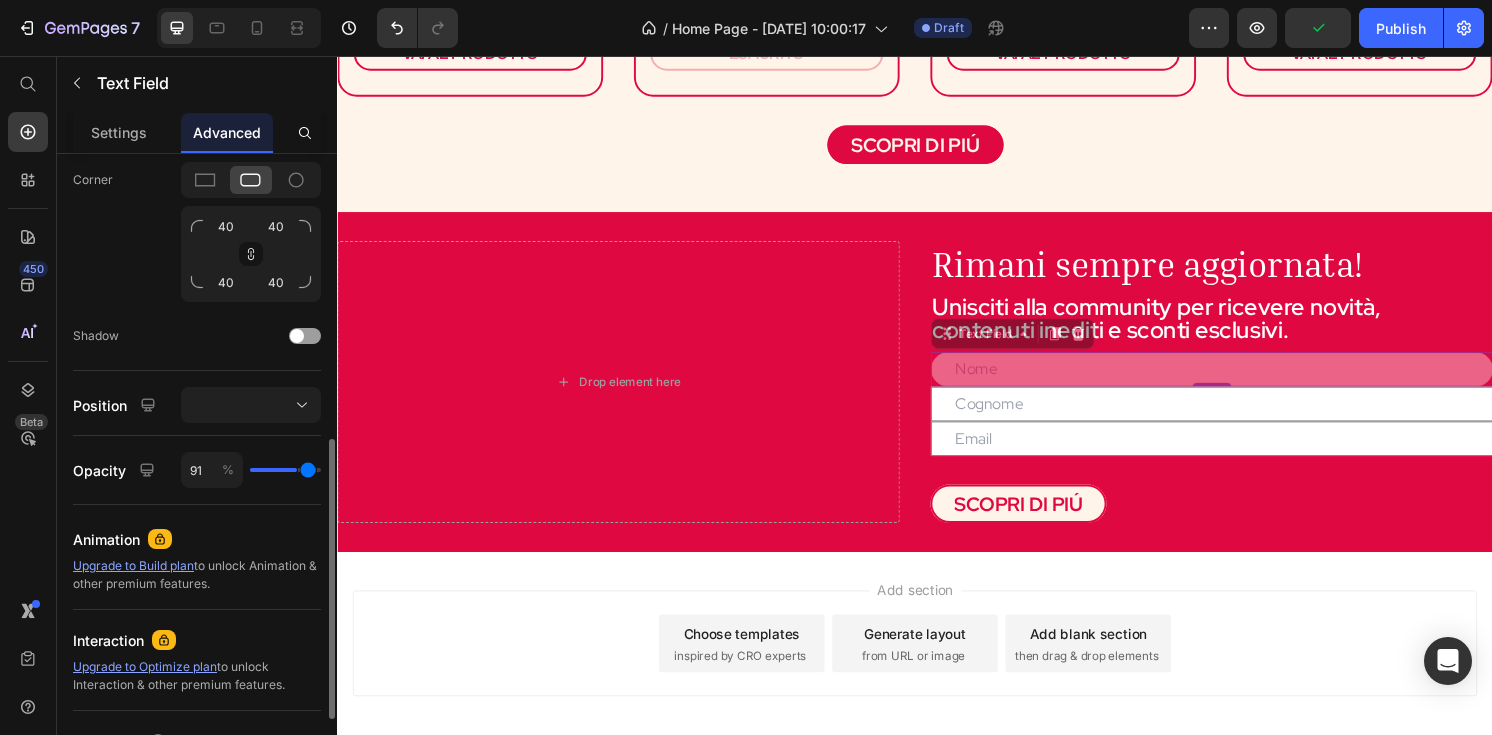 type on "94" 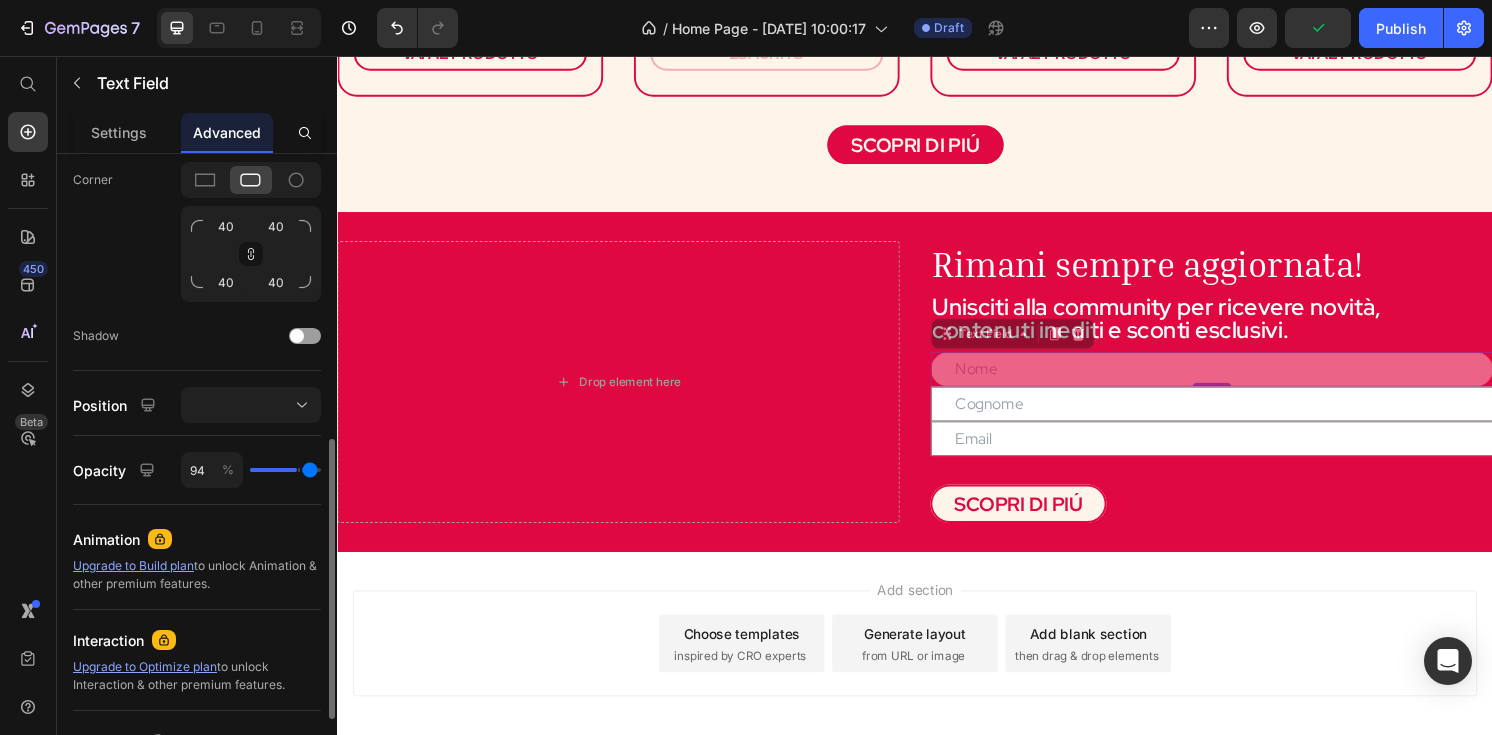 type on "97" 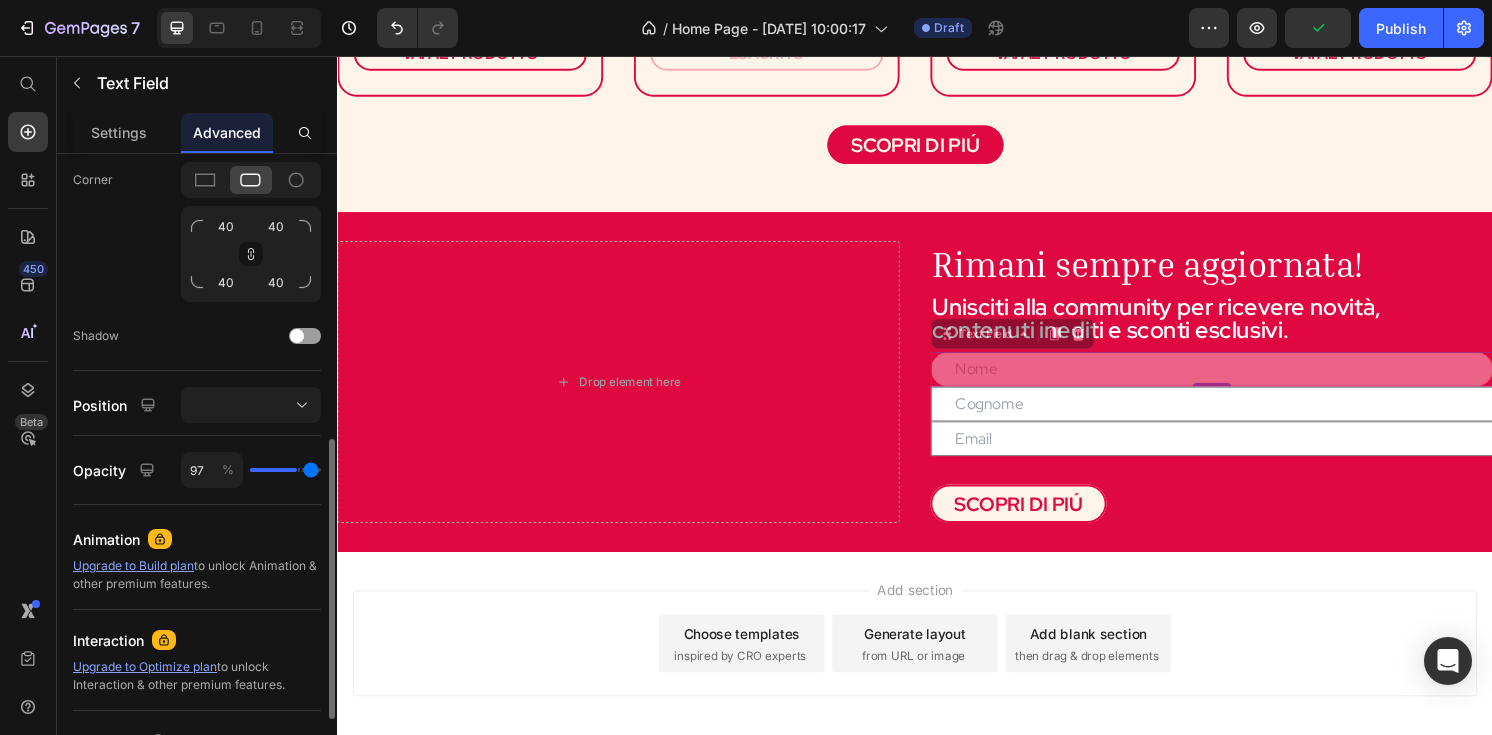 type on "100" 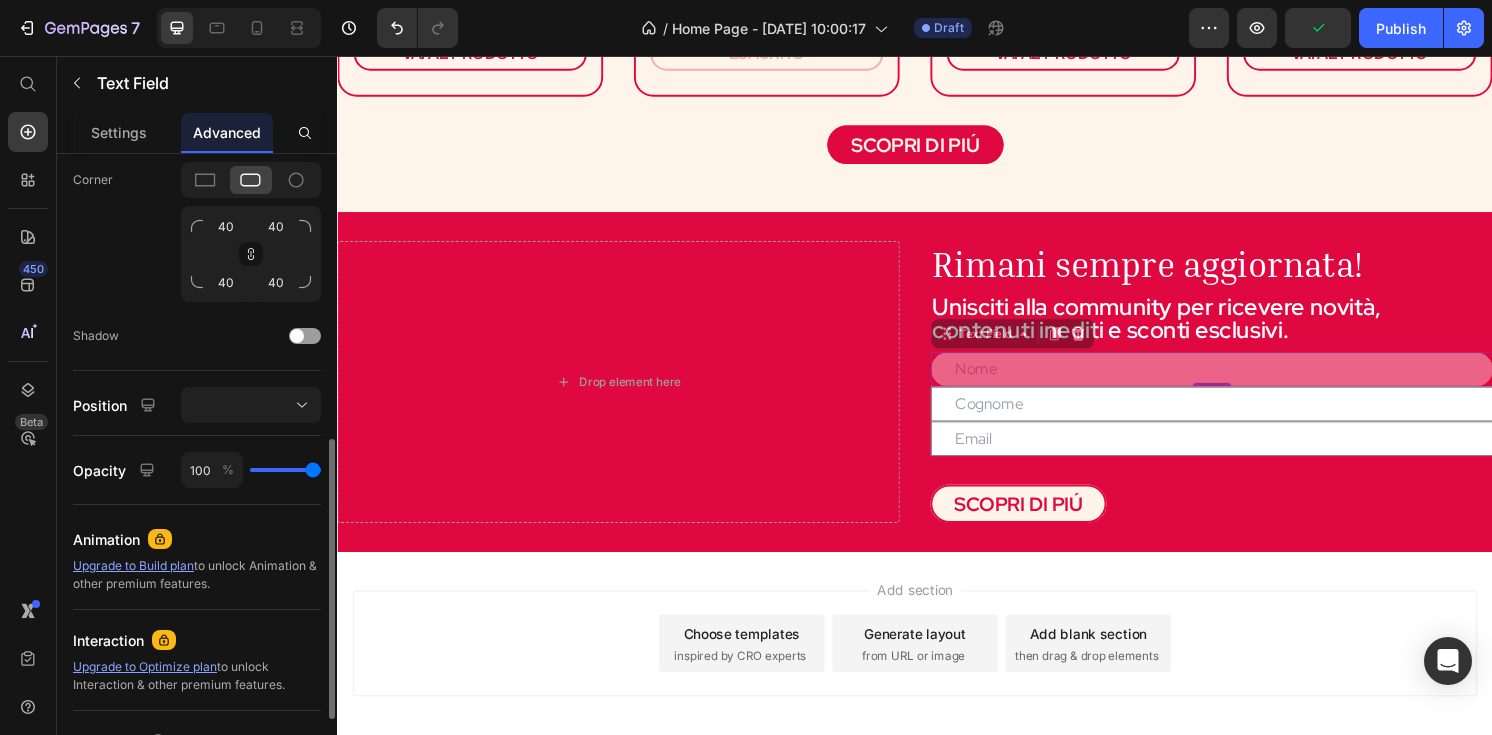 drag, startPoint x: 289, startPoint y: 467, endPoint x: 335, endPoint y: 469, distance: 46.043457 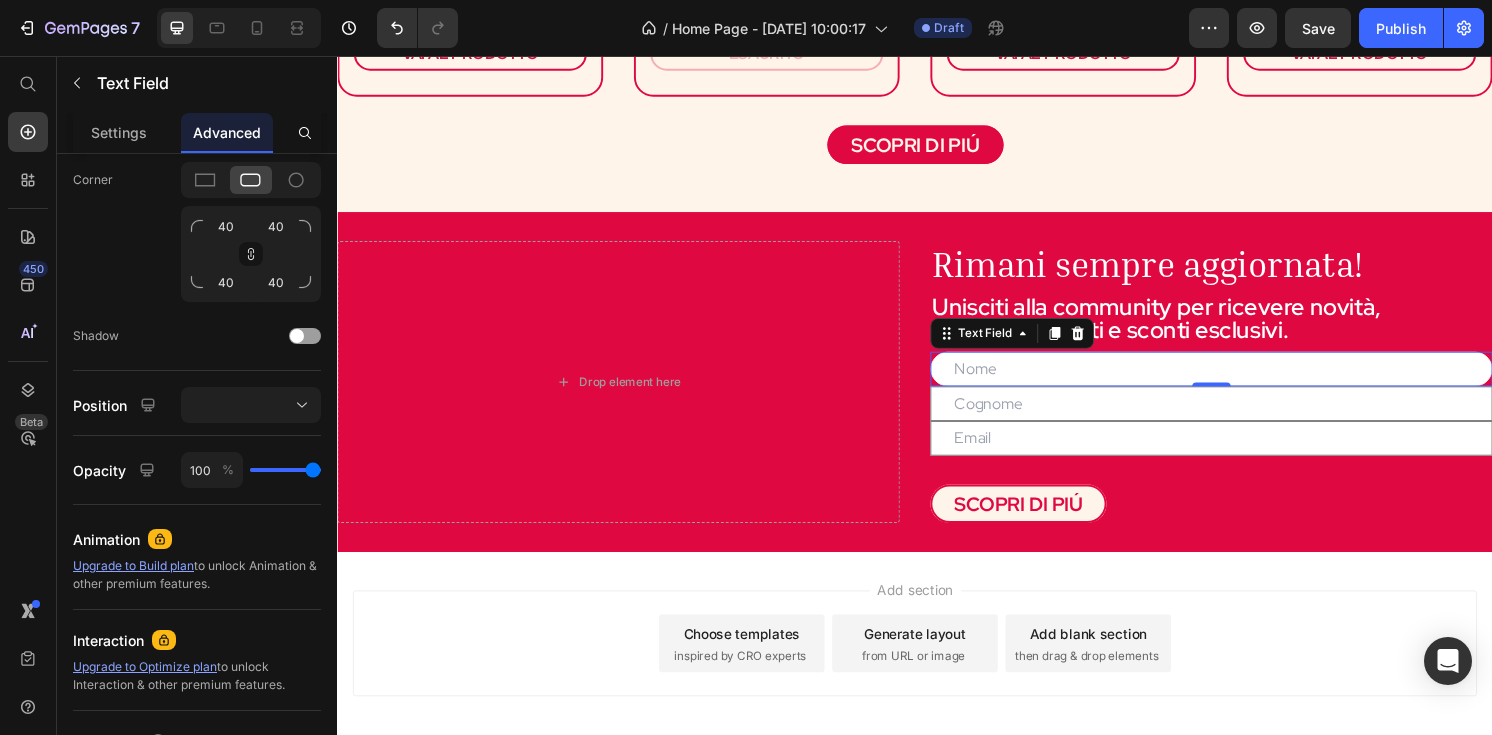 click at bounding box center (1245, 381) 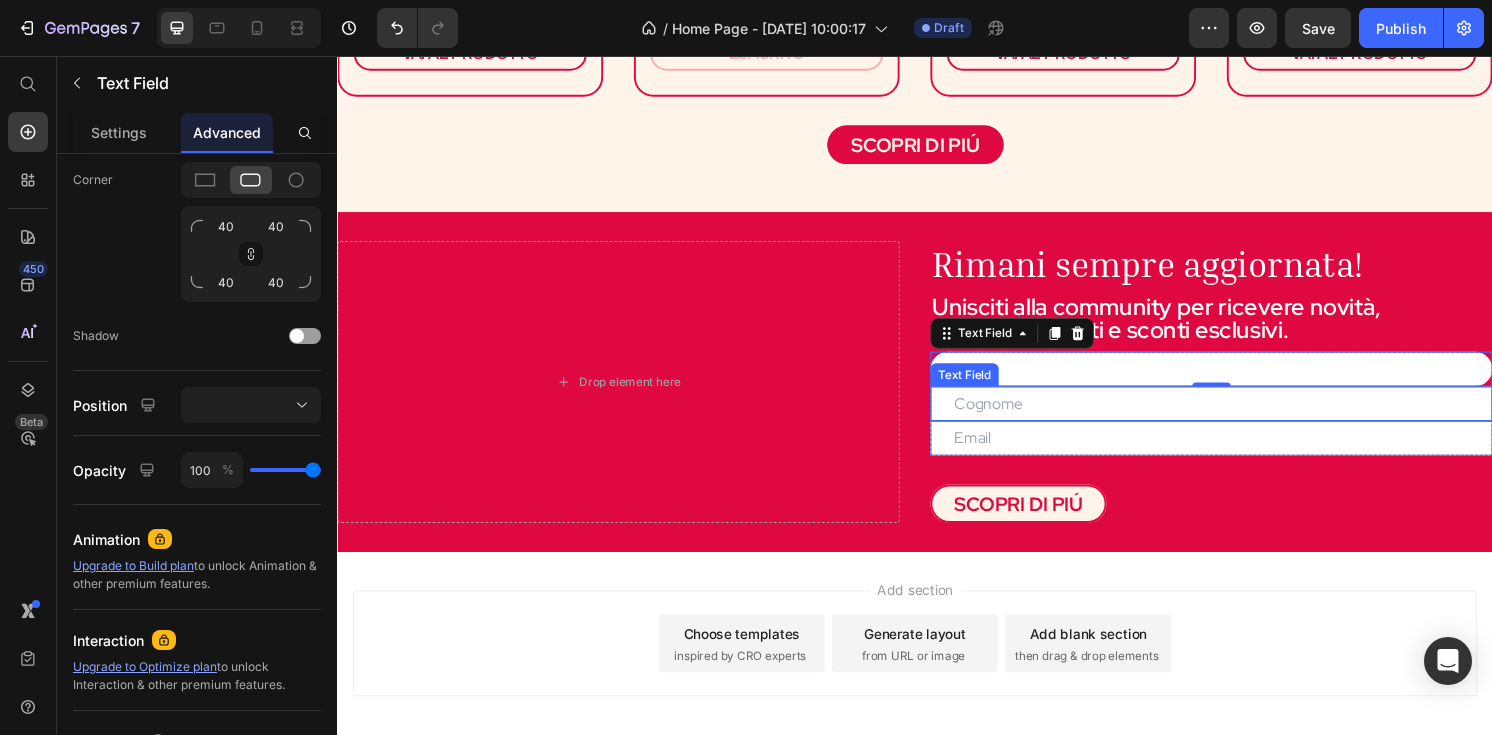 click at bounding box center [1245, 417] 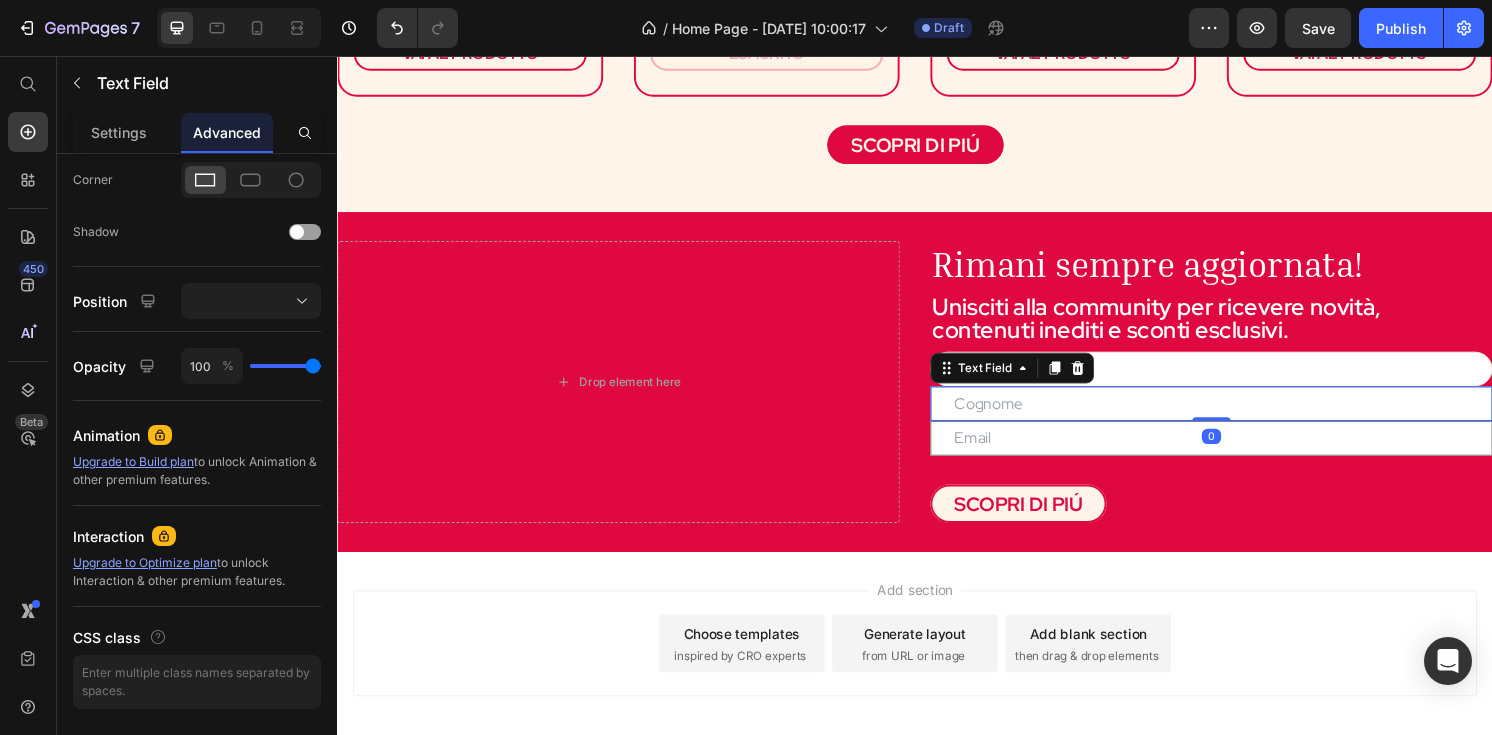 click at bounding box center [1245, 417] 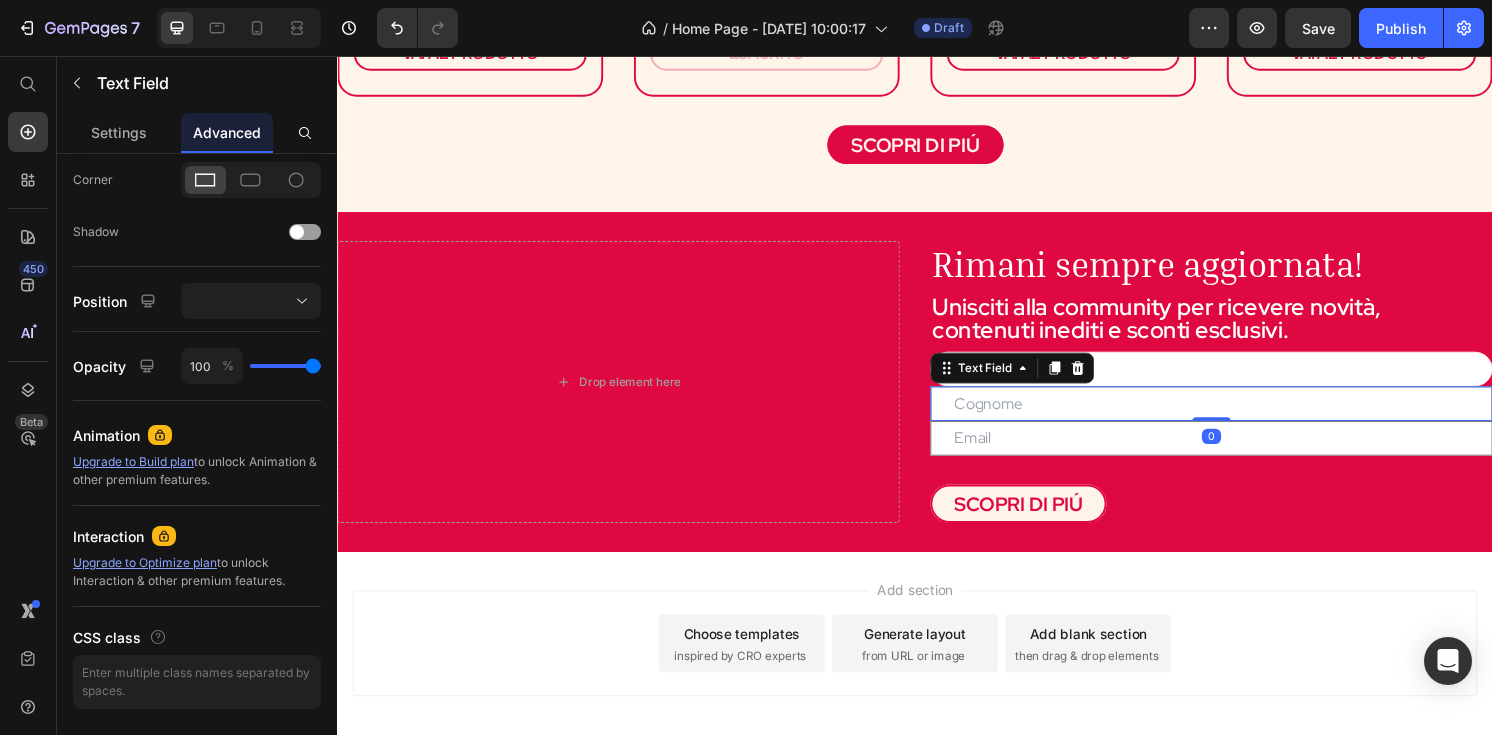 click at bounding box center (1245, 453) 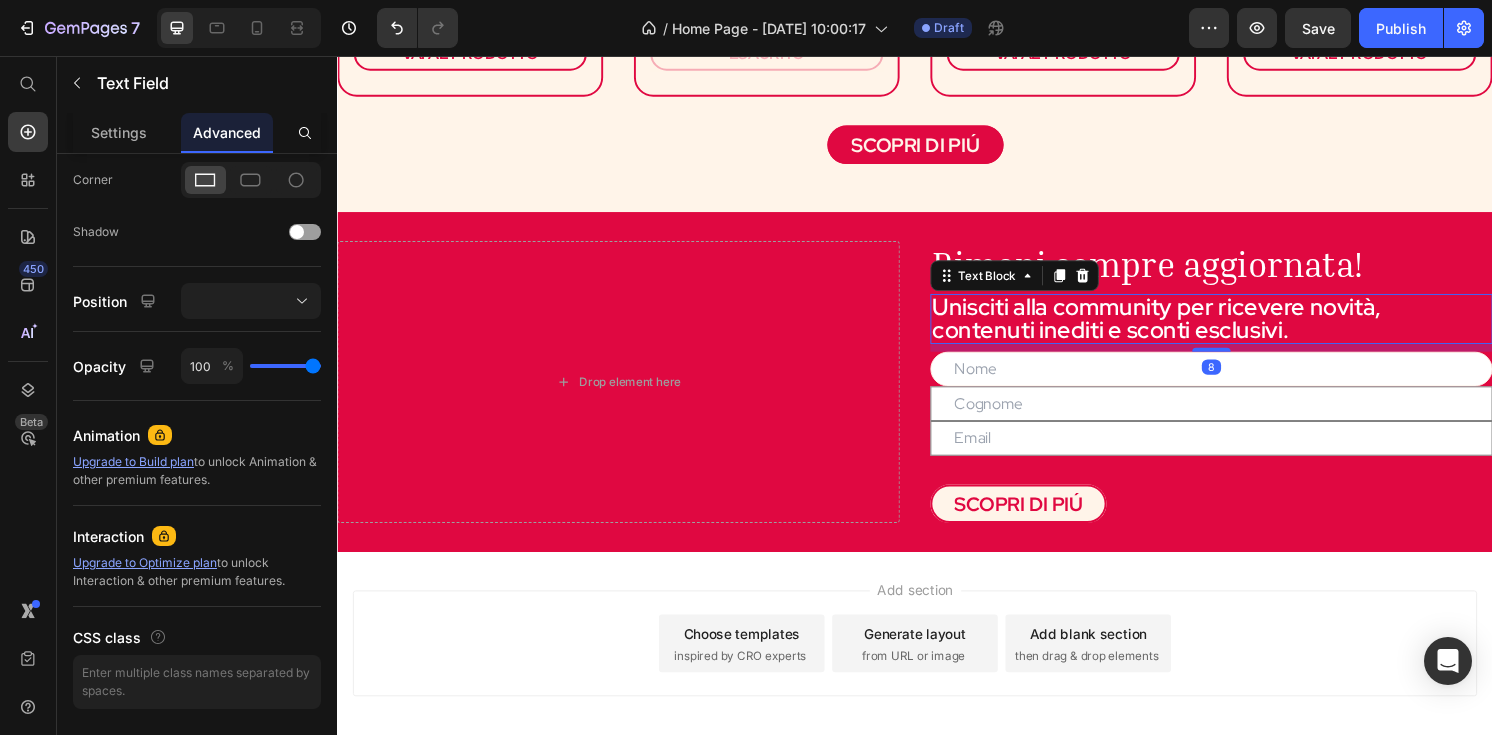 click on "Unisciti alla community per ricevere novità,  contenuti inediti e sconti esclusivi." at bounding box center [1245, 329] 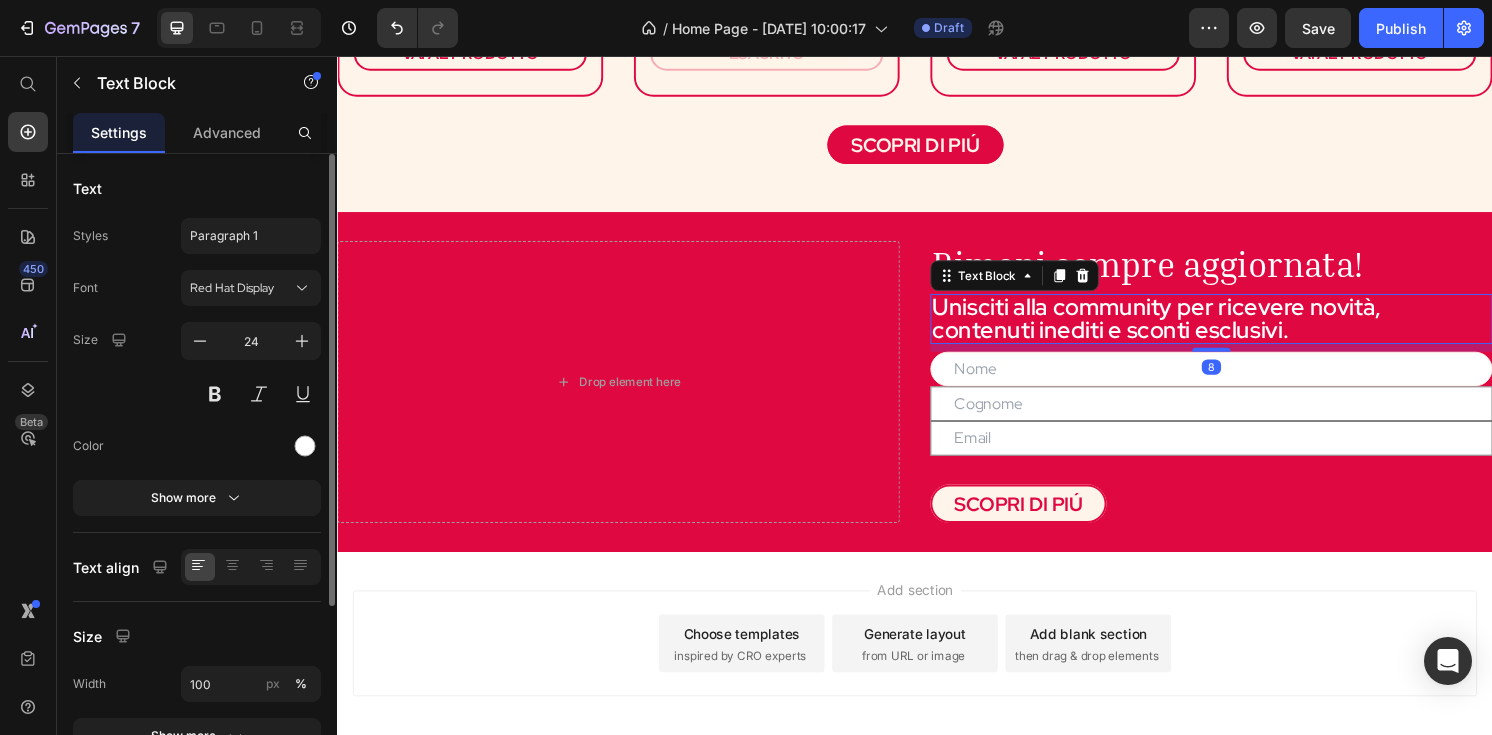 click on "Unisciti alla community per ricevere novità,  contenuti inediti e sconti esclusivi." at bounding box center [1245, 329] 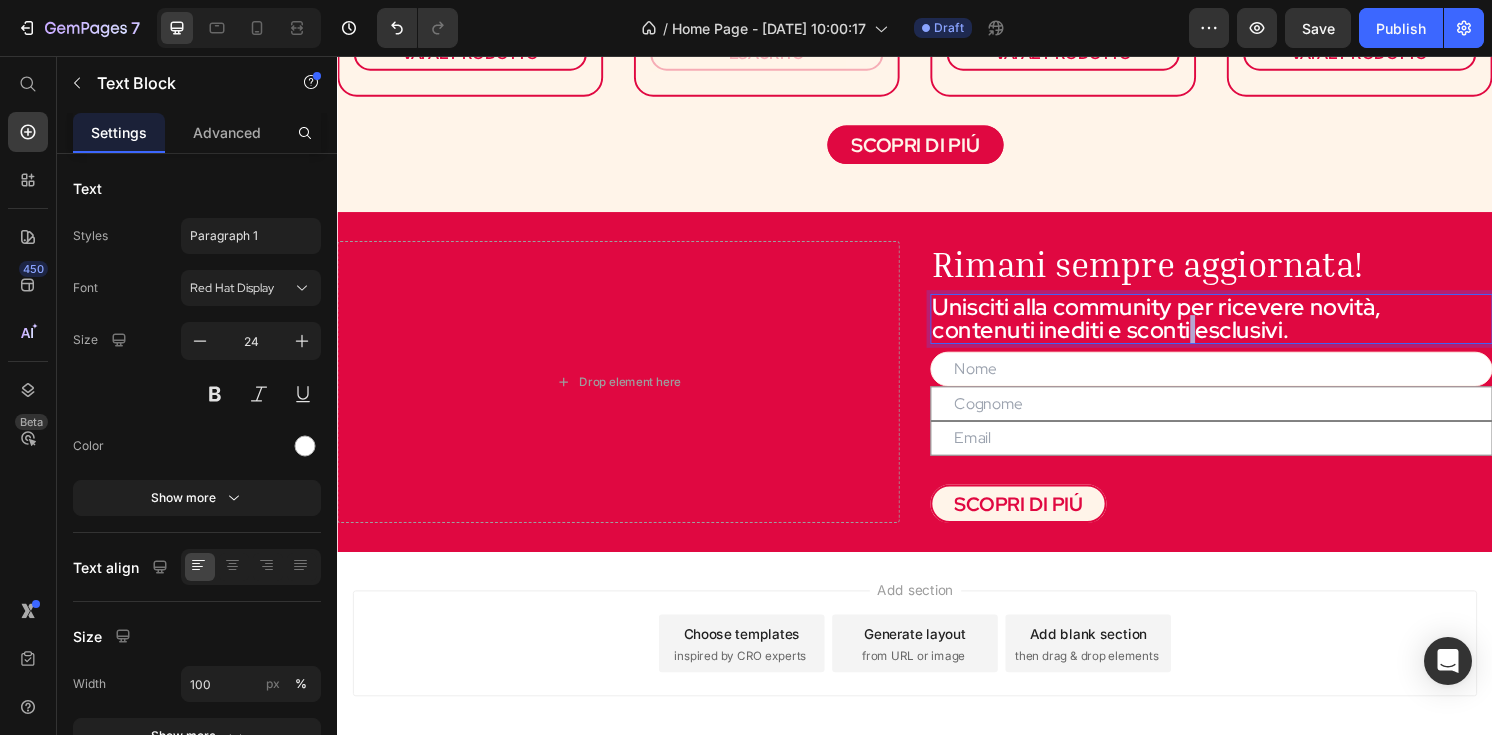 click on "Unisciti alla community per ricevere novità,  contenuti inediti e sconti esclusivi." at bounding box center (1245, 329) 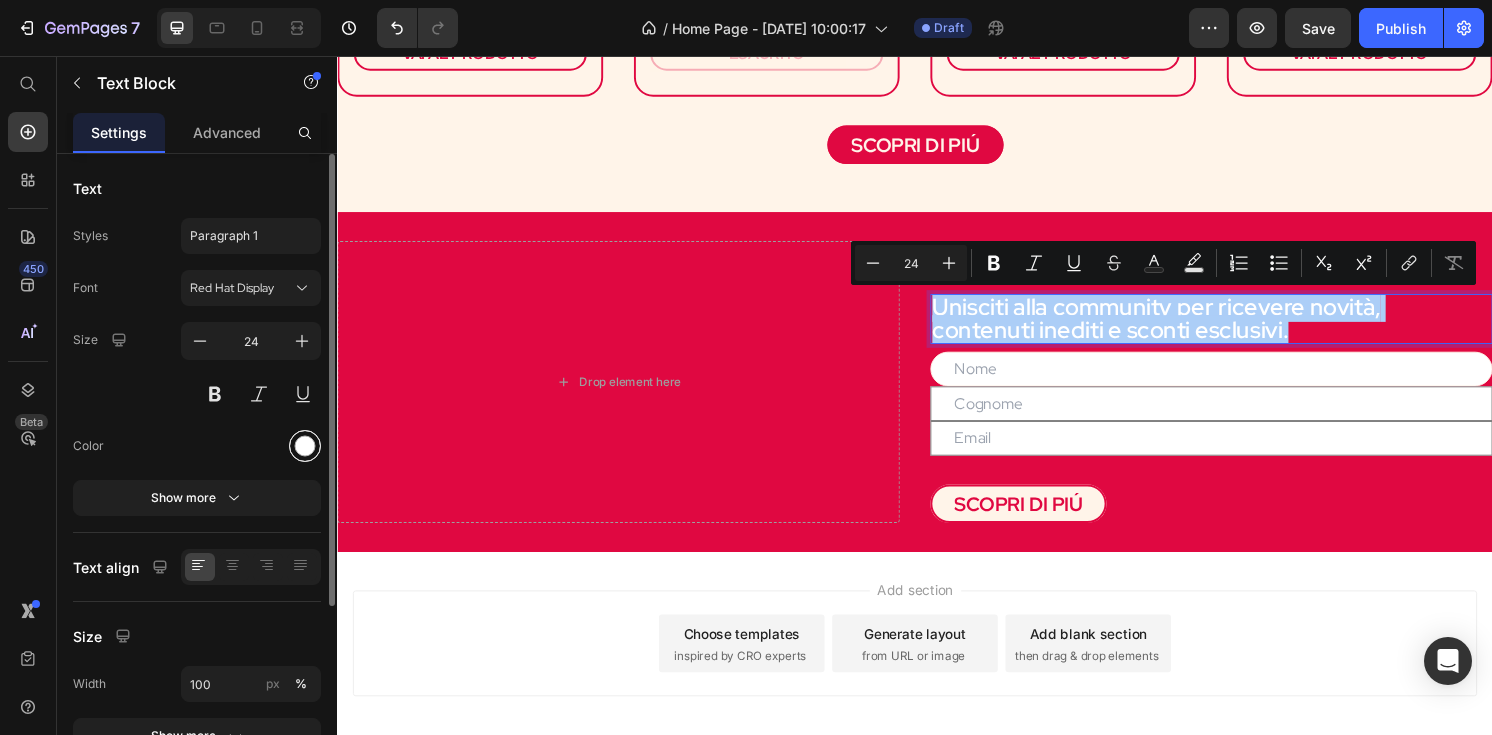 click at bounding box center (305, 446) 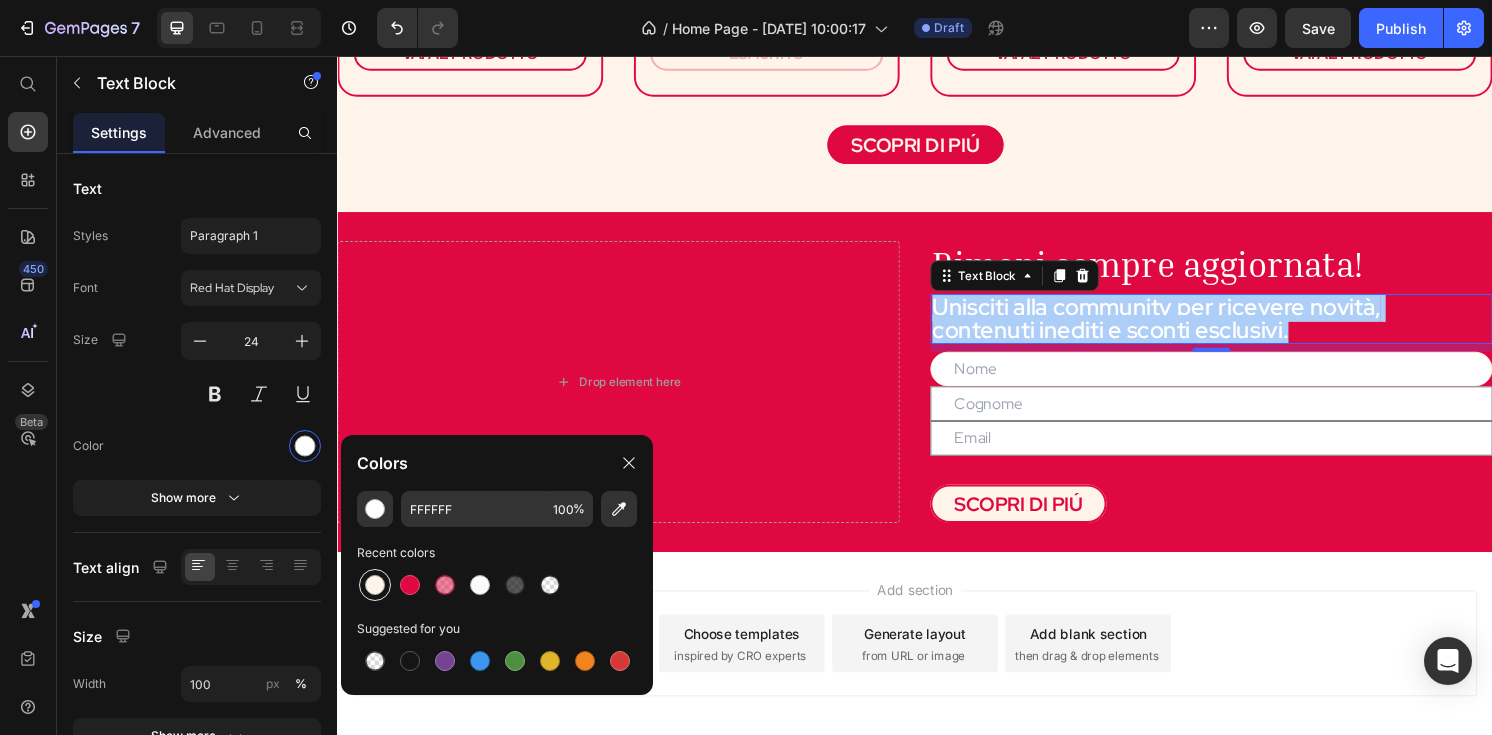 click at bounding box center (375, 585) 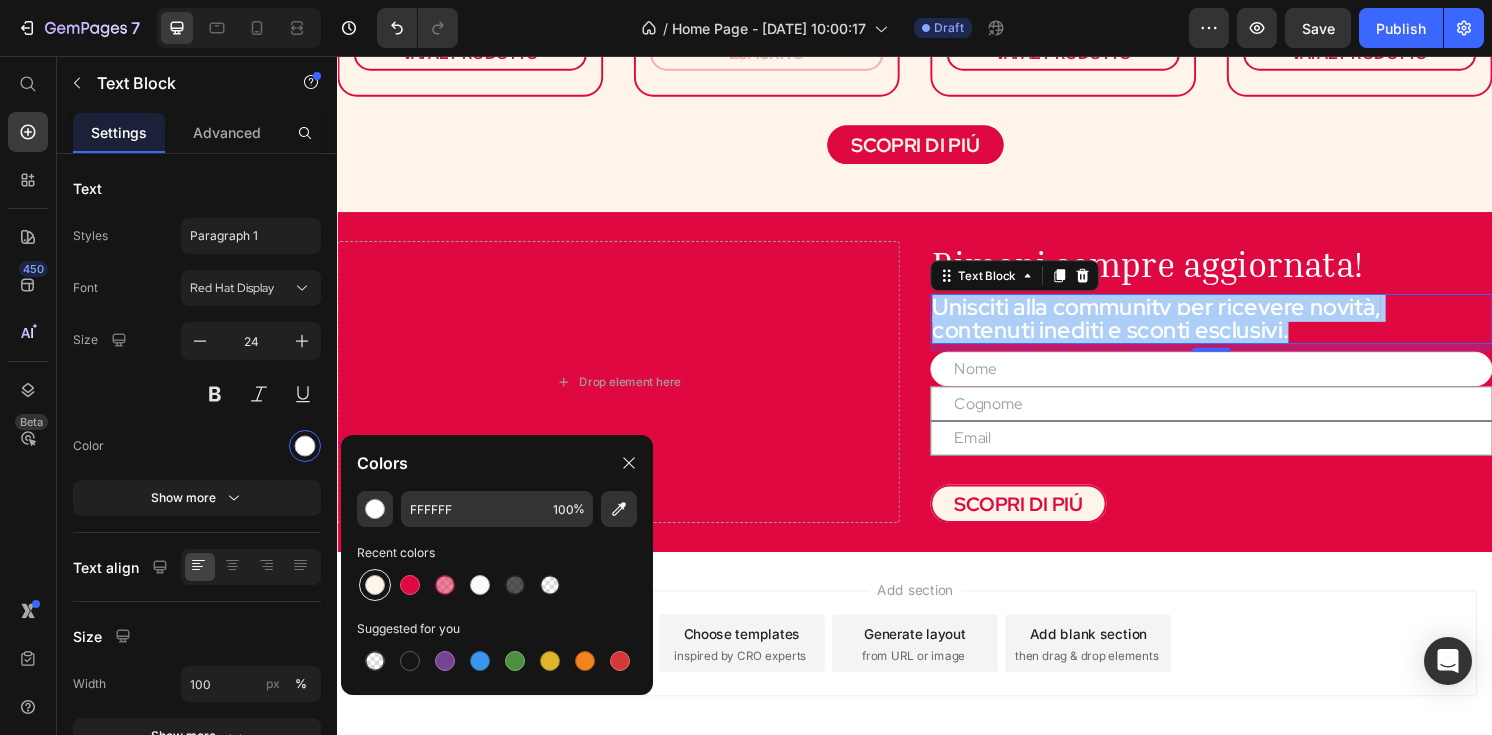 type on "FFF4E9" 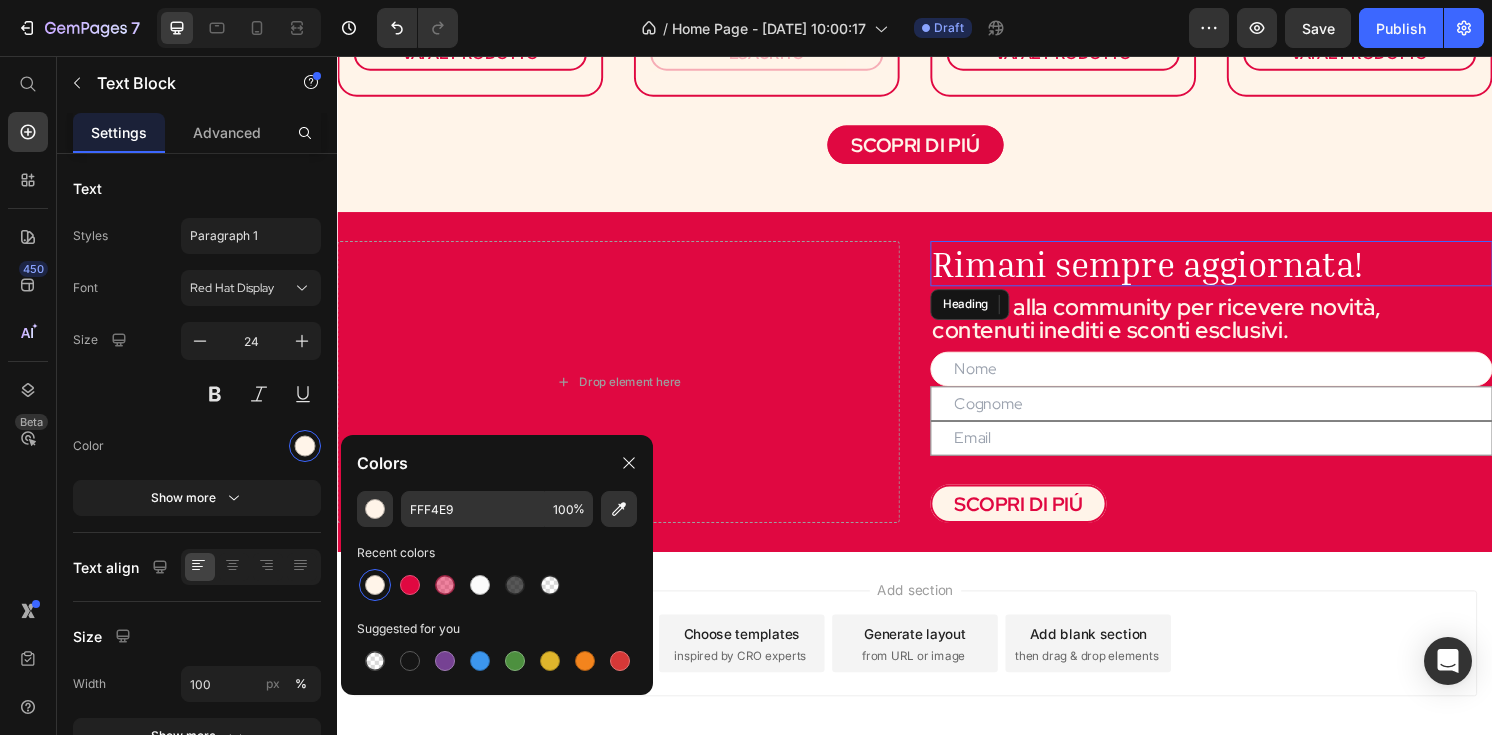 click on "Rimani sempre aggiornata!" at bounding box center (1178, 271) 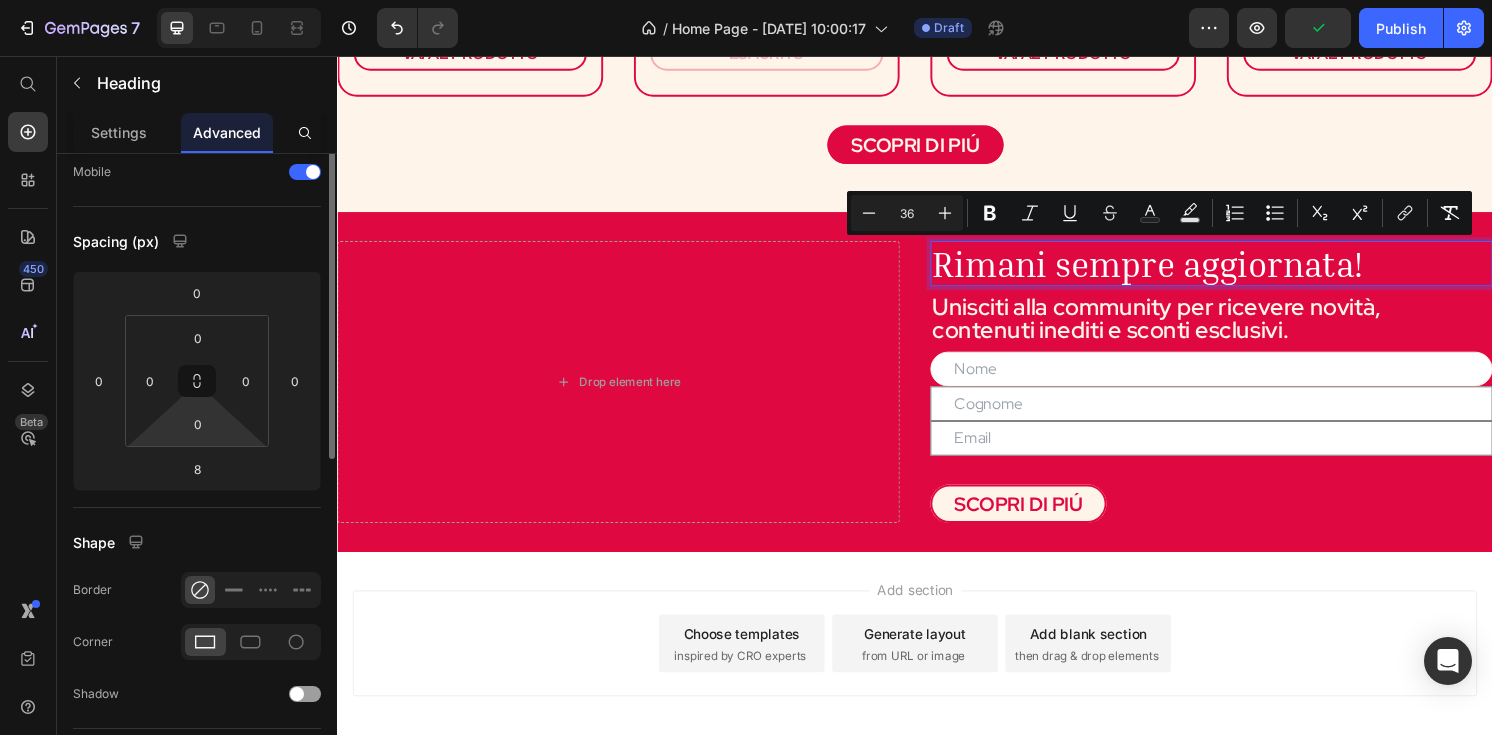 scroll, scrollTop: 0, scrollLeft: 0, axis: both 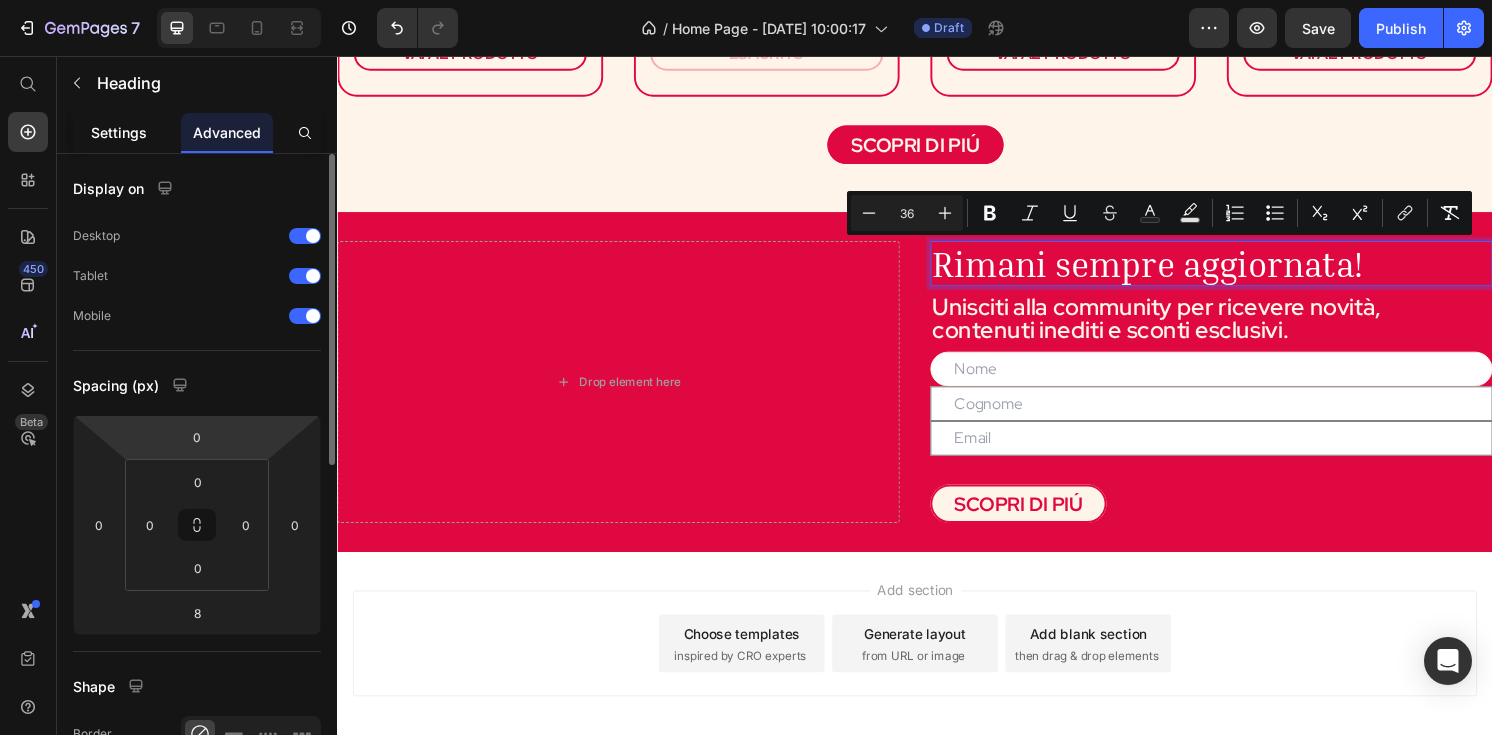 click on "Settings" 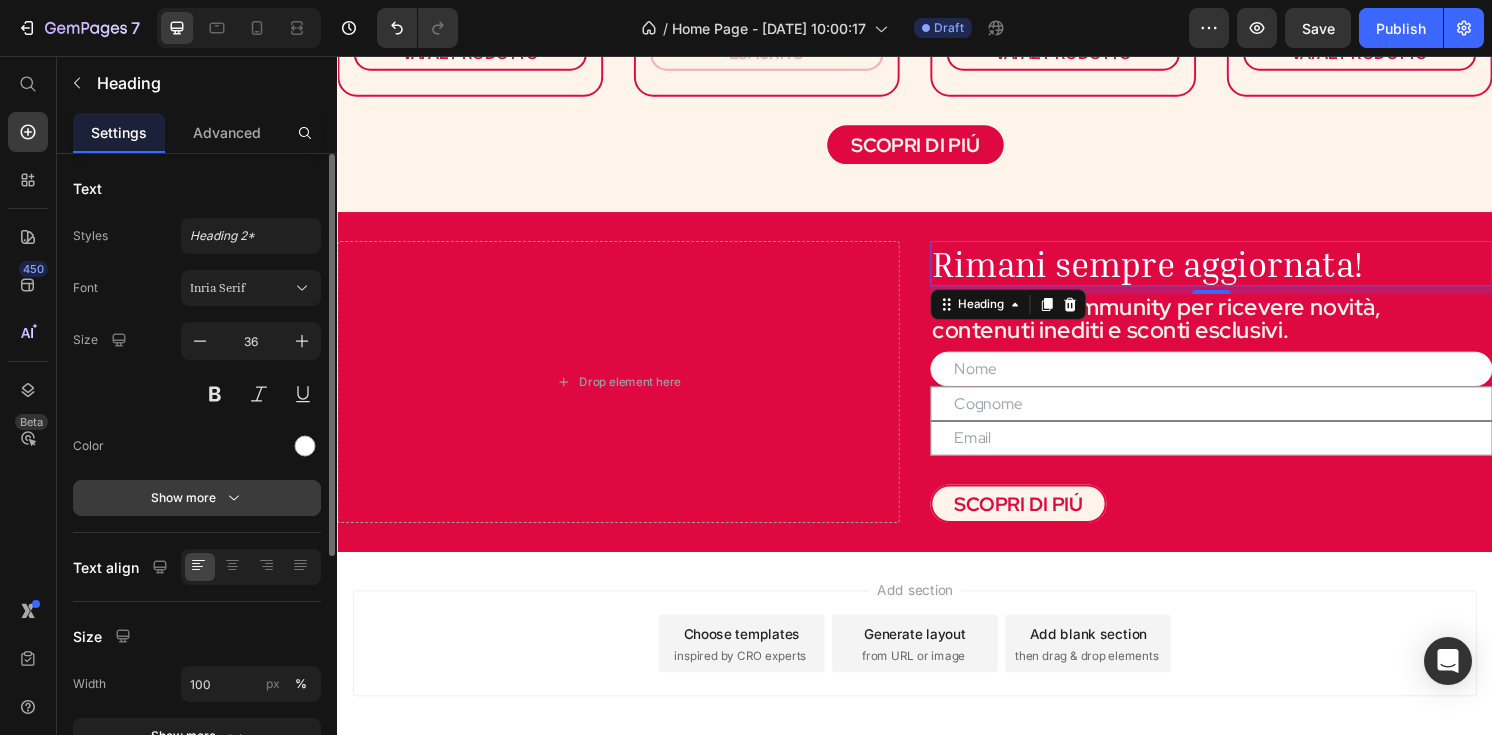 click on "Show more" at bounding box center (197, 498) 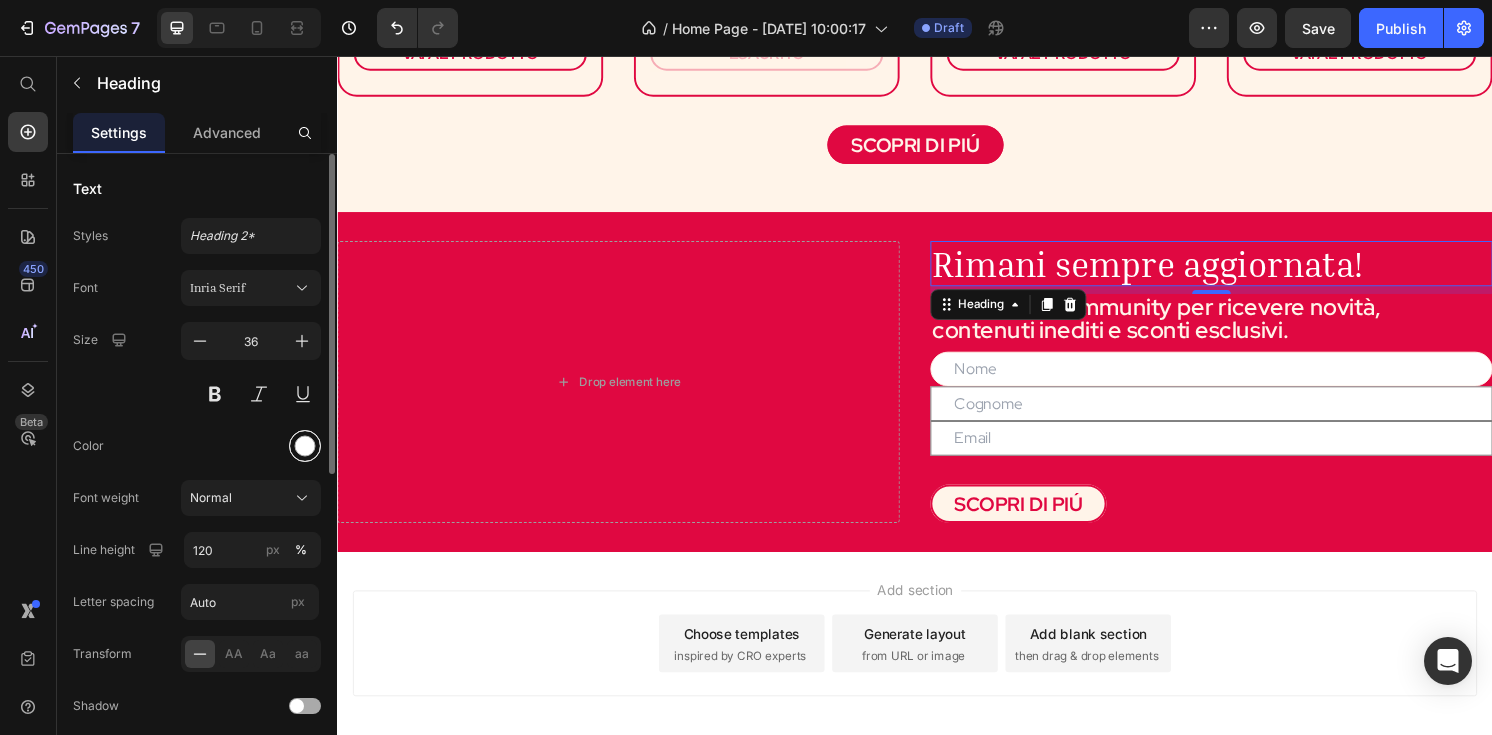 click at bounding box center (305, 446) 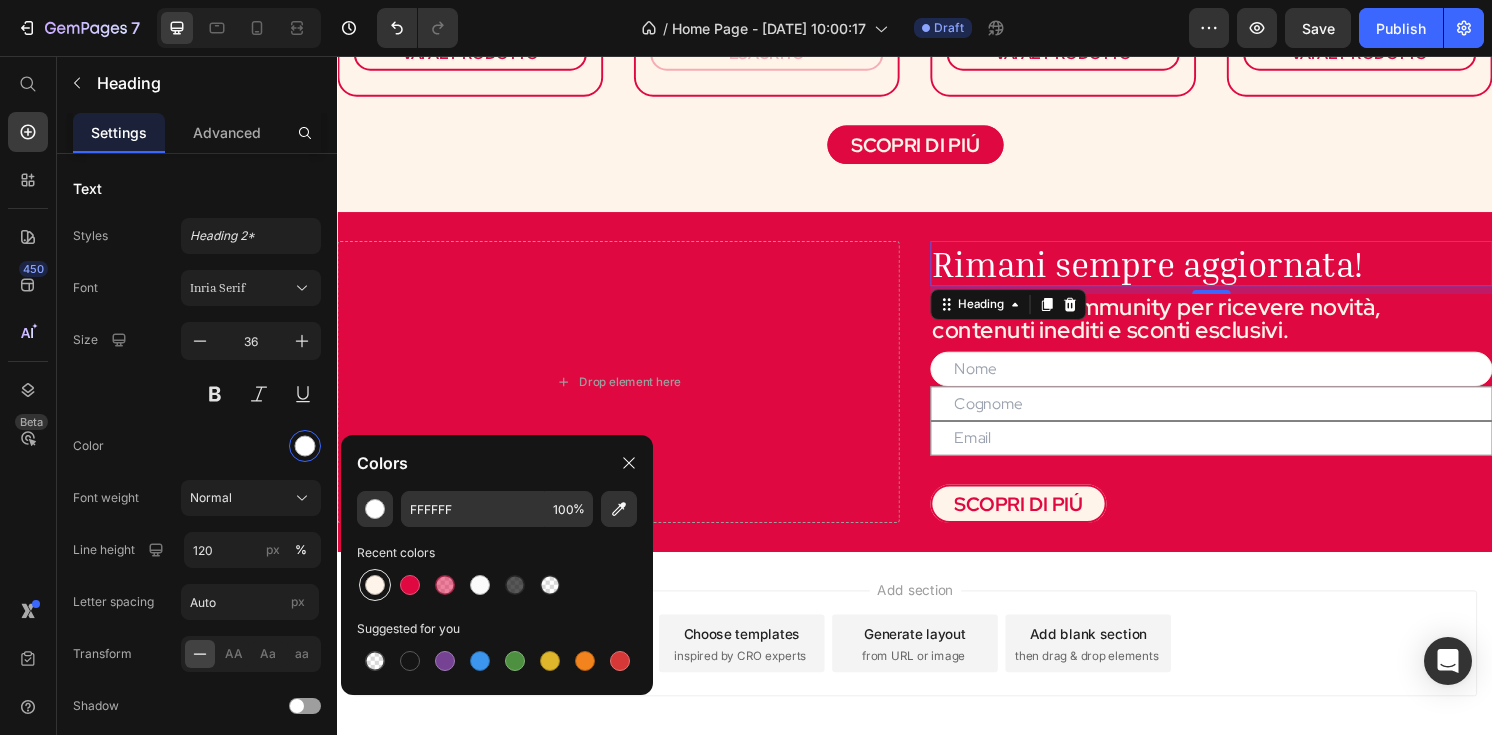 click at bounding box center (375, 585) 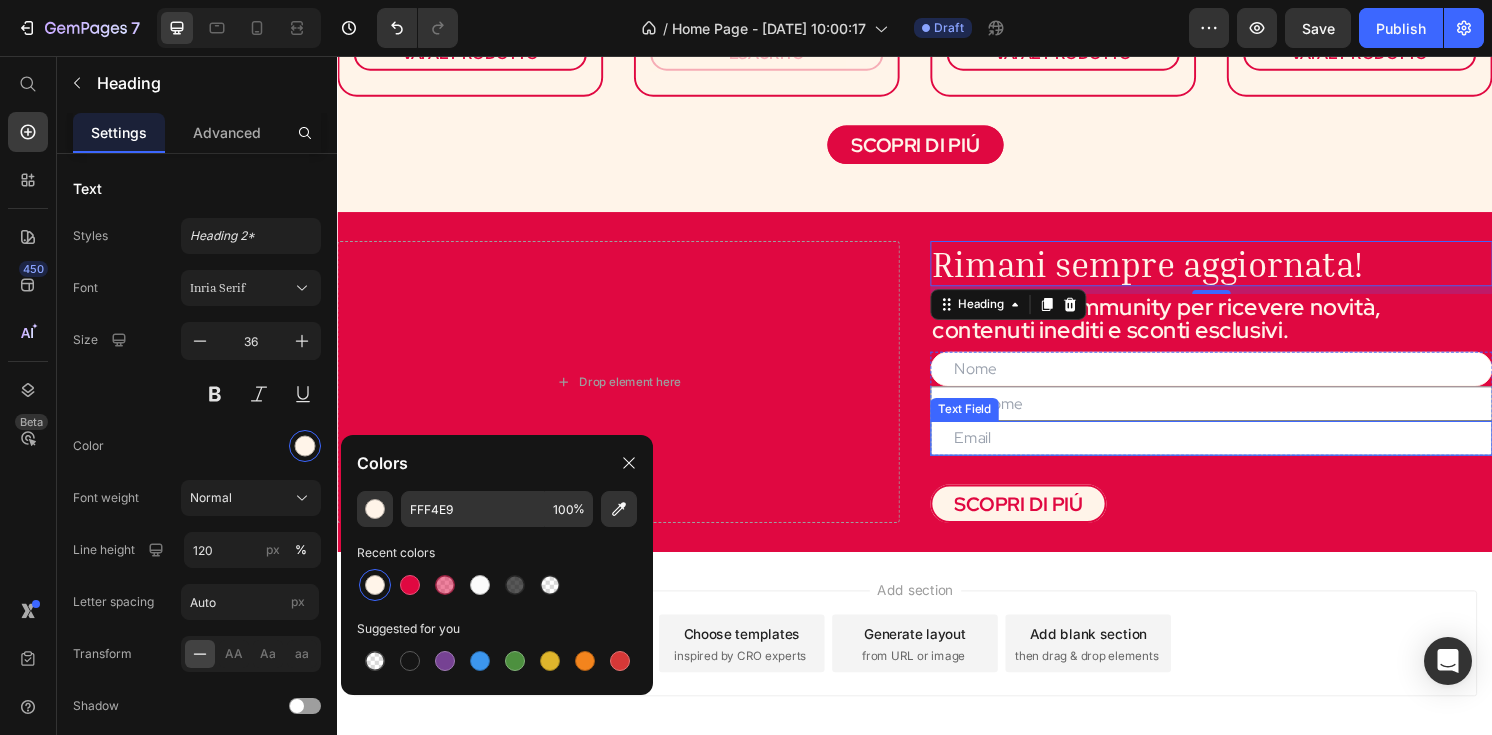 click at bounding box center (1245, 453) 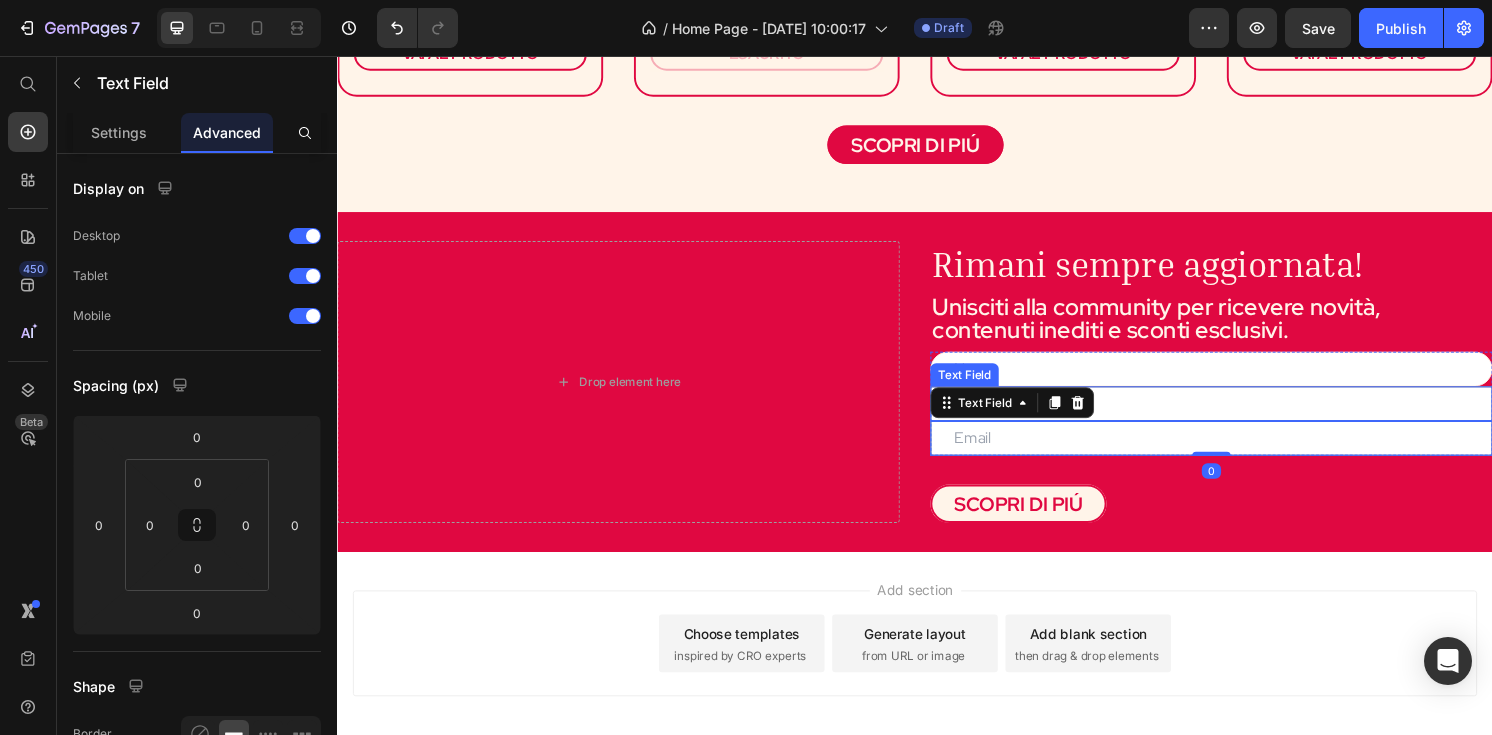 click at bounding box center [1245, 381] 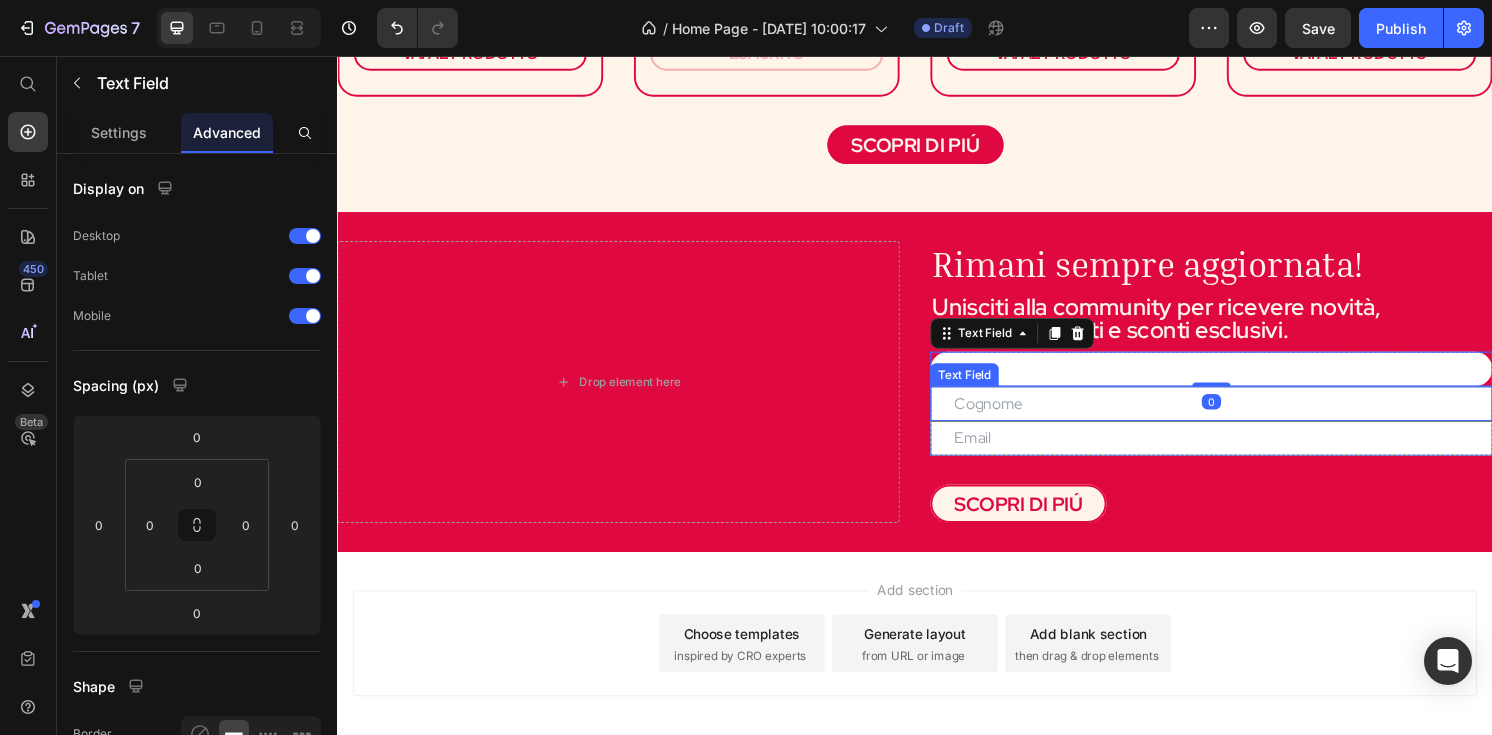 click at bounding box center (1245, 417) 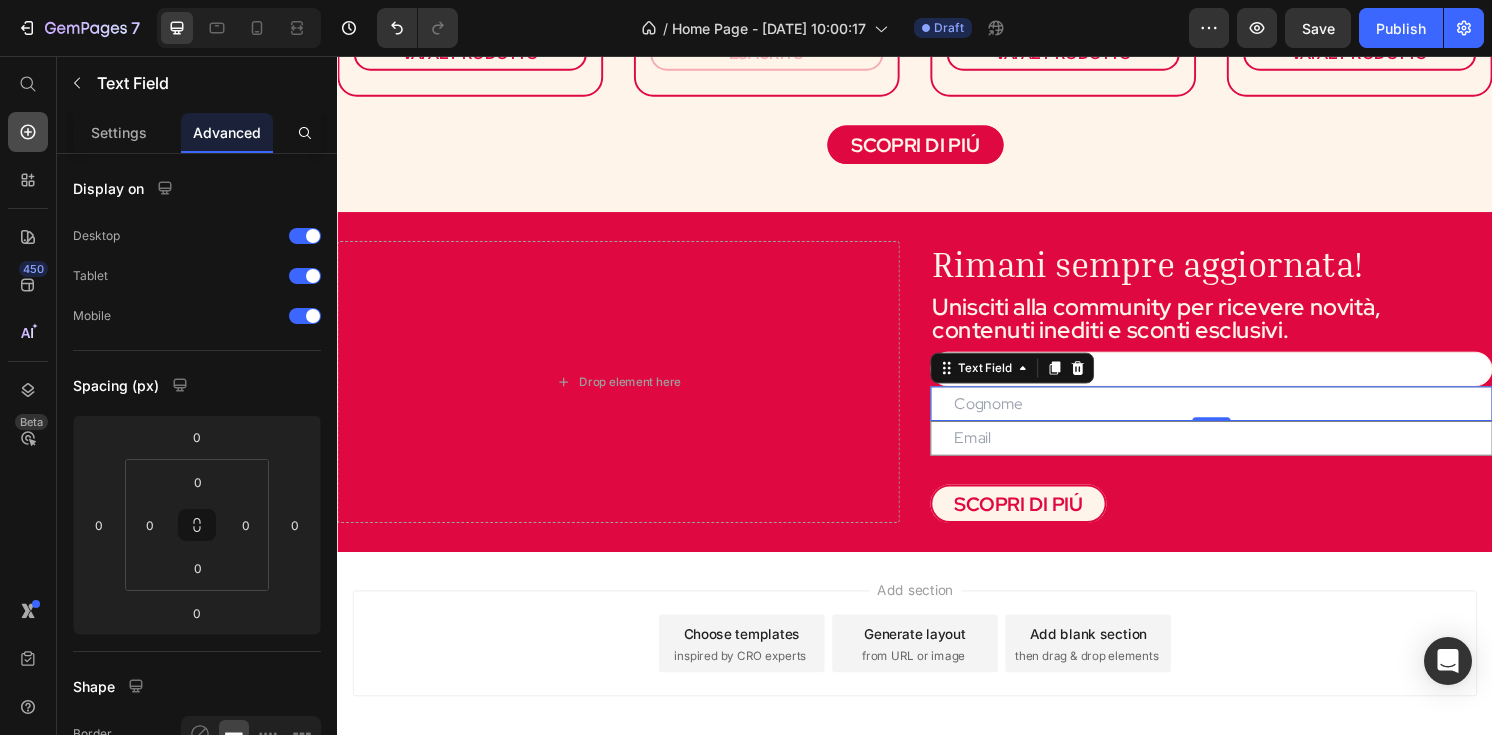 click 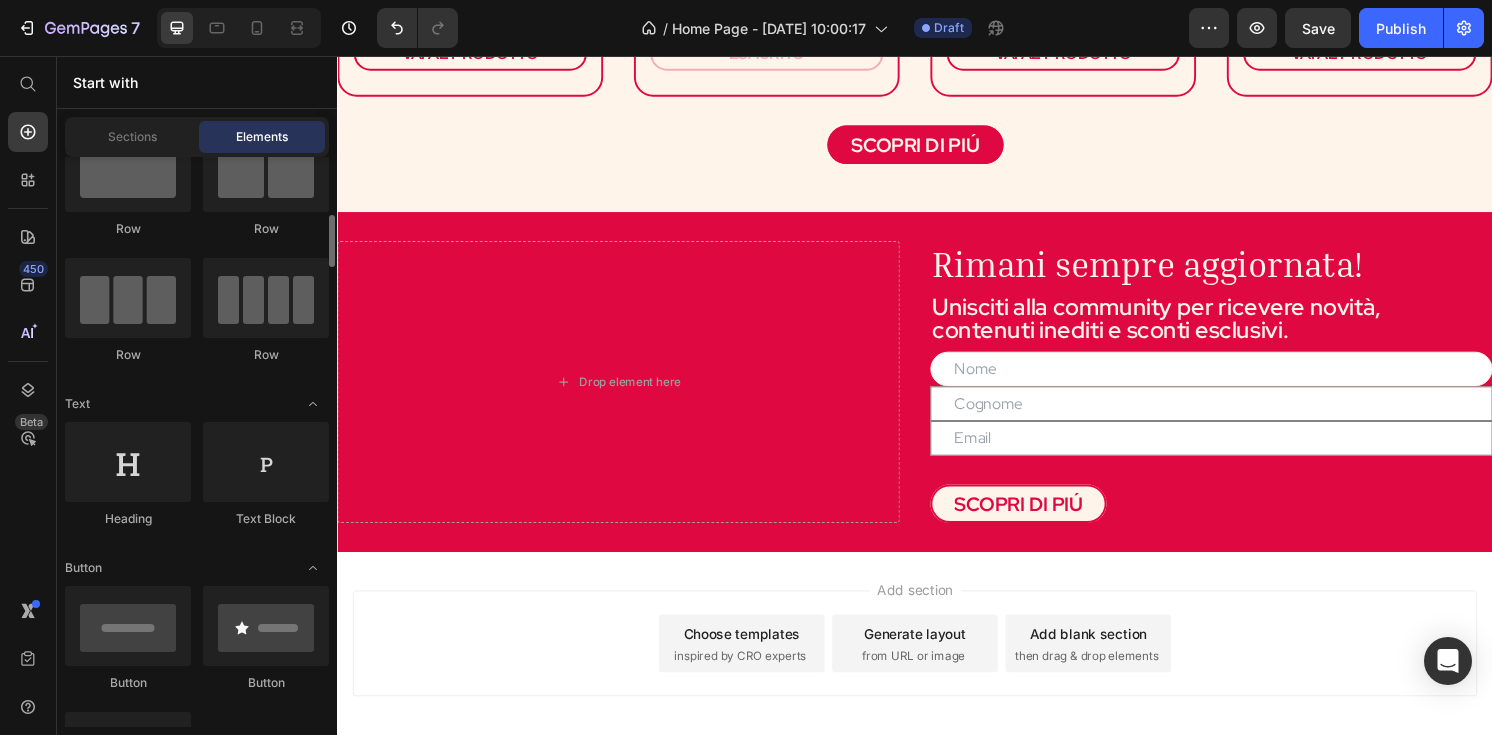 scroll, scrollTop: 0, scrollLeft: 0, axis: both 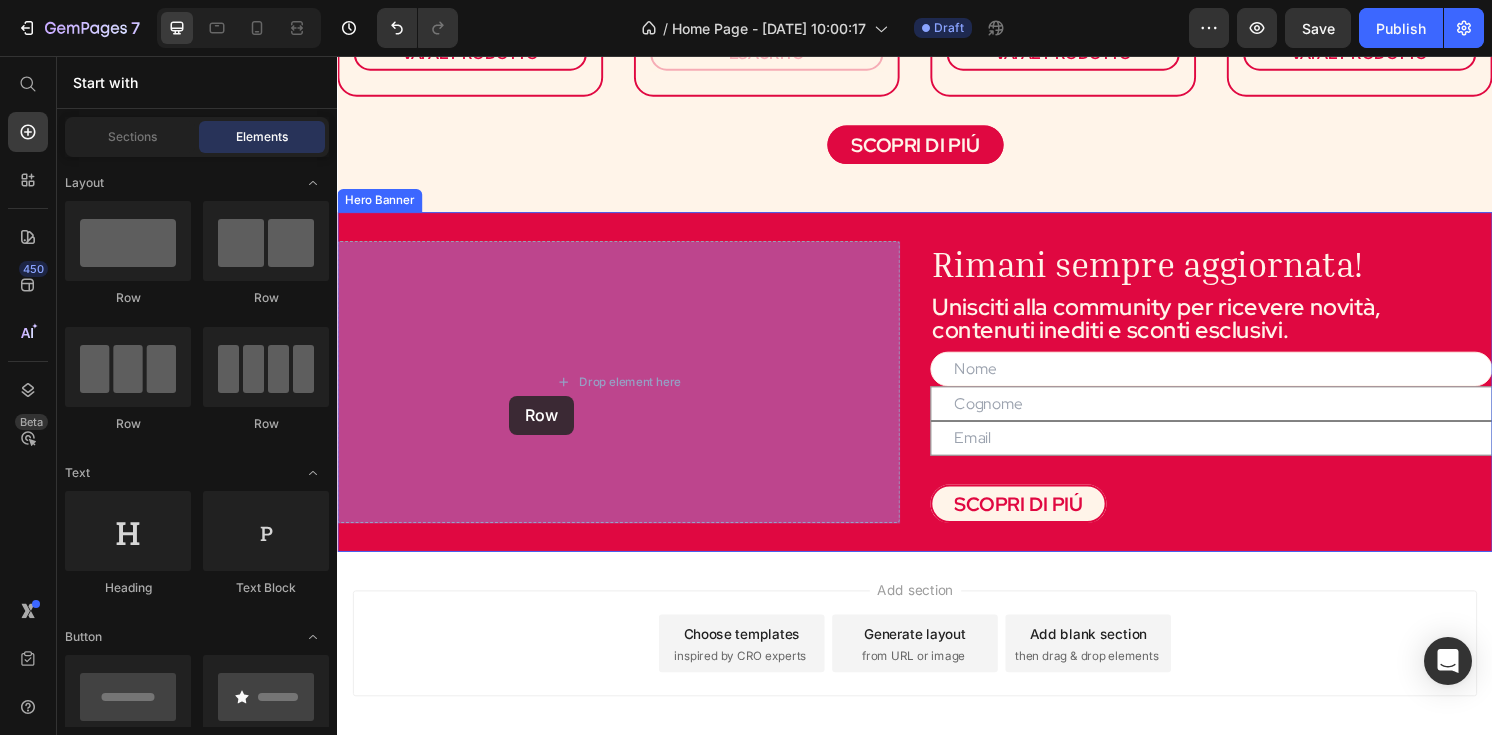 drag, startPoint x: 458, startPoint y: 294, endPoint x: 656, endPoint y: 377, distance: 214.69281 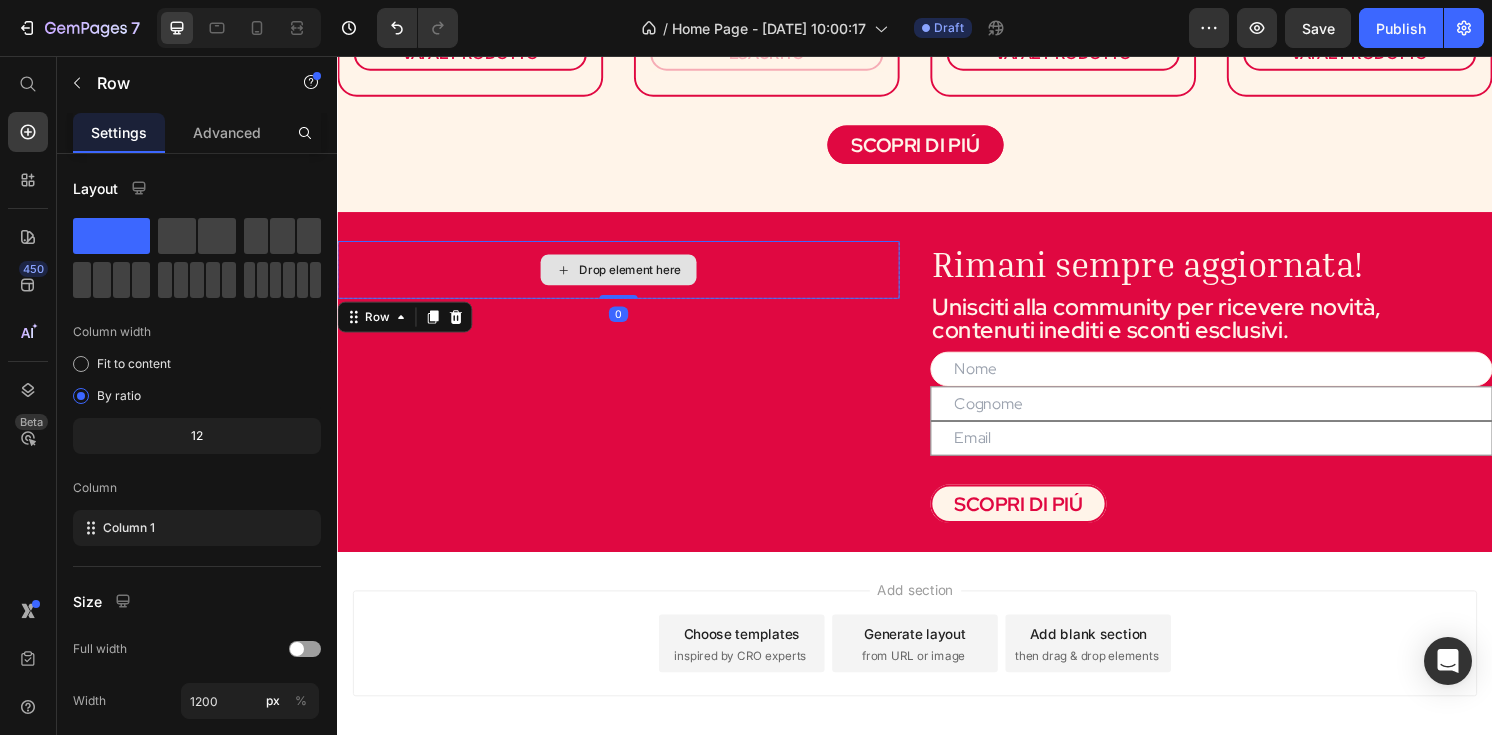 click on "Drop element here" at bounding box center [641, 278] 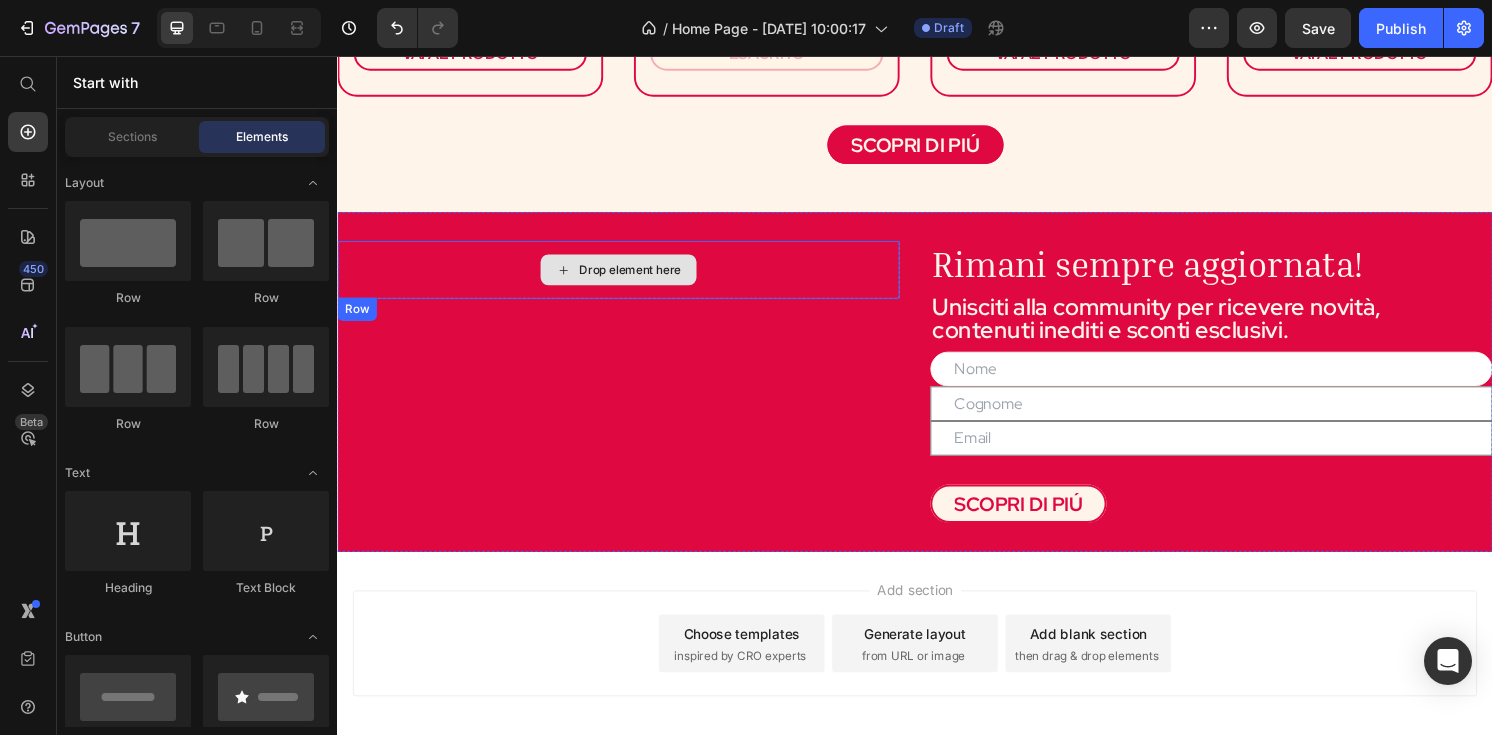 click on "Drop element here" at bounding box center (641, 278) 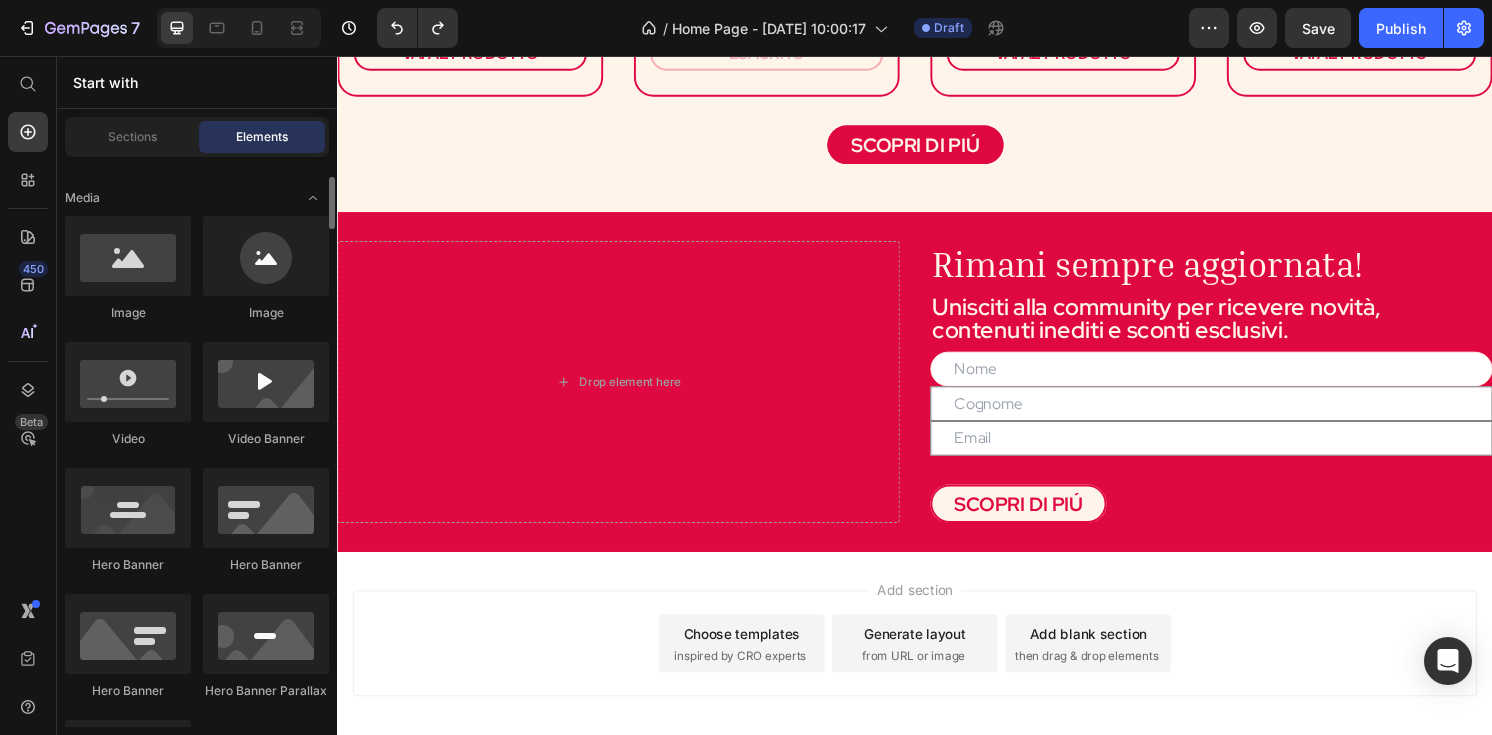 scroll, scrollTop: 741, scrollLeft: 0, axis: vertical 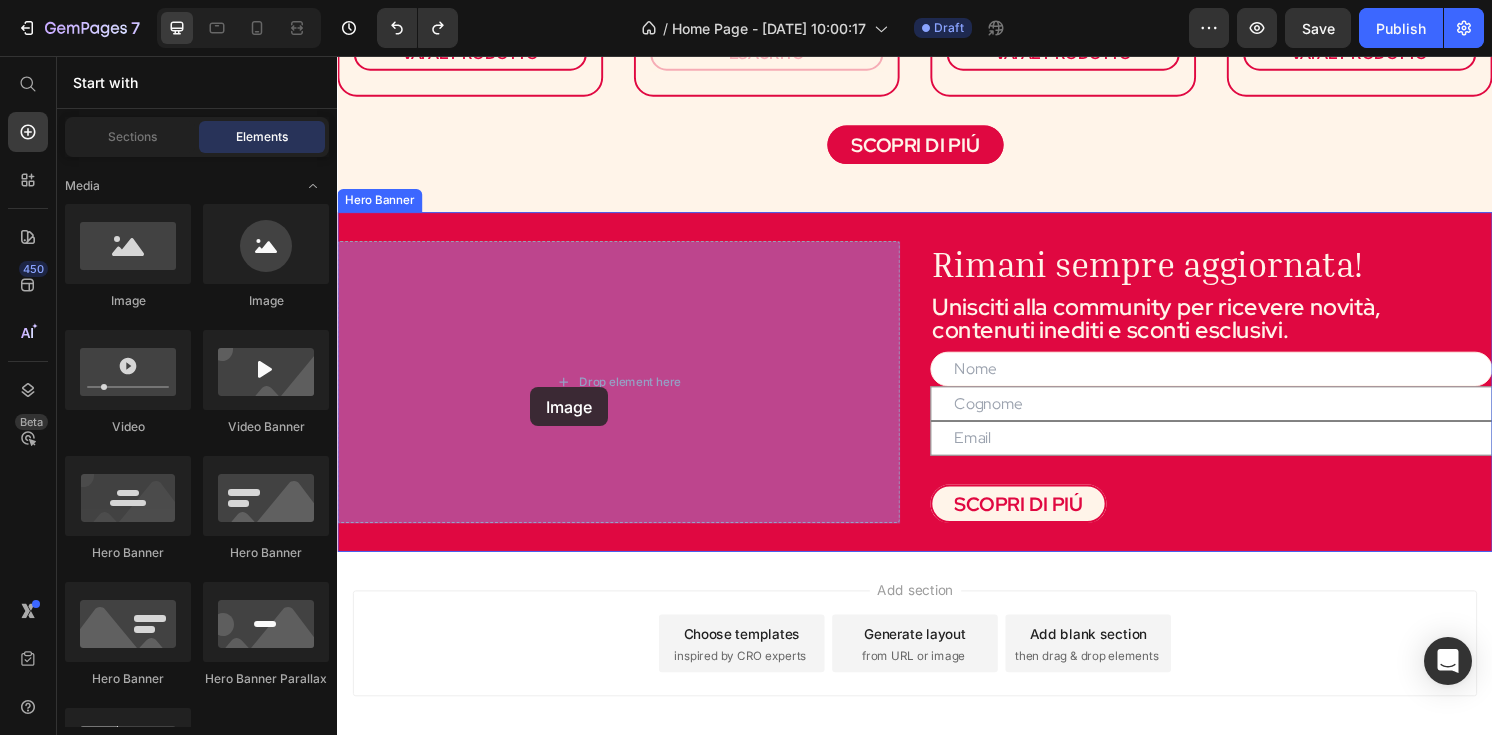 drag, startPoint x: 454, startPoint y: 316, endPoint x: 534, endPoint y: 398, distance: 114.56003 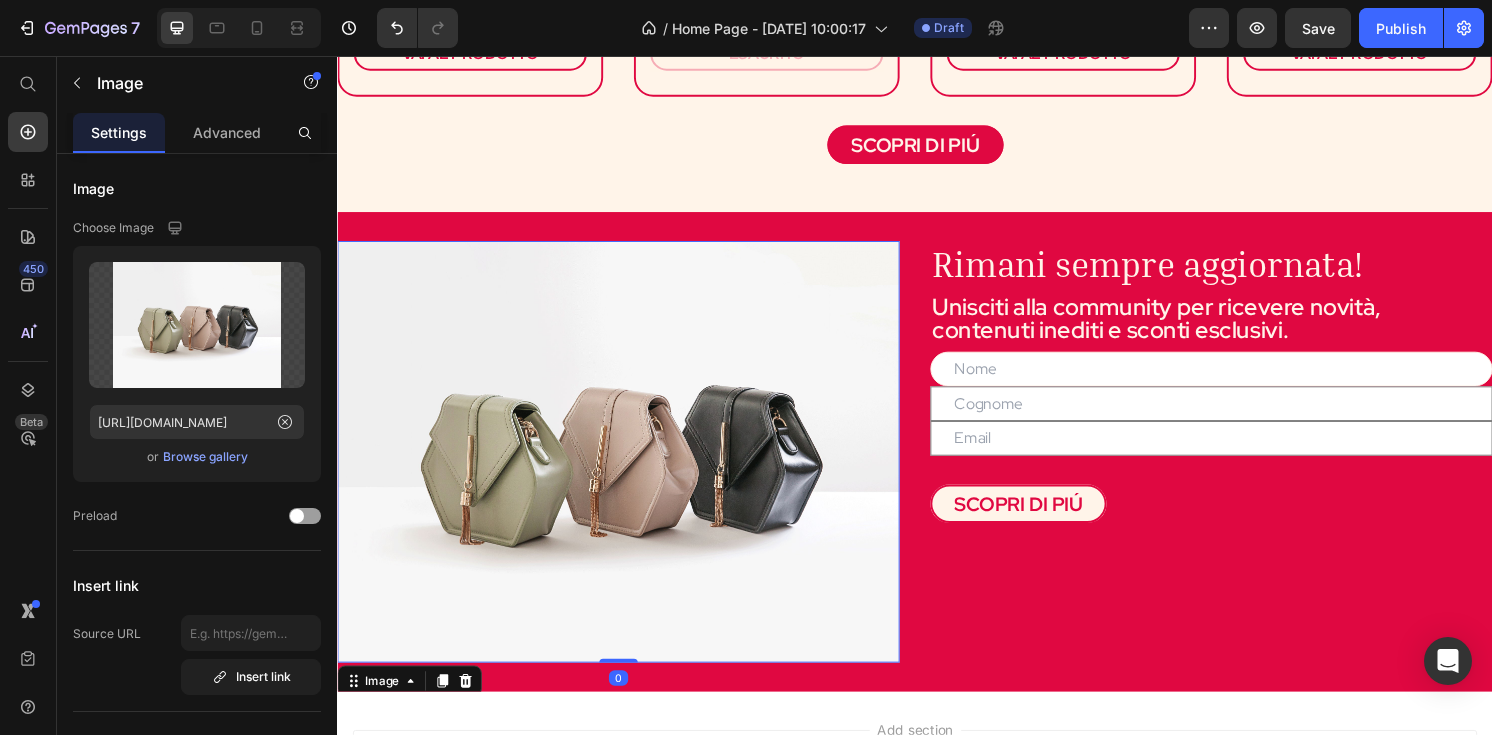 click at bounding box center (629, 467) 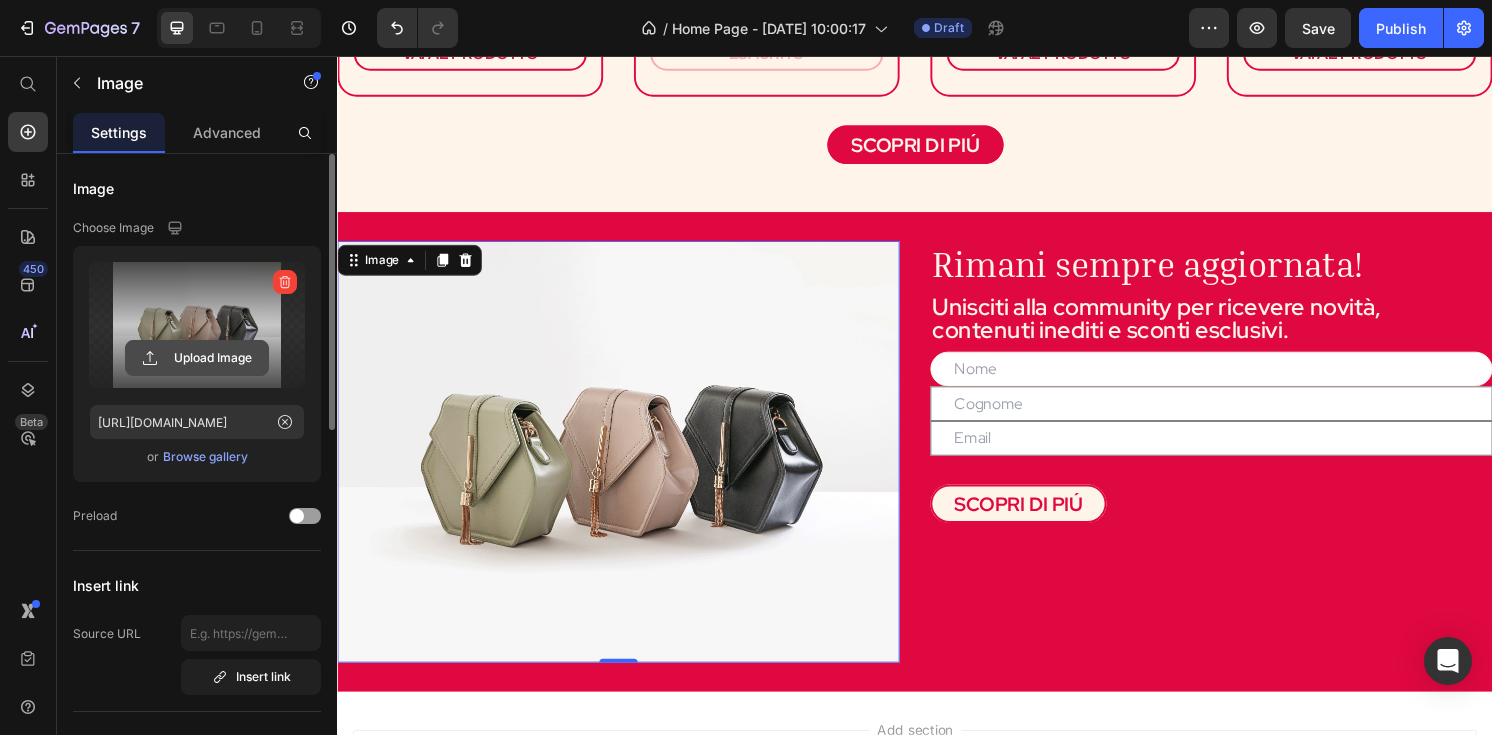click 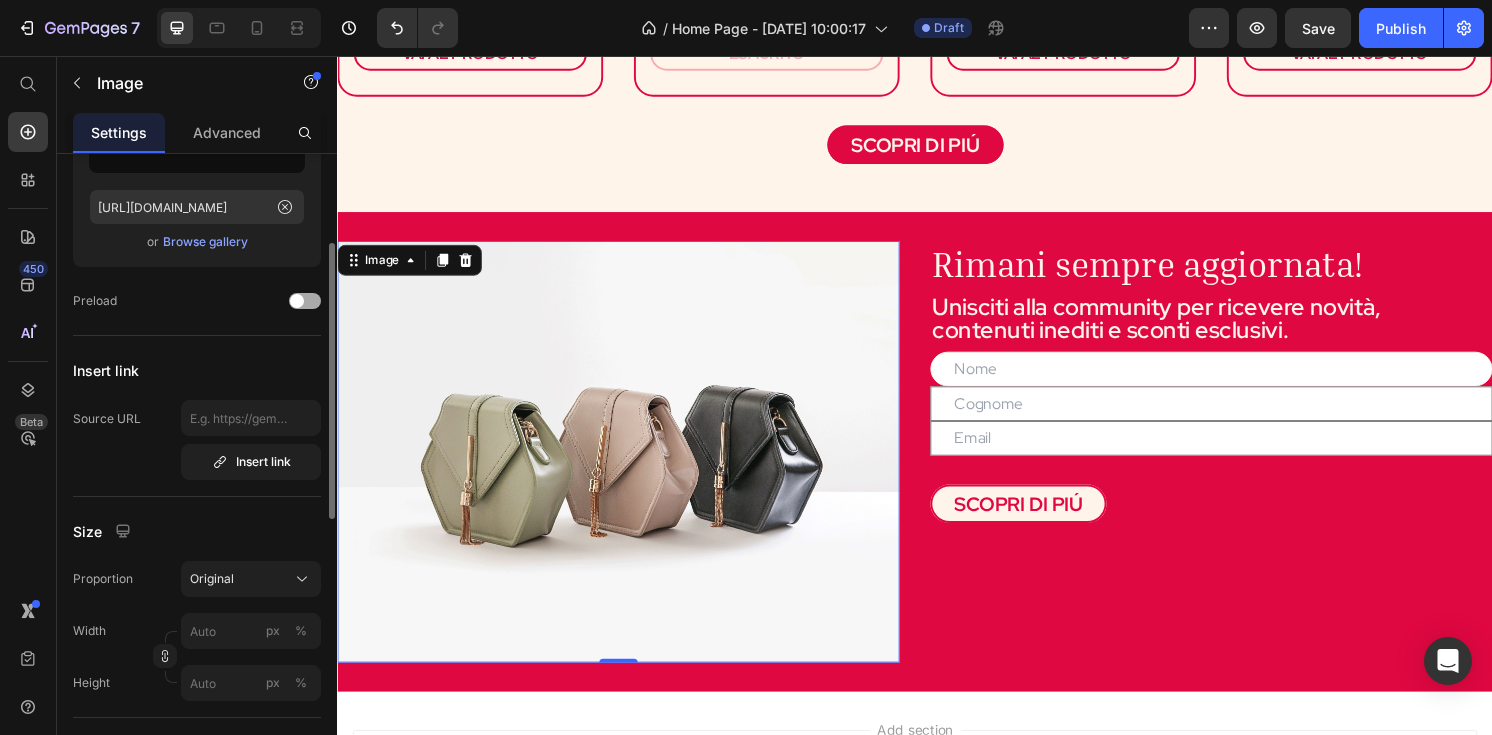 scroll, scrollTop: 234, scrollLeft: 0, axis: vertical 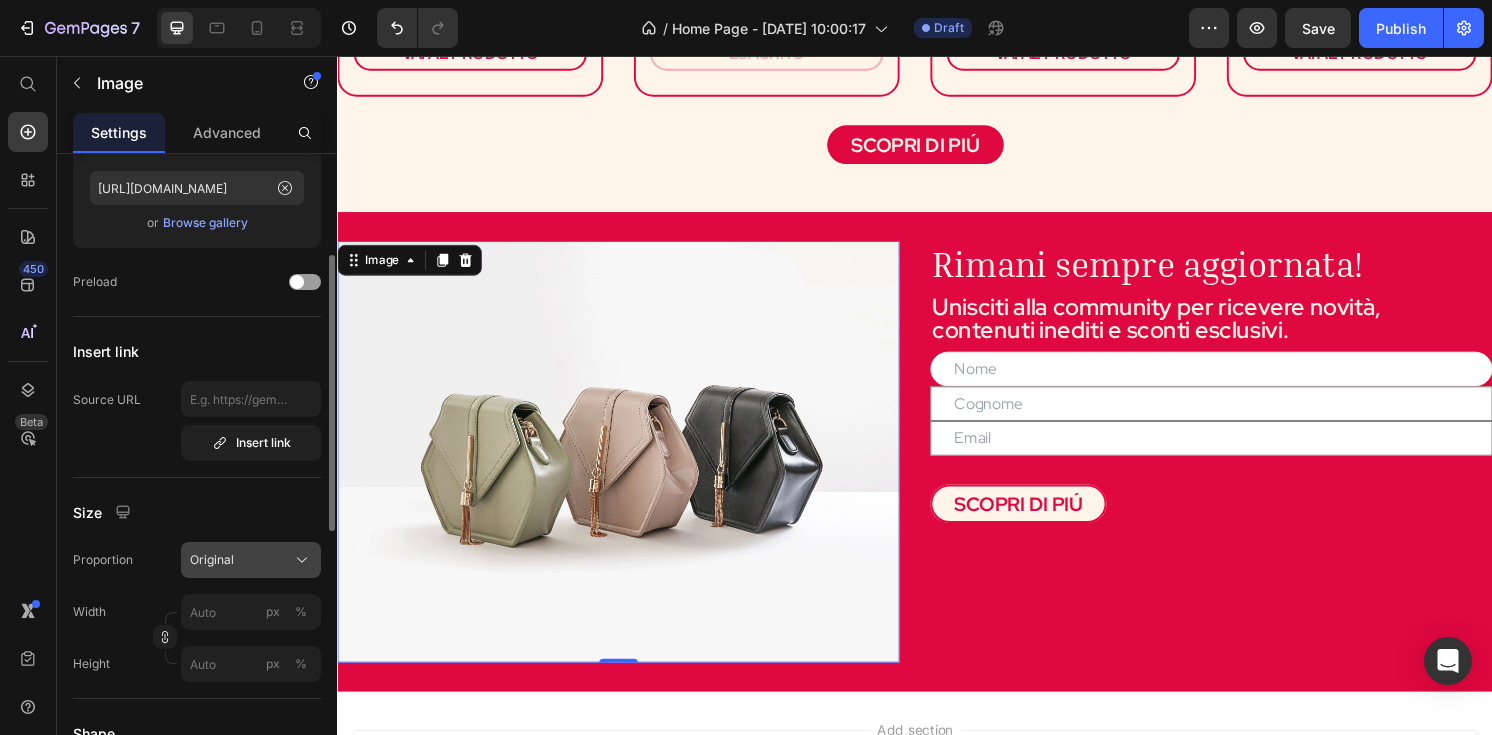 click on "Original" at bounding box center [251, 560] 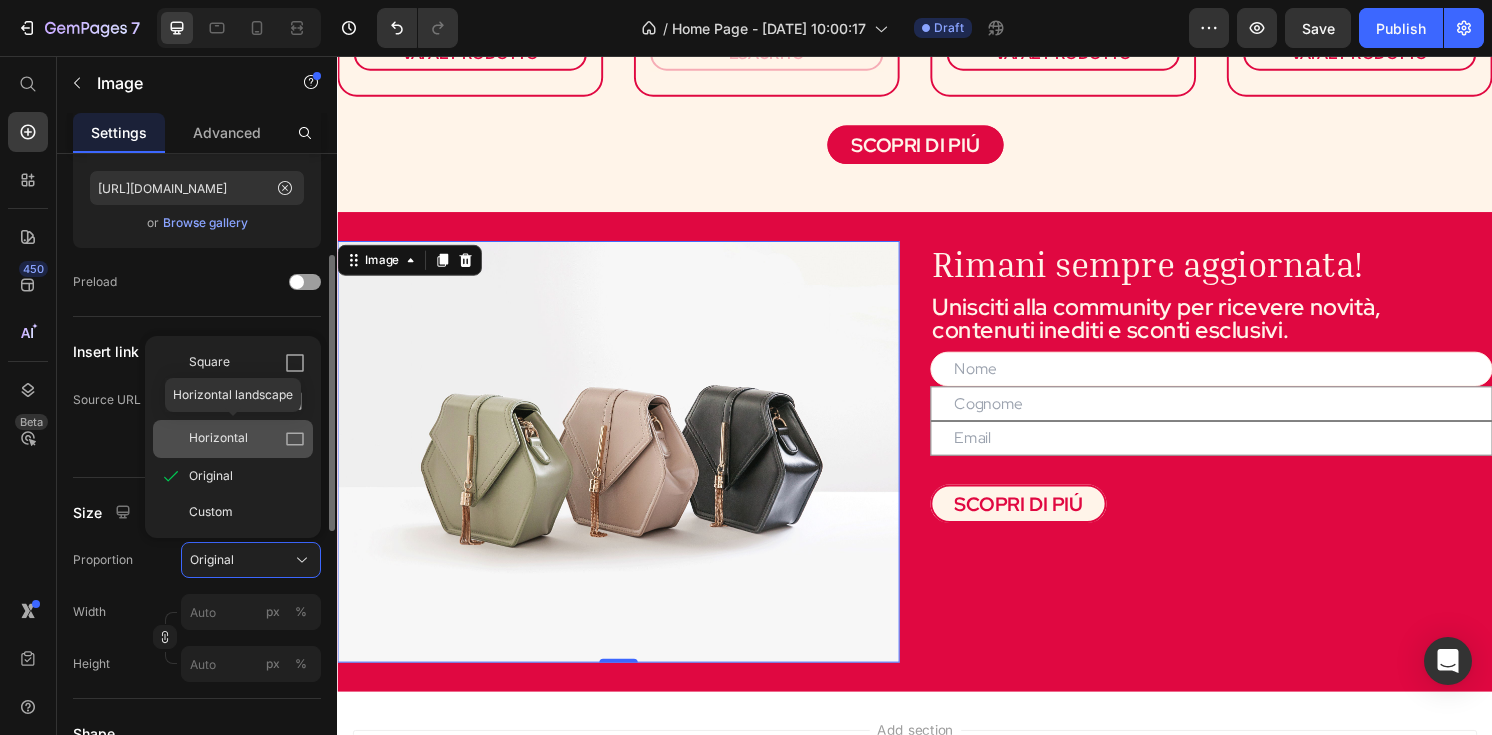 click on "Horizontal" at bounding box center [218, 439] 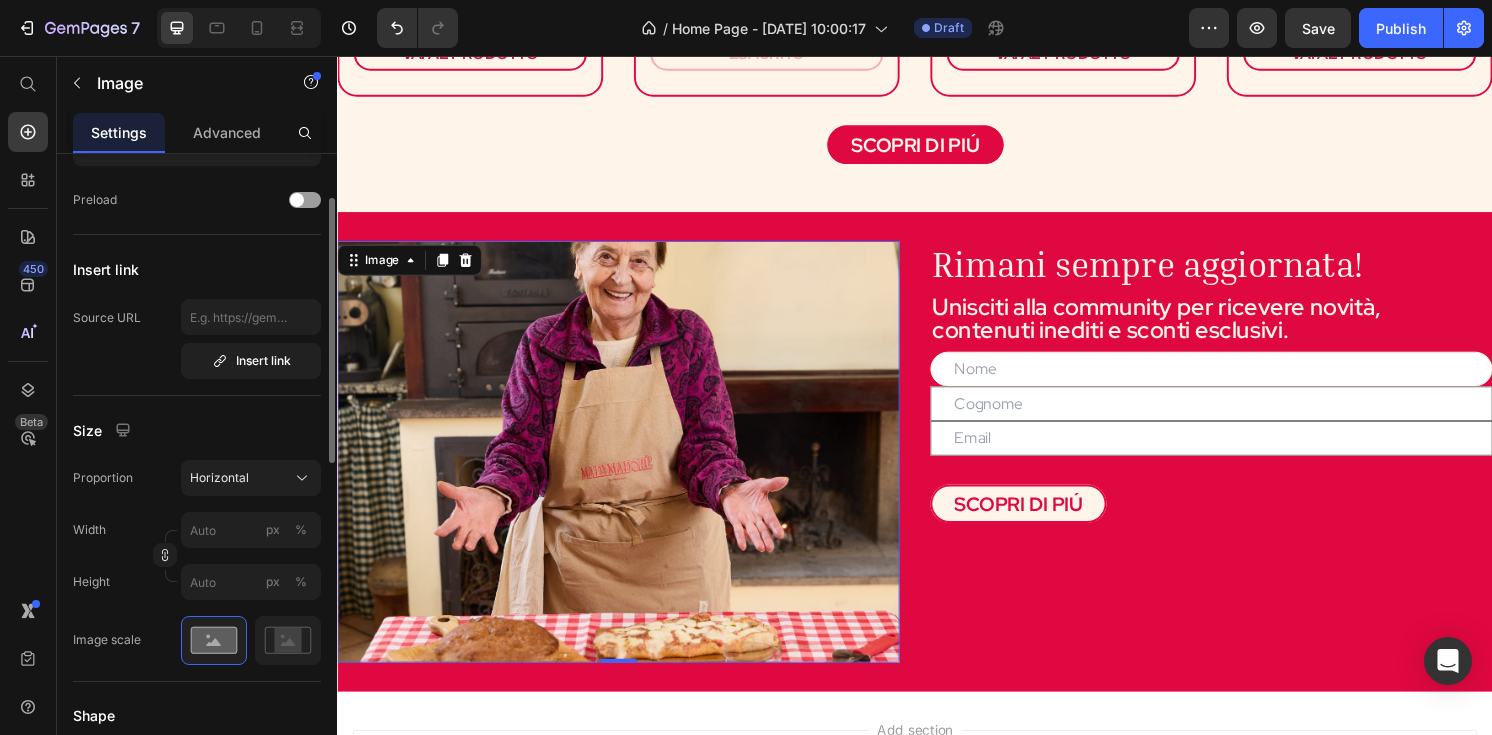 scroll, scrollTop: 337, scrollLeft: 0, axis: vertical 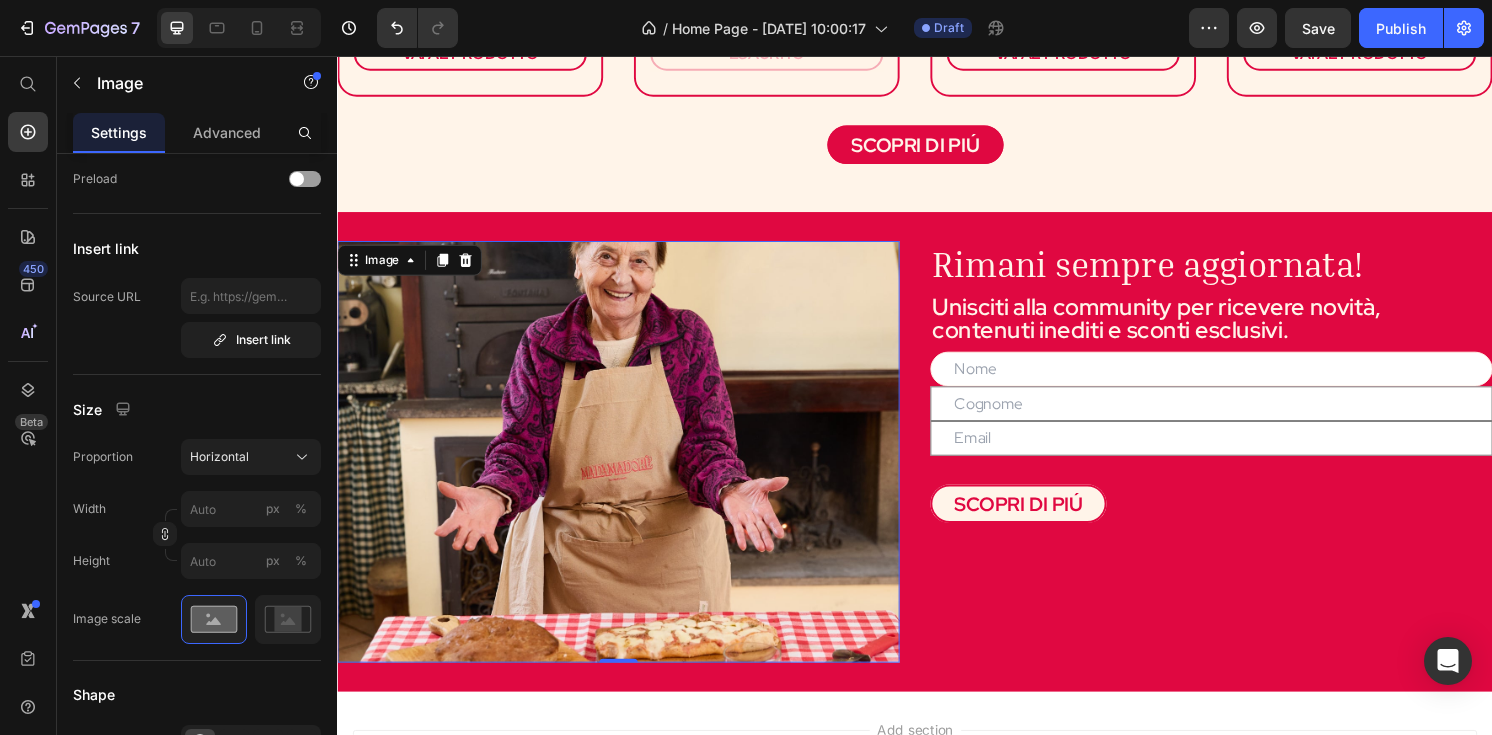 click at bounding box center (629, 467) 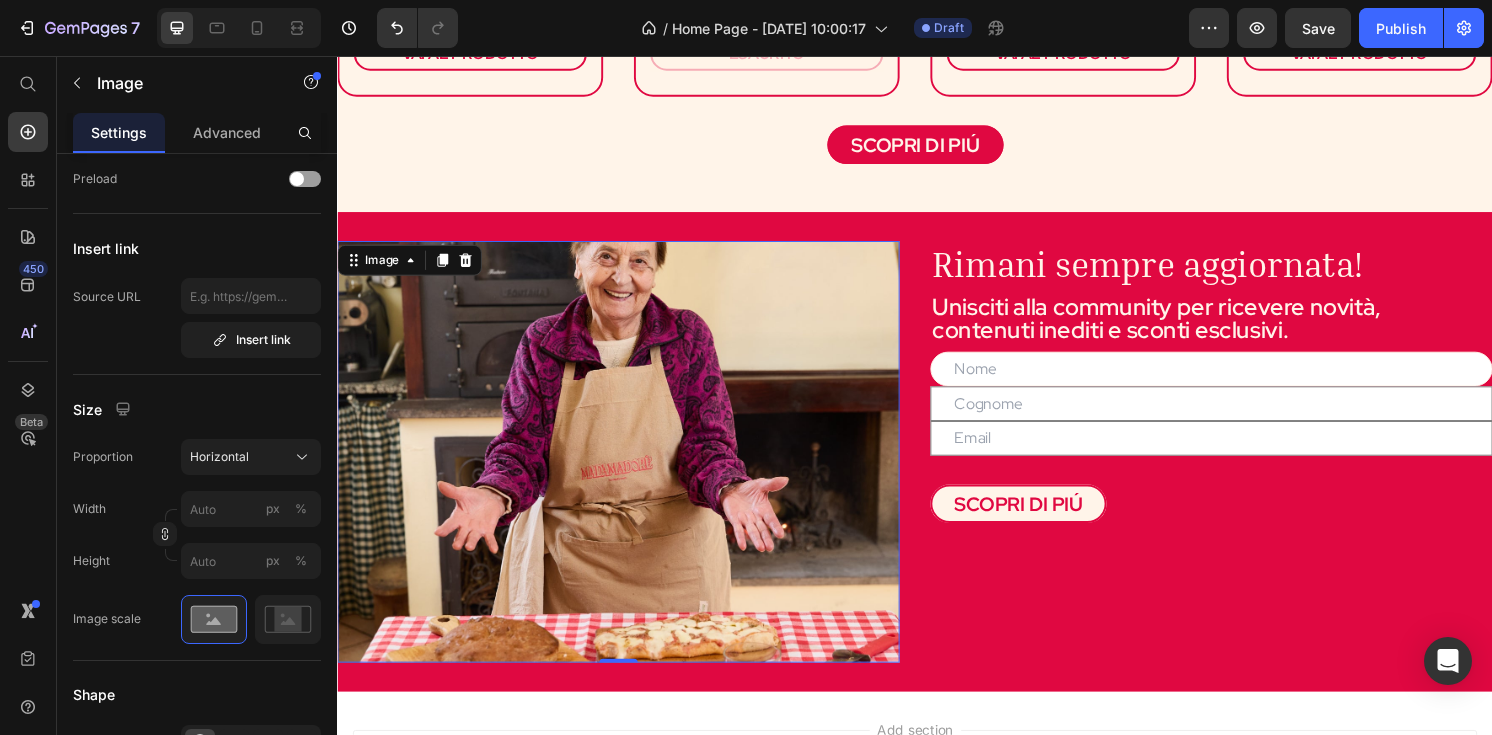 click at bounding box center [629, 467] 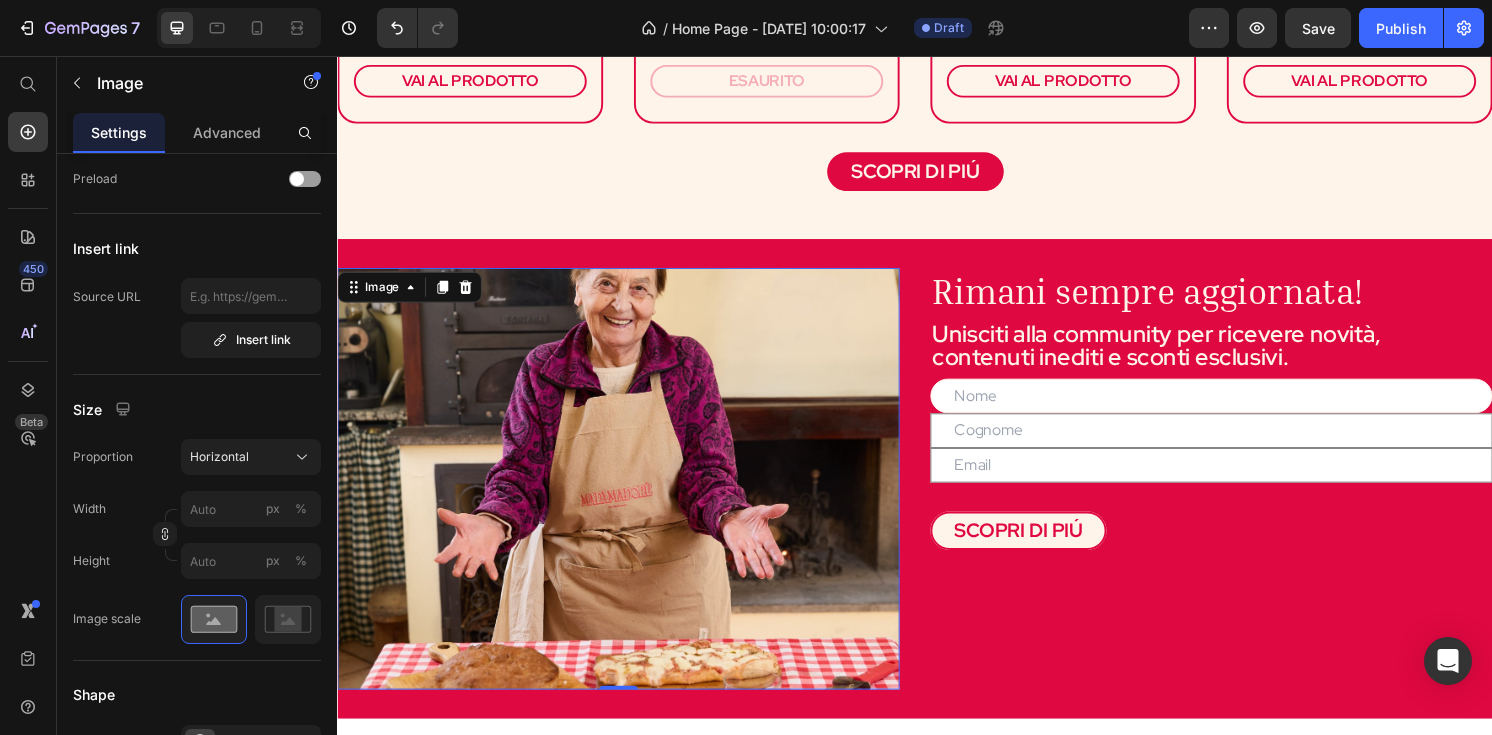 scroll, scrollTop: 1758, scrollLeft: 0, axis: vertical 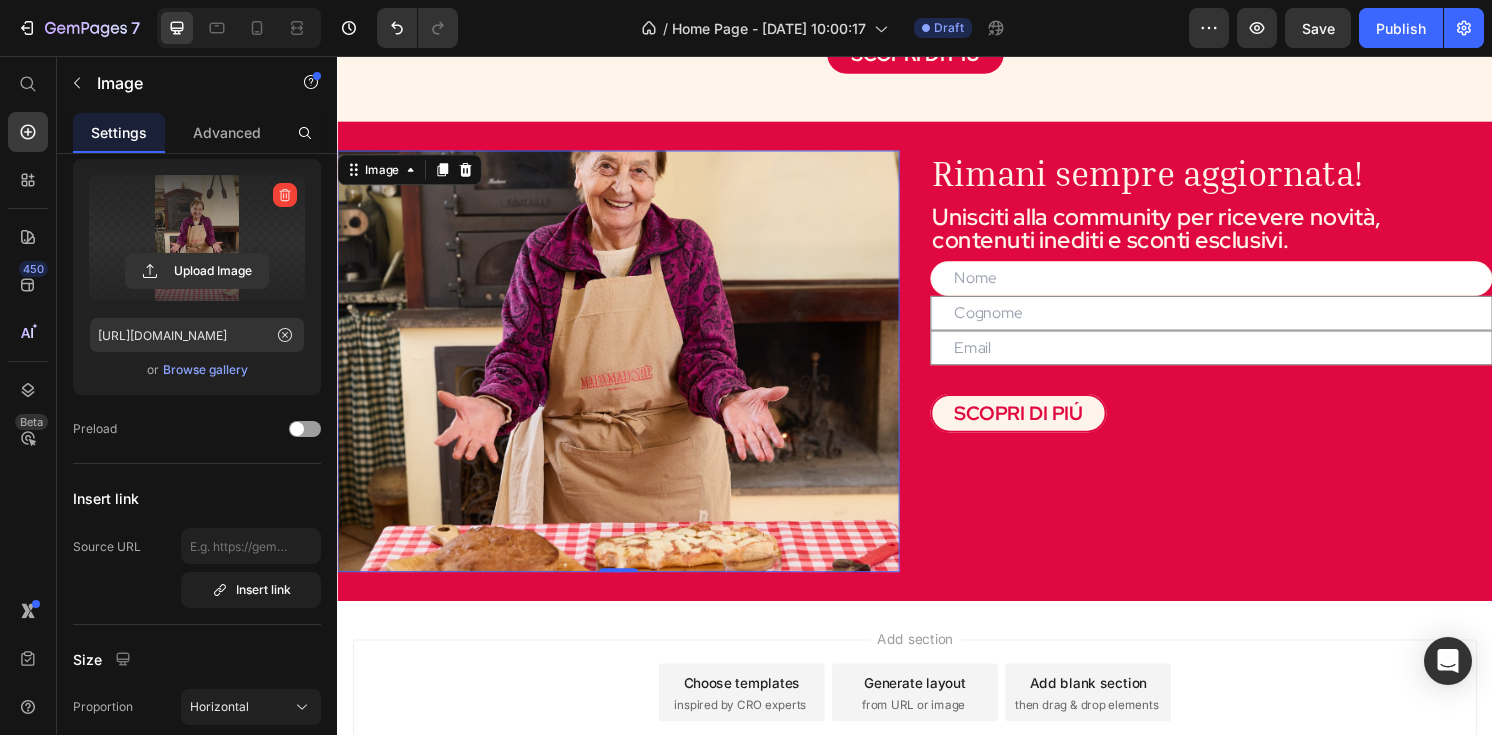click at bounding box center (197, 238) 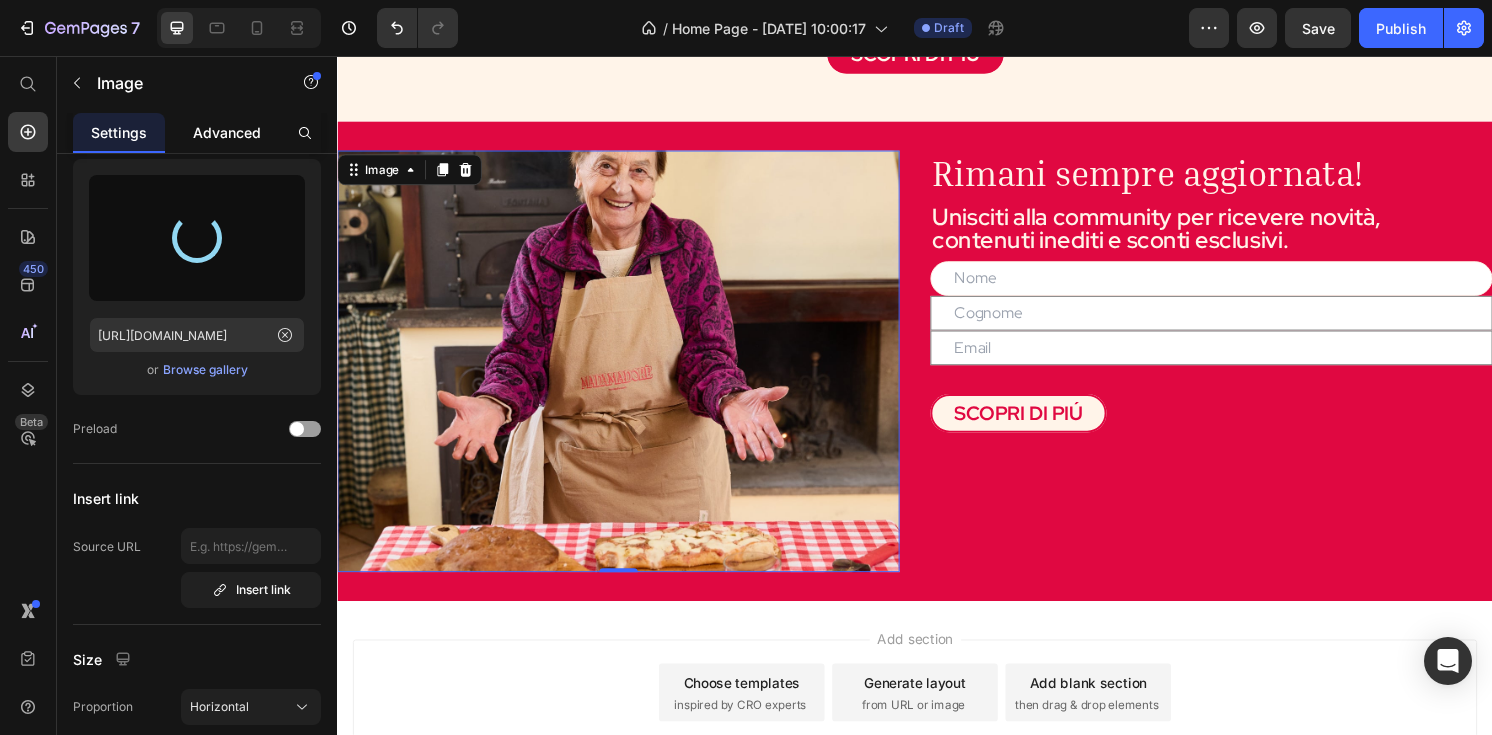 click on "Advanced" at bounding box center [227, 132] 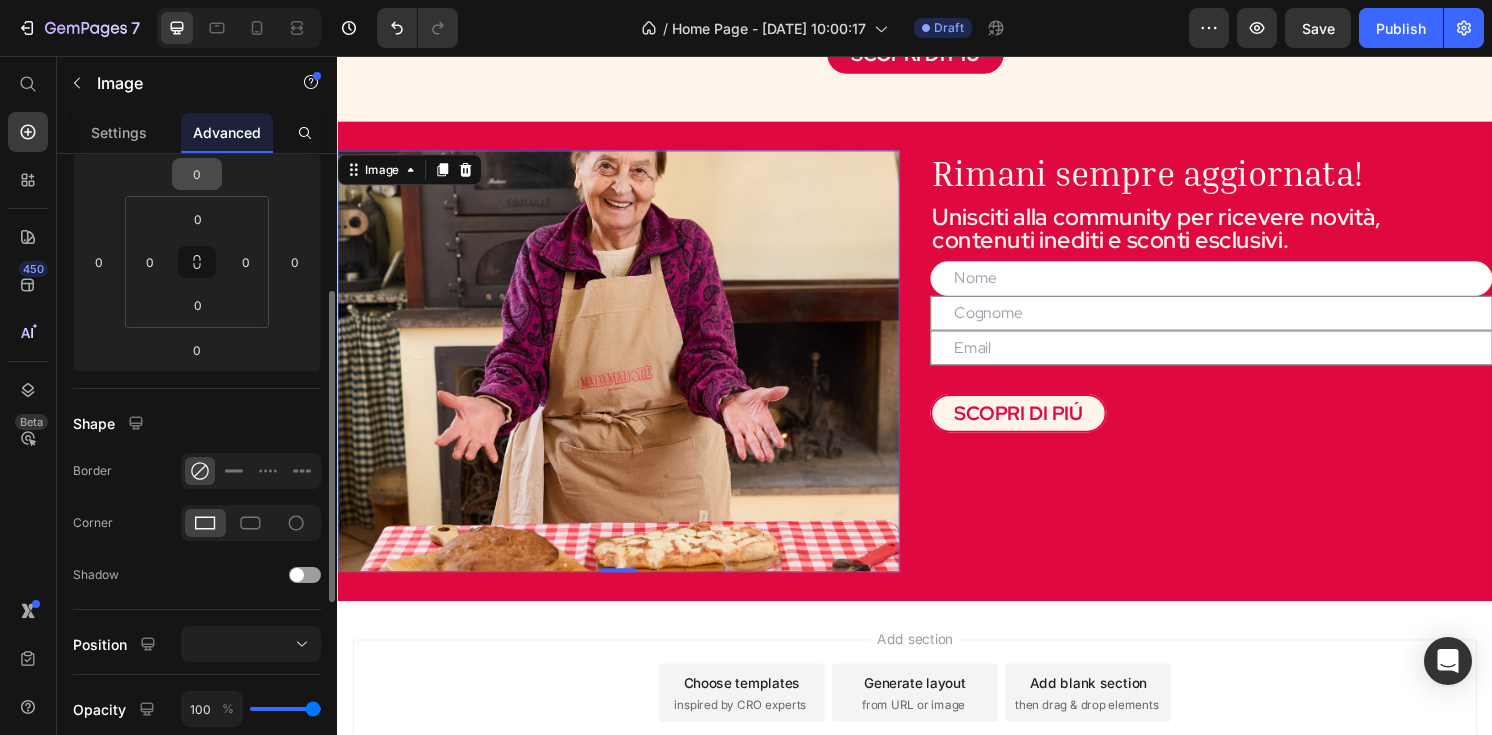 scroll, scrollTop: 269, scrollLeft: 0, axis: vertical 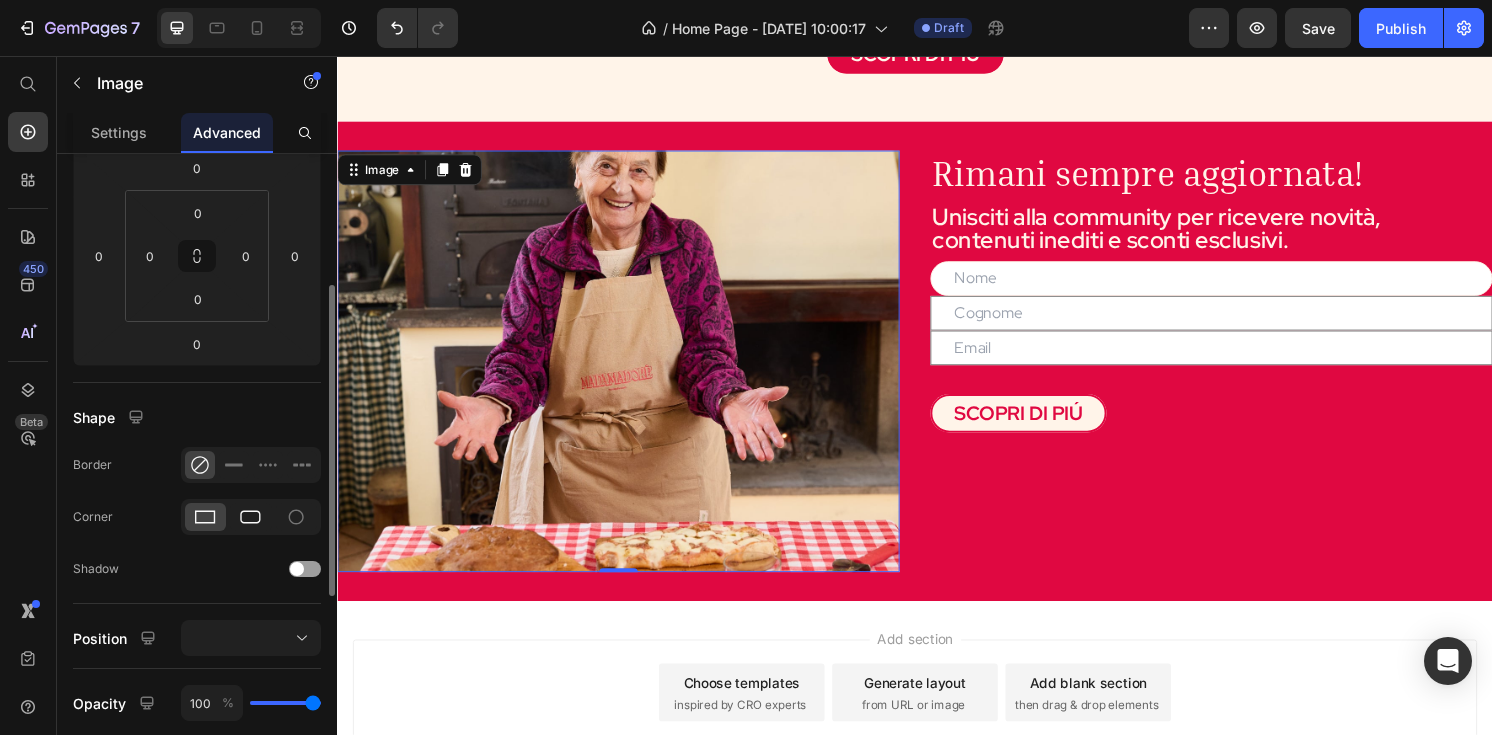 click 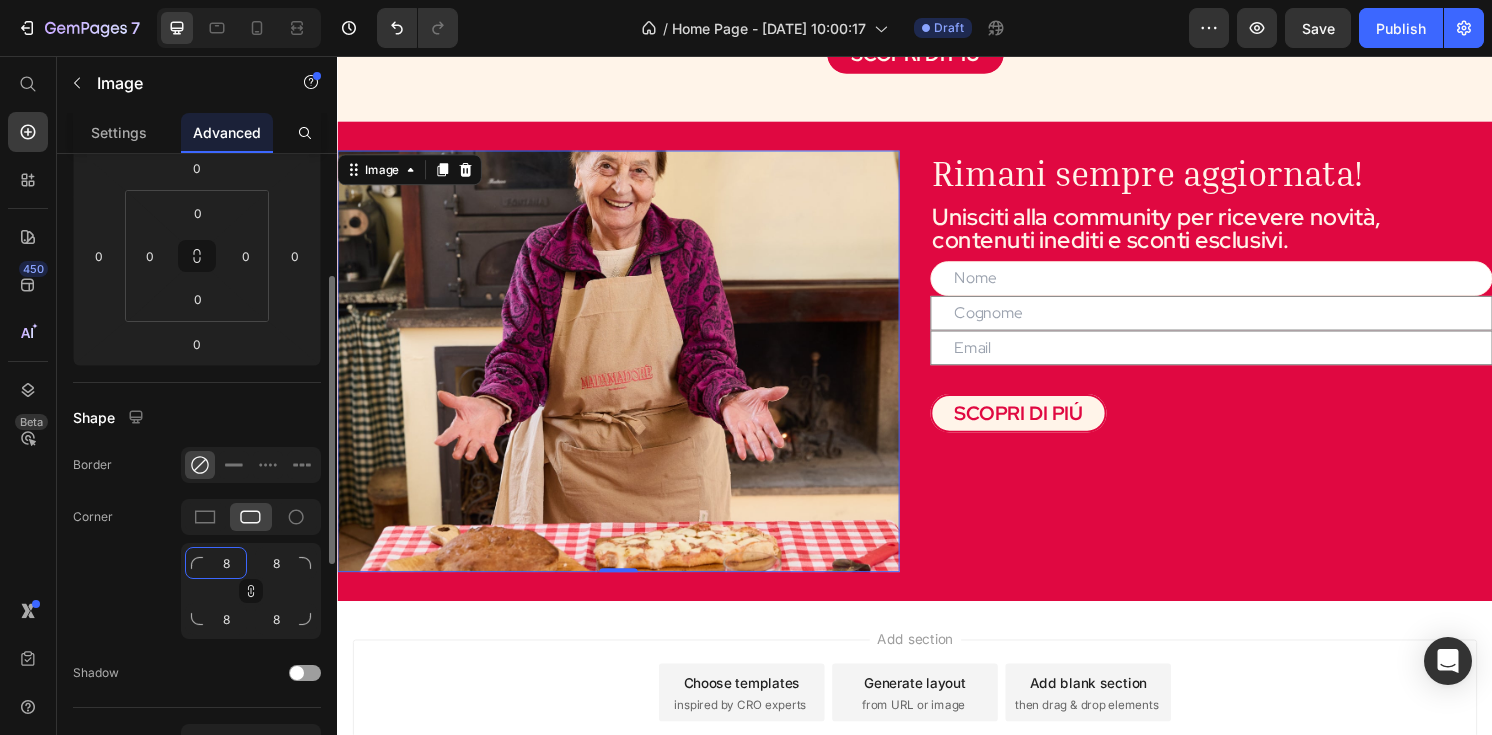 click on "8" 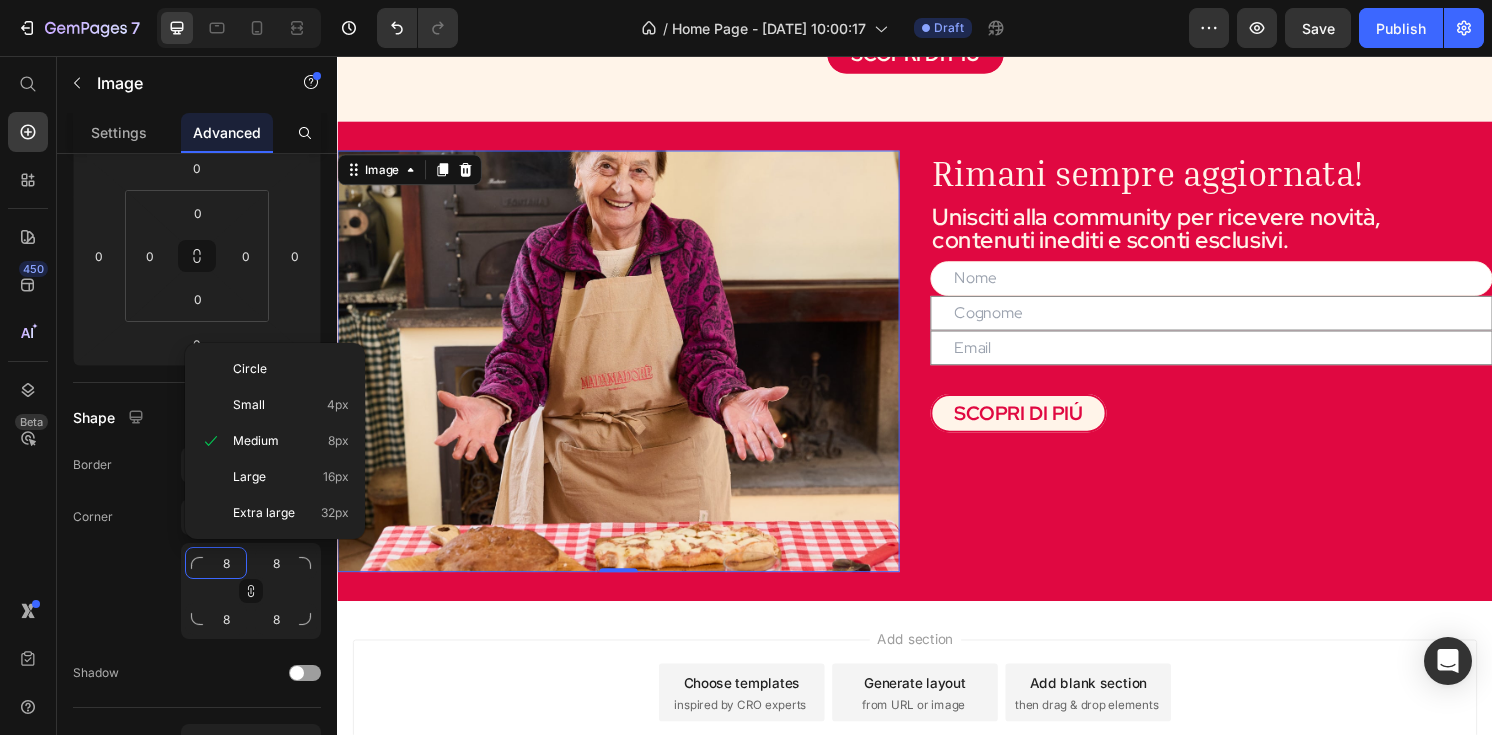 scroll, scrollTop: 1099, scrollLeft: 0, axis: vertical 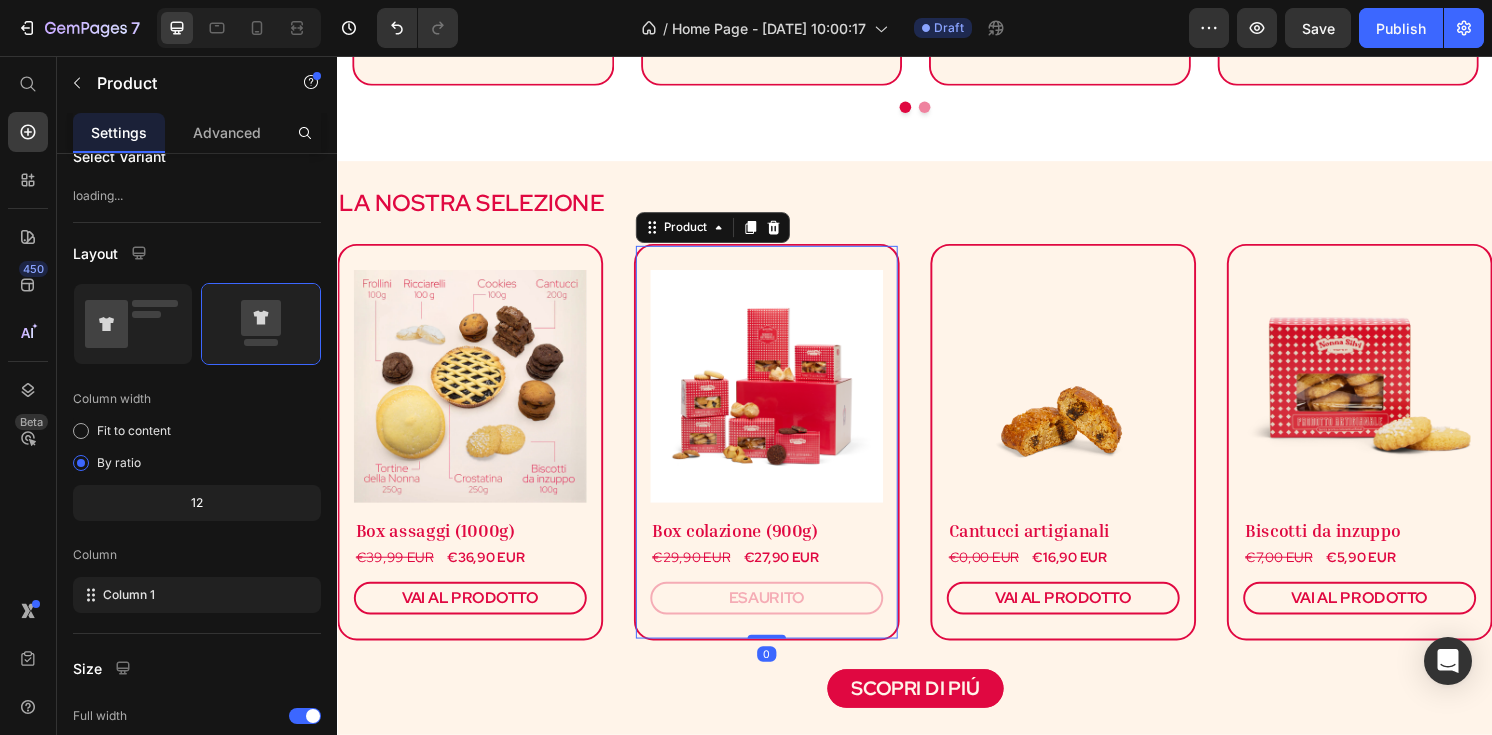 click on "(P) Images & Gallery Box colazione (900g) Heading €29,90 EUR (P) Price €27,90 EUR (P) Price Row ESAURITO (P) Cart Button Product   0" at bounding box center [783, 457] 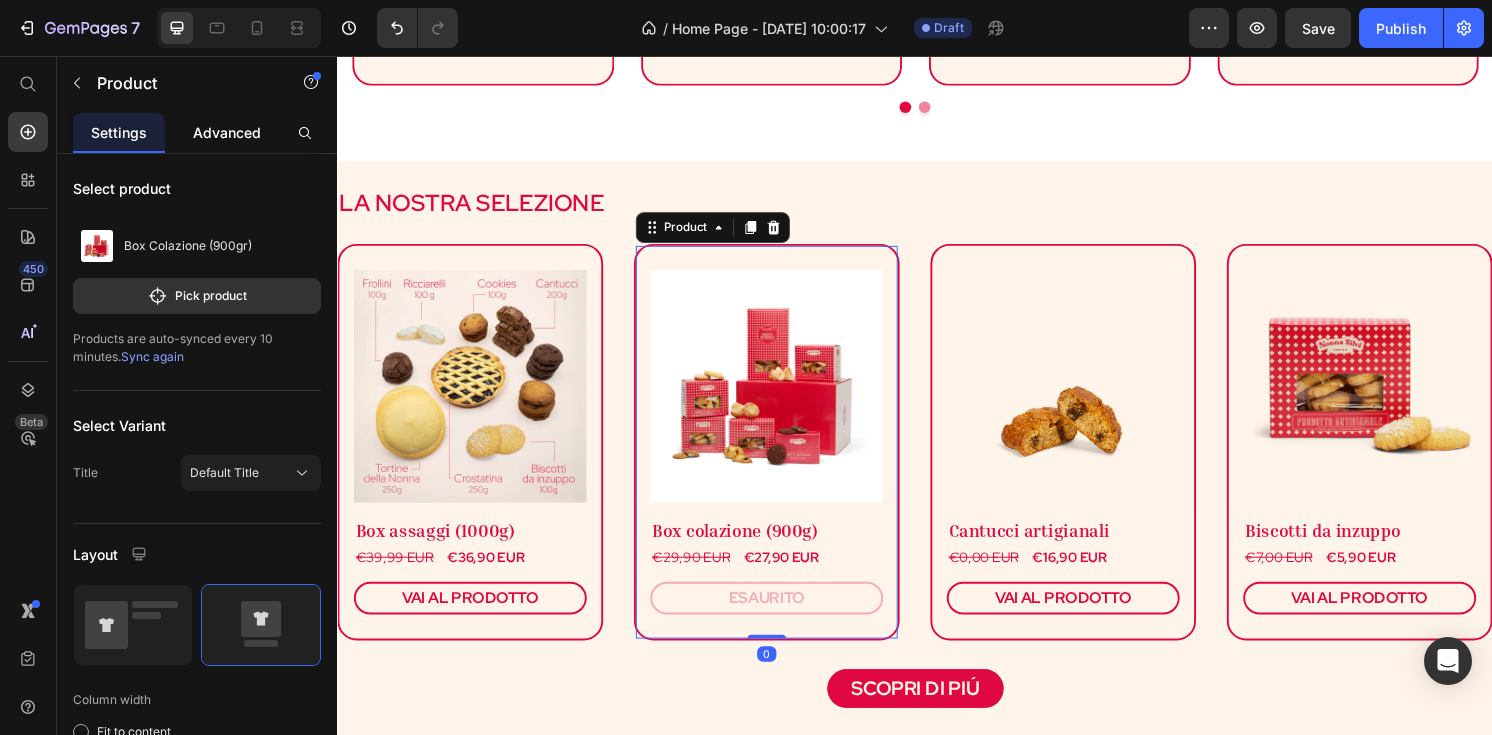 click on "Advanced" 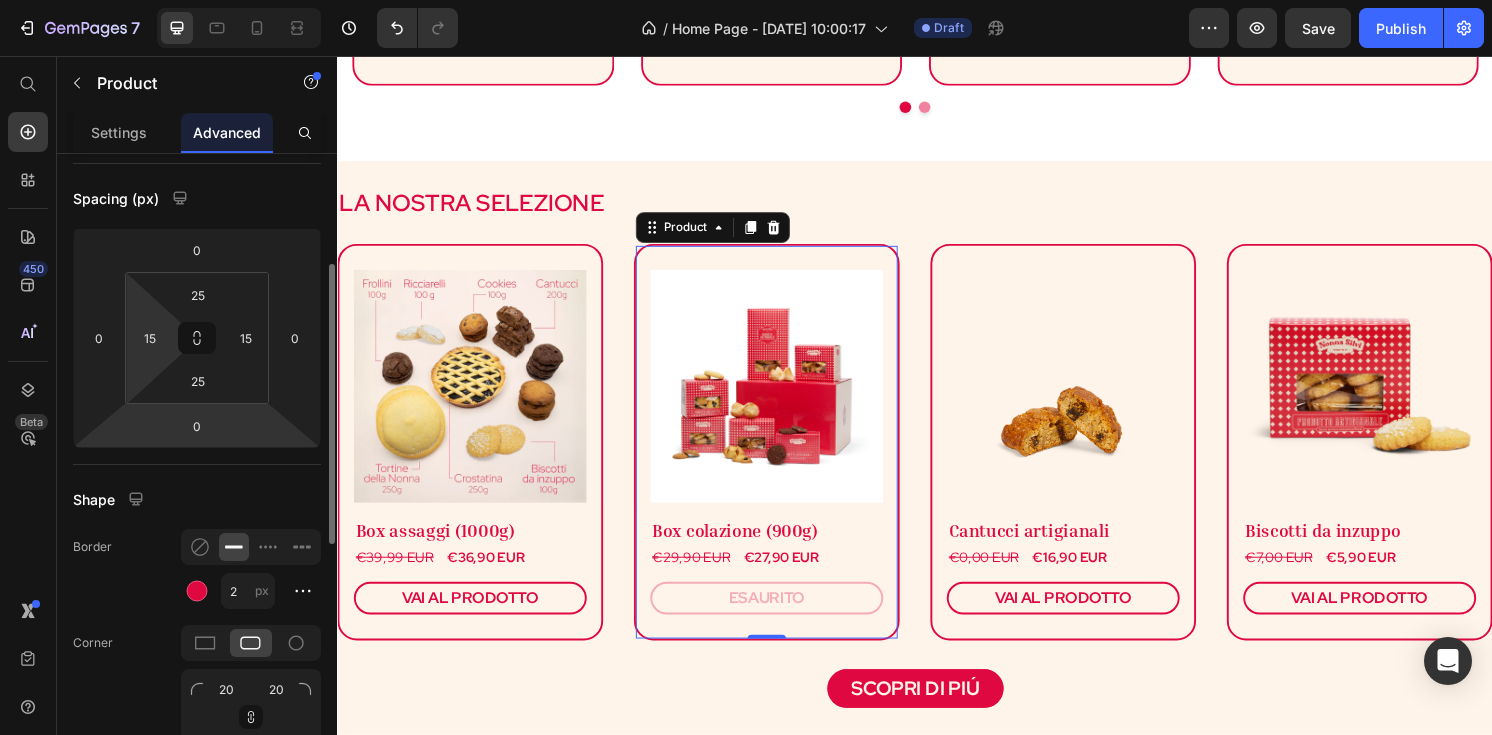scroll, scrollTop: 226, scrollLeft: 0, axis: vertical 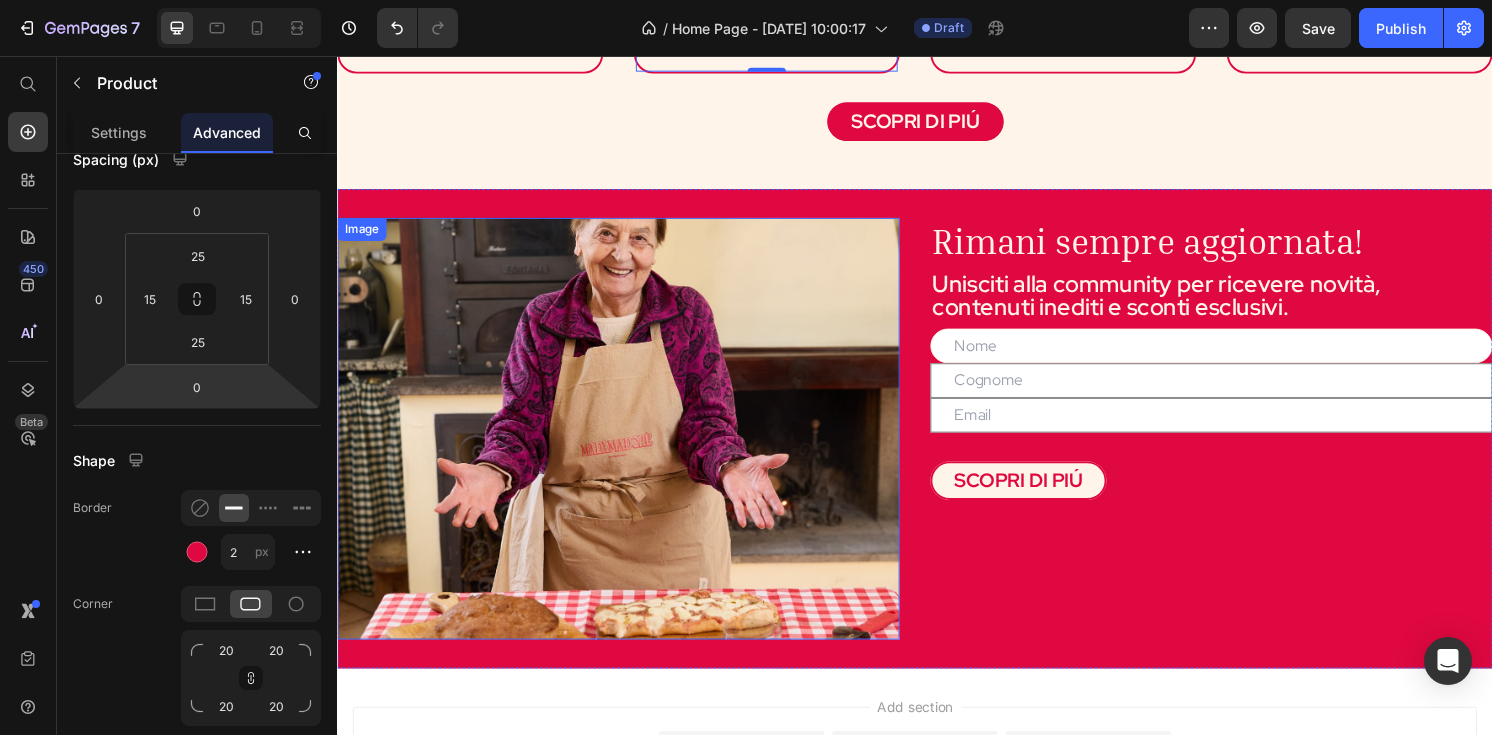 click at bounding box center [629, 443] 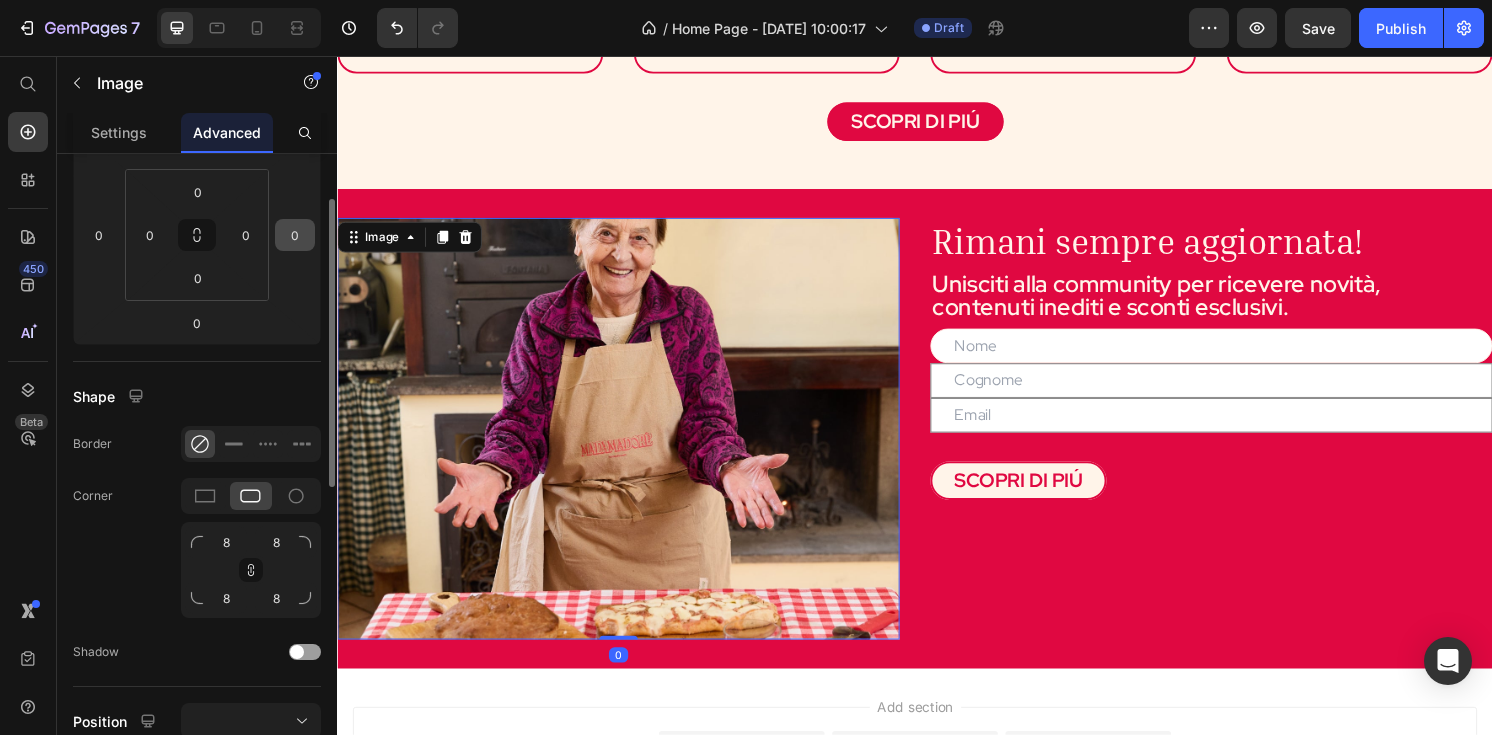 scroll, scrollTop: 292, scrollLeft: 0, axis: vertical 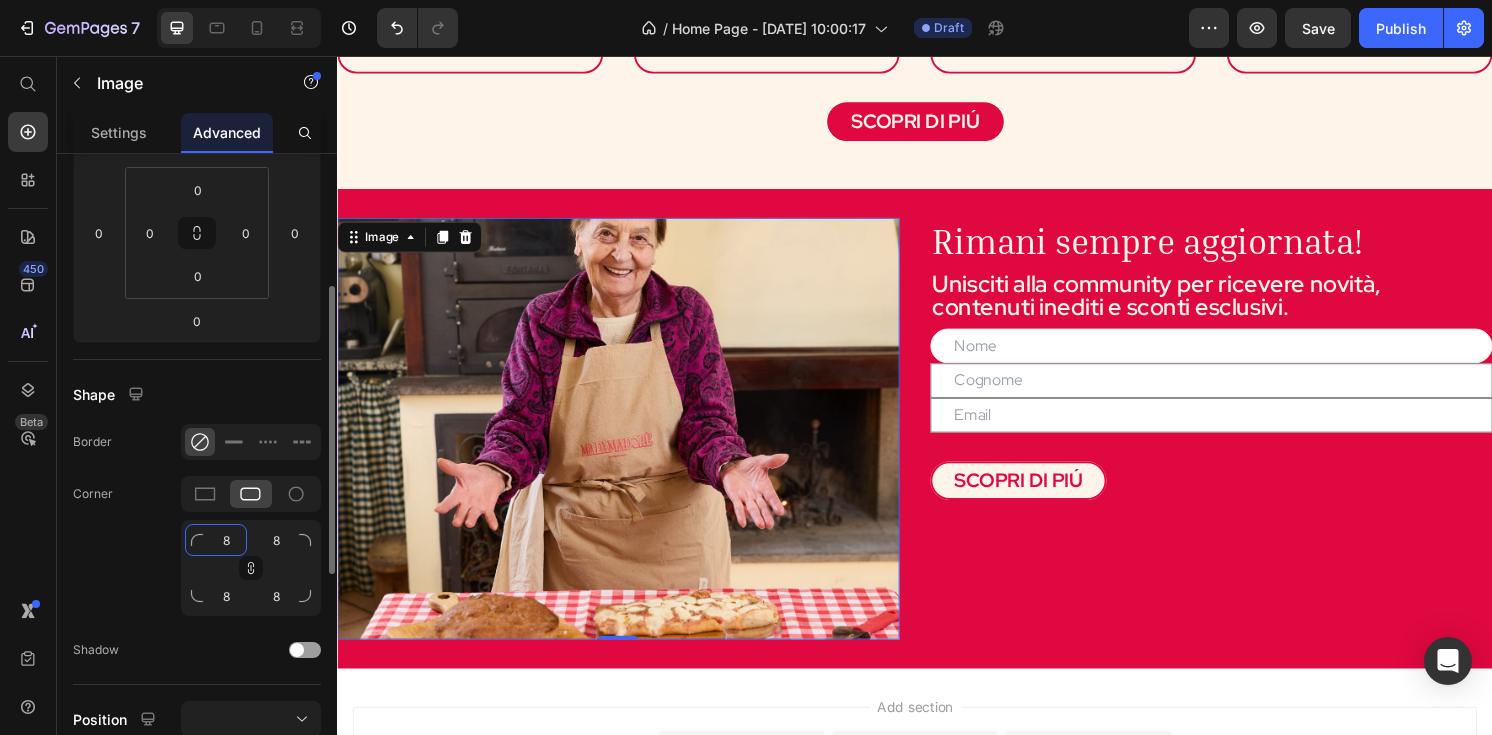 click on "8" 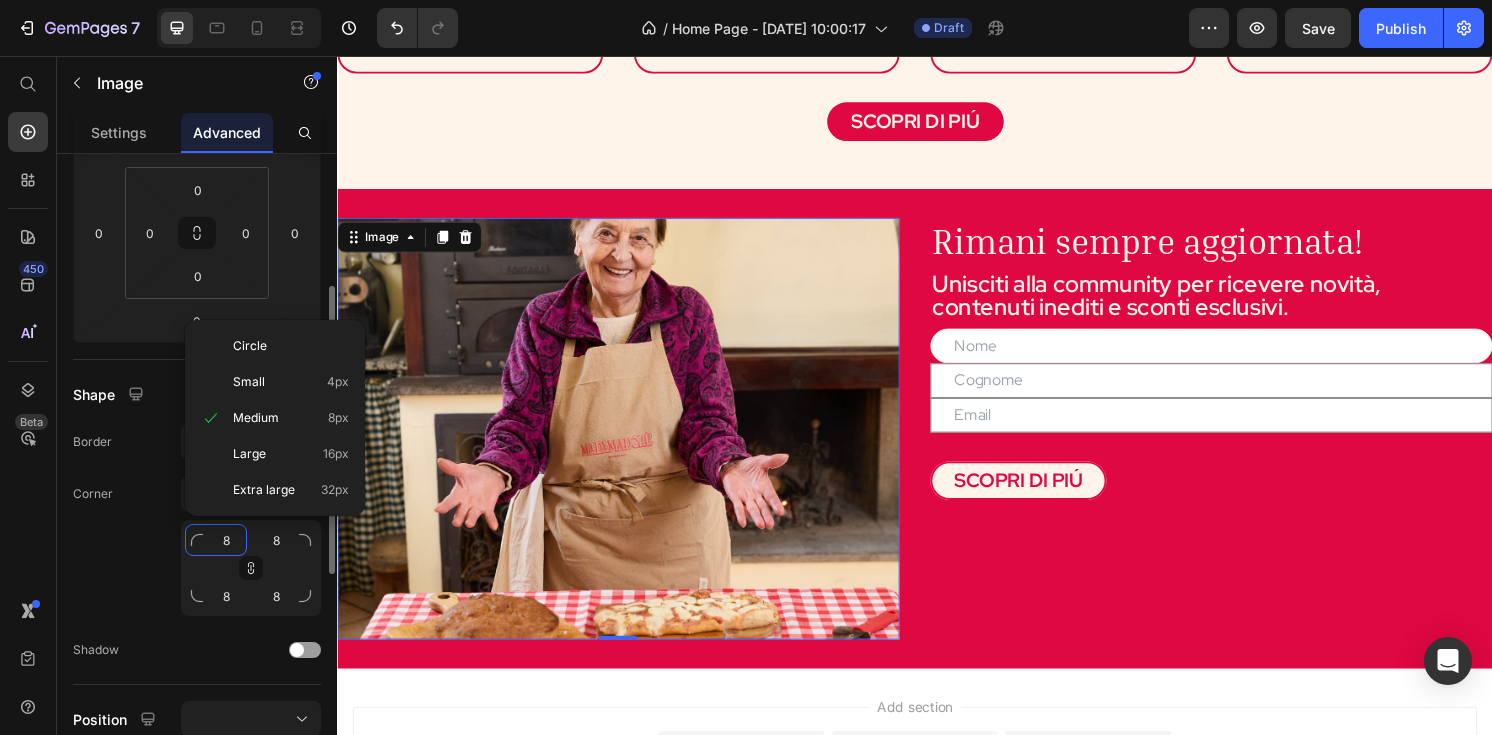 type on "2" 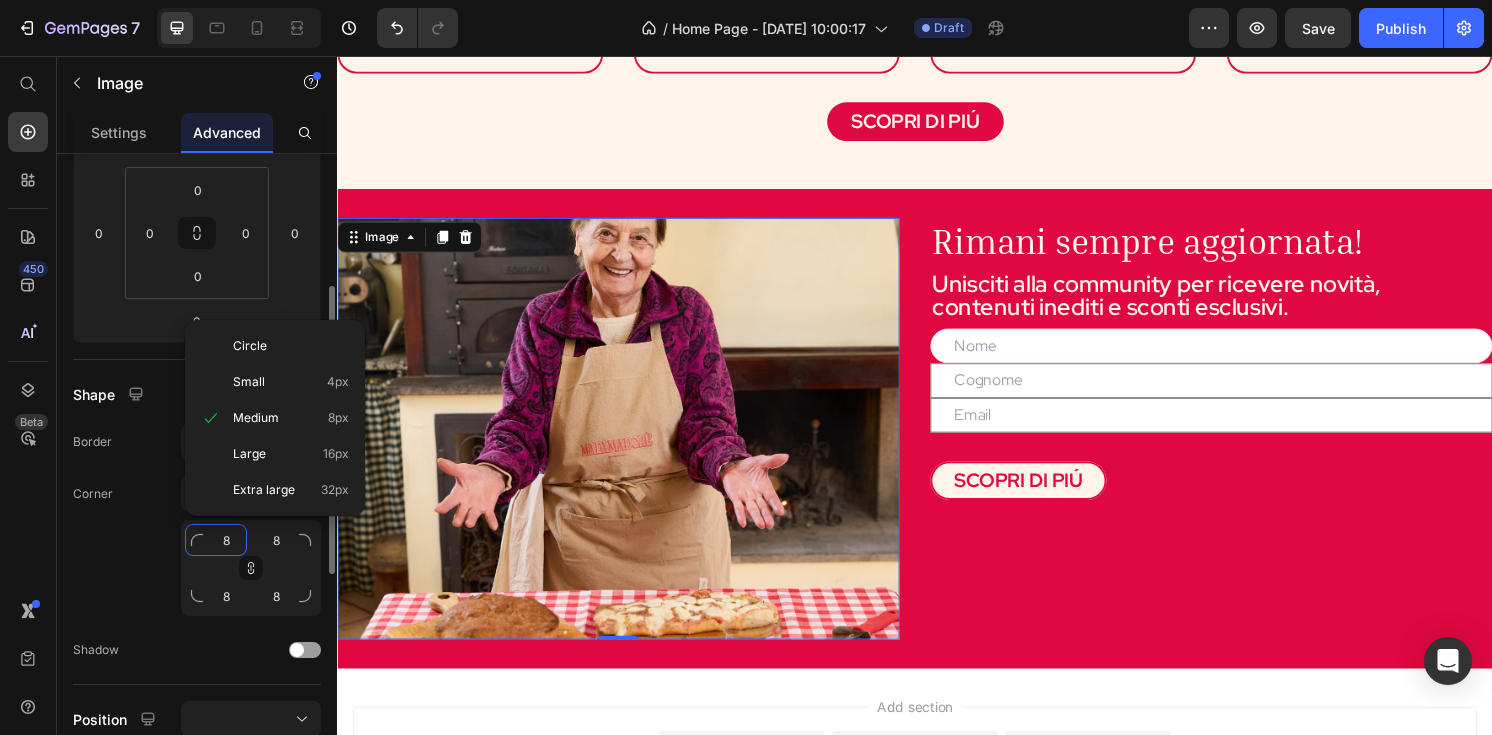 type on "2" 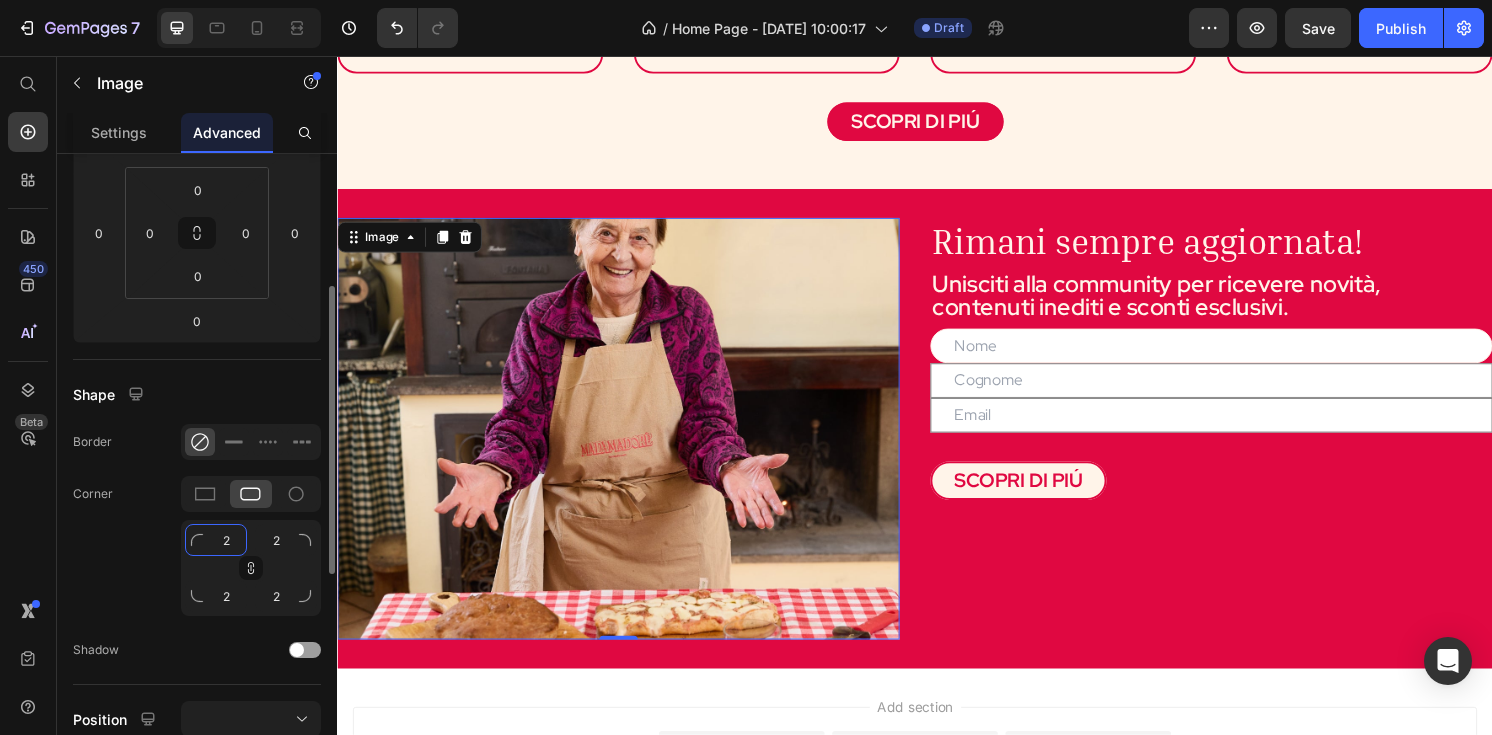 type on "20" 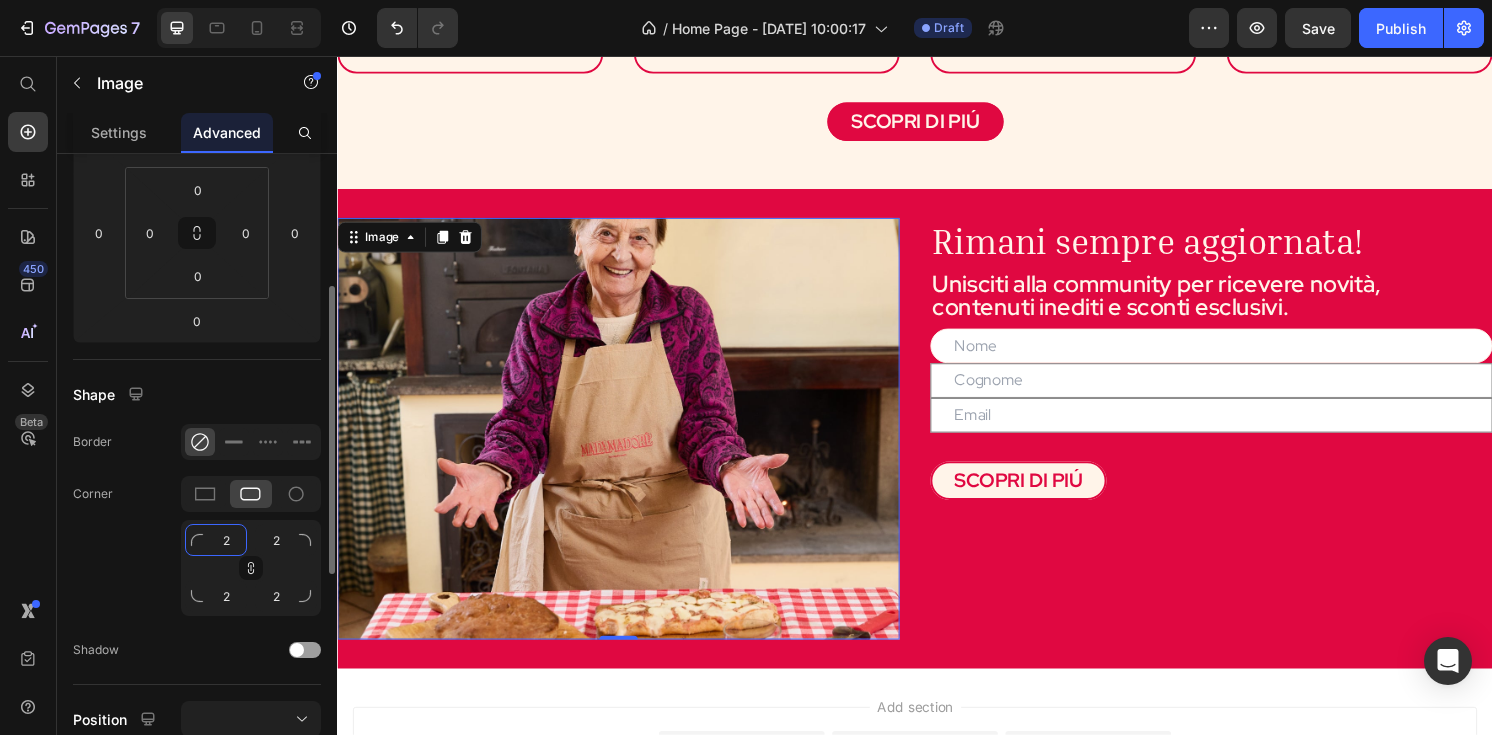 type on "20" 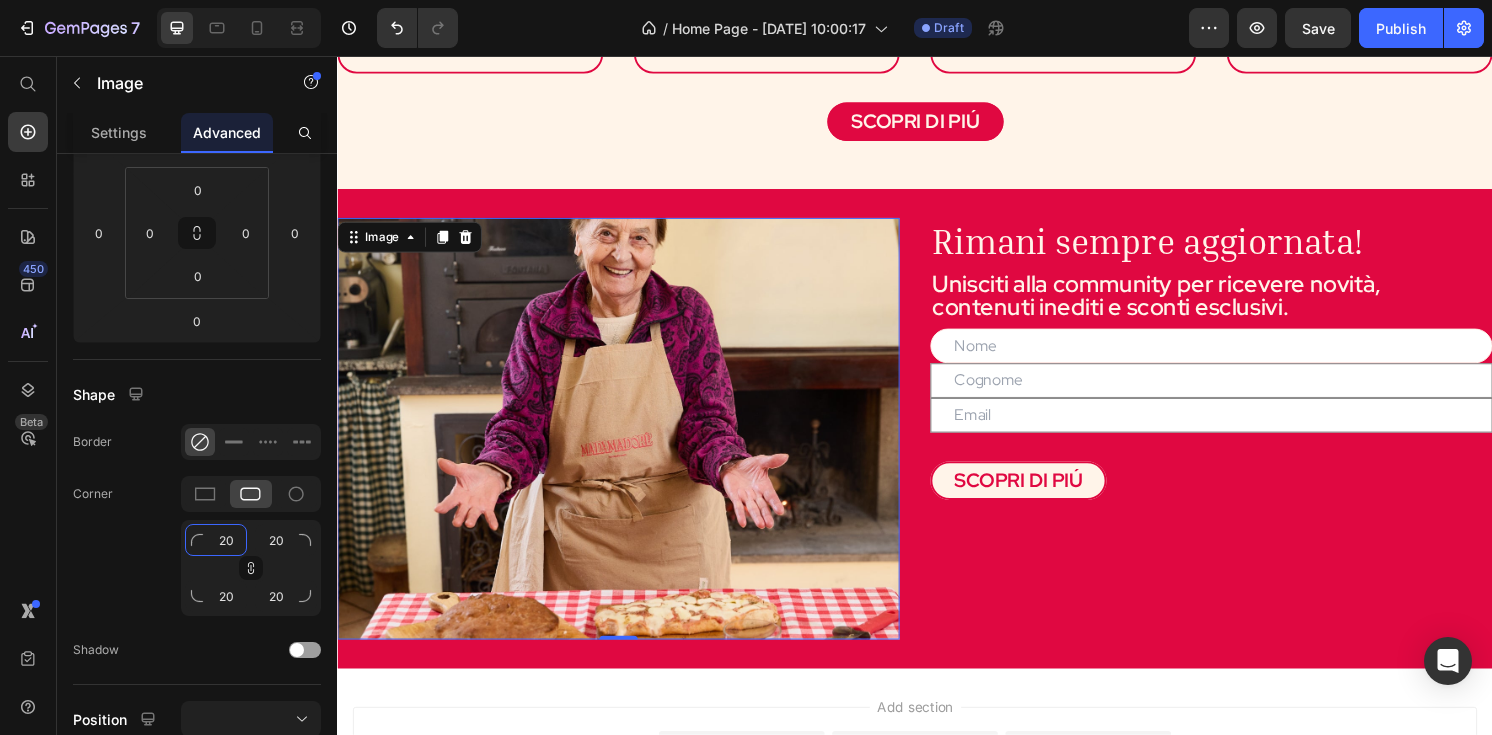type on "20" 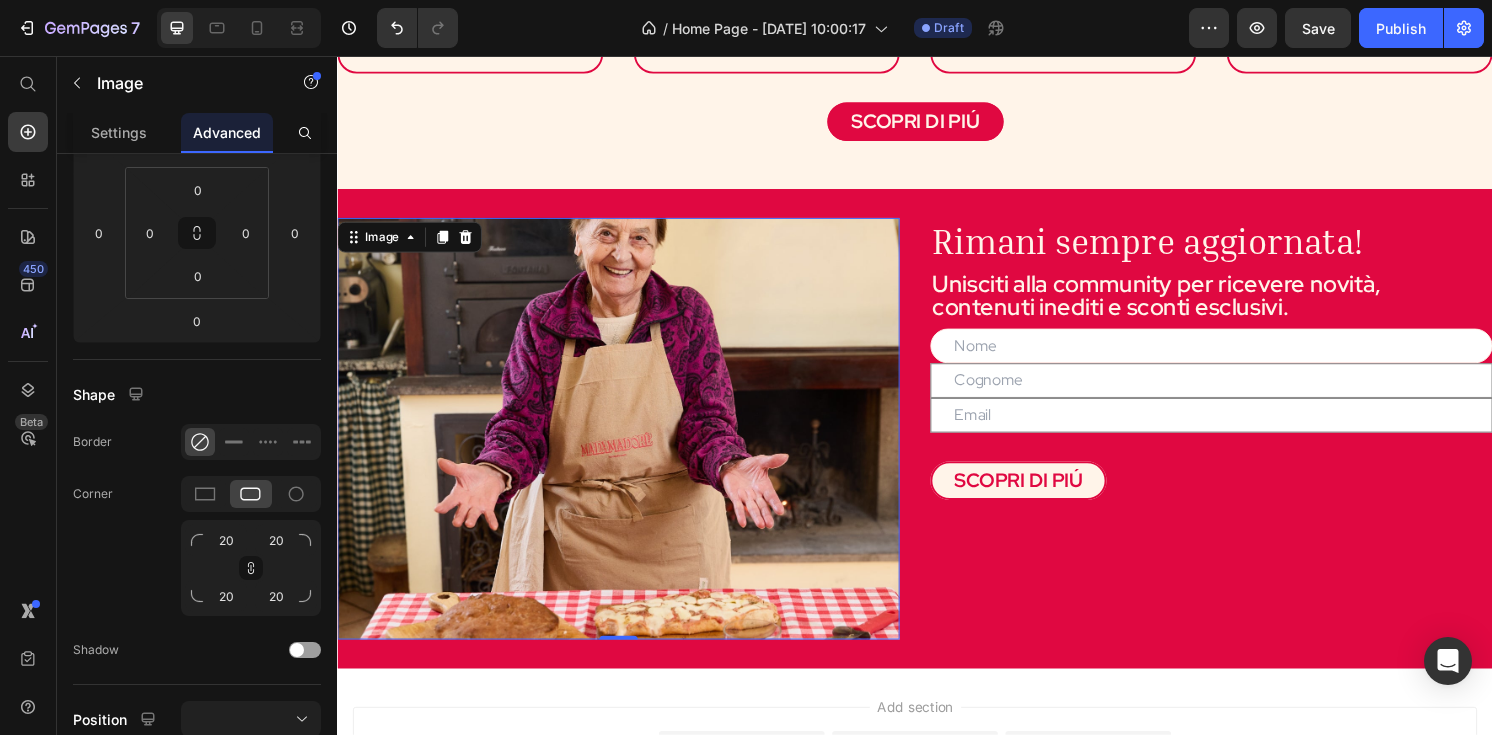 click at bounding box center [629, 443] 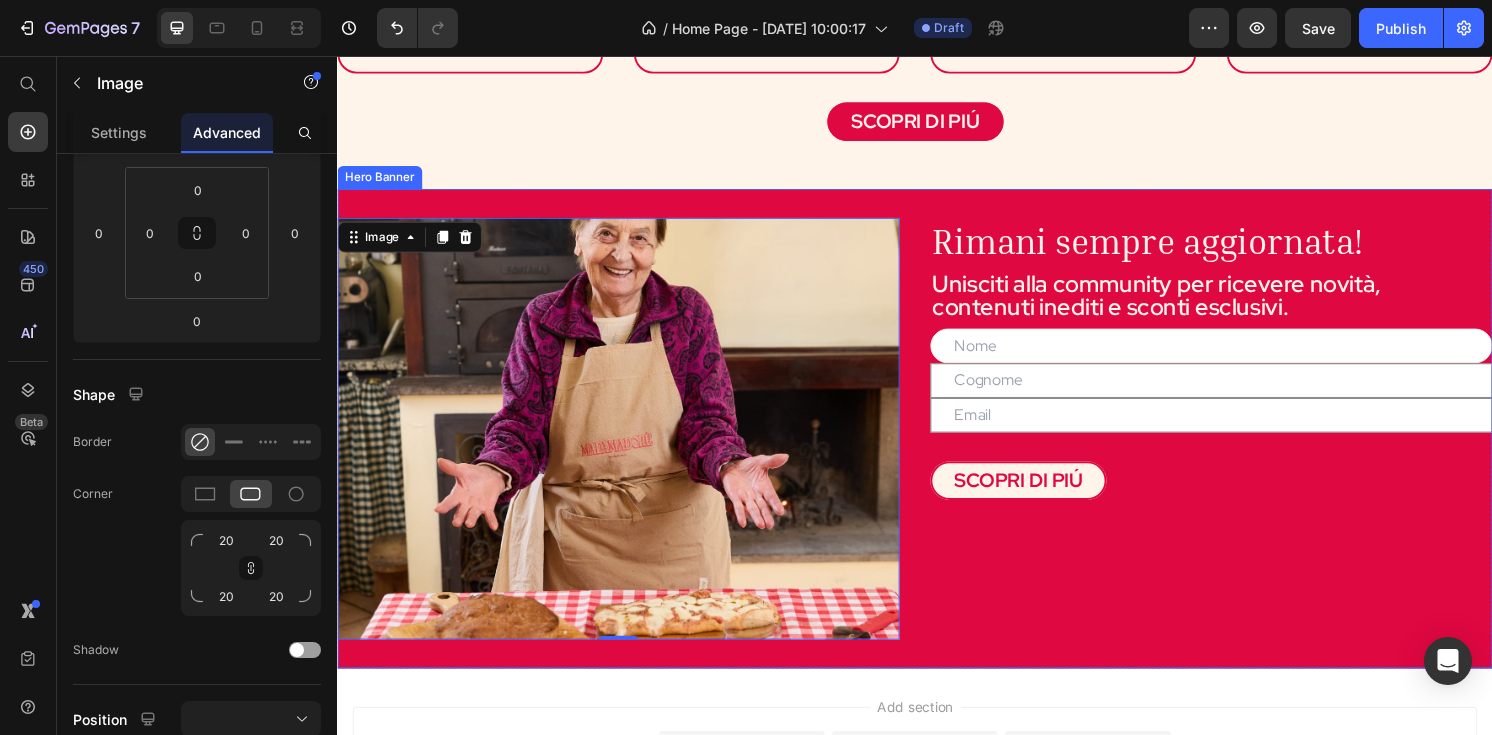 click on "⁠⁠⁠⁠⁠⁠⁠ Rimani sempre aggiornata! Heading Unisciti alla community per ricevere novità,  contenuti inediti e sconti esclusivi. Text Block Text Field Text Field Text Field Contact Form SCOPRI DI PIÚ Button" at bounding box center (1245, 443) 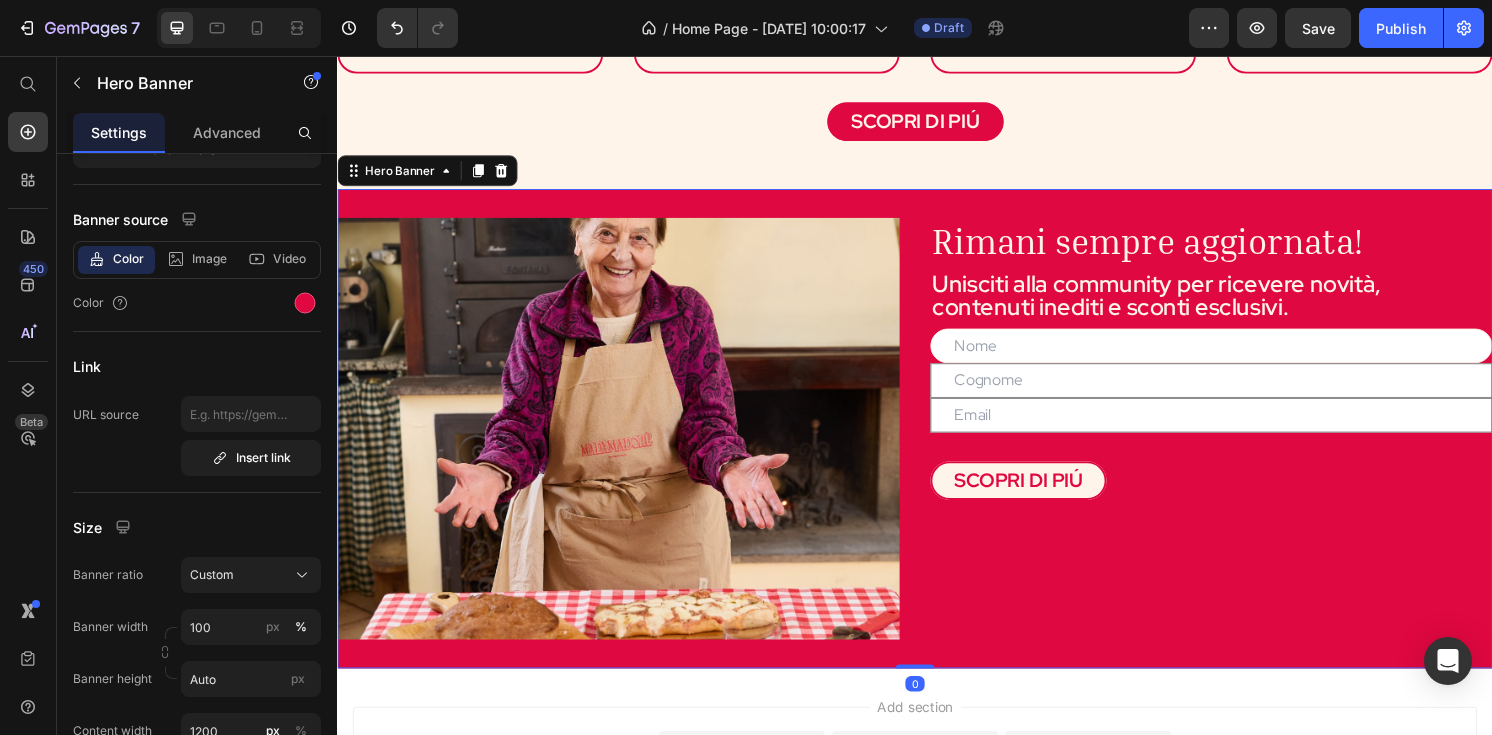 scroll, scrollTop: 0, scrollLeft: 0, axis: both 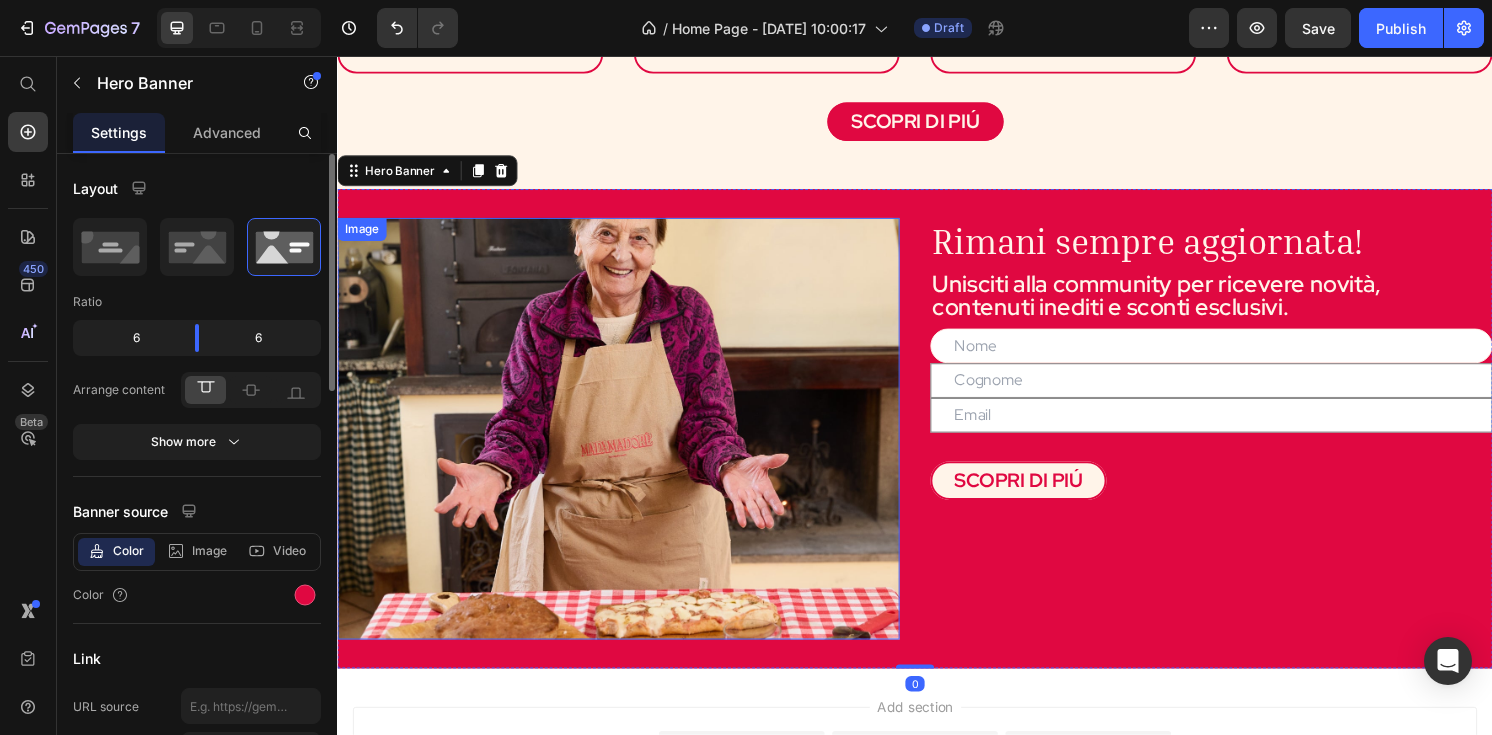 click at bounding box center [629, 443] 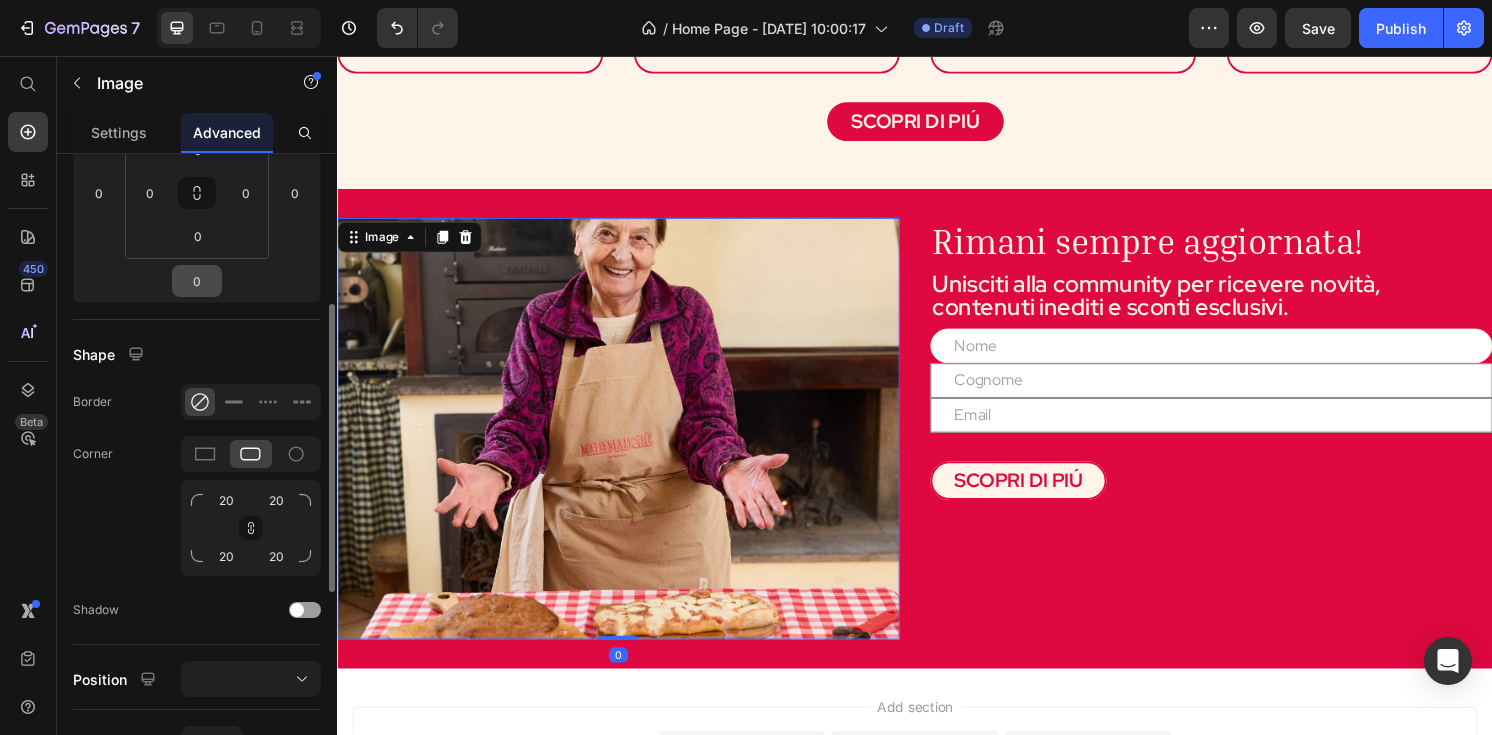 scroll, scrollTop: 336, scrollLeft: 0, axis: vertical 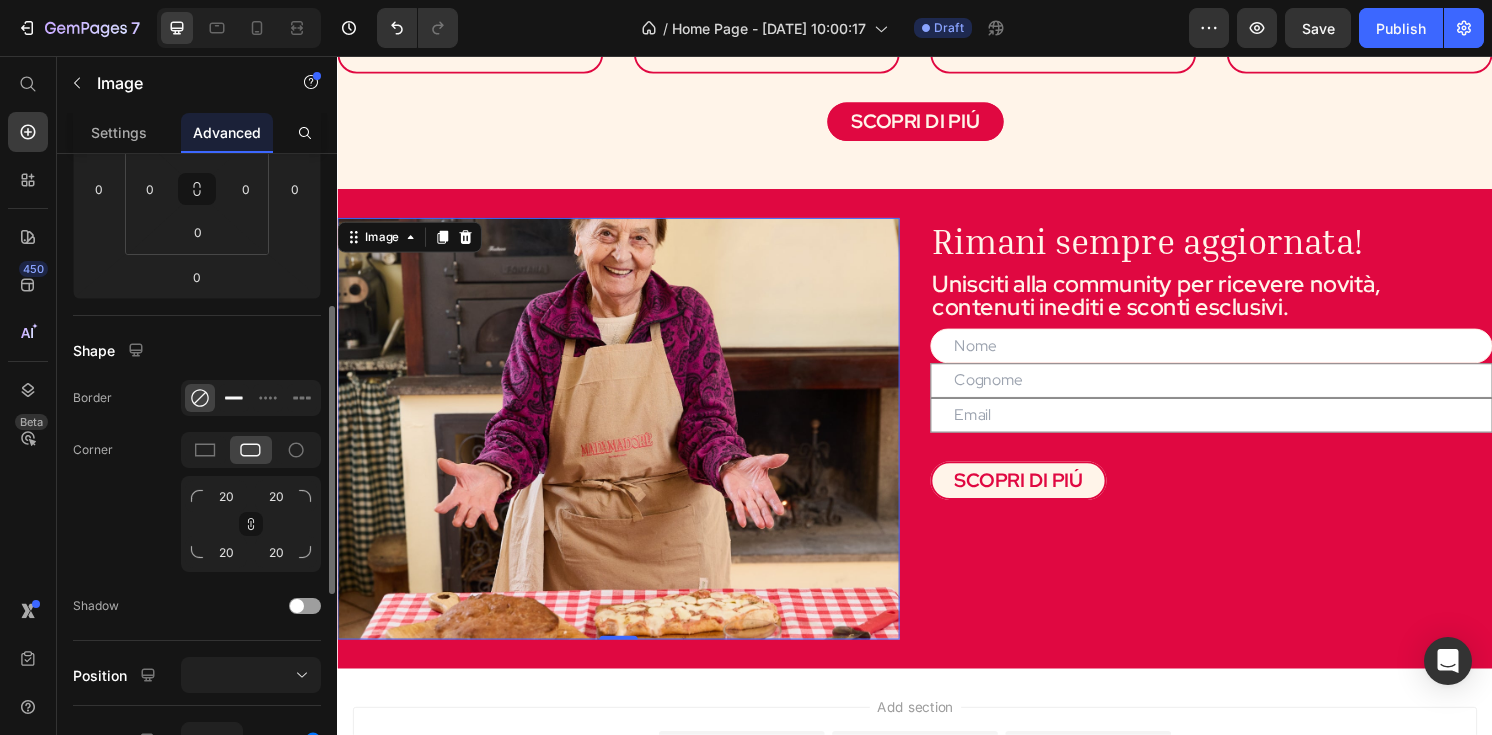 click 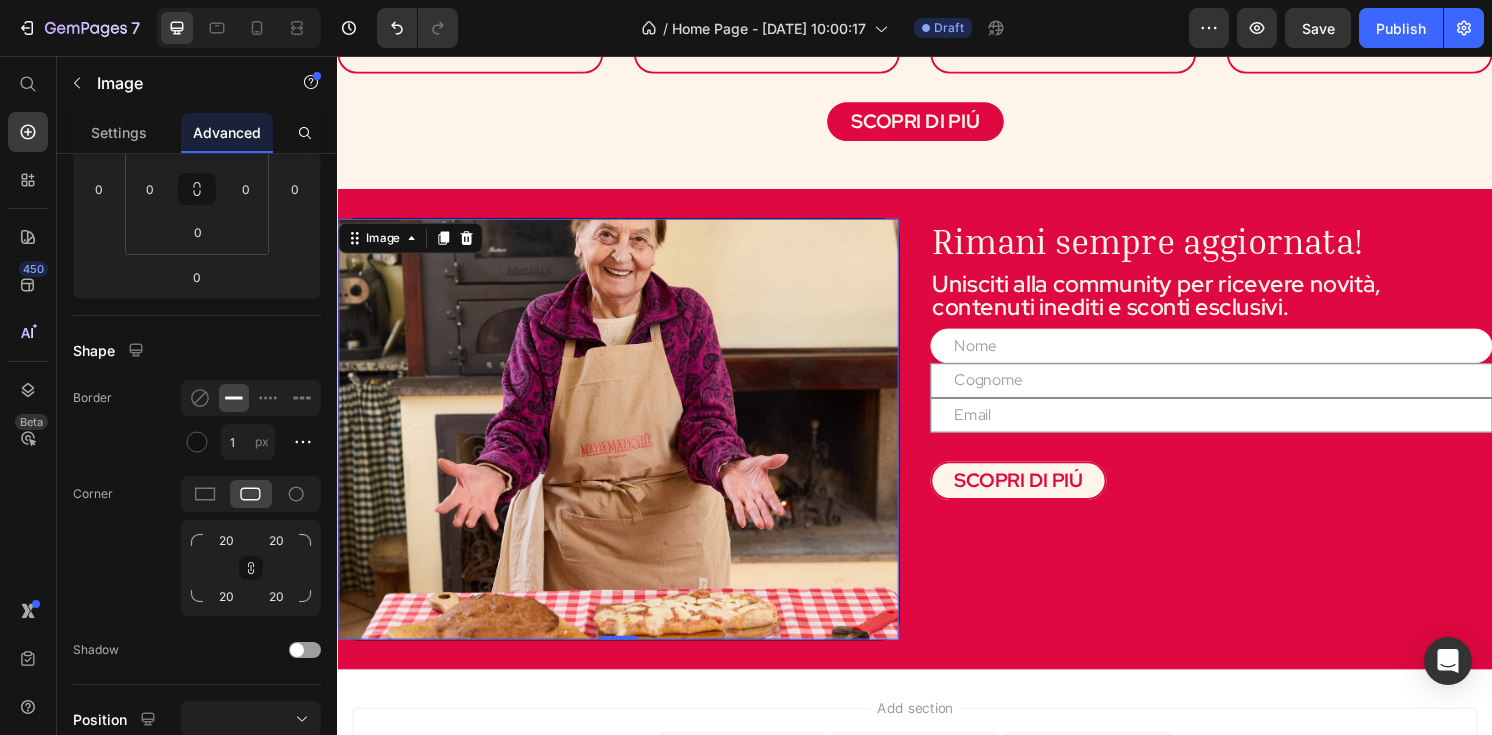 click at bounding box center [629, 443] 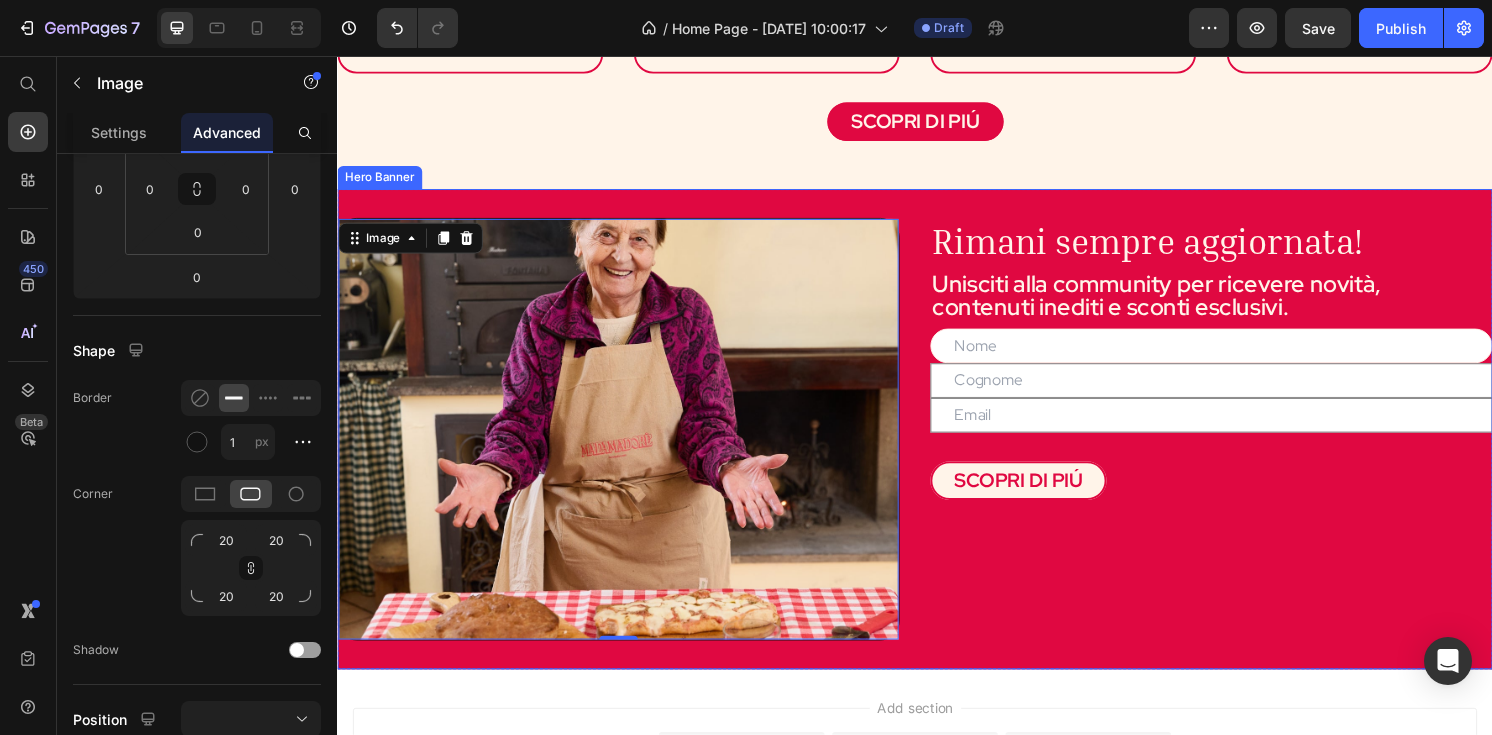 click on "Image   0" at bounding box center [629, 443] 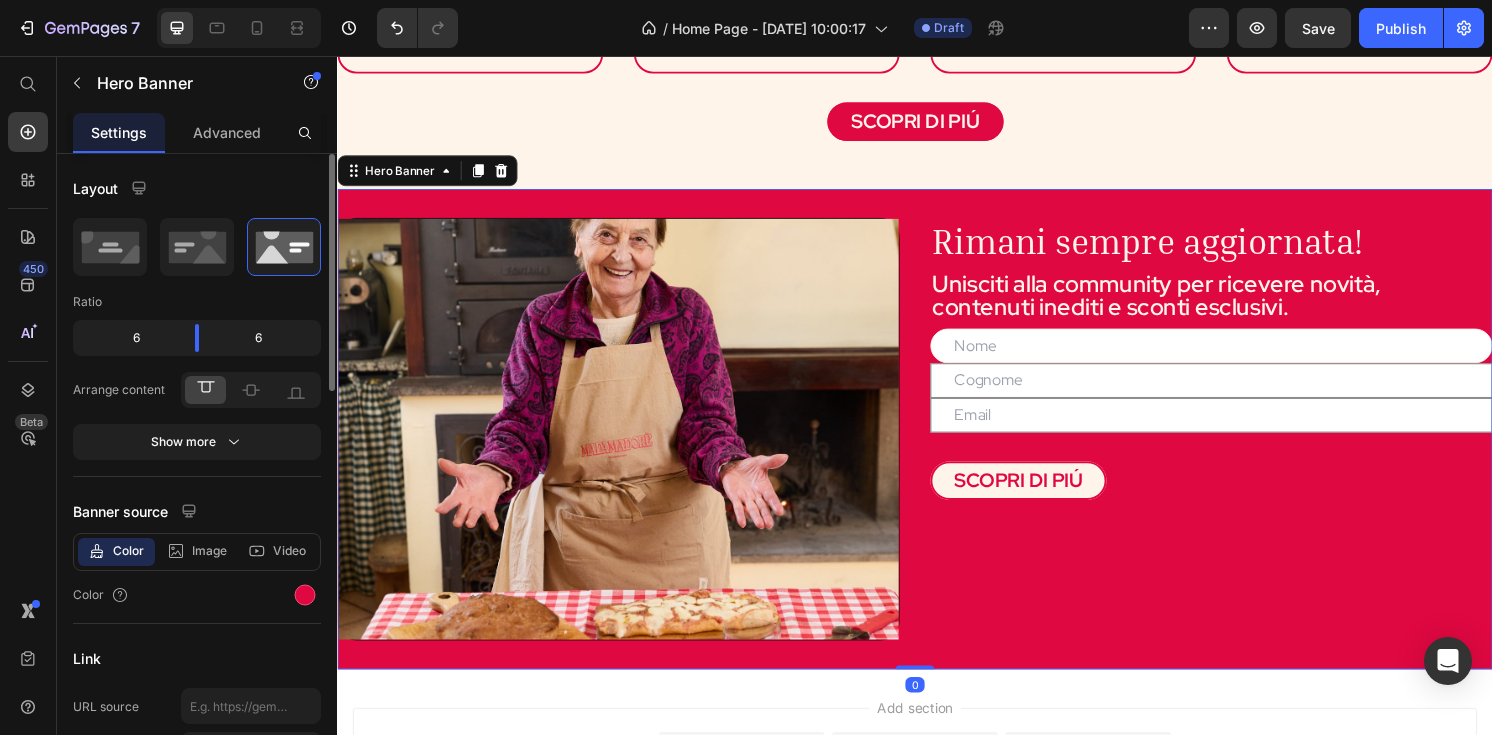 click on "⁠⁠⁠⁠⁠⁠⁠ Rimani sempre aggiornata! Heading Unisciti alla community per ricevere novità,  contenuti inediti e sconti esclusivi. Text Block Text Field Text Field Text Field Contact Form SCOPRI DI PIÚ Button Image" at bounding box center (937, 443) 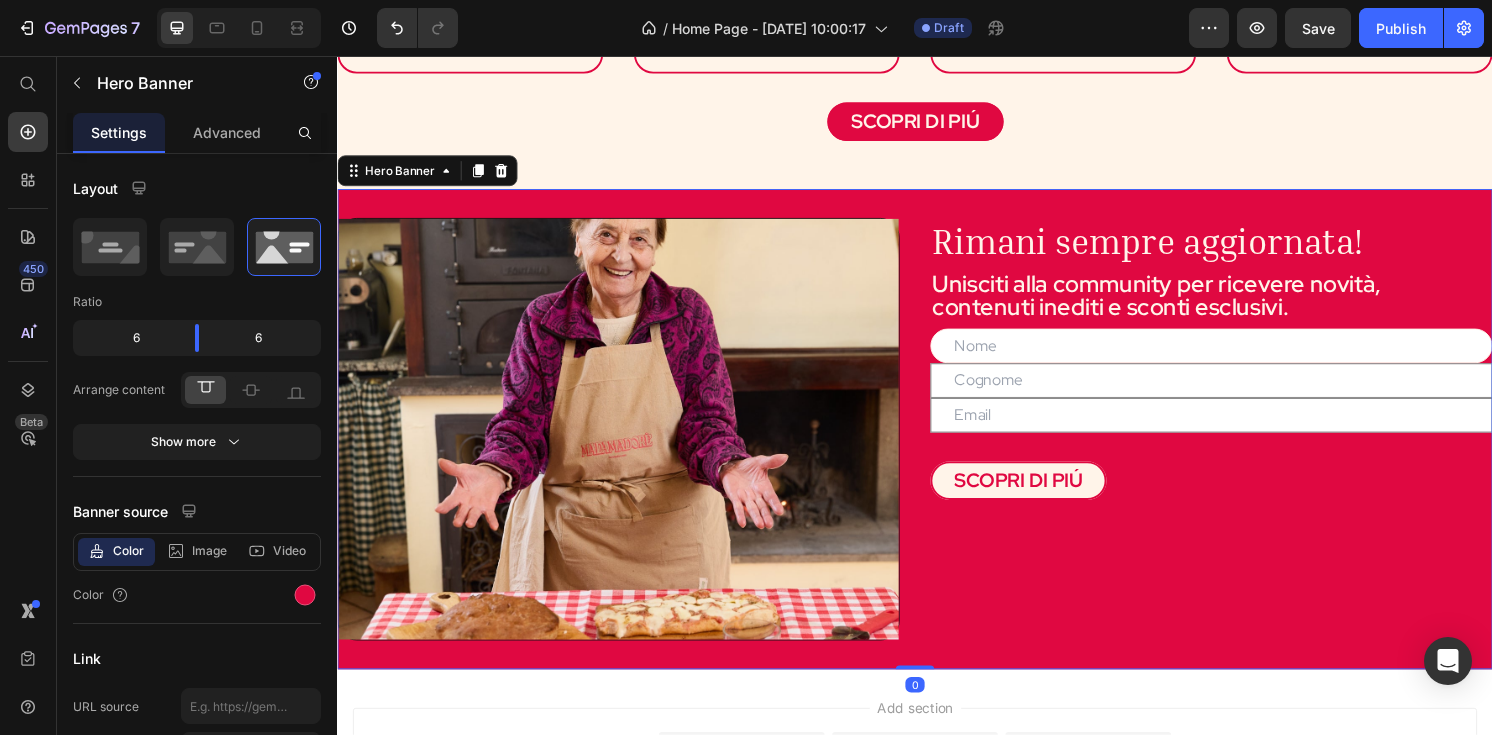click at bounding box center (629, 443) 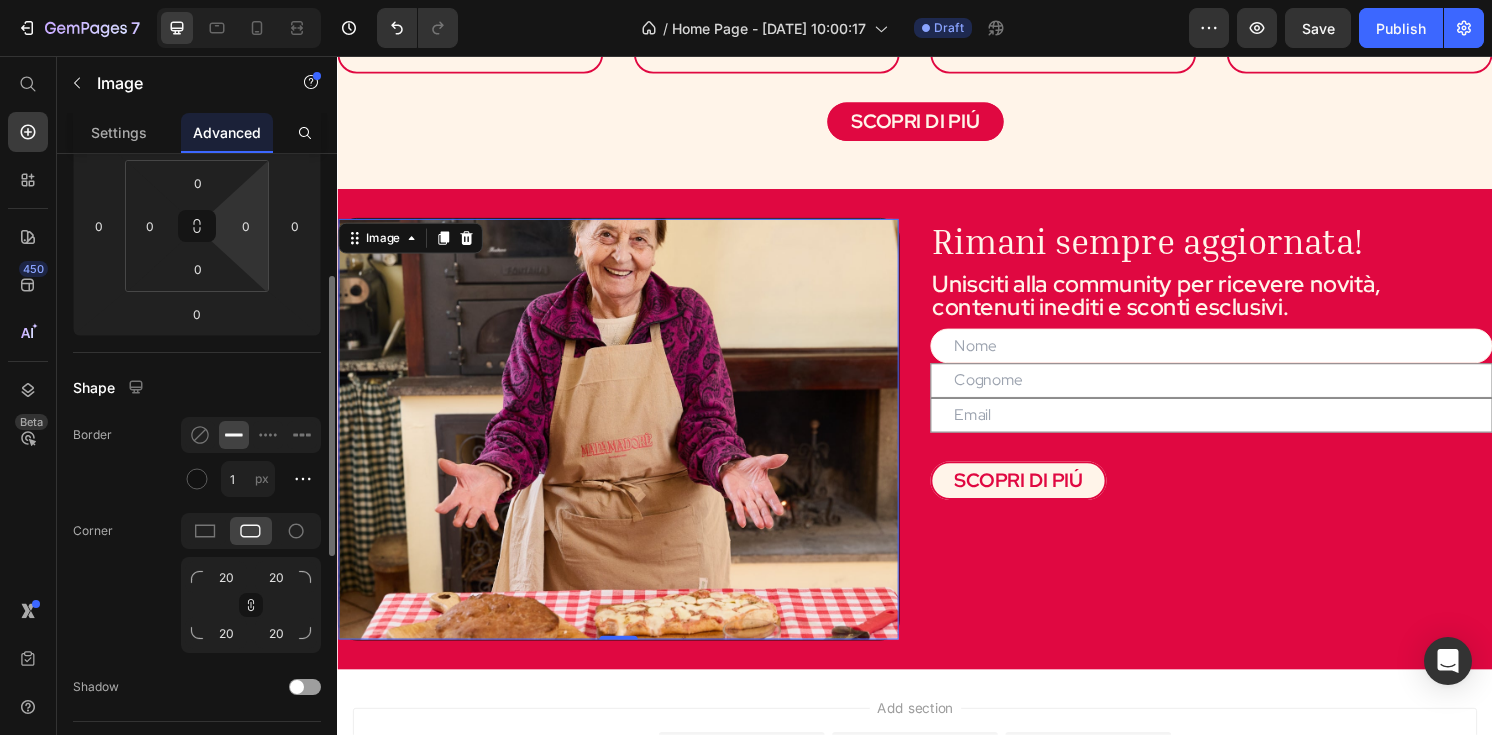 scroll, scrollTop: 304, scrollLeft: 0, axis: vertical 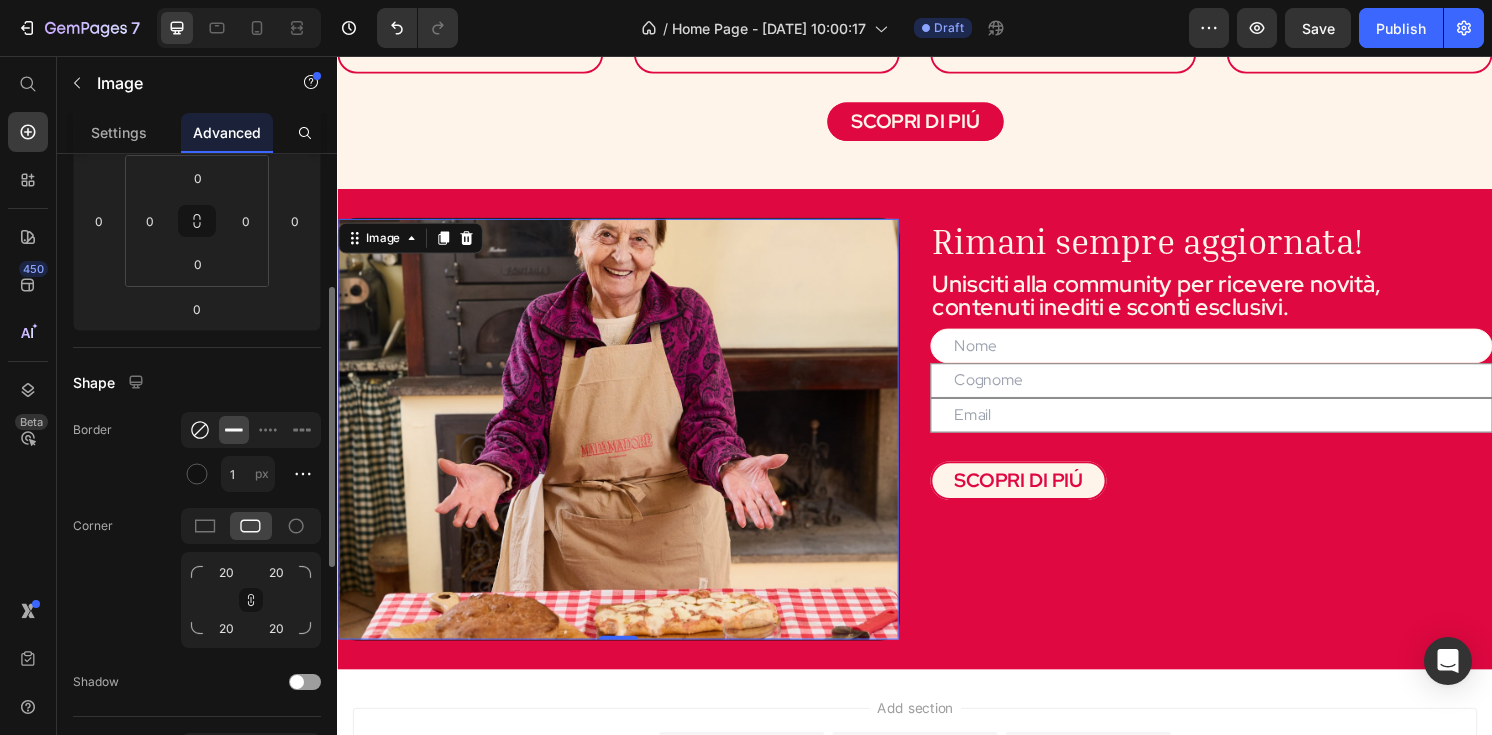 click 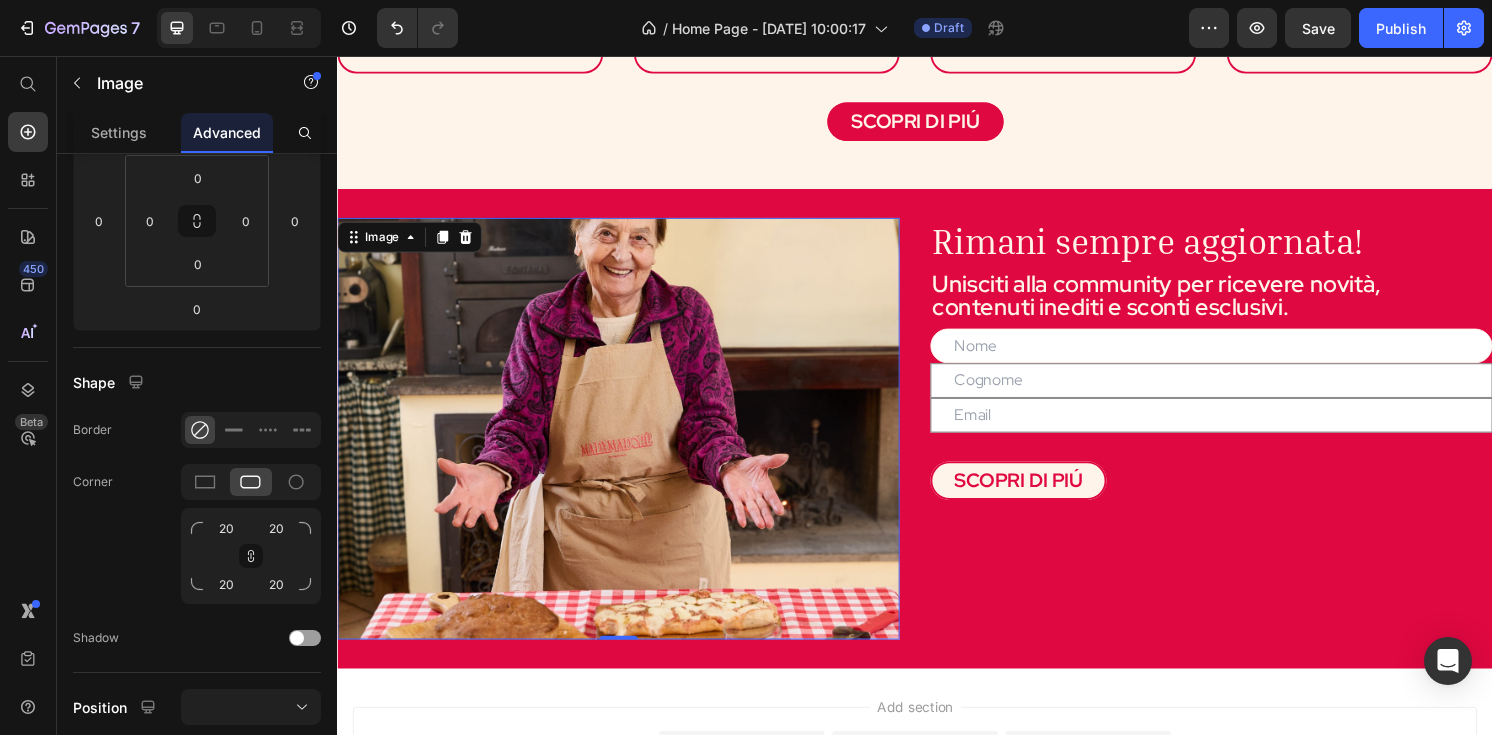 click at bounding box center [629, 443] 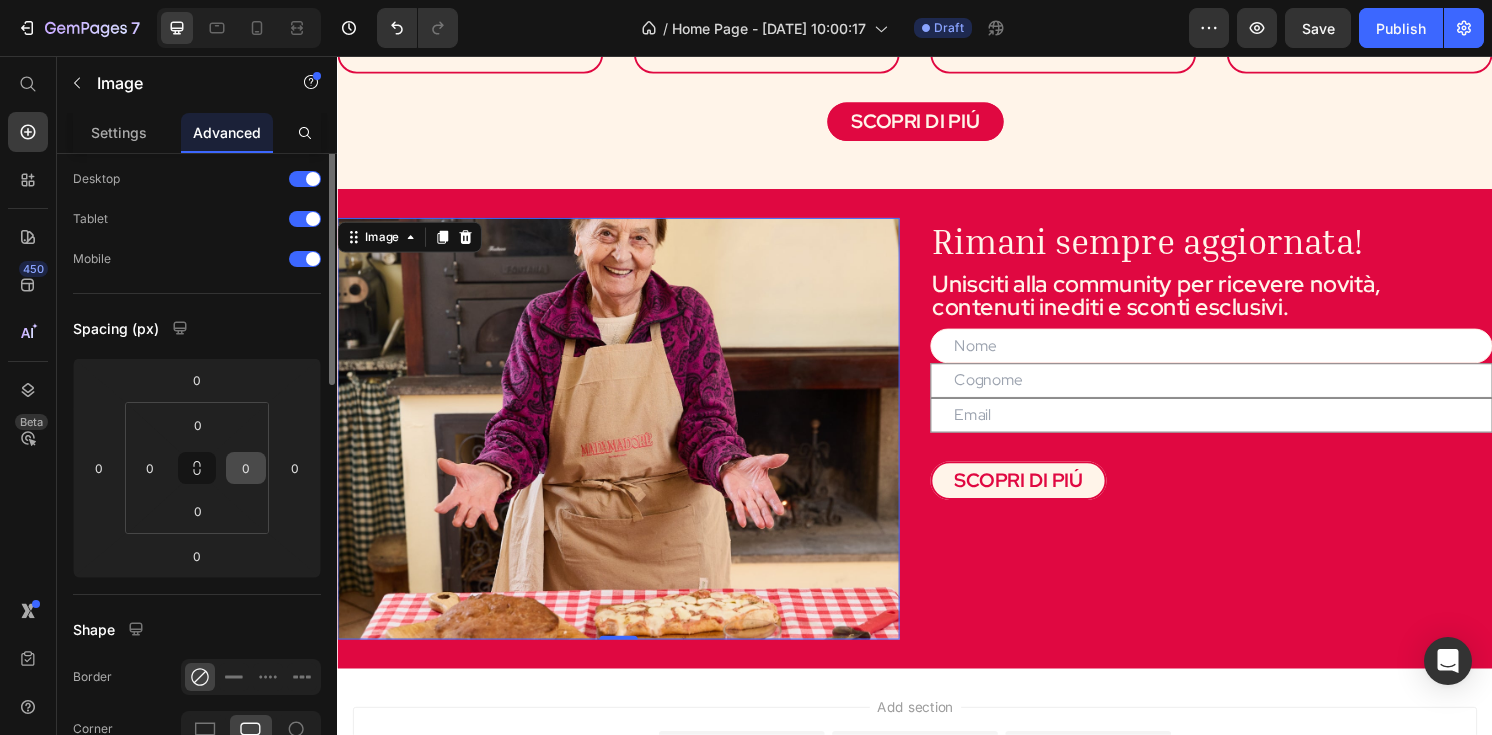 scroll, scrollTop: 0, scrollLeft: 0, axis: both 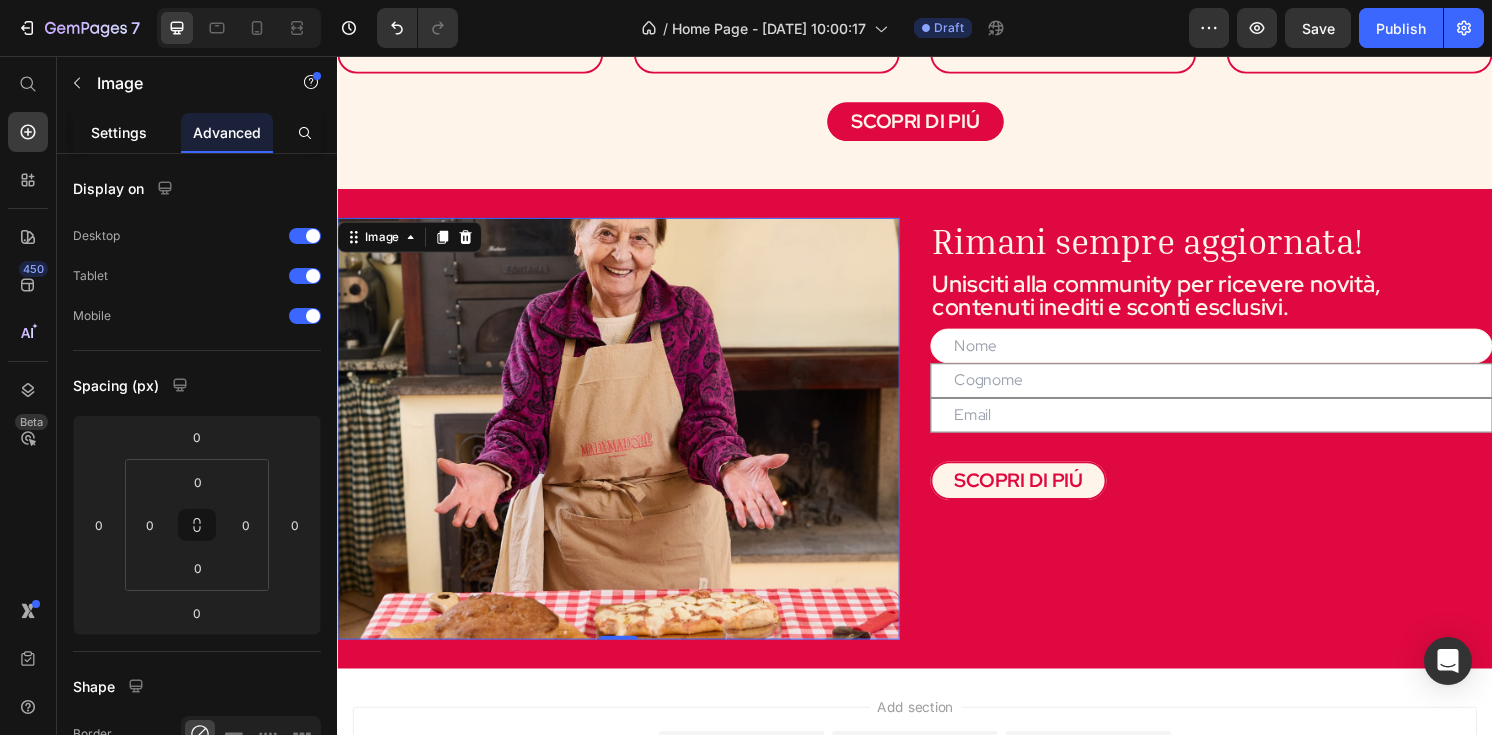 click on "Settings" at bounding box center (119, 132) 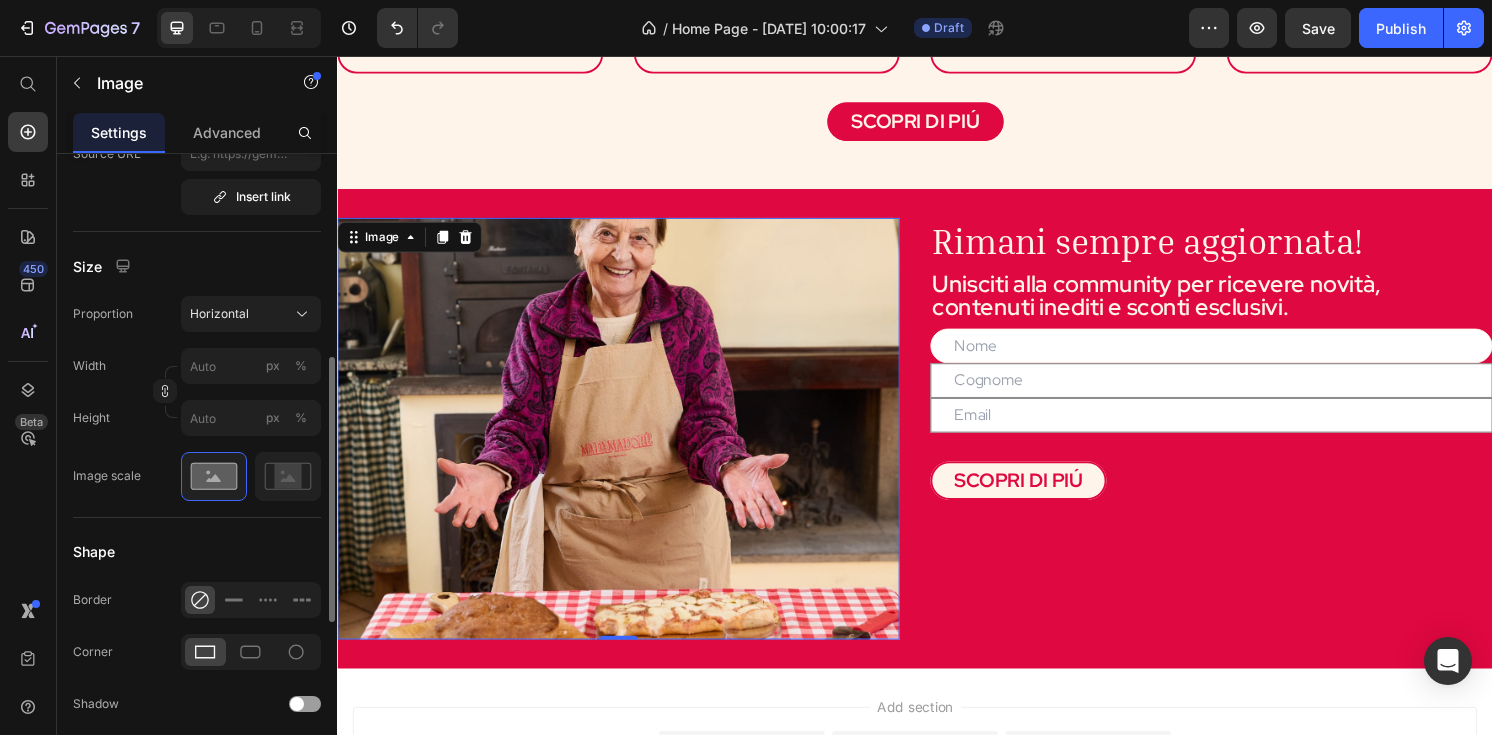 scroll, scrollTop: 483, scrollLeft: 0, axis: vertical 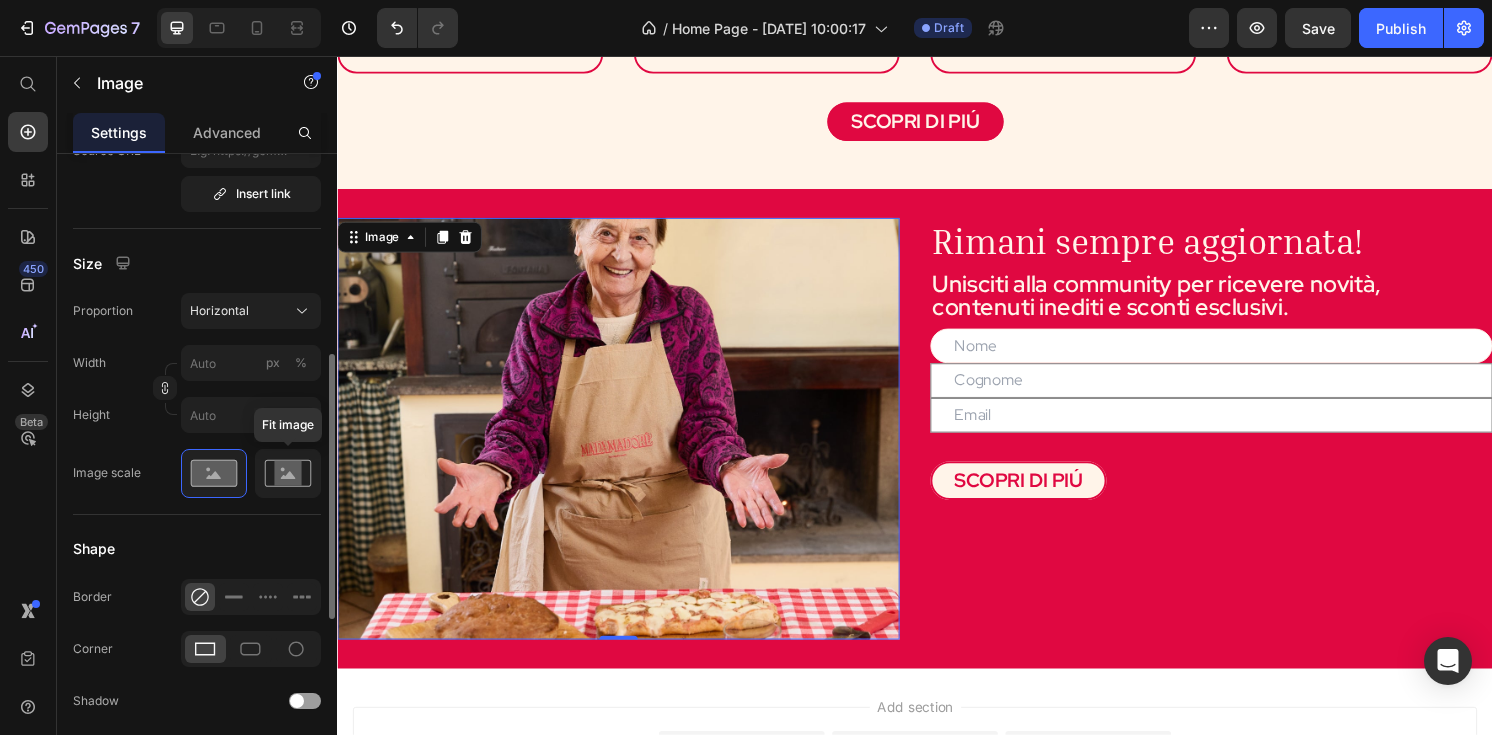 click 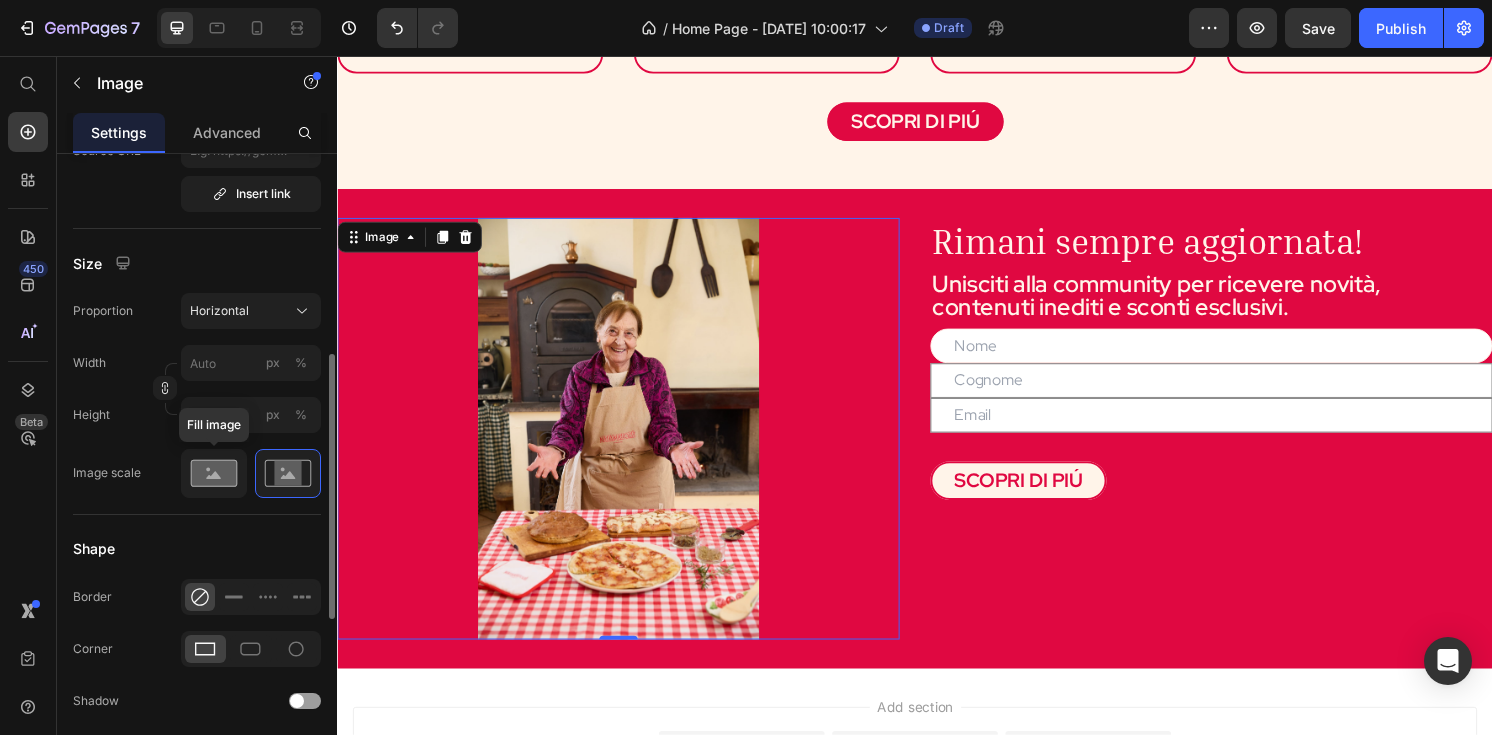 click 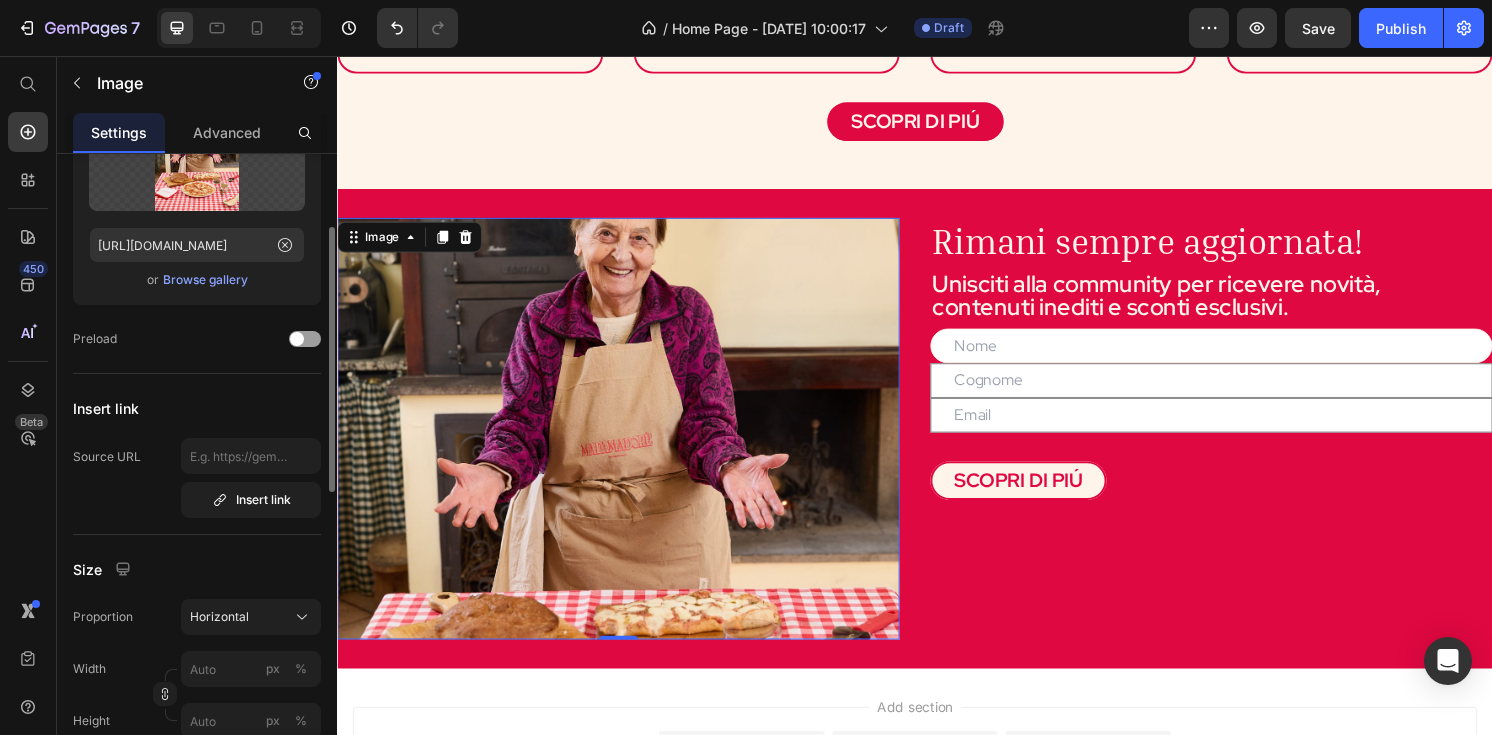 scroll, scrollTop: 182, scrollLeft: 0, axis: vertical 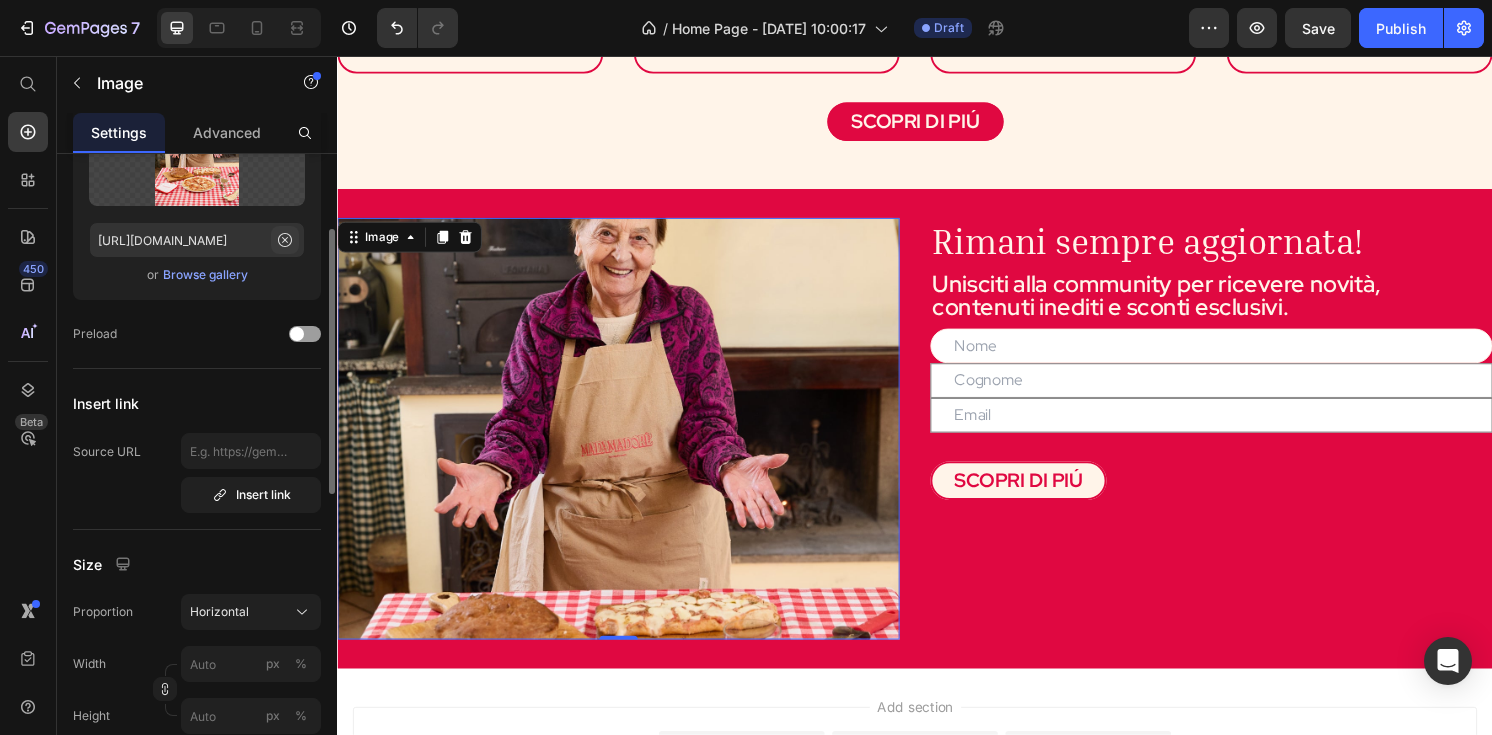 click 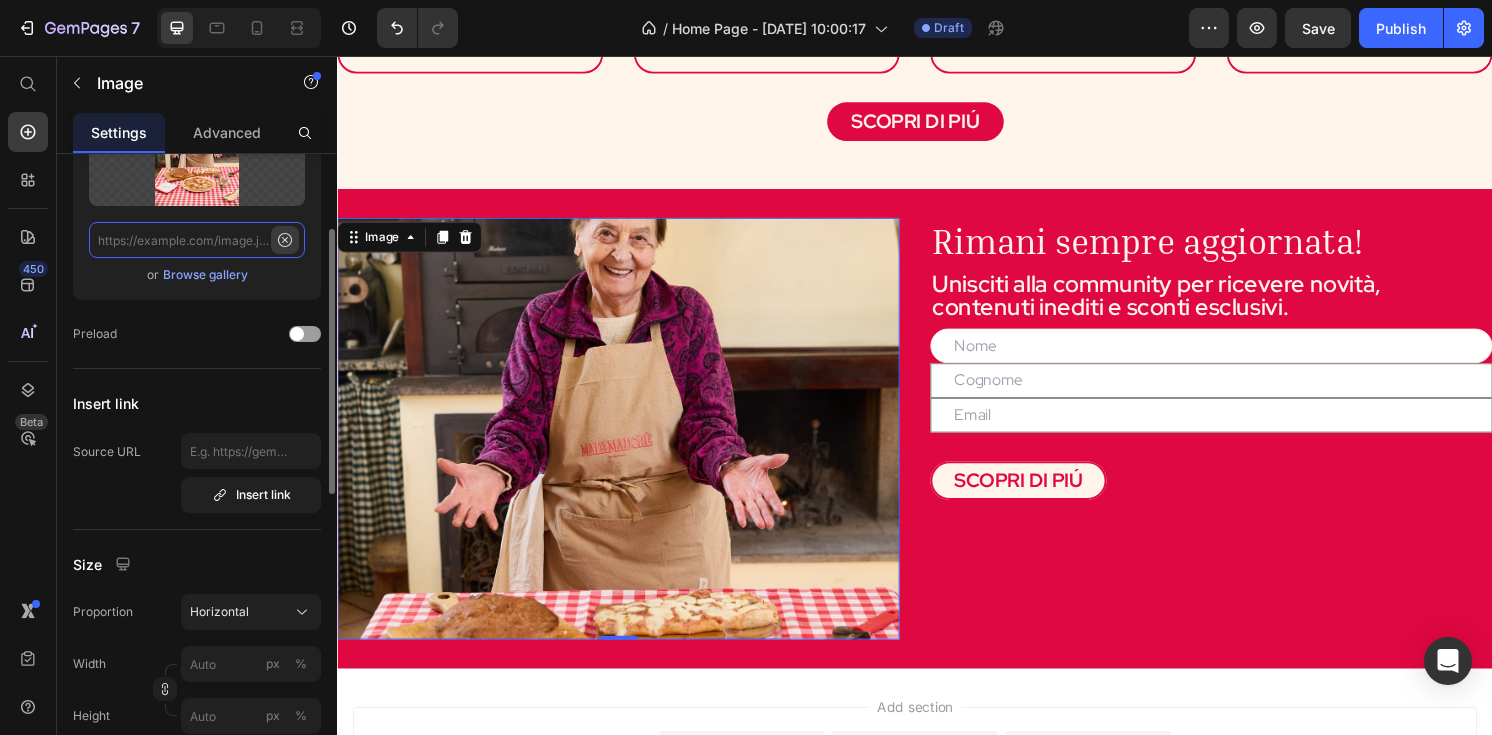 scroll, scrollTop: 0, scrollLeft: 0, axis: both 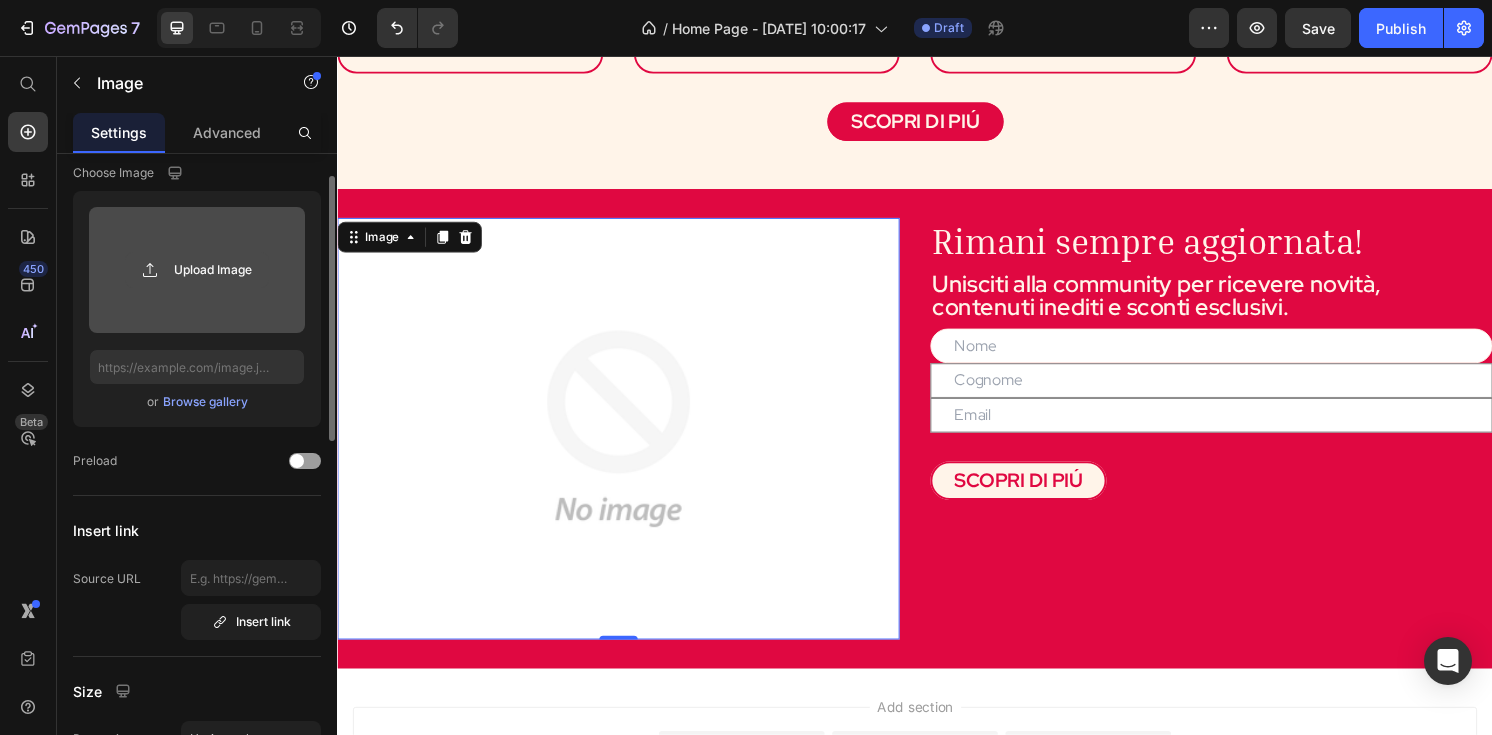 click 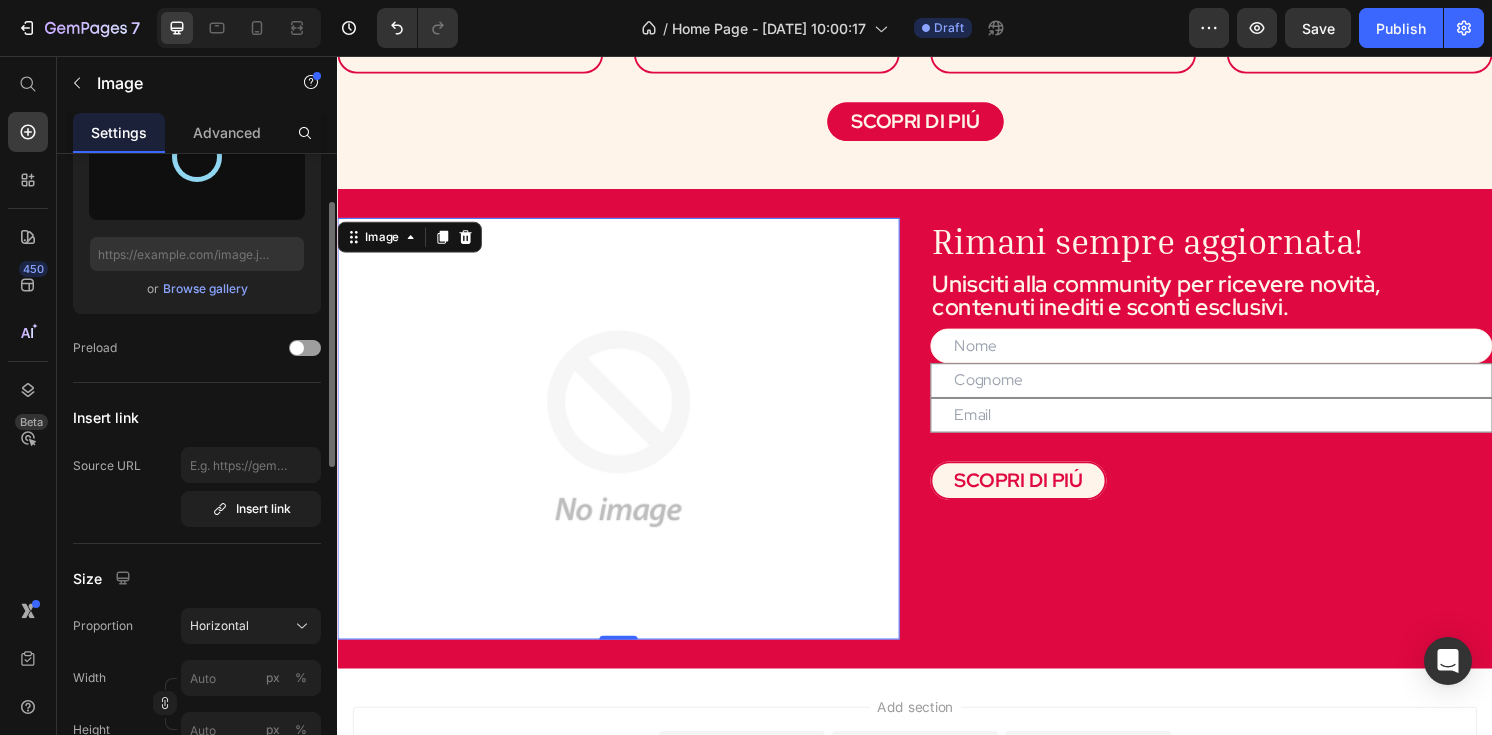 type on "https://cdn.shopify.com/s/files/1/0780/8545/6203/files/gempages_520759161621840742-4fafda8d-2dcc-4561-b65d-dd63d6bead0d.jpg" 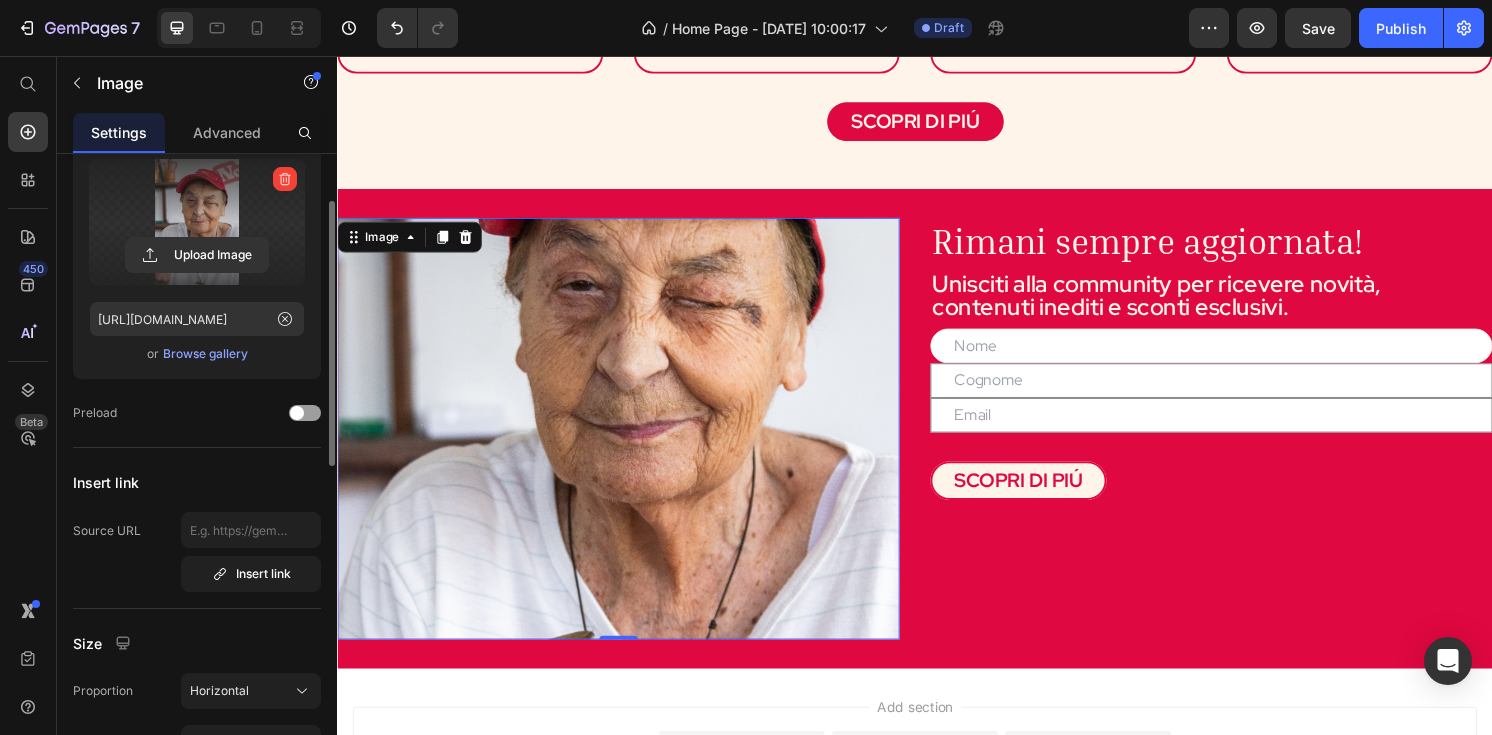 scroll, scrollTop: 116, scrollLeft: 0, axis: vertical 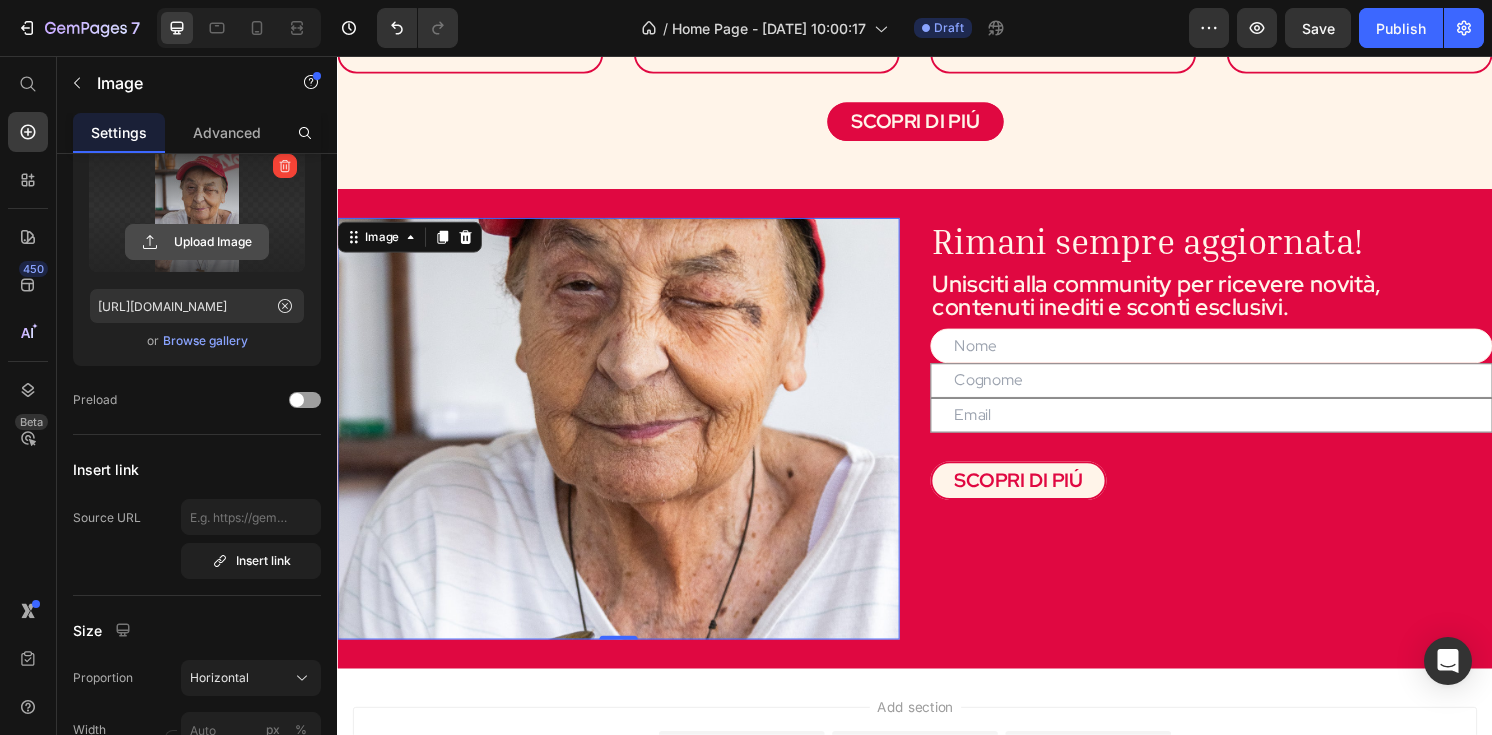 click 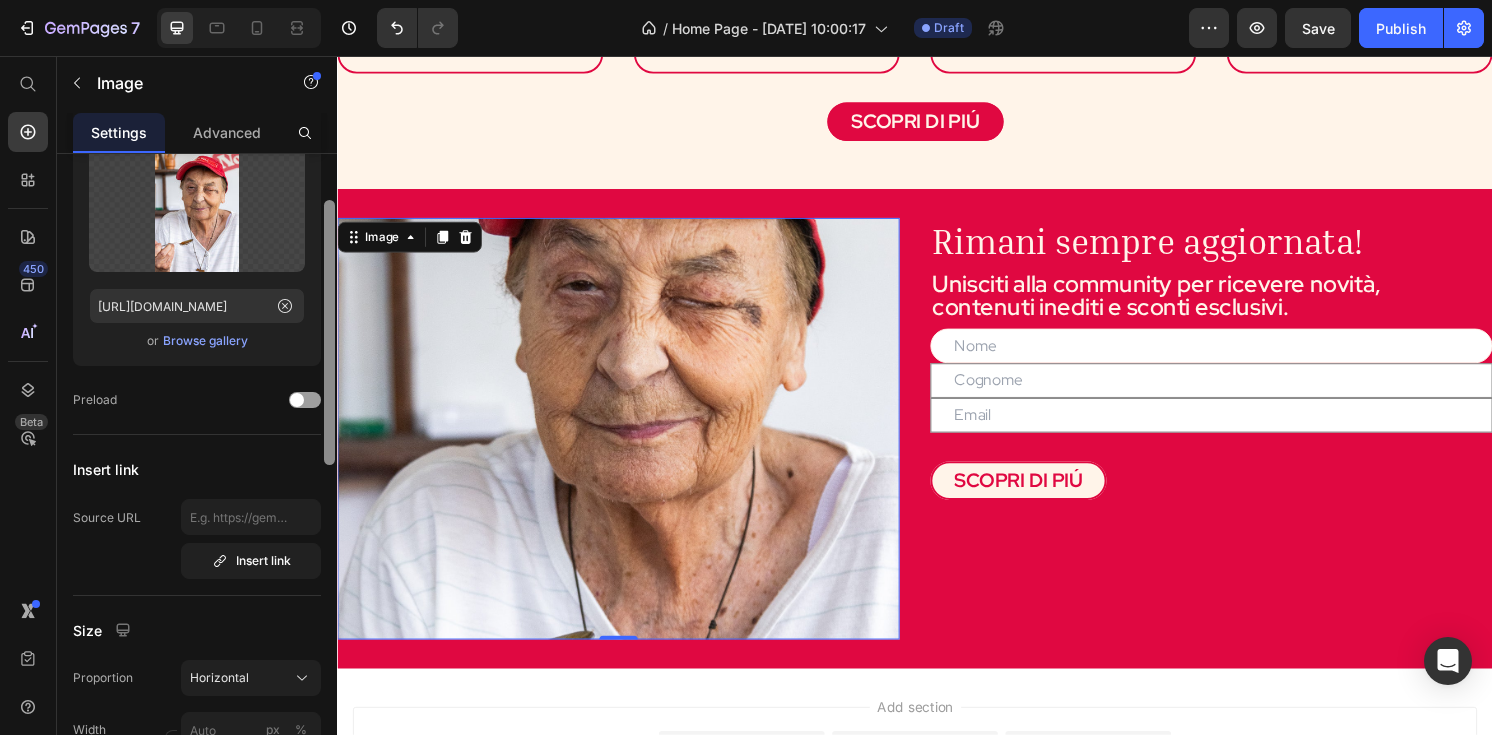 scroll, scrollTop: 80, scrollLeft: 0, axis: vertical 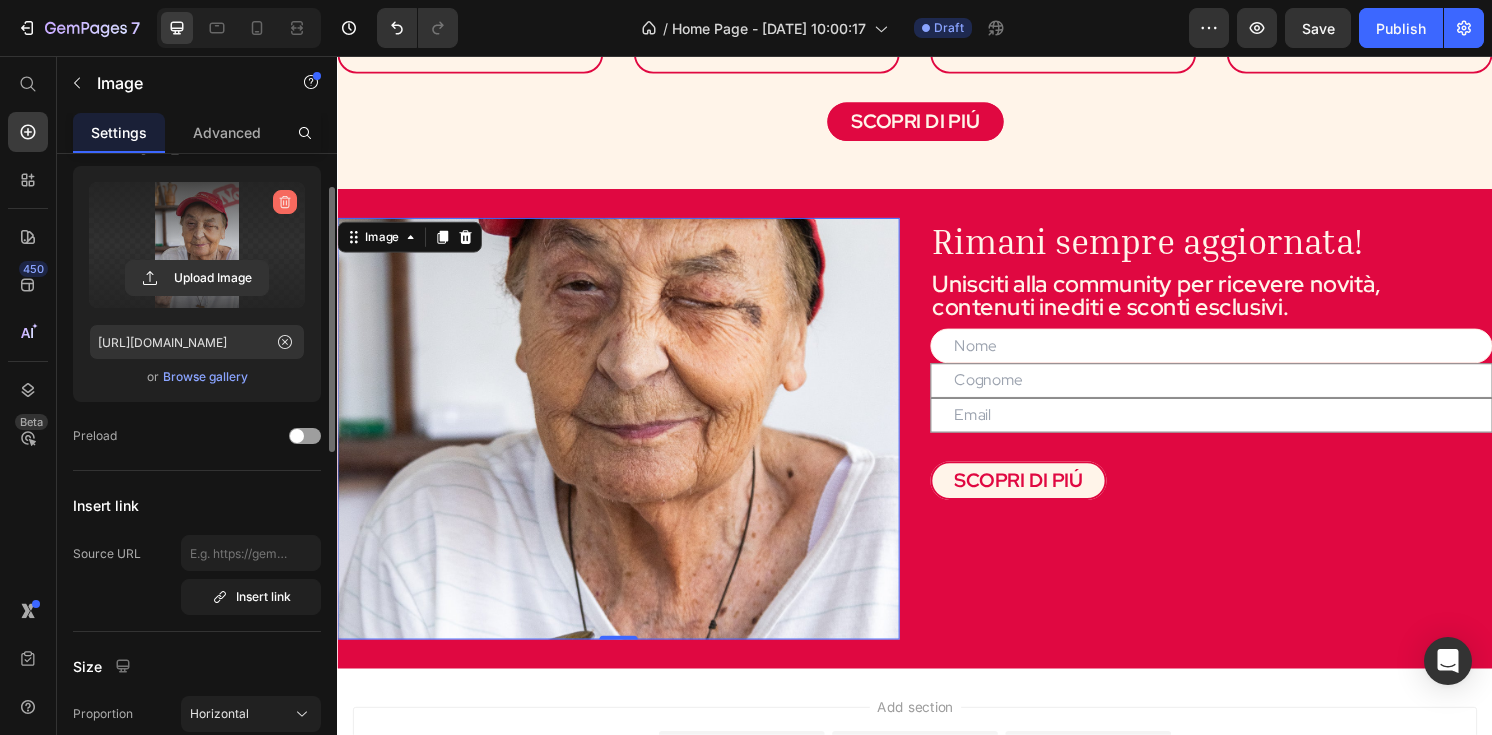 click 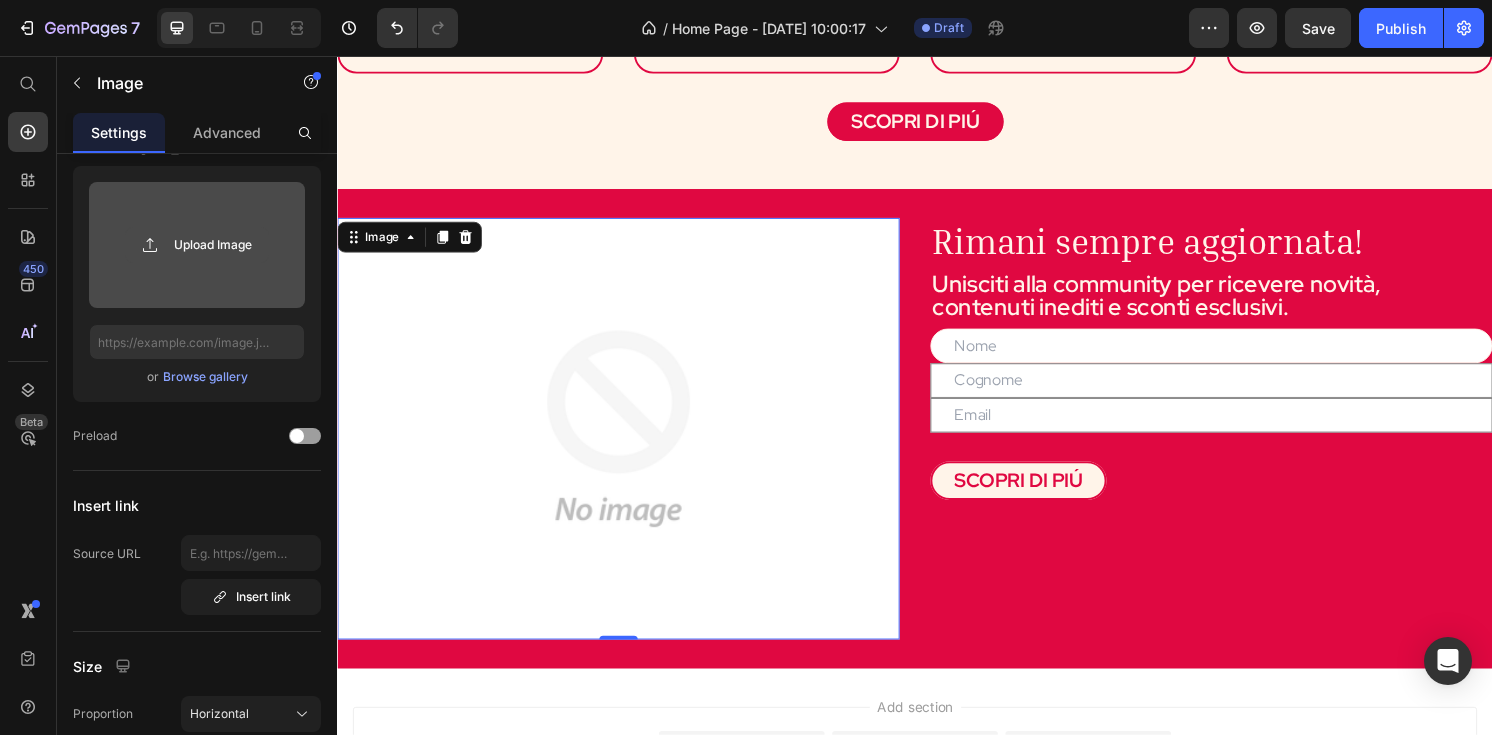 click 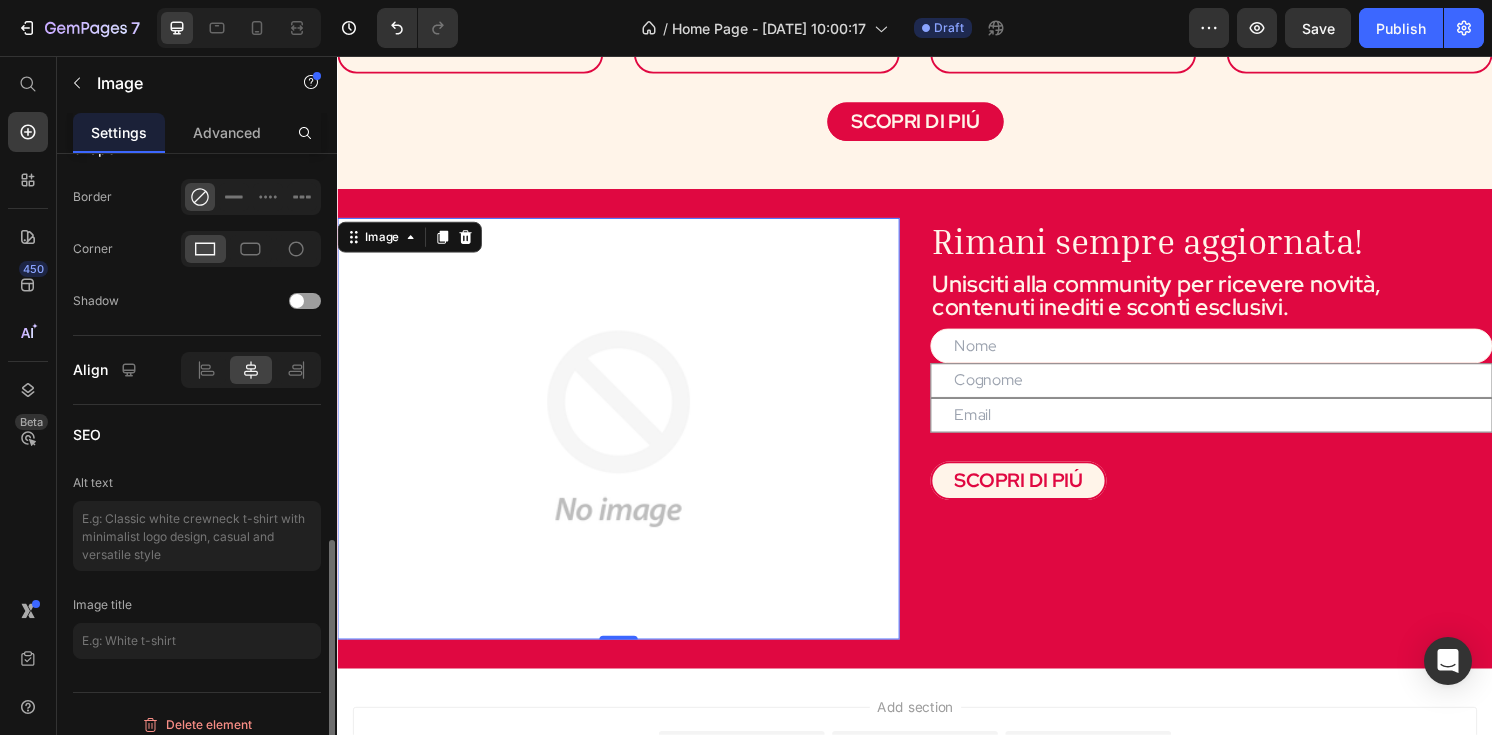 scroll, scrollTop: 897, scrollLeft: 0, axis: vertical 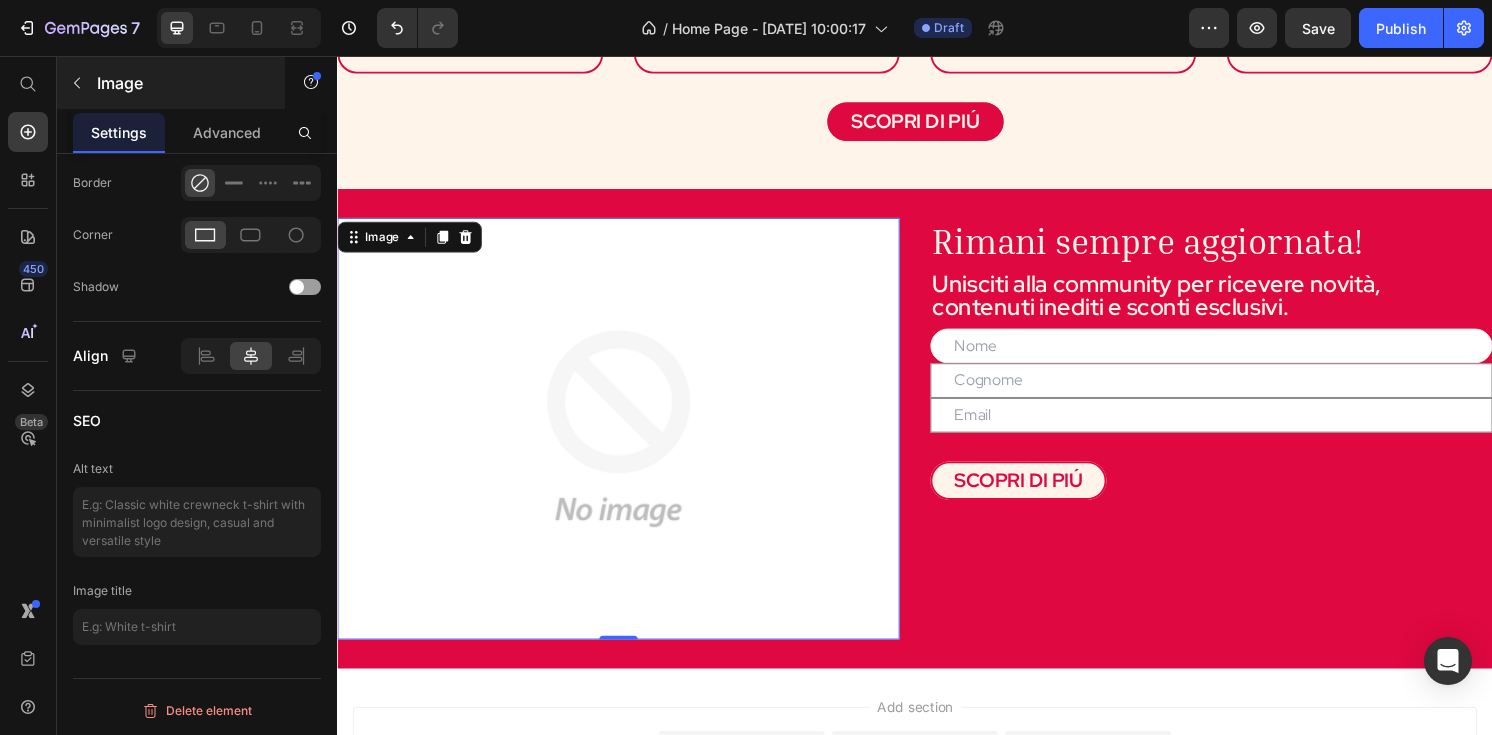 type on "https://cdn.shopify.com/s/files/1/0780/8545/6203/files/gempages_520759161621840742-aacd6bbe-08b5-4301-944f-a53c4c3df7a2.jpg" 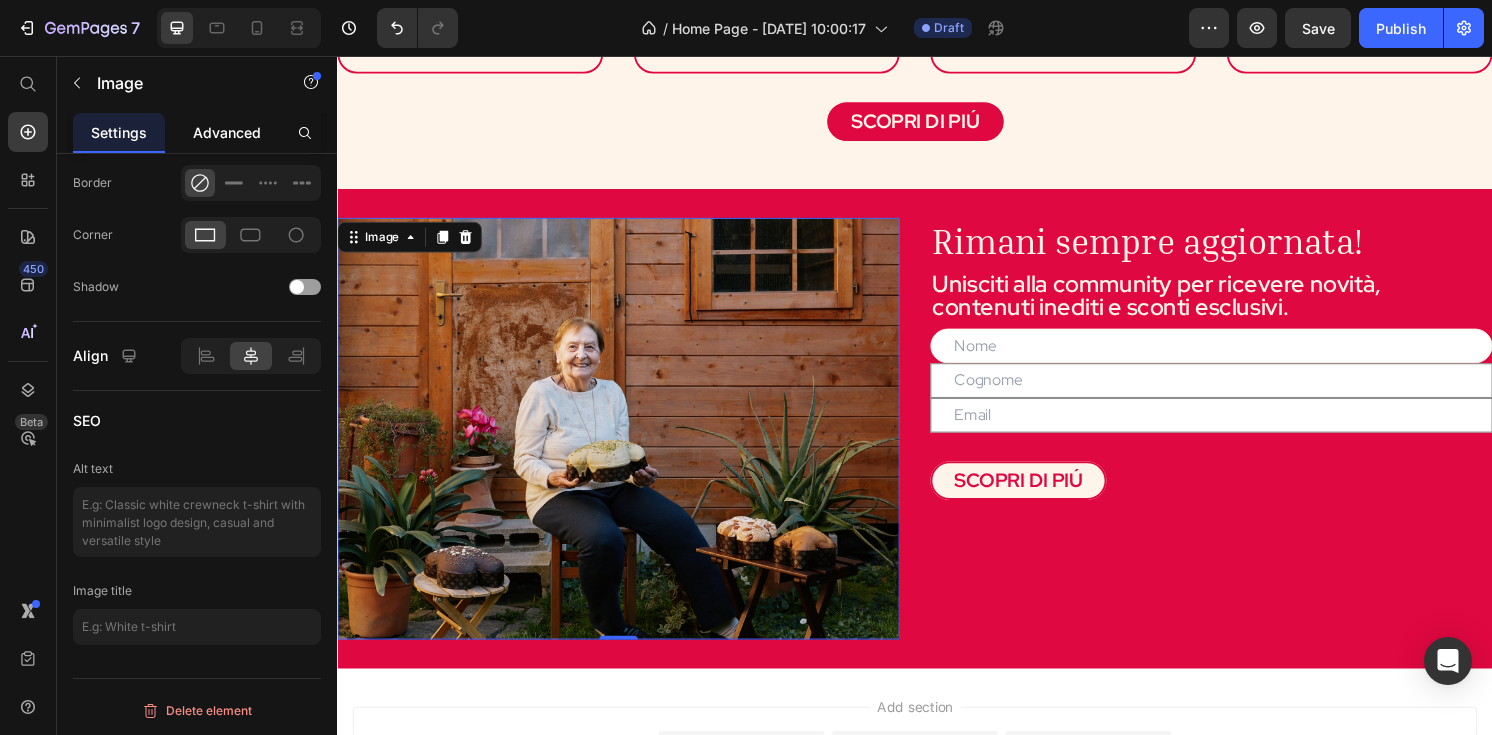 click on "Advanced" at bounding box center [227, 132] 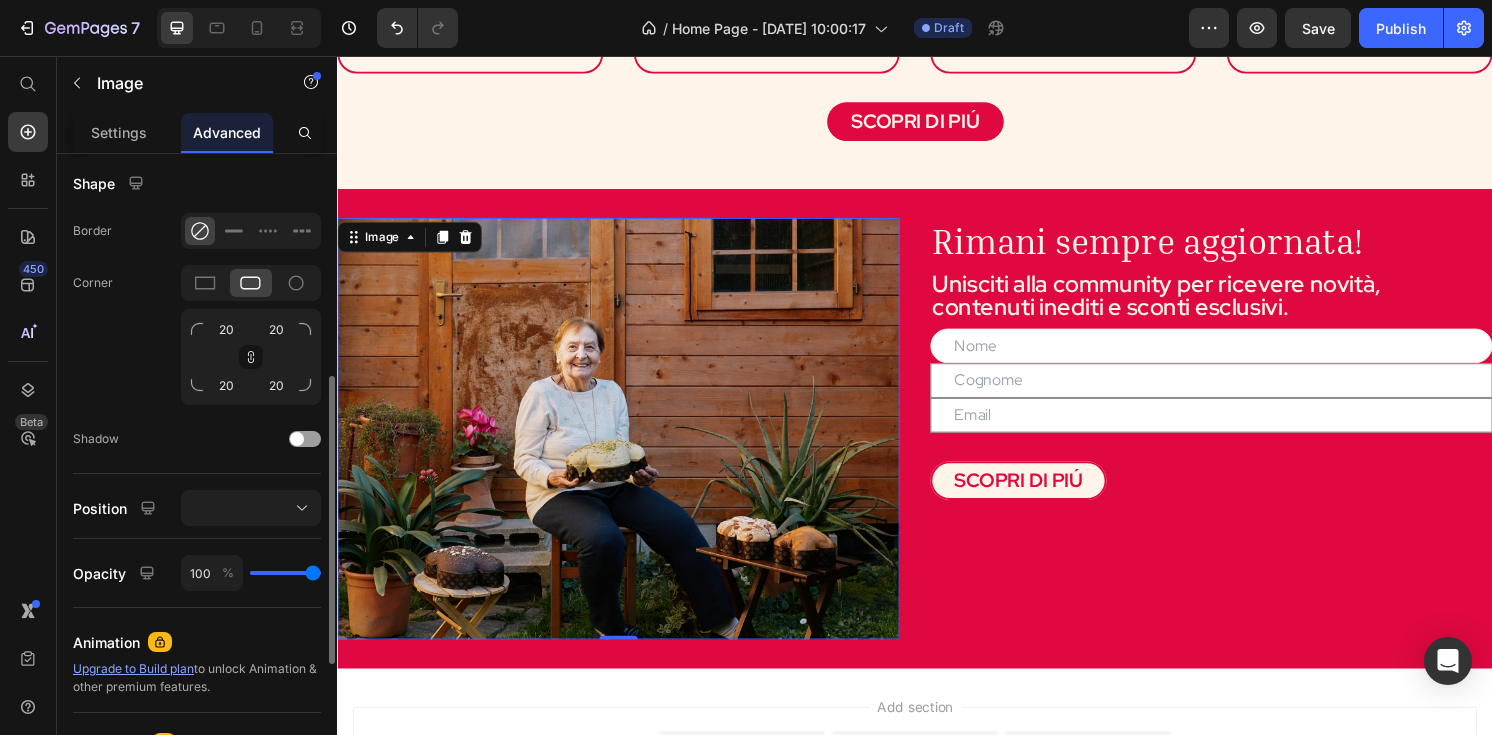 scroll, scrollTop: 486, scrollLeft: 0, axis: vertical 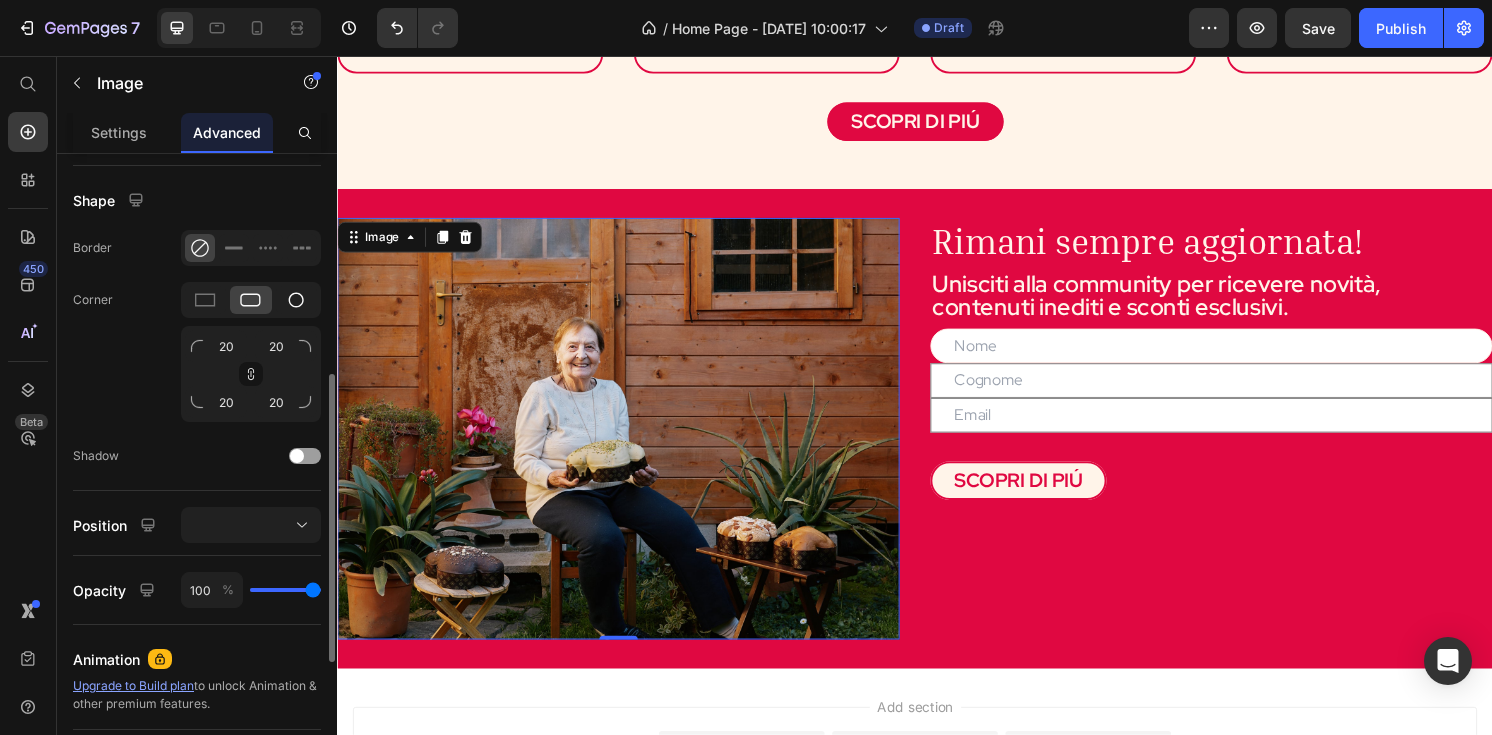 click 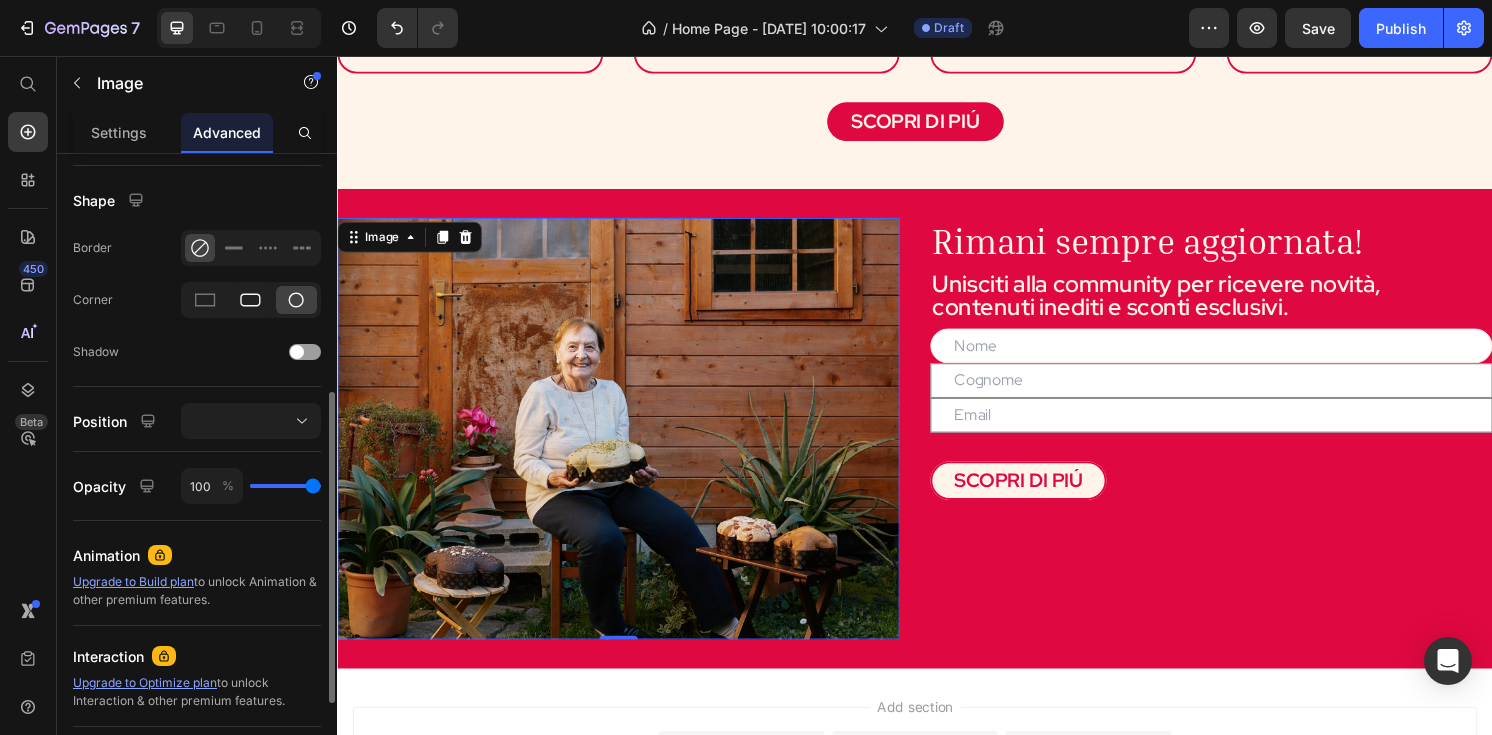 click 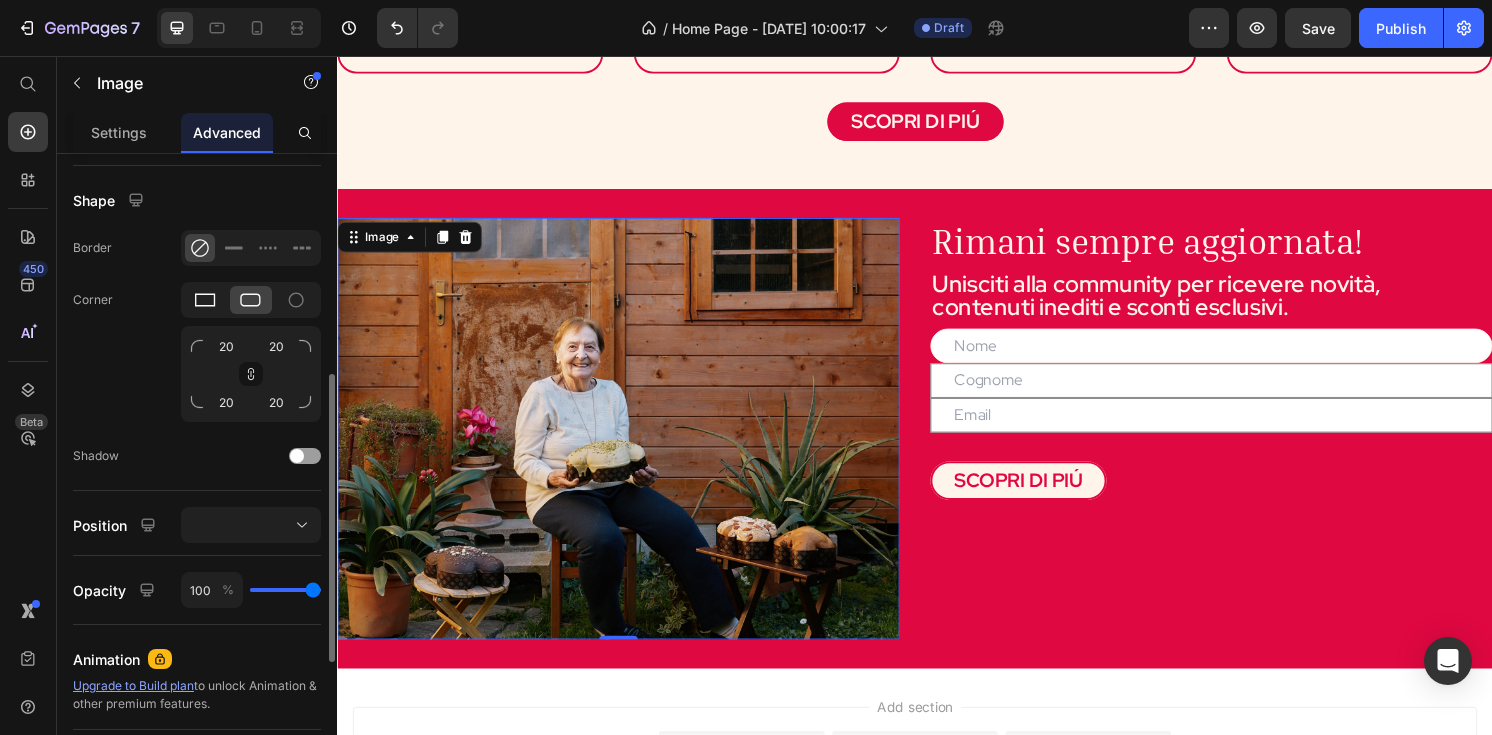 click 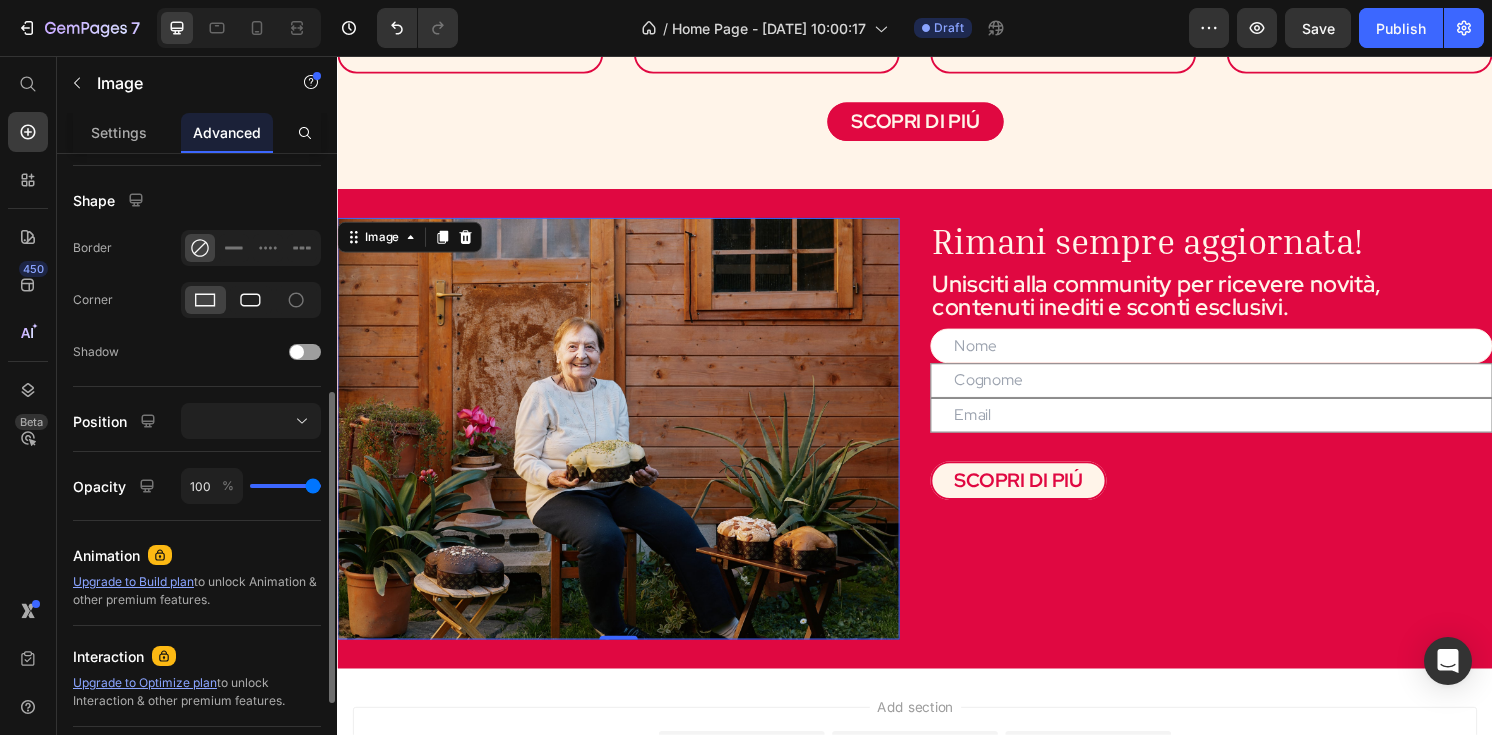 click 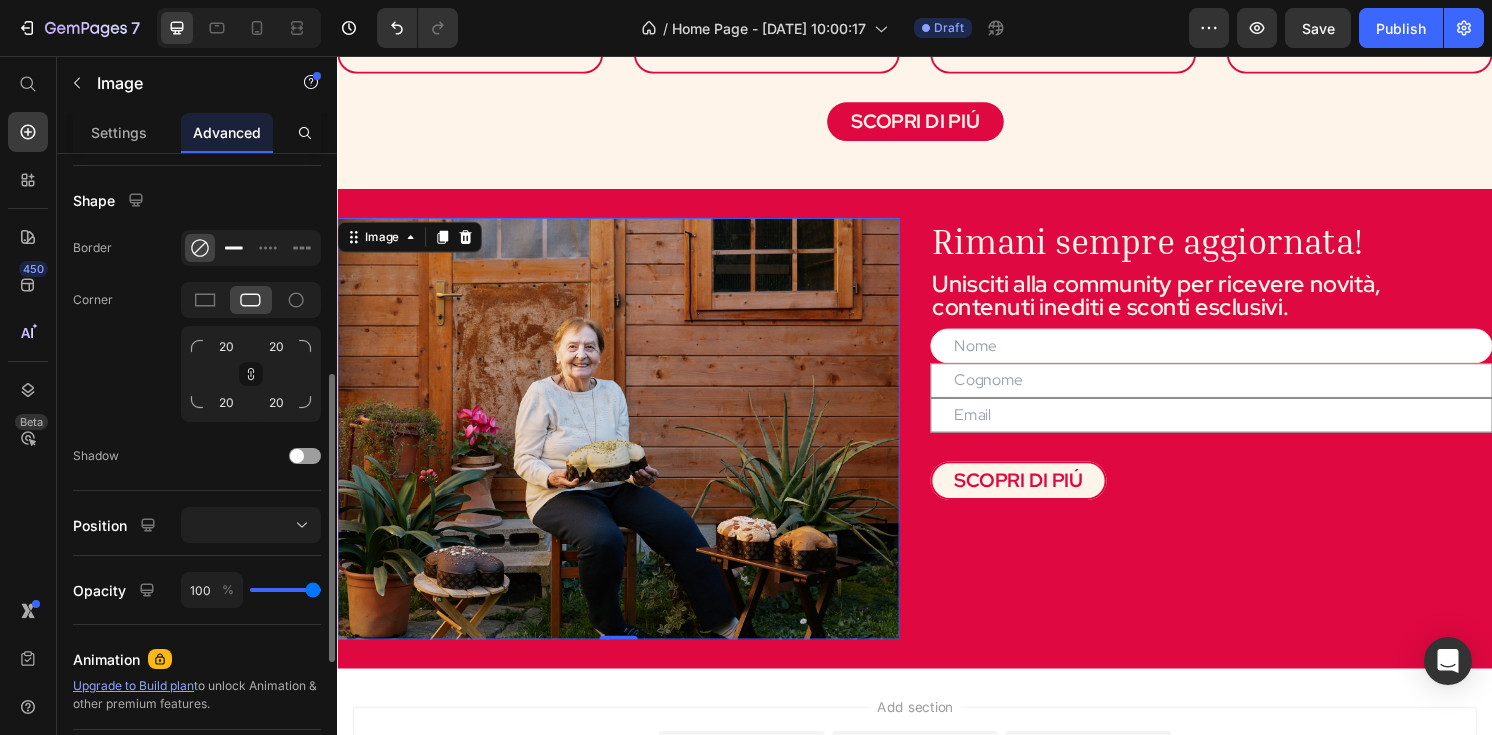 click 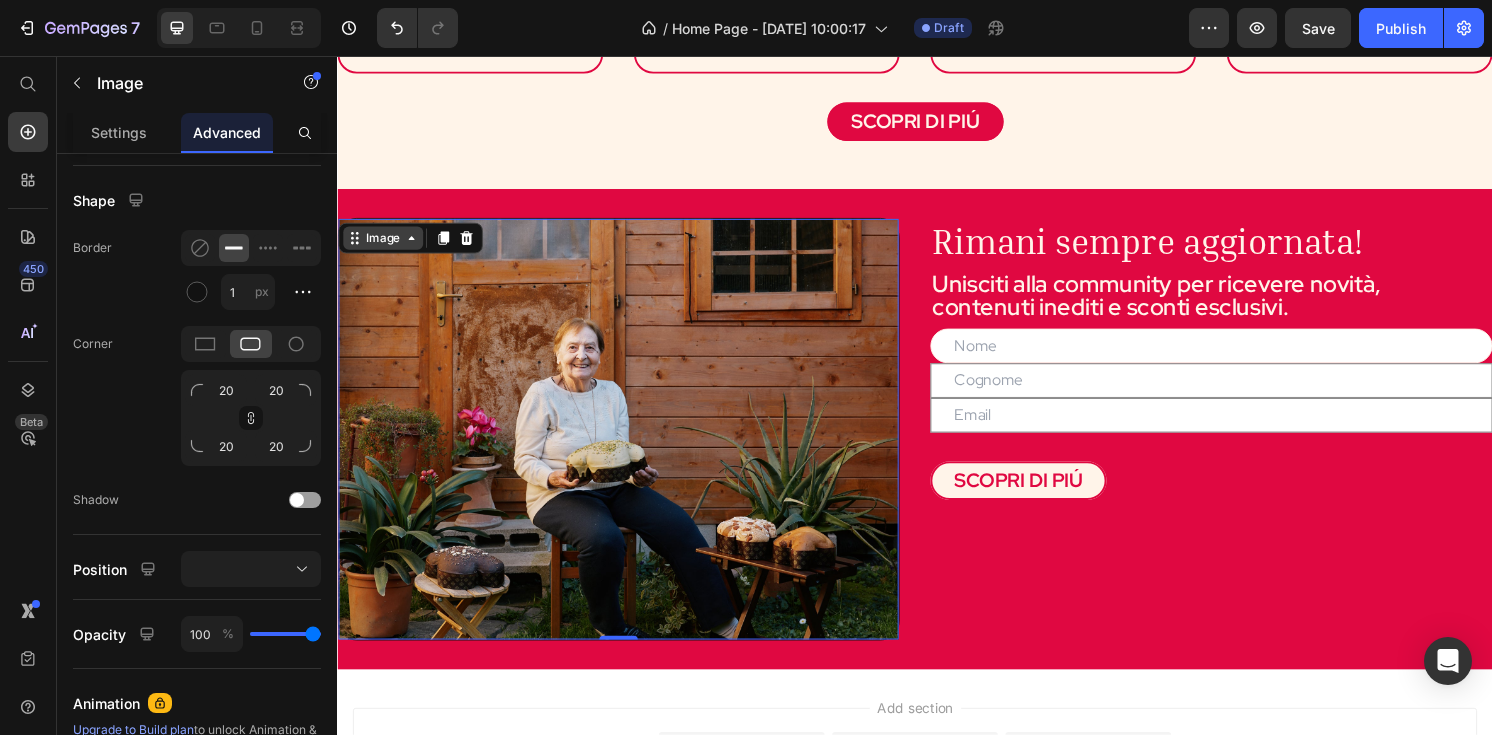 click 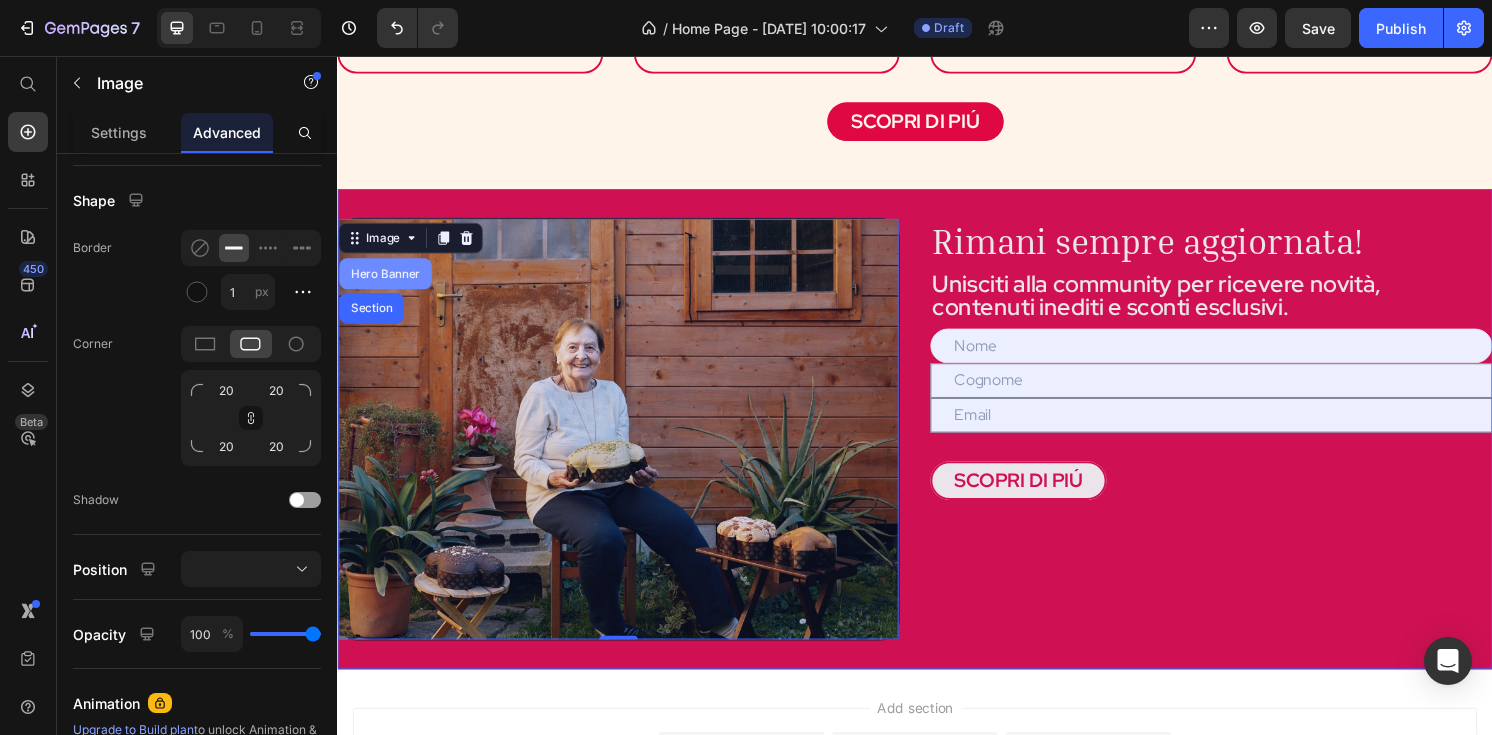 click on "Hero Banner" at bounding box center [387, 282] 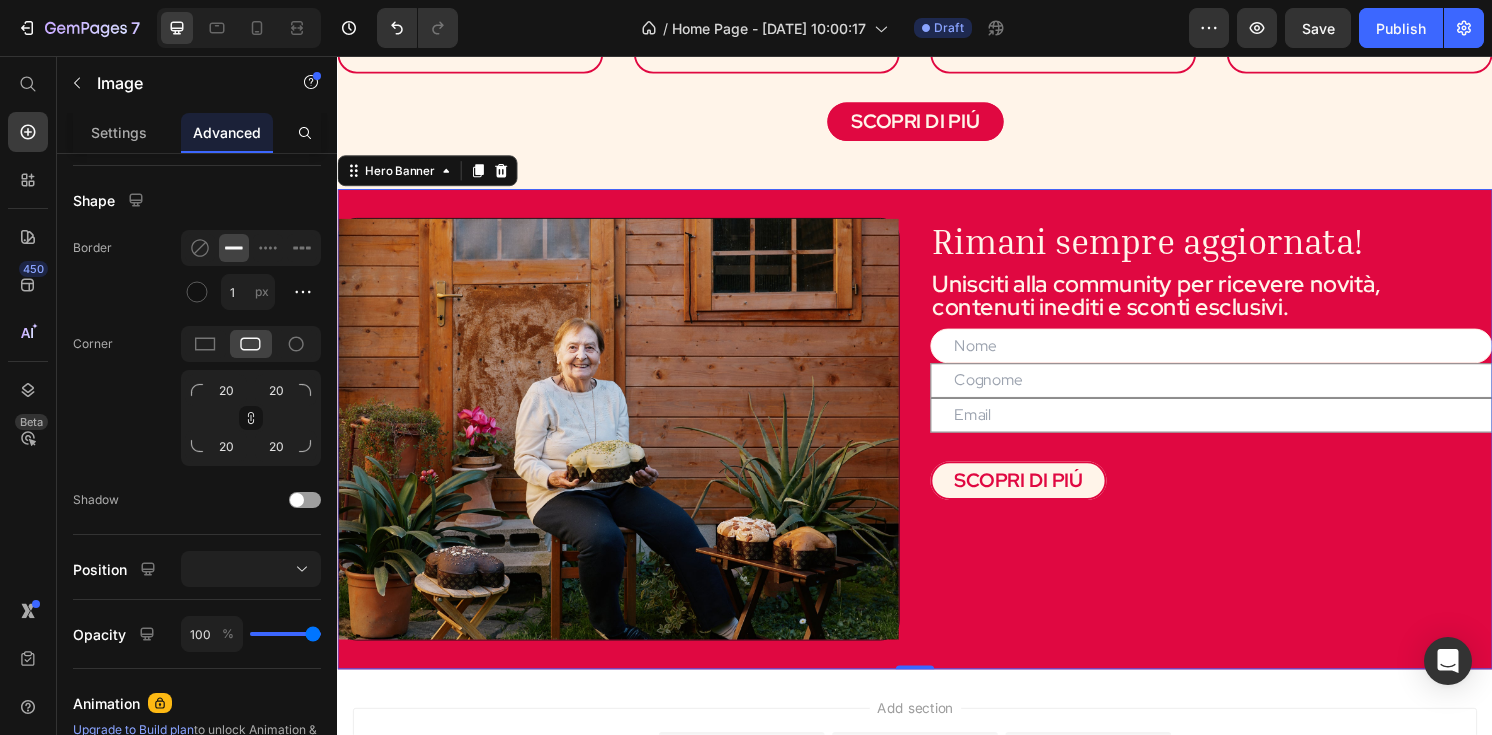 scroll, scrollTop: 0, scrollLeft: 0, axis: both 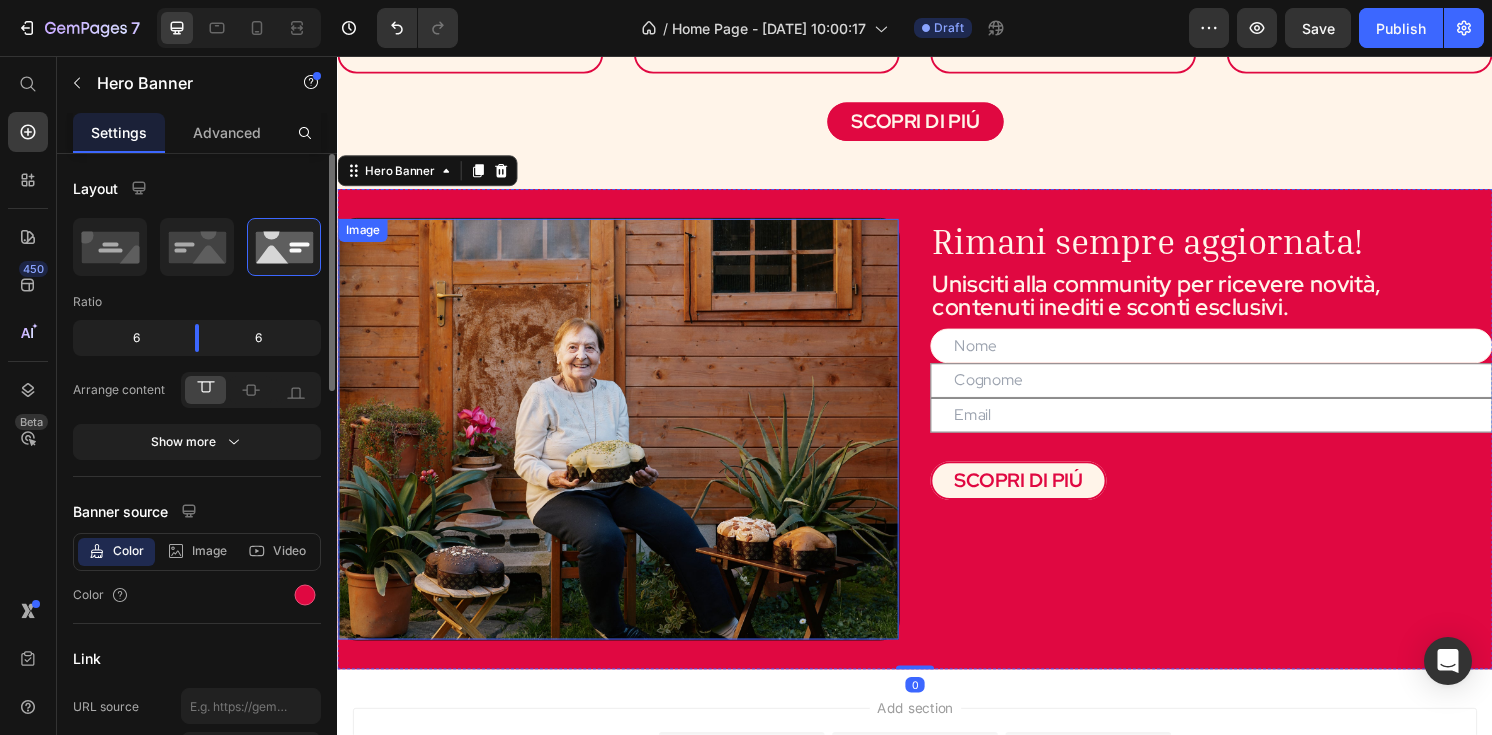 click on "Image" at bounding box center [629, 443] 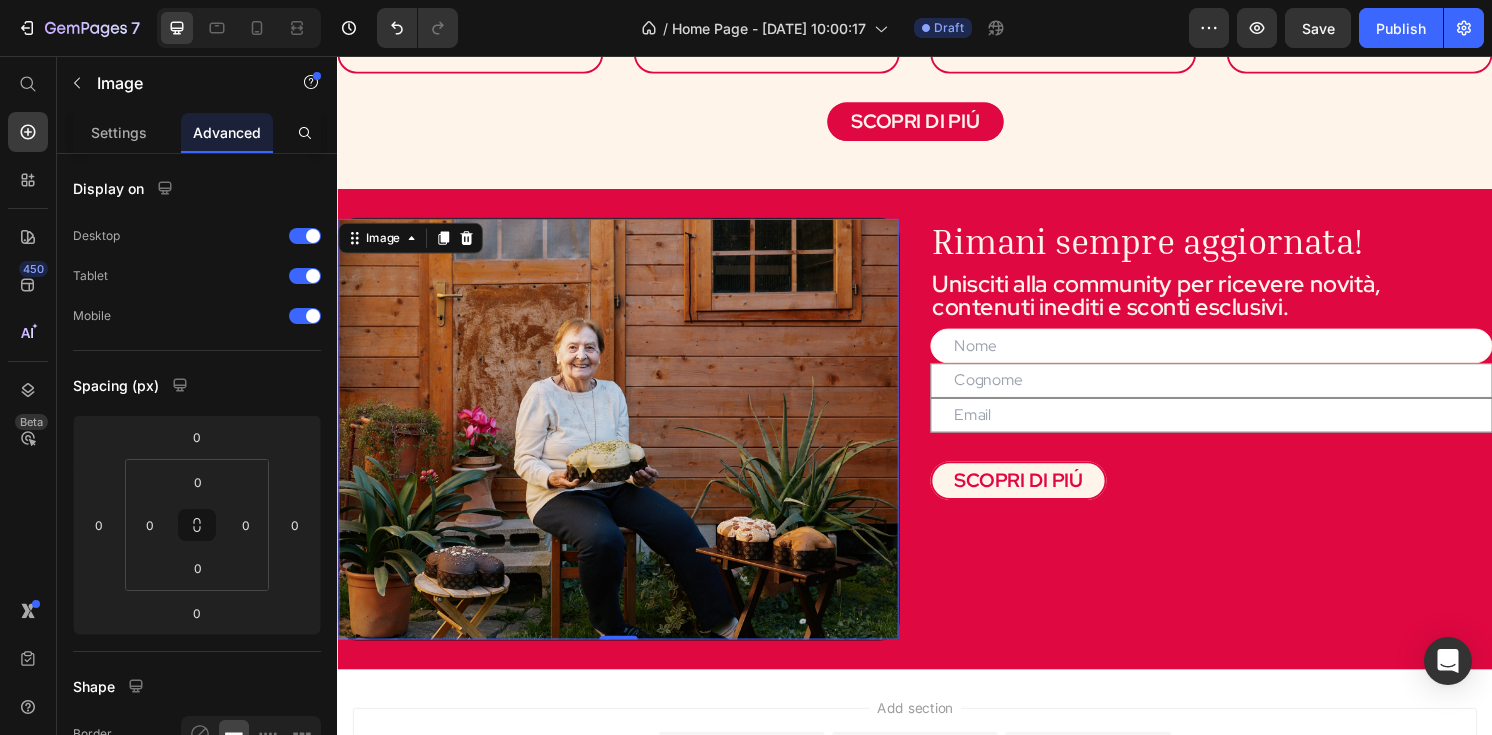 click at bounding box center (629, 443) 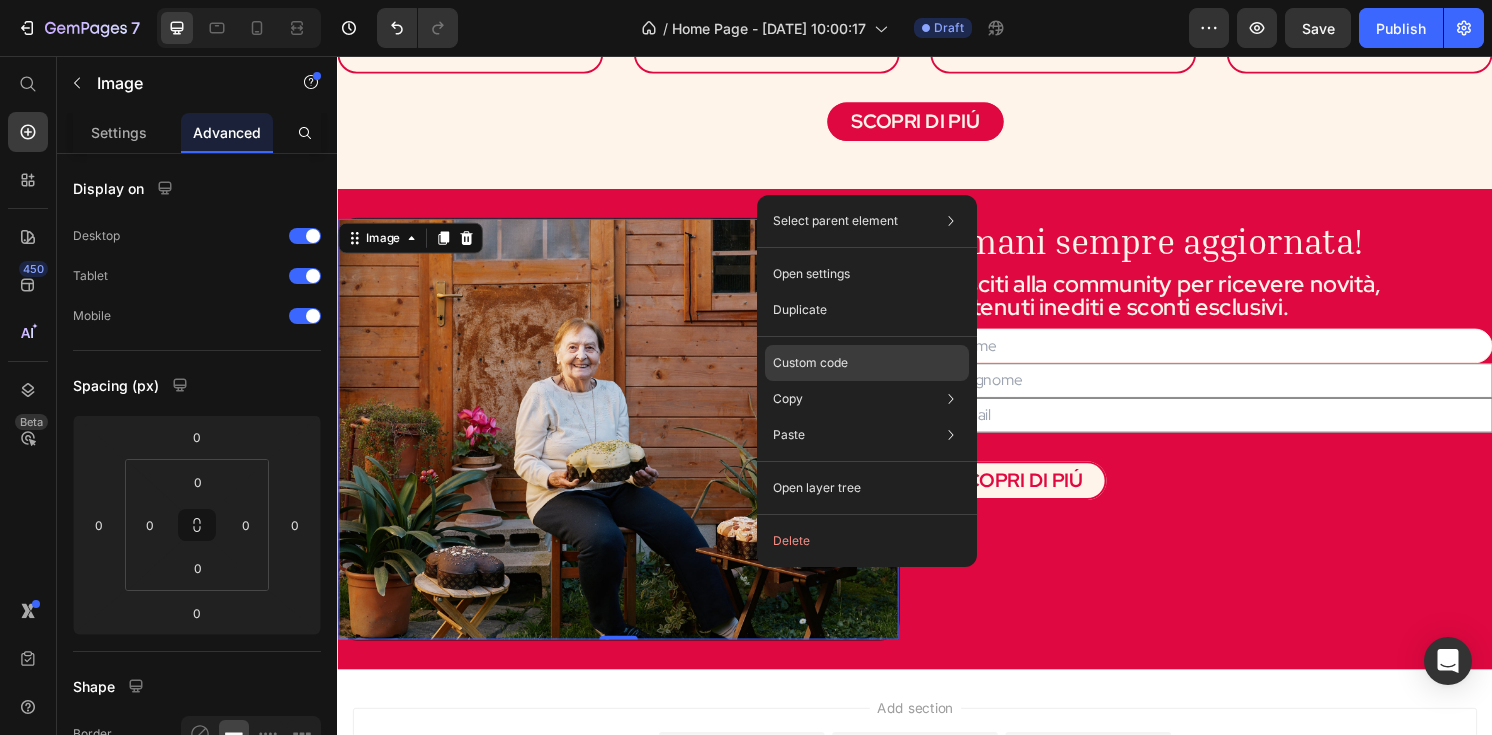 click on "Custom code" 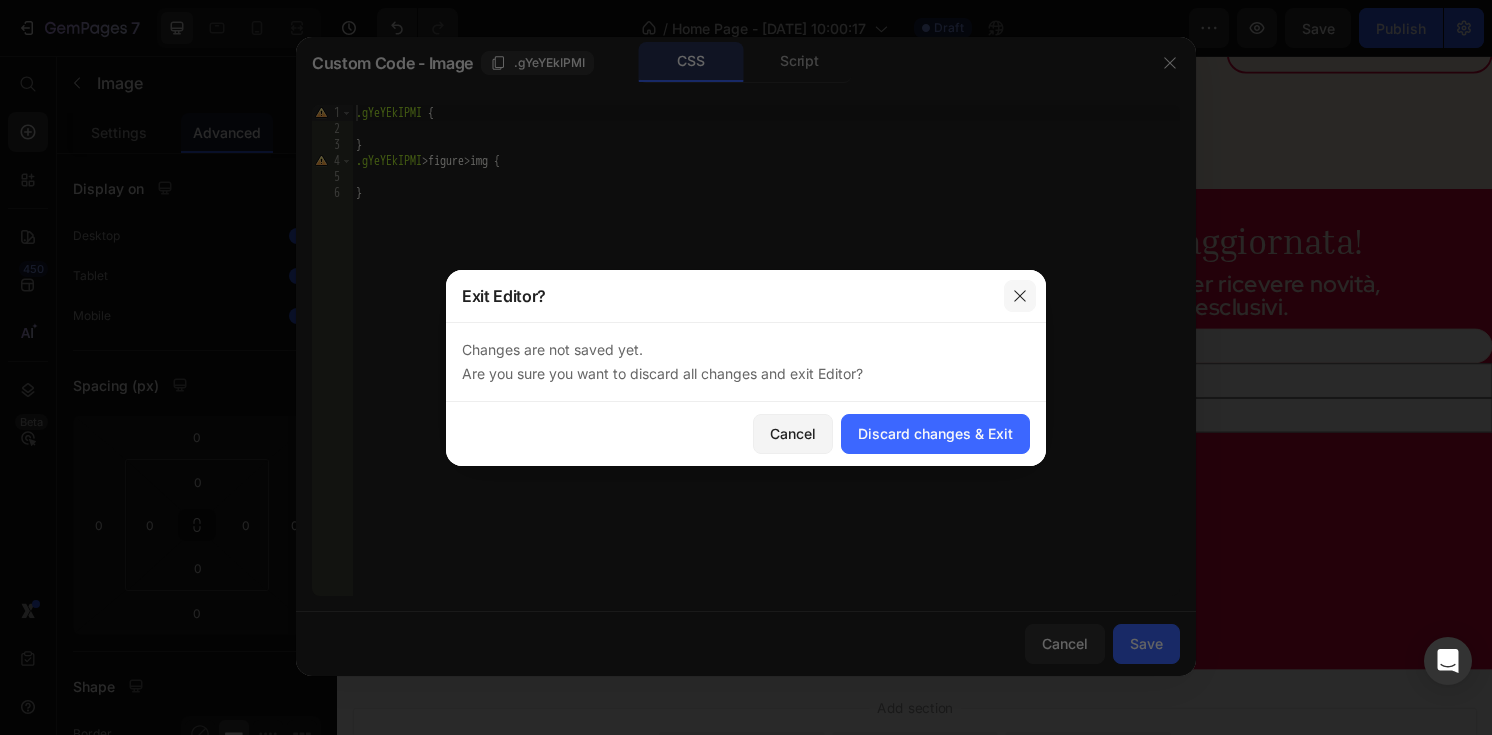 click 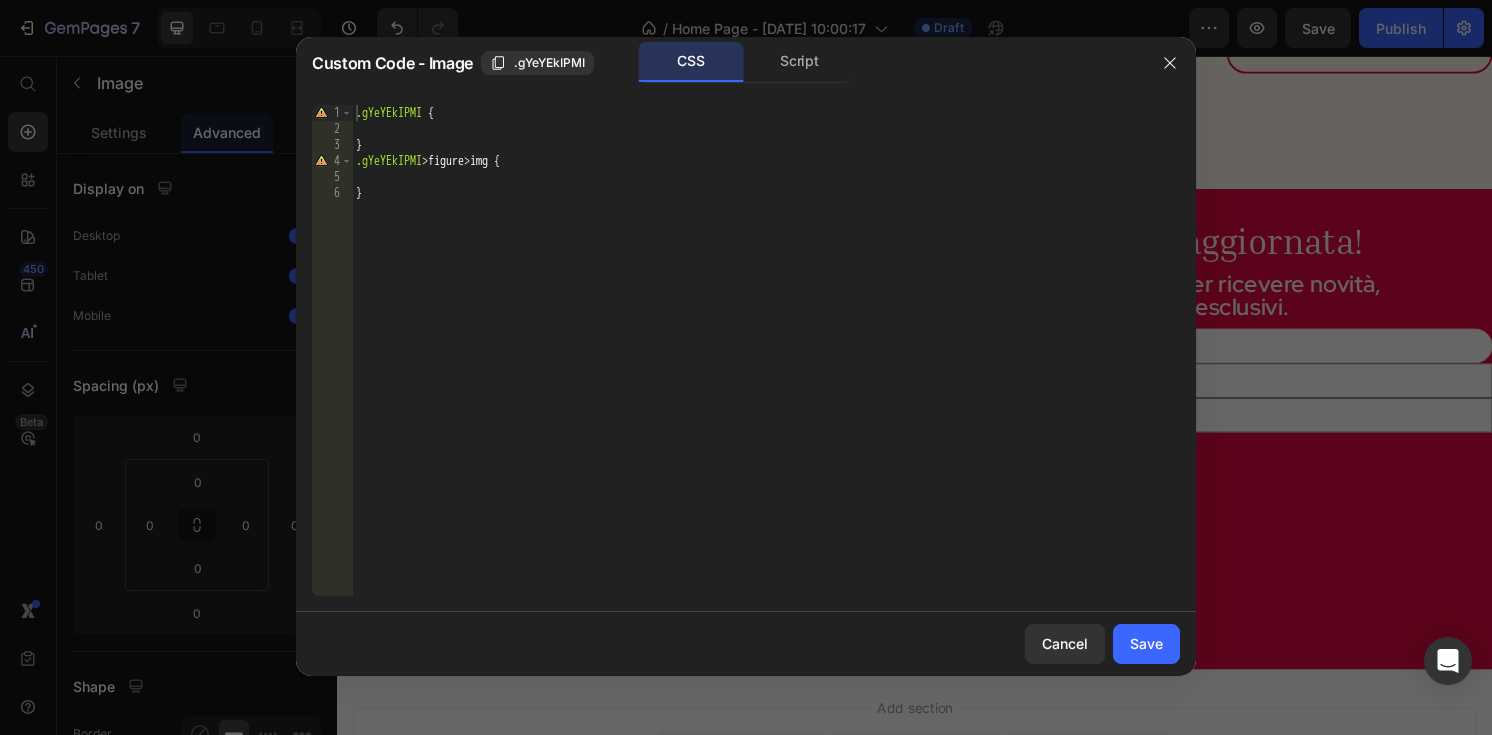 click on ".gYeYEkIPMI   { } .gYeYEkIPMI  >  figure  >  img   { }" at bounding box center [766, 366] 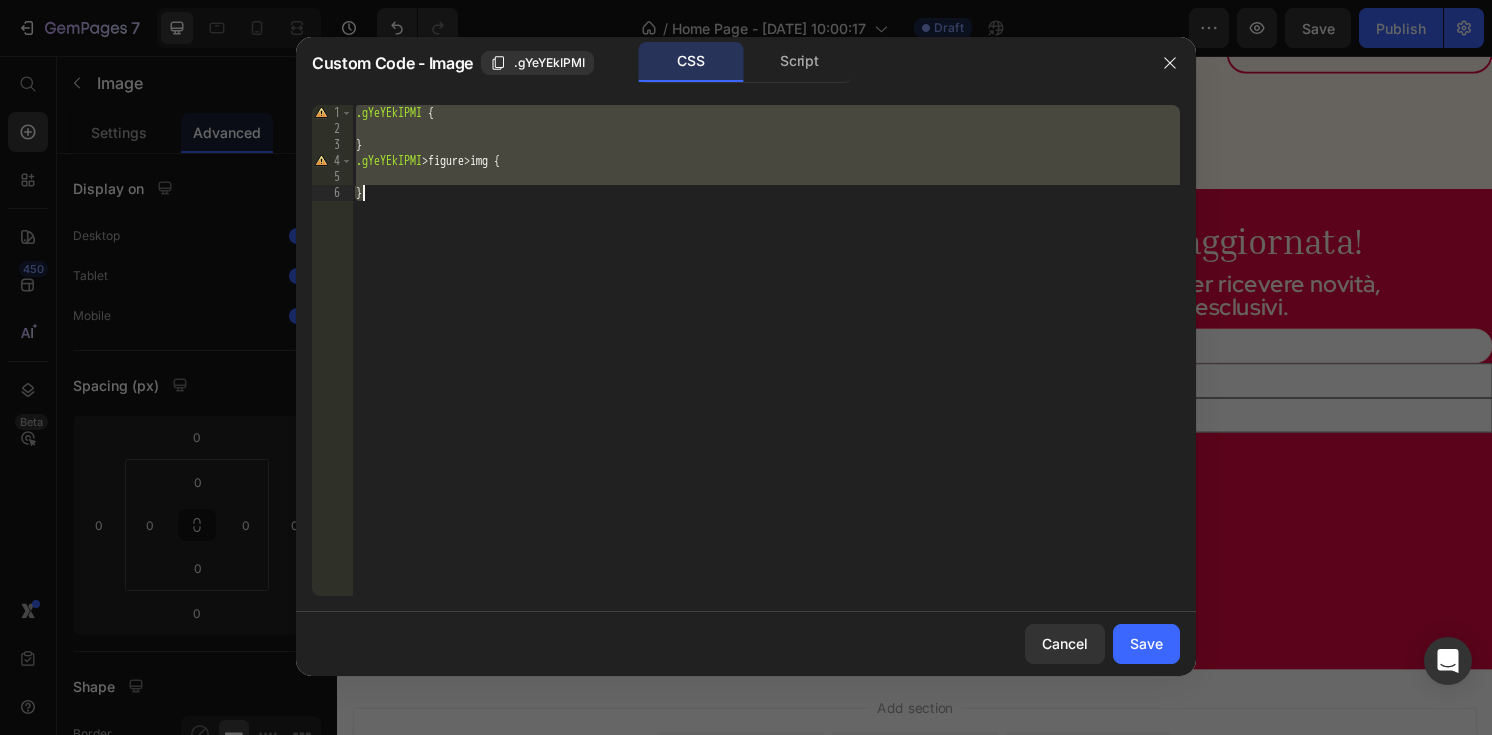 paste 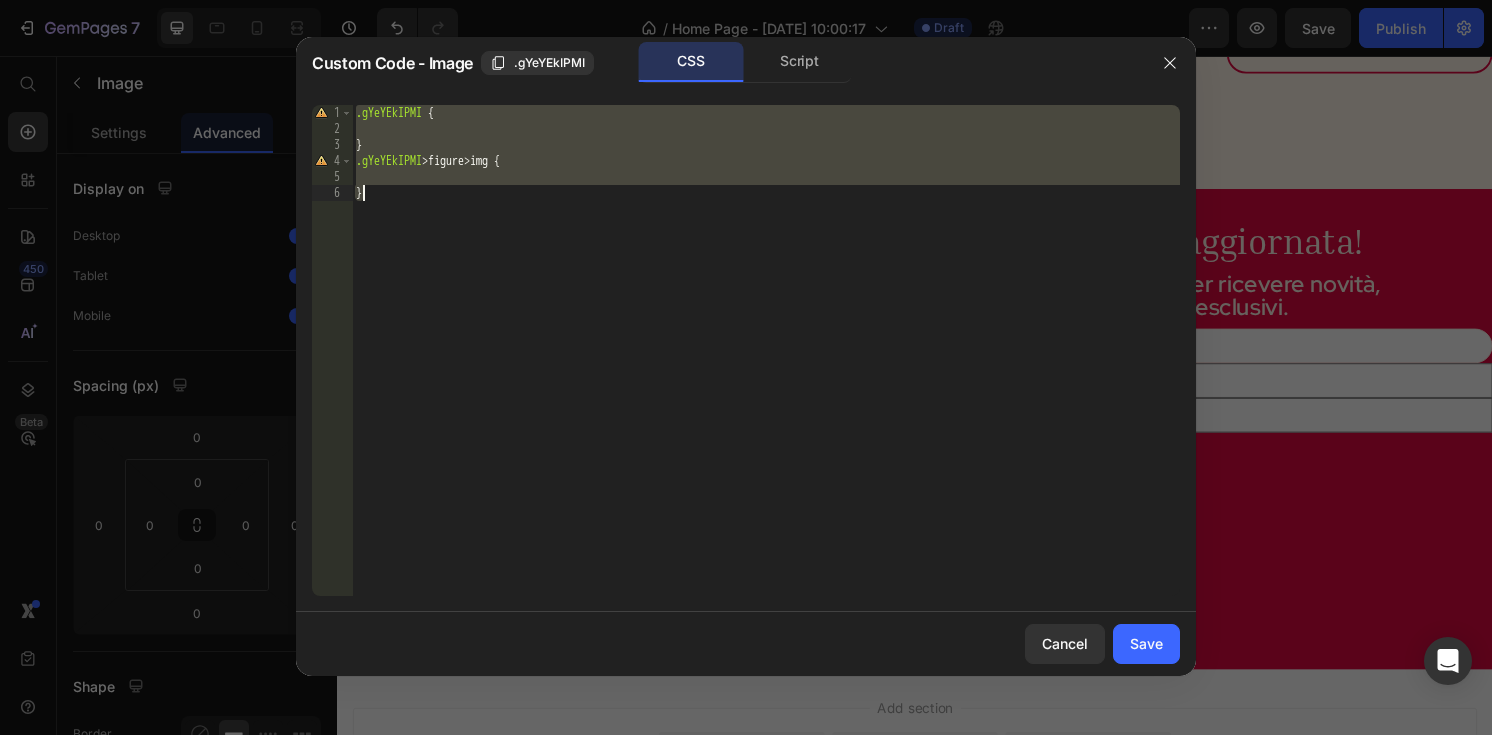 type on "}" 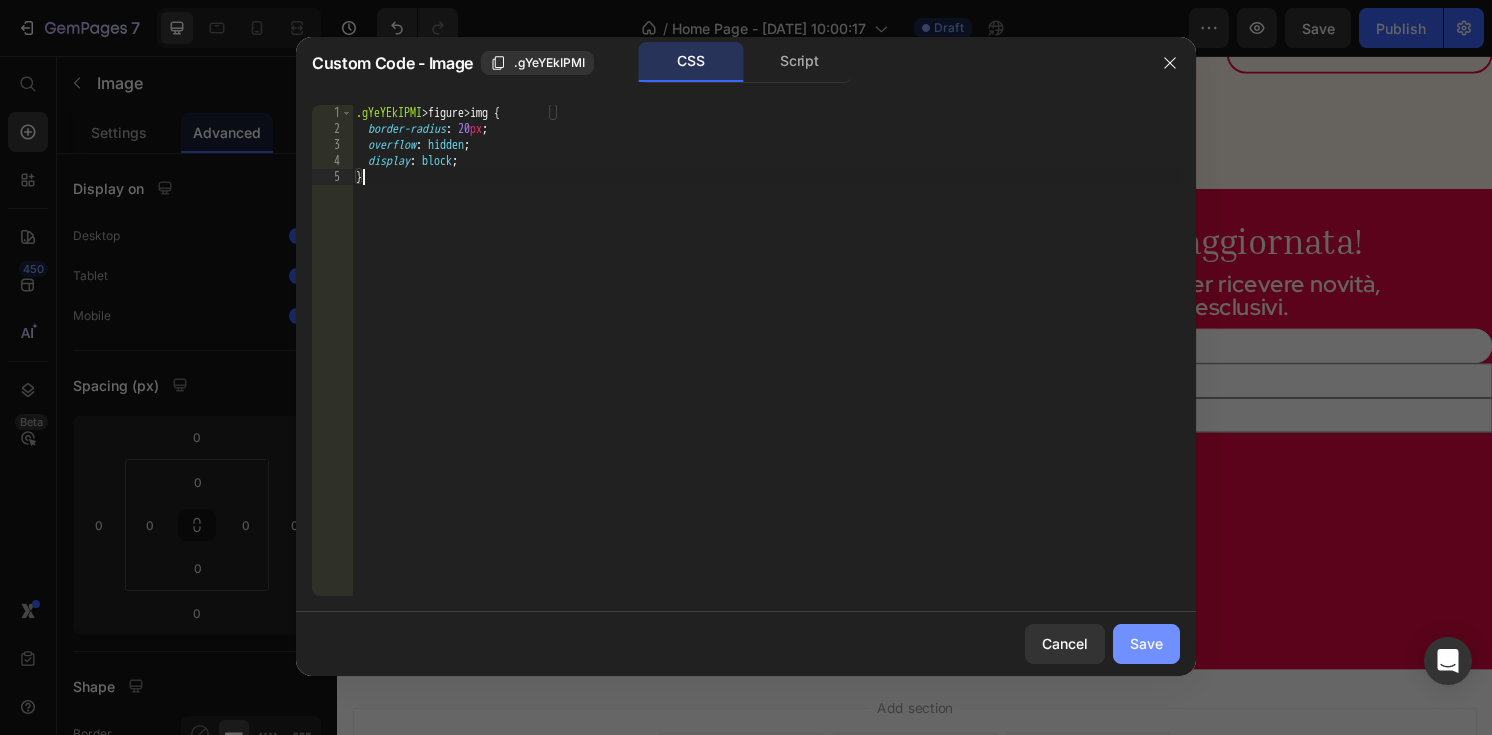 click on "Save" at bounding box center (1146, 643) 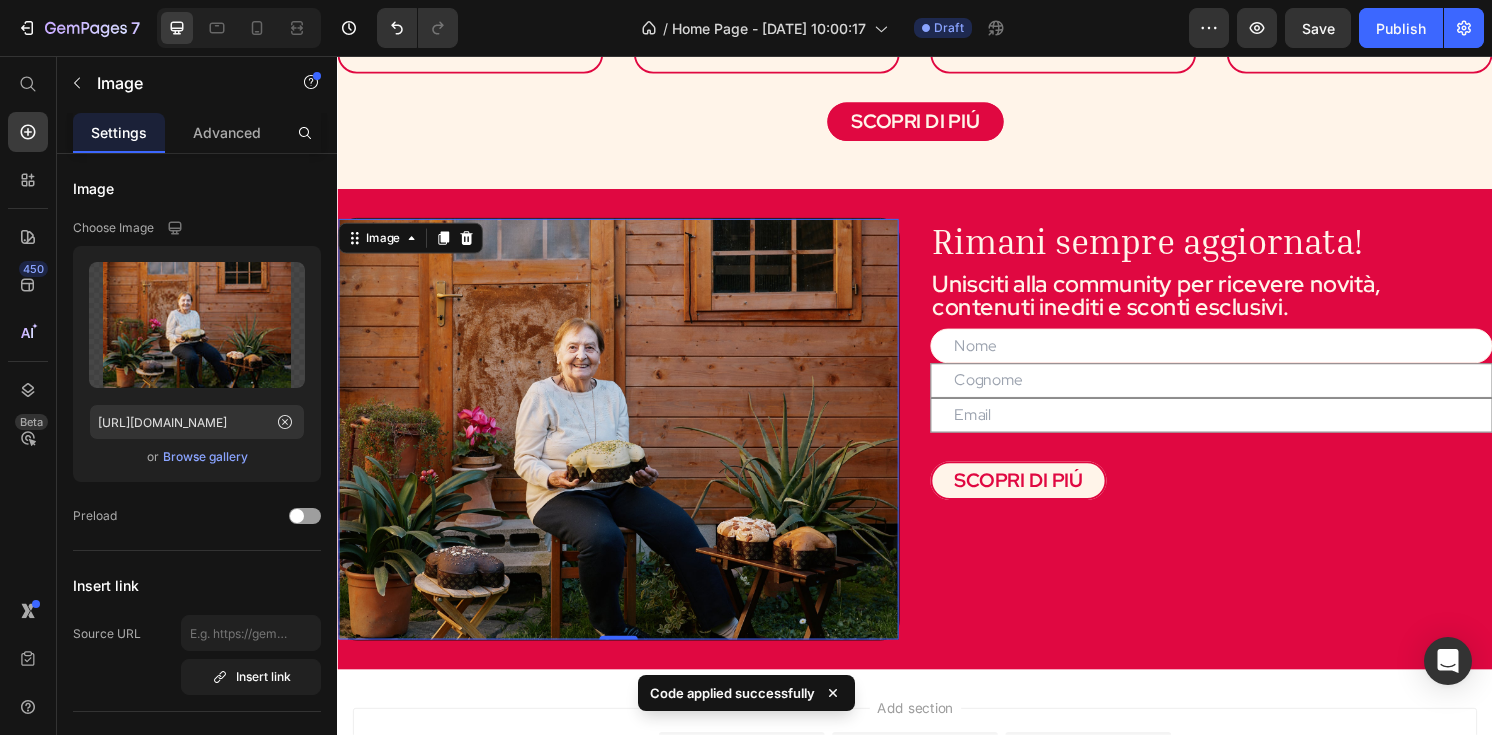 click at bounding box center (629, 443) 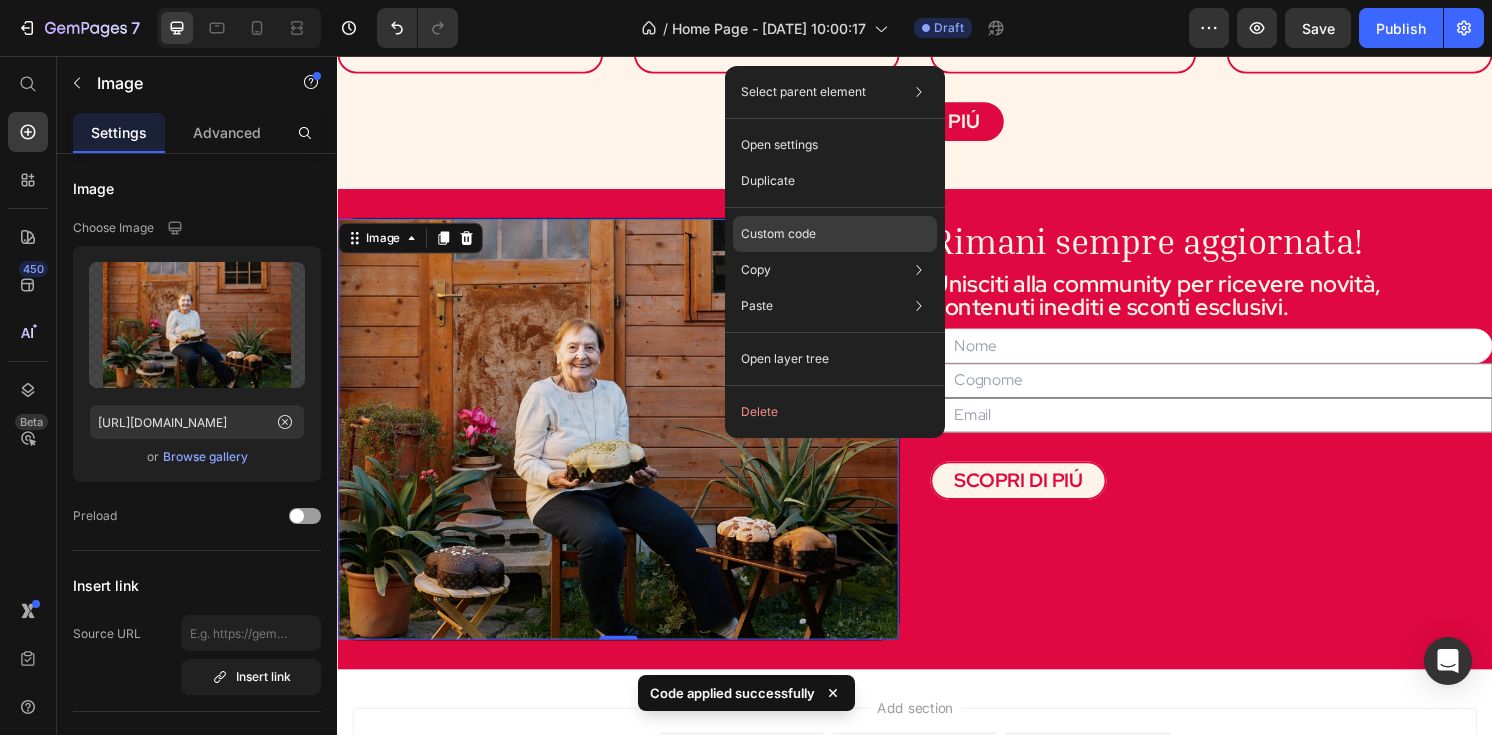 click on "Custom code" 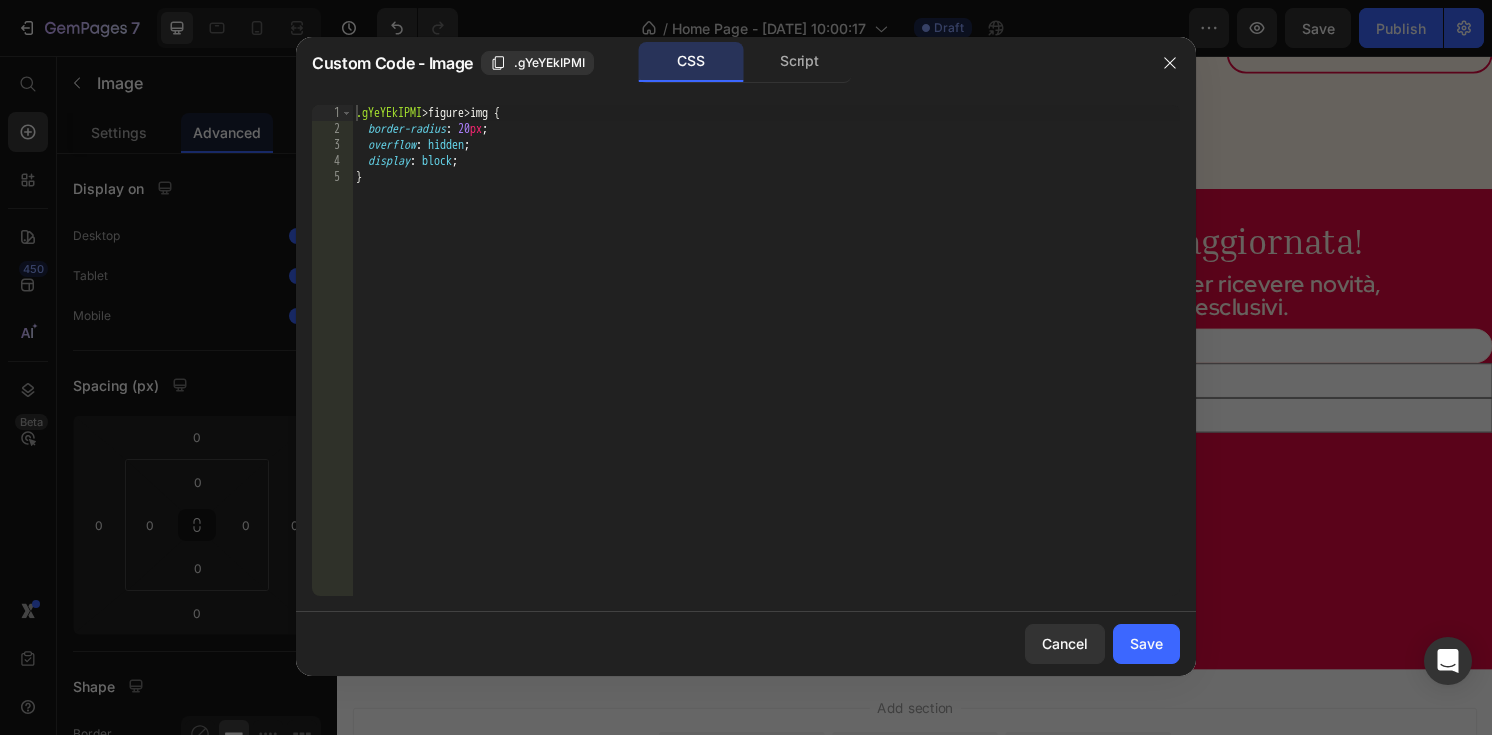 type on "}" 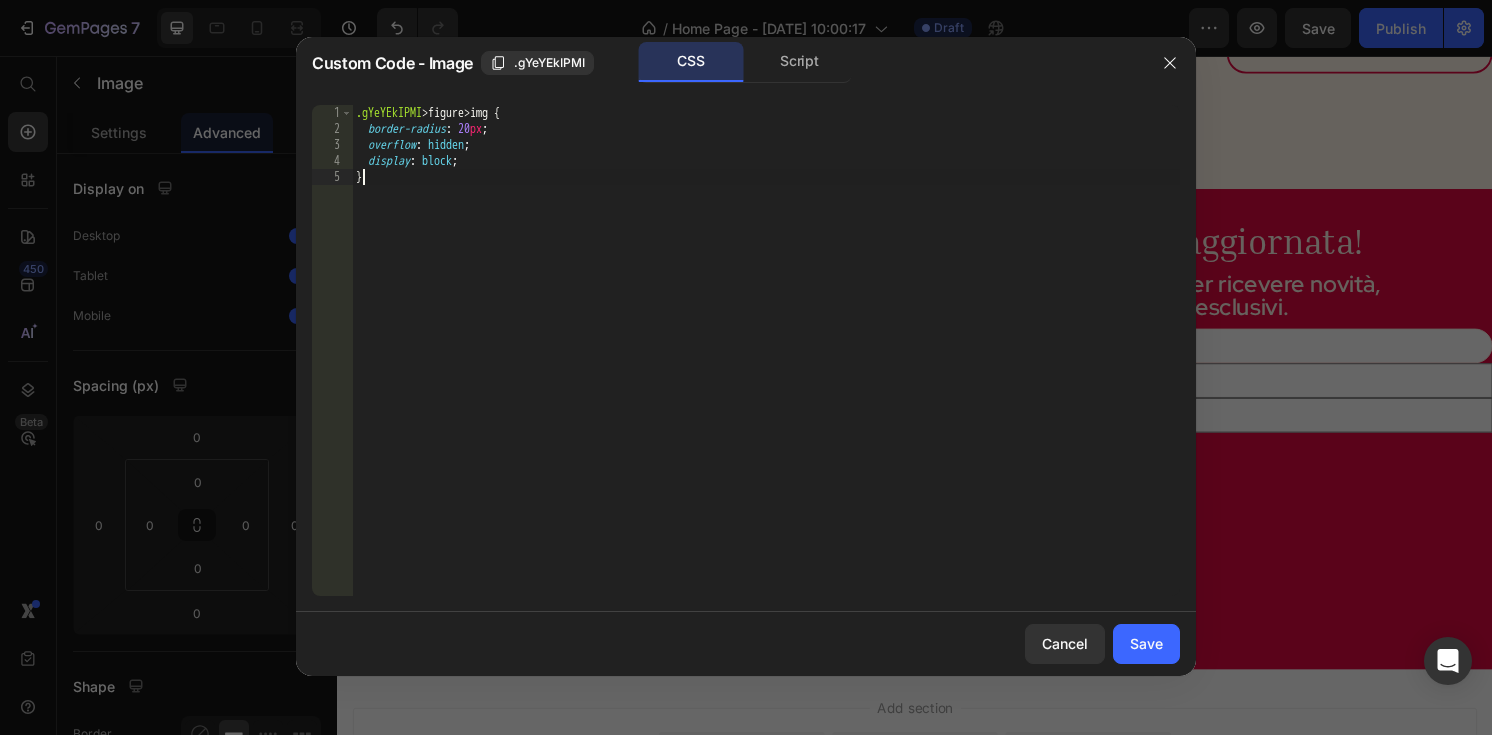 click on ".gYeYEkIPMI  >  figure  >  img   {    border-radius :   20 px ;    overflow :   hidden ;    display :   block ; }" at bounding box center [766, 366] 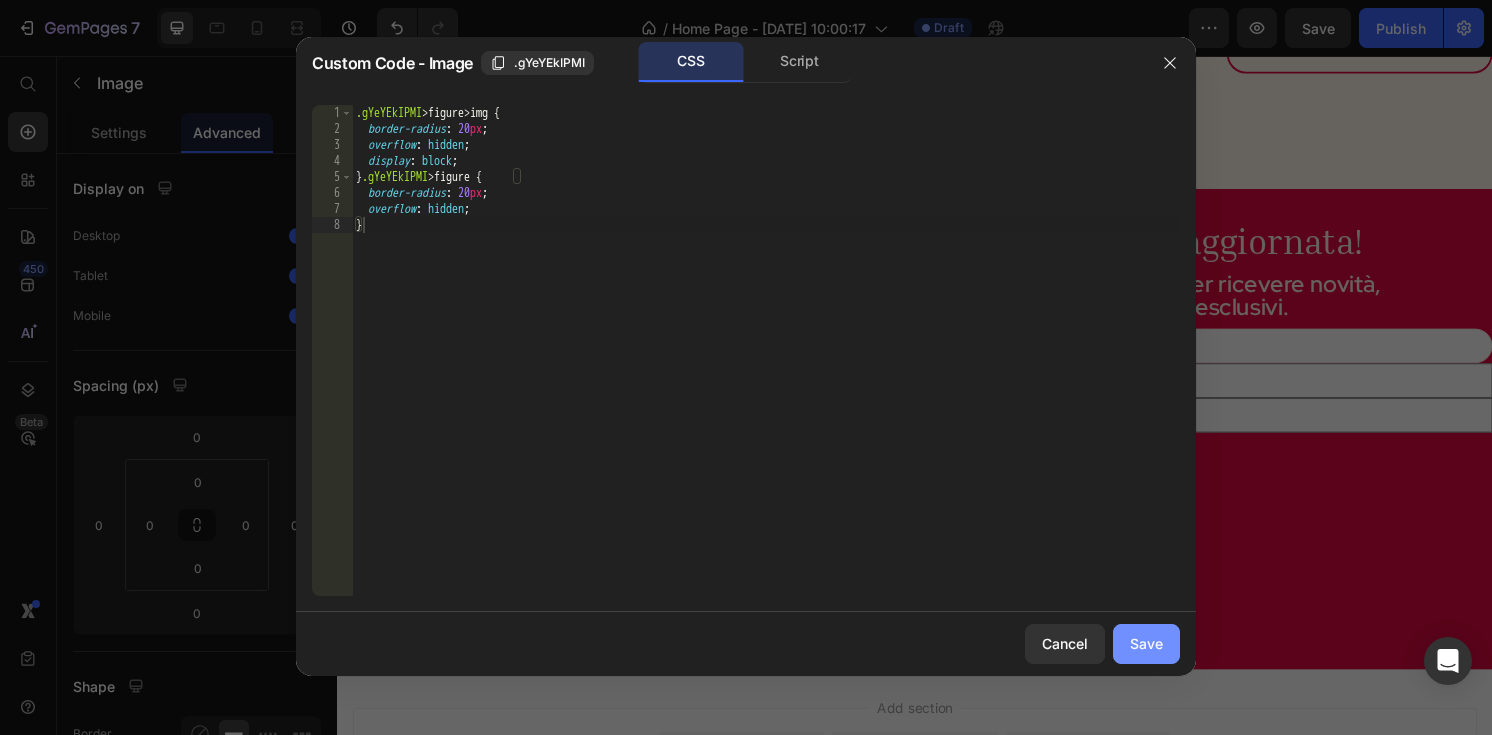 click on "Save" at bounding box center (1146, 643) 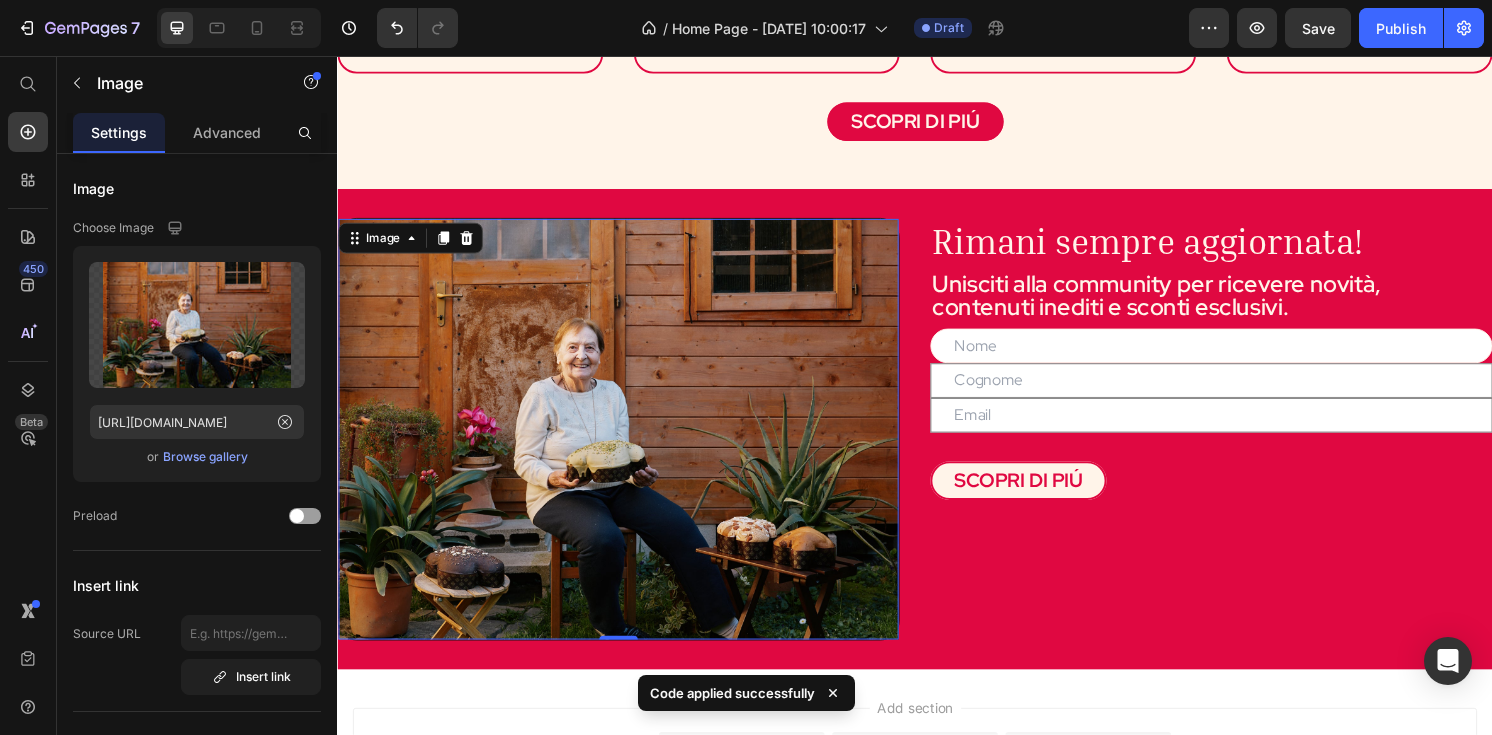 click at bounding box center (629, 443) 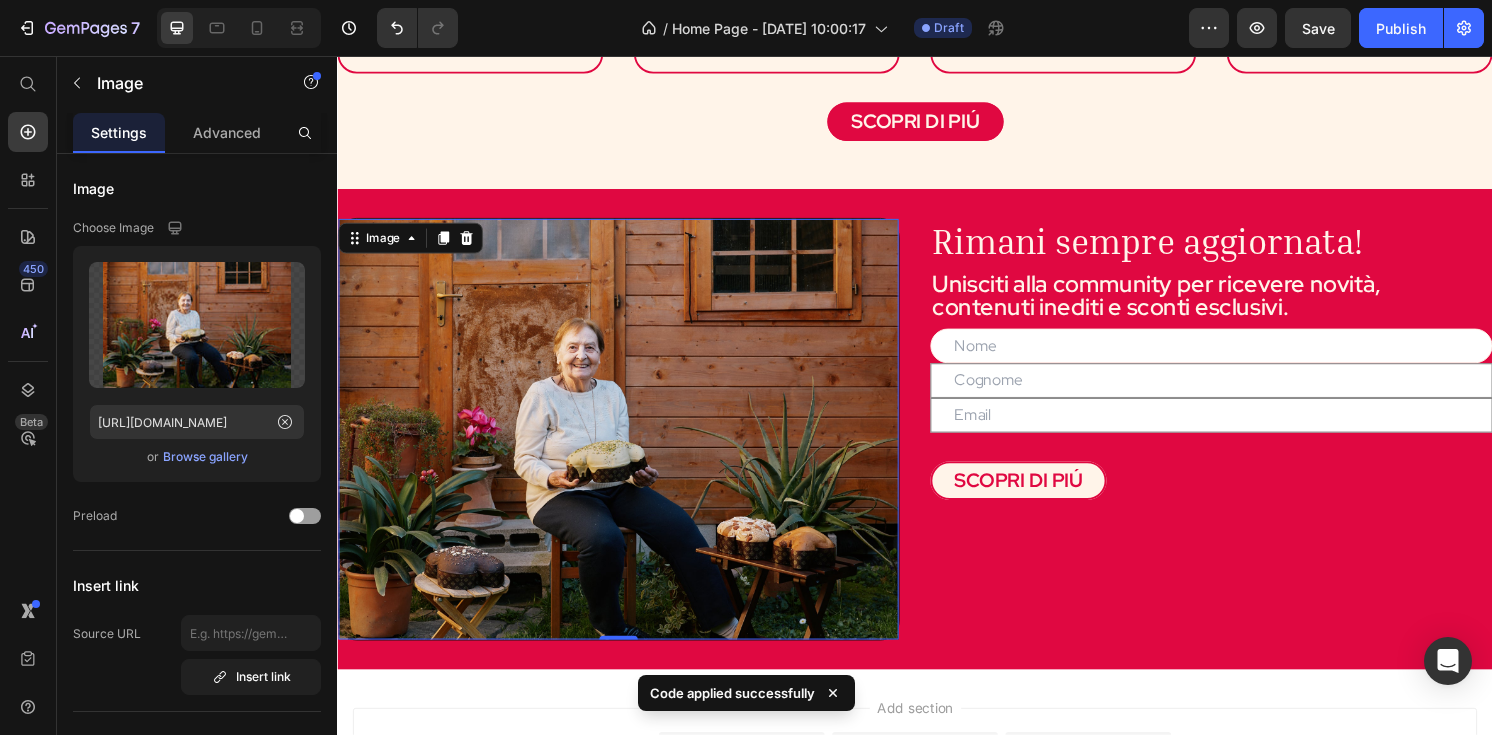 click at bounding box center [629, 443] 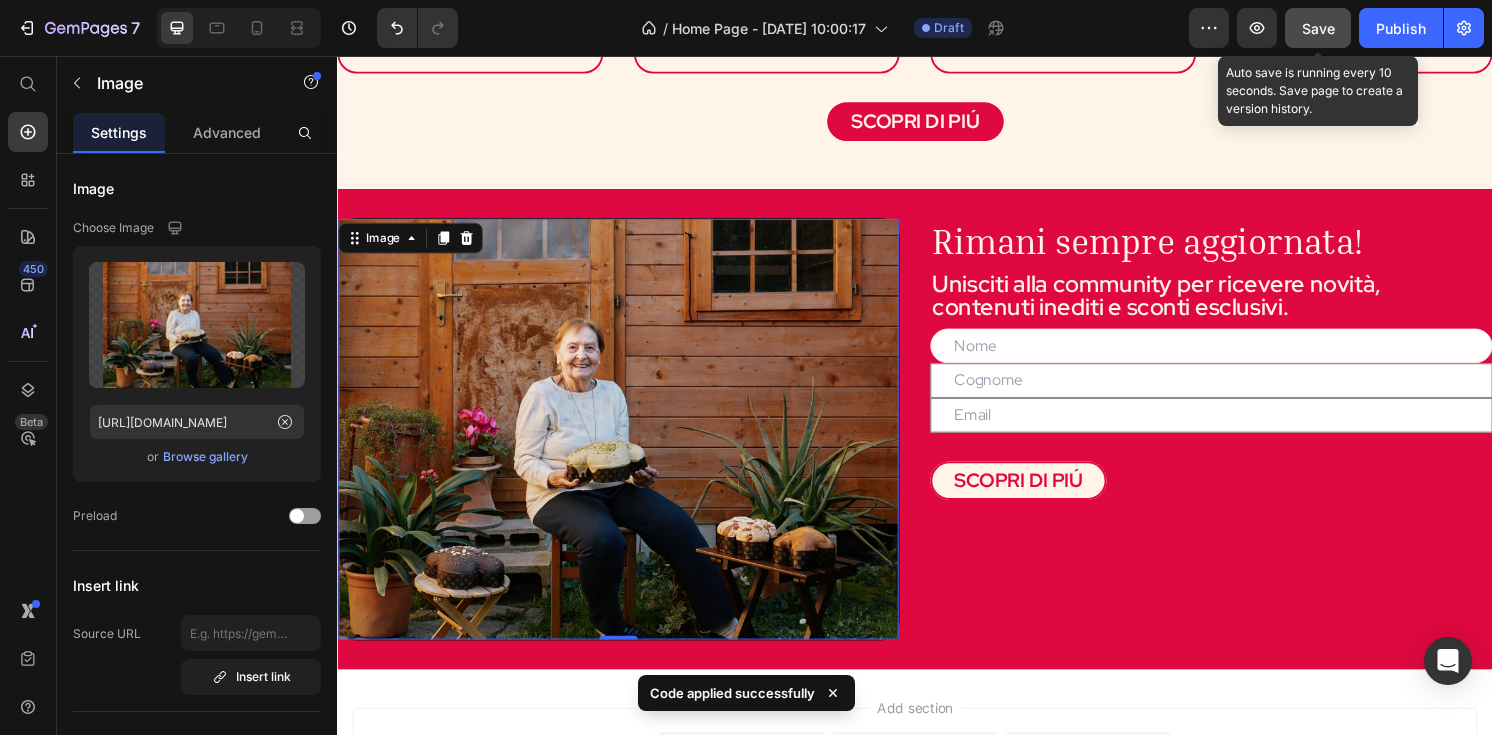 click on "Save" at bounding box center [1318, 28] 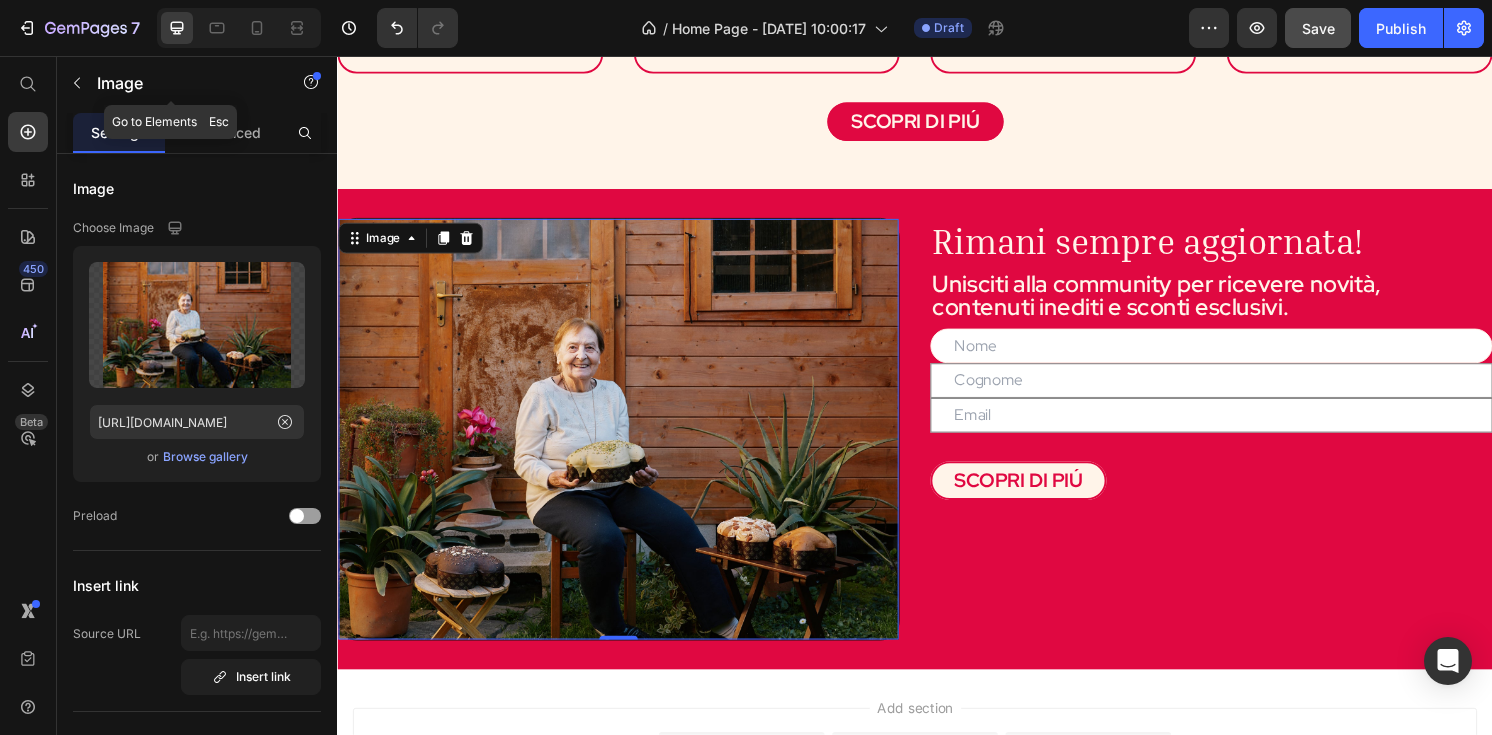 click on "Image" 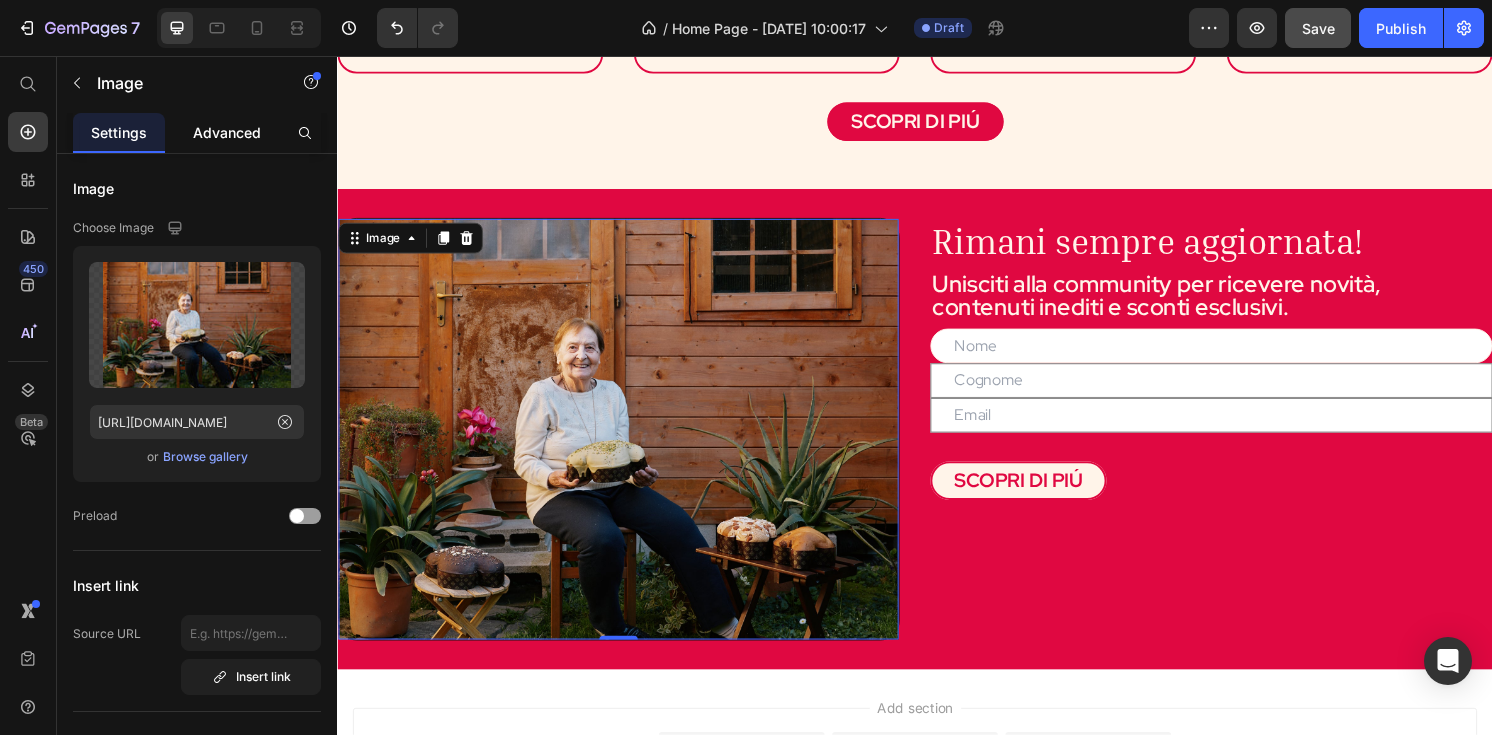 click on "Advanced" at bounding box center [227, 132] 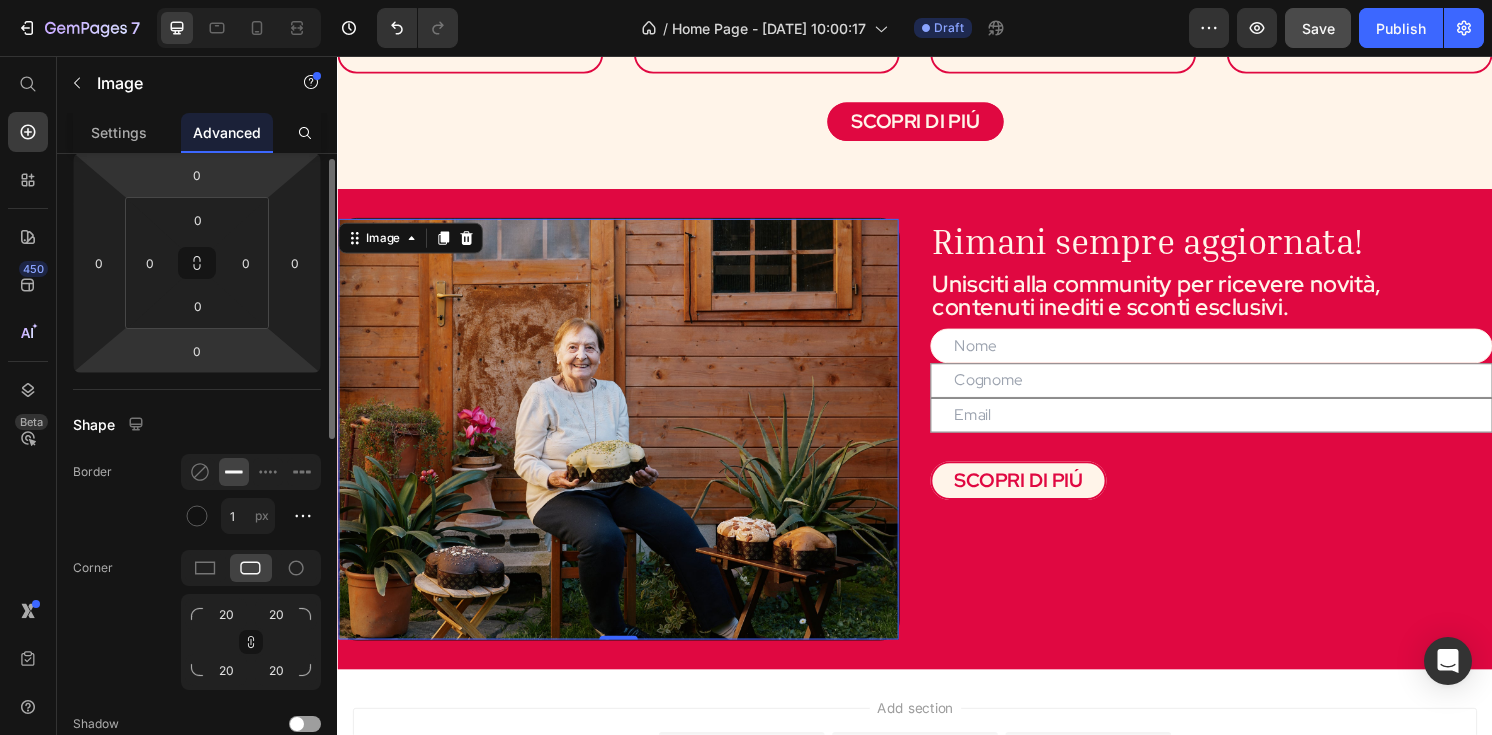 scroll, scrollTop: 263, scrollLeft: 0, axis: vertical 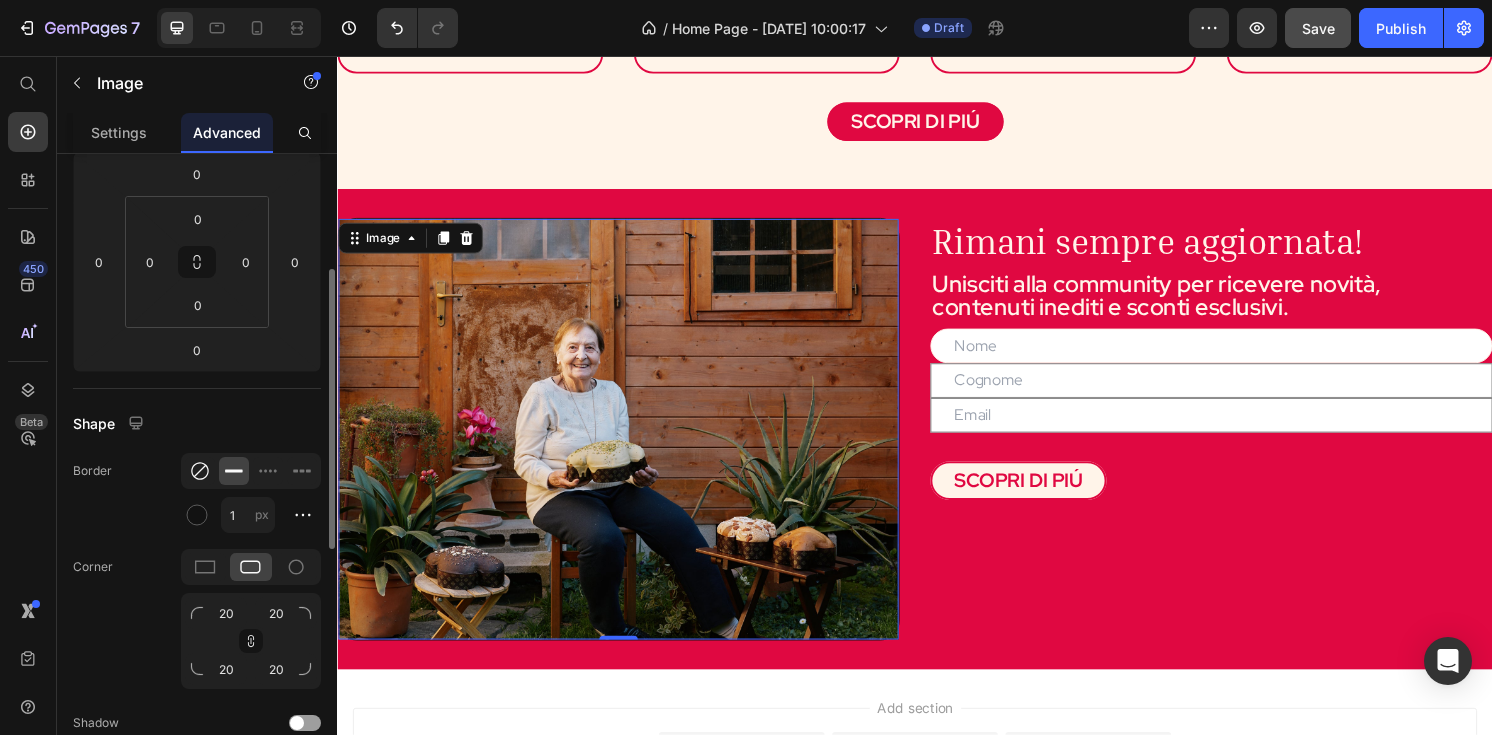 click 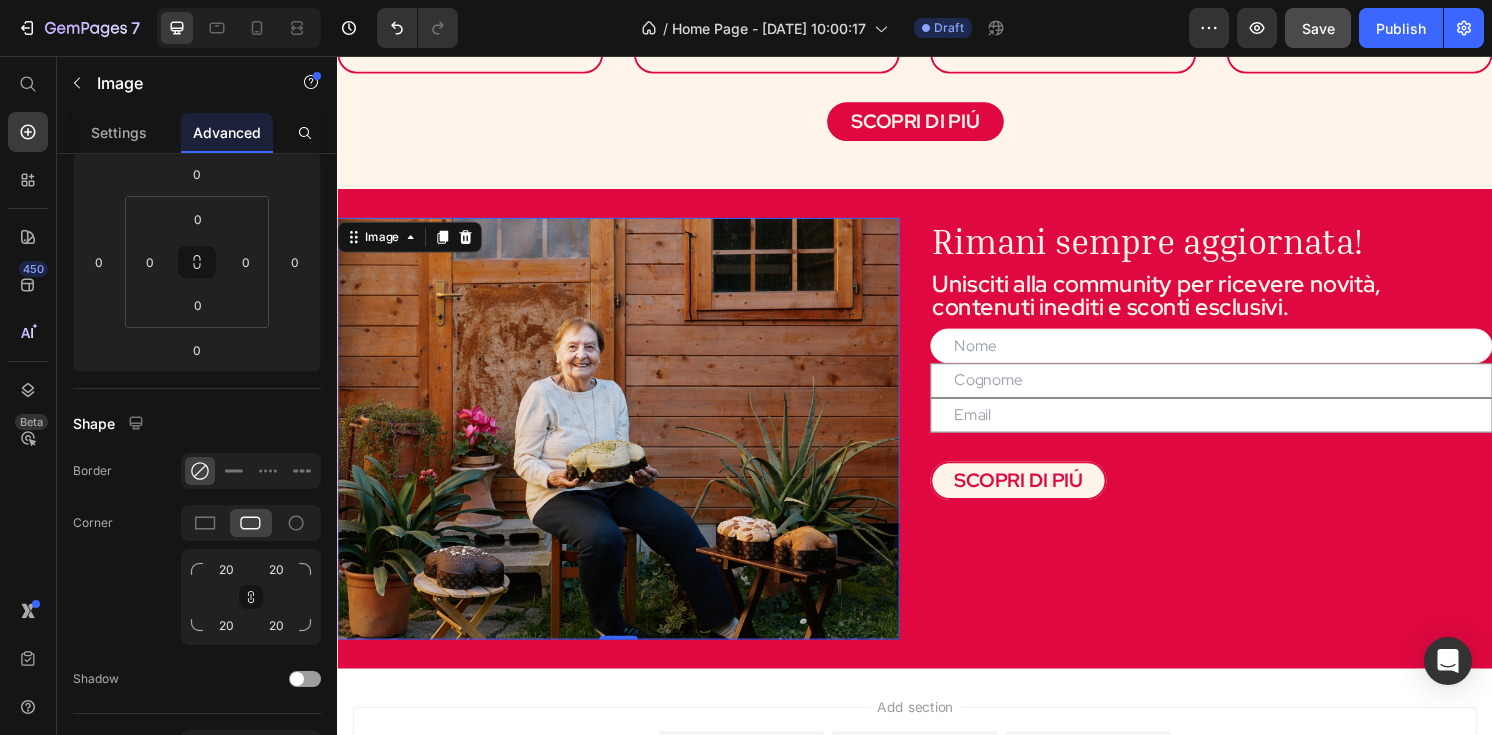 click at bounding box center (629, 443) 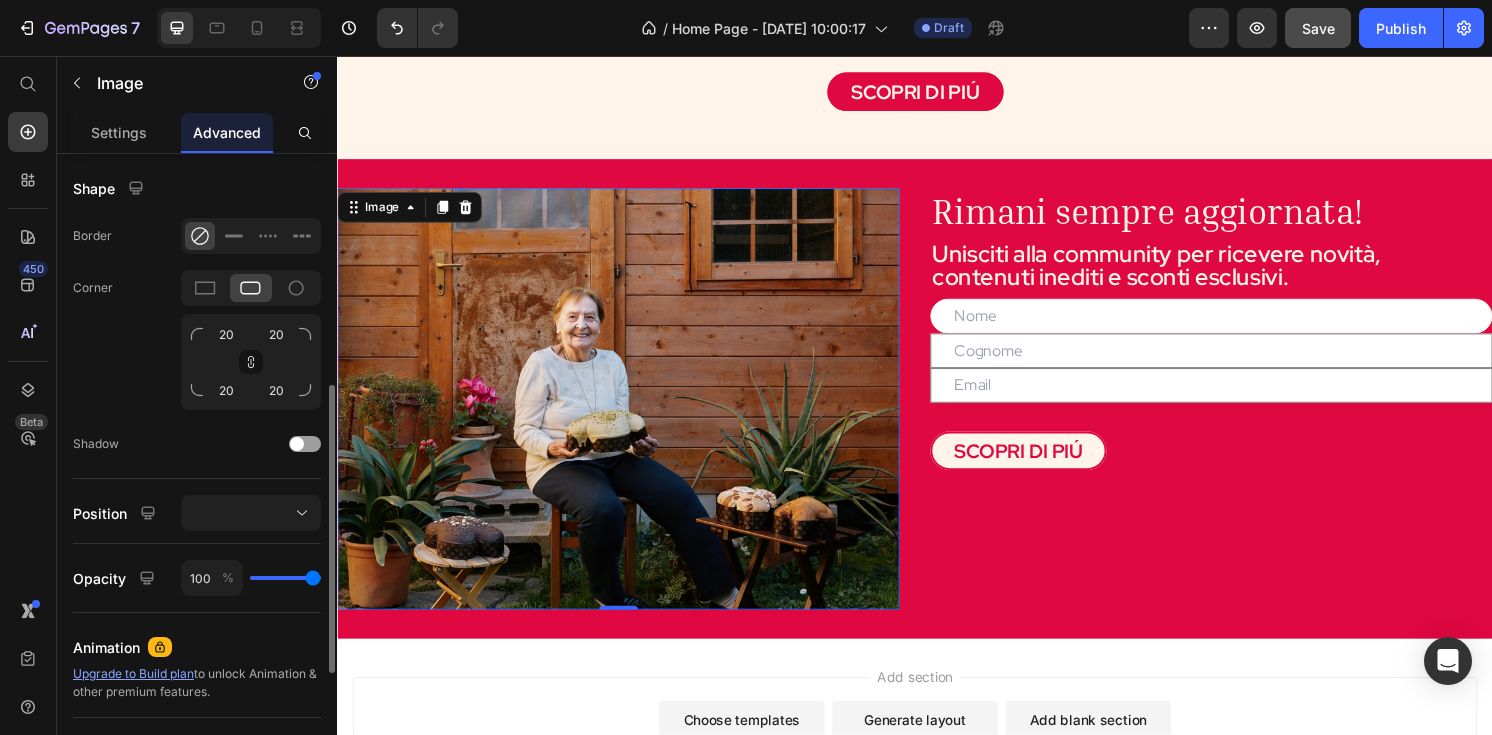 scroll, scrollTop: 502, scrollLeft: 0, axis: vertical 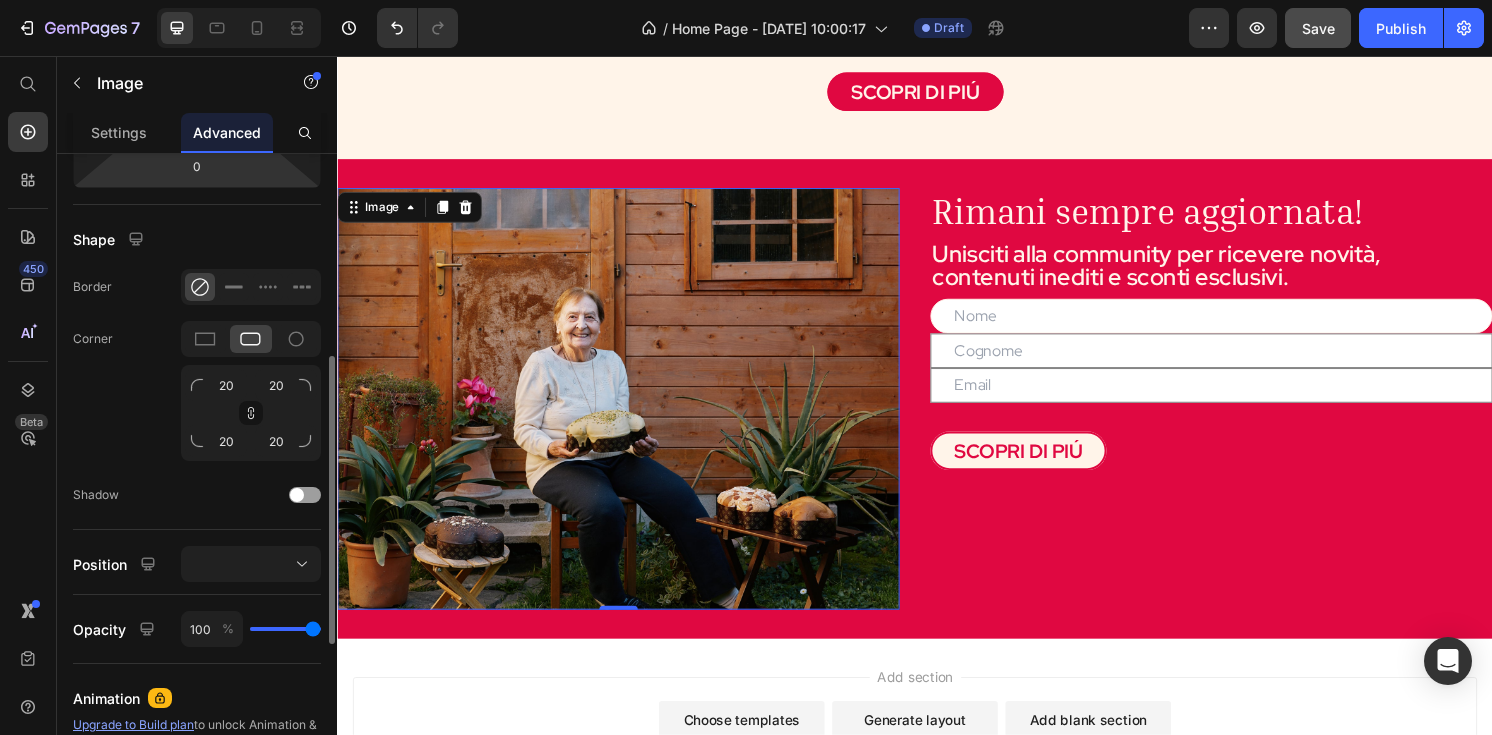 type on "2" 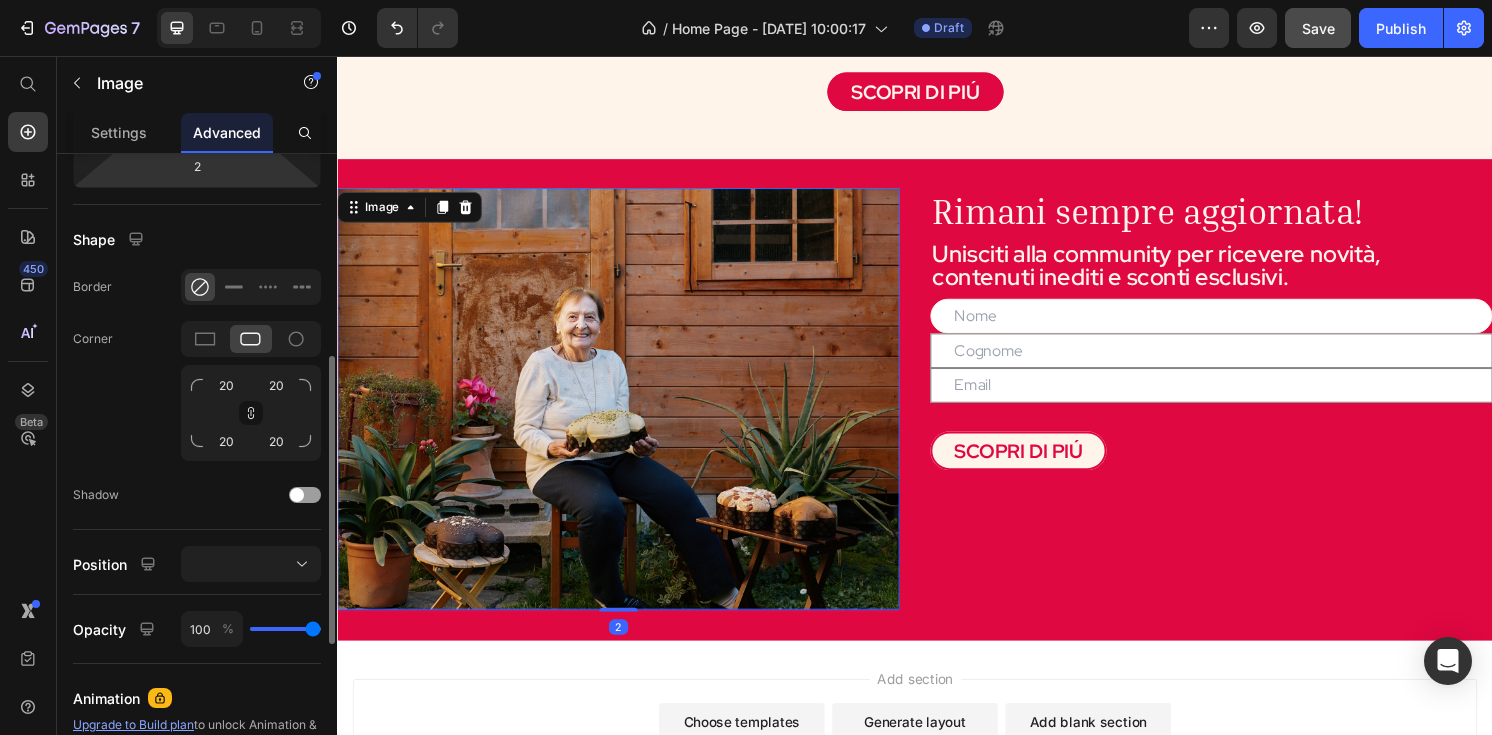 click on "7   /  Home Page - May 27, 10:00:17 Draft Preview  Save   Publish  450 Beta Start with Sections Elements Hero Section Product Detail Brands Trusted Badges Guarantee Product Breakdown How to use Testimonials Compare Bundle FAQs Social Proof Brand Story Product List Collection Blog List Contact Sticky Add to Cart Custom Footer Browse Library 450 Layout
Row
Row
Row
Row Text
Heading
Text Block Button
Button
Button
Sticky Back to top Media
Image" at bounding box center (746, 0) 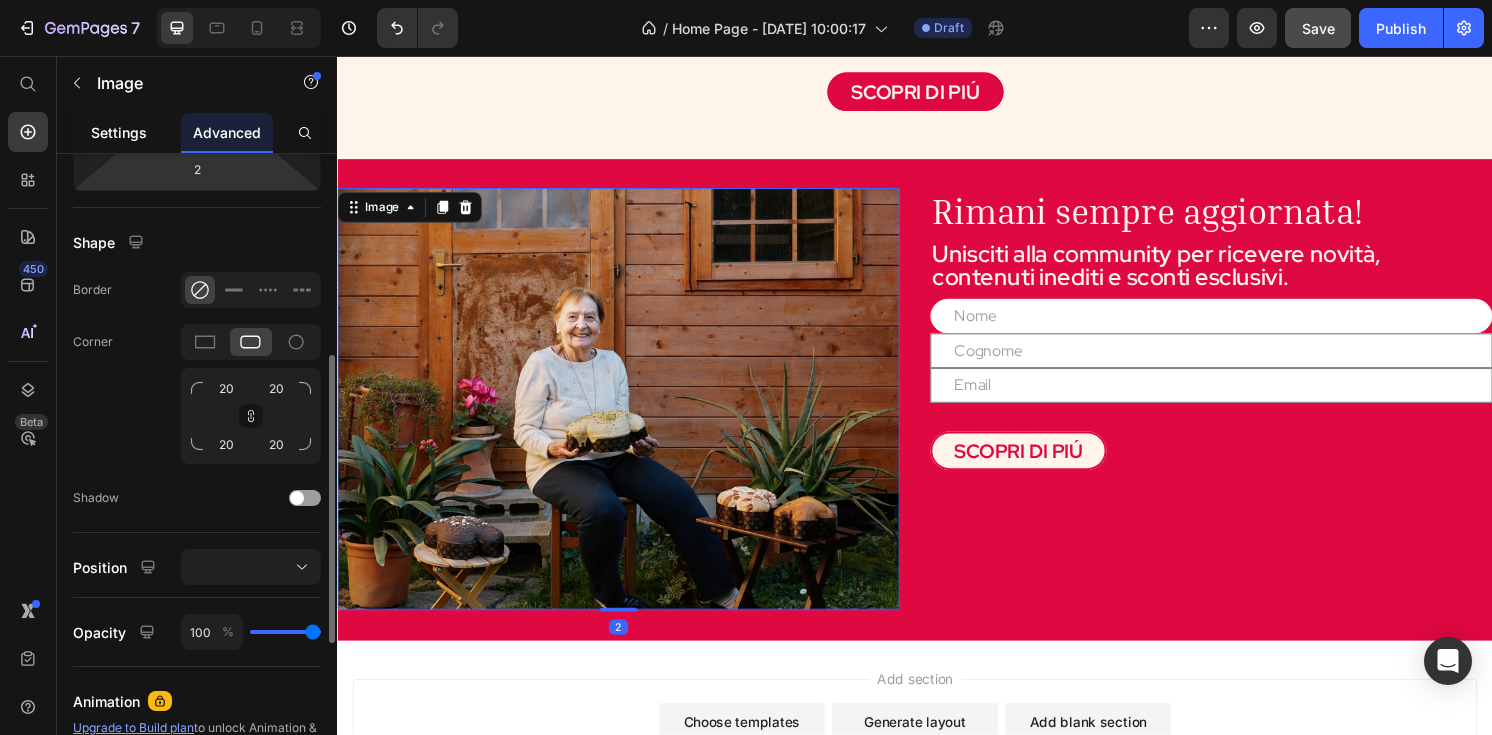 click on "Settings" at bounding box center (119, 132) 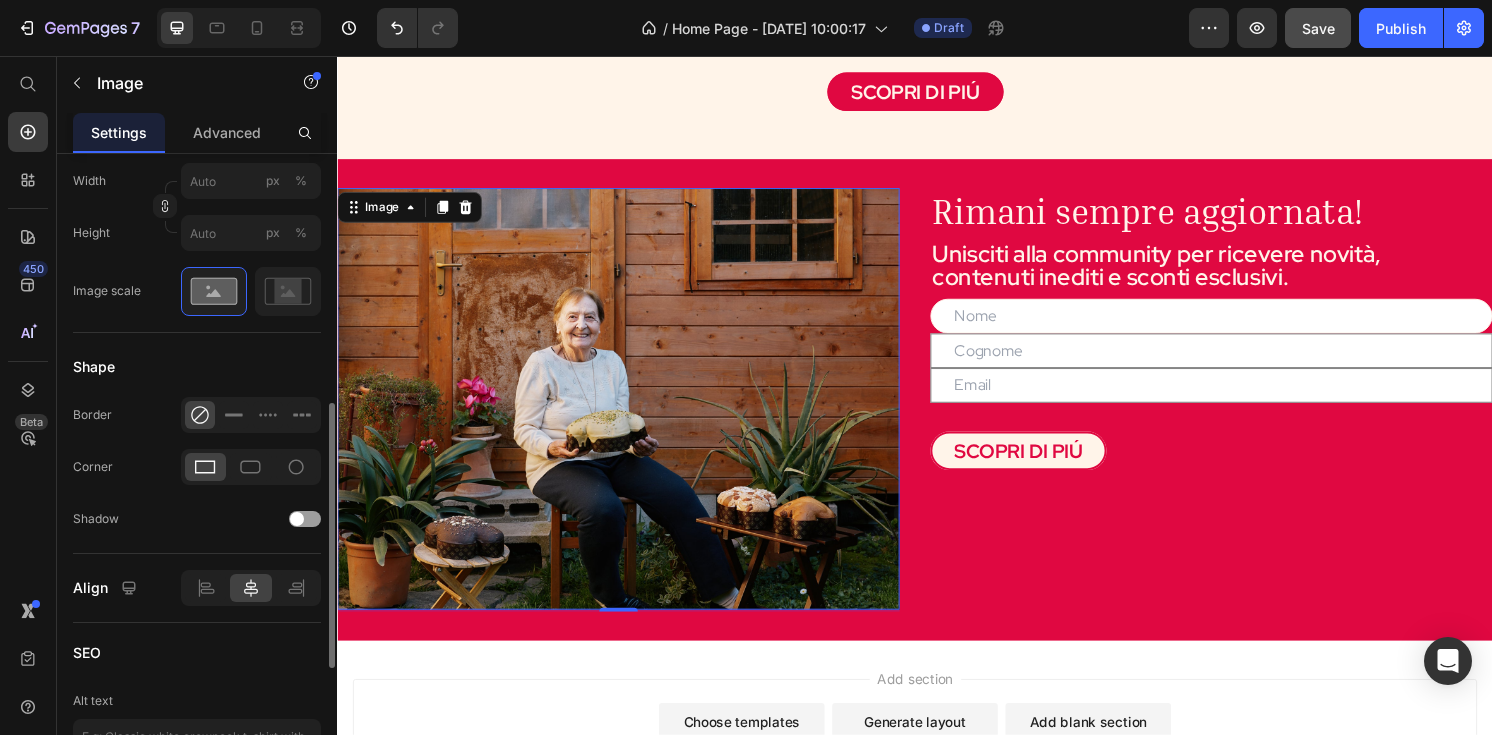scroll, scrollTop: 682, scrollLeft: 0, axis: vertical 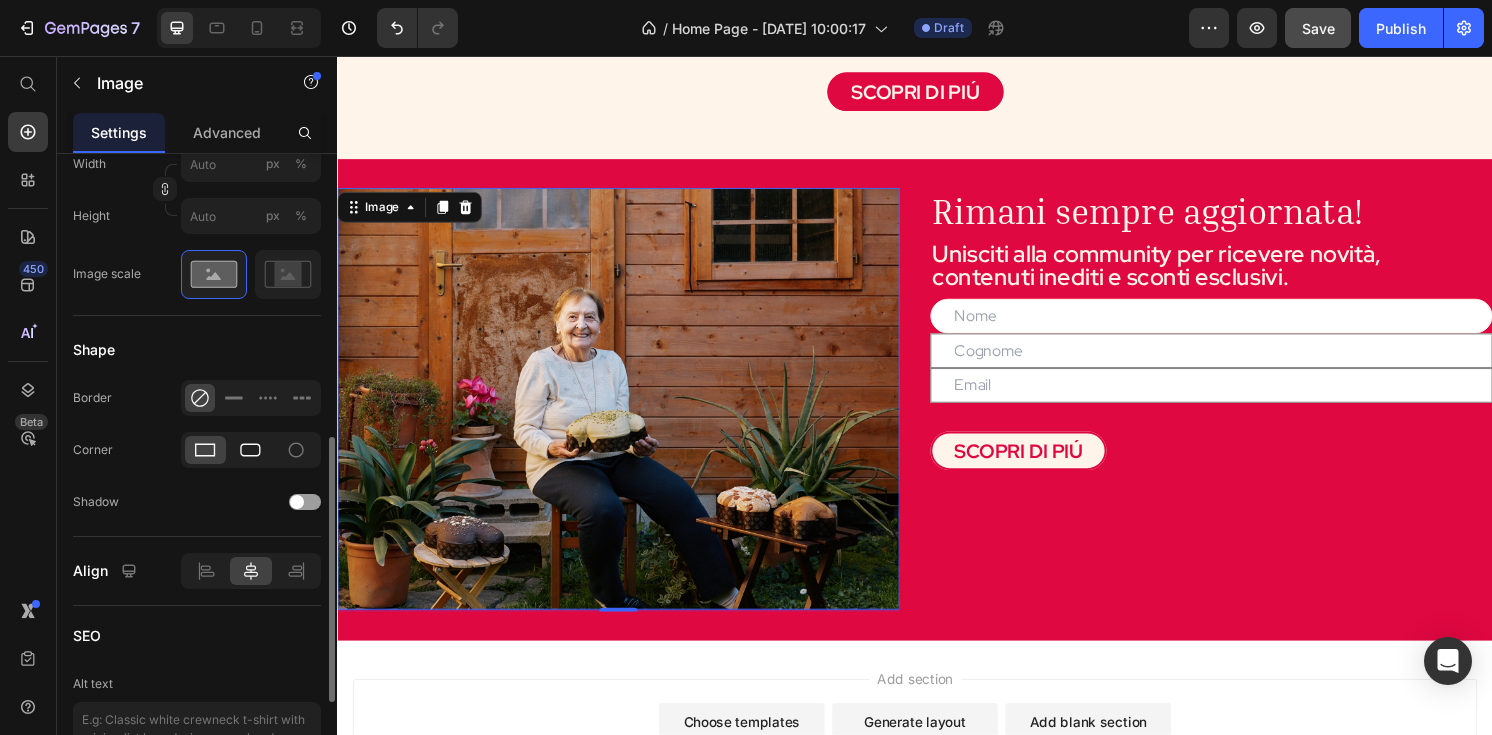 click 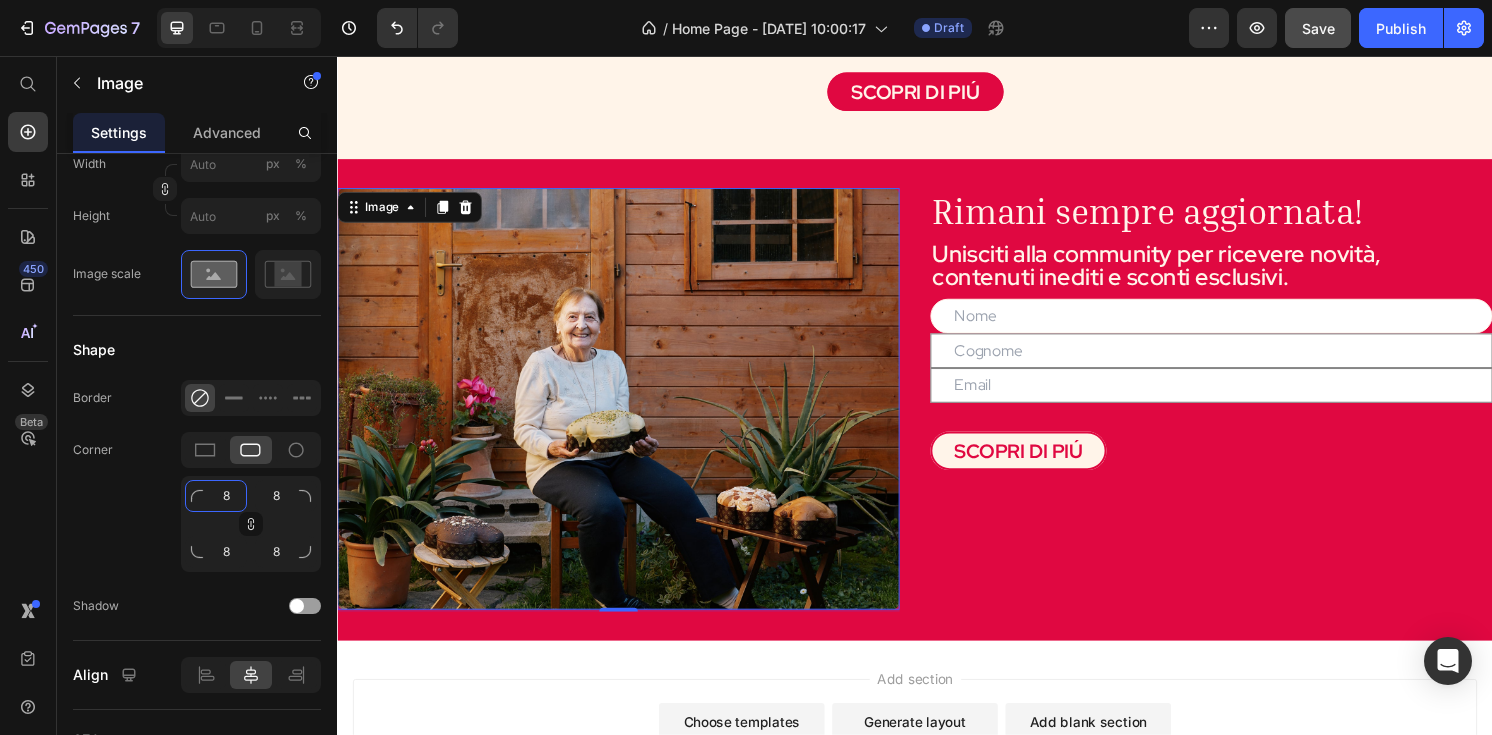 click on "8" 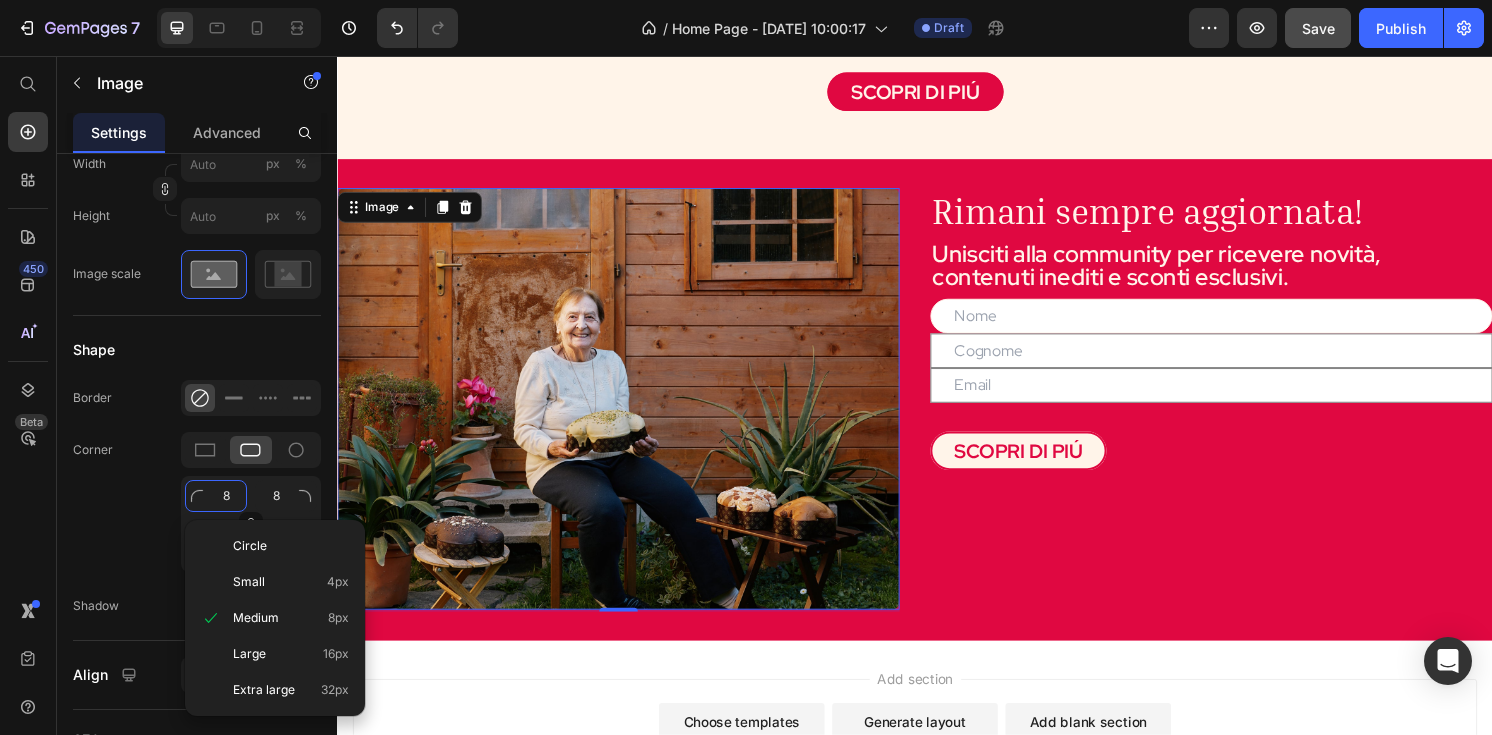 type on "2" 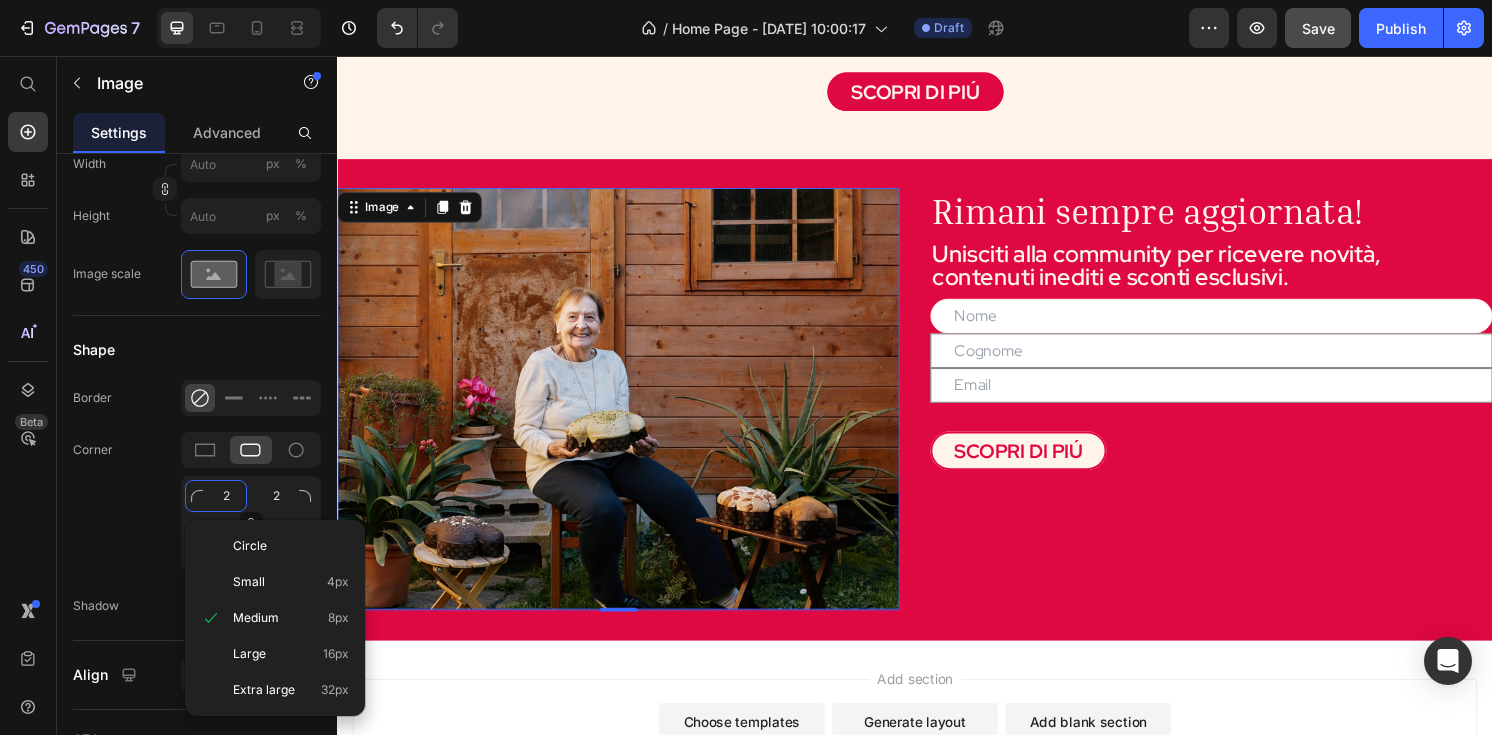 type on "20" 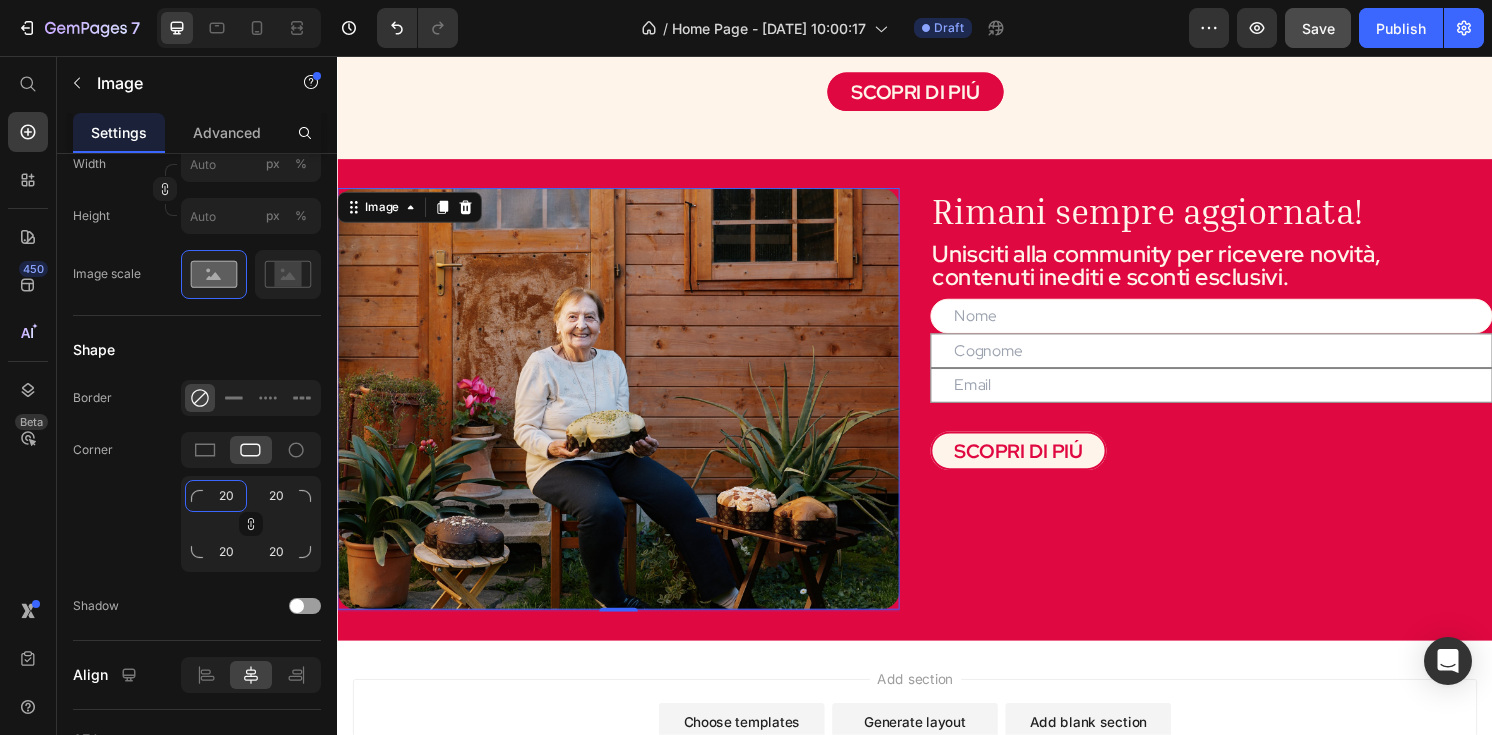 type on "20" 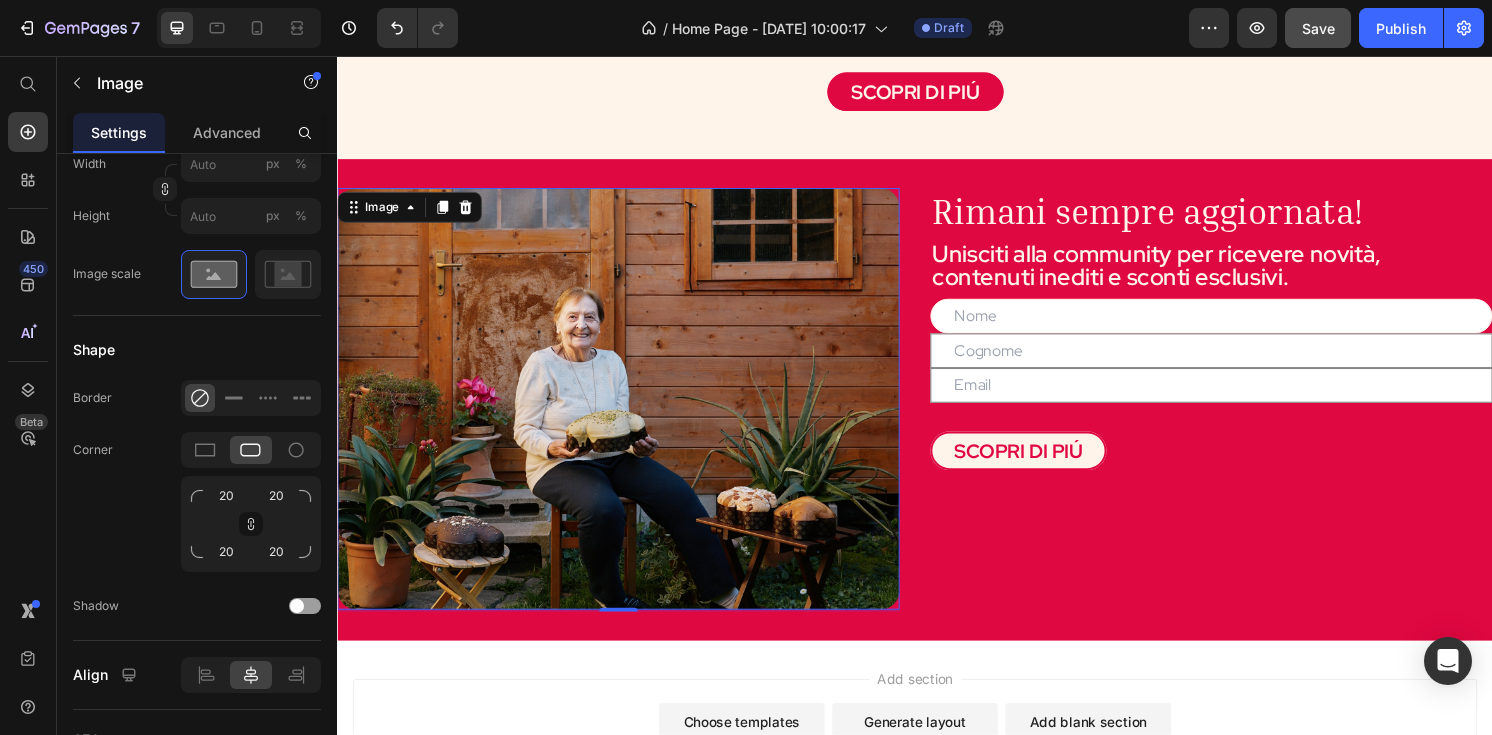 click on "Corner 20 20 20 20" 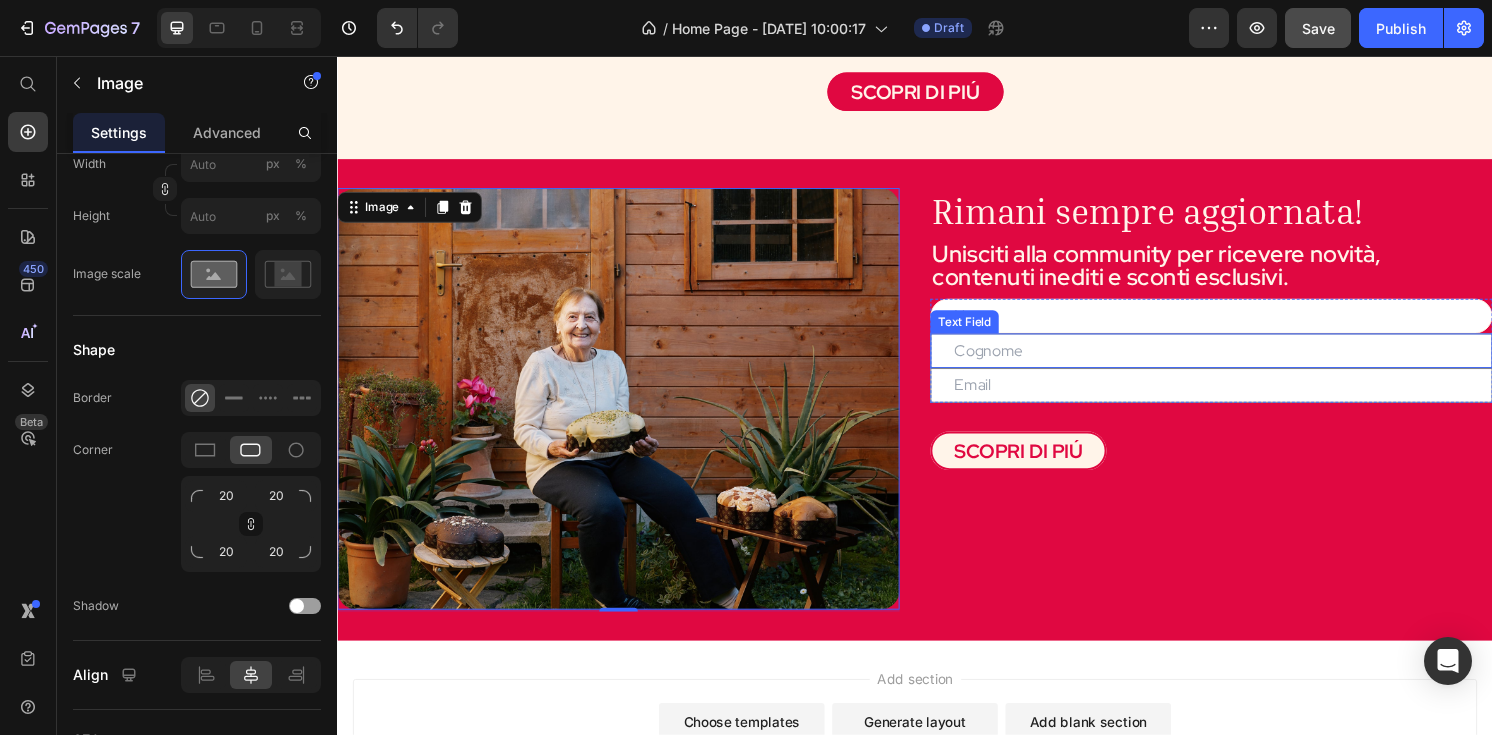 click at bounding box center (1245, 362) 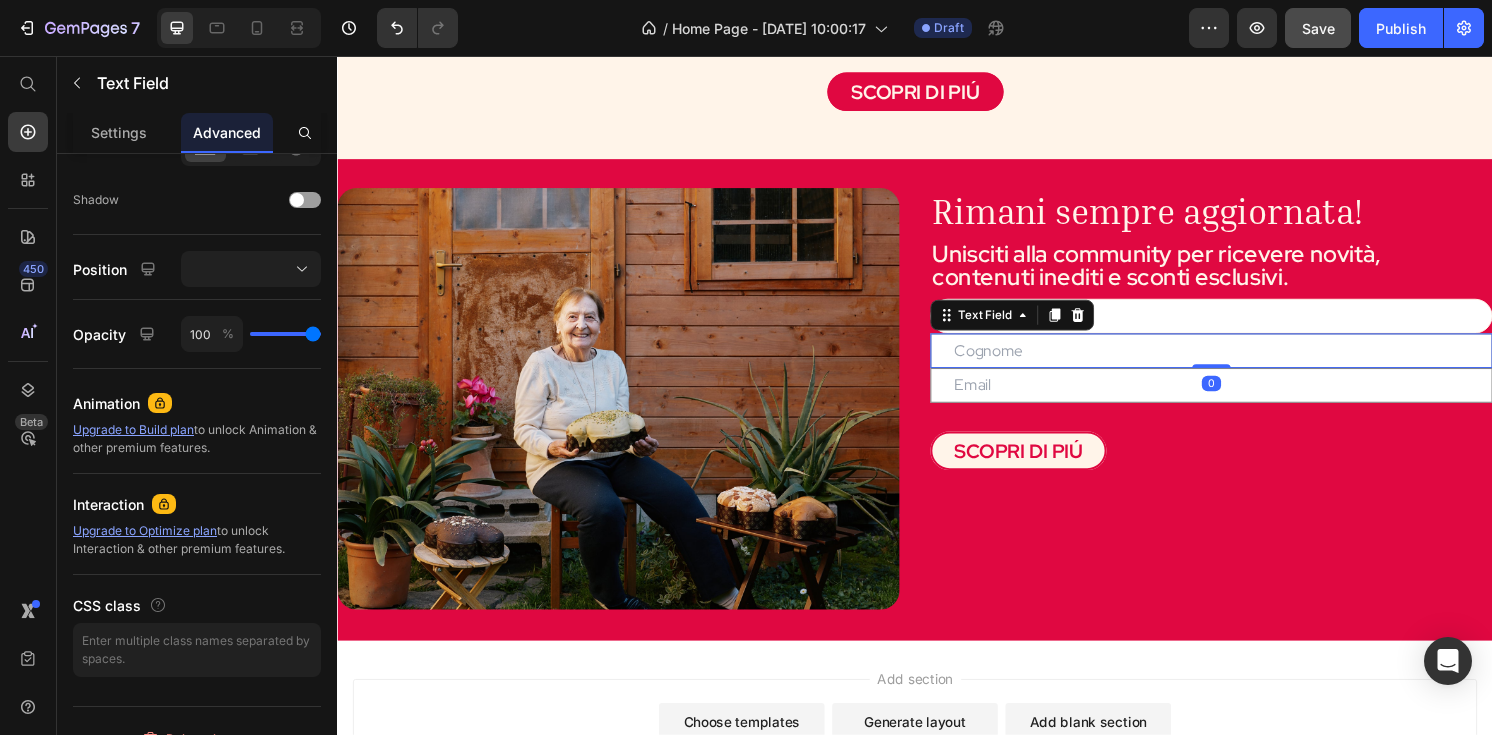 scroll, scrollTop: 0, scrollLeft: 0, axis: both 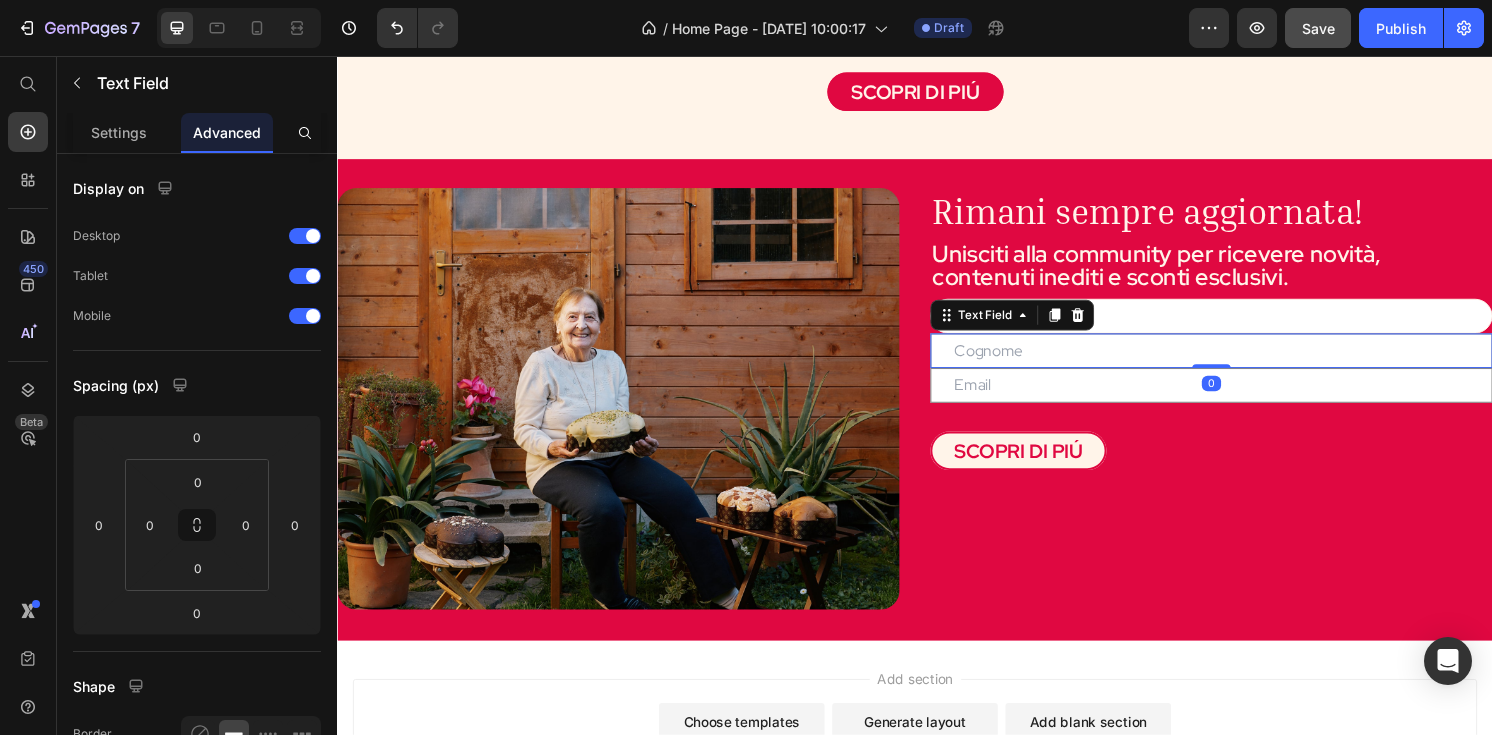 click at bounding box center (1245, 326) 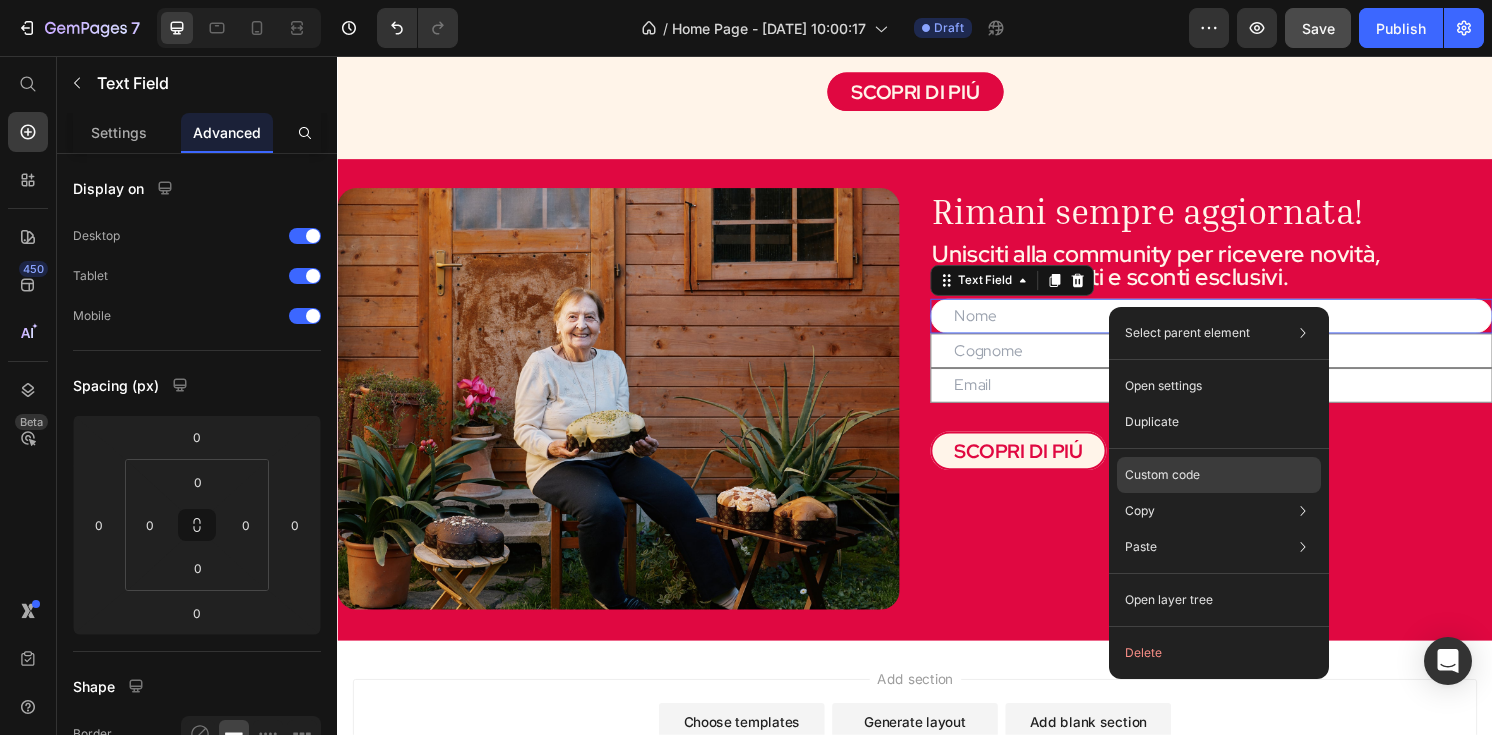 click on "Custom code" at bounding box center [1162, 475] 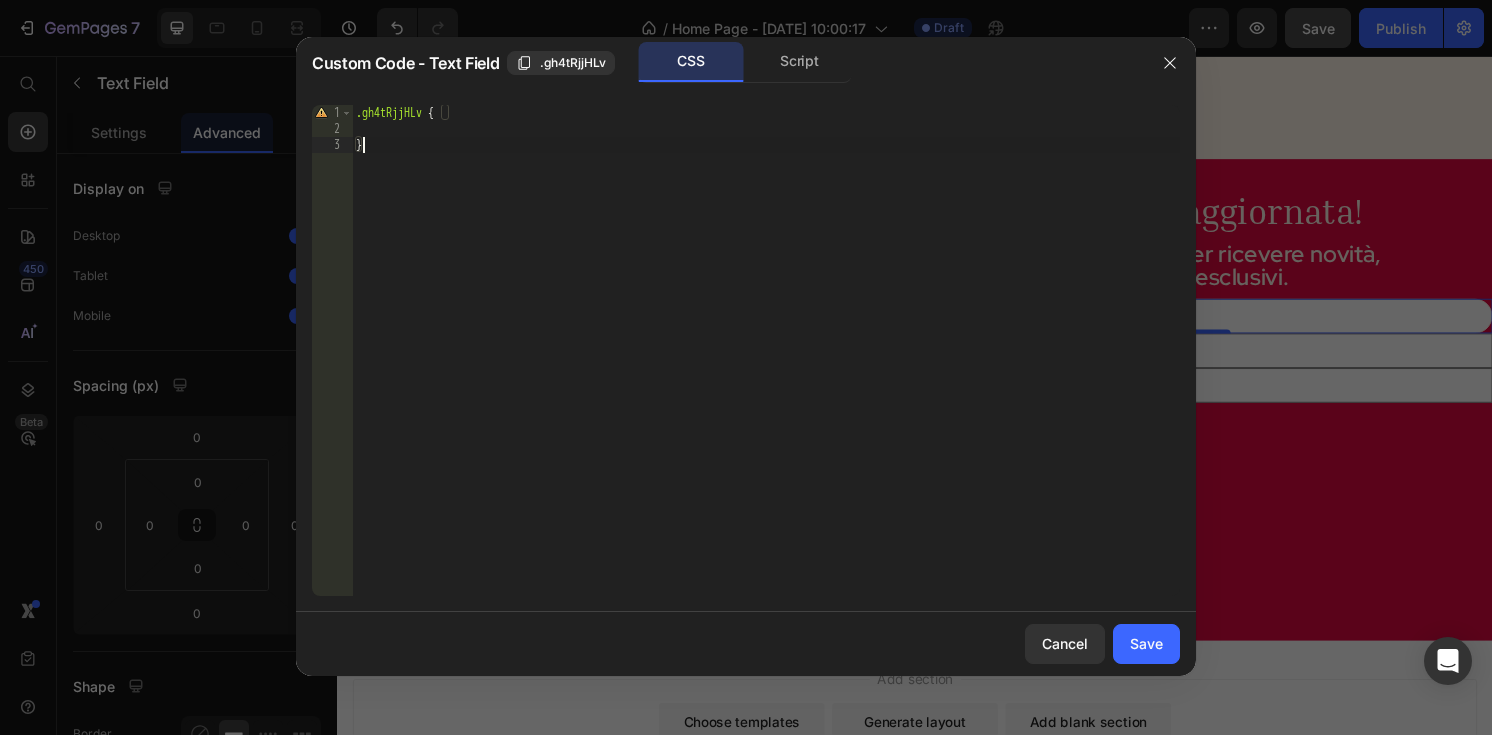 click on ".gh4tRjjHLv   { }" at bounding box center [766, 366] 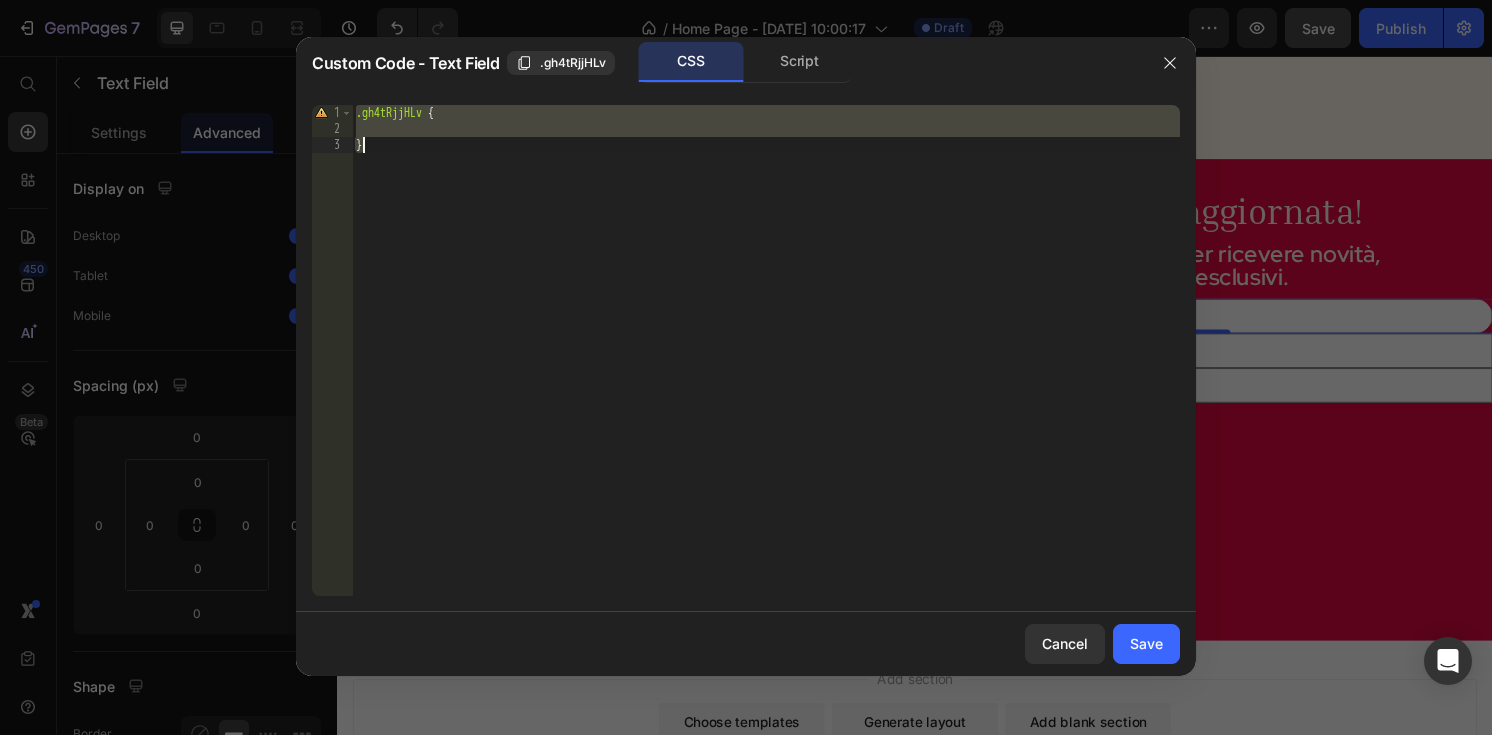 paste 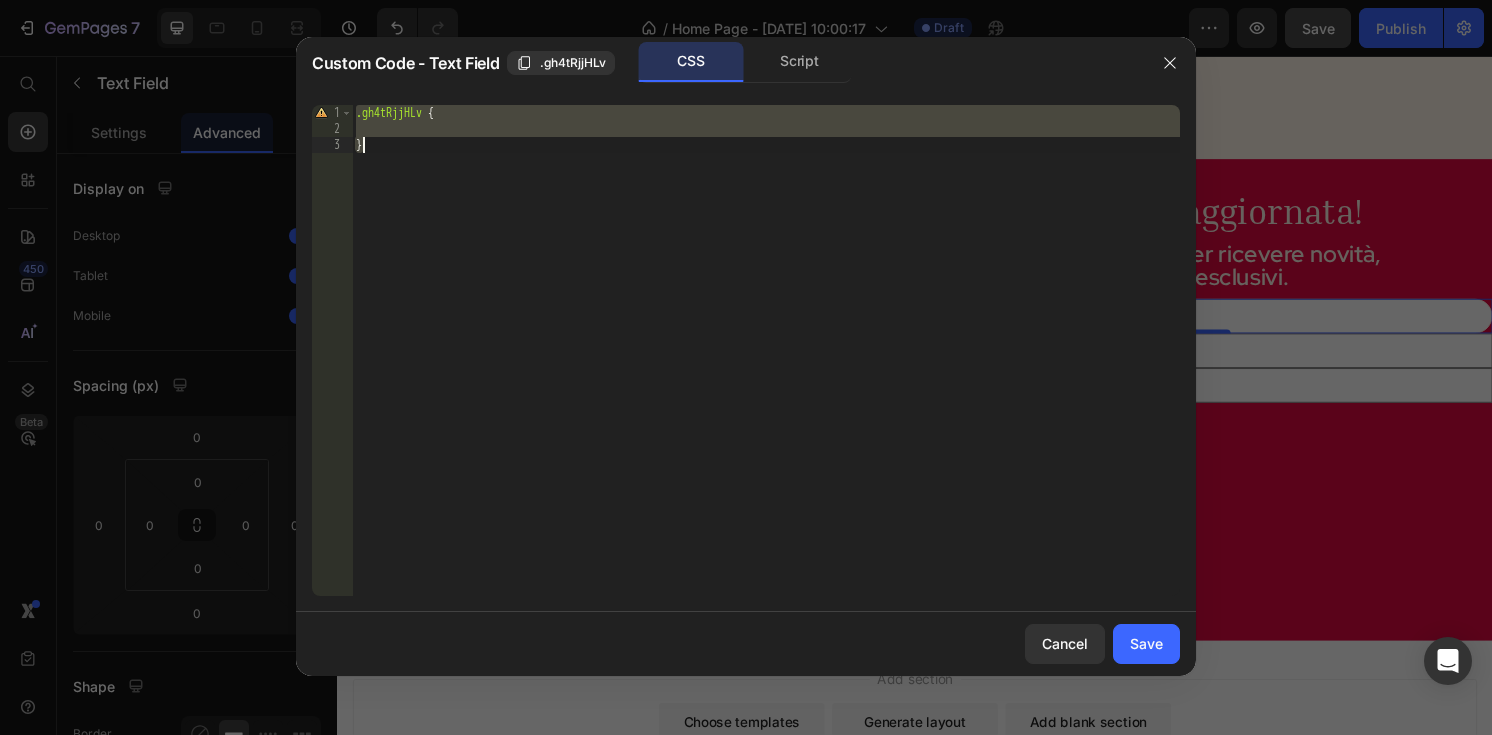 type on "}" 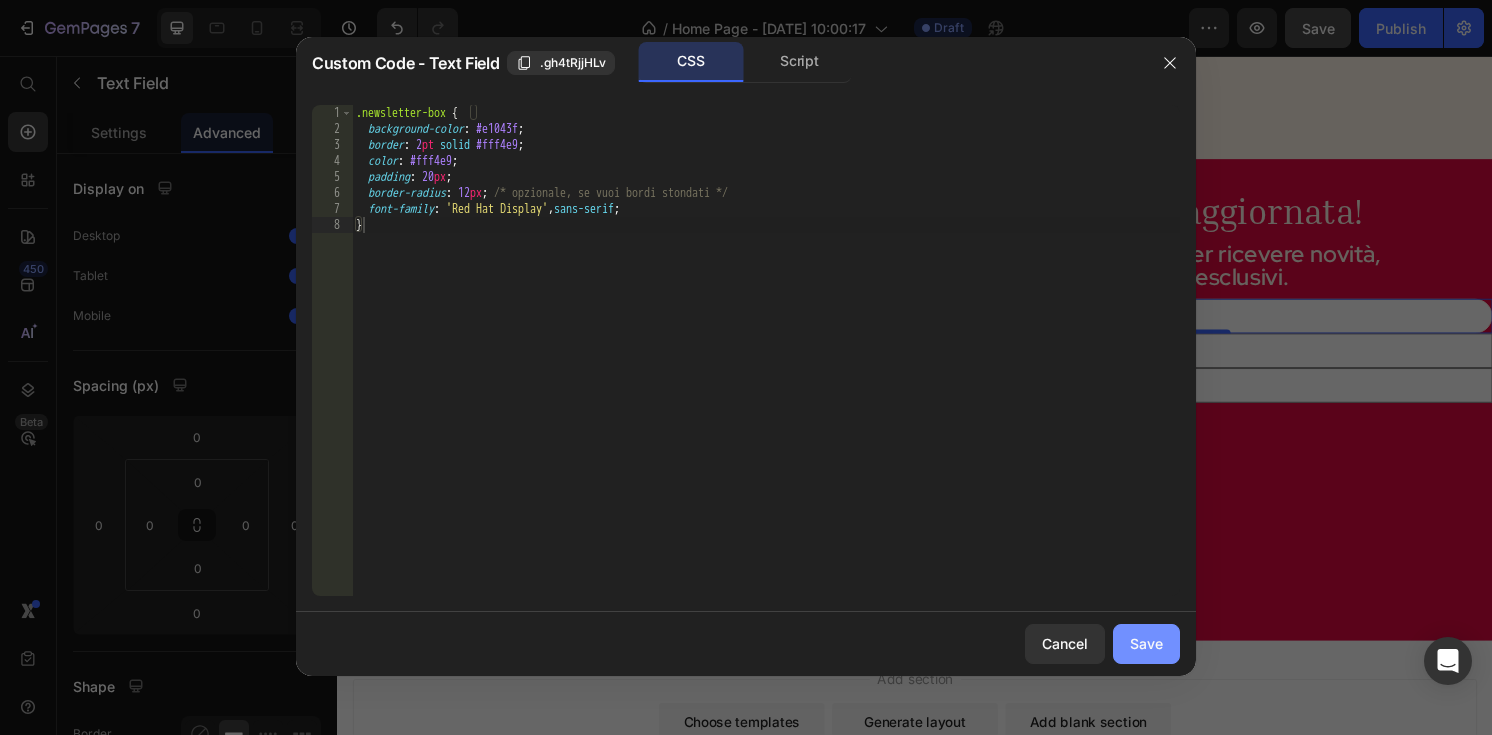 click on "Save" at bounding box center (1146, 643) 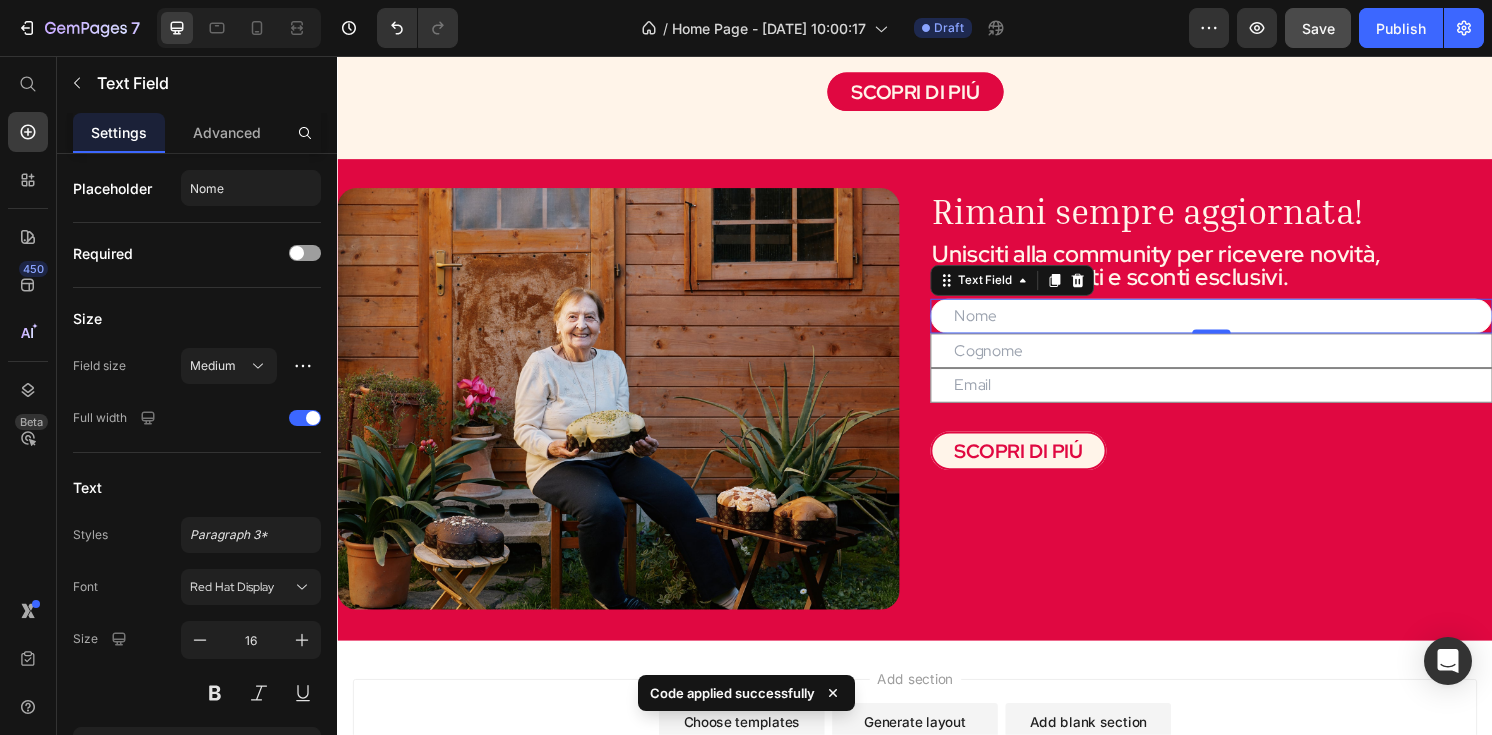 click at bounding box center (1245, 326) 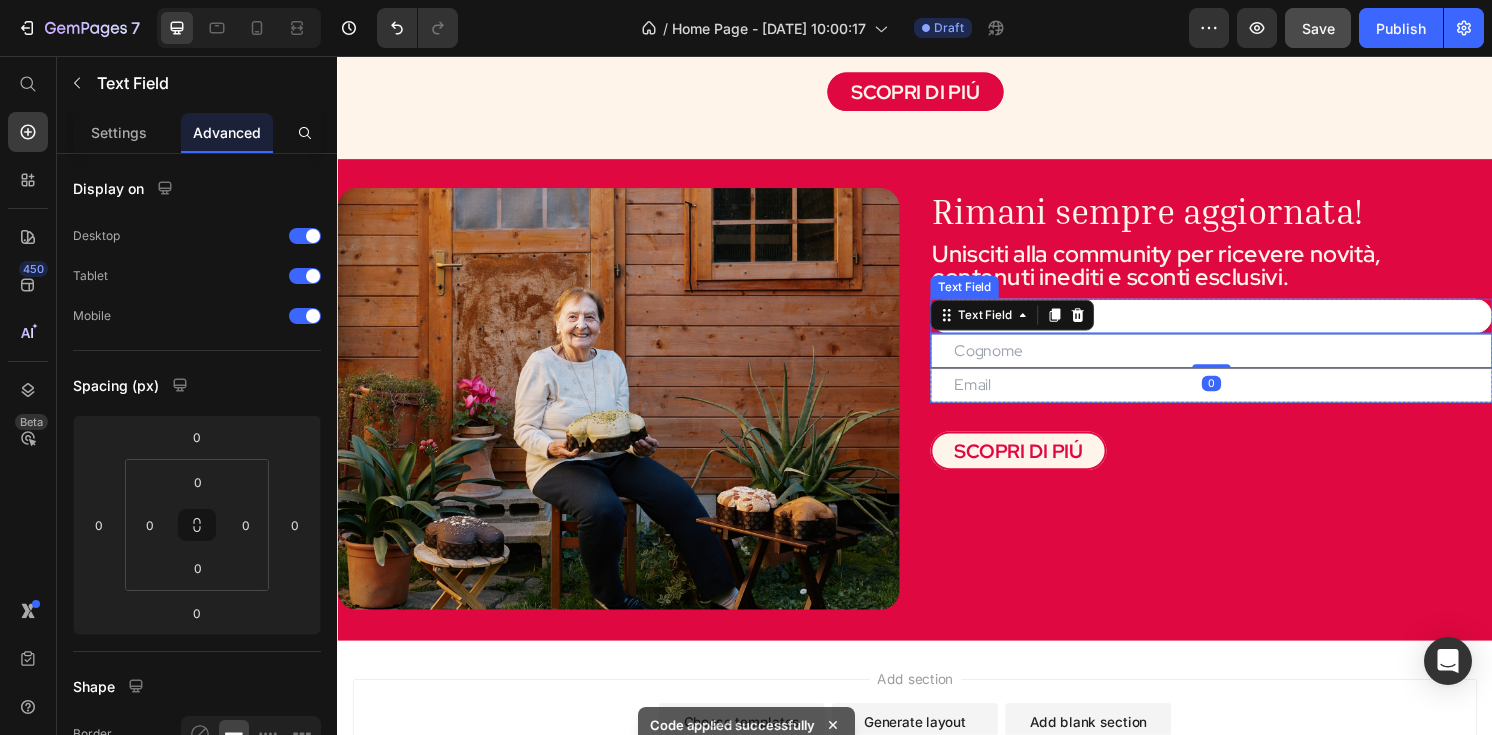 click at bounding box center (1245, 326) 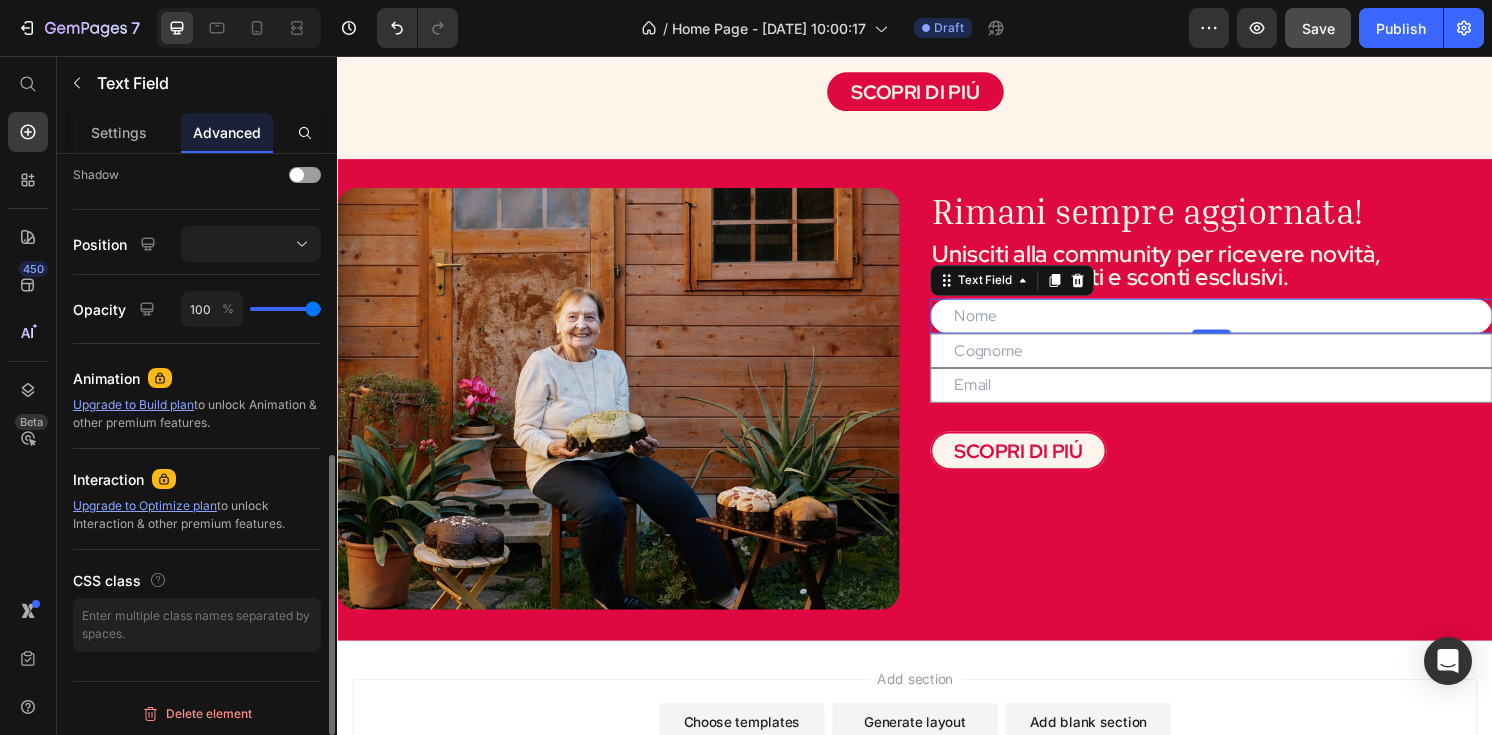 scroll, scrollTop: 815, scrollLeft: 0, axis: vertical 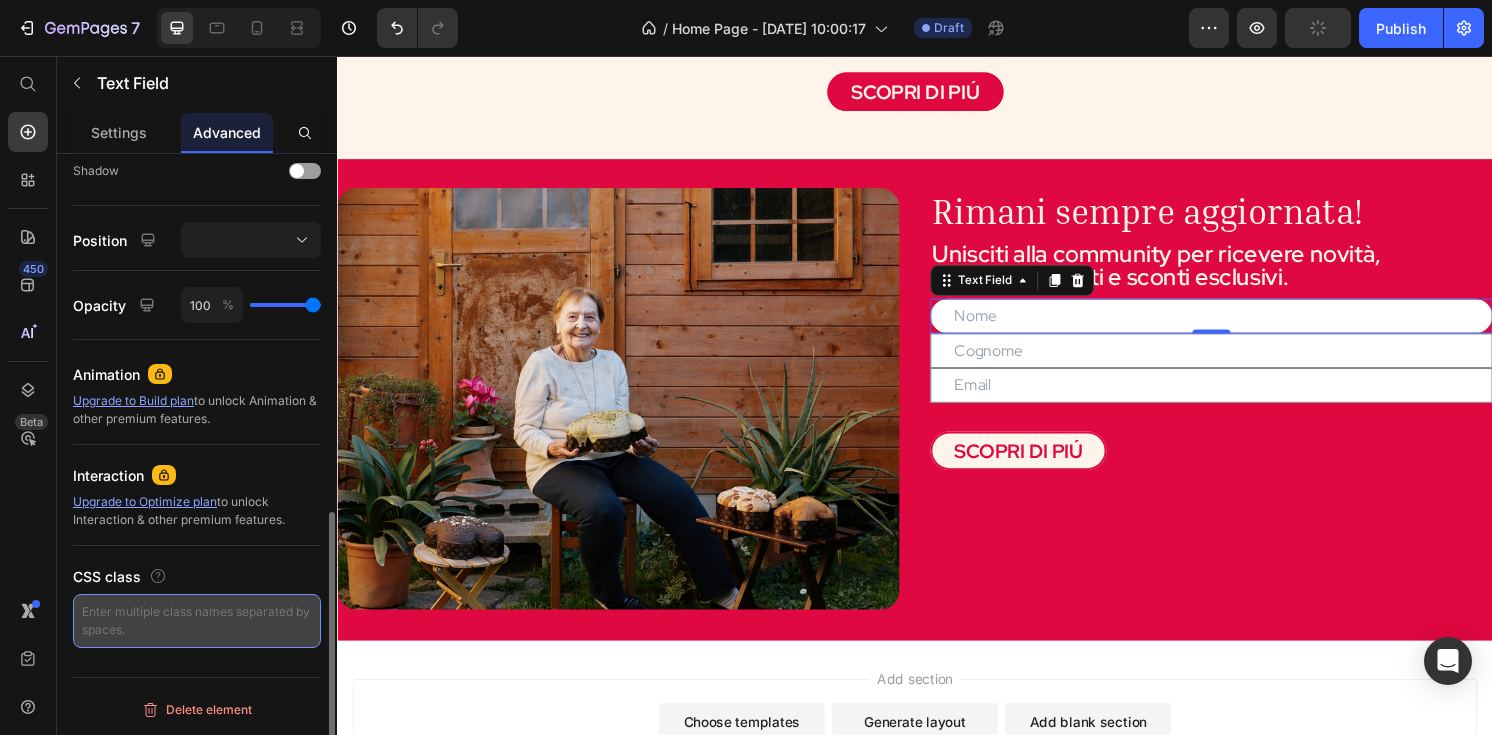 click at bounding box center [197, 621] 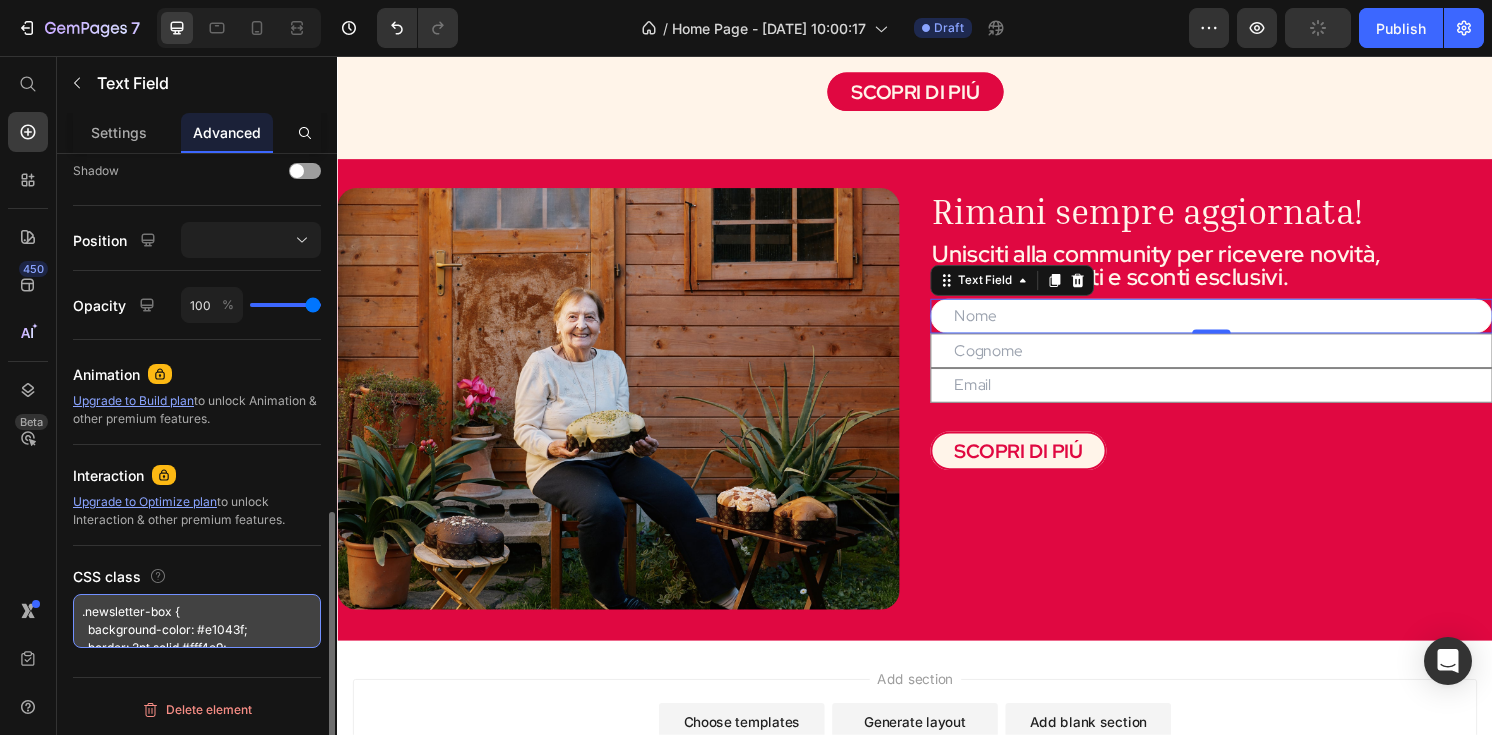 scroll, scrollTop: 134, scrollLeft: 0, axis: vertical 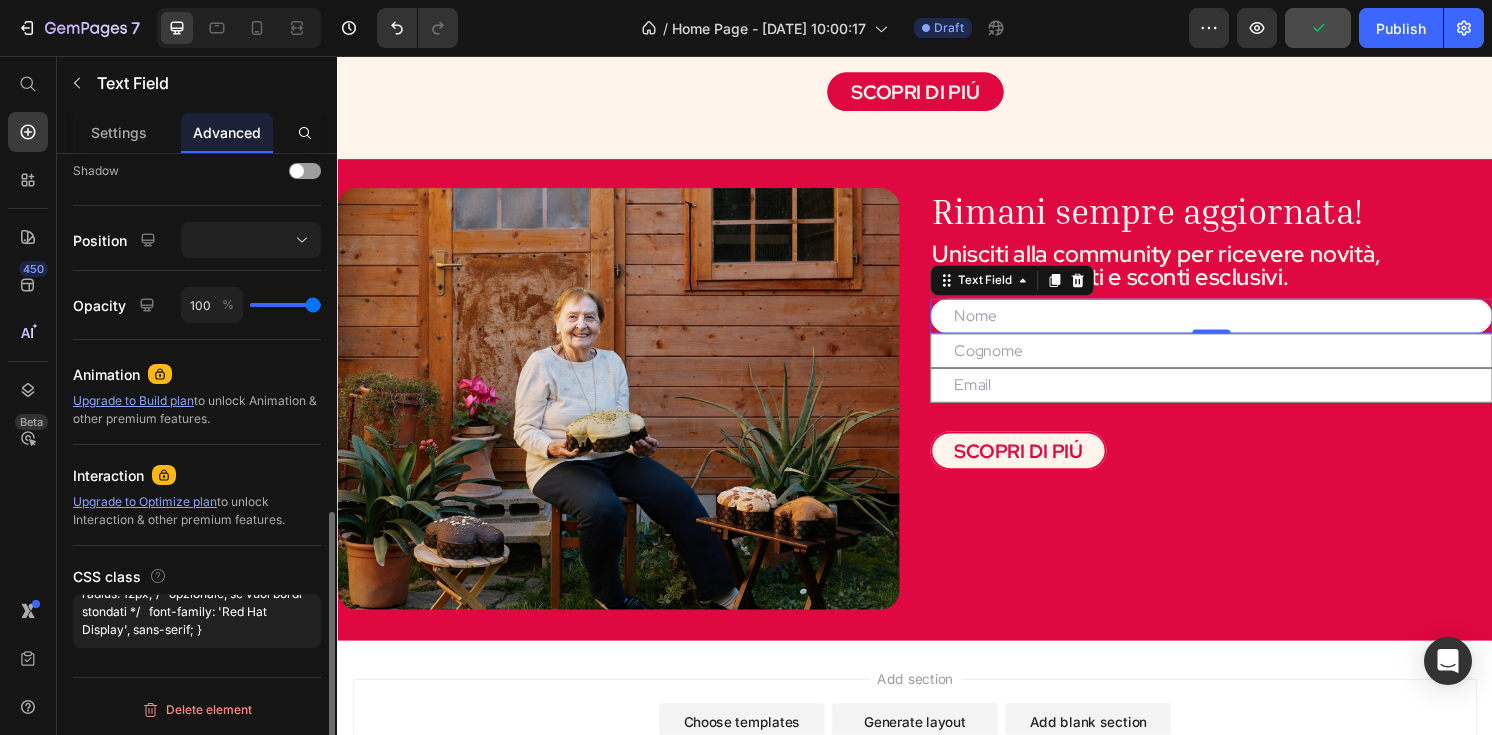 click on "Display on Desktop Tablet Mobile Spacing (px) 0 0 0 0 0 0 0 0 Shape Border 1 px Corner 40 40 40 40 Shadow Position Opacity 100 % Animation Upgrade to Build plan  to unlock Animation & other premium features. Interaction Upgrade to Optimize plan  to unlock Interaction & other premium features. CSS class .newsletter-box {   background-color: #e1043f;   border: 2pt solid #fff4e9;   color: #fff4e9;   padding: 20px;   border-radius: 12px; /* opzionale, se vuoi bordi stondati */   font-family: 'Red Hat Display', sans-serif; }" at bounding box center (197, 16) 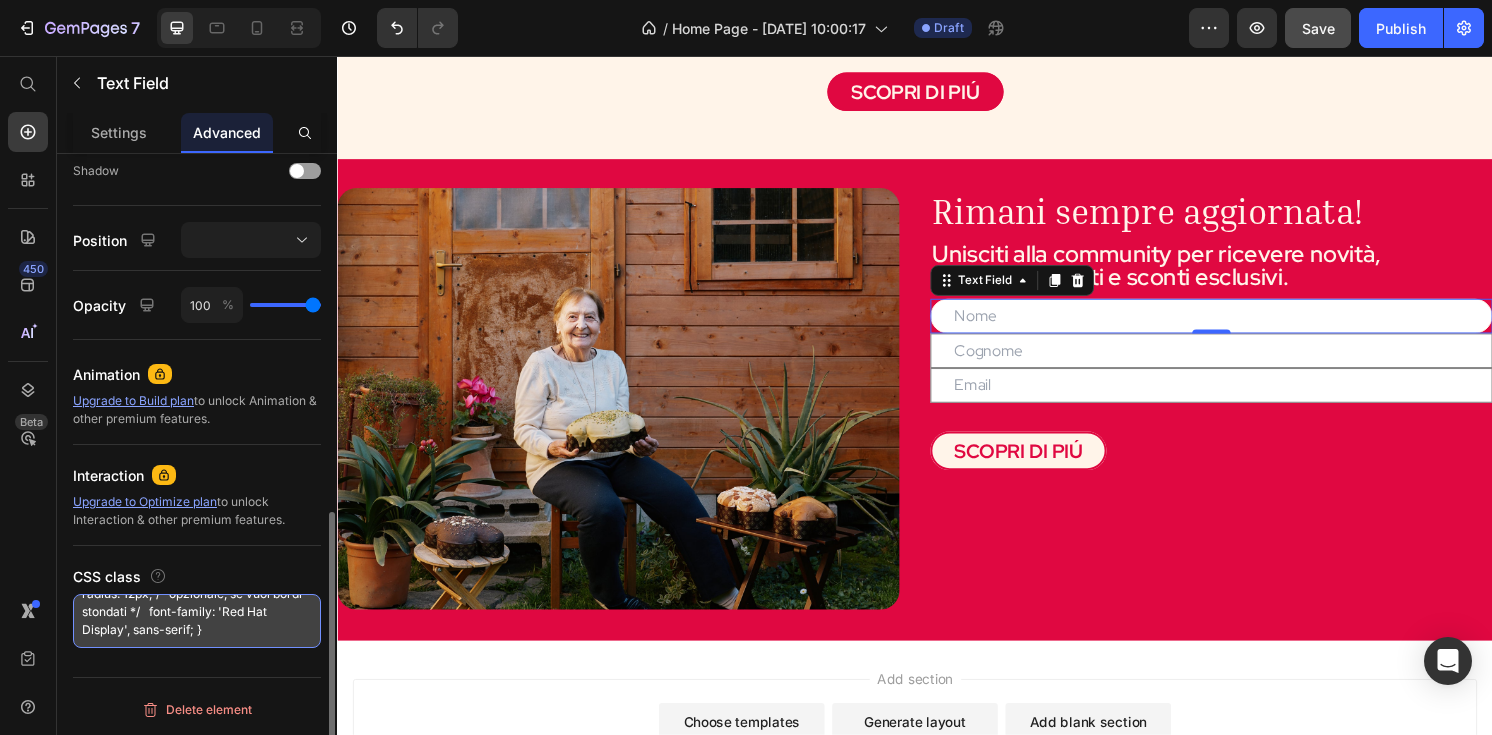 click on ".newsletter-box {   background-color: #e1043f;   border: 2pt solid #fff4e9;   color: #fff4e9;   padding: 20px;   border-radius: 12px; /* opzionale, se vuoi bordi stondati */   font-family: 'Red Hat Display', sans-serif; }" at bounding box center (197, 621) 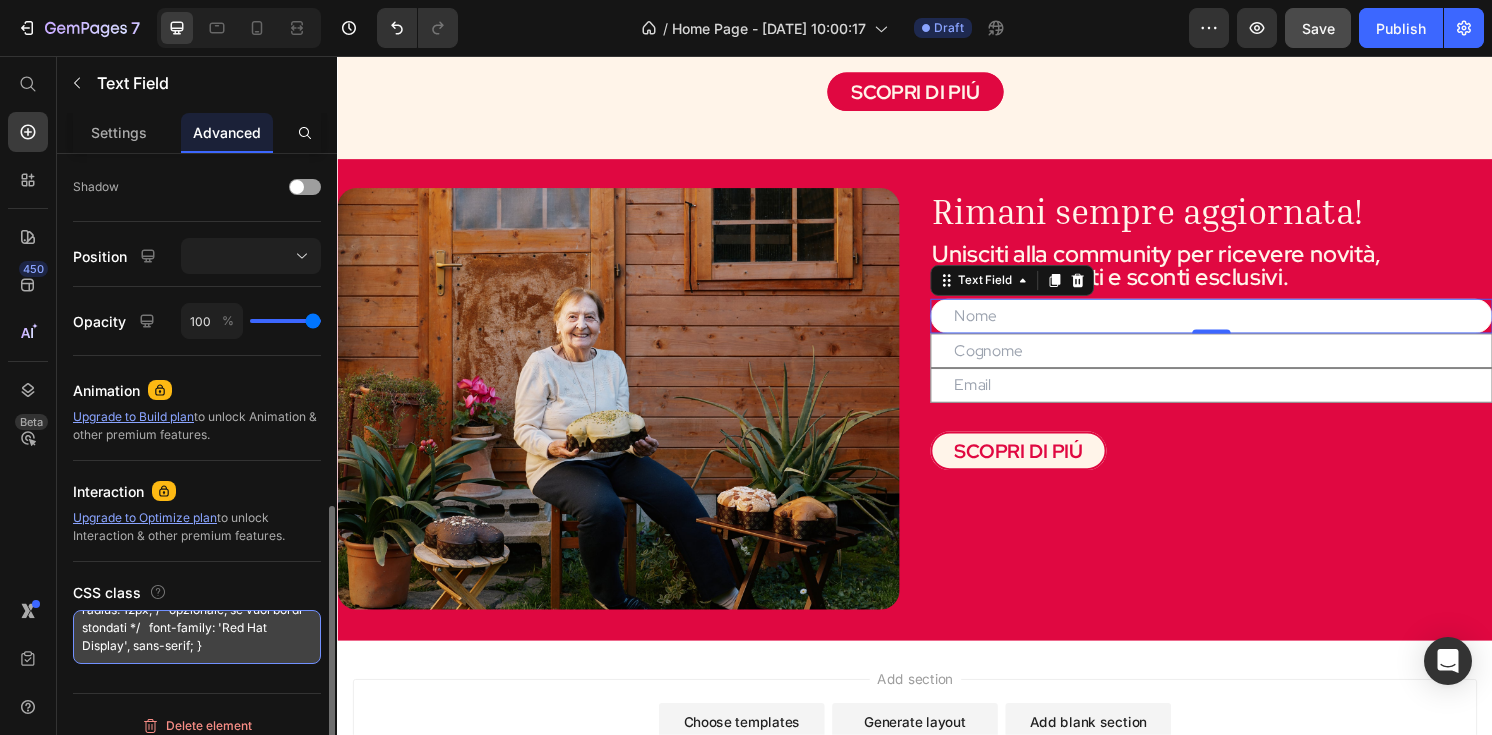 scroll, scrollTop: 800, scrollLeft: 0, axis: vertical 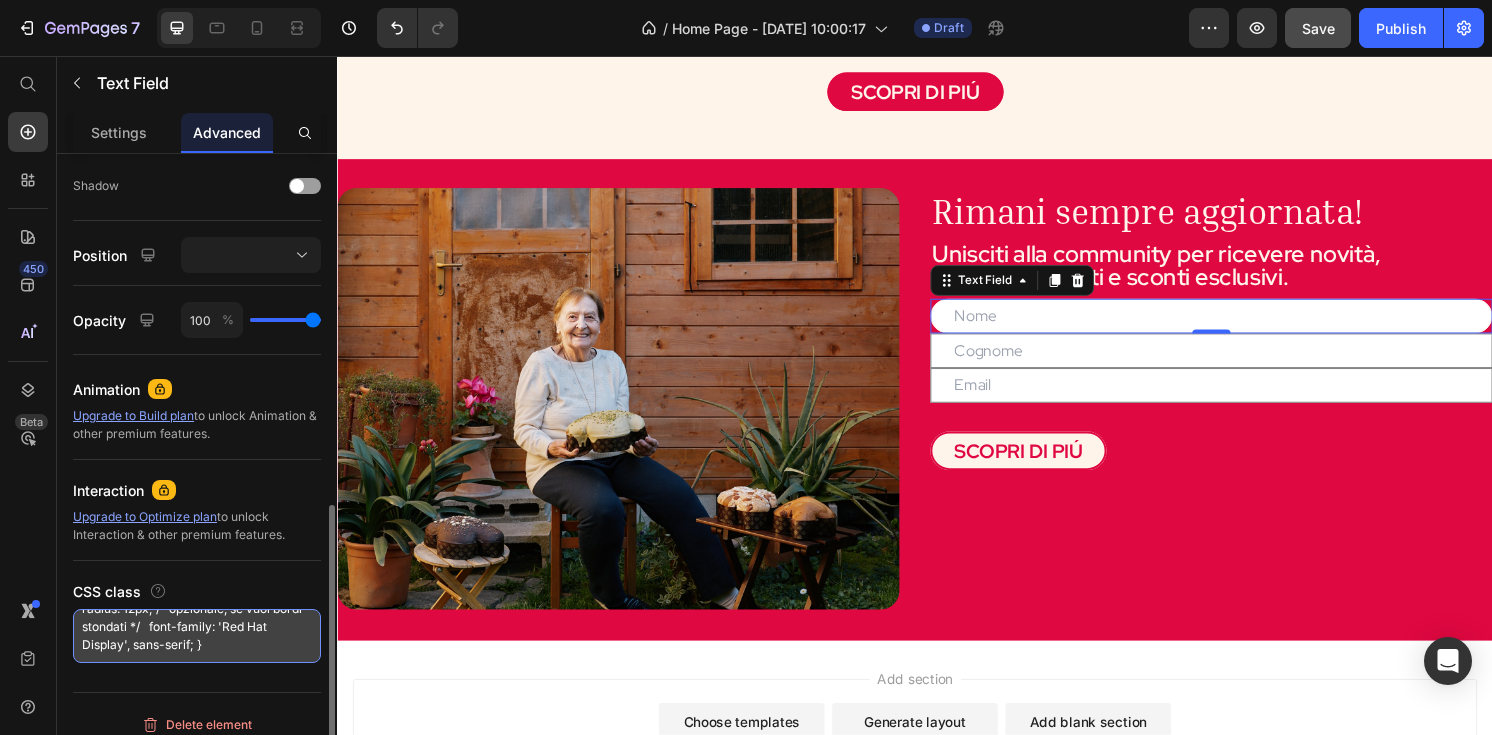 click on ".newsletter-box {   background-color: #e1043f;   border: 2pt solid #fff4e9;   color: #fff4e9;   padding: 20px;   border-radius: 12px; /* opzionale, se vuoi bordi stondati */   font-family: 'Red Hat Display', sans-serif; }" at bounding box center [197, 636] 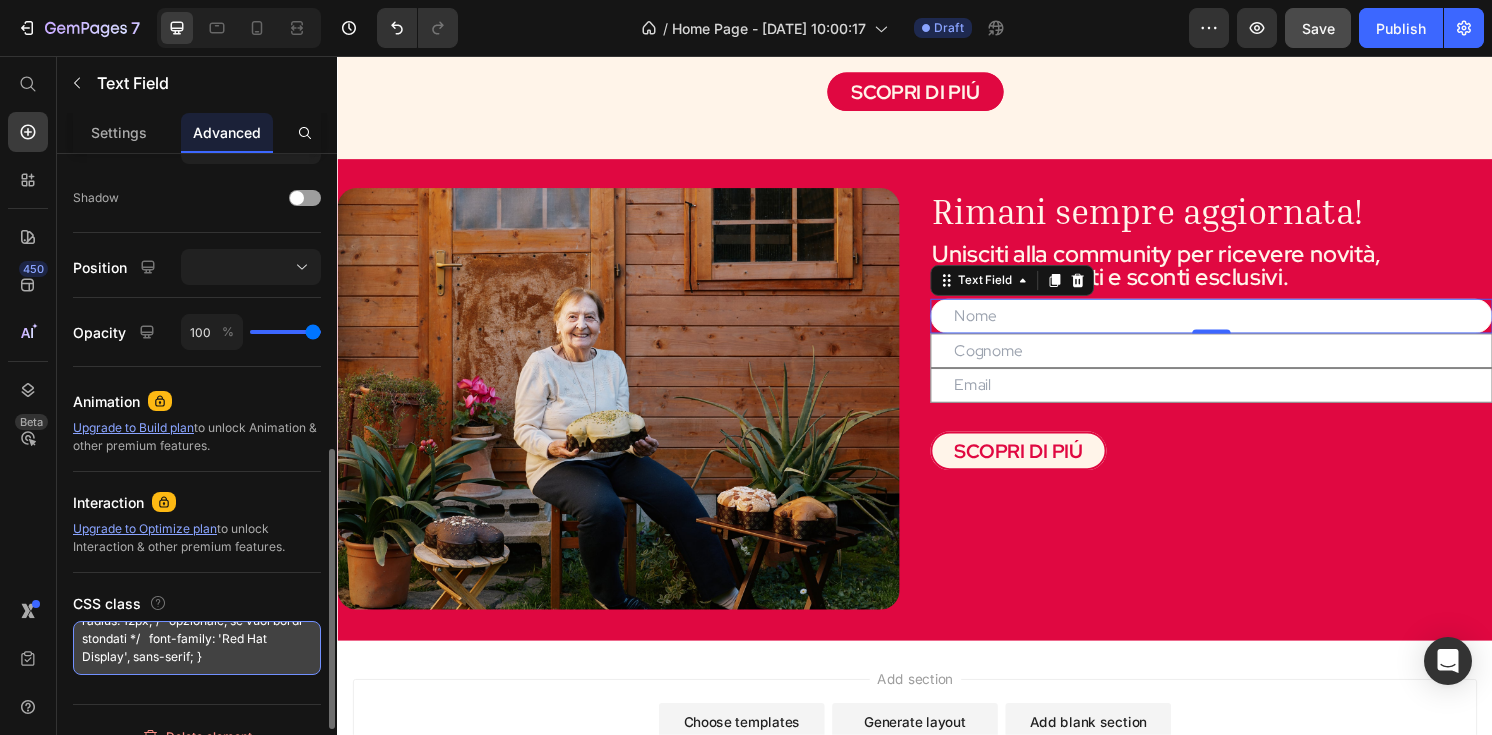 scroll, scrollTop: 795, scrollLeft: 0, axis: vertical 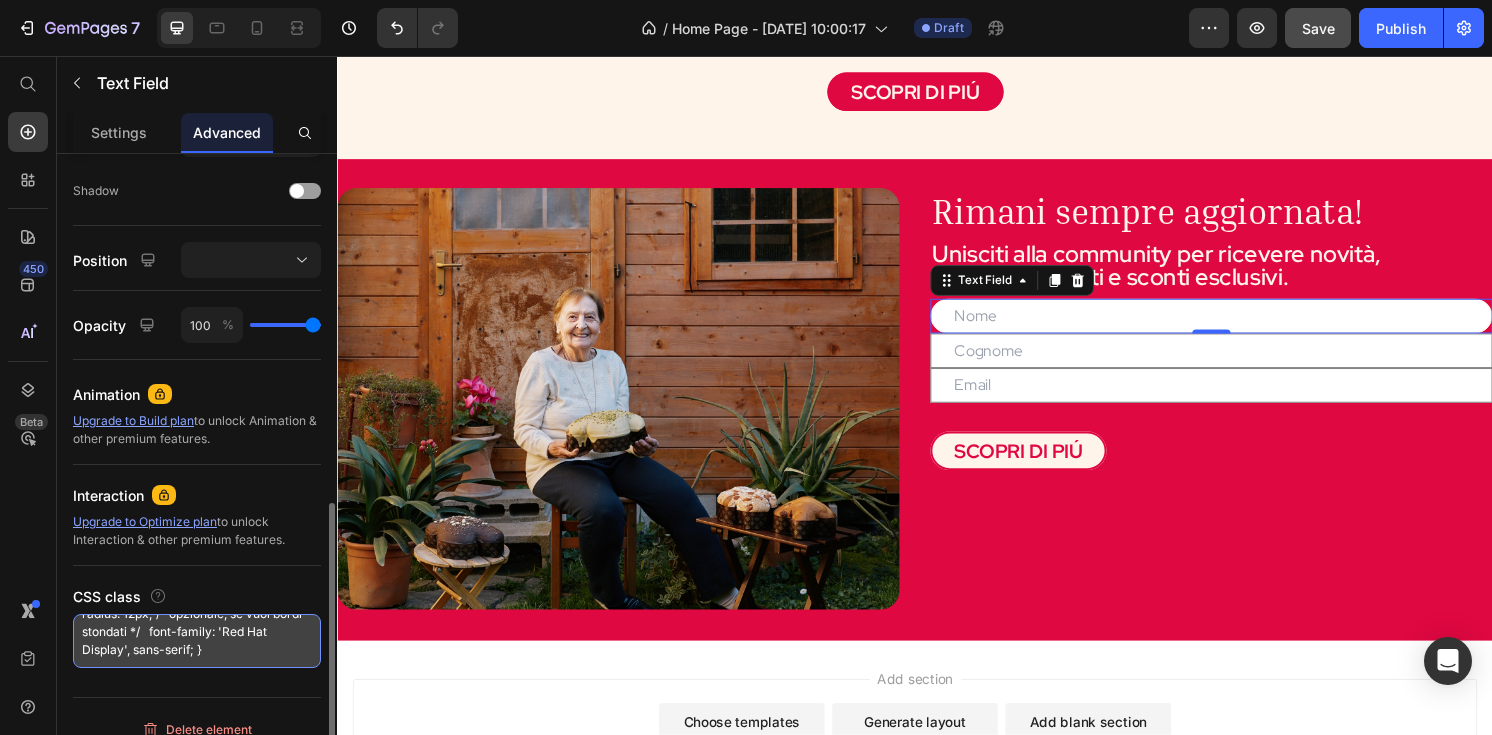 click on ".newsletter-box {   background-color: #e1043f;   border: 2pt solid #fff4e9;   color: #fff4e9;   padding: 20px;   border-radius: 12px; /* opzionale, se vuoi bordi stondati */   font-family: 'Red Hat Display', sans-serif; }" at bounding box center [197, 641] 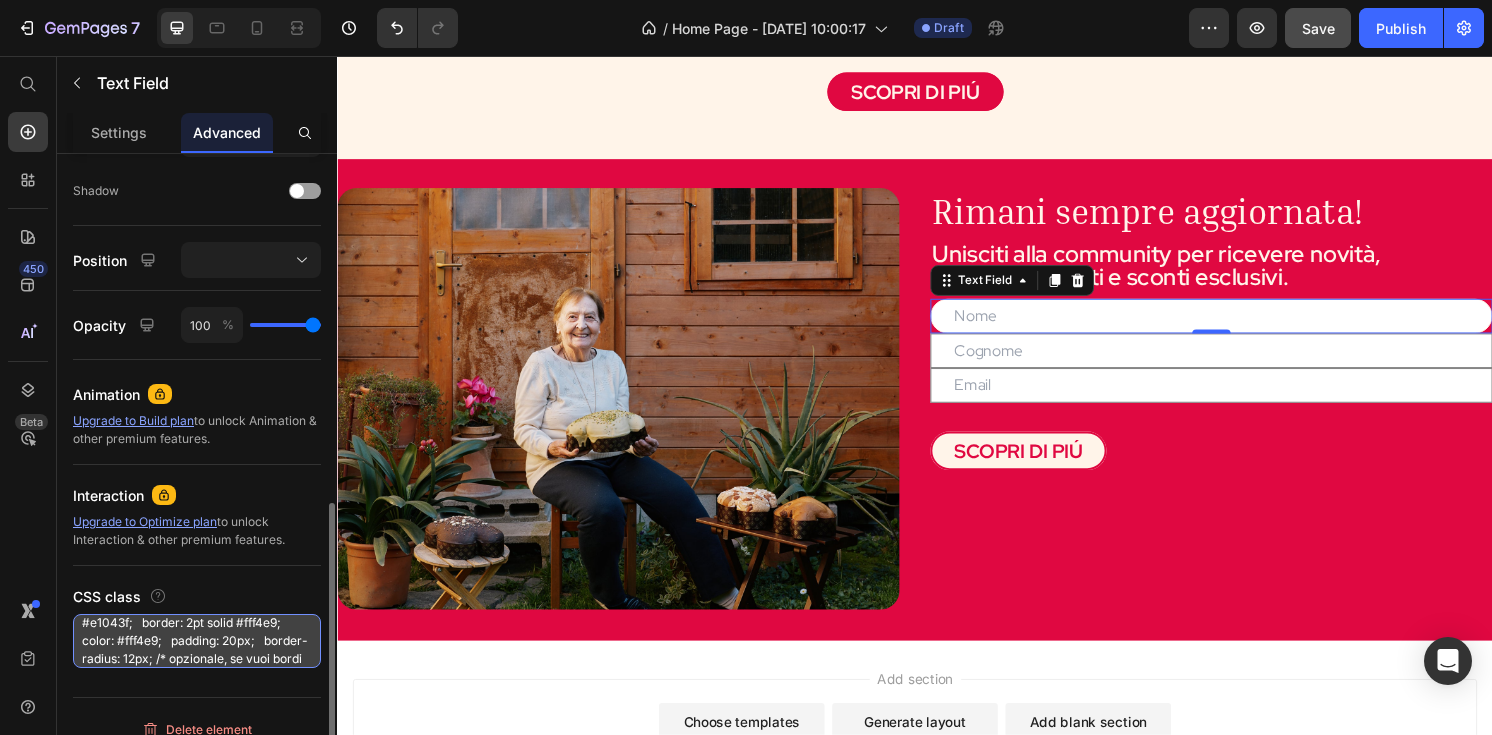 scroll, scrollTop: 0, scrollLeft: 0, axis: both 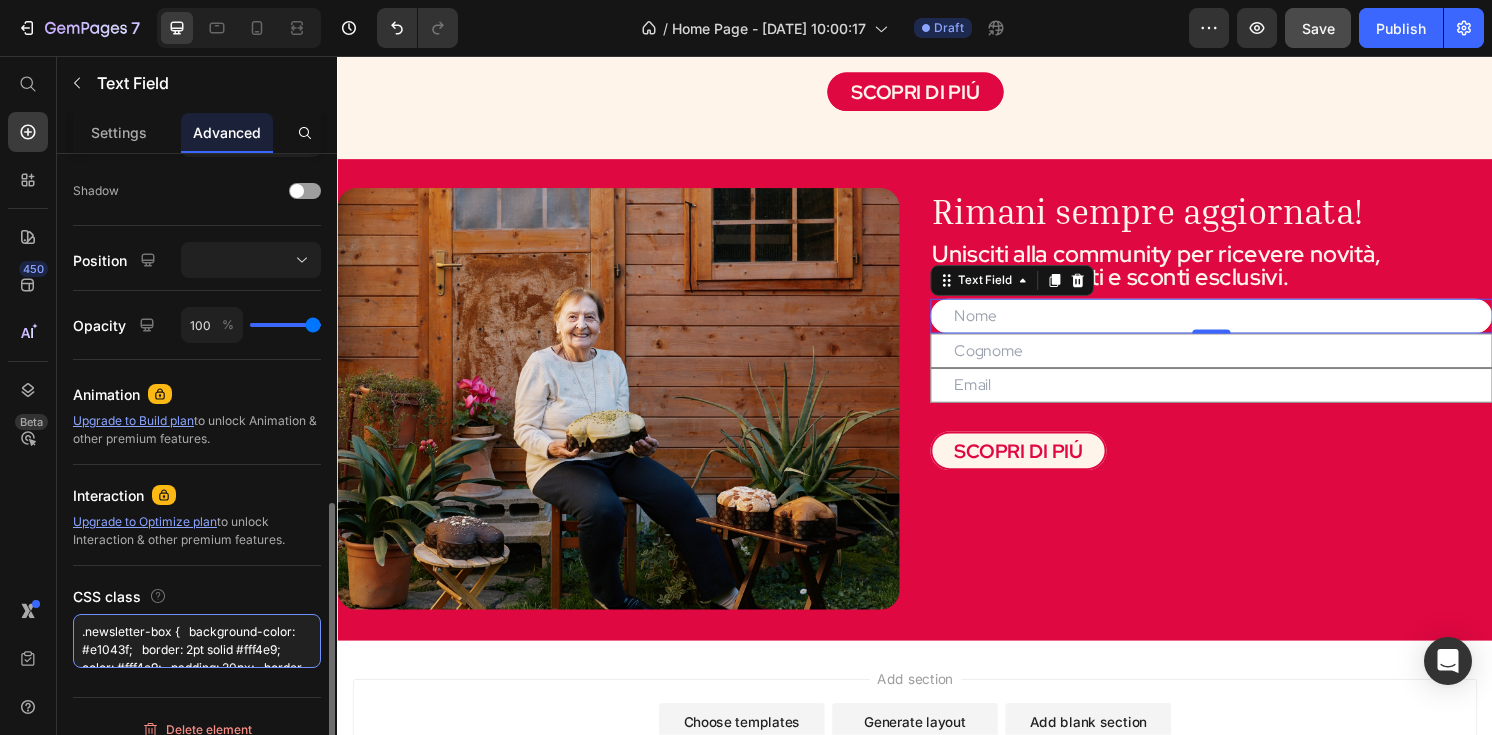 drag, startPoint x: 188, startPoint y: 628, endPoint x: 57, endPoint y: 629, distance: 131.00381 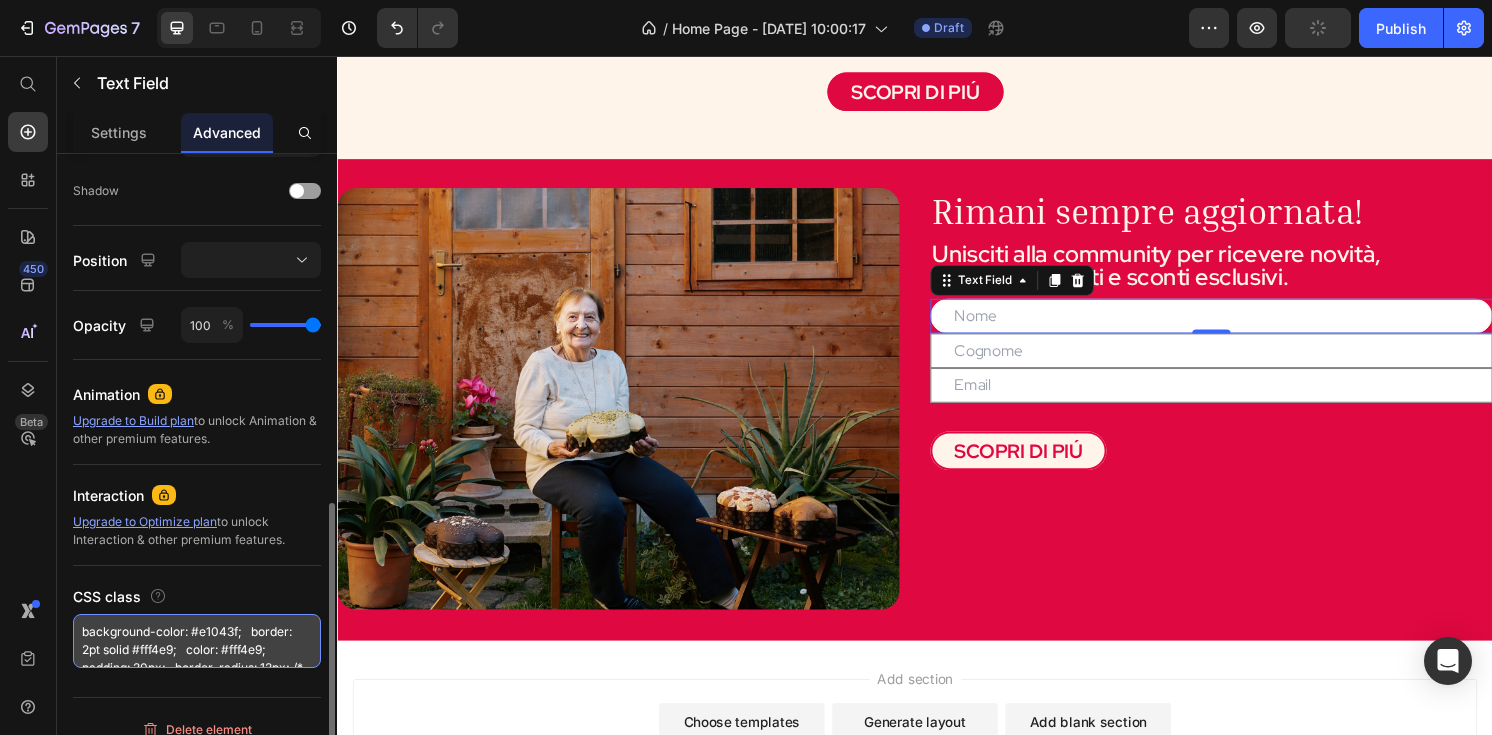 scroll, scrollTop: 815, scrollLeft: 0, axis: vertical 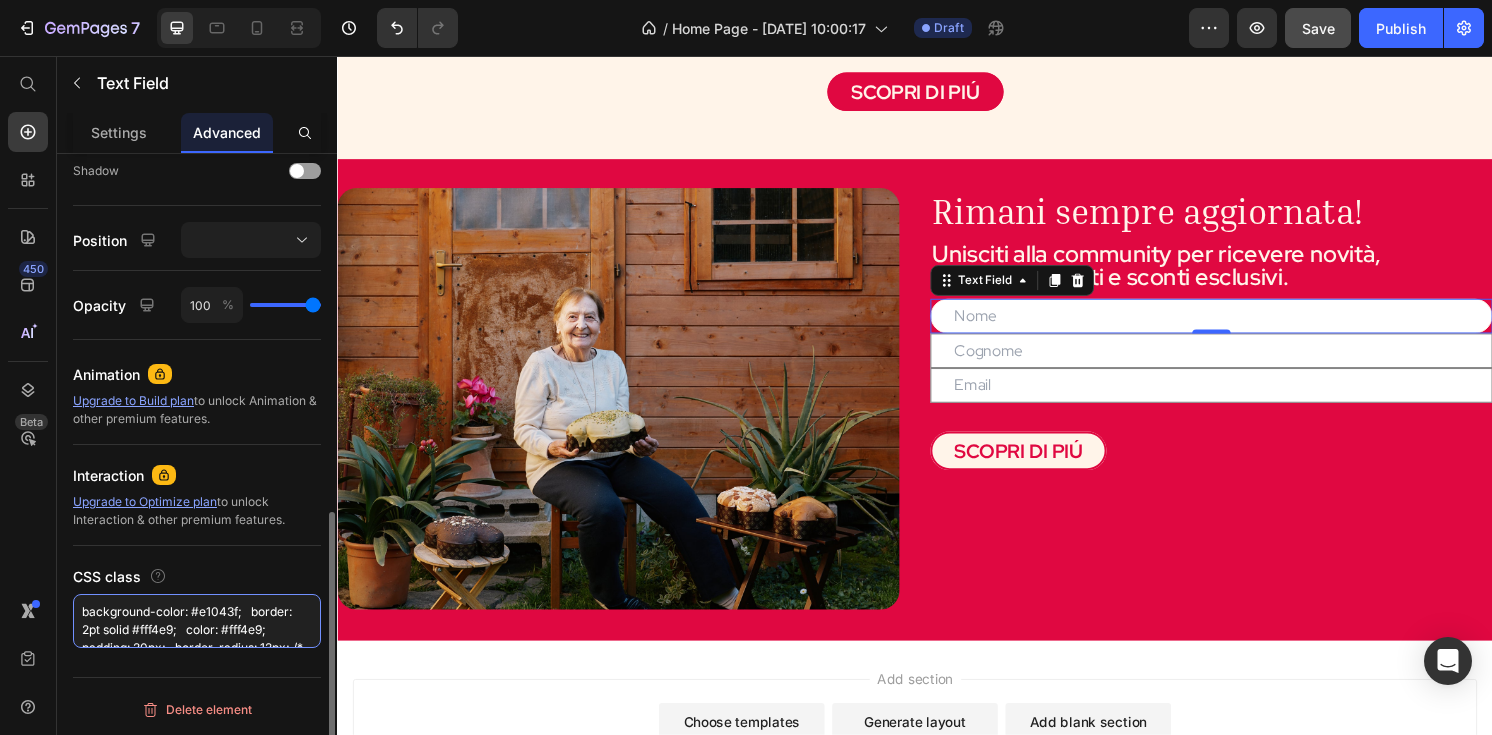 type on "background-color: #e1043f;   border: 2pt solid #fff4e9;   color: #fff4e9;   padding: 20px;   border-radius: 12px; /* opzionale, se vuoi bordi stondati */   font-family: 'Red Hat Display', sans-serif; }" 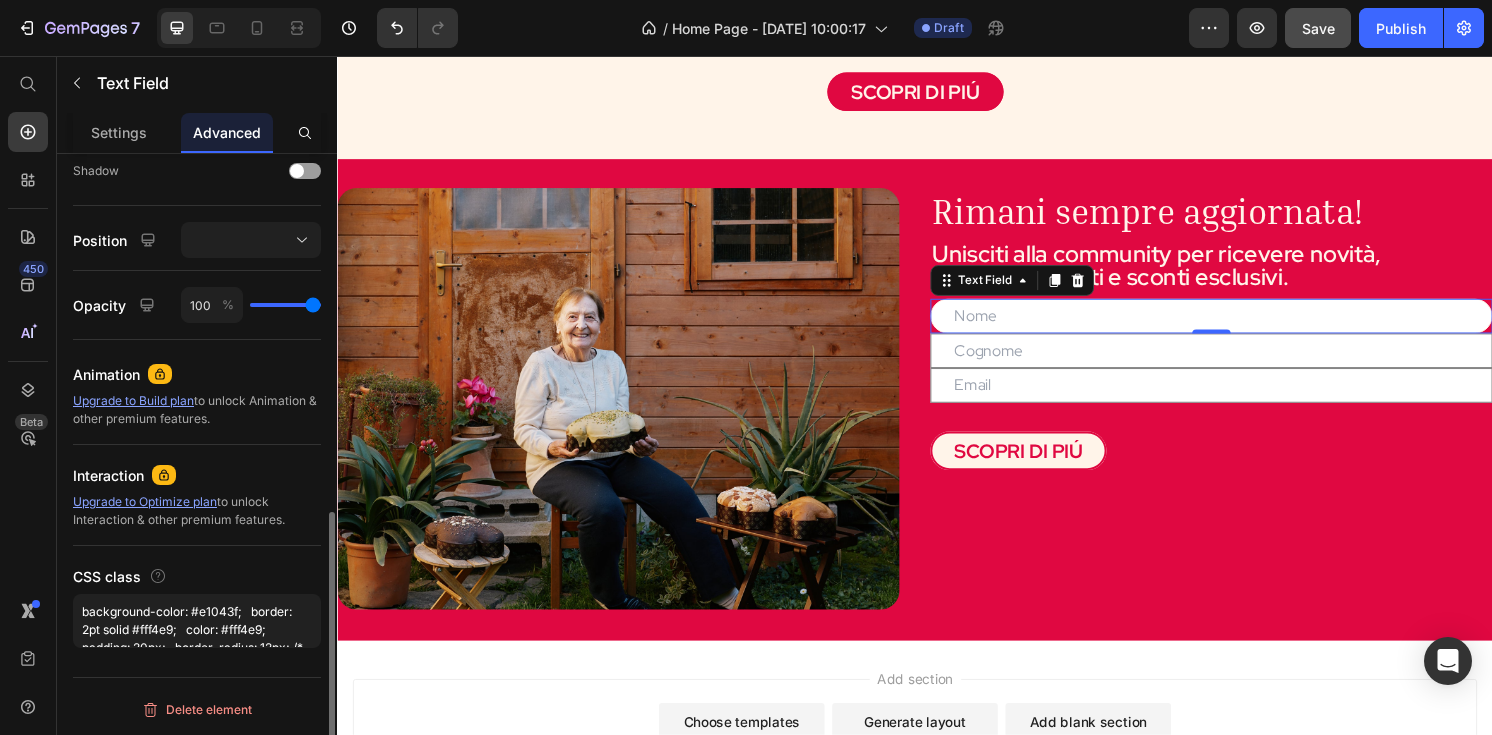 click on "Display on Desktop Tablet Mobile Spacing (px) 0 0 0 0 0 0 0 0 Shape Border 1 px Corner 40 40 40 40 Shadow Position Opacity 100 % Animation Upgrade to Build plan  to unlock Animation & other premium features. Interaction Upgrade to Optimize plan  to unlock Interaction & other premium features. CSS class background-color: #e1043f;   border: 2pt solid #fff4e9;   color: #fff4e9;   padding: 20px;   border-radius: 12px; /* opzionale, se vuoi bordi stondati */   font-family: 'Red Hat Display', sans-serif; }" at bounding box center (197, 16) 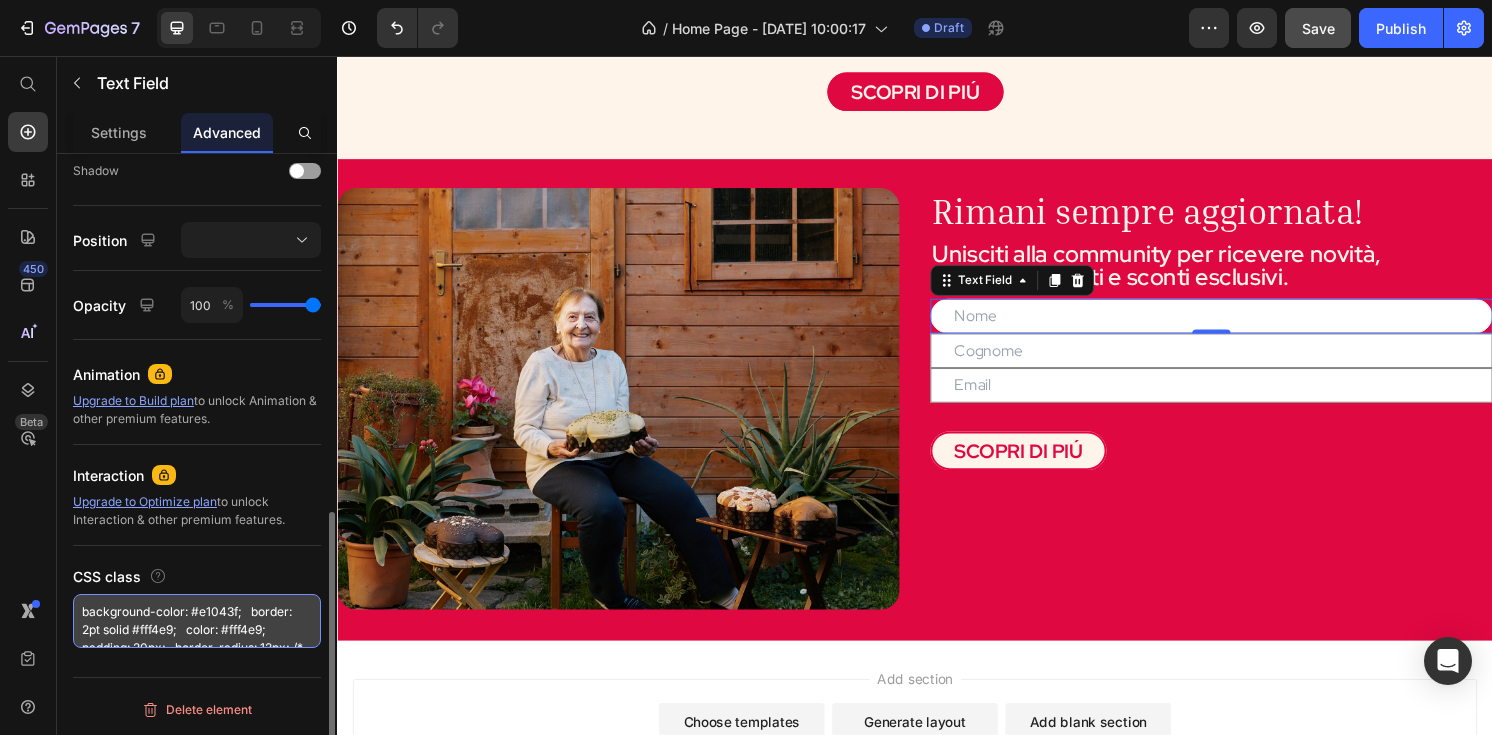 click on "background-color: #e1043f;   border: 2pt solid #fff4e9;   color: #fff4e9;   padding: 20px;   border-radius: 12px; /* opzionale, se vuoi bordi stondati */   font-family: 'Red Hat Display', sans-serif; }" at bounding box center [197, 621] 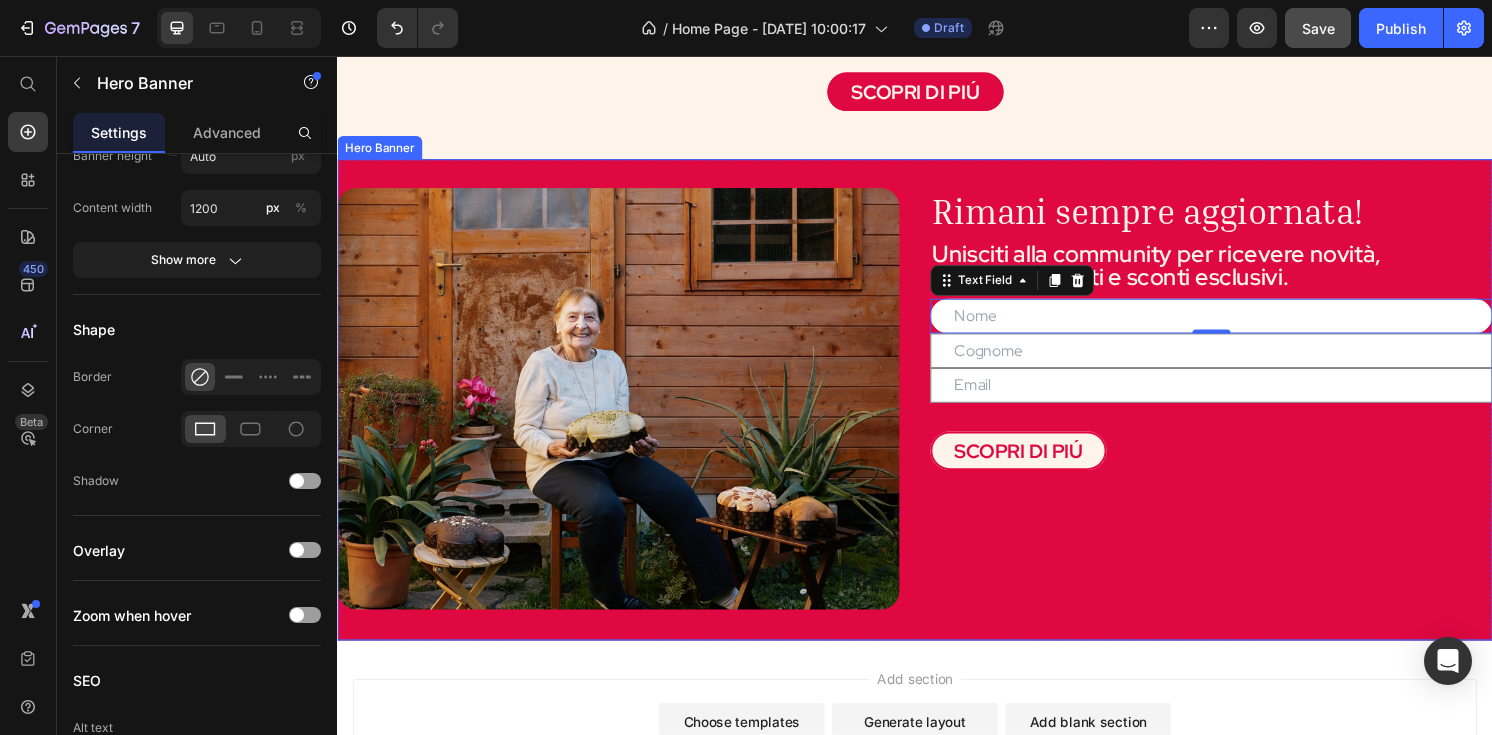 click on "⁠⁠⁠⁠⁠⁠⁠ Rimani sempre aggiornata! Heading Unisciti alla community per ricevere novità,  contenuti inediti e sconti esclusivi. Text Block Text Field   0 Text Field Text Field Contact Form SCOPRI DI PIÚ Button" at bounding box center (1245, 413) 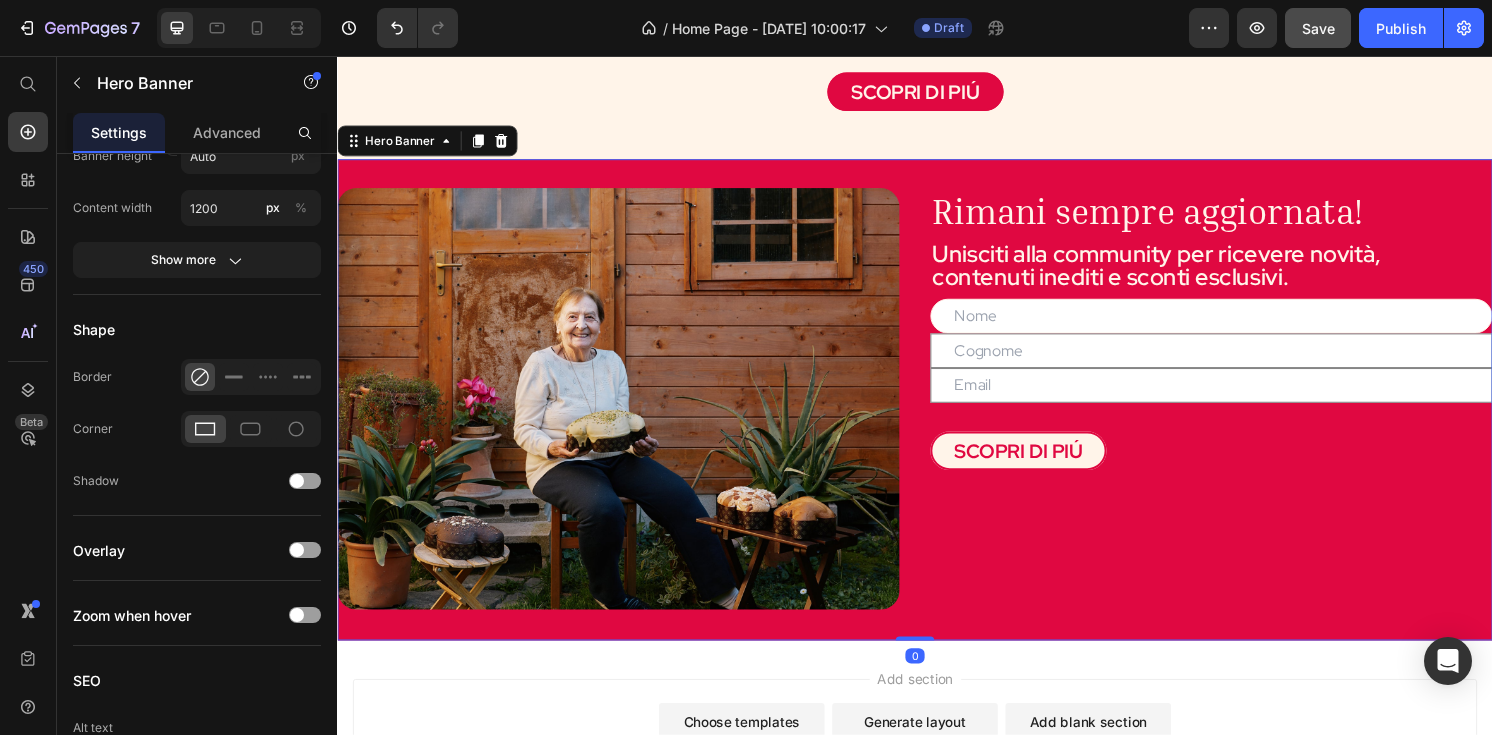 scroll, scrollTop: 0, scrollLeft: 0, axis: both 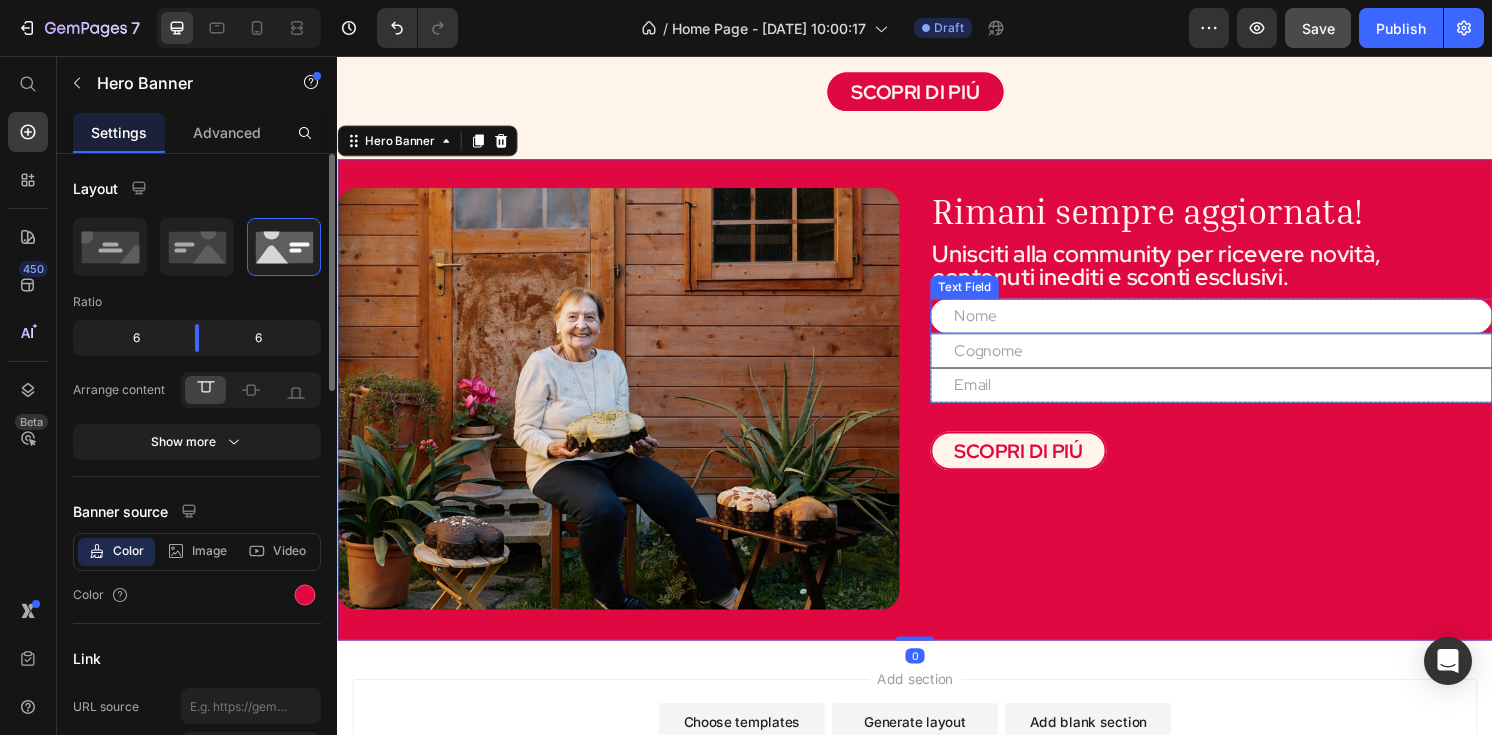 click at bounding box center [1245, 326] 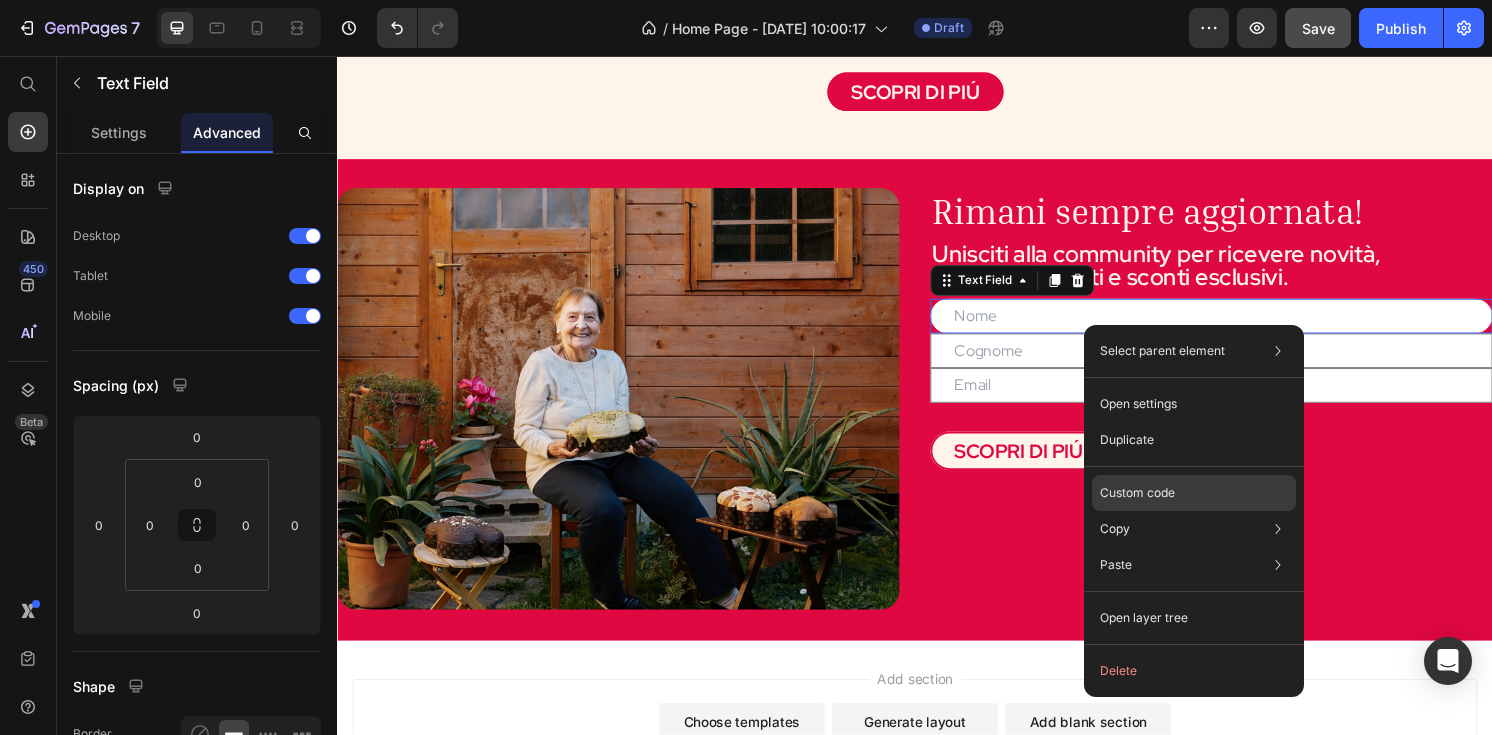 click on "Custom code" 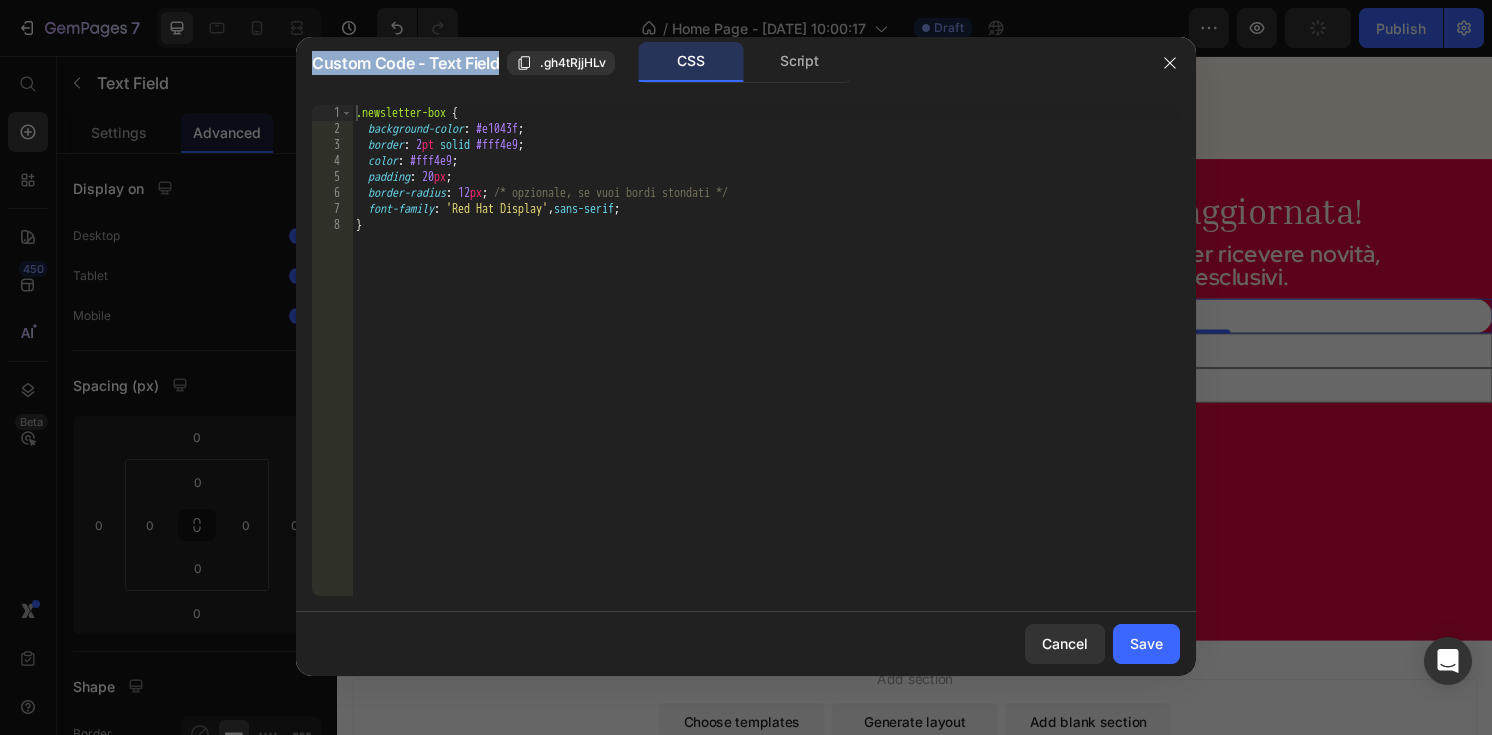 drag, startPoint x: 498, startPoint y: 63, endPoint x: 291, endPoint y: 58, distance: 207.06038 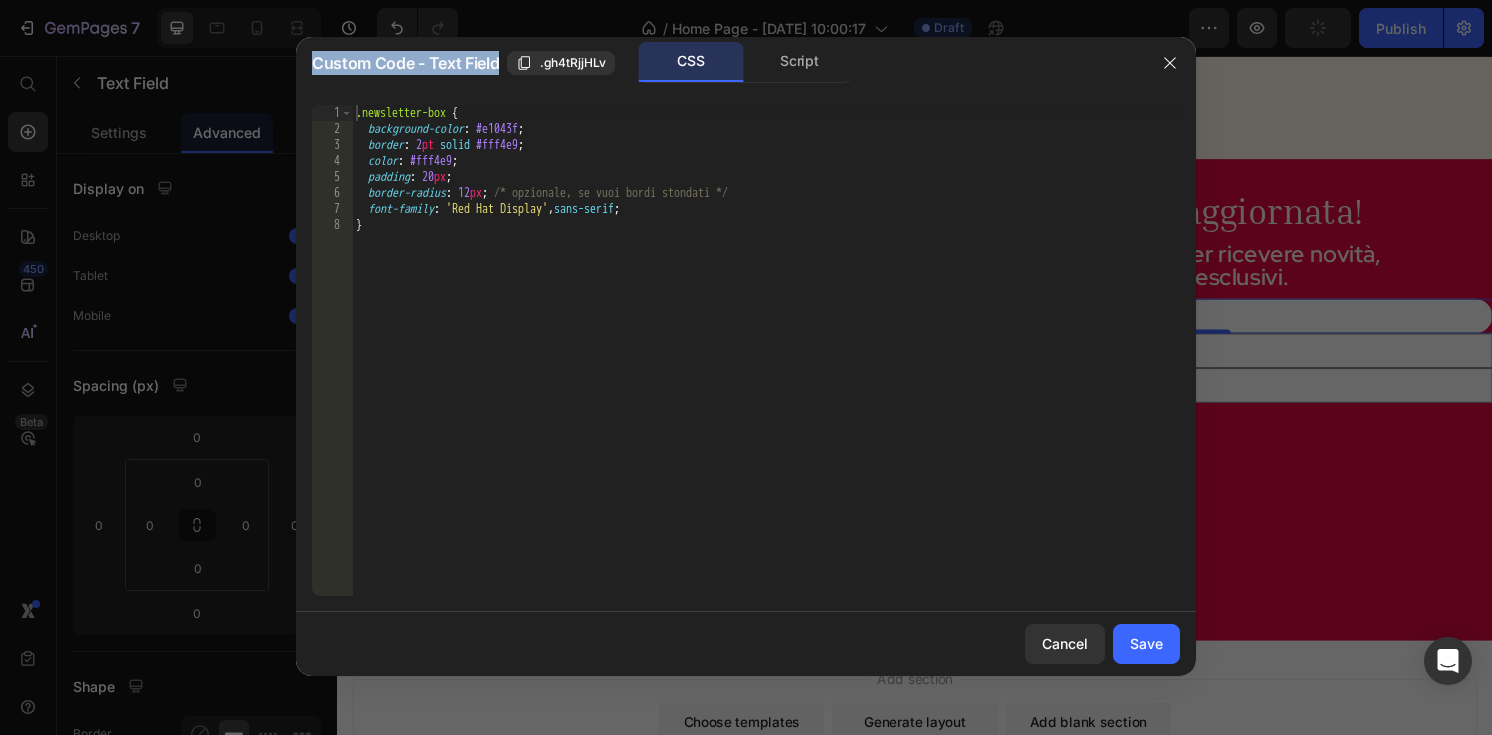 click on "Custom Code - Text Field .gh4tRjjHLv CSS Script 1 2 3 4 5 6 7 8 .newsletter-box   {    background-color :   #e1043f ;    border :   2 pt   solid   #fff4e9 ;    color :   #fff4e9 ;    padding :   20 px ;    border-radius :   12 px ;   /* opzionale, se vuoi bordi stondati */    font-family :   ' Red Hat Display ' ,  sans-serif ; }     הההההההההההההההההההההההההההההההההההההההההההההההההההההההההההההההההההההההההההההההההההההההההההההההההההההההההההההההההההההההההההההההההההההההההההההההההההההההההההההההההההההההההההההההההההההההההההההההההההההההההההההההההההההההההההההההההההההההההההההההההההההההההההההההה Cancel Save" 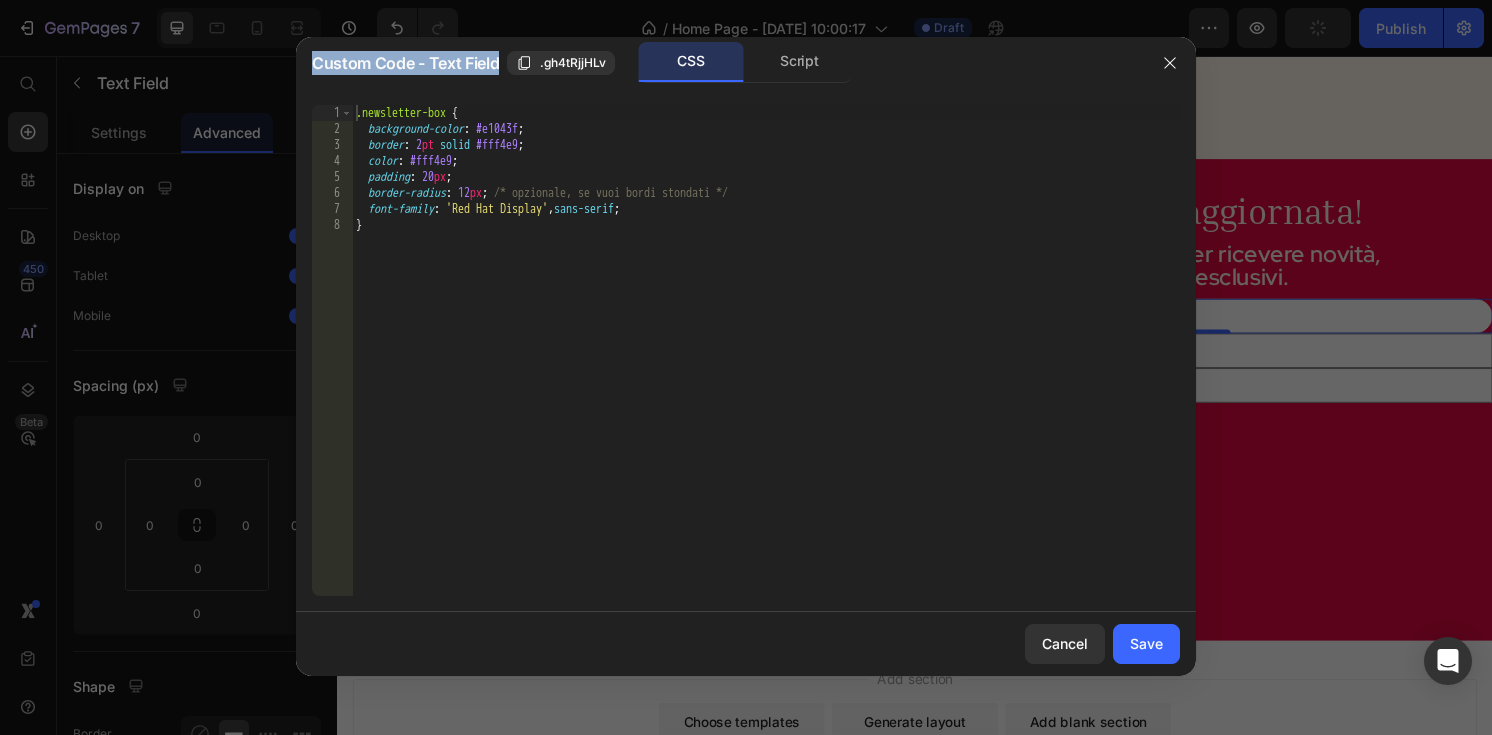 copy on "Custom Code - Text Field" 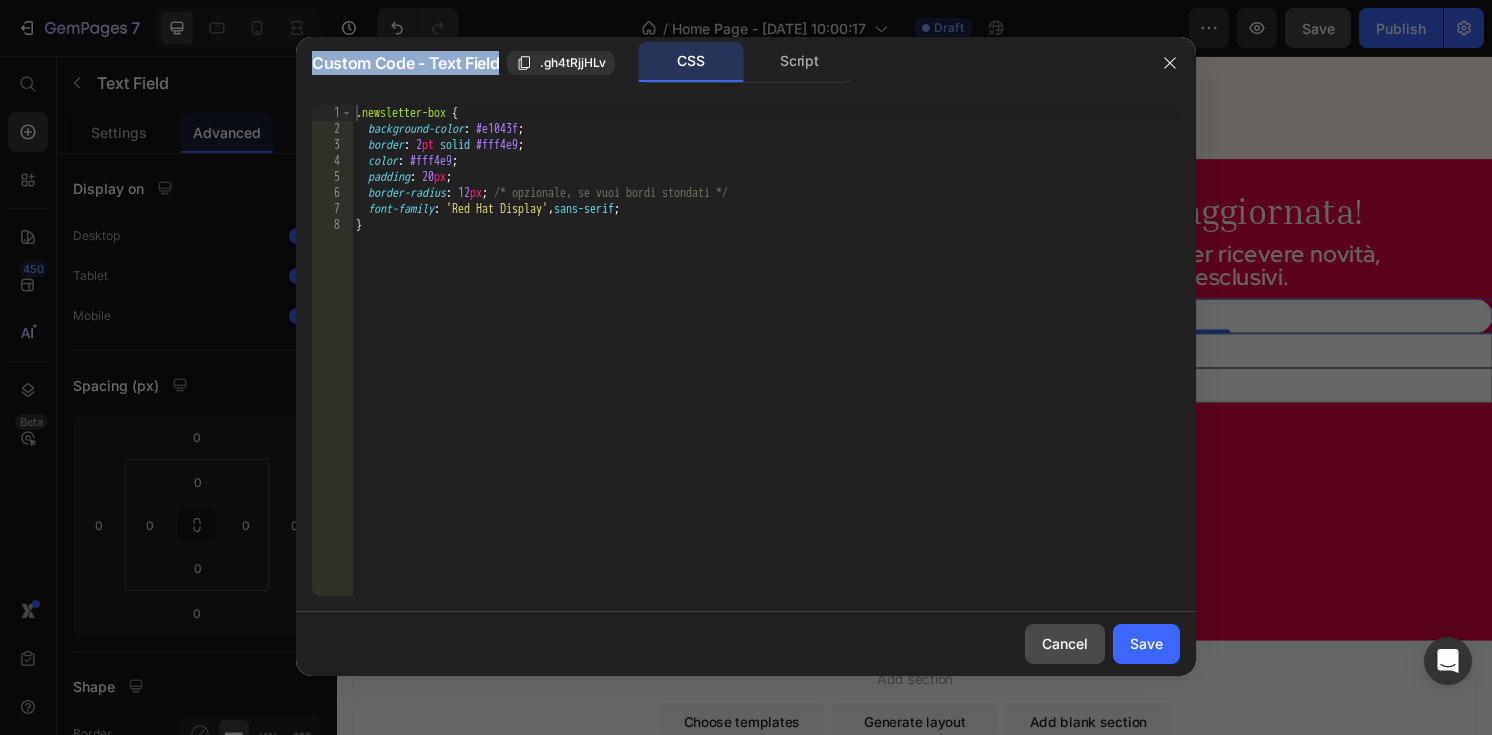 click on "Cancel" at bounding box center (1065, 643) 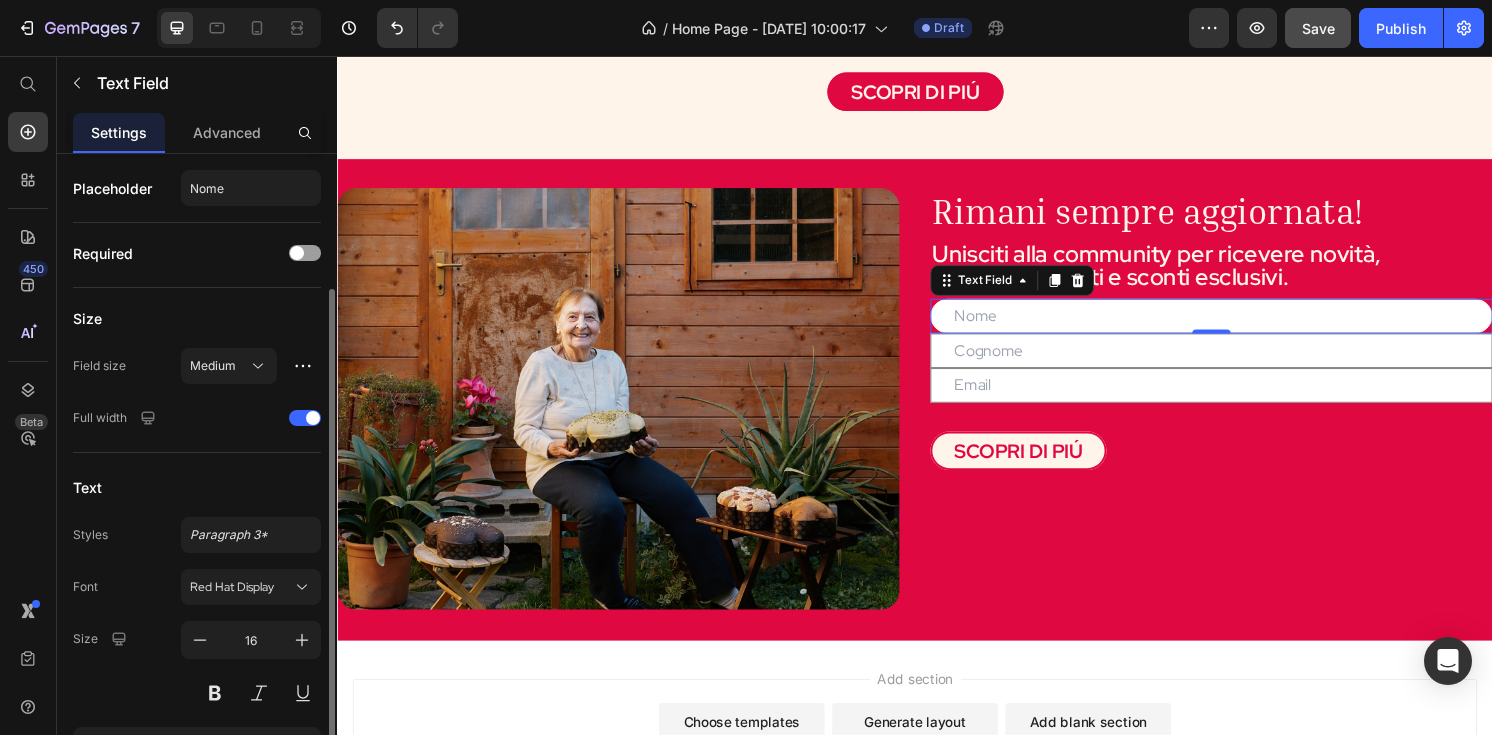 scroll, scrollTop: 188, scrollLeft: 0, axis: vertical 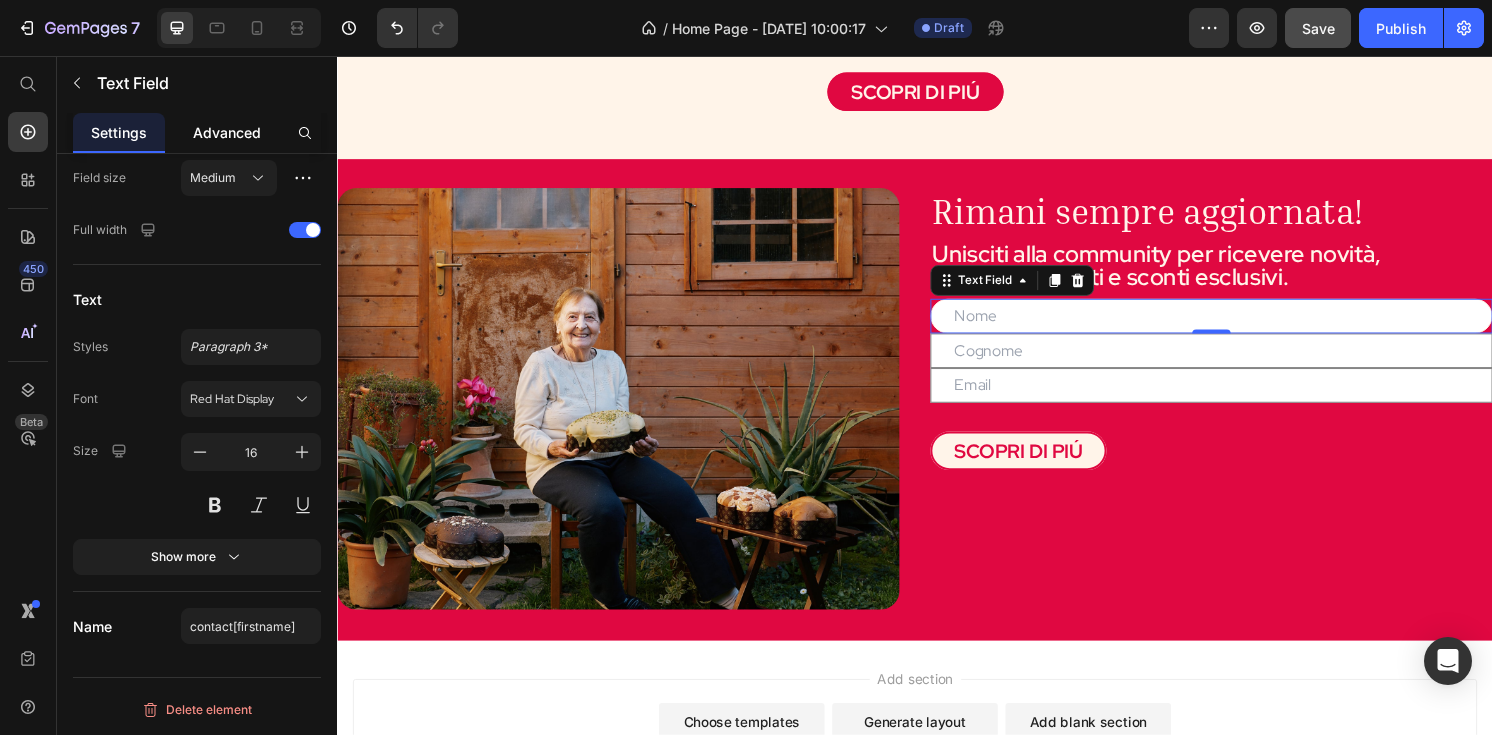 click on "Advanced" 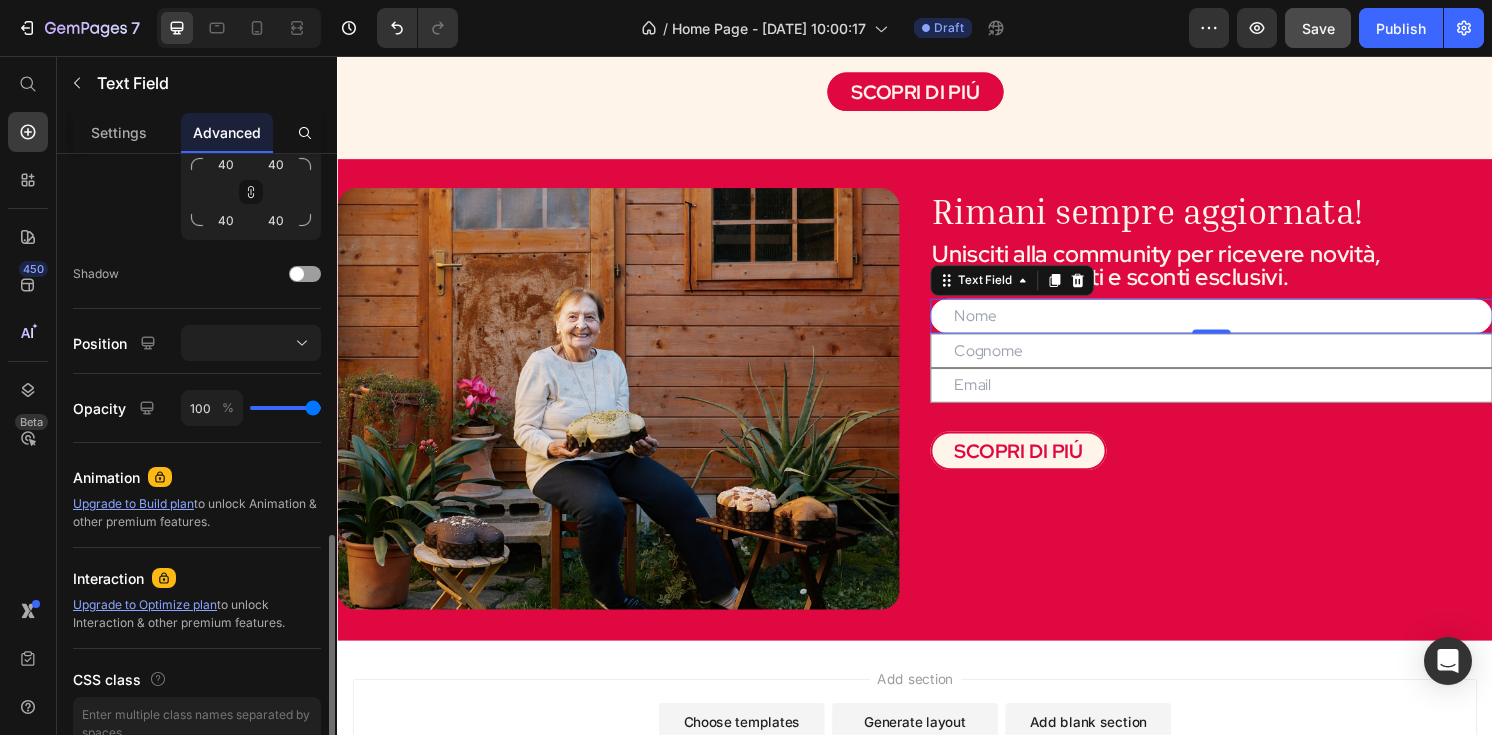 scroll, scrollTop: 815, scrollLeft: 0, axis: vertical 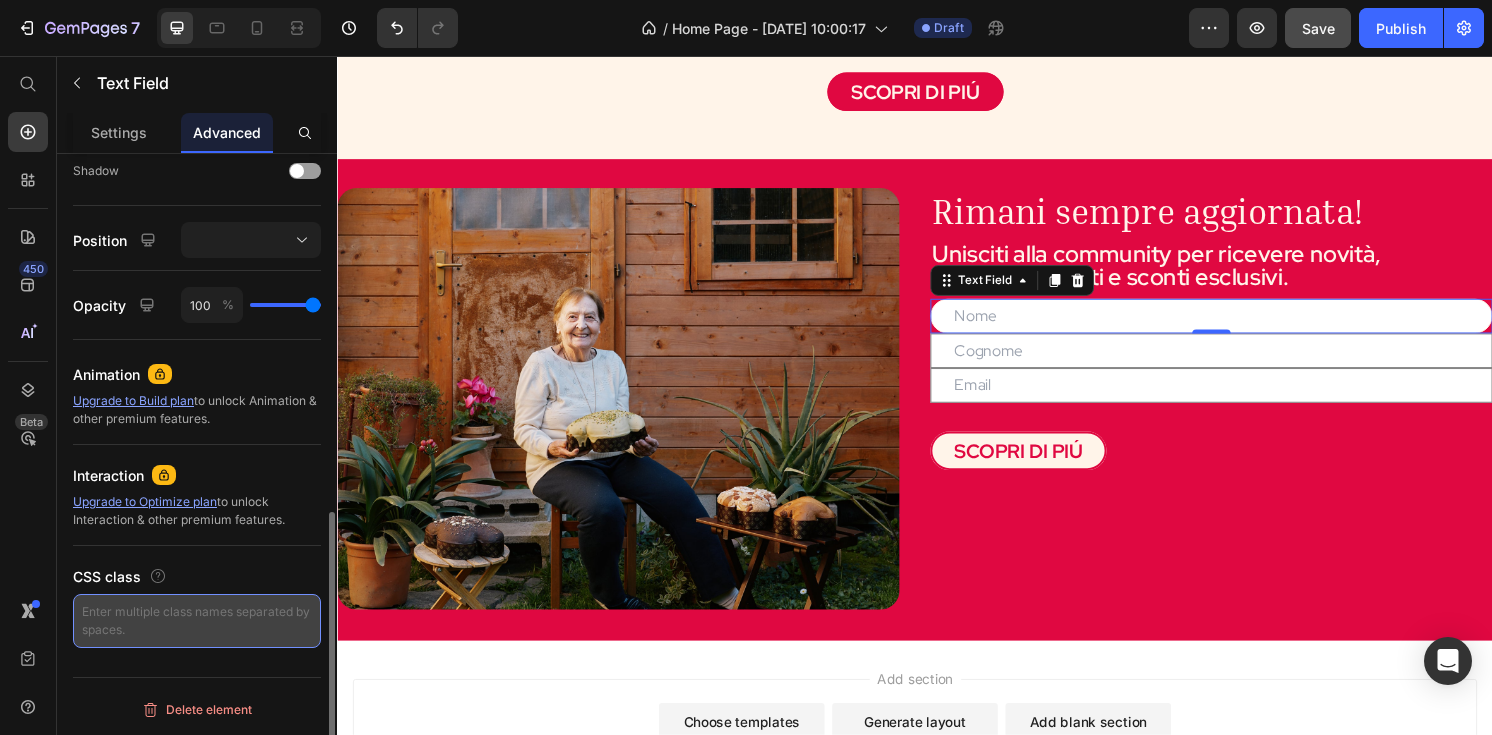 click at bounding box center [197, 621] 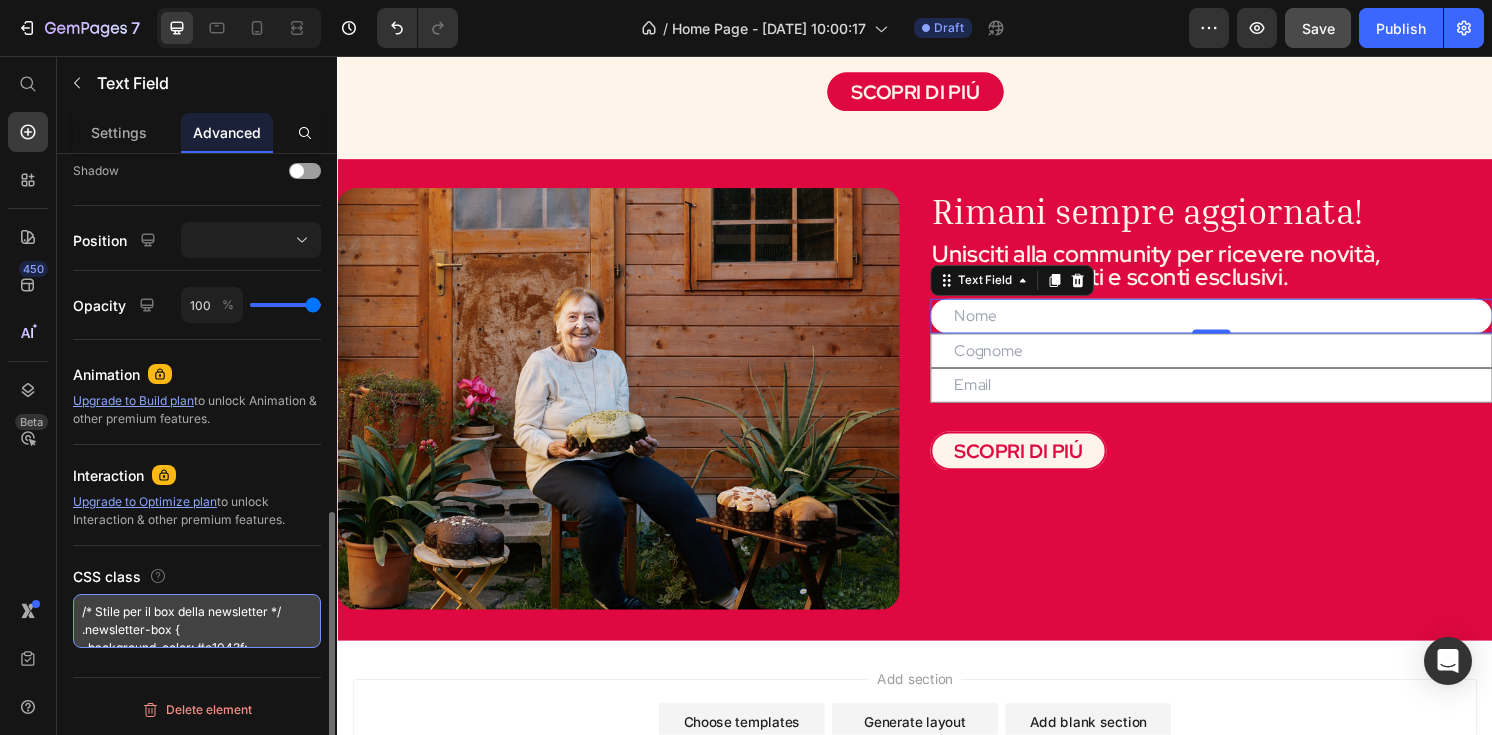 scroll, scrollTop: 98, scrollLeft: 0, axis: vertical 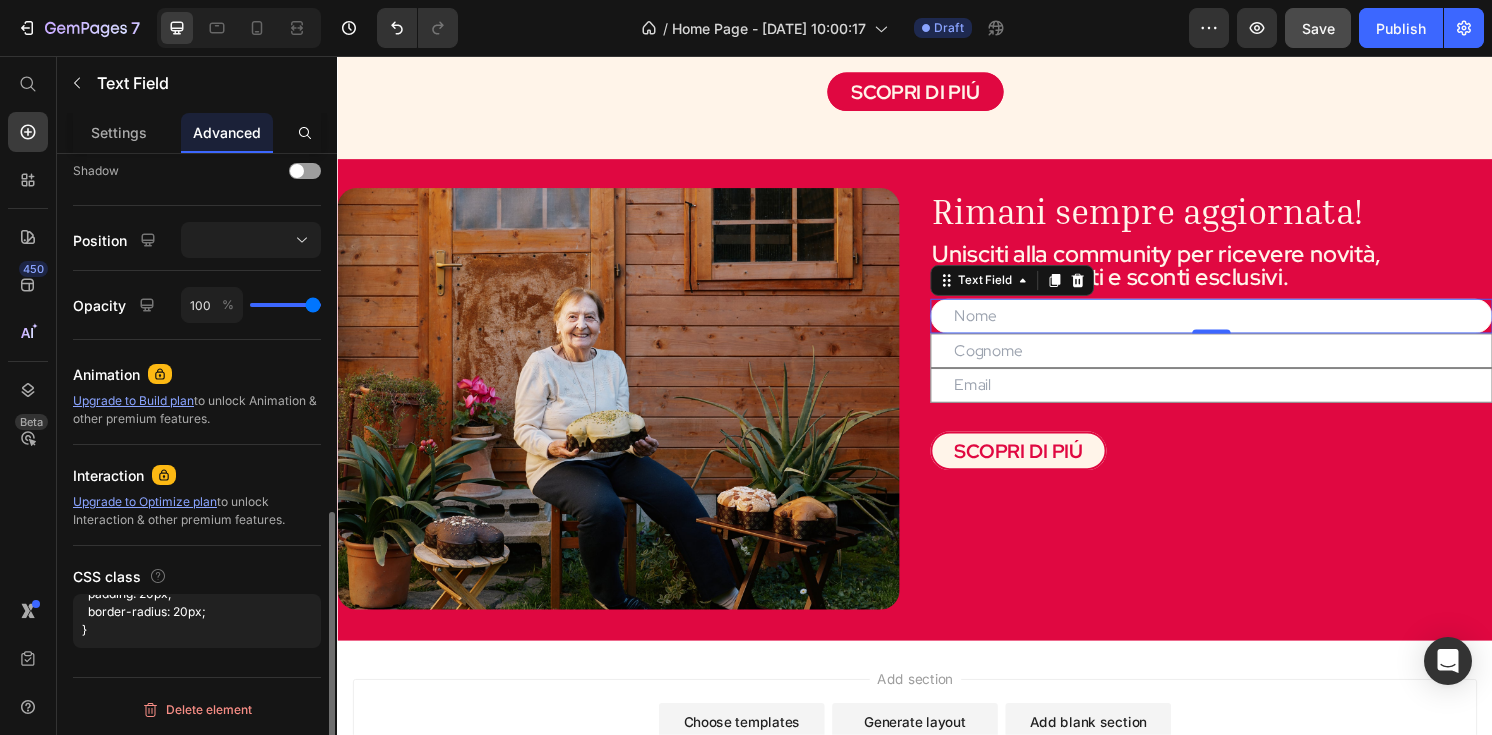 type on "/* Stile per il box della newsletter */ .newsletter-box {   background-color: #e1043f;   border: 2pt solid #fff4e9;   color: #fff4e9;   padding: 20px;   border-radius: 20px; }" 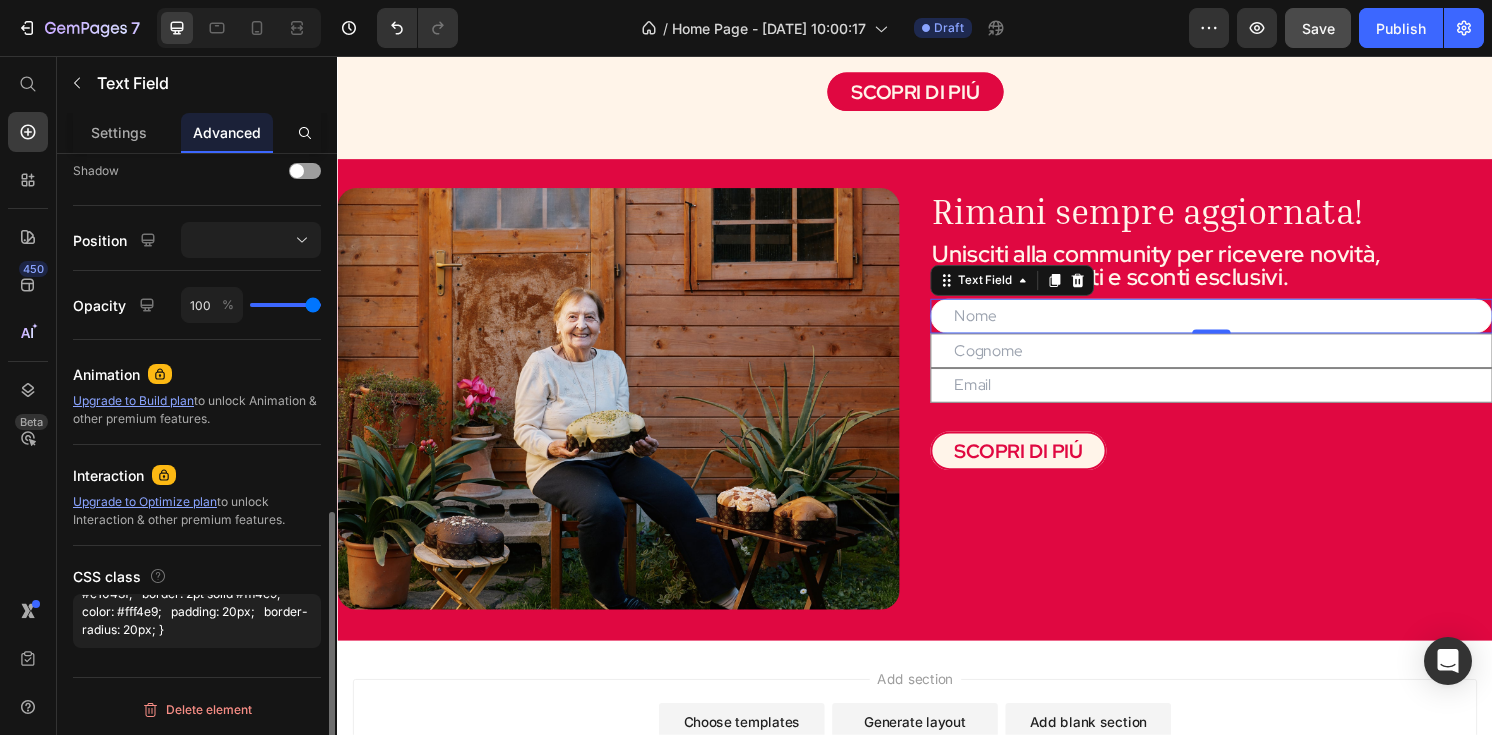 click on "CSS class" at bounding box center [197, 576] 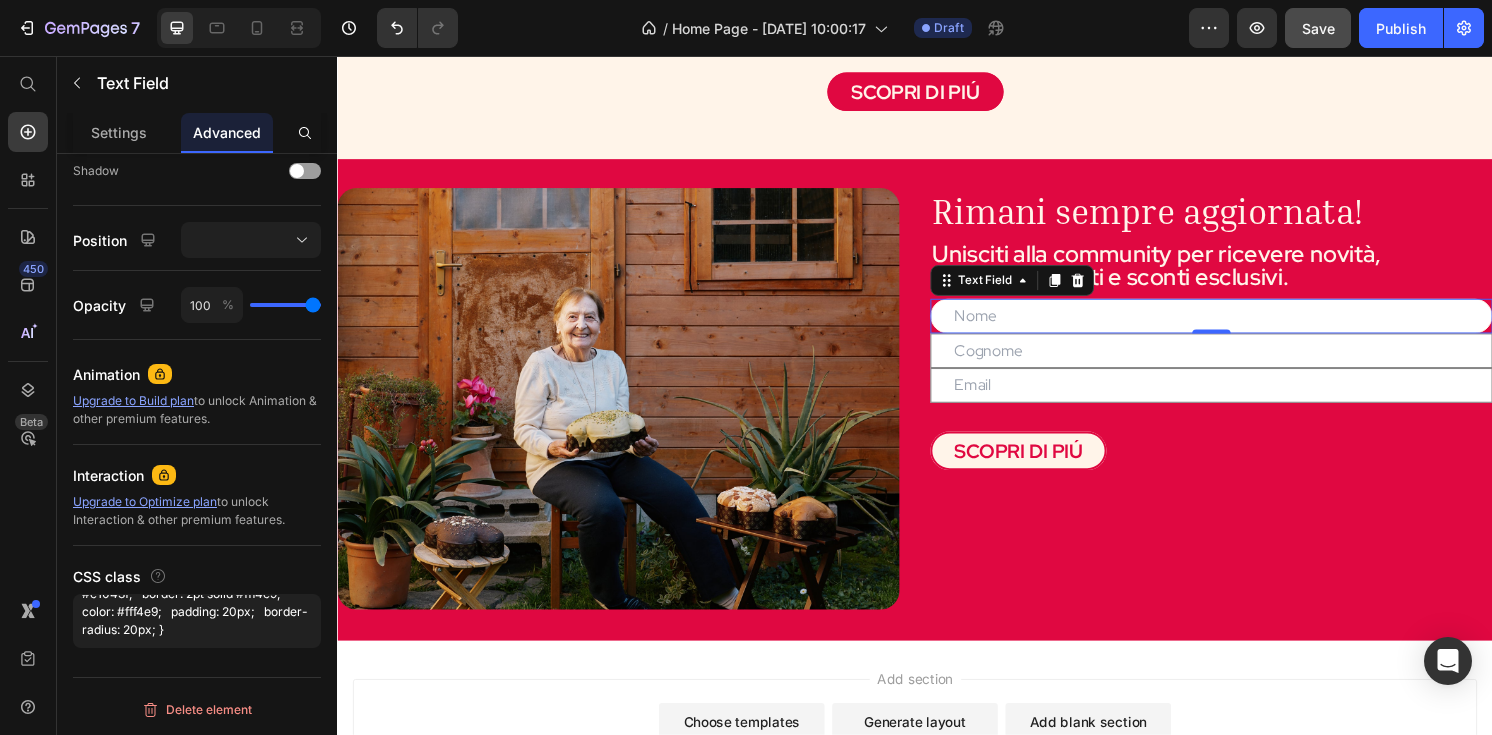 click at bounding box center (1245, 326) 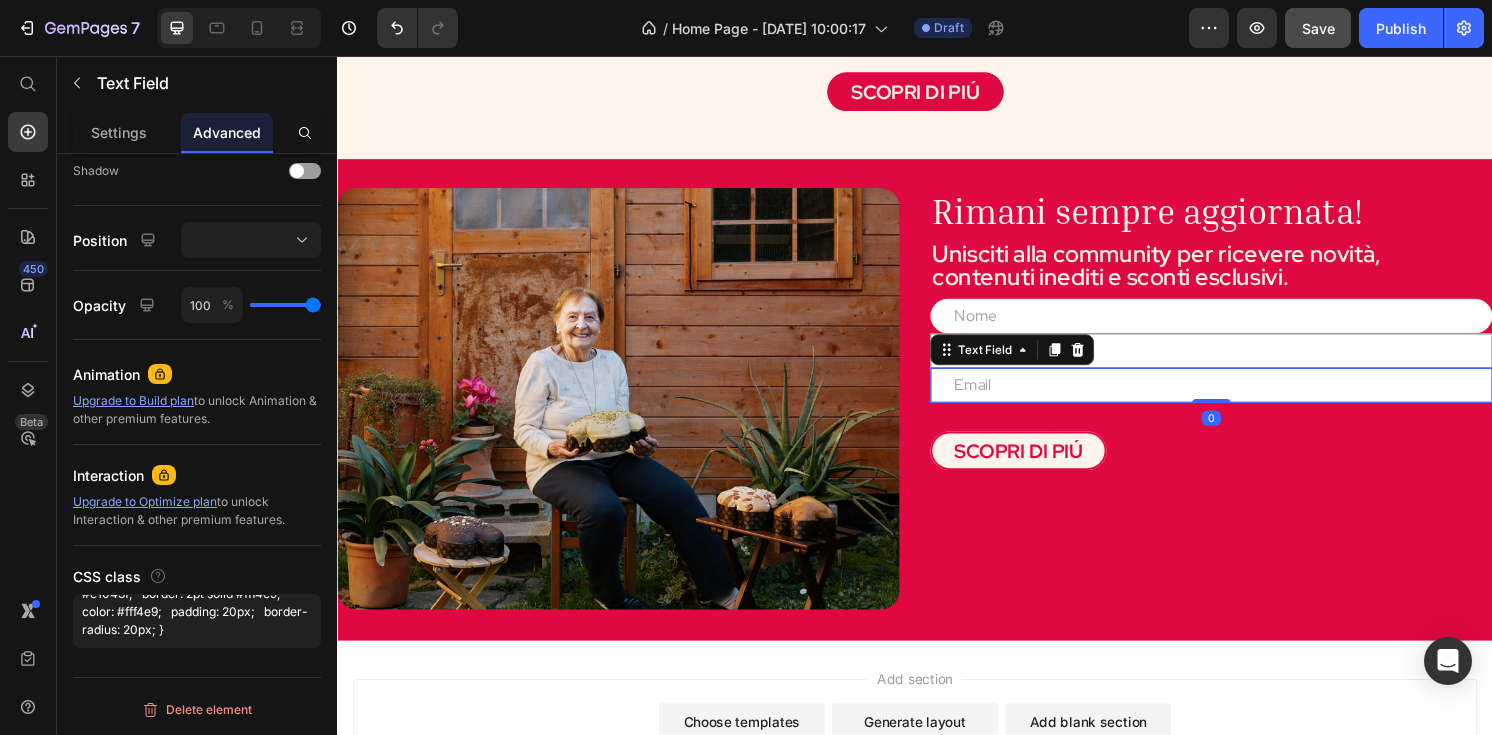 scroll, scrollTop: 711, scrollLeft: 0, axis: vertical 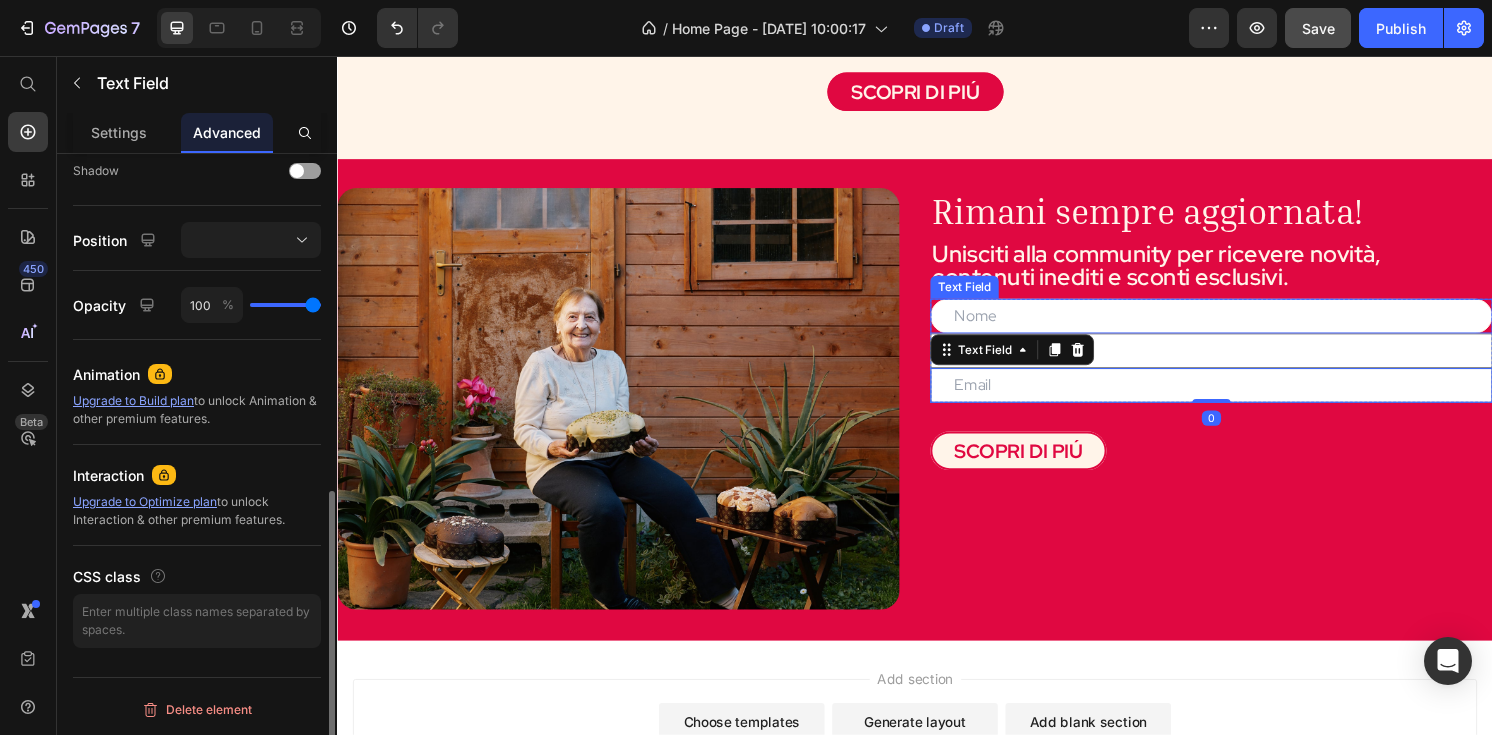 click at bounding box center (1245, 326) 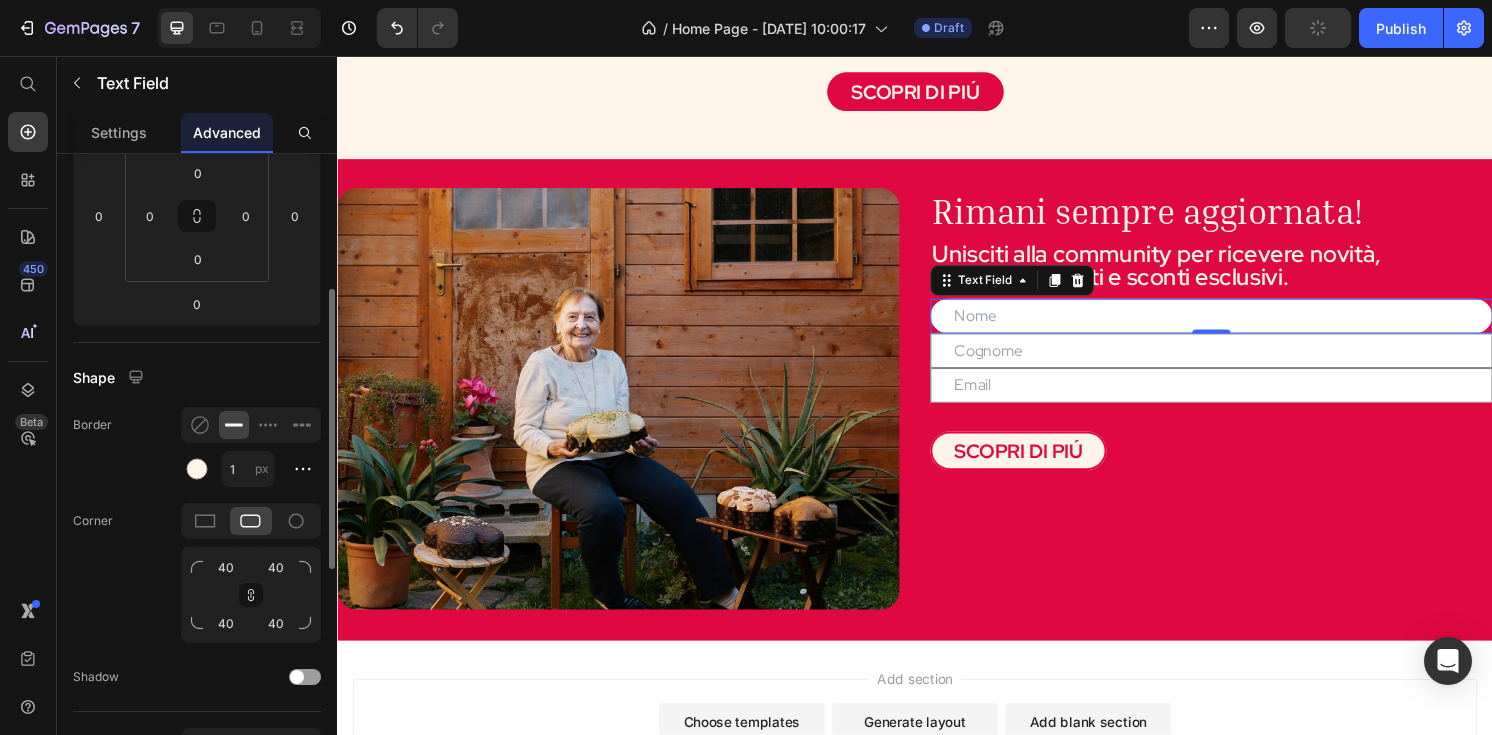 scroll, scrollTop: 318, scrollLeft: 0, axis: vertical 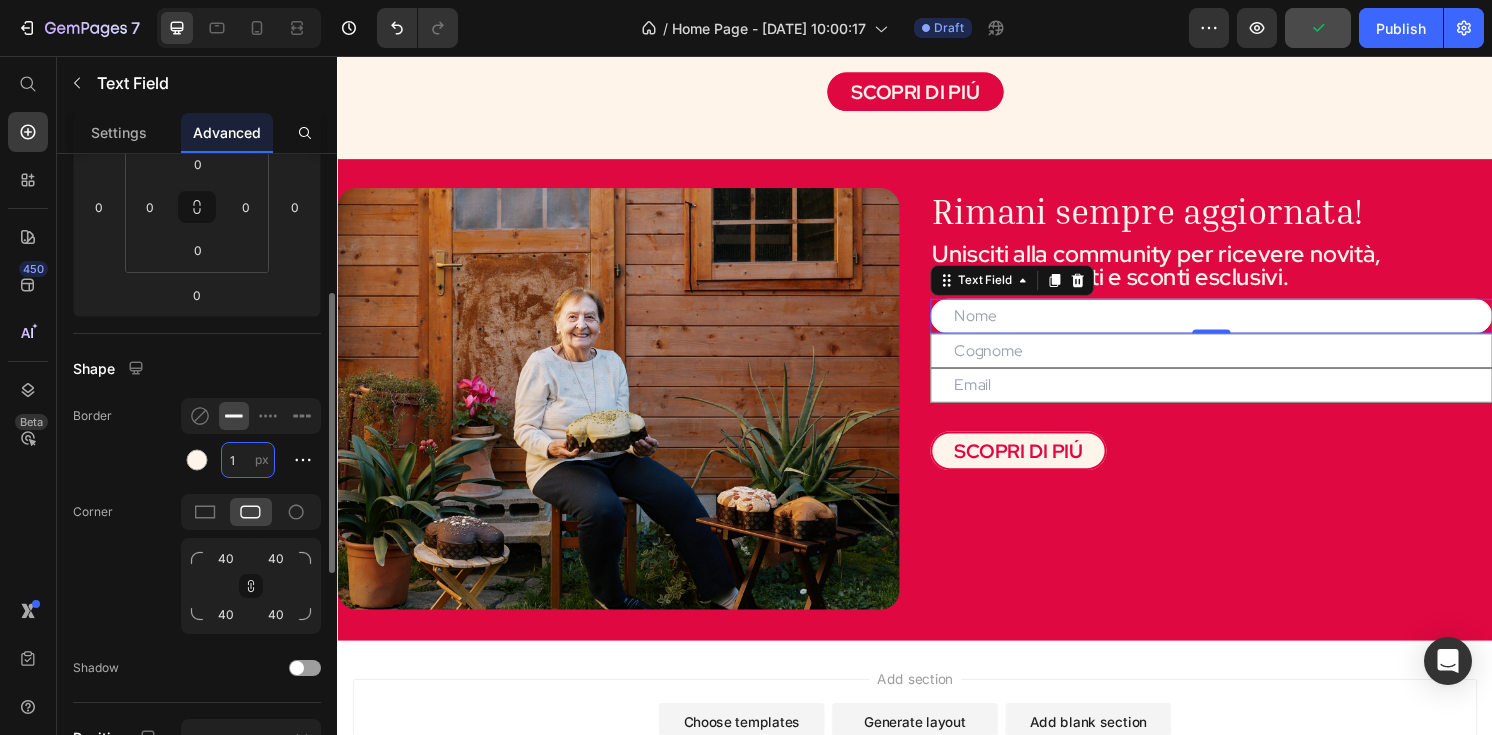 click on "1" at bounding box center (248, 460) 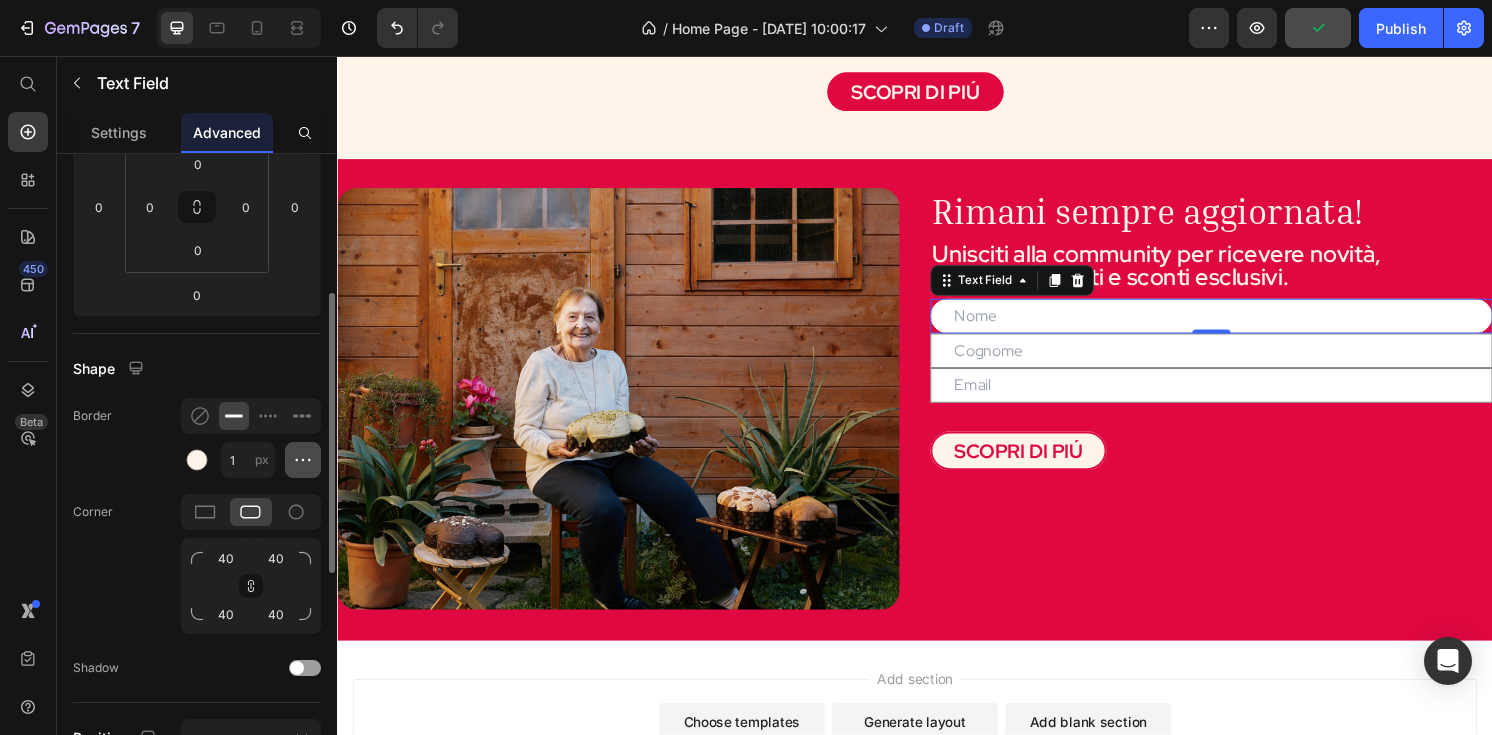 click 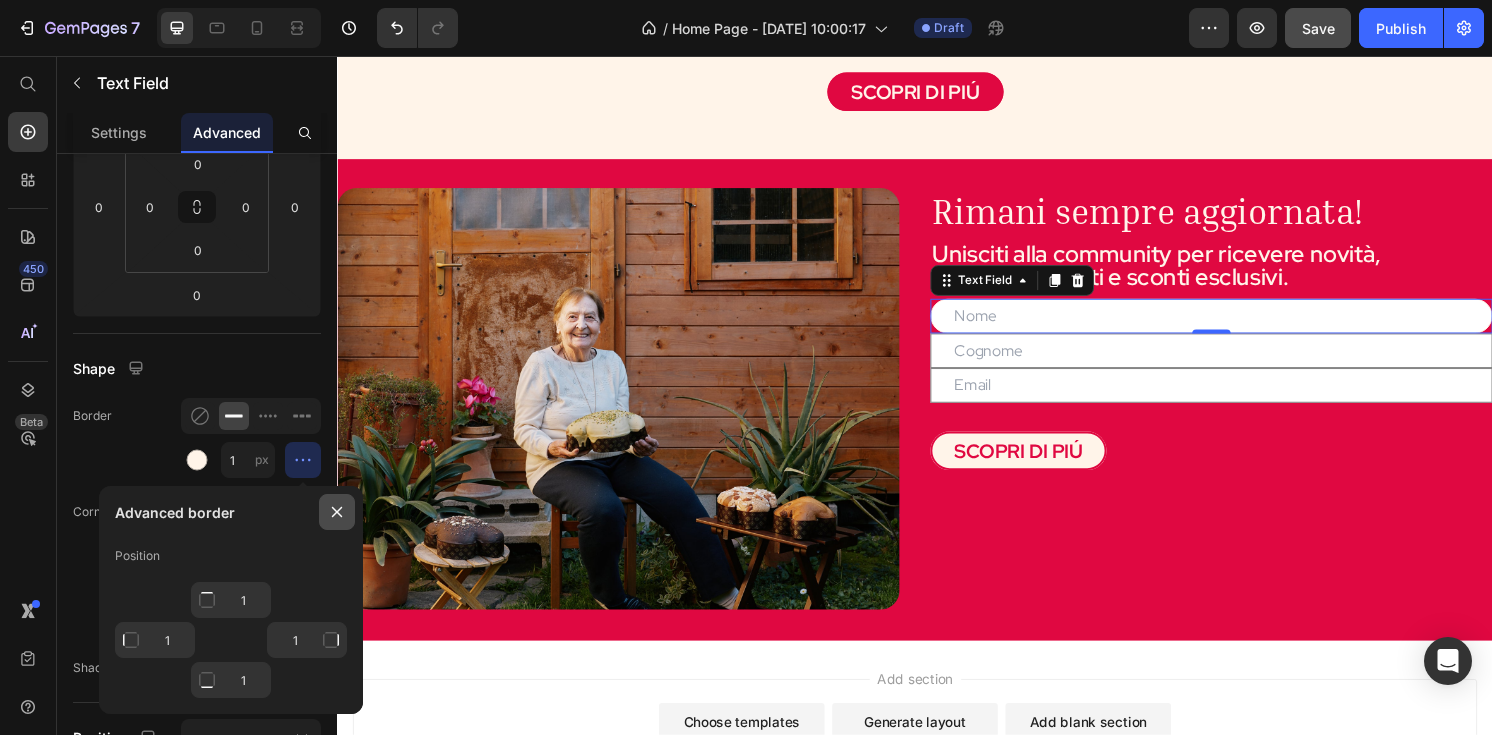 click 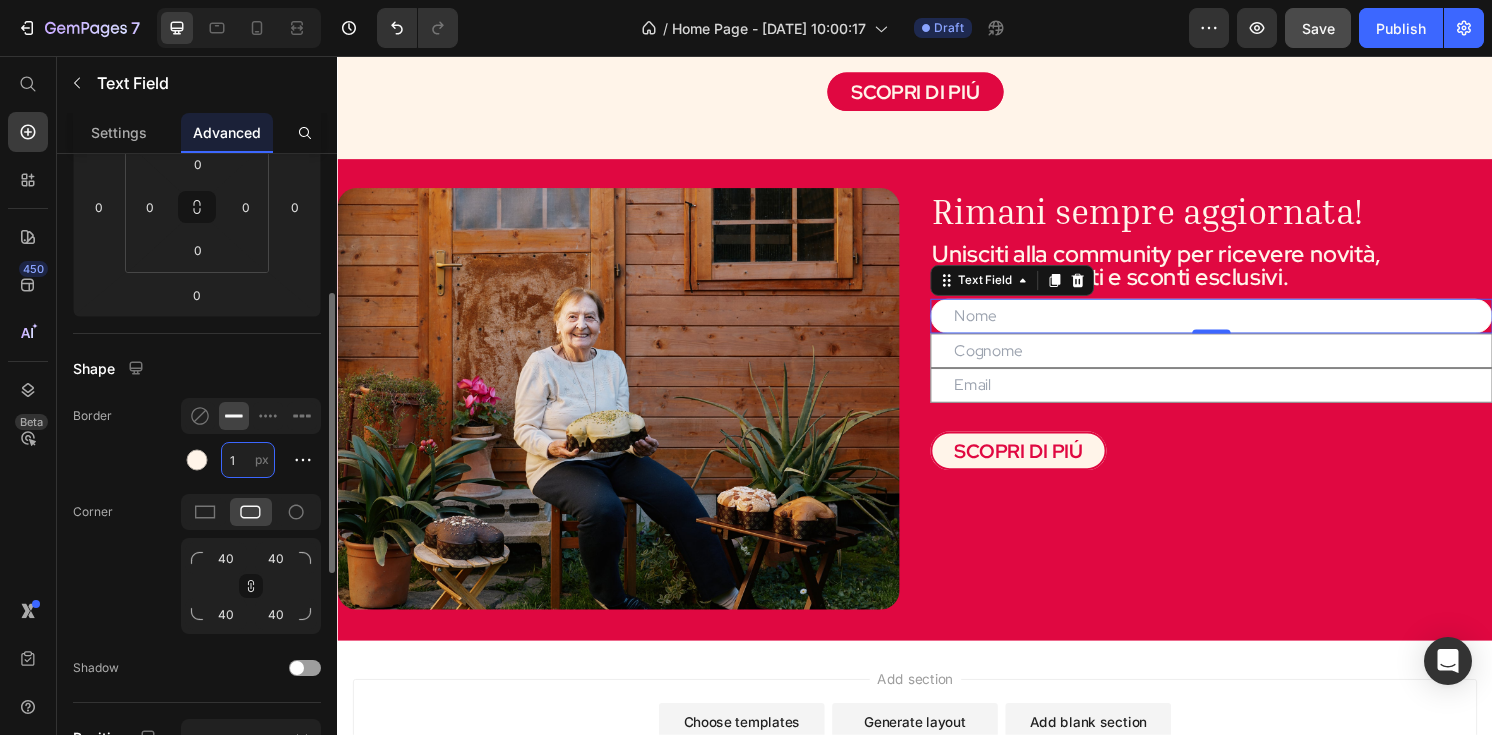click on "1" at bounding box center (248, 460) 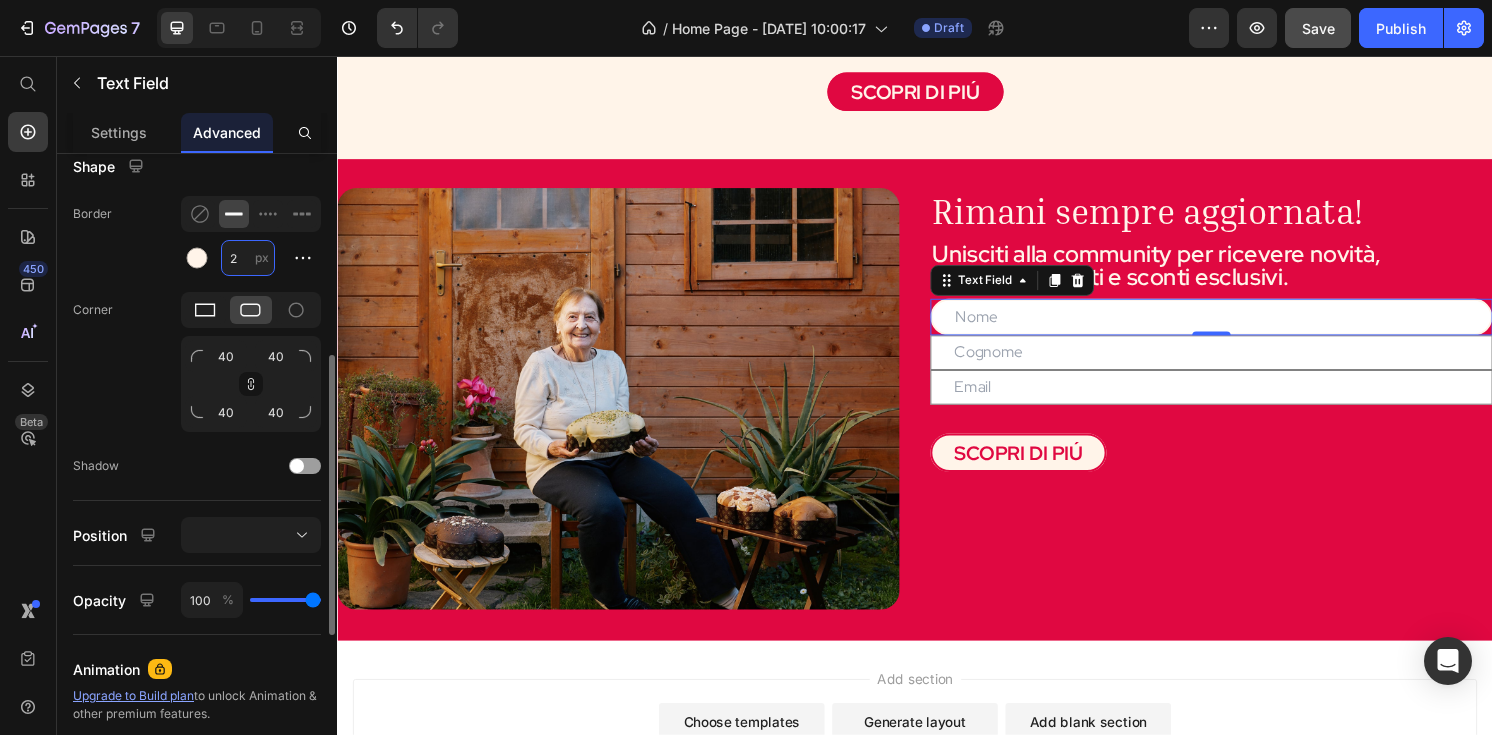 scroll, scrollTop: 521, scrollLeft: 0, axis: vertical 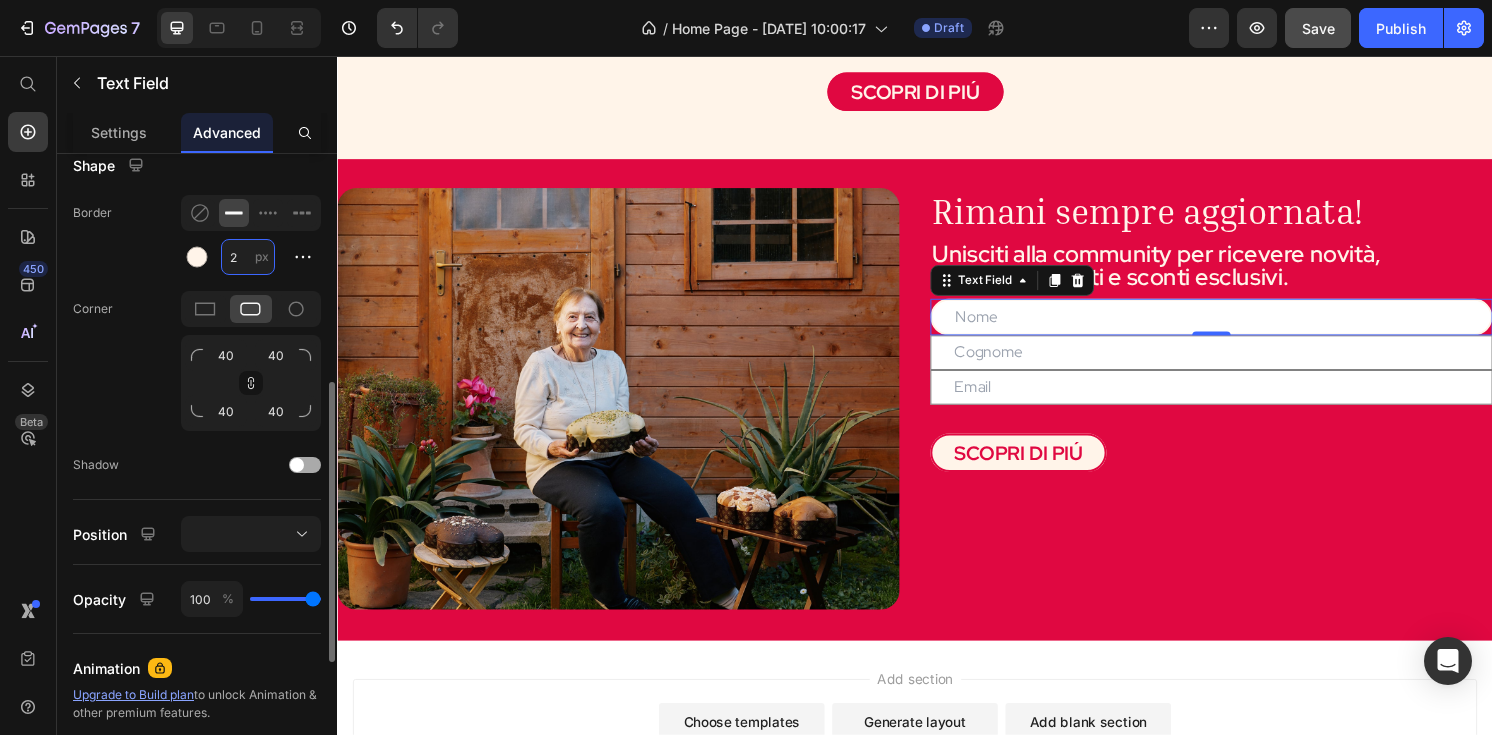 type 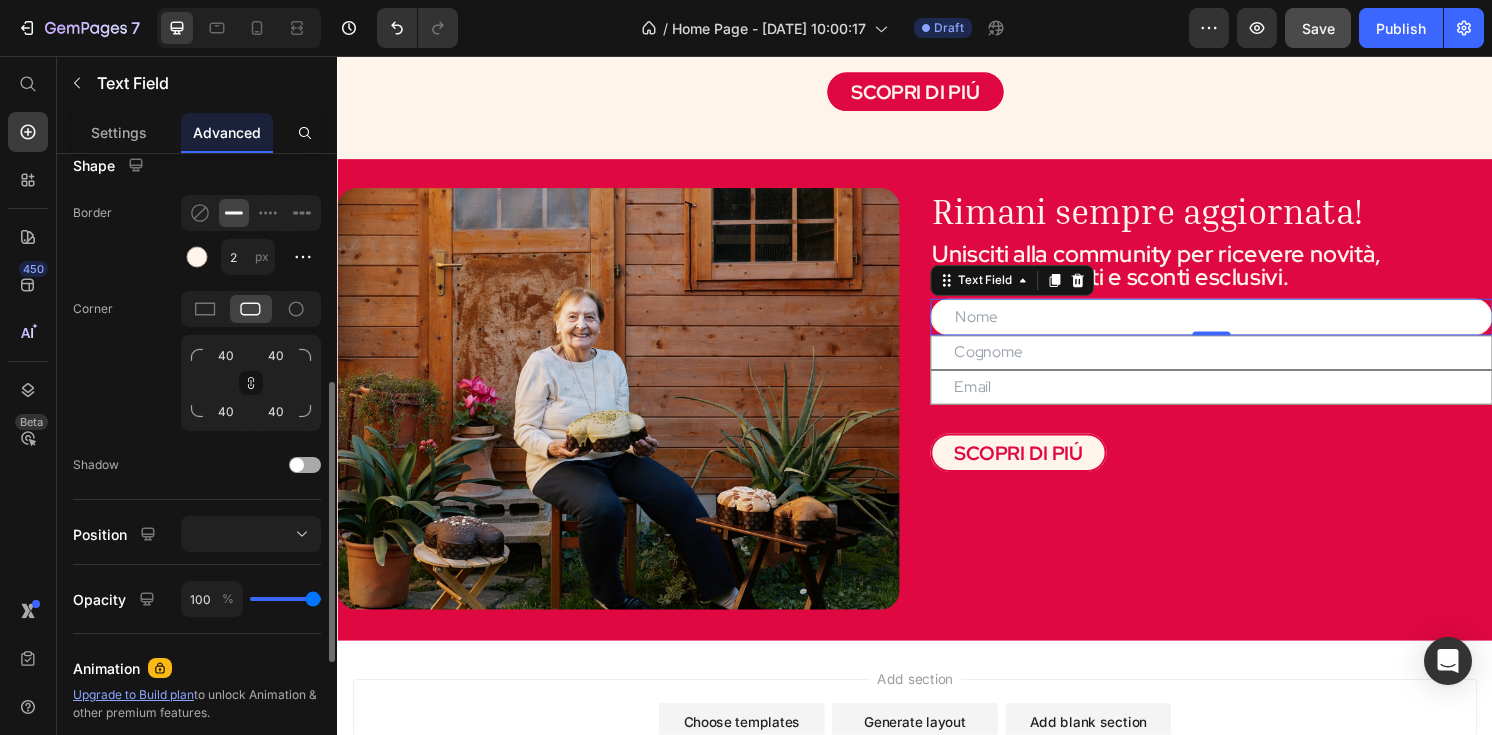 click at bounding box center [297, 465] 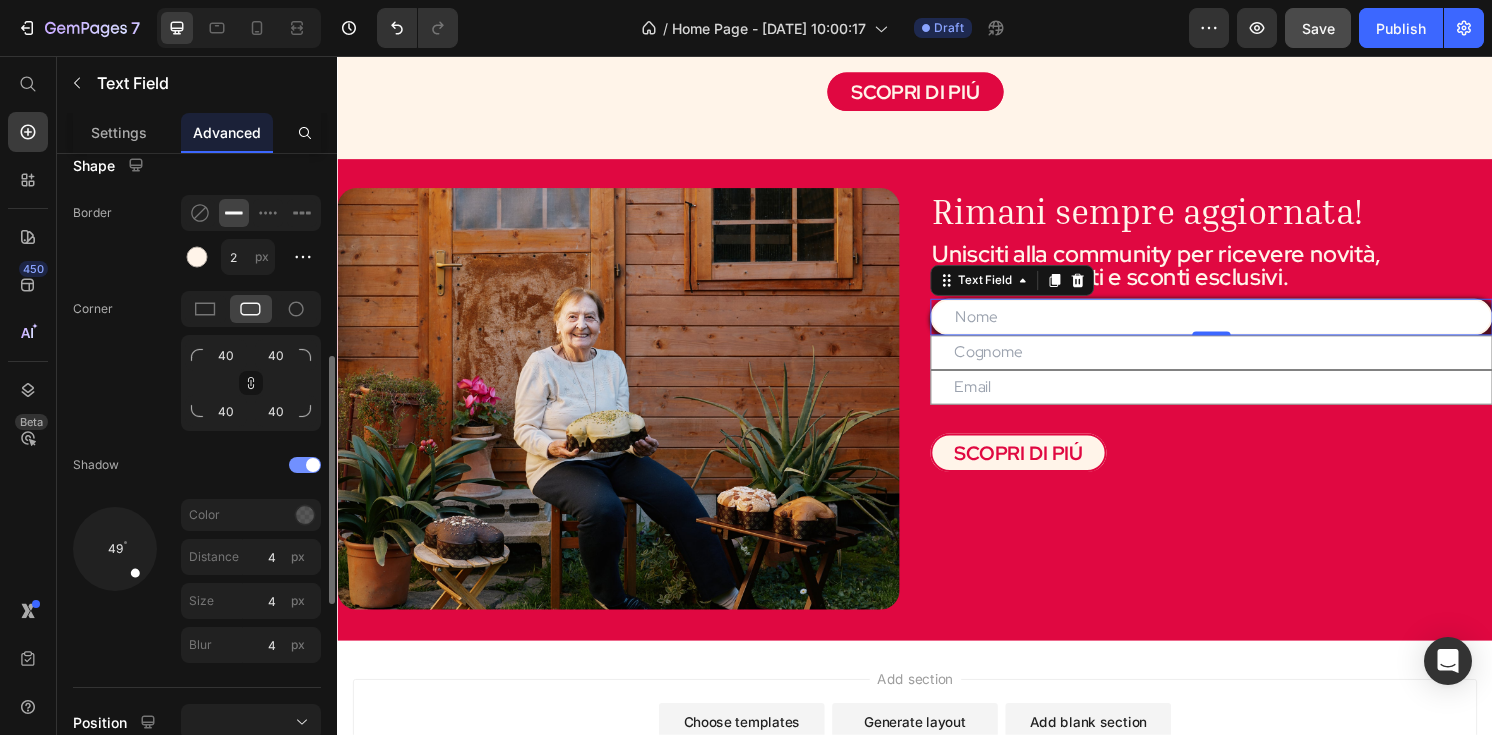 click at bounding box center (305, 465) 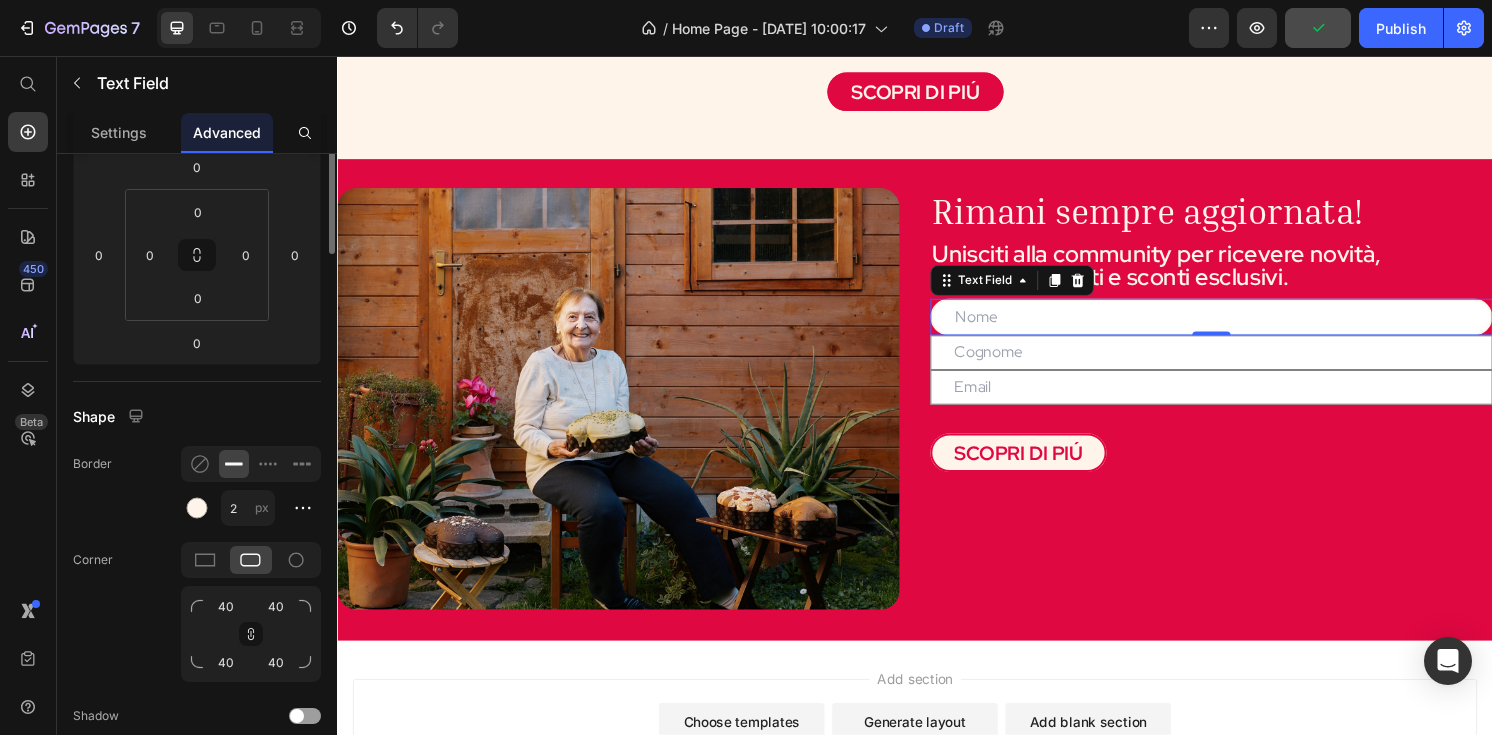 scroll, scrollTop: 0, scrollLeft: 0, axis: both 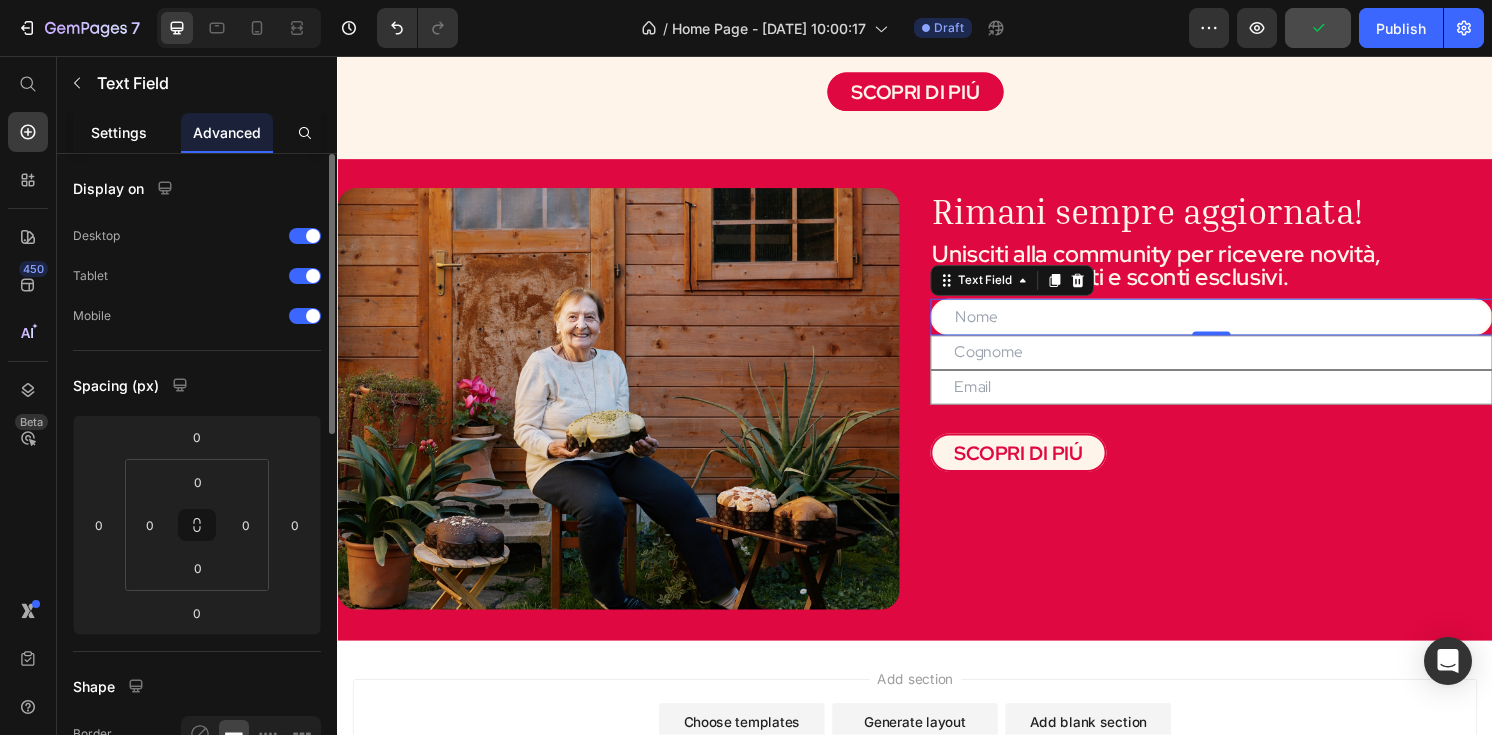 click on "Settings" at bounding box center [119, 132] 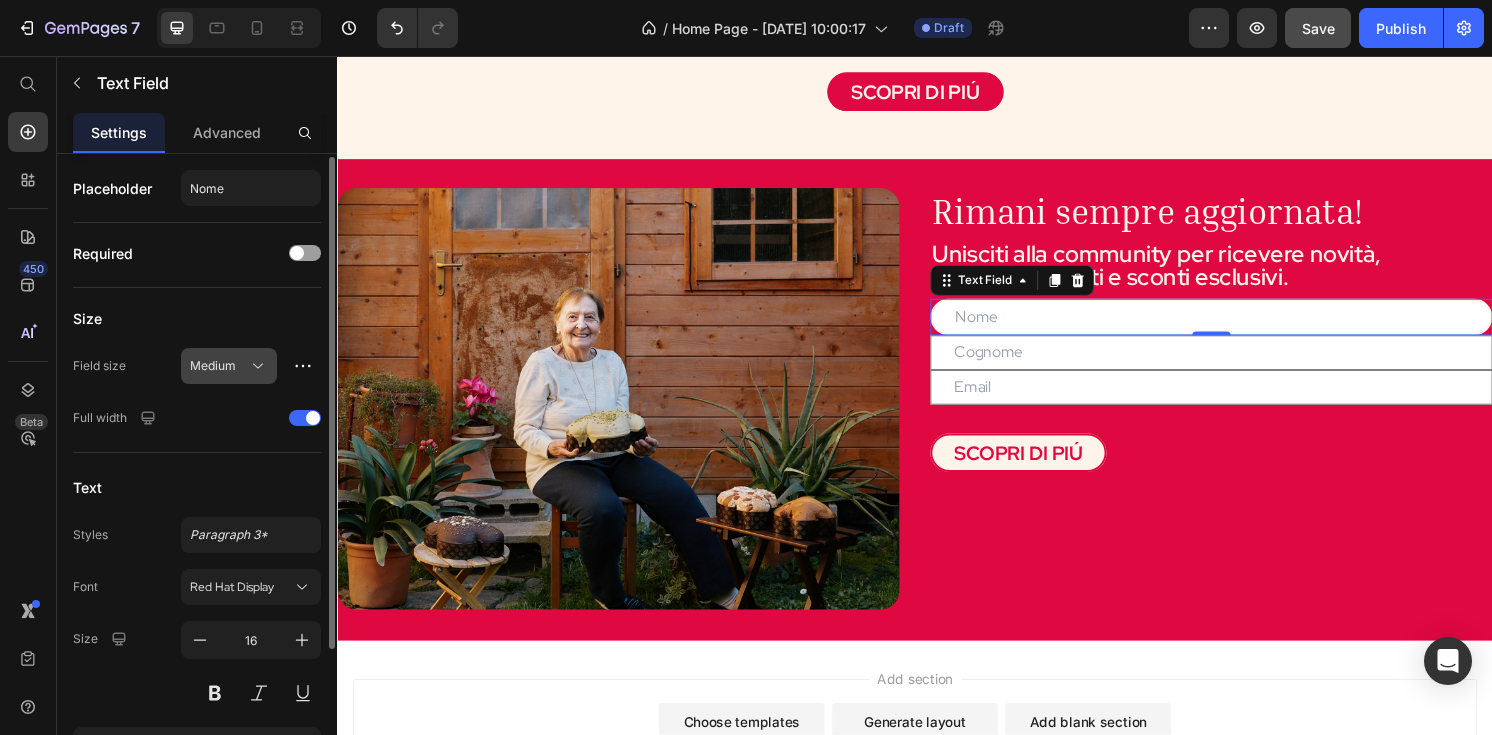 scroll, scrollTop: 11, scrollLeft: 0, axis: vertical 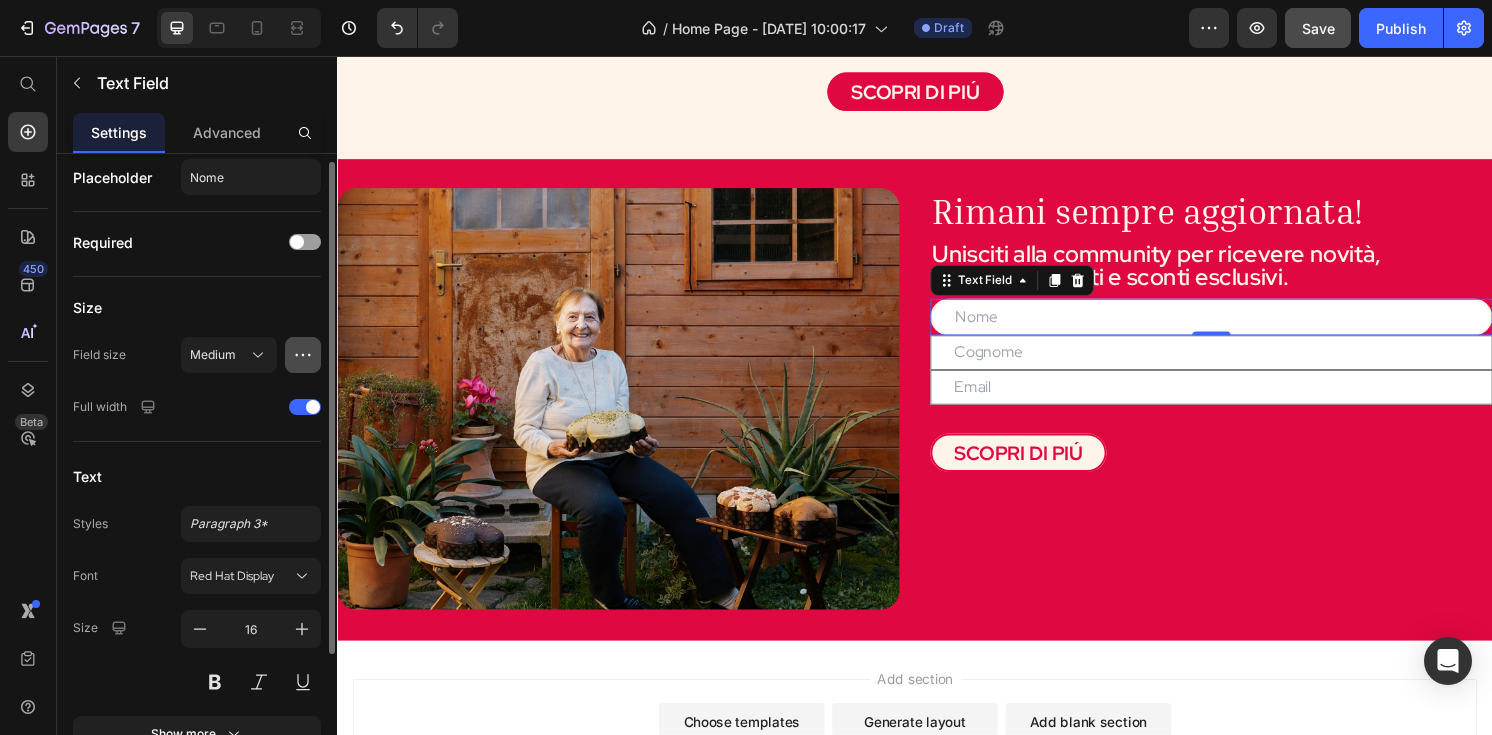 click 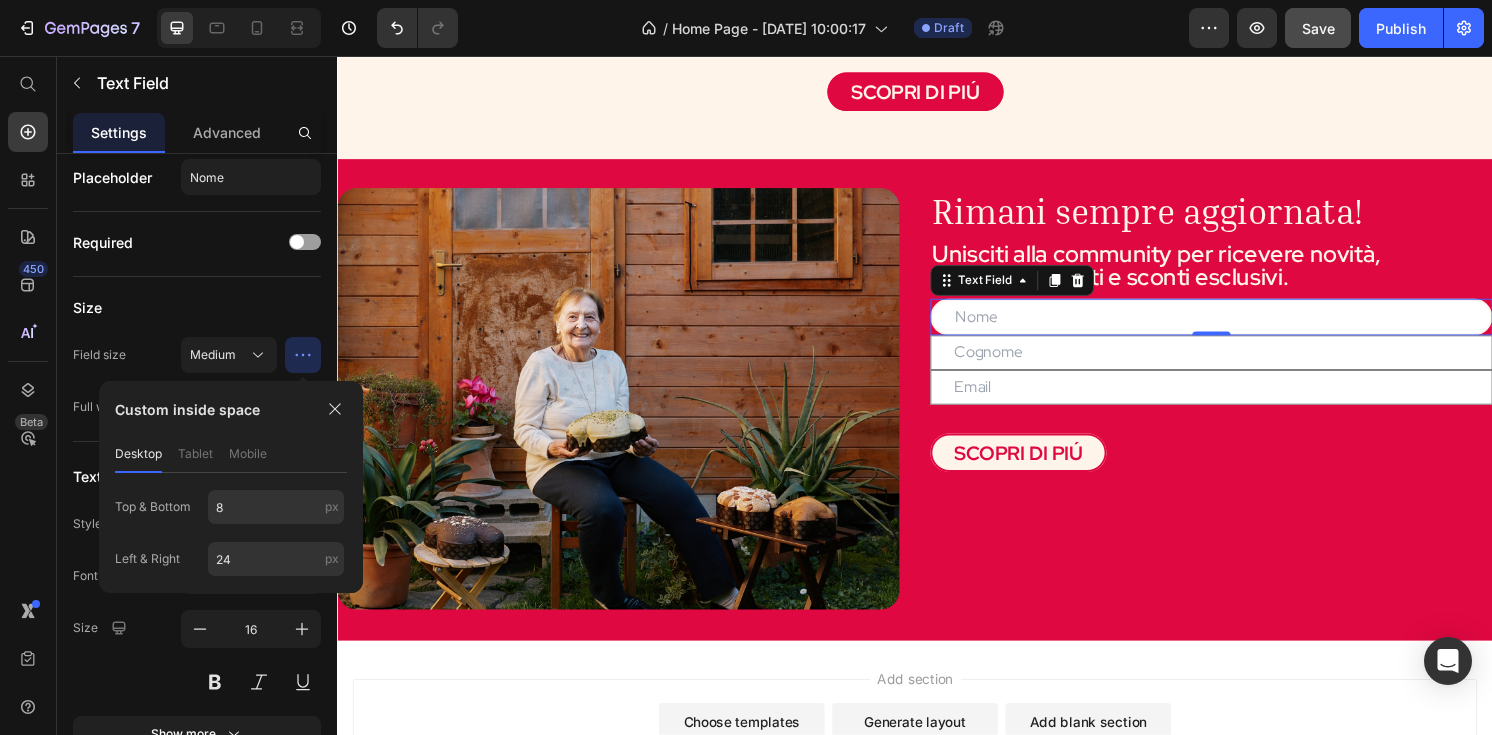 click on "tablet" 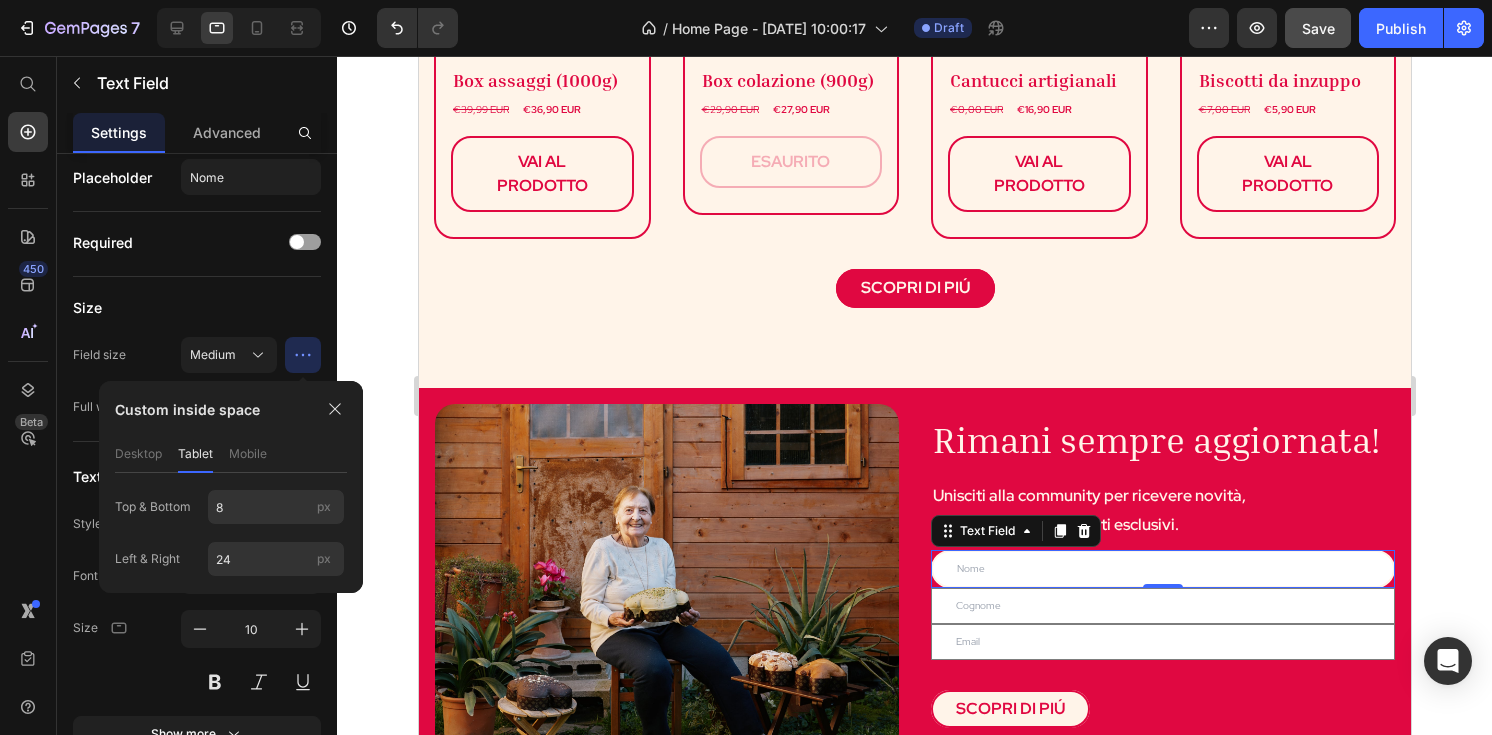 click on "mobile" 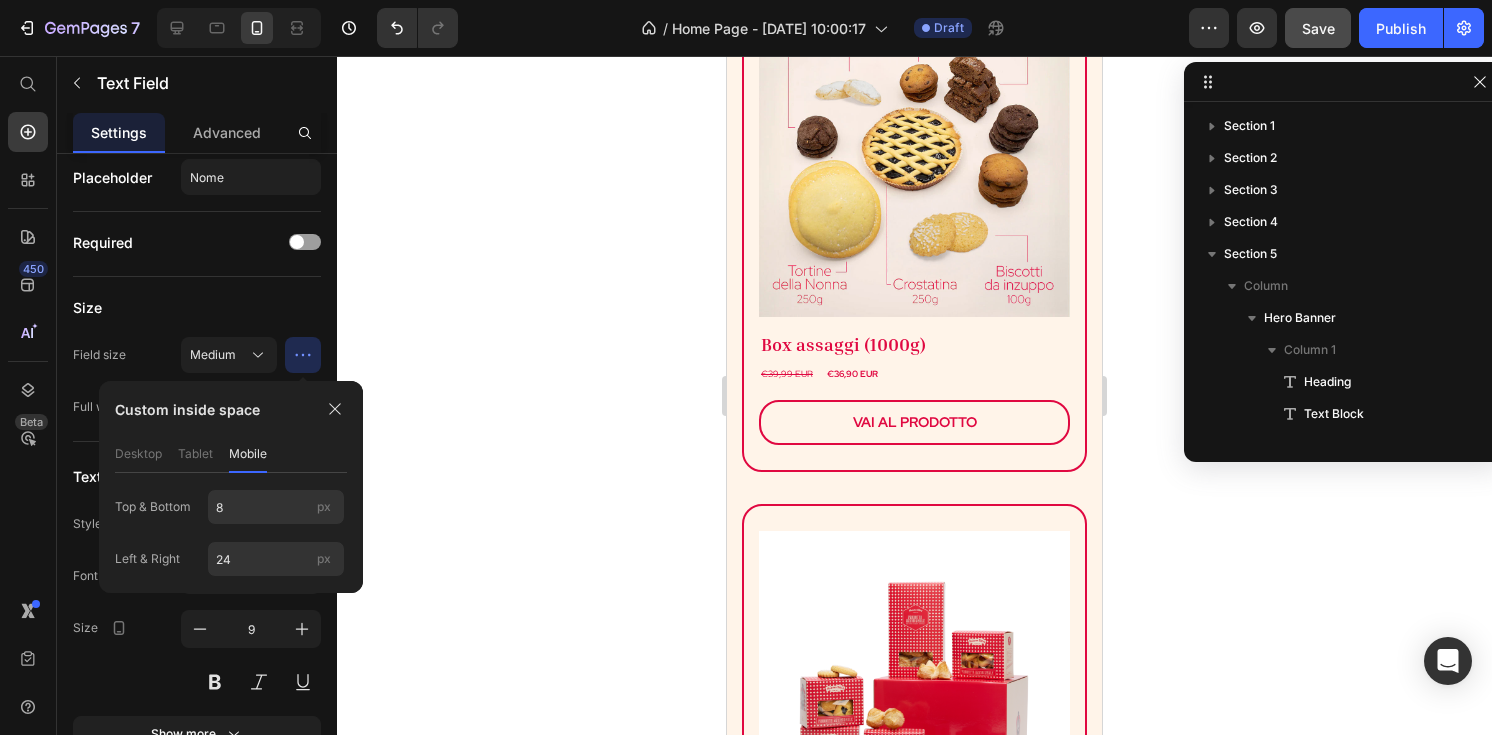 scroll, scrollTop: 1945, scrollLeft: 0, axis: vertical 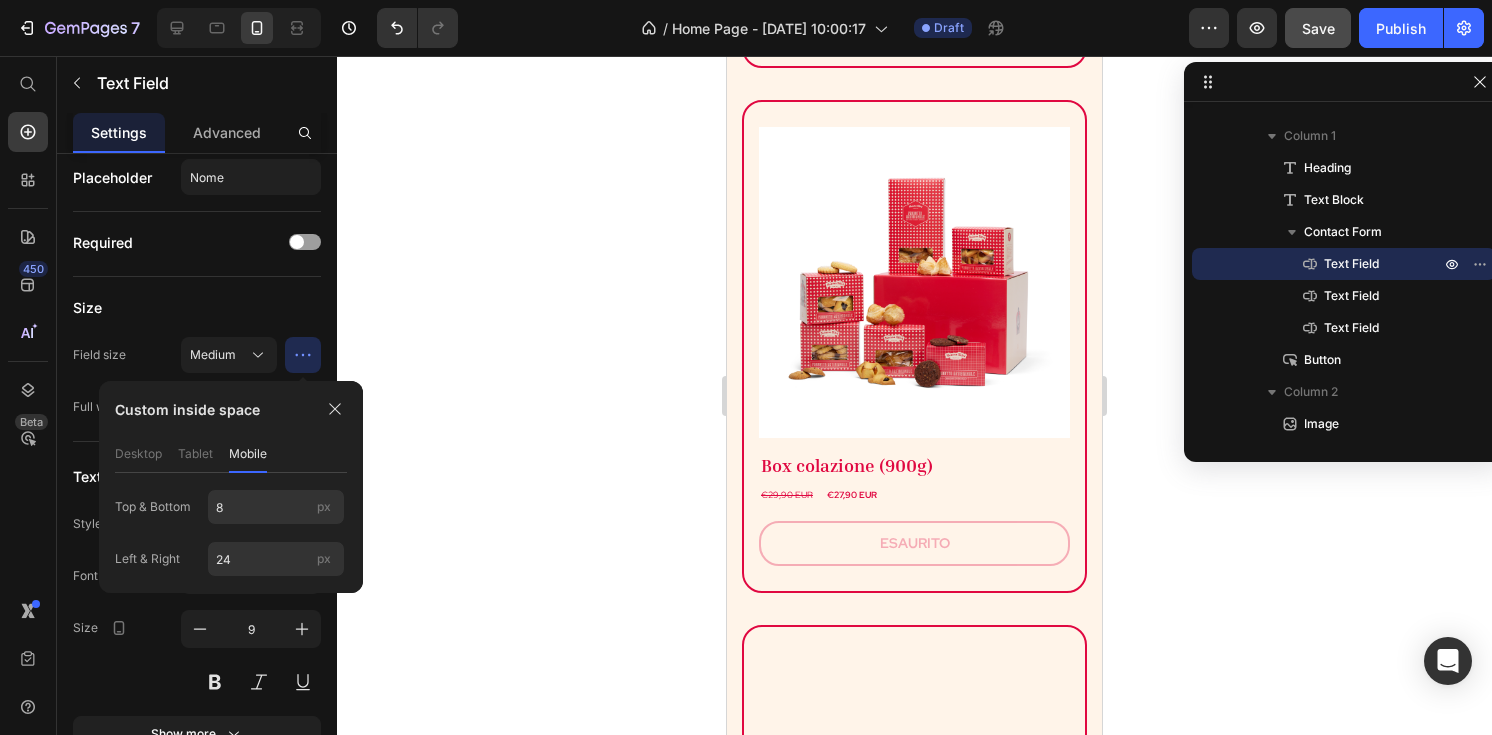 click on "desktop" 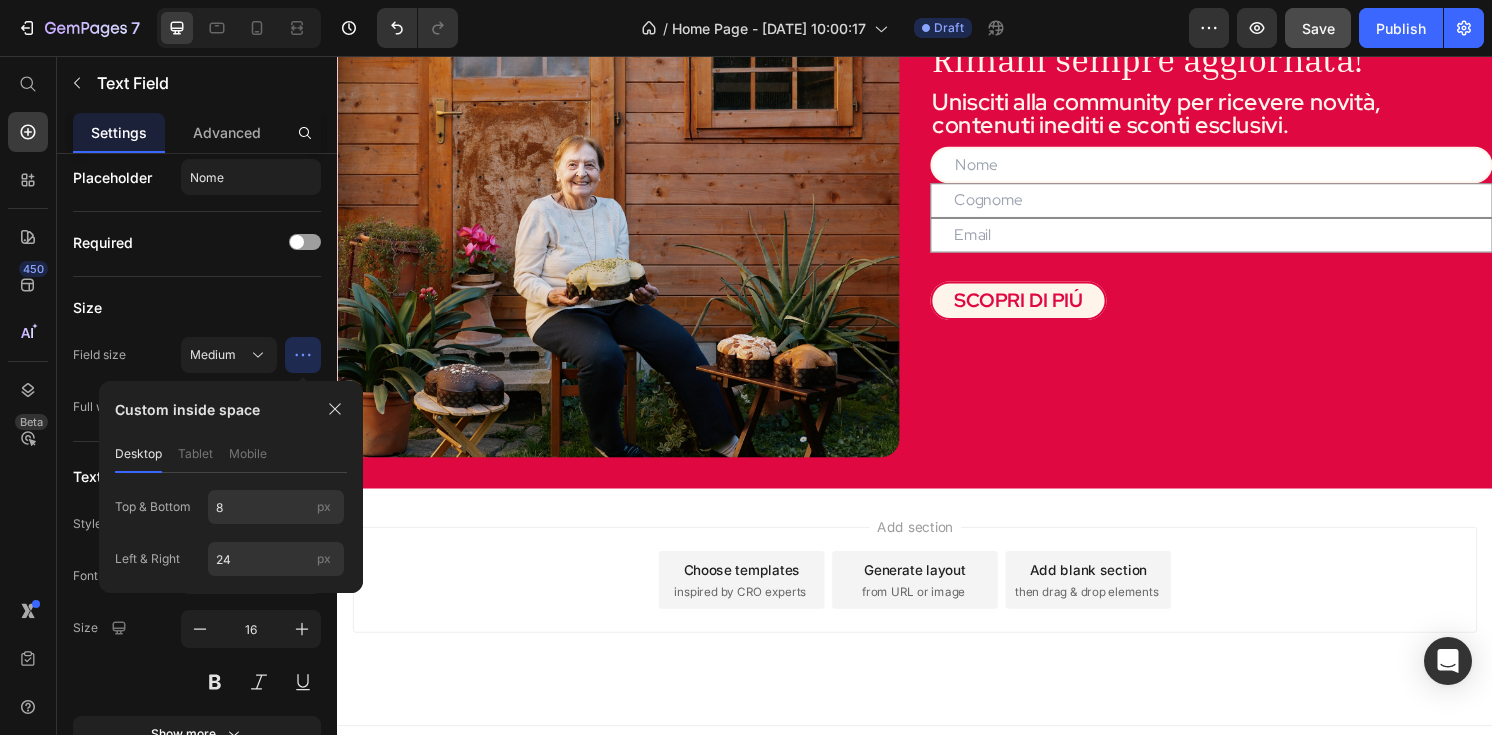 scroll, scrollTop: 1949, scrollLeft: 0, axis: vertical 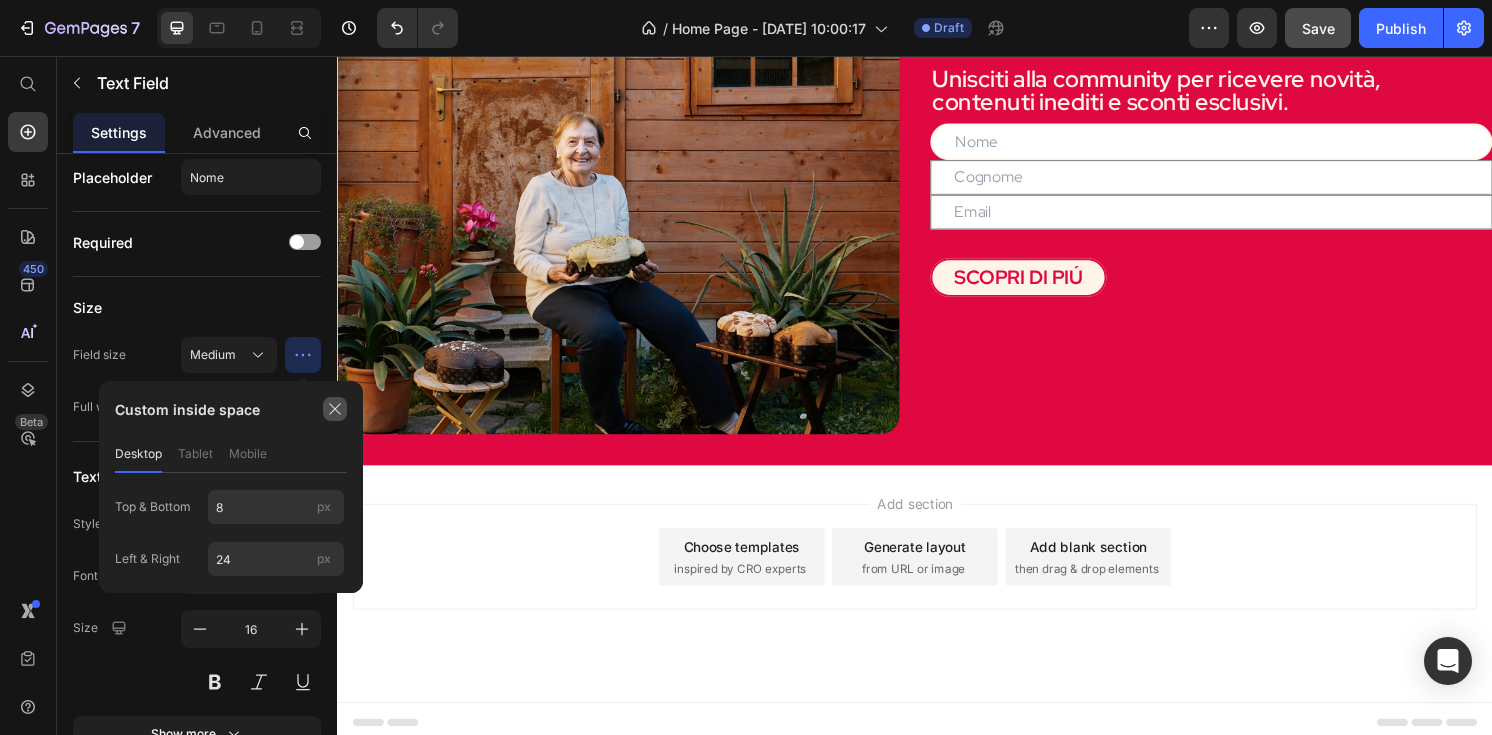 click 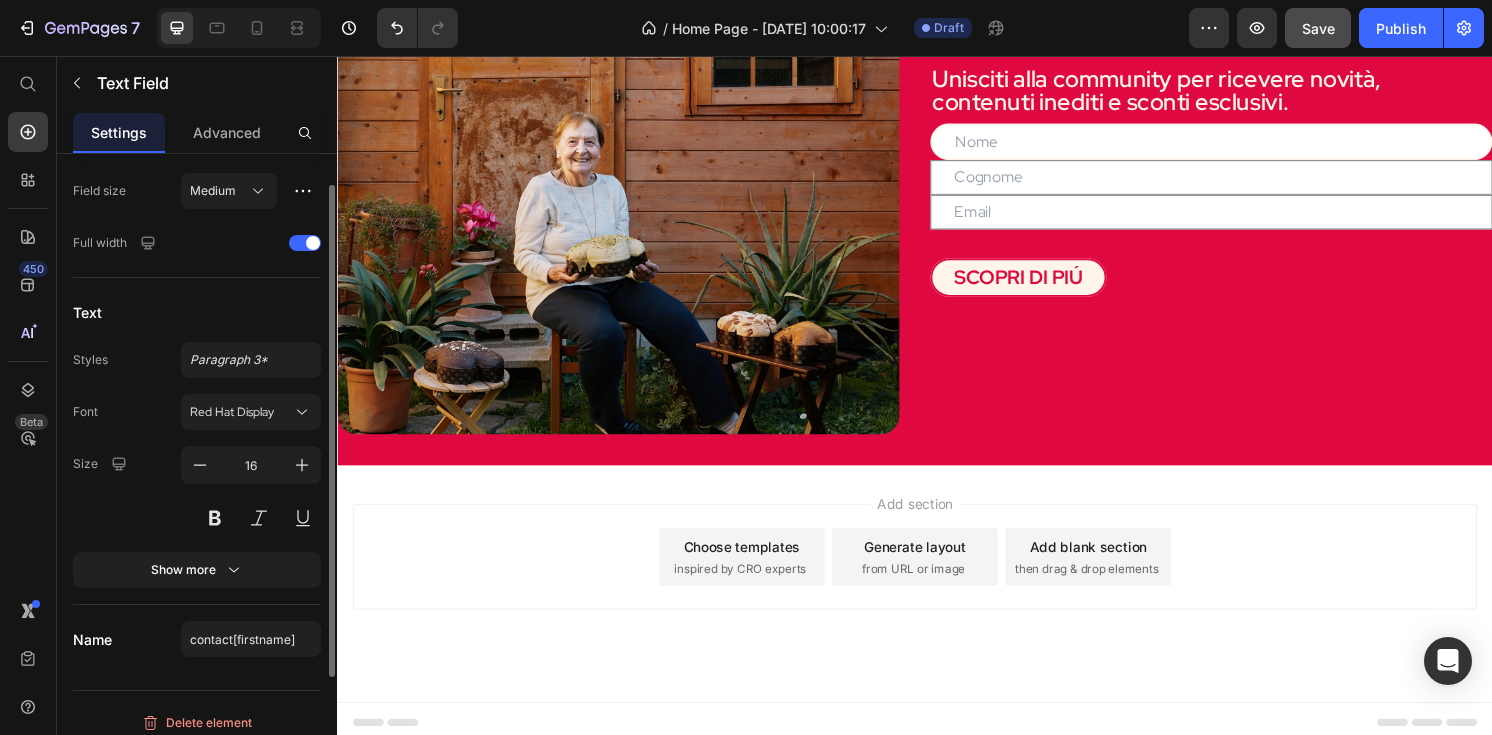 scroll, scrollTop: 188, scrollLeft: 0, axis: vertical 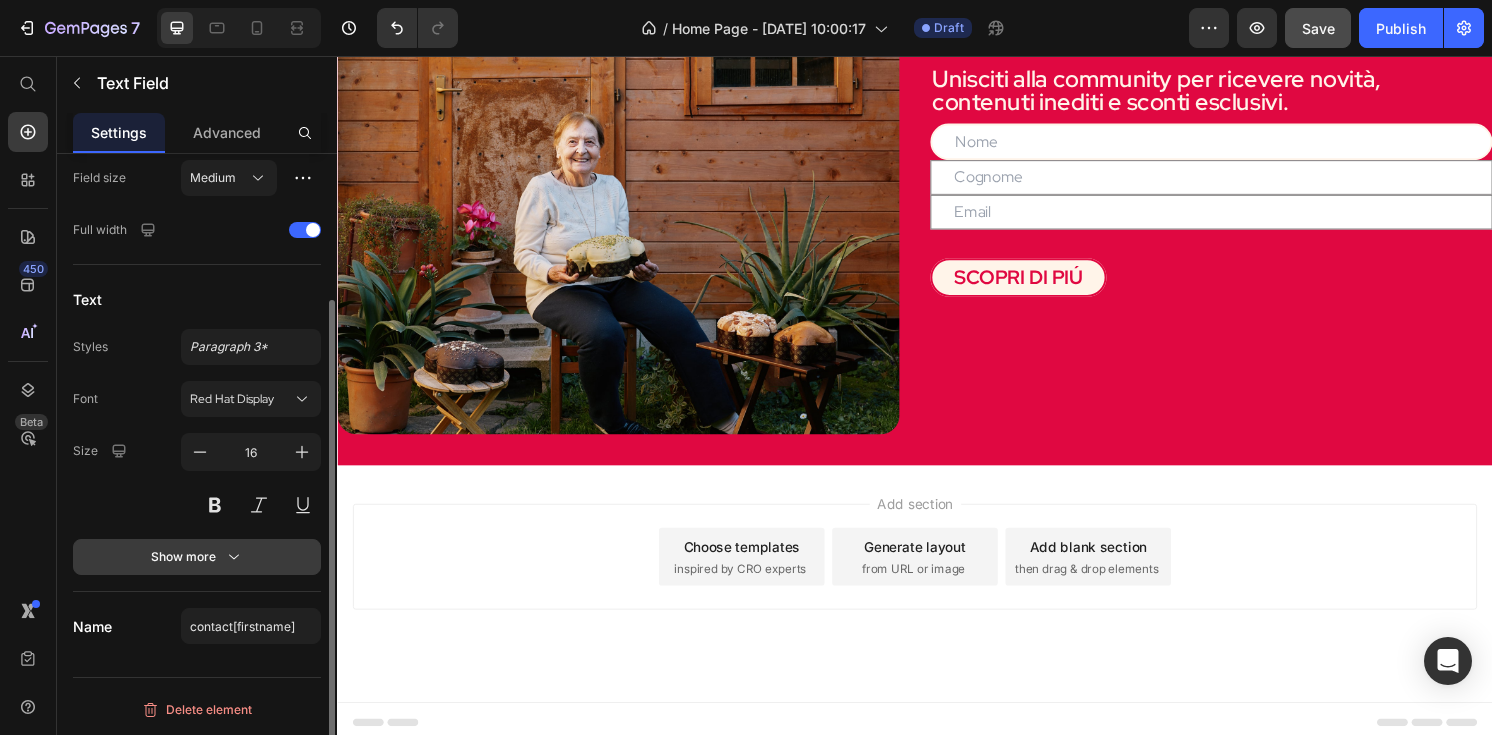 click 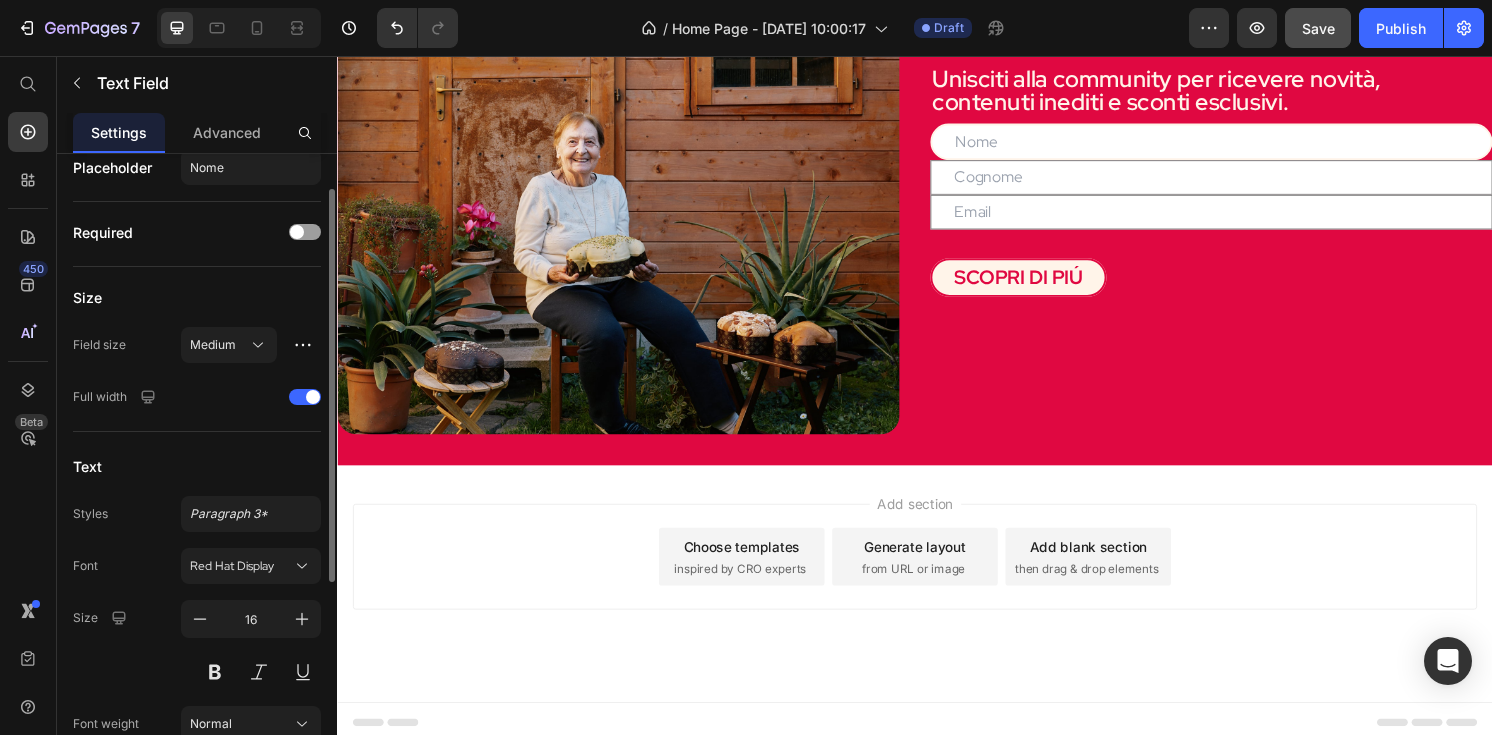 scroll, scrollTop: 0, scrollLeft: 0, axis: both 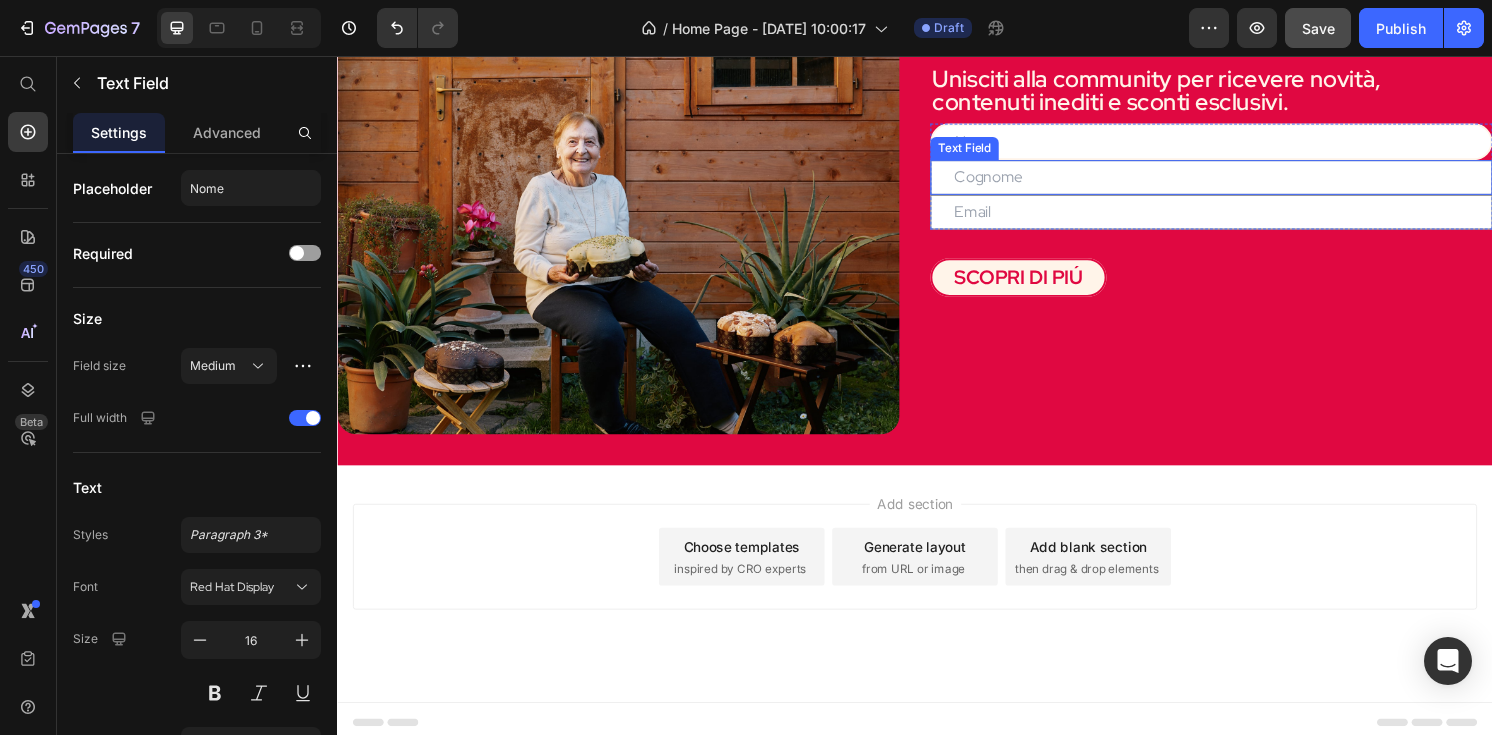 click at bounding box center [1245, 182] 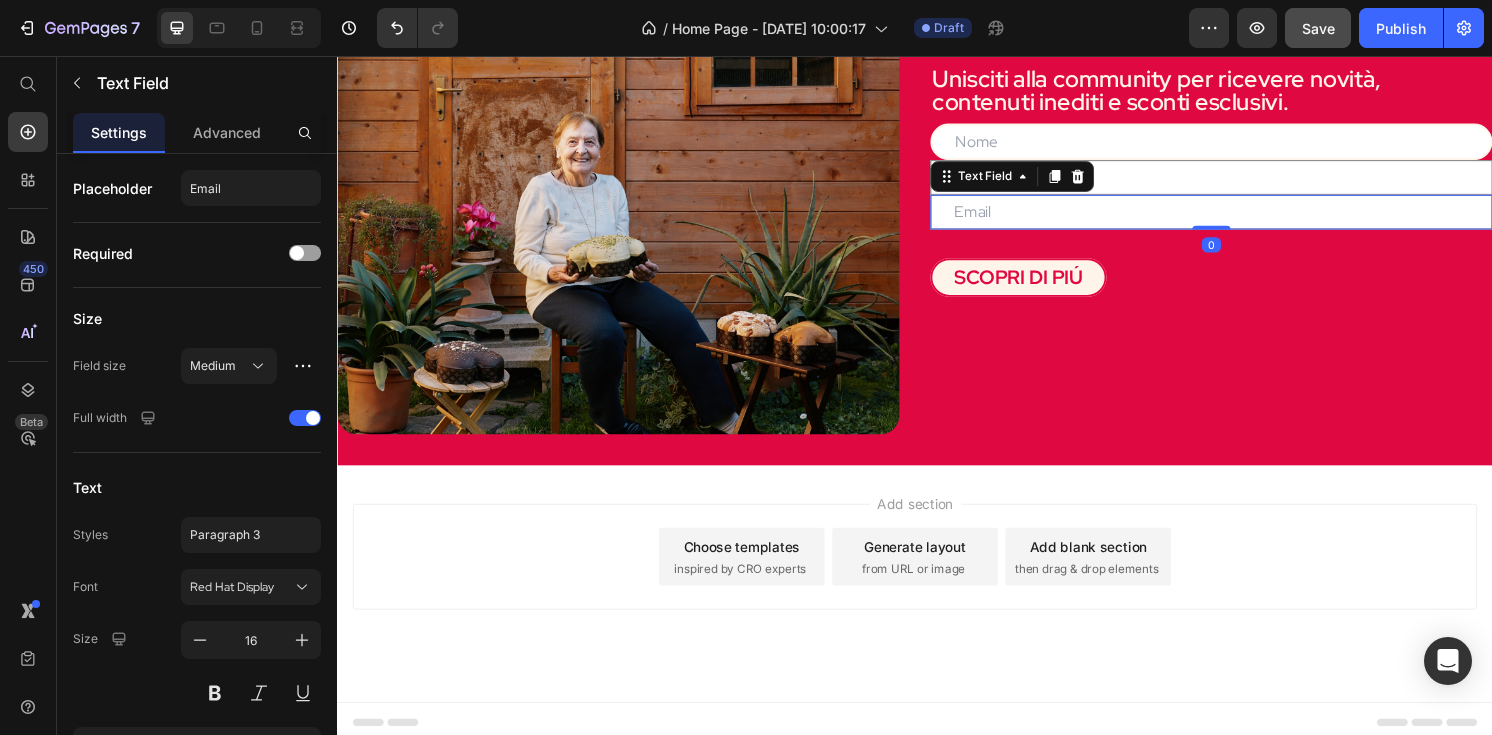 click at bounding box center [1245, 218] 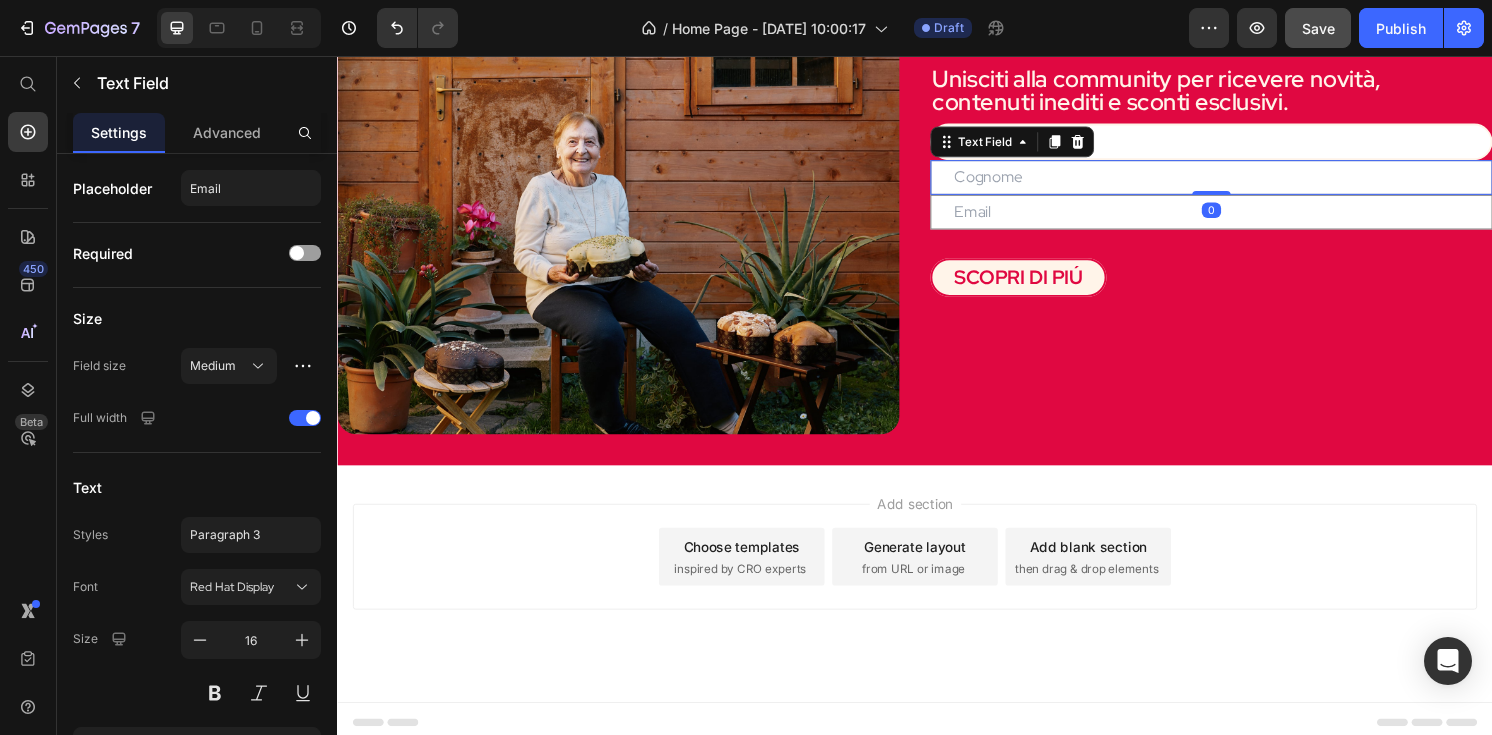click at bounding box center [1245, 182] 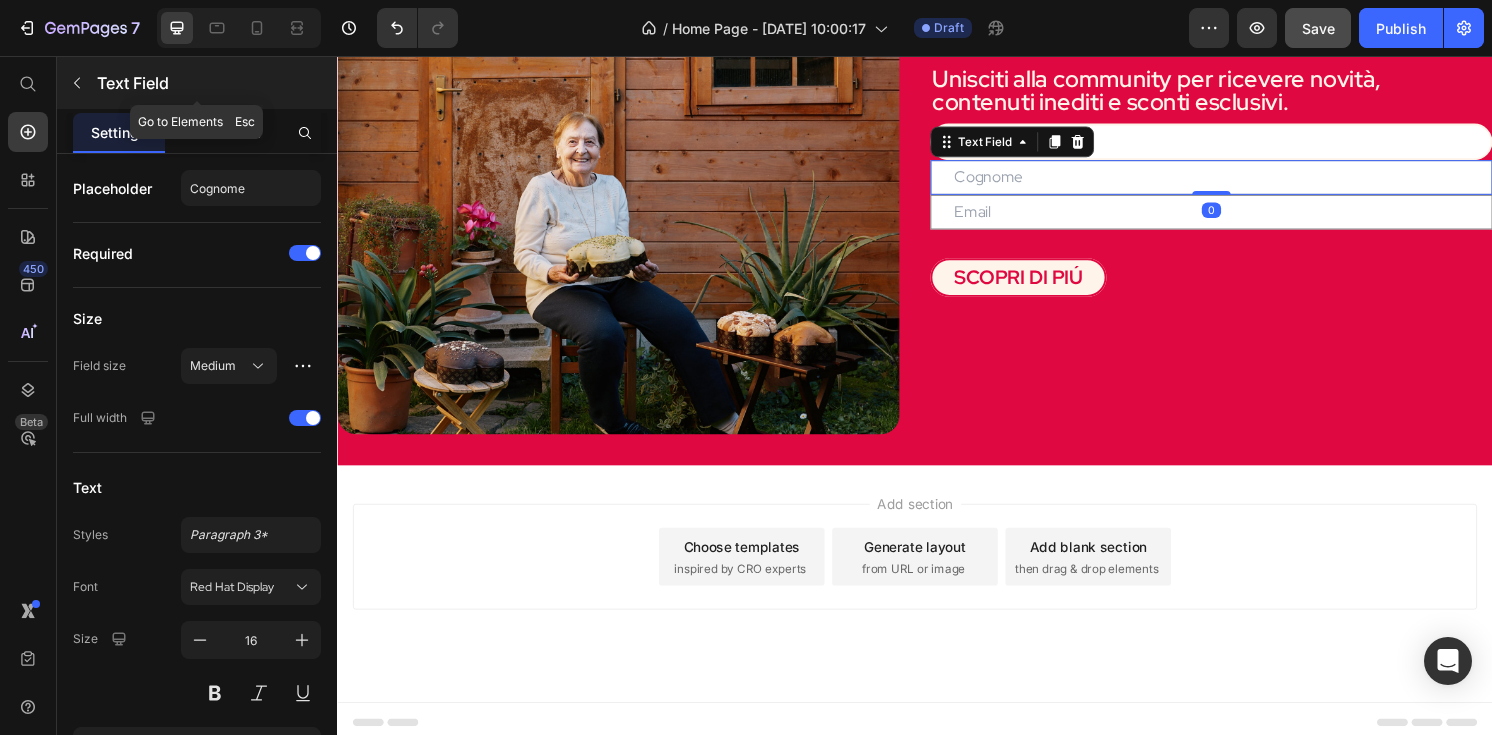 click 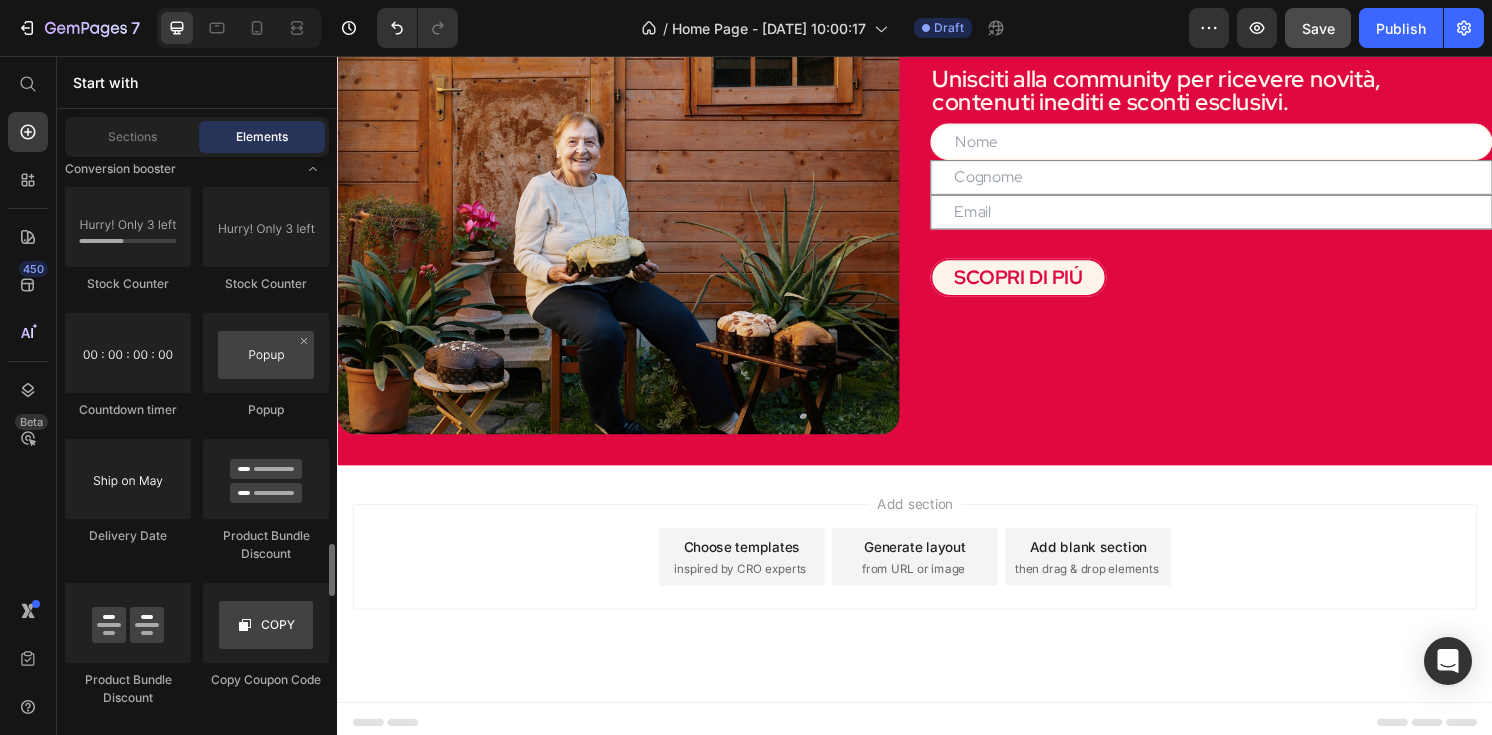 scroll, scrollTop: 4240, scrollLeft: 0, axis: vertical 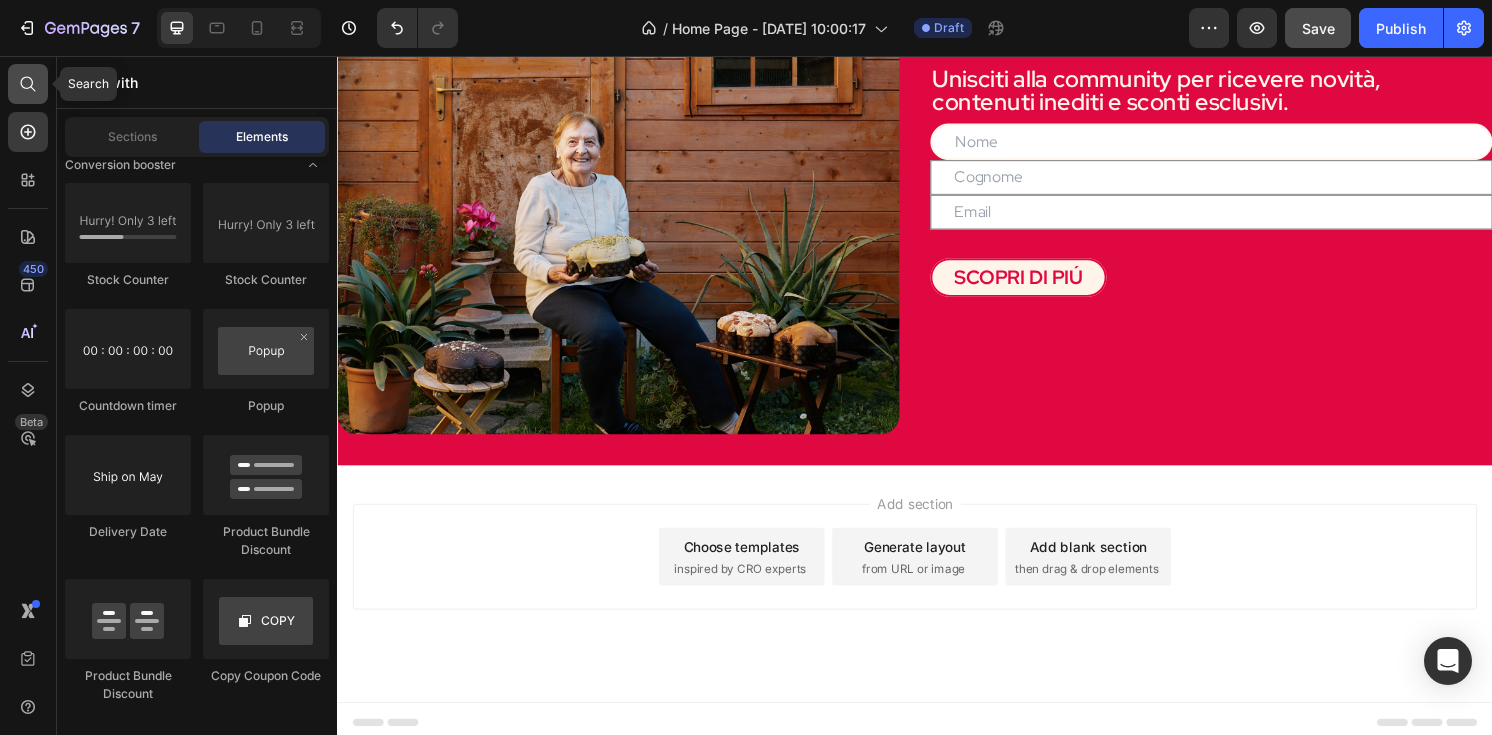 click 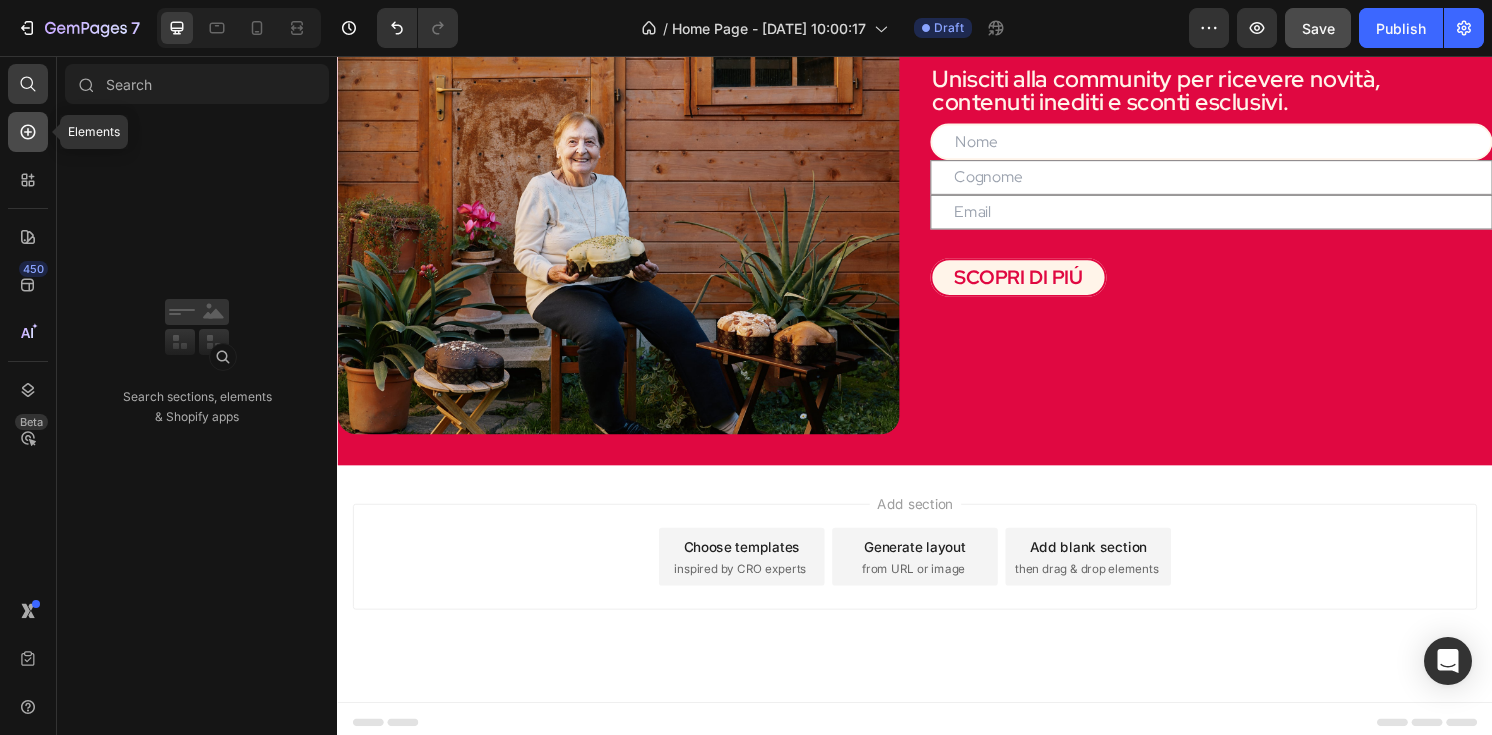 click 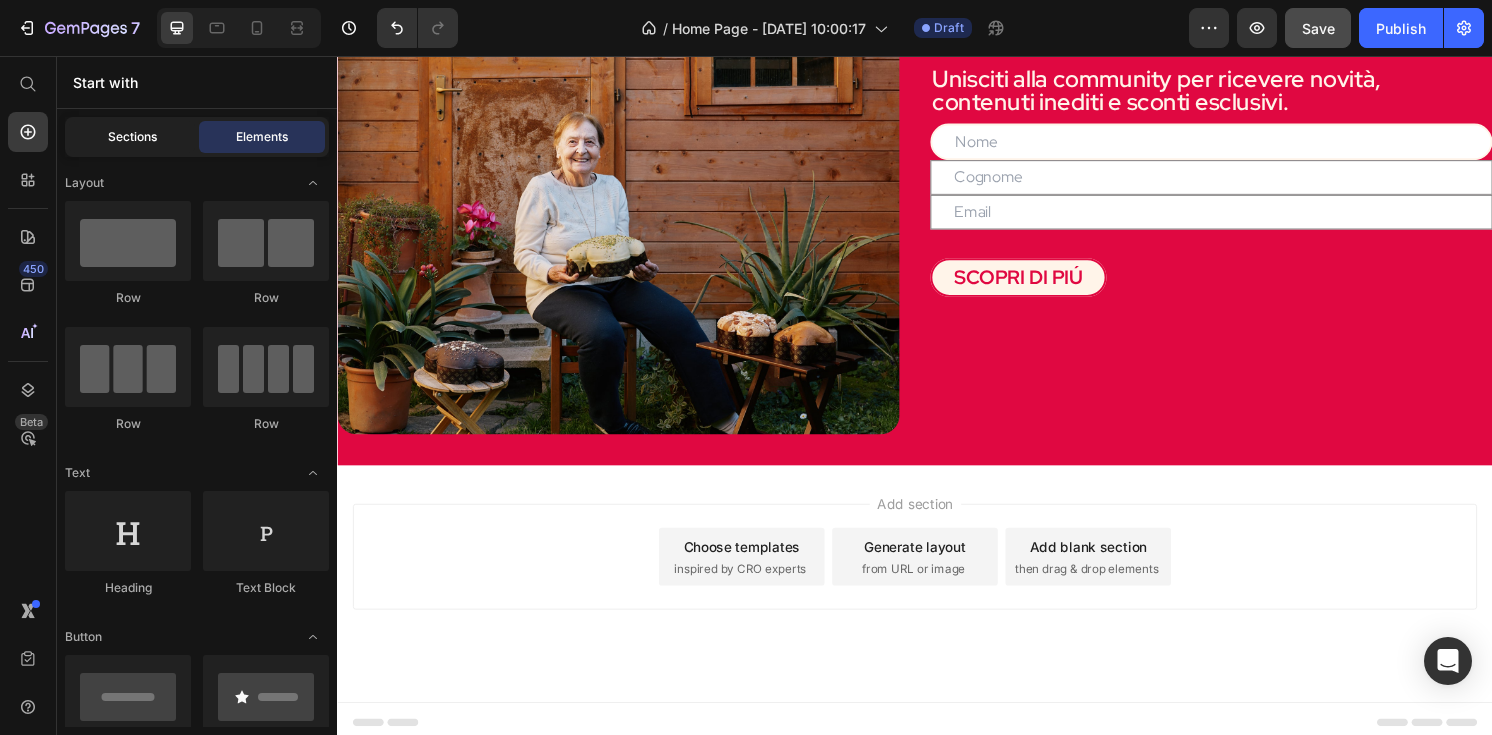 click on "Sections" 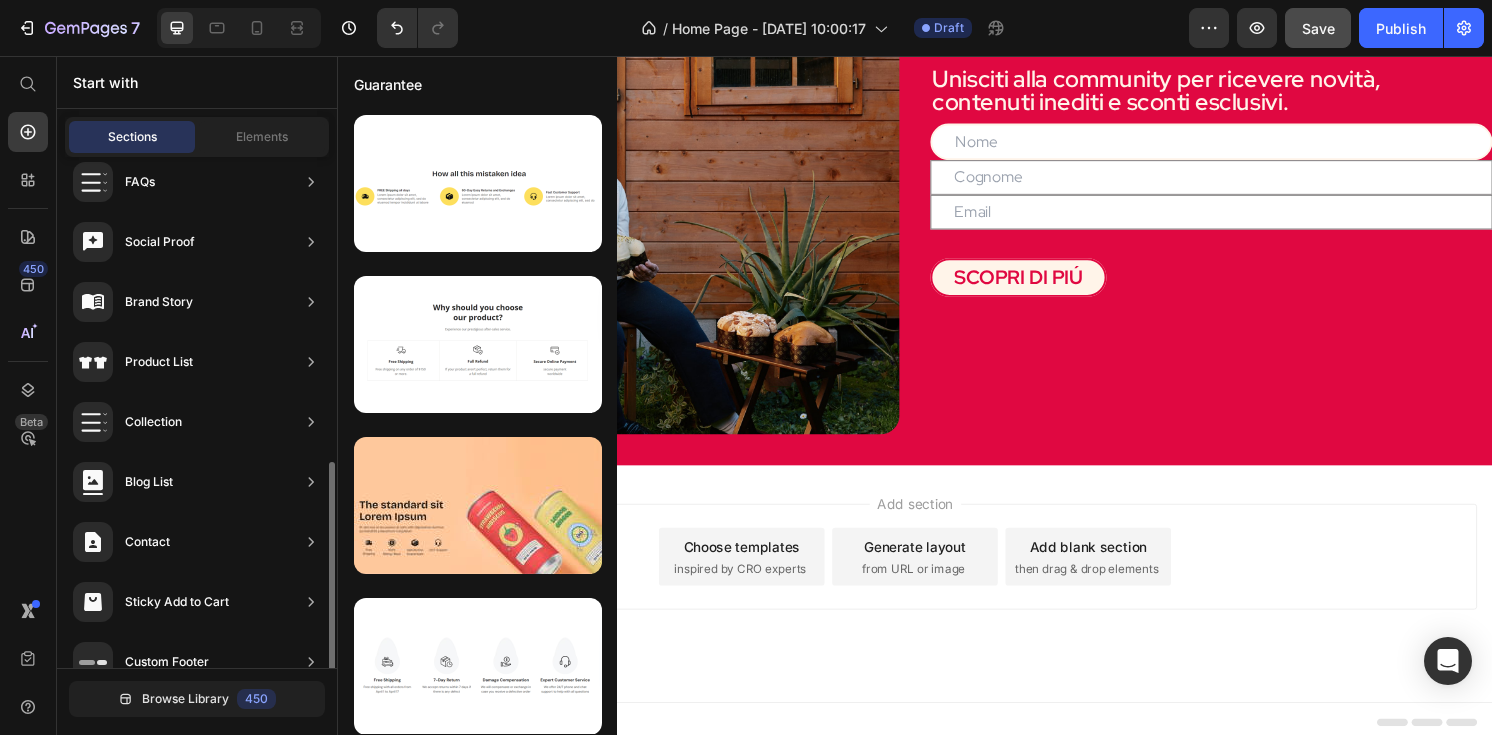 scroll, scrollTop: 649, scrollLeft: 0, axis: vertical 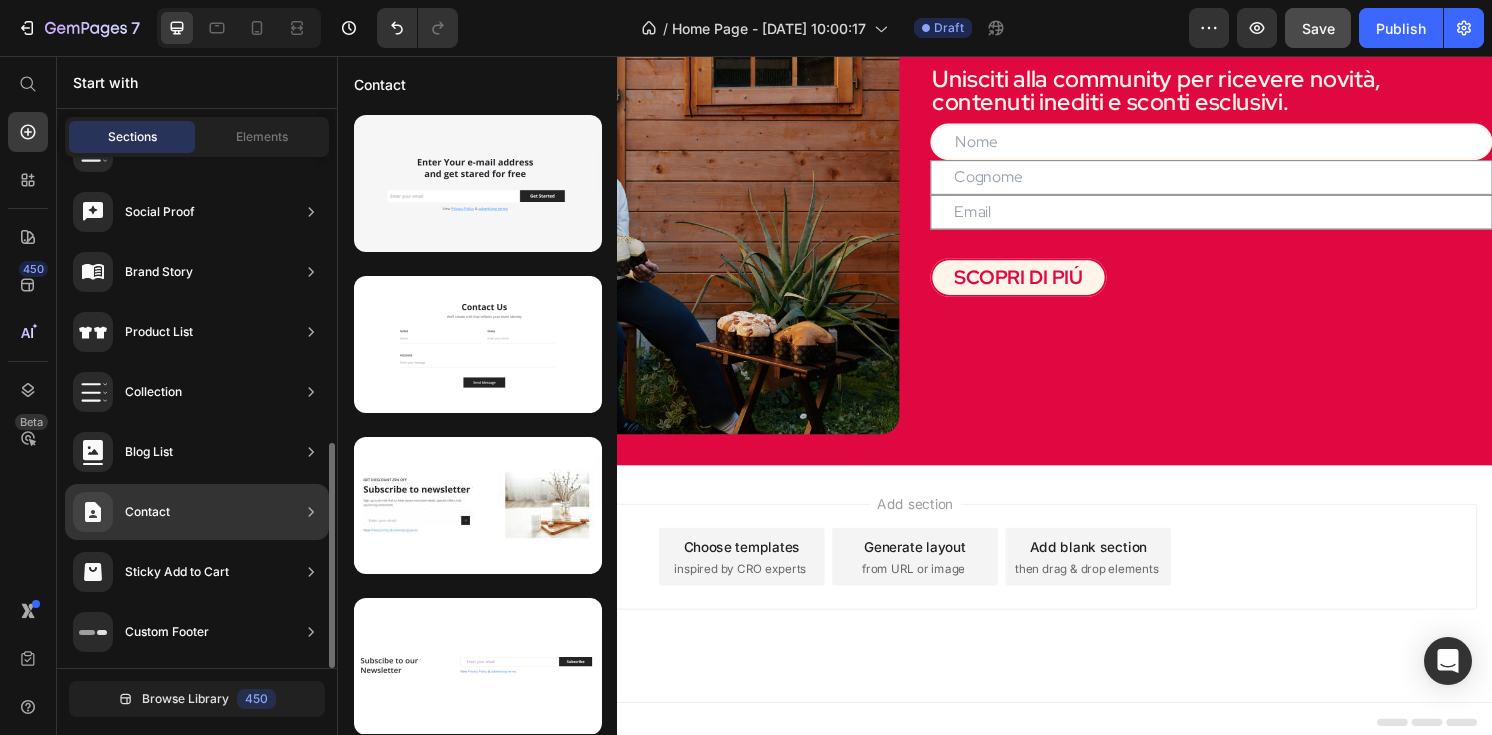 click on "Contact" 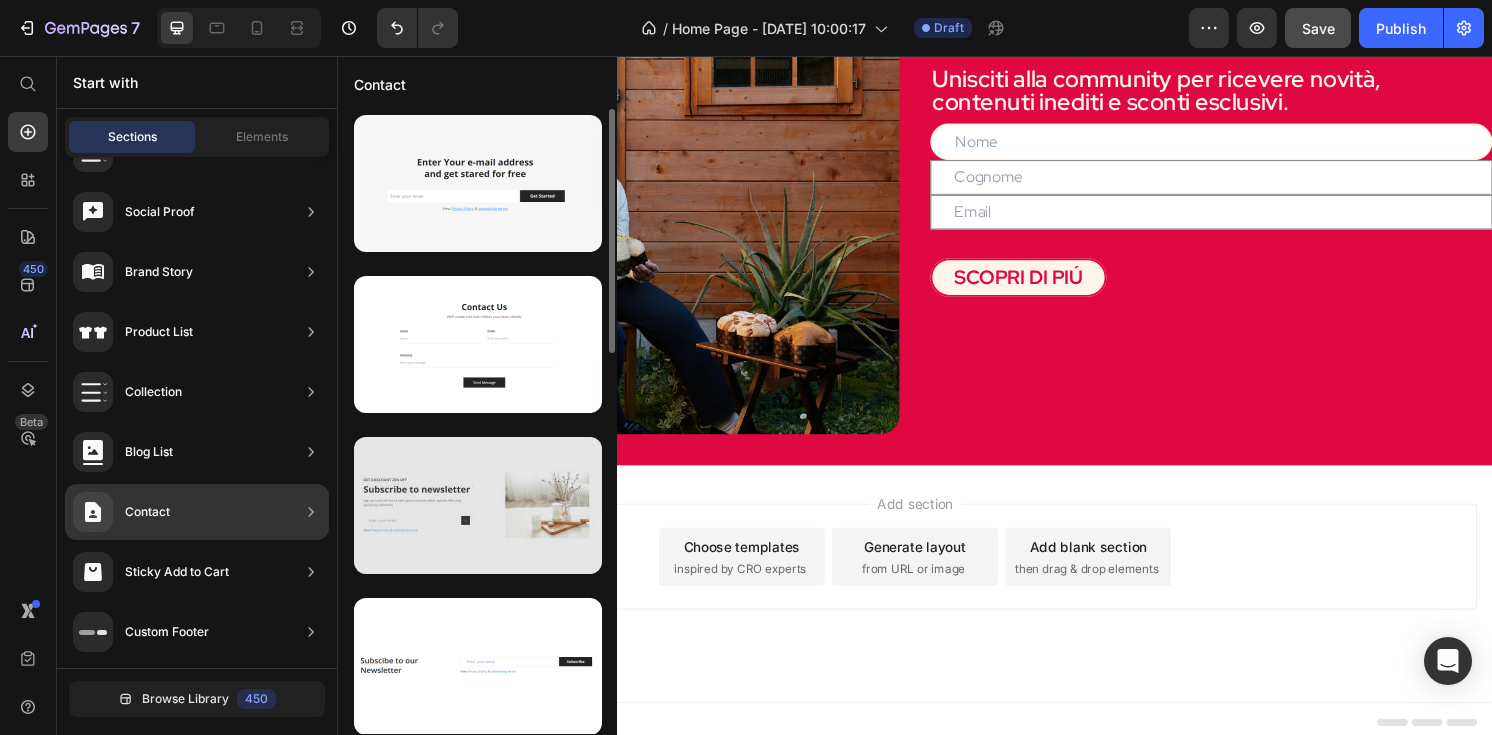 click at bounding box center (478, 505) 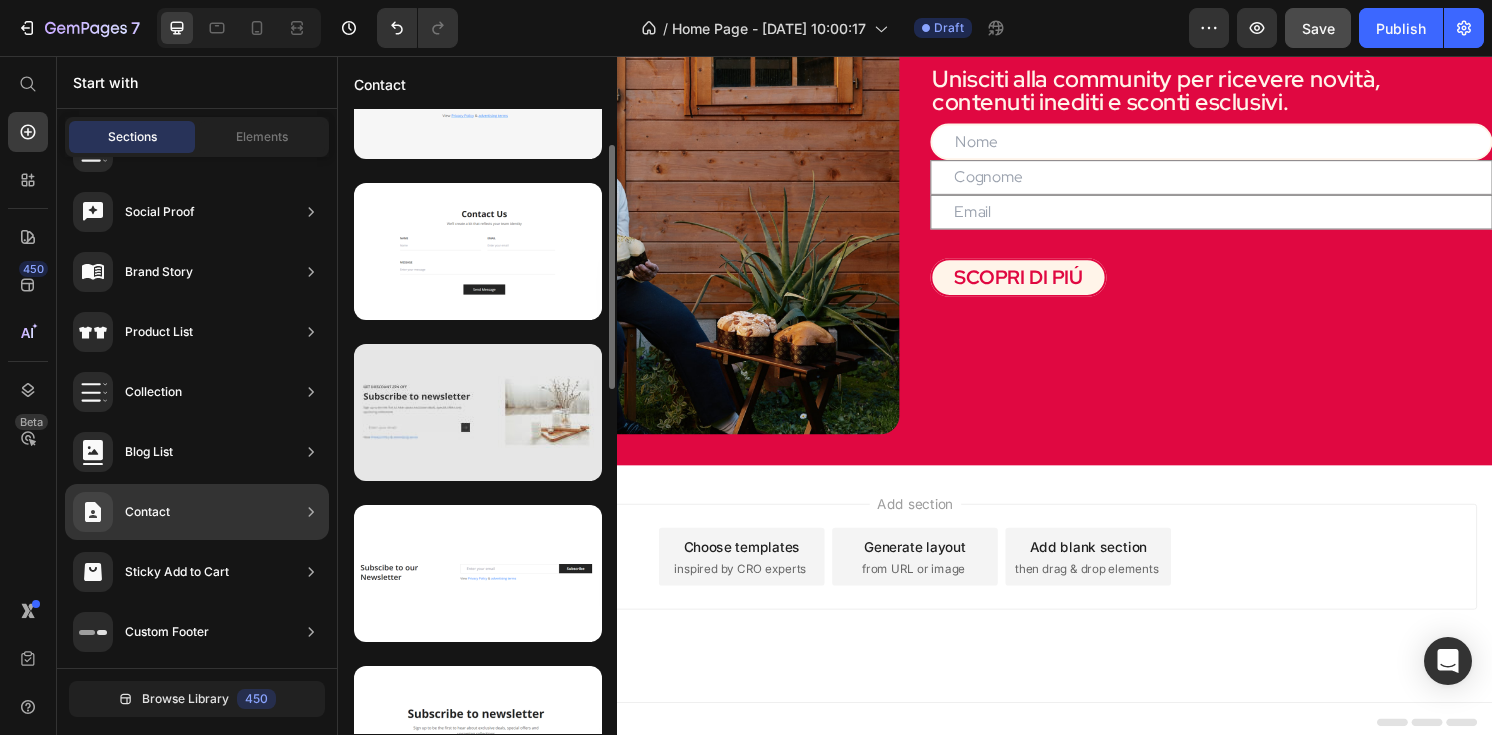 scroll, scrollTop: 0, scrollLeft: 0, axis: both 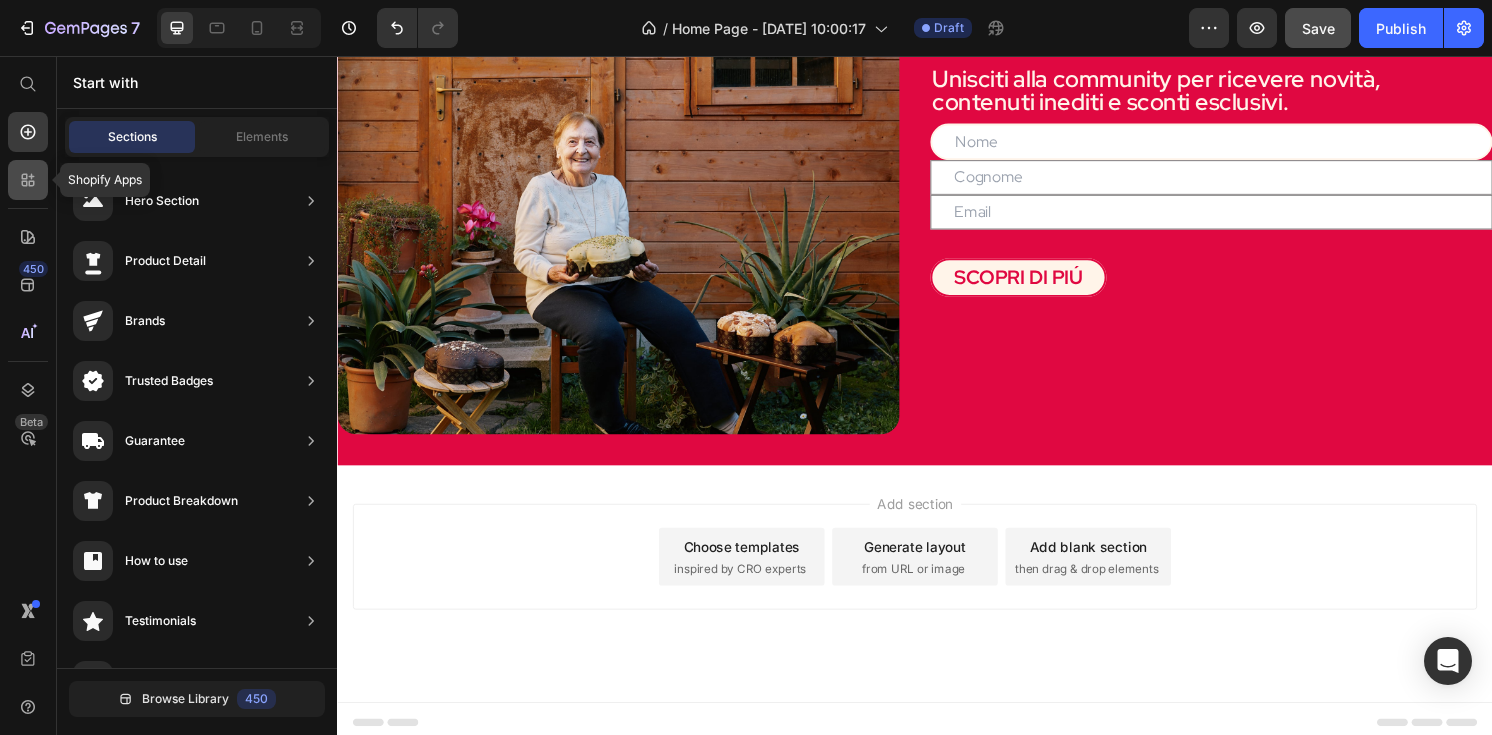 click 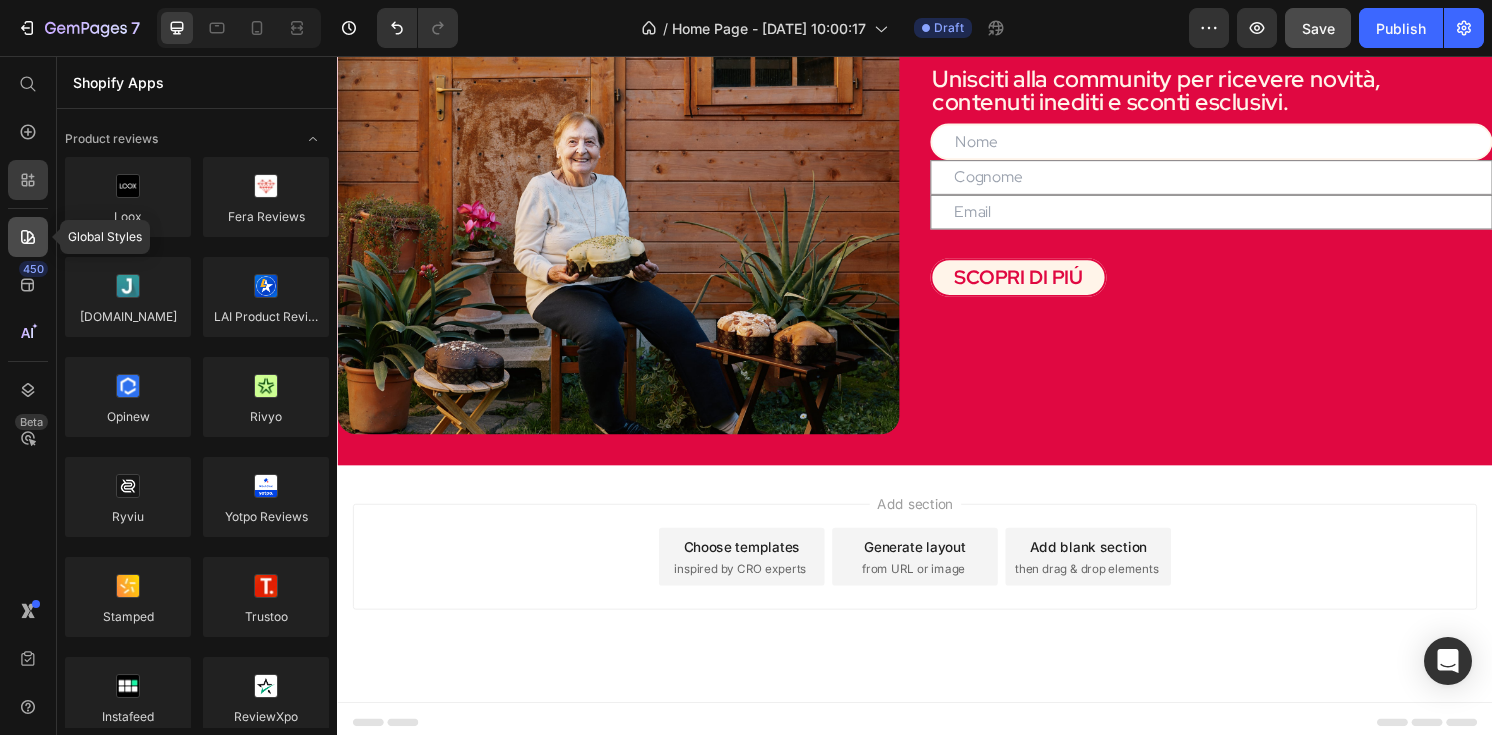 click 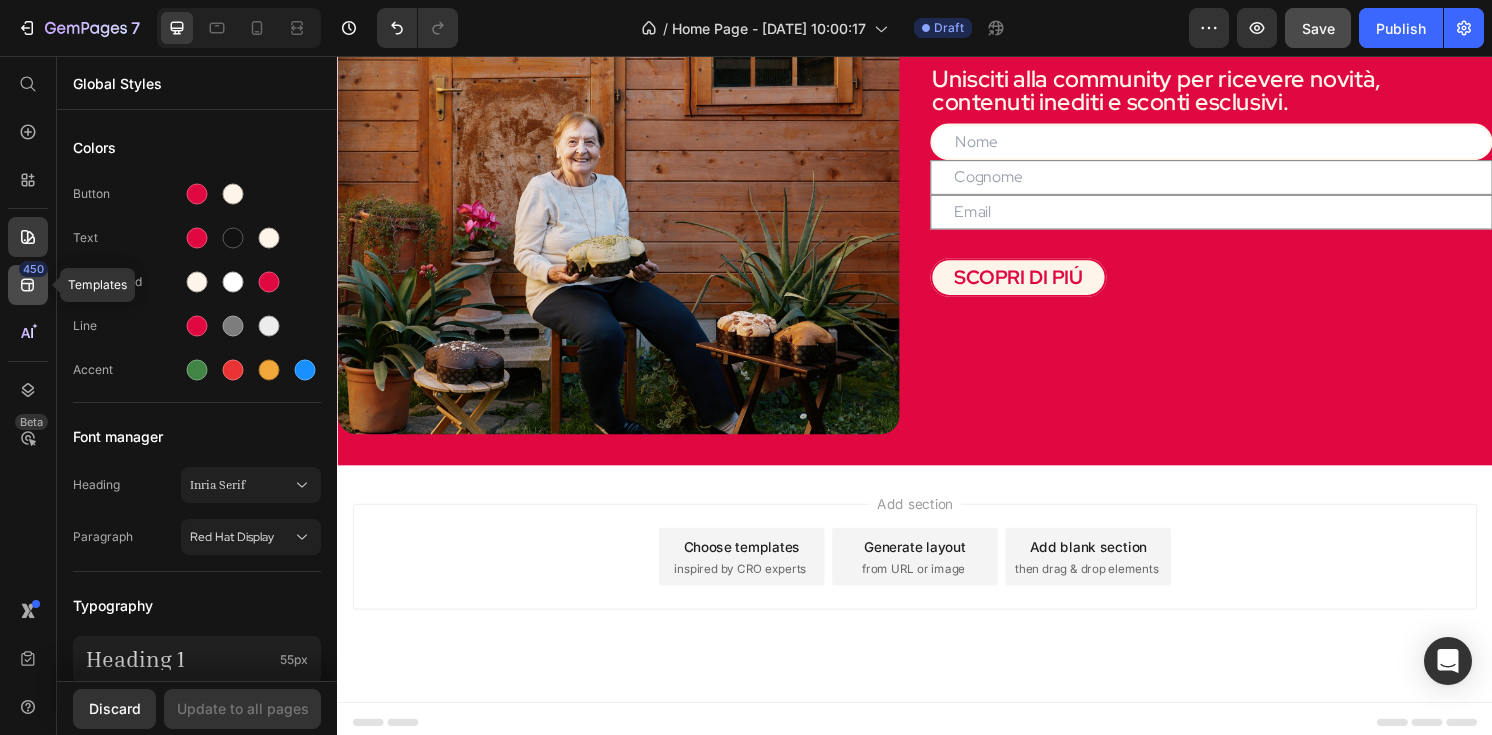 click 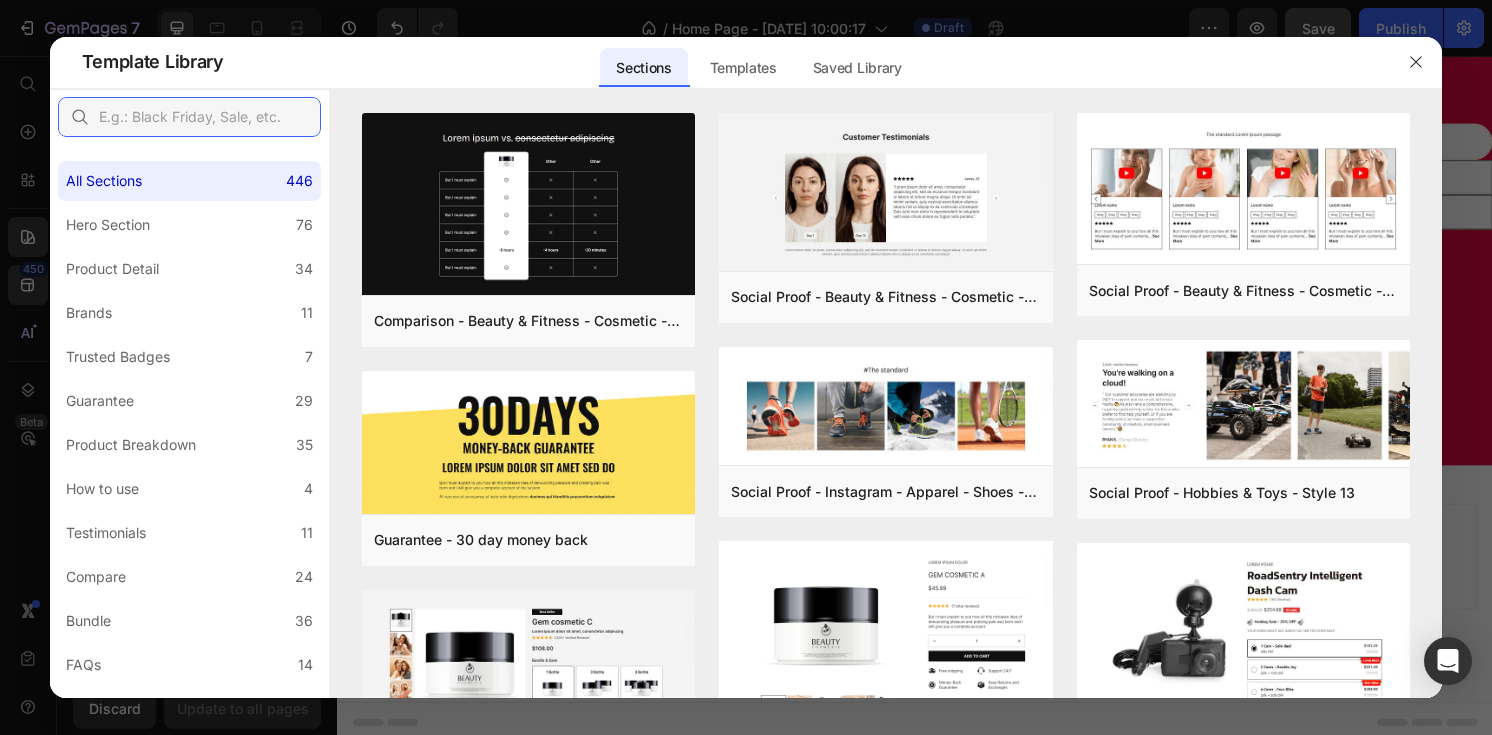 click at bounding box center (189, 117) 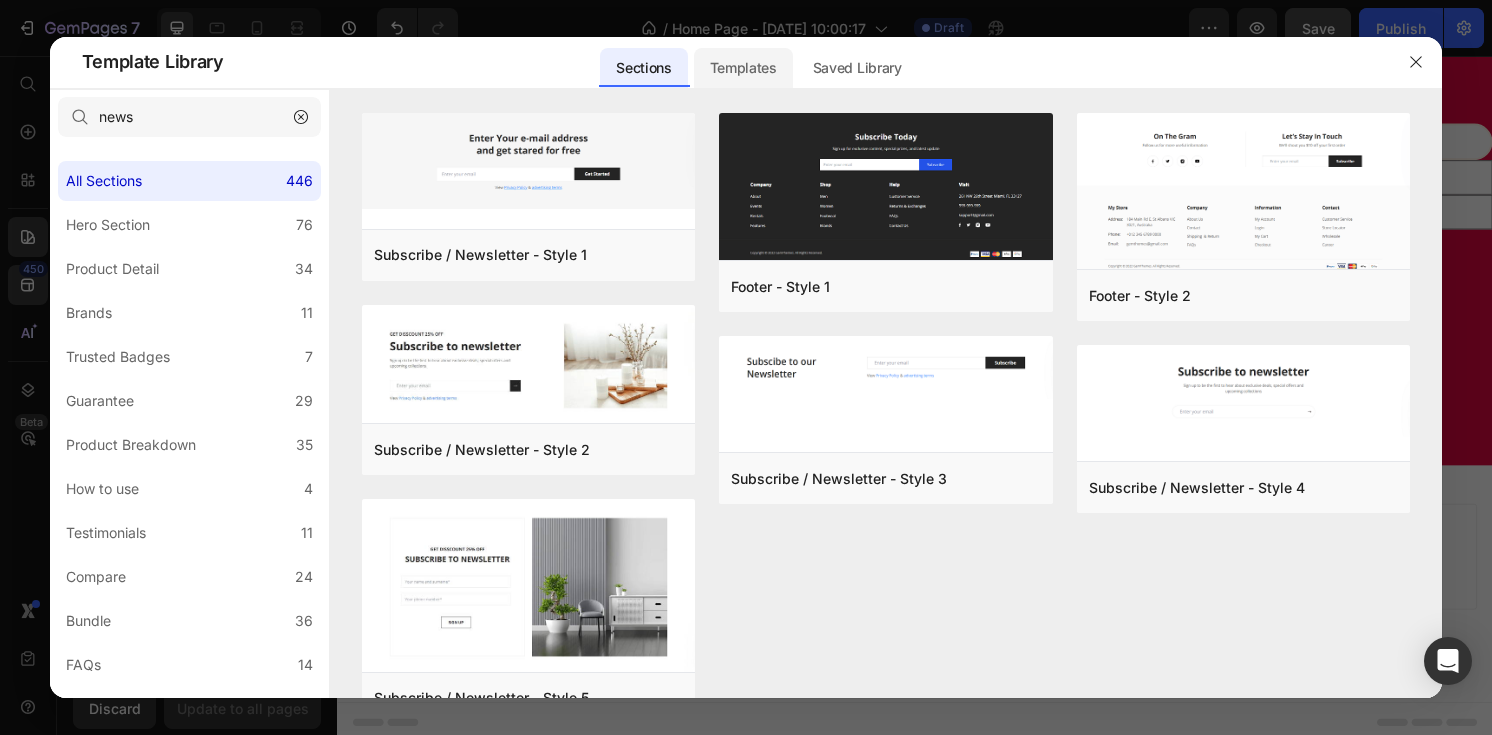 click on "Templates" 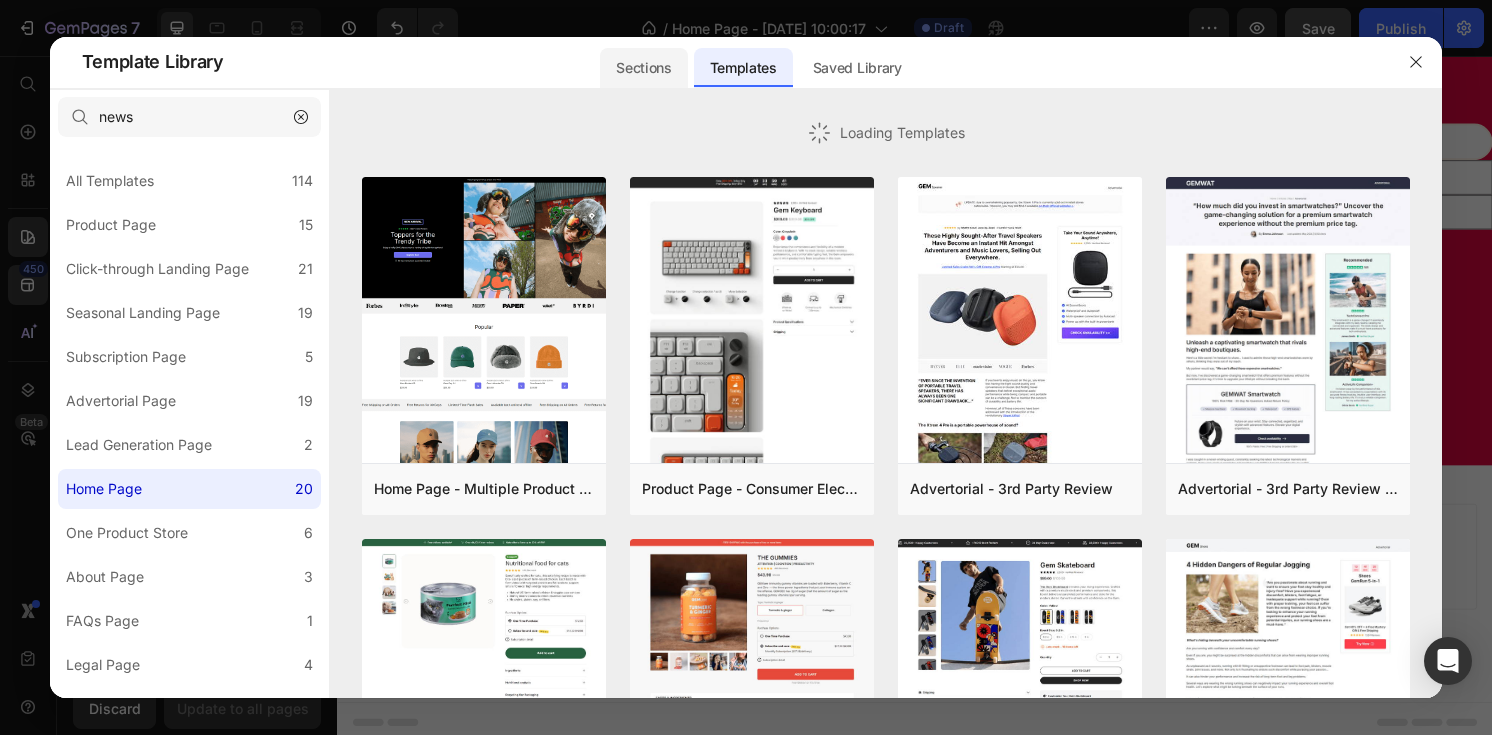 click on "Sections" 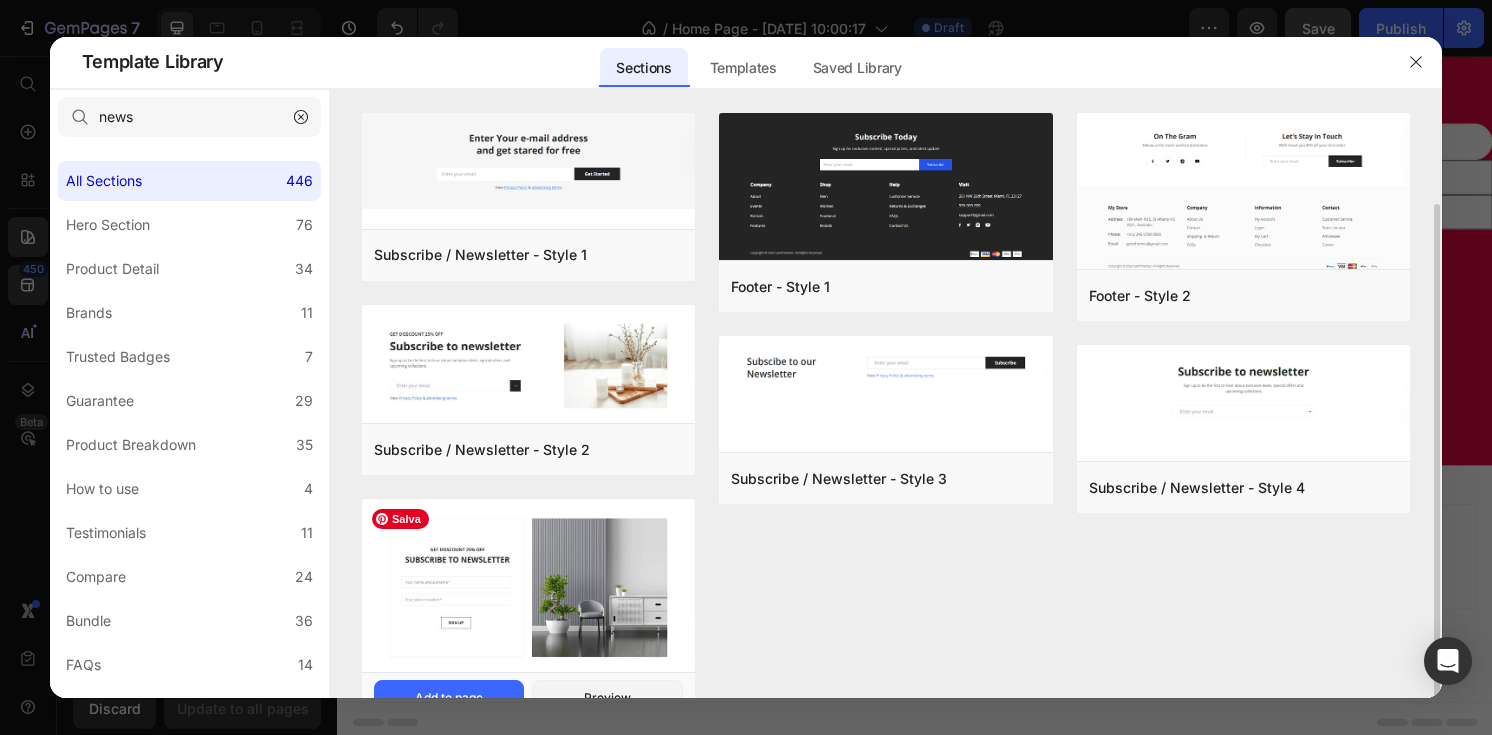 scroll, scrollTop: 49, scrollLeft: 0, axis: vertical 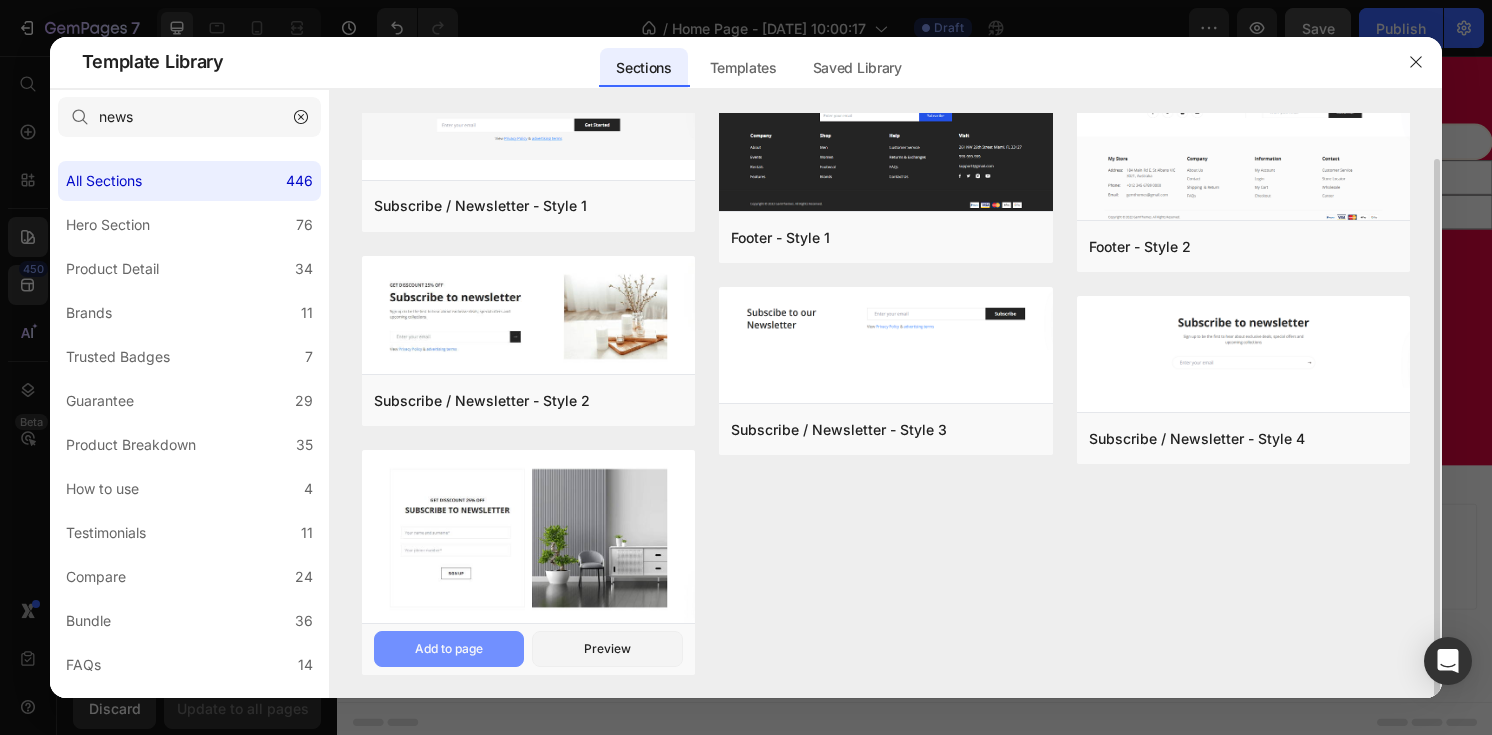 click on "Add to page" at bounding box center [0, 0] 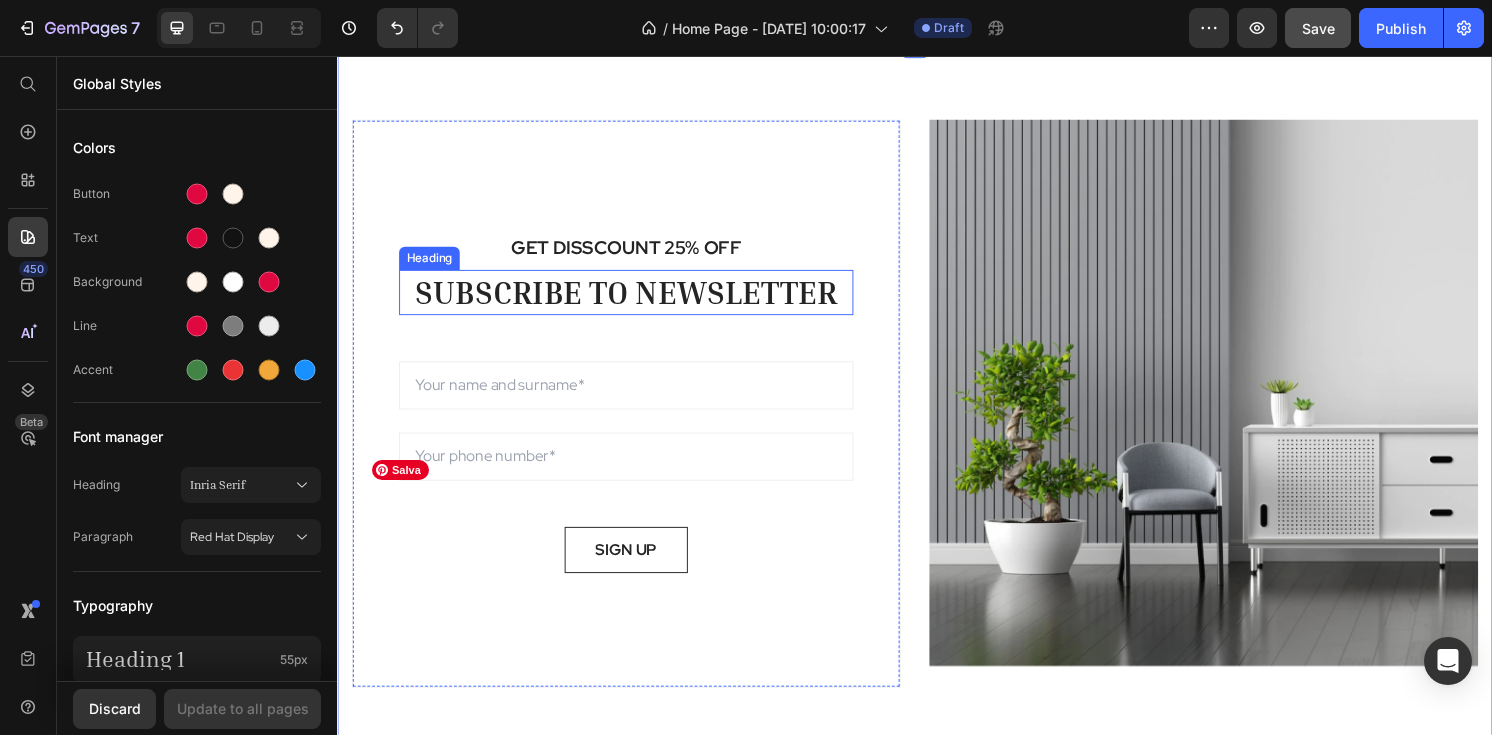 scroll, scrollTop: 2458, scrollLeft: 0, axis: vertical 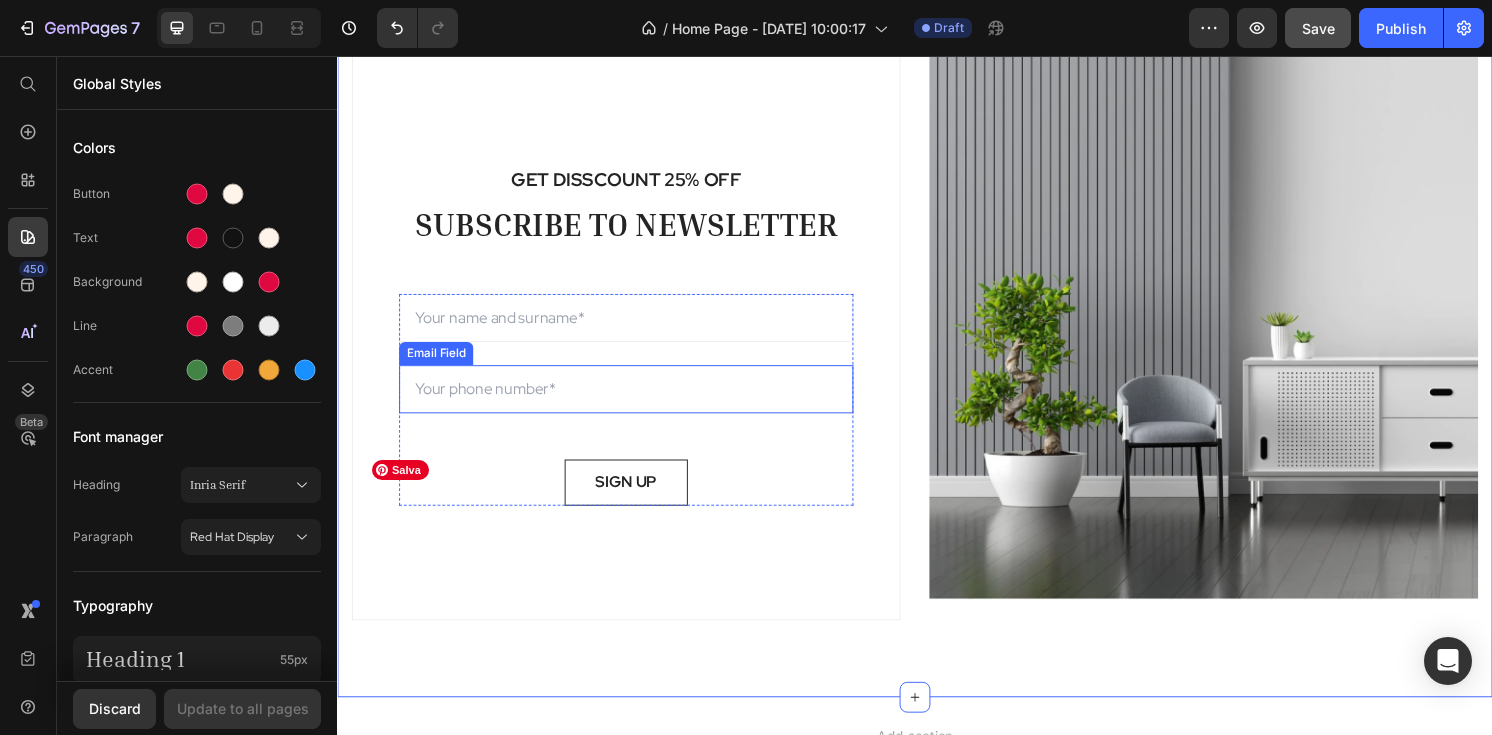 click at bounding box center [637, 402] 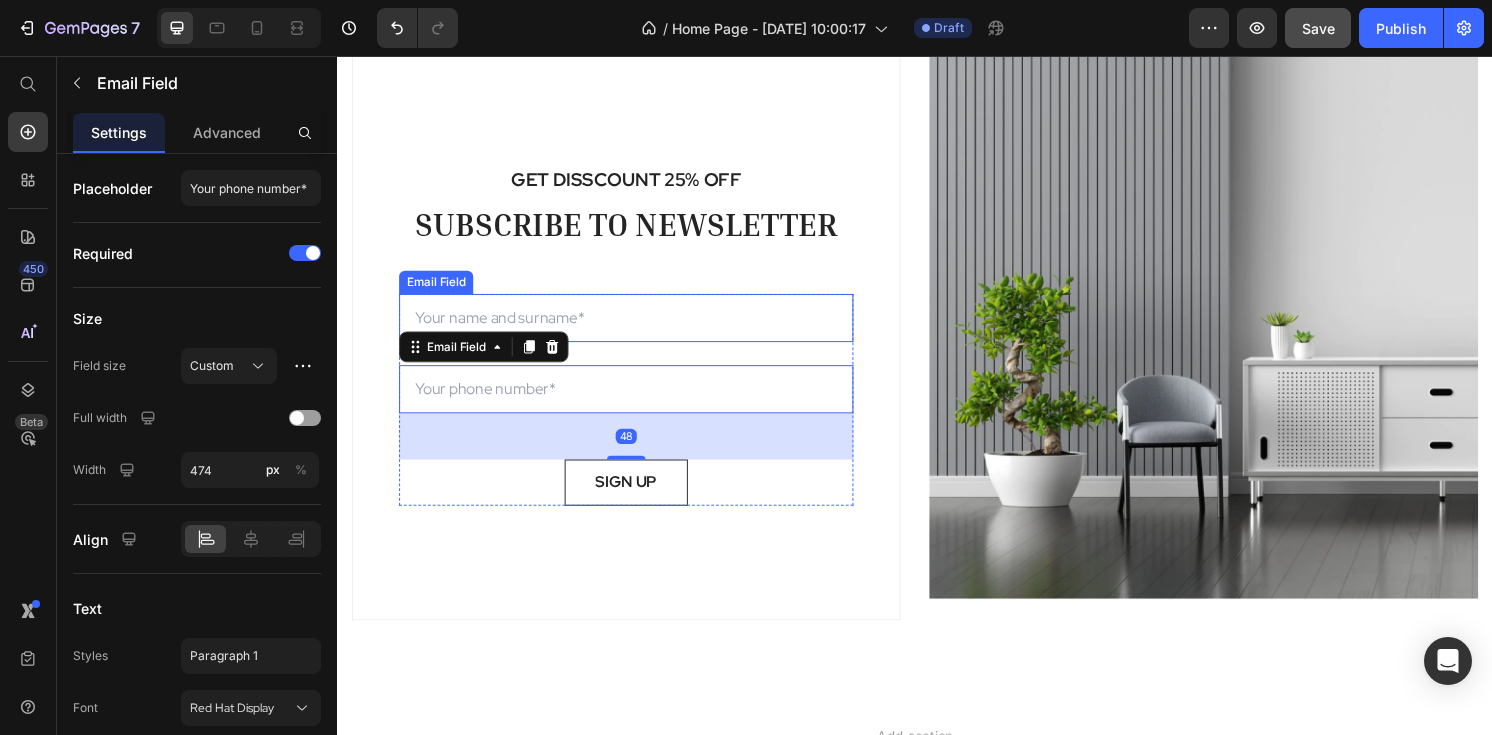 click at bounding box center [637, 328] 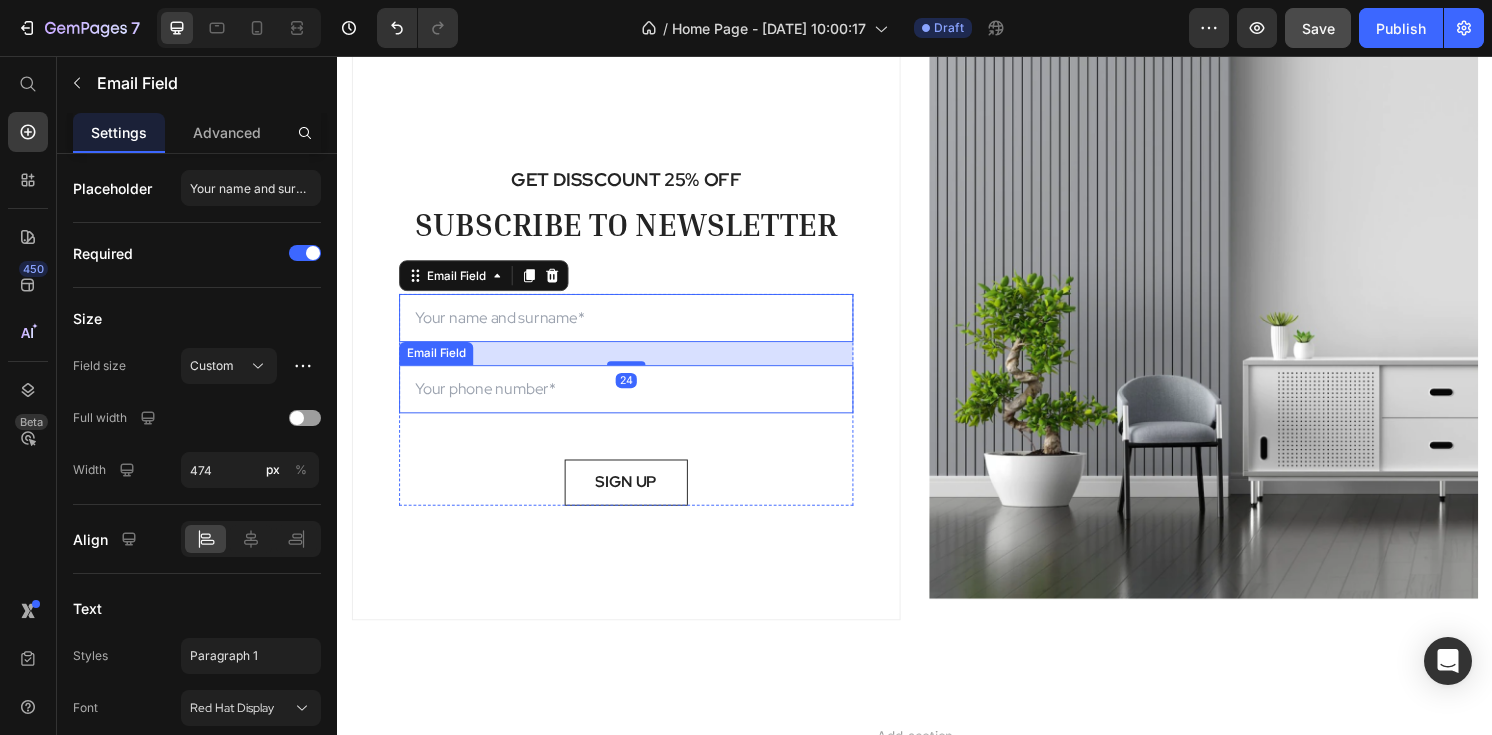 click at bounding box center [637, 402] 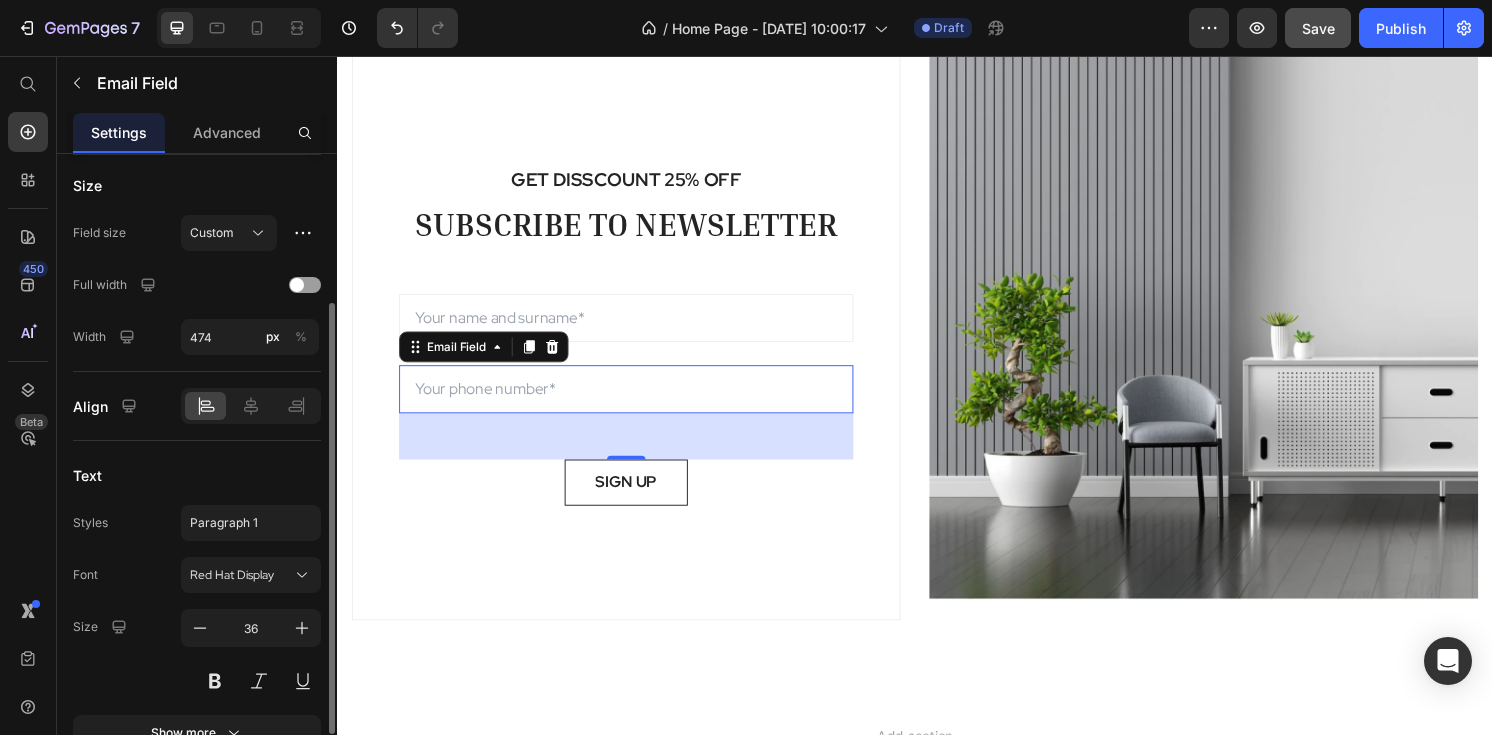scroll, scrollTop: 0, scrollLeft: 0, axis: both 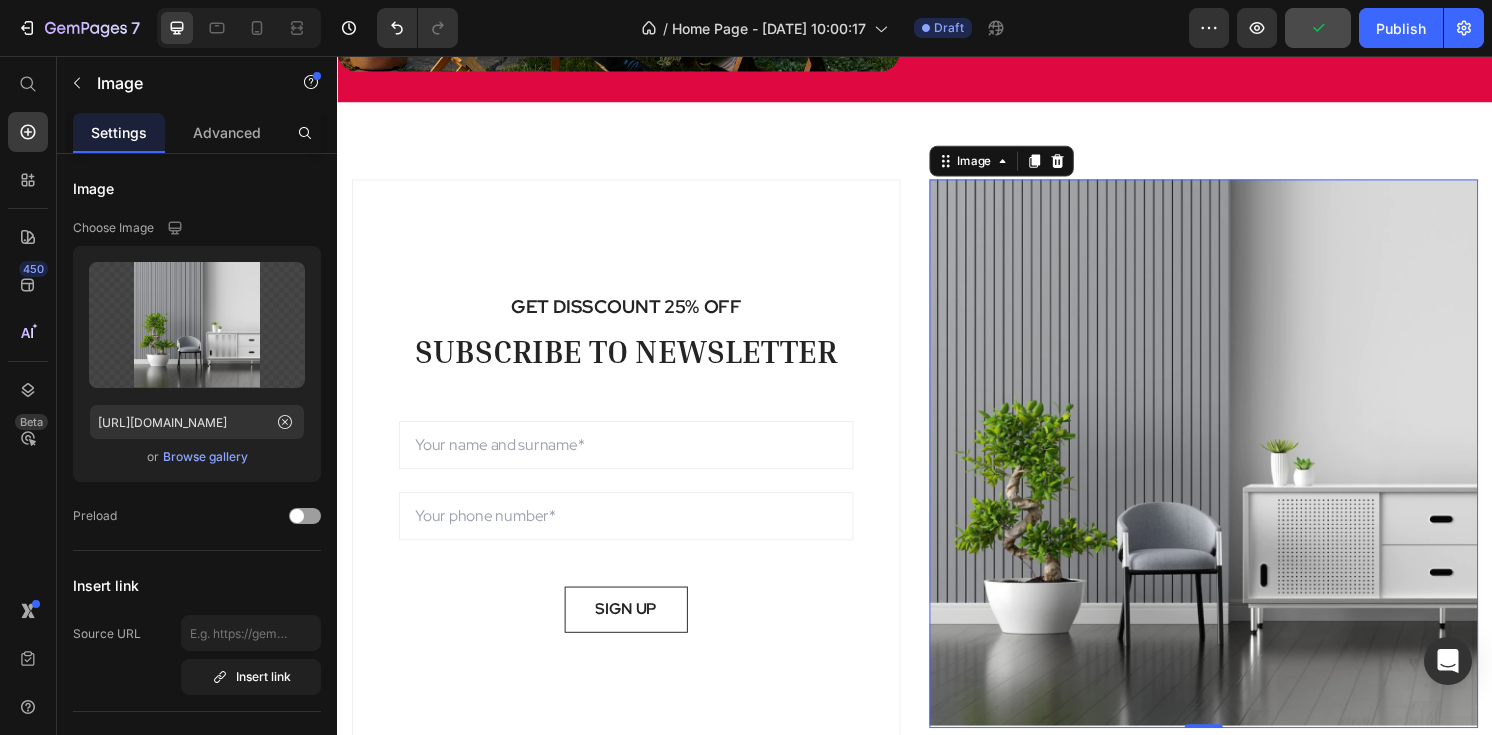 click at bounding box center [1237, 469] 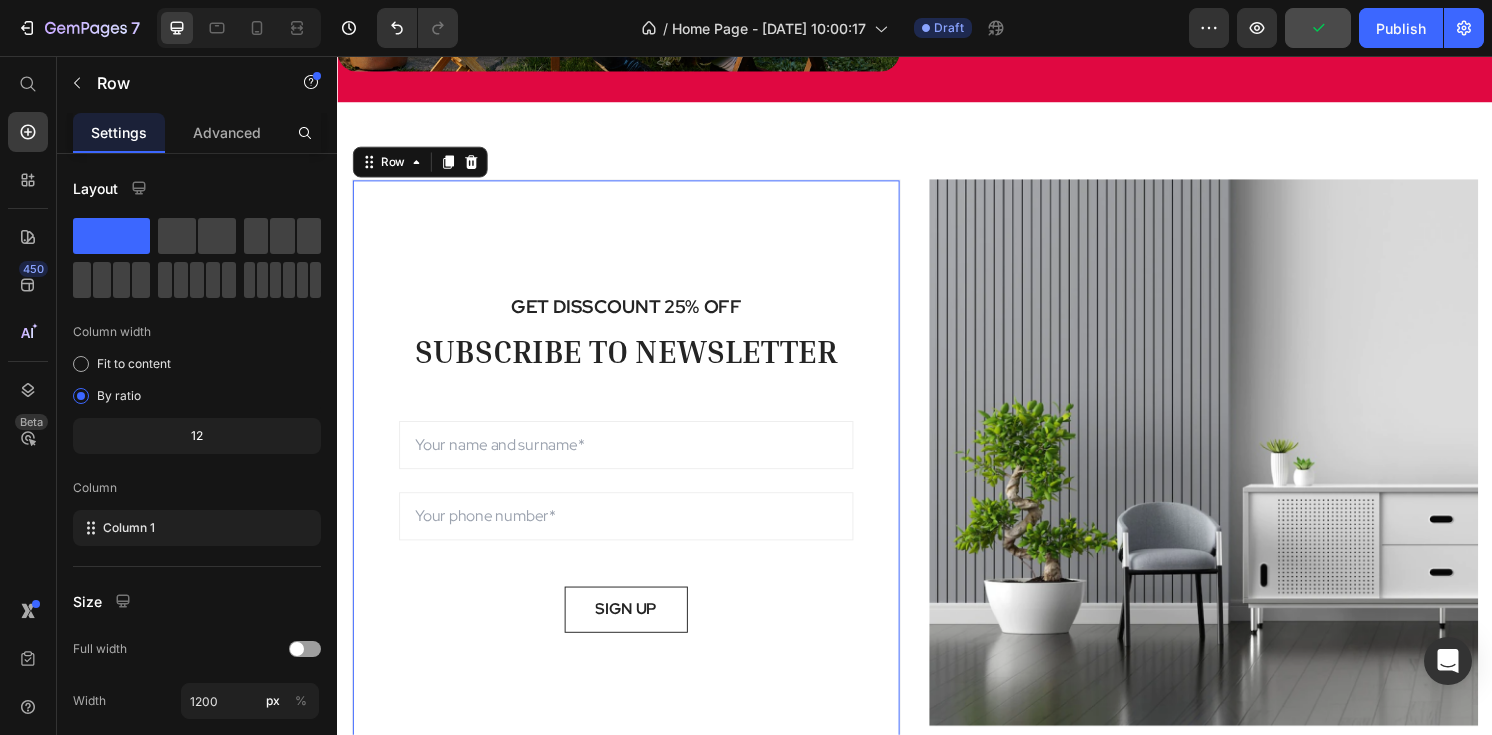 click on "GET DISSCOUNT 25% OFF Text block SUBSCRIBE TO NEWSLETTER Heading Sign up to be the first to hear about exclusive deals, special offers and upcoming collections Text block Row Email Field Email Field SIGN UP Submit Button Row Newsletter Row   0" at bounding box center [637, 479] 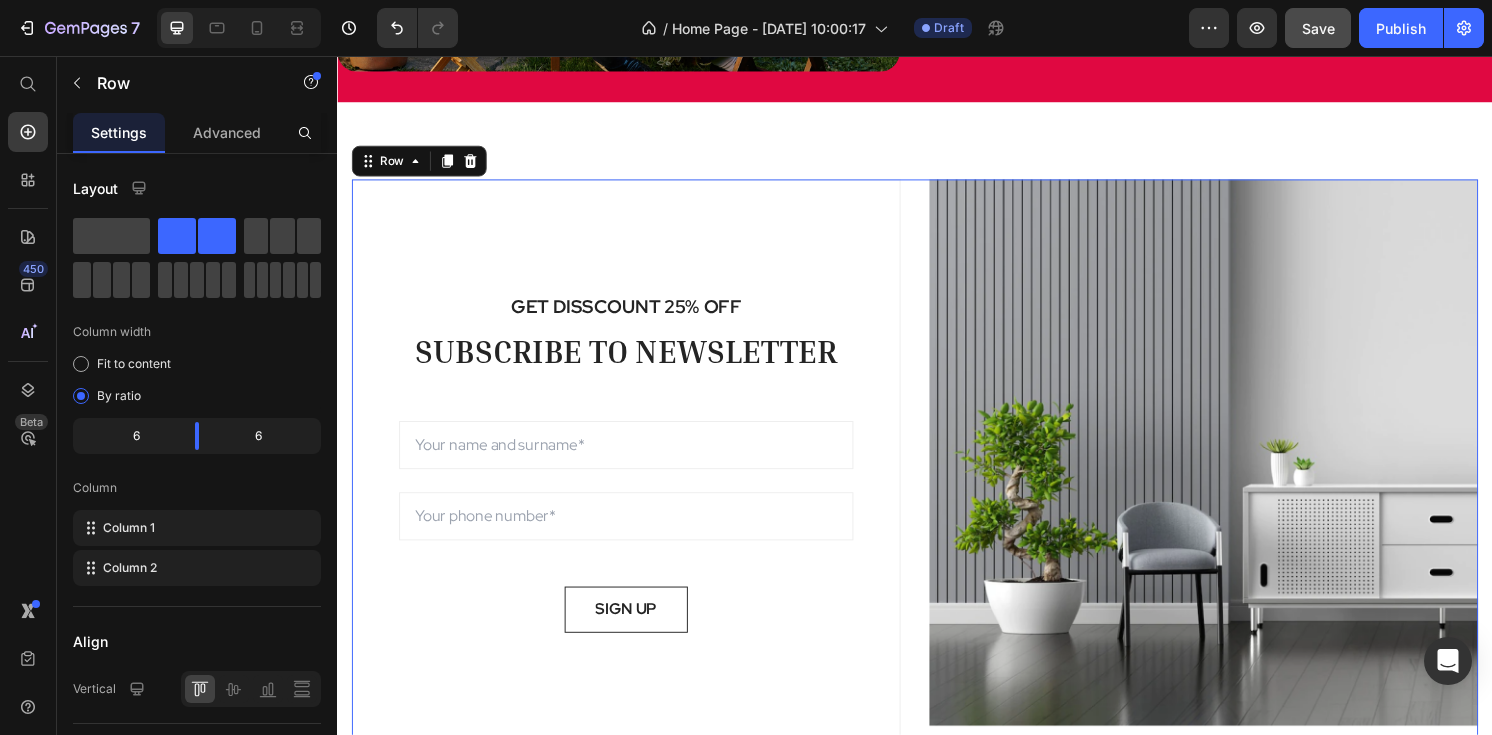 click on "GET DISSCOUNT 25% OFF Text block SUBSCRIBE TO NEWSLETTER Heading Sign up to be the first to hear about exclusive deals, special offers and upcoming collections Text block Row Email Field Email Field SIGN UP Submit Button Row Newsletter Row Image Row   0" at bounding box center [937, 479] 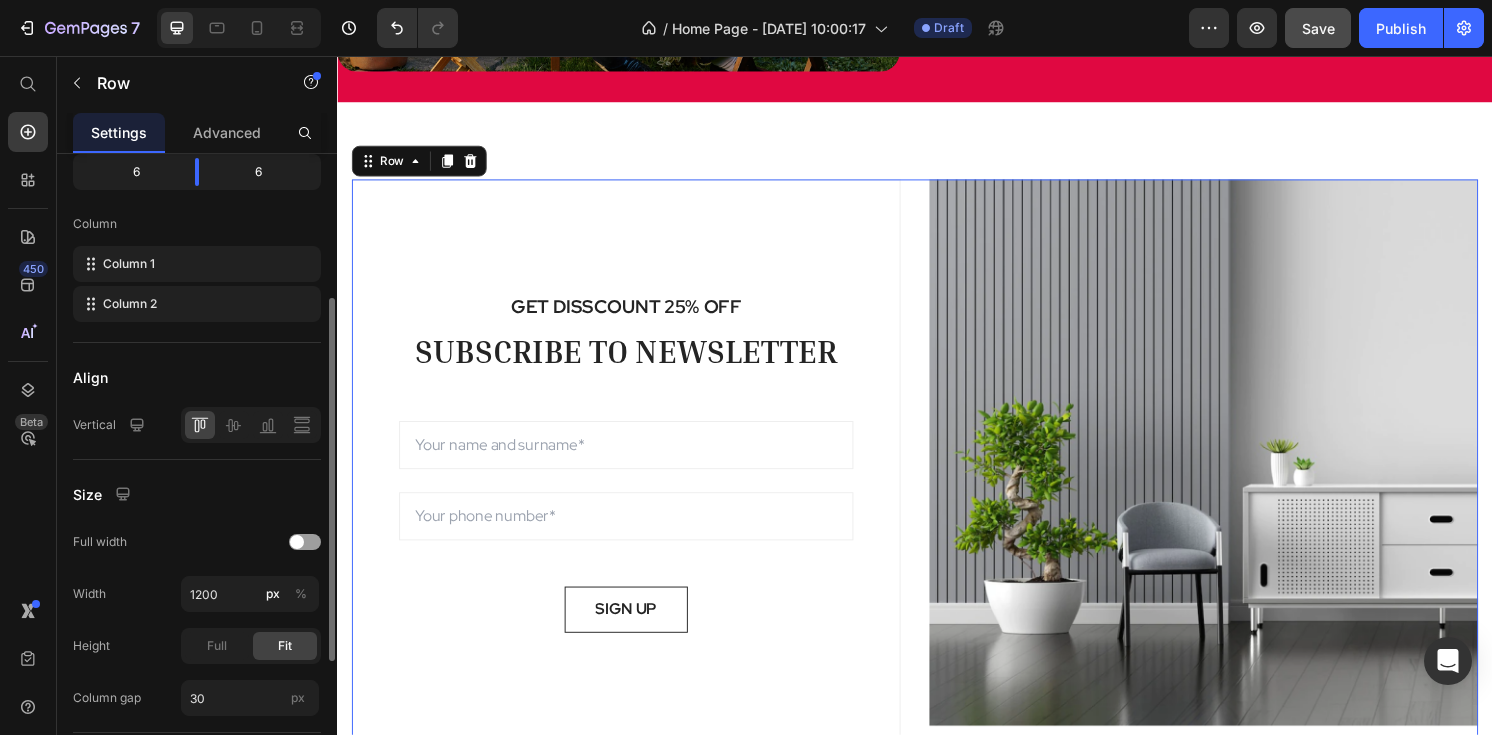 scroll, scrollTop: 271, scrollLeft: 0, axis: vertical 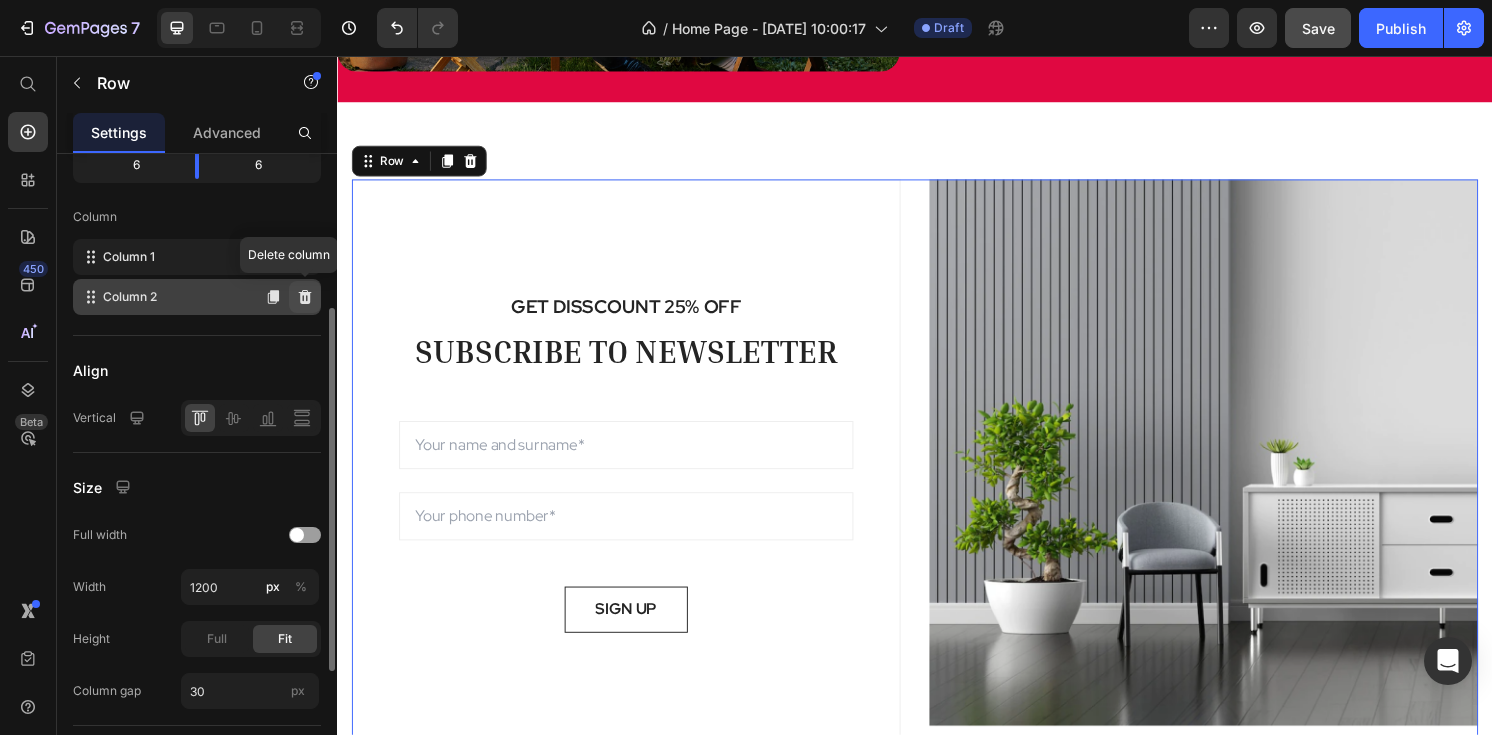 click 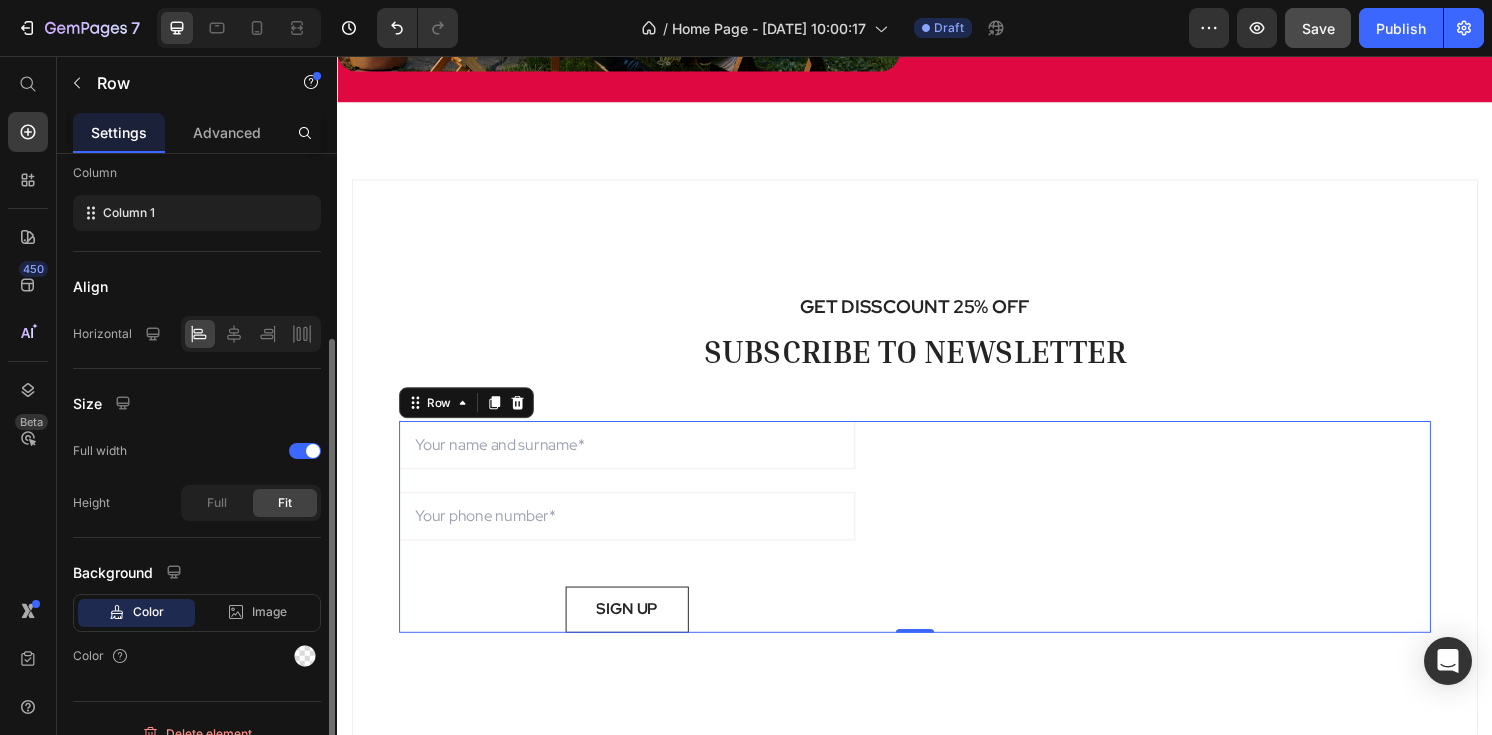 click on "Email Field Email Field SIGN UP Submit Button Row   0" at bounding box center [937, 545] 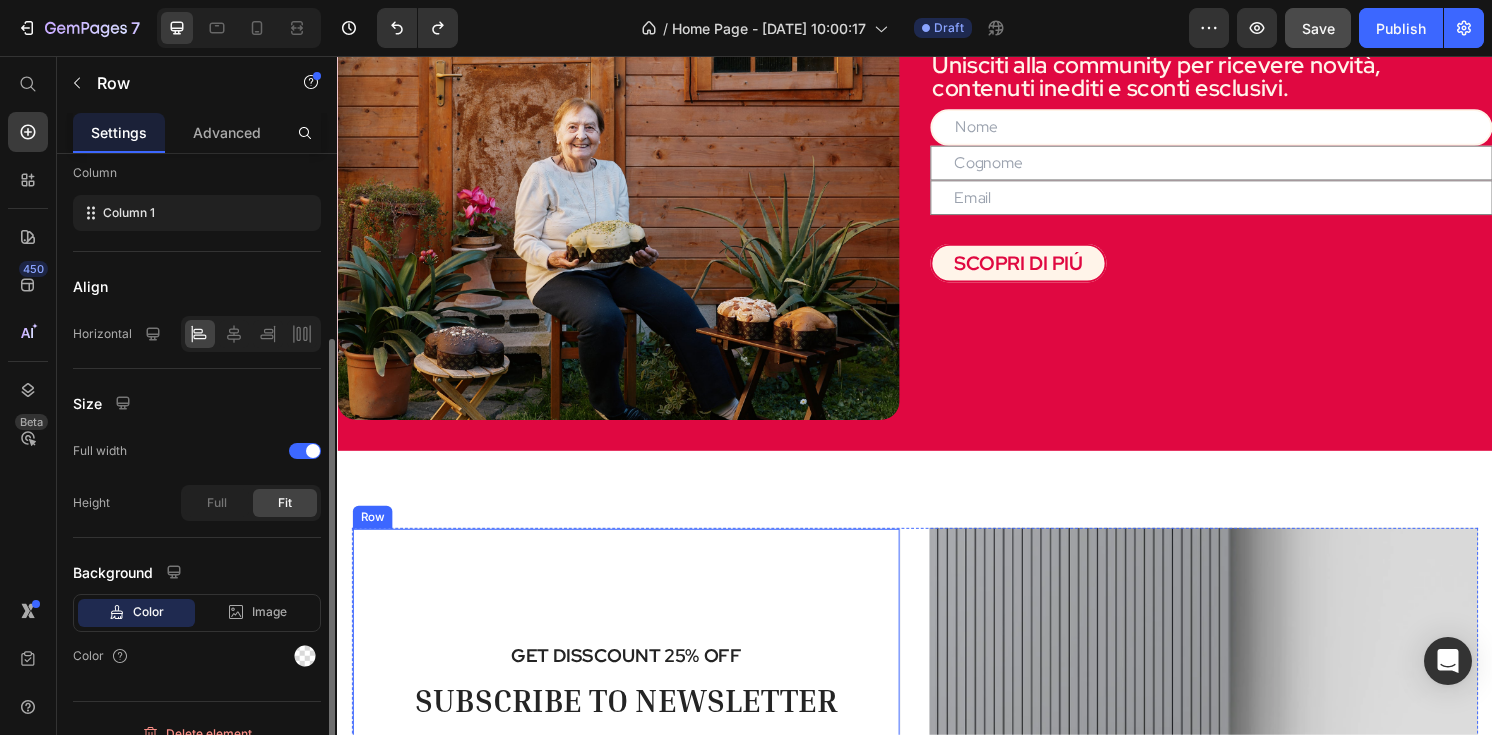 scroll, scrollTop: 1846, scrollLeft: 0, axis: vertical 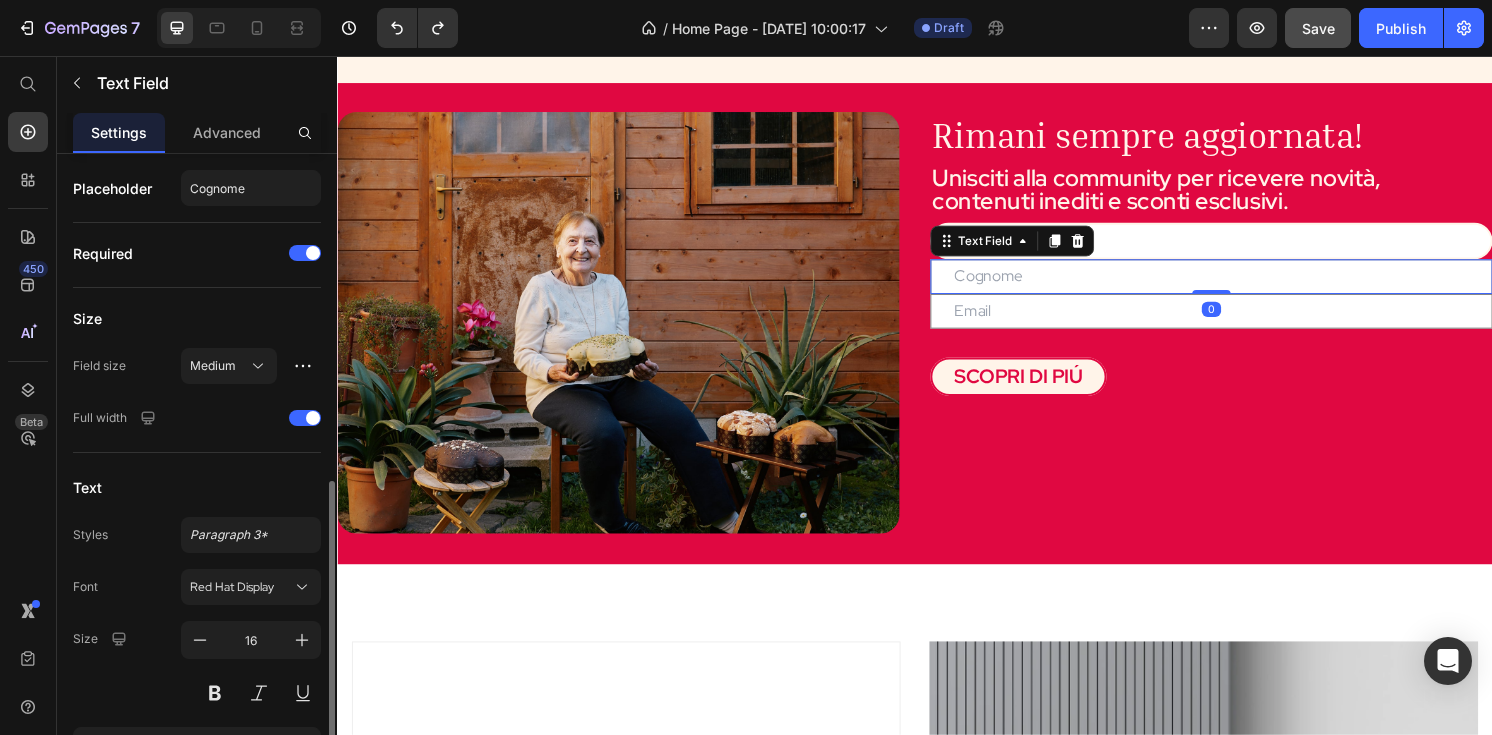 click at bounding box center (1245, 285) 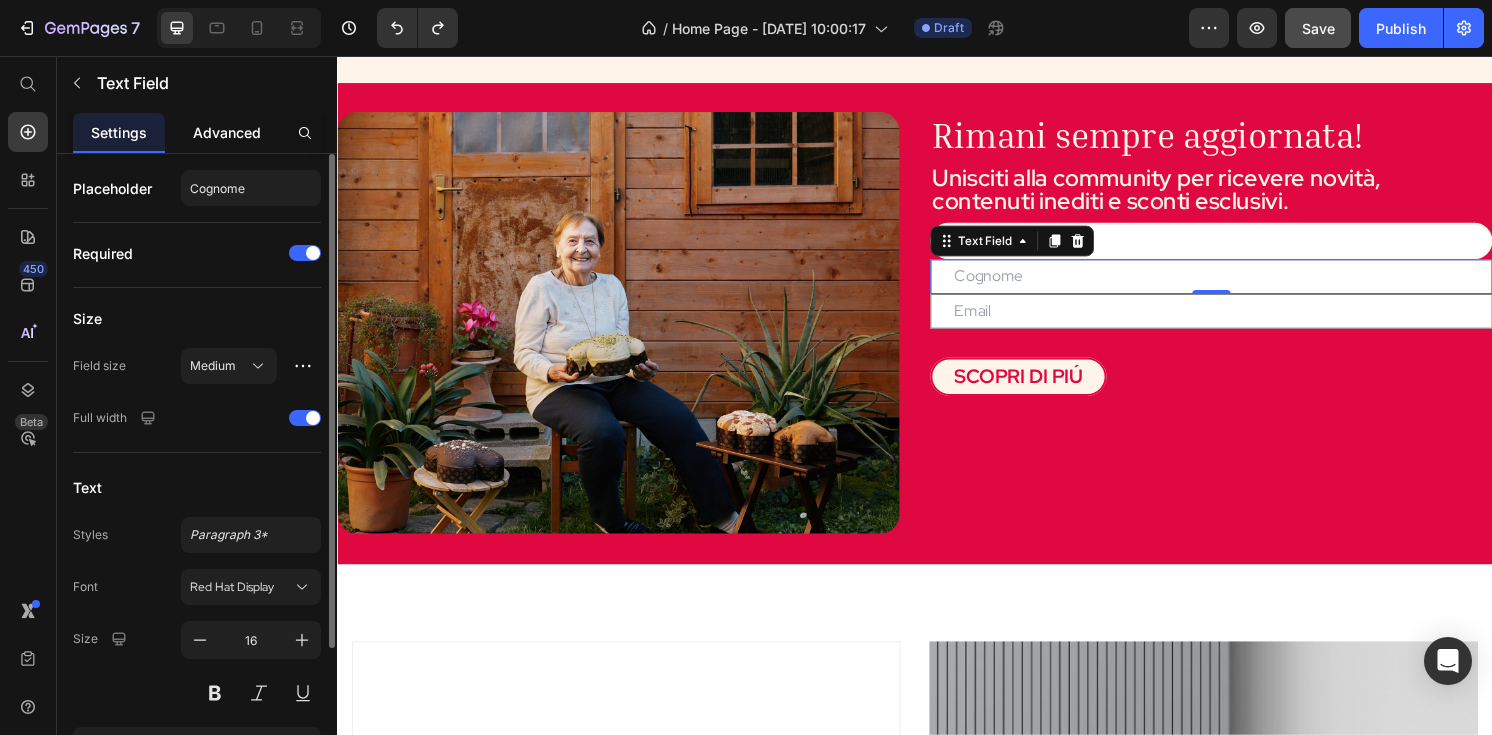 click on "Advanced" at bounding box center (227, 132) 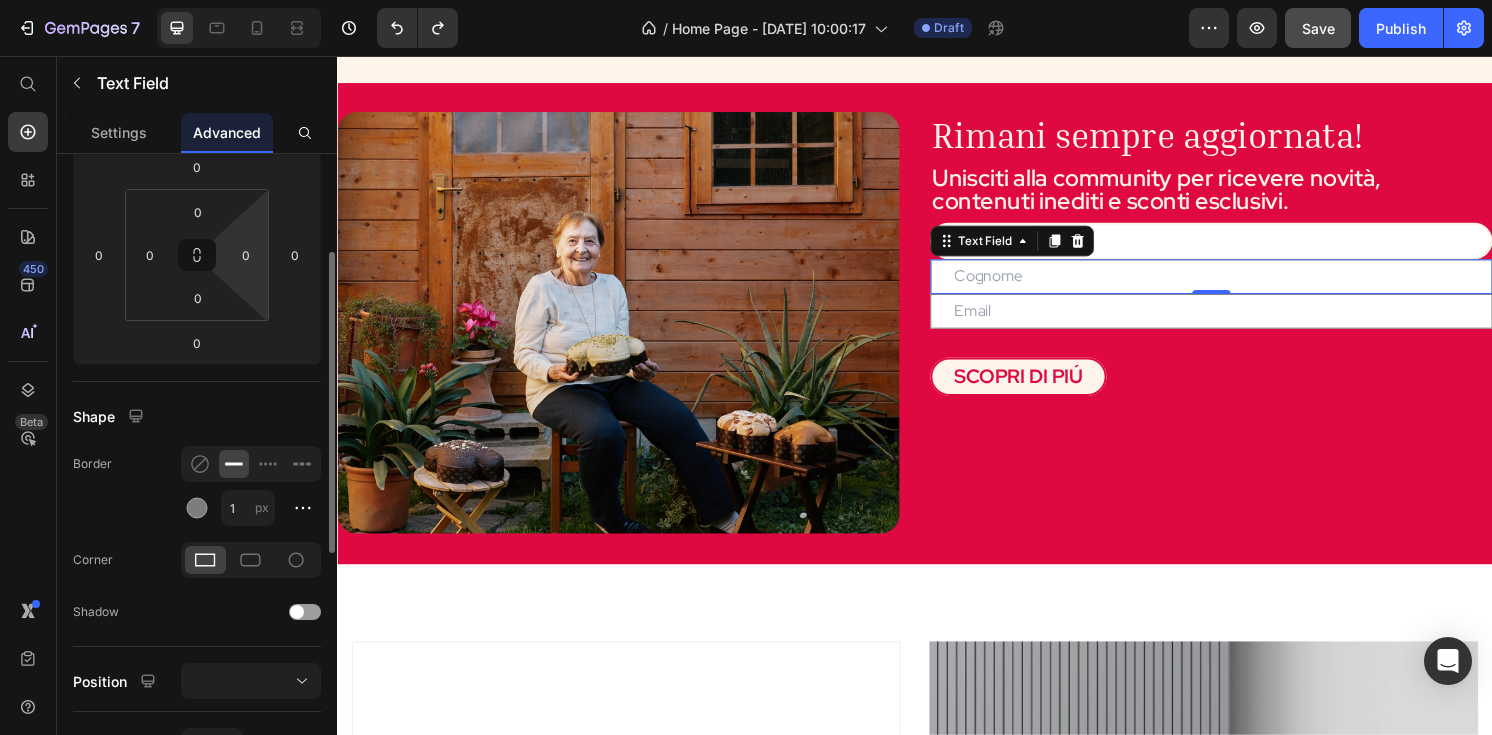 scroll, scrollTop: 275, scrollLeft: 0, axis: vertical 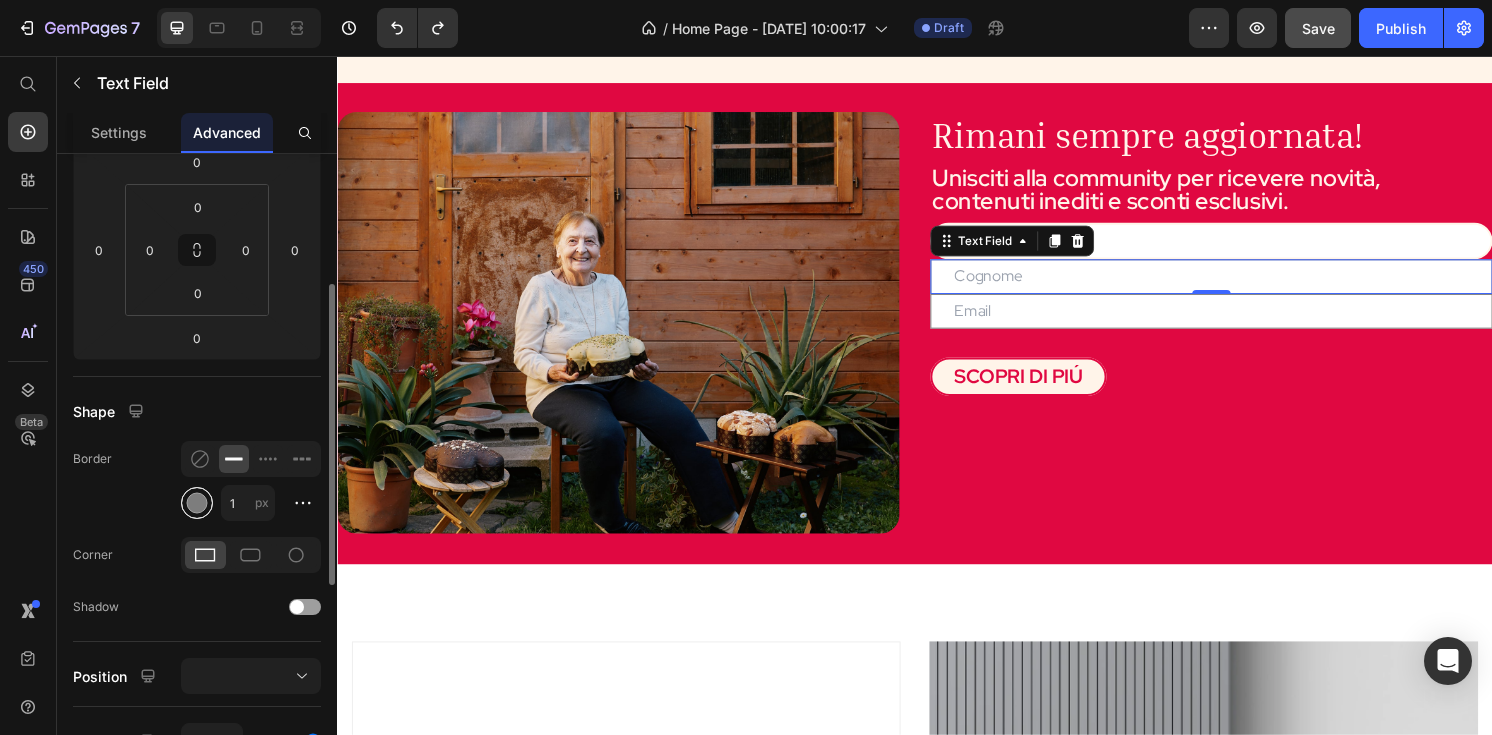 click at bounding box center [197, 503] 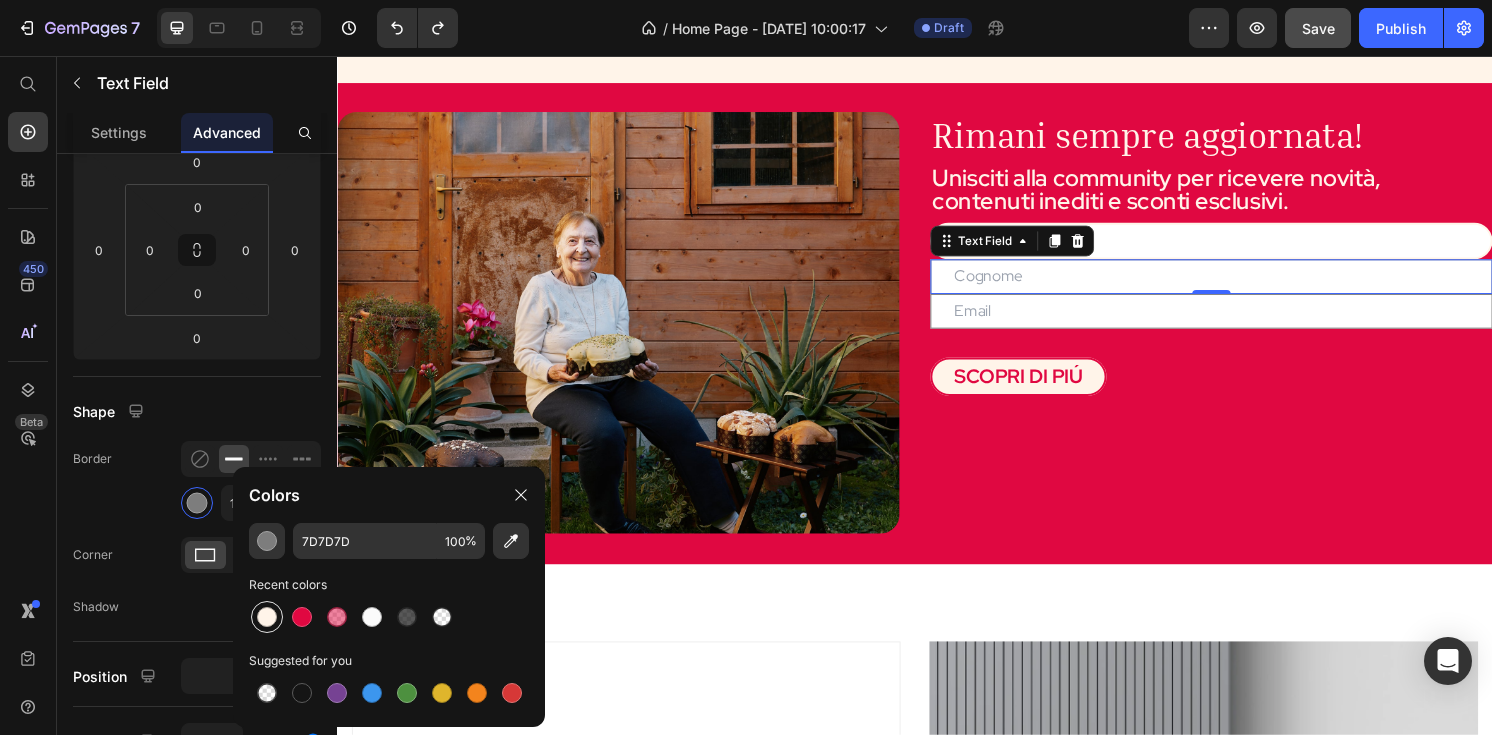 click at bounding box center (267, 617) 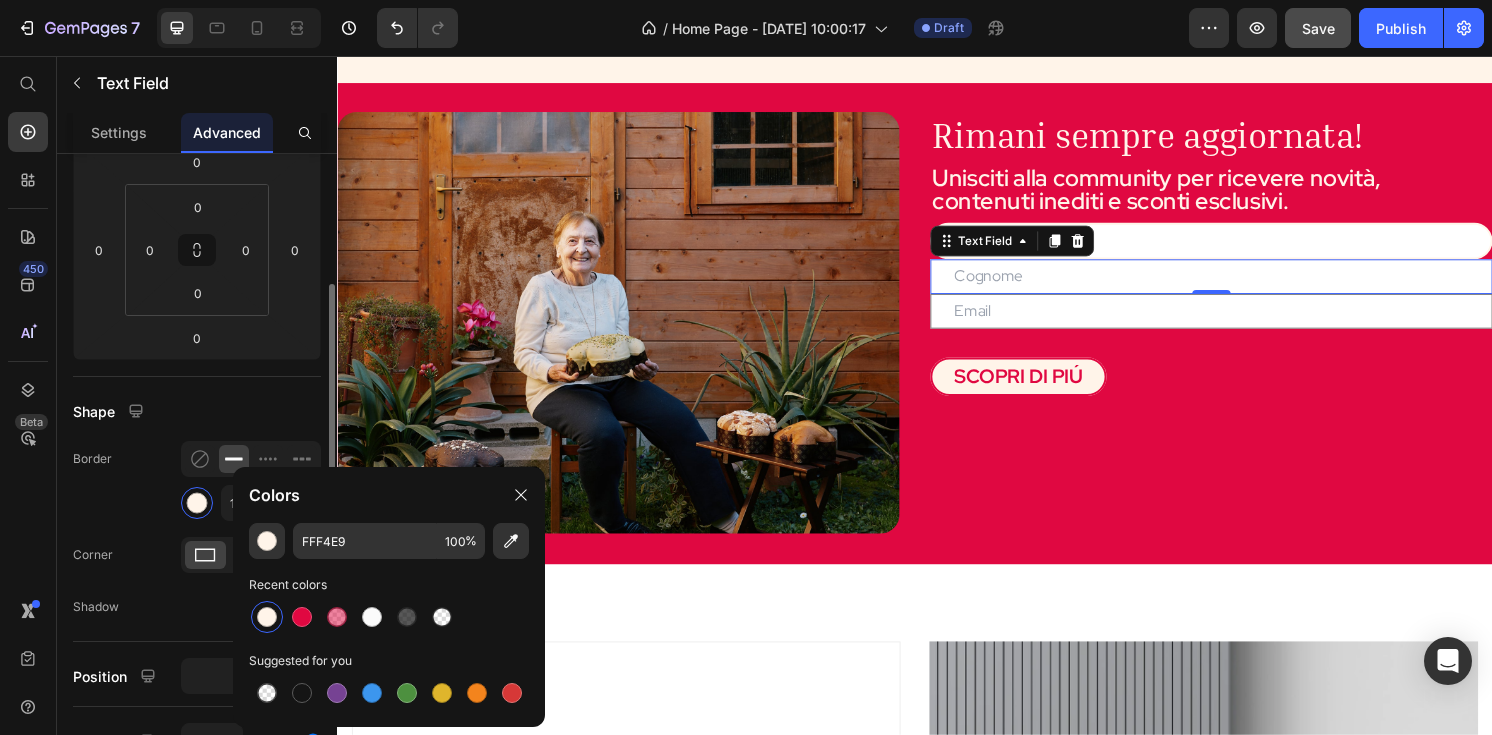 click on "1 px" at bounding box center [267, 503] 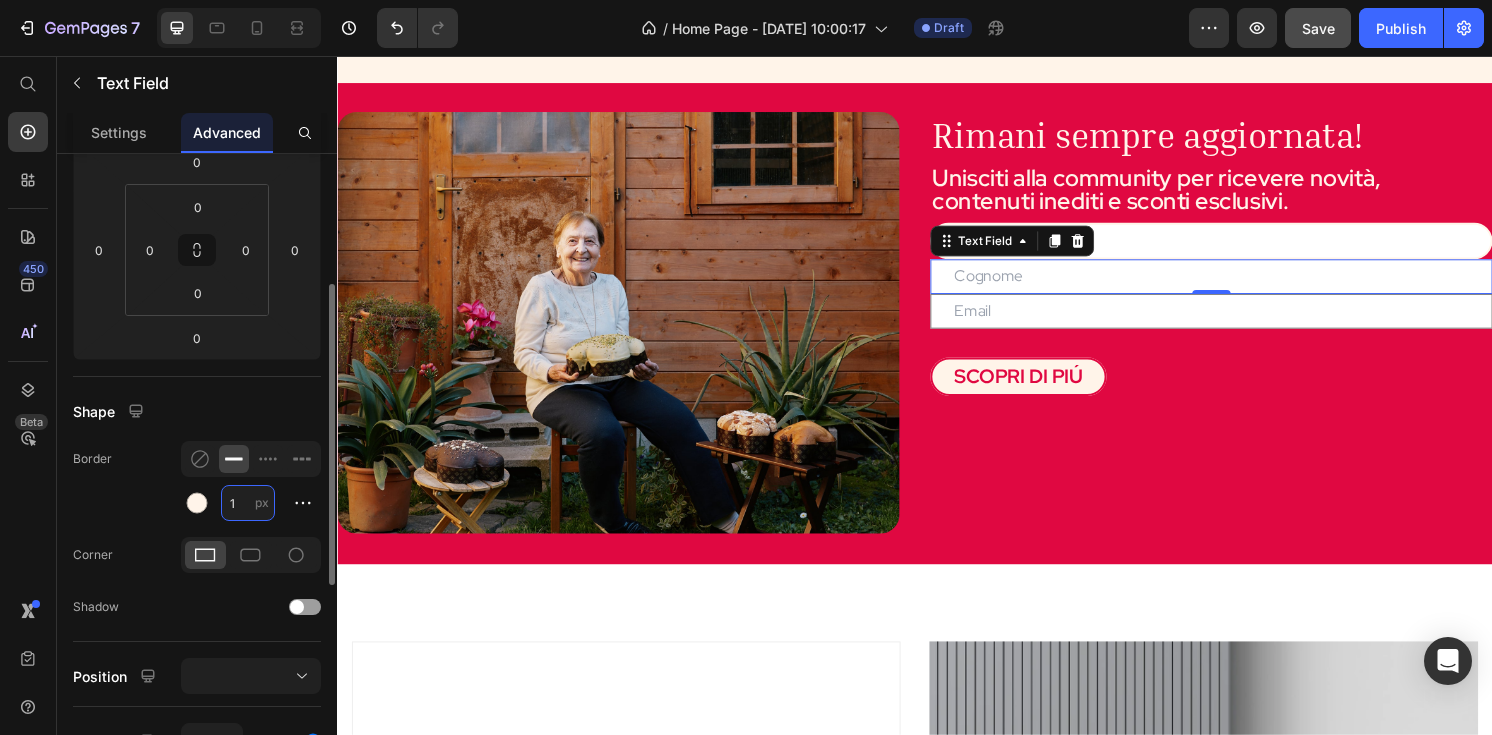 click on "1" at bounding box center (248, 503) 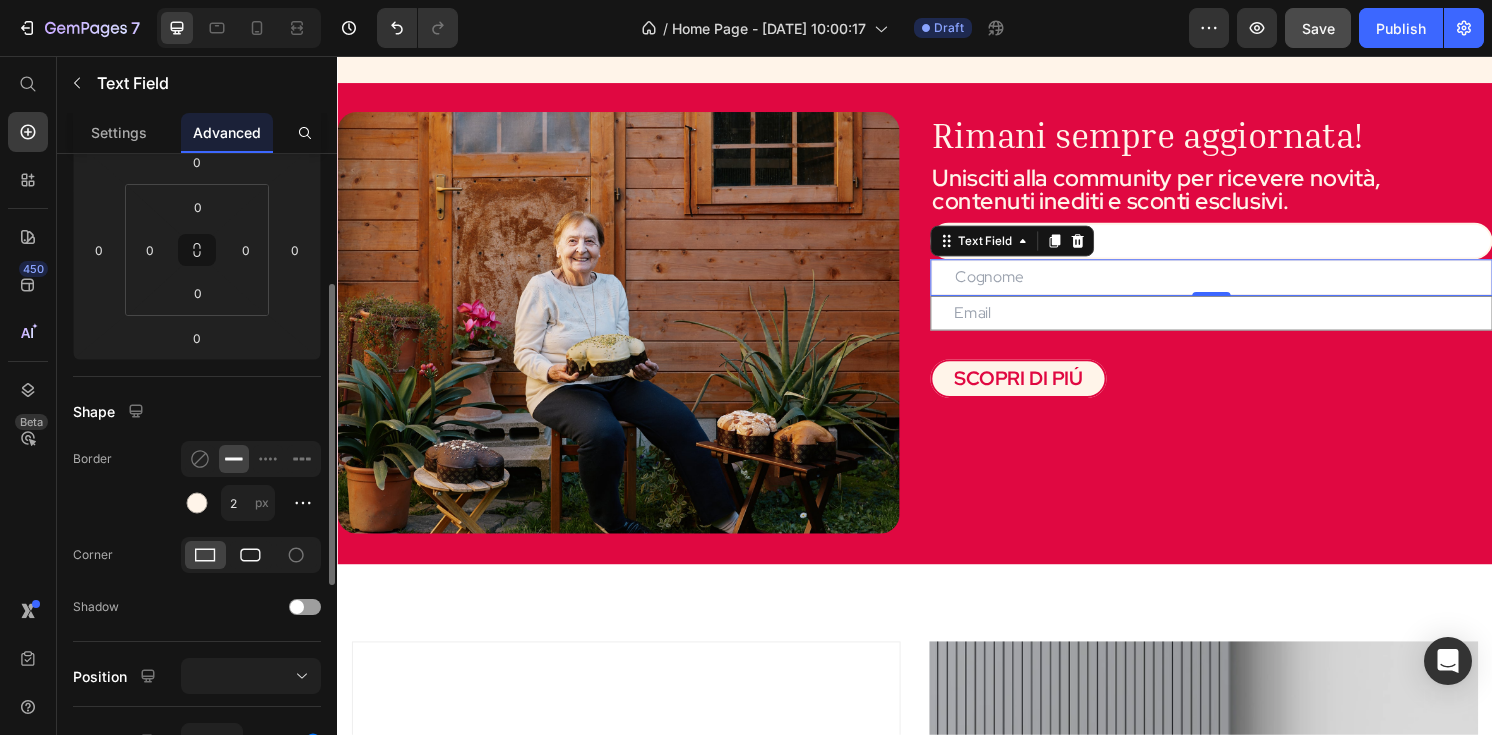 click 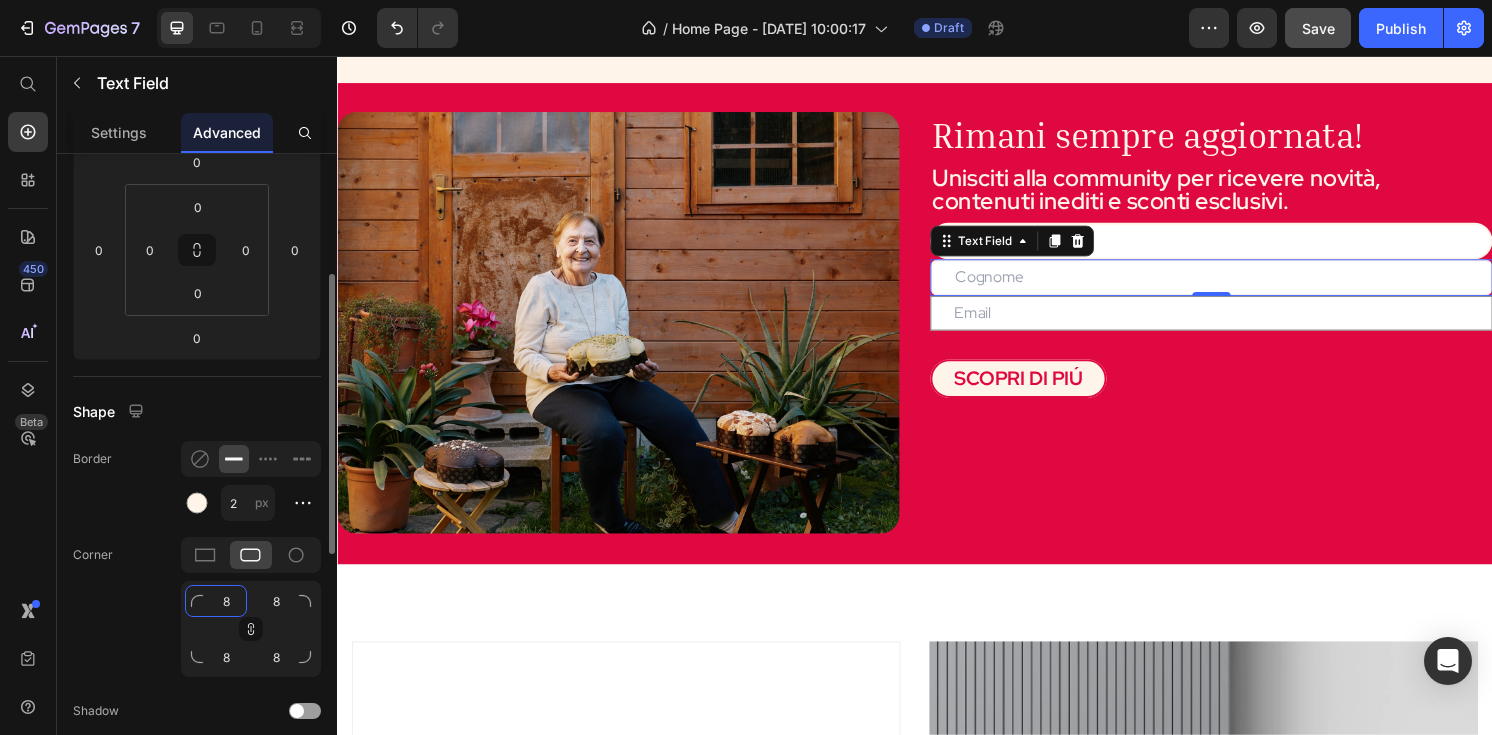 click on "8" 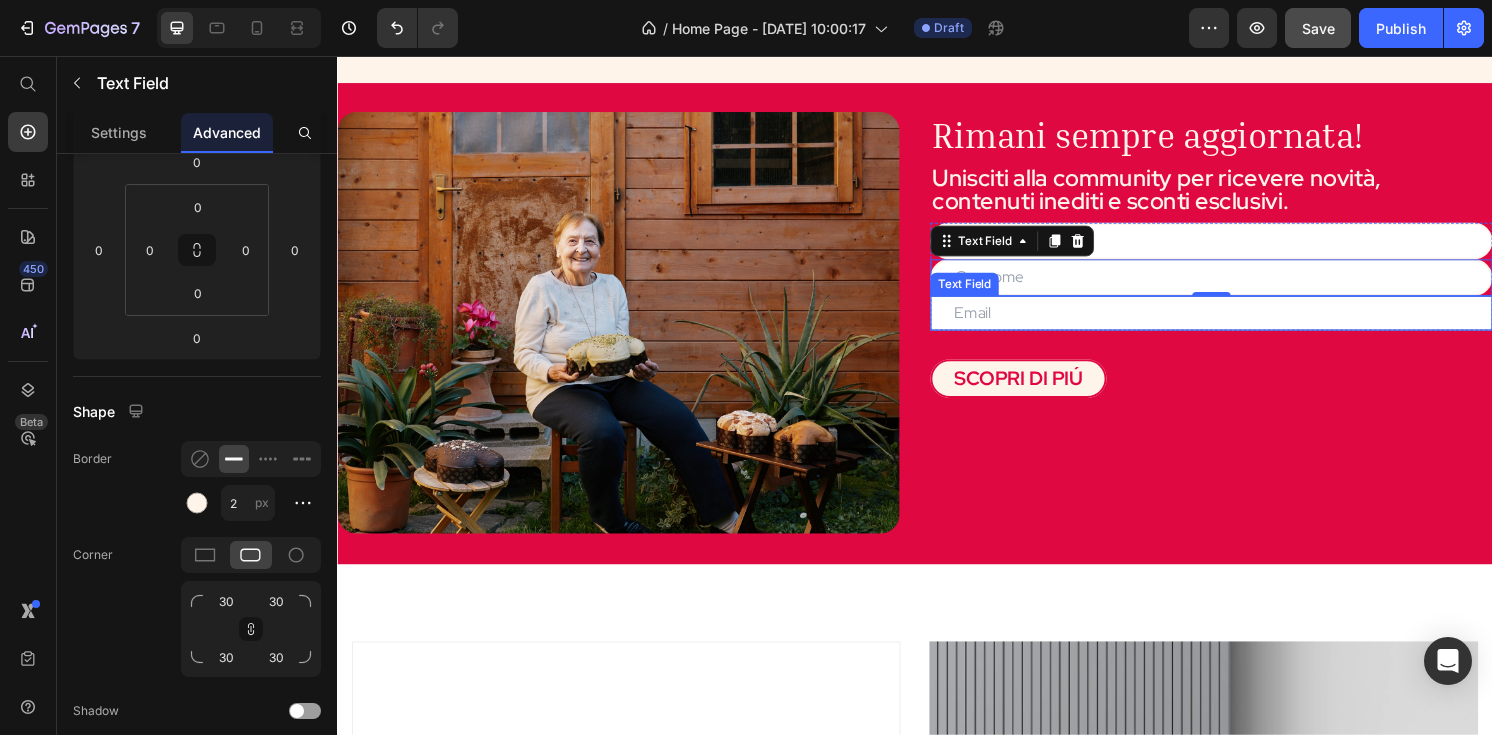 click at bounding box center (1245, 323) 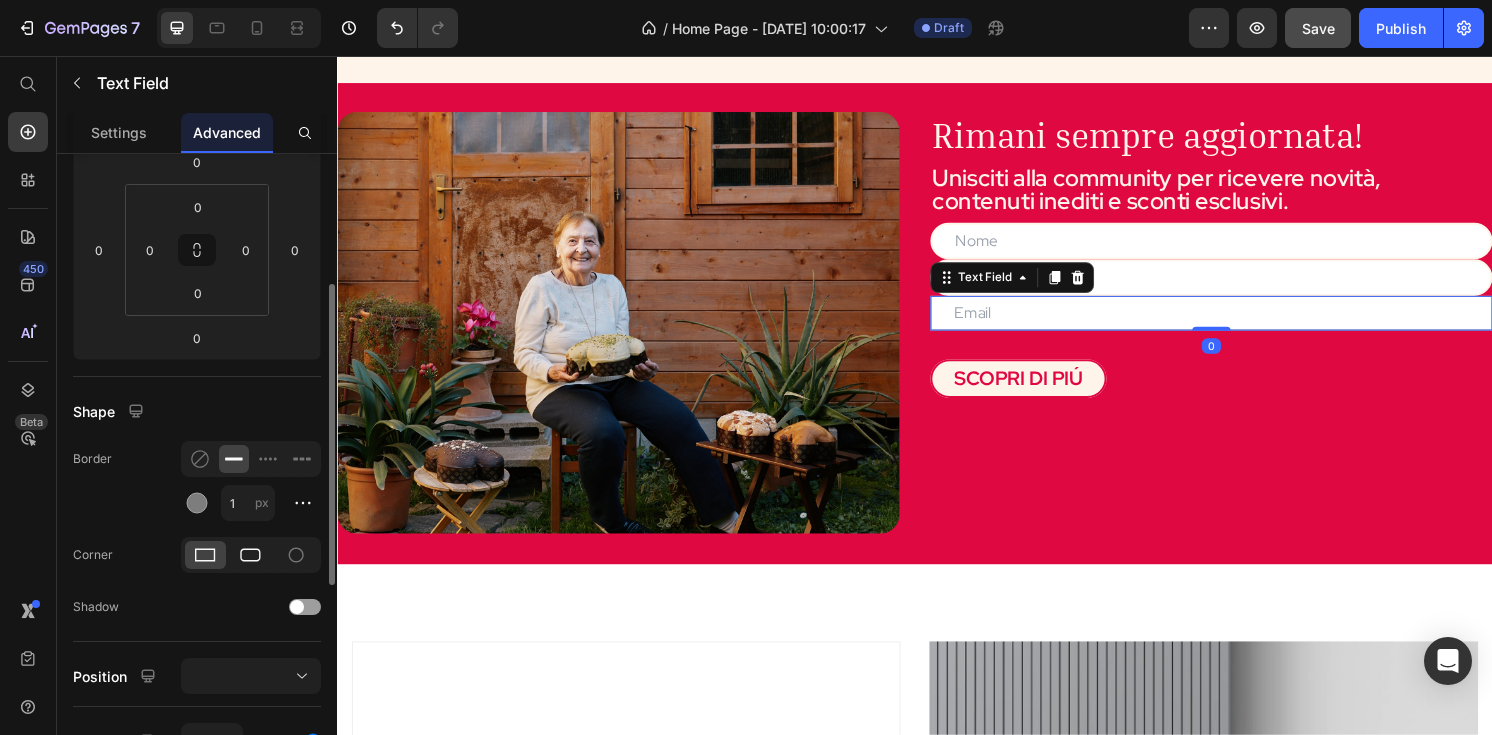 click 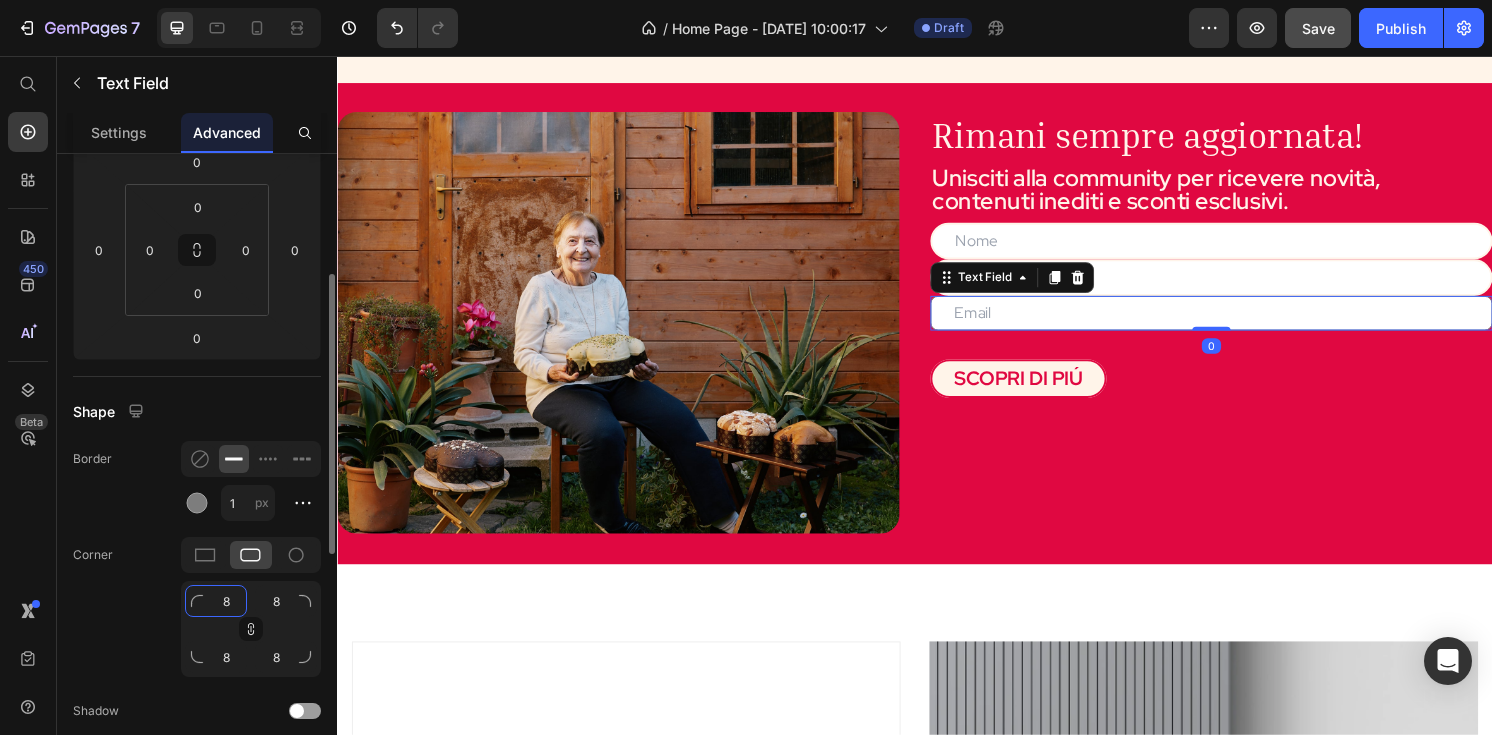 click on "8" 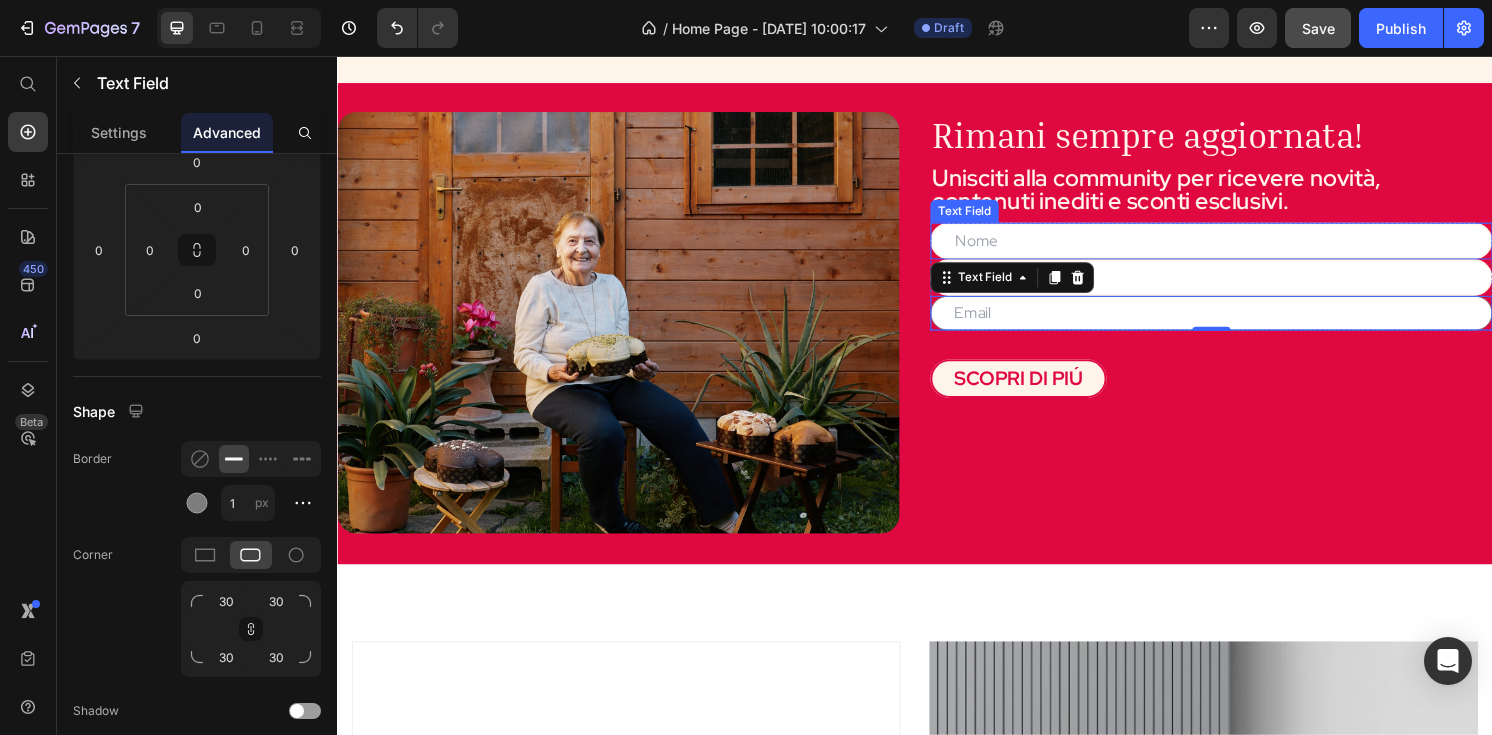 click at bounding box center [1245, 248] 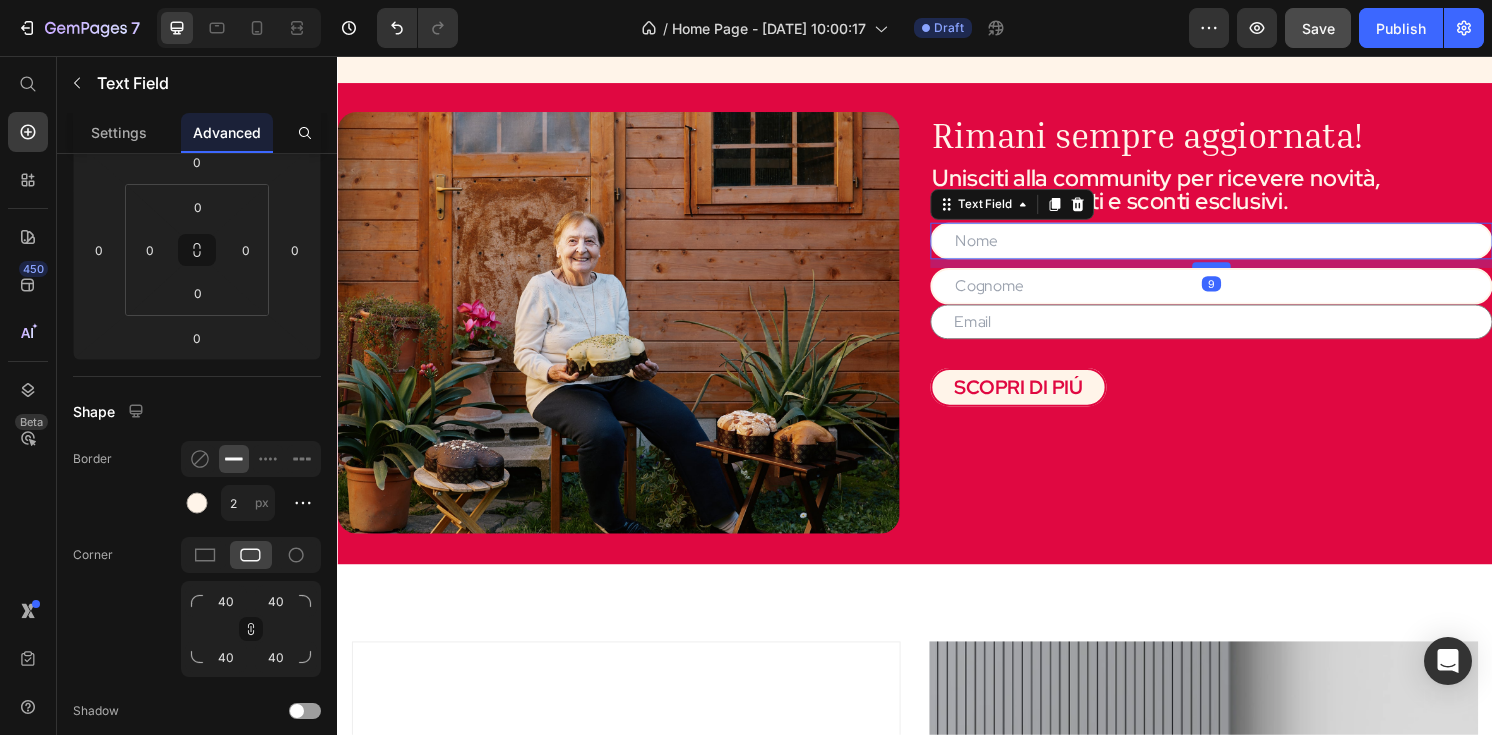 click at bounding box center (1245, 273) 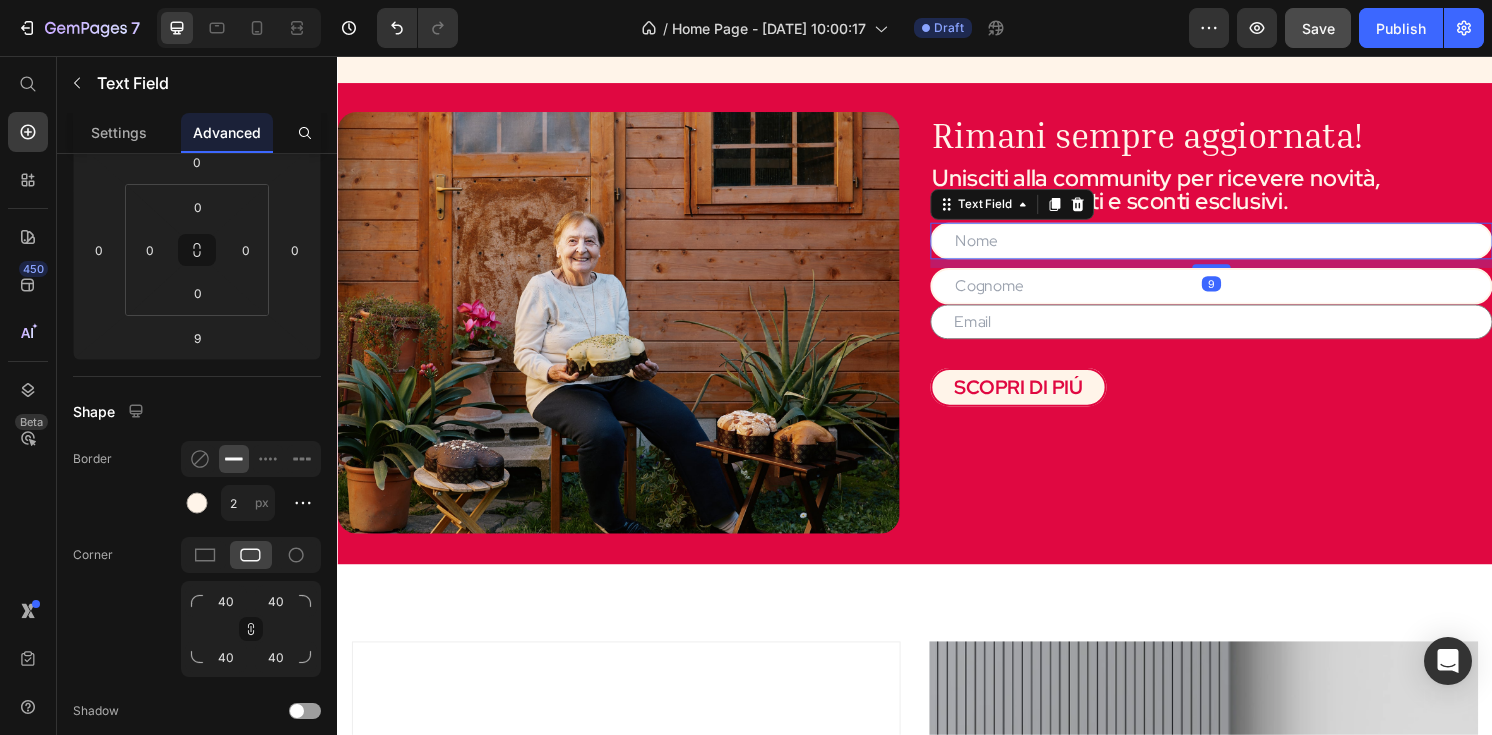 scroll, scrollTop: 0, scrollLeft: 0, axis: both 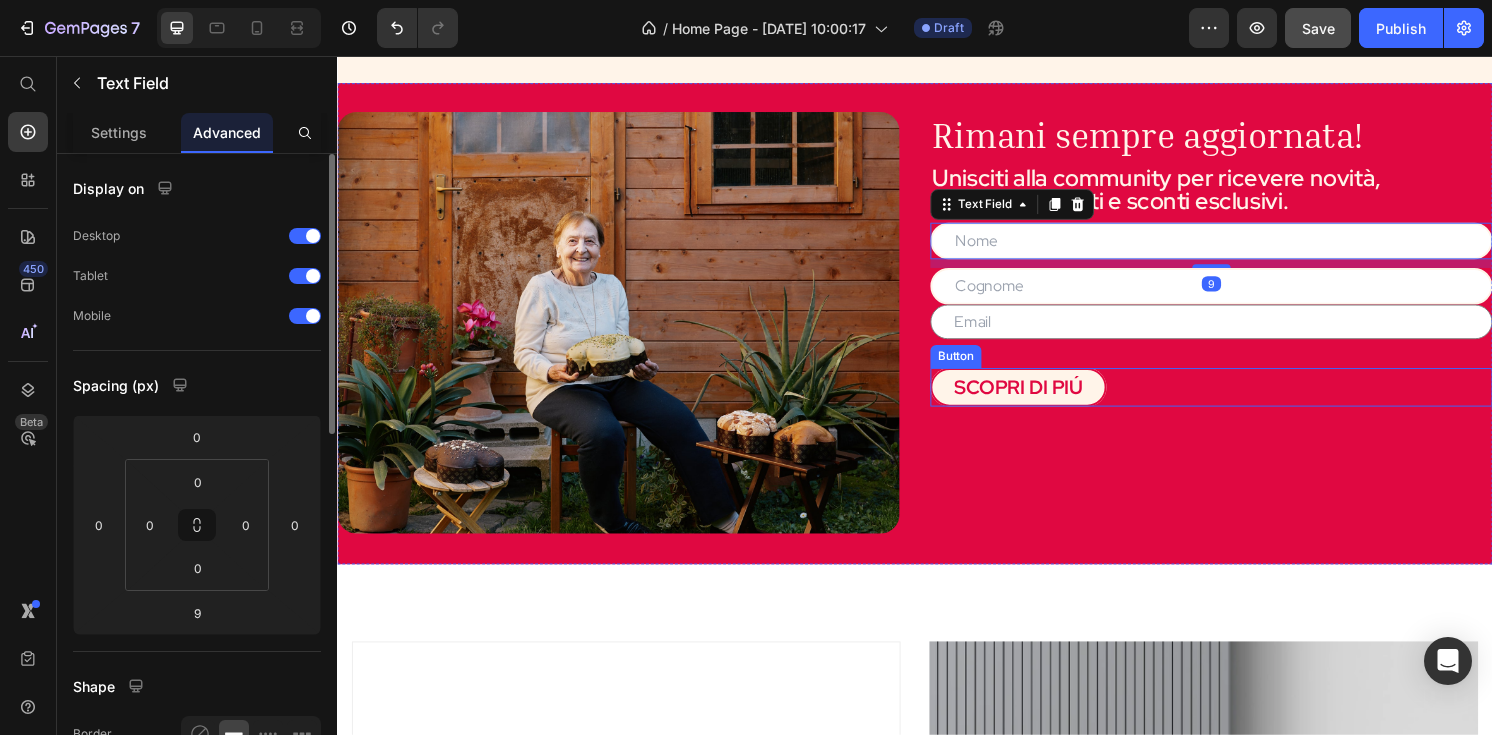 click on "SCOPRI DI PIÚ Button" at bounding box center (1245, 400) 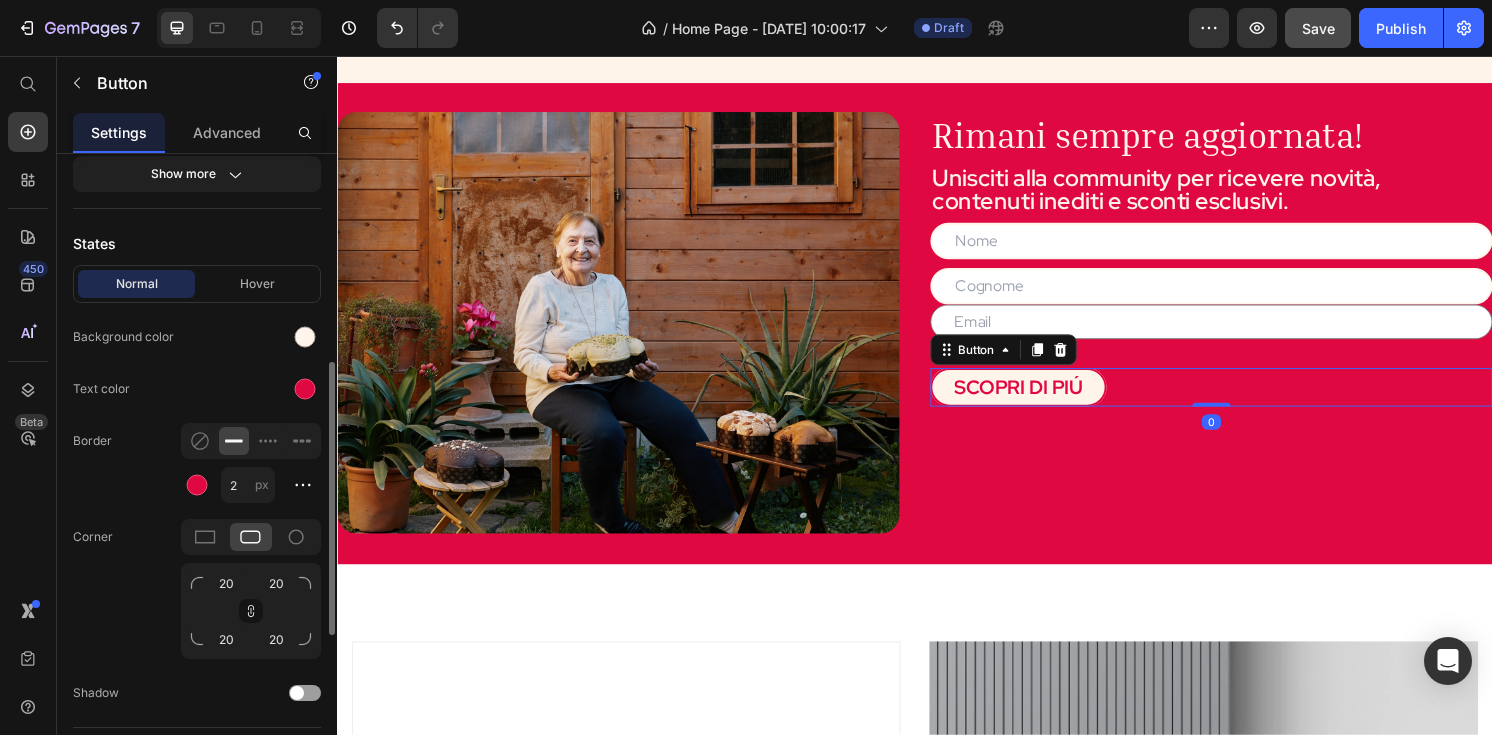 scroll, scrollTop: 449, scrollLeft: 0, axis: vertical 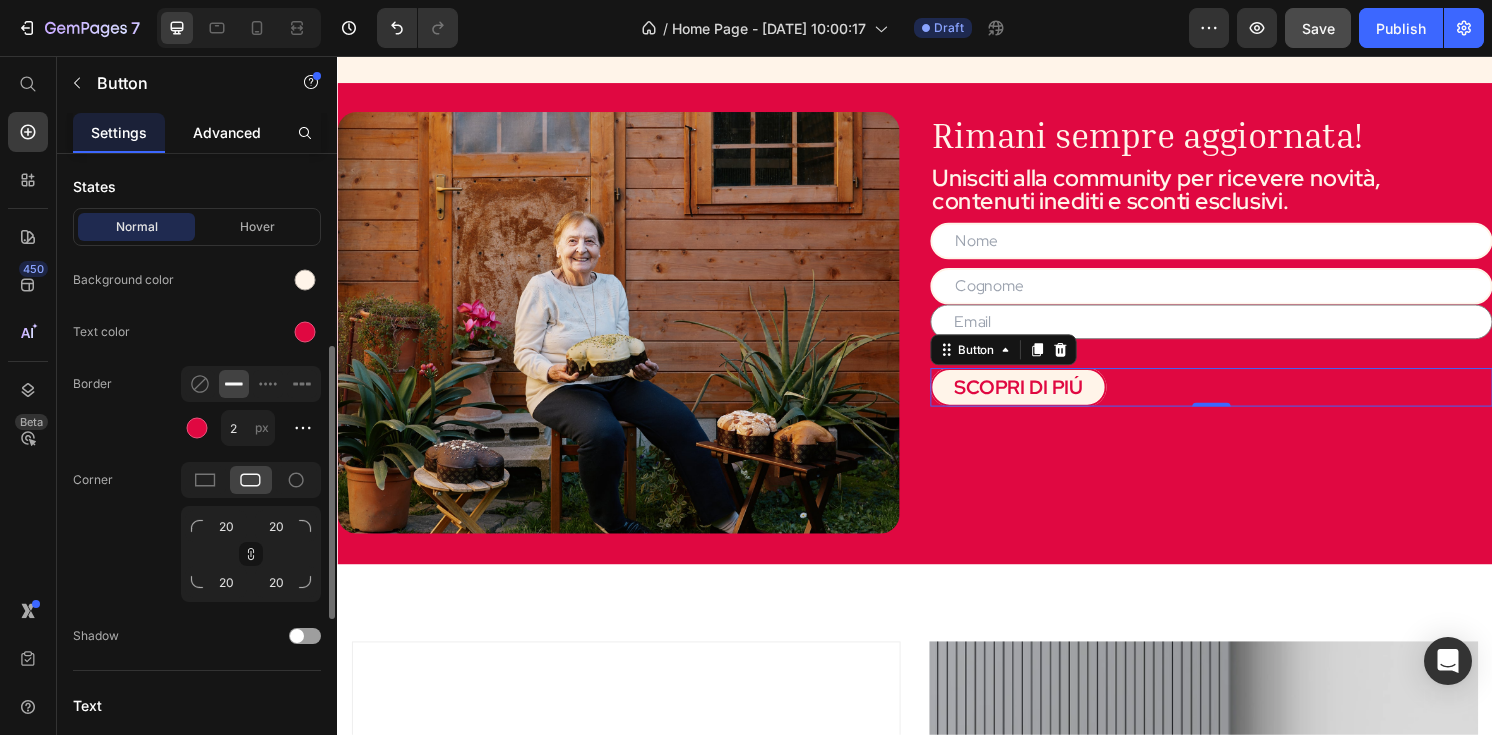 click on "Advanced" at bounding box center (227, 132) 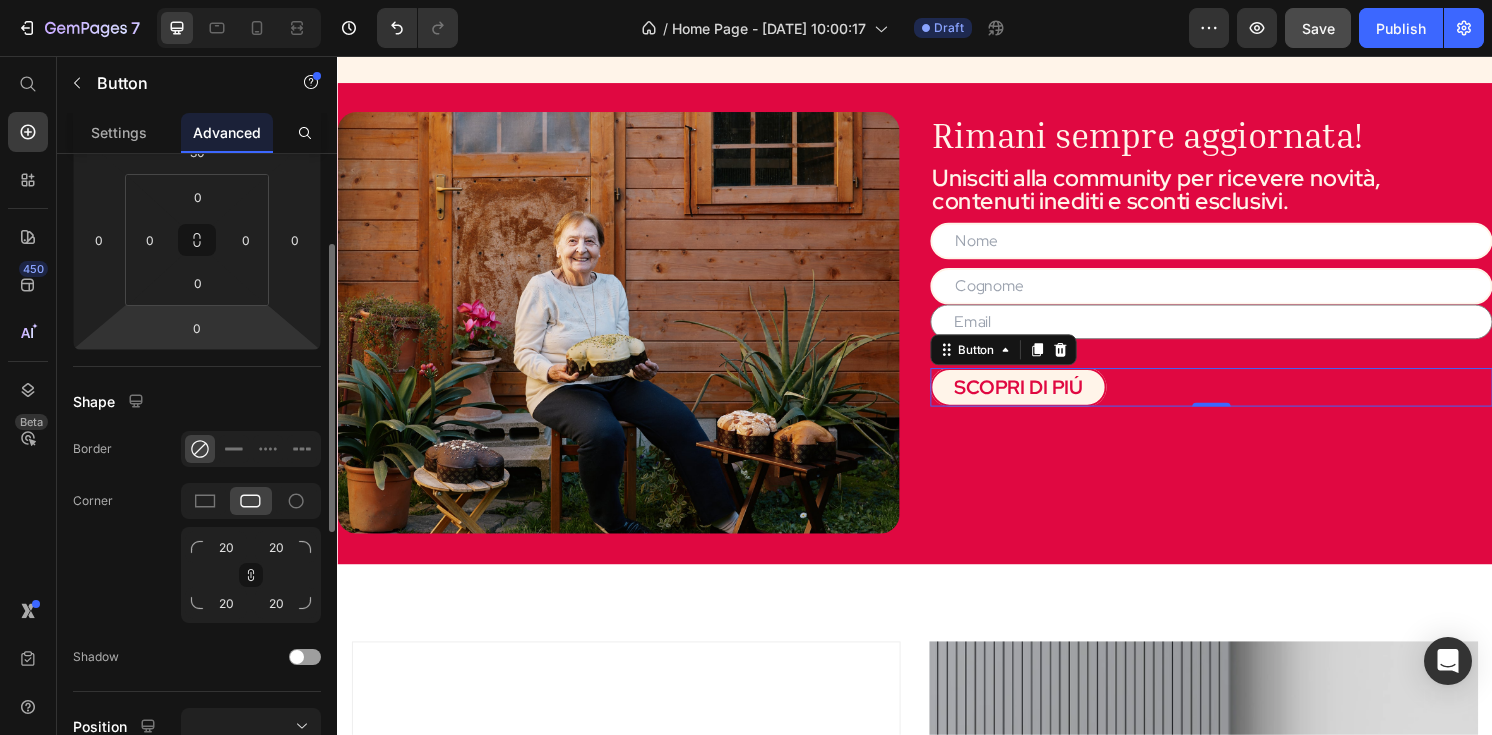 scroll, scrollTop: 295, scrollLeft: 0, axis: vertical 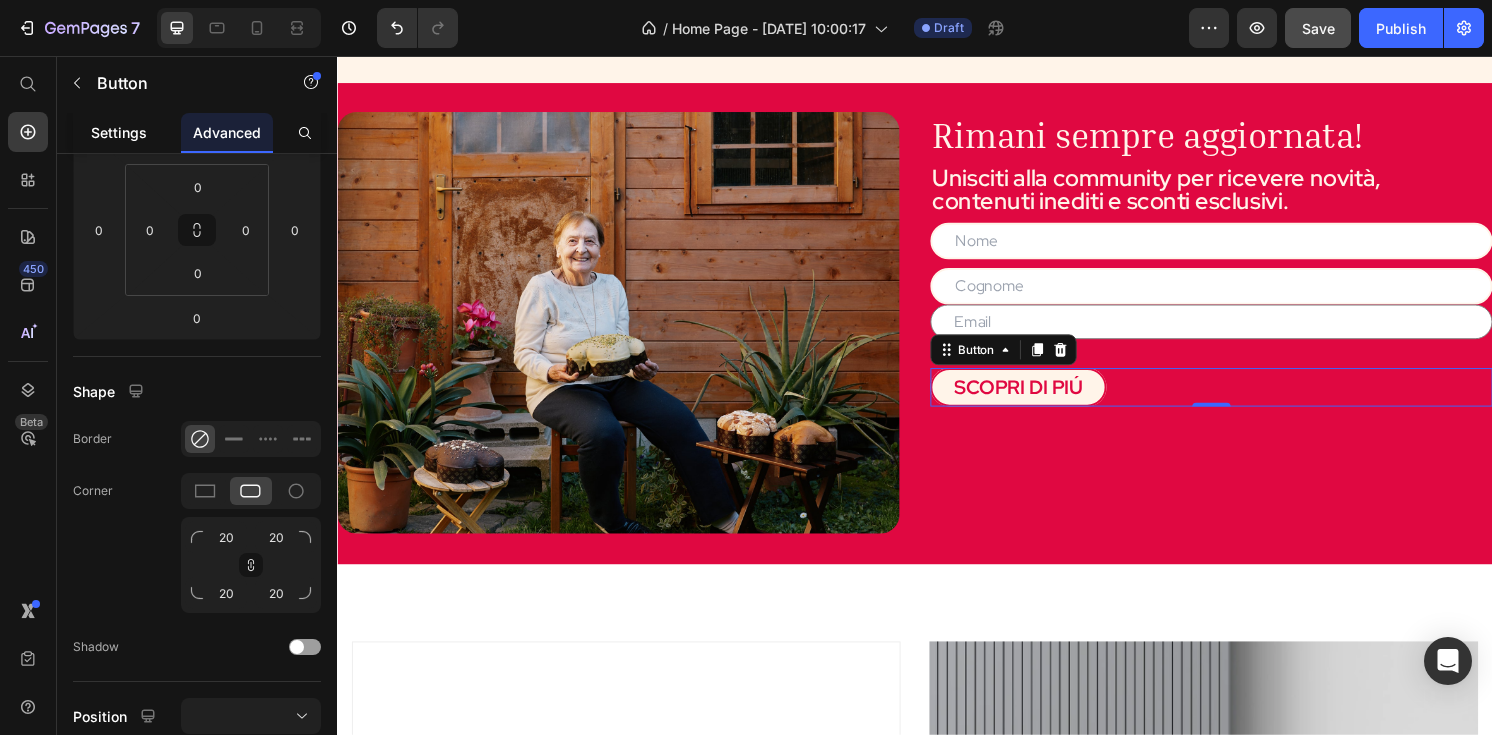 click on "Settings" 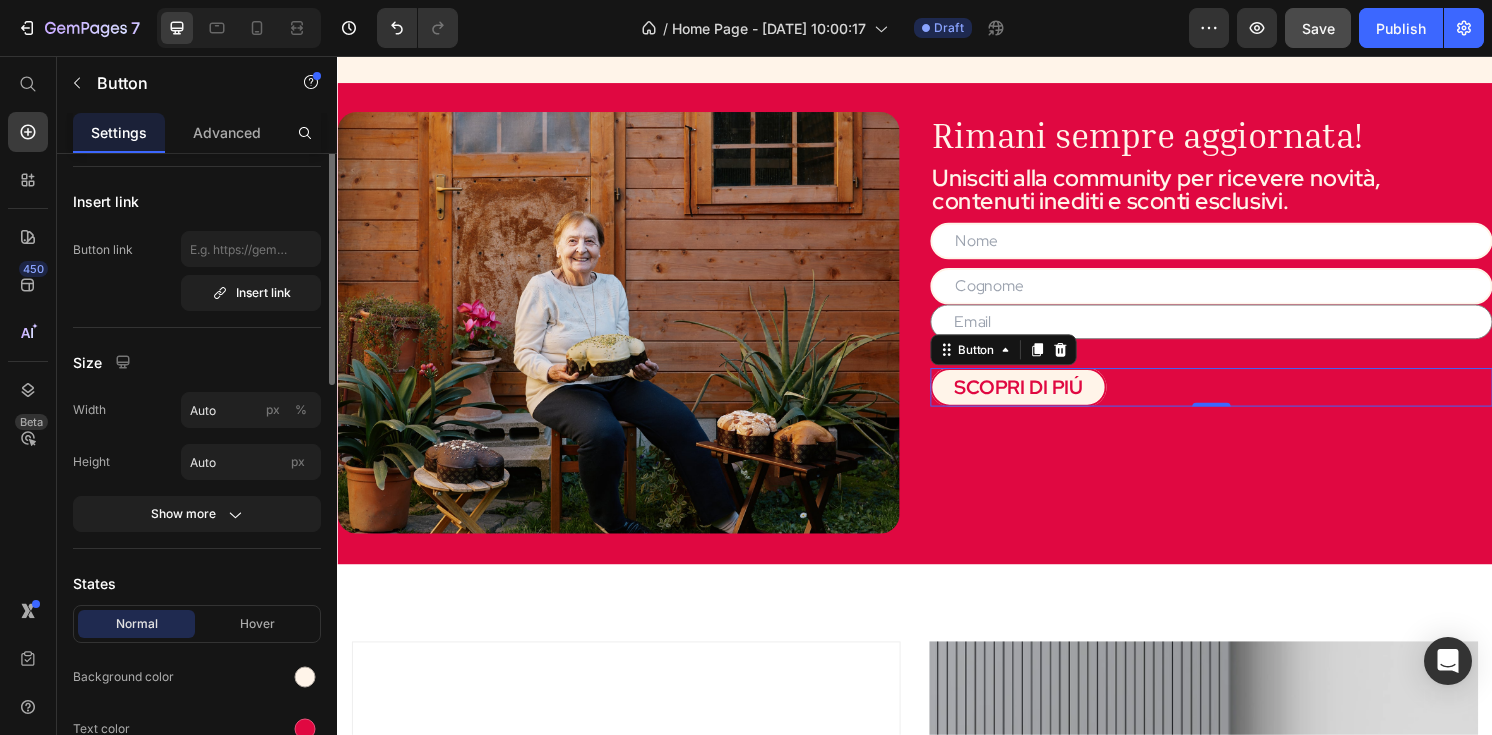 scroll, scrollTop: 0, scrollLeft: 0, axis: both 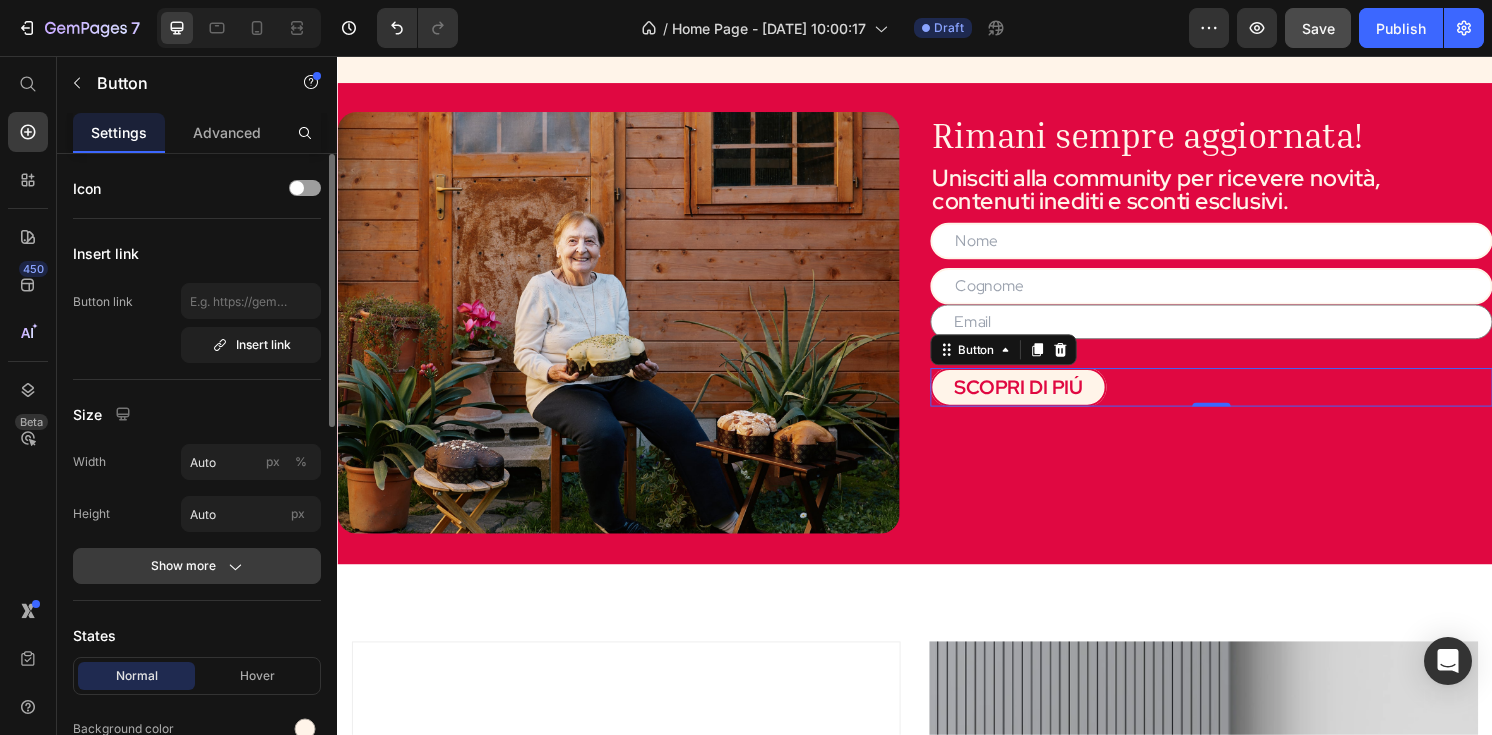 click on "Show more" at bounding box center [197, 566] 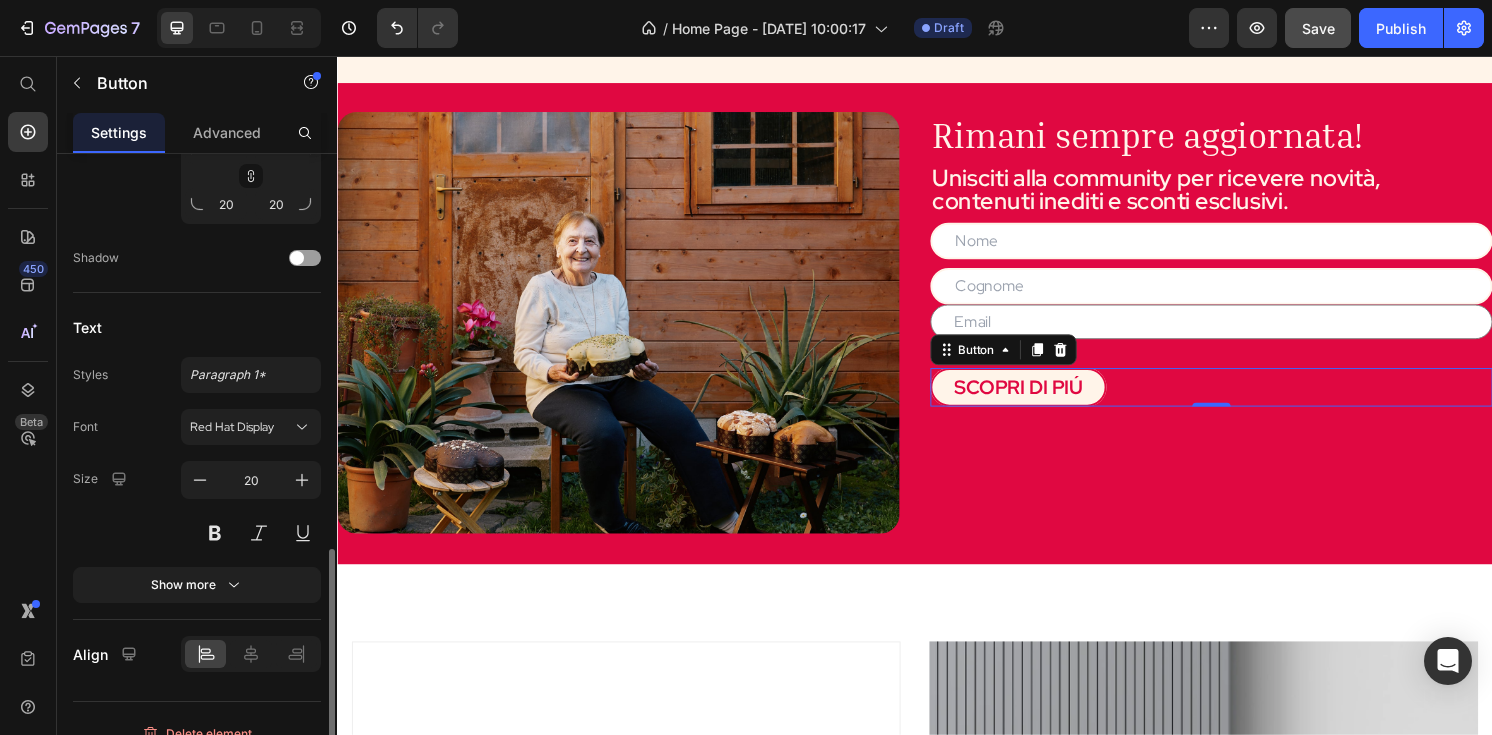 scroll, scrollTop: 1051, scrollLeft: 0, axis: vertical 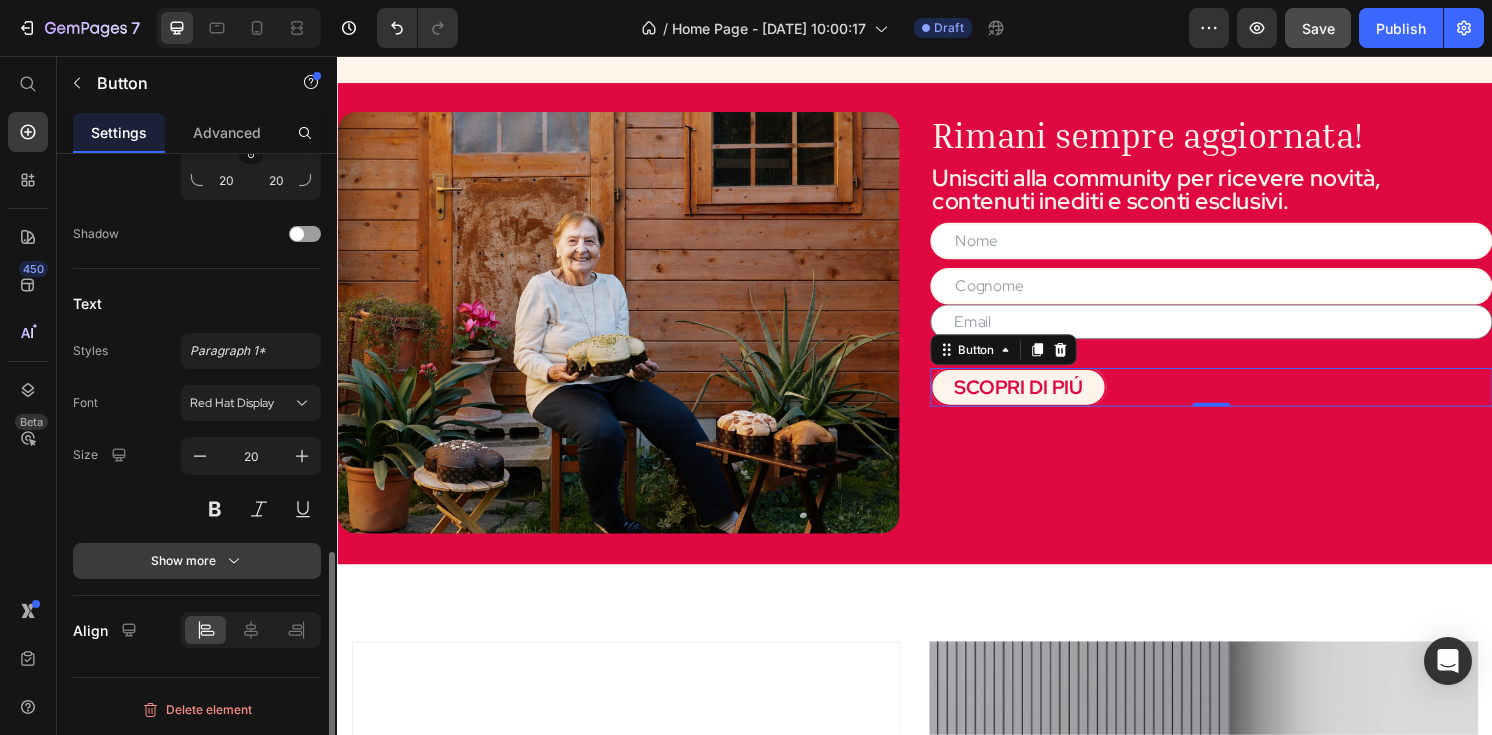 click on "Show more" at bounding box center [197, 561] 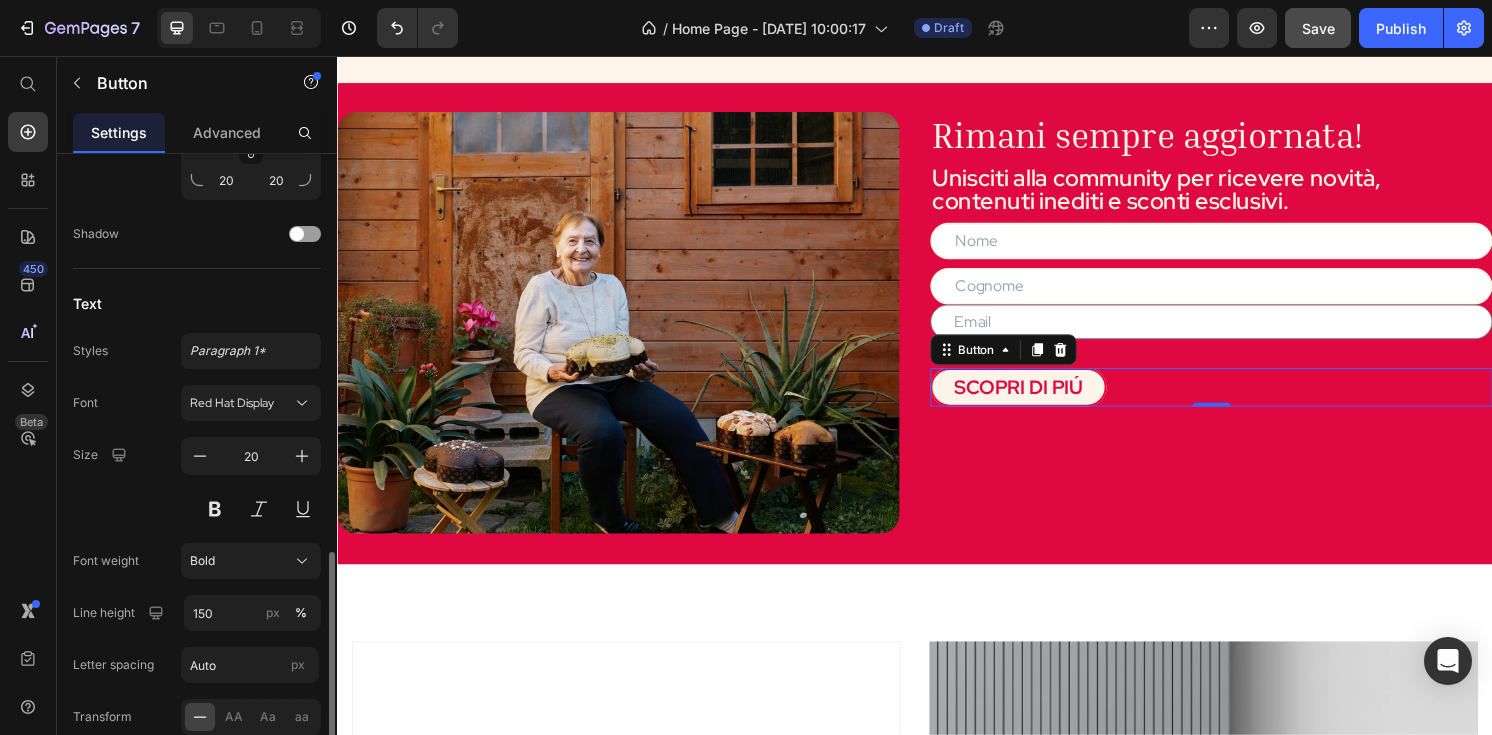 scroll, scrollTop: 1259, scrollLeft: 0, axis: vertical 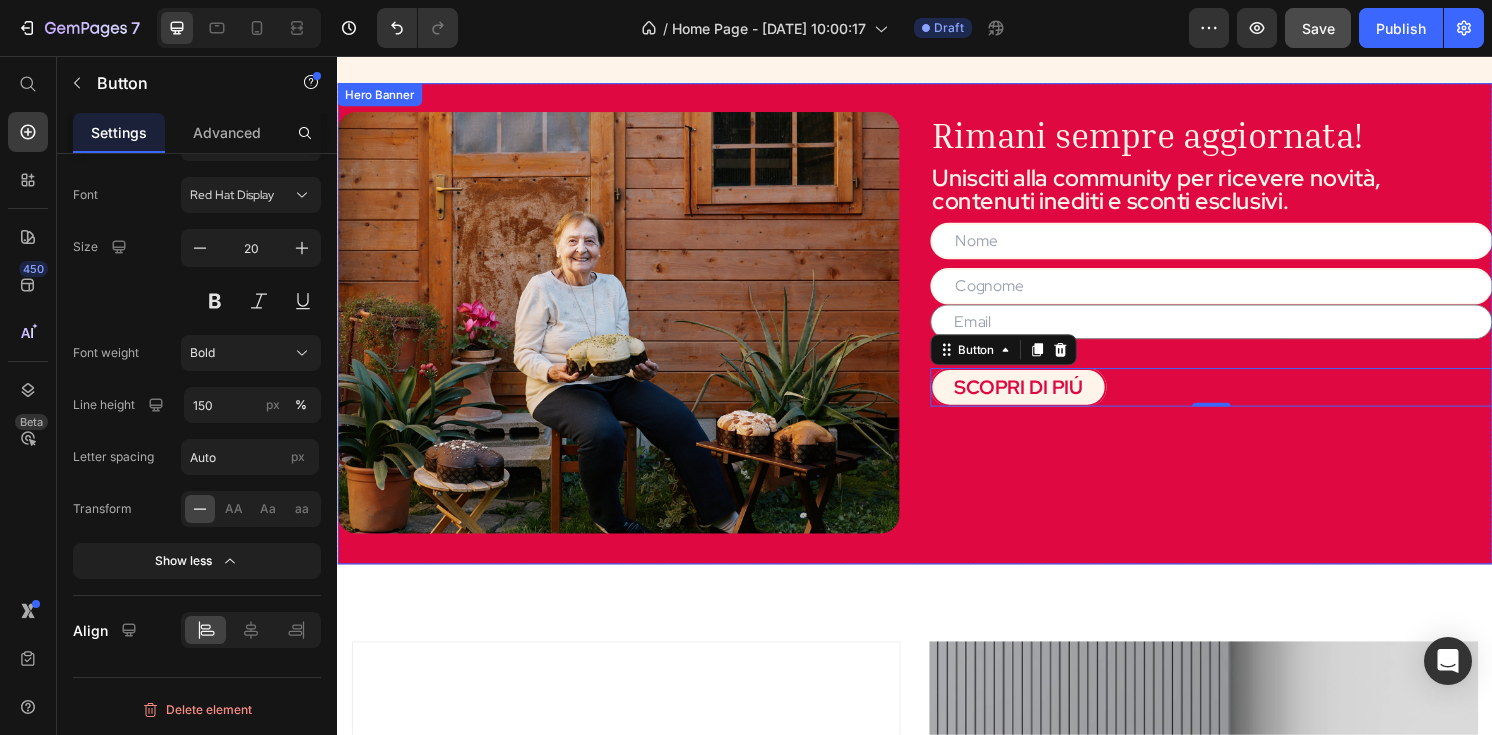 click at bounding box center [1245, 332] 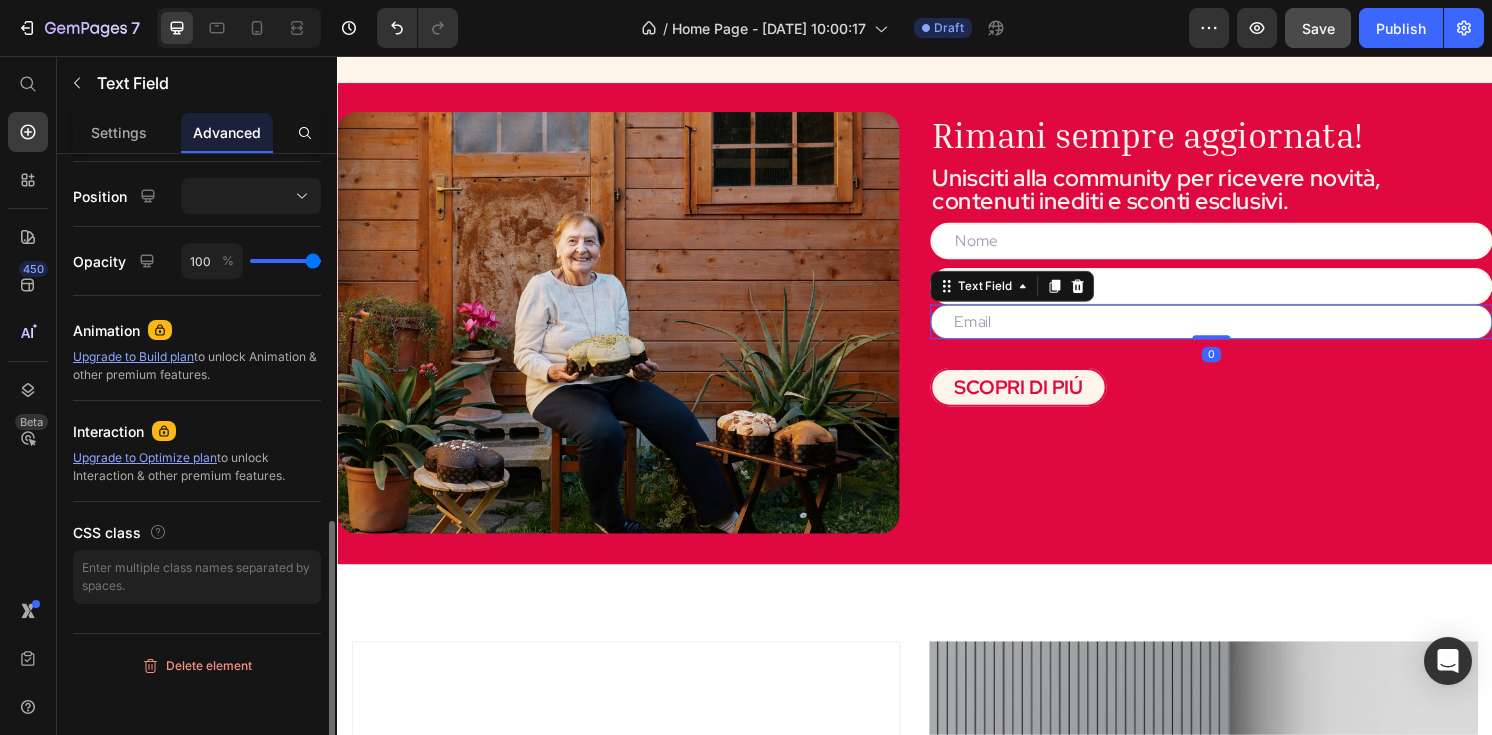 scroll, scrollTop: 0, scrollLeft: 0, axis: both 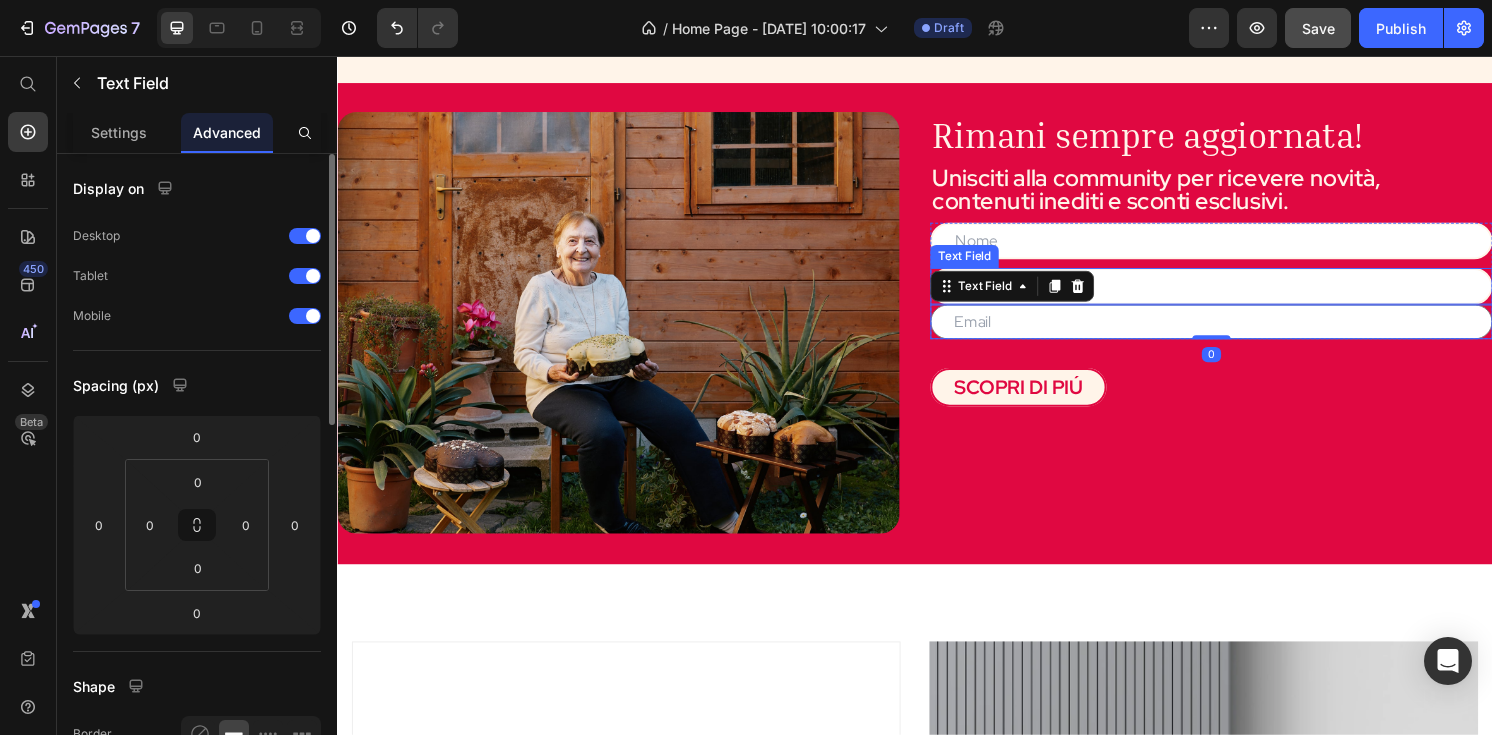 click at bounding box center [1245, 295] 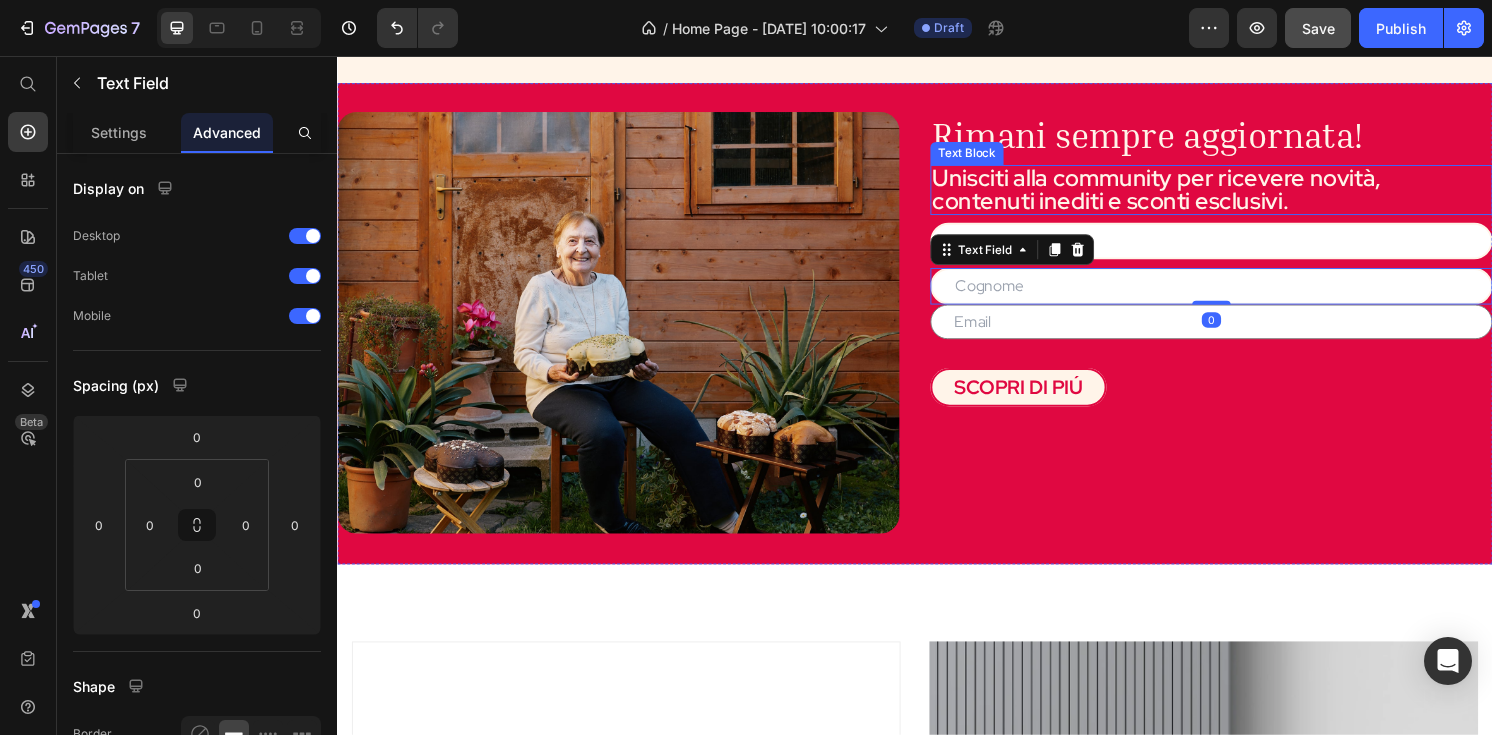 click on "Unisciti alla community per ricevere novità,  contenuti inediti e sconti esclusivi." at bounding box center (1245, 195) 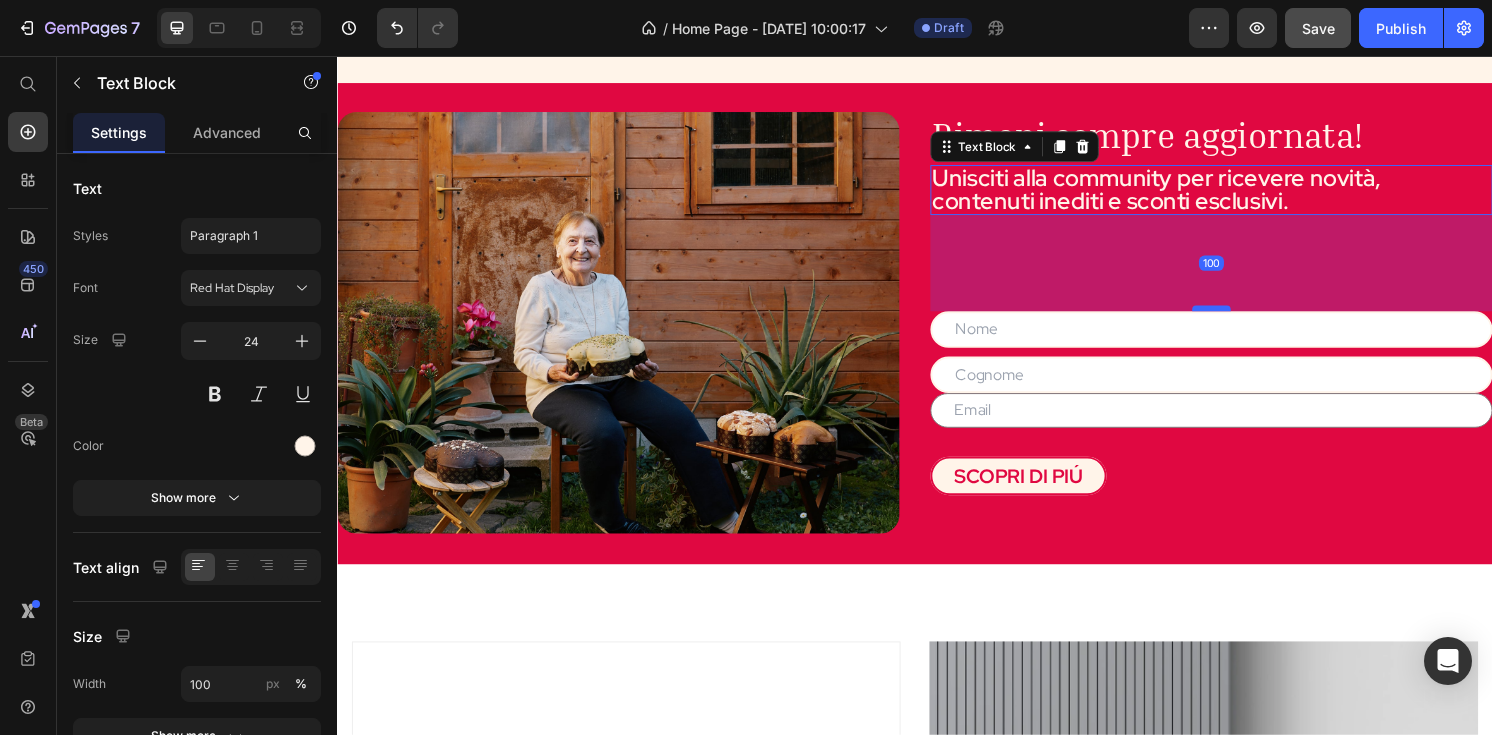 drag, startPoint x: 1234, startPoint y: 228, endPoint x: 1230, endPoint y: 320, distance: 92.086914 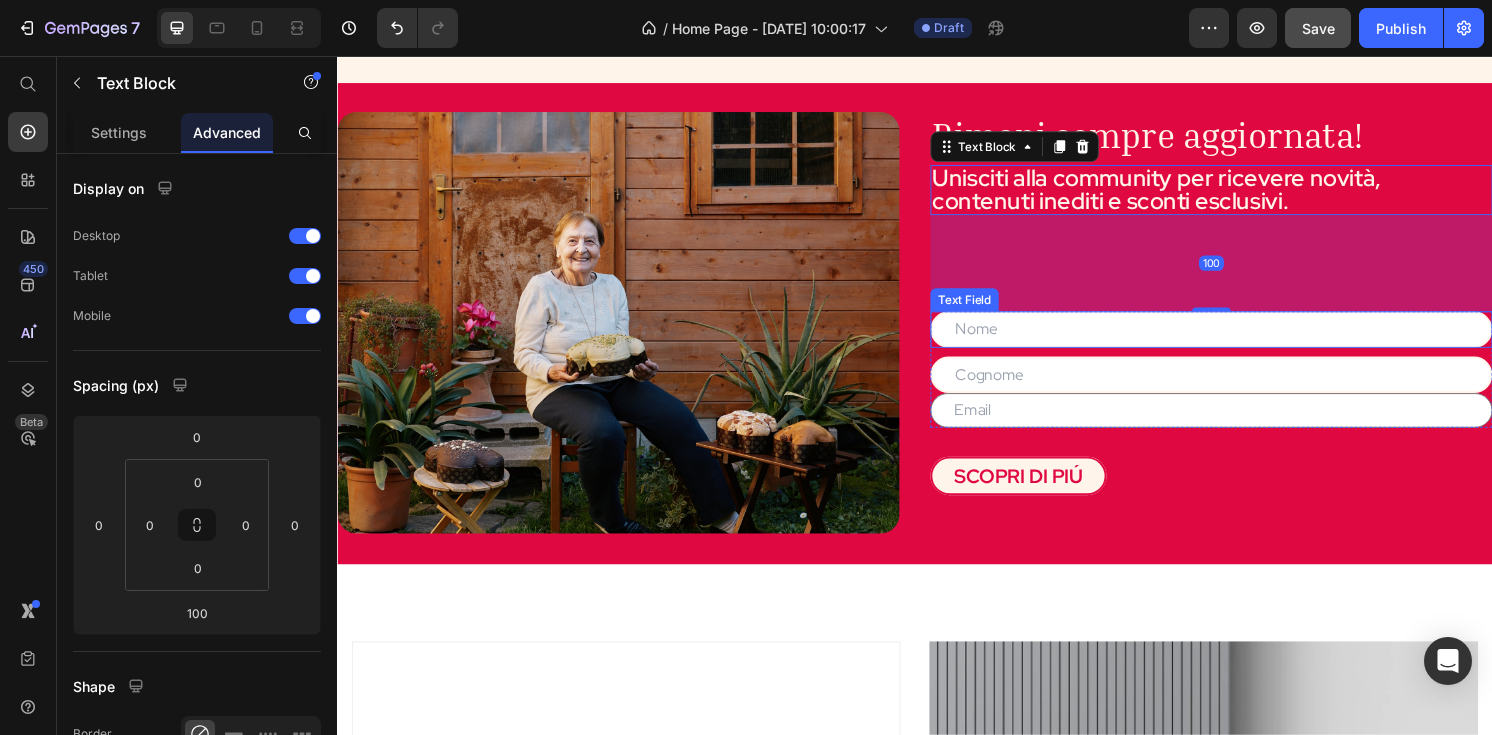 click at bounding box center (1245, 340) 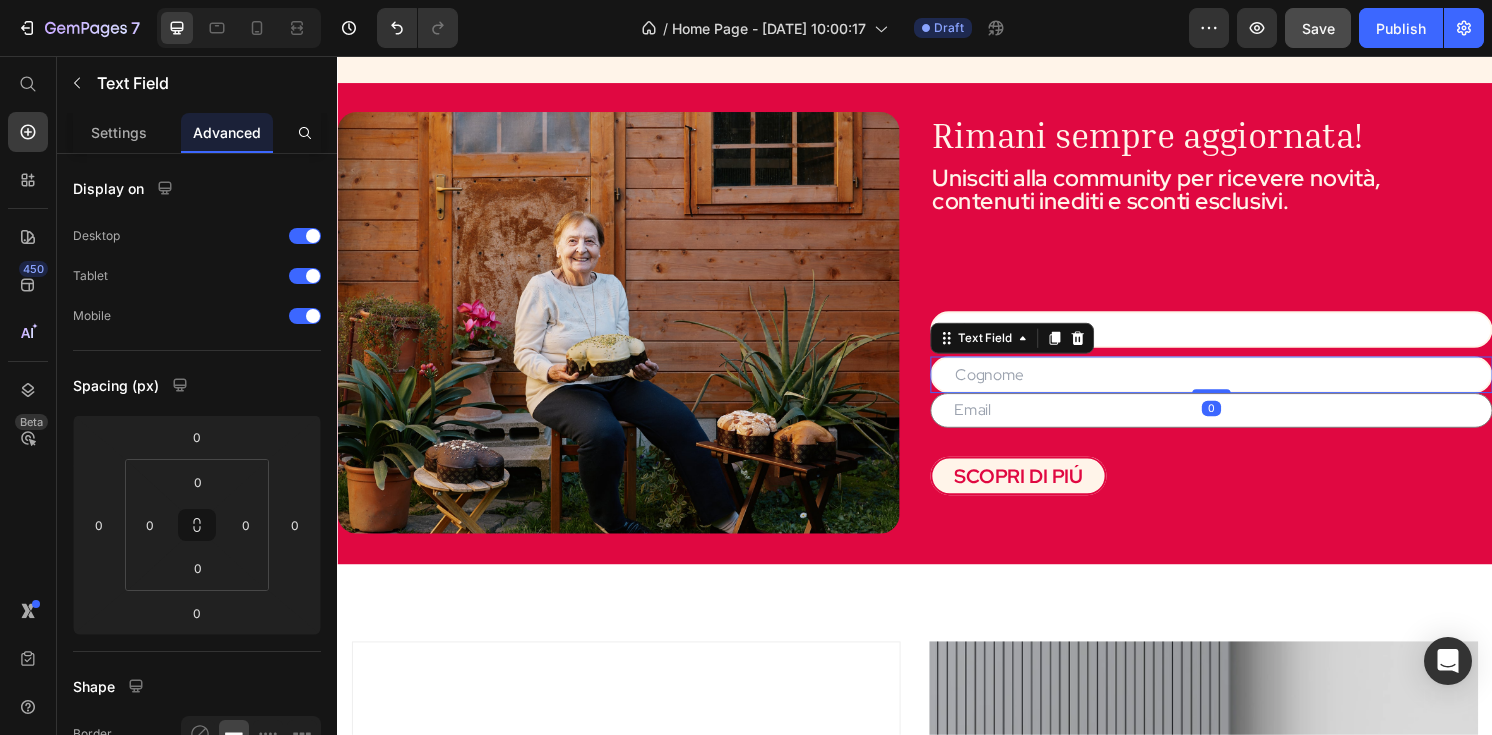 click at bounding box center [1245, 340] 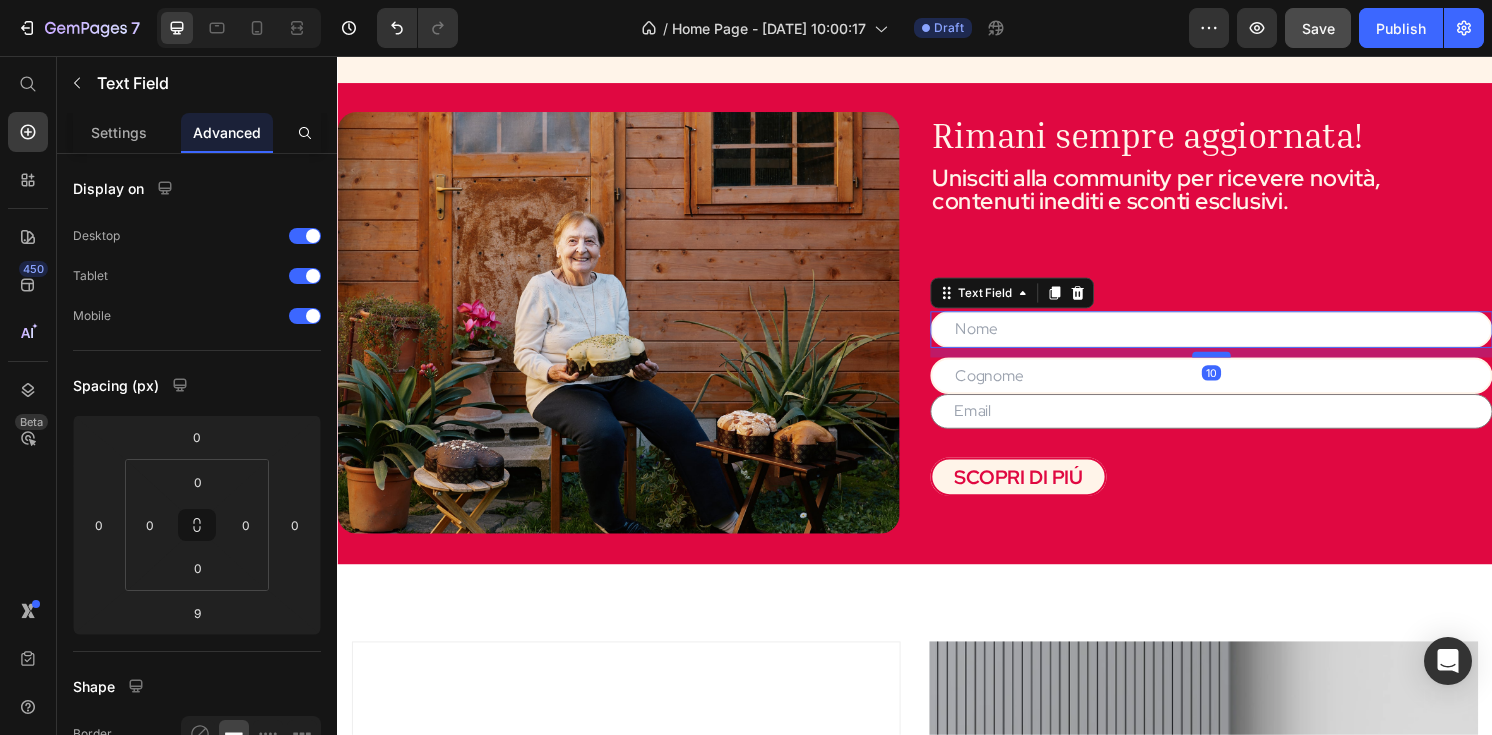 click at bounding box center (1245, 366) 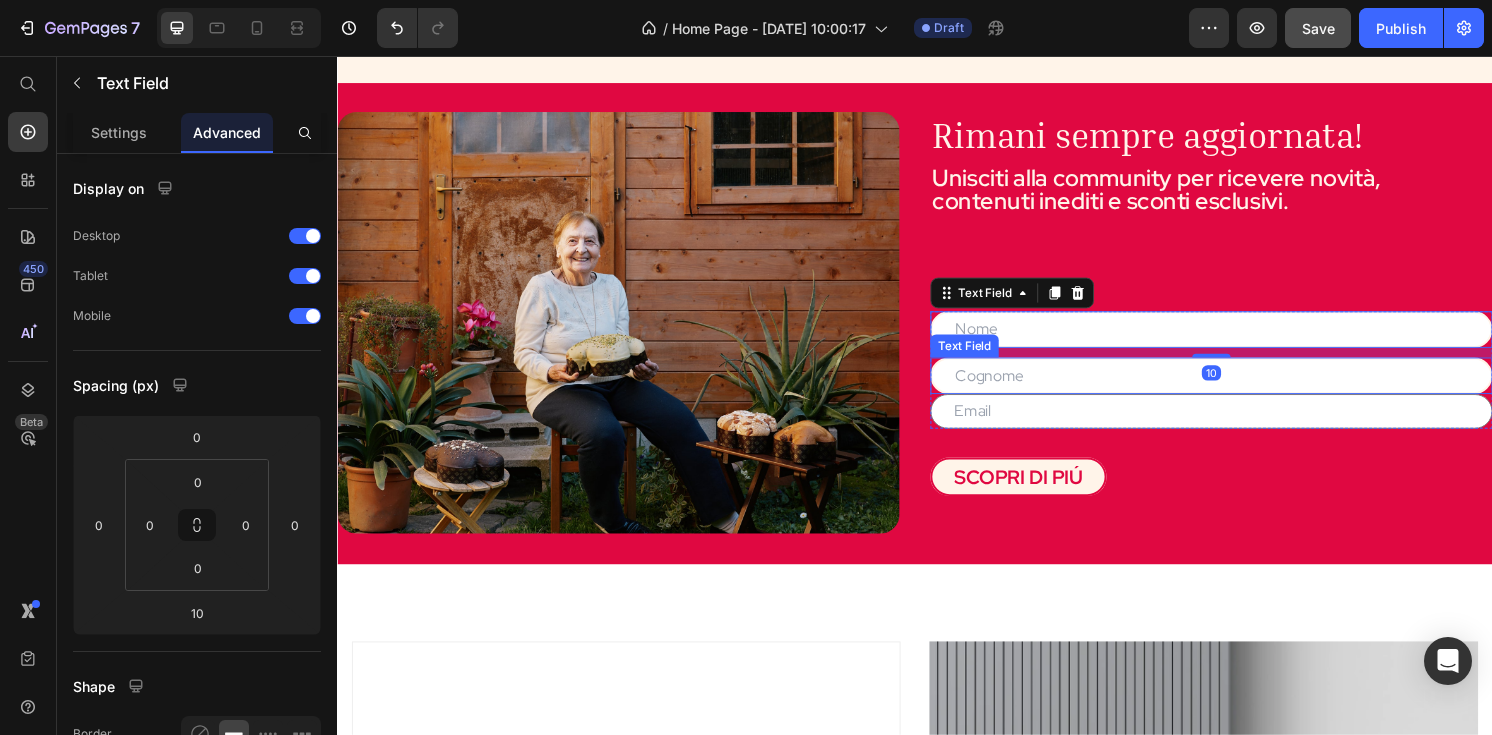 click at bounding box center (1245, 388) 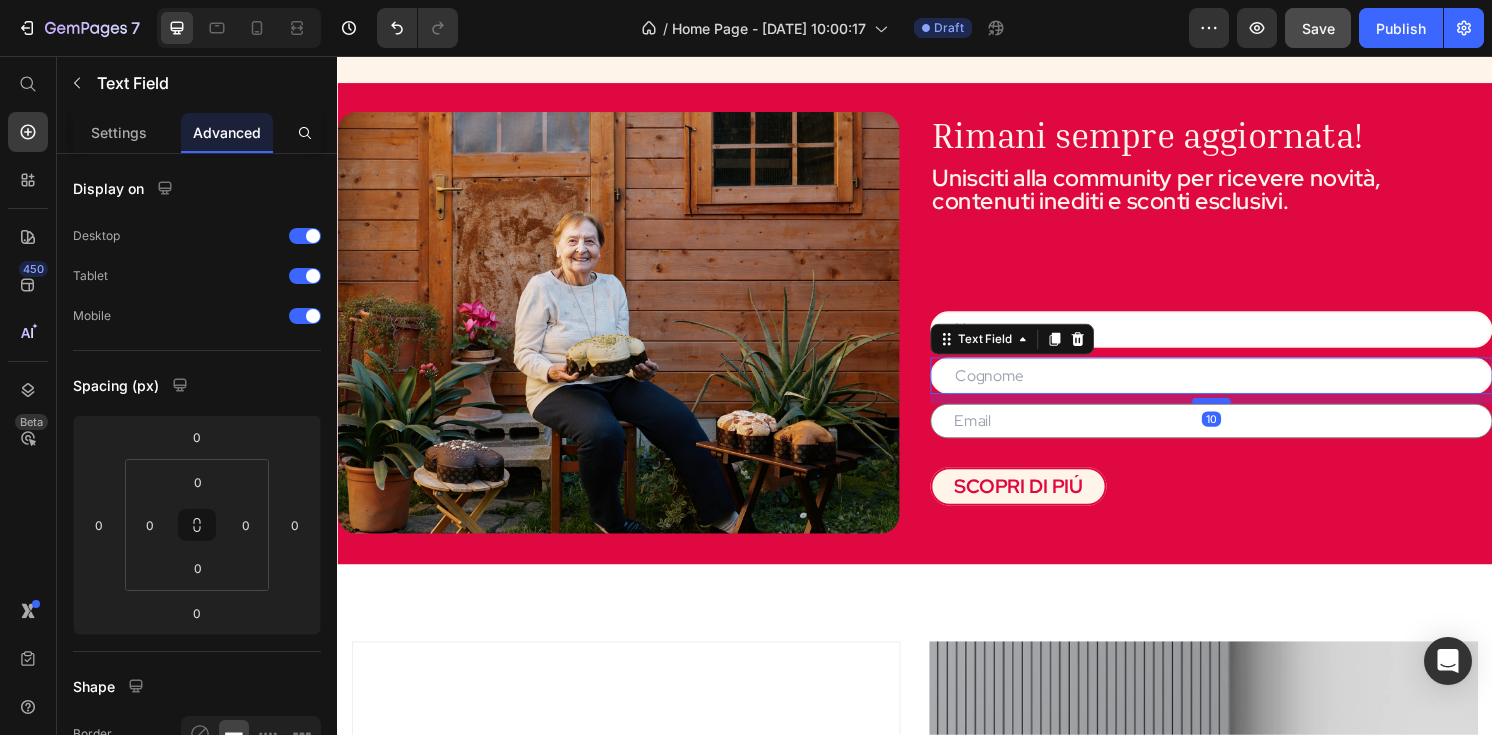 drag, startPoint x: 1249, startPoint y: 405, endPoint x: 1250, endPoint y: 415, distance: 10.049875 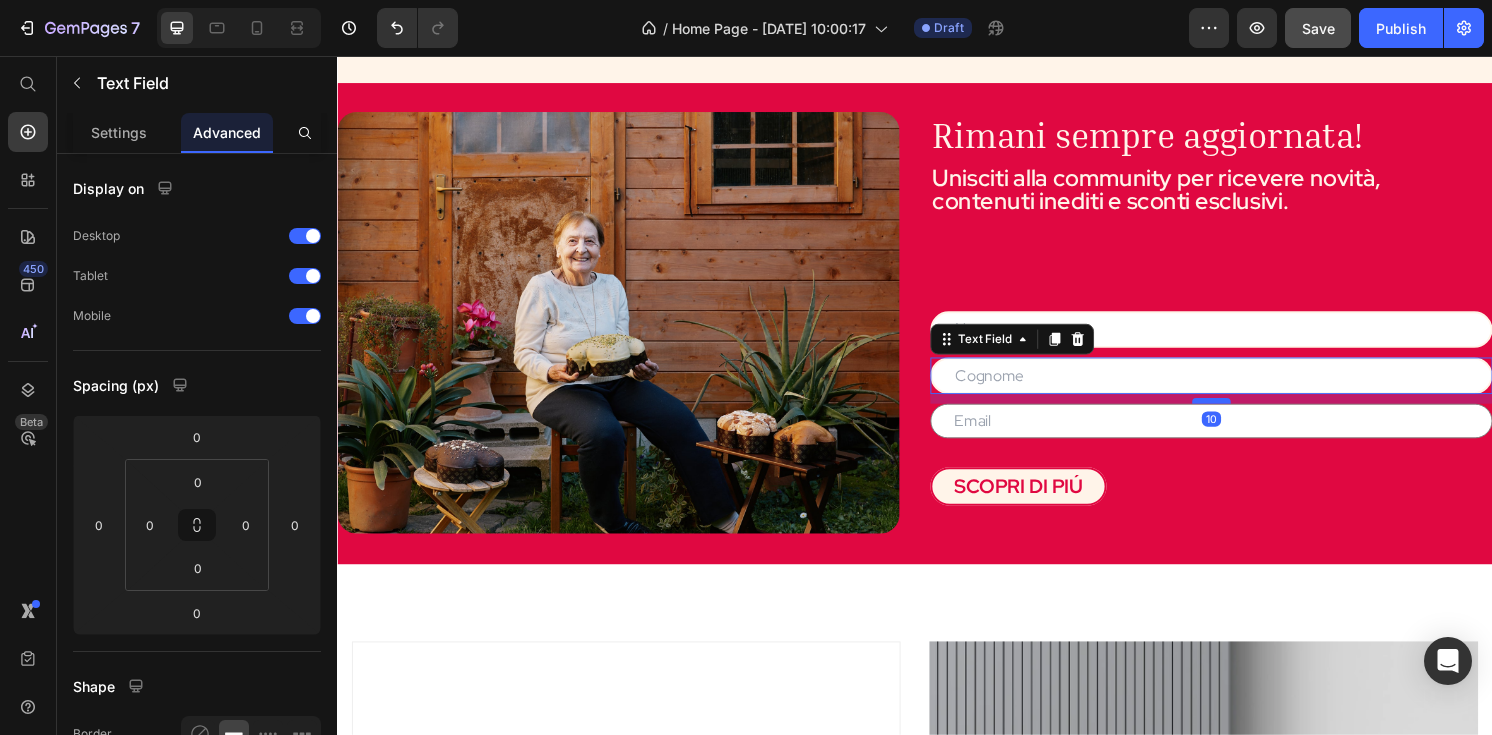 click at bounding box center [1245, 414] 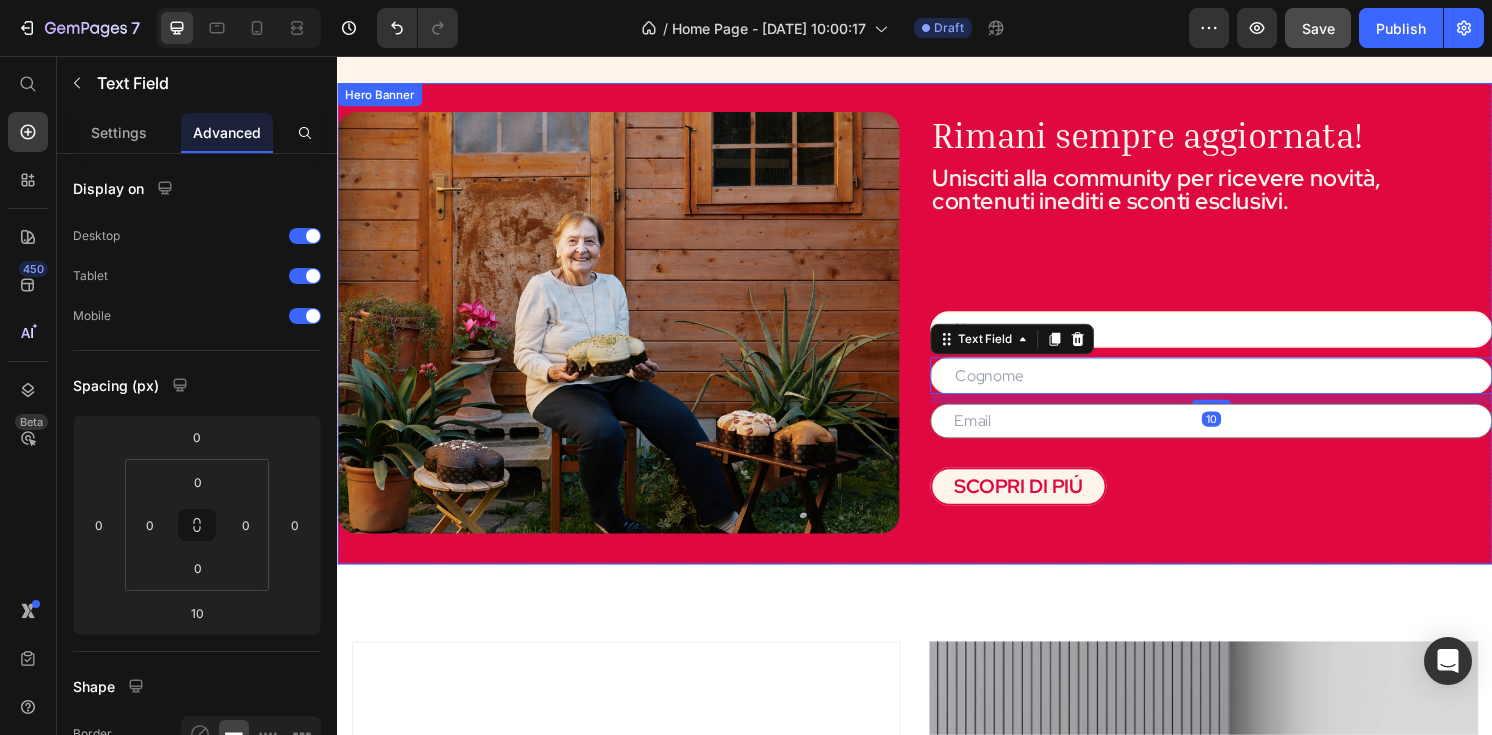 click on "Rimani sempre aggiornata! Heading Unisciti alla community per ricevere novità,  contenuti inediti e sconti esclusivi. Text Block Text Field Text Field   10 Text Field Contact Form SCOPRI DI PIÚ Button" at bounding box center (1245, 334) 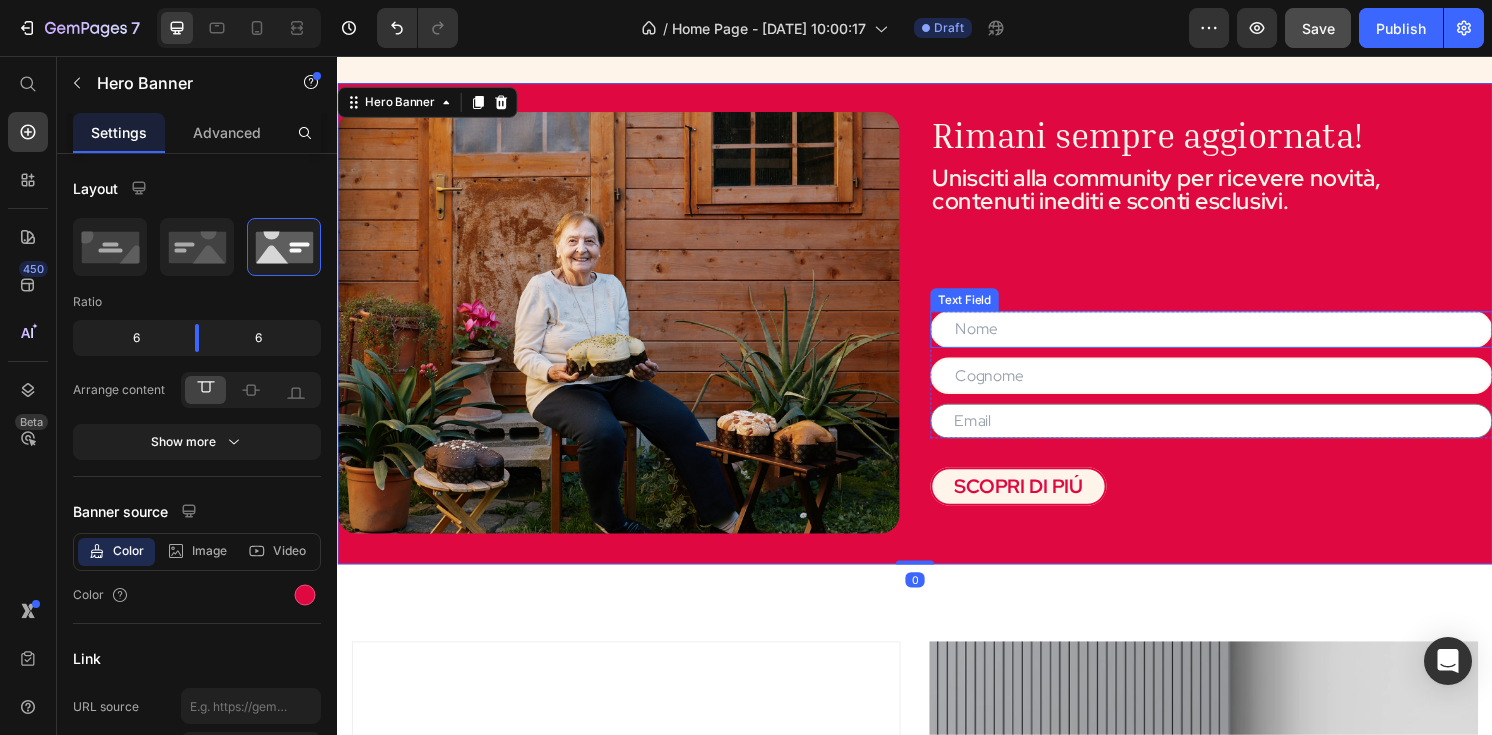 click at bounding box center [1245, 340] 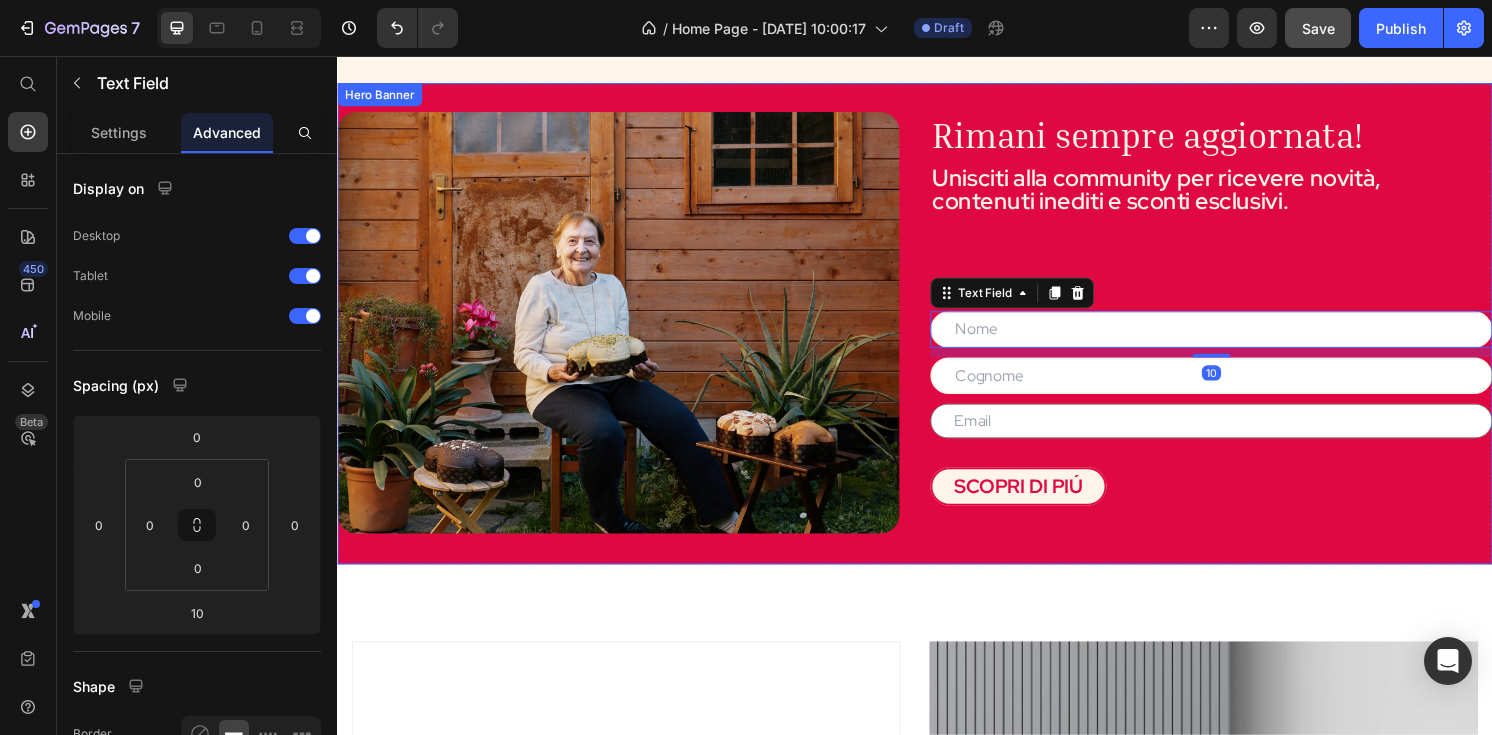 click on "Rimani sempre aggiornata! Heading Unisciti alla community per ricevere novità,  contenuti inediti e sconti esclusivi. Text Block Text Field   10 Text Field Text Field Contact Form SCOPRI DI PIÚ Button" at bounding box center (1245, 334) 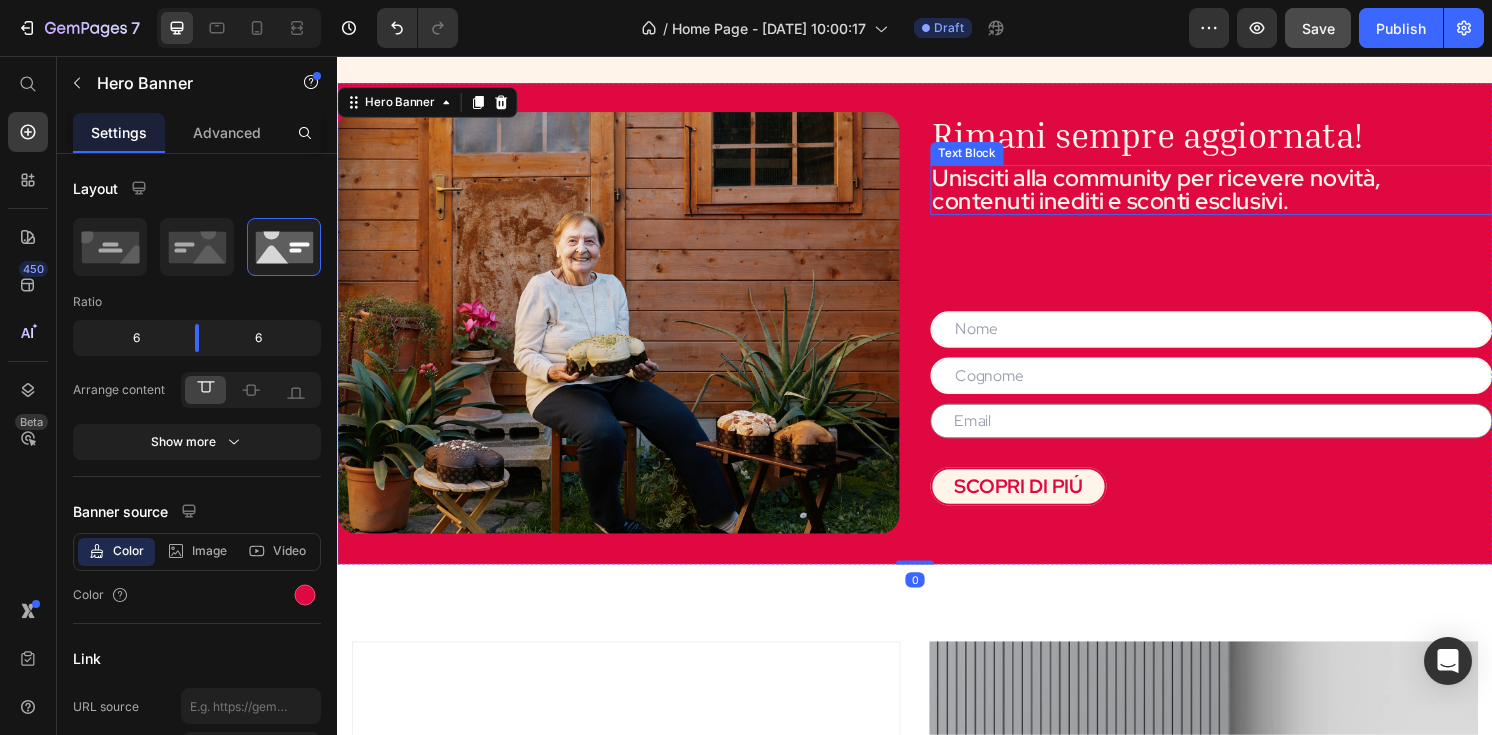 click on "Unisciti alla community per ricevere novità,  contenuti inediti e sconti esclusivi." at bounding box center [1245, 195] 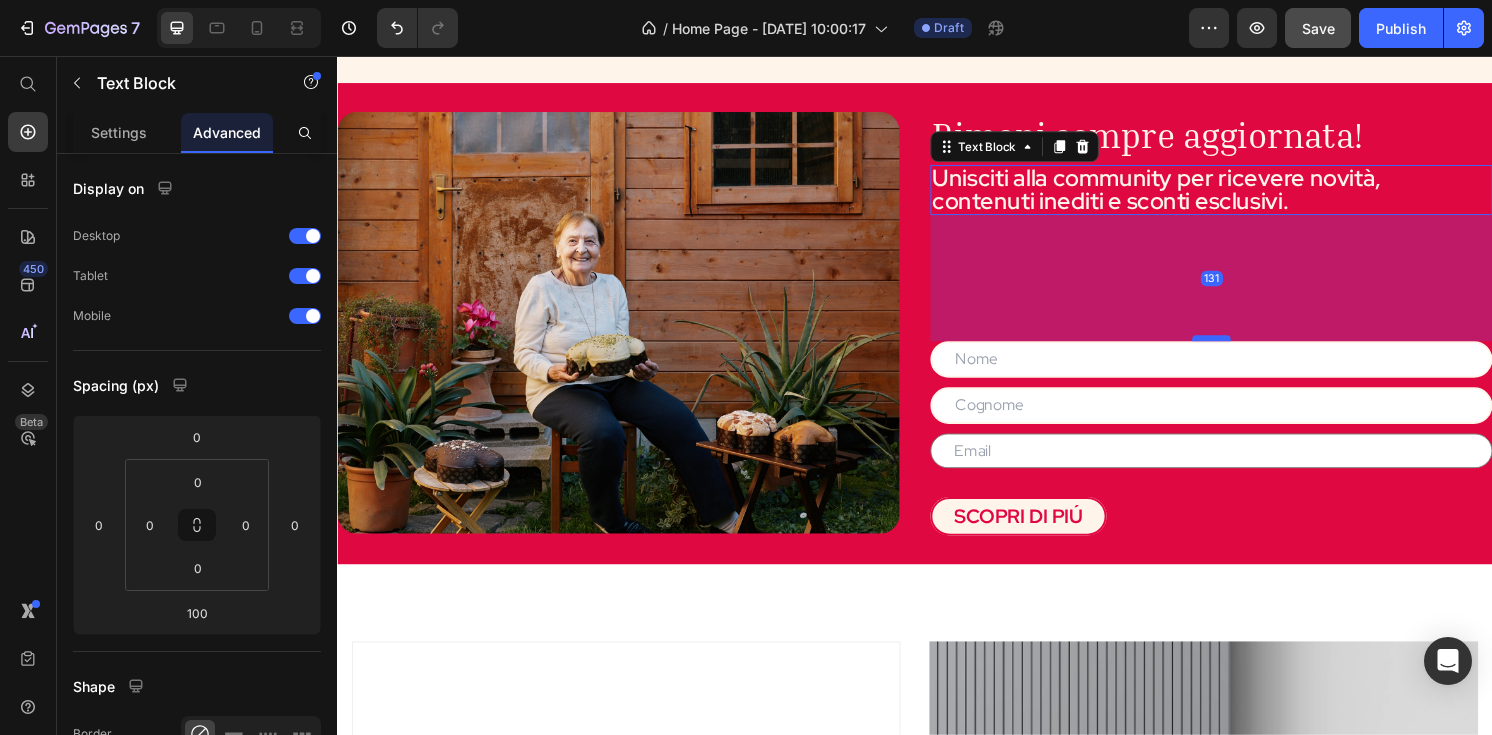 drag, startPoint x: 1249, startPoint y: 319, endPoint x: 1253, endPoint y: 350, distance: 31.257 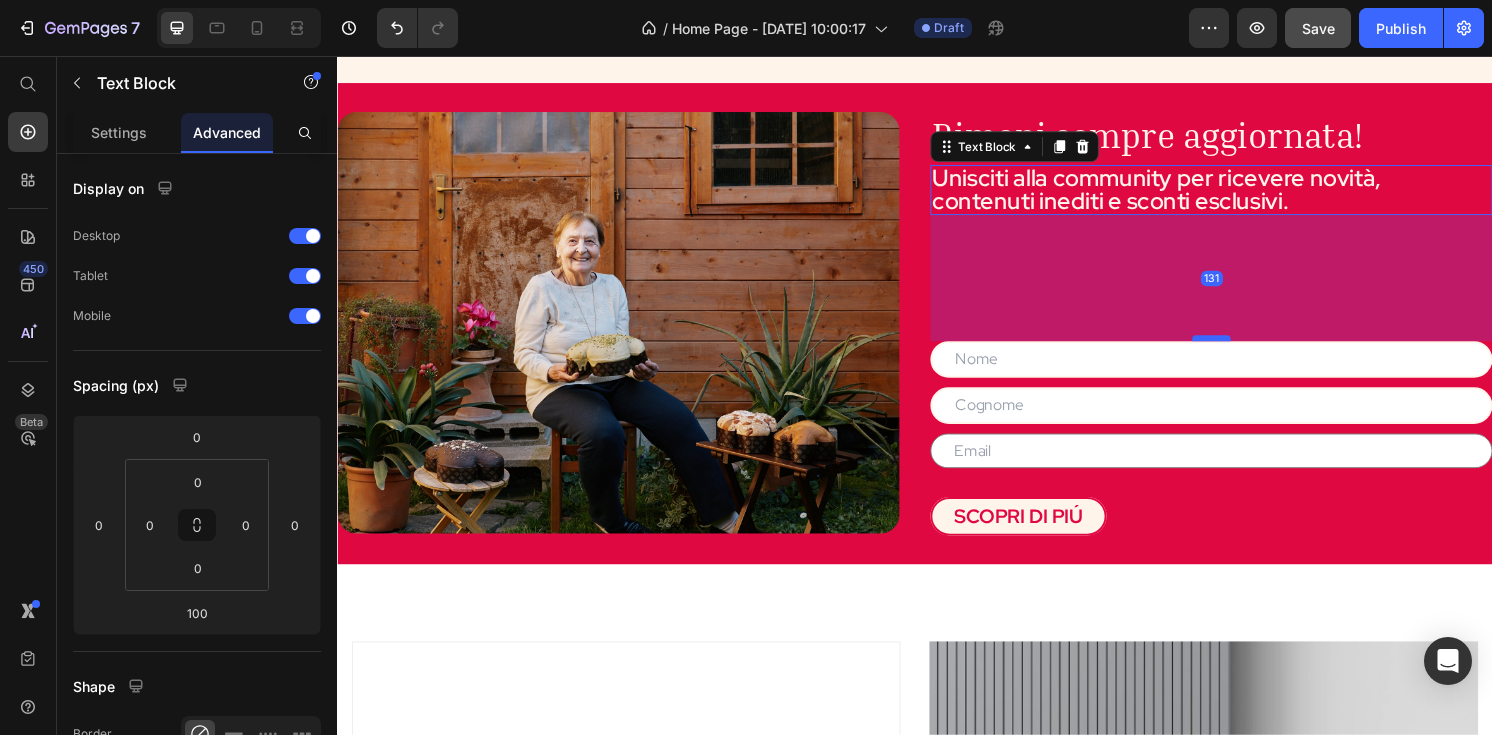 click at bounding box center (1245, 349) 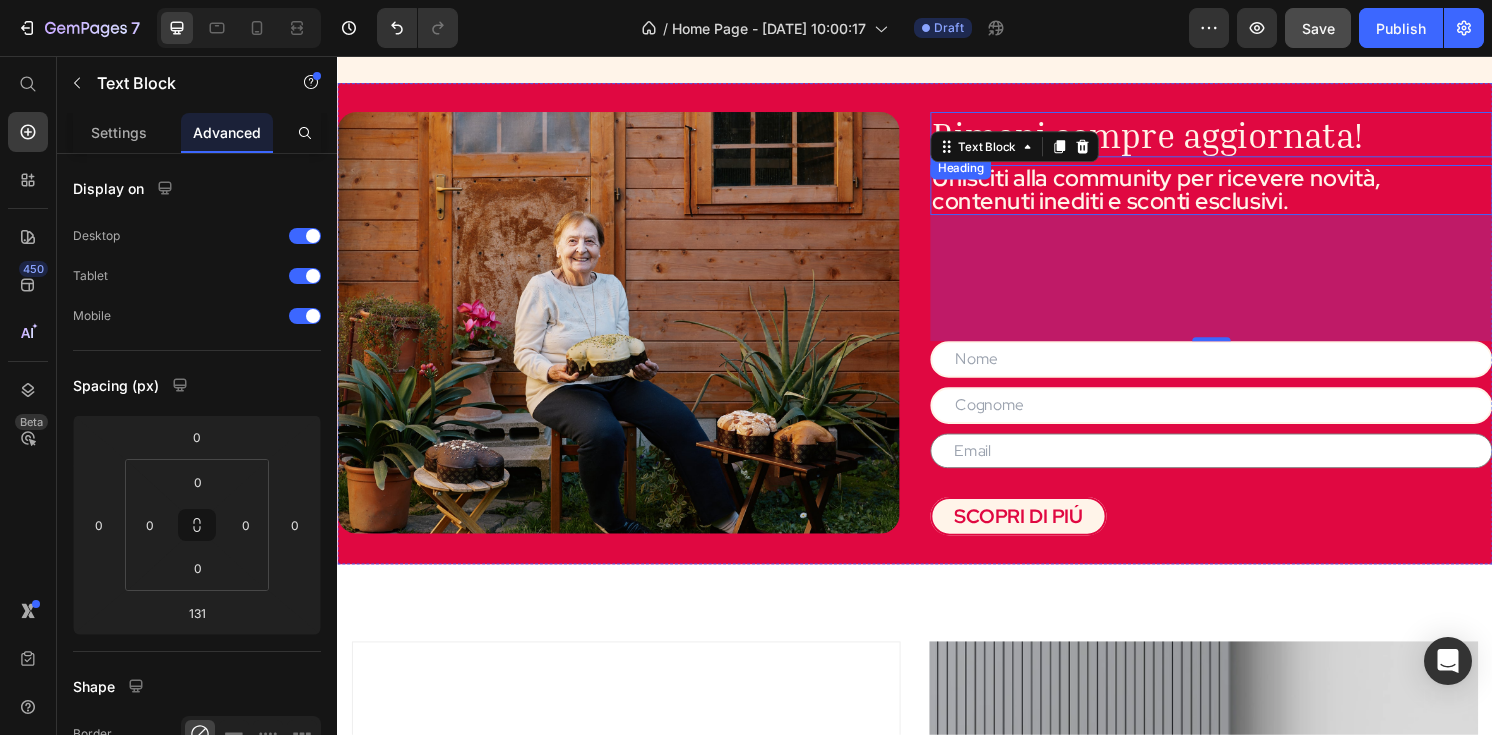 click on "Rimani sempre aggiornata!" at bounding box center (1178, 137) 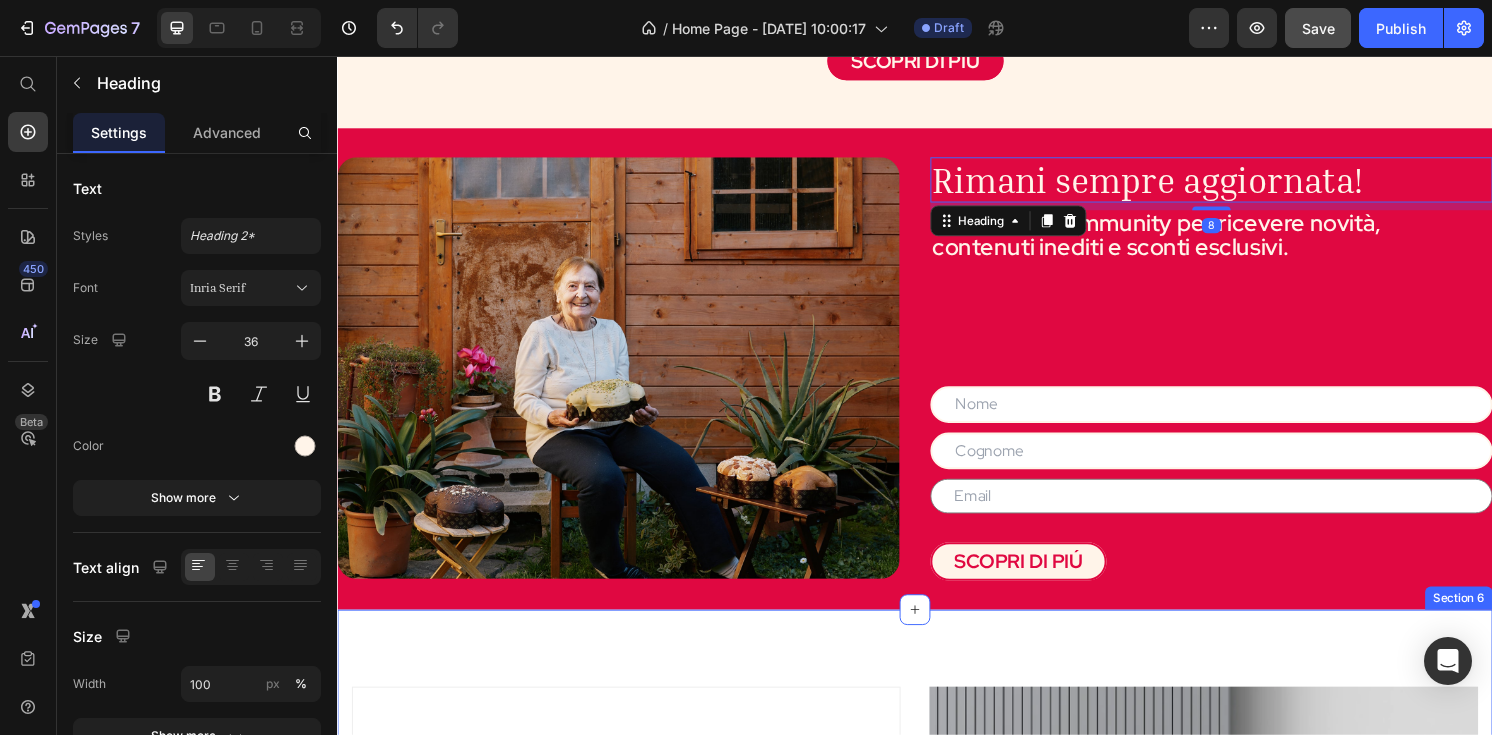 scroll, scrollTop: 1787, scrollLeft: 0, axis: vertical 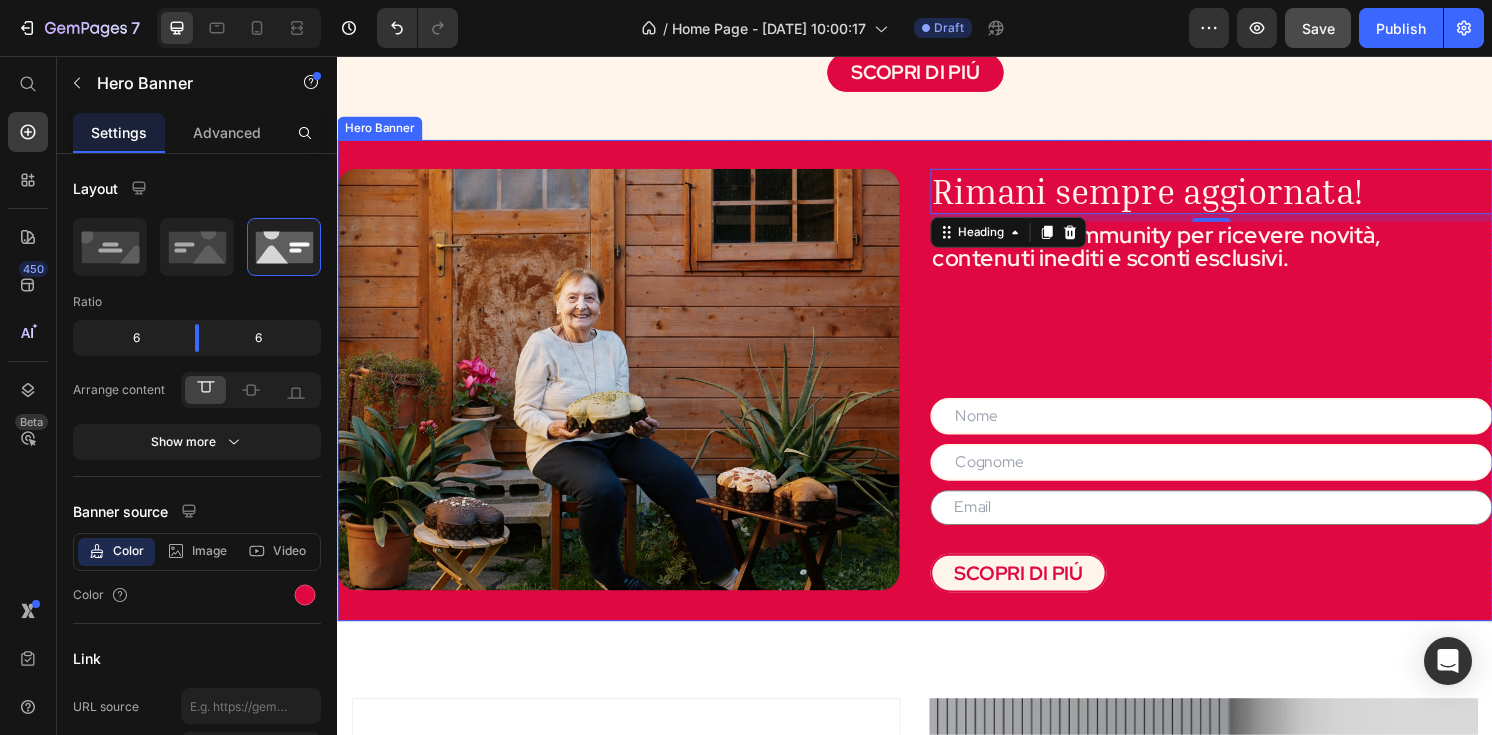 click on "Rimani sempre aggiornata! Heading   8 Unisciti alla community per ricevere novità,  contenuti inediti e sconti esclusivi. Text Block Text Field Text Field Text Field Contact Form SCOPRI DI PIÚ Button" at bounding box center (1245, 393) 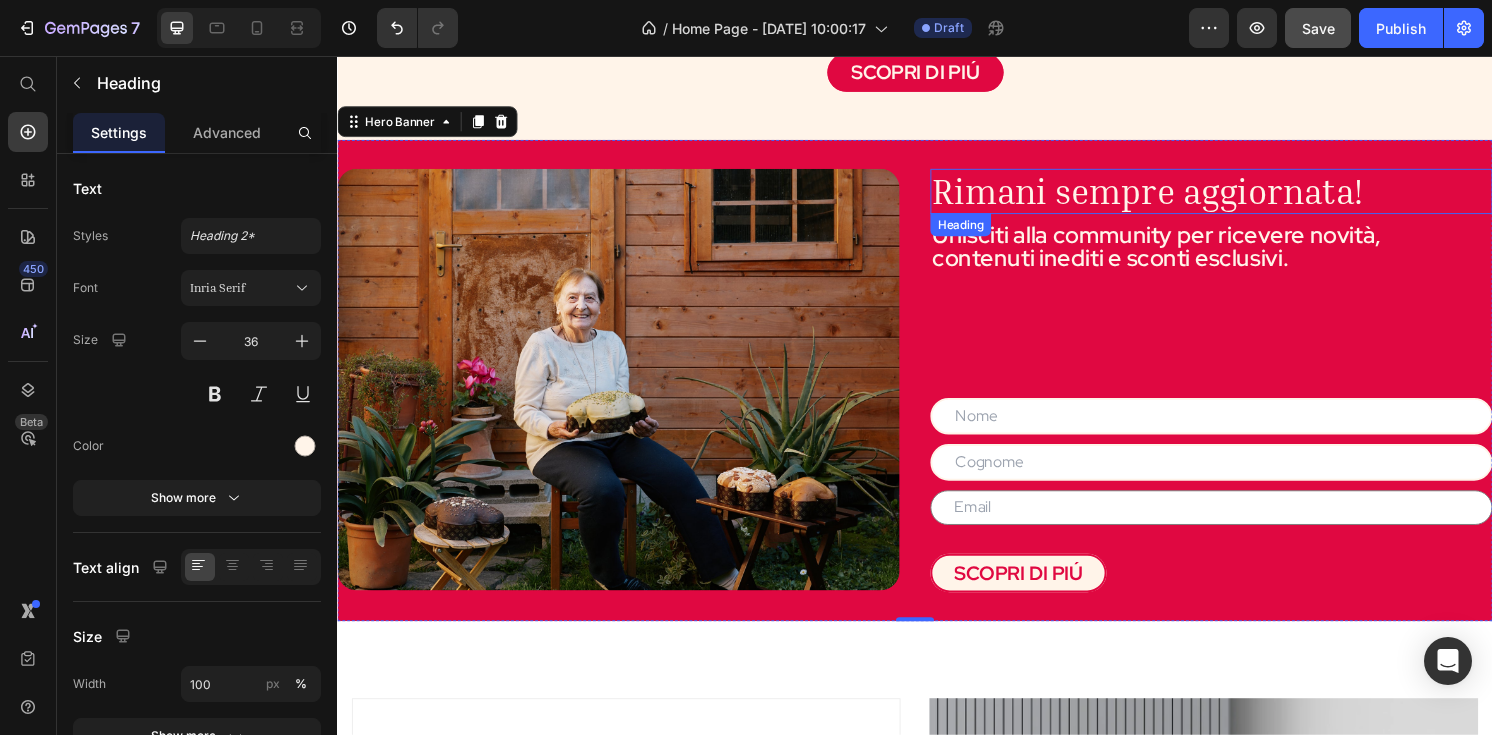 click on "Rimani sempre aggiornata!" at bounding box center (1178, 196) 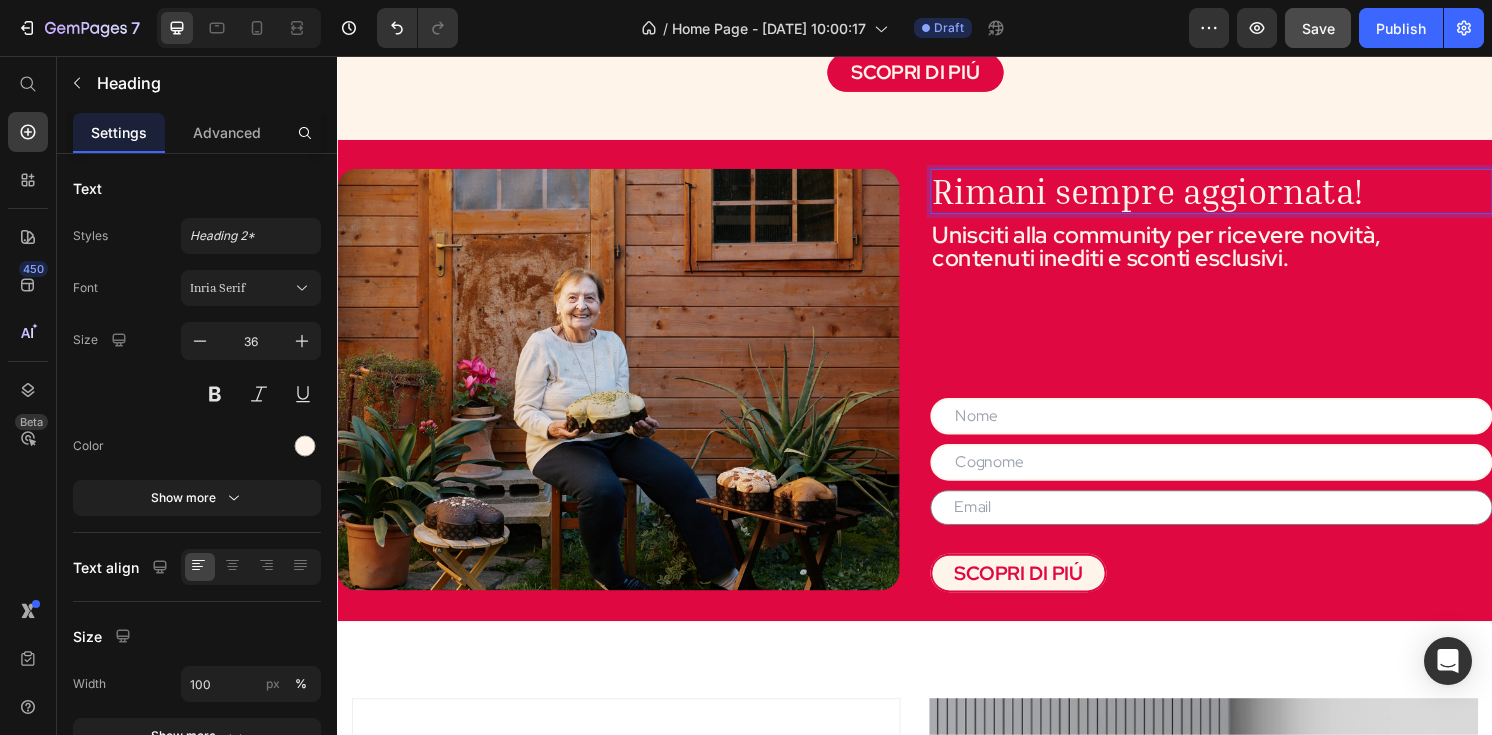 click on "Rimani sempre aggiornata!" at bounding box center [1178, 196] 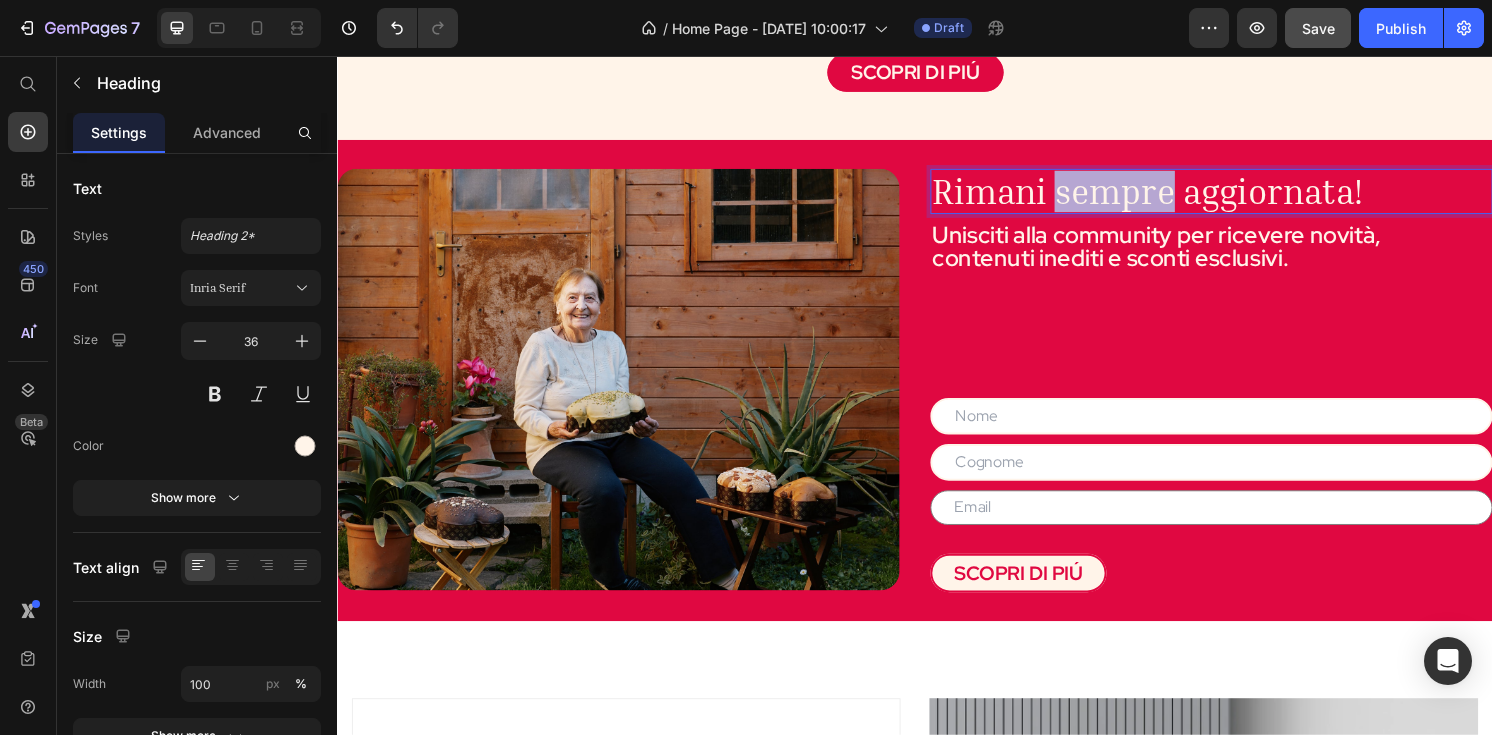 click on "Rimani sempre aggiornata!" at bounding box center [1178, 196] 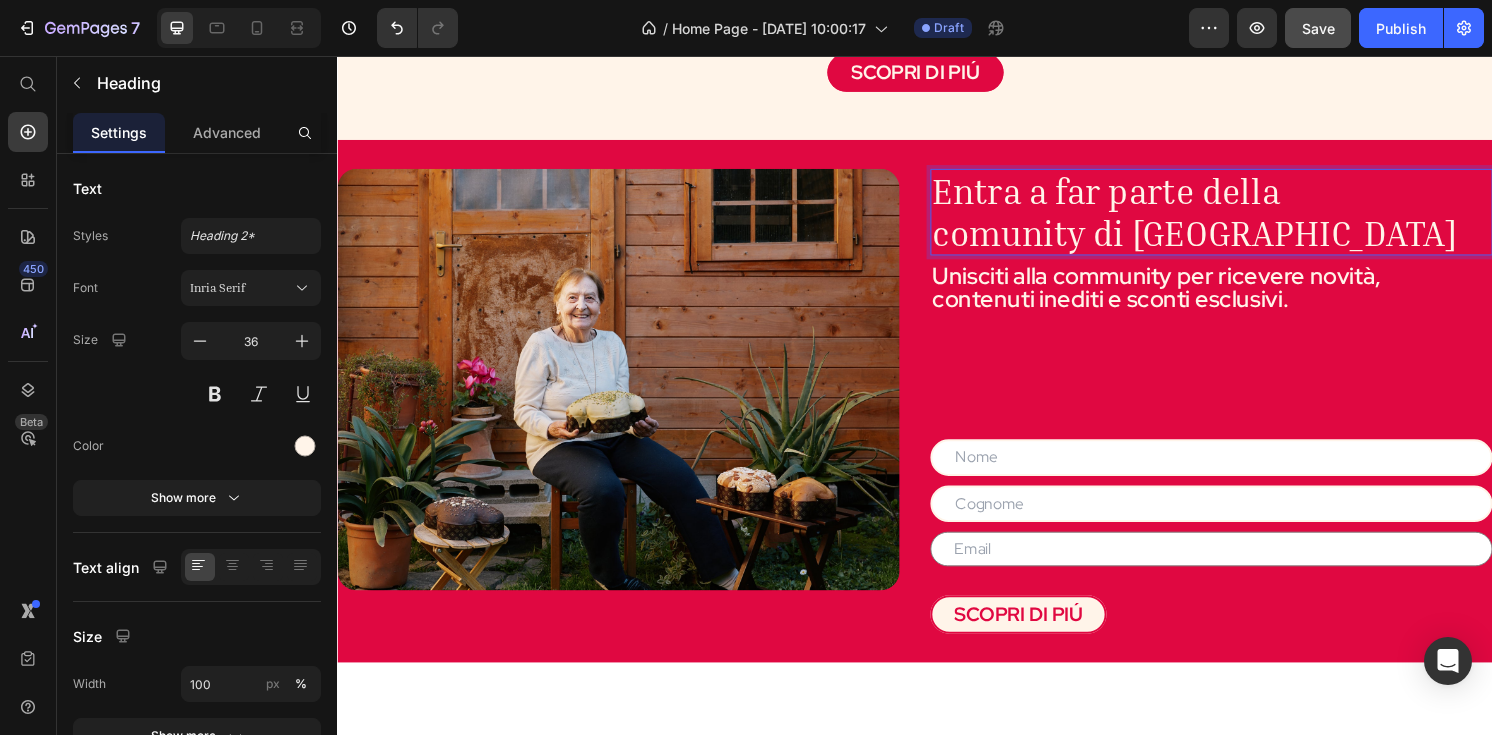 click on "Entra a far parte della comunity di Nonna Silvi" at bounding box center (1245, 218) 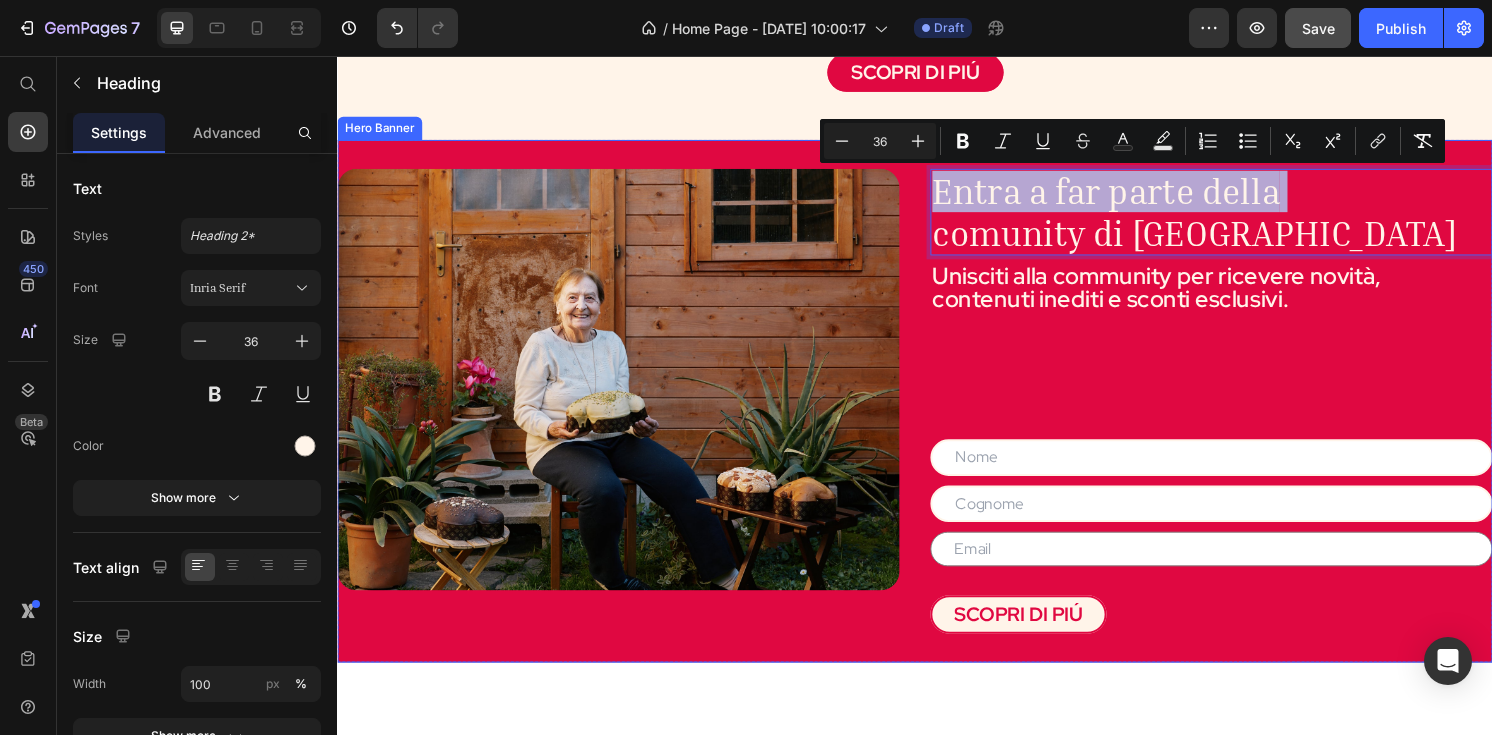 click on "Unisciti alla community per ricevere novità,  contenuti inediti e sconti esclusivi." at bounding box center [1245, 297] 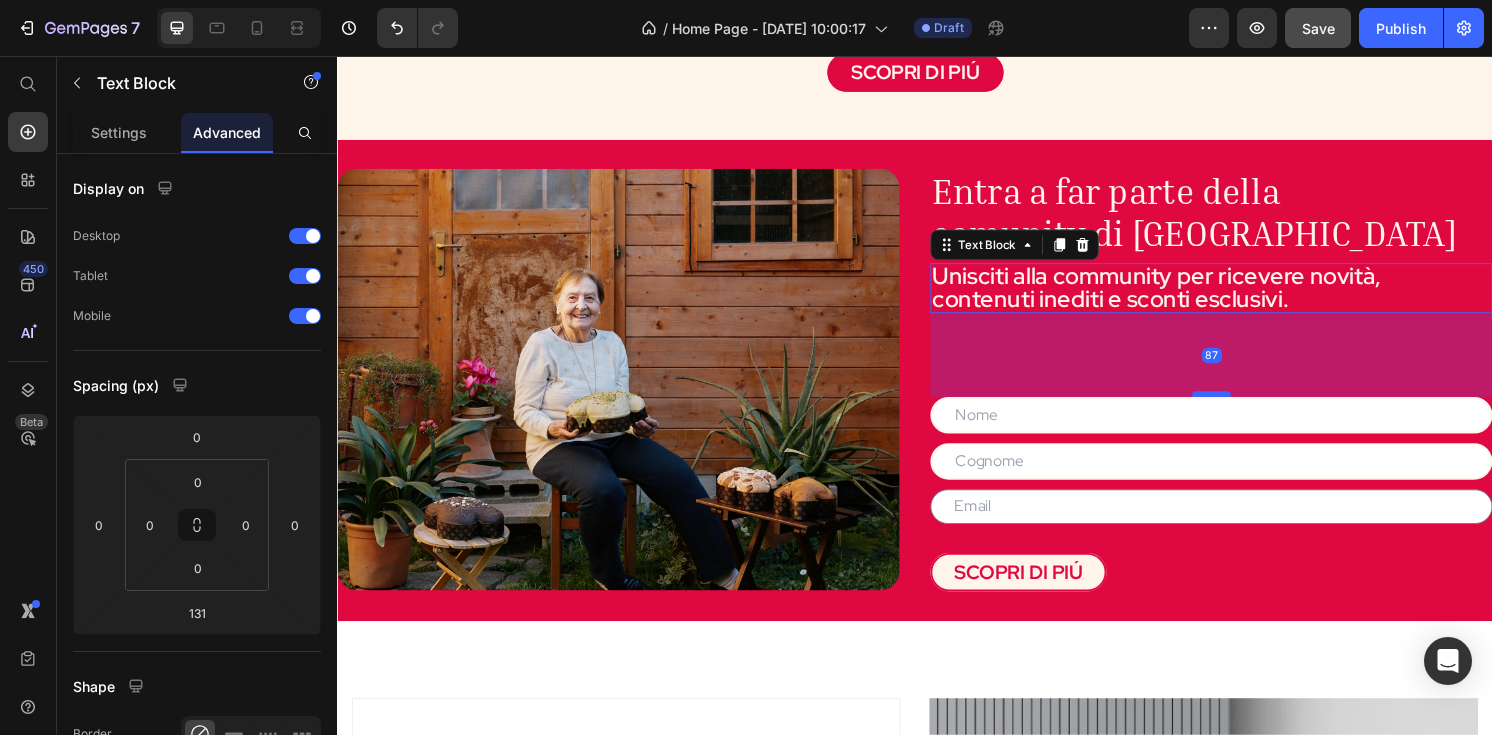 drag, startPoint x: 1247, startPoint y: 452, endPoint x: 1242, endPoint y: 408, distance: 44.28318 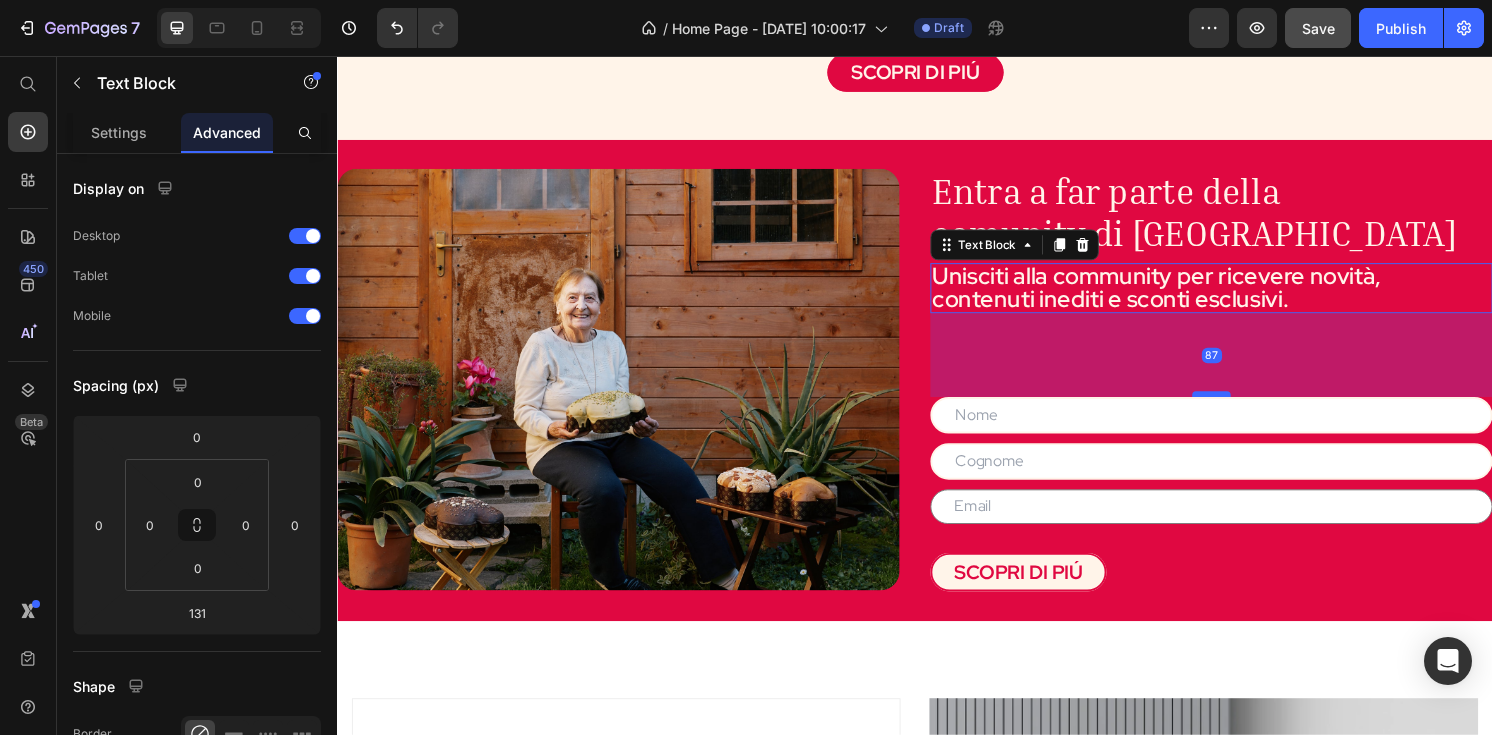 click at bounding box center [1245, 407] 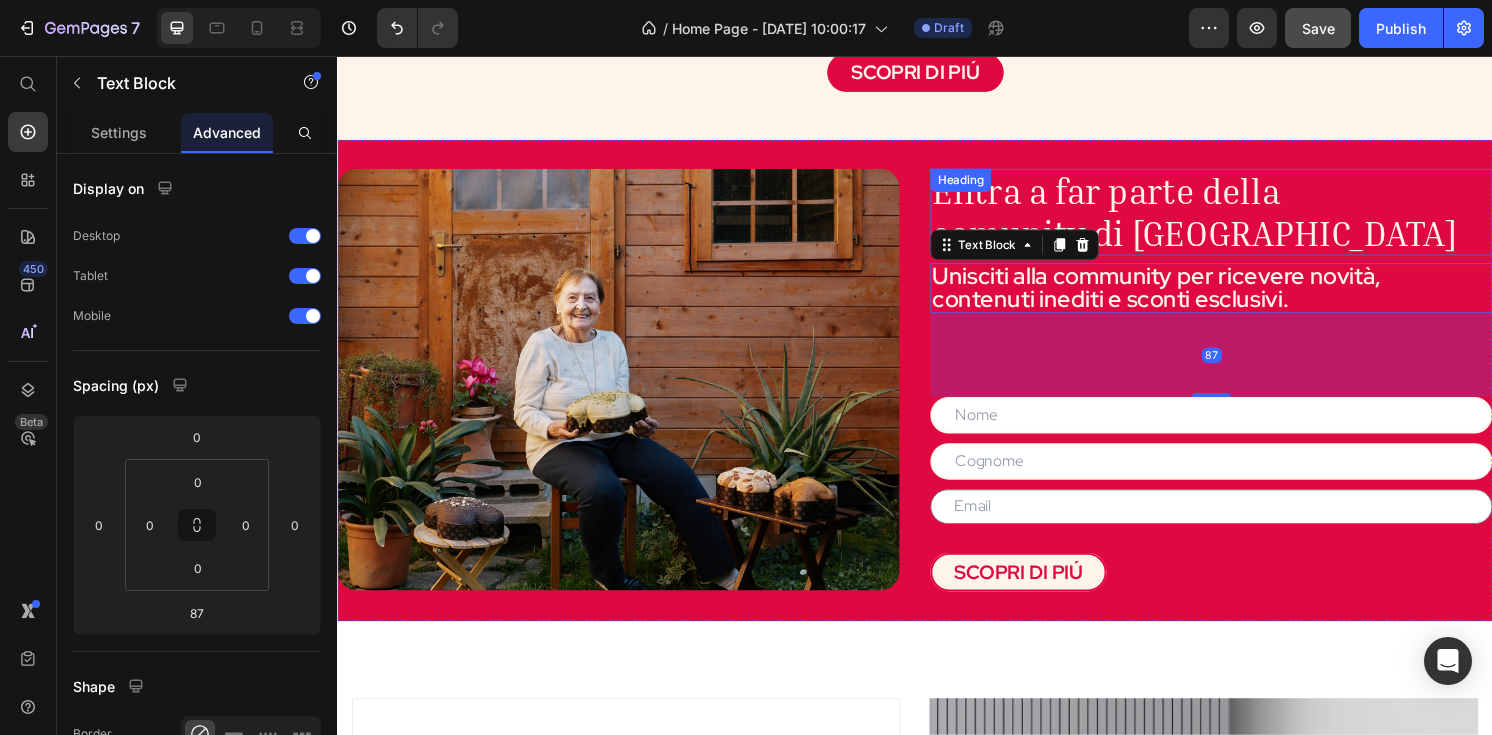 click on "comunity di Nonna Silvi" at bounding box center (1228, 239) 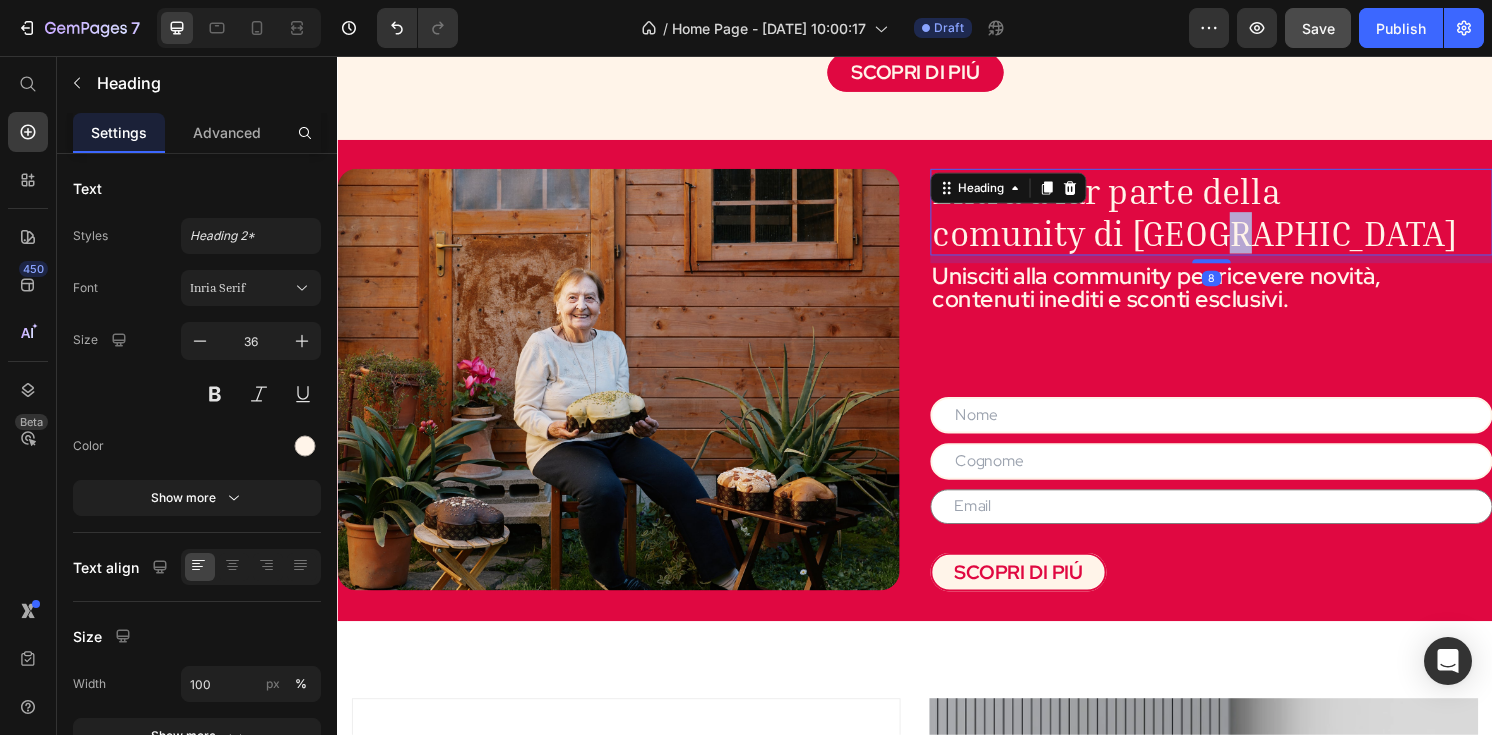 click on "comunity di Nonna Silvi" at bounding box center [1228, 239] 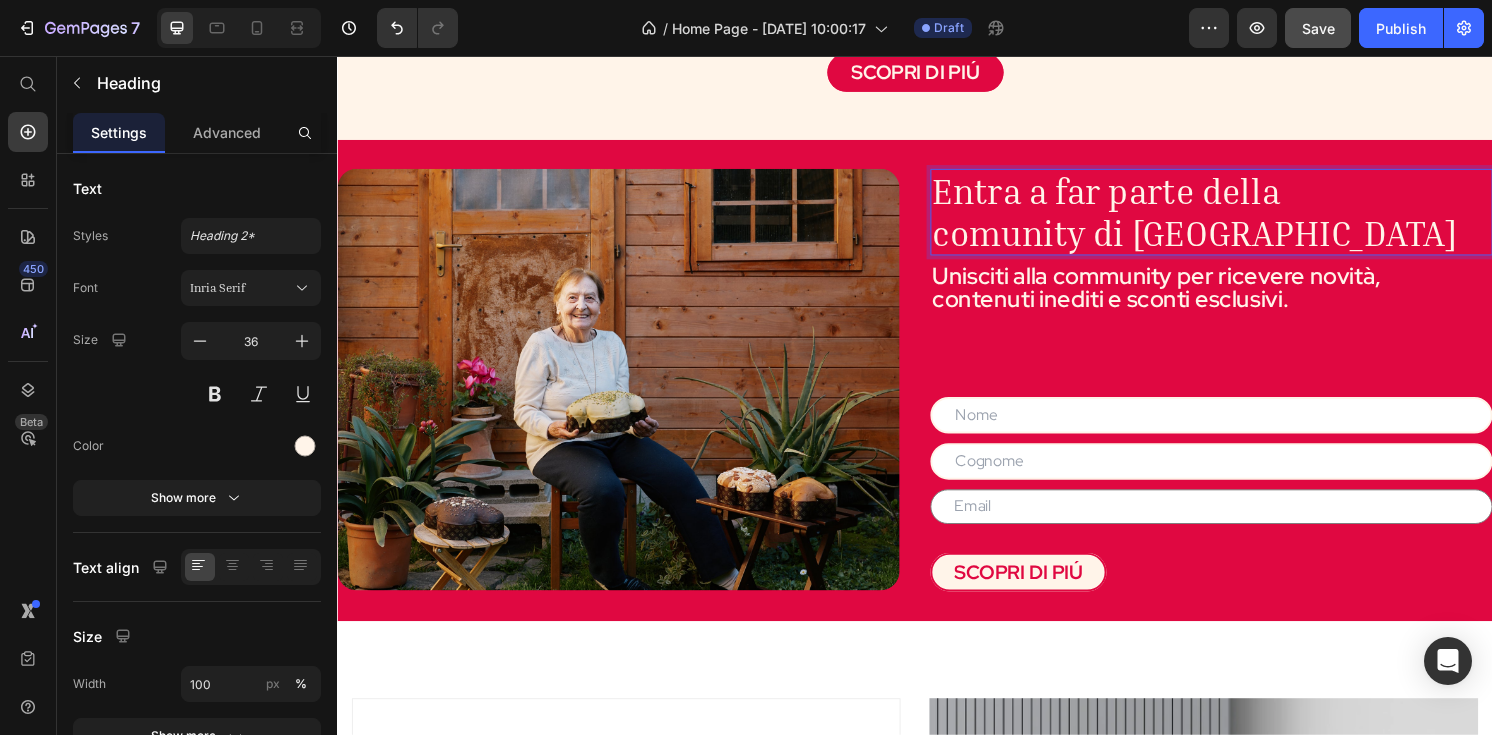 click on "comunity di Nonna Silvi" at bounding box center [1228, 239] 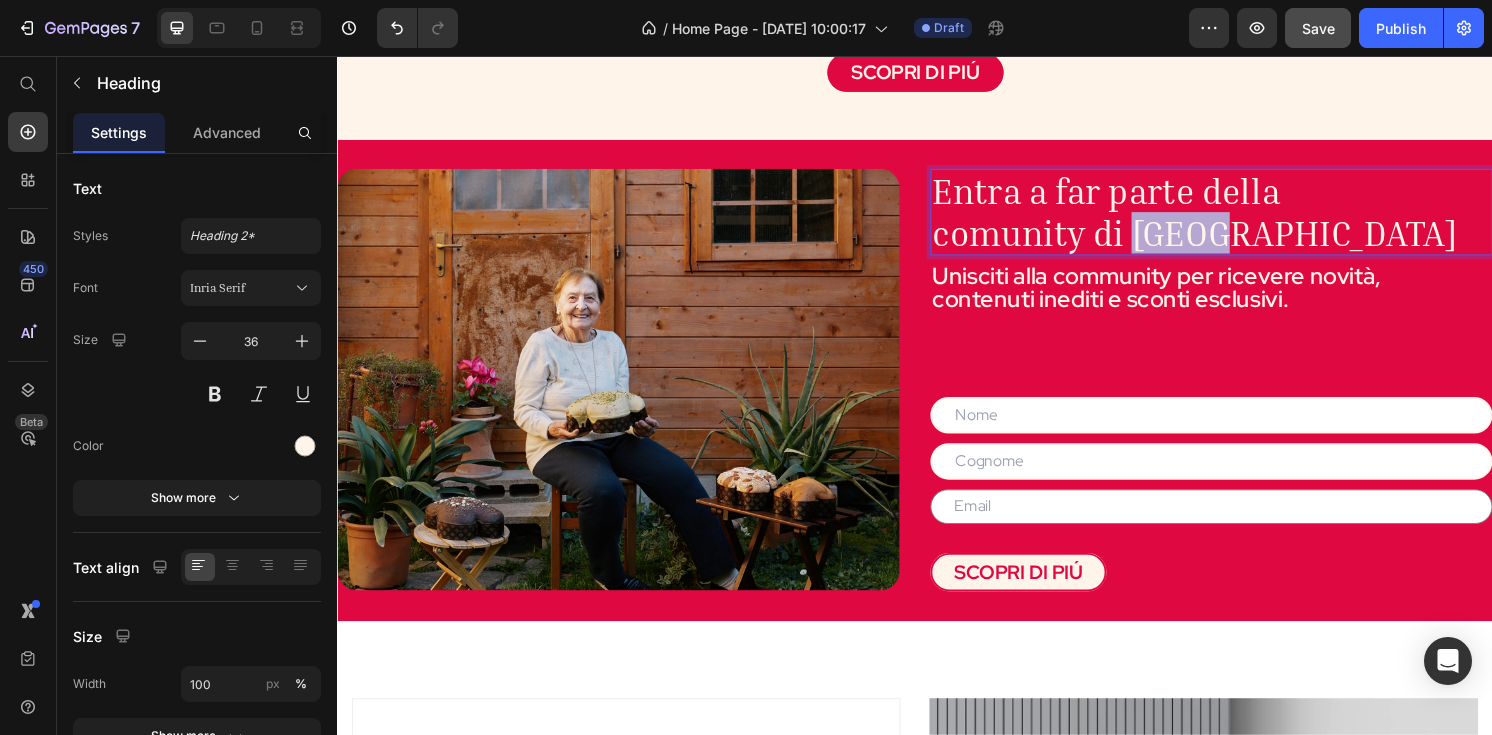 click on "comunity di Nonna Silvi" at bounding box center (1228, 239) 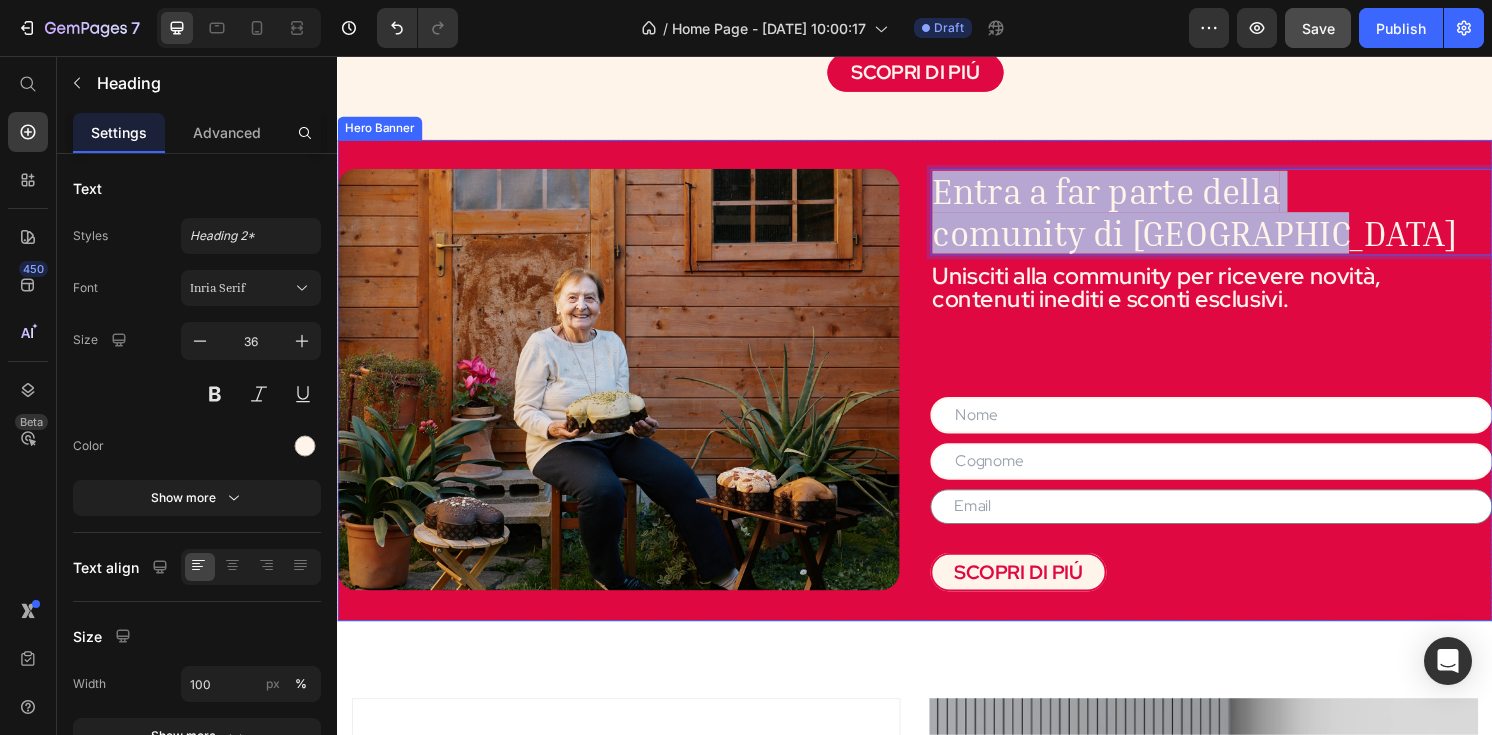 drag, startPoint x: 1356, startPoint y: 231, endPoint x: 946, endPoint y: 161, distance: 415.93268 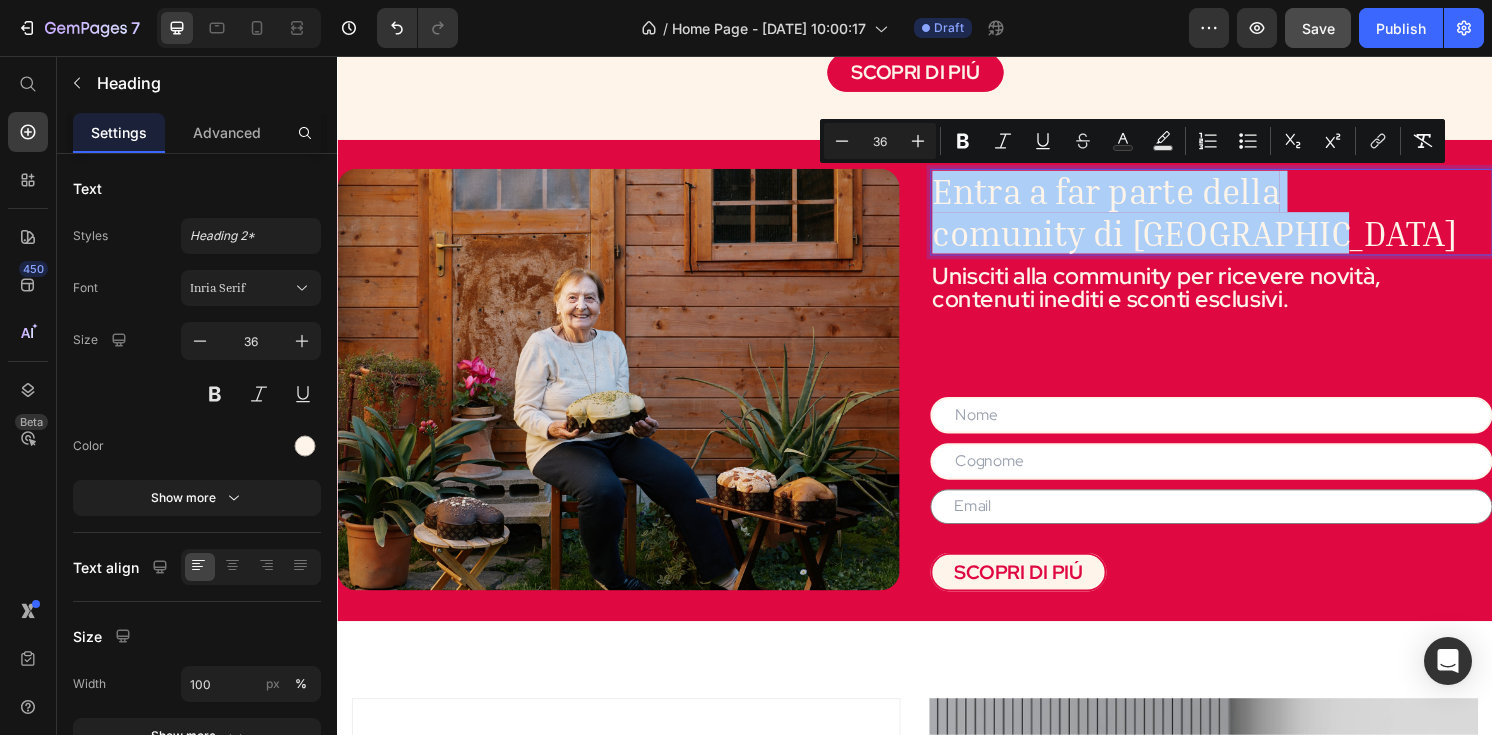 click on "36" at bounding box center [880, 141] 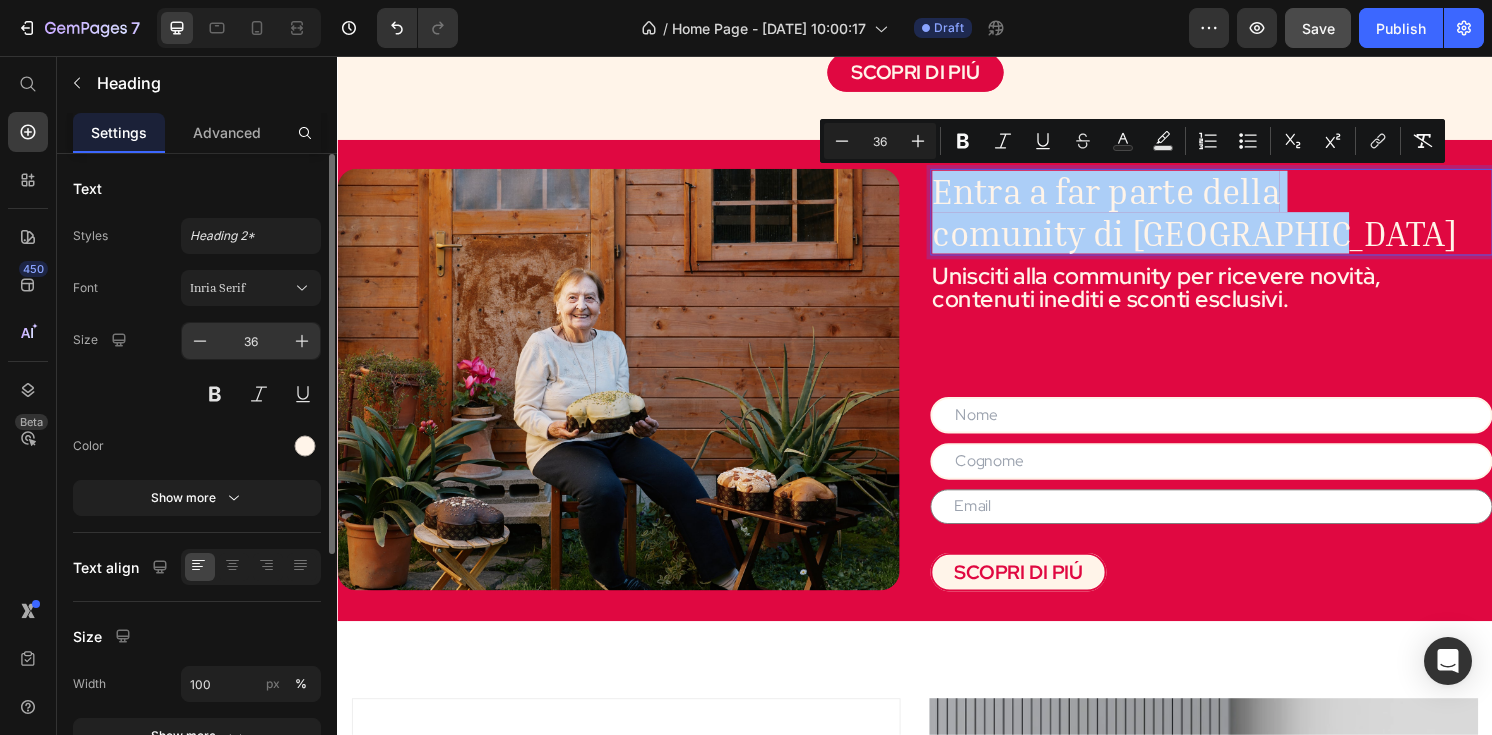 click on "36" at bounding box center [251, 341] 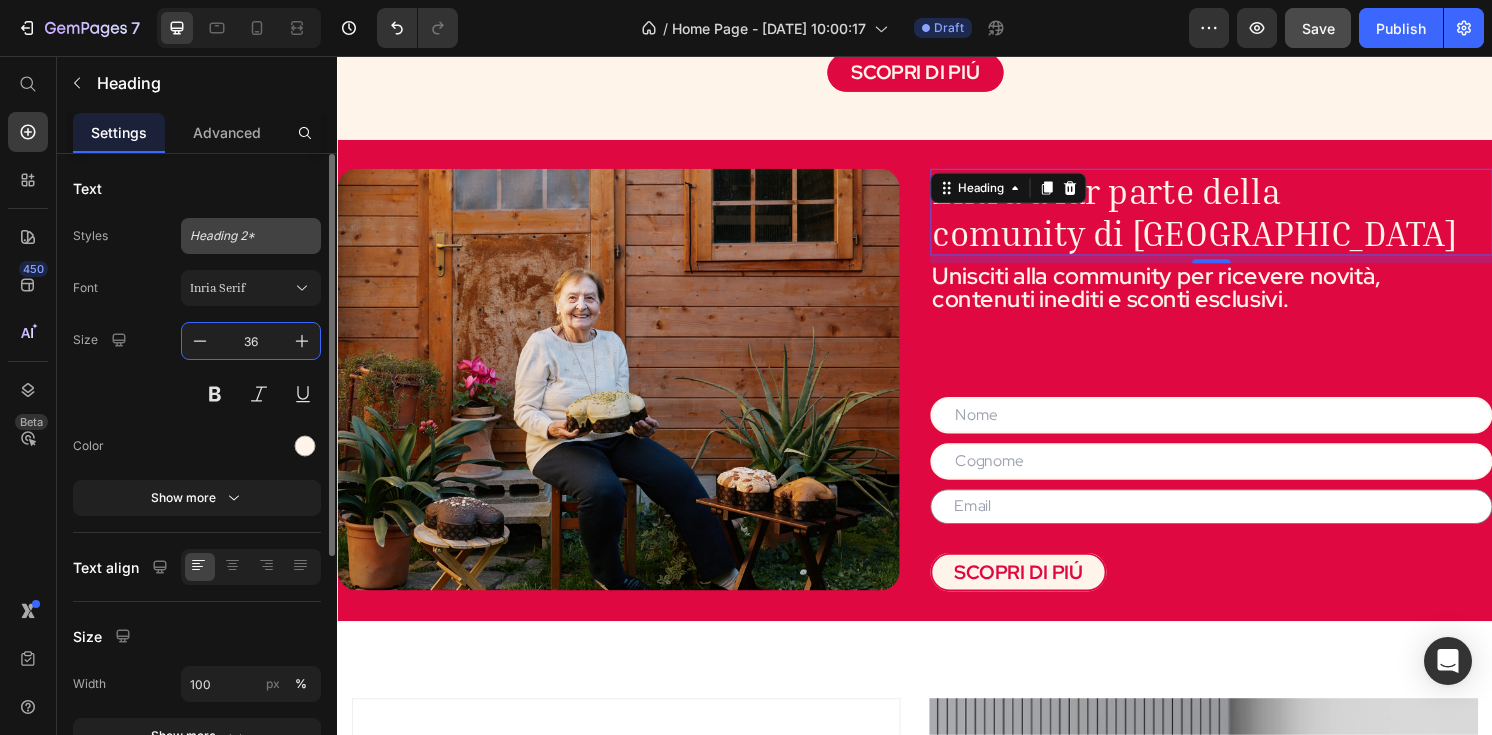 click on "Heading 2*" at bounding box center [239, 236] 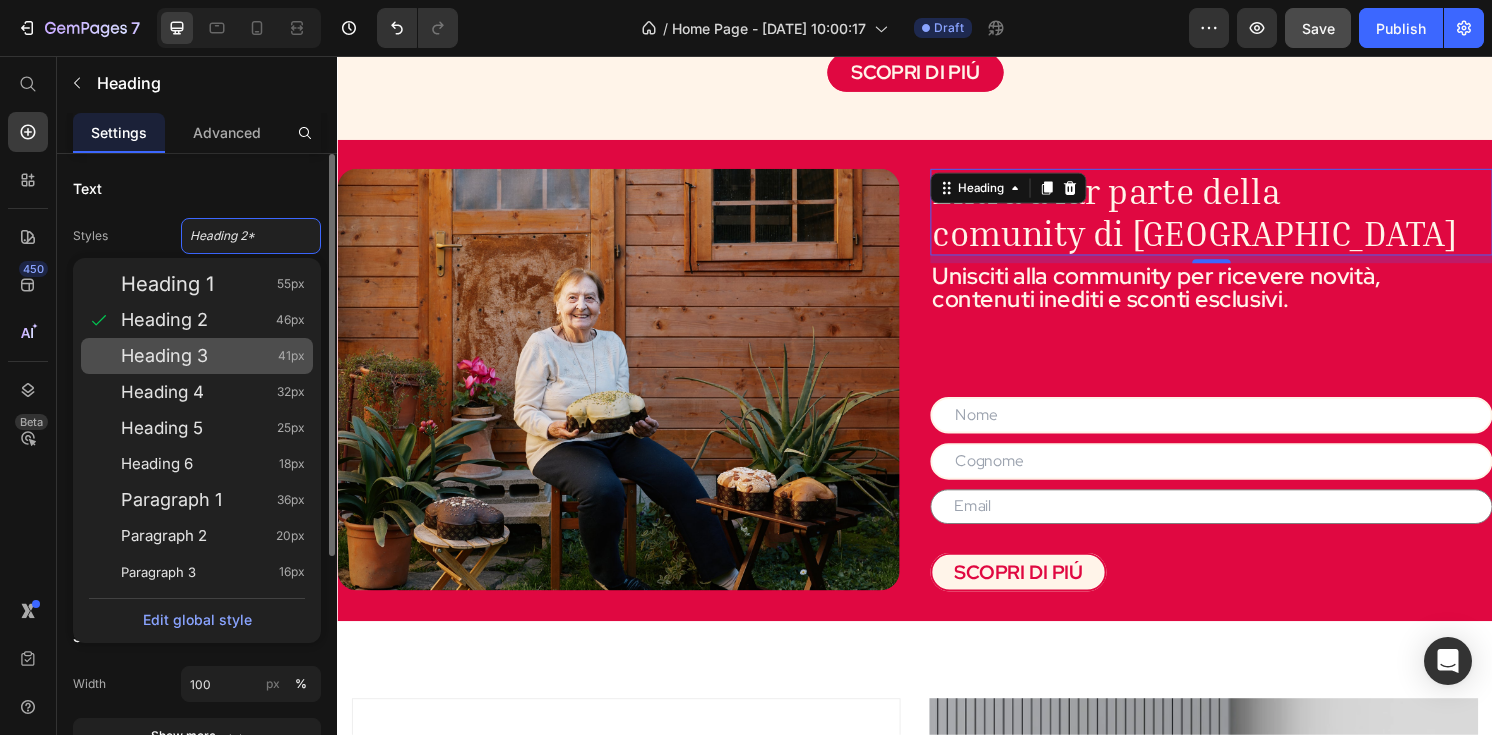 click on "41px" at bounding box center [291, 356] 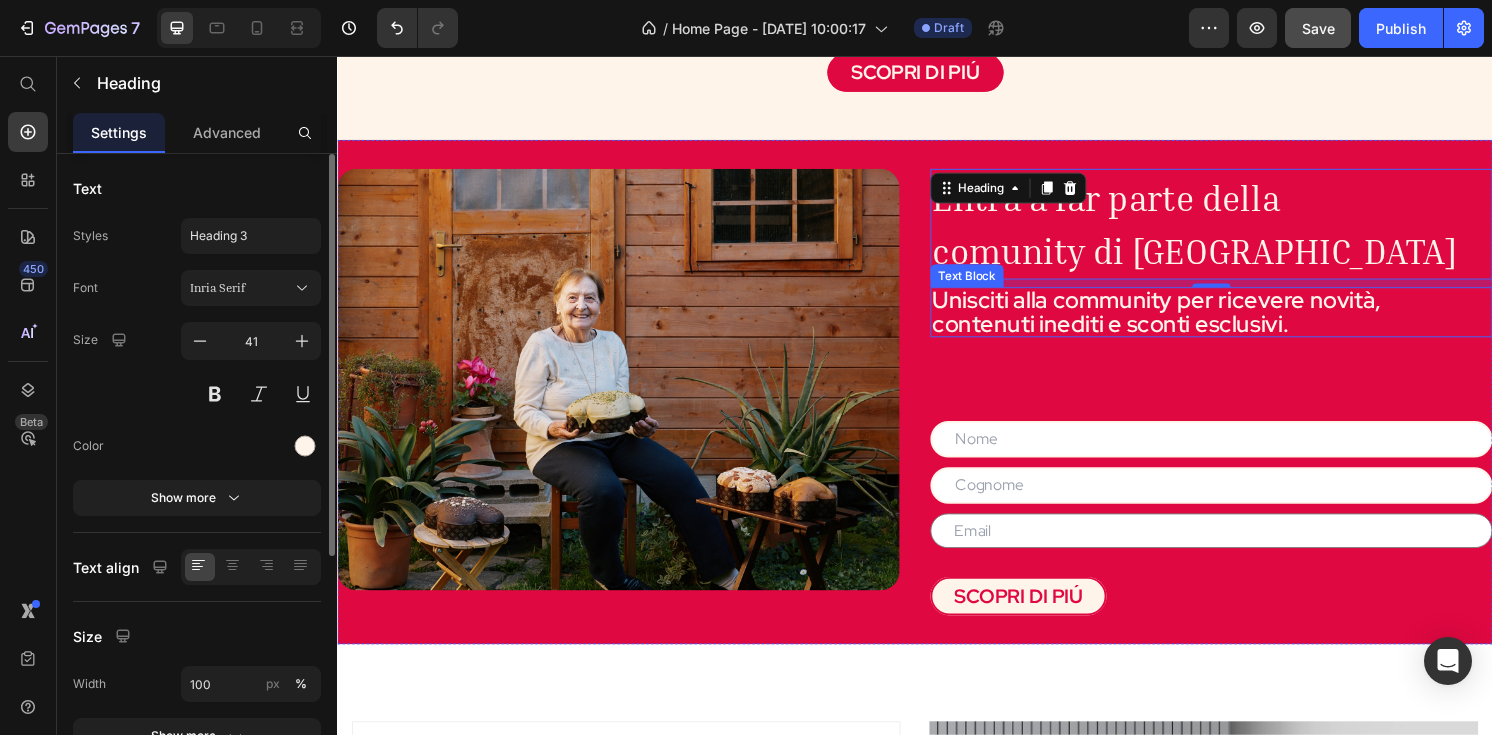 click on "Unisciti alla community per ricevere novità,  contenuti inediti e sconti esclusivi." at bounding box center [1245, 322] 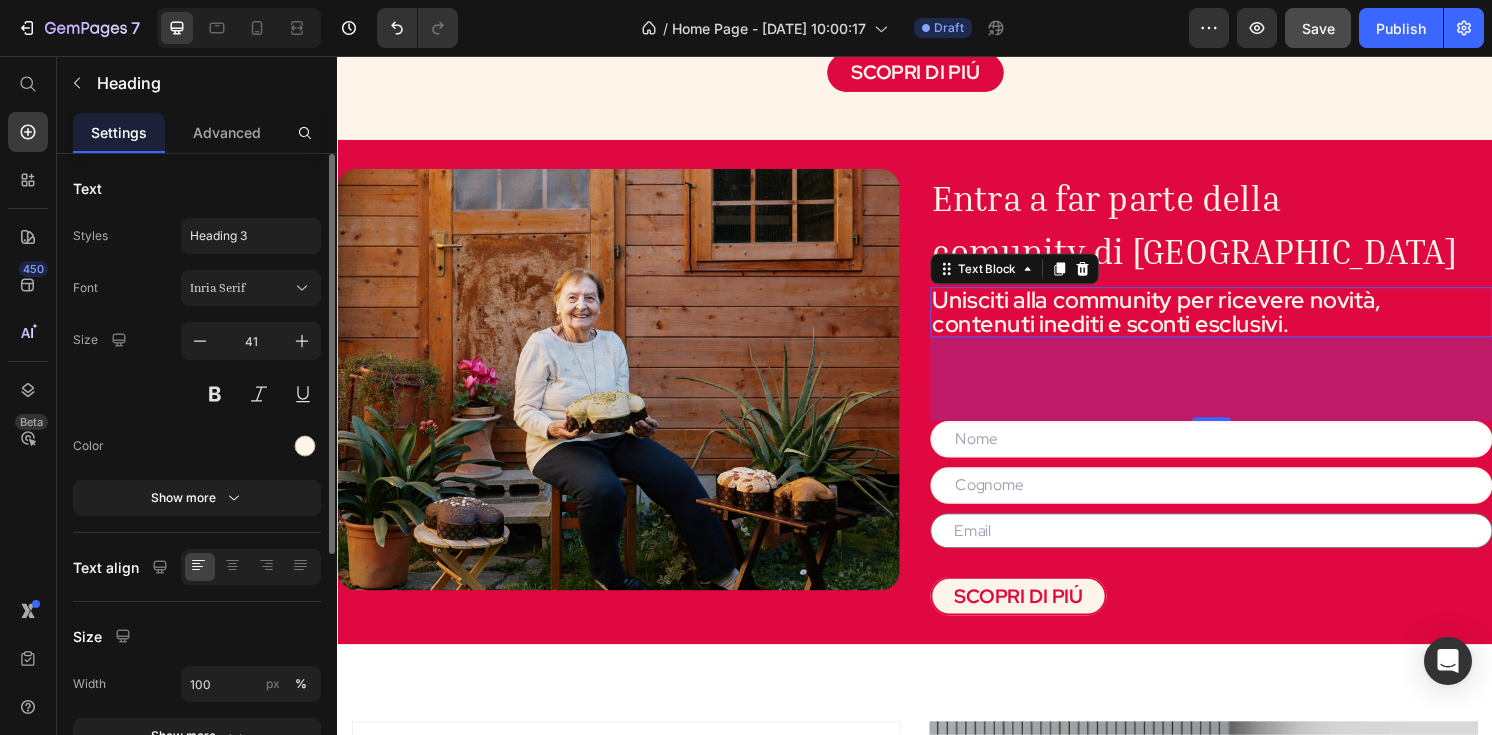 click on "⁠⁠⁠⁠⁠⁠⁠ Entra a far parte della comunity di Nonna Silvi" at bounding box center (1245, 230) 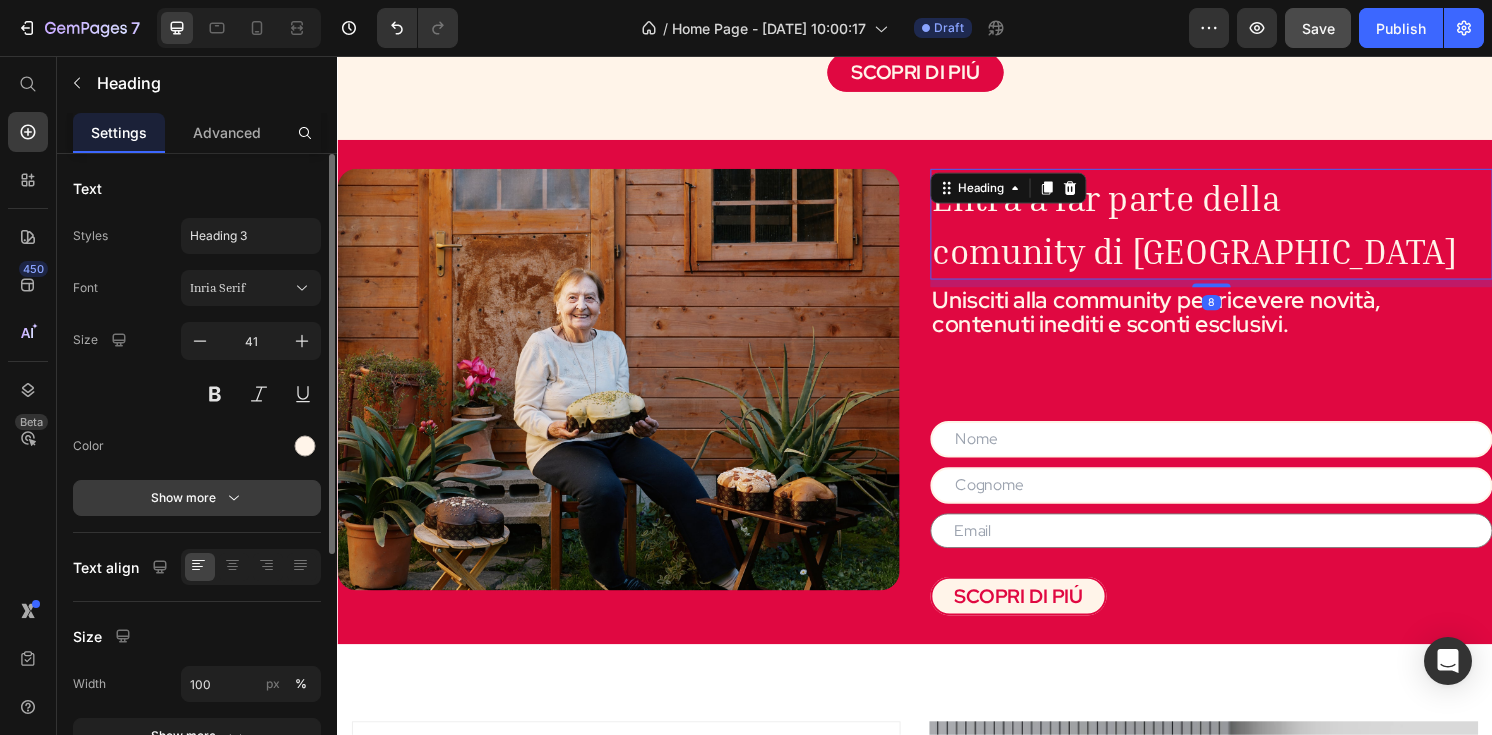 click on "Show more" at bounding box center (197, 498) 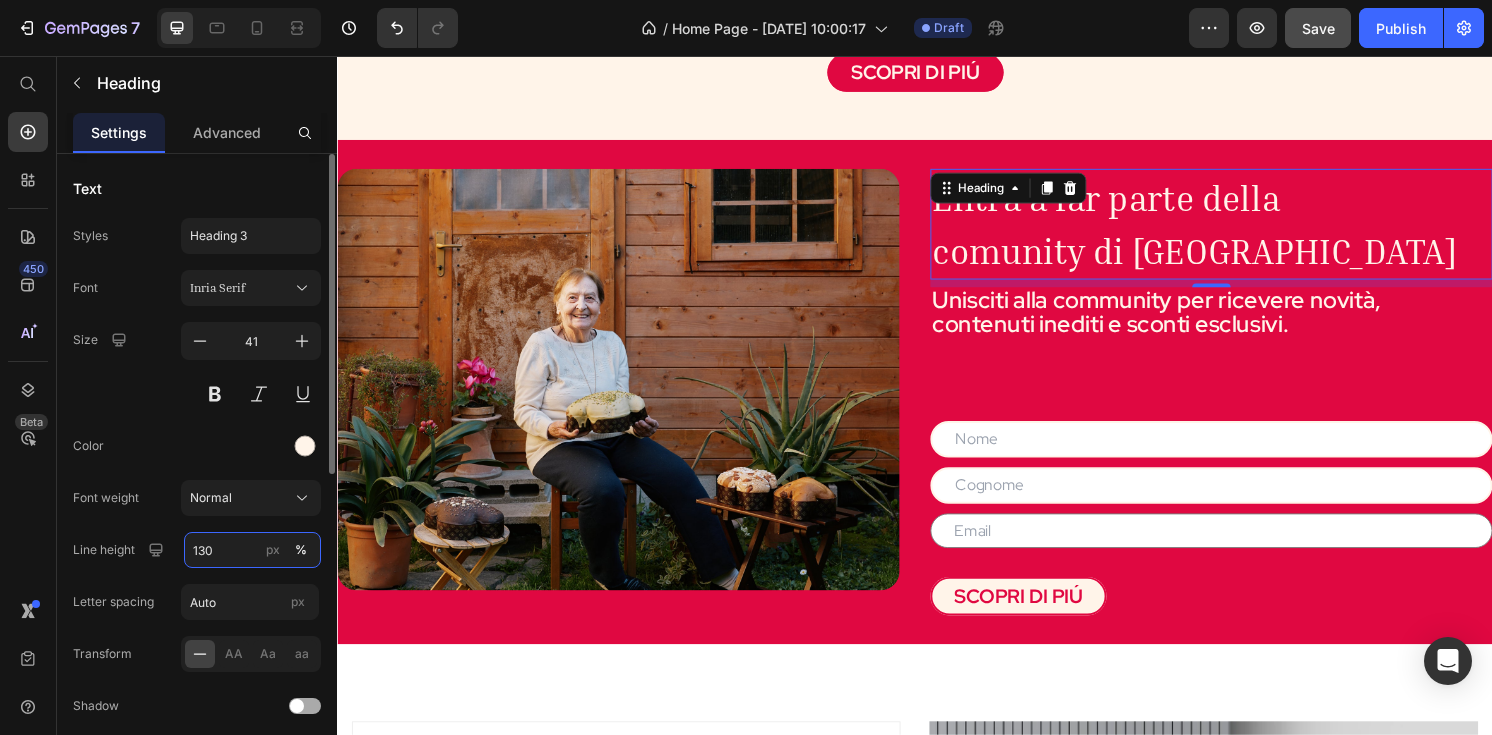 click on "130" at bounding box center [252, 550] 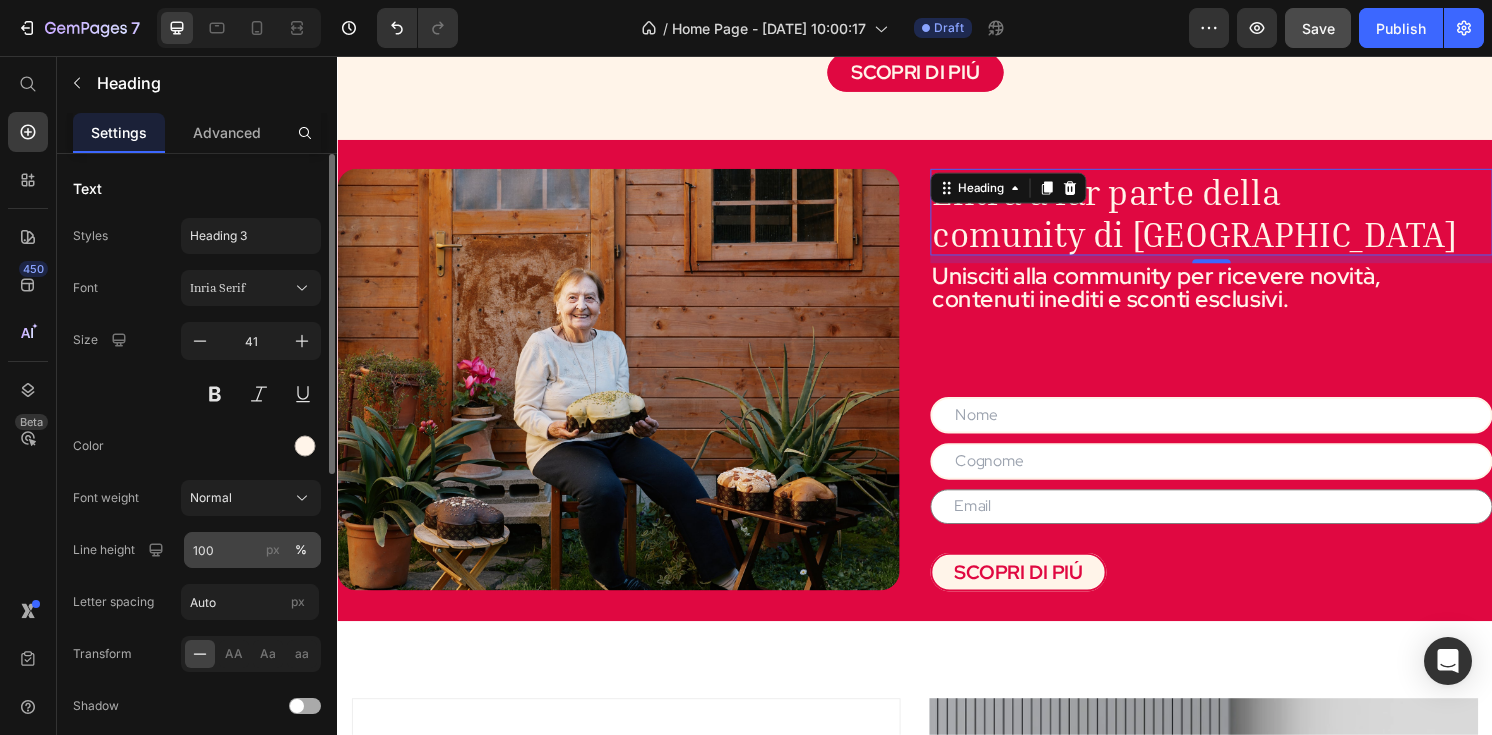 click on "px" at bounding box center [273, 550] 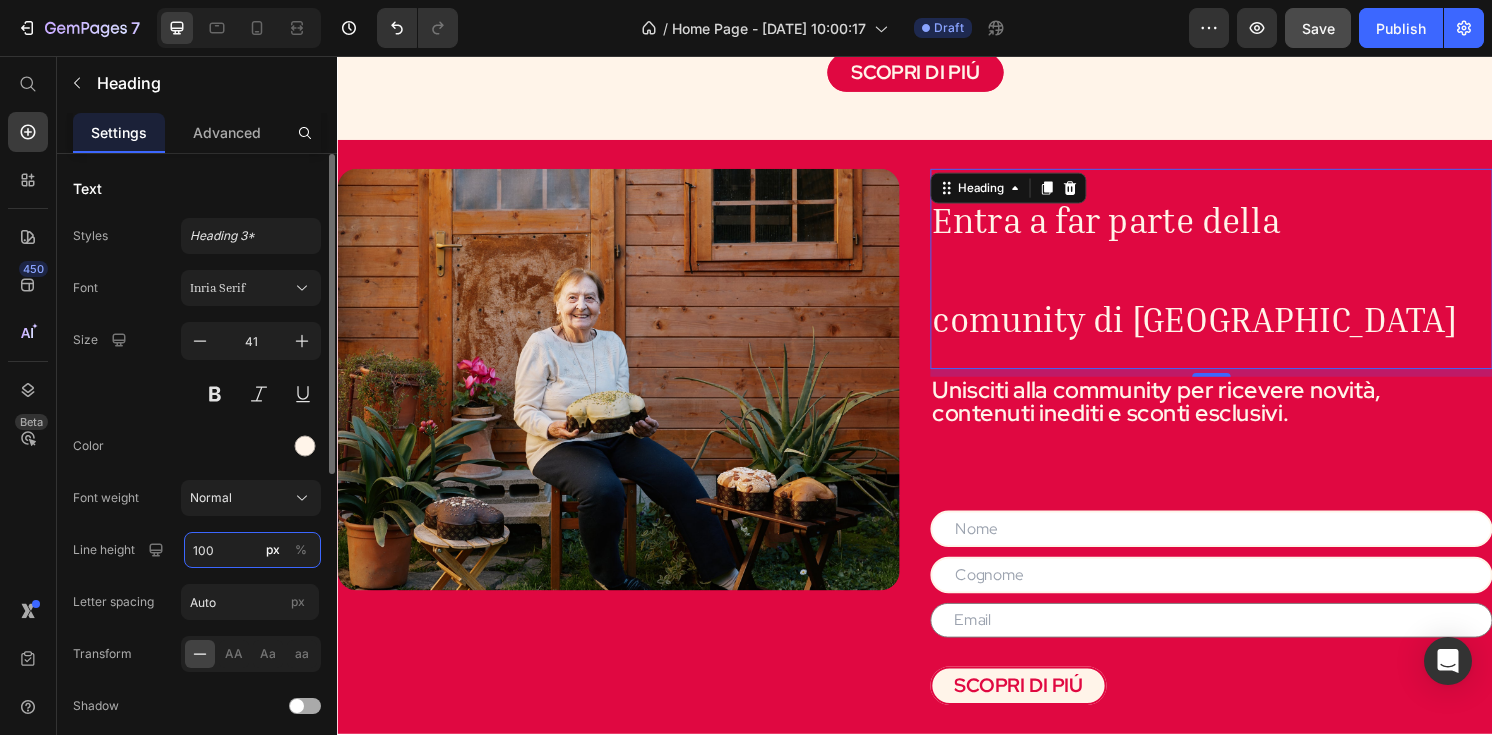 click on "100" at bounding box center [252, 550] 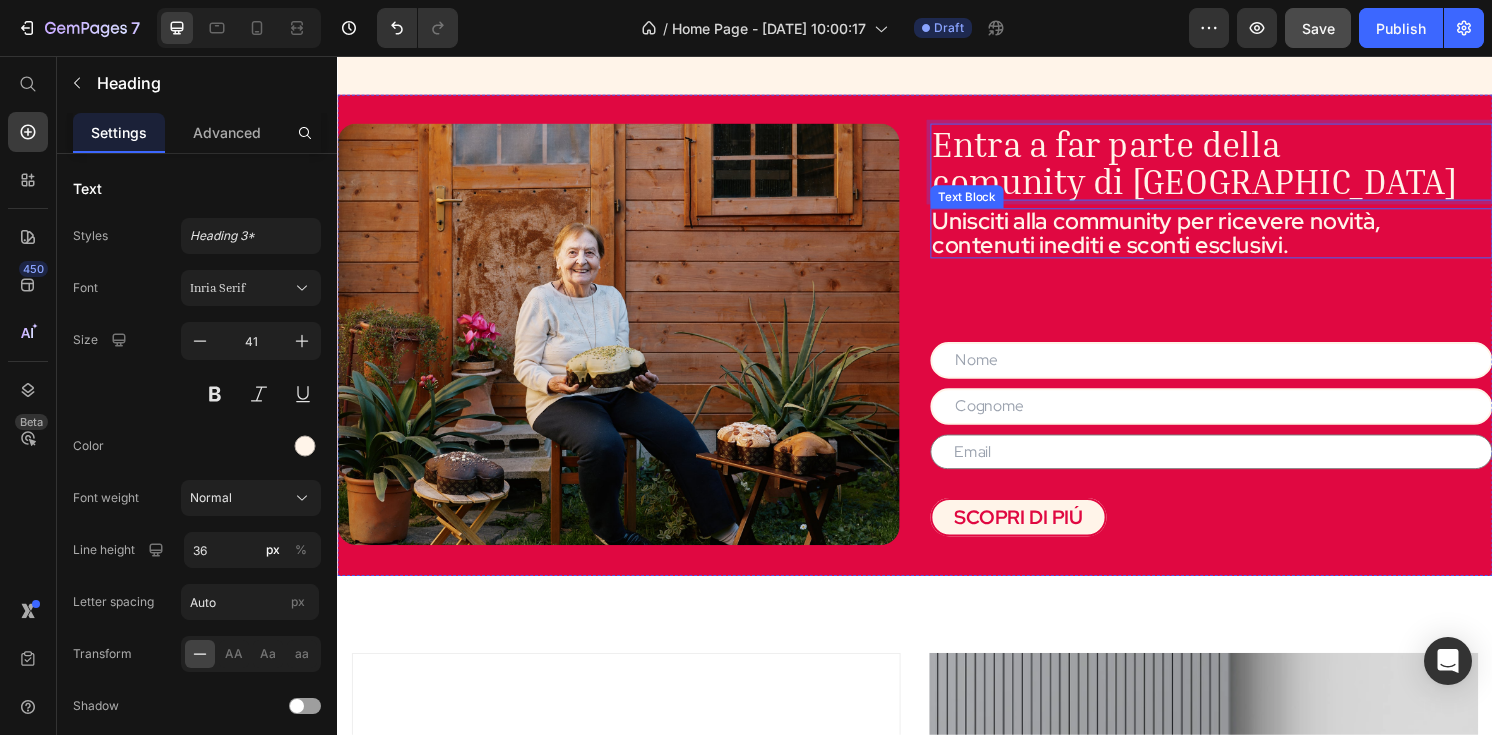 click on "Entra a far parte della comunity di Nonna Silvi Heading   8 Unisciti alla community per ricevere novità,  contenuti inediti e sconti esclusivi. Text Block Text Field Text Field Text Field Contact Form SCOPRI DI PIÚ Button" at bounding box center [1245, 346] 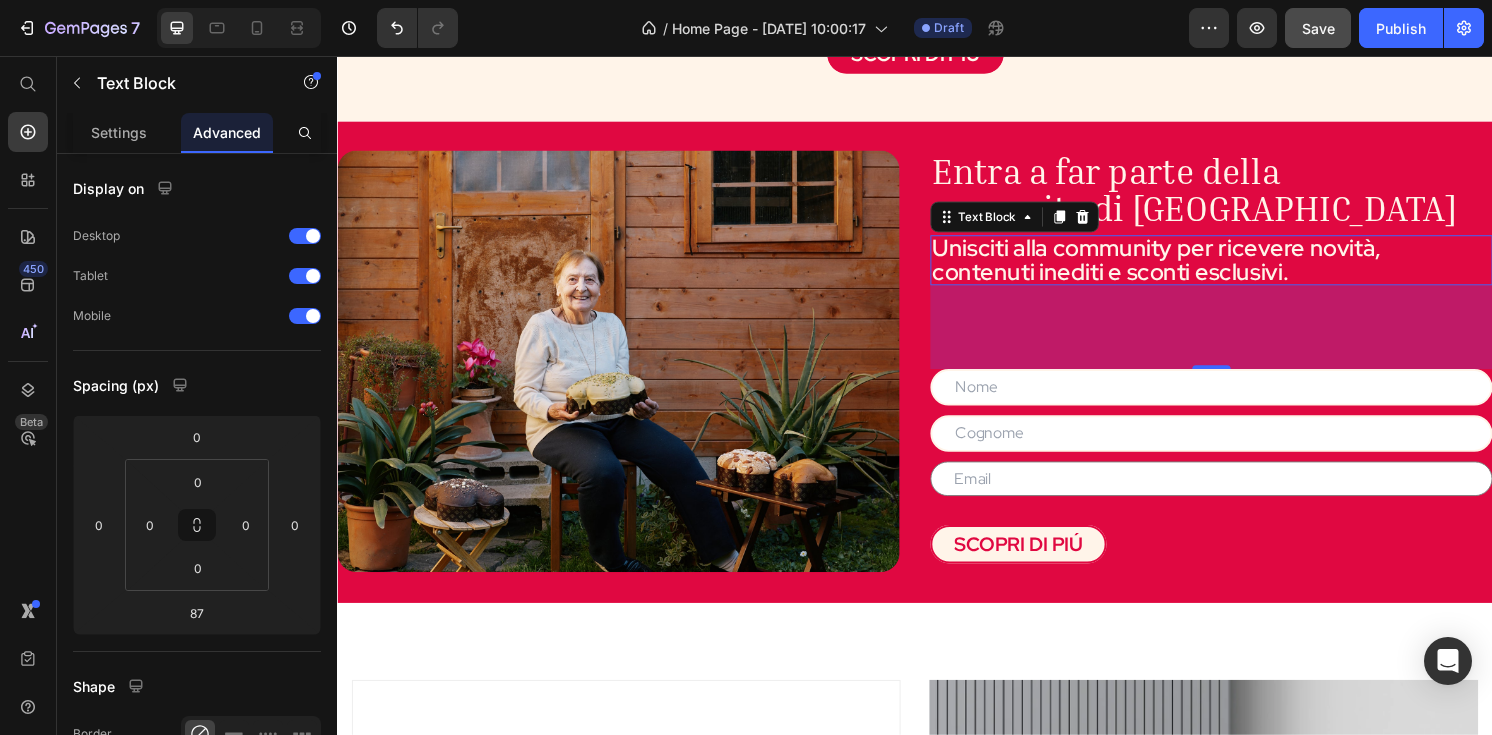 scroll, scrollTop: 1672, scrollLeft: 0, axis: vertical 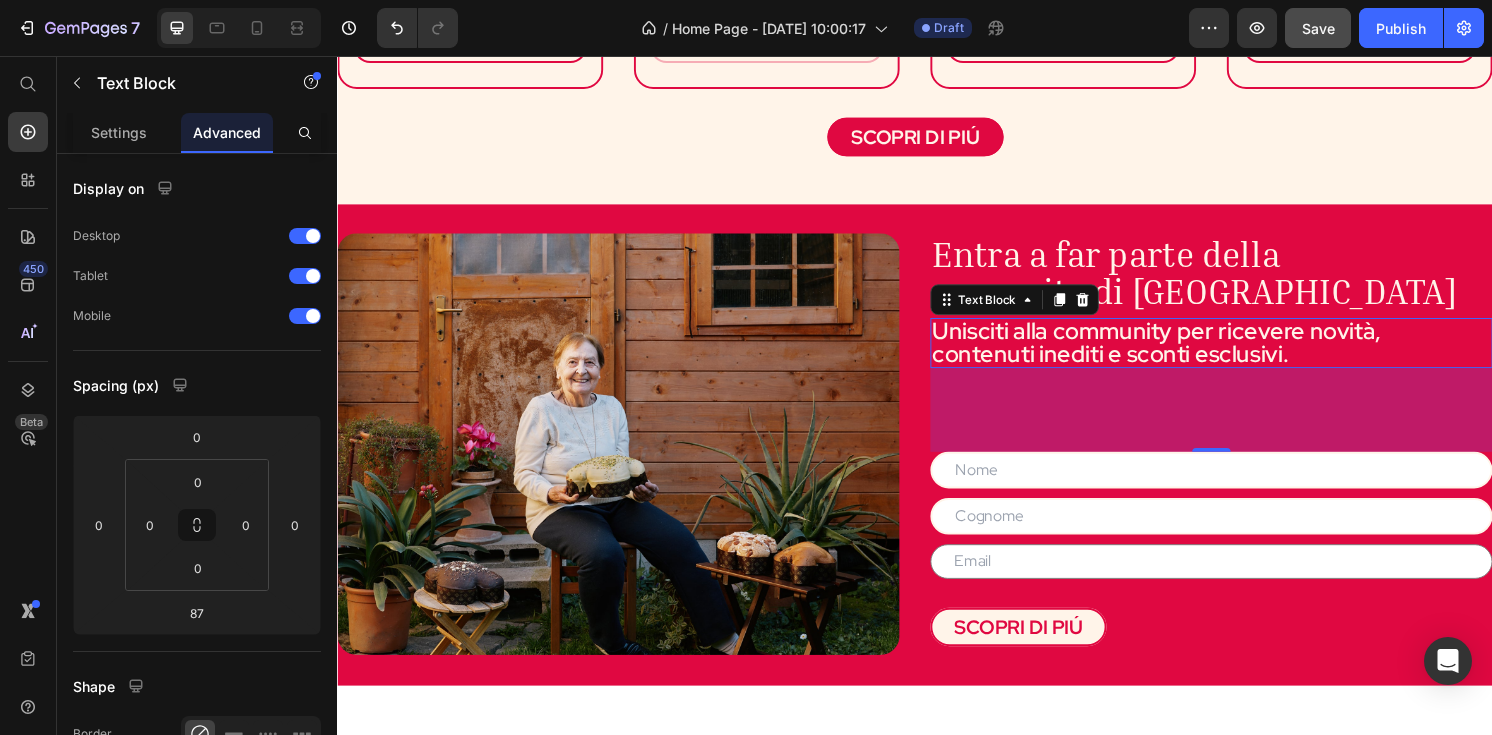 click at bounding box center (1111, 309) 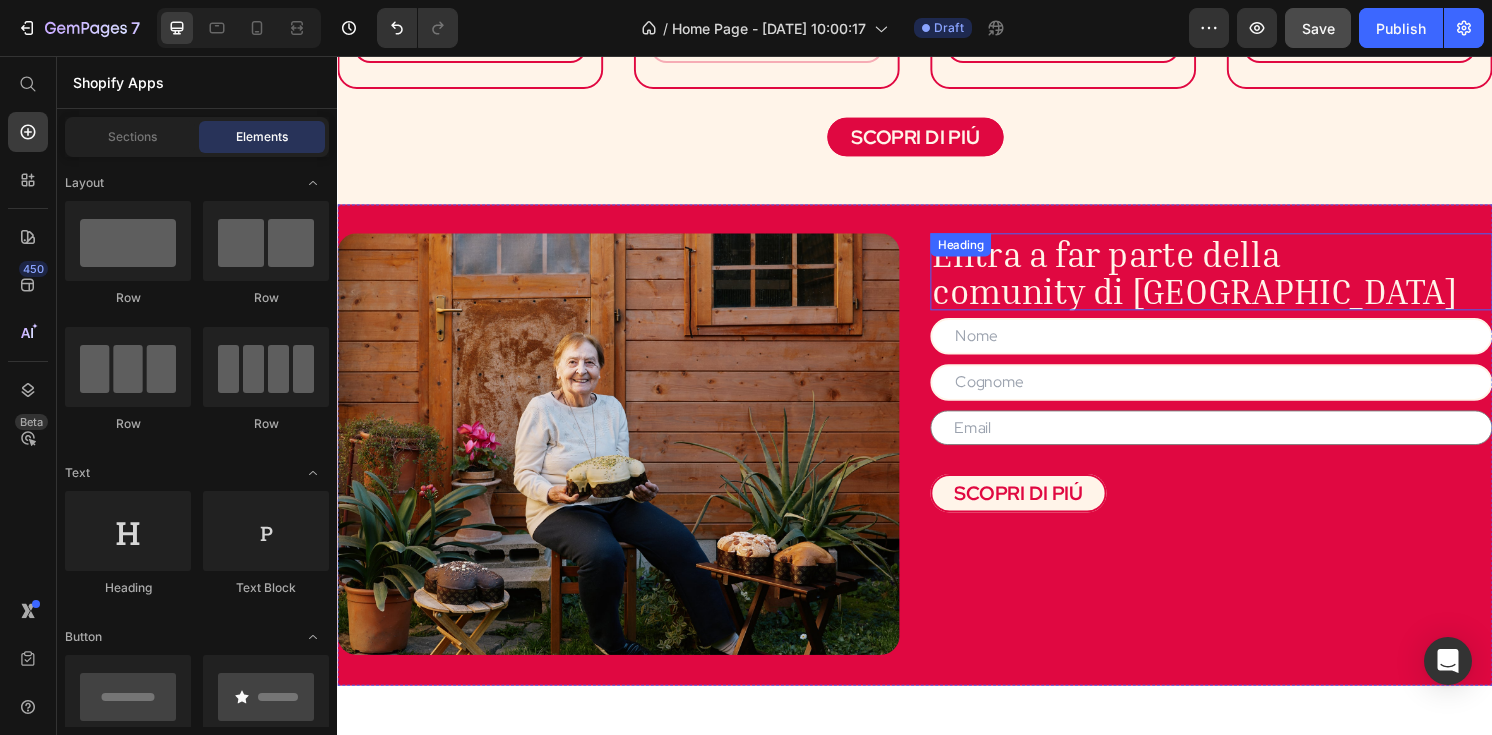 click on "comunity di Nonna Silvi" at bounding box center (1228, 299) 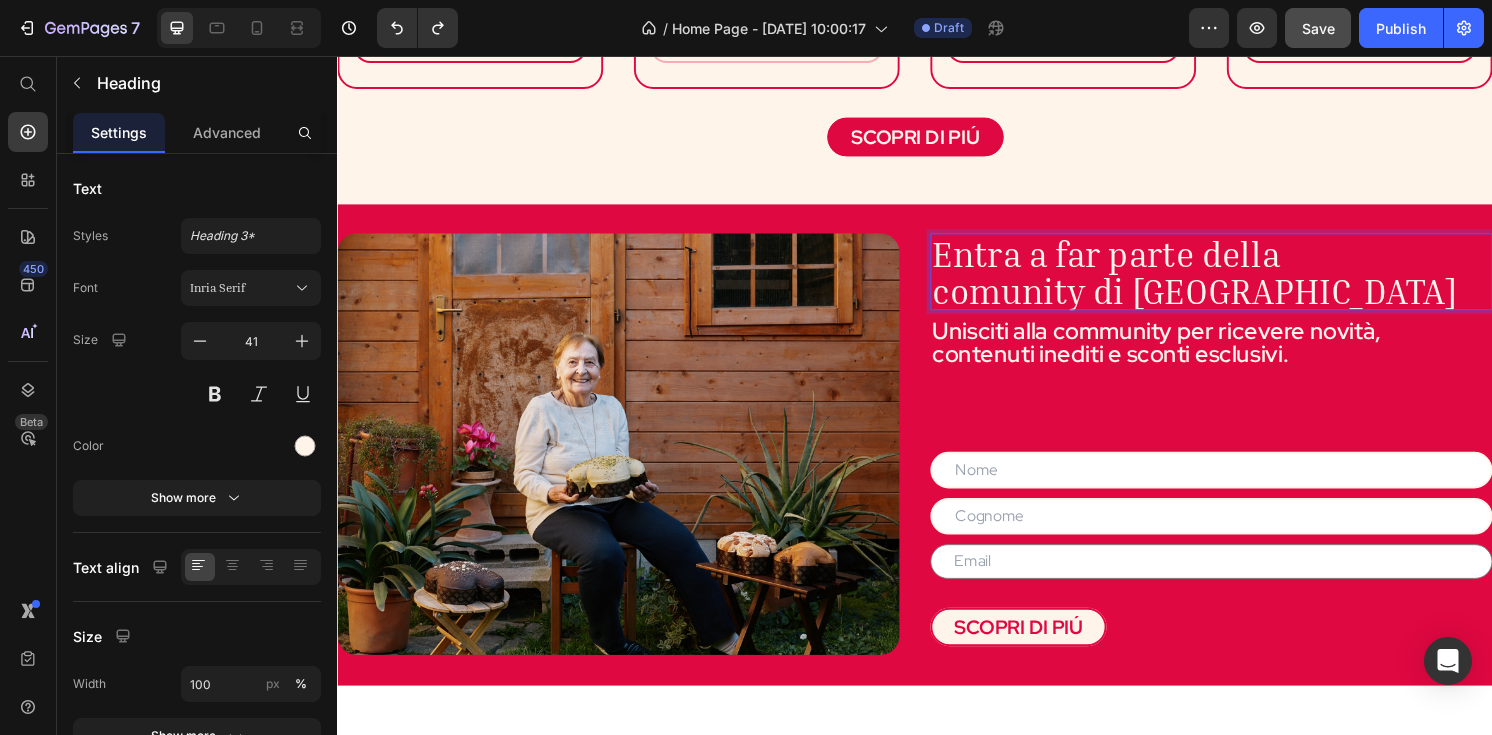 click on "comunity di Nonna Silvi" at bounding box center (1228, 299) 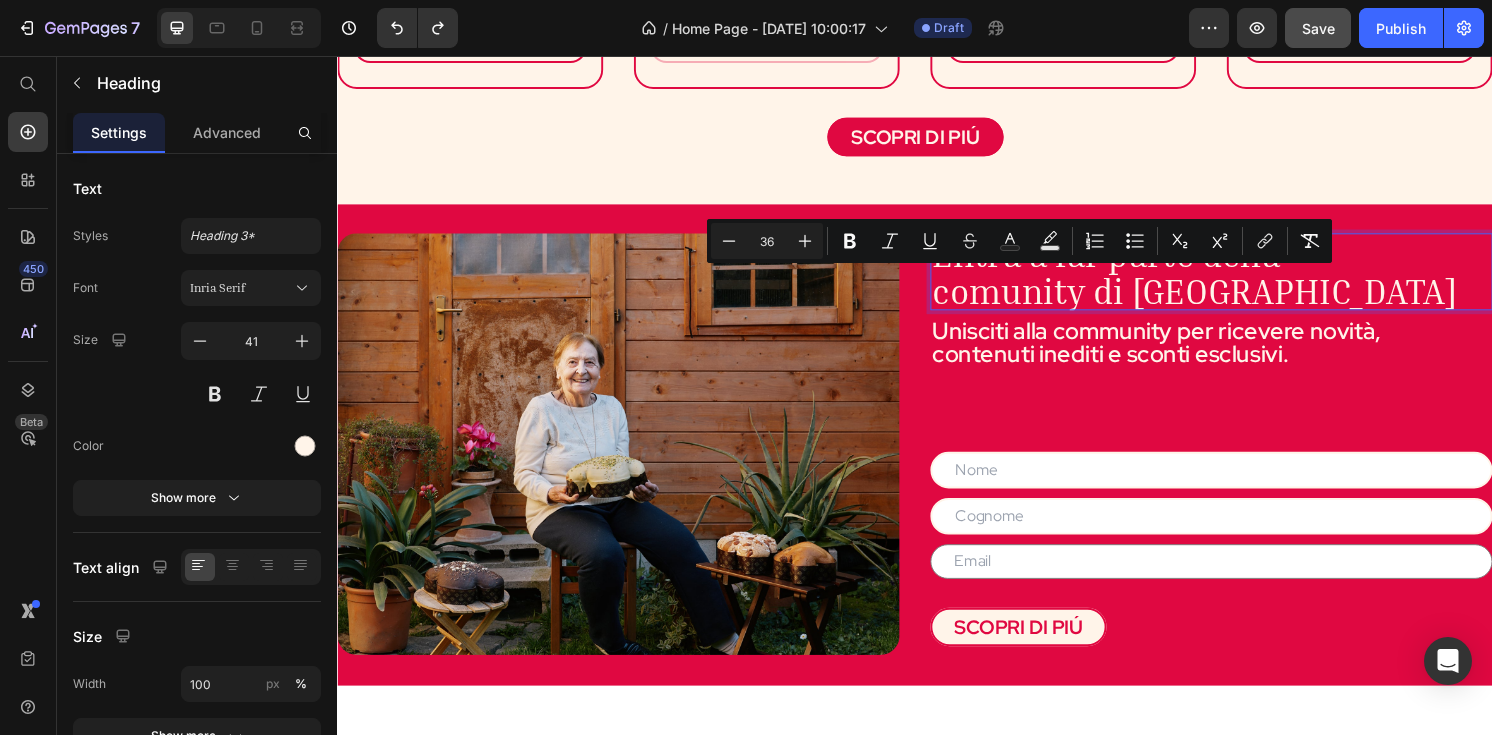 click on "comunity di Nonna Silvi" at bounding box center [1228, 299] 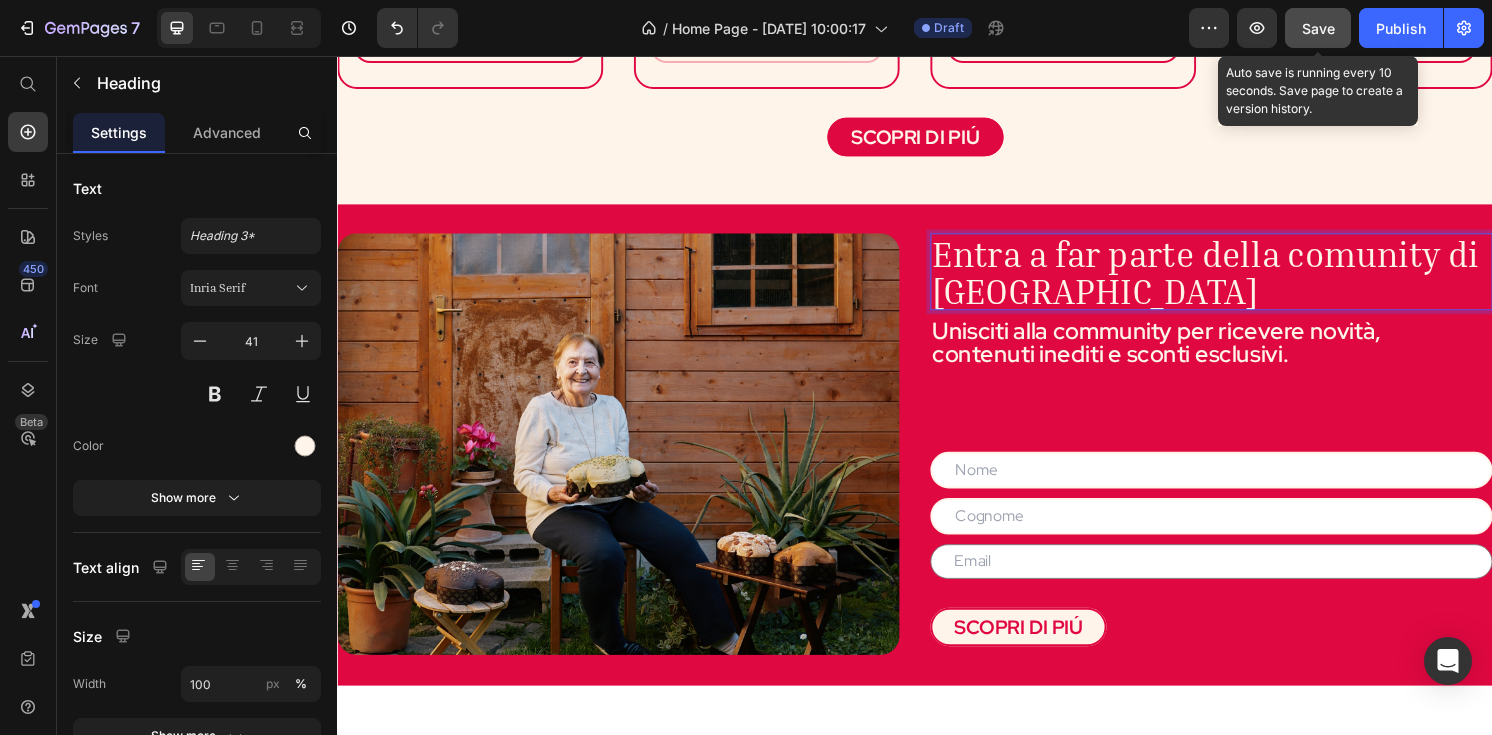 click on "Save" at bounding box center (1318, 28) 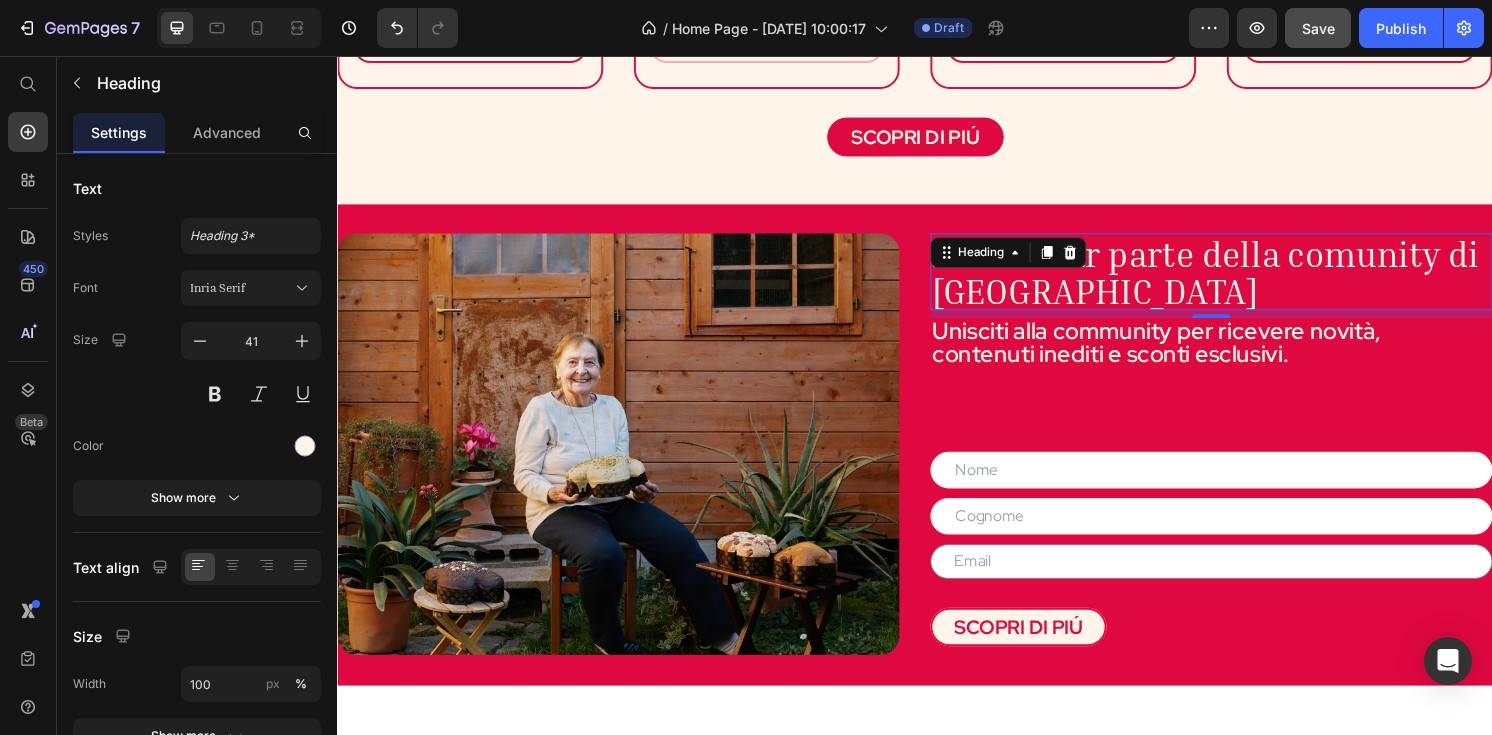 click on "Entra a far parte della comunity di Nonna Silvi" at bounding box center (1239, 280) 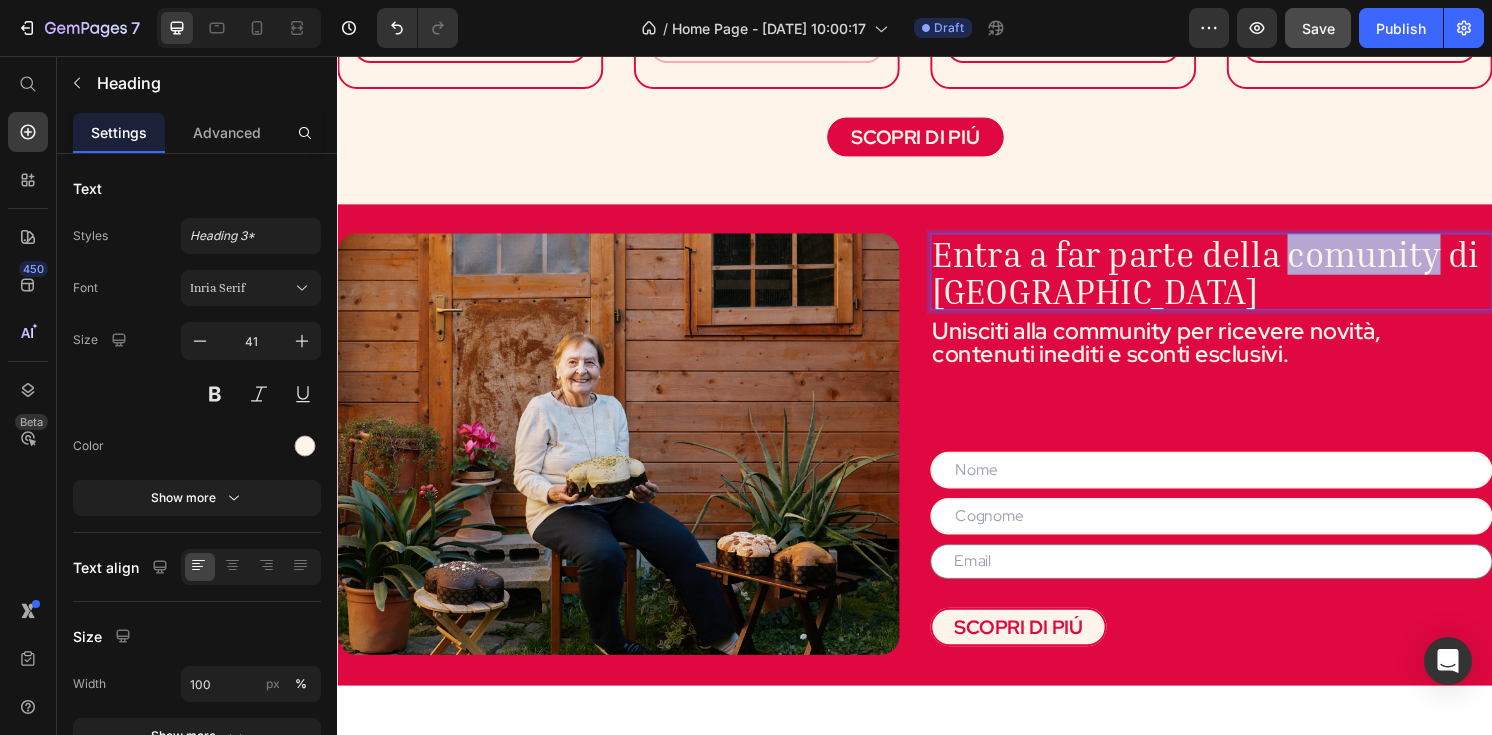 click on "Entra a far parte della comunity di Nonna Silvi" at bounding box center (1239, 280) 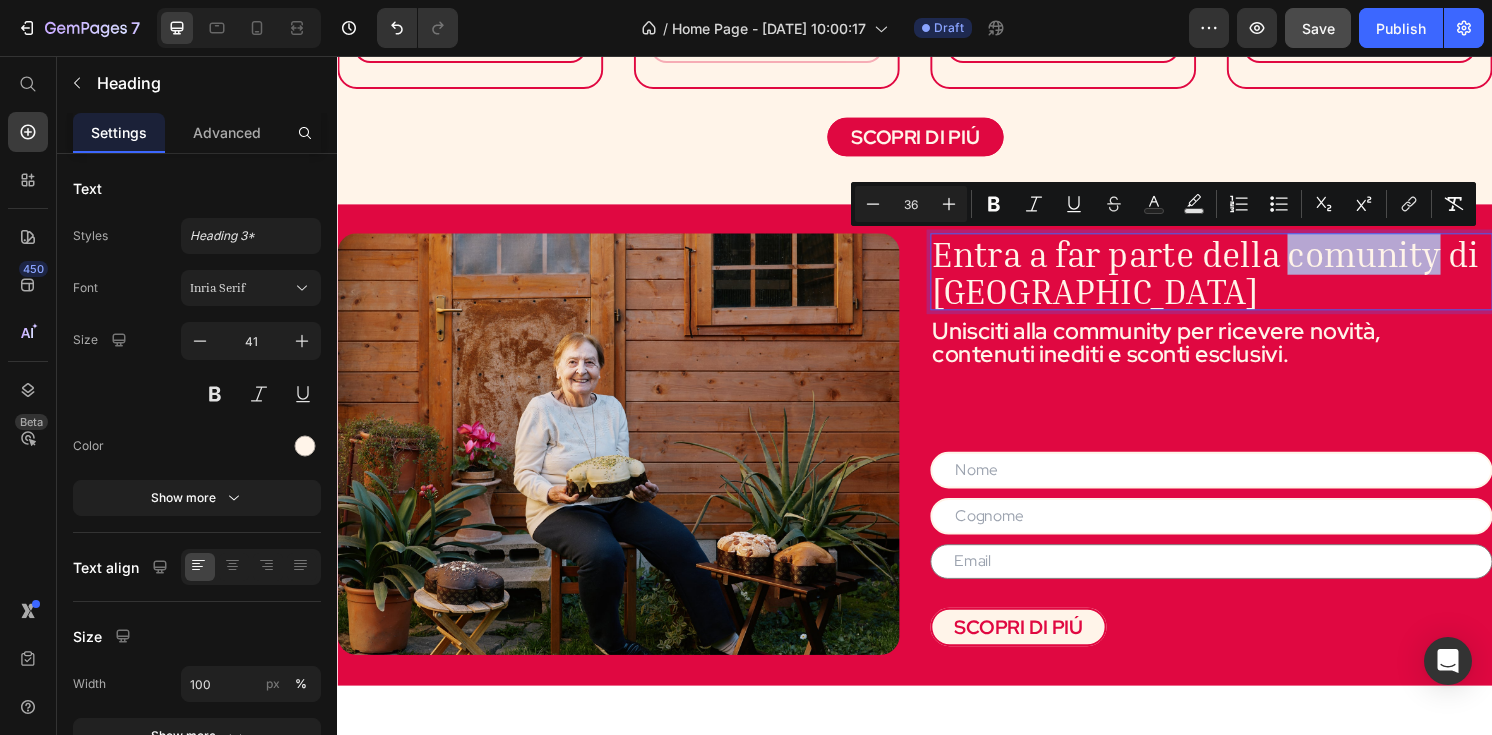 click on "Entra a far parte della comunity di Nonna Silvi" at bounding box center [1239, 280] 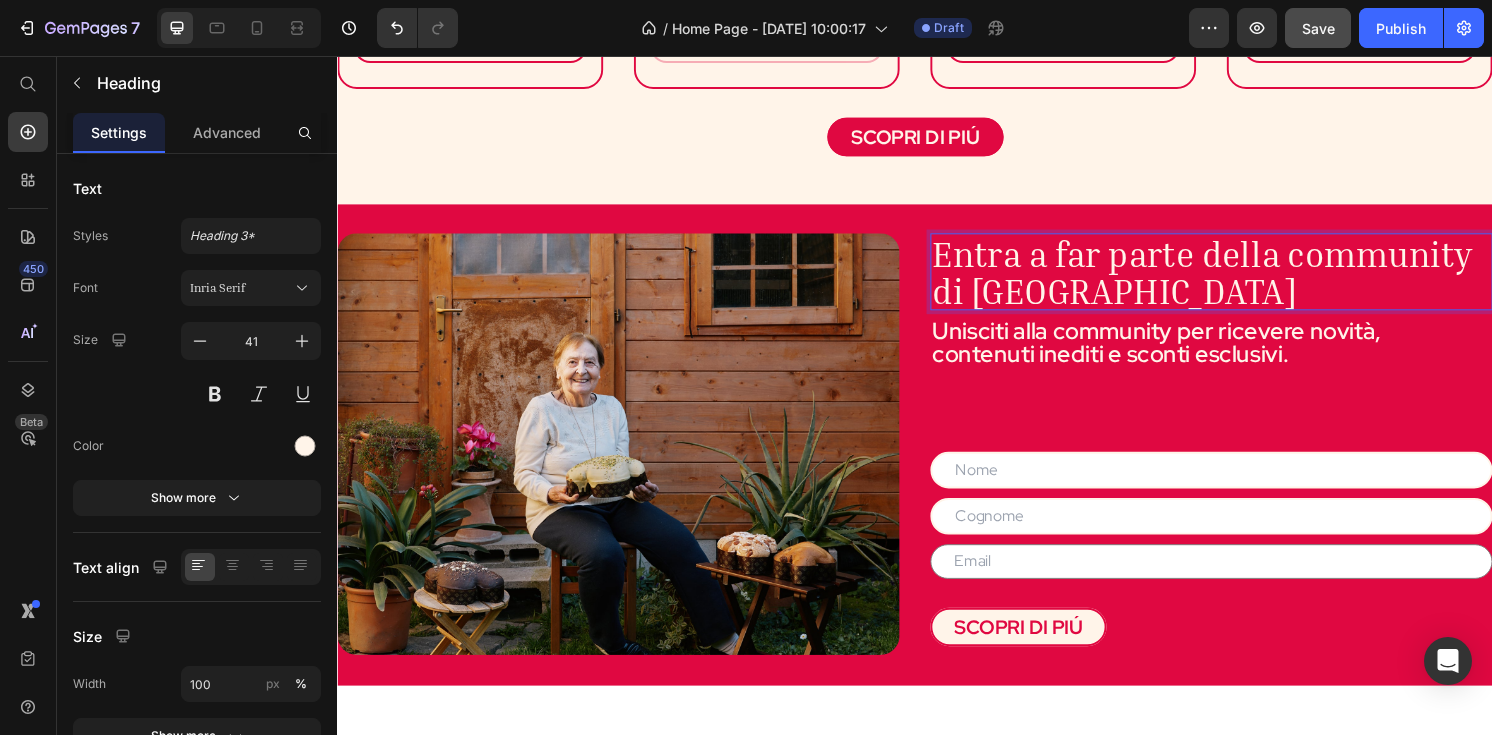 click on "Entra a far parte della community di Nonna Silvi" at bounding box center (1235, 280) 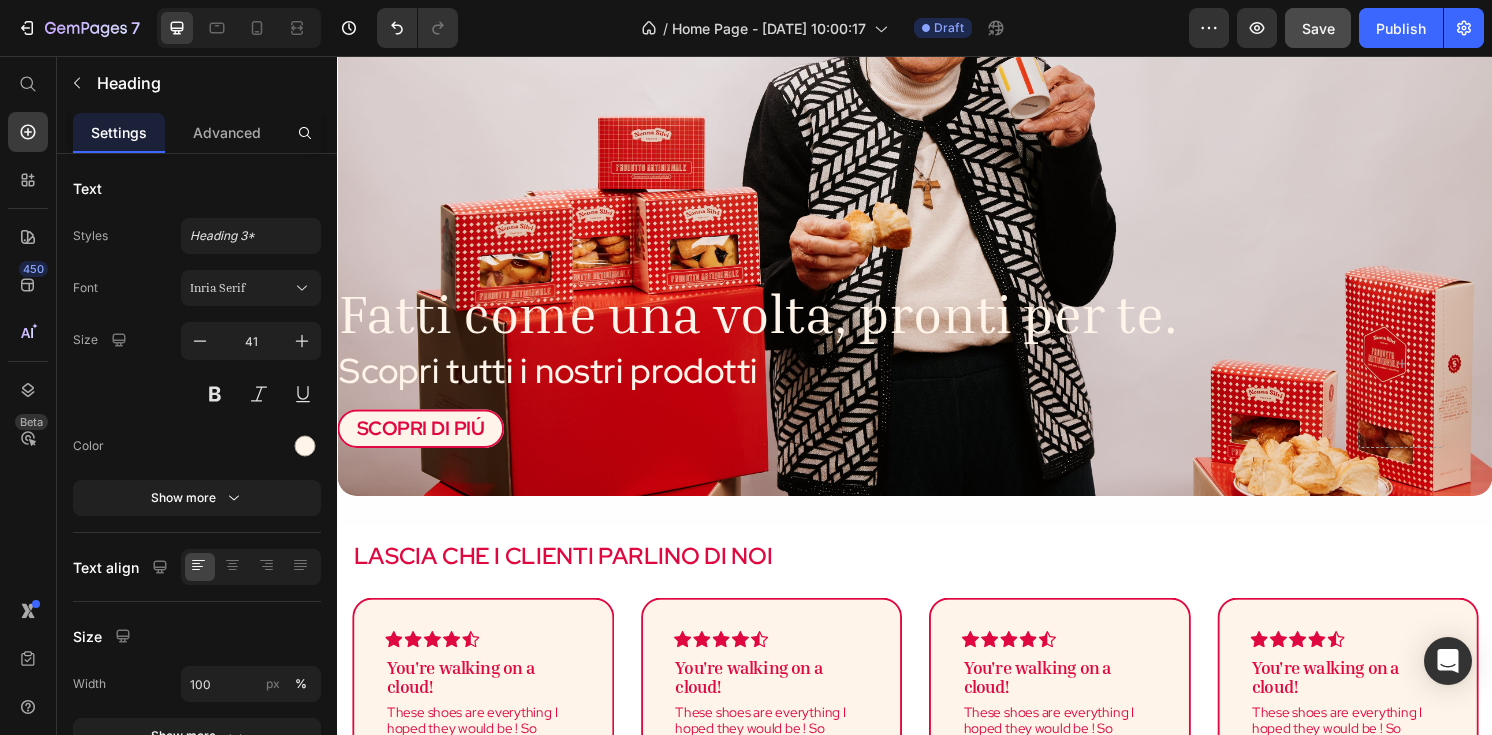 scroll, scrollTop: 258, scrollLeft: 0, axis: vertical 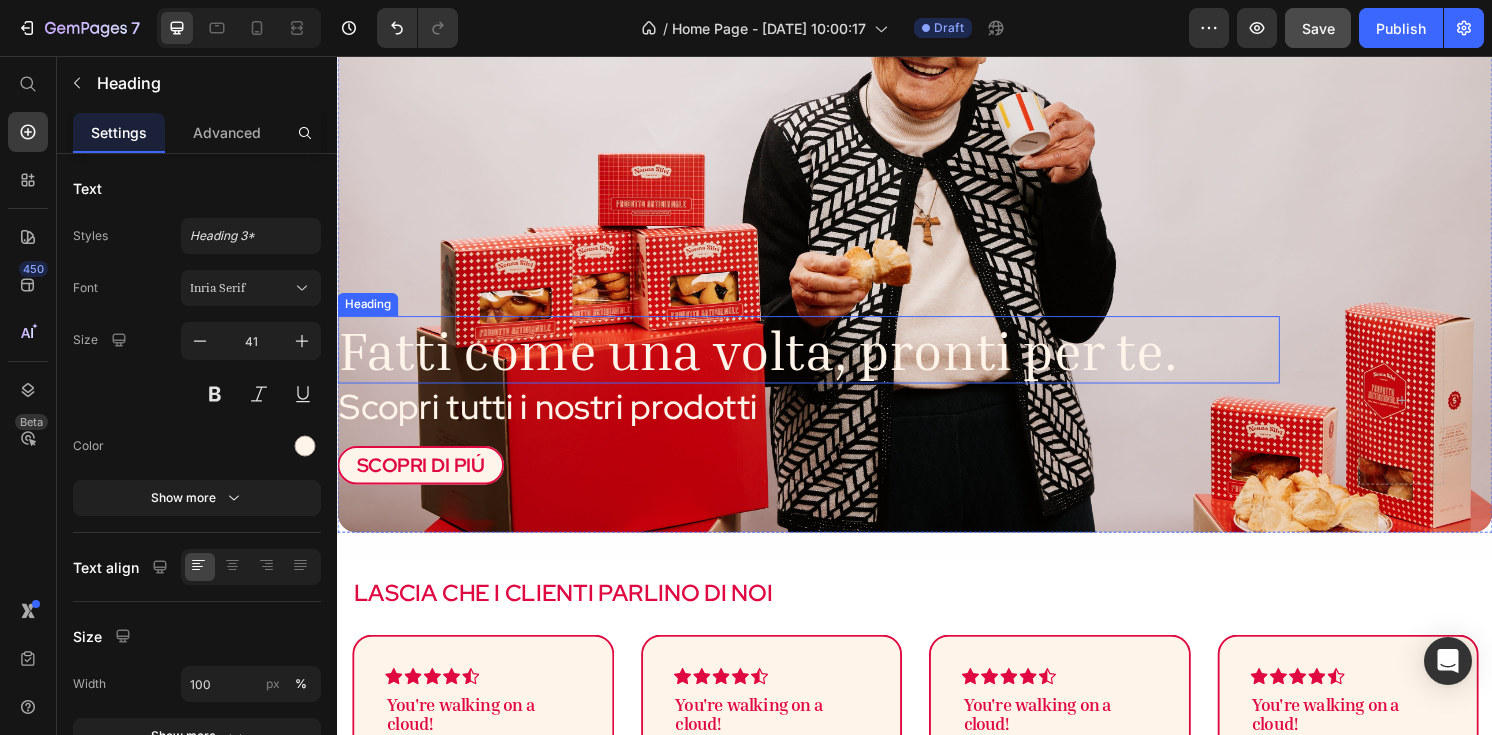 click on "Fatti come una volta, pronti per te." at bounding box center (826, 361) 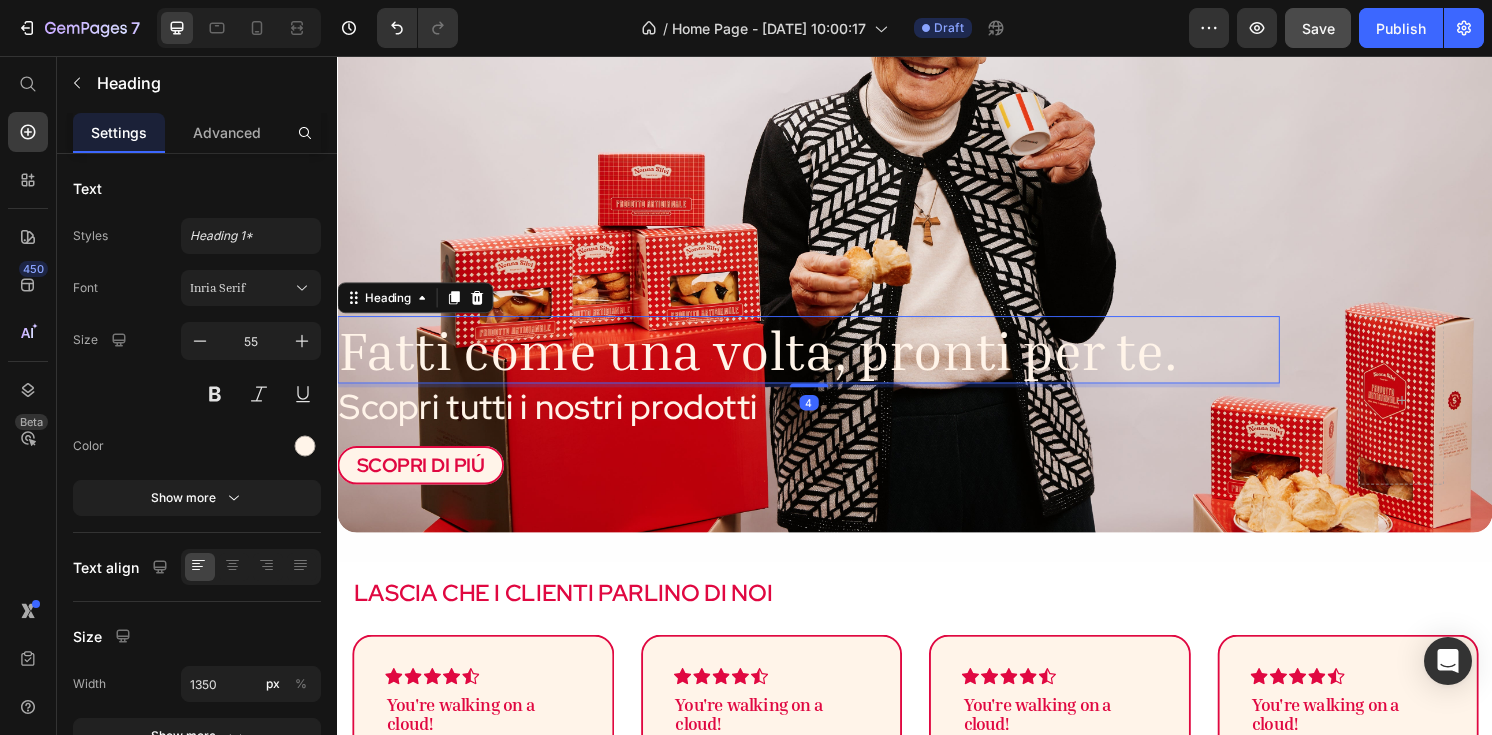 click on "Fatti come una volta, pronti per te." at bounding box center [826, 361] 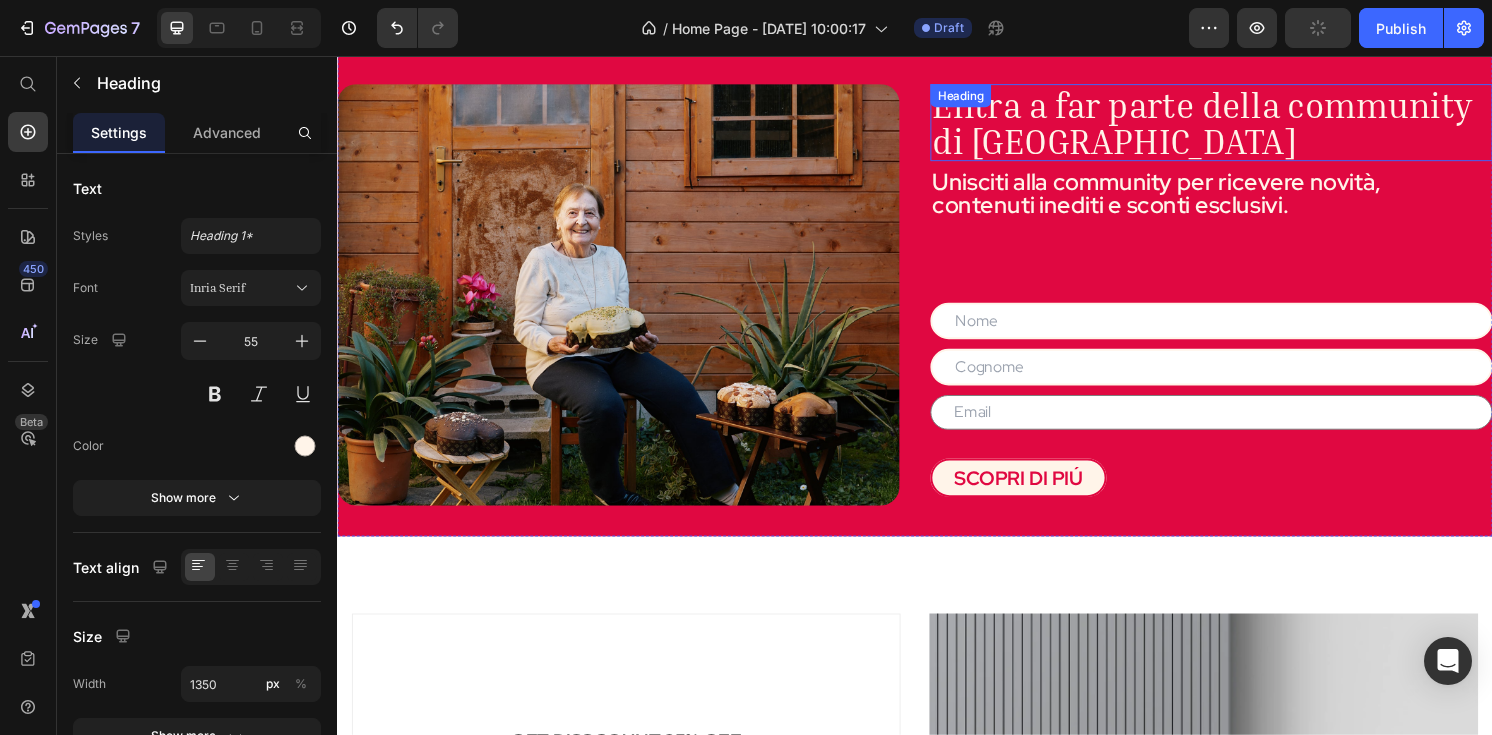 click on "Entra a far parte della community di Nonna Silvi Heading" at bounding box center [1245, 125] 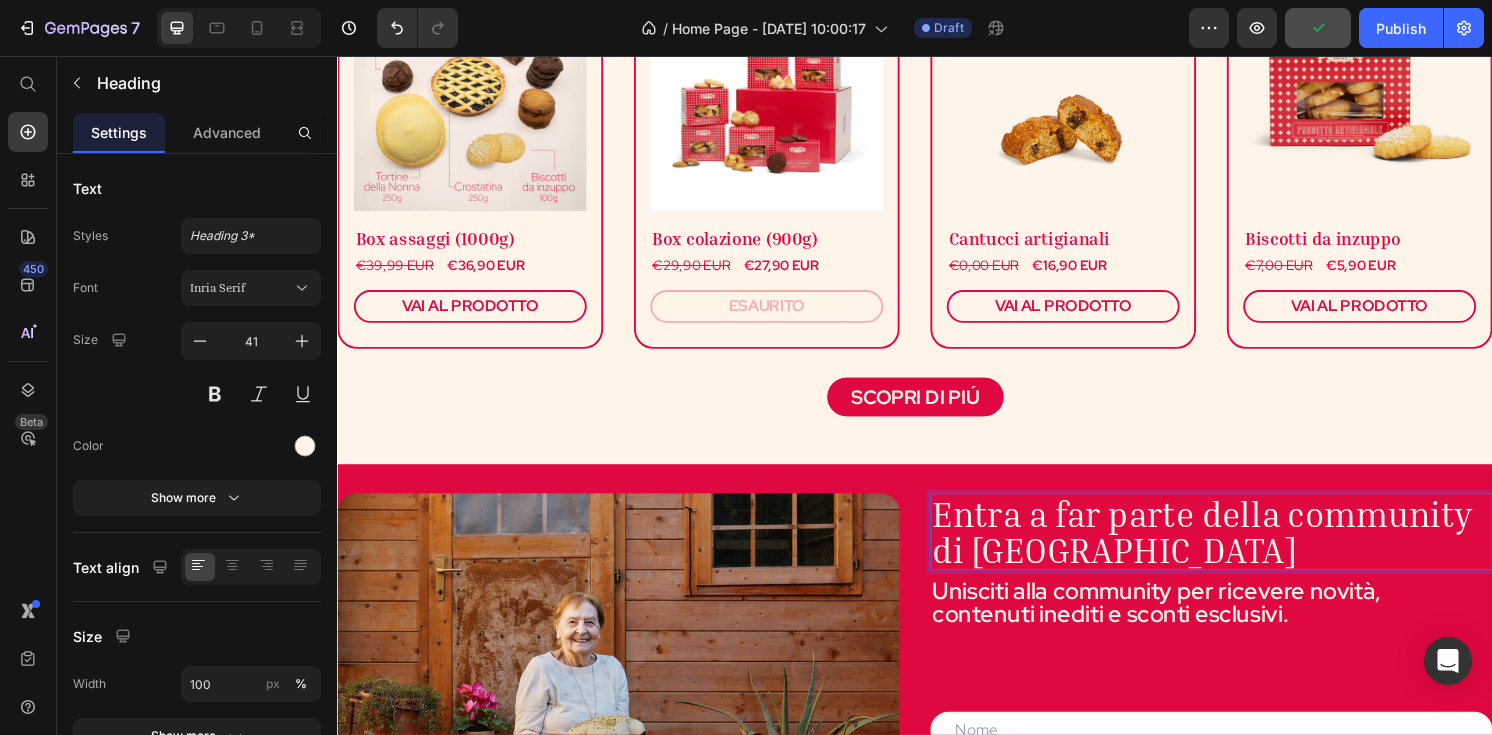click on "Entra a far parte della community di Nonna Silvi" at bounding box center (1245, 550) 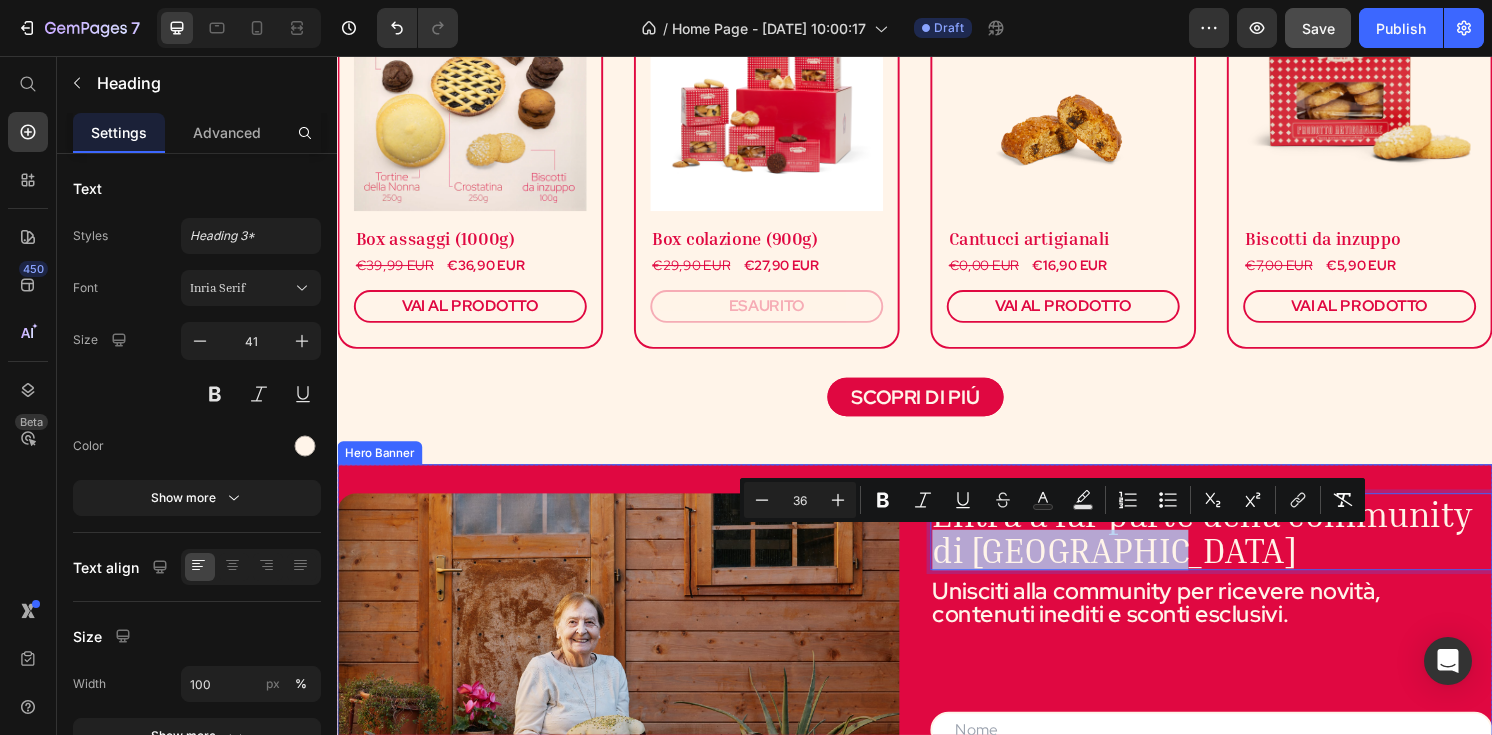 drag, startPoint x: 1187, startPoint y: 568, endPoint x: 947, endPoint y: 567, distance: 240.00209 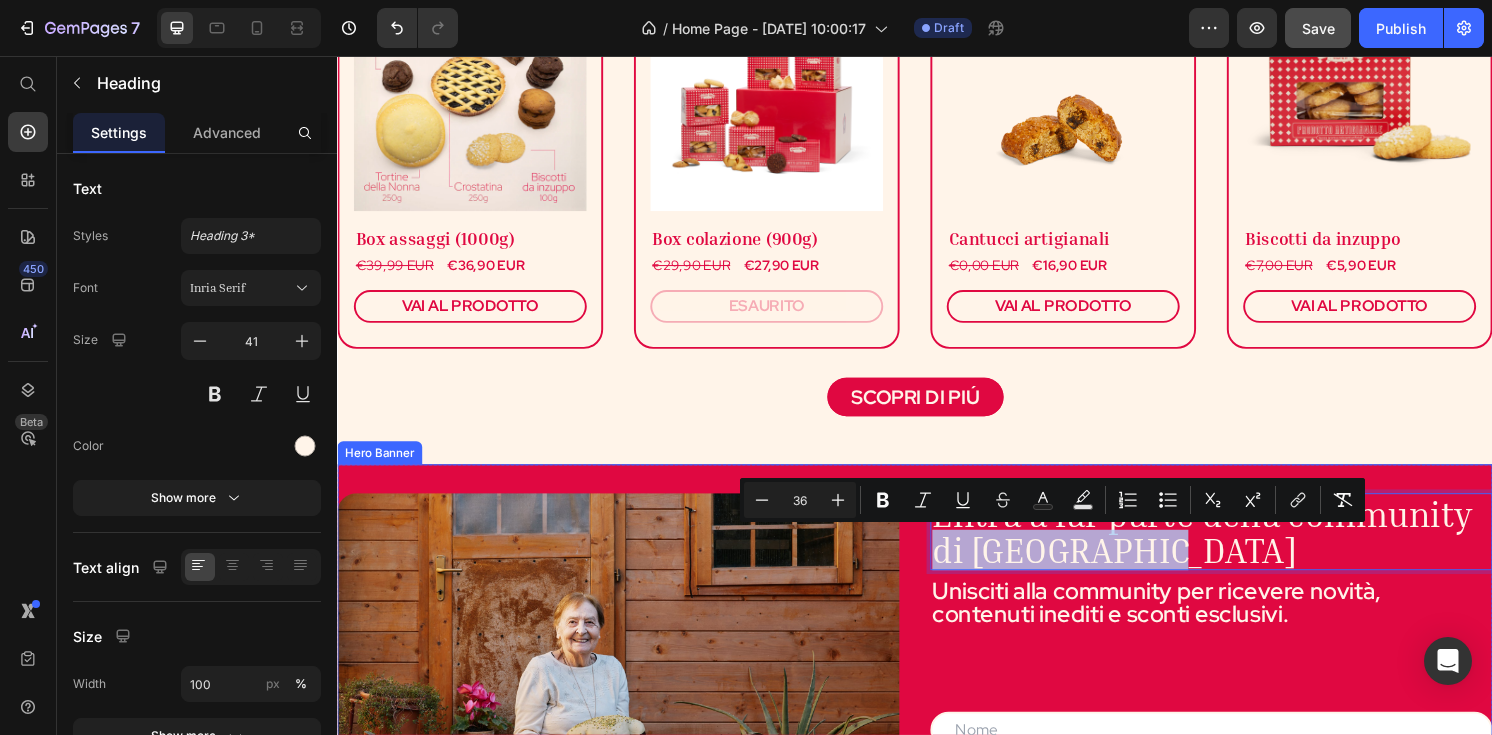click on "Entra a far parte della community di Nonna Silvi Heading   8 Unisciti alla community per ricevere novità,  contenuti inediti e sconti esclusivi. Text Block Text Field Text Field Text Field Contact Form SCOPRI DI PIÚ Button Image" at bounding box center [937, 730] 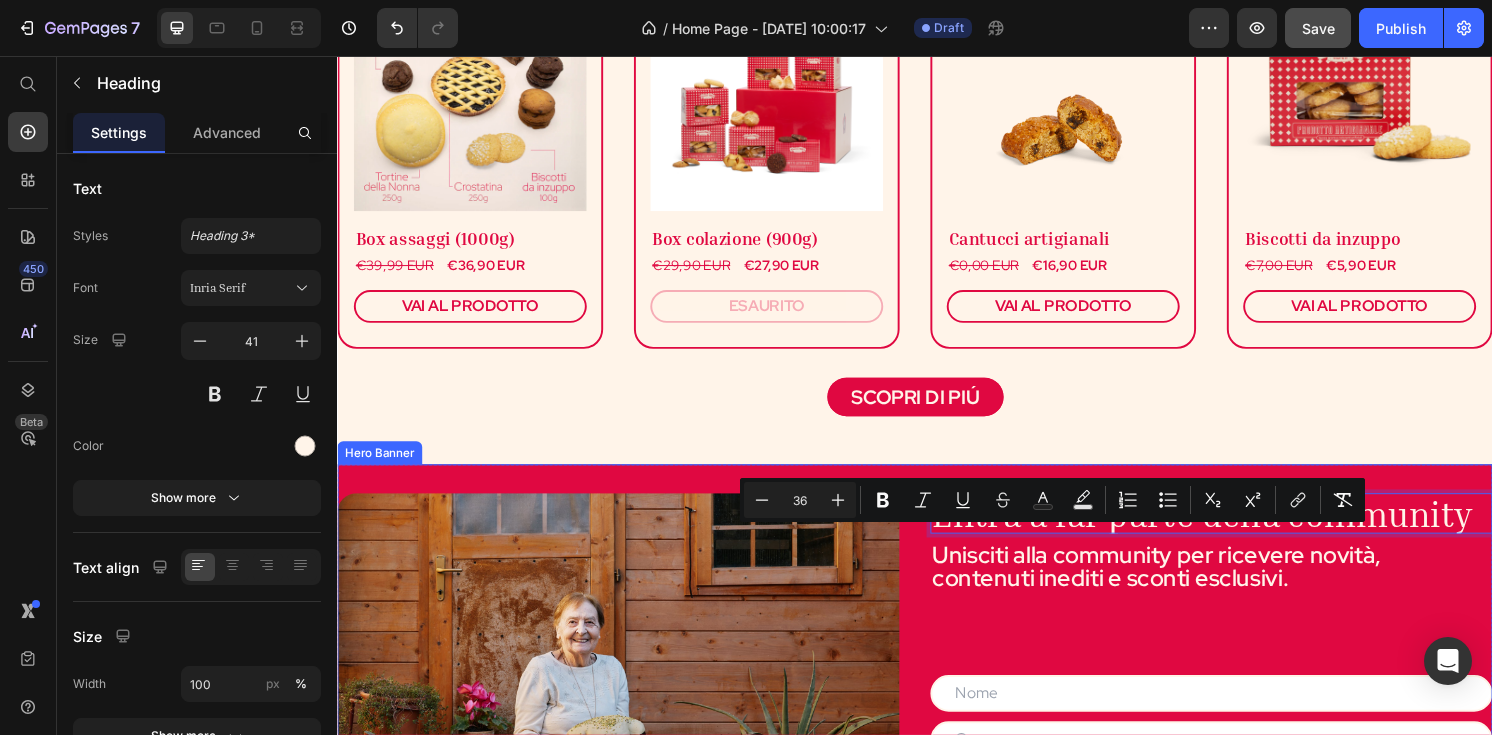 scroll, scrollTop: 1, scrollLeft: 0, axis: vertical 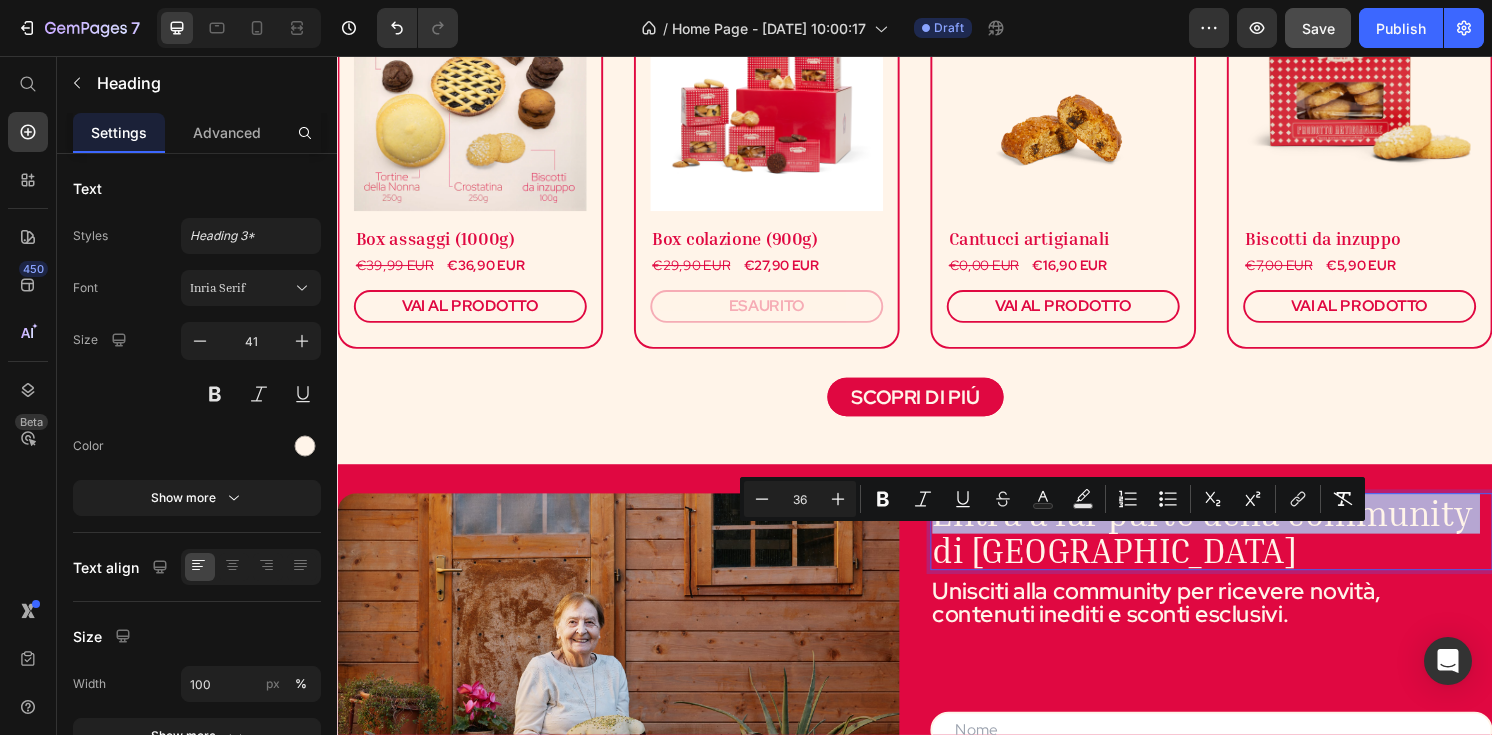 click on "Entra a far parte della community di Nonna Silvi" at bounding box center (1235, 549) 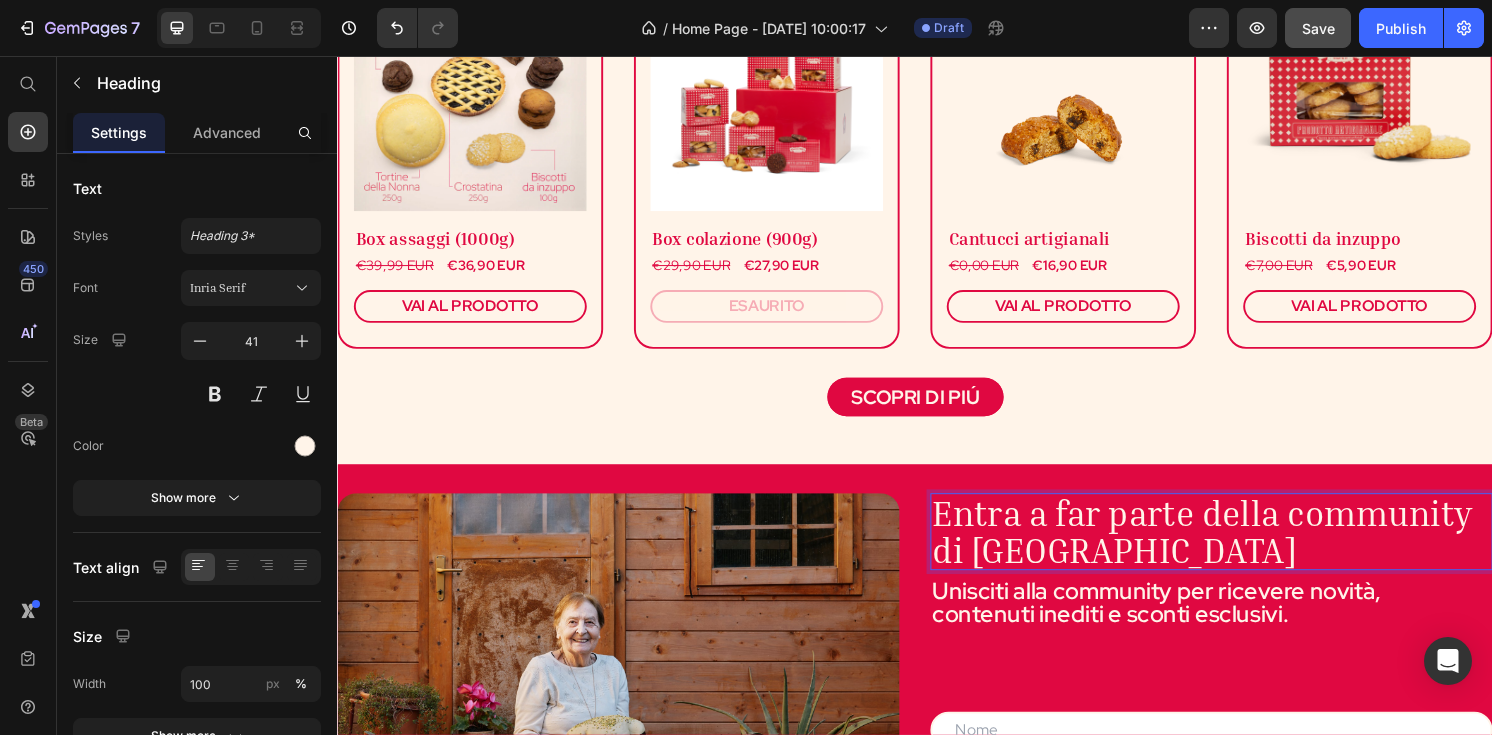 click on "Entra a far parte della community di Nonna Silvi" at bounding box center (1235, 549) 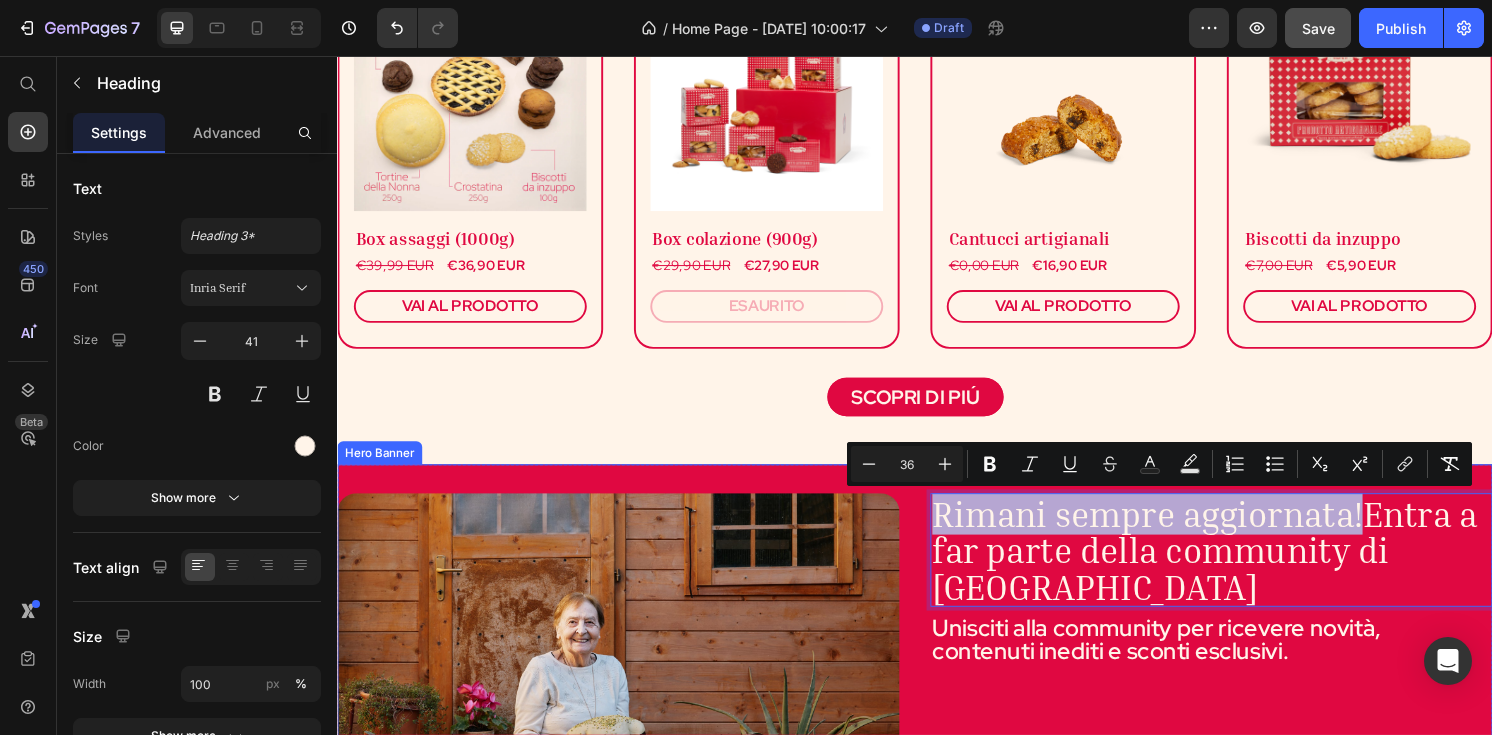 drag, startPoint x: 1389, startPoint y: 528, endPoint x: 944, endPoint y: 526, distance: 445.0045 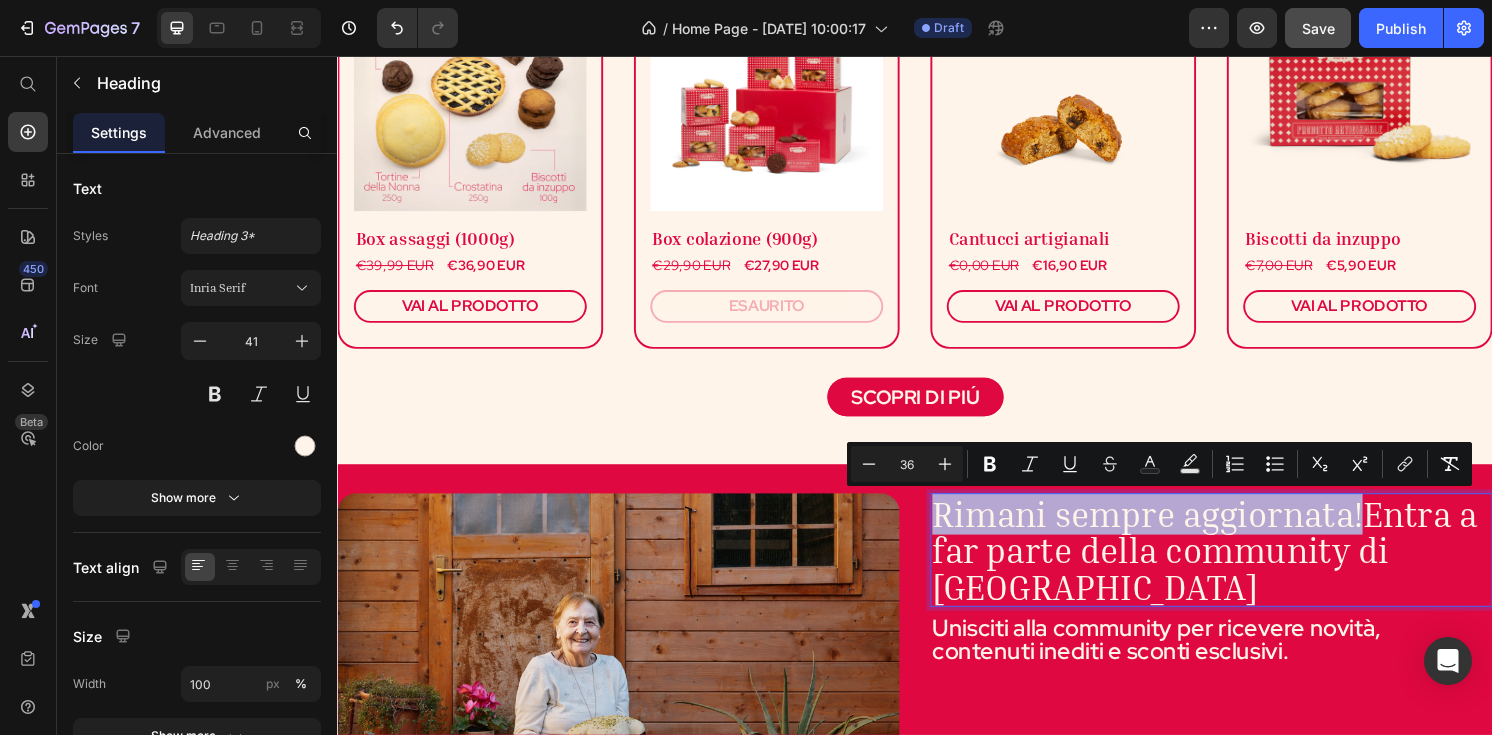 click on "Rimani sempre aggiornata!Entra a far parte della community di Nonna Silvi" at bounding box center [1238, 569] 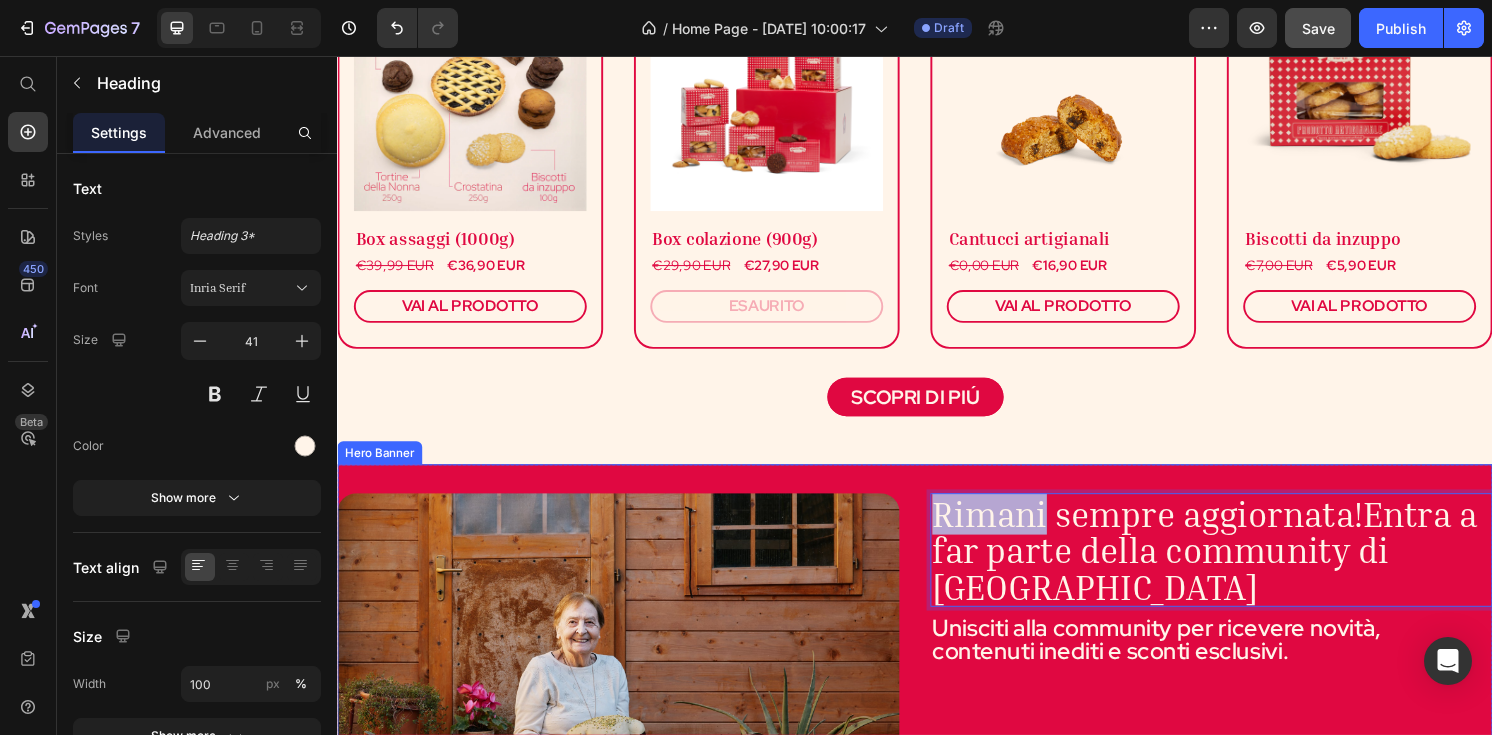 drag, startPoint x: 1072, startPoint y: 536, endPoint x: 944, endPoint y: 536, distance: 128 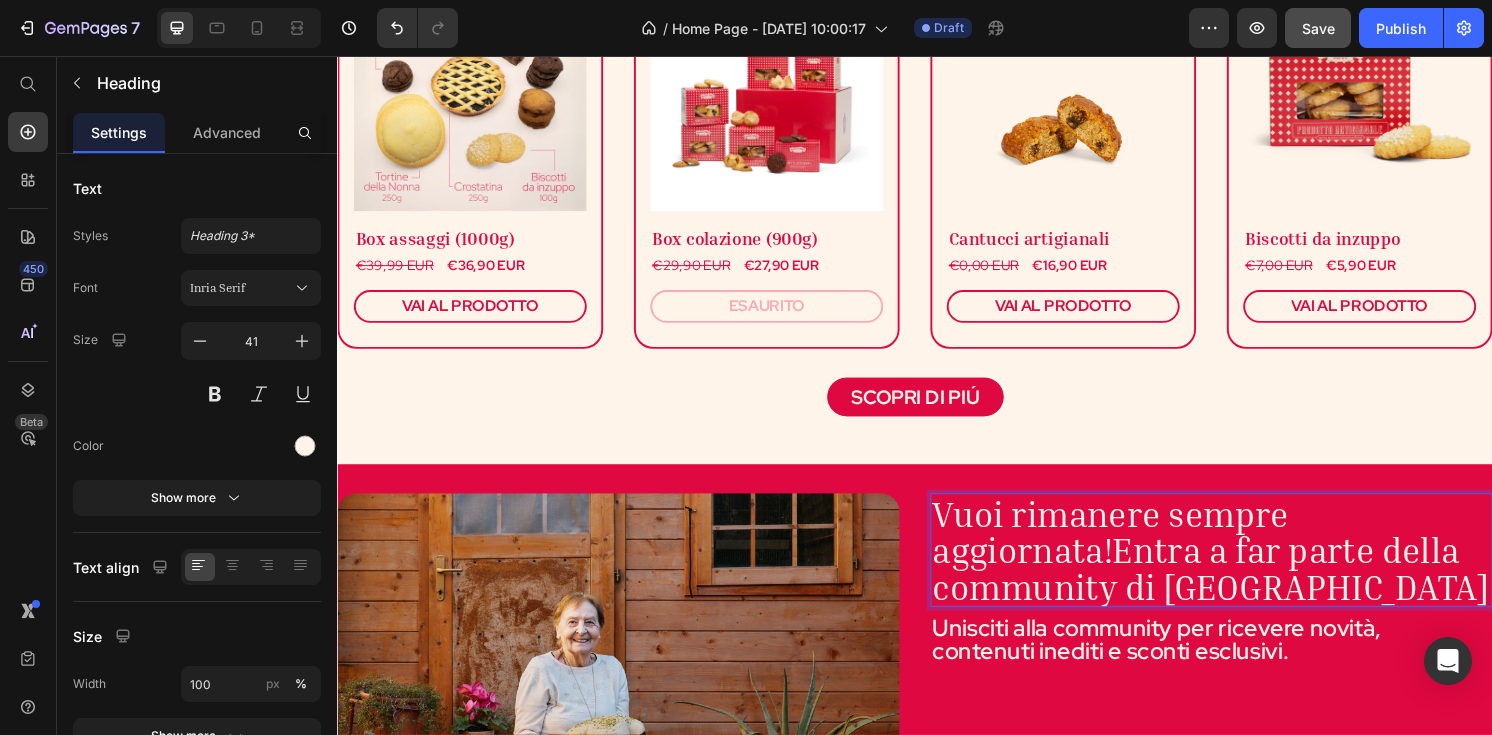 click on "Vuoi rimanere sempre aggiornata!Entra a far parte della community di Nonna Silvi" at bounding box center [1244, 569] 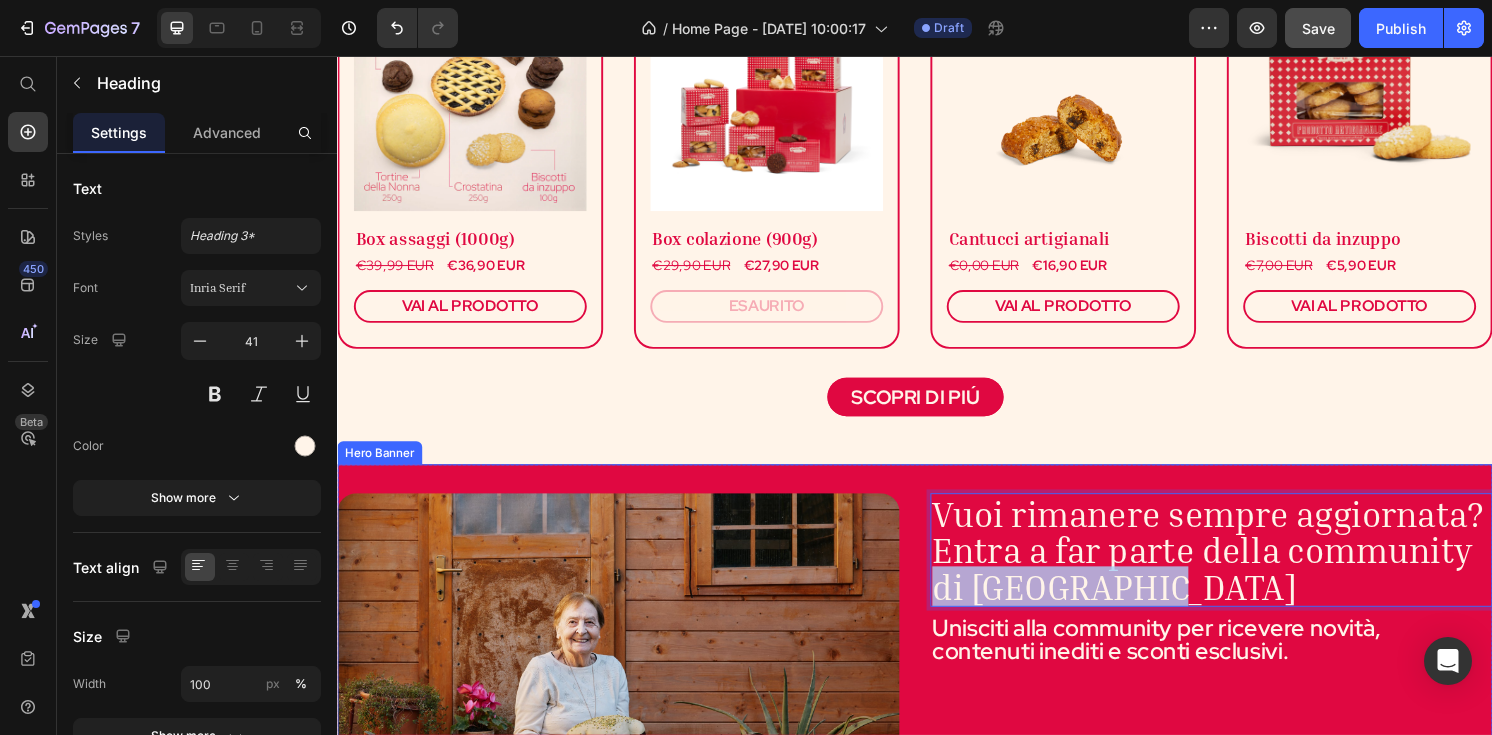 drag, startPoint x: 1185, startPoint y: 611, endPoint x: 948, endPoint y: 611, distance: 237 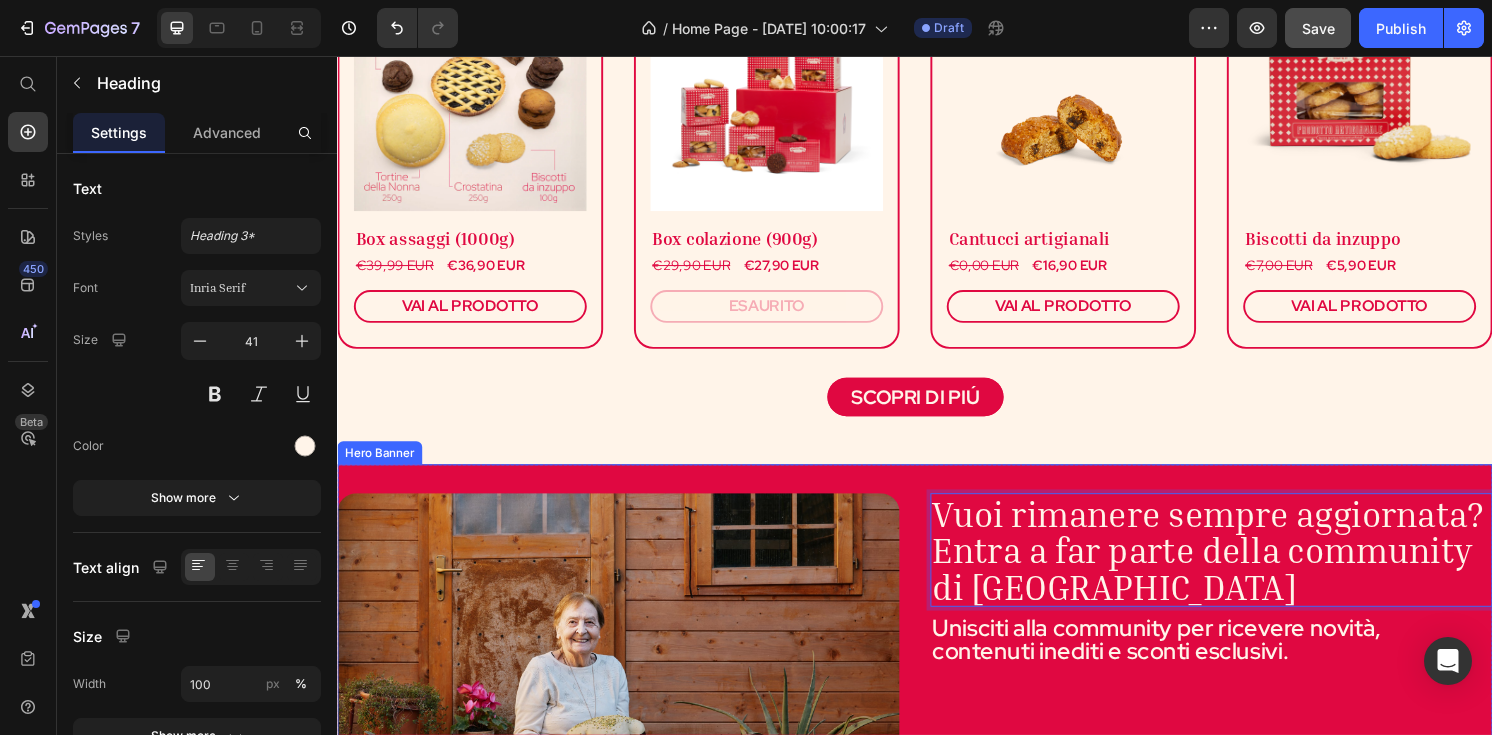 scroll, scrollTop: 1, scrollLeft: 0, axis: vertical 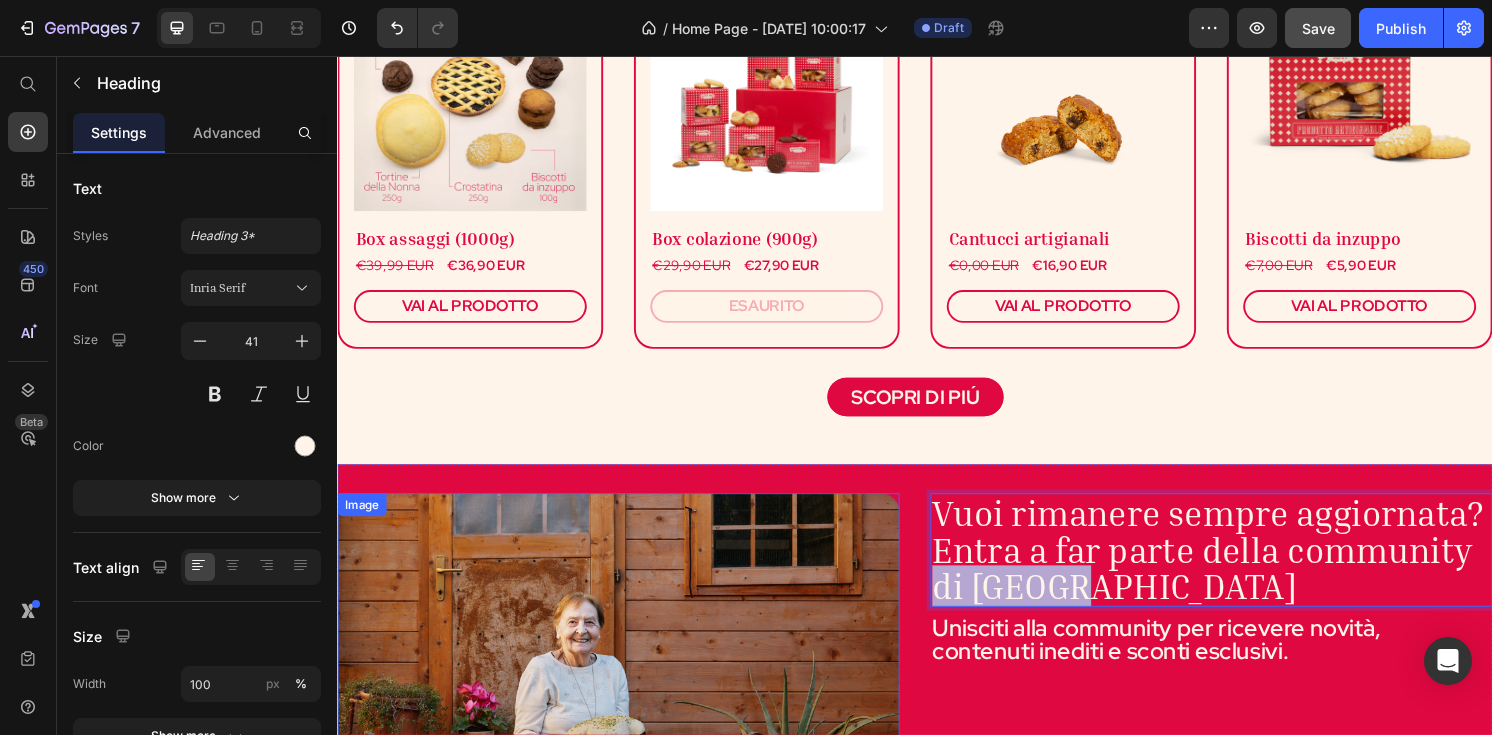drag, startPoint x: 1113, startPoint y: 605, endPoint x: 909, endPoint y: 603, distance: 204.0098 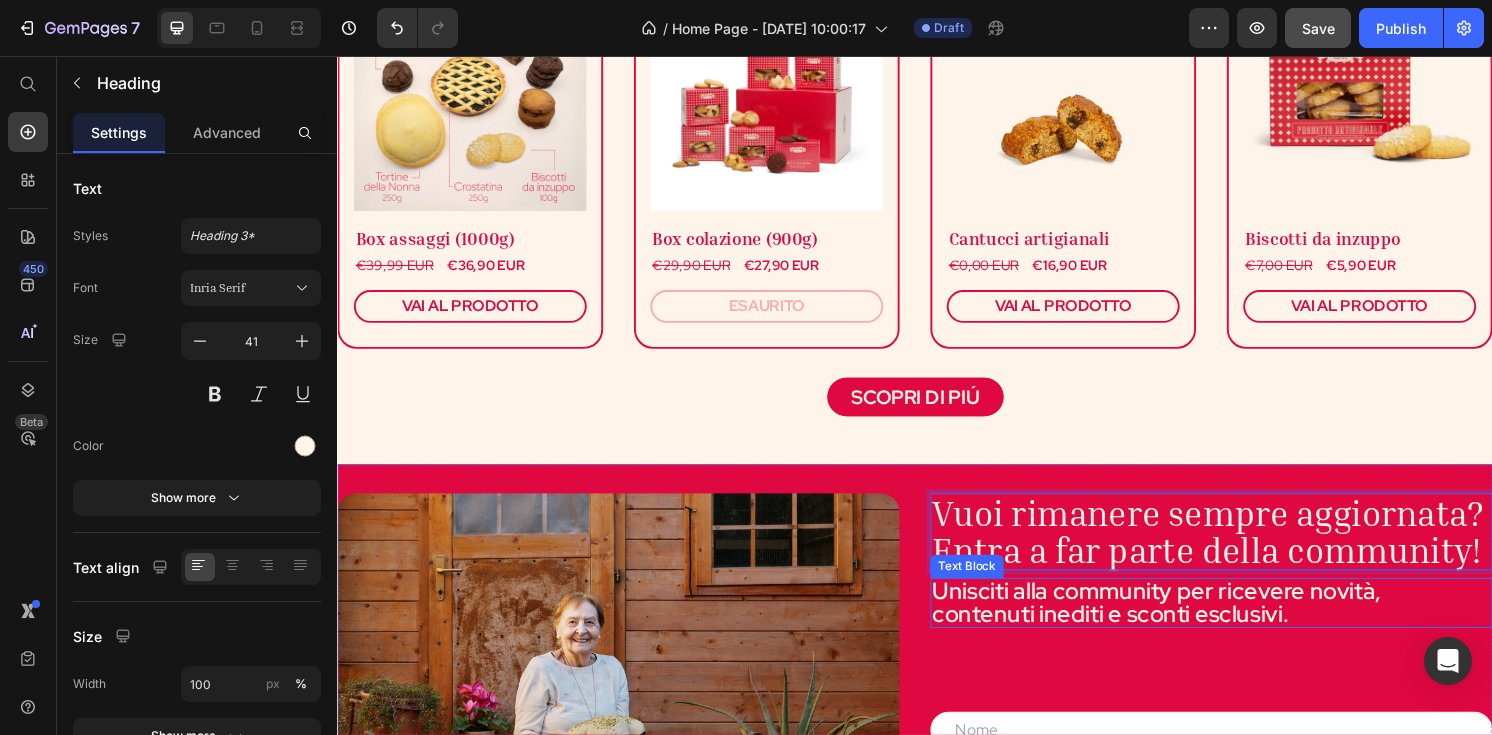 click on "Unisciti alla community per ricevere novità,  contenuti inediti e sconti esclusivi." at bounding box center (1245, 624) 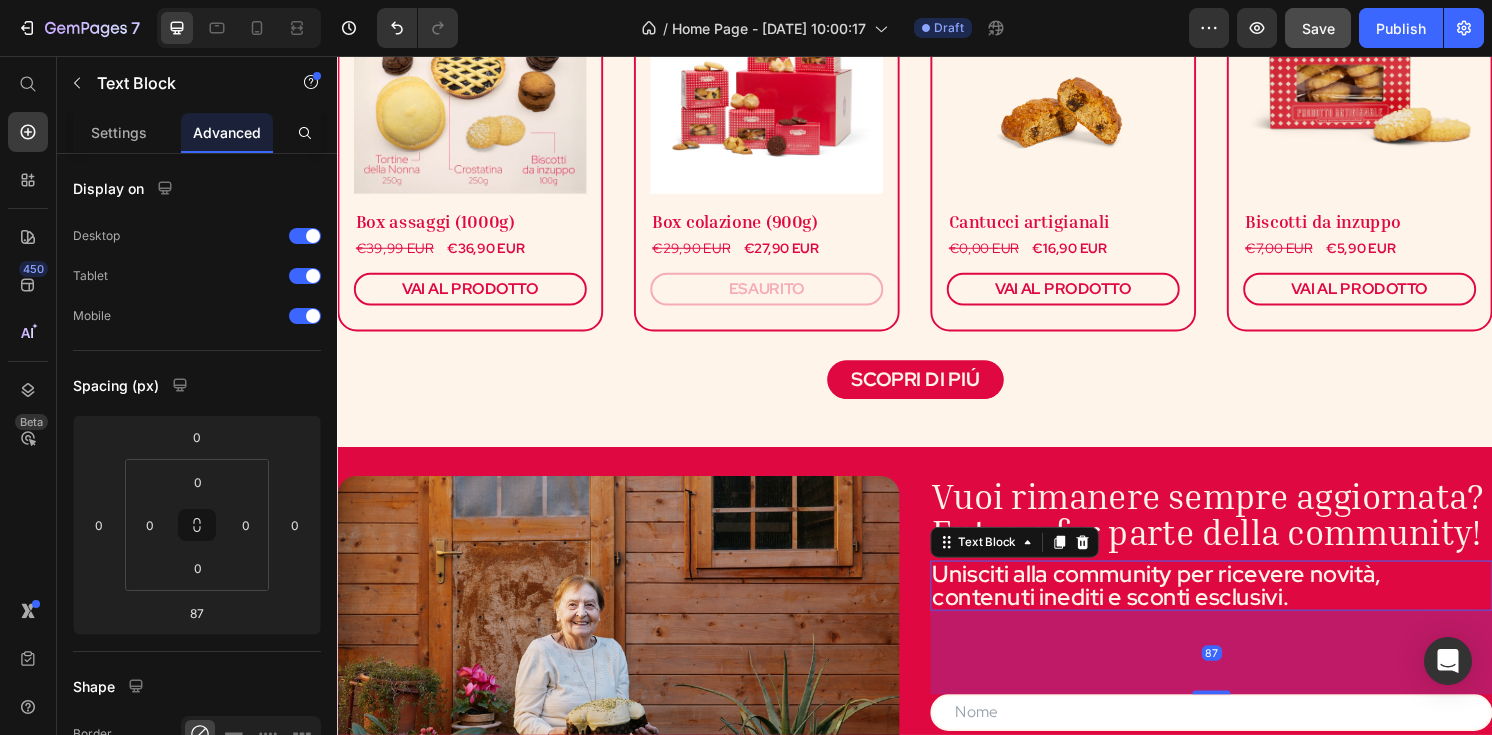 scroll, scrollTop: 1421, scrollLeft: 0, axis: vertical 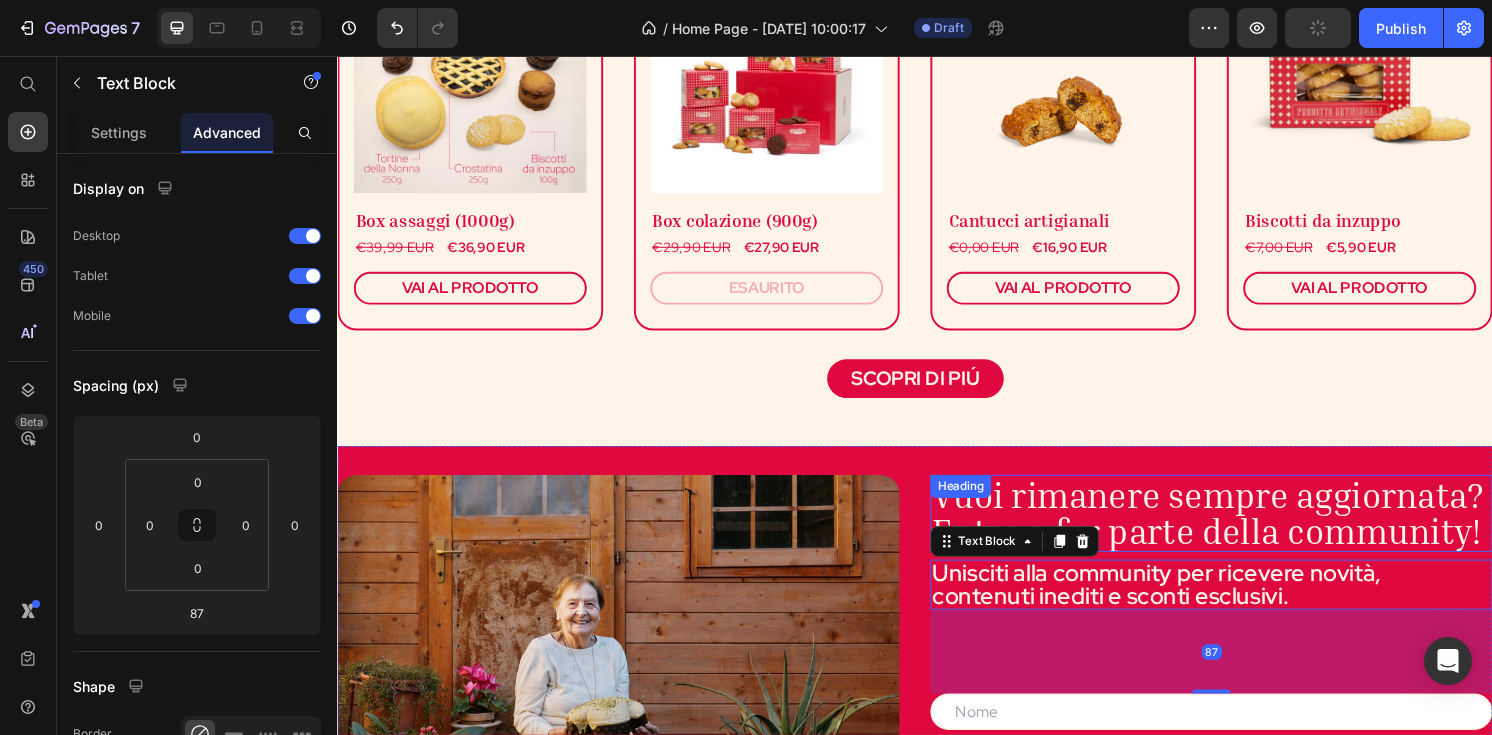click on "Vuoi rimanere sempre aggiornata?Entra a far parte della community!" at bounding box center [1241, 530] 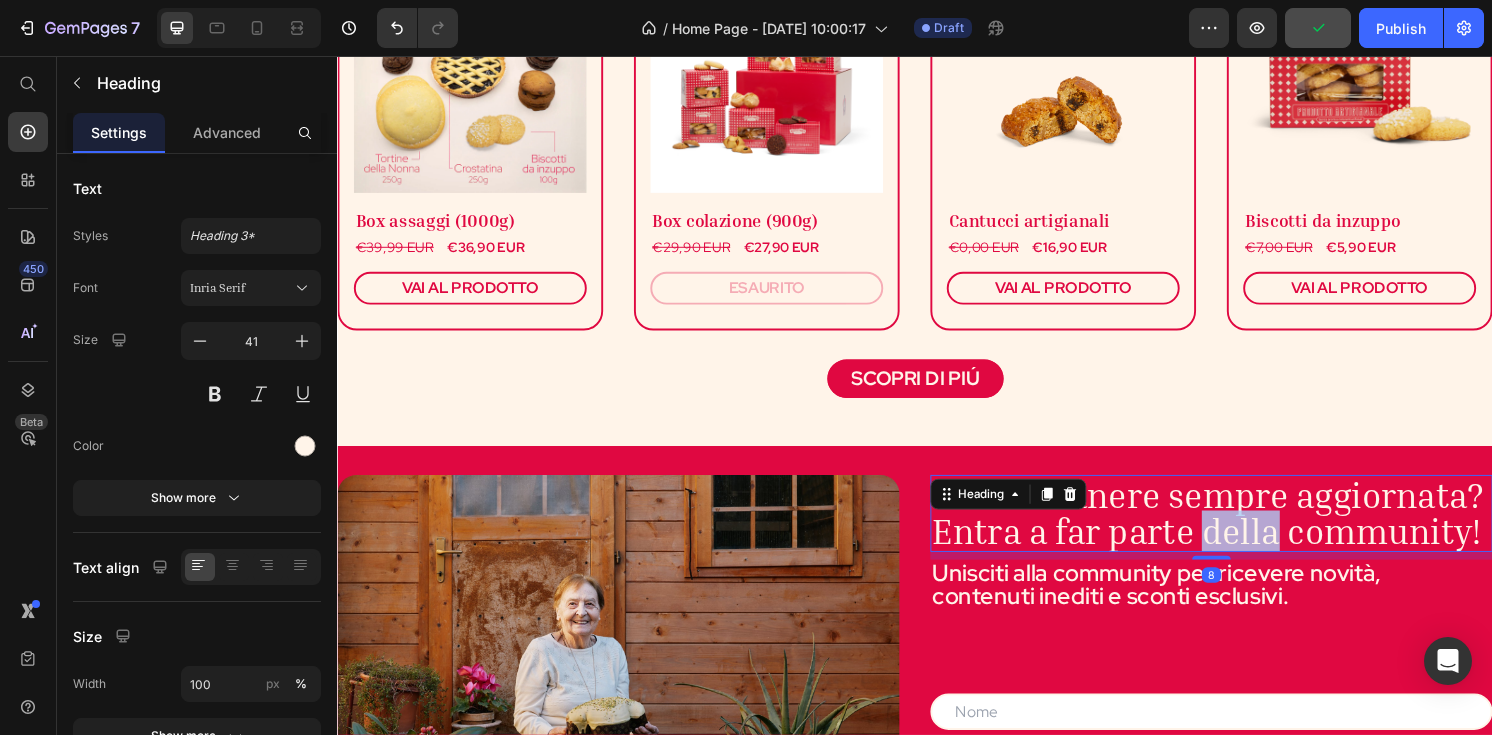 click on "Vuoi rimanere sempre aggiornata?Entra a far parte della community!" at bounding box center [1241, 530] 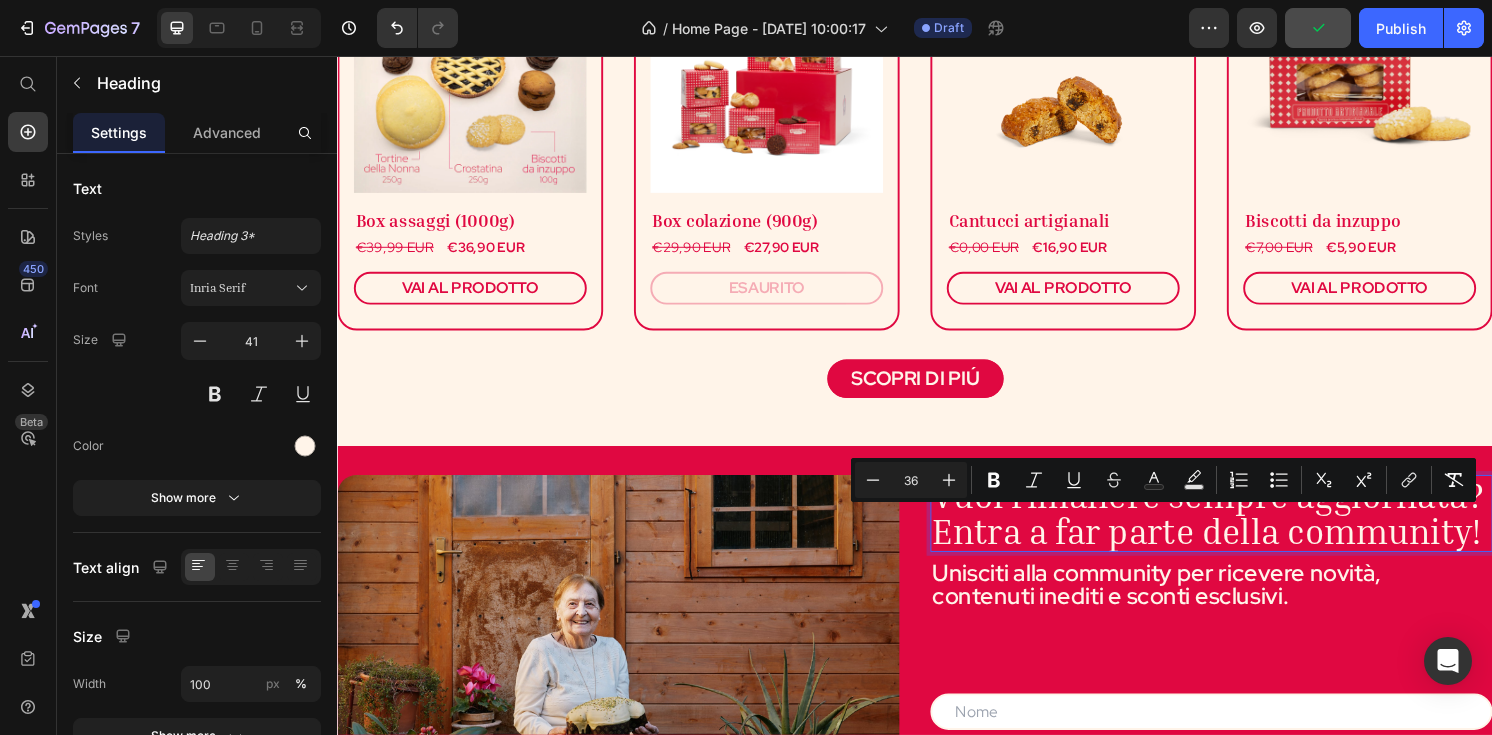click on "Vuoi rimanere sempre aggiornata?Entra a far parte della community!" at bounding box center [1241, 530] 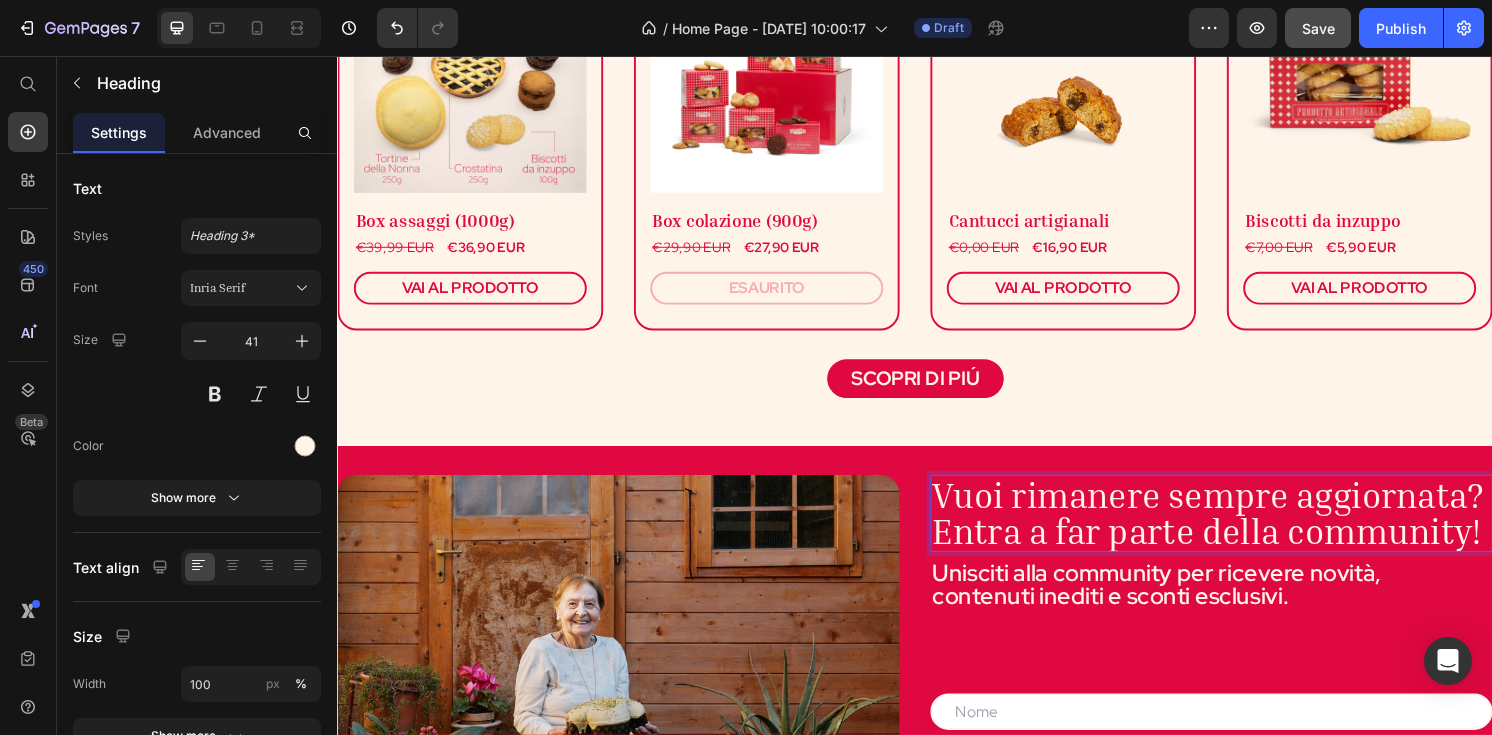 click on "Vuoi rimanere sempre aggiornata?Entra a far parte della community!" at bounding box center [1241, 530] 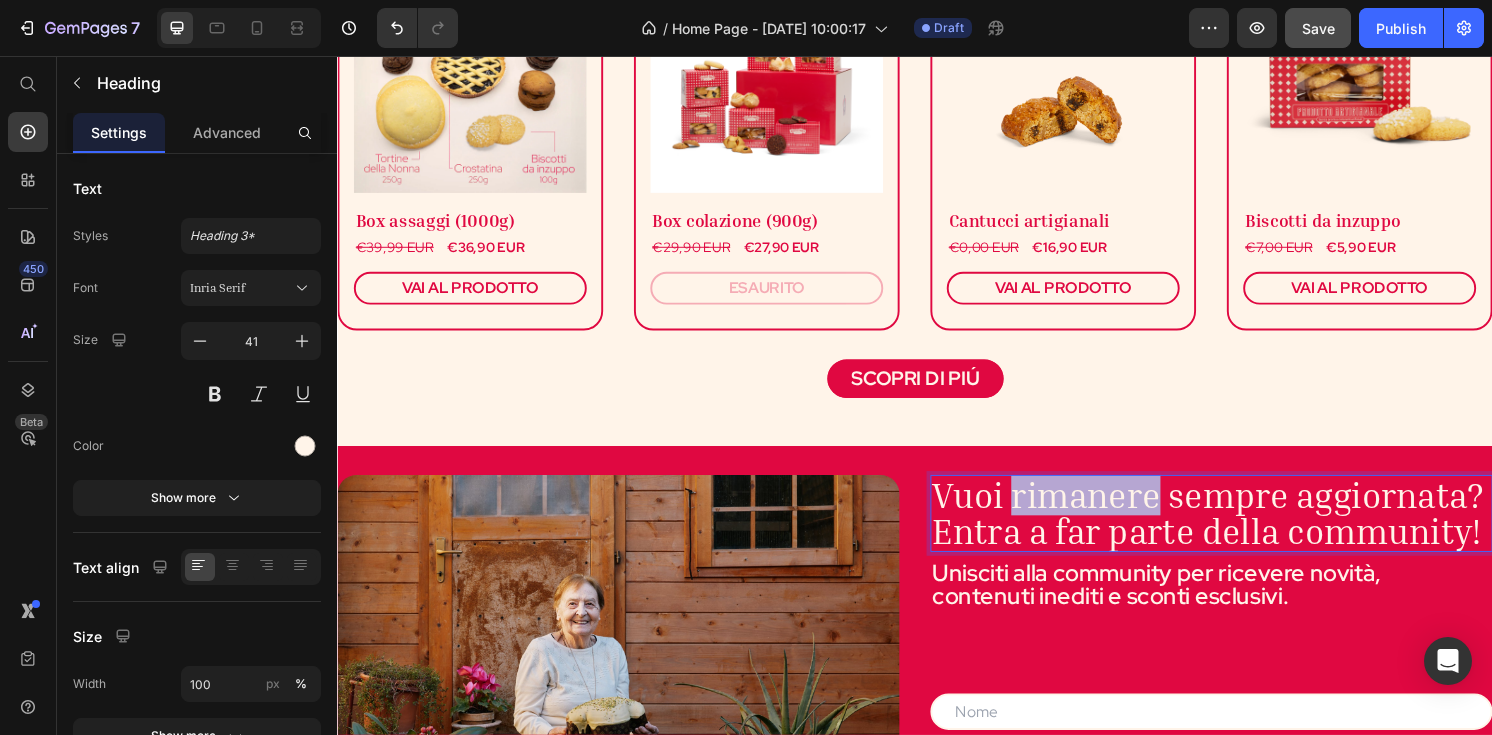click on "Vuoi rimanere sempre aggiornata?Entra a far parte della community!" at bounding box center [1241, 530] 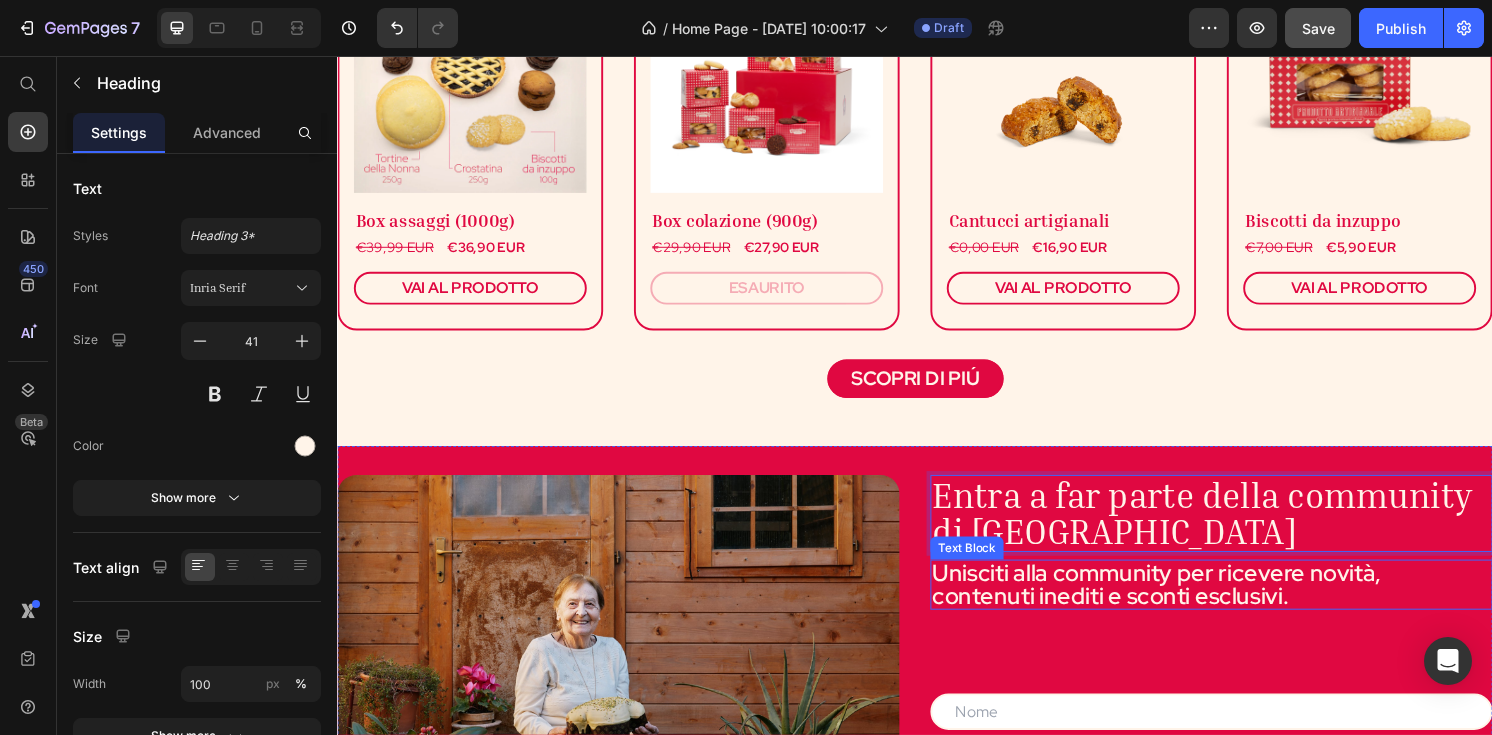 click on "Unisciti alla community per ricevere novità,  contenuti inediti e sconti esclusivi." at bounding box center [1245, 605] 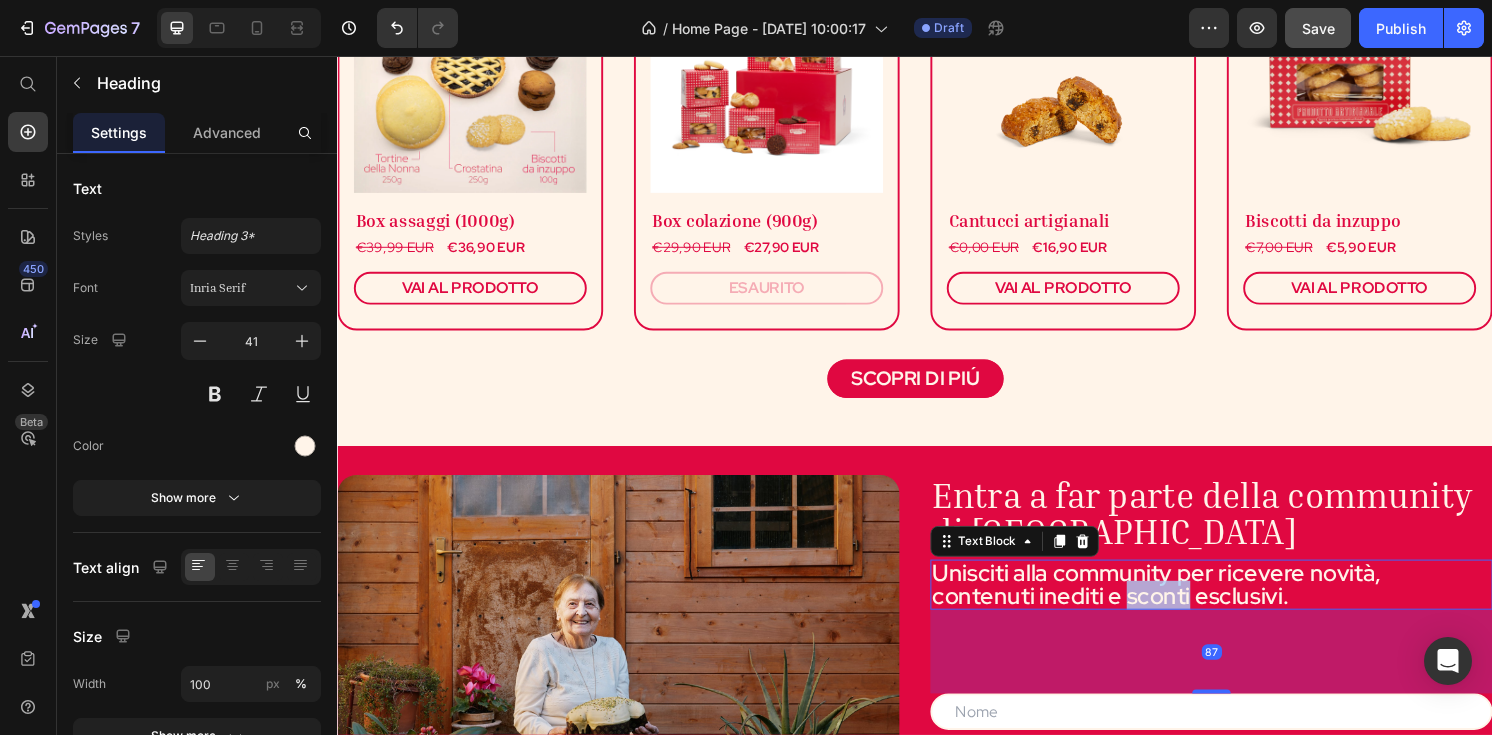 click on "Unisciti alla community per ricevere novità,  contenuti inediti e sconti esclusivi." at bounding box center [1245, 605] 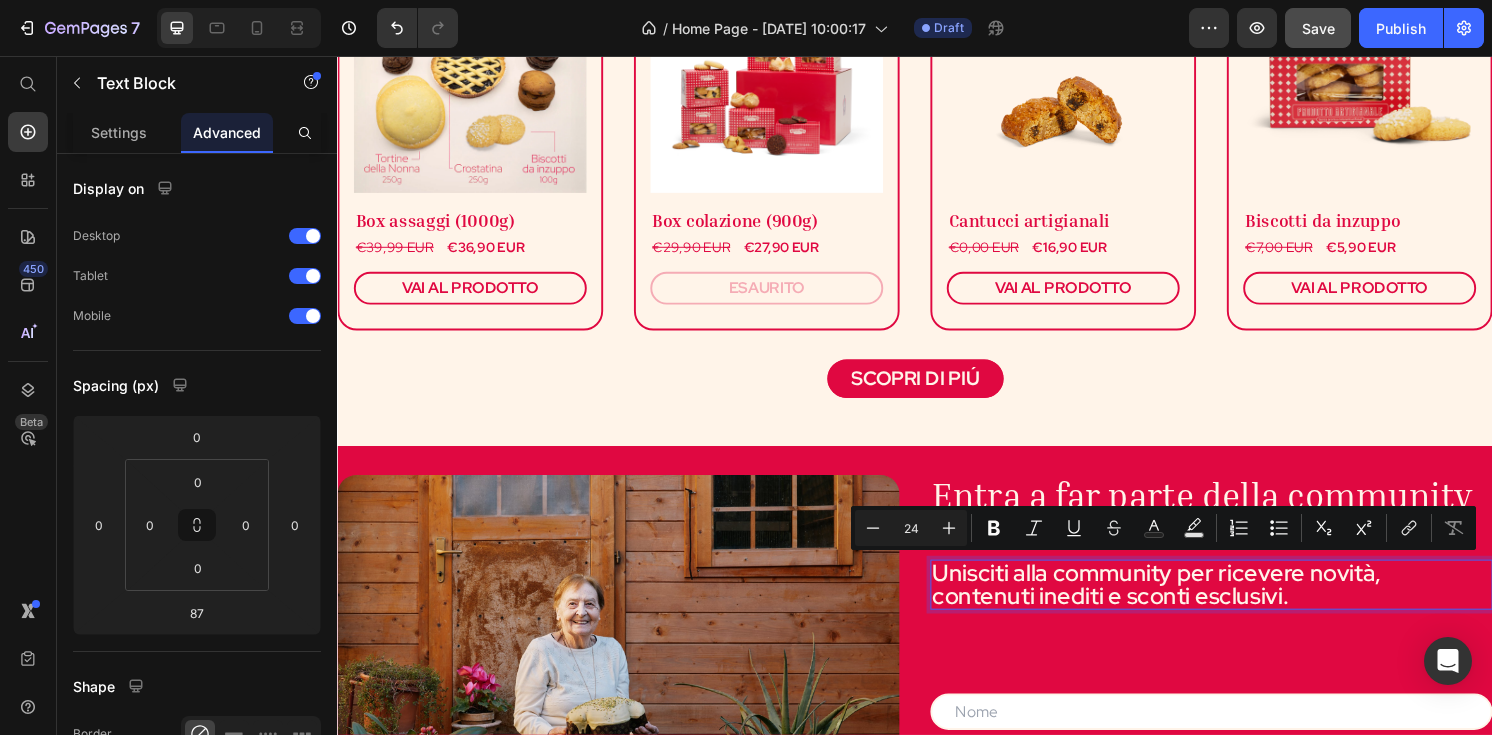 scroll, scrollTop: 2, scrollLeft: 0, axis: vertical 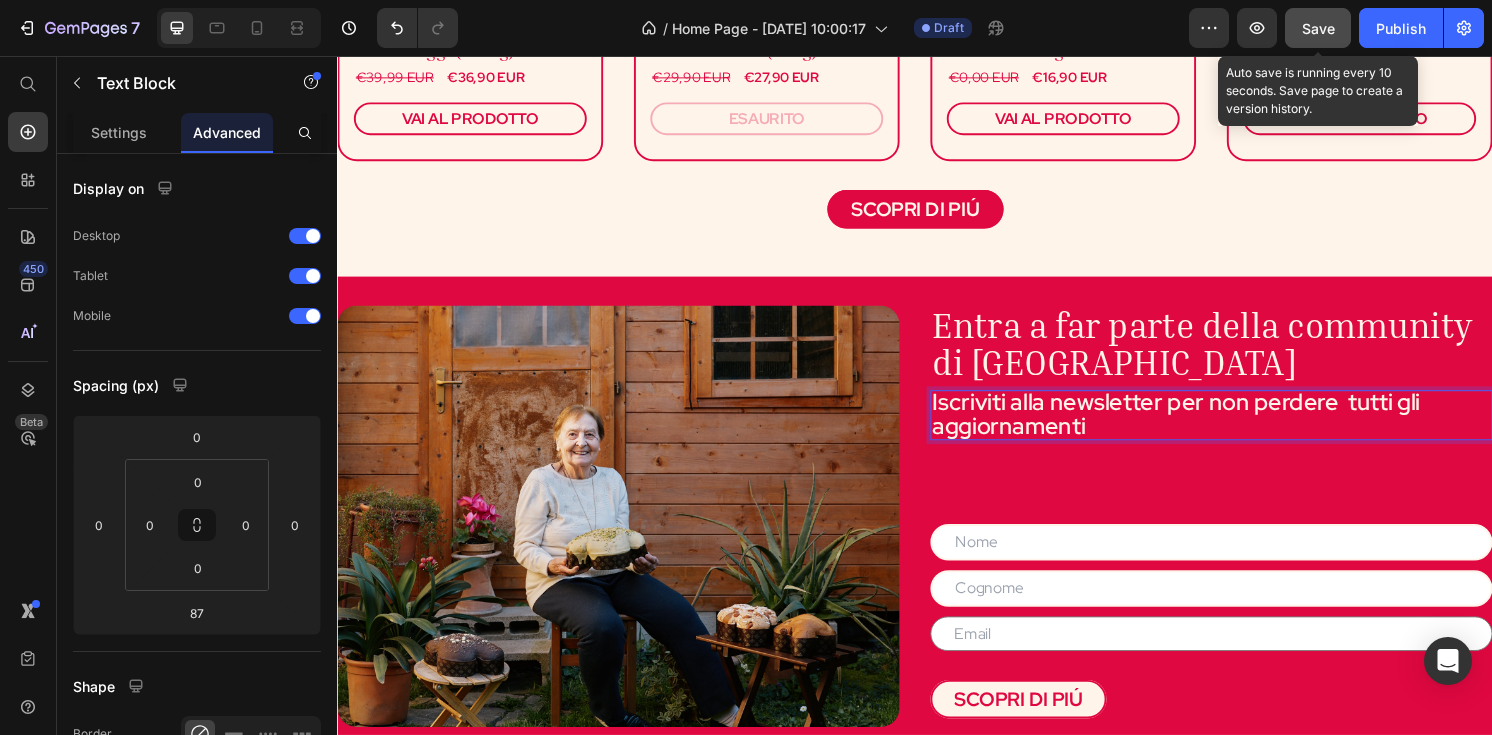 click on "Save" at bounding box center (1318, 28) 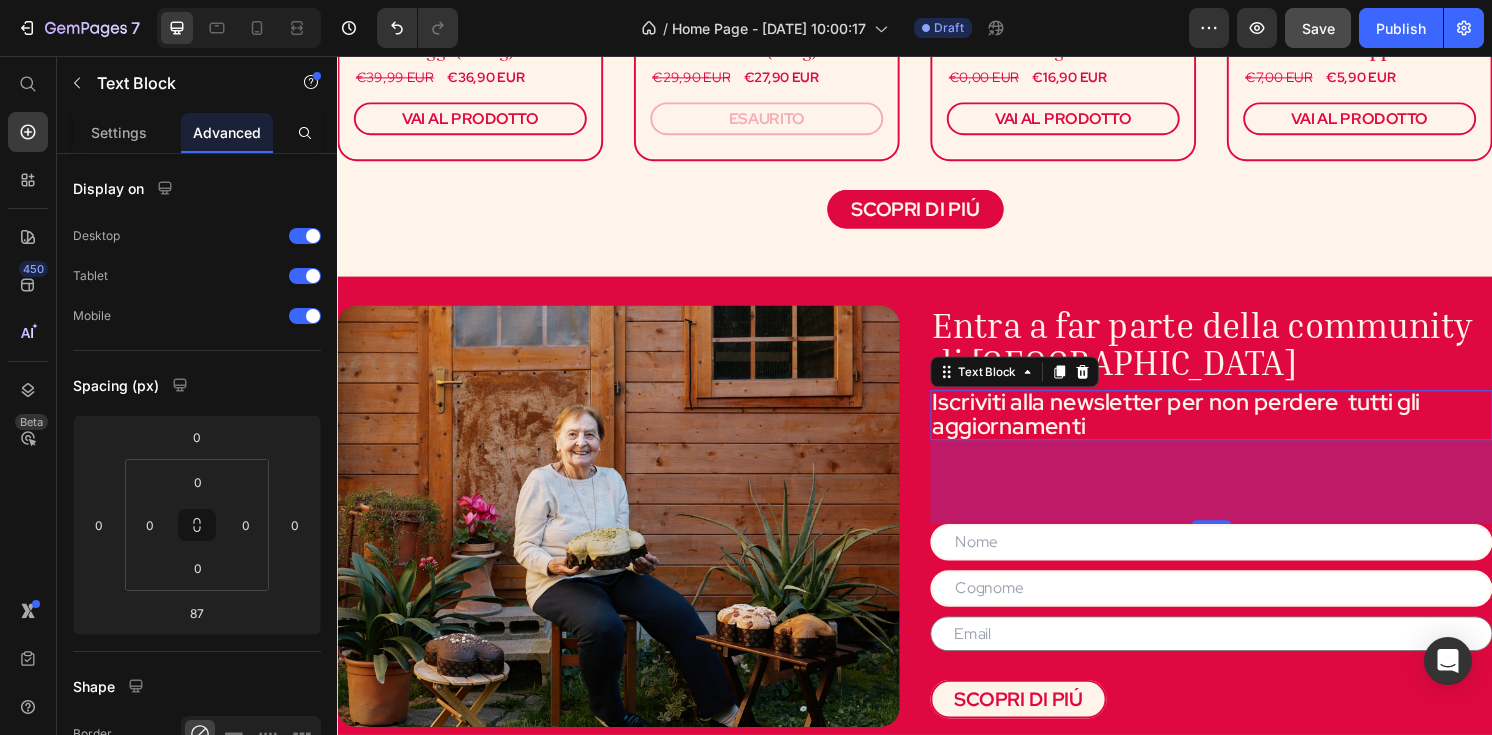 click on "Iscriviti alla newsletter per non perdere  tutti gli aggiornamenti" at bounding box center [1245, 428] 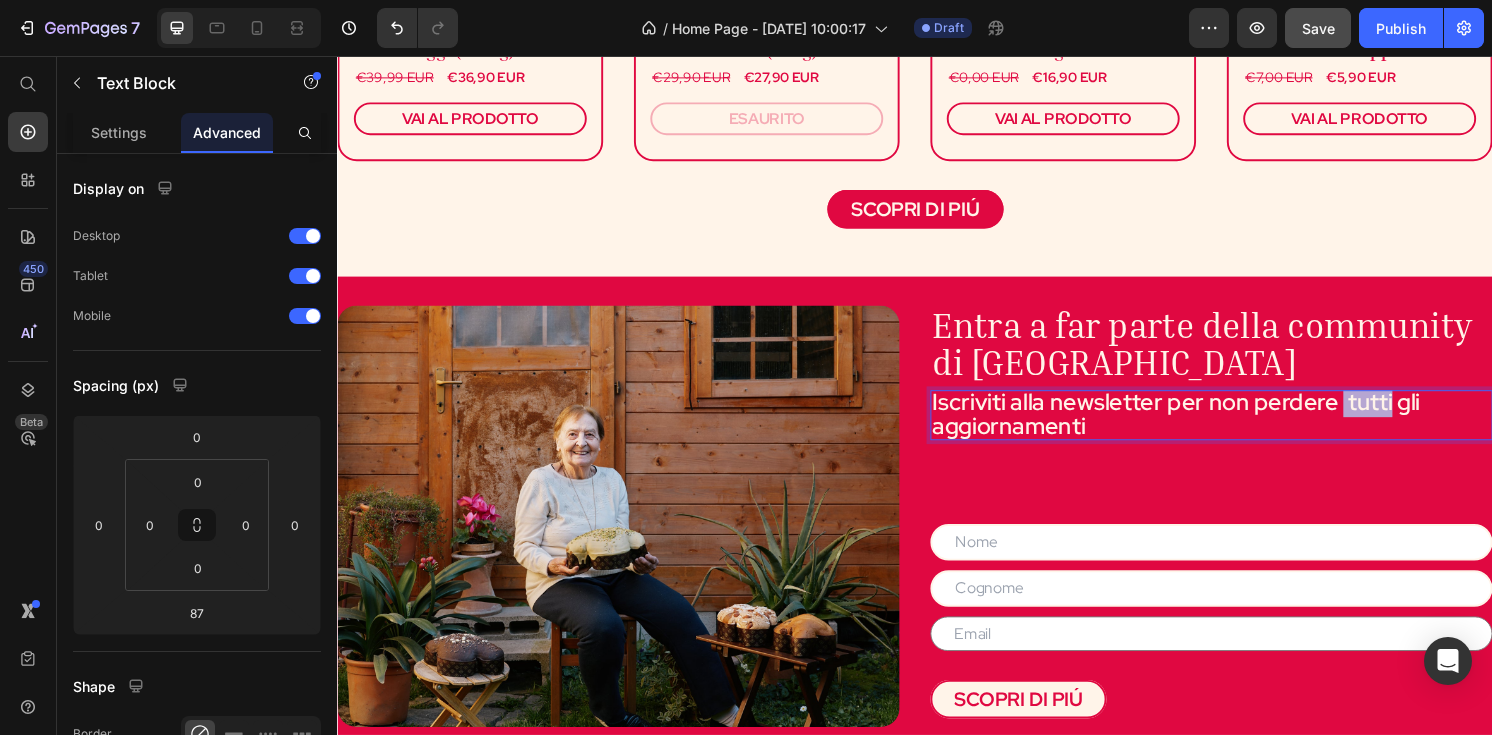drag, startPoint x: 1434, startPoint y: 414, endPoint x: 1379, endPoint y: 415, distance: 55.00909 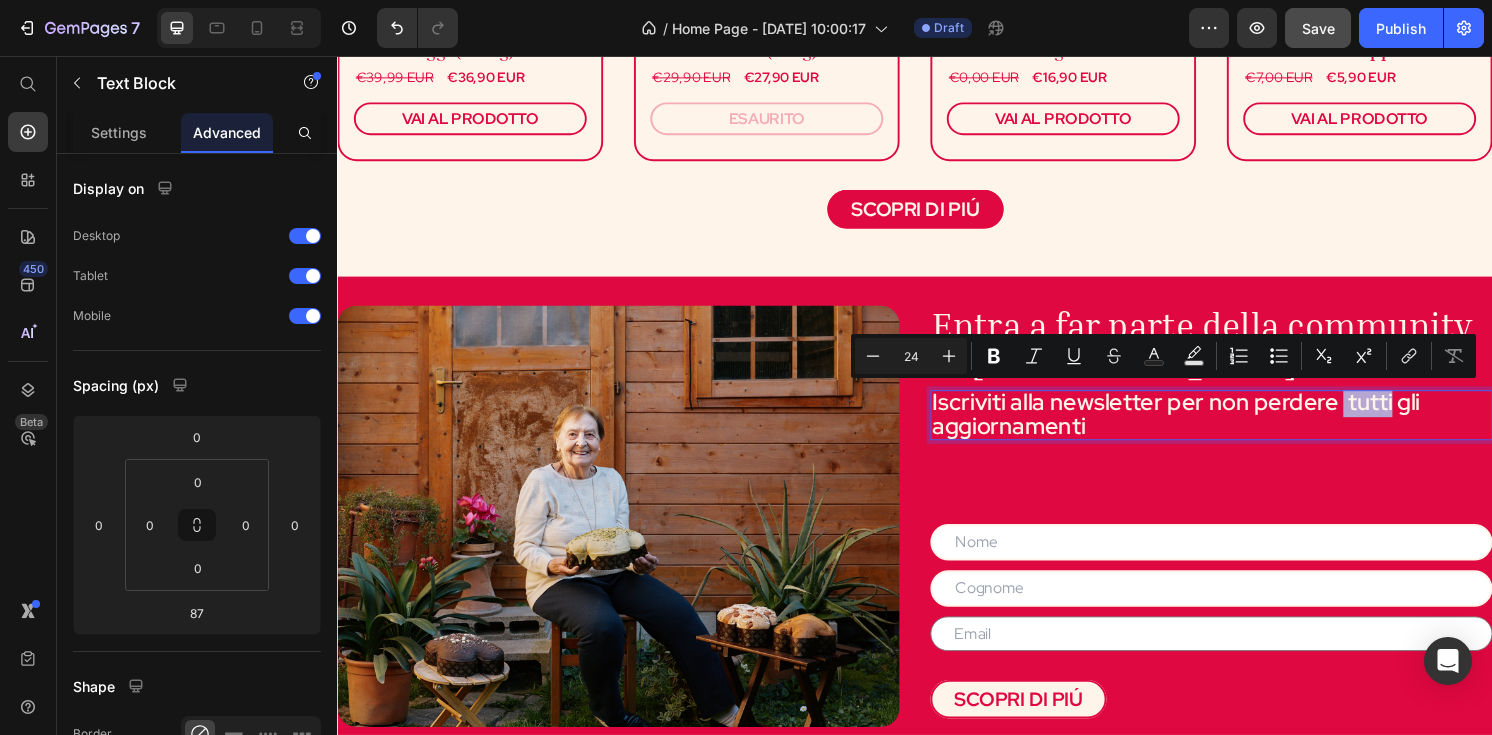 click on "Iscriviti alla newsletter per non perdere  tutti gli aggiornamenti" at bounding box center [1245, 428] 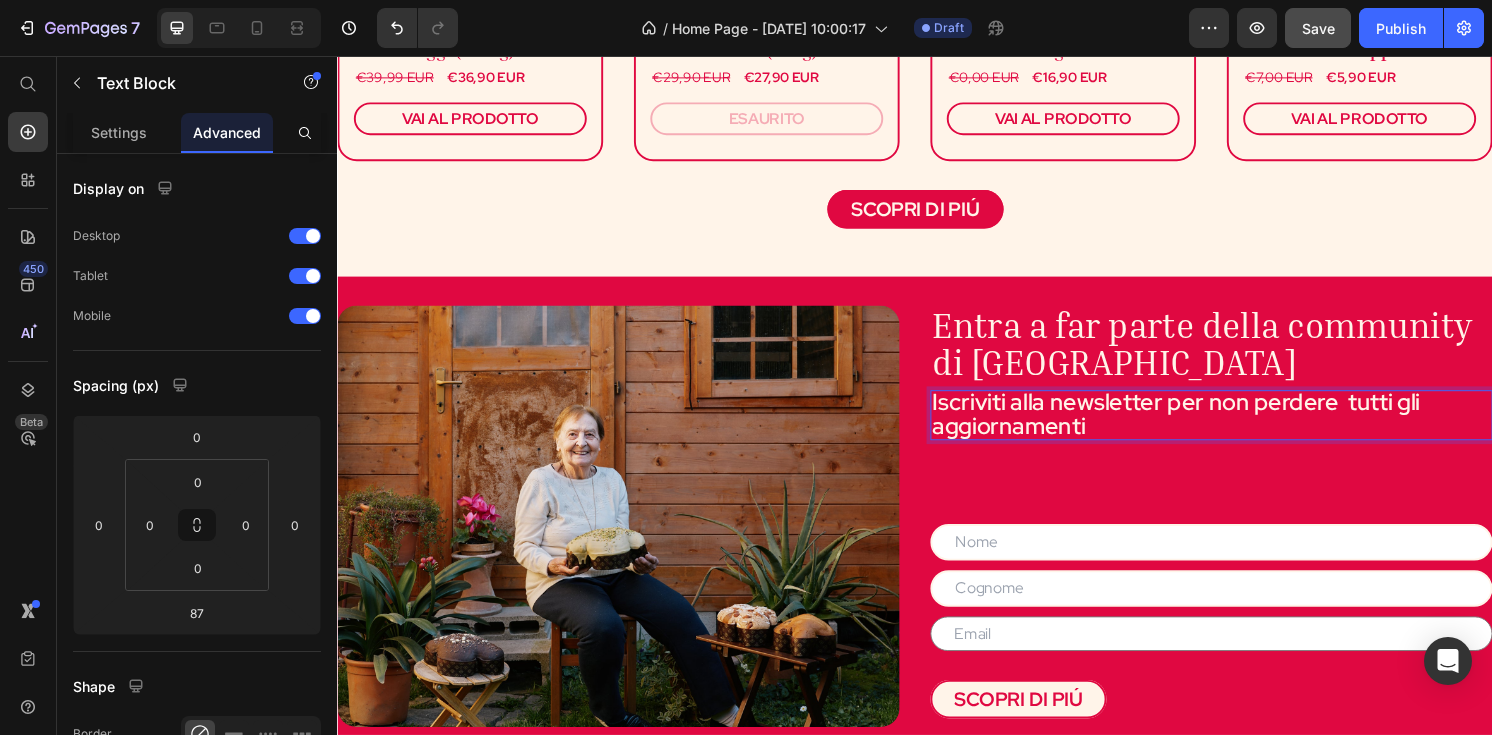 scroll, scrollTop: 0, scrollLeft: 0, axis: both 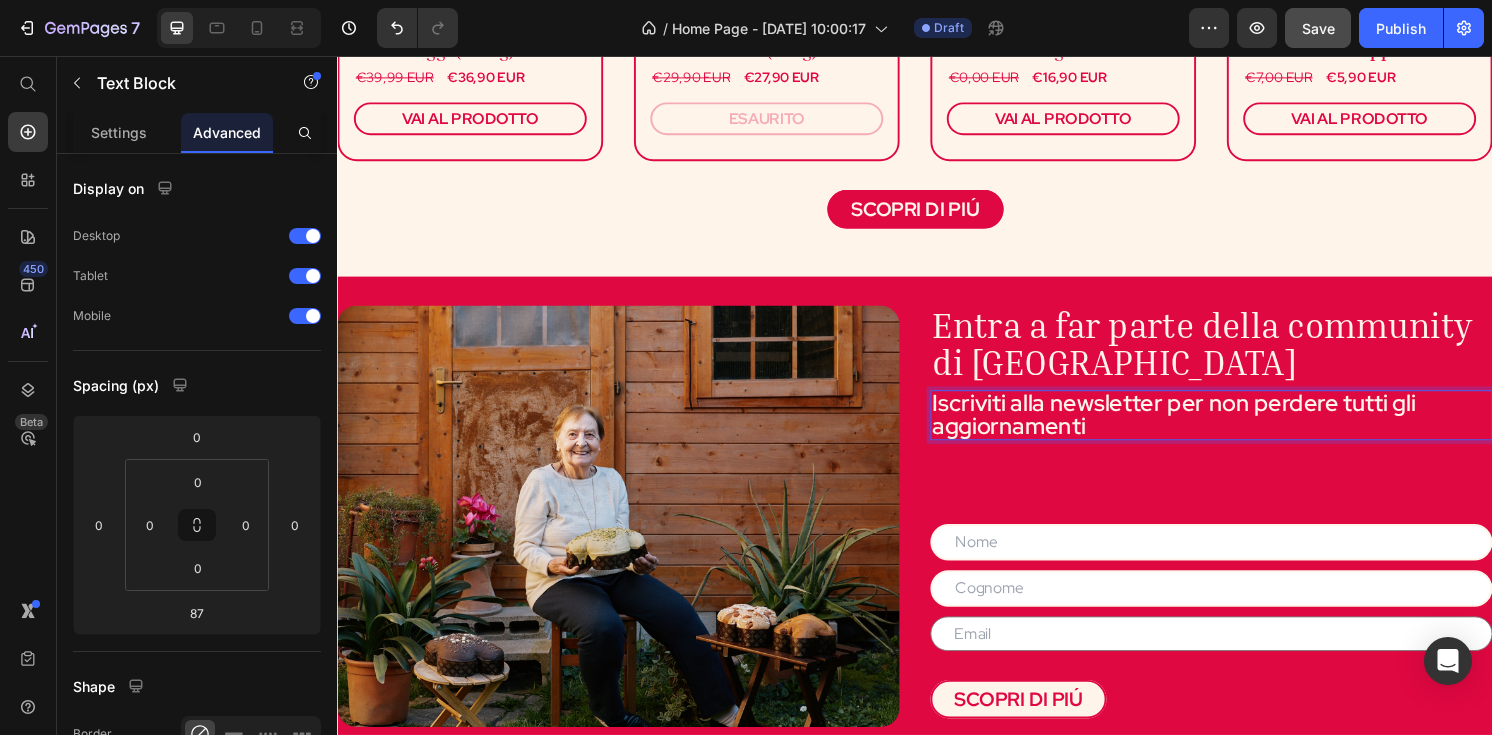 click on "Iscriviti alla newsletter per non perdere tutti gli aggiornamenti" at bounding box center [1245, 429] 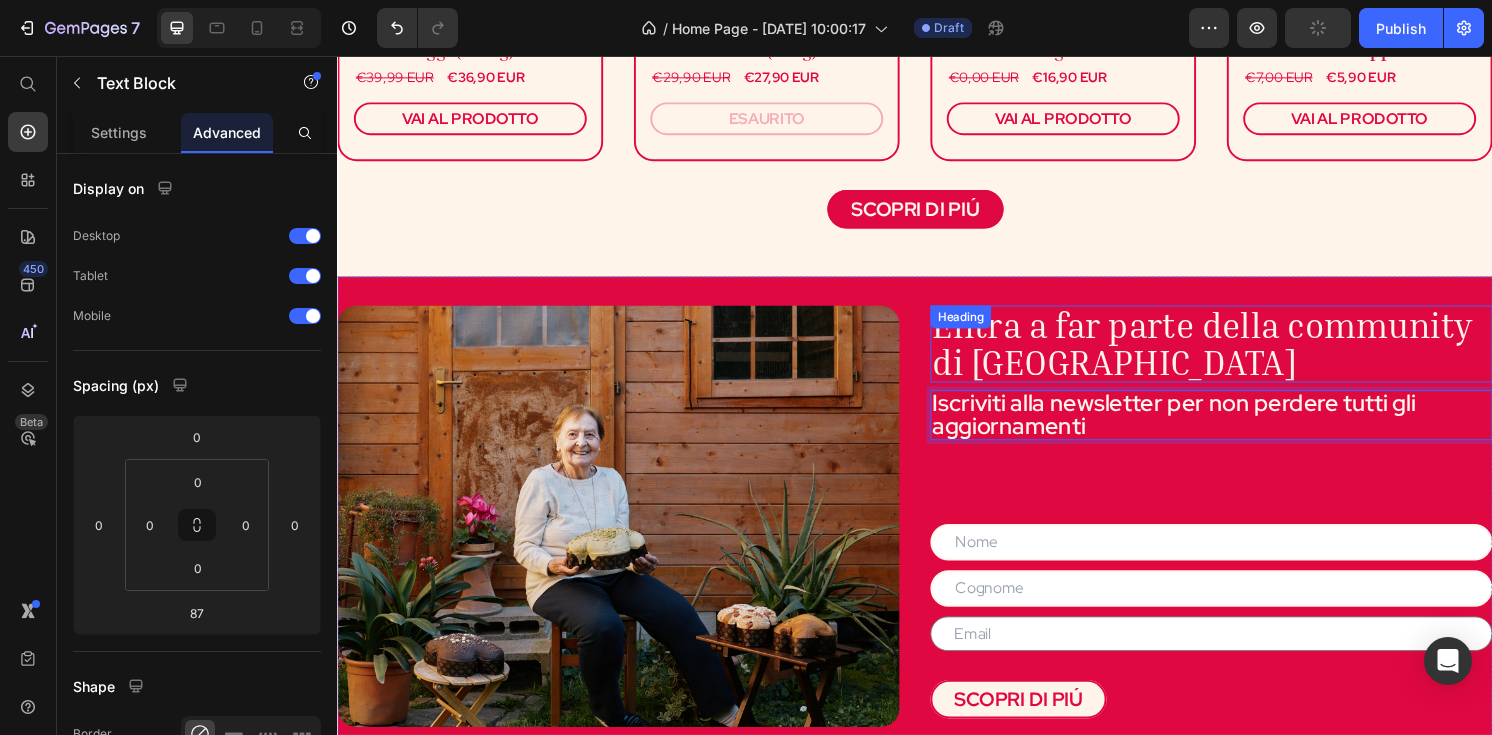 click on "Entra a far parte della community di Nonna Silvi" at bounding box center (1235, 354) 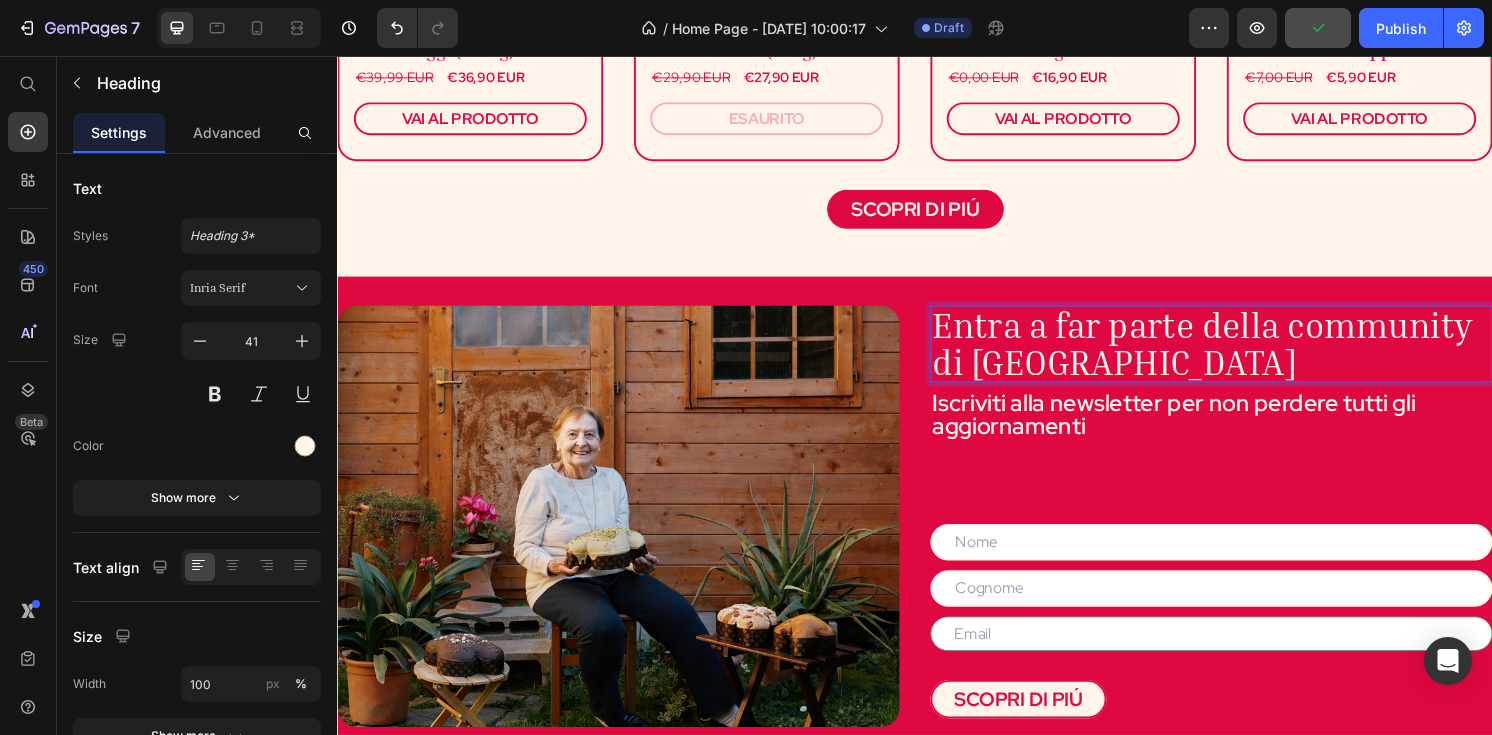 scroll, scrollTop: 0, scrollLeft: 0, axis: both 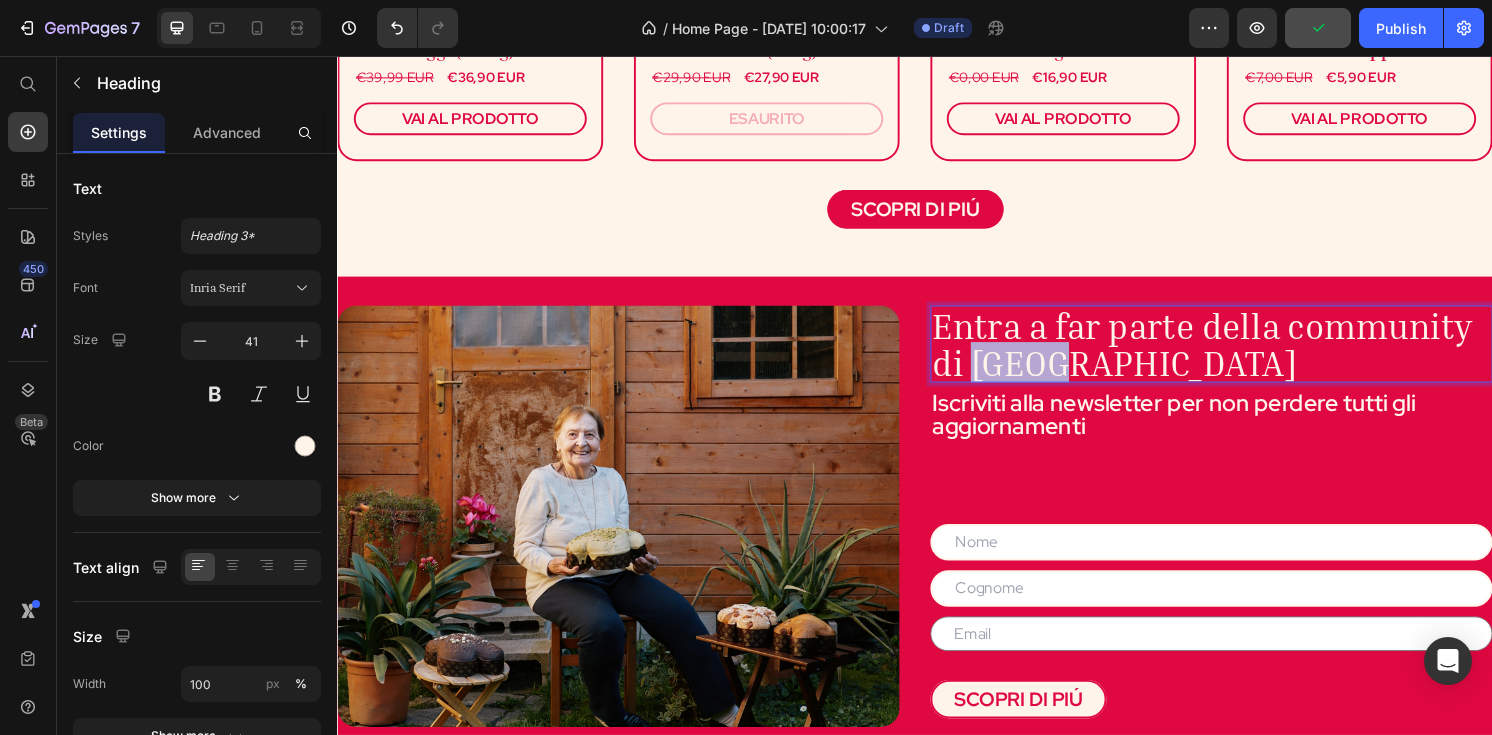 click on "Entra a far parte della community di Nonna Silvi" at bounding box center [1235, 355] 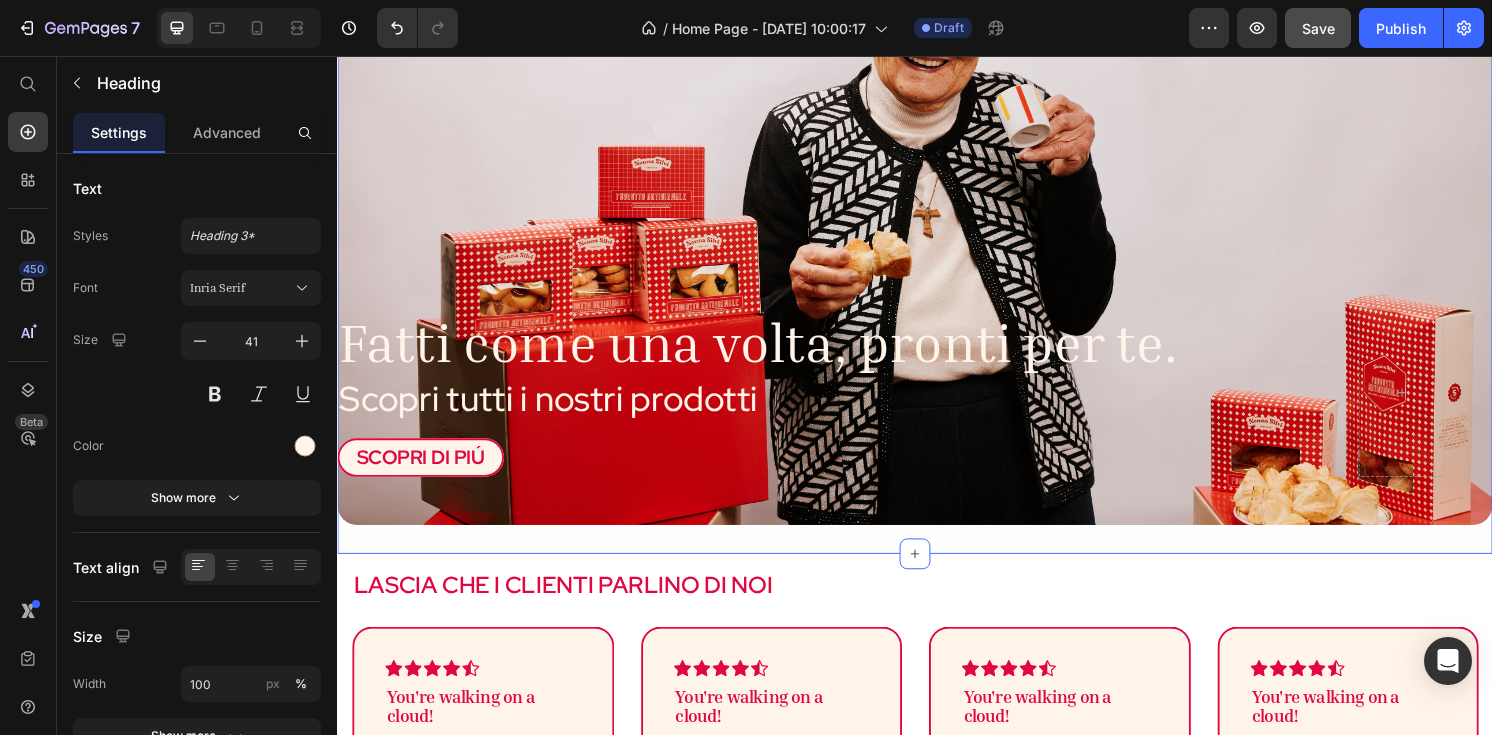 scroll, scrollTop: 251, scrollLeft: 0, axis: vertical 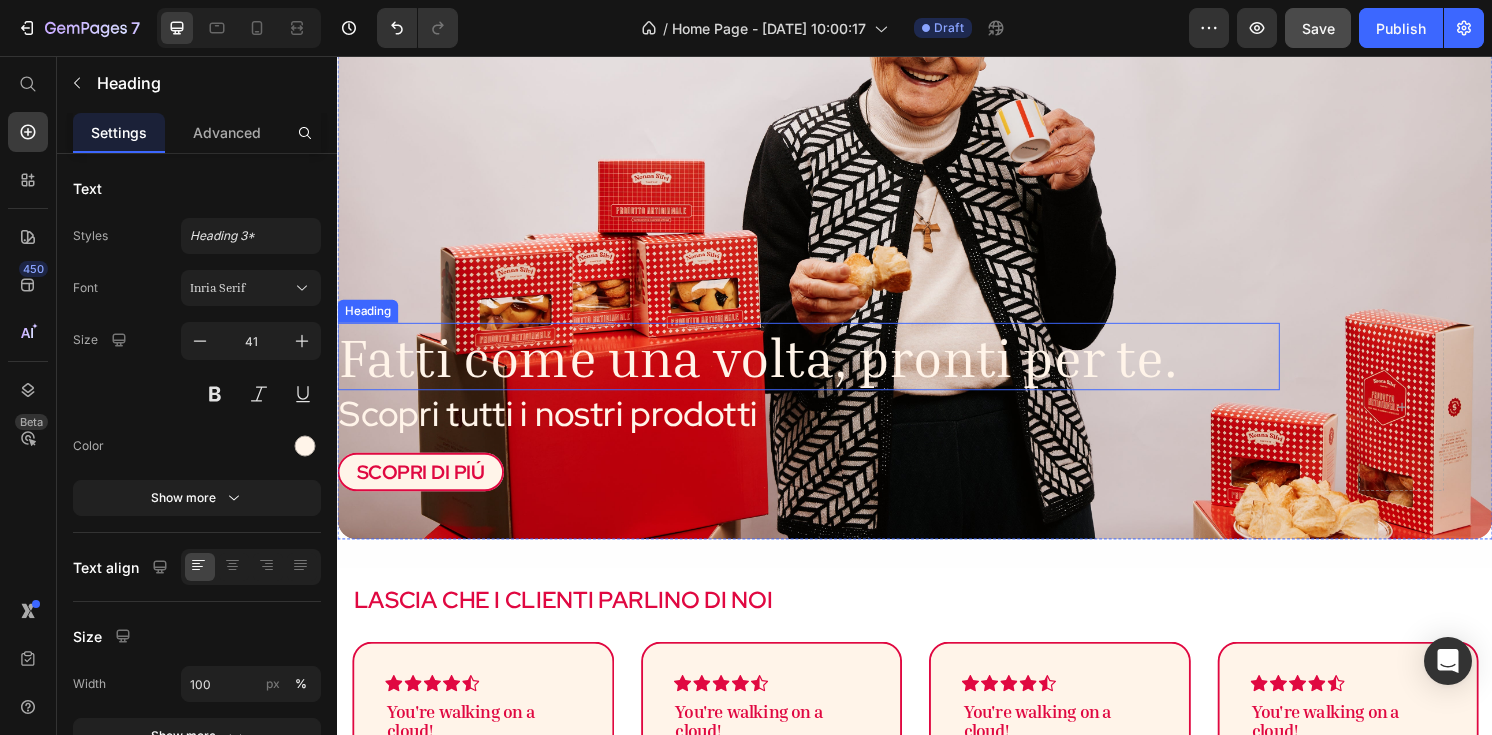 click on "Fatti come una volta, pronti per te." at bounding box center (826, 368) 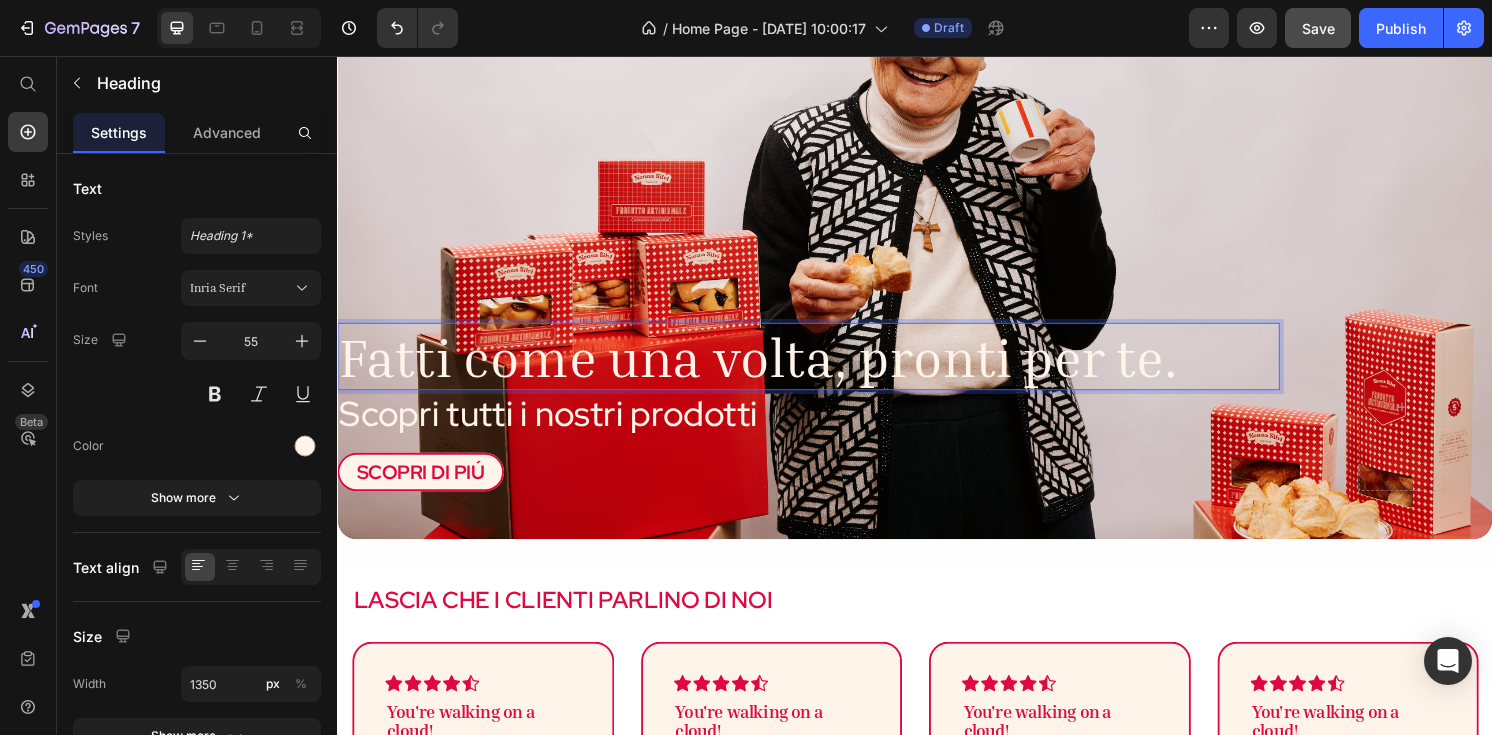 click on "Fatti come una volta, pronti per te." at bounding box center [826, 368] 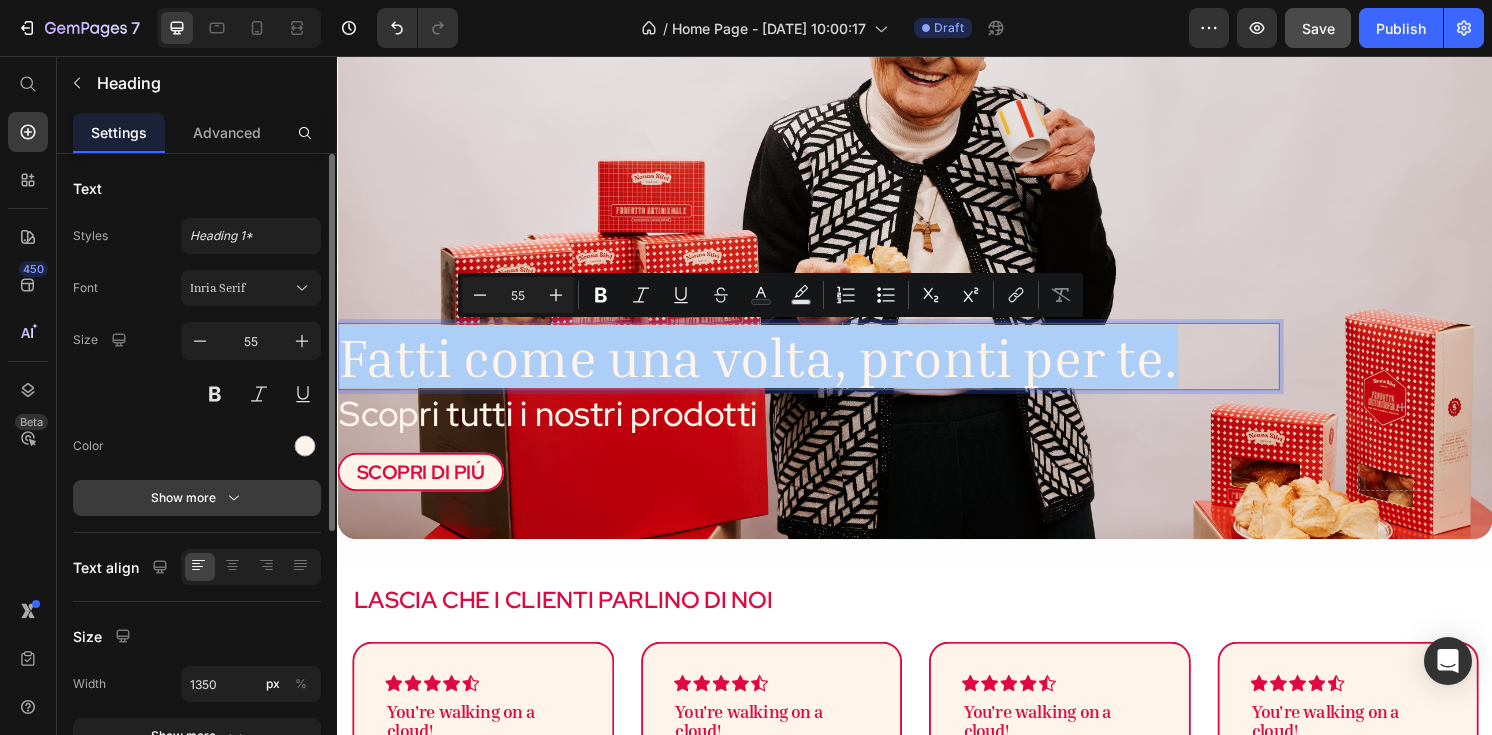 click on "Show more" at bounding box center [197, 498] 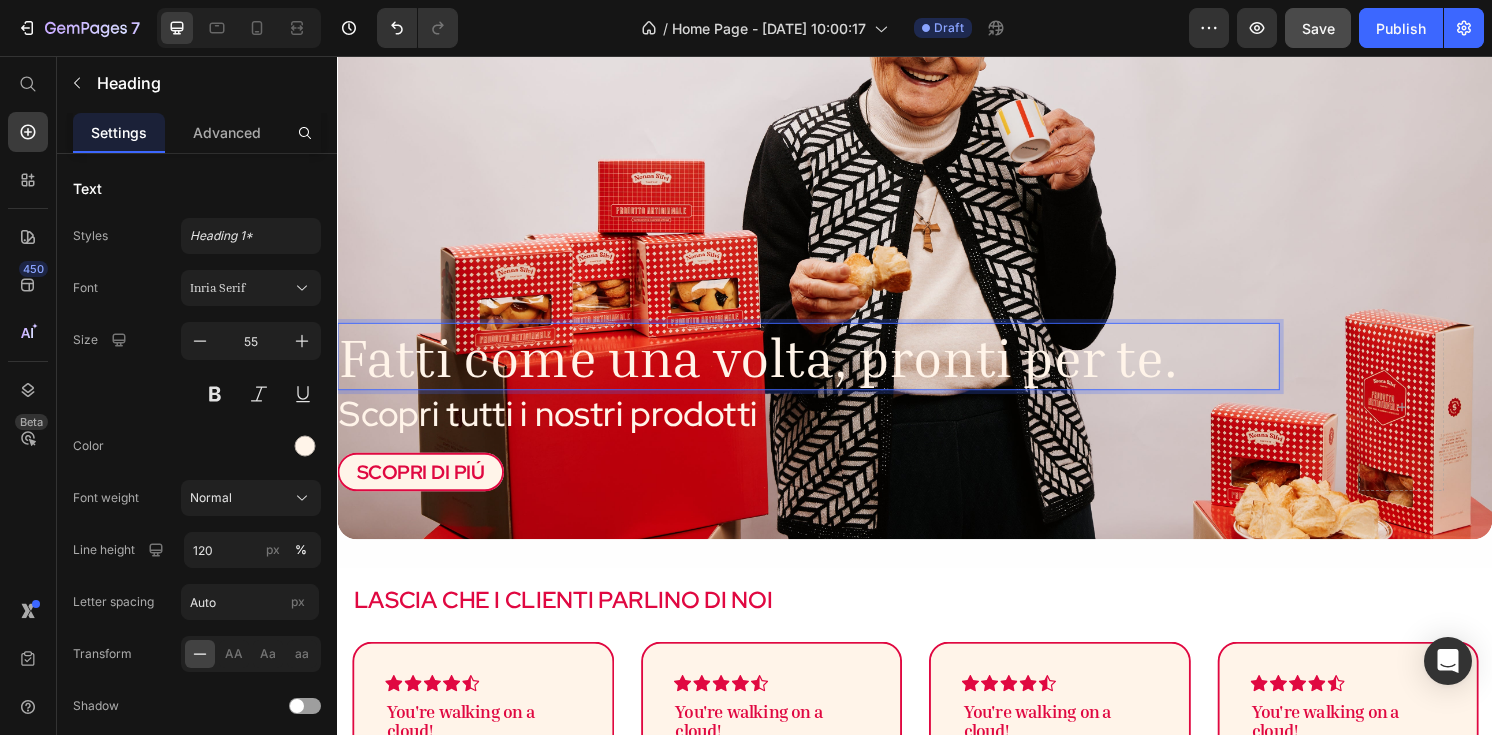 click on "Fatti come una volta, pronti per te." at bounding box center (826, 368) 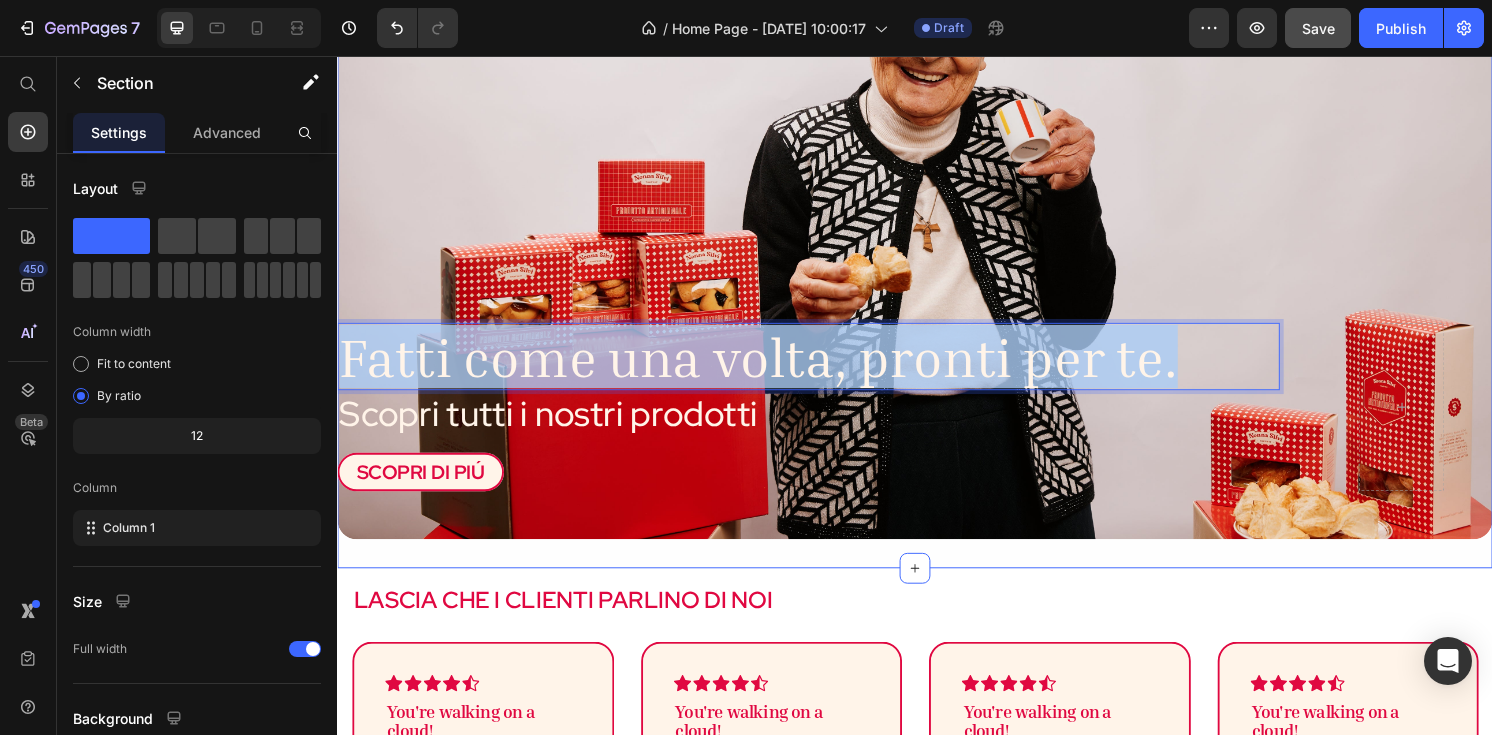click on "Fatti come una volta, pronti per te. Heading   4 Scopri tutti i nostri prodotti Text Block SCOPRI DI PIÚ Button
Hero Banner Section 2" at bounding box center (937, 247) 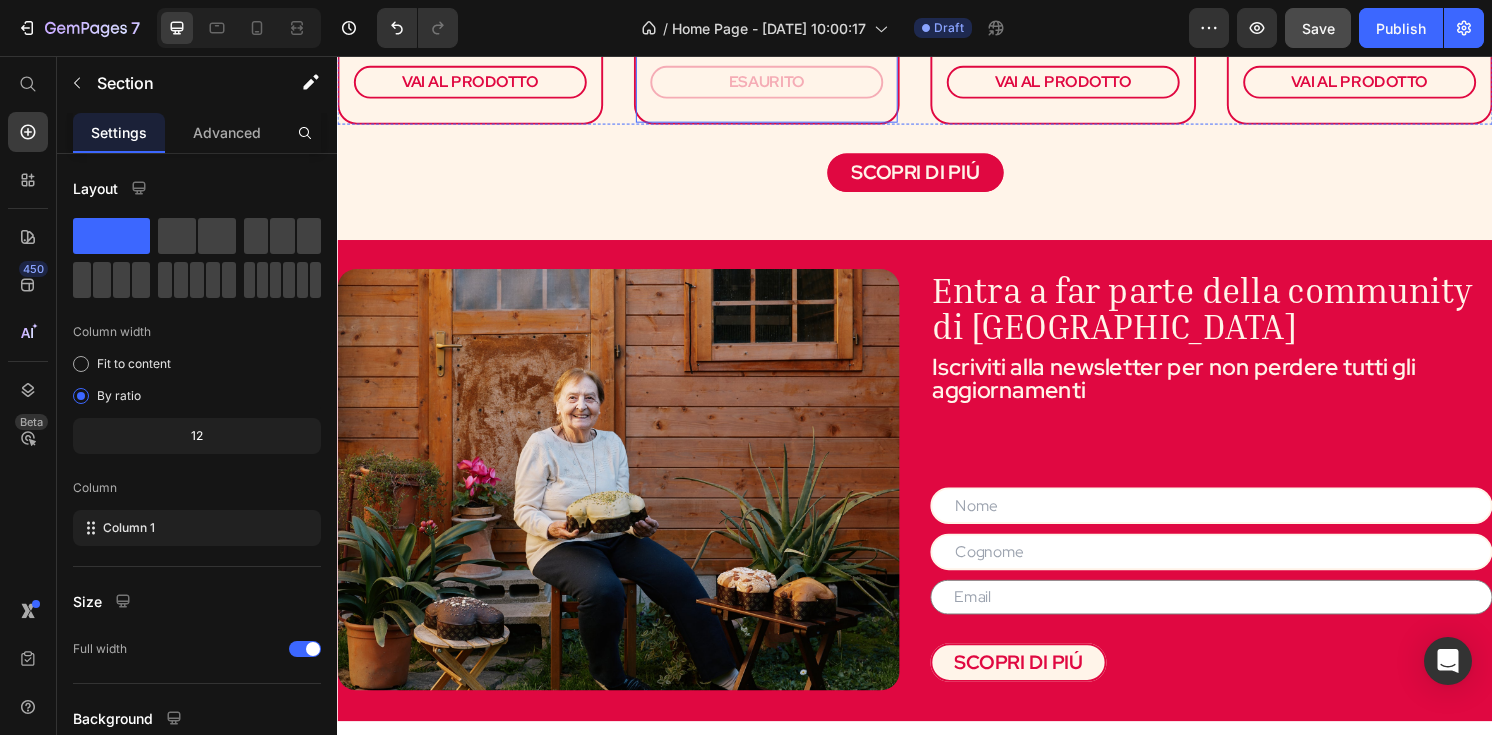 scroll, scrollTop: 1728, scrollLeft: 0, axis: vertical 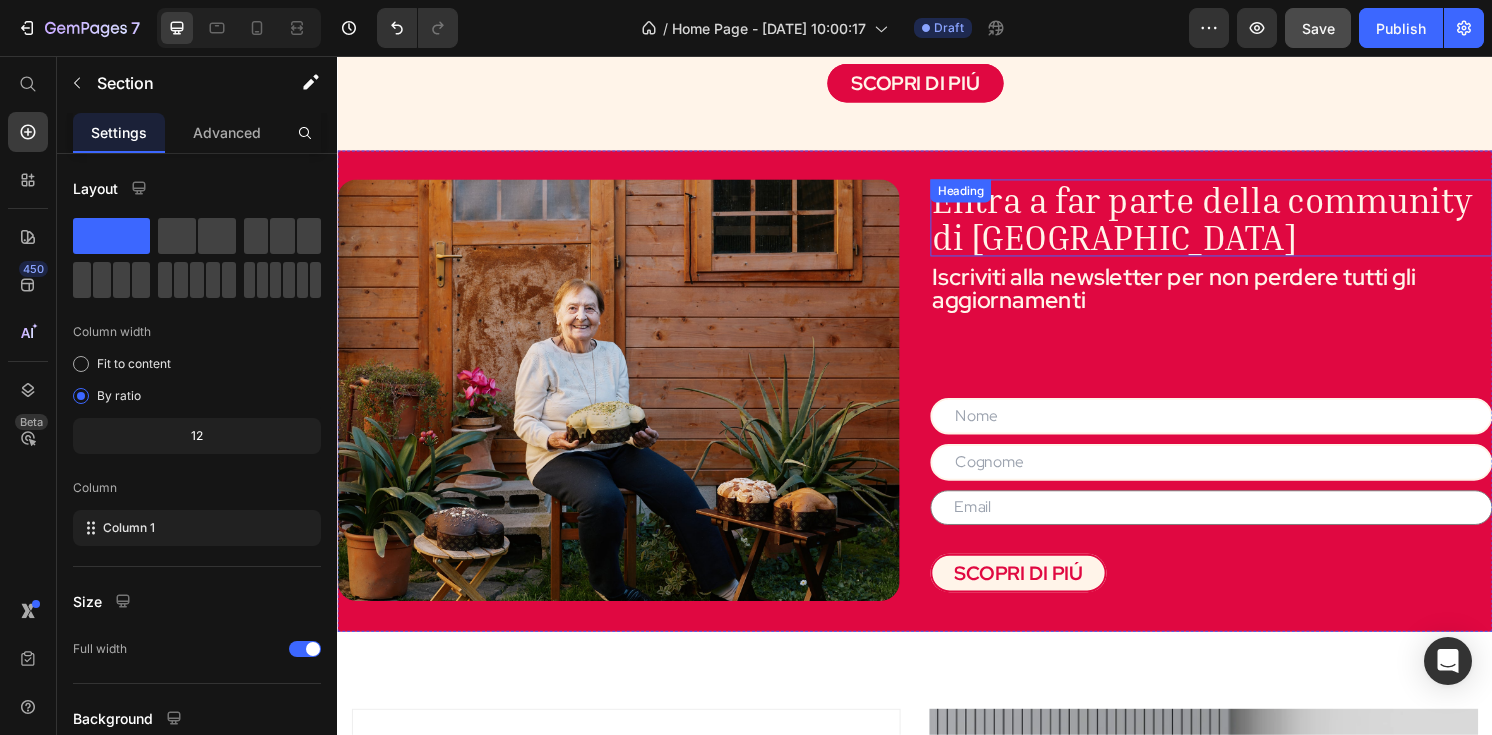 click on "Entra a far parte della community di Nonna Silvi Heading" at bounding box center [1245, 224] 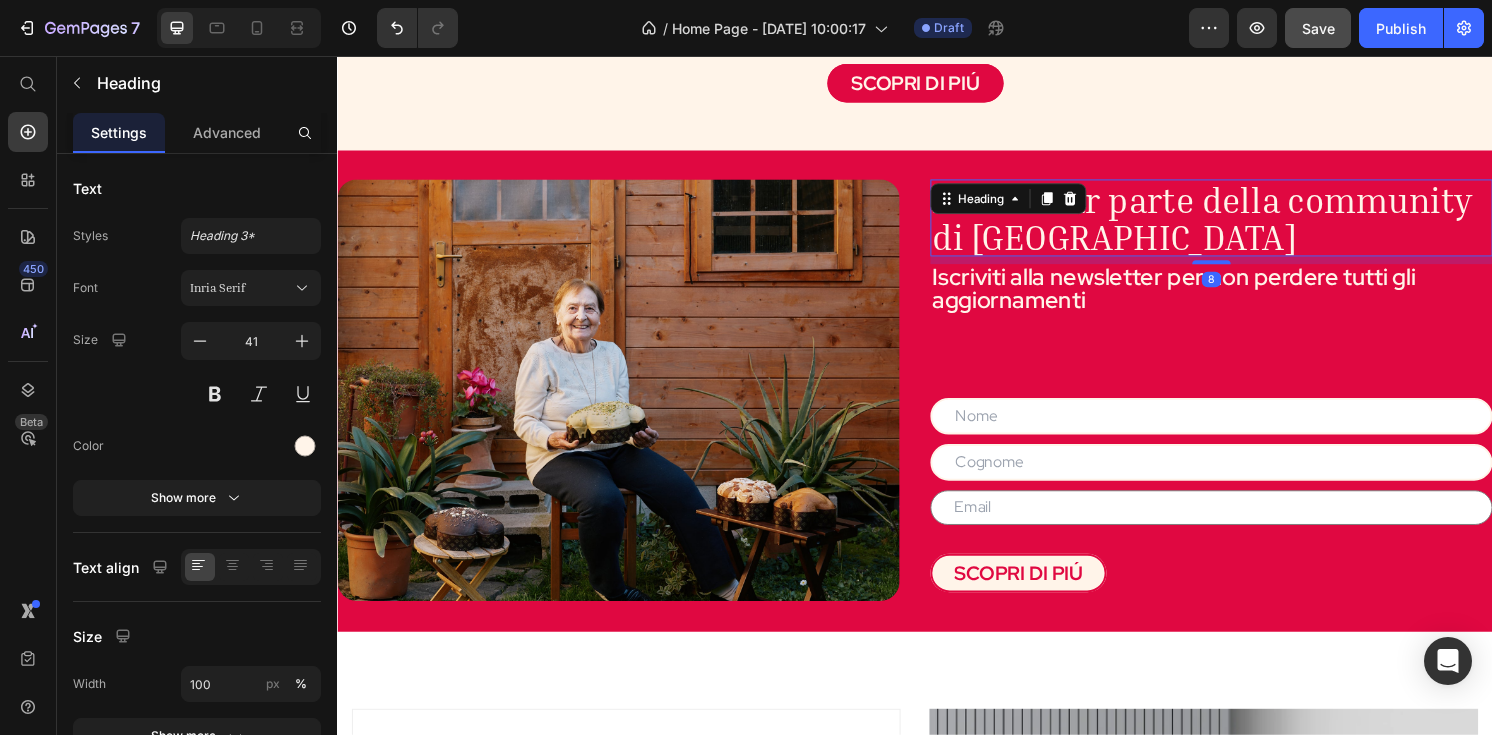 click at bounding box center (1074, 204) 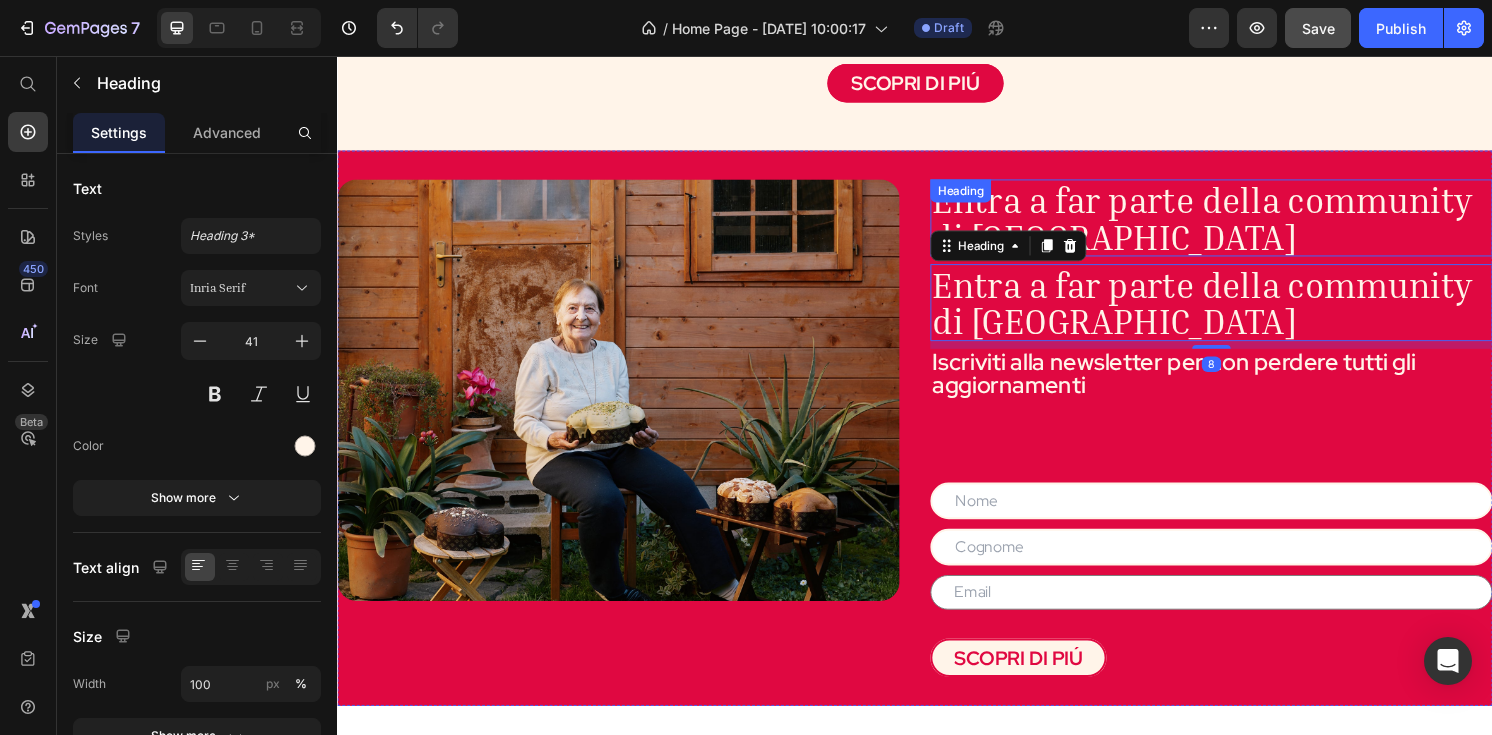 click on "Entra a far parte della community di Nonna Silvi" at bounding box center [1235, 224] 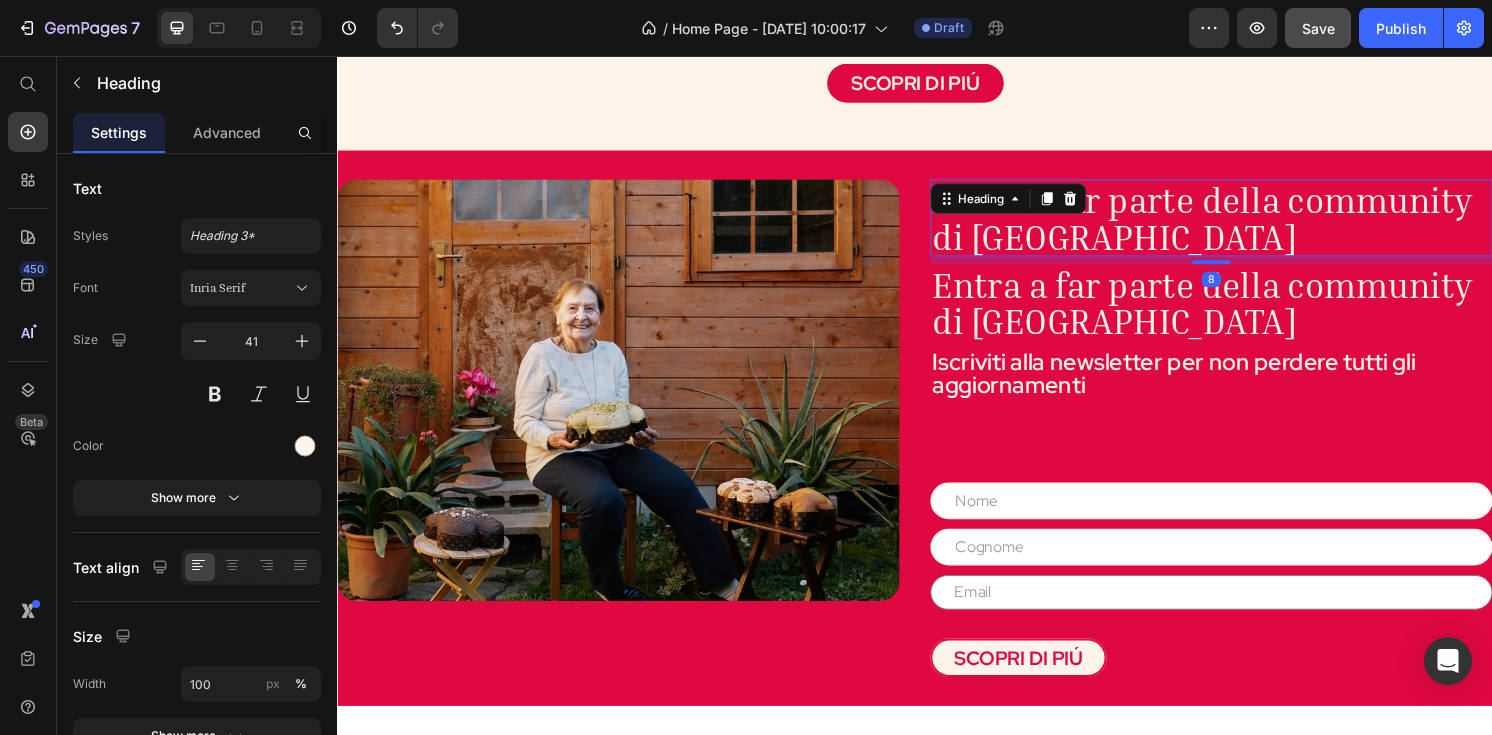 click on "Entra a far parte della community di Nonna Silvi" at bounding box center (1235, 224) 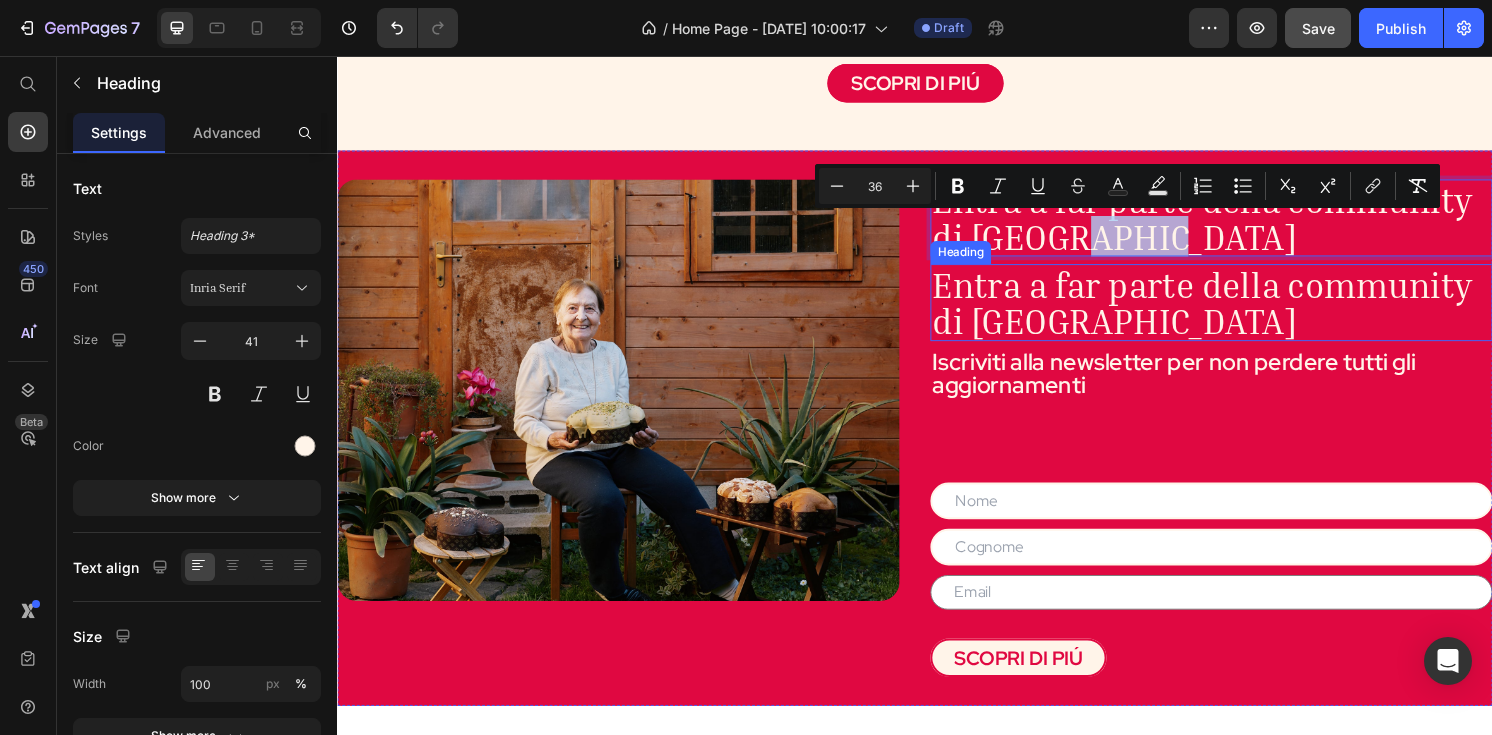 click on "Entra a far parte della community di Nonna Silvi" at bounding box center (1245, 312) 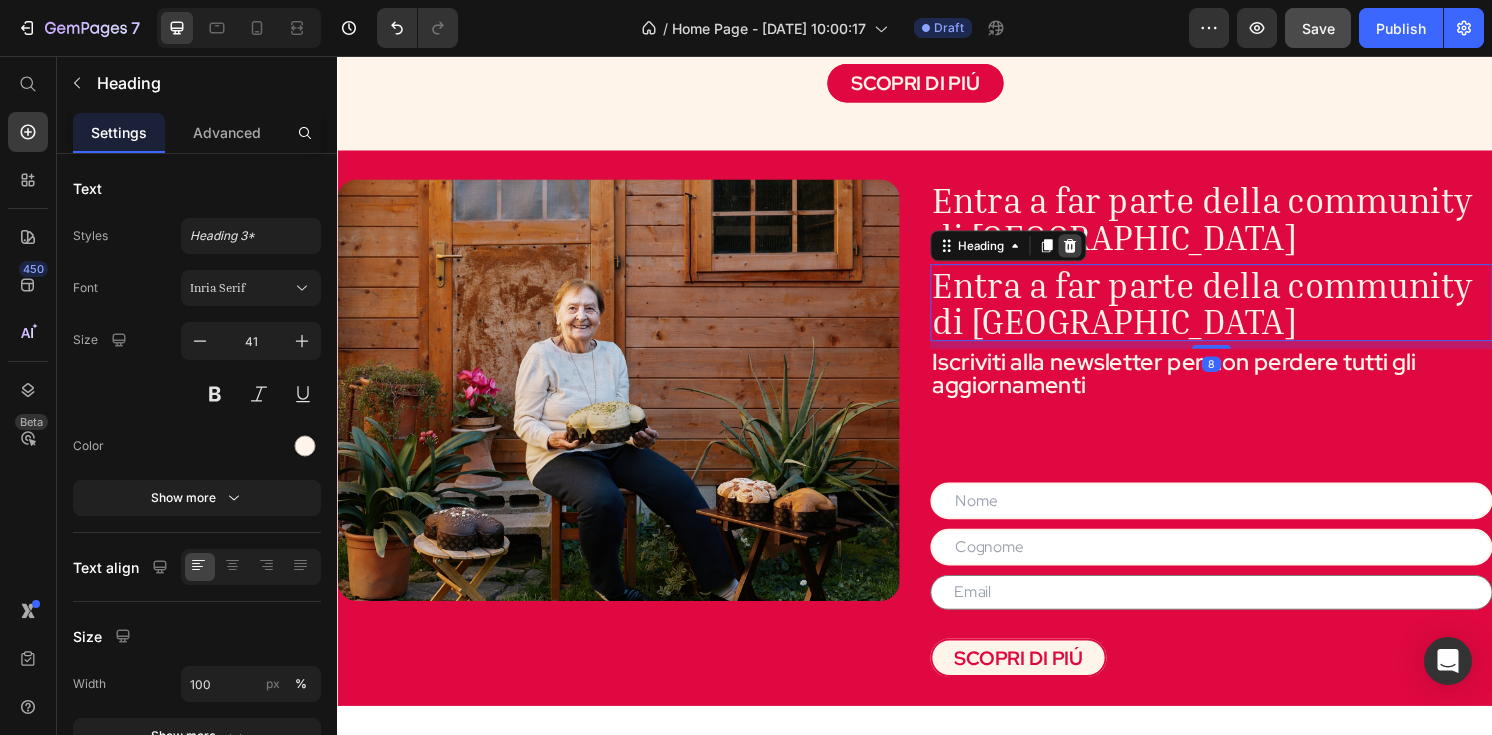 click 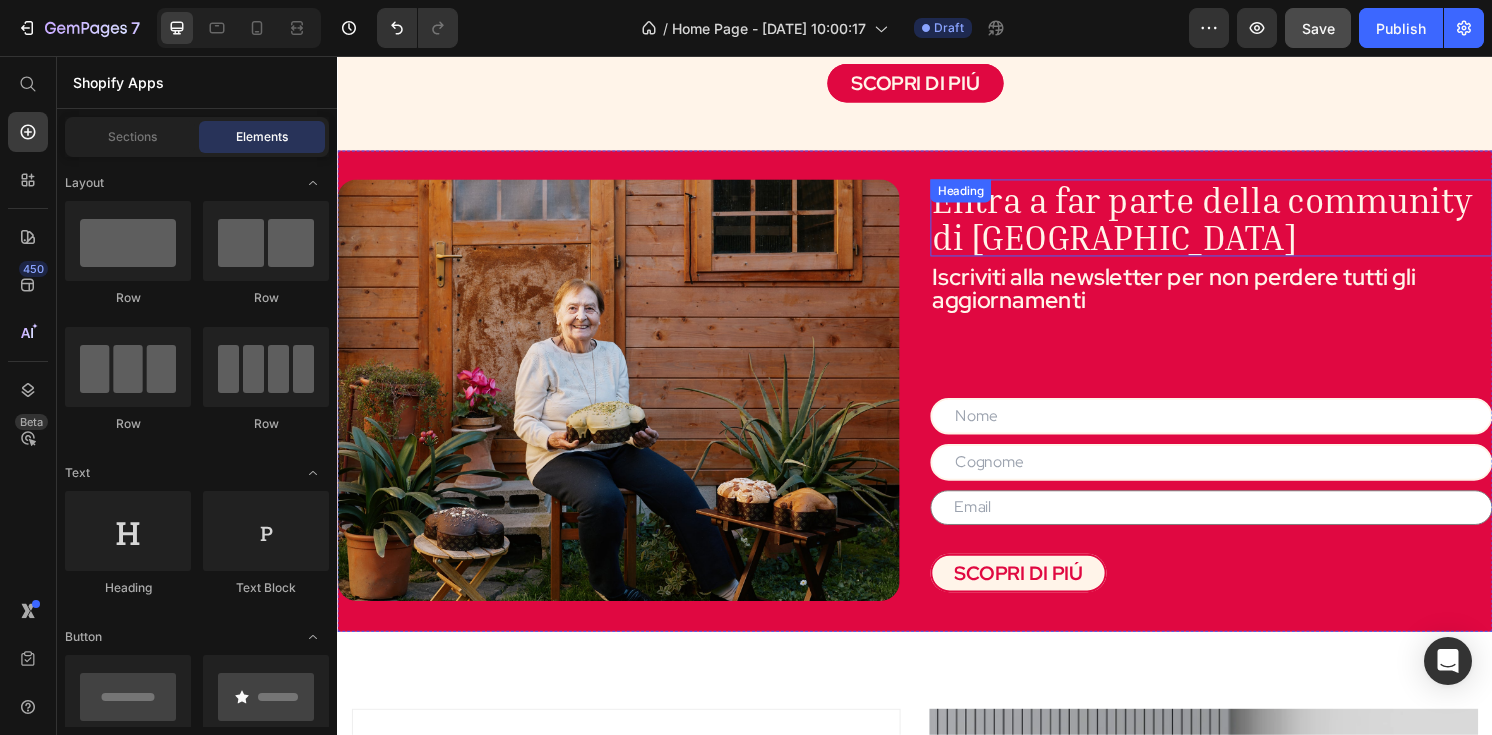 click on "Entra a far parte della community di Nonna Silvi" at bounding box center [1235, 224] 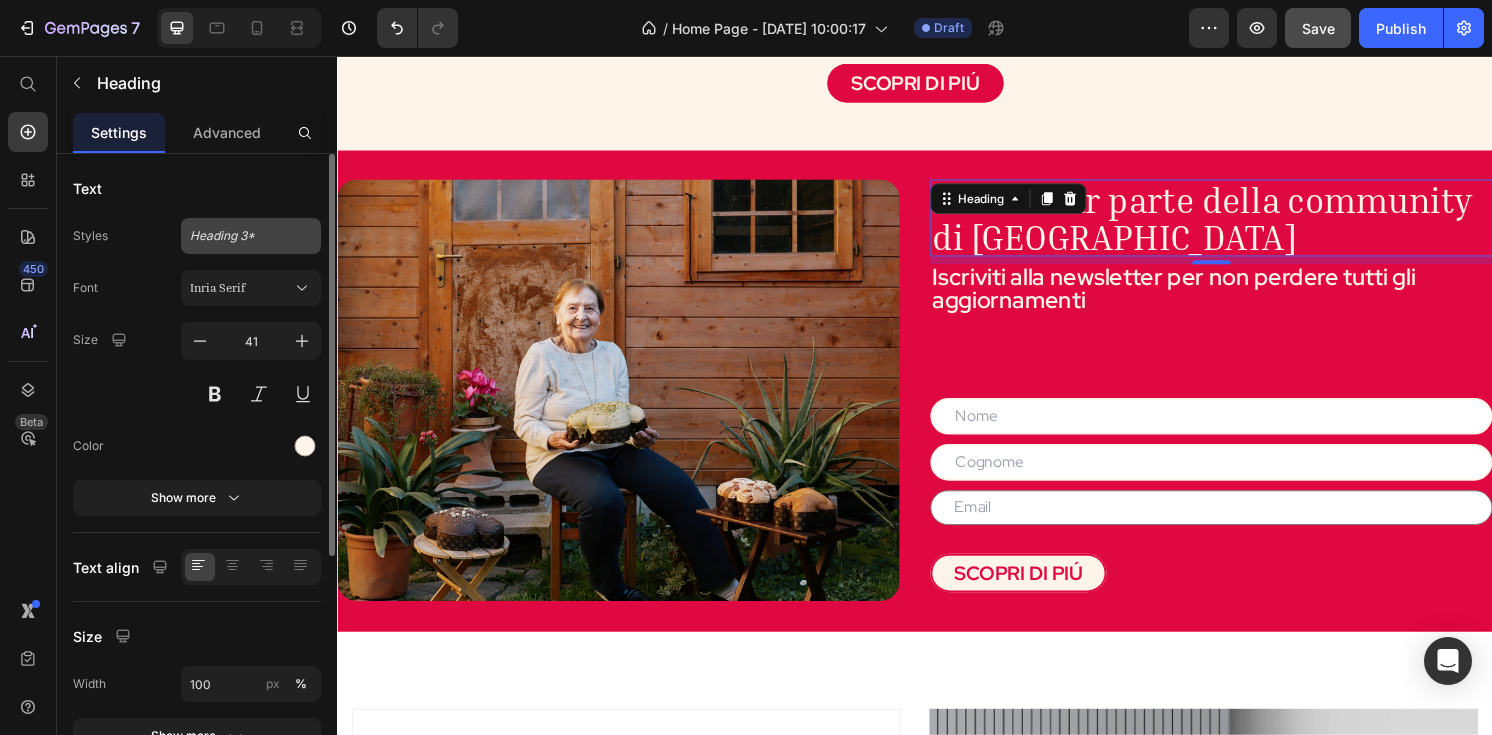 click on "Heading 3*" at bounding box center (251, 236) 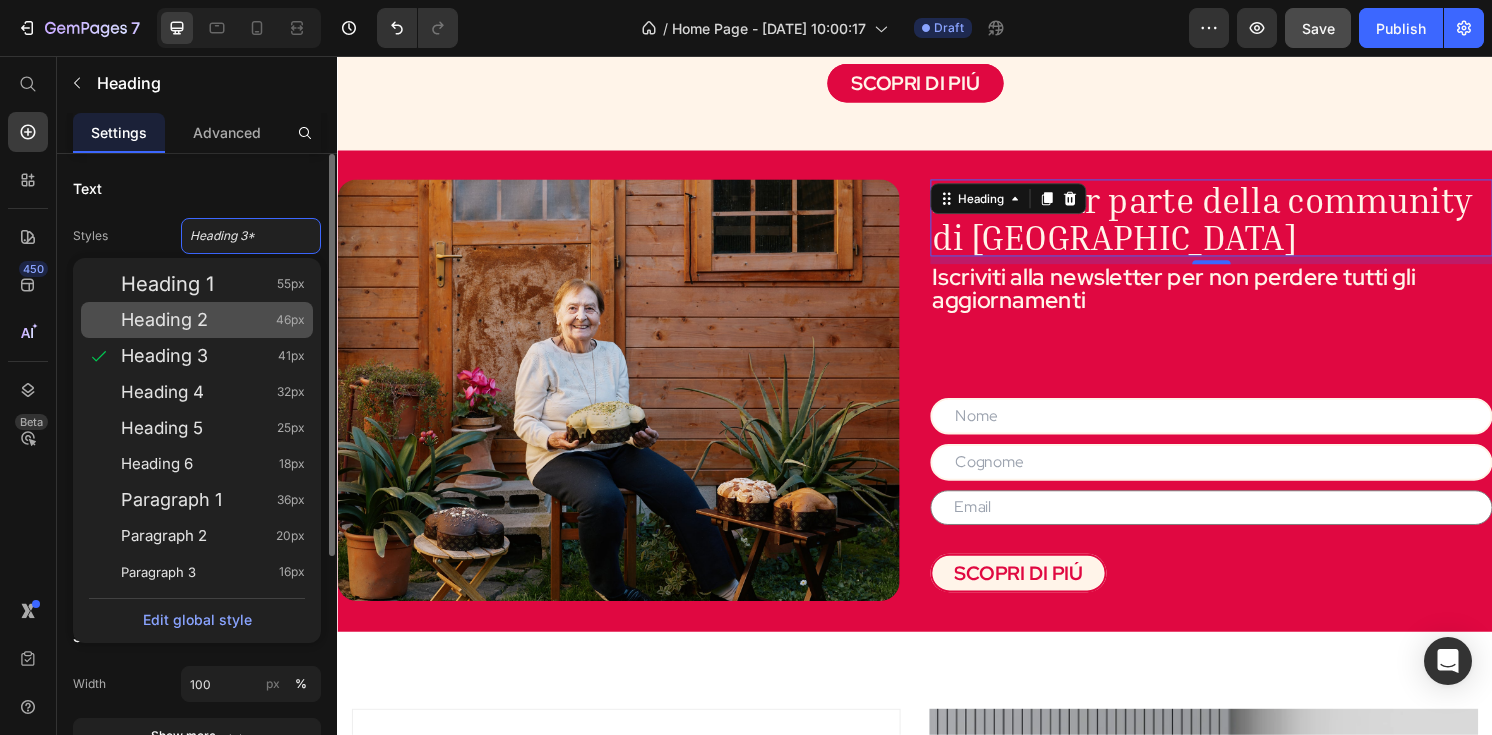 click on "46px" at bounding box center (290, 320) 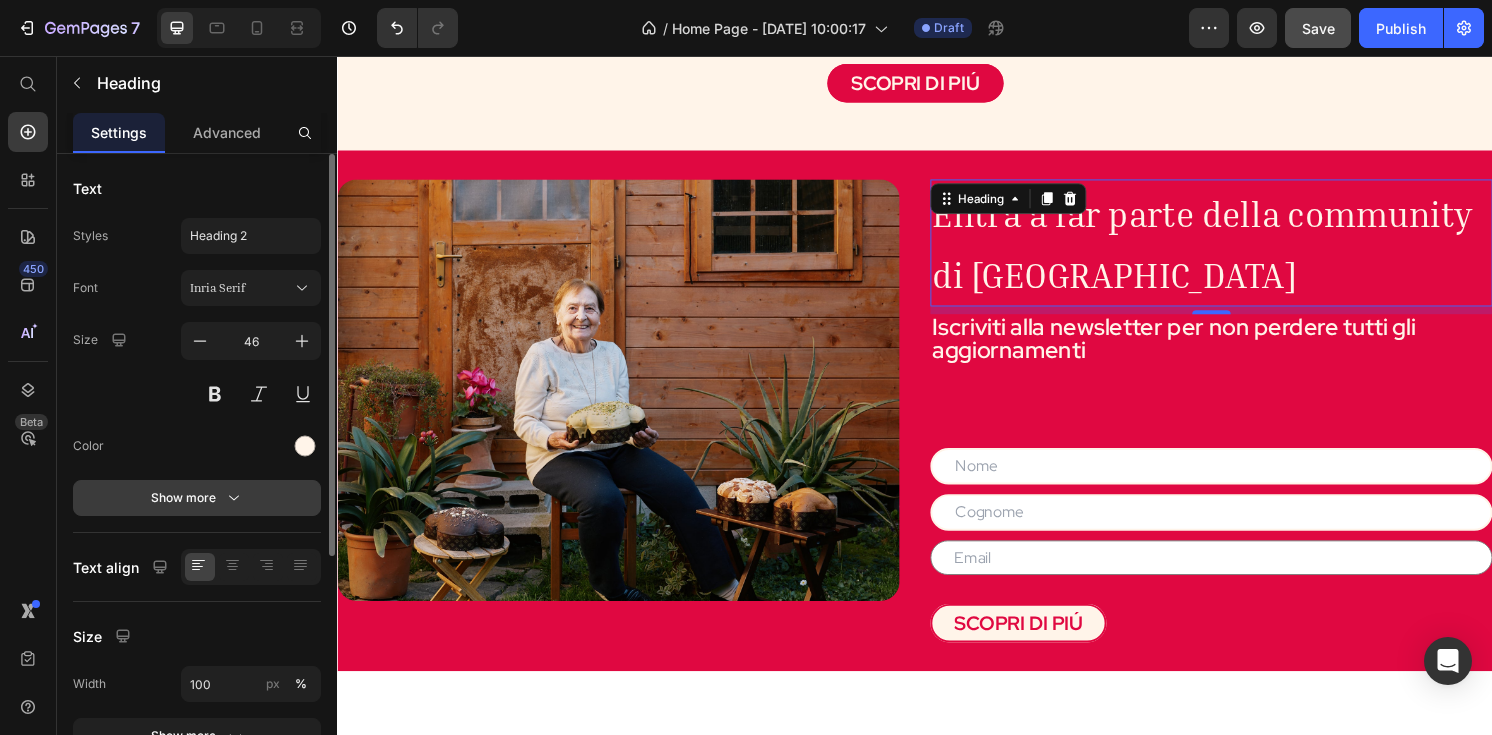 click on "Show more" at bounding box center (197, 498) 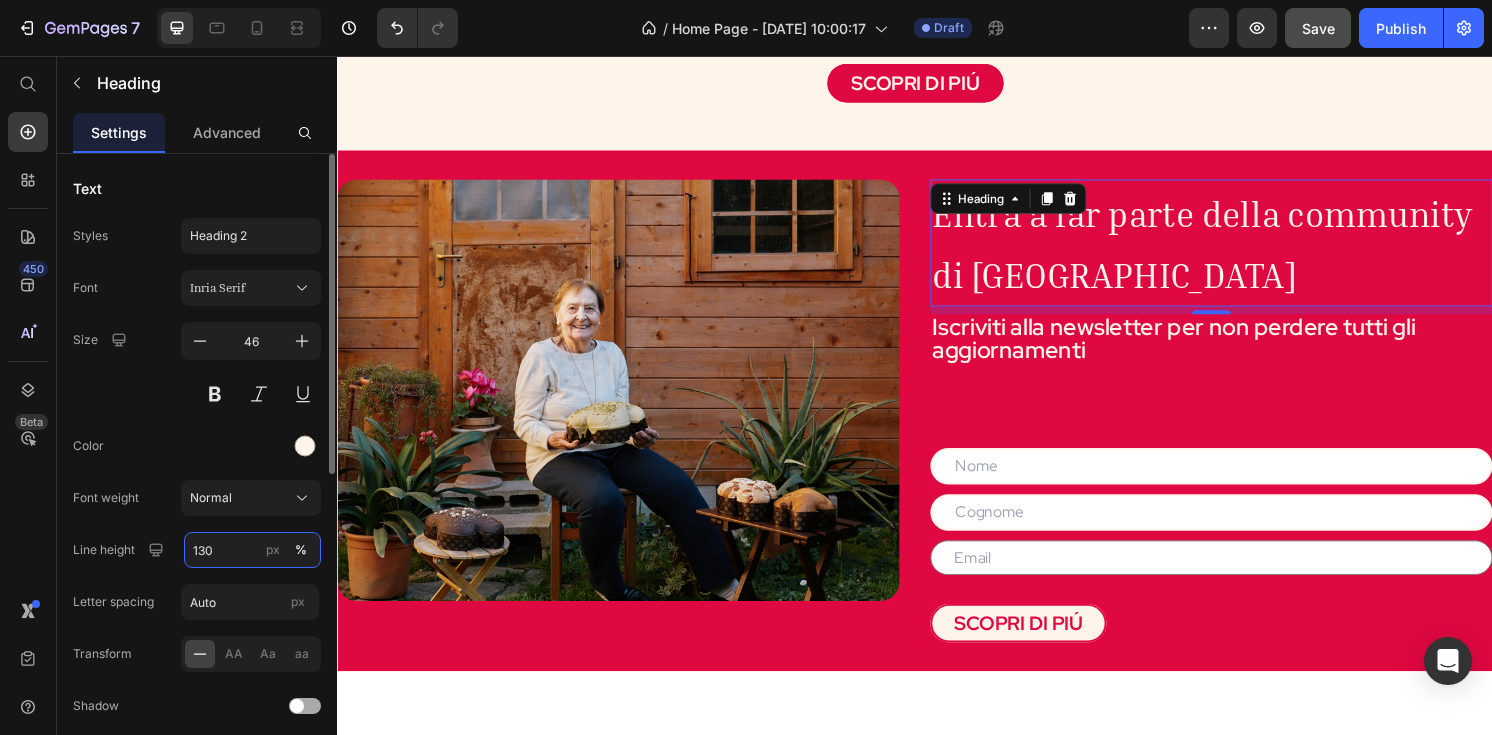 click on "130" at bounding box center [252, 550] 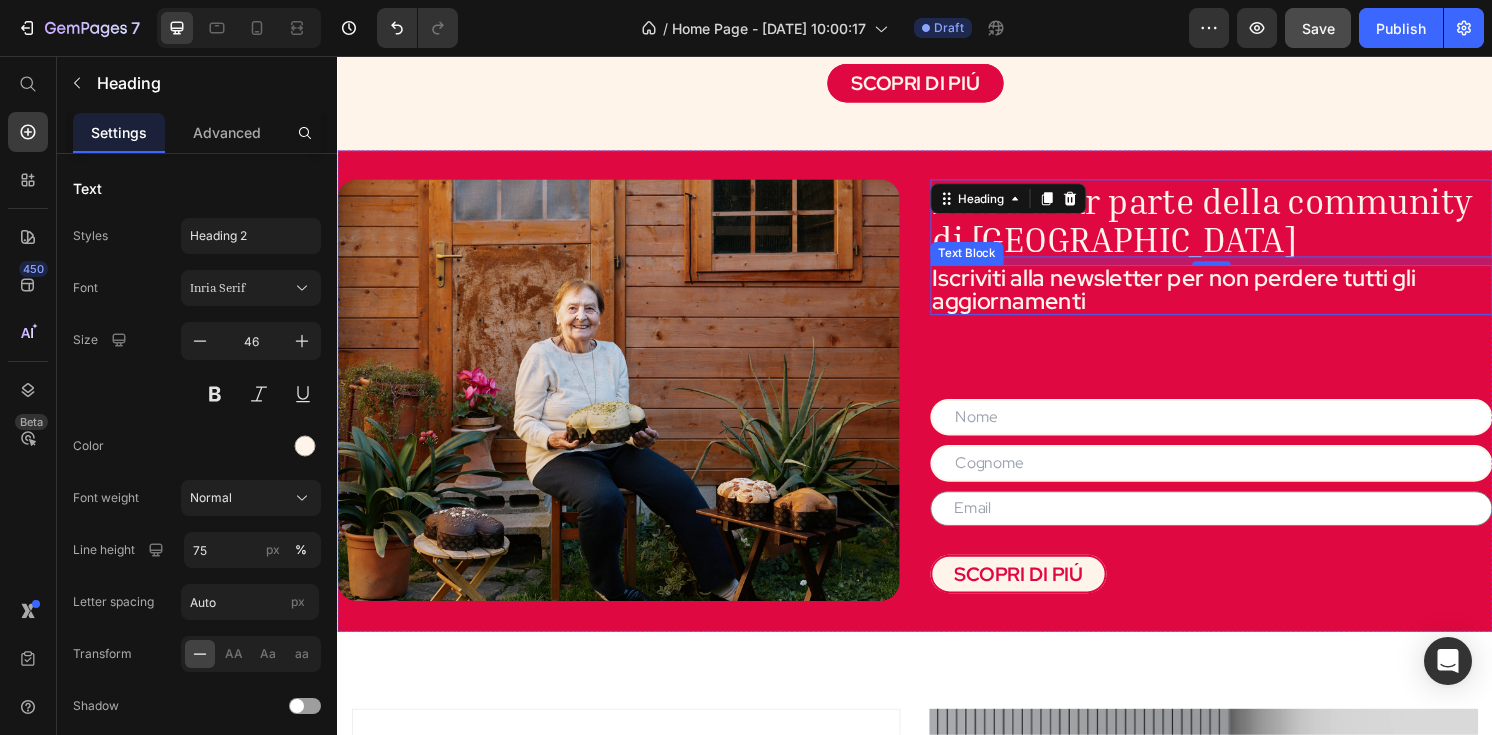 click on "Iscriviti alla newsletter per non perdere tutti gli aggiornamenti" at bounding box center [1245, 299] 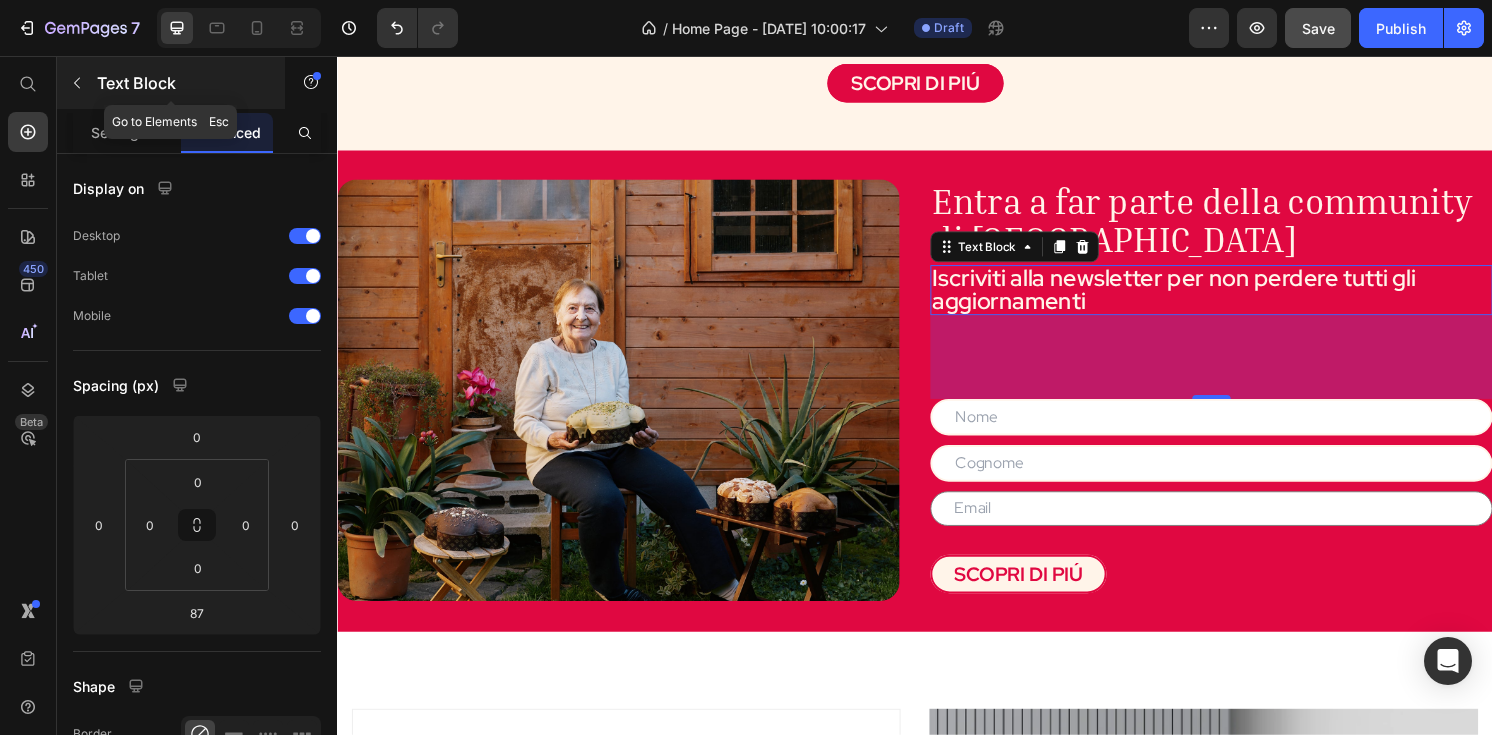 click on "Text Block" at bounding box center [171, 83] 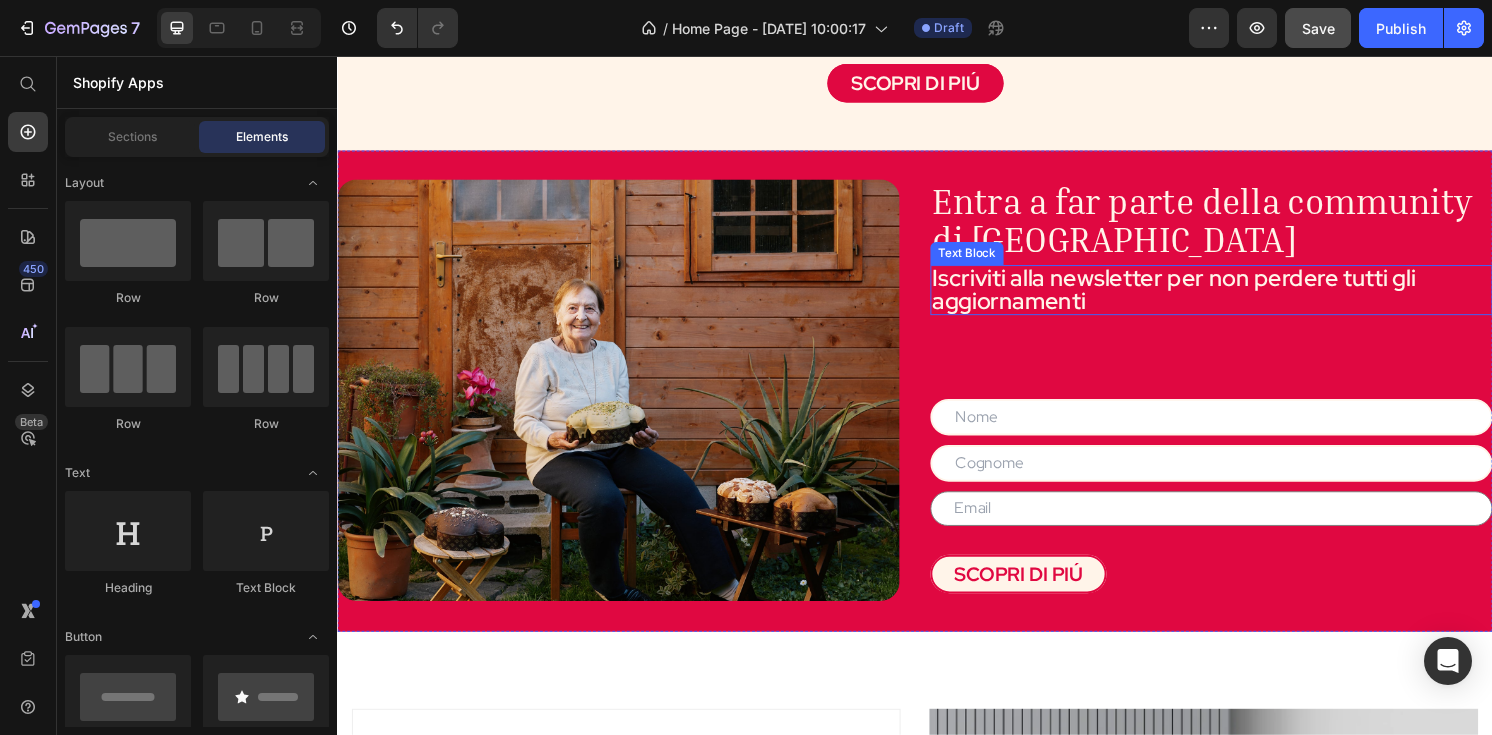 click on "Iscriviti alla newsletter per non perdere tutti gli aggiornamenti" at bounding box center [1245, 299] 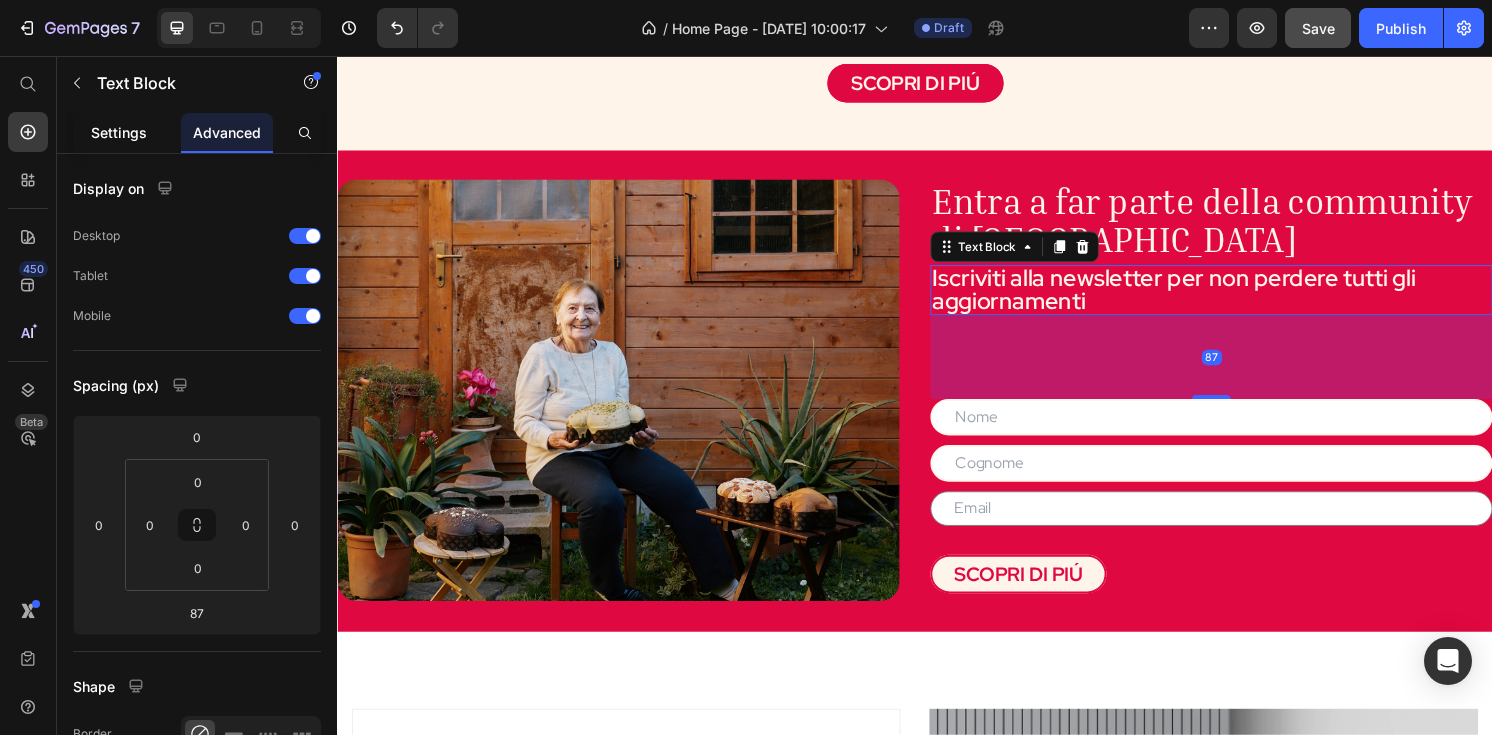click on "Settings" at bounding box center (119, 132) 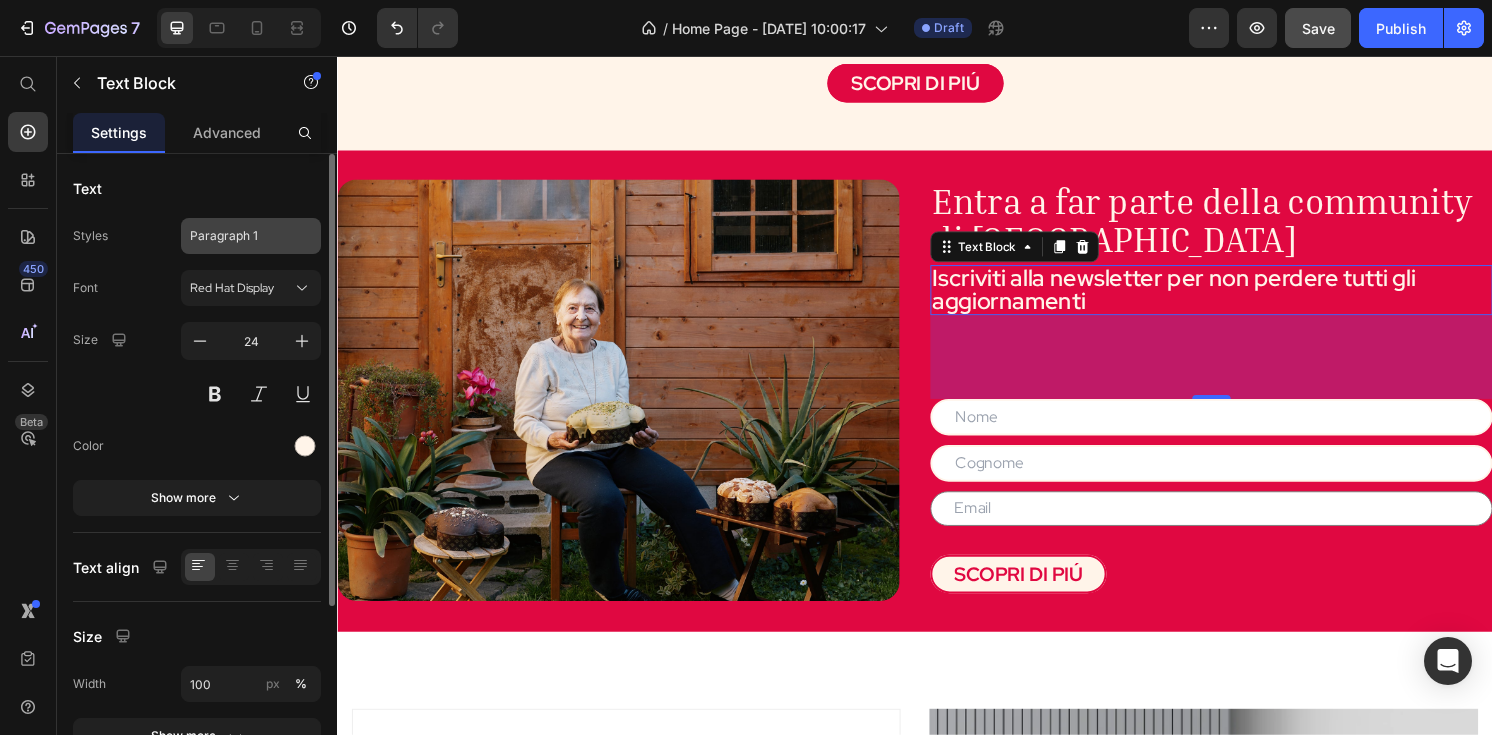 click on "Paragraph 1" 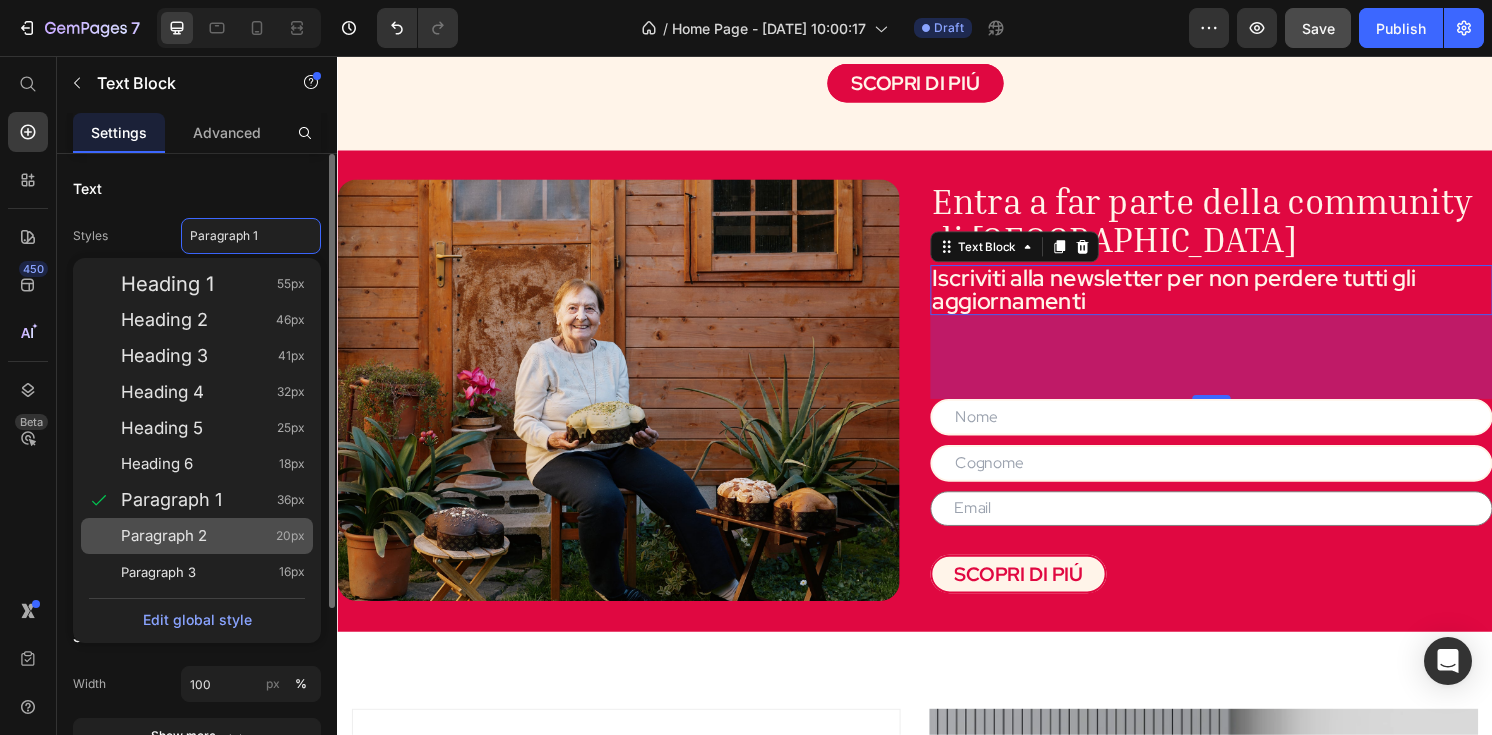 click on "20px" at bounding box center [290, 536] 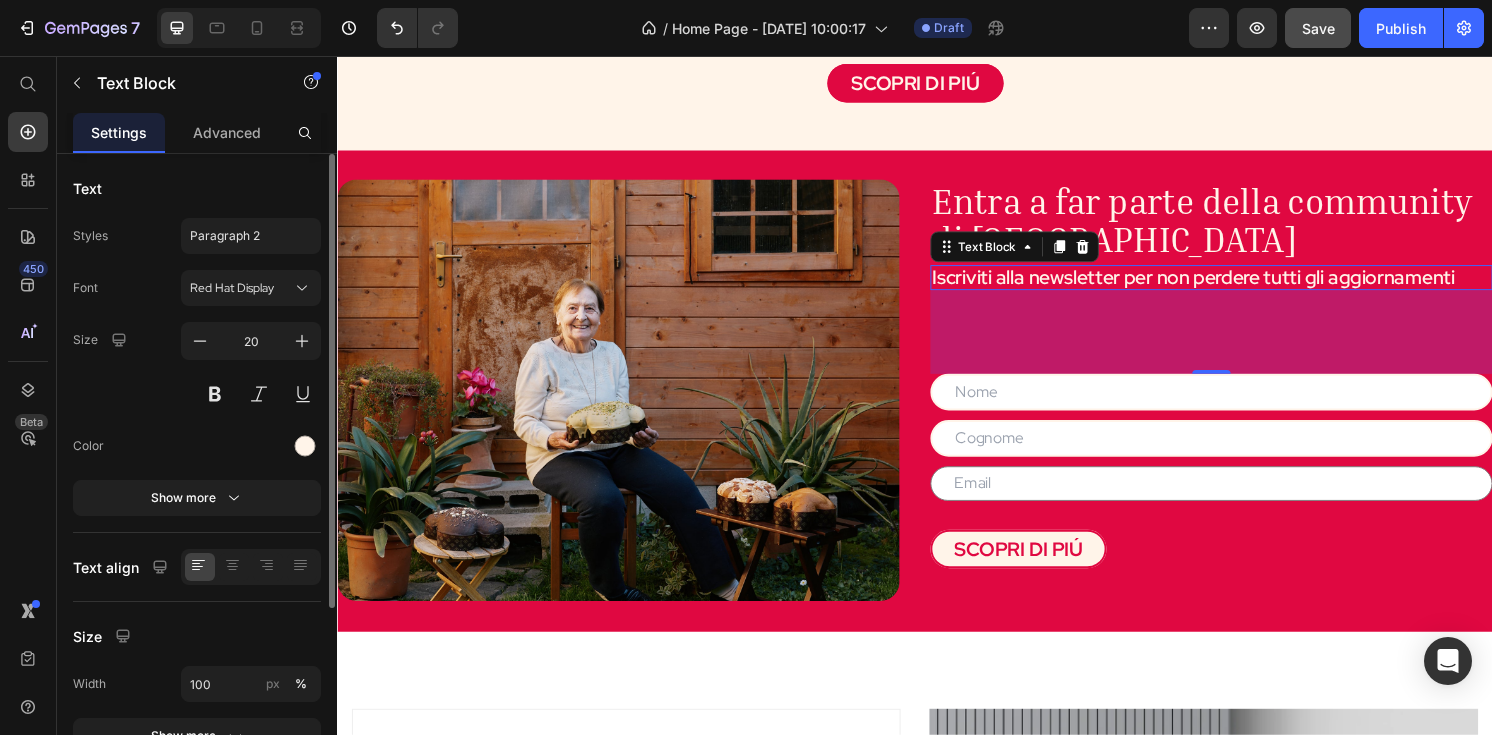 click on "Iscriviti alla newsletter per non perdere tutti gli aggiornamenti" at bounding box center (1245, 286) 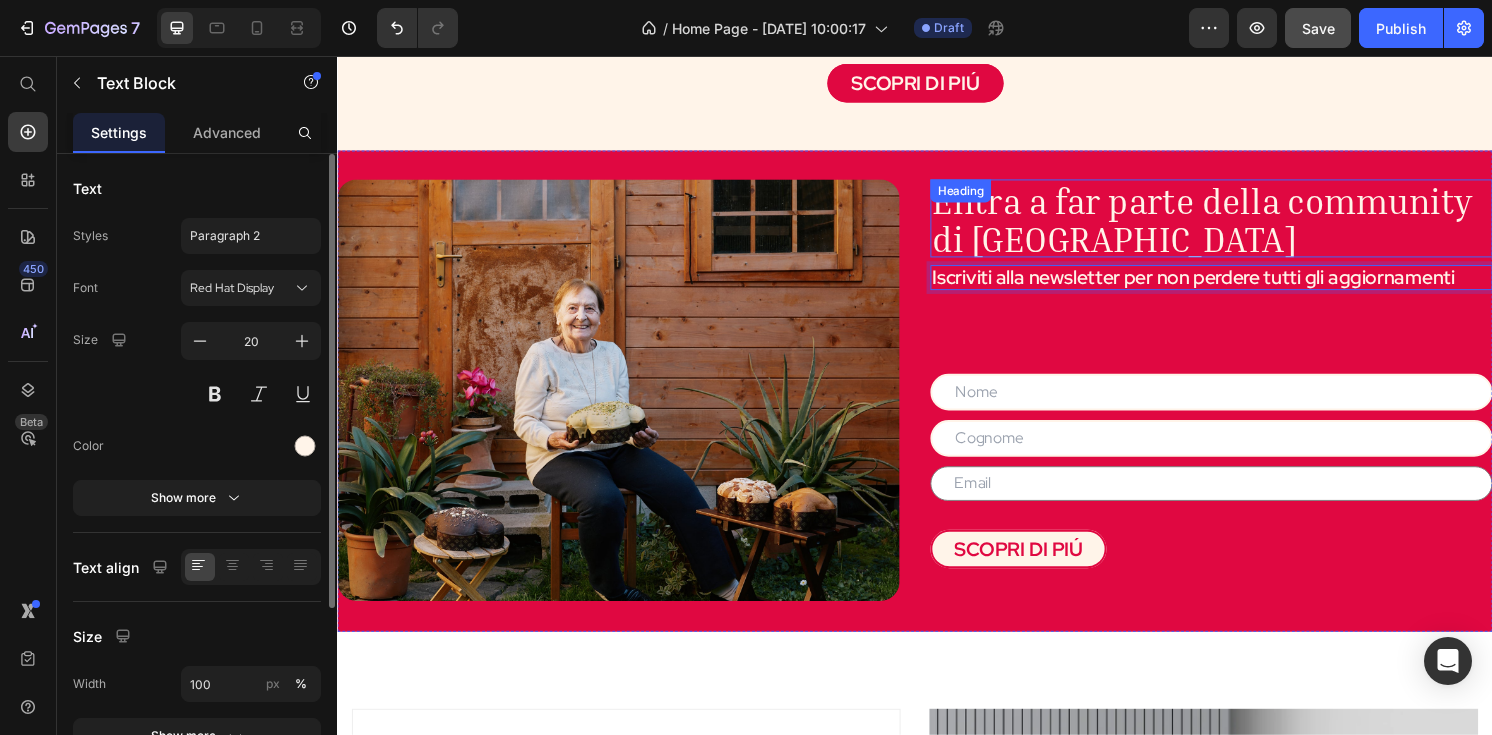 click on "Entra a far parte della community di Nonna Silvi" at bounding box center [1235, 226] 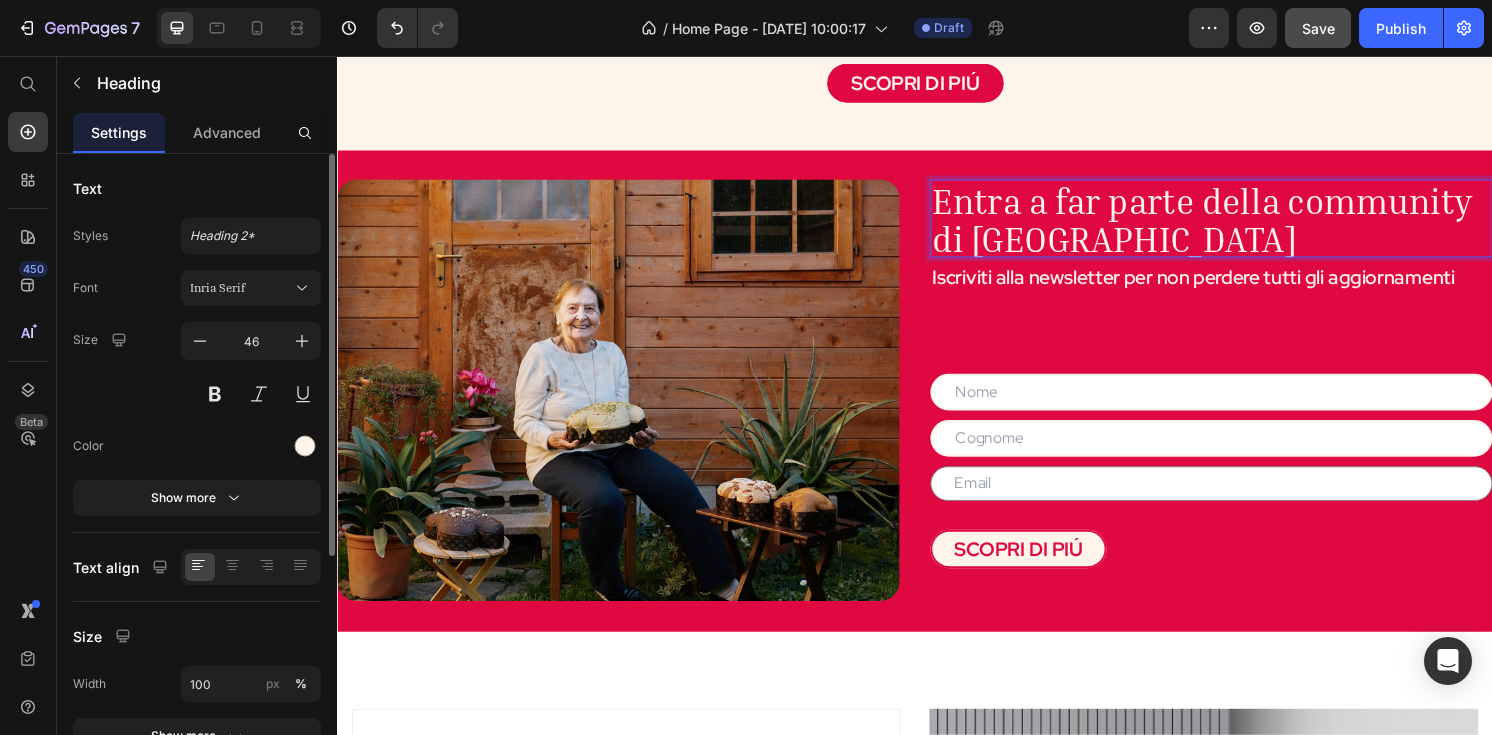 click on "Entra a far parte della community di Nonna Silvi" at bounding box center (1235, 226) 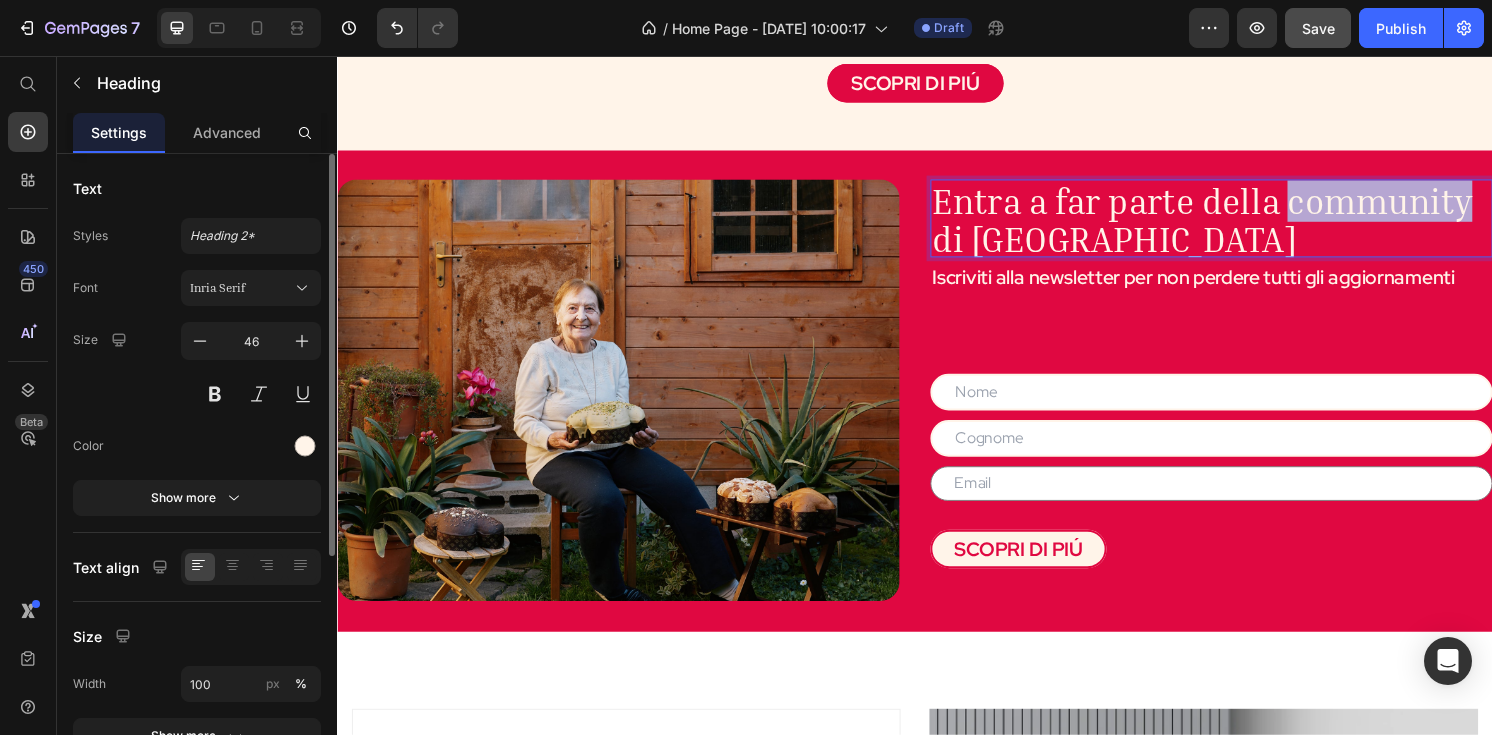 click on "Entra a far parte della community di Nonna Silvi" at bounding box center [1235, 226] 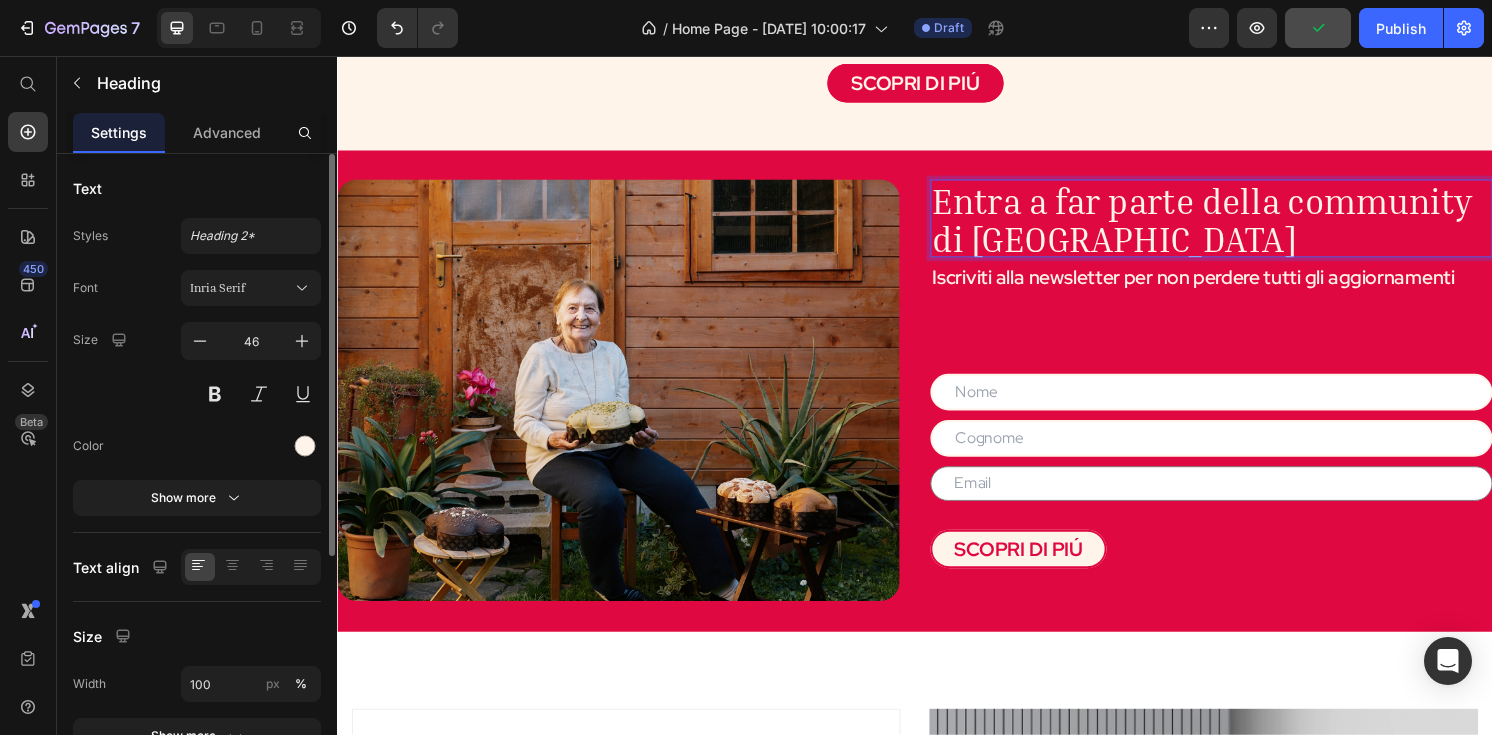 click on "Entra a far parte della community di Nonna Silvi" at bounding box center [1235, 226] 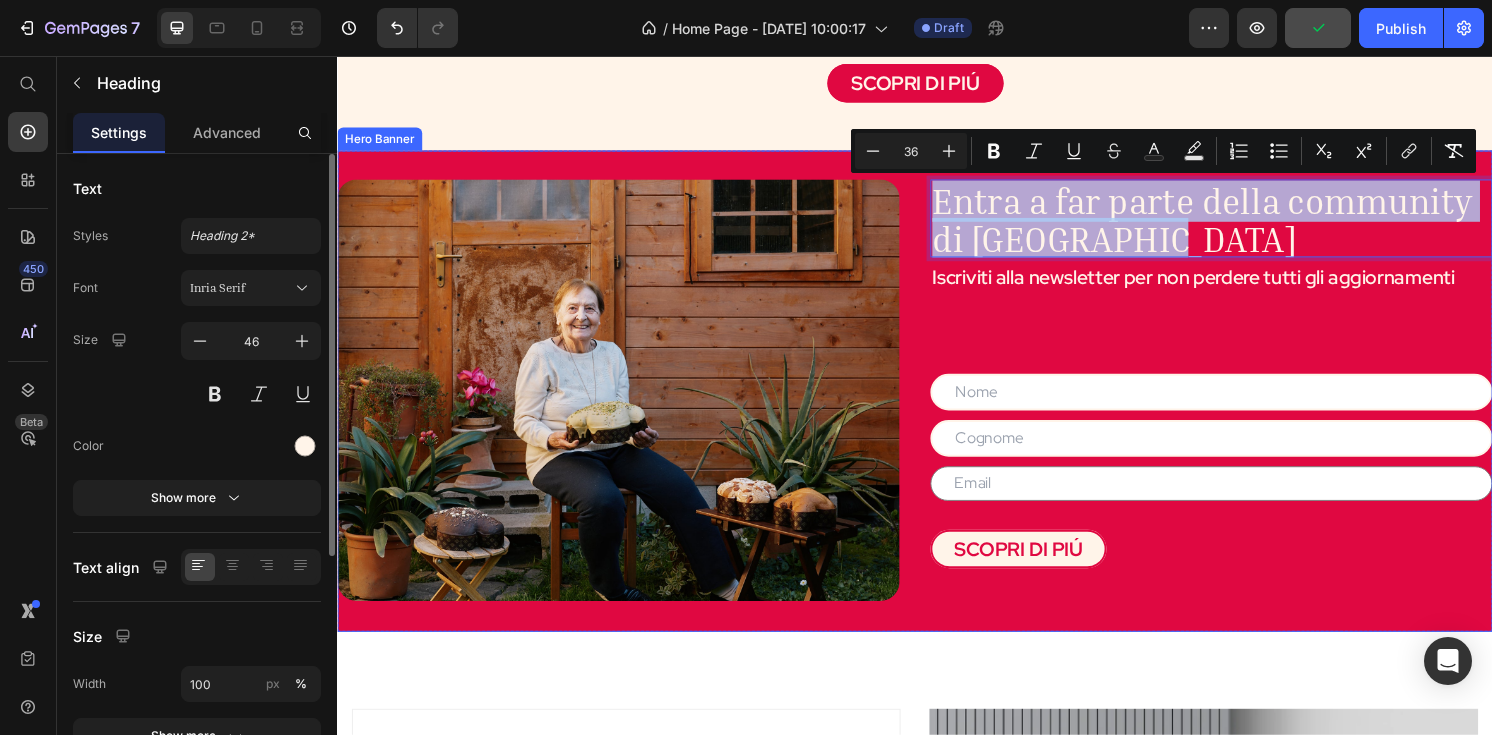 drag, startPoint x: 1189, startPoint y: 251, endPoint x: 940, endPoint y: 200, distance: 254.16924 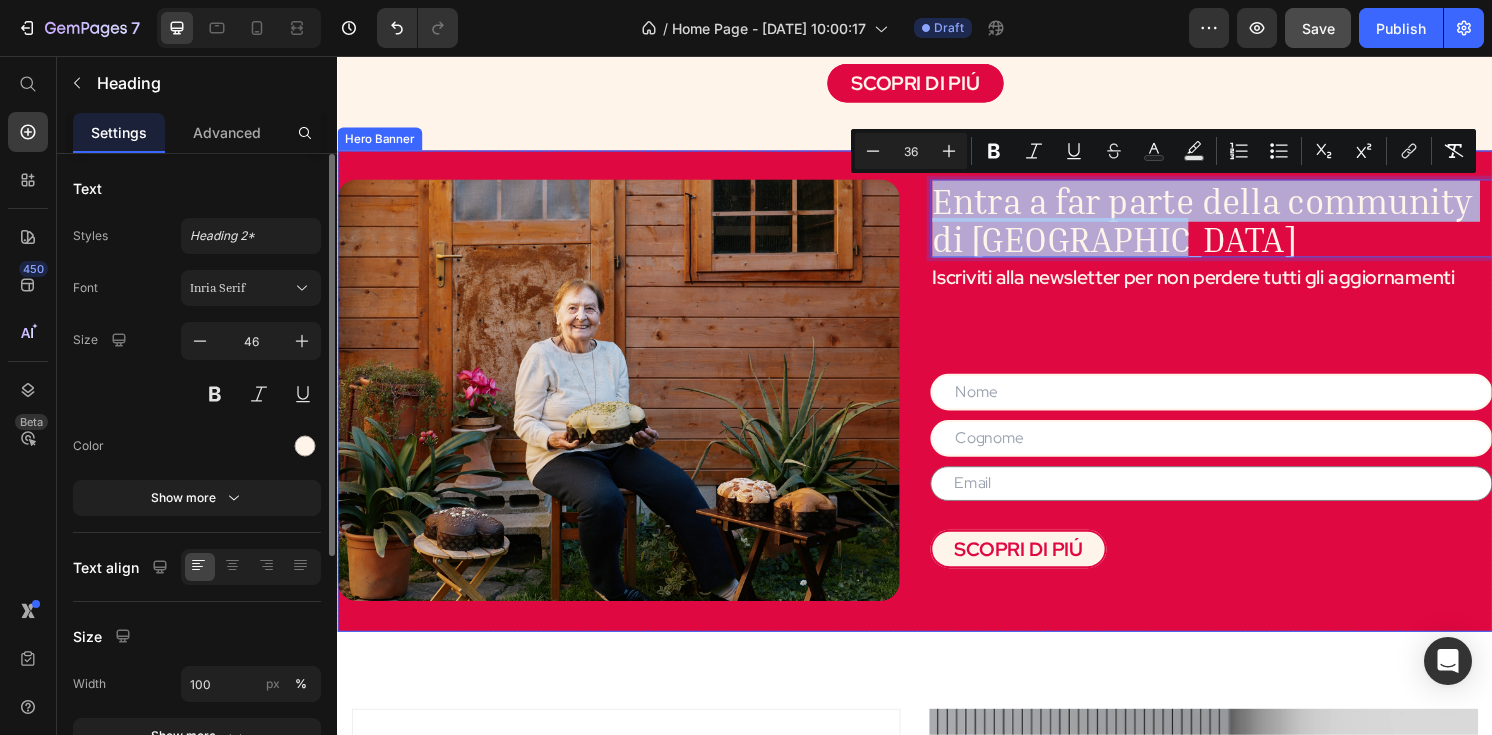 copy on "Entra a far parte della community di Nonna Silvi" 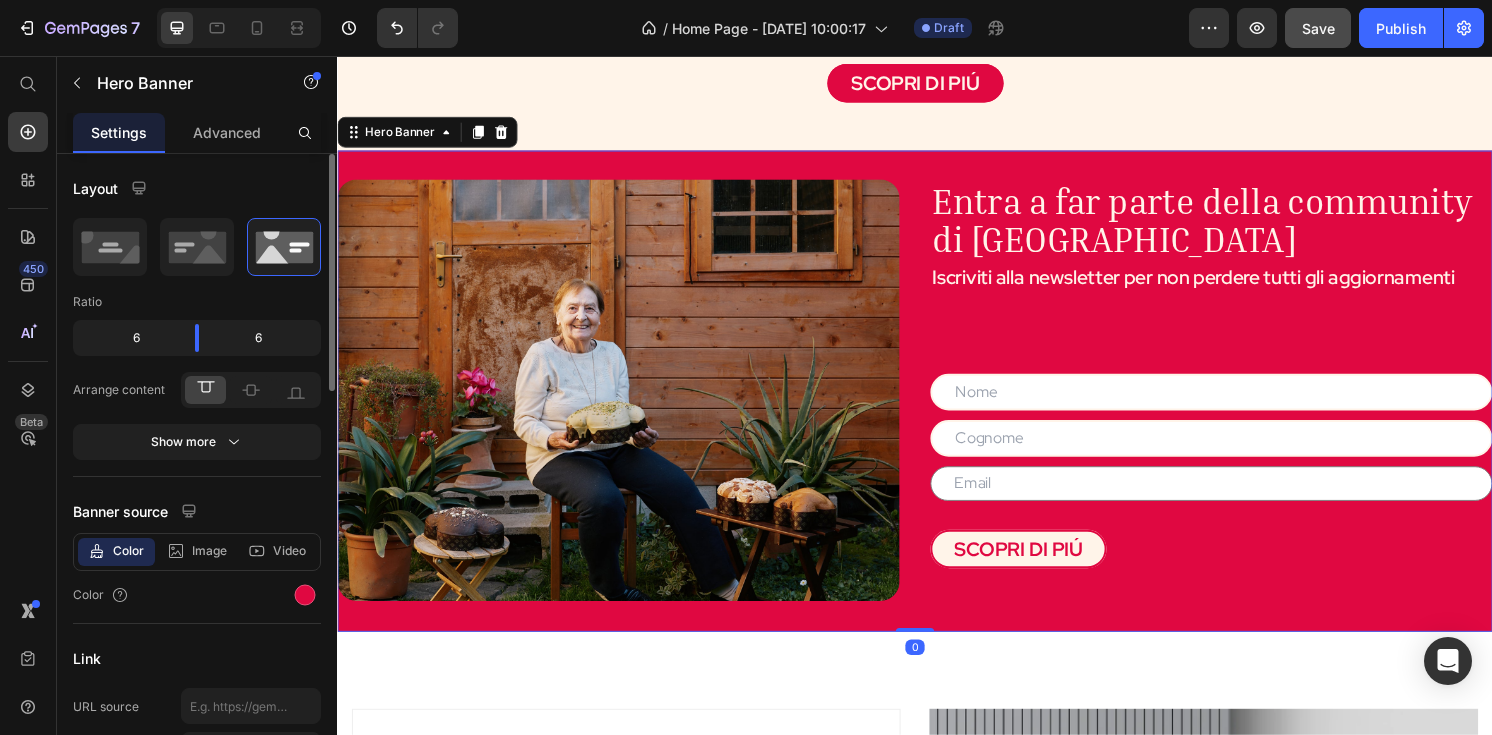 click on "⁠⁠⁠⁠⁠⁠⁠ Entra a far parte della community di Nonna Silvi Heading Iscriviti alla newsletter per non perdere tutti gli aggiornamenti Text Block Text Field Text Field Text Field Contact Form SCOPRI DI PIÚ Button Image" at bounding box center (937, 404) 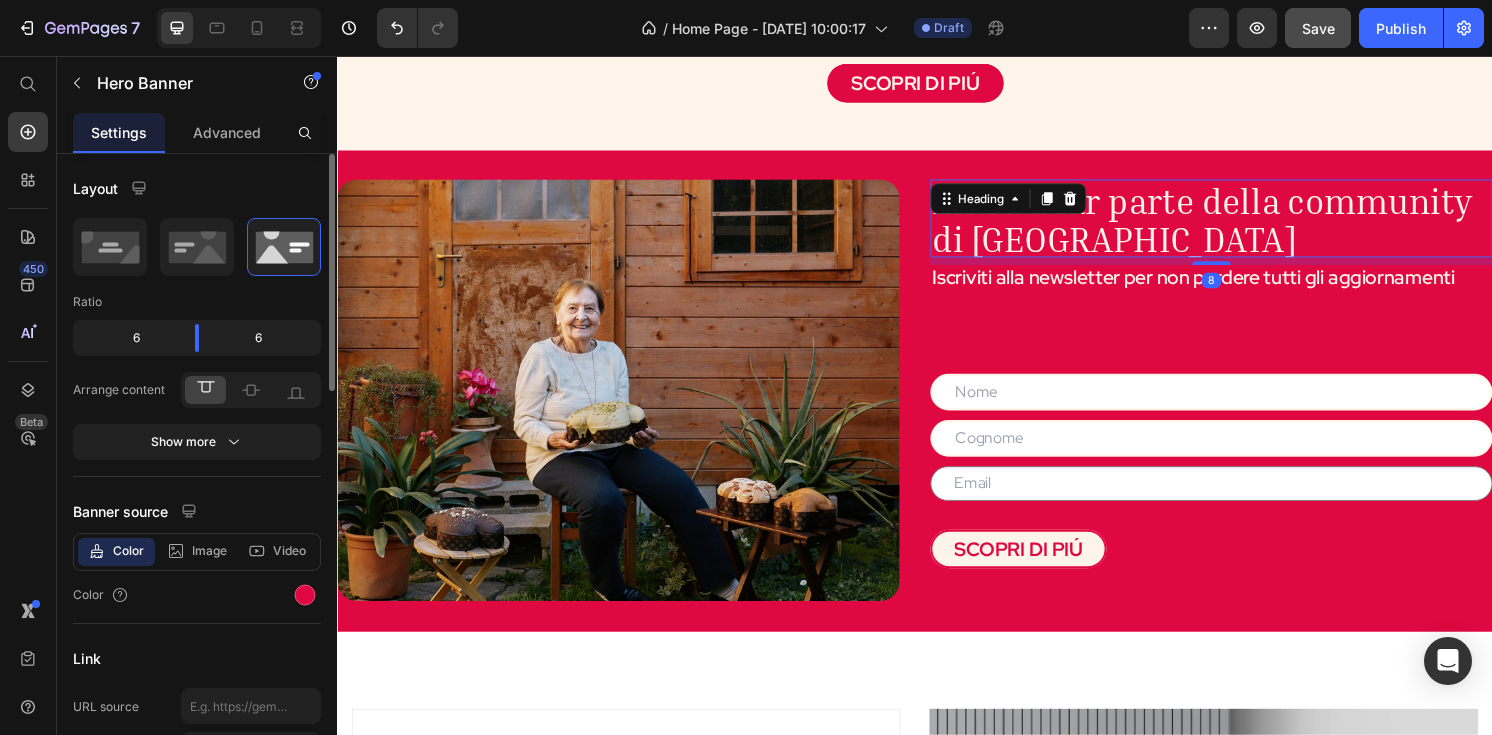 click on "⁠⁠⁠⁠⁠⁠⁠ Entra a far parte della community di Nonna Silvi Heading   8" at bounding box center [1245, 224] 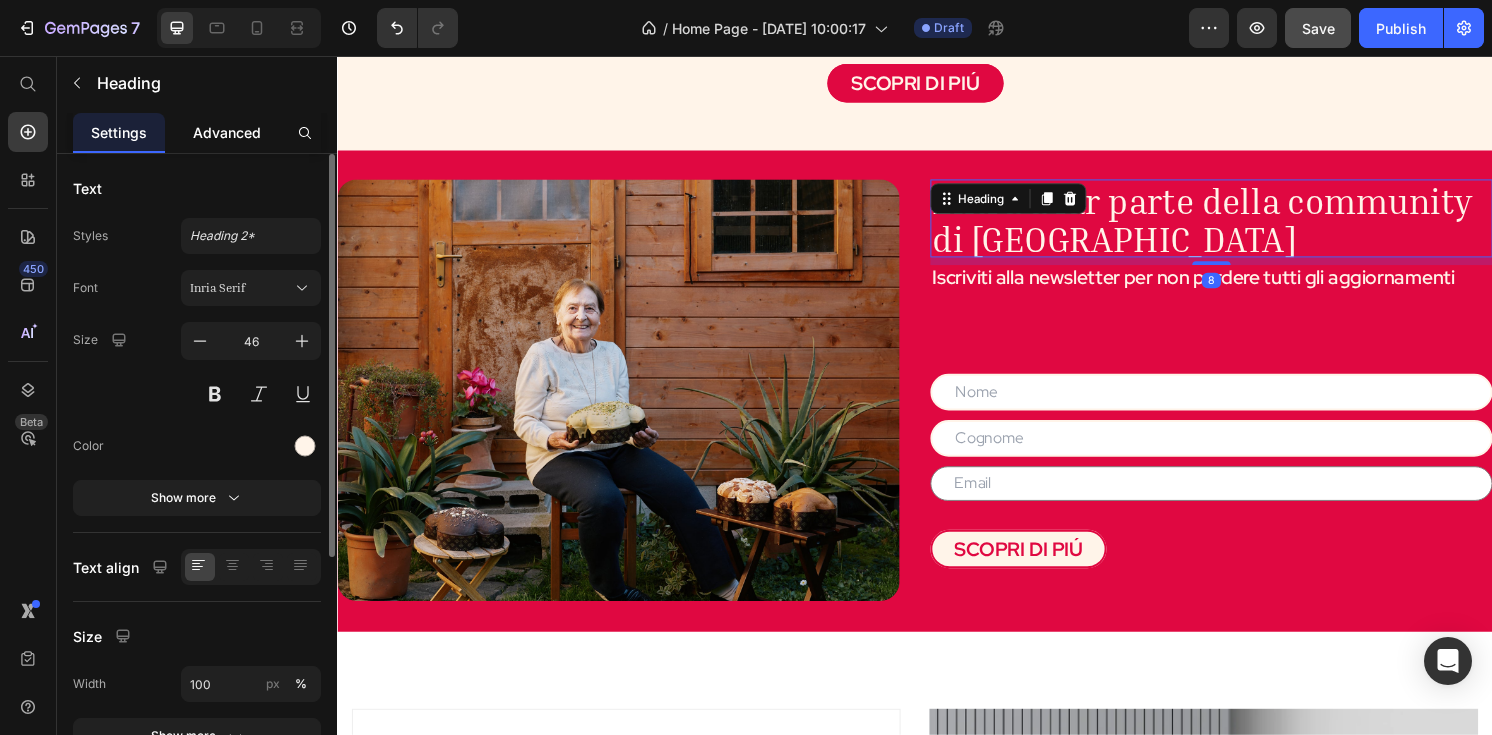 click on "Advanced" at bounding box center [227, 132] 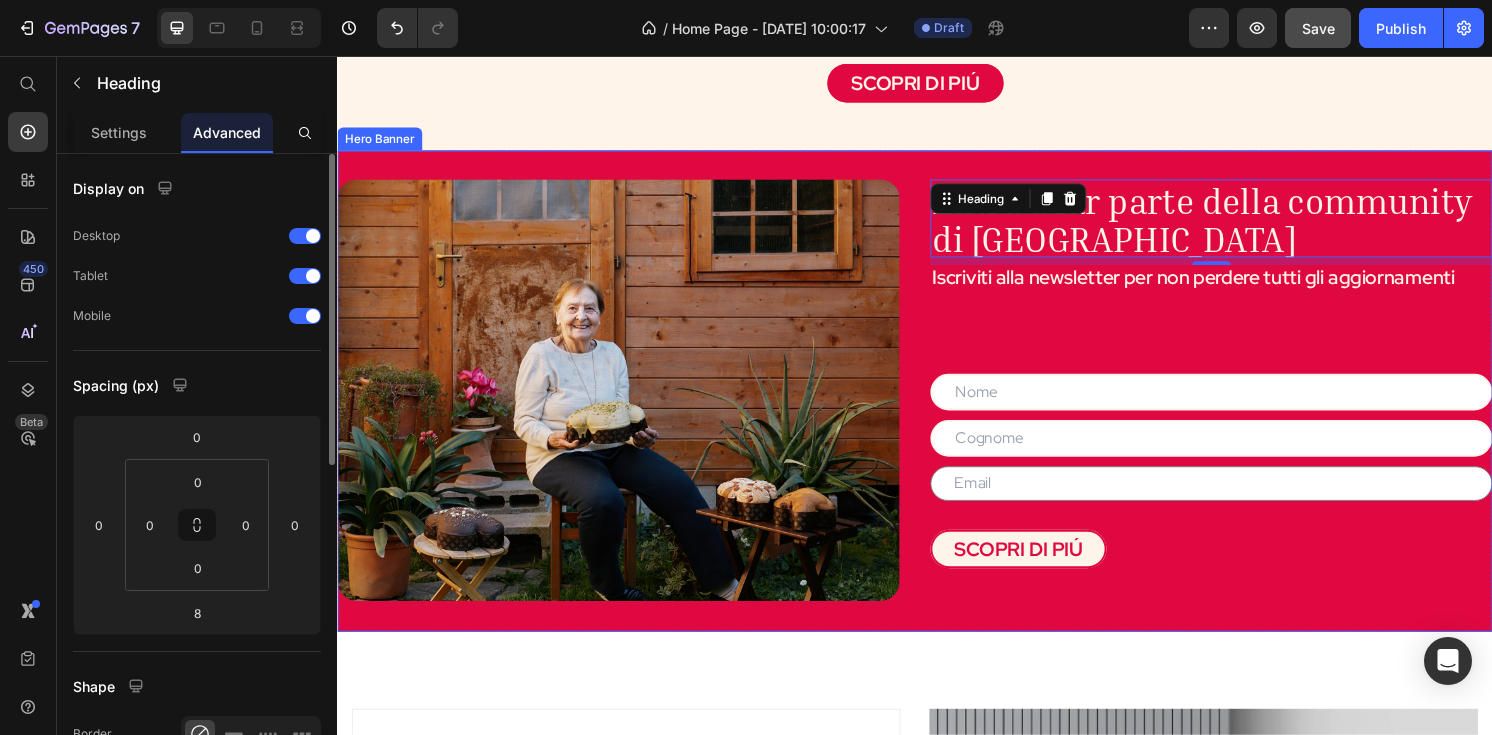 click on "⁠⁠⁠⁠⁠⁠⁠ Entra a far parte della community di Nonna Silvi Heading   8 Iscriviti alla newsletter per non perdere tutti gli aggiornamenti Text Block Text Field Text Field Text Field Contact Form SCOPRI DI PIÚ Button Image" at bounding box center (937, 404) 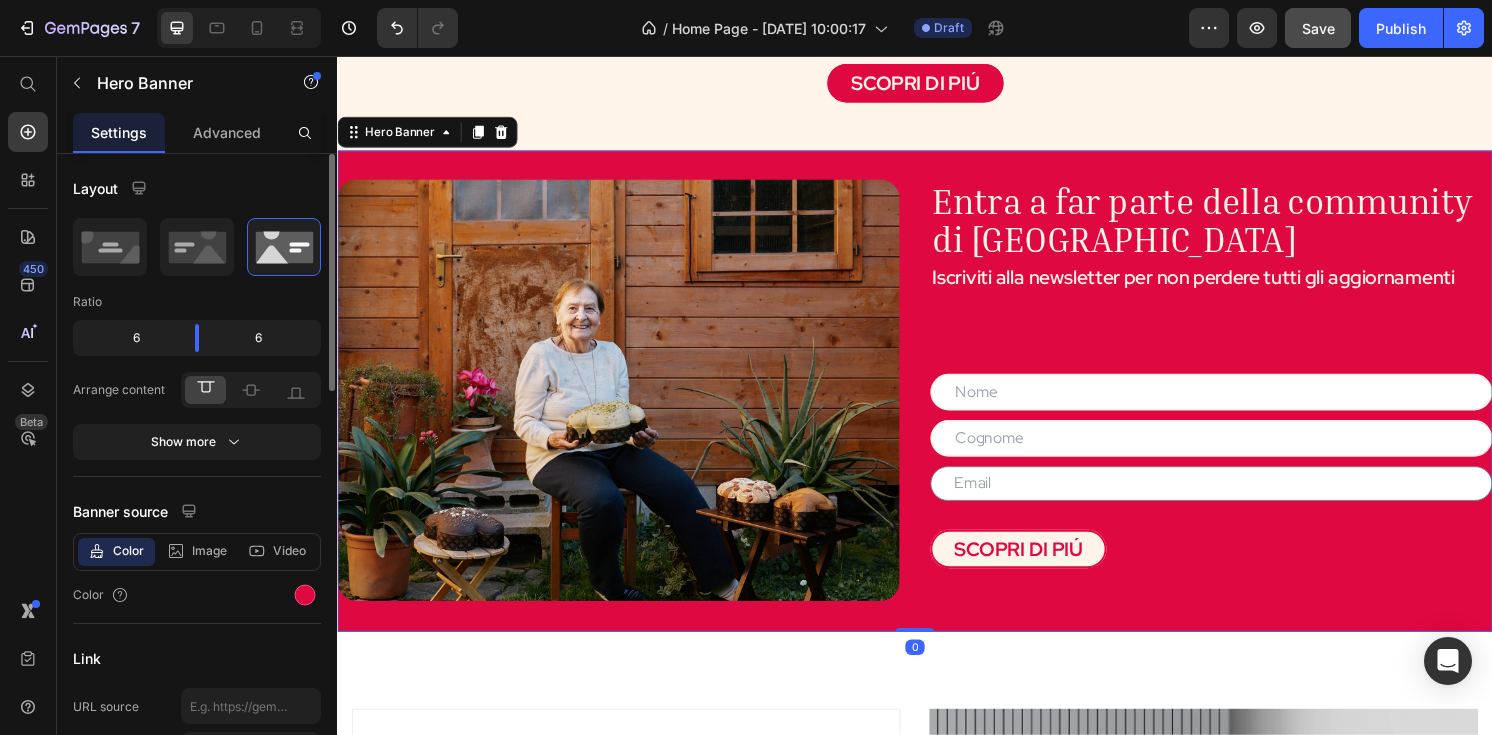 click at bounding box center [629, 403] 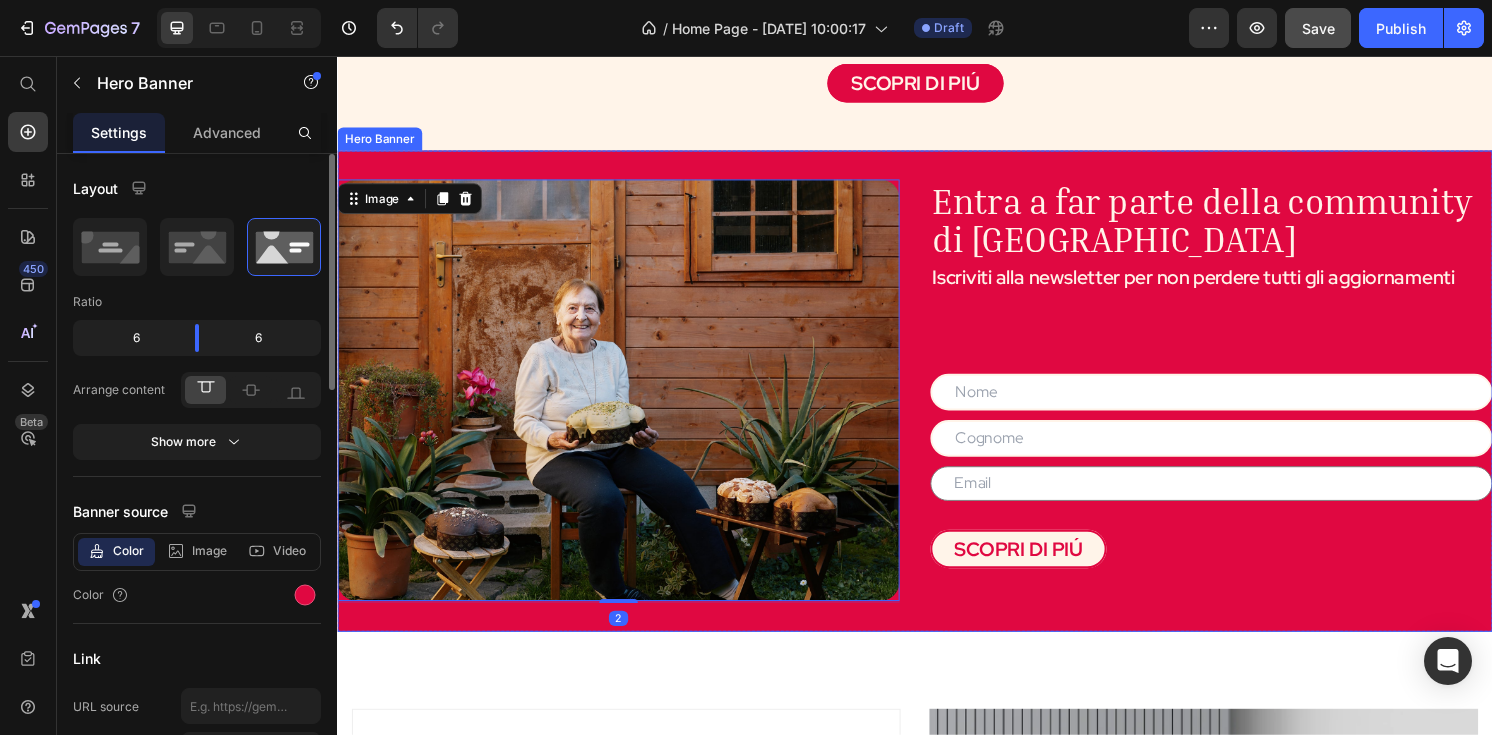click on "⁠⁠⁠⁠⁠⁠⁠ Entra a far parte della community di Nonna Silvi Heading Iscriviti alla newsletter per non perdere tutti gli aggiornamenti Text Block Text Field Text Field Text Field Contact Form SCOPRI DI PIÚ Button Image   2" at bounding box center (937, 404) 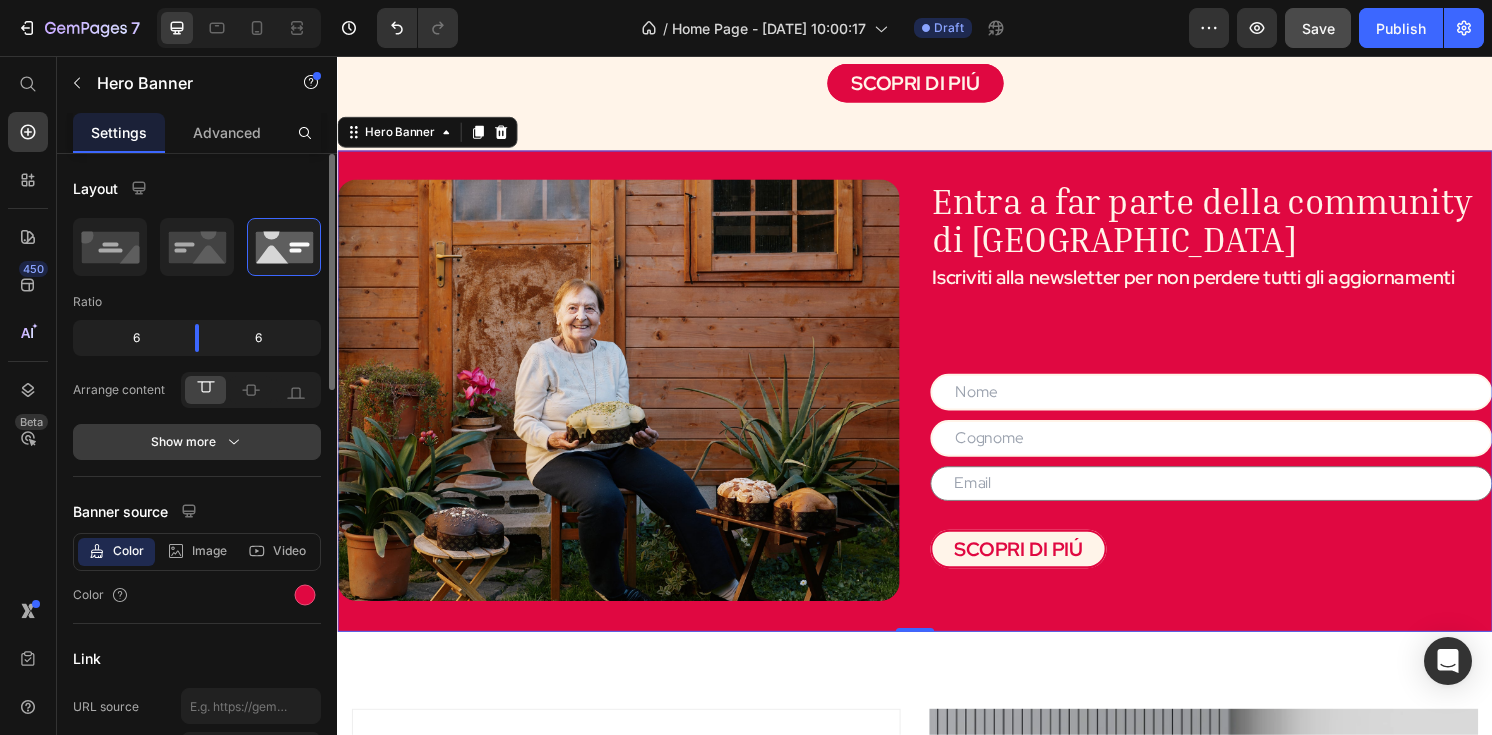 click on "Show more" at bounding box center (197, 442) 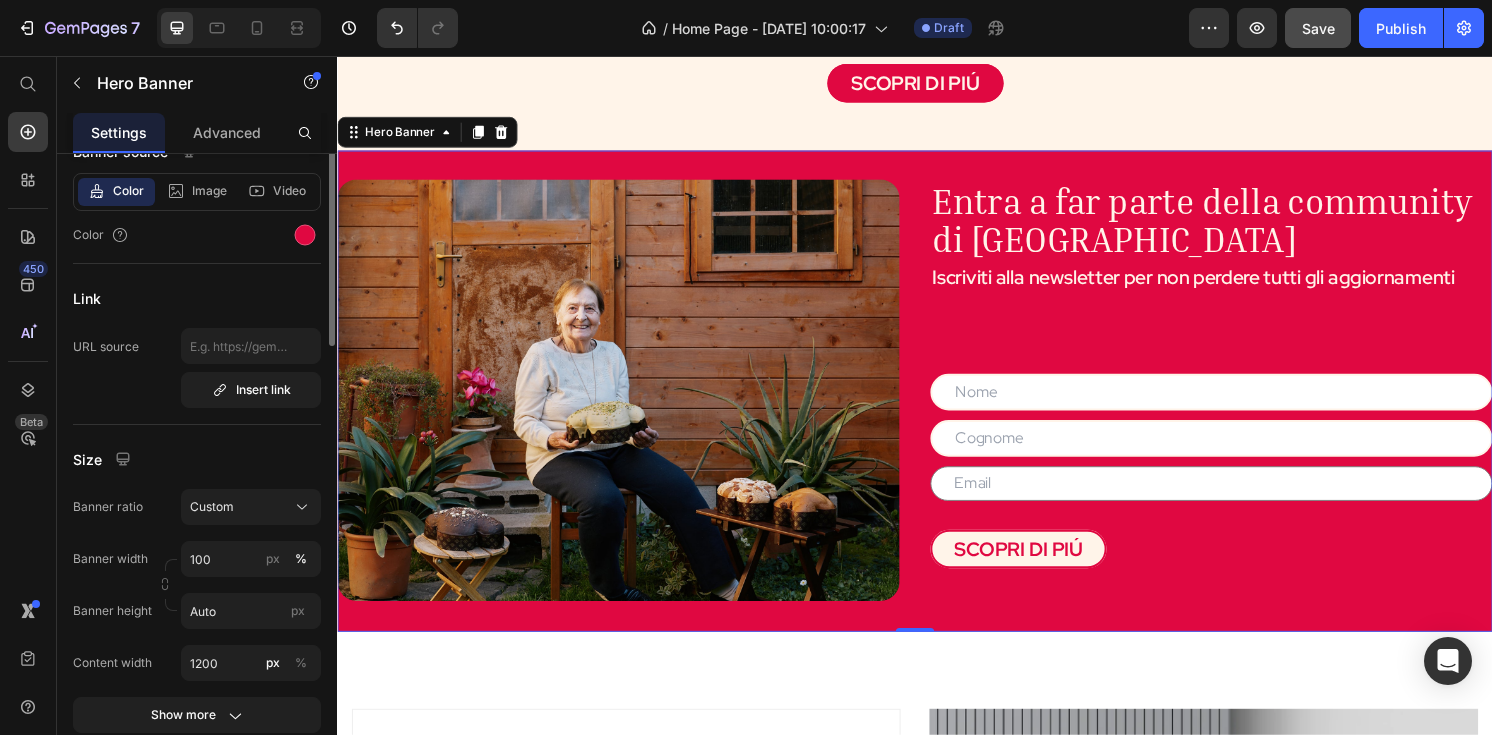 scroll, scrollTop: 410, scrollLeft: 0, axis: vertical 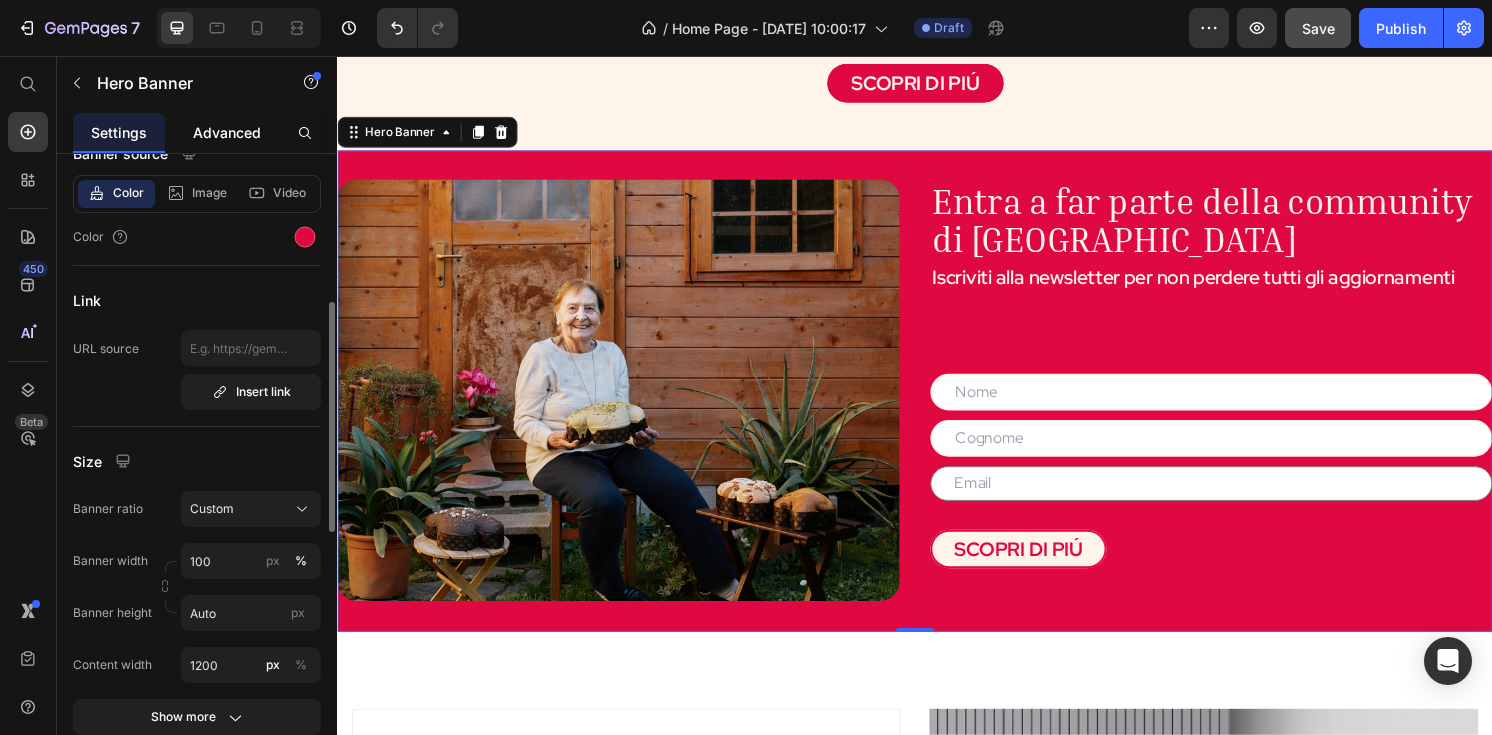 click on "Advanced" at bounding box center [227, 132] 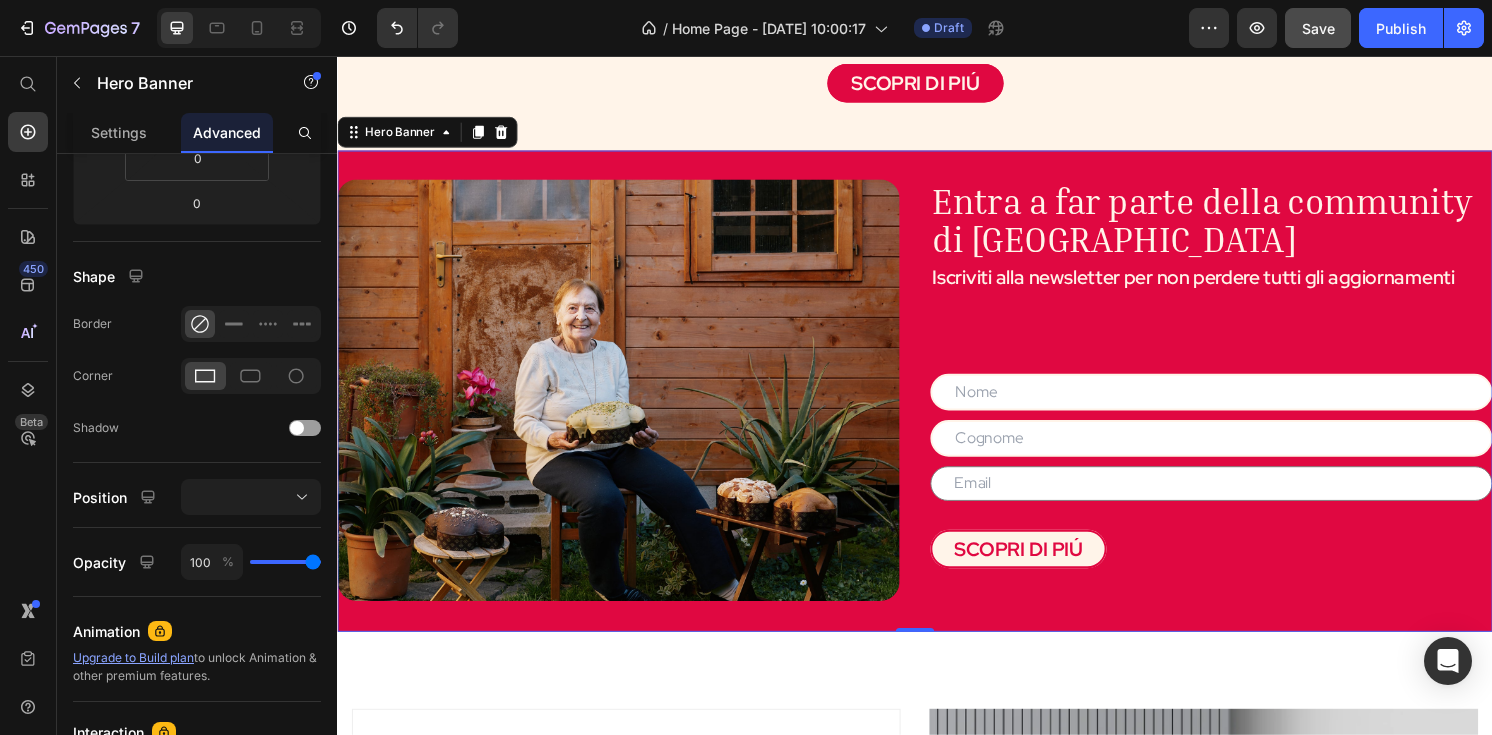 scroll, scrollTop: 0, scrollLeft: 0, axis: both 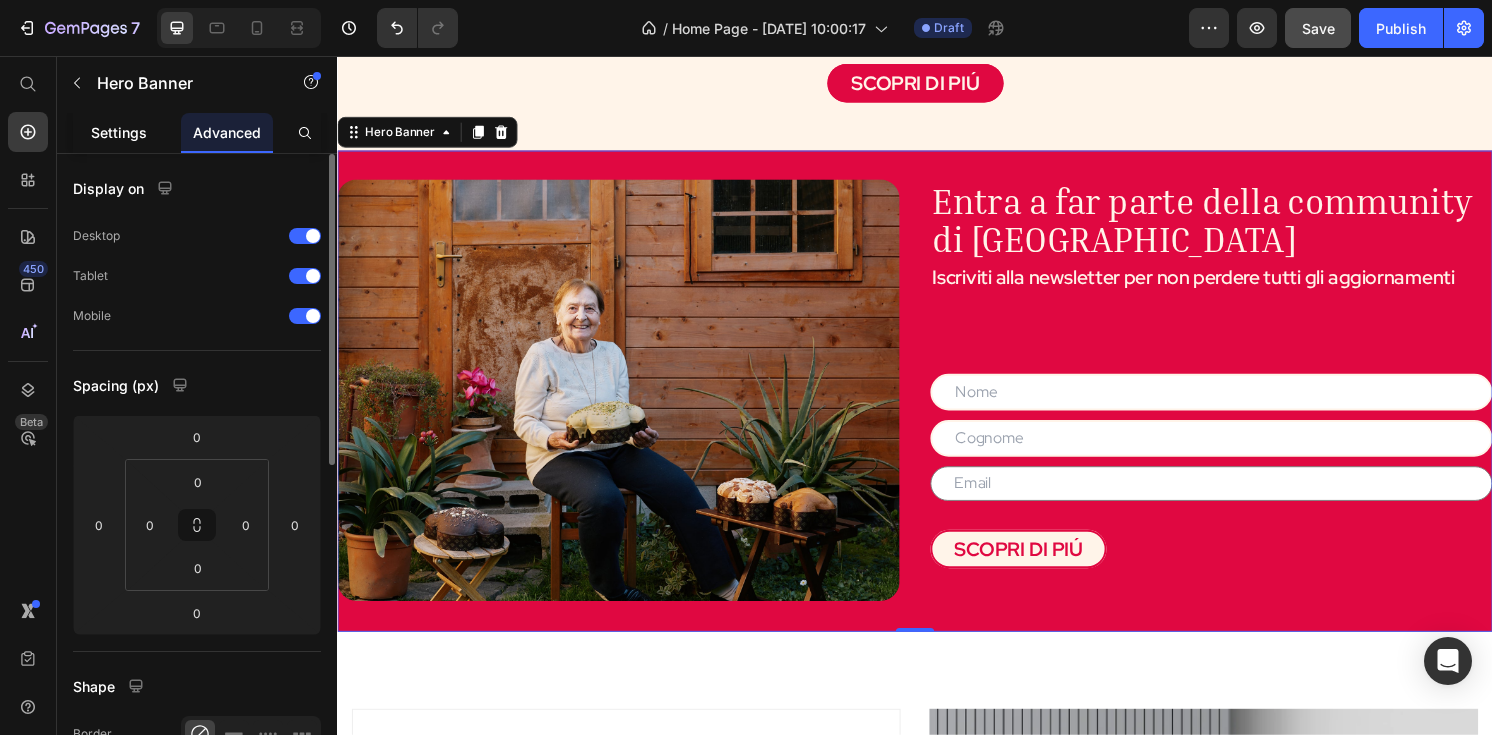 click on "Settings" at bounding box center (119, 132) 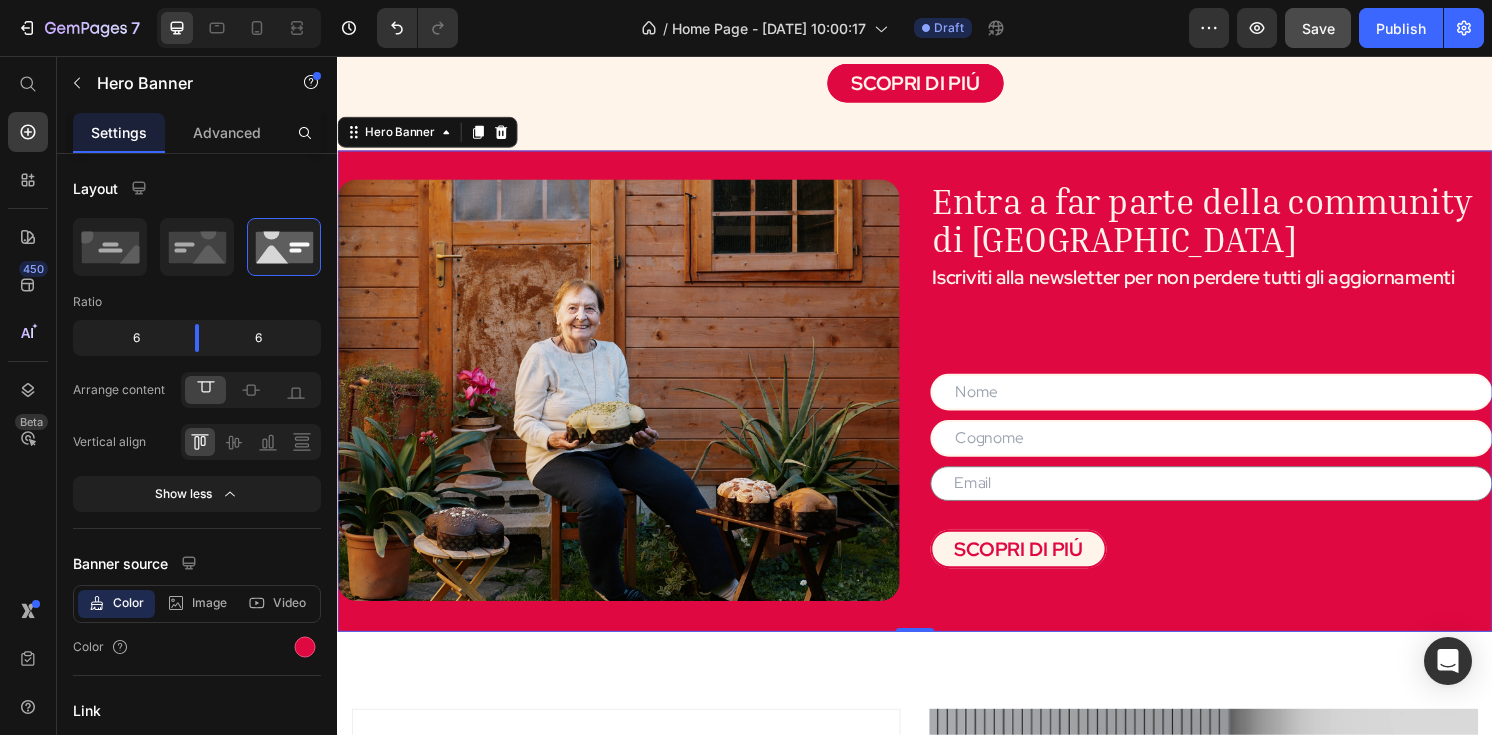 click on "⁠⁠⁠⁠⁠⁠⁠ Entra a far parte della community di Nonna Silvi Heading Iscriviti alla newsletter per non perdere tutti gli aggiornamenti Text Block Text Field Text Field Text Field Contact Form SCOPRI DI PIÚ Button Image" at bounding box center [937, 404] 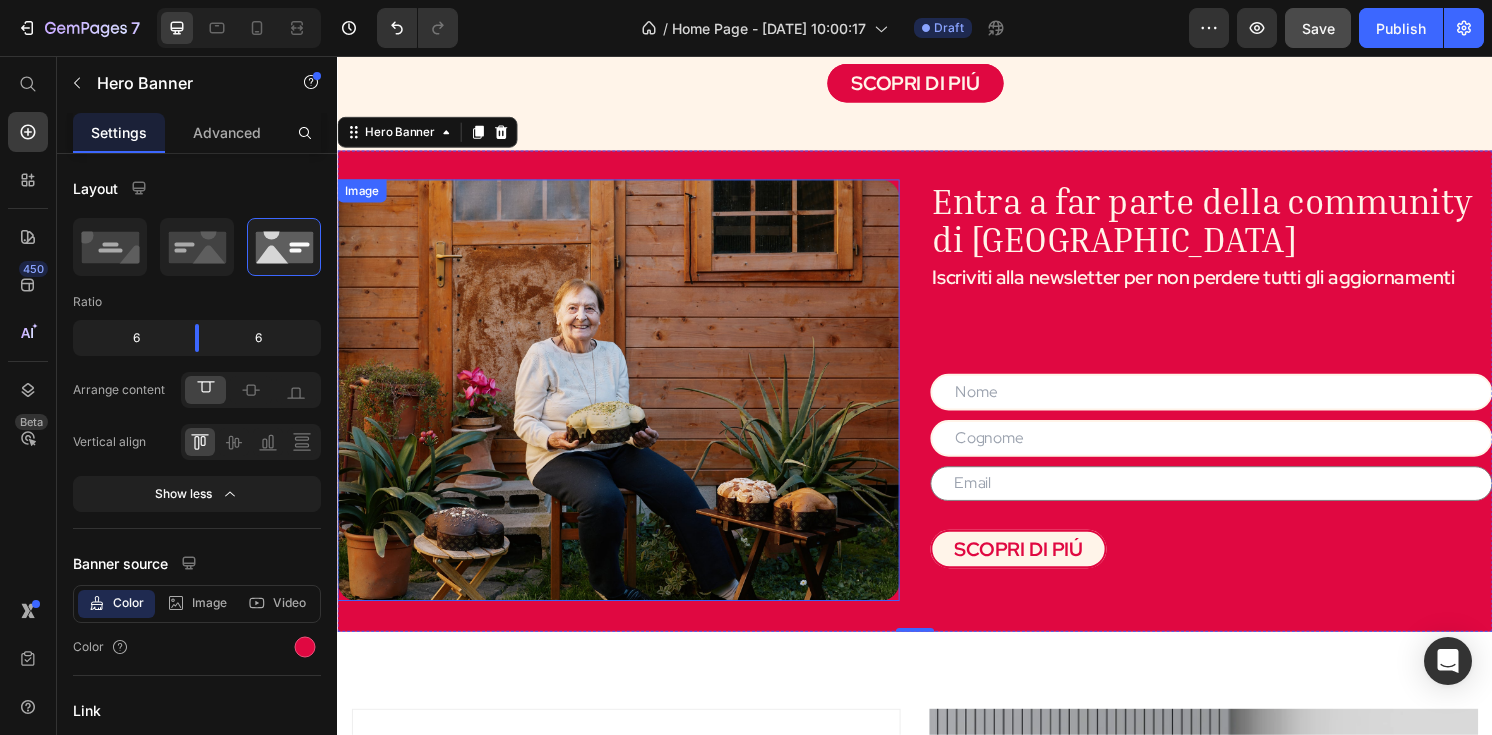 click at bounding box center (629, 403) 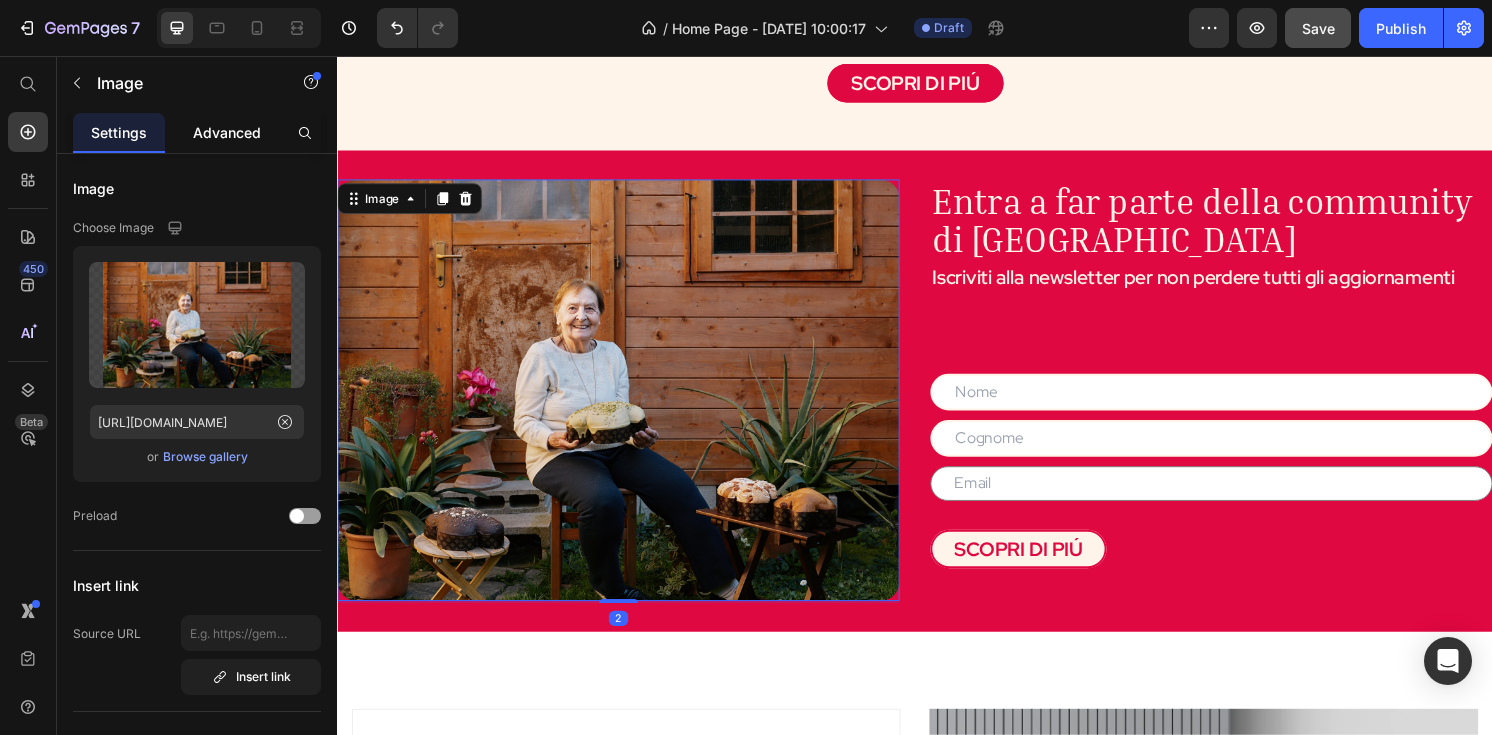click on "Advanced" 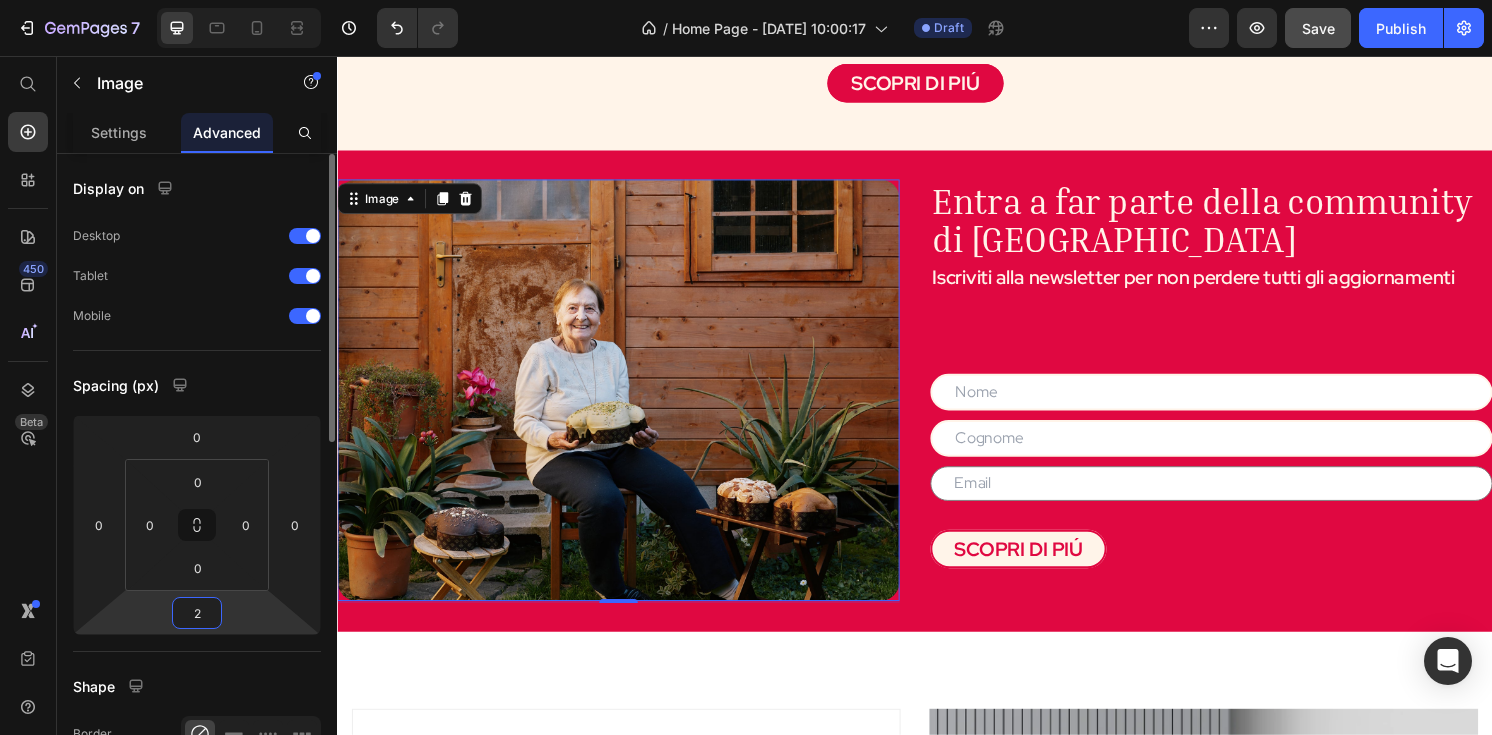 click on "7   /  Home Page - May 27, 10:00:17 Draft Preview  Save   Publish  450 Beta Shopify Apps Sections Elements Hero Section Product Detail Brands Trusted Badges Guarantee Product Breakdown How to use Testimonials Compare Bundle FAQs Social Proof Brand Story Product List Collection Blog List Contact Sticky Add to Cart Custom Footer Browse Library 450 Layout
Row
Row
Row
Row Text
Heading
Text Block Button
Button
Button
Sticky Back to top Media
Image" at bounding box center (746, 0) 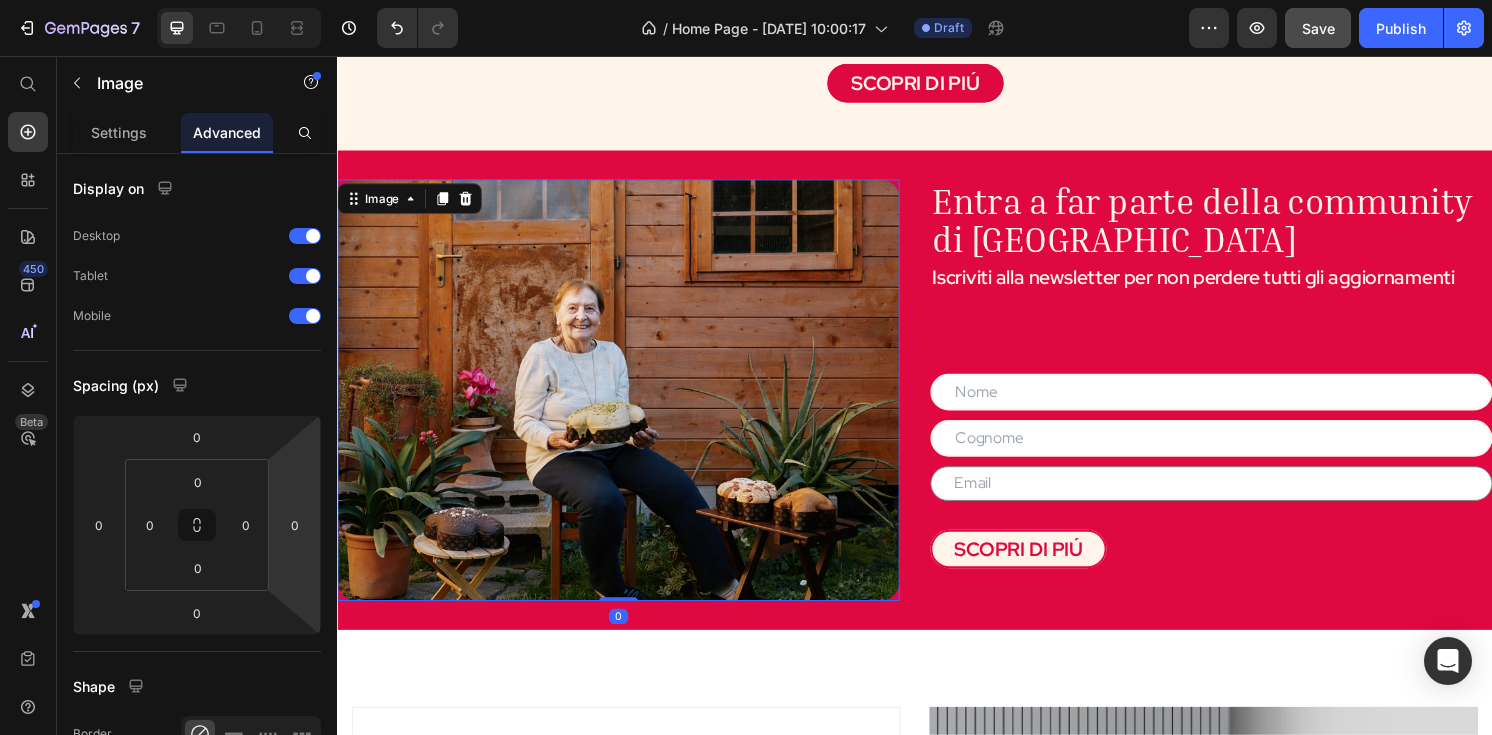 click on "7   /  Home Page - May 27, 10:00:17 Draft Preview  Save   Publish  450 Beta Shopify Apps Sections Elements Hero Section Product Detail Brands Trusted Badges Guarantee Product Breakdown How to use Testimonials Compare Bundle FAQs Social Proof Brand Story Product List Collection Blog List Contact Sticky Add to Cart Custom Footer Browse Library 450 Layout
Row
Row
Row
Row Text
Heading
Text Block Button
Button
Button
Sticky Back to top Media
Image" at bounding box center [746, 0] 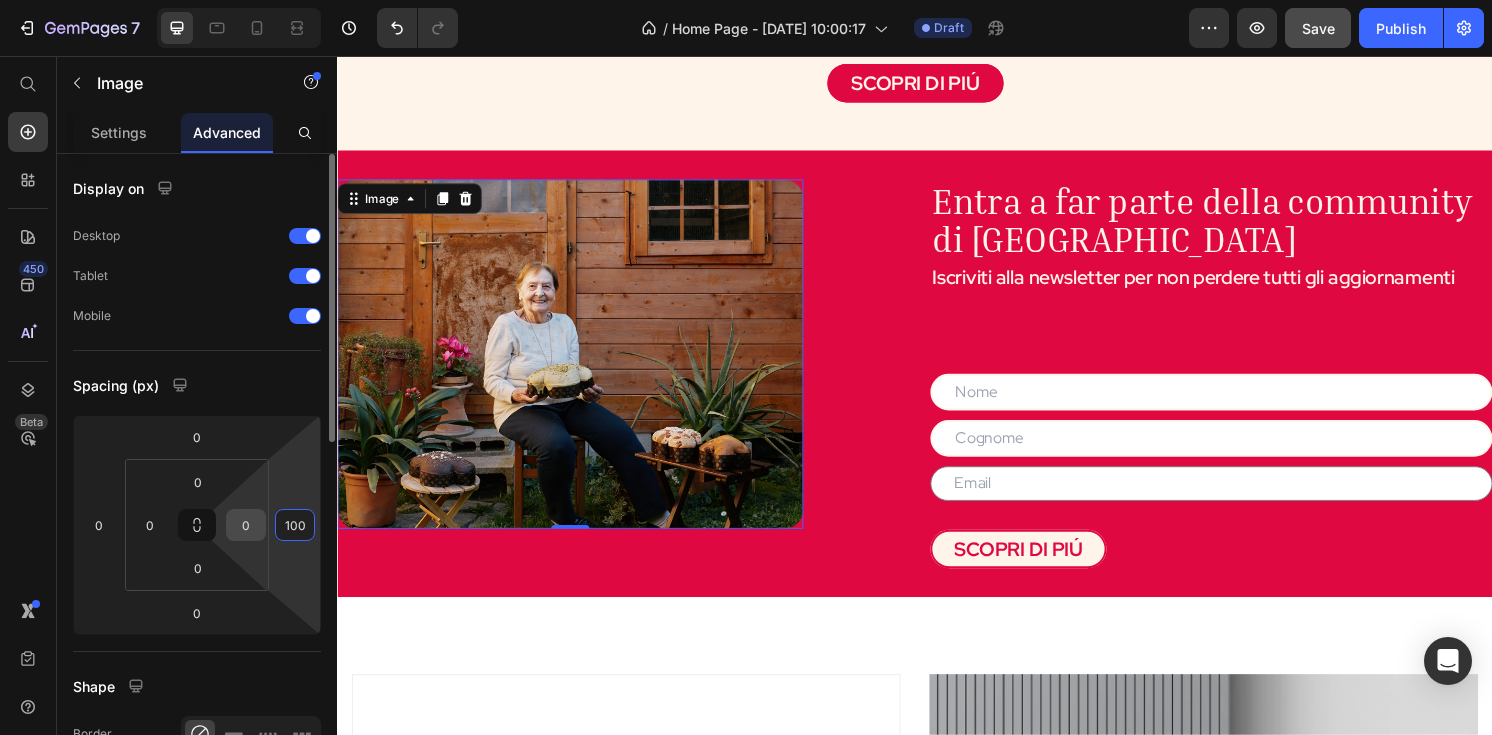 drag, startPoint x: 306, startPoint y: 526, endPoint x: 251, endPoint y: 526, distance: 55 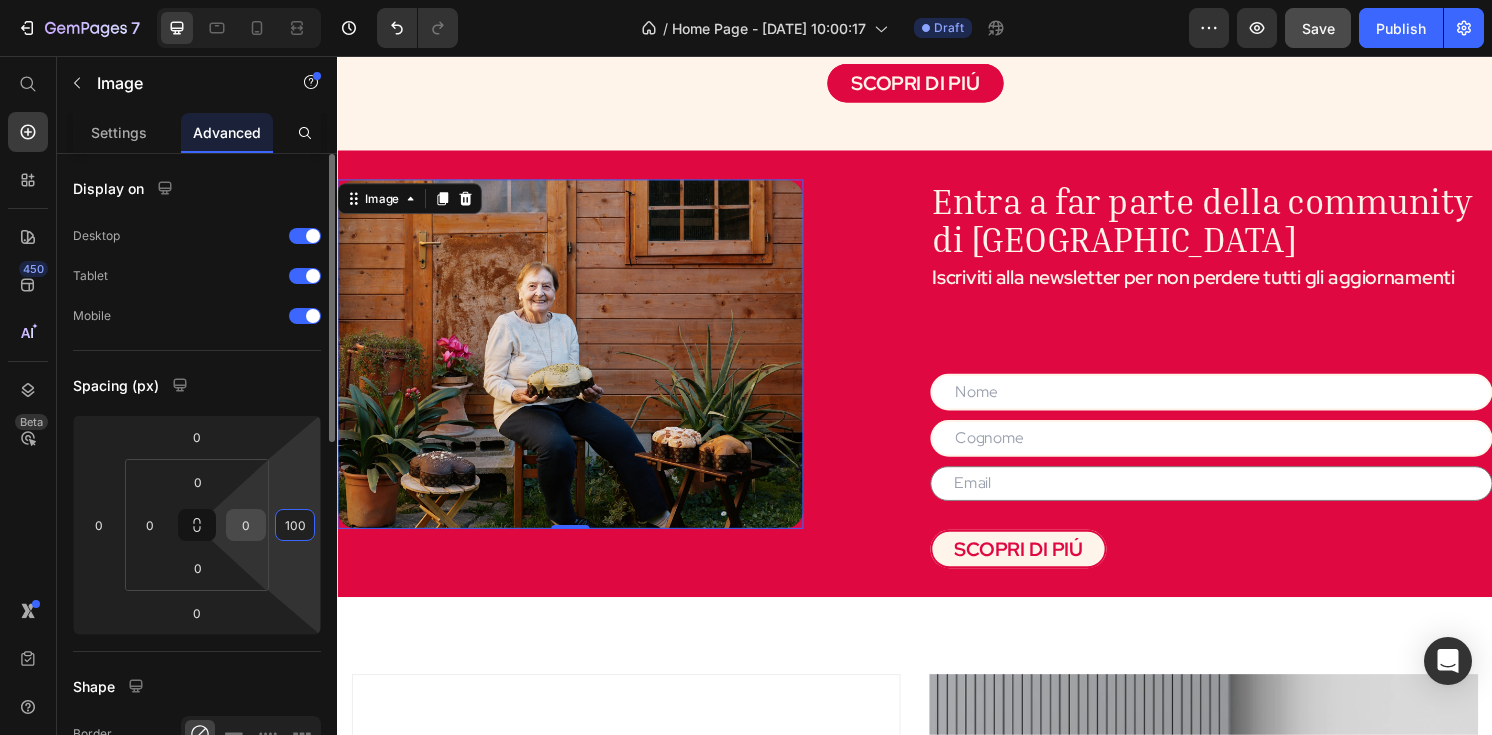 click on "0 0 0 100 0 0 0 0" 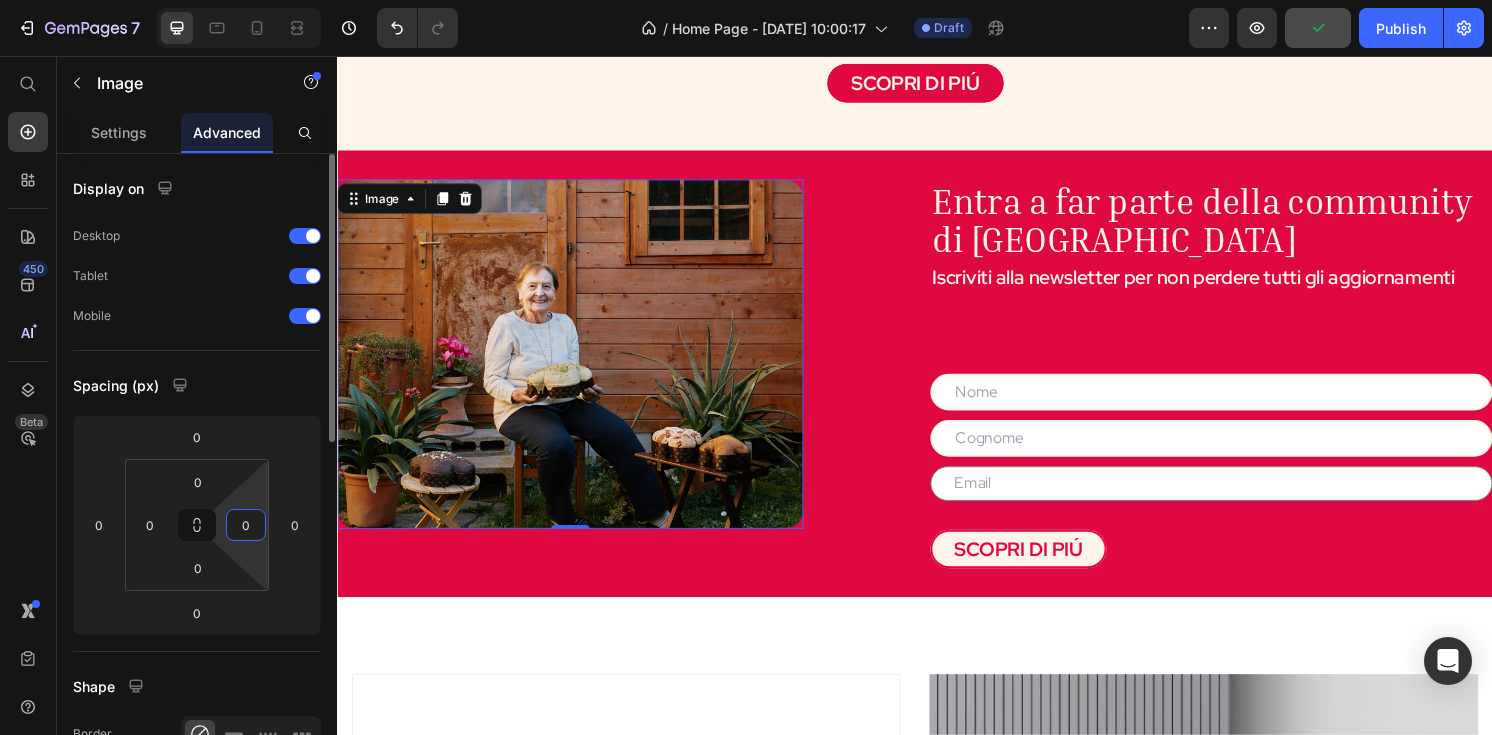 click on "0" at bounding box center (246, 525) 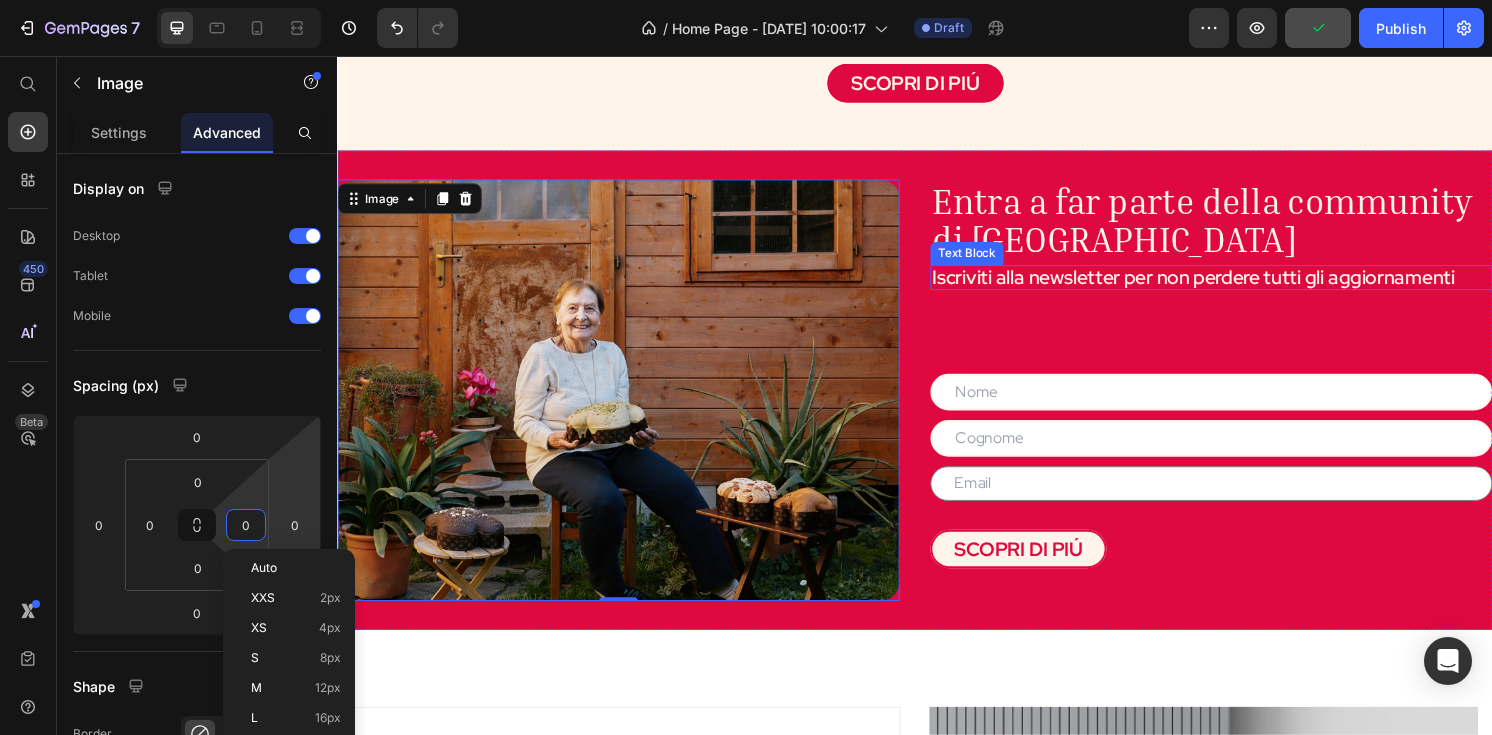 click on "Text Block" at bounding box center (991, 261) 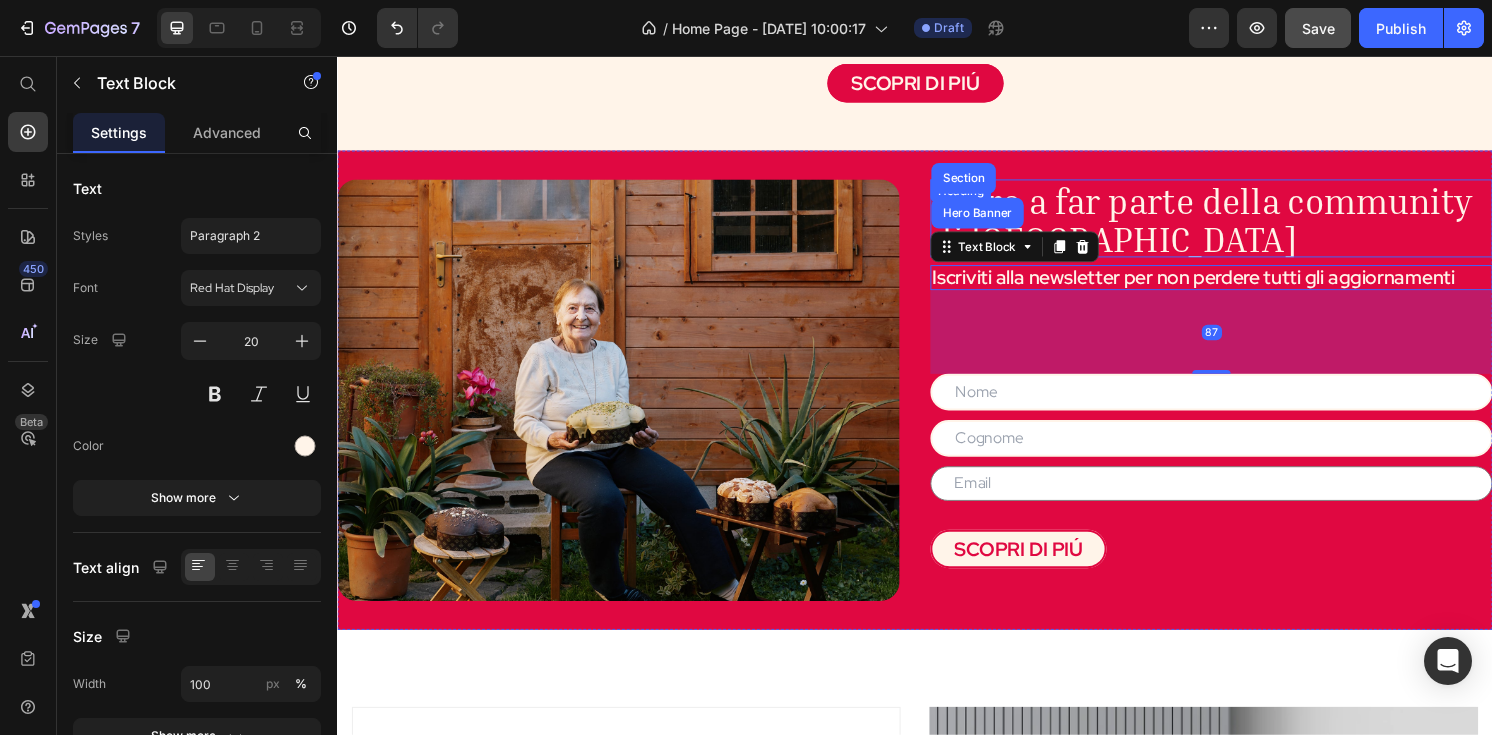 click on "Entra a far parte della community di Nonna Silvi" at bounding box center [1235, 226] 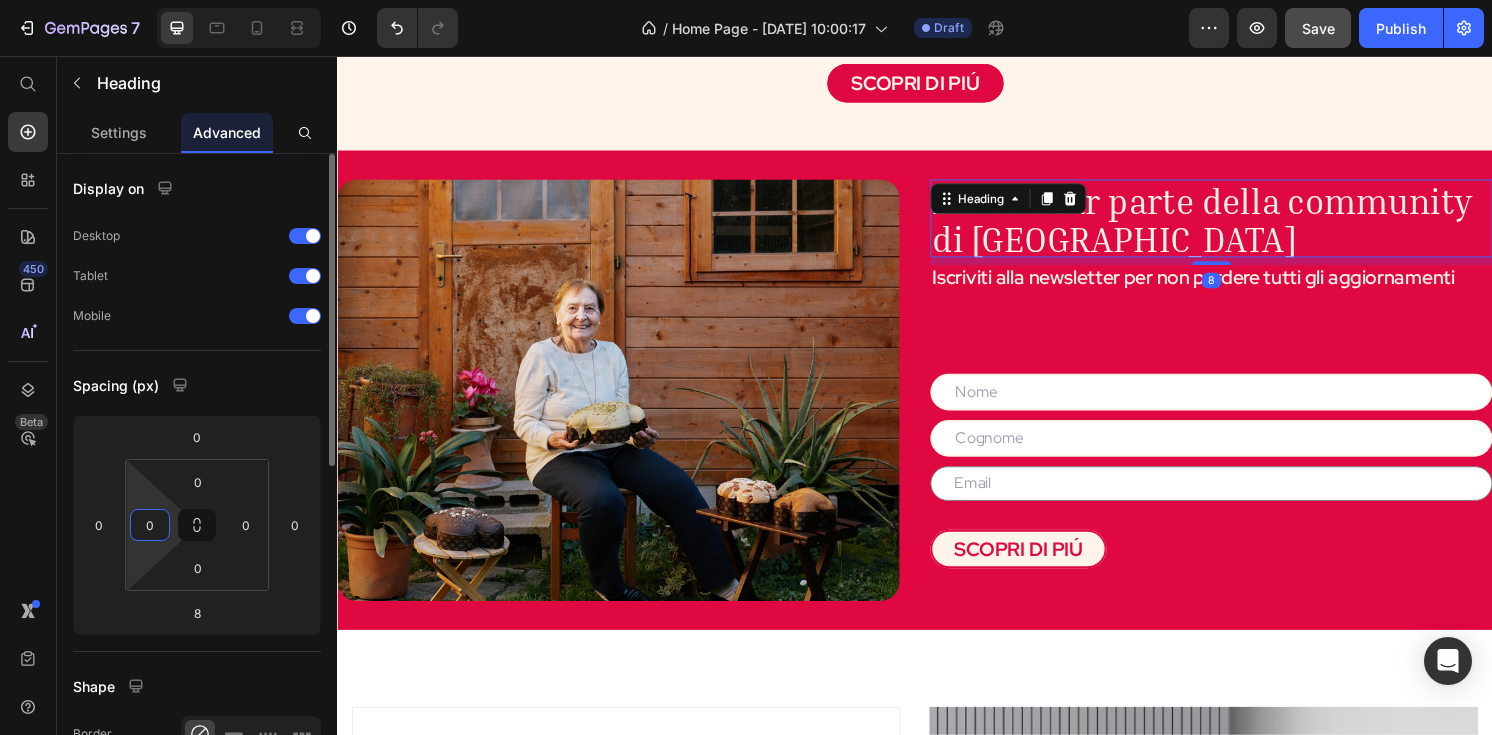 click on "0" at bounding box center [150, 525] 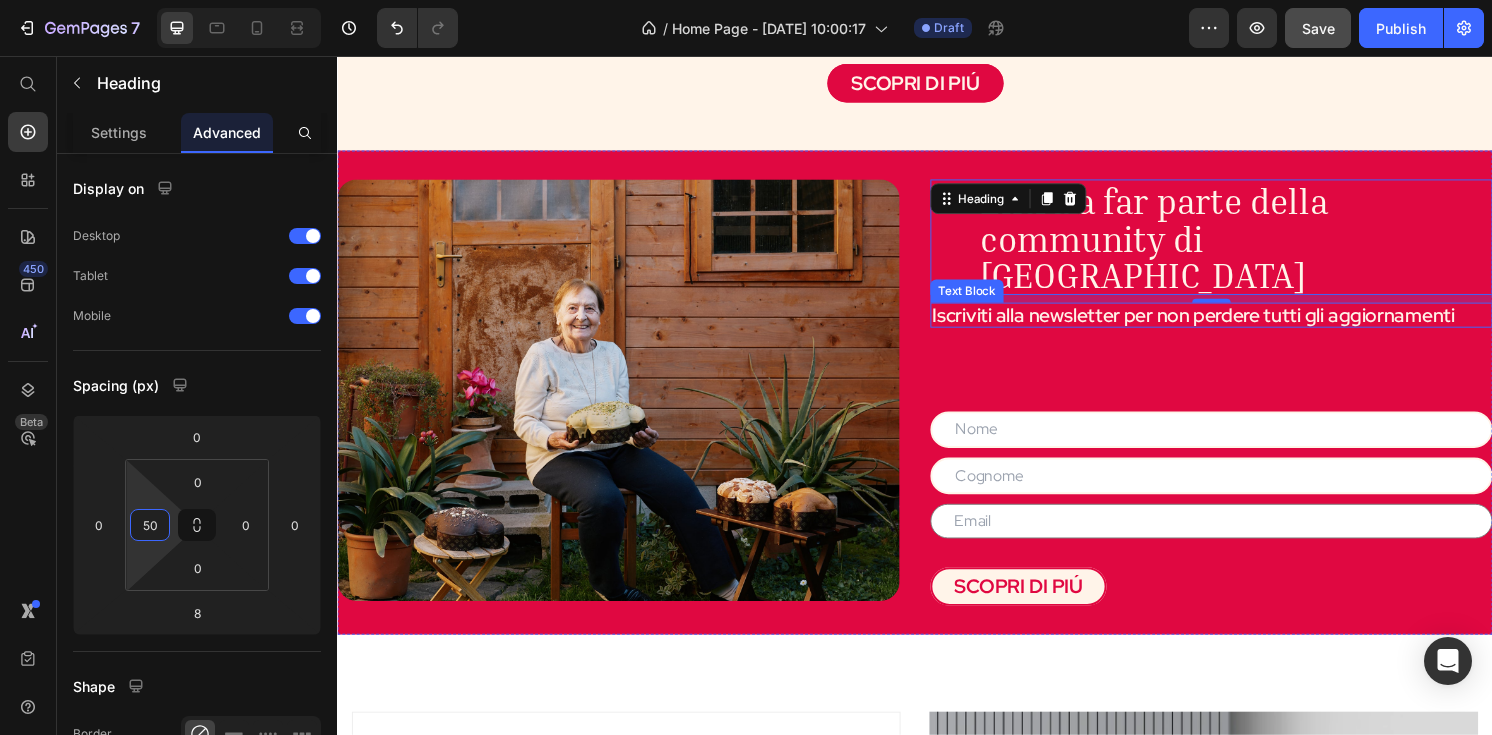 click on "Iscriviti alla newsletter per non perdere tutti gli aggiornamenti" at bounding box center [1245, 325] 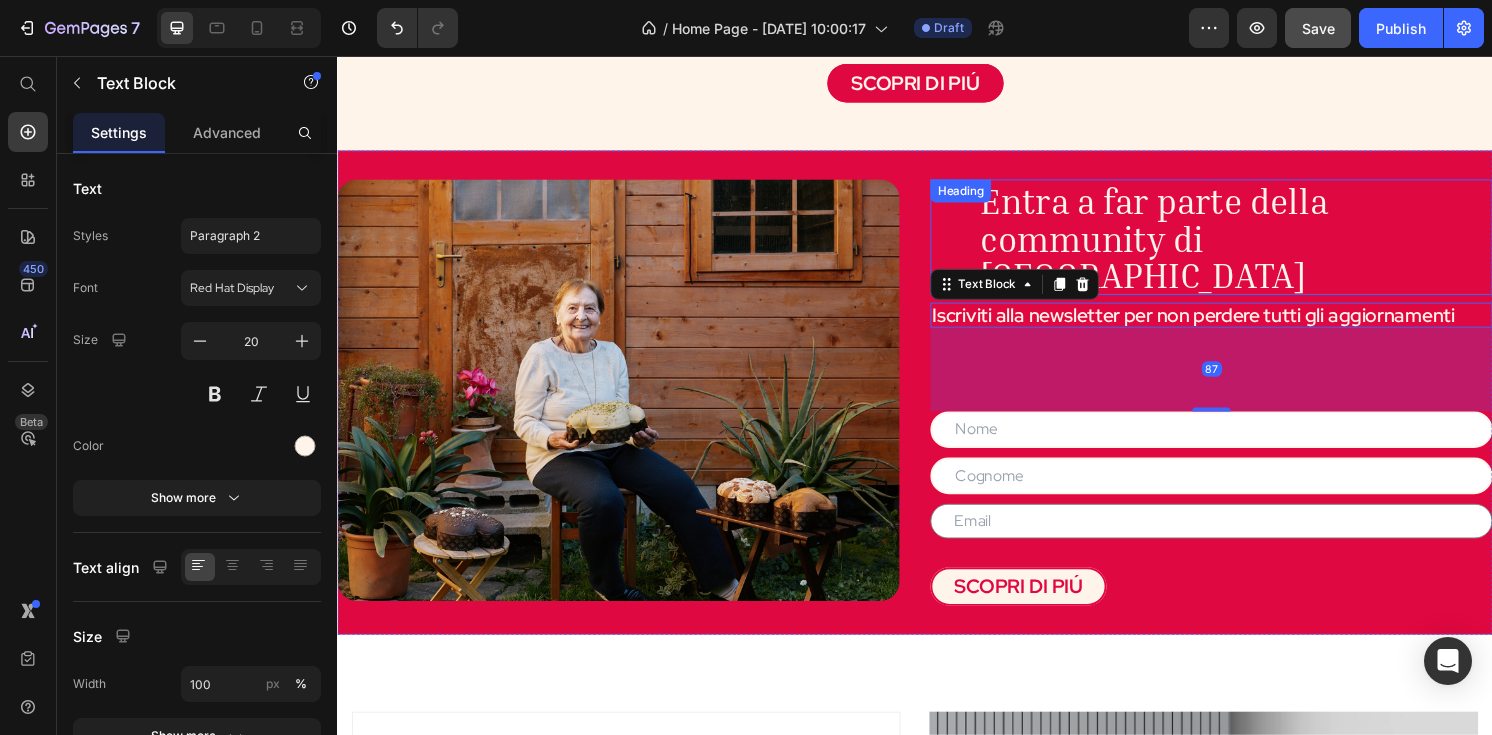 click on "Entra a far parte della community di Nonna Silvi" at bounding box center (1189, 245) 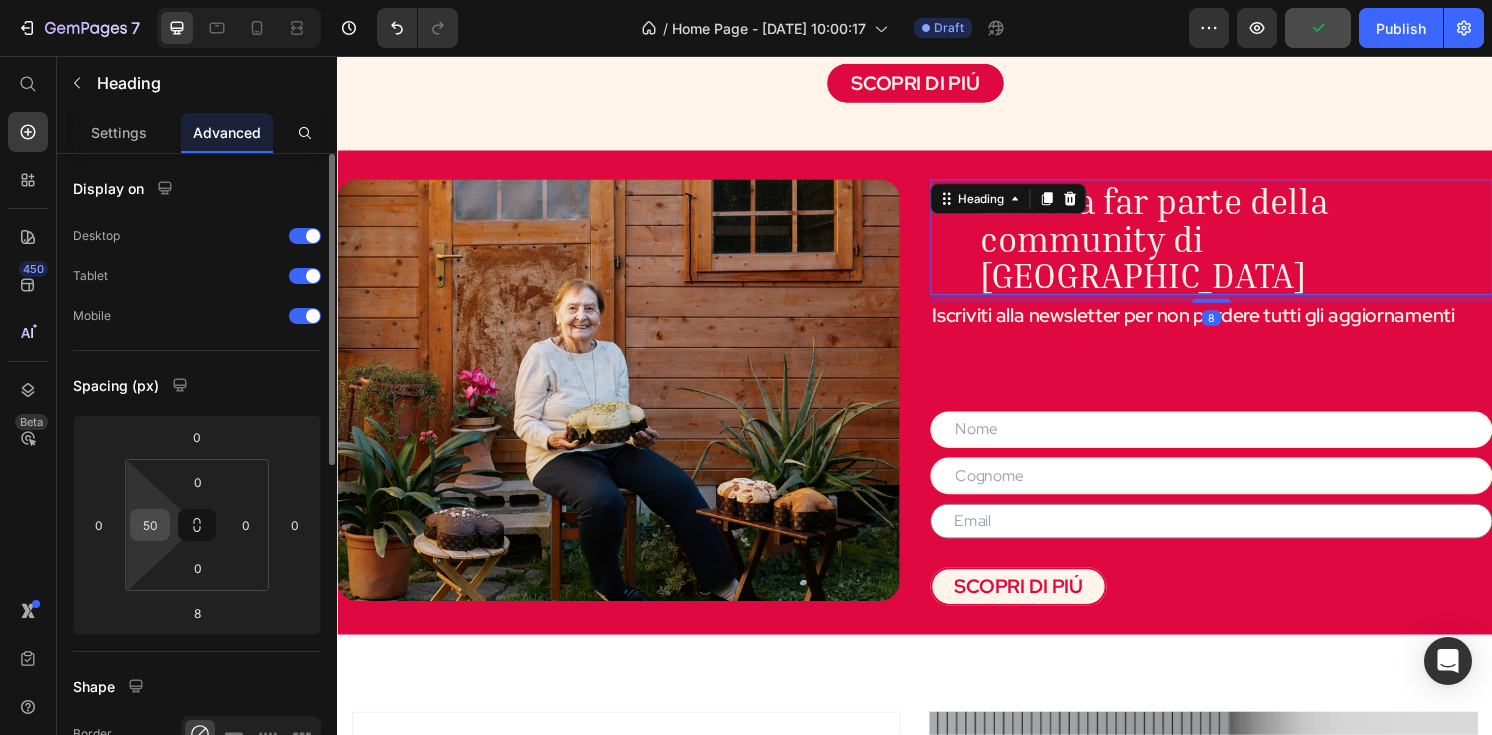 click on "50" at bounding box center [150, 525] 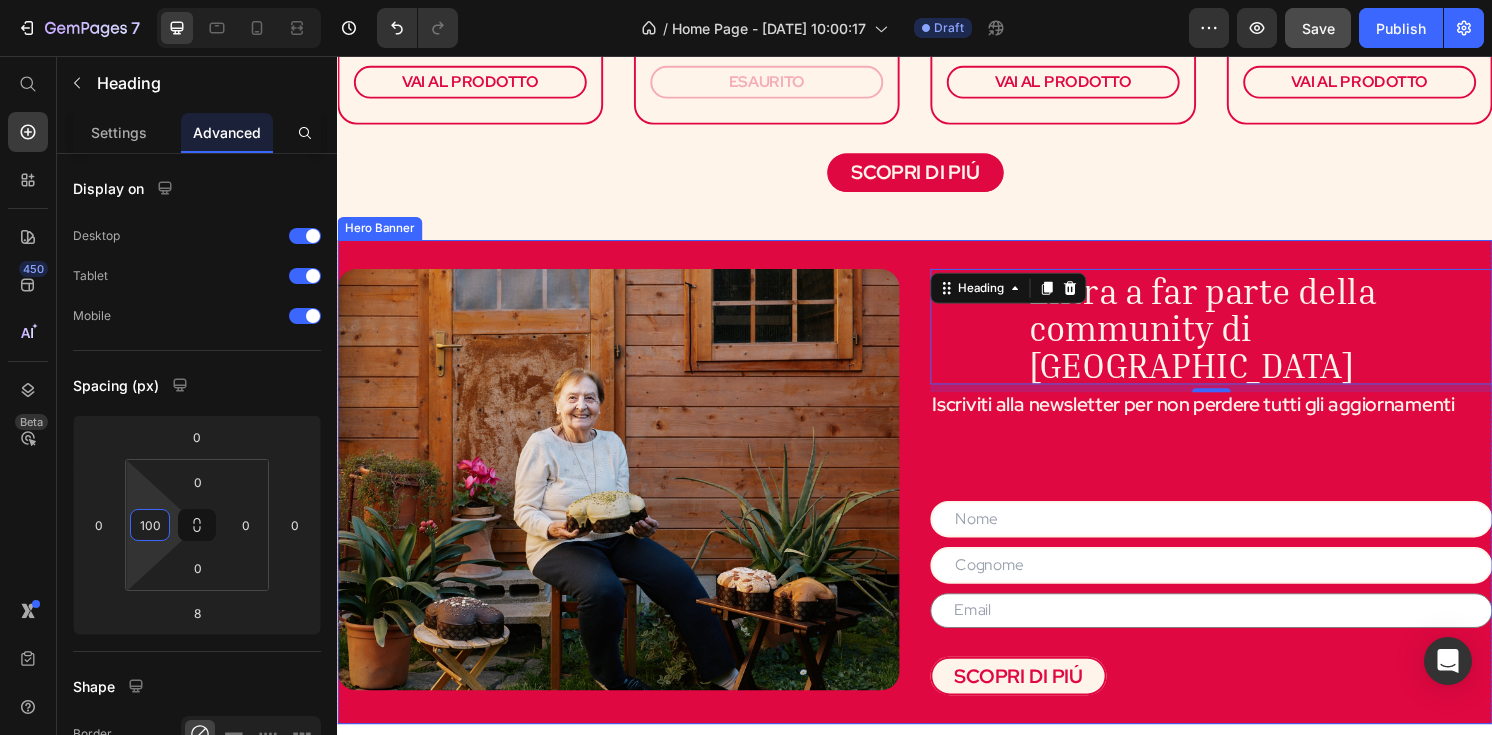 scroll, scrollTop: 1633, scrollLeft: 0, axis: vertical 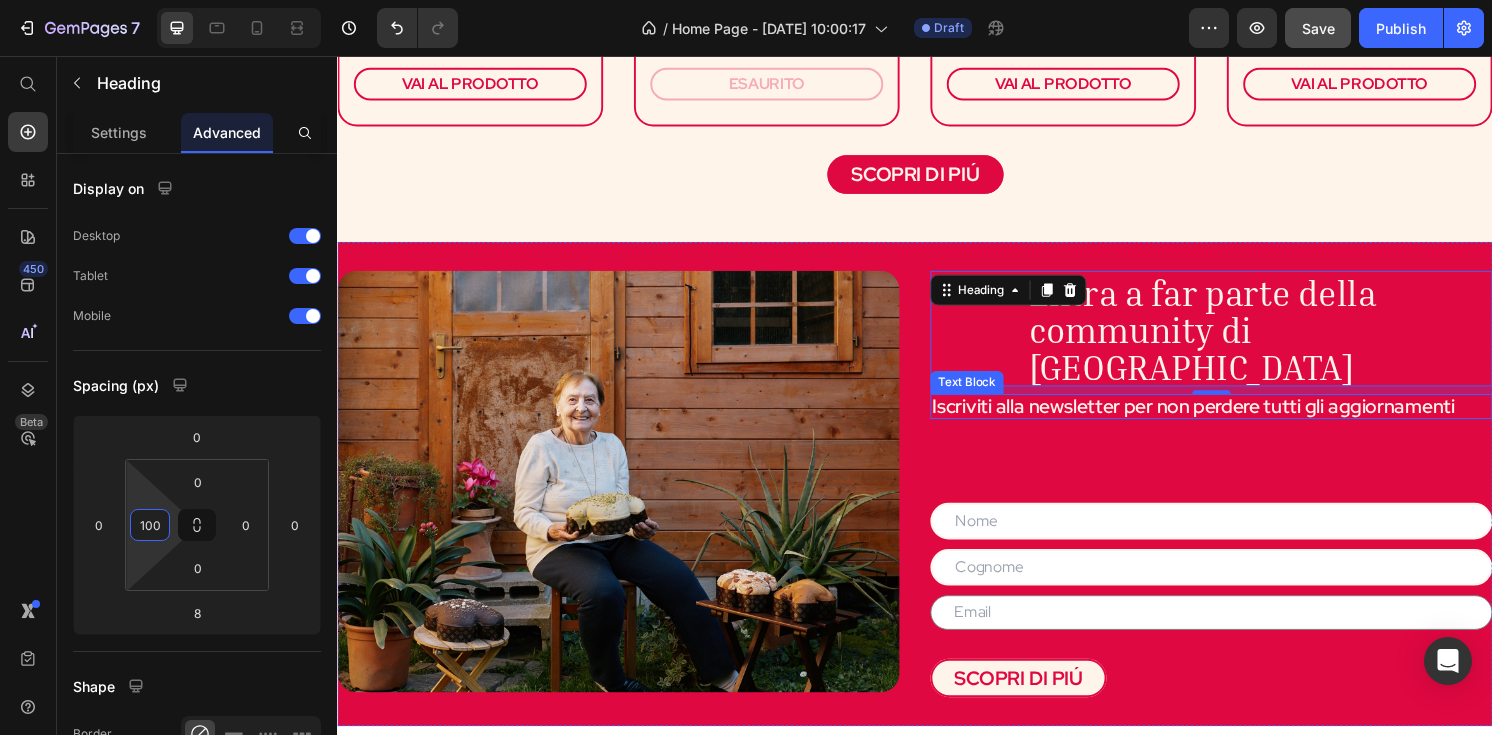 click on "Iscriviti alla newsletter per non perdere tutti gli aggiornamenti" at bounding box center [1245, 420] 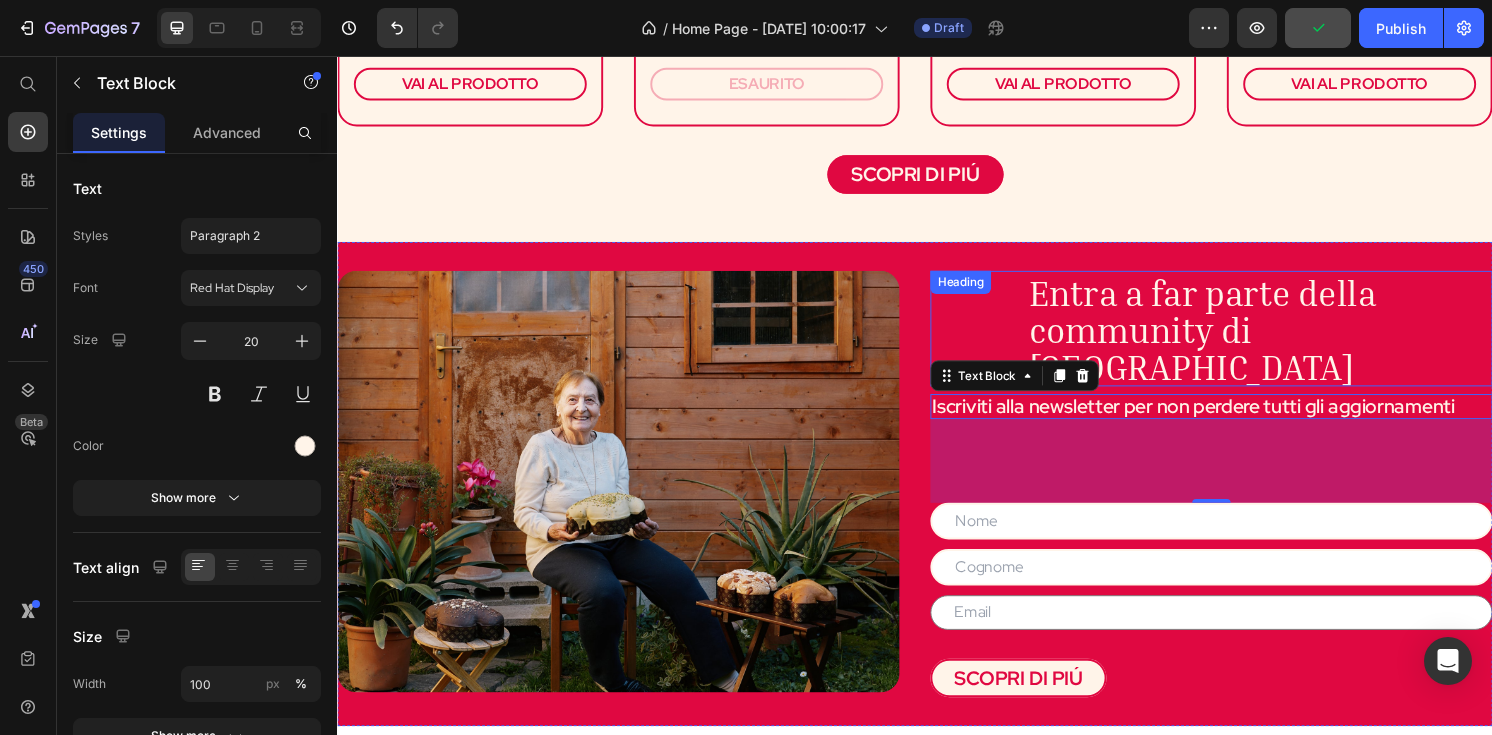 click on "Entra a far parte della community di Nonna Silvi" at bounding box center (1239, 340) 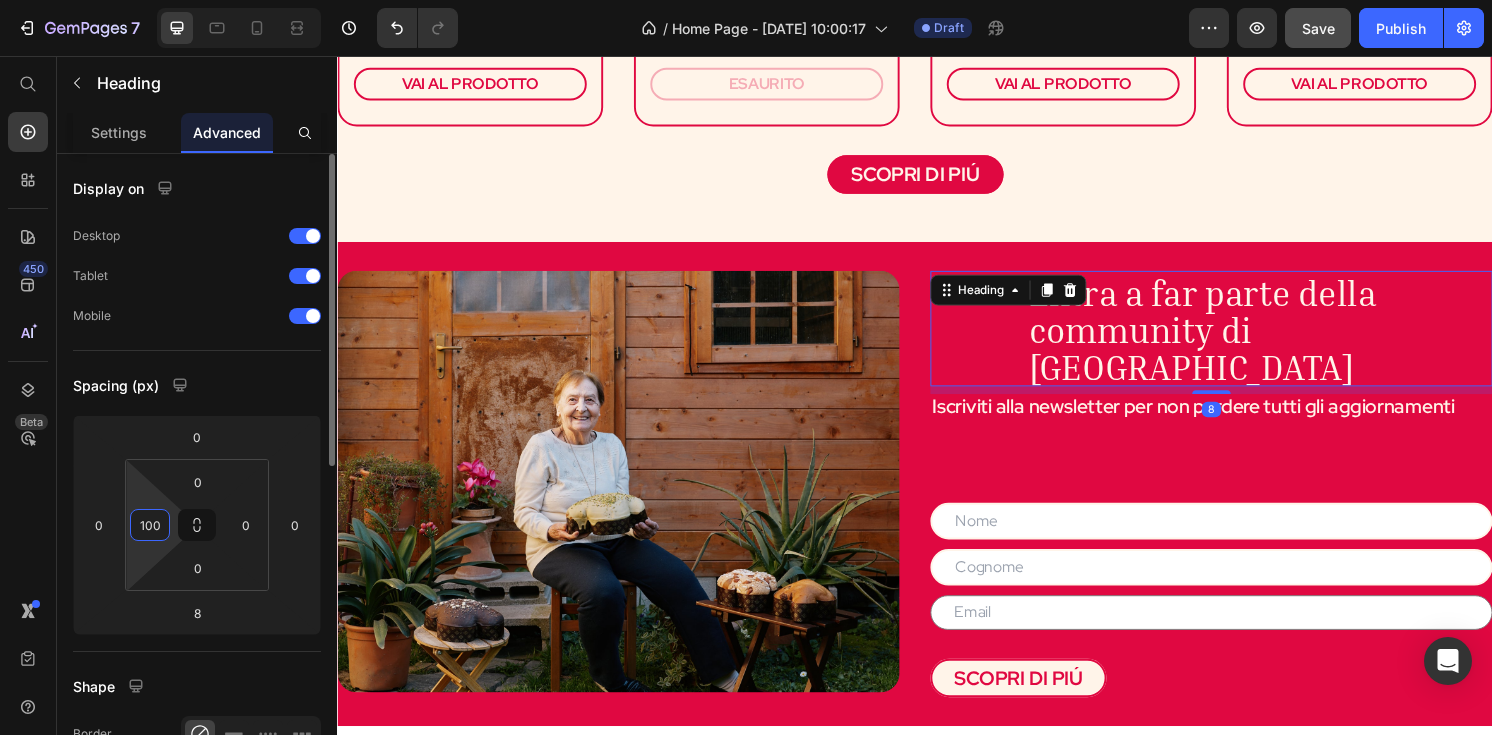 click on "100" at bounding box center [150, 525] 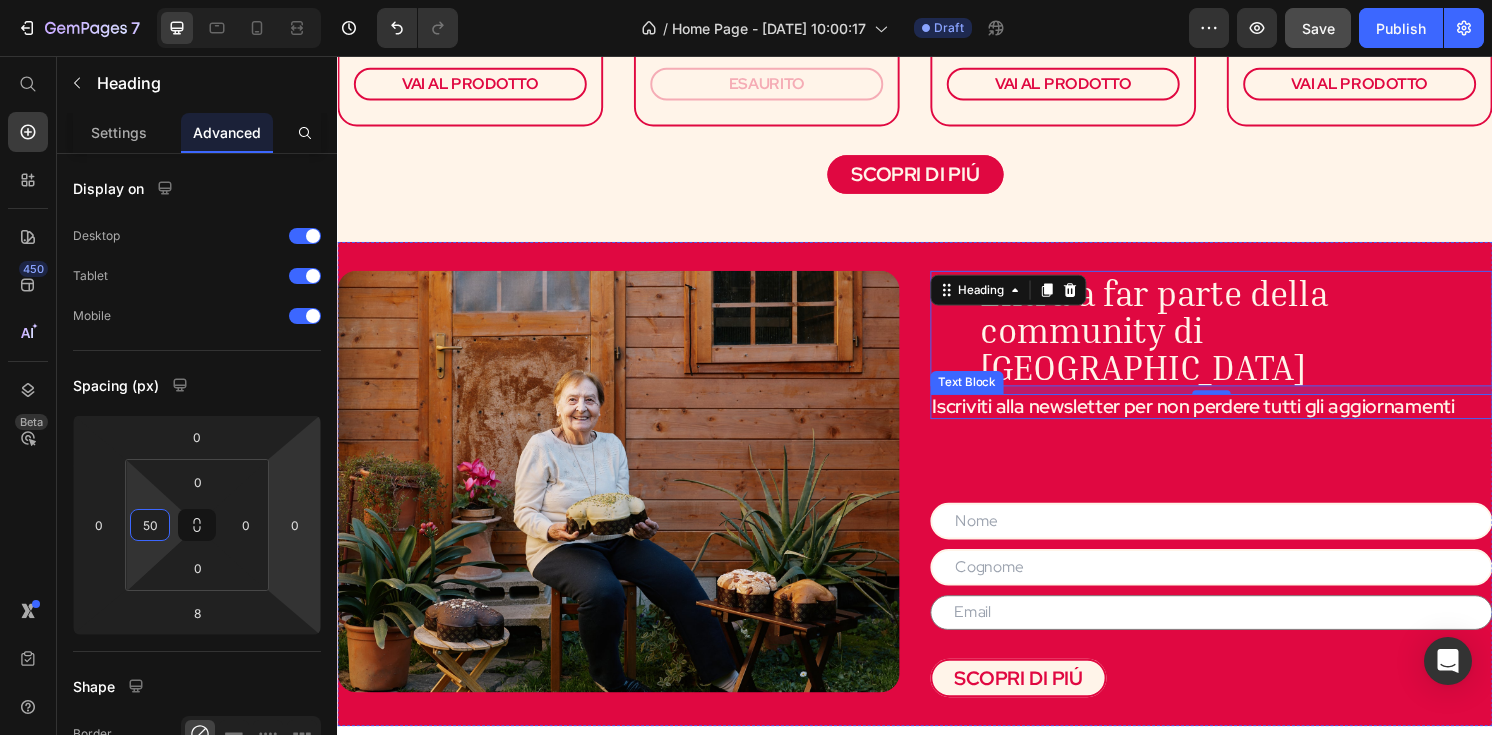 click on "Iscriviti alla newsletter per non perdere tutti gli aggiornamenti" at bounding box center (1245, 420) 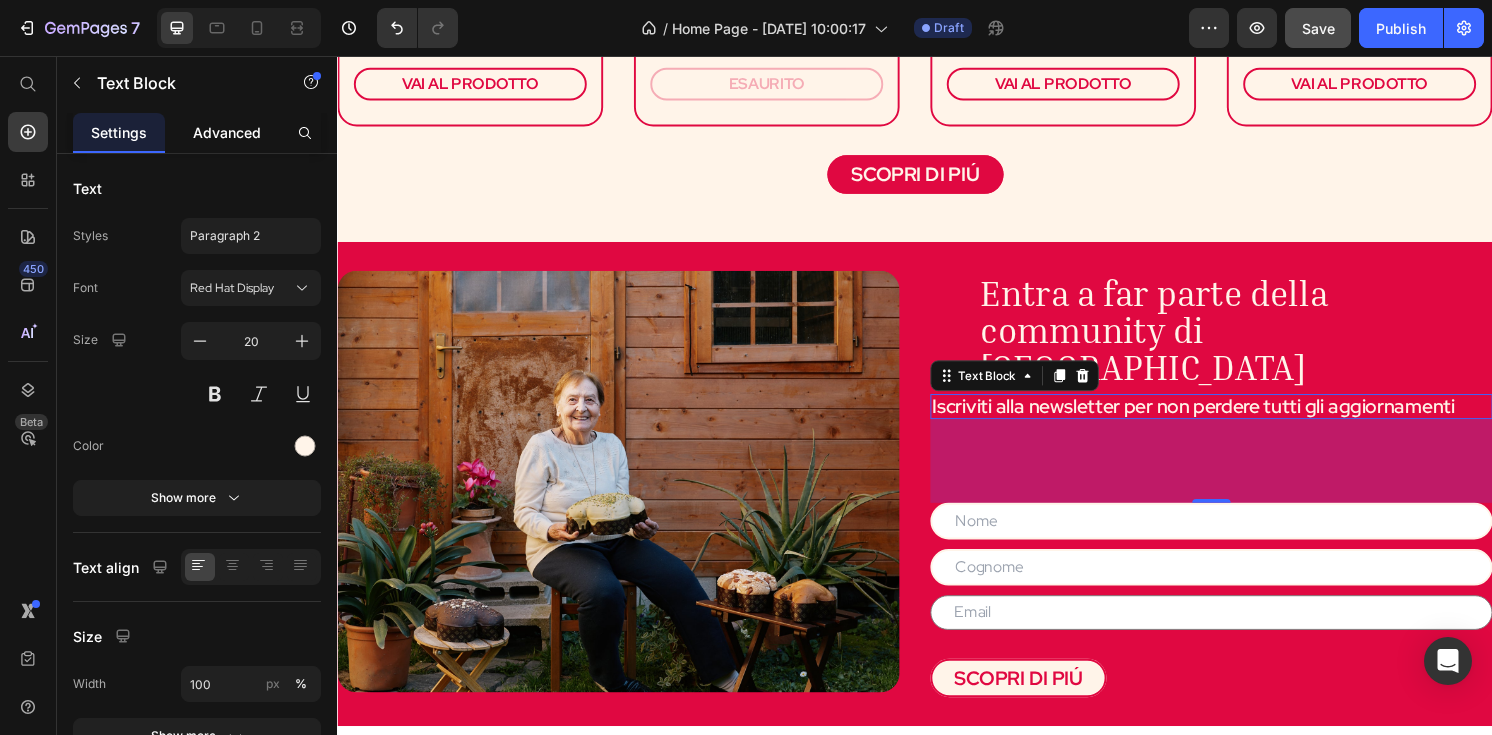 click on "Advanced" at bounding box center [227, 132] 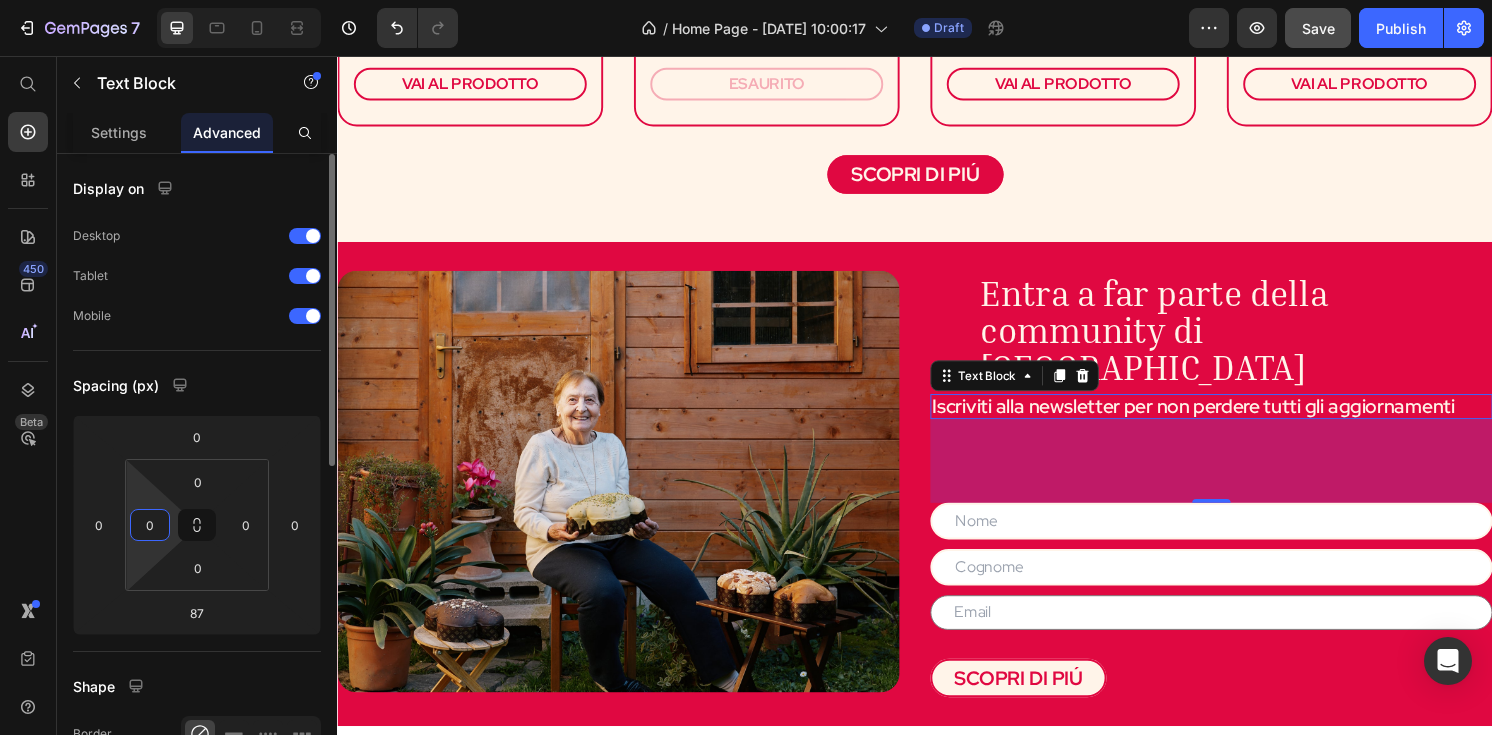 click on "0" at bounding box center [150, 525] 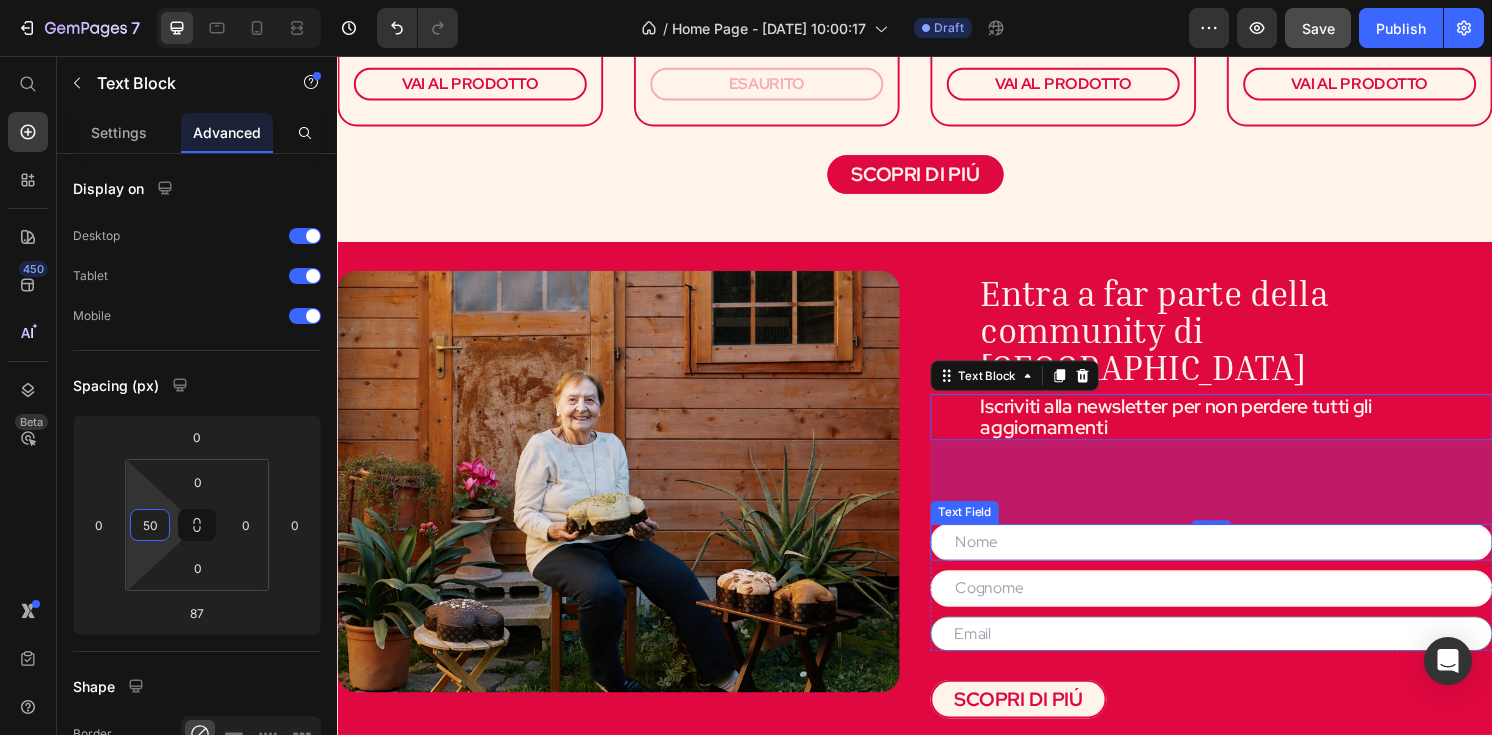 click at bounding box center [1245, 561] 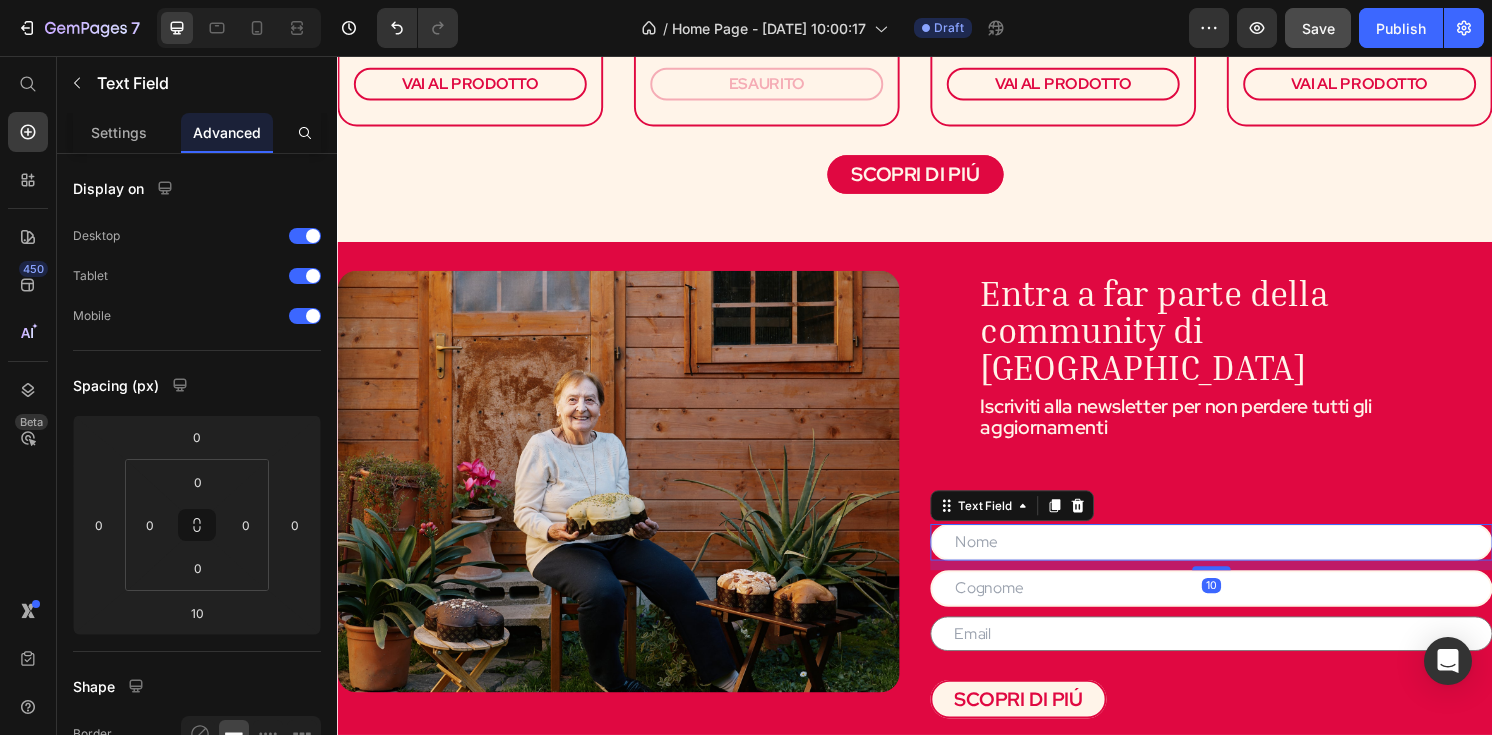 click on "Text Field   10" at bounding box center [1245, 561] 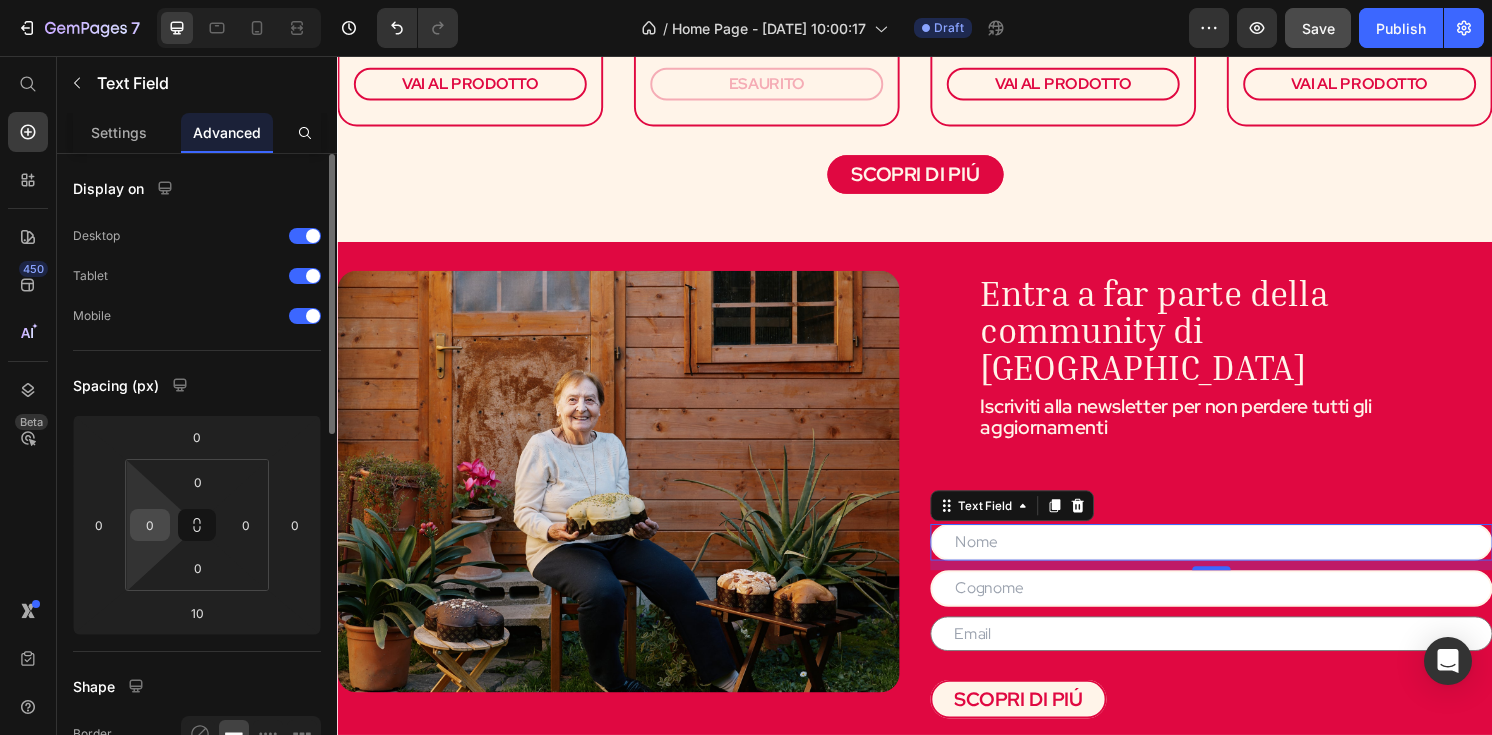 click on "0" at bounding box center [150, 525] 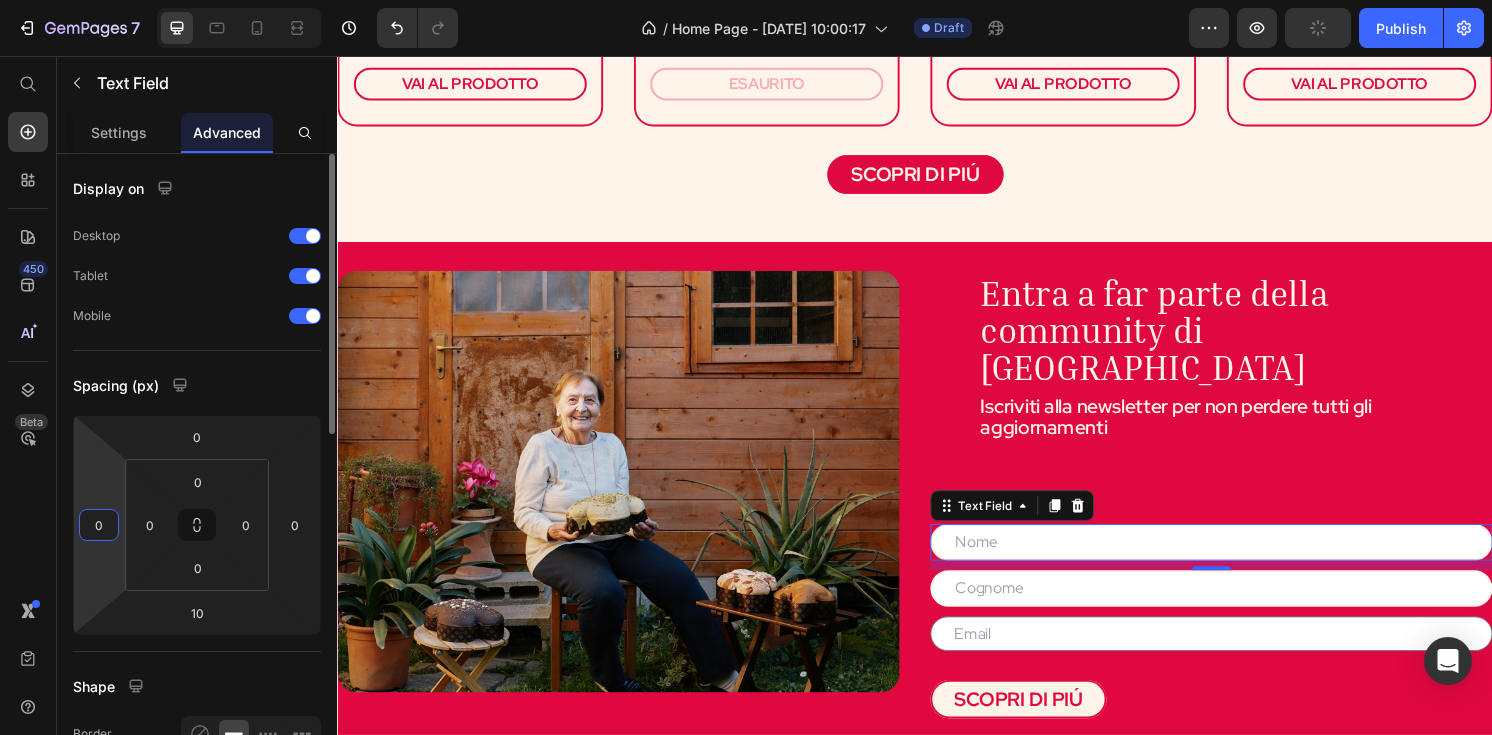 click on "0" at bounding box center (99, 525) 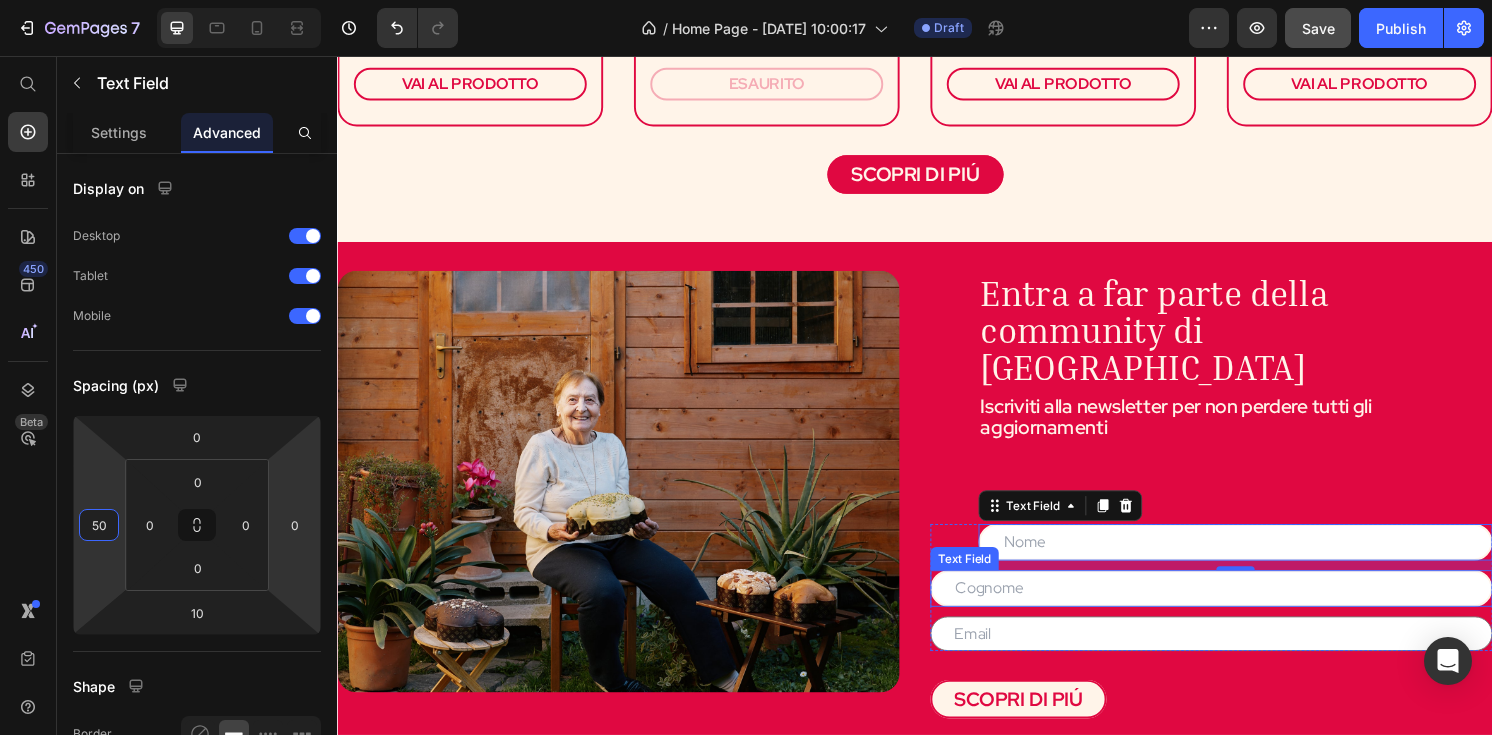 click at bounding box center [1245, 609] 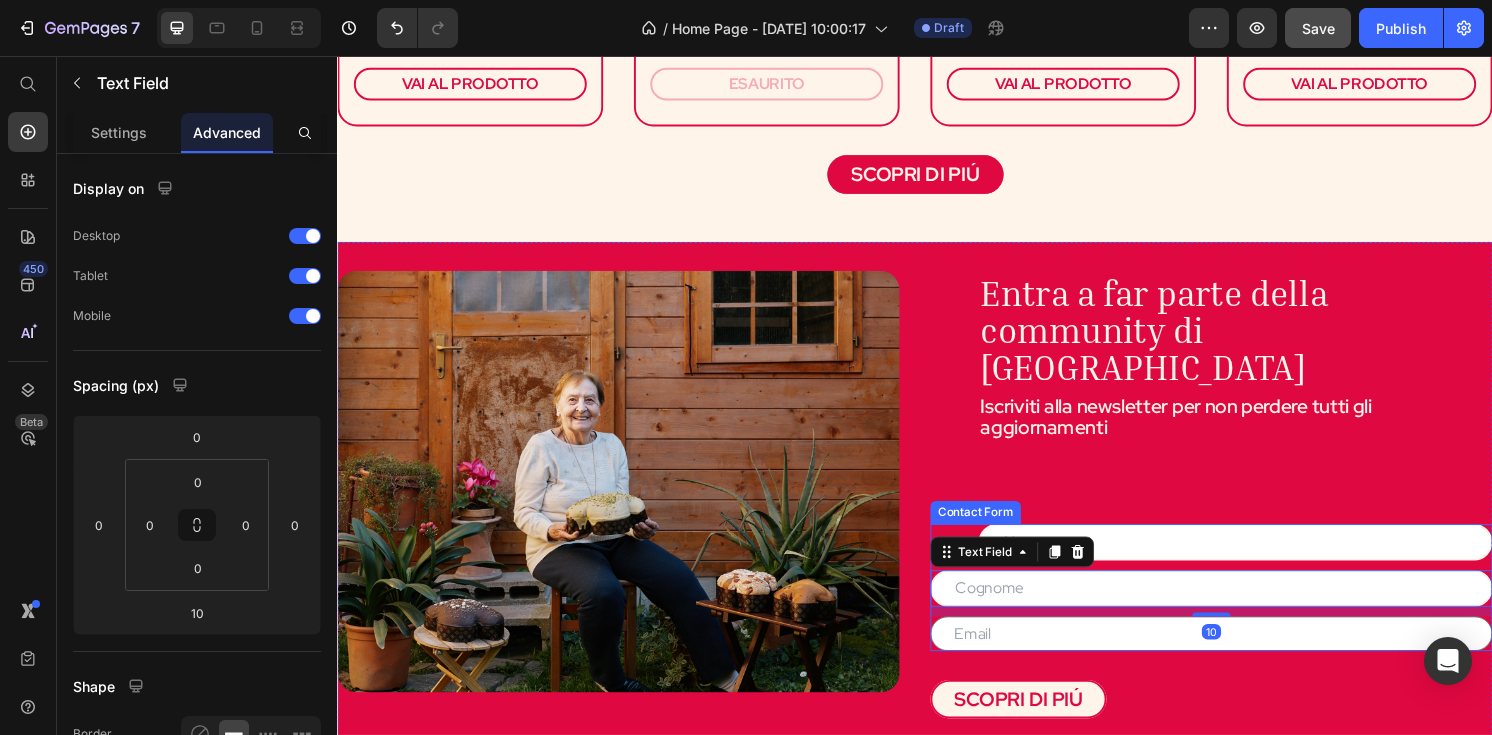click on "Text Field Text Field   10 Text Field Contact Form" at bounding box center [1245, 608] 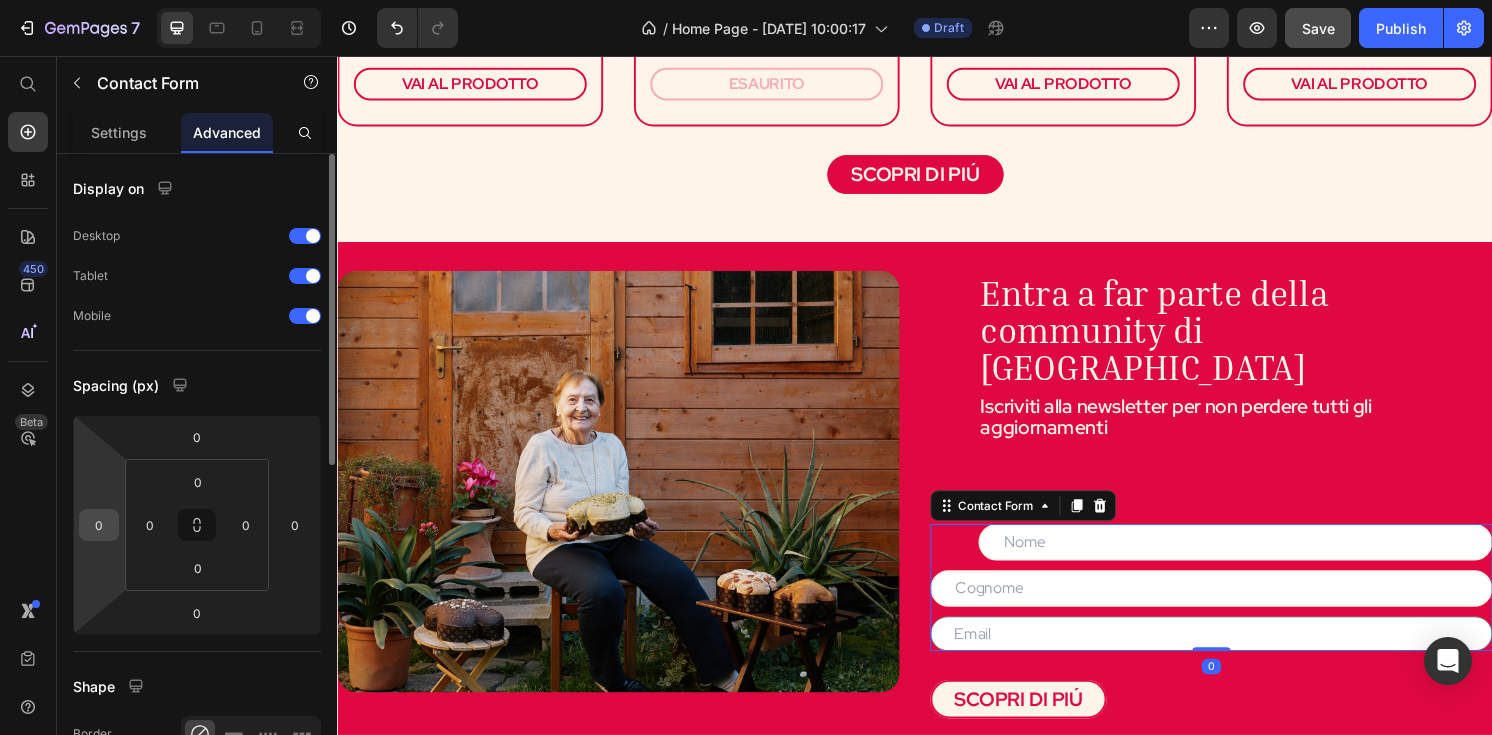 click on "0" at bounding box center [99, 525] 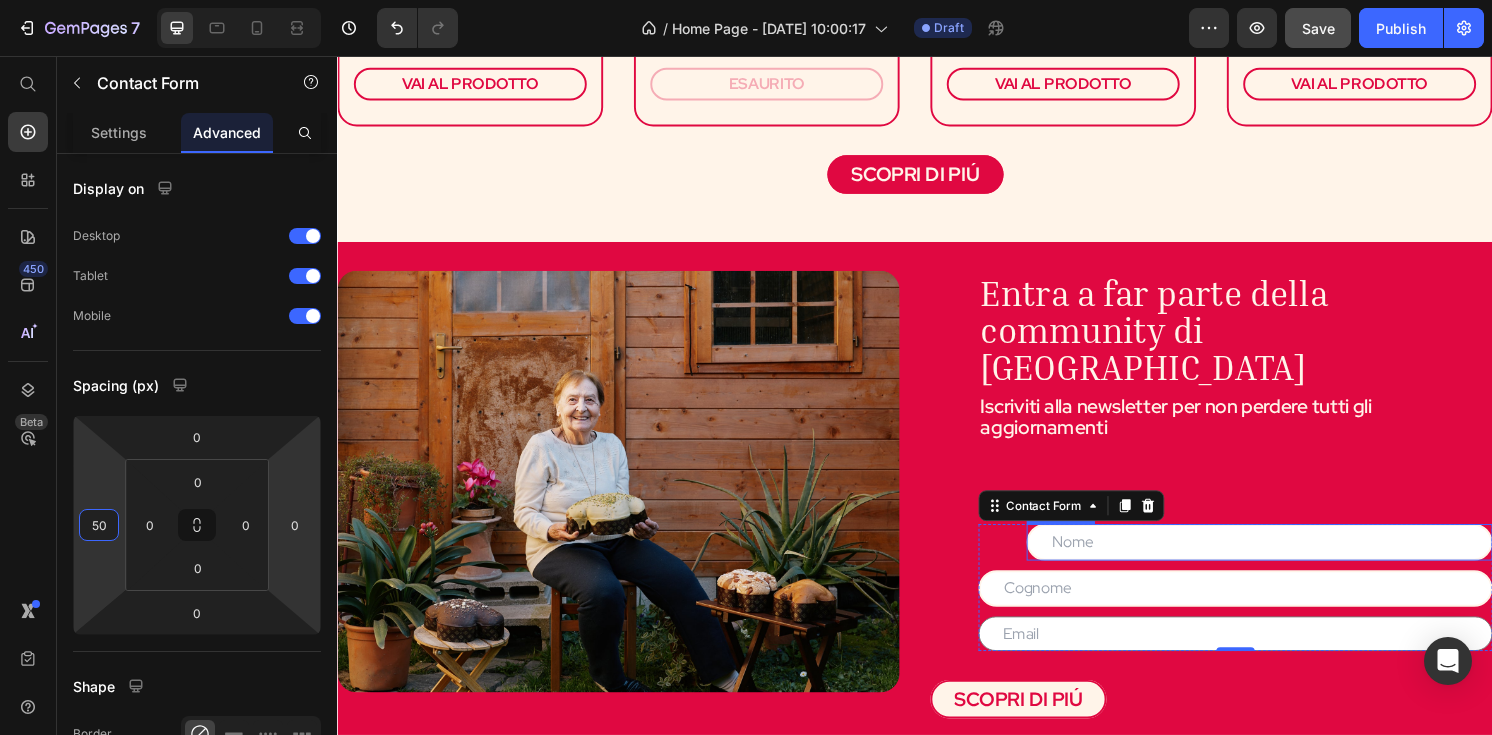 click at bounding box center [1295, 561] 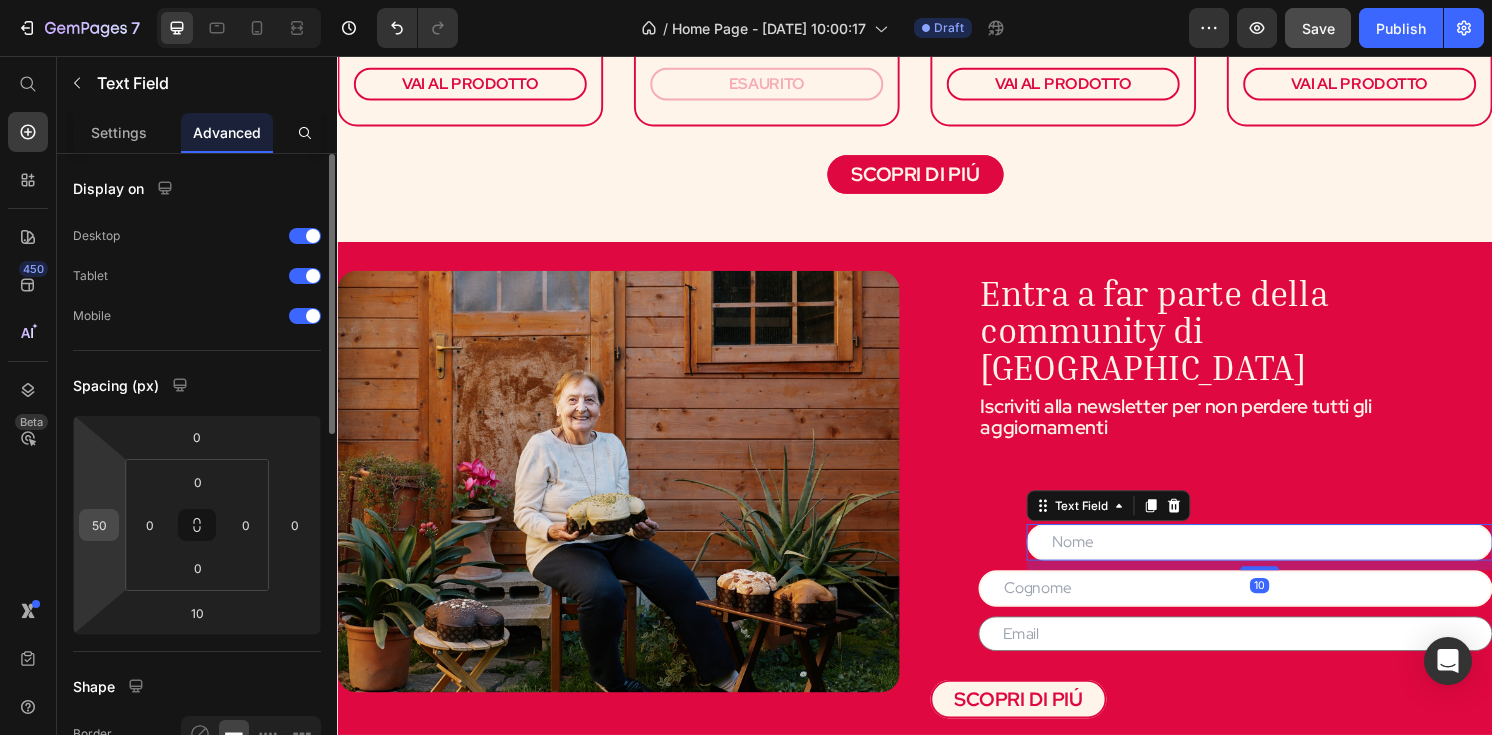 click on "50" at bounding box center (99, 525) 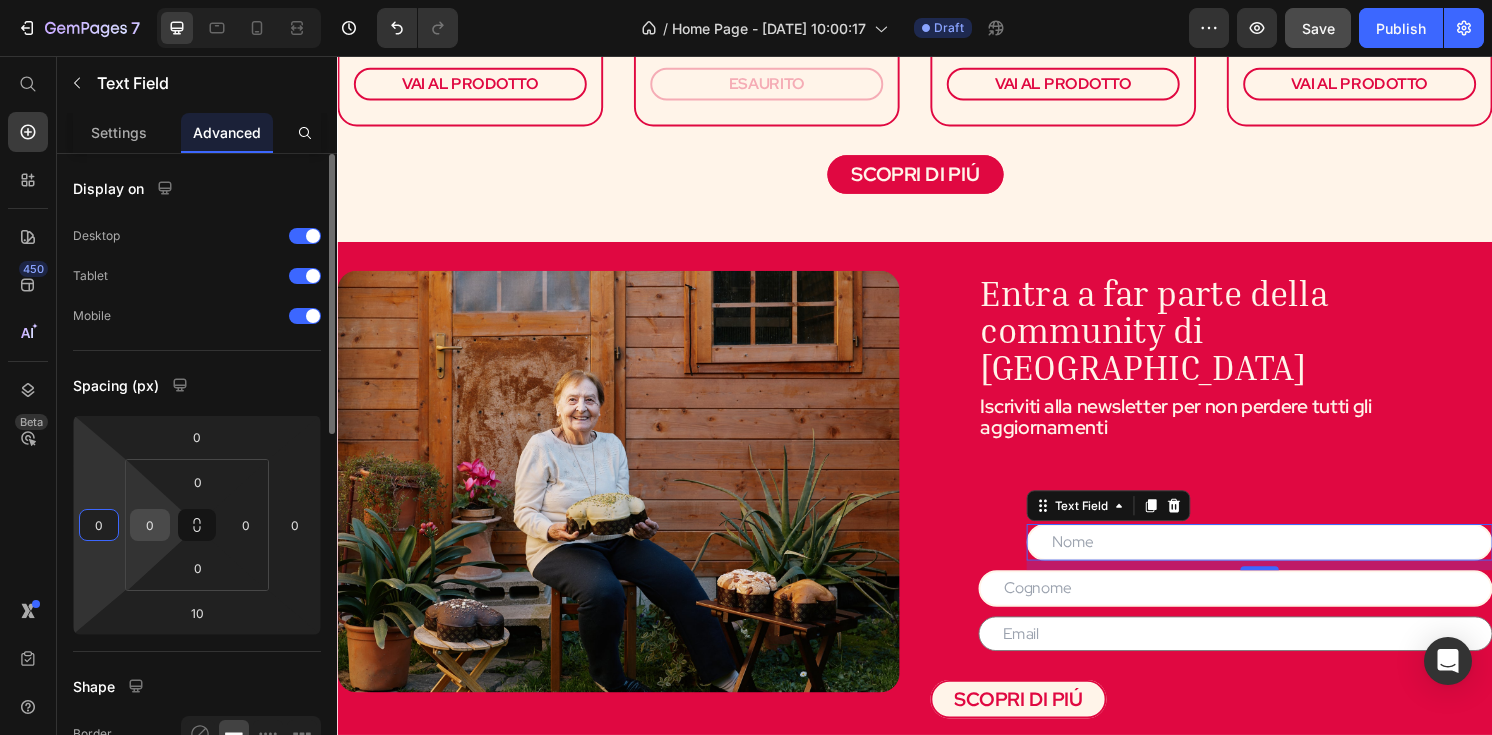 click on "0" at bounding box center (150, 525) 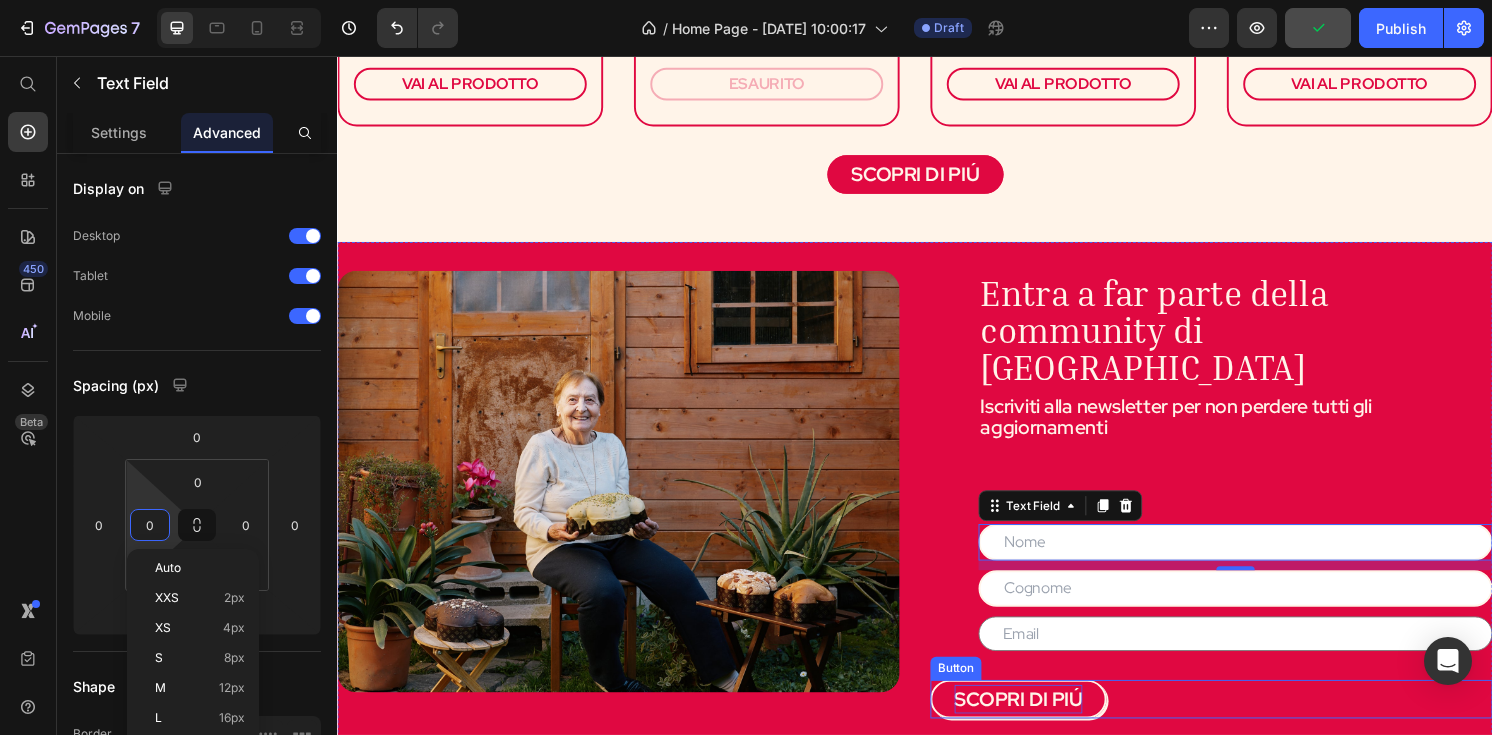 click on "SCOPRI DI PIÚ" at bounding box center [1044, 724] 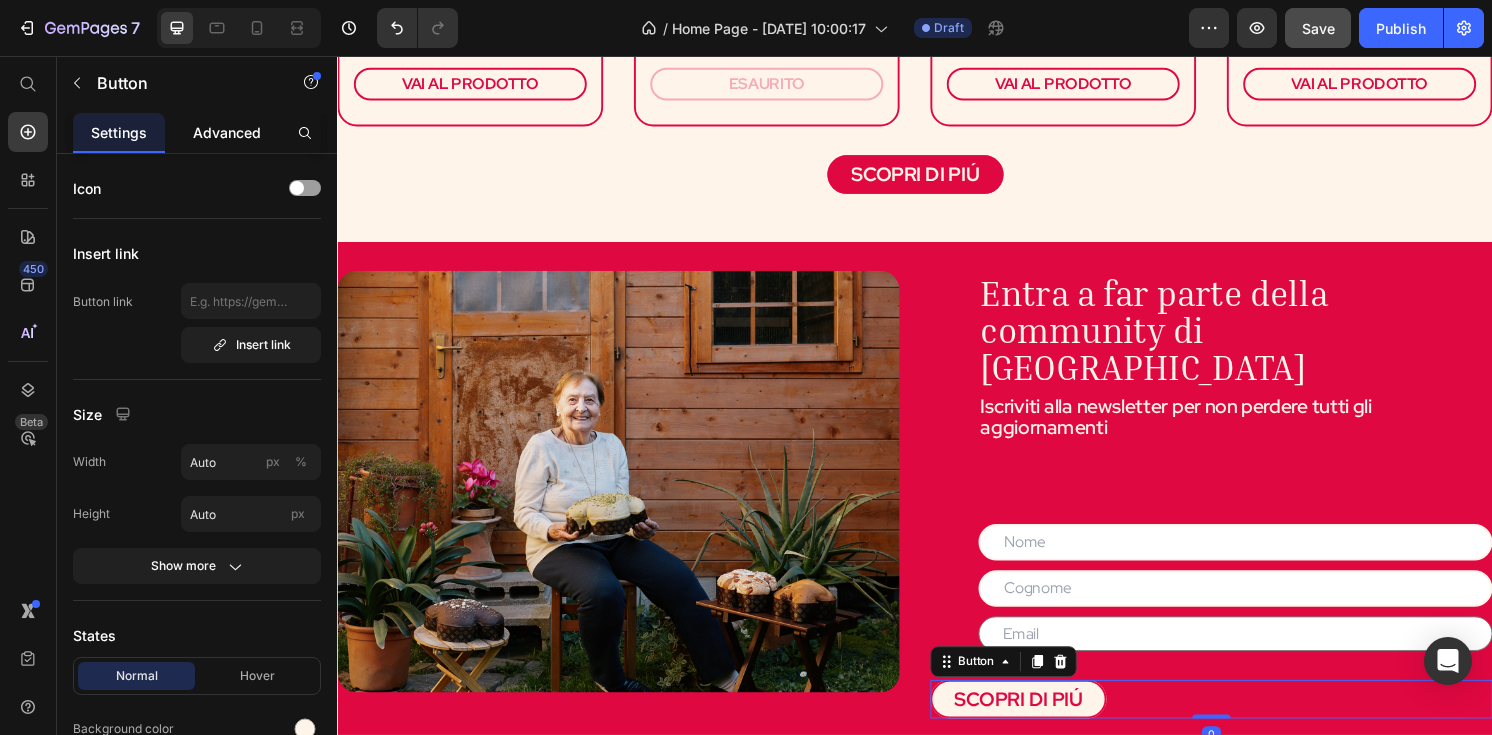 click on "Advanced" at bounding box center [227, 132] 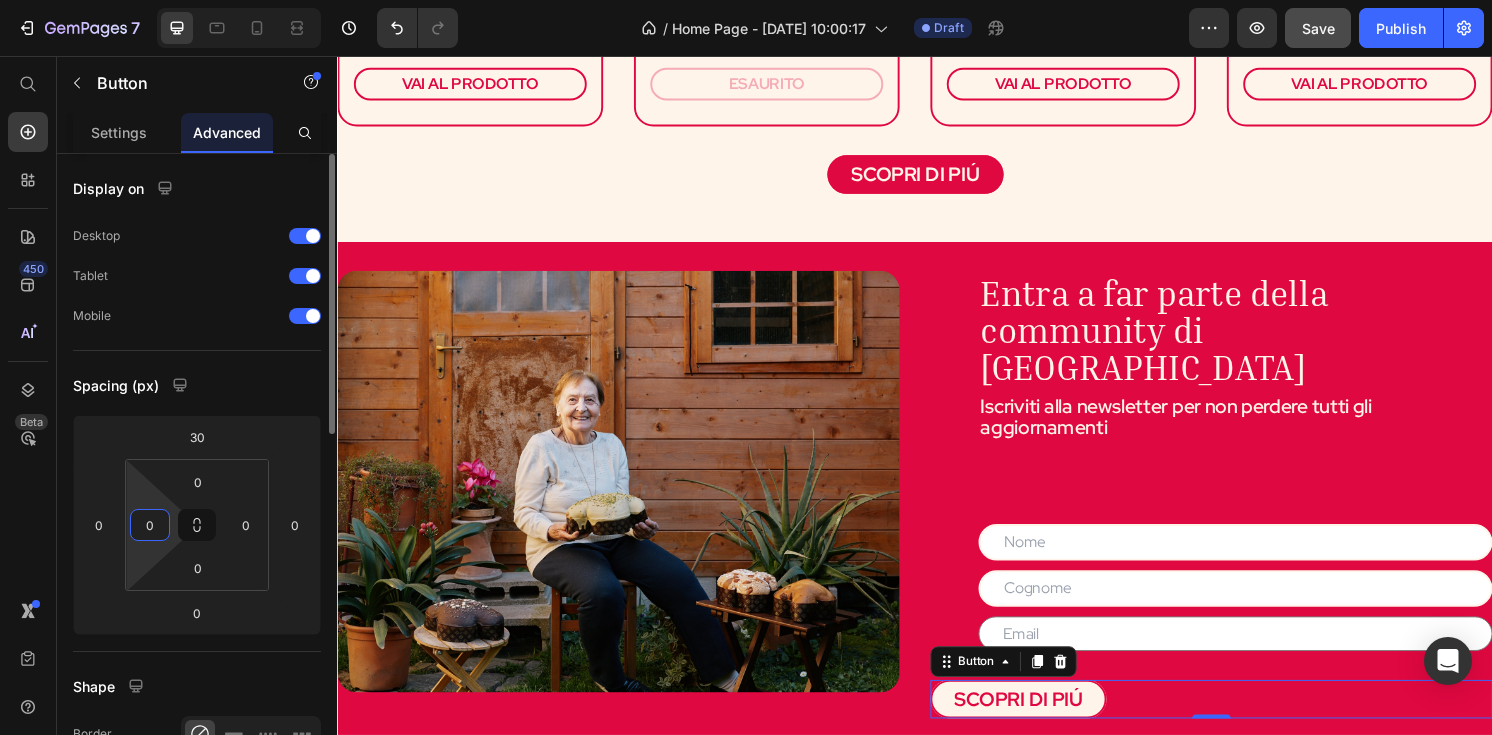 click on "0" at bounding box center [150, 525] 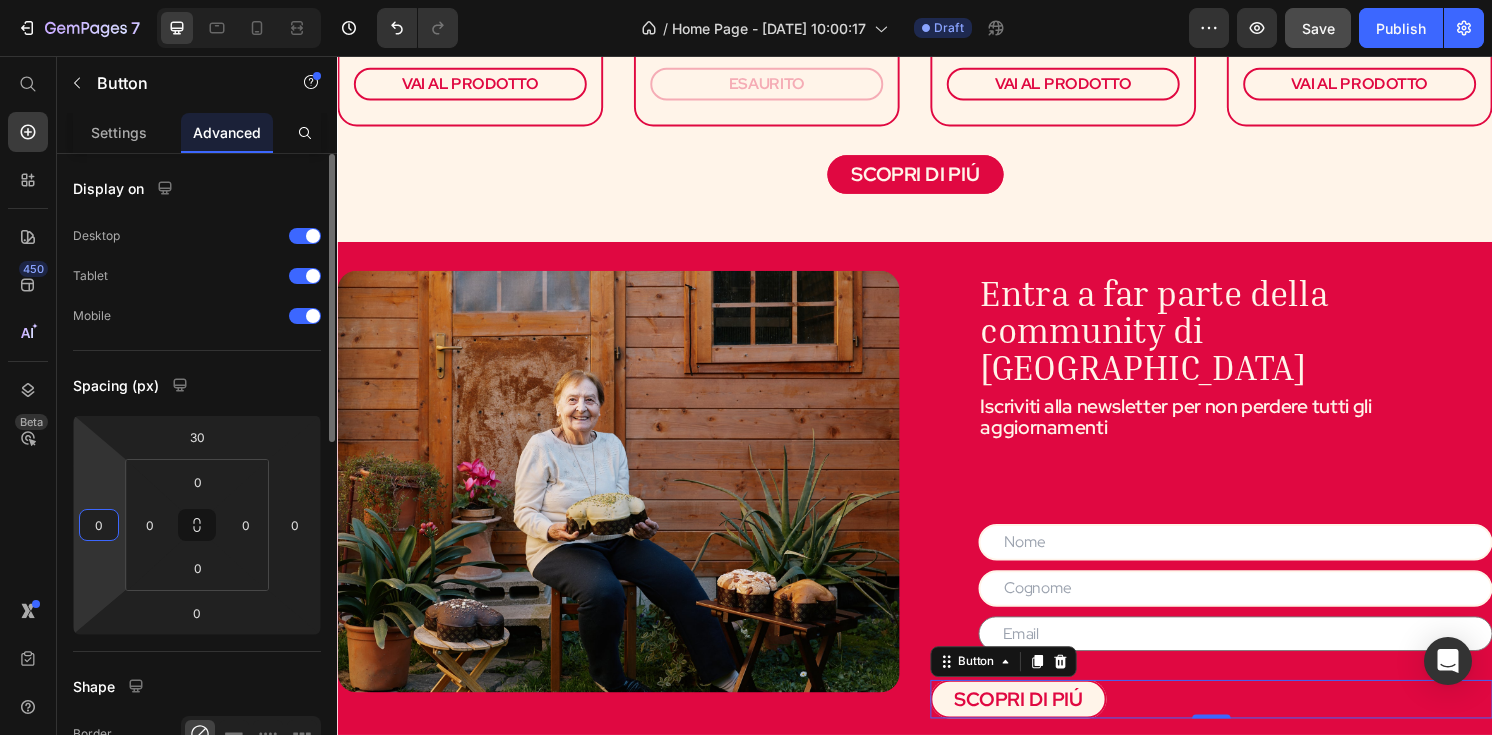click on "0" at bounding box center (99, 525) 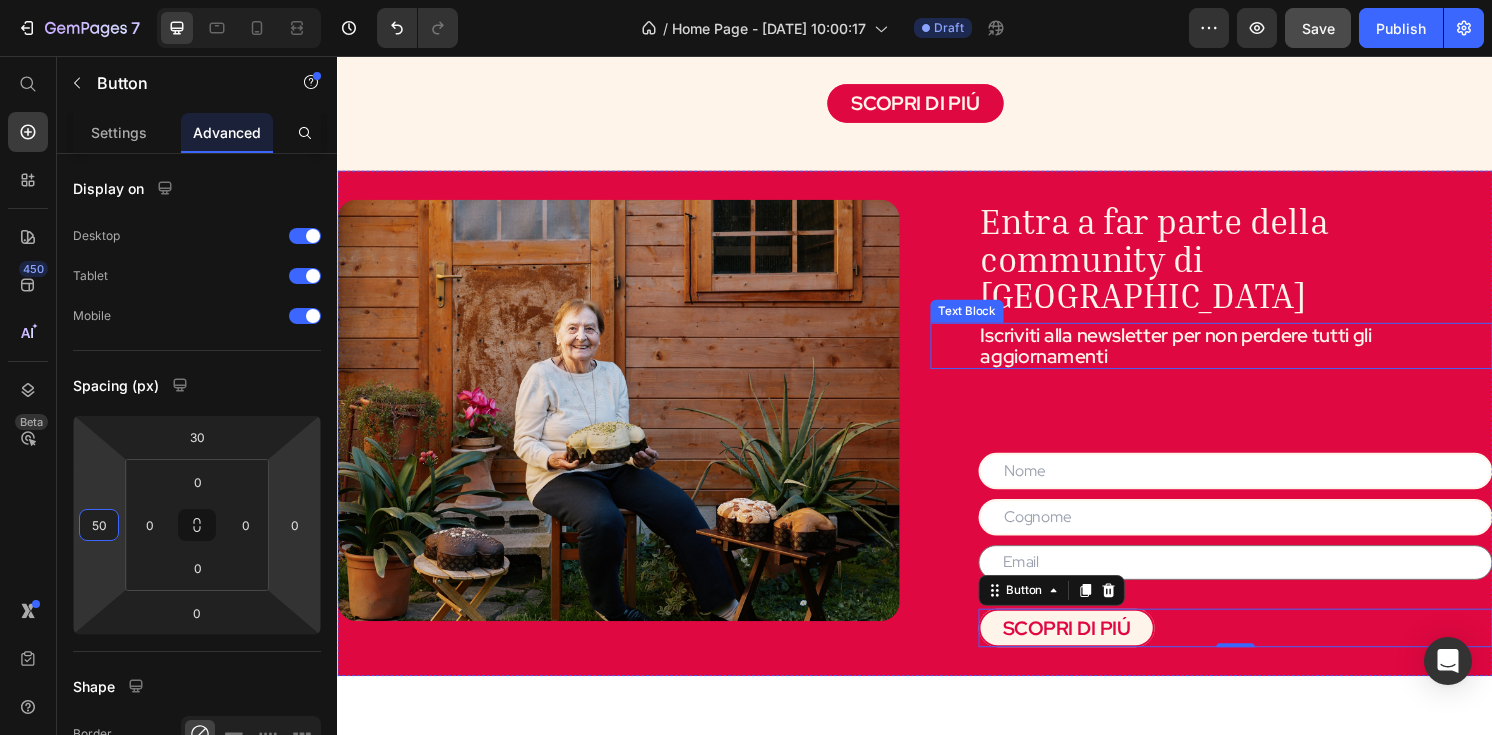 scroll, scrollTop: 1667, scrollLeft: 0, axis: vertical 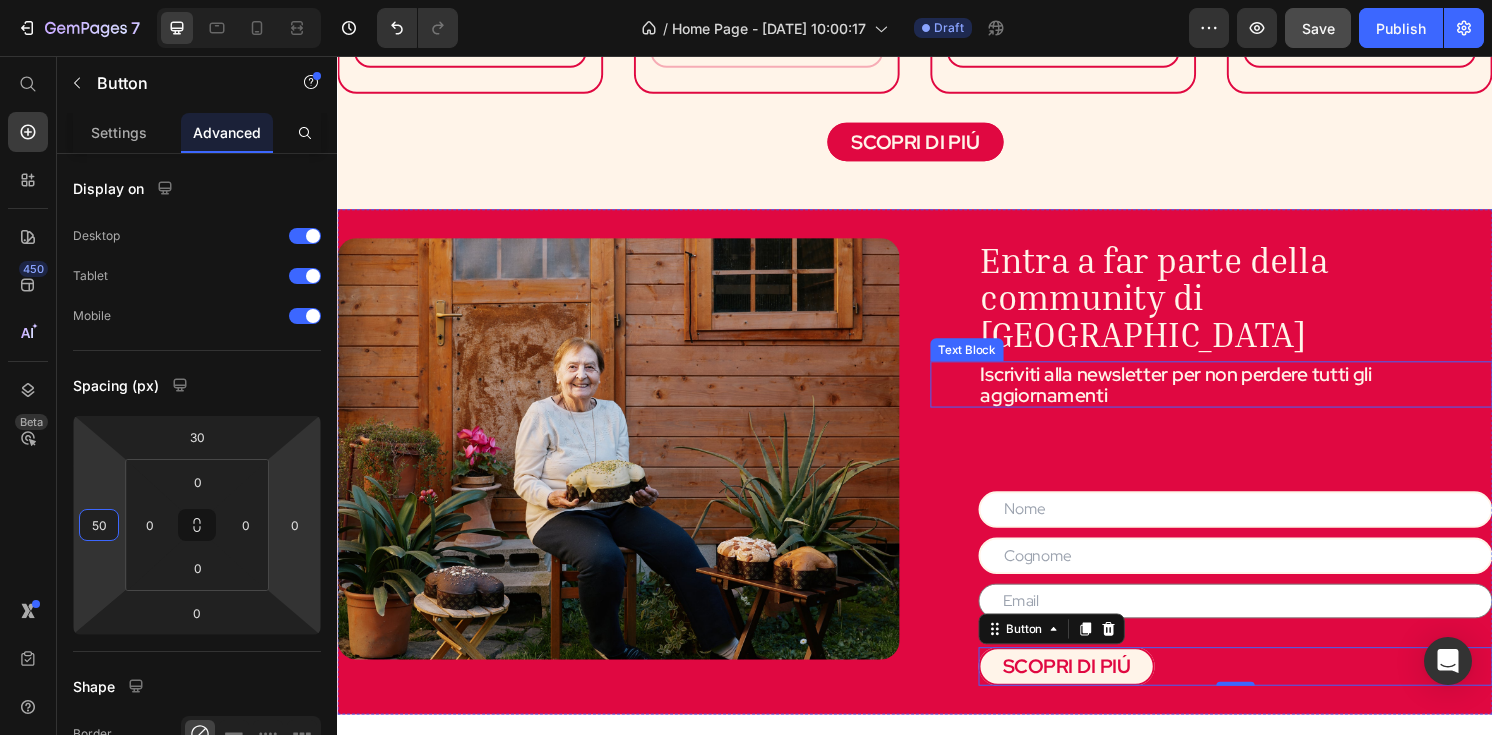 click on "Iscriviti alla newsletter per non perdere tutti gli aggiornamenti" at bounding box center [1270, 397] 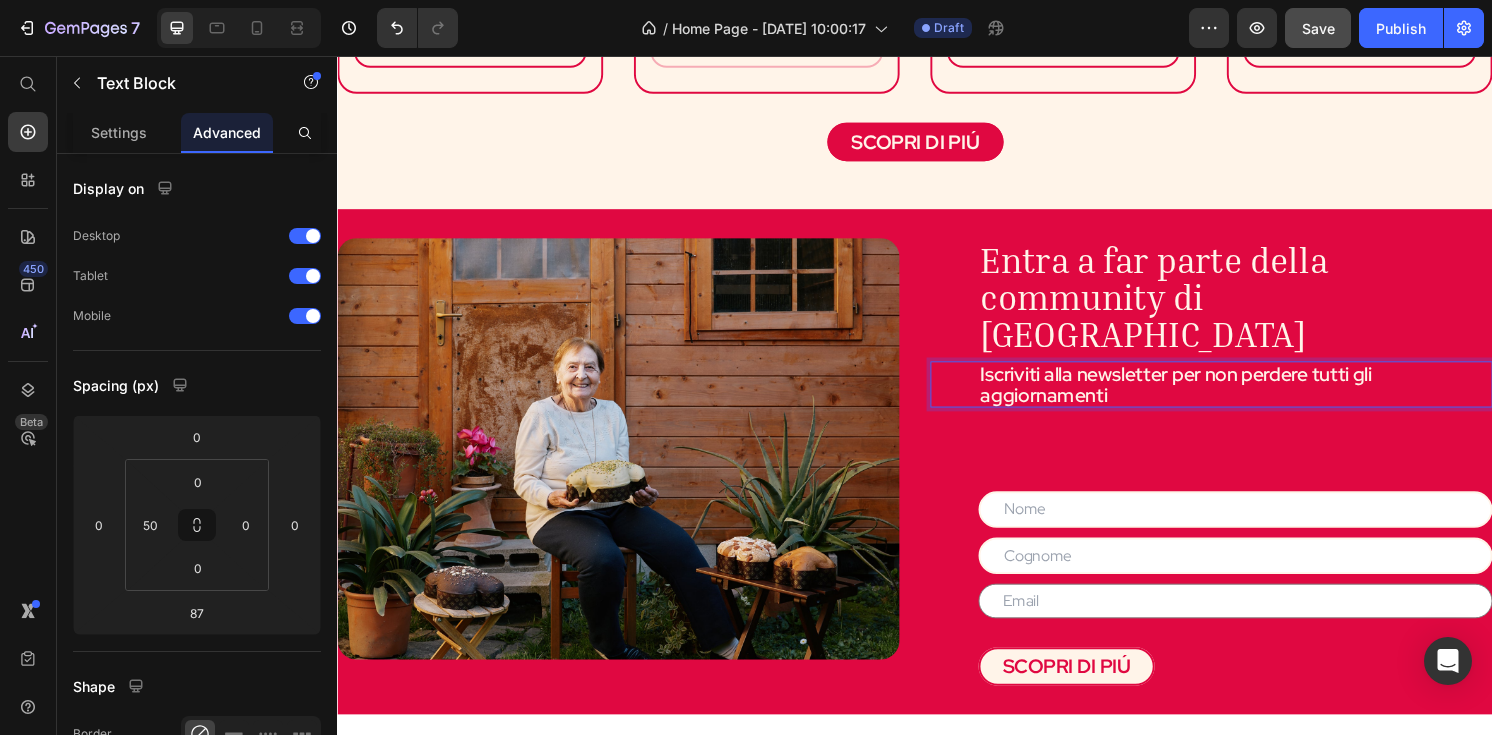 click on "Iscriviti alla newsletter per non perdere tutti gli aggiornamenti" at bounding box center (1270, 397) 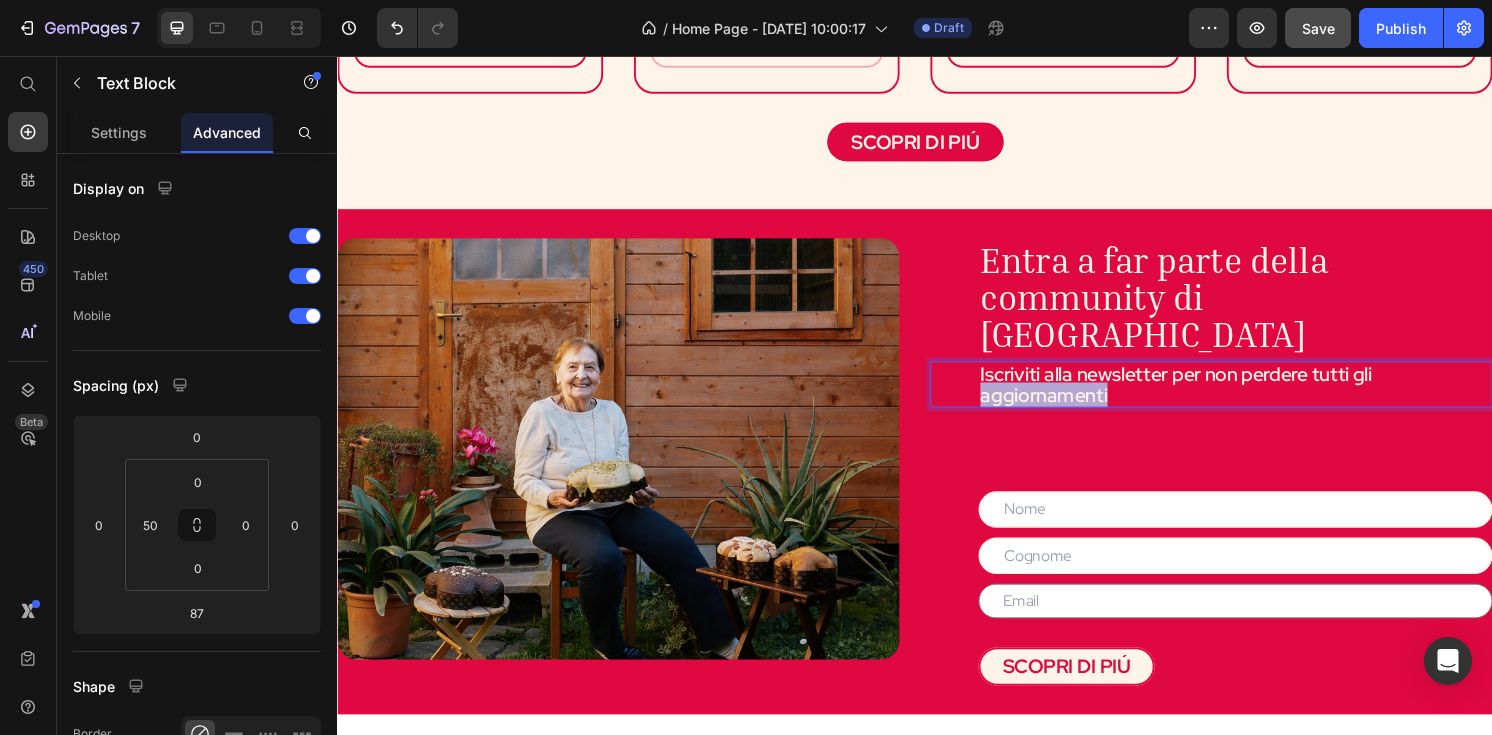 click on "Iscriviti alla newsletter per non perdere tutti gli aggiornamenti" at bounding box center (1270, 397) 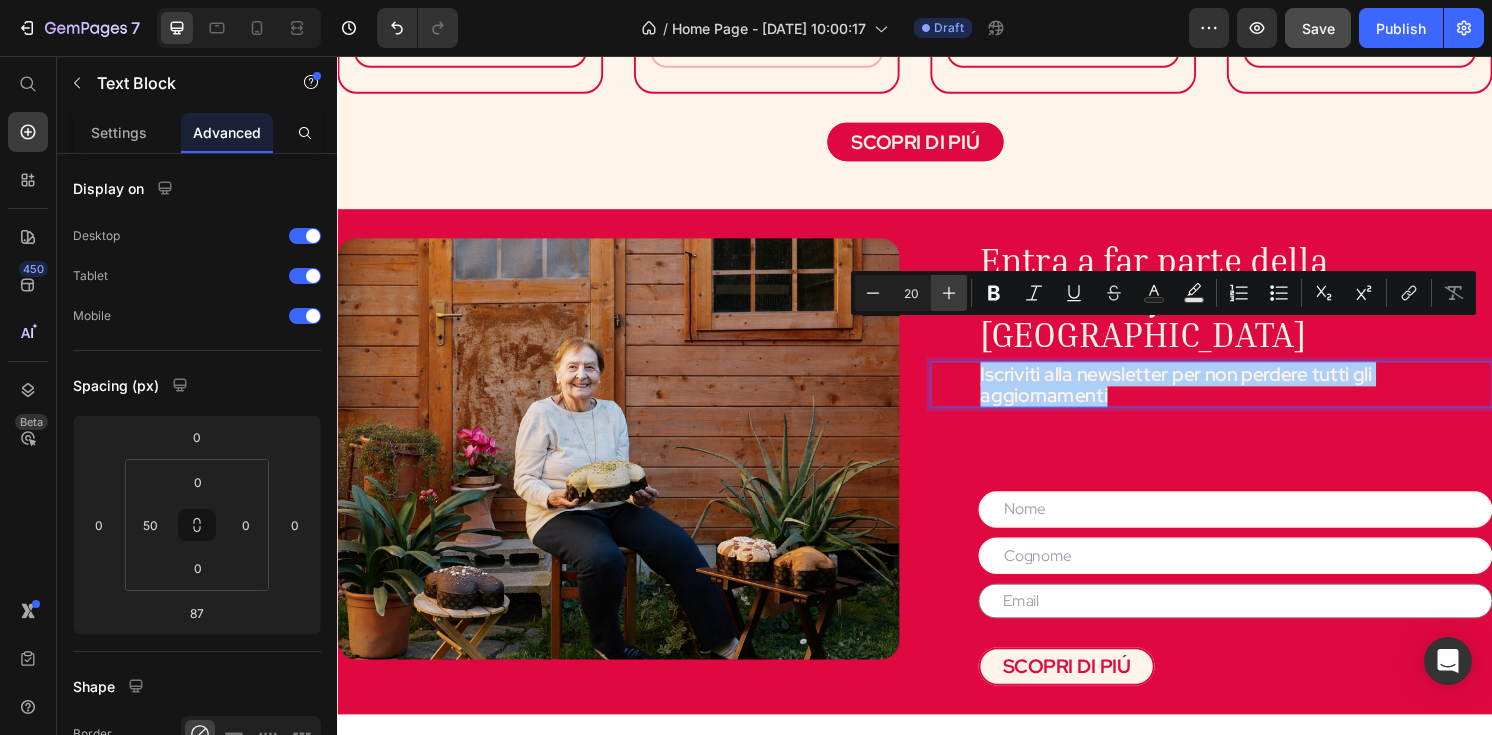 click on "Plus" at bounding box center [949, 293] 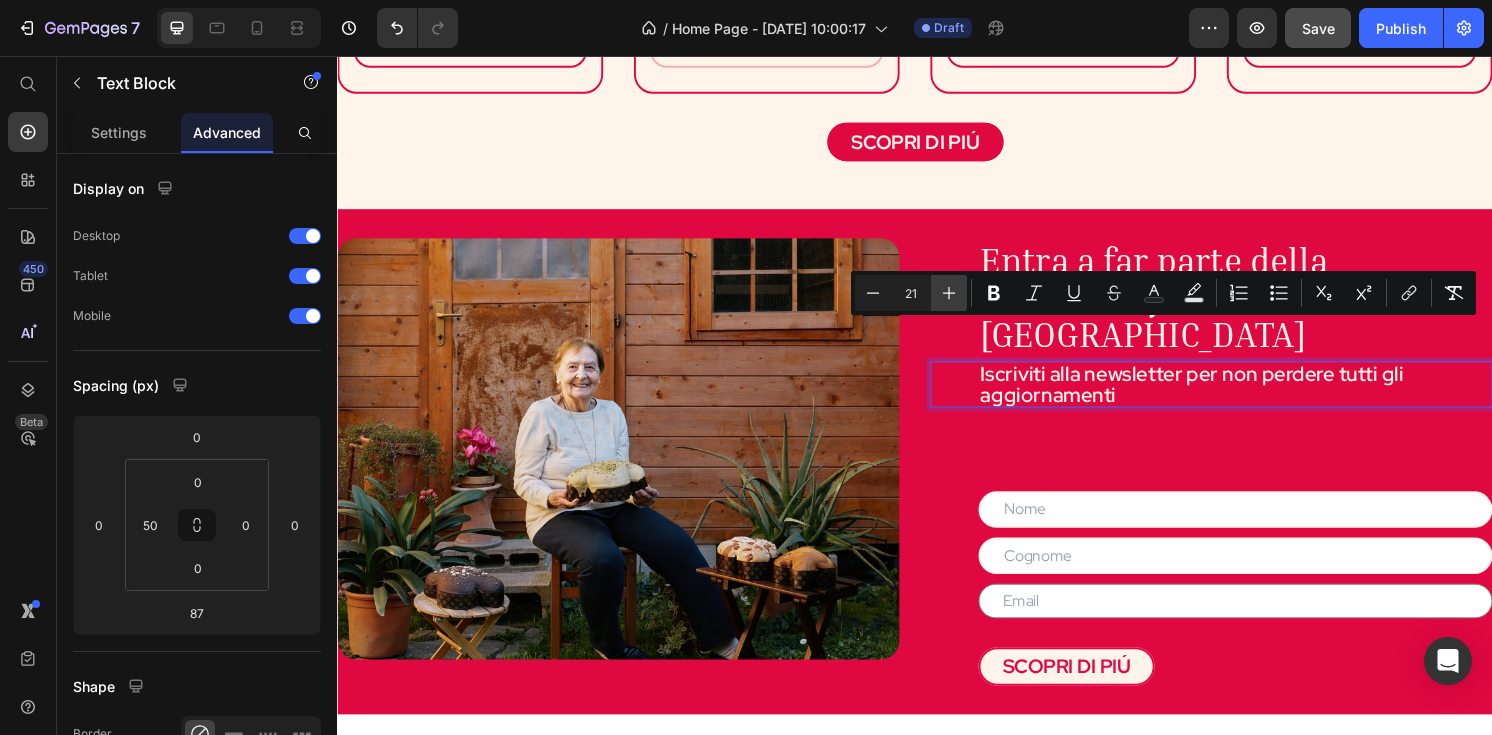 click on "Plus" at bounding box center [949, 293] 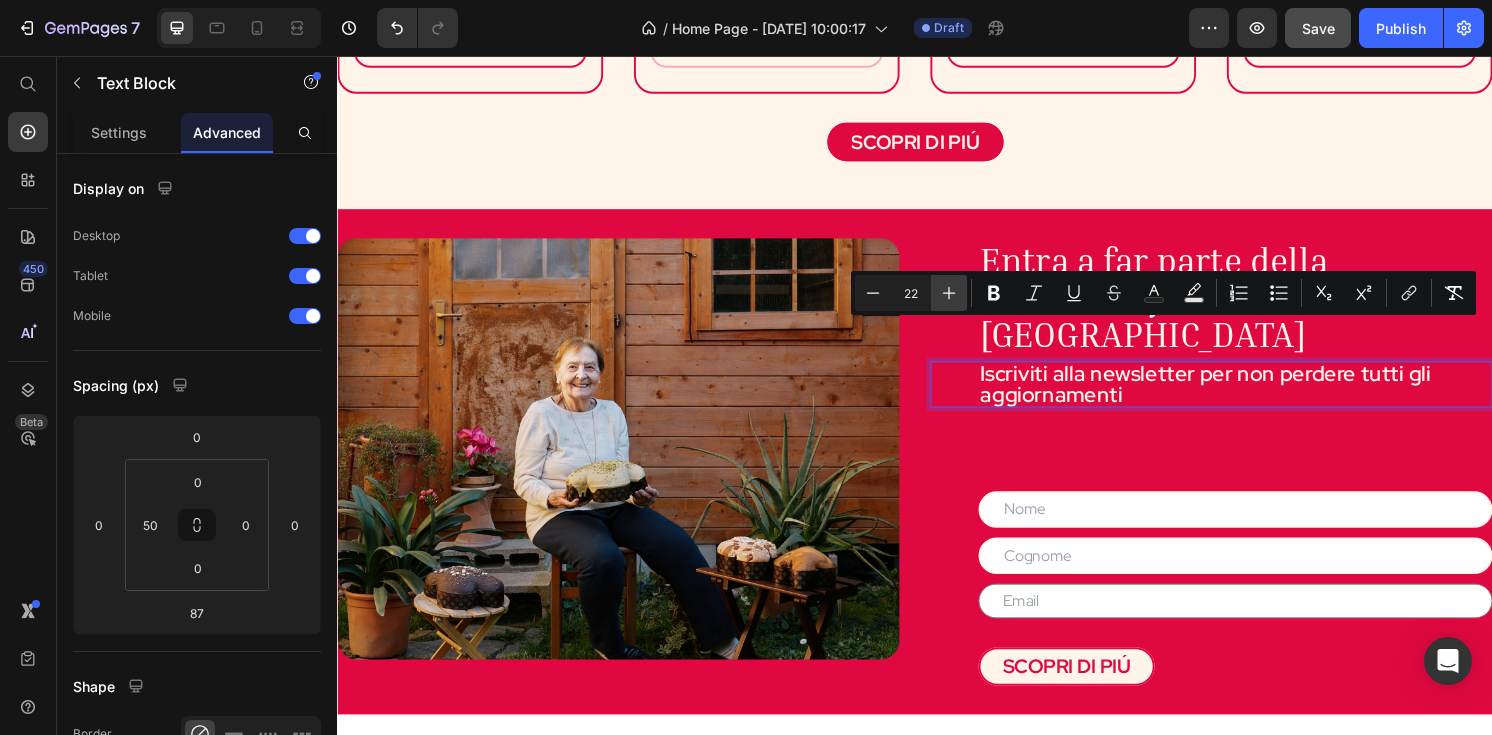click on "Plus" at bounding box center [949, 293] 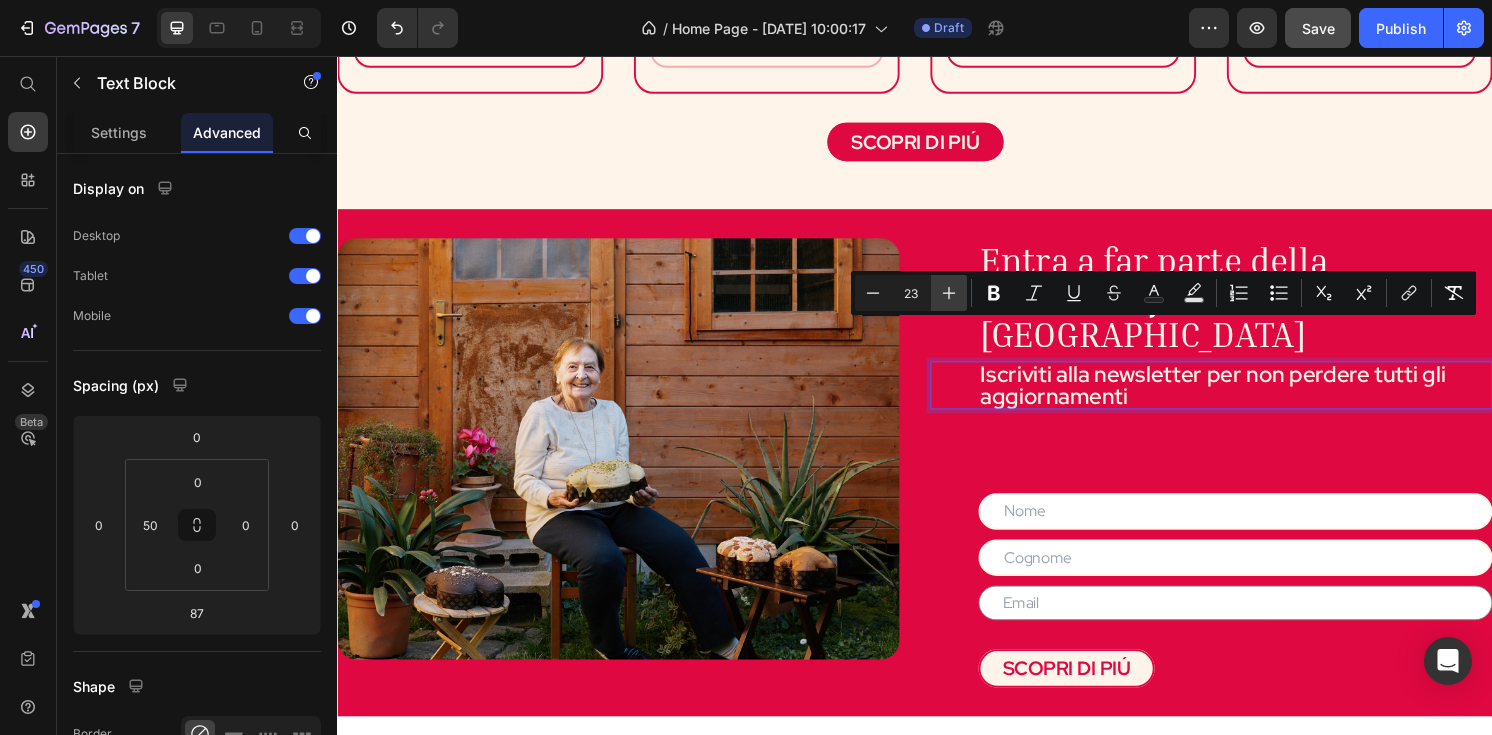 click on "Plus" at bounding box center [949, 293] 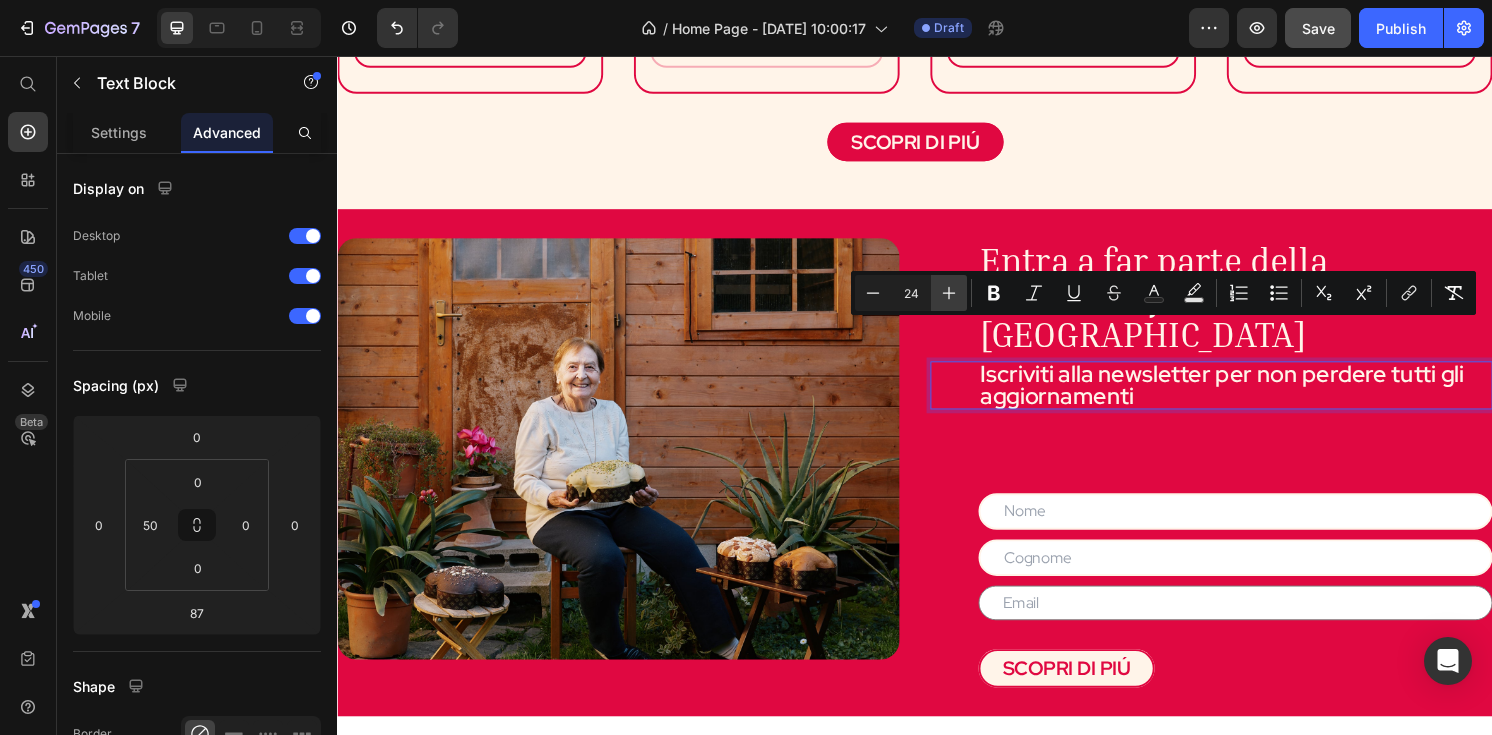 click on "Plus" at bounding box center [949, 293] 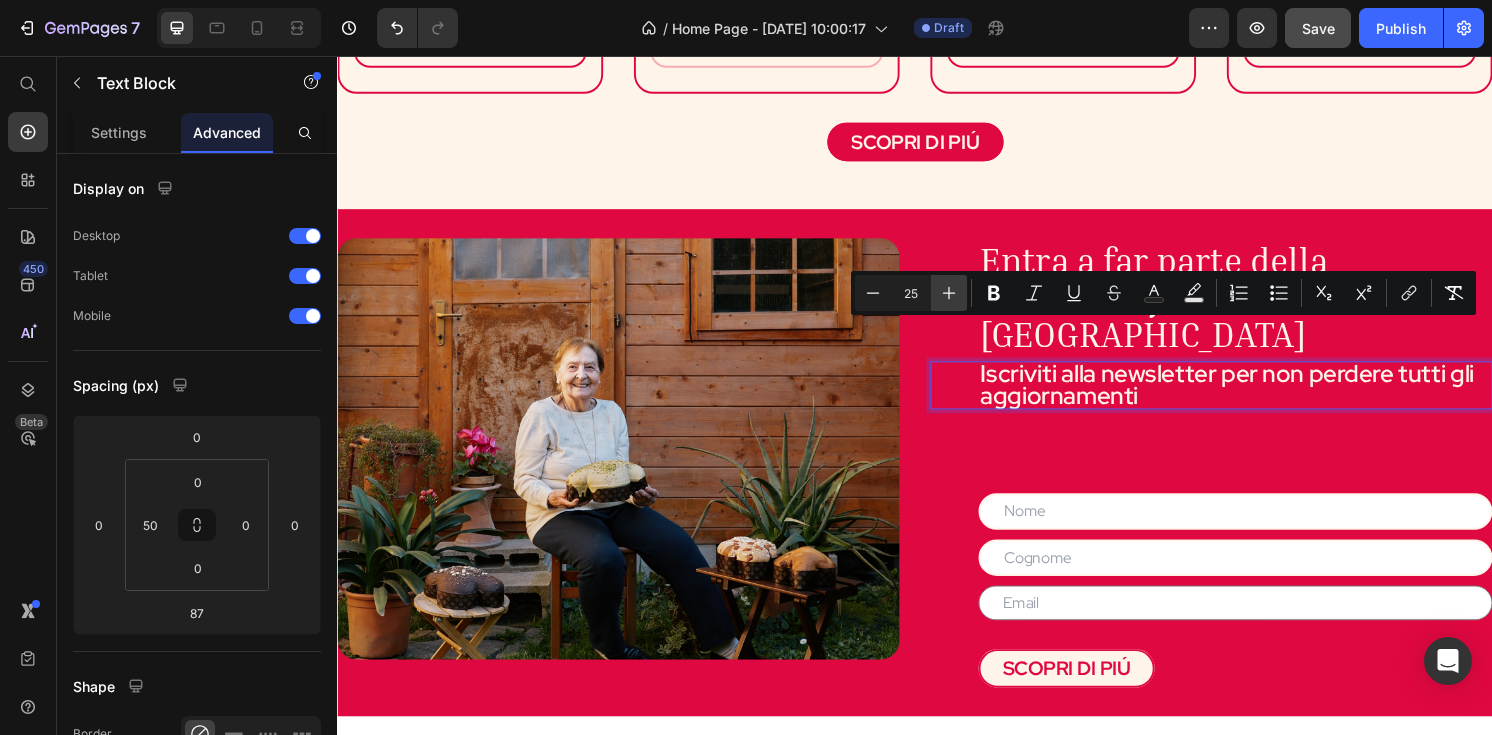 click on "Plus" at bounding box center [949, 293] 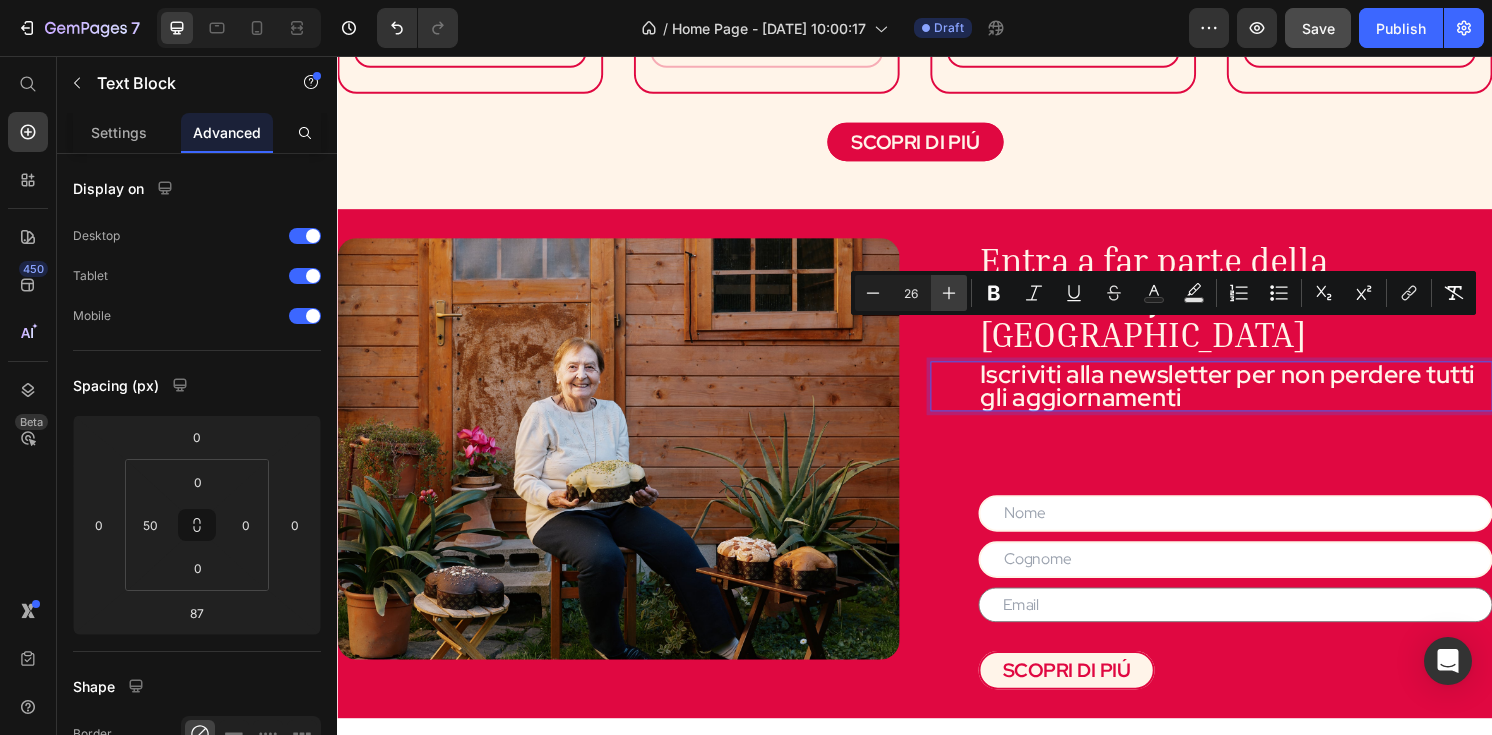 click on "Plus" at bounding box center [949, 293] 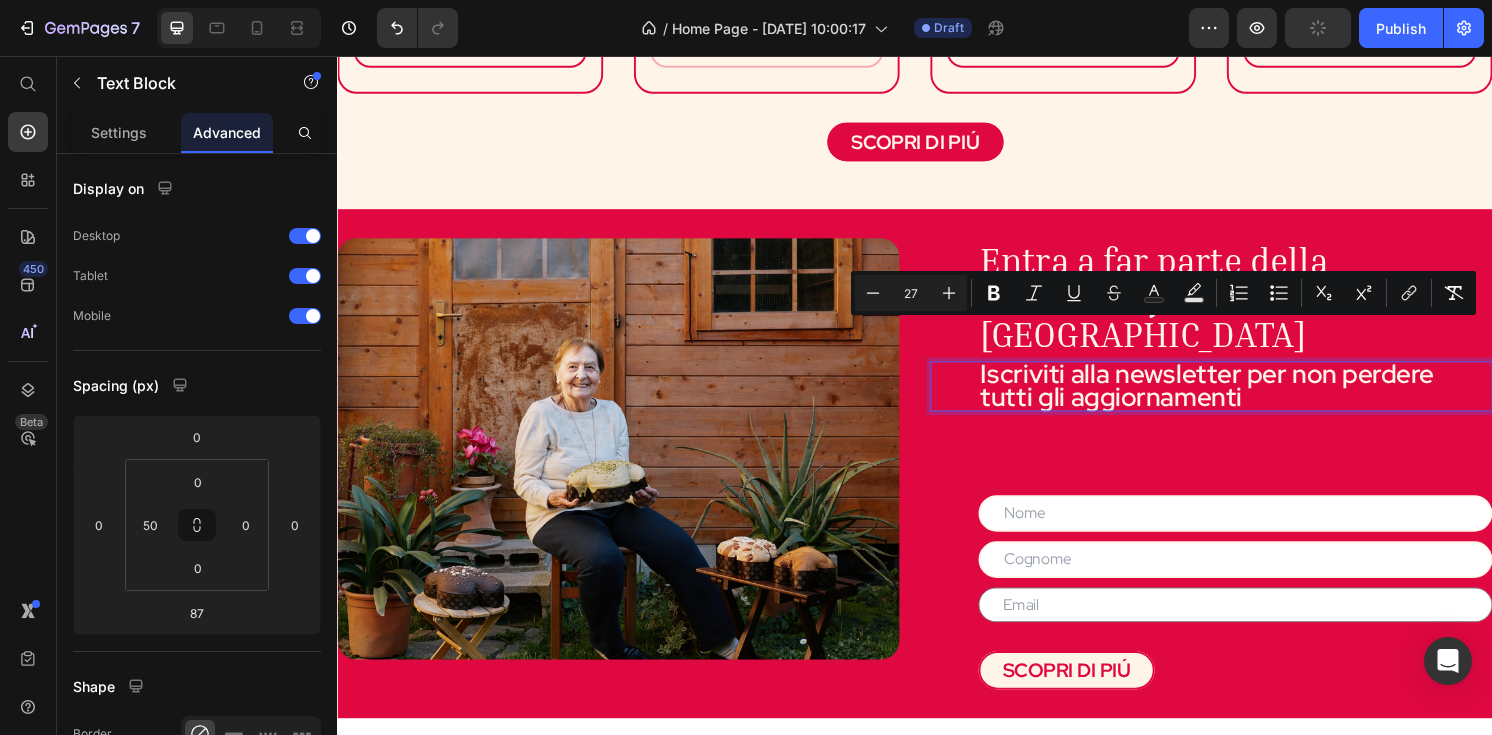 click on "Iscriviti alla newsletter per non perdere tutti gli aggiornamenti" at bounding box center [1243, 397] 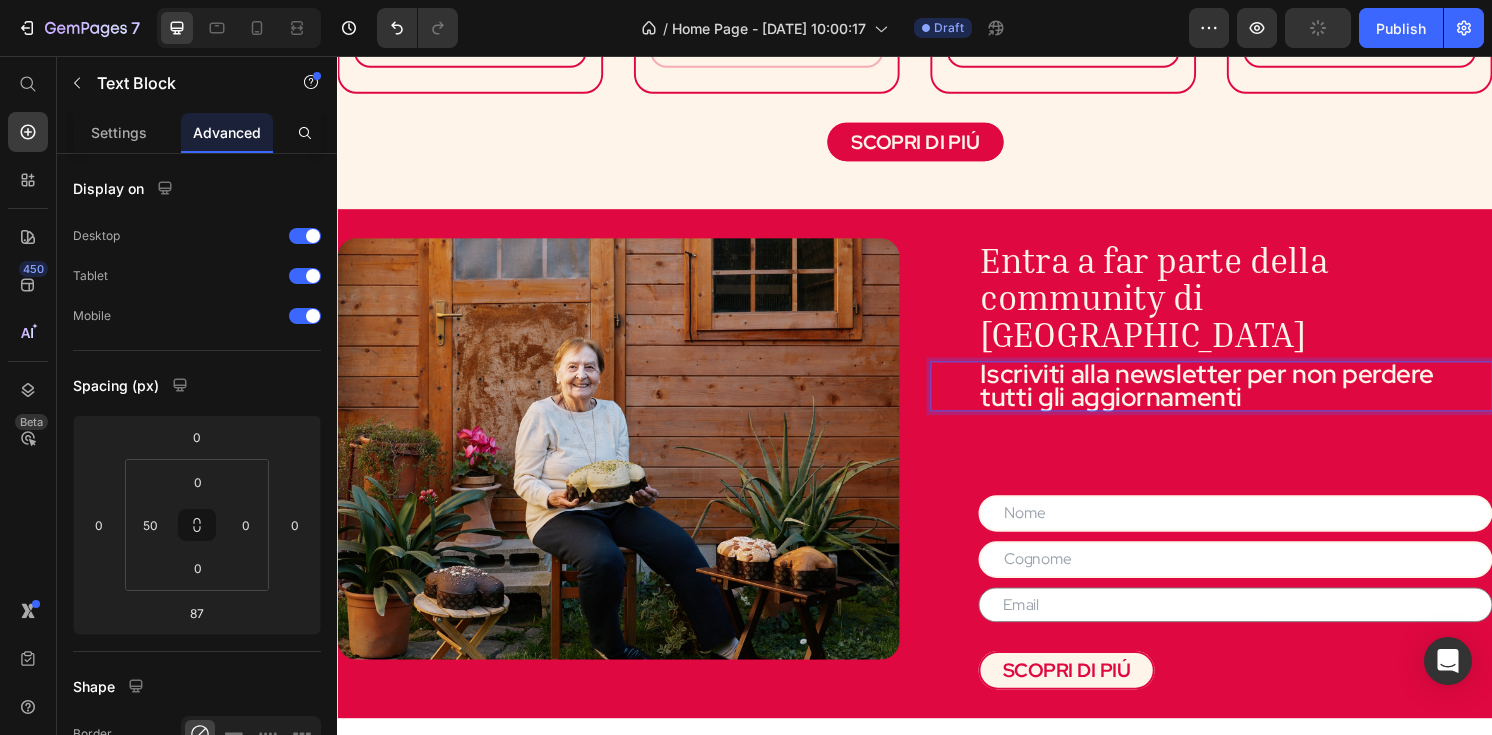 click on "Entra a far parte della community di Nonna Silvi" at bounding box center [1189, 306] 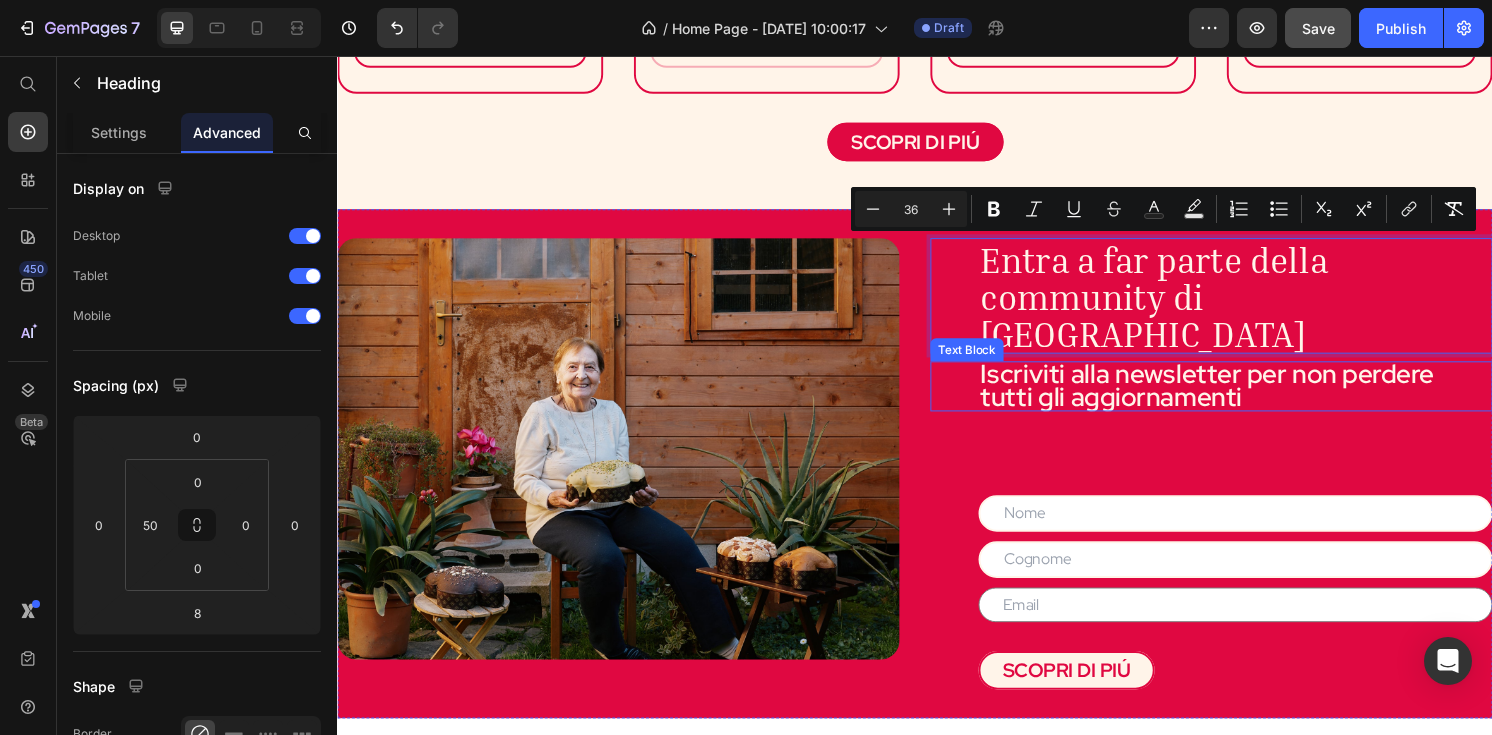 click on "Iscriviti alla newsletter per non perdere tutti gli aggiornamenti" at bounding box center [1243, 397] 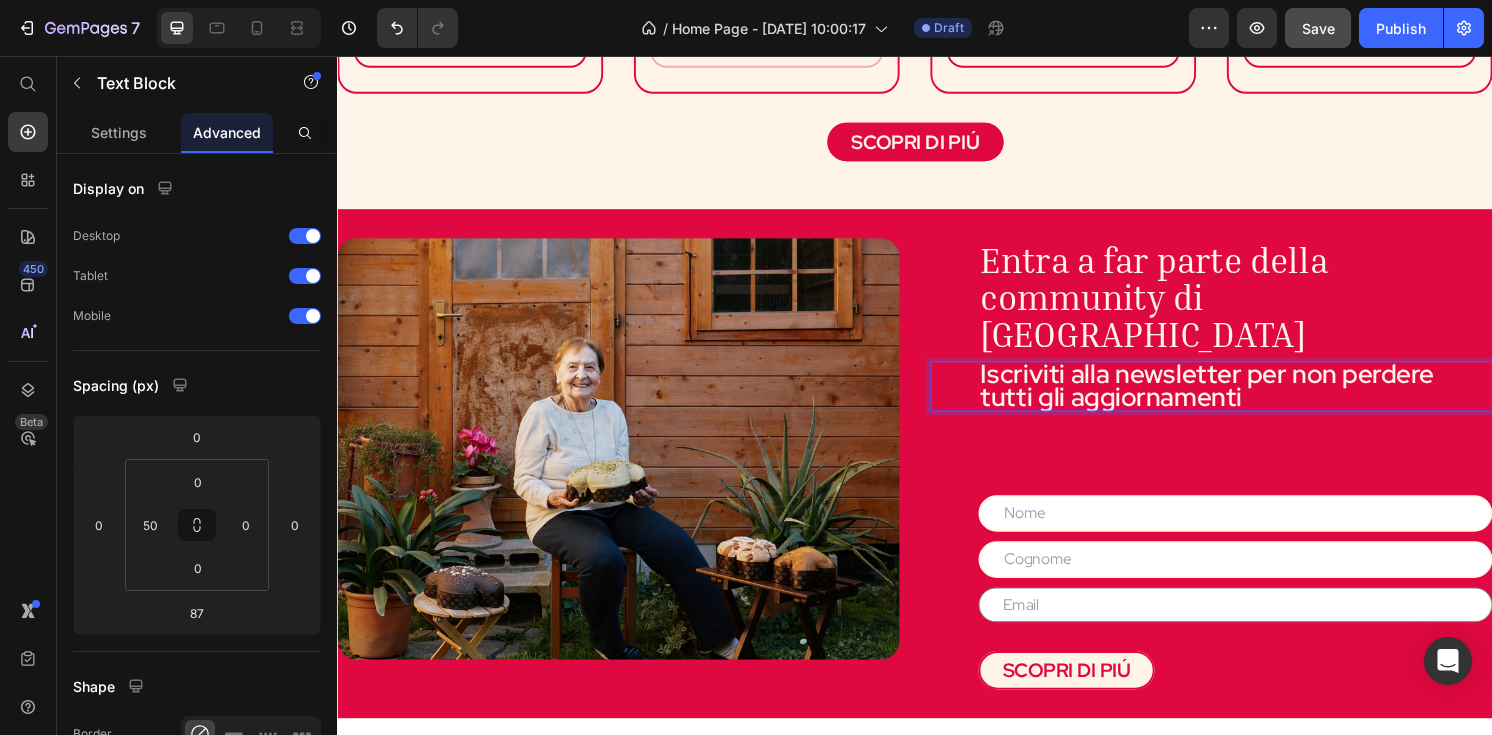 click on "Iscriviti alla newsletter per non perdere tutti gli aggiornamenti" at bounding box center (1243, 397) 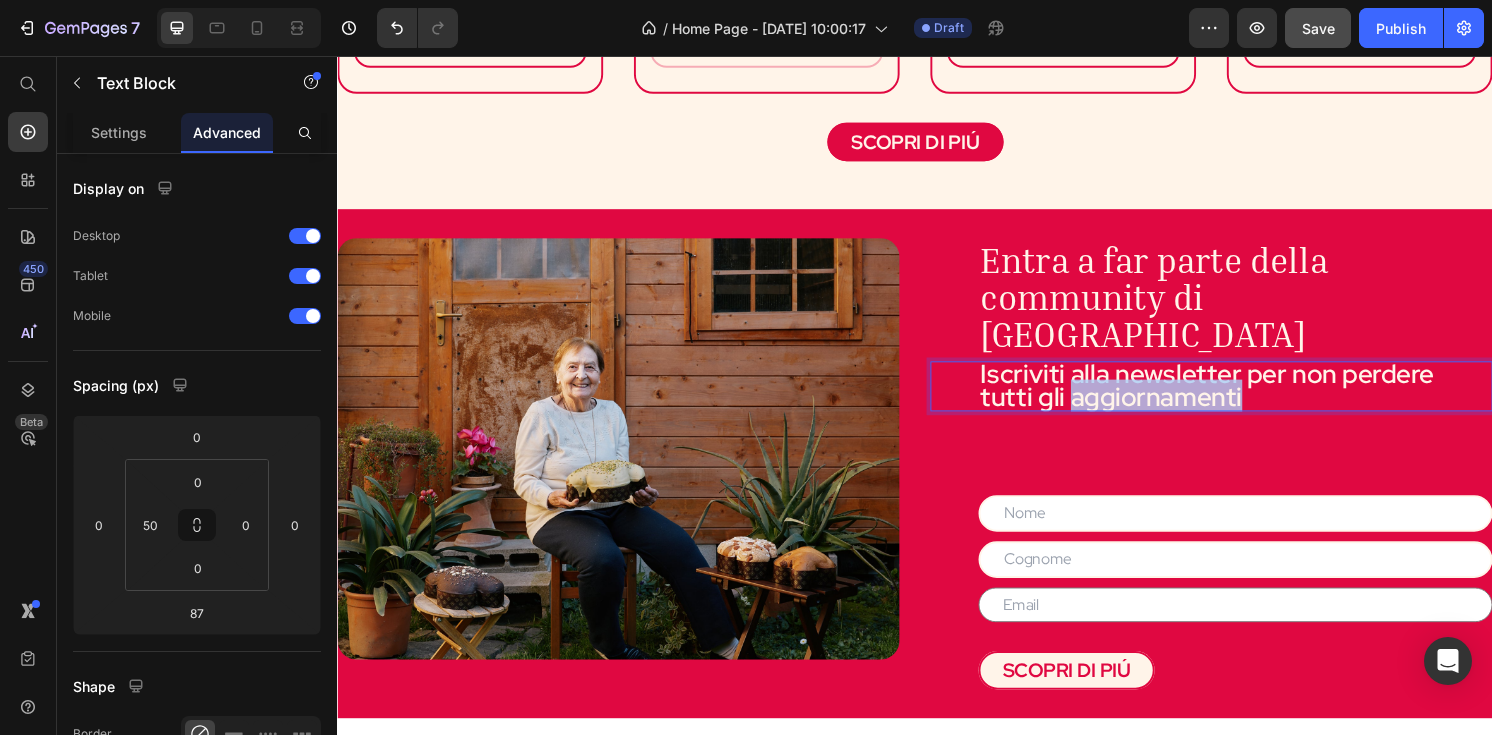 click on "Iscriviti alla newsletter per non perdere tutti gli aggiornamenti" at bounding box center (1243, 397) 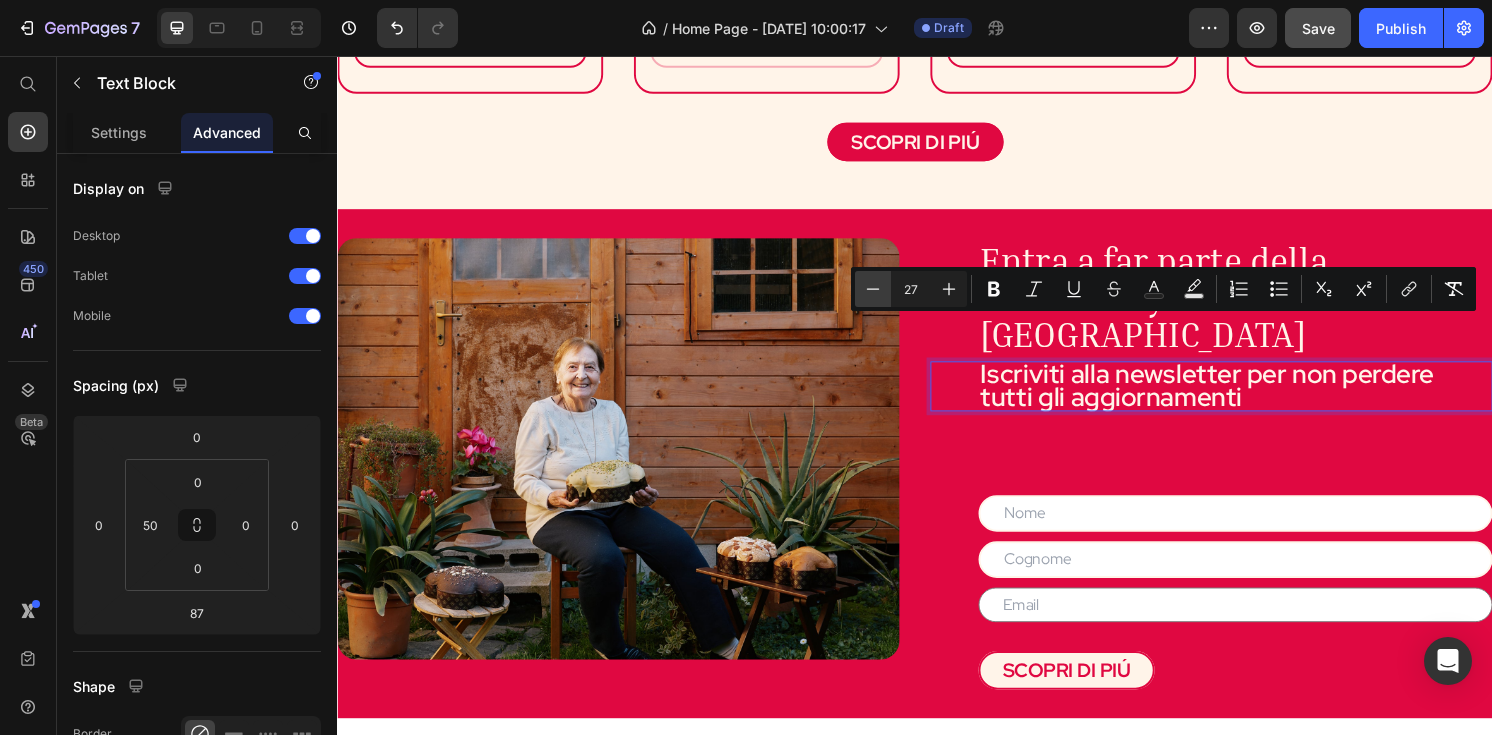 click on "Minus" at bounding box center [873, 289] 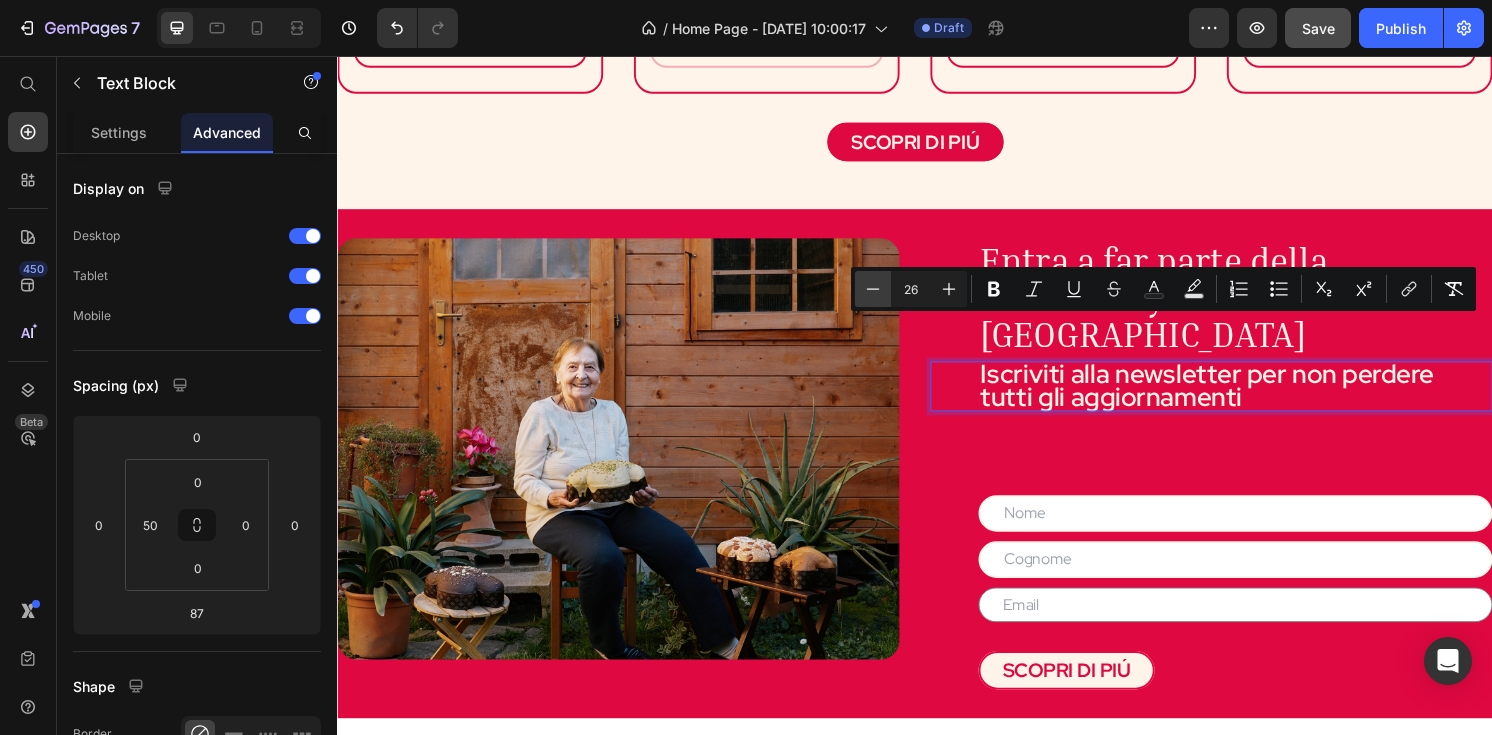 click on "Minus" at bounding box center (873, 289) 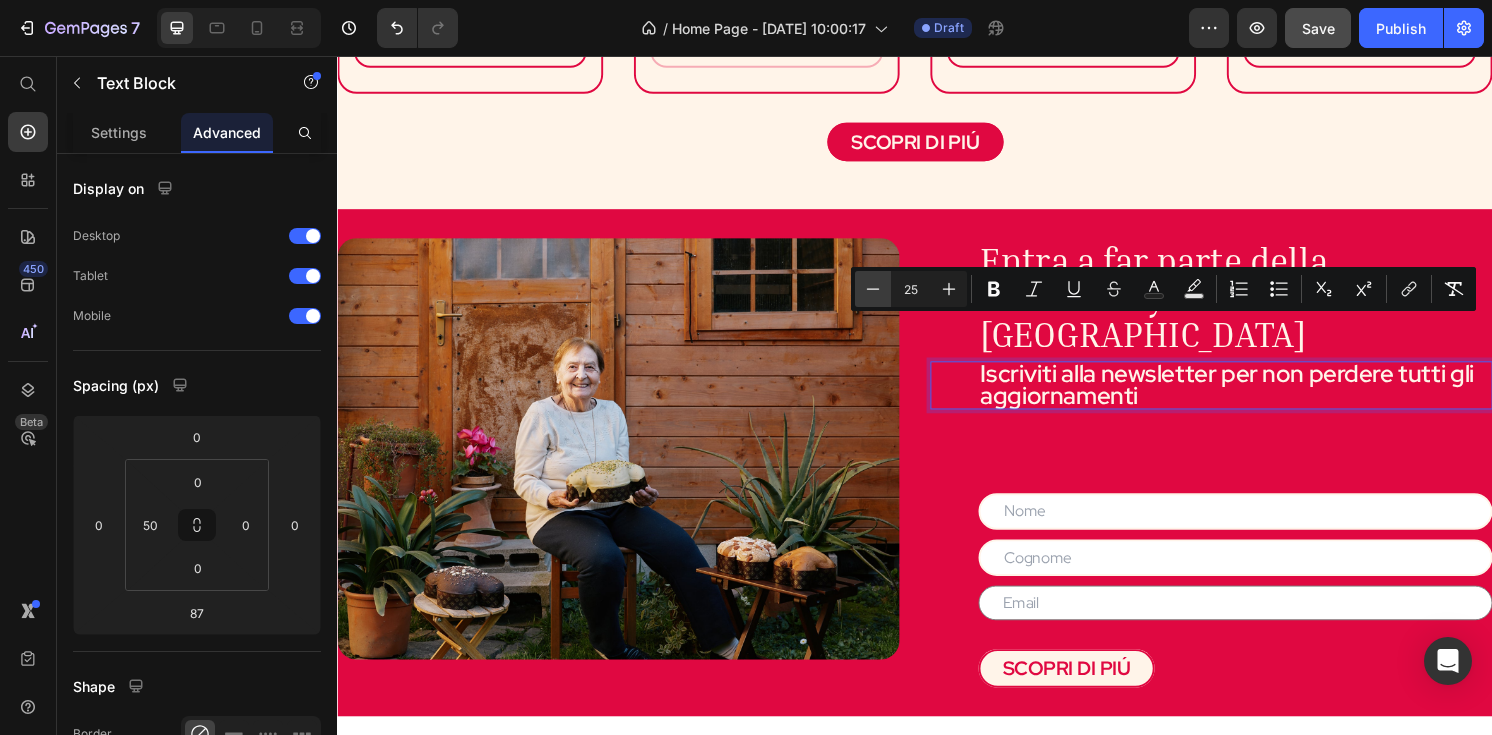 click 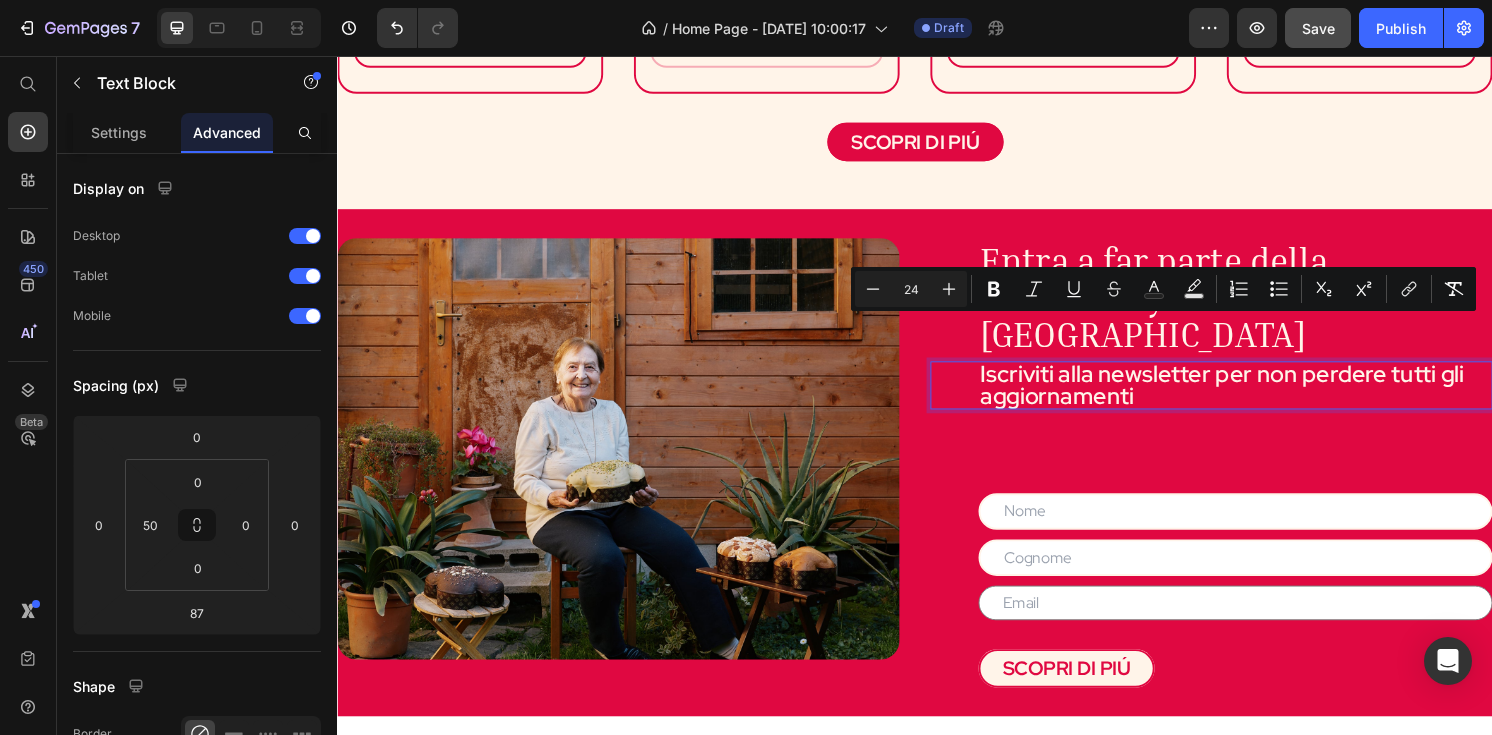 click on "Iscriviti alla newsletter per non perdere tutti gli aggiornamenti" at bounding box center (1256, 397) 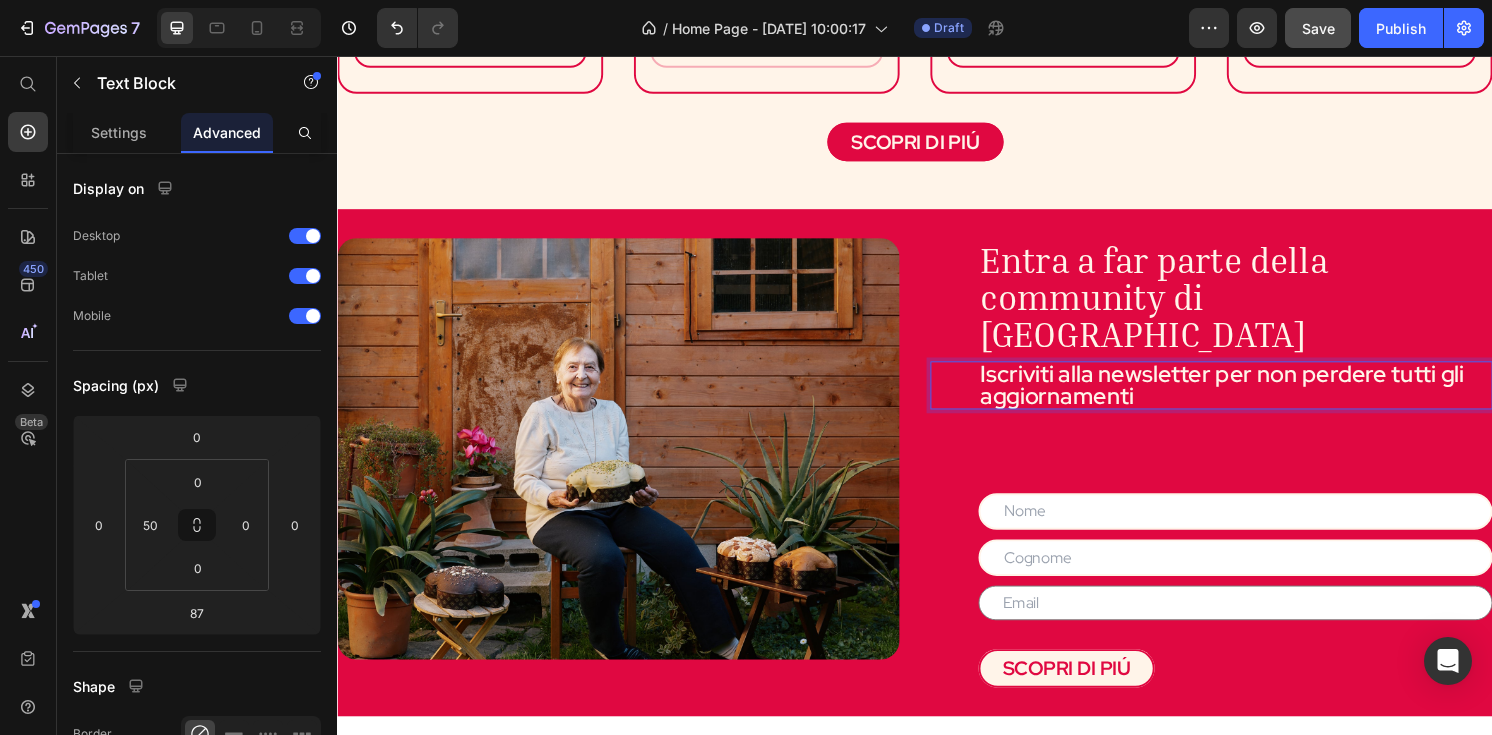 click on "Iscriviti alla newsletter per non perdere tutti gli aggiornamenti" at bounding box center (1256, 397) 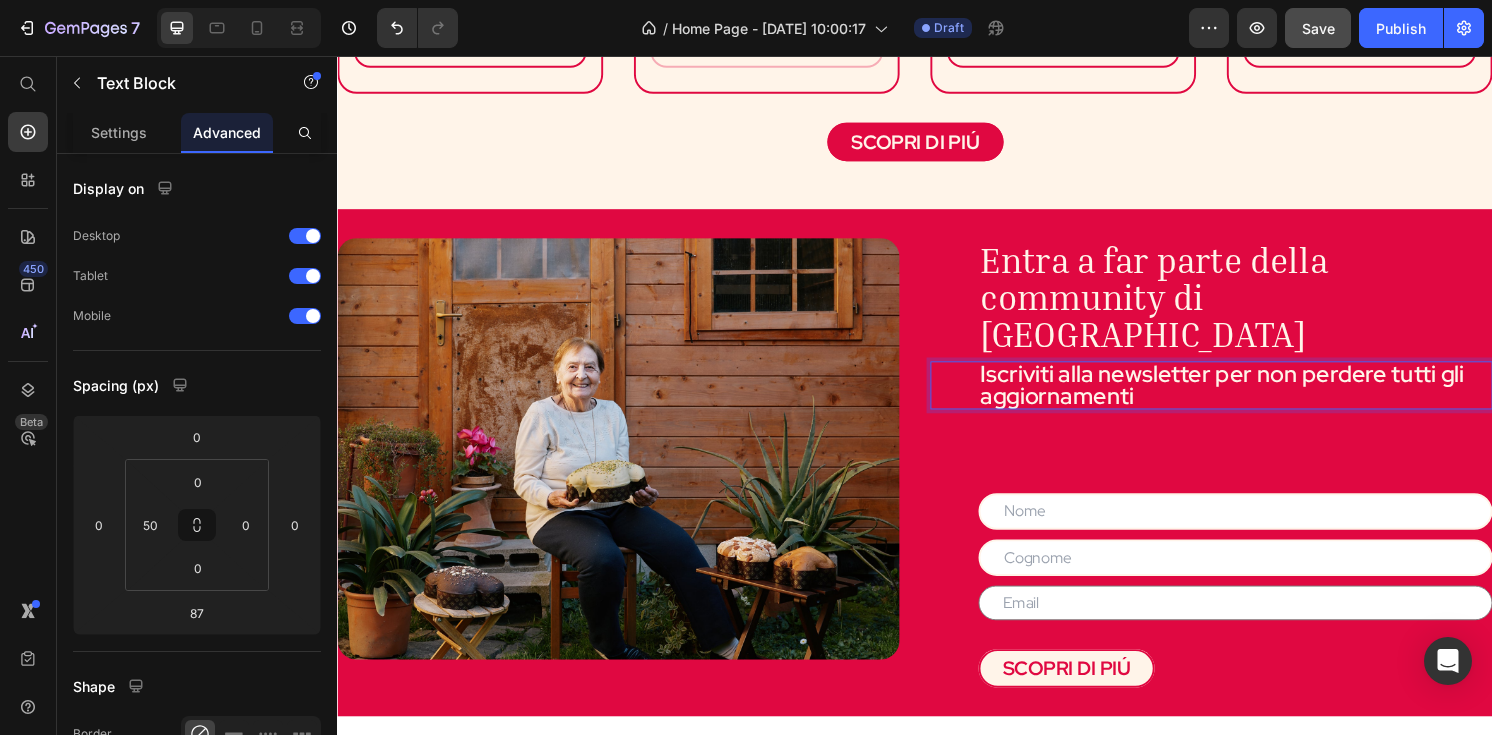 scroll, scrollTop: 1, scrollLeft: 0, axis: vertical 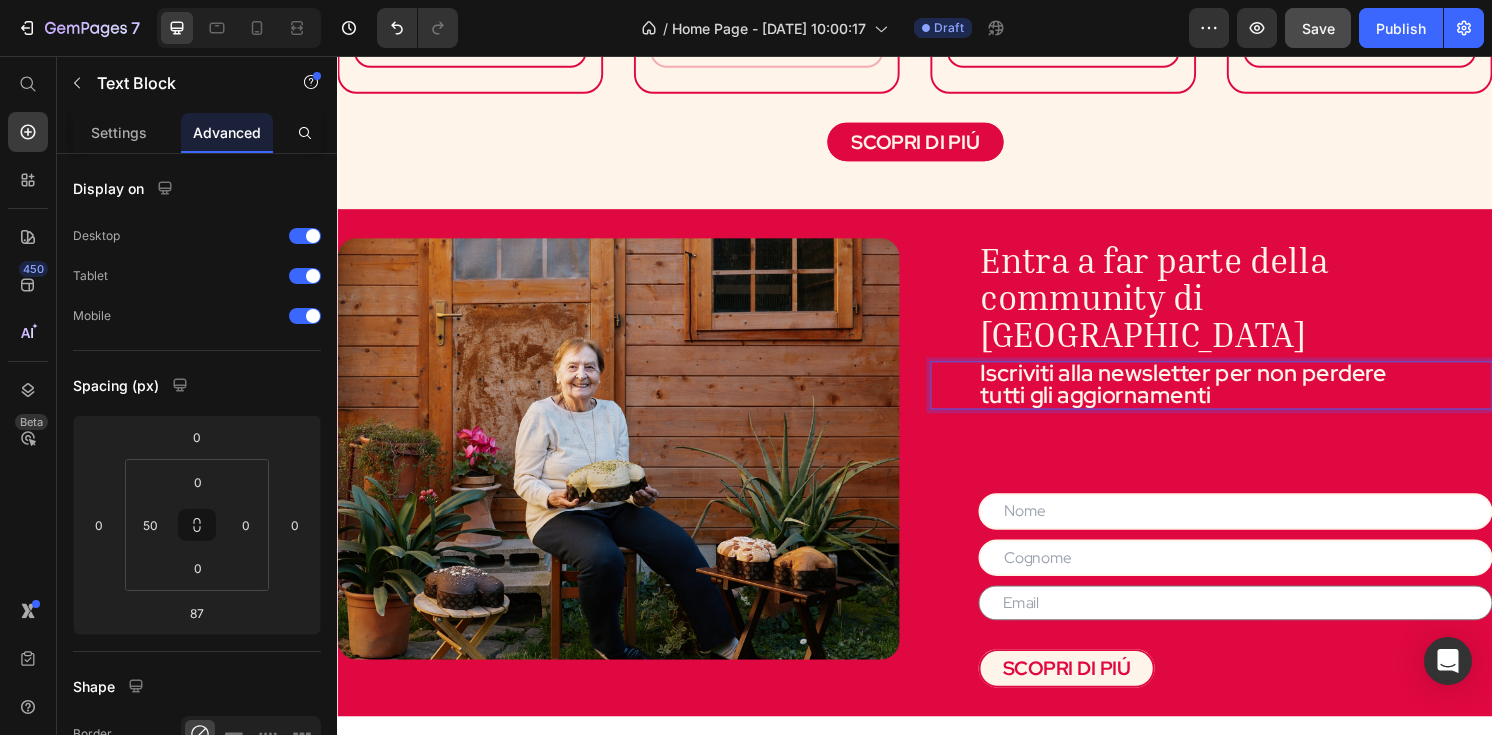 click on "tutti gli aggiornamenti" at bounding box center (1124, 407) 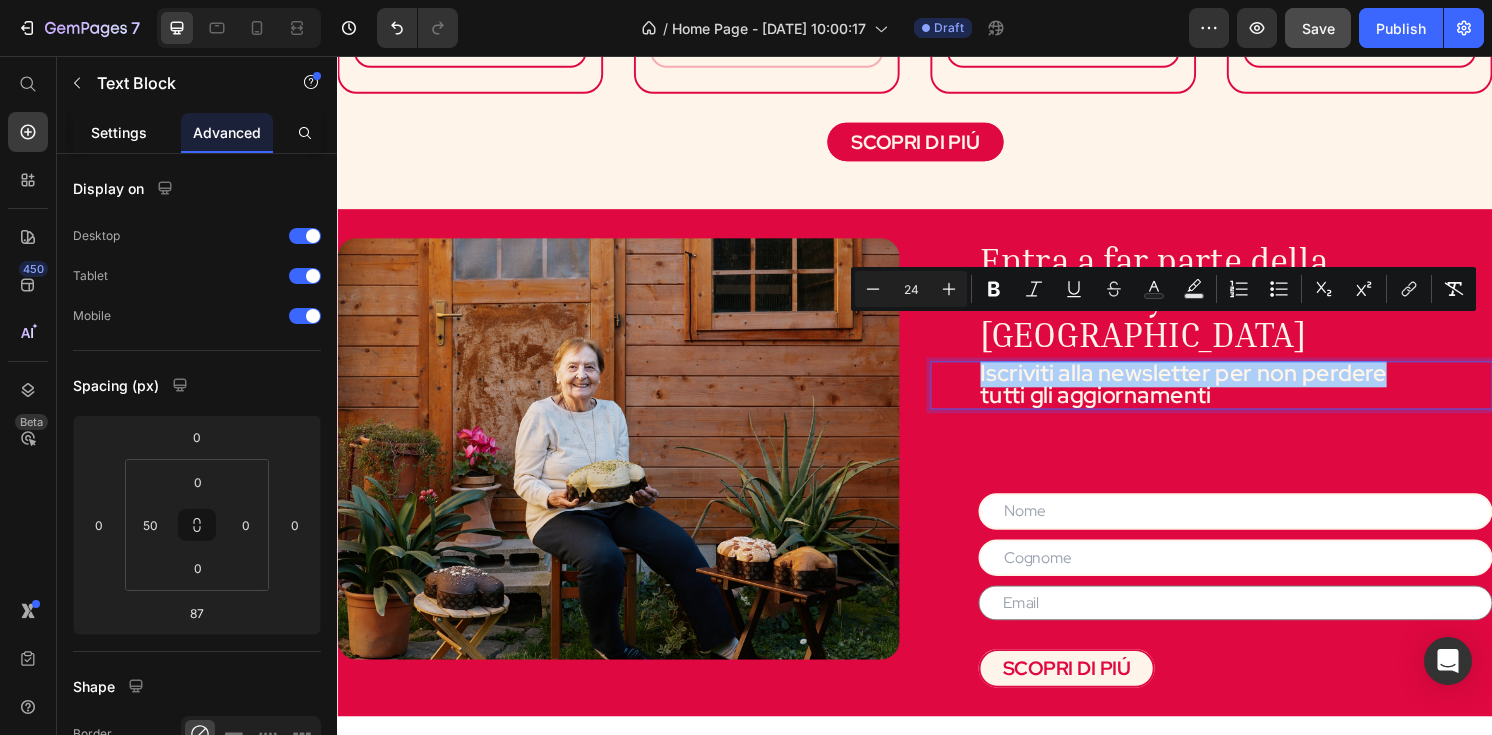 click on "Settings" at bounding box center [119, 132] 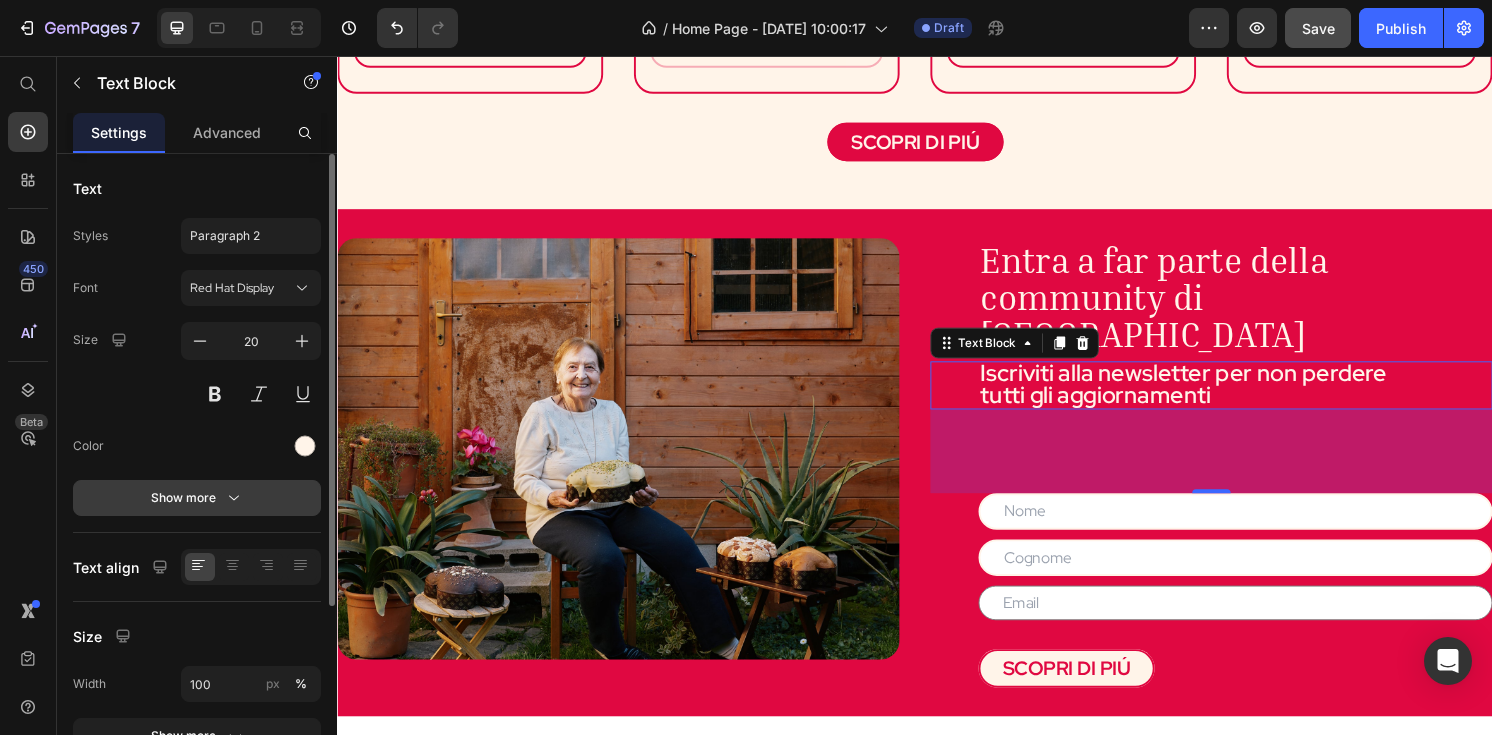 click 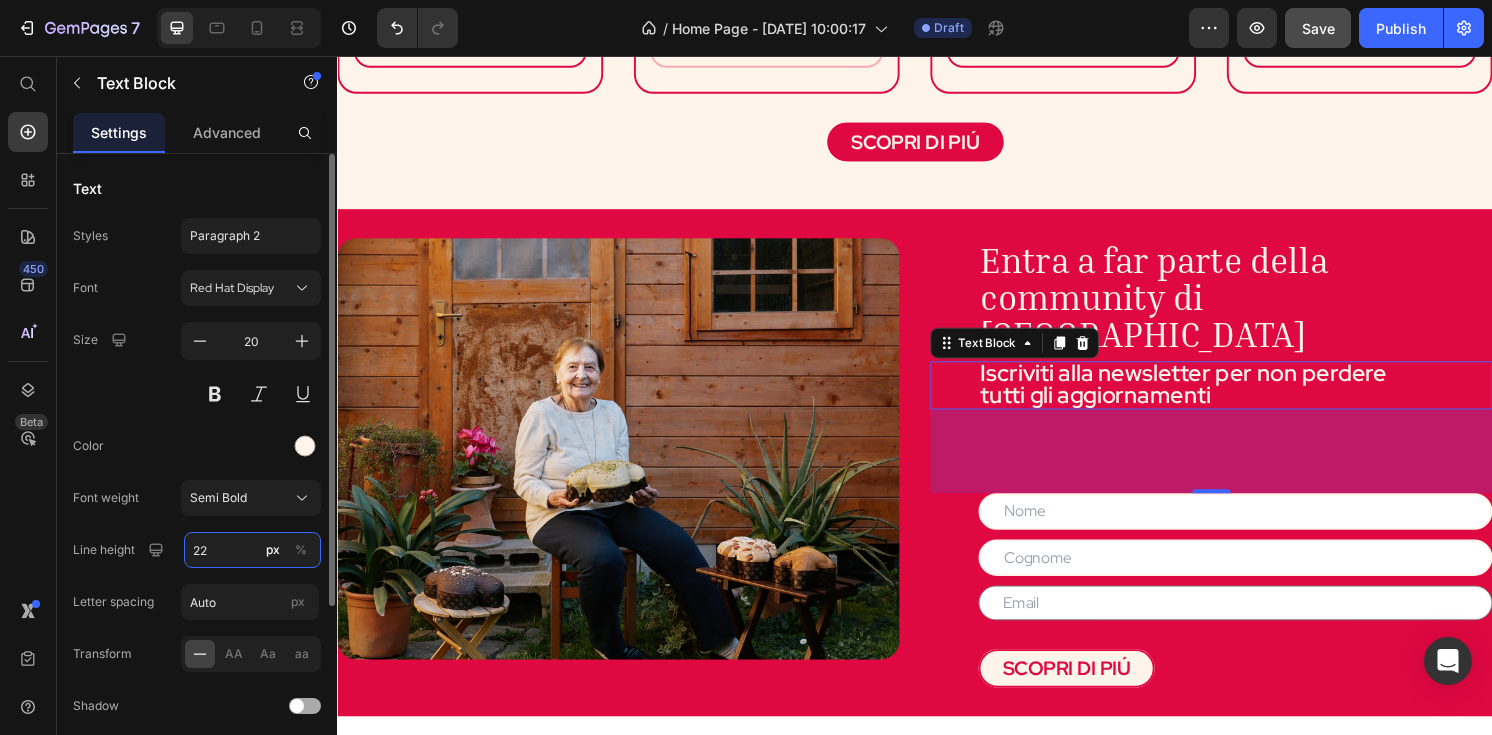 click on "22" at bounding box center (252, 550) 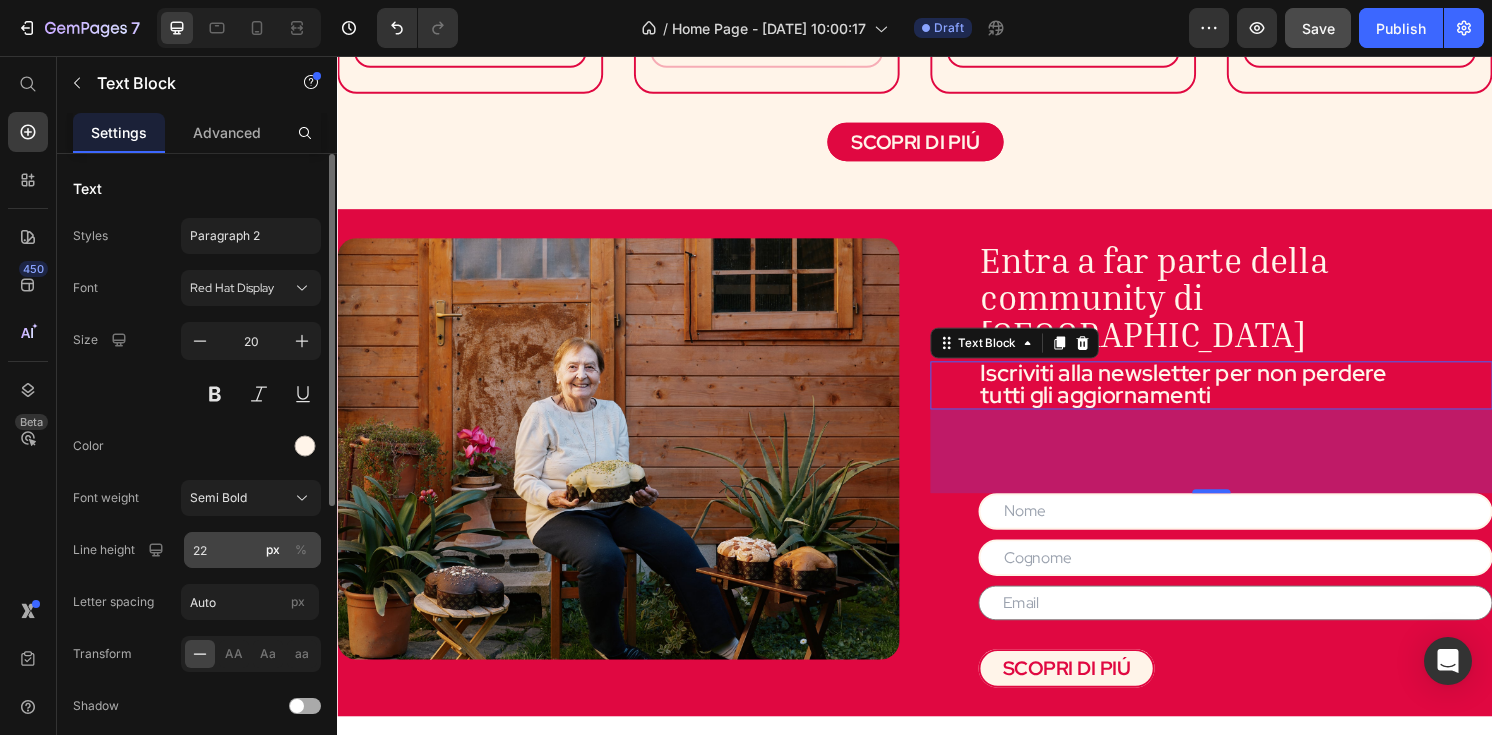 click on "%" at bounding box center [301, 550] 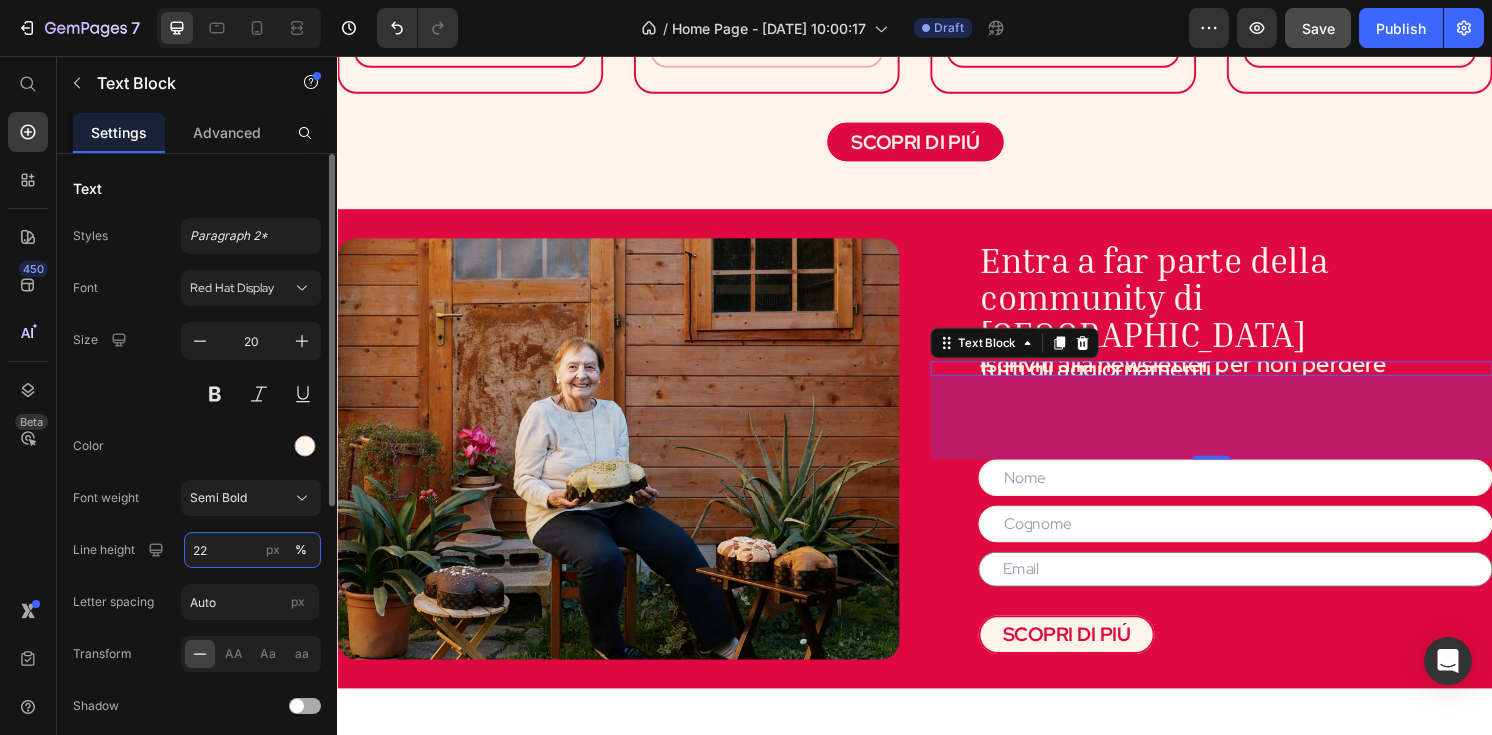 click on "22" at bounding box center [252, 550] 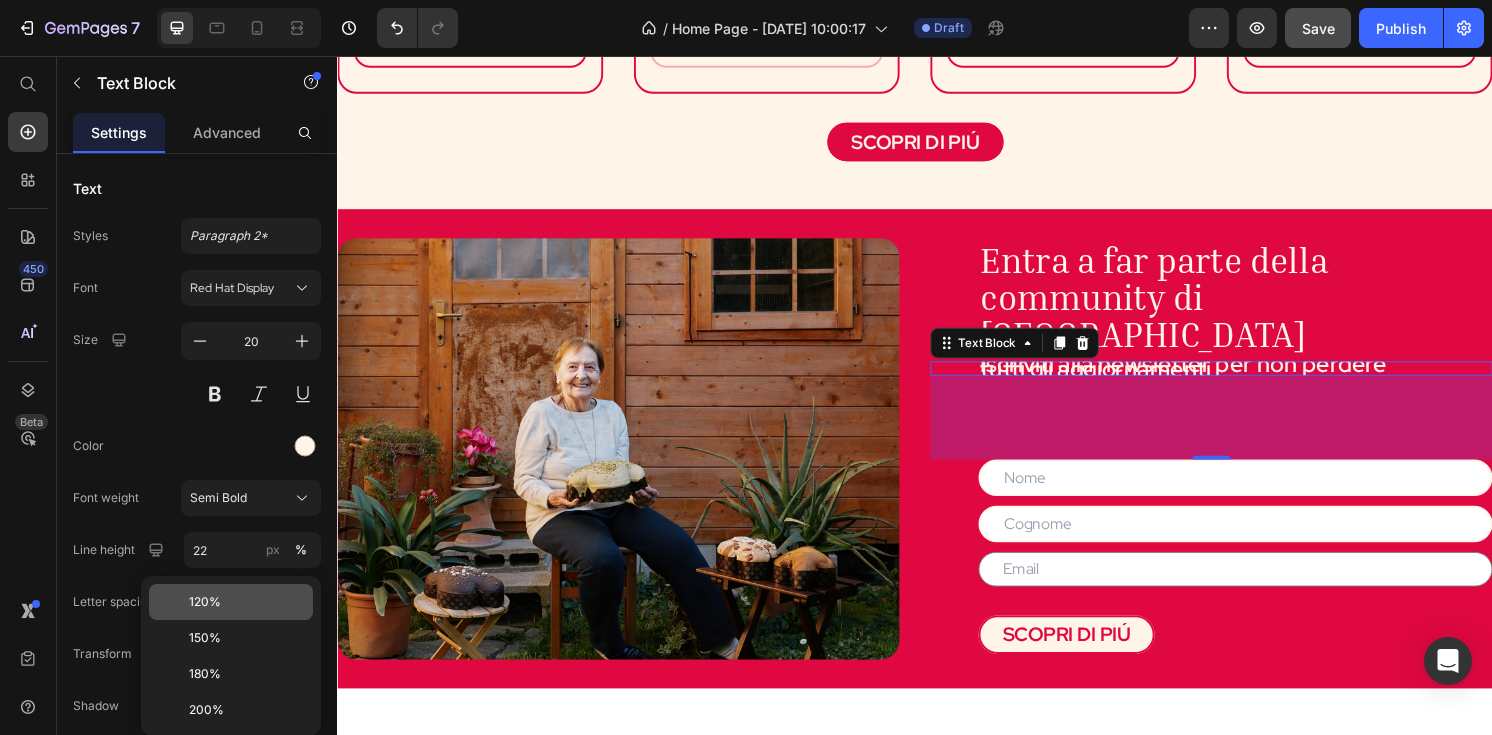 click on "120%" at bounding box center [247, 602] 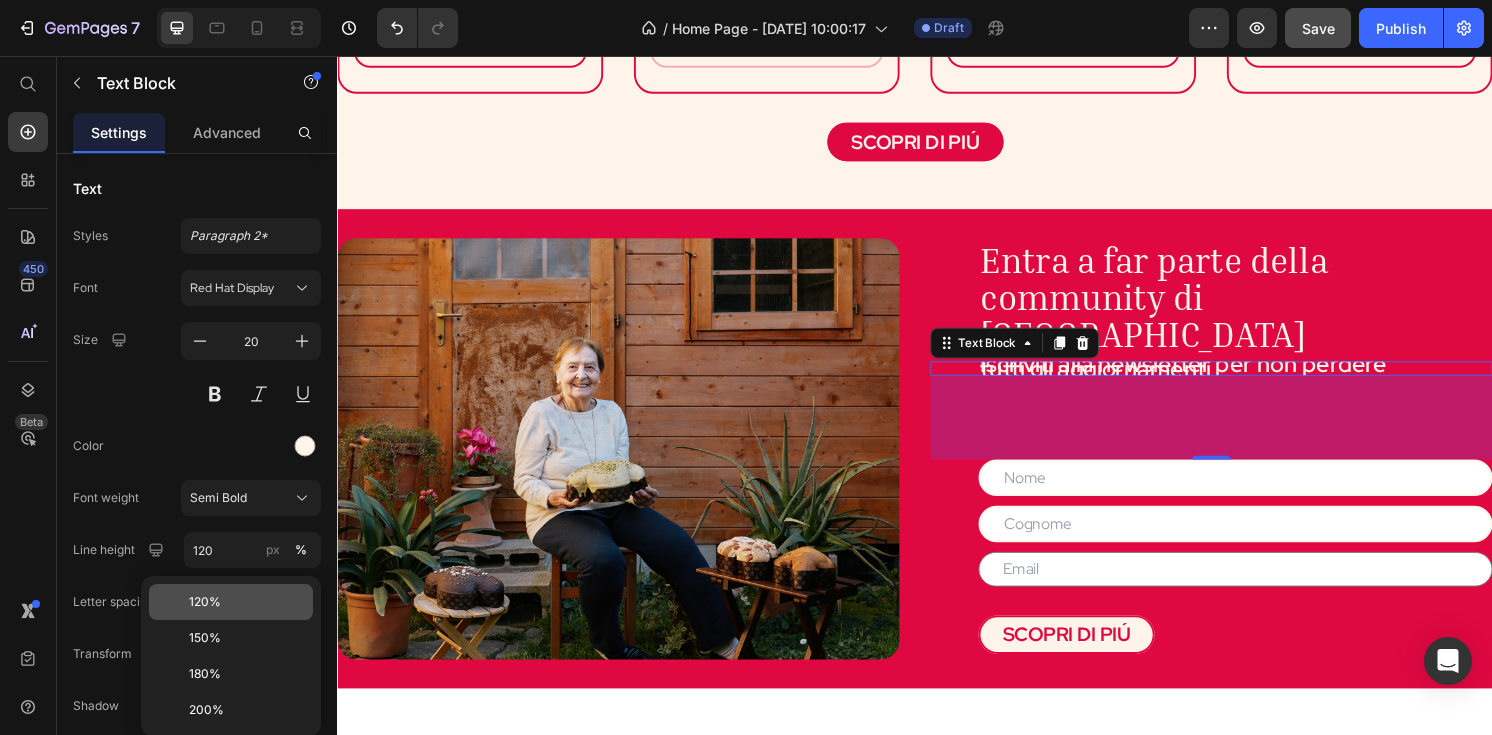 scroll, scrollTop: 0, scrollLeft: 0, axis: both 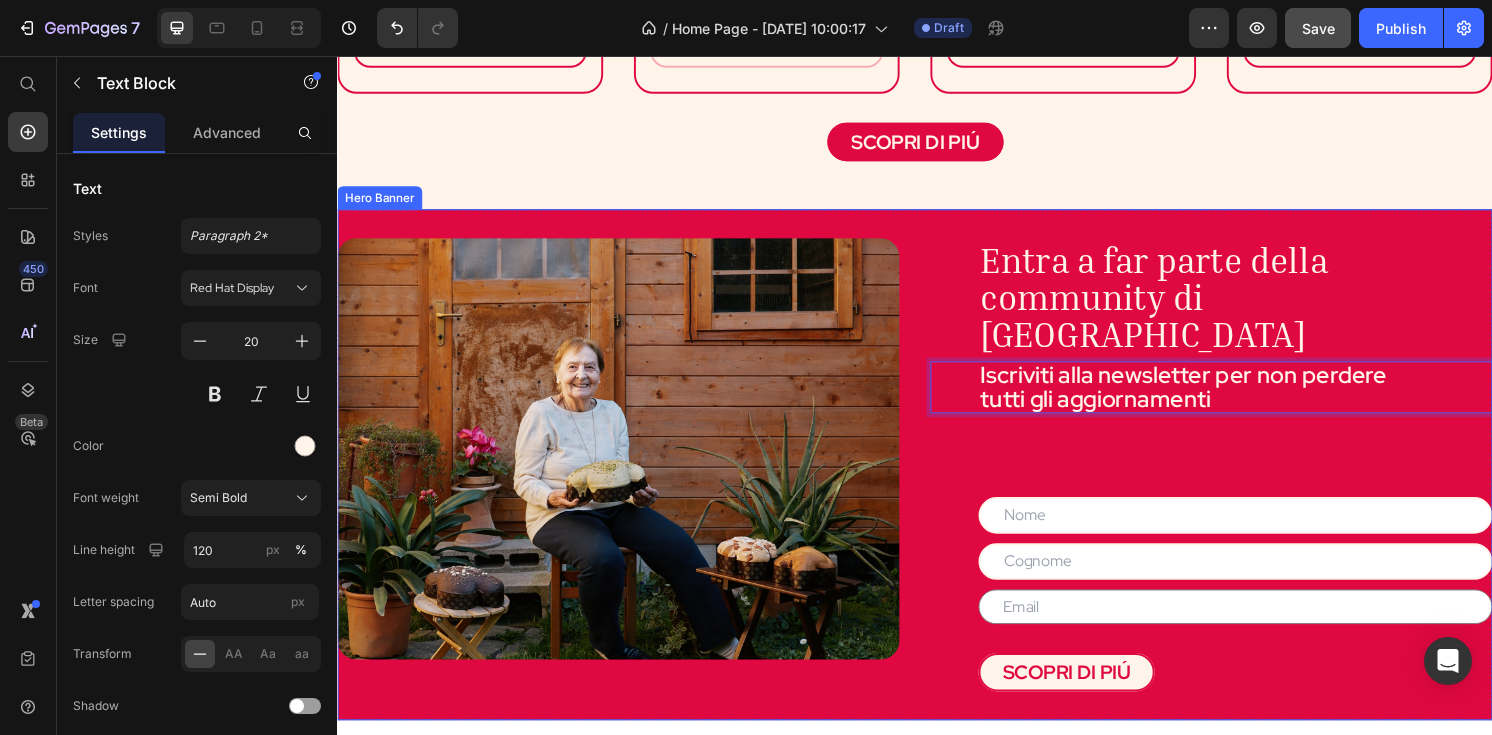 click on "⁠⁠⁠⁠⁠⁠⁠ Entra a far parte della community di Nonna Silvi Heading Iscriviti alla newsletter per non perdere  tutti gli aggiornamenti Text Block   87 Text Field Text Field Text Field Contact Form SCOPRI DI PIÚ Button" at bounding box center [1245, 480] 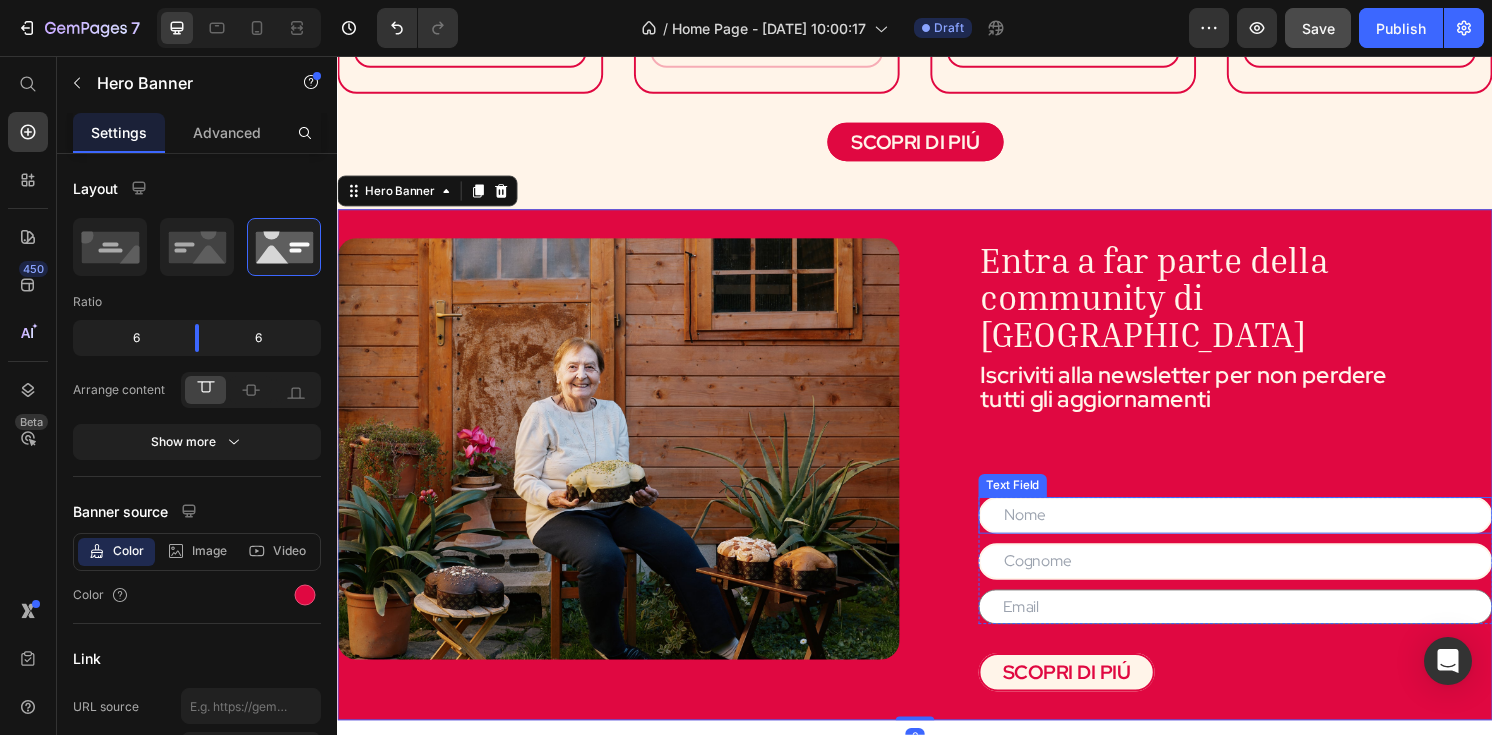 click at bounding box center (1270, 533) 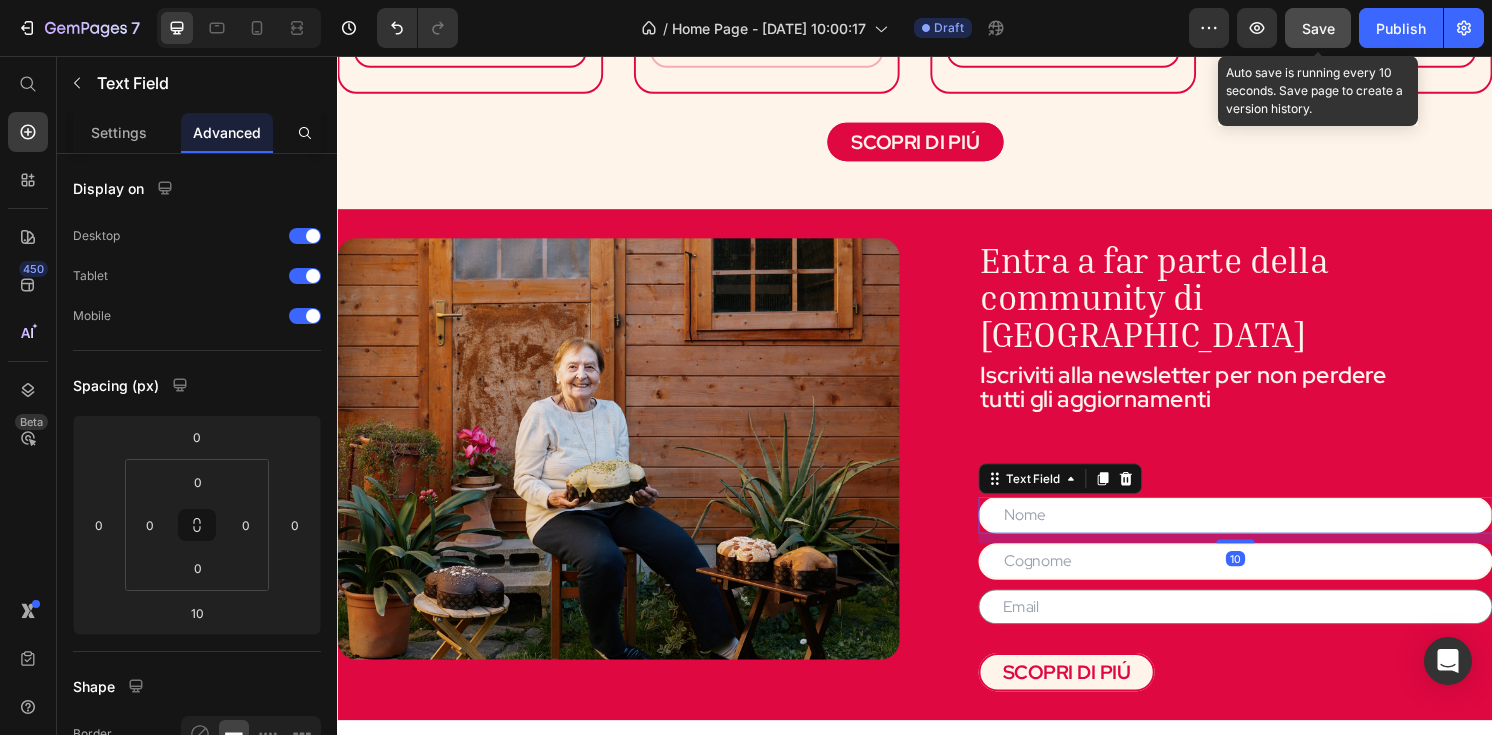 click on "Save" at bounding box center [1318, 28] 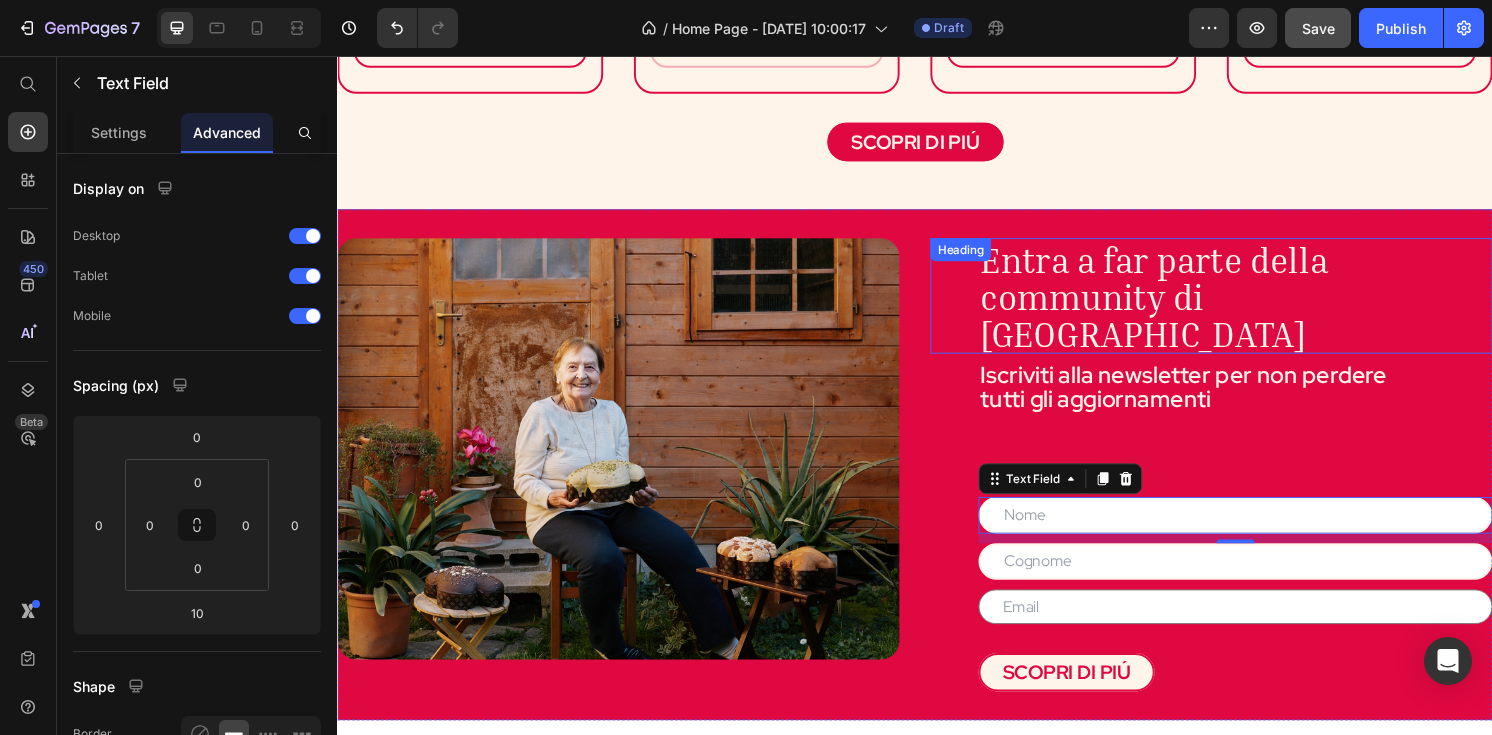 click on "Entra a far parte della community di Nonna Silvi" at bounding box center [1189, 306] 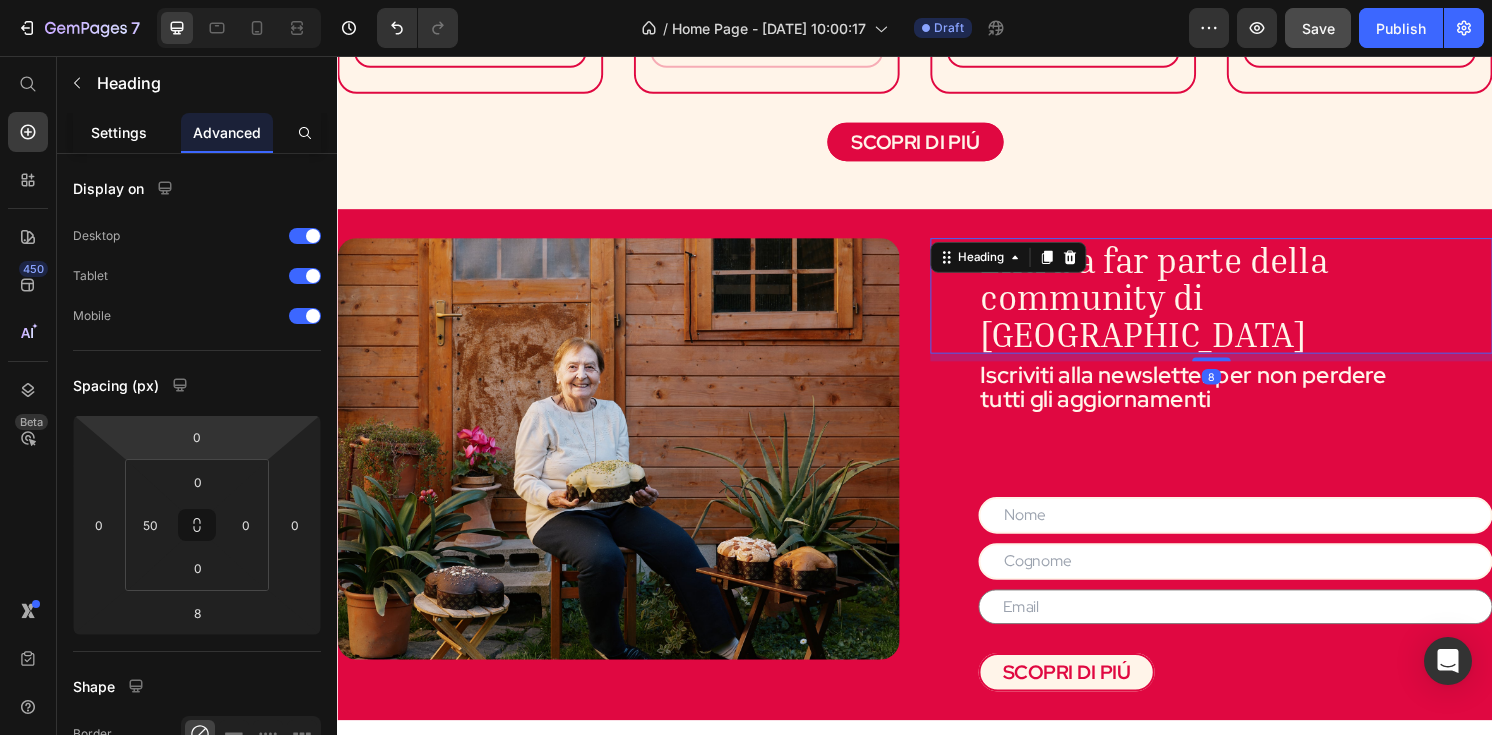 click on "Settings" at bounding box center [119, 132] 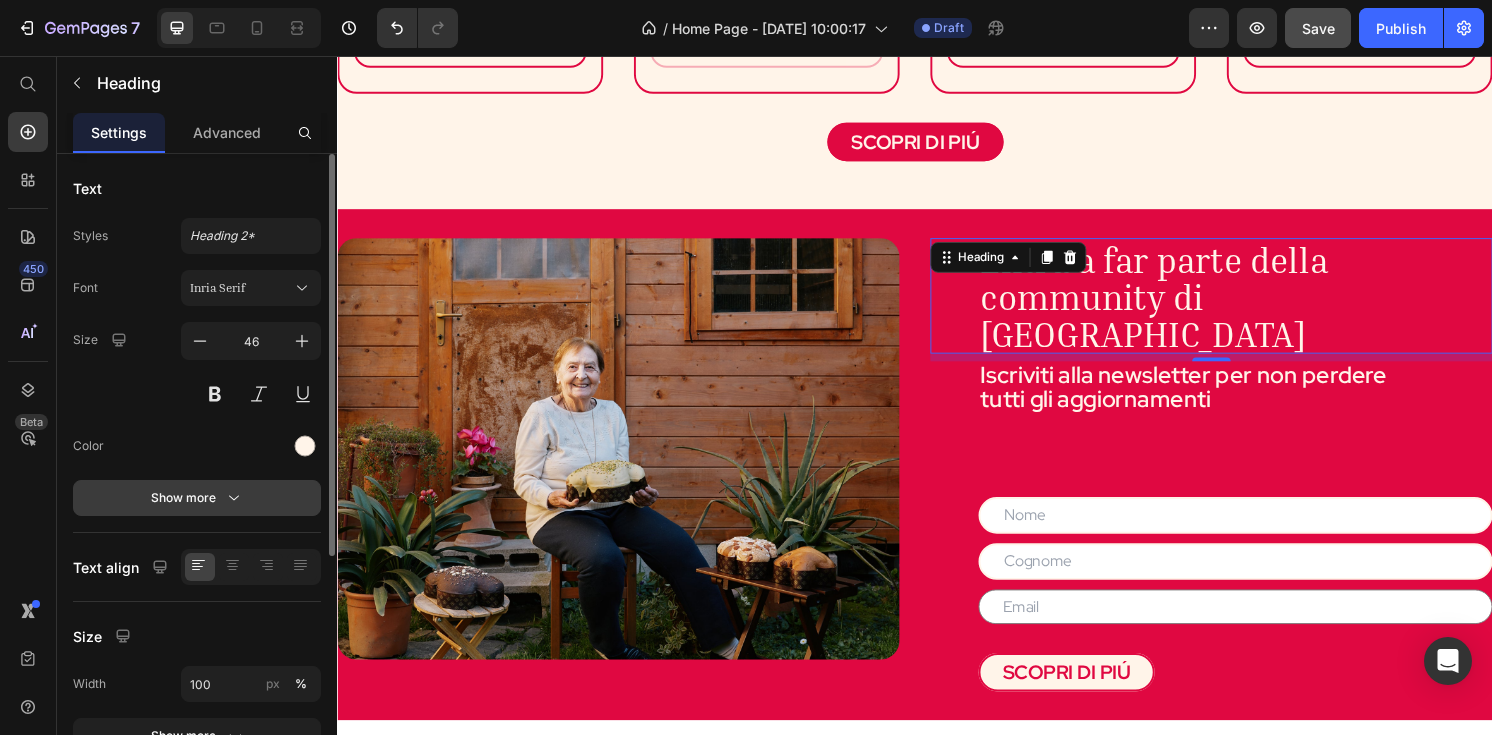click on "Show more" at bounding box center [197, 498] 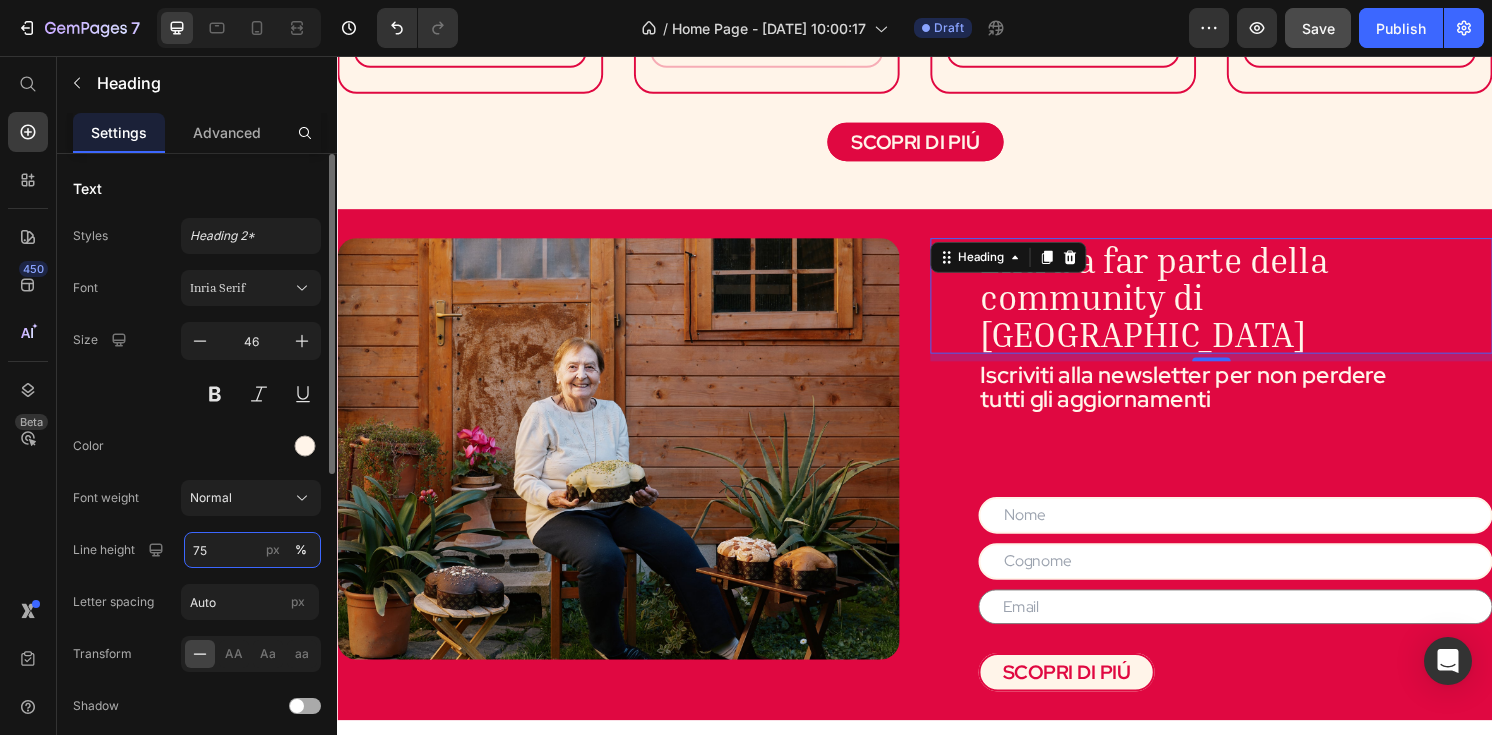 click on "75" at bounding box center [252, 550] 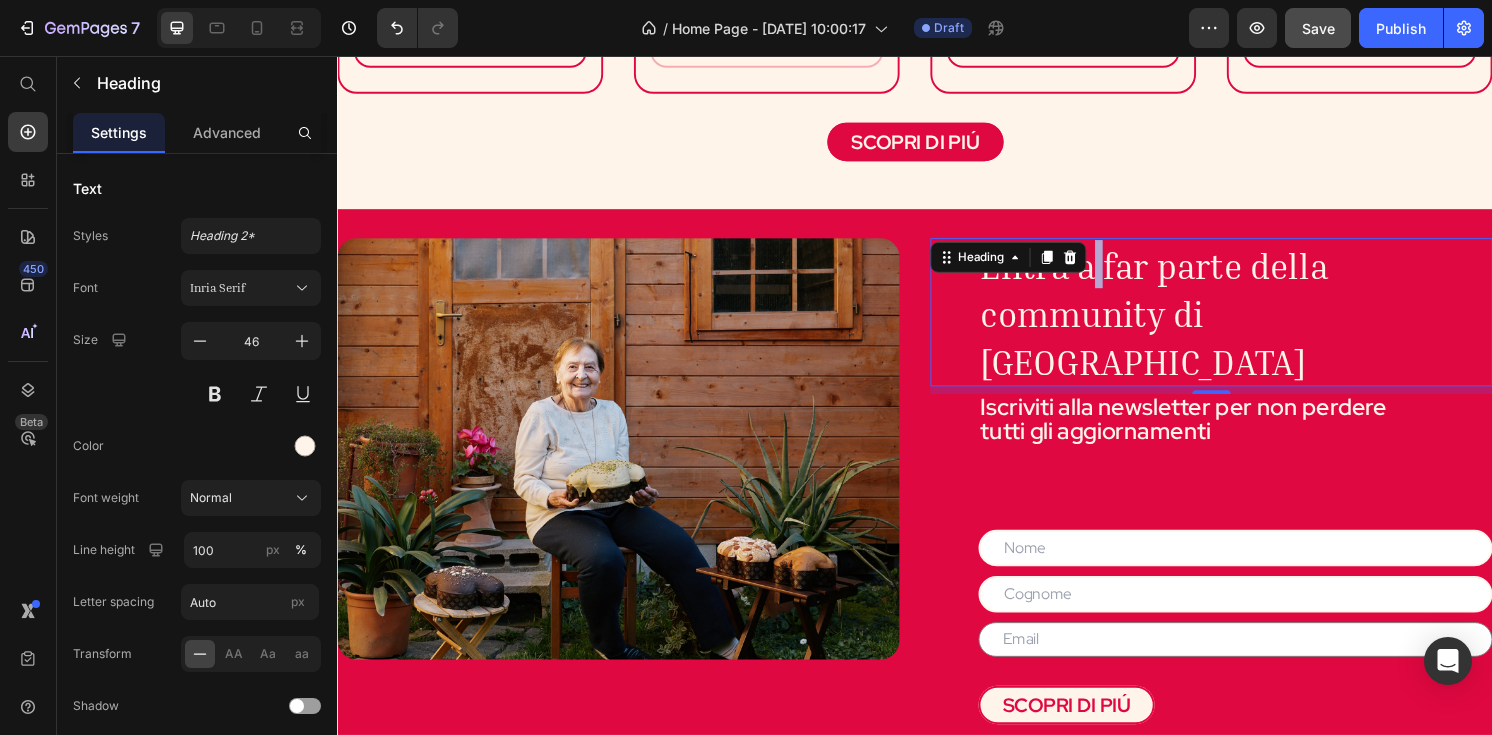 click on "Entra a far parte della community di Nonna Silvi" at bounding box center (1189, 323) 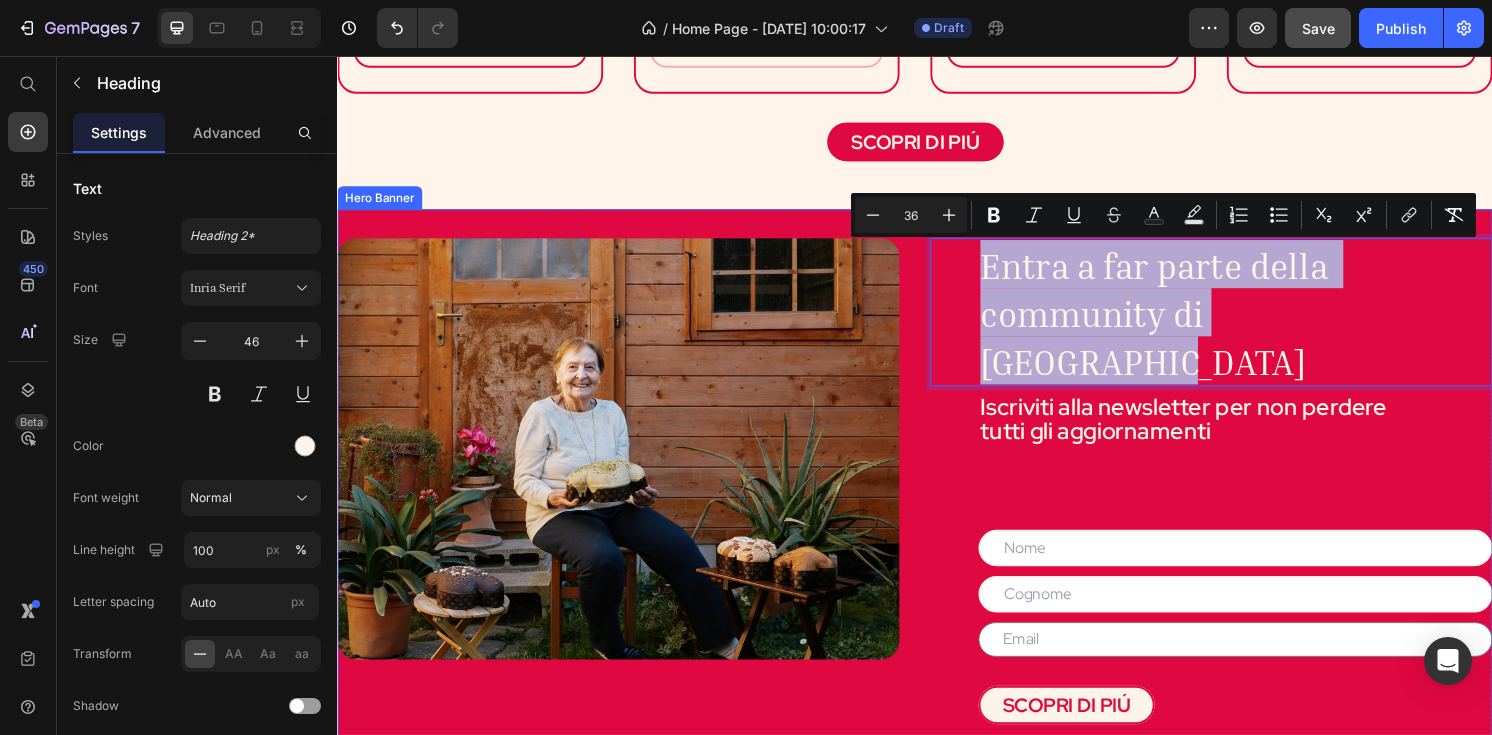 drag, startPoint x: 1434, startPoint y: 331, endPoint x: 966, endPoint y: 222, distance: 480.52576 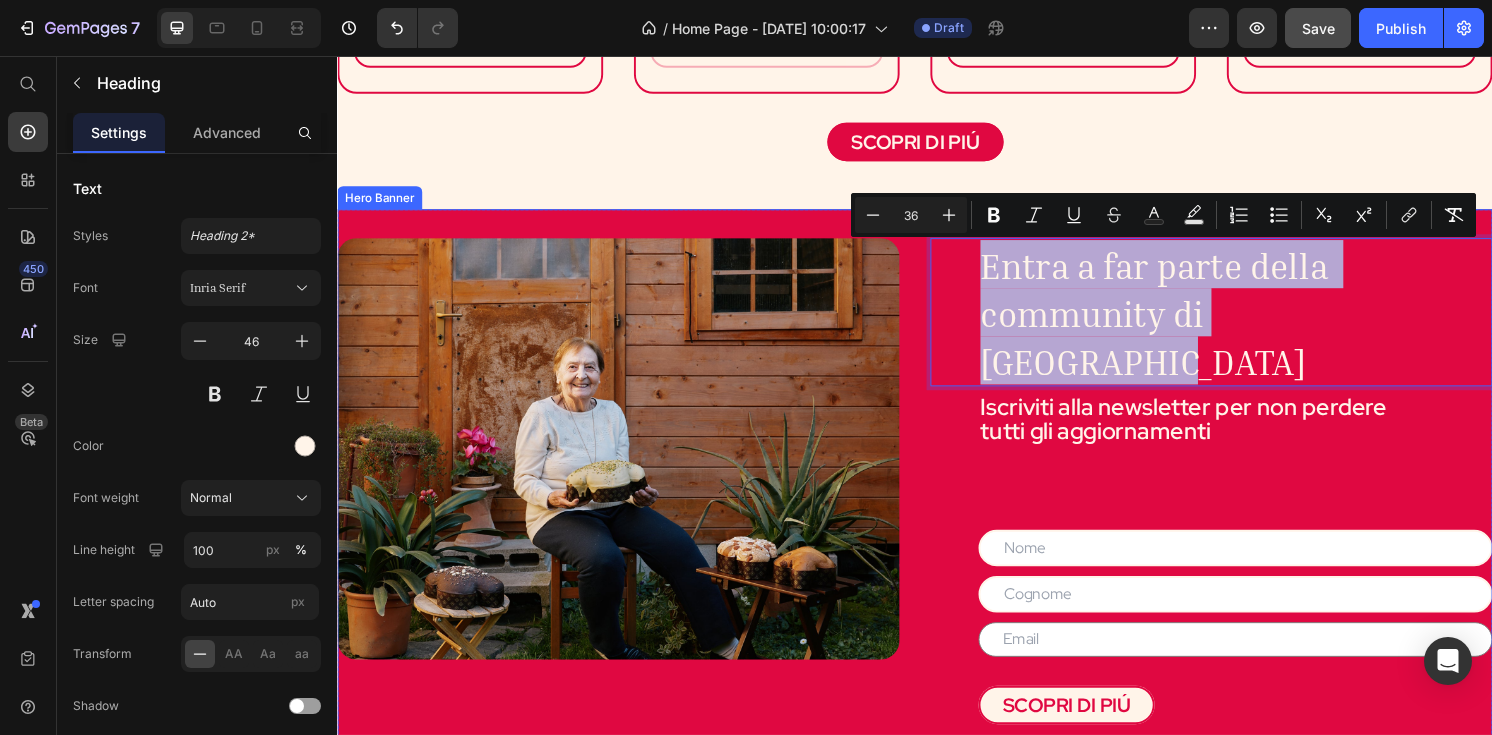 click on "Entra a far parte della community di Nonna Silvi Heading   8 Iscriviti alla newsletter per non perdere  tutti gli aggiornamenti Text Block Text Field Text Field Text Field Contact Form SCOPRI DI PIÚ Button Image" at bounding box center [937, 497] 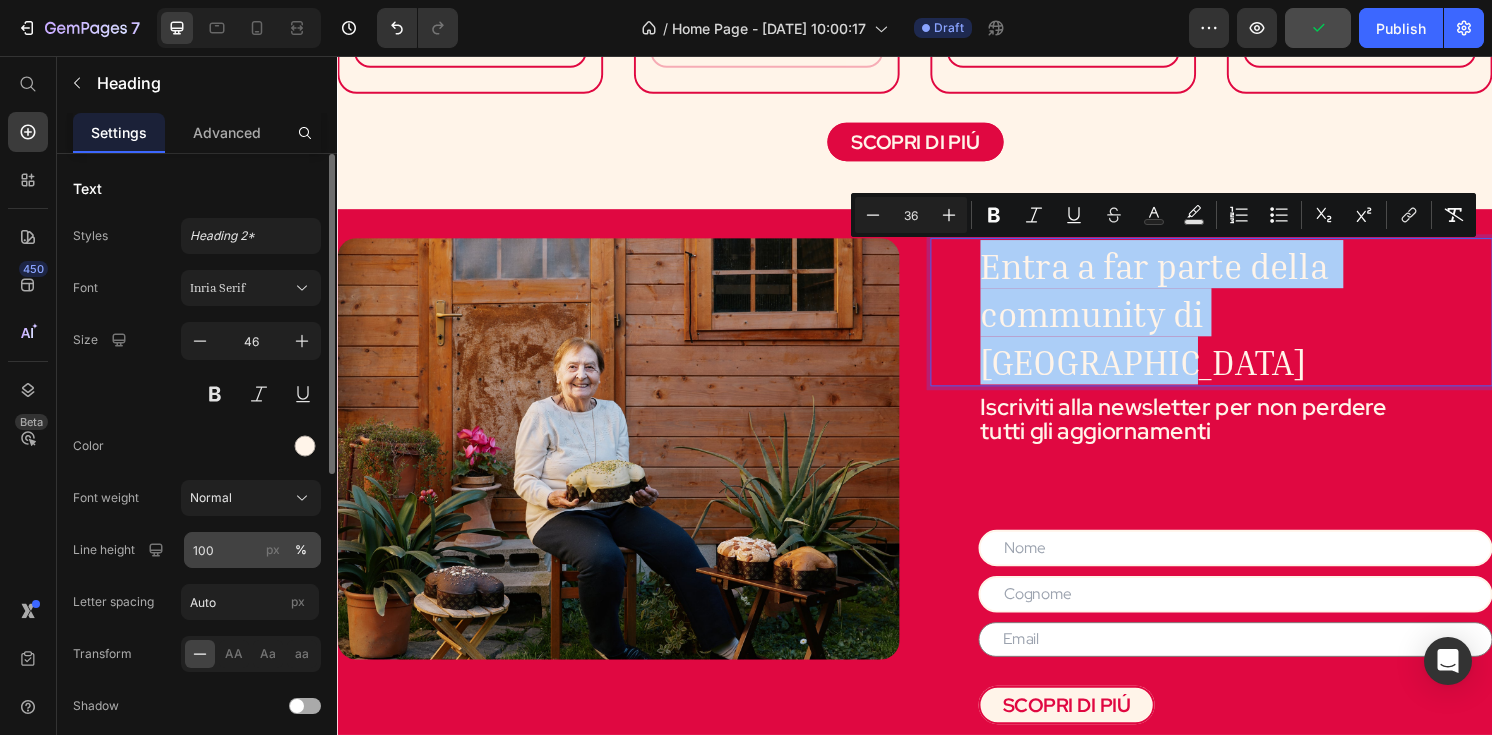 click on "px" at bounding box center [273, 550] 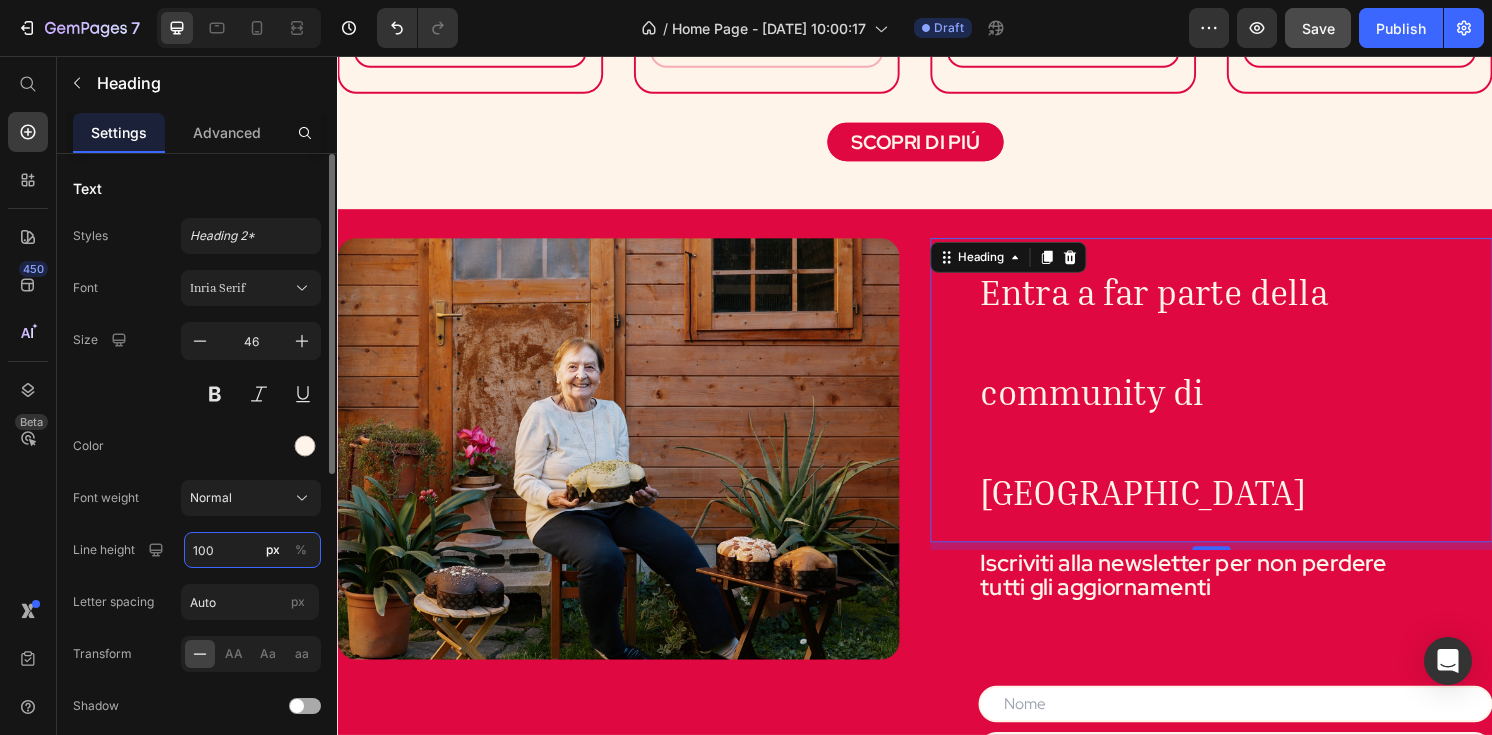 click on "100" at bounding box center [252, 550] 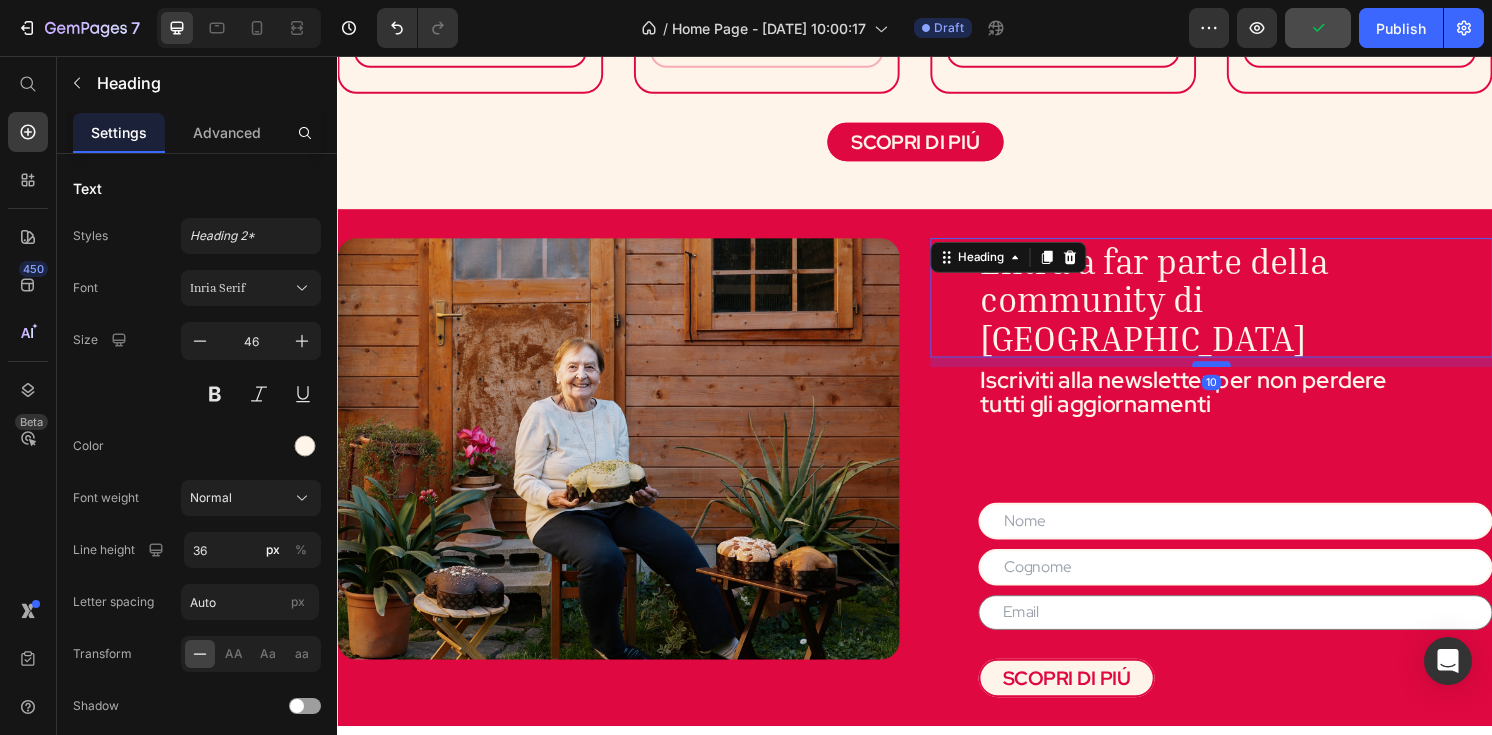 click at bounding box center [1245, 376] 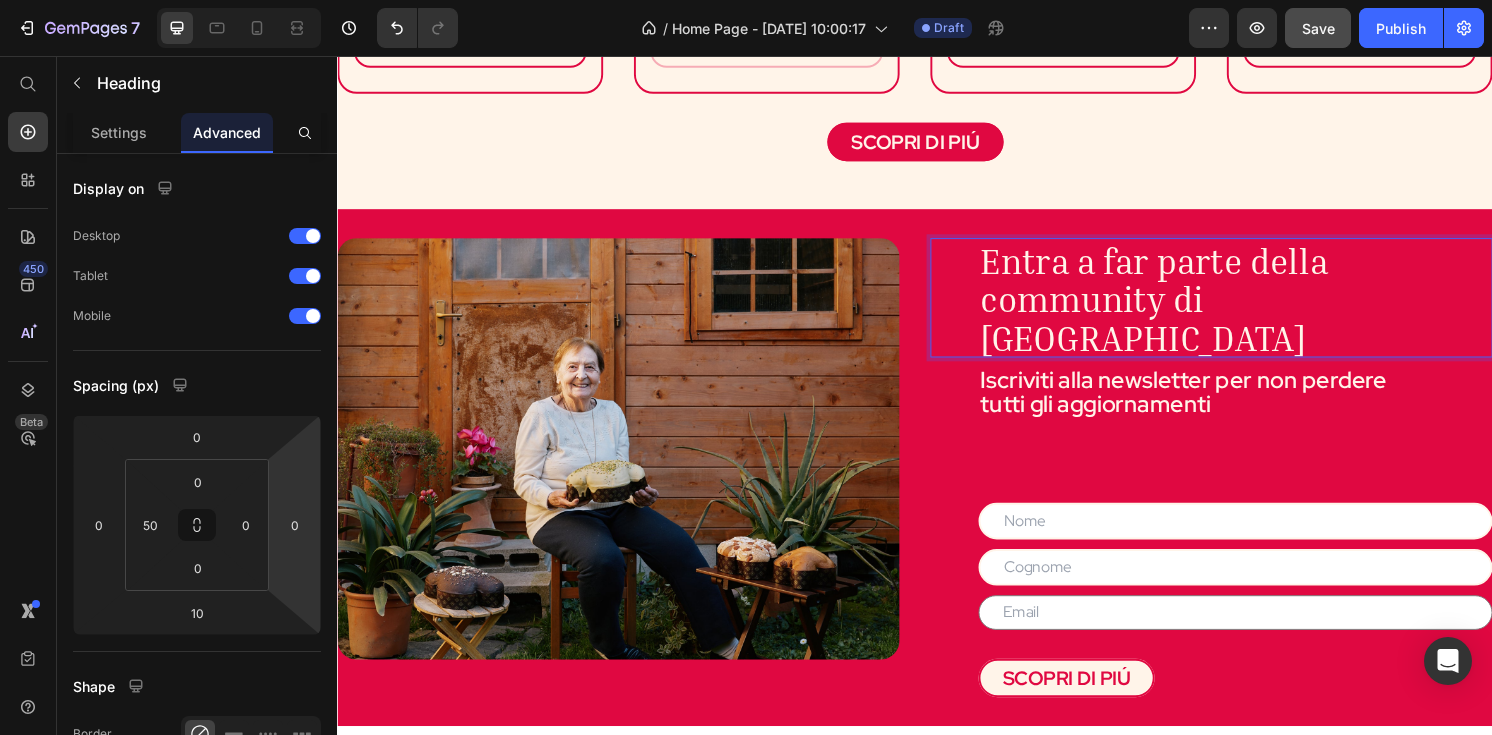 click on "Entra a far parte della community di Nonna Silvi" at bounding box center (1189, 308) 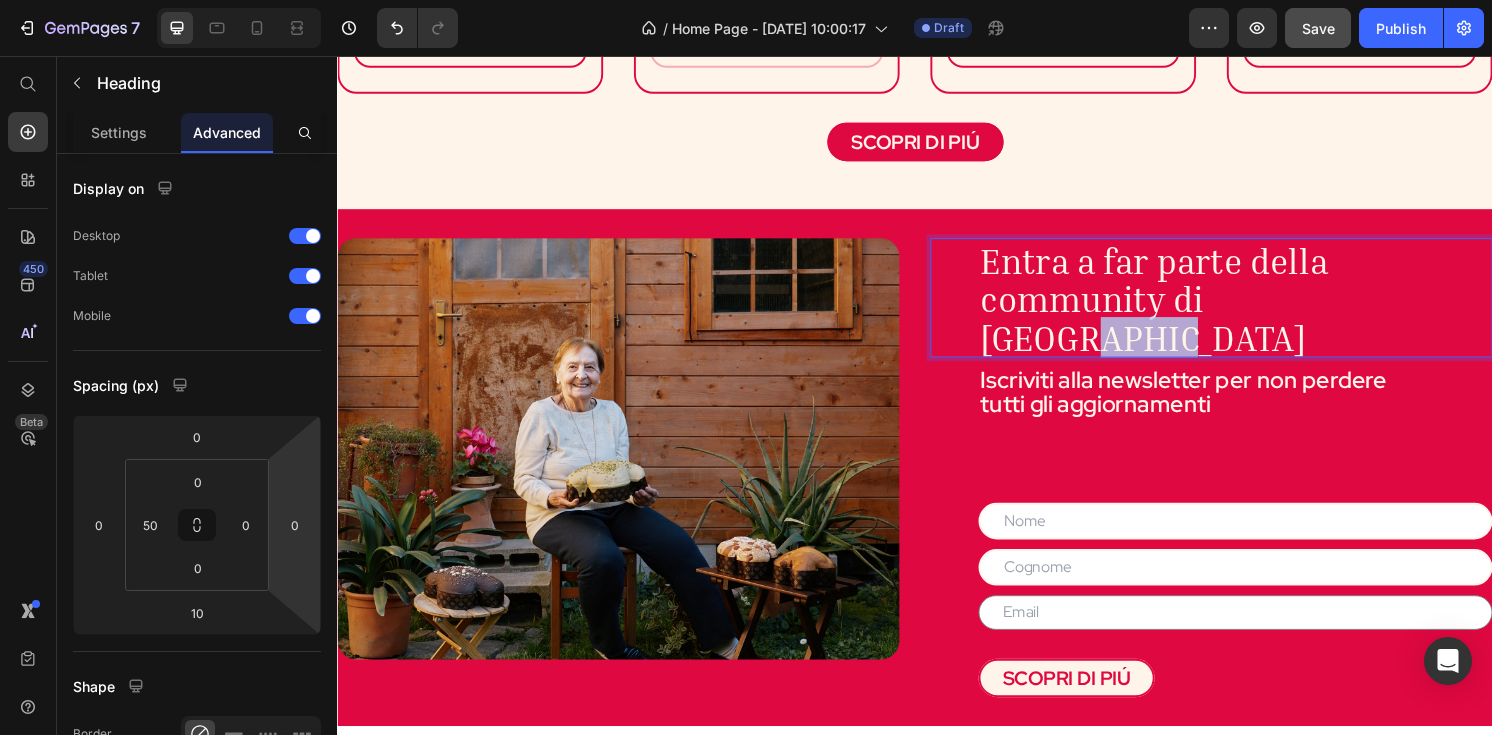 click on "Entra a far parte della community di Nonna Silvi" at bounding box center (1189, 308) 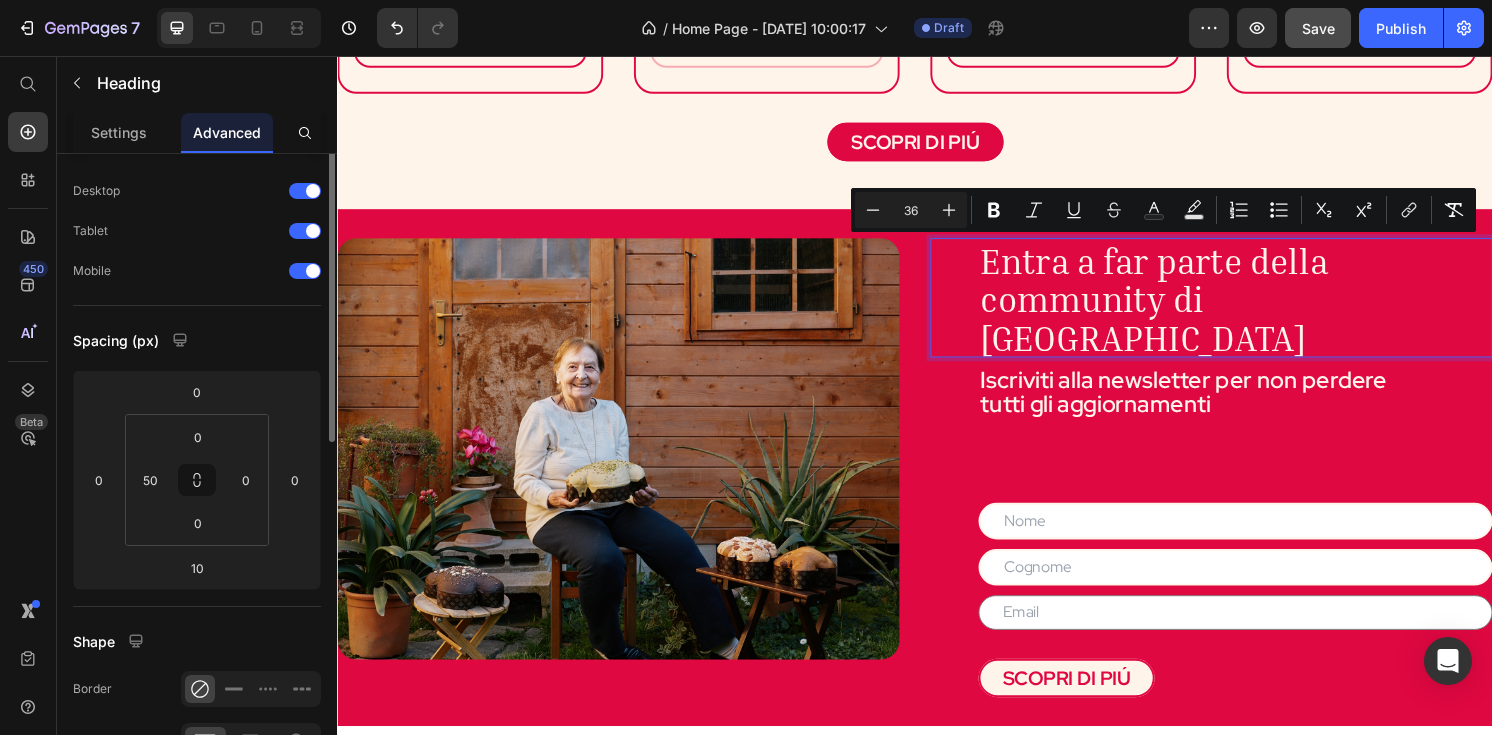 scroll, scrollTop: 0, scrollLeft: 0, axis: both 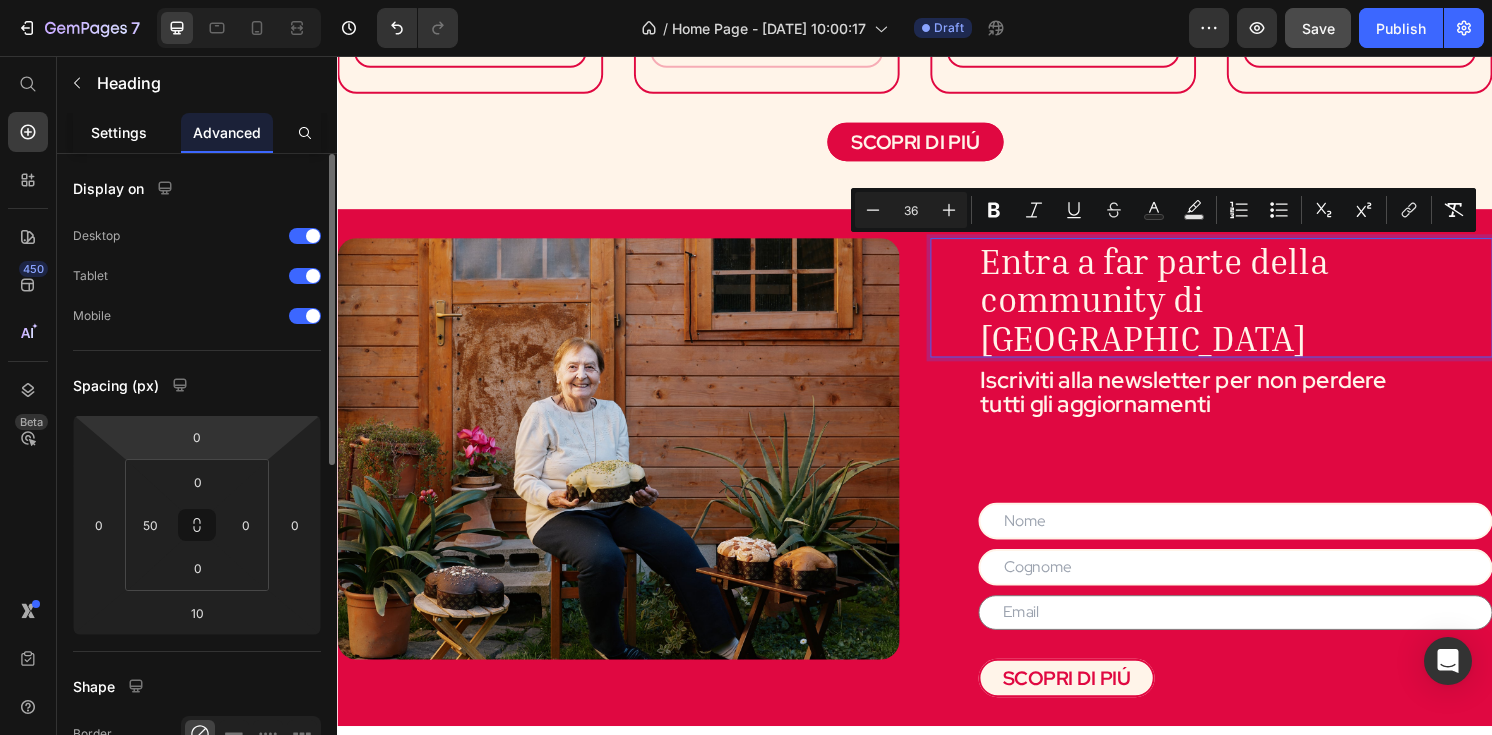 click on "Settings" at bounding box center [119, 132] 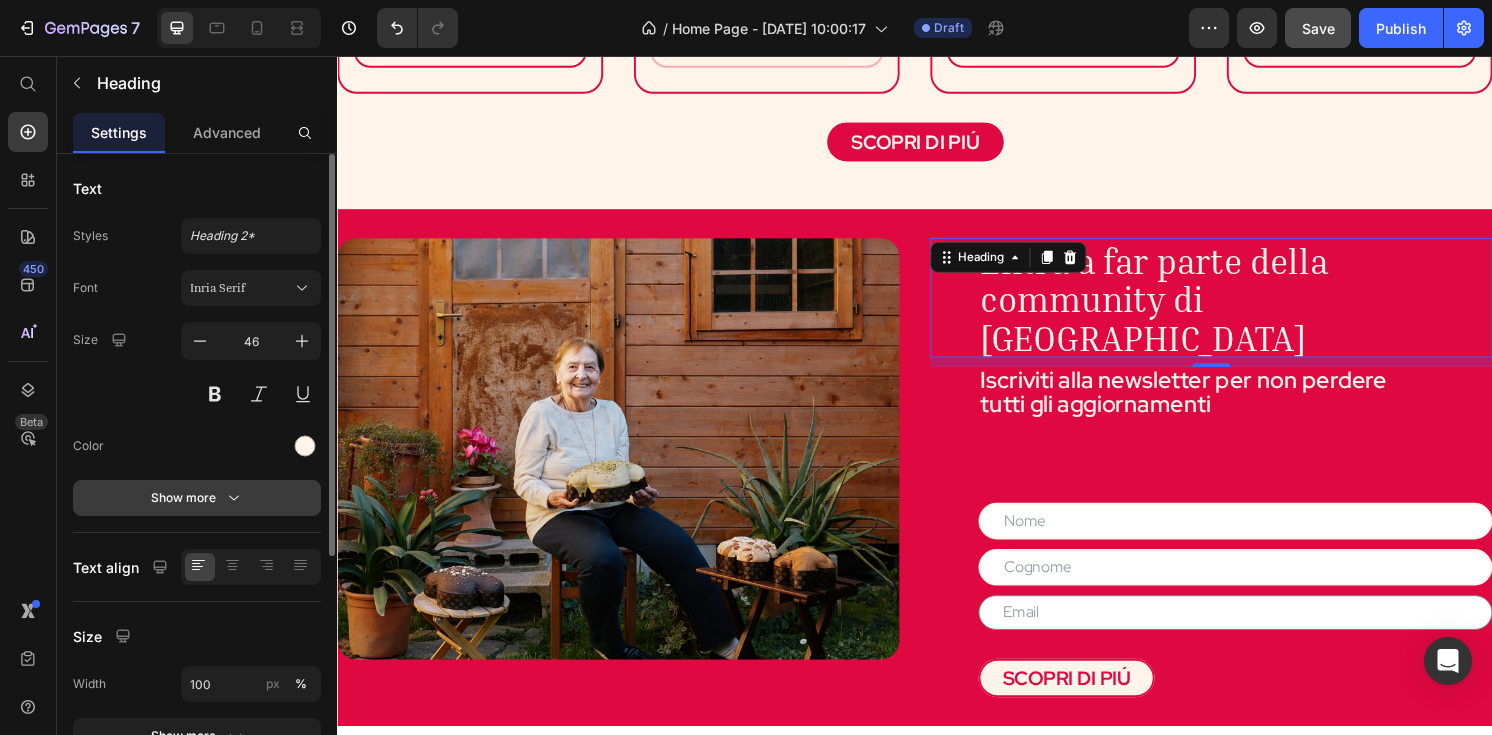 click on "Show more" at bounding box center (197, 498) 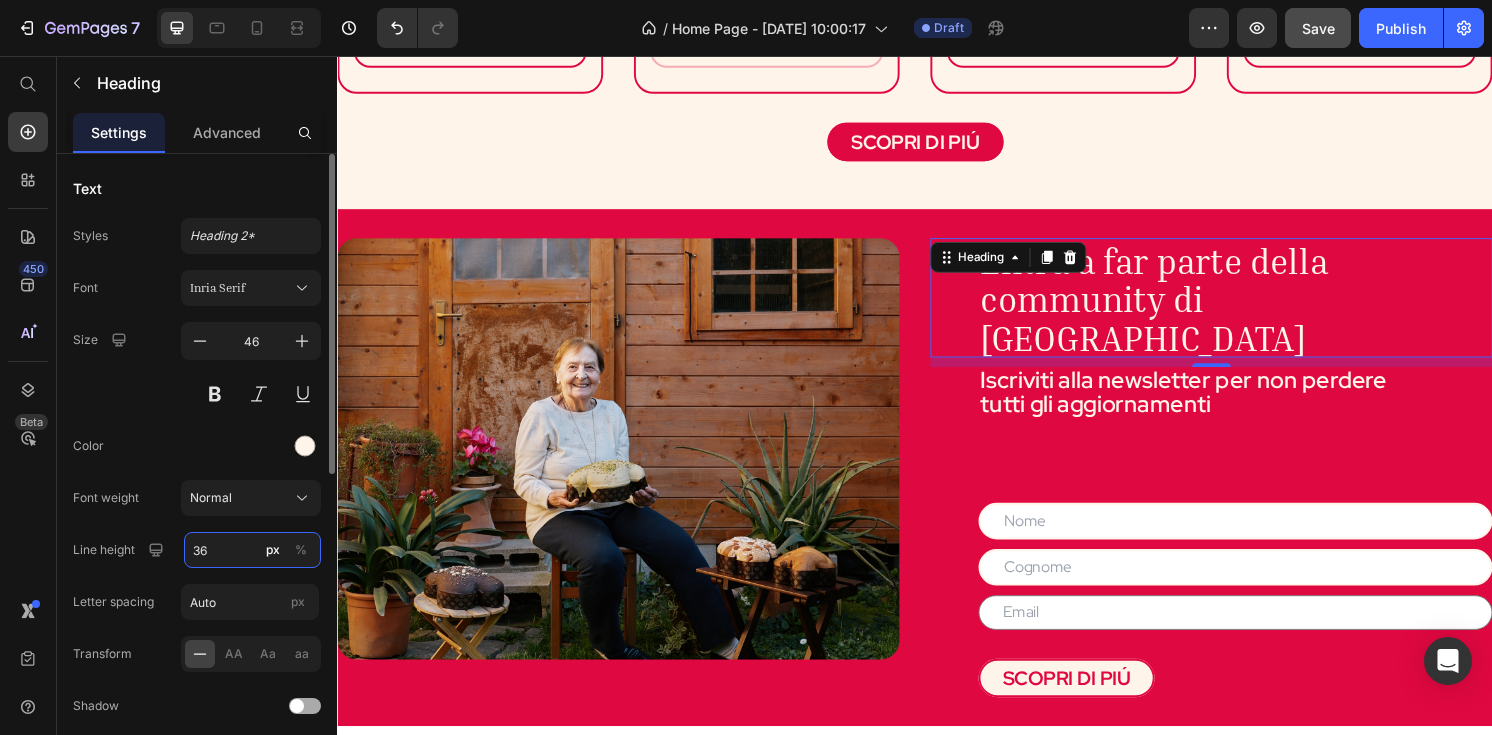 click on "36" at bounding box center [252, 550] 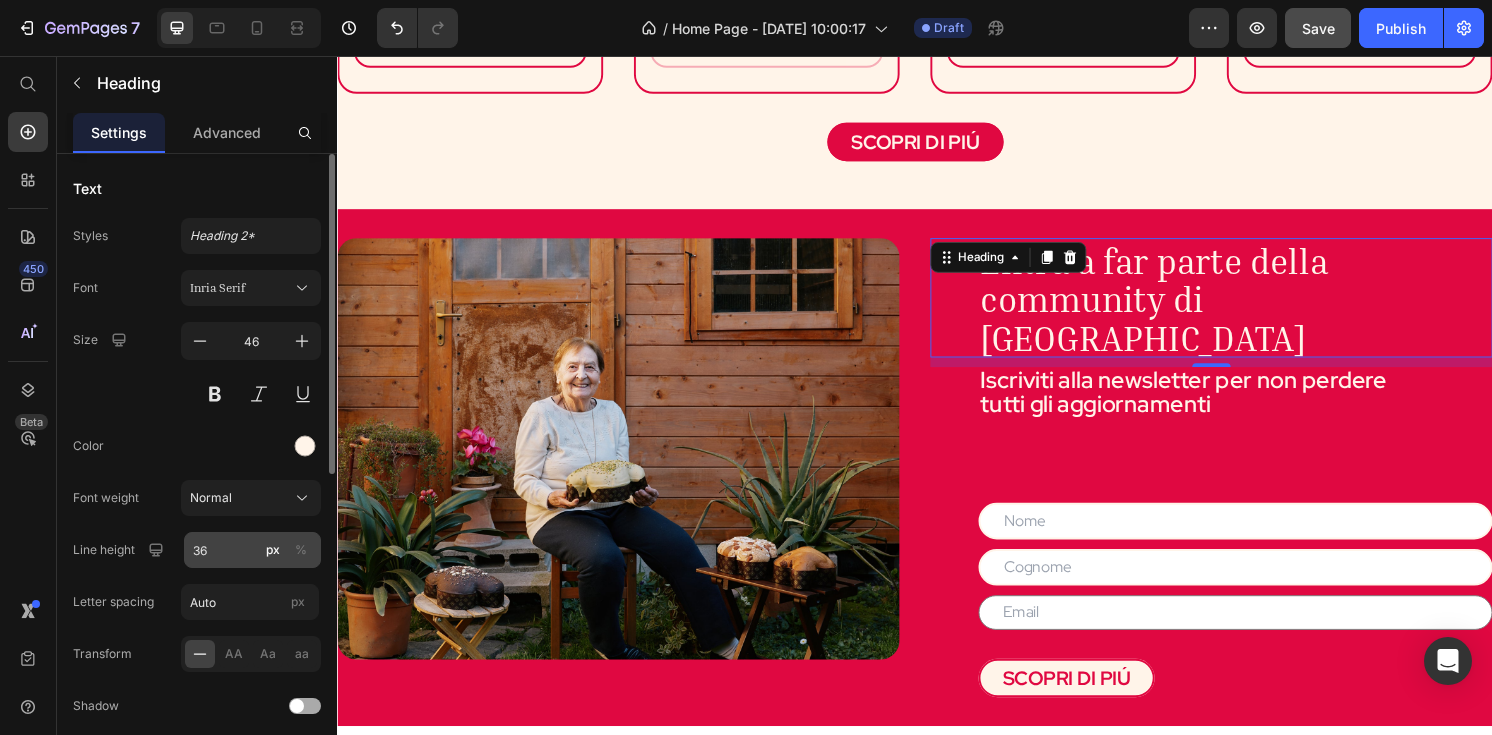 click on "%" at bounding box center (301, 550) 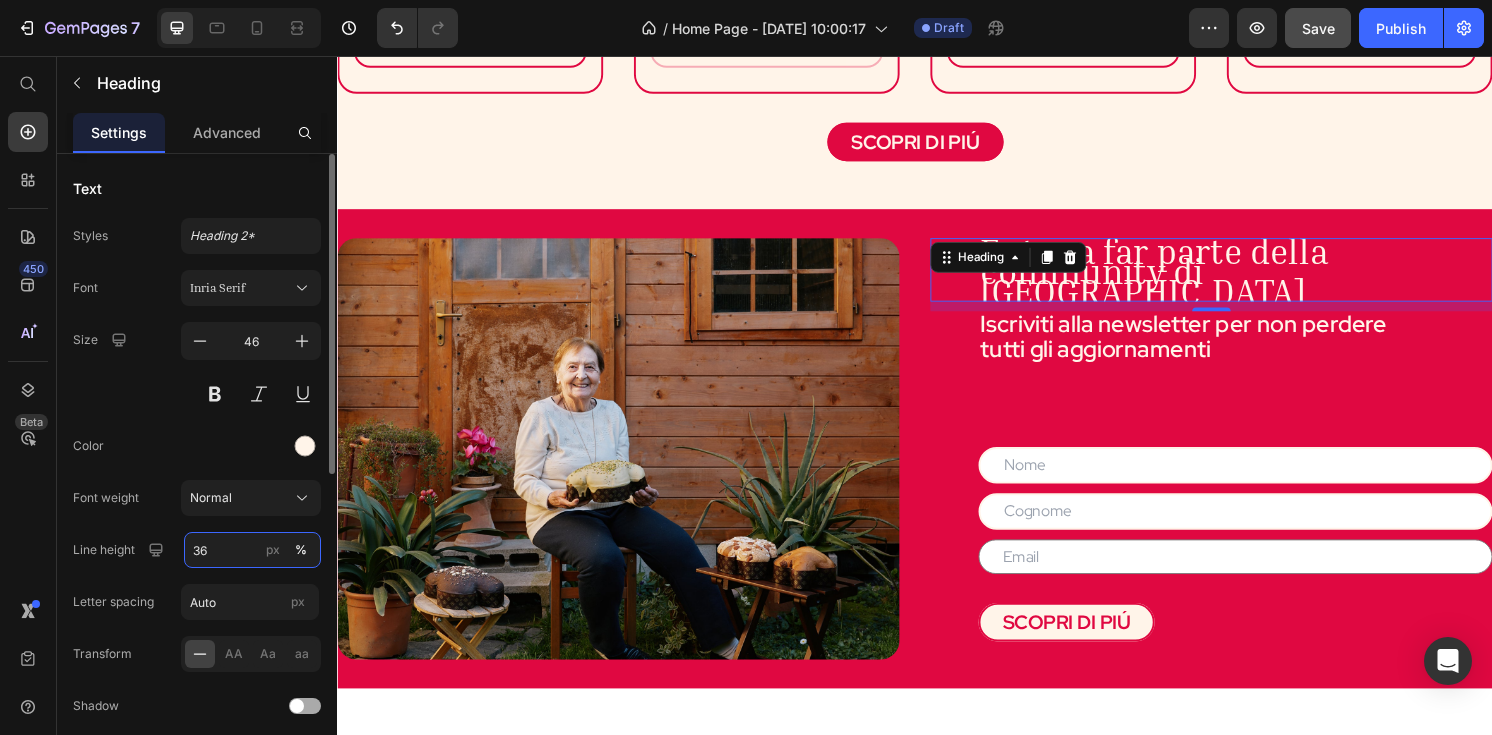 click on "36" at bounding box center [252, 550] 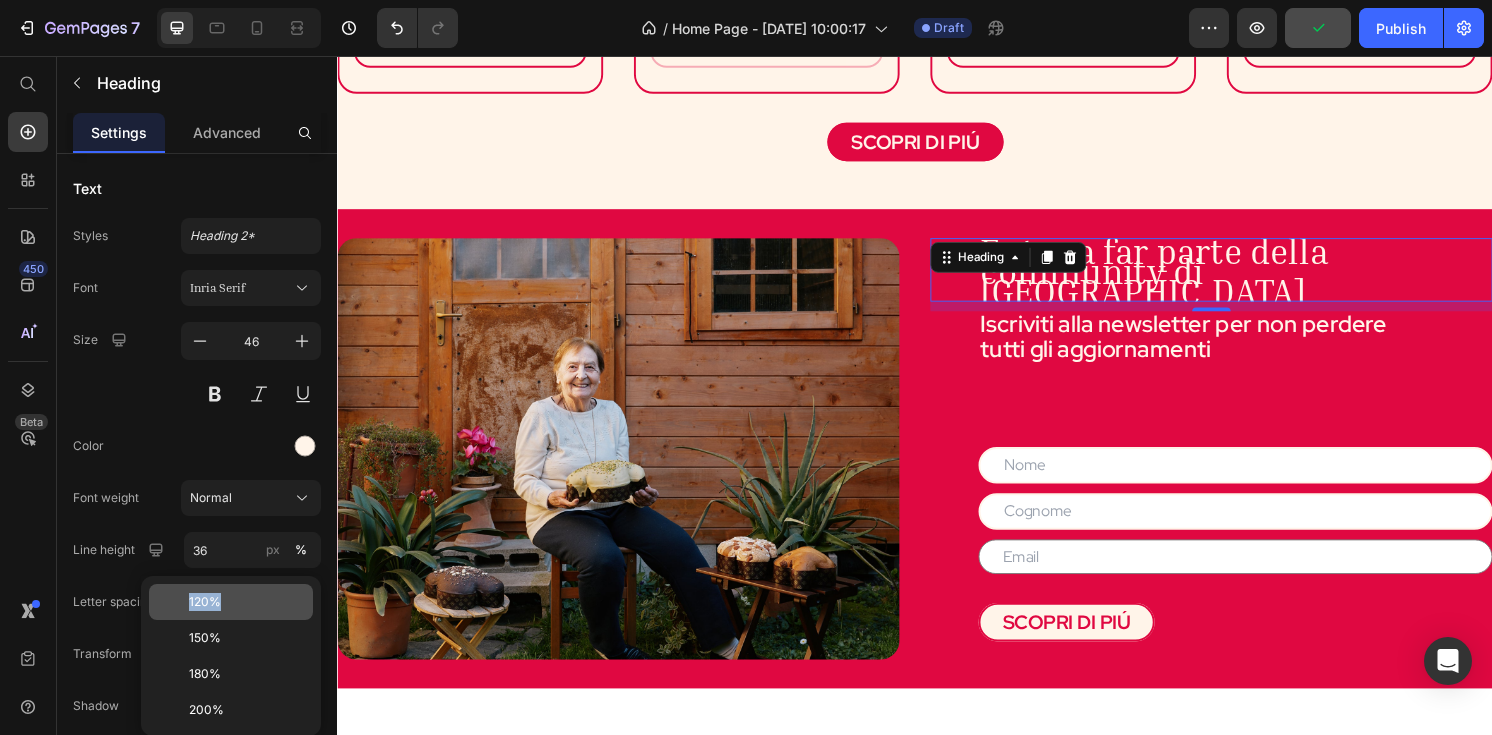 click on "120%" at bounding box center [247, 602] 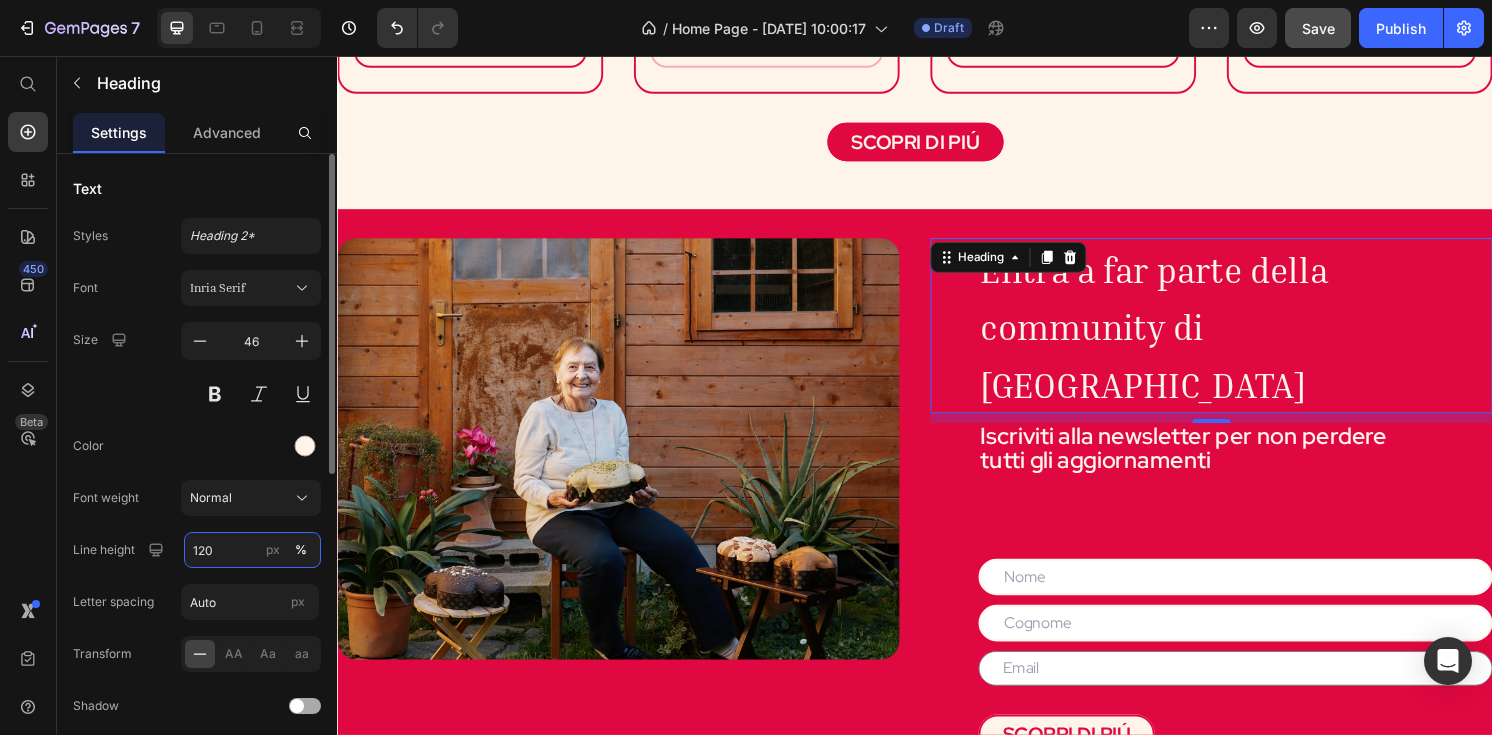 click on "120" at bounding box center (252, 550) 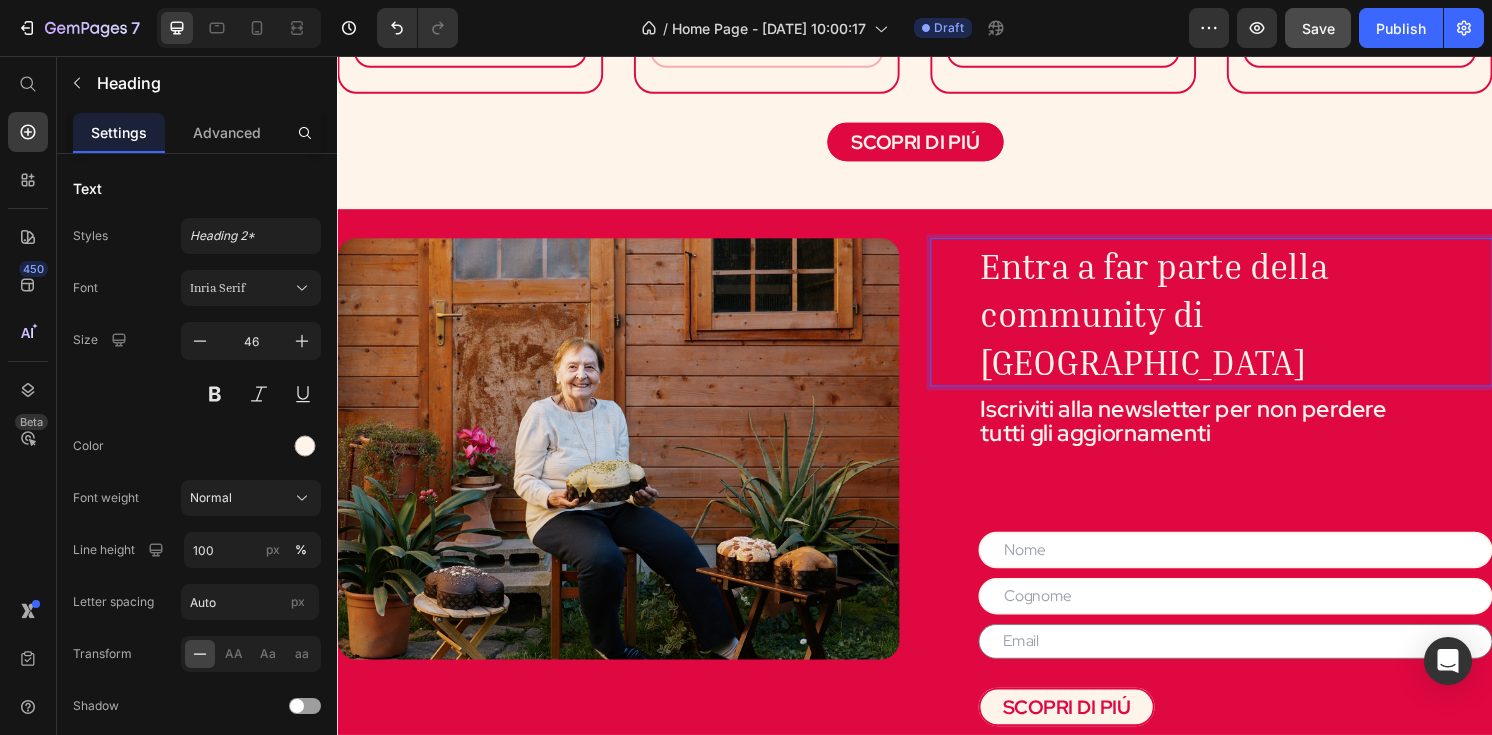 click on "Entra a far parte della community di Nonna Silvi" at bounding box center [1189, 323] 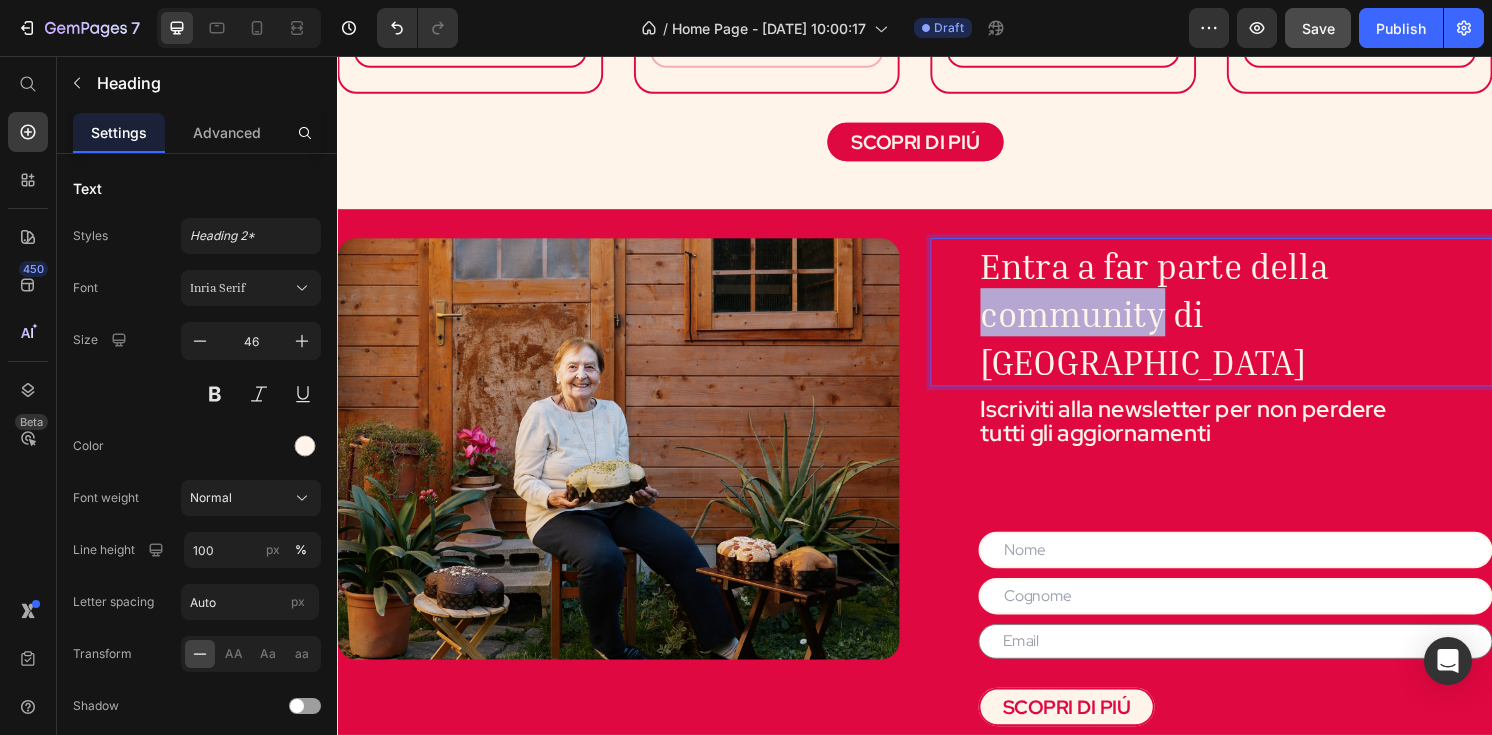 click on "Entra a far parte della community di Nonna Silvi" at bounding box center [1189, 323] 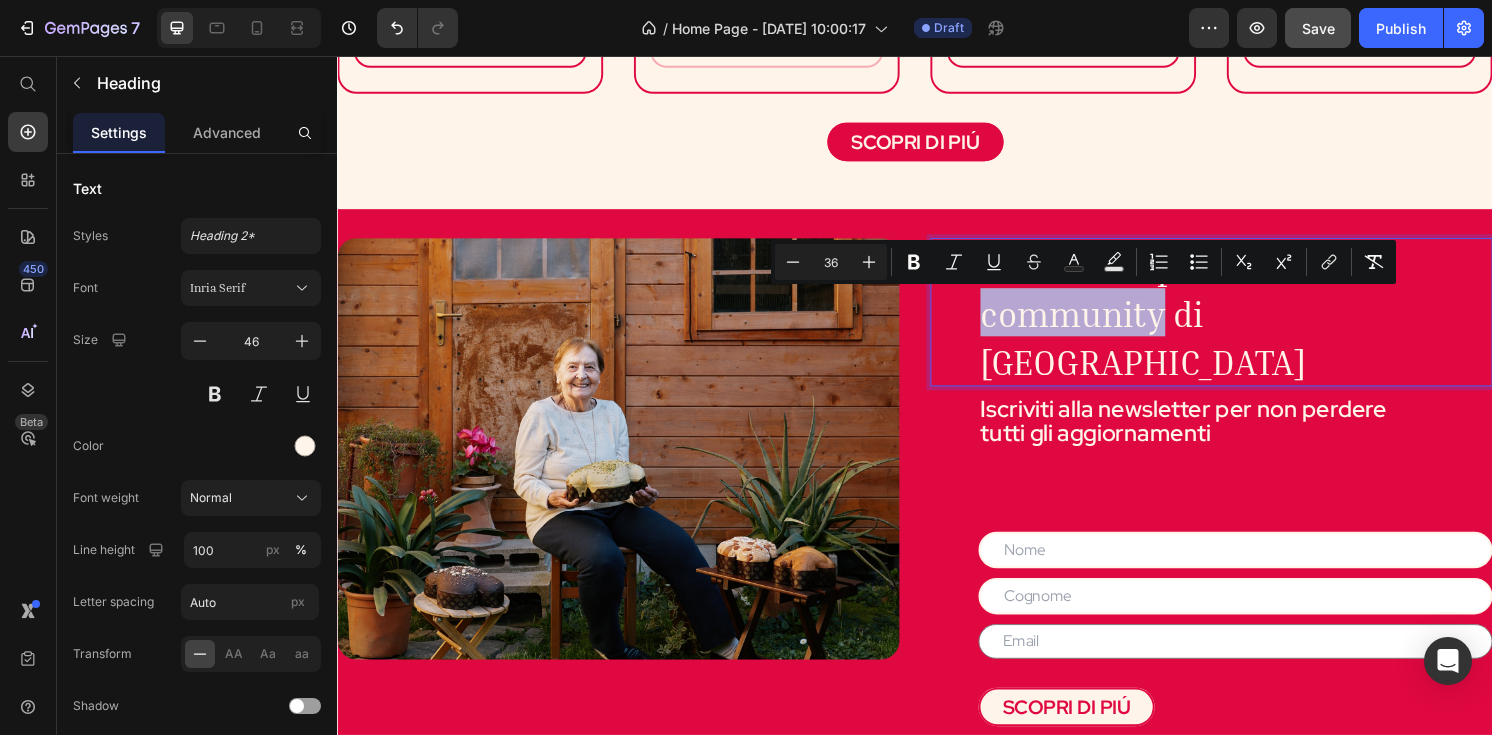 click on "Entra a far parte della community di Nonna Silvi" at bounding box center (1189, 323) 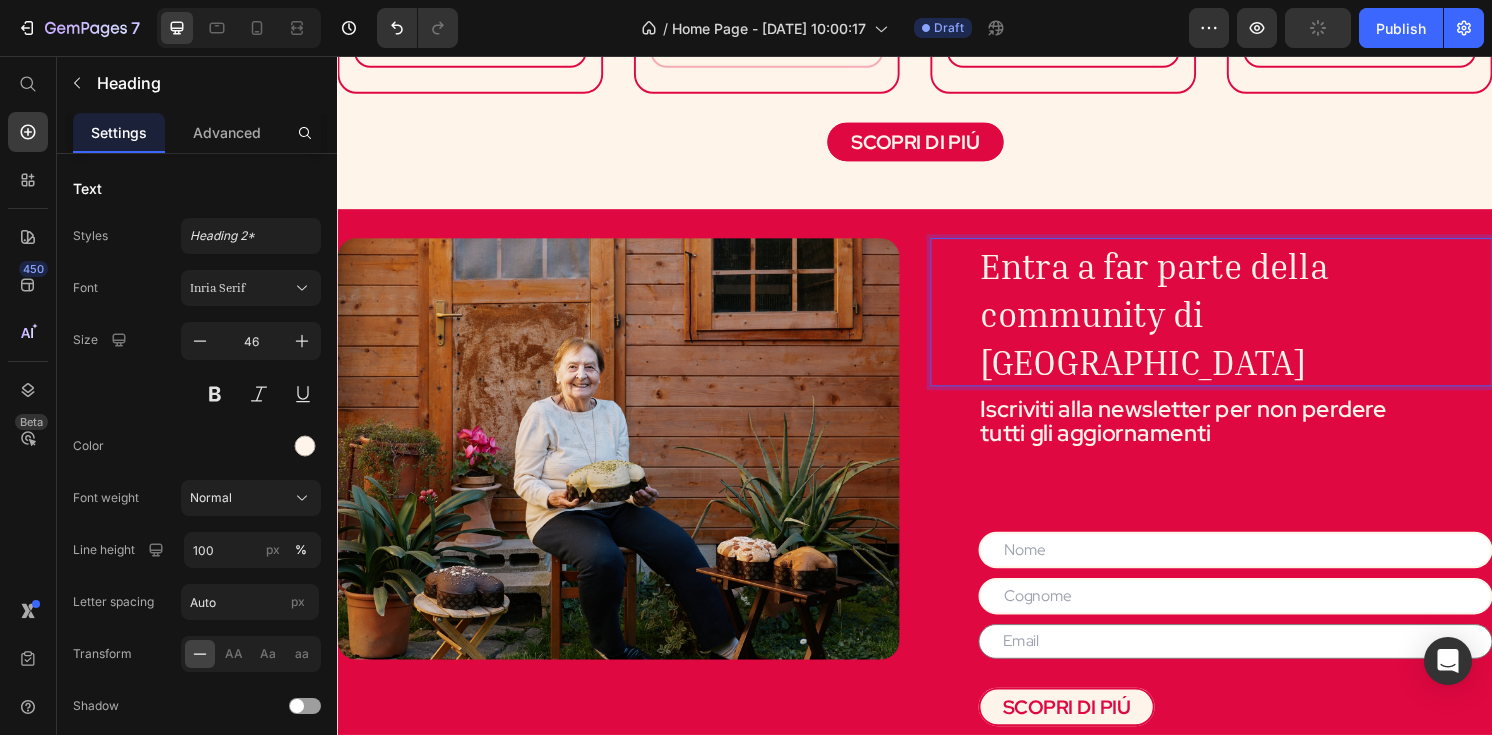 click on "community di [GEOGRAPHIC_DATA]" at bounding box center (1174, 348) 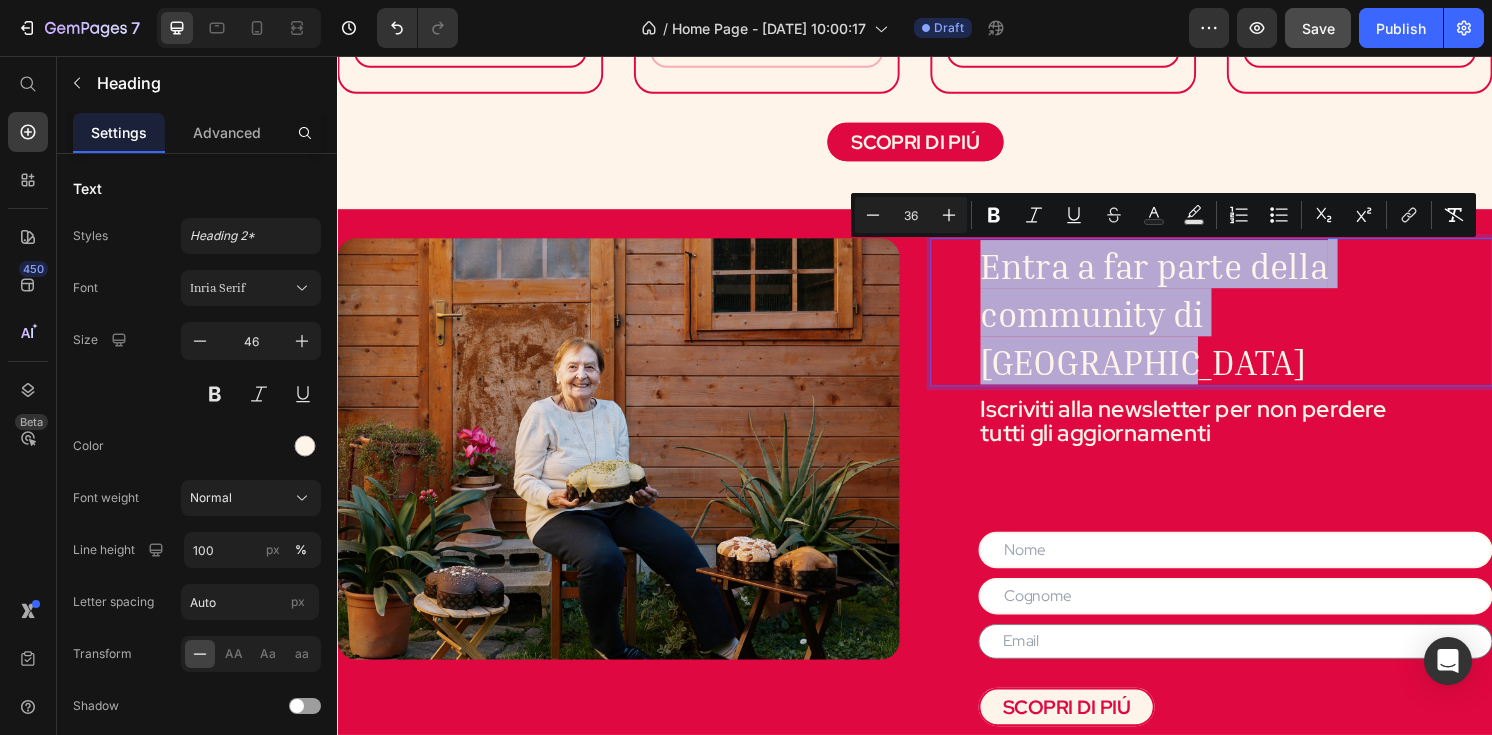 drag, startPoint x: 1429, startPoint y: 327, endPoint x: 998, endPoint y: 266, distance: 435.2953 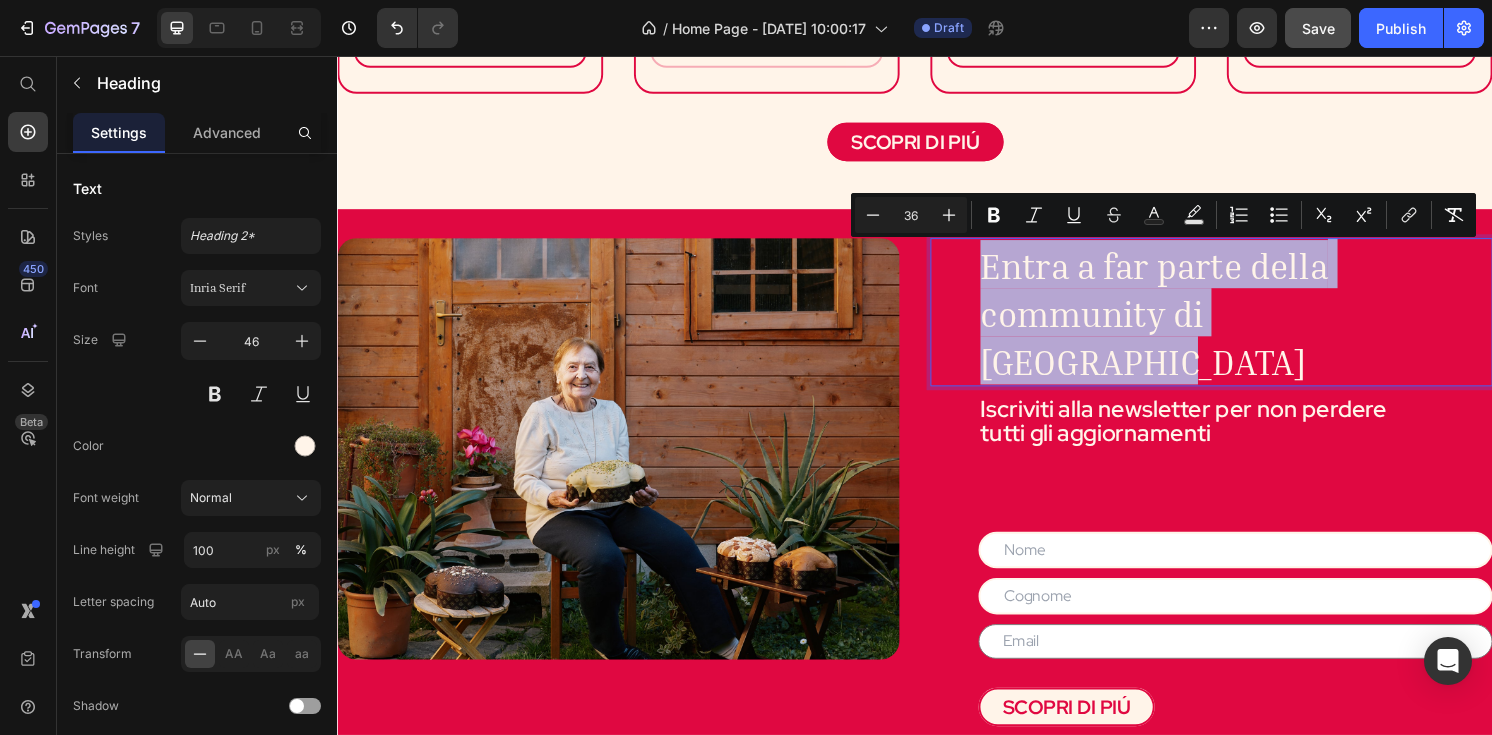 click on "Entra a far parte della community di Nonna Silvi Heading   10" at bounding box center [1245, 322] 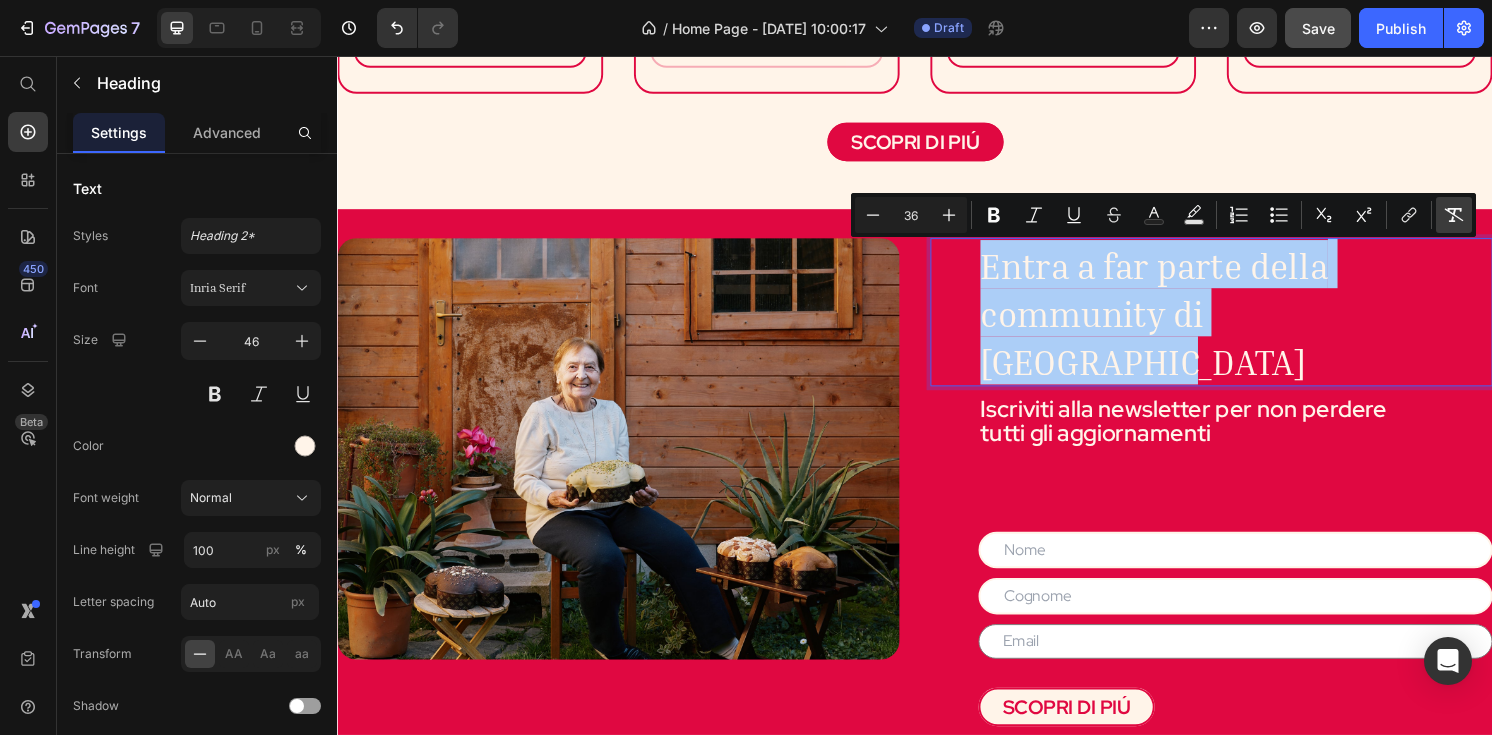 click 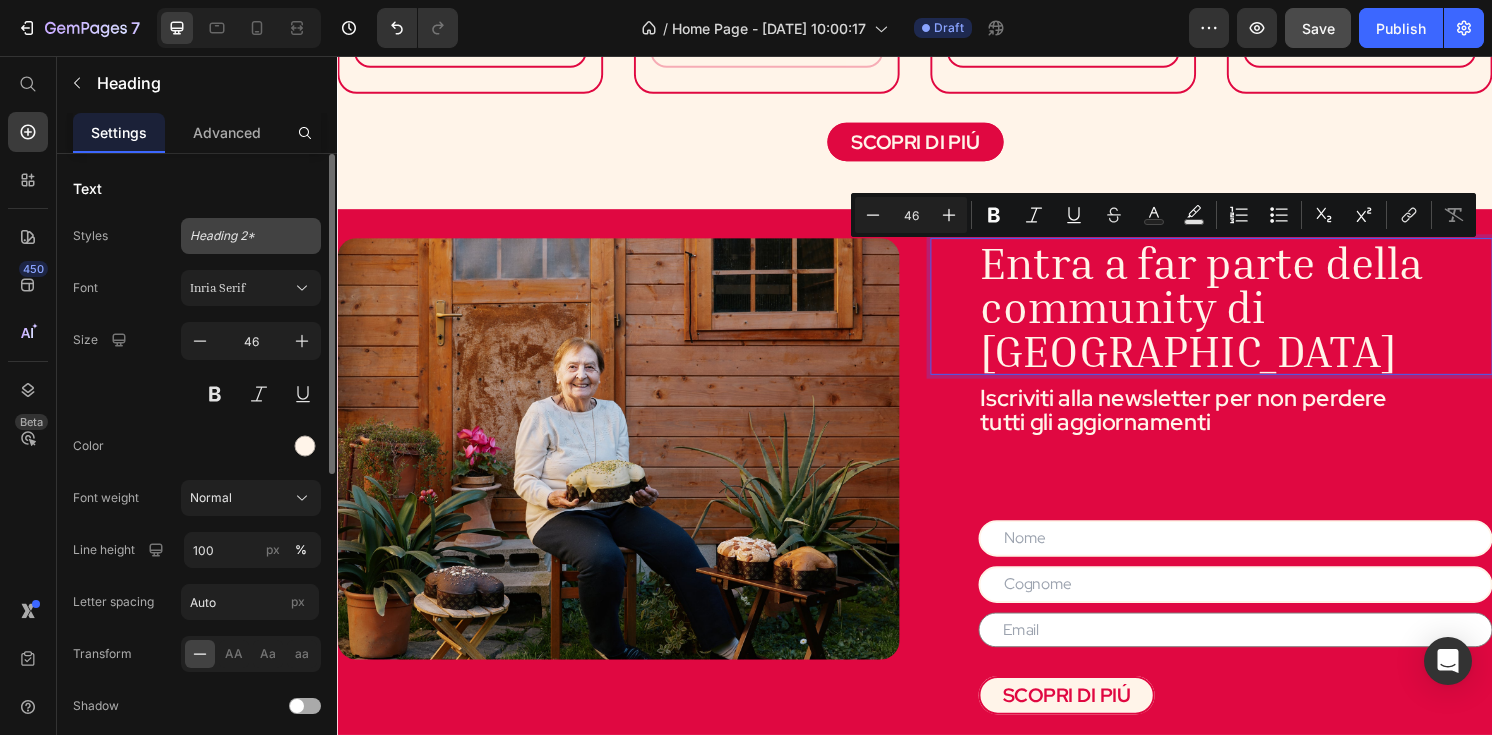 click on "Heading 2*" at bounding box center (251, 236) 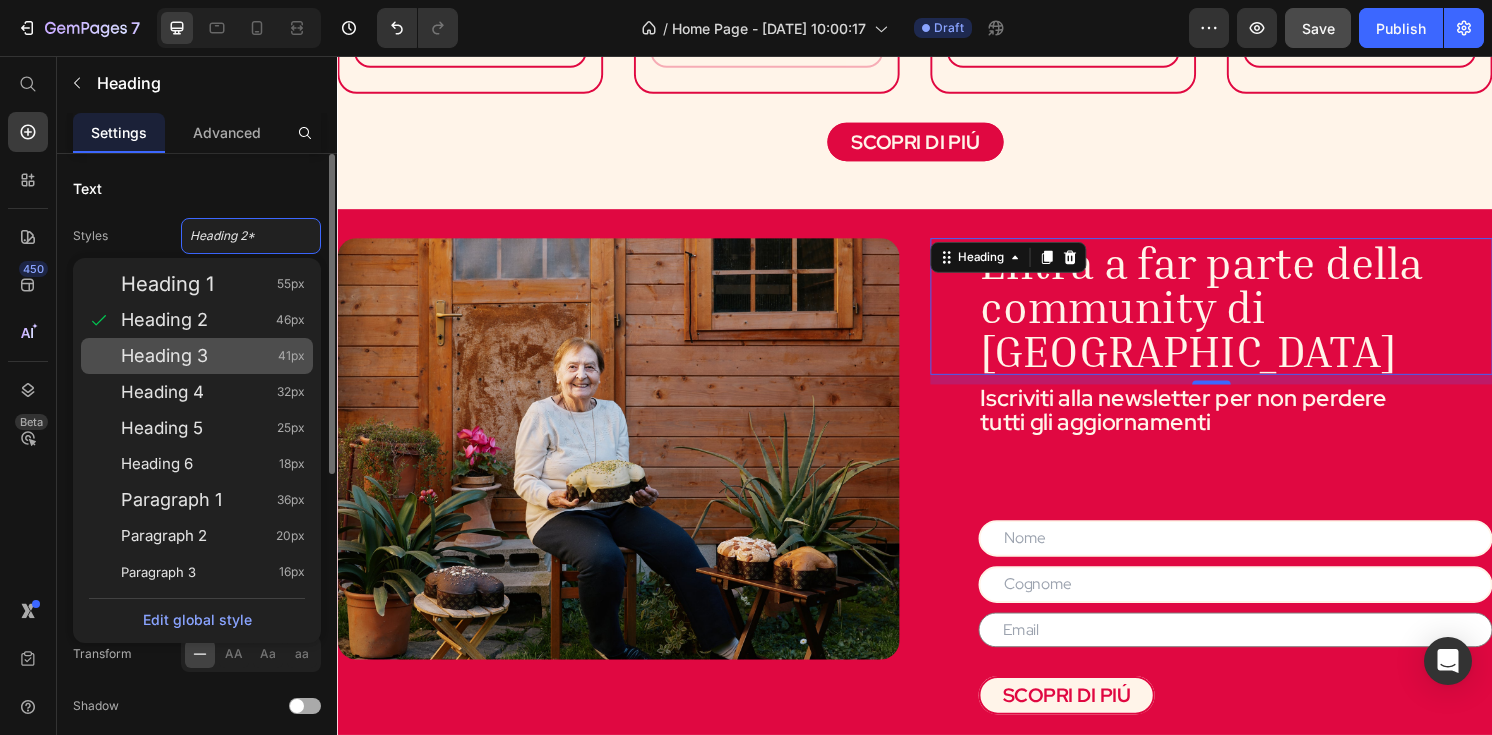 click on "41px" at bounding box center [291, 356] 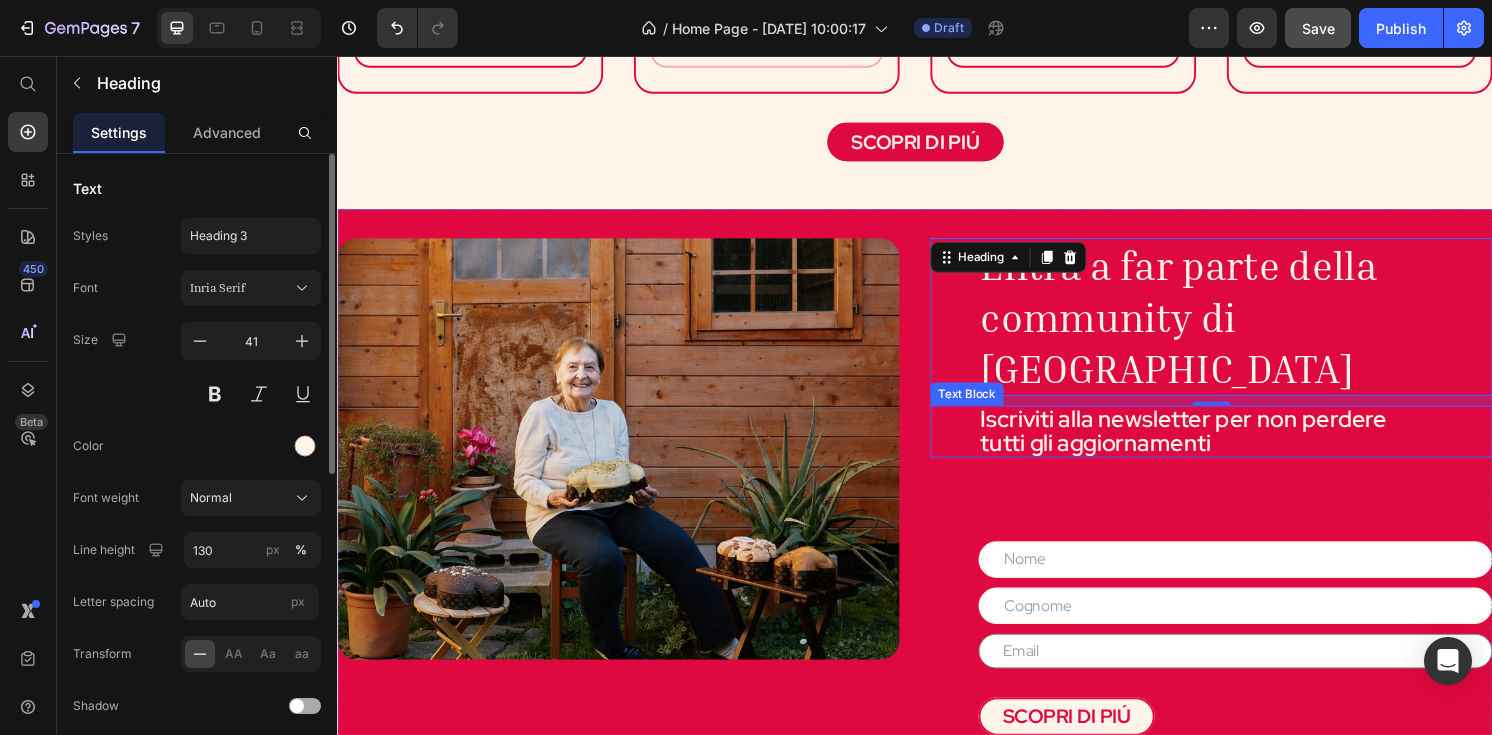 click on "Iscriviti alla newsletter per non perdere" at bounding box center (1216, 432) 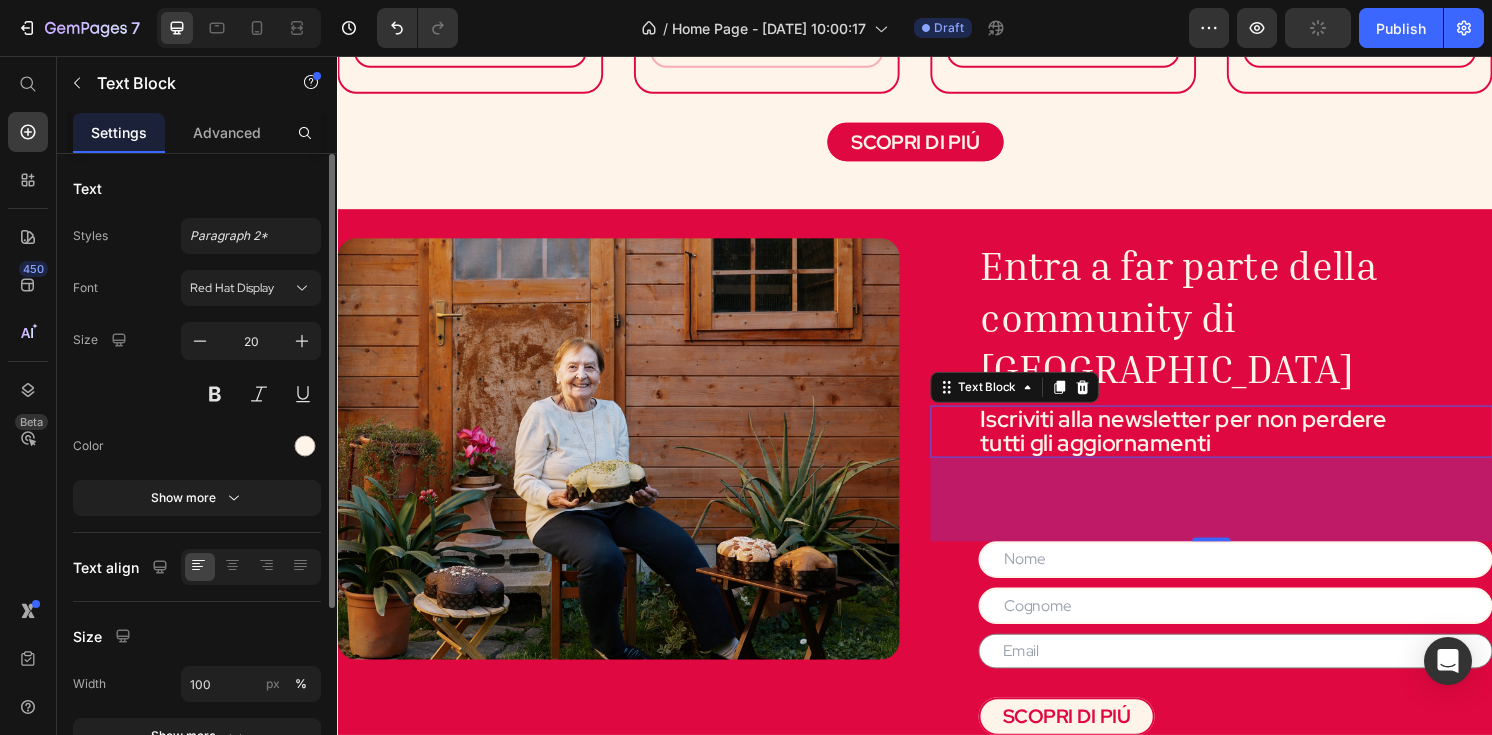 scroll, scrollTop: 0, scrollLeft: 0, axis: both 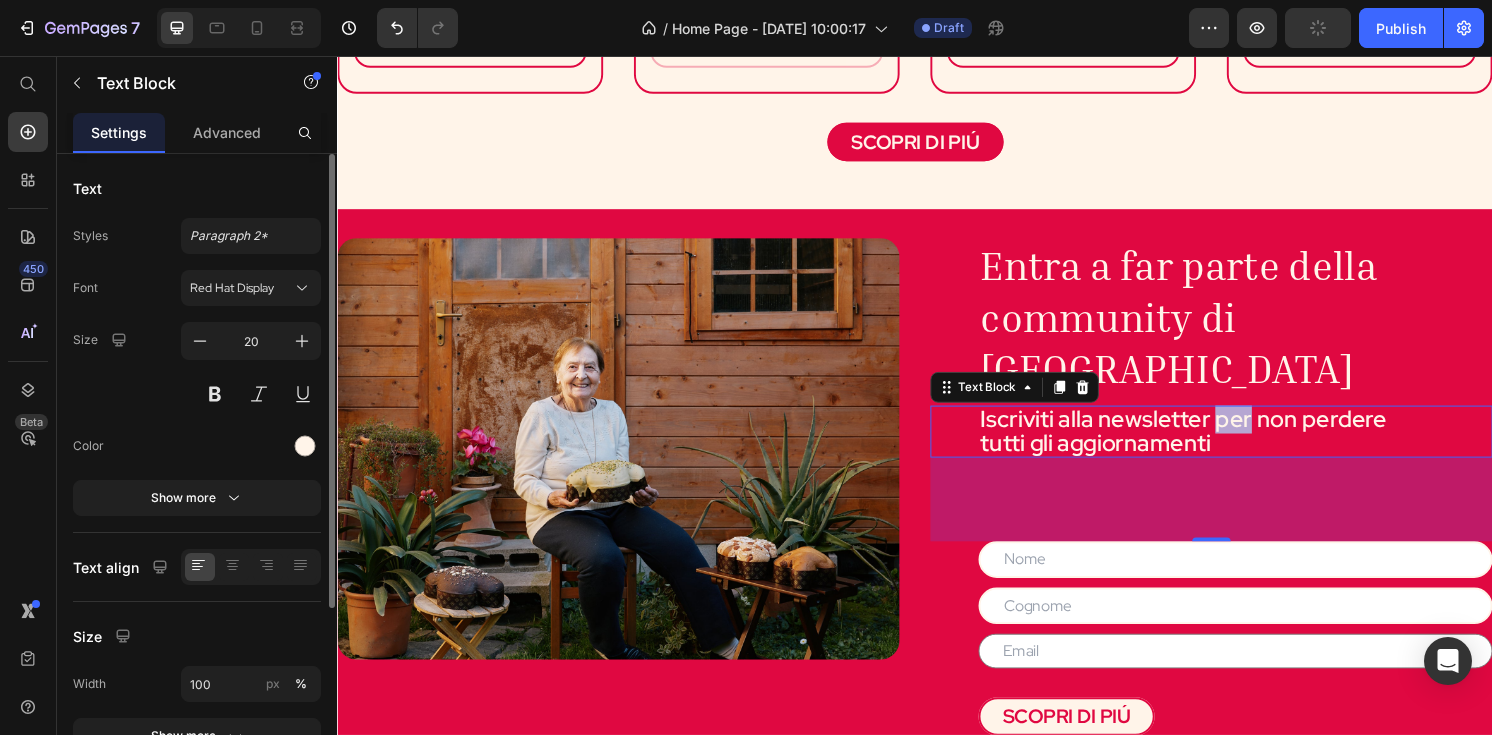 click on "Iscriviti alla newsletter per non perdere" at bounding box center (1216, 432) 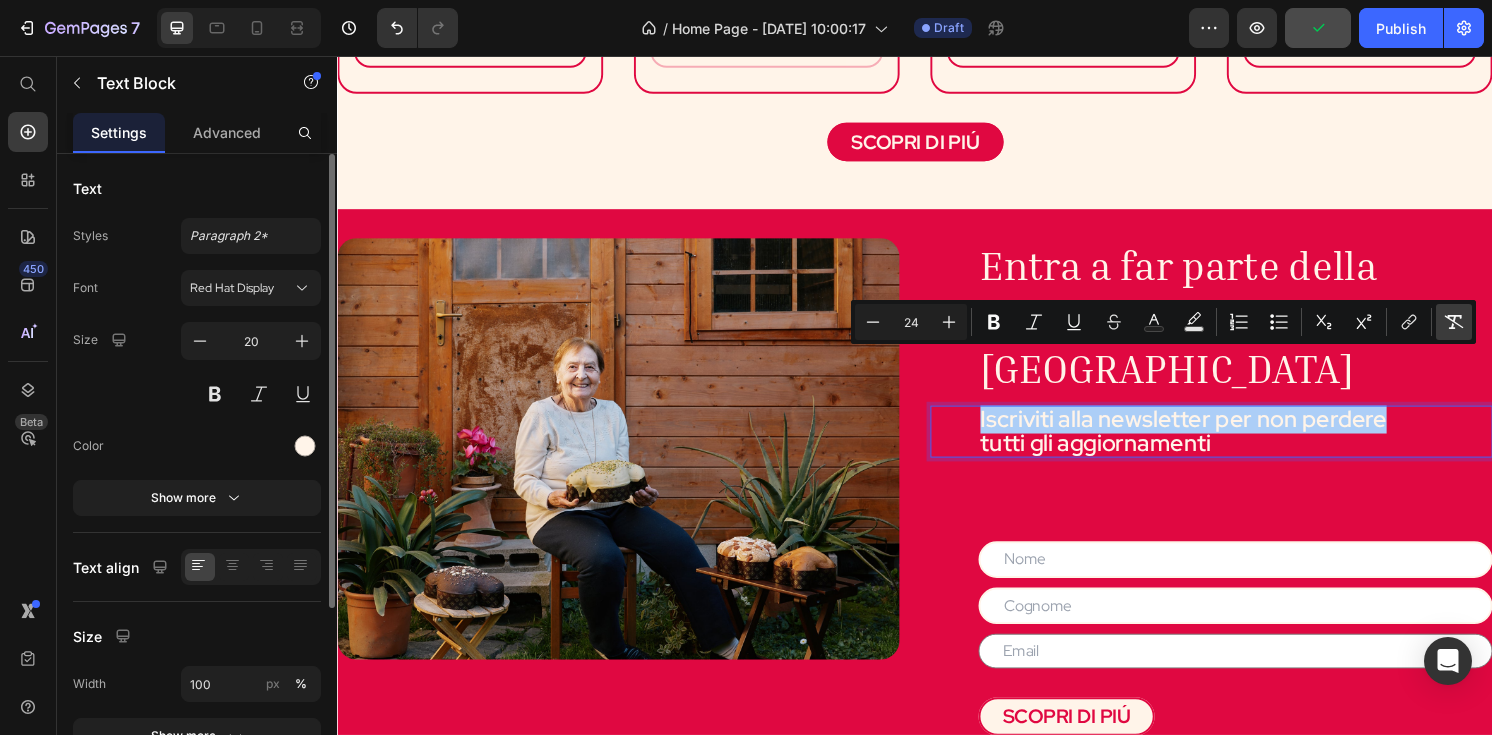 click 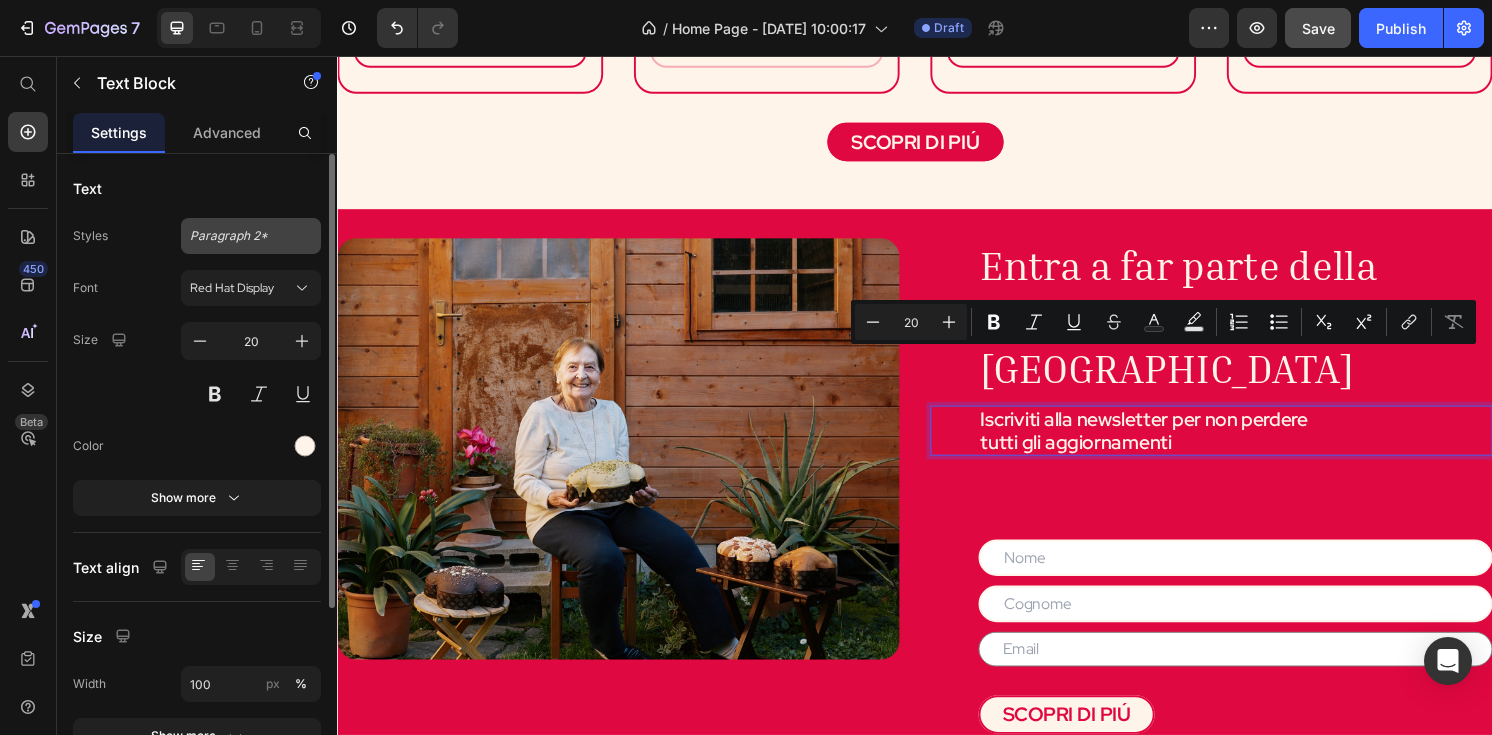click on "Paragraph 2*" 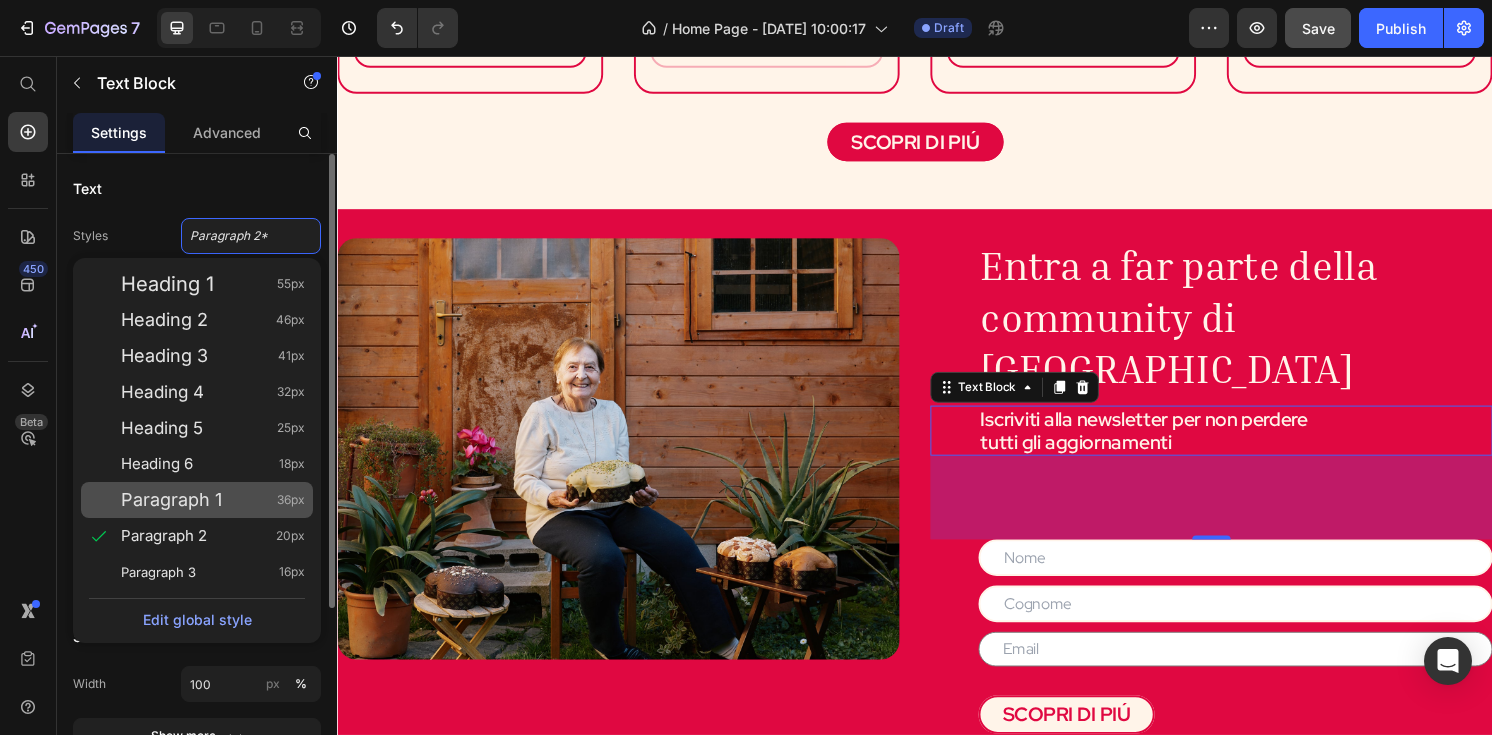 click on "36px" at bounding box center (291, 500) 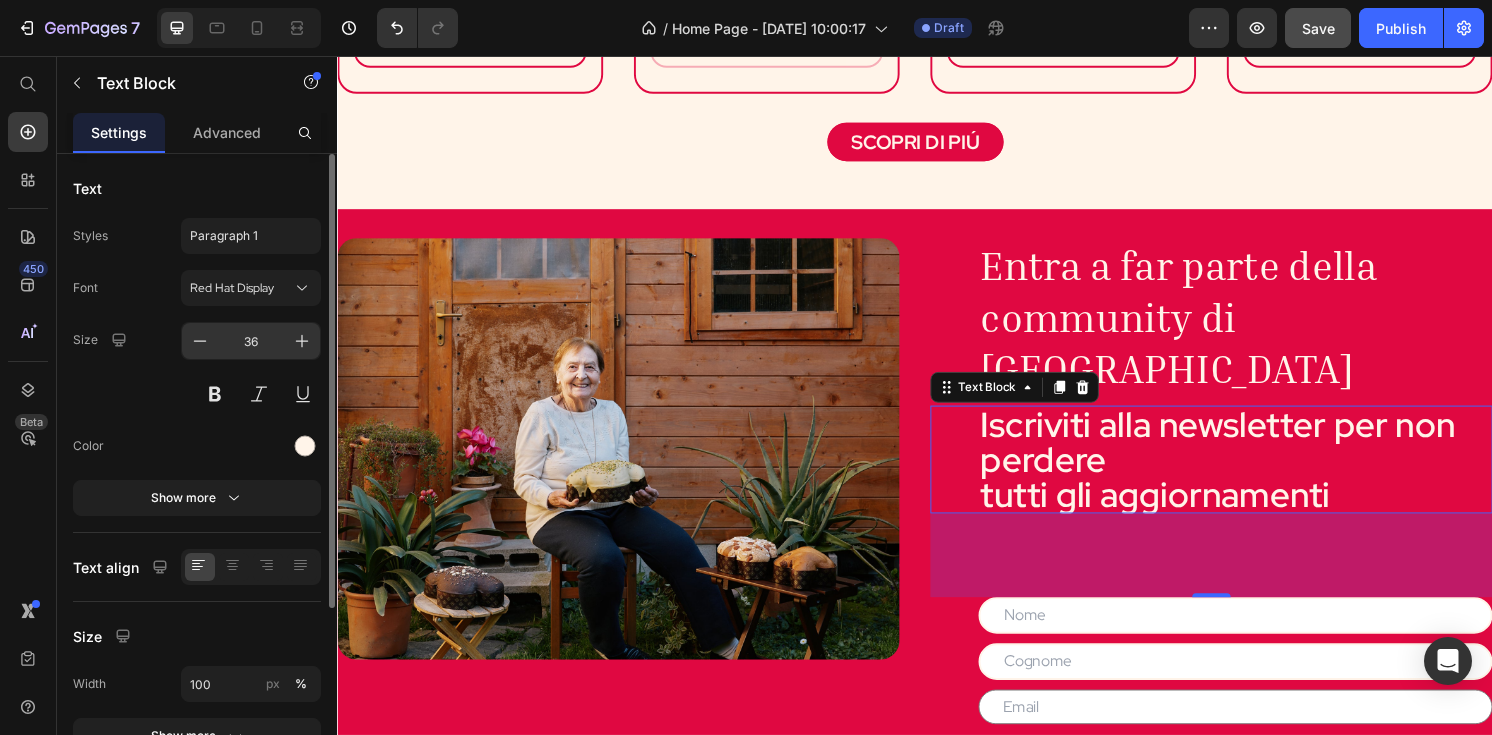 click on "36" at bounding box center (251, 341) 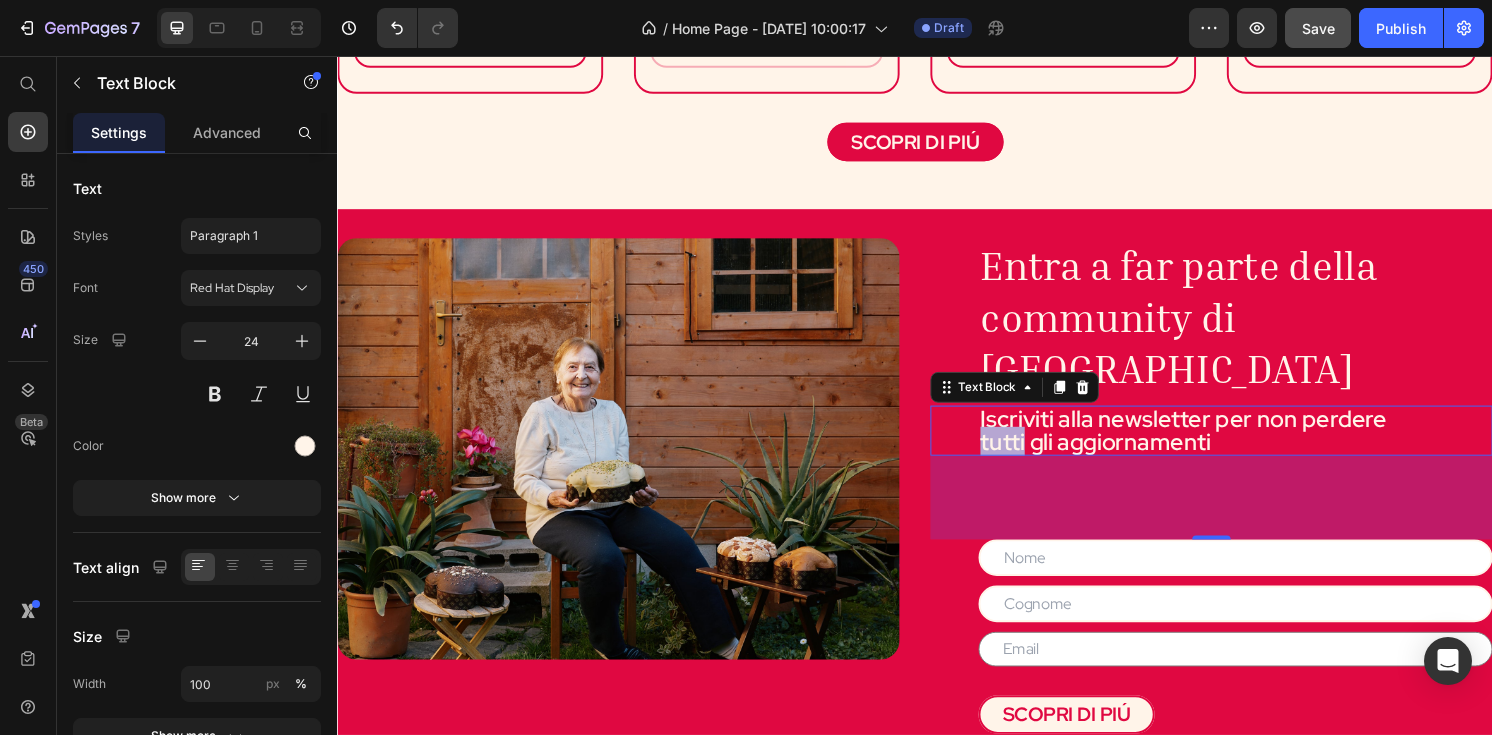 click on "tutti gli aggiornamenti" at bounding box center (1270, 457) 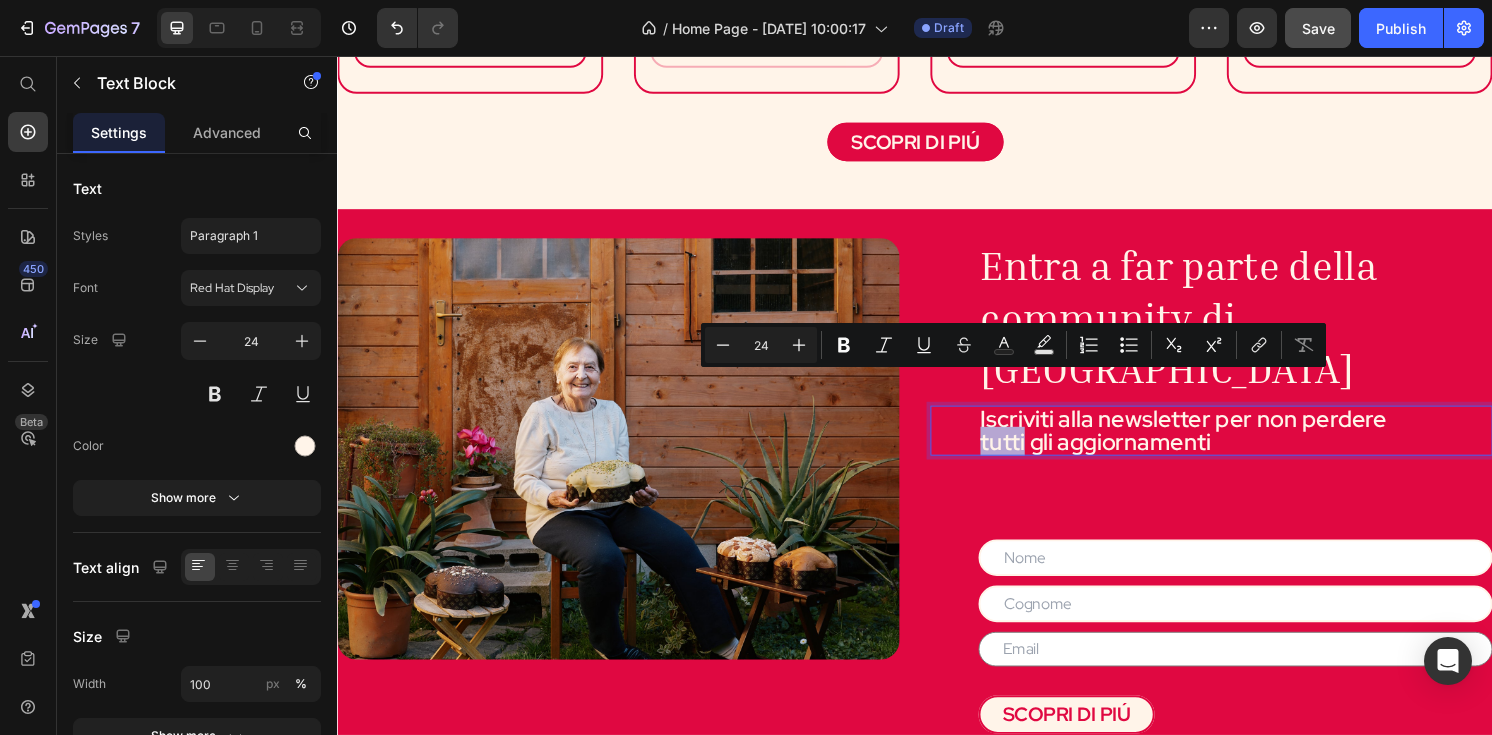 click on "Iscriviti alla newsletter per non perdere  tutti gli aggiornamenti" at bounding box center [1270, 445] 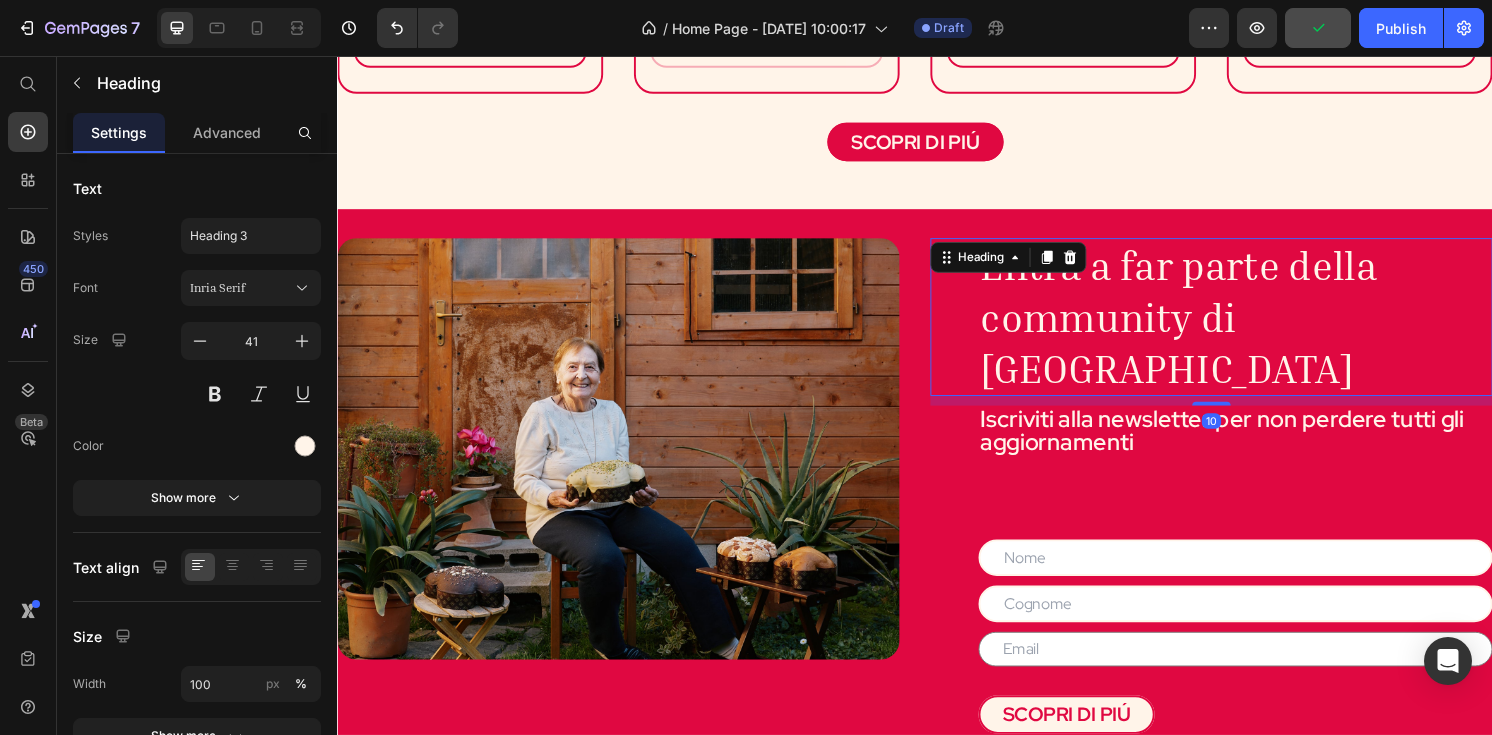 click on "Entra a far parte della community di Nonna Silvi" at bounding box center (1270, 327) 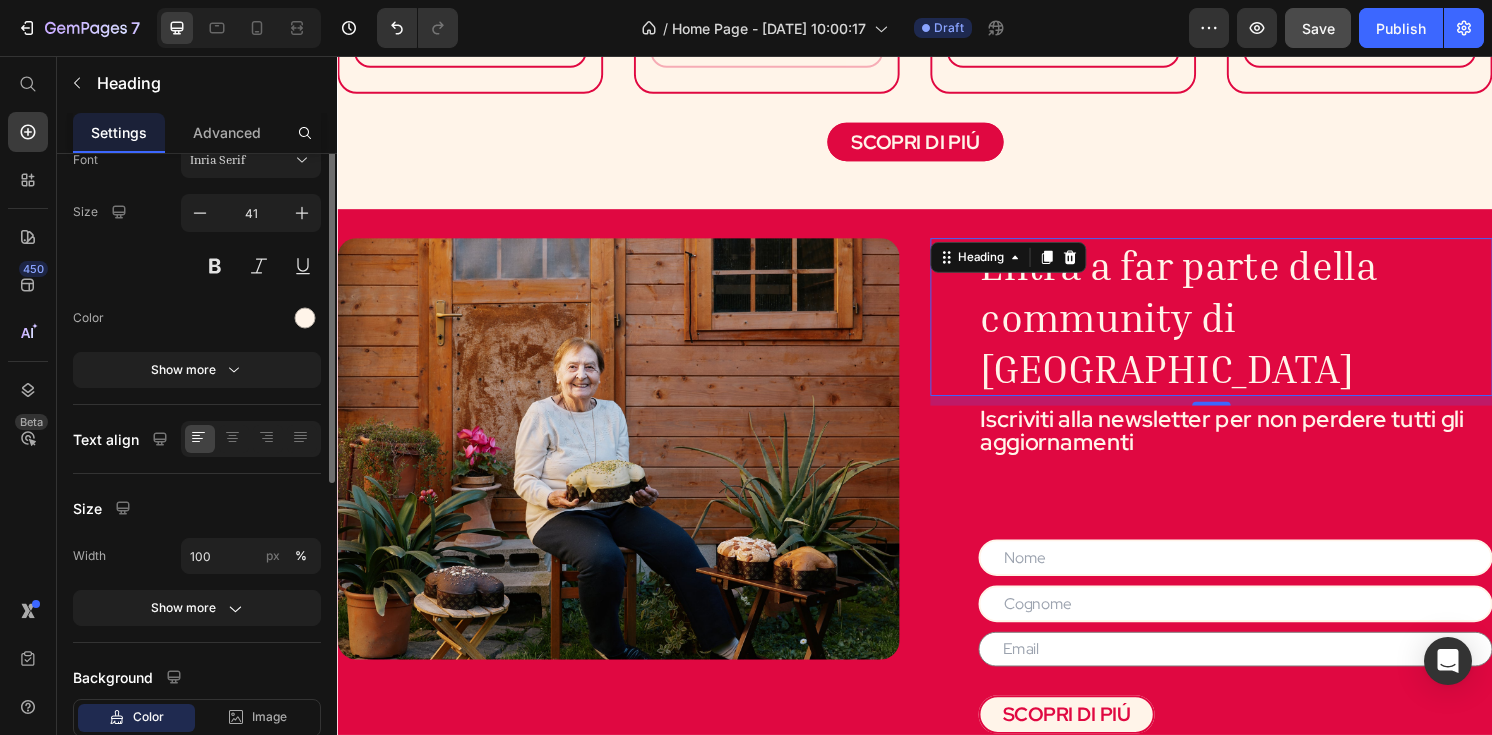 scroll, scrollTop: 183, scrollLeft: 0, axis: vertical 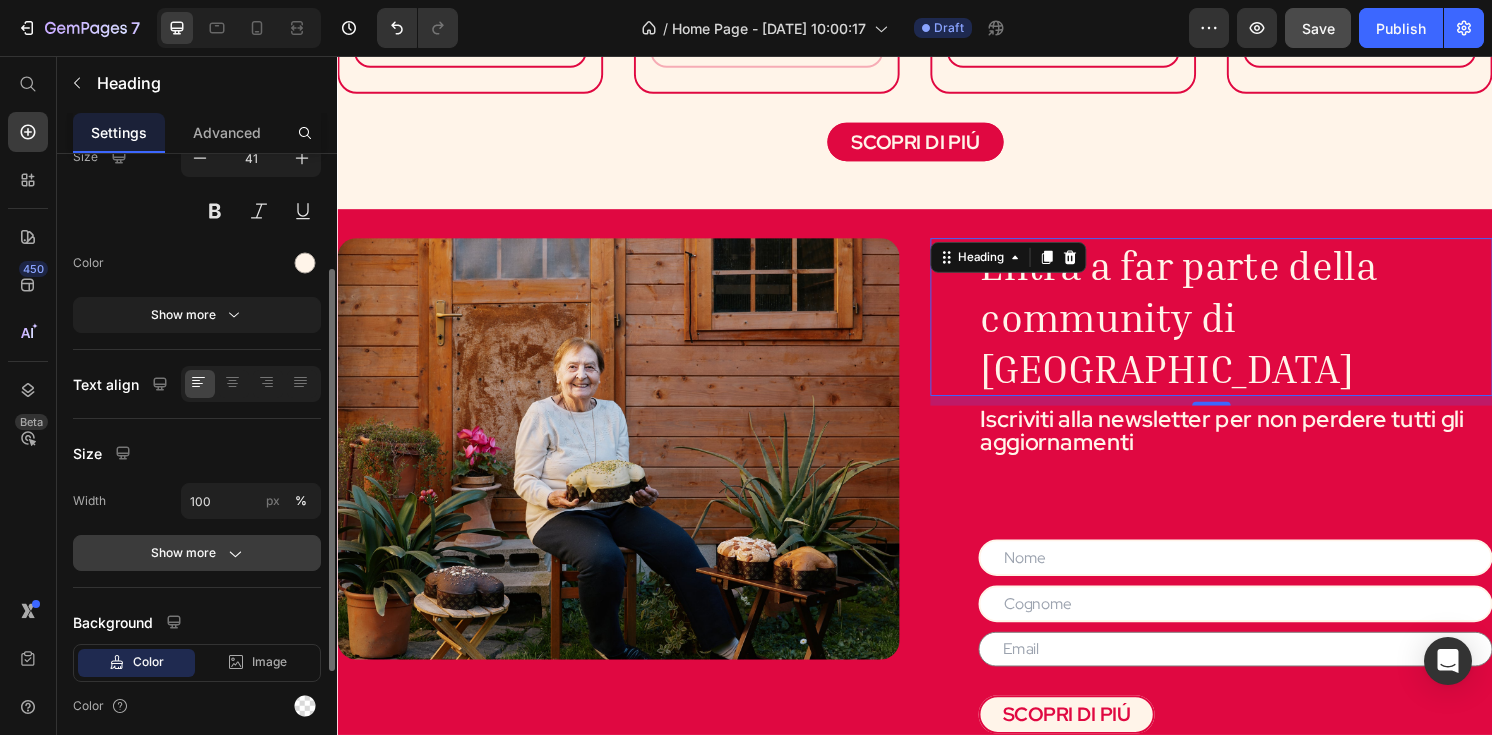 click 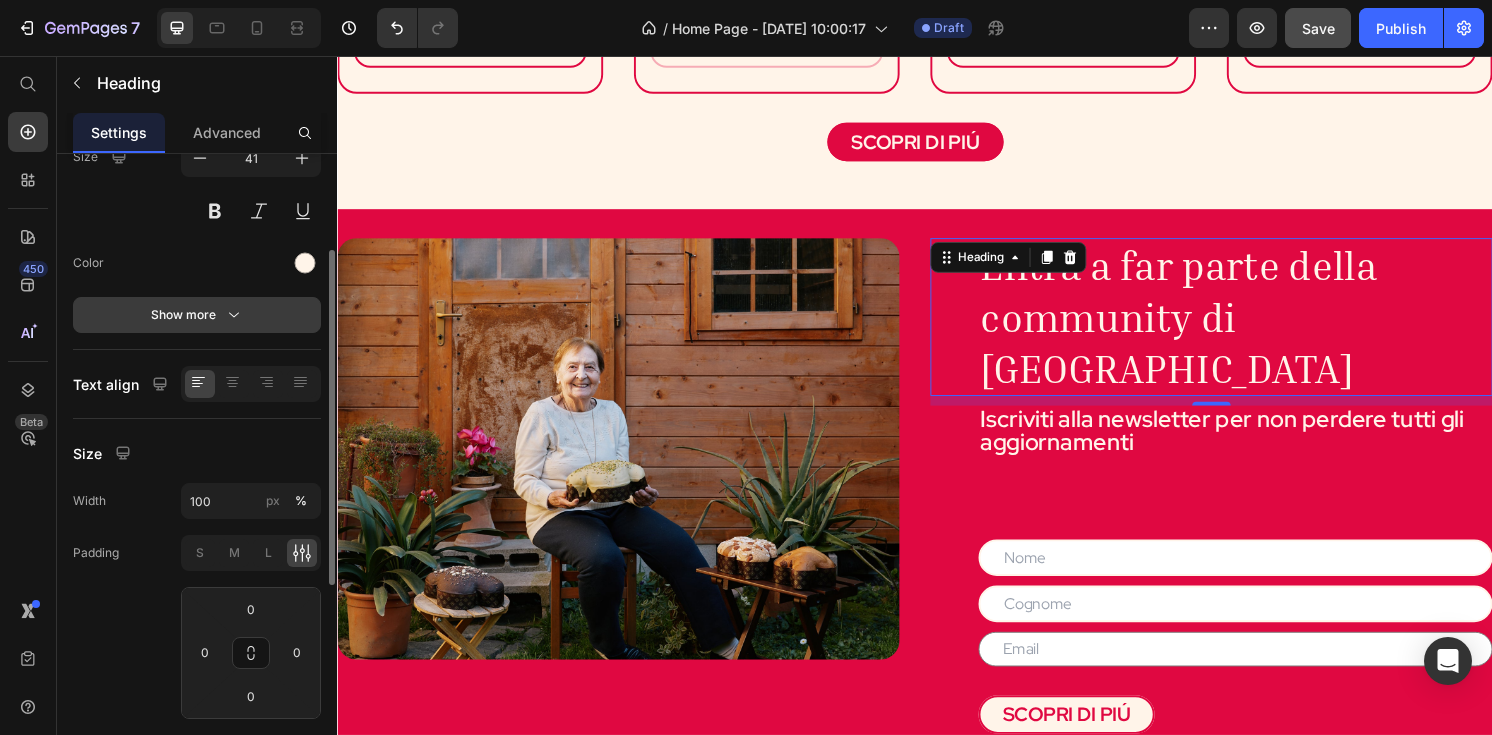 click on "Show more" at bounding box center [197, 315] 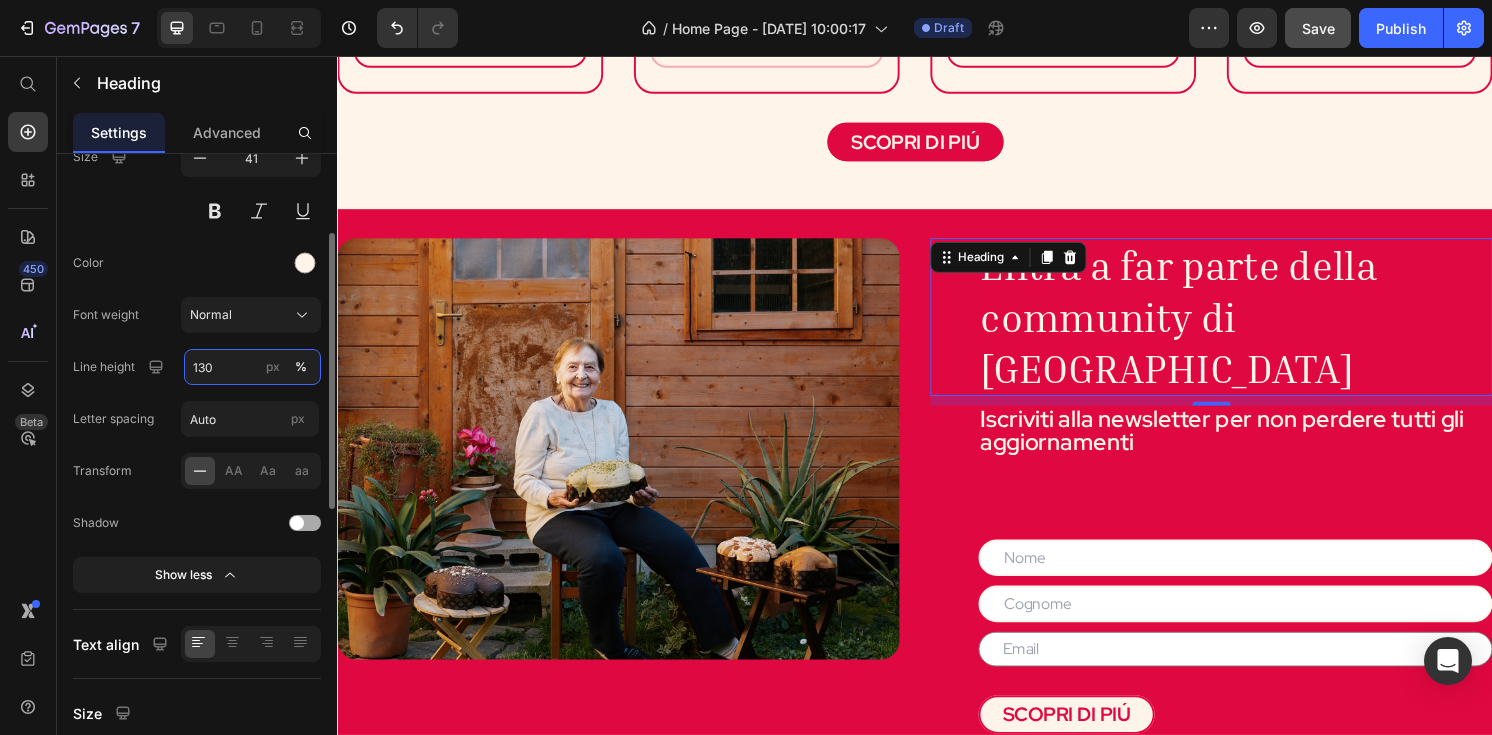 click on "130" at bounding box center (252, 367) 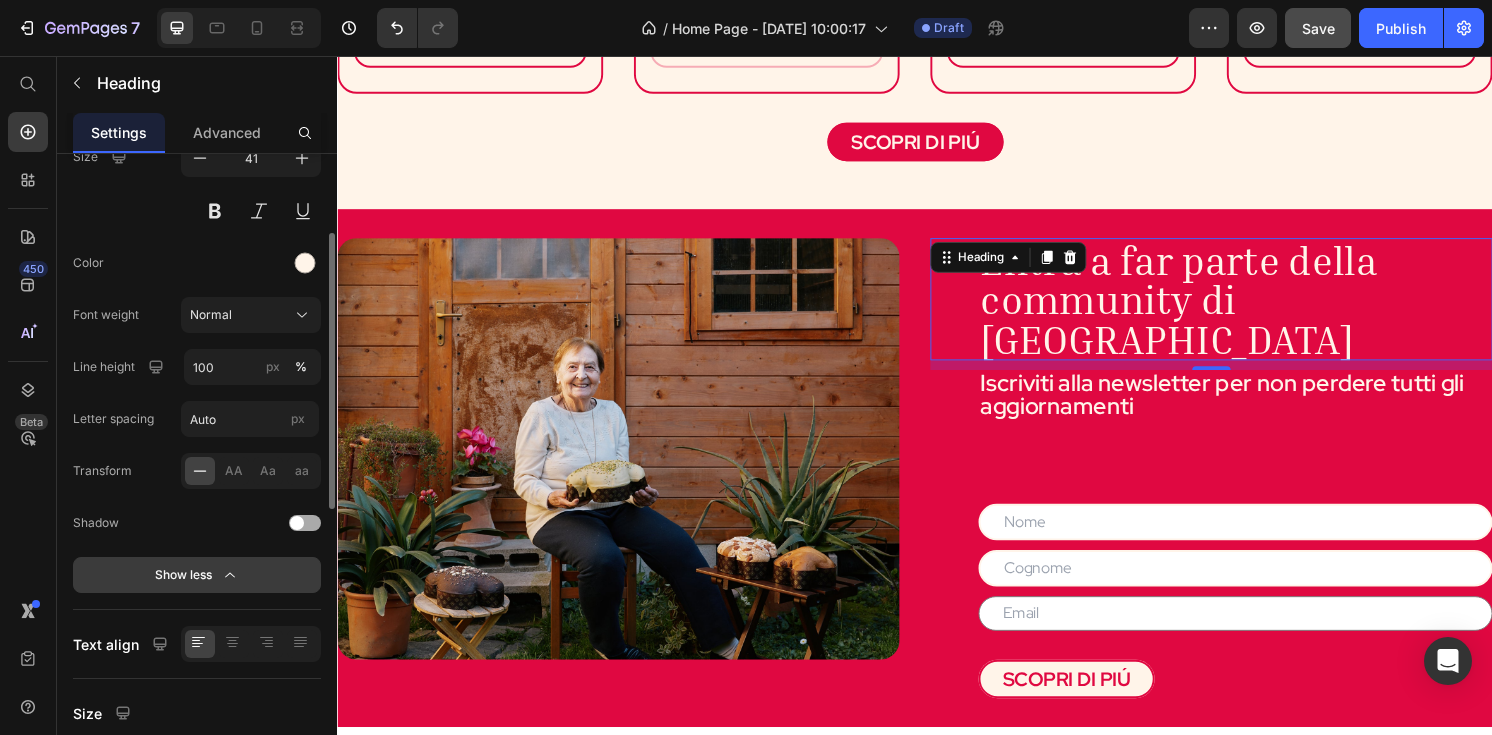 click on "Show less" 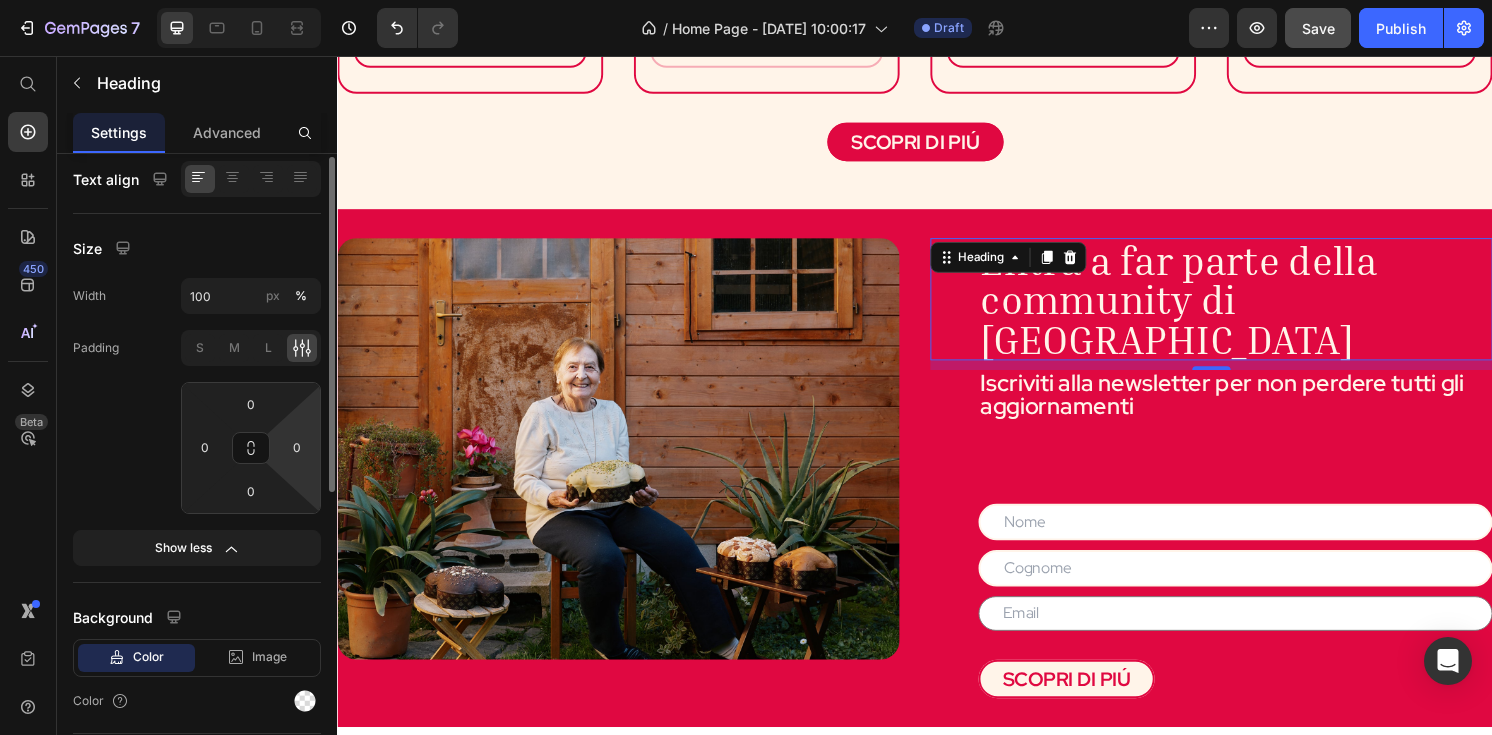 scroll, scrollTop: 445, scrollLeft: 0, axis: vertical 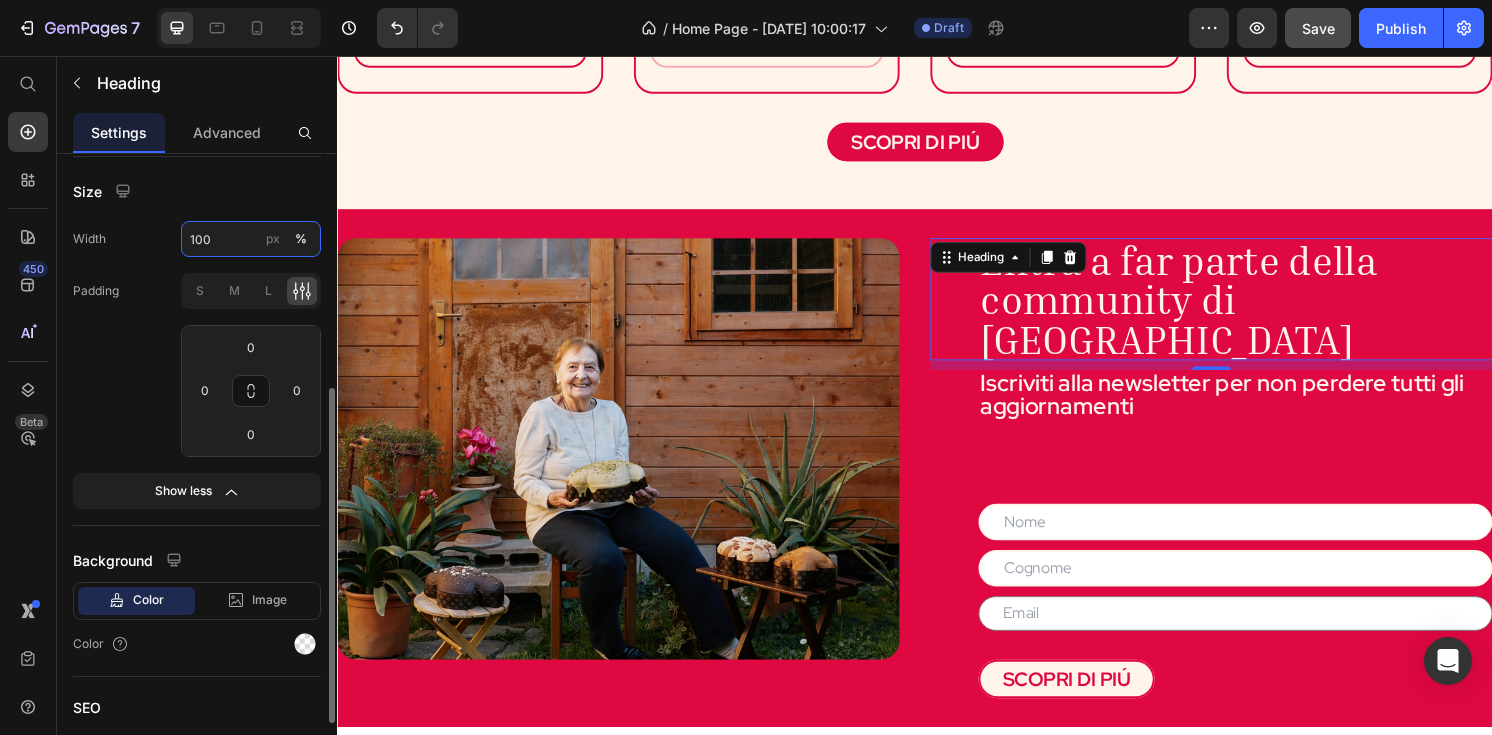 click on "100" at bounding box center (251, 239) 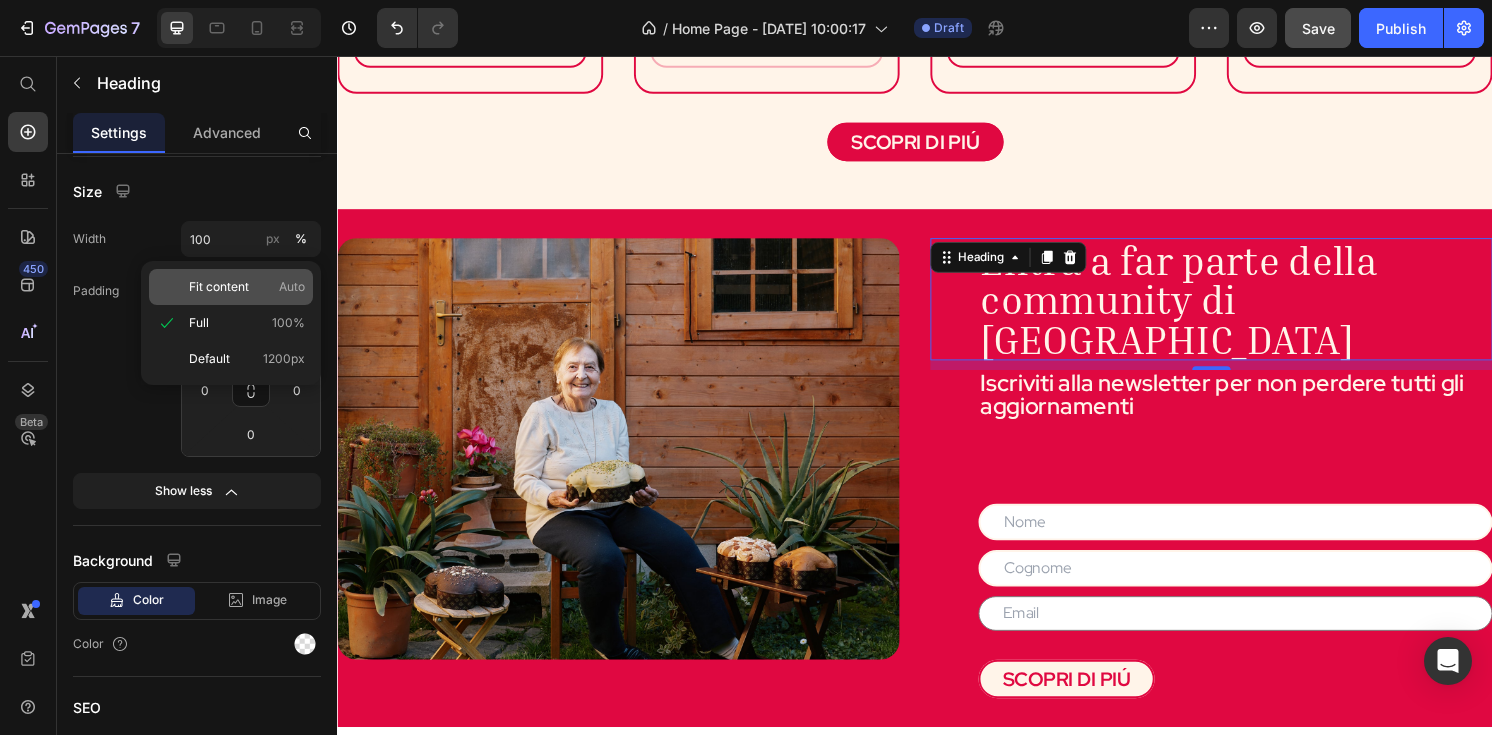 click on "Fit content" at bounding box center [219, 287] 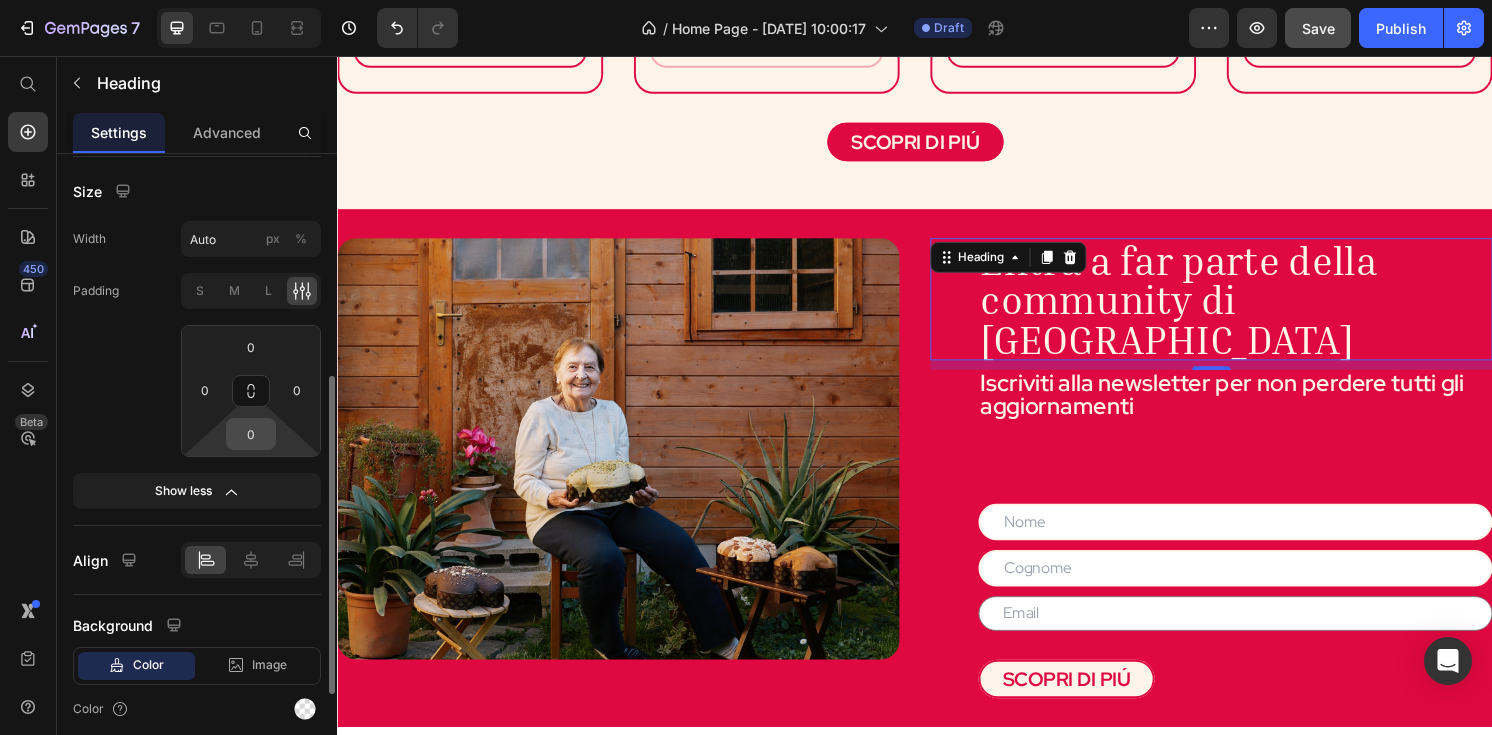 click on "0" at bounding box center [251, 434] 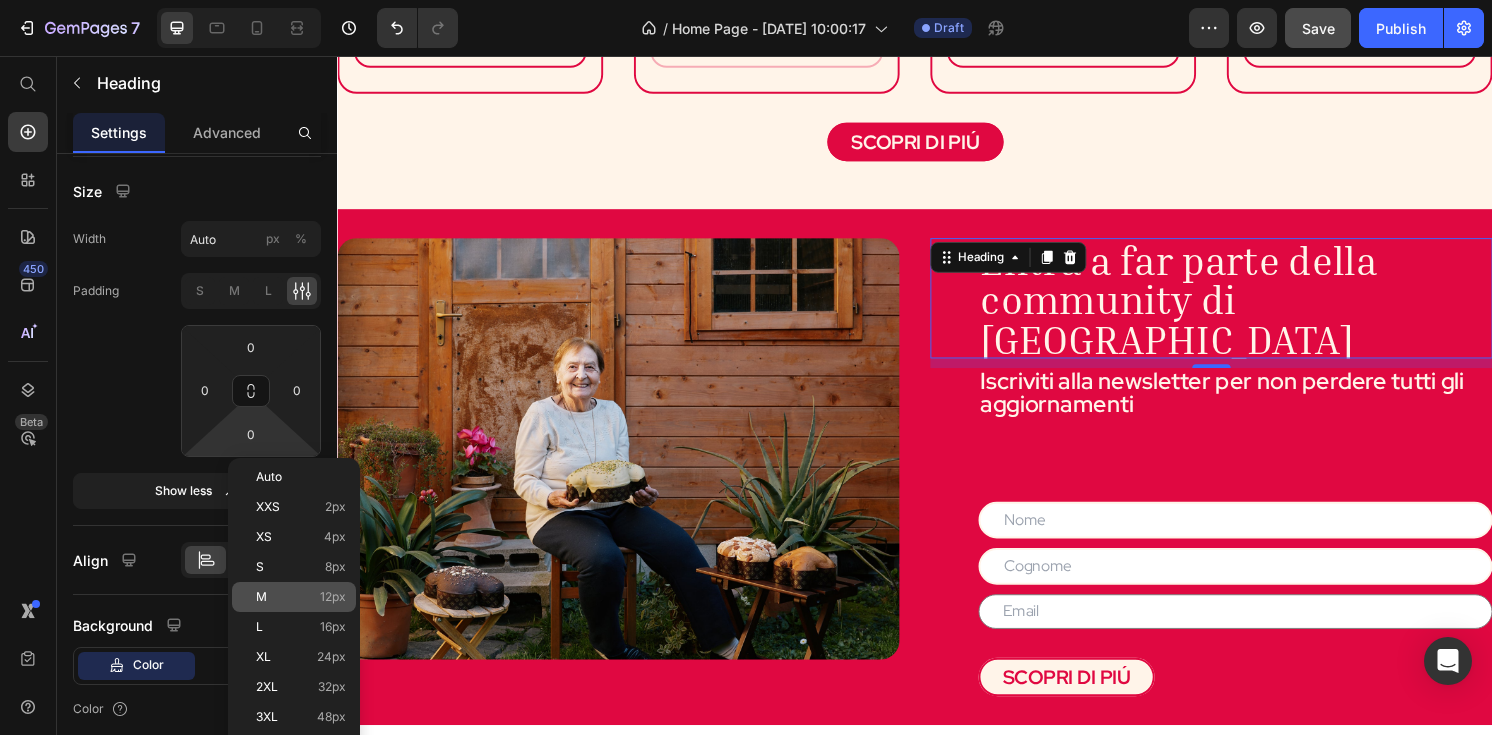 click on "12px" at bounding box center [333, 597] 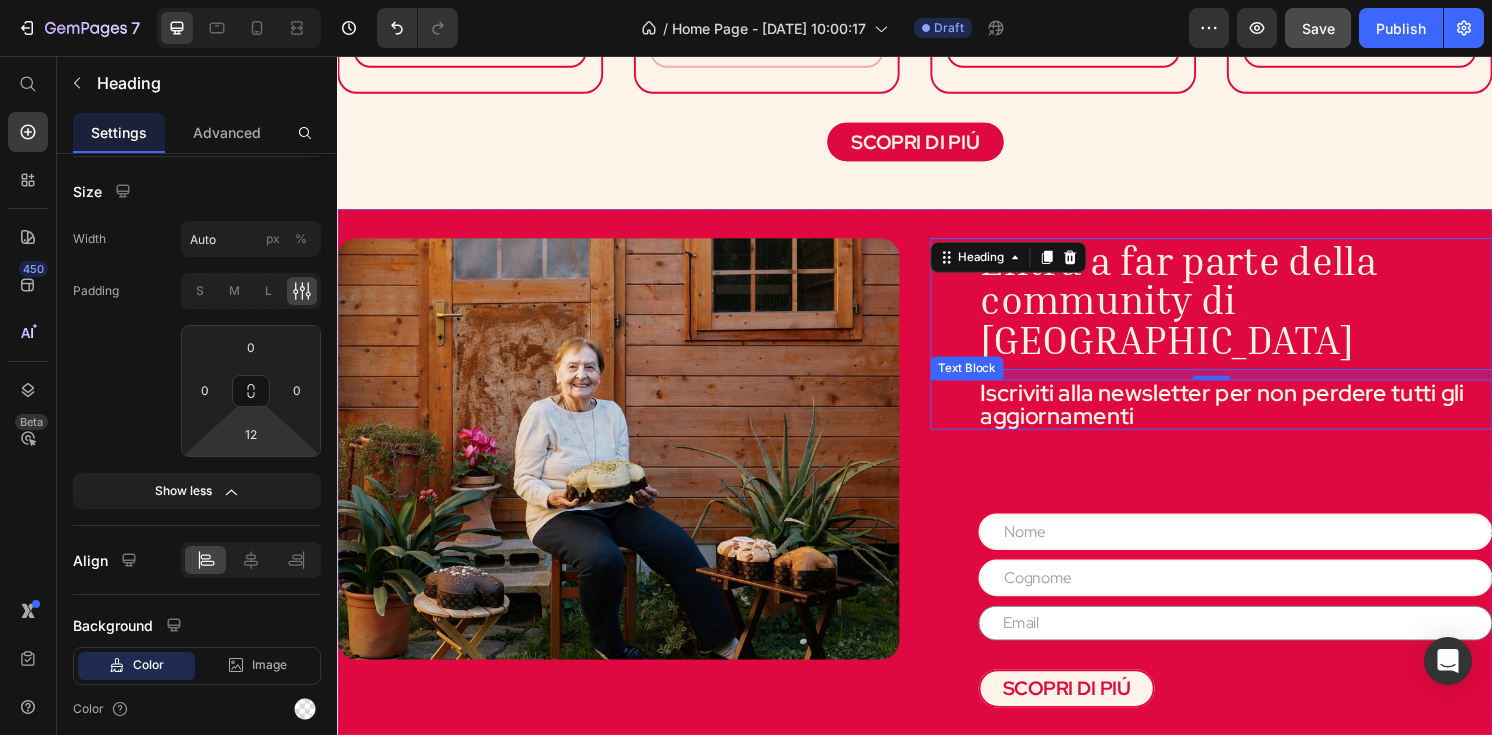 click on "Iscriviti alla newsletter per non perdere tutti gli aggiornamenti" at bounding box center [1270, 418] 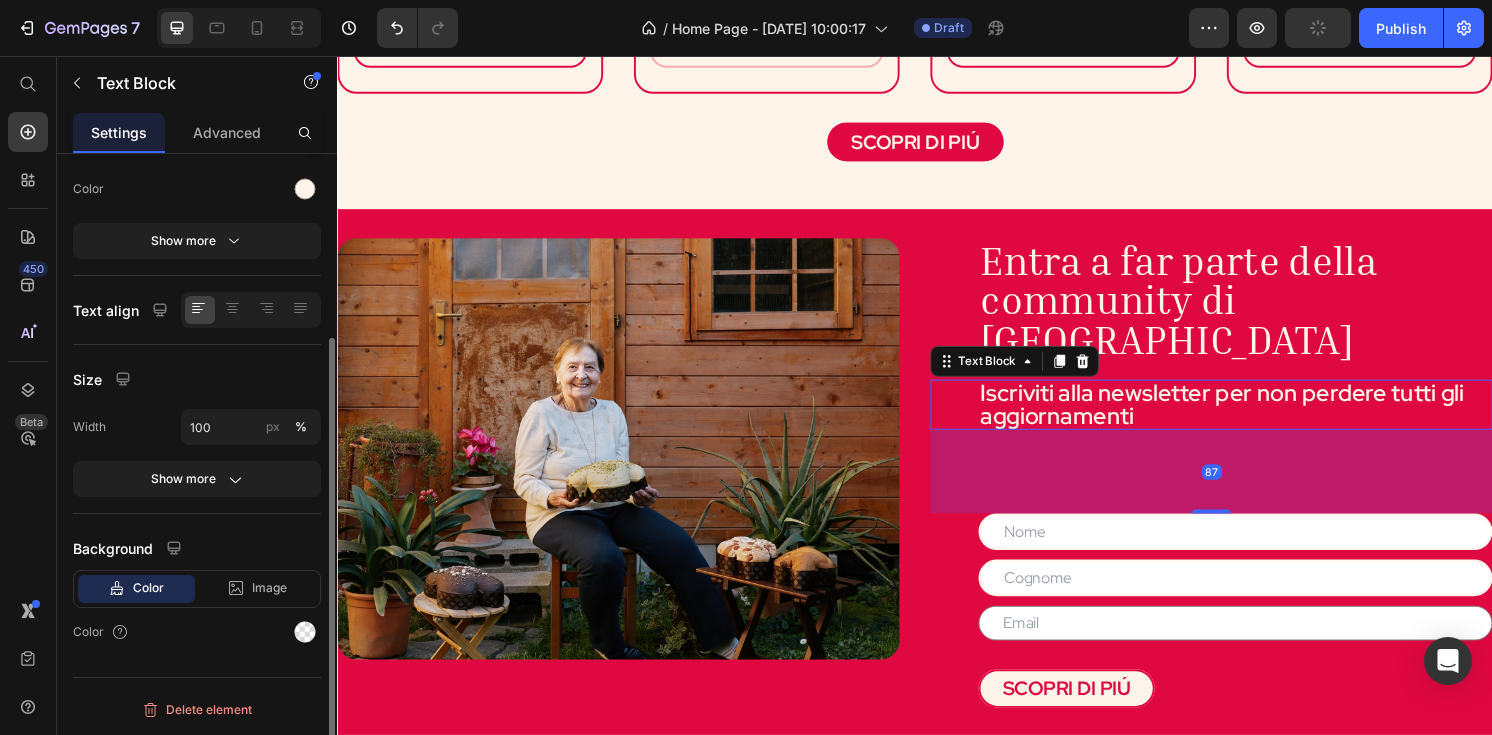 scroll, scrollTop: 0, scrollLeft: 0, axis: both 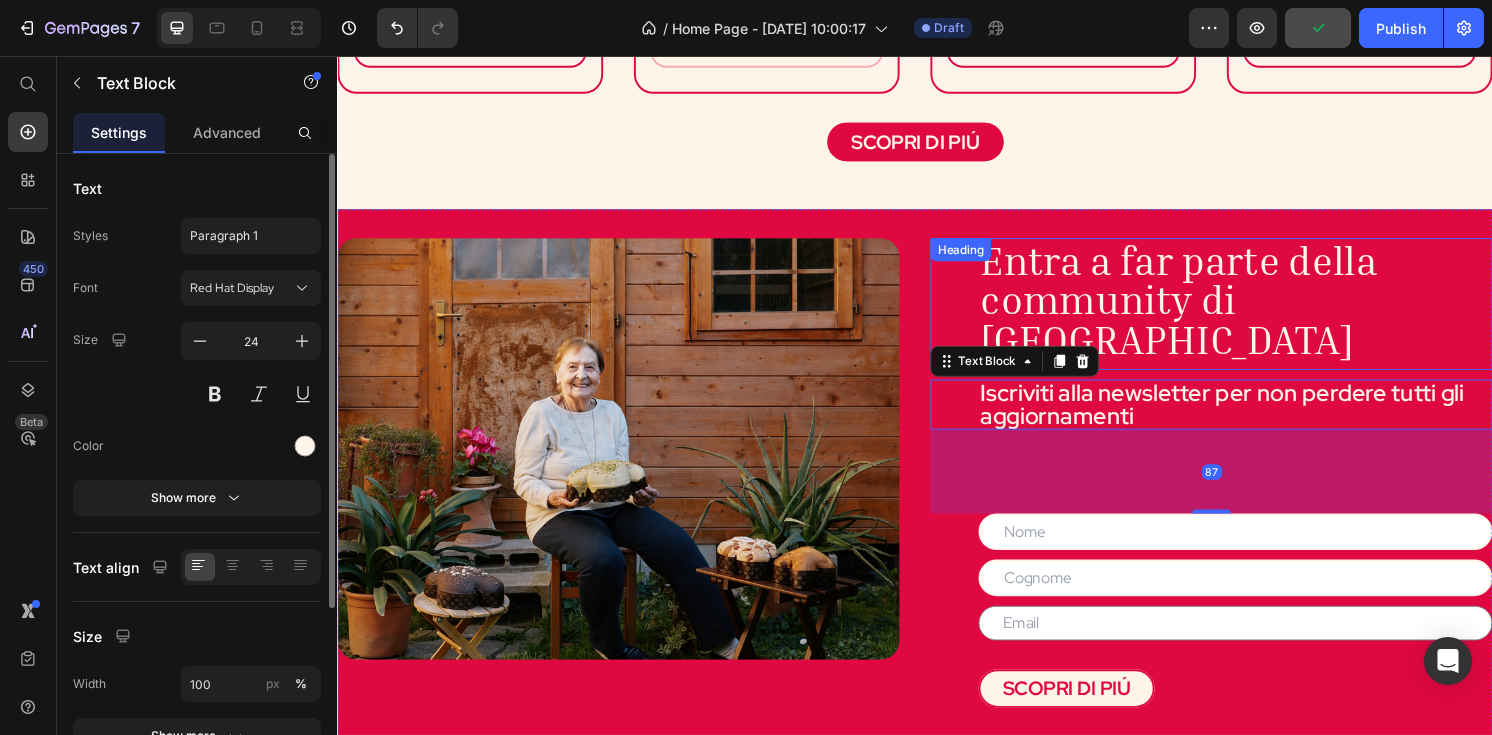 click on "Entra a far parte della community di Nonna Silvi" at bounding box center (1270, 308) 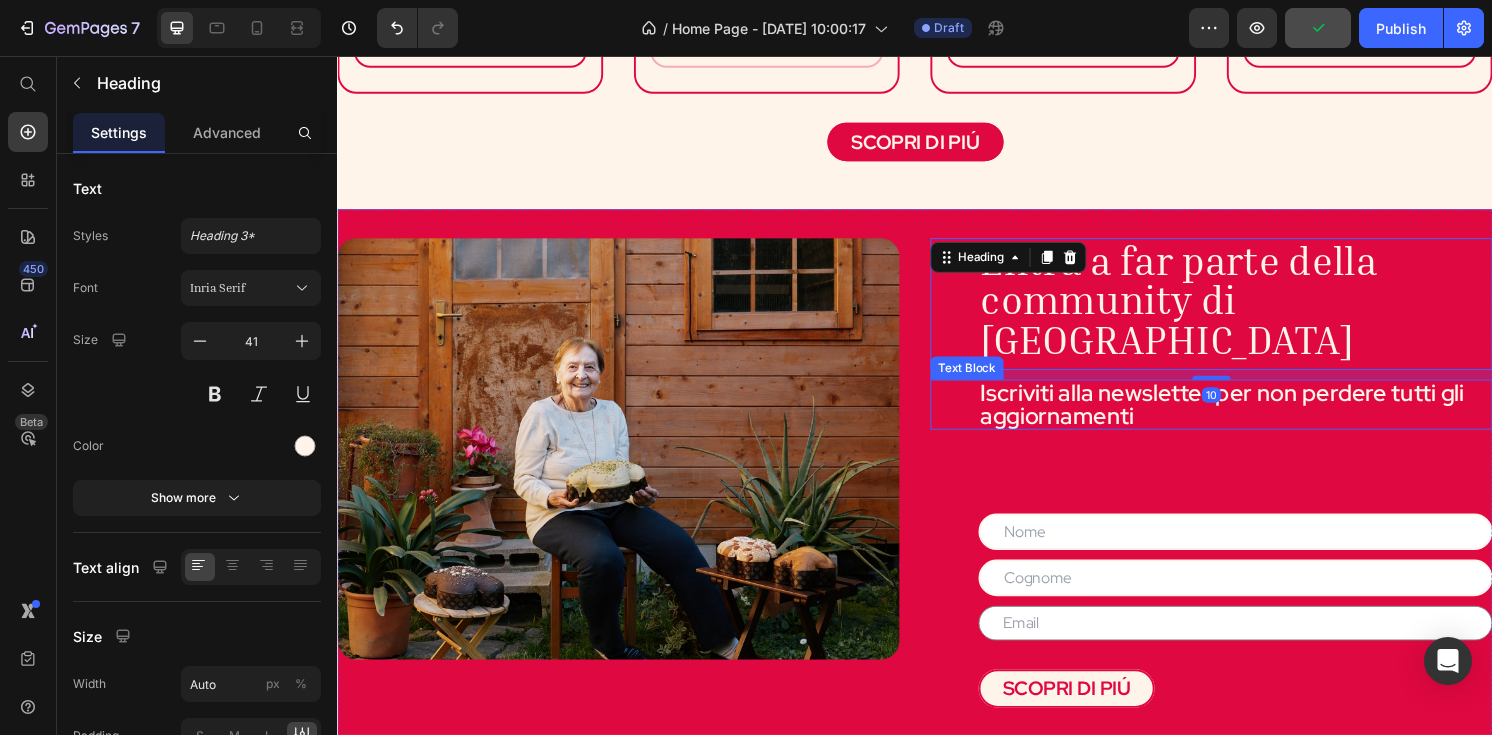 click on "Iscriviti alla newsletter per non perdere tutti gli aggiornamenti" at bounding box center (1270, 418) 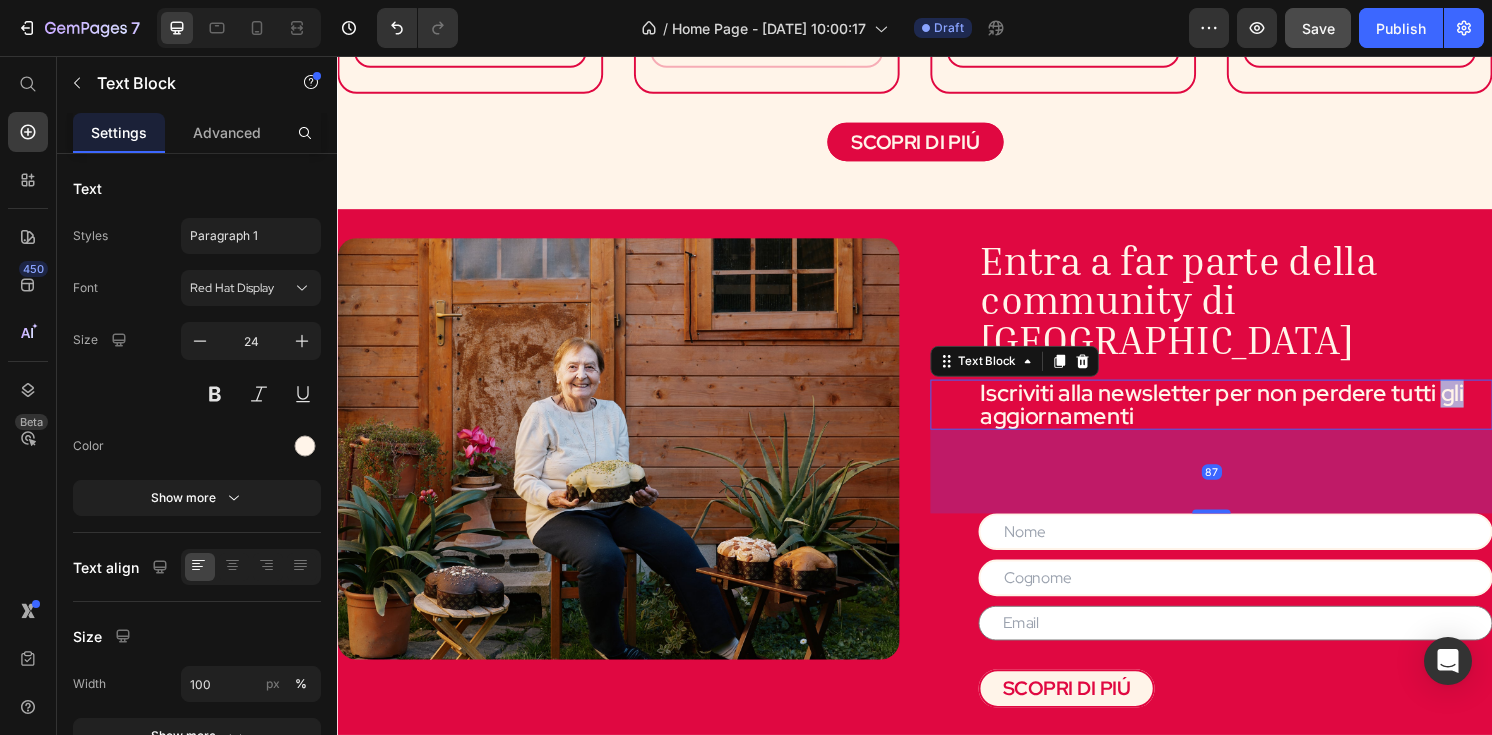 click on "Iscriviti alla newsletter per non perdere tutti gli aggiornamenti" at bounding box center (1270, 418) 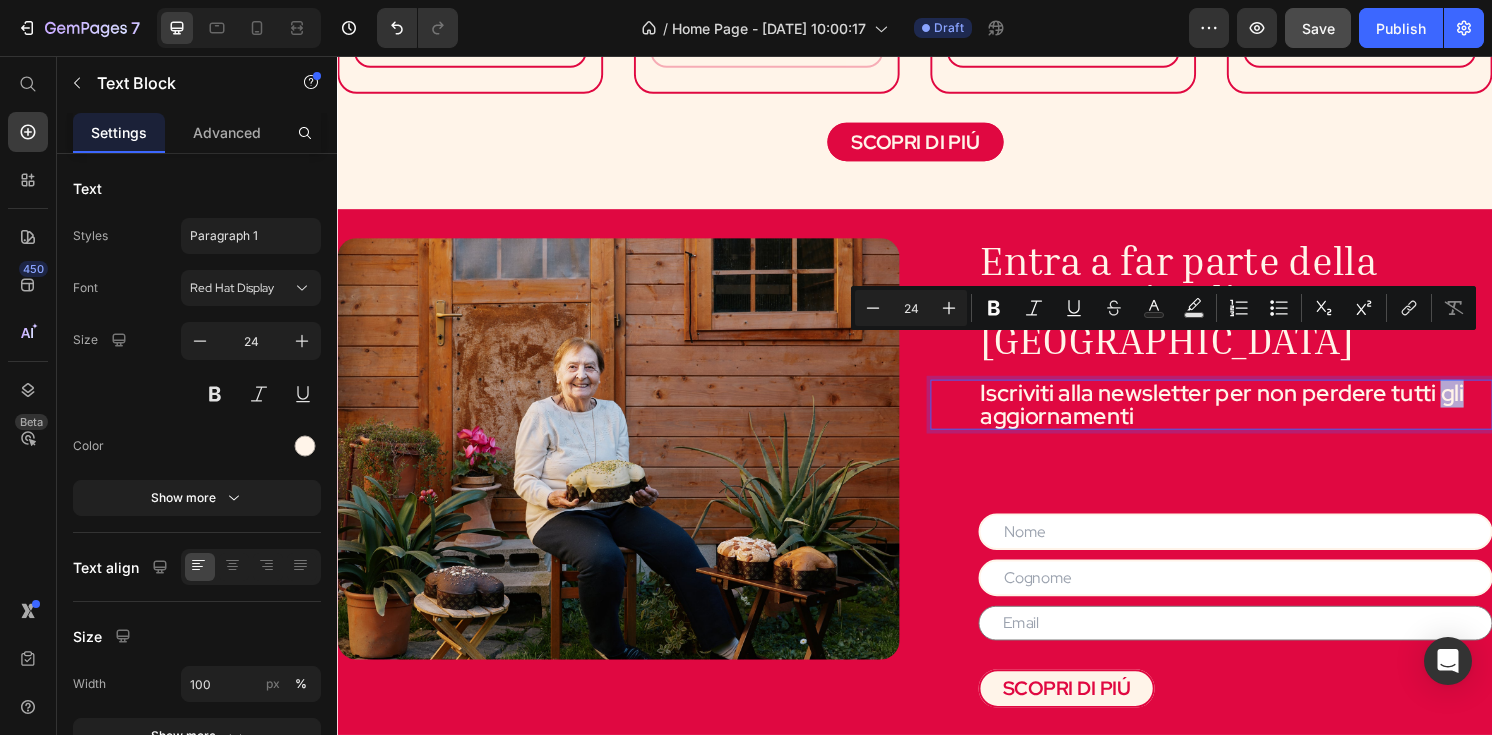 click on "Iscriviti alla newsletter per non perdere tutti gli aggiornamenti" at bounding box center [1270, 418] 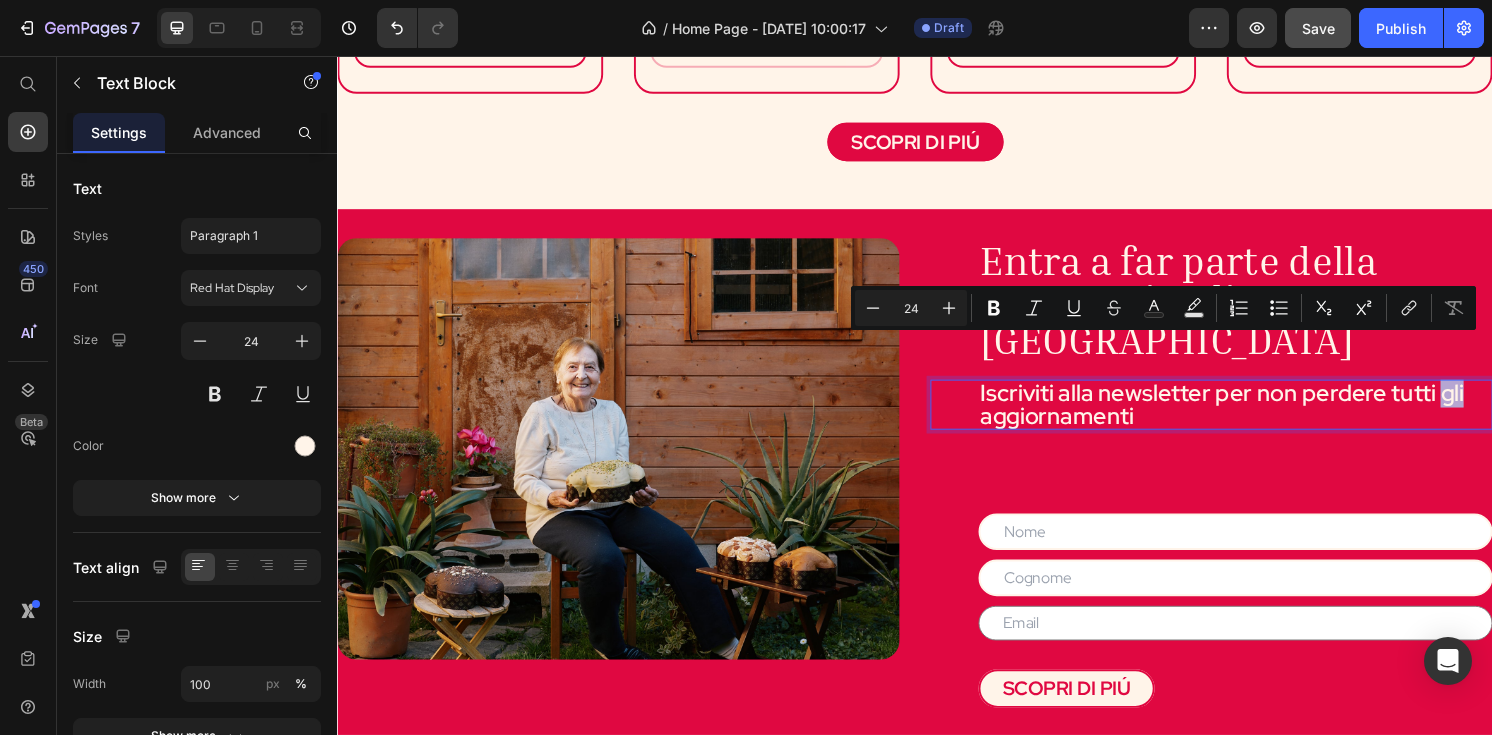 click on "Iscriviti alla newsletter per non perdere tutti gli aggiornamenti" at bounding box center [1270, 418] 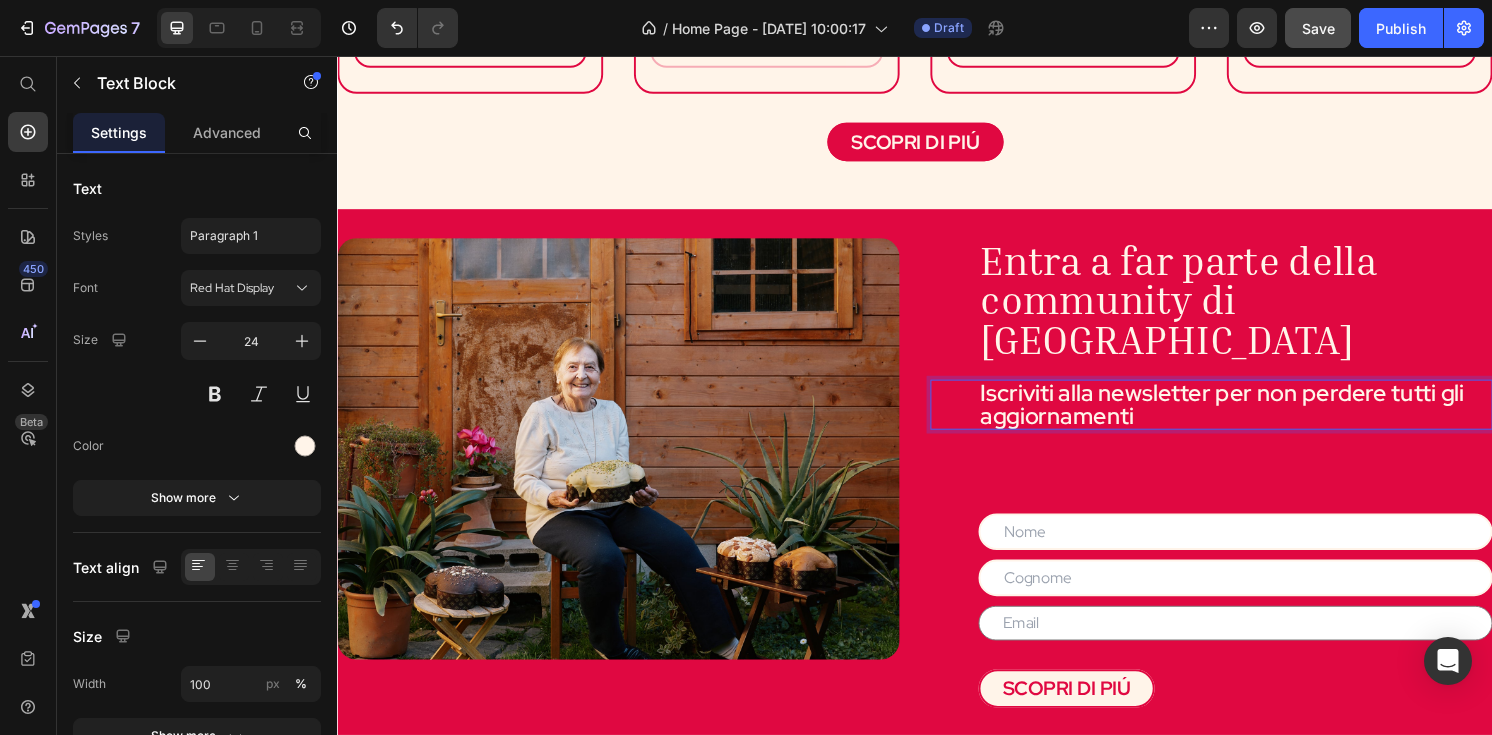 scroll, scrollTop: 2, scrollLeft: 0, axis: vertical 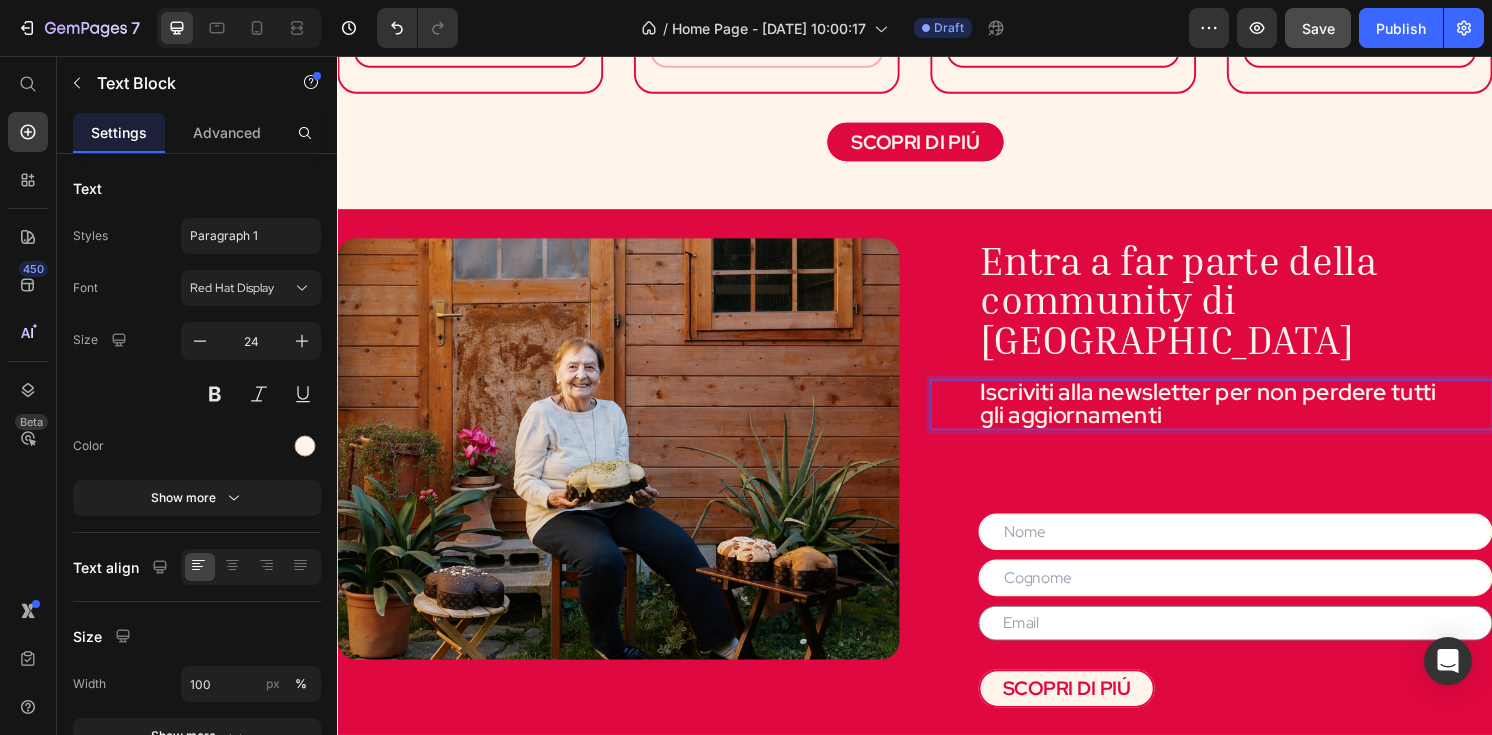 click on "Iscriviti alla newsletter per non perdere tutti" at bounding box center (1270, 405) 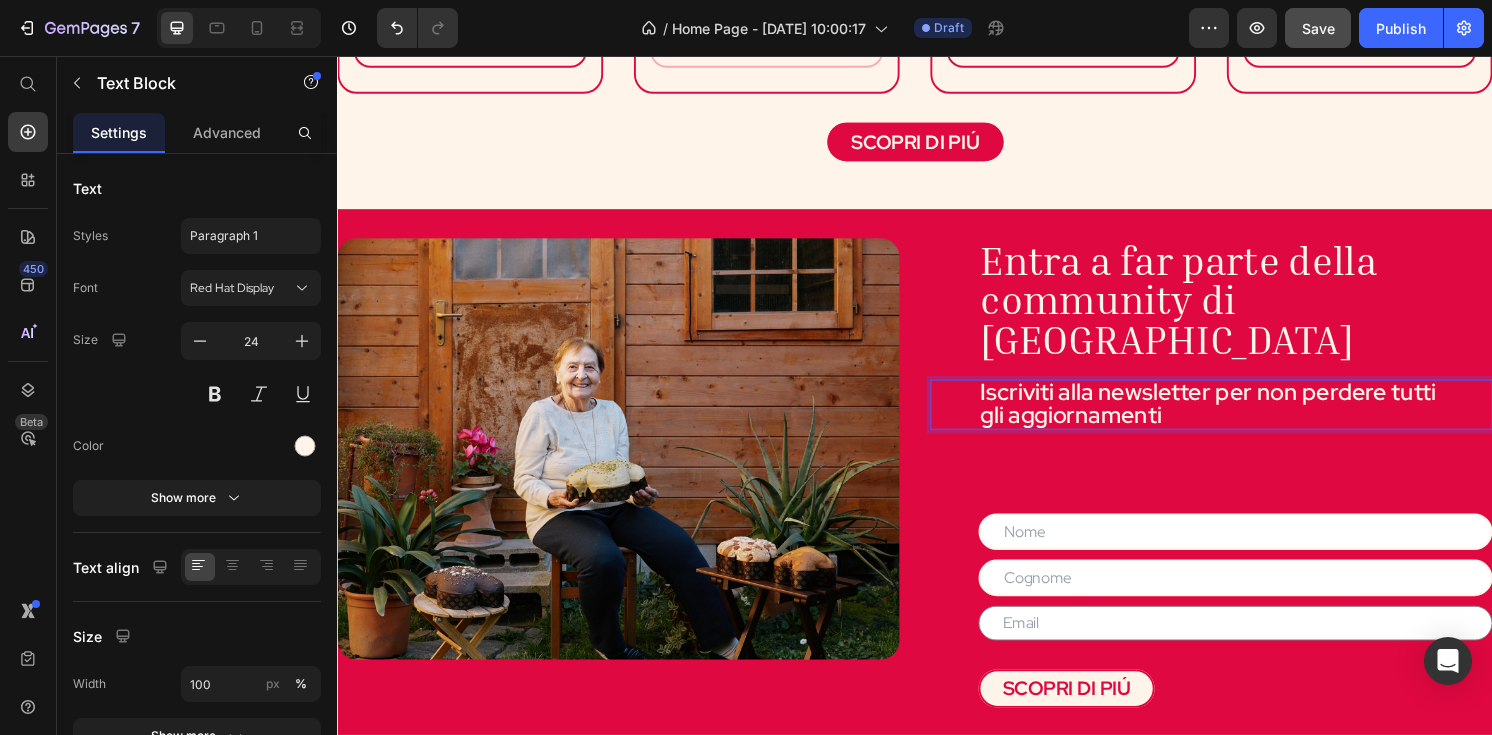 click on "Iscriviti alla newsletter per non perdere tutti" at bounding box center [1270, 405] 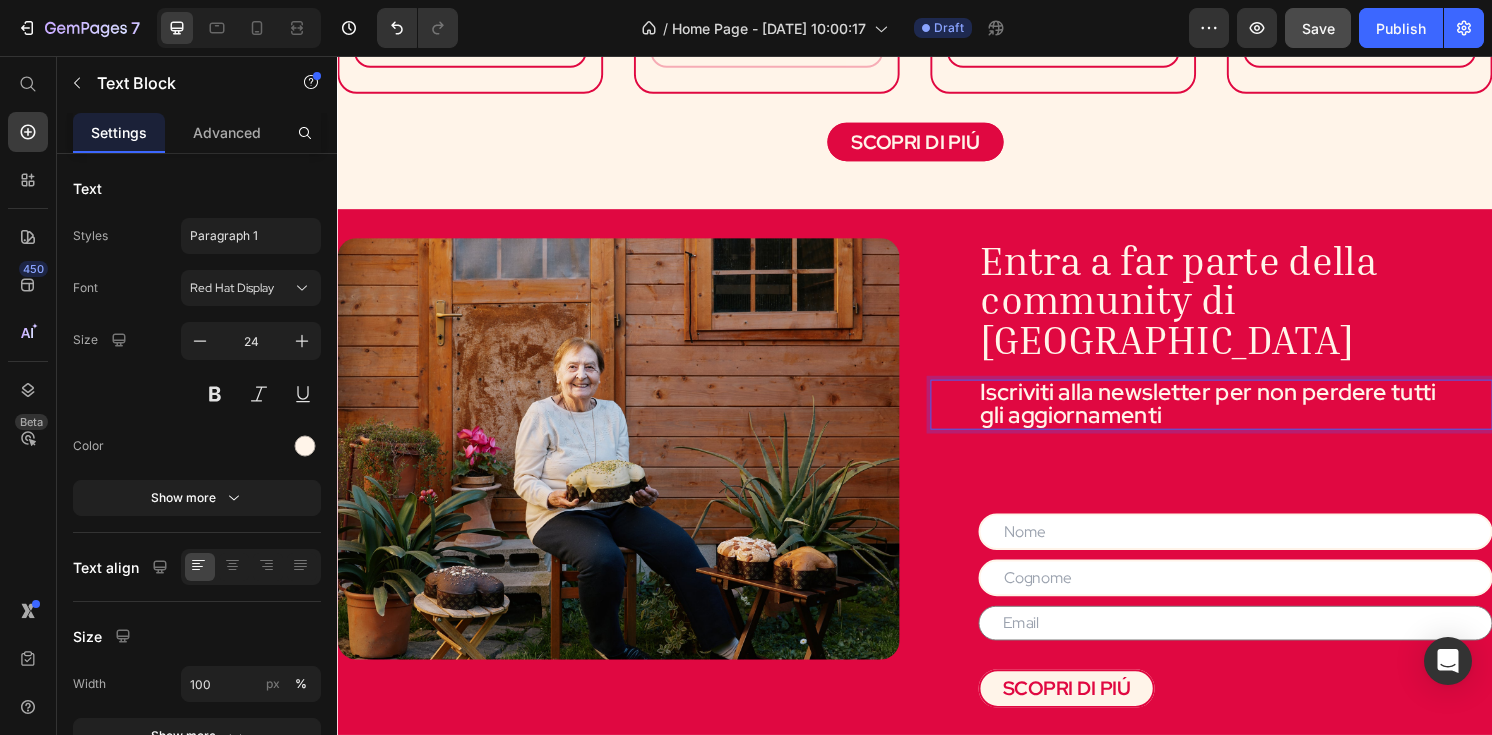click on "Iscriviti alla newsletter per non perdere tutti" at bounding box center (1270, 405) 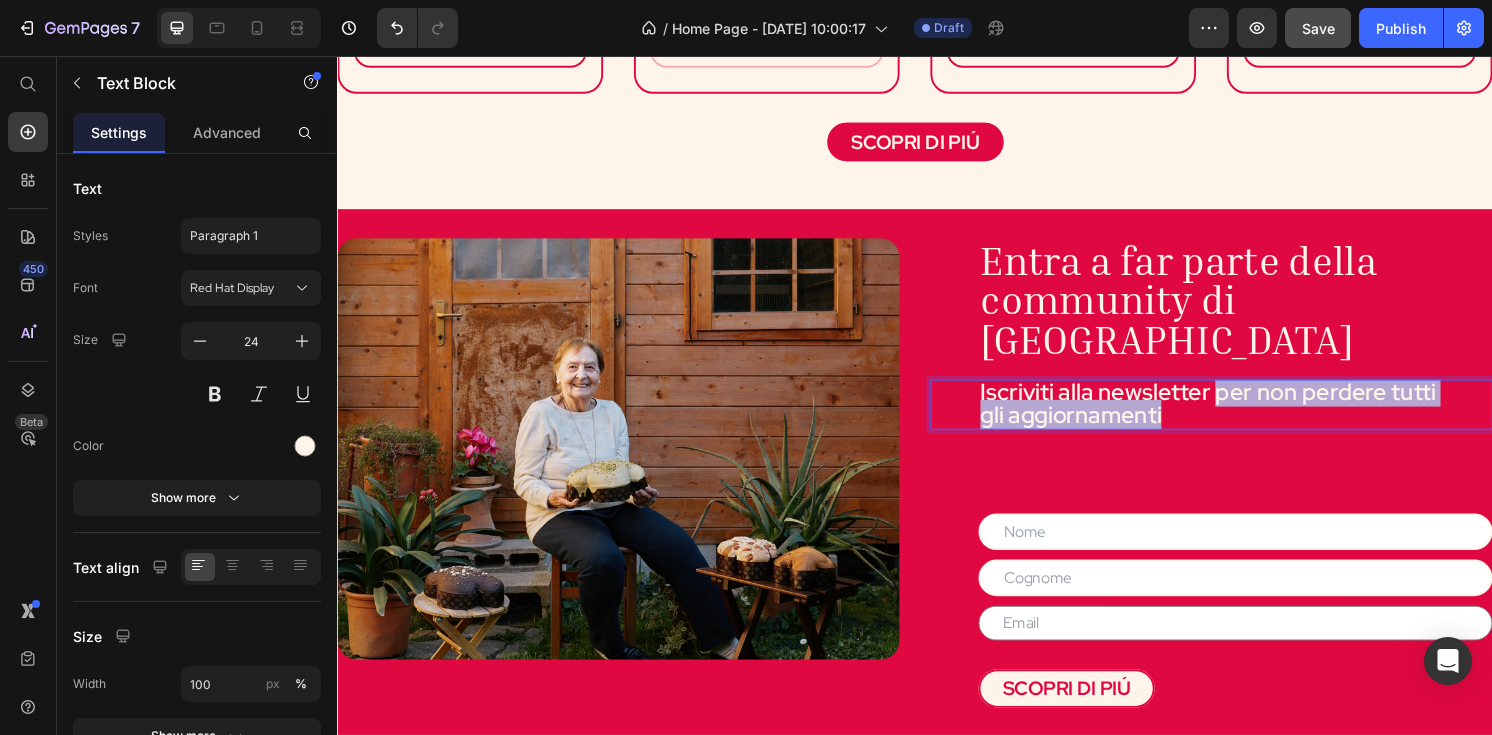 drag, startPoint x: 1255, startPoint y: 362, endPoint x: 1260, endPoint y: 385, distance: 23.537205 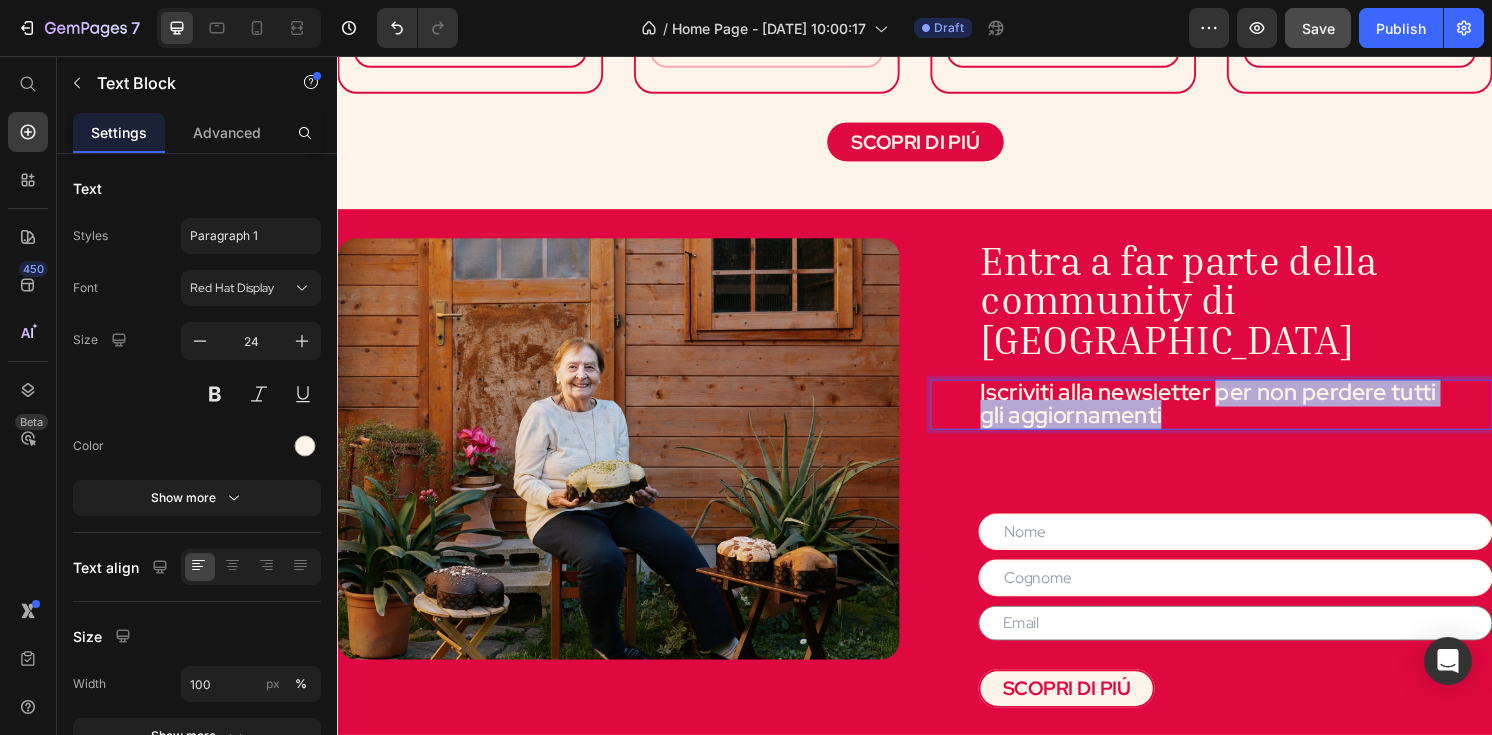 click on "Iscriviti alla newsletter per non perdere tutti  gli aggiornamenti" at bounding box center (1270, 418) 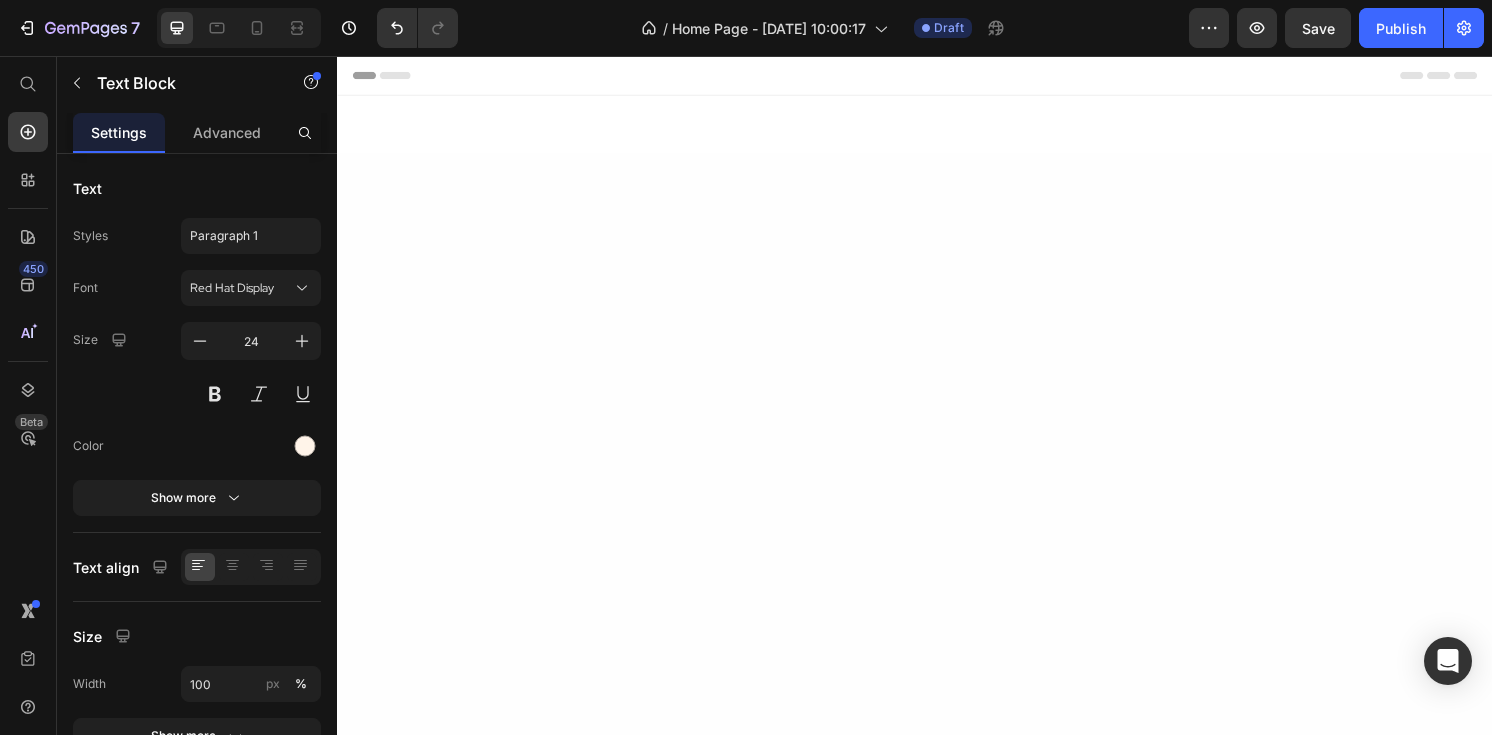 scroll, scrollTop: 1667, scrollLeft: 0, axis: vertical 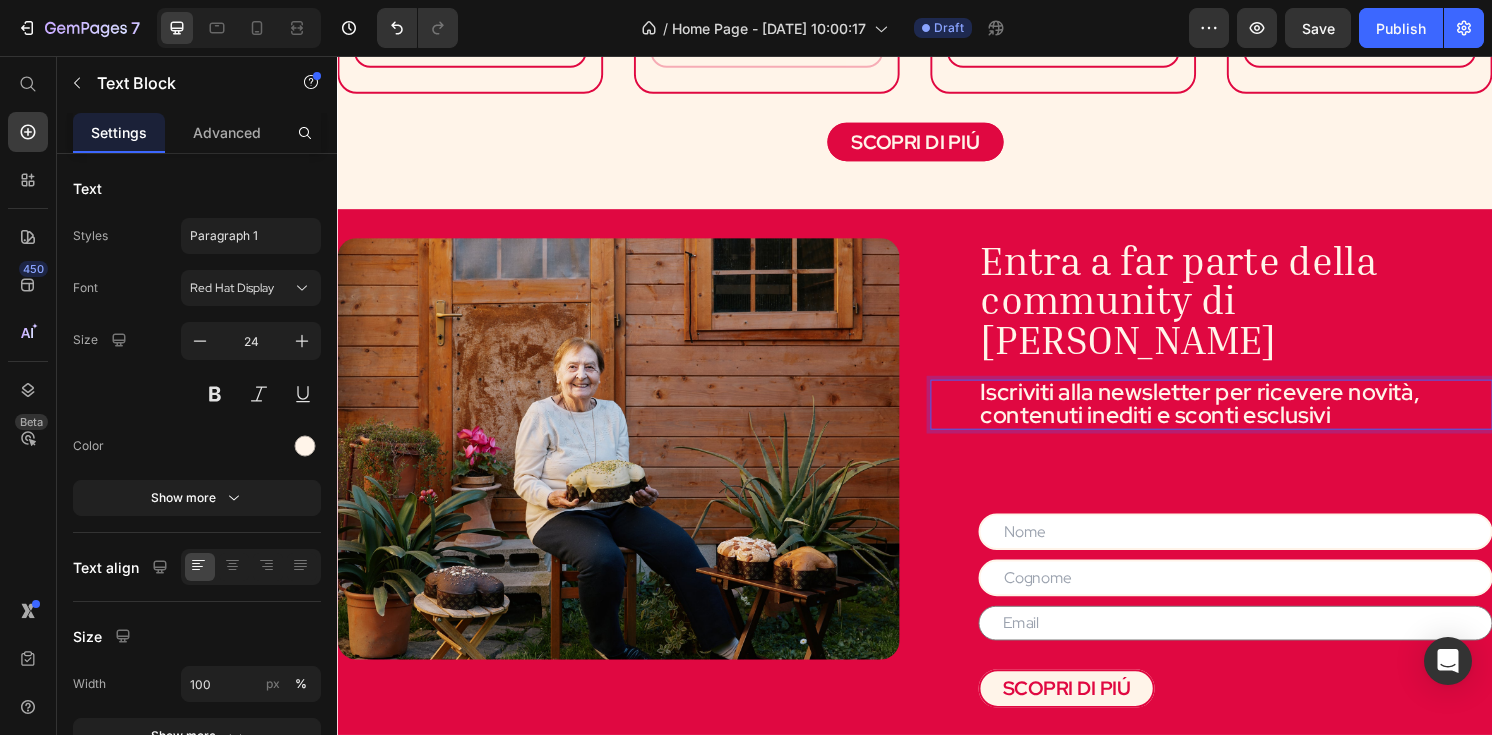 click on "Iscriviti alla newsletter per ricevere novità, contenuti inediti e sconti esclusivi" at bounding box center [1270, 417] 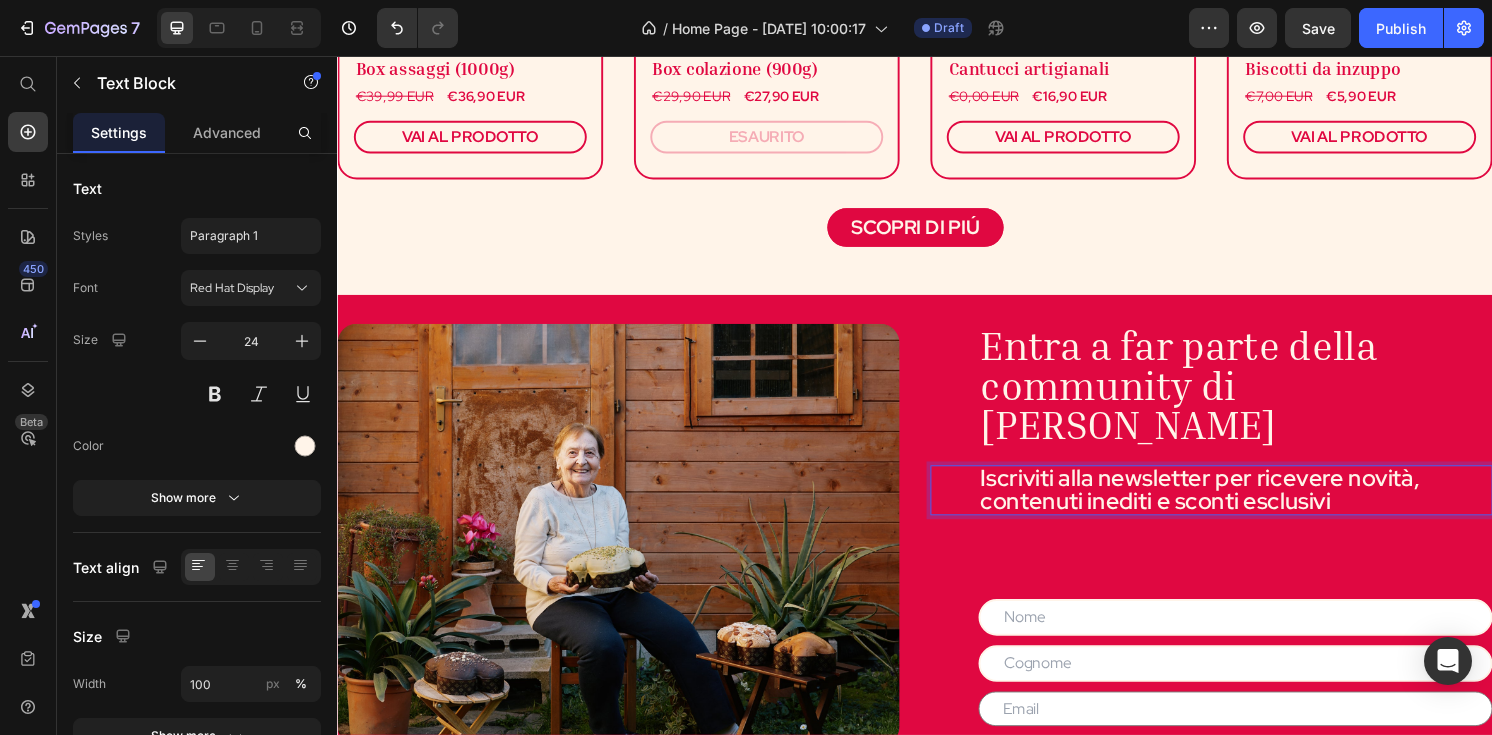 scroll, scrollTop: 1568, scrollLeft: 0, axis: vertical 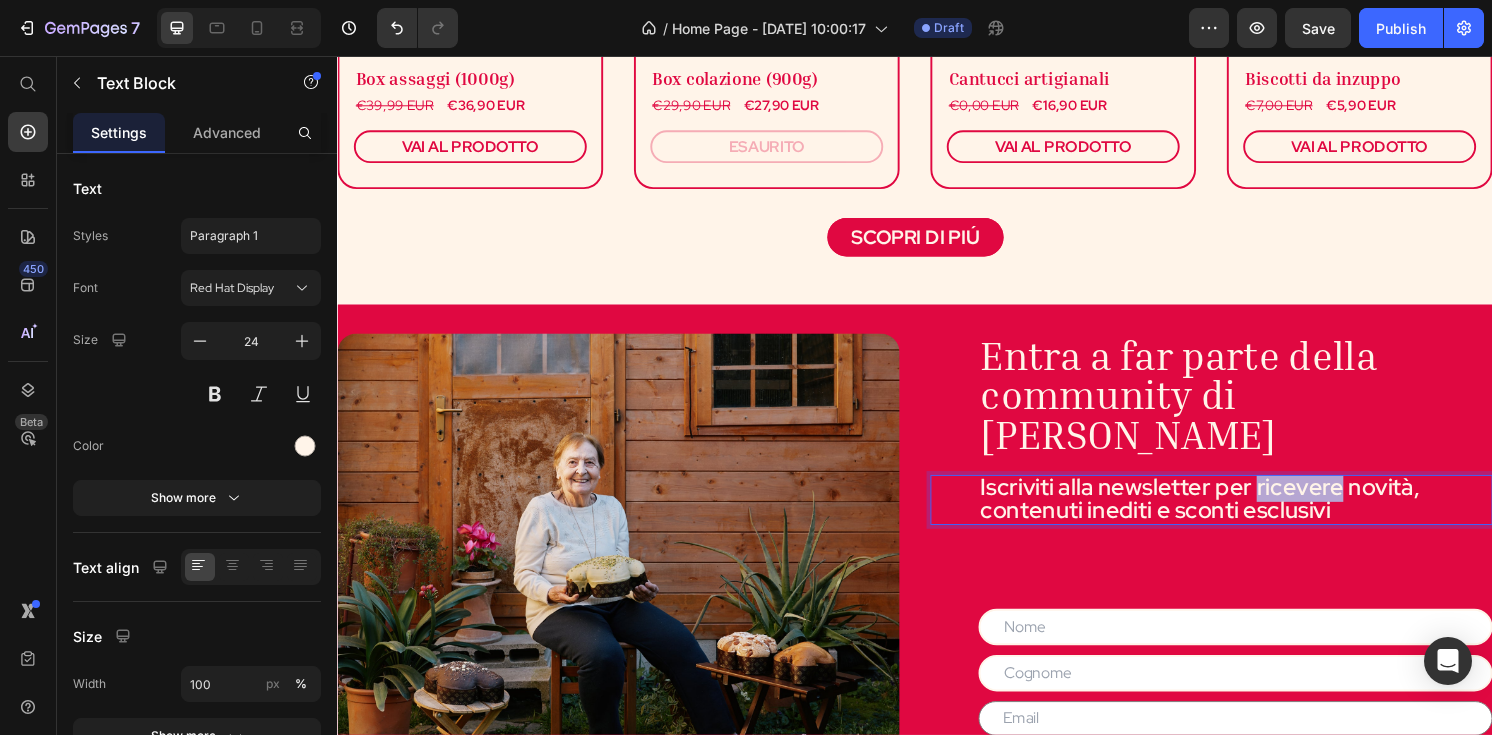 drag, startPoint x: 1379, startPoint y: 462, endPoint x: 1294, endPoint y: 463, distance: 85.00588 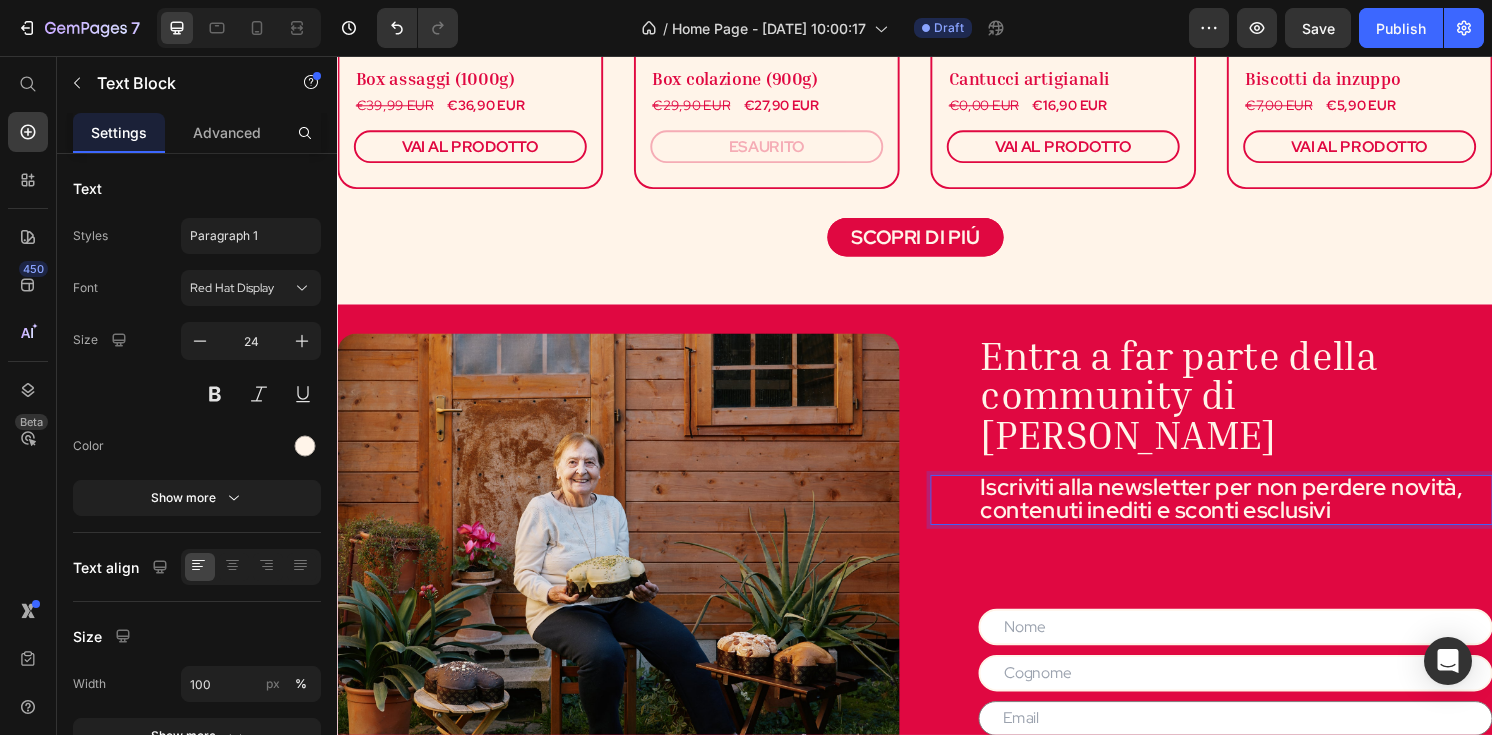click on "Iscriviti alla newsletter per non perdere novità, contenuti inediti e sconti esclusivi" at bounding box center (1270, 516) 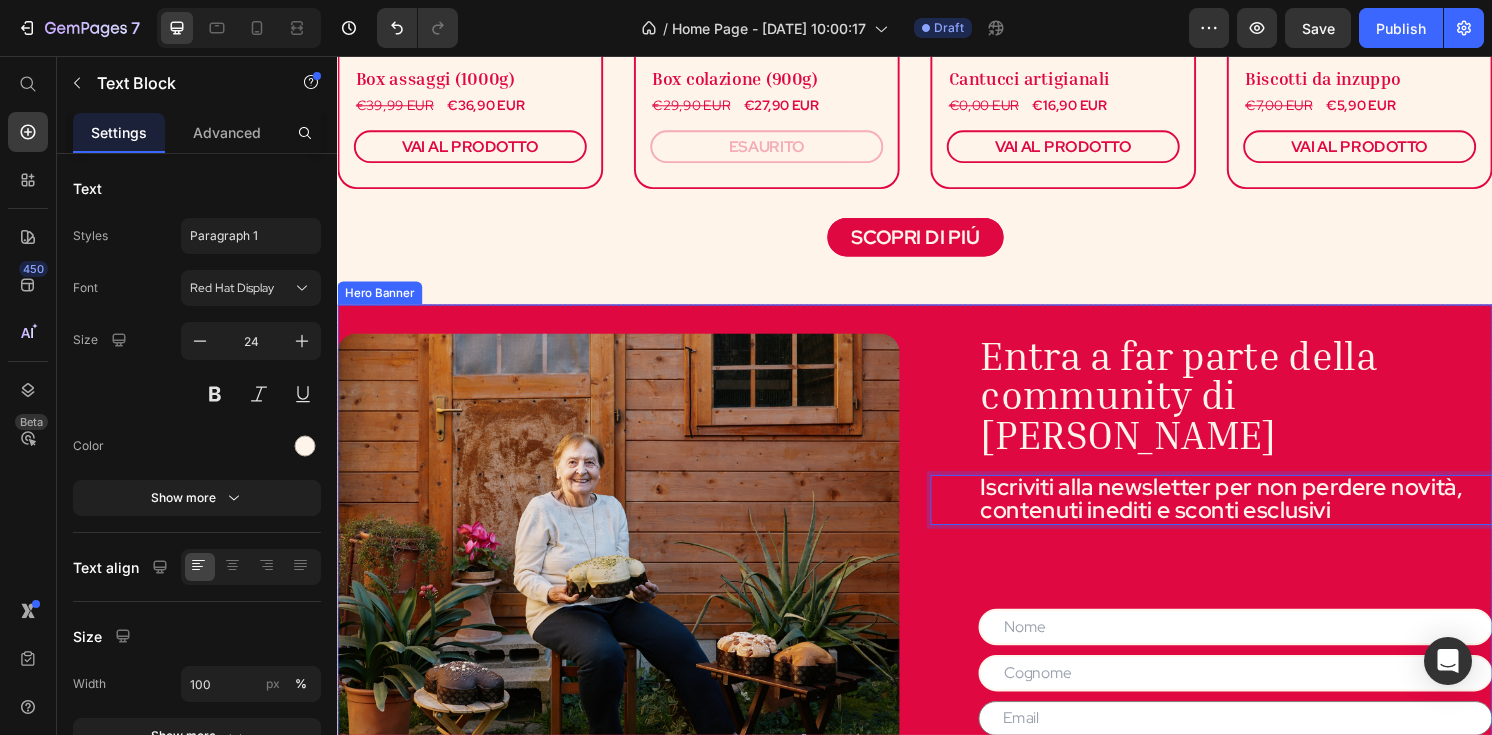 click on "Entra a far parte della community di Nonna Silvi Heading Iscriviti alla newsletter per non perdere novità, contenuti inediti e sconti esclusivi Text Block   87 Text Field Text Field Text Field Contact Form SCOPRI DI PIÚ Button" at bounding box center (1245, 588) 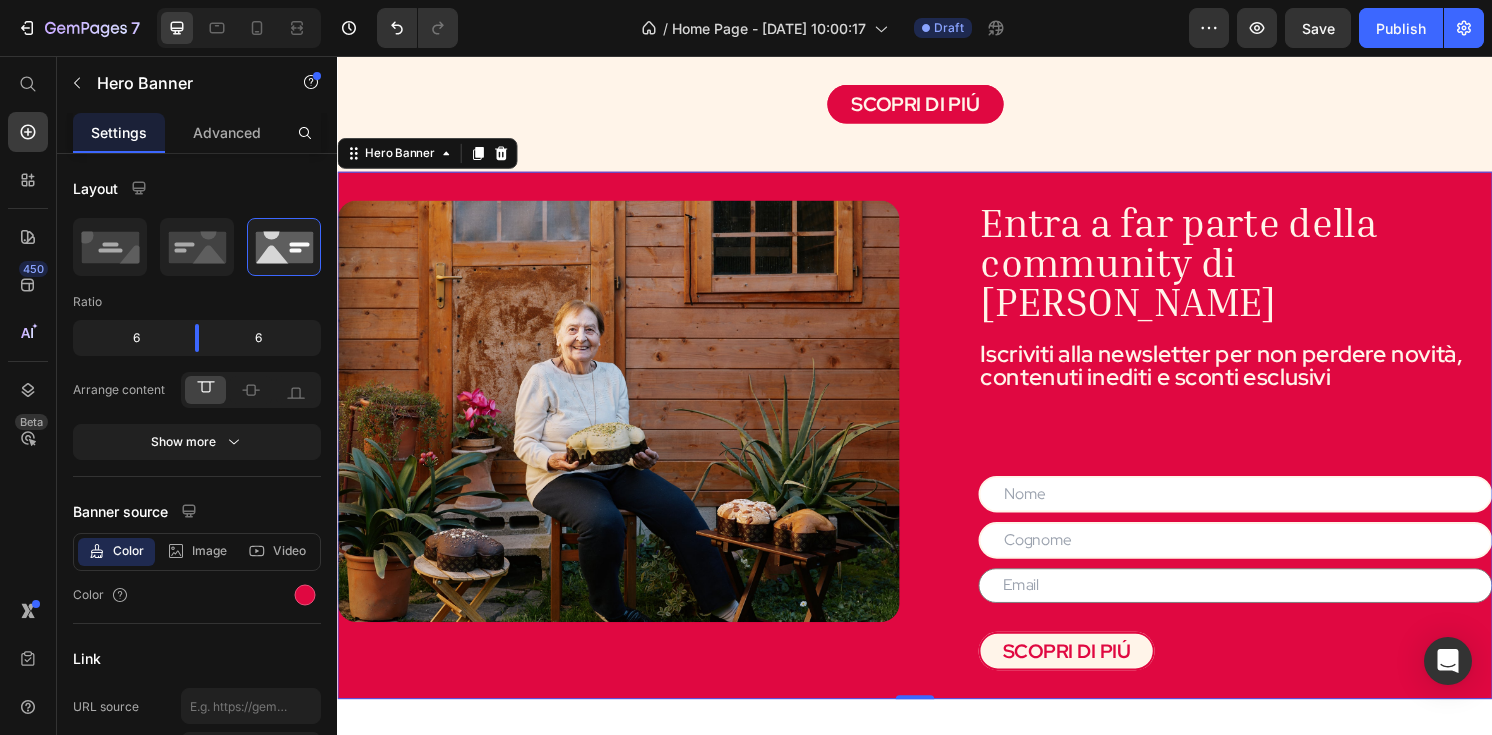 scroll, scrollTop: 1712, scrollLeft: 0, axis: vertical 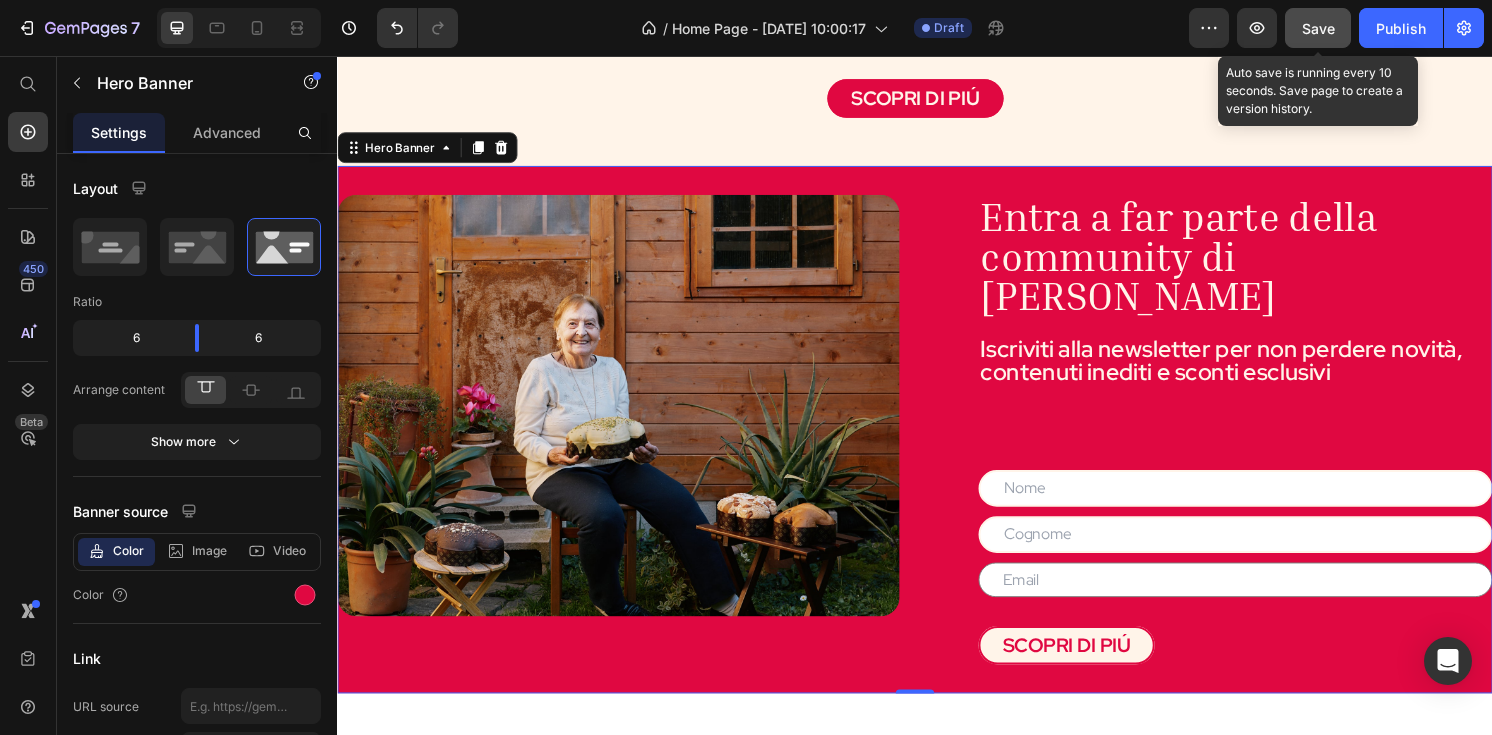 click on "Save" at bounding box center (1318, 28) 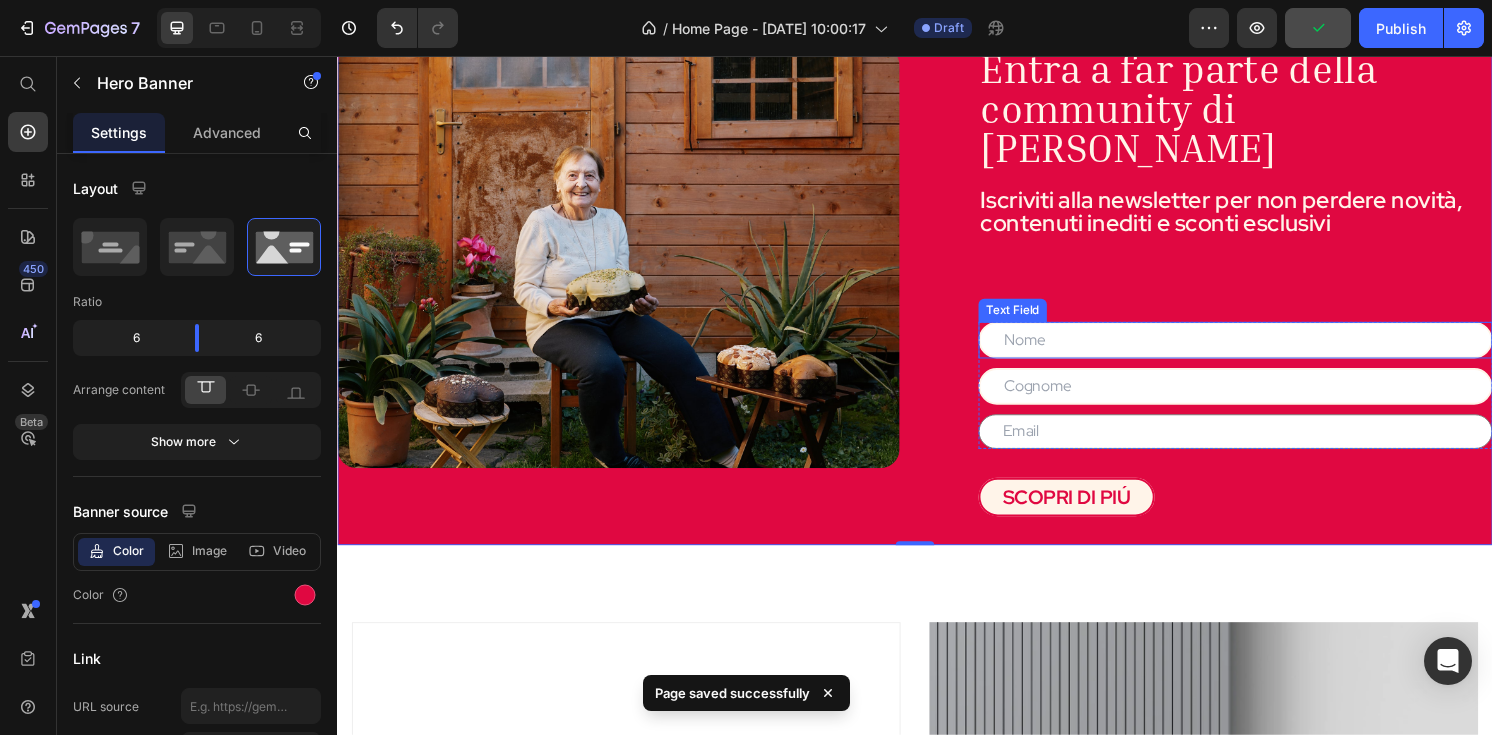 scroll, scrollTop: 1867, scrollLeft: 0, axis: vertical 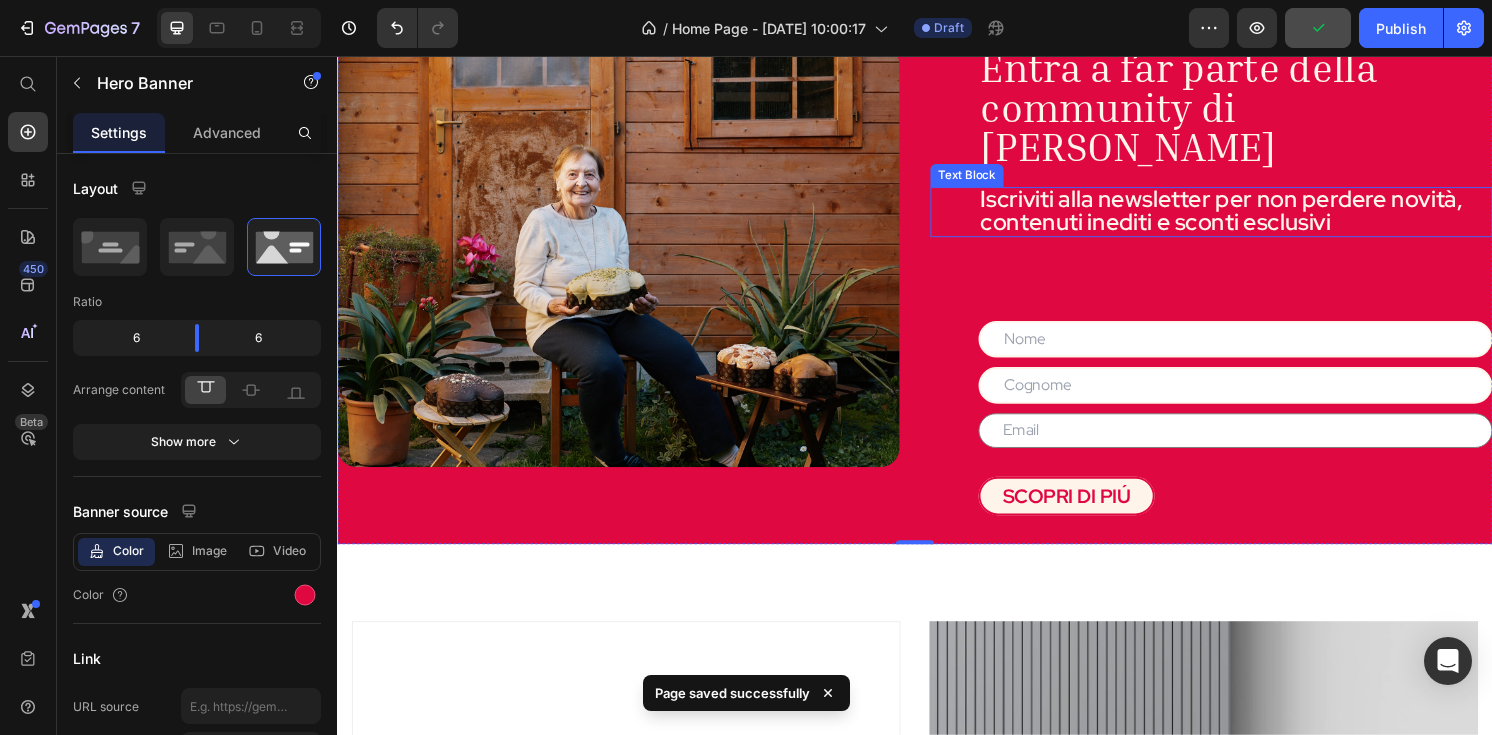 click on "Iscriviti alla newsletter per non perdere novità, contenuti inediti e sconti esclusivi" at bounding box center [1270, 217] 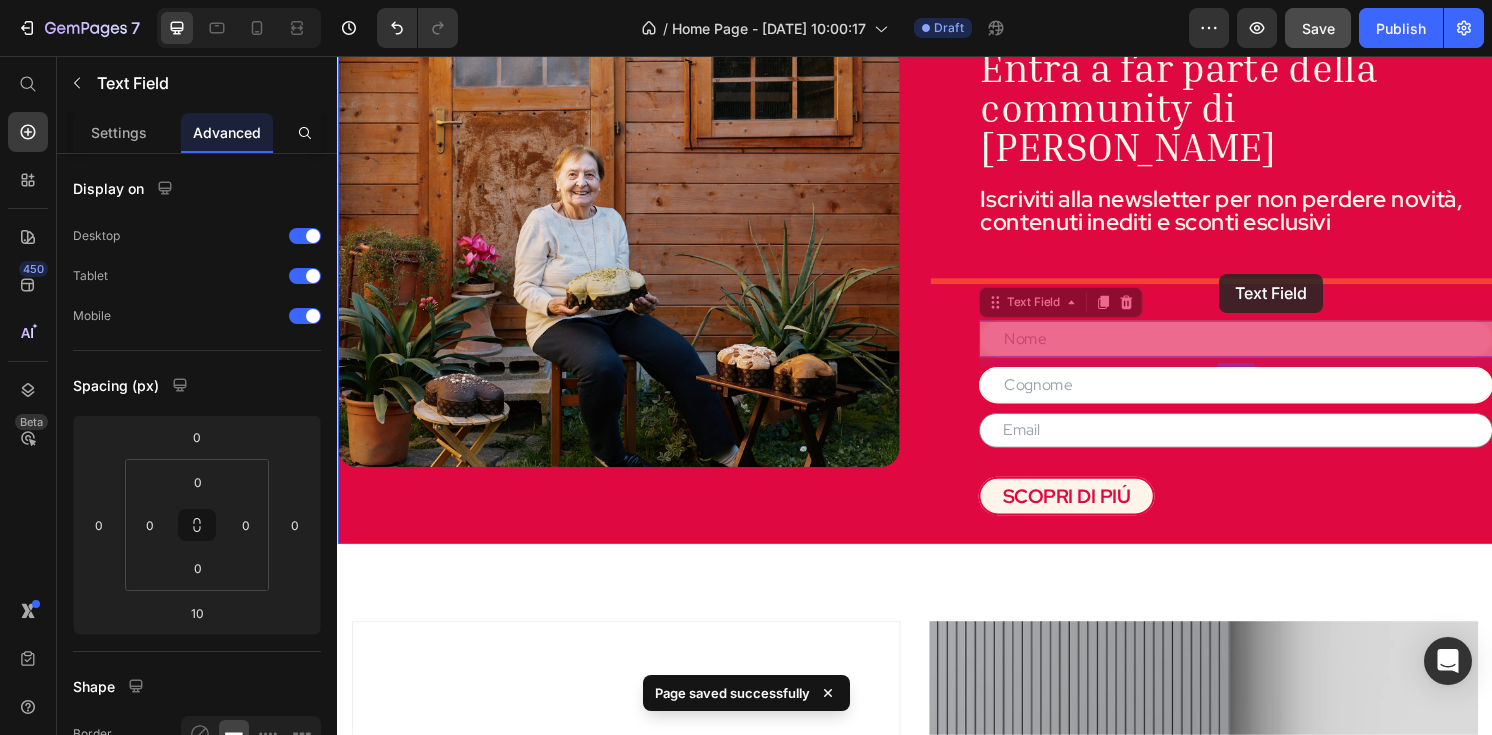 click on "Header LA NOSTRA SELEZIONE Heading Row (P) Images & Gallery Box assaggi (1000g) Heading €39,99 EUR (P) Price €36,90 EUR (P) Price Row VAI AL PRODOTTO (P) Cart Button Product (P) Images & Gallery Box colazione (900g) Heading €29,90 EUR (P) Price €27,90 EUR (P) Price Row ESAURITO (P) Cart Button Product (P) Images & Gallery Cantucci artigianali Heading €0,00 EUR (P) Price €16,90 EUR (P) Price Row VAI AL PRODOTTO (P) Cart Button Product (P) Images & Gallery Biscotti da inzuppo Heading €7,00 EUR (P) Price €5,90 EUR (P) Price Row VAI AL PRODOTTO (P) Cart Button Product Row SCOPRI DI PIÚ Button Section 4 Entra a far parte della community di Nonna Silvi Heading Iscriviti alla newsletter per non perdere novità, contenuti inediti e sconti esclusivi Text Block Text Field   10 Text Field   10 Text Field Text Field Contact Form SCOPRI DI PIÚ Button Image Hero Banner Section 5 GET DISSCOUNT 25% OFF Text block SUBSCRIBE TO NEWSLETTER Heading Text block Row Email Field Email Field SIGN UP Submit Button" at bounding box center (937, -105) 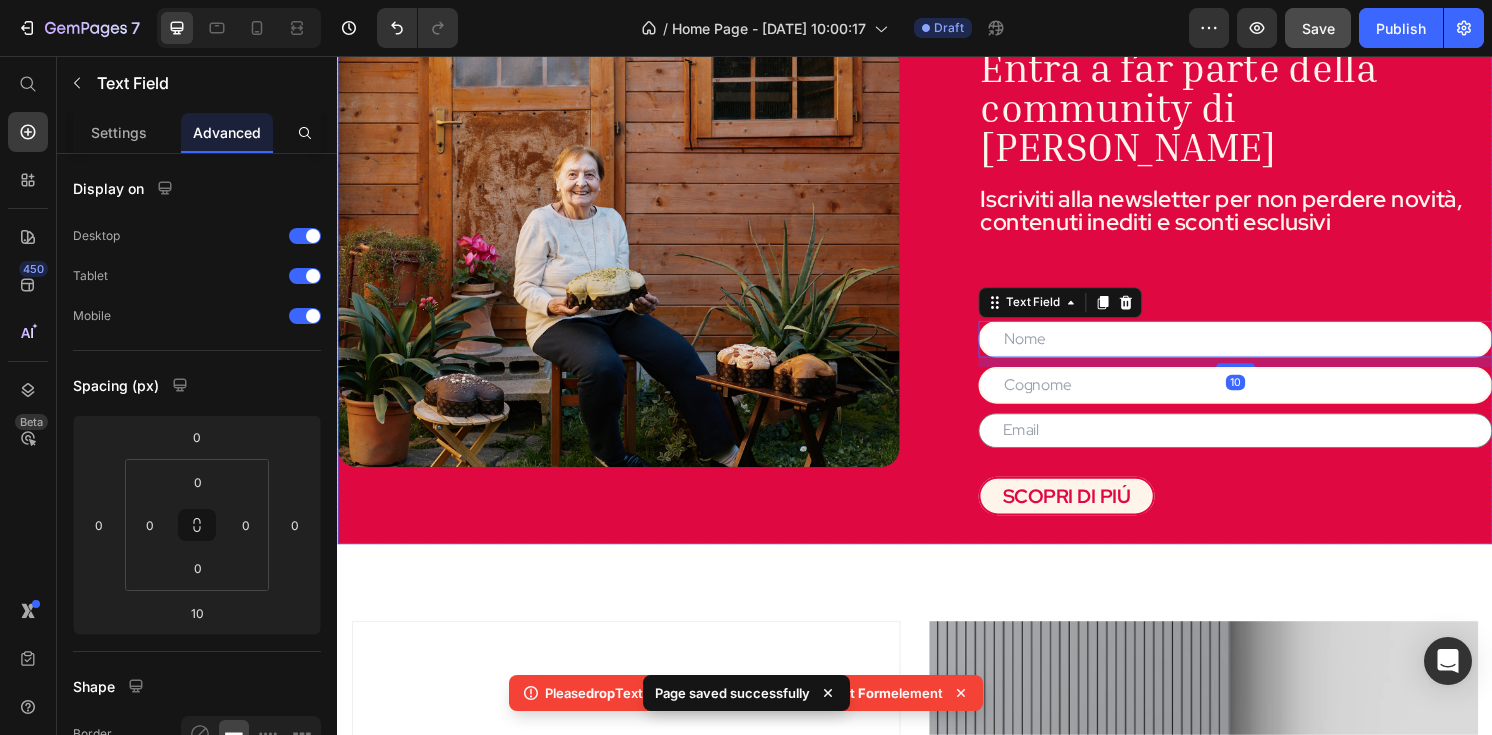 click on "Entra a far parte della community di Nonna Silvi Heading Iscriviti alla newsletter per non perdere novità, contenuti inediti e sconti esclusivi Text Block Text Field   10 Text Field Text Field Contact Form SCOPRI DI PIÚ Button" at bounding box center (1245, 289) 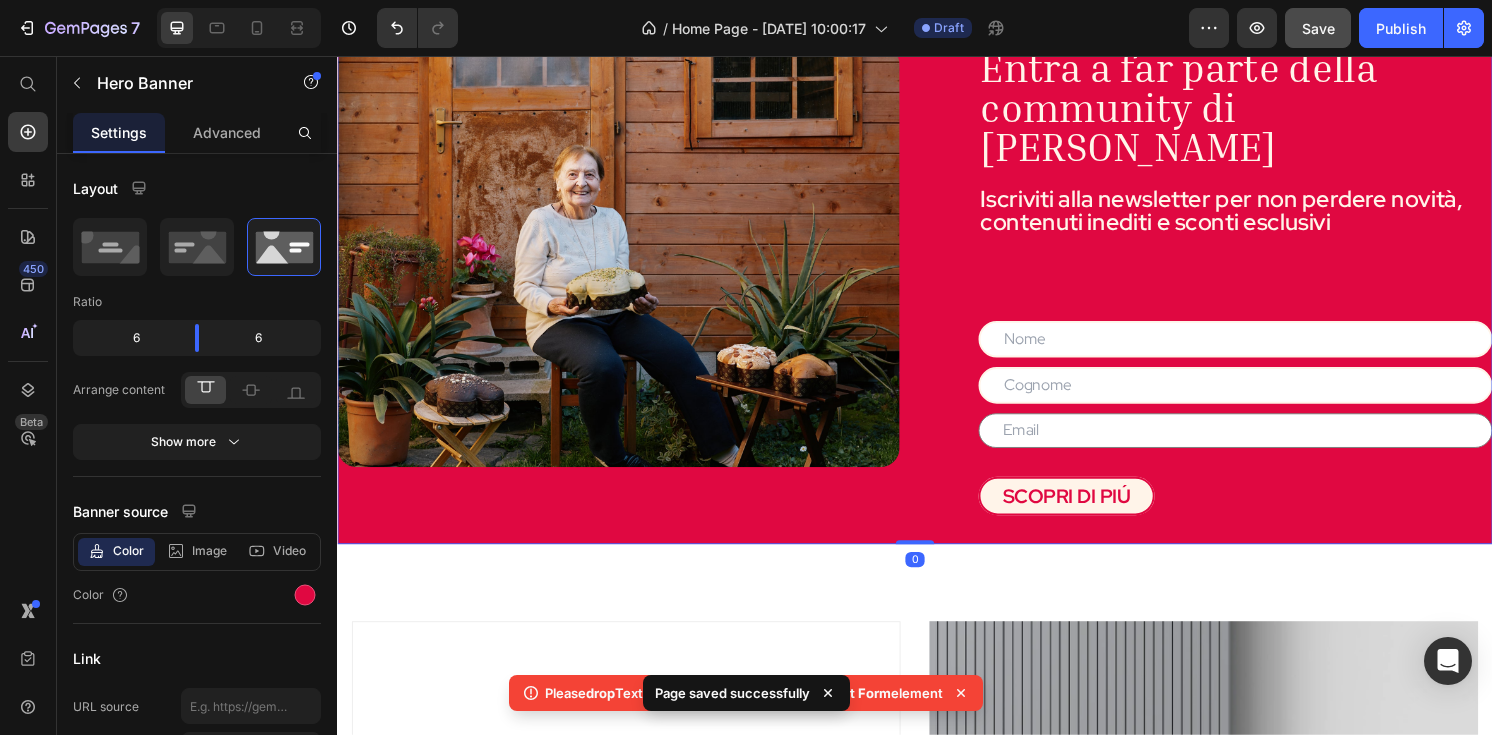 click on "Iscriviti alla newsletter per non perdere novità, contenuti inediti e sconti esclusivi" at bounding box center [1270, 217] 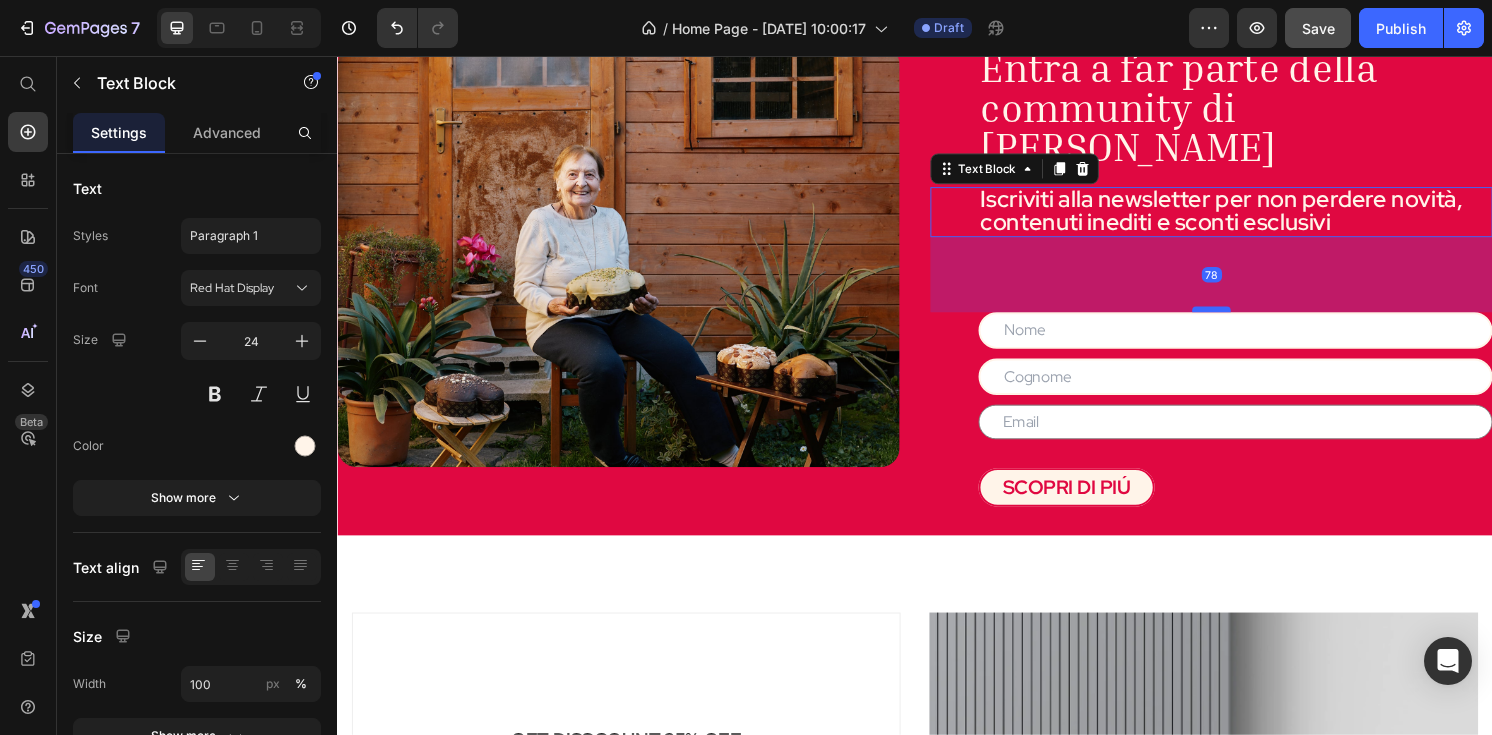 click at bounding box center (1245, 319) 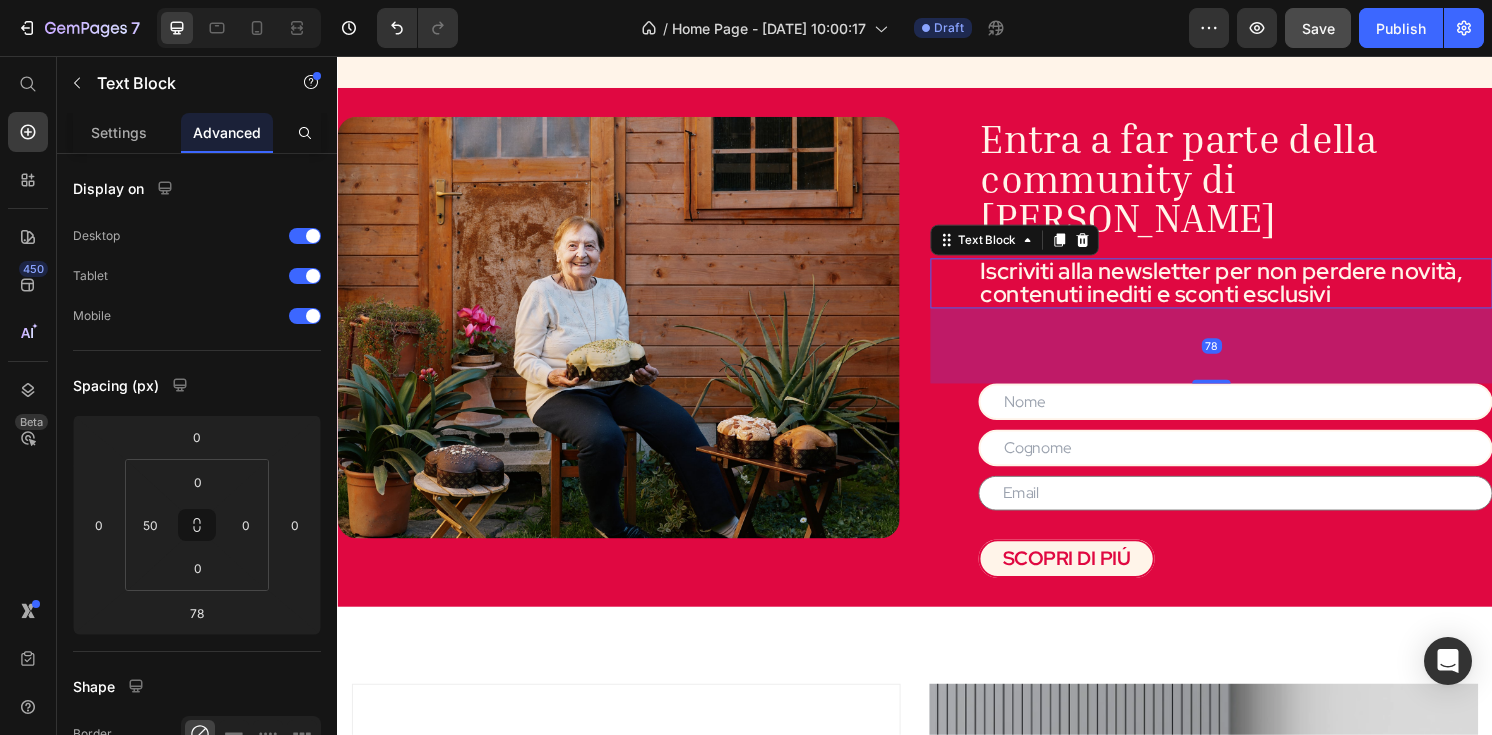 scroll, scrollTop: 1758, scrollLeft: 0, axis: vertical 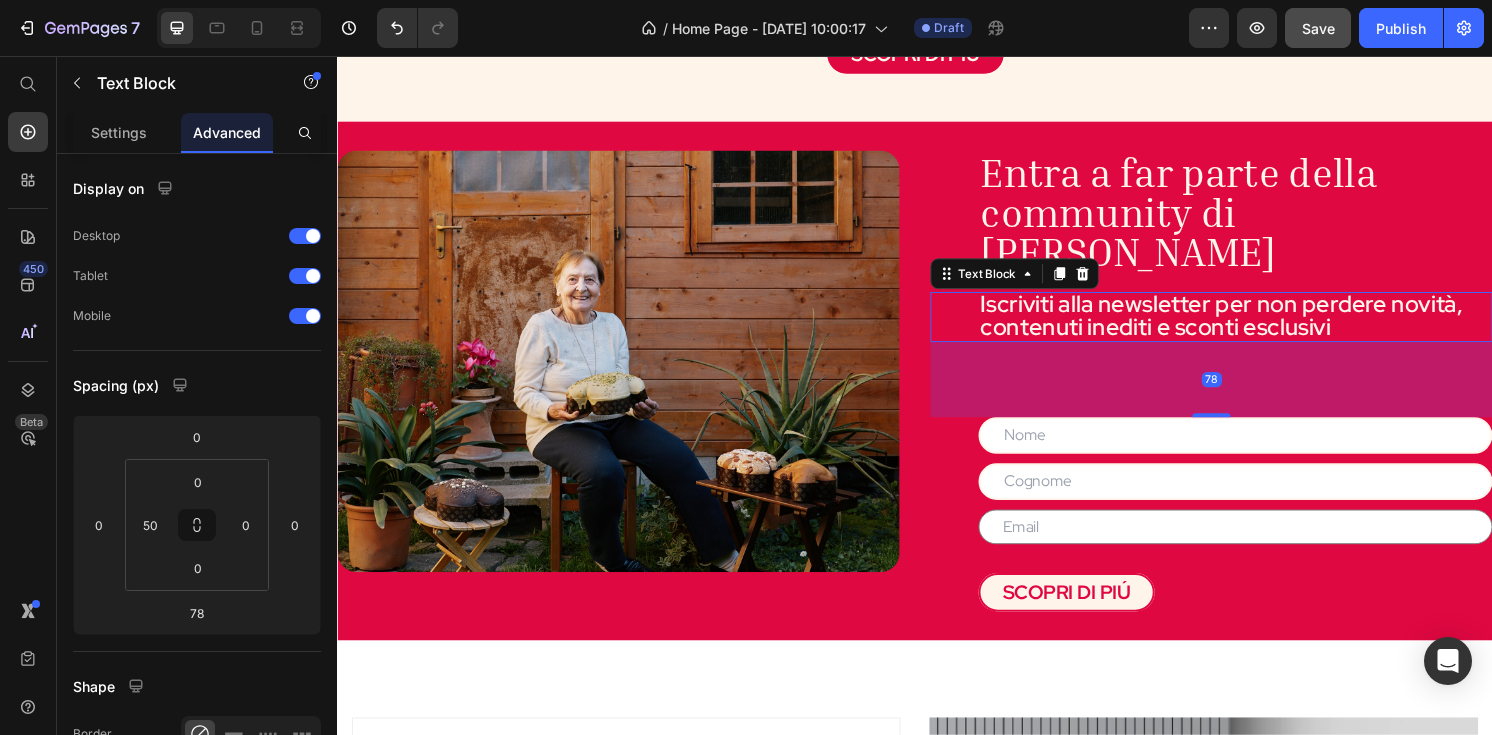 click on "Entra a far parte della community di Nonna Silvi" at bounding box center [1270, 217] 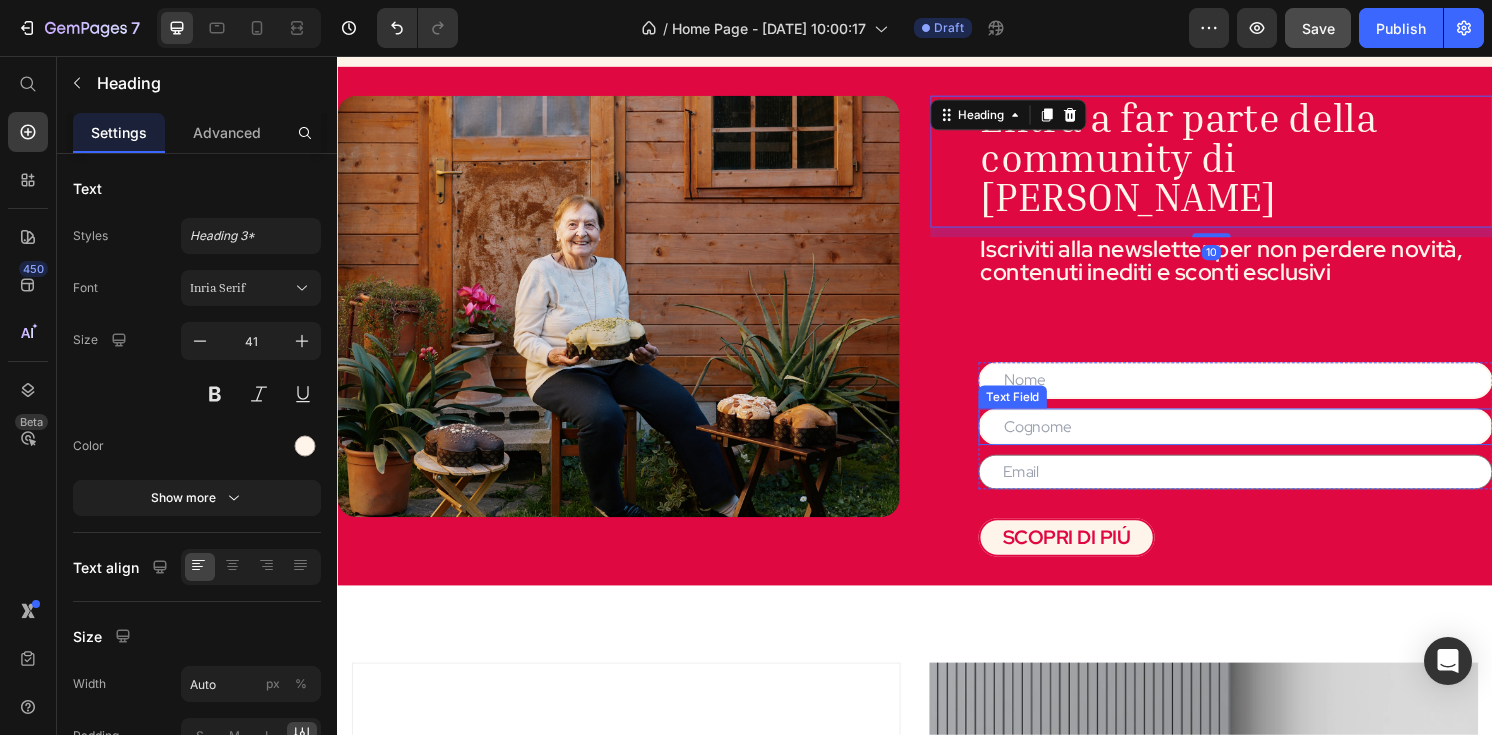 scroll, scrollTop: 1823, scrollLeft: 0, axis: vertical 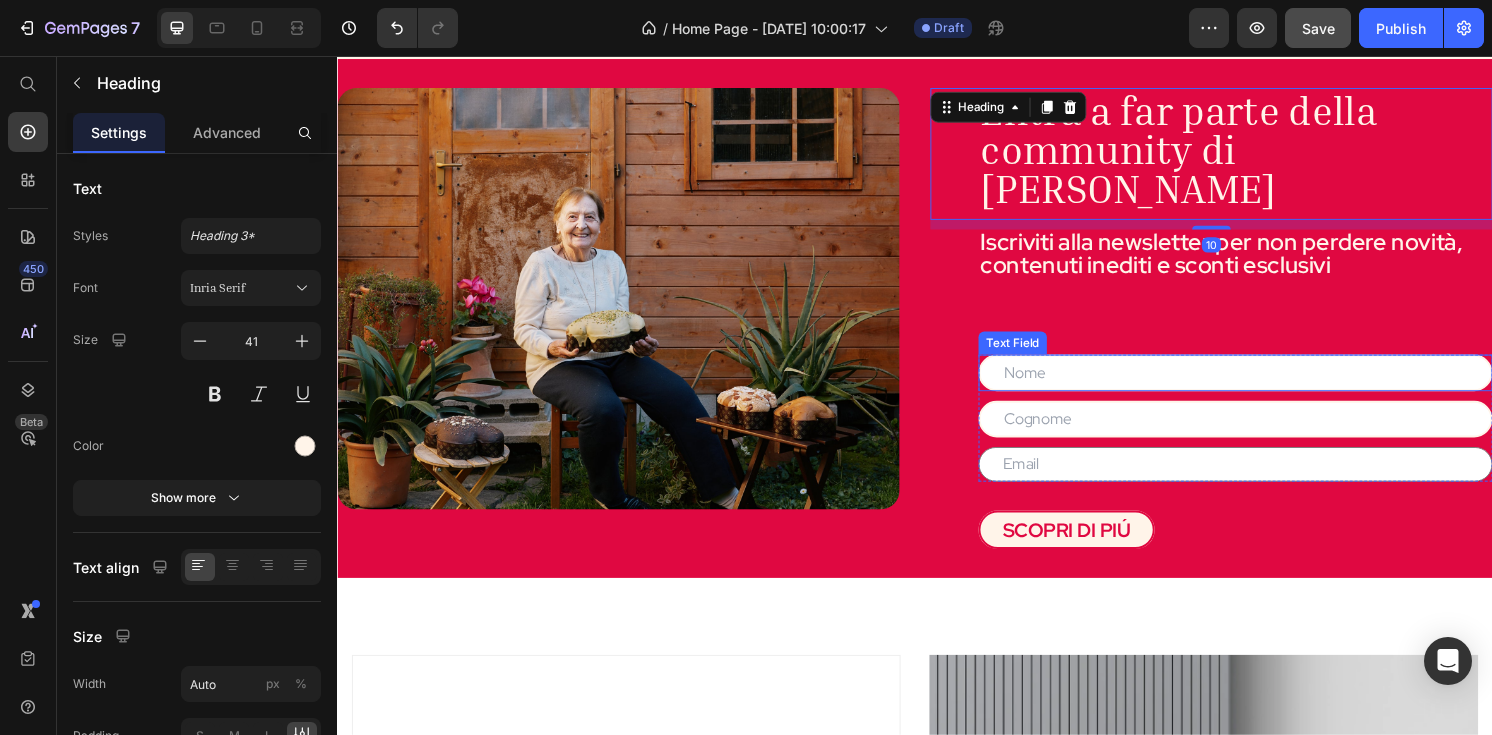 click at bounding box center [1270, 385] 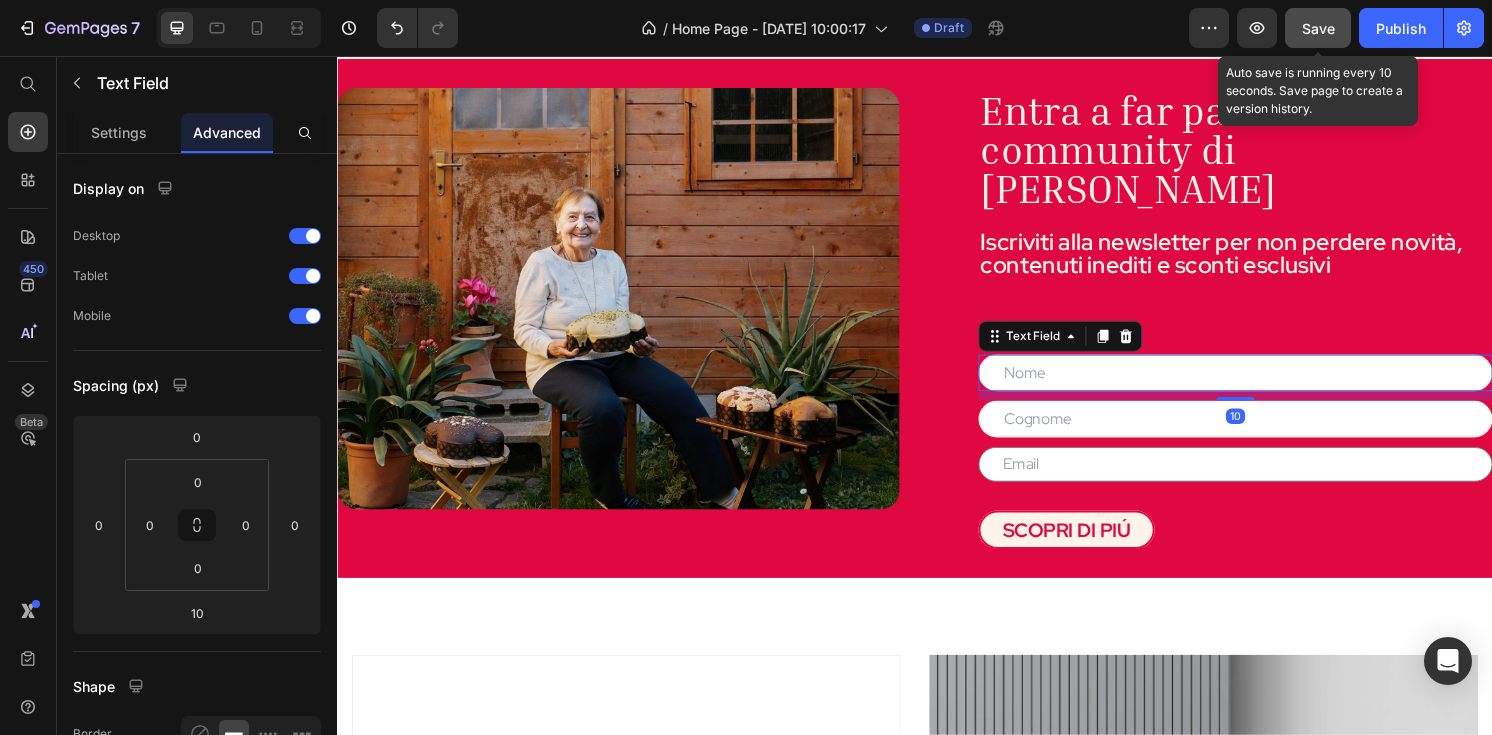 click on "Save" at bounding box center (1318, 28) 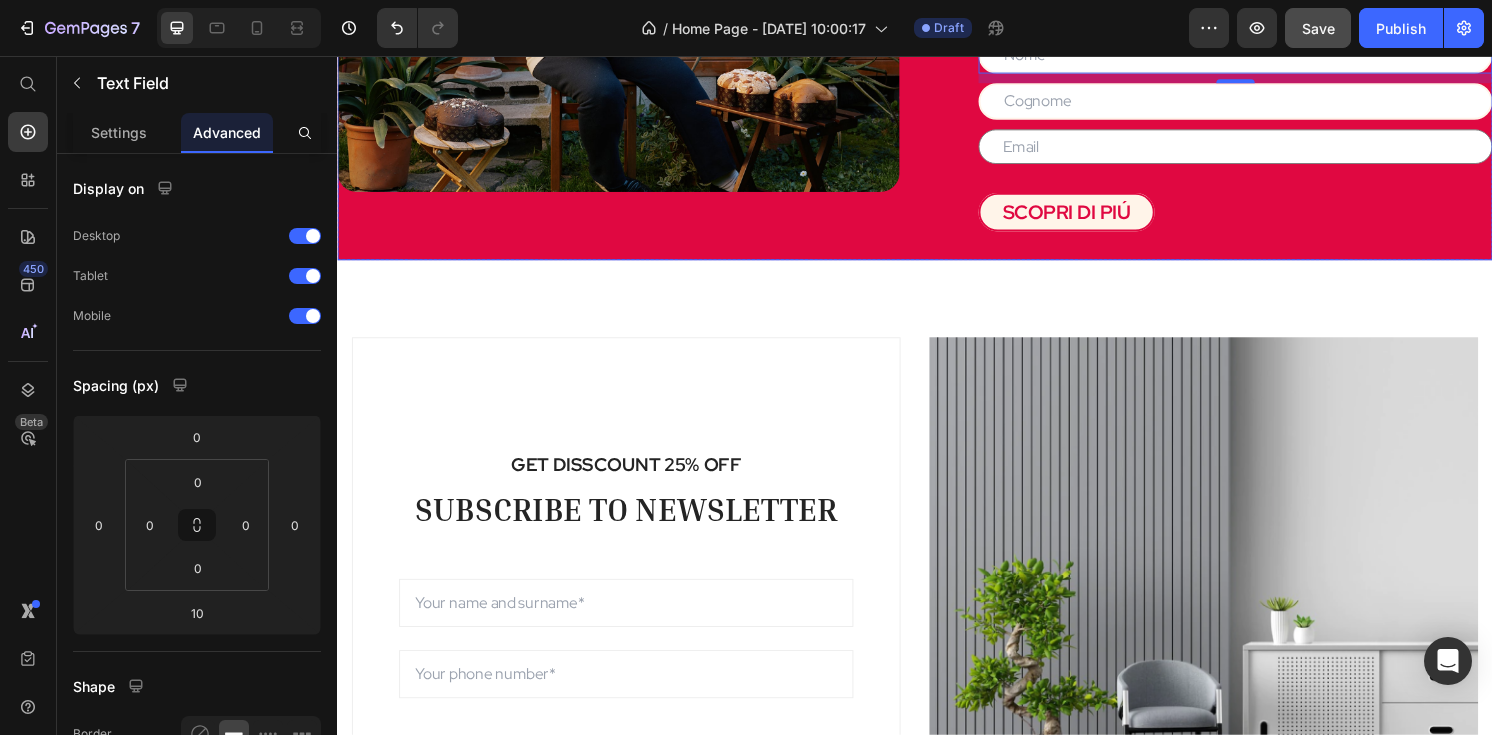 scroll, scrollTop: 2186, scrollLeft: 0, axis: vertical 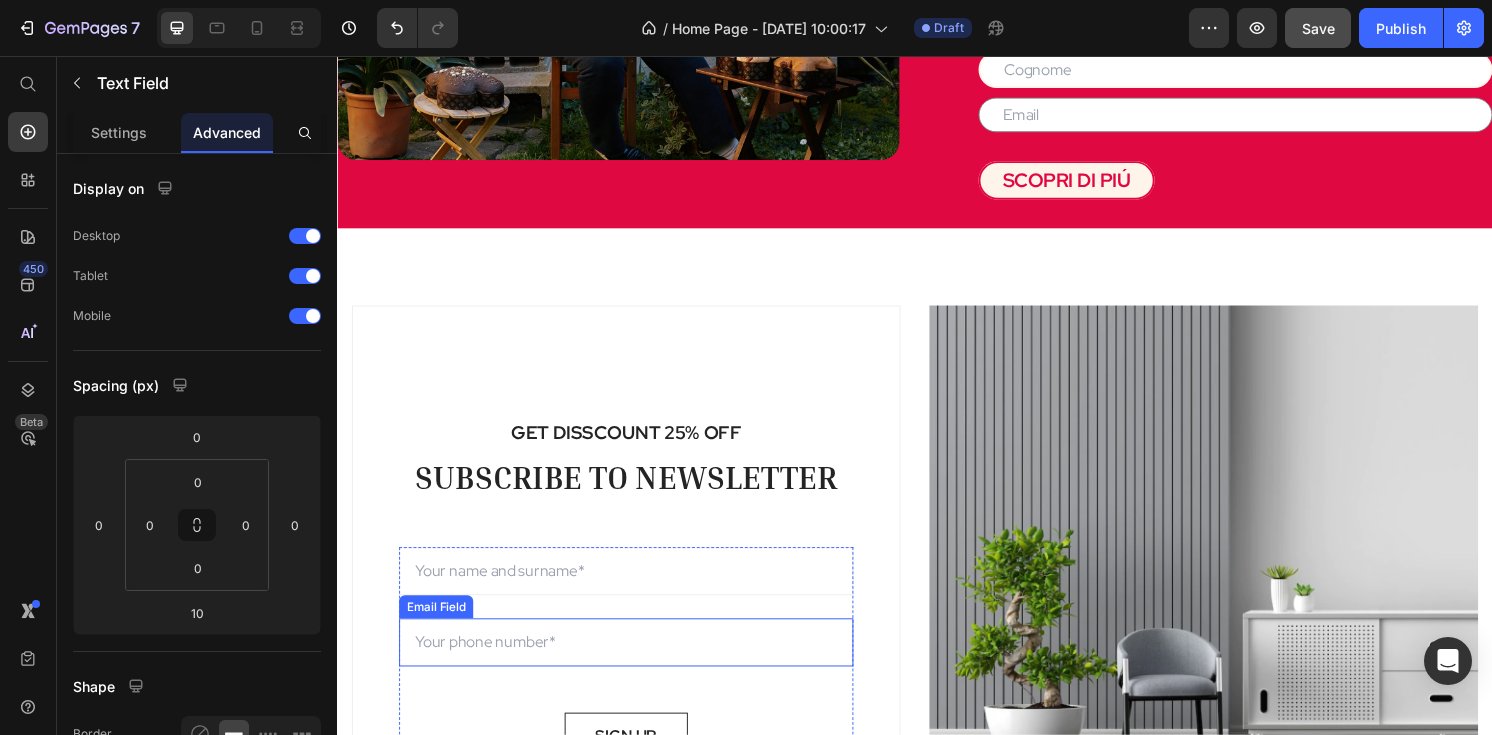click at bounding box center (637, 665) 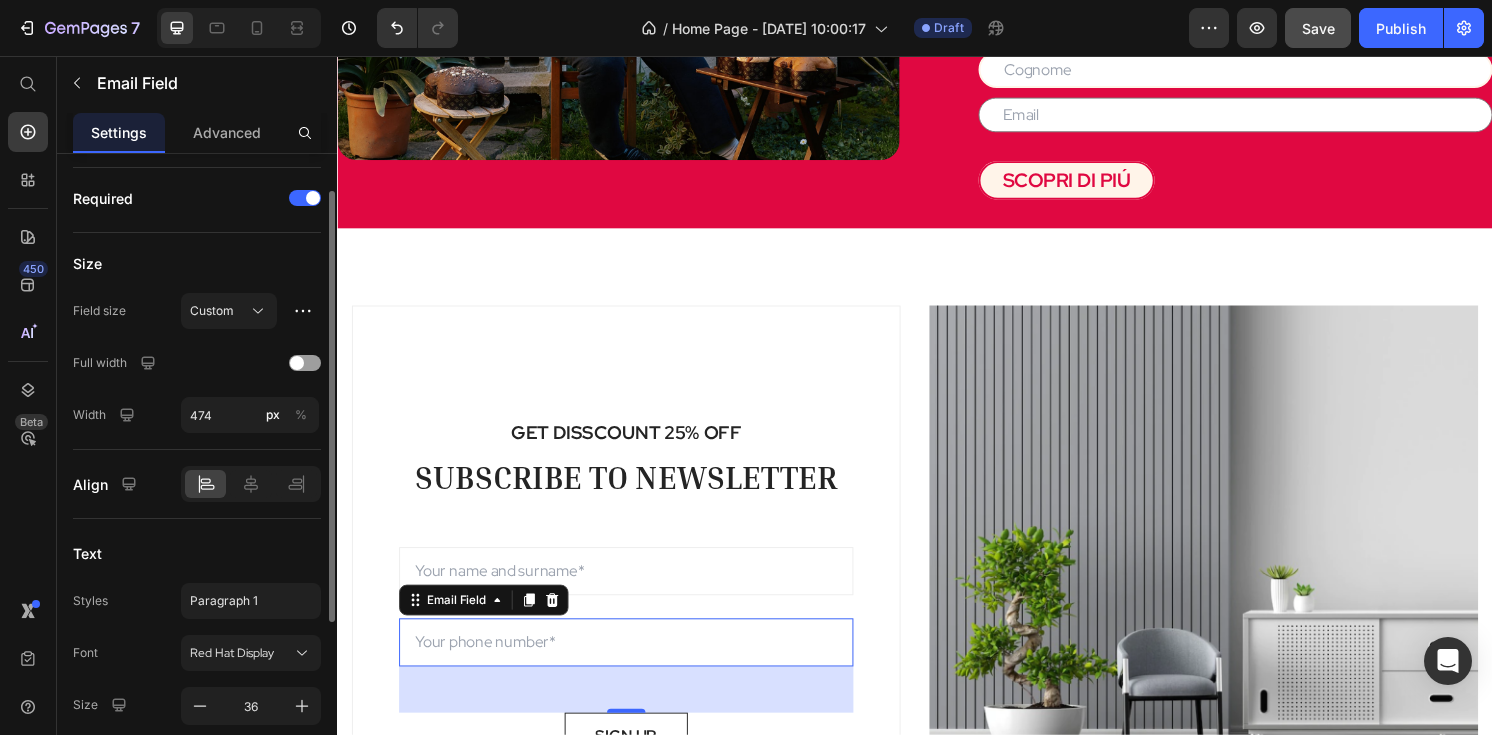 scroll, scrollTop: 0, scrollLeft: 0, axis: both 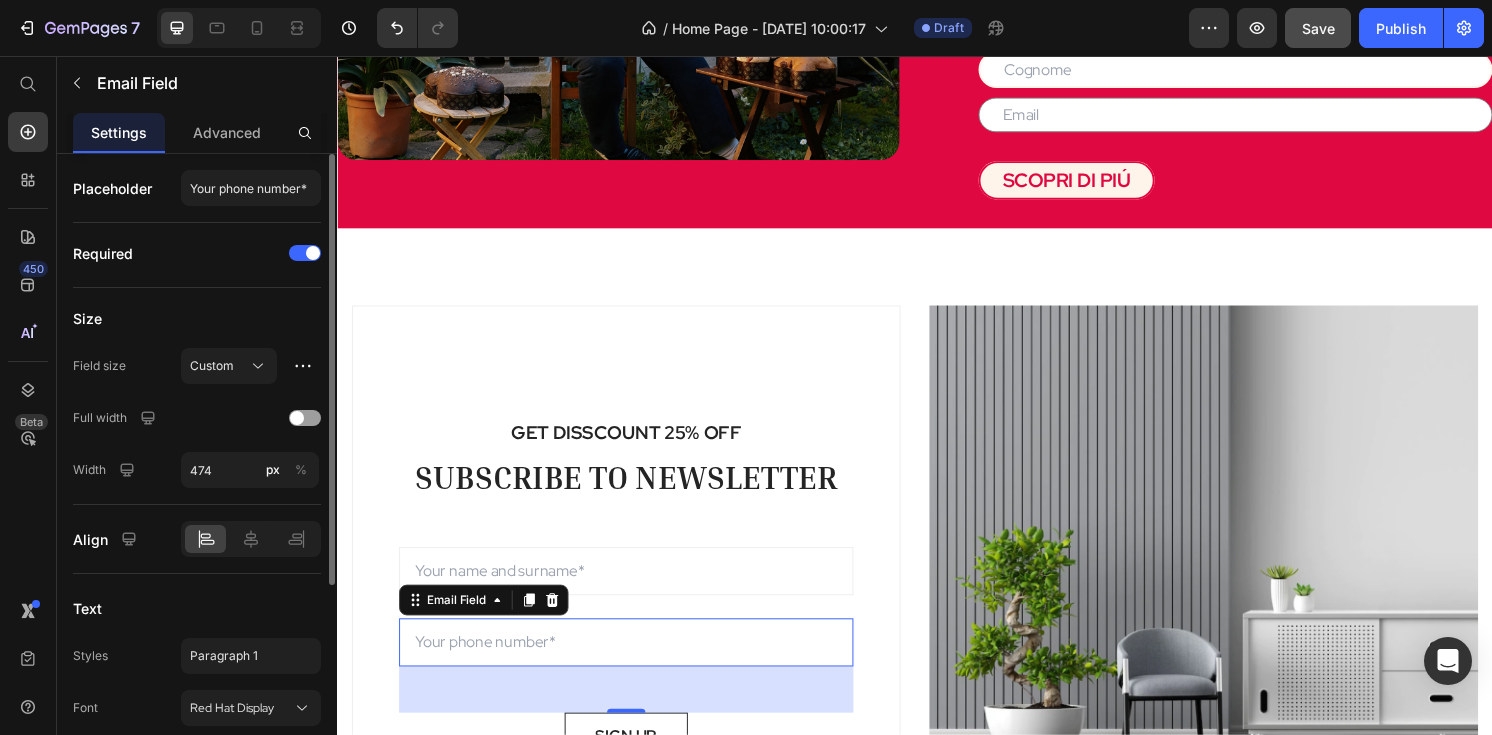 click on "GET DISSCOUNT 25% OFF Text block SUBSCRIBE TO NEWSLETTER Heading Sign up to be the first to hear about exclusive deals, special offers and upcoming collections Text block Row Email Field Email Field   48 SIGN UP Submit Button Row Newsletter Row Image Row Section 6" at bounding box center [937, 610] 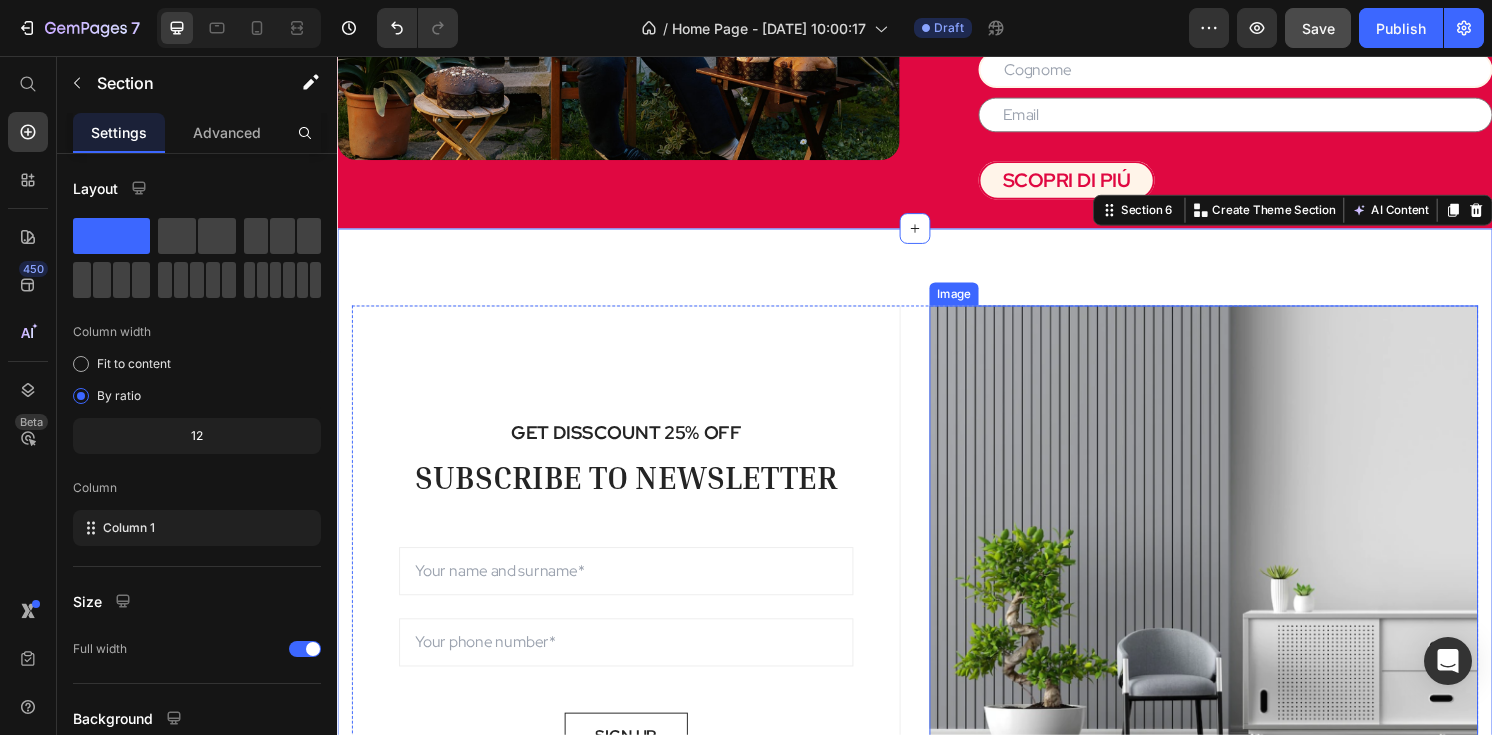 click at bounding box center (1237, 600) 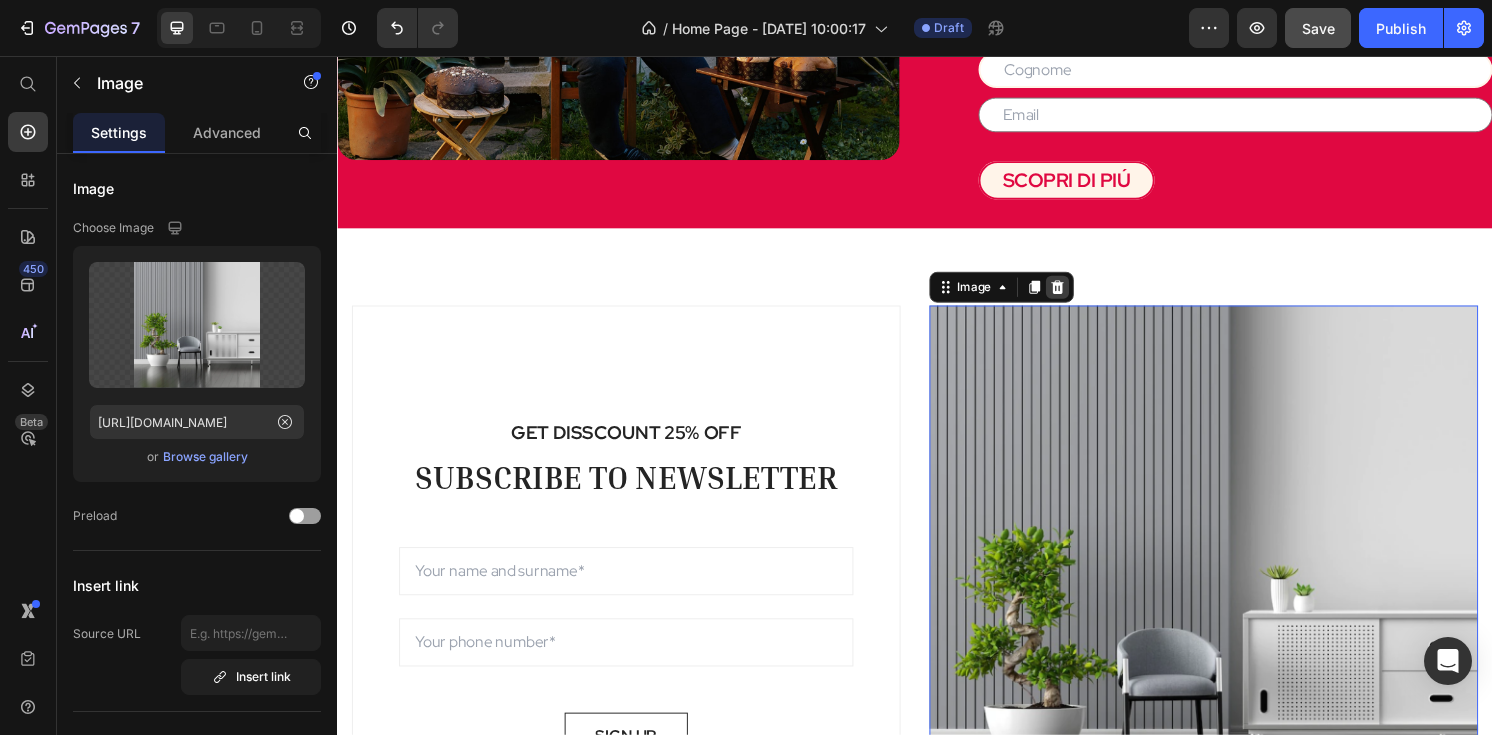 click at bounding box center [1085, 296] 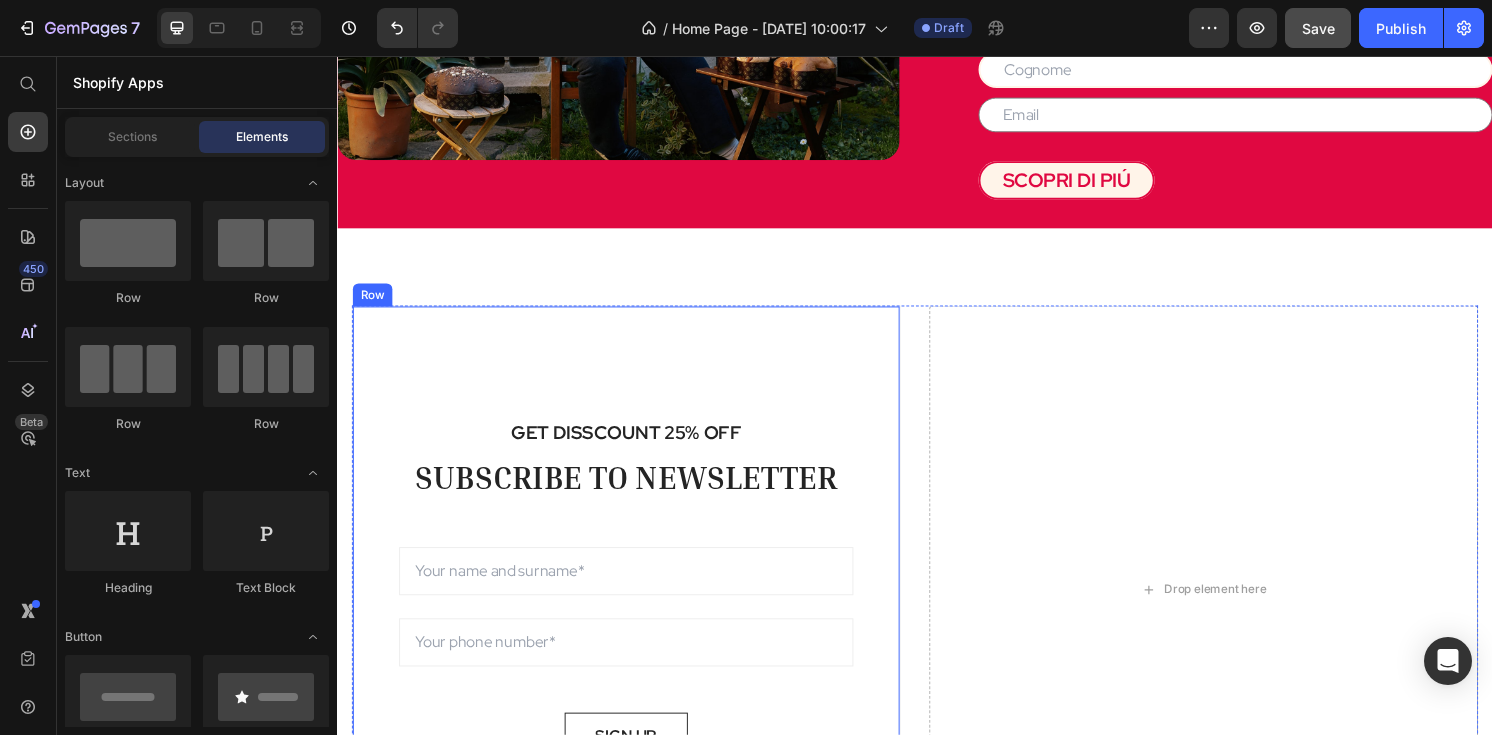 click on "GET DISSCOUNT 25% OFF Text block SUBSCRIBE TO NEWSLETTER Heading Sign up to be the first to hear about exclusive deals, special offers and upcoming collections Text block Row Email Field Email Field SIGN UP Submit Button Row Newsletter Row" at bounding box center (637, 610) 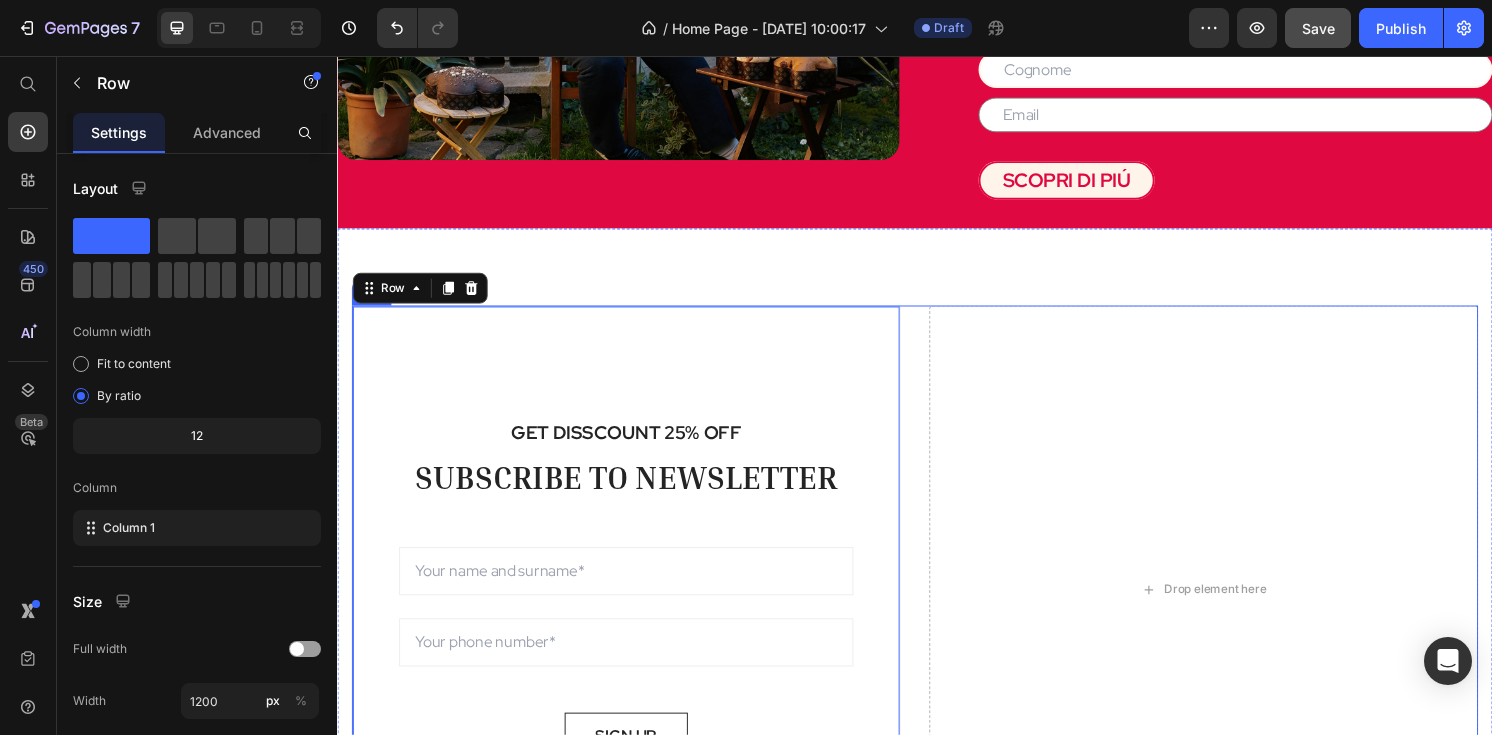 click on "GET DISSCOUNT 25% OFF Text block SUBSCRIBE TO NEWSLETTER Heading Sign up to be the first to hear about exclusive deals, special offers and upcoming collections Text block Row Email Field Email Field SIGN UP Submit Button Row Newsletter Row   0
Drop element here Row" at bounding box center [937, 610] 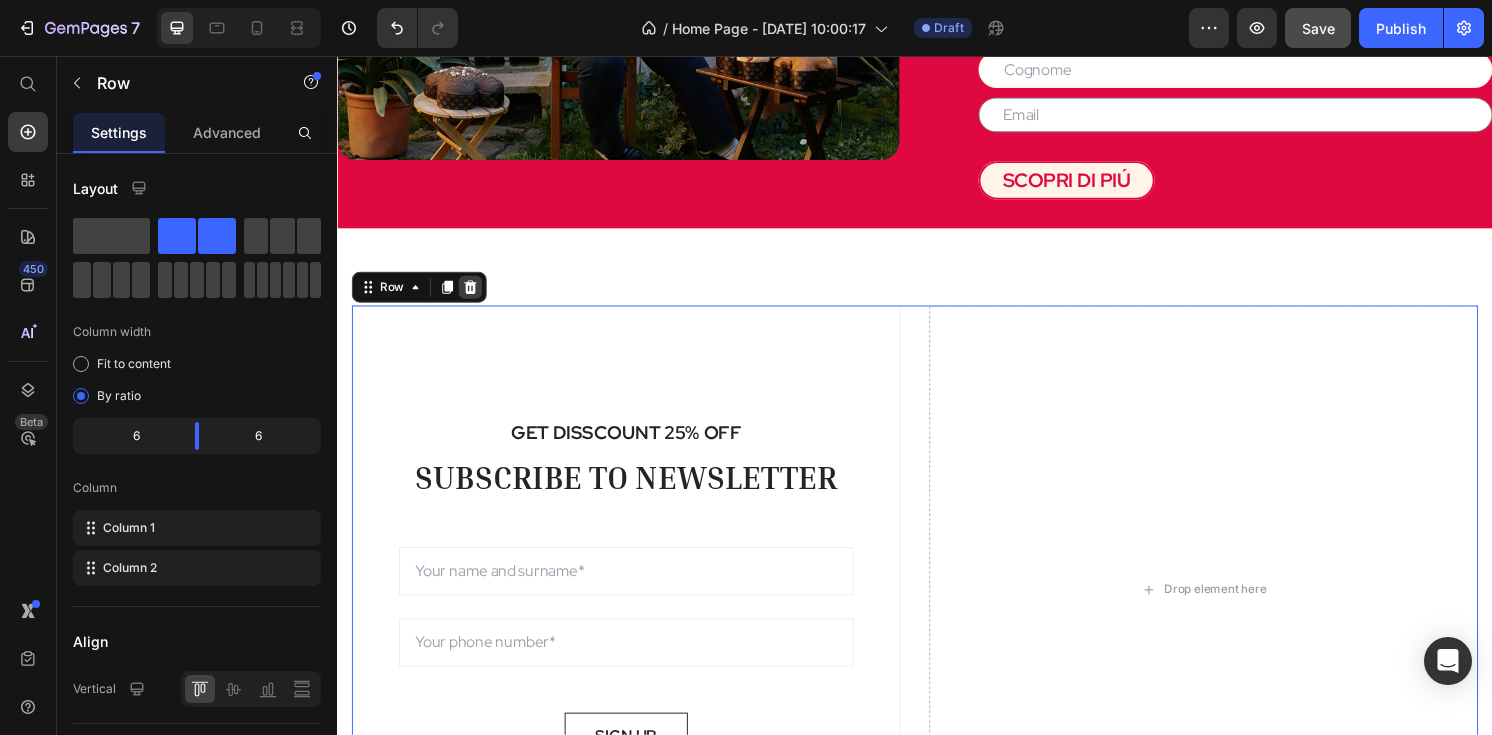 click 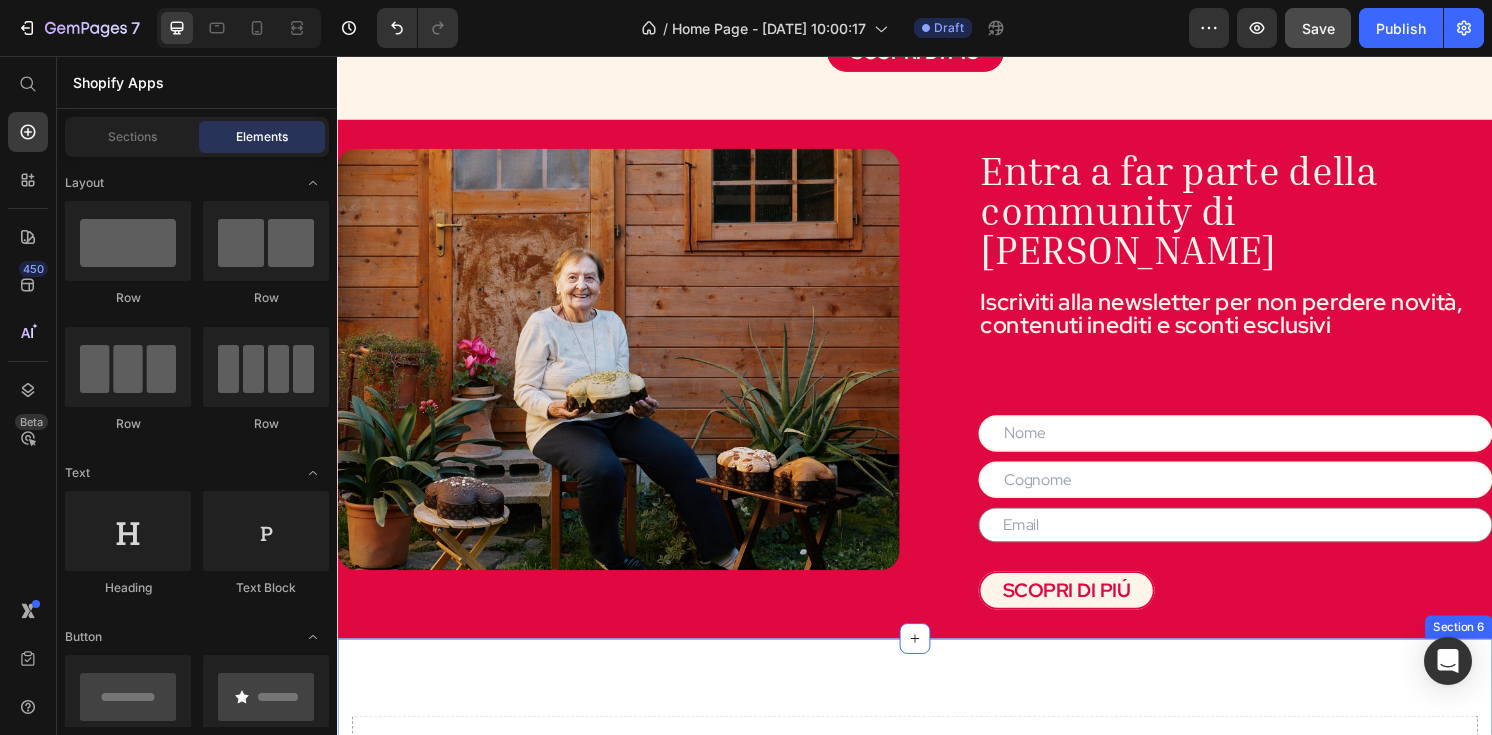 scroll, scrollTop: 1741, scrollLeft: 0, axis: vertical 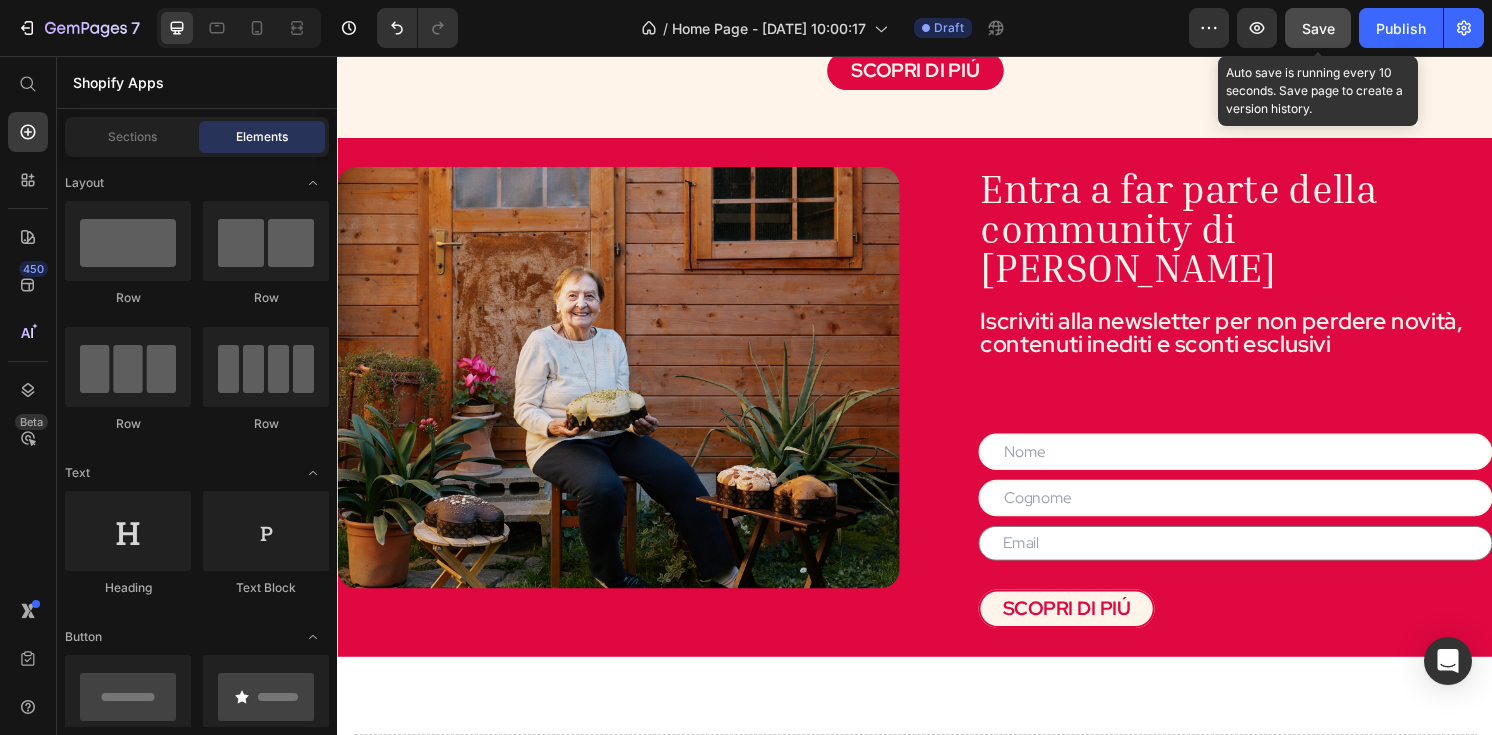 click on "Save" at bounding box center [1318, 28] 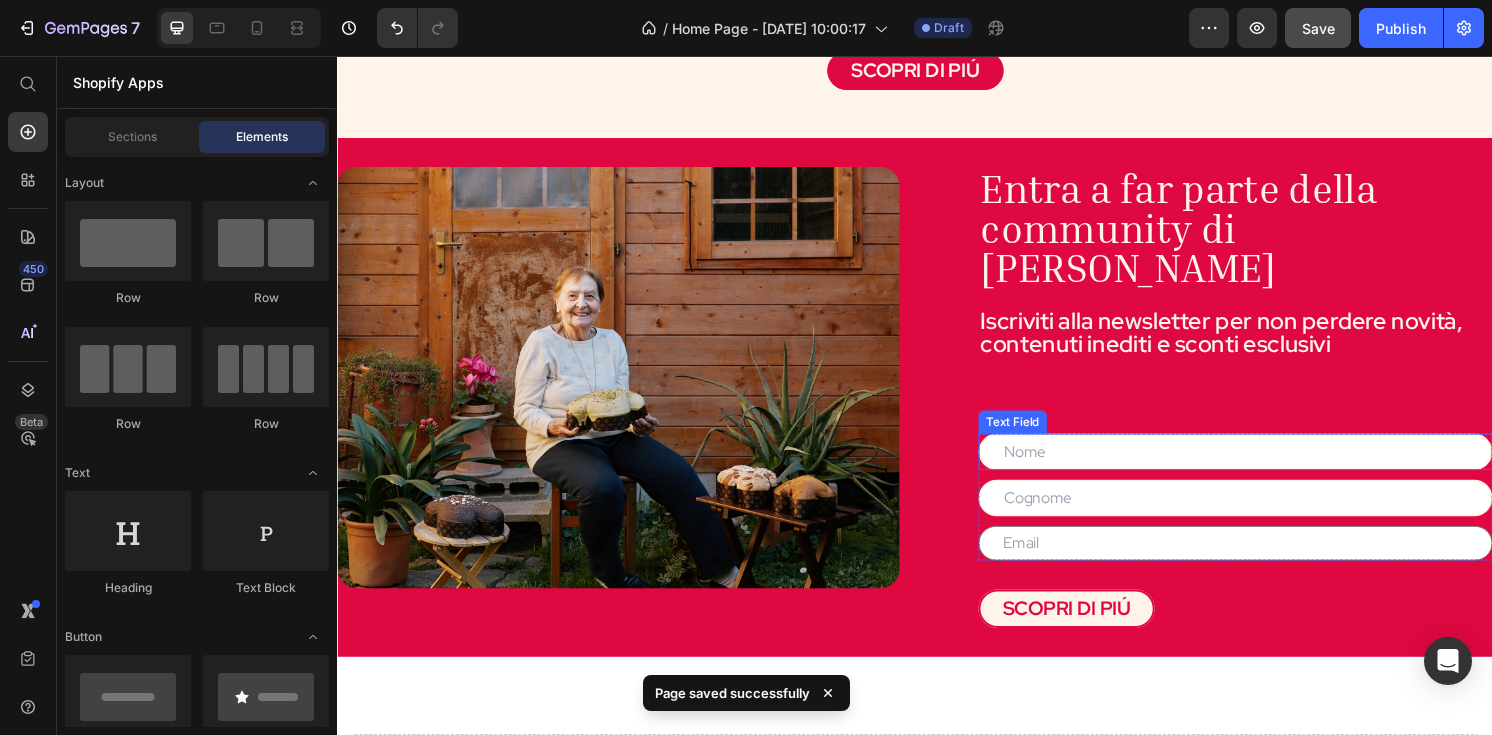 click at bounding box center (1270, 467) 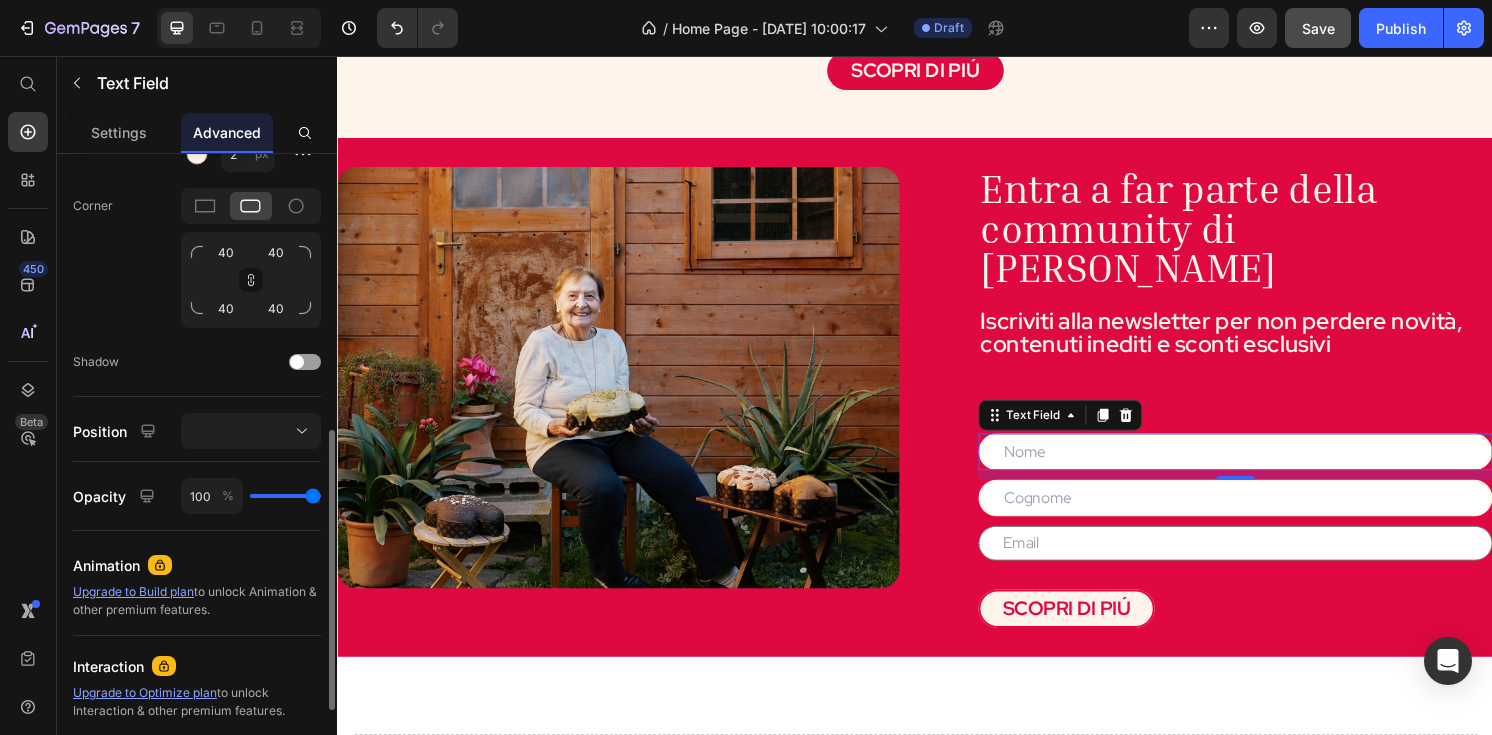 scroll, scrollTop: 637, scrollLeft: 0, axis: vertical 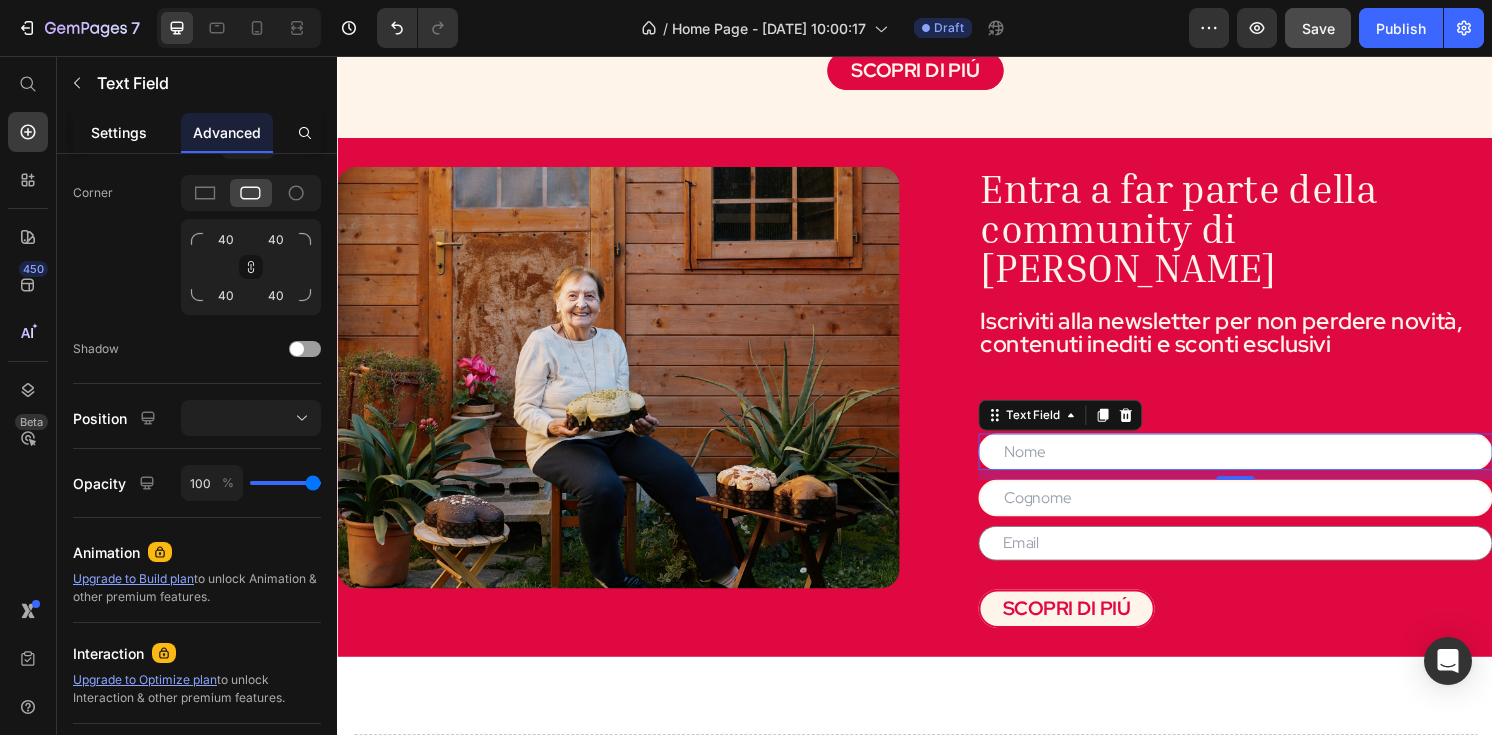 click on "Settings" at bounding box center [119, 132] 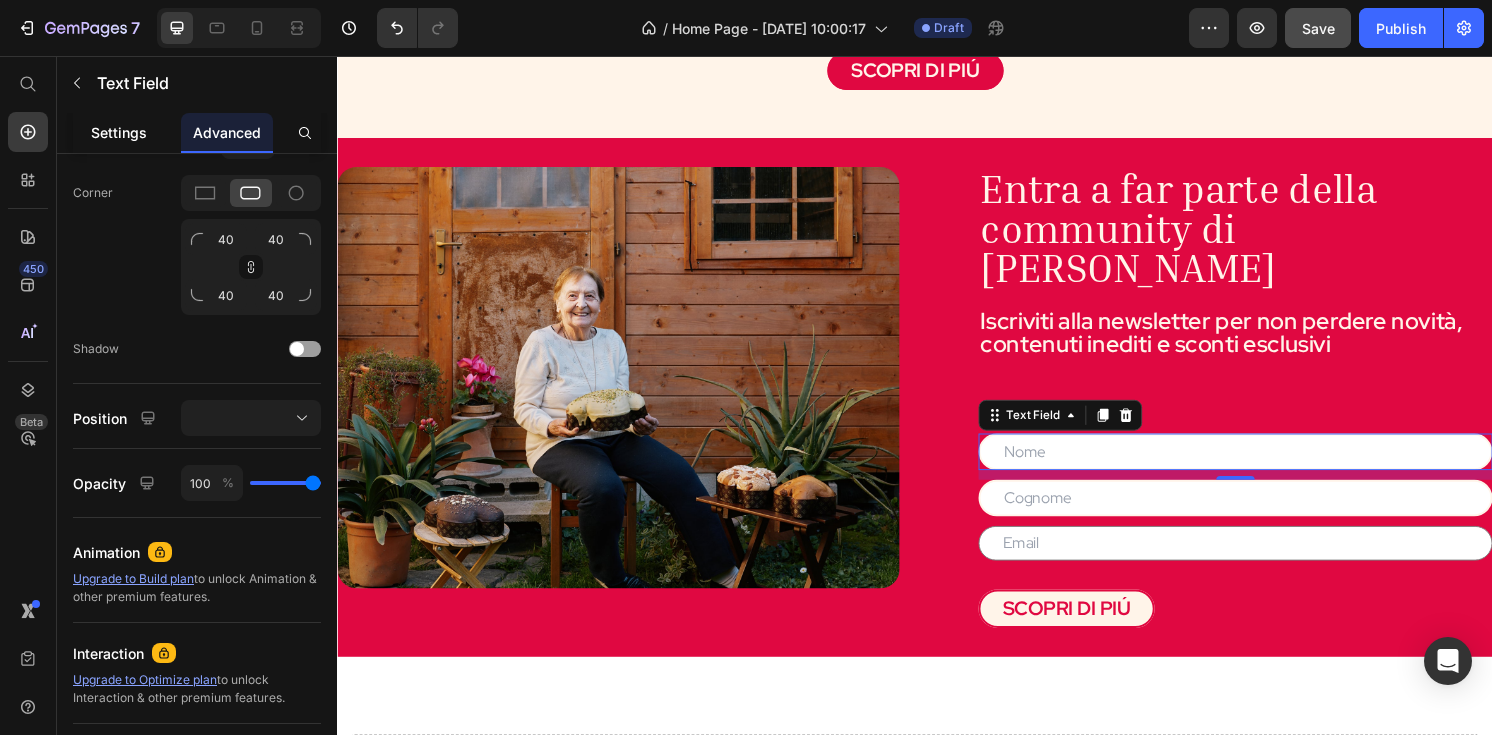 scroll, scrollTop: 0, scrollLeft: 0, axis: both 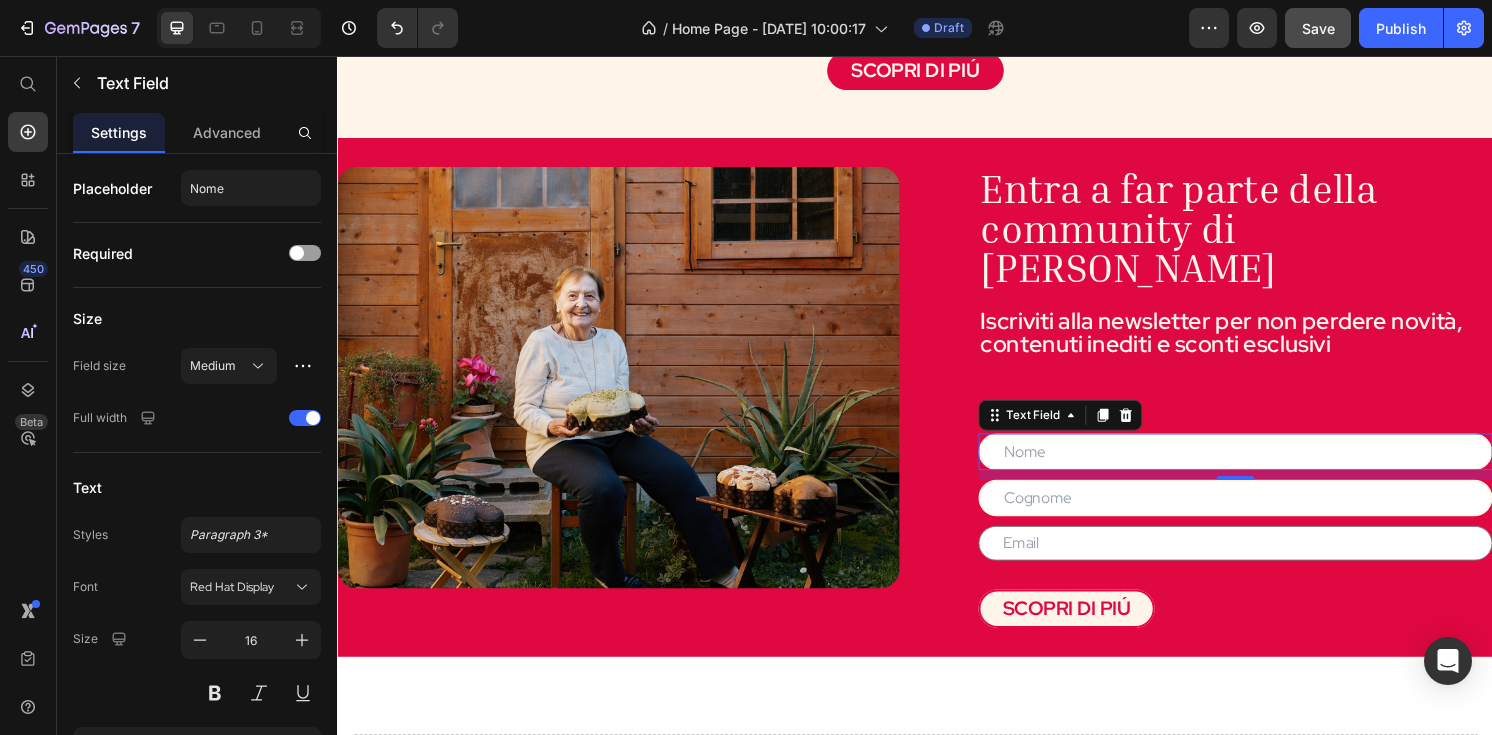 click at bounding box center [1270, 467] 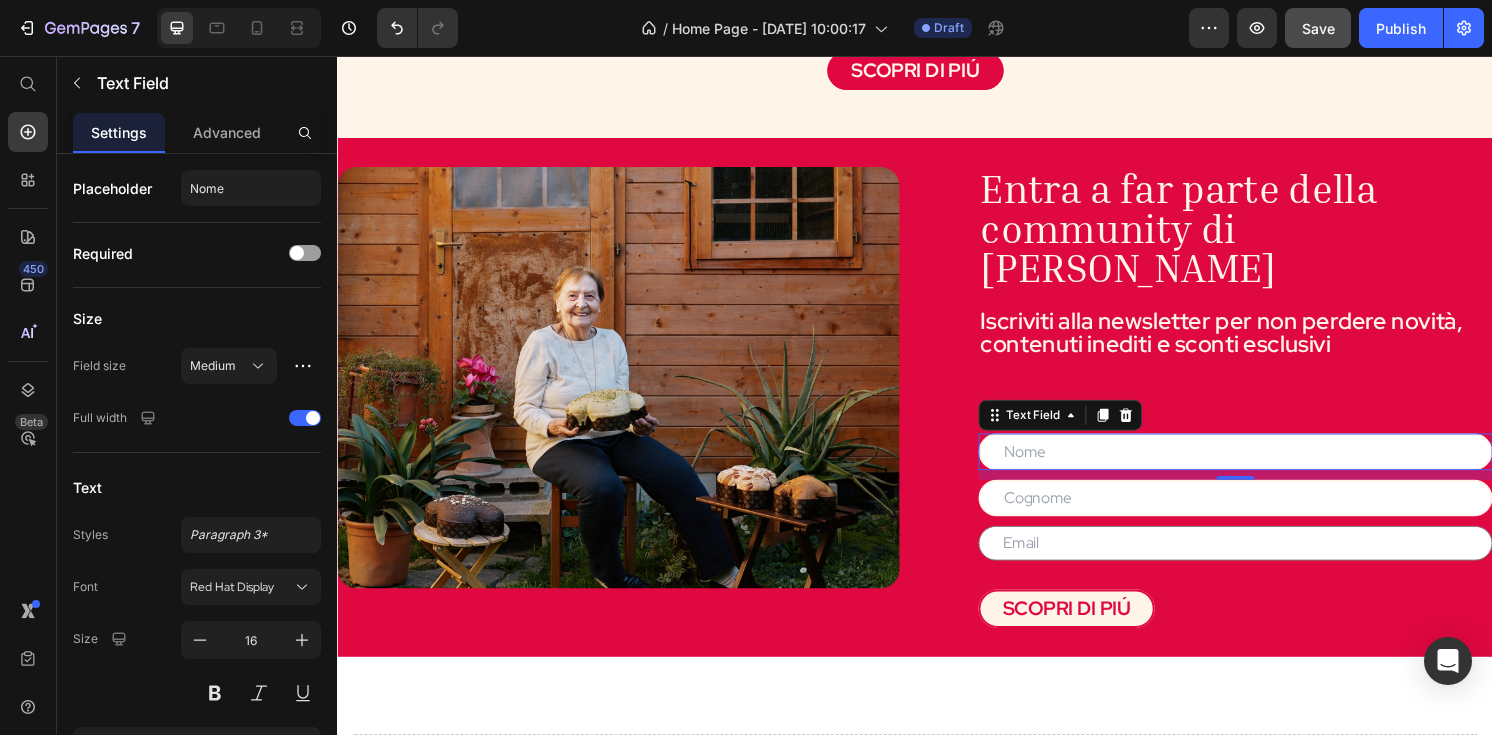 click at bounding box center [1270, 467] 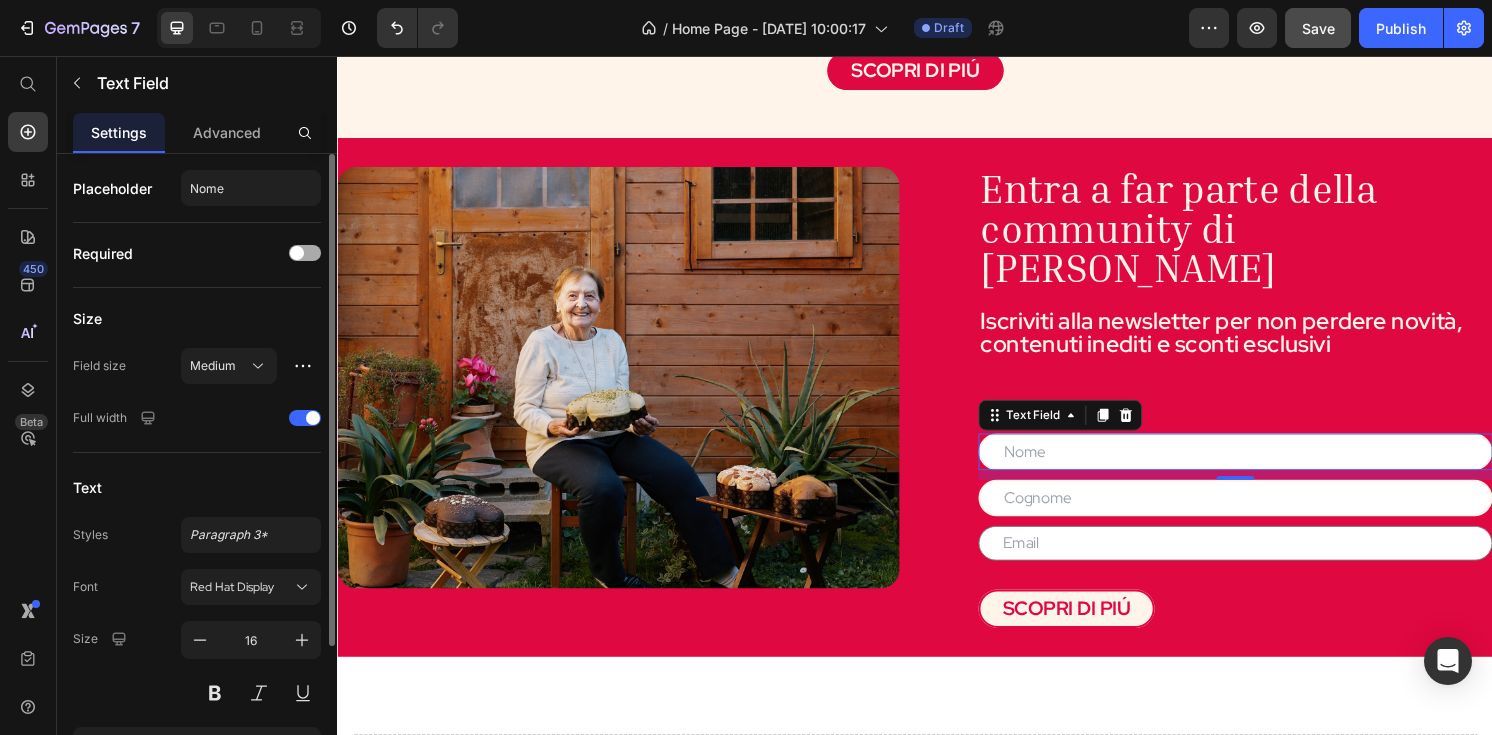 click at bounding box center (297, 253) 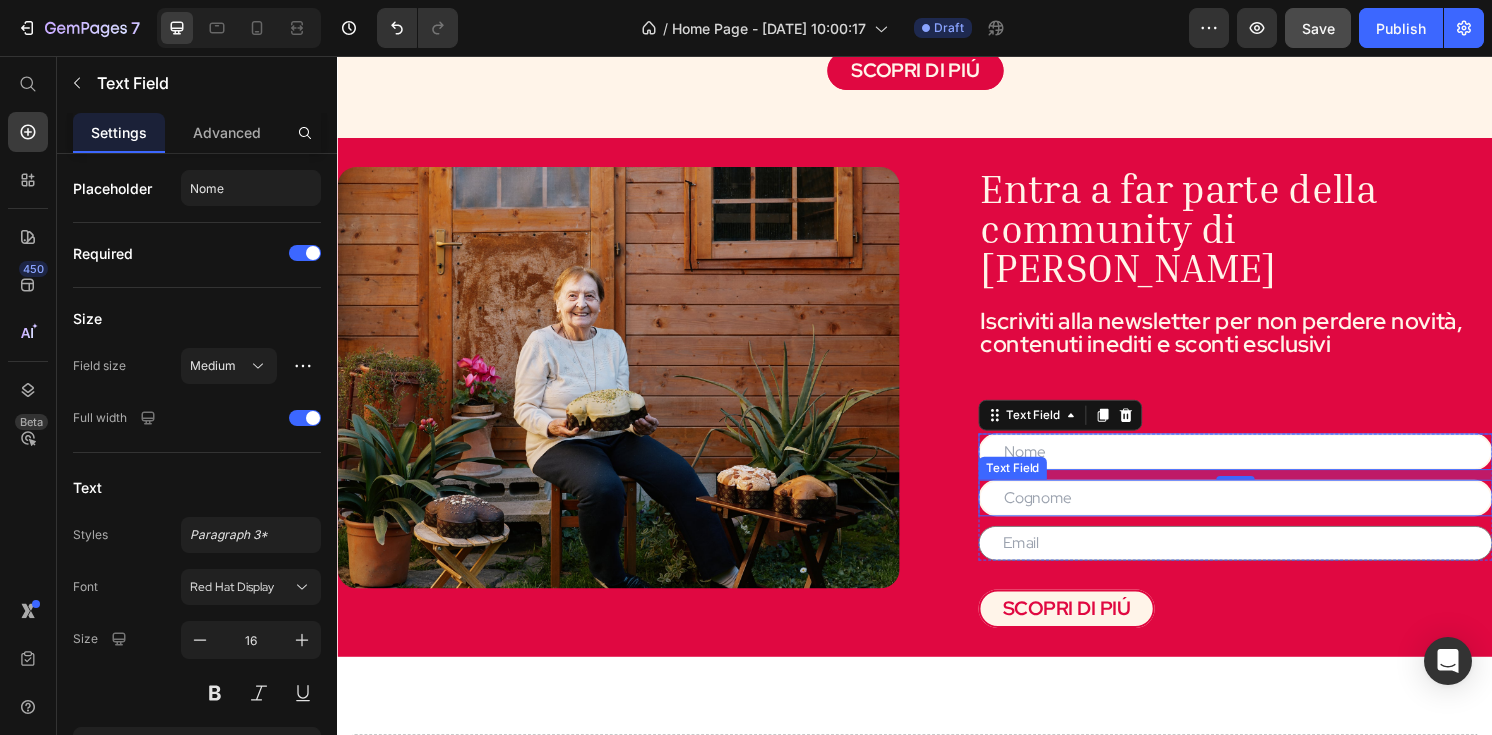 click at bounding box center (1270, 515) 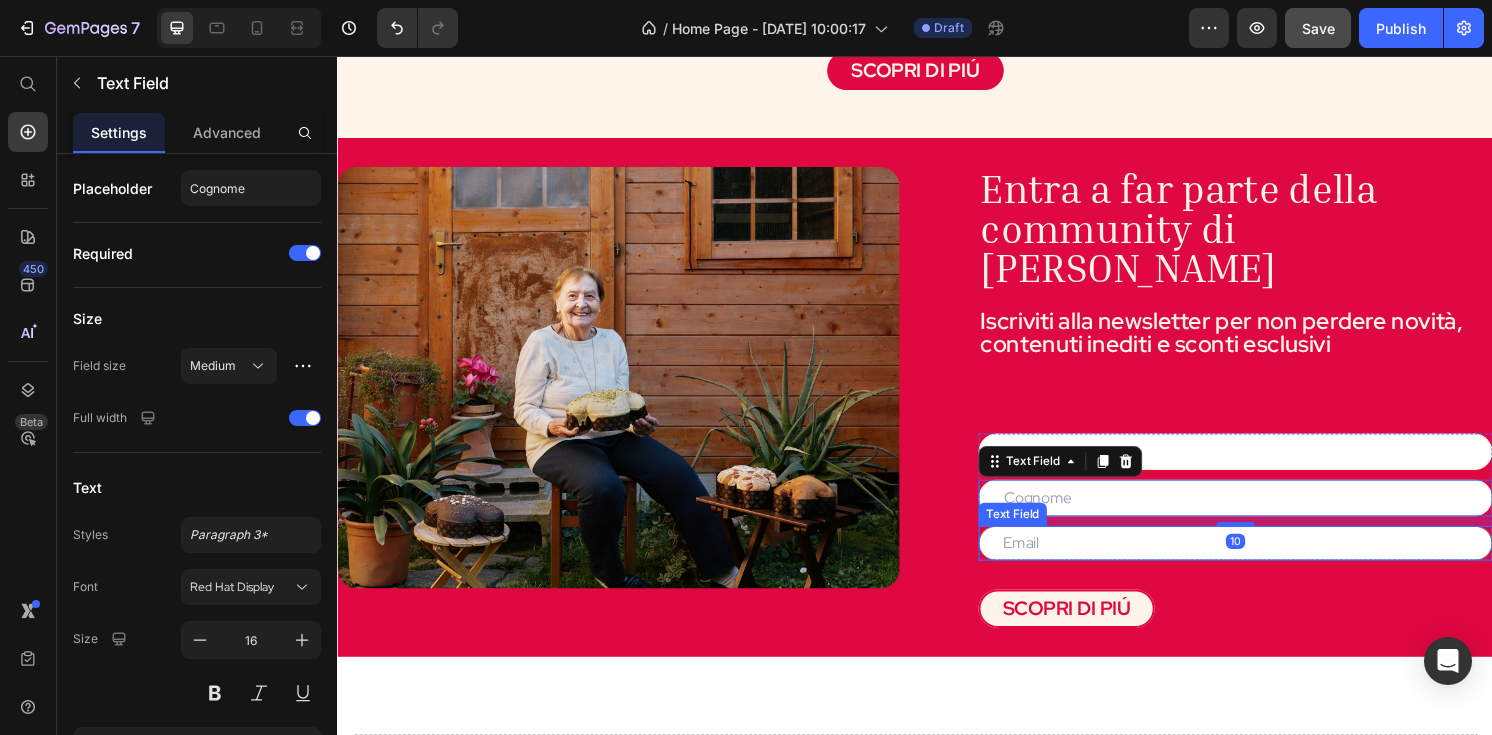 click at bounding box center (1270, 562) 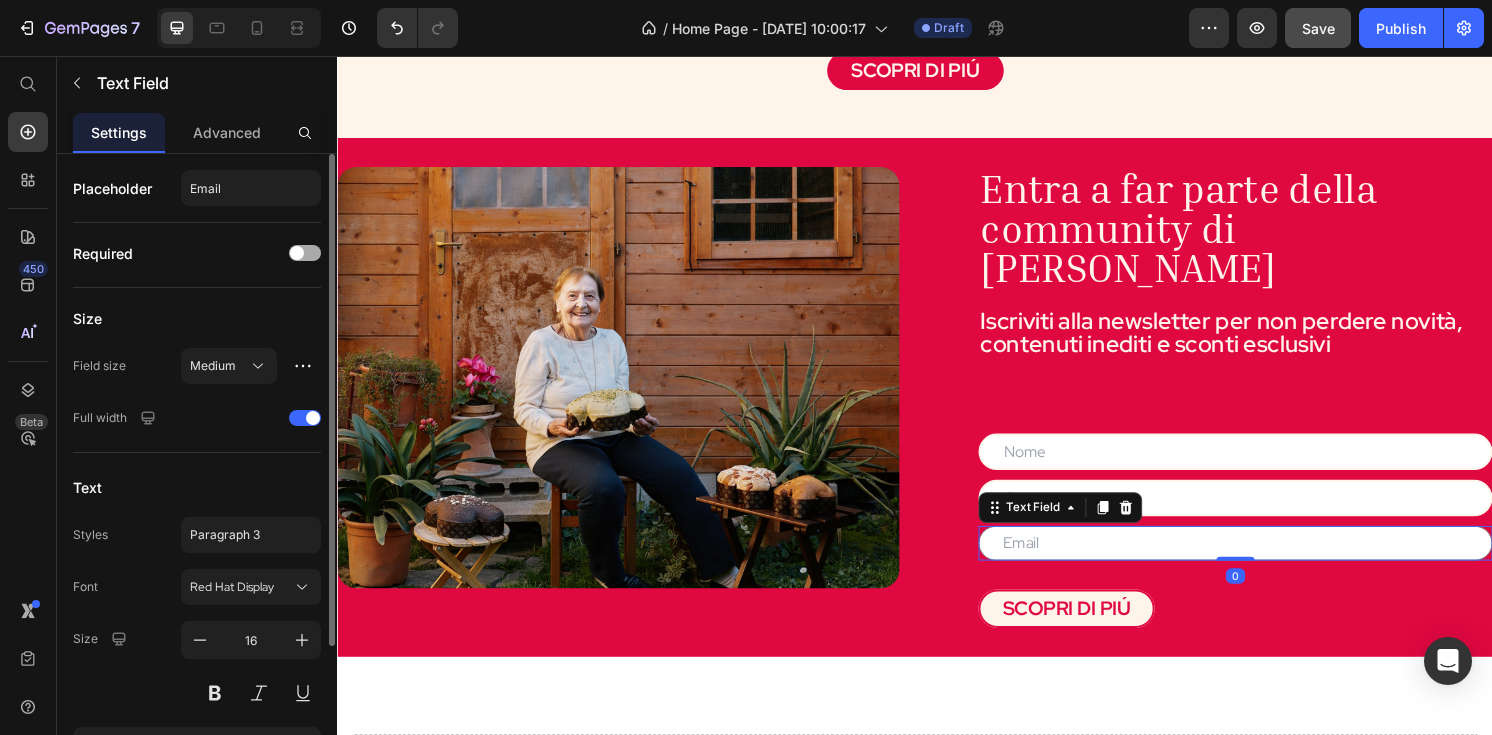 click at bounding box center [297, 253] 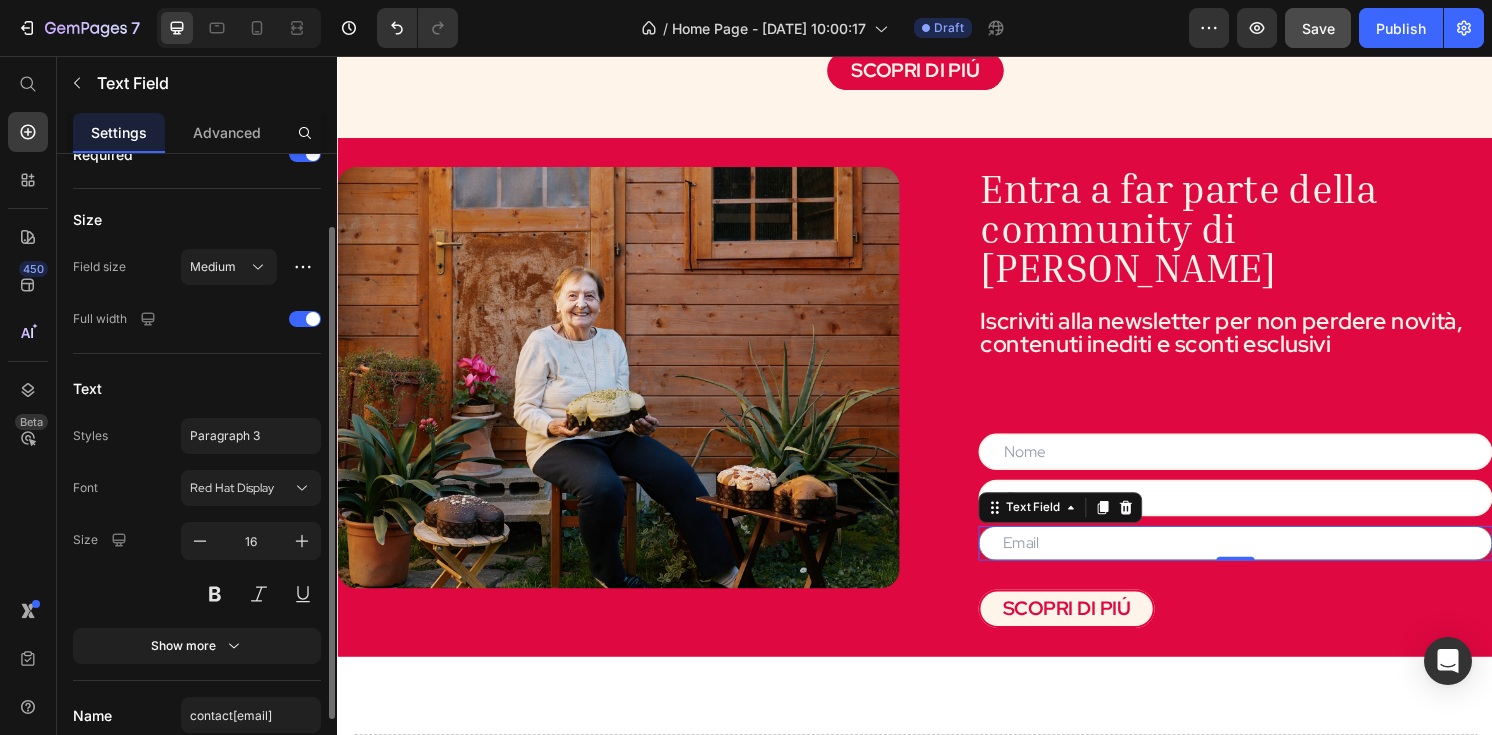 scroll, scrollTop: 109, scrollLeft: 0, axis: vertical 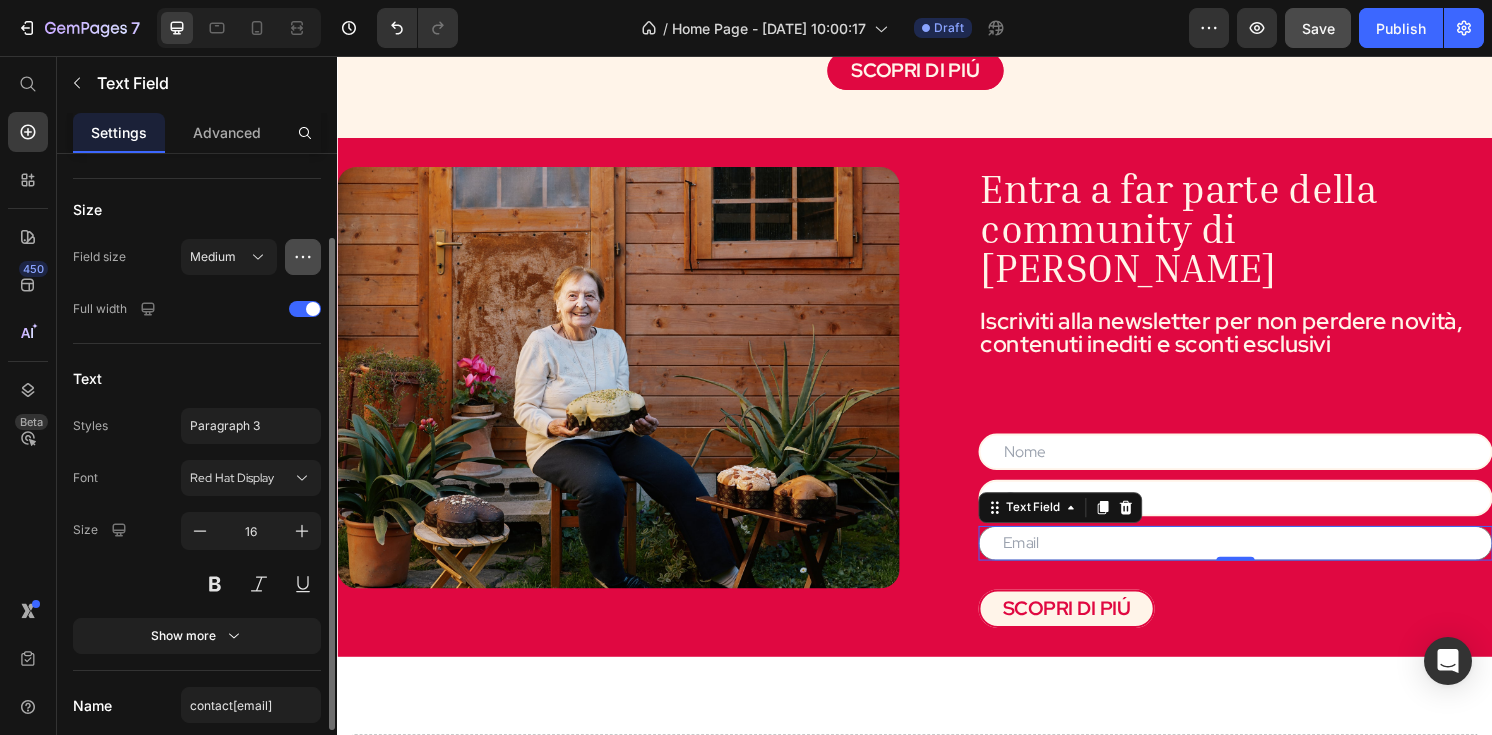 click 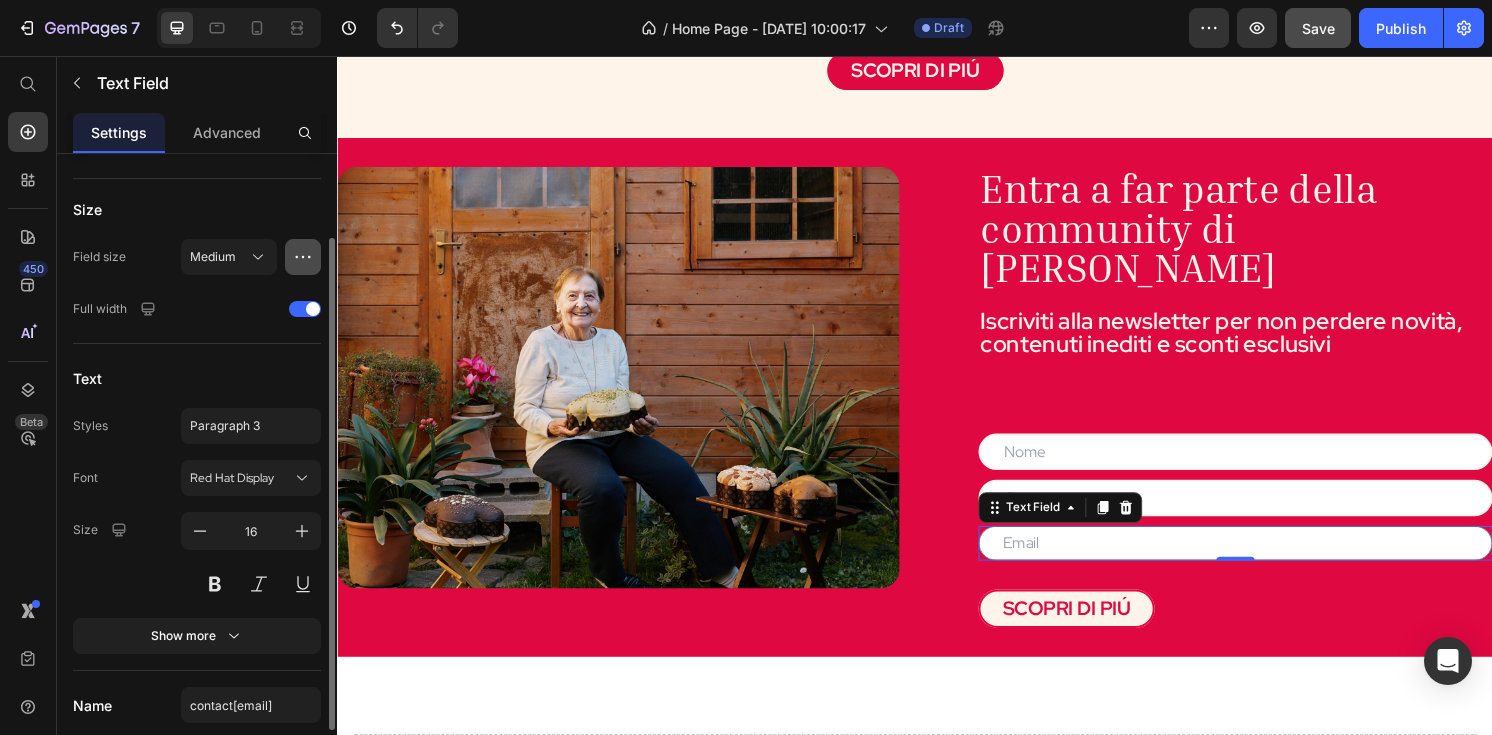 click 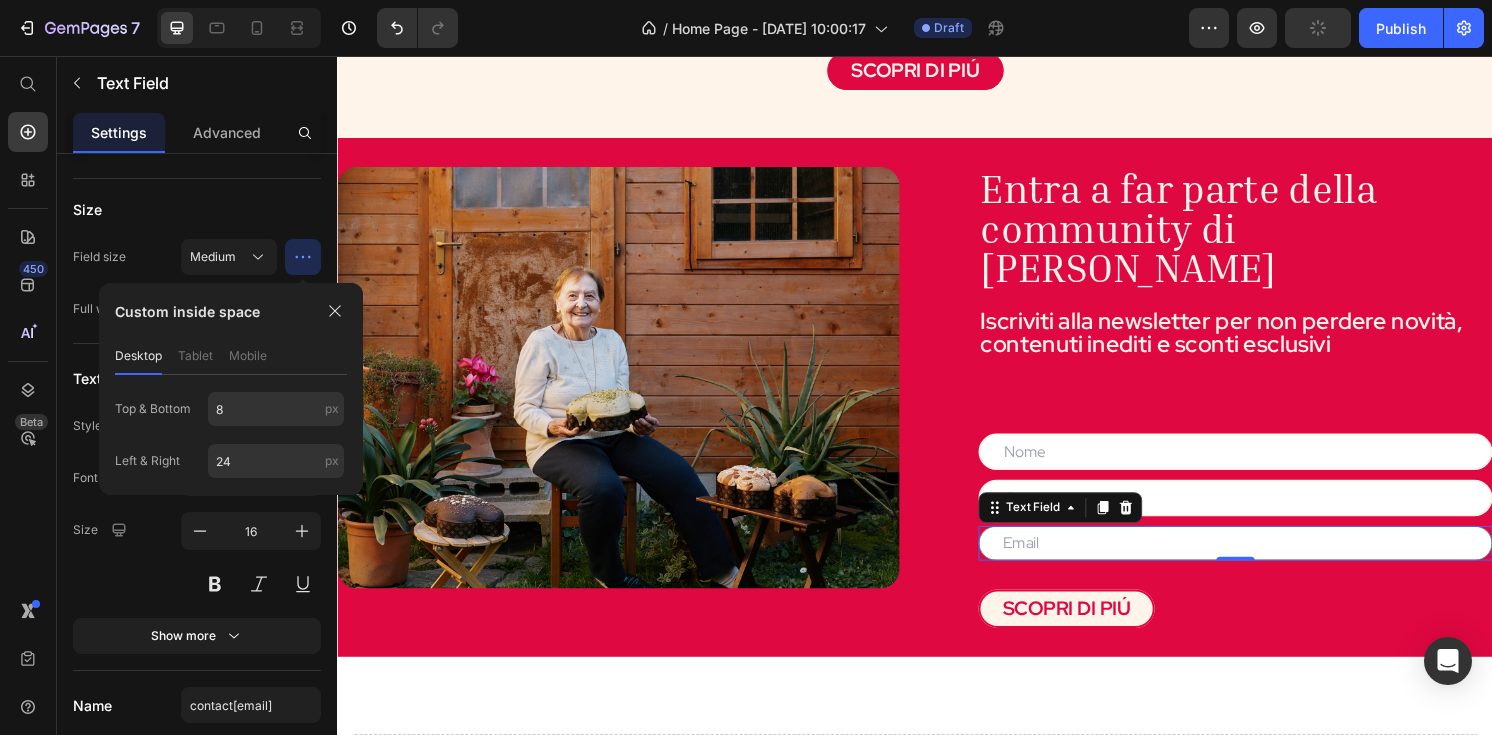 click on "Custom inside space" at bounding box center (231, 311) 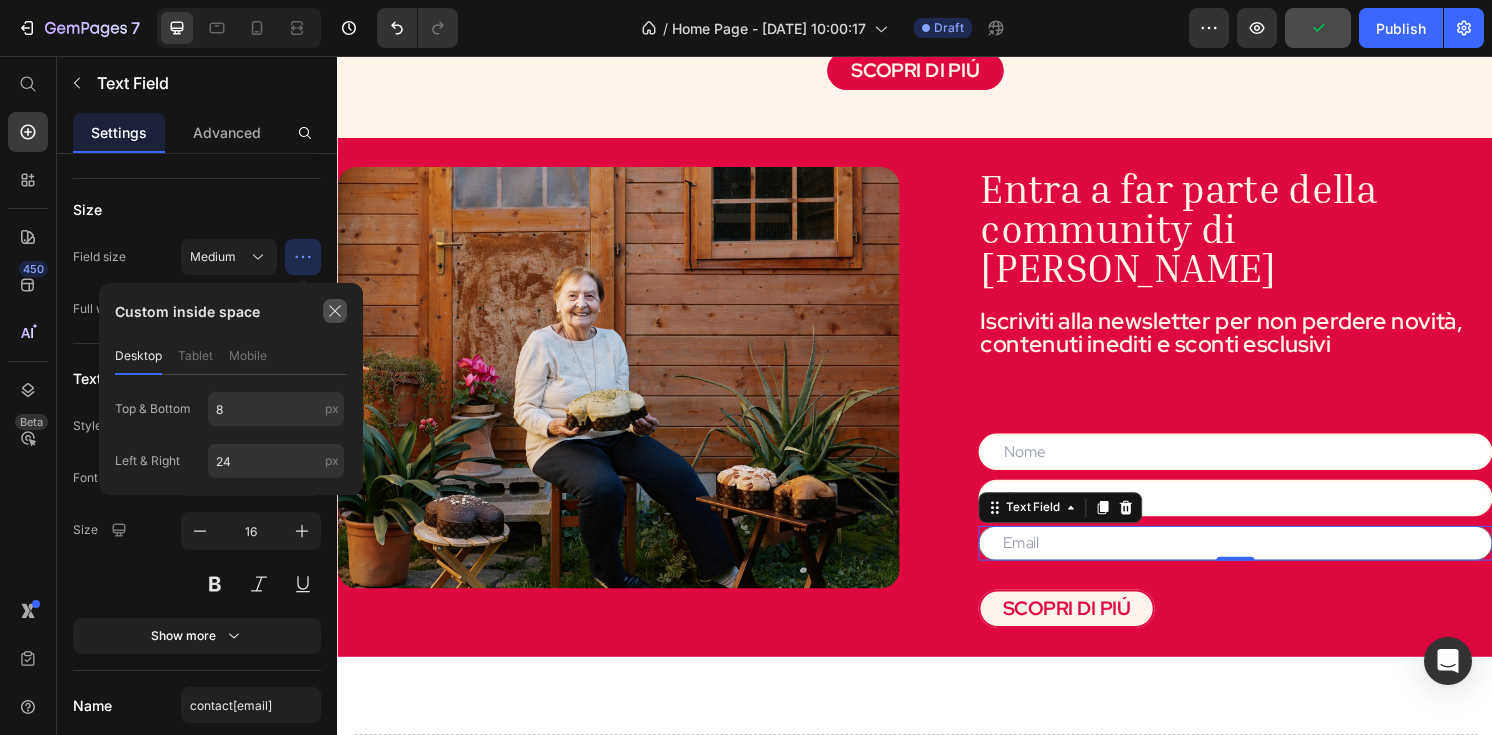 click 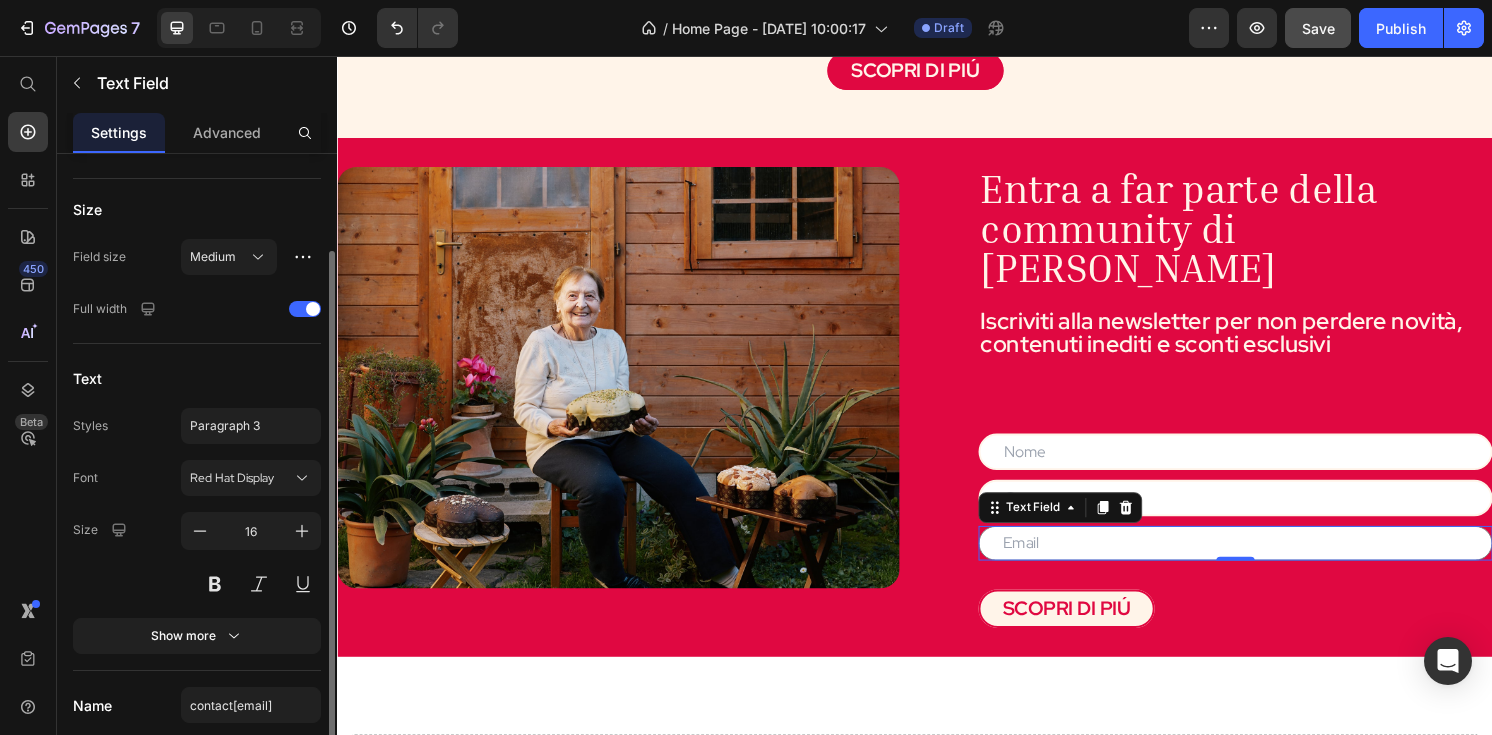 scroll, scrollTop: 188, scrollLeft: 0, axis: vertical 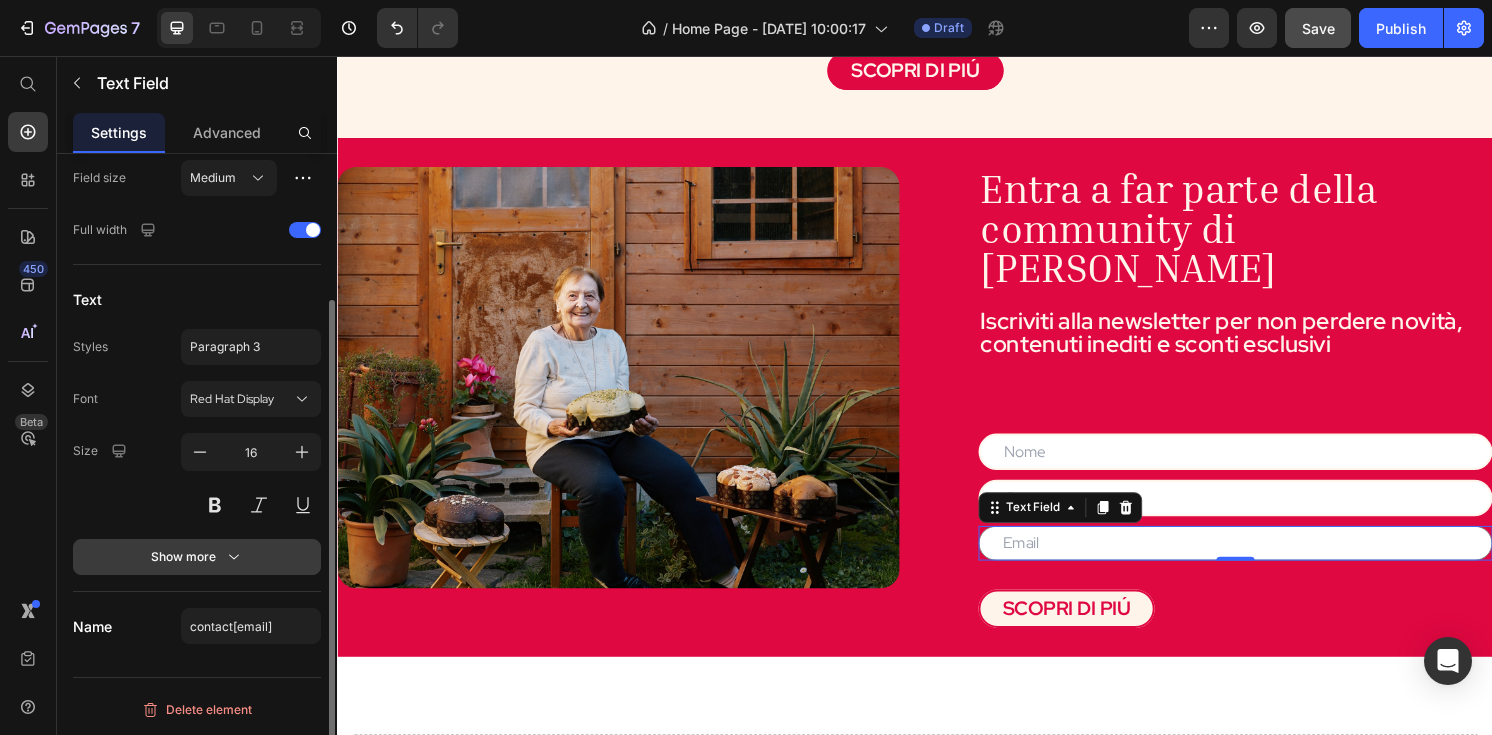 click on "Show more" at bounding box center (197, 557) 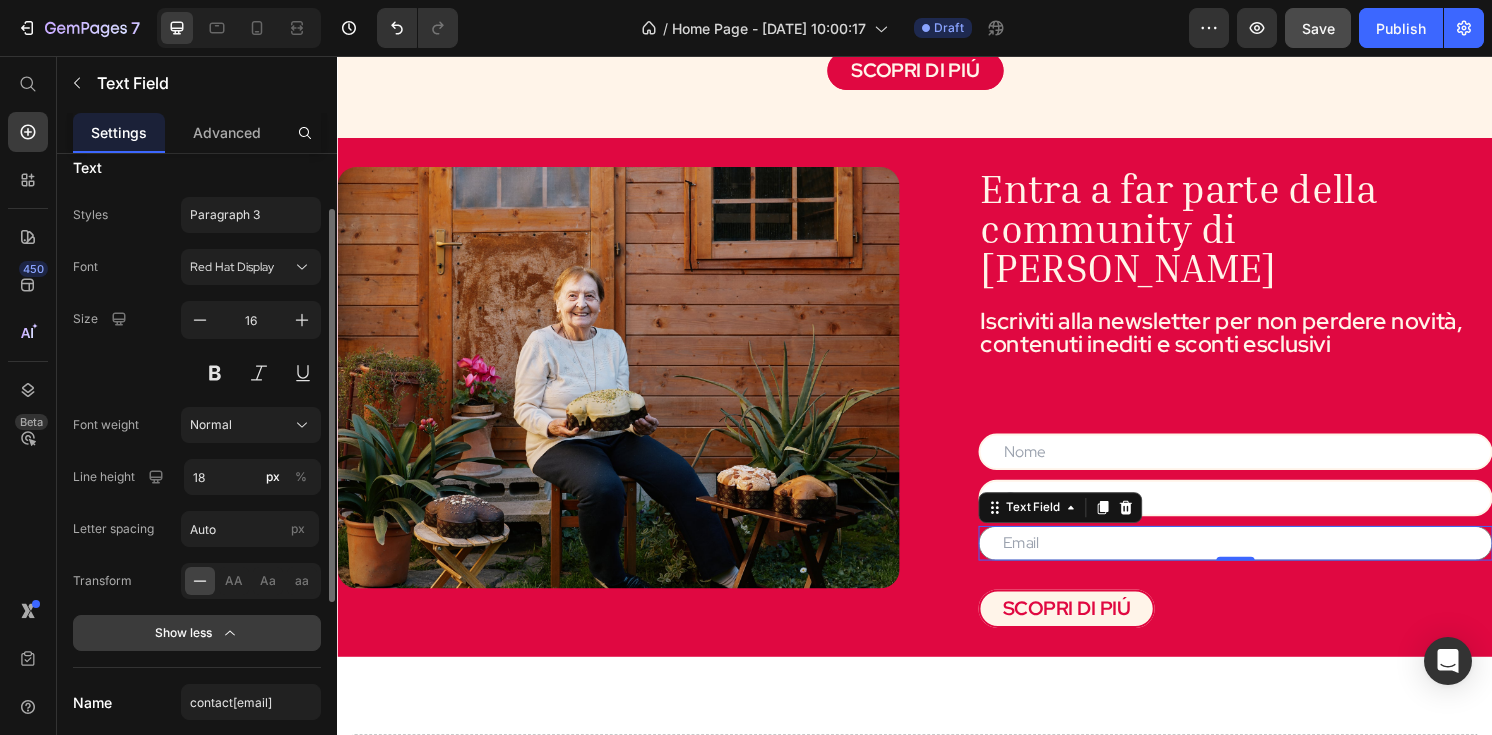 scroll, scrollTop: 396, scrollLeft: 0, axis: vertical 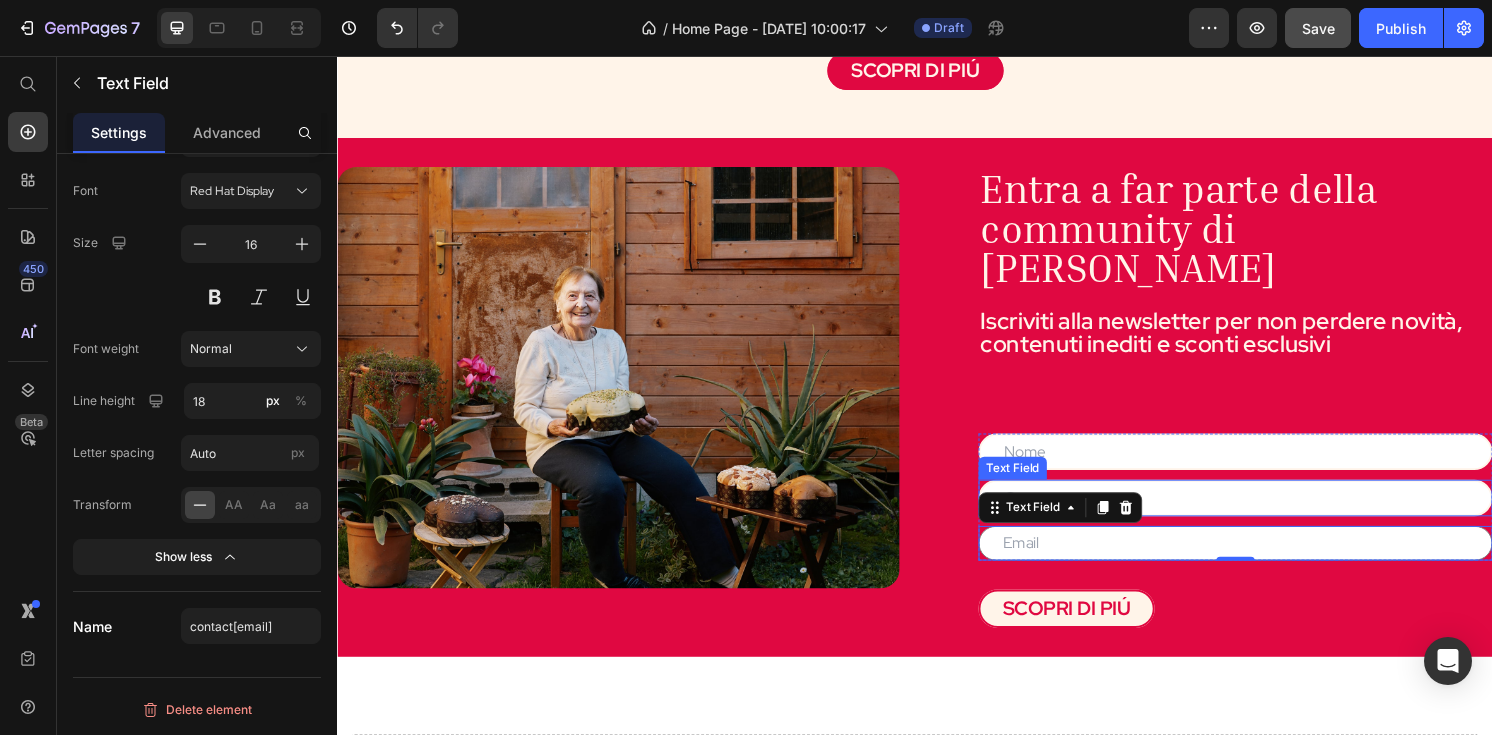 click at bounding box center [1270, 515] 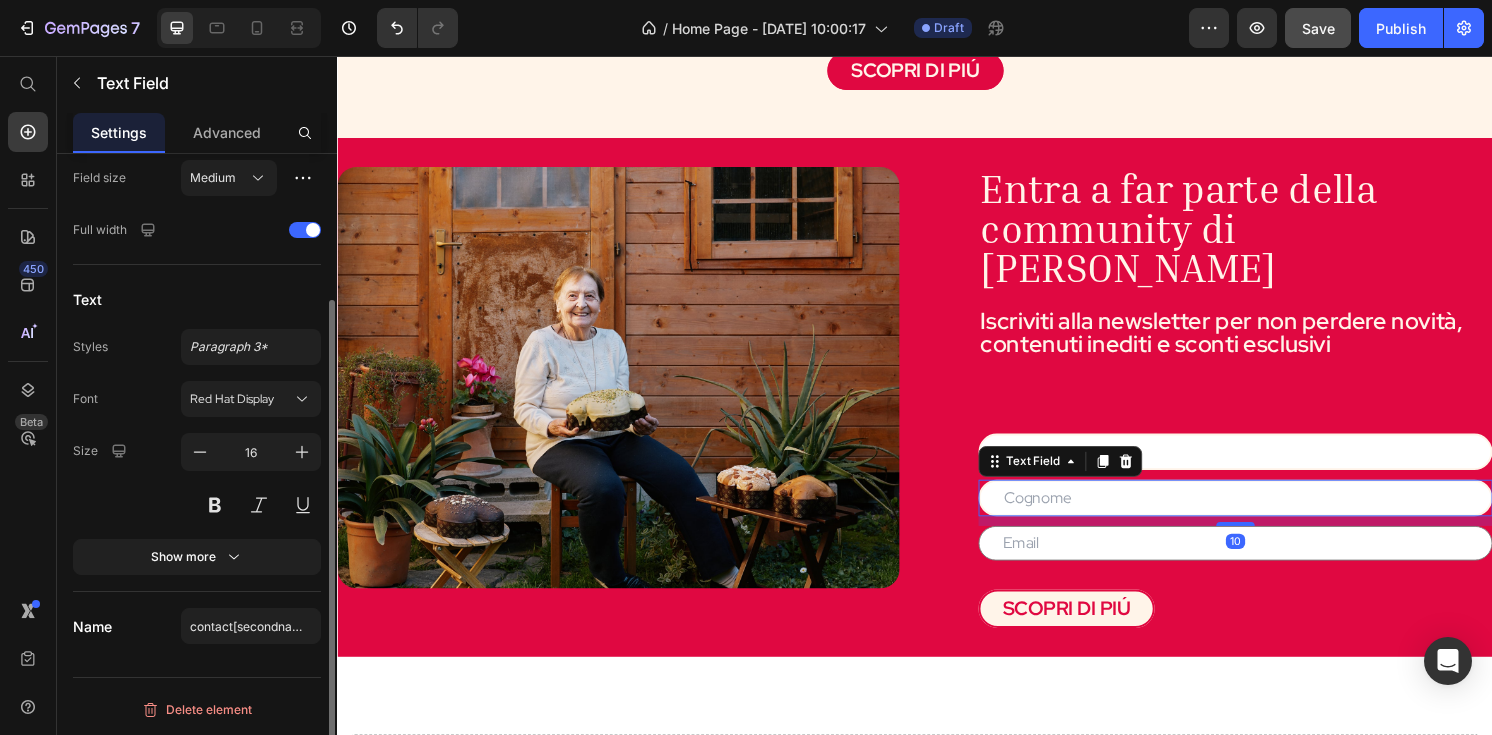 scroll, scrollTop: 188, scrollLeft: 0, axis: vertical 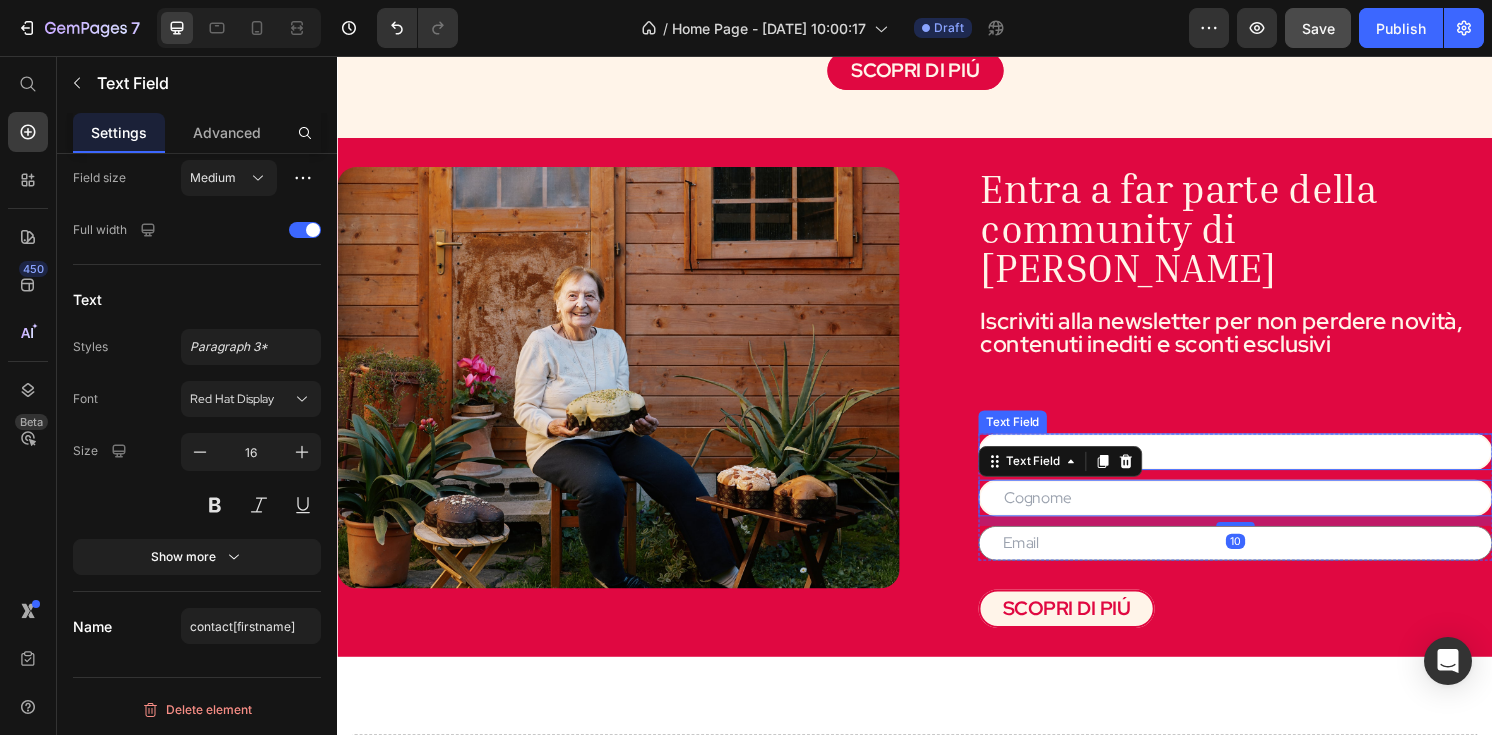 click at bounding box center (1270, 467) 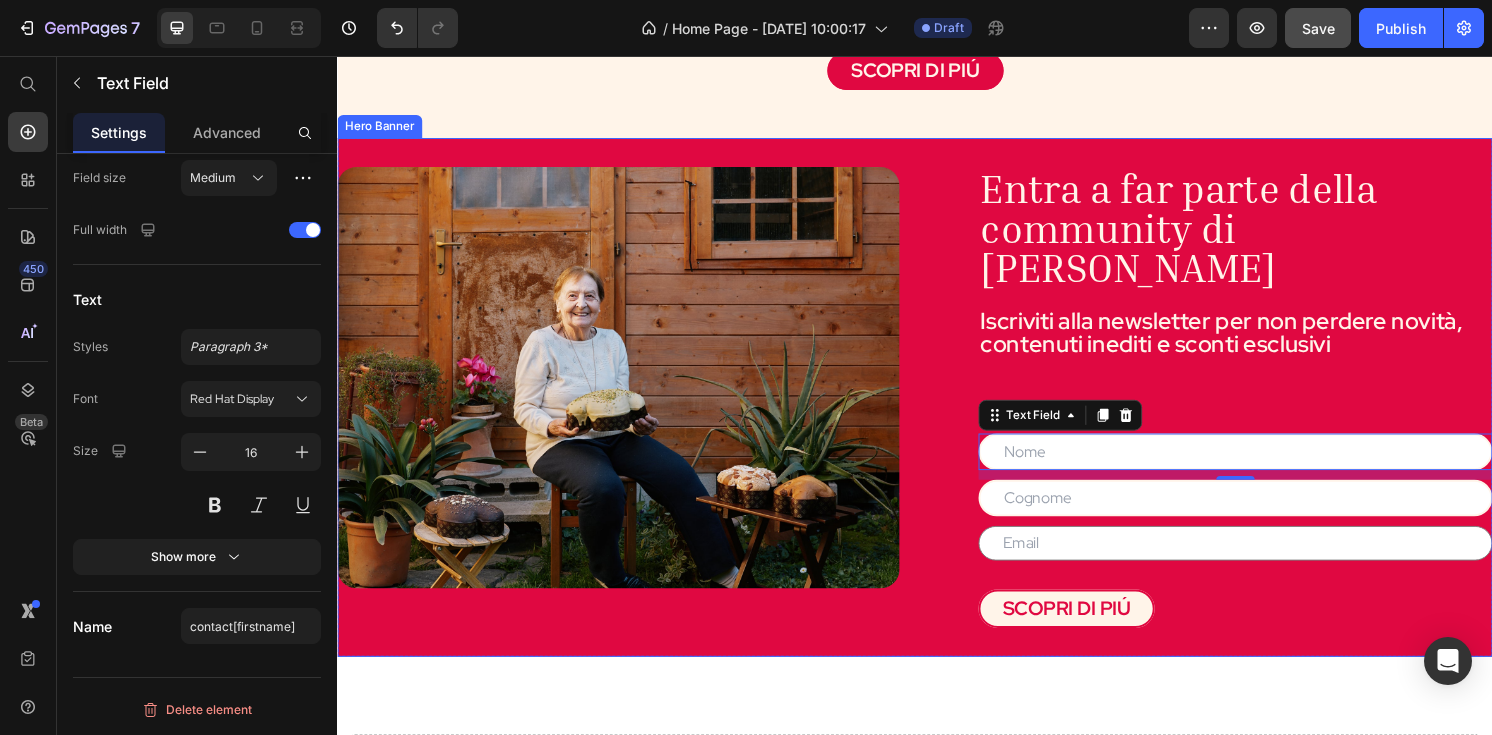 click on "Entra a far parte della community di Nonna Silvi Heading Iscriviti alla newsletter per non perdere novità, contenuti inediti e sconti esclusivi Text Block Text Field   10 Text Field Text Field Contact Form SCOPRI DI PIÚ Button" at bounding box center (1245, 410) 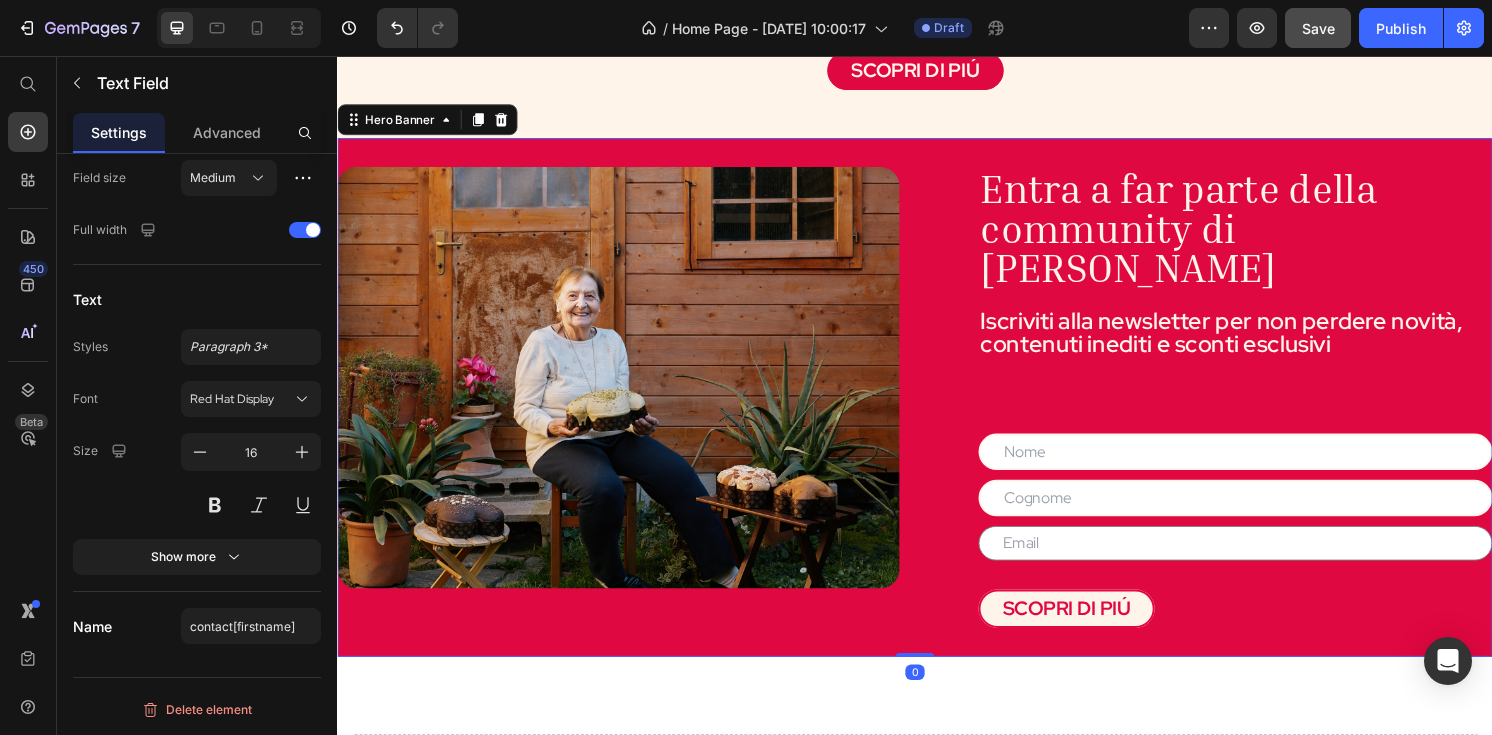 scroll, scrollTop: 0, scrollLeft: 0, axis: both 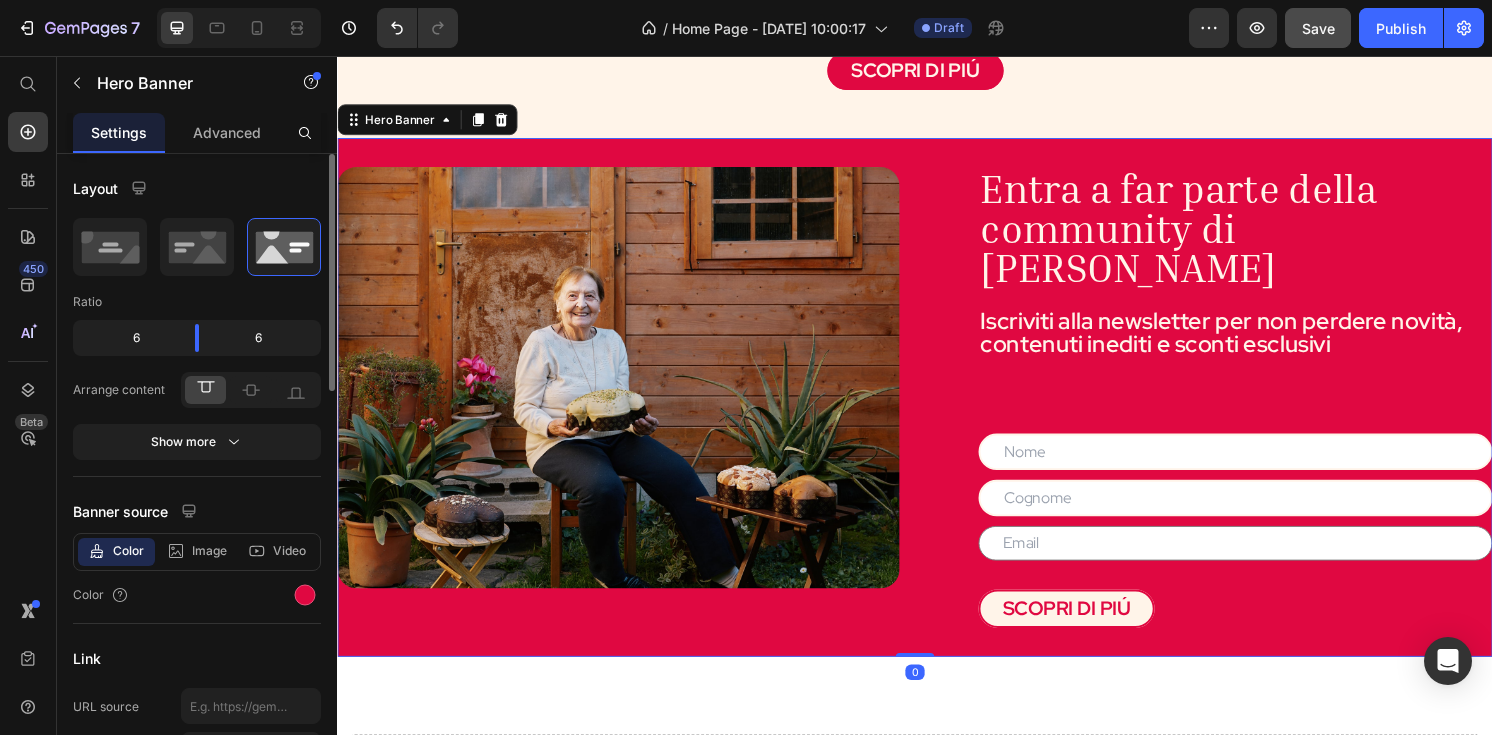 click on "Layout Ratio 6 6 Arrange content
Show more Banner source Color Image Video  Color  Link URL source  Insert link  Size Banner ratio Custom Banner width 100 px % Banner height Auto px Content width 1200 px % Show more Shape Border Corner Shadow Overlay Zoom when hover SEO Alt text Image title  Delete element" at bounding box center (197, 1010) 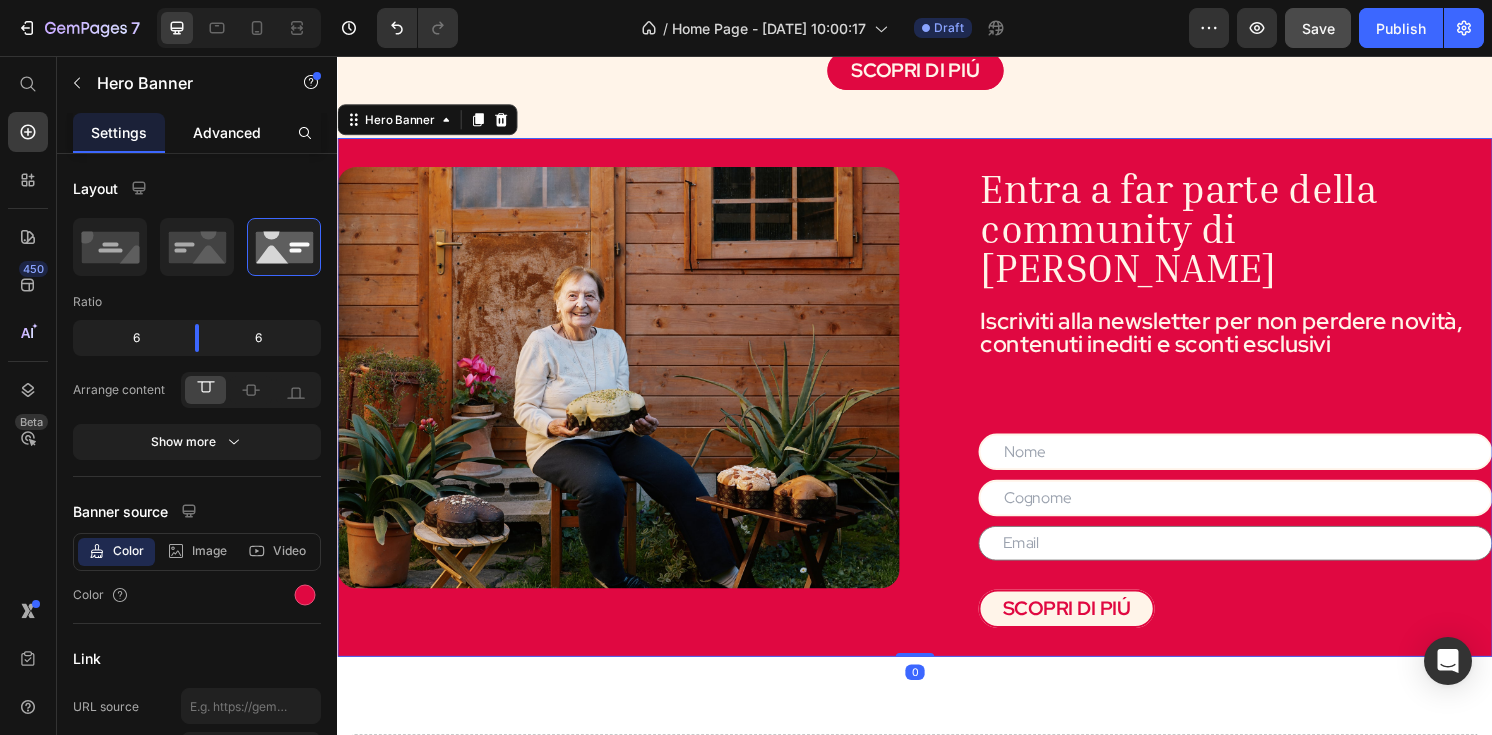 click on "Advanced" at bounding box center [227, 132] 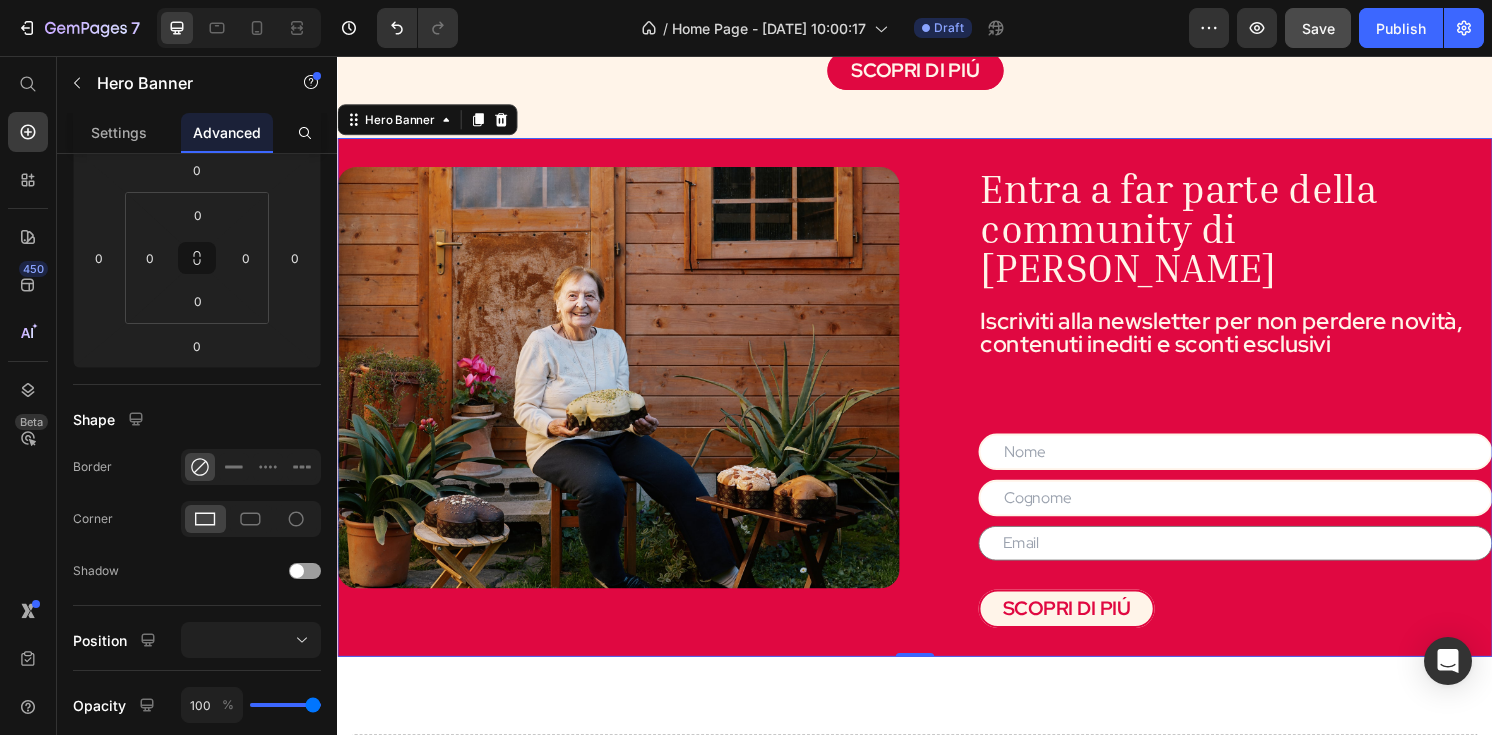 scroll, scrollTop: 0, scrollLeft: 0, axis: both 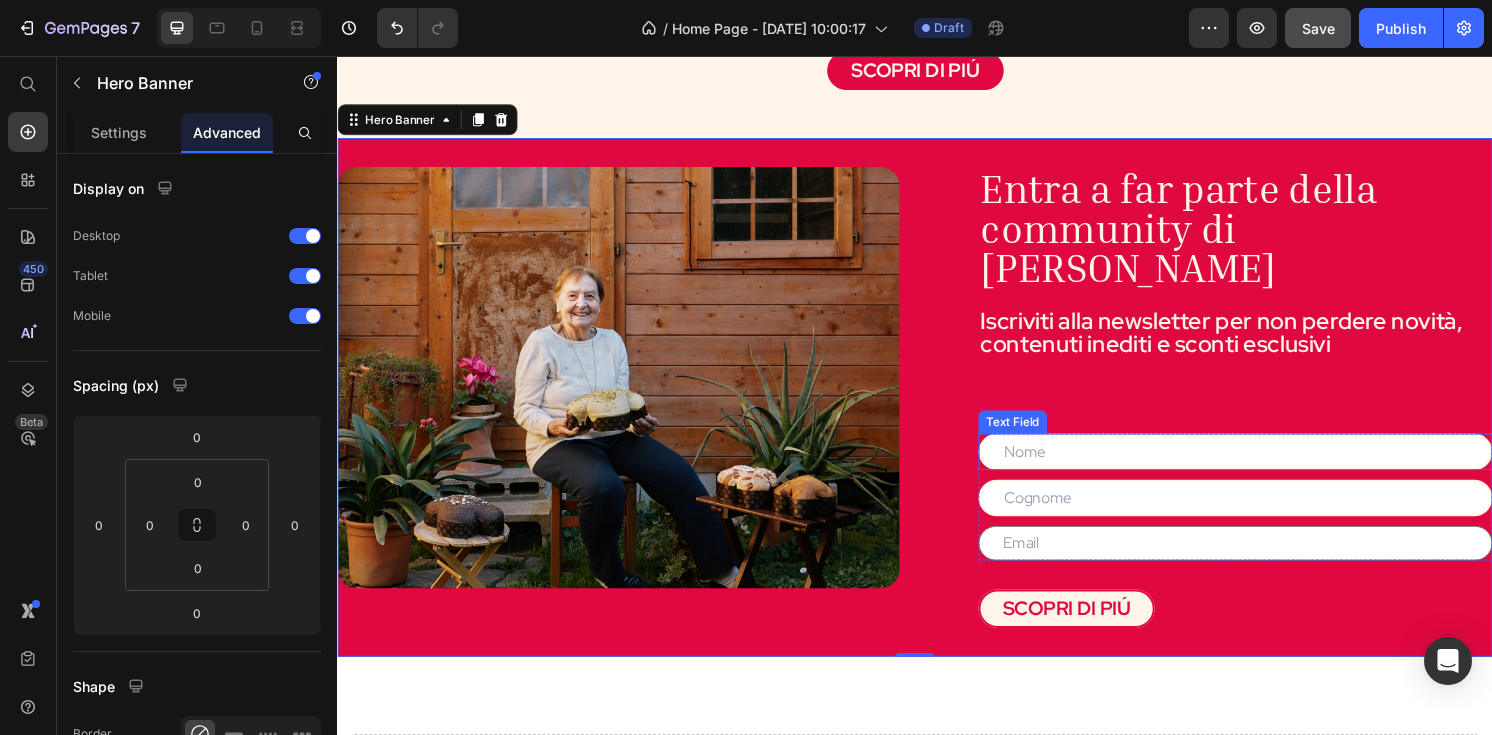 click at bounding box center (1270, 467) 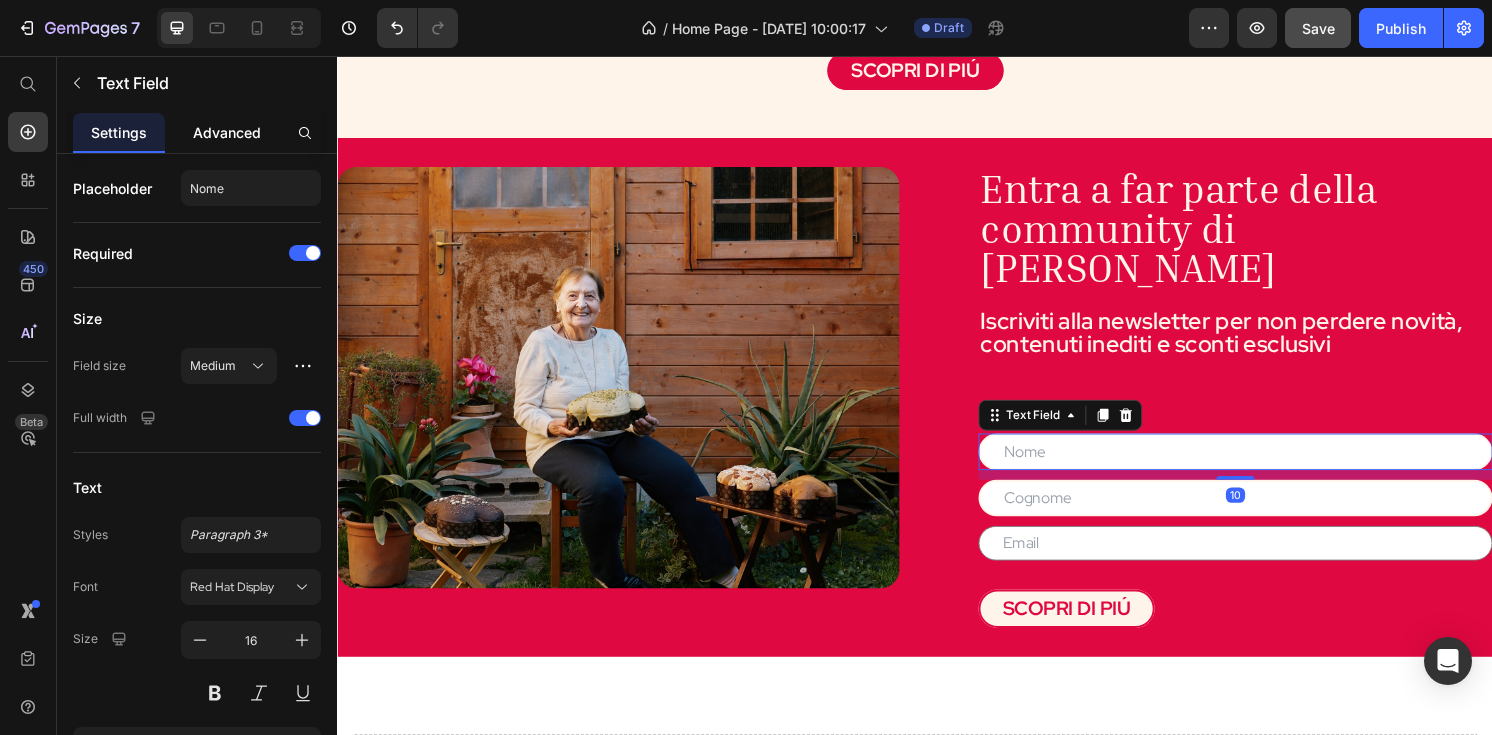 click on "Advanced" 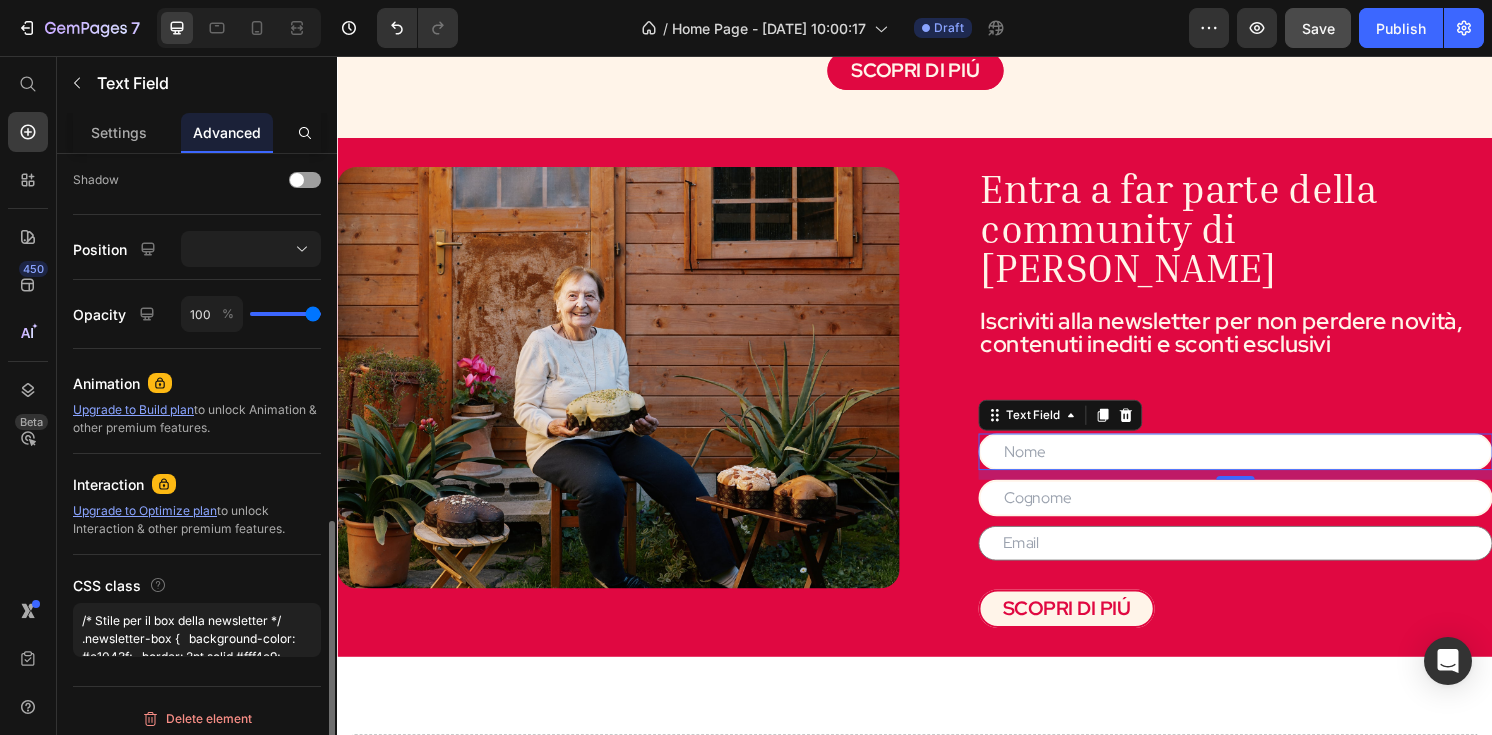 scroll, scrollTop: 815, scrollLeft: 0, axis: vertical 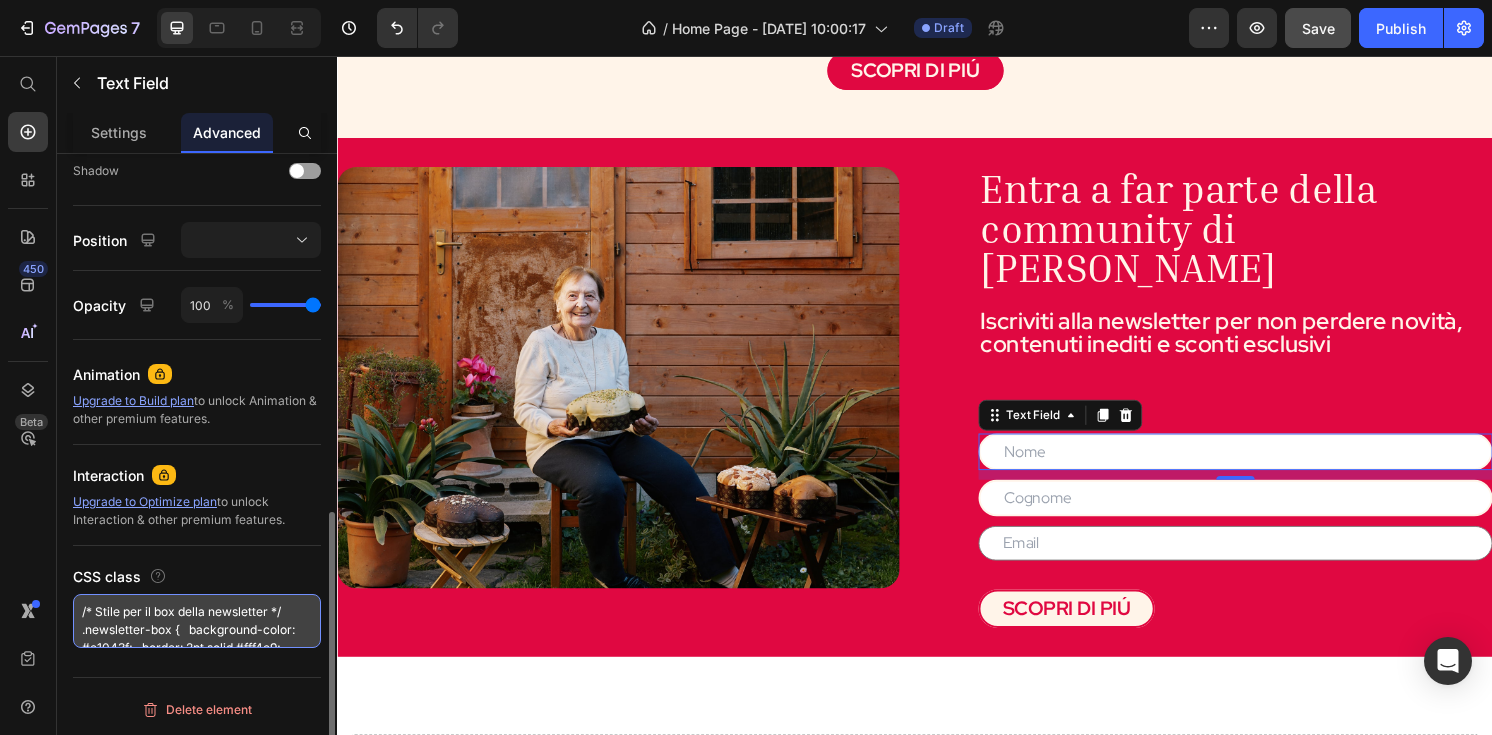 click on "/* Stile per il box della newsletter */ .newsletter-box {   background-color: #e1043f;   border: 2pt solid #fff4e9;   color: #fff4e9;   padding: 20px;   border-radius: 20px; }" at bounding box center (197, 621) 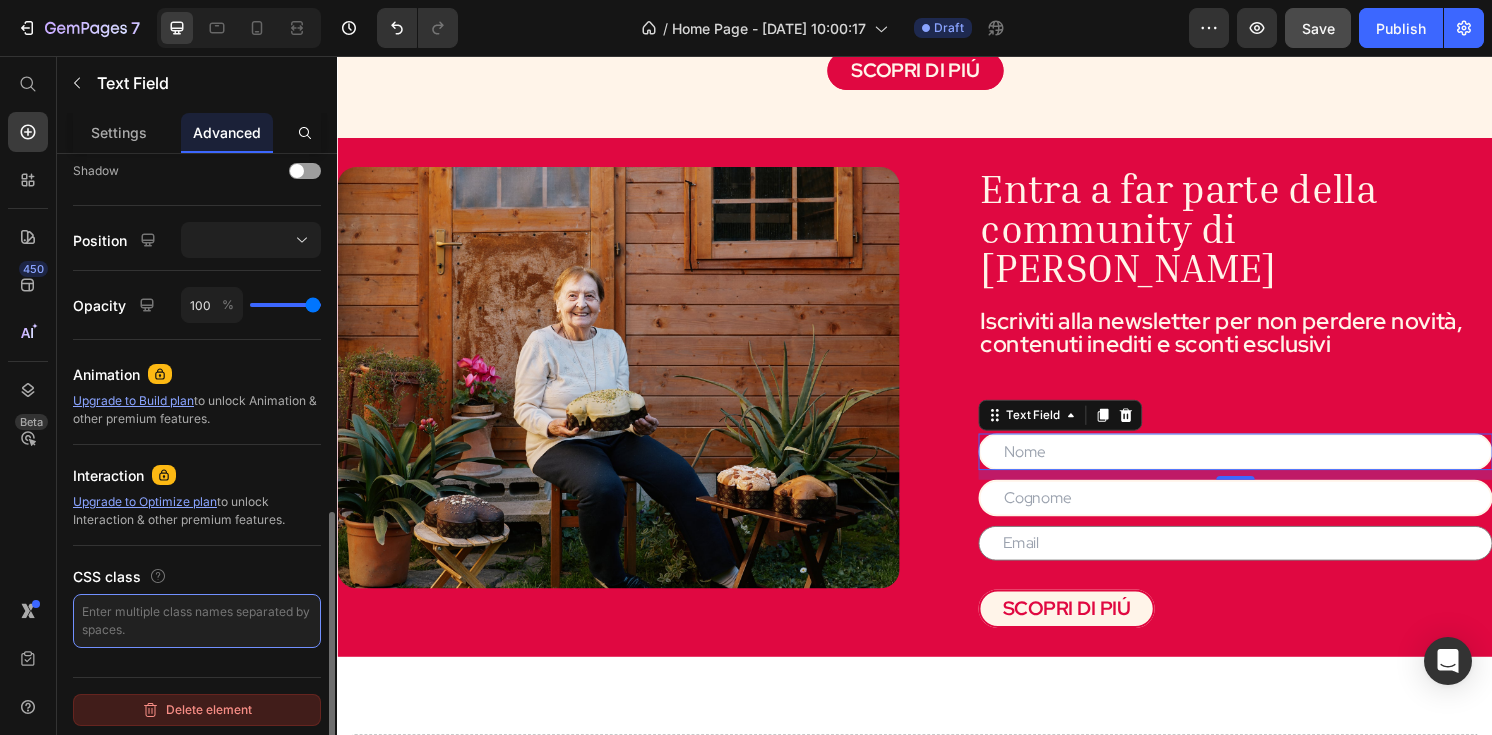 type 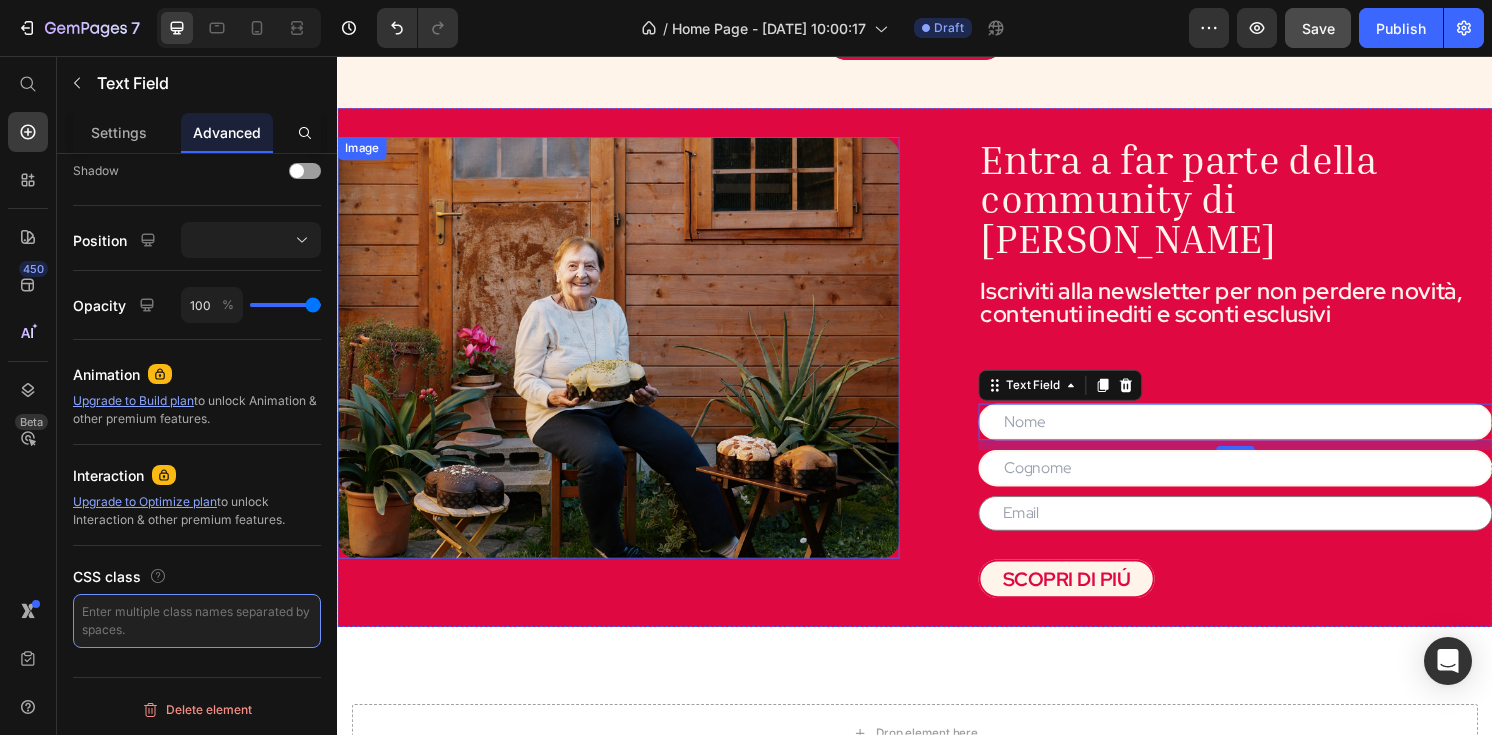 scroll, scrollTop: 1782, scrollLeft: 0, axis: vertical 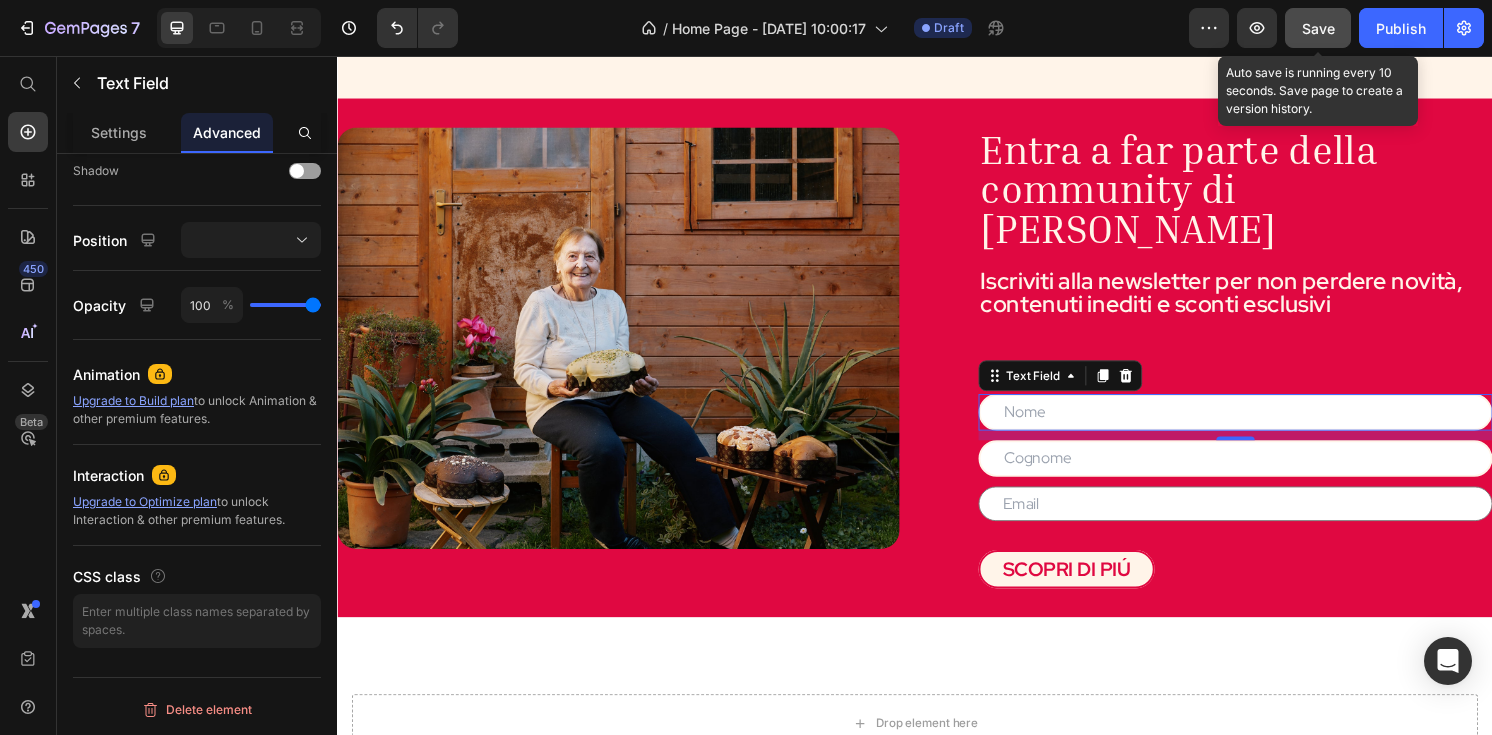 click on "Save" 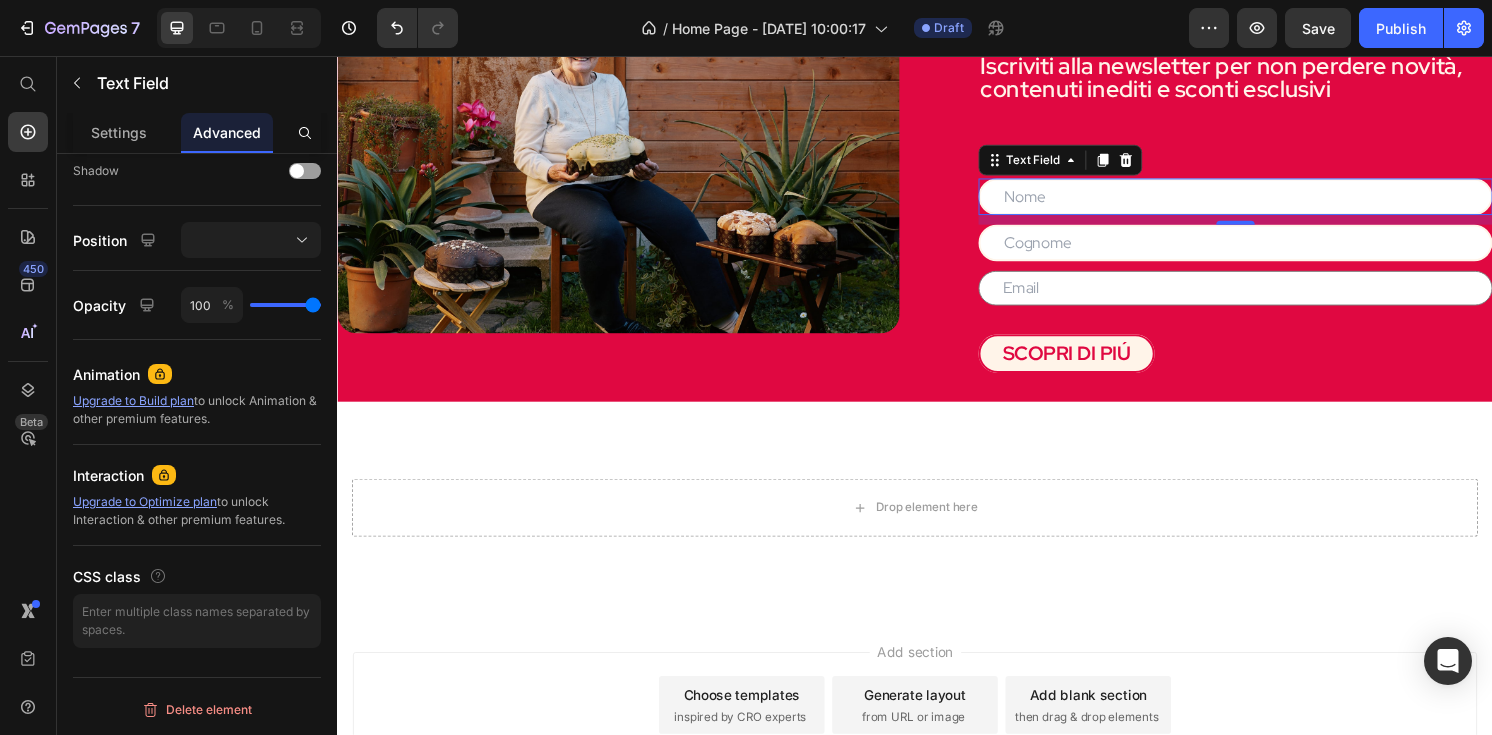 scroll, scrollTop: 2015, scrollLeft: 0, axis: vertical 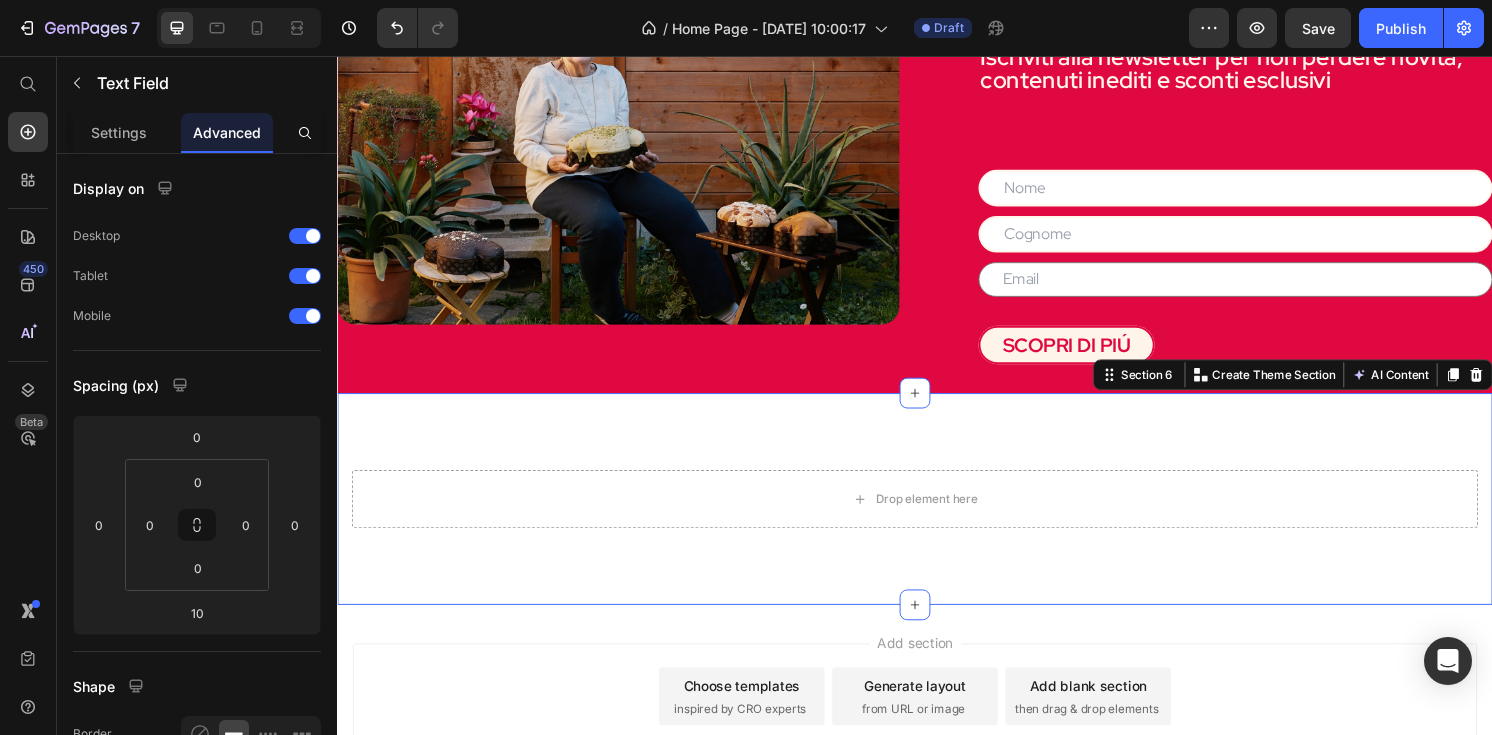 click on "Drop element here Section 6   You can create reusable sections Create Theme Section AI Content Write with GemAI What would you like to describe here? Tone and Voice Persuasive Product Biscotti da Inzuppo (200gr) Show more Generate" at bounding box center [937, 516] 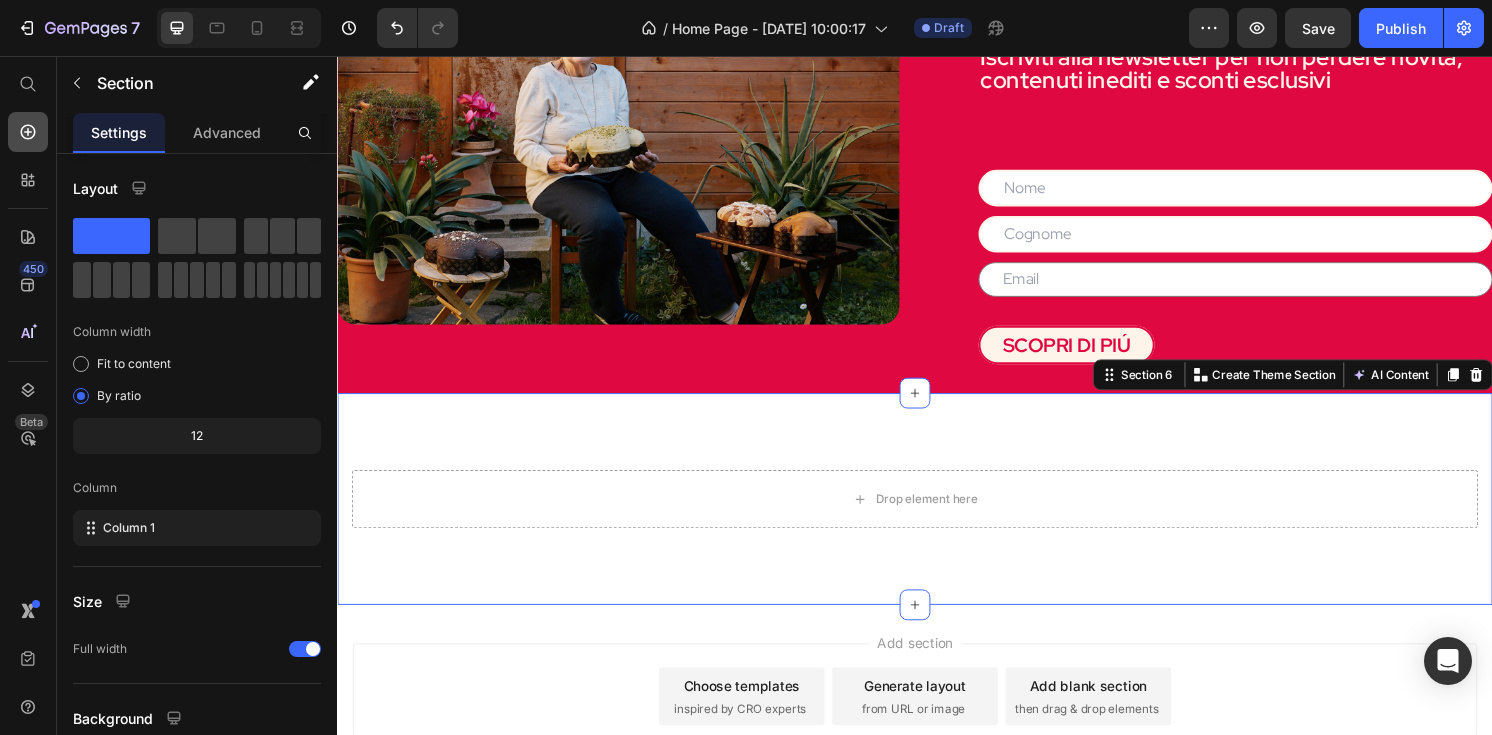 click 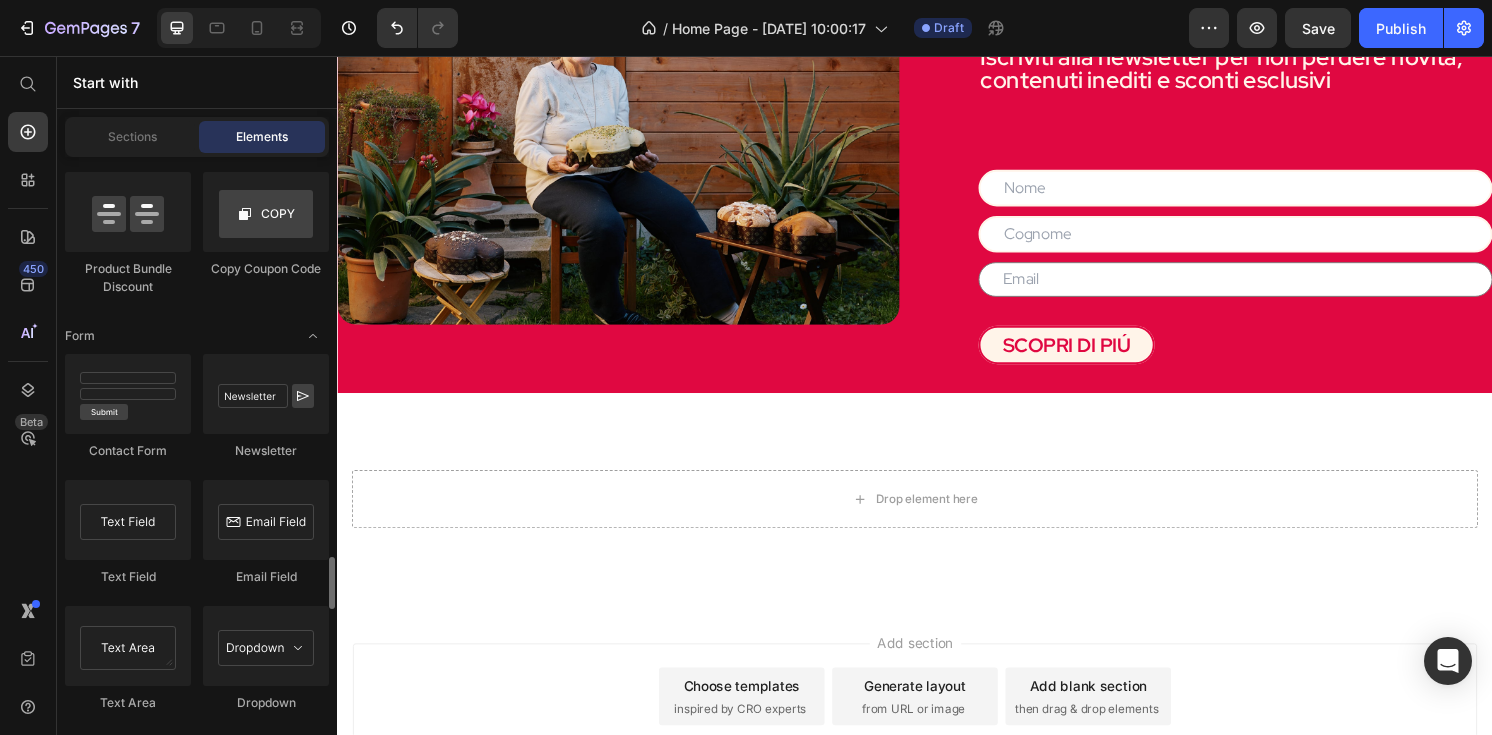 scroll, scrollTop: 4648, scrollLeft: 0, axis: vertical 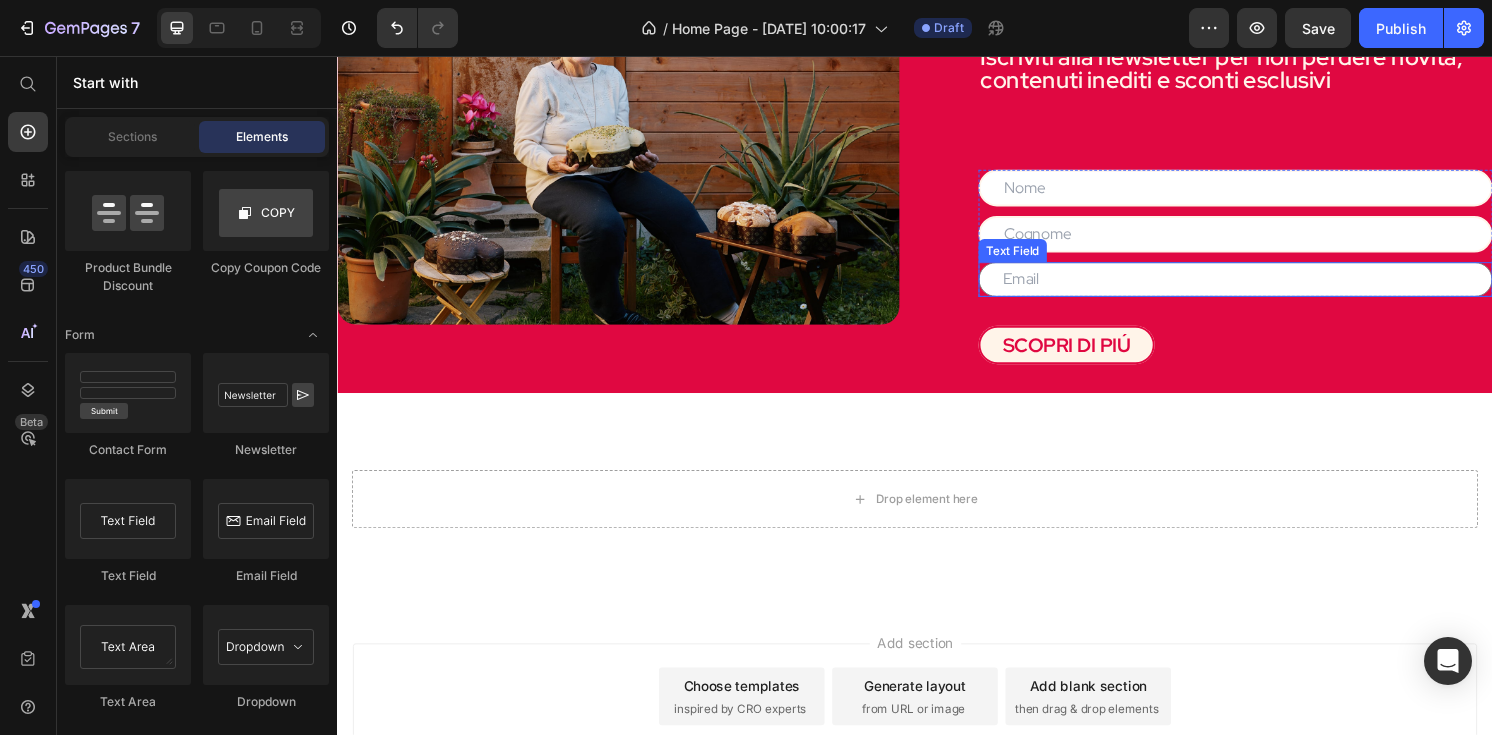 click at bounding box center [1270, 288] 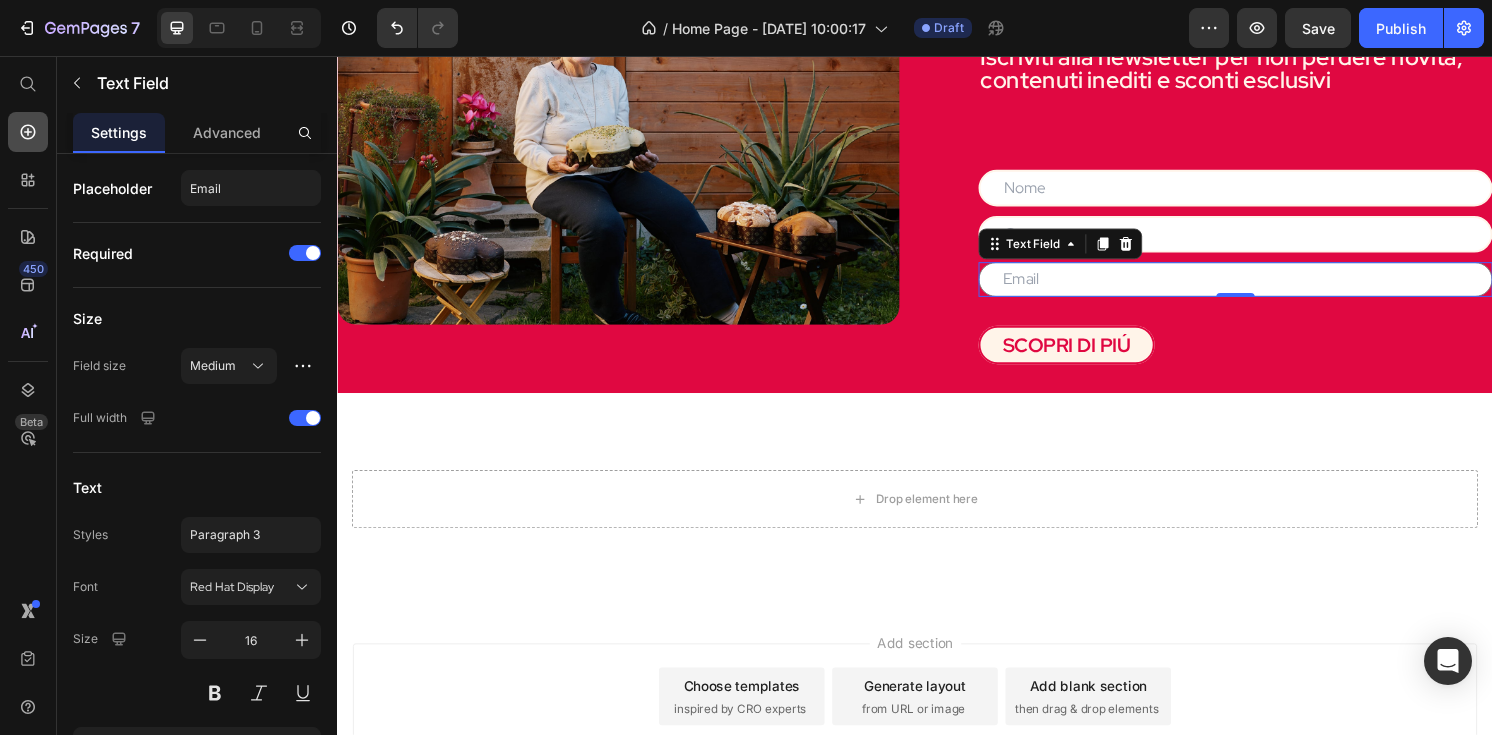 click 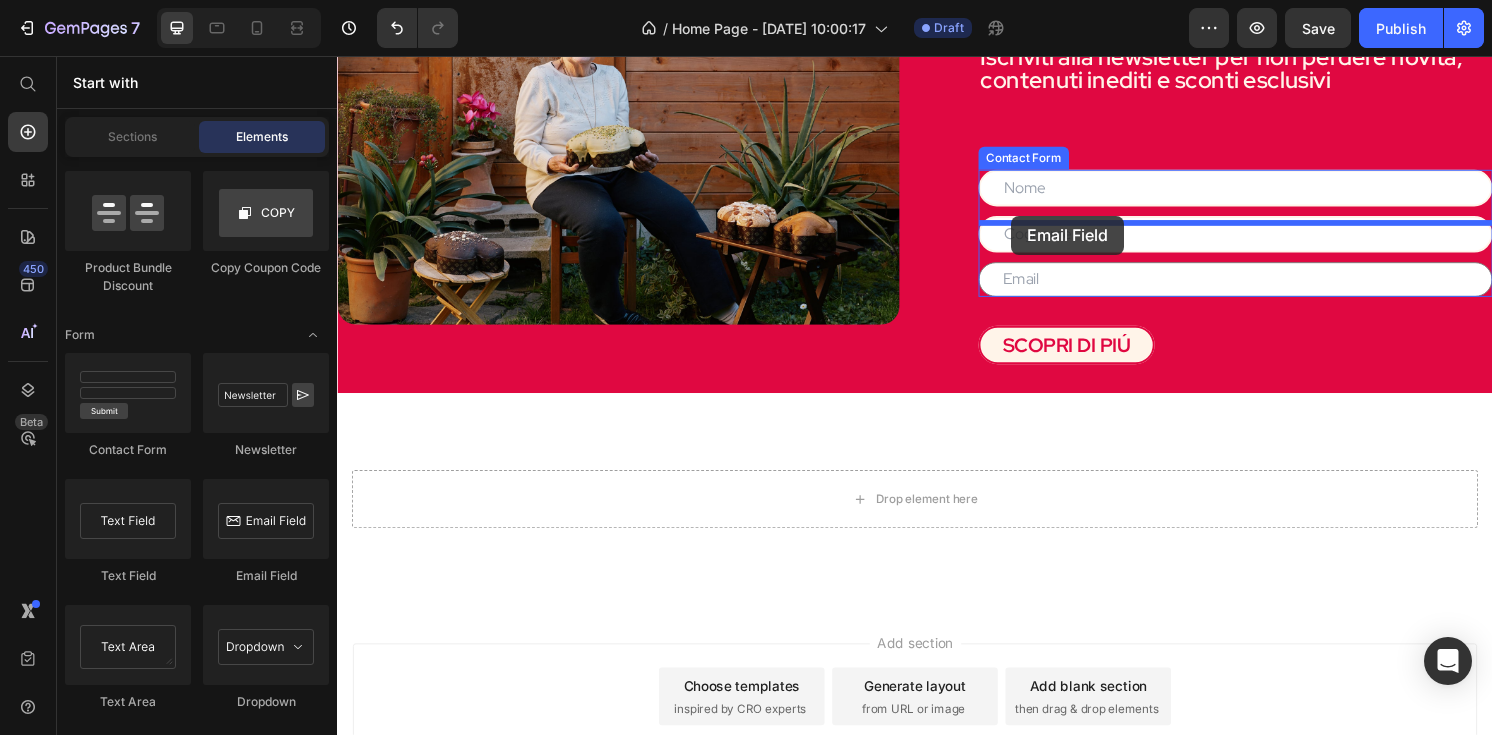 drag, startPoint x: 608, startPoint y: 566, endPoint x: 1037, endPoint y: 222, distance: 549.8882 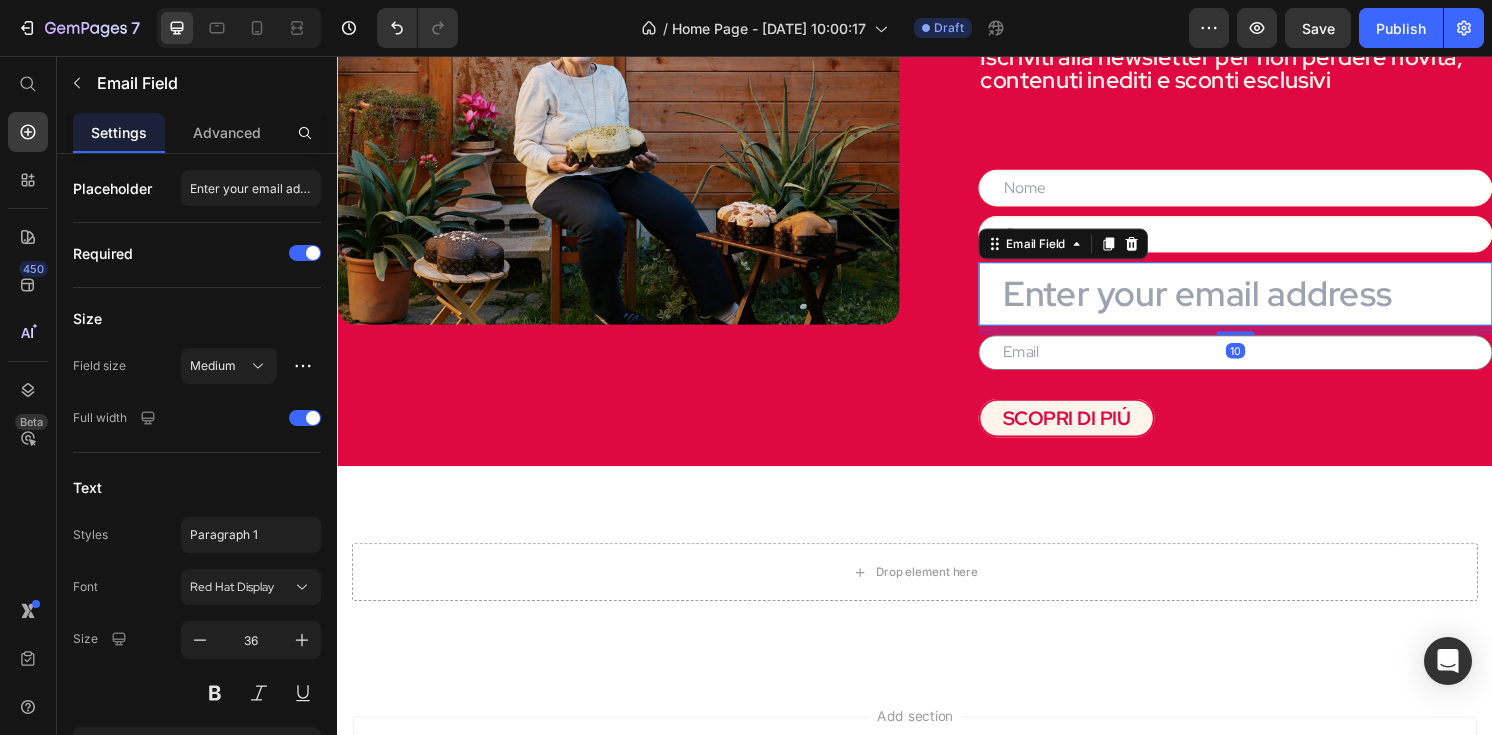click at bounding box center [1270, 303] 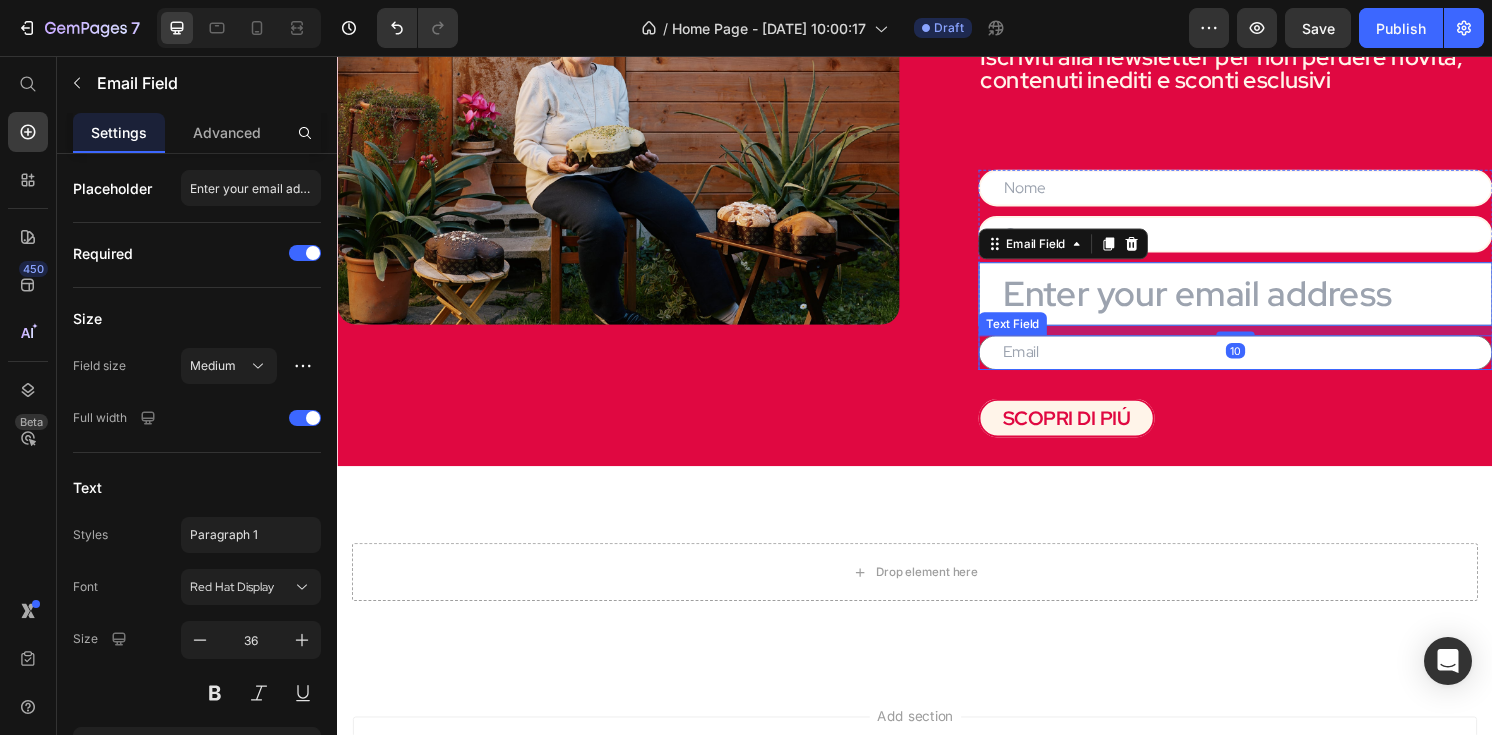click at bounding box center (1270, 364) 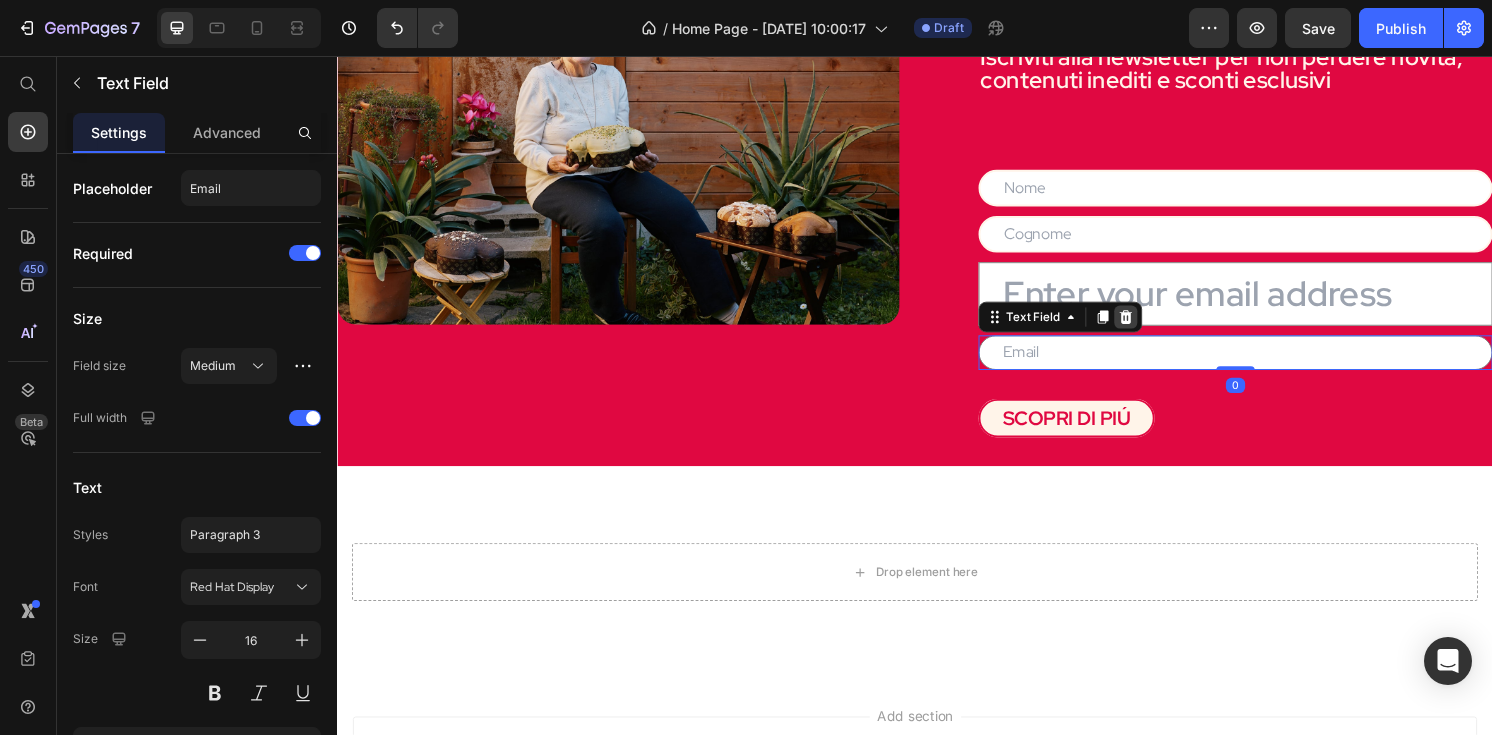 click at bounding box center (1156, 327) 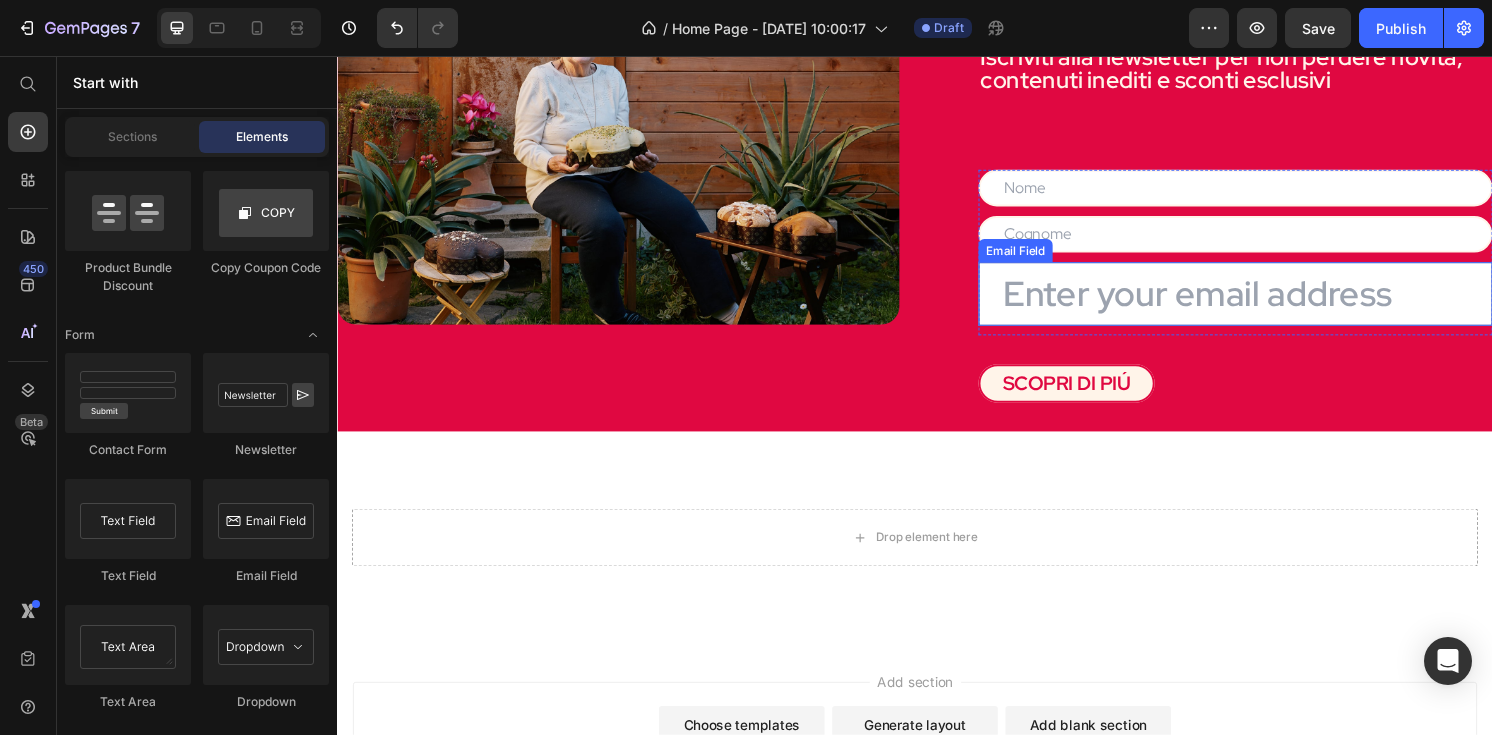 click at bounding box center [1270, 303] 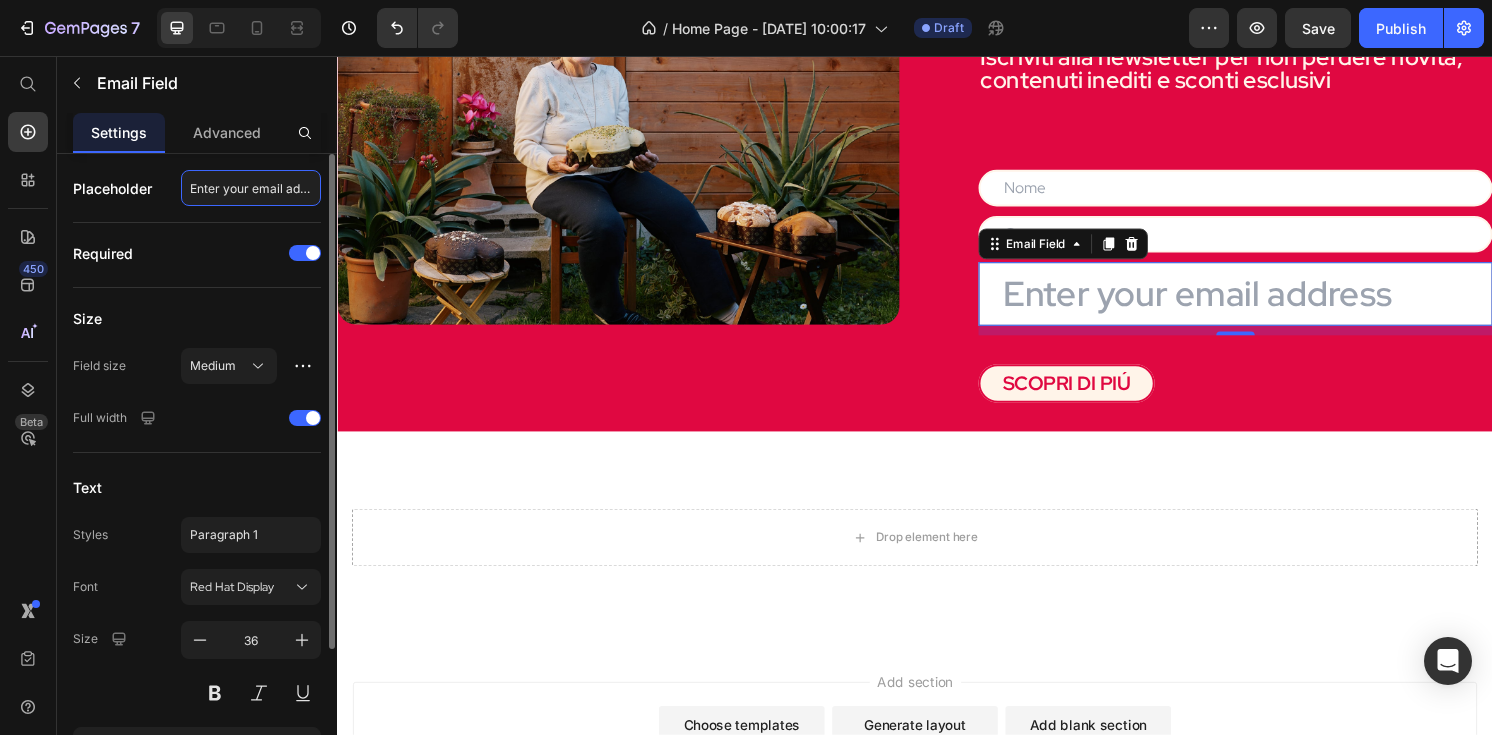 click on "Enter your email address" 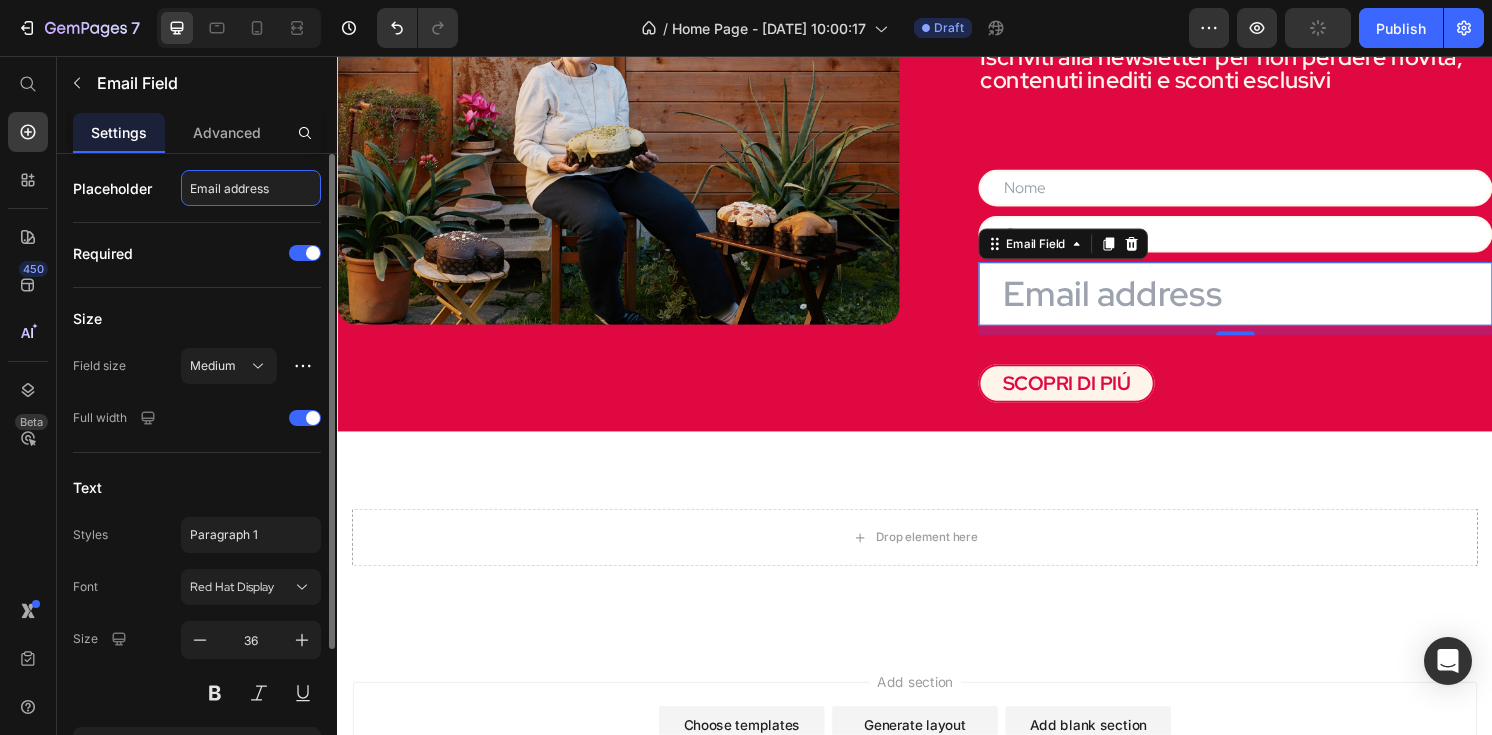 drag, startPoint x: 292, startPoint y: 187, endPoint x: 222, endPoint y: 187, distance: 70 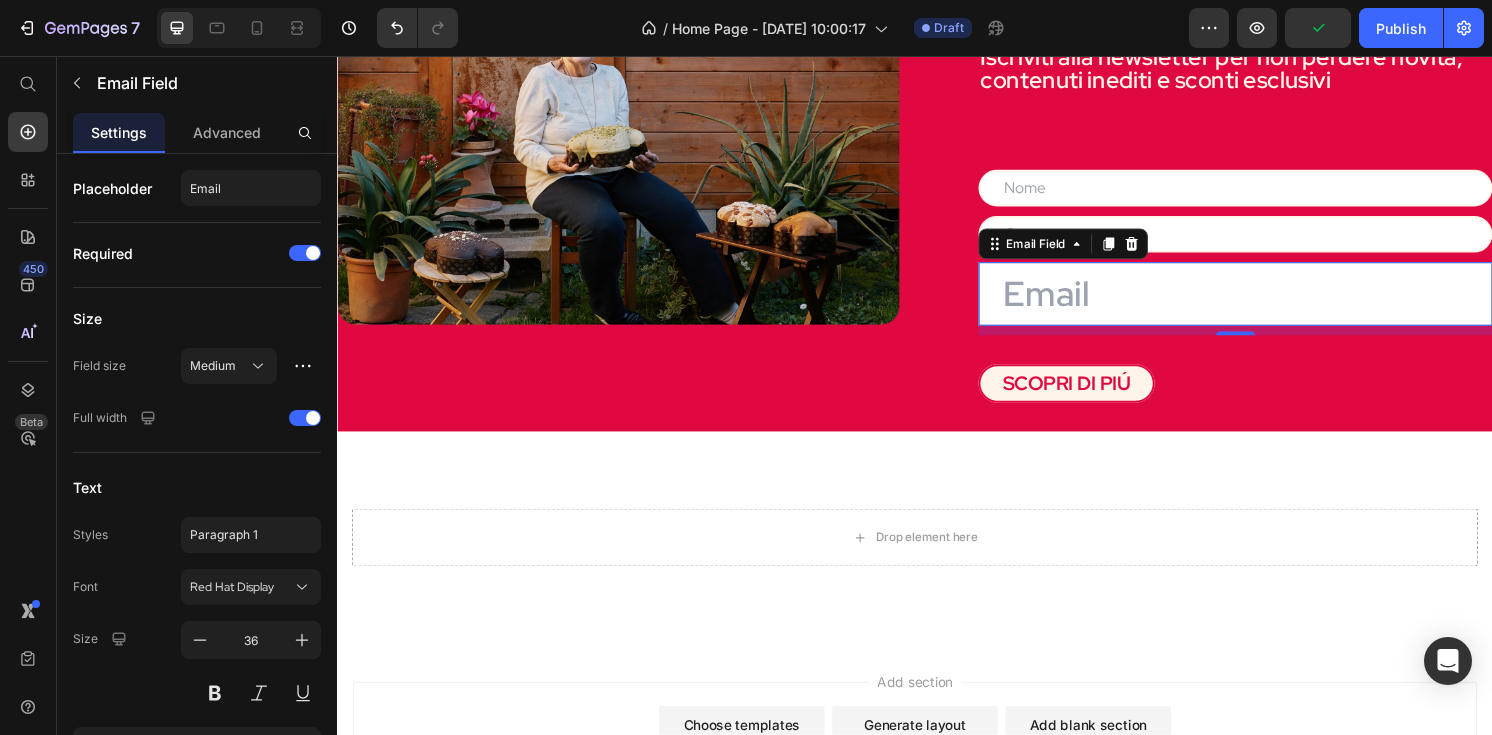 click at bounding box center (1270, 241) 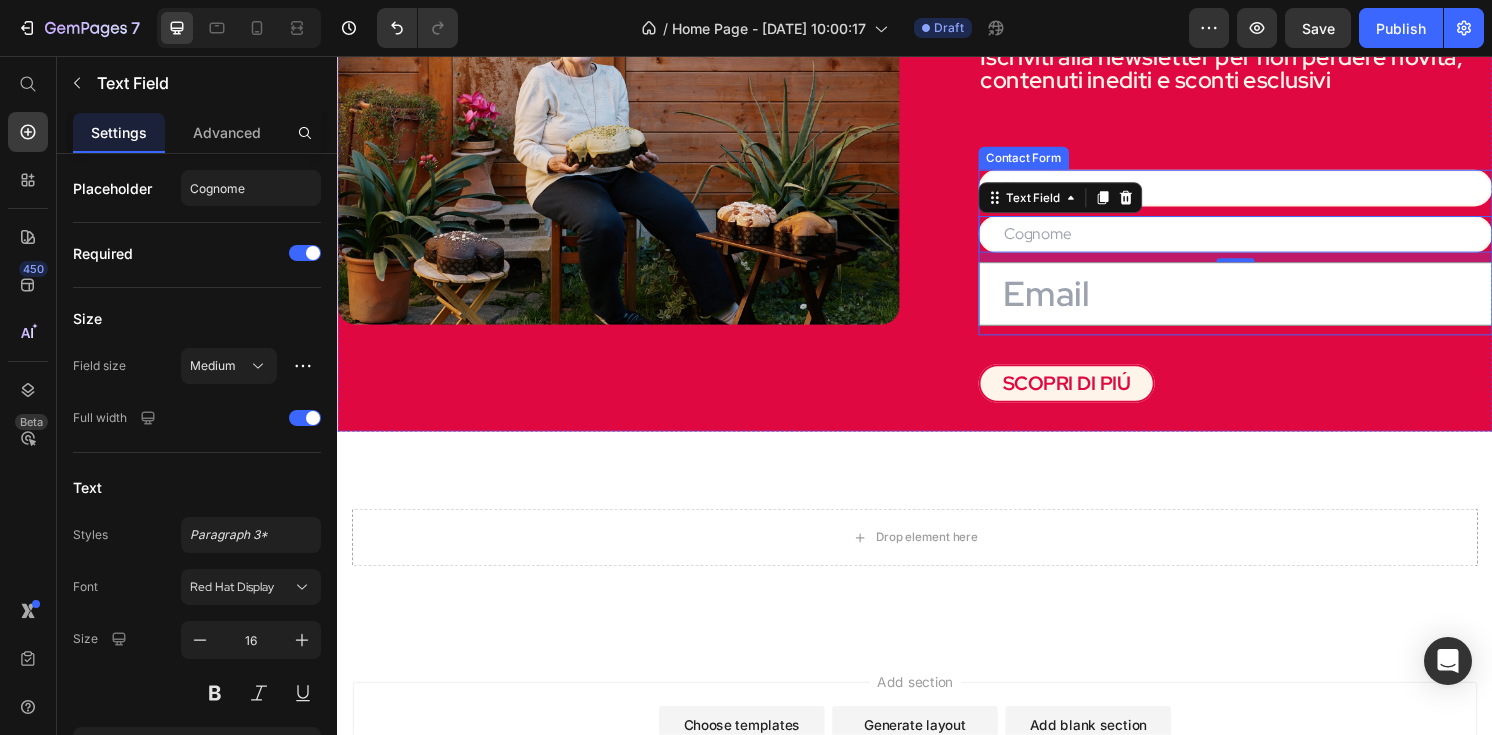 click at bounding box center [1270, 303] 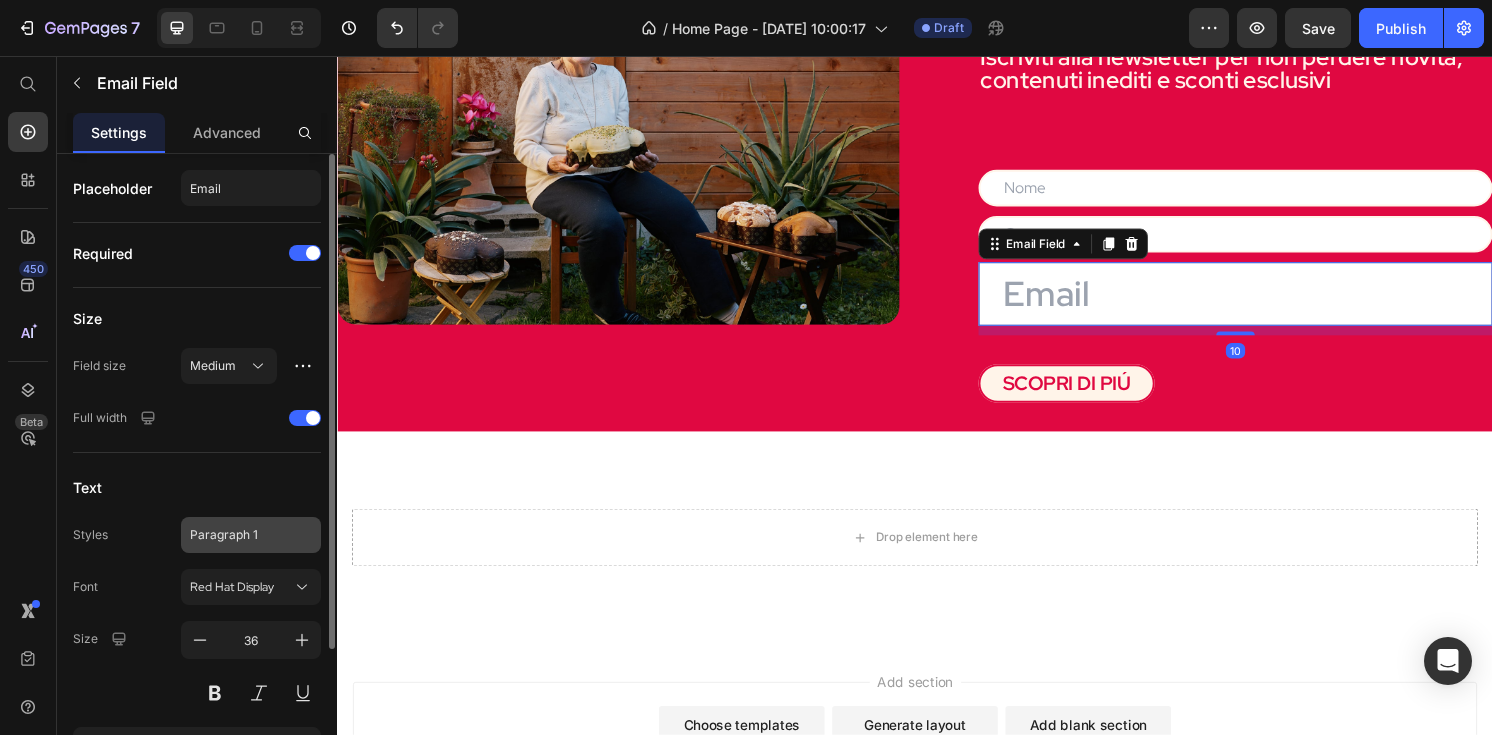 click on "Paragraph 1" at bounding box center (239, 535) 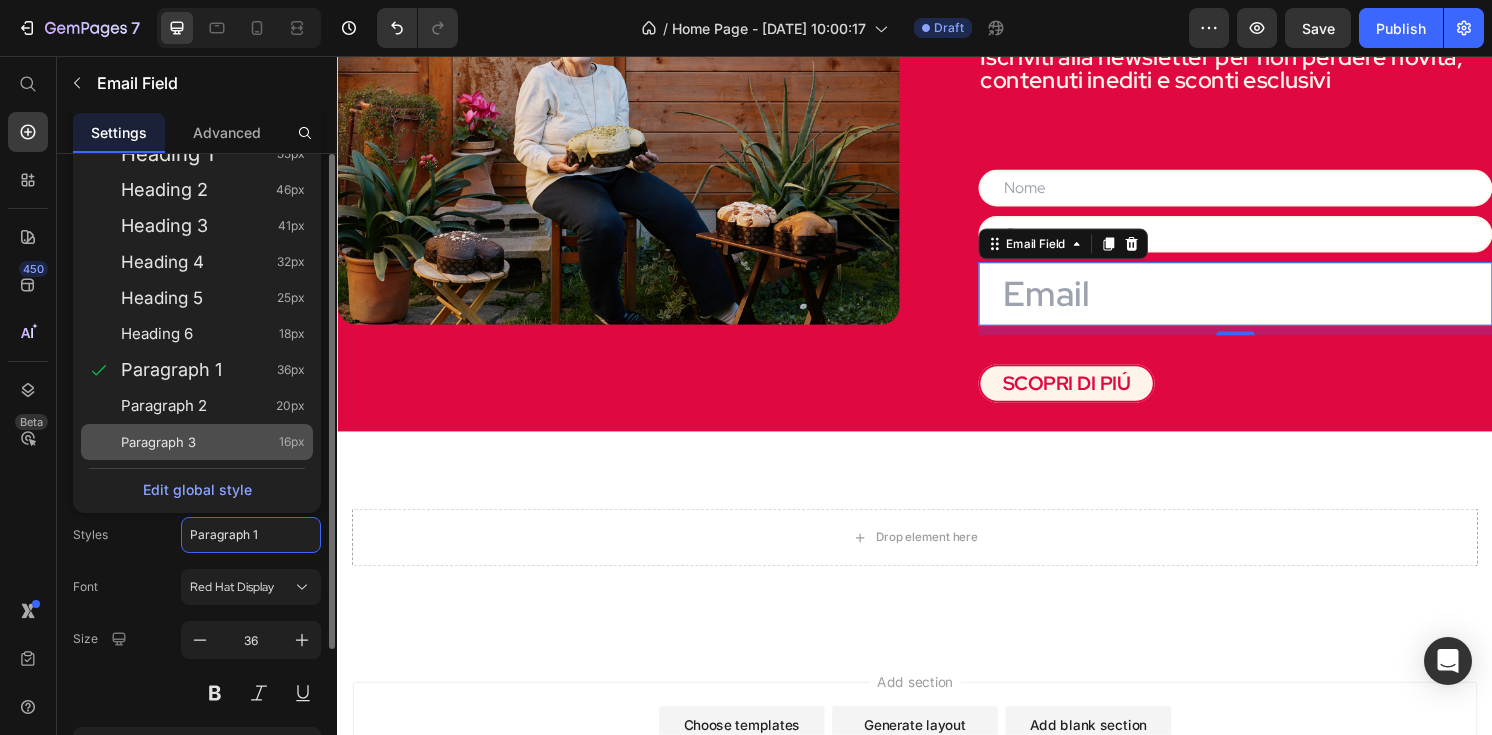 click on "16px" at bounding box center (292, 442) 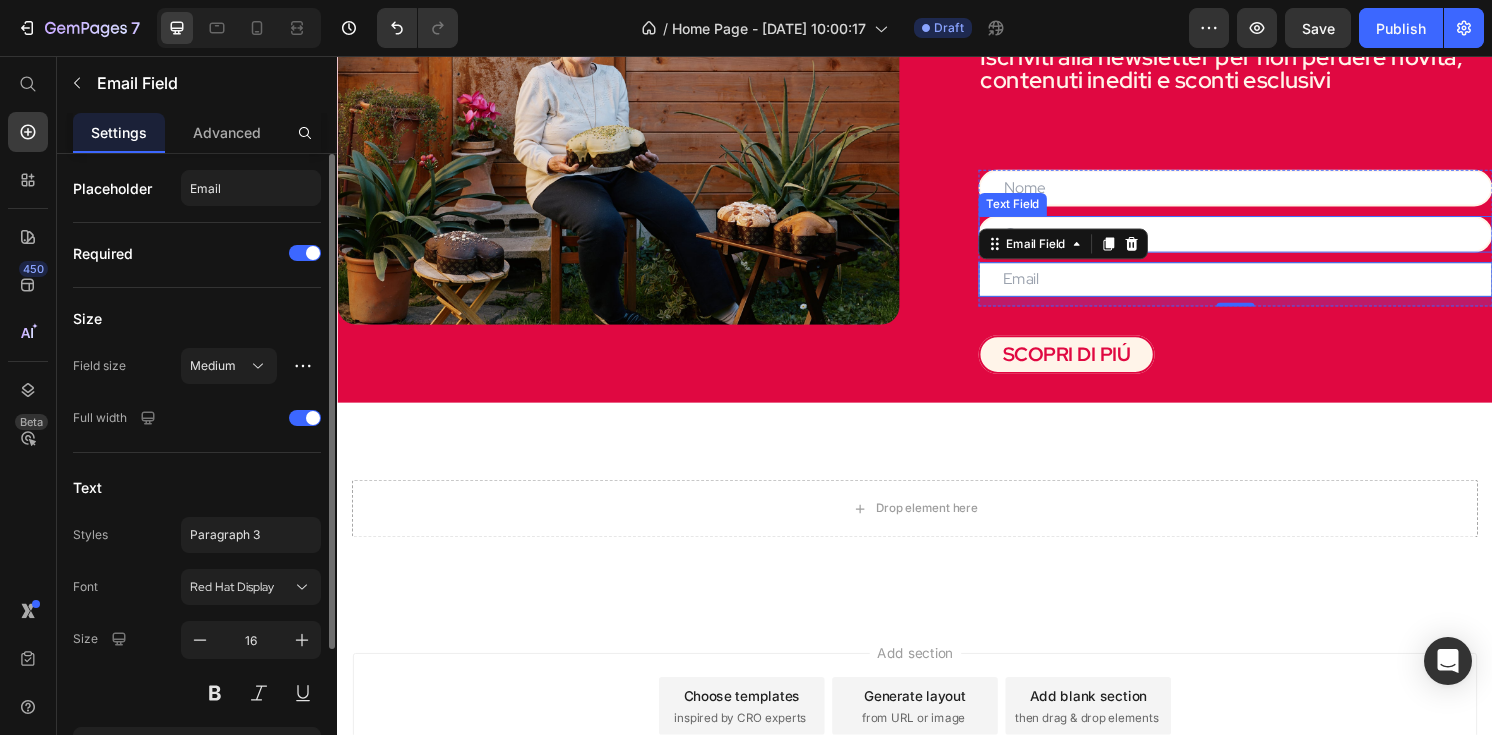 click at bounding box center [1270, 241] 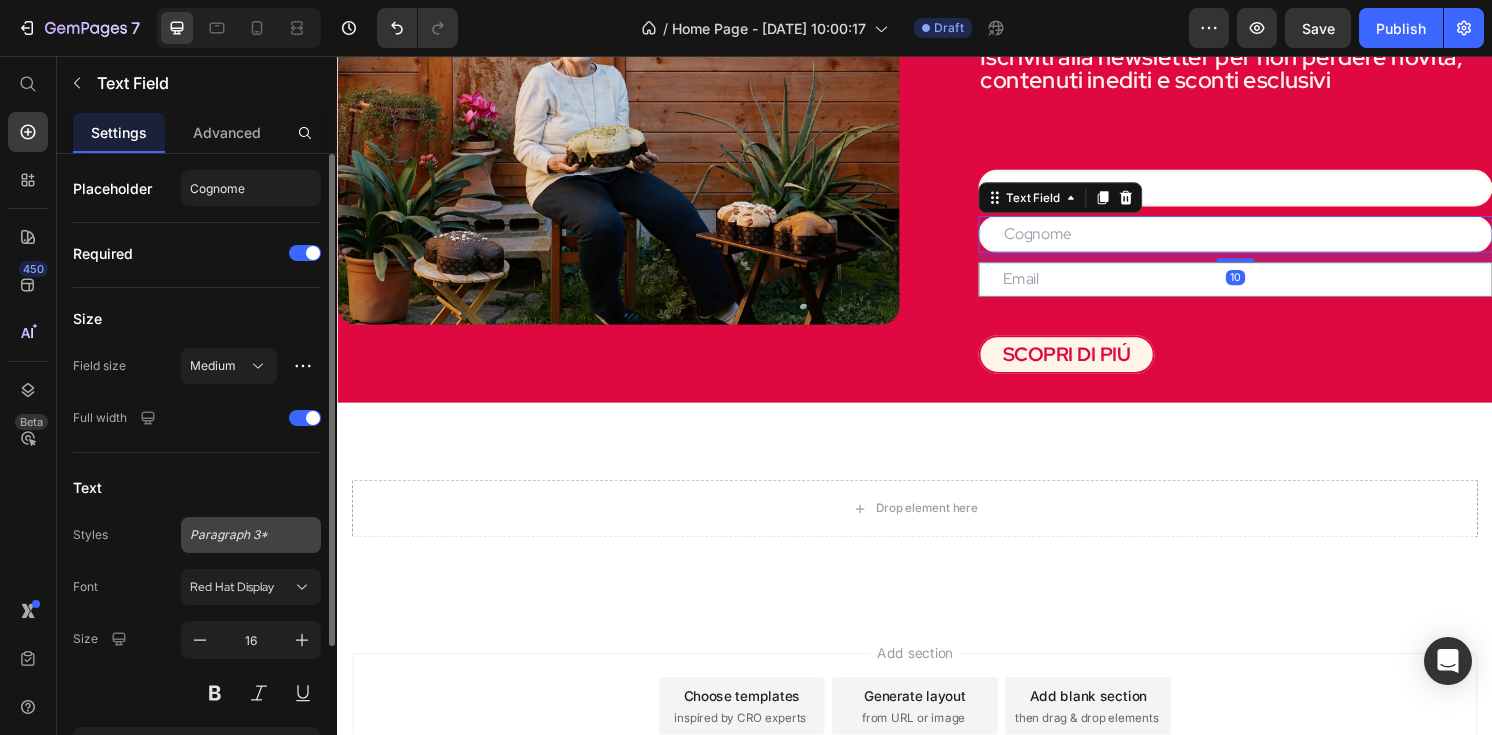 click on "Paragraph 3*" at bounding box center (251, 535) 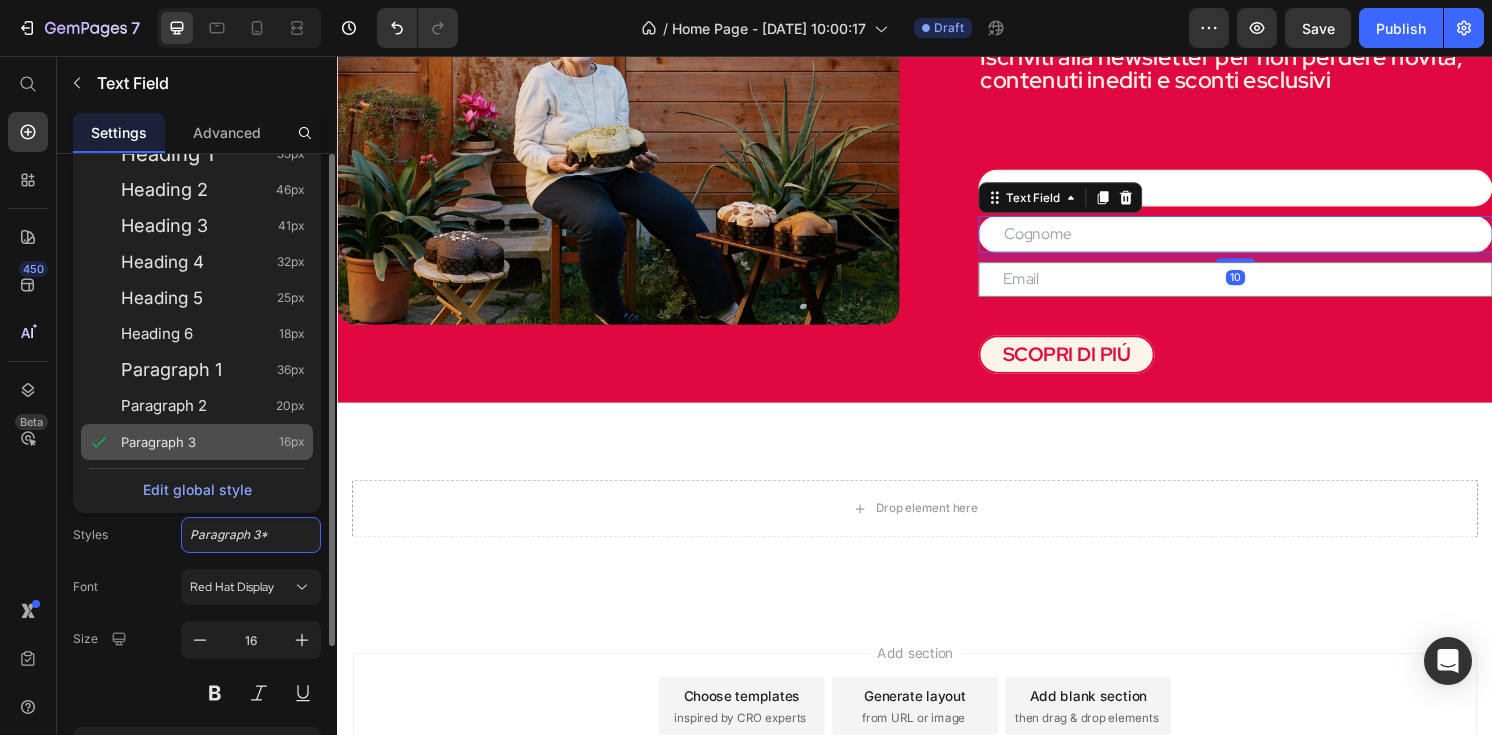 click on "16px" at bounding box center (292, 442) 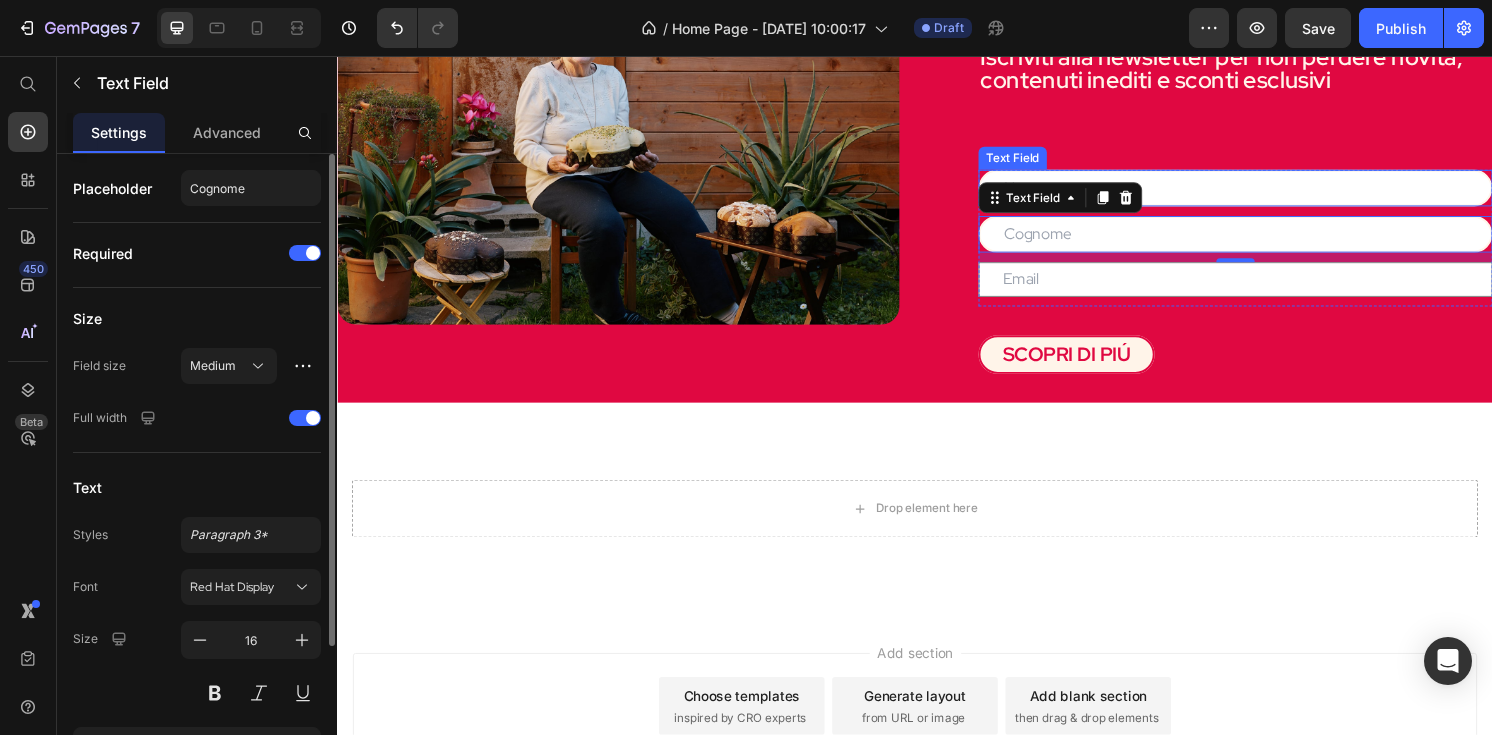 click at bounding box center [1270, 193] 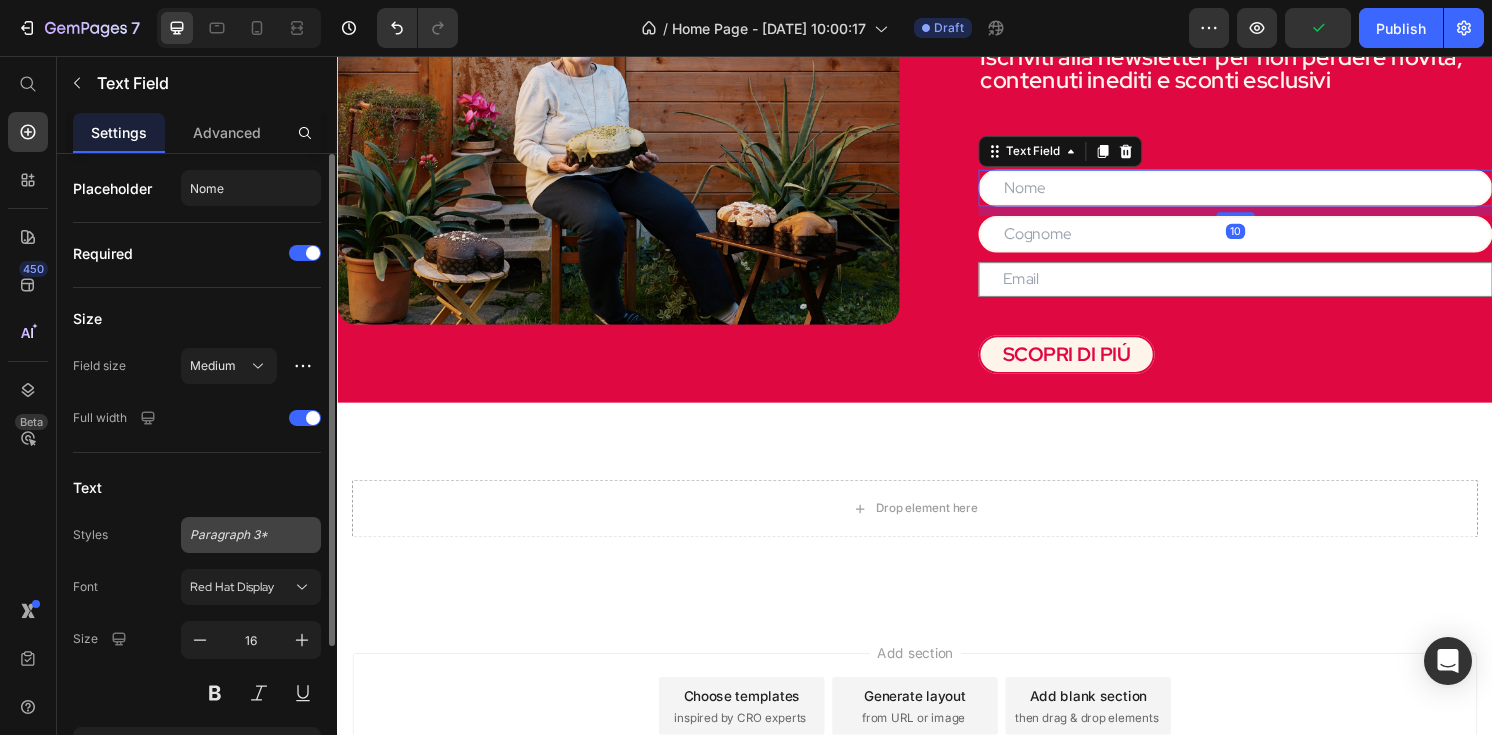 click on "Paragraph 3*" at bounding box center (239, 535) 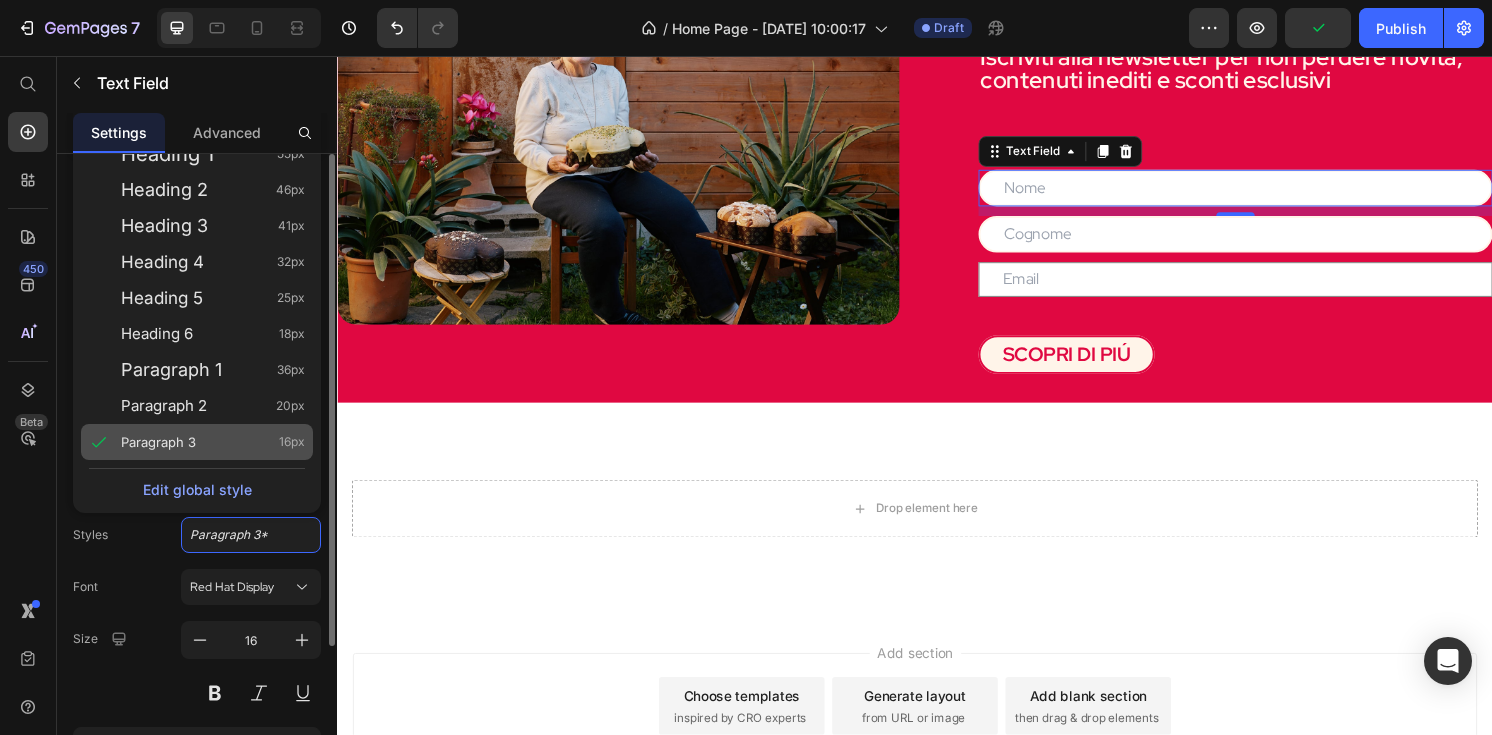 click on "Paragraph 3 16px" at bounding box center (213, 442) 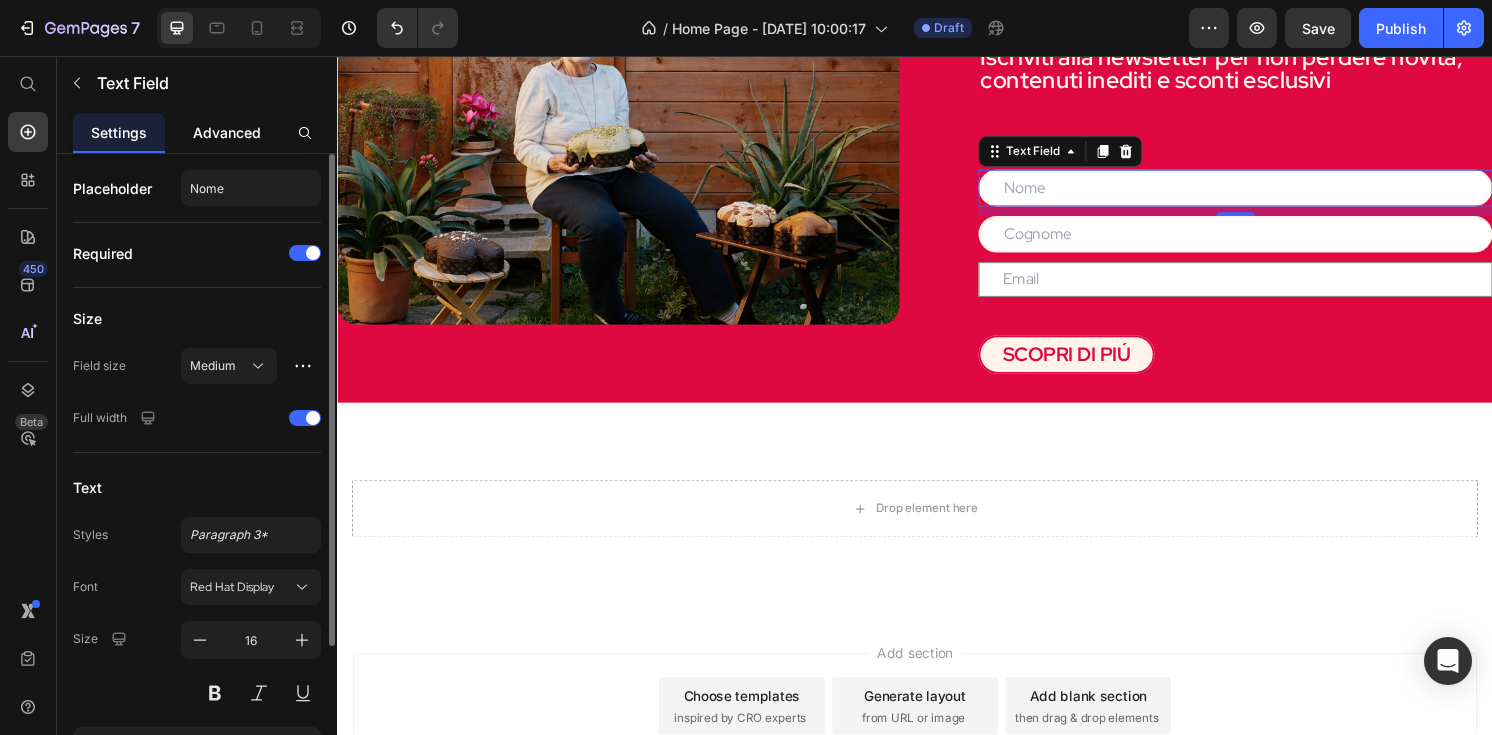 click on "Advanced" at bounding box center (227, 132) 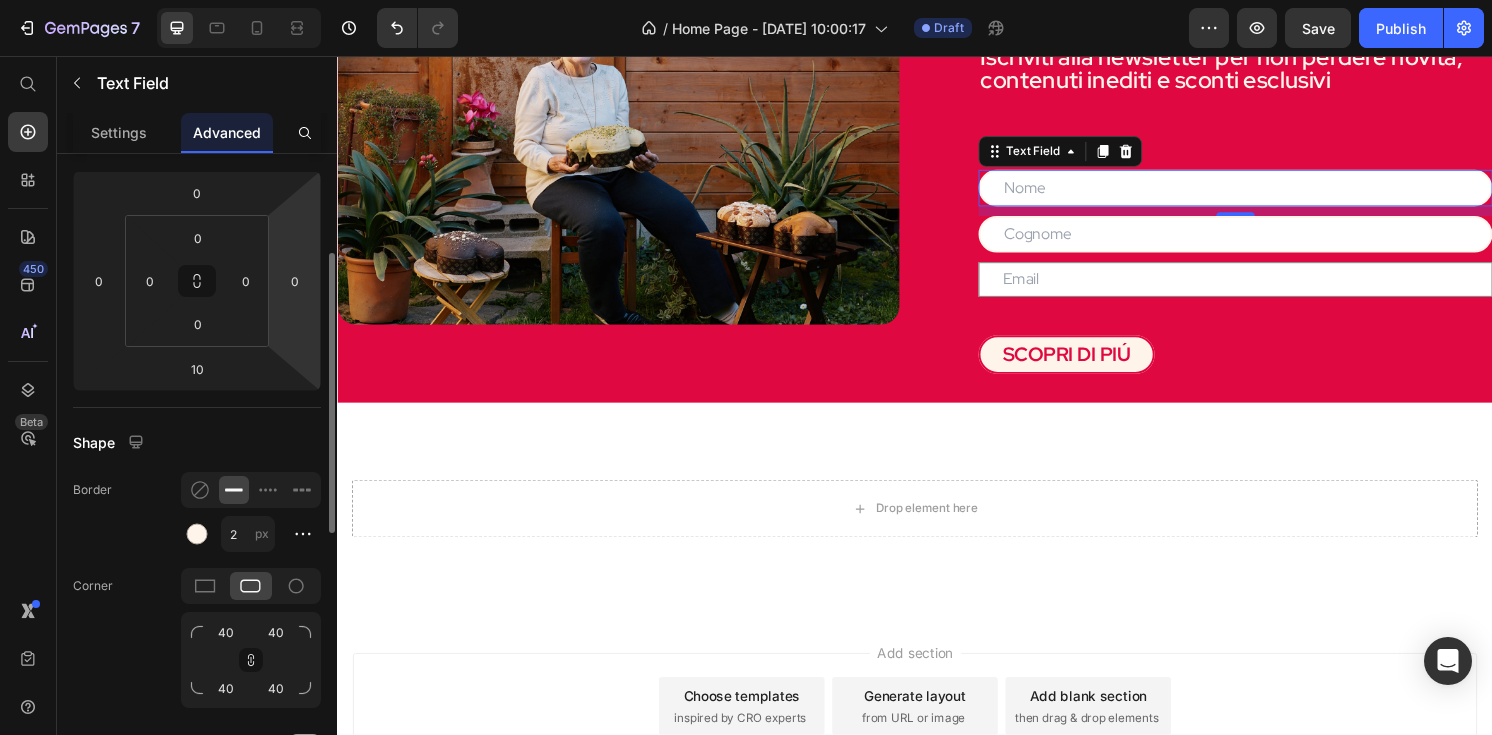 scroll, scrollTop: 247, scrollLeft: 0, axis: vertical 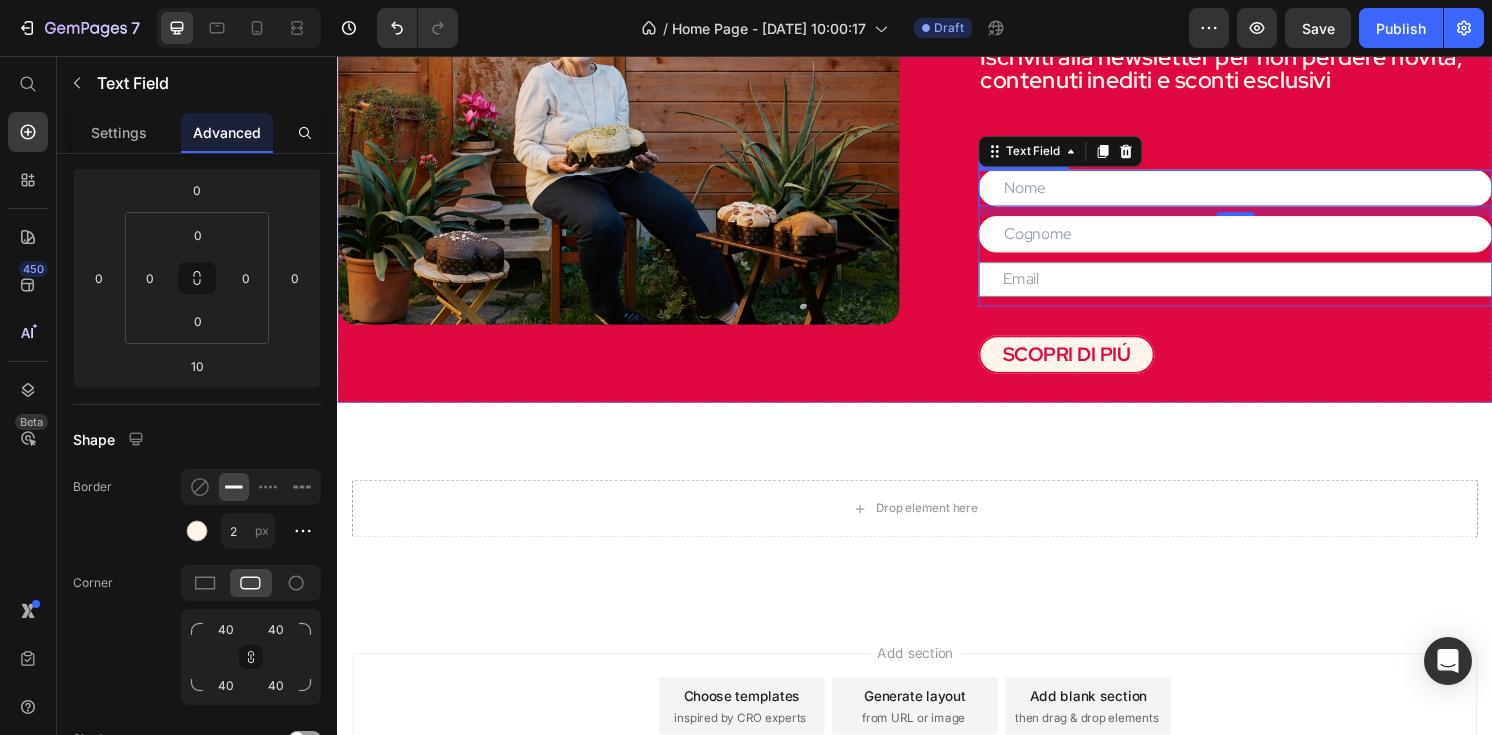 click at bounding box center [1270, 288] 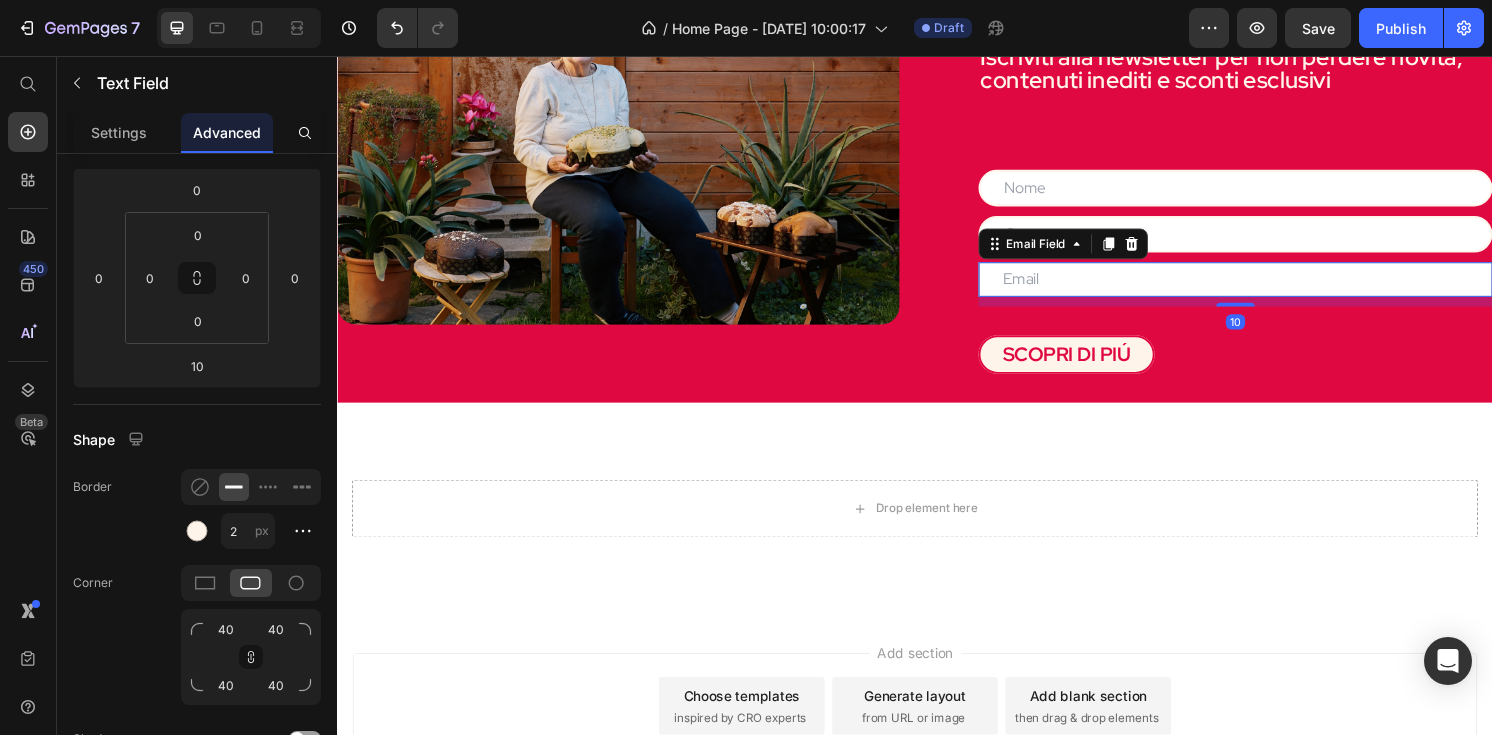 scroll, scrollTop: 0, scrollLeft: 0, axis: both 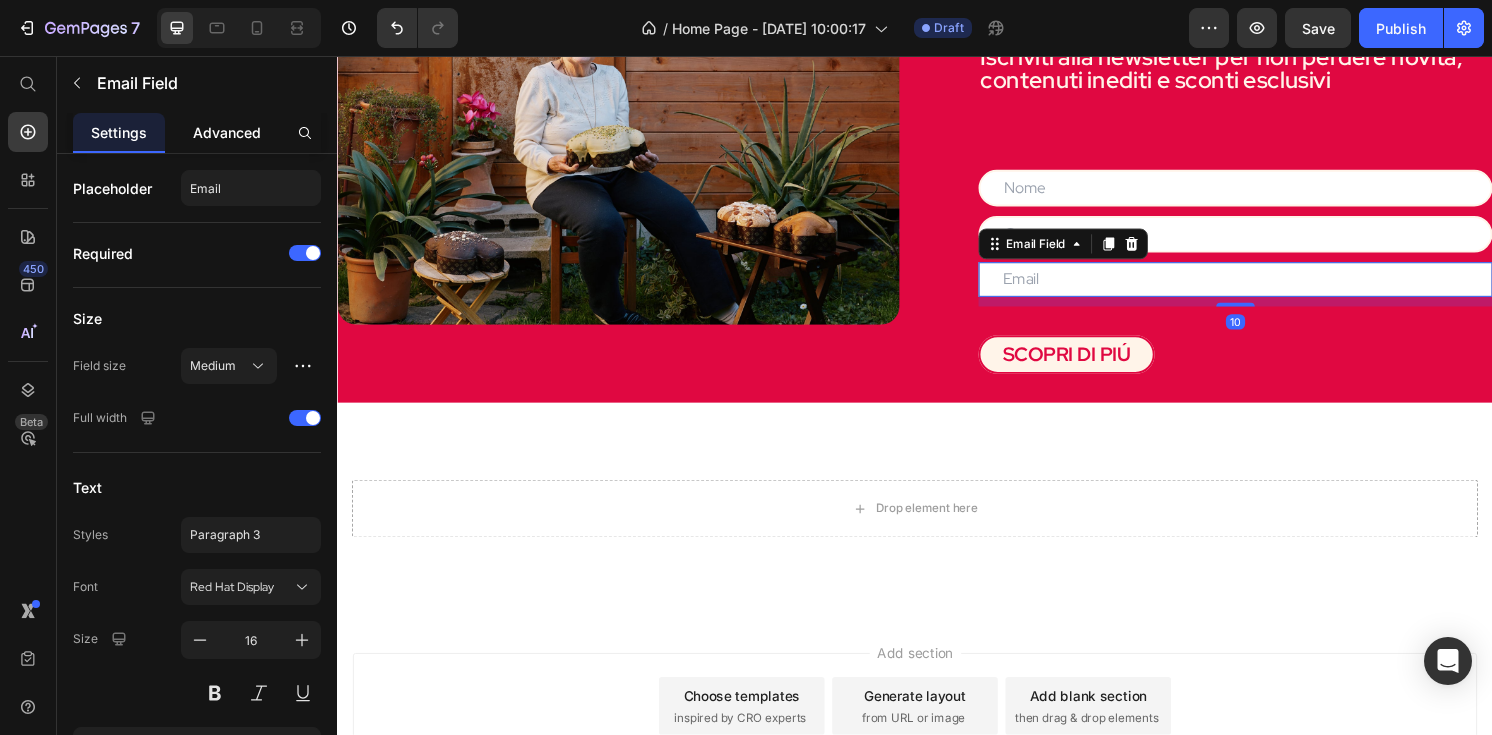 click on "Advanced" 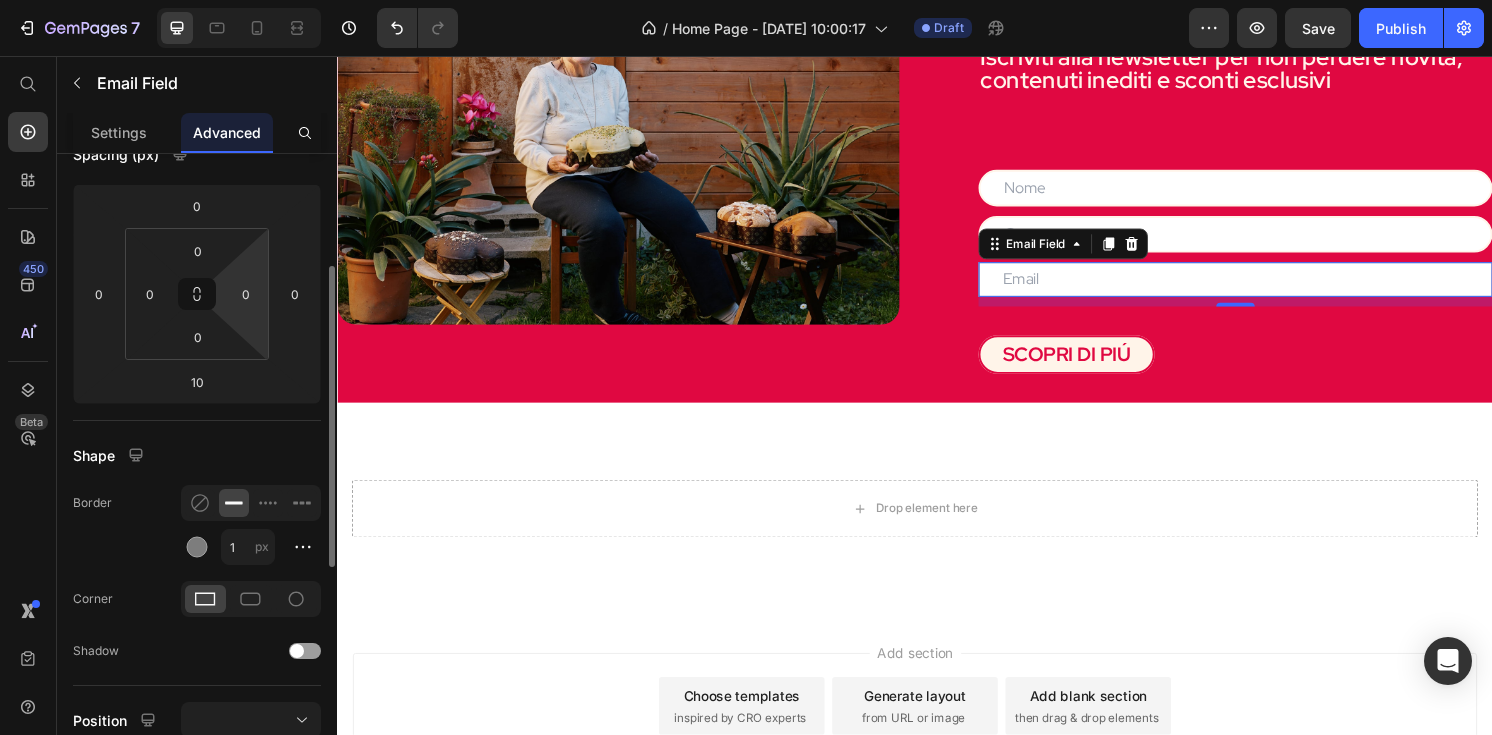 scroll, scrollTop: 233, scrollLeft: 0, axis: vertical 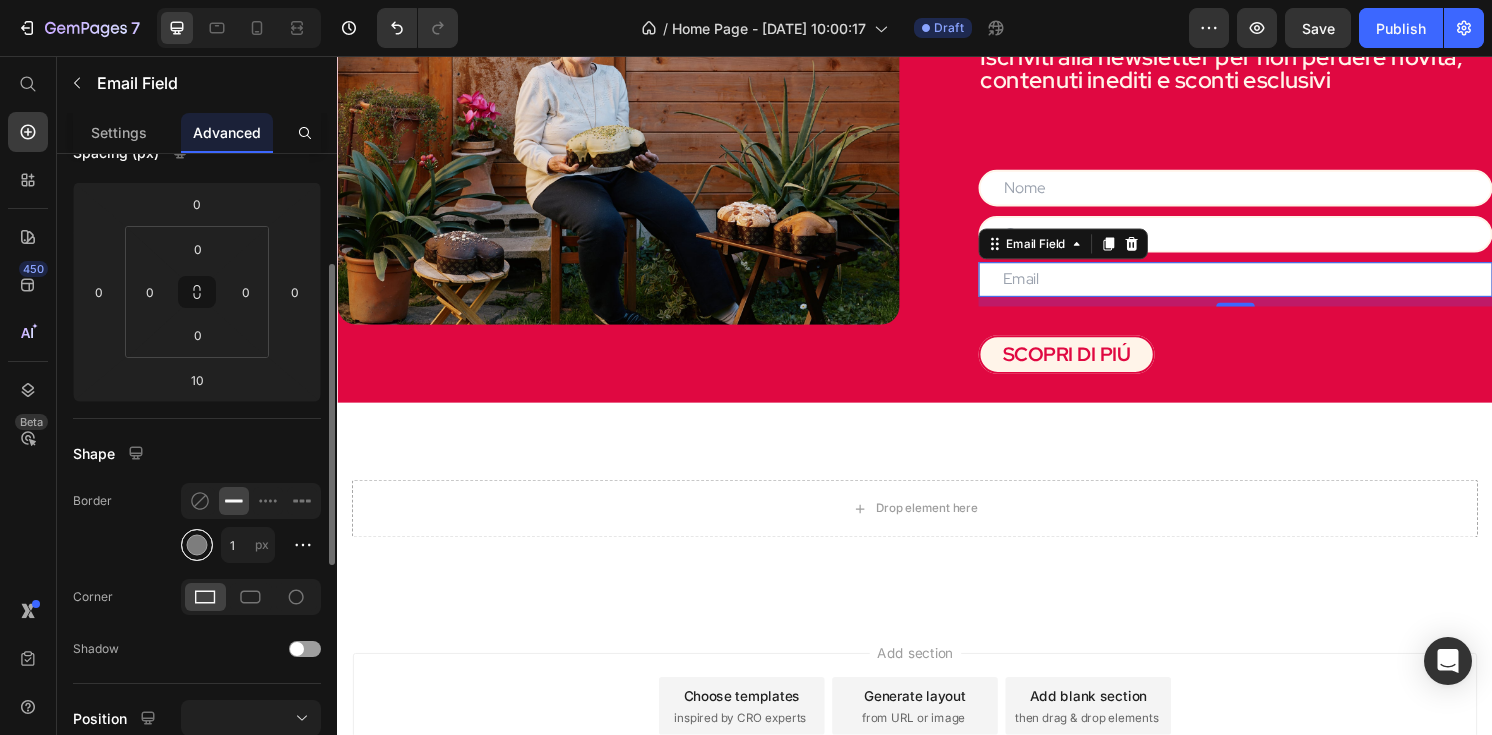 click at bounding box center [197, 545] 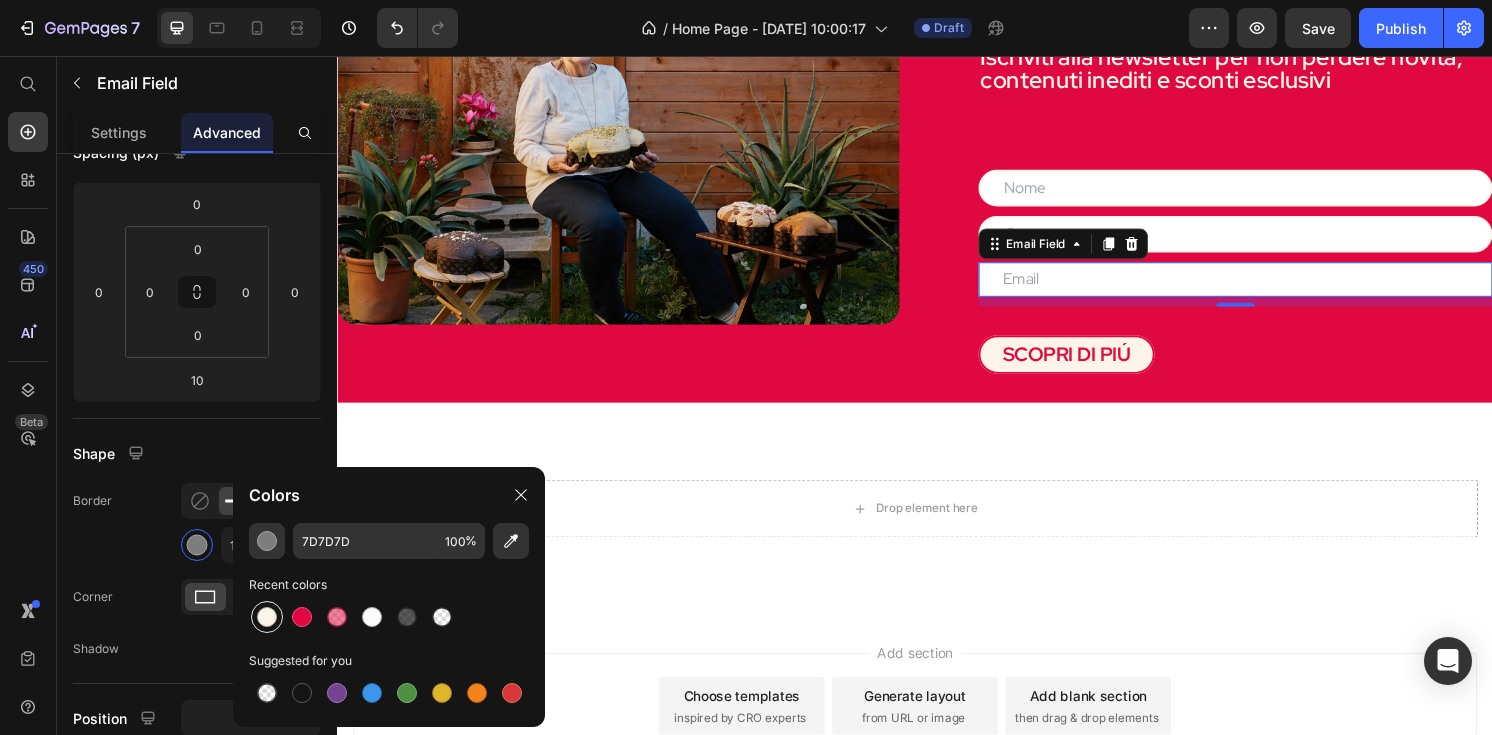click at bounding box center (267, 617) 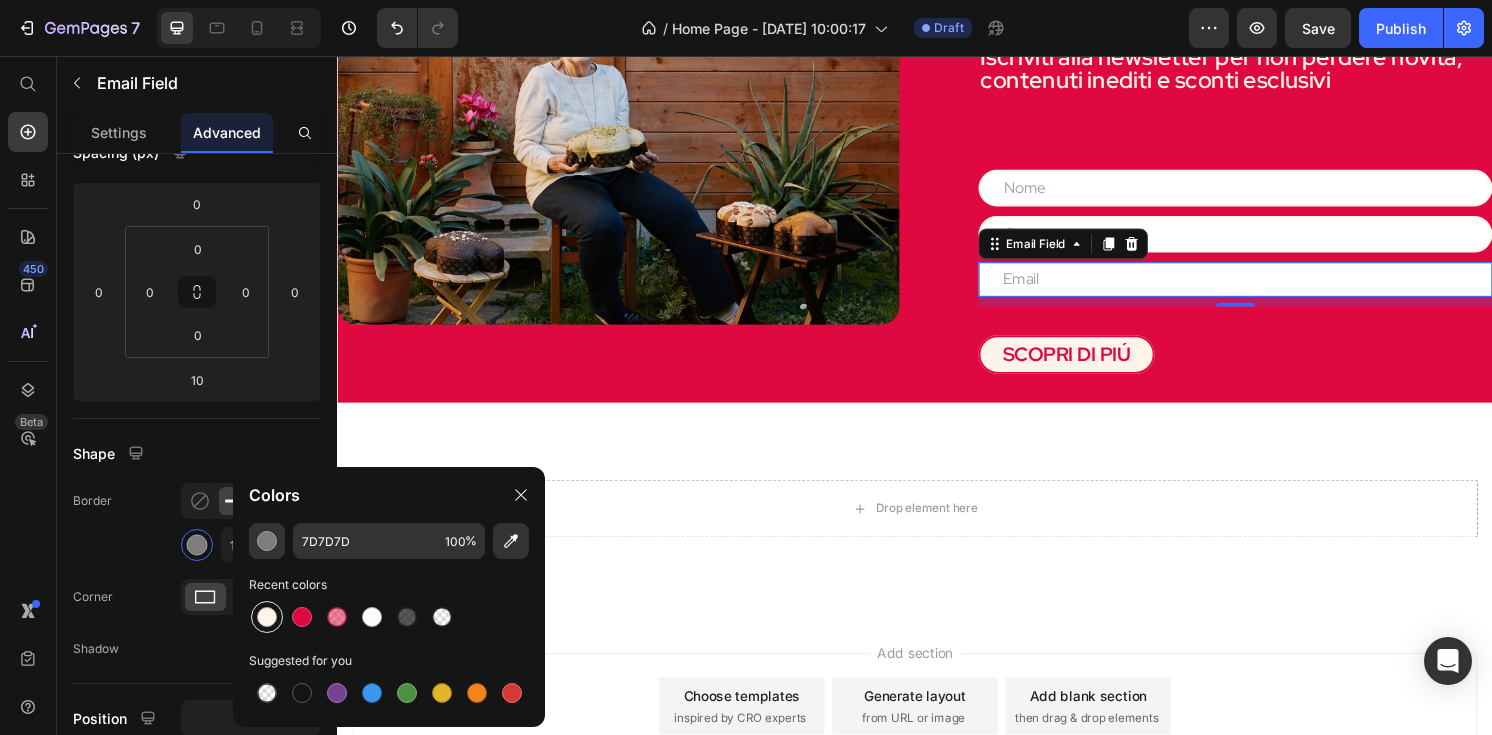 type on "FFF4E9" 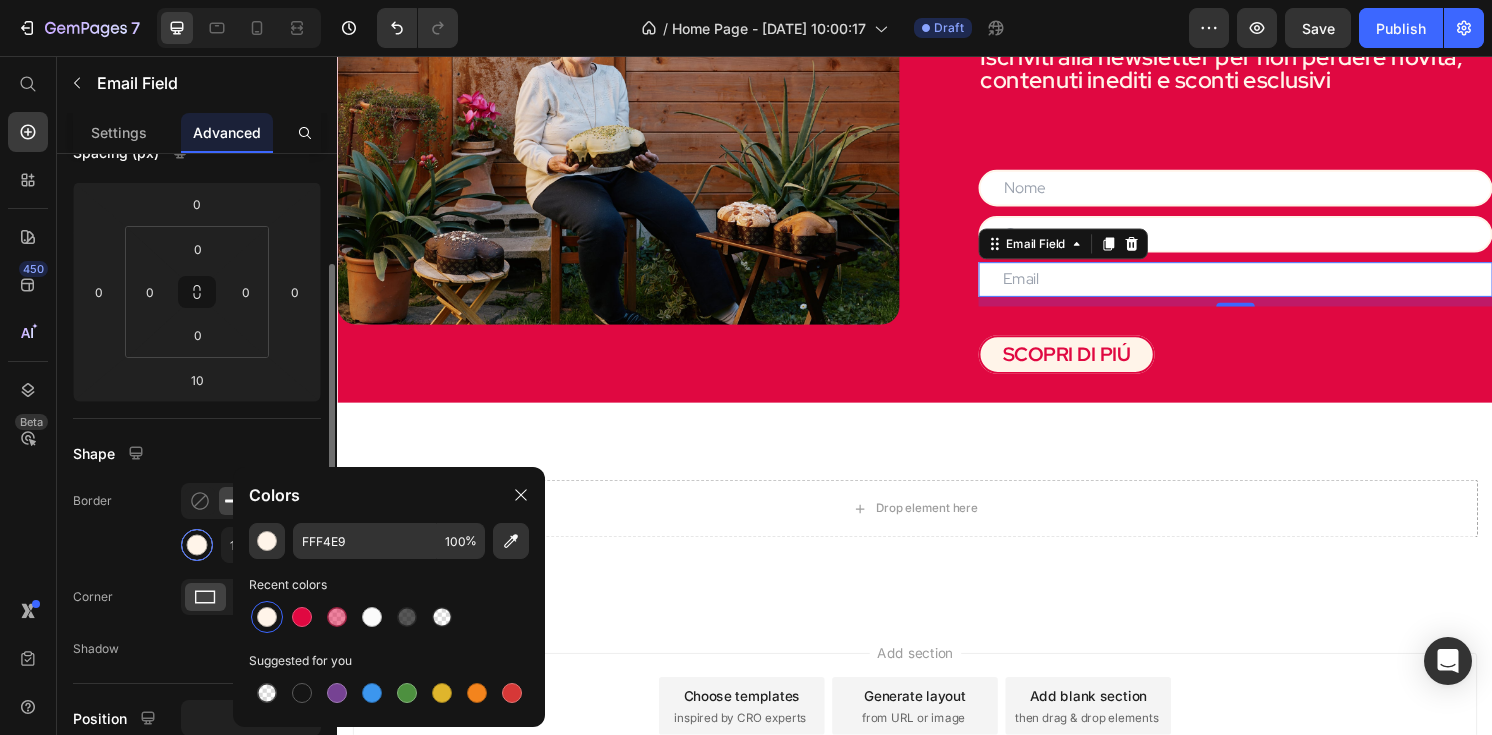click at bounding box center [197, 545] 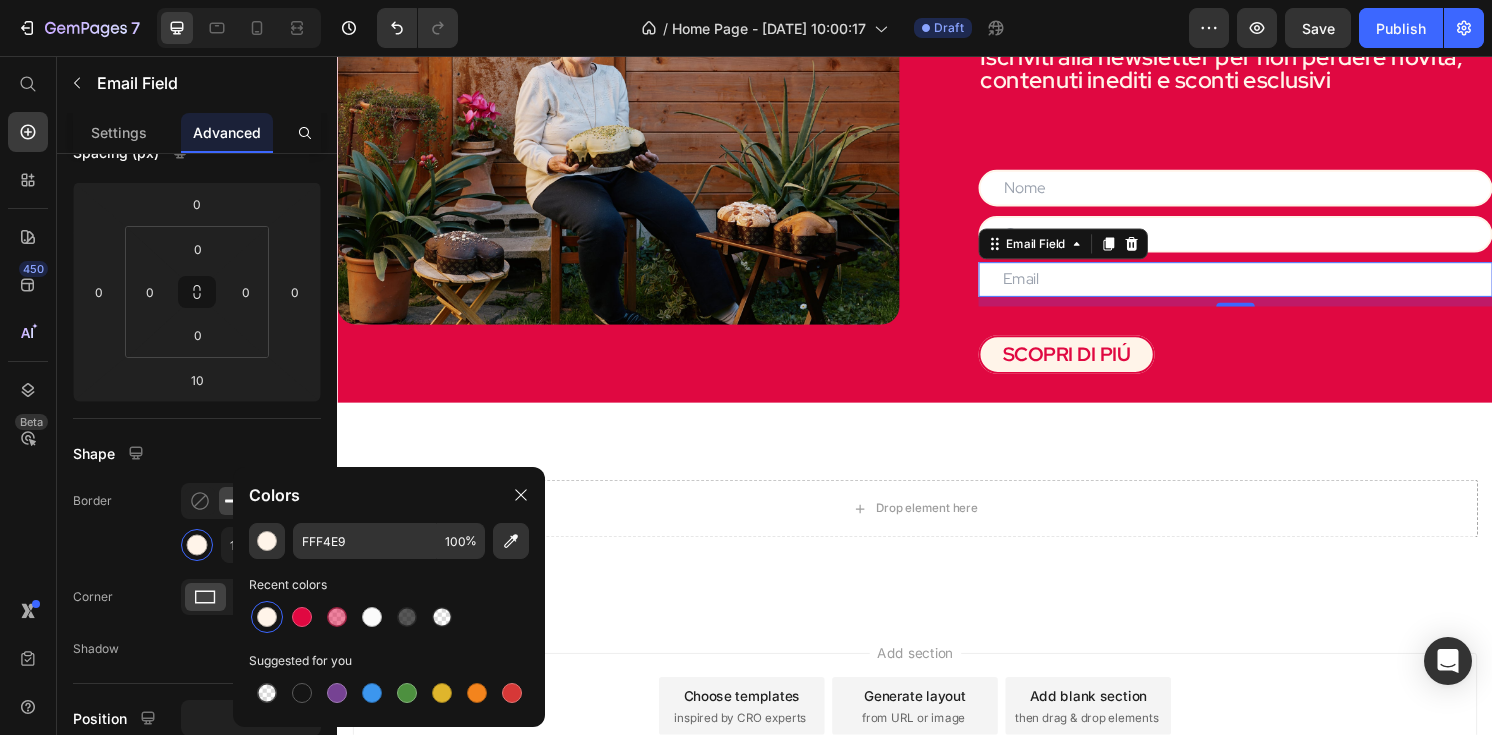 click on "FFF4E9 100 % Recent colors Suggested for you" 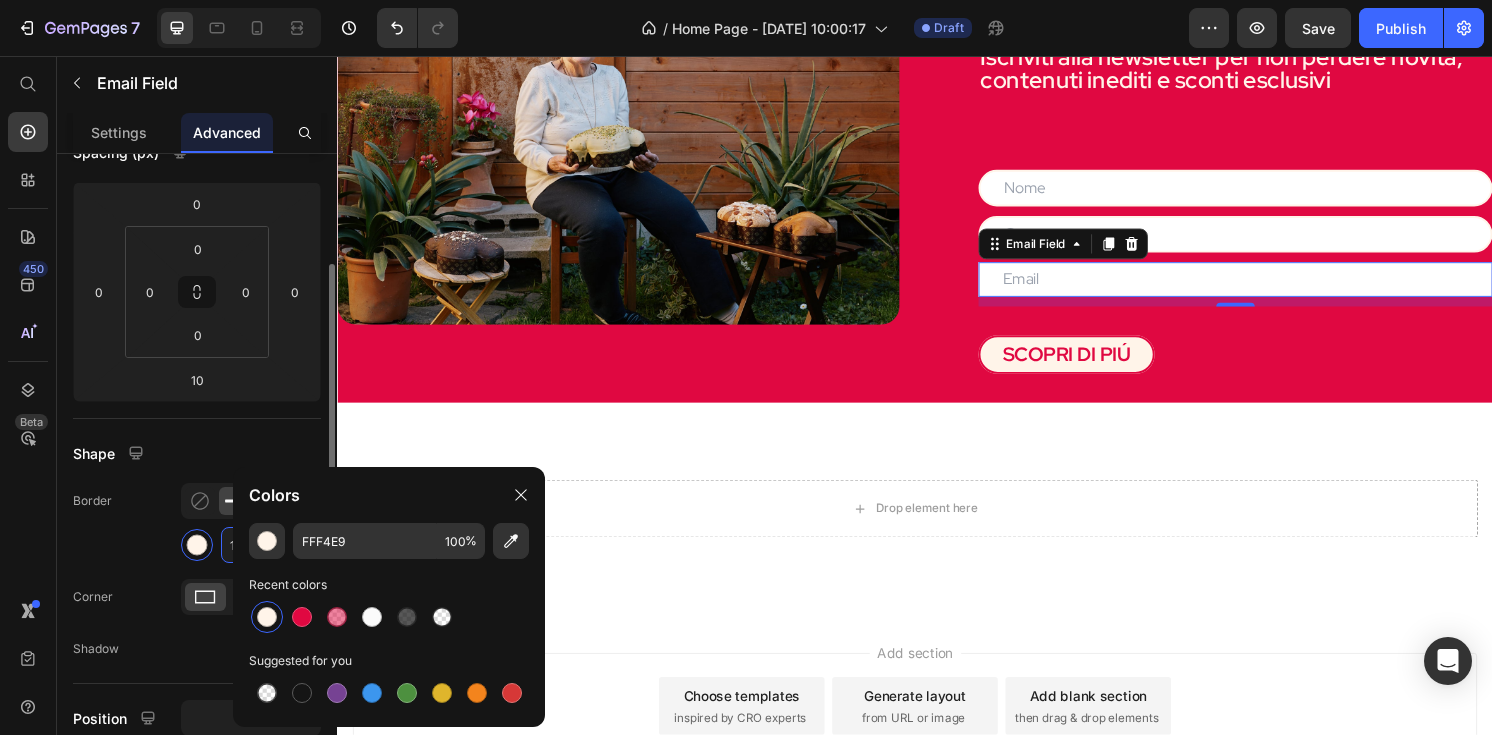 click on "1" at bounding box center [248, 545] 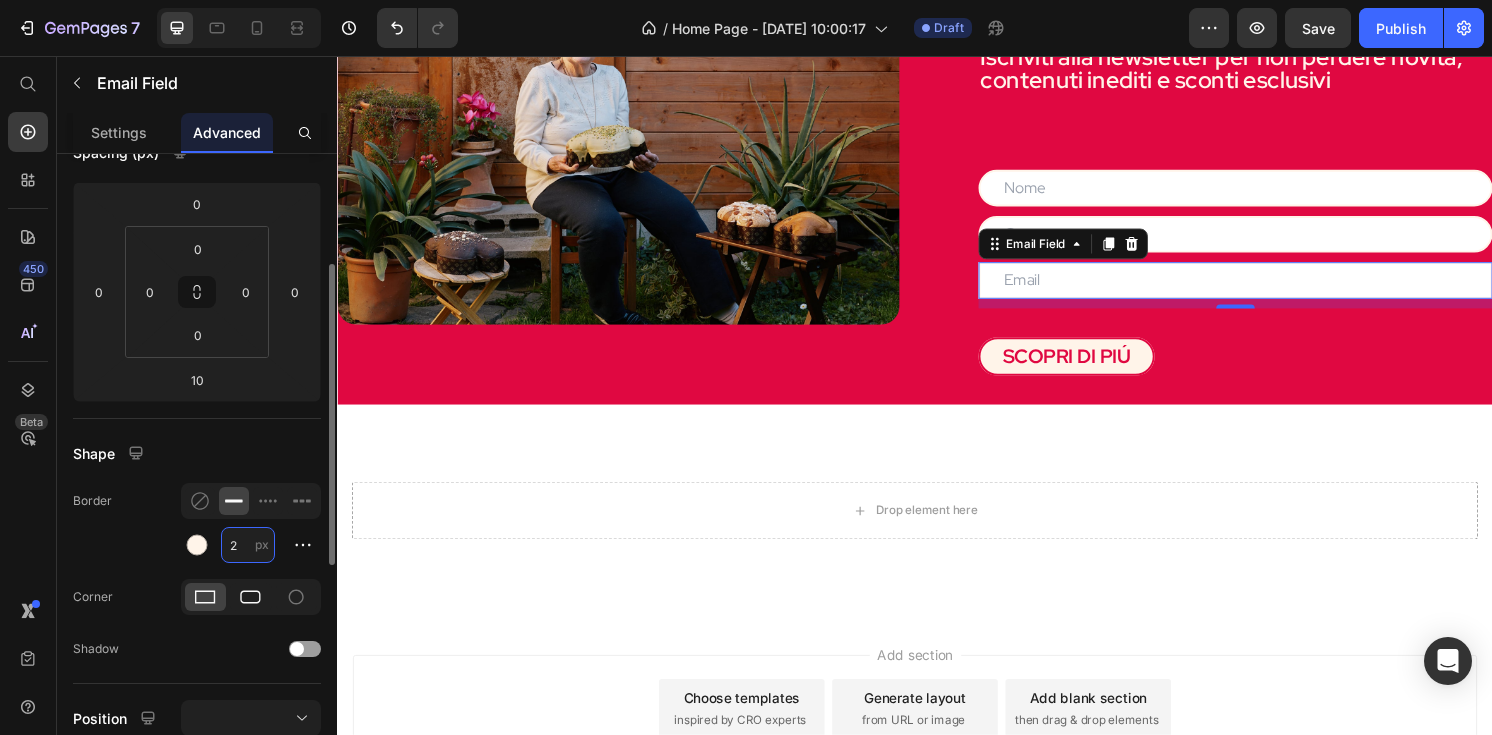 type on "2" 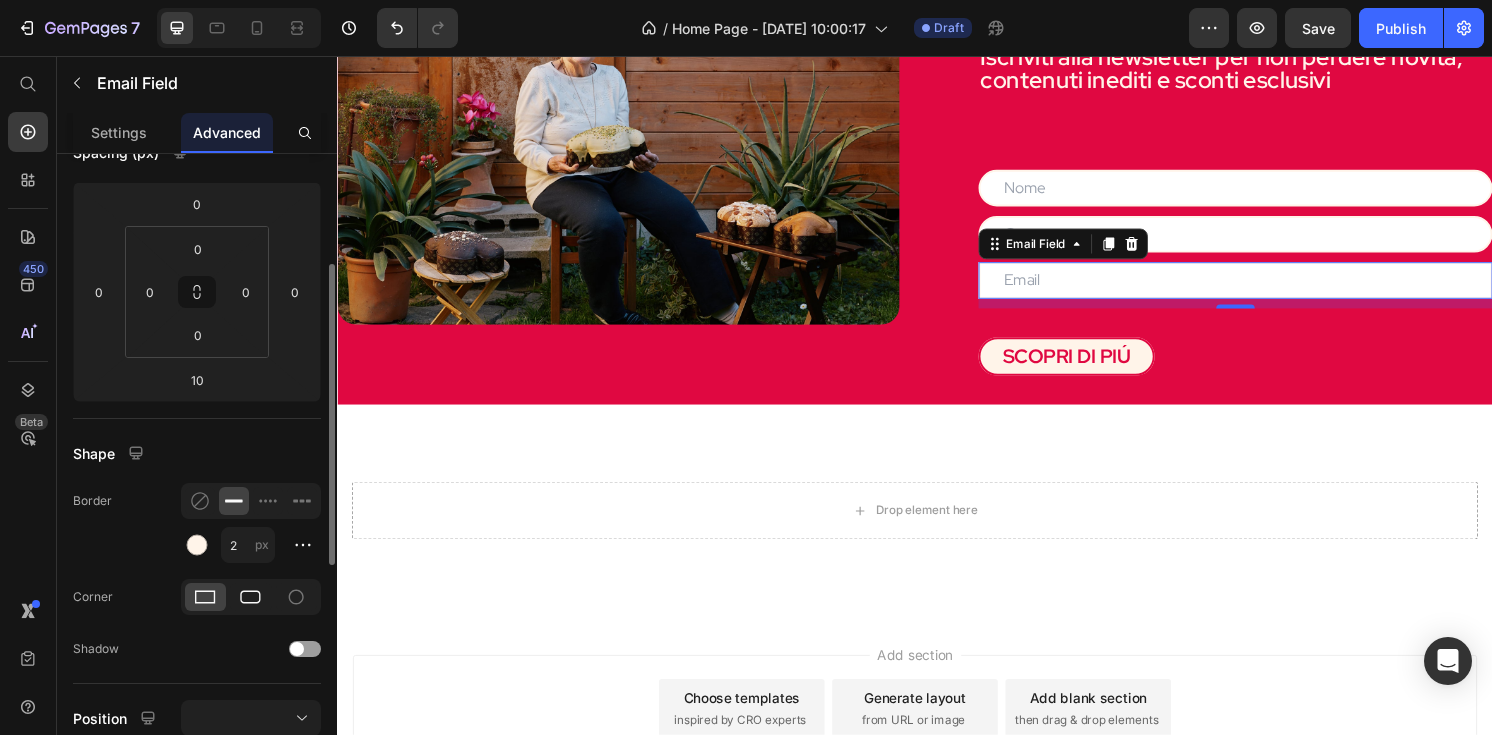 click 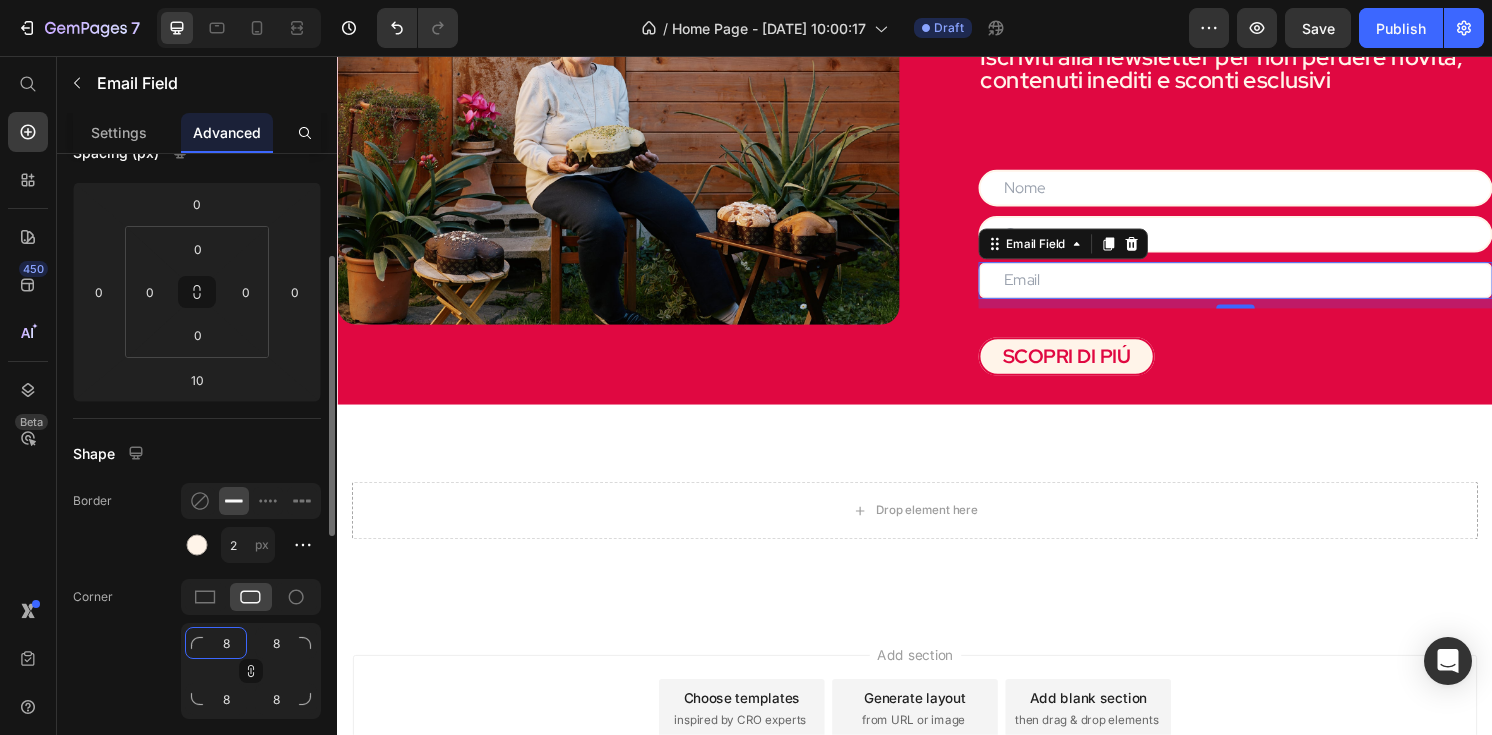 click on "8" 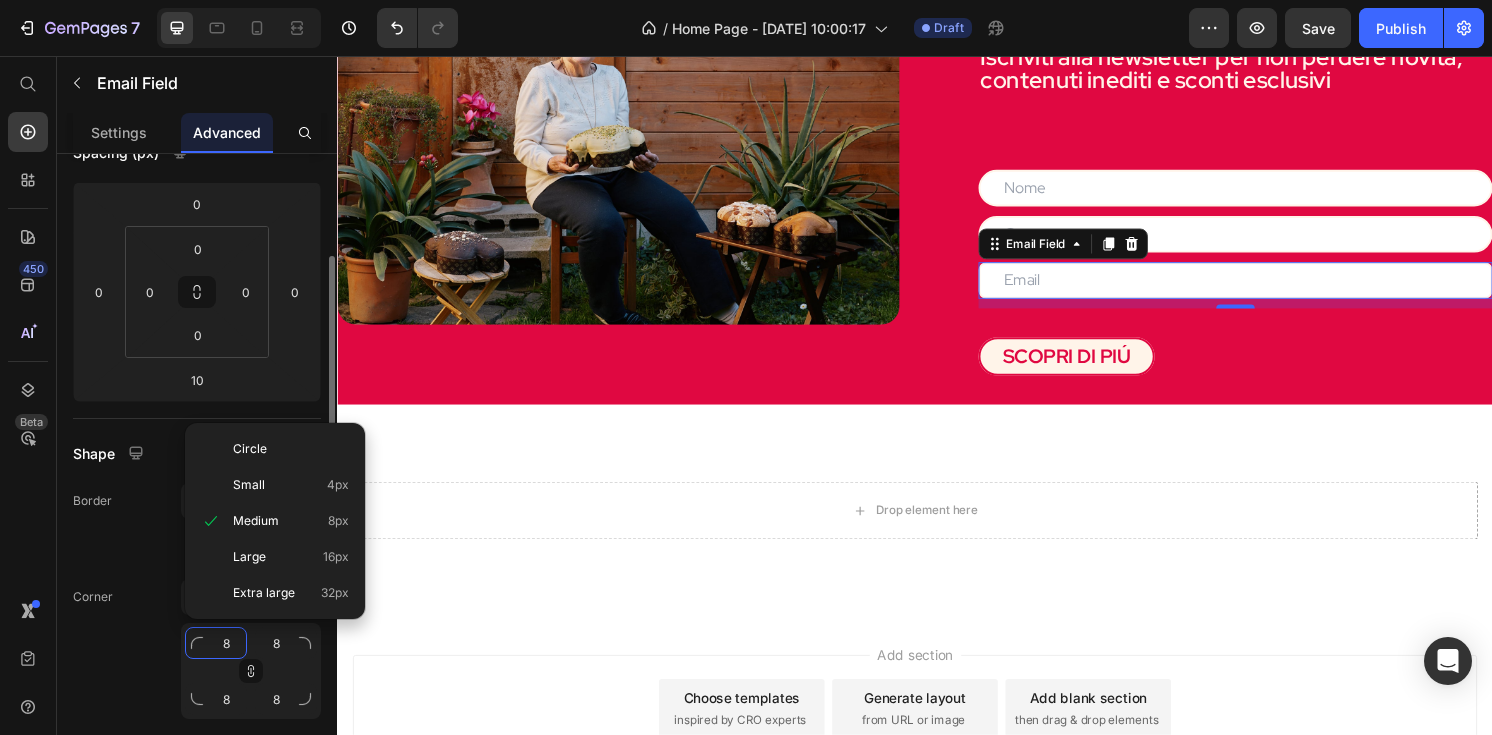 type on "3" 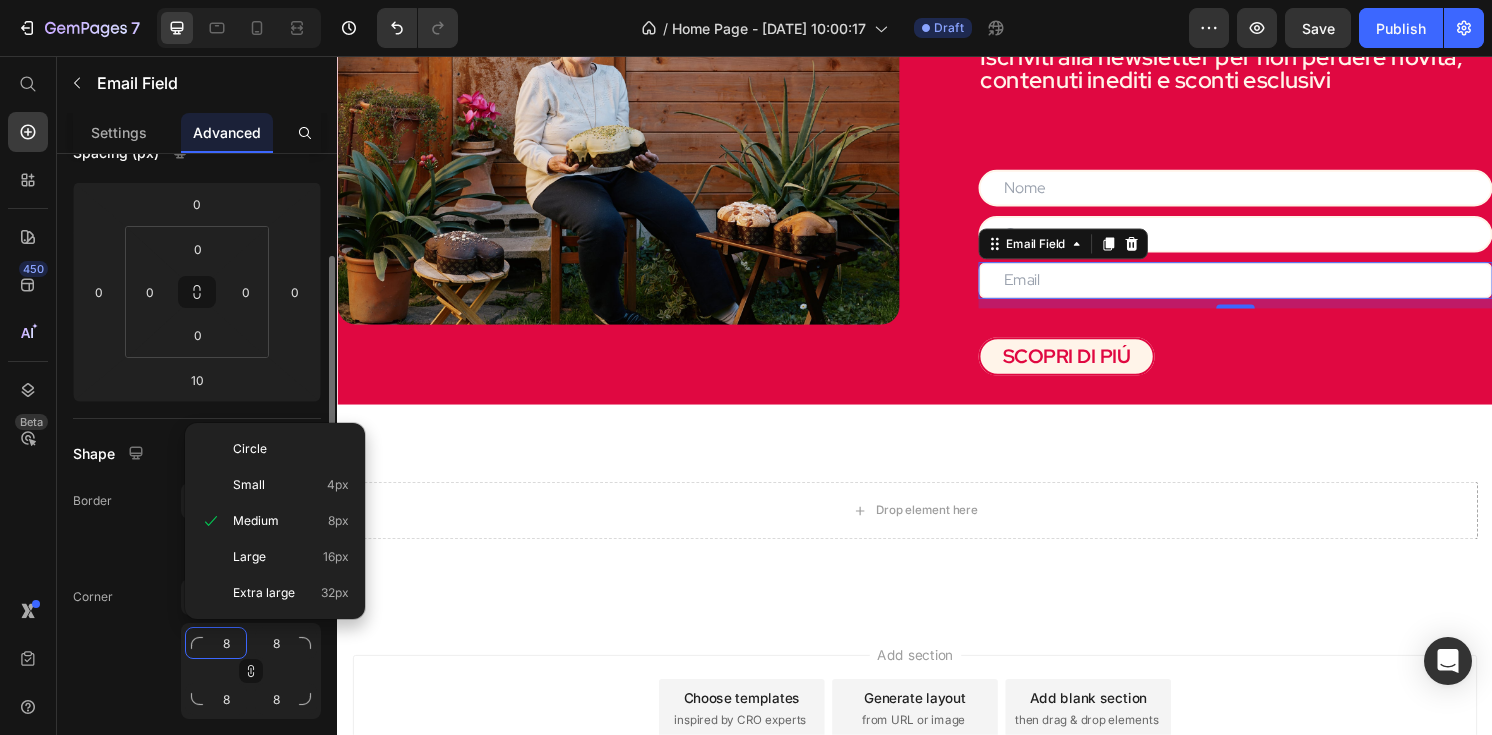 type on "3" 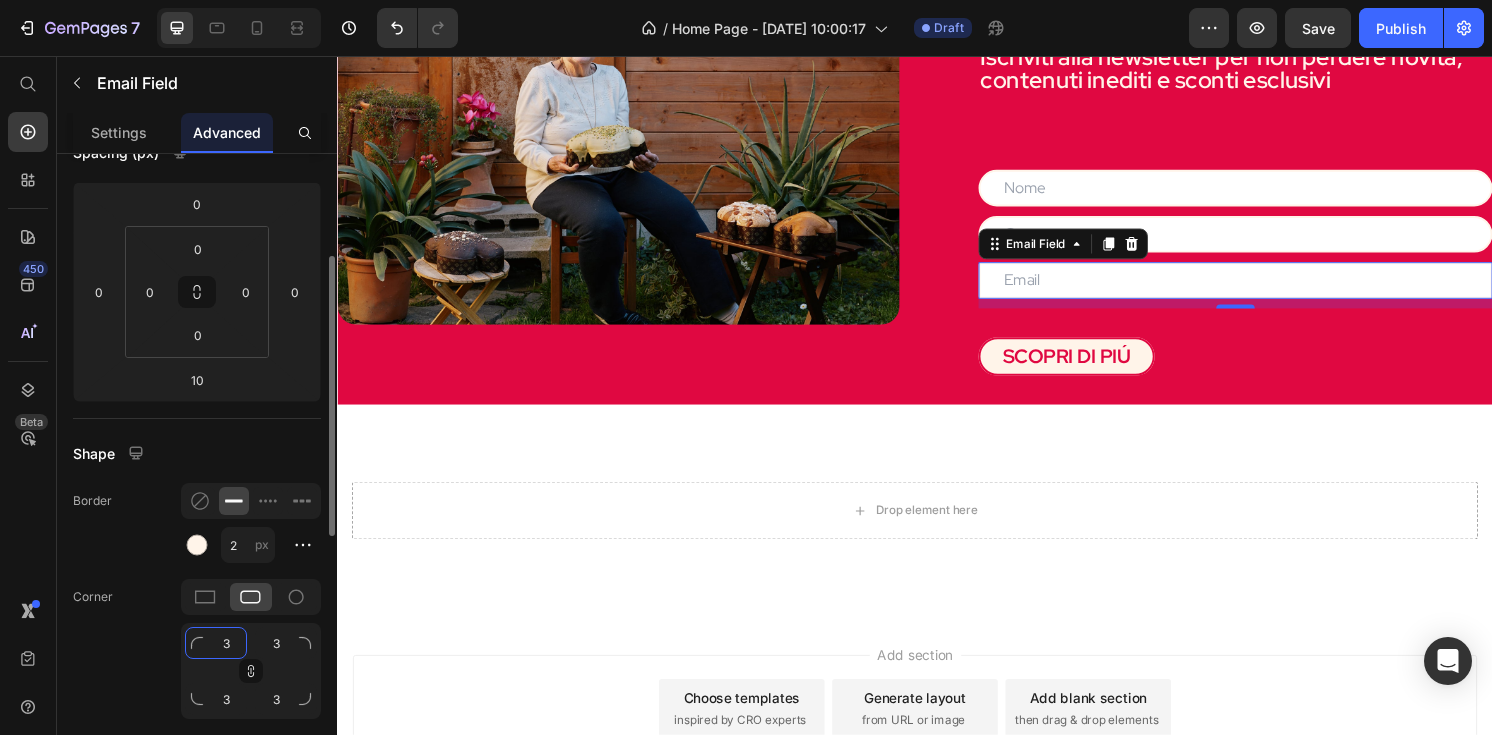 type on "30" 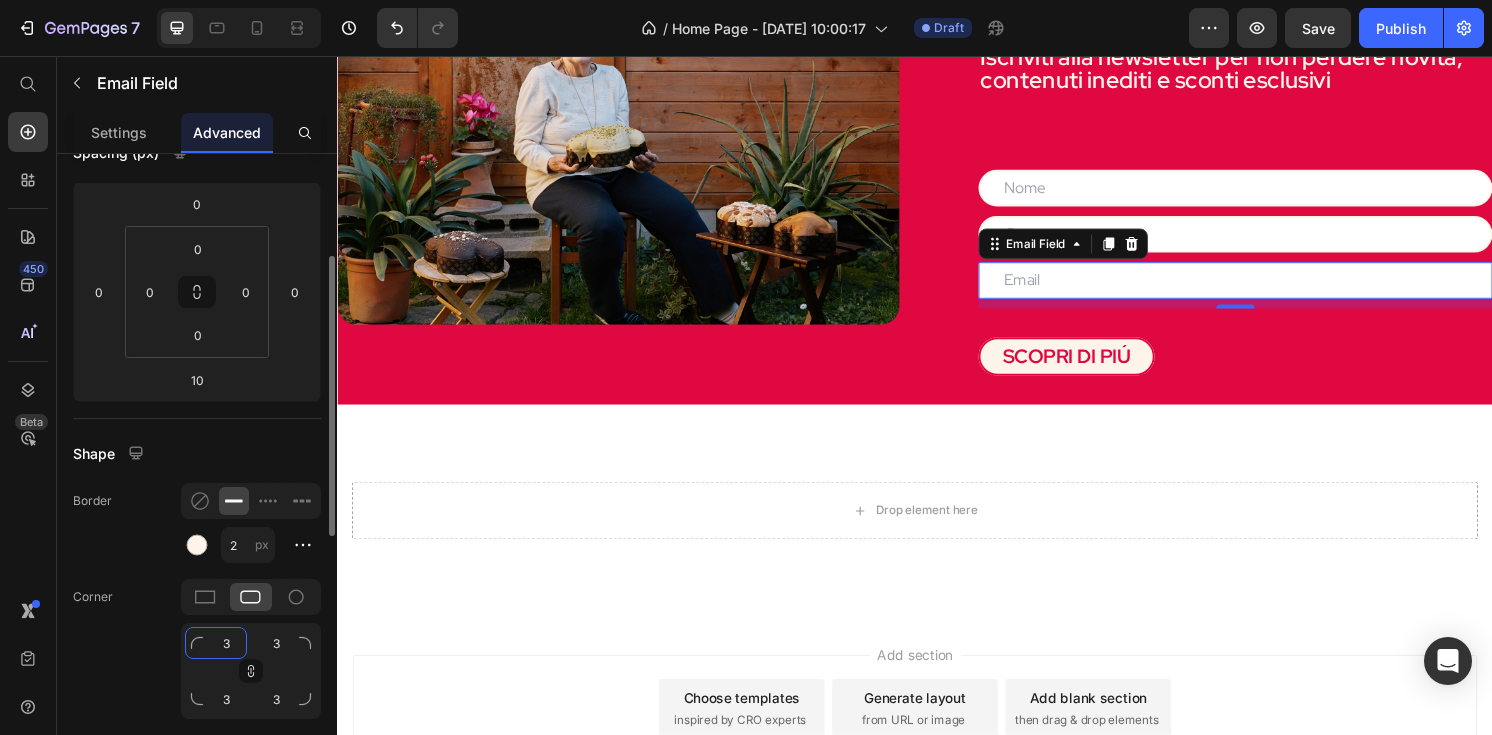 type on "30" 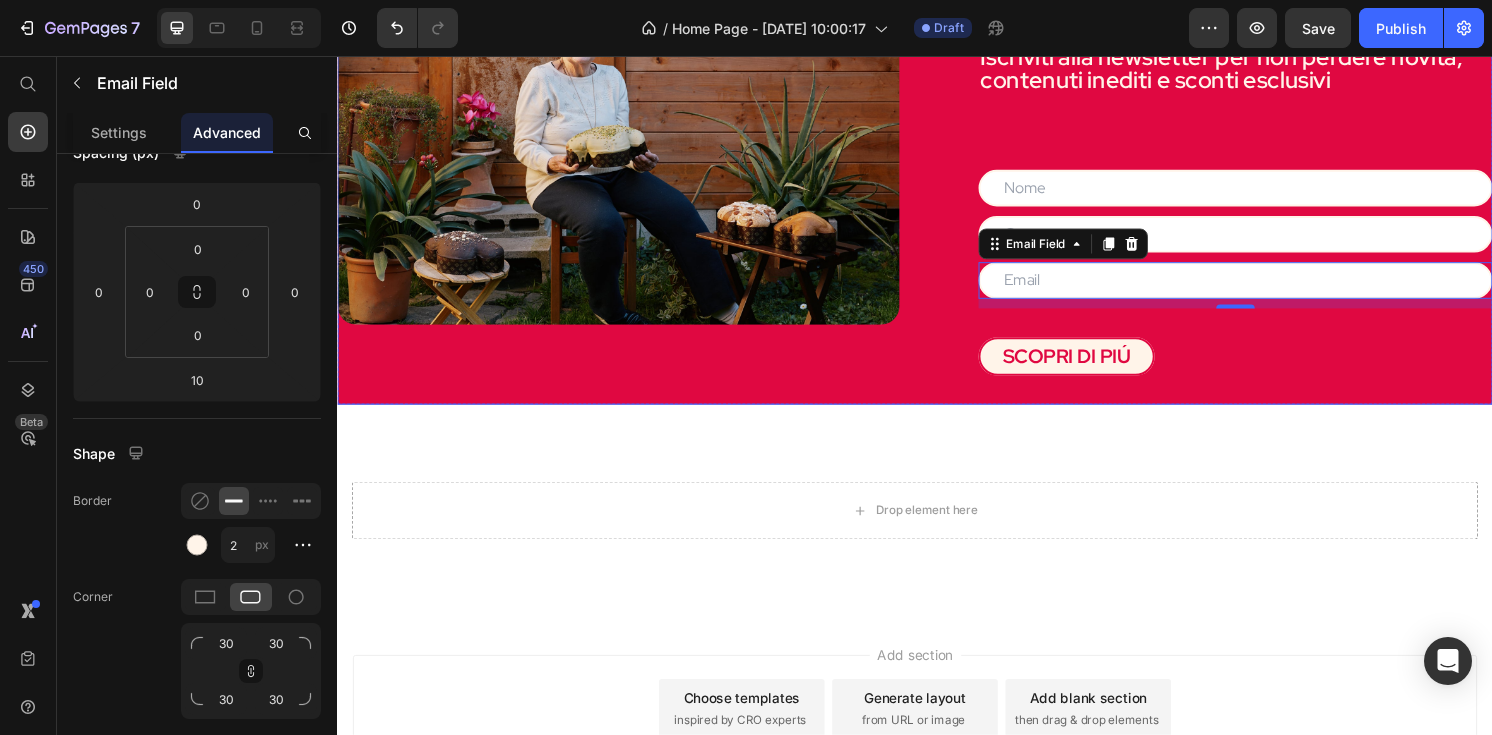 click on "Entra a far parte della community di Nonna Silvi Heading Iscriviti alla newsletter per non perdere novità, contenuti inediti e sconti esclusivi Text Block Text Field Text Field Email Field   10 Contact Form SCOPRI DI PIÚ Button" at bounding box center (1245, 142) 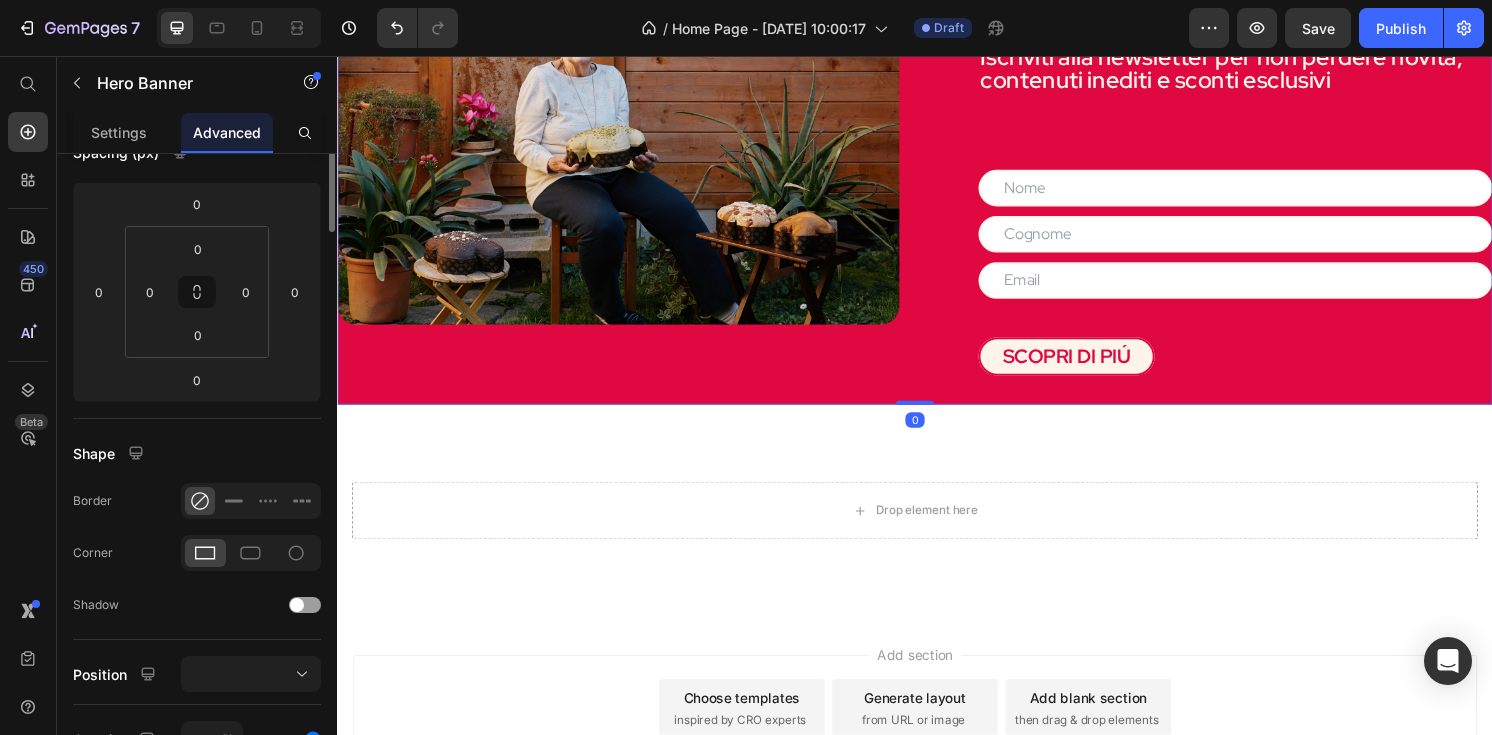 scroll, scrollTop: 0, scrollLeft: 0, axis: both 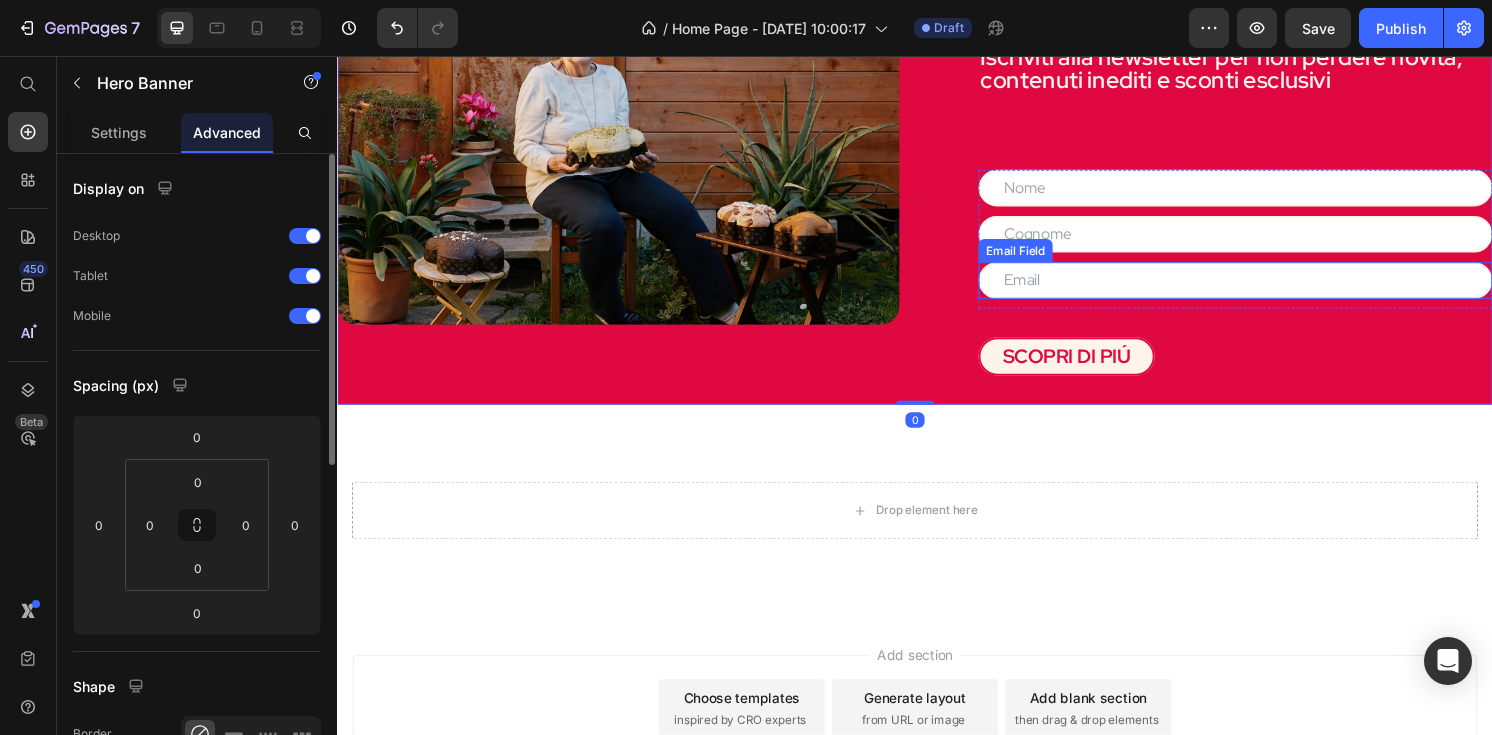 click at bounding box center (1270, 289) 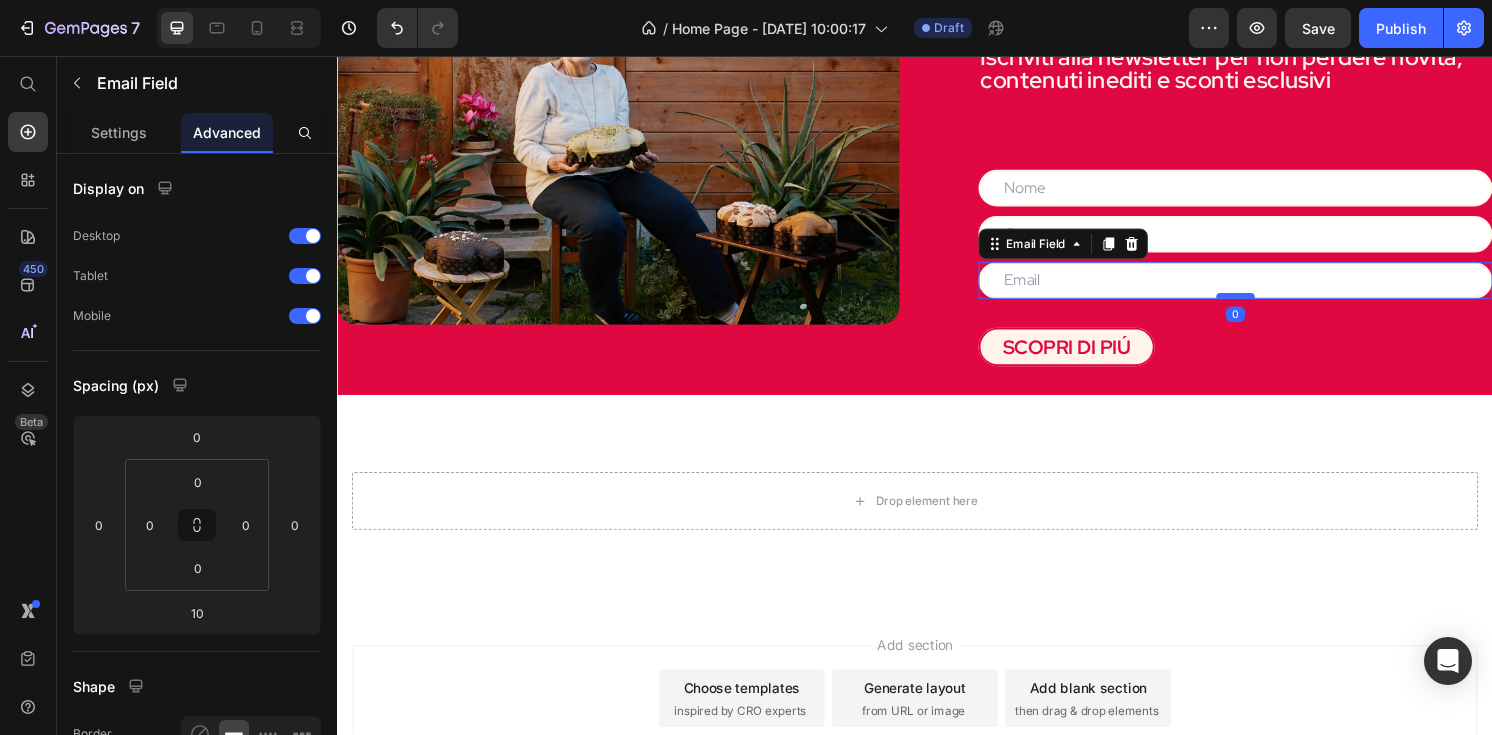 drag, startPoint x: 1268, startPoint y: 276, endPoint x: 1269, endPoint y: 266, distance: 10.049875 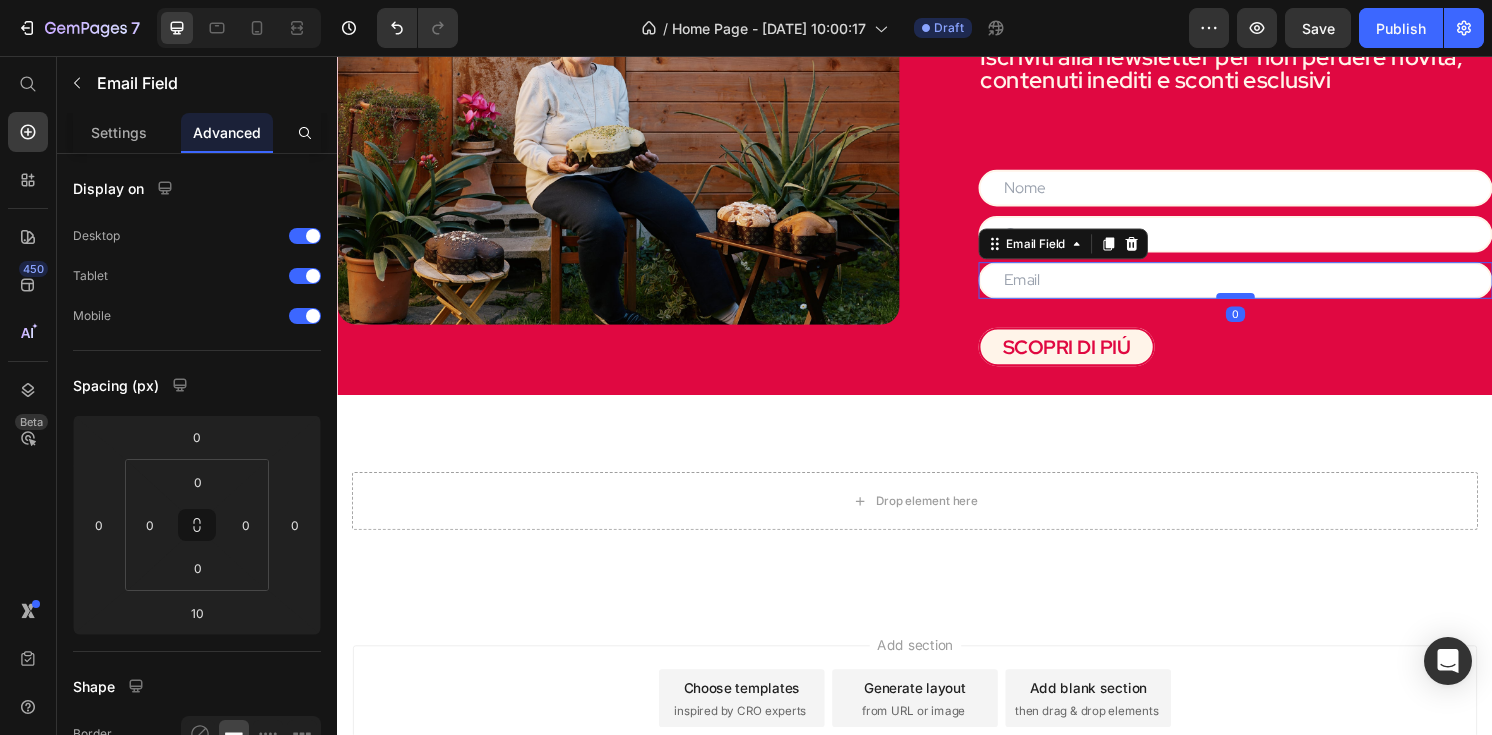 click at bounding box center [1270, 305] 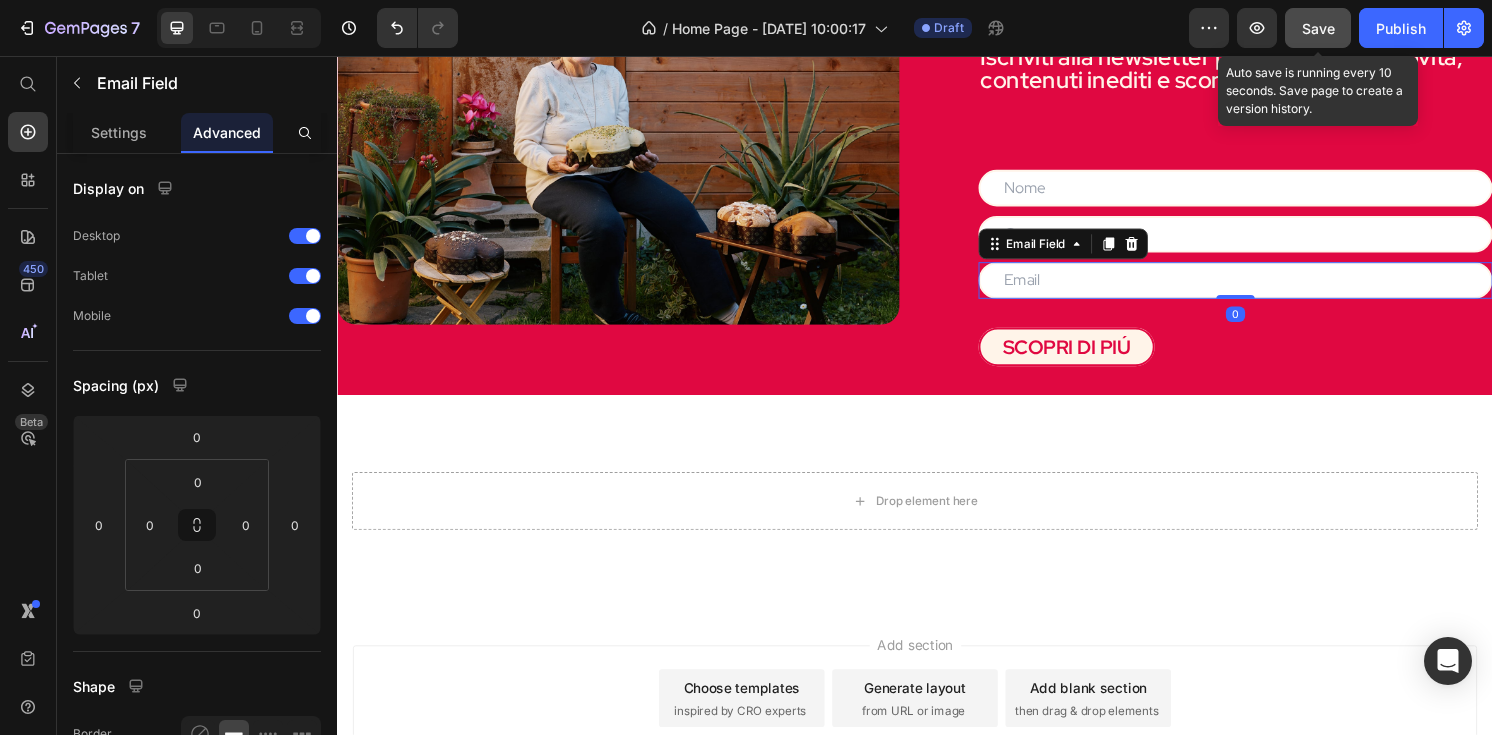 click on "Save" at bounding box center (1318, 28) 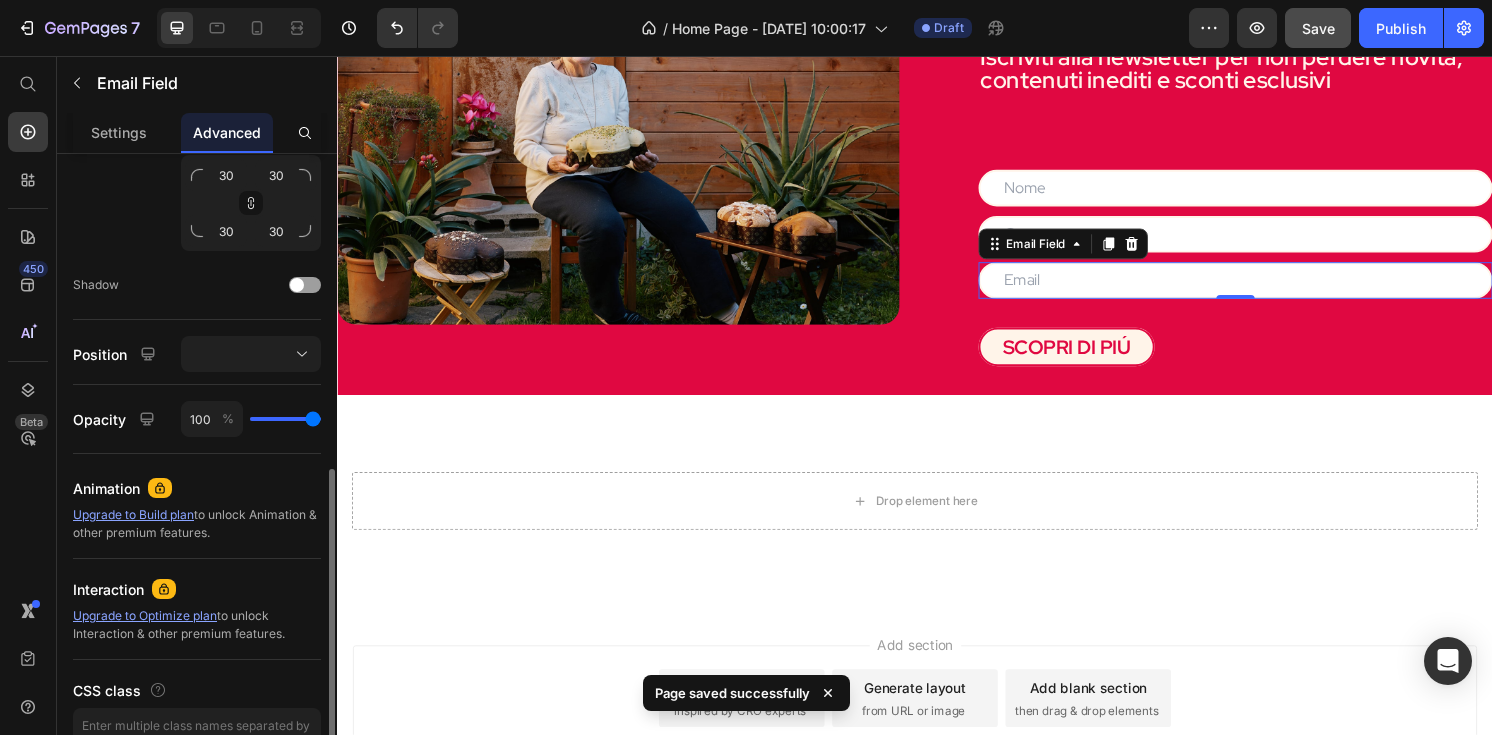 scroll, scrollTop: 815, scrollLeft: 0, axis: vertical 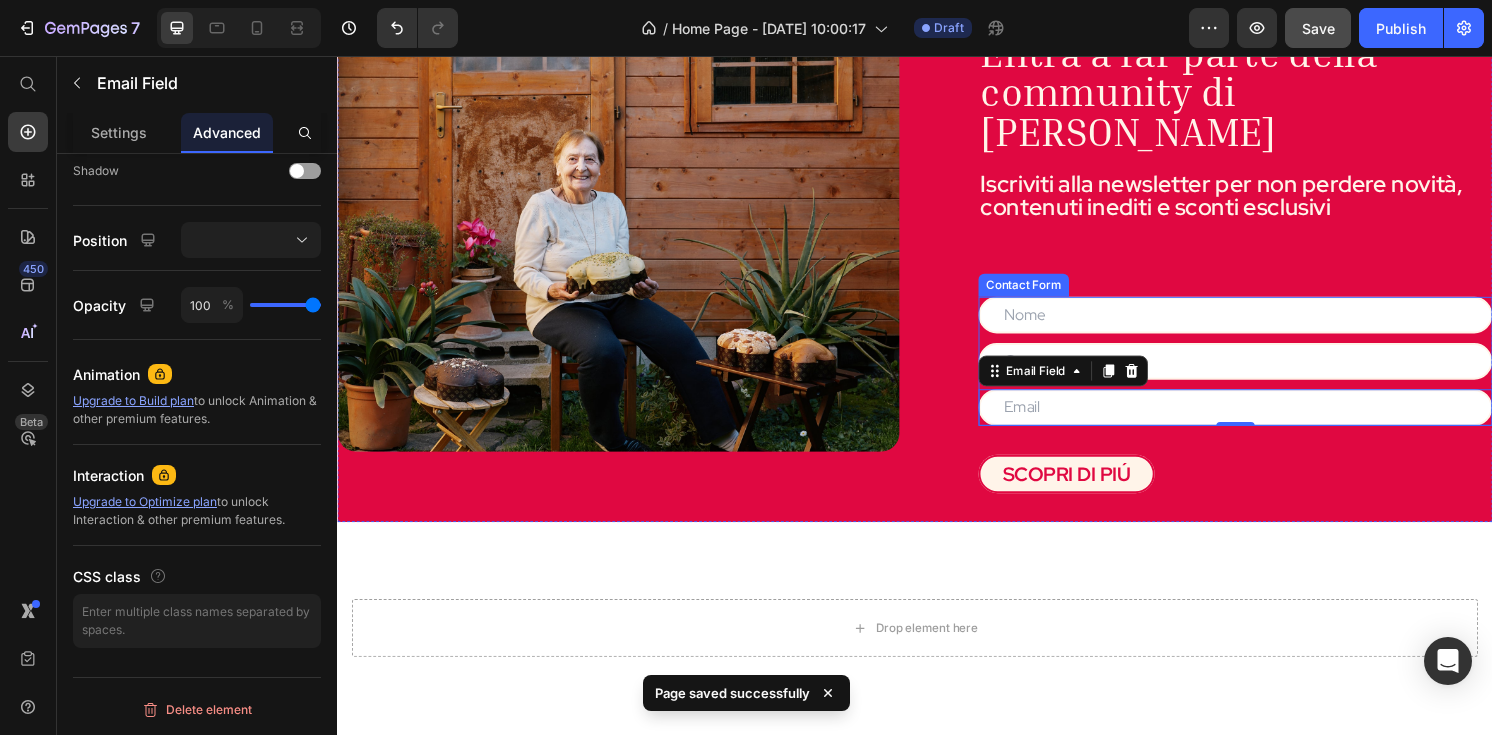 click at bounding box center (1270, 373) 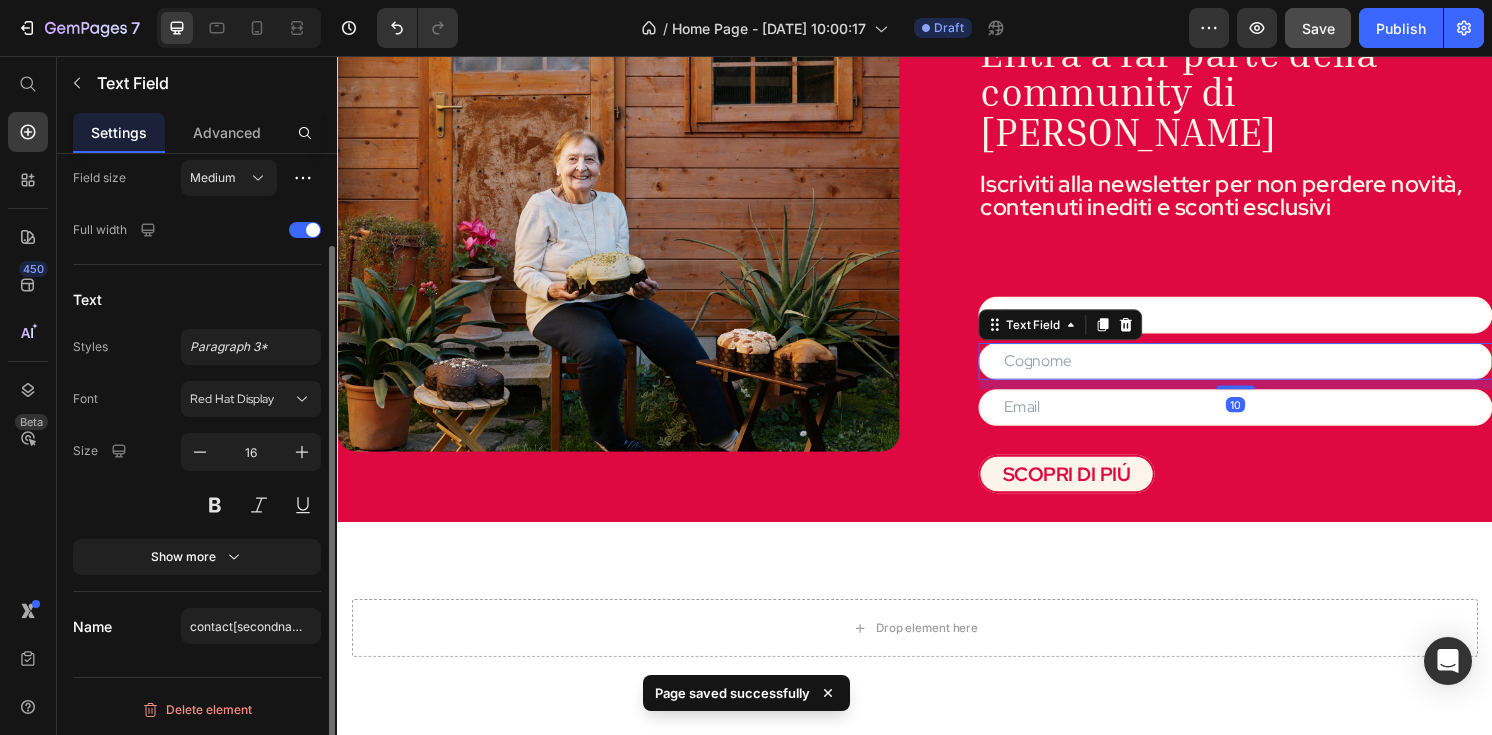scroll, scrollTop: 0, scrollLeft: 0, axis: both 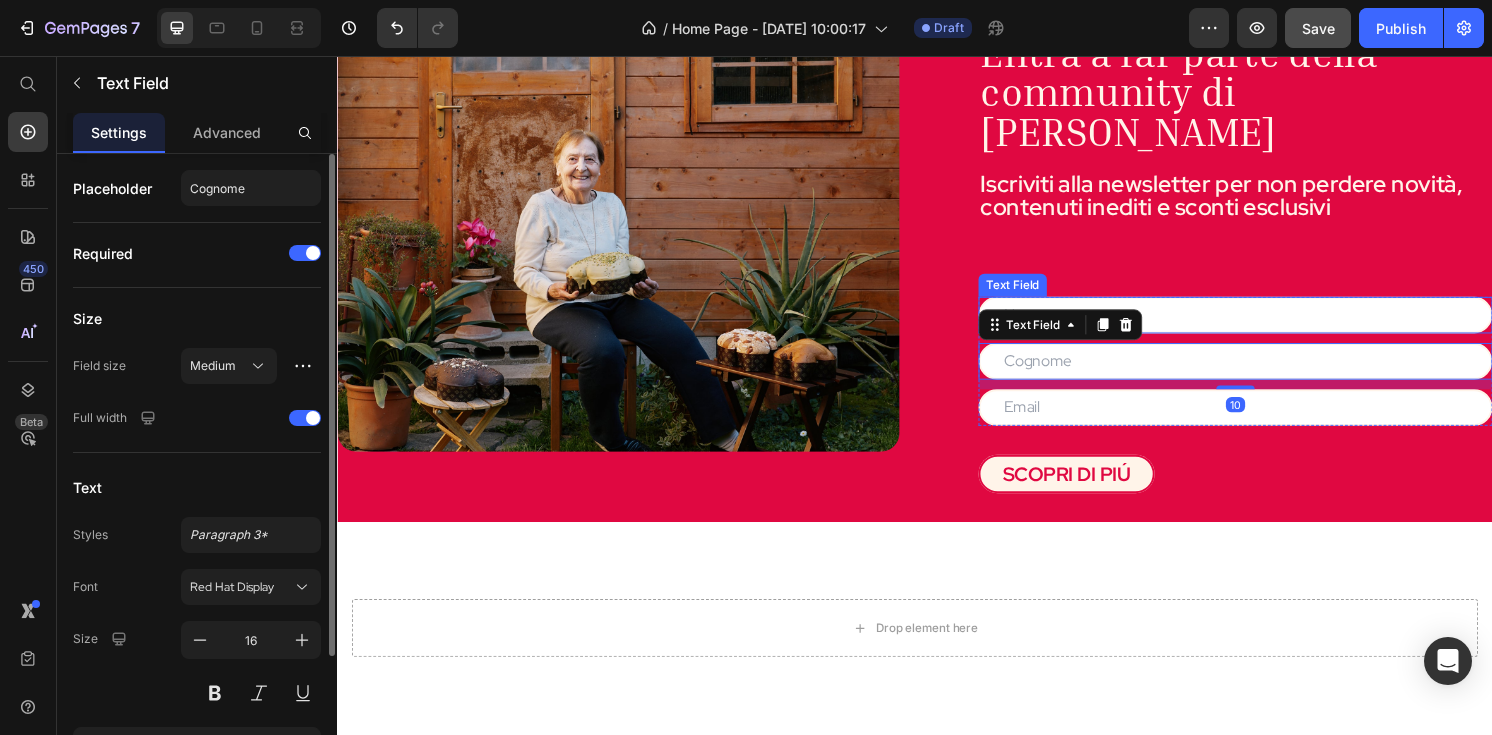 click at bounding box center [1270, 325] 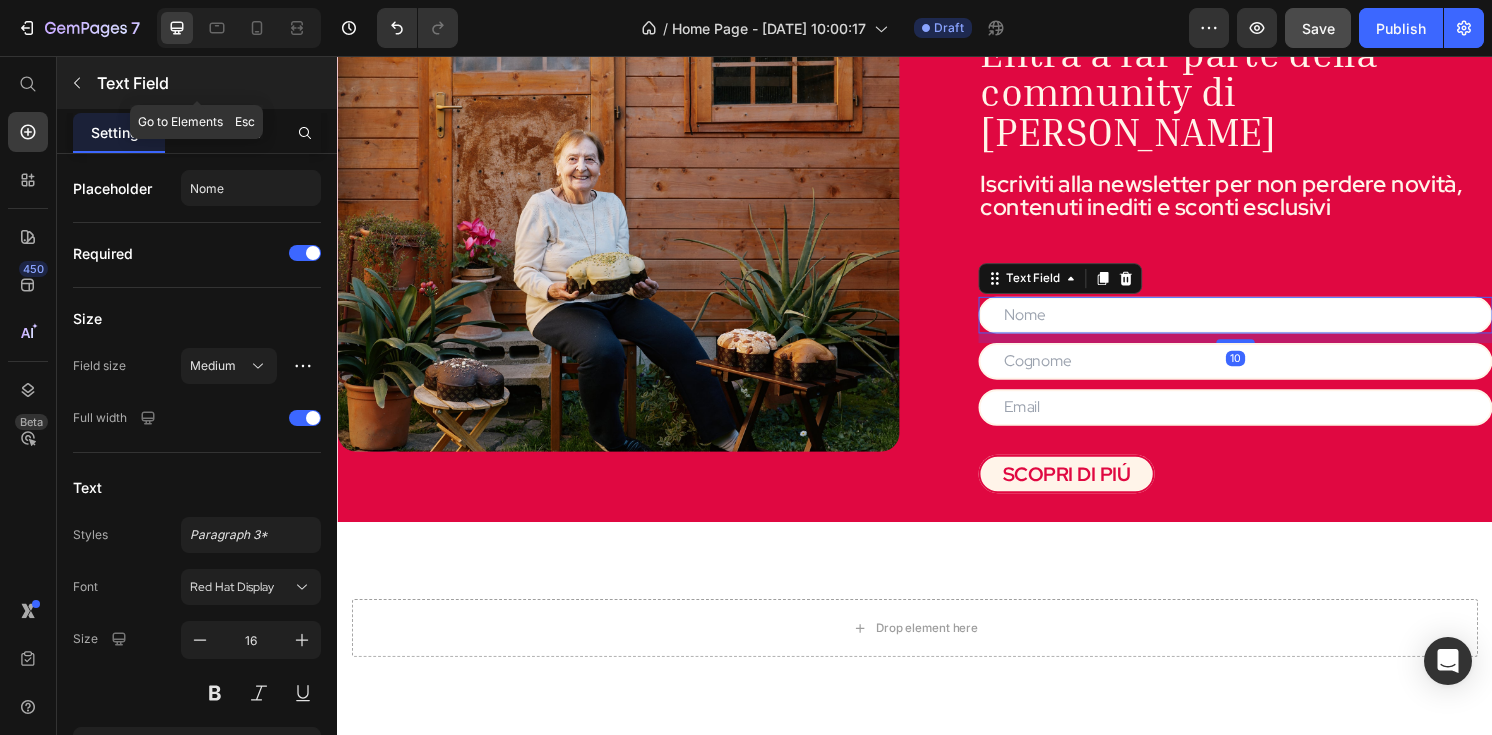 click at bounding box center (77, 83) 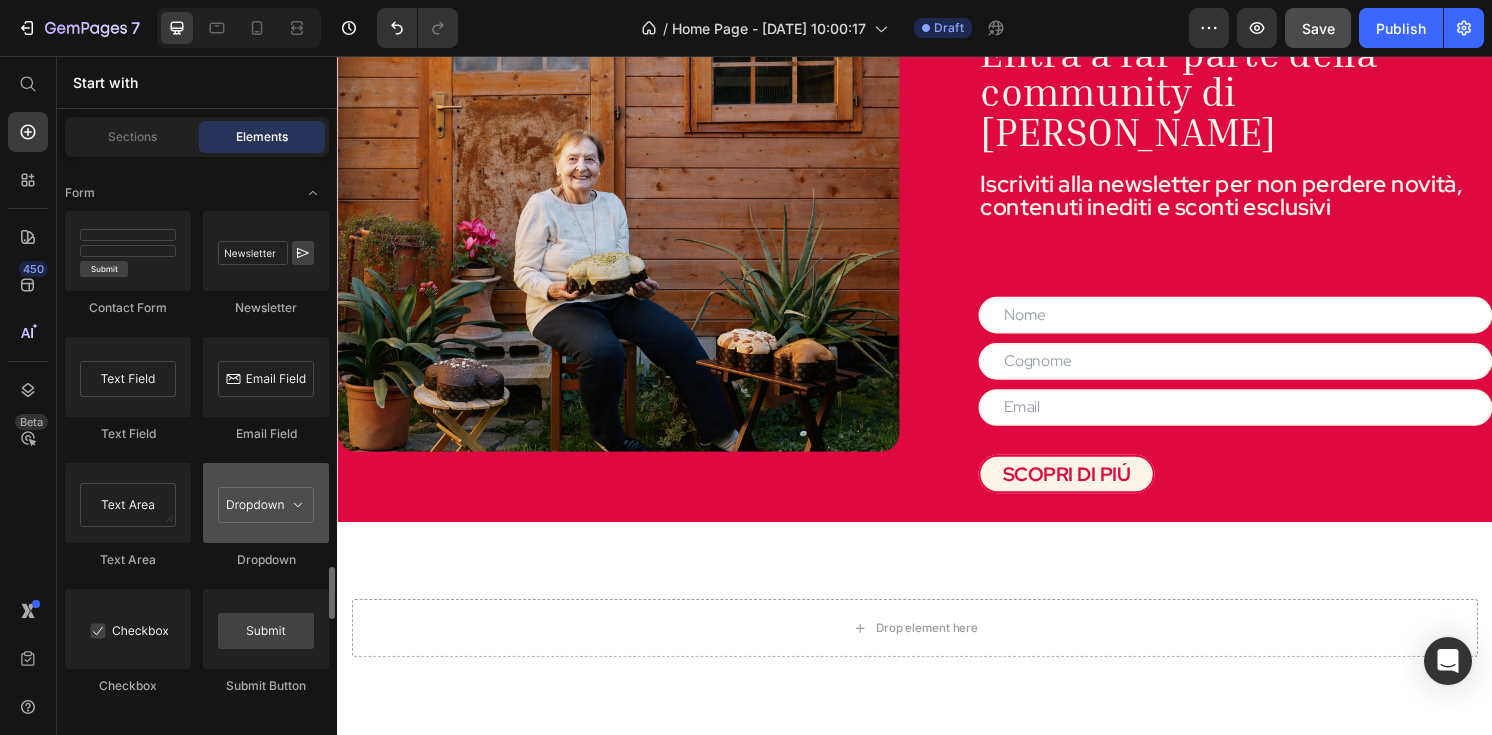 scroll, scrollTop: 4747, scrollLeft: 0, axis: vertical 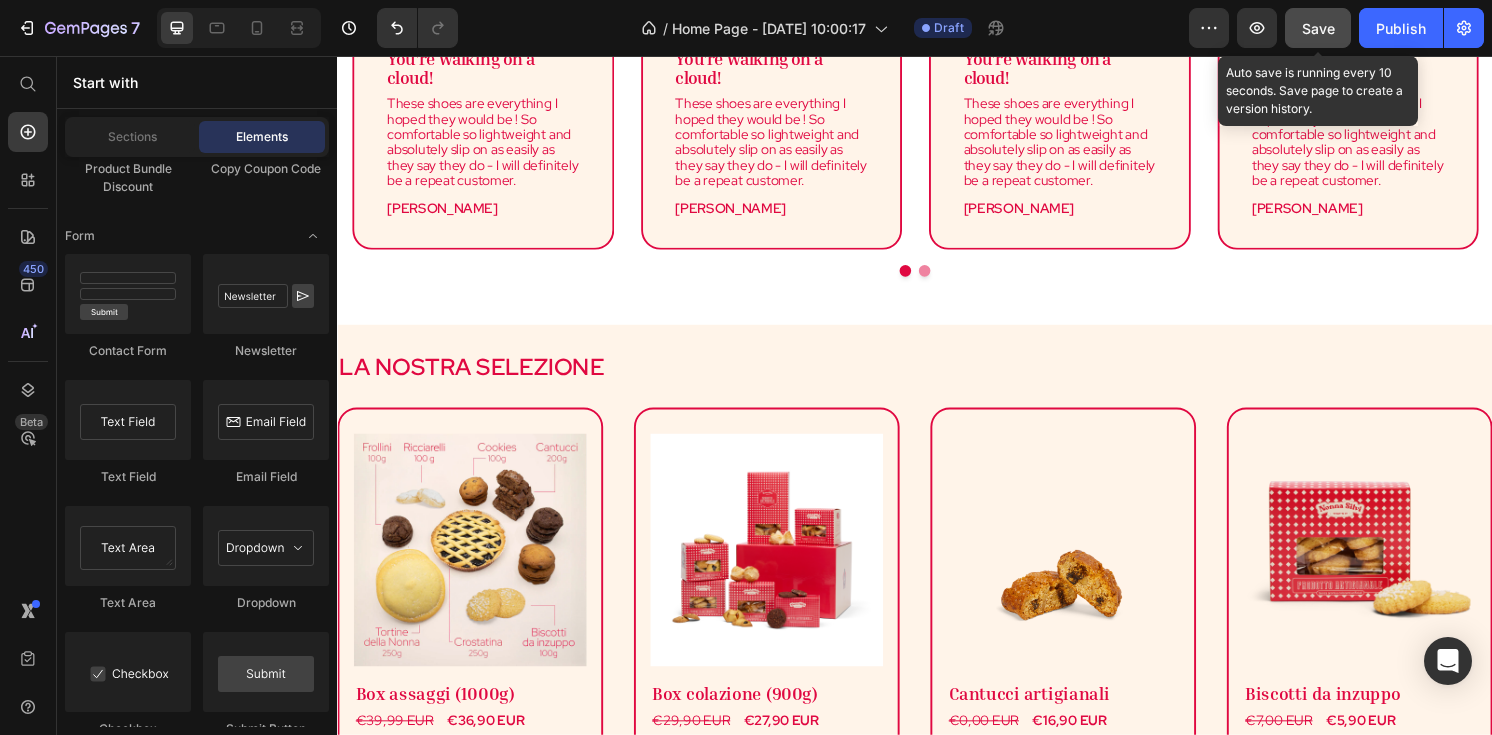 click on "Save" 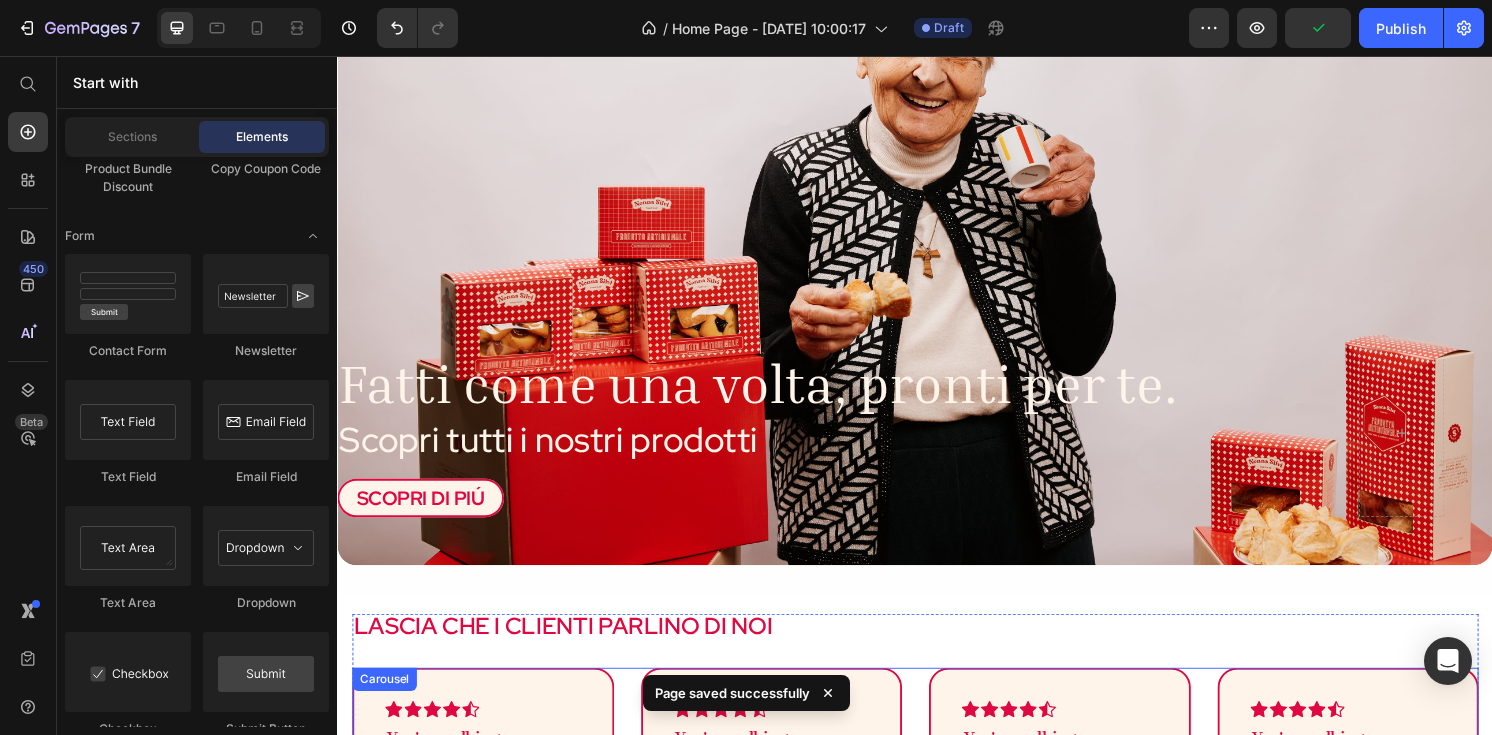 scroll, scrollTop: 0, scrollLeft: 0, axis: both 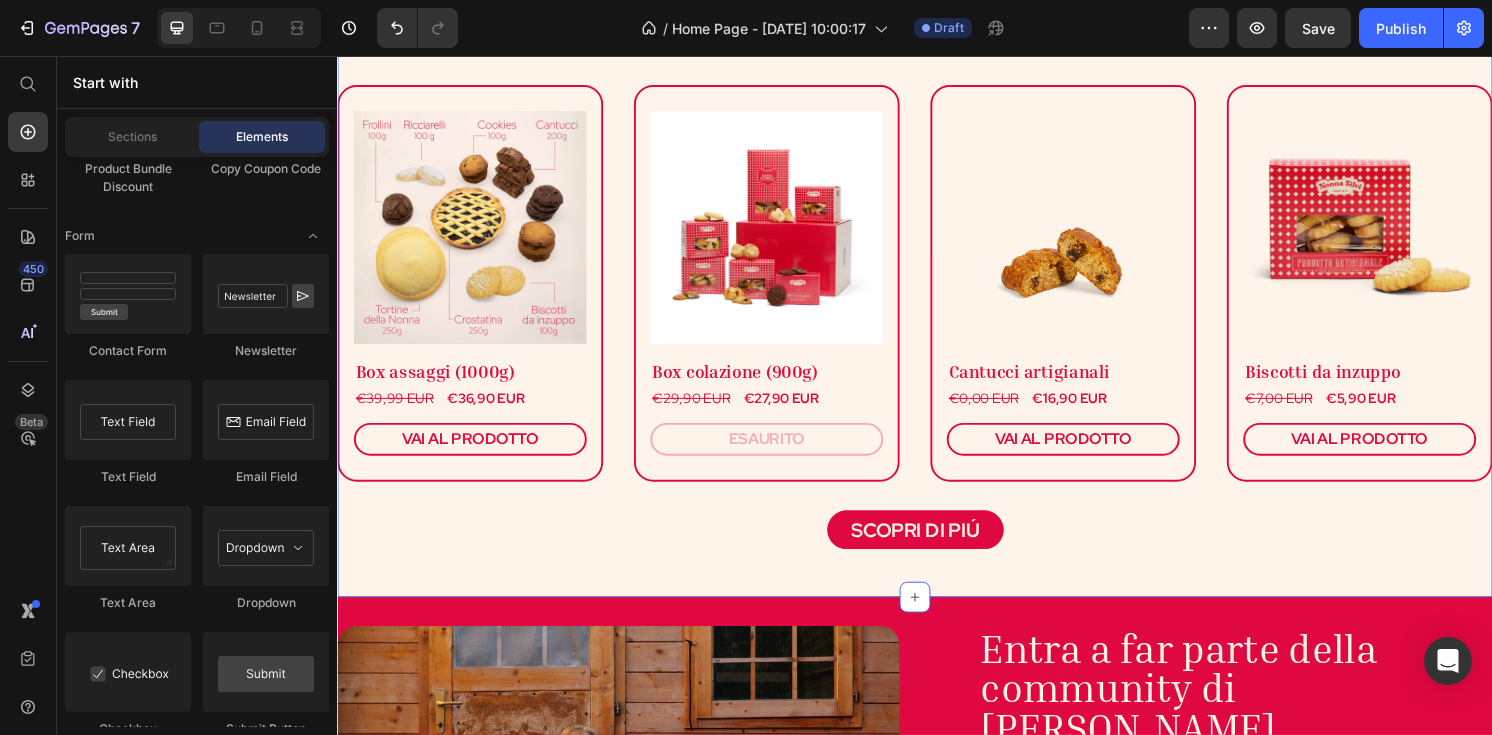 click on "LA NOSTRA SELEZIONE Heading Row (P) Images & Gallery Box assaggi (1000g) Heading €39,99 EUR (P) Price €36,90 EUR (P) Price Row VAI AL PRODOTTO (P) Cart Button Product (P) Images & Gallery Box colazione (900g) Heading €29,90 EUR (P) Price €27,90 EUR (P) Price Row ESAURITO (P) Cart Button Product (P) Images & Gallery Cantucci artigianali Heading €0,00 EUR (P) Price €16,90 EUR (P) Price Row VAI AL PRODOTTO (P) Cart Button Product (P) Images & Gallery Biscotti da inzuppo Heading €7,00 EUR (P) Price €5,90 EUR (P) Price Row VAI AL PRODOTTO (P) Cart Button Product Row SCOPRI DI PIÚ Button Section 4" at bounding box center (937, 309) 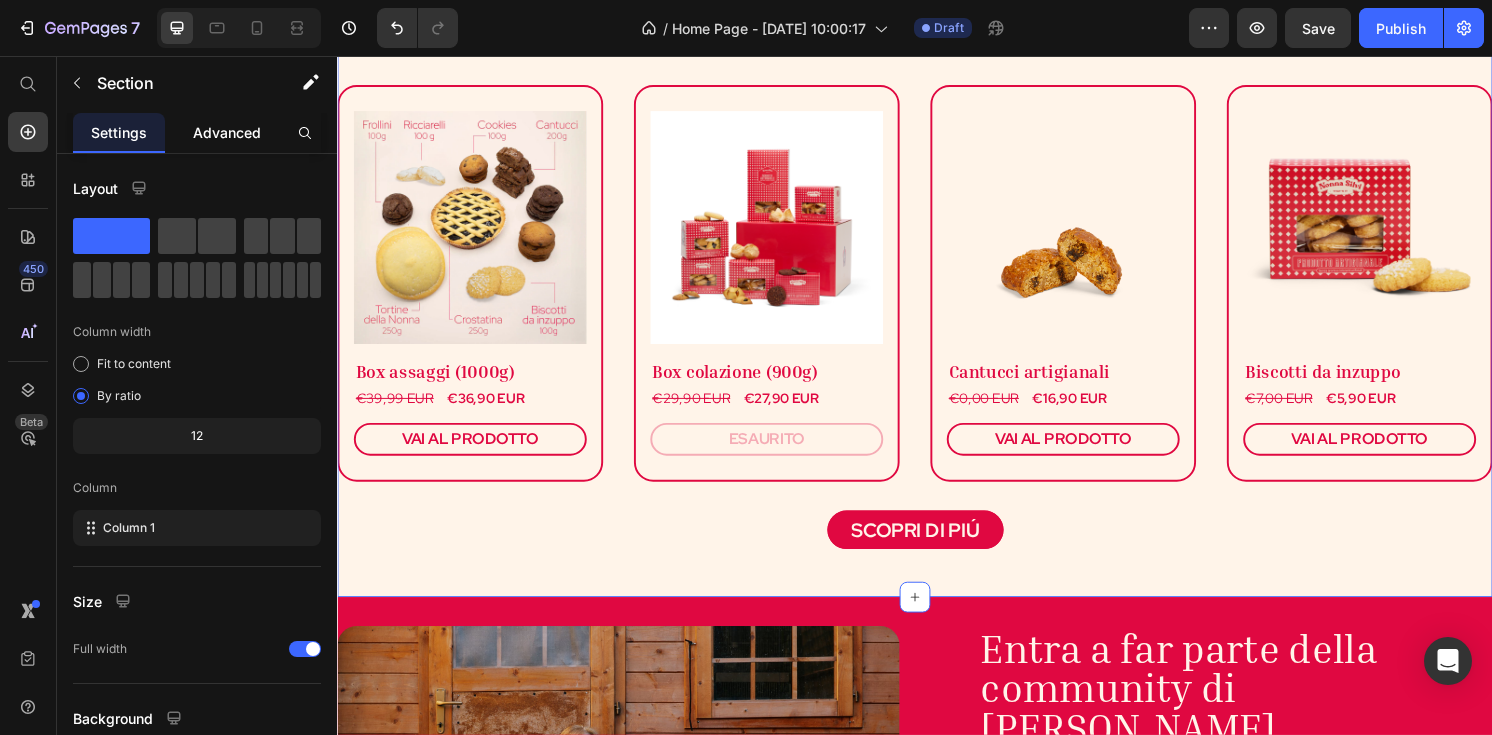 click on "Advanced" at bounding box center [227, 132] 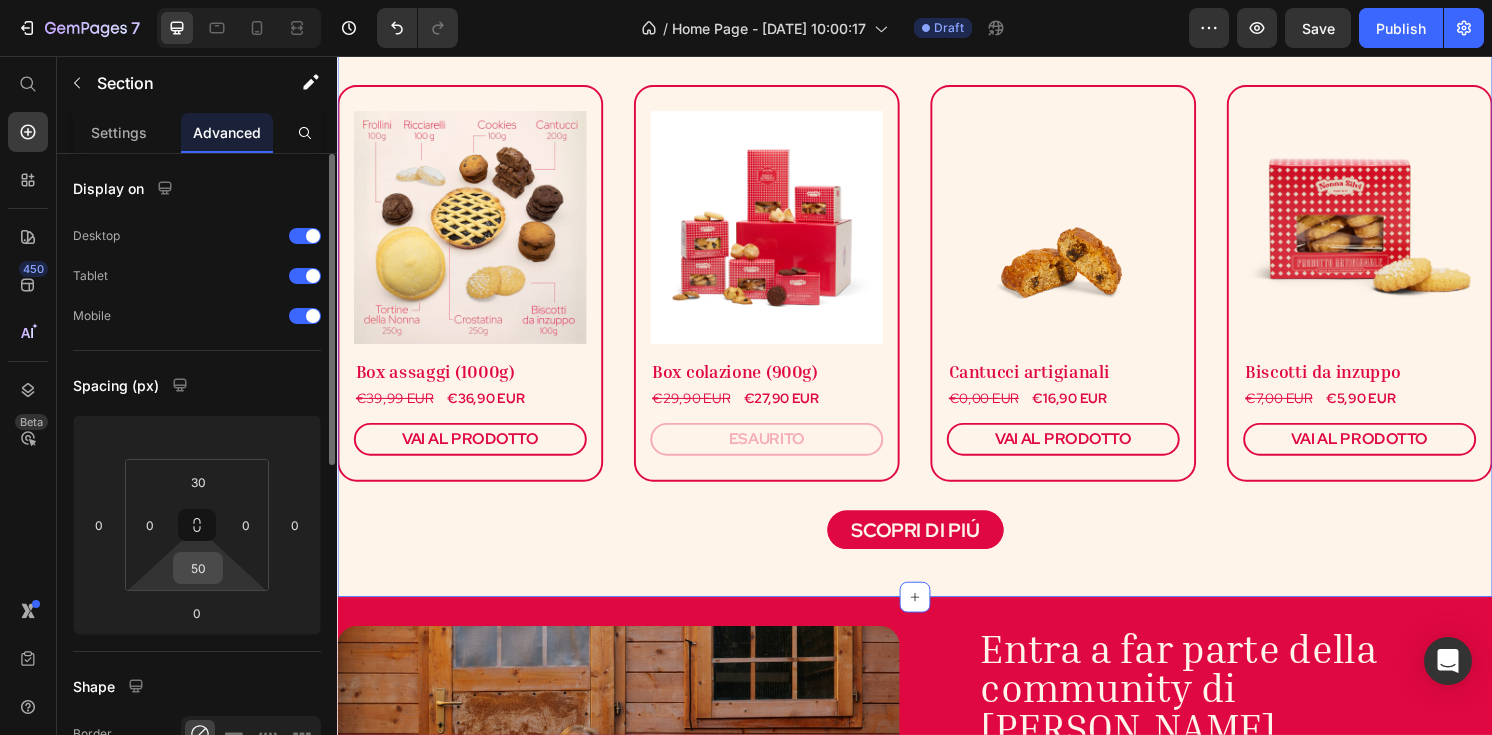 click on "50" at bounding box center [198, 568] 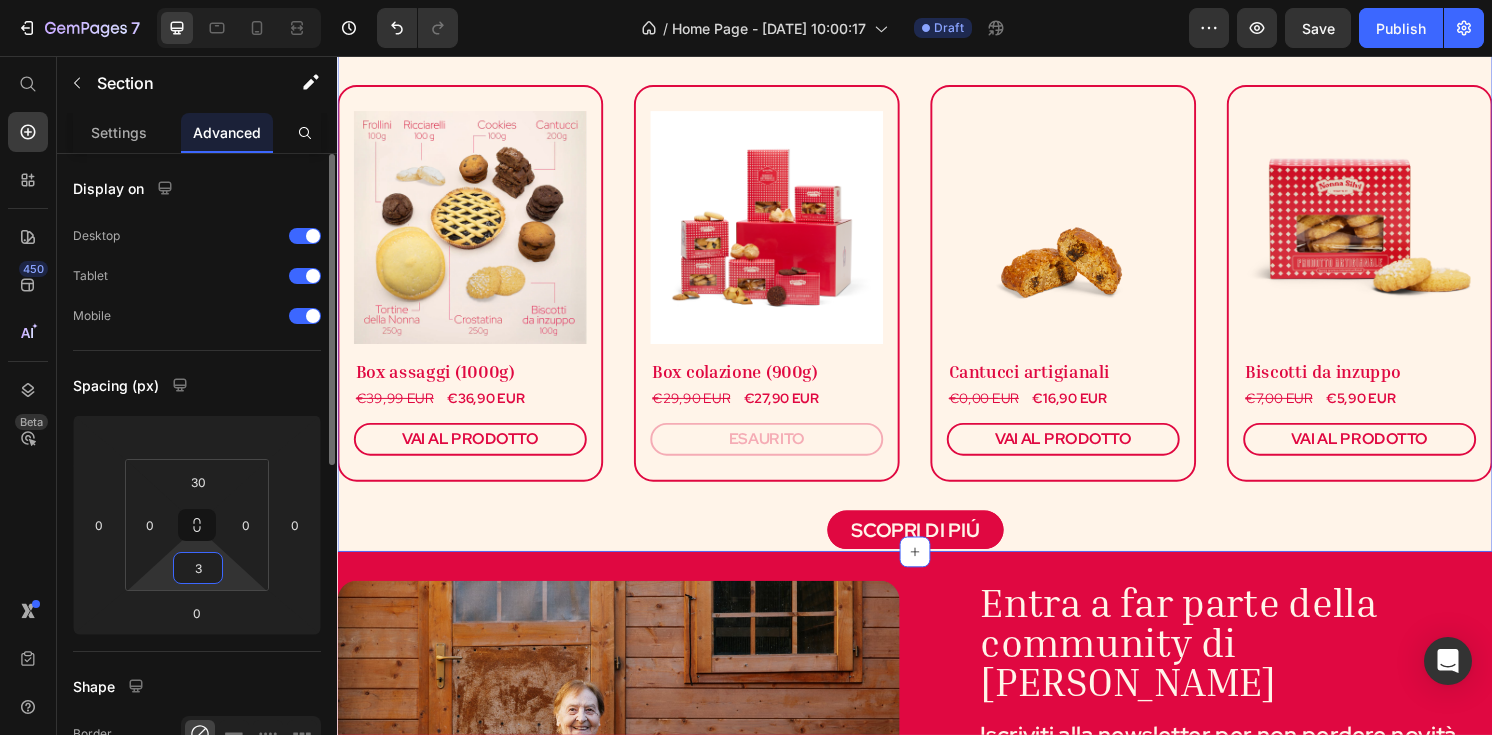 type on "30" 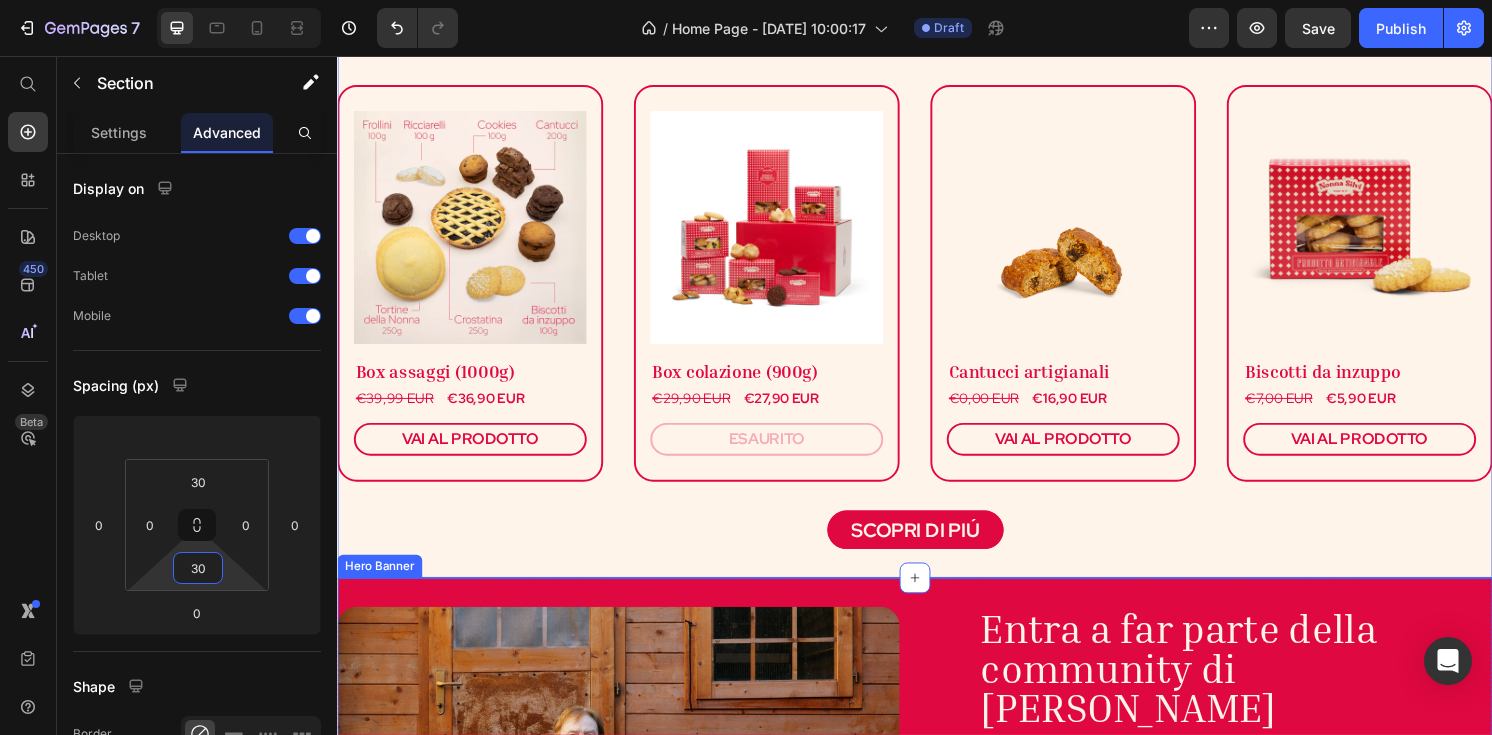 click on "Entra a far parte della community di Nonna Silvi Heading Iscriviti alla newsletter per non perdere novità, contenuti inediti e sconti esclusivi Text Block Text Field Text Field Email Field Contact Form SCOPRI DI PIÚ Button Image" at bounding box center [937, 868] 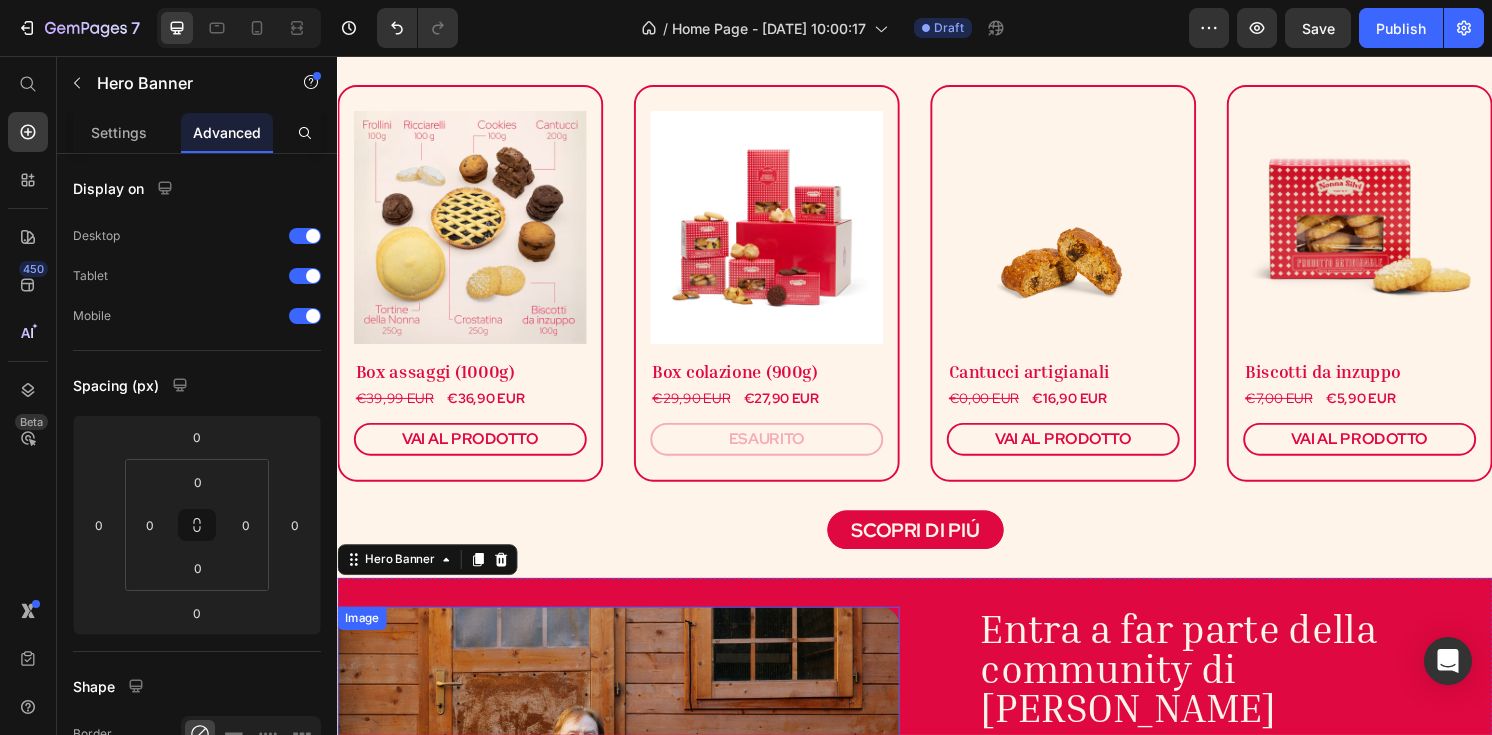click at bounding box center [629, 847] 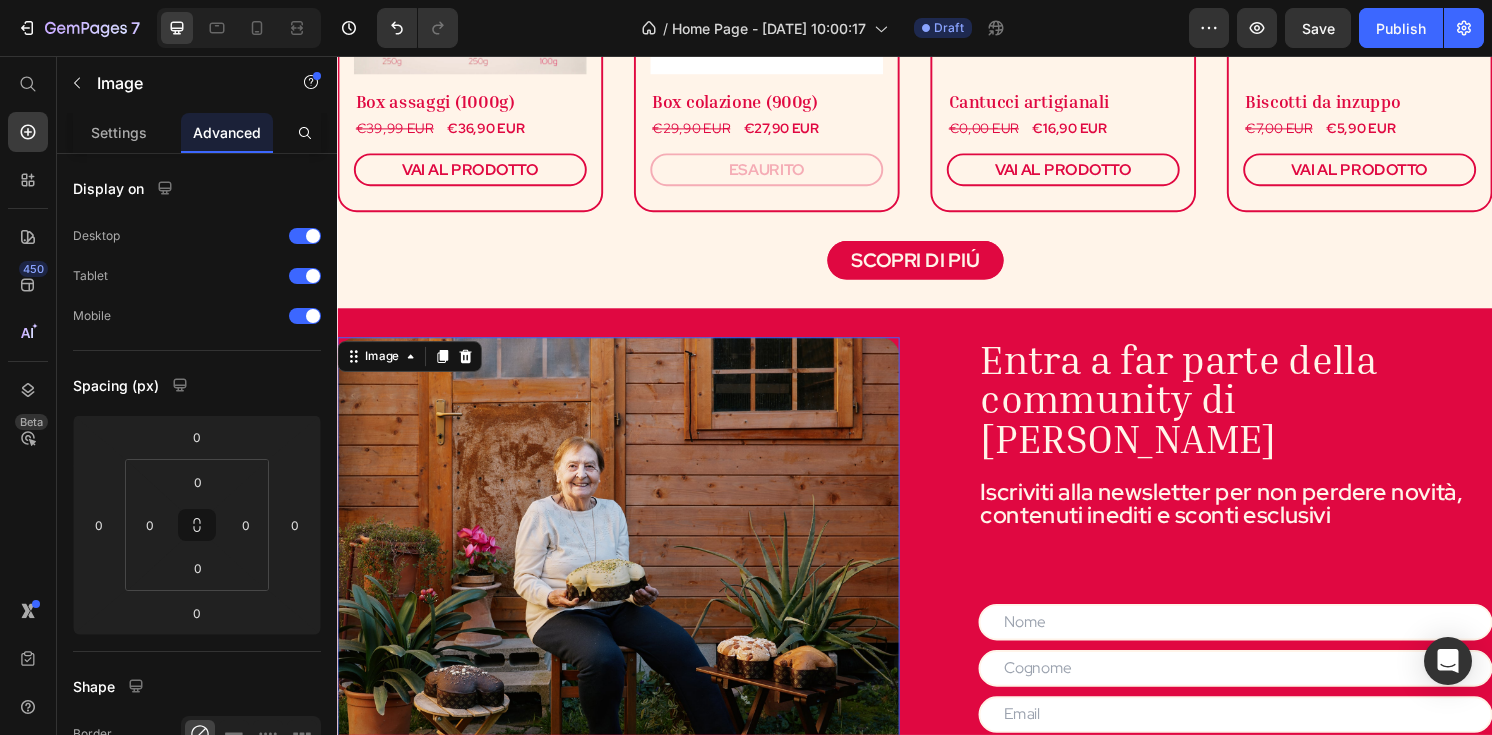scroll, scrollTop: 1564, scrollLeft: 0, axis: vertical 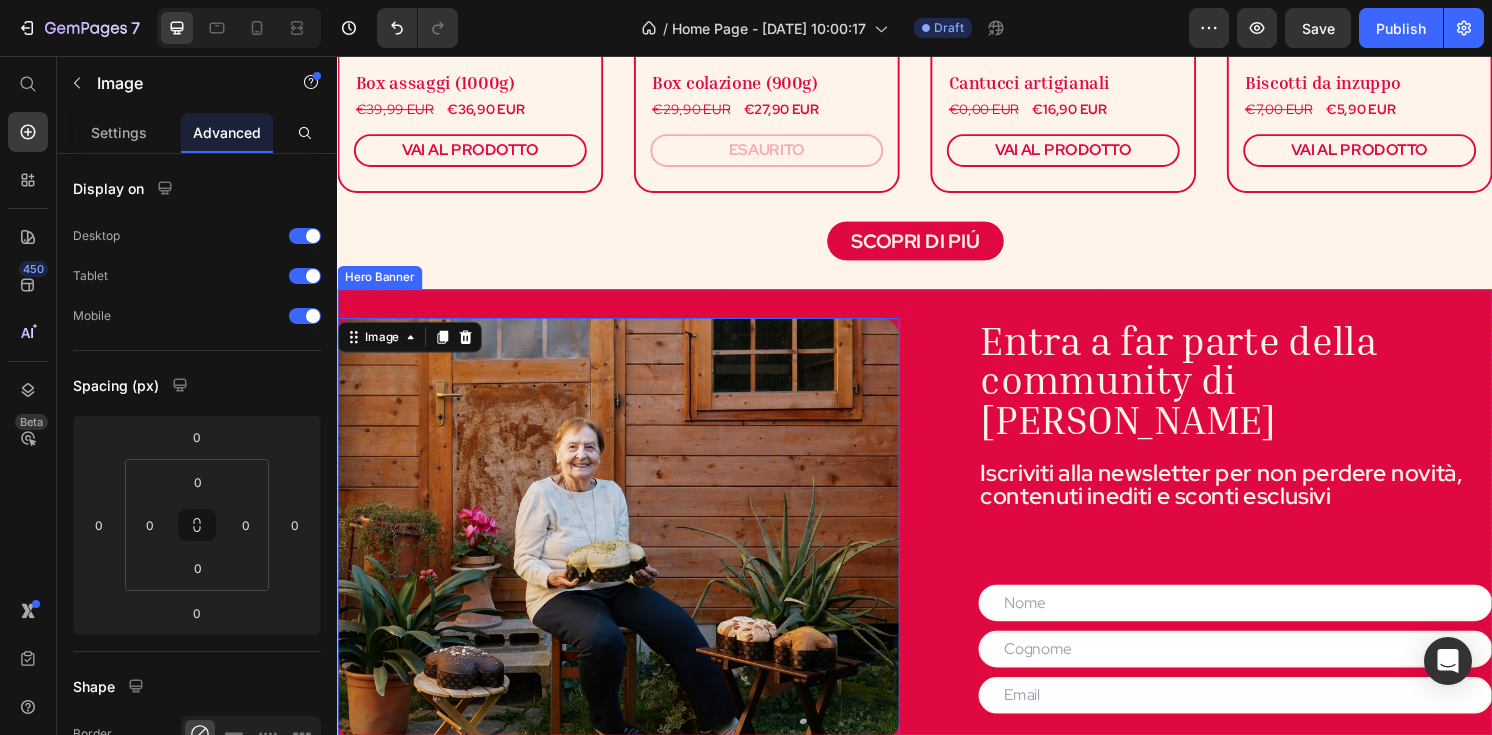 click on "Entra a far parte della community di Nonna Silvi Heading Iscriviti alla newsletter per non perdere novità, contenuti inediti e sconti esclusivi Text Block Text Field Text Field Email Field Contact Form SCOPRI DI PIÚ Button Image   0" at bounding box center [937, 568] 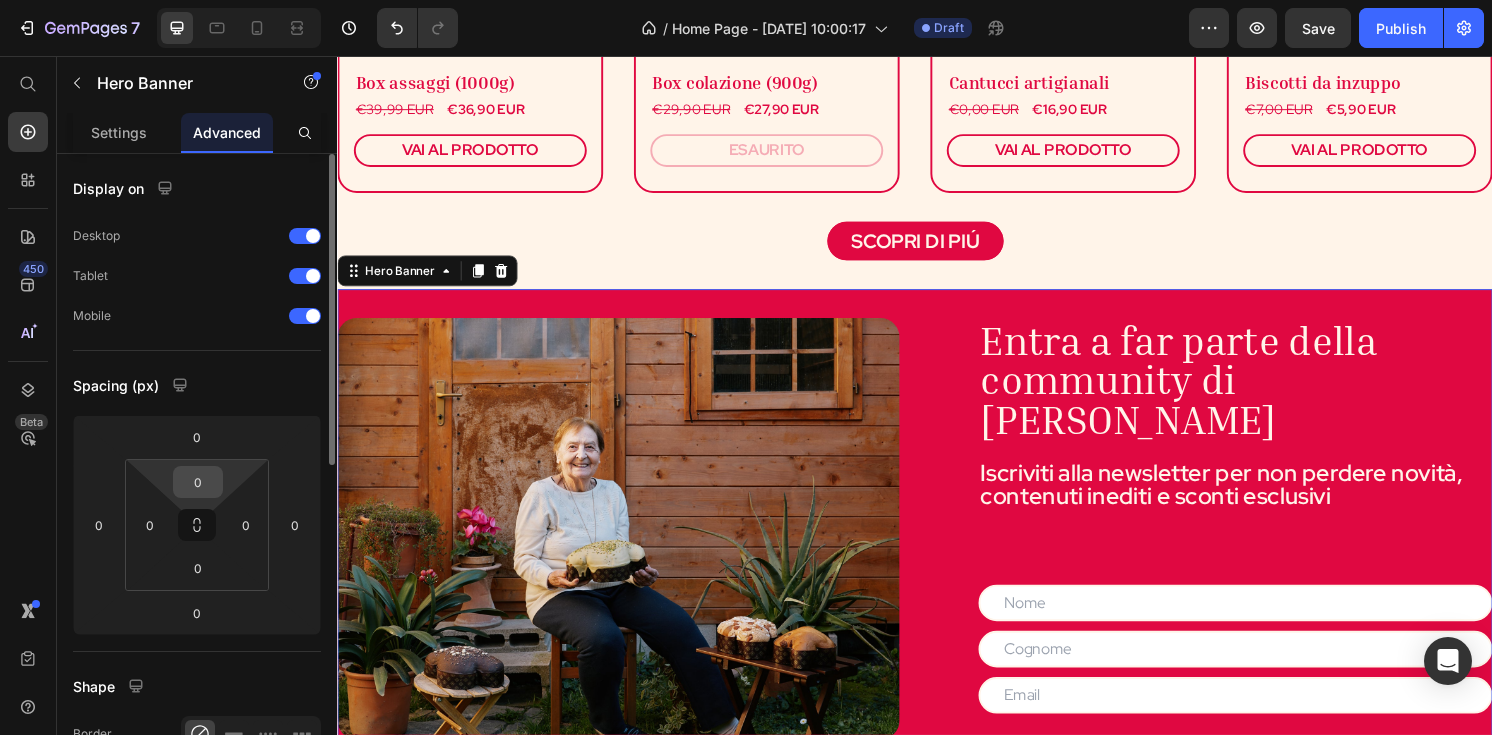click on "0" at bounding box center (198, 482) 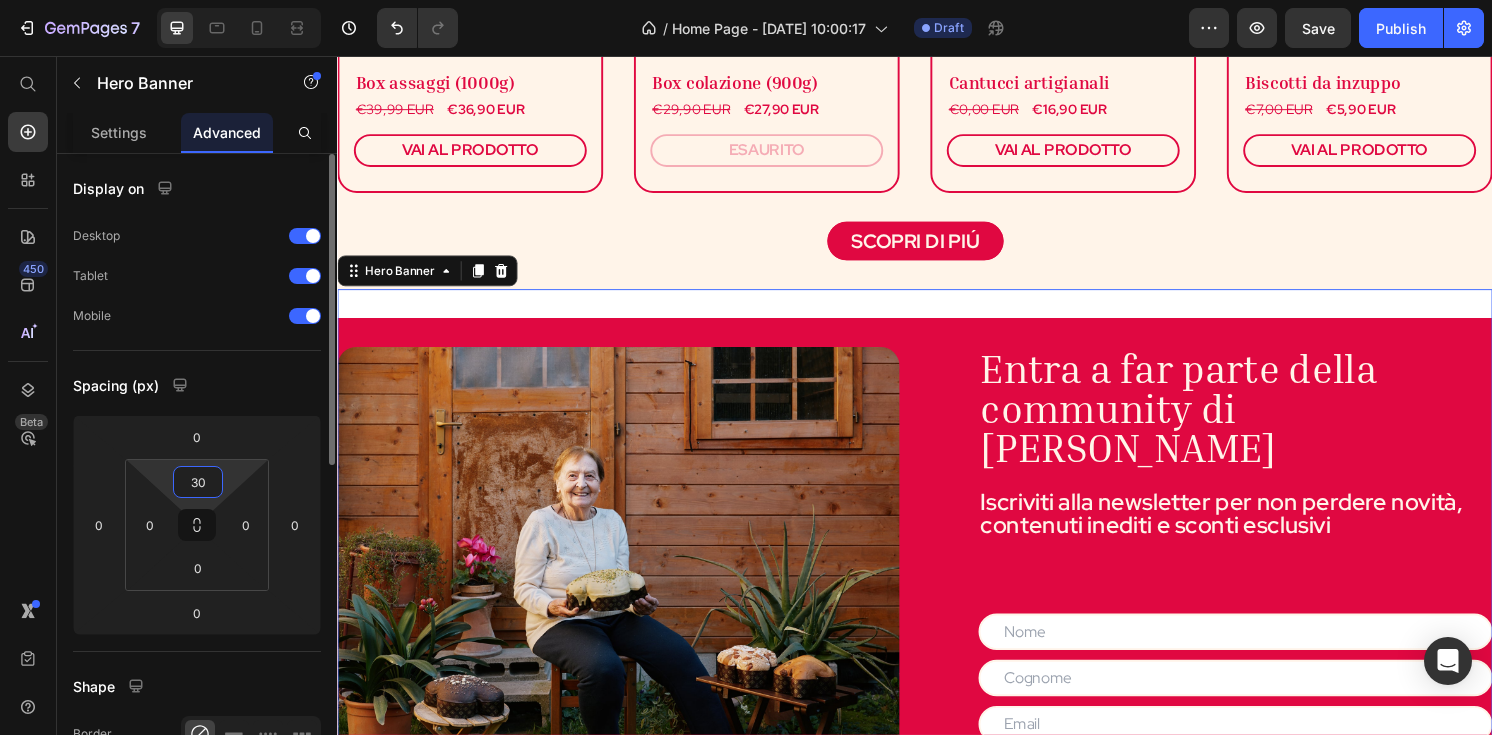 type on "0" 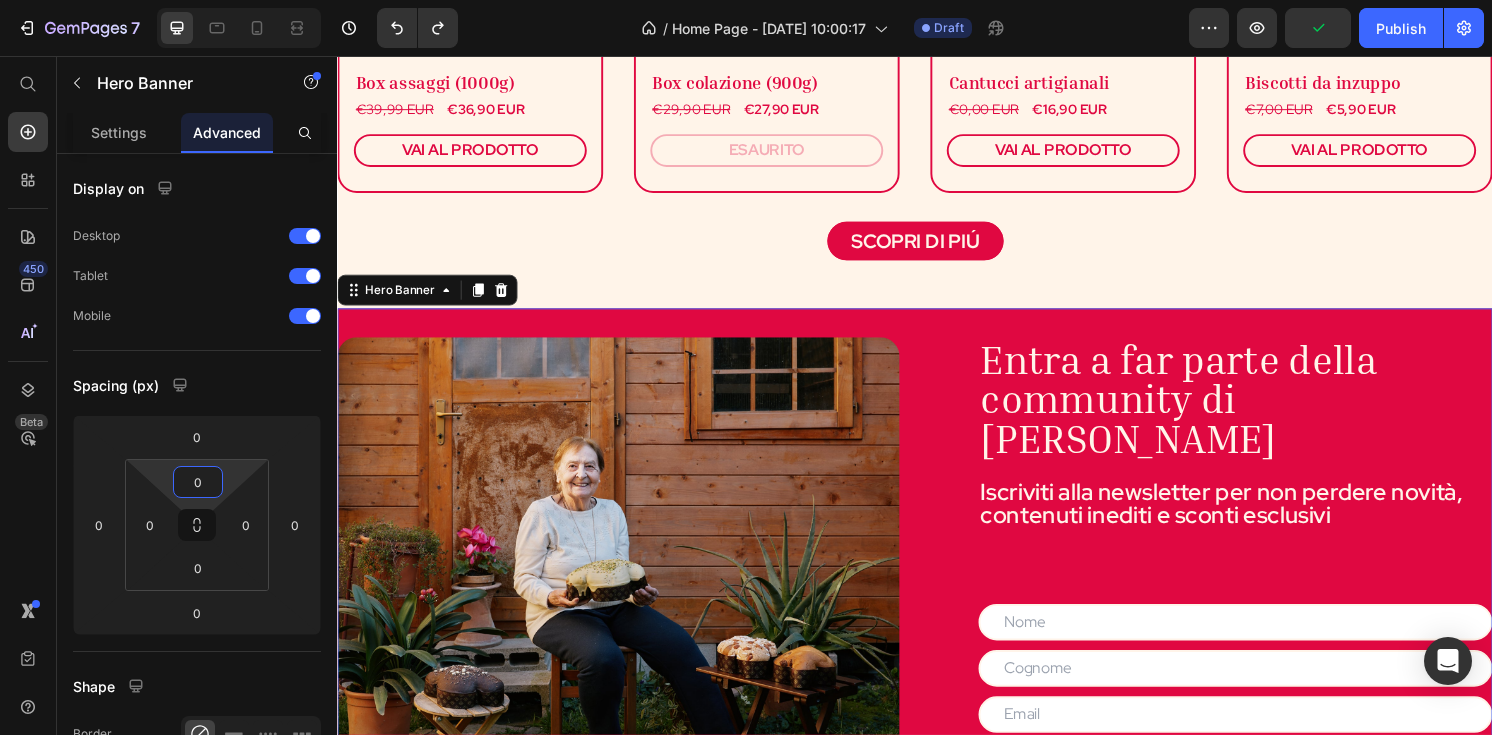 click at bounding box center (629, 567) 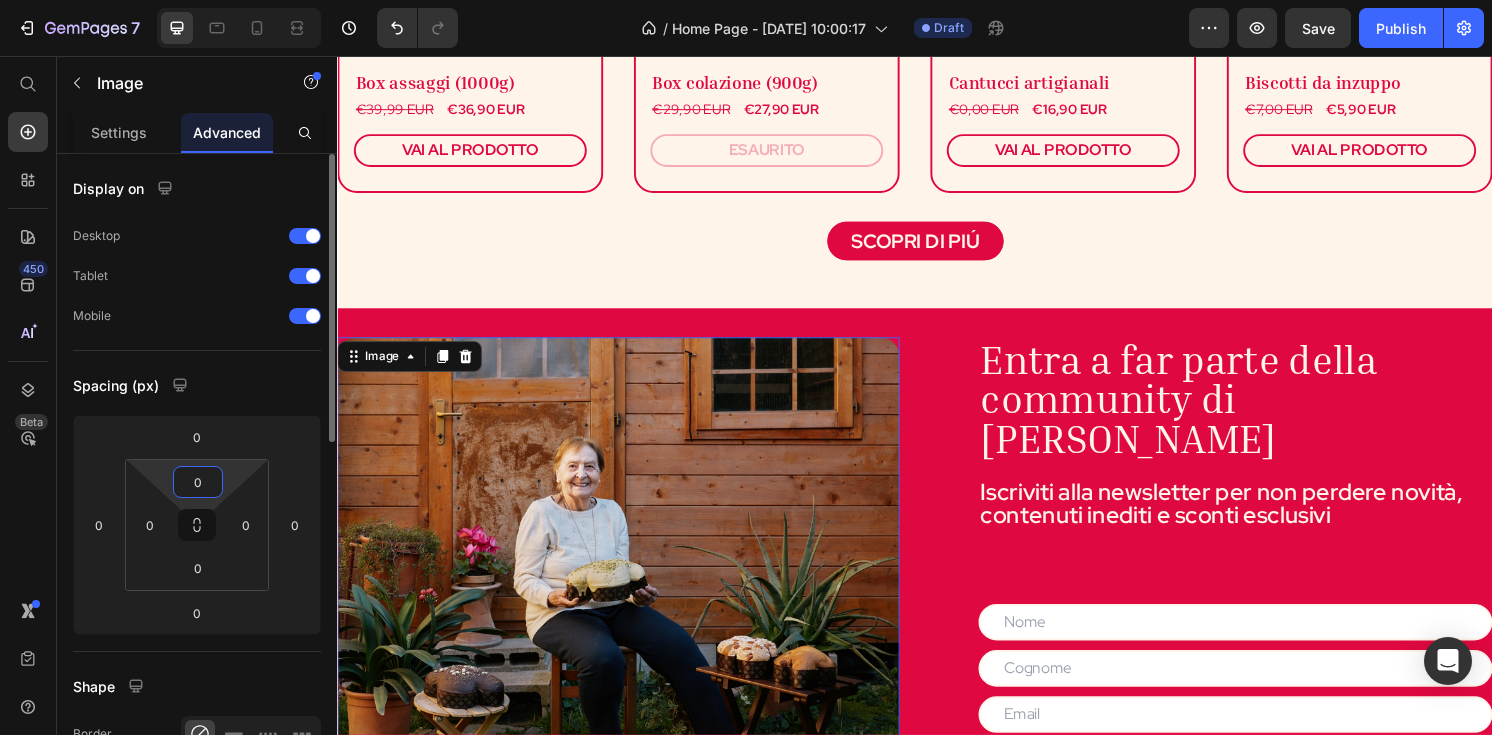 click on "0" at bounding box center (198, 482) 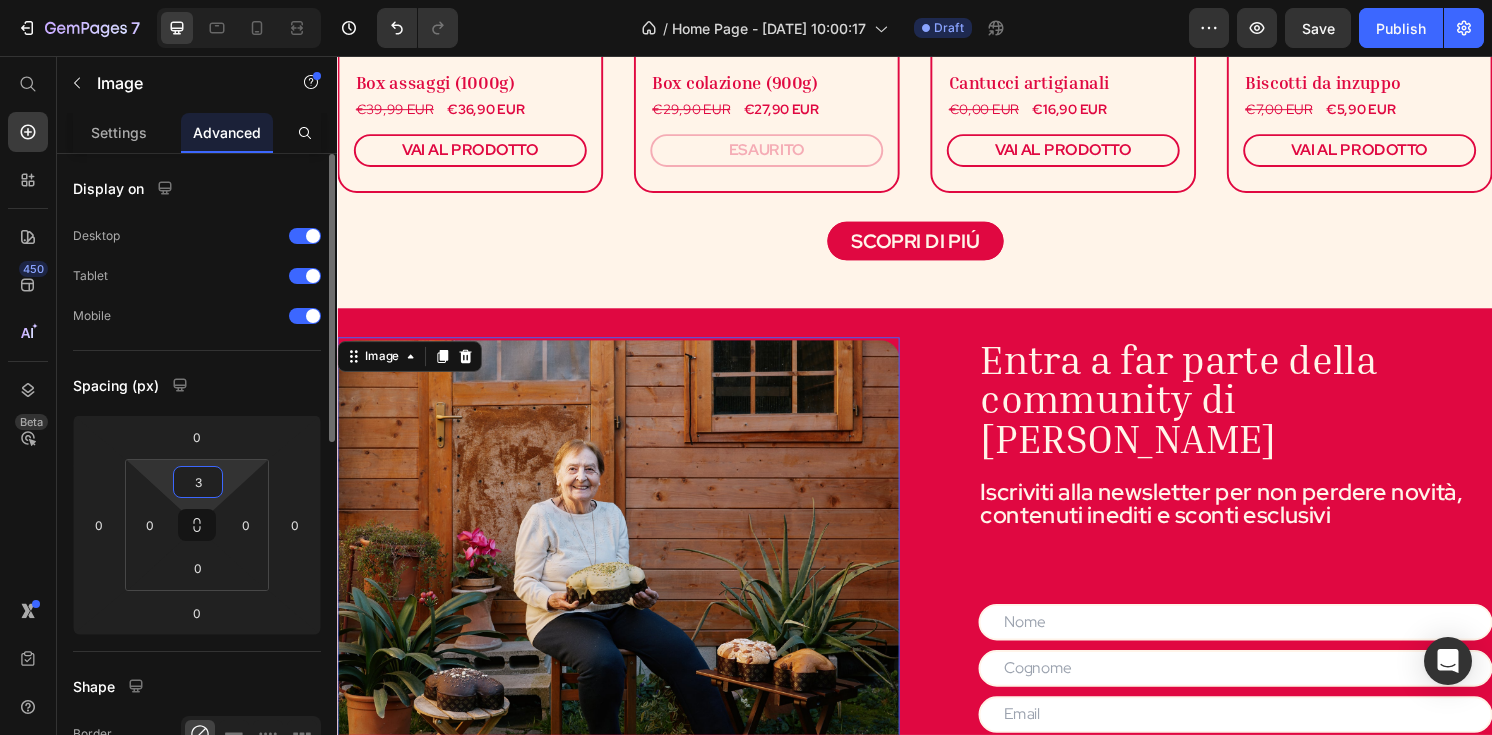 type on "30" 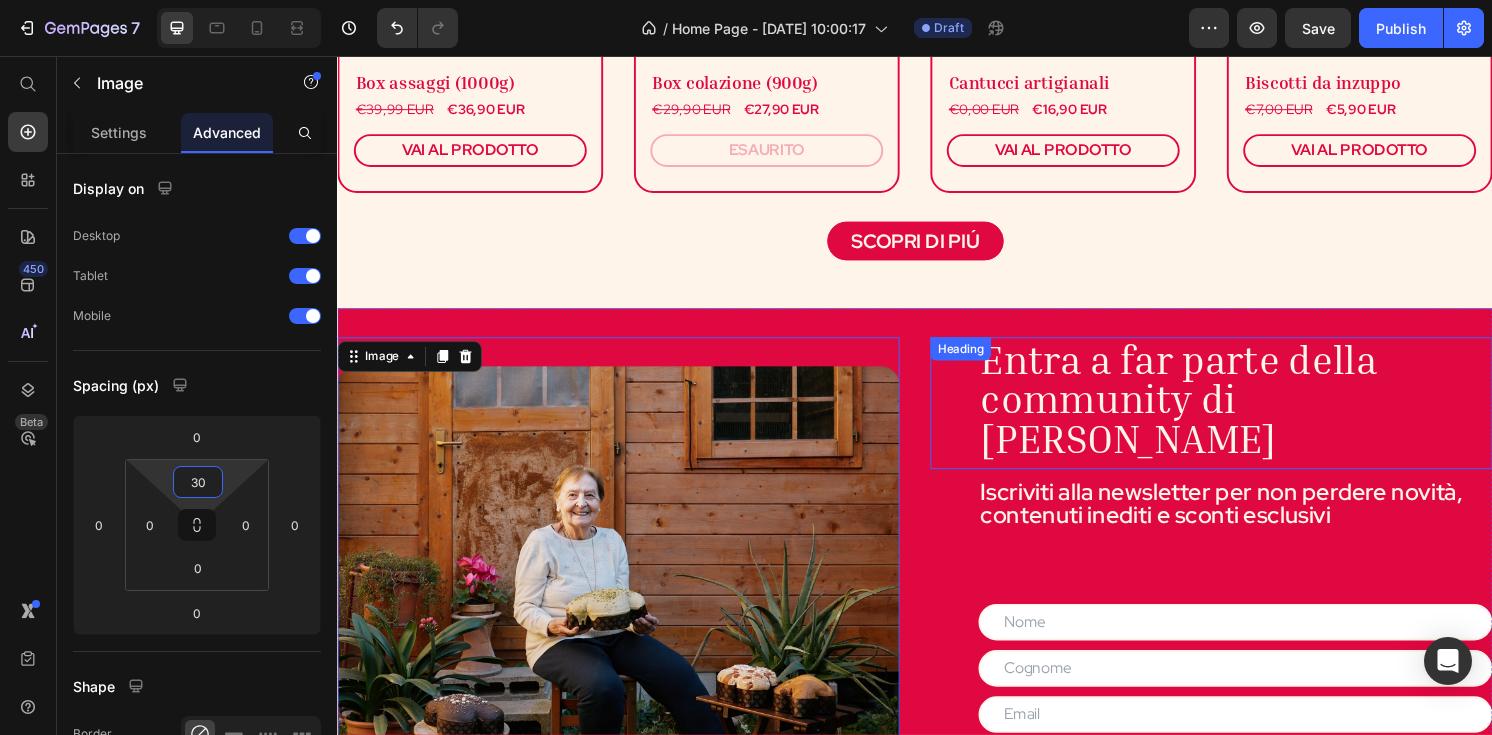 click on "Entra a far parte della community di Nonna Silvi" at bounding box center (1270, 416) 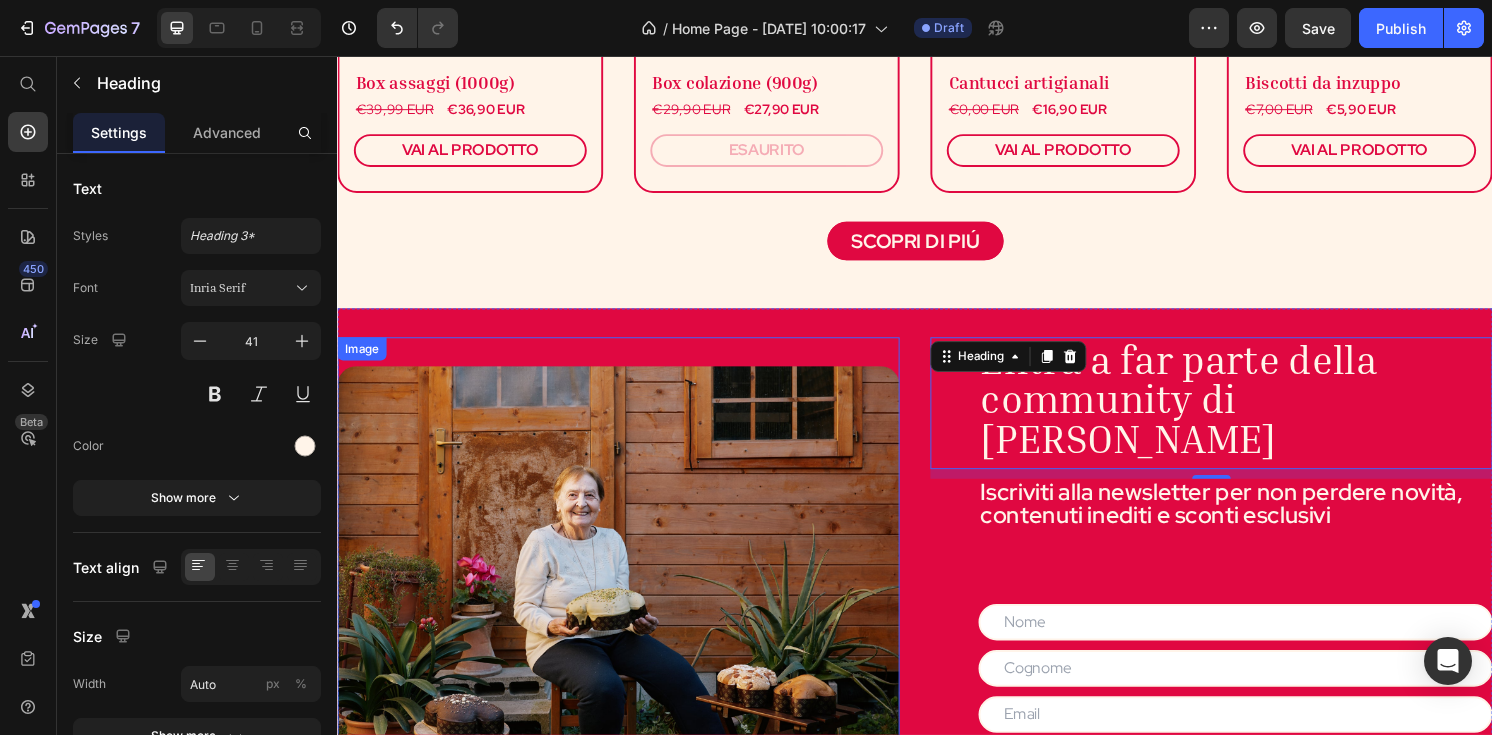 click at bounding box center [629, 582] 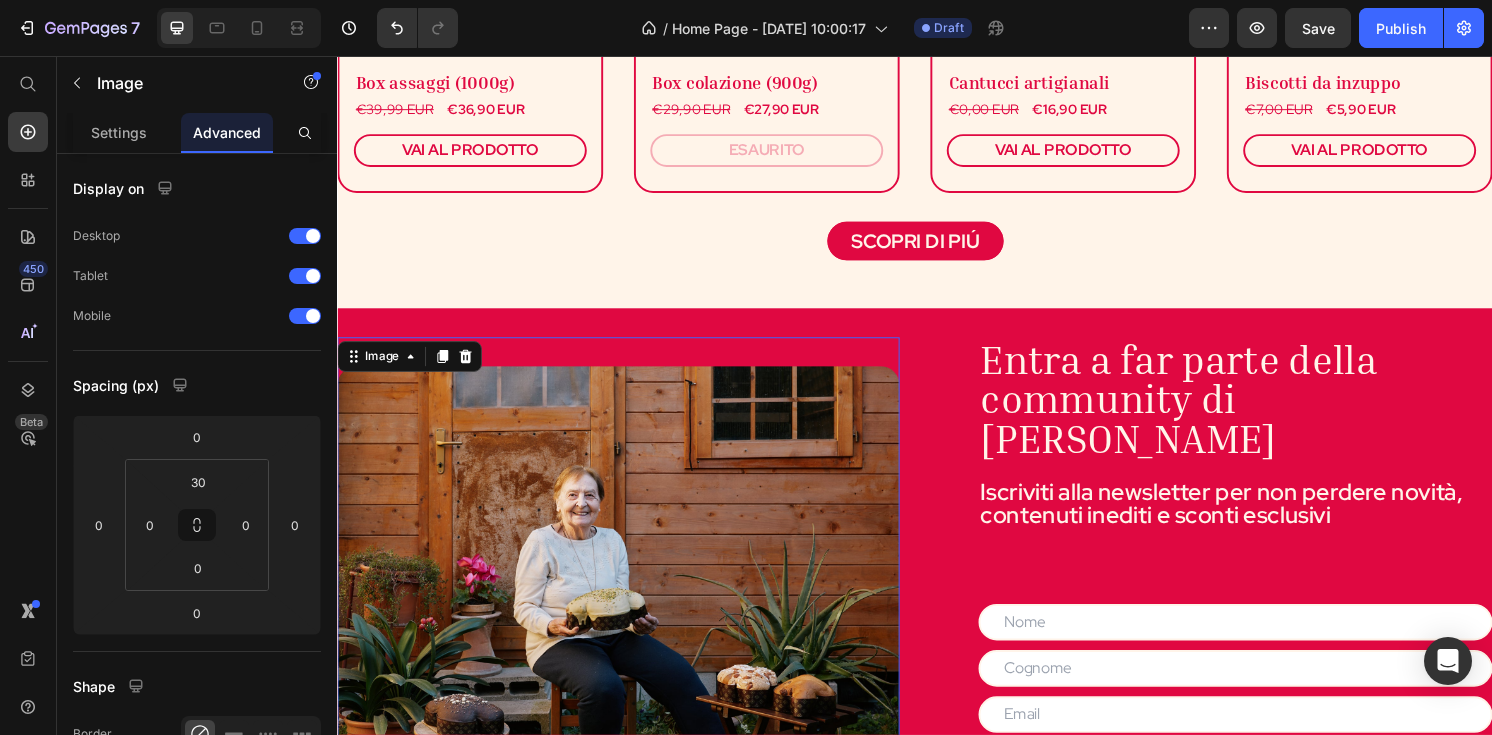 type on "0" 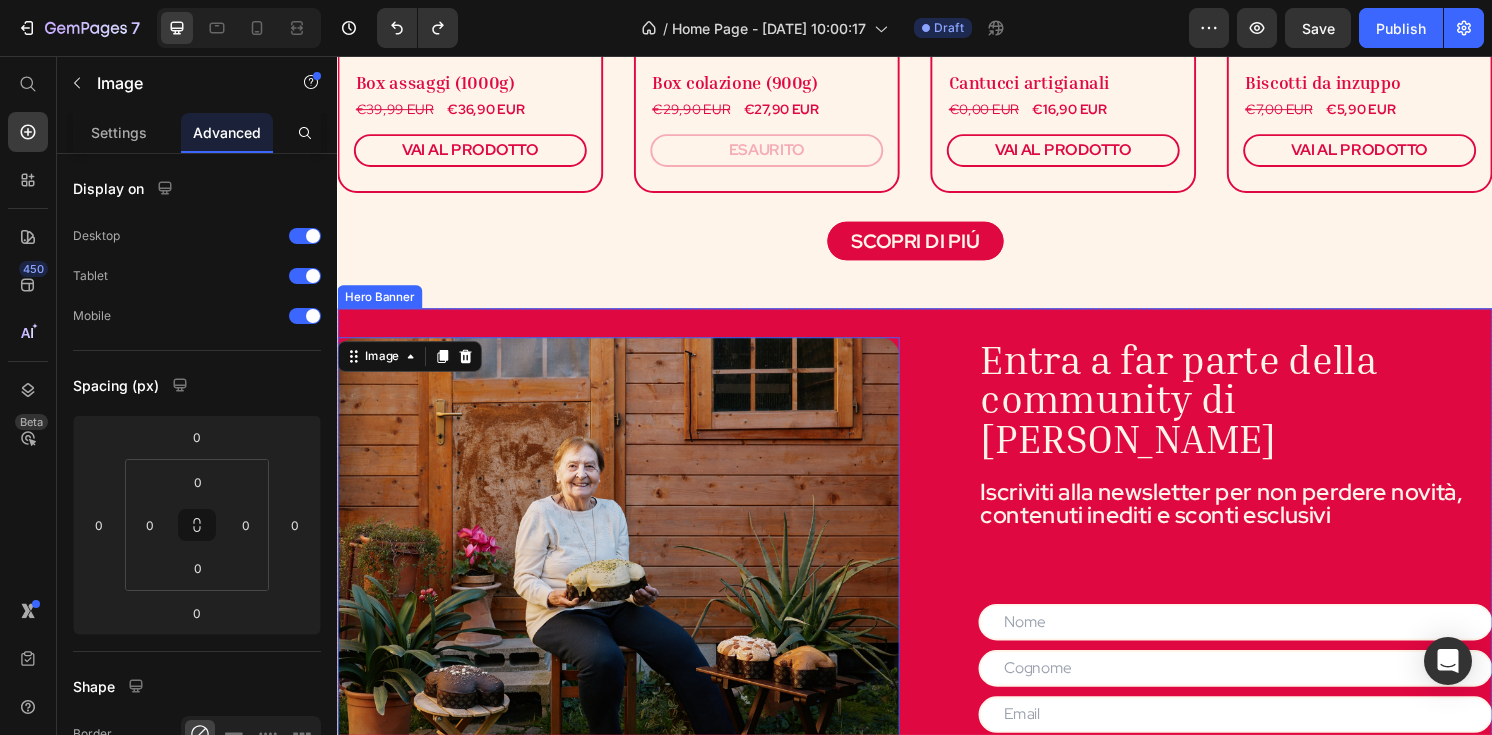 click on "Entra a far parte della community di Nonna Silvi Heading Iscriviti alla newsletter per non perdere novità, contenuti inediti e sconti esclusivi Text Block Text Field Text Field Email Field Contact Form SCOPRI DI PIÚ Button Image   0" at bounding box center (937, 588) 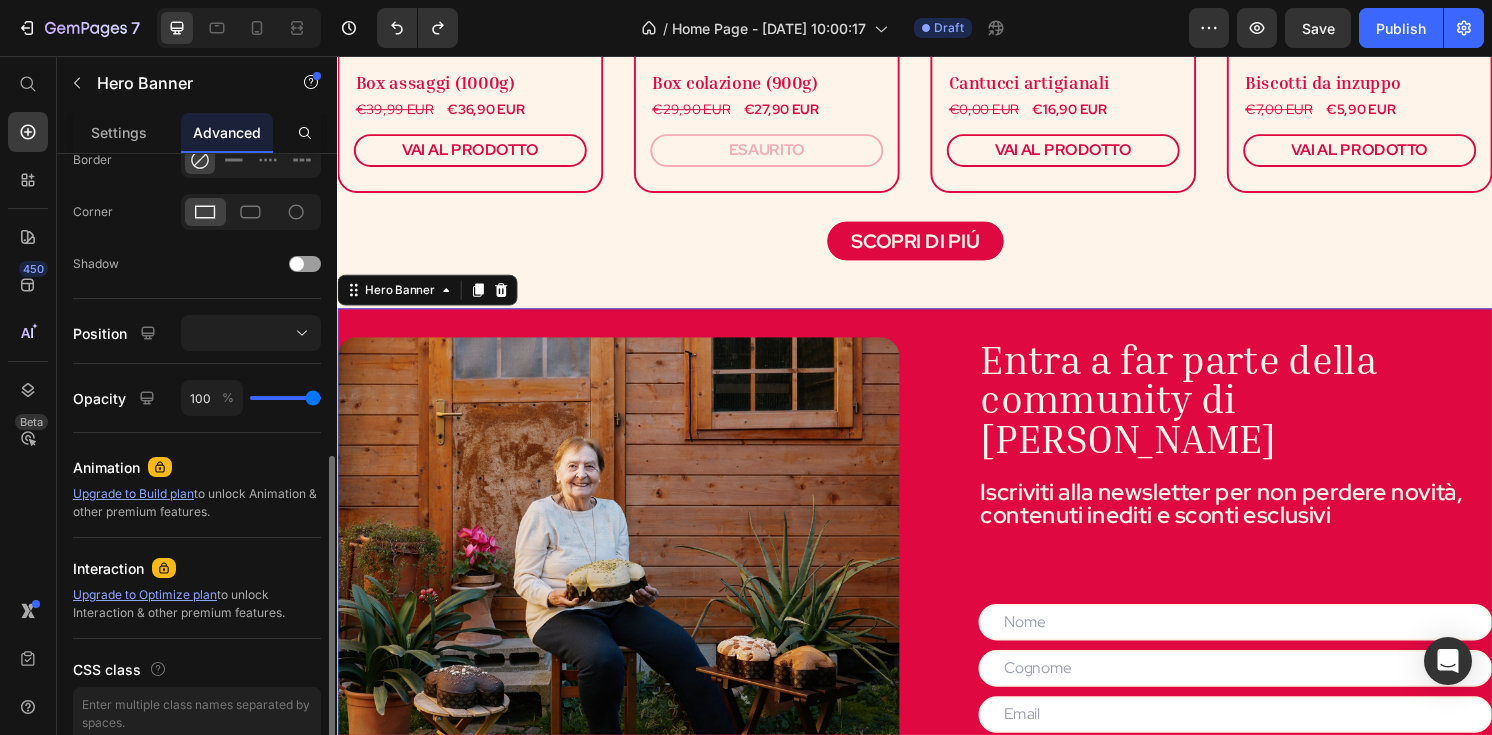scroll, scrollTop: 667, scrollLeft: 0, axis: vertical 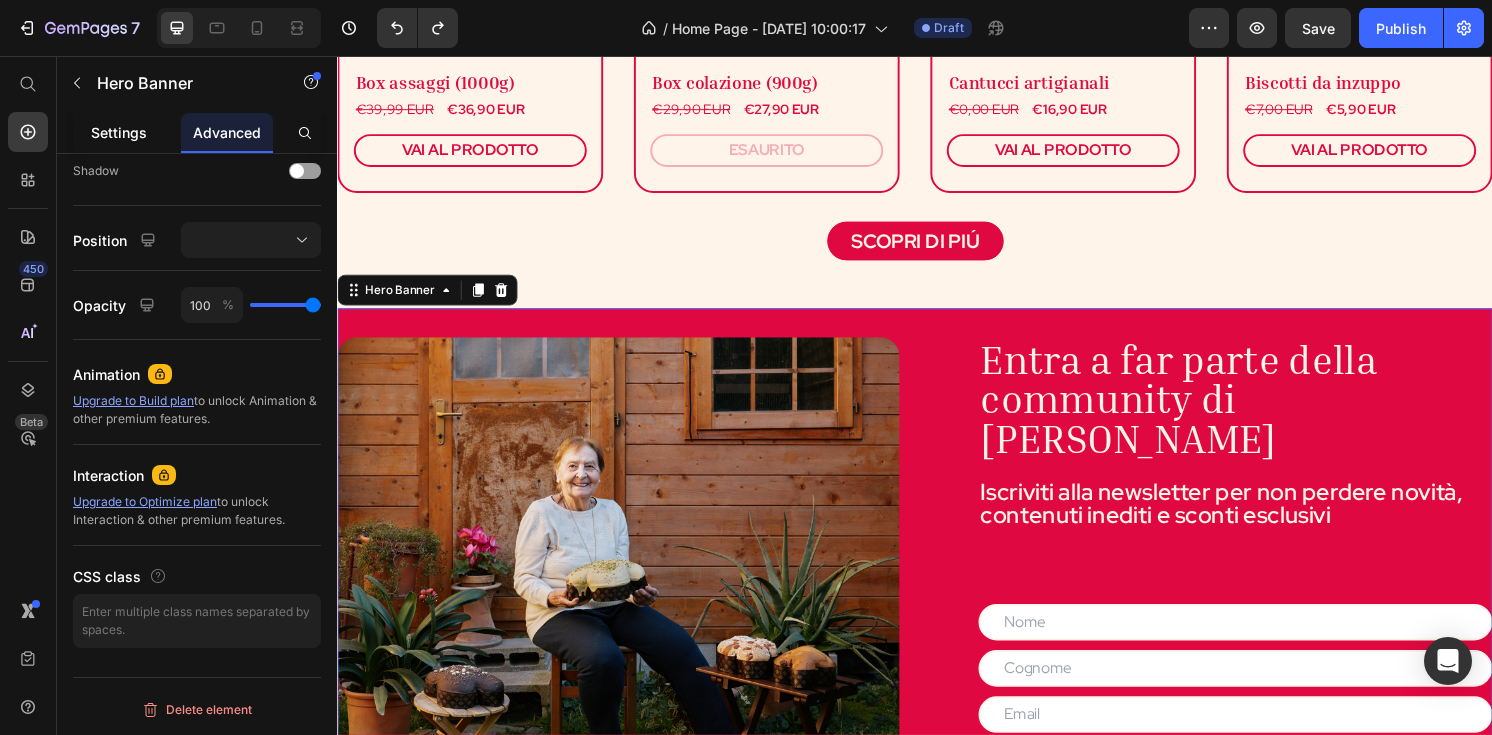 click on "Settings" at bounding box center [119, 132] 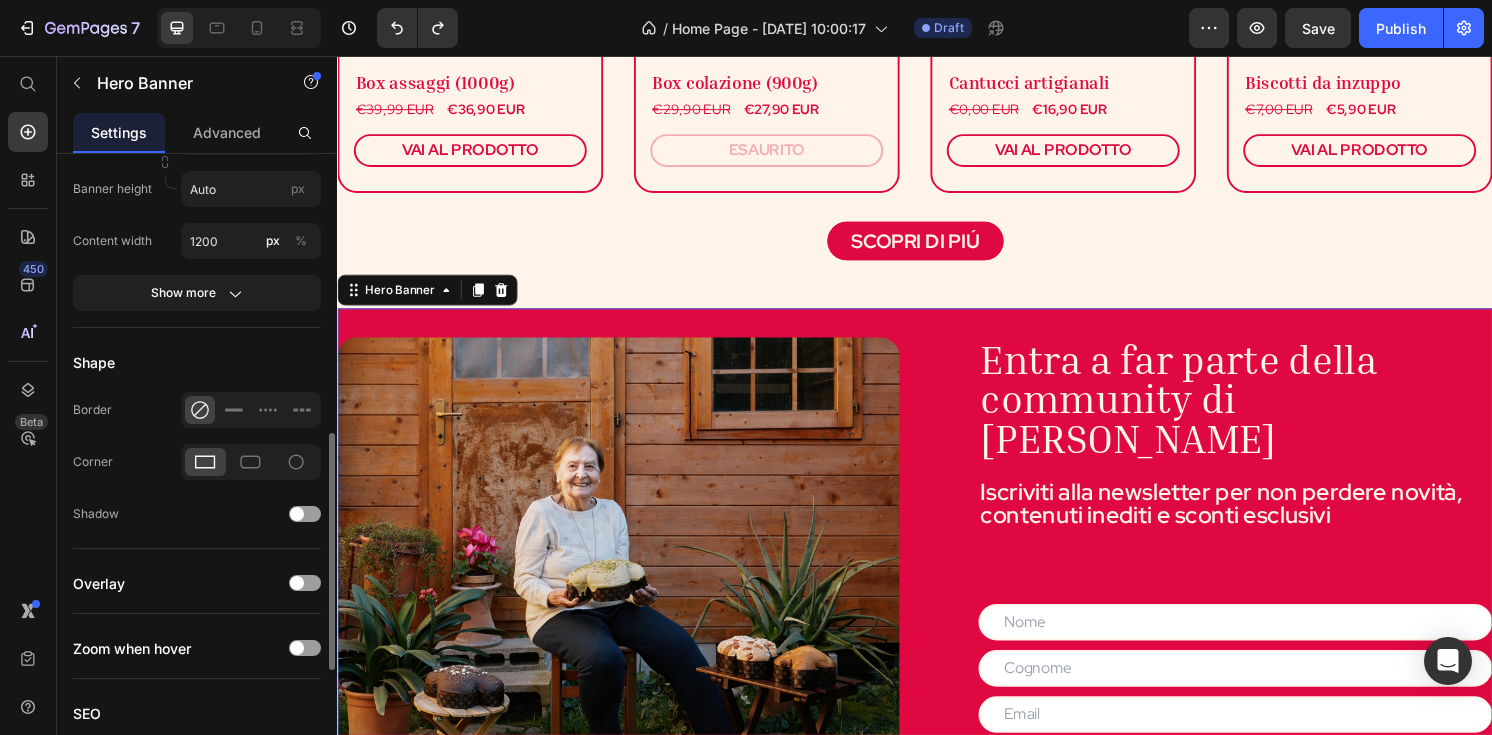 scroll, scrollTop: 773, scrollLeft: 0, axis: vertical 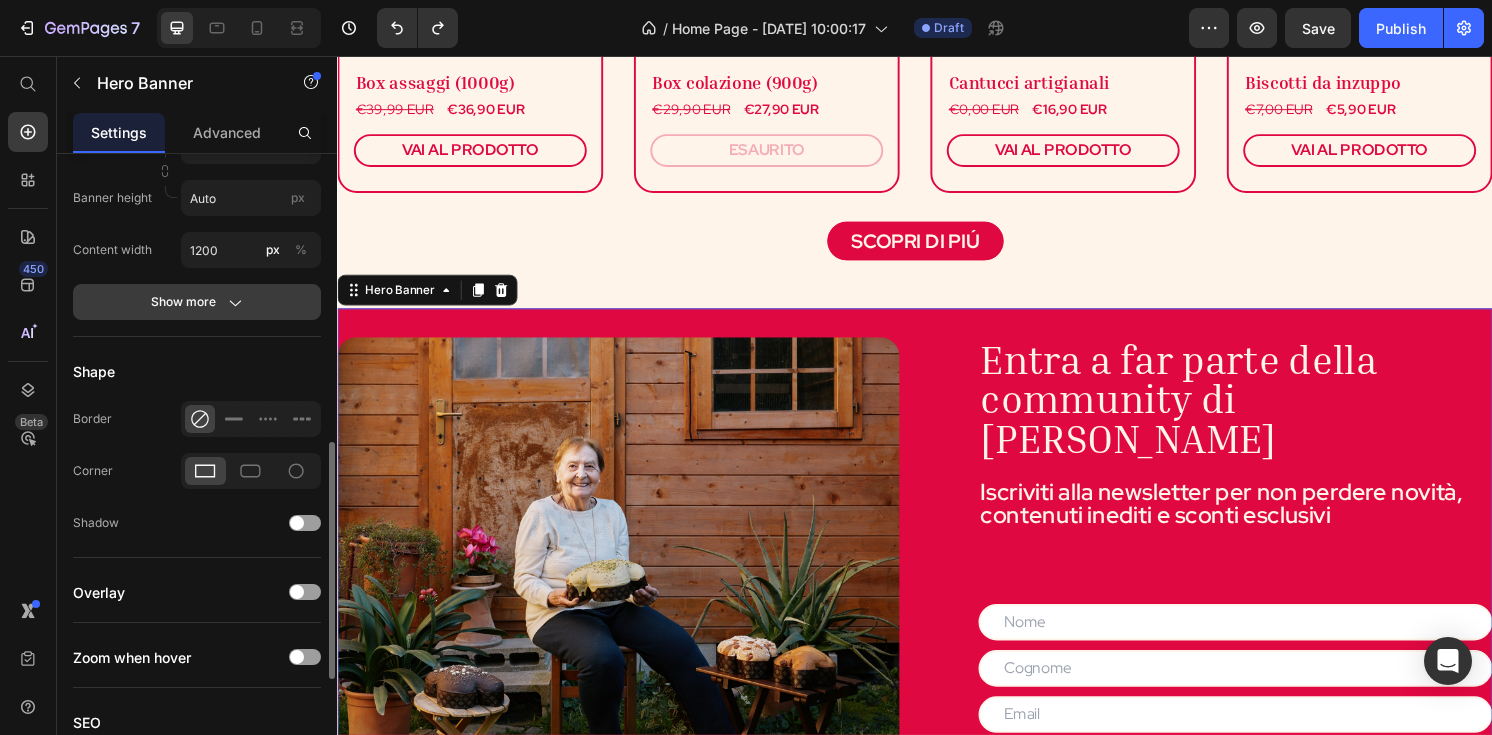 click on "Show more" at bounding box center (197, 302) 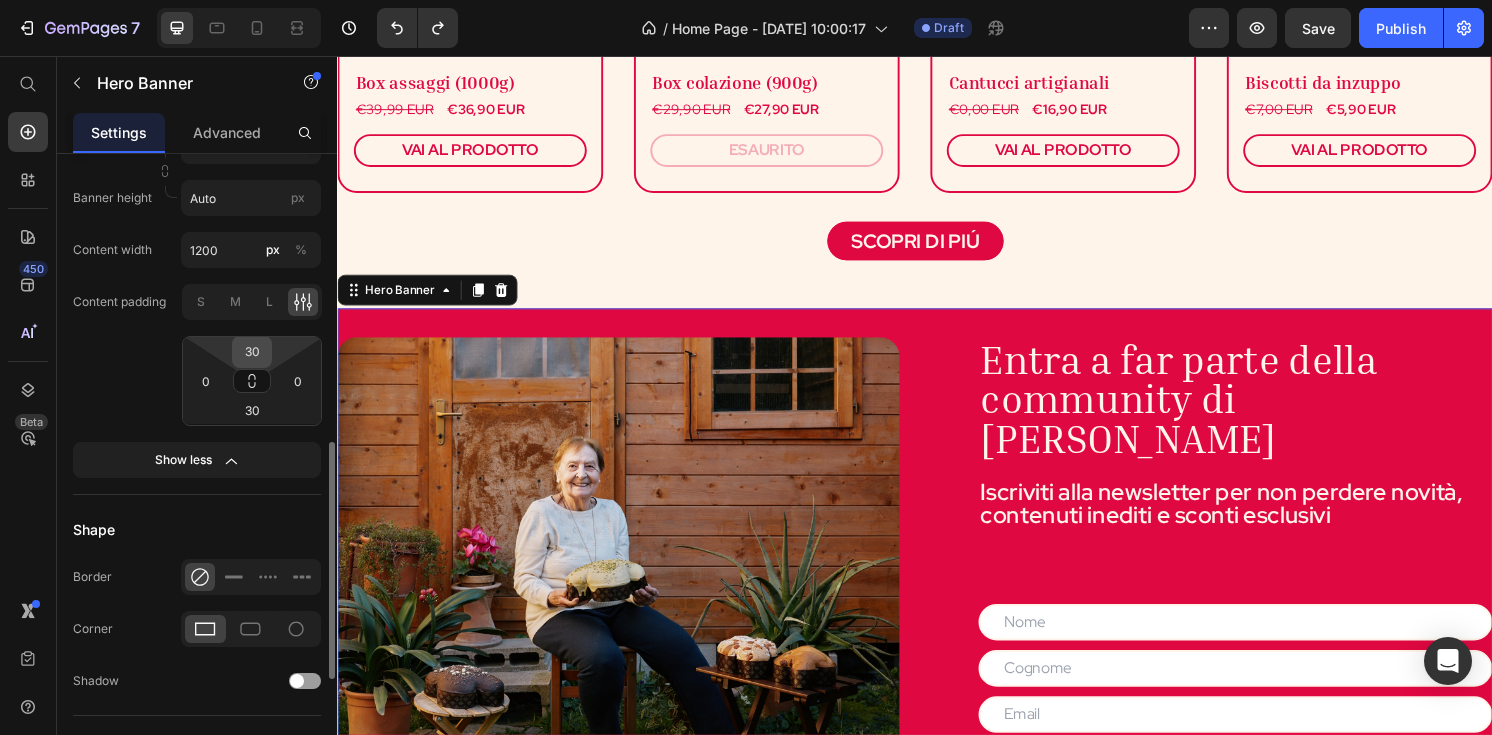 click on "30" at bounding box center [252, 352] 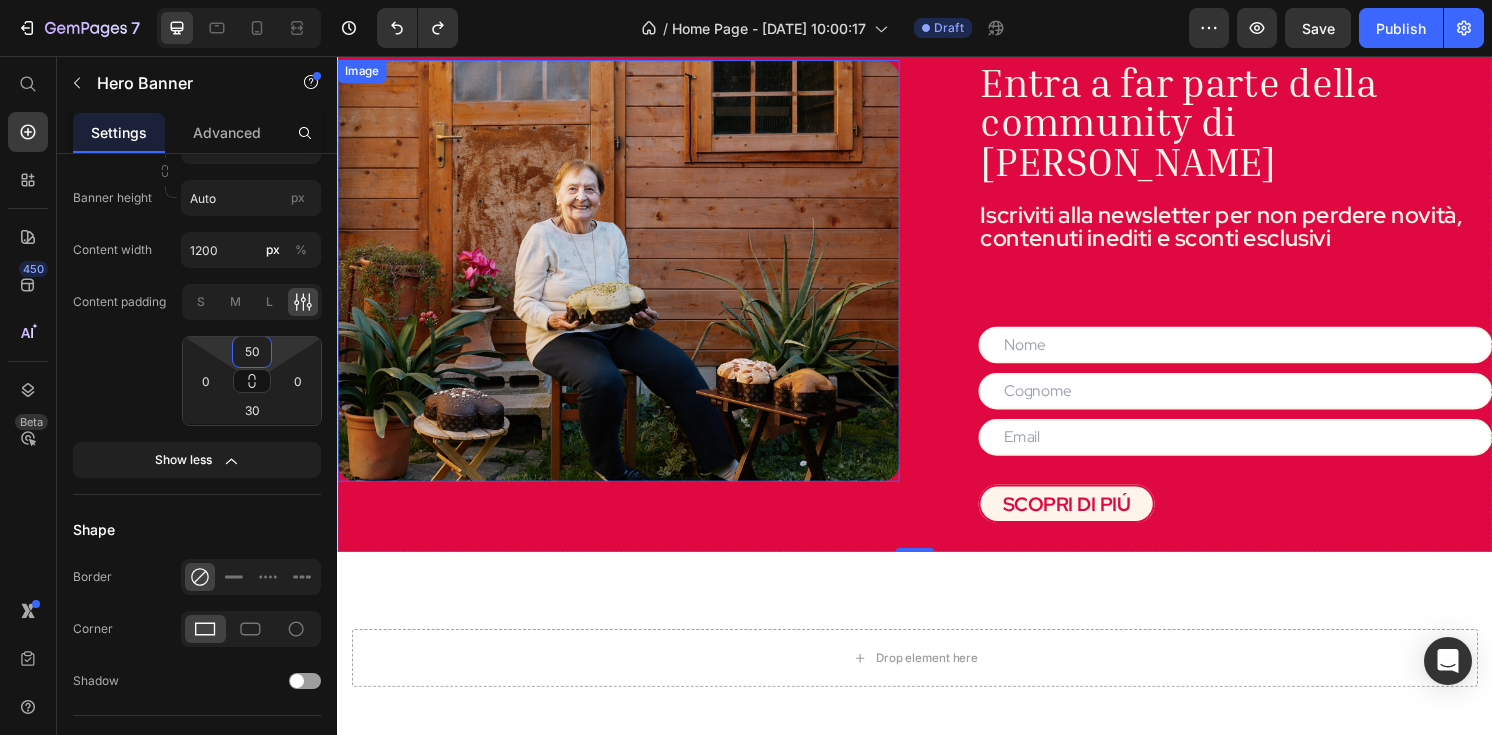 scroll, scrollTop: 1875, scrollLeft: 0, axis: vertical 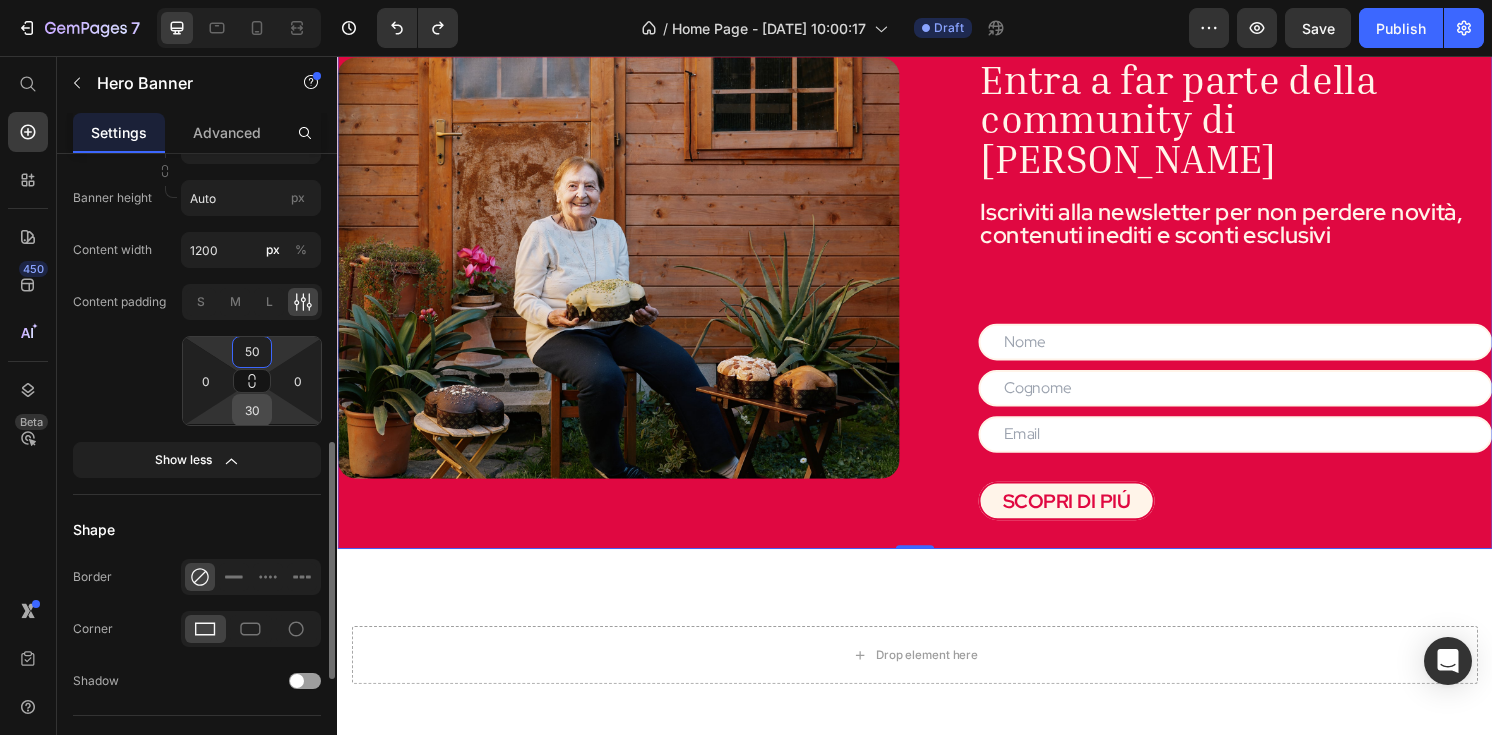 type on "50" 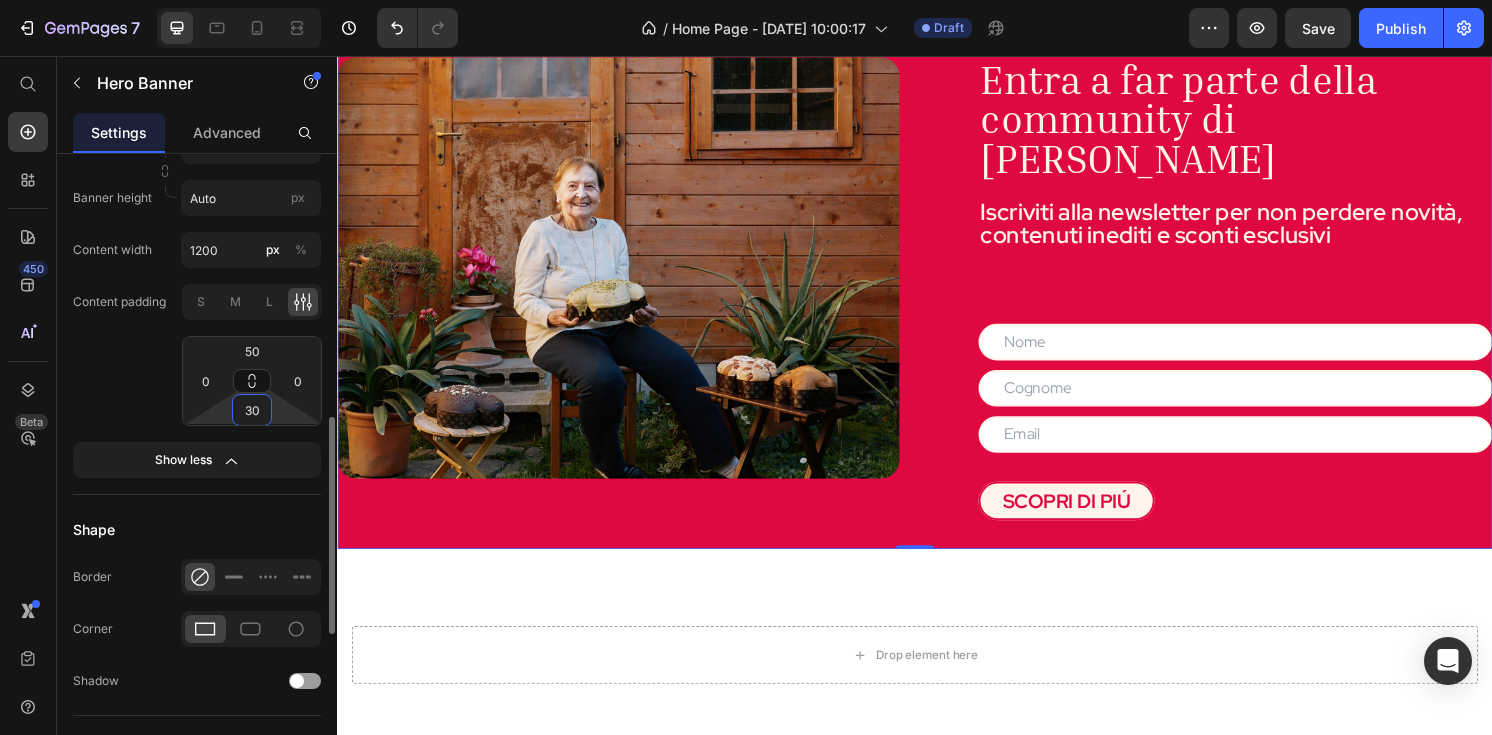 click on "30" at bounding box center (252, 410) 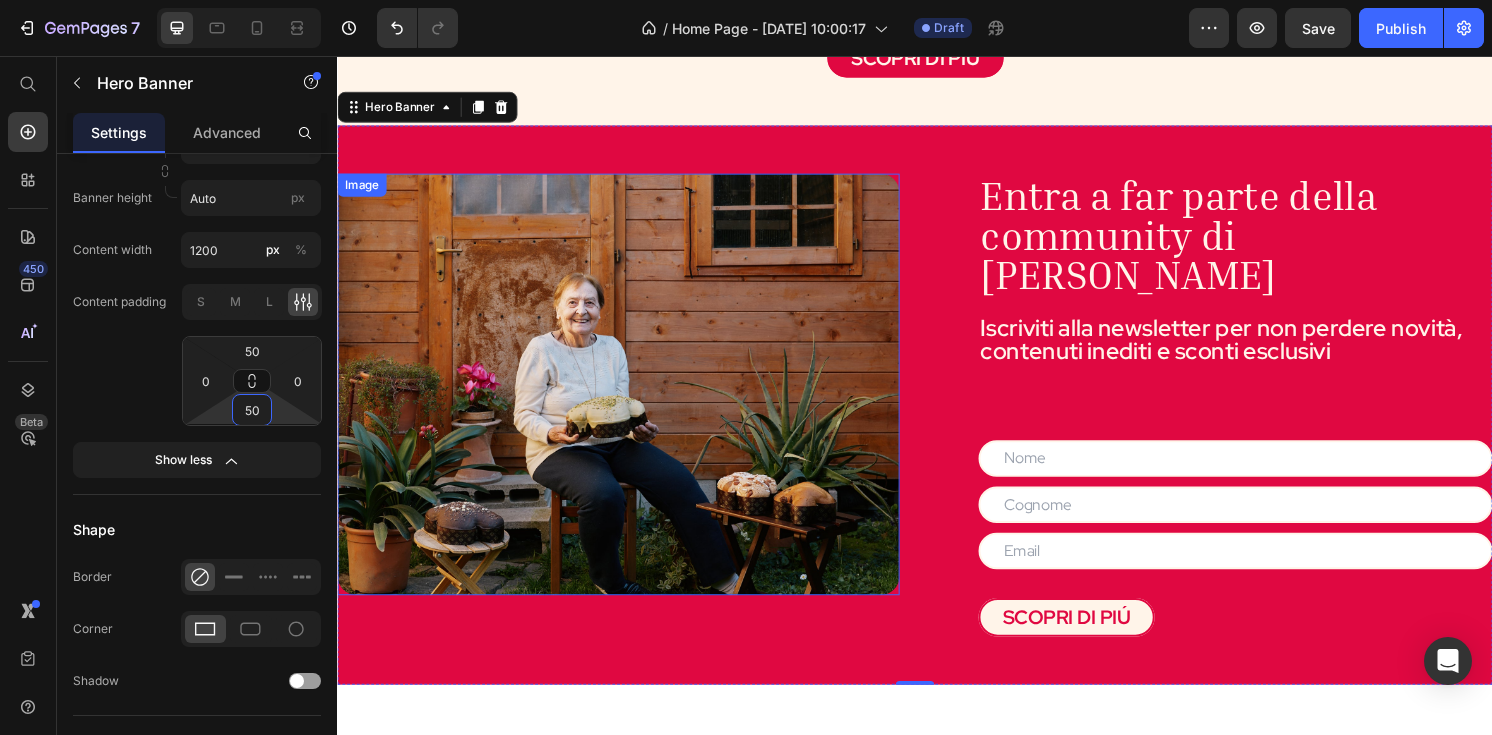 scroll, scrollTop: 1560, scrollLeft: 0, axis: vertical 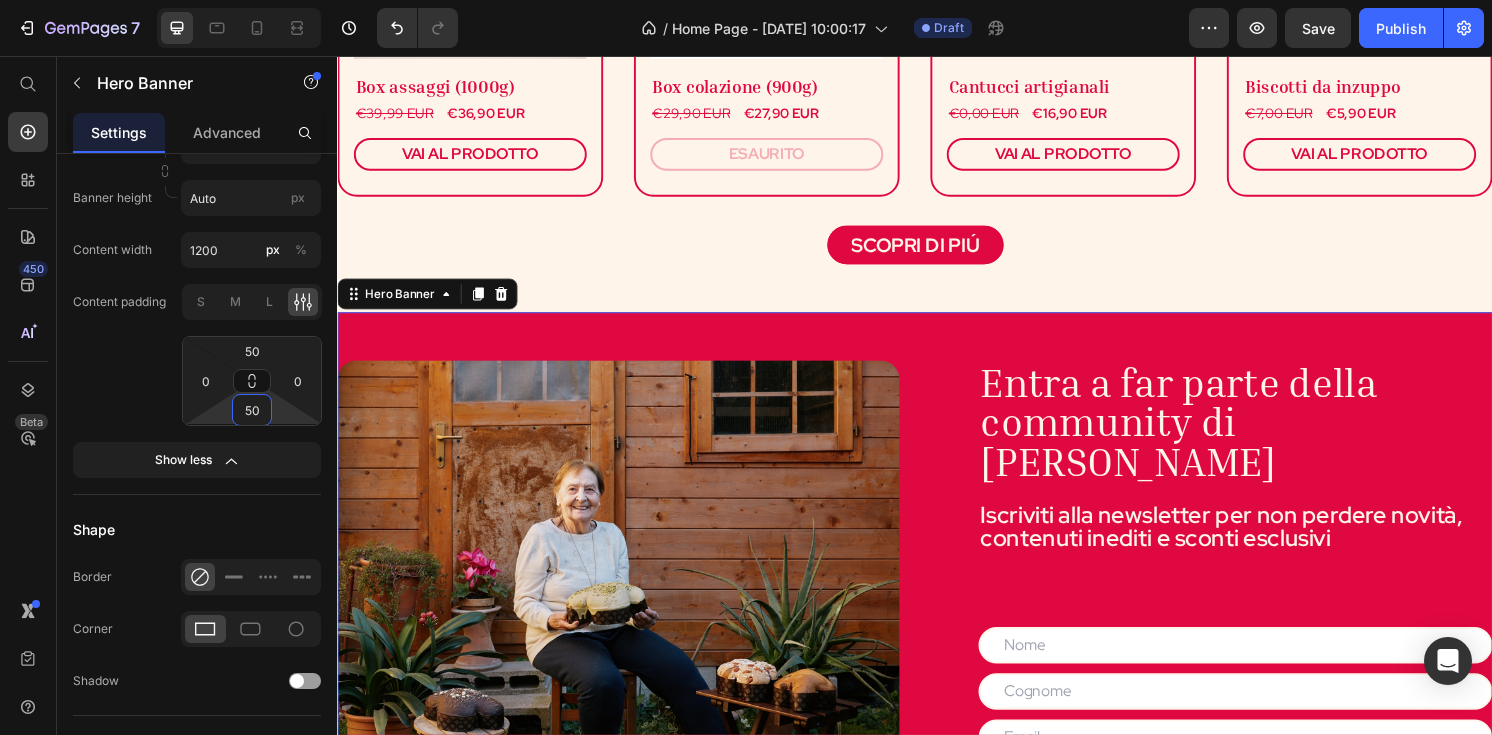 type on "50" 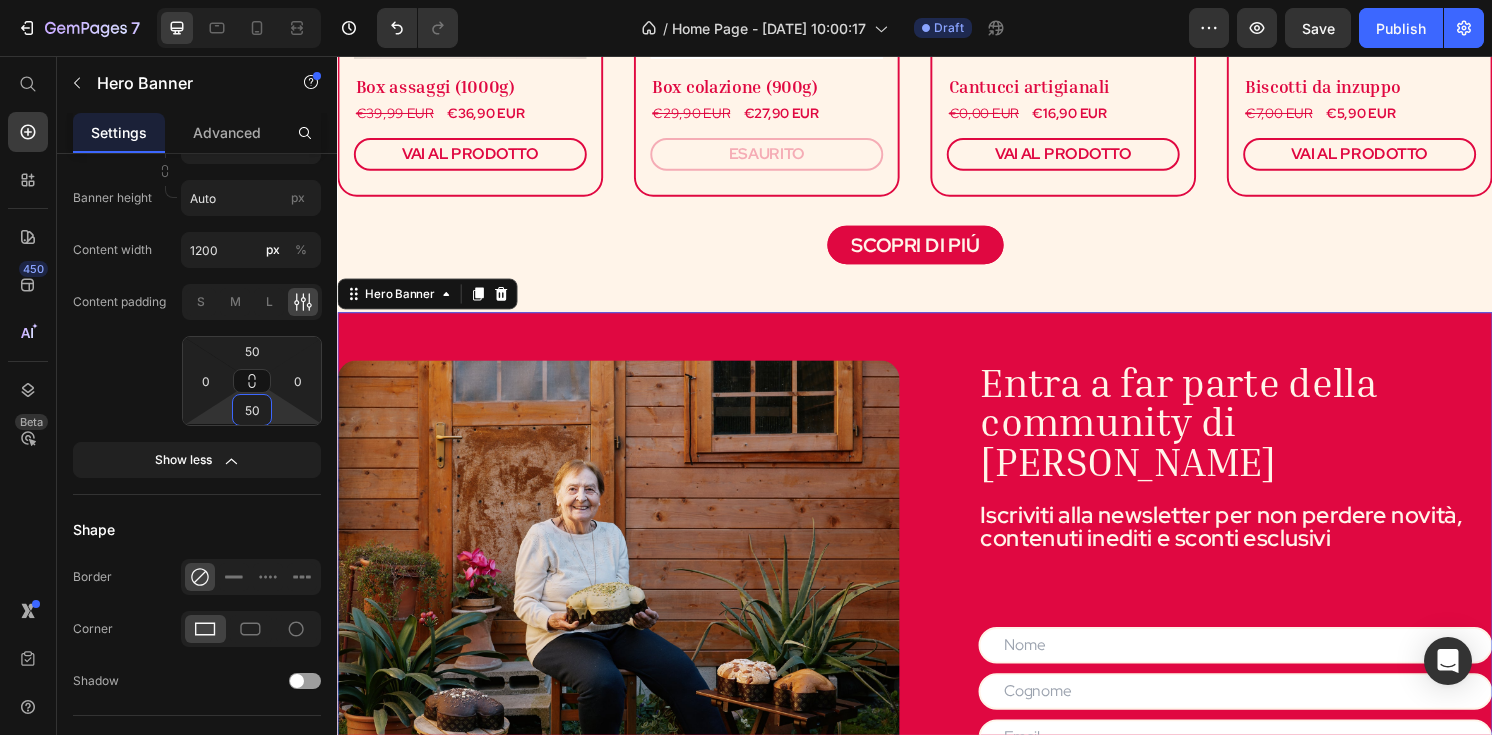 click on "Save" at bounding box center [1318, 28] 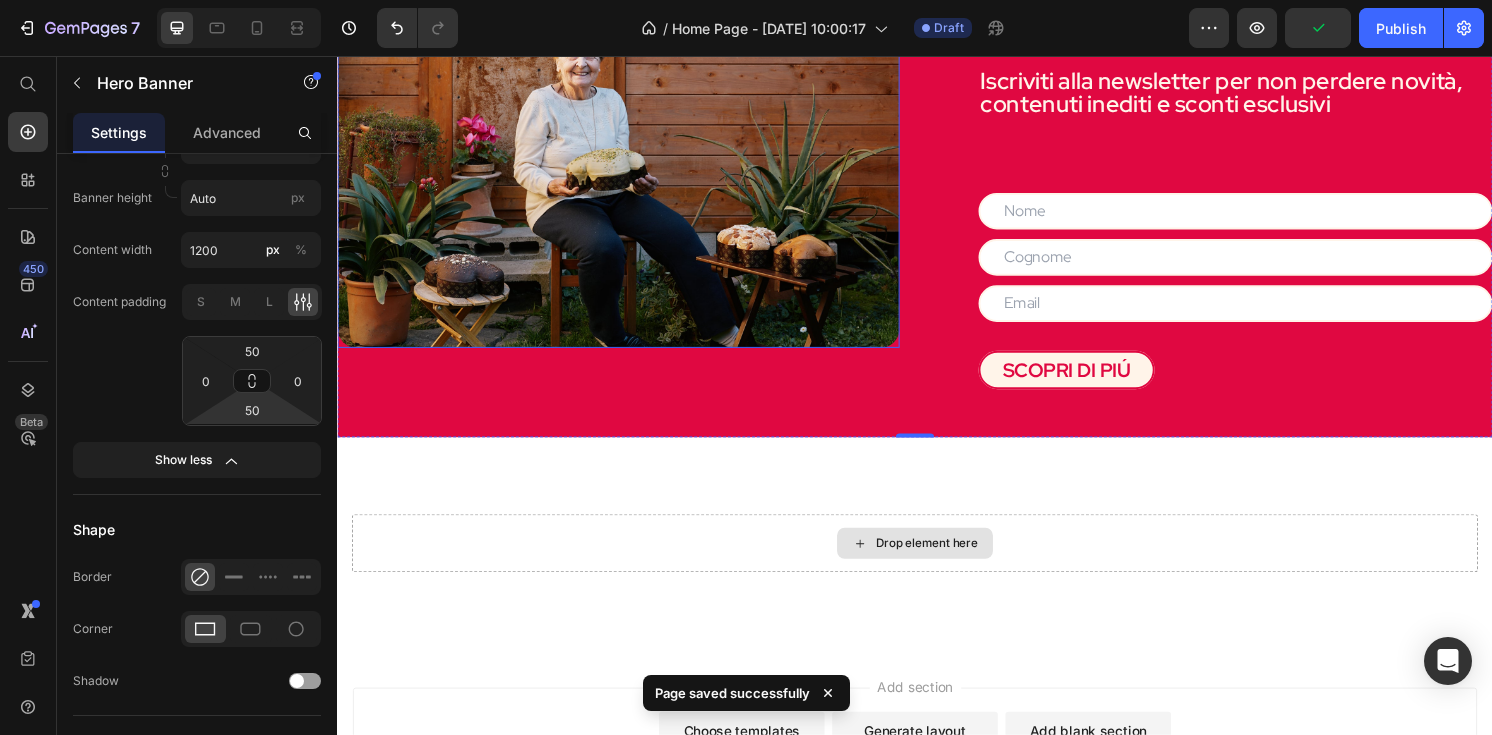 scroll, scrollTop: 2018, scrollLeft: 0, axis: vertical 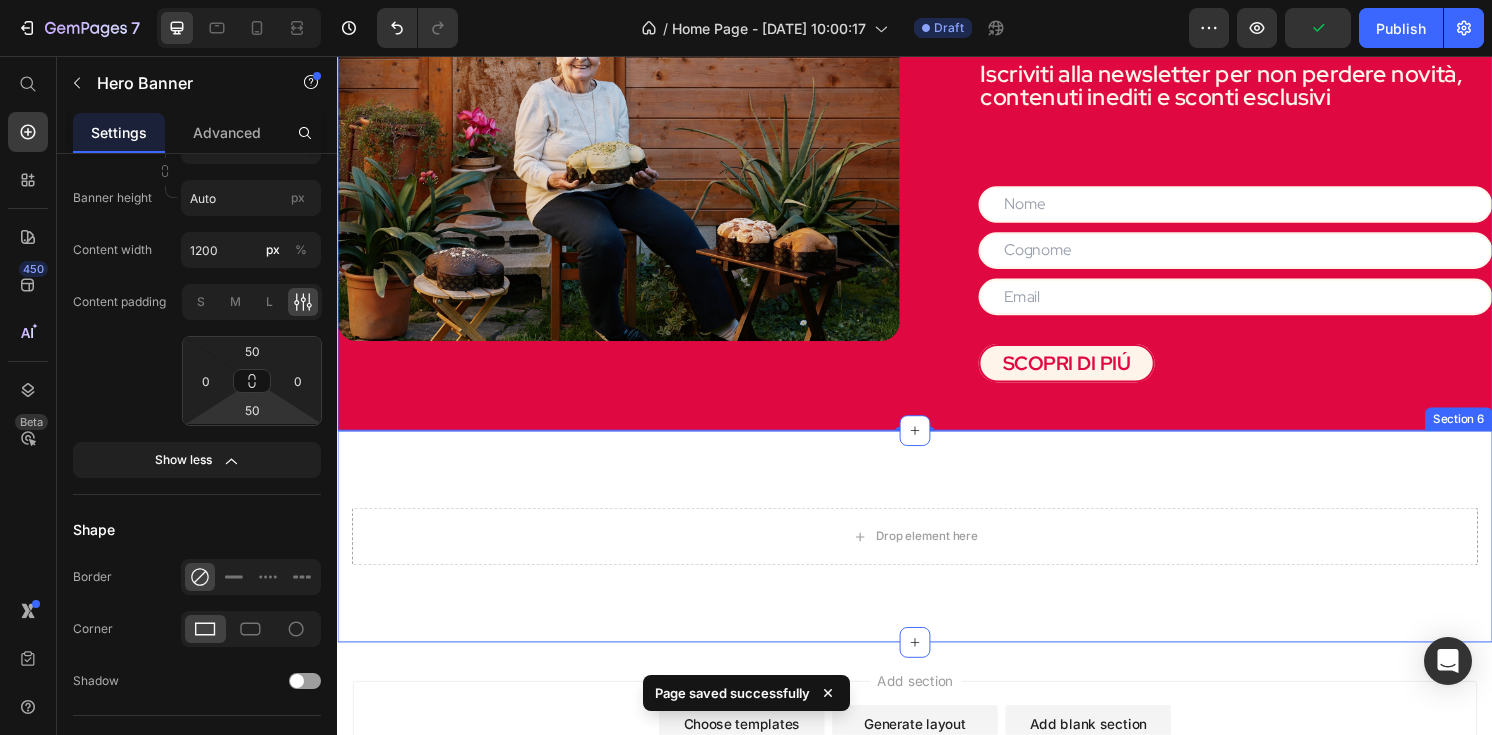 click on "Drop element here Section 6" at bounding box center (937, 555) 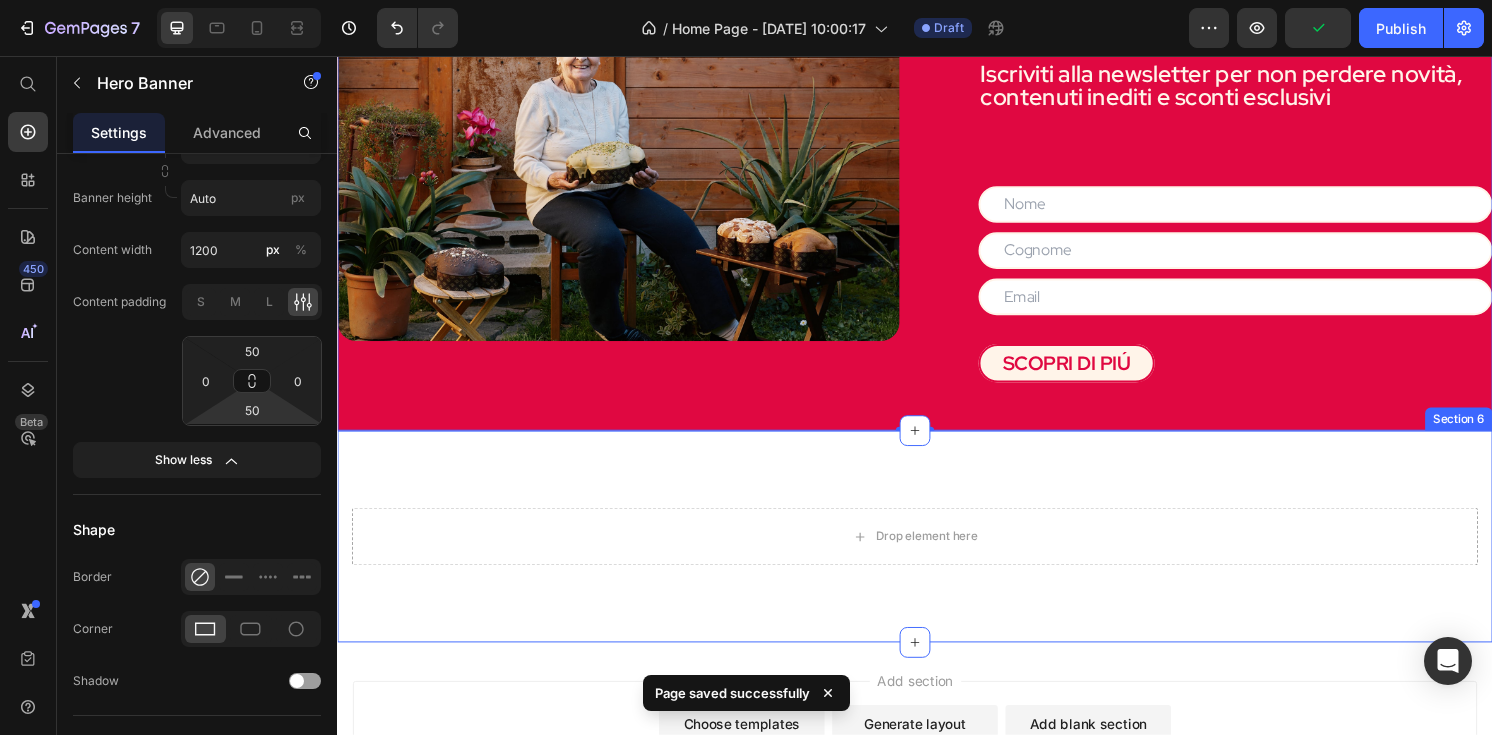 scroll, scrollTop: 0, scrollLeft: 0, axis: both 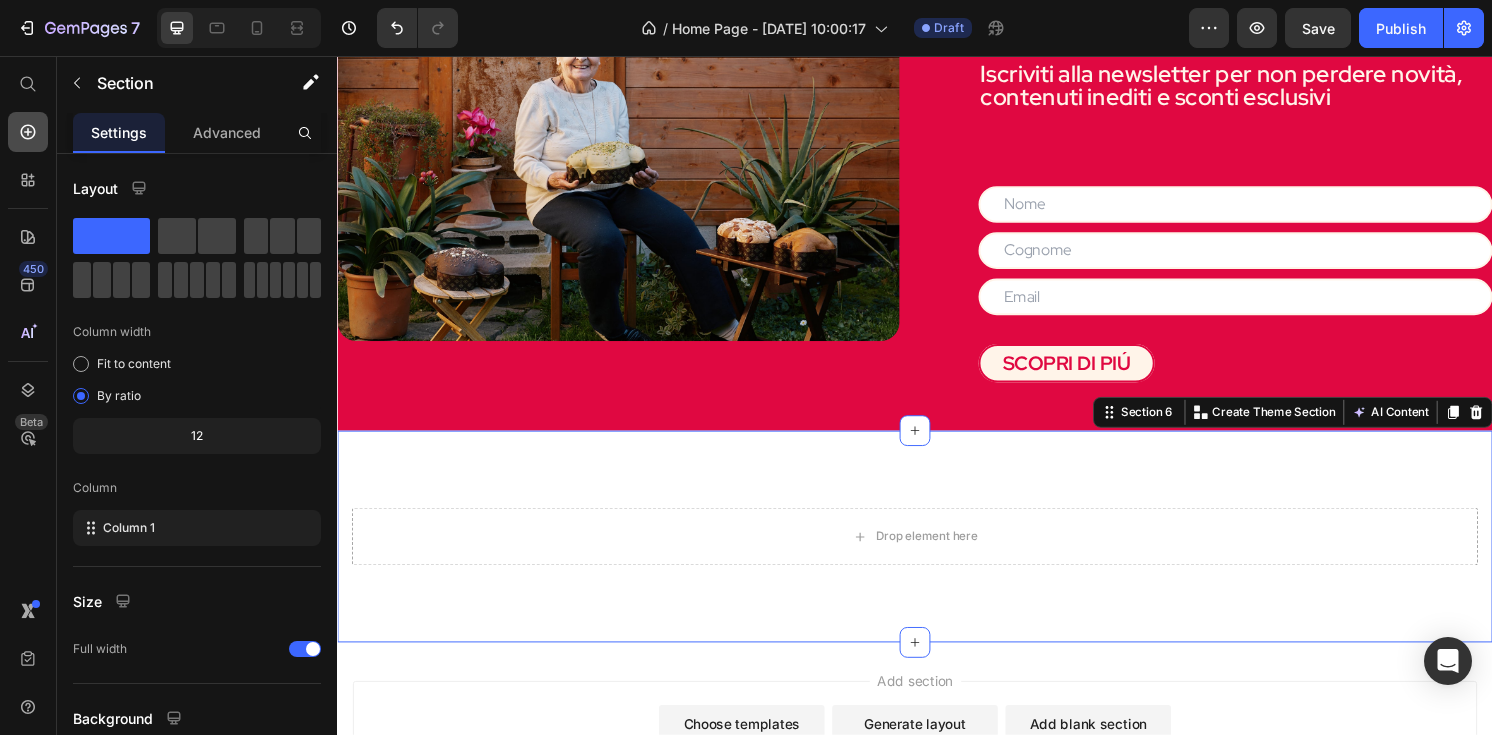 click 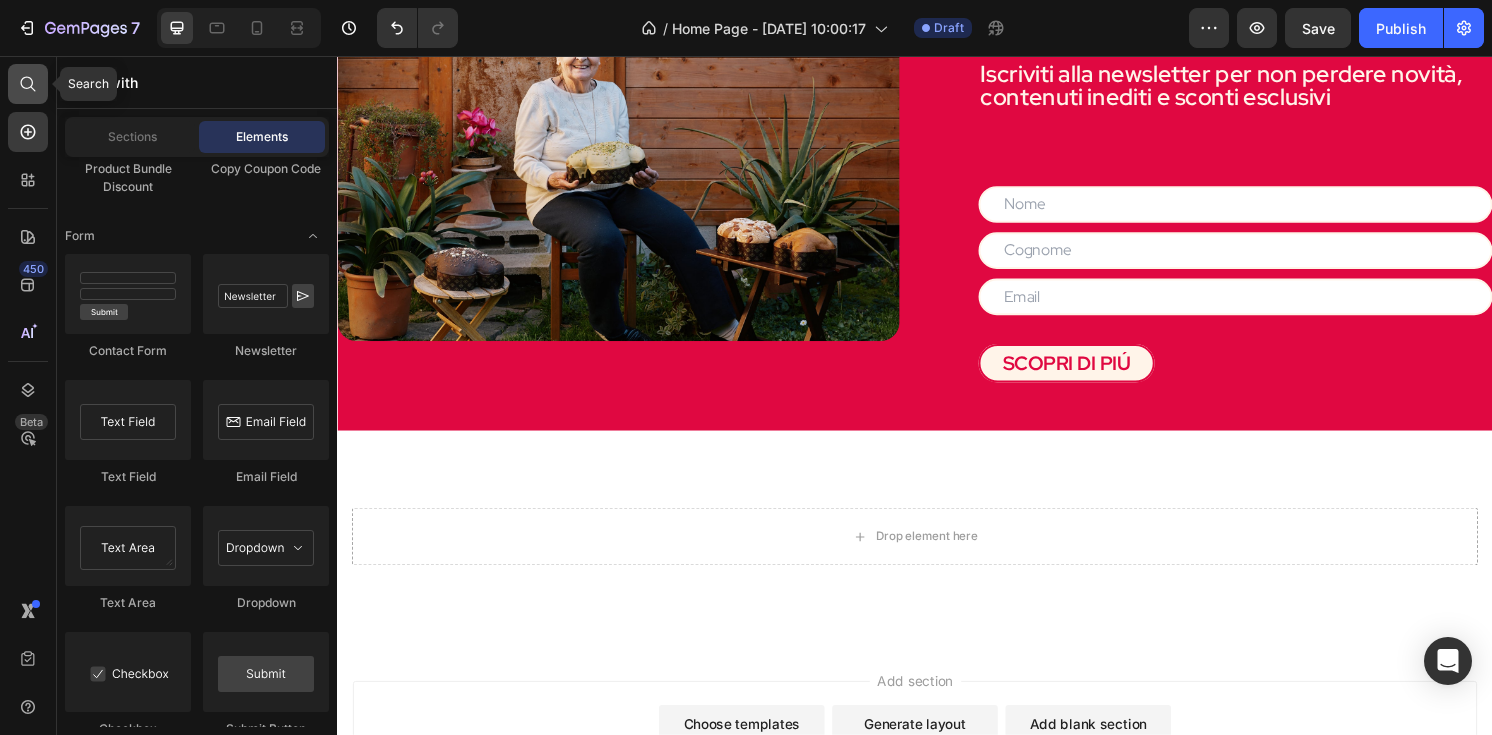 click 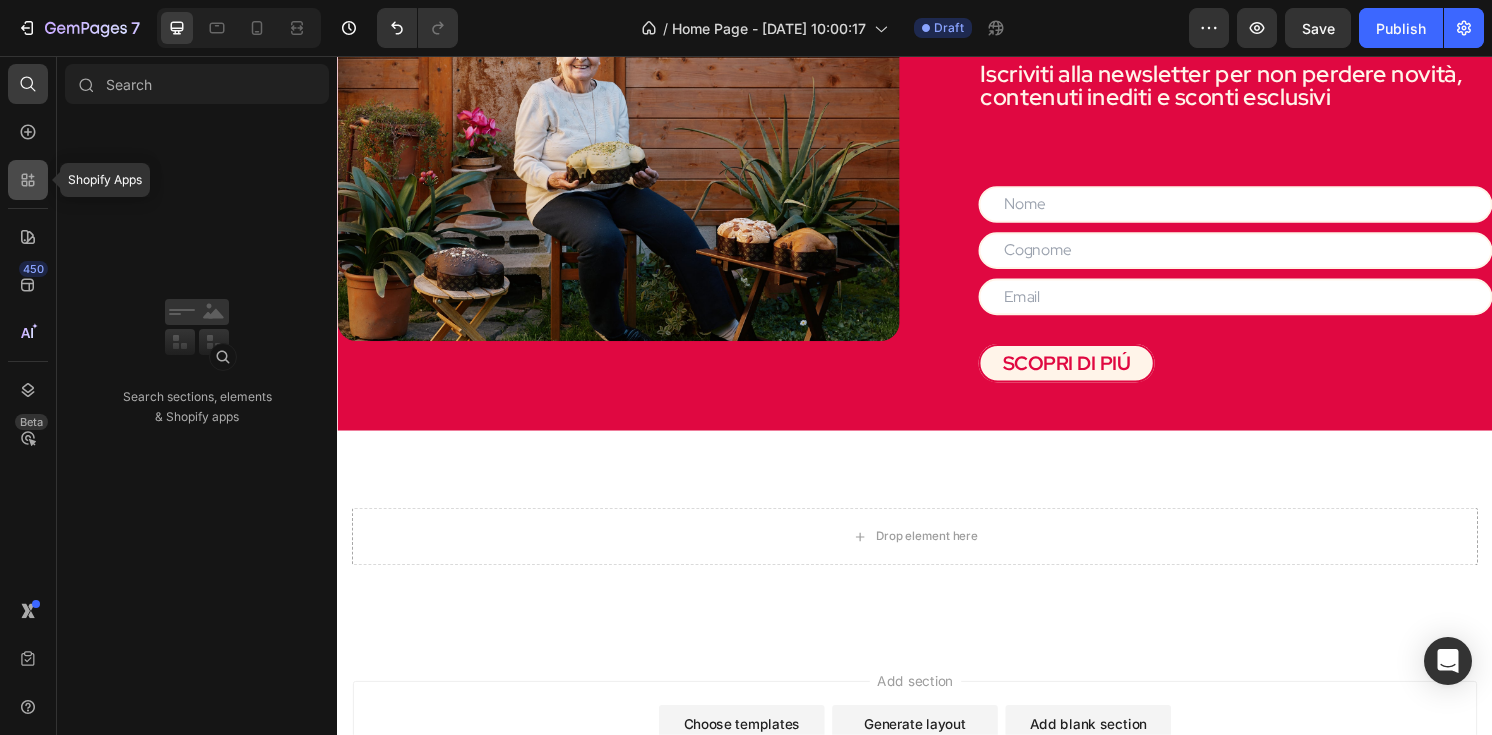 click 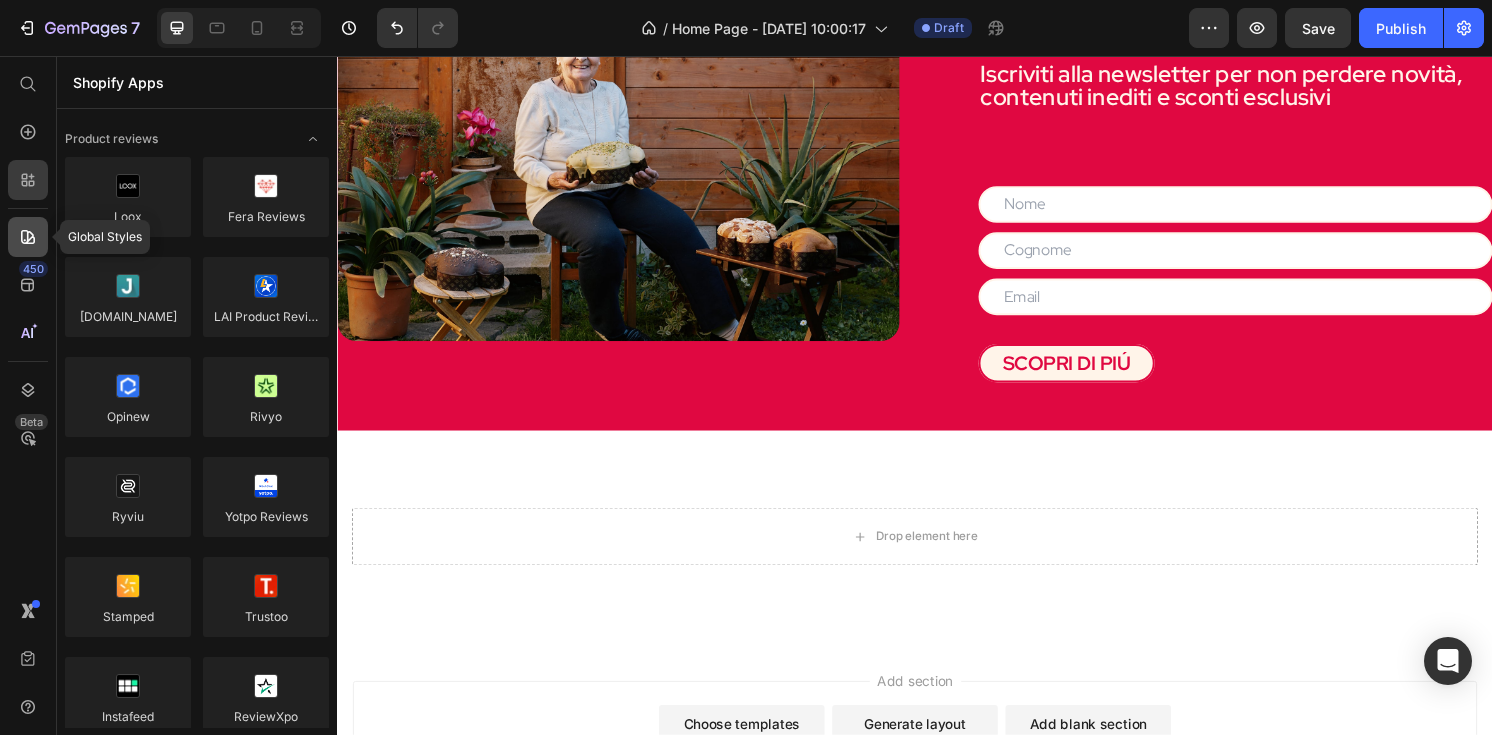 click 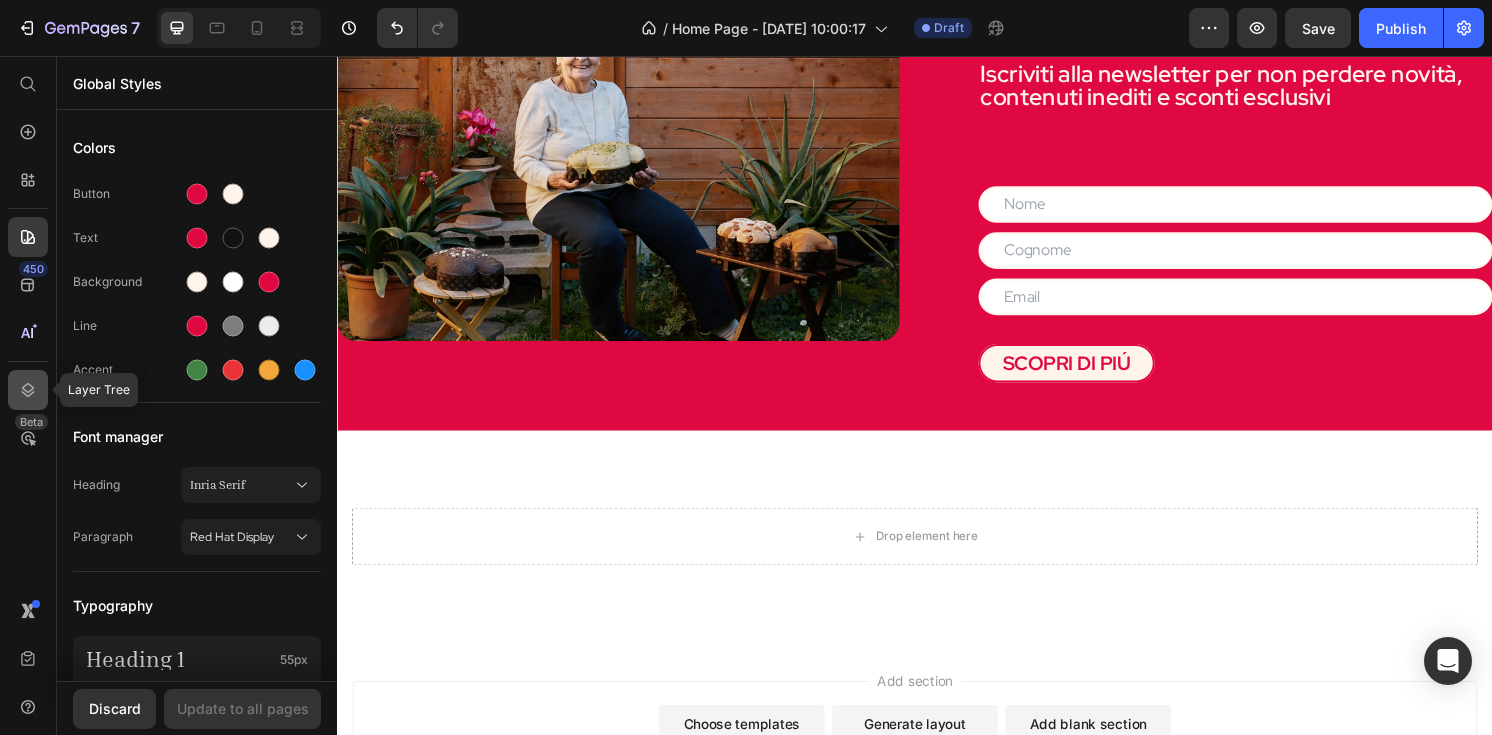 click 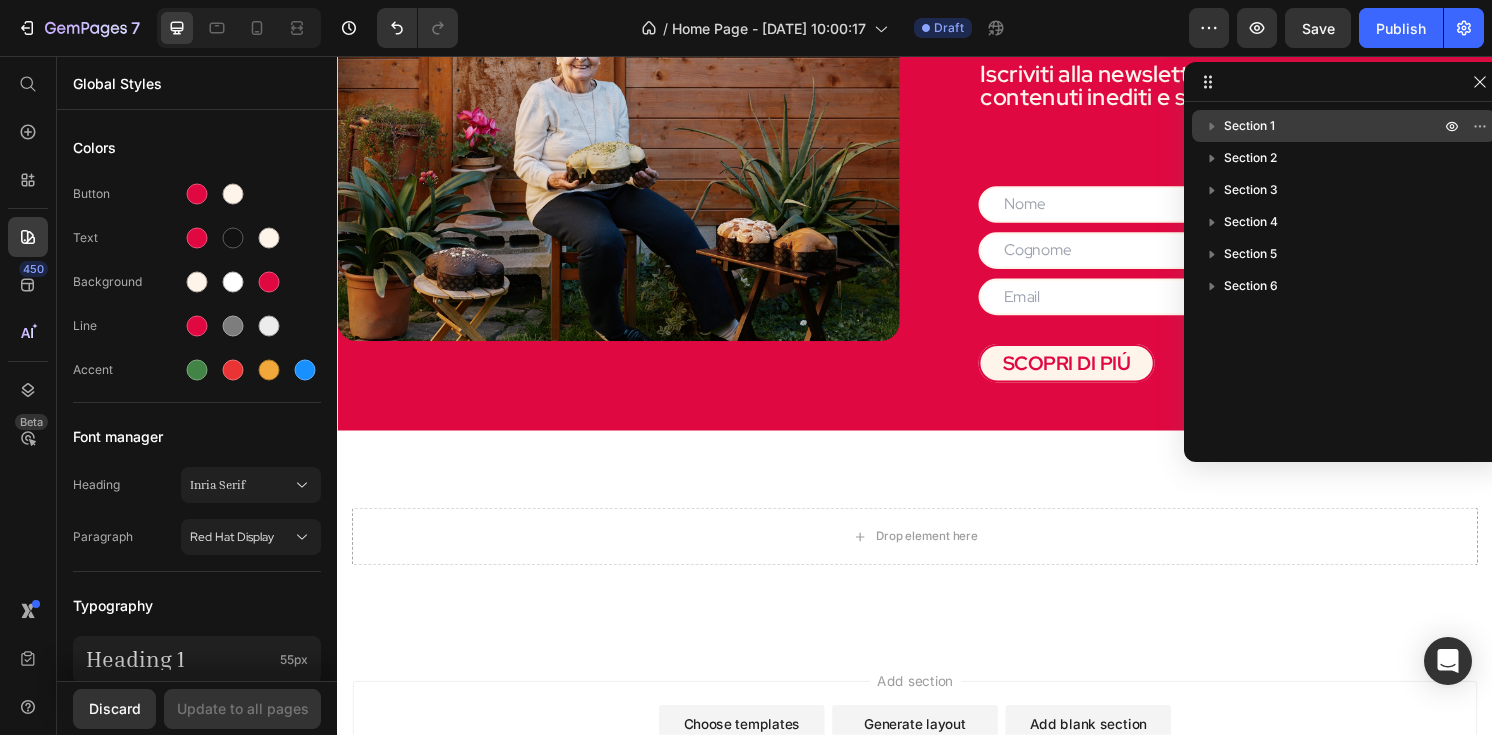 click 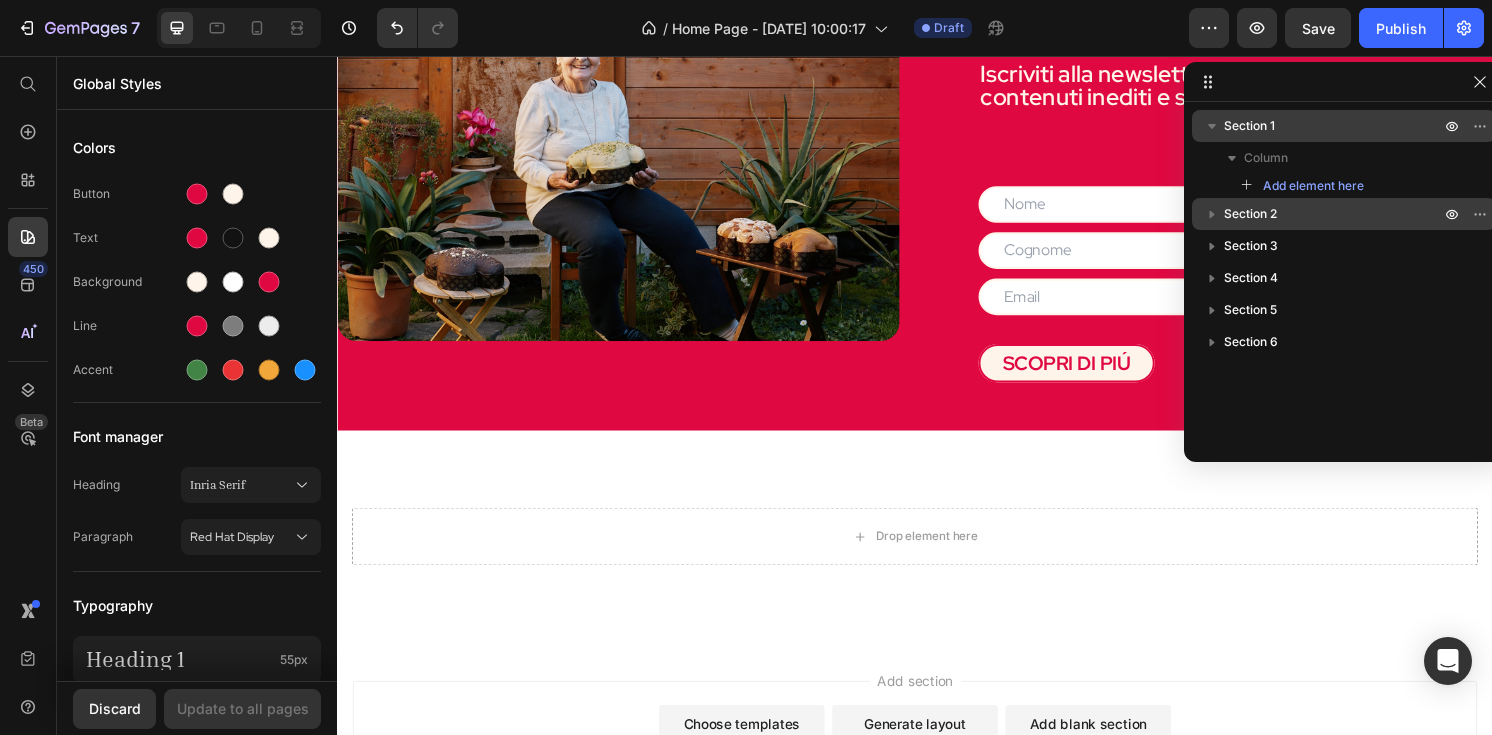 click 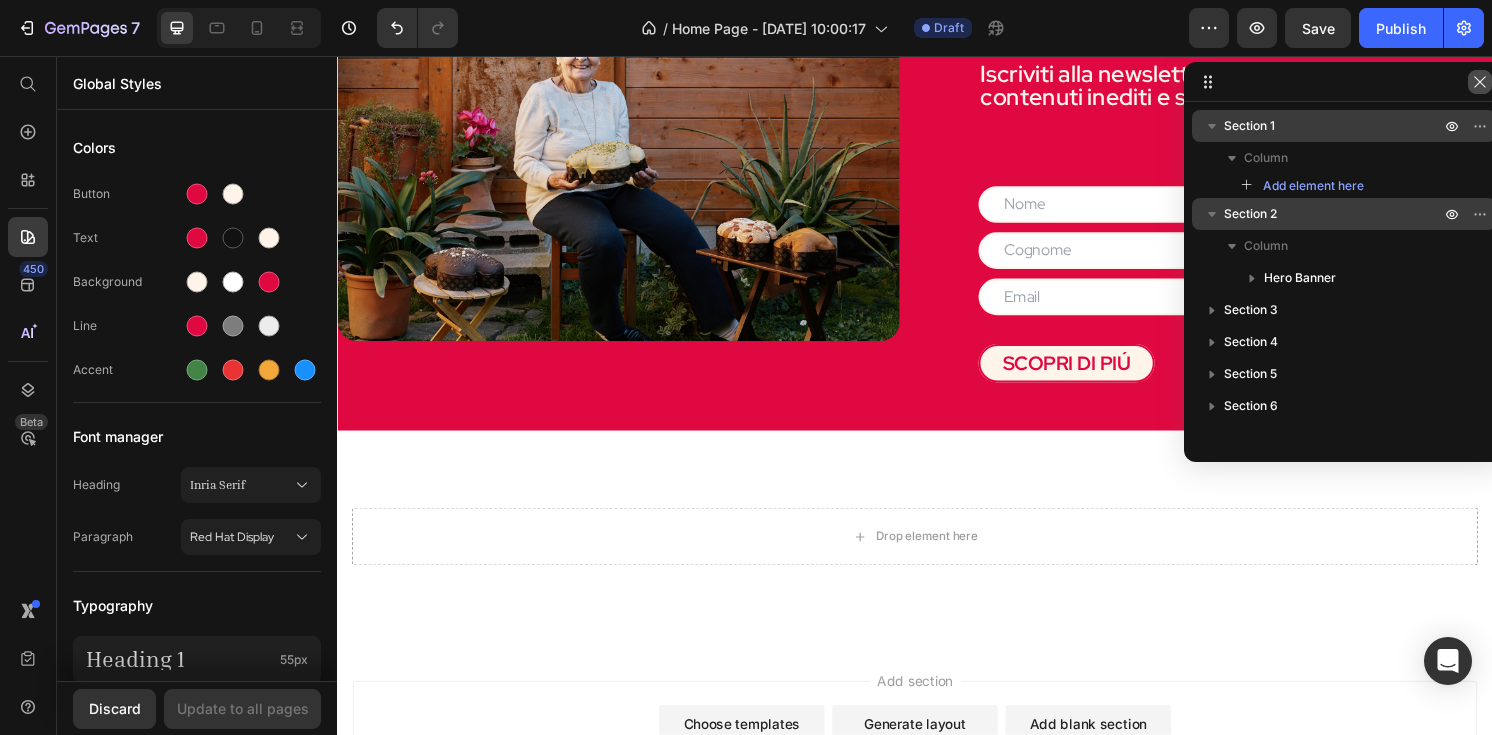 click 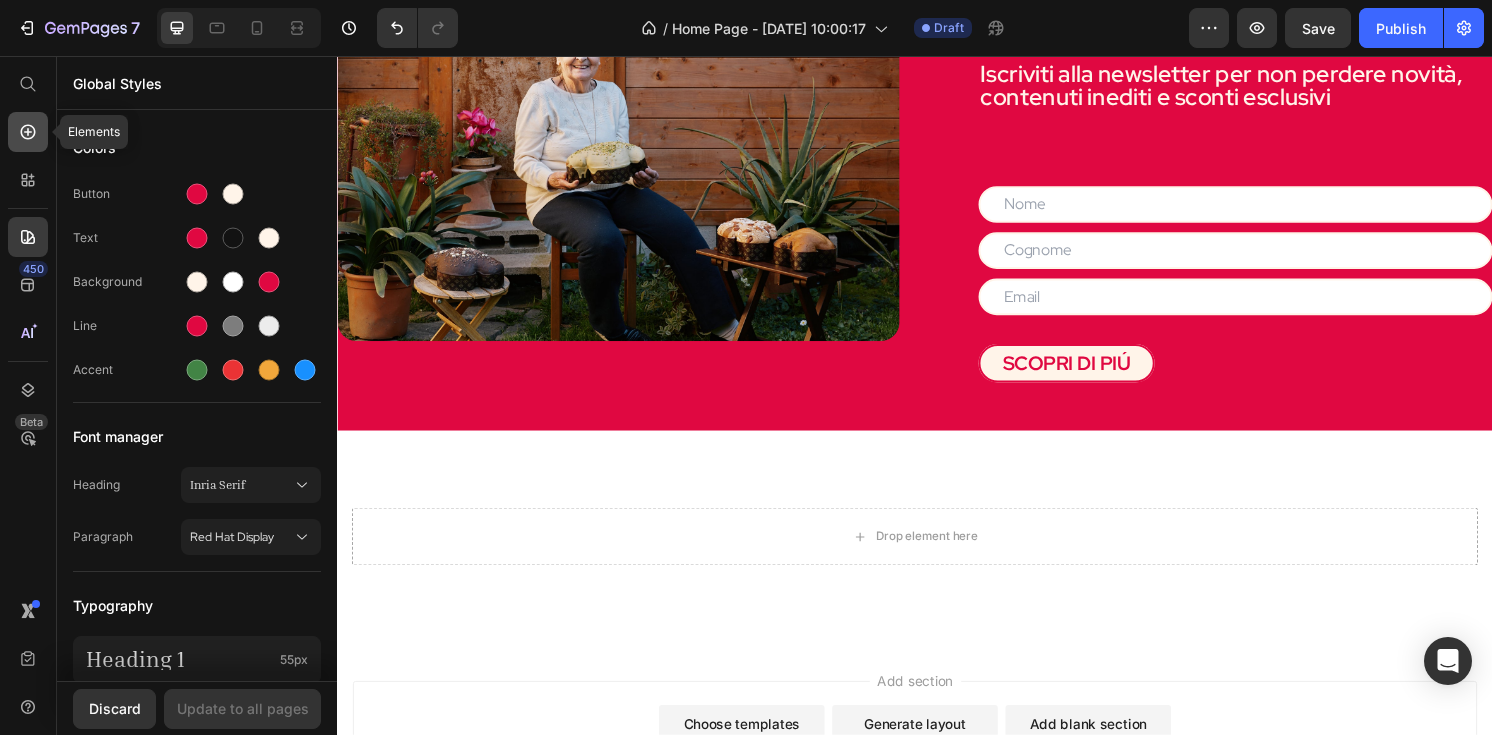 click 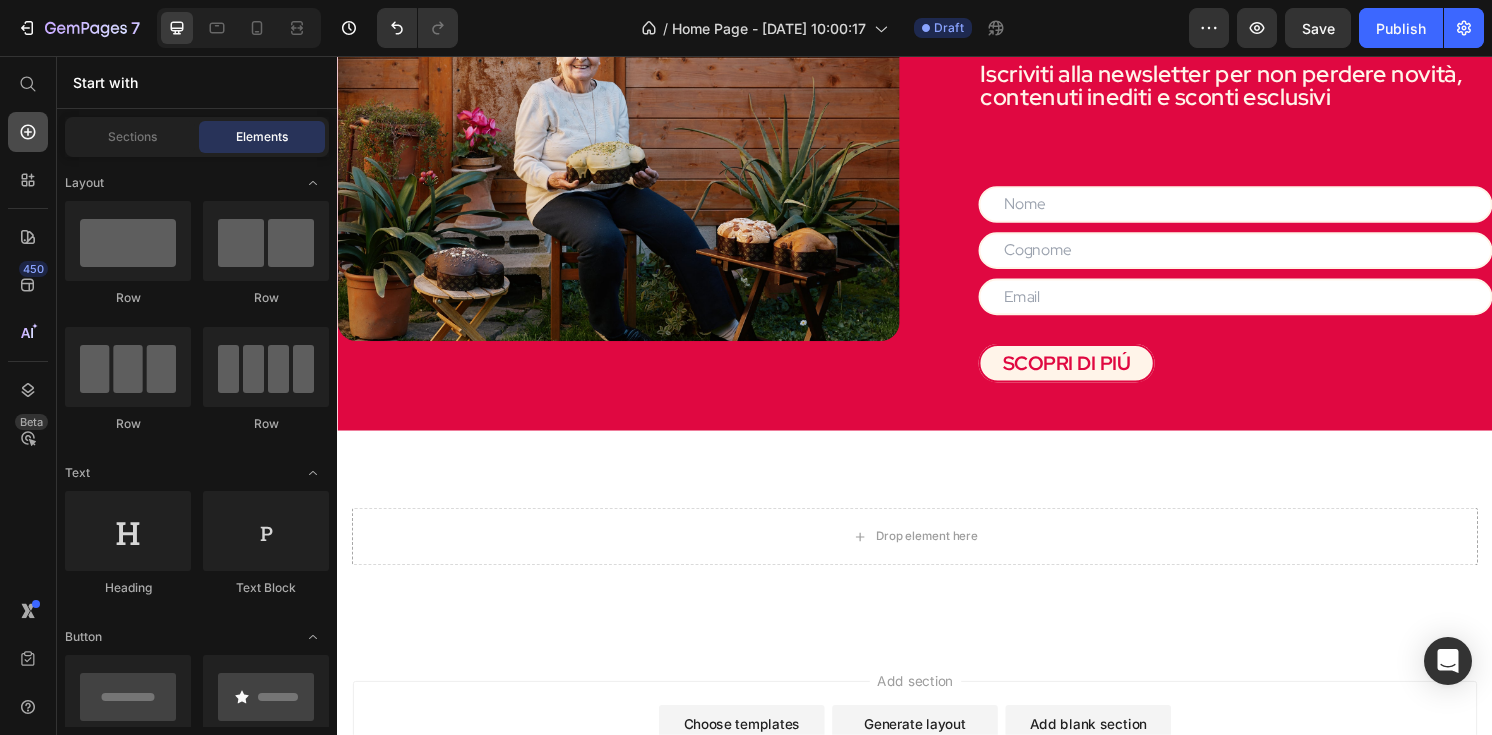 scroll, scrollTop: 4747, scrollLeft: 0, axis: vertical 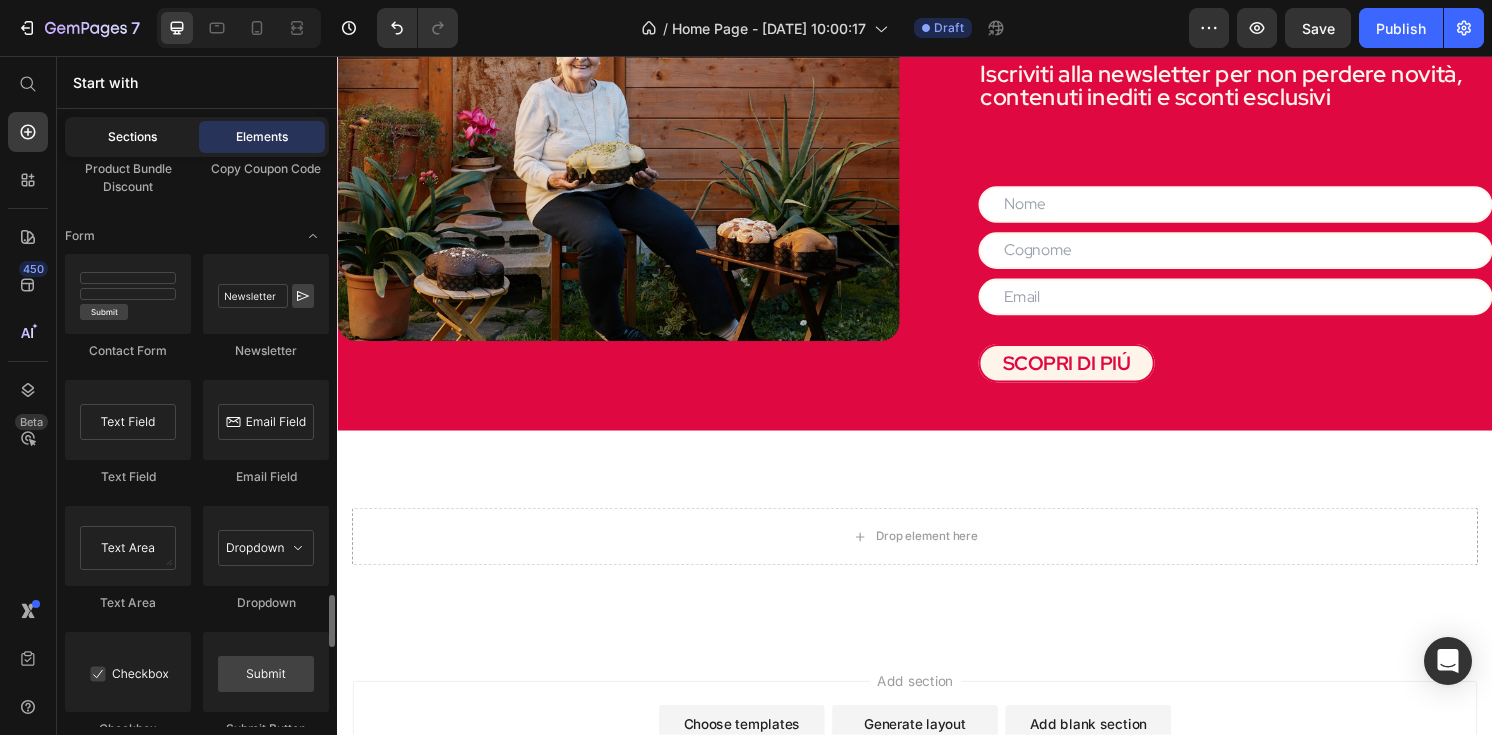 click on "Sections" at bounding box center [132, 137] 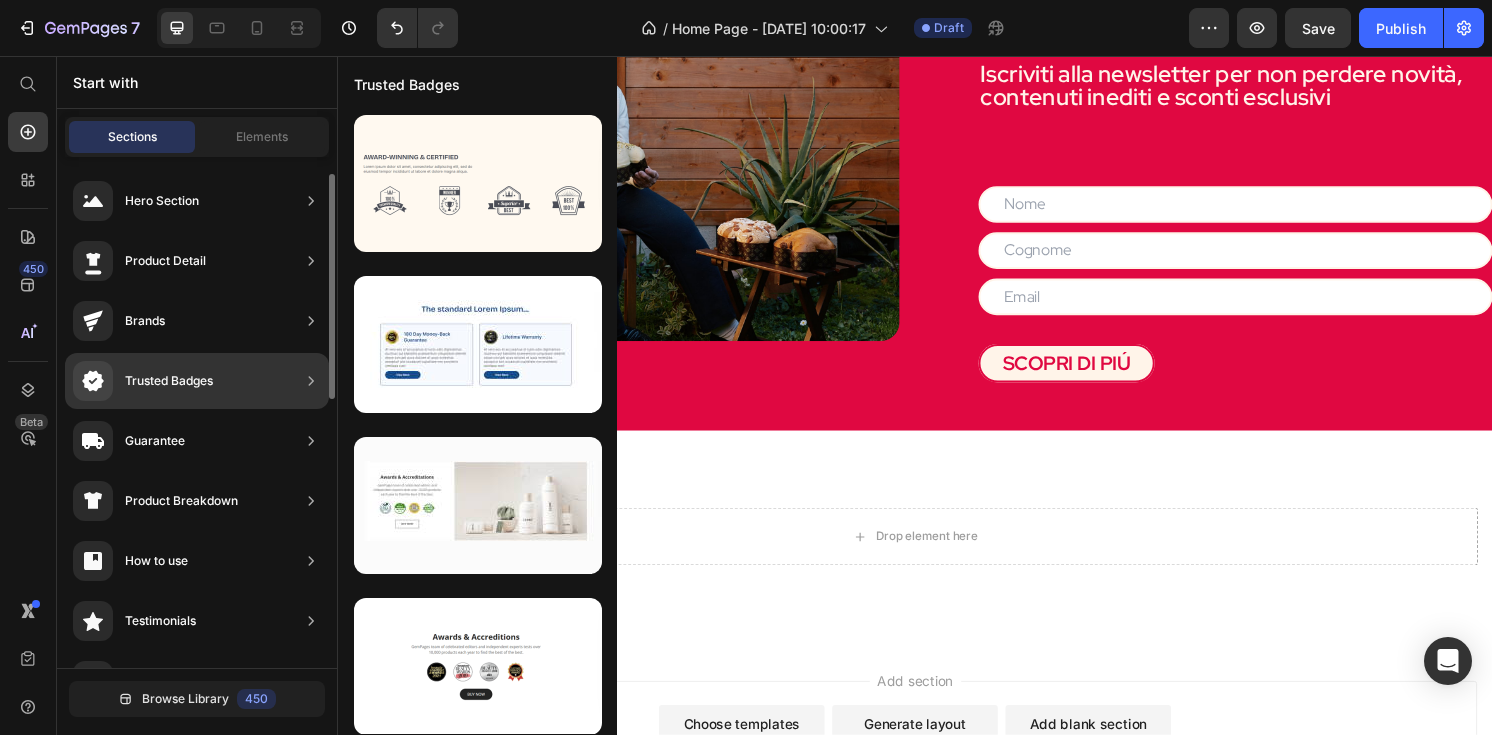 scroll, scrollTop: 20, scrollLeft: 0, axis: vertical 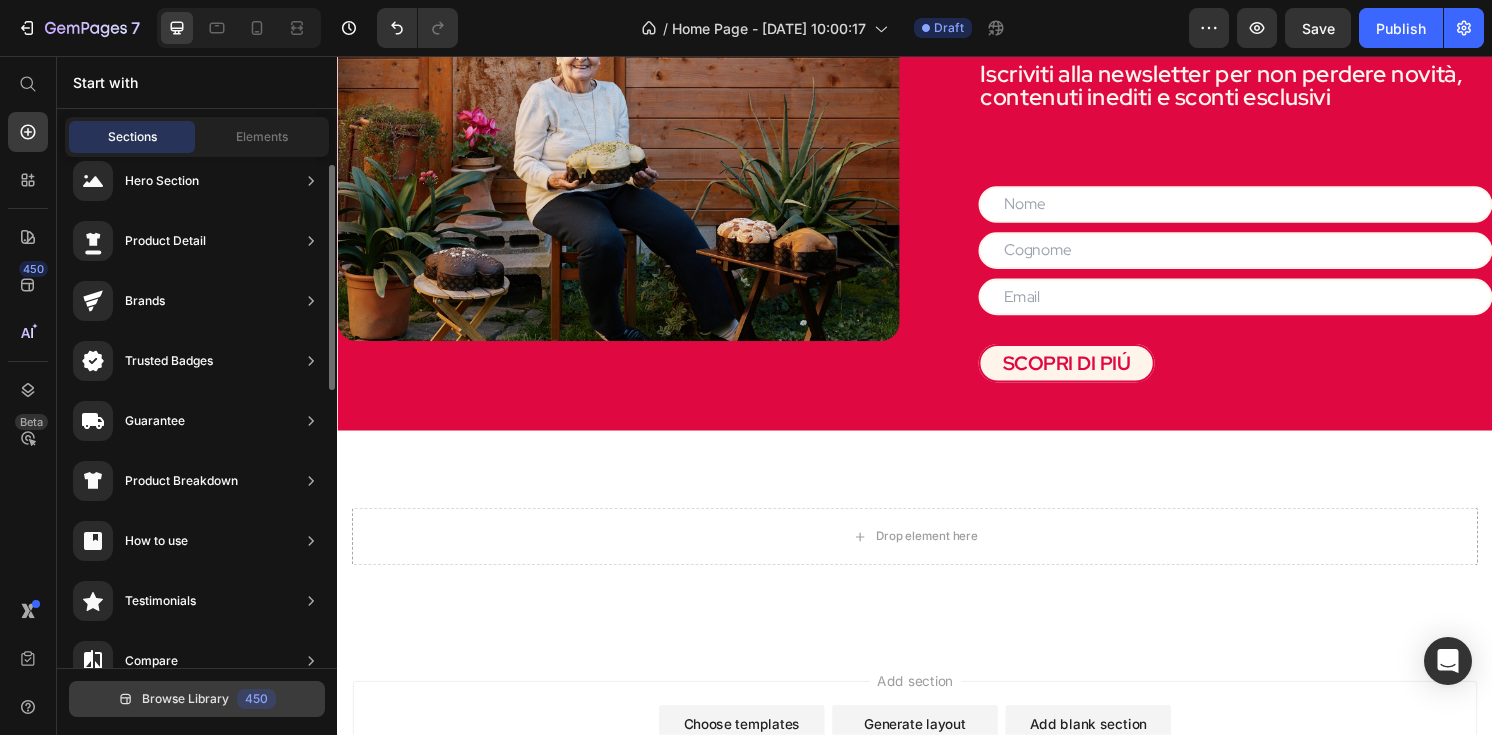 click on "Browse Library" at bounding box center (185, 699) 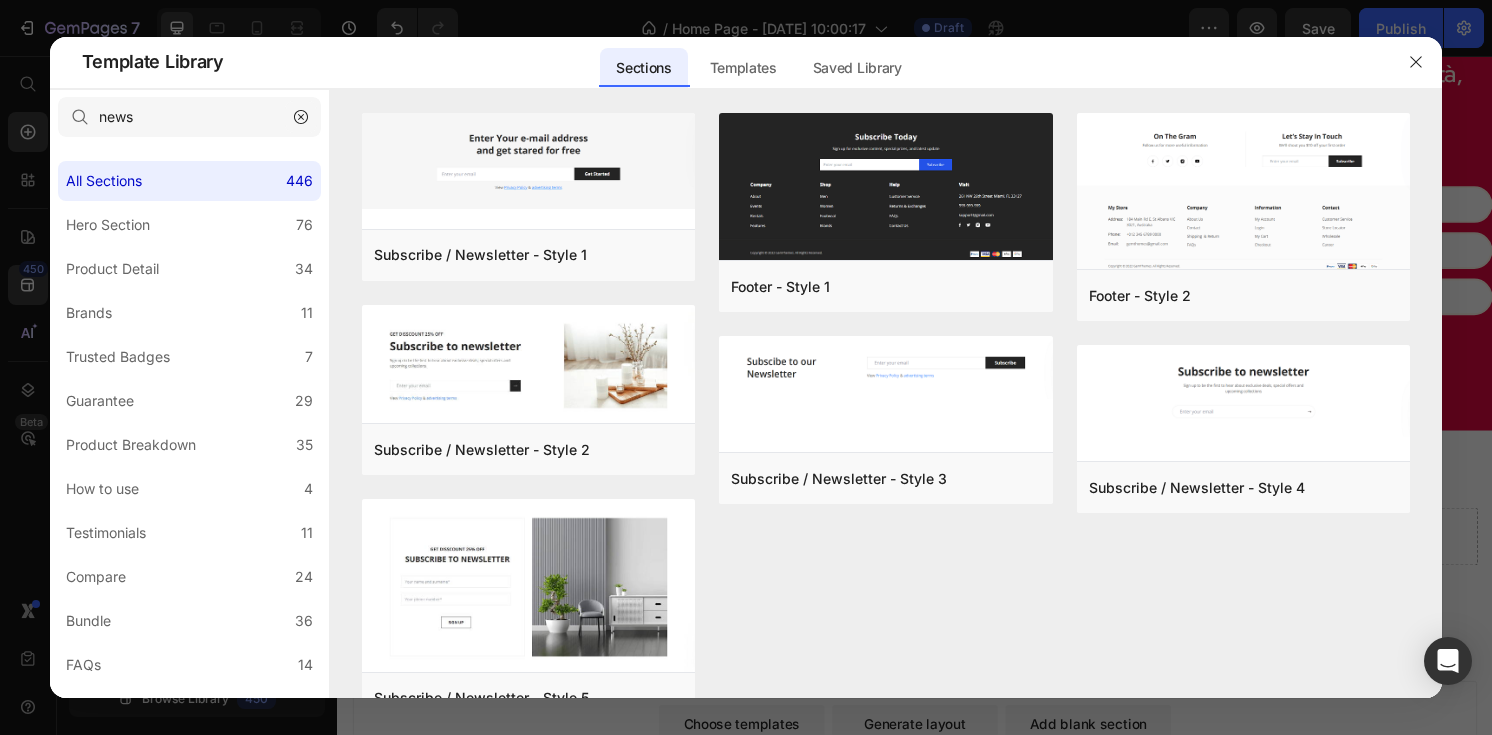 click 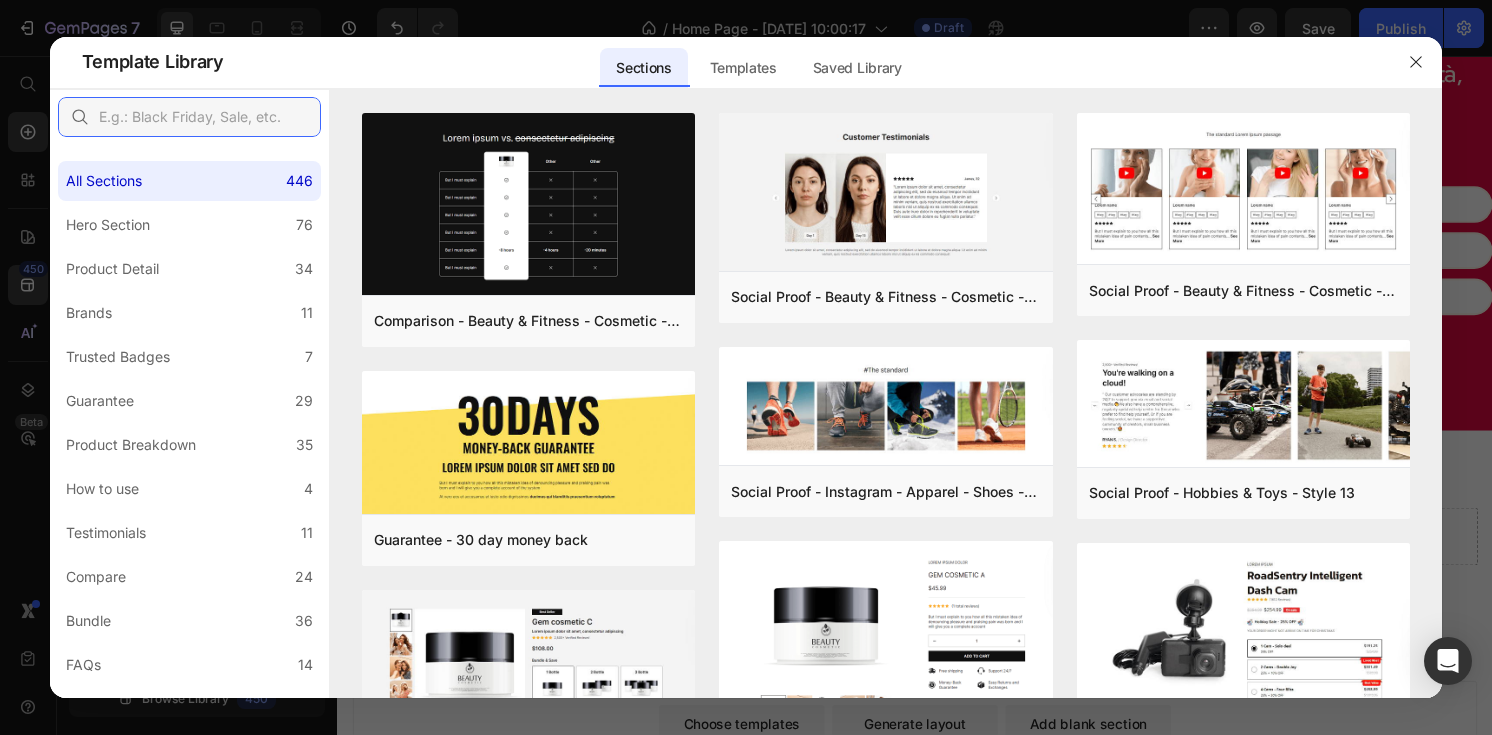 click at bounding box center (189, 117) 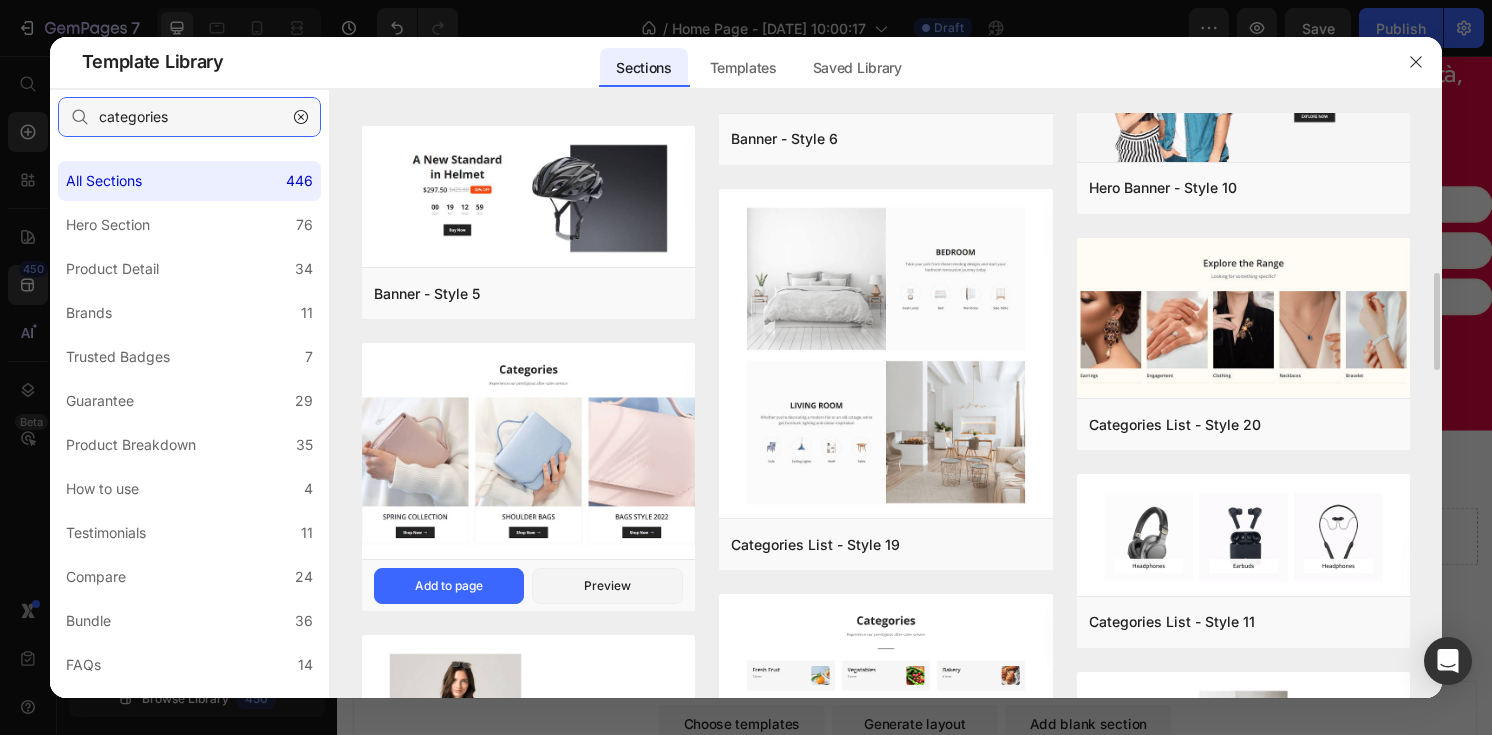 scroll, scrollTop: 996, scrollLeft: 0, axis: vertical 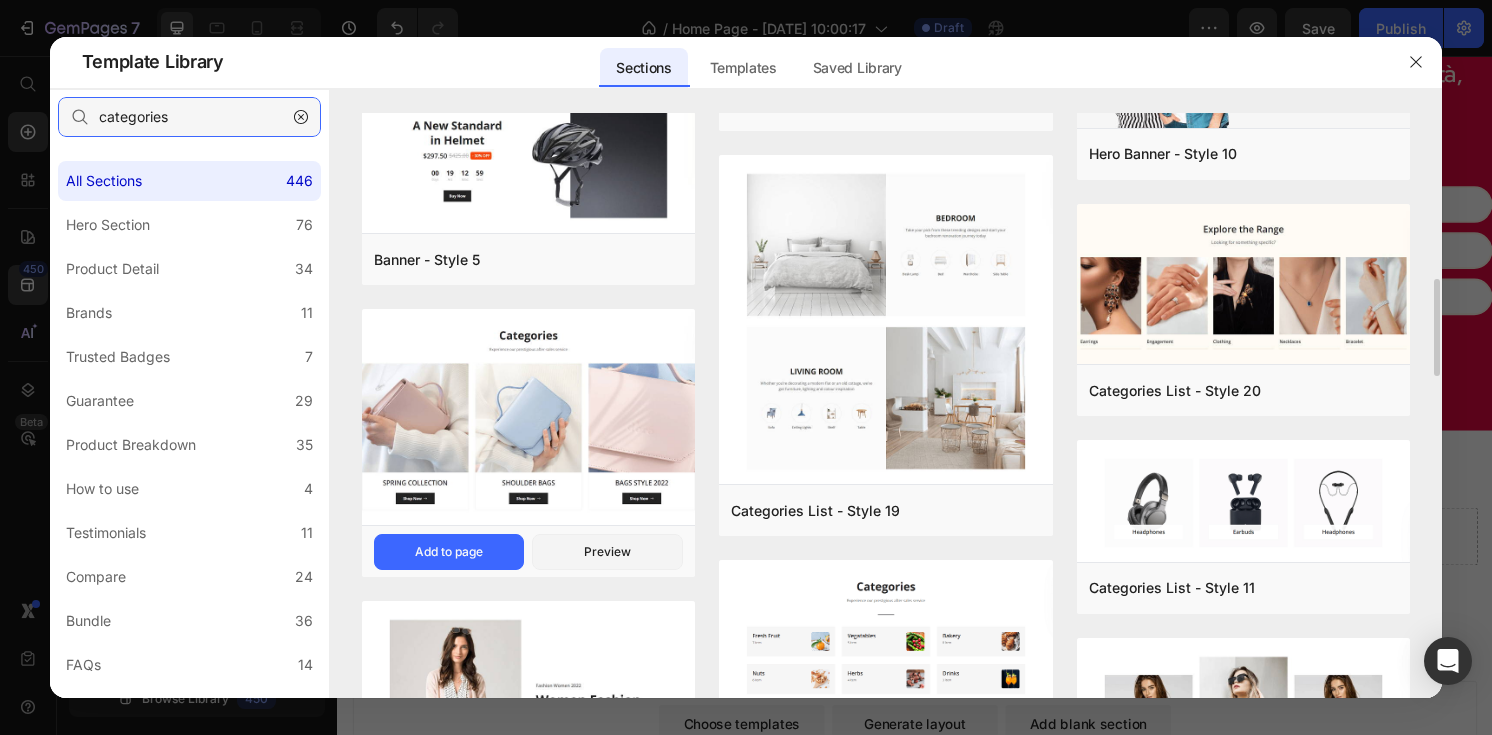 type on "categories" 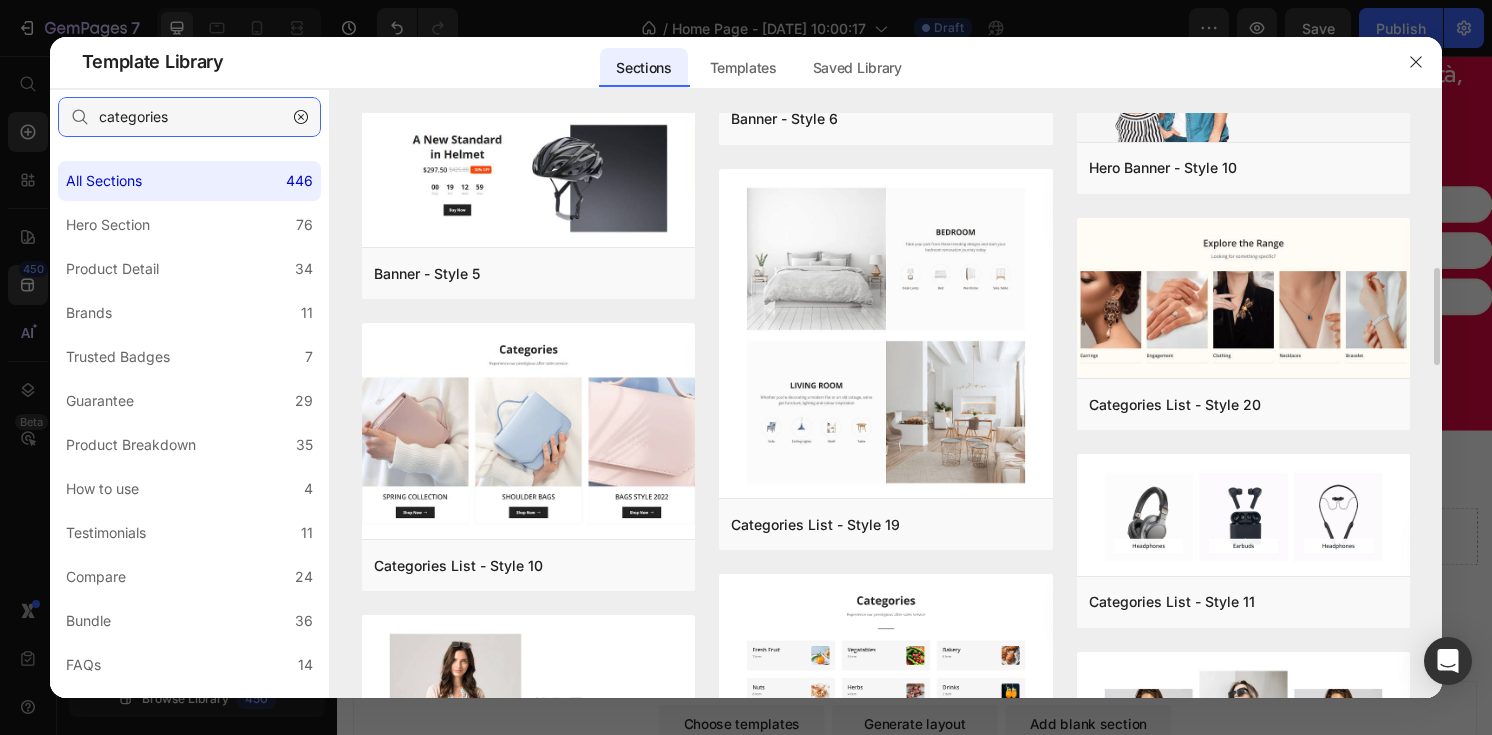 scroll, scrollTop: 969, scrollLeft: 0, axis: vertical 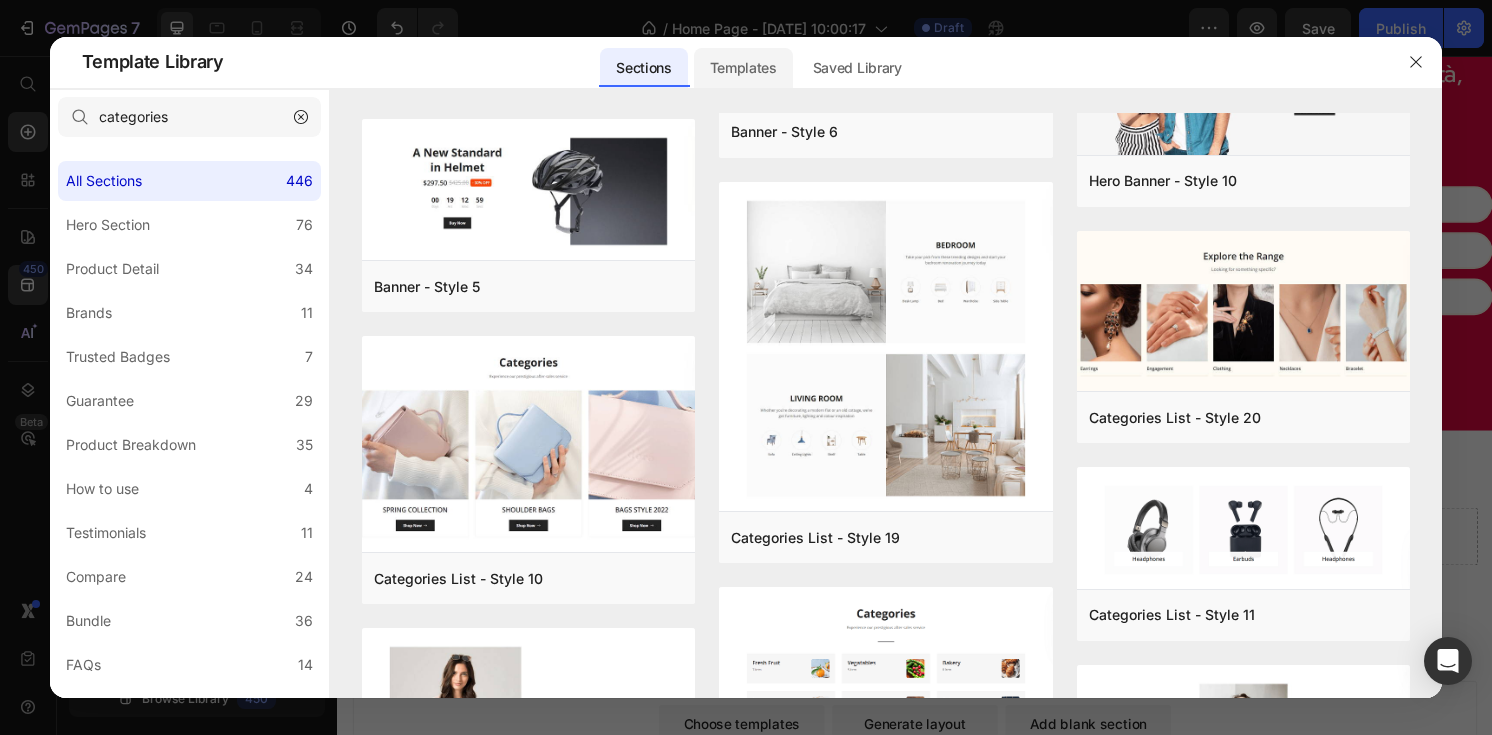 click on "Templates" 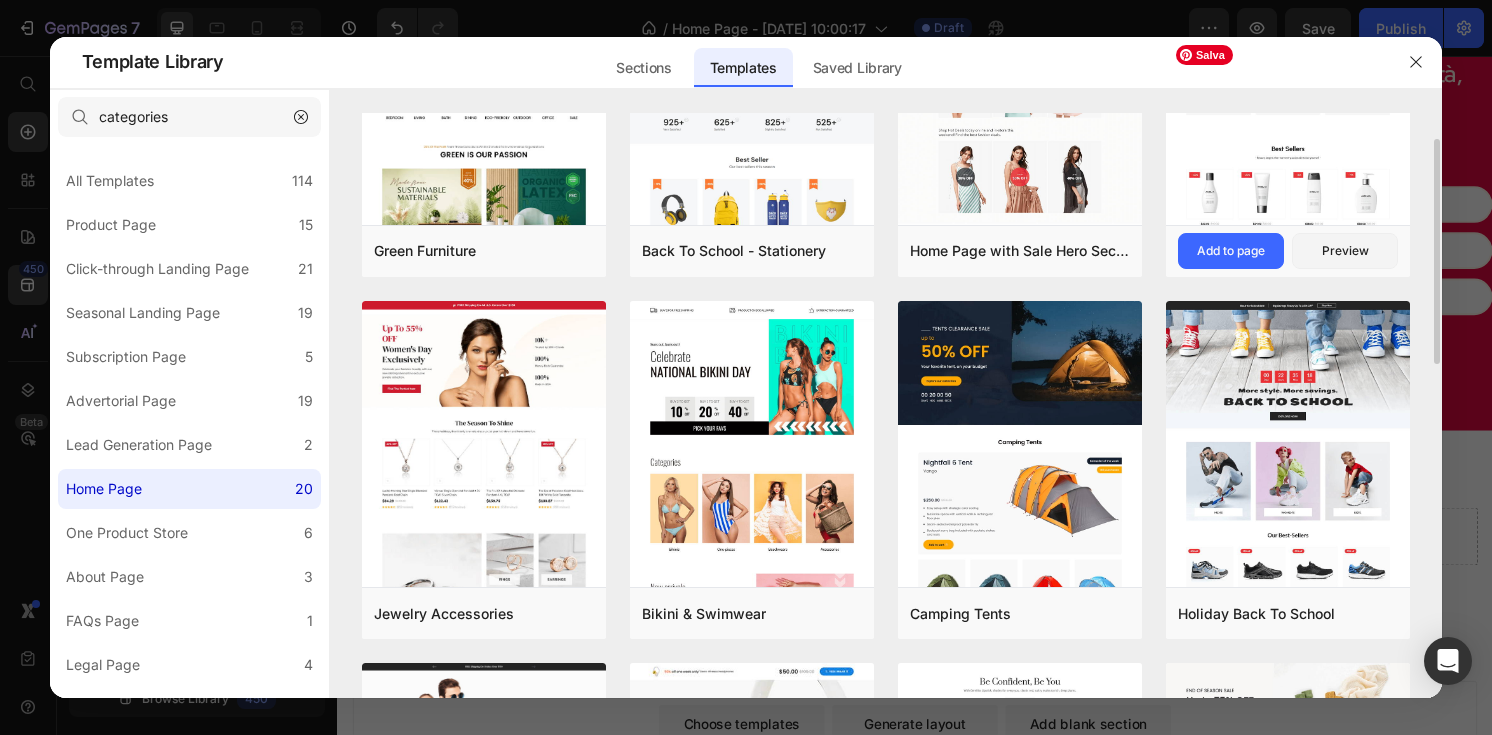 scroll, scrollTop: 225, scrollLeft: 0, axis: vertical 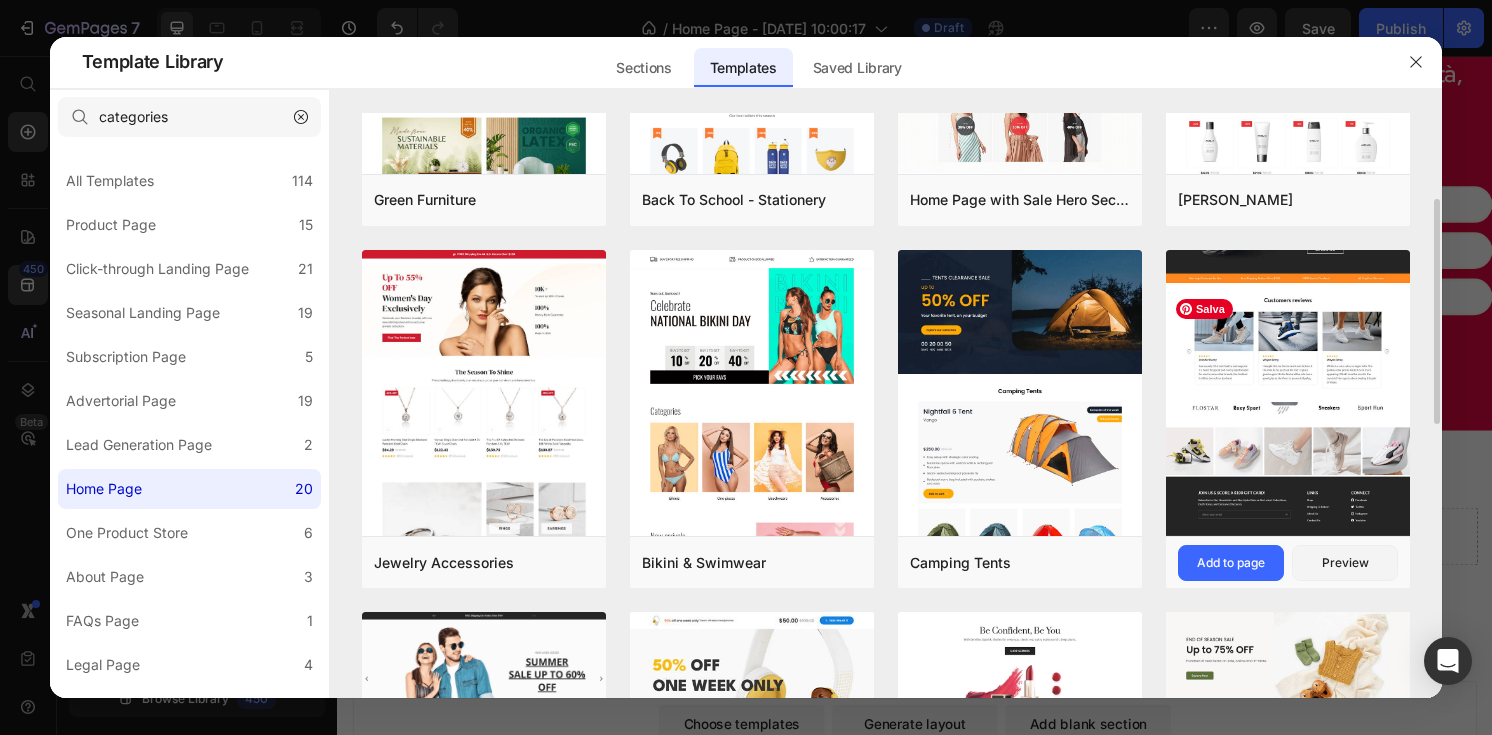 click at bounding box center [1288, 139] 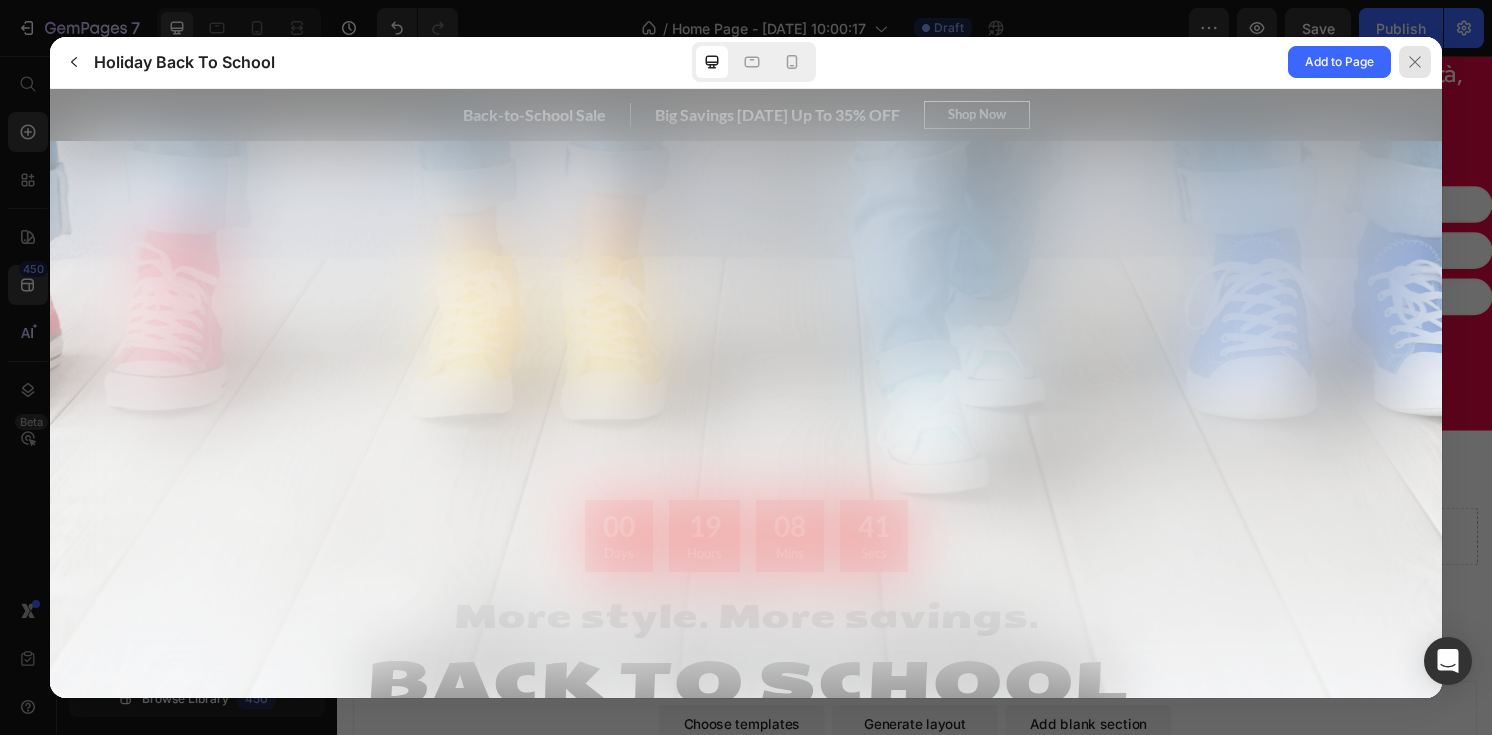 scroll, scrollTop: 0, scrollLeft: 0, axis: both 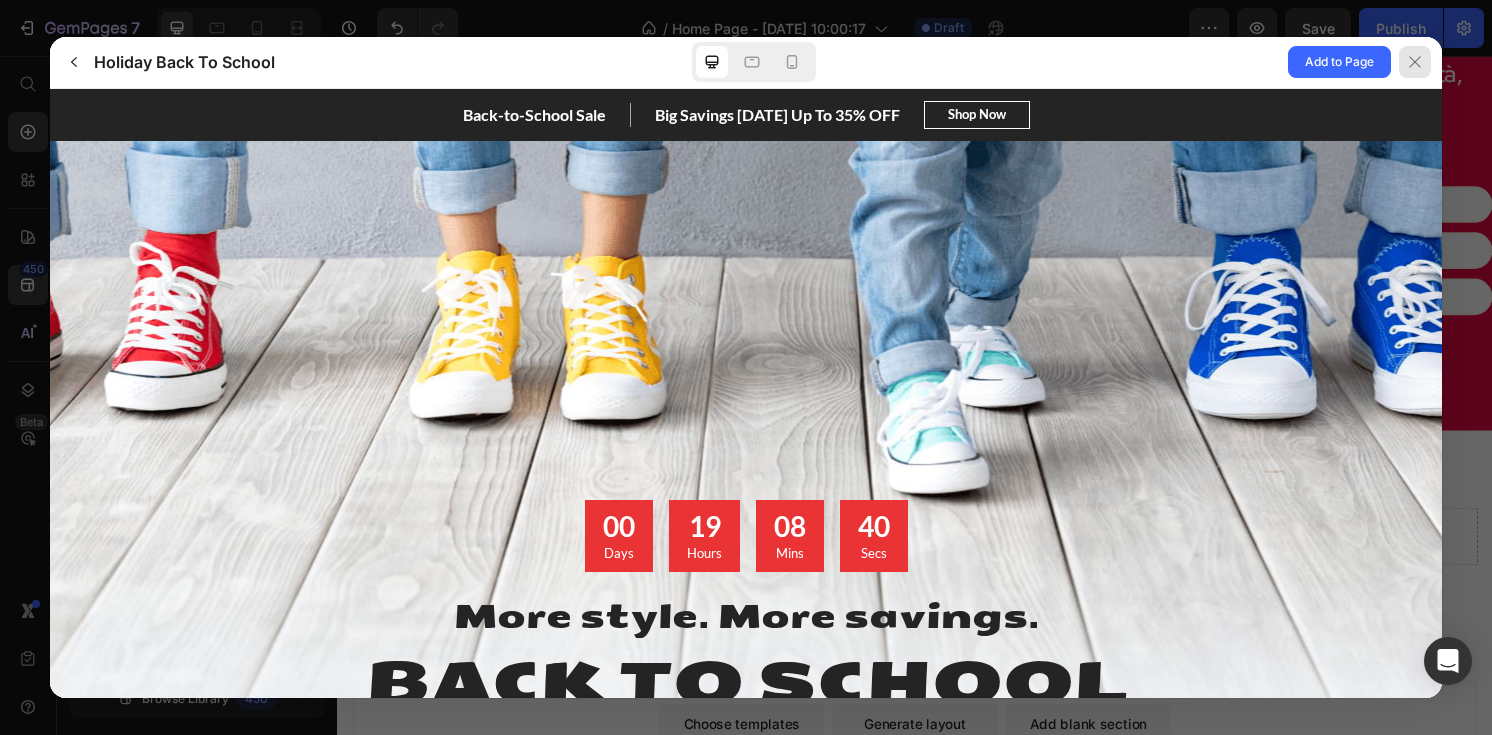 click at bounding box center [1415, 62] 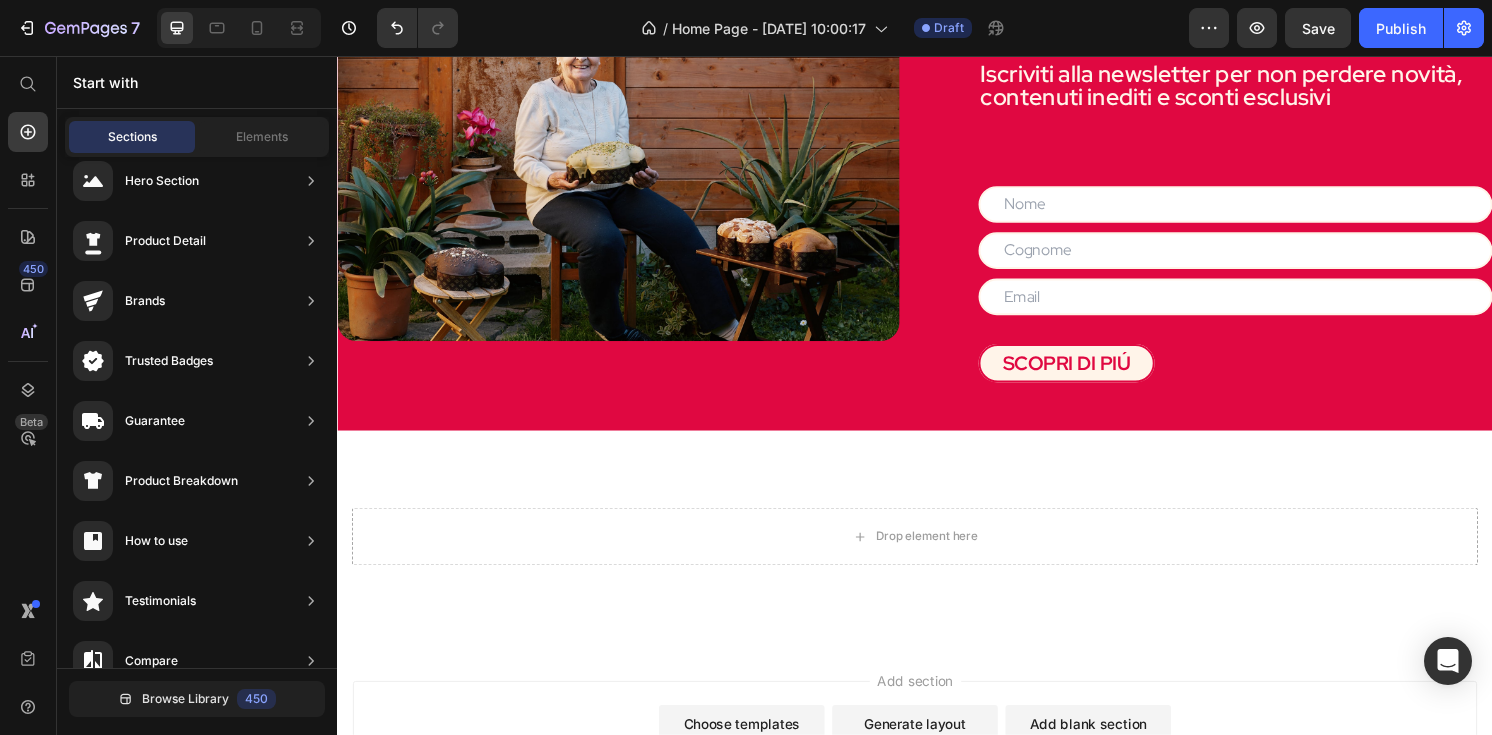 click on "Choose templates inspired by CRO experts" at bounding box center (757, 760) 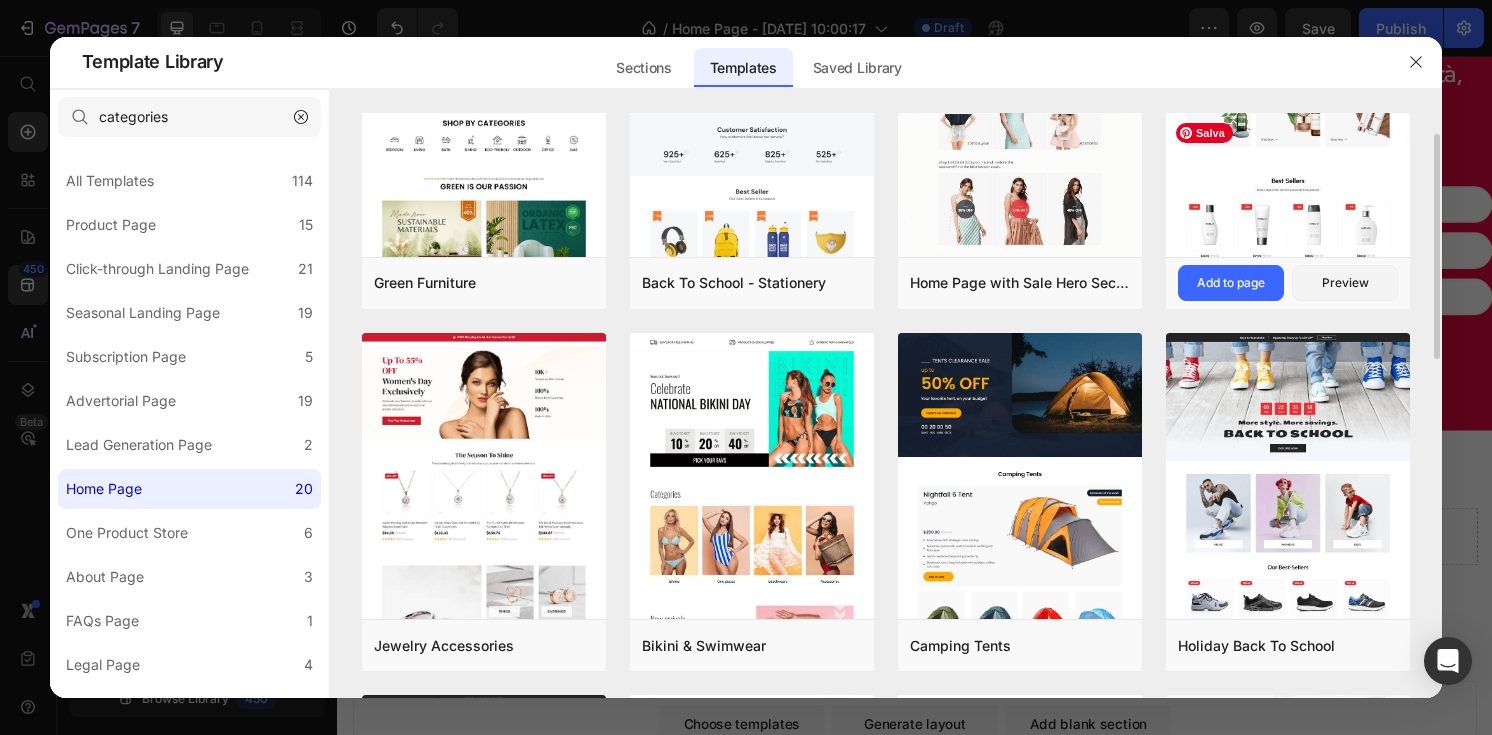 scroll, scrollTop: 192, scrollLeft: 0, axis: vertical 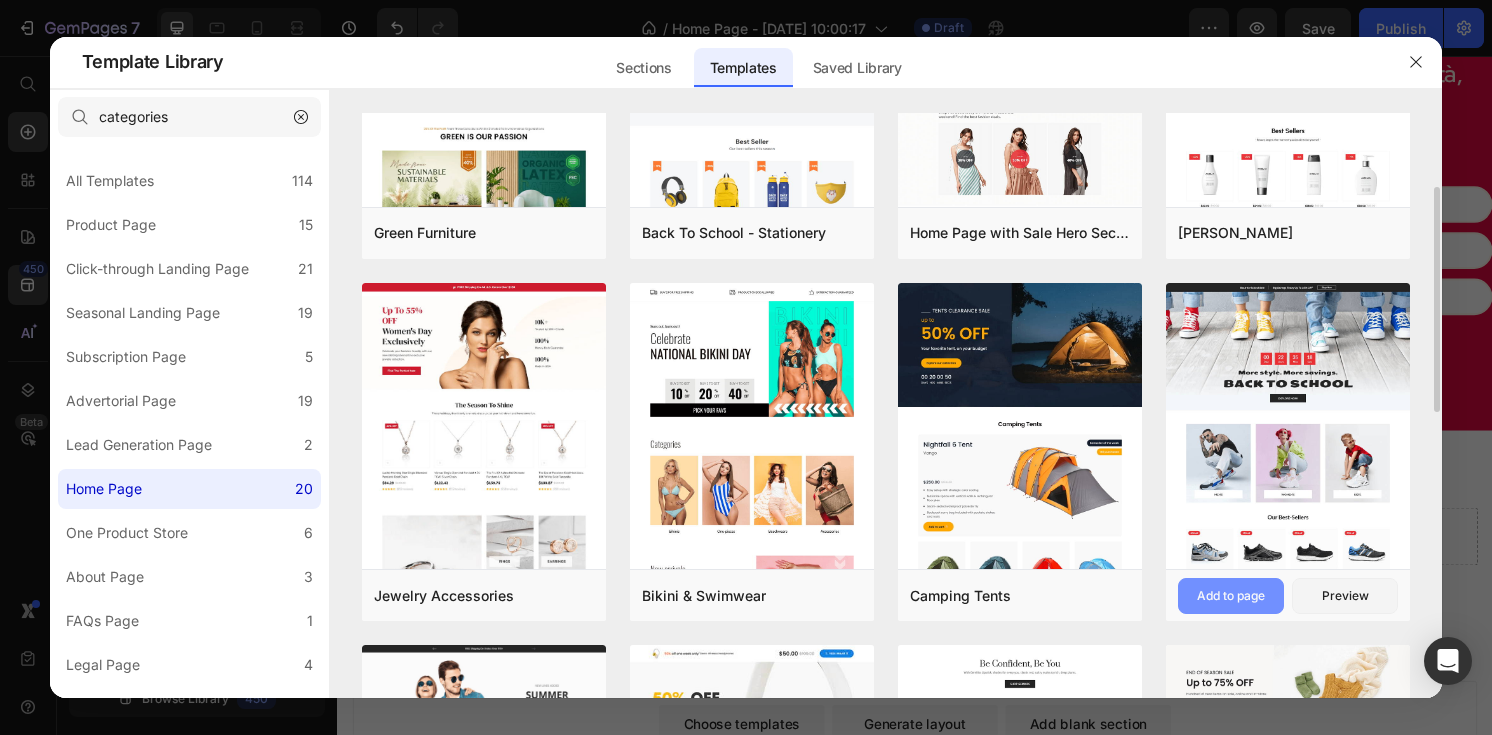 click on "Add to page" at bounding box center (1231, 596) 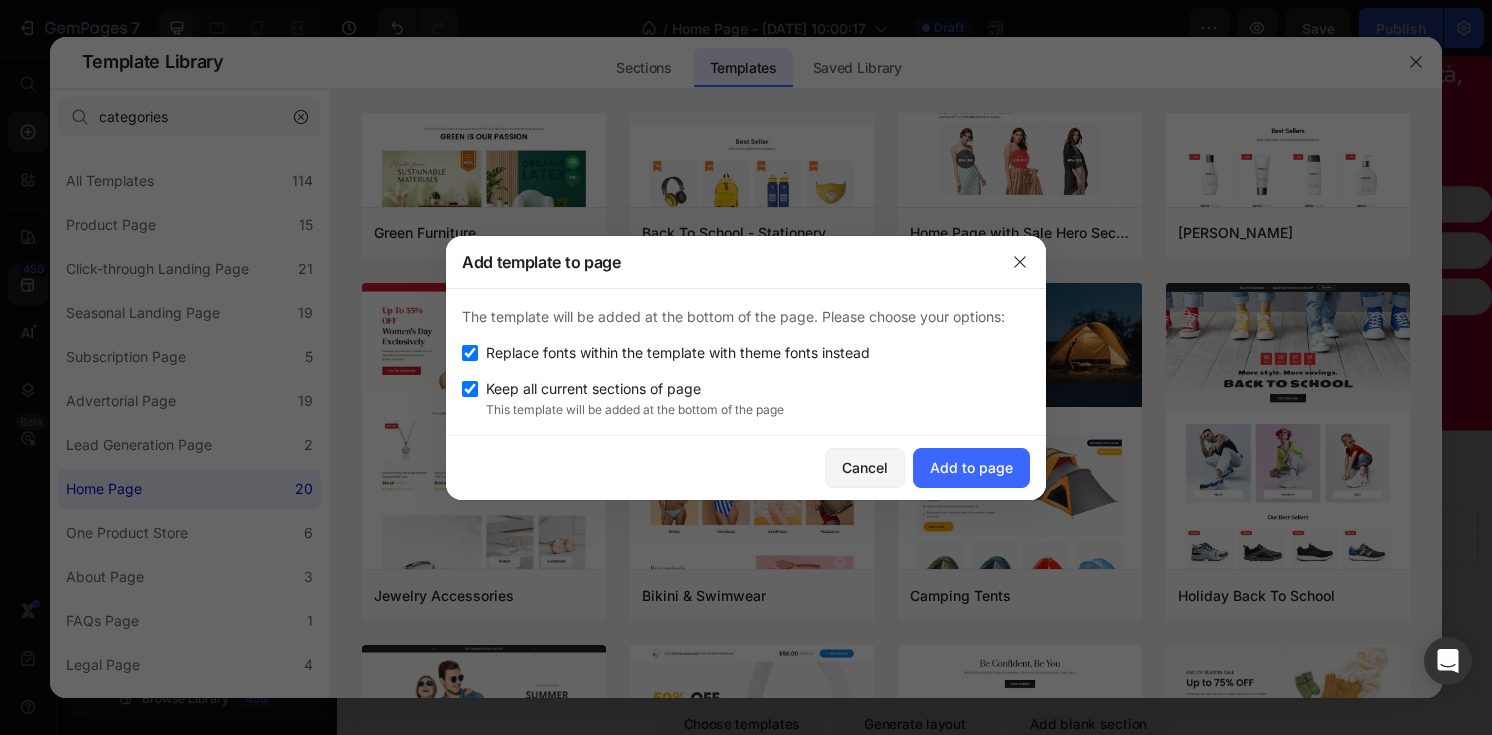 click on "Replace fonts within the template with theme fonts instead" at bounding box center (678, 353) 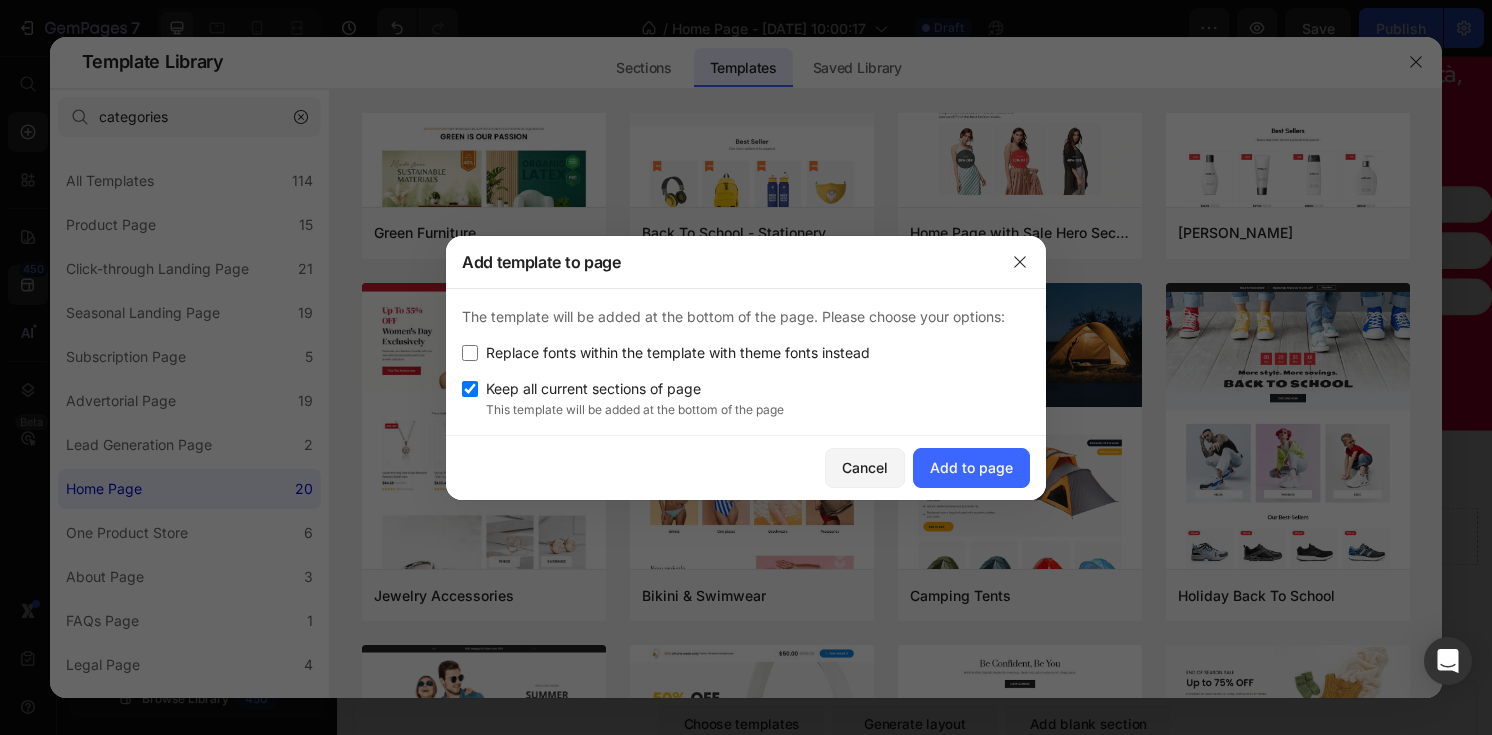 checkbox on "false" 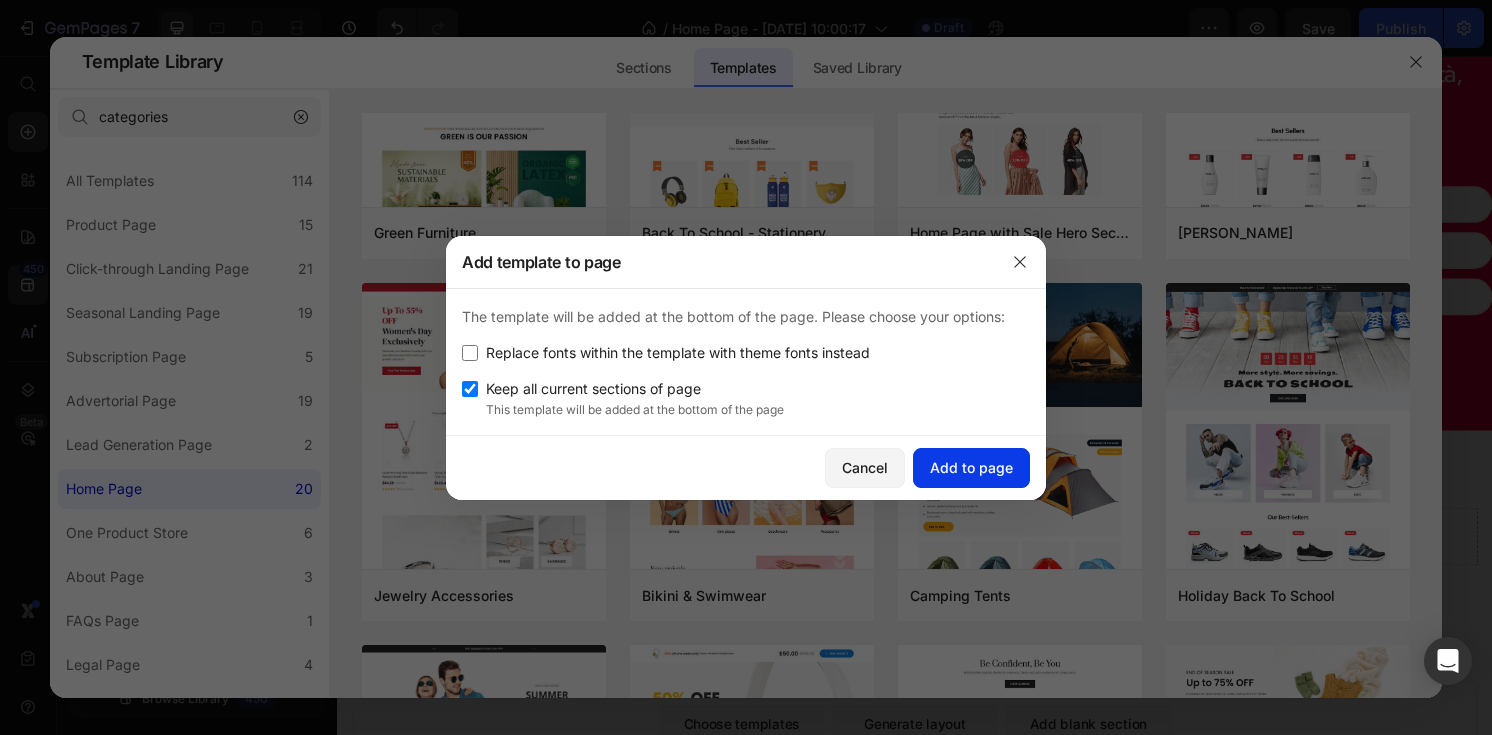 click on "Add to page" at bounding box center [971, 467] 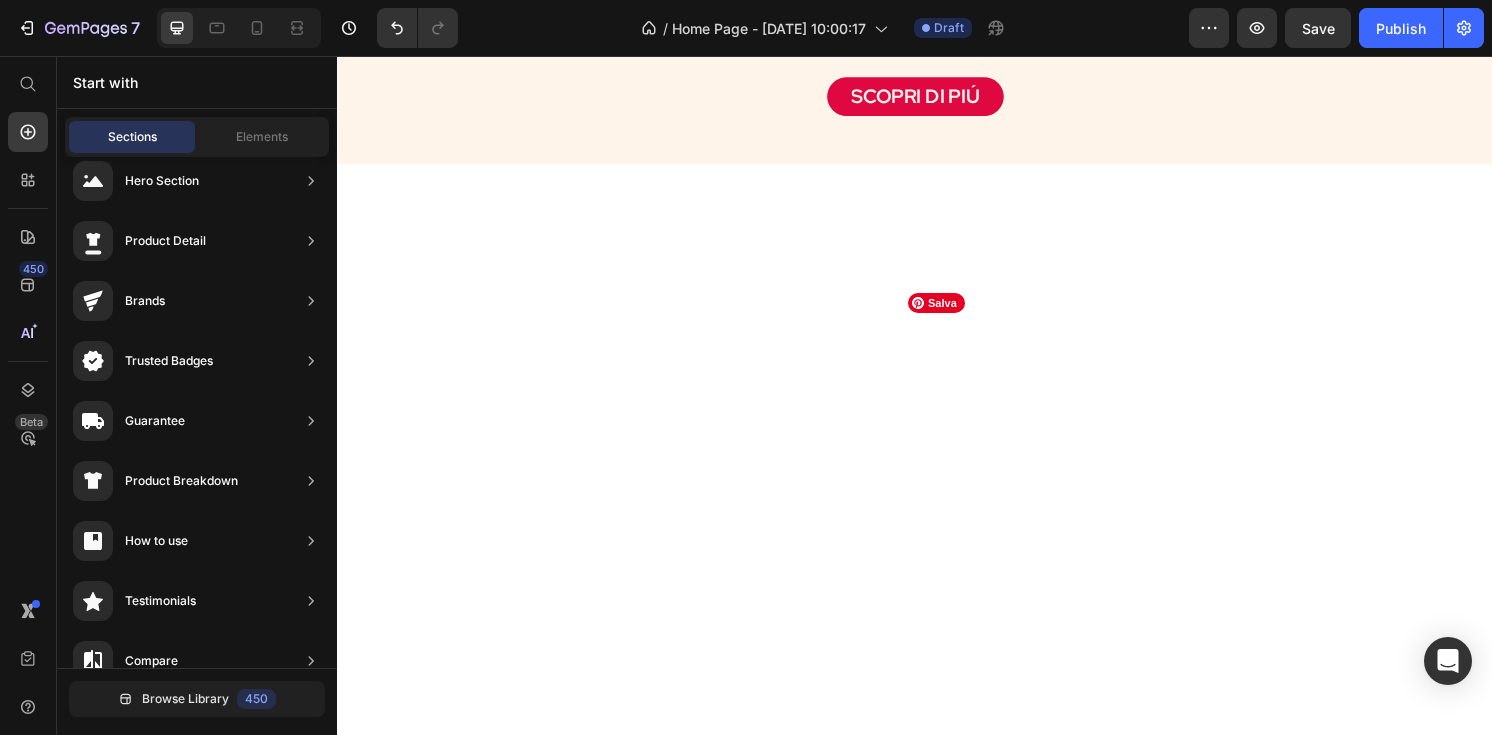 scroll, scrollTop: 0, scrollLeft: 0, axis: both 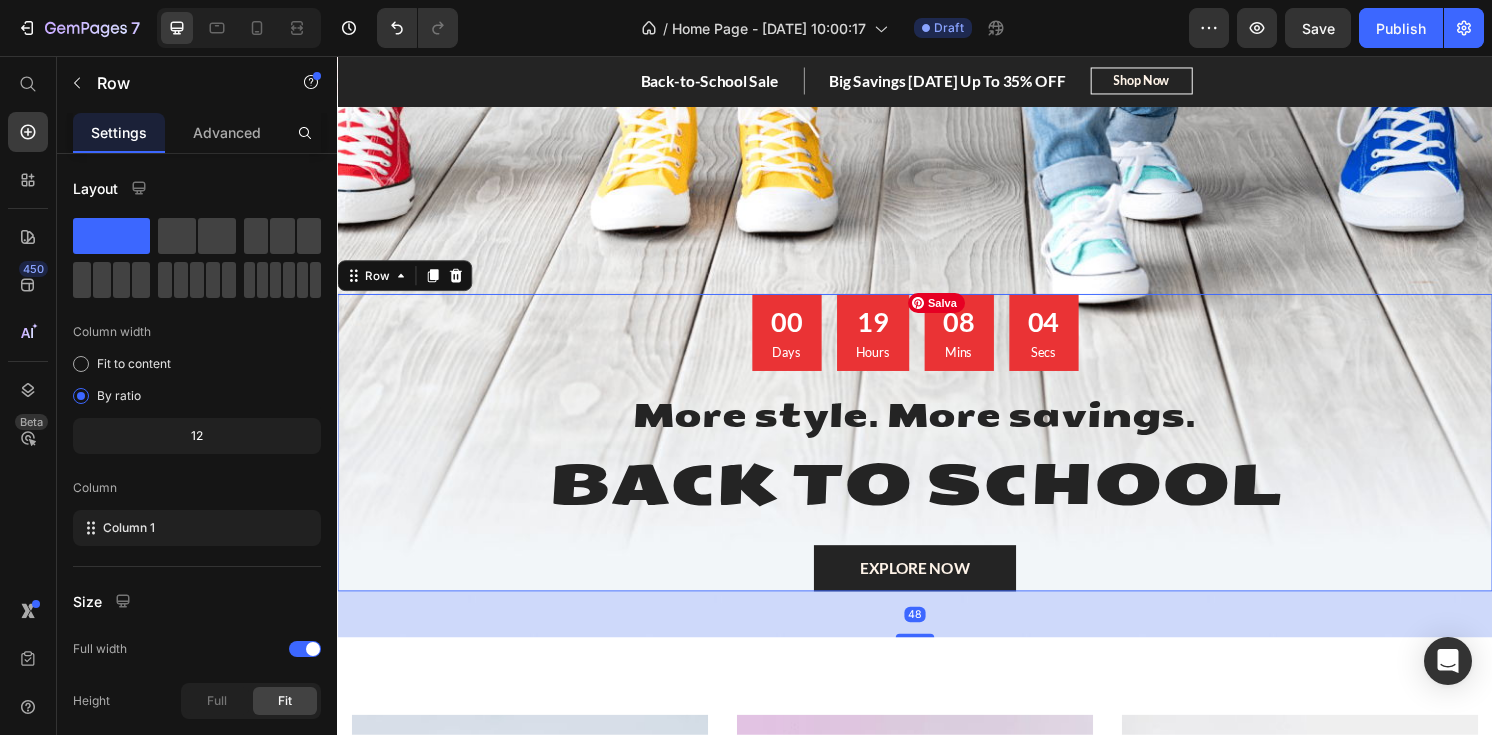 click on "00 Days 19 Hours 08 Mins 04 Secs Countdown Timer More style. More savings. Heading BACK TO SCHOOL Heading EXPLORE NOW Button" at bounding box center [937, 457] 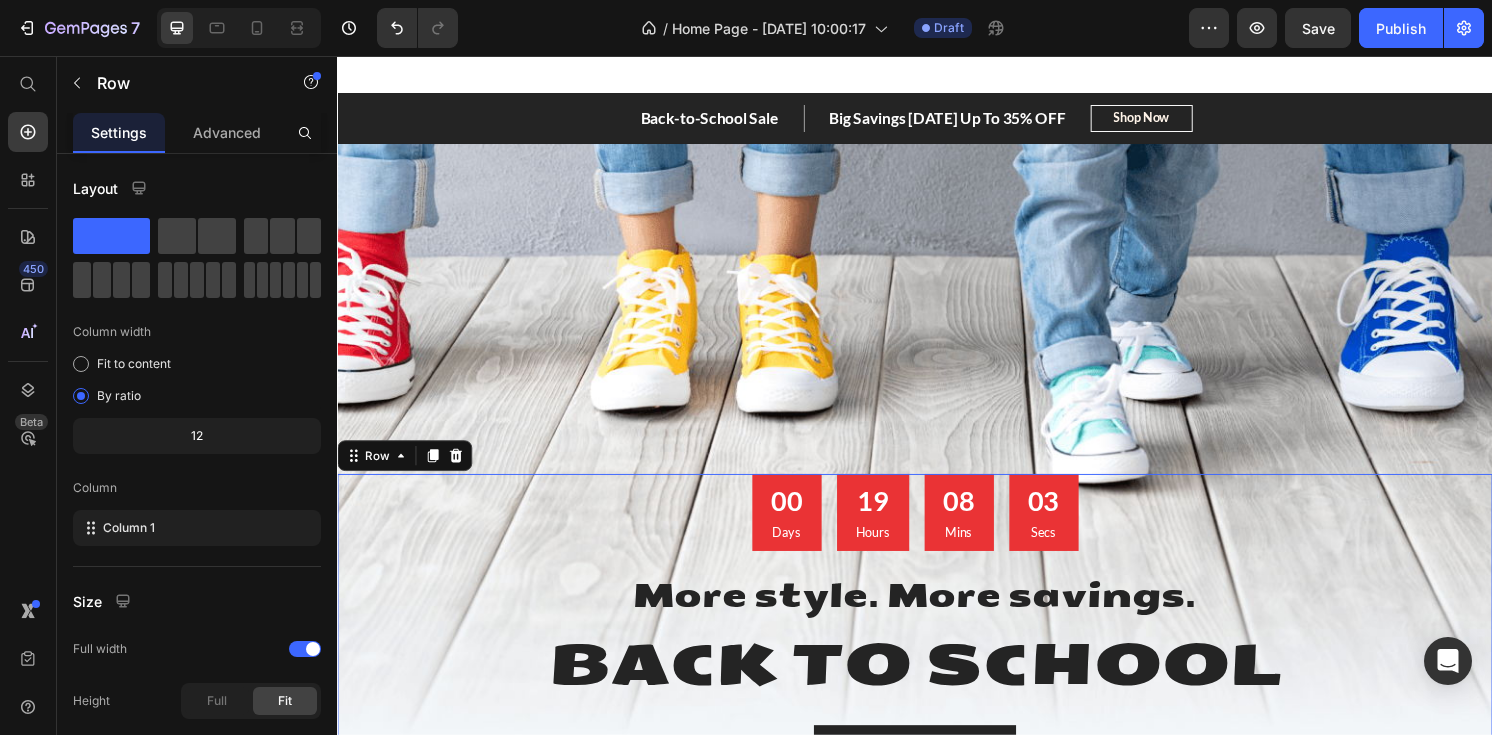 scroll, scrollTop: 2597, scrollLeft: 0, axis: vertical 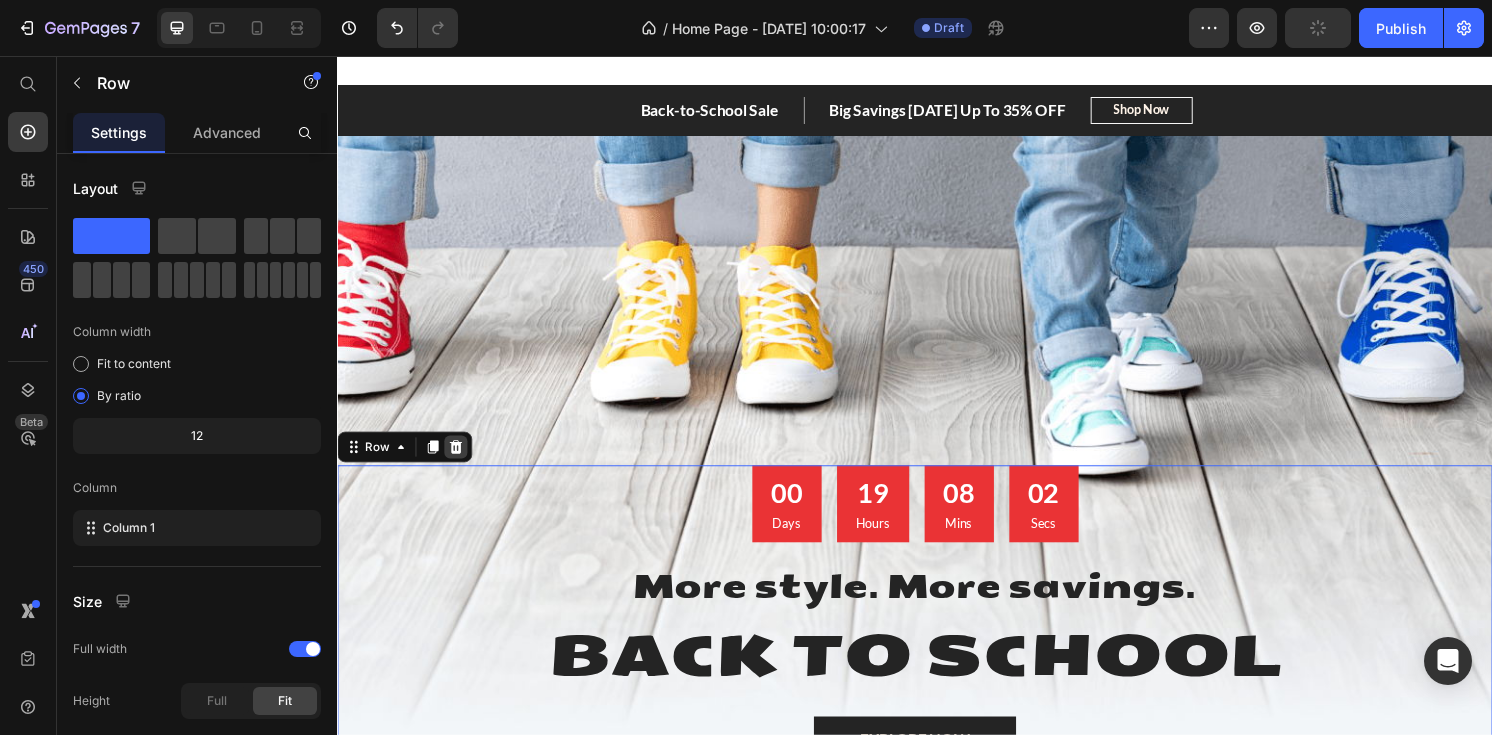 click 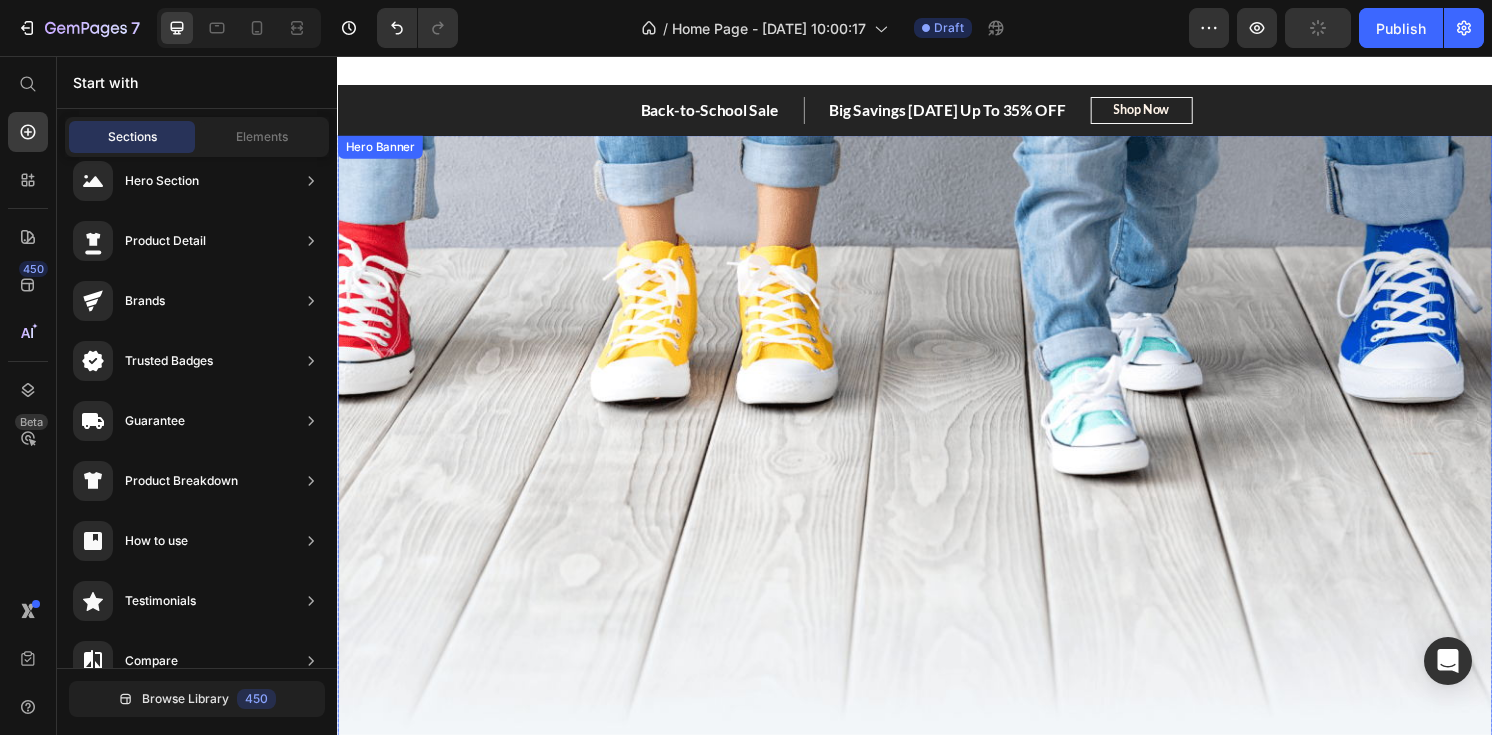 click at bounding box center [937, 488] 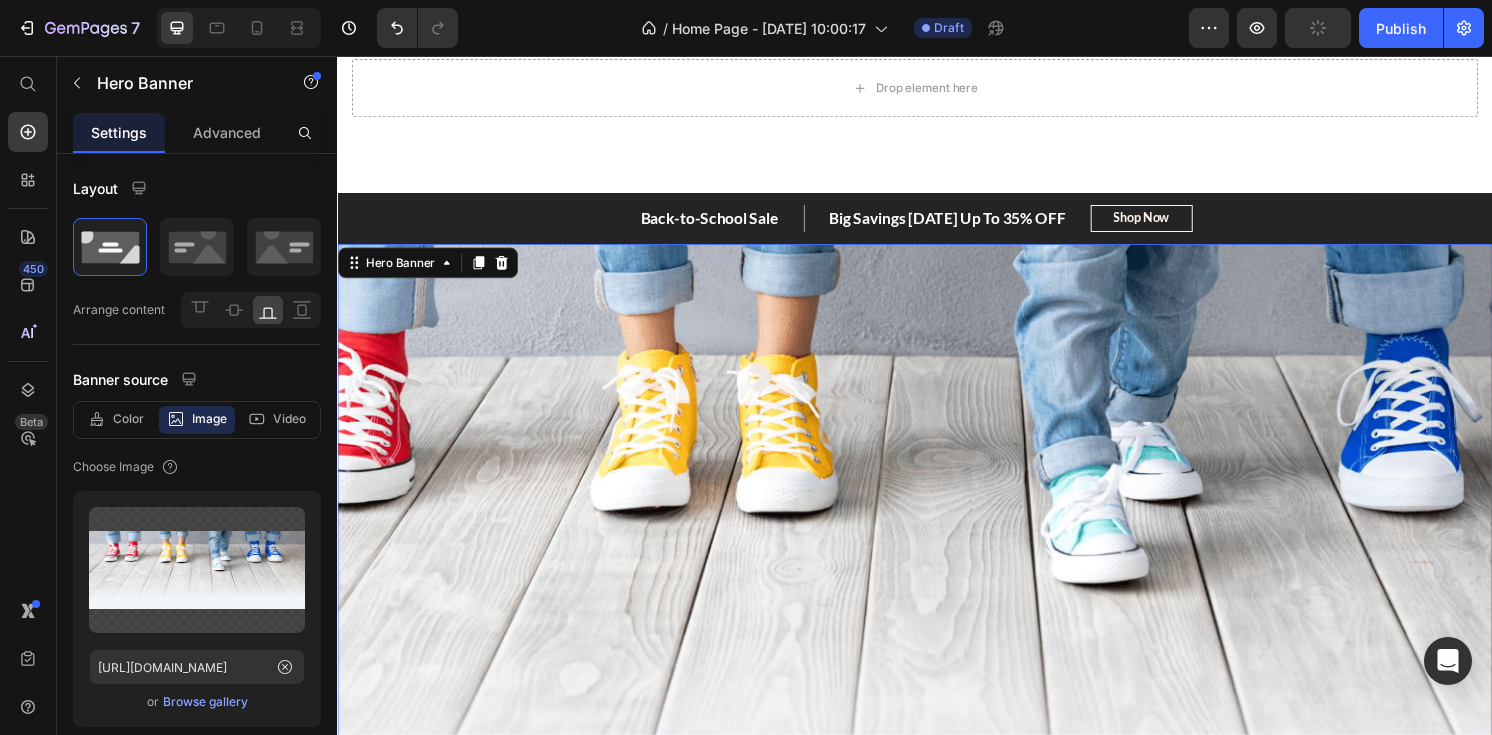 scroll, scrollTop: 2440, scrollLeft: 0, axis: vertical 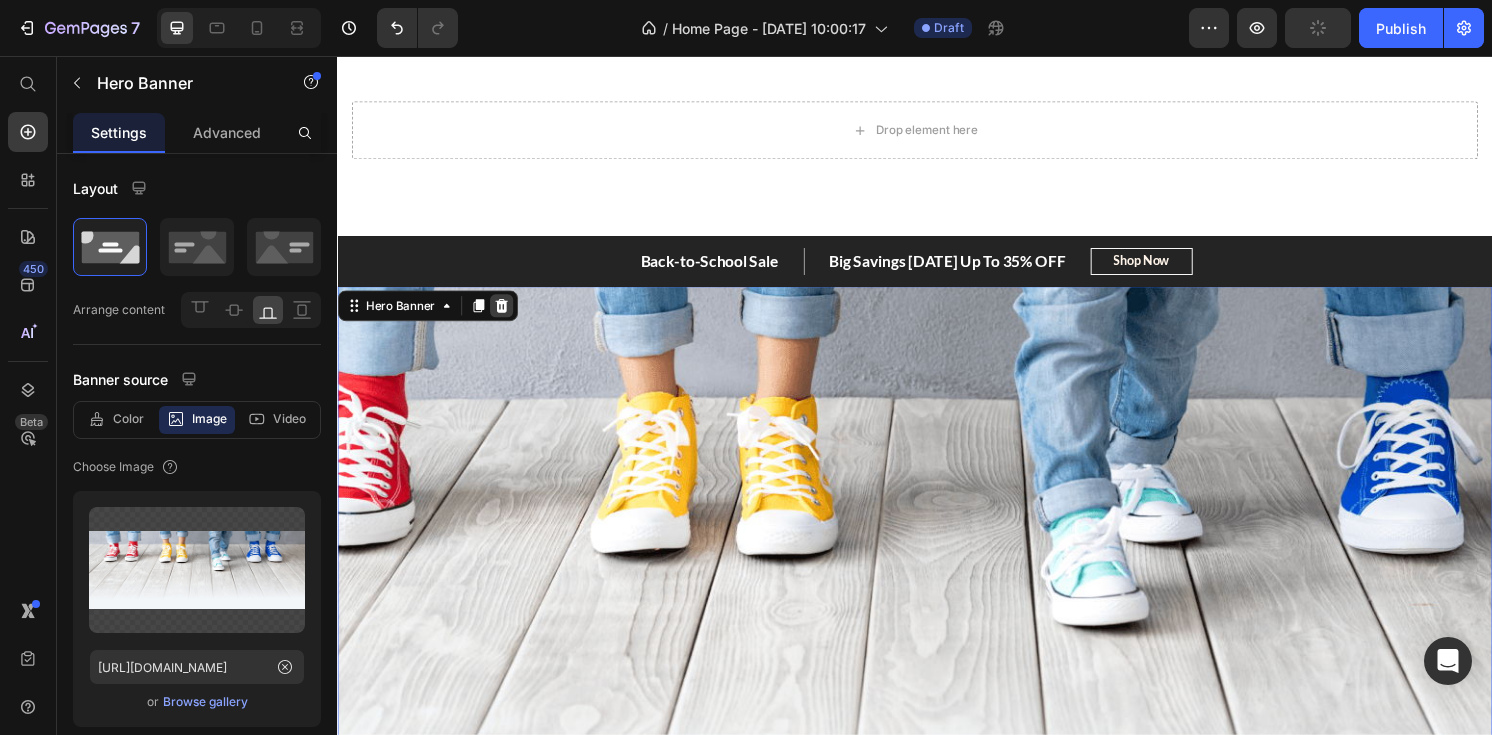 click 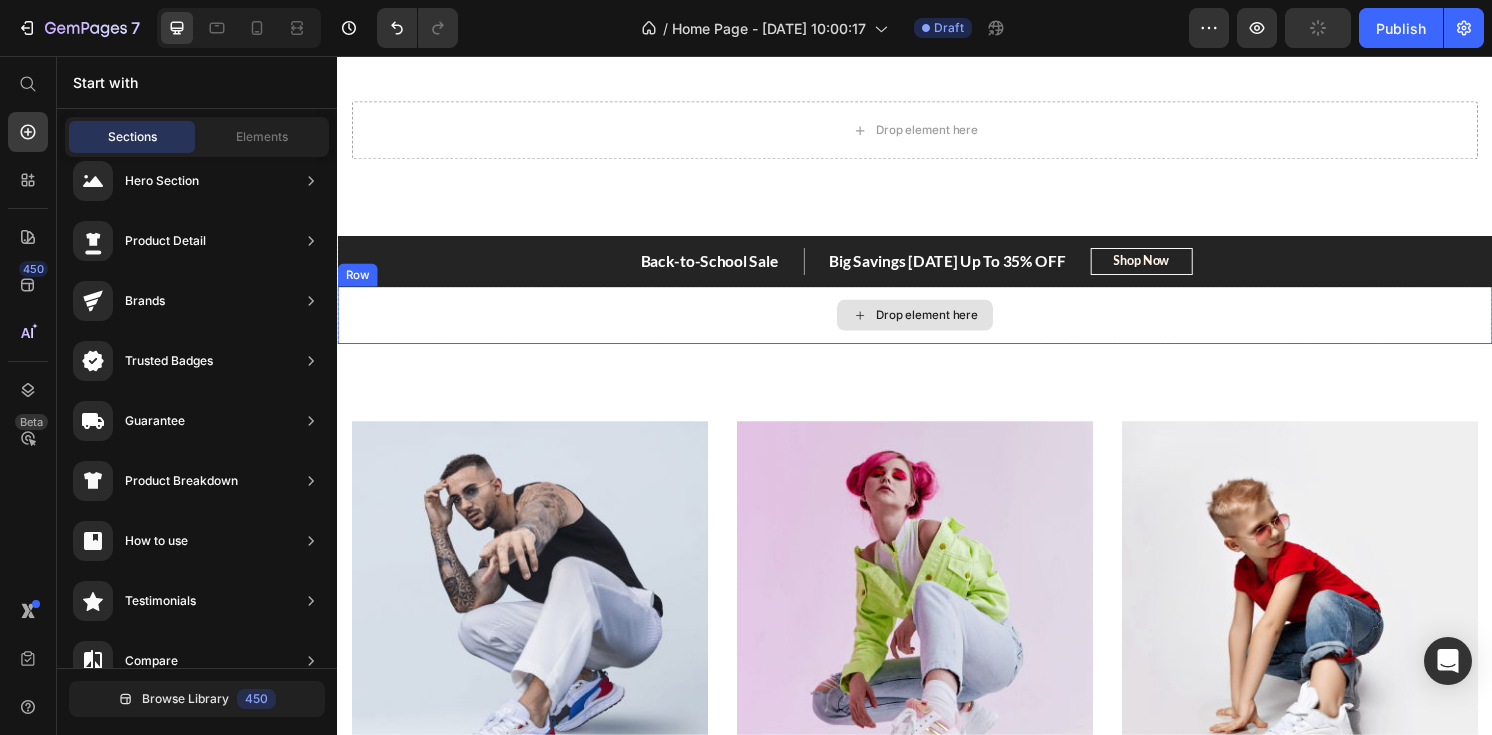 click on "Back-to-School Sale Text block Big Savings Today Up To 35% OFF  Text block Row Back-to-School Sale Up To 35% OFF  Text block Shop Now Button Row" at bounding box center [937, 269] 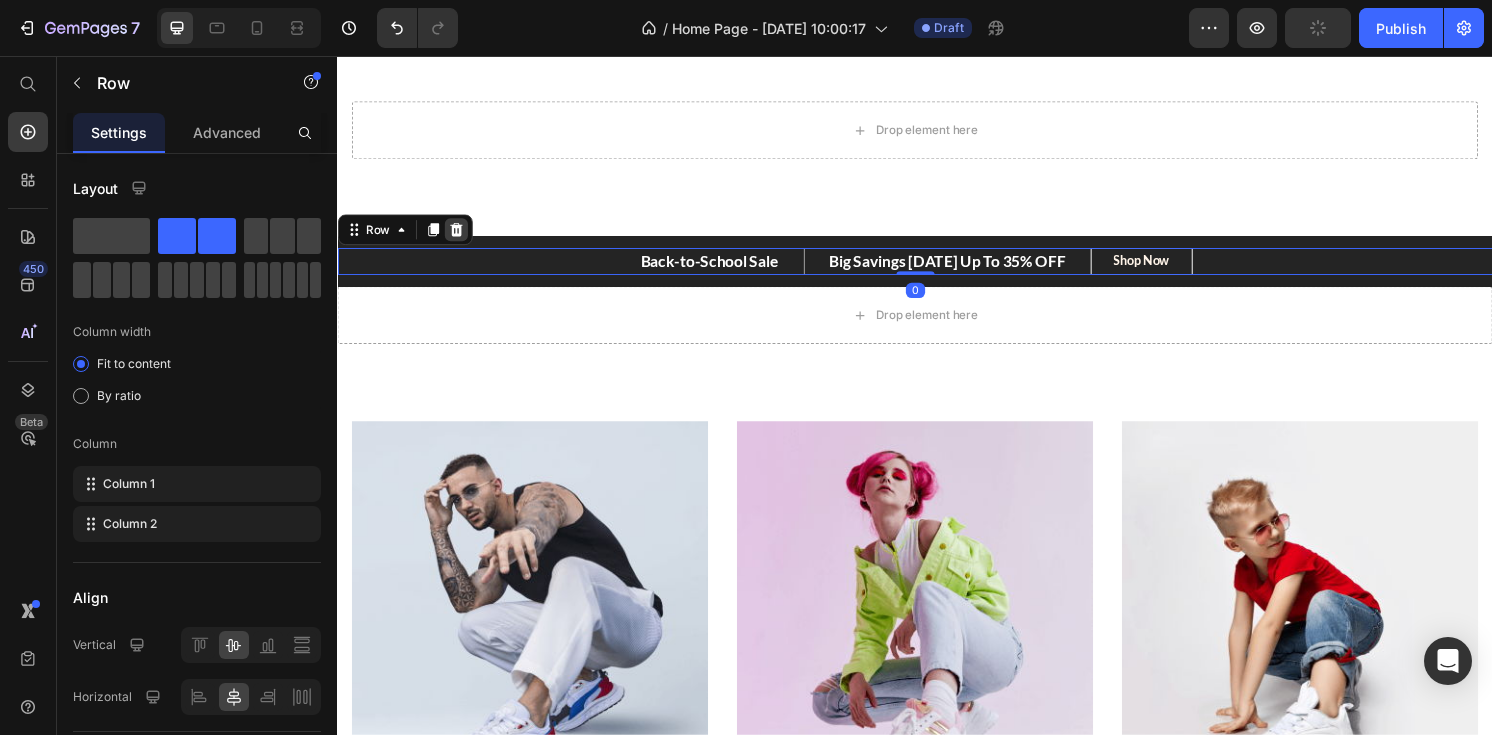 click 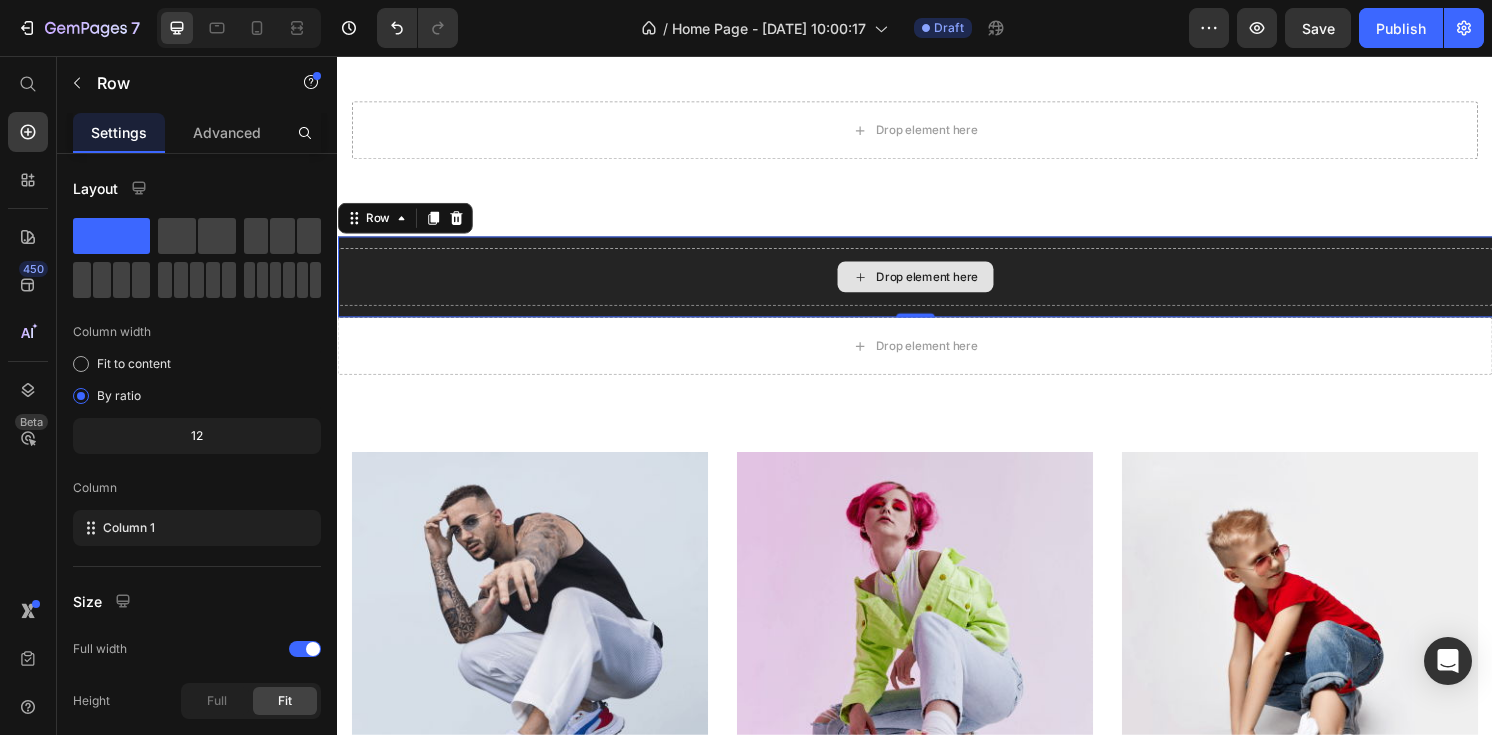click on "Drop element here" at bounding box center [937, 285] 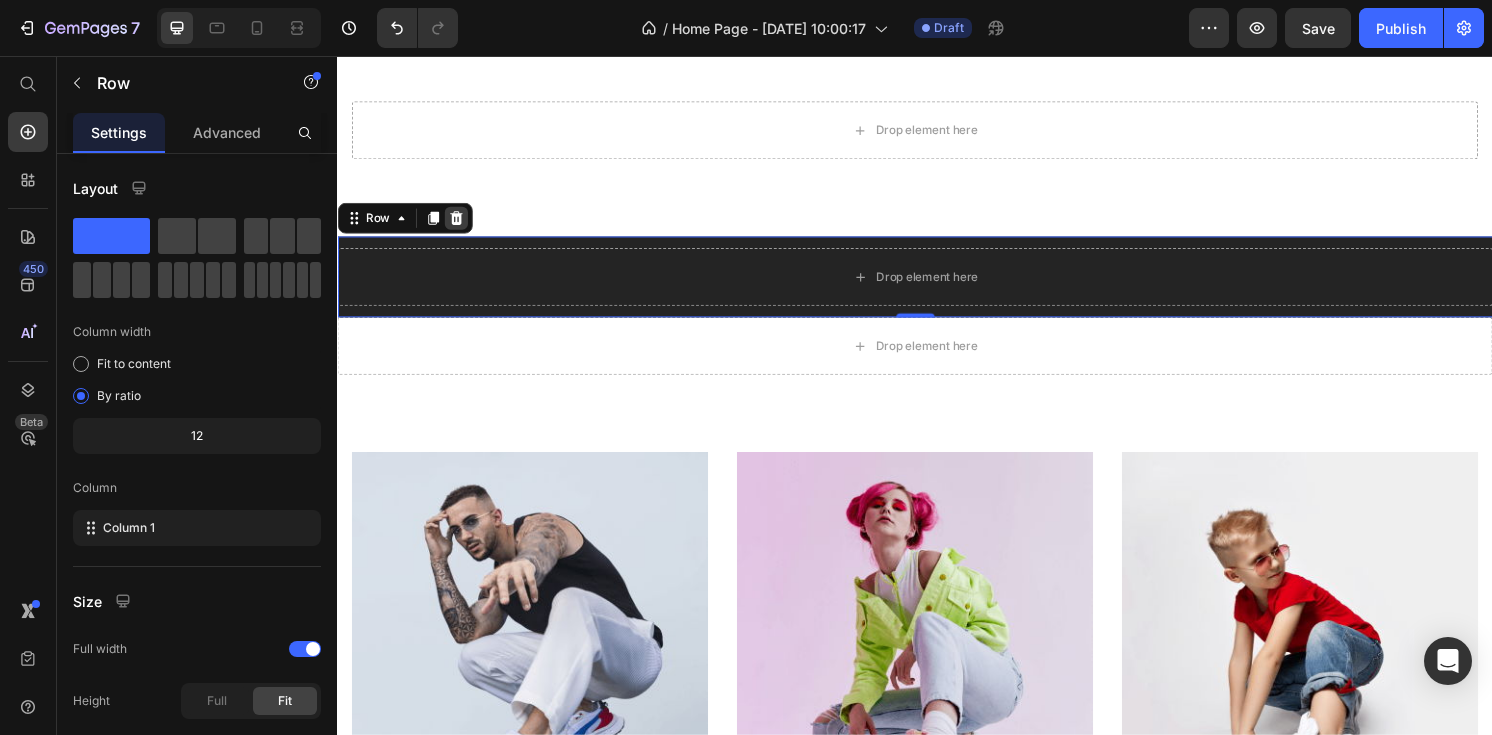 click 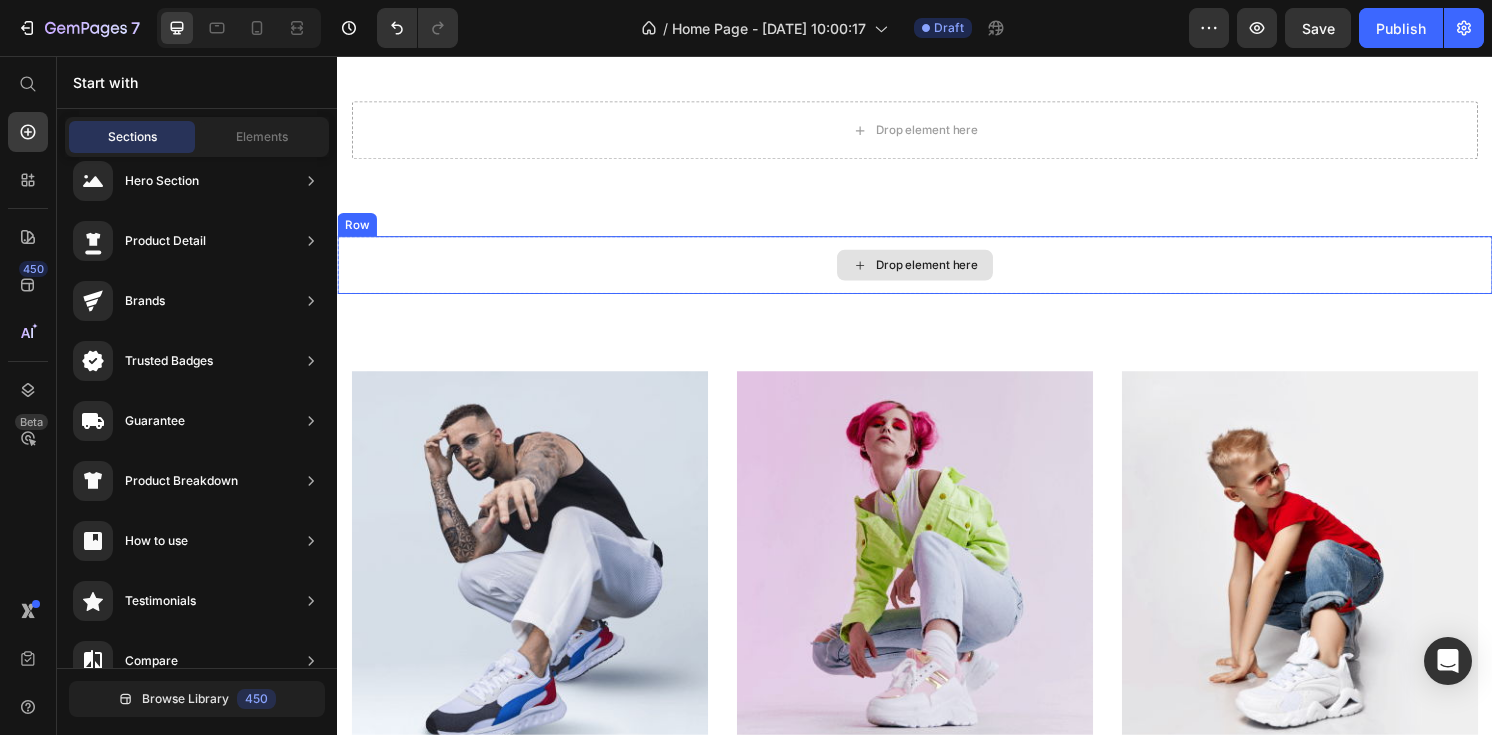 click on "Drop element here" at bounding box center [937, 273] 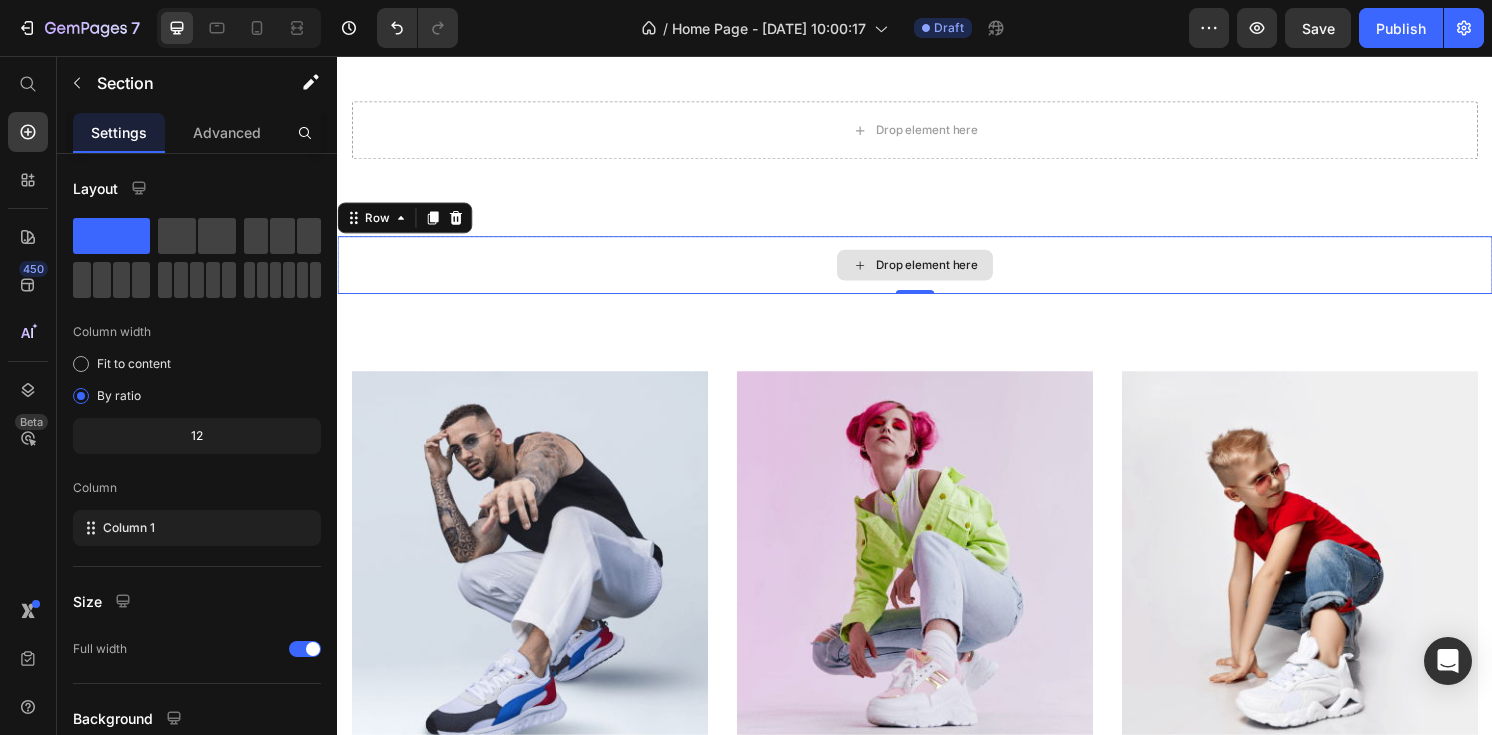 click on "Drop element here Section 6" at bounding box center [937, 133] 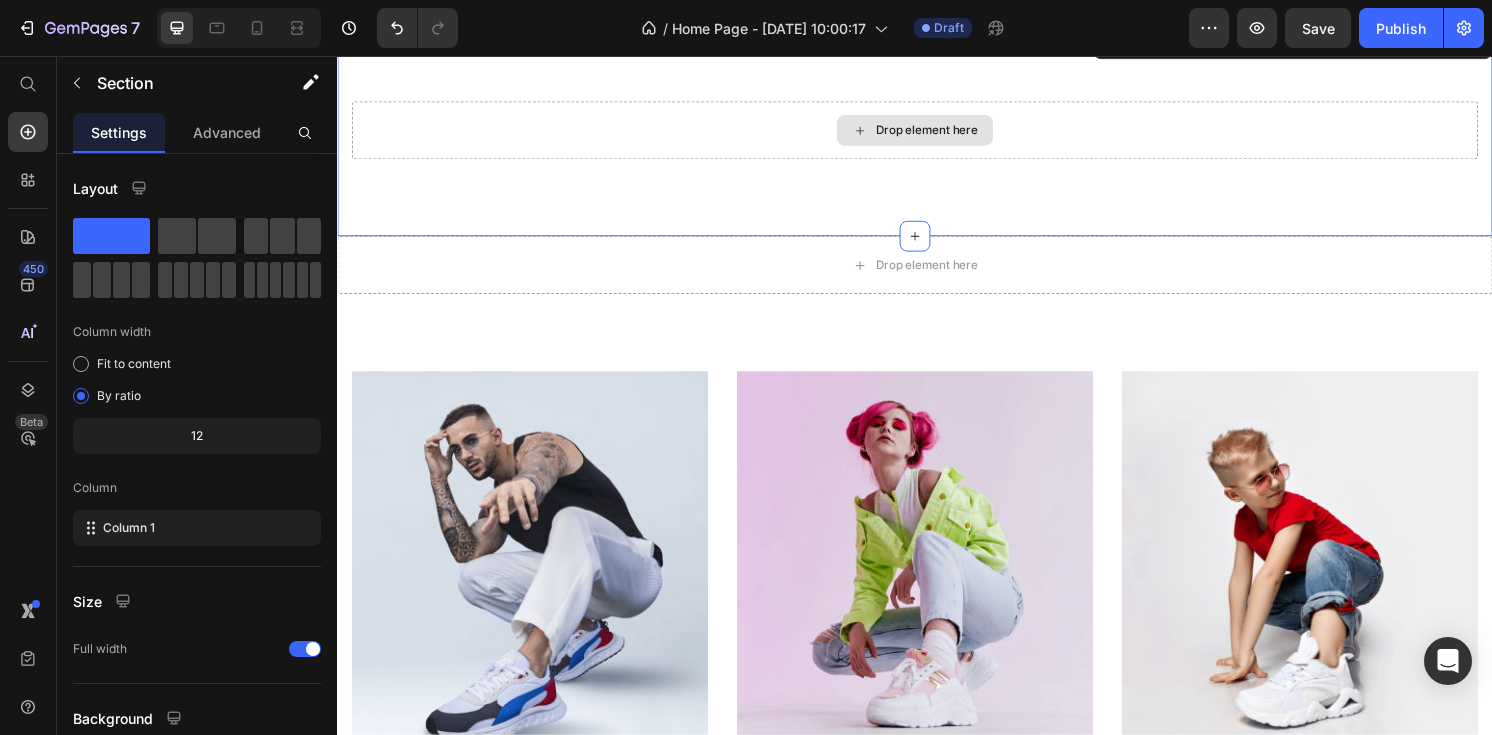 scroll, scrollTop: 2312, scrollLeft: 0, axis: vertical 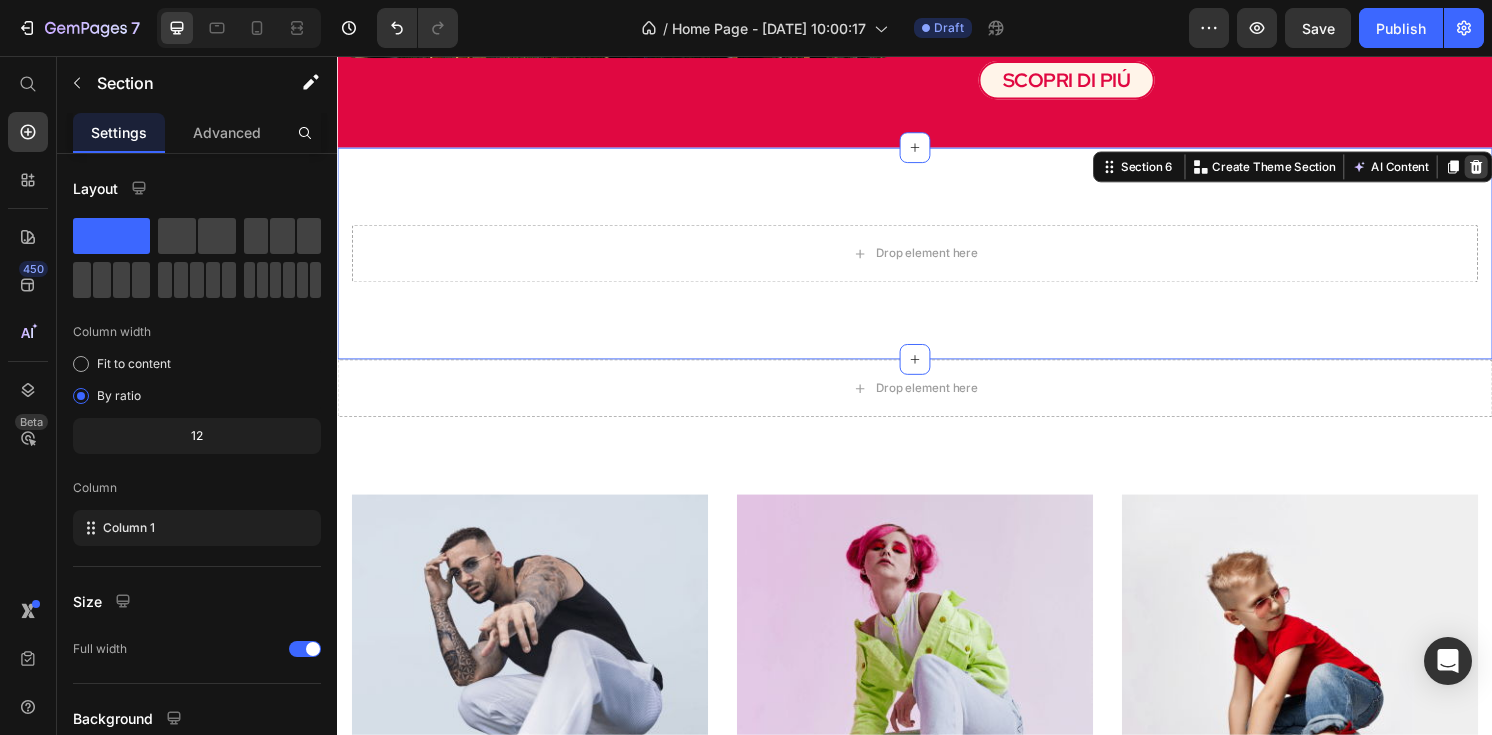 click at bounding box center (1520, 171) 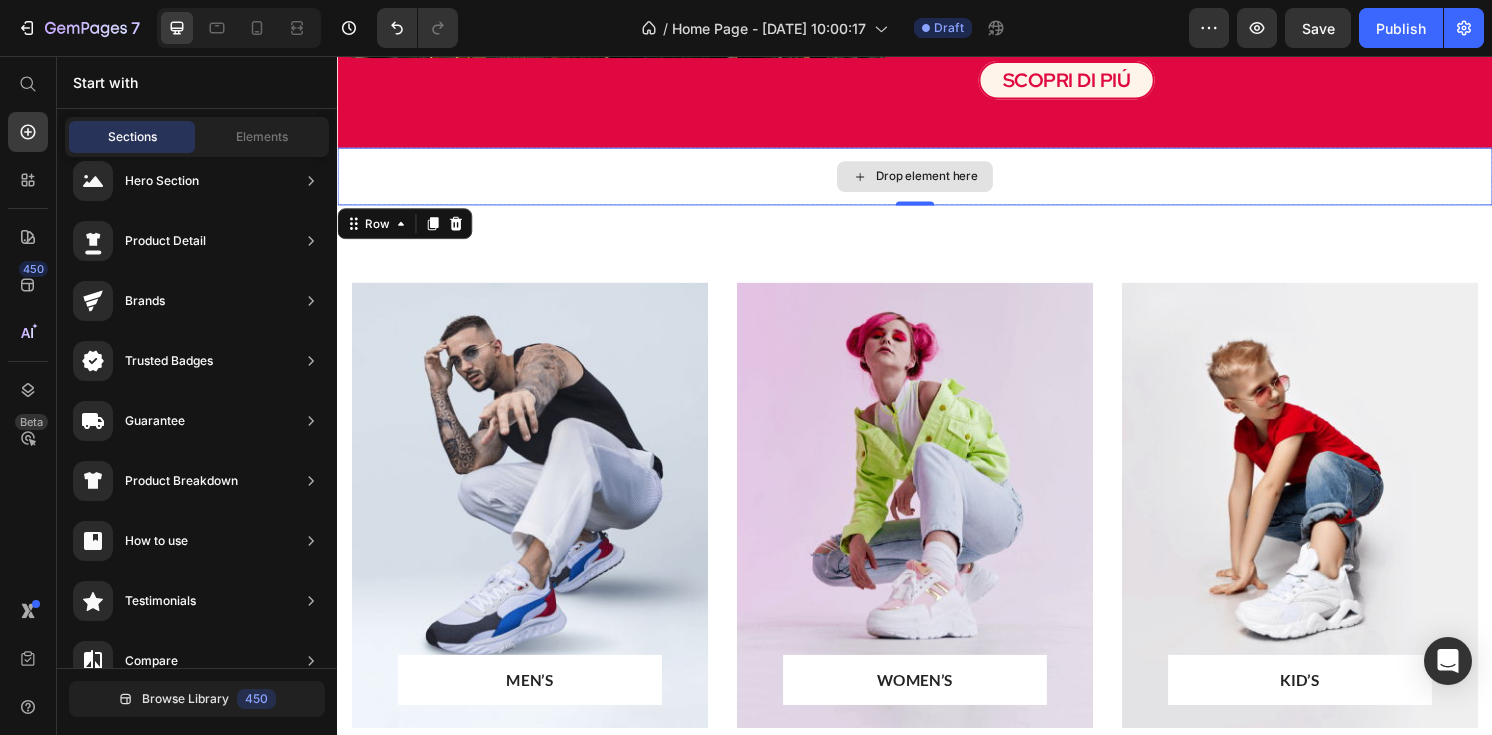 click on "Drop element here" at bounding box center (937, 181) 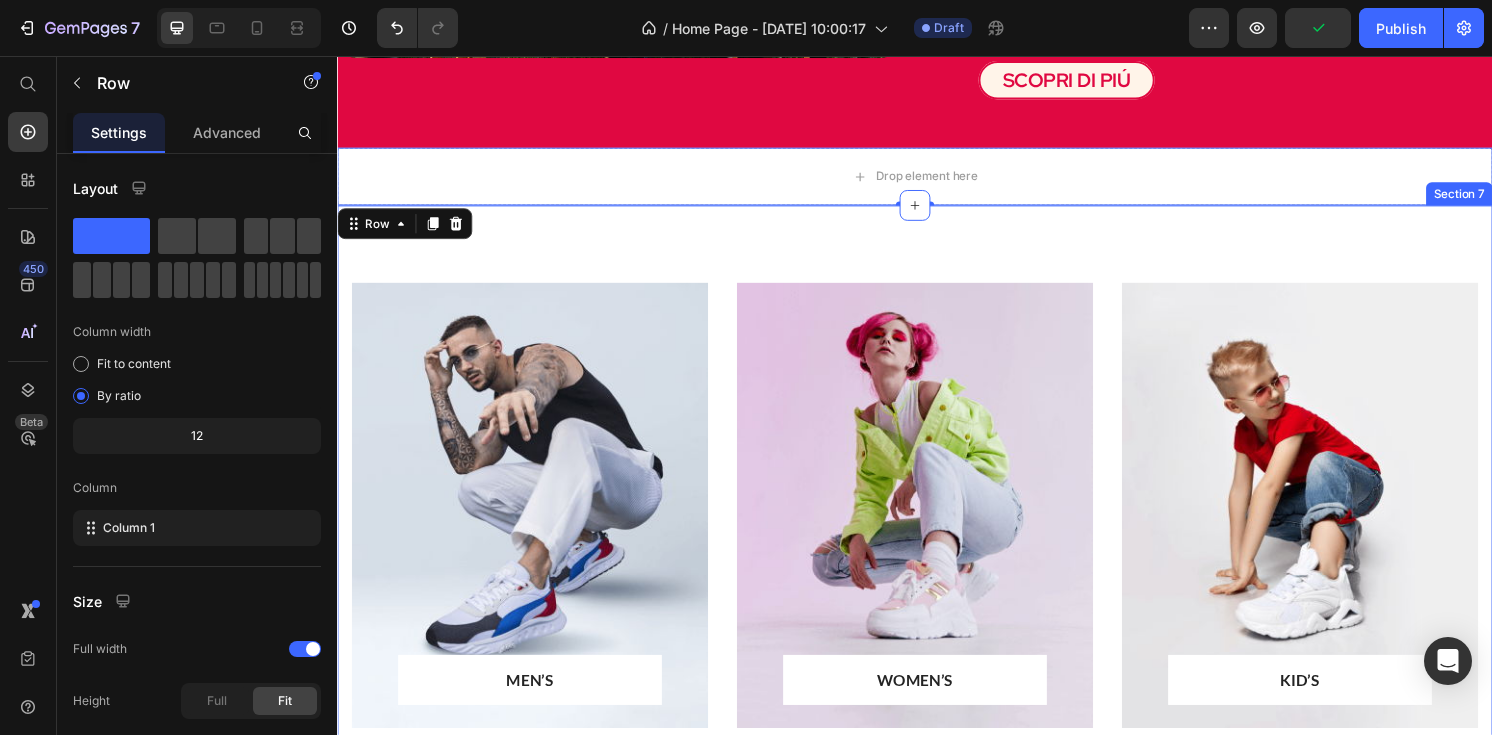 click on "MEN’S Text block Row Row Hero Banner WOMEN’S Text block Row Row Hero Banner KID’S Text block Row Row Hero Banner Row Section 7" at bounding box center (937, 522) 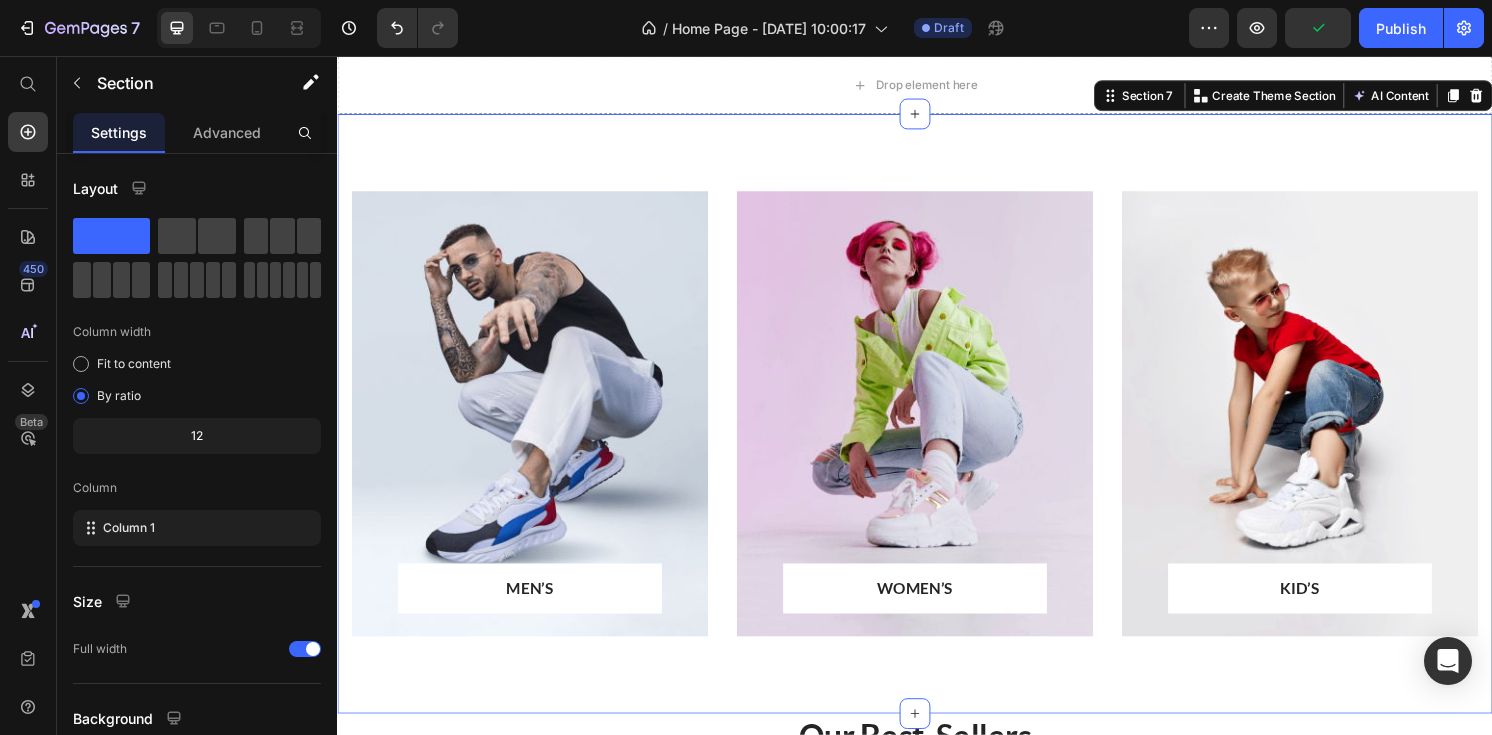 scroll, scrollTop: 2133, scrollLeft: 0, axis: vertical 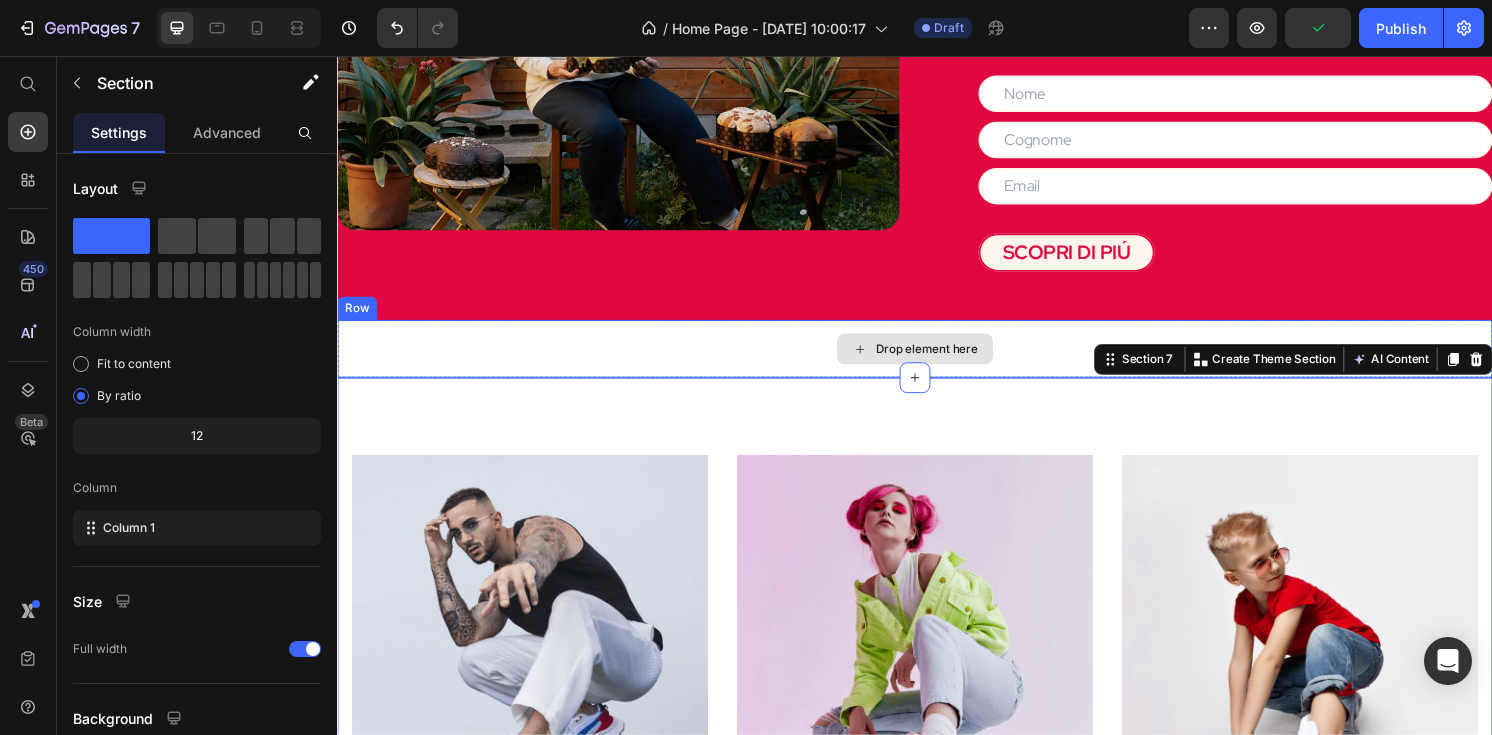 click on "Drop element here" at bounding box center (937, 360) 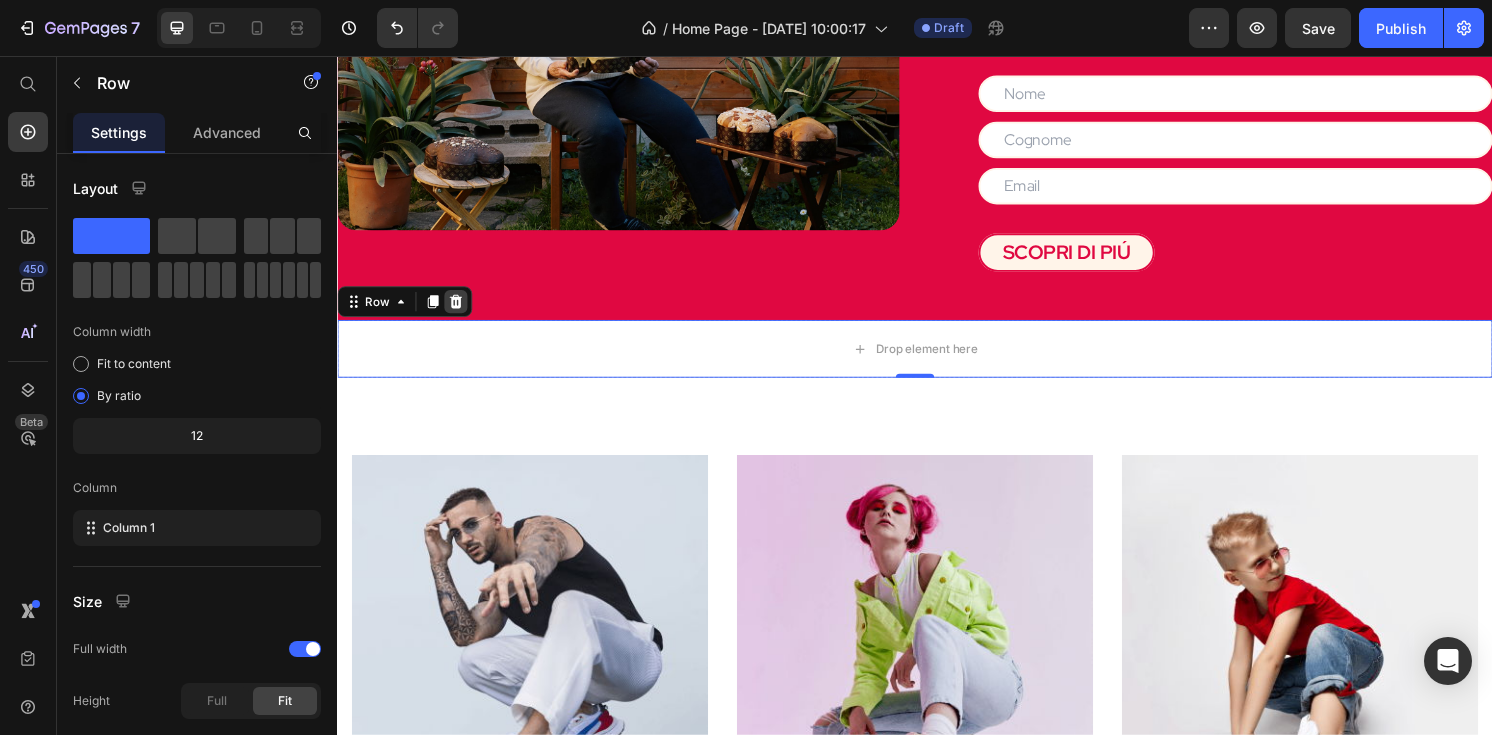 click 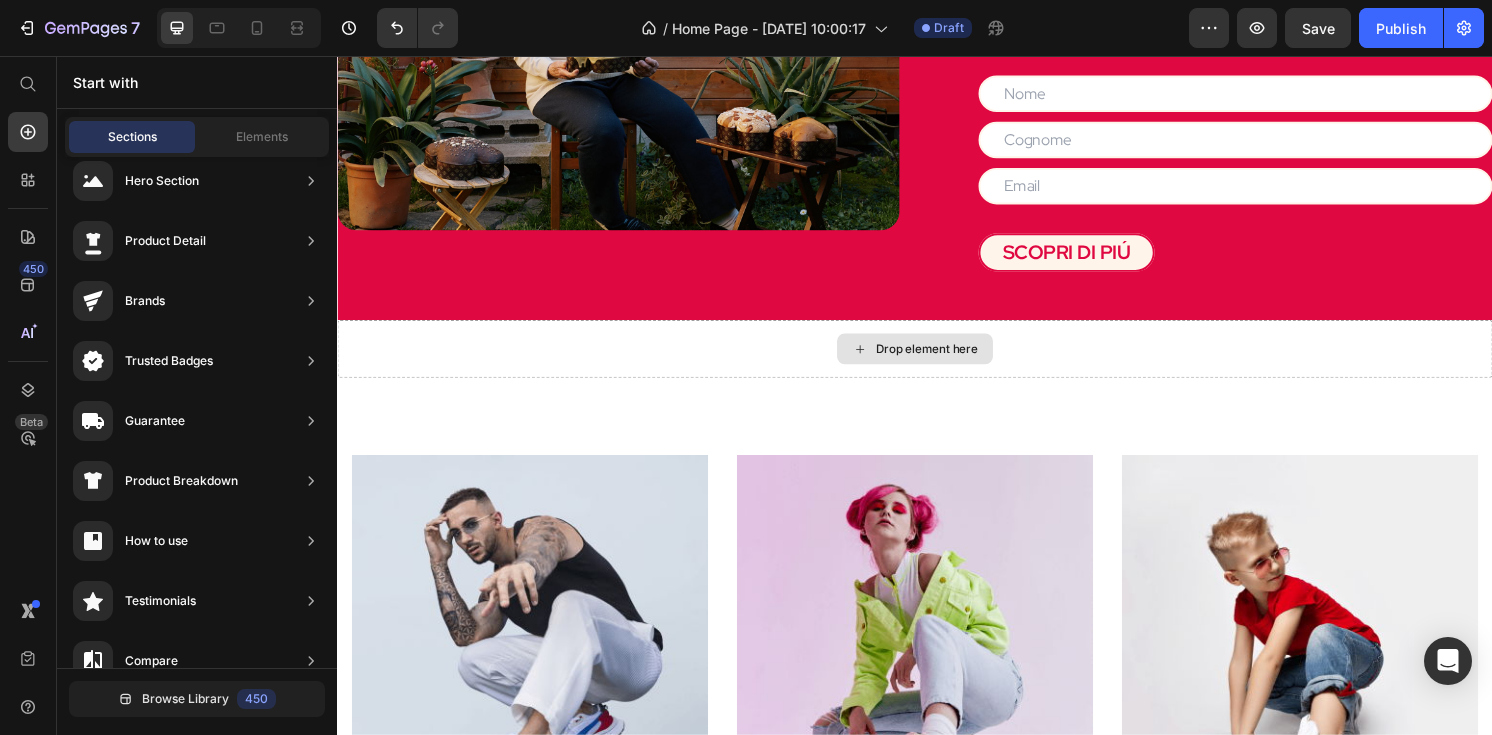 click on "Drop element here" at bounding box center [937, 360] 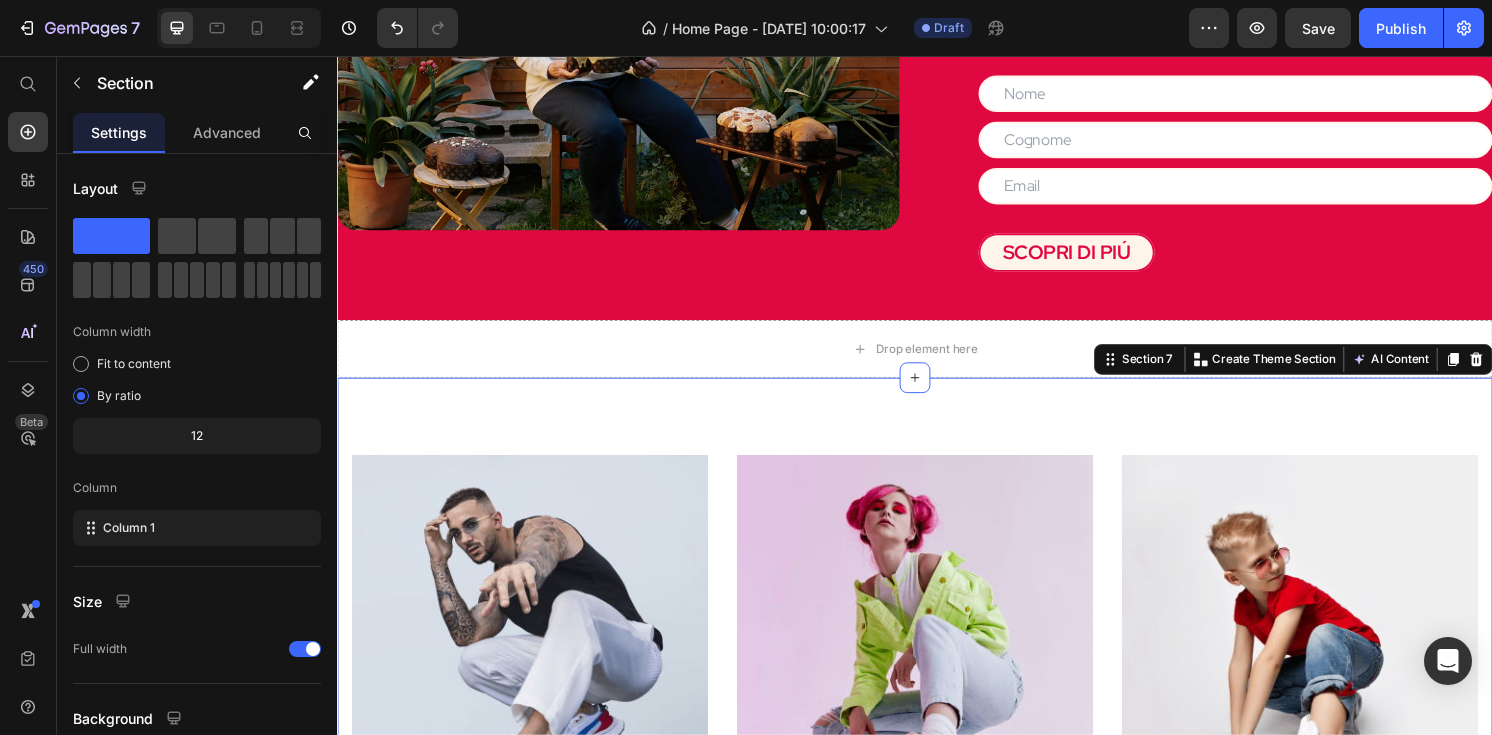 click on "MEN’S Text block Row Row Hero Banner WOMEN’S Text block Row Row Hero Banner KID’S Text block Row Row Hero Banner Row Section 7   You can create reusable sections Create Theme Section AI Content Write with GemAI What would you like to describe here? Tone and Voice Persuasive Product Biscotti da Inzuppo (200gr) Show more Generate" at bounding box center [937, 701] 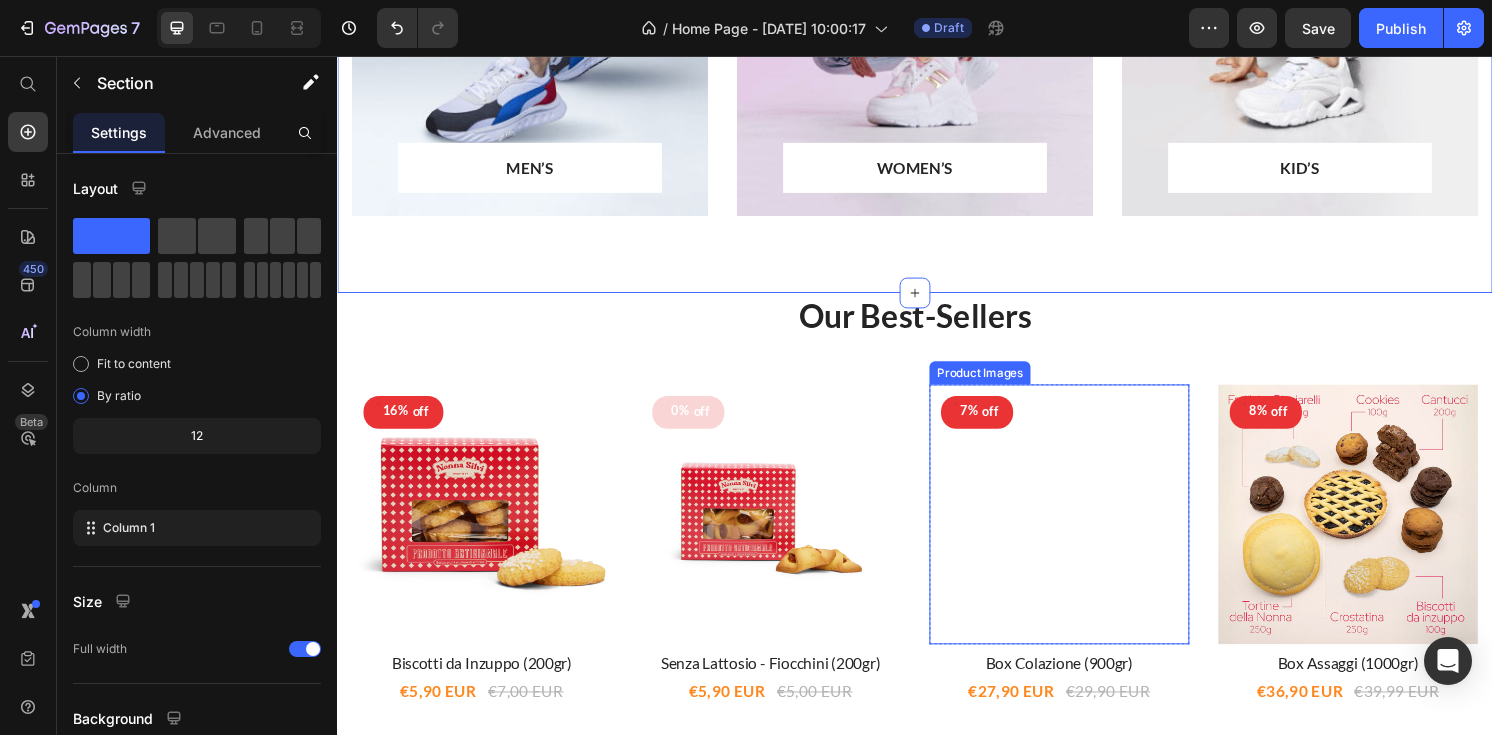 scroll, scrollTop: 2841, scrollLeft: 0, axis: vertical 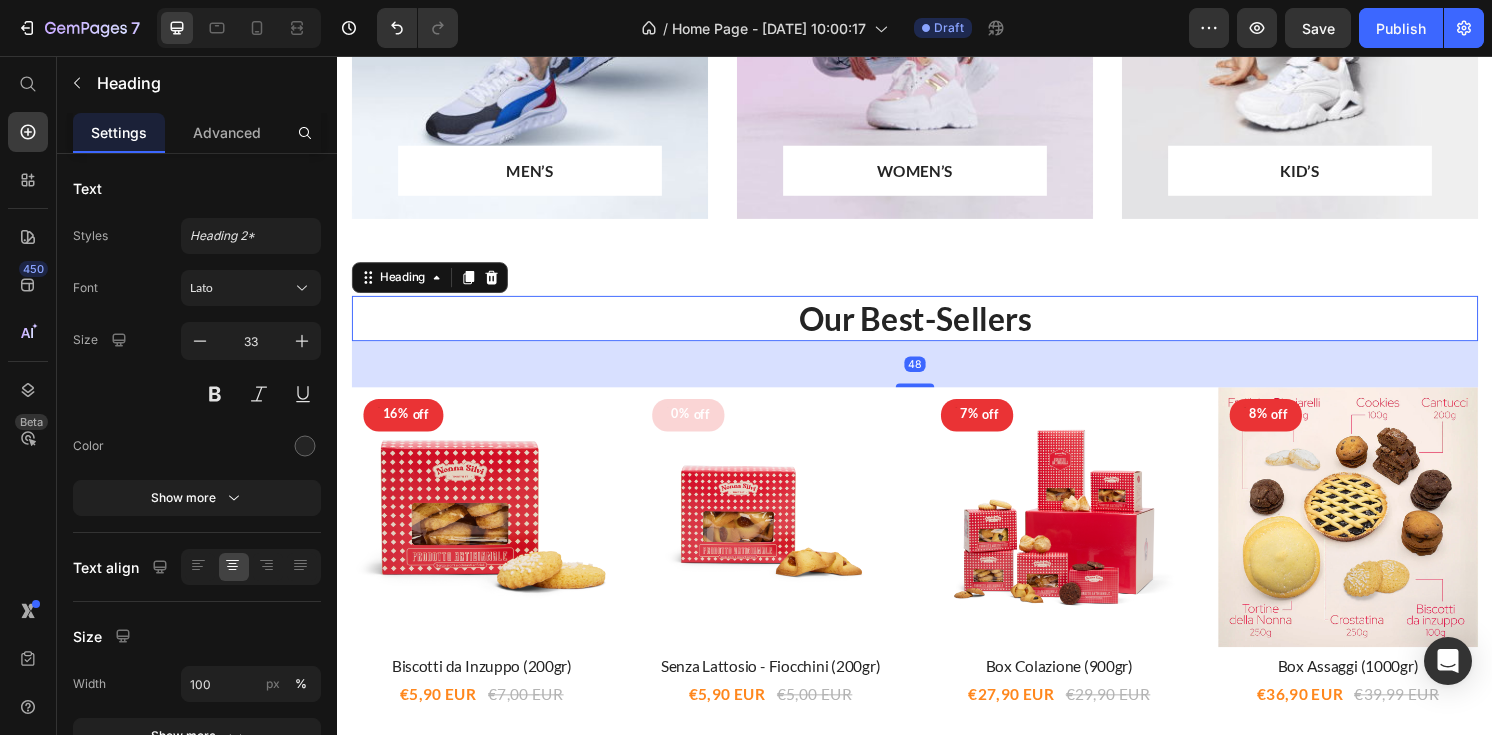 click on "Our Best-Sellers" at bounding box center (937, 328) 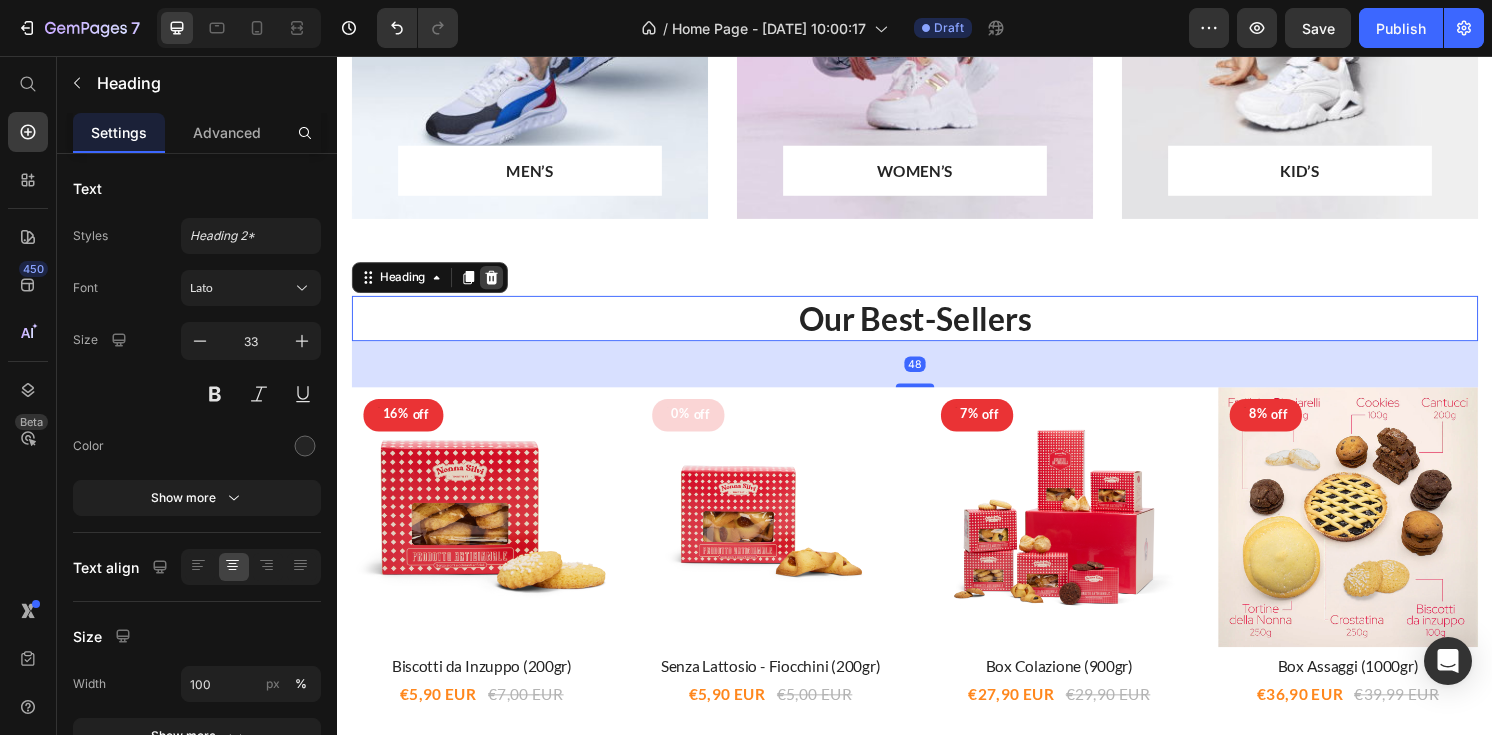 click 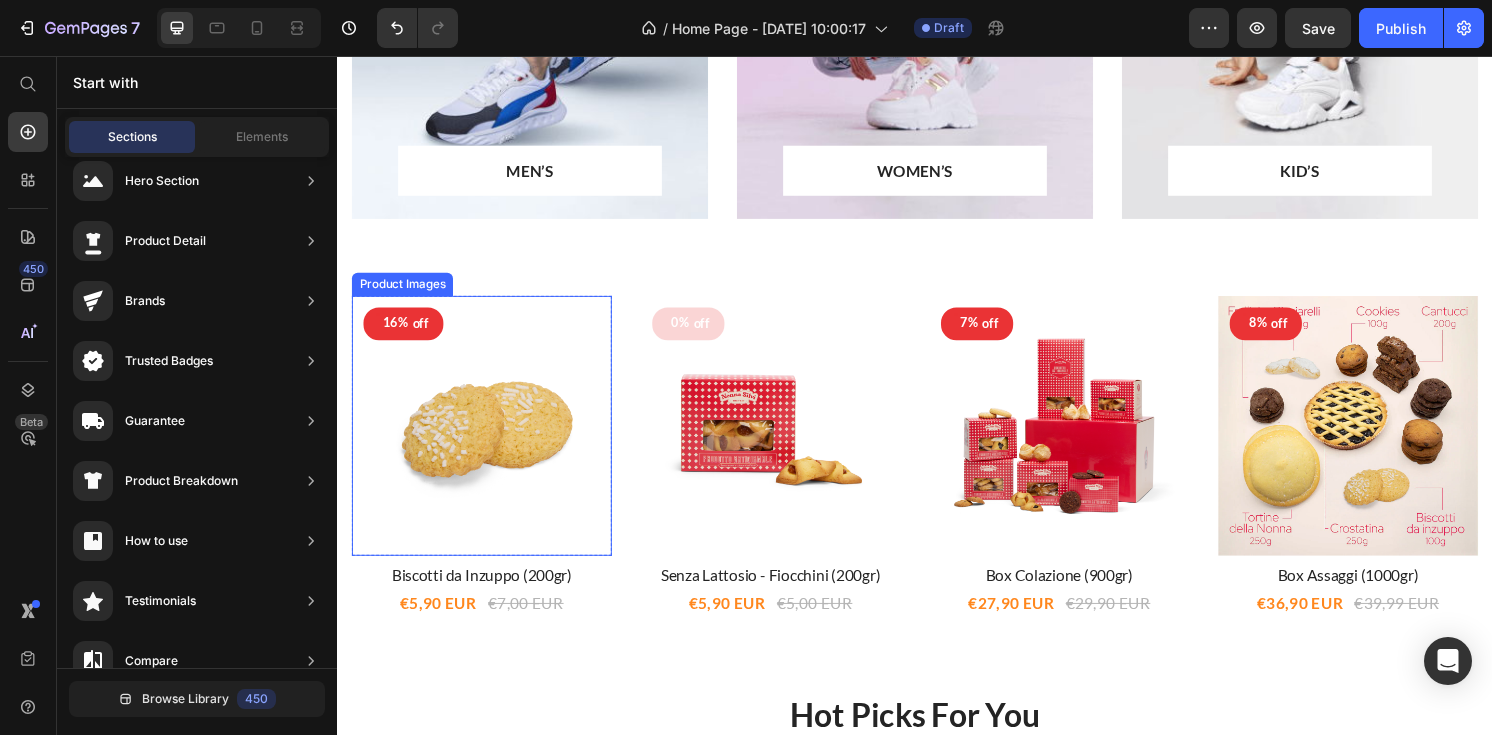 click at bounding box center (487, 440) 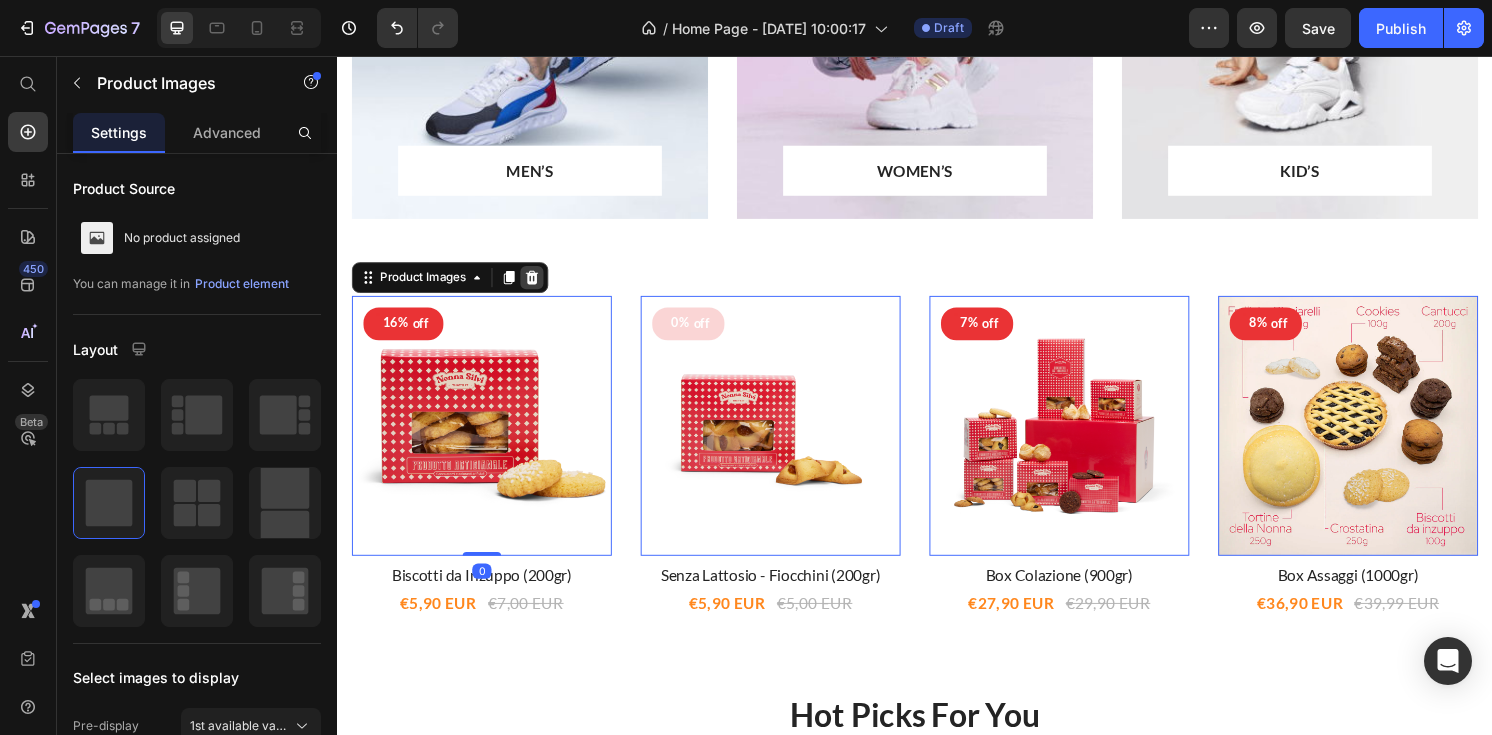 click at bounding box center [539, 286] 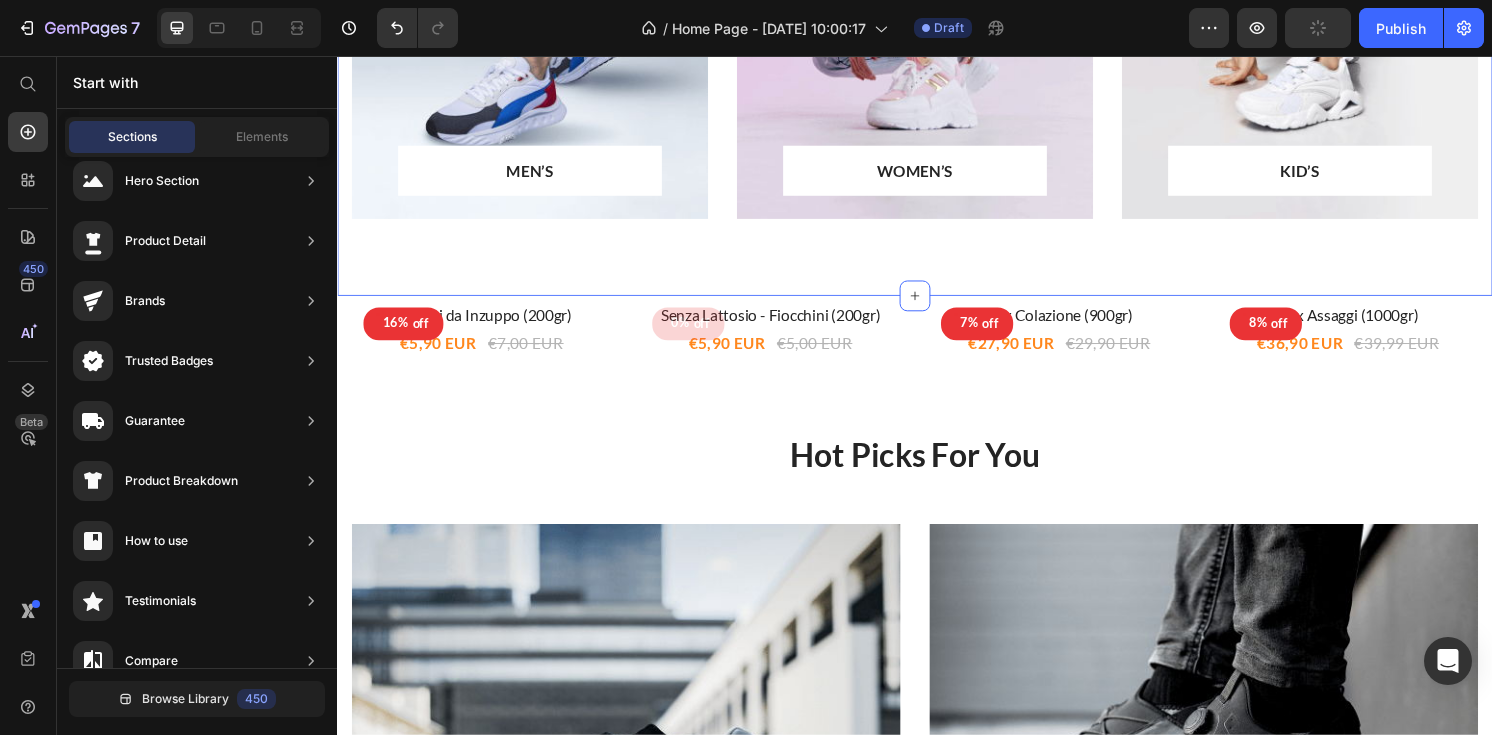 click on "Biscotti da Inzuppo (200gr)" at bounding box center (487, 325) 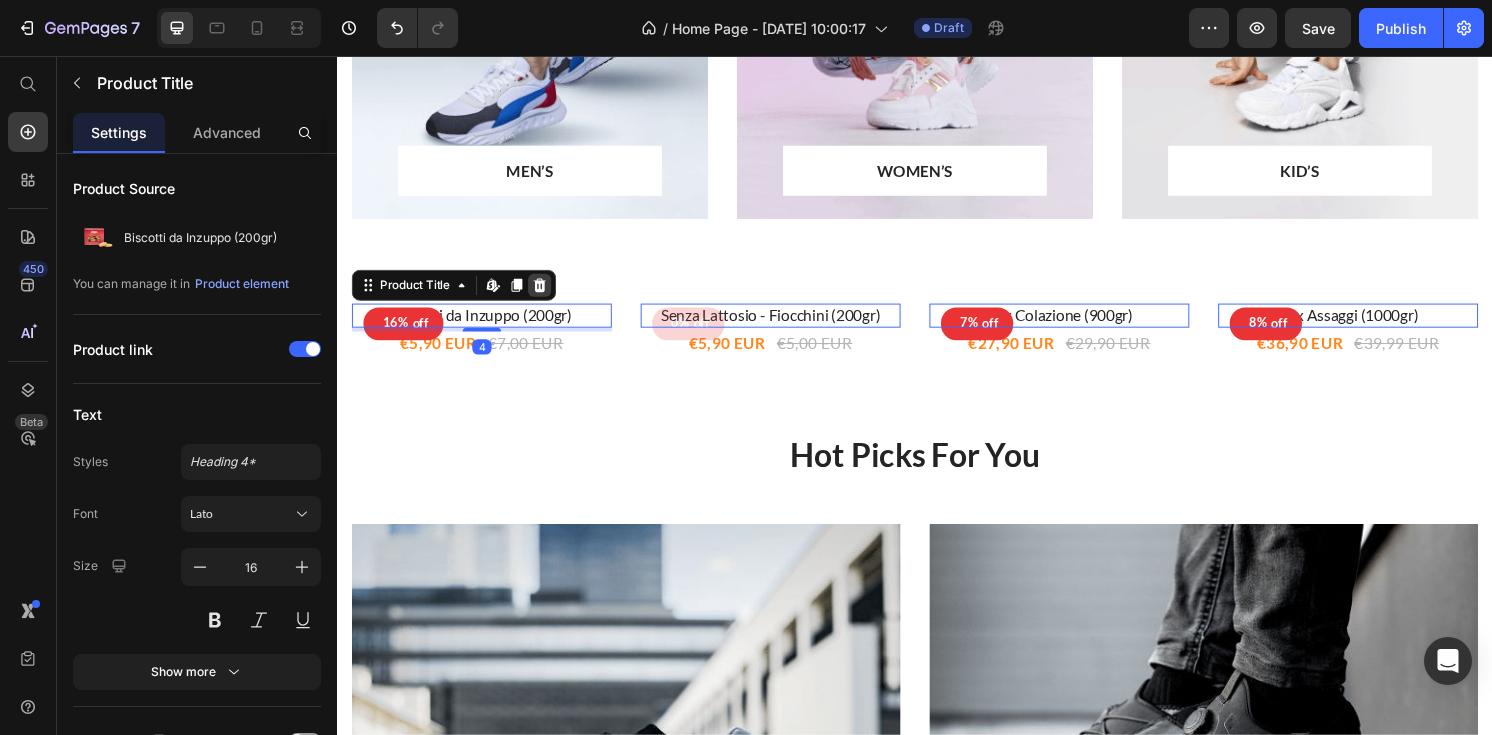 click 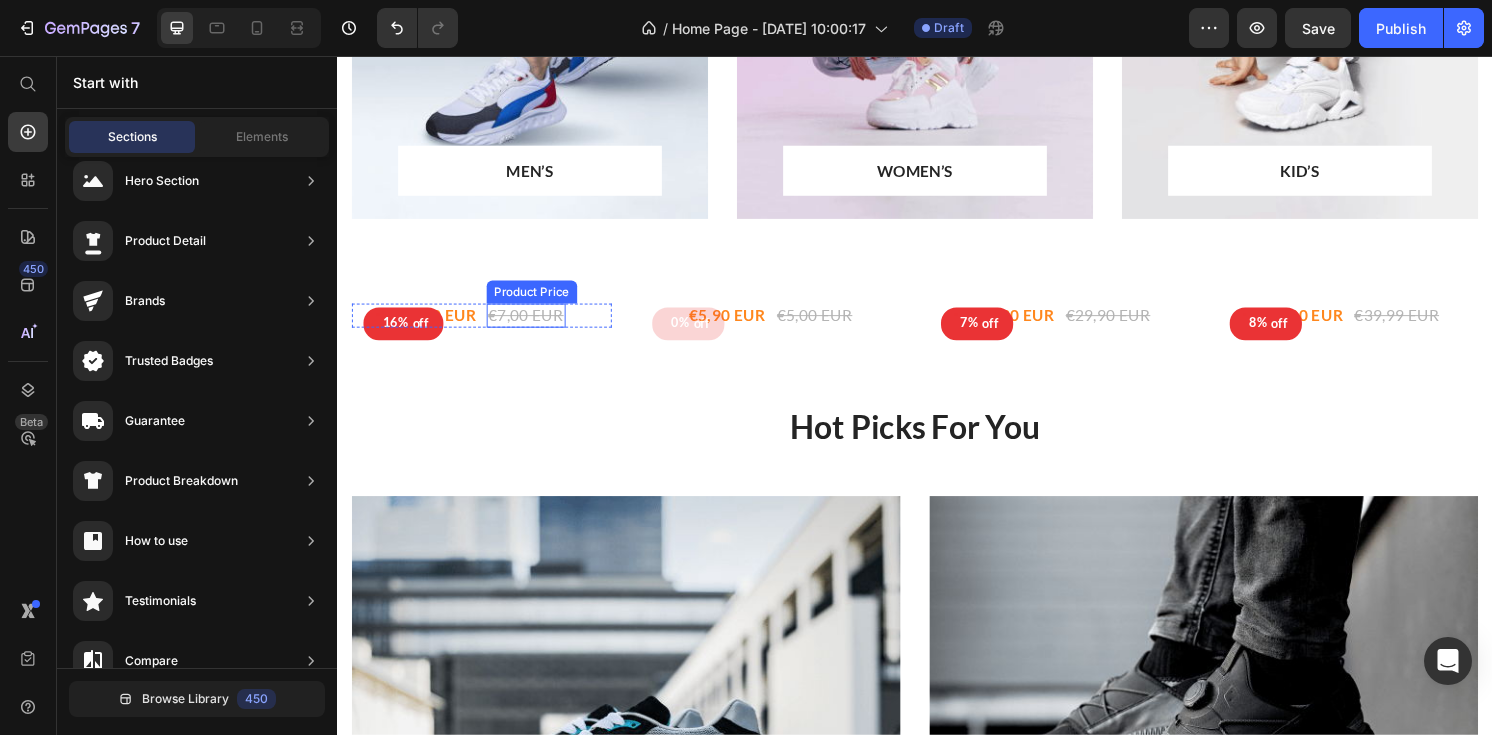 click on "€7,00 EUR" at bounding box center (533, 324) 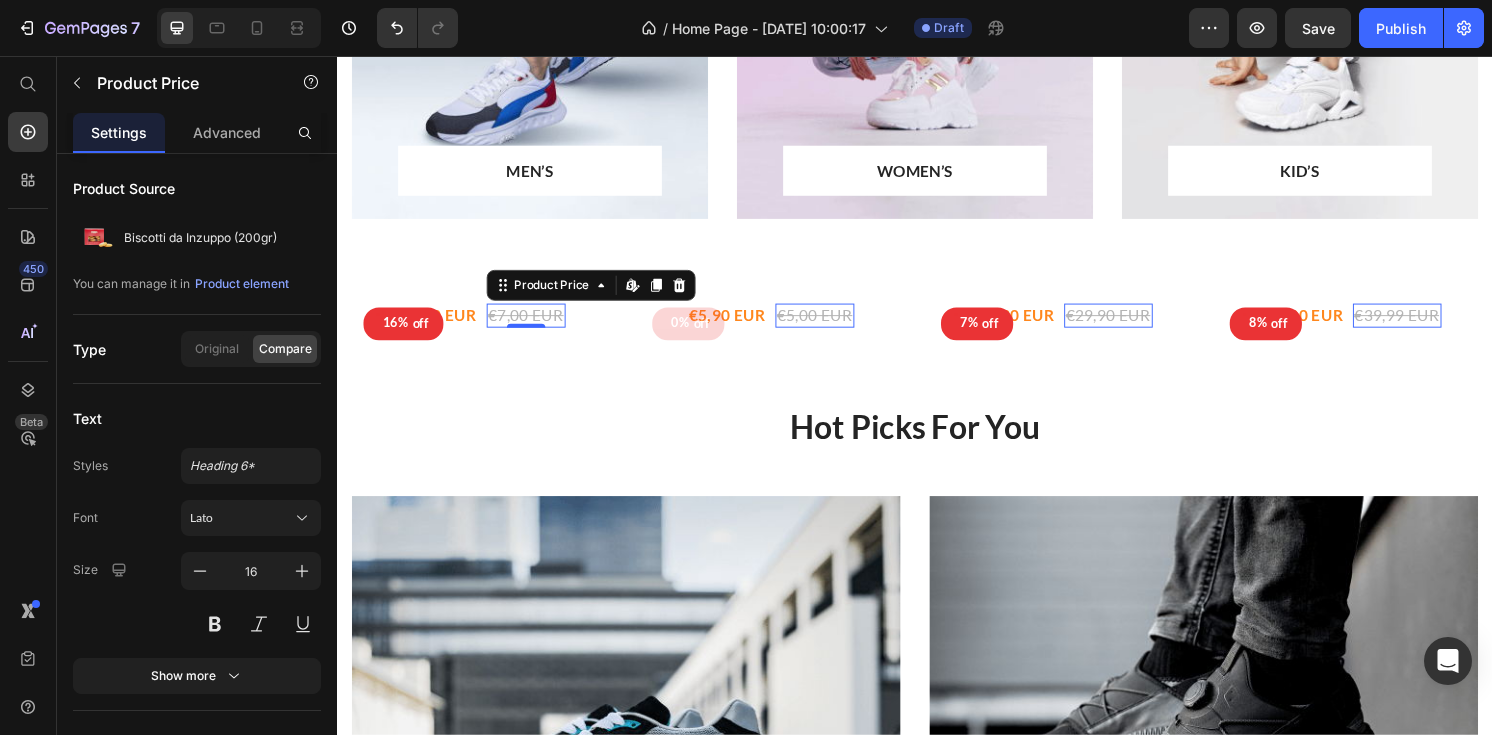 click on "€5,90 EUR Product Price €7,00 EUR Product Price   Edit content in Shopify 0 Row" at bounding box center (487, 325) 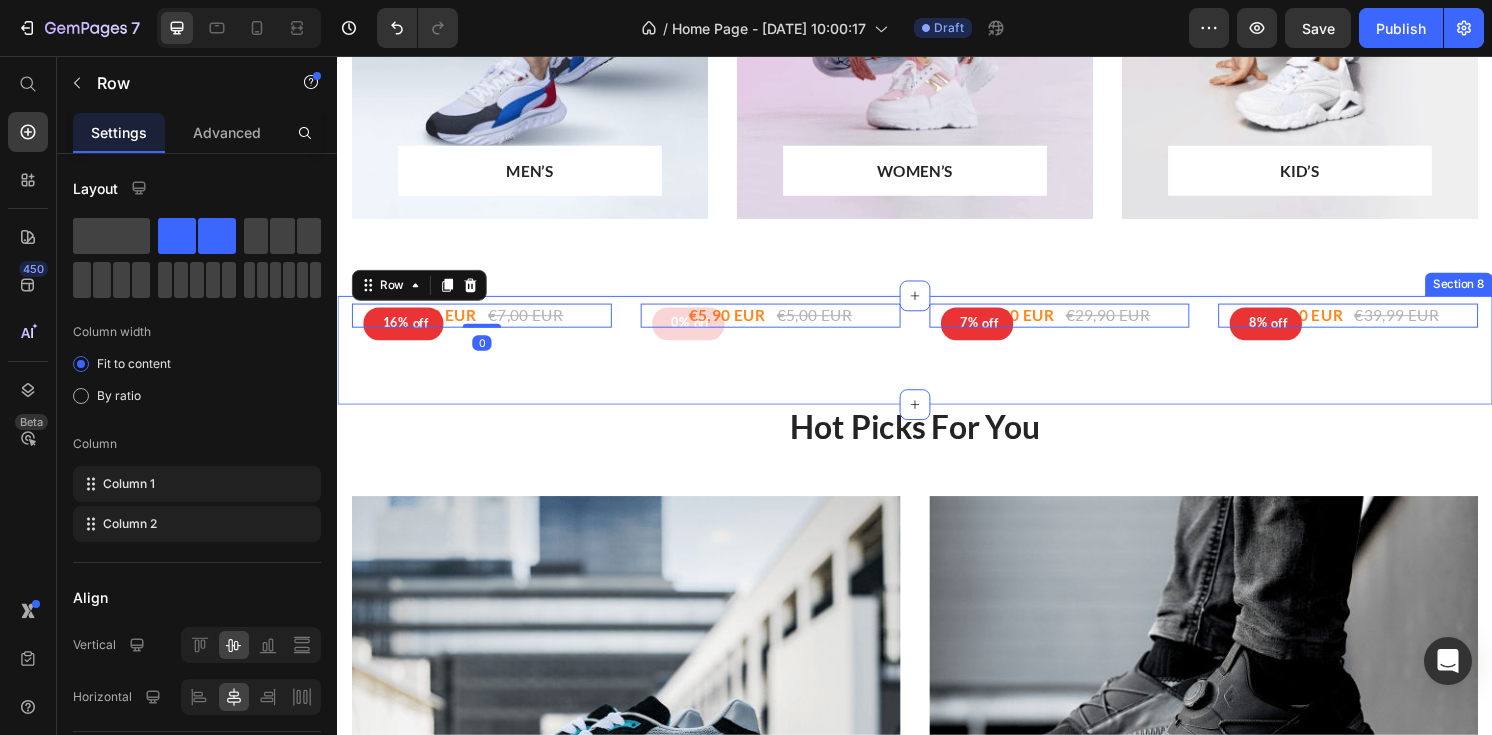 click on "16% off Product Tag Row €5,90 EUR Product Price €7,00 EUR Product Price Row   0 0% off Product Tag Row €5,90 EUR Product Price €5,00 EUR Product Price Row   0 7% off Product Tag Row €27,90 EUR Product Price €29,90 EUR Product Price Row   0 8% off Product Tag Row €36,90 EUR Product Price €39,99 EUR Product Price Row   0 Product List Row Section 8" at bounding box center [937, 361] 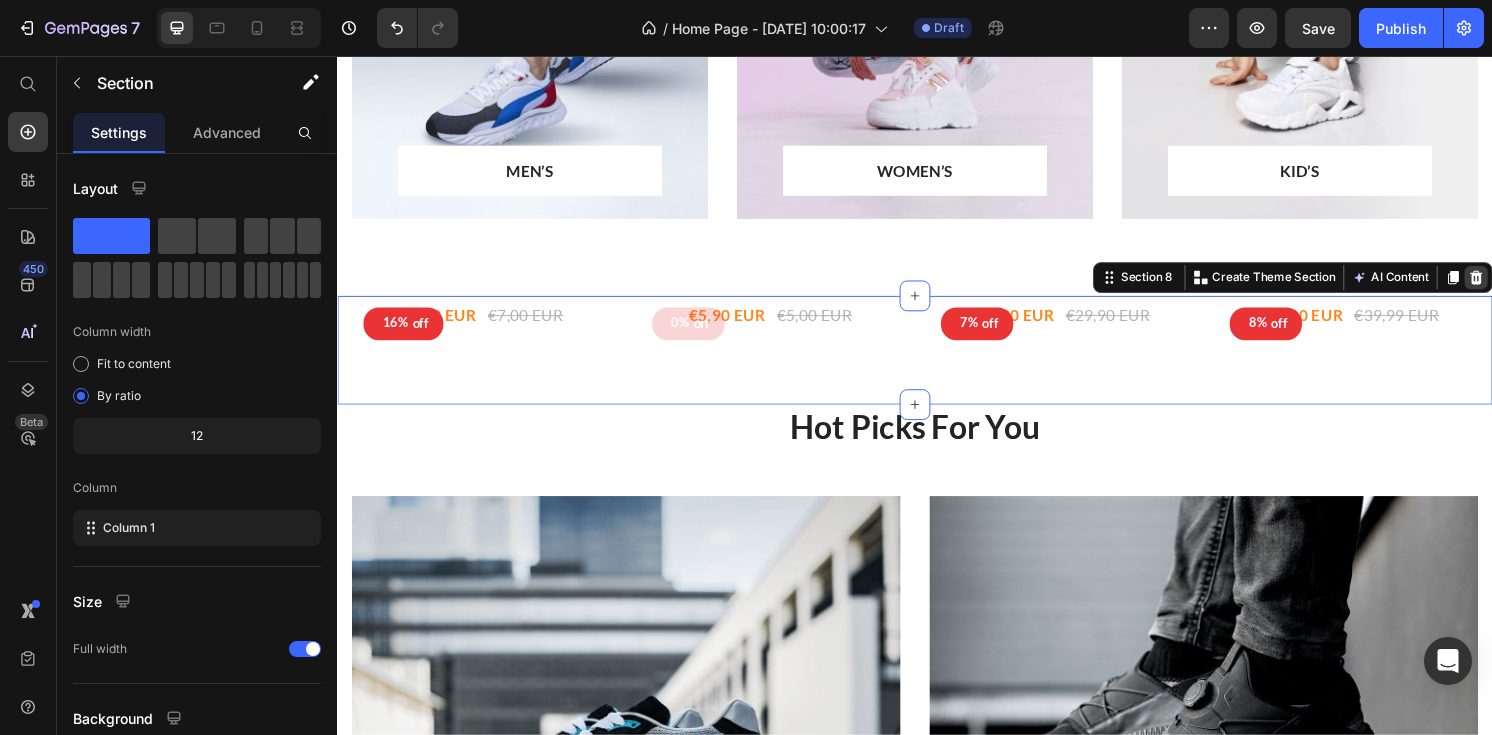 click 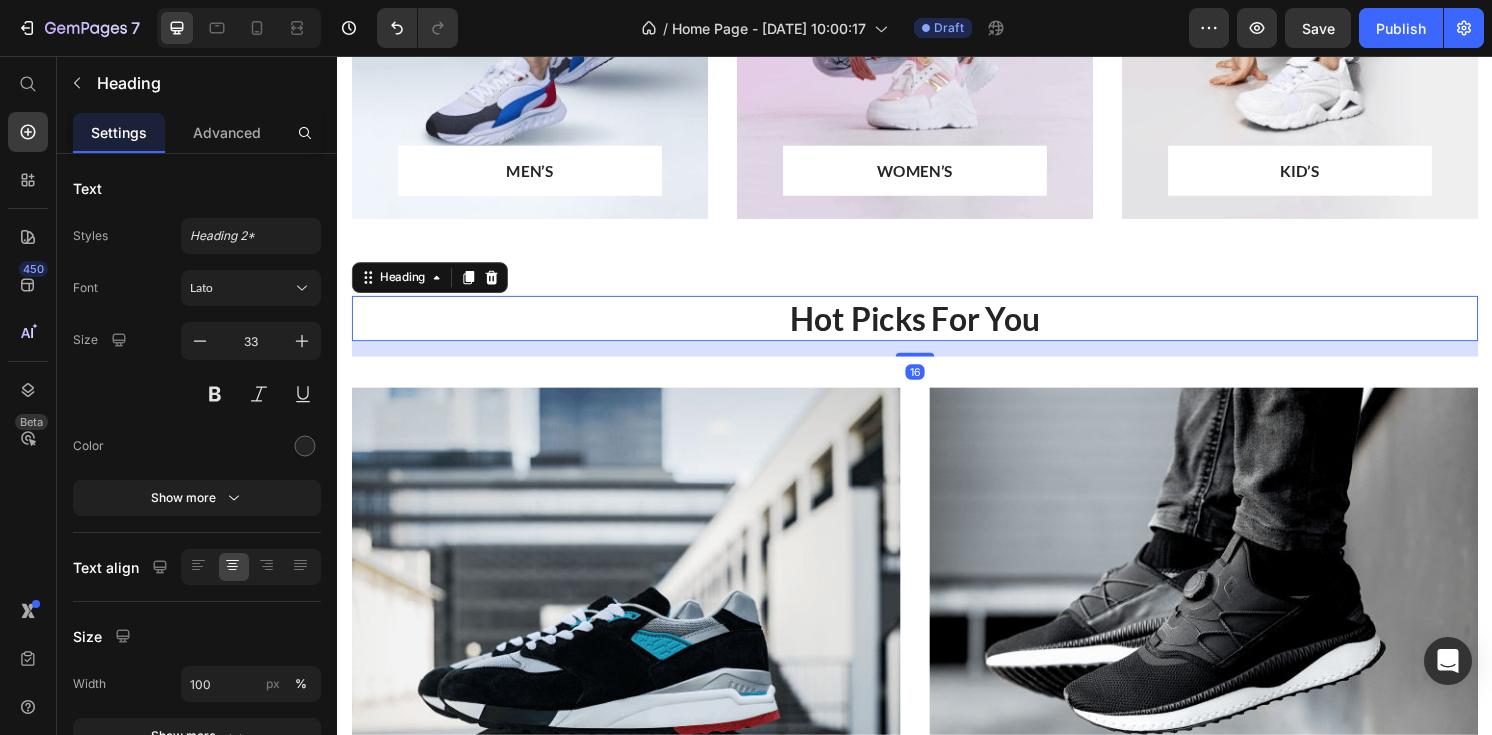 click on "Hot Picks For You" at bounding box center (937, 328) 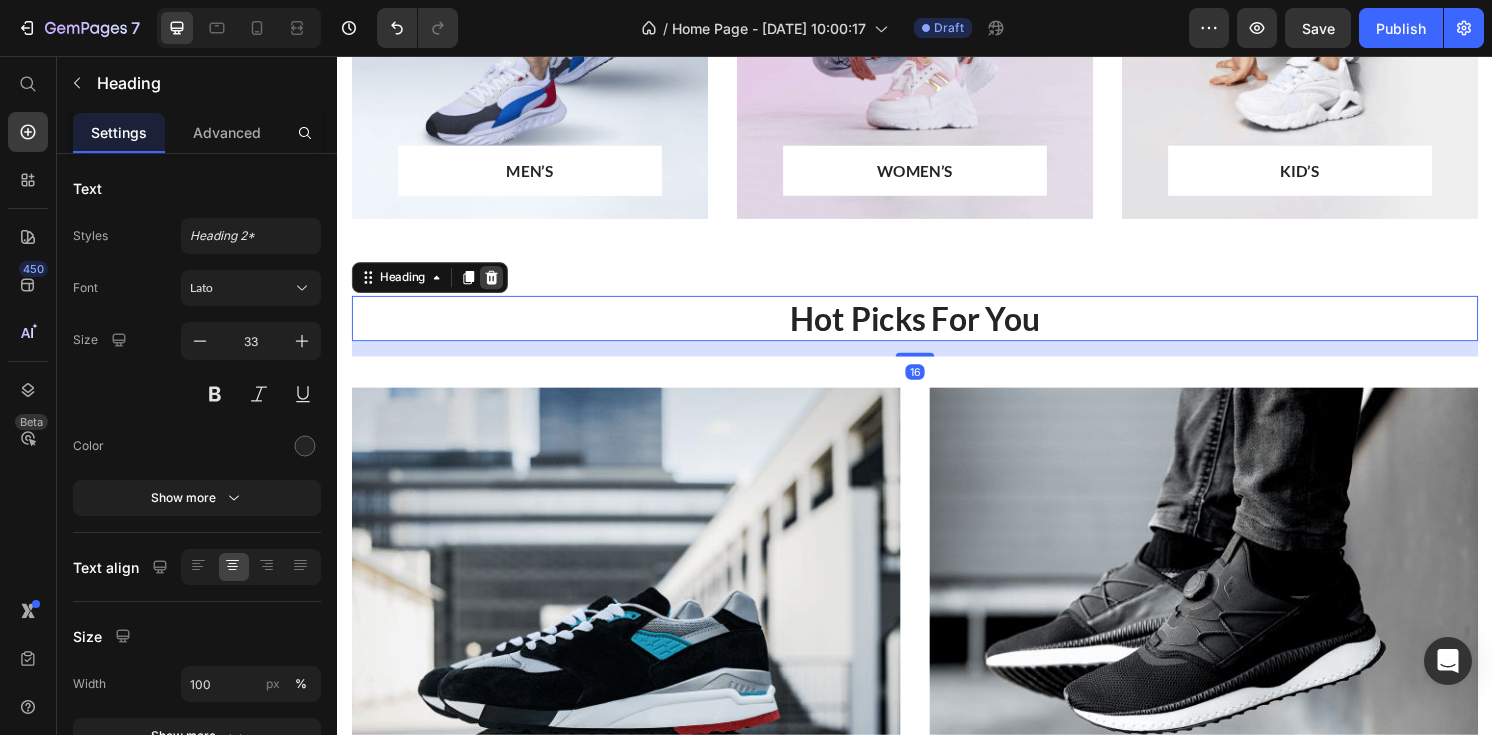 click 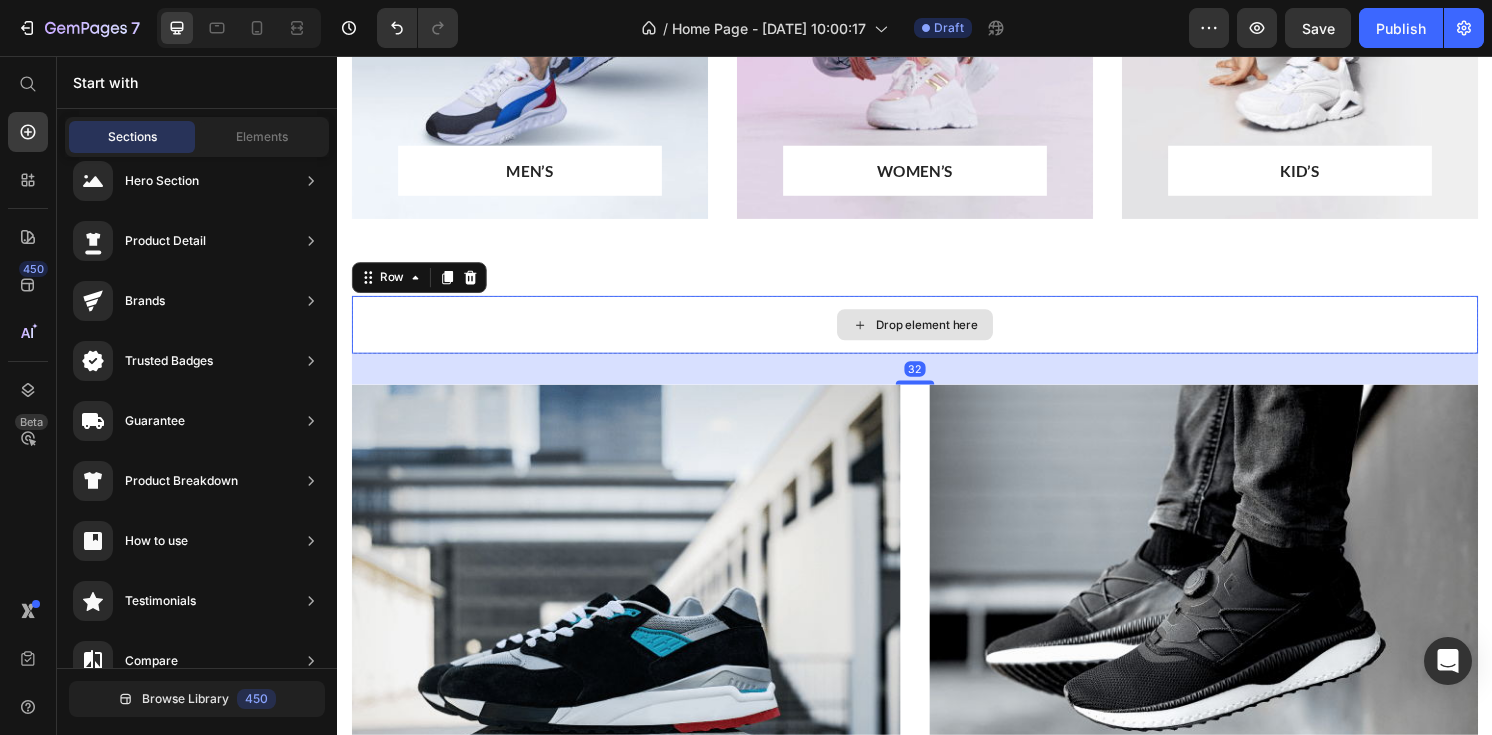 click on "Drop element here" at bounding box center [937, 335] 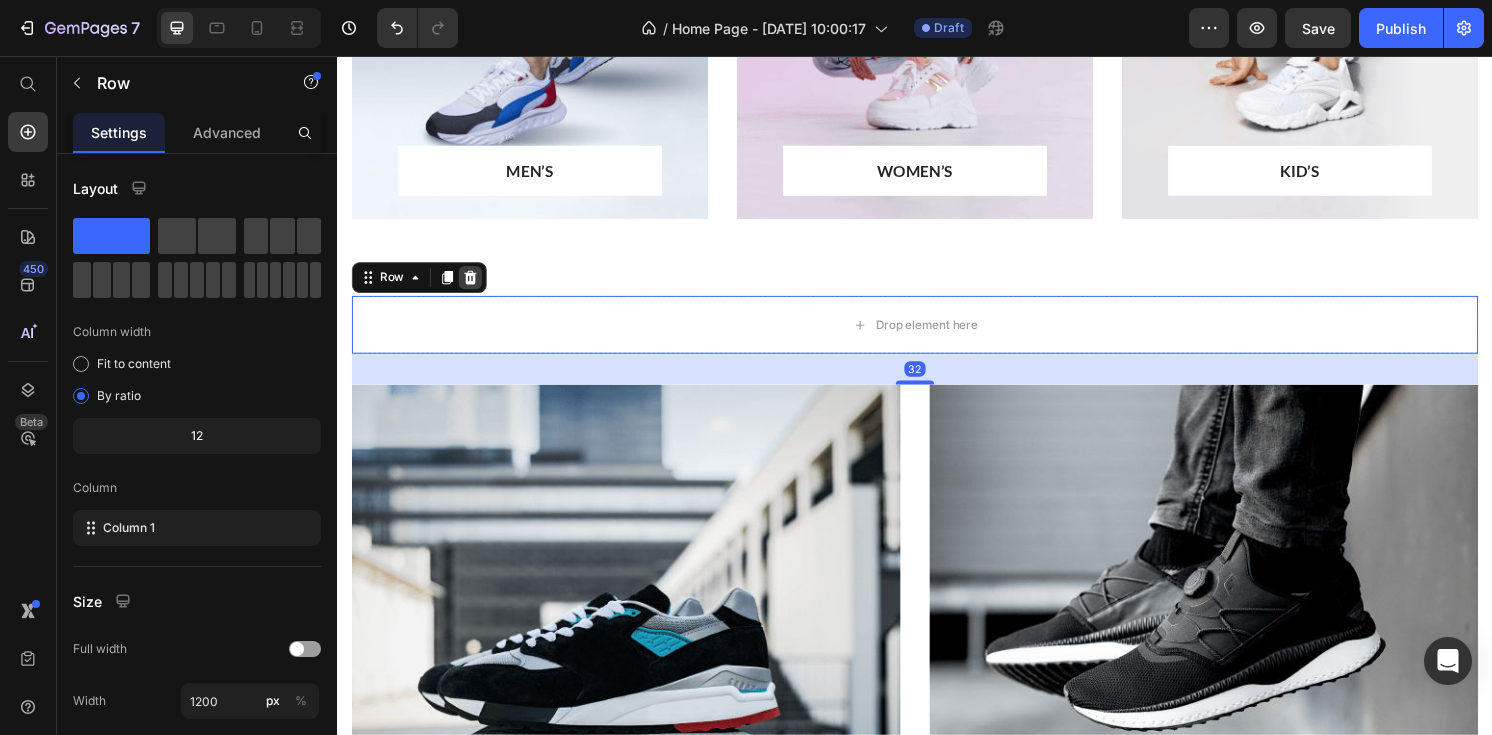 click at bounding box center [475, 286] 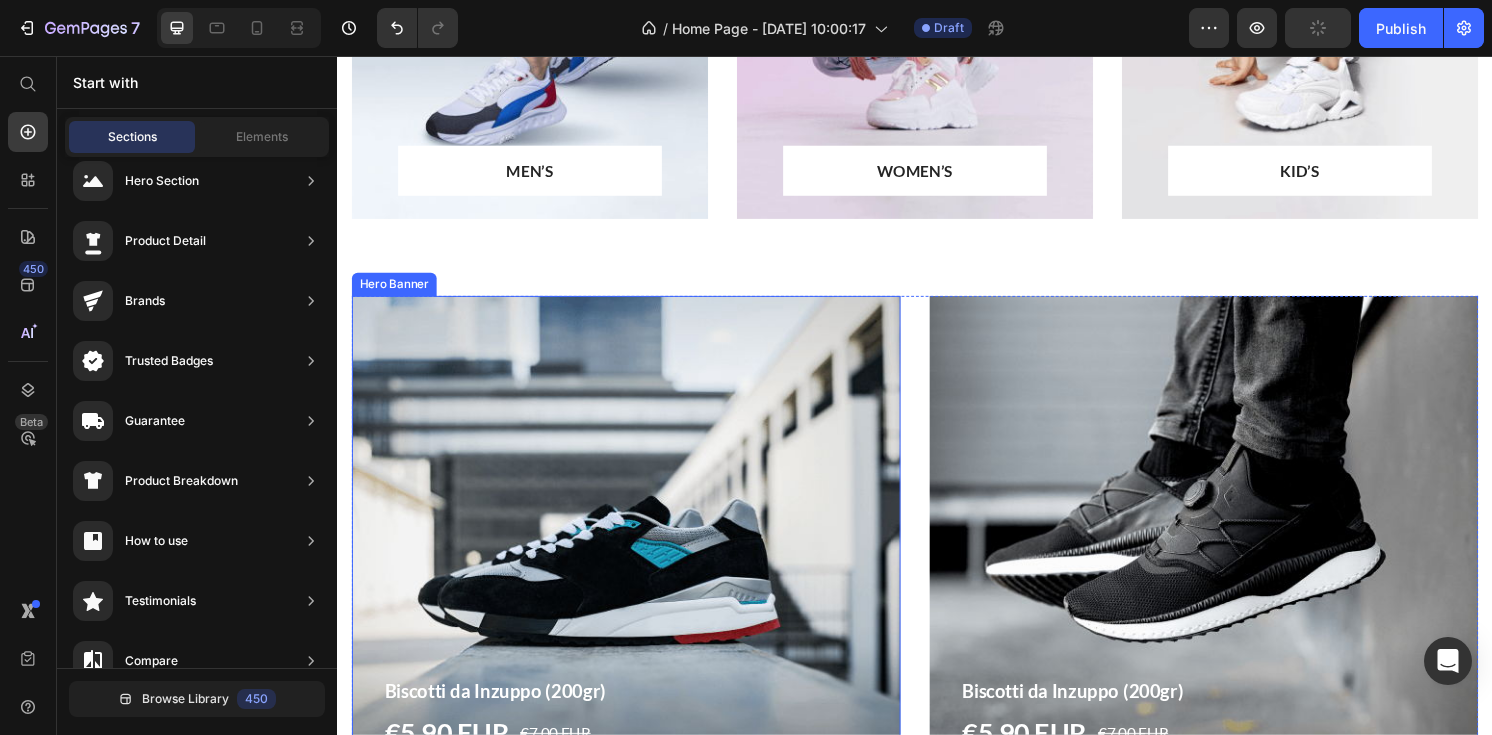 click at bounding box center [637, 590] 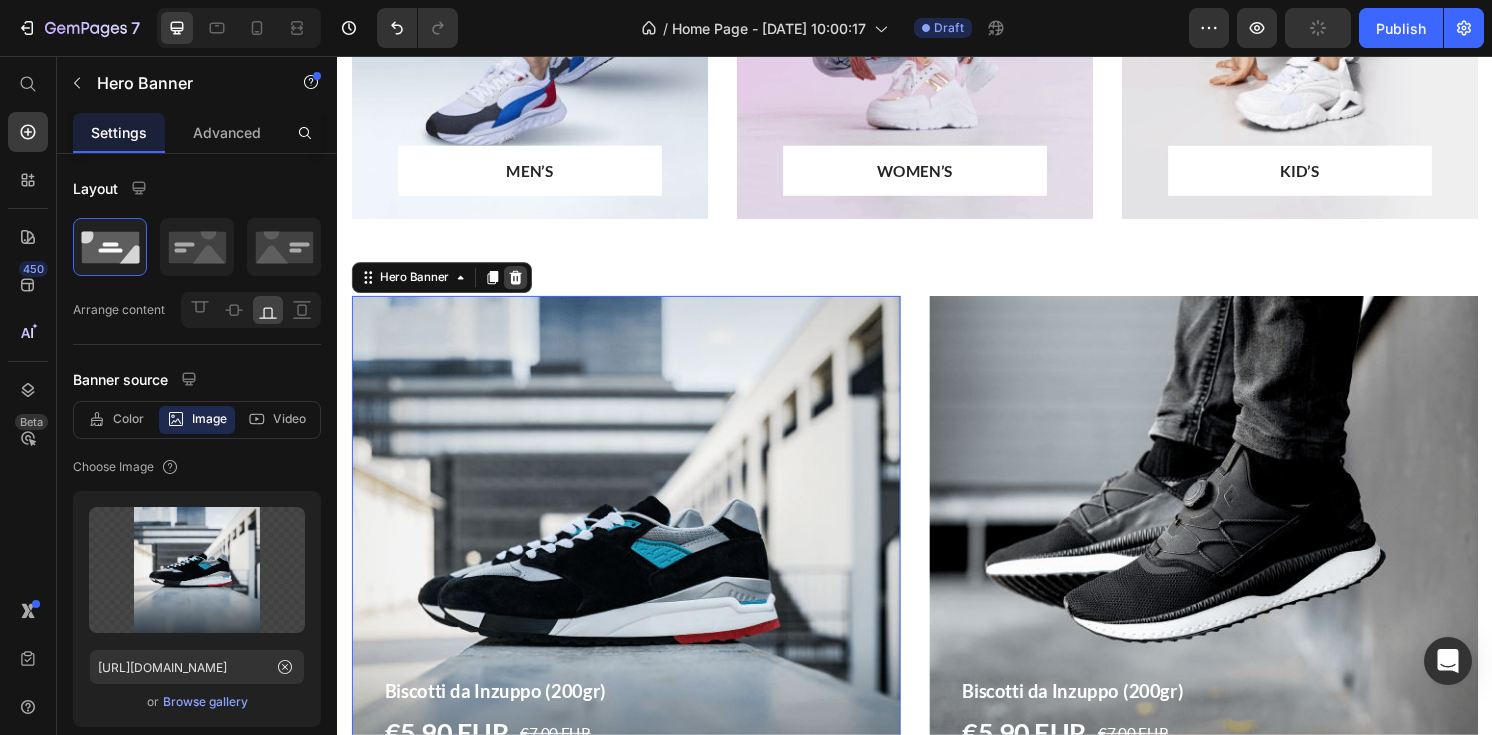 click 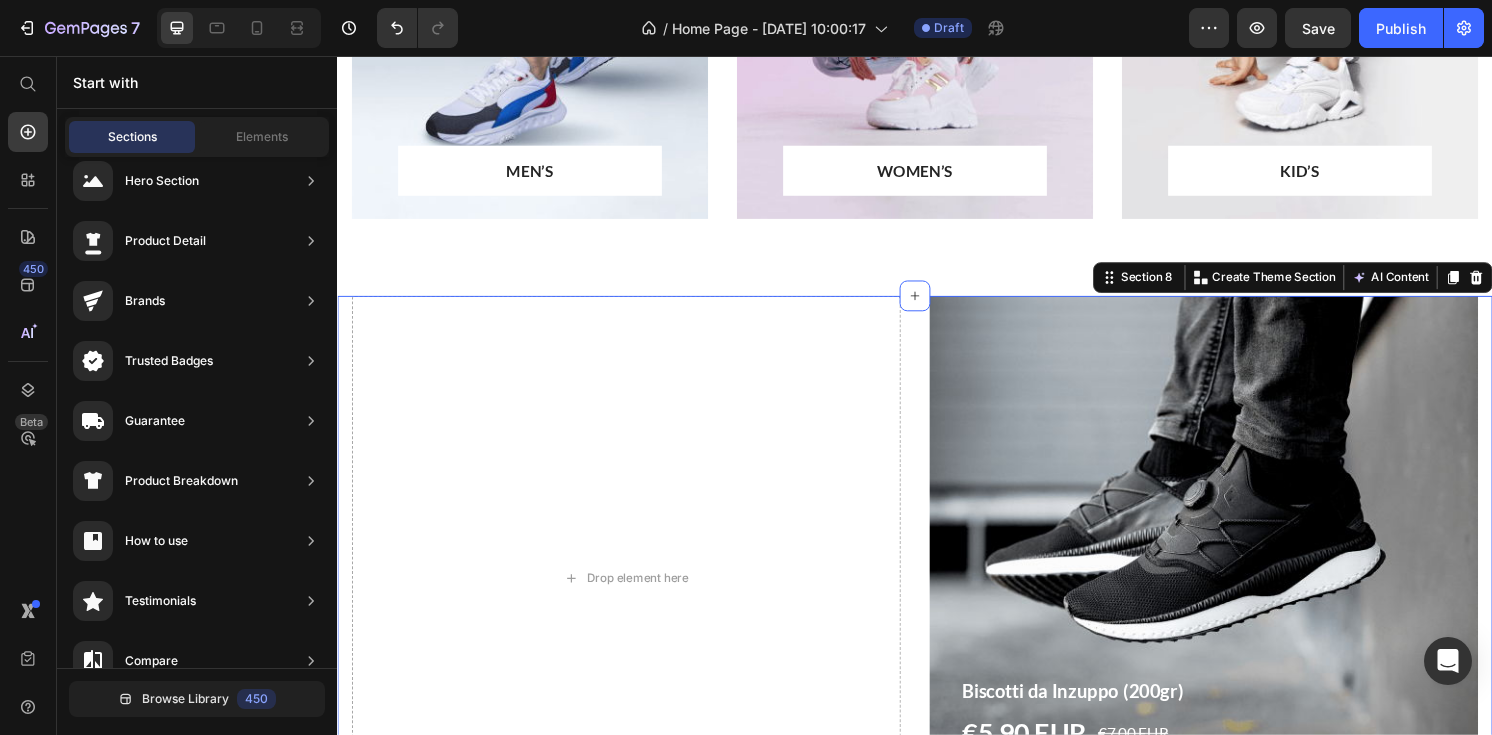 click on "Drop element here Biscotti da Inzuppo (200gr) Product Title €5,90 EUR Product Price €7,00 EUR Product Price Row BUY NOW Product Cart Button Product Hero Banner Row Section 8   You can create reusable sections Create Theme Section AI Content Write with GemAI What would you like to describe here? Tone and Voice Persuasive Product Biscotti da Inzuppo (200gr) Show more Generate" at bounding box center (937, 630) 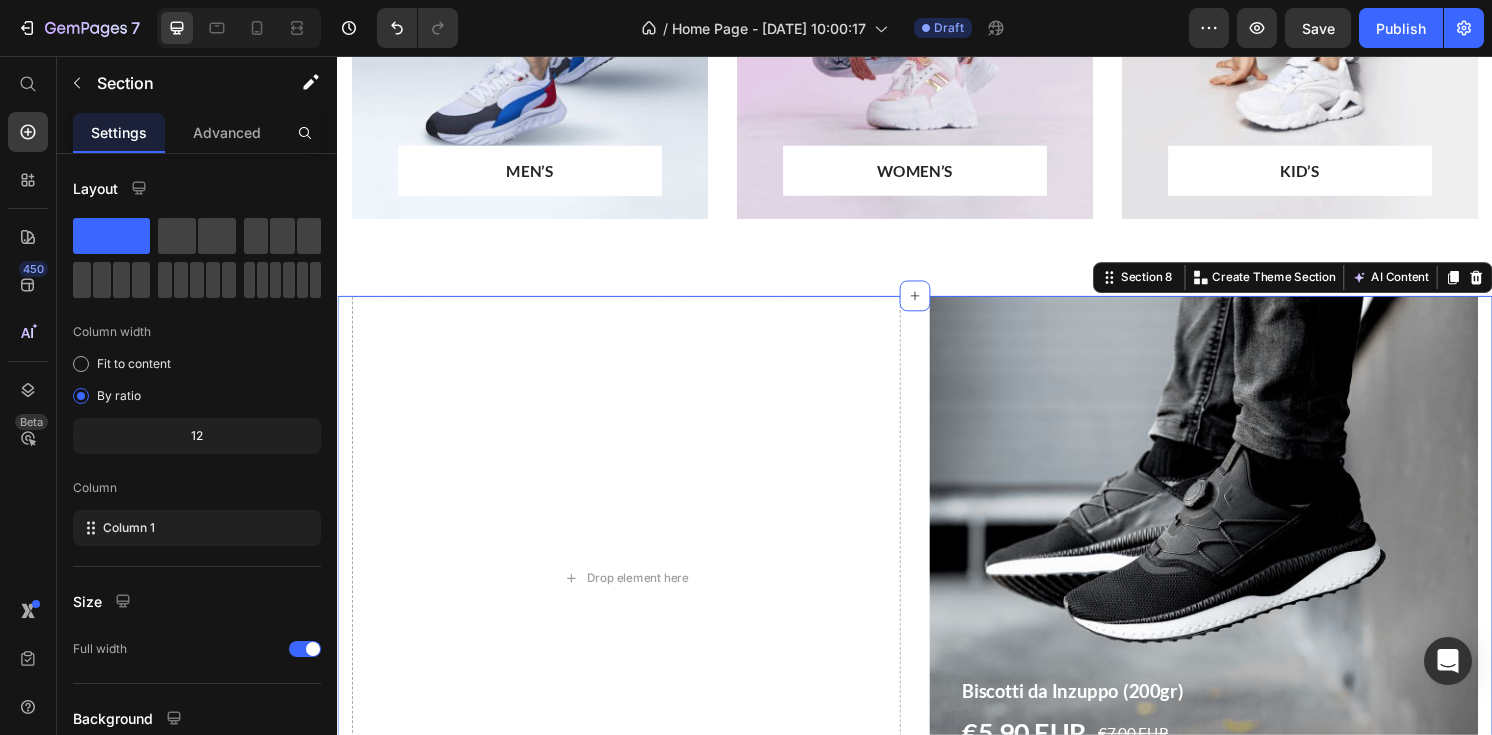 click at bounding box center [1520, 286] 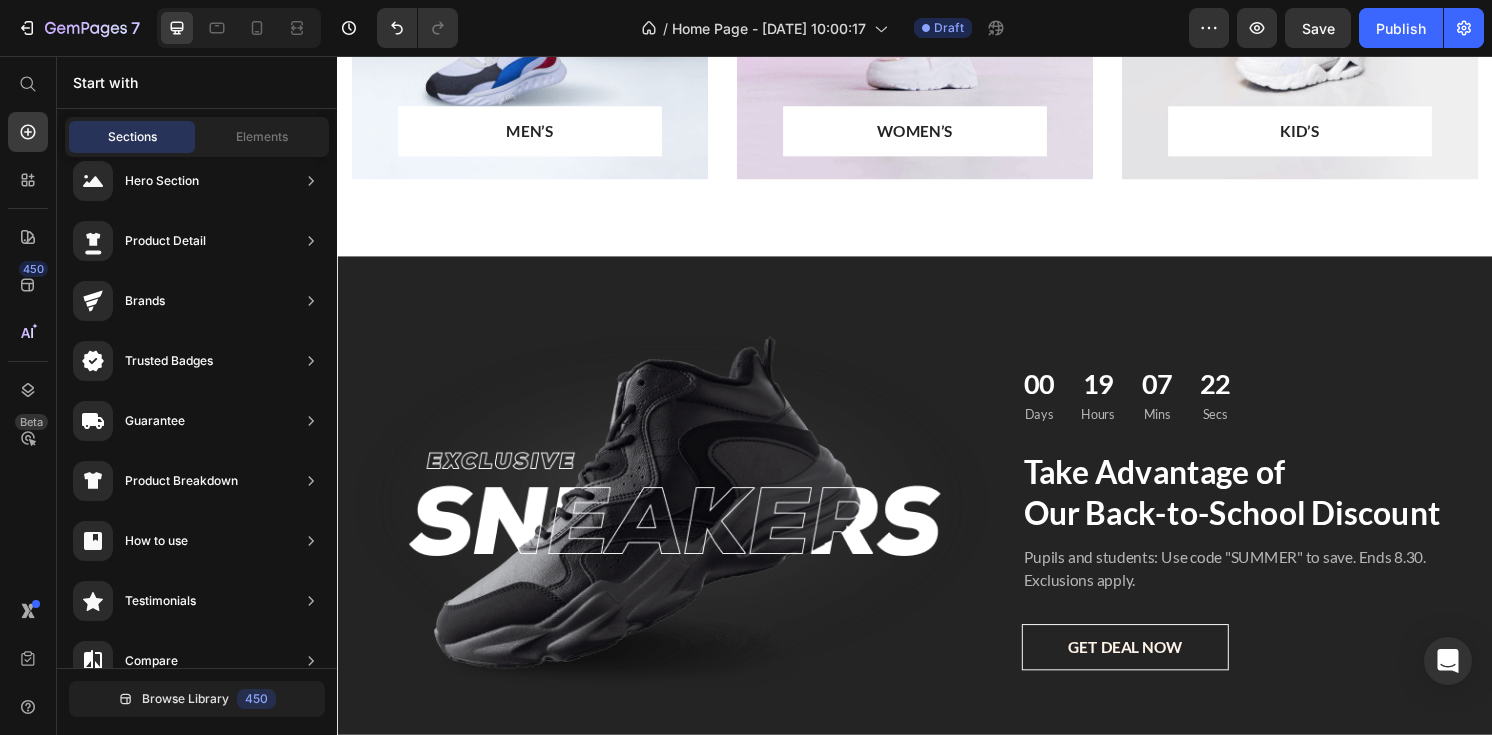 scroll, scrollTop: 2949, scrollLeft: 0, axis: vertical 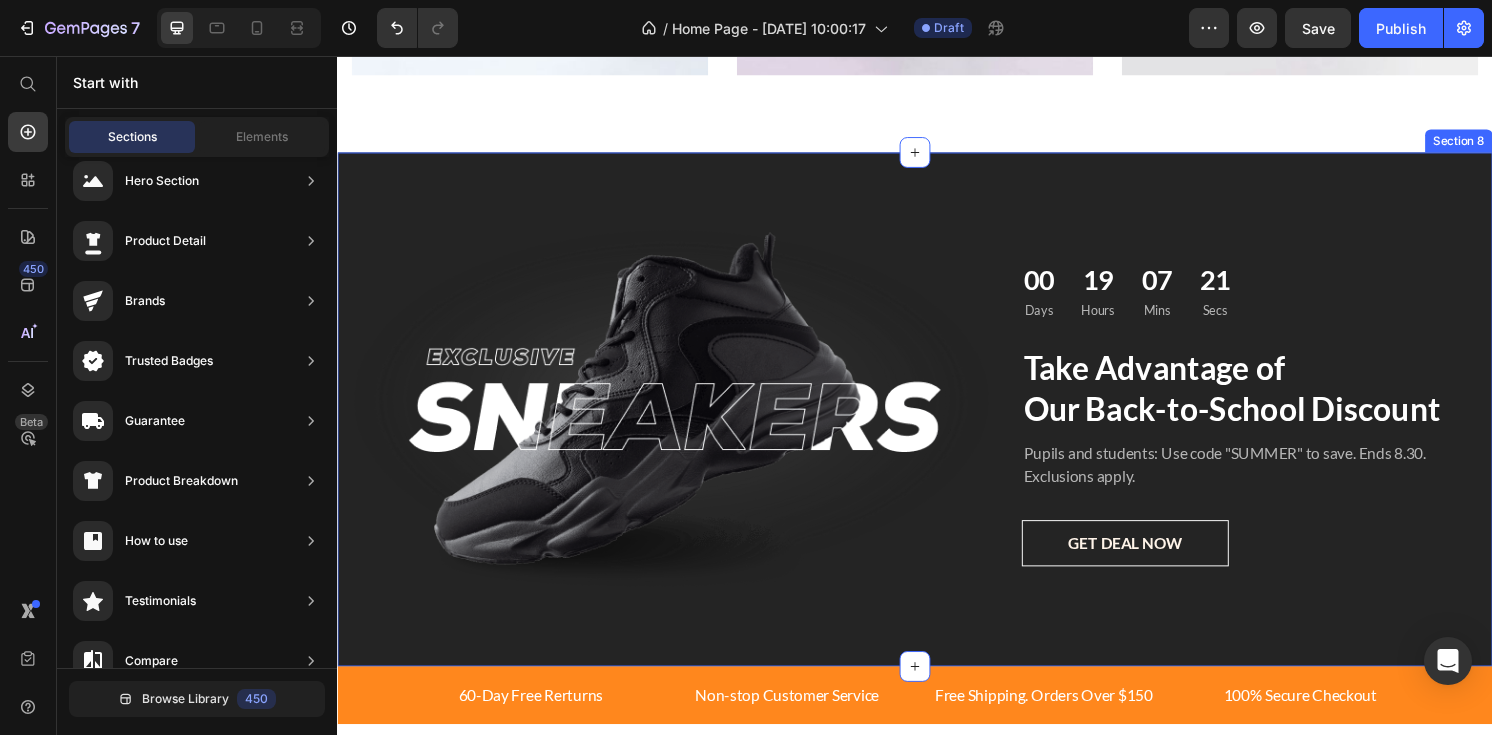 click on "Image 00 Days 19 Hours 07 Mins 21 Secs Countdown Timer Take Advantage of  Our Back-to-School Discount Heading Pupils and students: Use code "SUMMER" to save. Ends 8.30. Exclusions apply. Text block GET DEAL NOW Button Row Section 8" at bounding box center [937, 423] 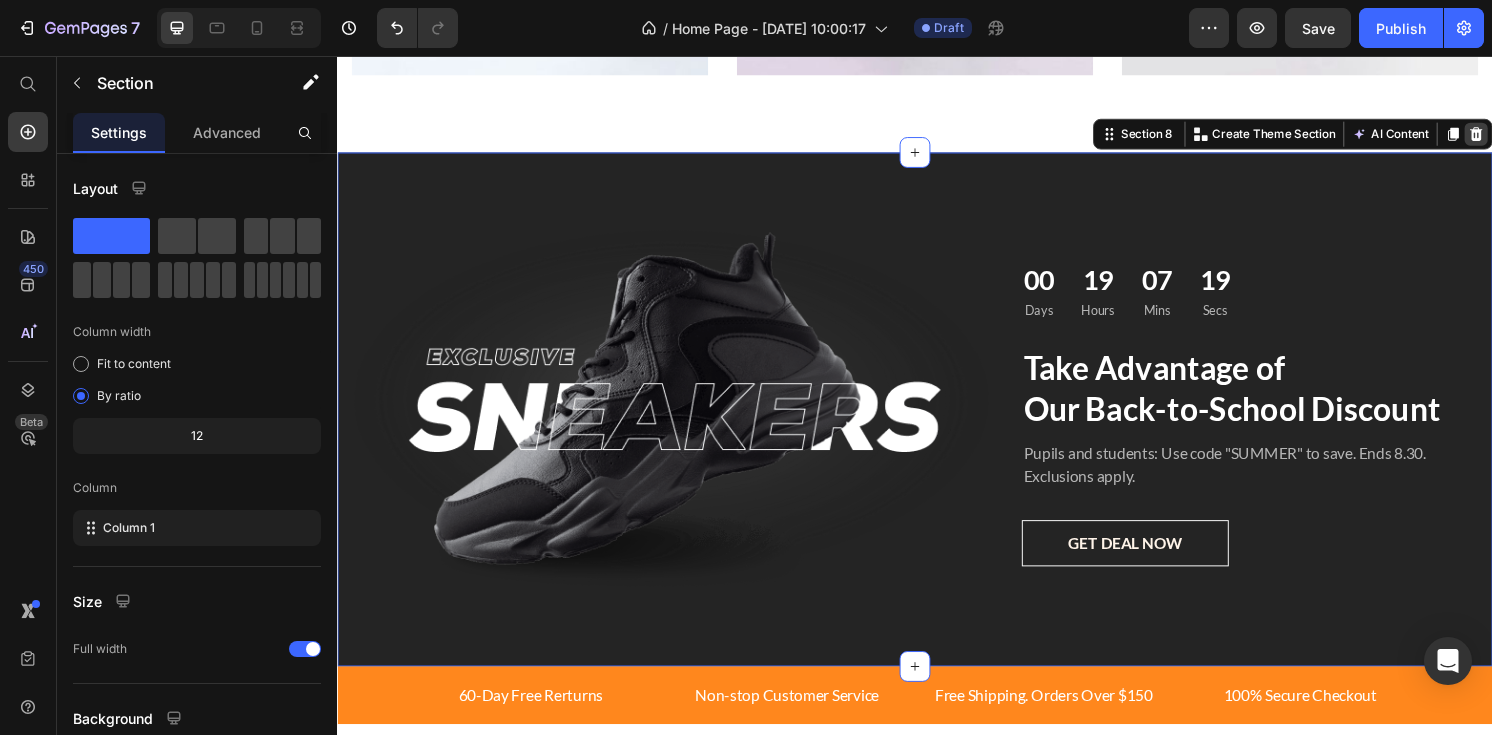 click 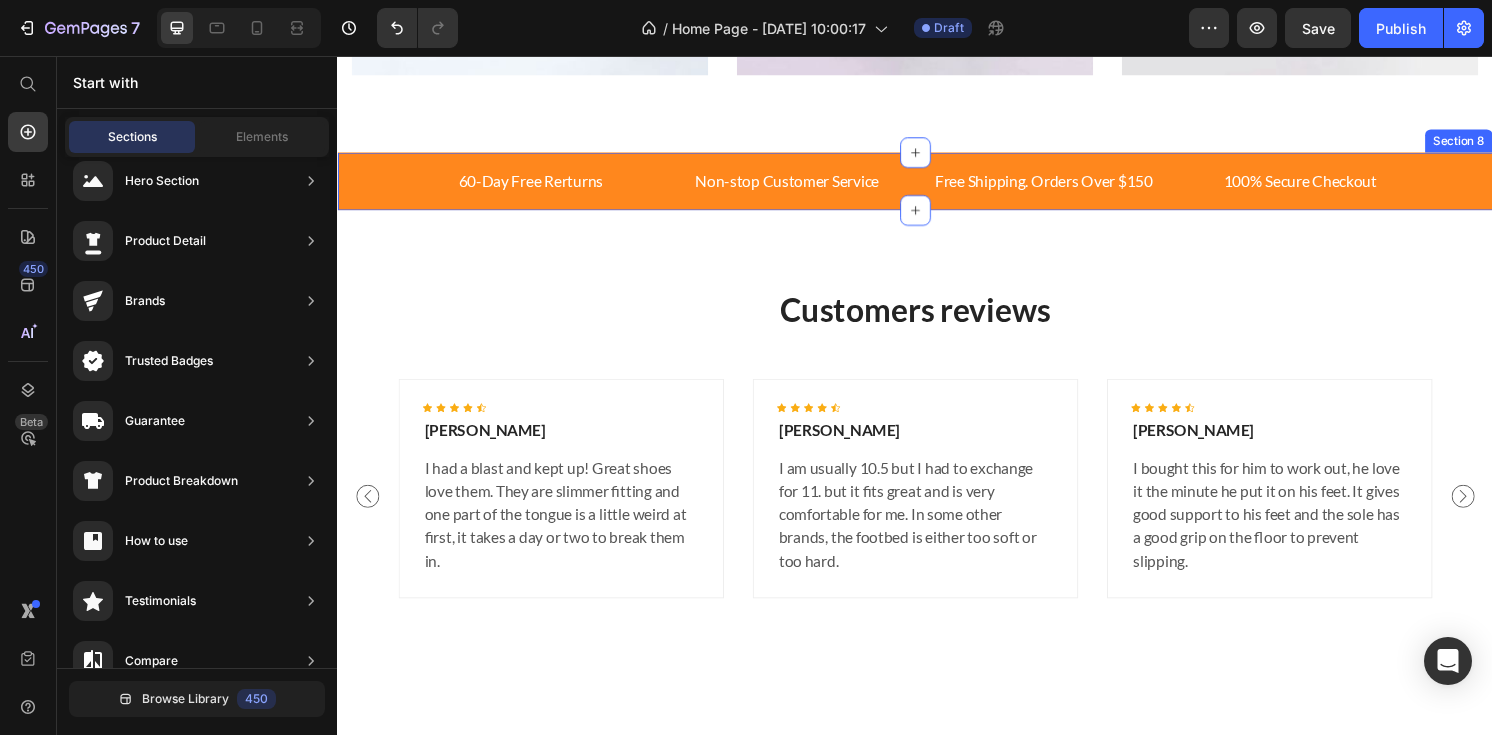 click on "60-Day Free Rerturns Text block Non-stop Customer Service Text block Free Shipping. Orders Over $150 Text block 100% Secure Checkout Text block Carousel Row Section 8" at bounding box center (937, 186) 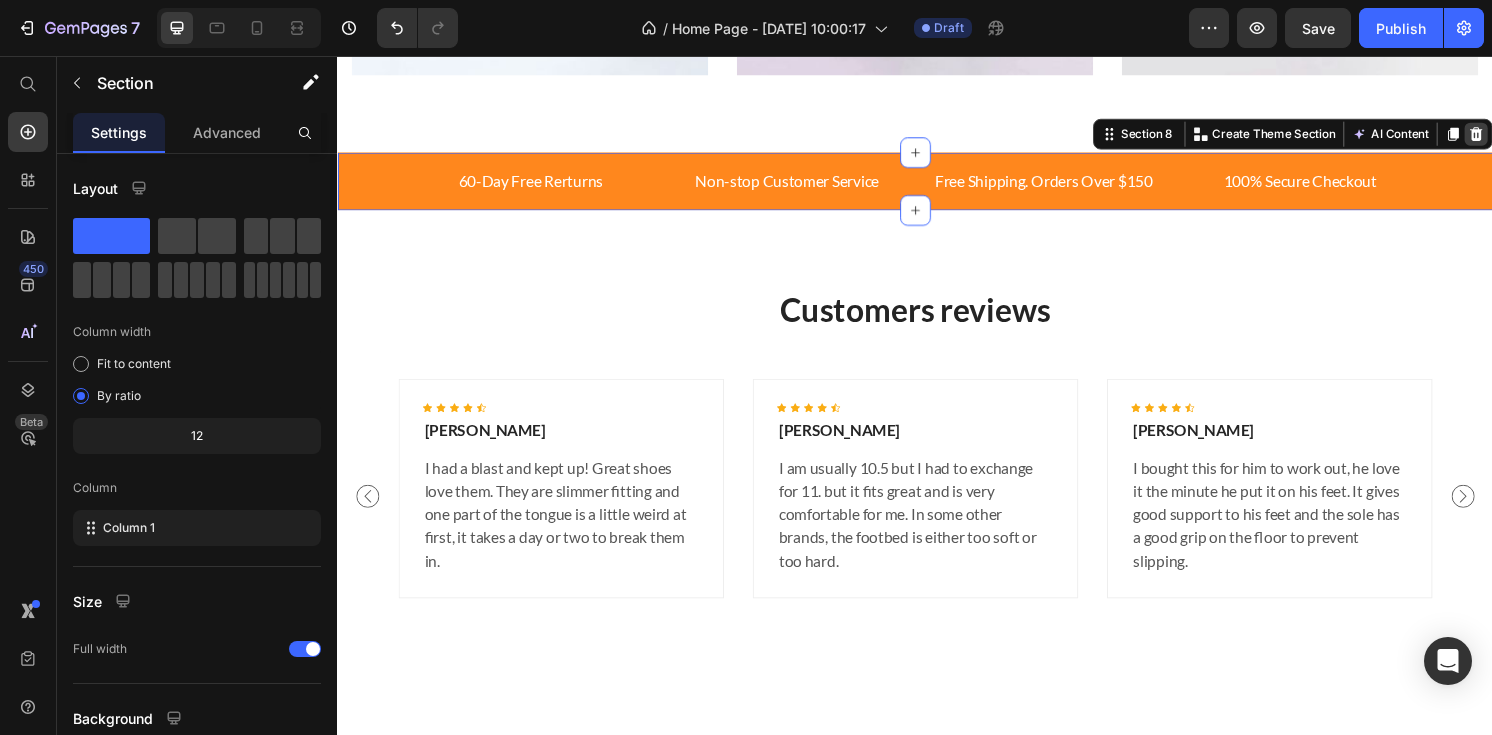 click 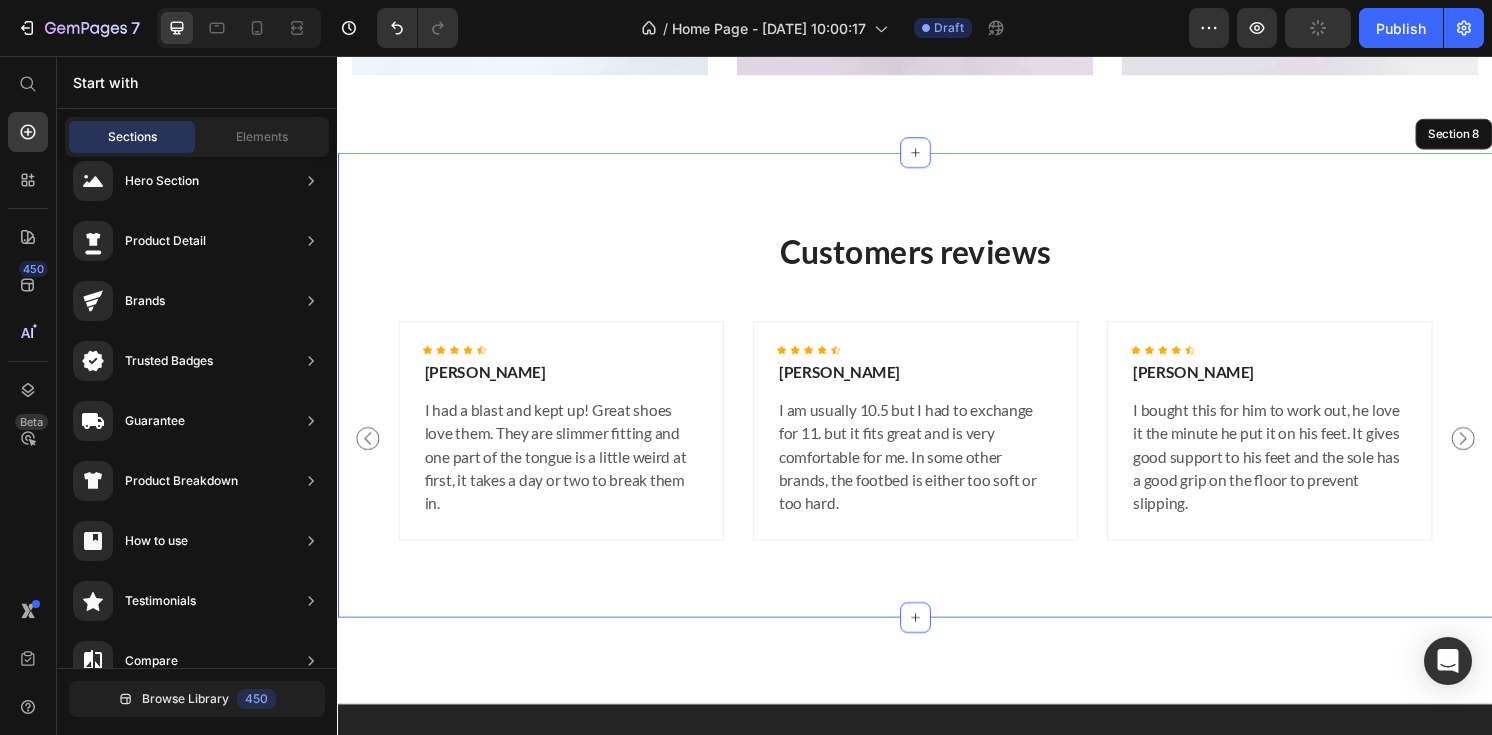 click on "Customers reviews Heading         Image                Icon                Icon                Icon                Icon
Icon Icon List Hoz Luis Nova Text block I had a blast and kept up! Great shoes love them. They are slimmer fitting and one part of the tongue is a little weird at first, it takes a day or two to break them in.  Text block Row Image                Icon                Icon                Icon                Icon
Icon Icon List Hoz Jennifer Deery Text block I am usually 10.5 but I had to exchange for 11. but it fits great and is very comfortable for me. In some other brands, the footbed is either too soft or too hard.  Text block Row Image                Icon                Icon                Icon                Icon
Icon Icon List Hoz Wayne Berry Text block I bought this for him to work out, he love it the minute he put it on his feet. It gives good support to his feet and the sole has a good grip on the floor to prevent slipping. Text block" at bounding box center (937, 397) 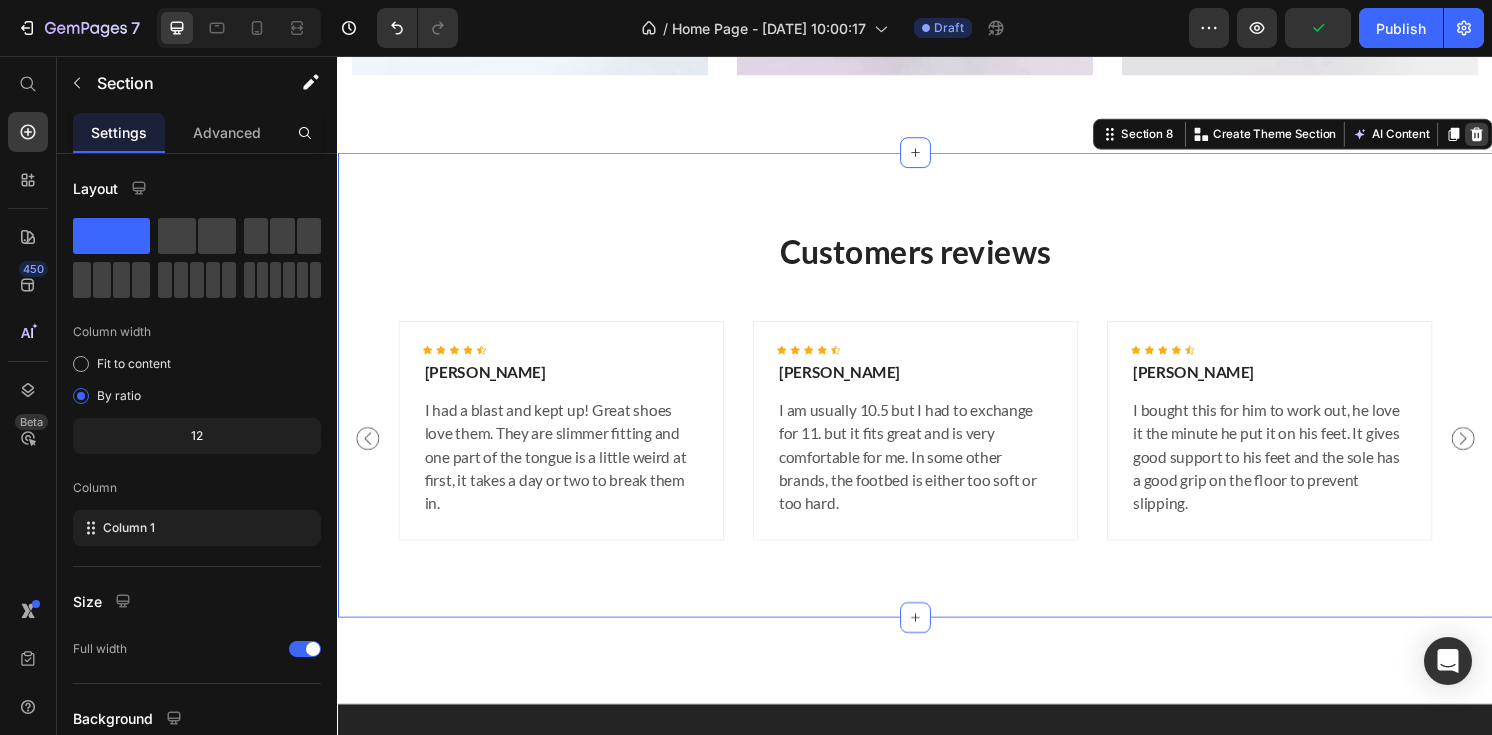 click 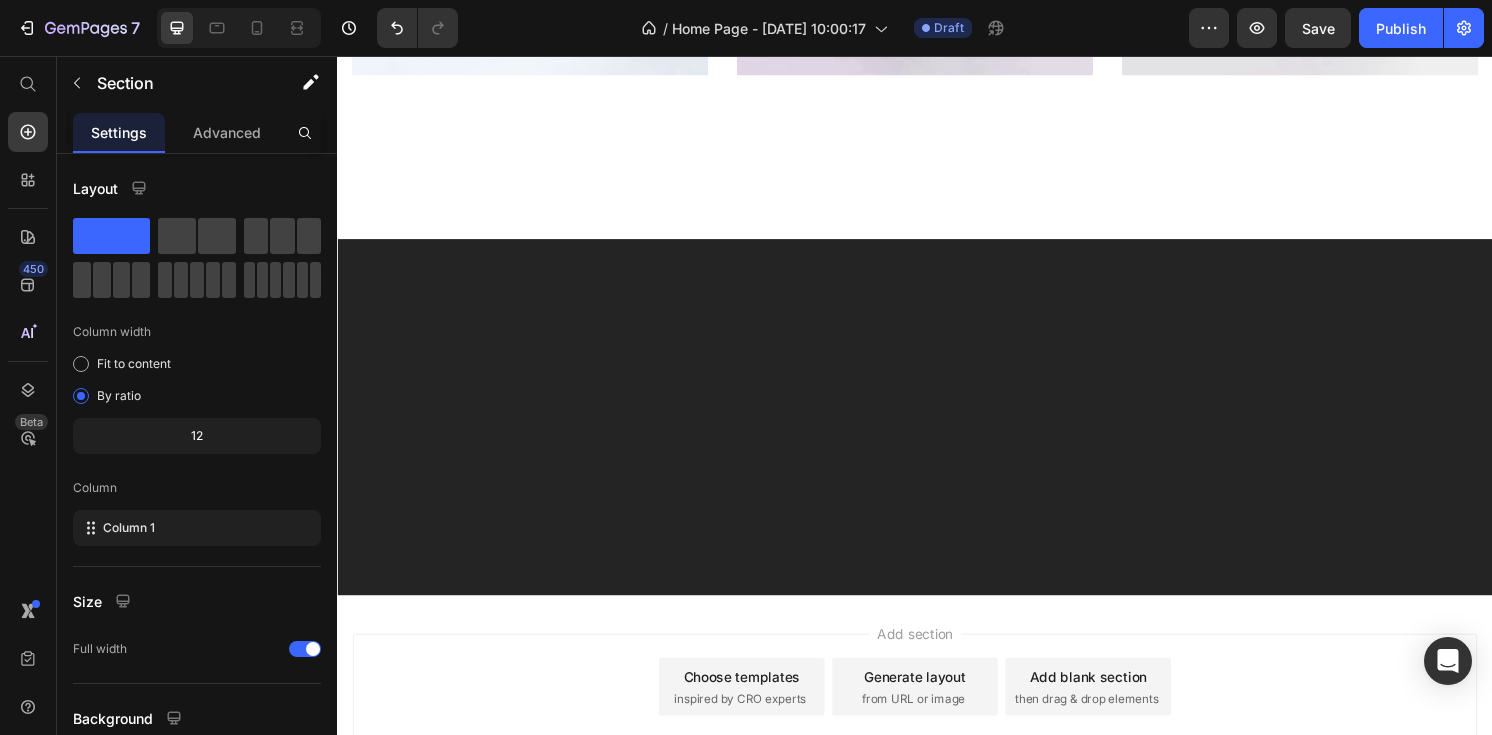 click at bounding box center [937, 431] 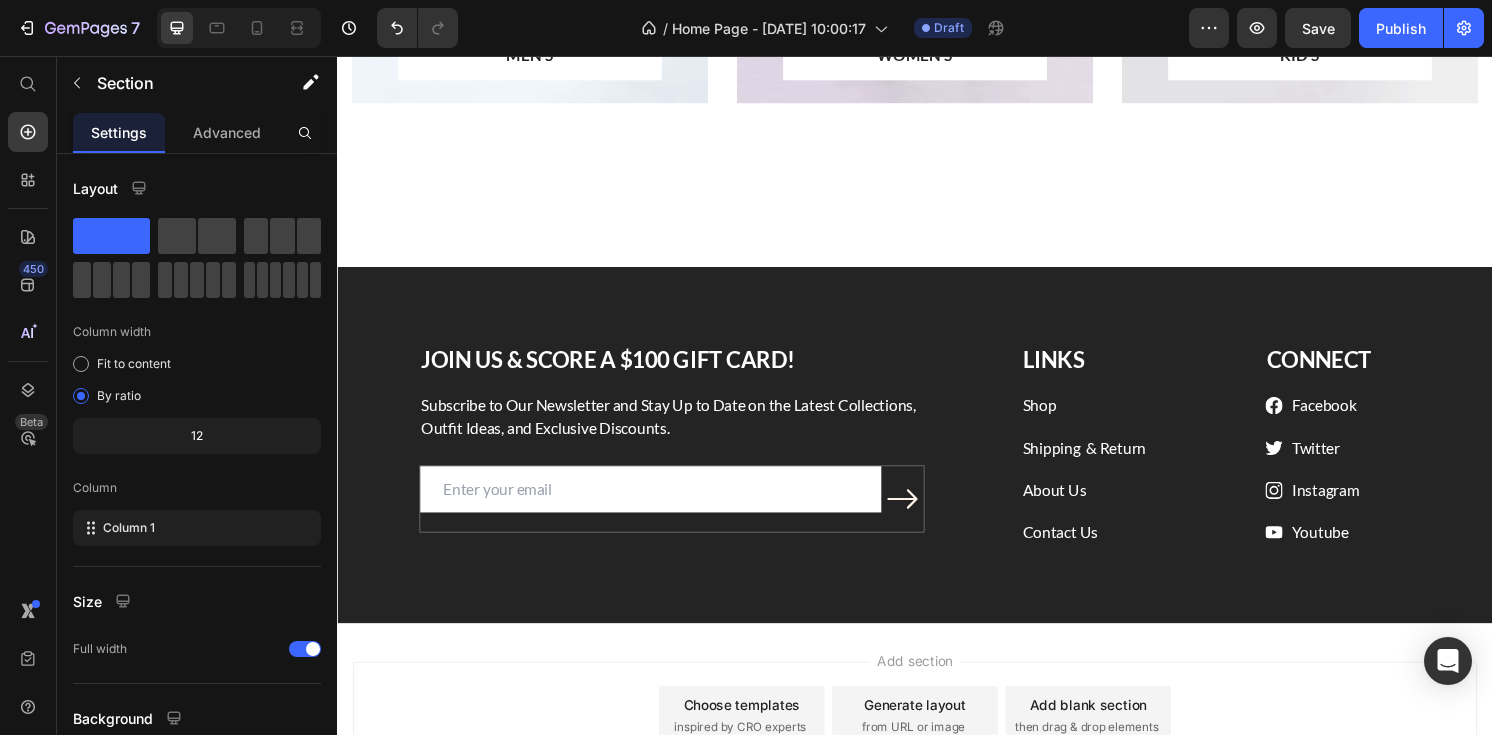 scroll, scrollTop: 2913, scrollLeft: 0, axis: vertical 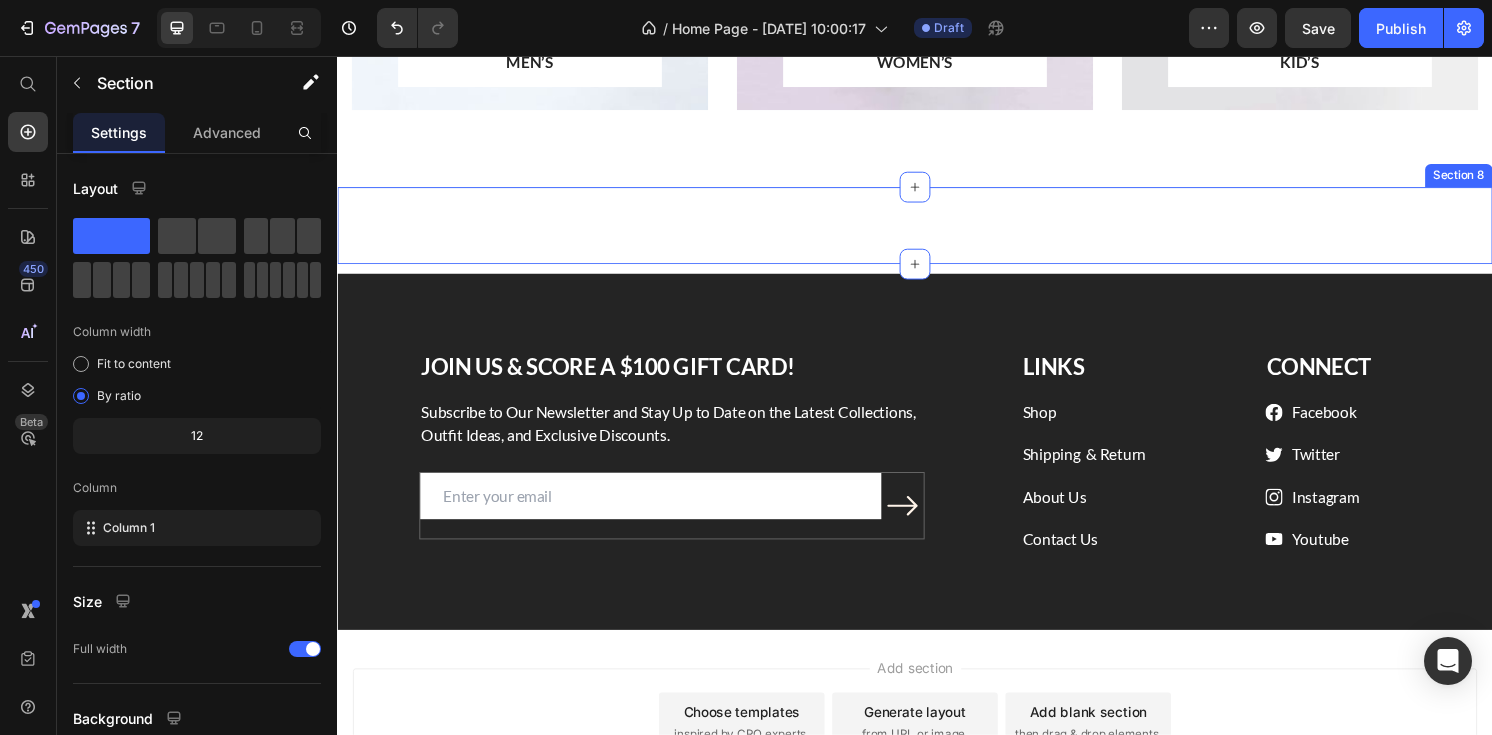 click on "Image Image Image Image Image Carousel Row Section 8" at bounding box center (937, 232) 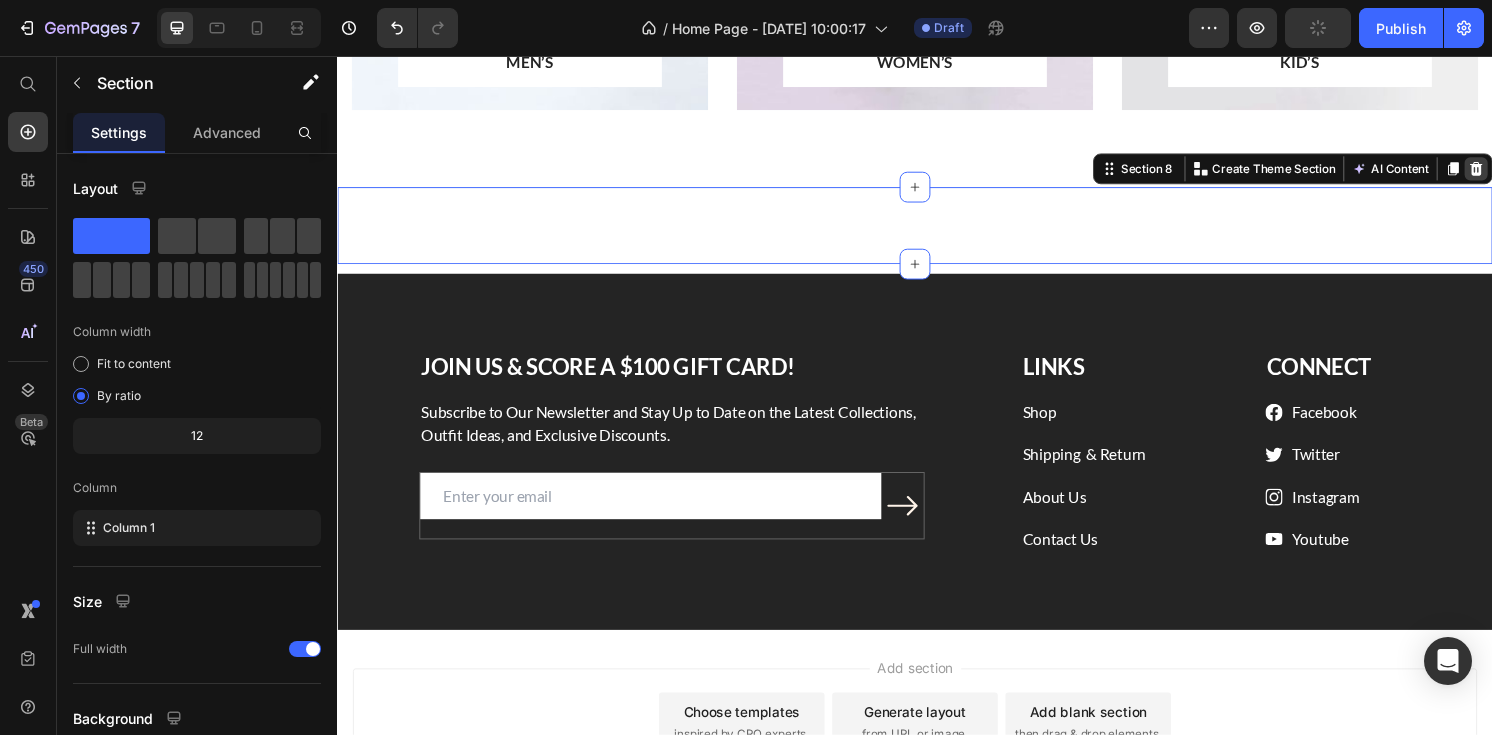 click 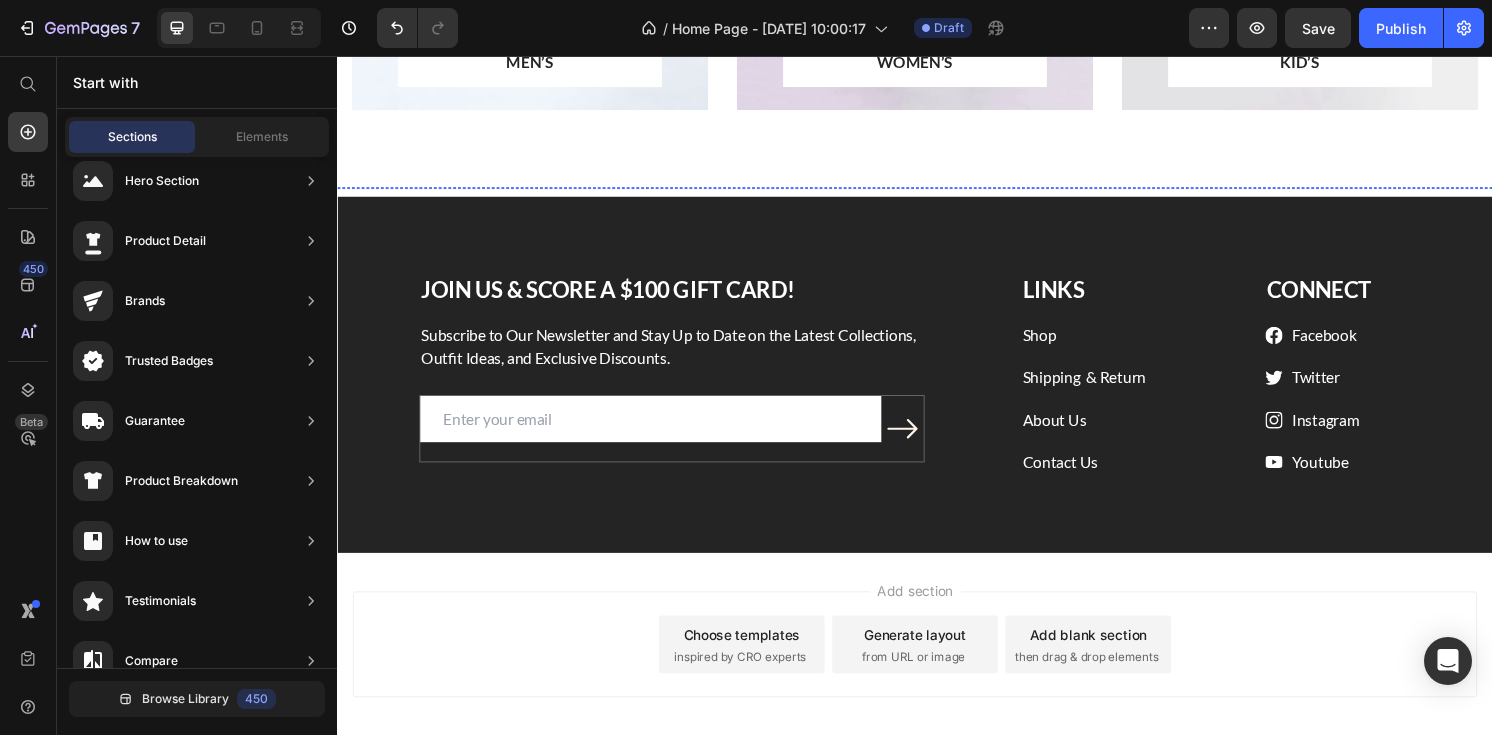 click on "Image" at bounding box center [453, 192] 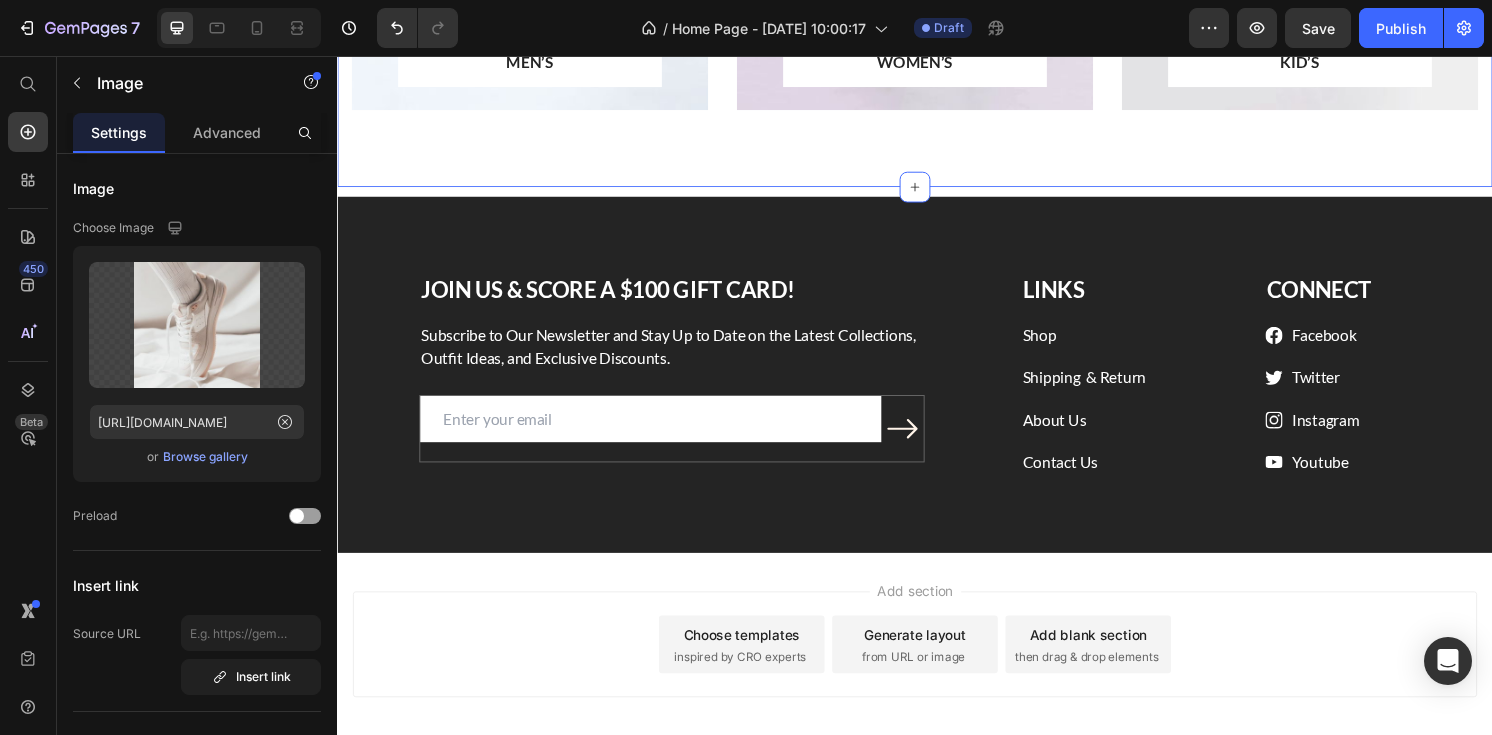 click on "MEN’S Text block Row Row Hero Banner WOMEN’S Text block Row Row Hero Banner KID’S Text block Row Row Hero Banner Row Section 7" at bounding box center (937, -120) 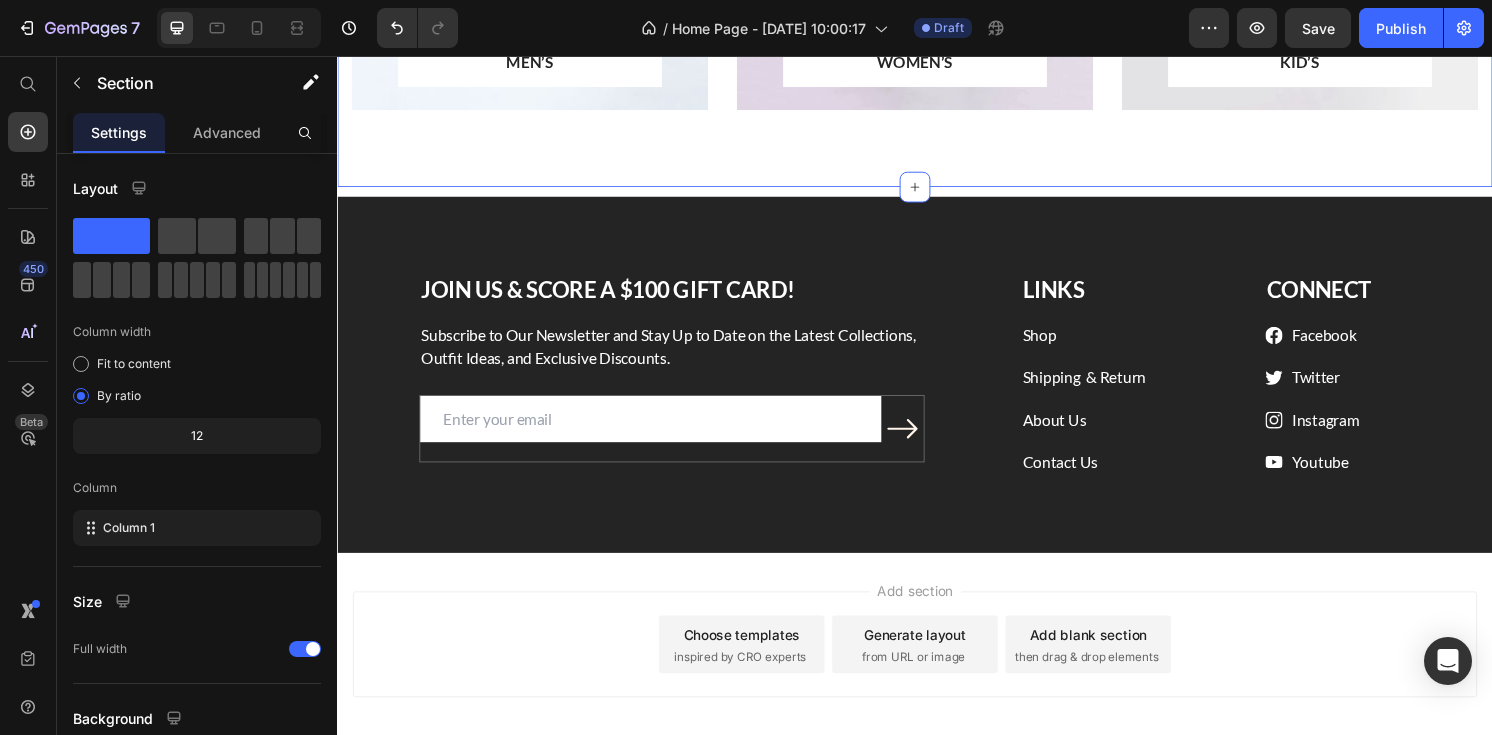 click on "Image" at bounding box center (937, 192) 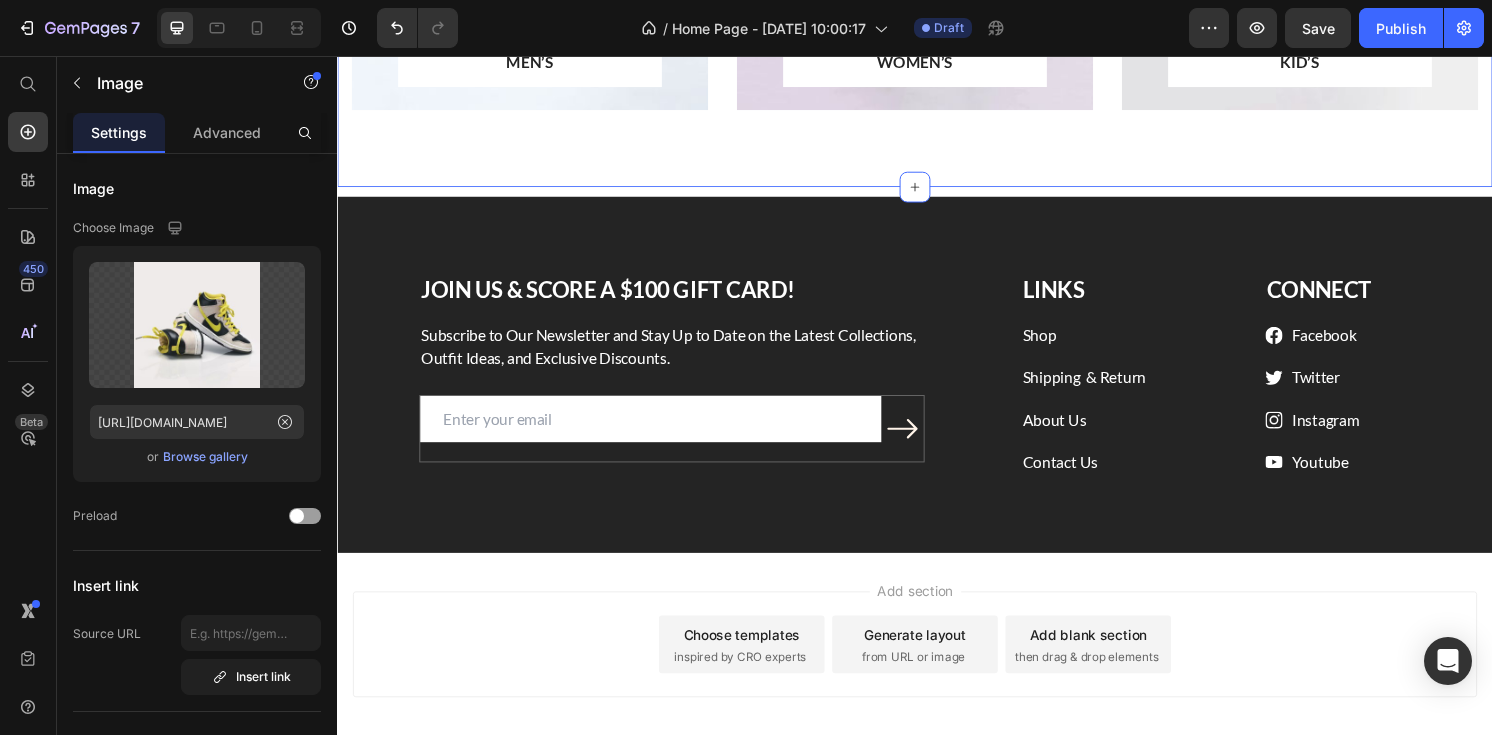click on "MEN’S Text block Row Row Hero Banner WOMEN’S Text block Row Row Hero Banner KID’S Text block Row Row Hero Banner Row Section 7" at bounding box center [937, -120] 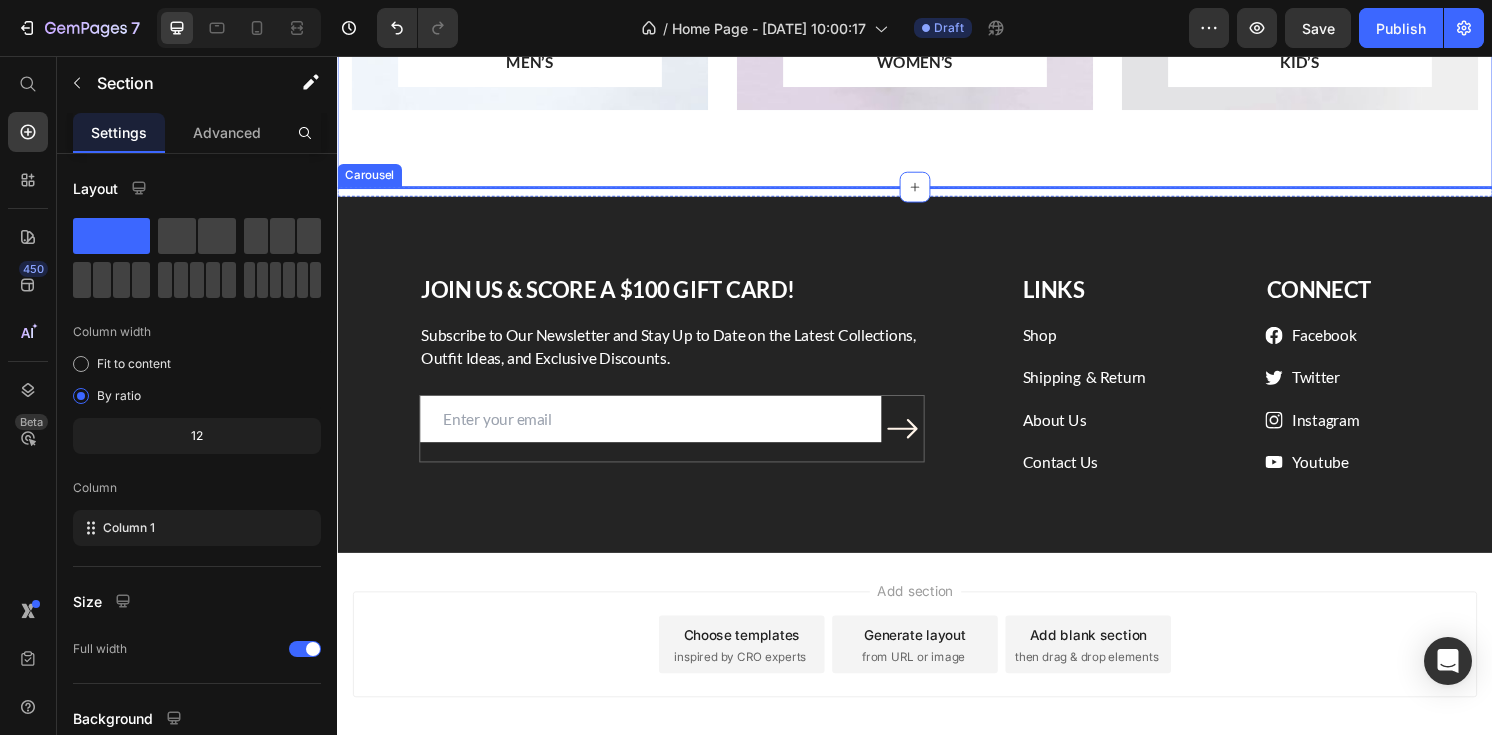 click on "Image Image Image Image Image" at bounding box center [937, 192] 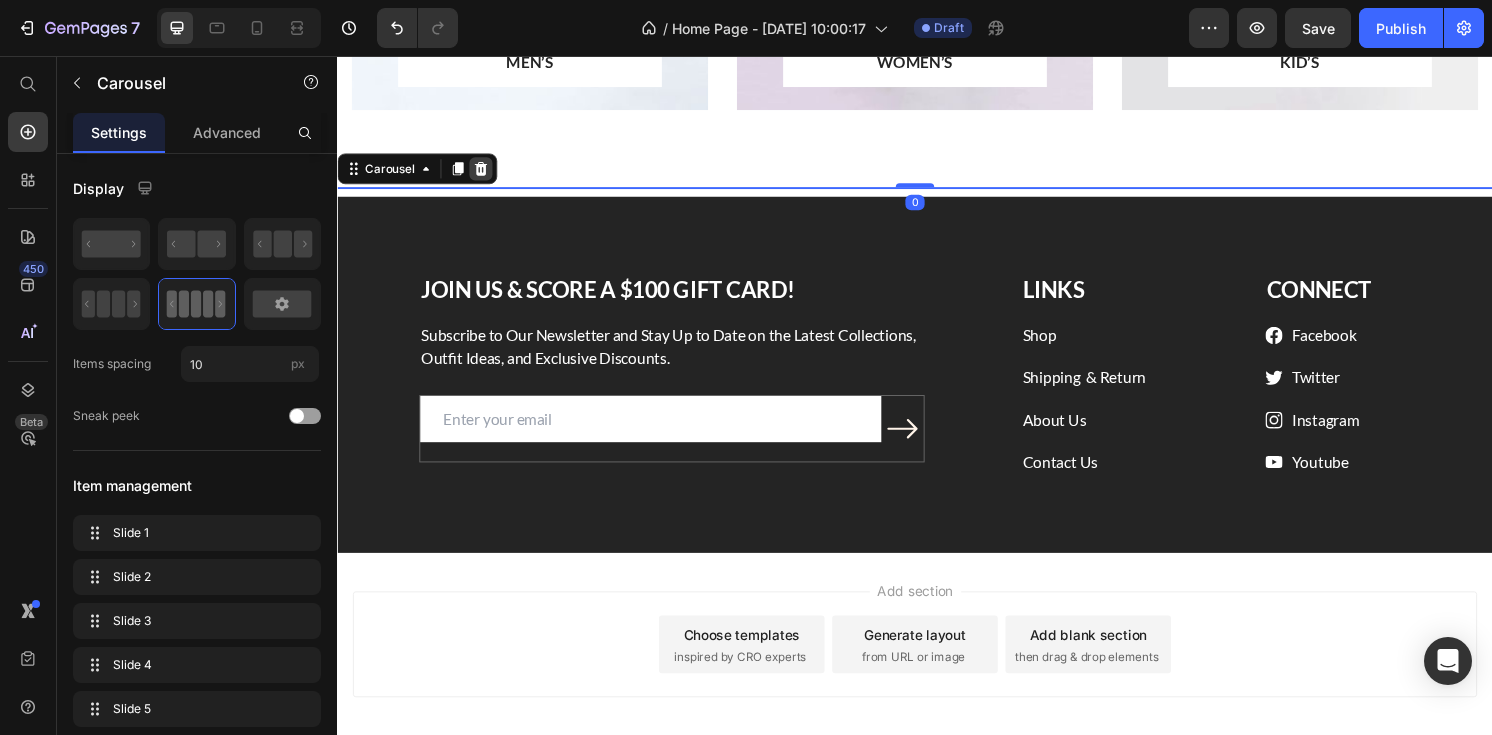 click 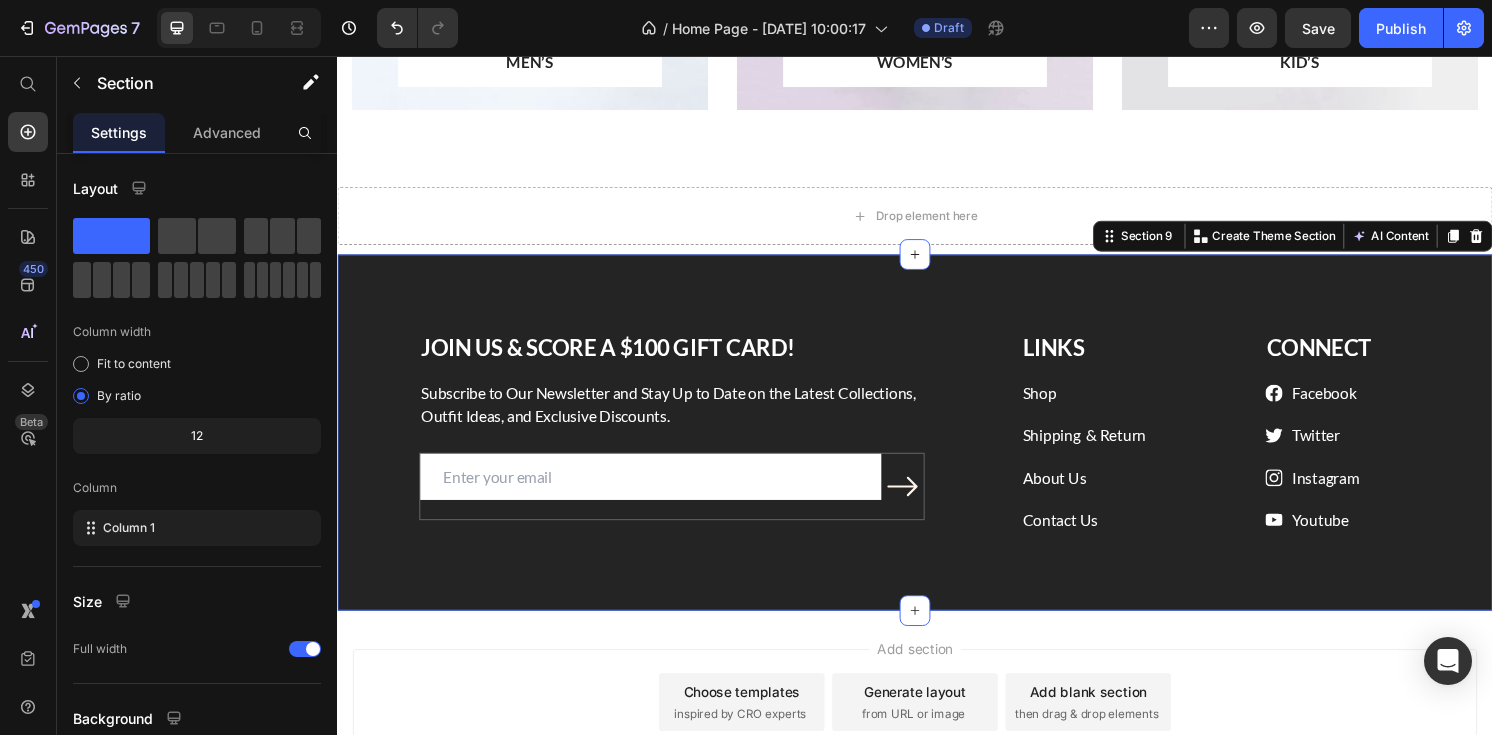 click on "JOIN US & SCORE A $100 GIFT CARD! Heading Subscribe to Our Newsletter and Stay Up to Date on the Latest Collections, Outfit Ideas, and Exclusive Discounts. Text block Email Field
Submit Button Row Newsletter Row LINKS Heading Shop Text block Shipping  & Return Text block About Us Text block Contact Us Text block CONNECT Heading
Icon Facebook Text block
Icon Twitter Text block
Icon Instagram Text block
Icon Youtube Text block Icon List Row Row Section 9   You can create reusable sections Create Theme Section AI Content Write with GemAI What would you like to describe here? Tone and Voice Persuasive Product Biscotti da Inzuppo (200gr) Show more Generate" at bounding box center [937, 447] 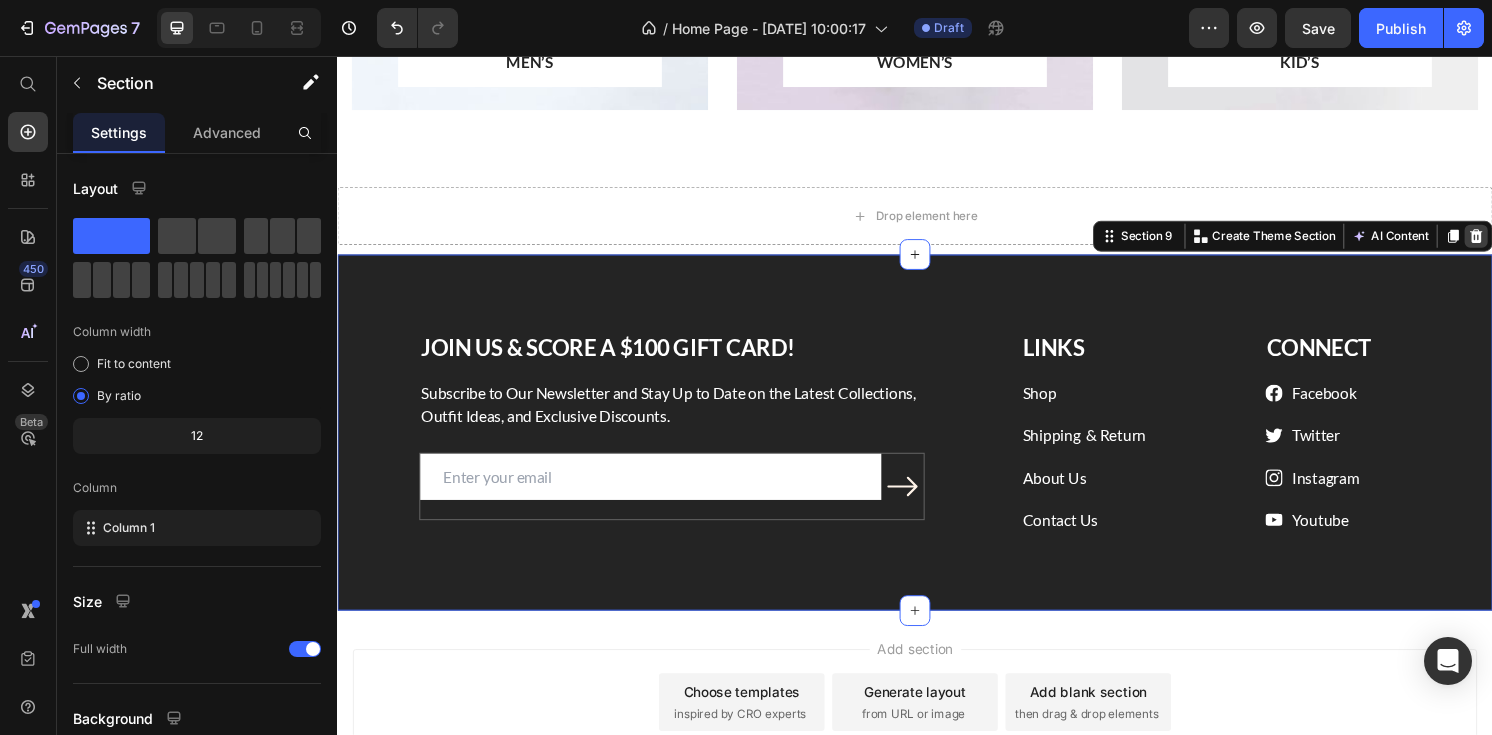 click 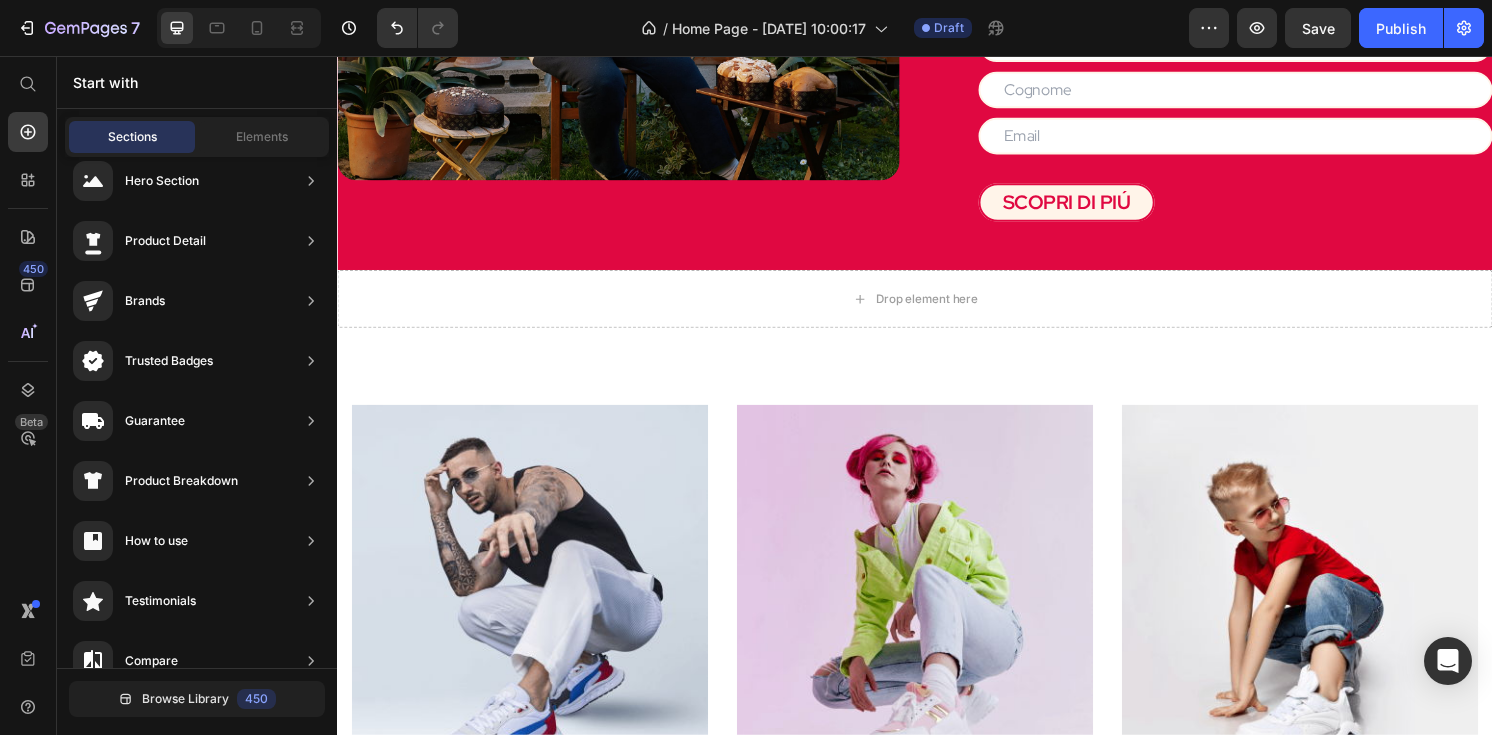 scroll, scrollTop: 2174, scrollLeft: 0, axis: vertical 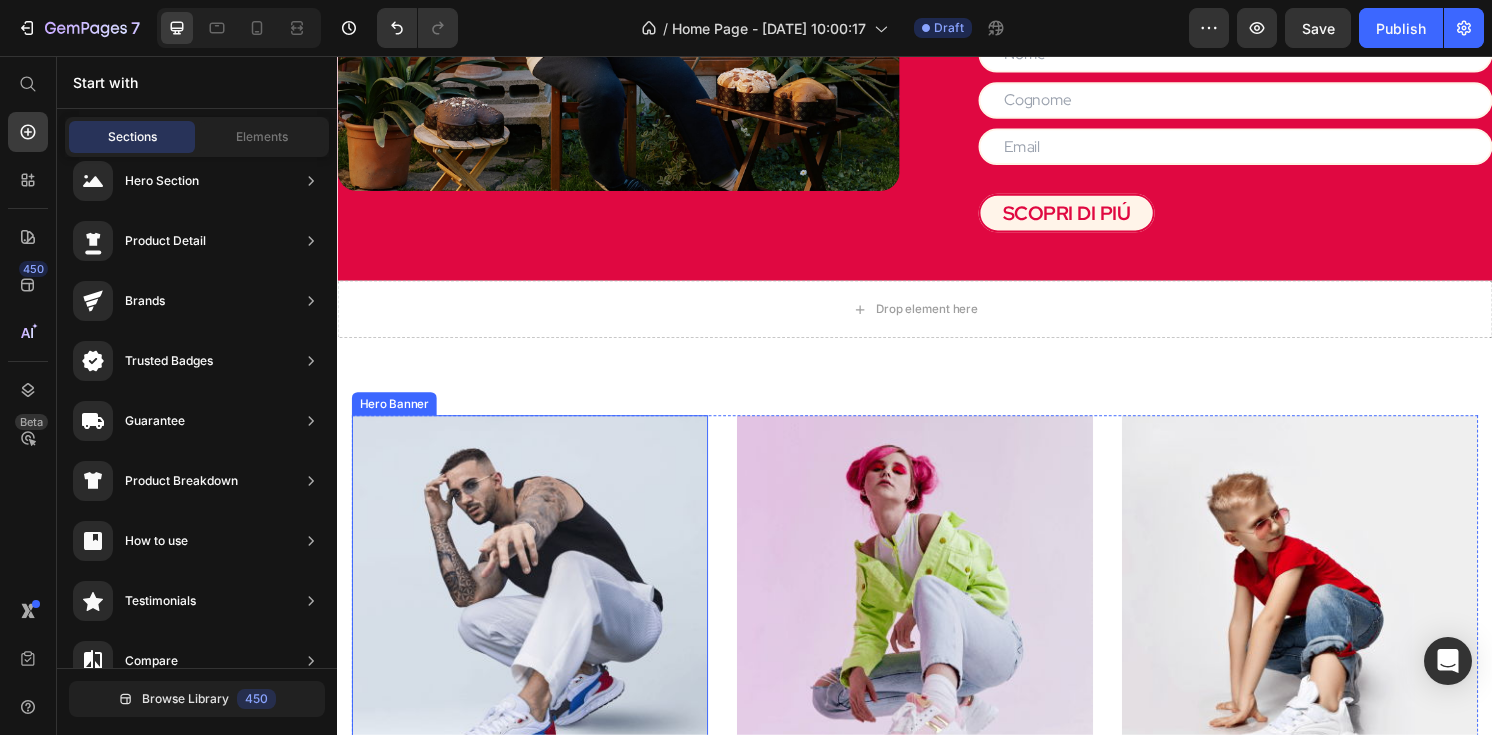 click at bounding box center [537, 660] 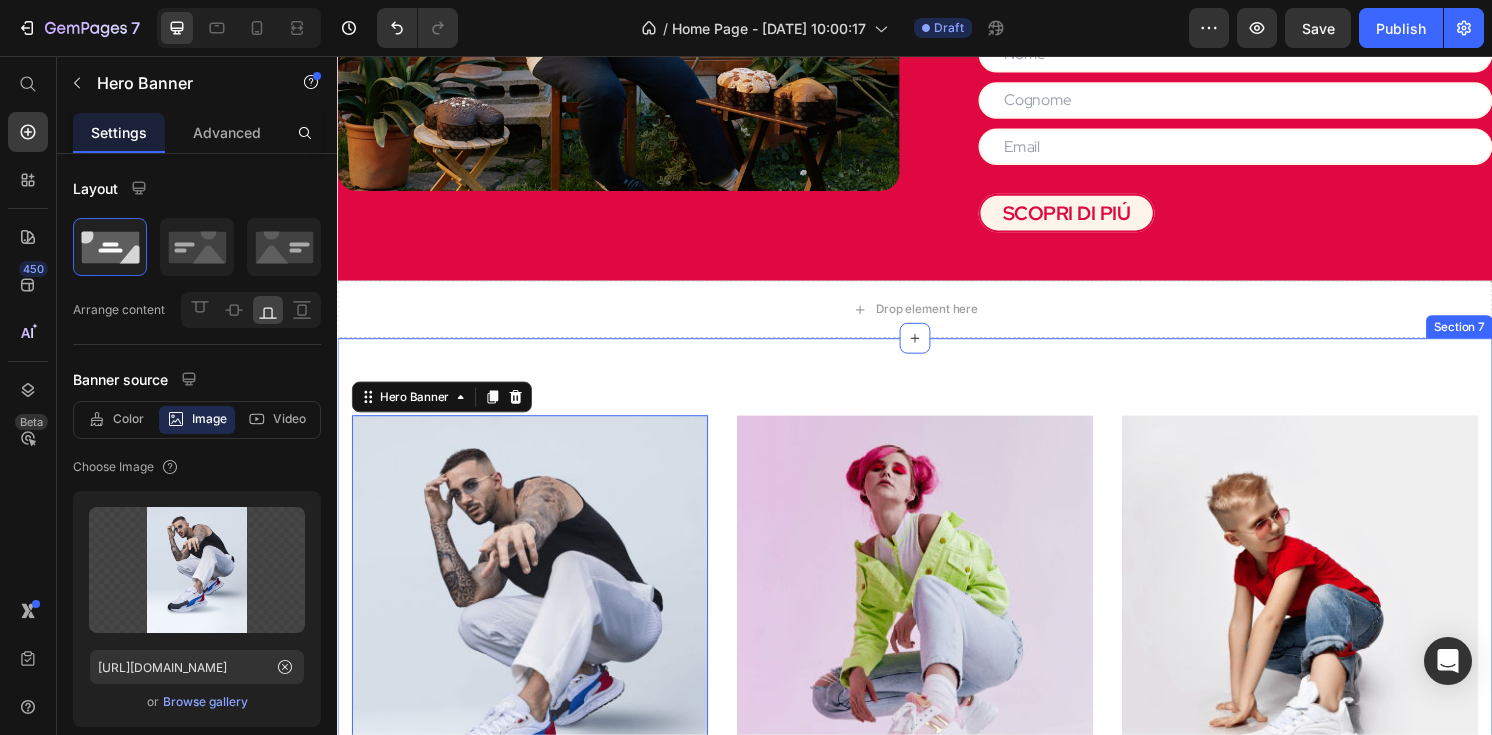click on "MEN’S Text block Row Row Hero Banner   16 WOMEN’S Text block Row Row Hero Banner KID’S Text block Row Row Hero Banner Row Section 7" at bounding box center (937, 660) 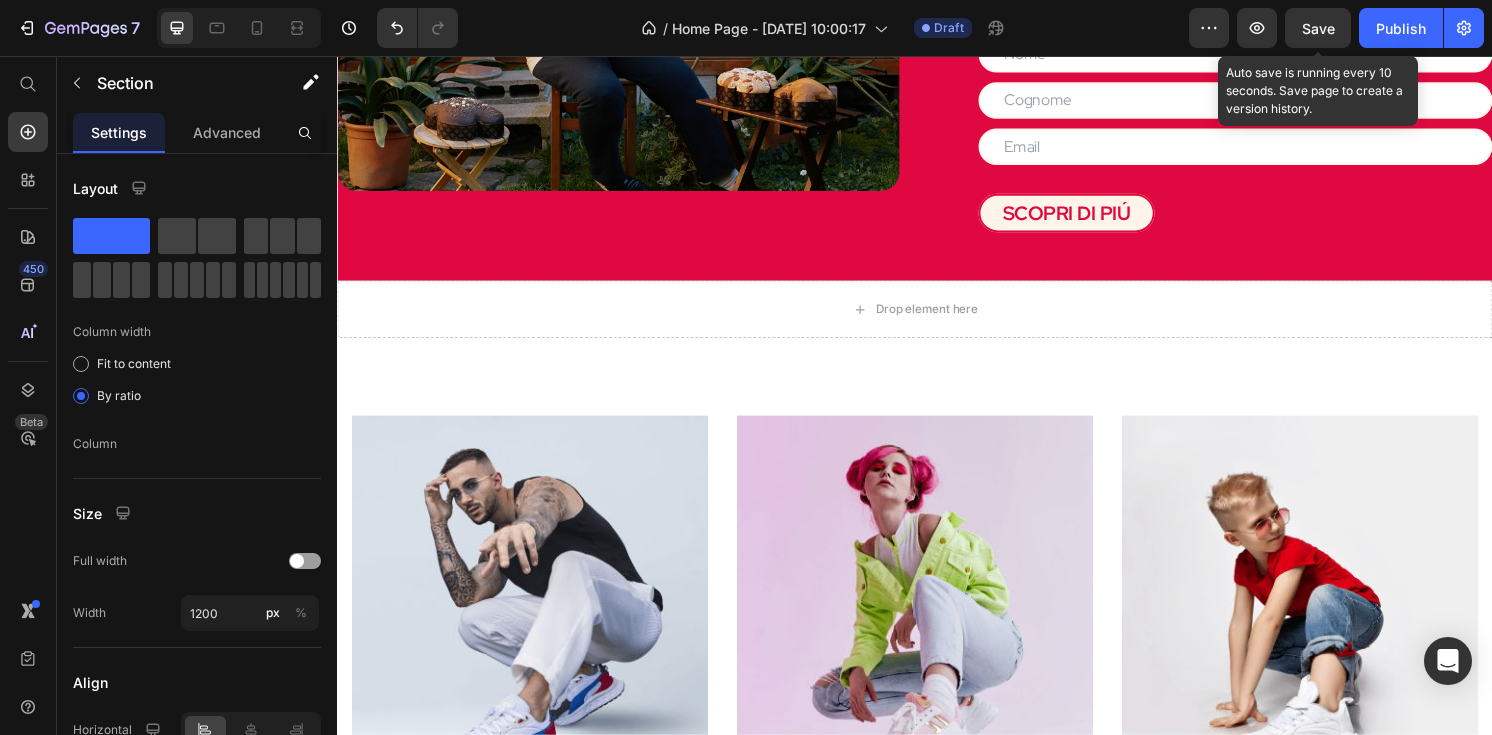 click on "Save" 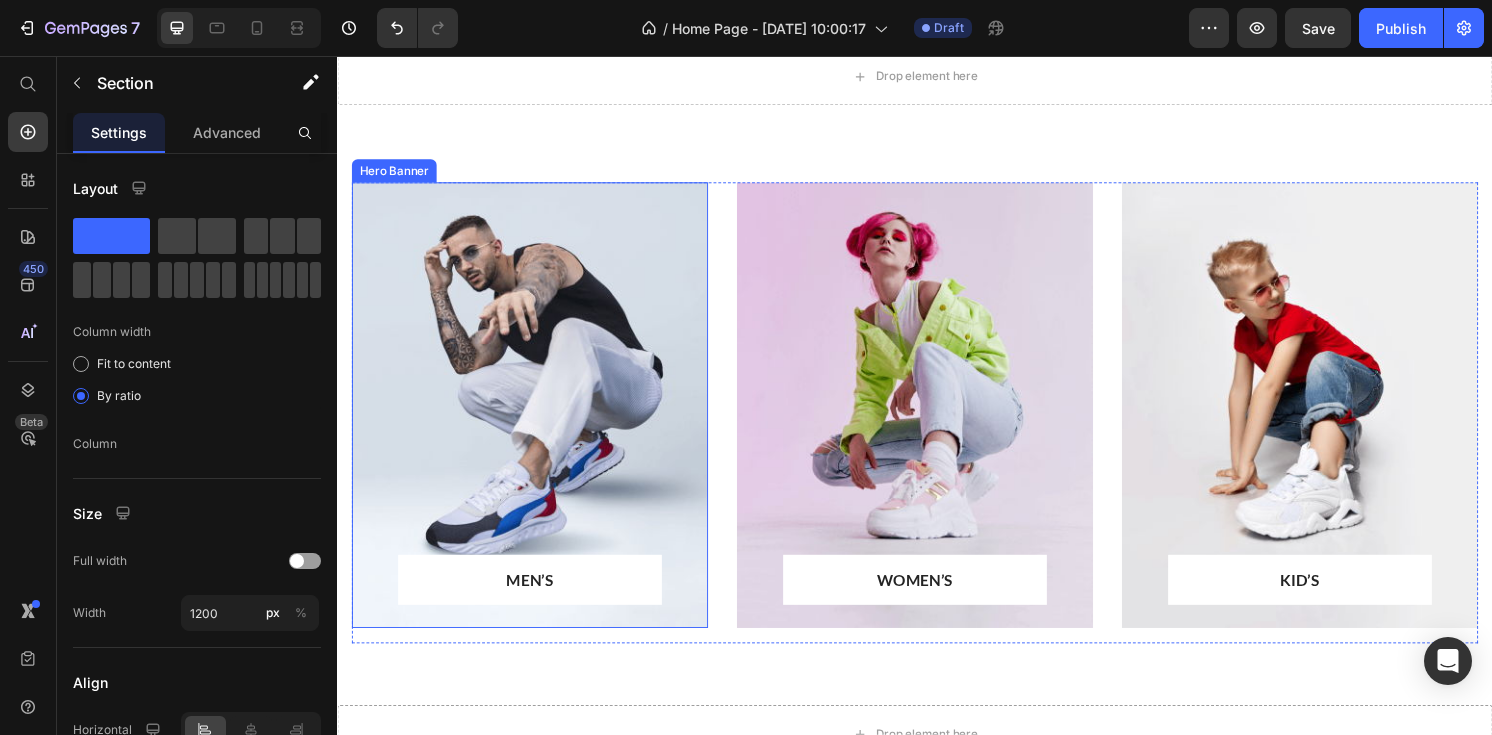 scroll, scrollTop: 2439, scrollLeft: 0, axis: vertical 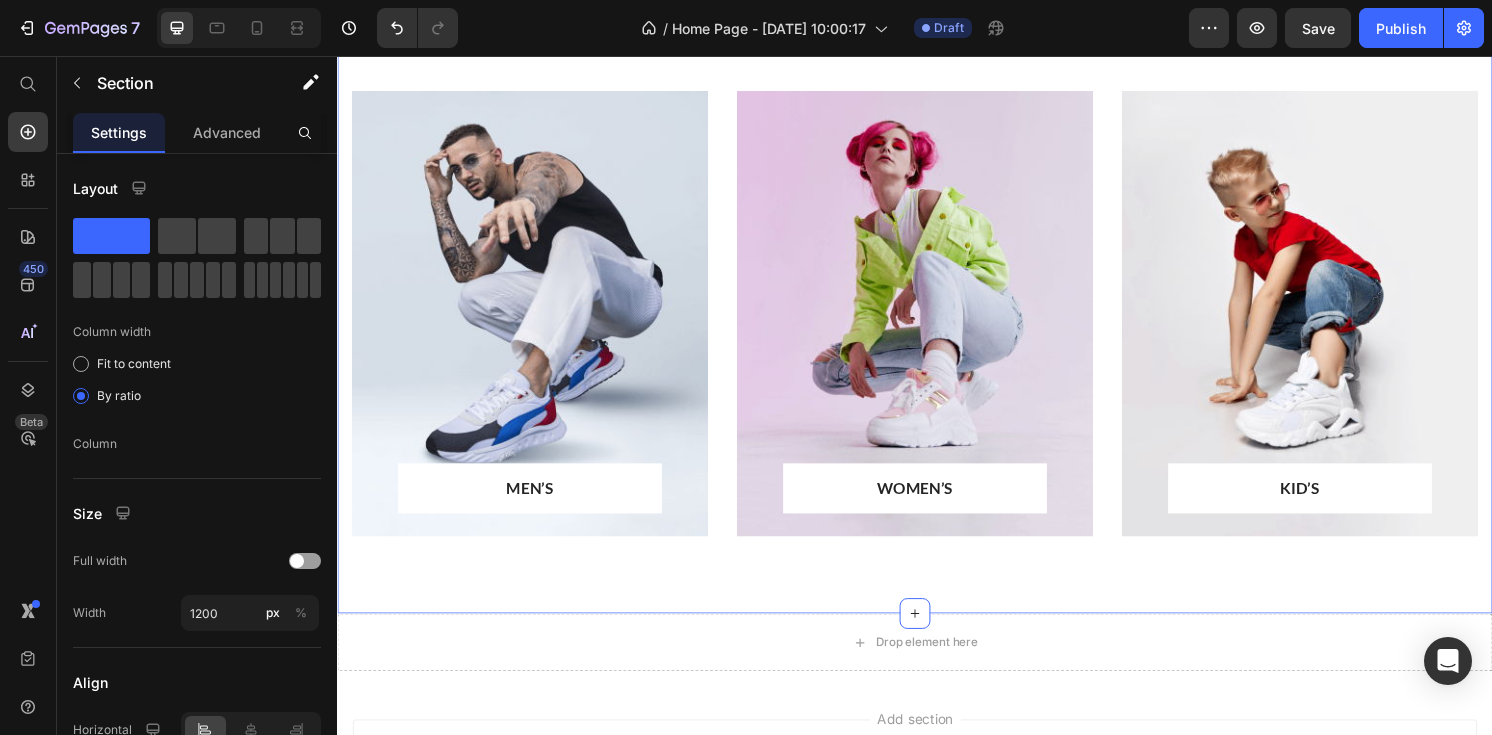click at bounding box center [537, 323] 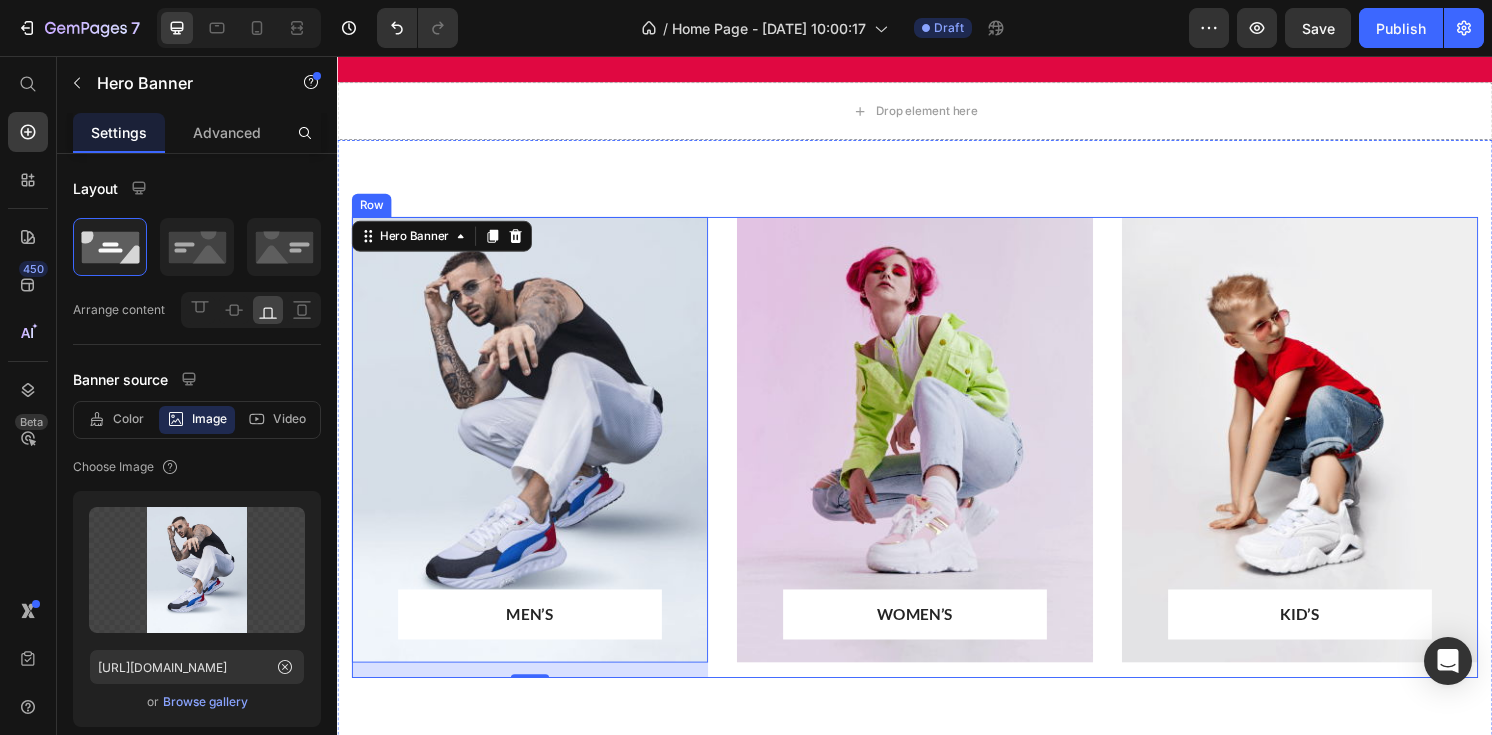 scroll, scrollTop: 2406, scrollLeft: 0, axis: vertical 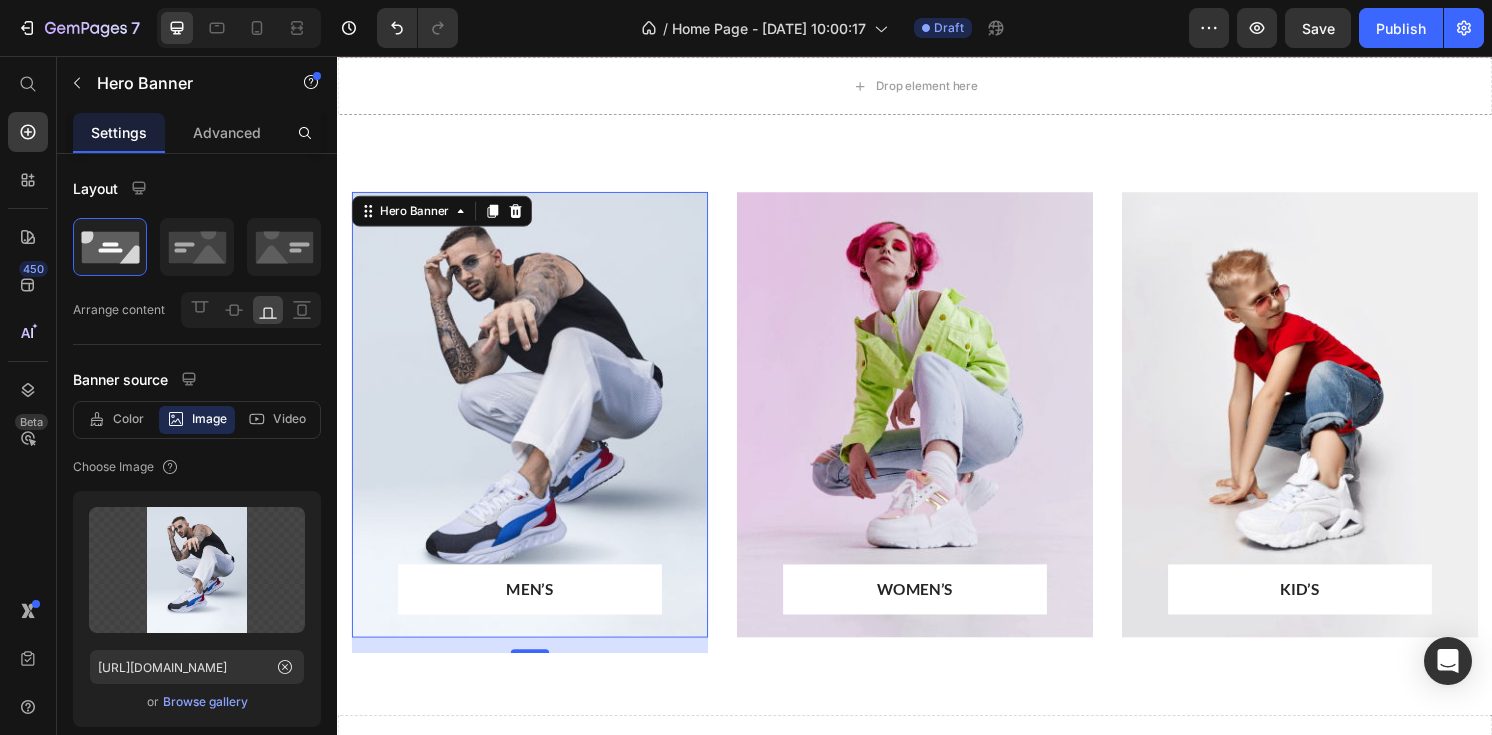 click at bounding box center (537, 428) 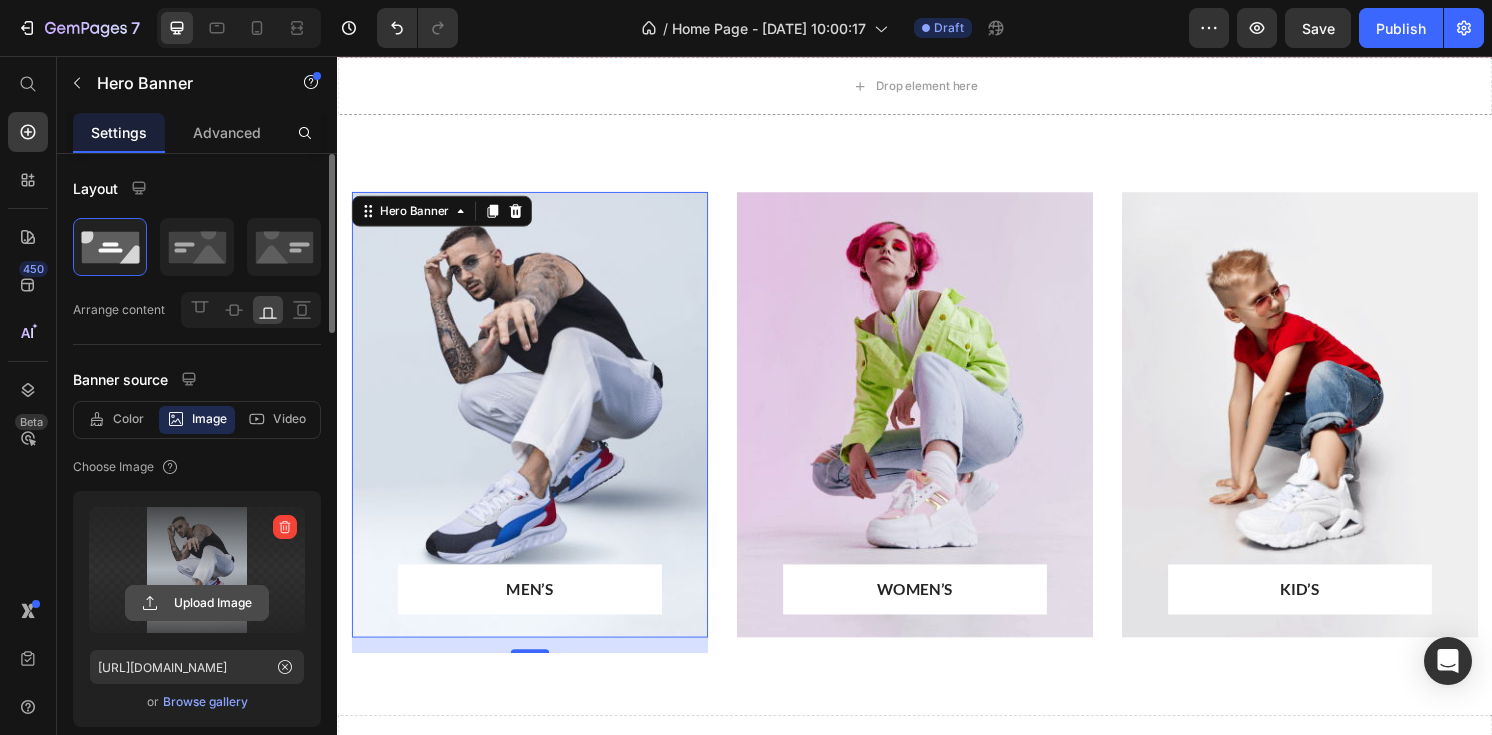 click 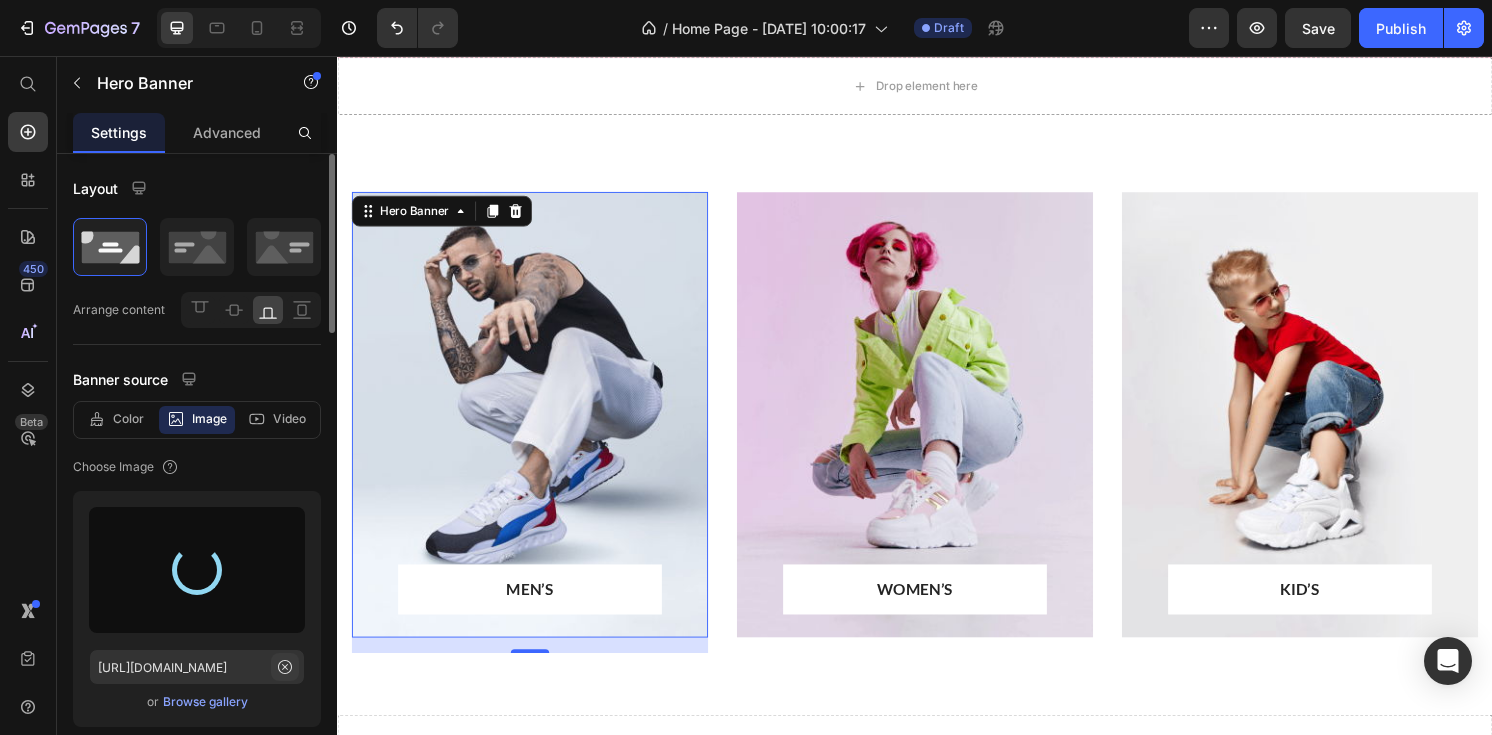 click 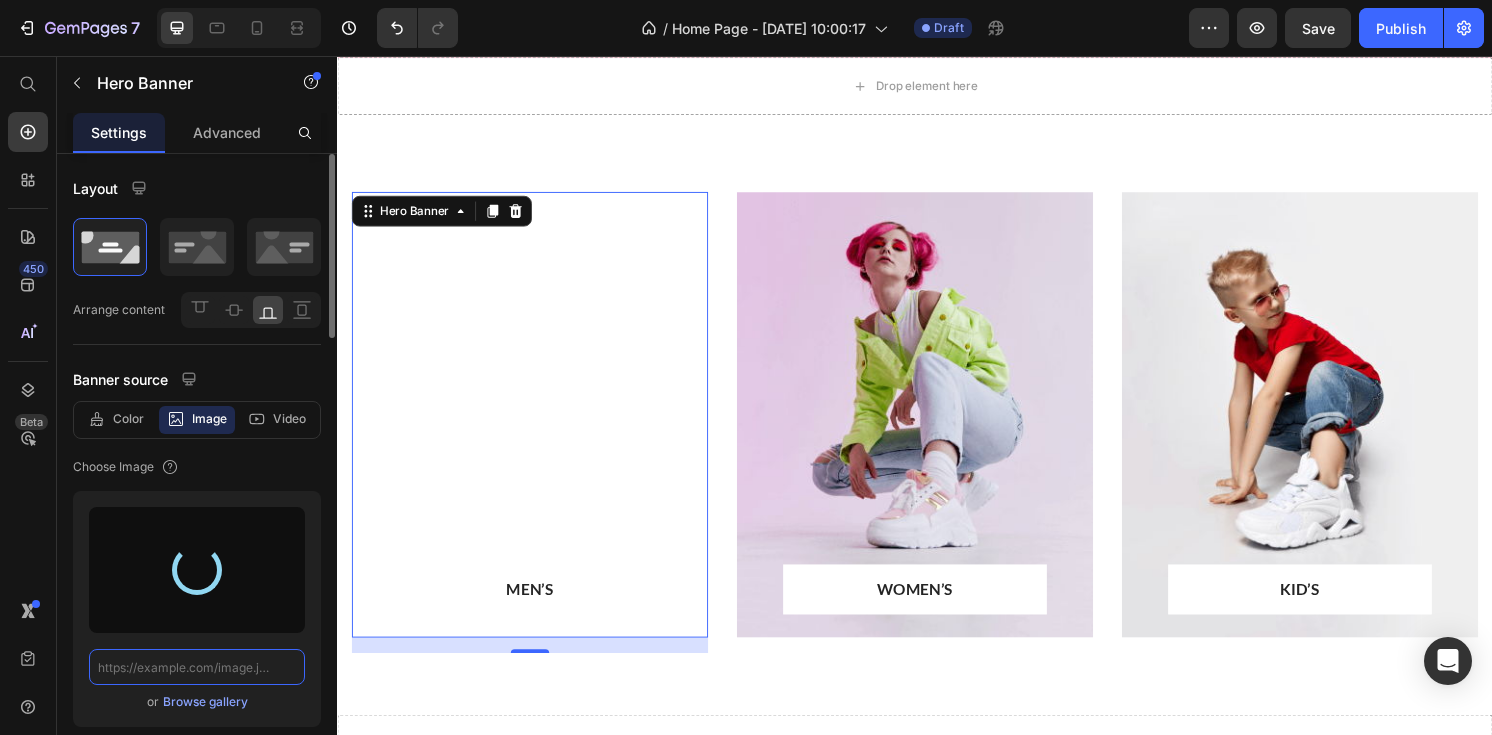 scroll, scrollTop: 0, scrollLeft: 0, axis: both 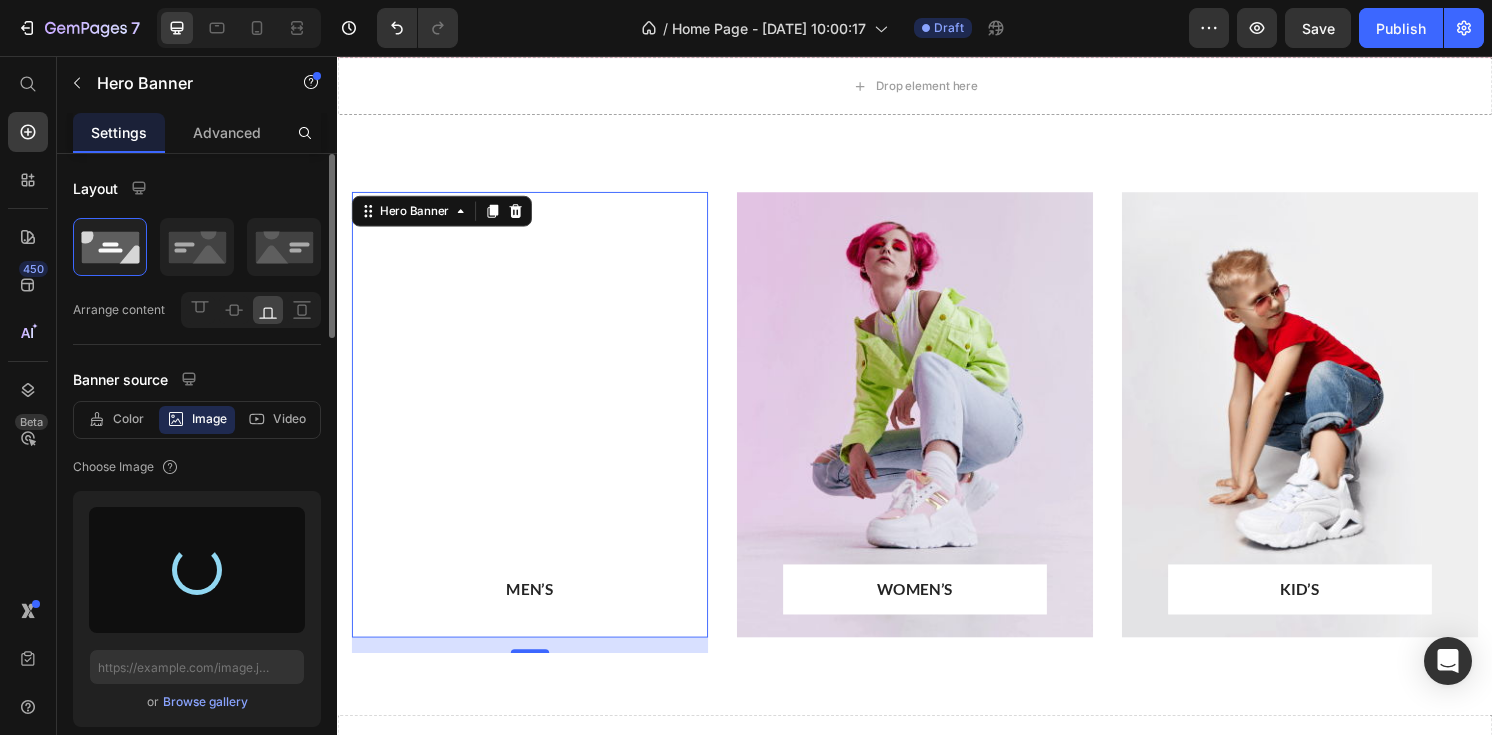 click at bounding box center [197, 570] 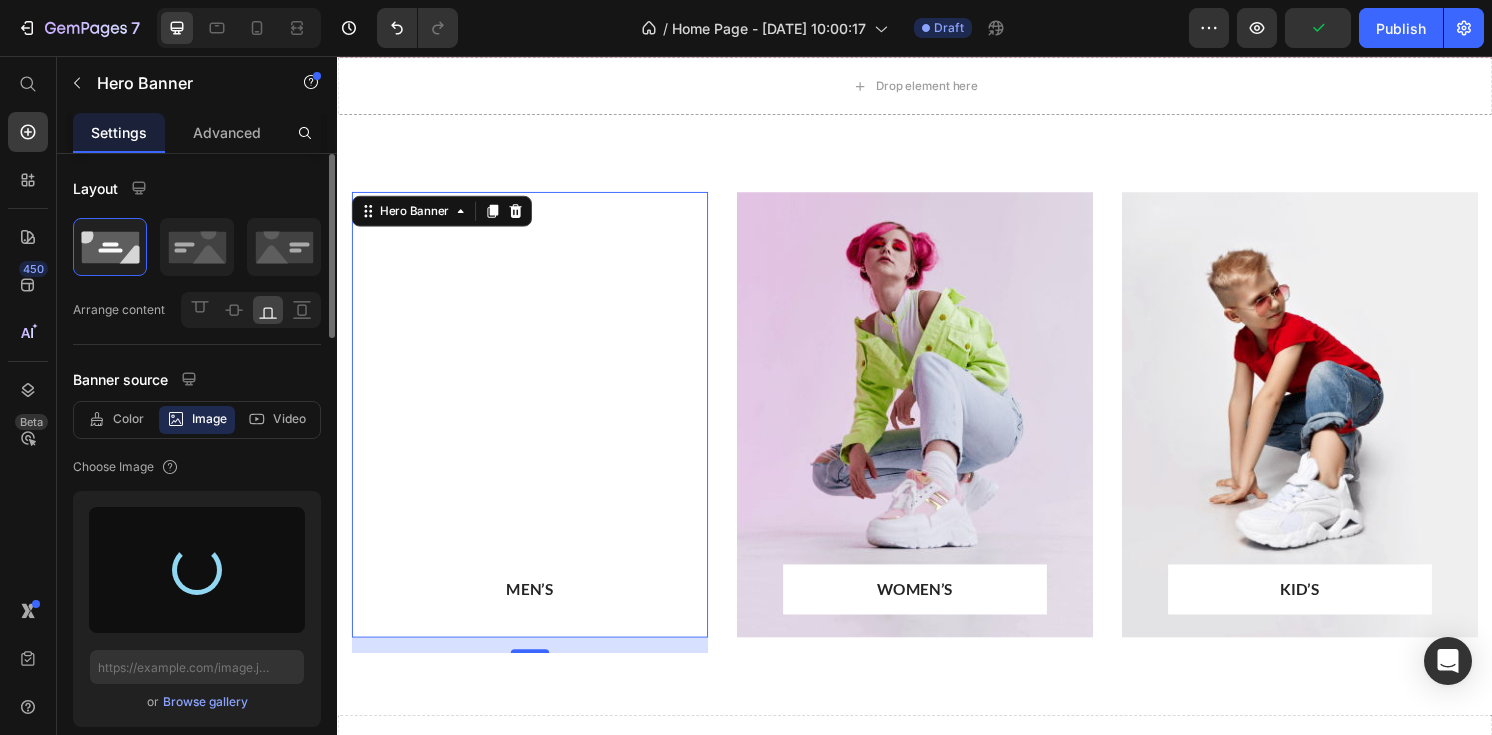 type on "https://cdn.shopify.com/s/files/1/0780/8545/6203/files/gempages_520759161621840742-3cf44090-0242-4131-ac01-2be67b575cbc.png" 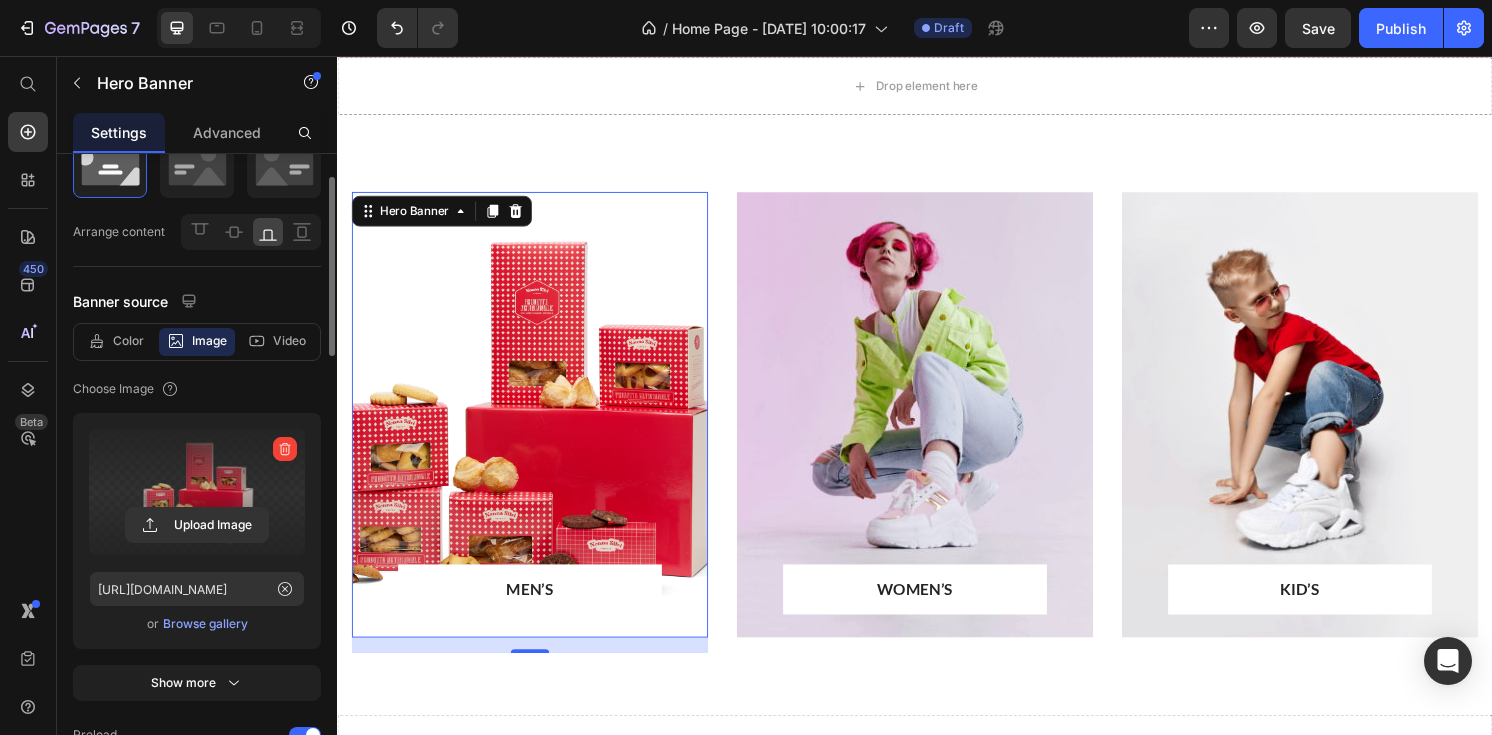 scroll, scrollTop: 75, scrollLeft: 0, axis: vertical 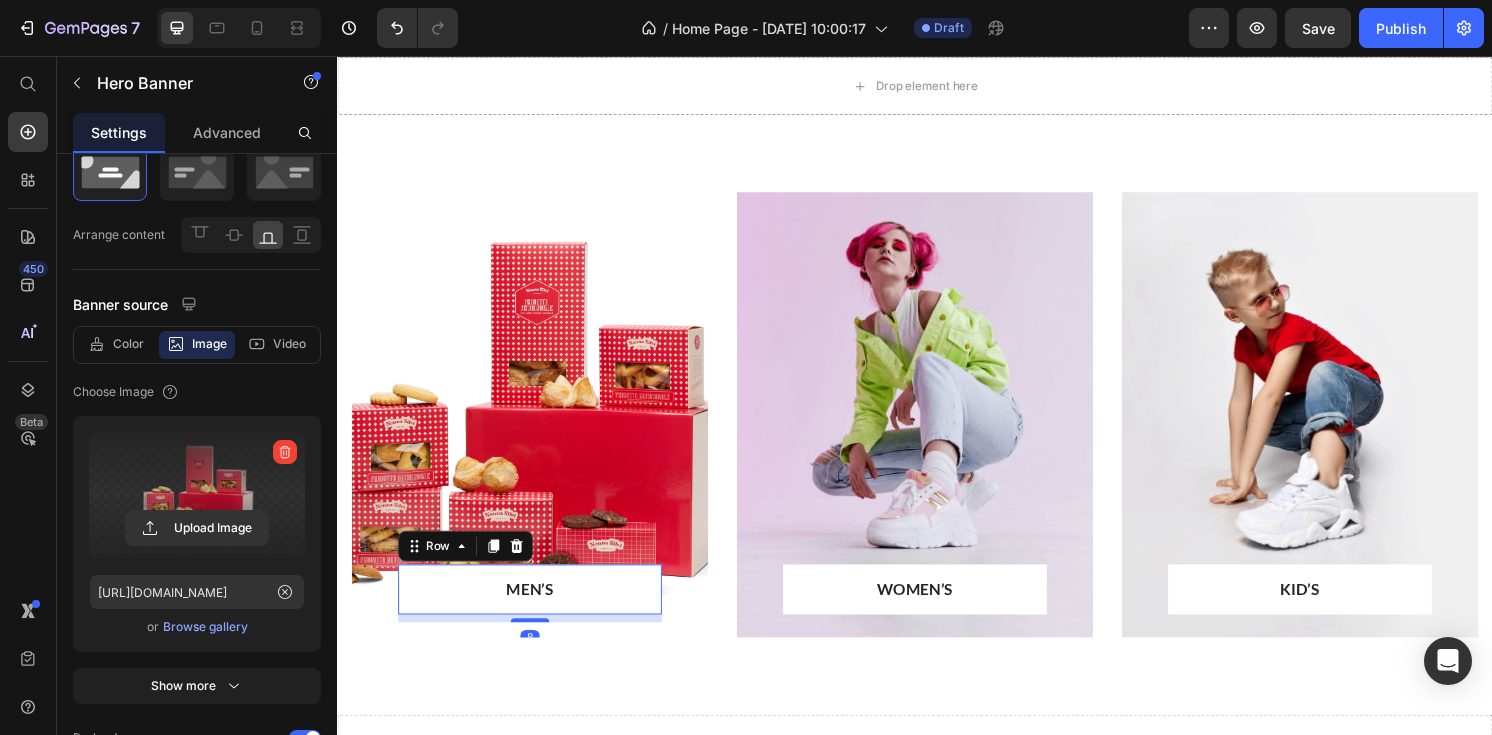 click on "MEN’S Text block Row   8" at bounding box center (537, 610) 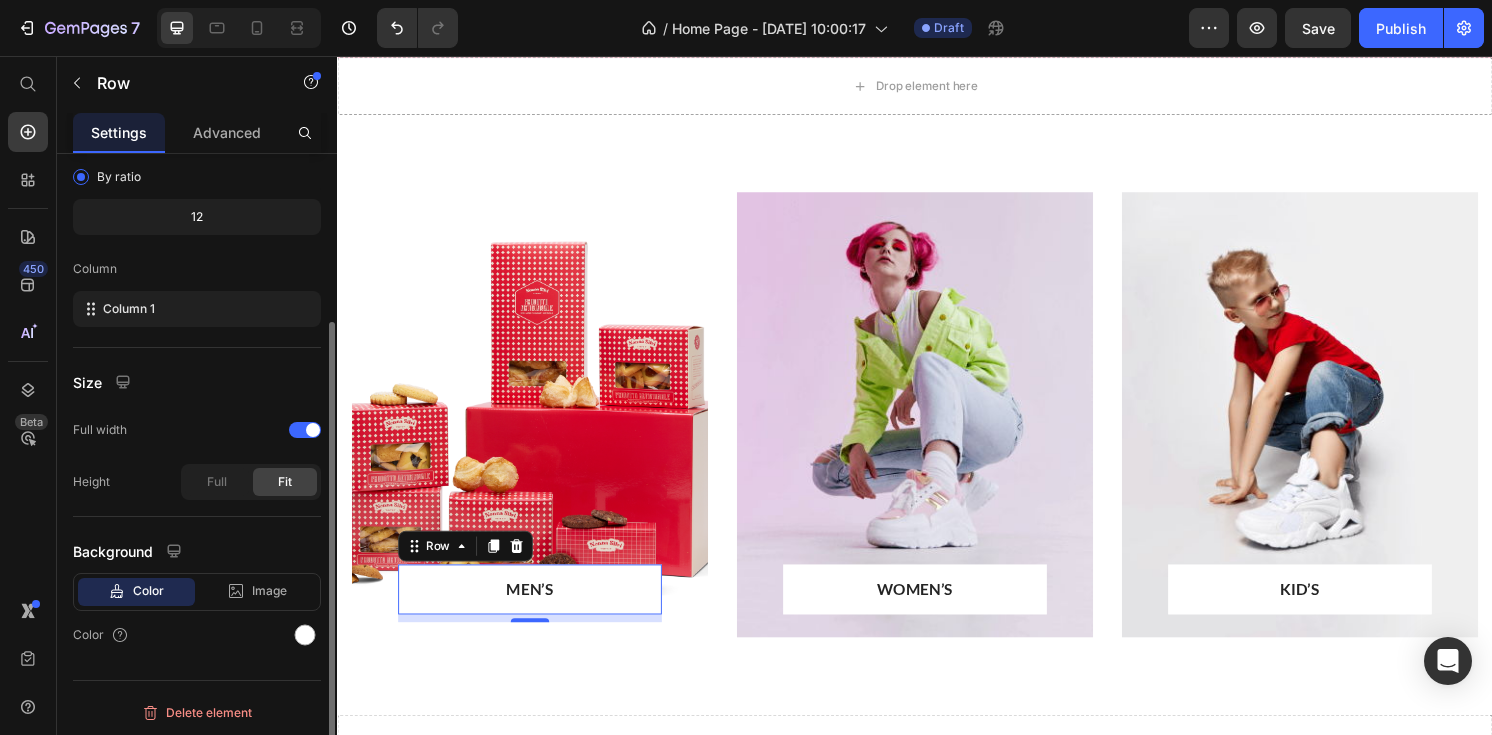 scroll, scrollTop: 222, scrollLeft: 0, axis: vertical 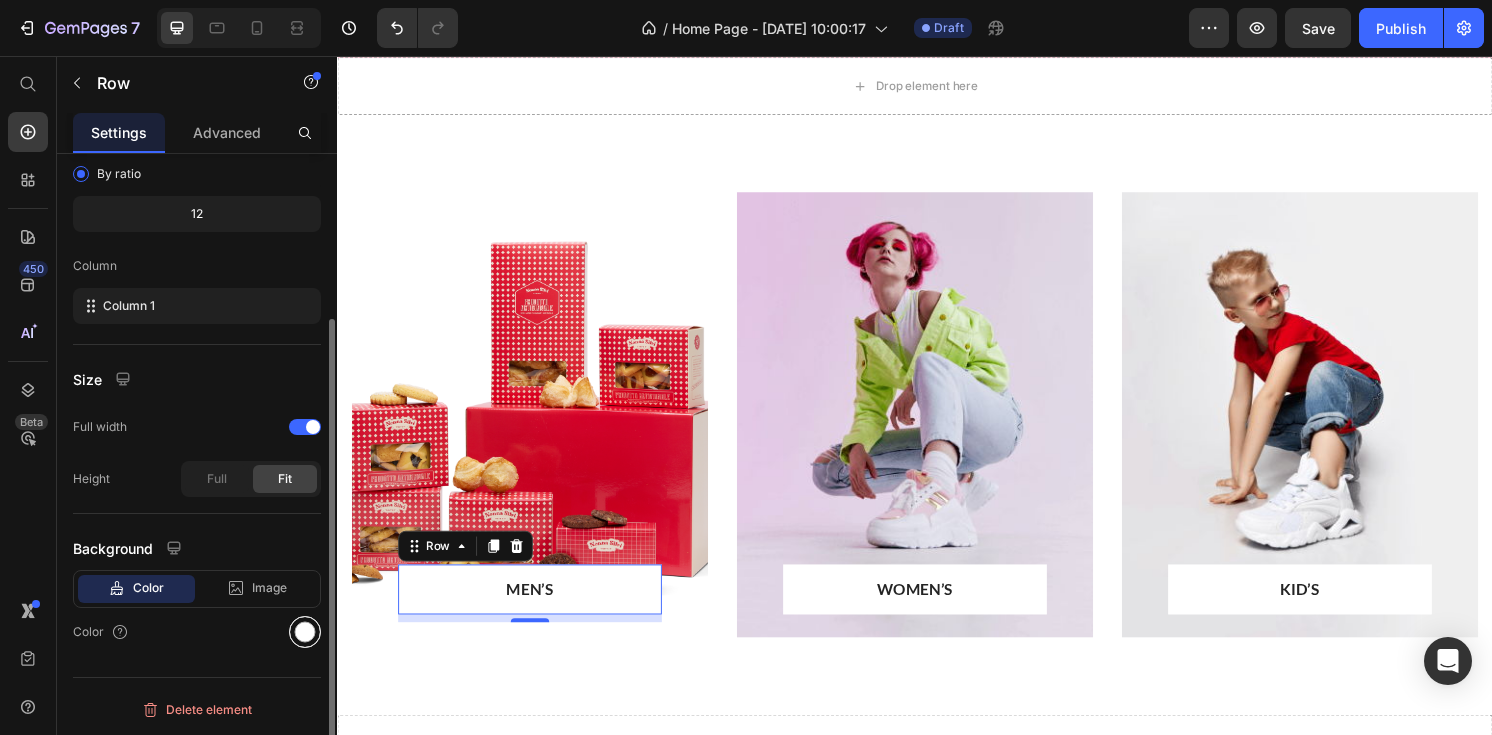 click at bounding box center [305, 632] 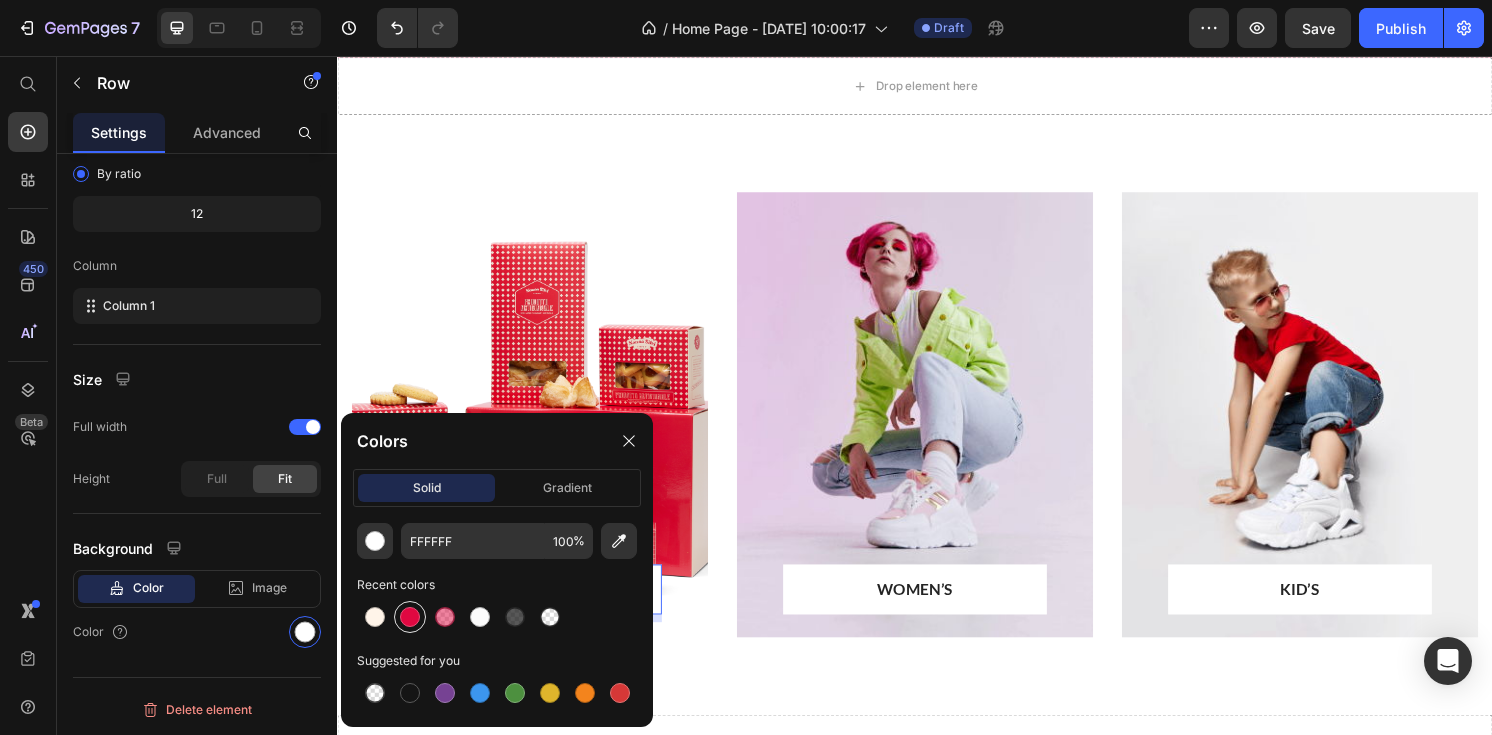 click at bounding box center [410, 617] 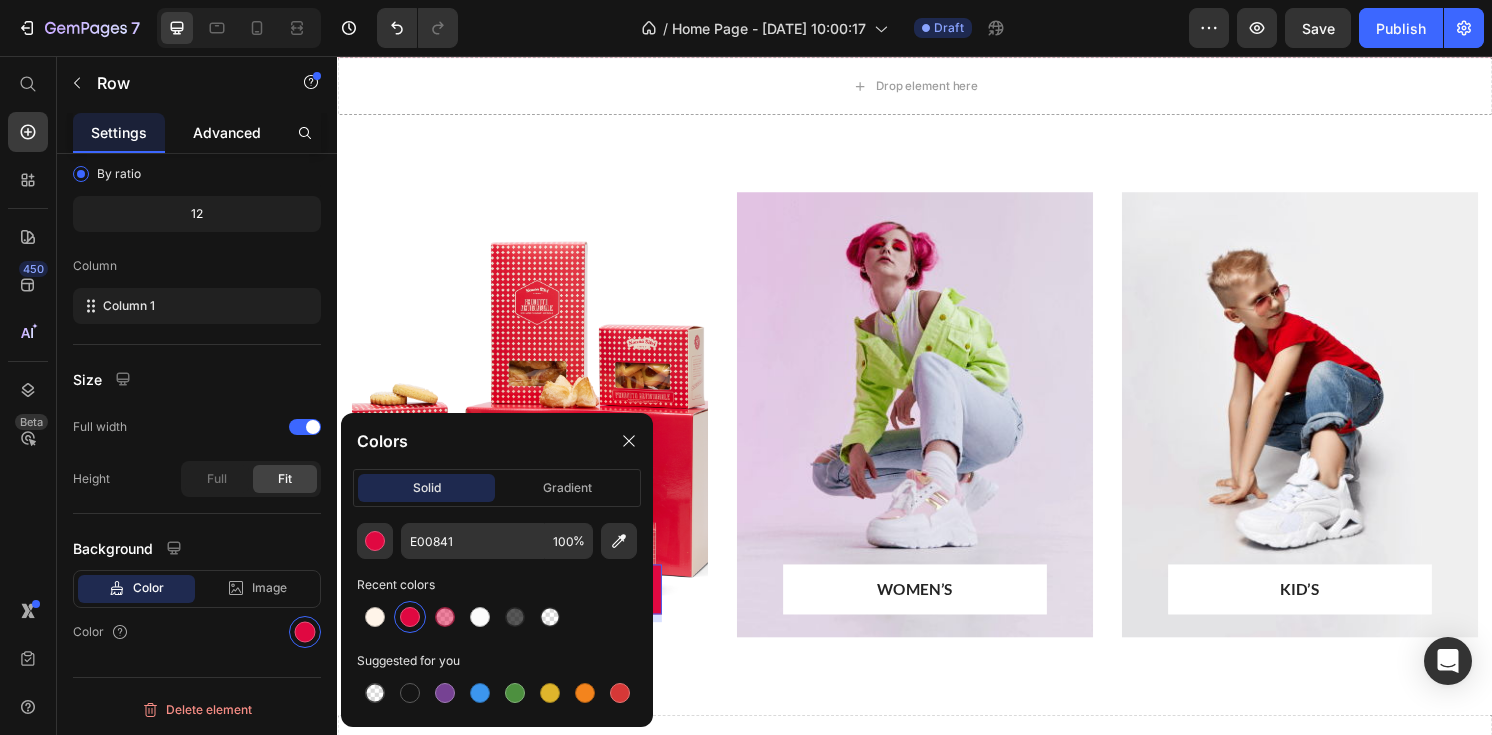 click on "Advanced" 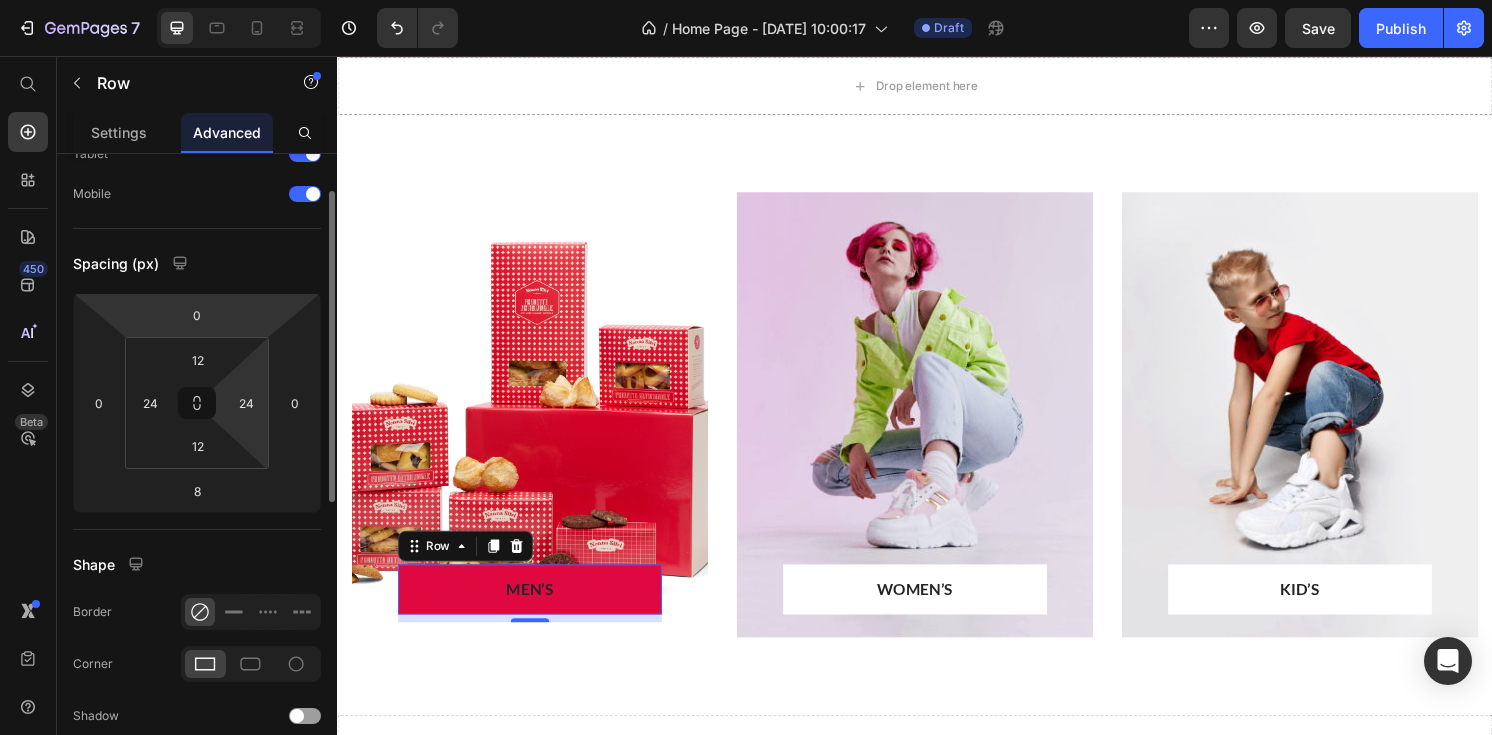 scroll, scrollTop: 123, scrollLeft: 0, axis: vertical 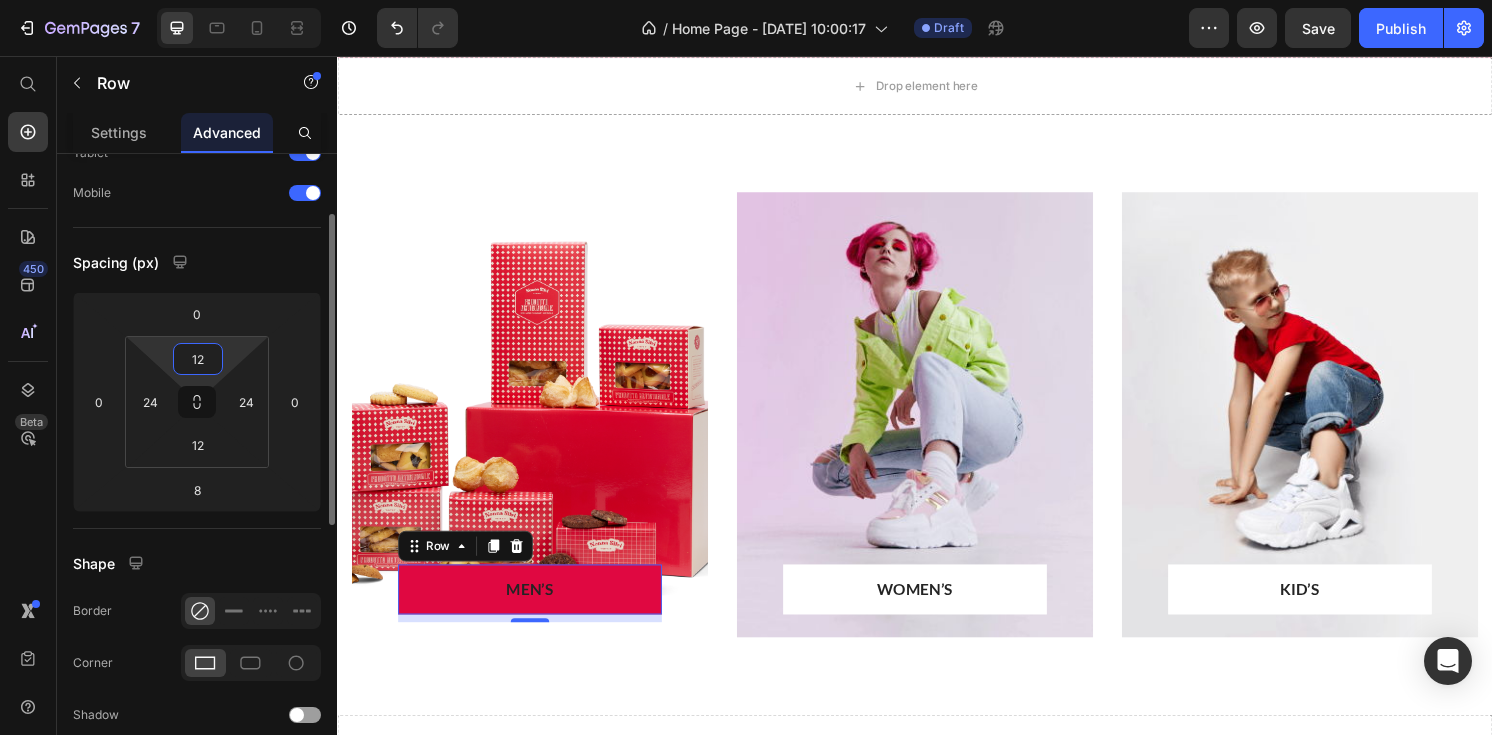 click on "12" at bounding box center [198, 359] 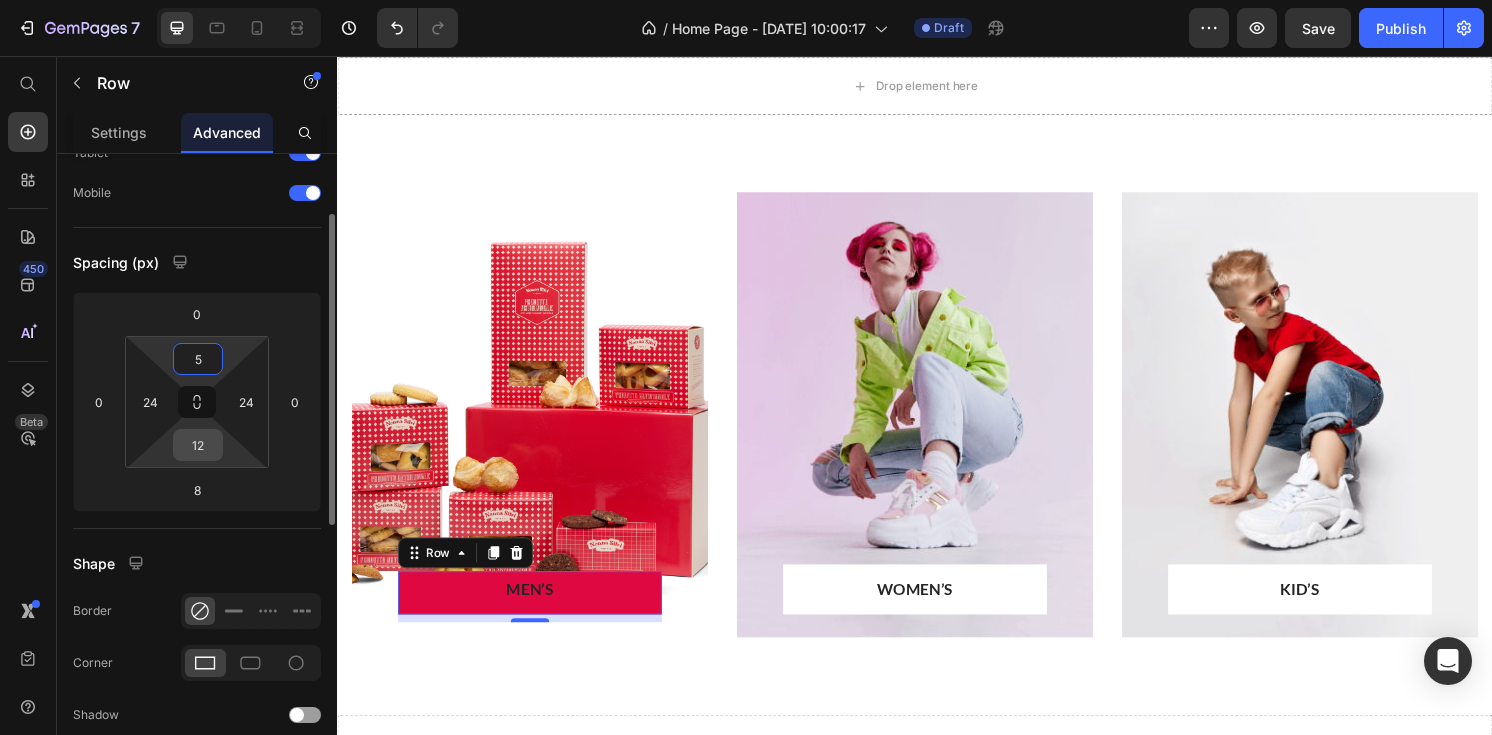 type on "5" 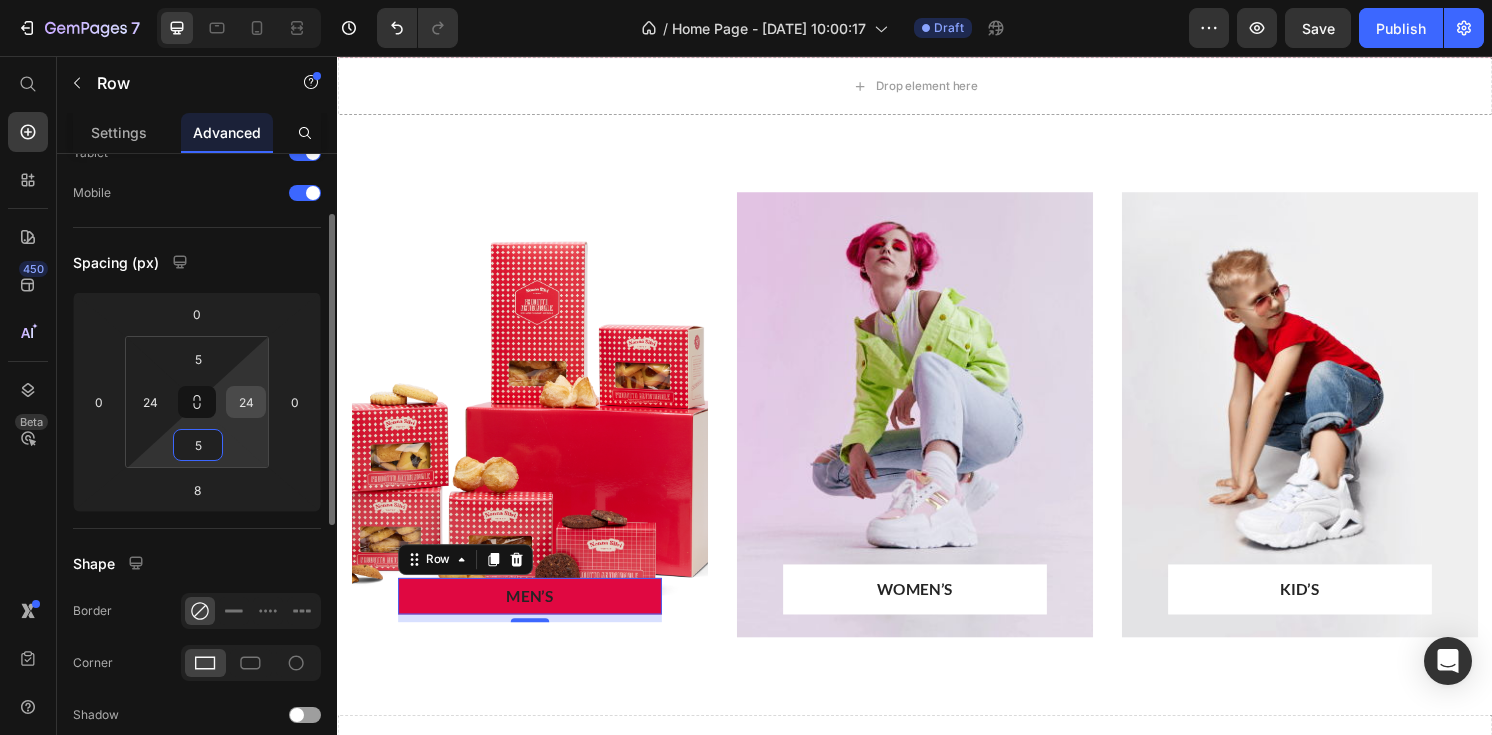 type on "5" 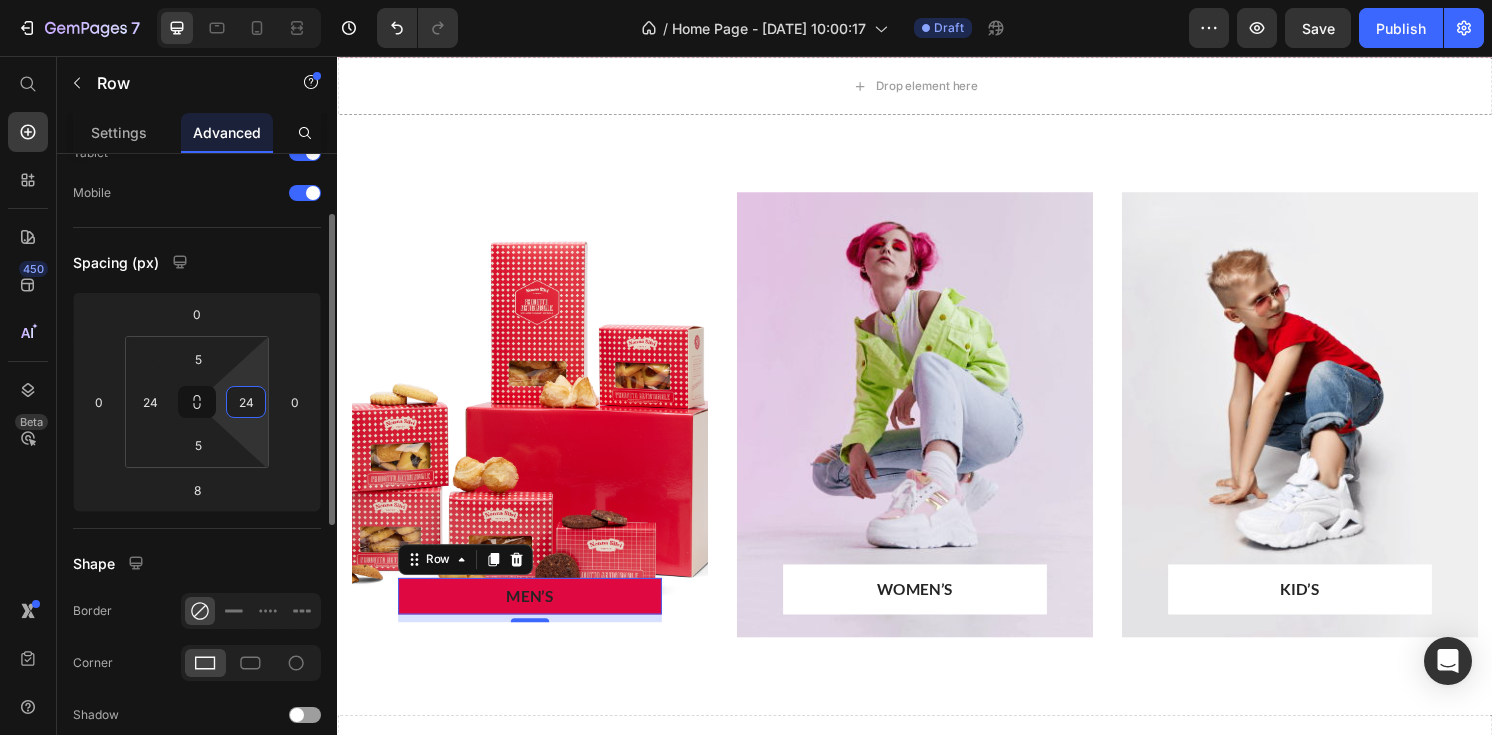 click on "24" at bounding box center [246, 402] 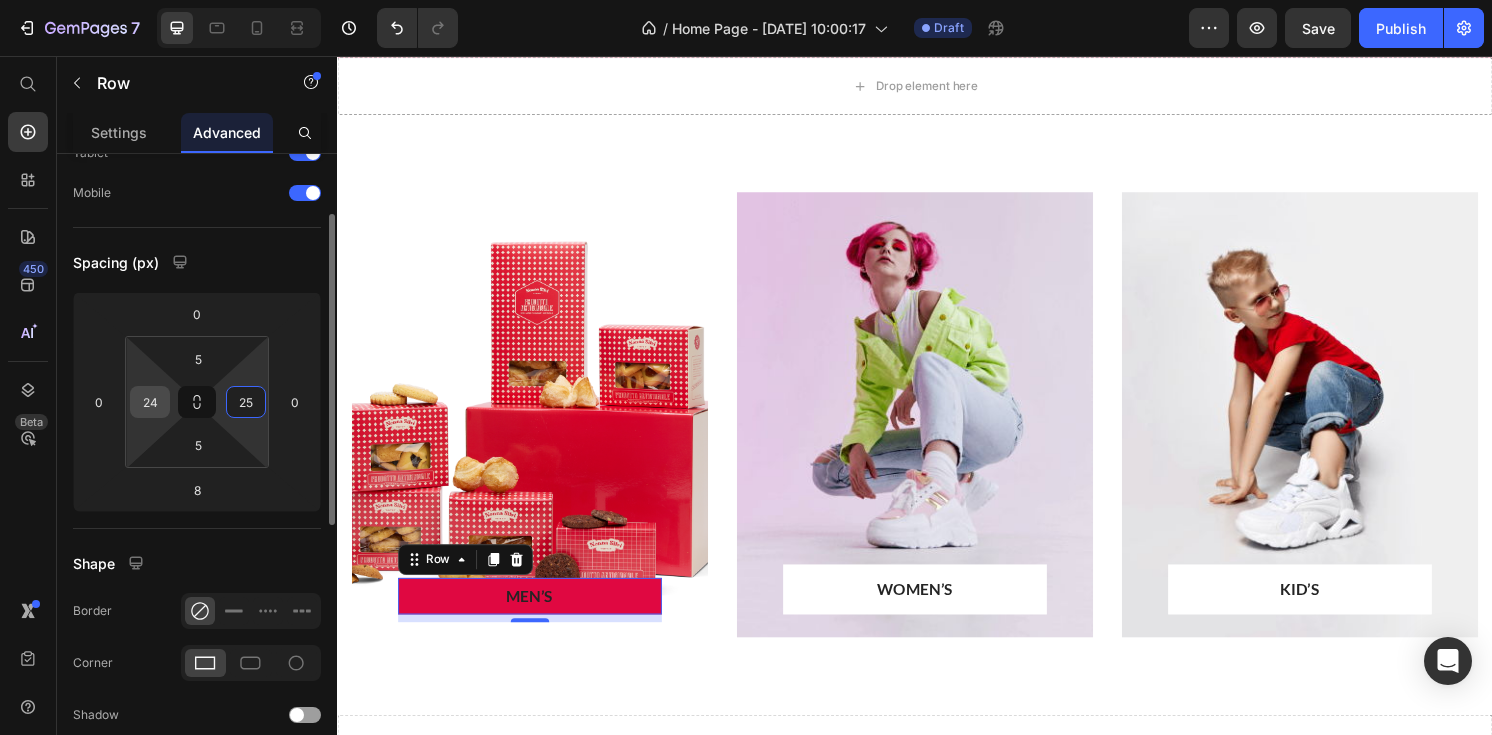 type on "25" 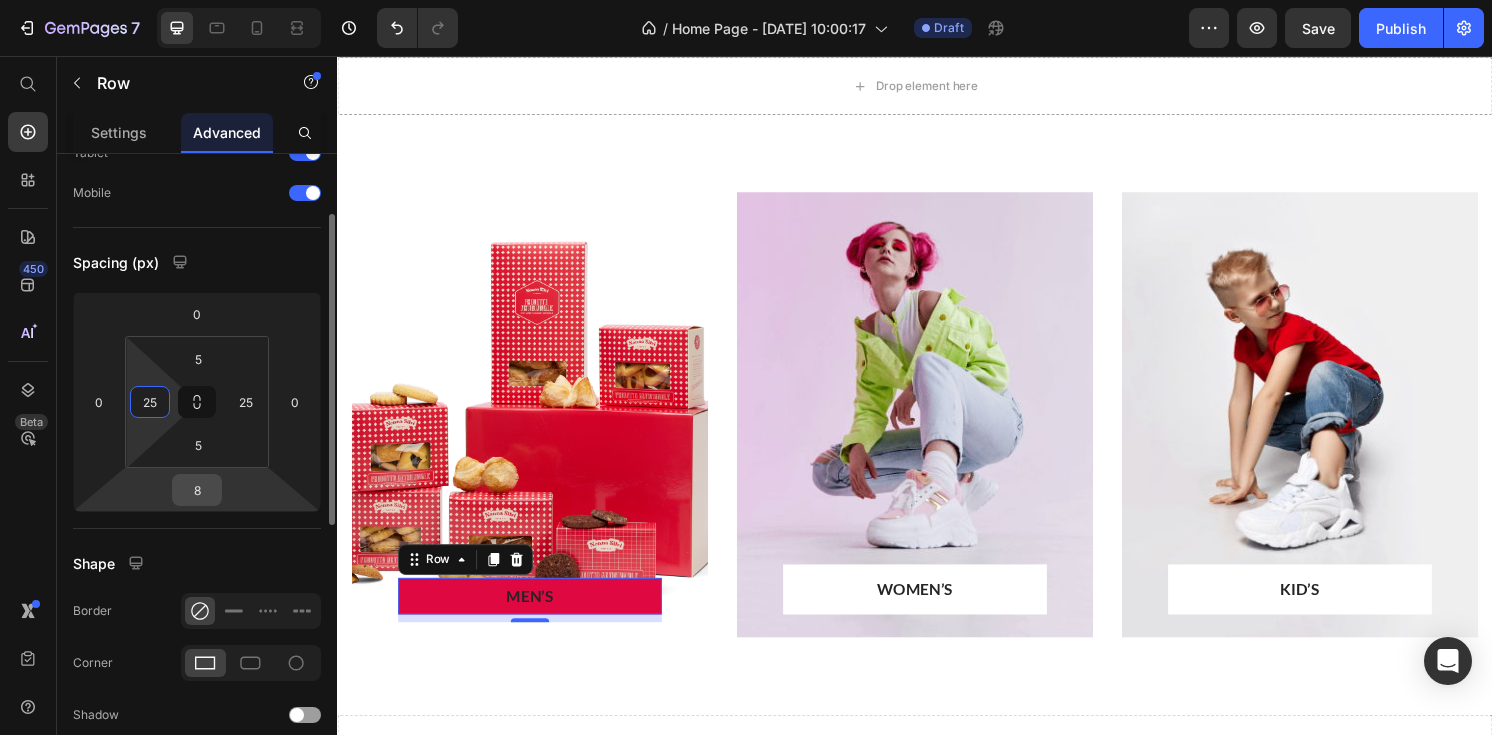 type on "25" 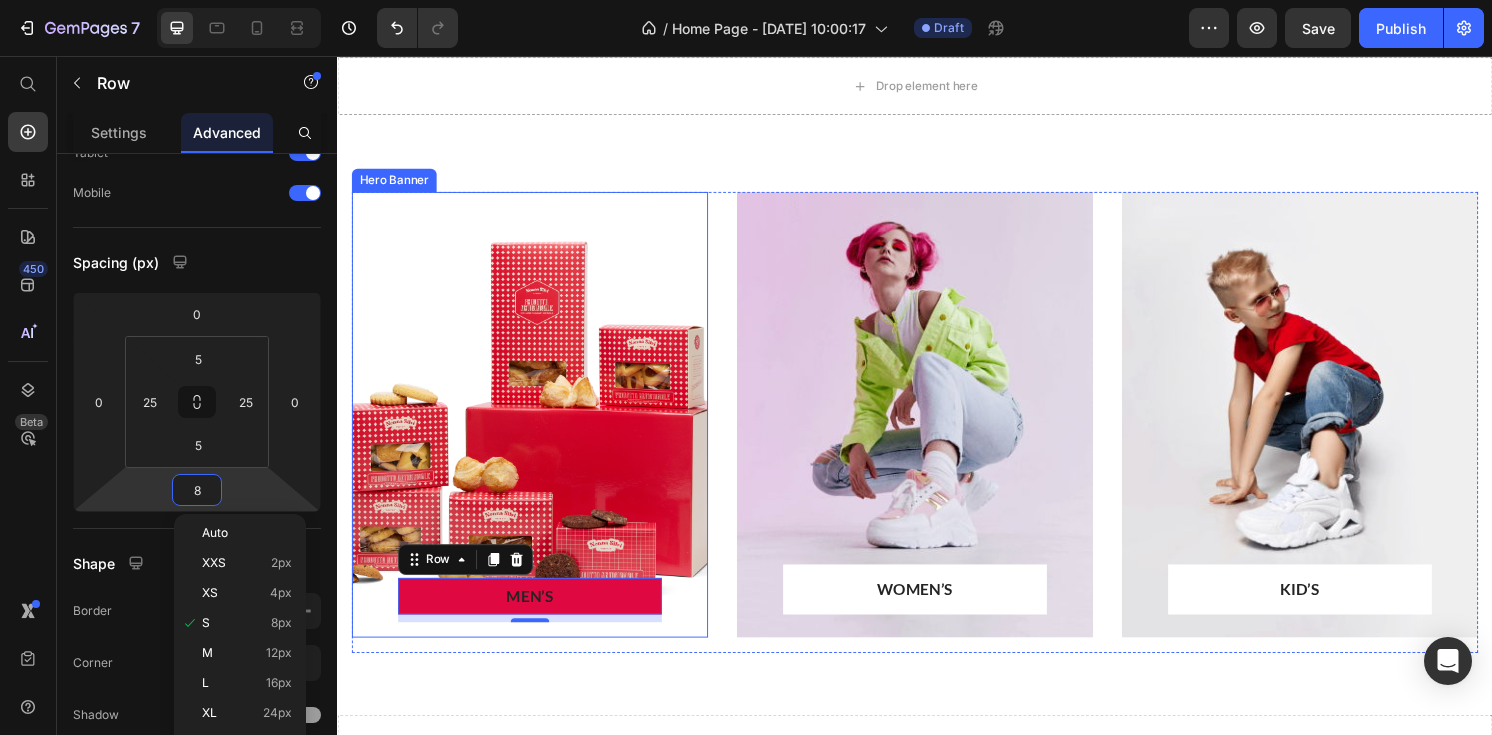 click at bounding box center [537, 428] 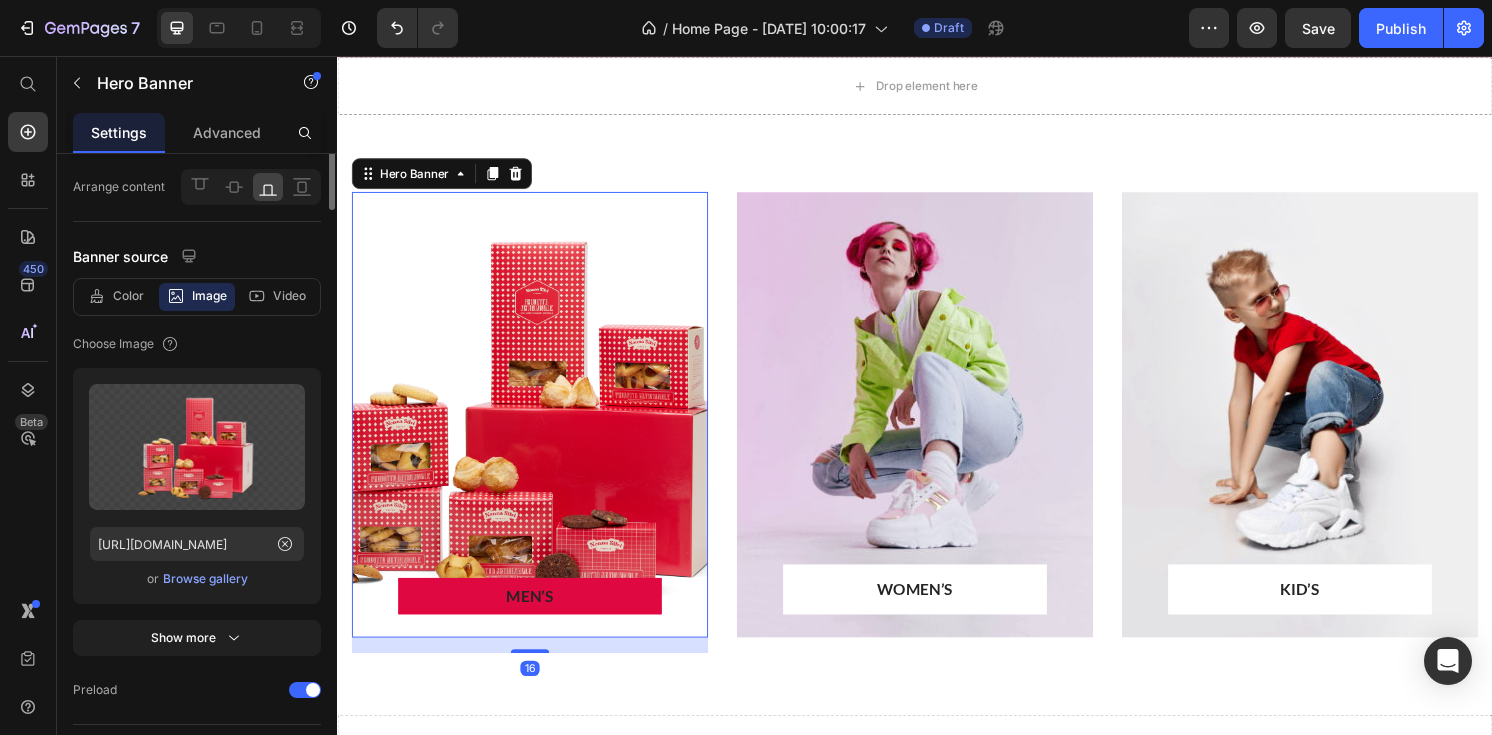 scroll, scrollTop: 0, scrollLeft: 0, axis: both 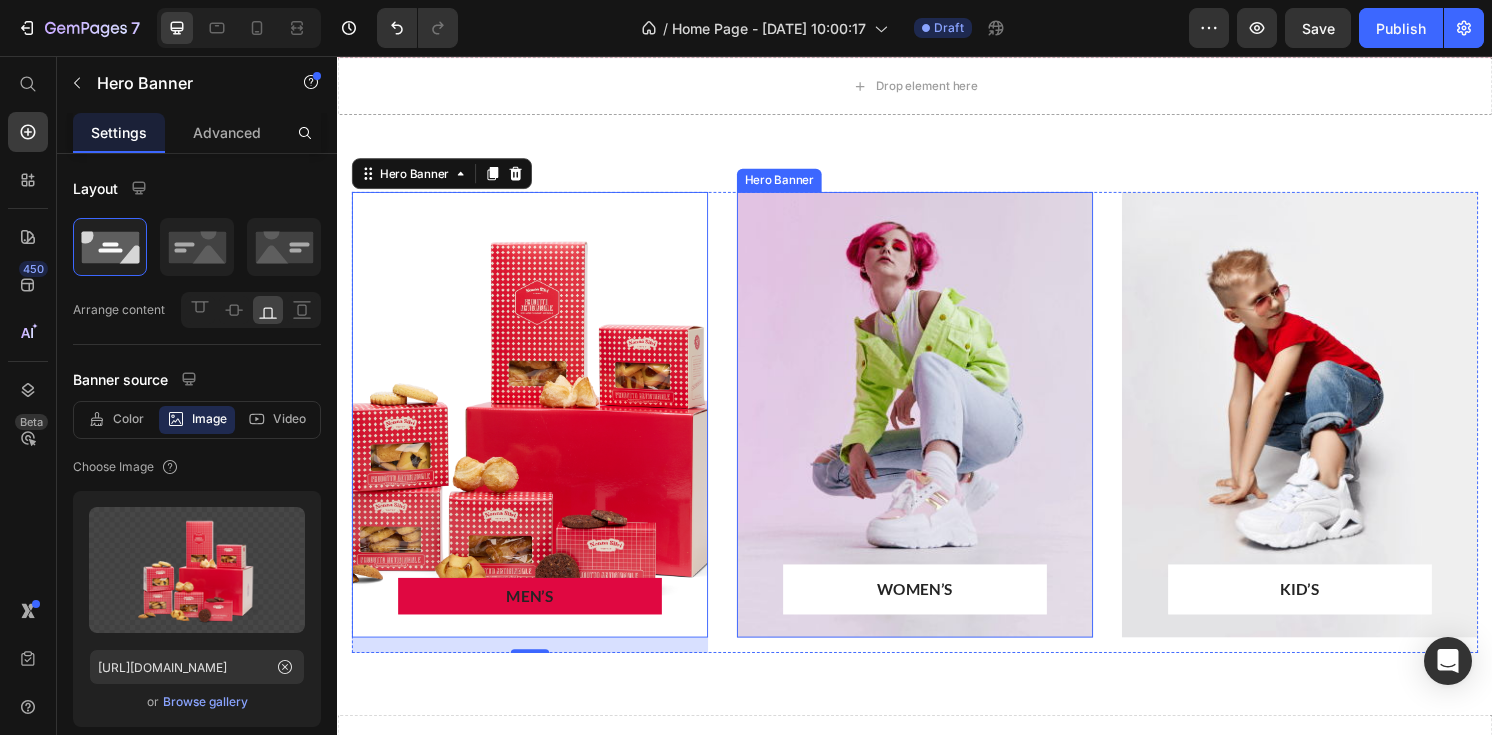 click at bounding box center (937, 428) 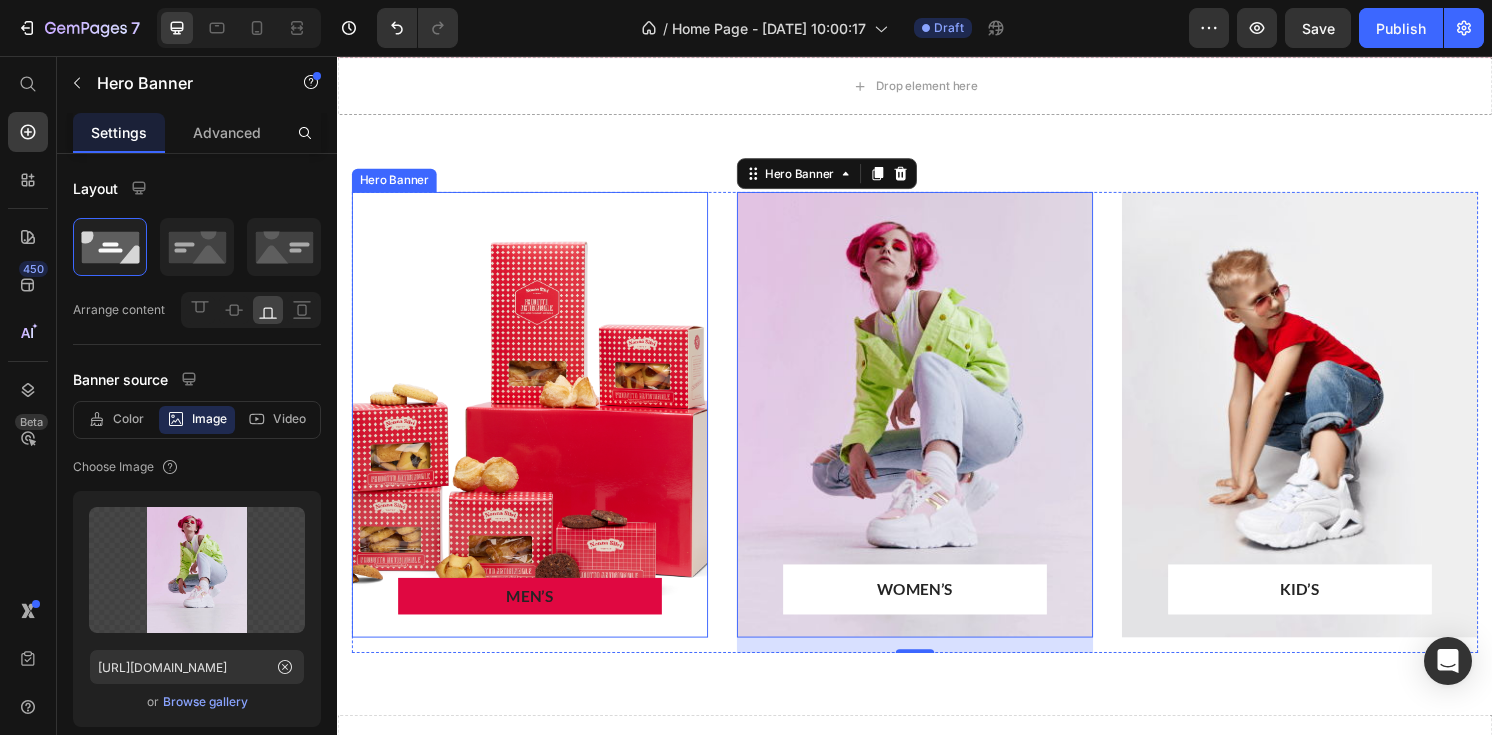 click at bounding box center [537, 428] 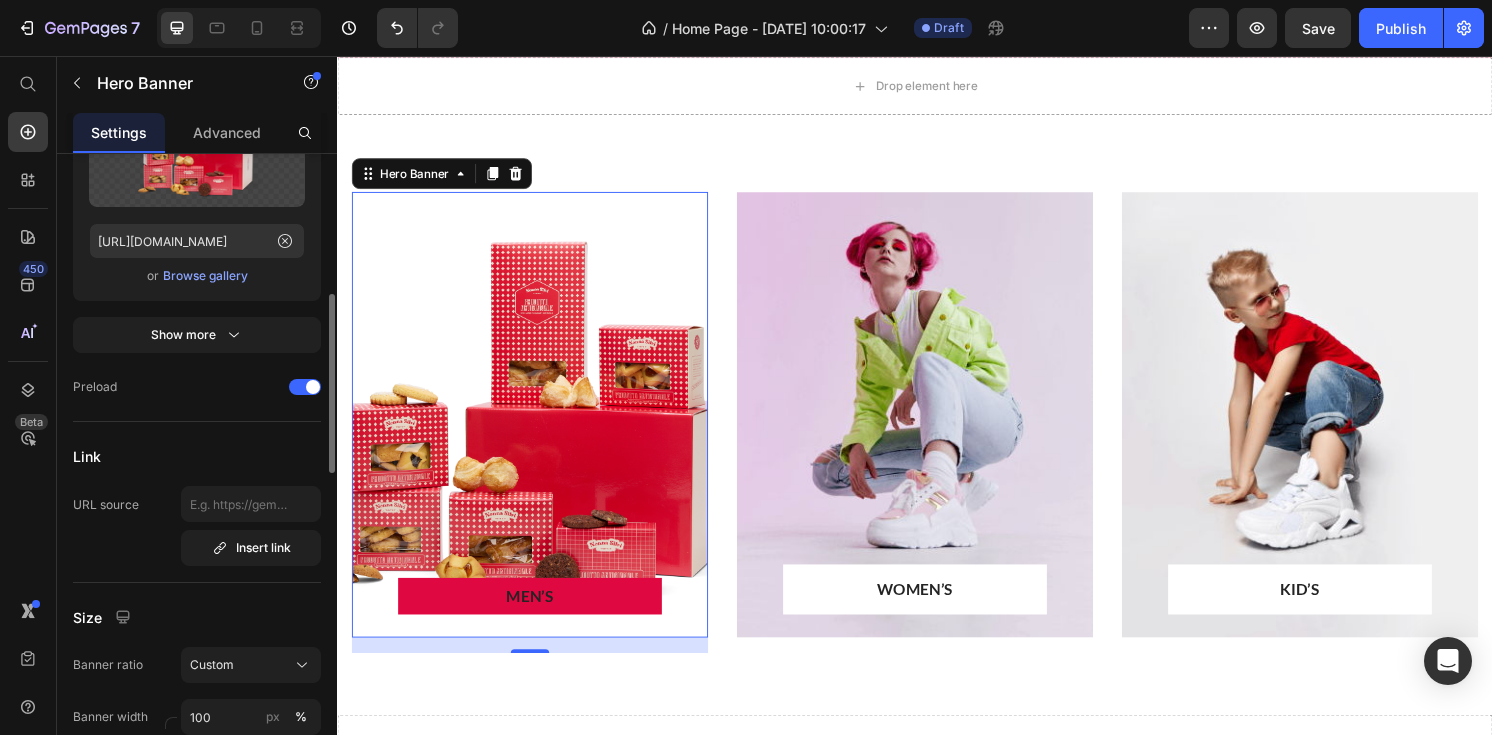 scroll, scrollTop: 456, scrollLeft: 0, axis: vertical 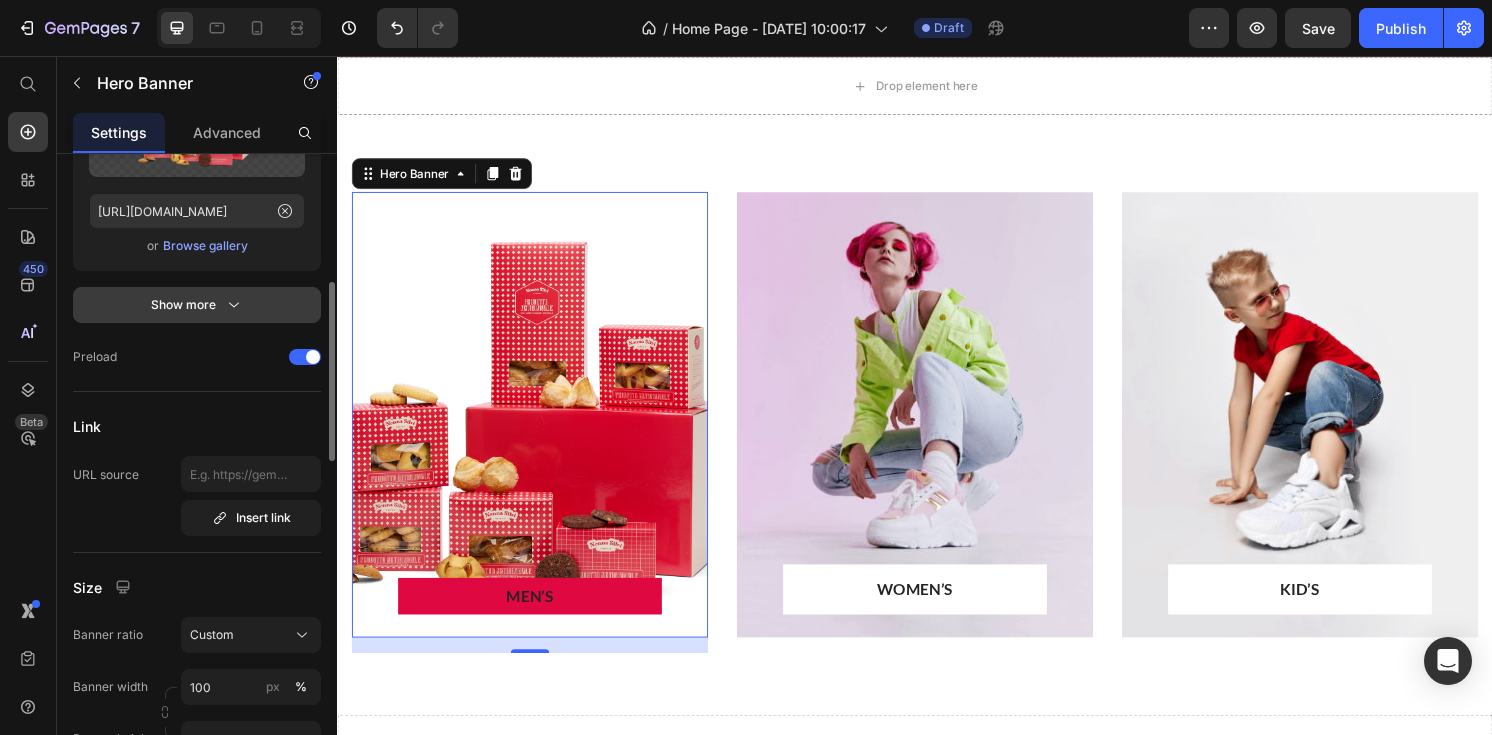 click on "Show more" at bounding box center (197, 305) 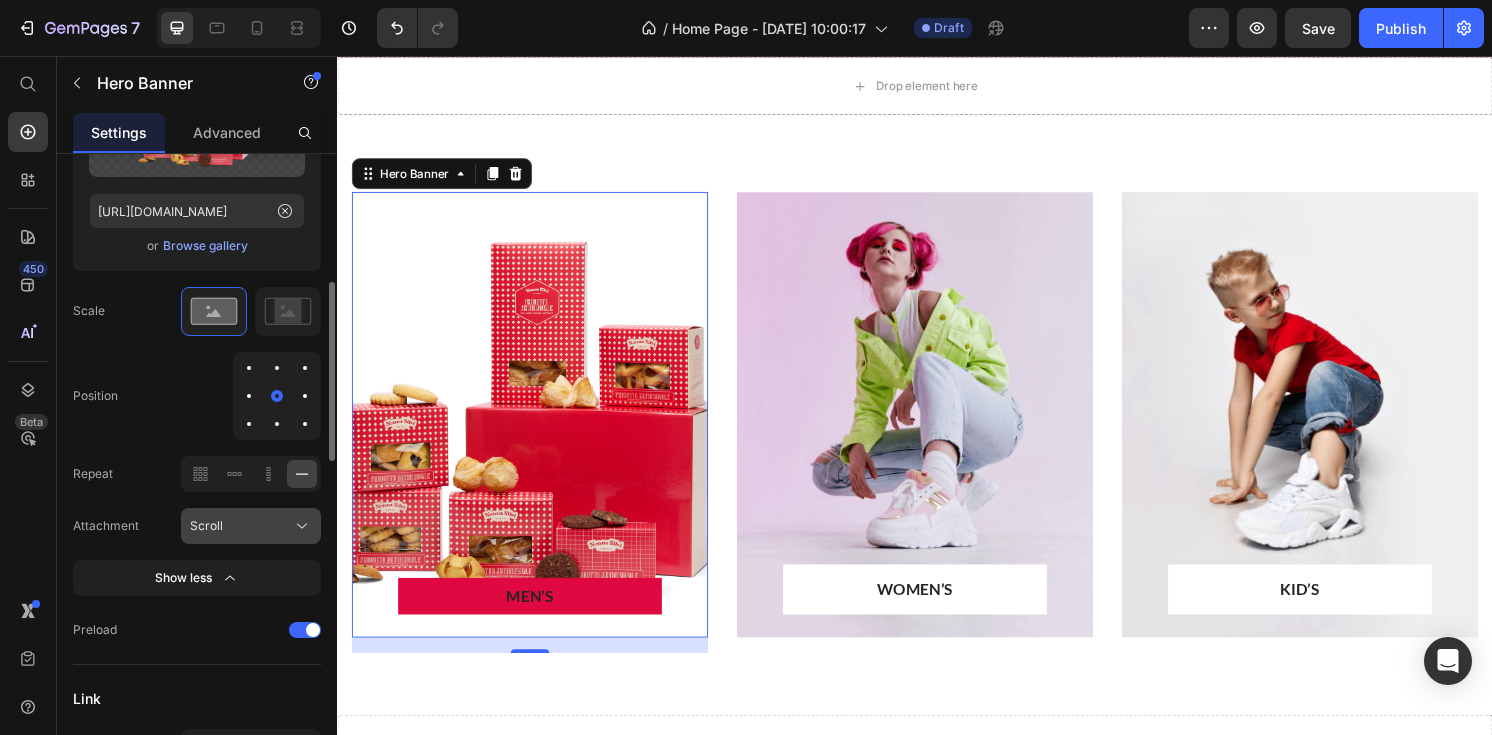 click on "Scroll" 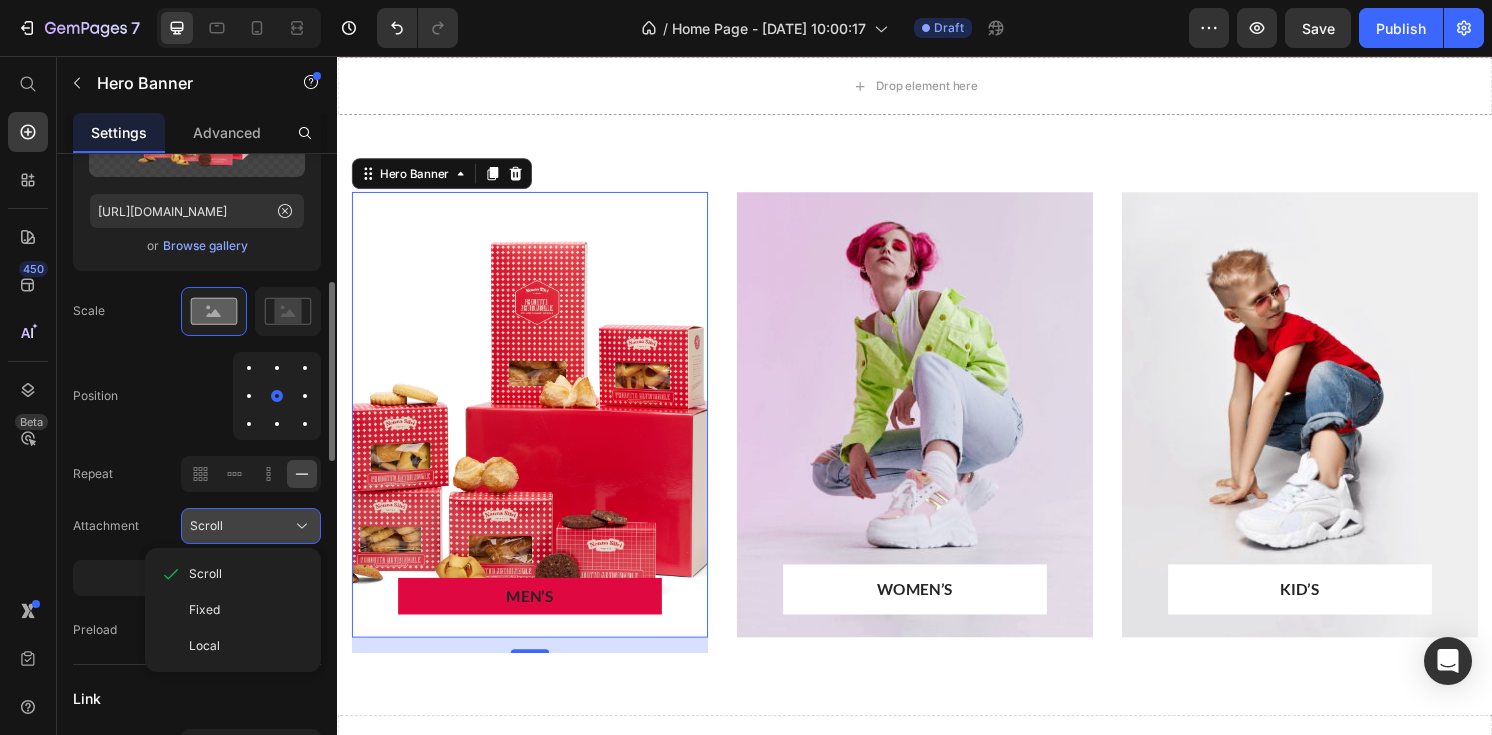 click on "Scroll" 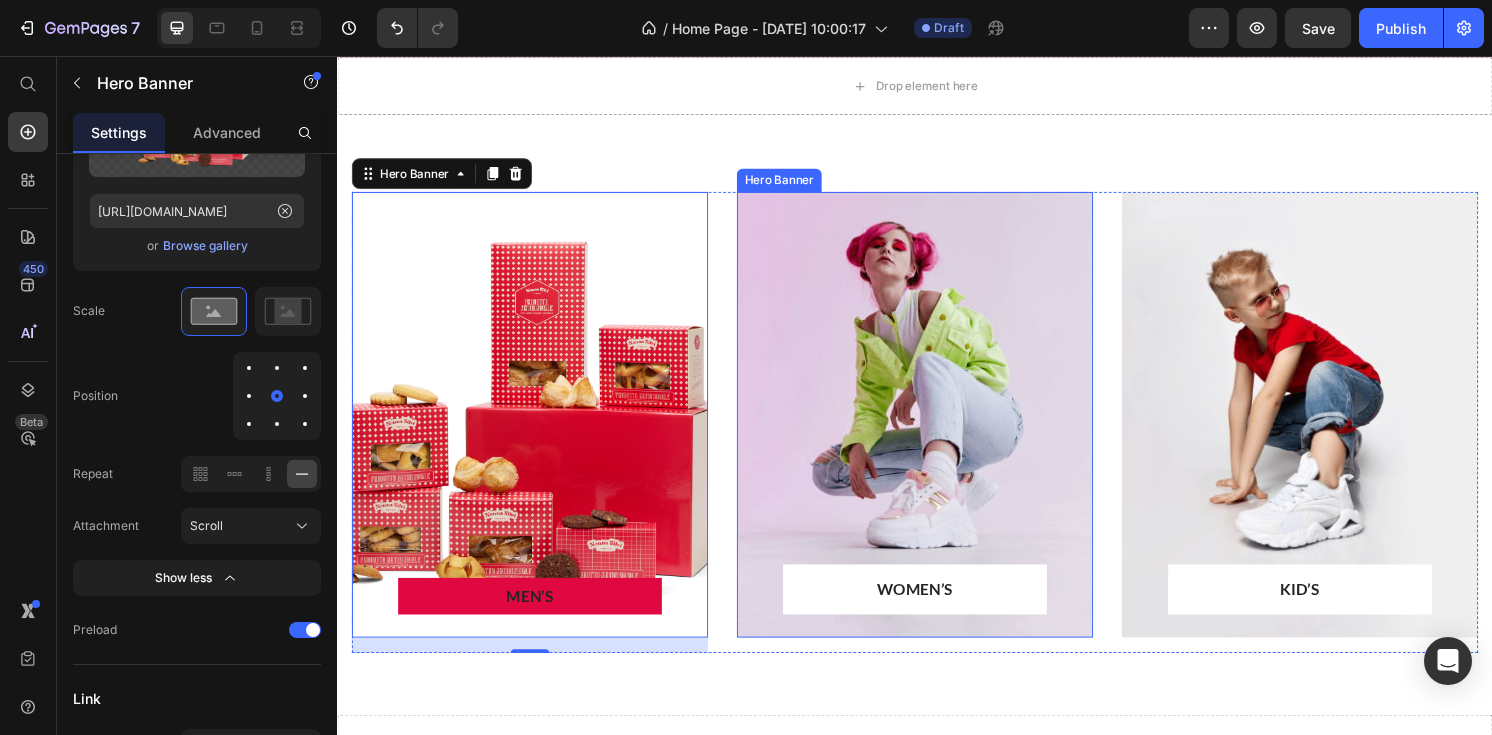 click at bounding box center [937, 428] 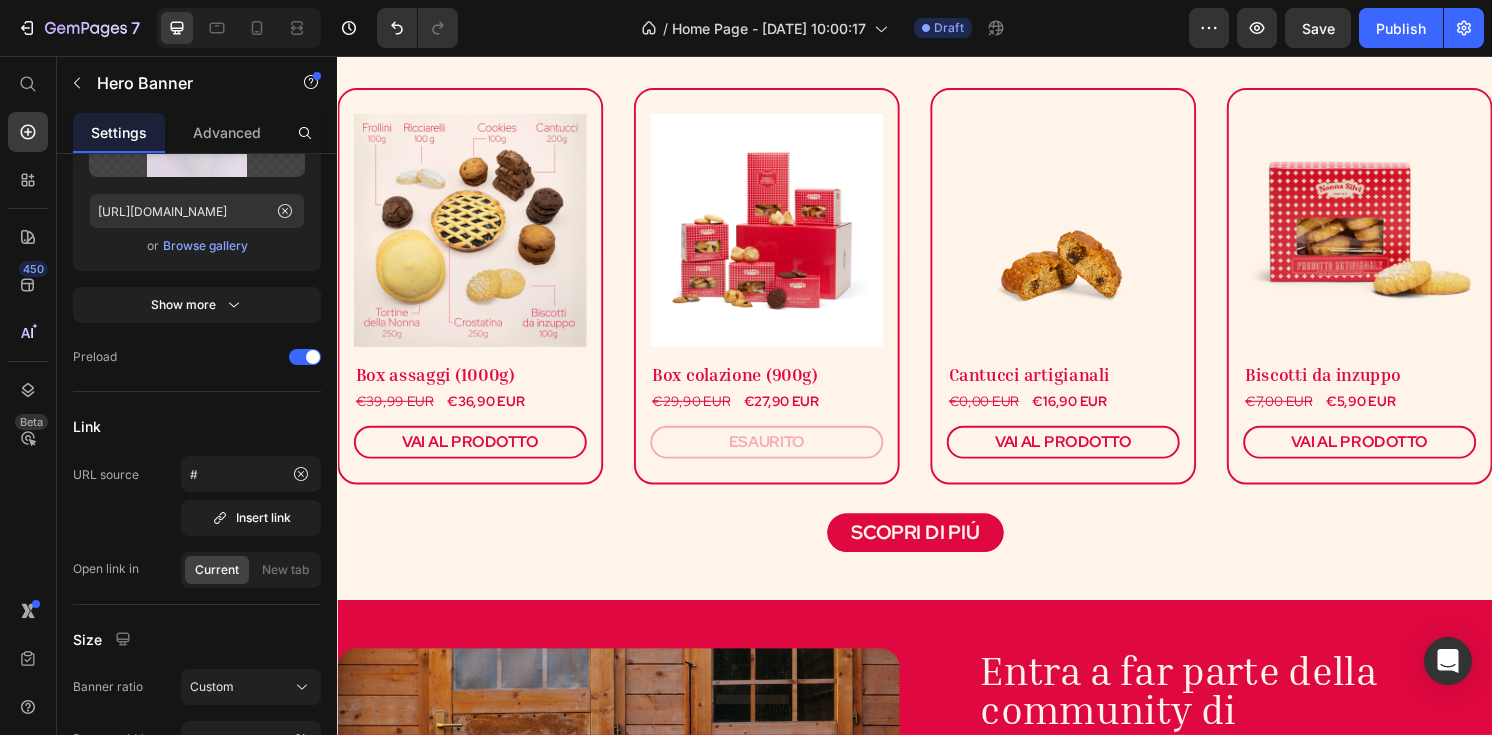 scroll, scrollTop: 1280, scrollLeft: 0, axis: vertical 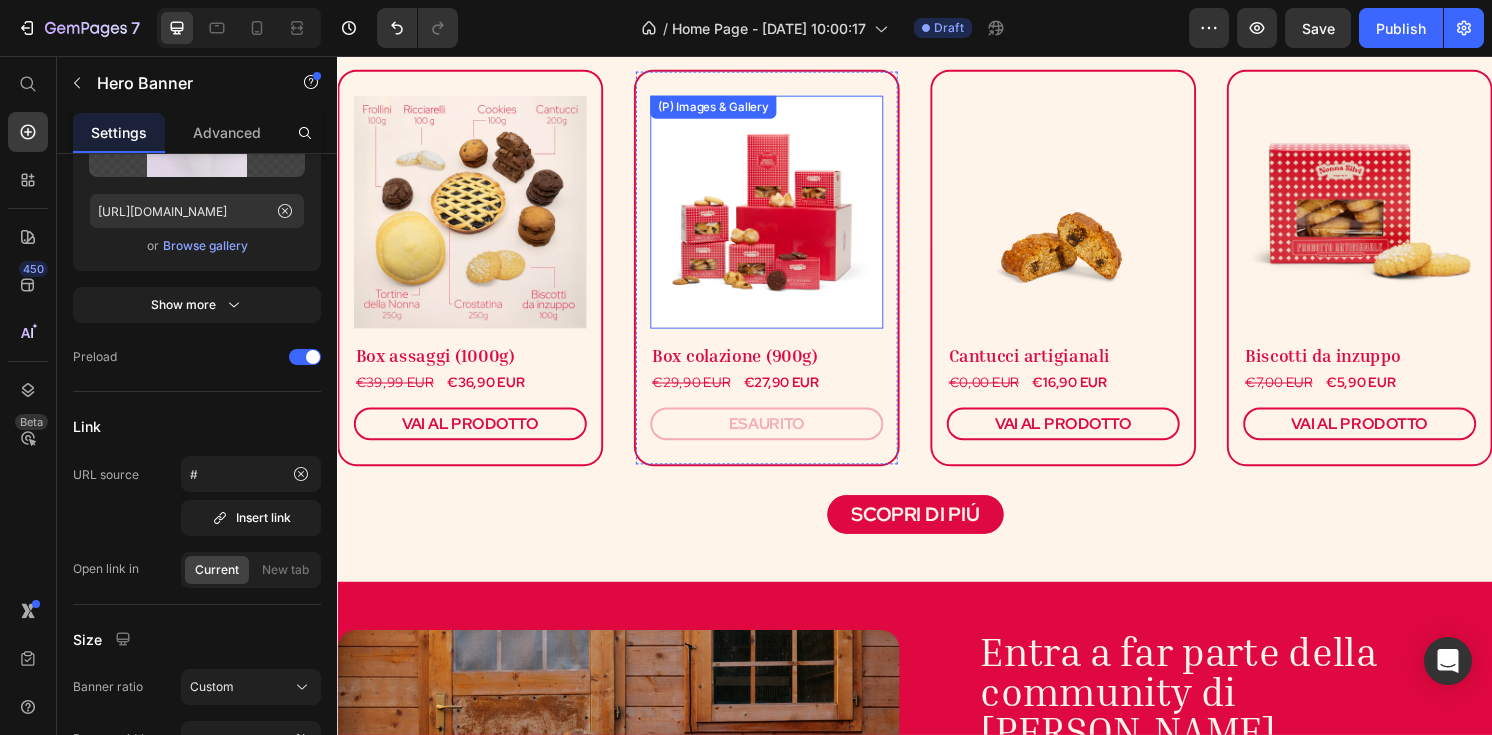 click at bounding box center (783, 218) 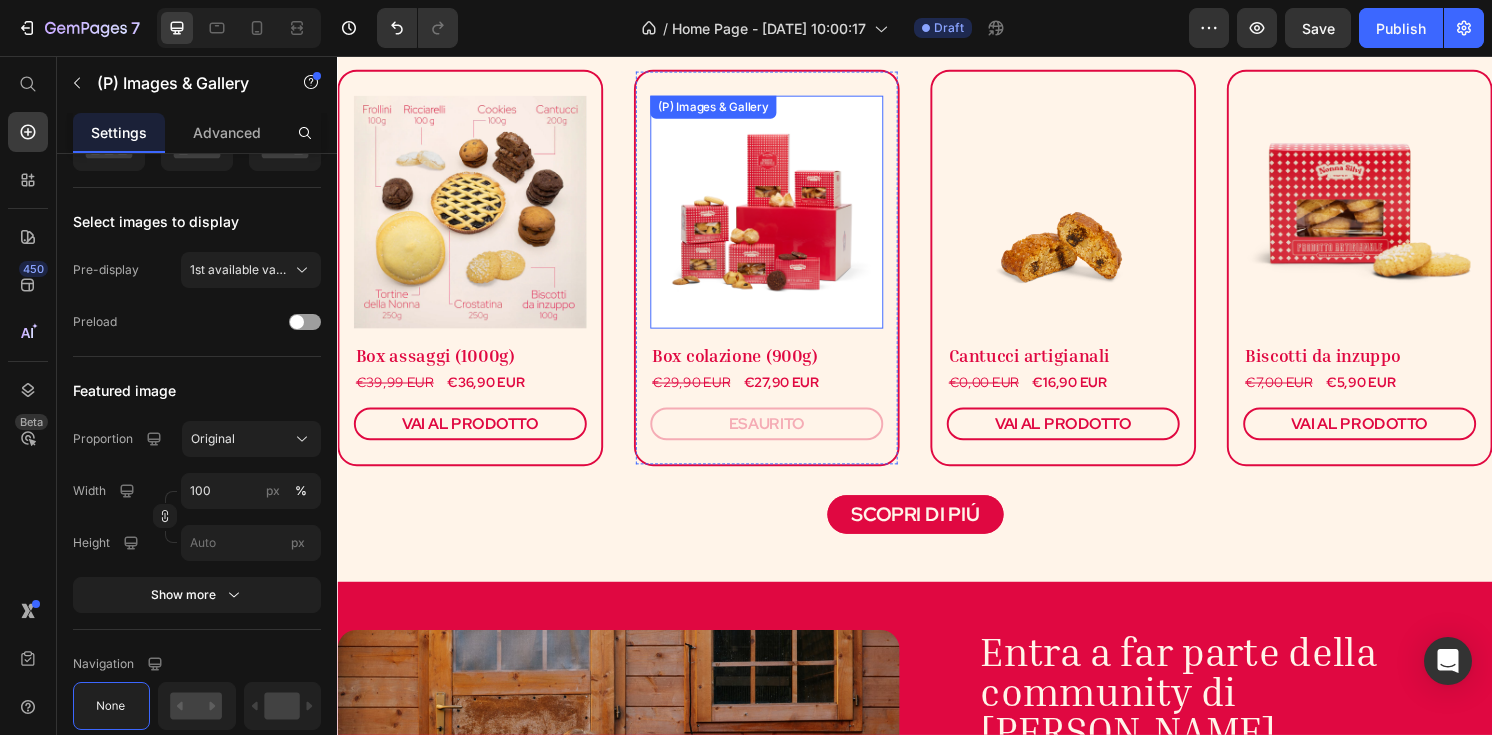 scroll, scrollTop: 0, scrollLeft: 0, axis: both 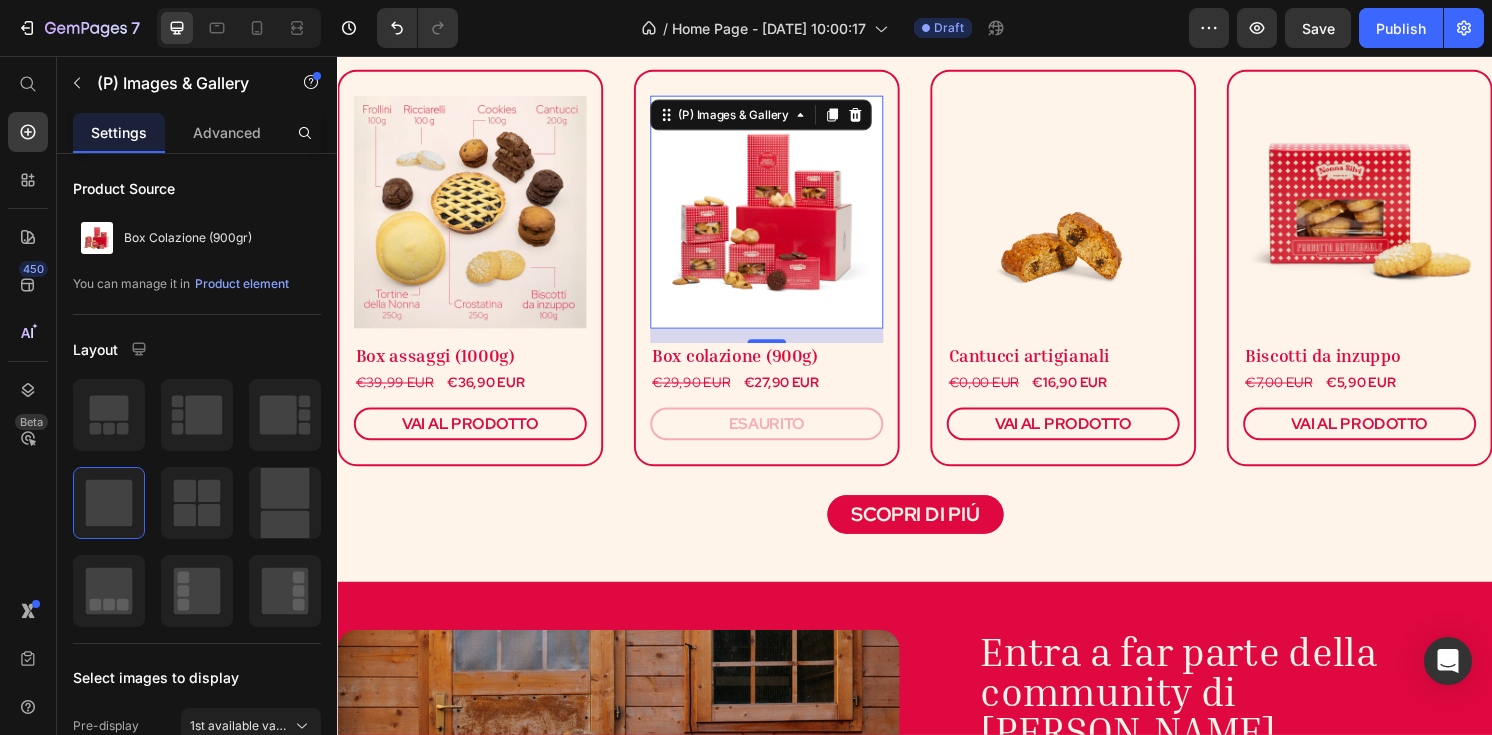 click at bounding box center [783, 218] 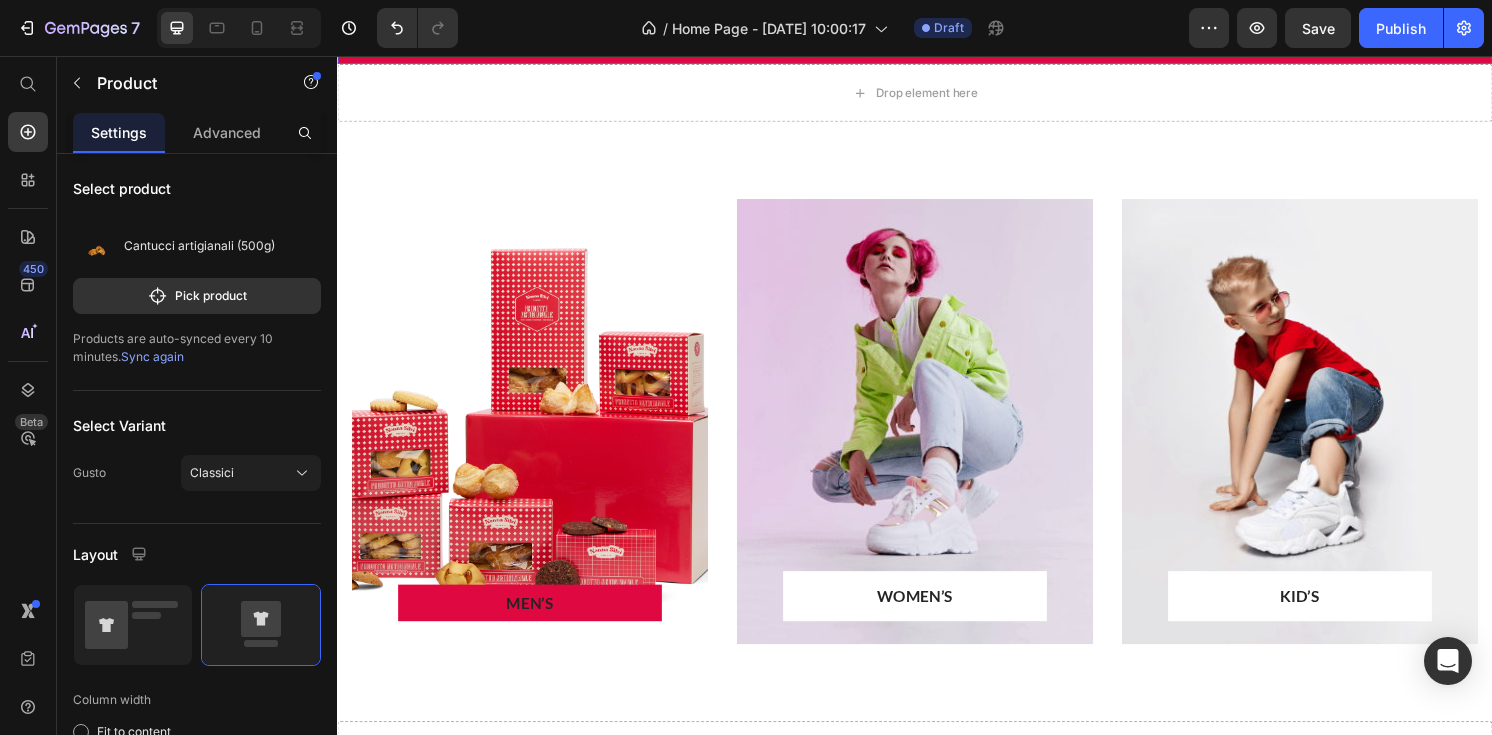 scroll, scrollTop: 2420, scrollLeft: 0, axis: vertical 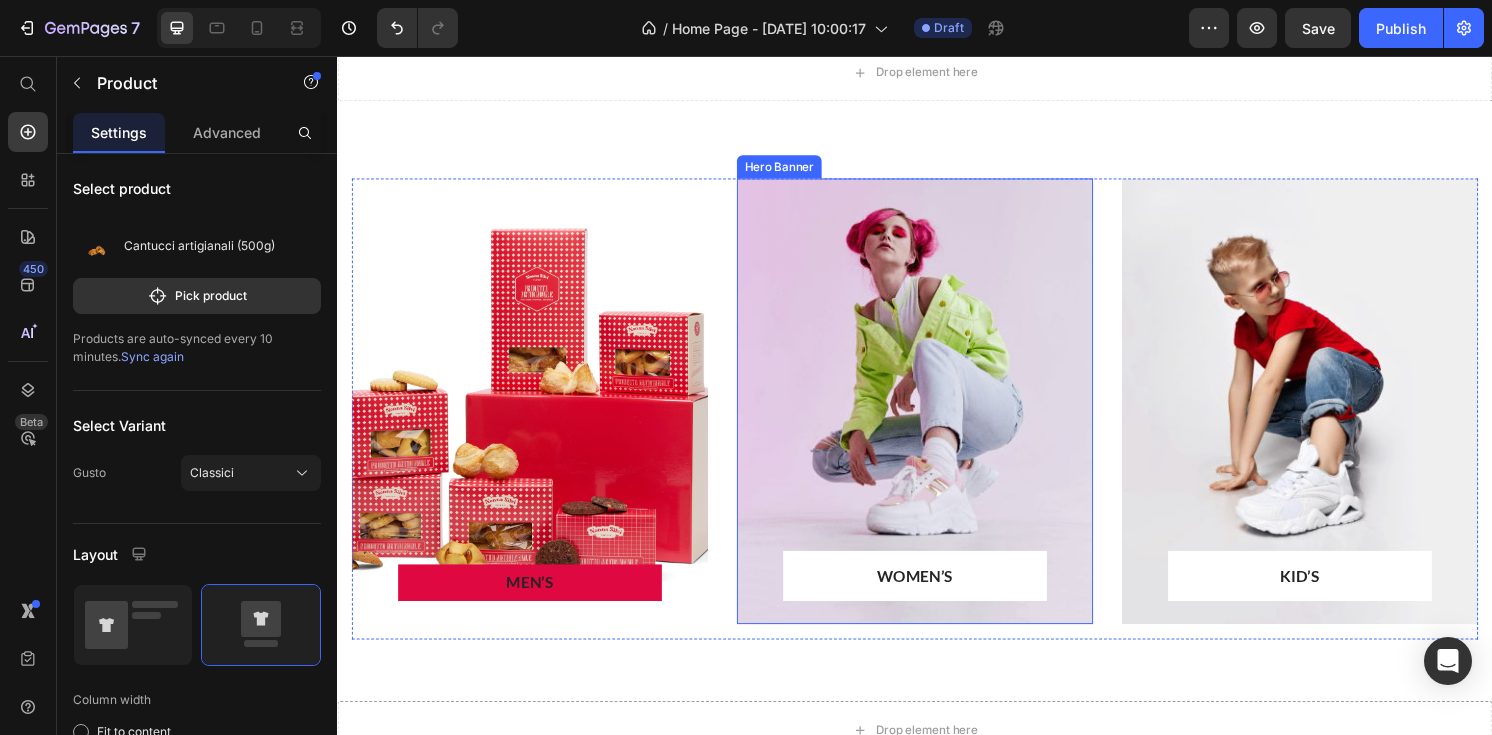click at bounding box center (937, 414) 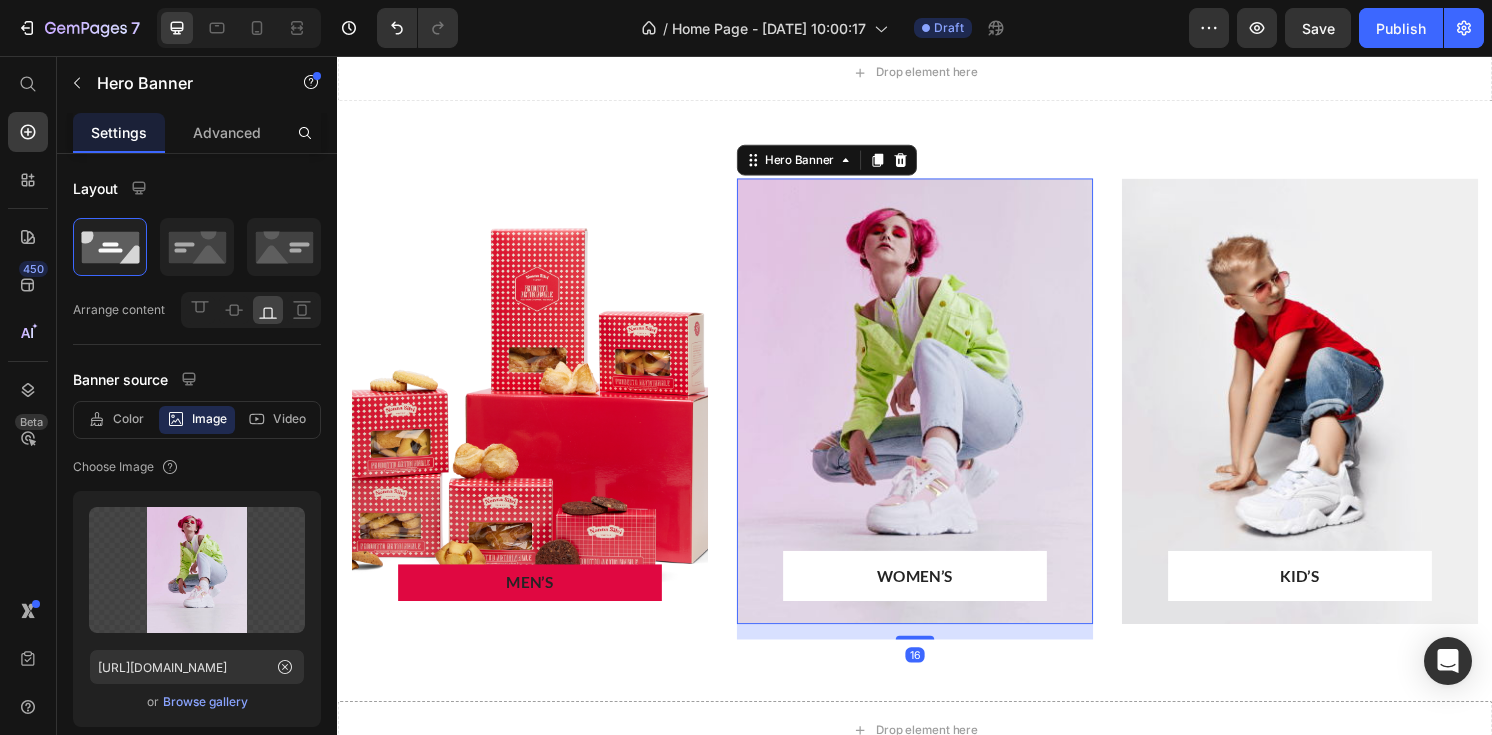click at bounding box center [537, 414] 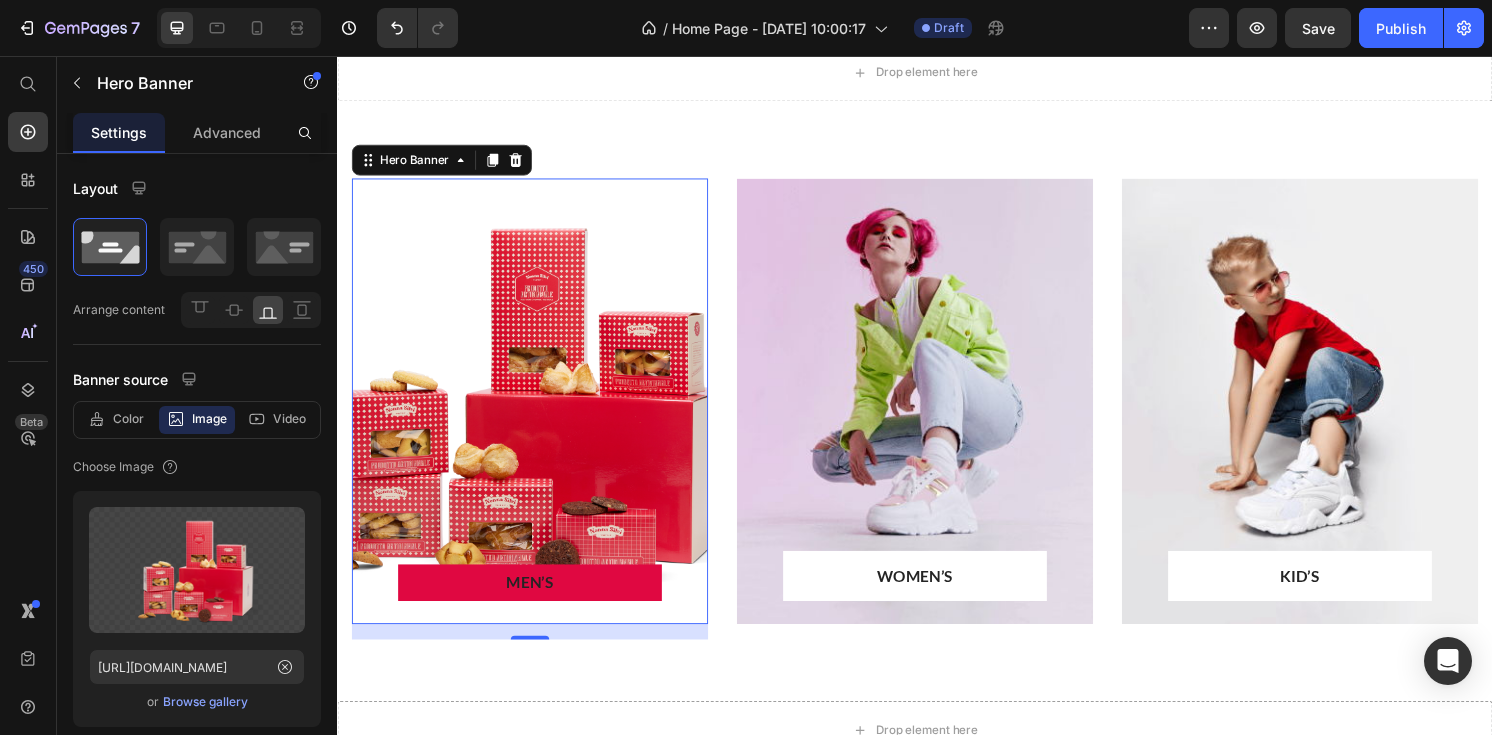click at bounding box center (537, 414) 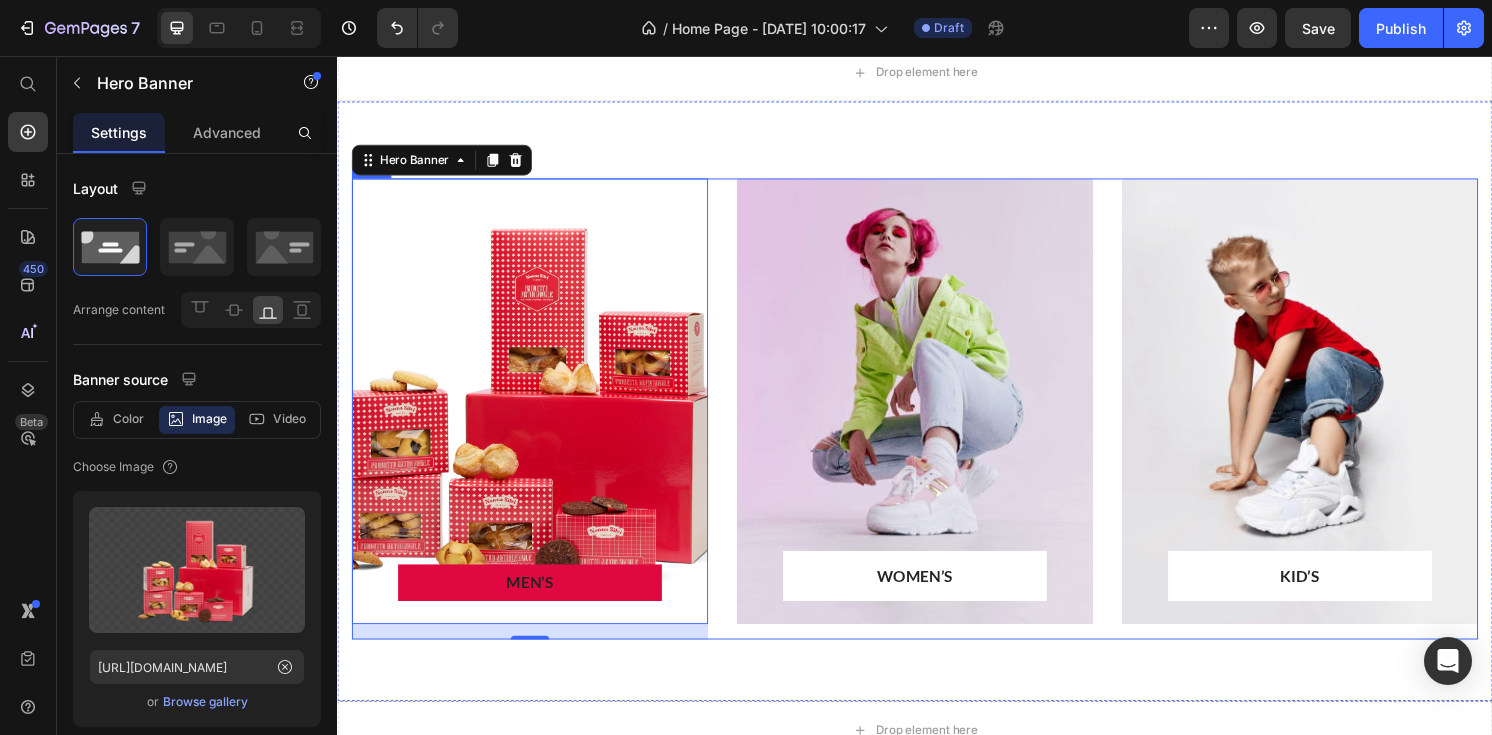 click at bounding box center (1337, 414) 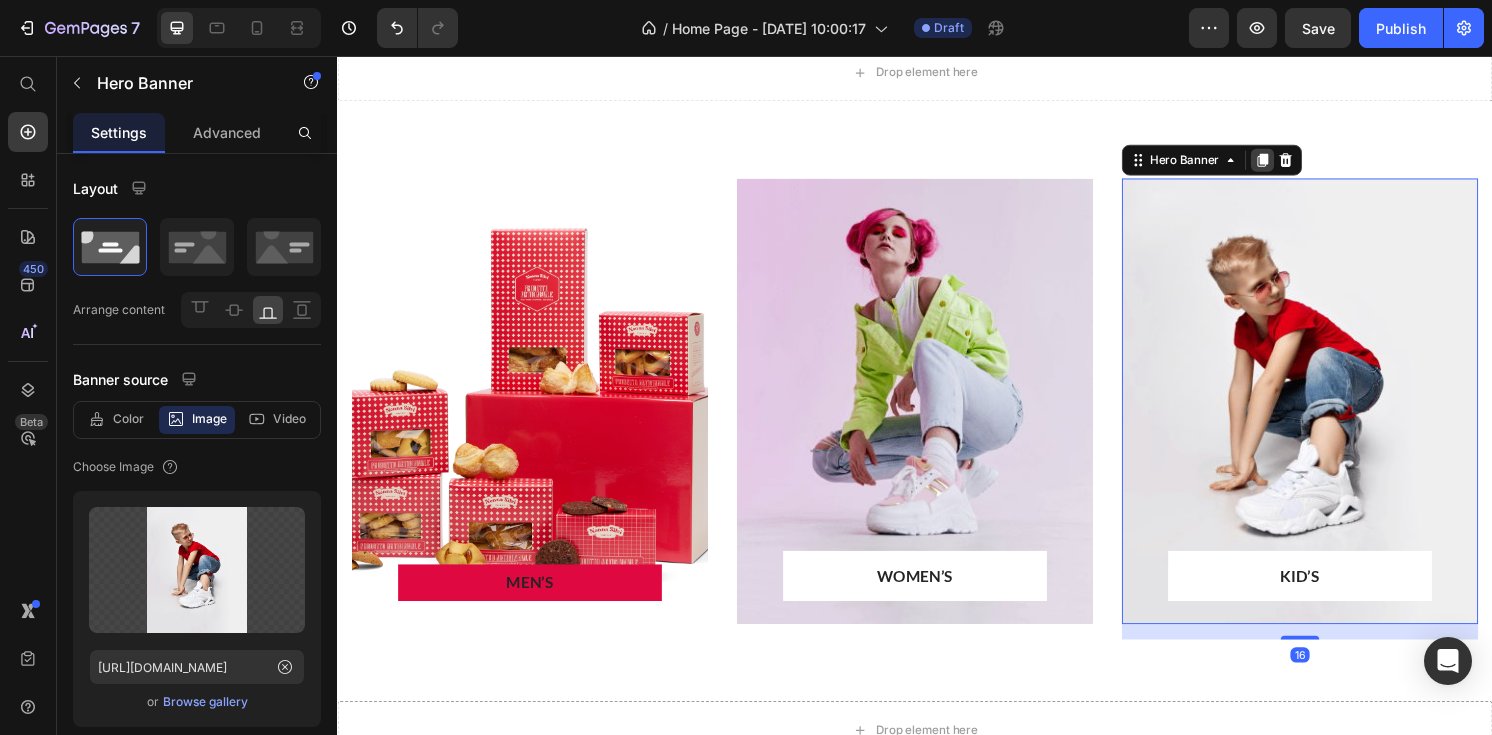 click 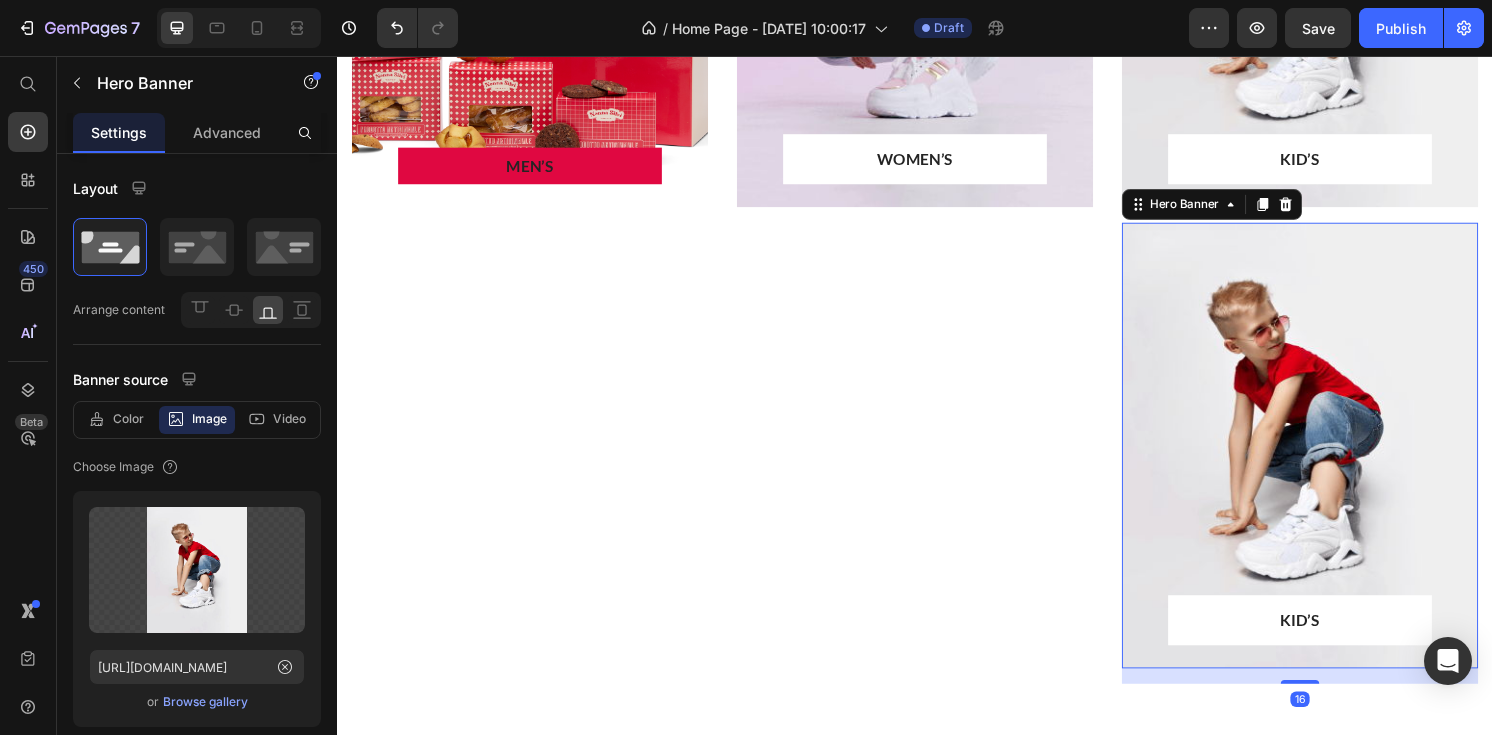 scroll, scrollTop: 2915, scrollLeft: 0, axis: vertical 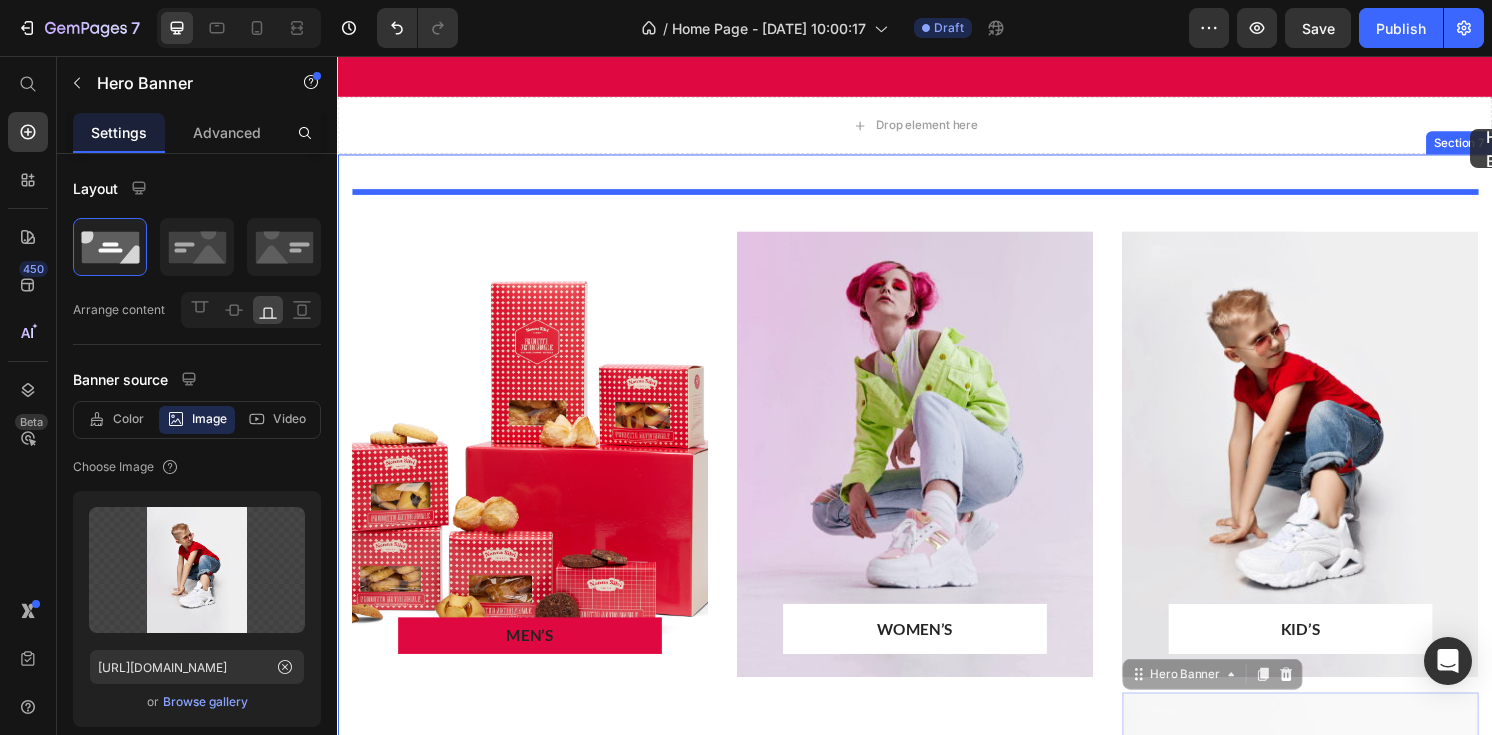 drag, startPoint x: 1342, startPoint y: 332, endPoint x: 1513, endPoint y: 138, distance: 258.60587 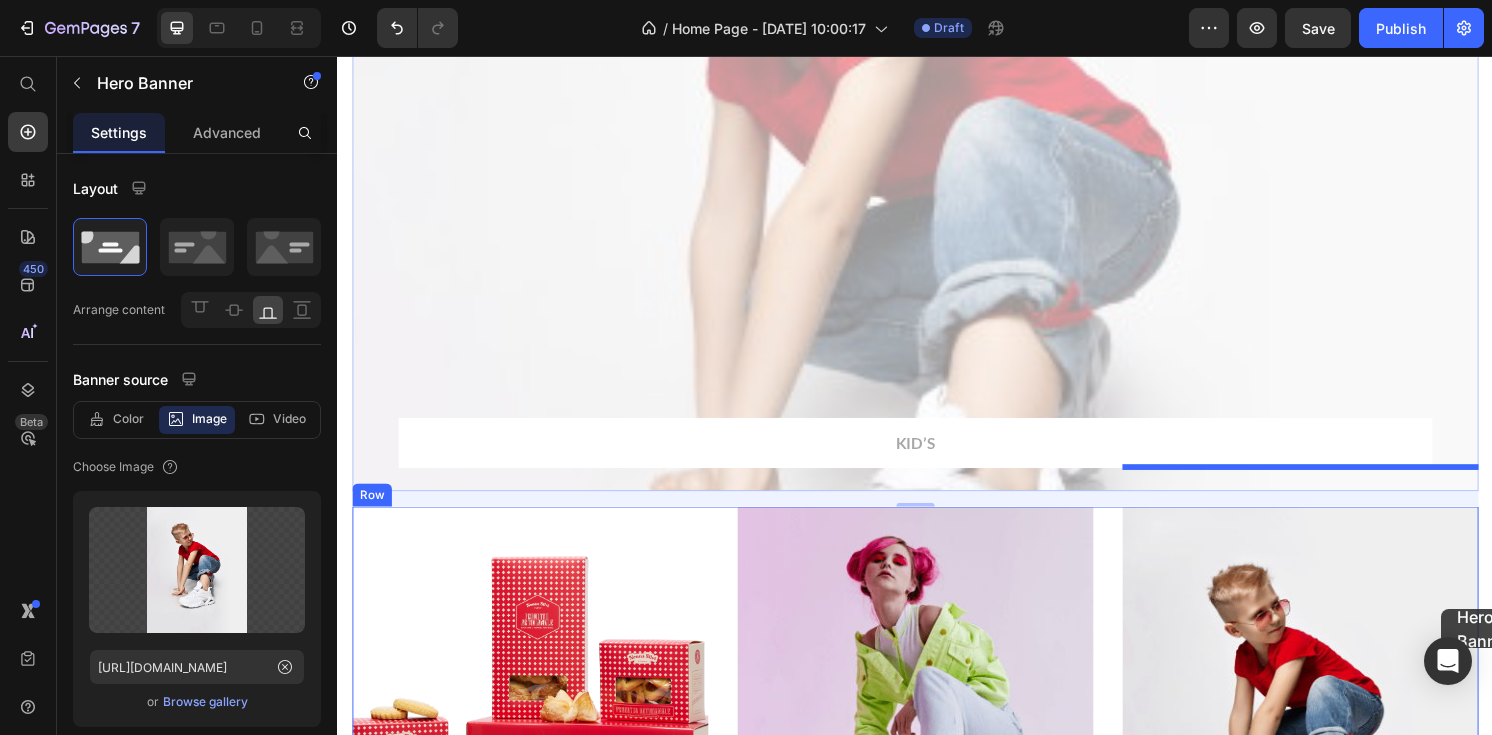 scroll, scrollTop: 2570, scrollLeft: 0, axis: vertical 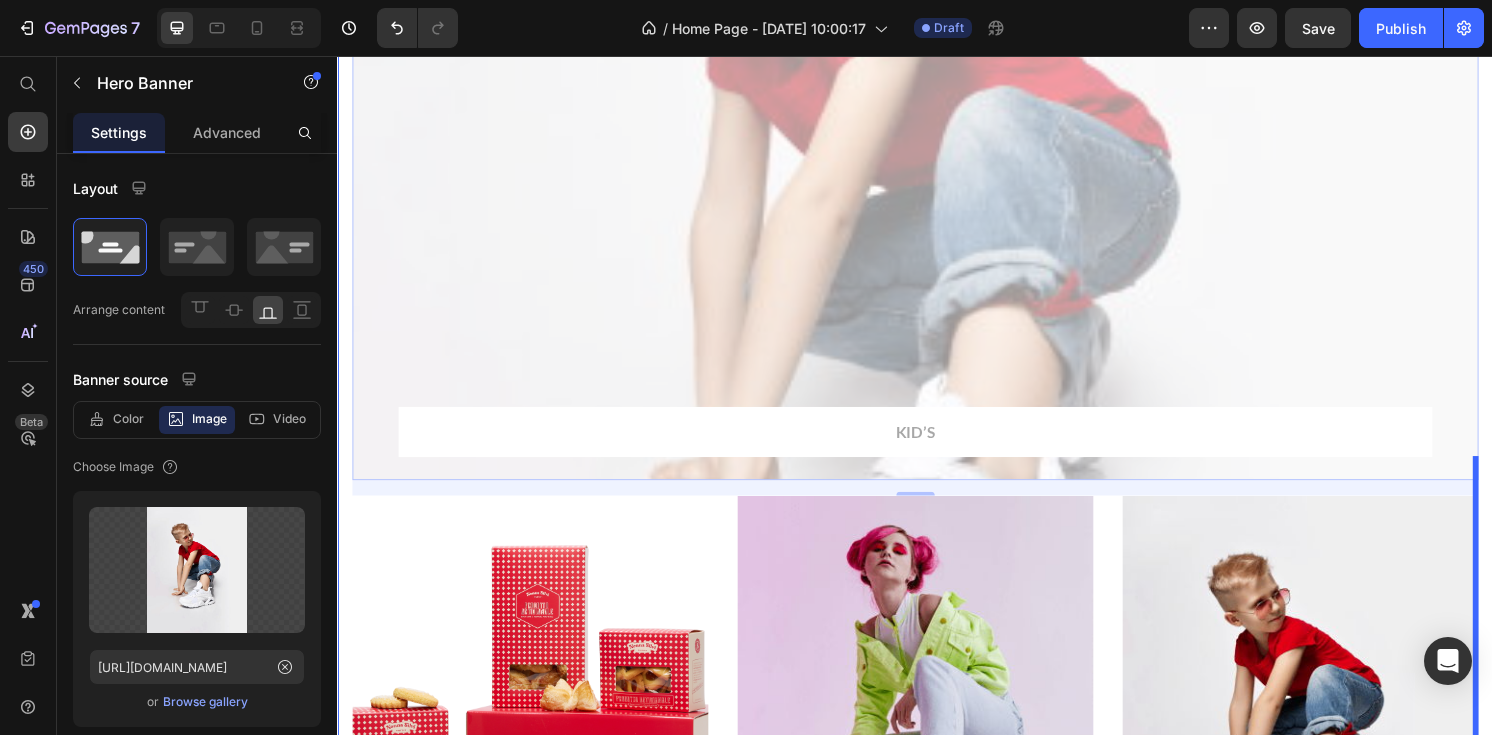 drag, startPoint x: 1060, startPoint y: 400, endPoint x: 1537, endPoint y: 552, distance: 500.6326 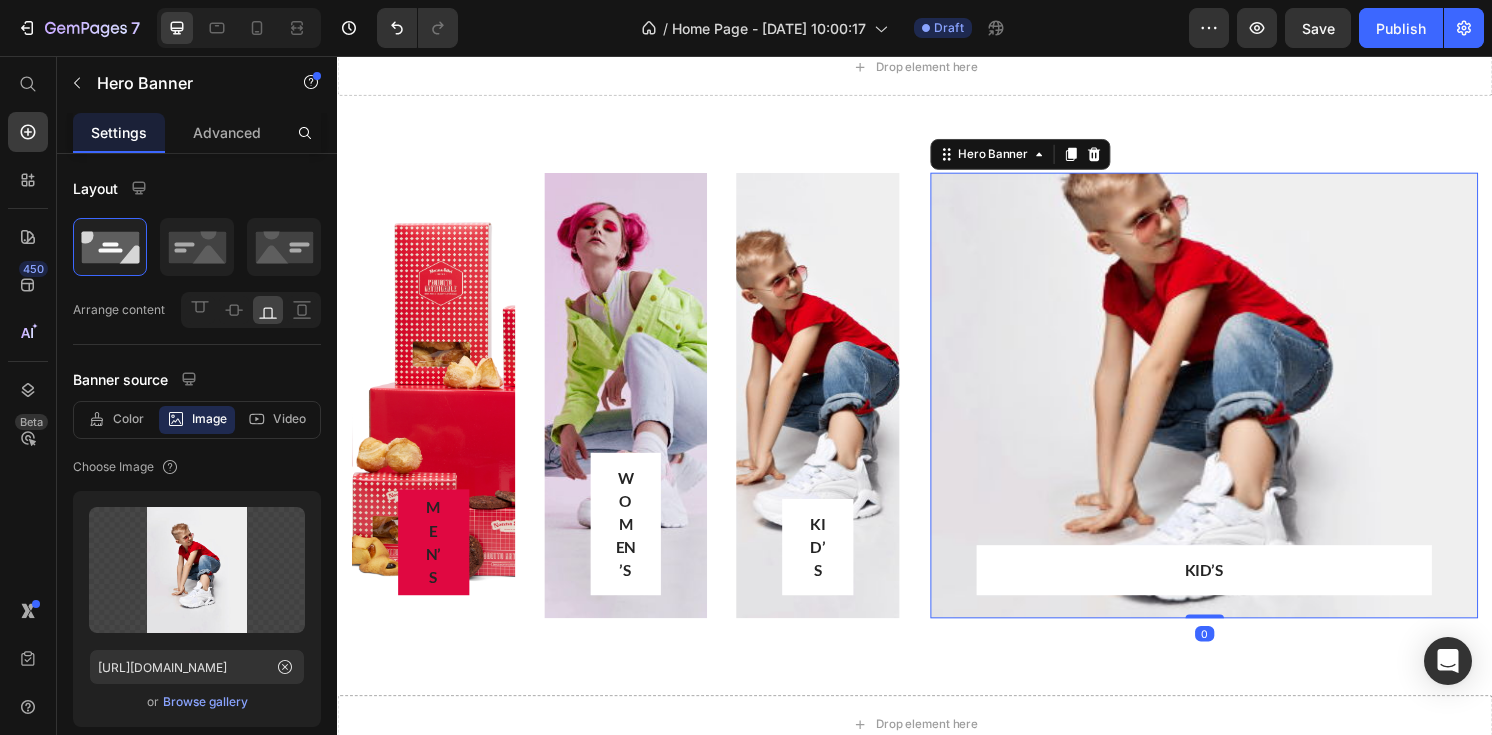 scroll, scrollTop: 2454, scrollLeft: 0, axis: vertical 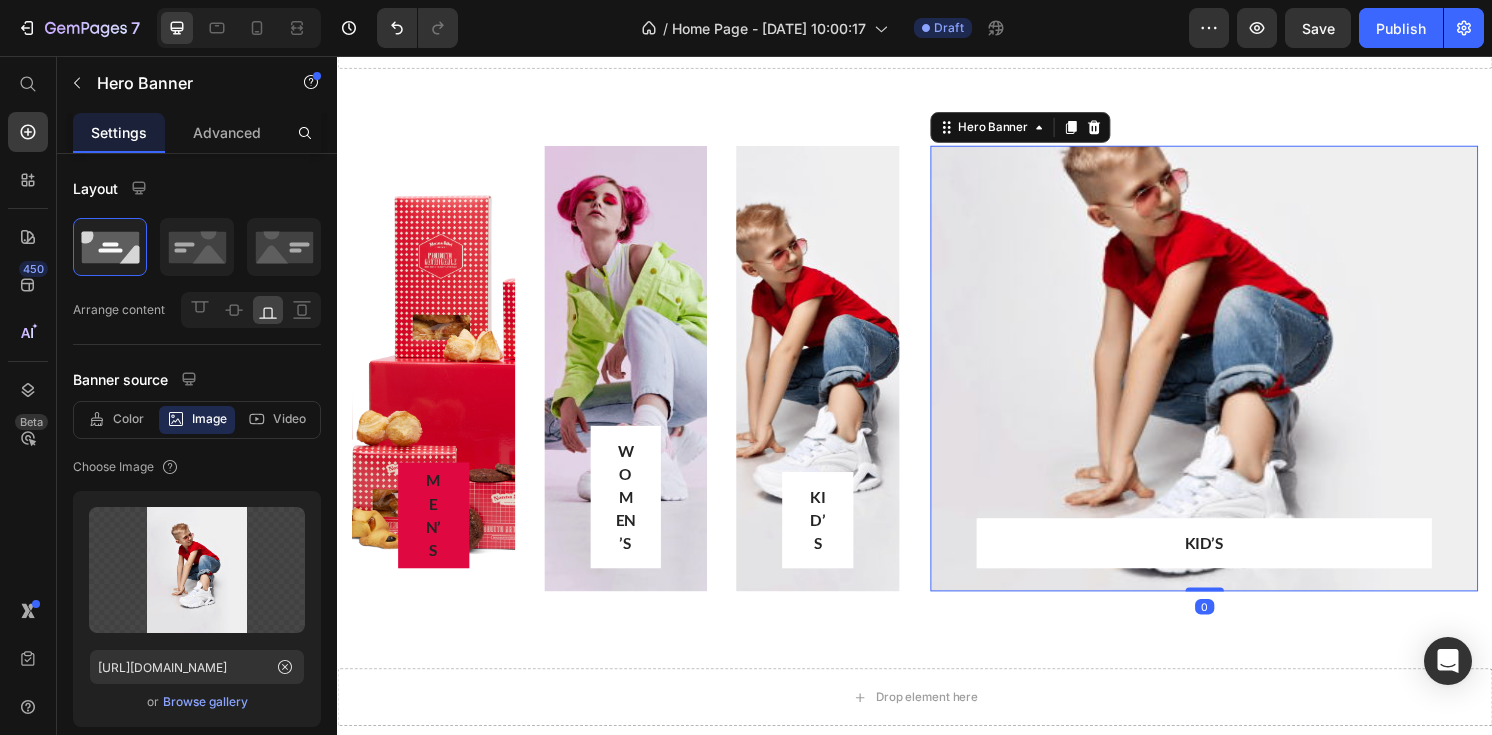 click at bounding box center (1237, 380) 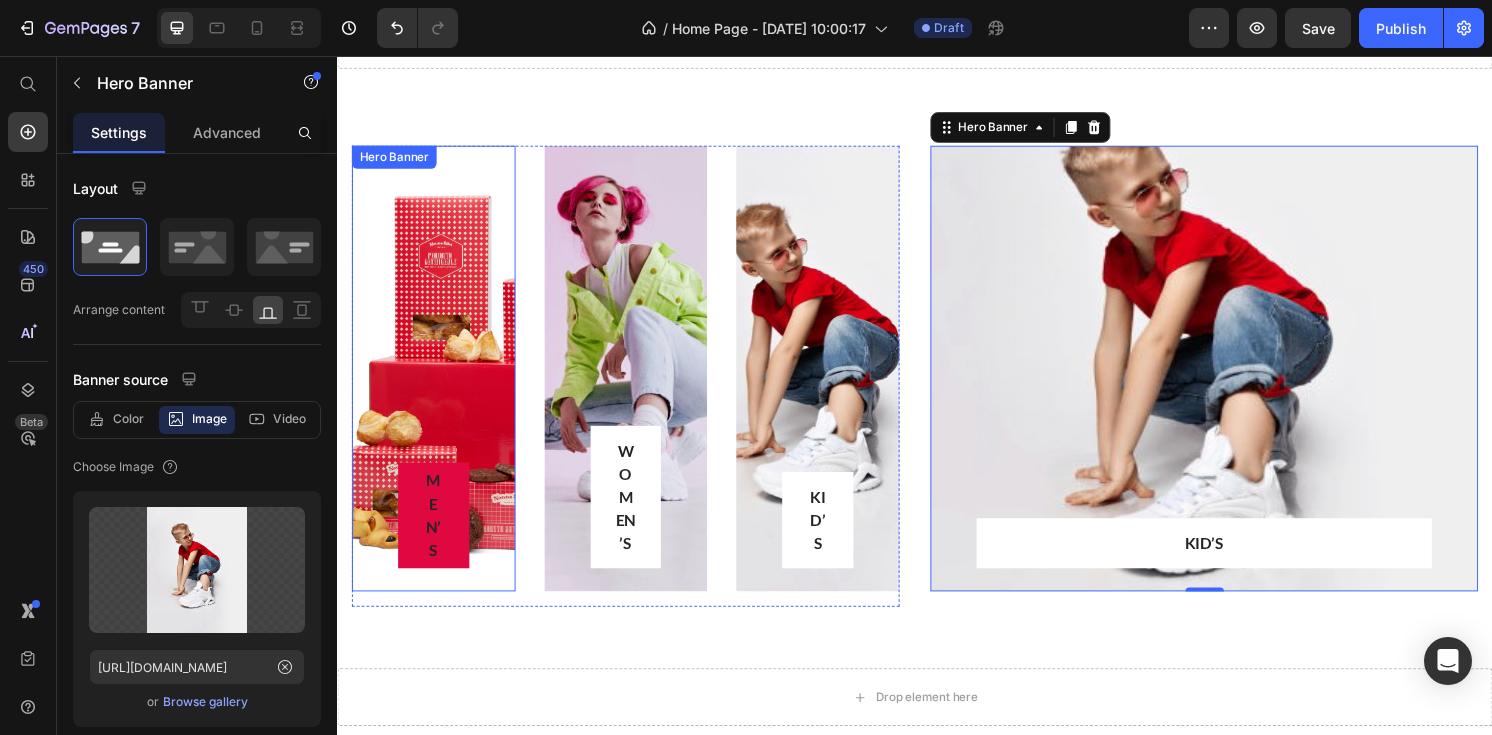 click at bounding box center (437, 380) 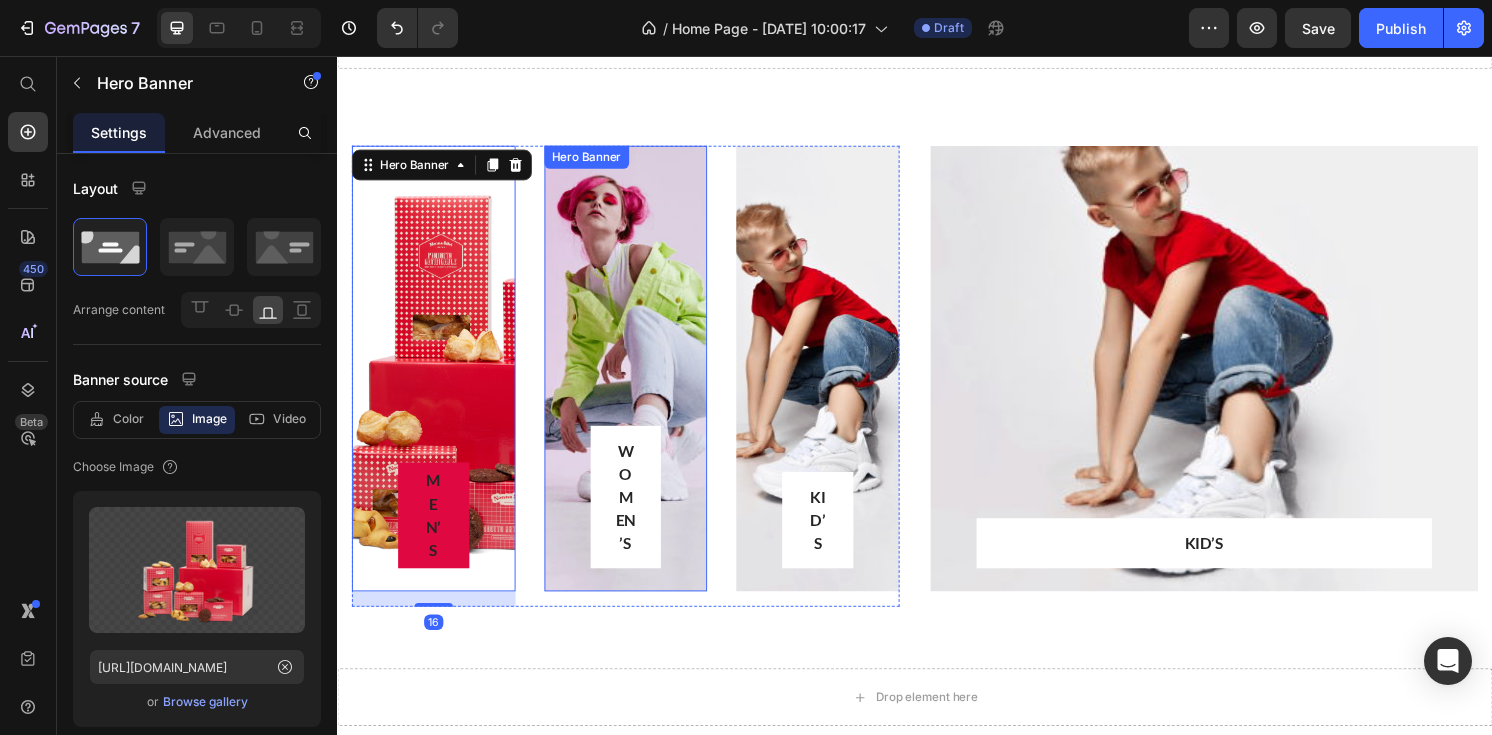 click at bounding box center (637, 380) 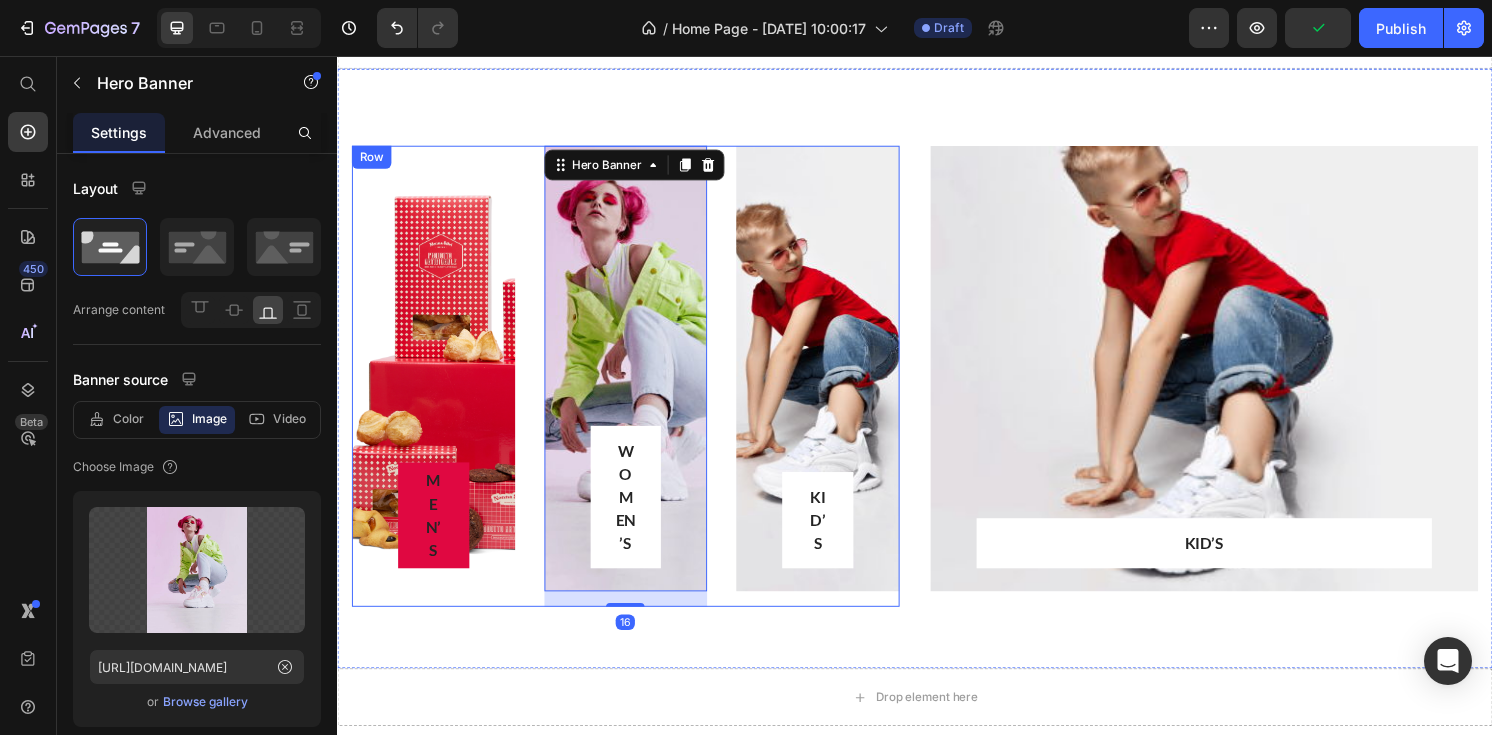 click at bounding box center (437, 380) 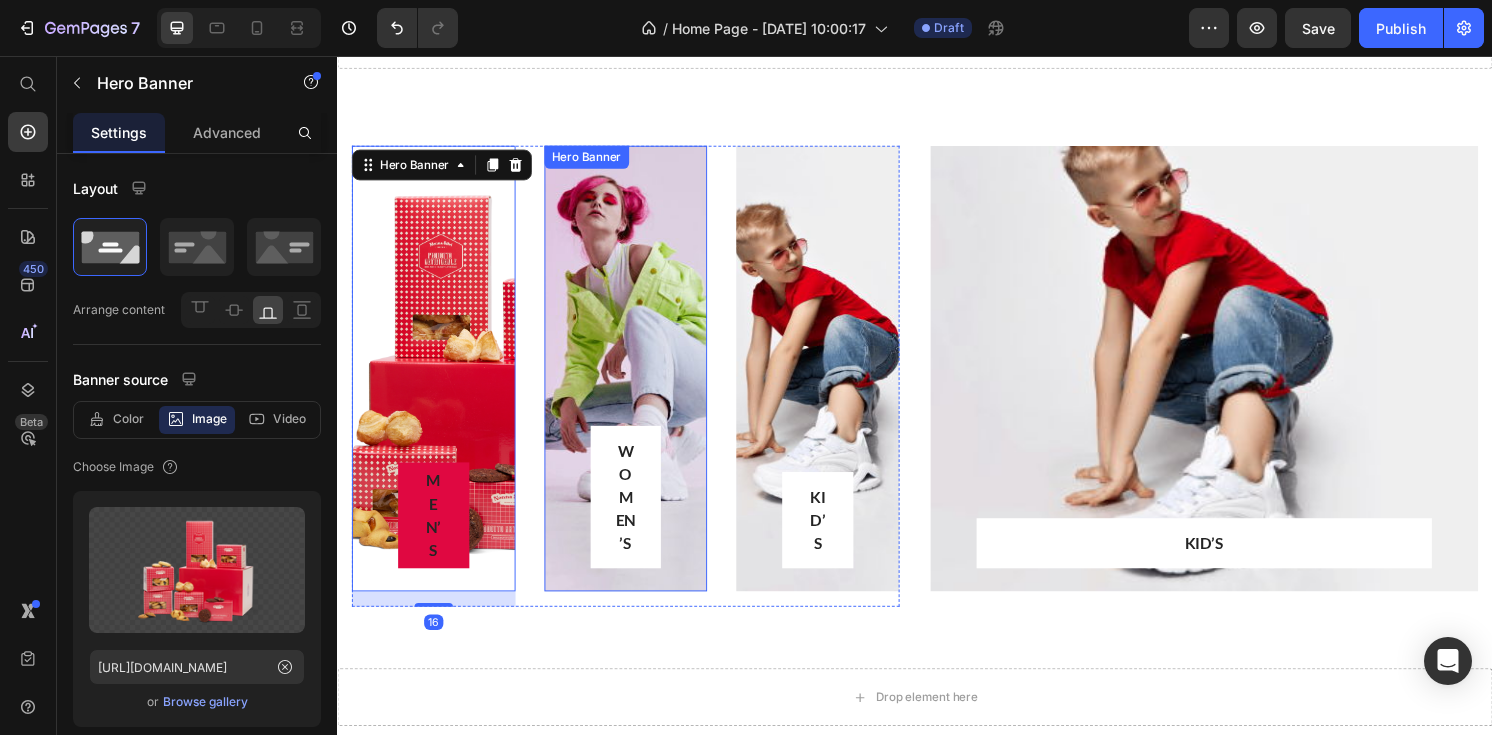 click at bounding box center [637, 380] 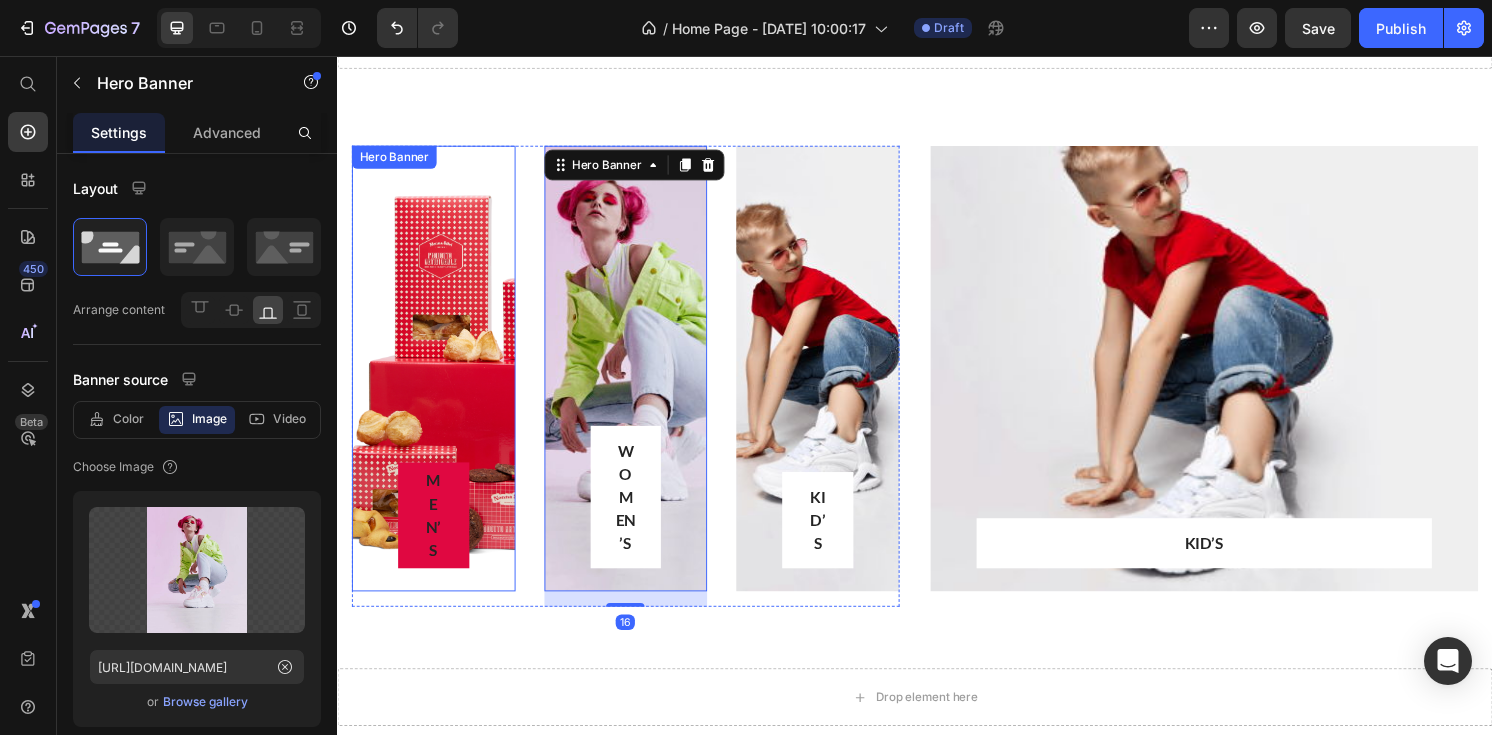 click on "Hero Banner" at bounding box center [396, 161] 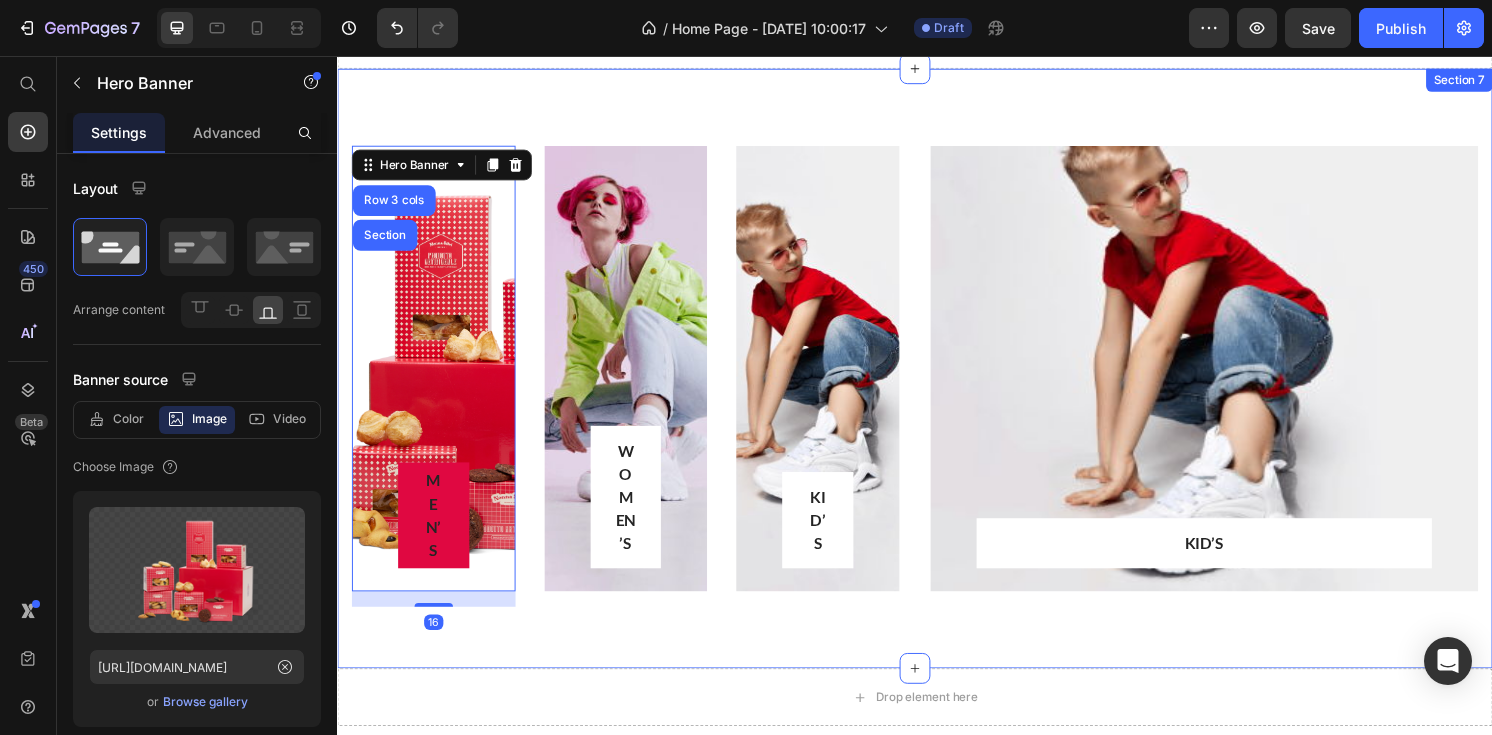 click on "MEN’S Text block Row Row Hero Banner Row 3 cols Section   16 WOMEN’S Text block Row Row Hero Banner KID’S Text block Row Row Hero Banner Row KID’S Text block Row Row Hero Banner Section 7" at bounding box center (937, 380) 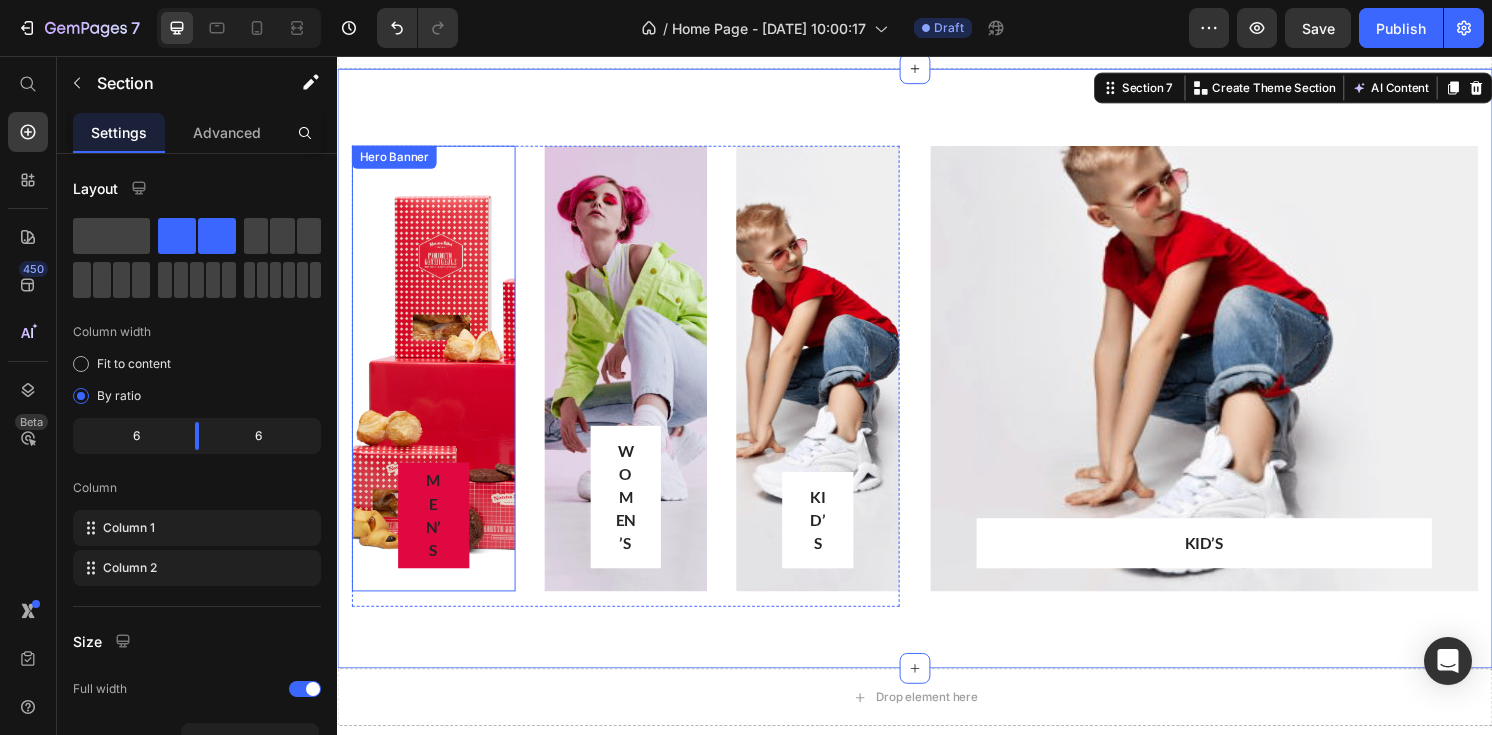 click on "Hero Banner" at bounding box center [396, 161] 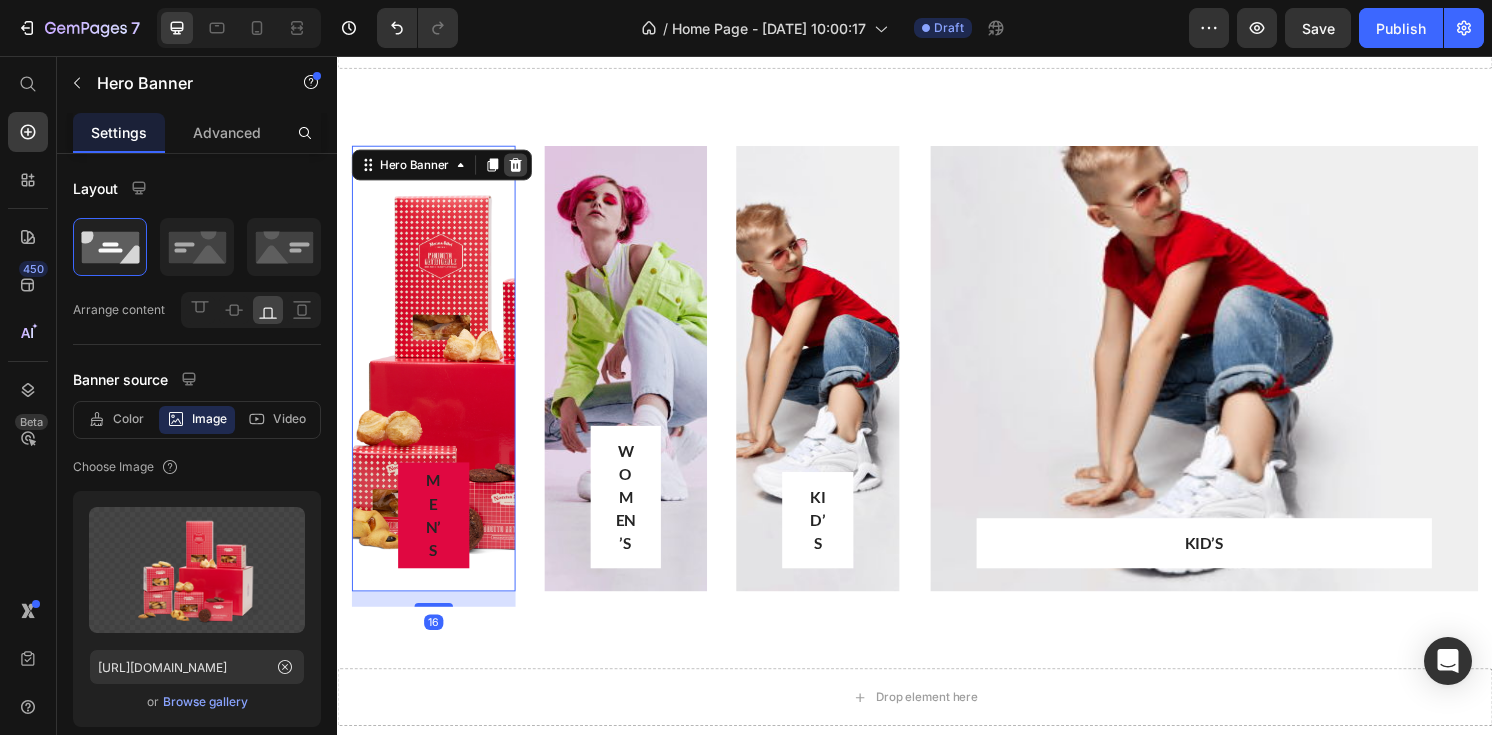 click 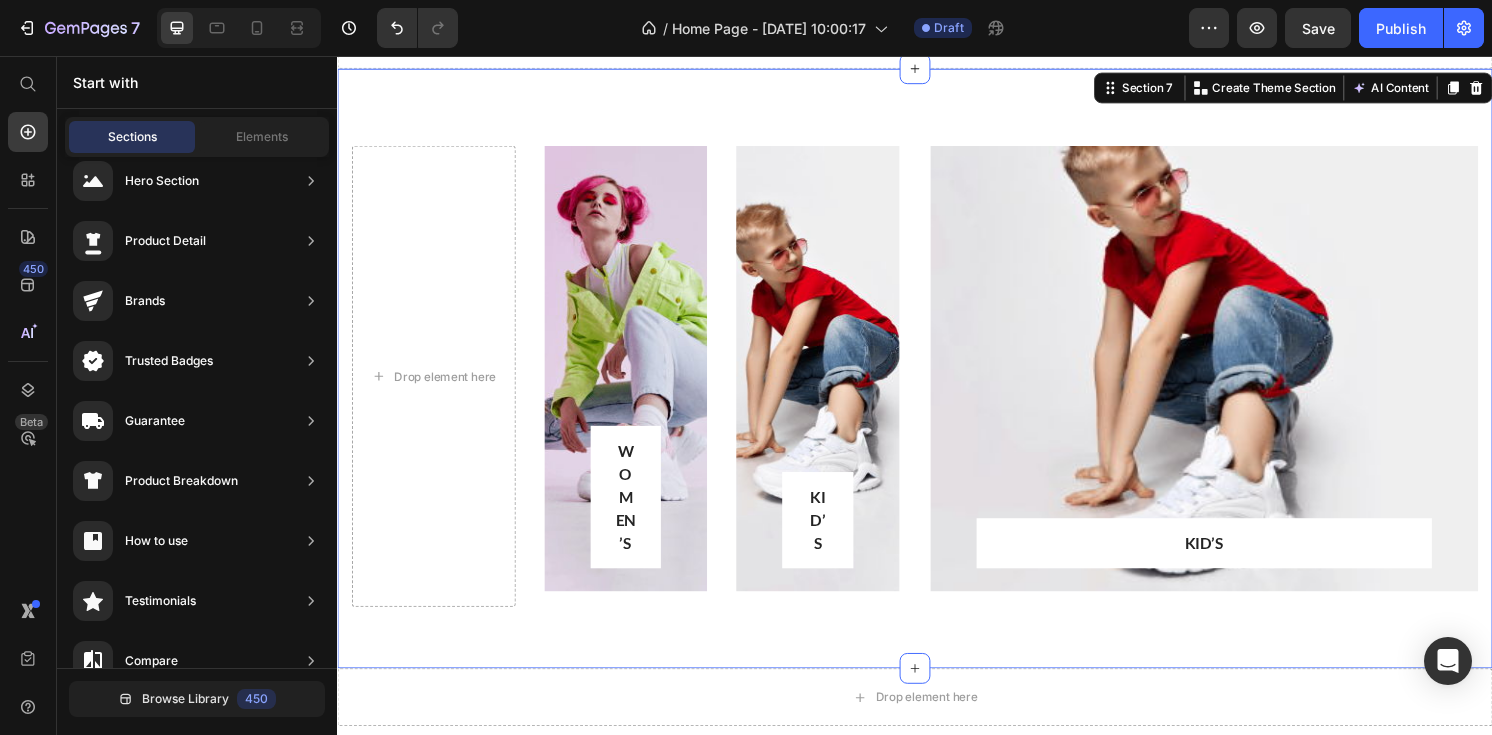 click on "Drop element here WOMEN’S Text block Row Row Hero Banner KID’S Text block Row Row Hero Banner Row KID’S Text block Row Row Hero Banner Section 7   You can create reusable sections Create Theme Section AI Content Write with GemAI What would you like to describe here? Tone and Voice Persuasive Product Biscotti da Inzuppo (200gr) Show more Generate" at bounding box center (937, 380) 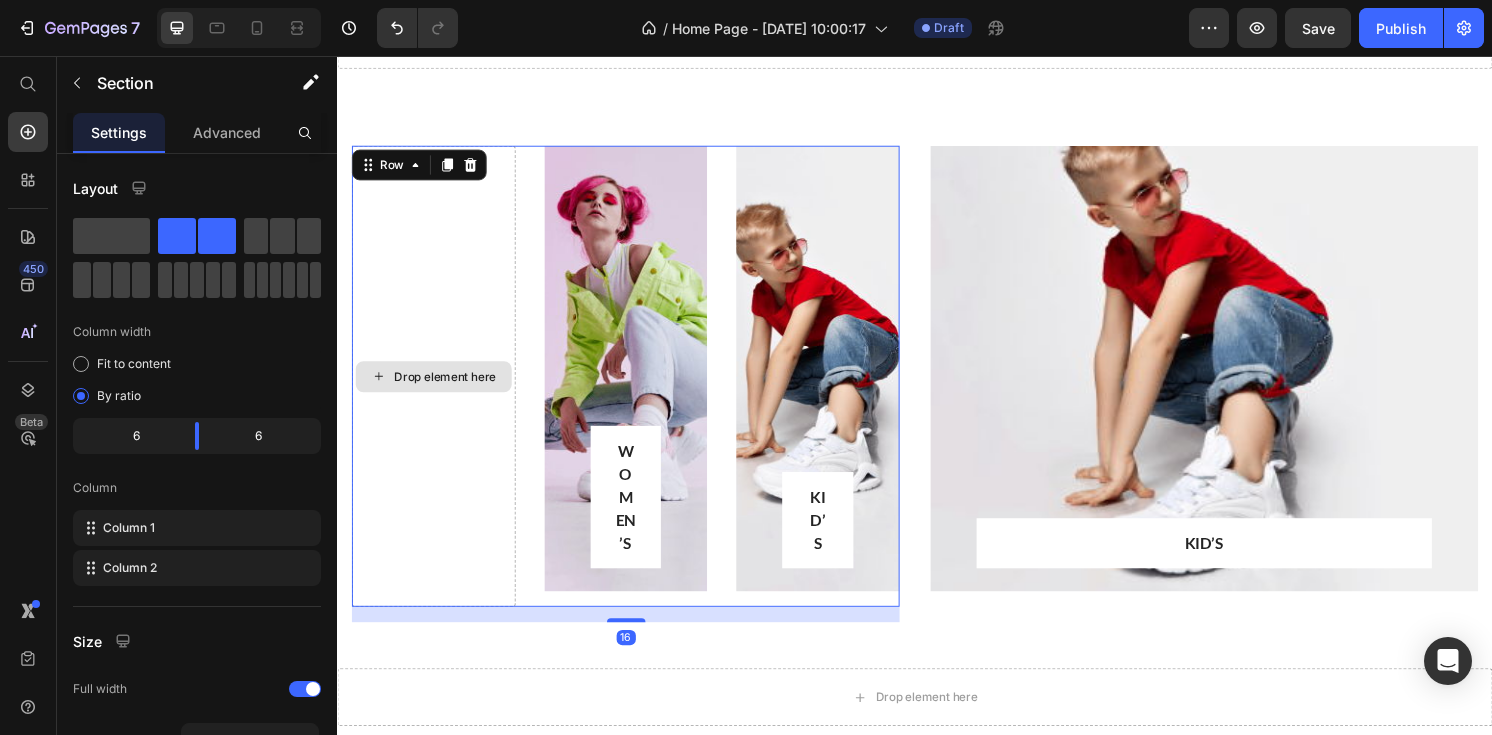 click on "Drop element here" at bounding box center [437, 388] 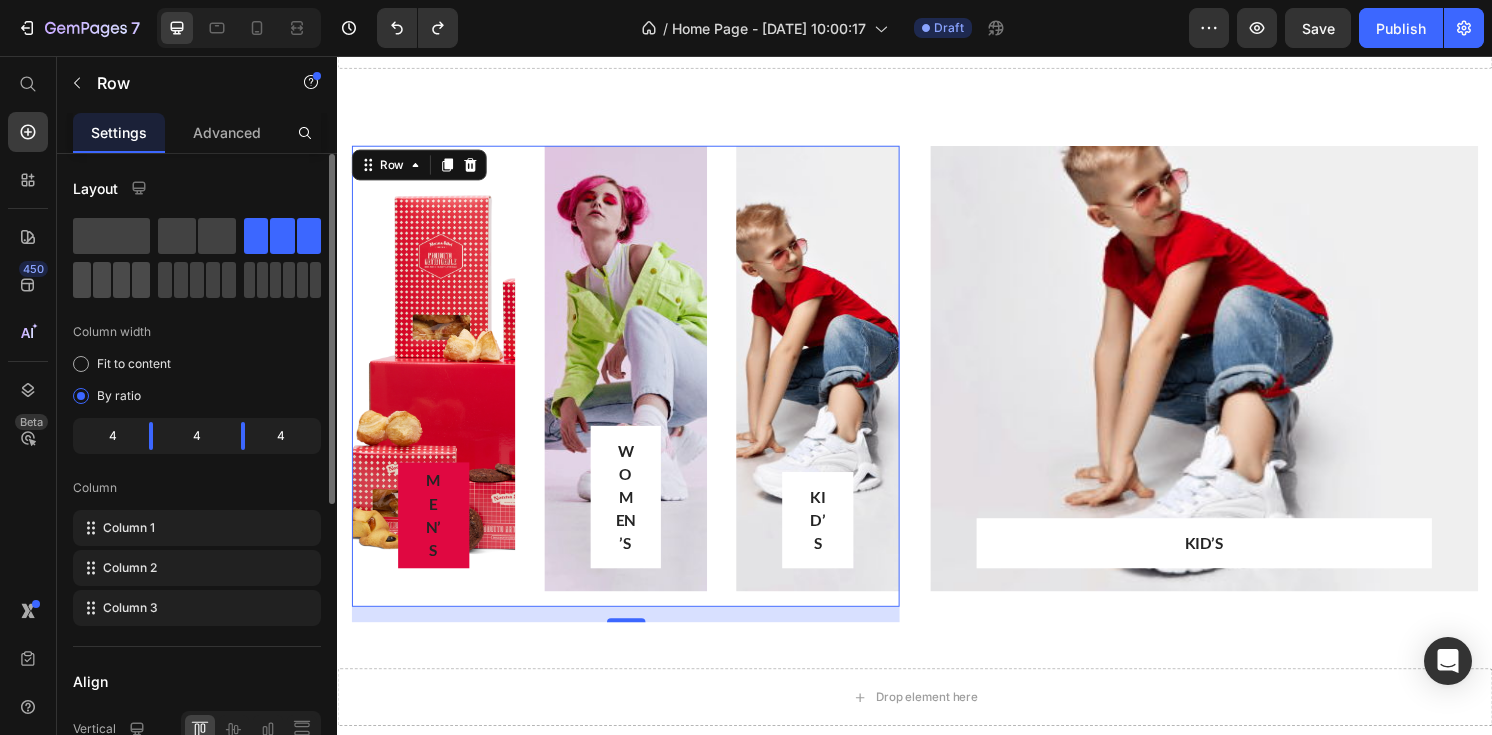 click 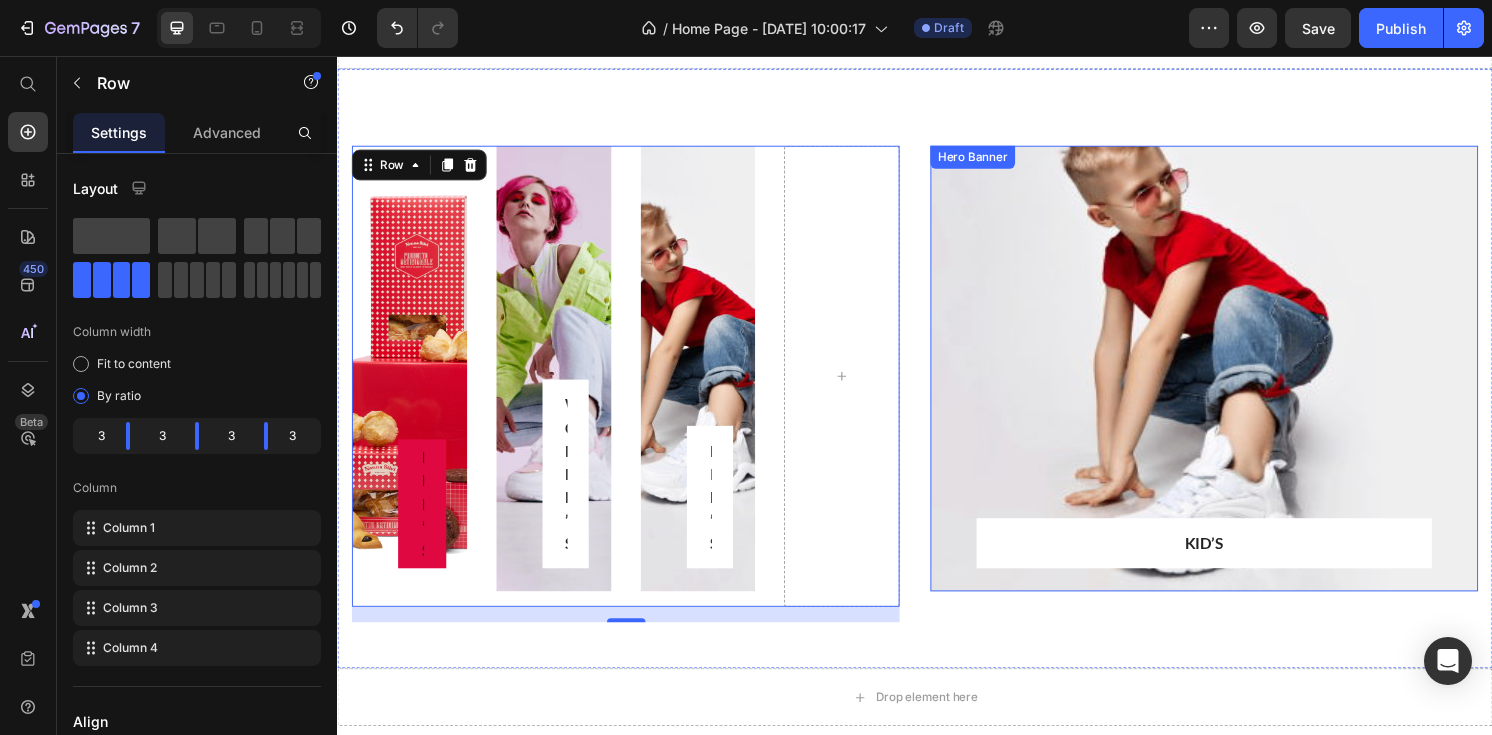 click at bounding box center [1237, 380] 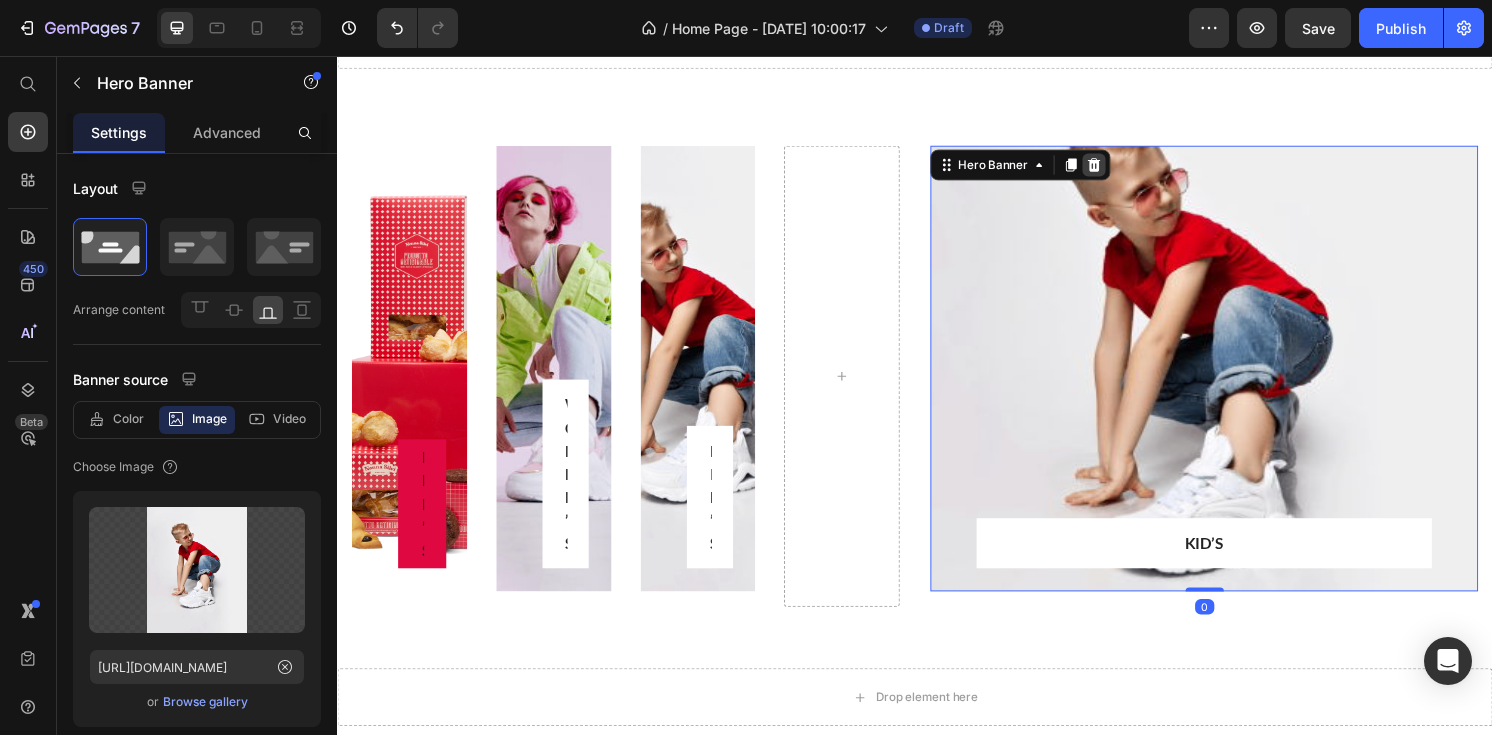 click 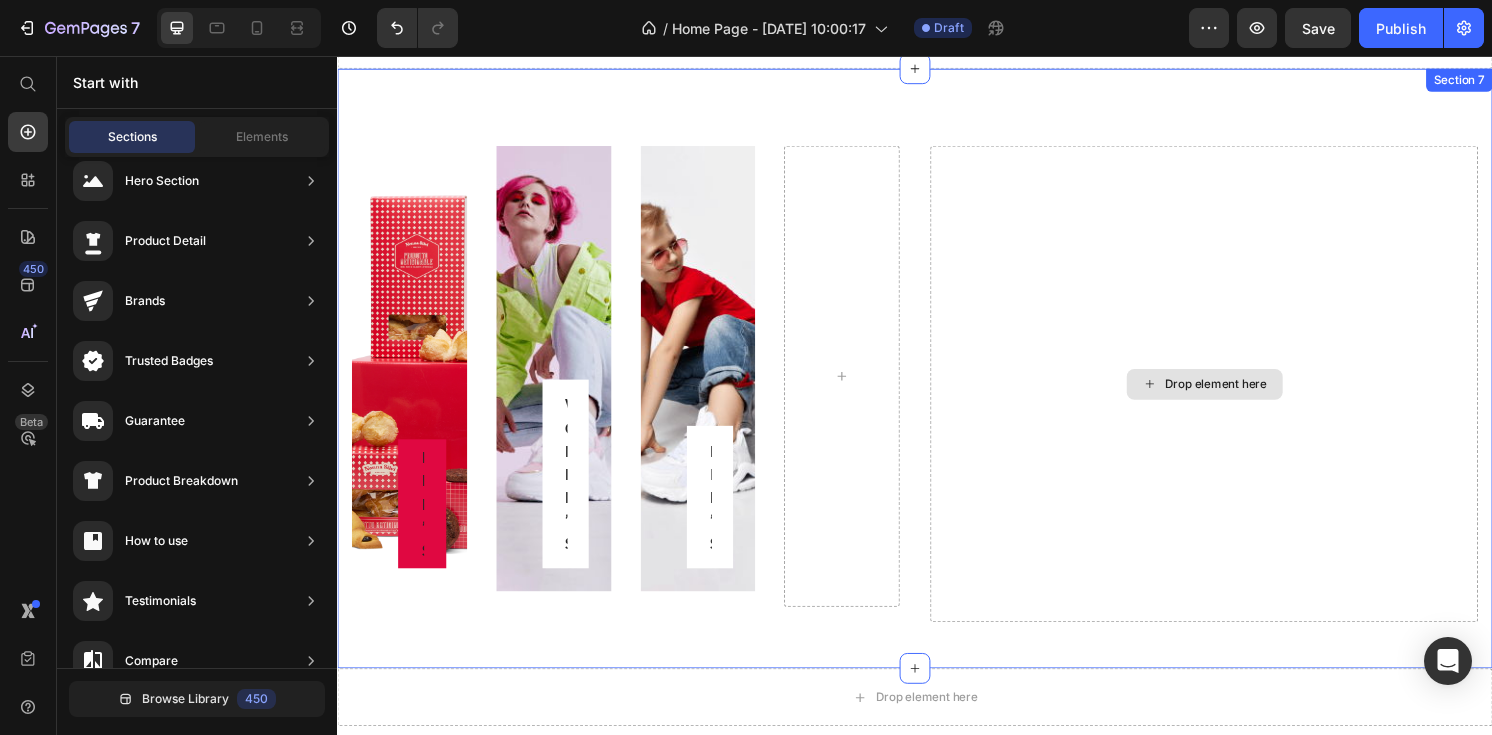 click on "Drop element here" at bounding box center (1237, 396) 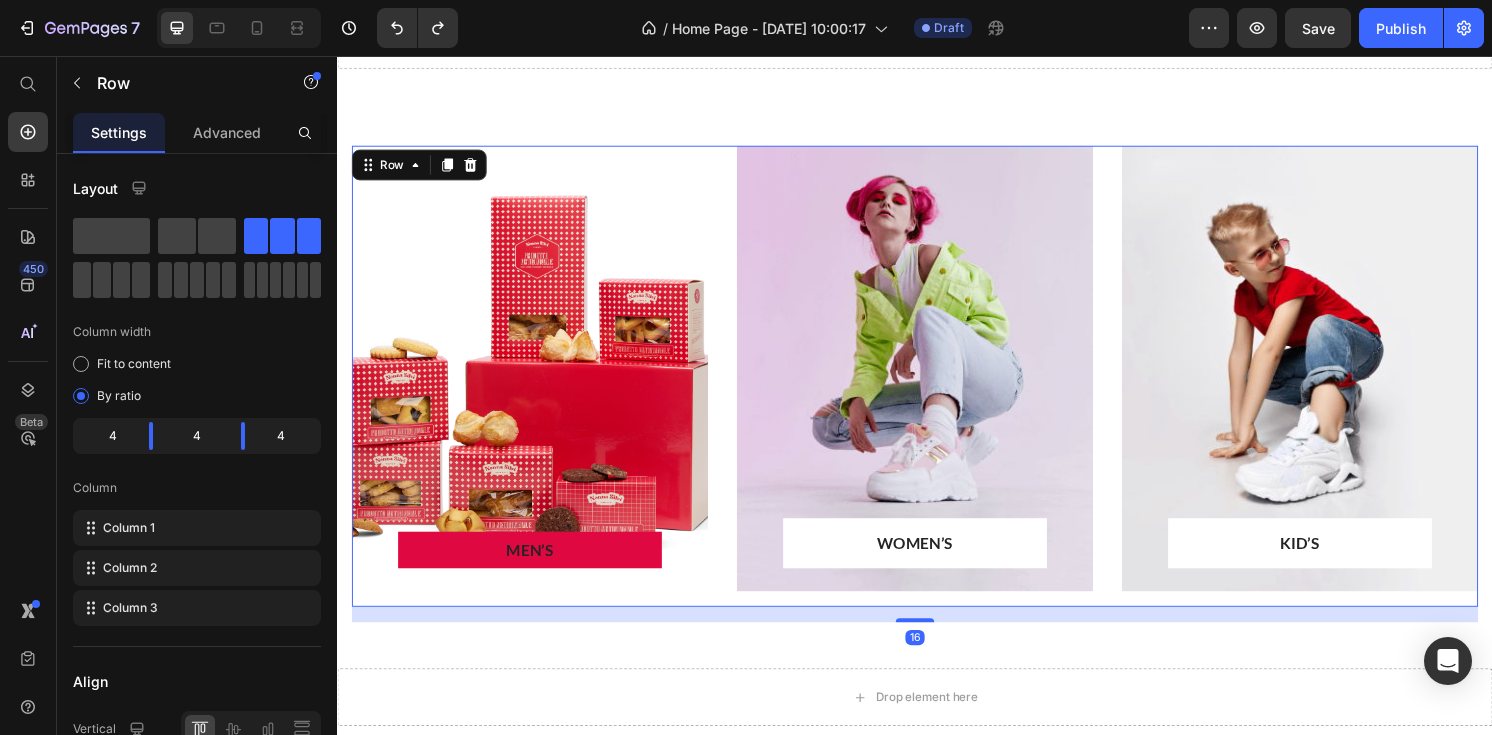 click on "MEN’S Text block Row Row Hero Banner WOMEN’S Text block Row Row Hero Banner KID’S Text block Row Row Hero Banner Row   16" at bounding box center (937, 388) 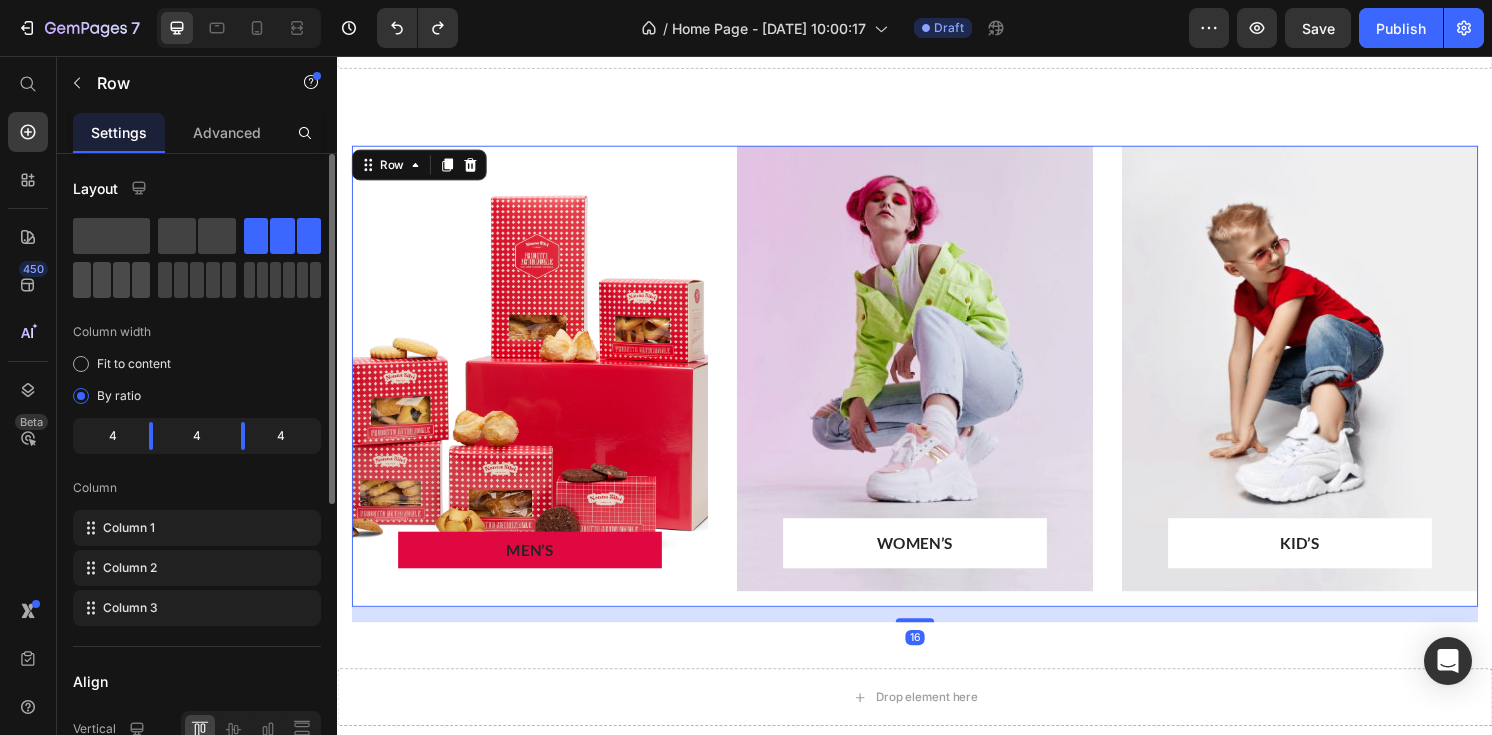 click 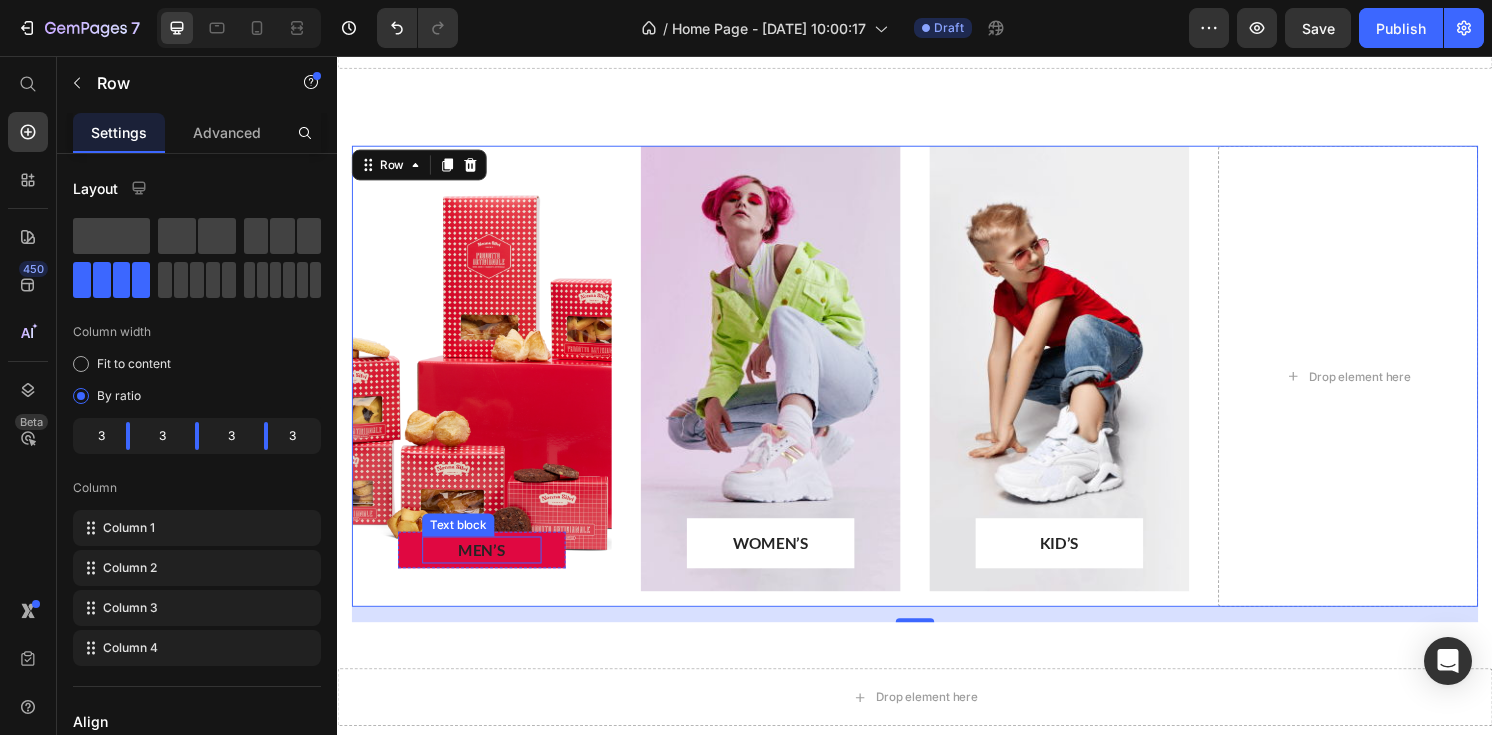 click on "MEN’S" at bounding box center [487, 569] 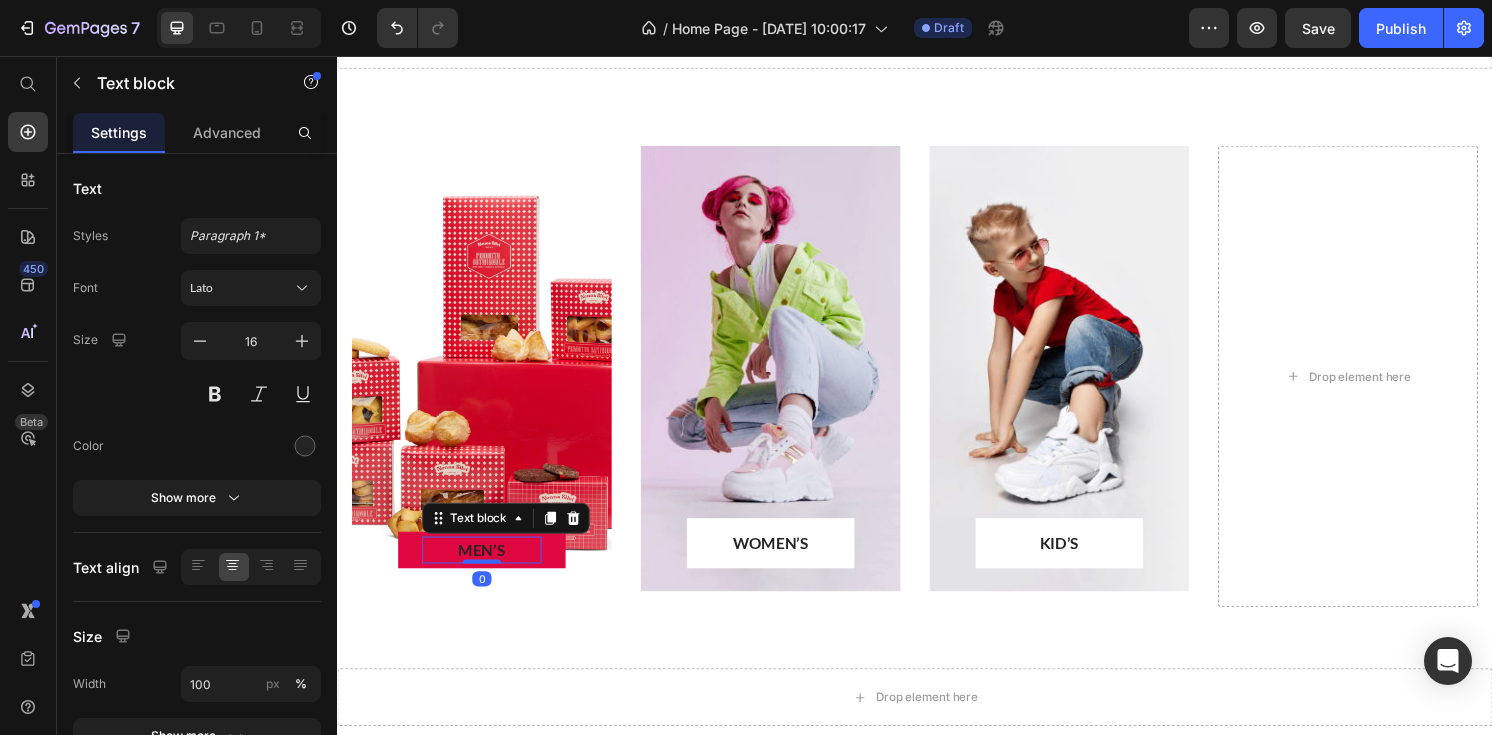 click on "MEN’S" at bounding box center (487, 569) 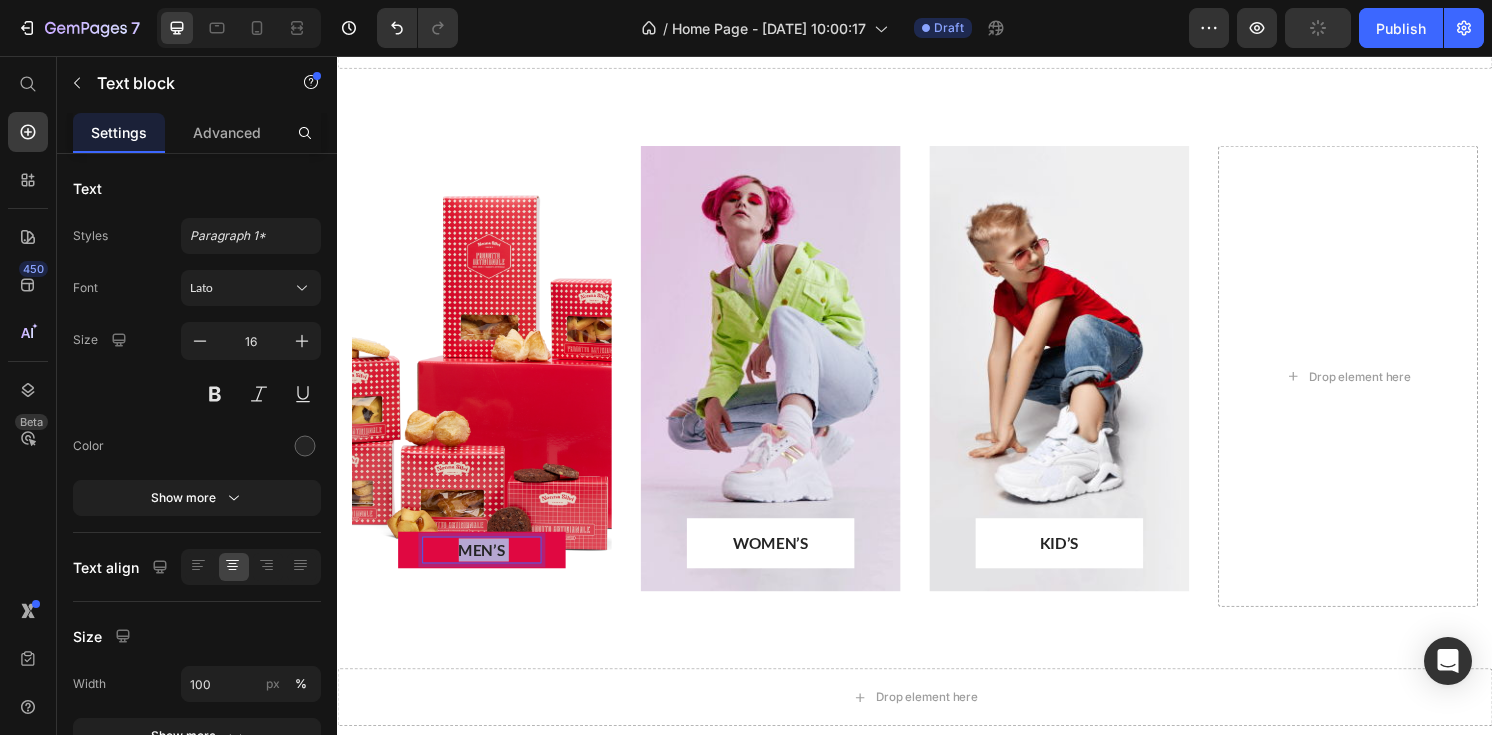 drag, startPoint x: 503, startPoint y: 525, endPoint x: 449, endPoint y: 526, distance: 54.00926 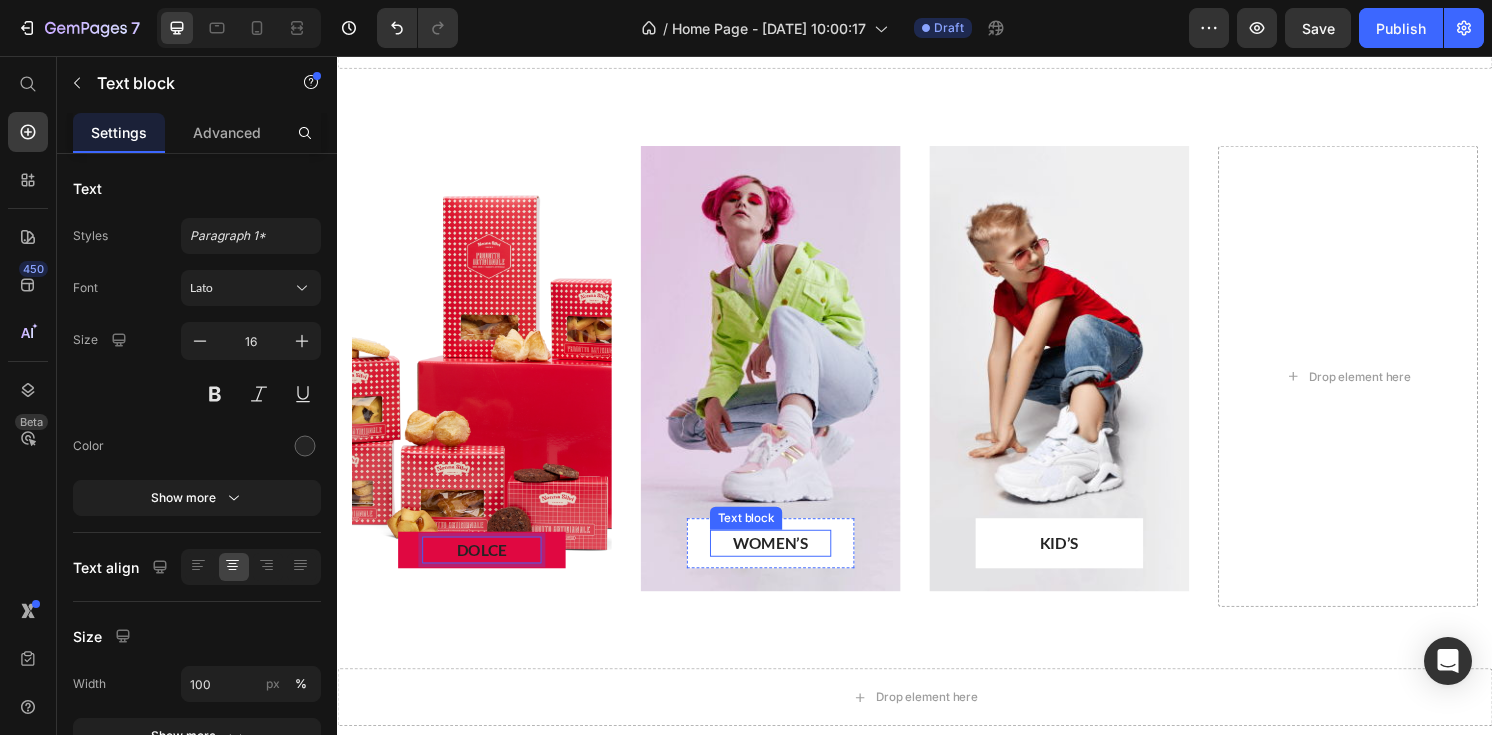 click on "WOMEN’S" at bounding box center (787, 562) 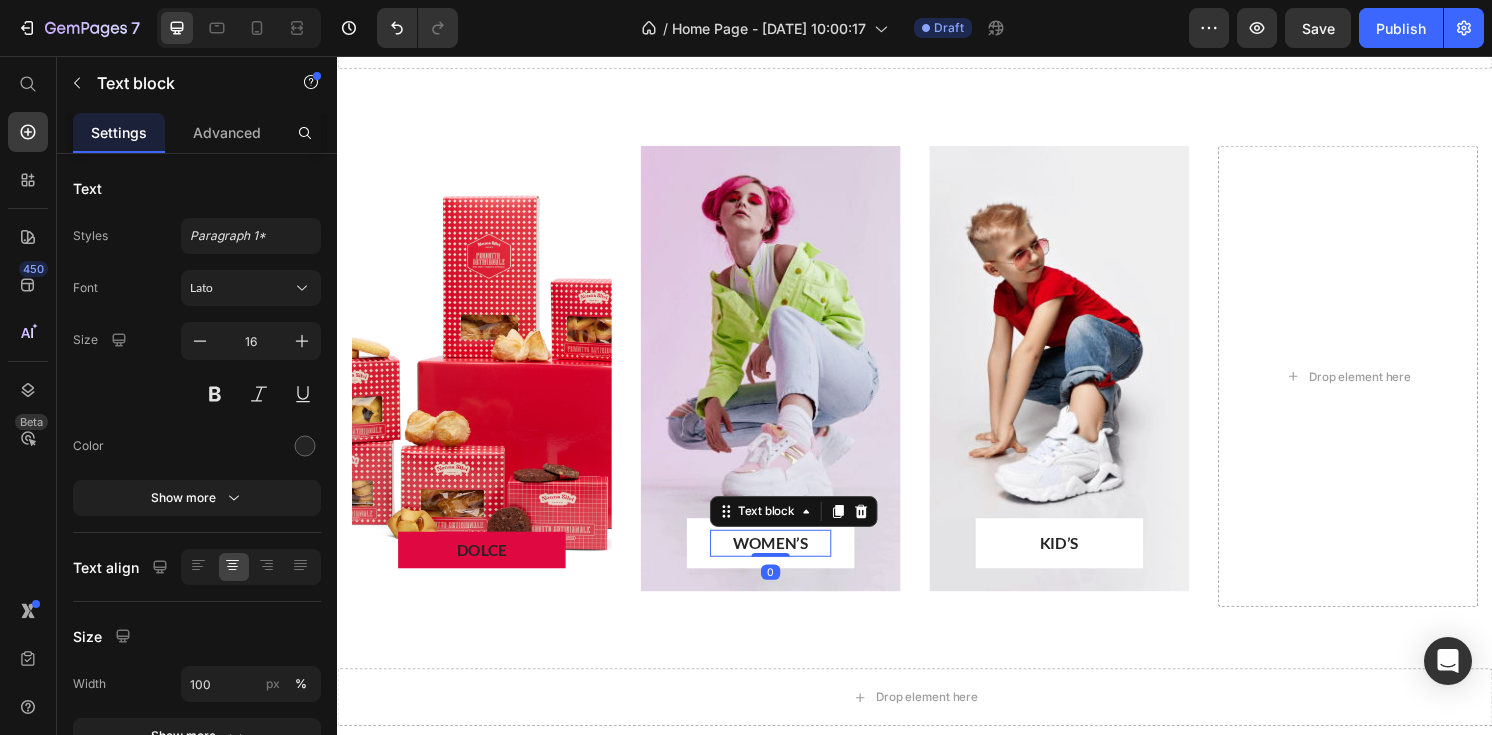 click on "WOMEN’S" at bounding box center [787, 562] 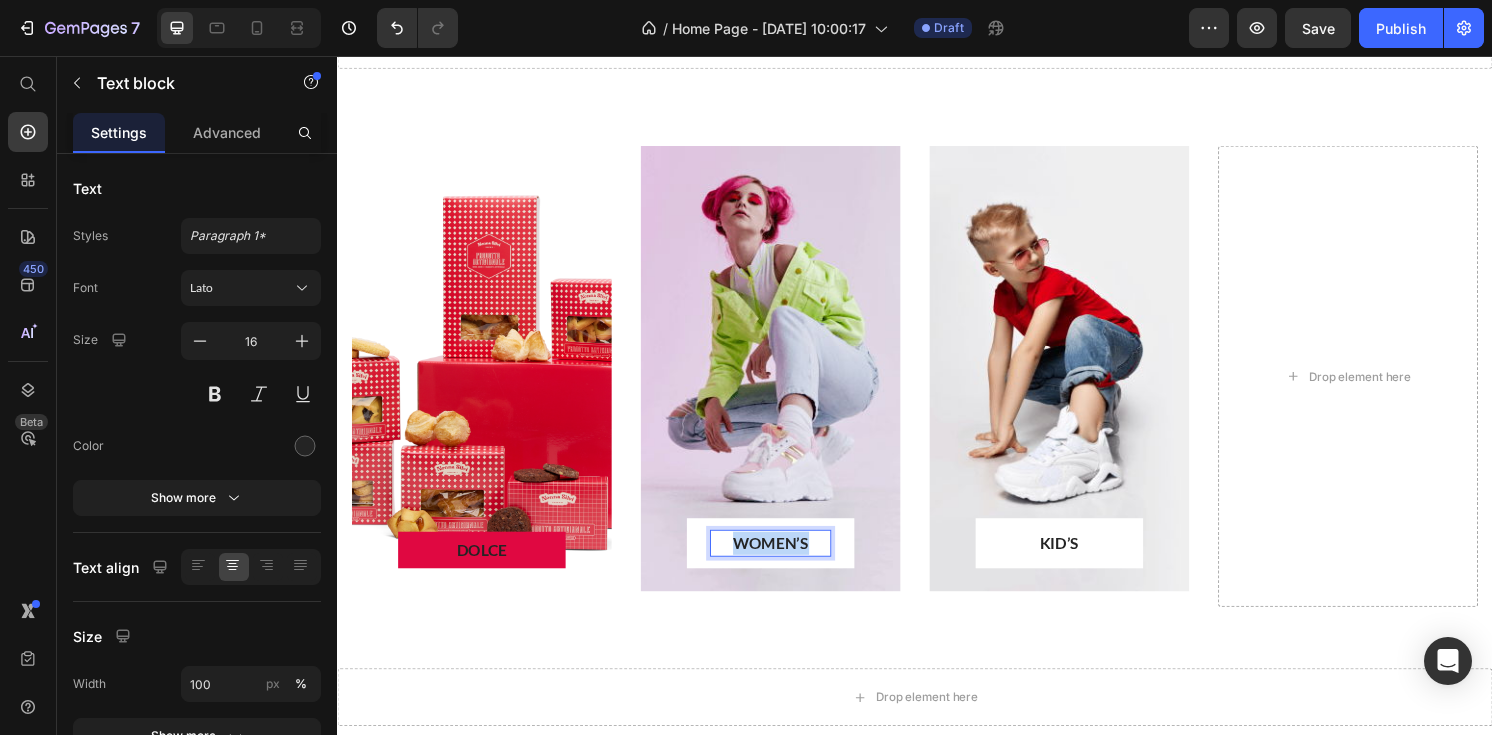 click on "WOMEN’S" at bounding box center (787, 562) 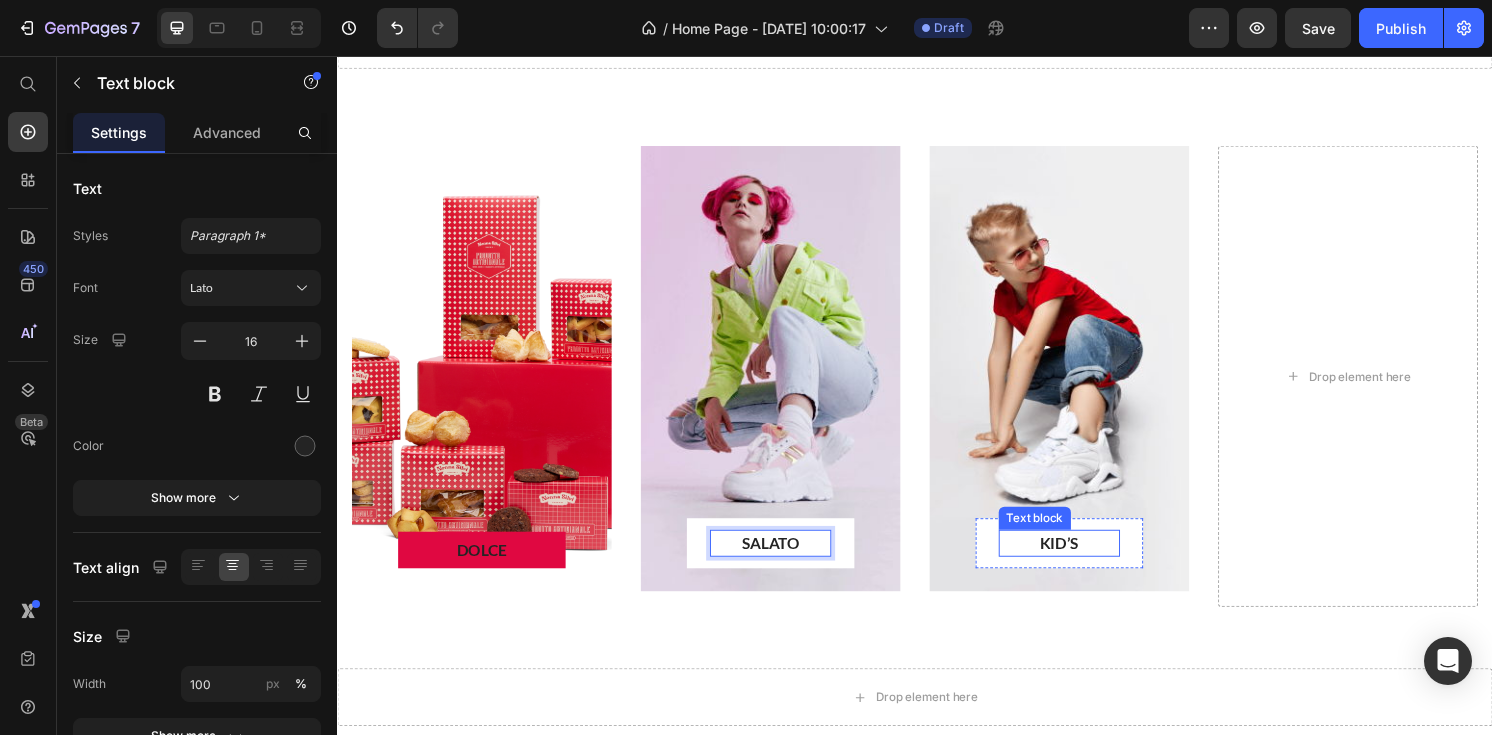 click on "KID’S" at bounding box center [1087, 562] 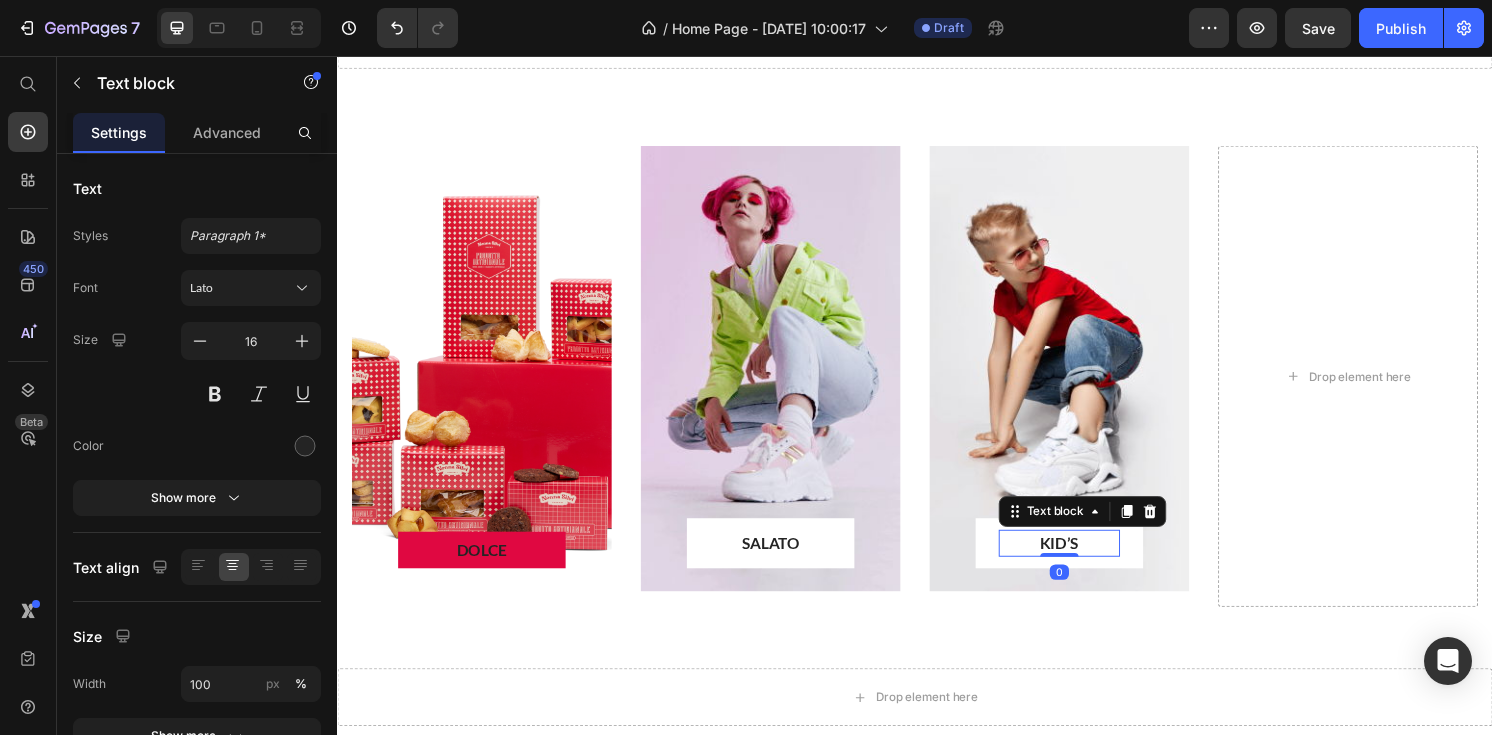 click on "KID’S" at bounding box center [1087, 562] 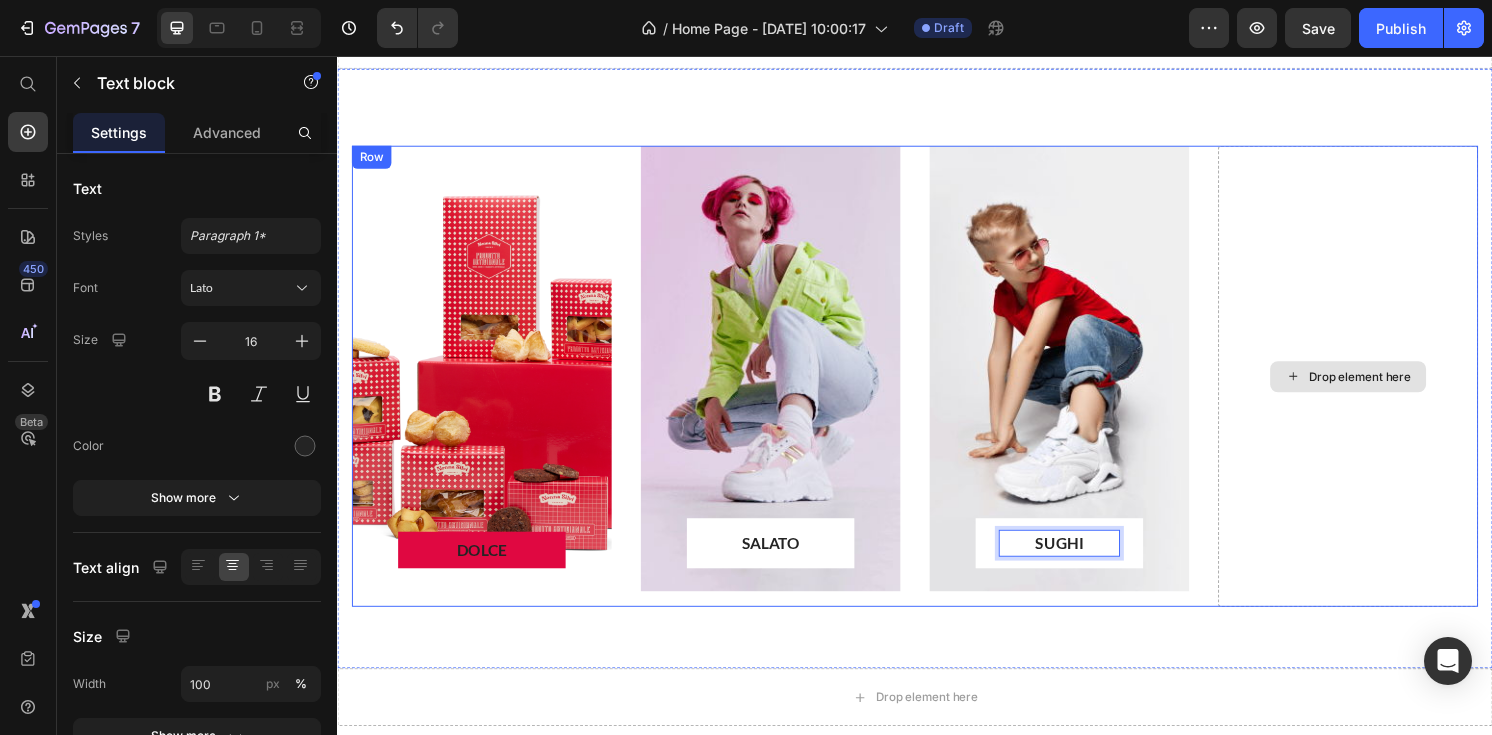 click on "Drop element here" at bounding box center [1387, 388] 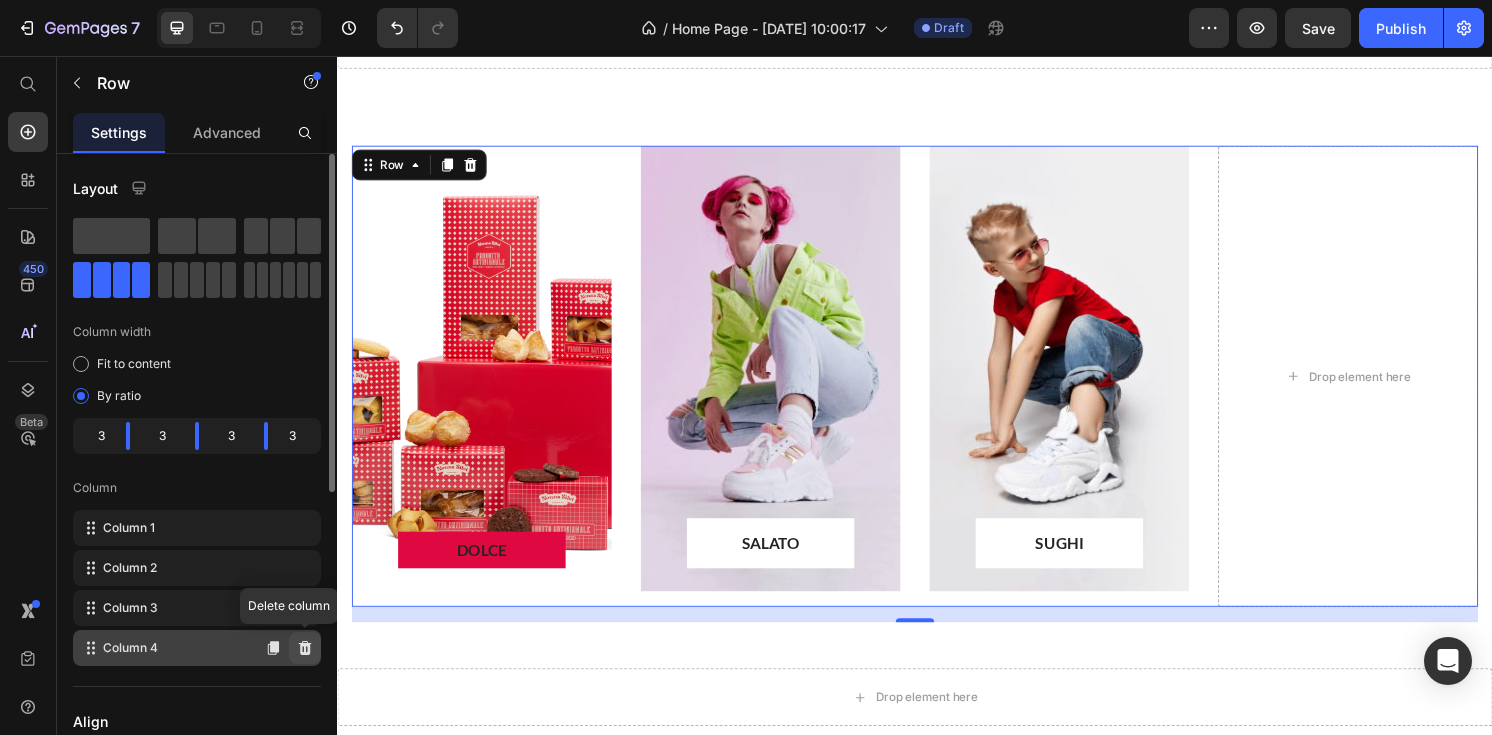 click 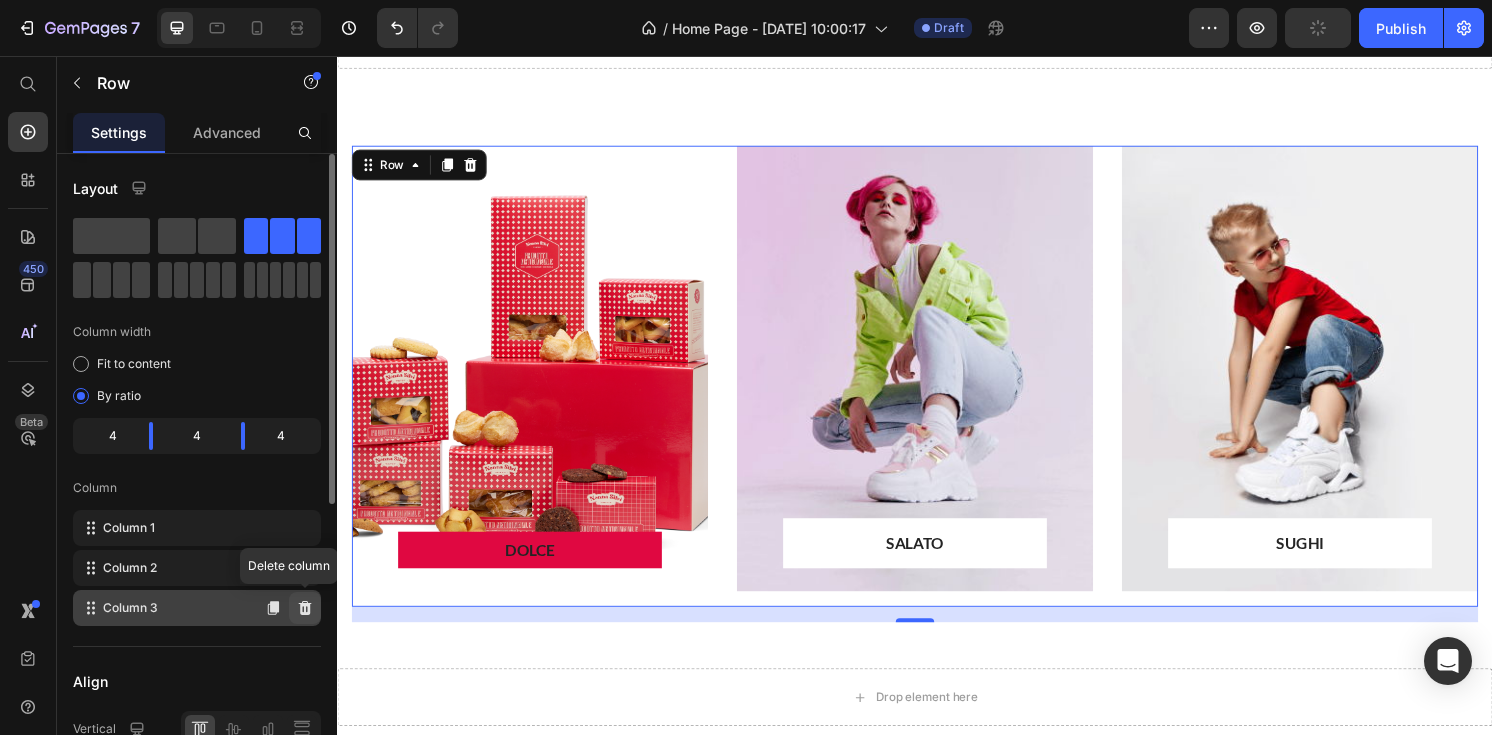 click 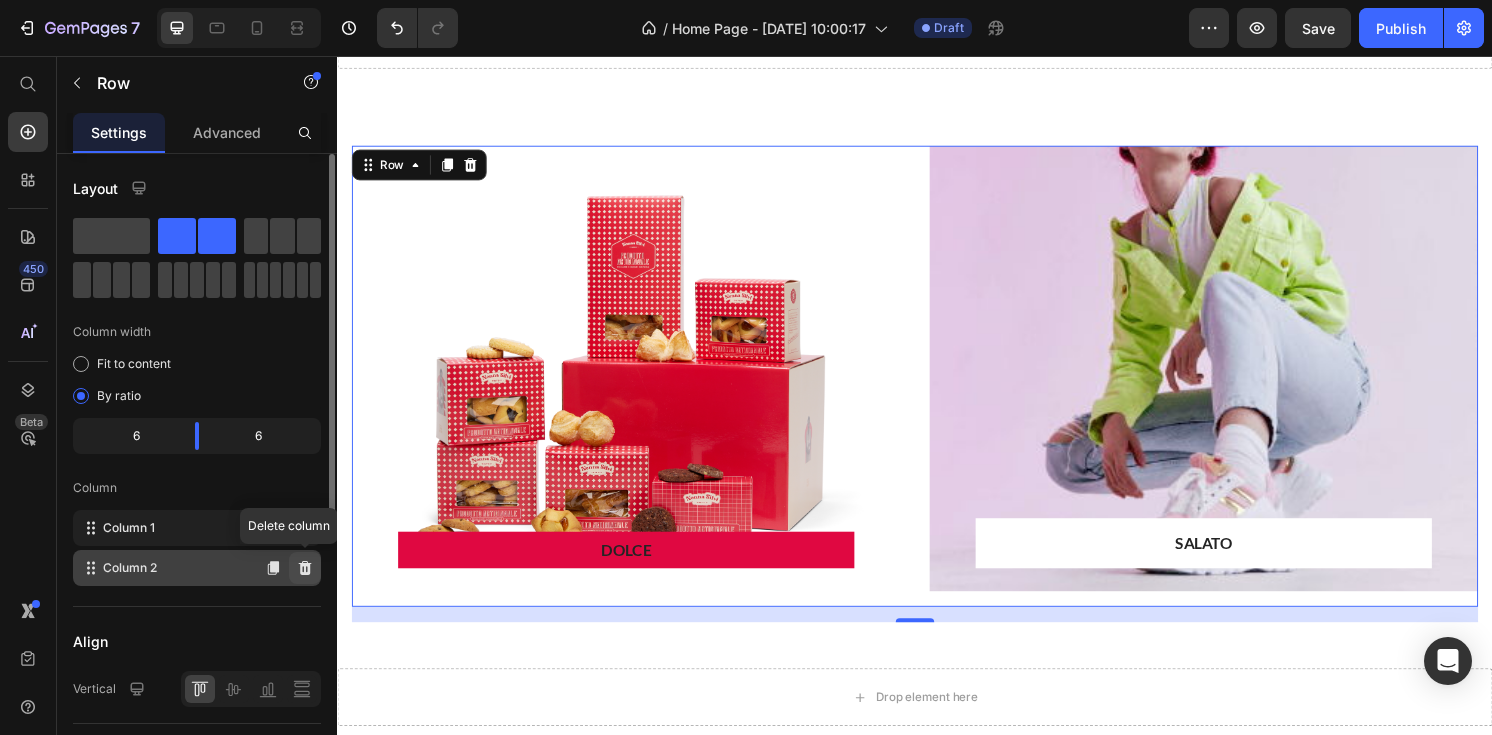 click 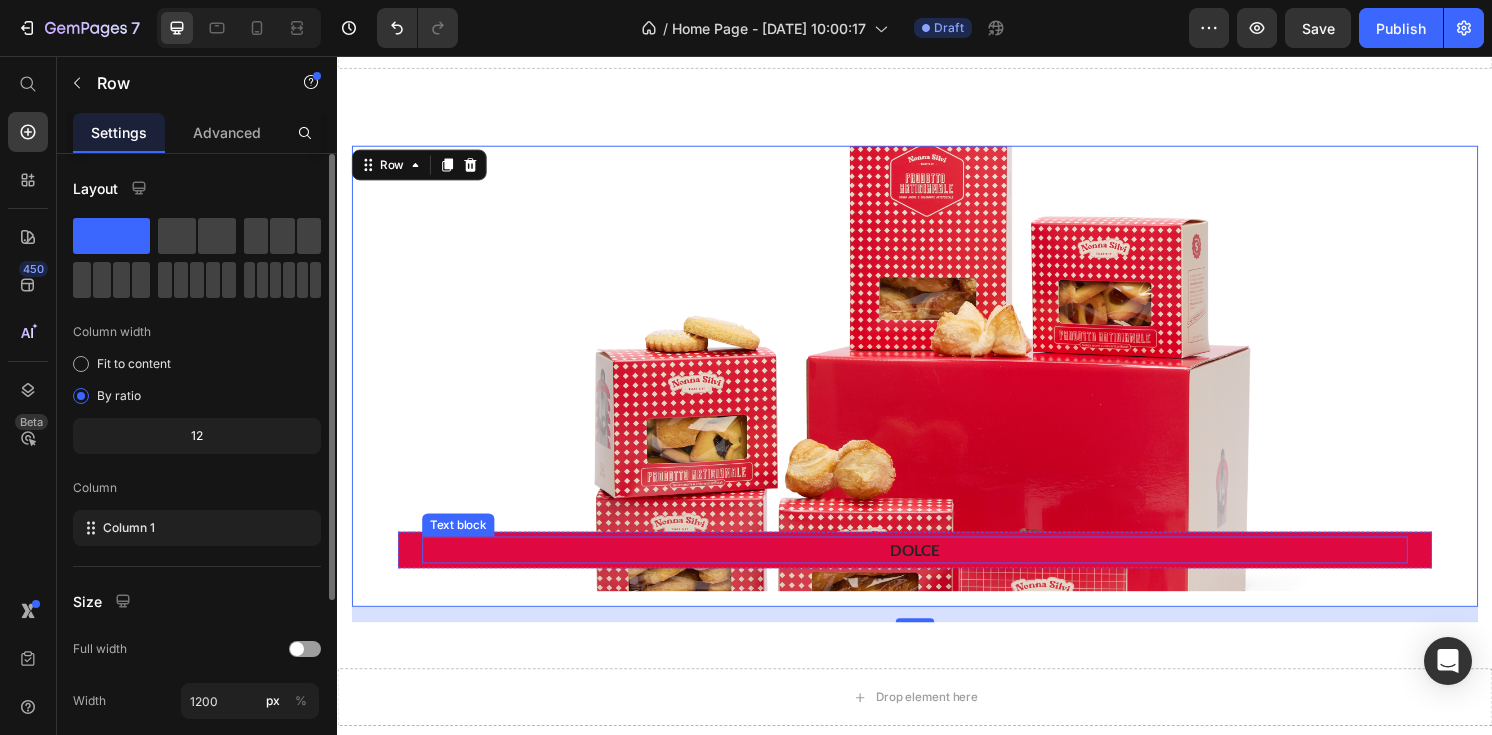 click on "DOLCE" at bounding box center (937, 569) 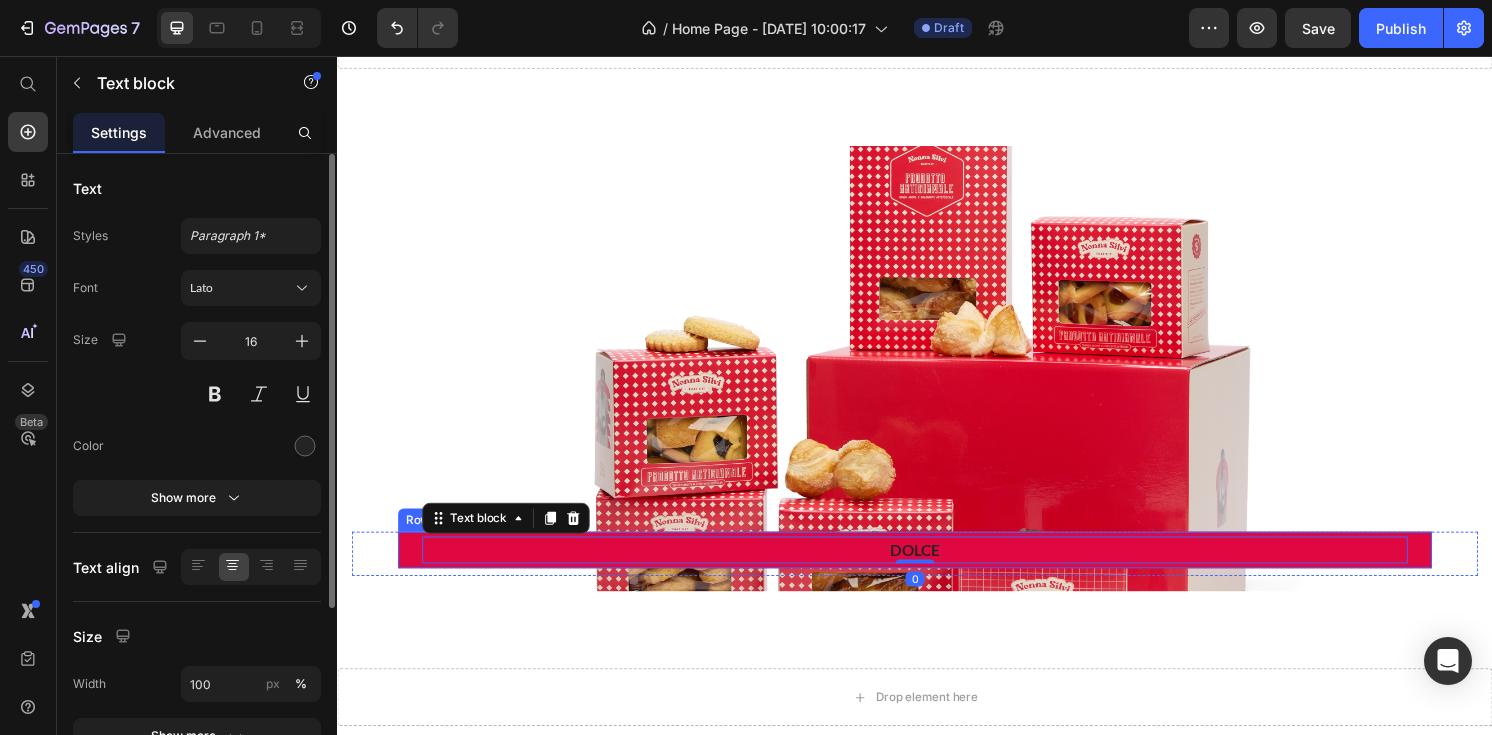 click on "DOLCE Text block   0 Row" at bounding box center [937, 569] 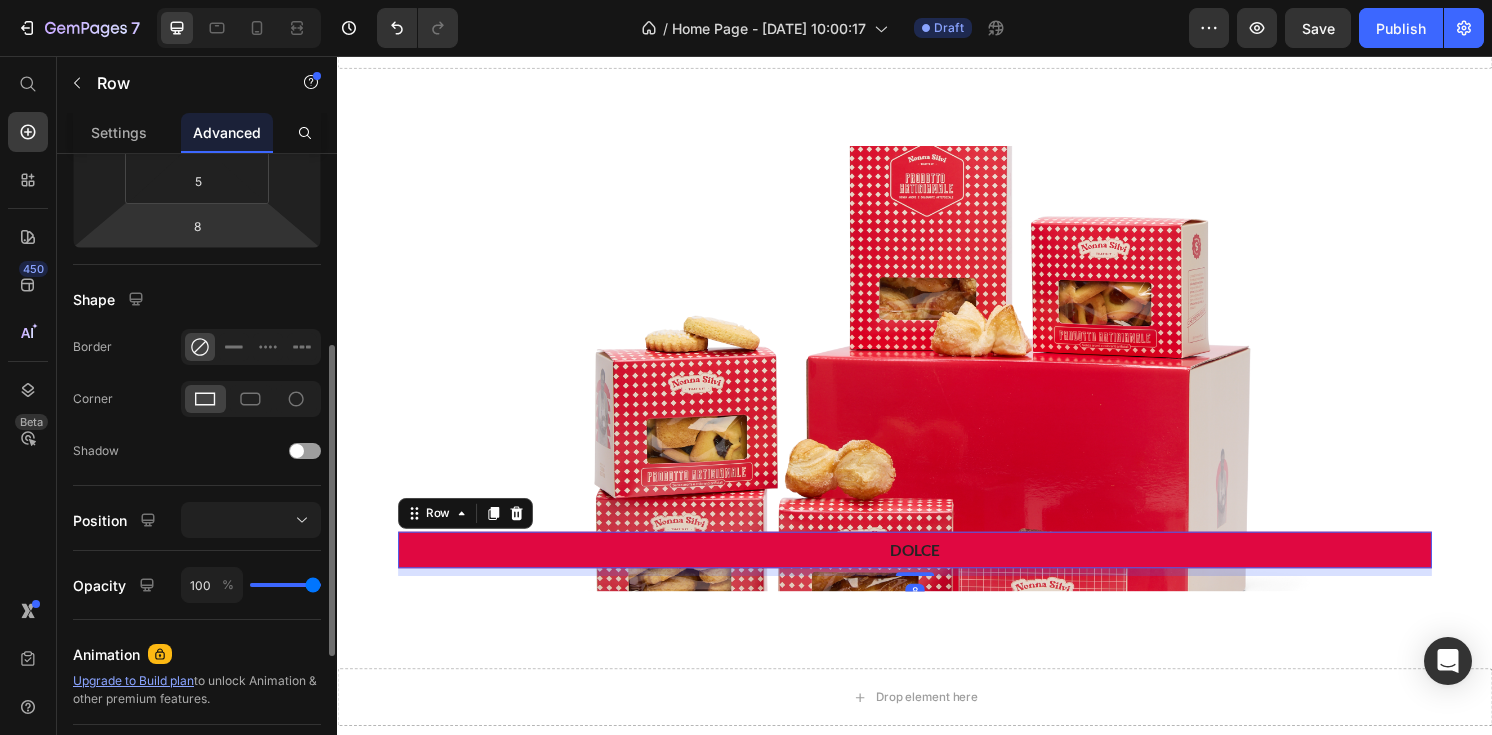 scroll, scrollTop: 388, scrollLeft: 0, axis: vertical 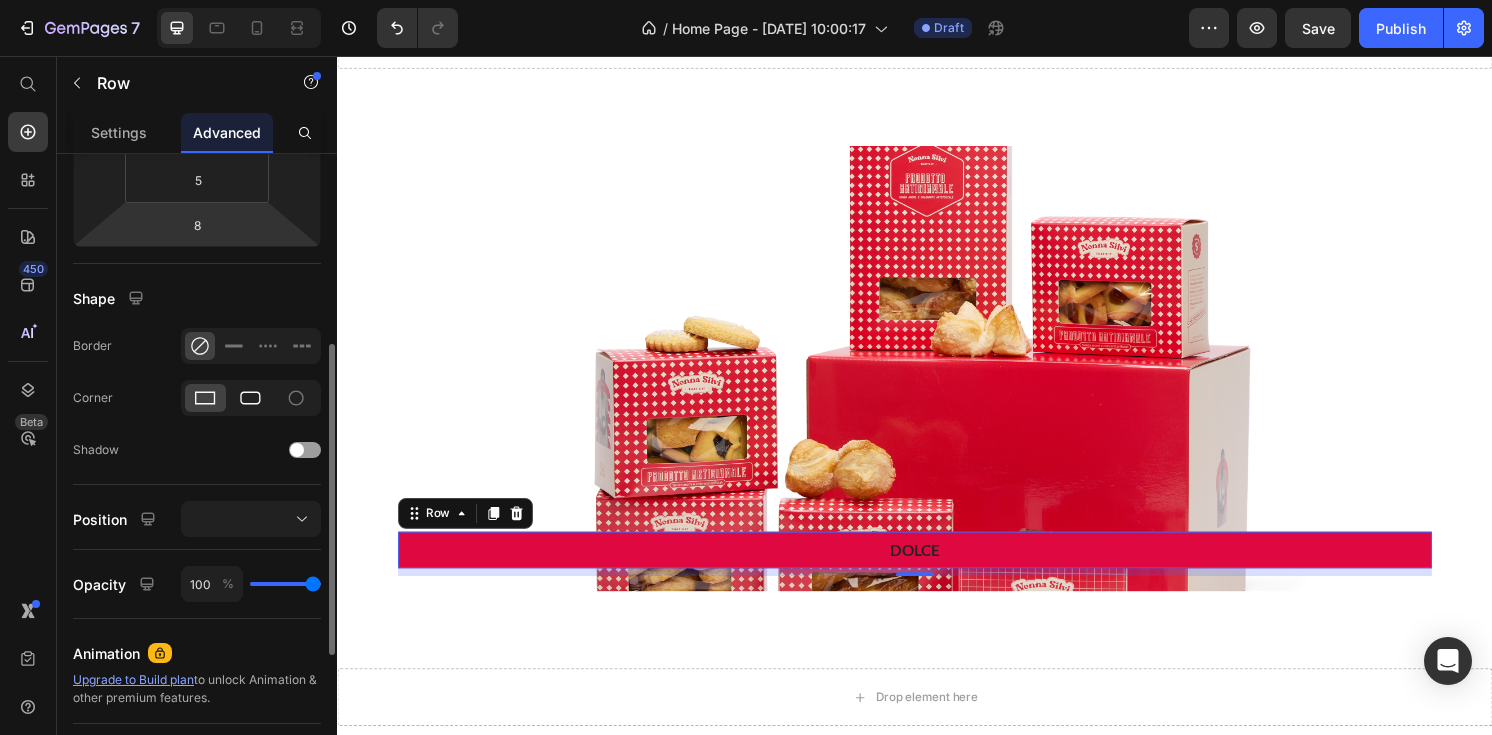 click 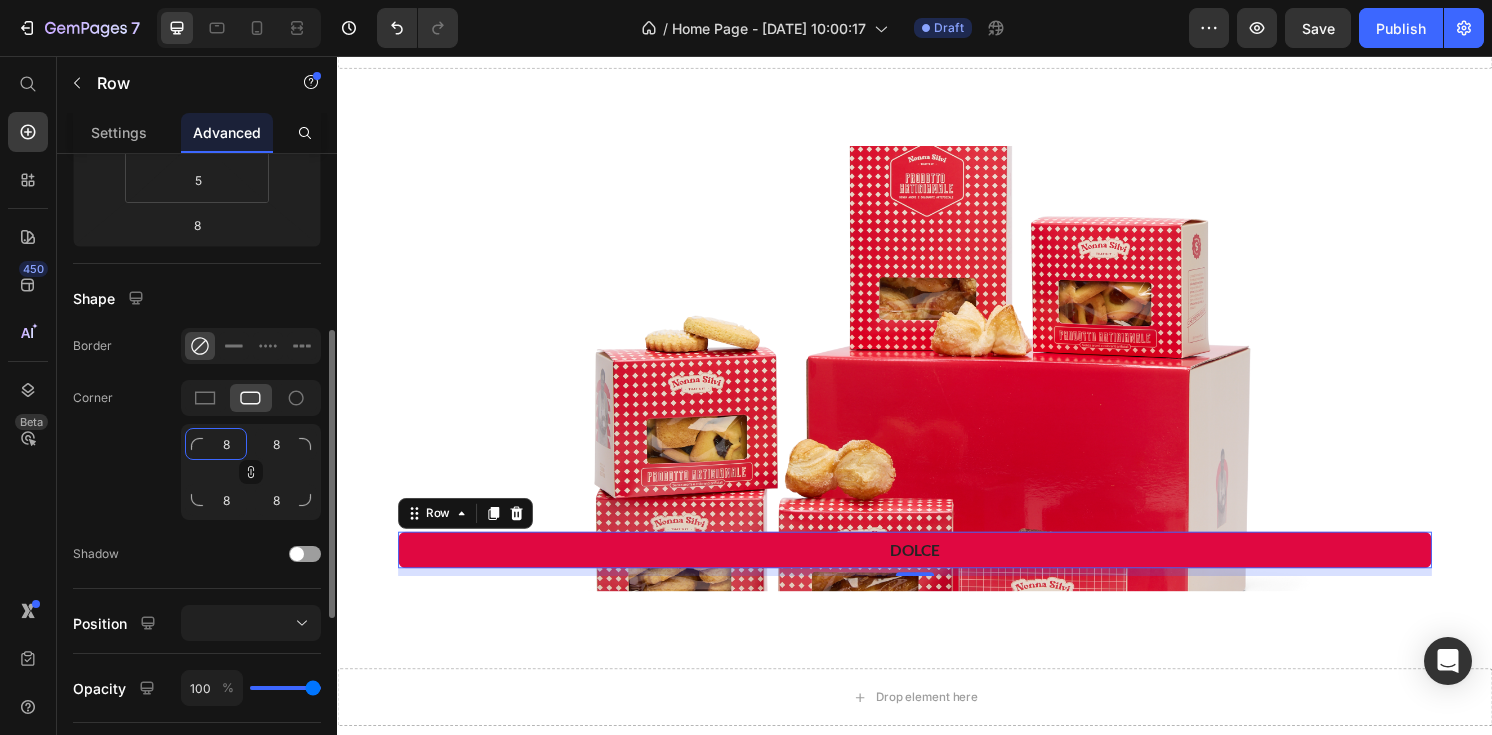 click on "8" 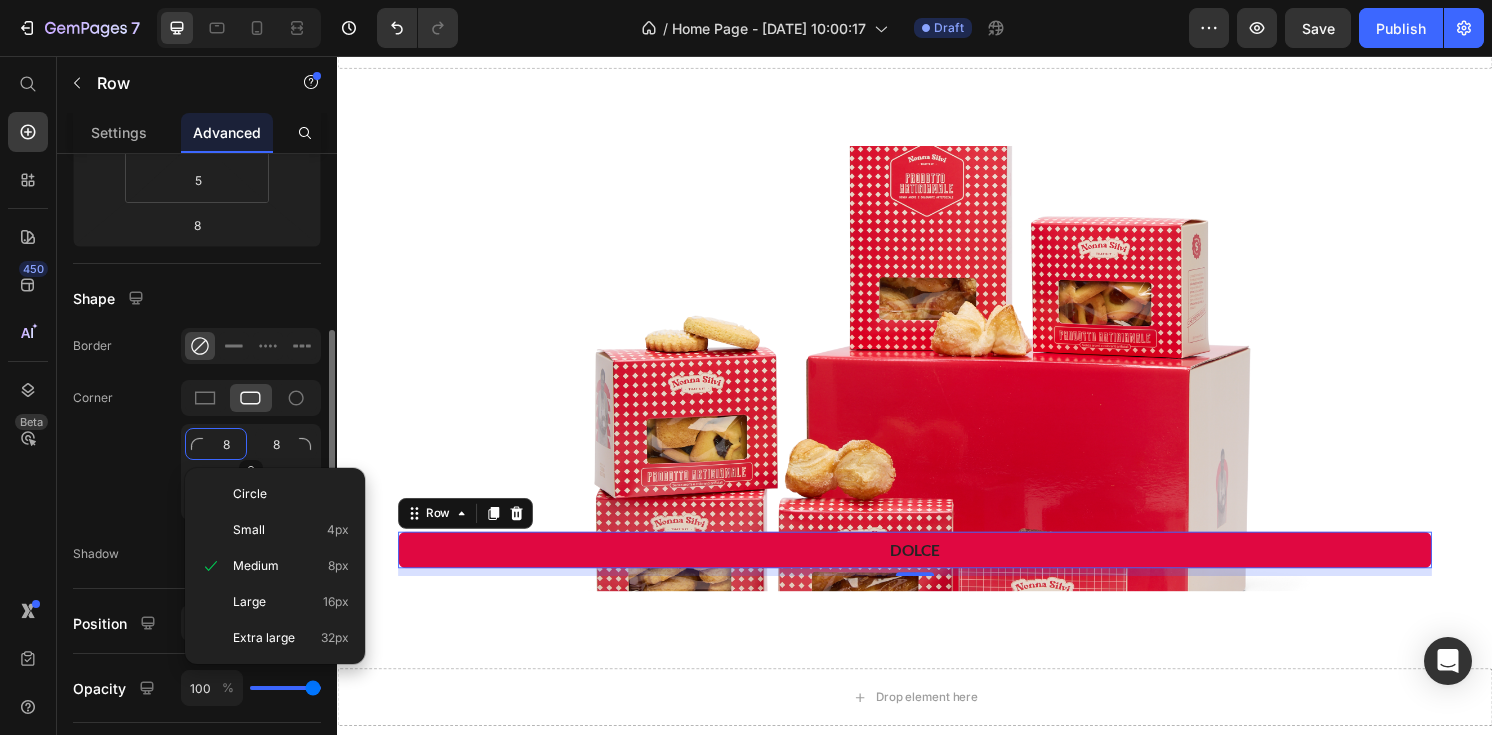 type on "2" 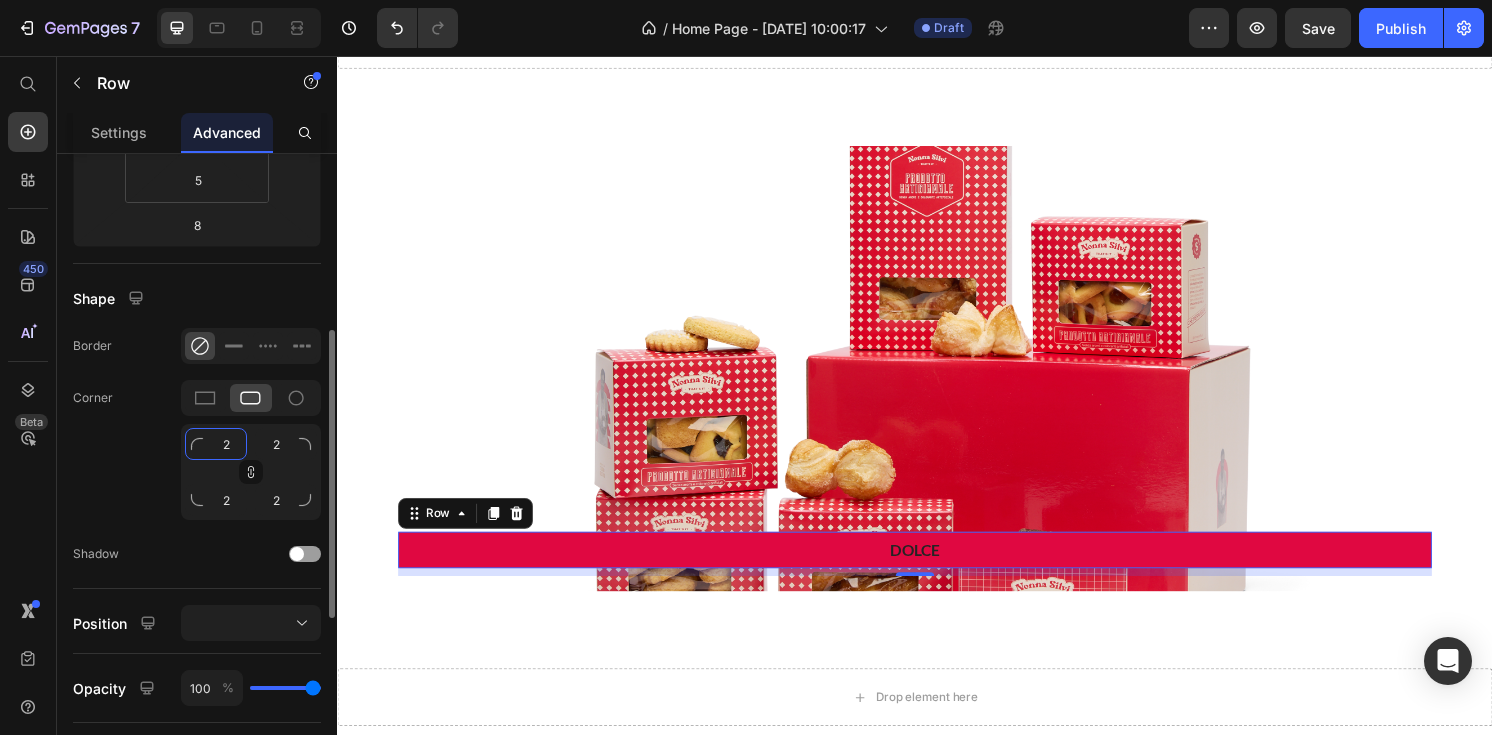 type on "20" 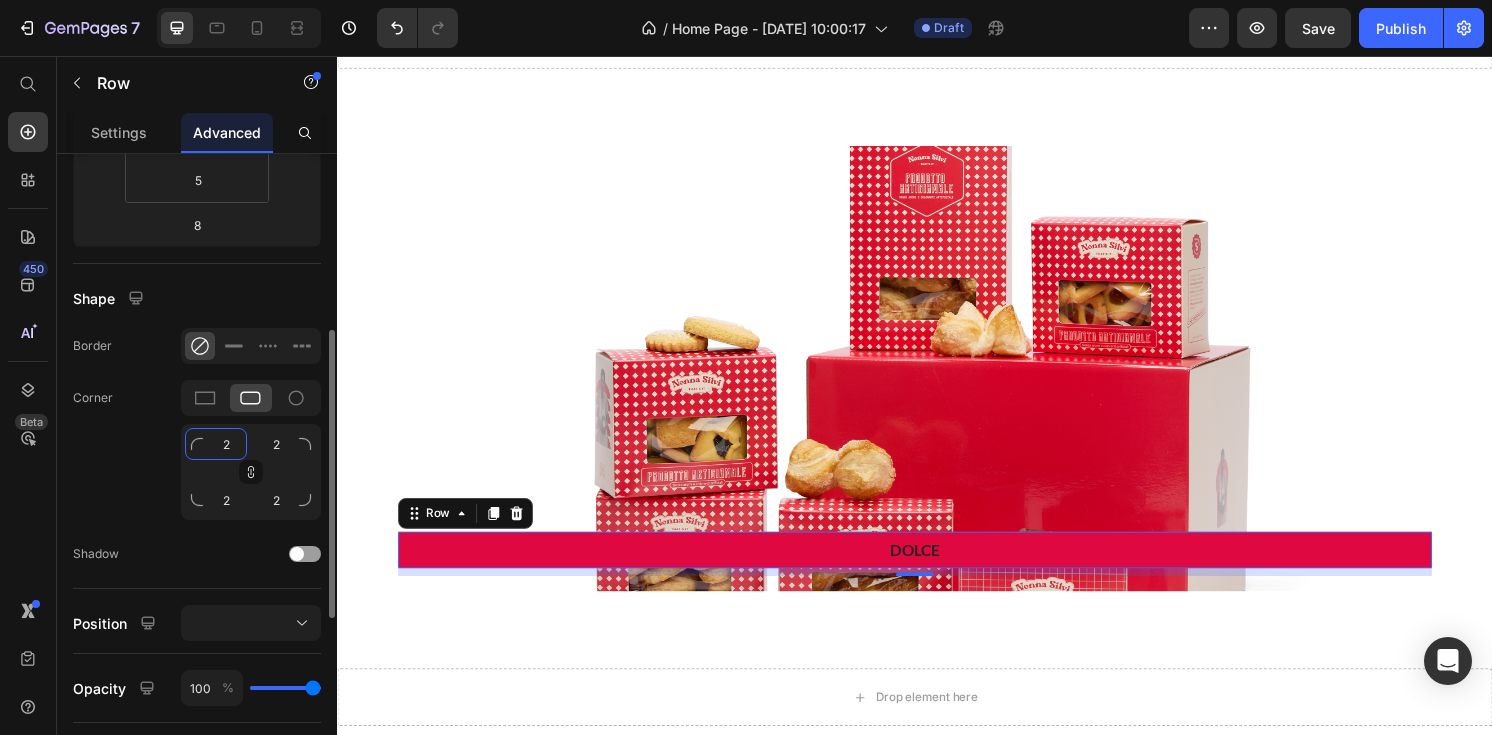 type on "20" 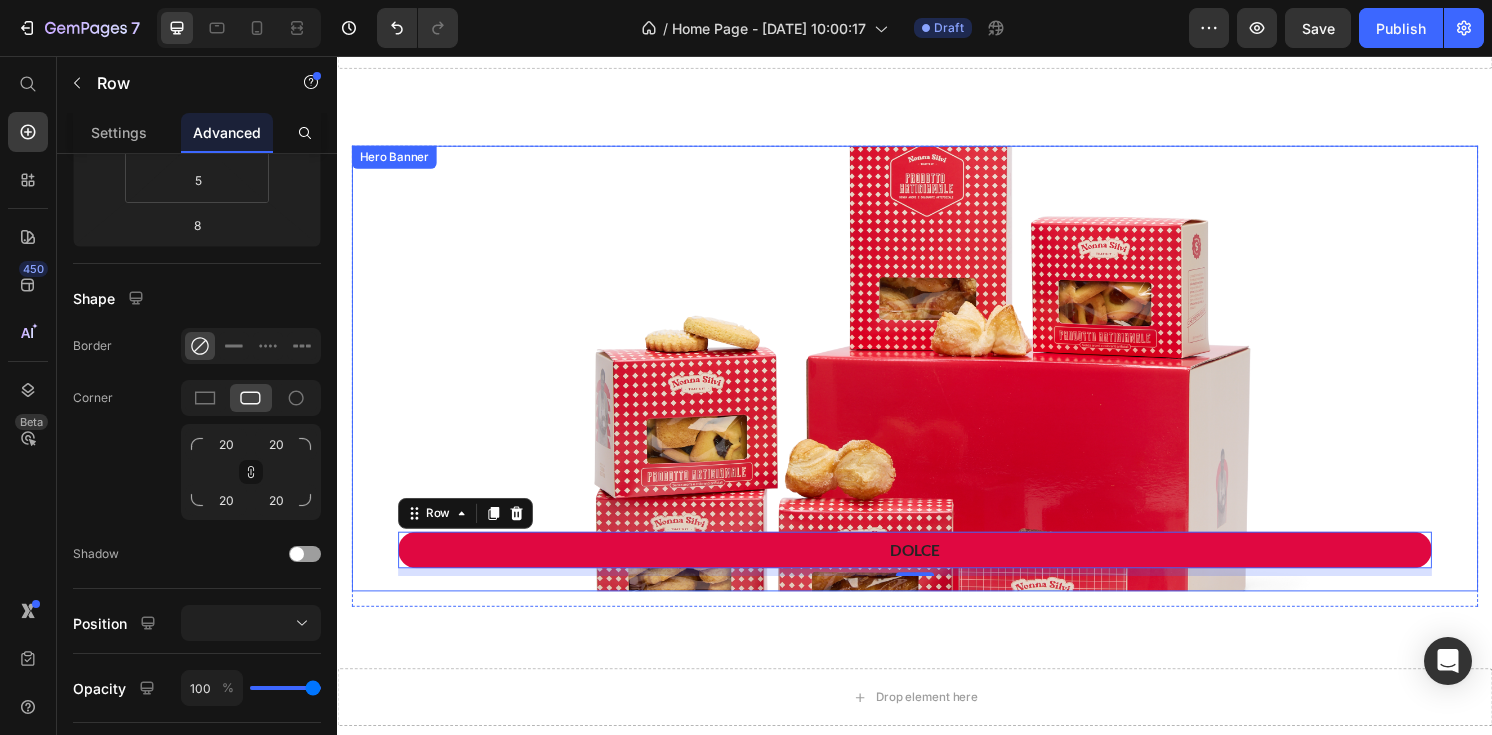 click at bounding box center [937, 380] 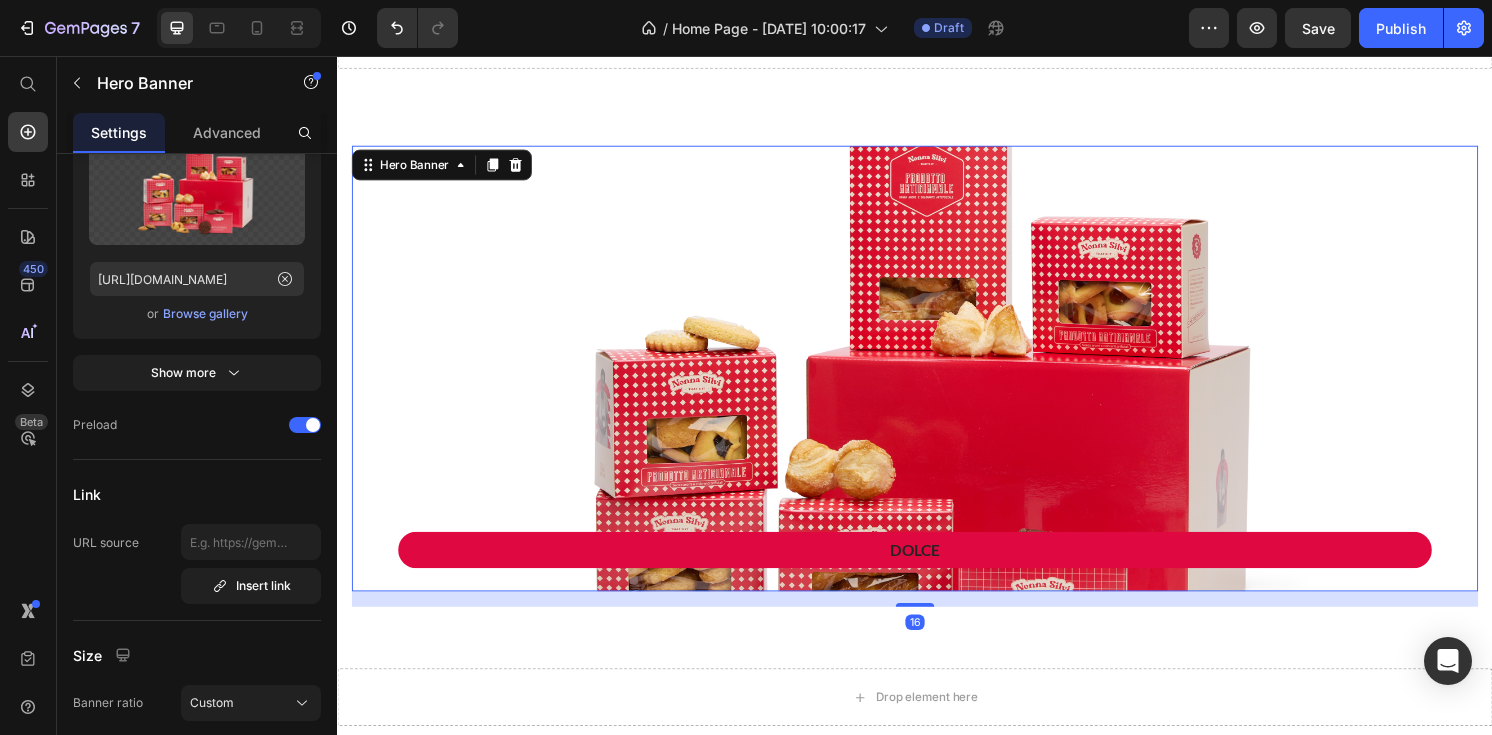 scroll, scrollTop: 0, scrollLeft: 0, axis: both 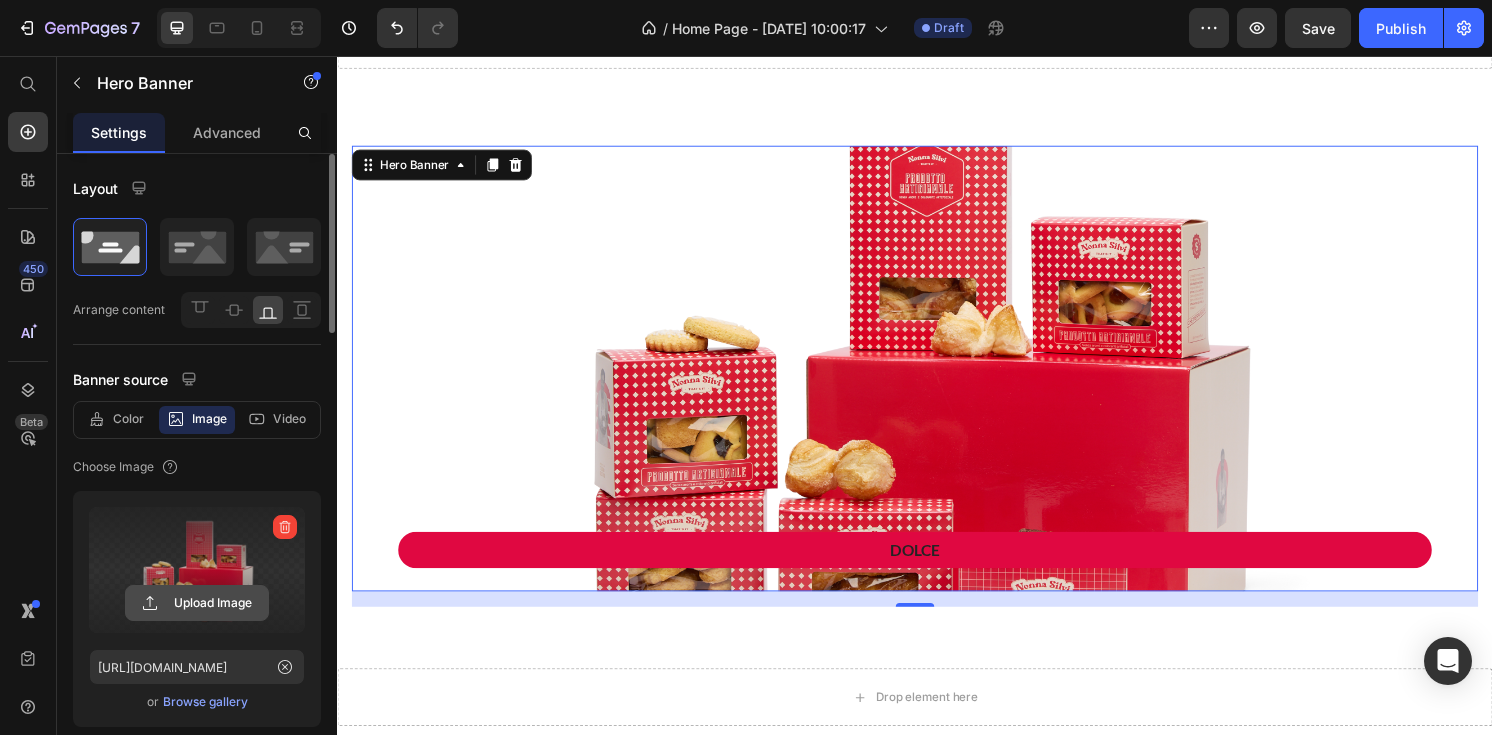 click 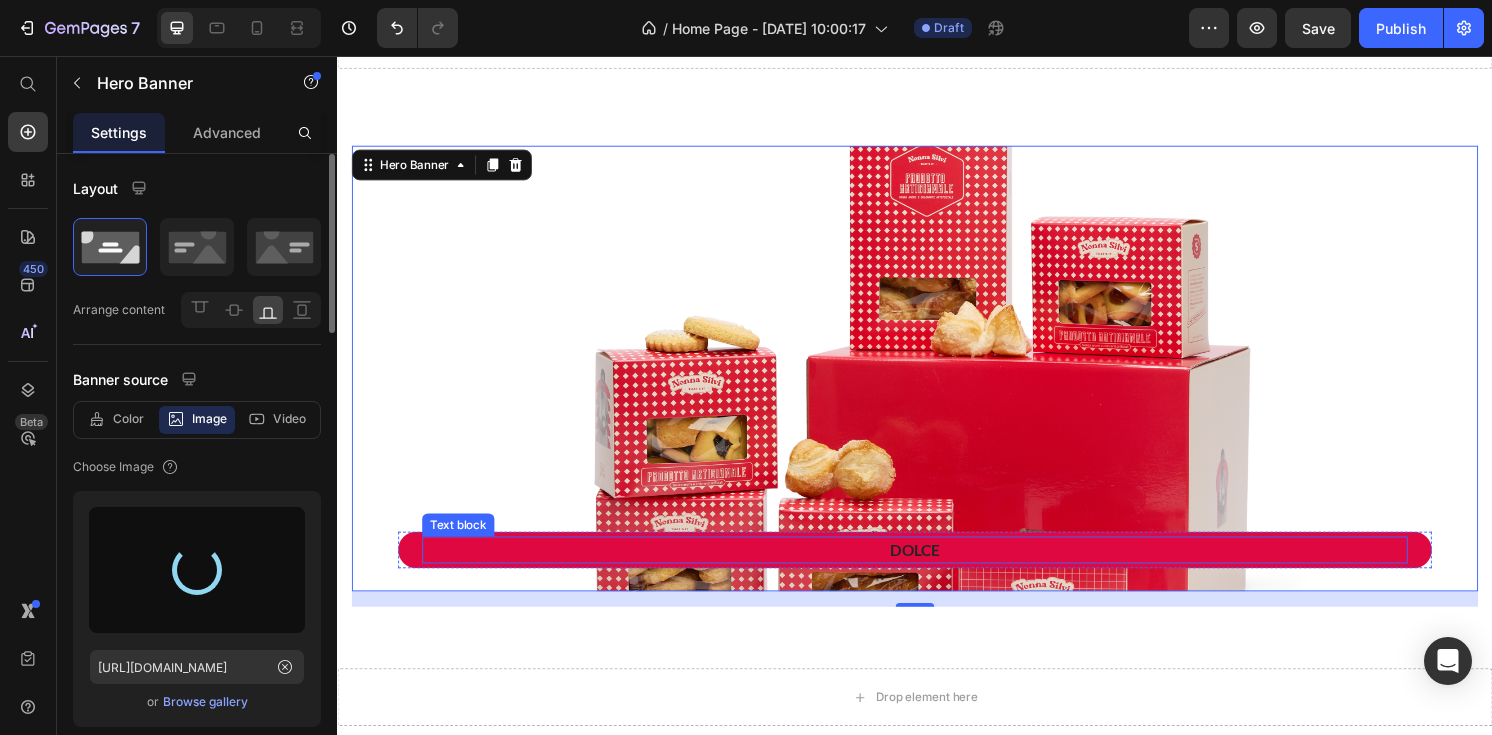 type on "[URL][DOMAIN_NAME]" 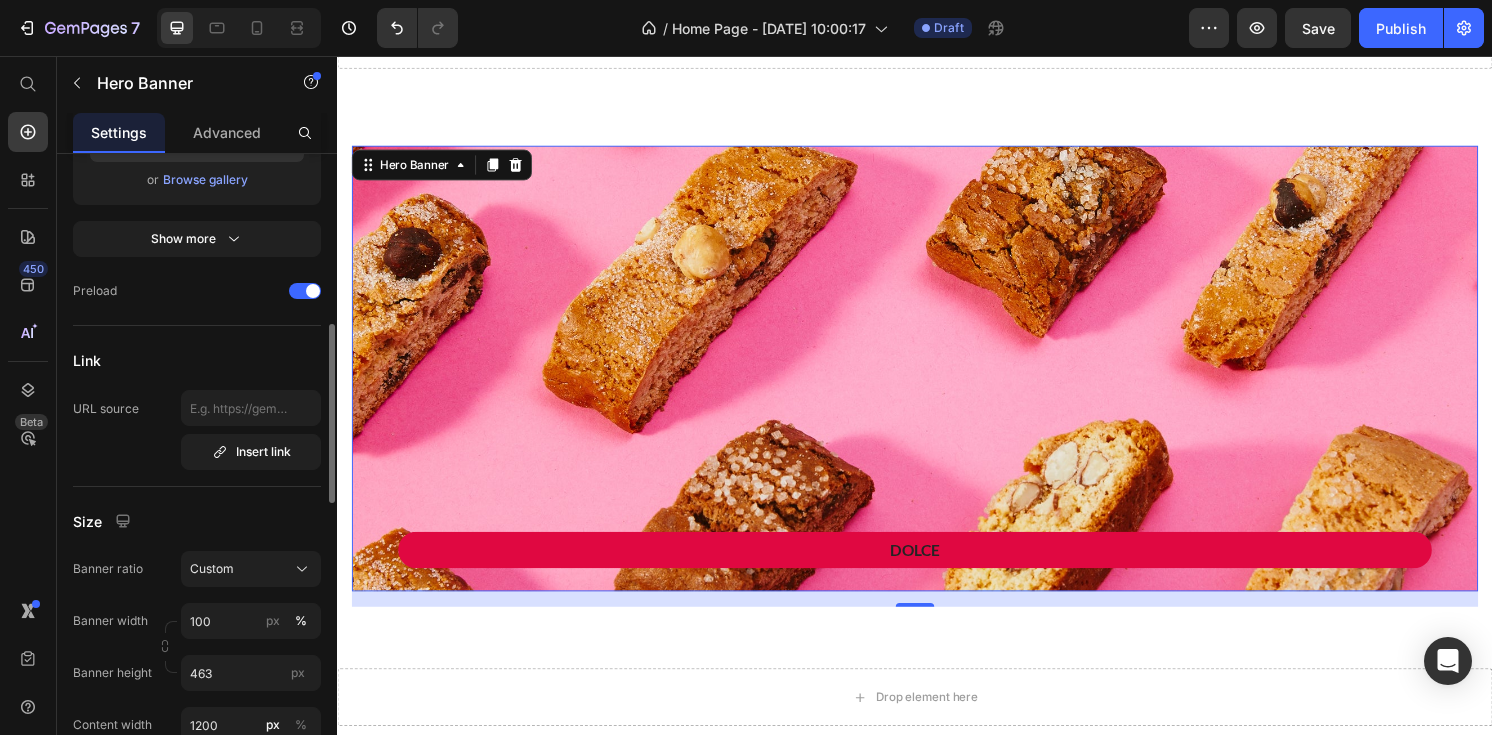 scroll, scrollTop: 543, scrollLeft: 0, axis: vertical 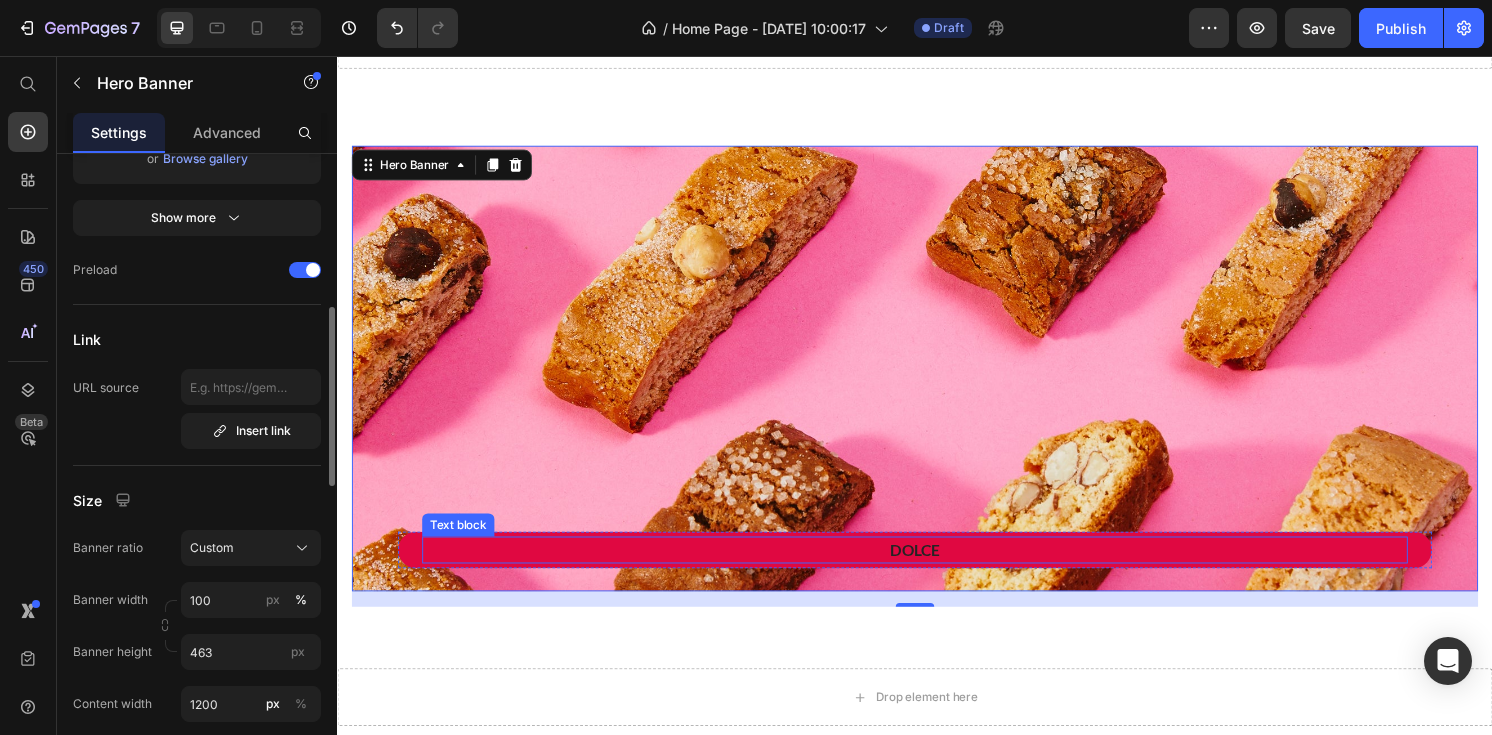 click on "DOLCE" at bounding box center (937, 569) 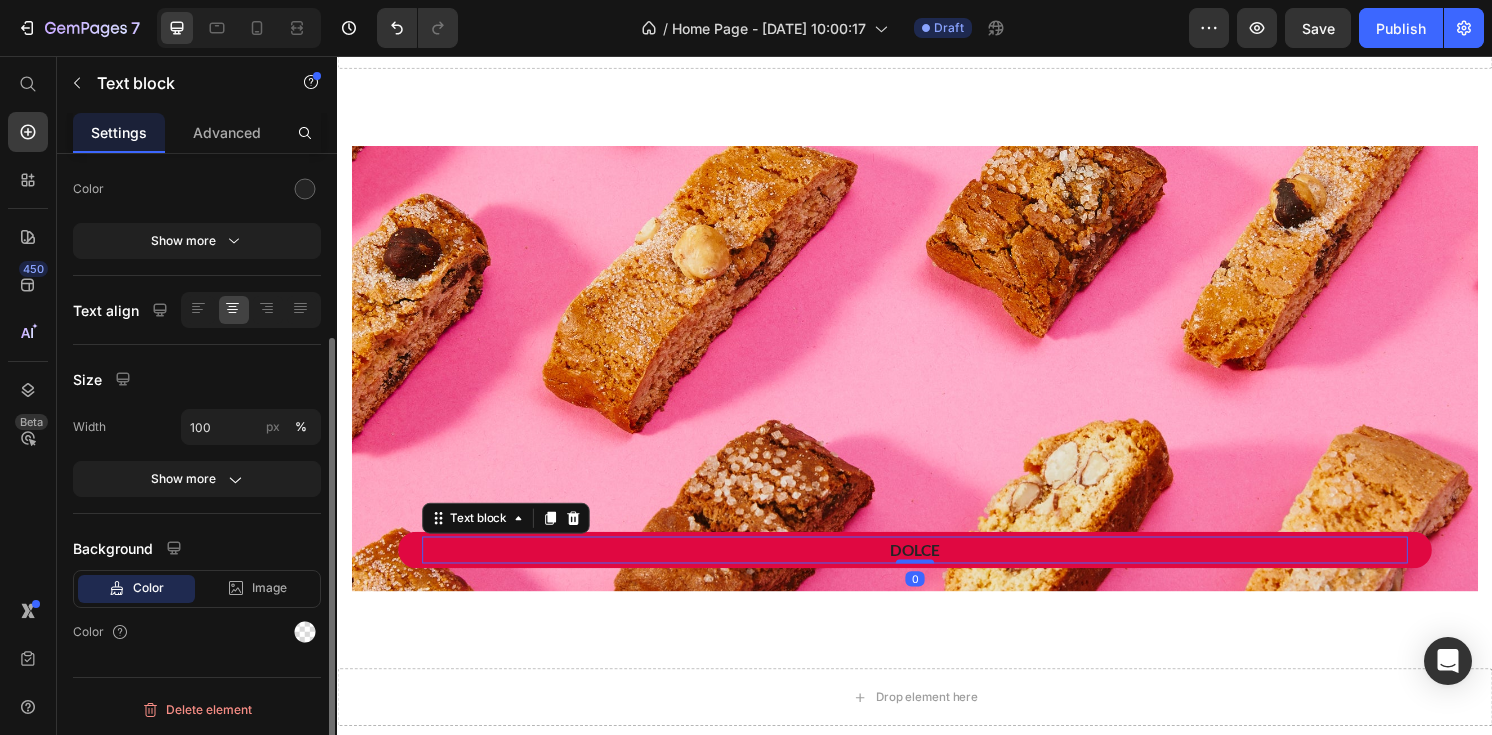 scroll, scrollTop: 0, scrollLeft: 0, axis: both 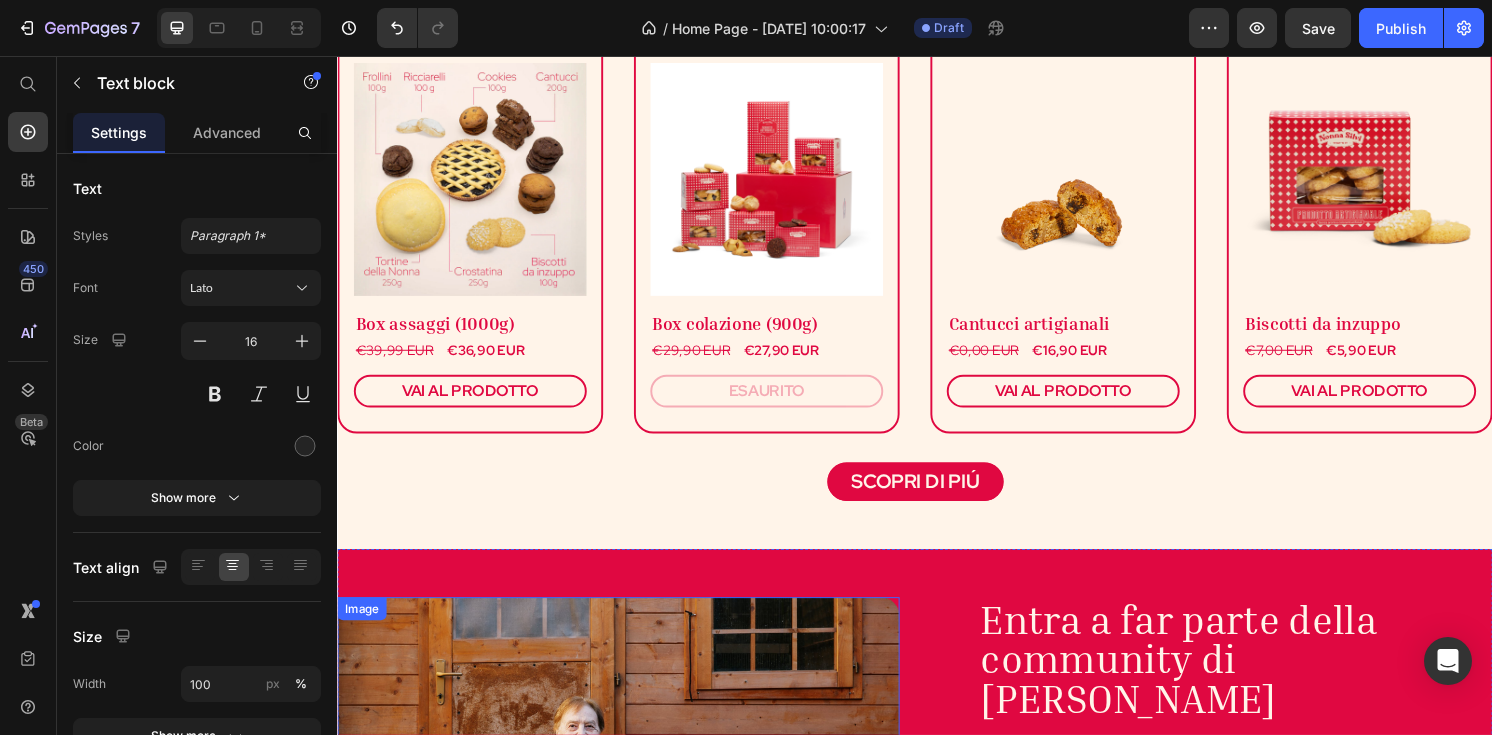 click on "VAI AL PRODOTTO" at bounding box center (475, 404) 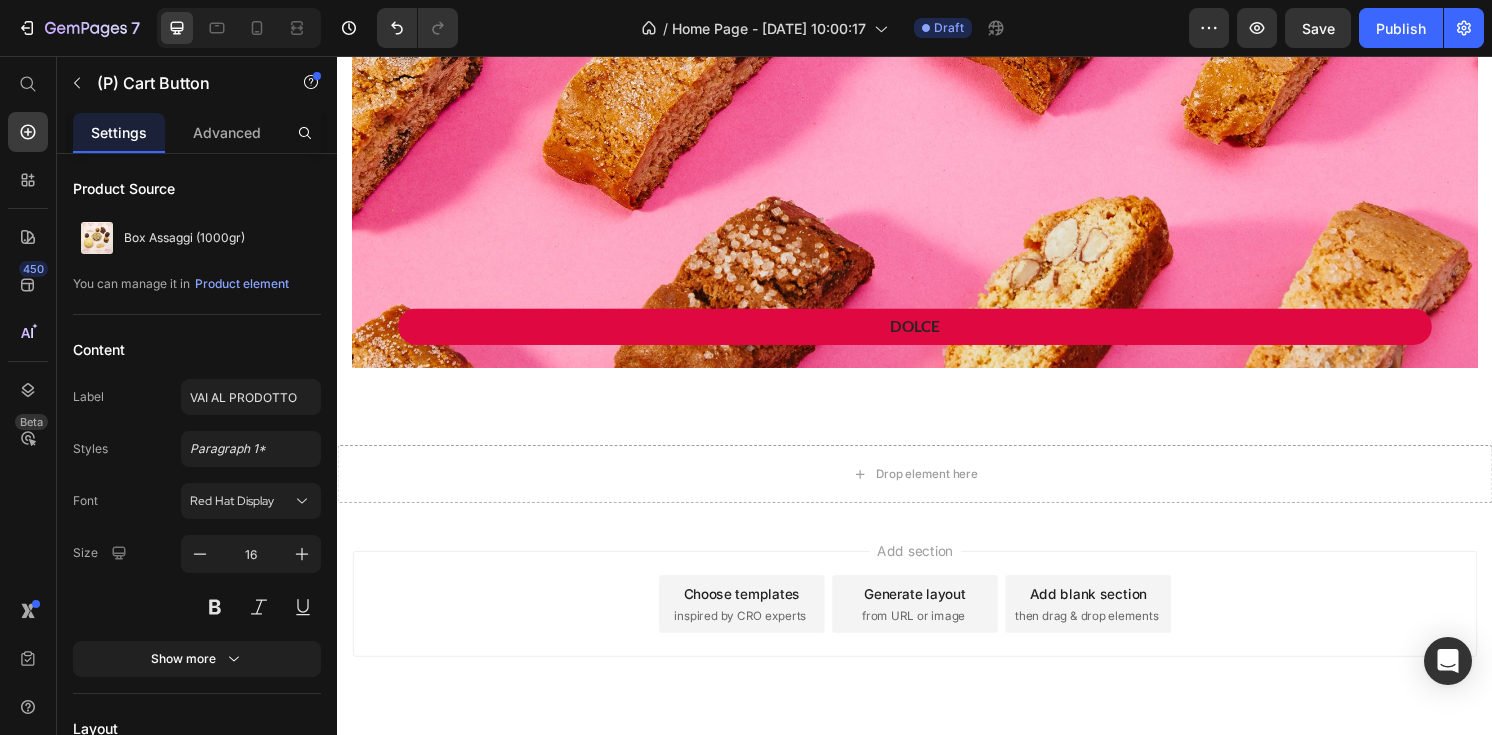 scroll, scrollTop: 2701, scrollLeft: 0, axis: vertical 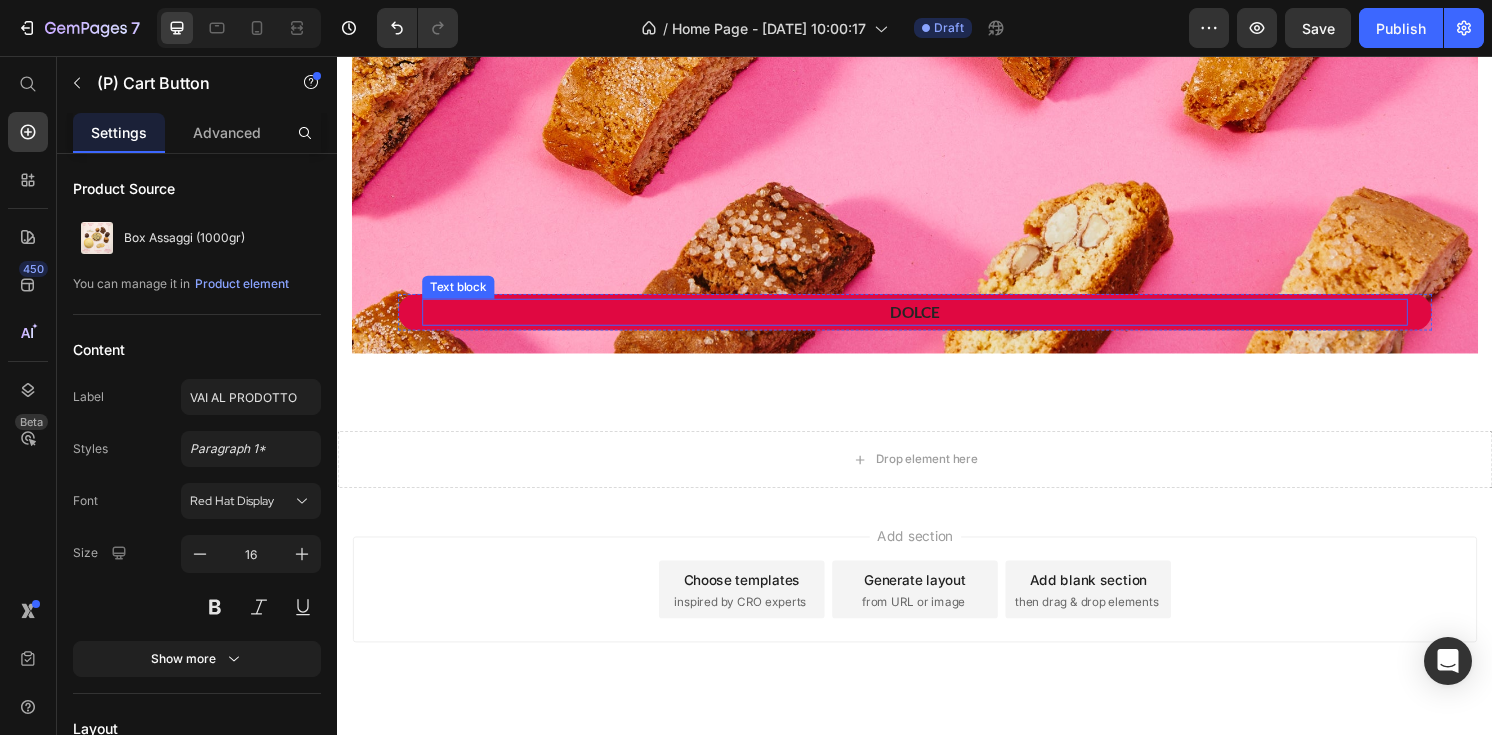 click on "DOLCE" at bounding box center (937, 322) 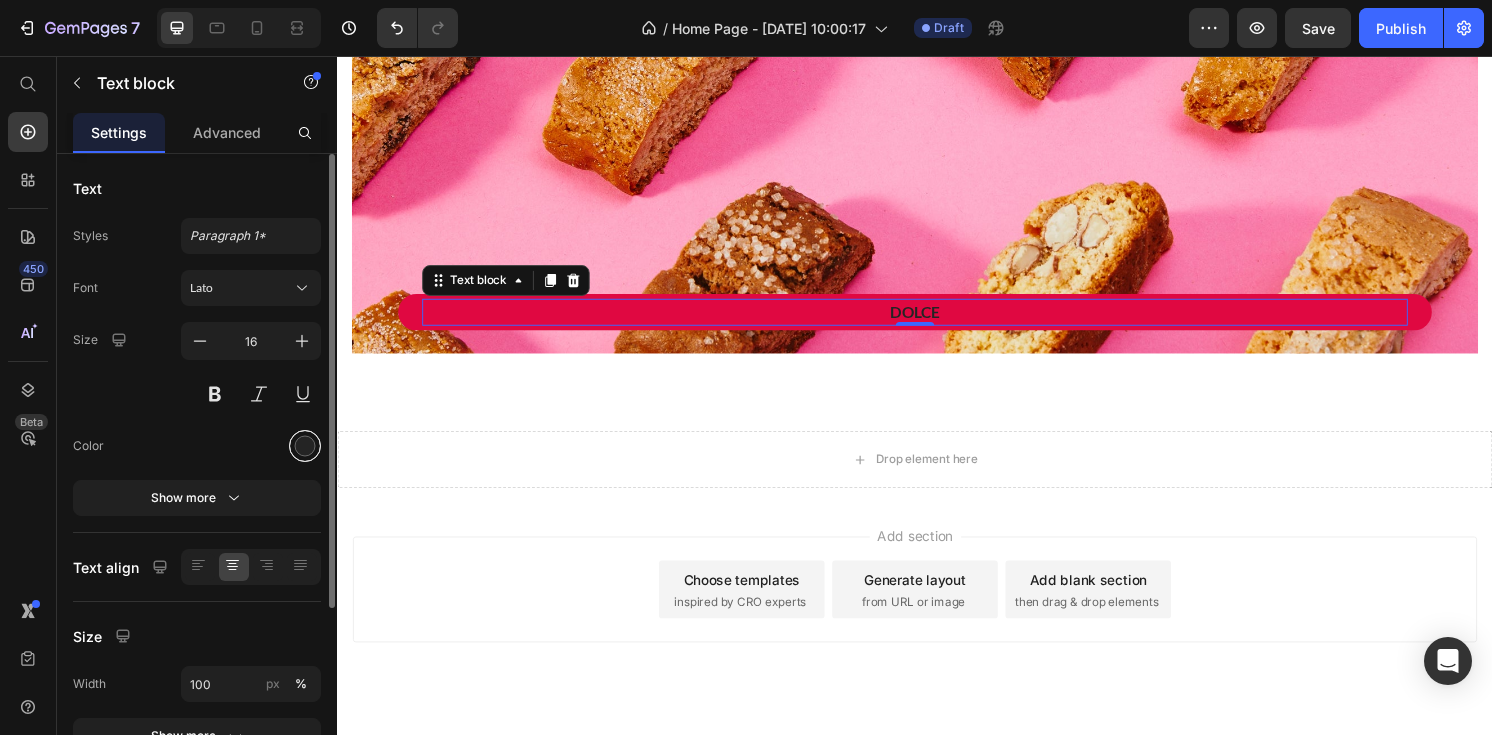 click at bounding box center [305, 446] 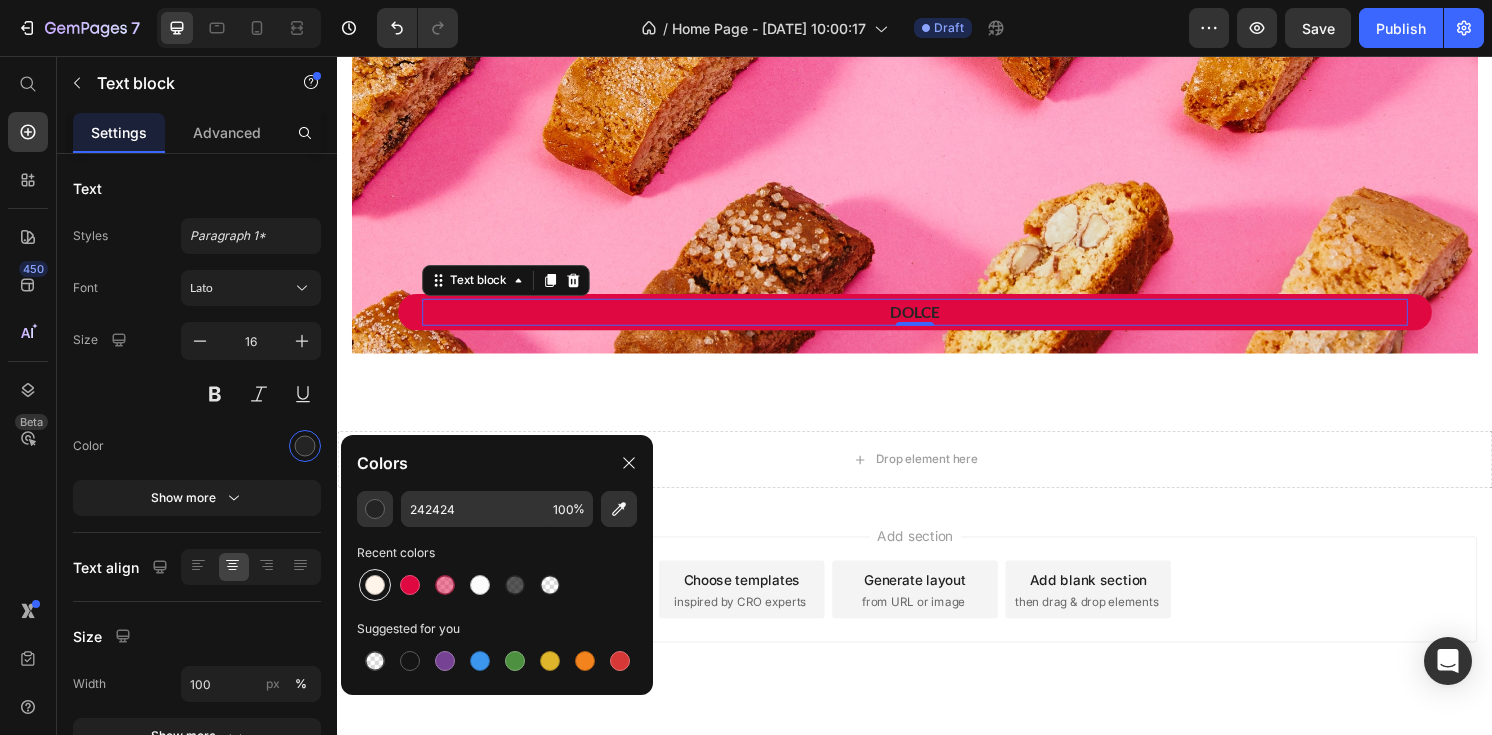 click at bounding box center [375, 585] 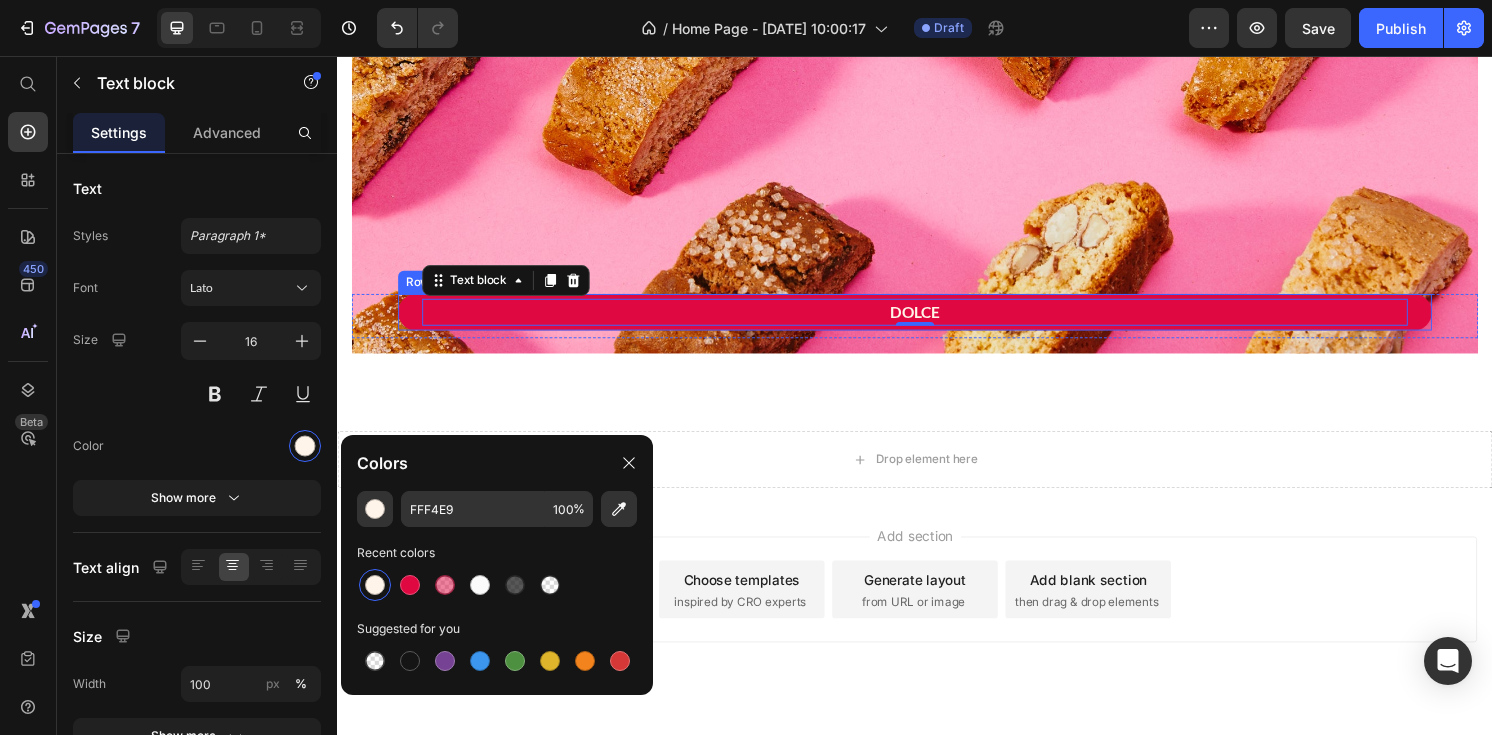 click on "DOLCE Text block   0 Row" at bounding box center (937, 322) 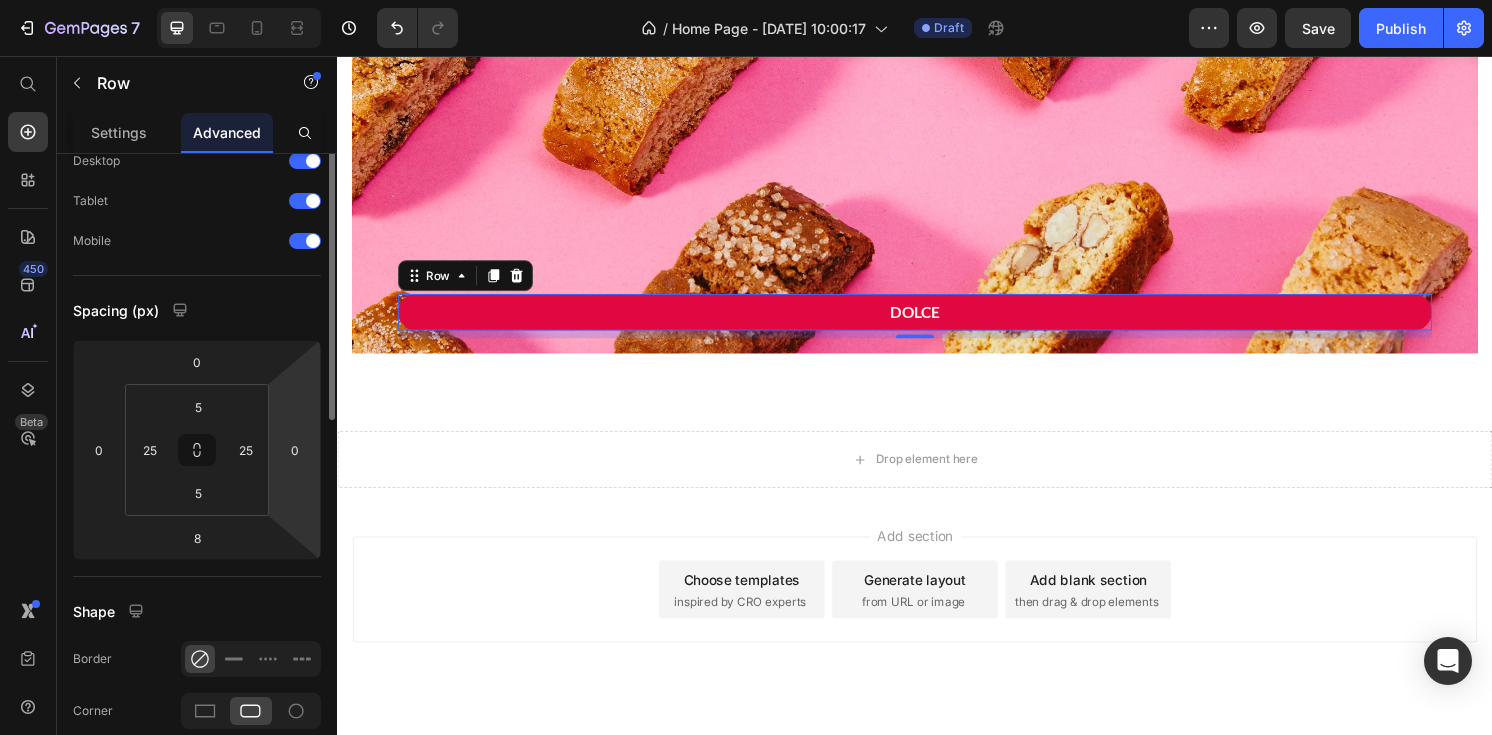 scroll, scrollTop: 0, scrollLeft: 0, axis: both 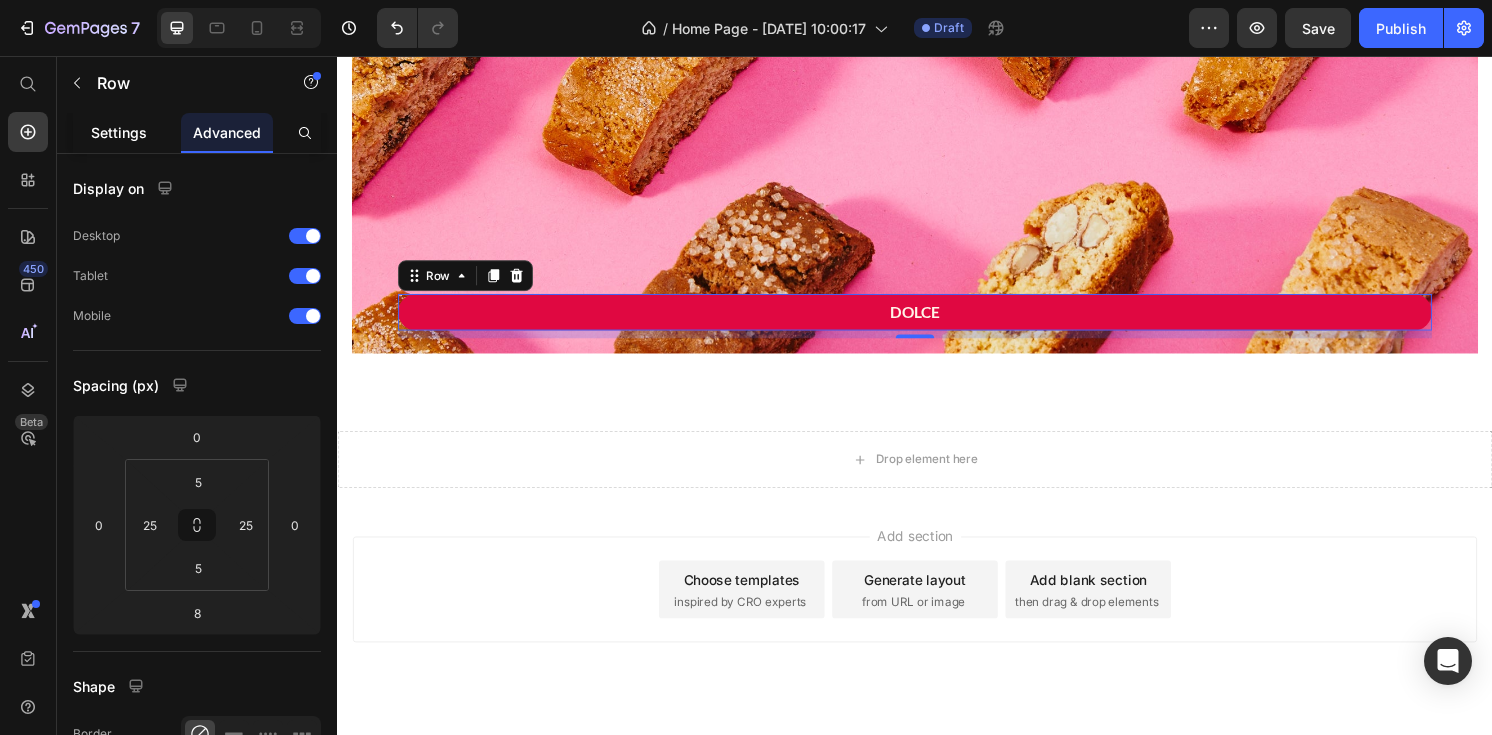 click on "Settings" at bounding box center [119, 132] 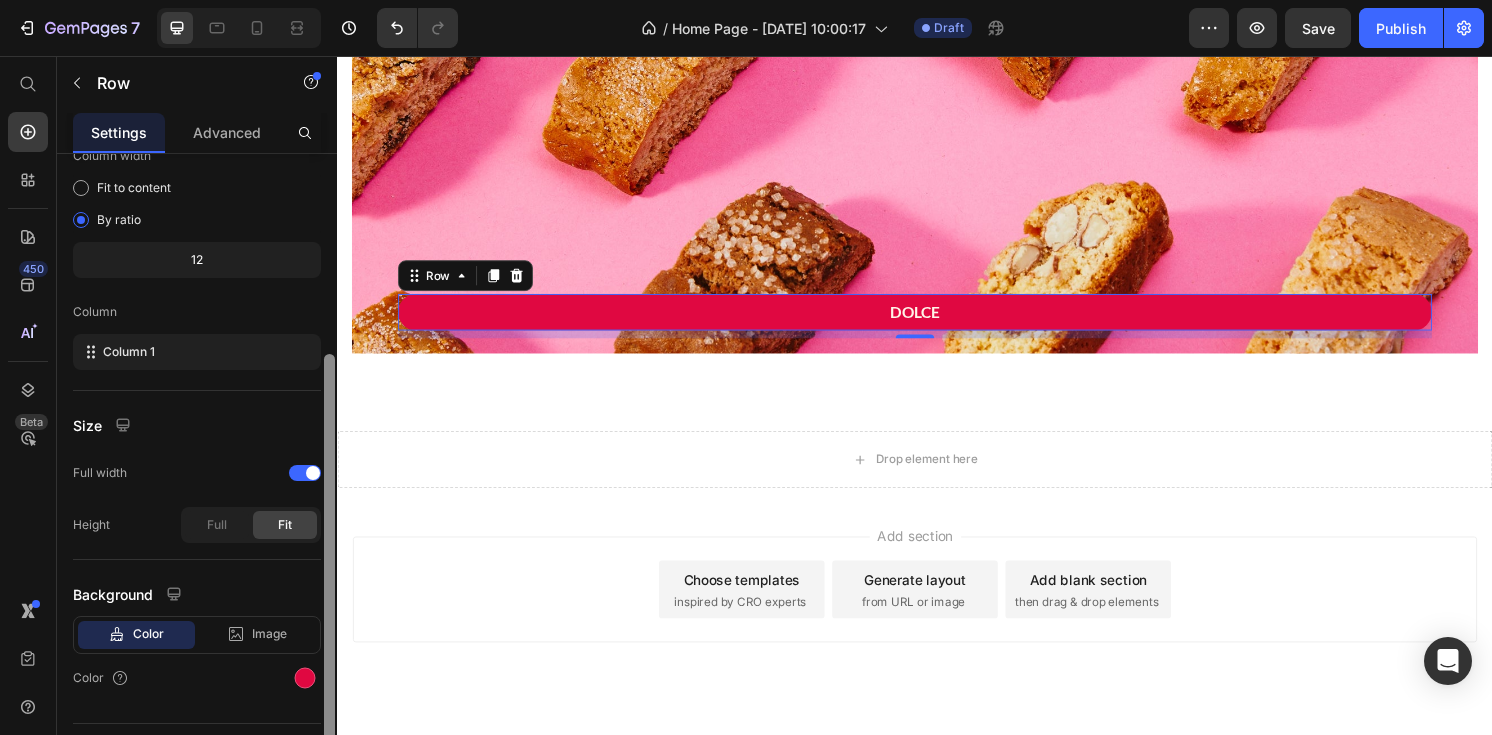 scroll, scrollTop: 168, scrollLeft: 0, axis: vertical 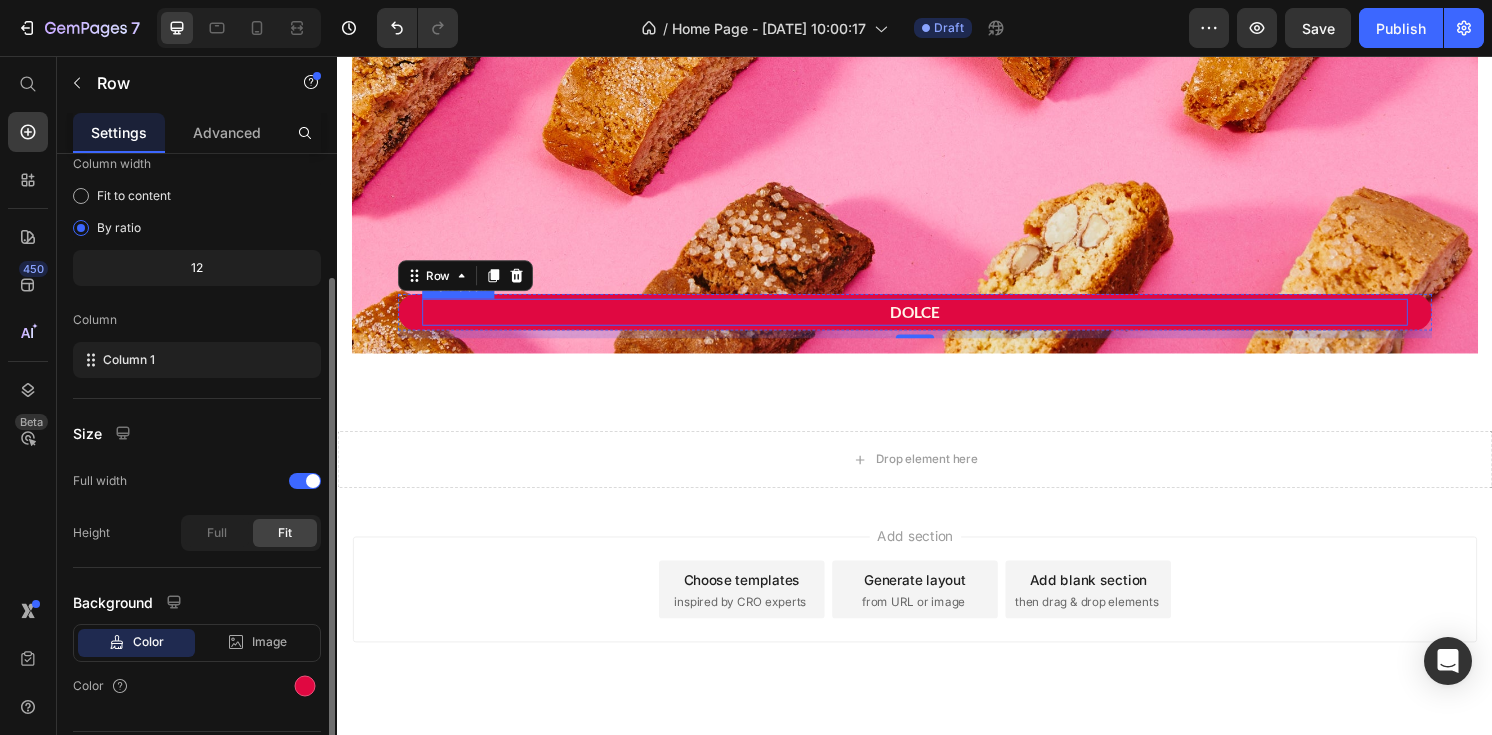 click on "DOLCE" at bounding box center (937, 322) 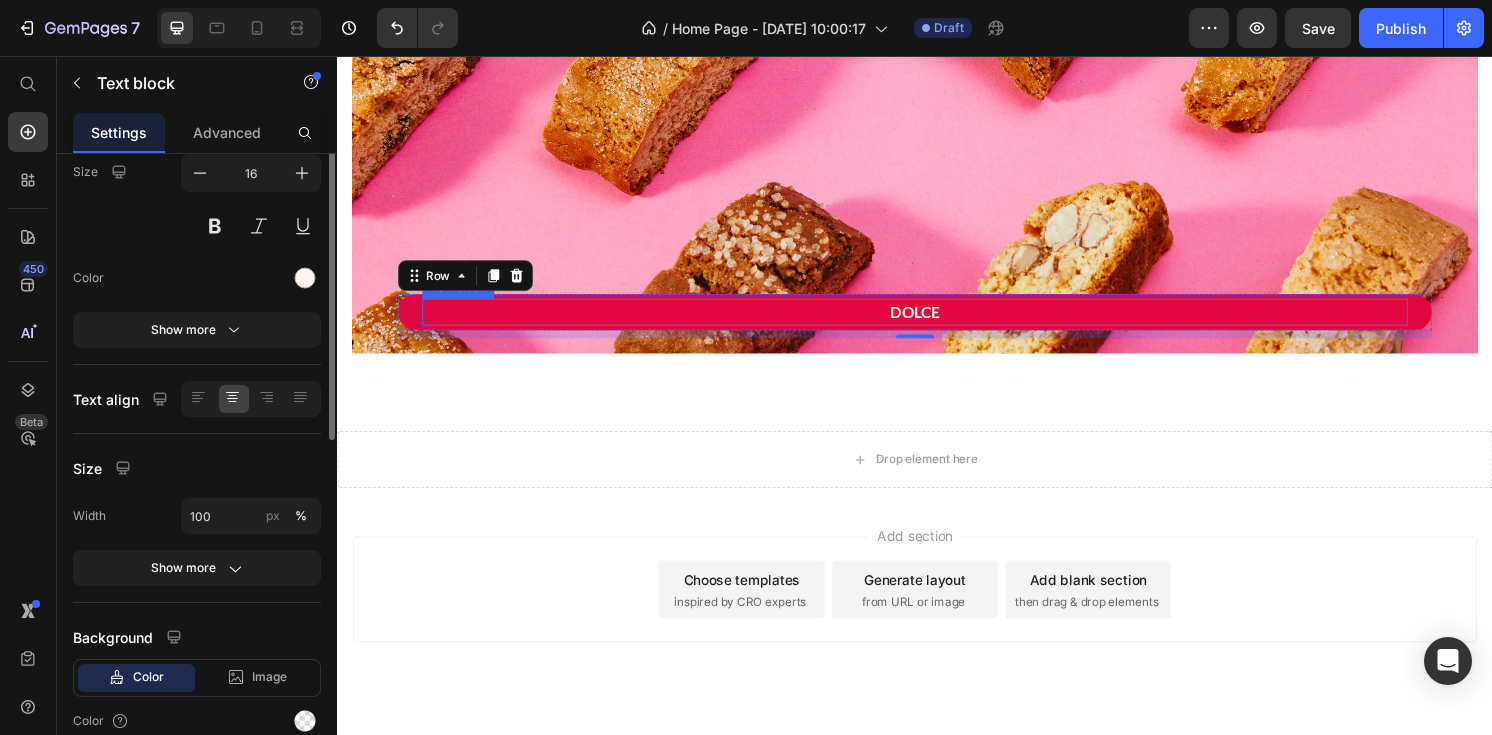 scroll, scrollTop: 0, scrollLeft: 0, axis: both 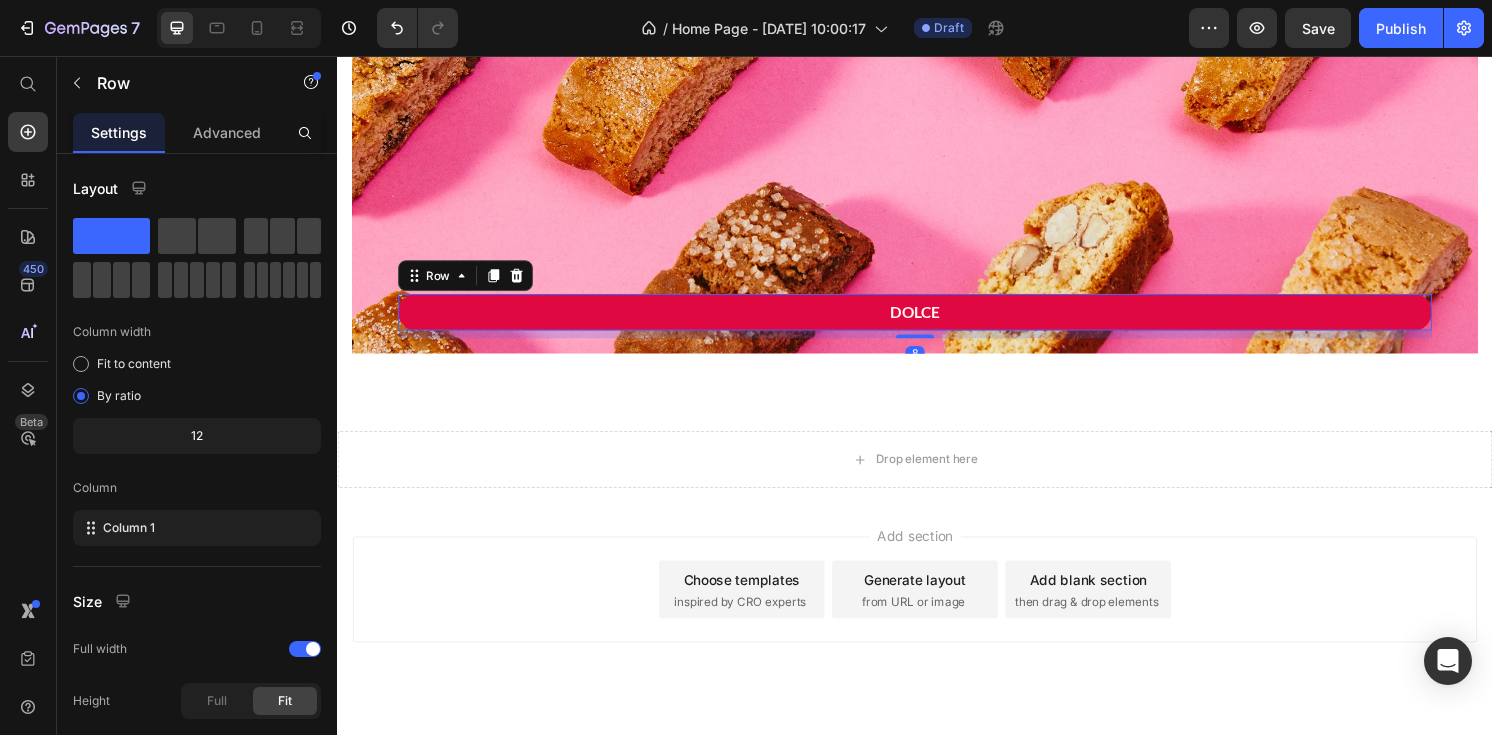 click on "DOLCE Text block Row   8" at bounding box center (937, 322) 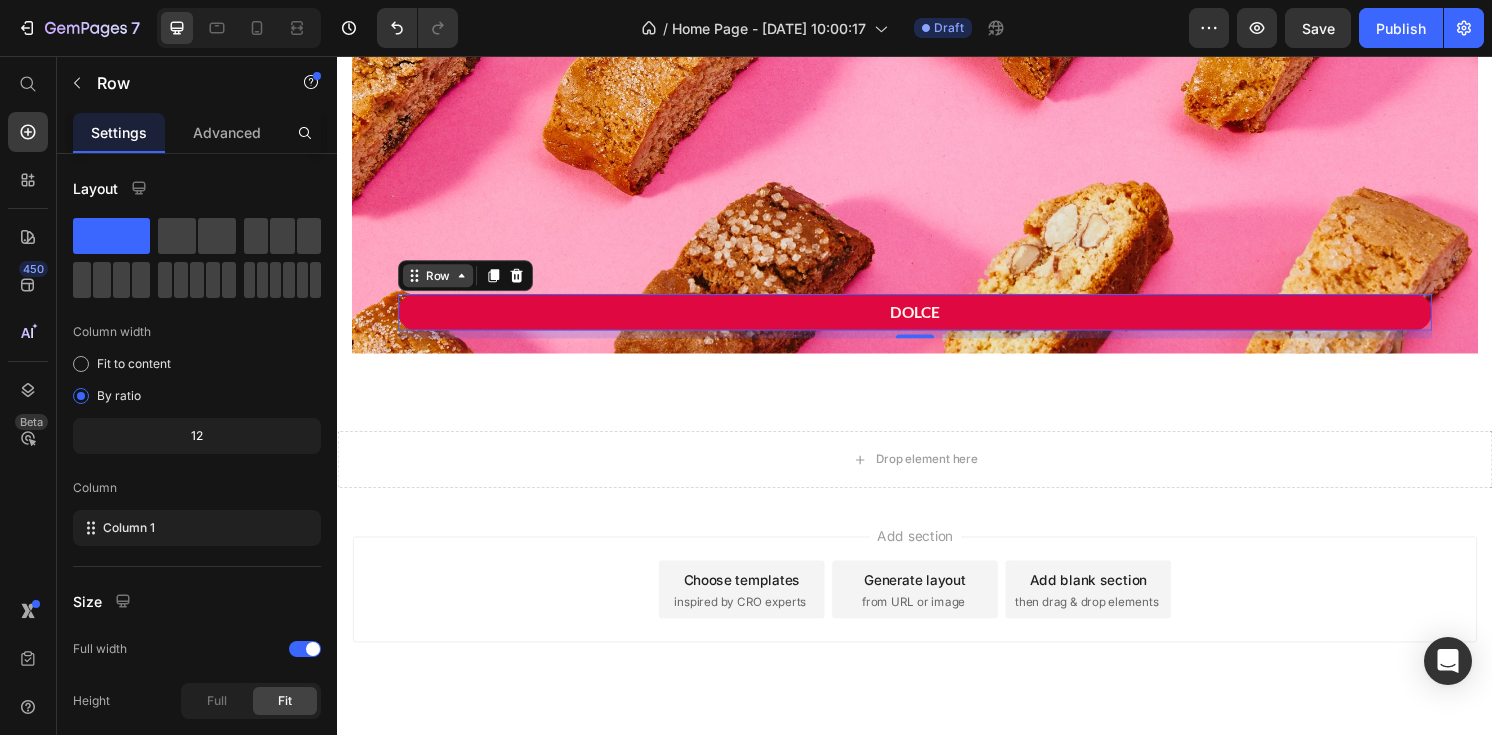 click on "Row" at bounding box center (441, 284) 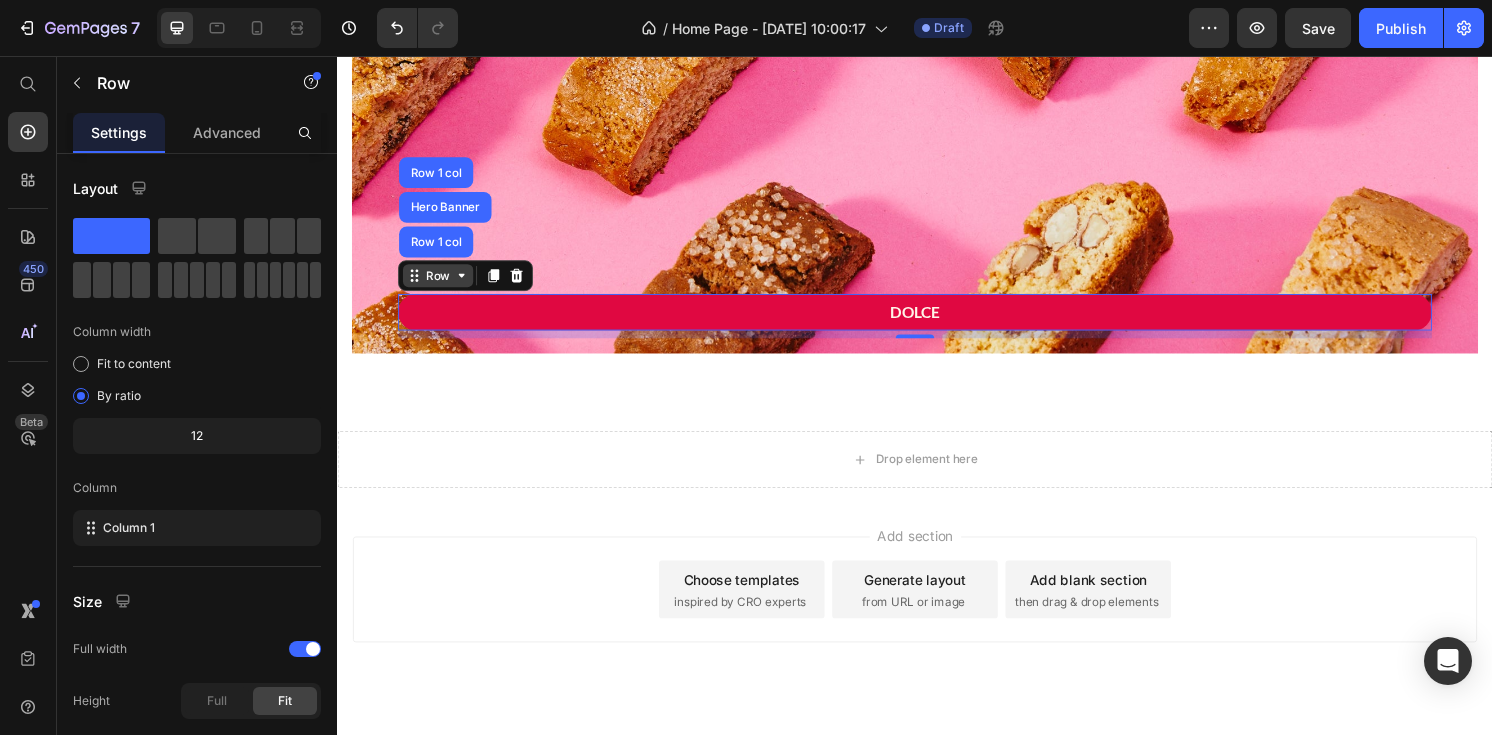 click on "Row" at bounding box center [441, 284] 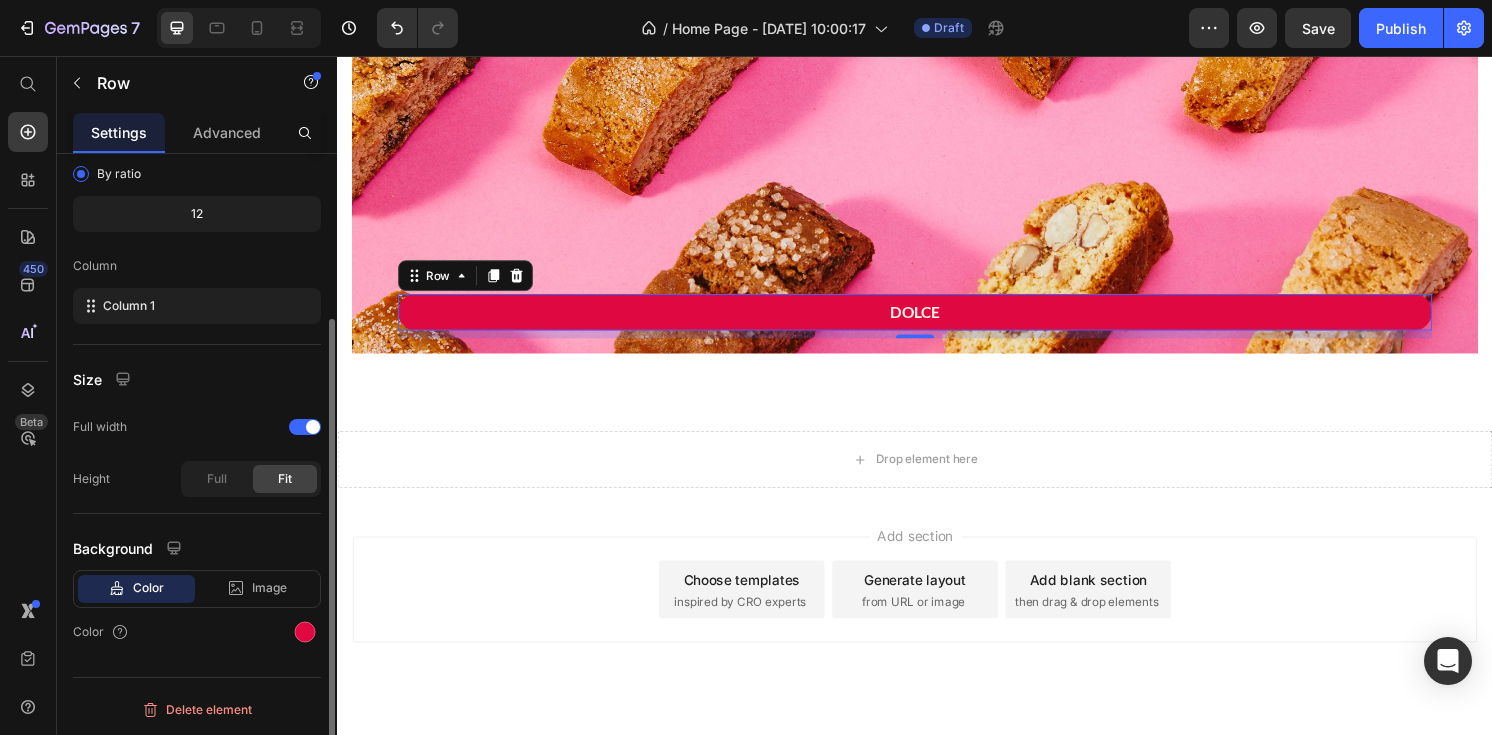 scroll, scrollTop: 220, scrollLeft: 0, axis: vertical 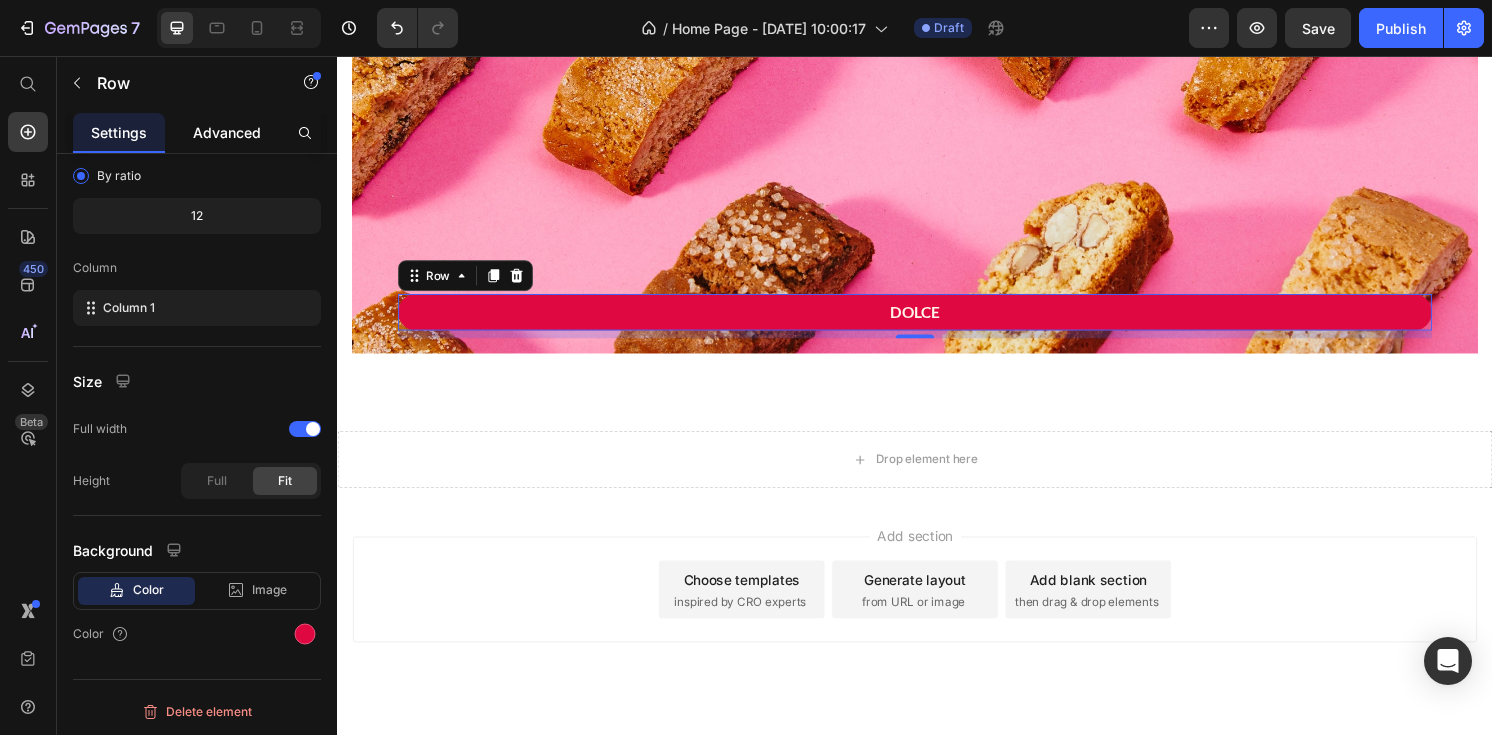 click on "Advanced" at bounding box center [227, 132] 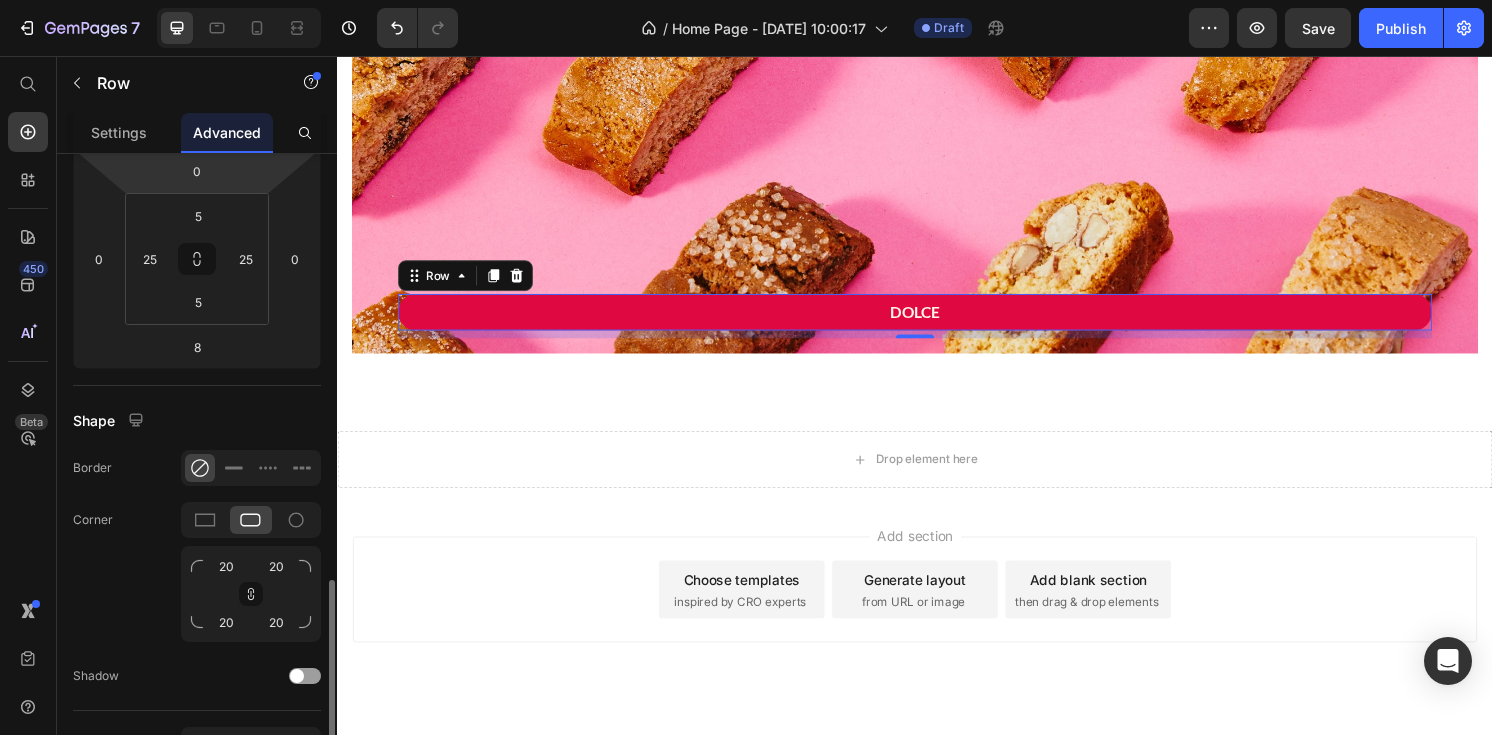 scroll, scrollTop: 0, scrollLeft: 0, axis: both 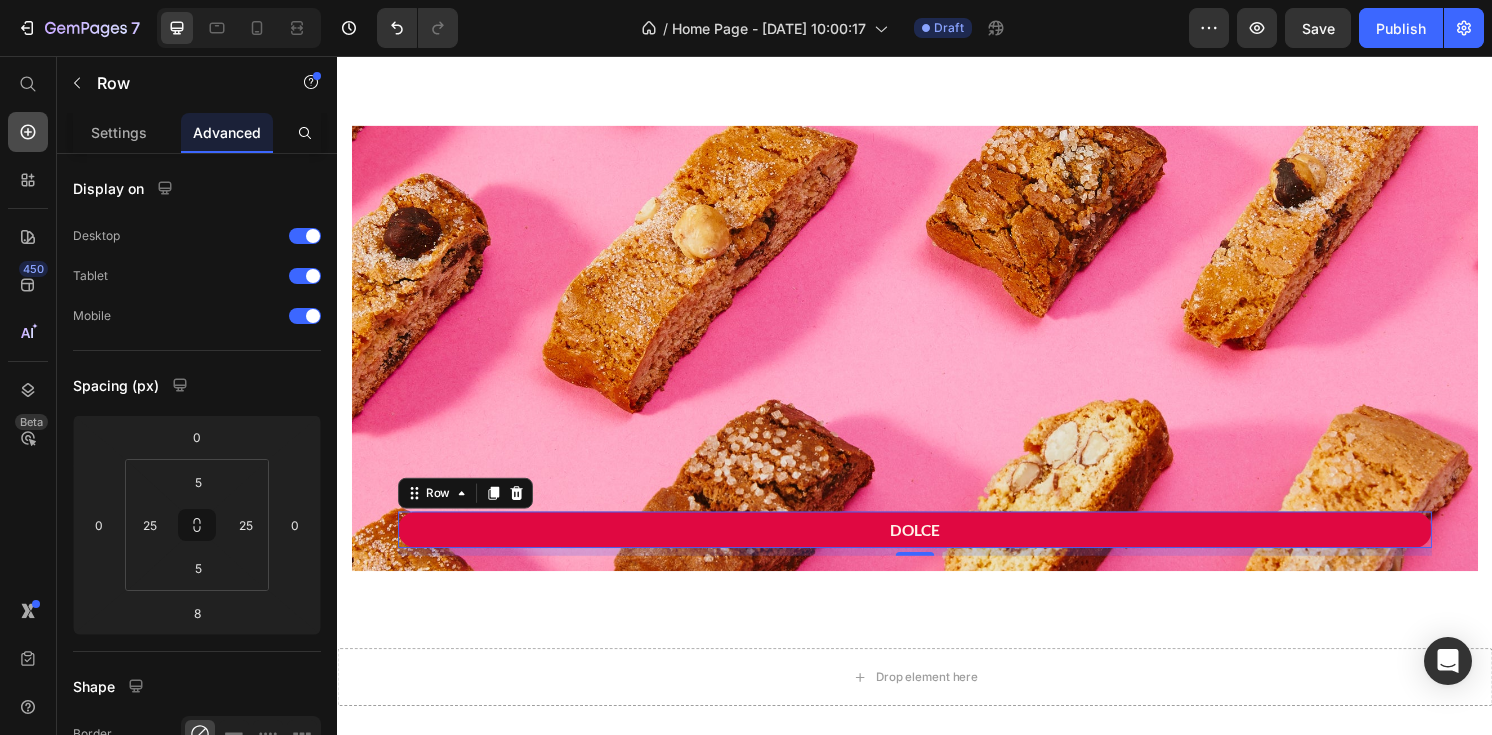 click 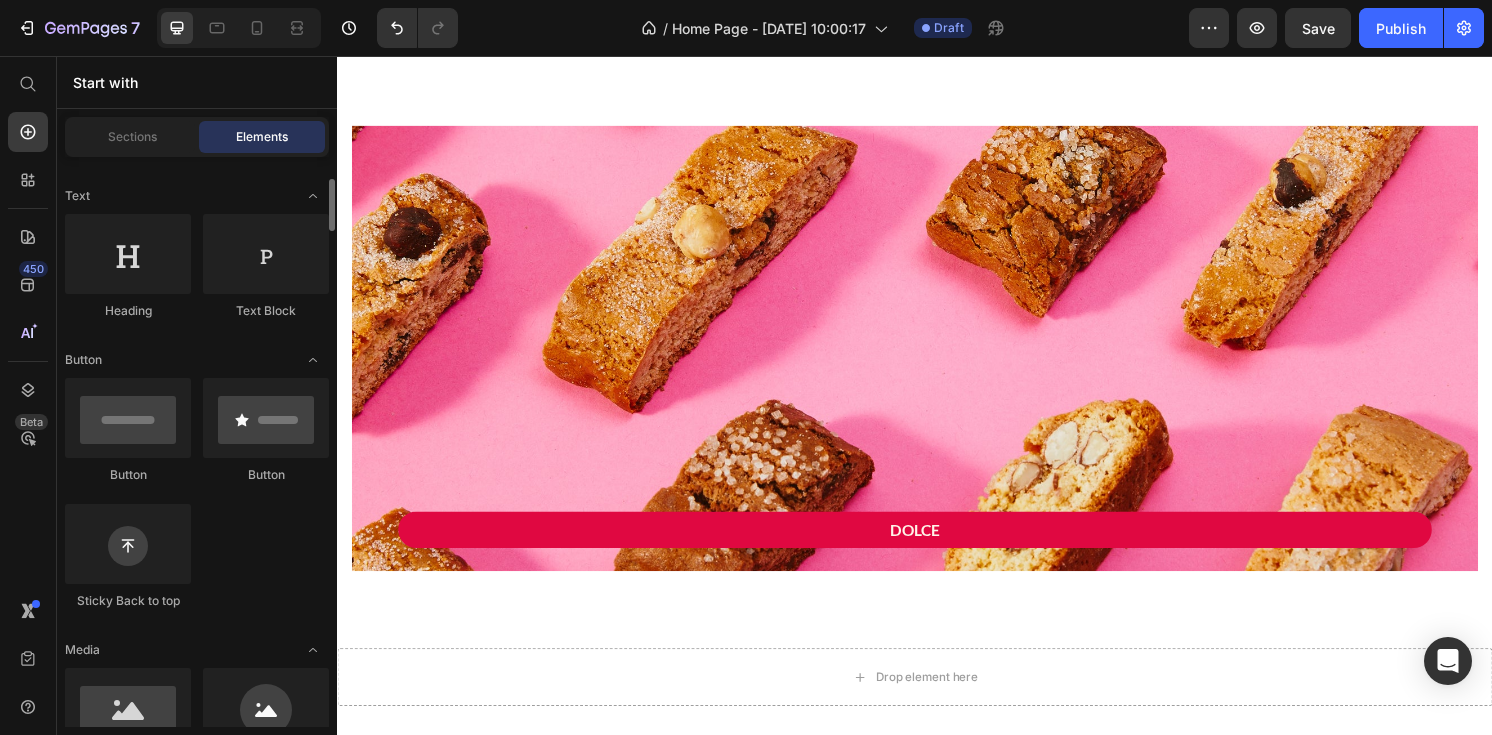 scroll, scrollTop: 274, scrollLeft: 0, axis: vertical 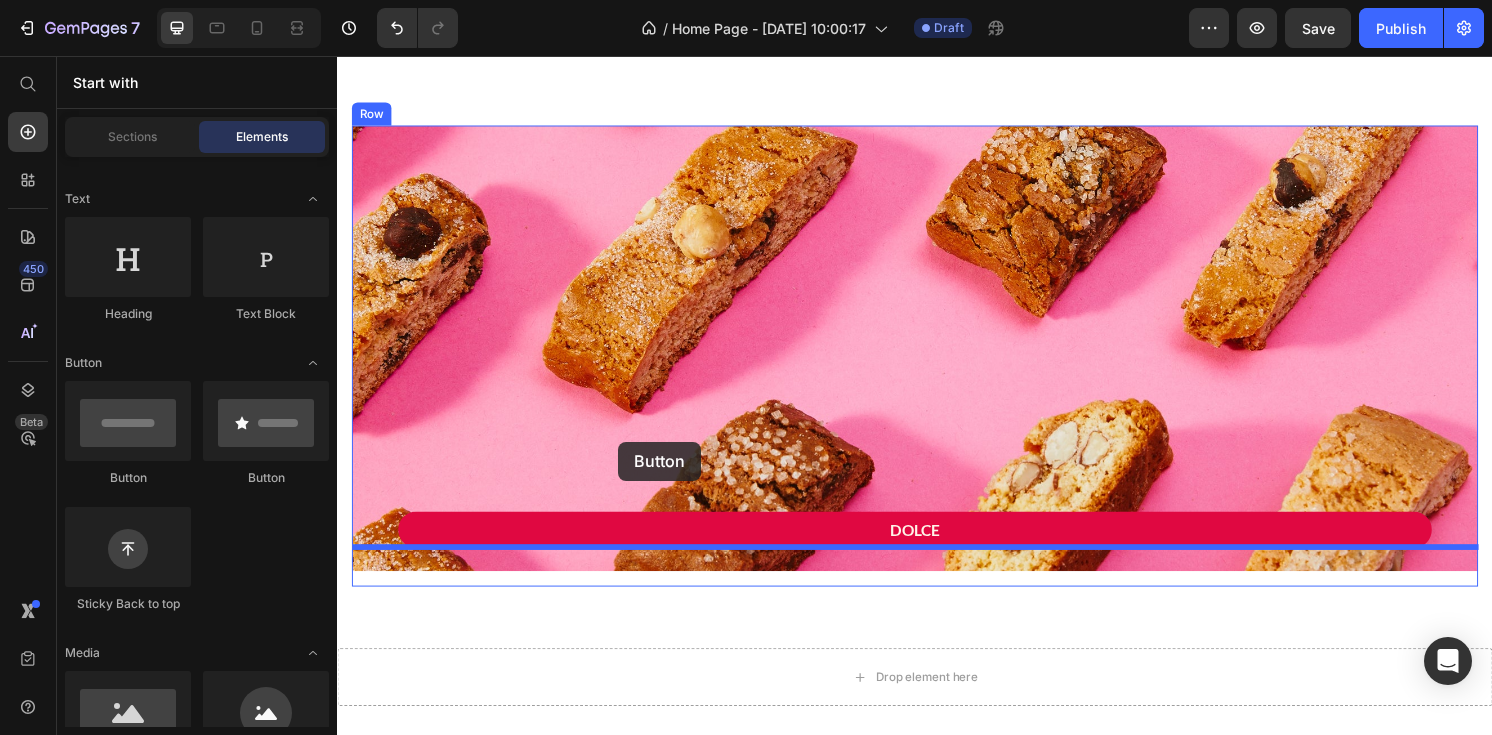 drag, startPoint x: 464, startPoint y: 496, endPoint x: 629, endPoint y: 457, distance: 169.54645 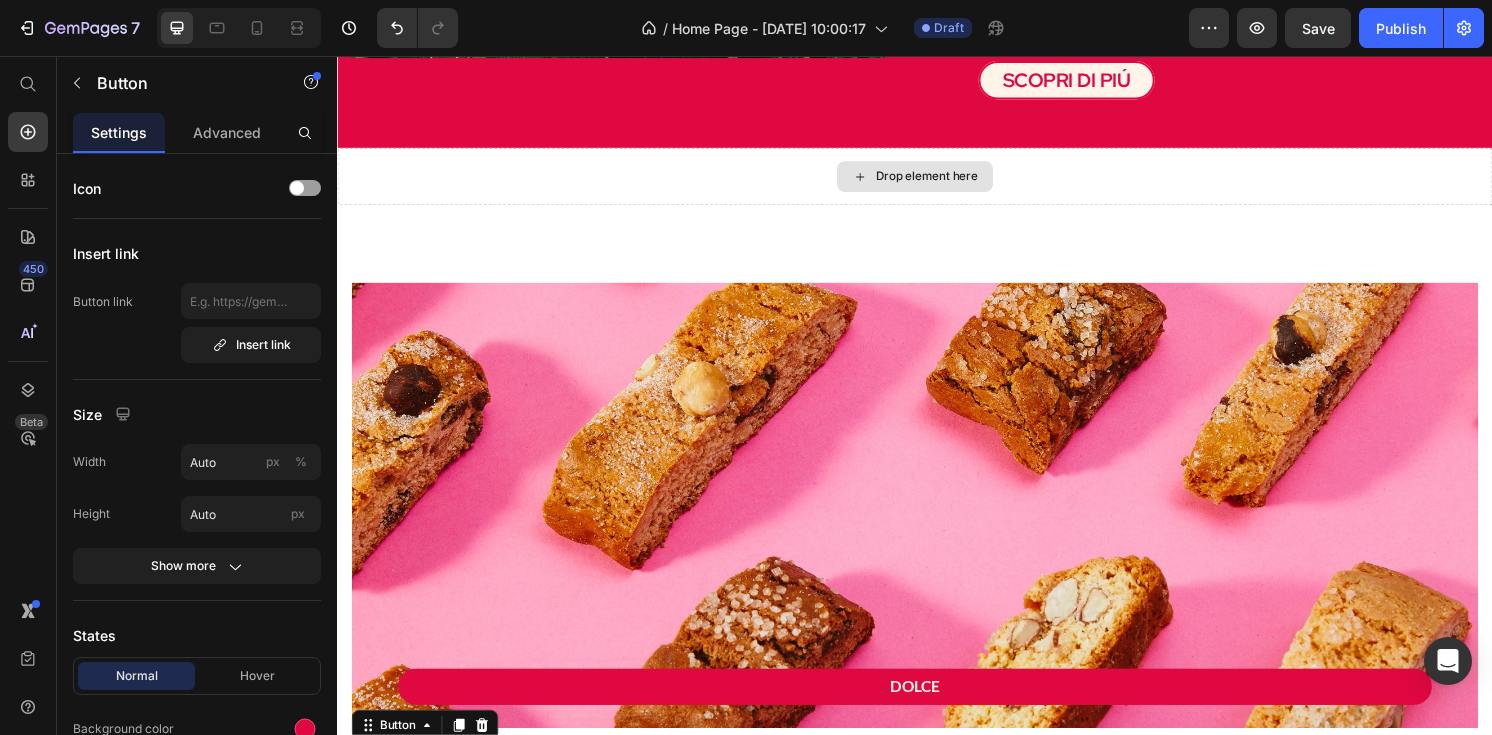 scroll, scrollTop: 1814, scrollLeft: 0, axis: vertical 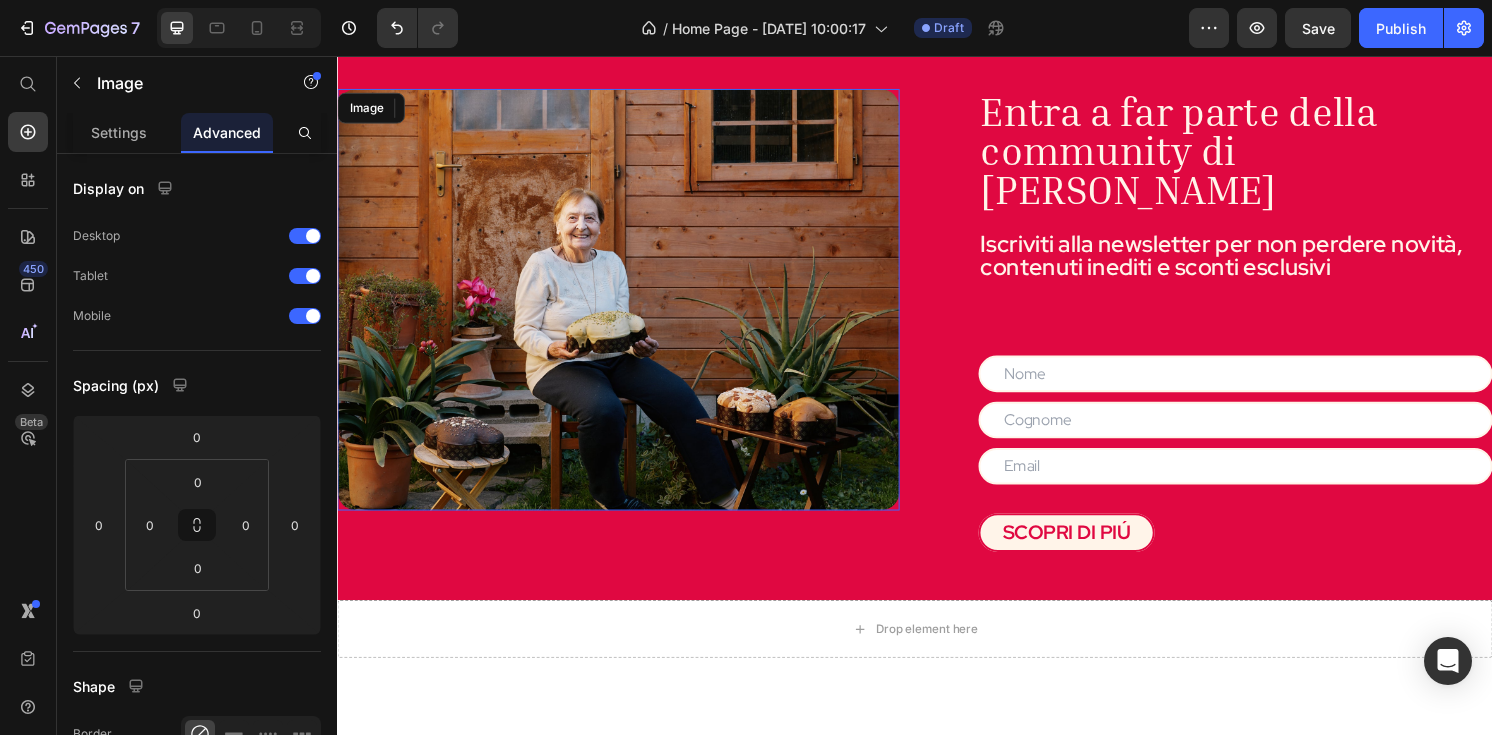 click at bounding box center (629, 309) 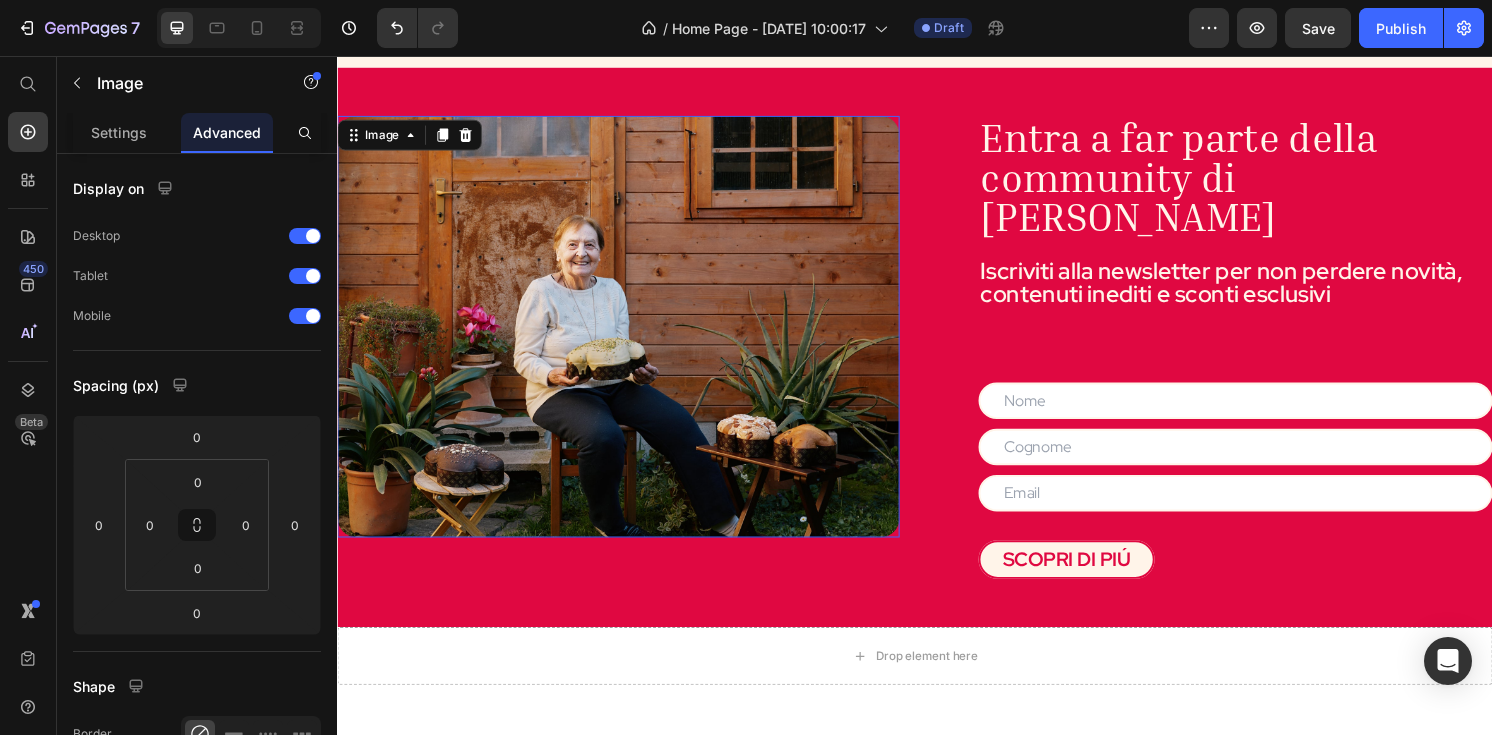 scroll, scrollTop: 1146, scrollLeft: 0, axis: vertical 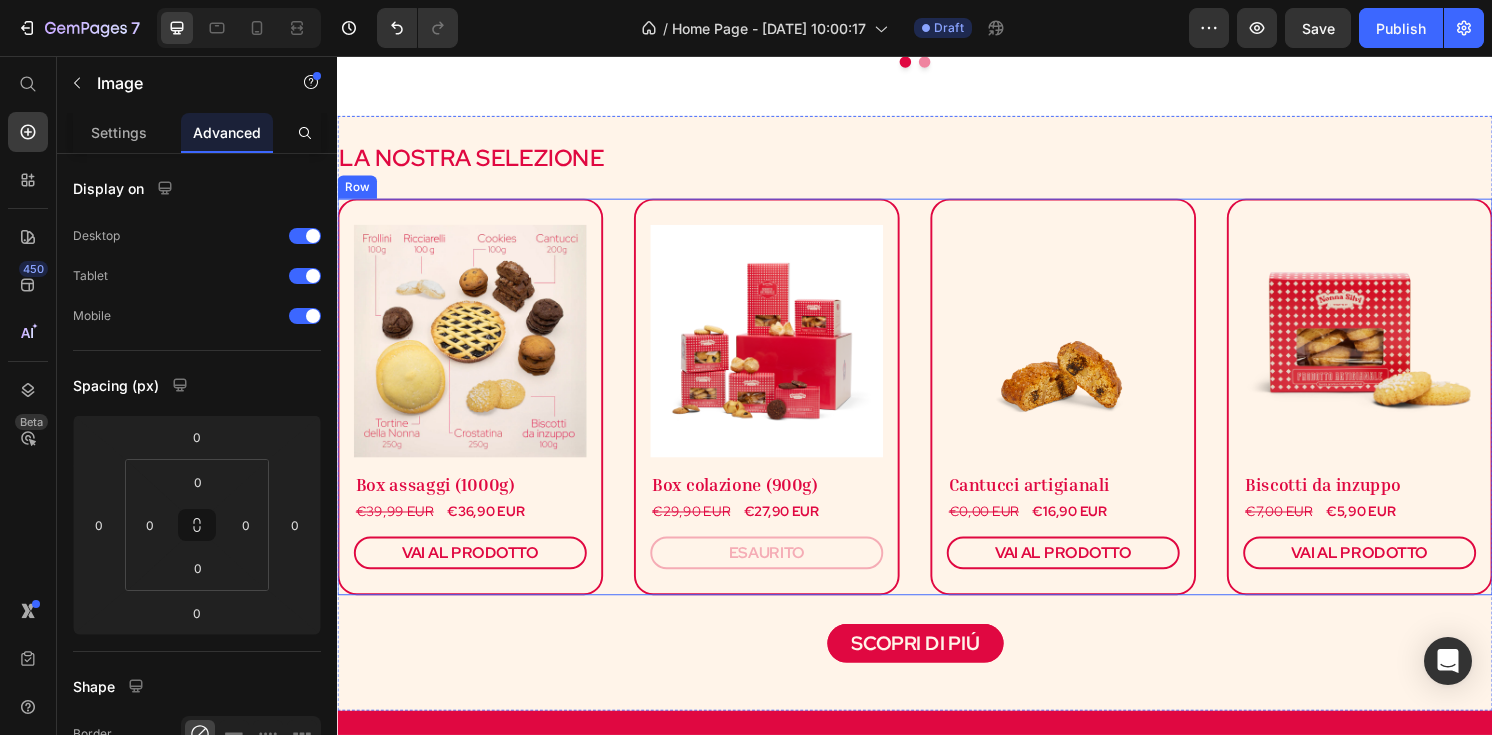click on "(P) Images & Gallery Box assaggi (1000g) Heading €39,99 EUR (P) Price €36,90 EUR (P) Price Row VAI AL PRODOTTO (P) Cart Button Product (P) Images & Gallery Box colazione (900g) Heading €29,90 EUR (P) Price €27,90 EUR (P) Price Row ESAURITO (P) Cart Button Product (P) Images & Gallery Cantucci artigianali Heading €0,00 EUR (P) Price €16,90 EUR (P) Price Row VAI AL PRODOTTO (P) Cart Button Product (P) Images & Gallery Biscotti da inzuppo Heading €7,00 EUR (P) Price €5,90 EUR (P) Price Row VAI AL PRODOTTO (P) Cart Button Product Row" at bounding box center (937, 410) 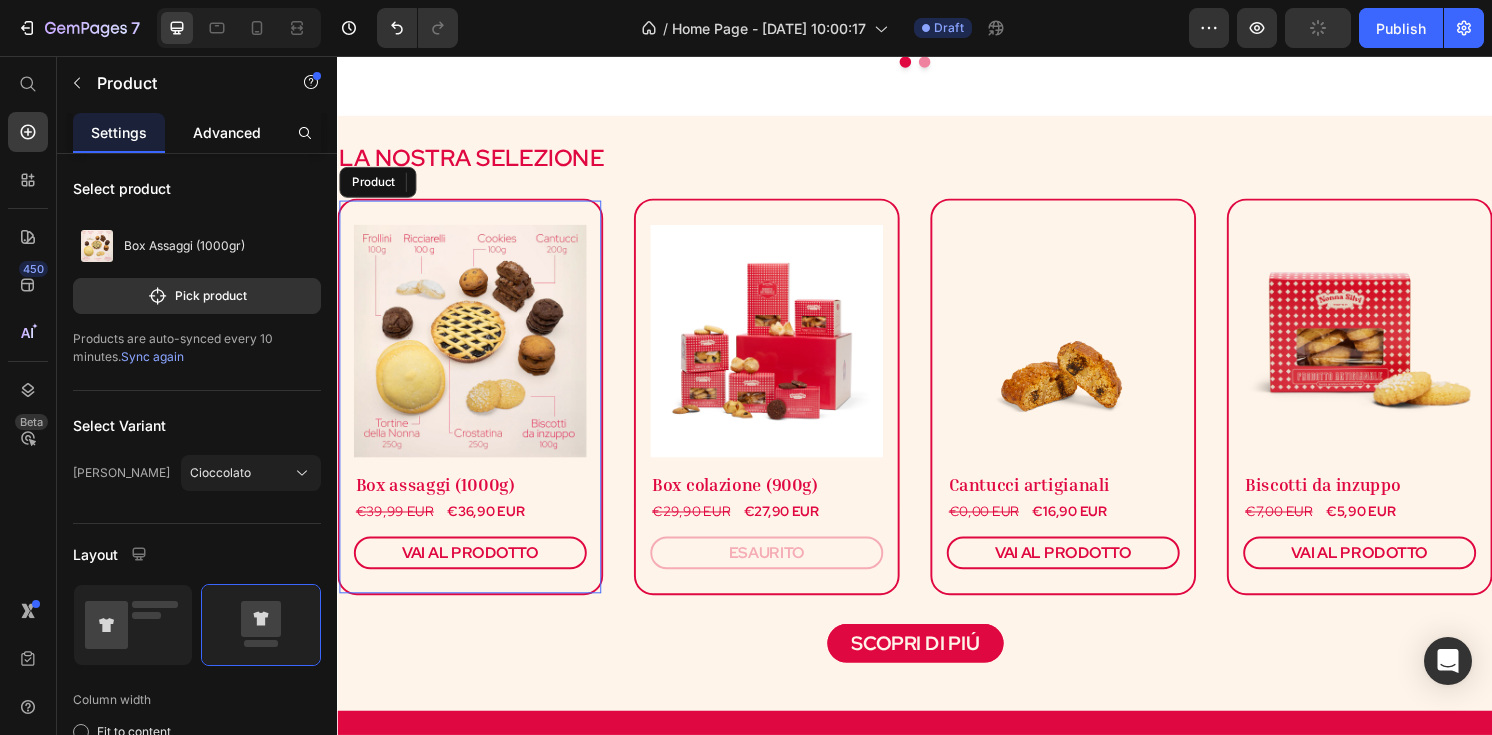 click on "Advanced" at bounding box center (227, 132) 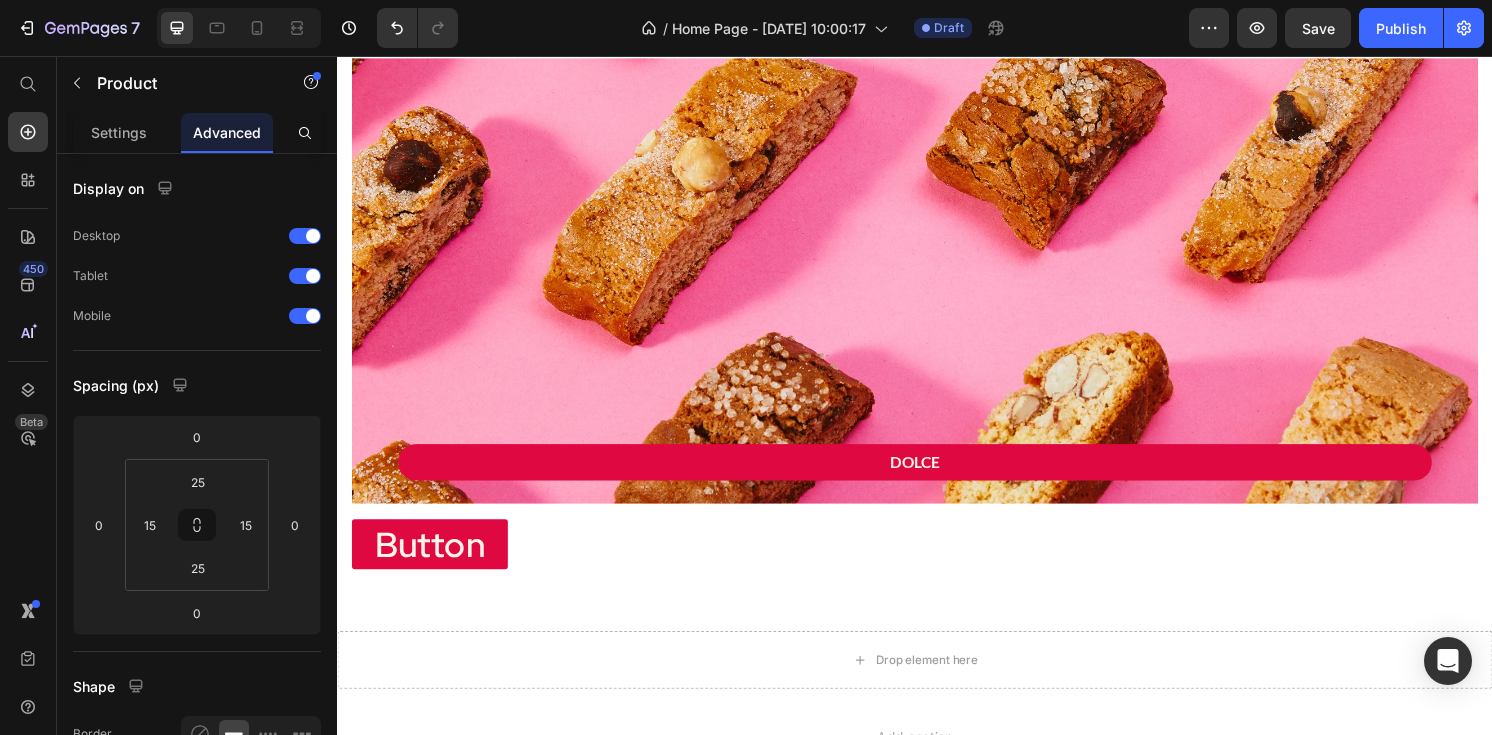 scroll, scrollTop: 2541, scrollLeft: 0, axis: vertical 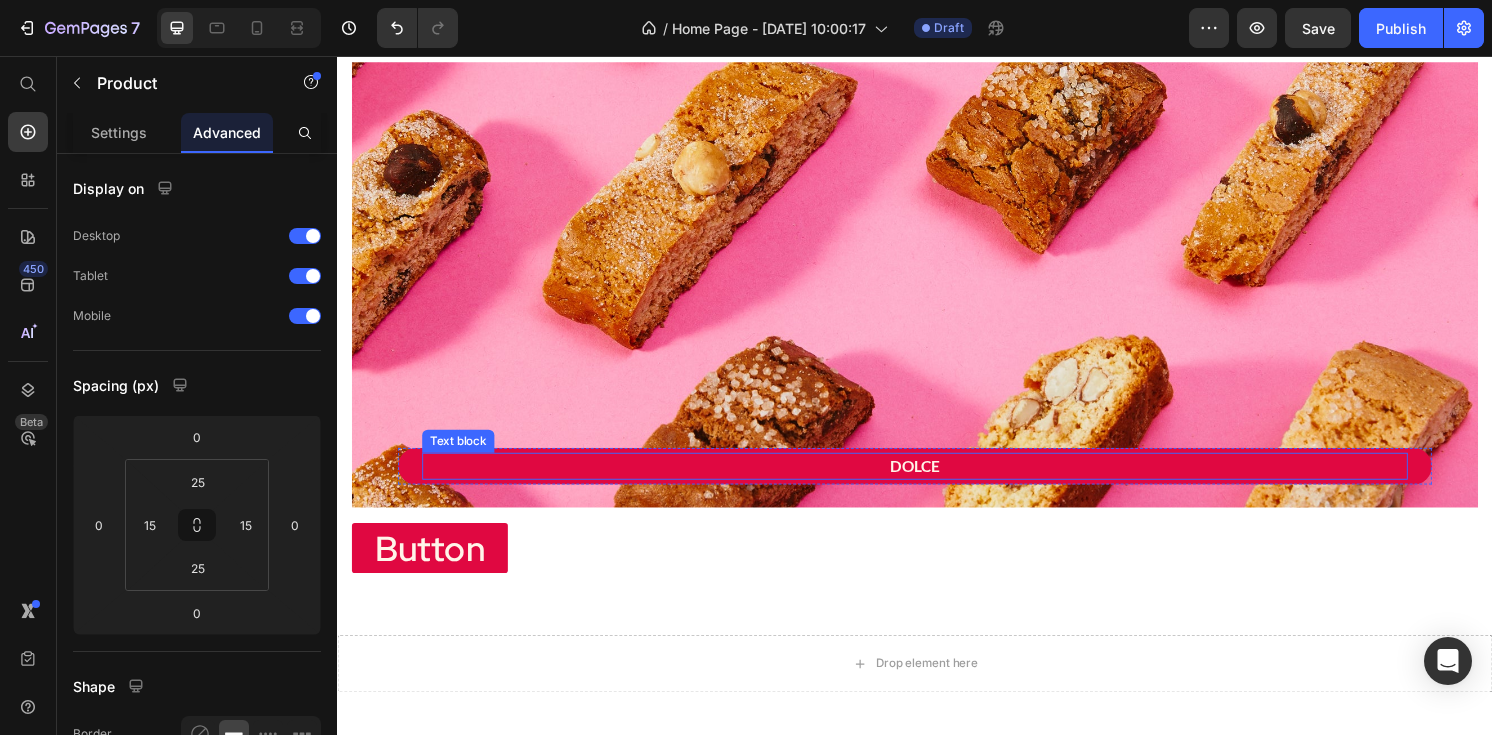 click on "DOLCE" at bounding box center (937, 482) 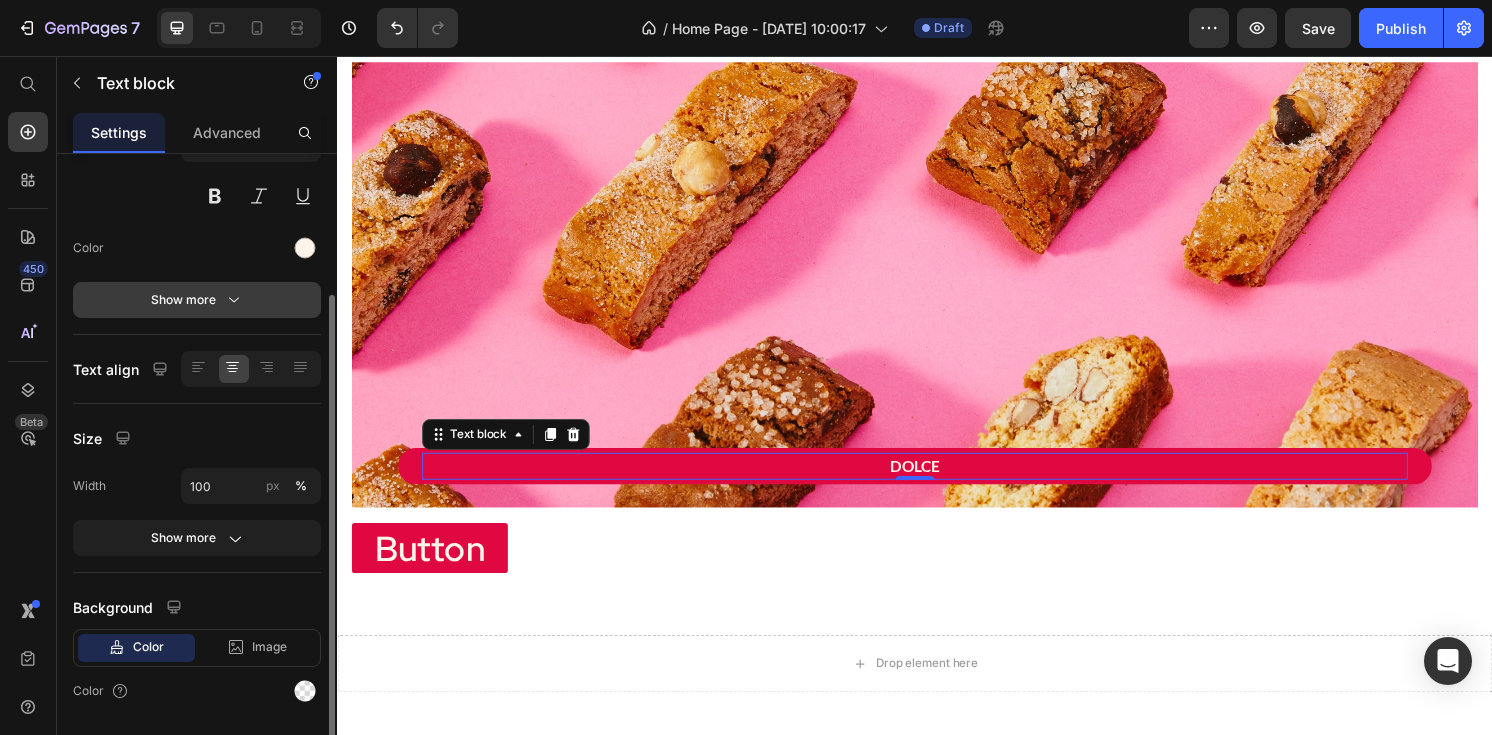 scroll, scrollTop: 197, scrollLeft: 0, axis: vertical 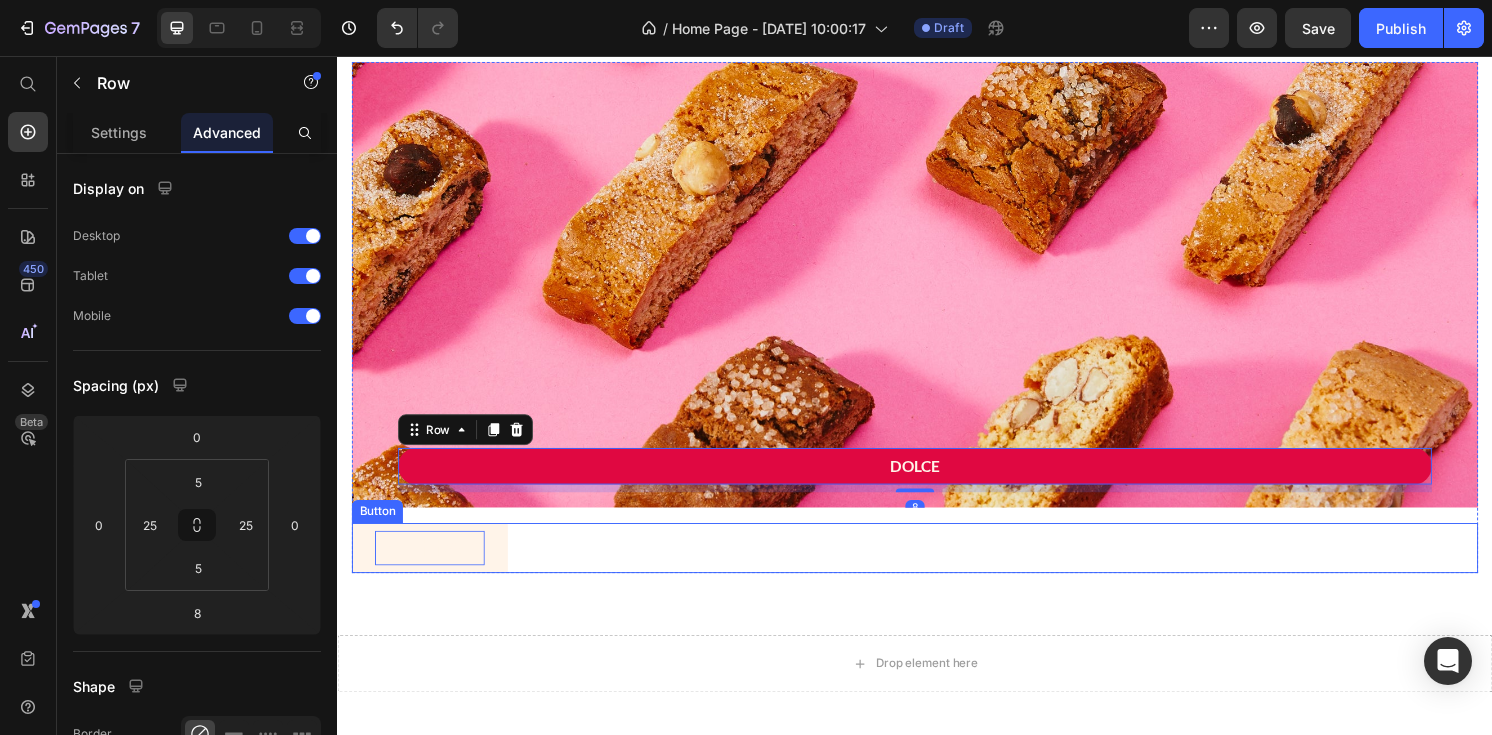 click on "Button" at bounding box center (433, 567) 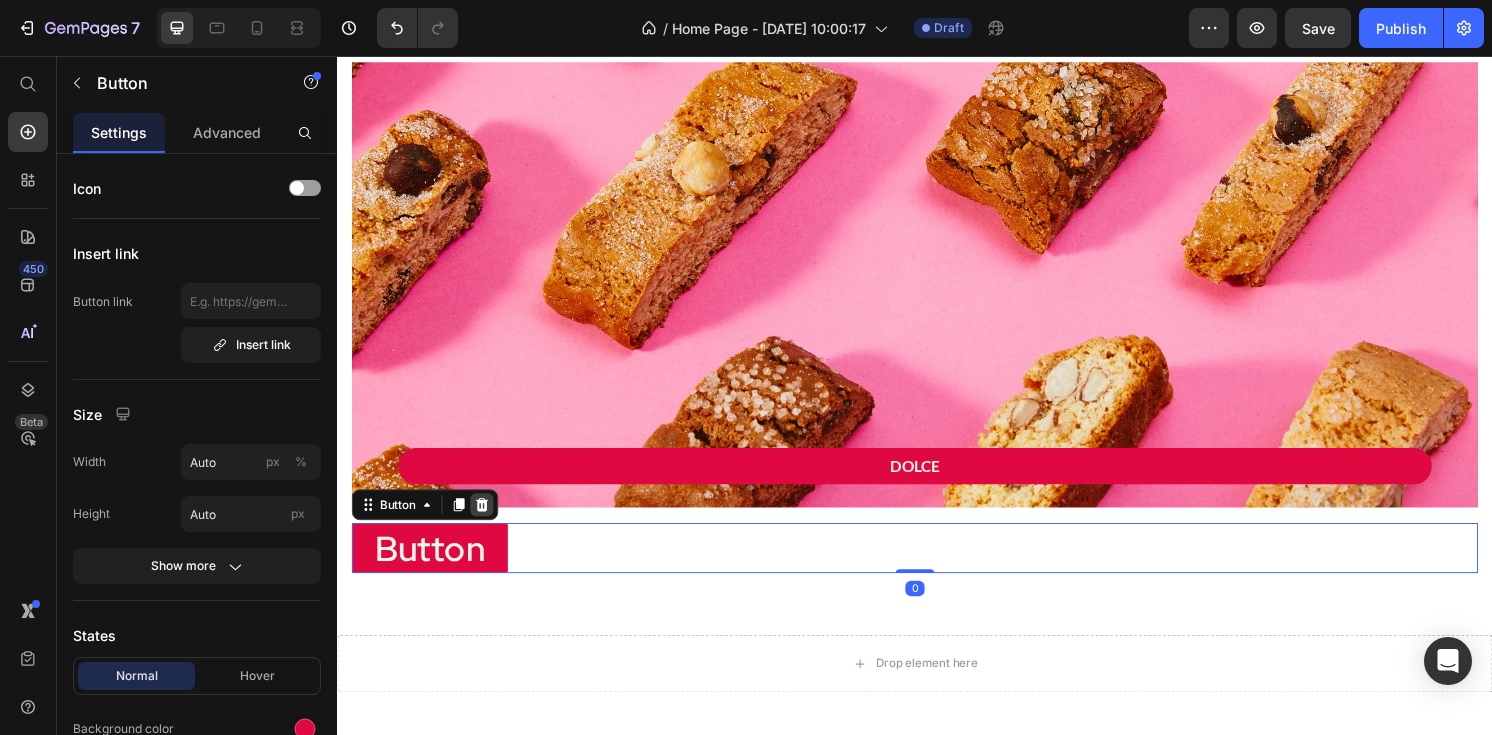 click 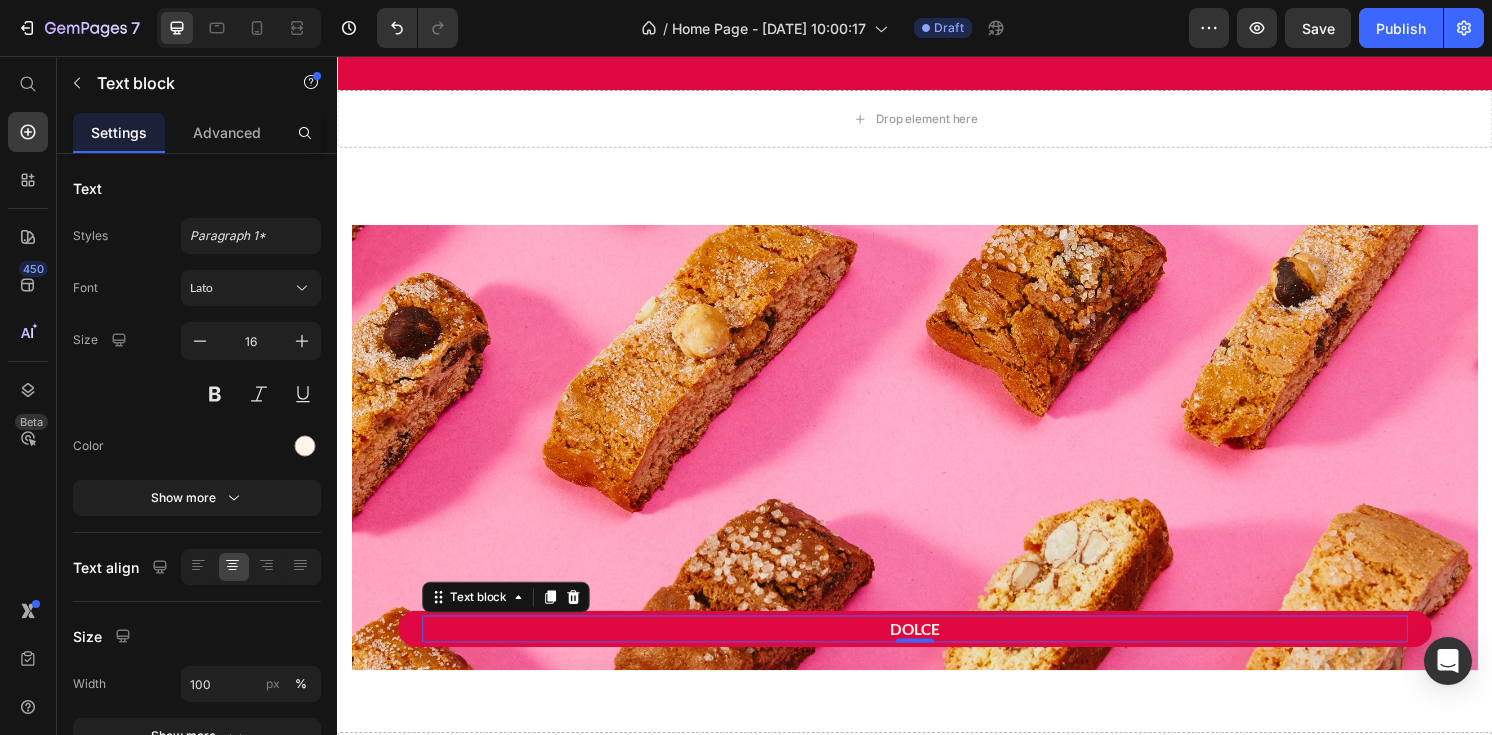 scroll, scrollTop: 2323, scrollLeft: 0, axis: vertical 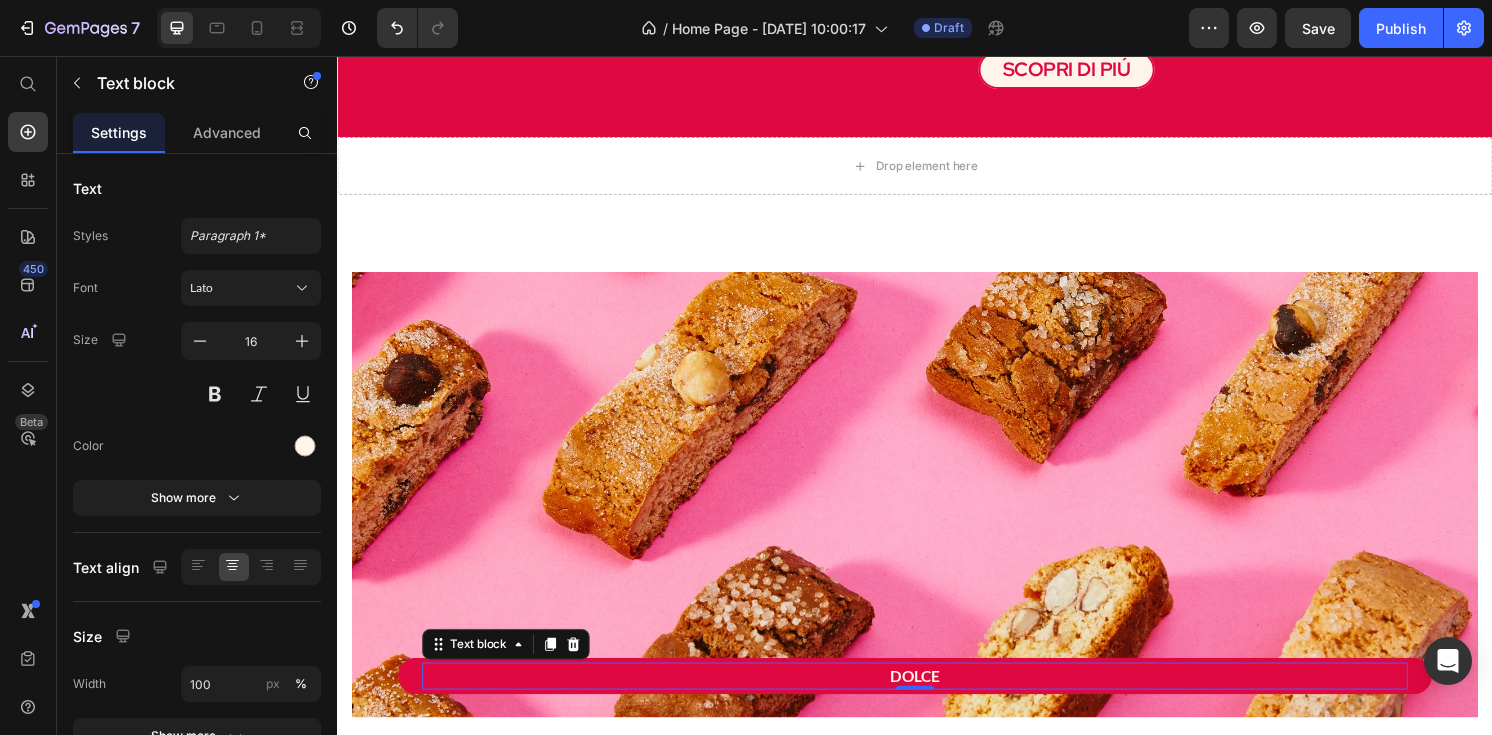 click at bounding box center (629, -172) 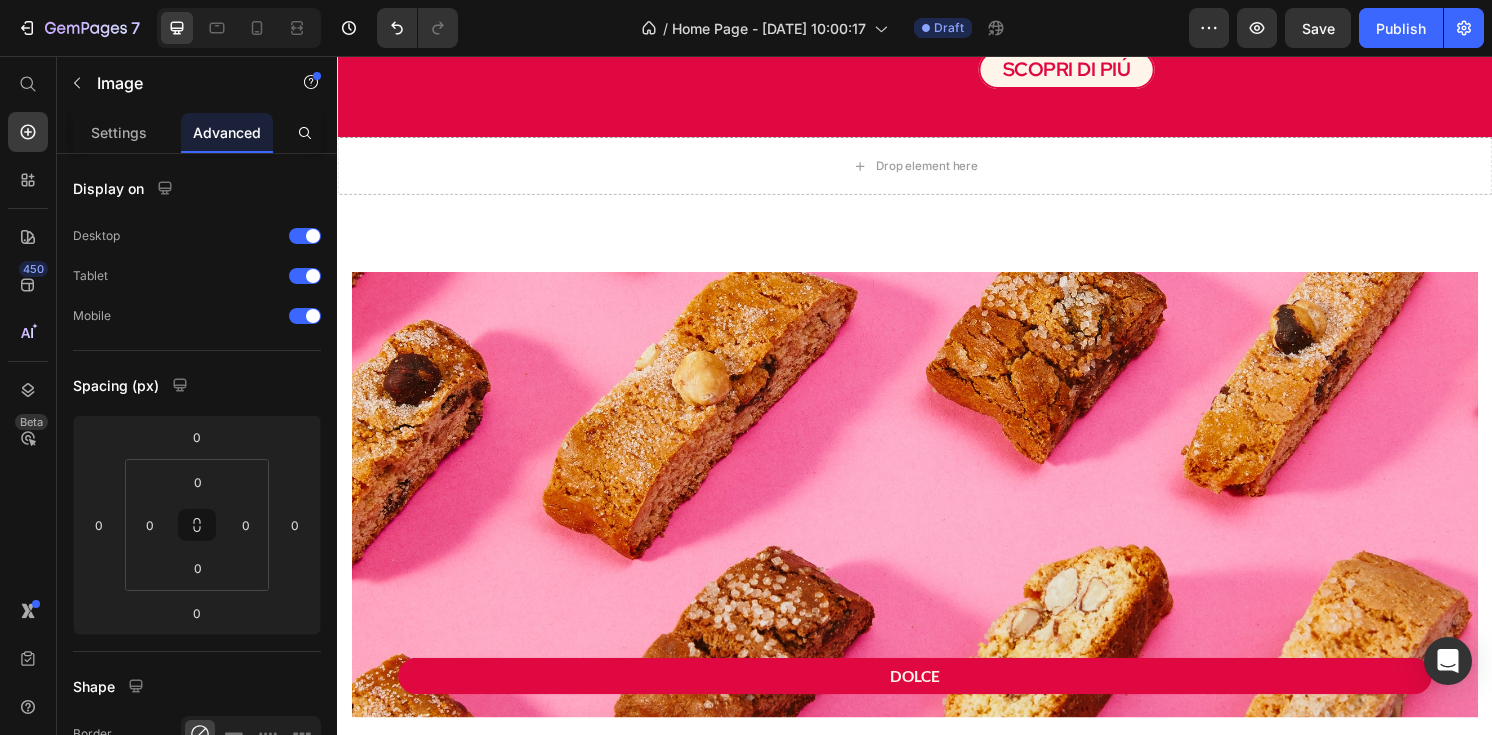 scroll, scrollTop: 1177, scrollLeft: 0, axis: vertical 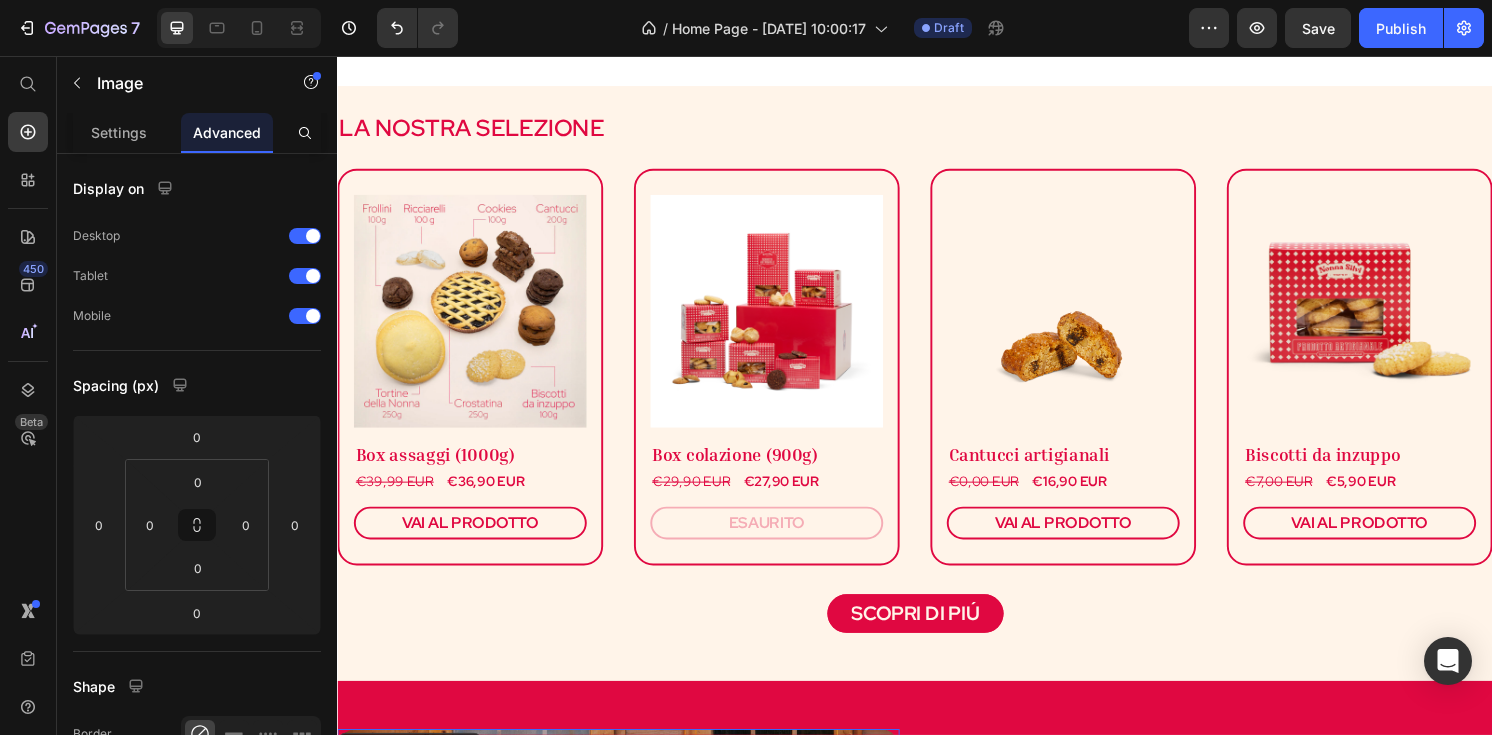 click on "(P) Images & Gallery Box assaggi (1000g) Heading €39,99 EUR (P) Price €36,90 EUR (P) Price Row VAI AL PRODOTTO (P) Cart Button Product" at bounding box center [475, 379] 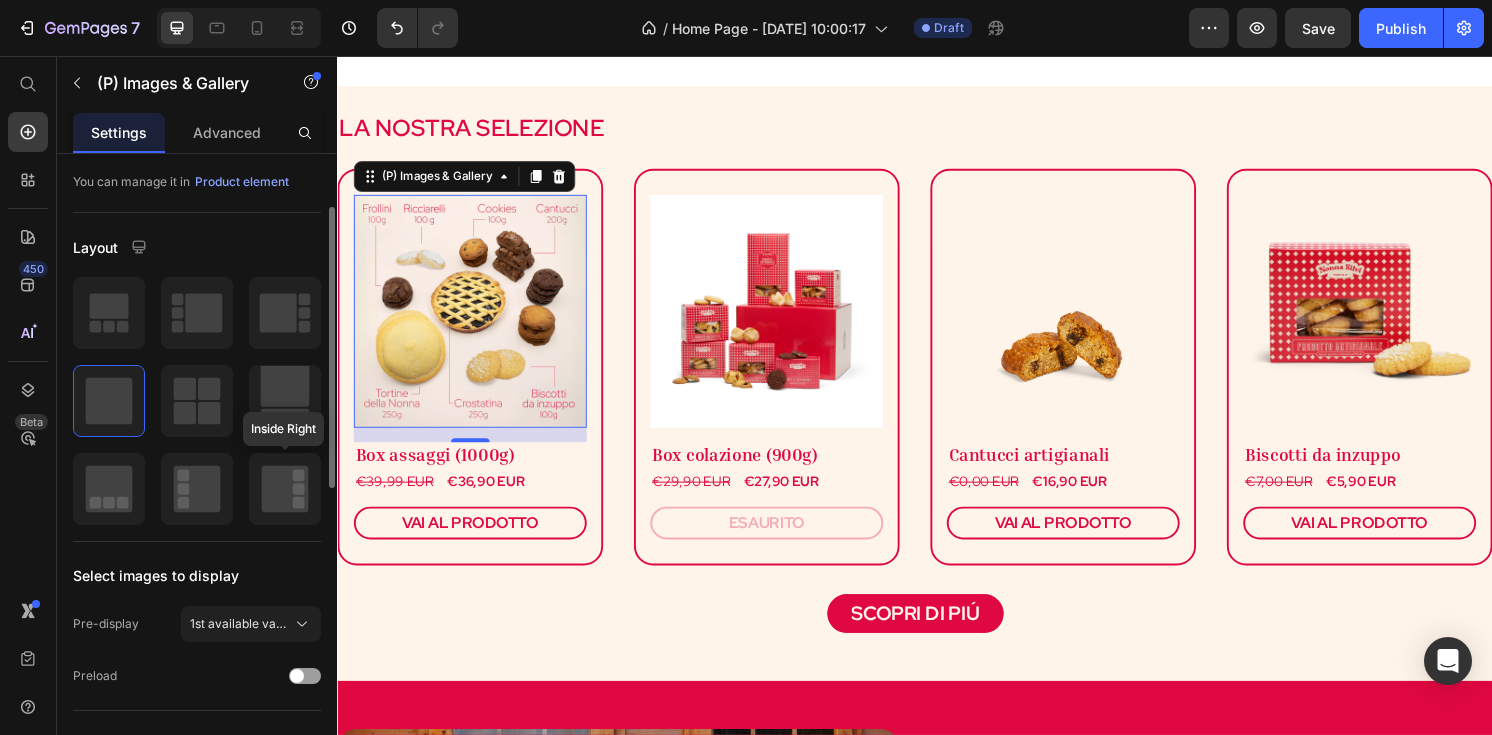 scroll, scrollTop: 92, scrollLeft: 0, axis: vertical 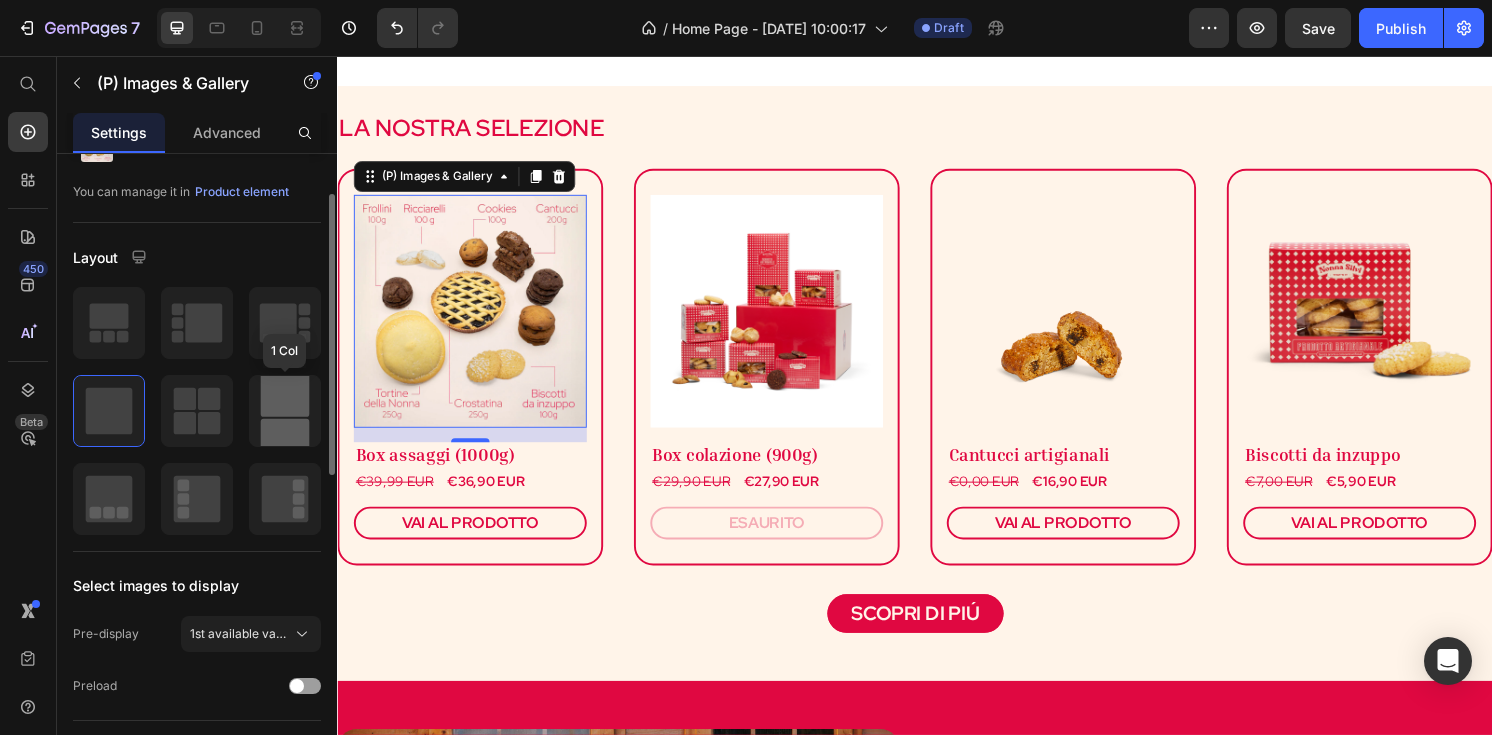 click 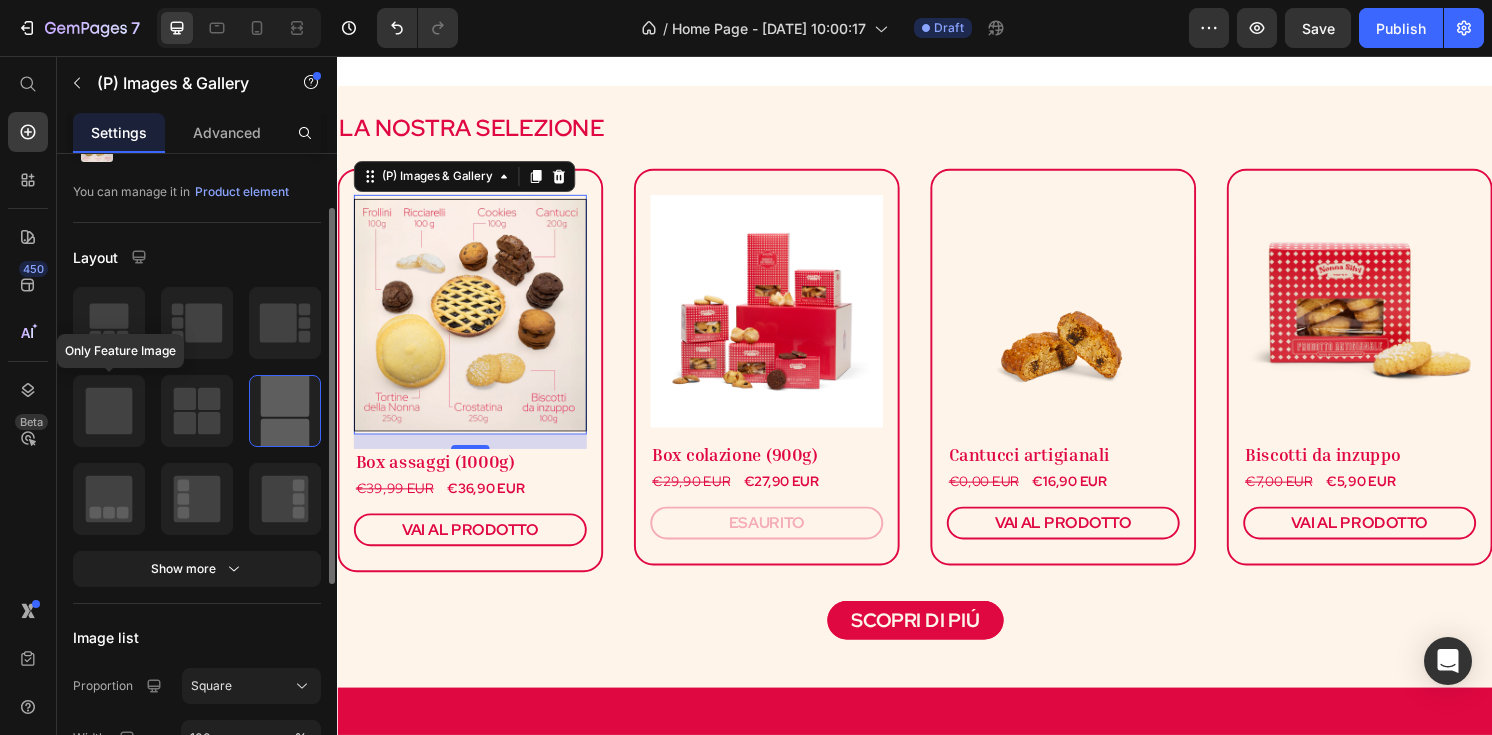 click 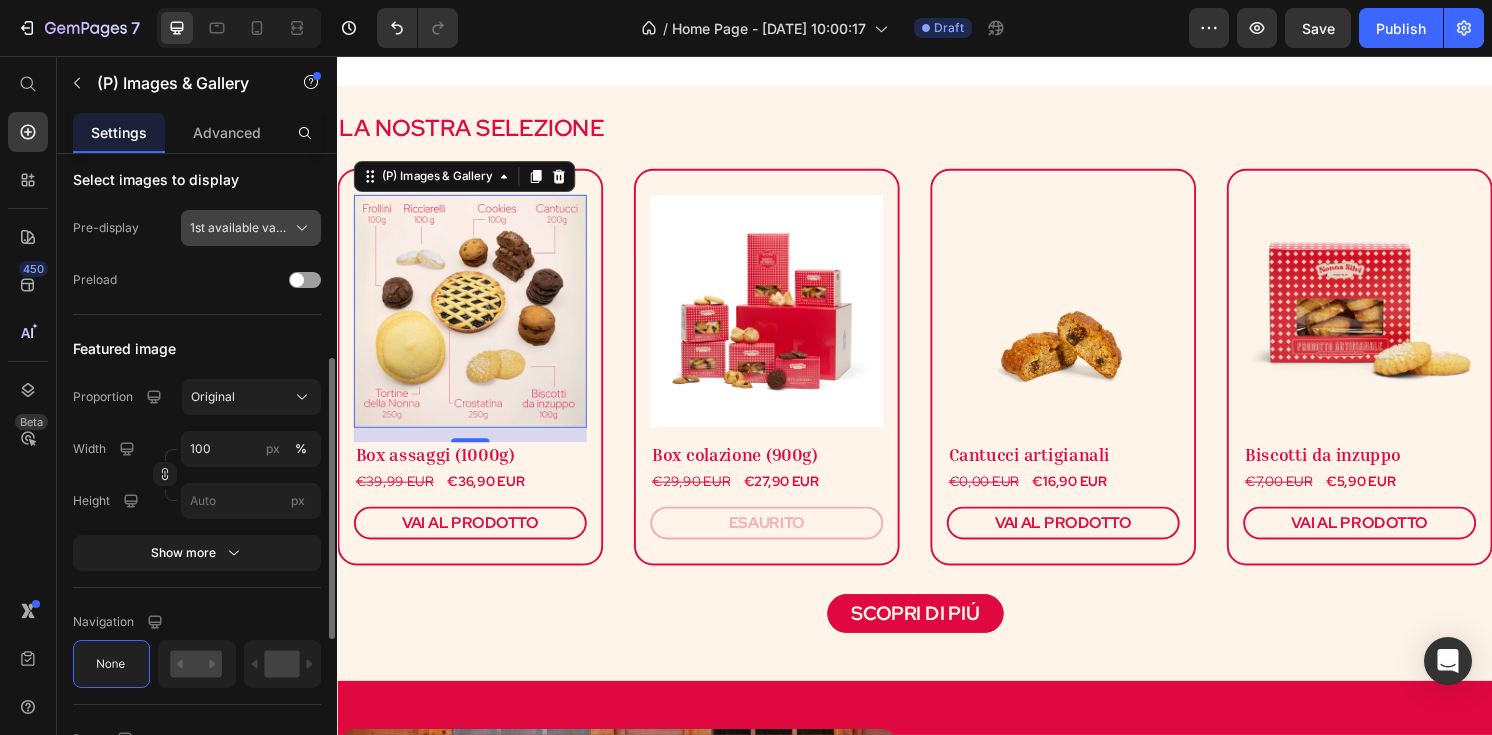 scroll, scrollTop: 499, scrollLeft: 0, axis: vertical 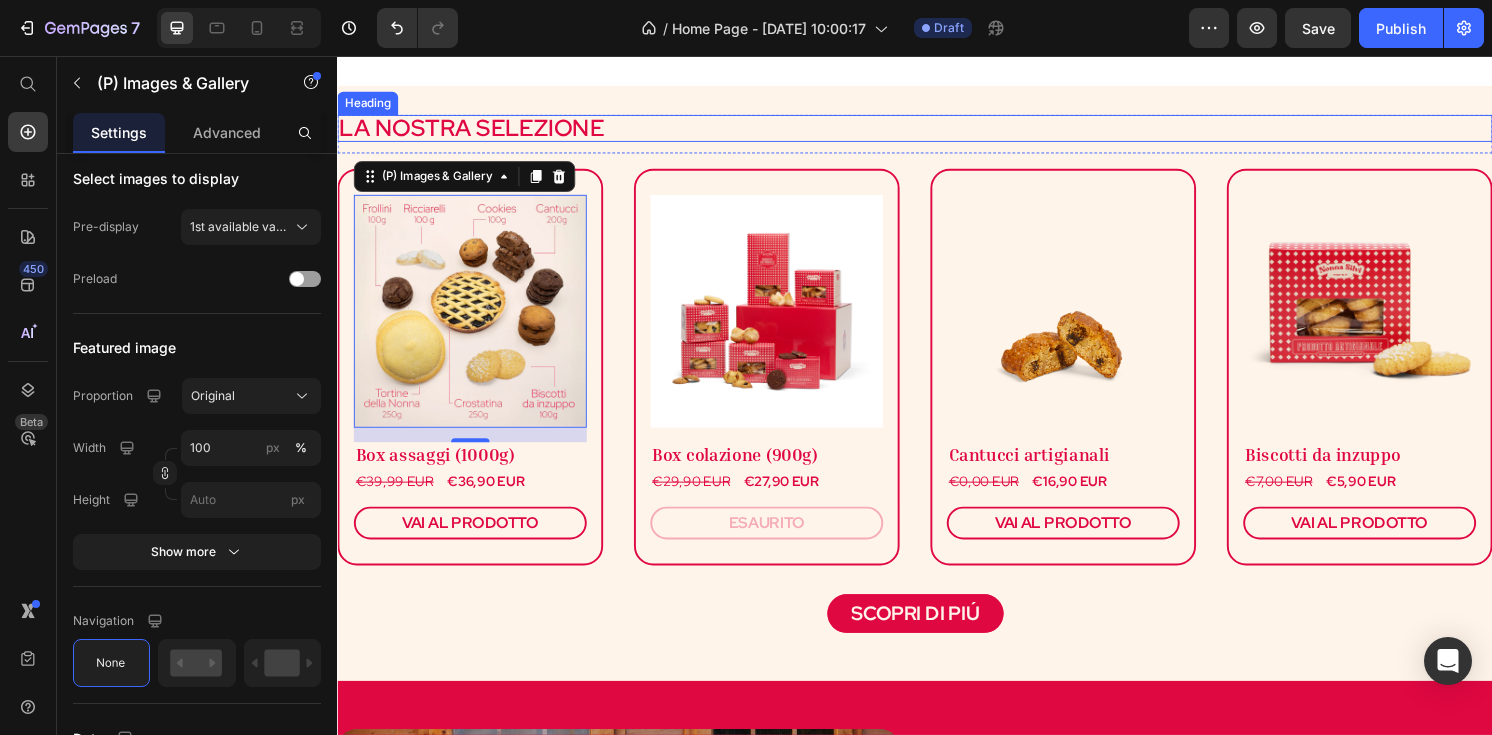click on "LA NOSTRA SELEZIONE" at bounding box center [937, 131] 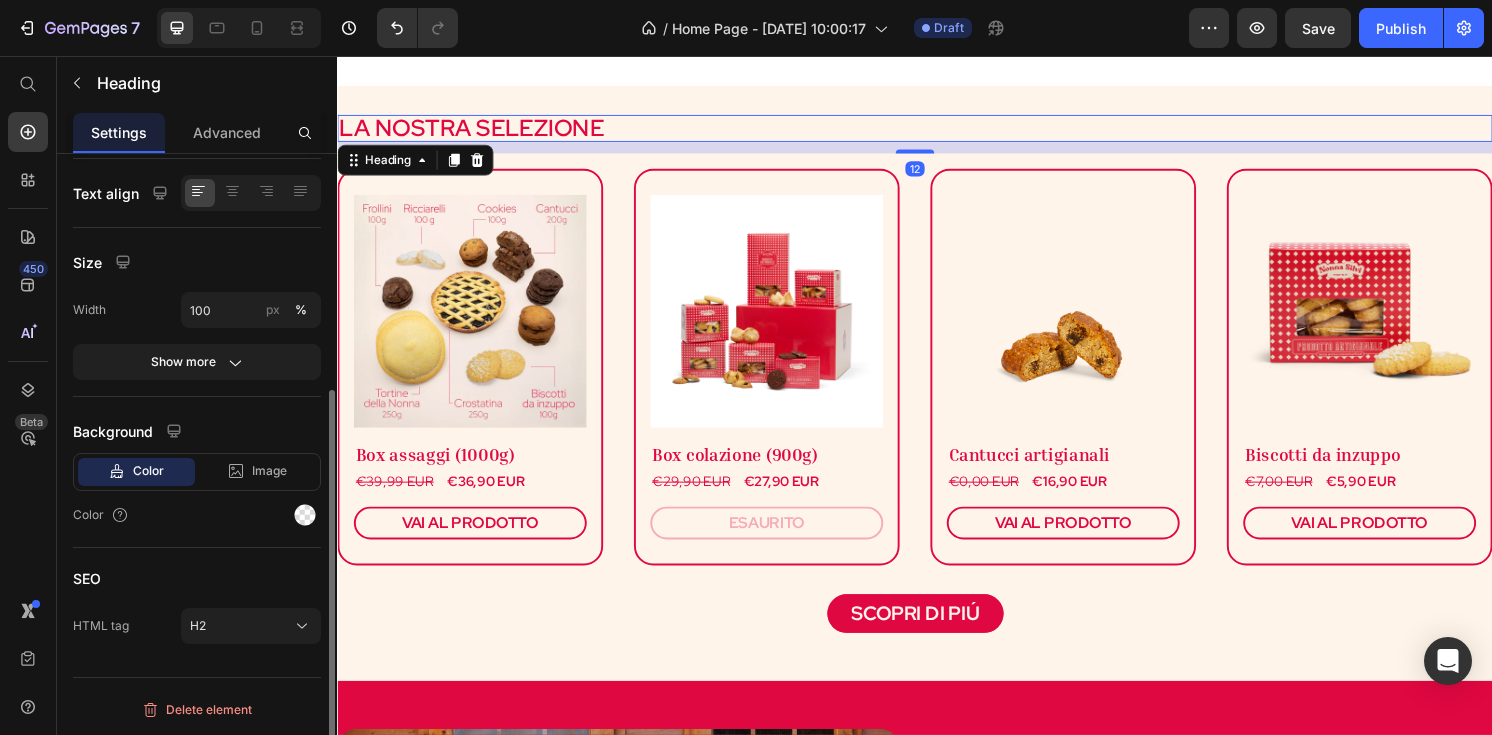 scroll, scrollTop: 0, scrollLeft: 0, axis: both 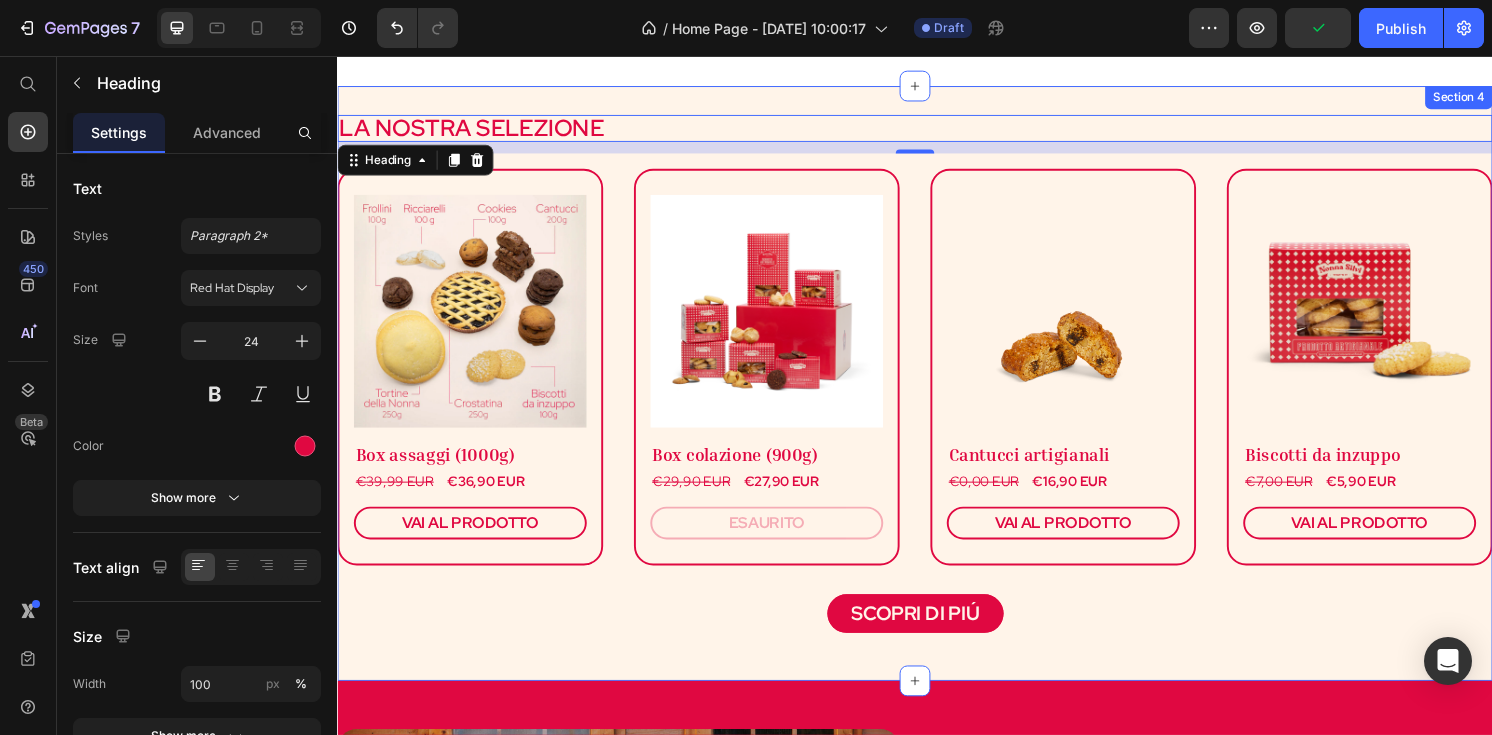 click on "LA NOSTRA SELEZIONE Heading   12 Row (P) Images & Gallery Box assaggi (1000g) Heading €39,99 EUR (P) Price €36,90 EUR (P) Price Row VAI AL PRODOTTO (P) Cart Button Product (P) Images & Gallery Box colazione (900g) Heading €29,90 EUR (P) Price €27,90 EUR (P) Price Row ESAURITO (P) Cart Button Product (P) Images & Gallery Cantucci artigianali Heading €0,00 EUR (P) Price €16,90 EUR (P) Price Row VAI AL PRODOTTO (P) Cart Button Product (P) Images & Gallery Biscotti da inzuppo Heading €7,00 EUR (P) Price €5,90 EUR (P) Price Row VAI AL PRODOTTO (P) Cart Button Product Row SCOPRI DI PIÚ Button Section 4" at bounding box center (937, 396) 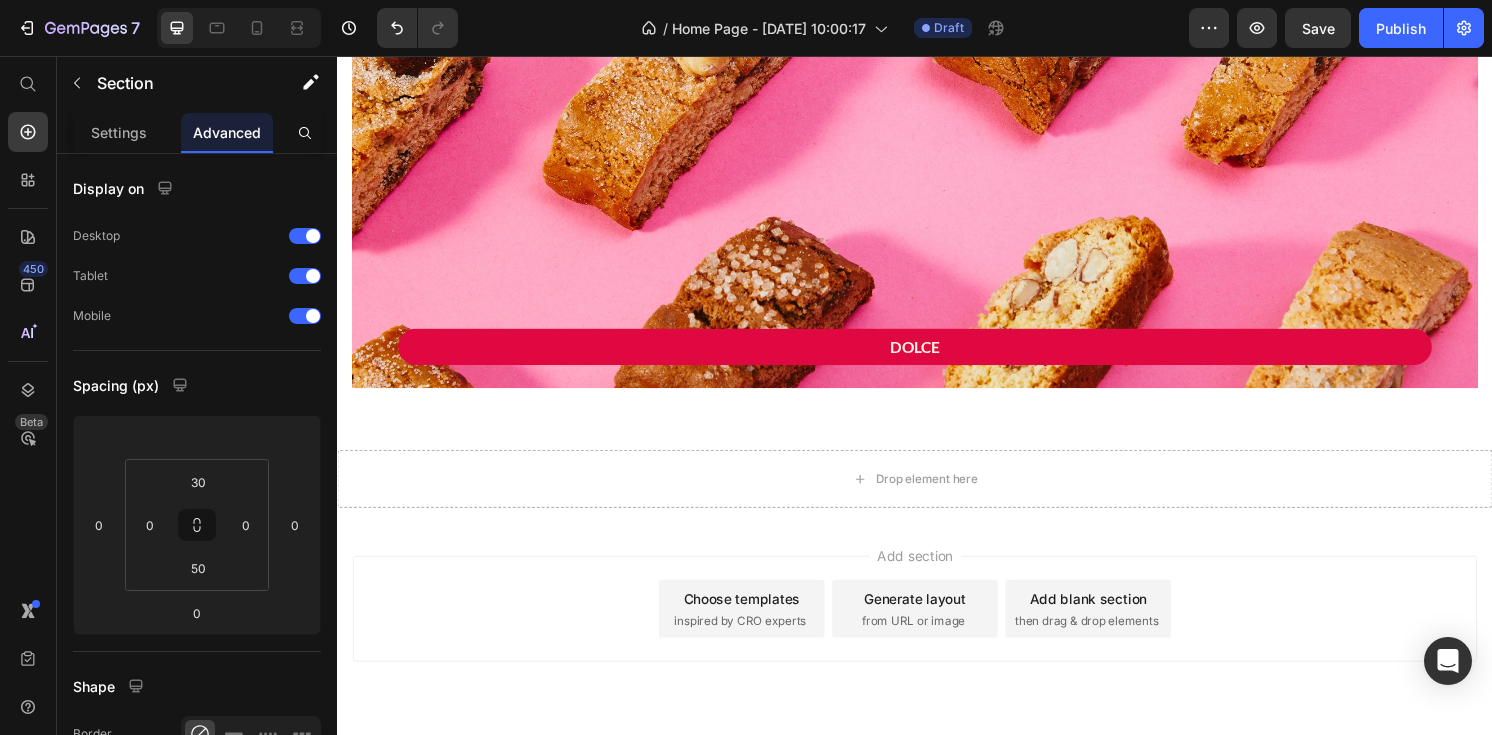 scroll, scrollTop: 2685, scrollLeft: 0, axis: vertical 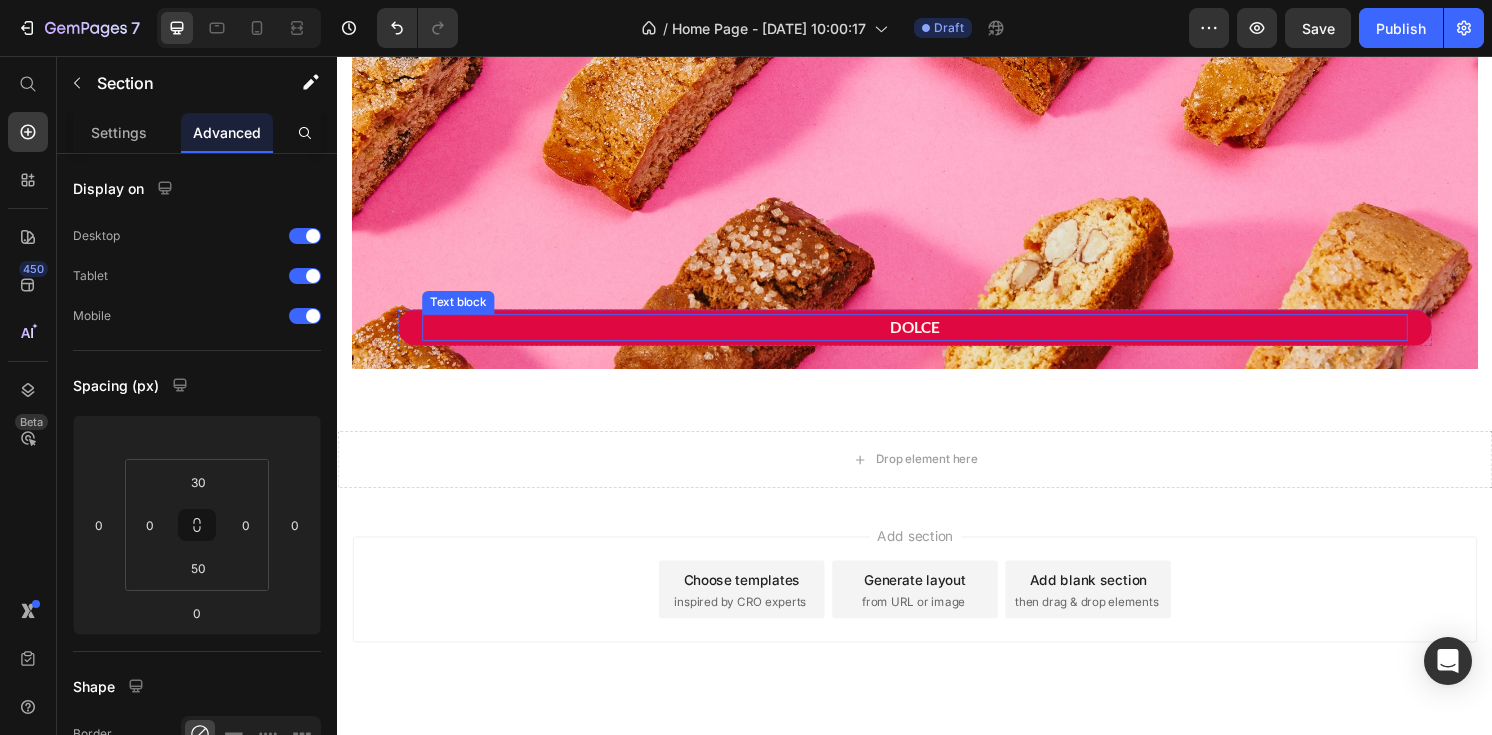 click on "DOLCE" at bounding box center [937, 338] 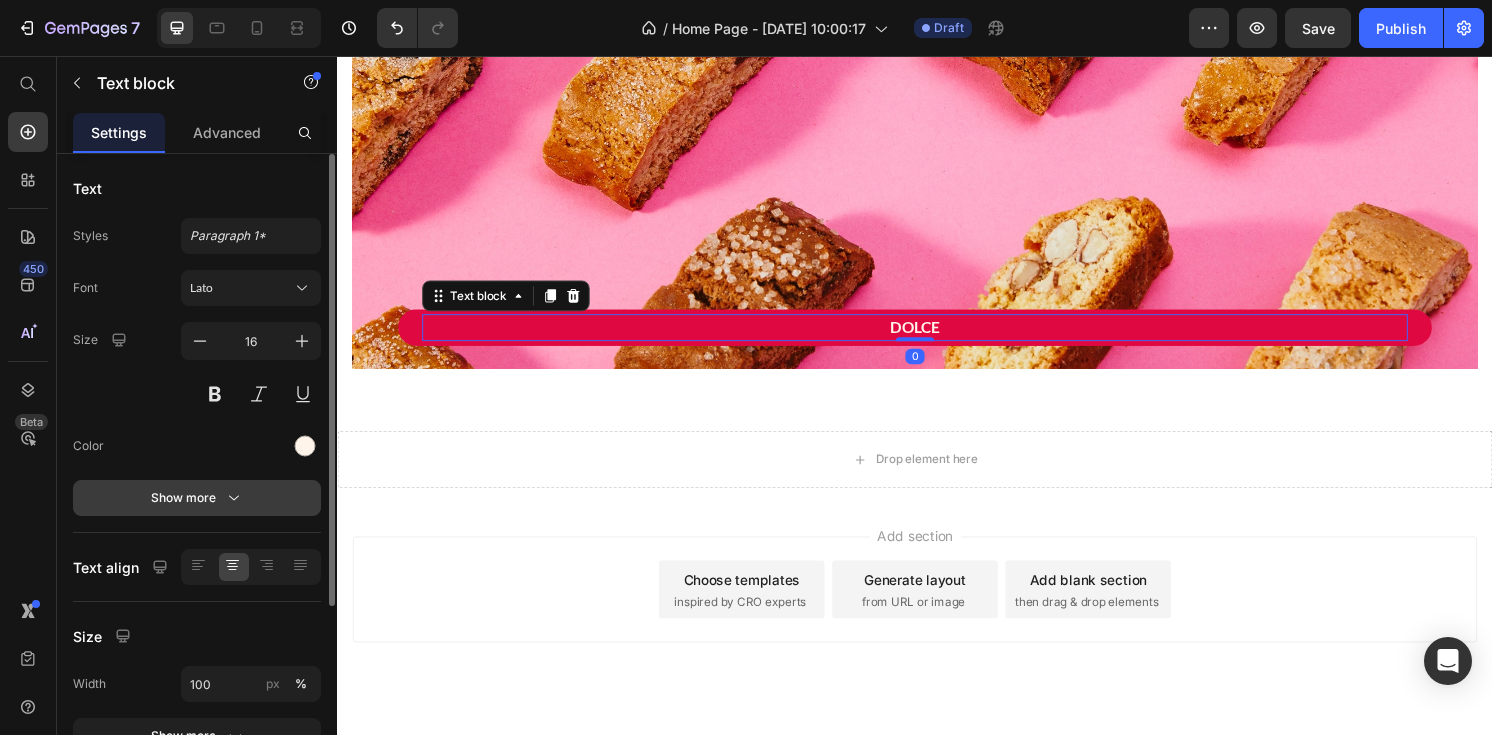click on "Show more" at bounding box center [197, 498] 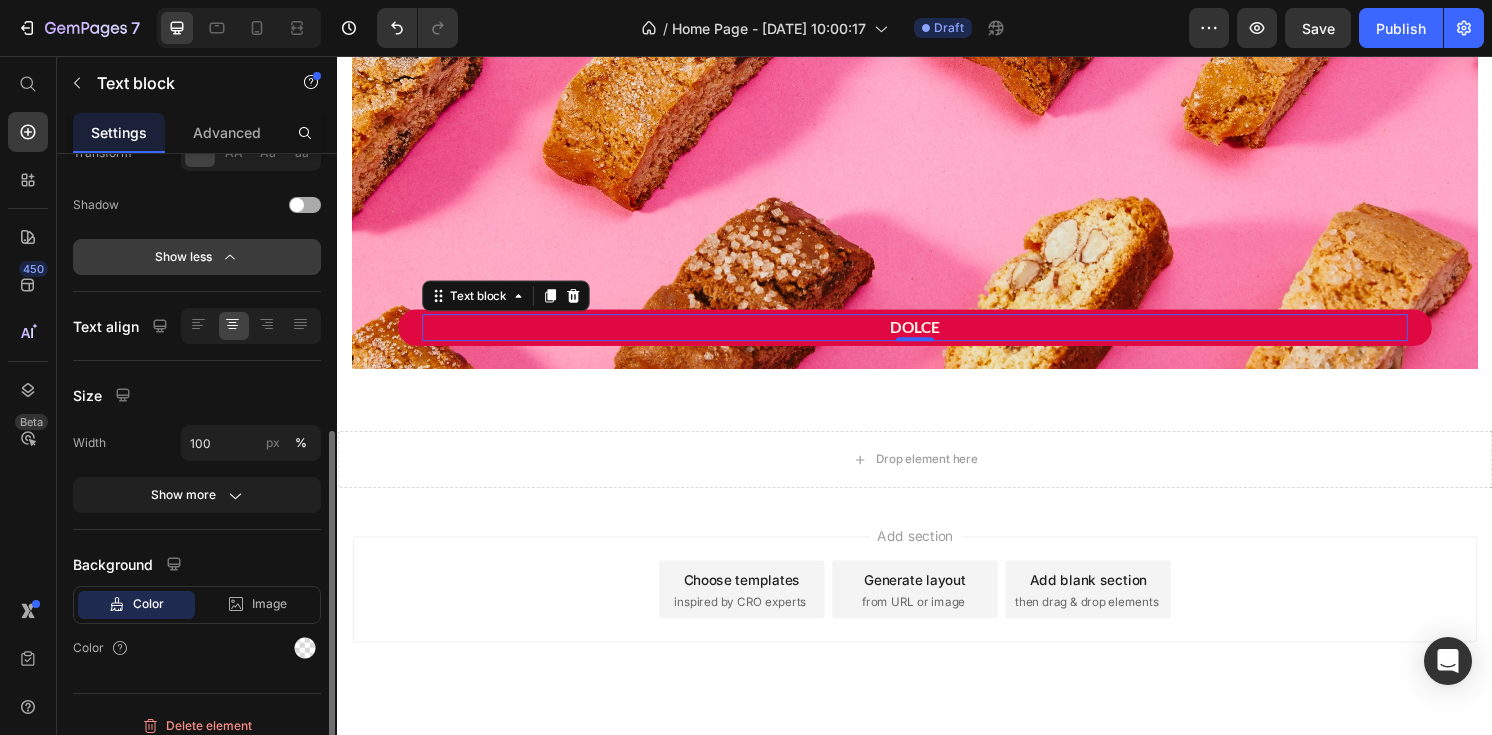 scroll, scrollTop: 503, scrollLeft: 0, axis: vertical 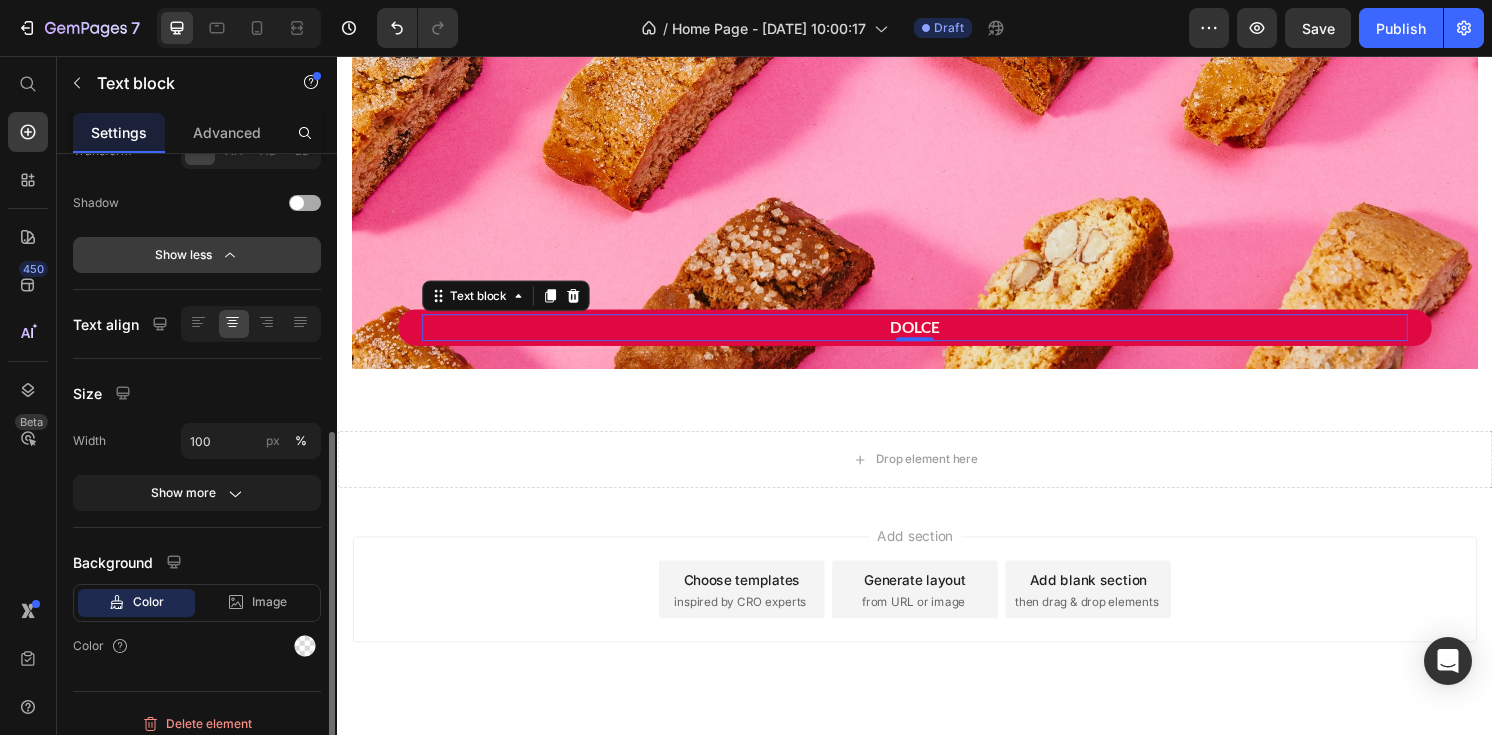 click 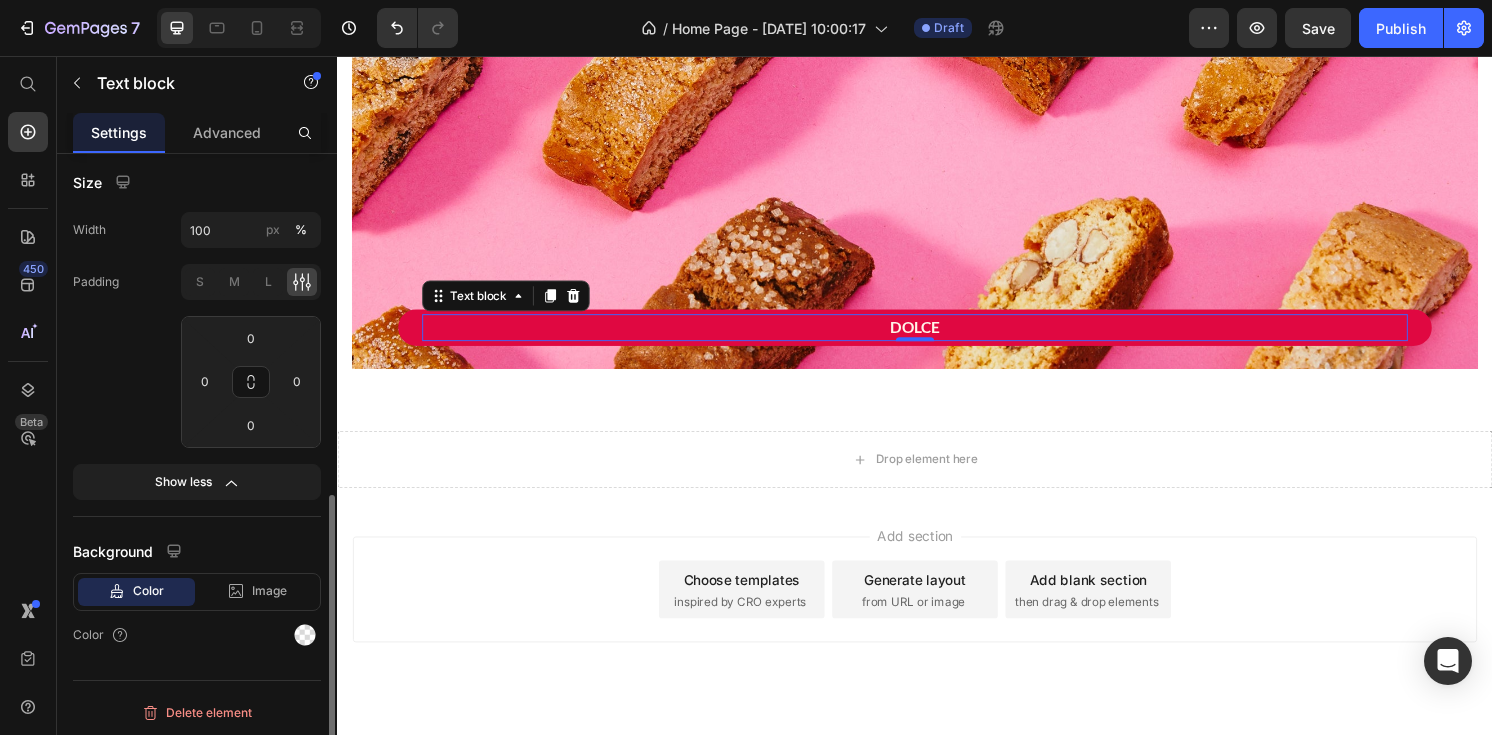 scroll, scrollTop: 717, scrollLeft: 0, axis: vertical 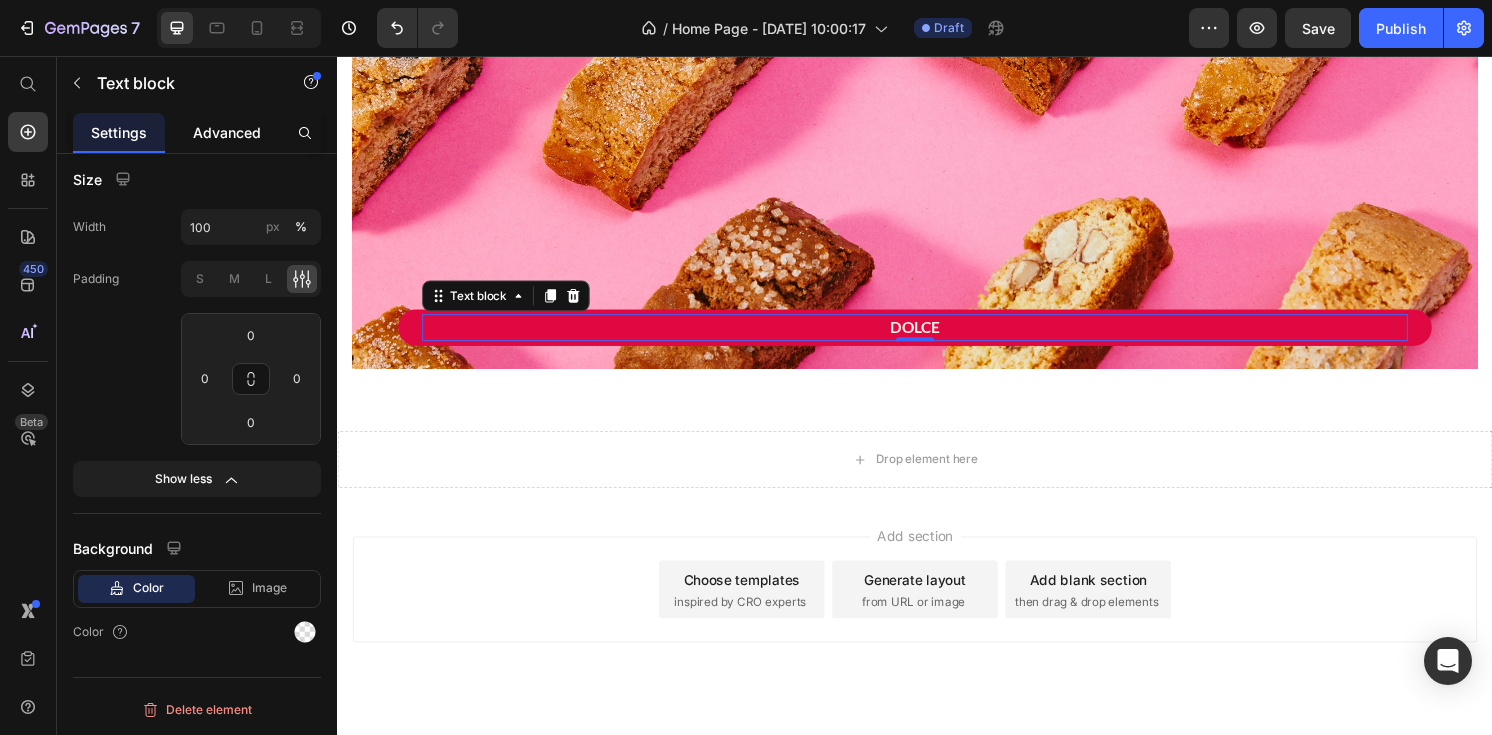 click on "Advanced" at bounding box center (227, 132) 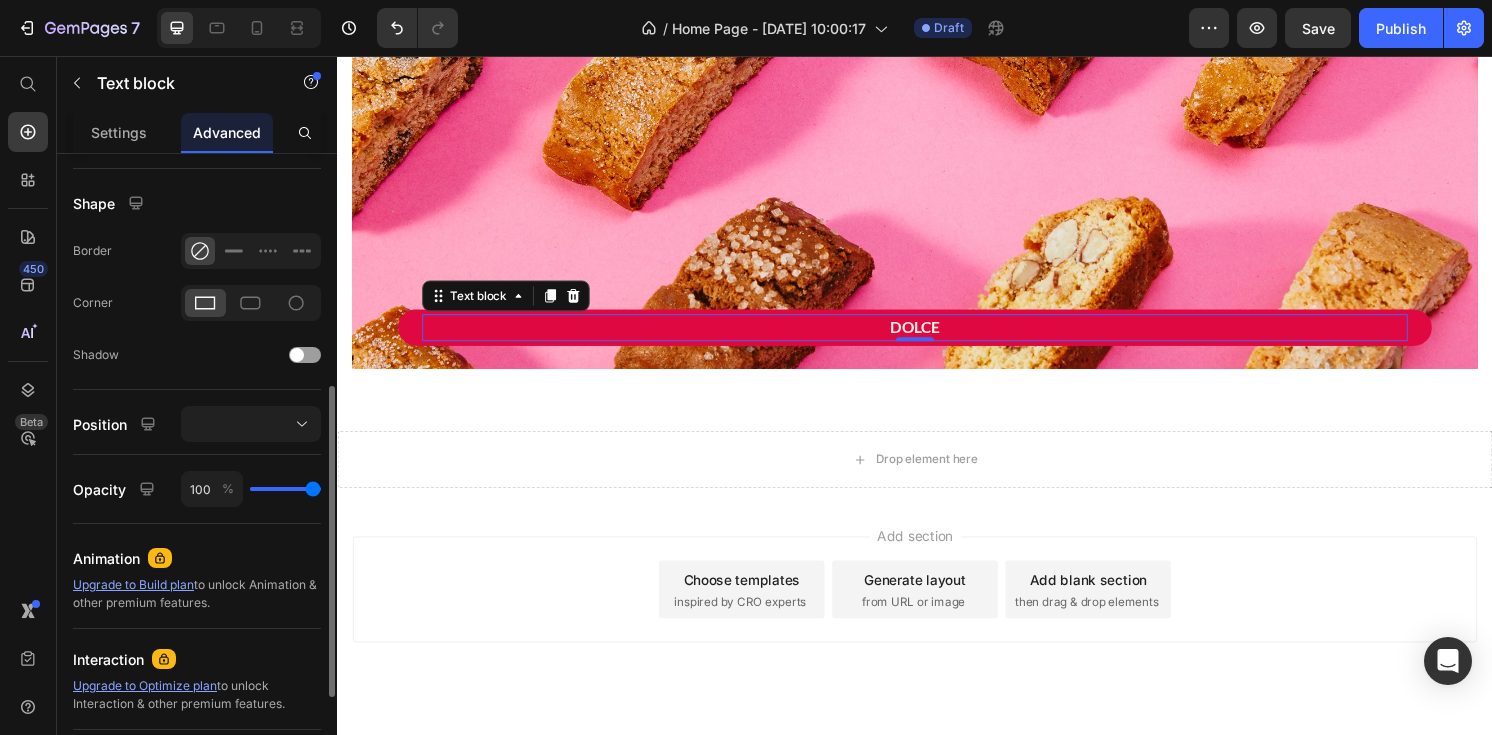 scroll, scrollTop: 487, scrollLeft: 0, axis: vertical 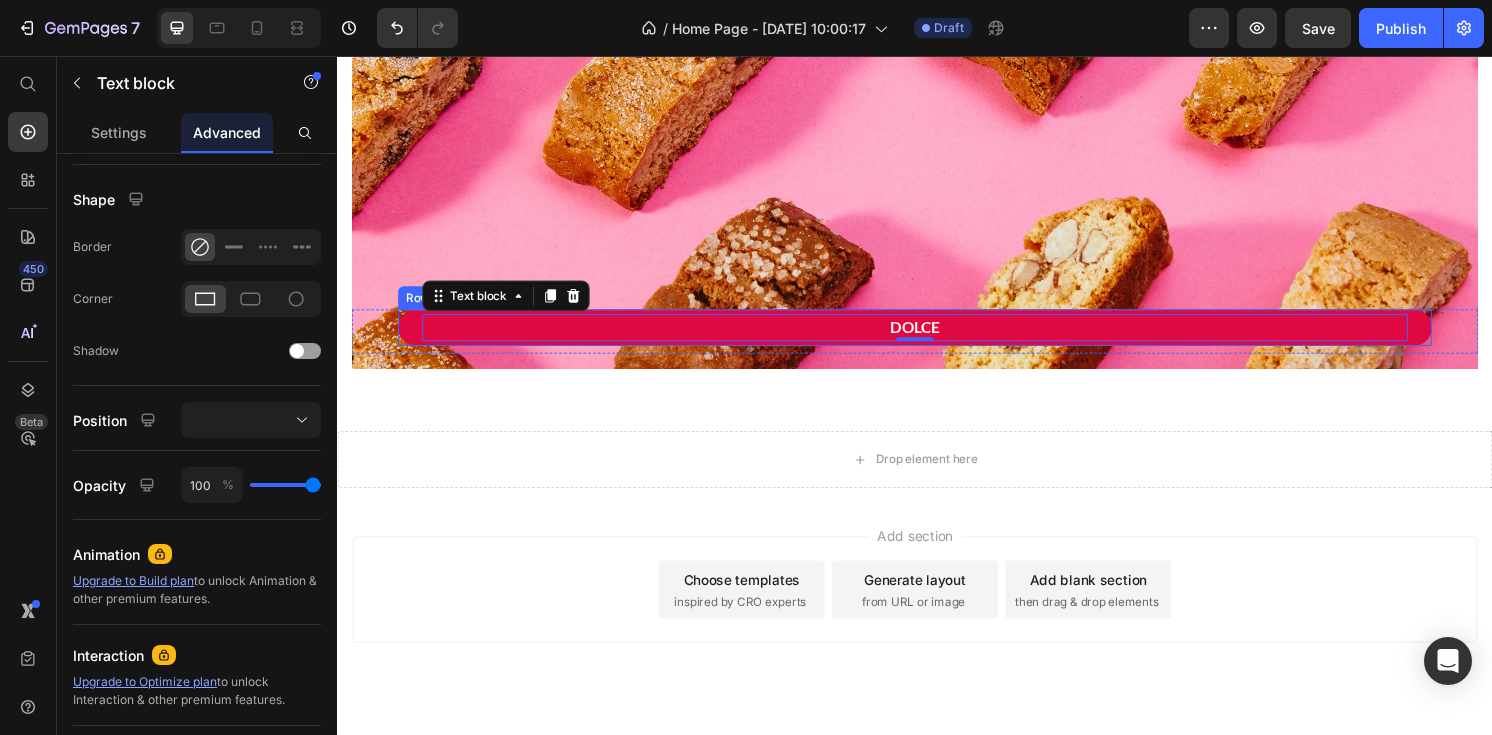 click on "DOLCE Text block   0 Row" at bounding box center [937, 338] 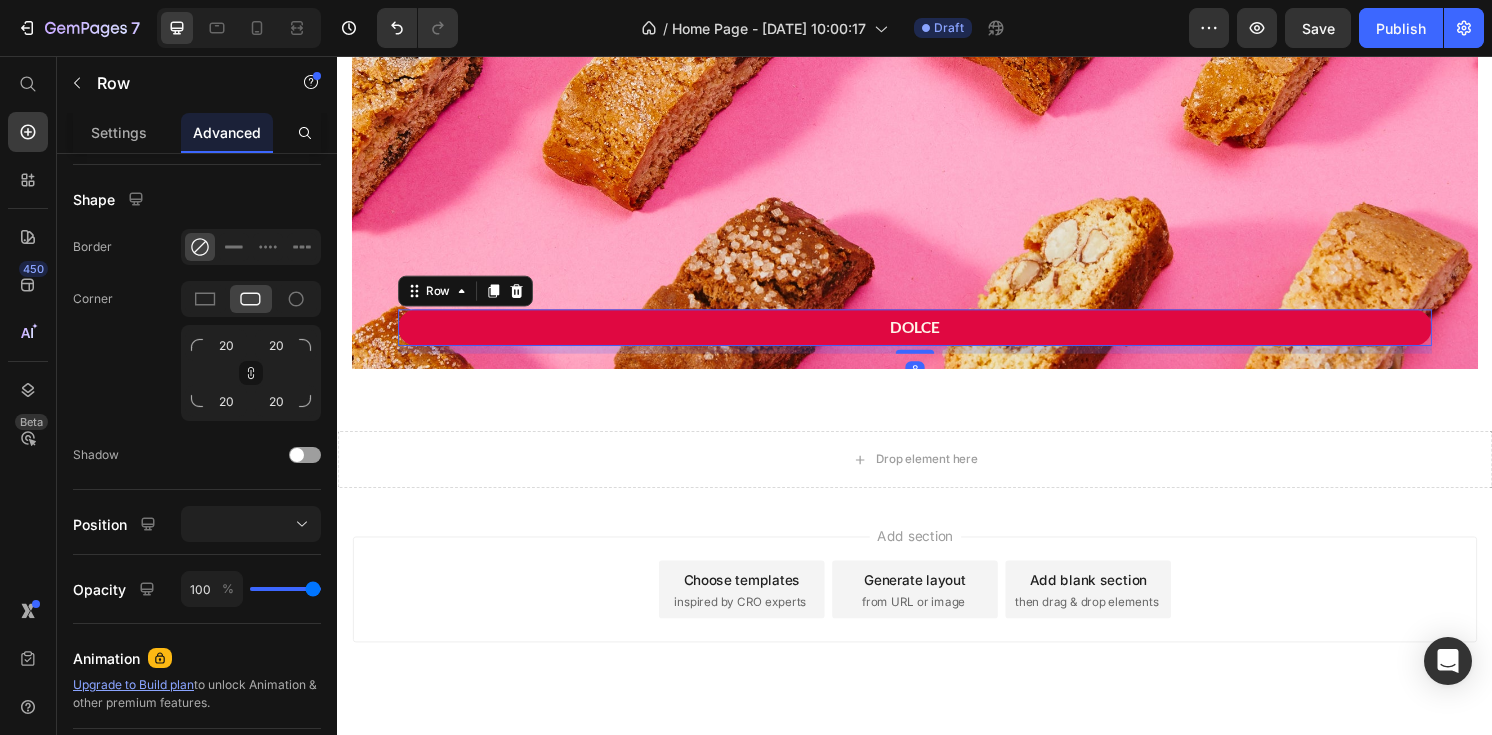 scroll, scrollTop: 0, scrollLeft: 0, axis: both 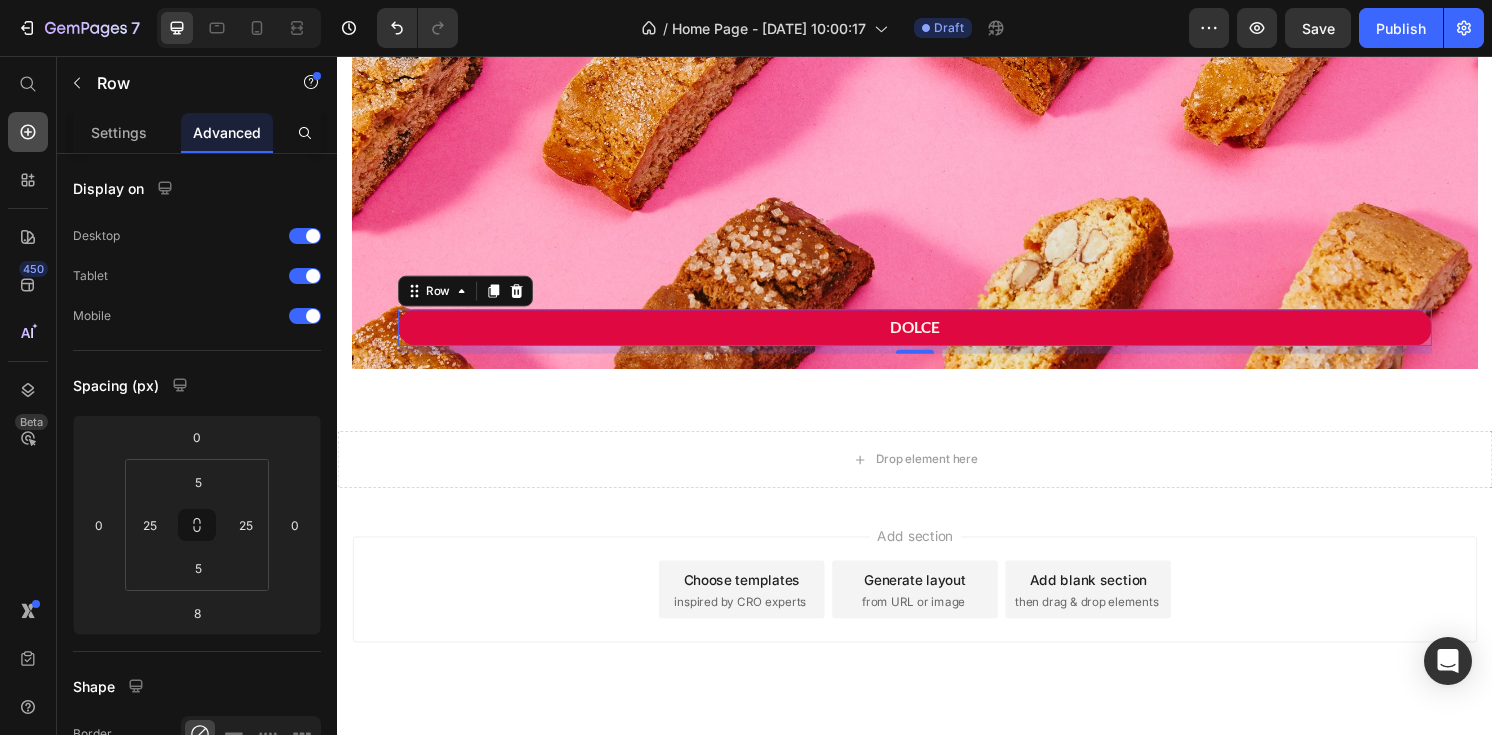 click 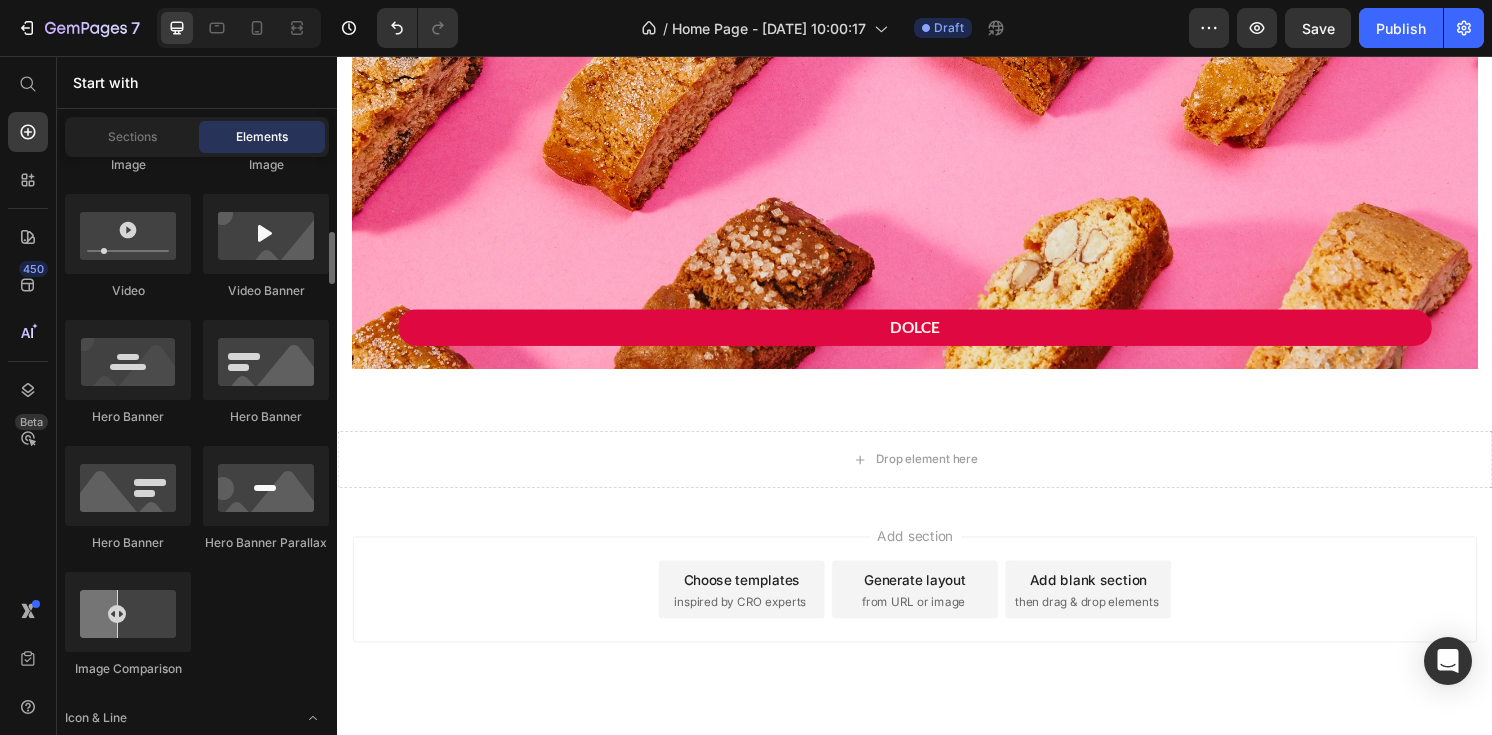 scroll, scrollTop: 909, scrollLeft: 0, axis: vertical 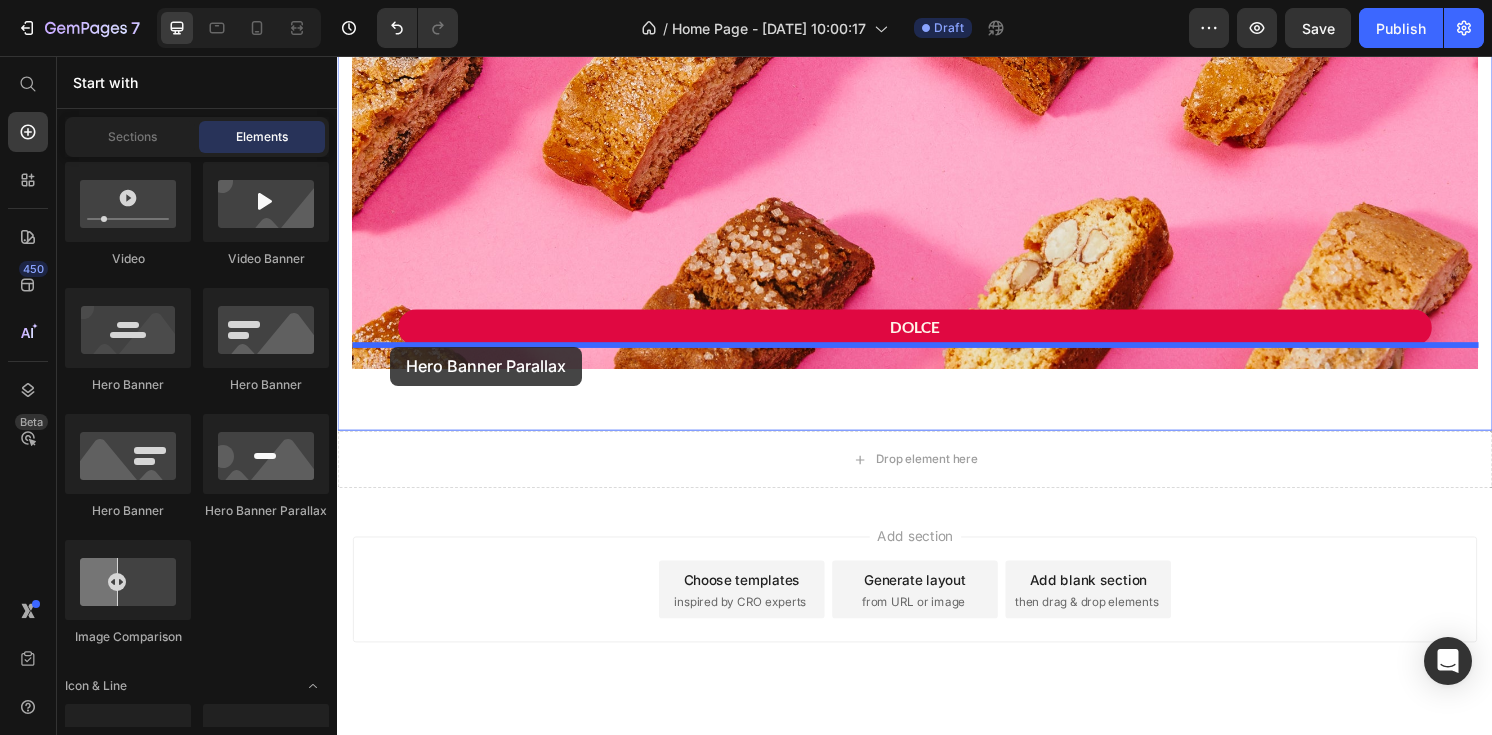 drag, startPoint x: 589, startPoint y: 512, endPoint x: 392, endPoint y: 358, distance: 250.04999 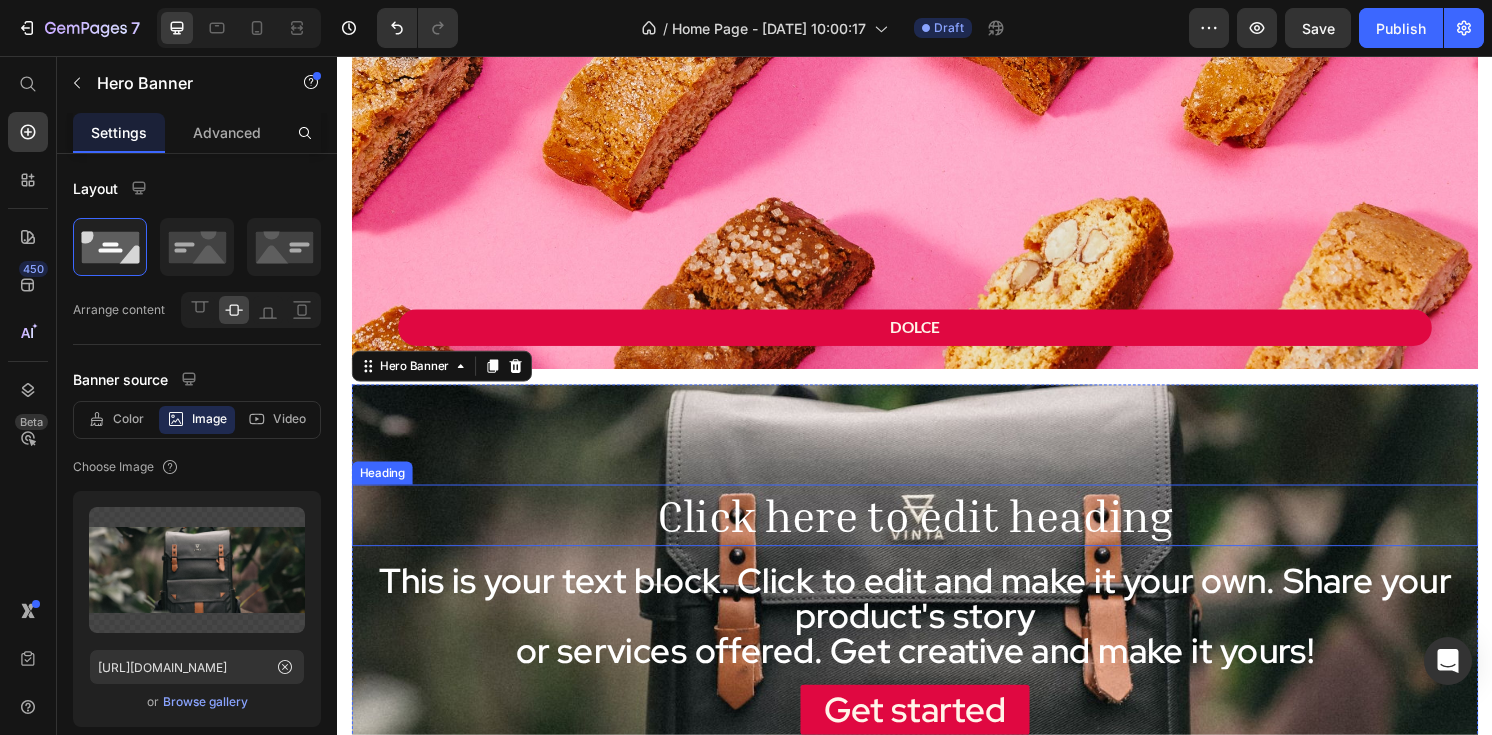 click on "Click here to edit heading" at bounding box center (937, 533) 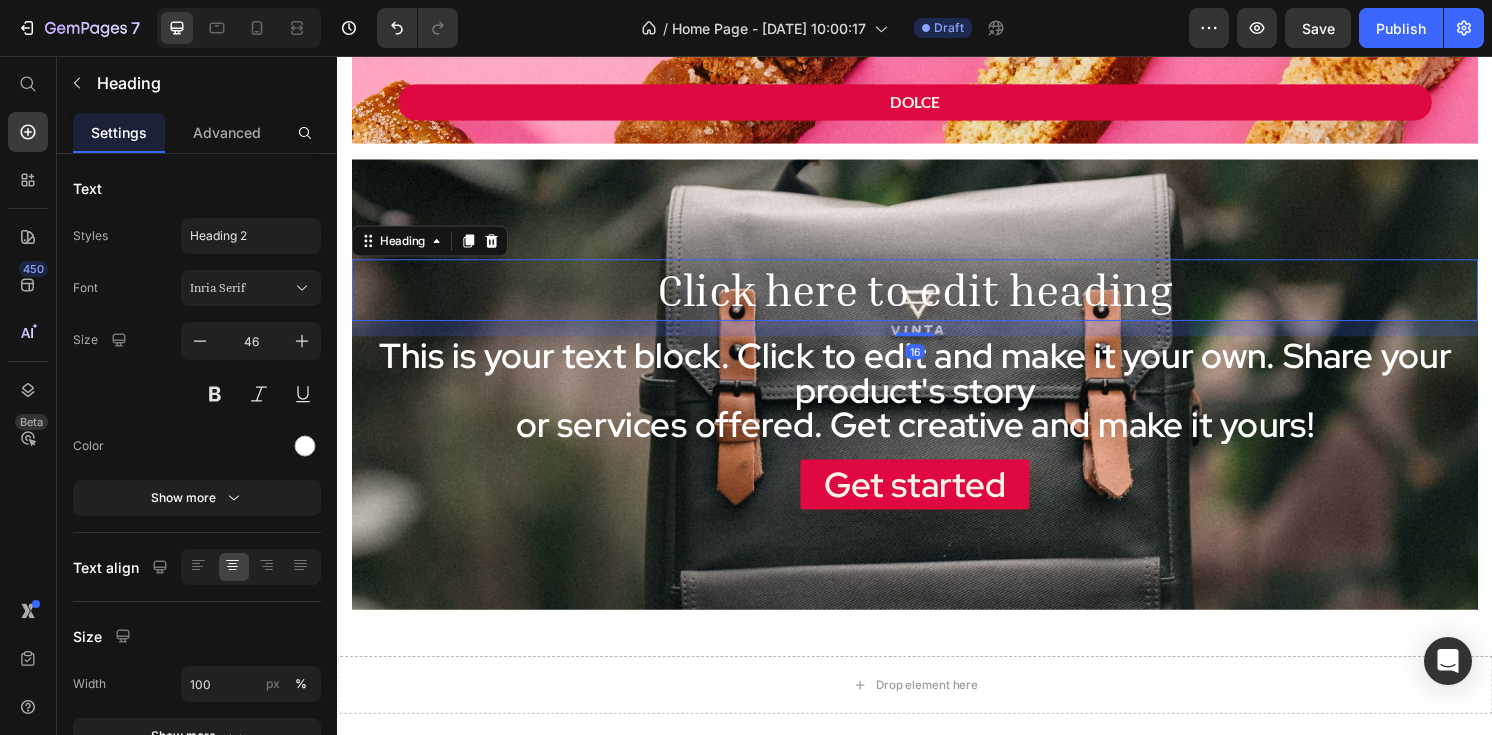 scroll, scrollTop: 2930, scrollLeft: 0, axis: vertical 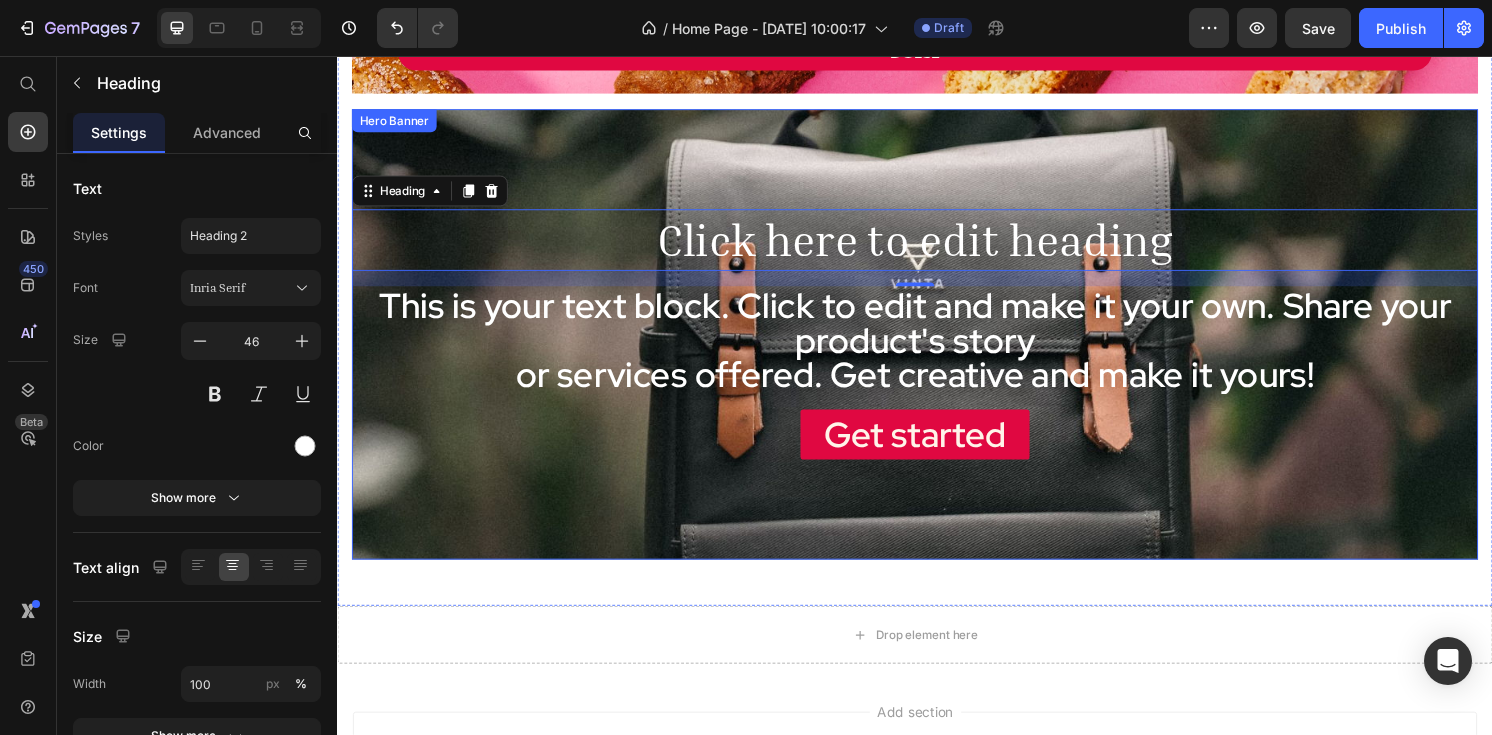click on "Get started Button" at bounding box center (937, 449) 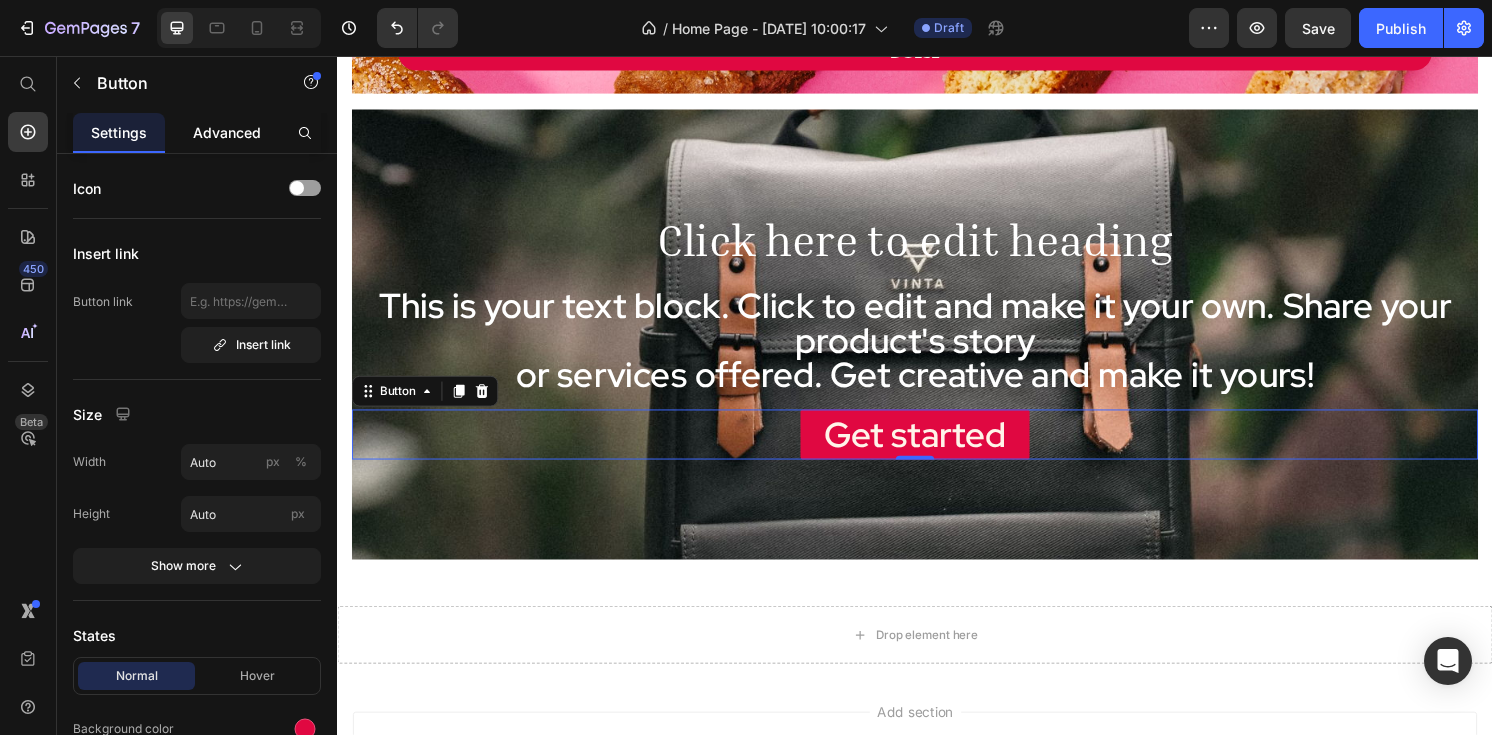 click on "Advanced" at bounding box center (227, 132) 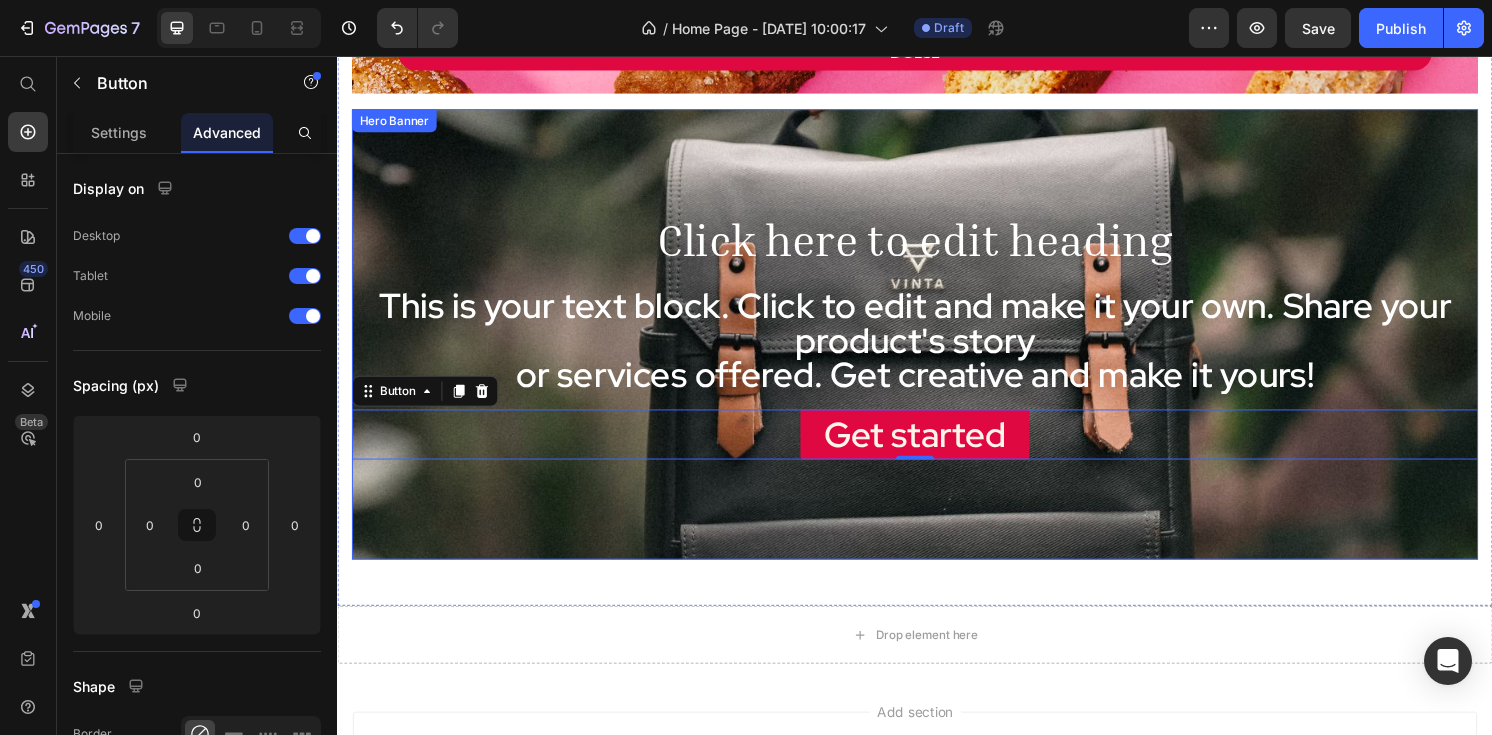 click at bounding box center (937, 345) 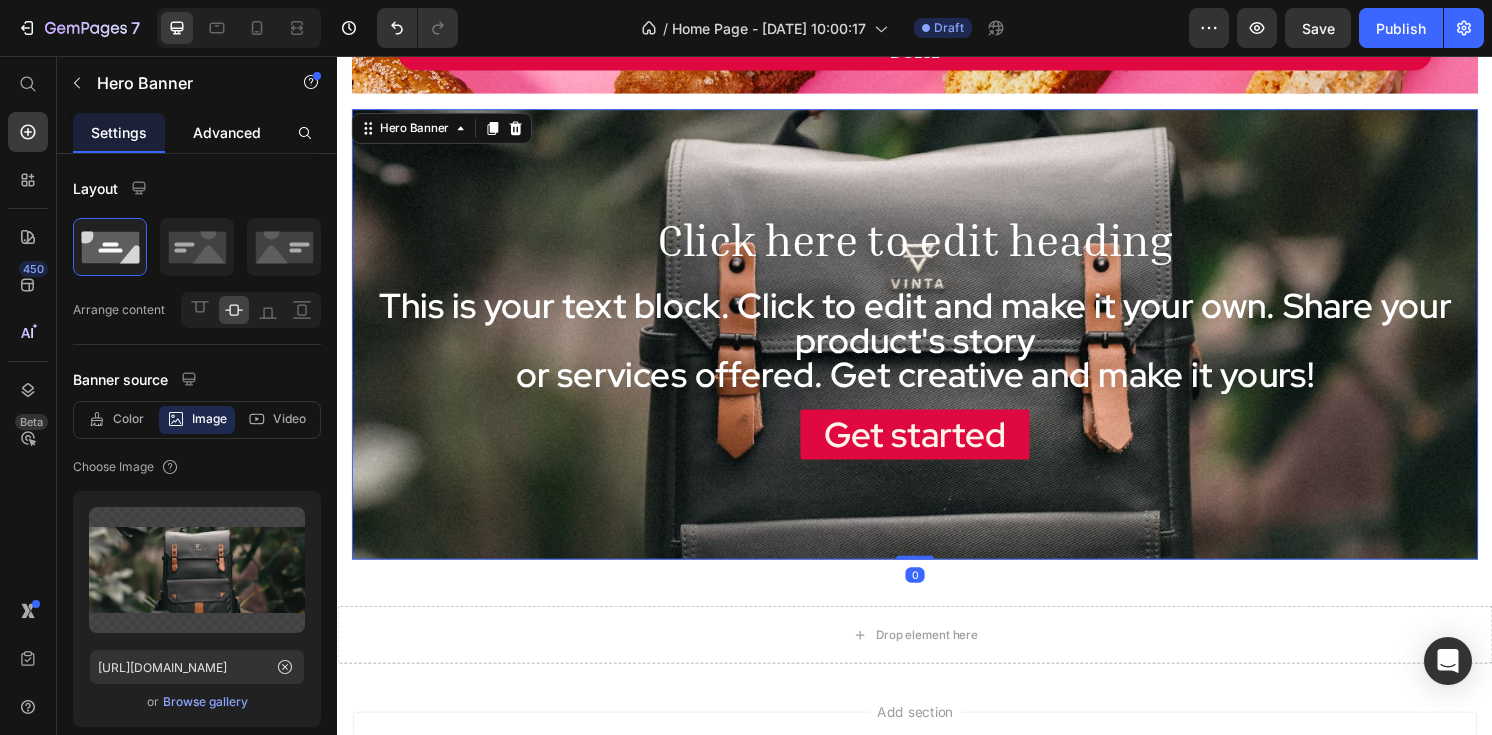 click on "Advanced" at bounding box center (227, 132) 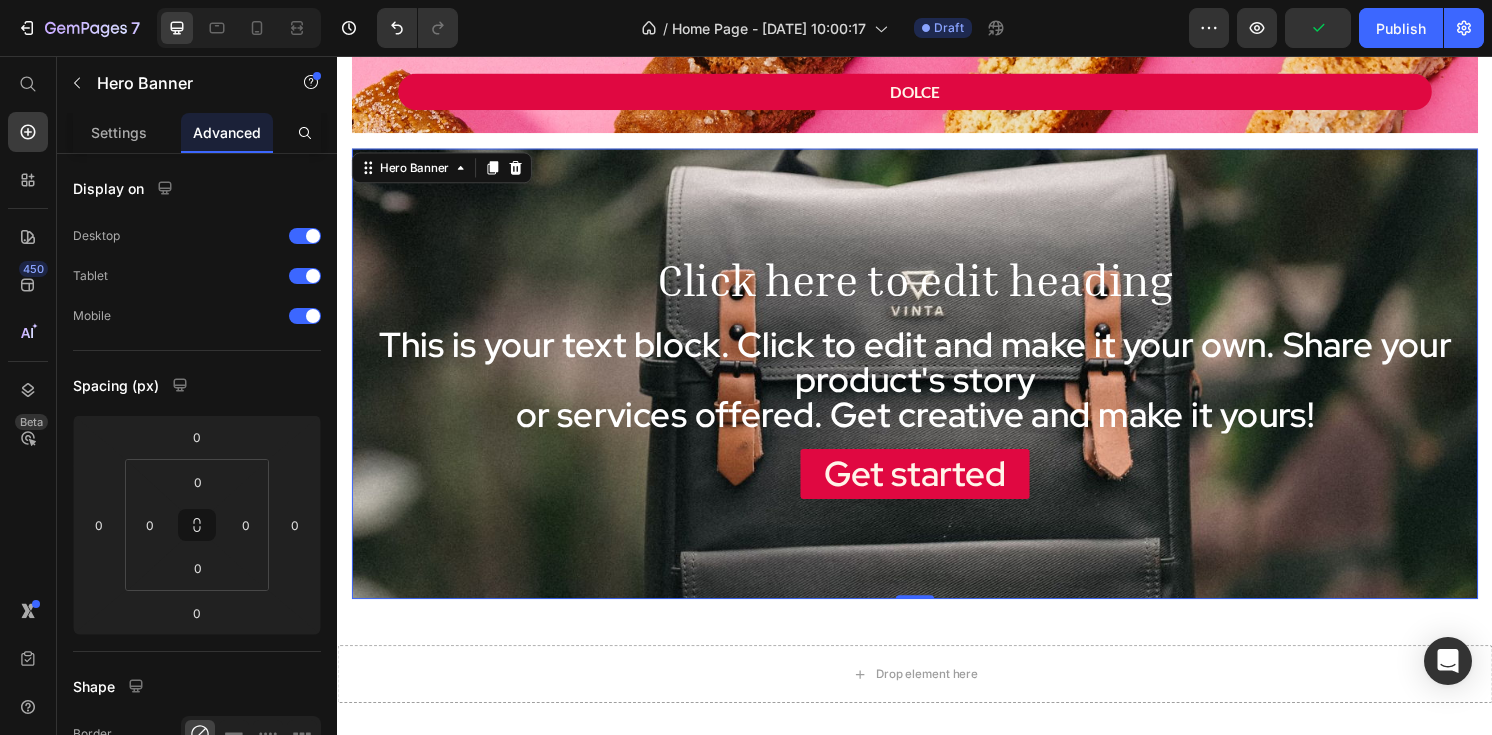scroll, scrollTop: 2371, scrollLeft: 0, axis: vertical 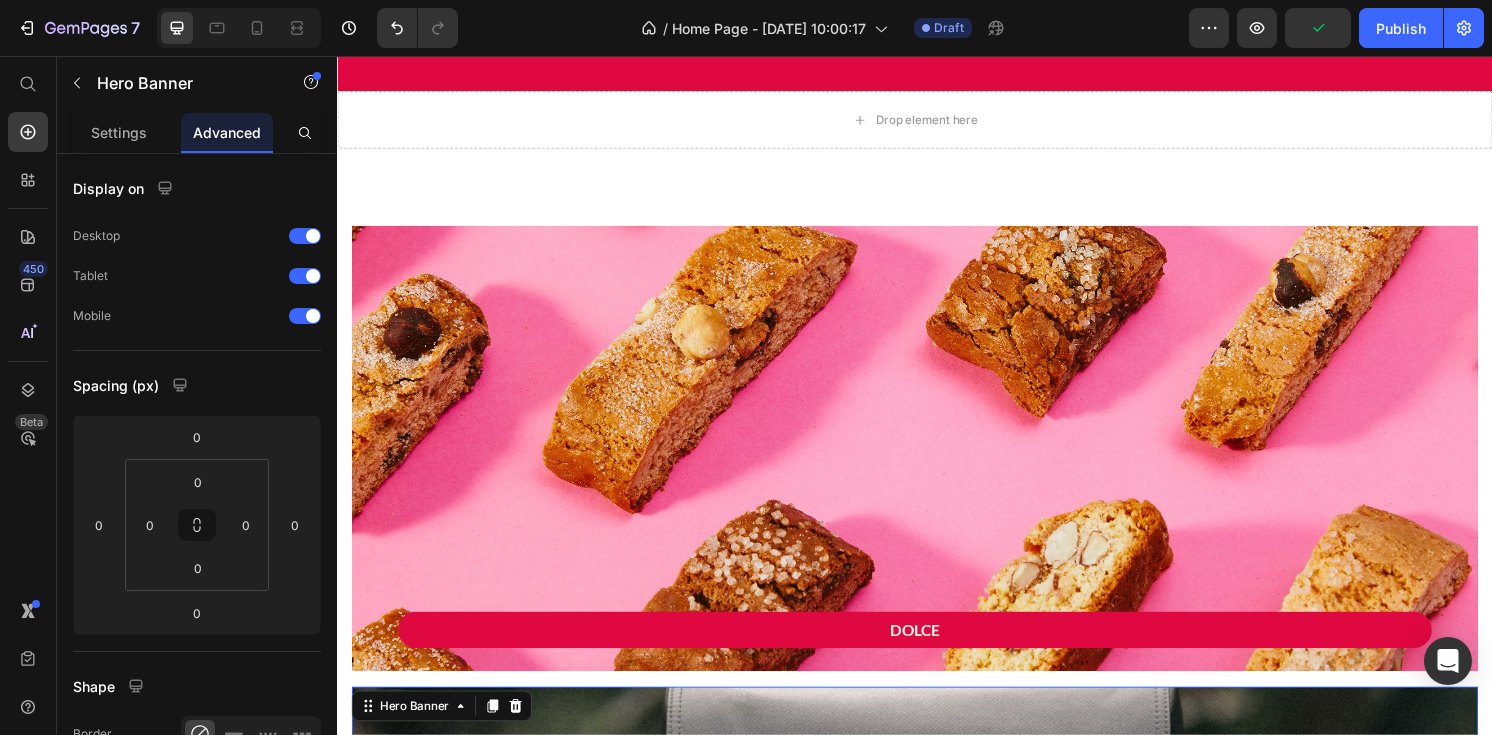 click at bounding box center (937, 463) 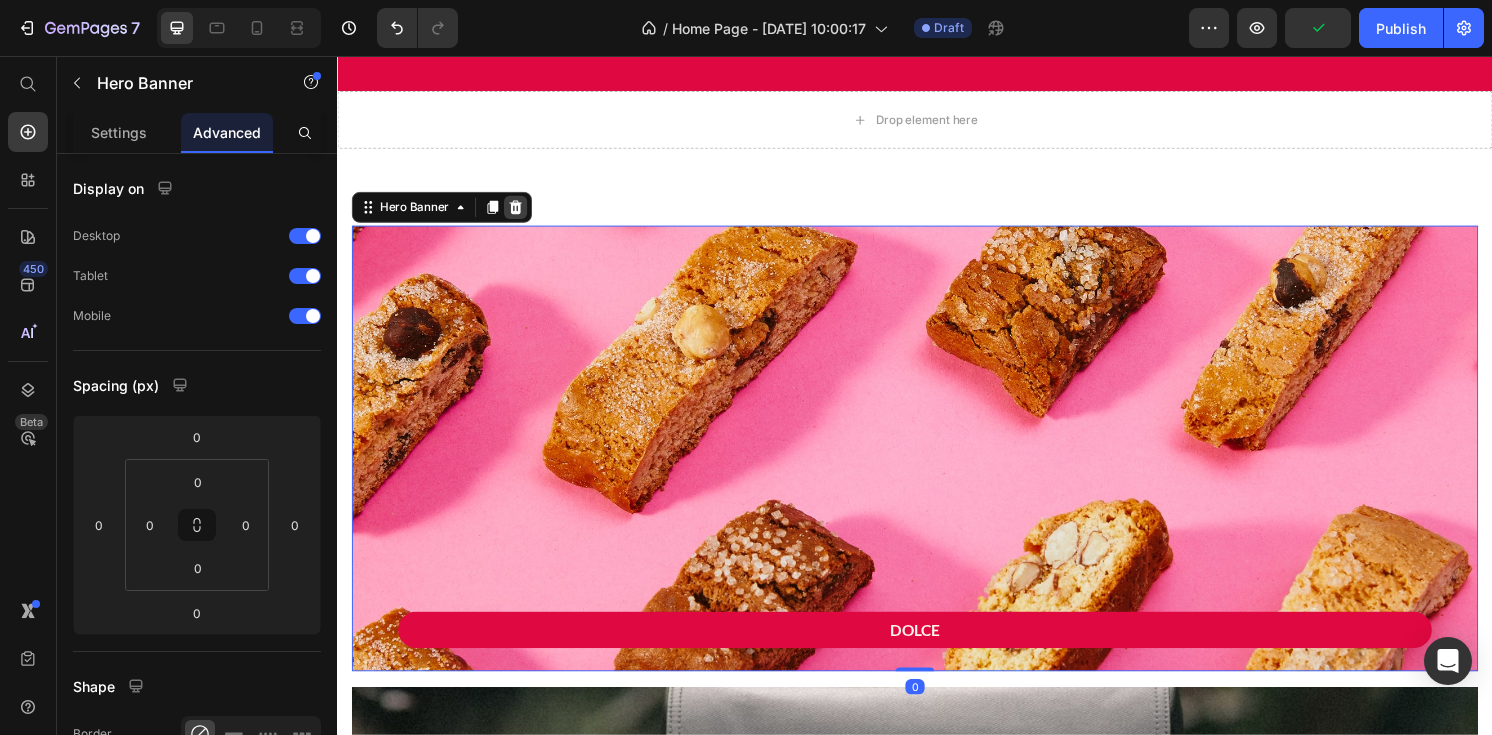 click 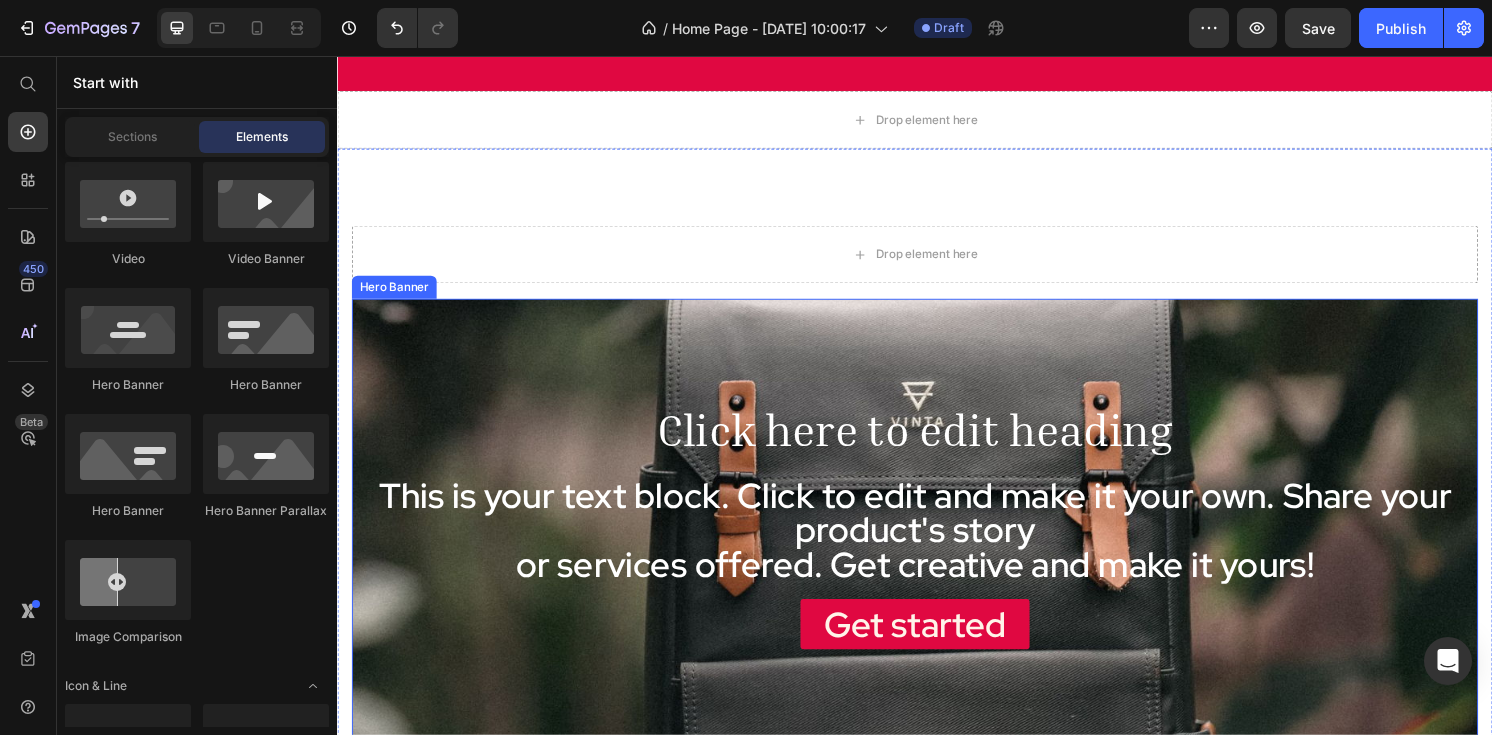 click at bounding box center (937, 542) 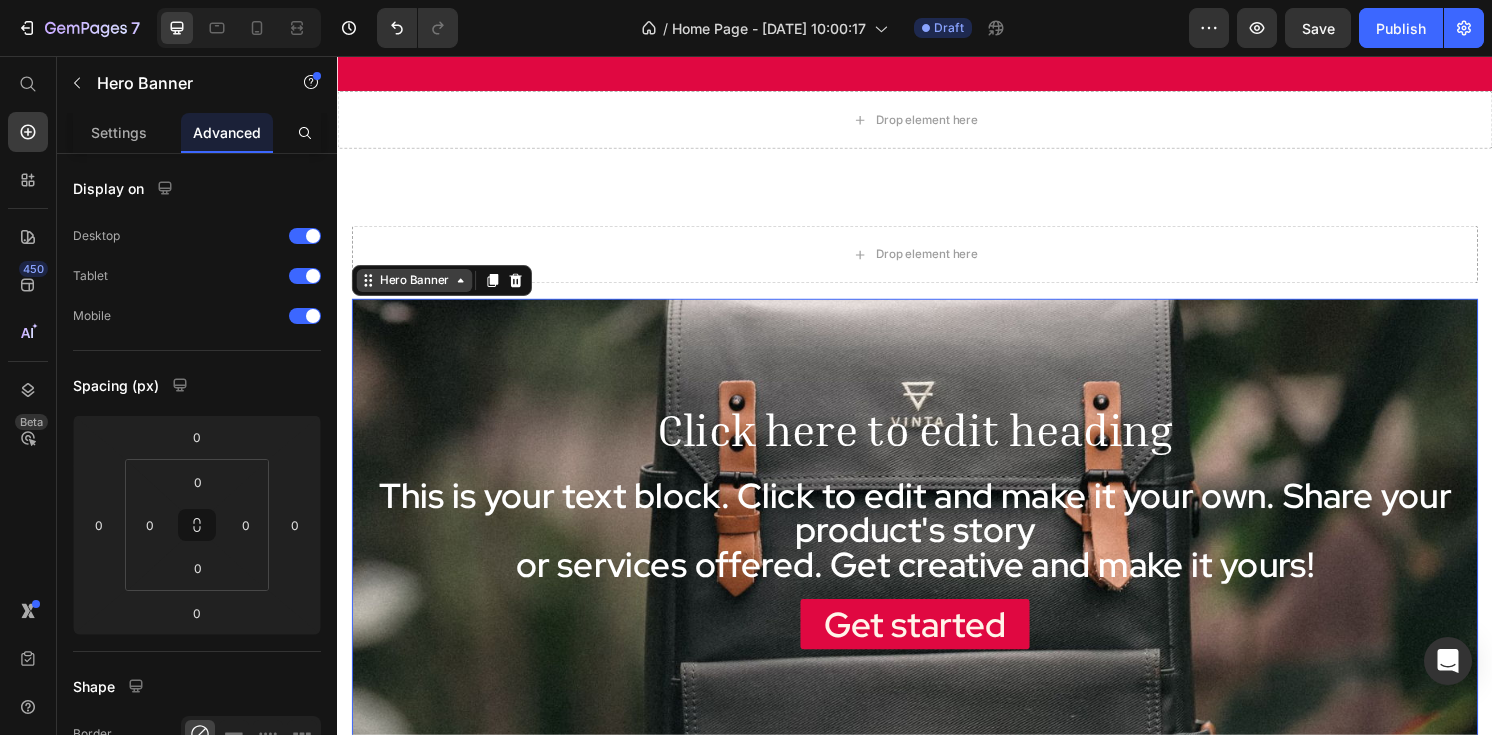 click on "Hero Banner" at bounding box center [417, 289] 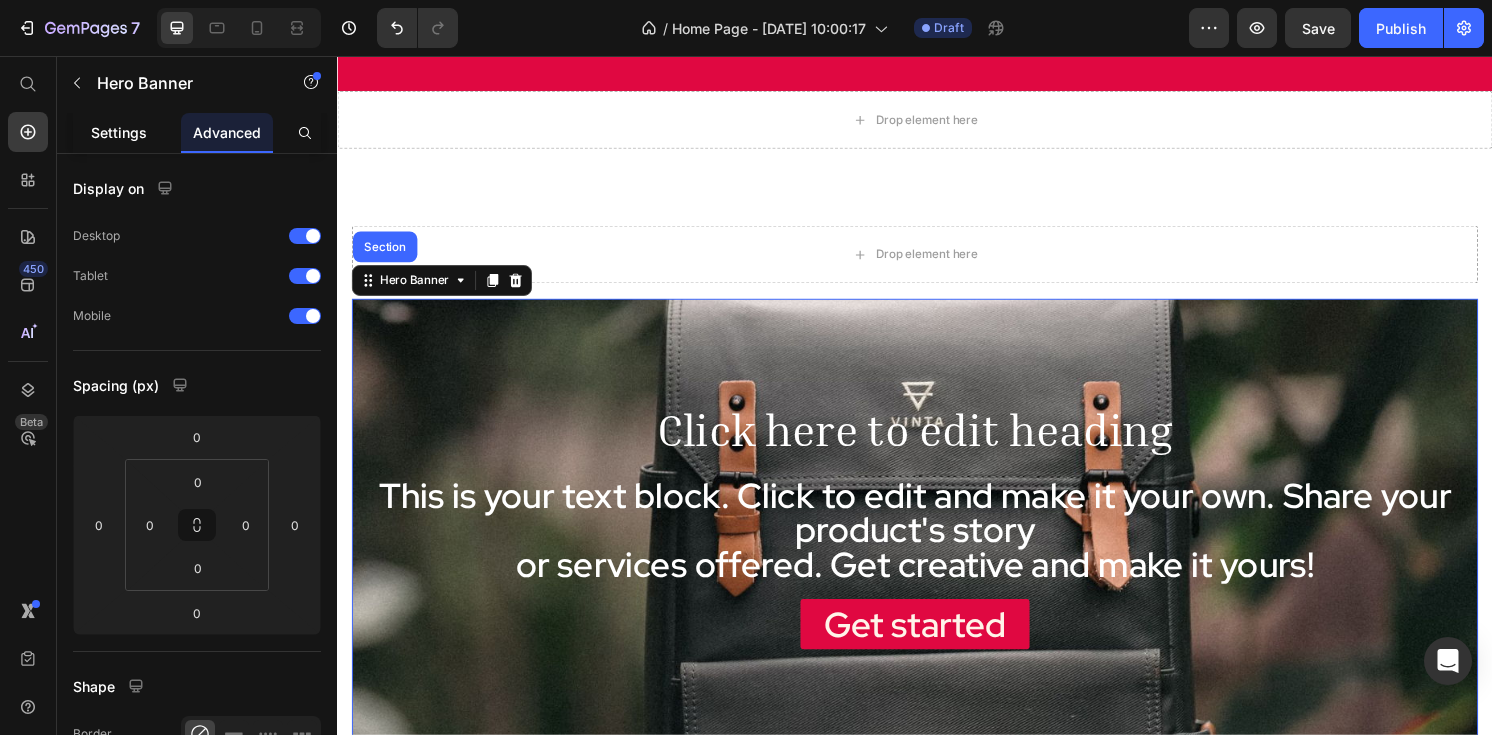 click on "Settings" at bounding box center (119, 132) 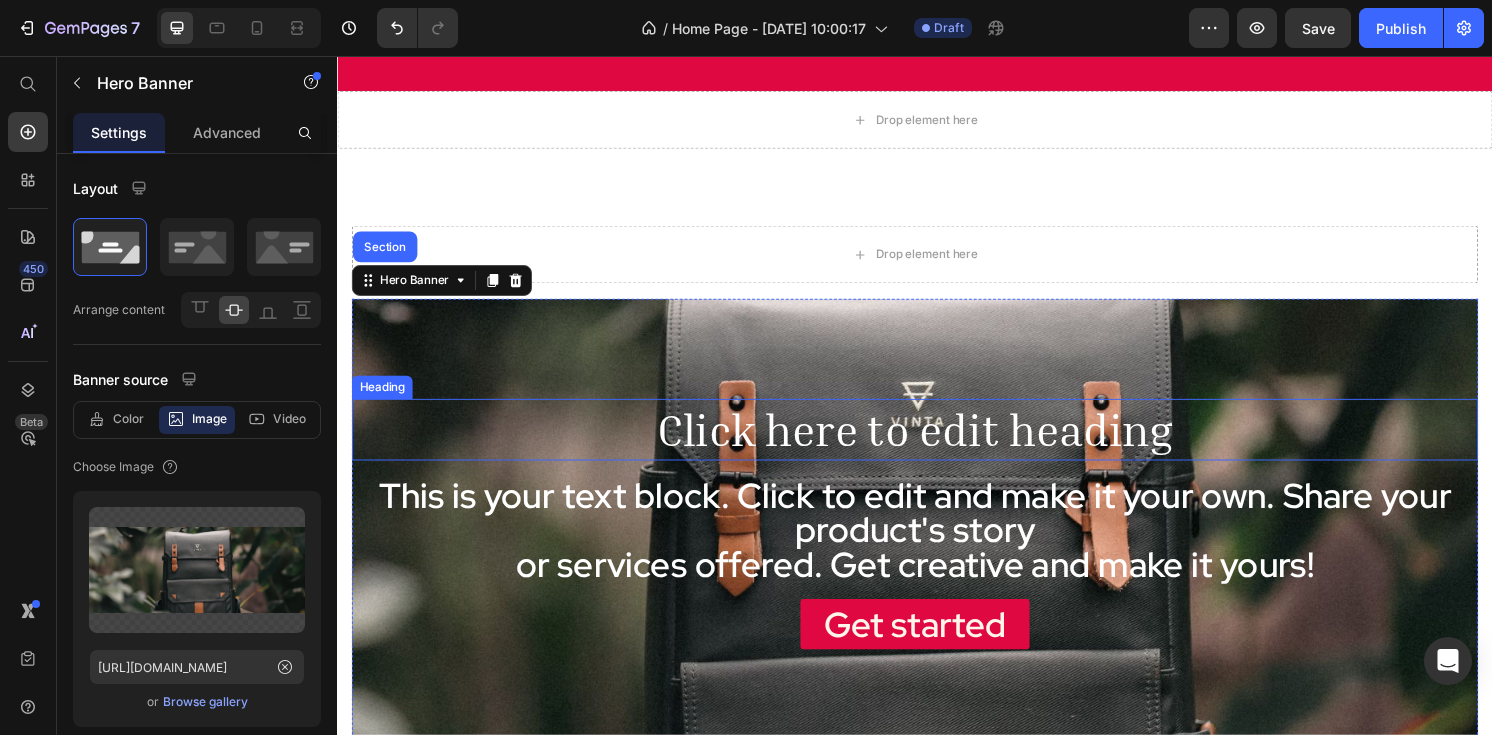 click on "Click here to edit heading" at bounding box center (937, 444) 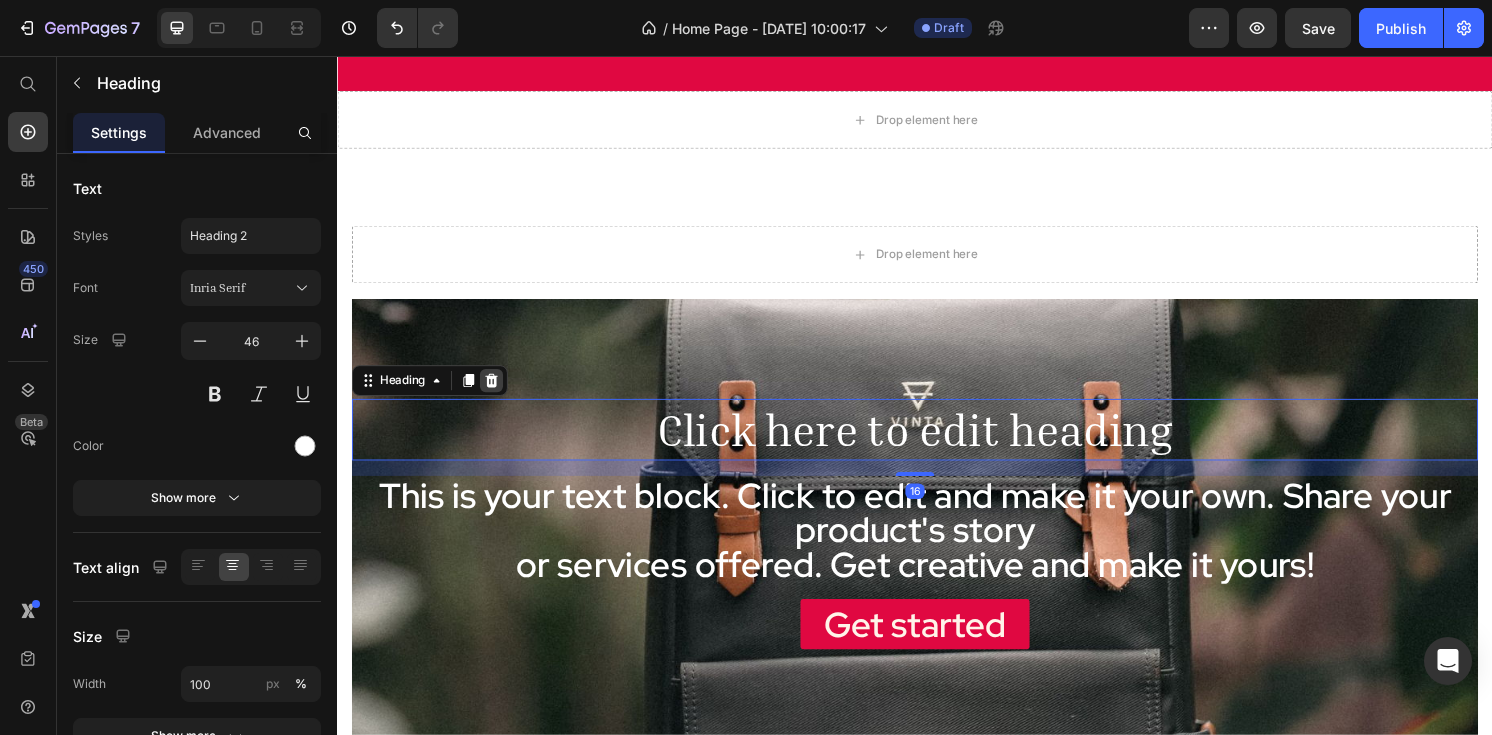 click 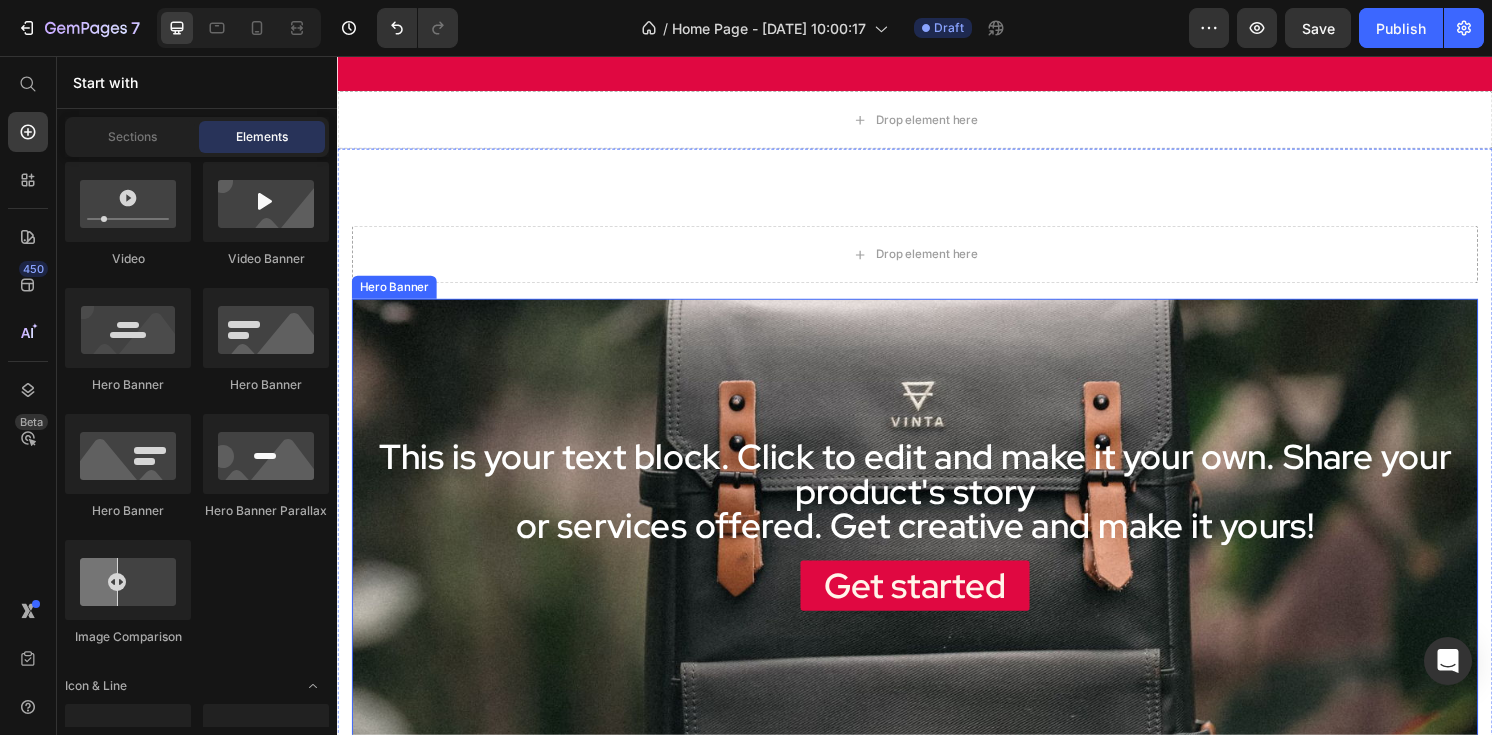 click on "This is your text block. Click to edit and make it your own. Share your product's story                   or services offered. Get creative and make it yours!" at bounding box center (937, 508) 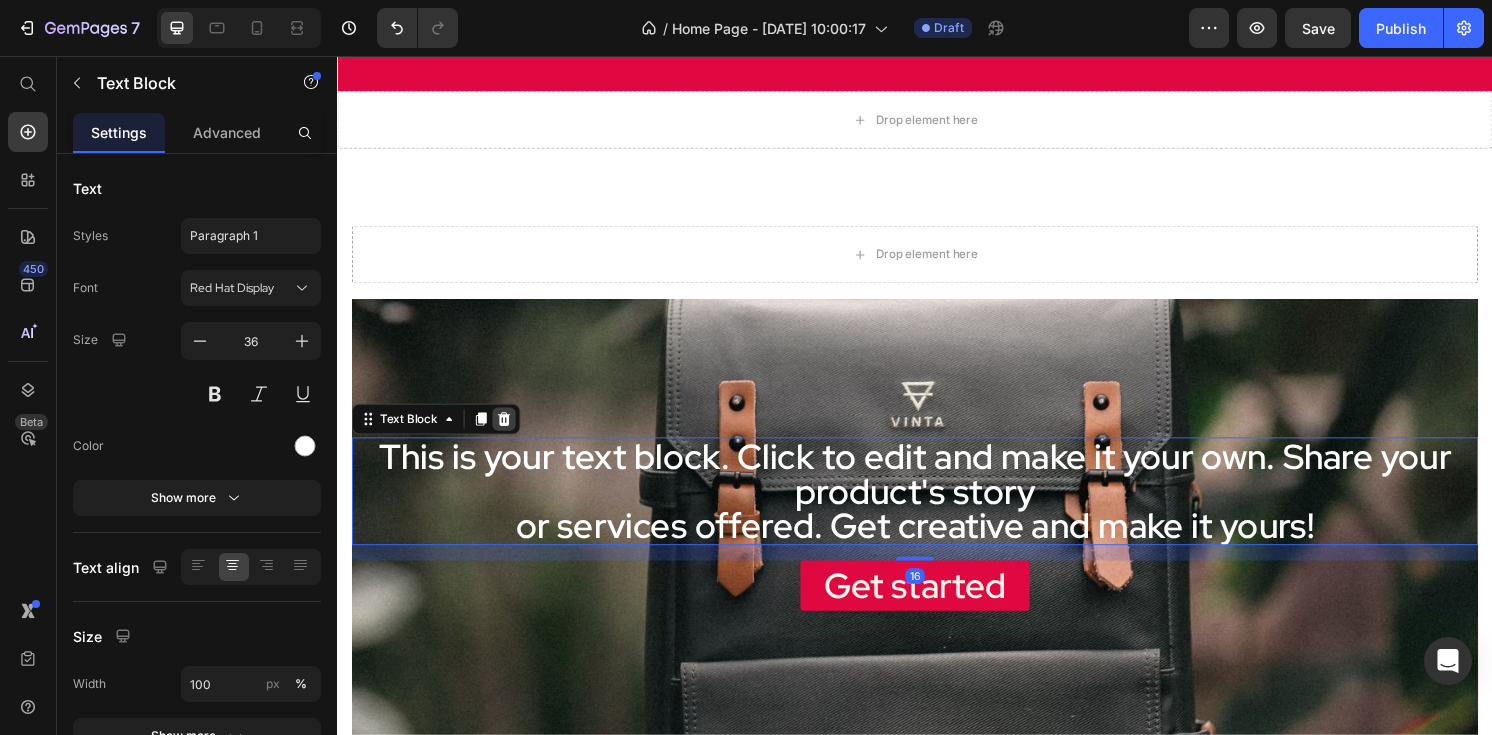 click 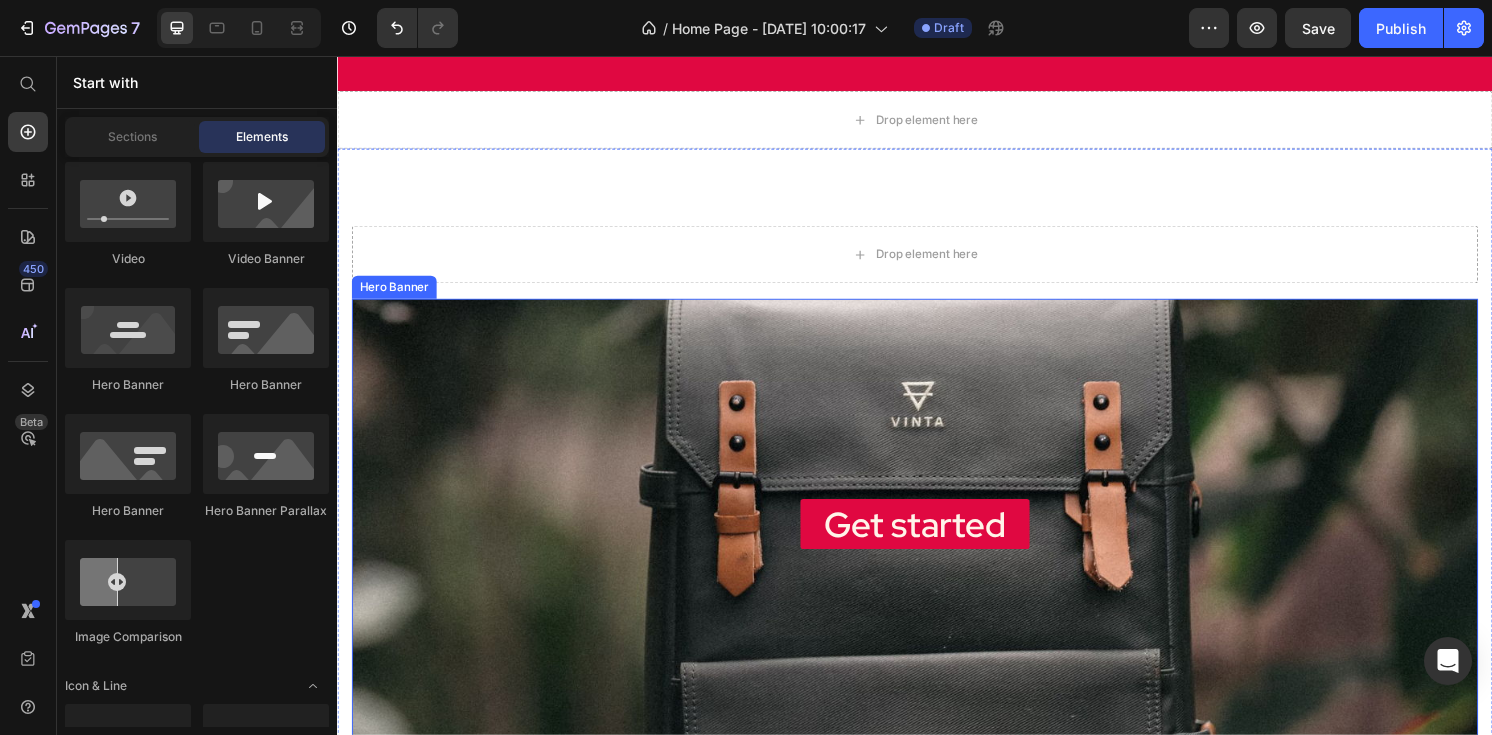click at bounding box center [937, 542] 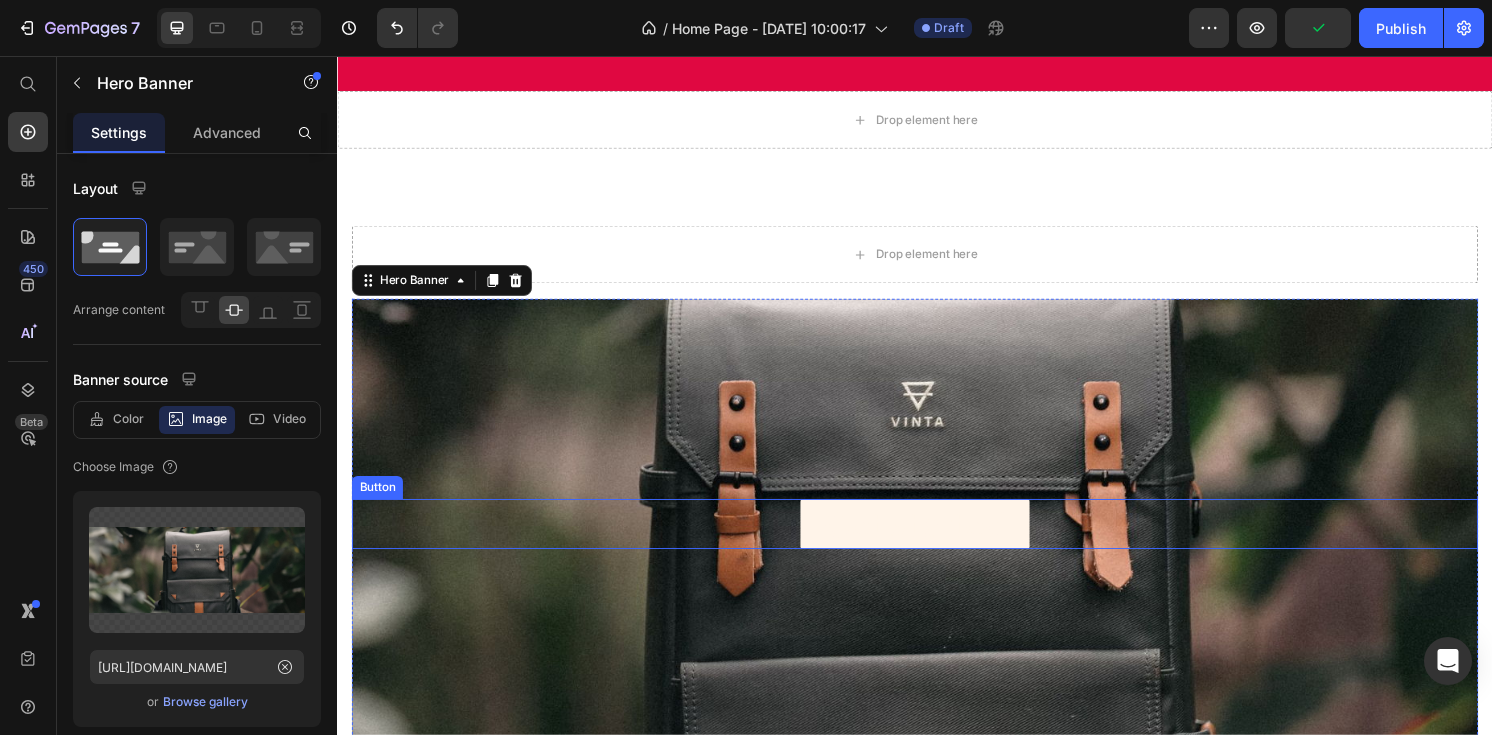 click on "Get started" at bounding box center [937, 542] 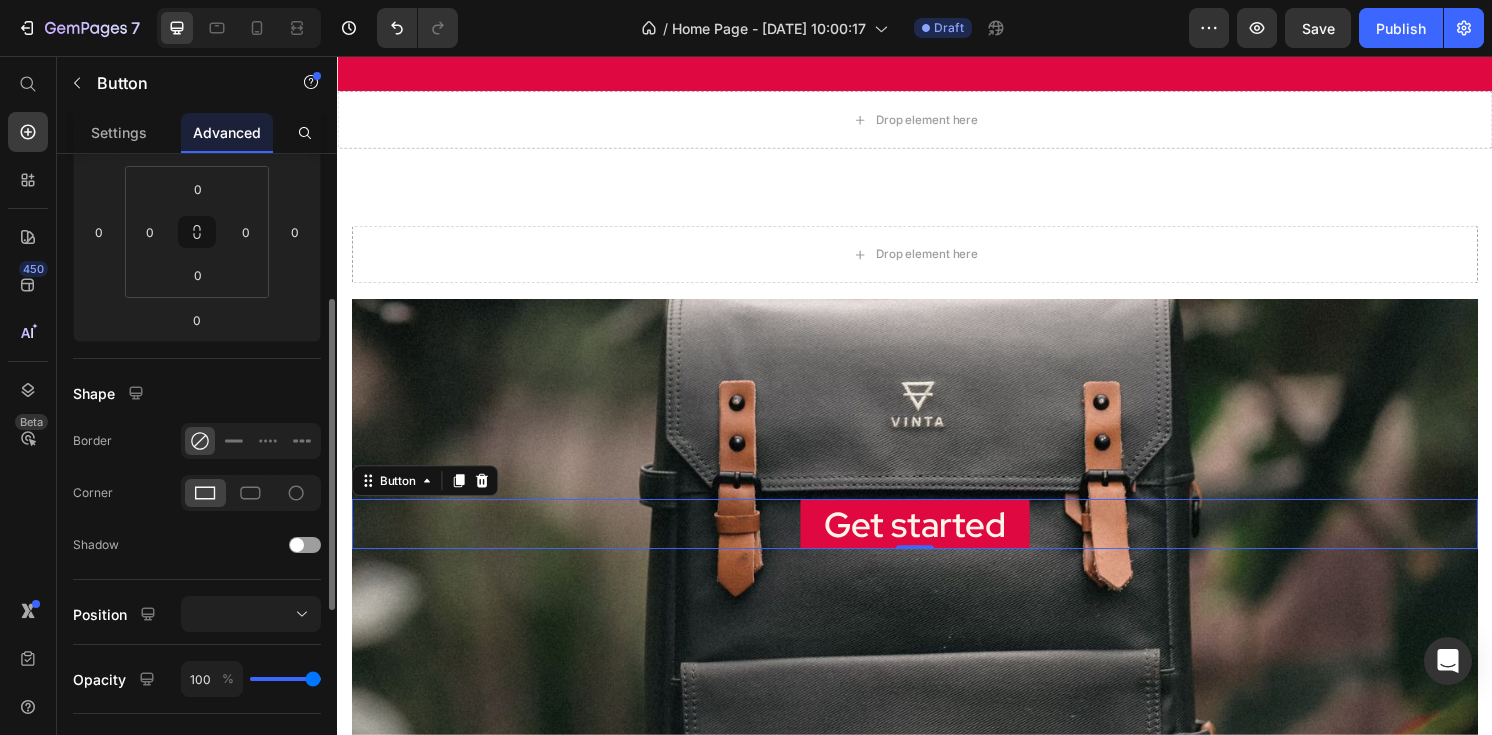 scroll, scrollTop: 294, scrollLeft: 0, axis: vertical 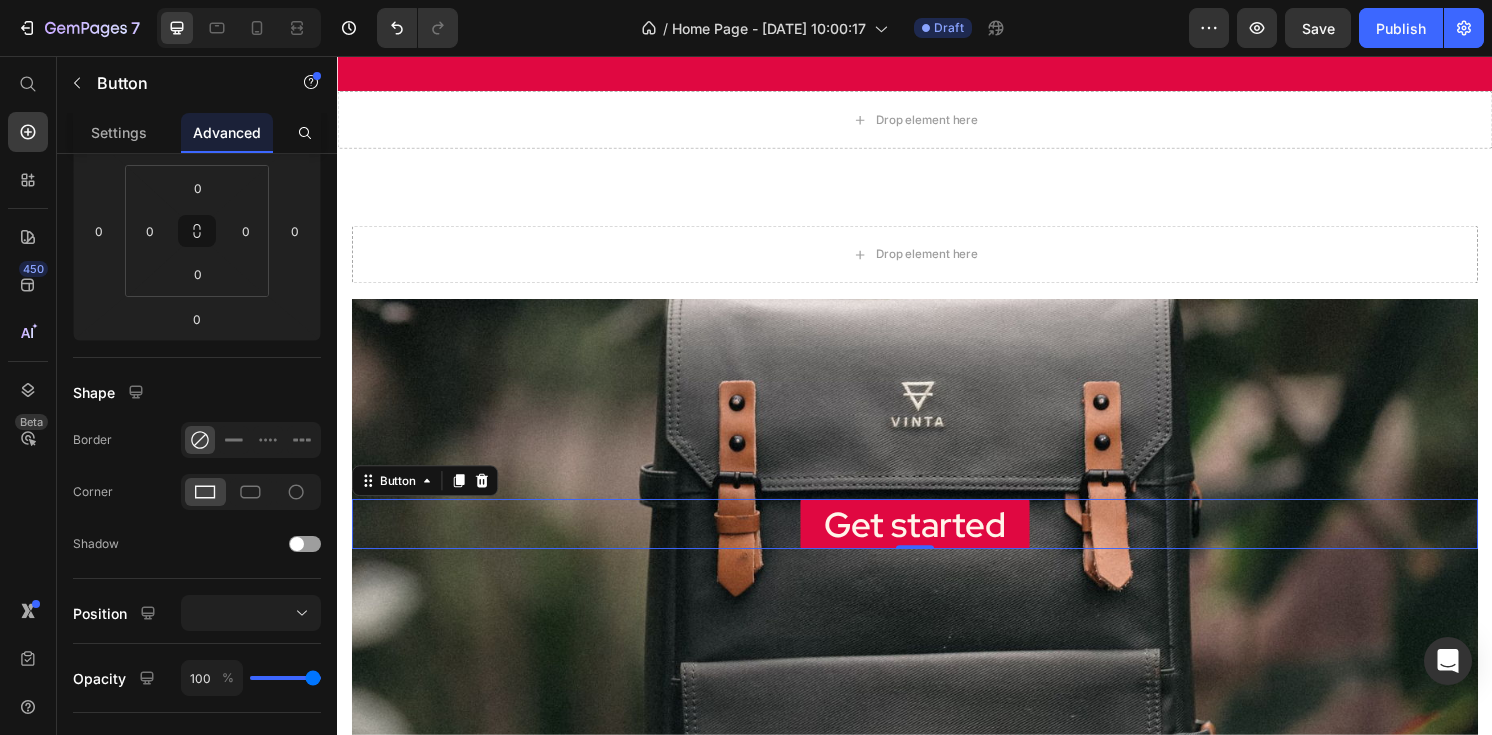 click on "Get started Button   0" at bounding box center [937, 542] 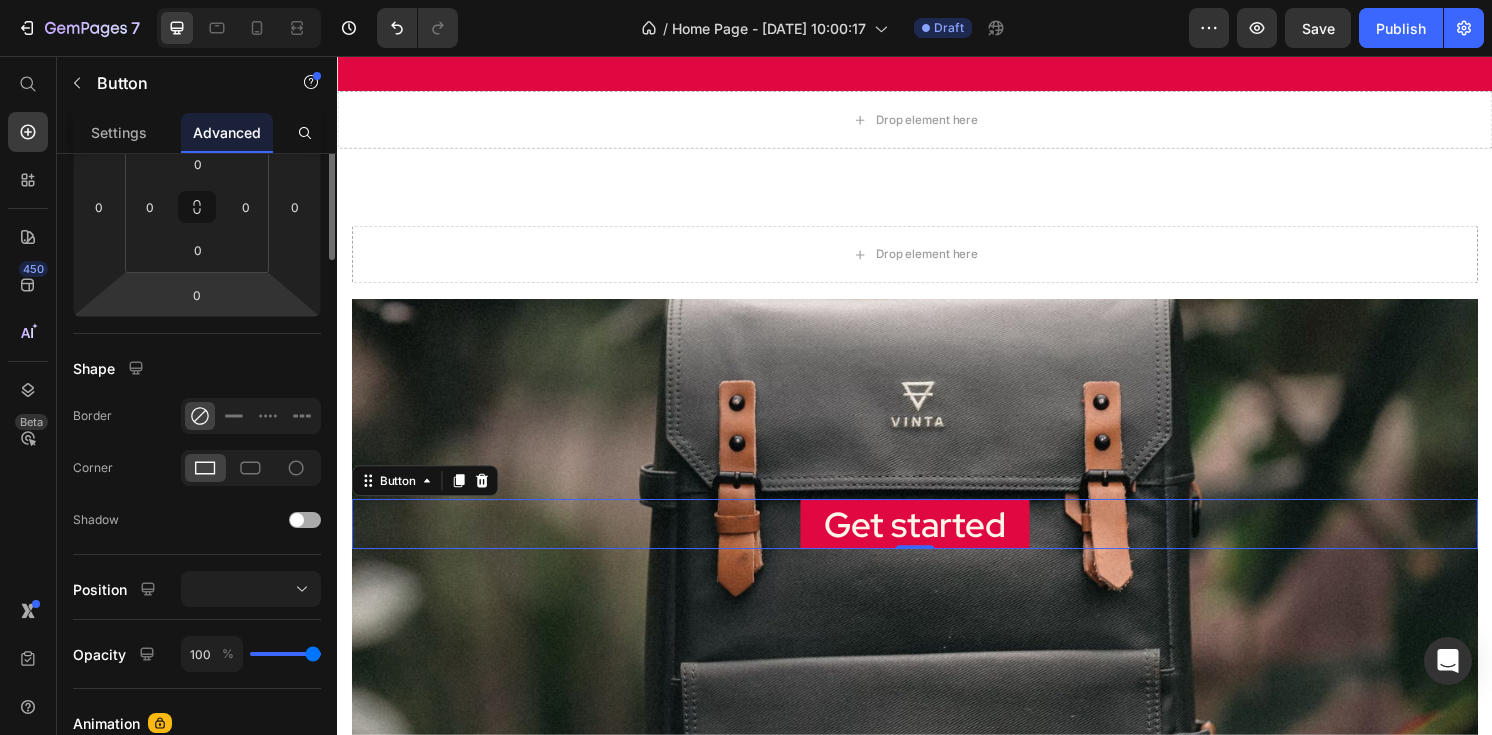 scroll, scrollTop: 0, scrollLeft: 0, axis: both 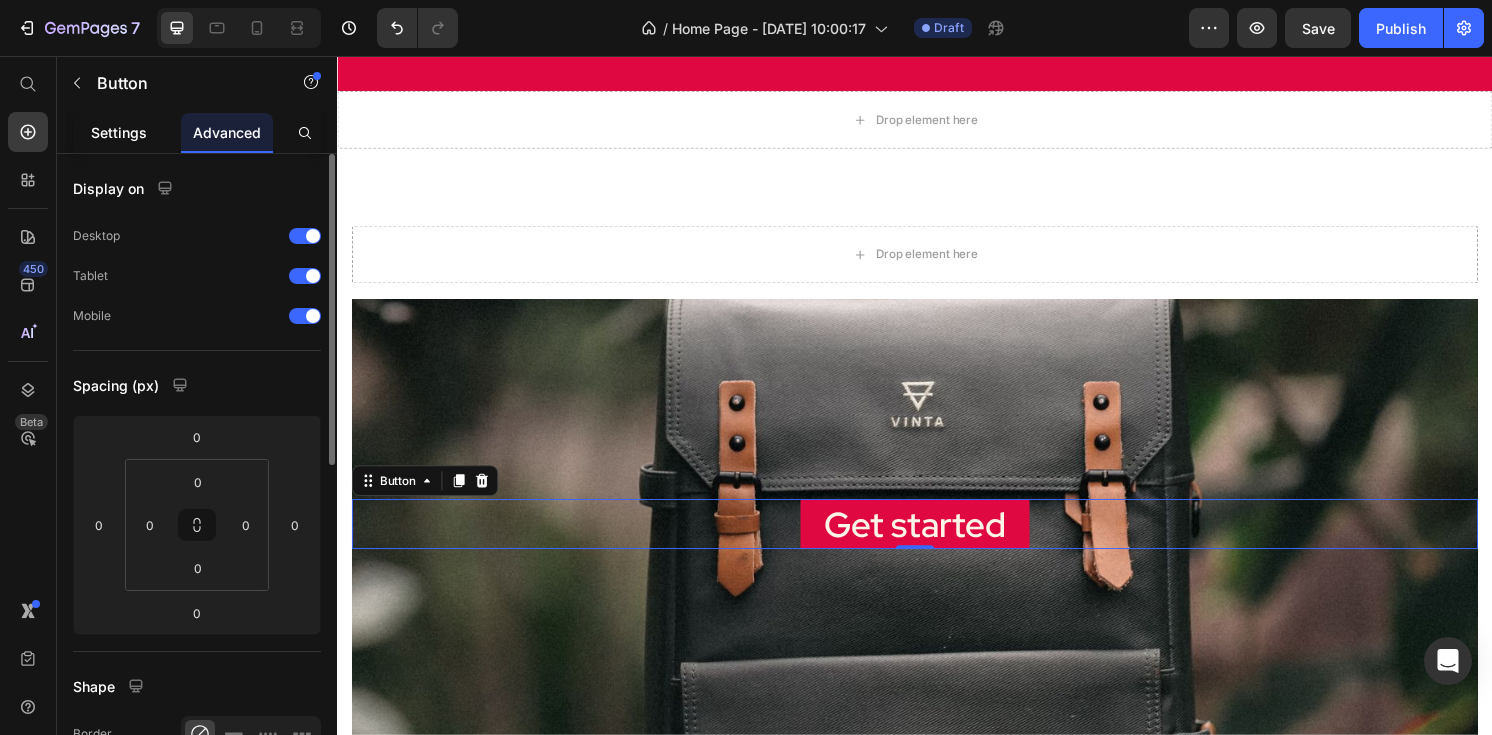 click on "Settings" at bounding box center (119, 132) 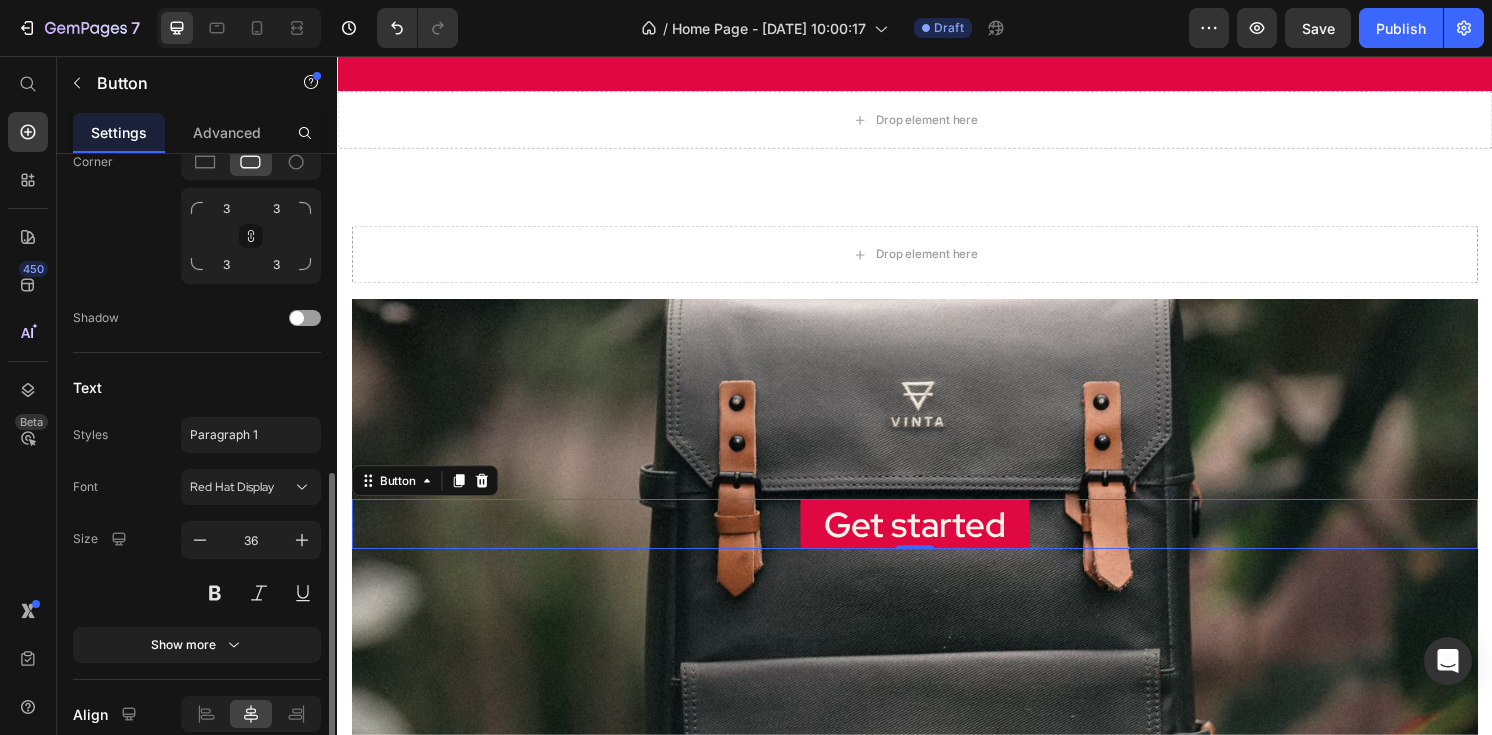 scroll, scrollTop: 807, scrollLeft: 0, axis: vertical 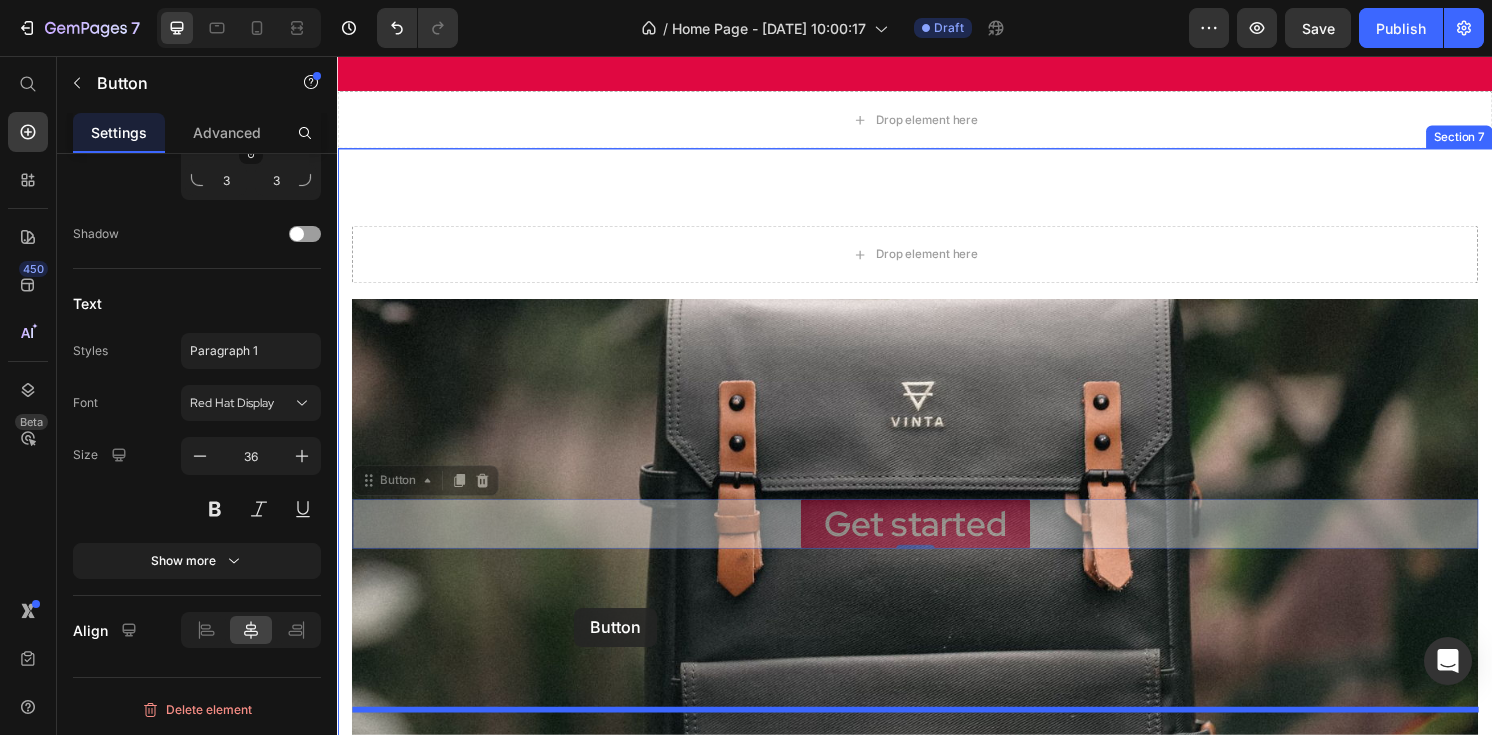 drag, startPoint x: 585, startPoint y: 514, endPoint x: 583, endPoint y: 628, distance: 114.01754 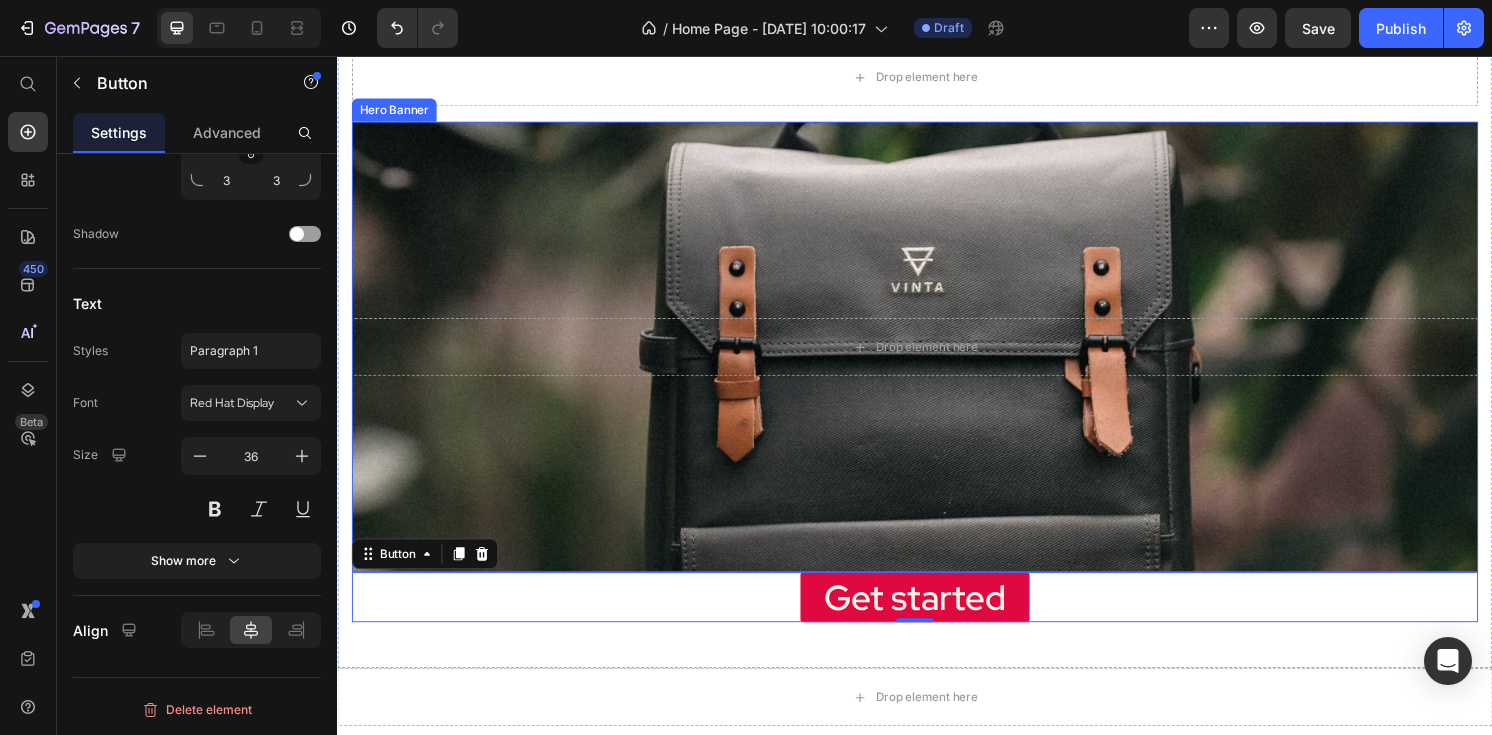 scroll, scrollTop: 2573, scrollLeft: 0, axis: vertical 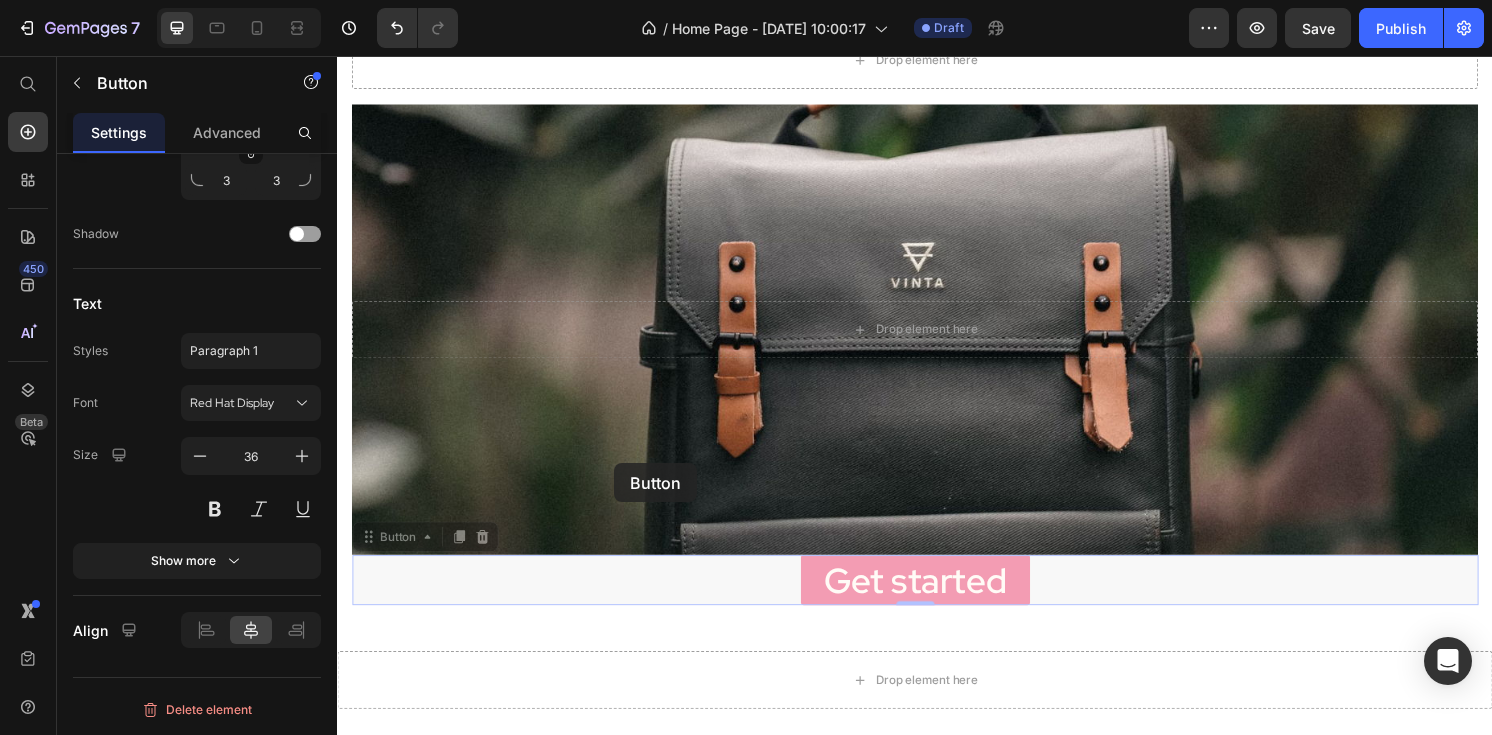 drag, startPoint x: 625, startPoint y: 552, endPoint x: 625, endPoint y: 479, distance: 73 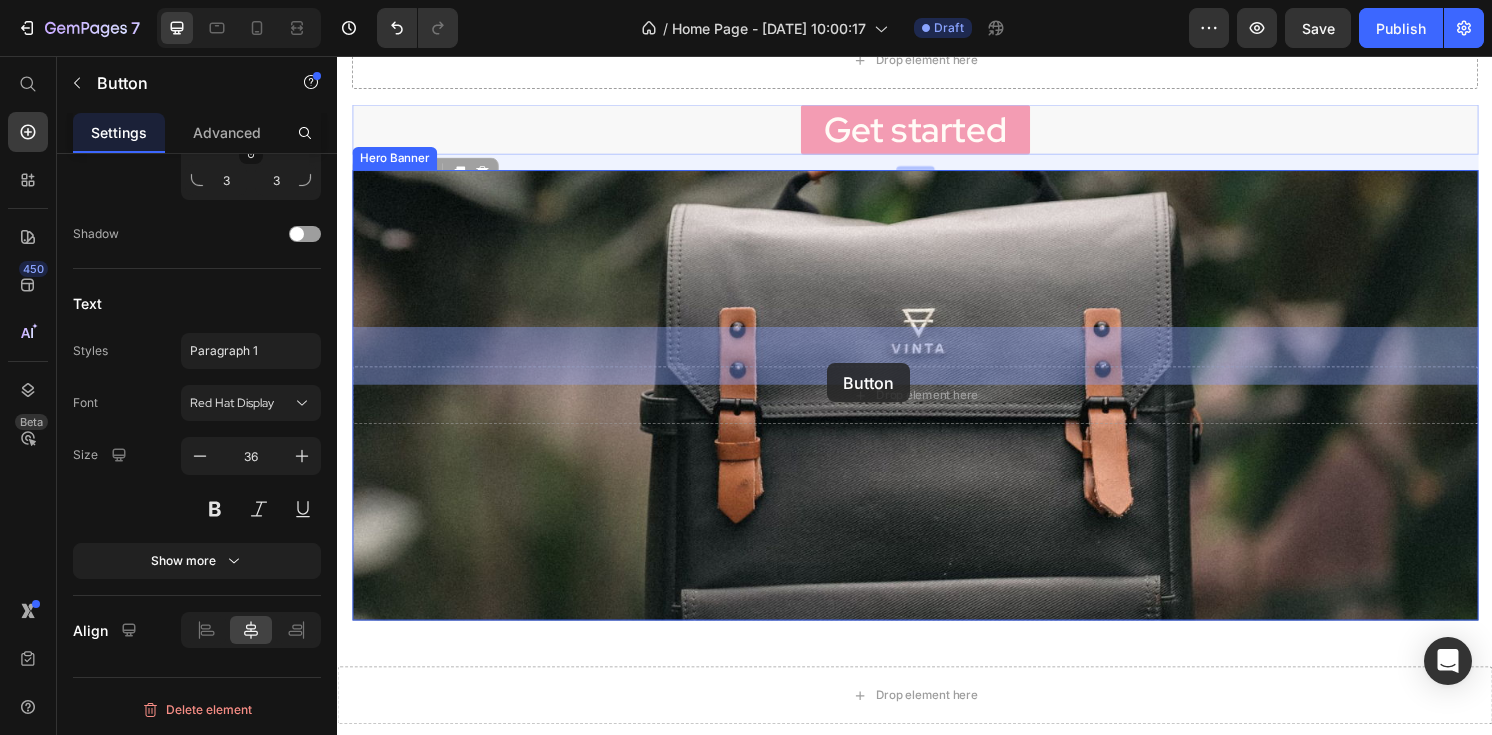 drag, startPoint x: 706, startPoint y: 93, endPoint x: 846, endPoint y: 375, distance: 314.83963 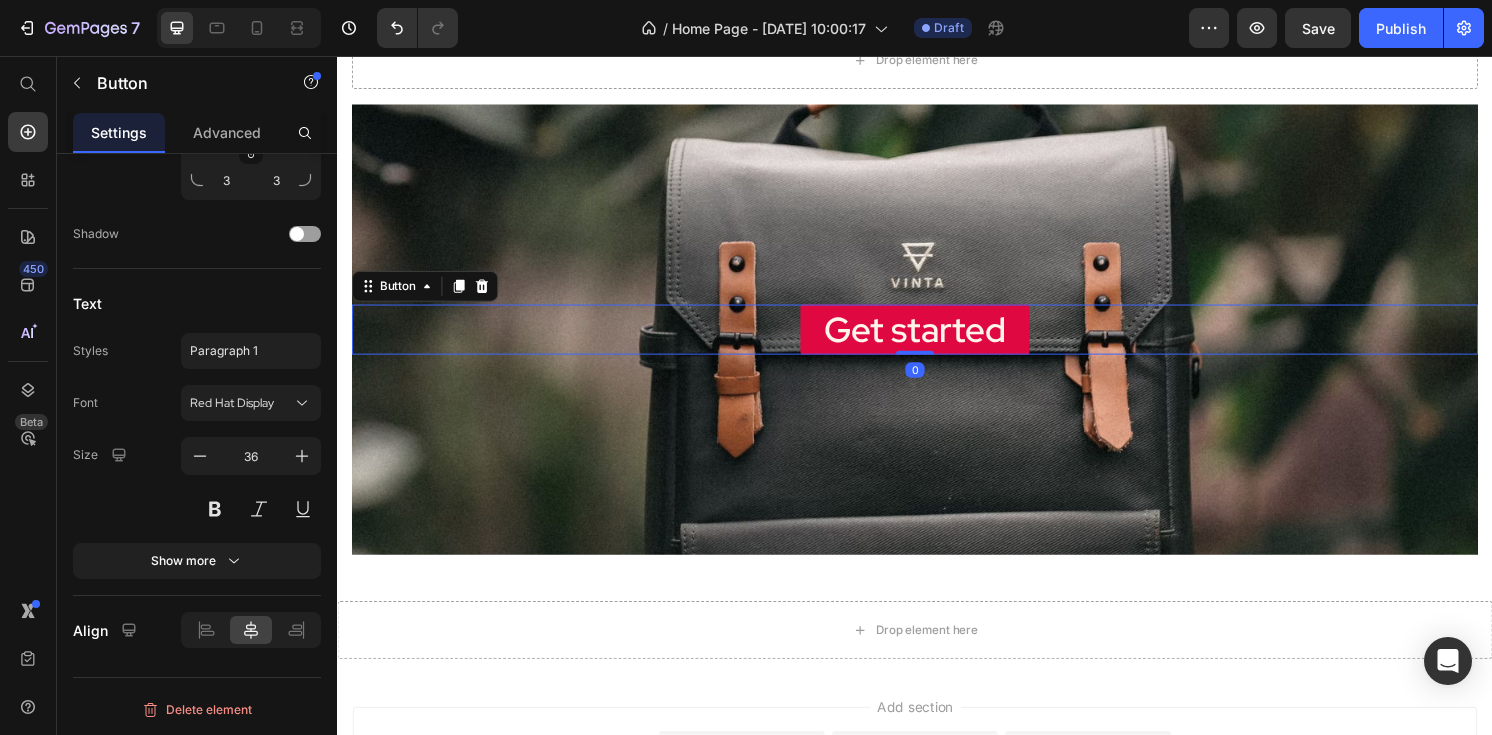 click at bounding box center [937, 340] 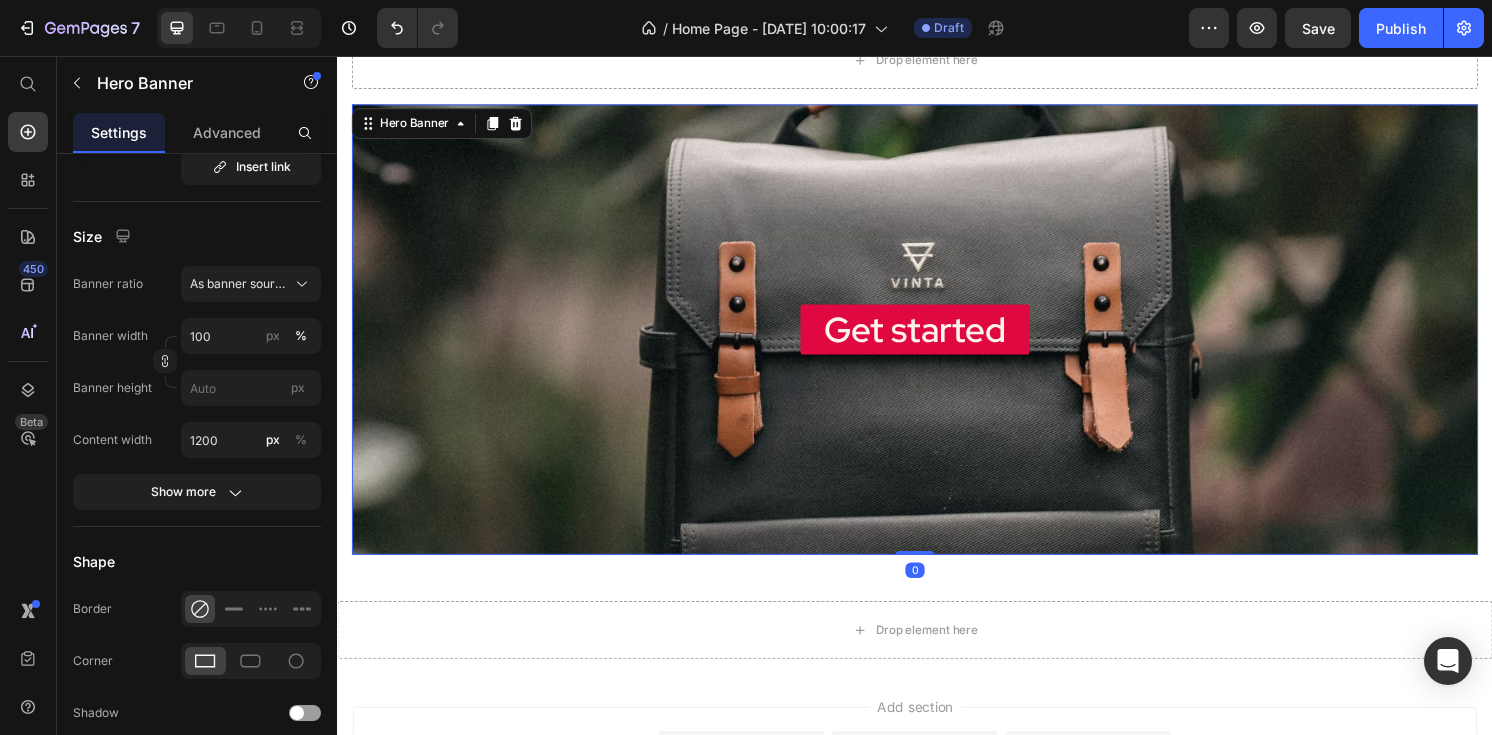 scroll, scrollTop: 0, scrollLeft: 0, axis: both 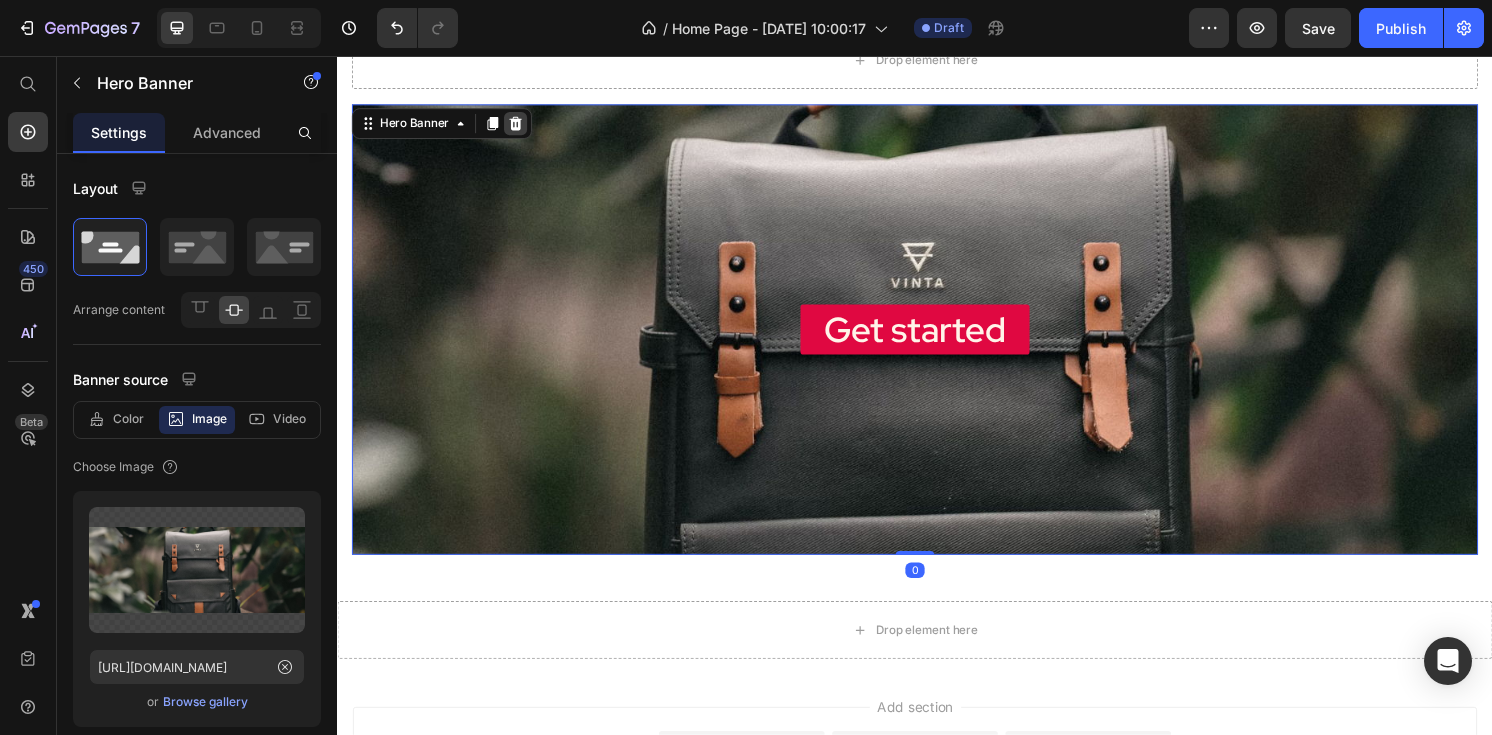 click 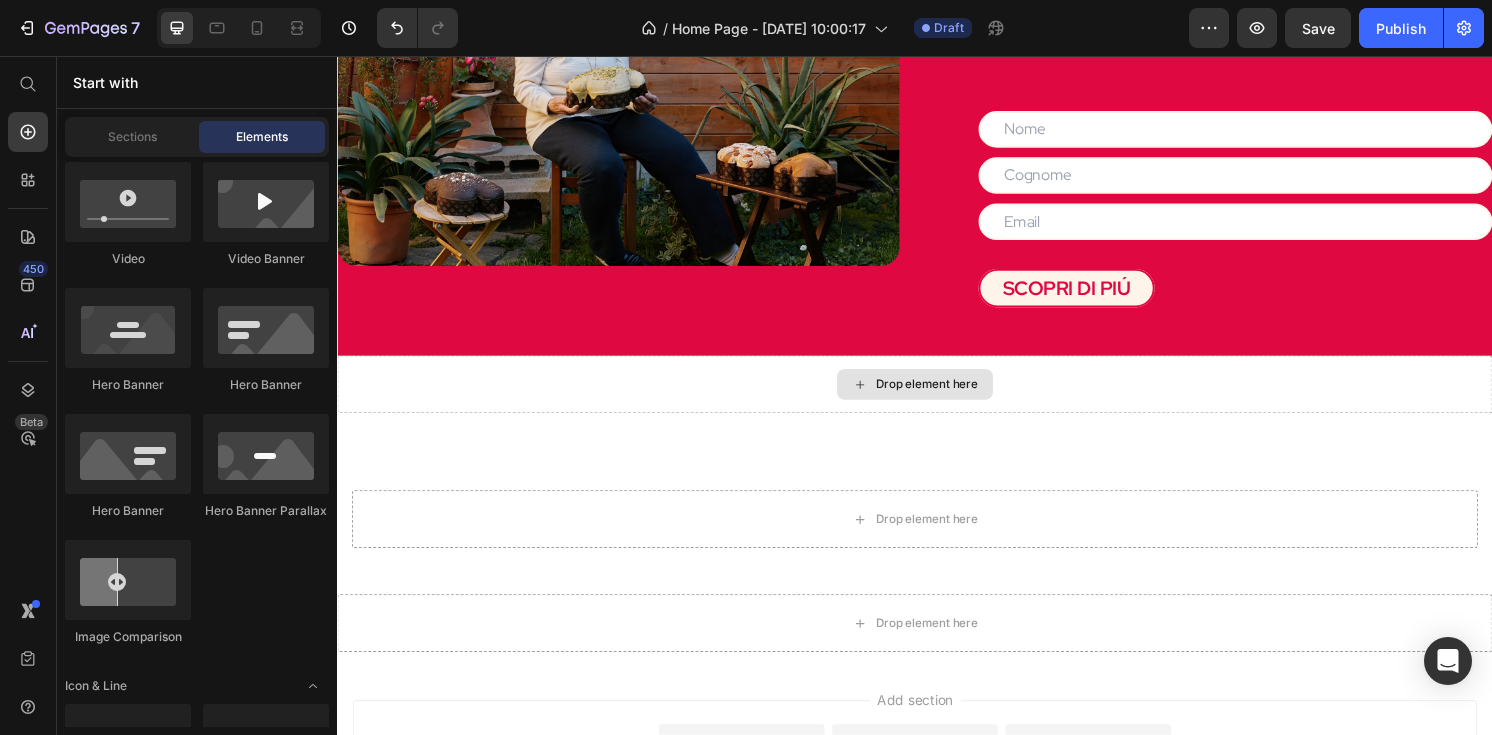 scroll, scrollTop: 2101, scrollLeft: 0, axis: vertical 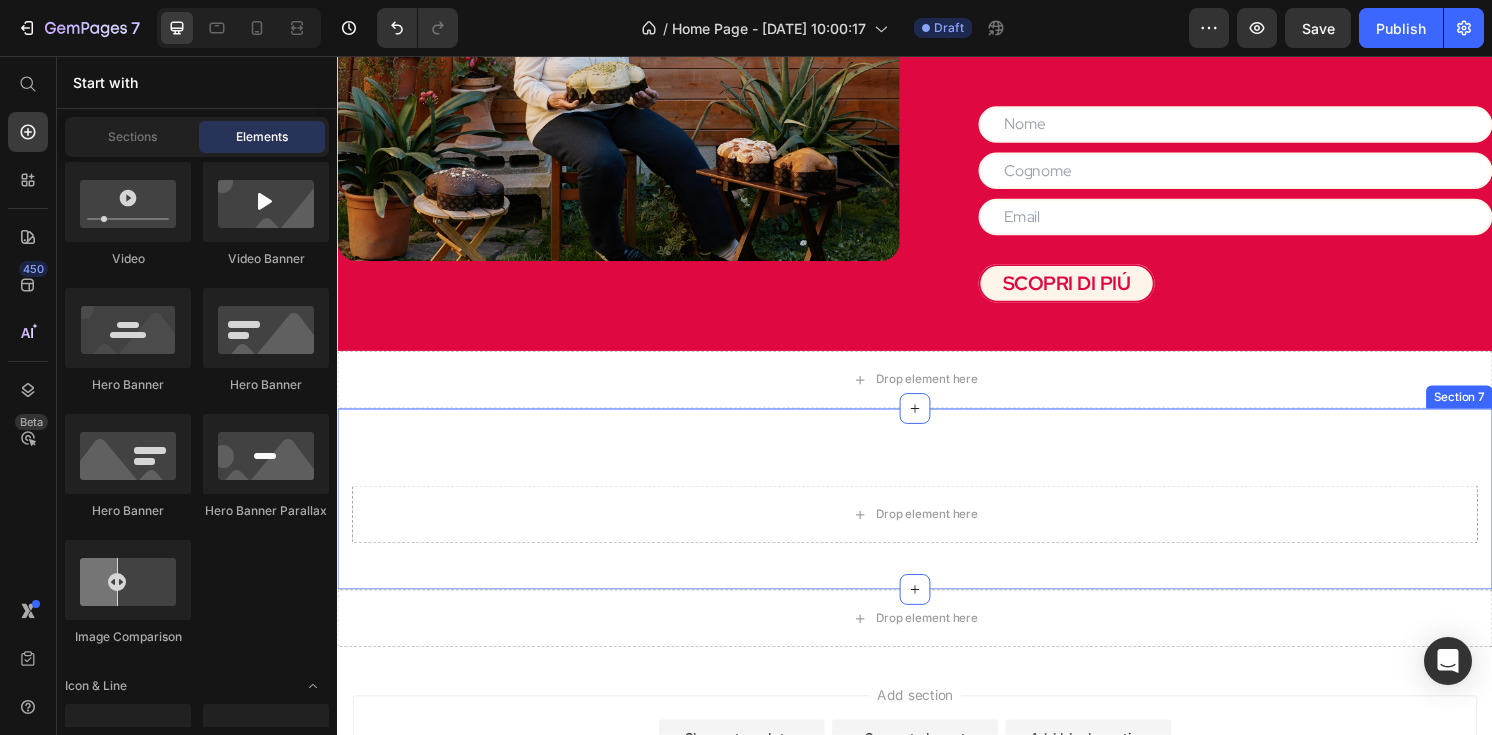 click on "Drop element here Row Section 7" at bounding box center [937, 516] 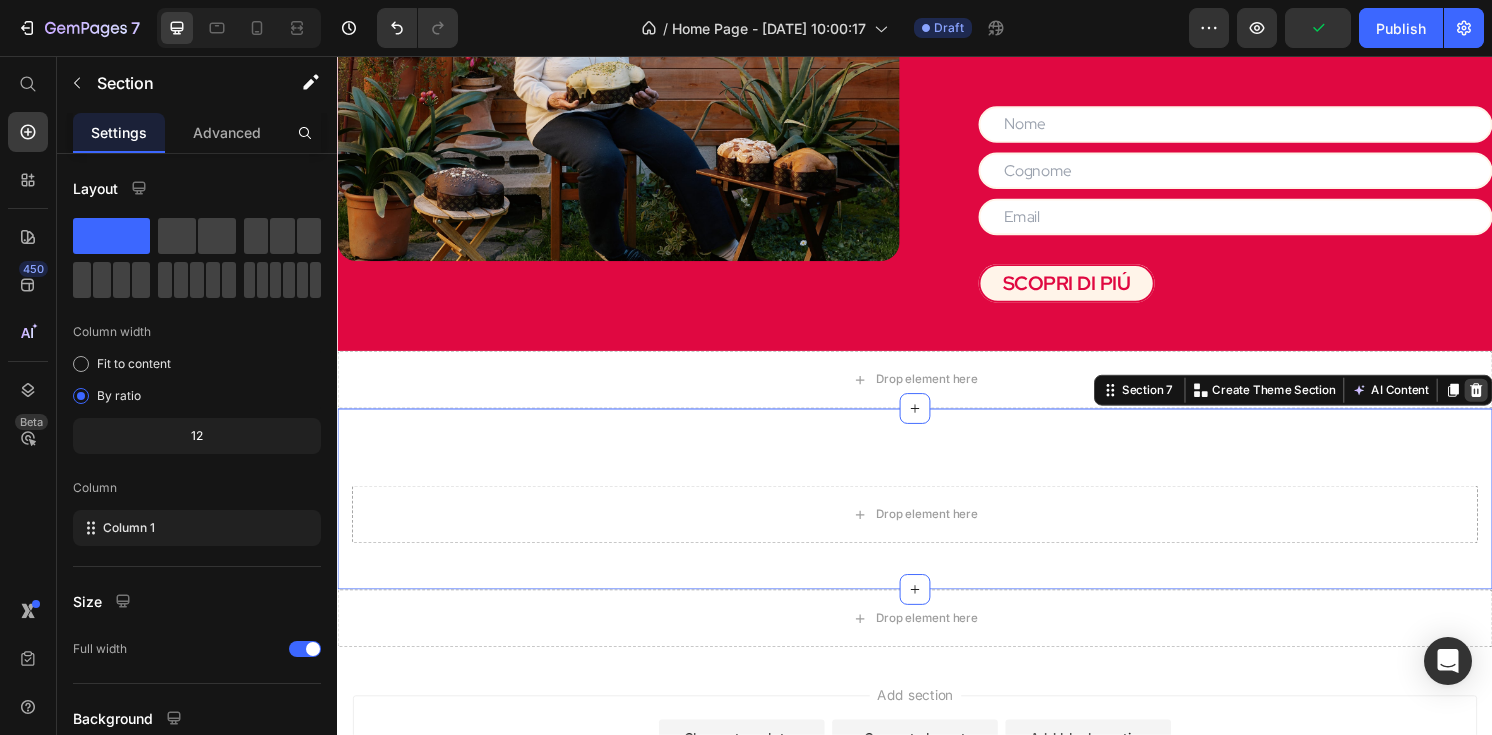 click 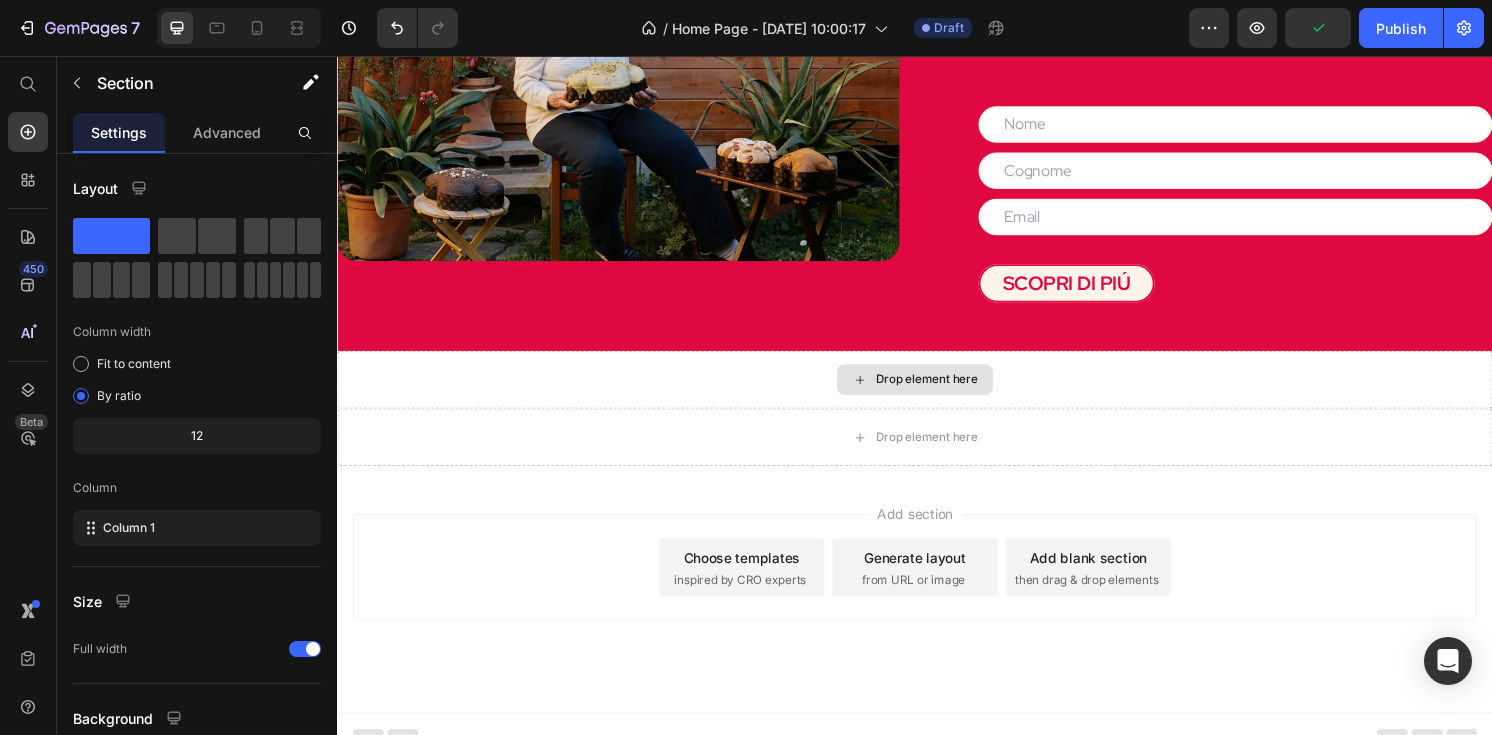 scroll, scrollTop: 2078, scrollLeft: 0, axis: vertical 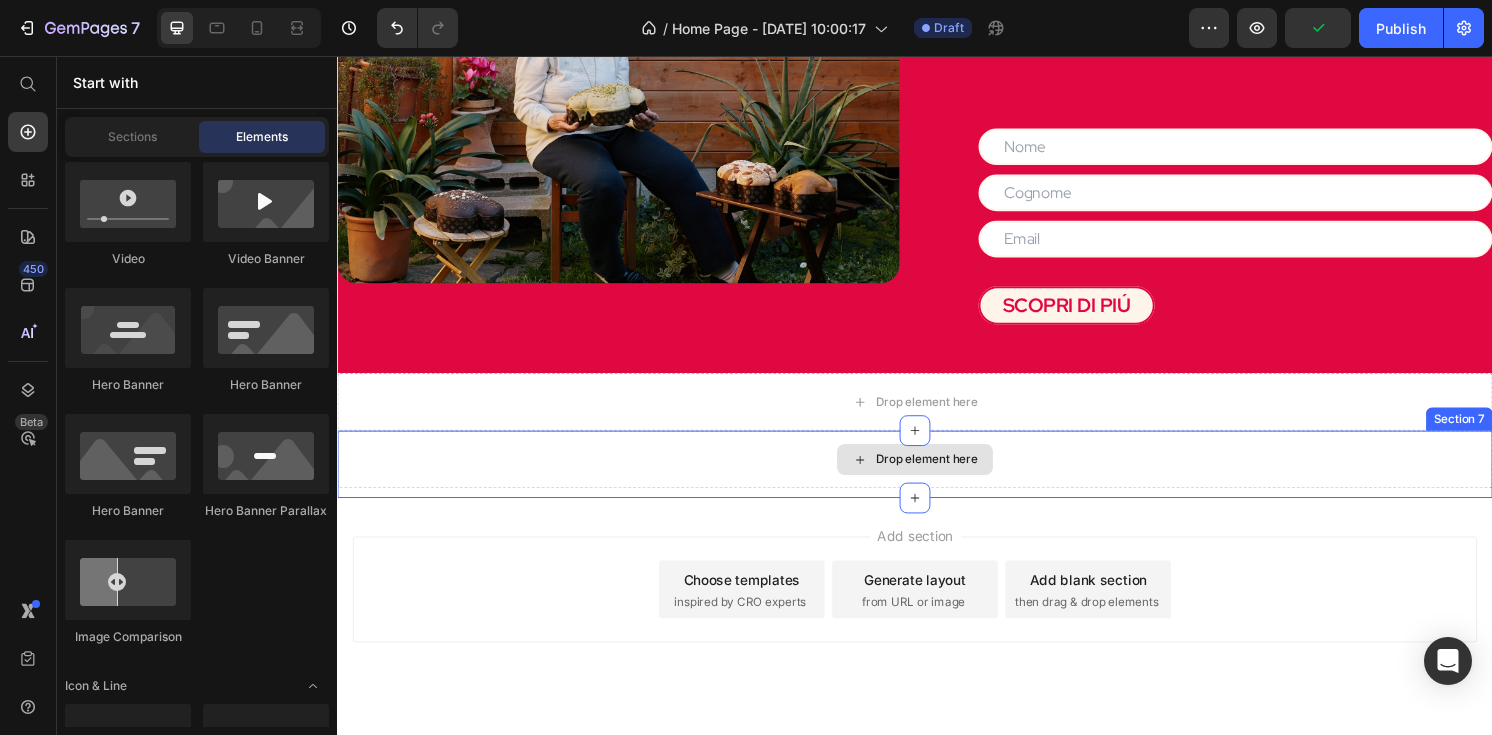 click on "Drop element here" at bounding box center (937, 475) 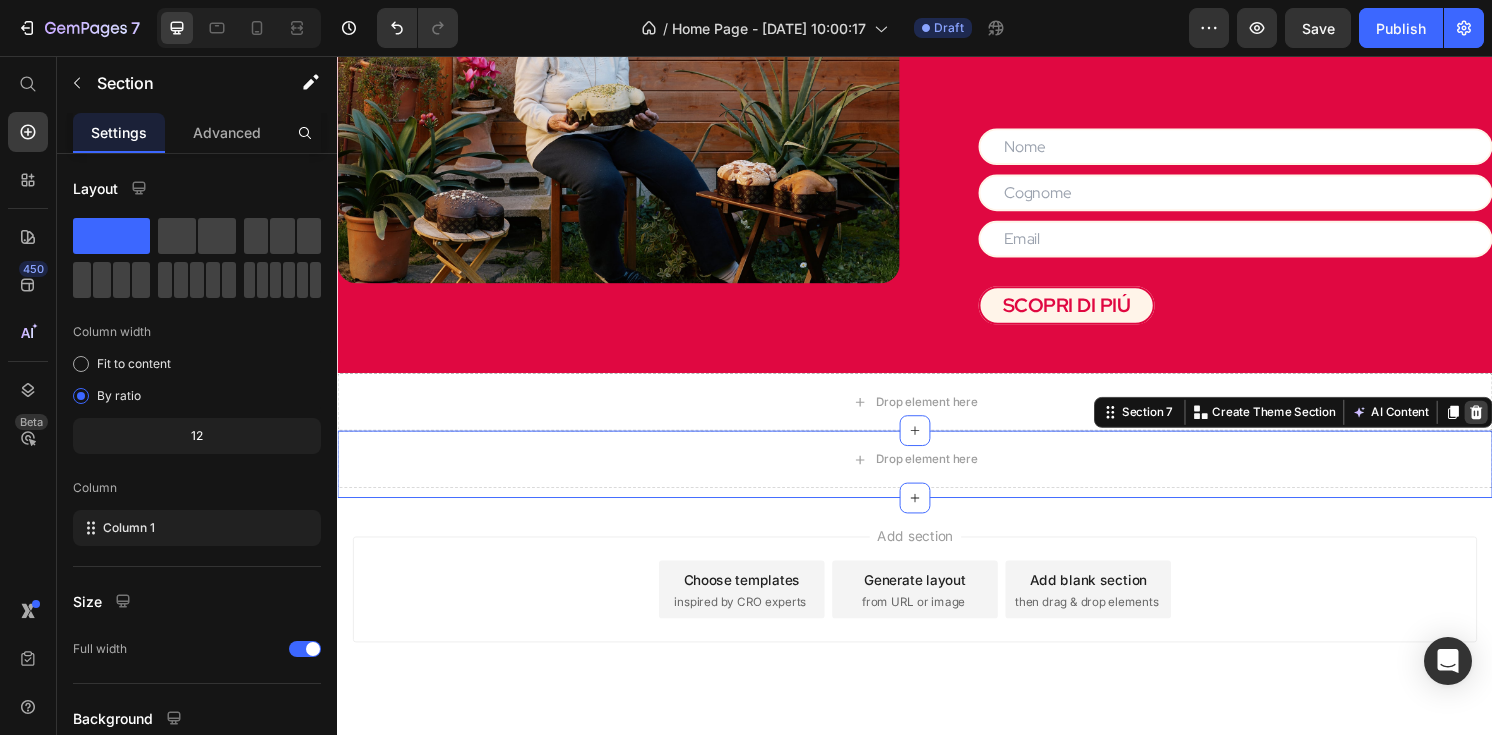 click 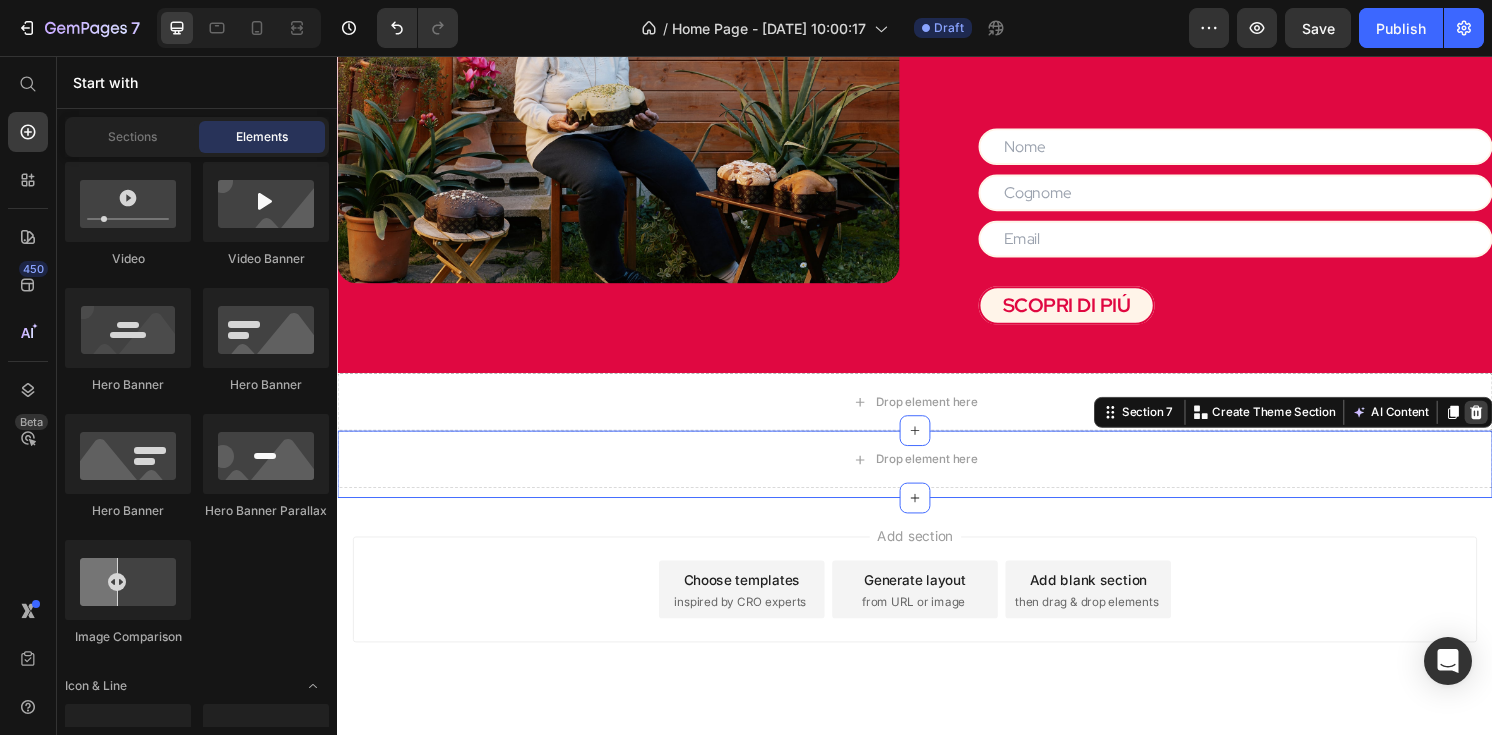 scroll, scrollTop: 2008, scrollLeft: 0, axis: vertical 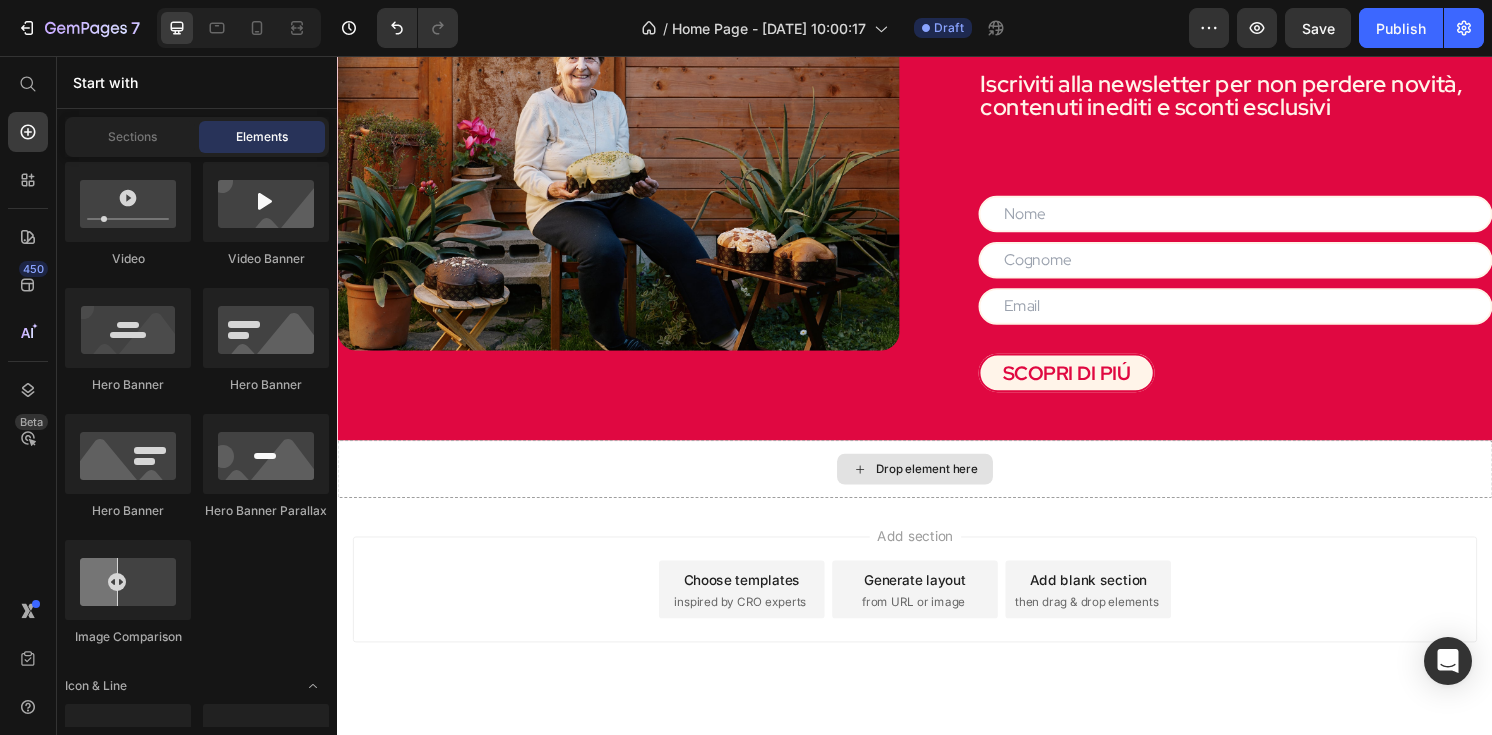 click on "Drop element here" at bounding box center [937, 485] 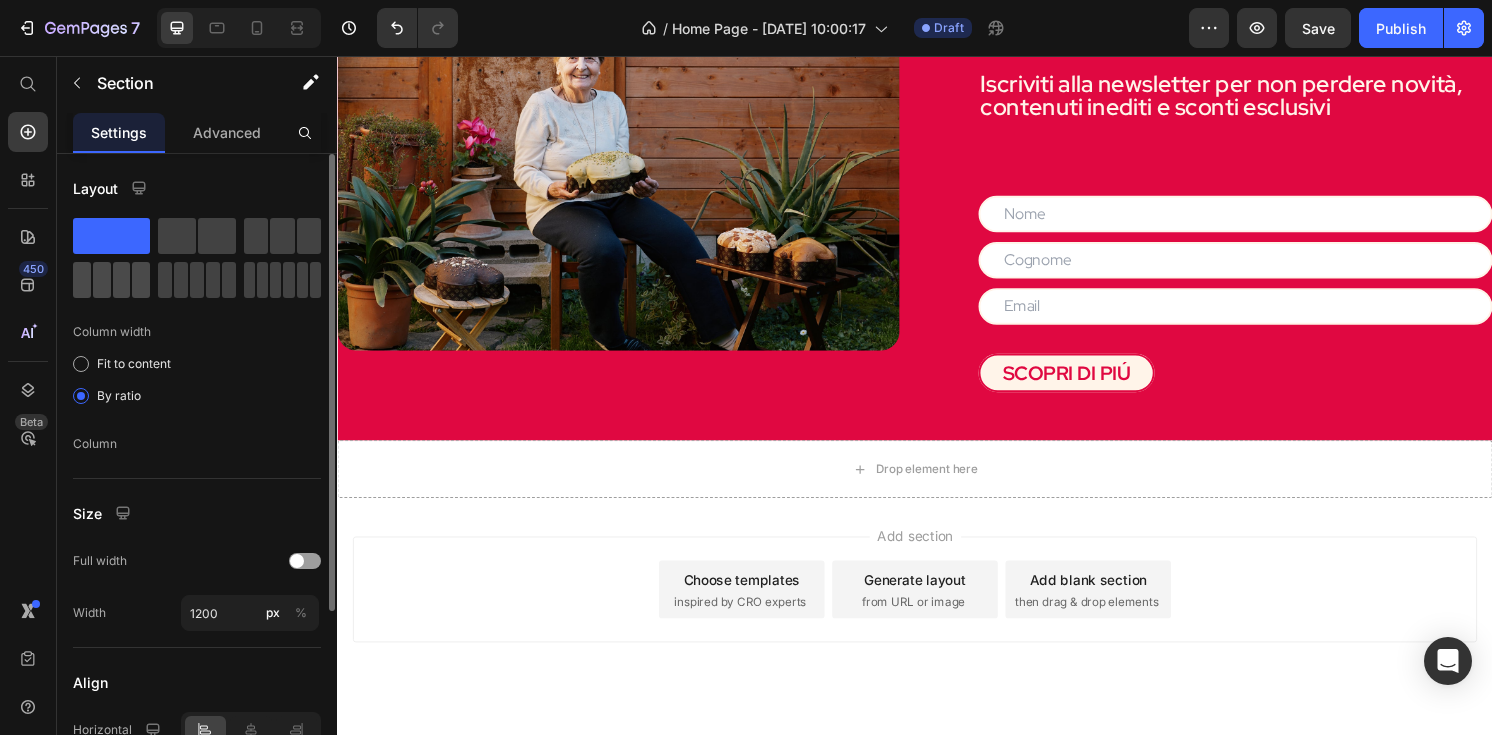 click 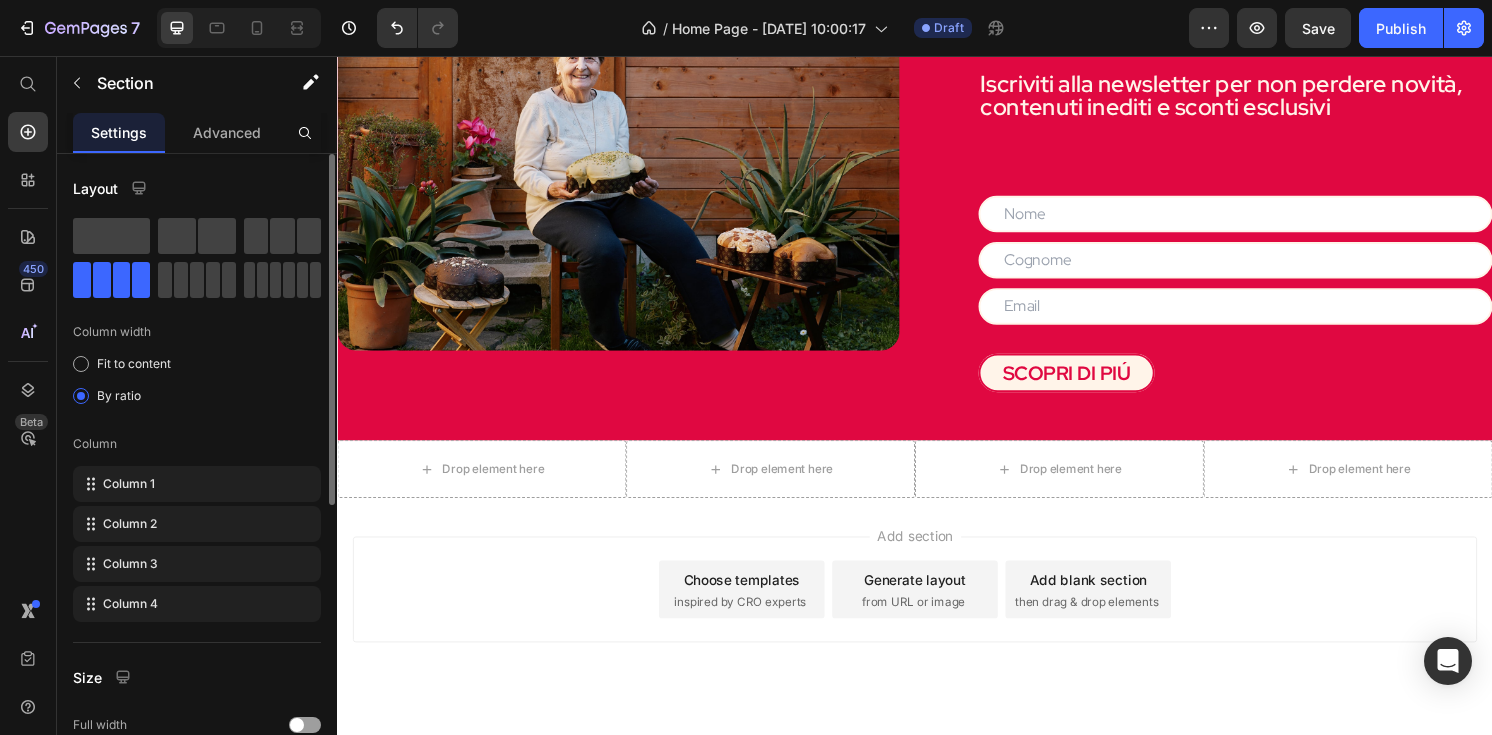 click 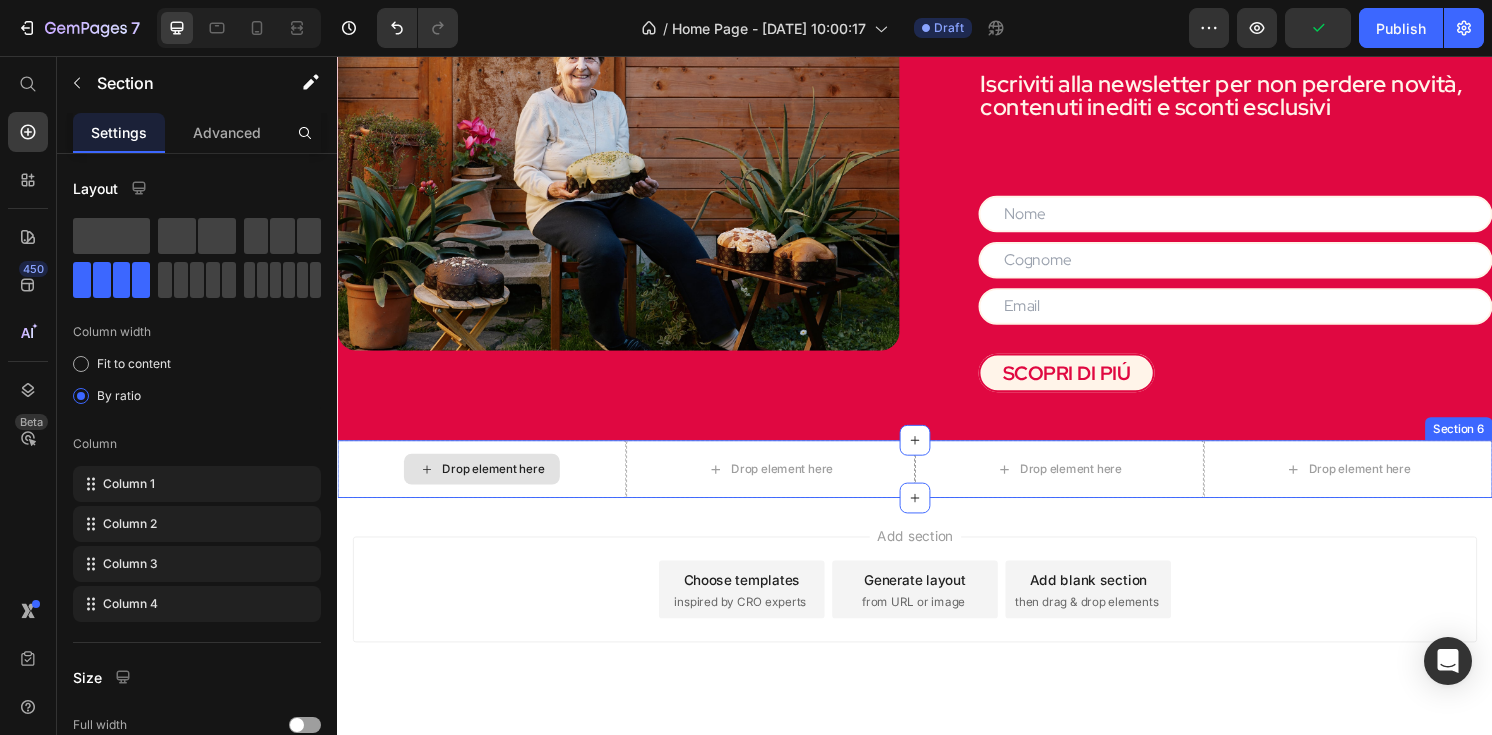 click on "Drop element here" at bounding box center [487, 485] 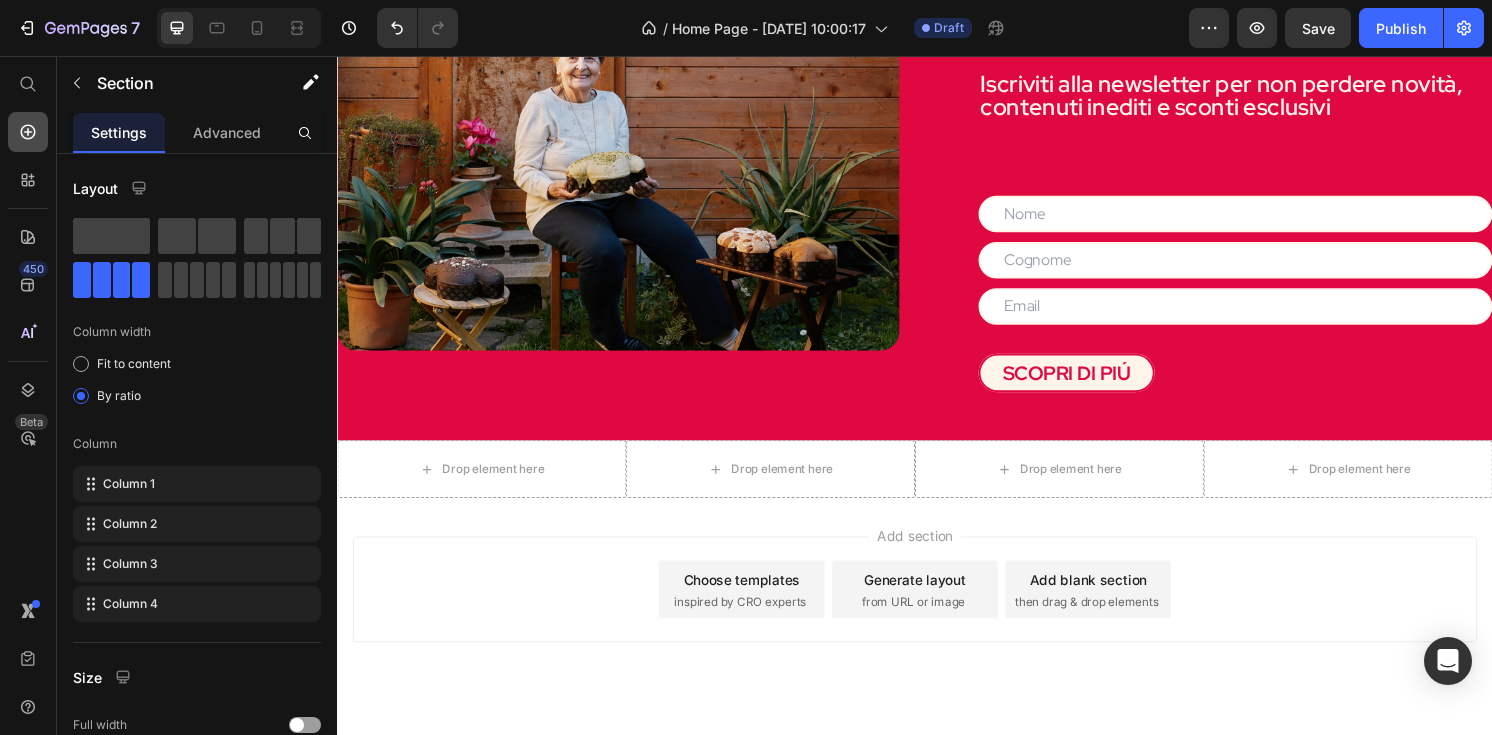 click 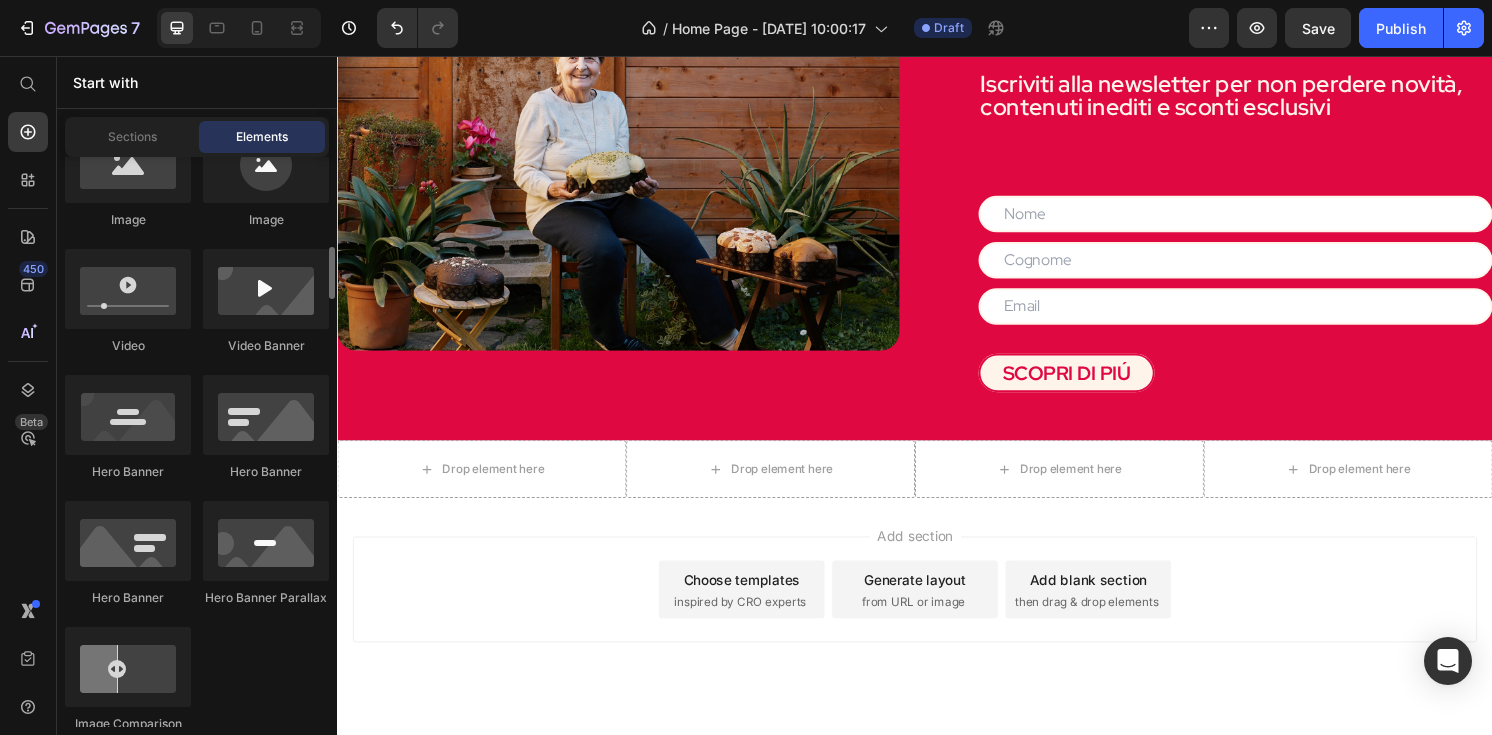 scroll, scrollTop: 835, scrollLeft: 0, axis: vertical 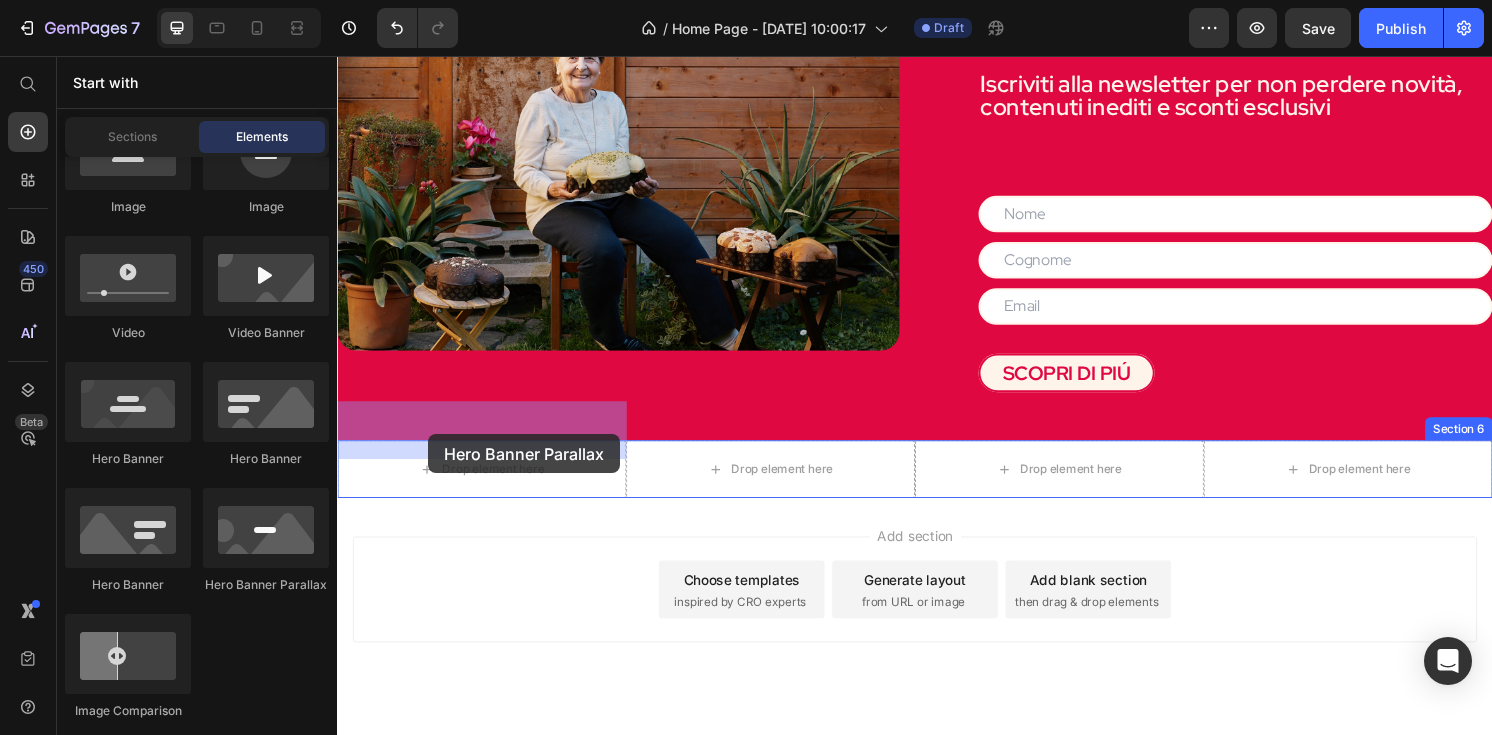 drag, startPoint x: 594, startPoint y: 600, endPoint x: 432, endPoint y: 449, distance: 221.46106 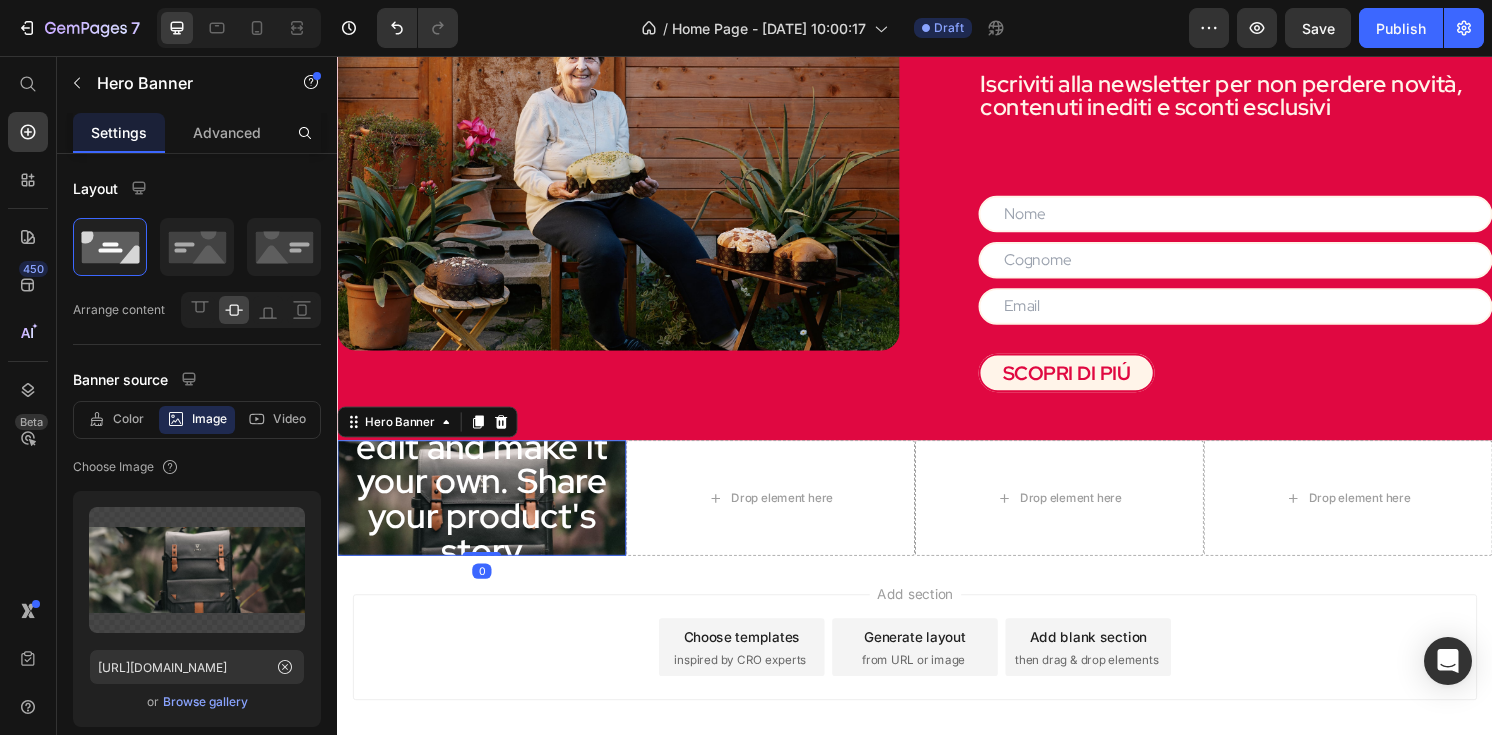 scroll, scrollTop: 2068, scrollLeft: 0, axis: vertical 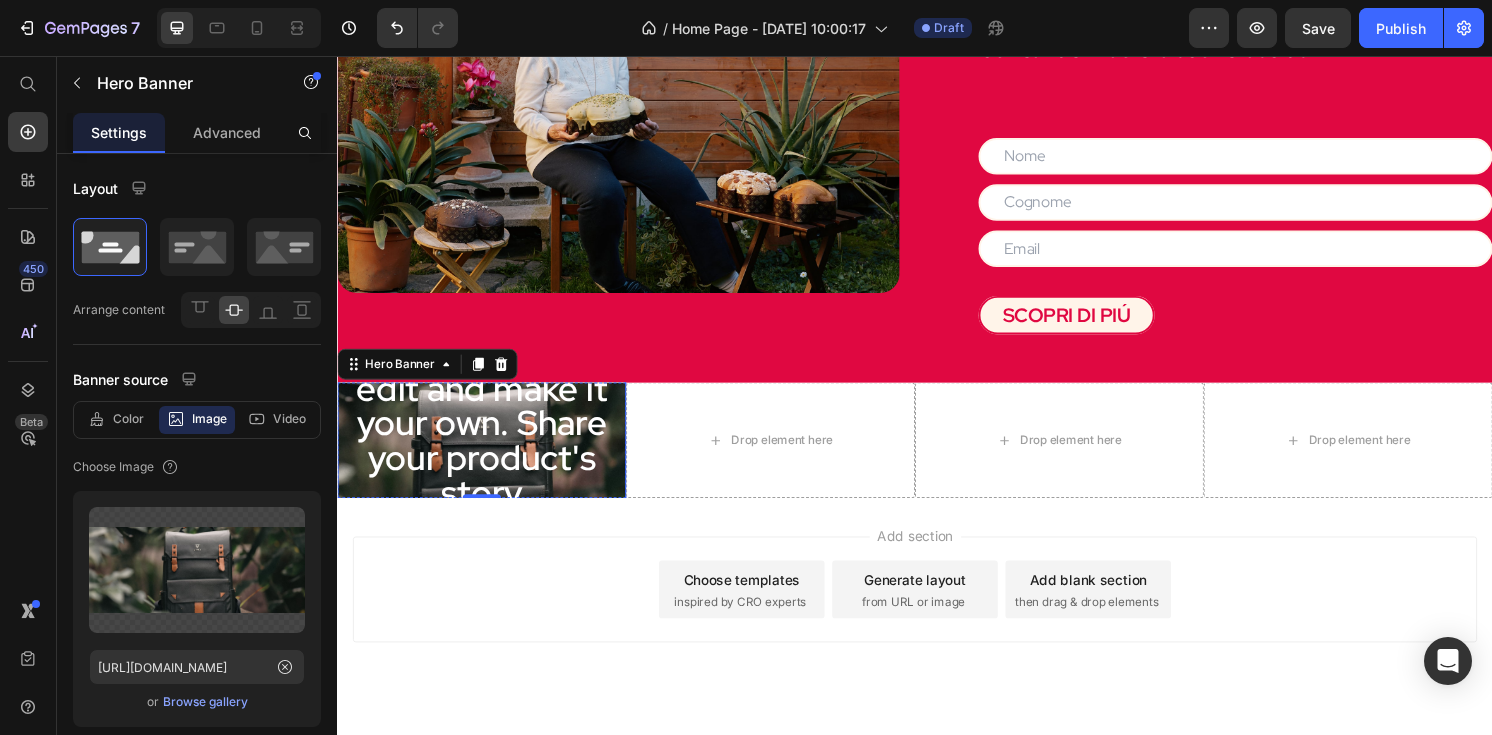 click on "This is your text block. Click to edit and make it your own. Share your product's story                   or services offered. Get creative and make it yours!" at bounding box center [487, 491] 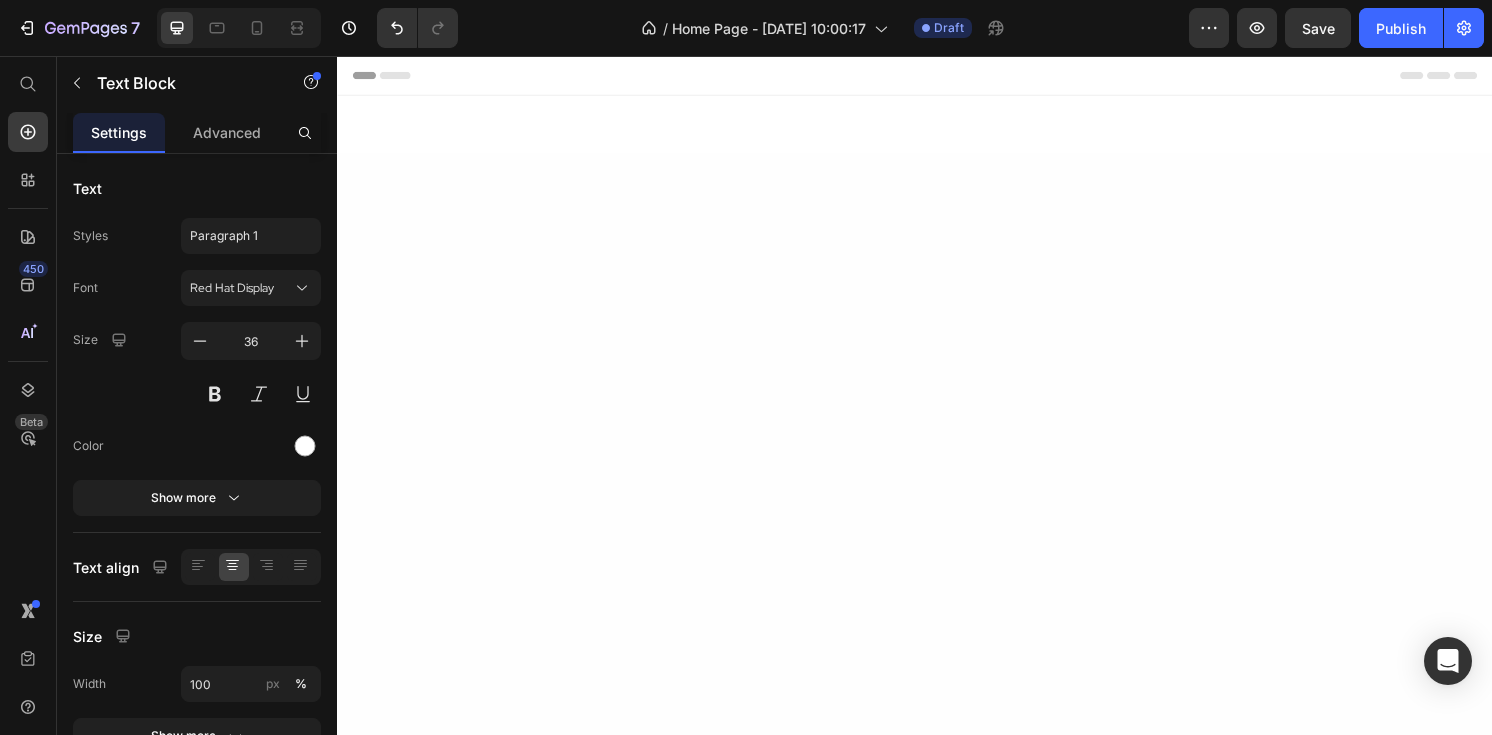 scroll, scrollTop: 2068, scrollLeft: 0, axis: vertical 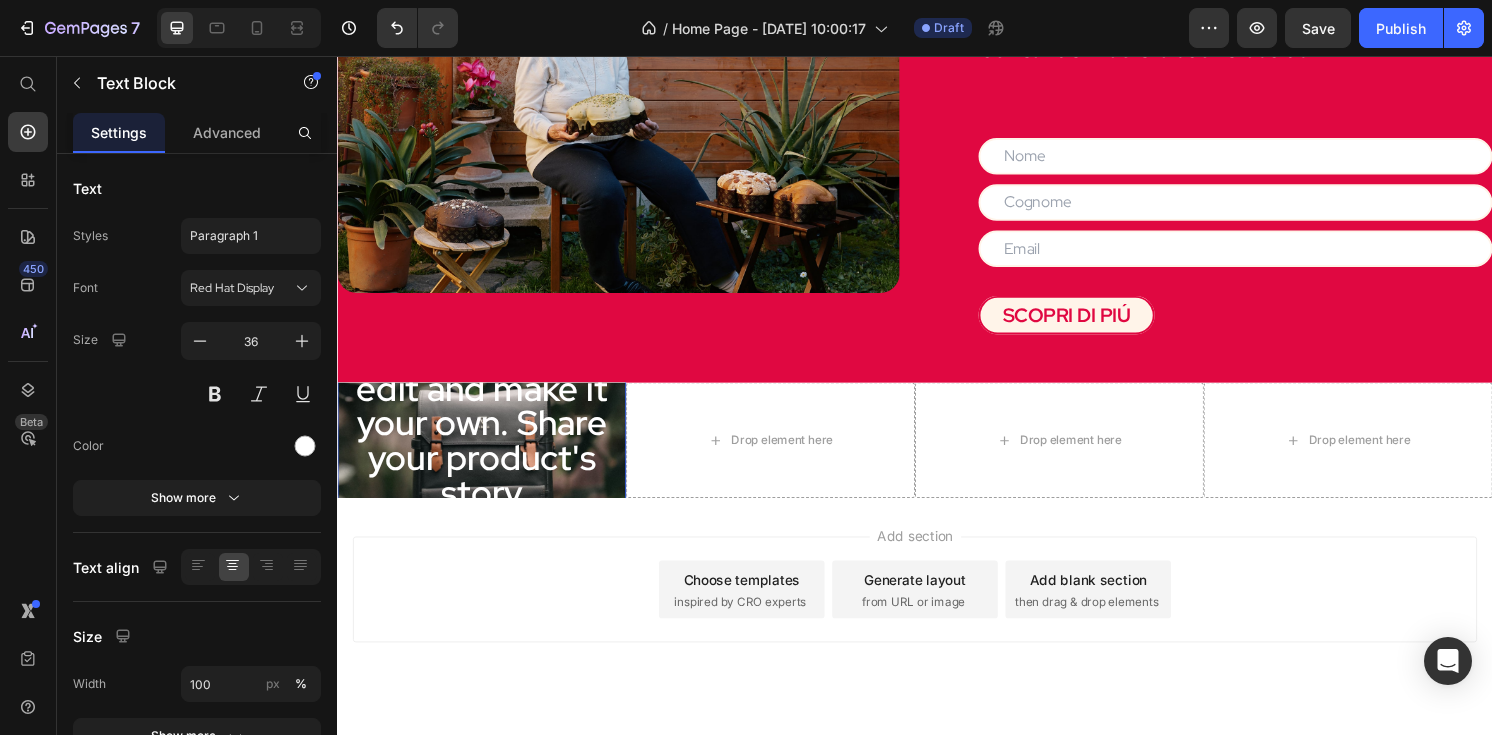click on "This is your text block. Click to edit and make it your own. Share your product's story or services offered. Get creative and make it yours!" at bounding box center [487, 491] 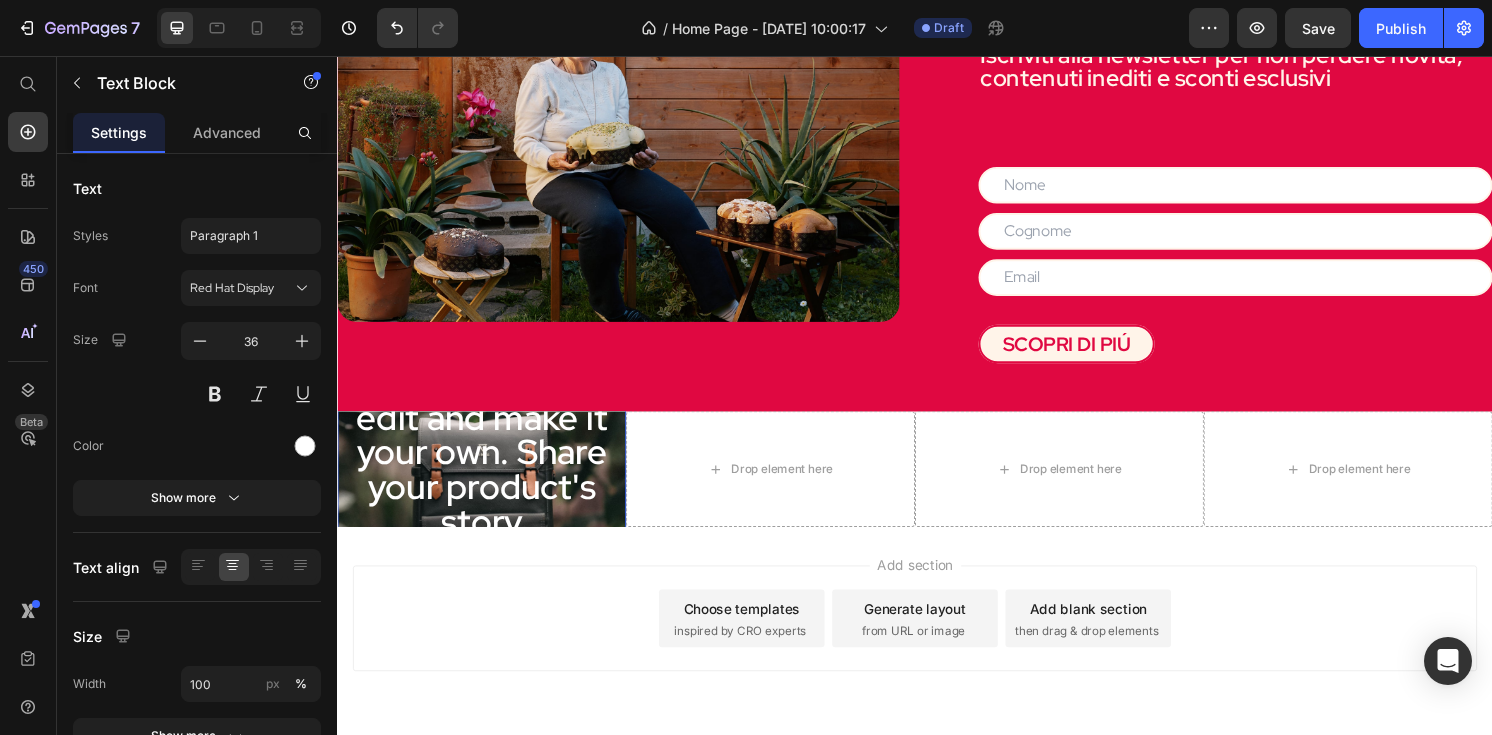 scroll, scrollTop: 2044, scrollLeft: 0, axis: vertical 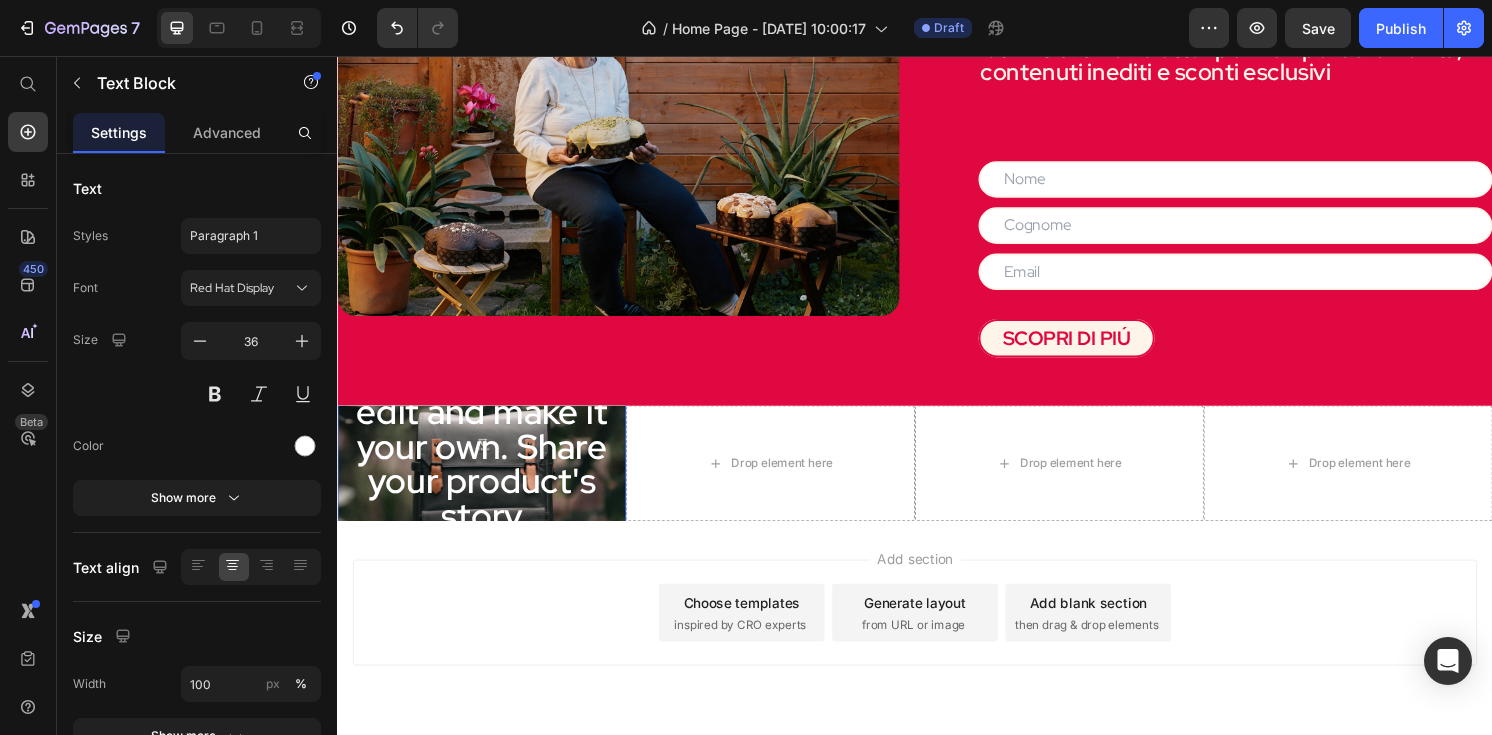 click on "This is your text block. Click to edit and make it your own. Share your product's story or services offered. Get creative and make it yours!" at bounding box center (487, 515) 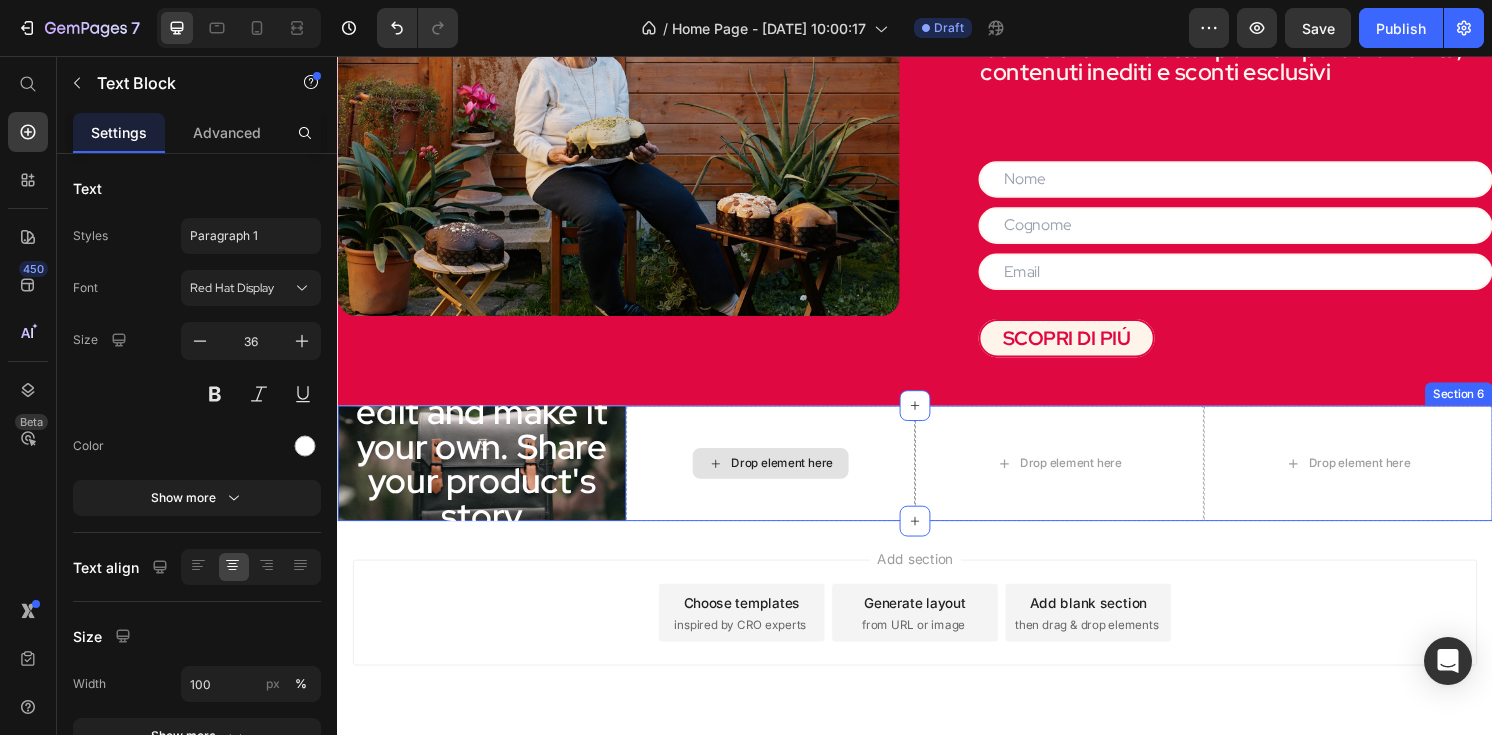 click on "Drop element here" at bounding box center (787, 479) 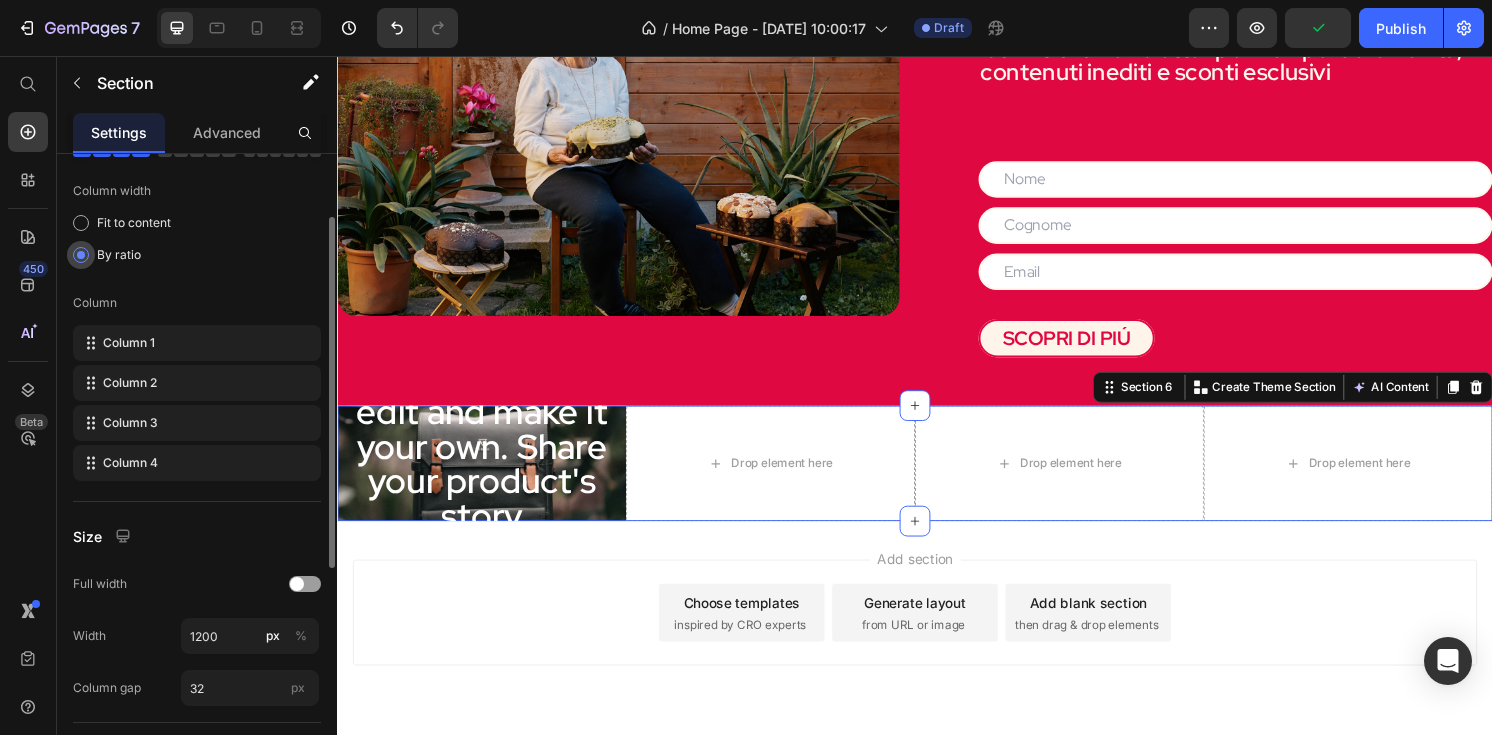 scroll, scrollTop: 170, scrollLeft: 0, axis: vertical 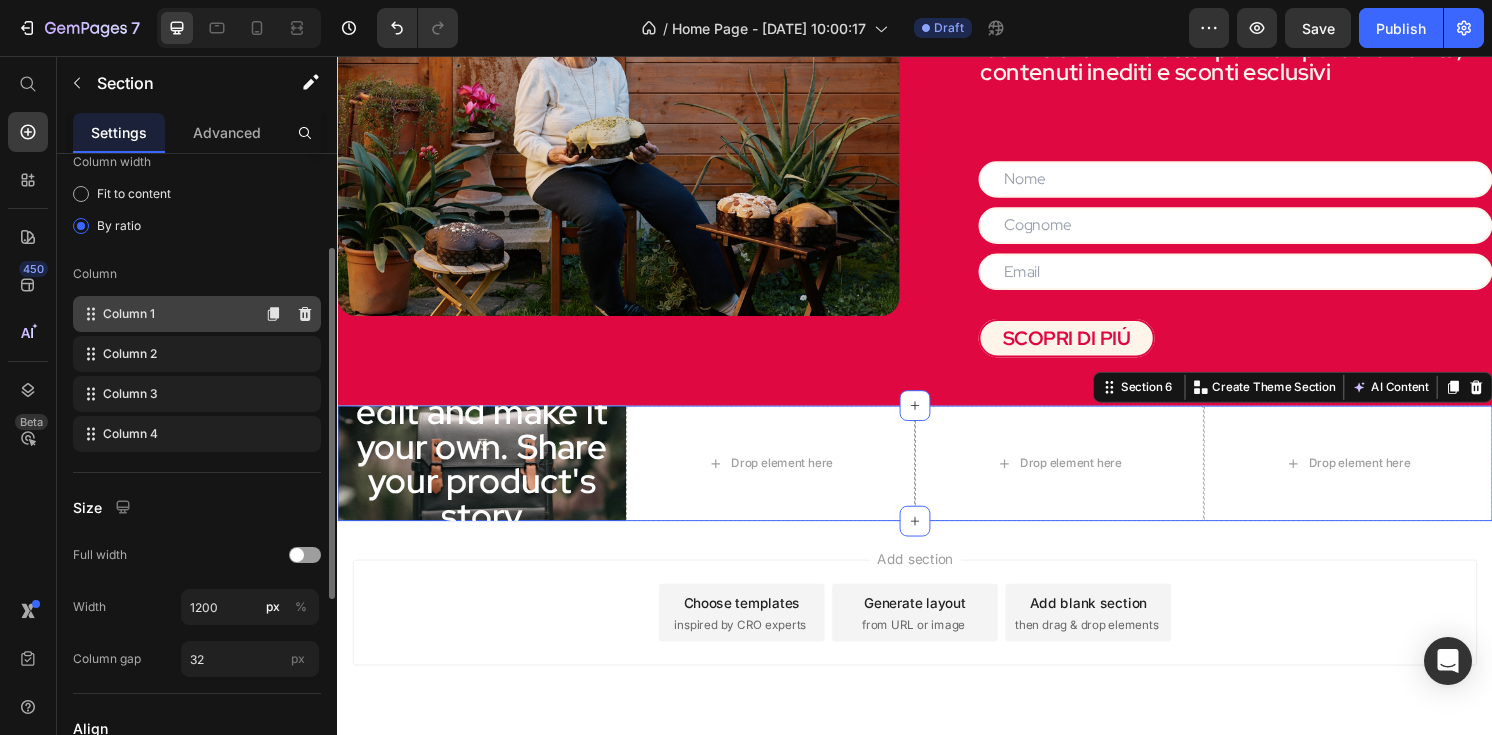 click on "Column 1" 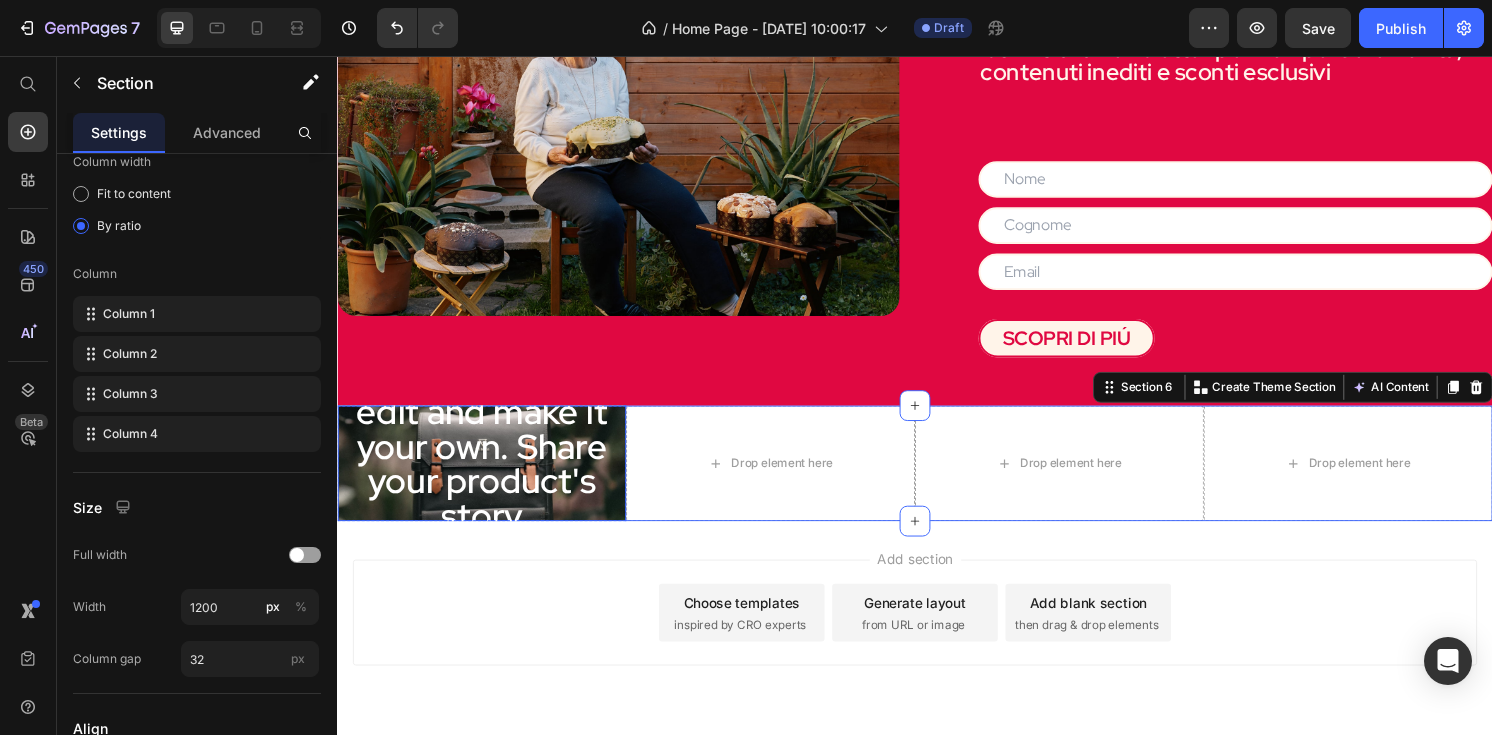 click on "This is your text block. Click to edit and make it your own. Share your product's story or services offered. Get creative and make it yours!" at bounding box center (487, 515) 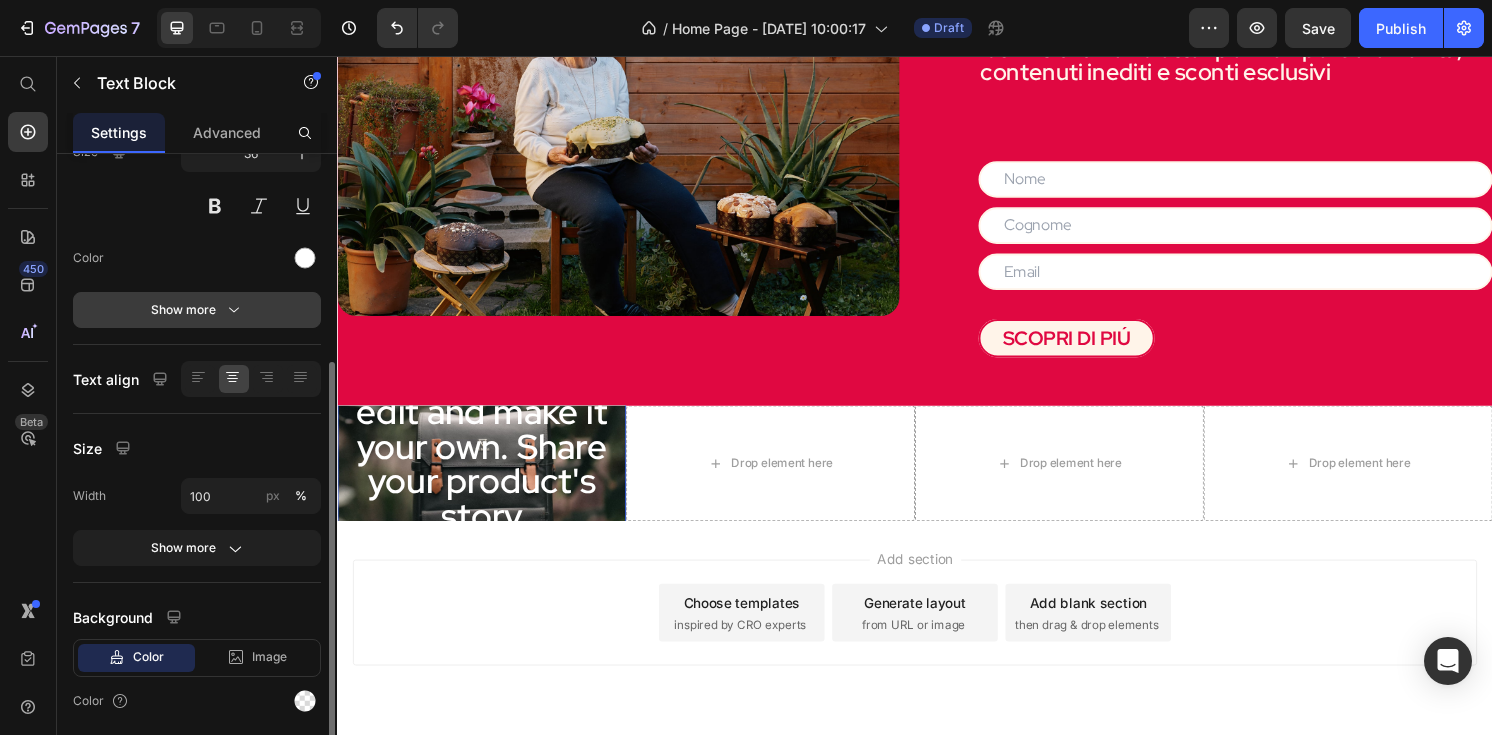 scroll, scrollTop: 257, scrollLeft: 0, axis: vertical 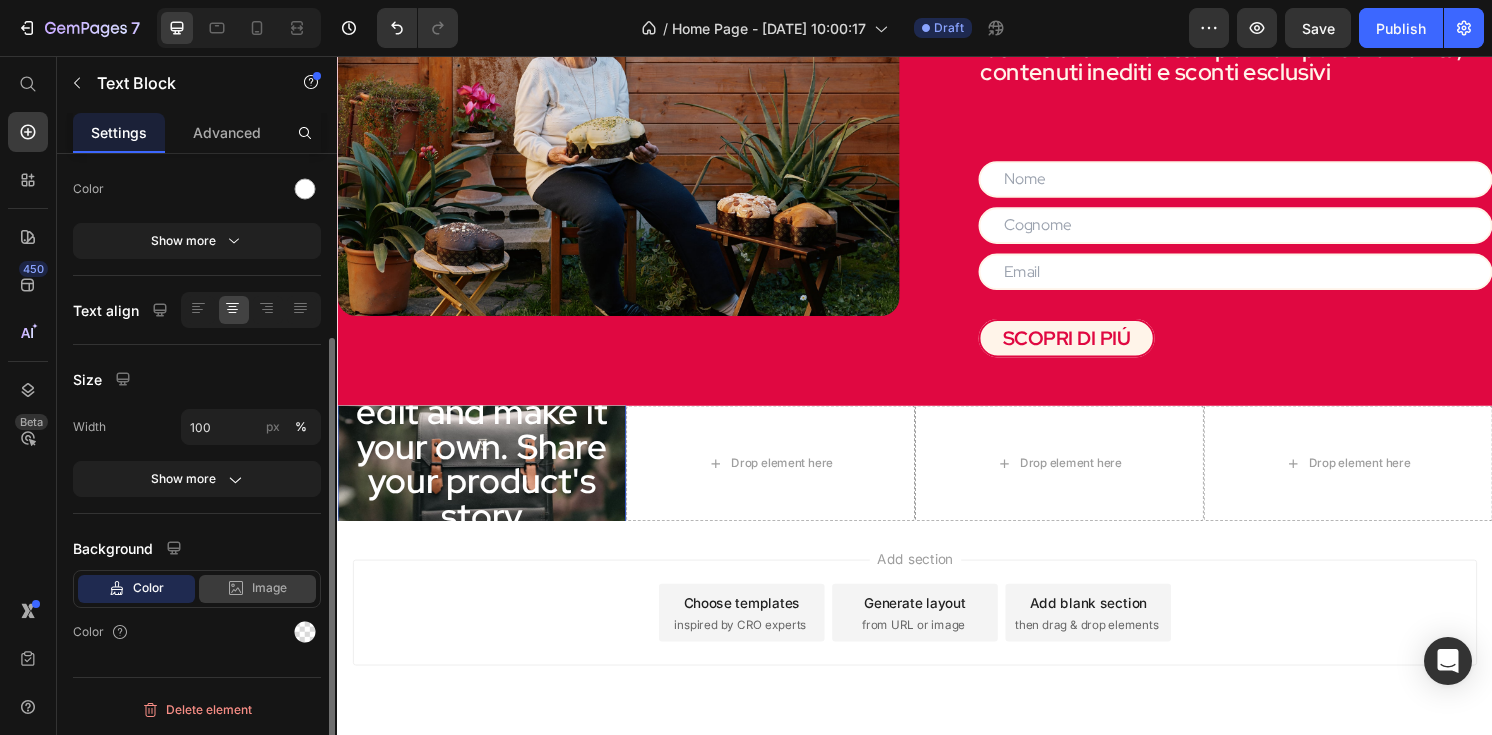 click on "Image" at bounding box center (269, 588) 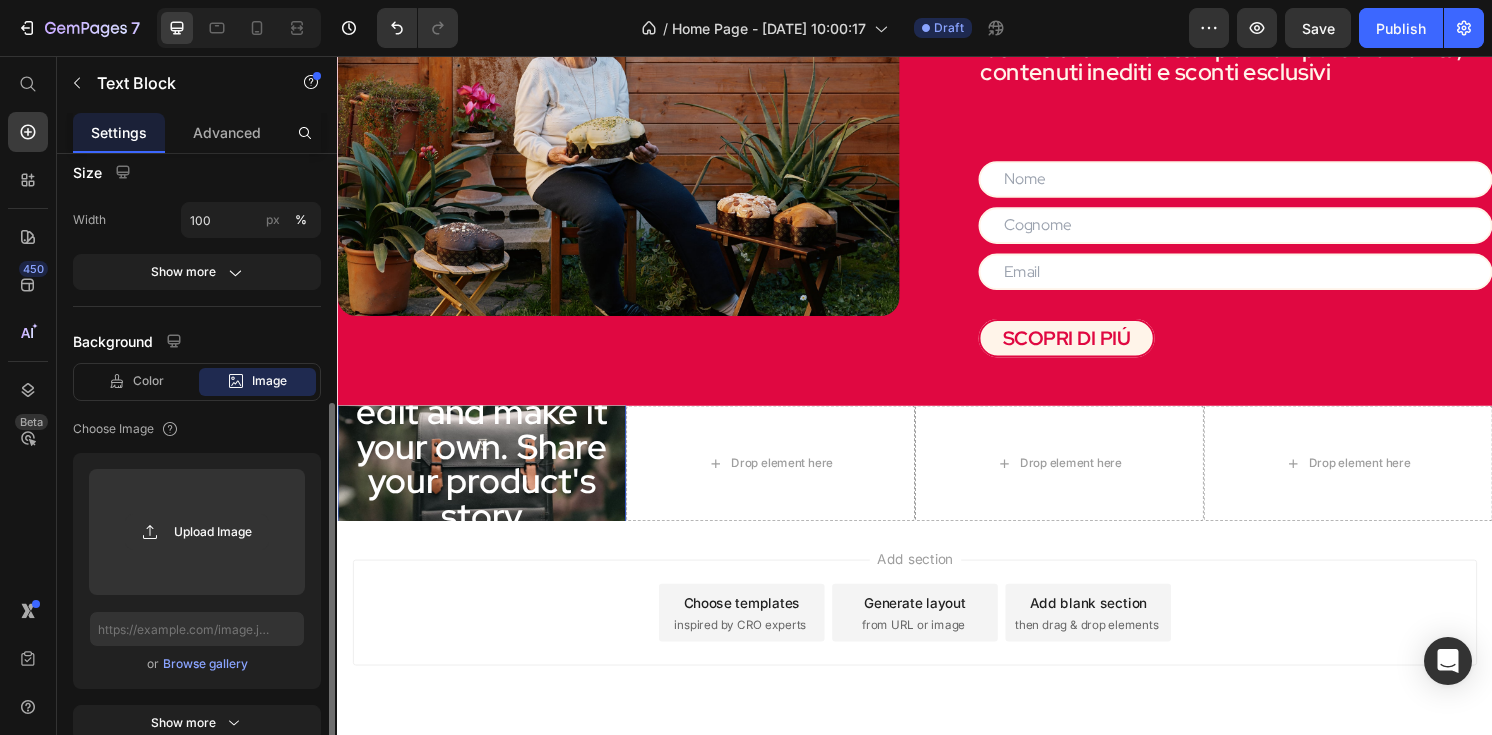 scroll, scrollTop: 477, scrollLeft: 0, axis: vertical 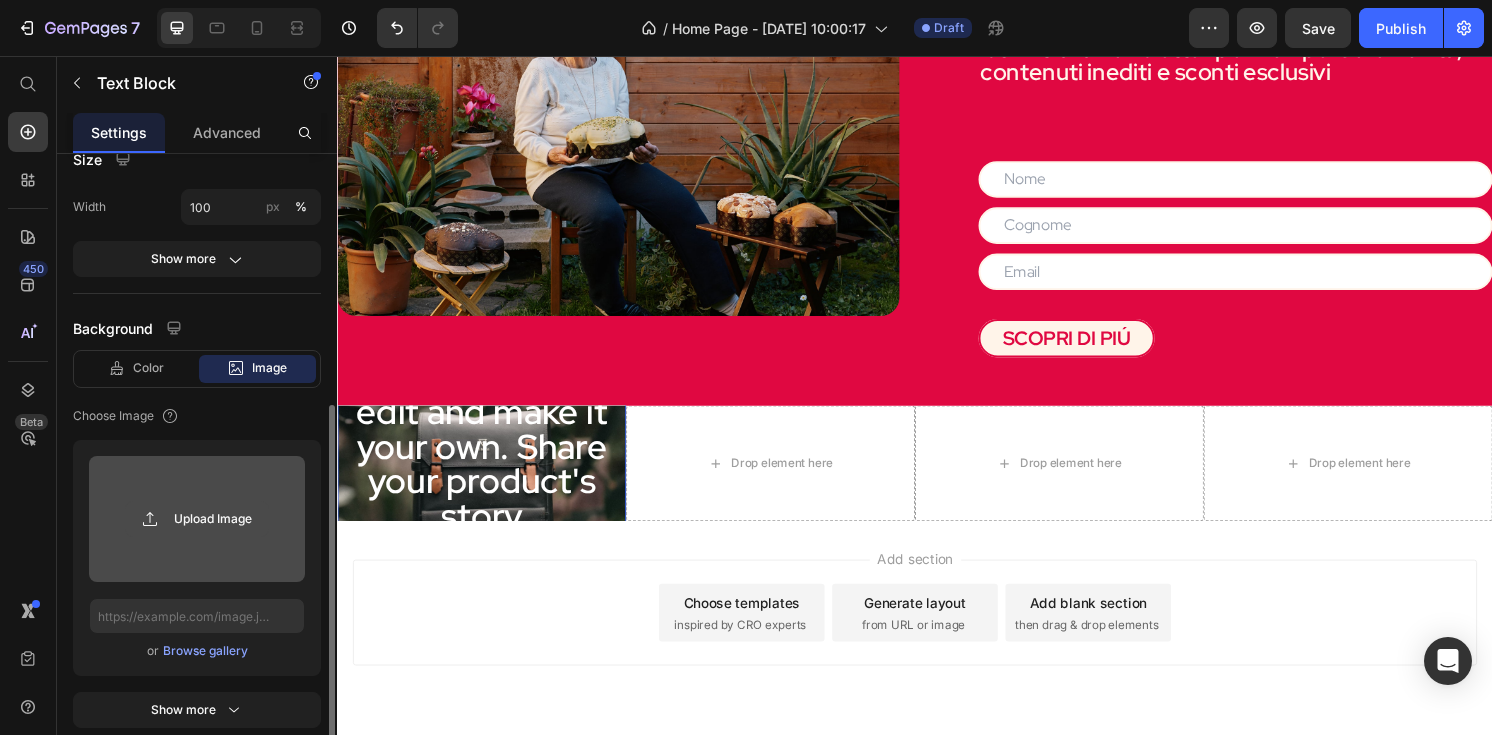 click 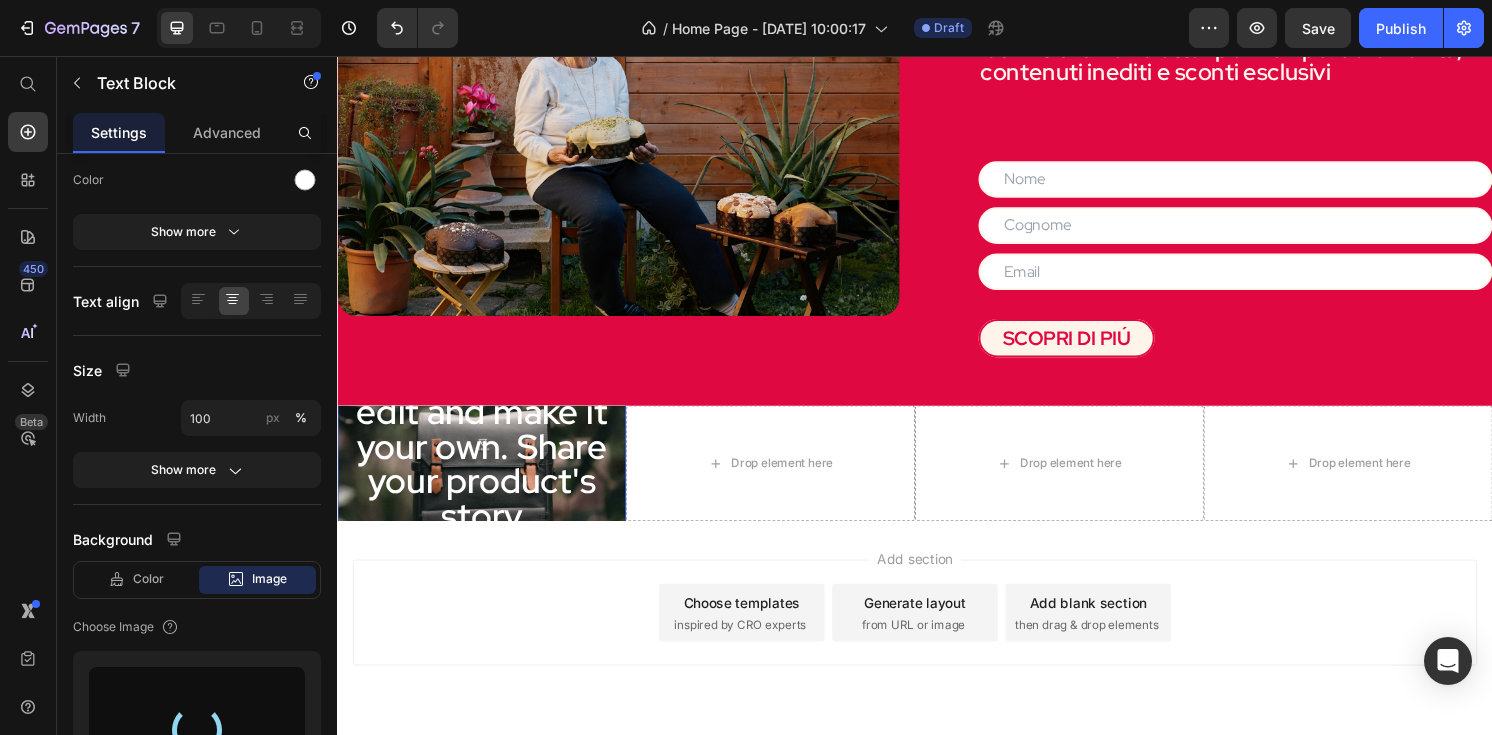 scroll, scrollTop: 0, scrollLeft: 0, axis: both 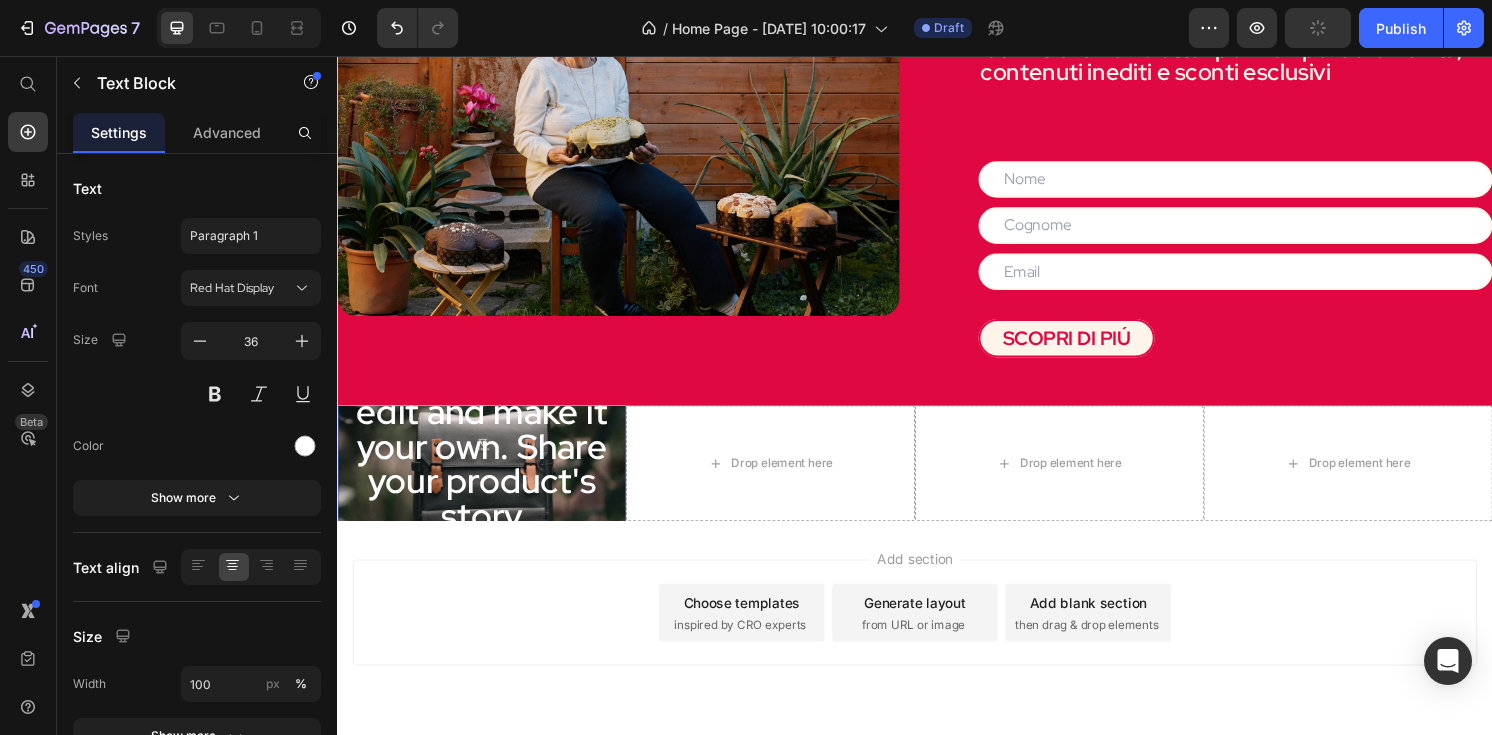 click on "This is your text block. Click to edit and make it your own. Share your product's story or services offered. Get creative and make it yours!" at bounding box center [487, 515] 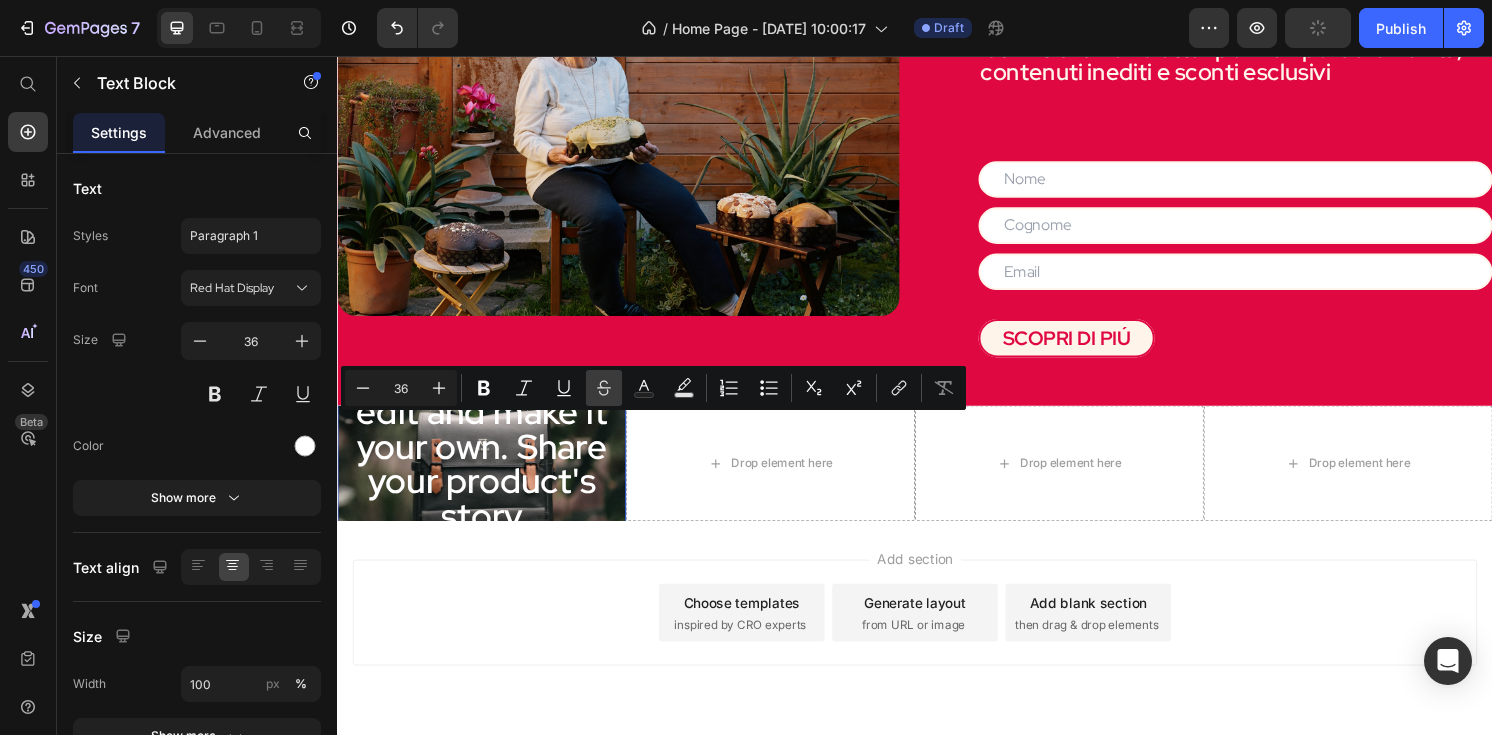 click on "Strikethrough" at bounding box center (604, 388) 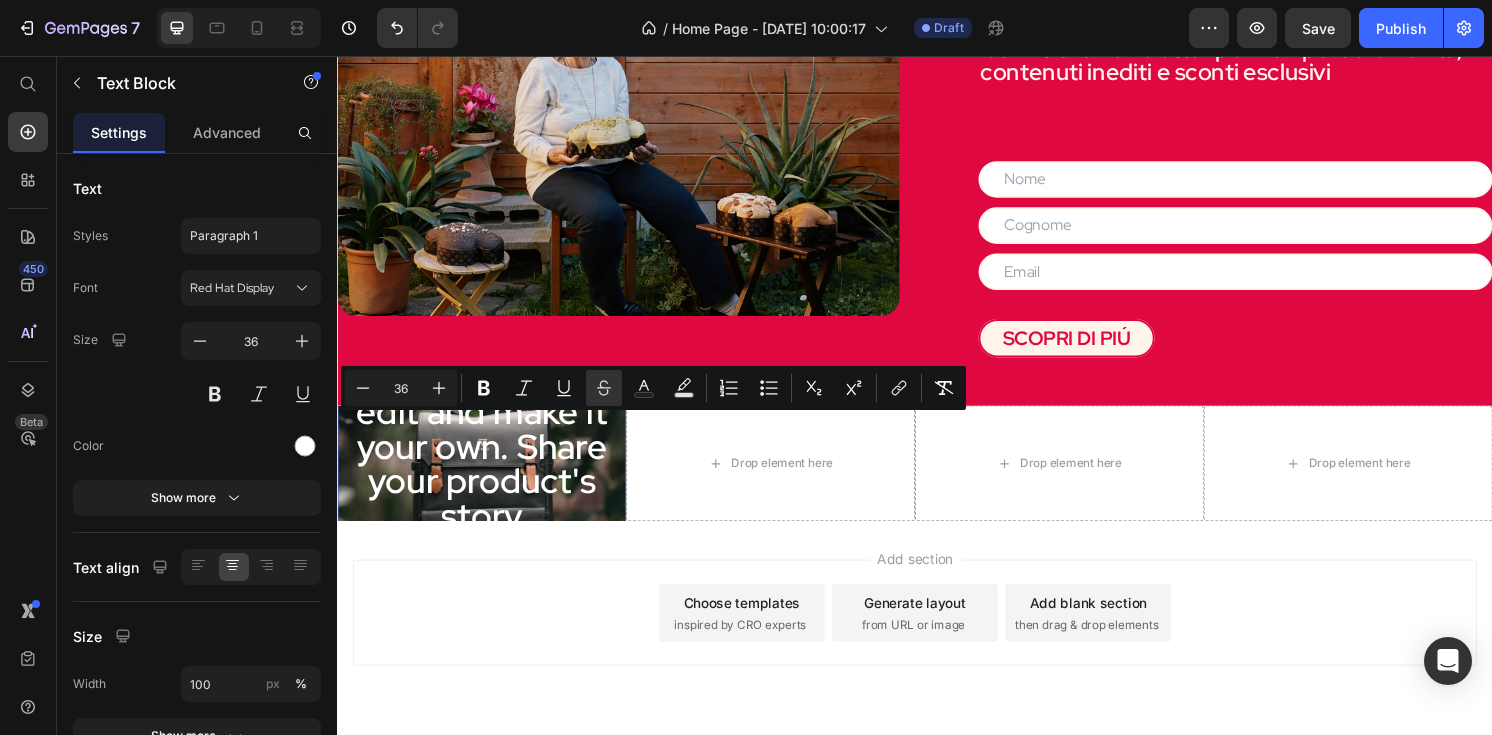 click on "This is your text block. Click to edit and make it your own. Share your product's   story or services offered. Get creative and make it yours!" at bounding box center (487, 515) 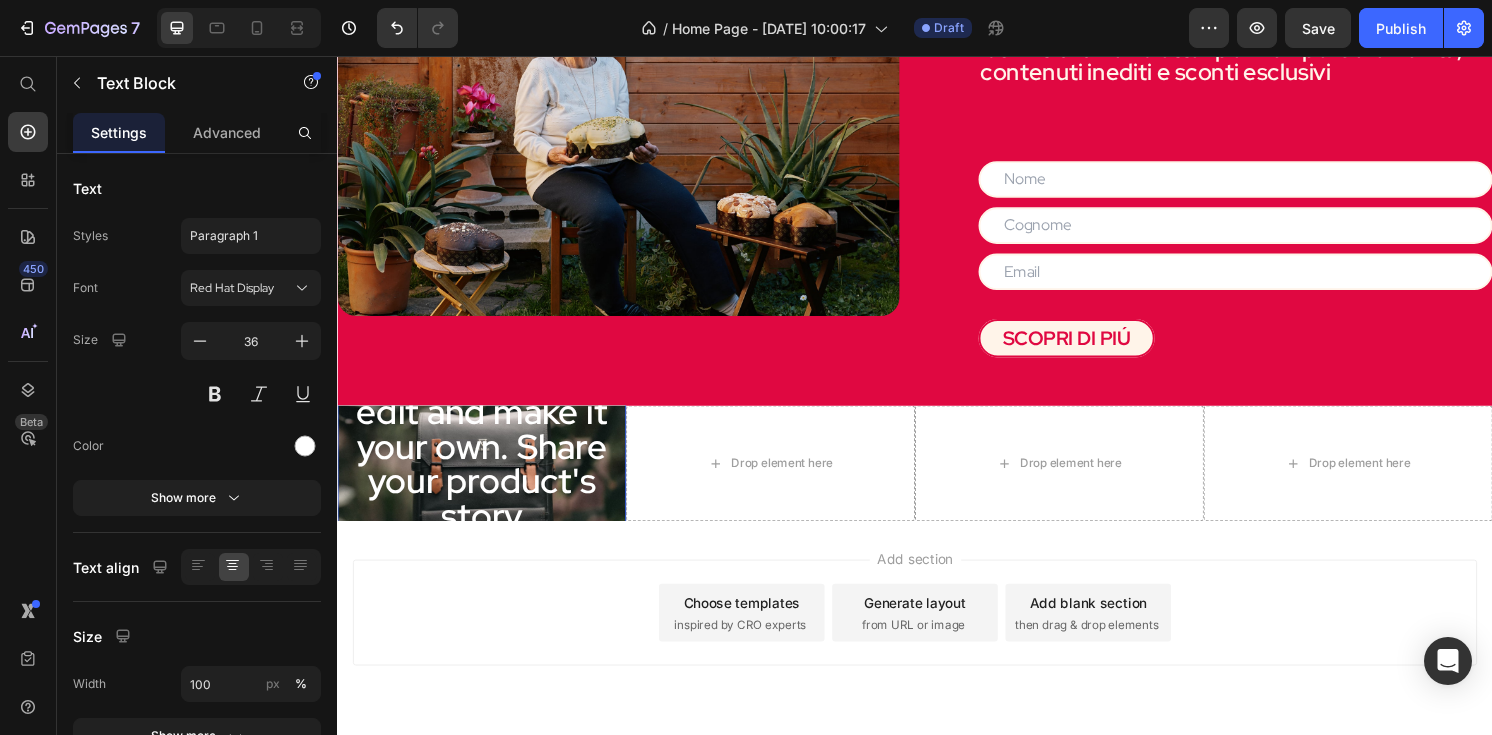 click on "This is your text block. Click to edit and make it your own. Share your product's   story or services offered. Get creative and make it yours!" at bounding box center (487, 515) 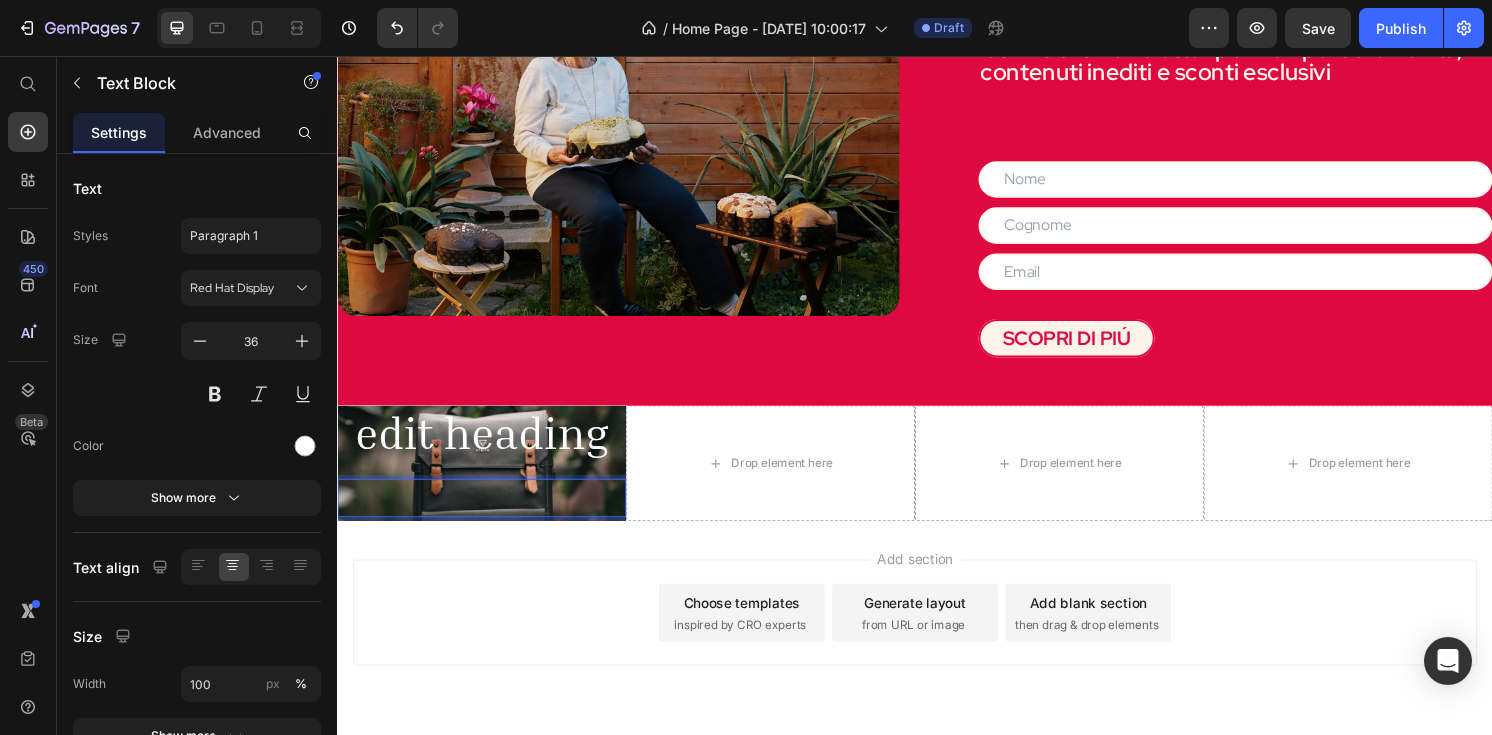 scroll, scrollTop: 2050, scrollLeft: 0, axis: vertical 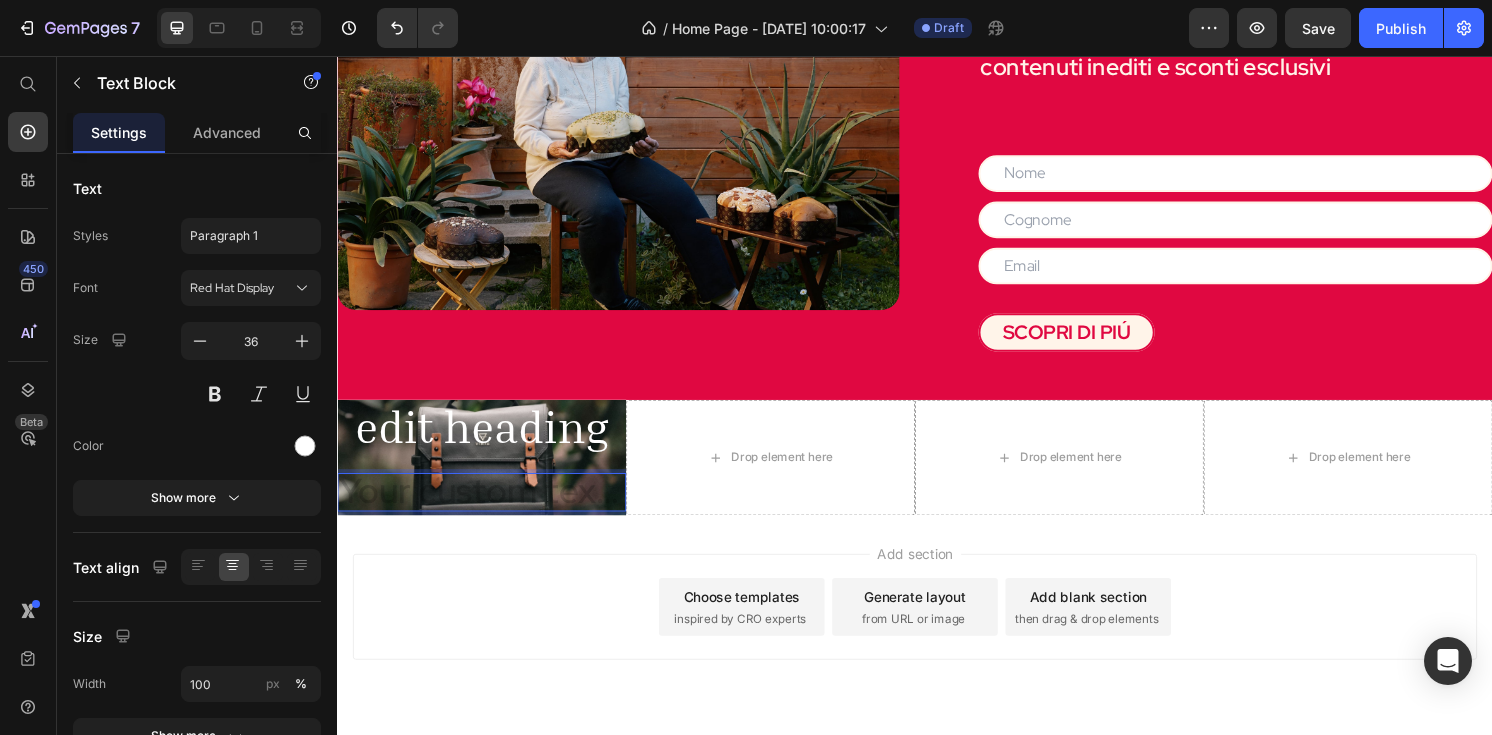 click at bounding box center (487, 509) 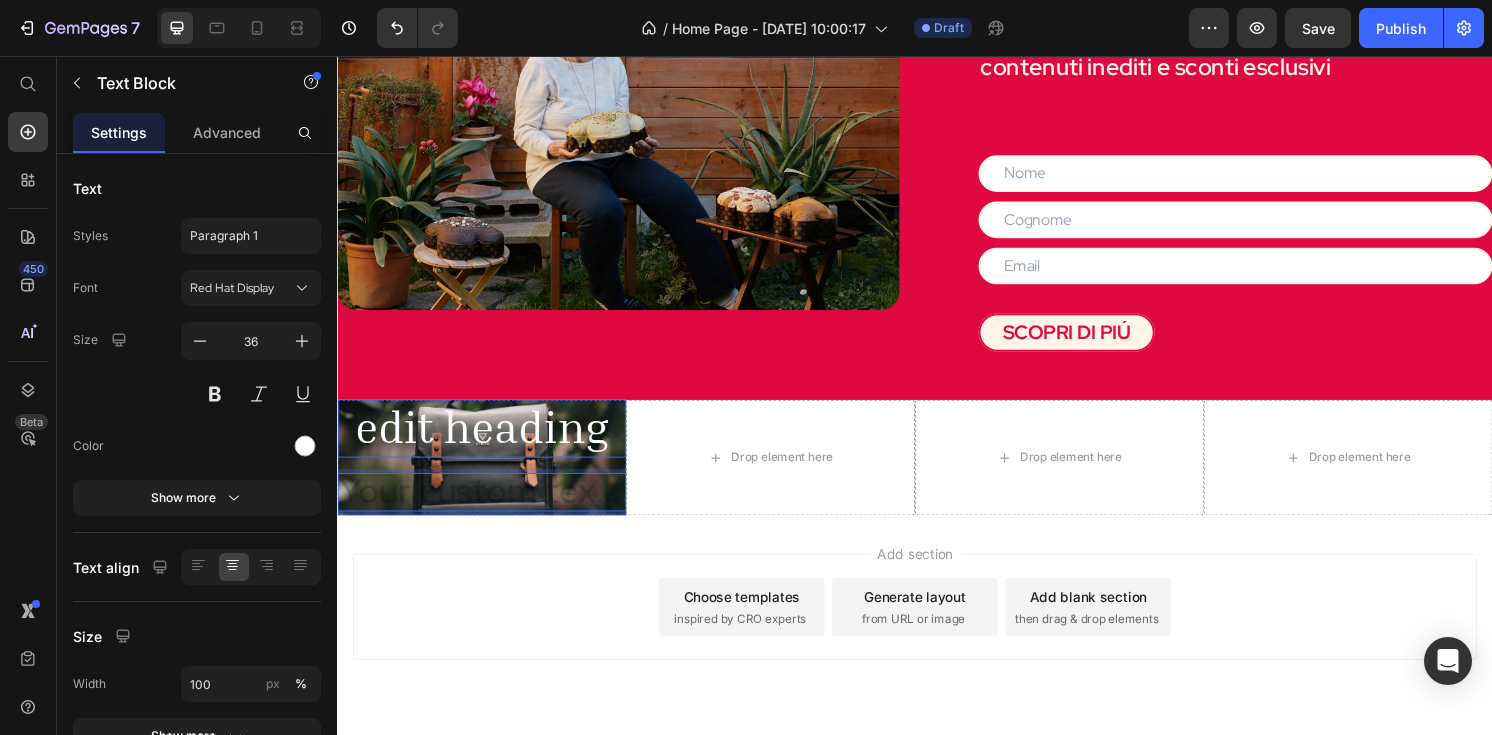 click on "Click here to edit heading" at bounding box center (487, 411) 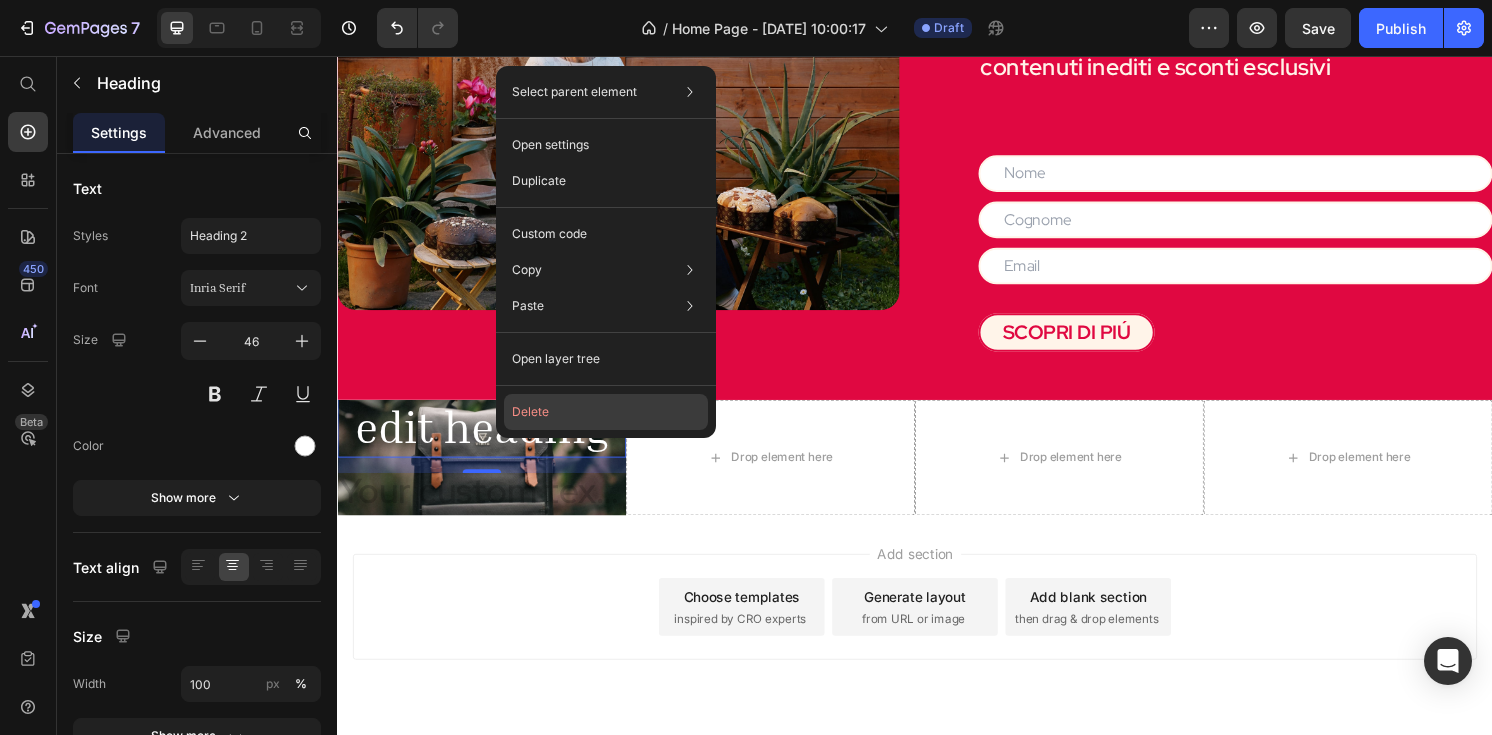click on "Delete" 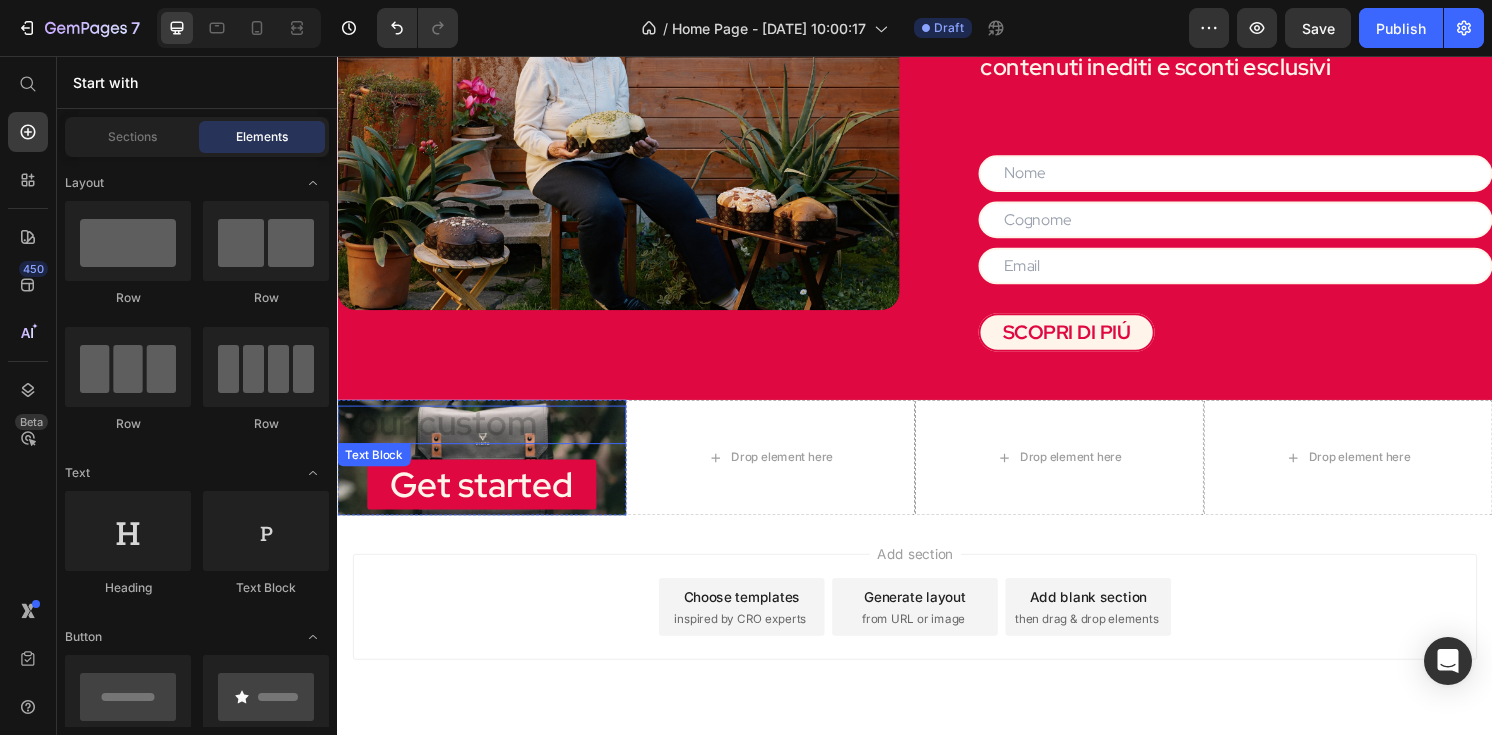 click at bounding box center (487, 439) 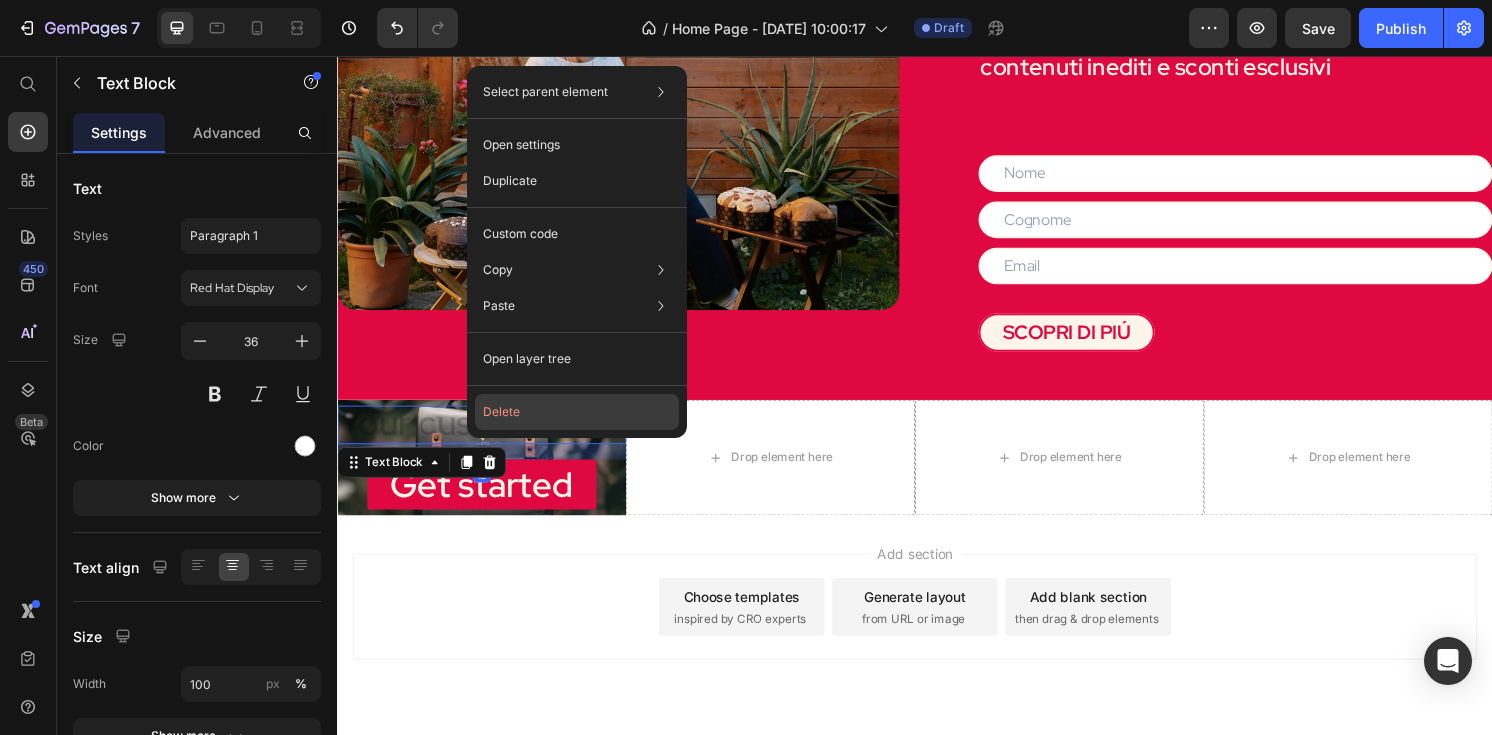 click on "Delete" 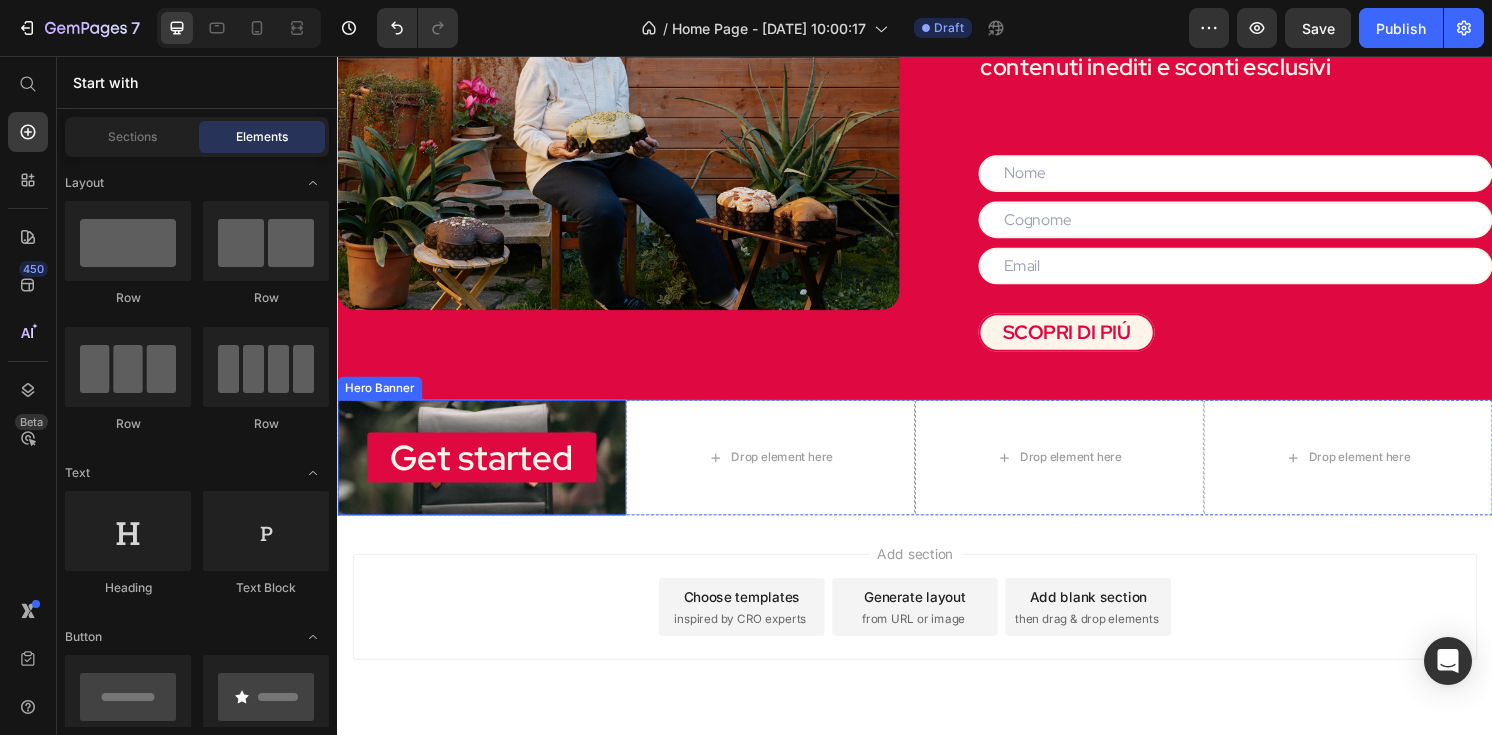 click on "Get started Button" at bounding box center [487, 473] 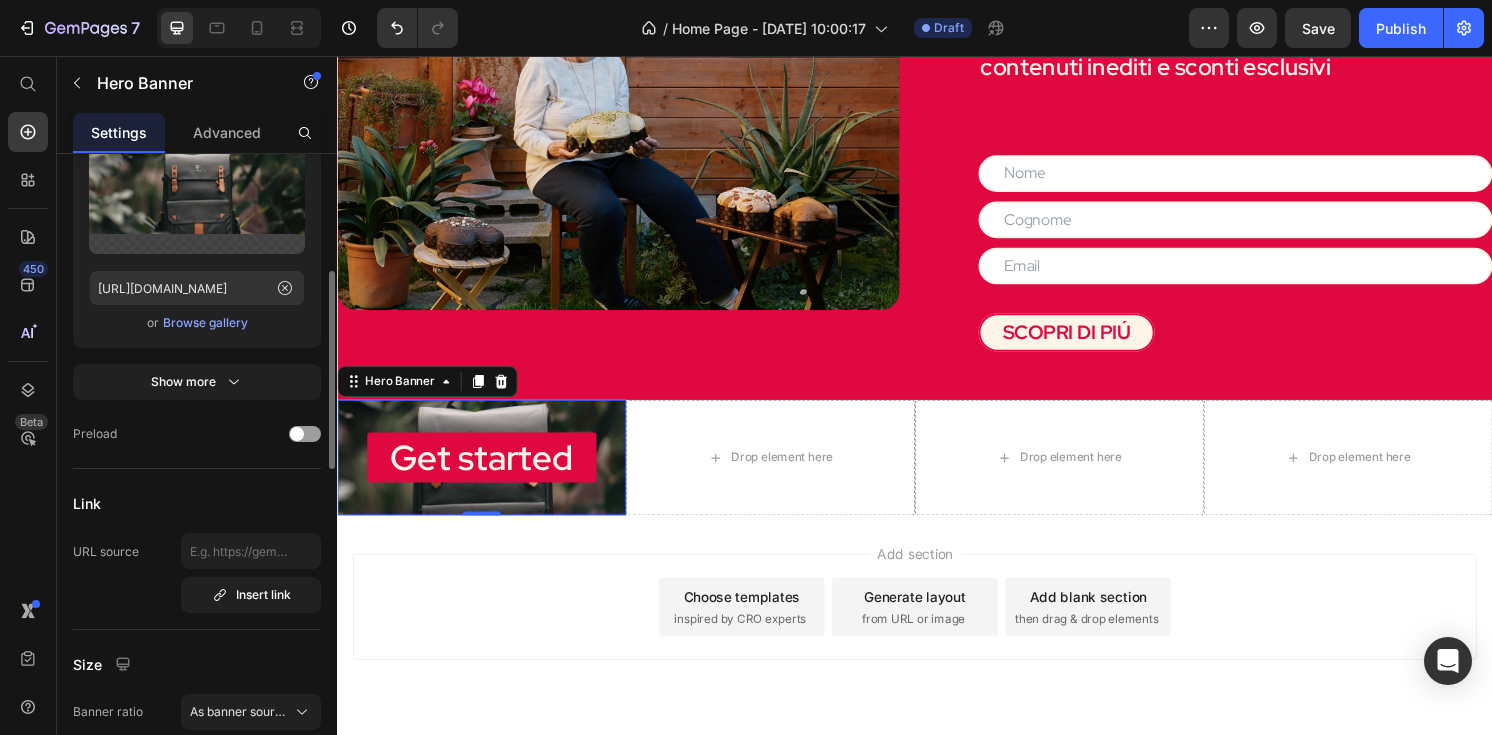 scroll, scrollTop: 390, scrollLeft: 0, axis: vertical 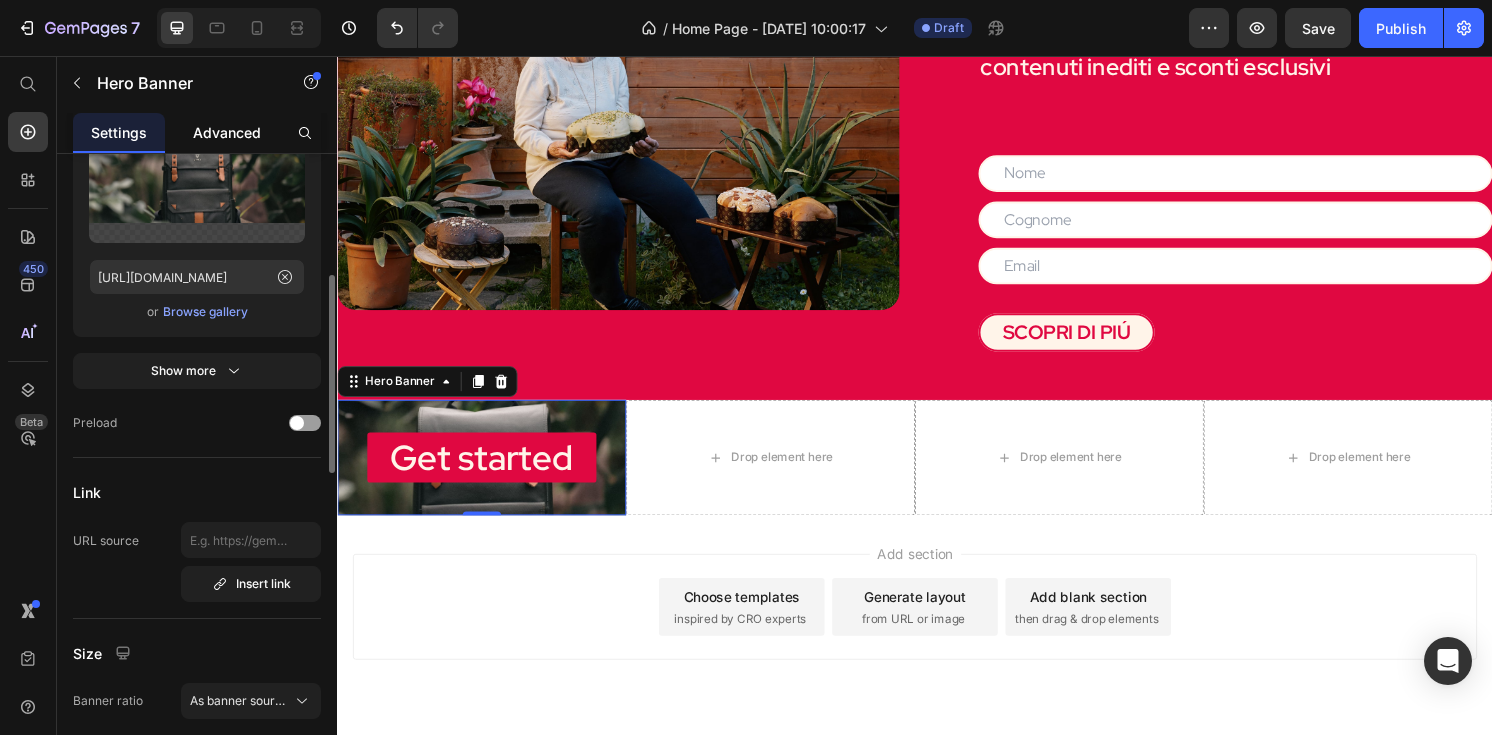 click on "Advanced" at bounding box center [227, 132] 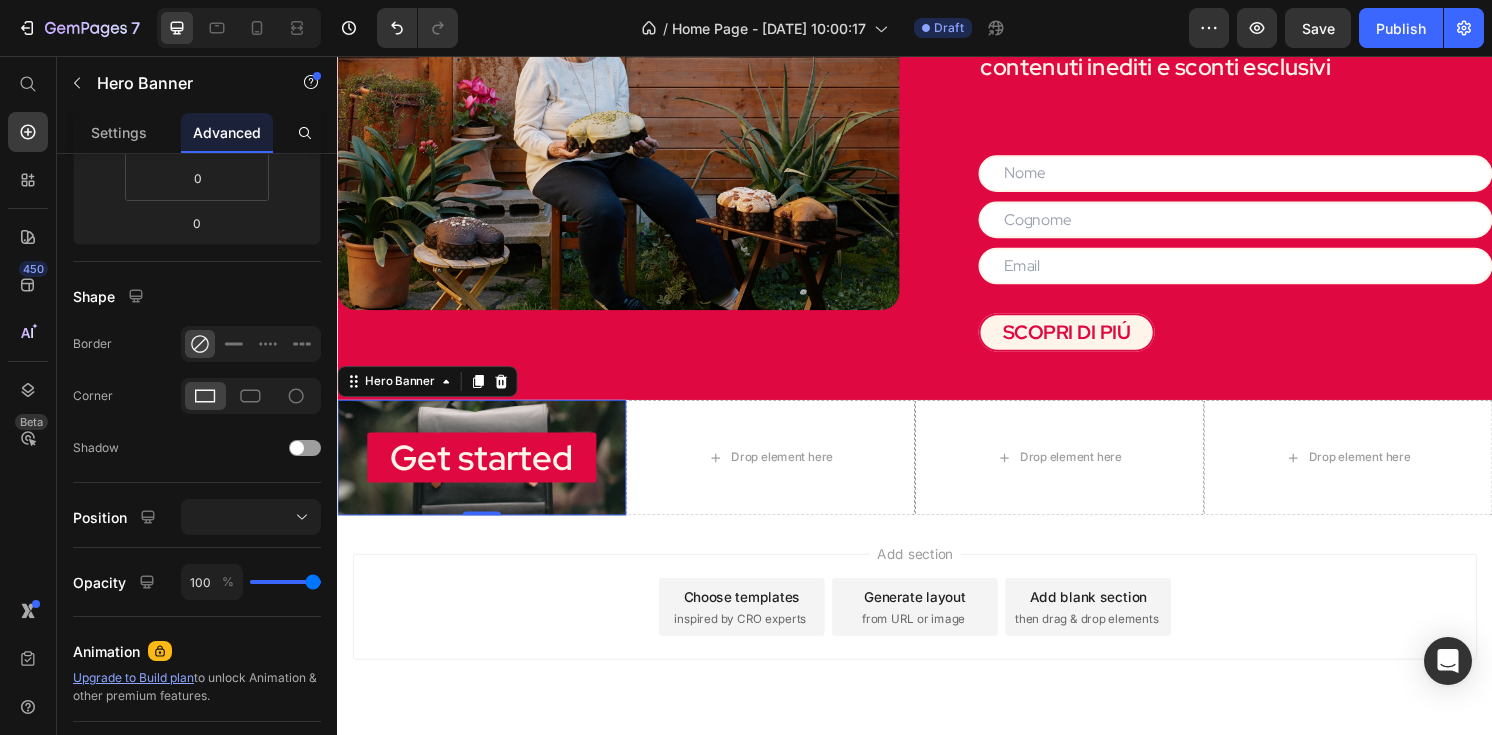 scroll, scrollTop: 0, scrollLeft: 0, axis: both 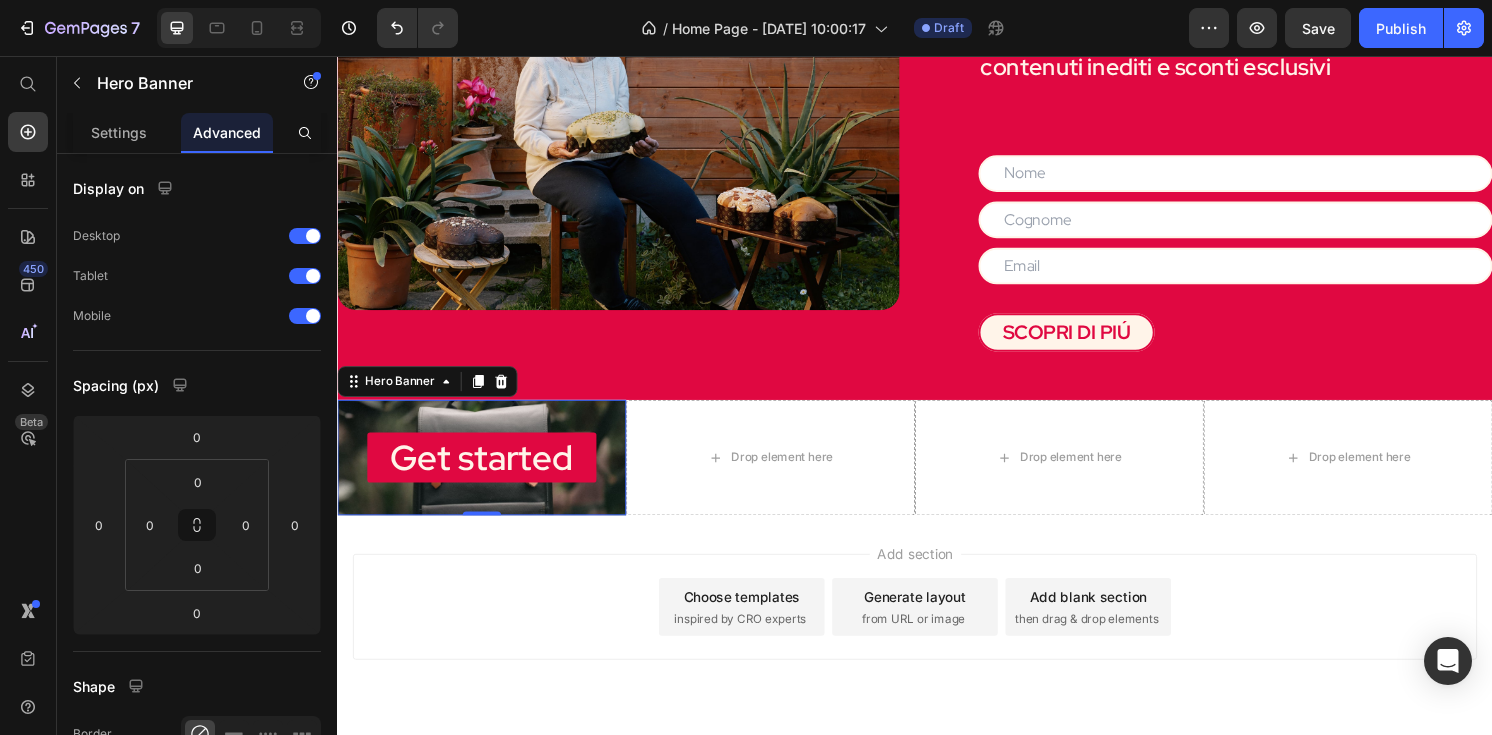 click on "Drop element here" at bounding box center (787, 473) 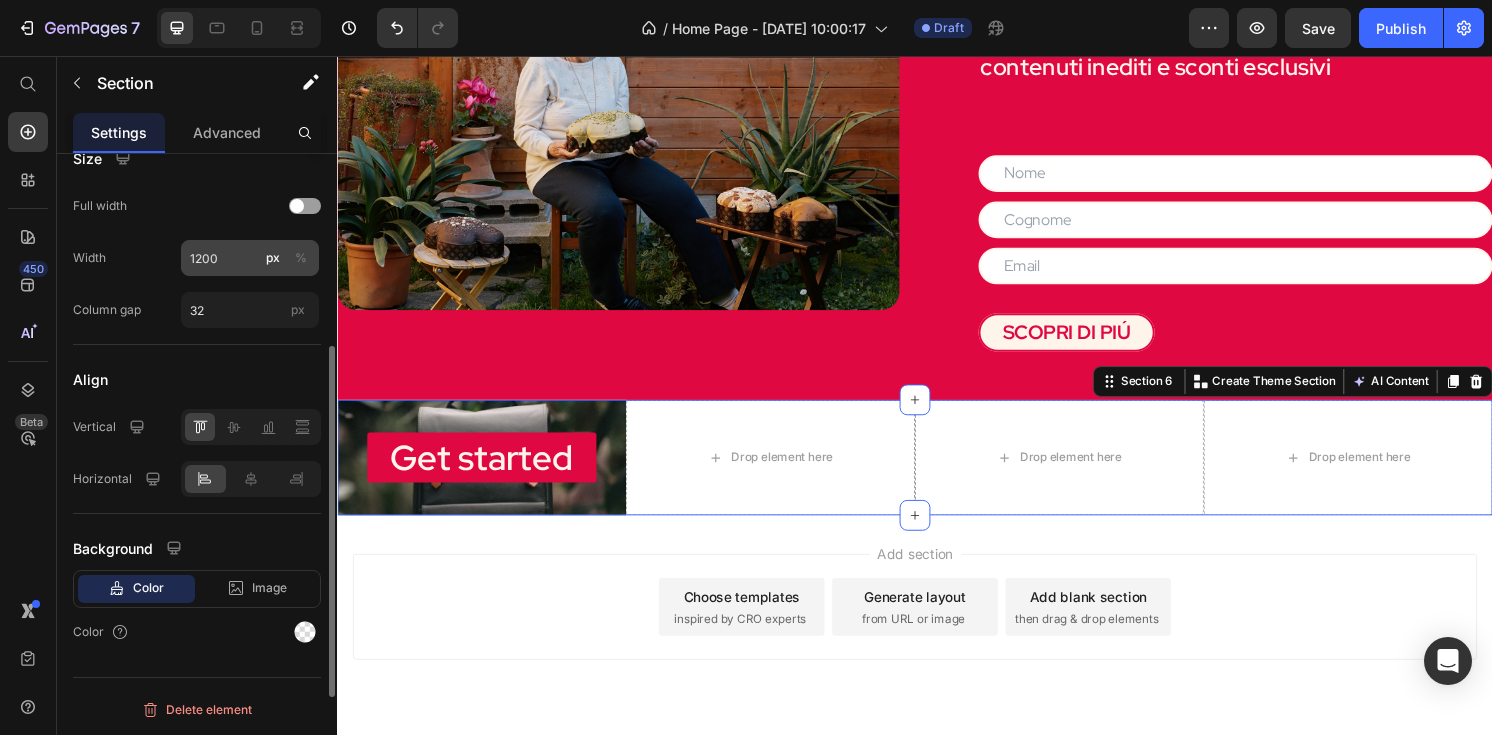 scroll, scrollTop: 0, scrollLeft: 0, axis: both 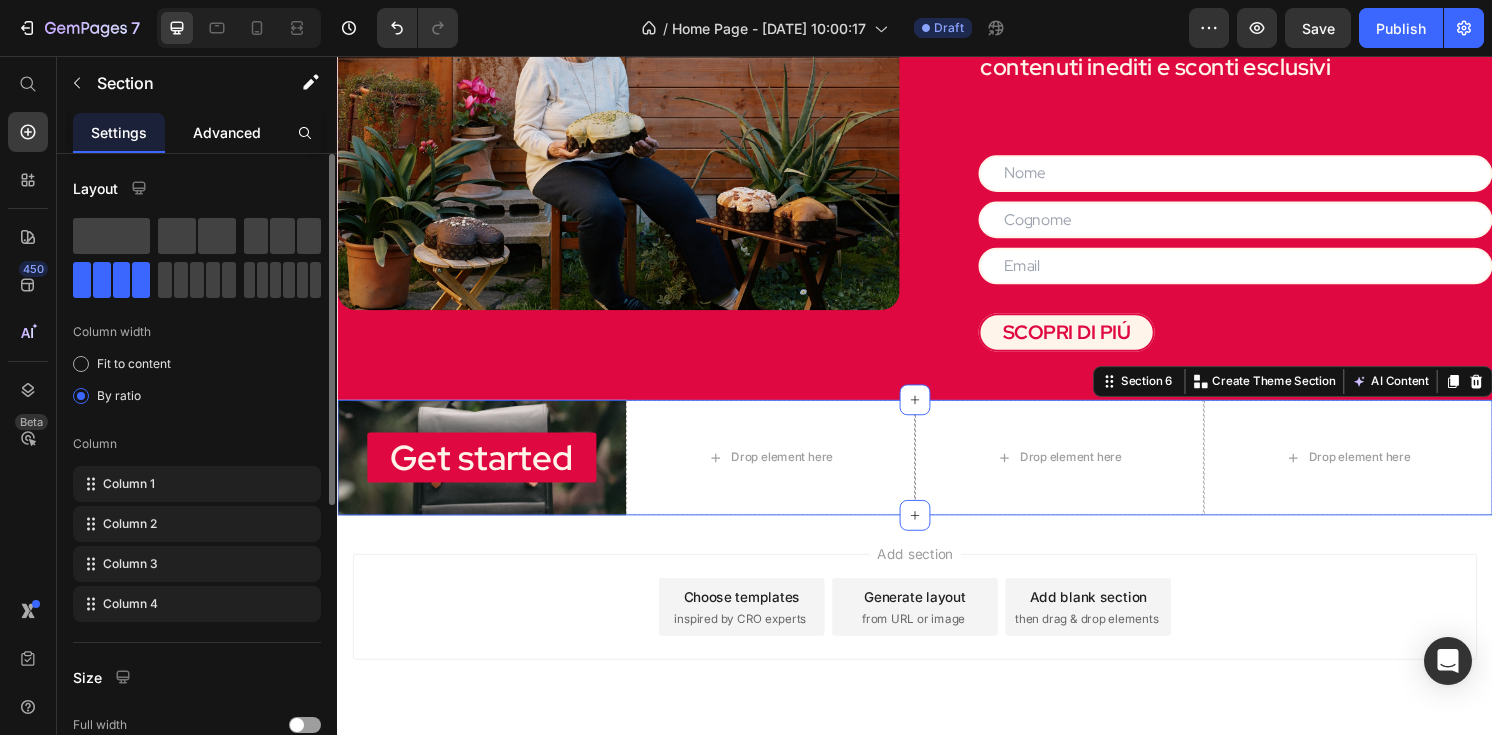 click on "Advanced" at bounding box center [227, 132] 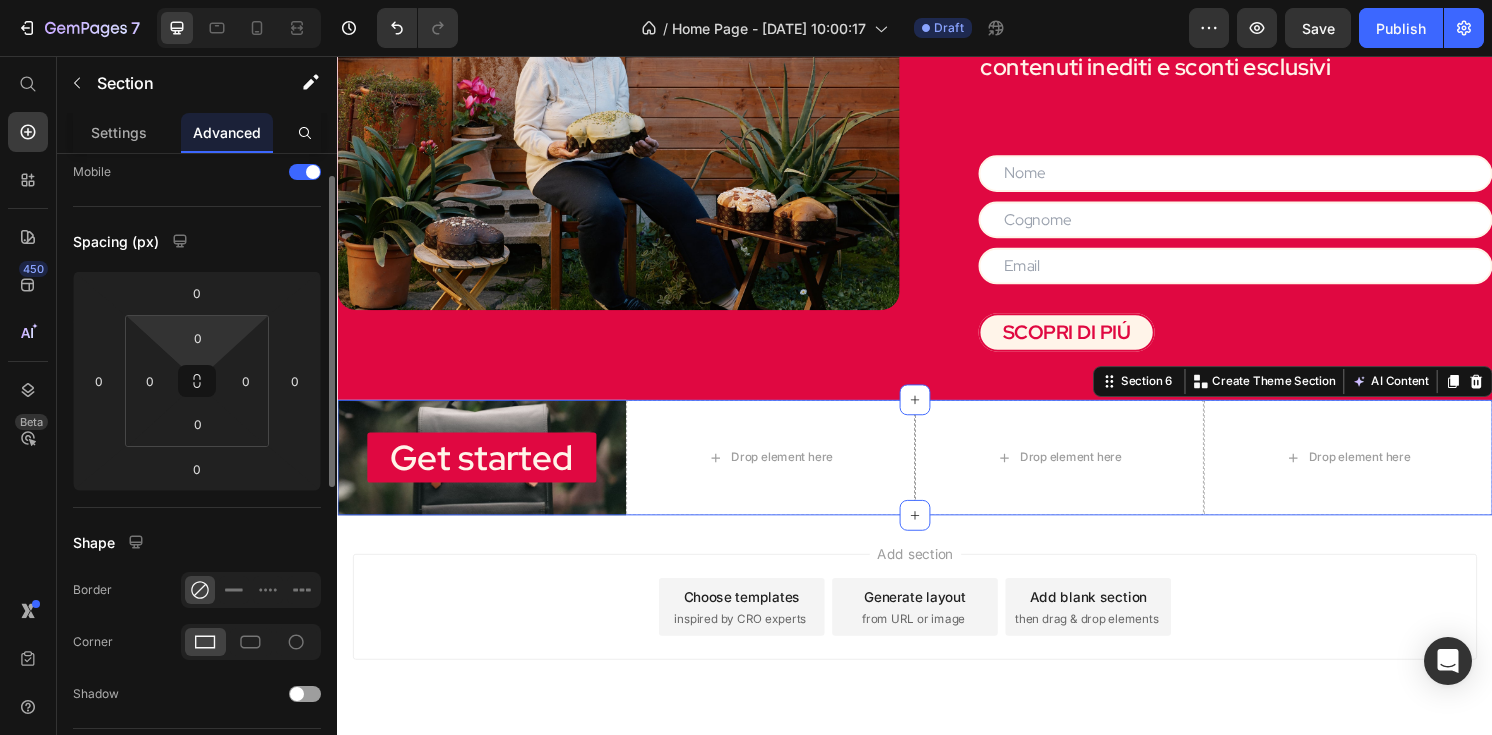 scroll, scrollTop: 0, scrollLeft: 0, axis: both 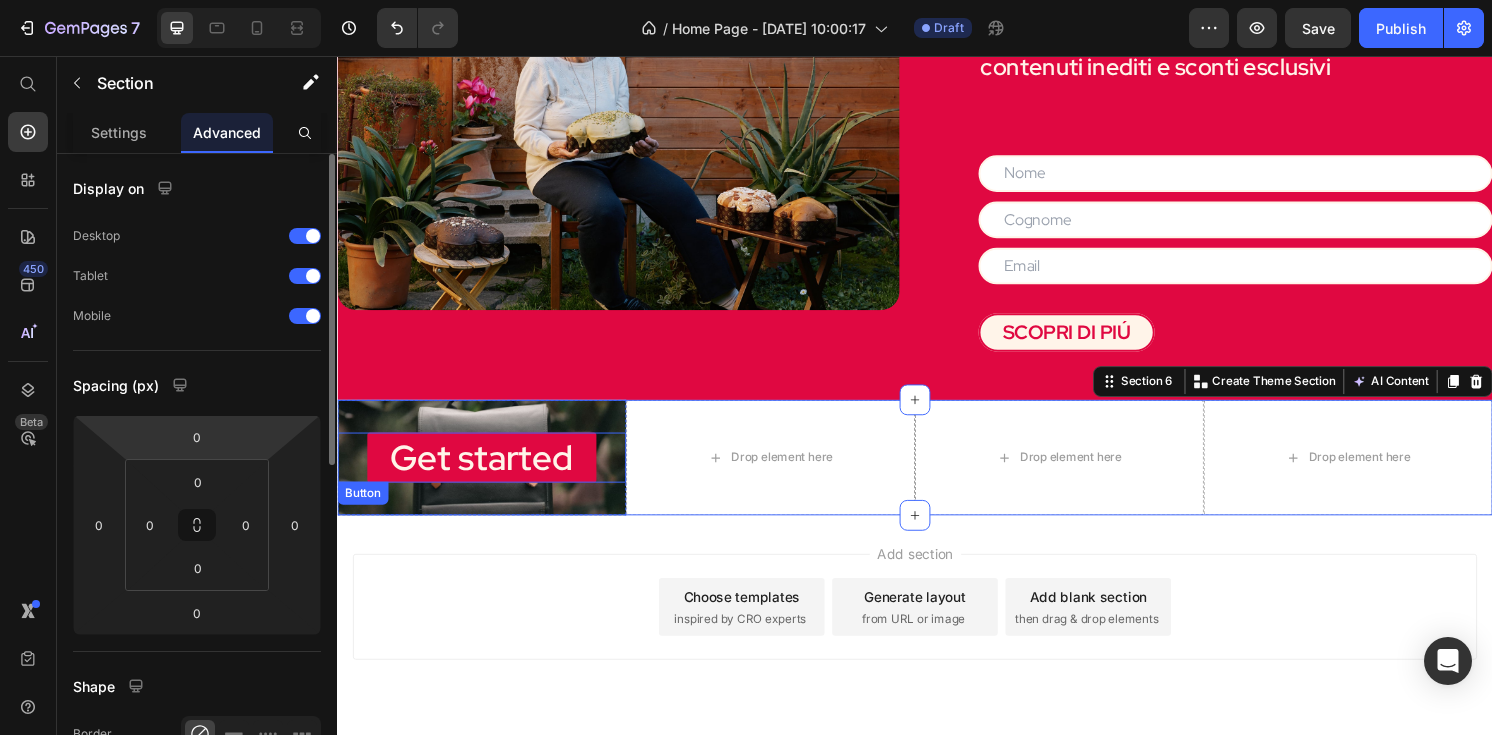 click on "Get started Button" at bounding box center (487, 473) 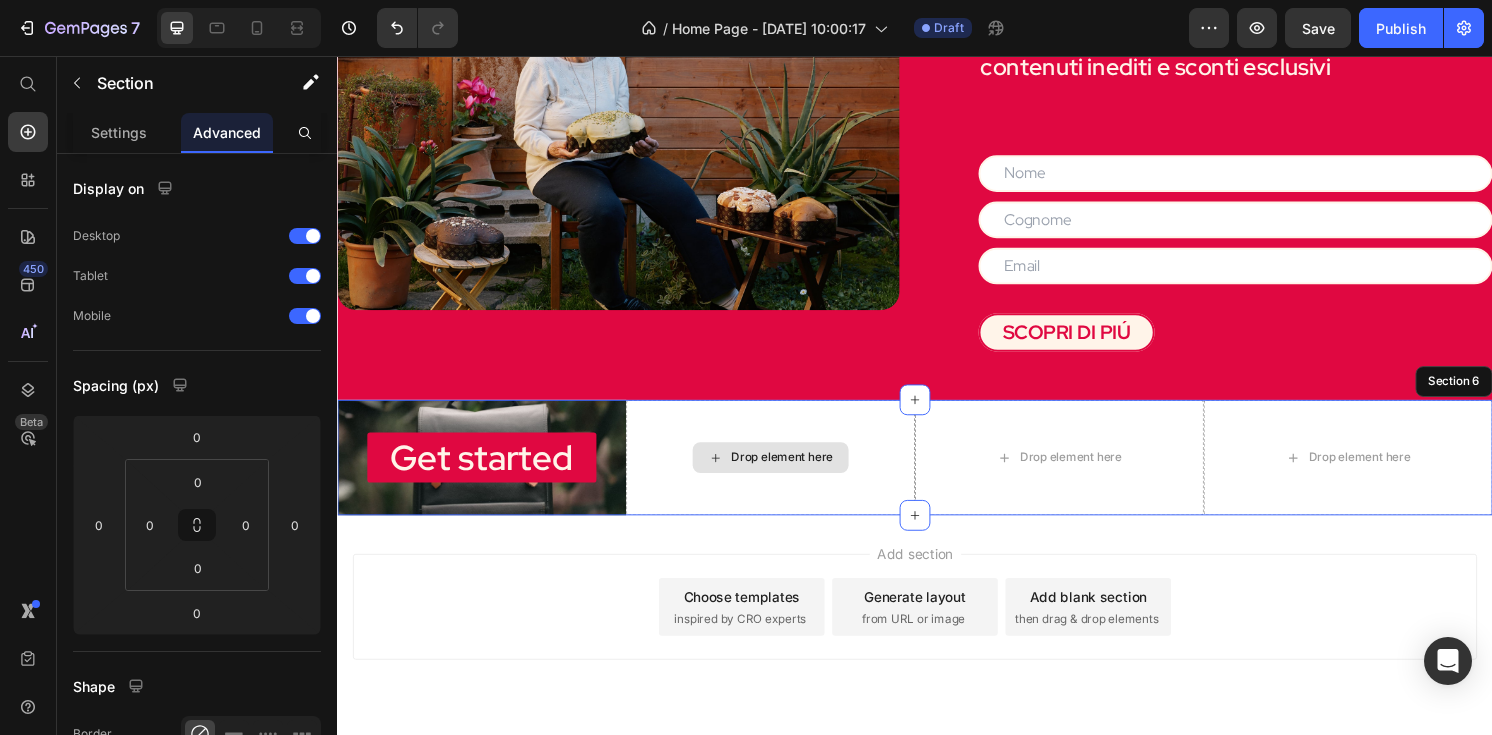 click on "Drop element here" at bounding box center [787, 473] 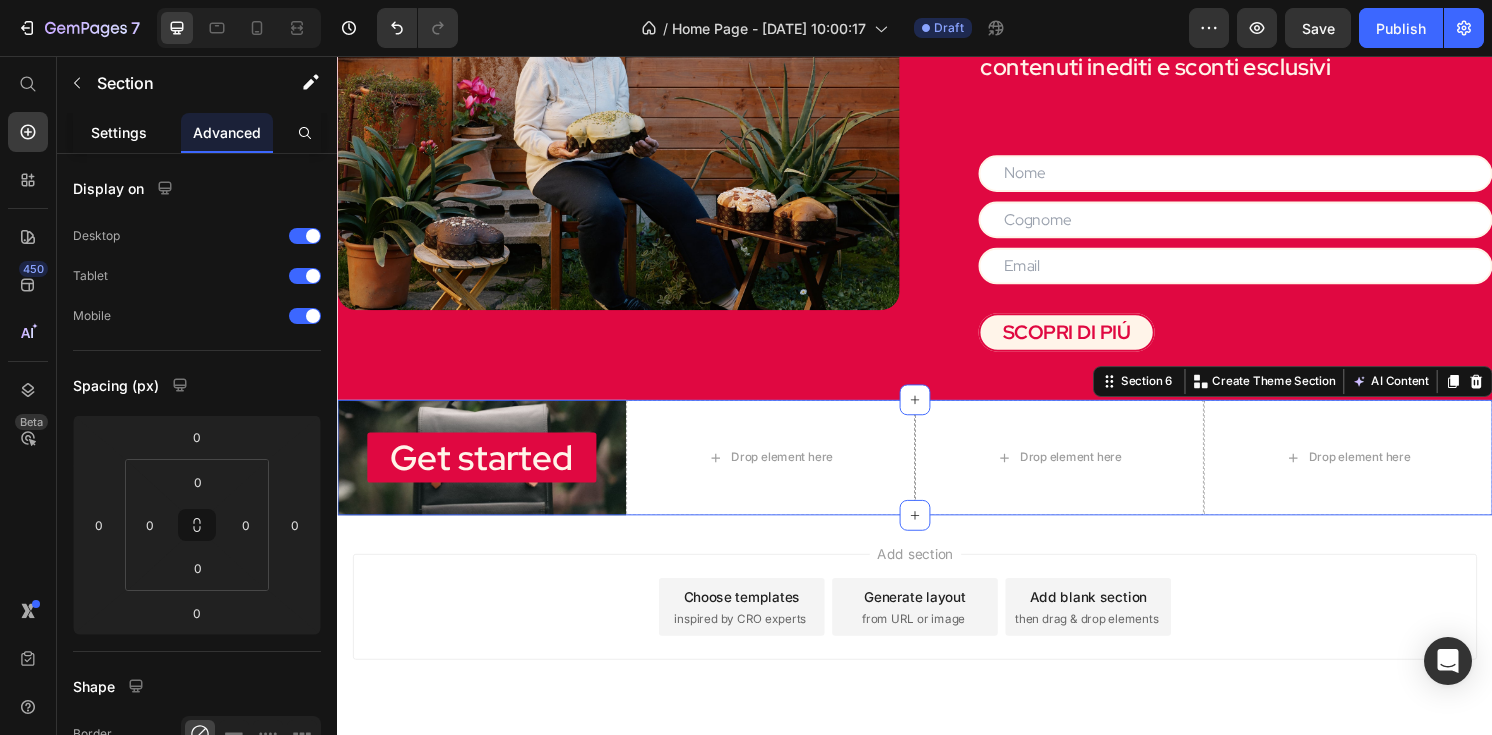 click on "Settings" at bounding box center [119, 132] 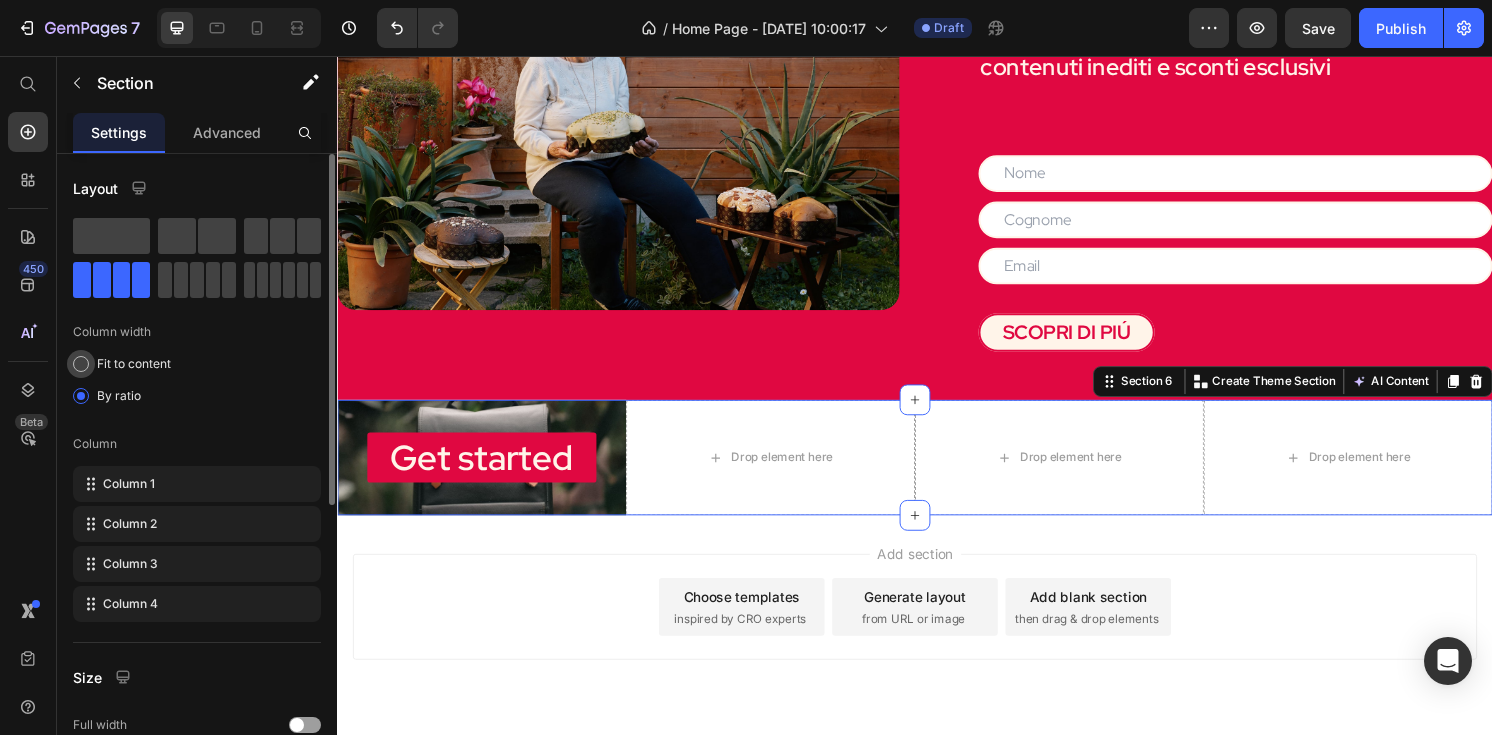 click on "Fit to content" at bounding box center [134, 364] 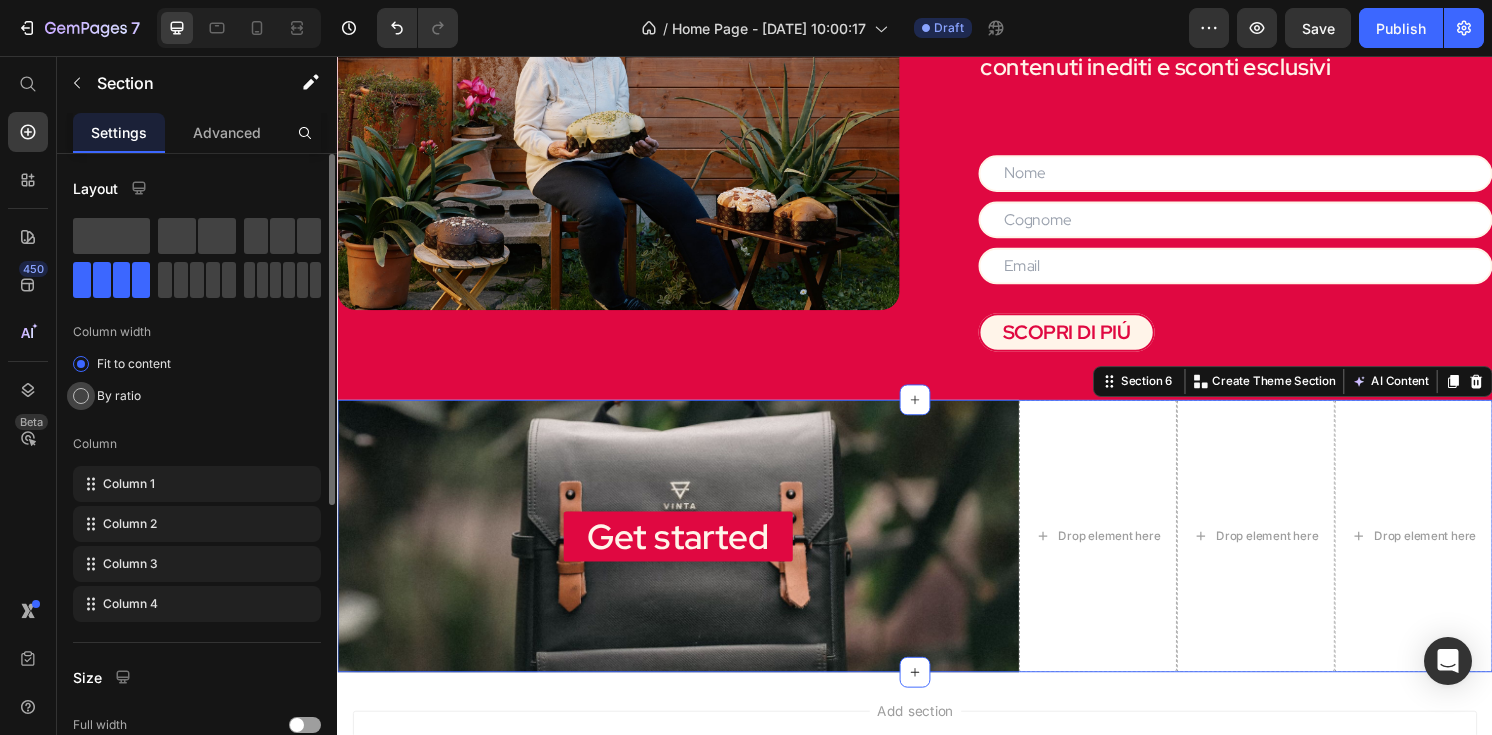 click on "By ratio" at bounding box center [119, 396] 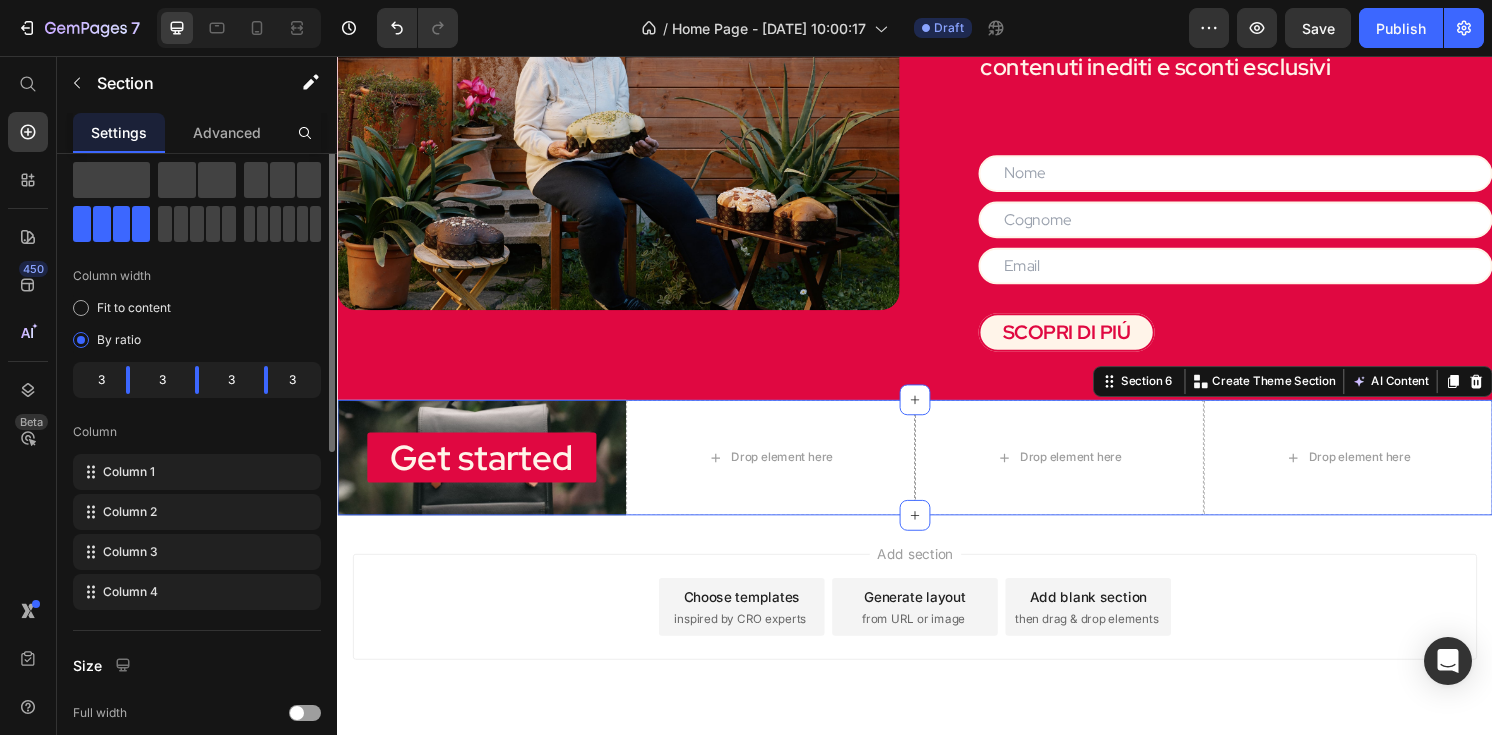 scroll, scrollTop: 0, scrollLeft: 0, axis: both 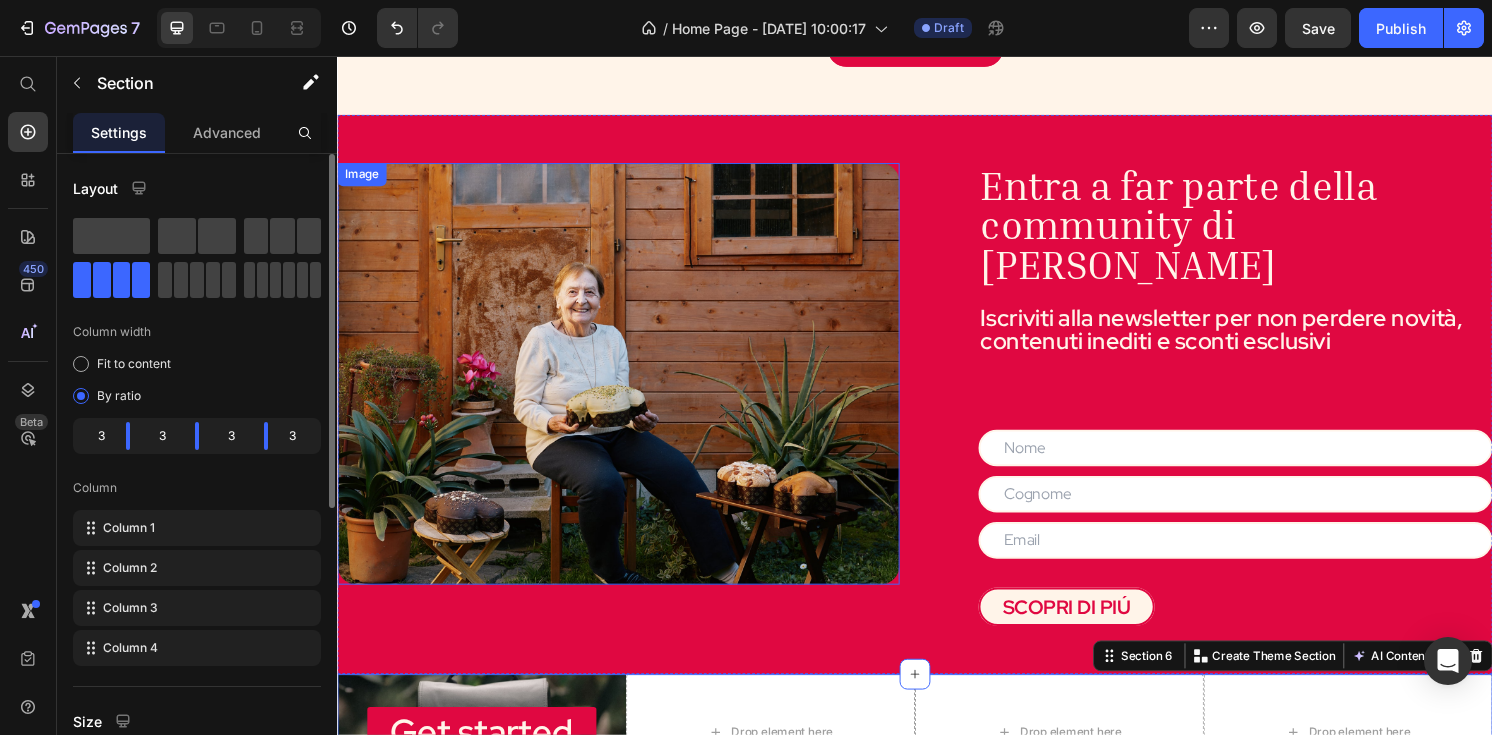 click at bounding box center [629, 386] 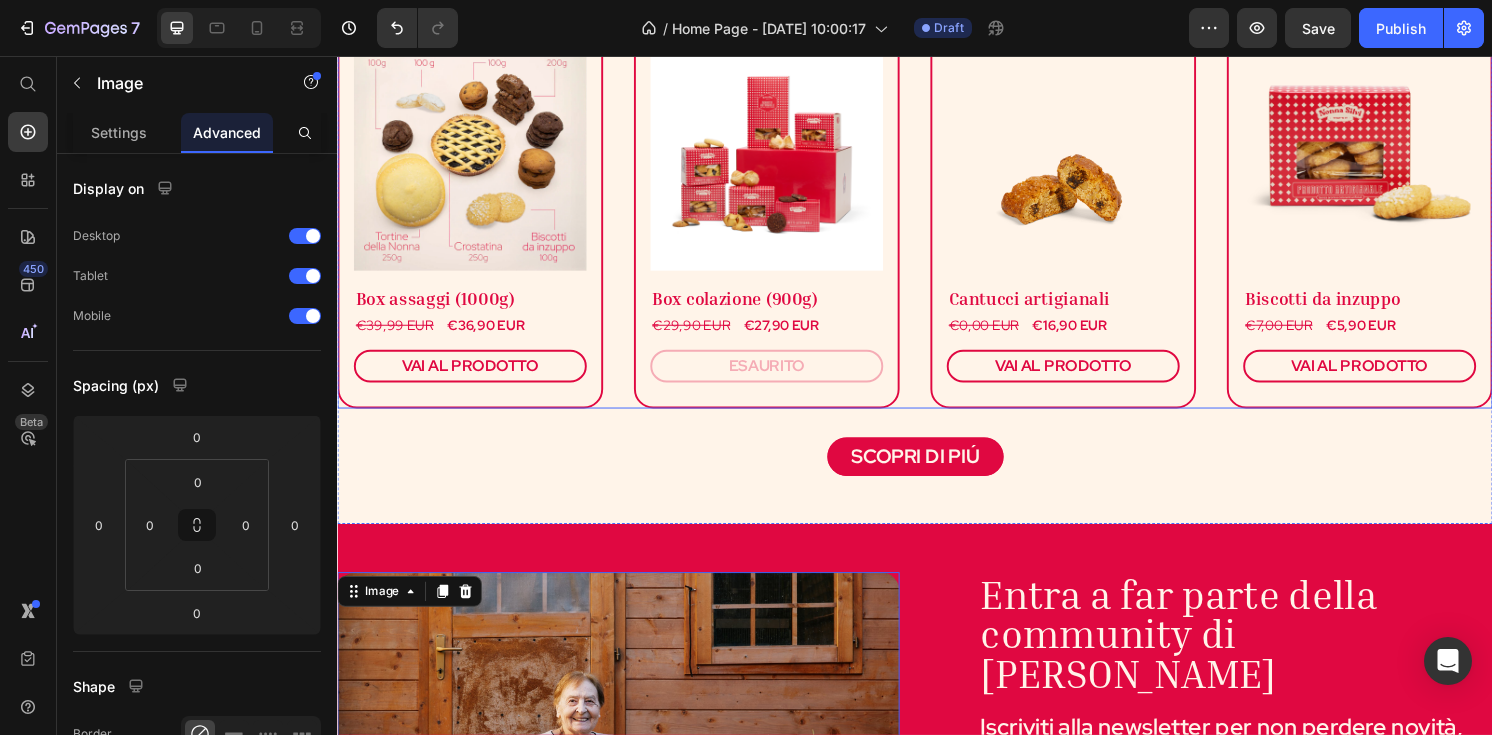 scroll, scrollTop: 1065, scrollLeft: 0, axis: vertical 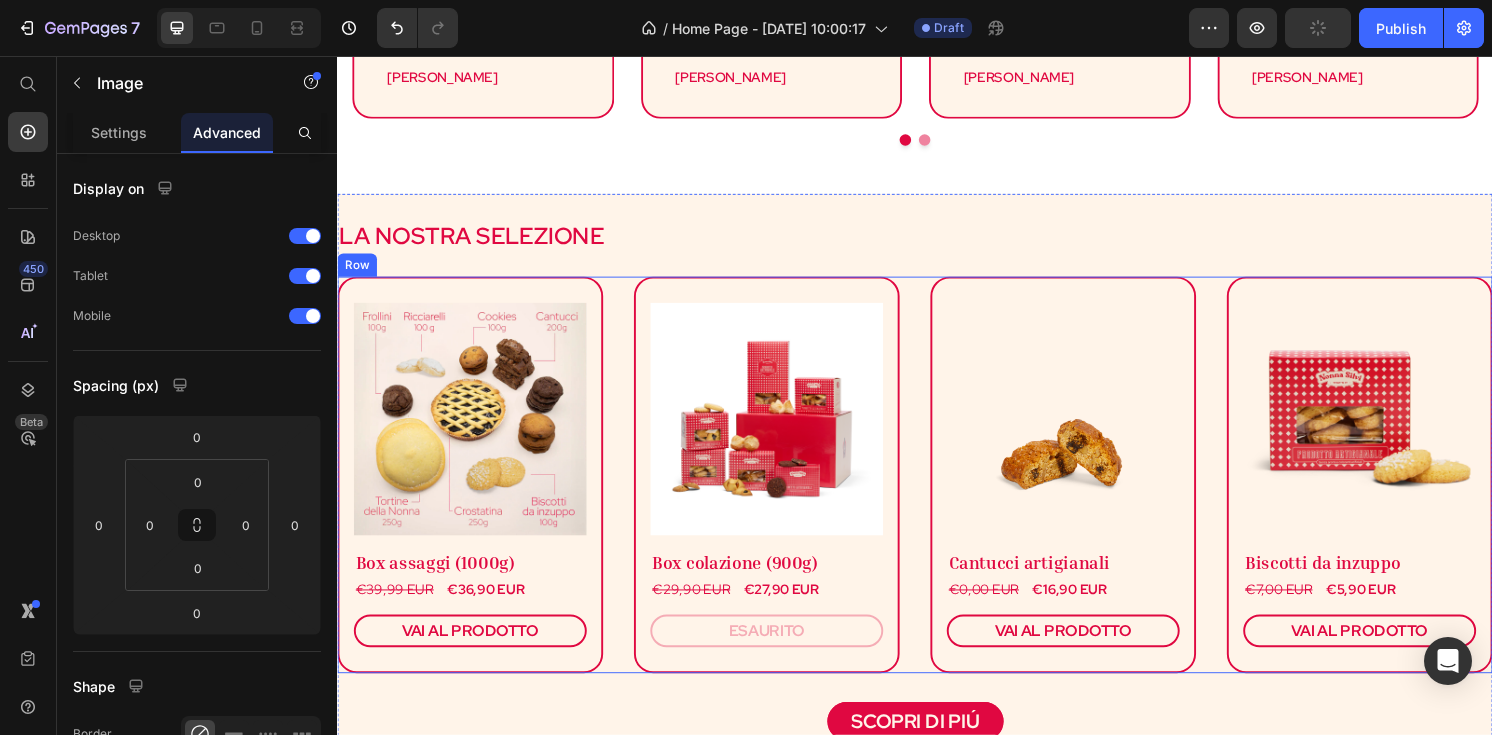 click on "(P) Images & Gallery Box assaggi (1000g) Heading €39,99 EUR (P) Price €36,90 EUR (P) Price Row VAI AL PRODOTTO (P) Cart Button Product (P) Images & Gallery Box colazione (900g) Heading €29,90 EUR (P) Price €27,90 EUR (P) Price Row ESAURITO (P) Cart Button Product (P) Images & Gallery Cantucci artigianali Heading €0,00 EUR (P) Price €16,90 EUR (P) Price Row VAI AL PRODOTTO (P) Cart Button Product (P) Images & Gallery Biscotti da inzuppo Heading €7,00 EUR (P) Price €5,90 EUR (P) Price Row VAI AL PRODOTTO (P) Cart Button Product Row" at bounding box center [937, 491] 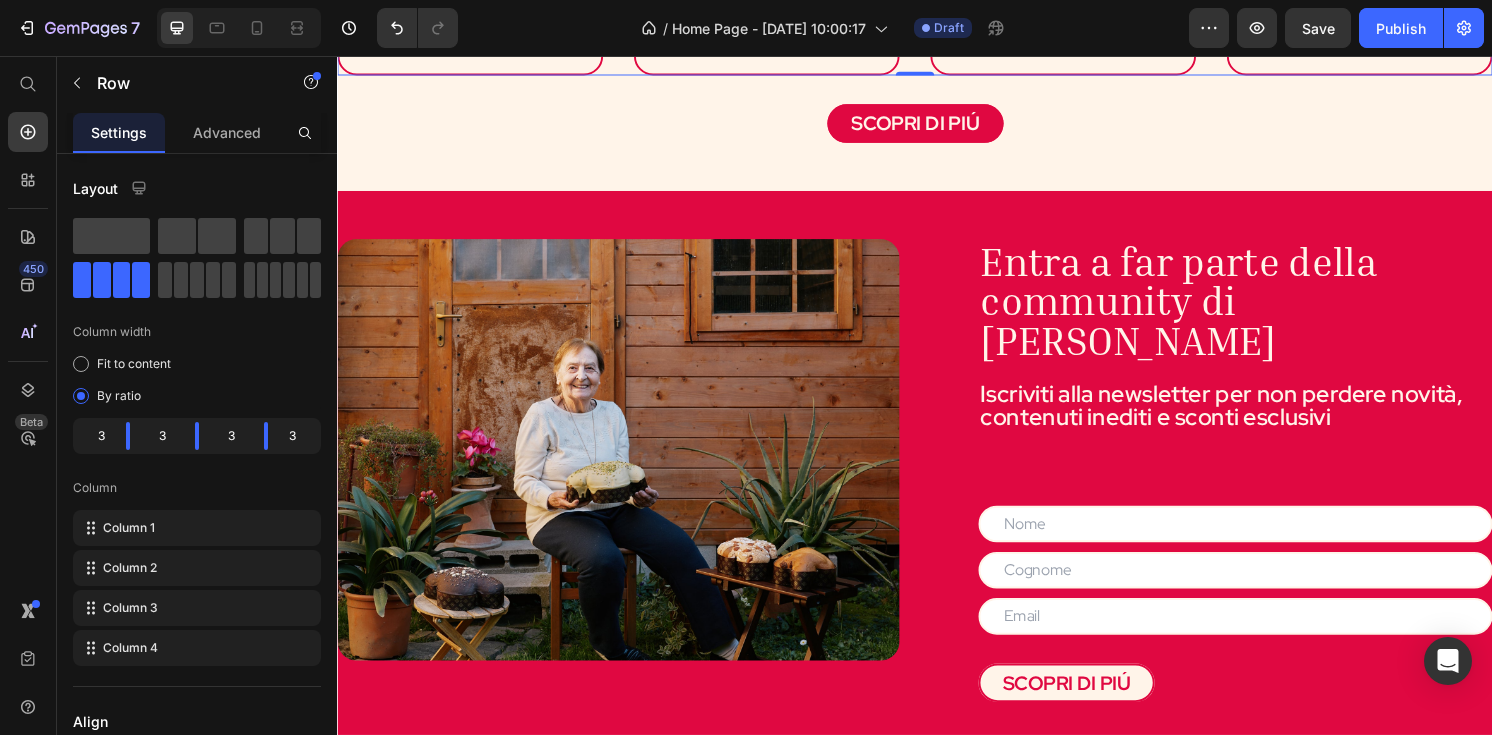 scroll, scrollTop: 2068, scrollLeft: 0, axis: vertical 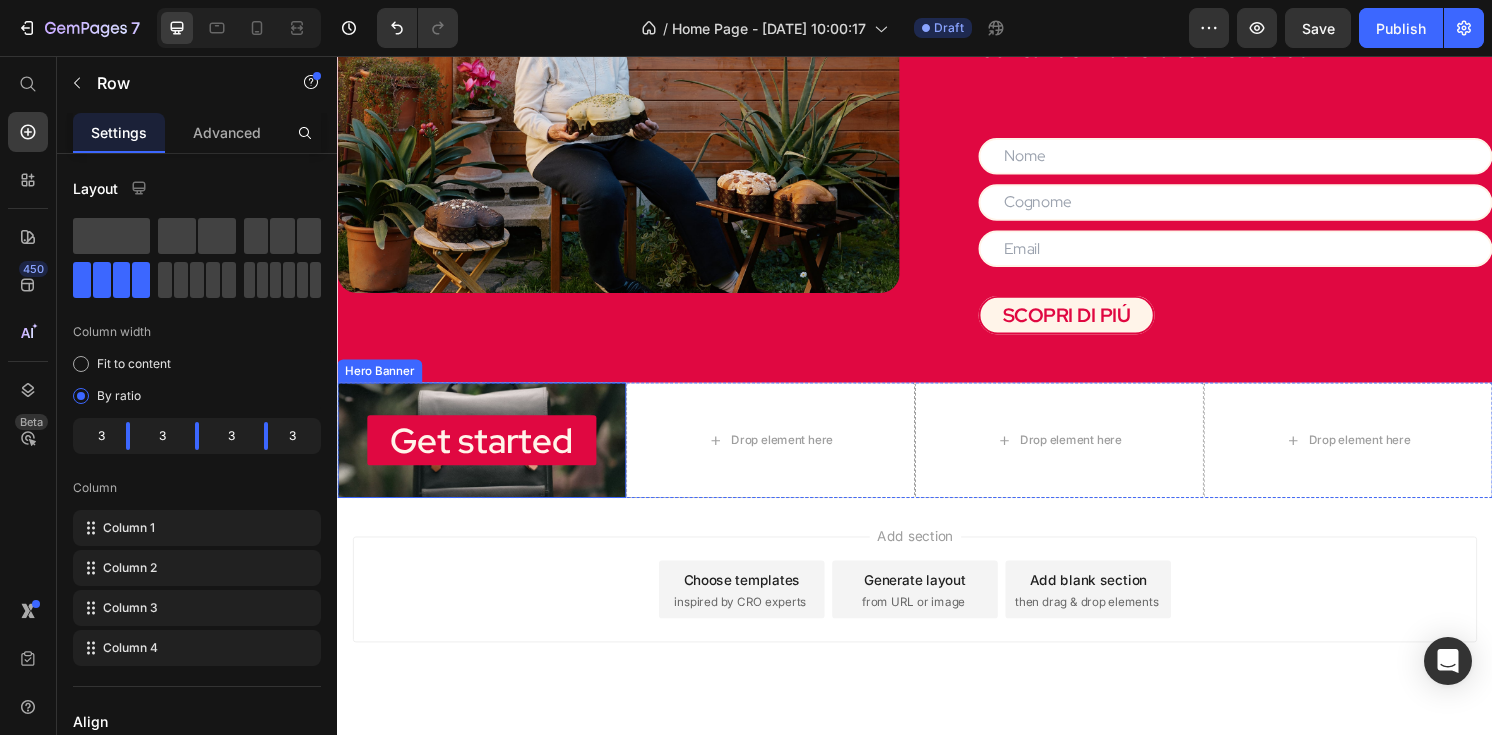 click on "Get started Button" at bounding box center [487, 455] 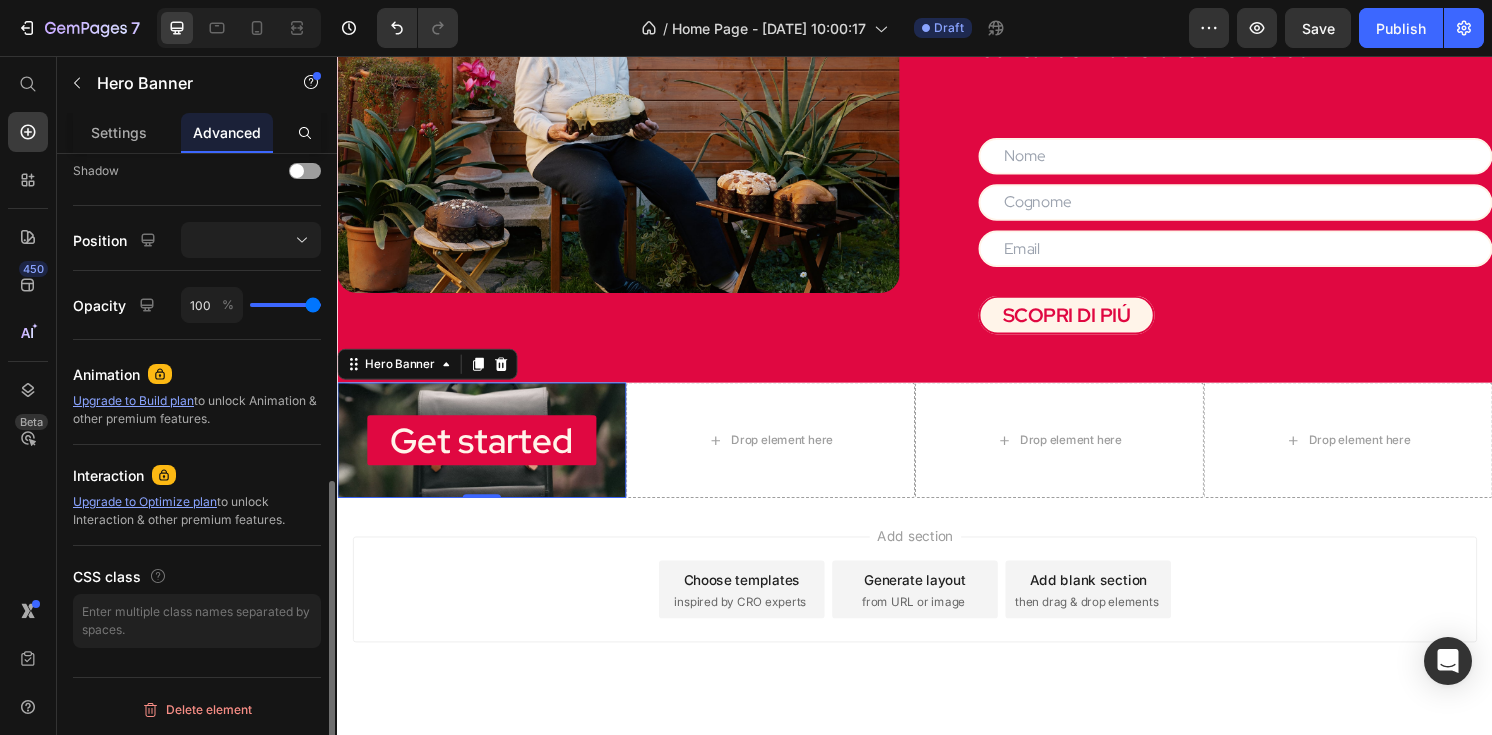 scroll, scrollTop: 665, scrollLeft: 0, axis: vertical 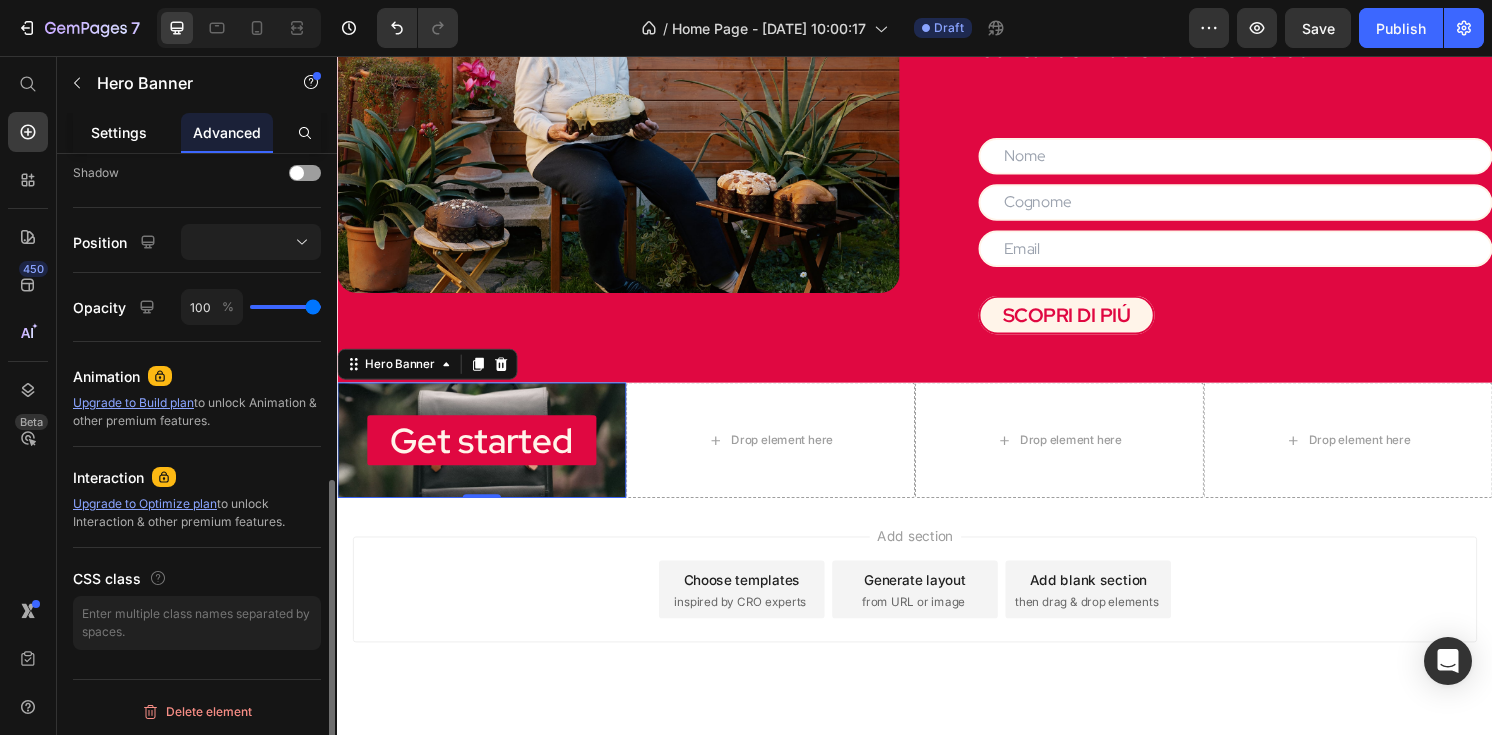 click on "Settings" at bounding box center (119, 132) 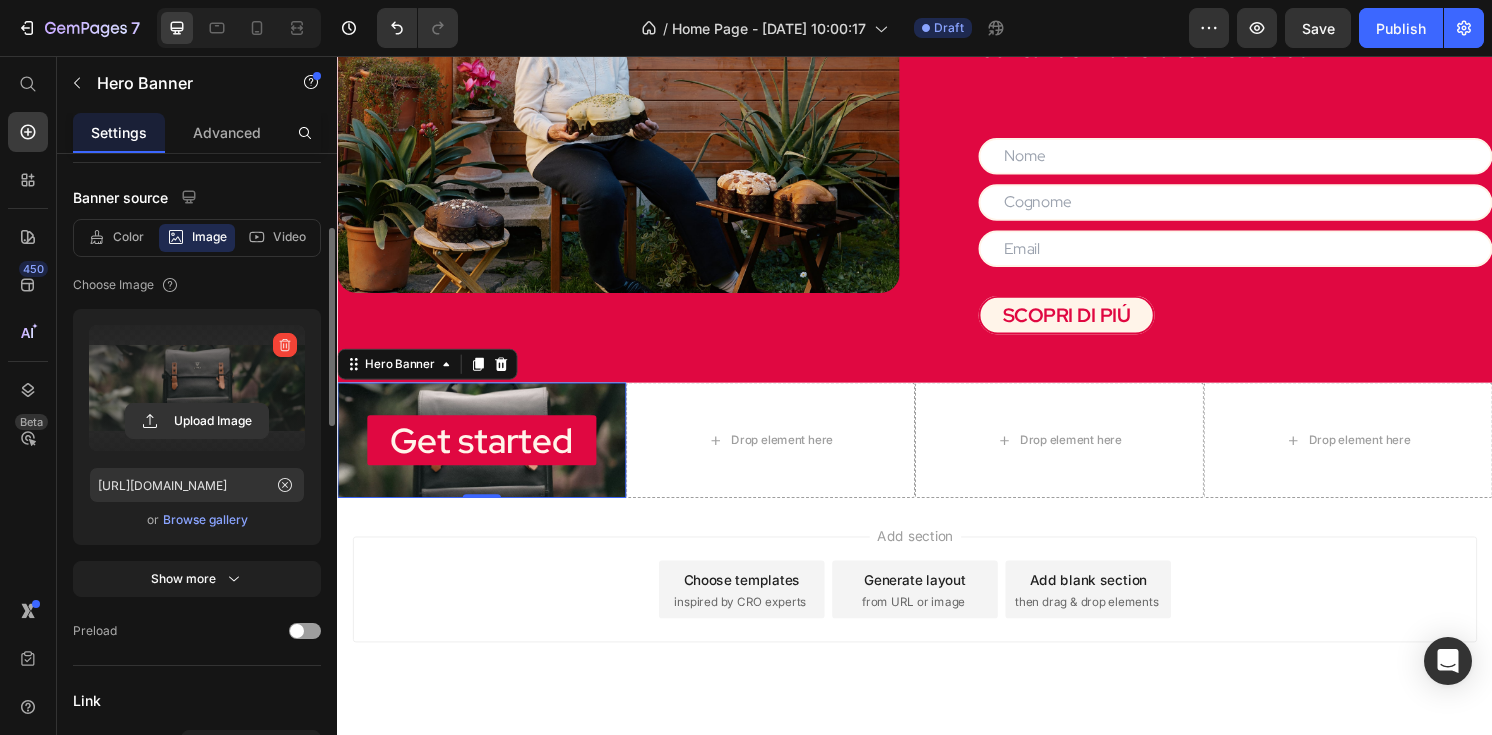 scroll, scrollTop: 208, scrollLeft: 0, axis: vertical 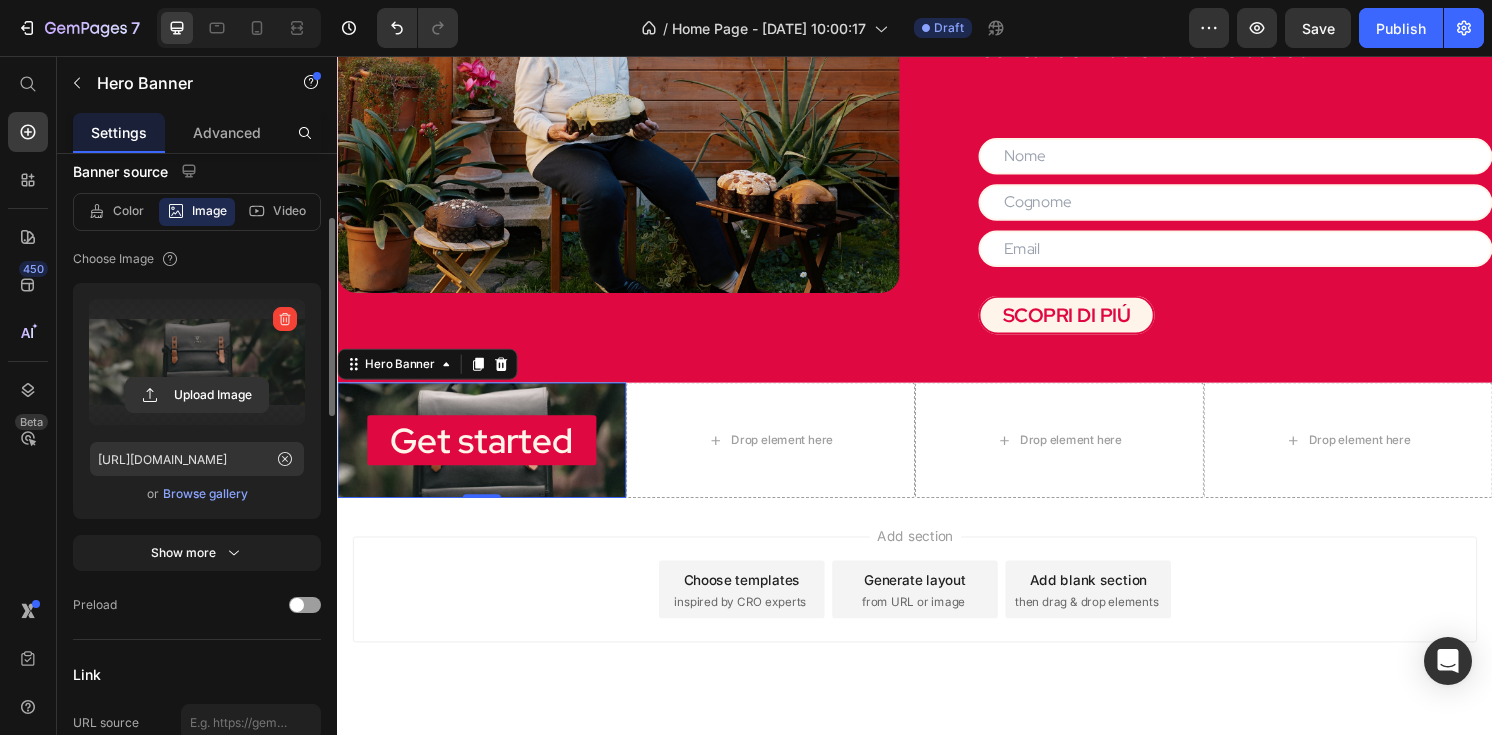 click on "Show more" at bounding box center (197, 553) 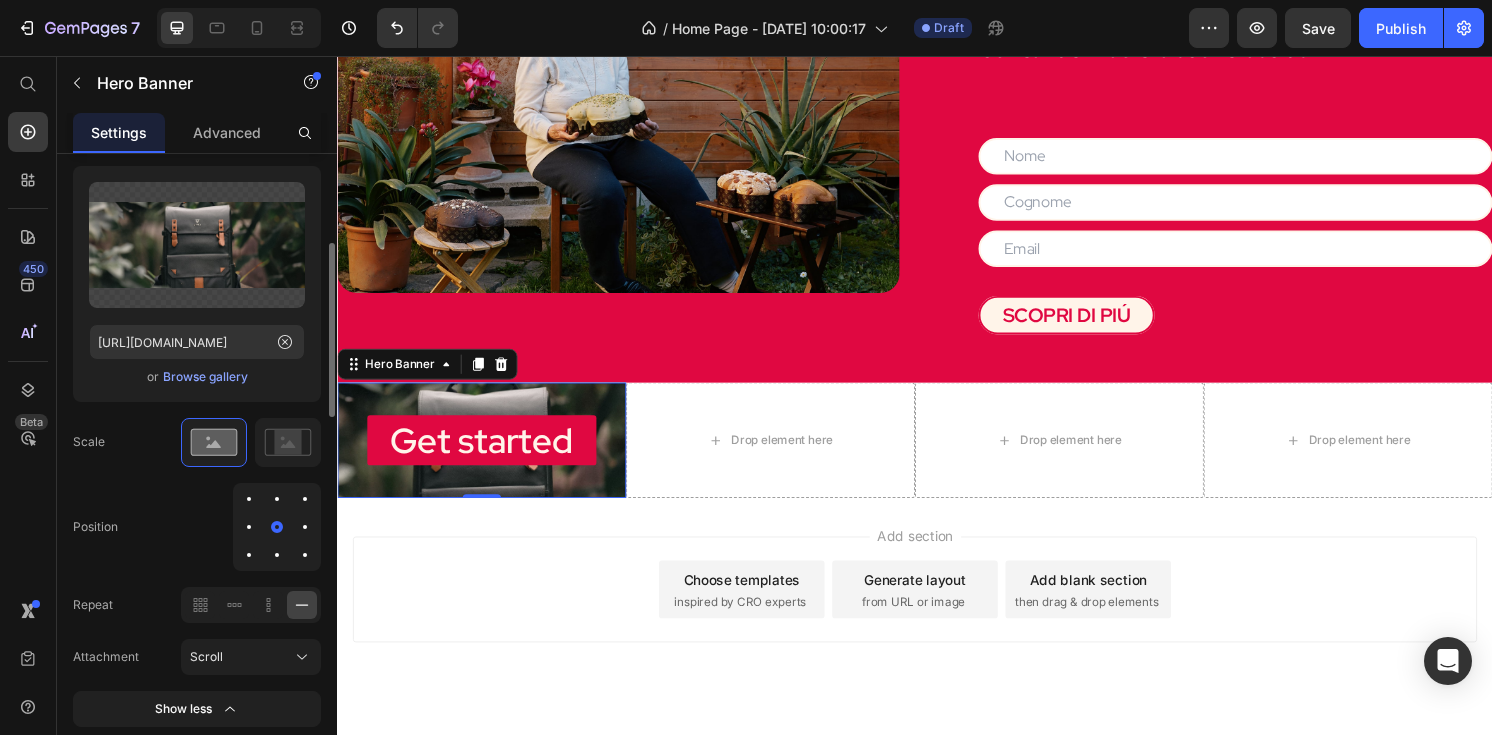 scroll, scrollTop: 372, scrollLeft: 0, axis: vertical 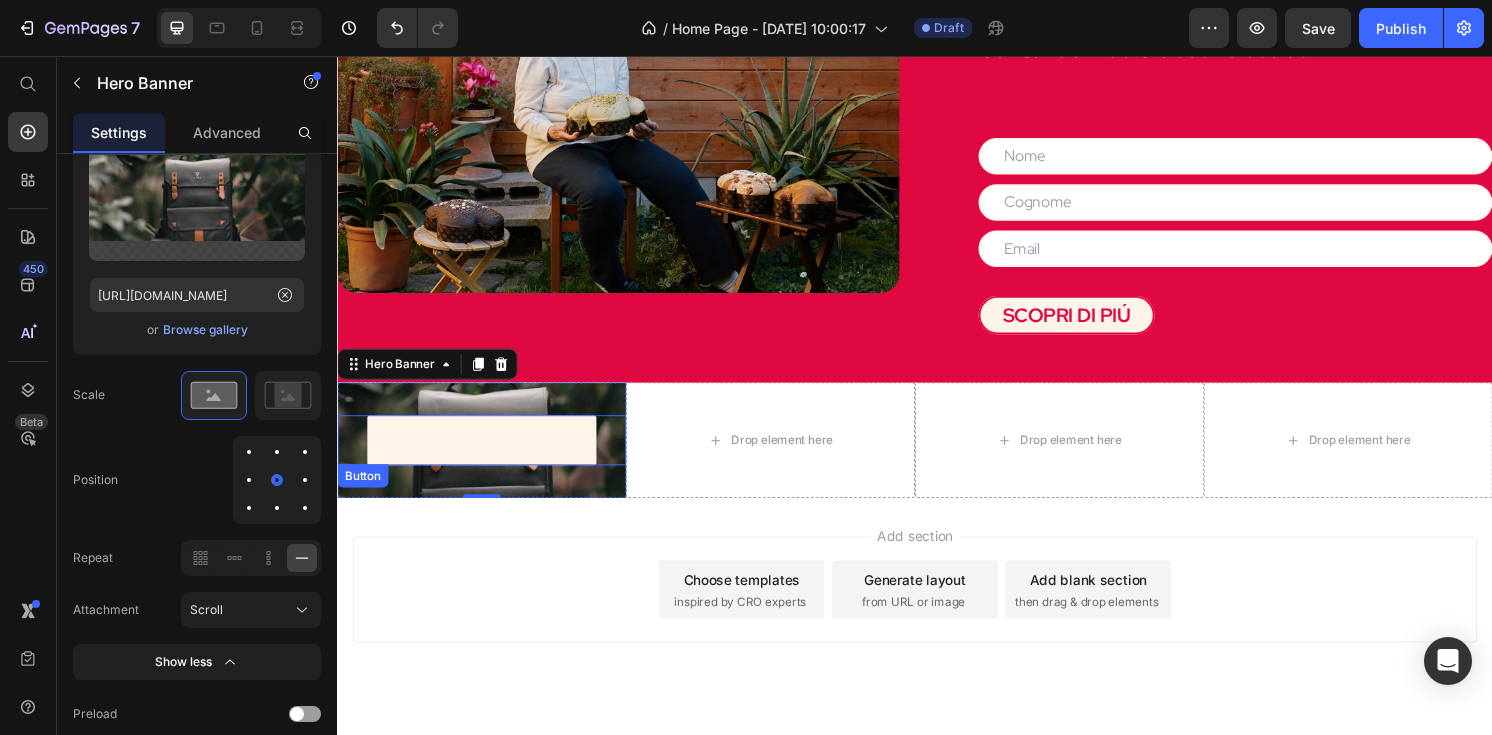 click on "Get started" at bounding box center (487, 455) 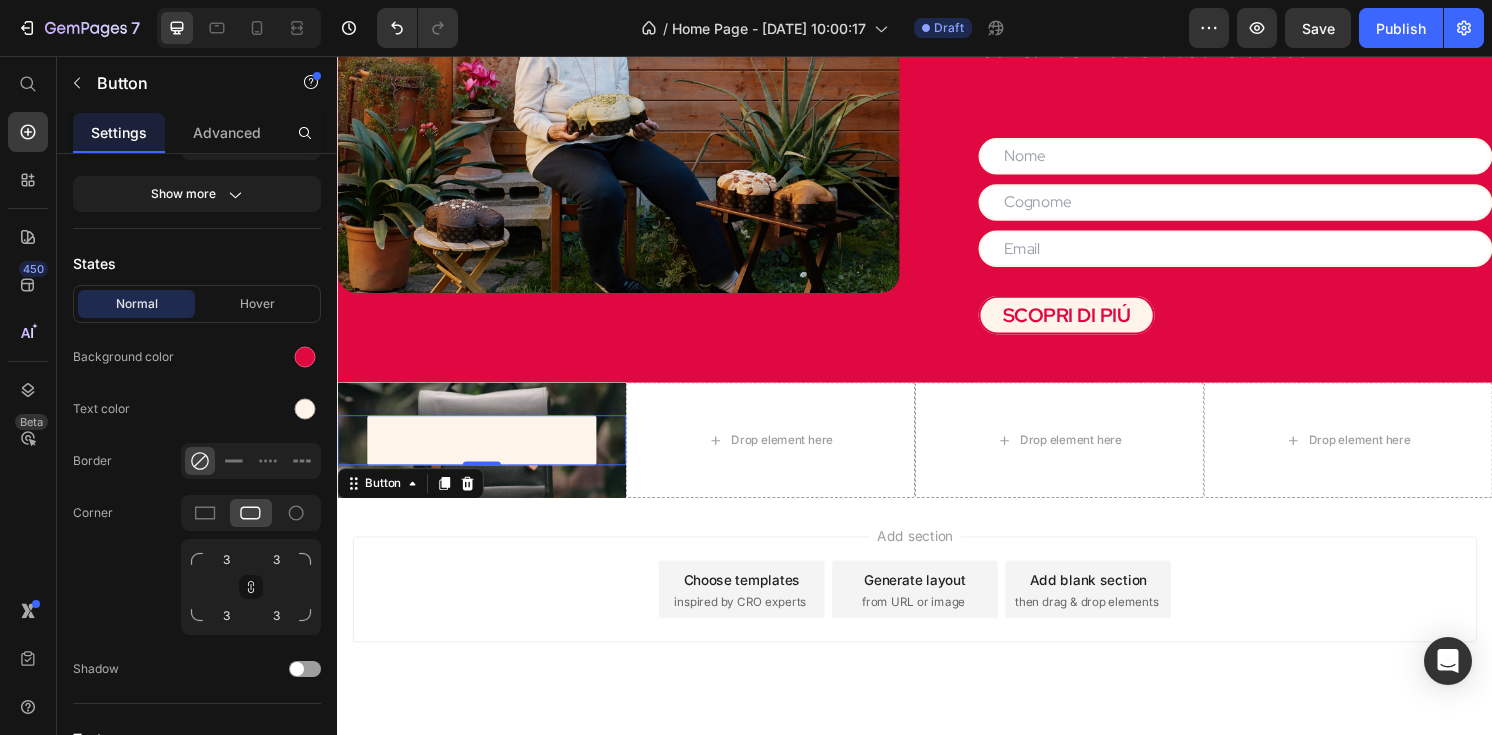 scroll, scrollTop: 0, scrollLeft: 0, axis: both 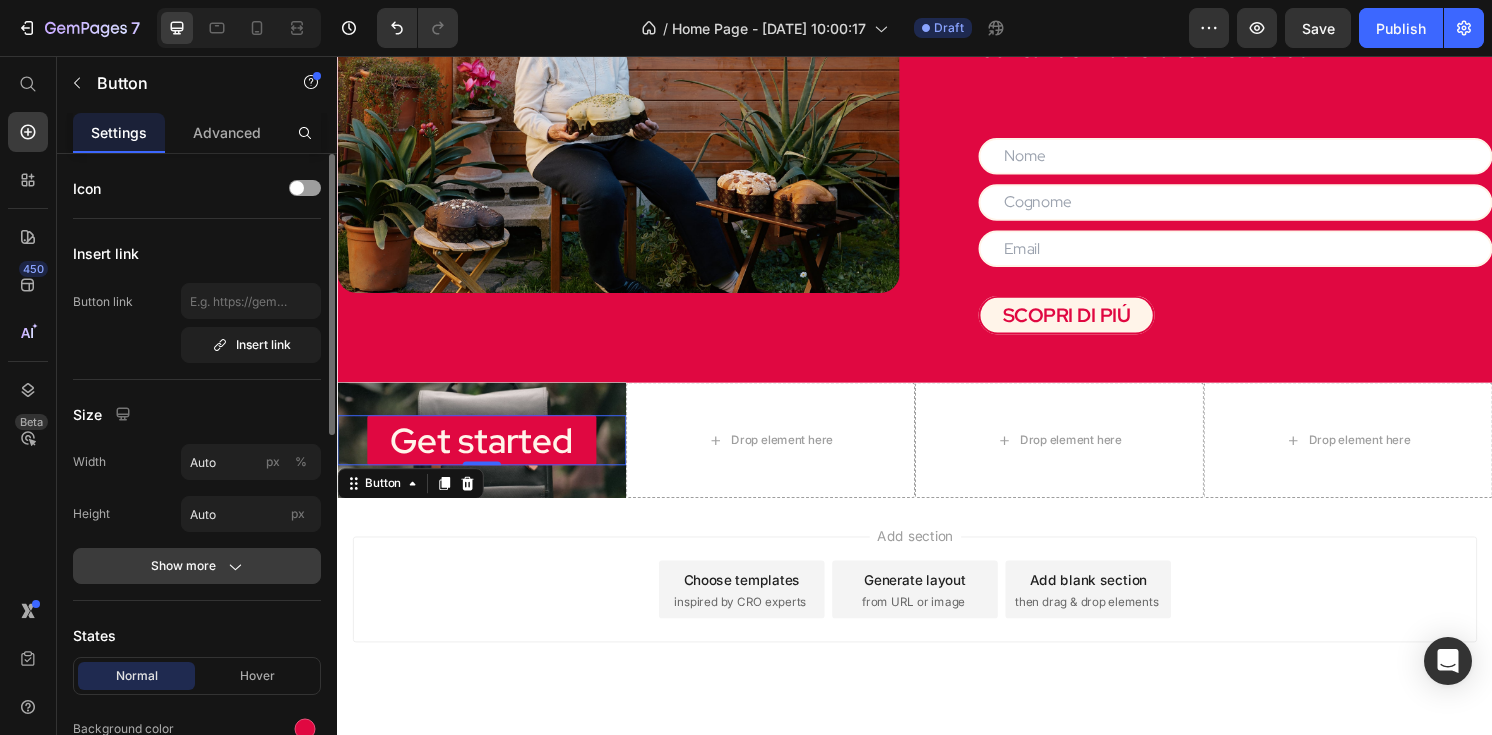 click on "Show more" 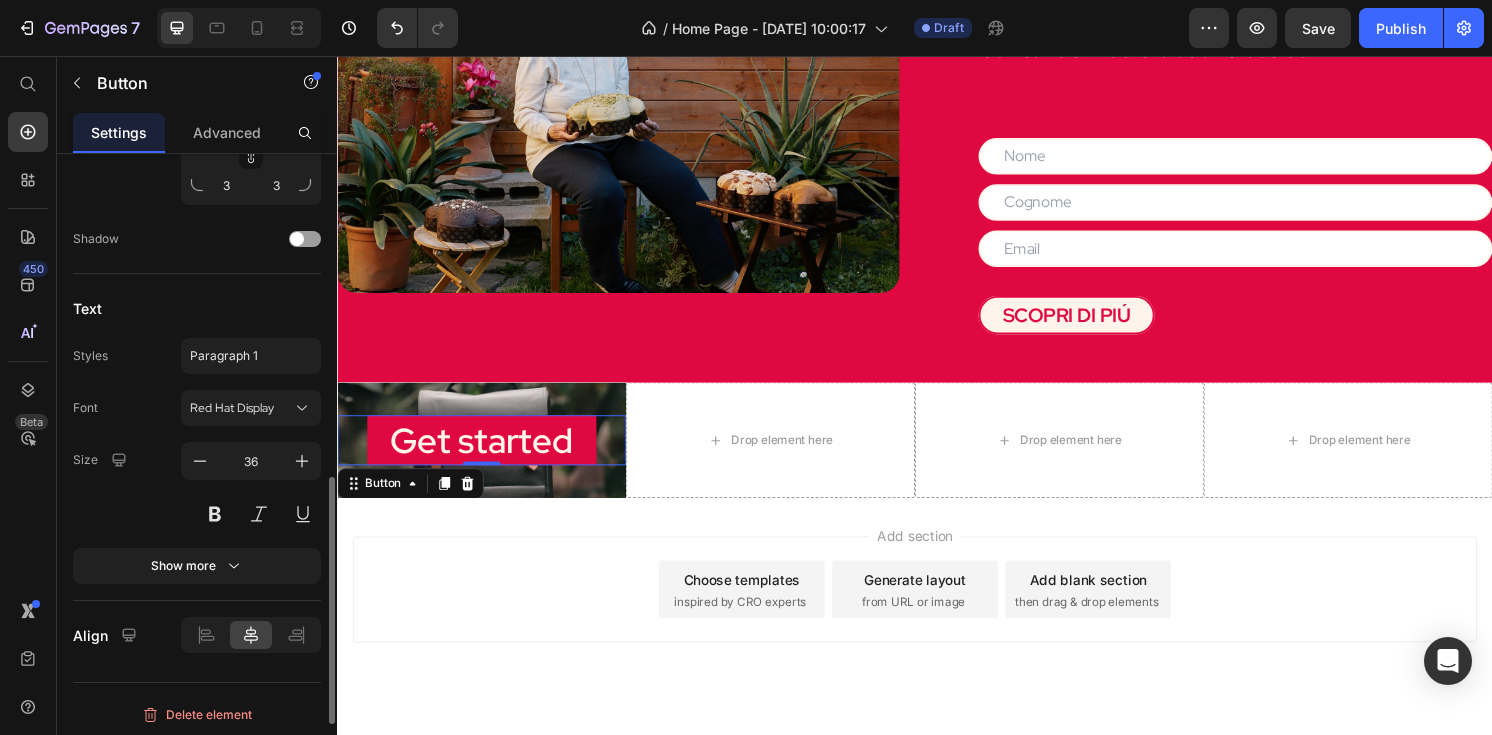 scroll, scrollTop: 1007, scrollLeft: 0, axis: vertical 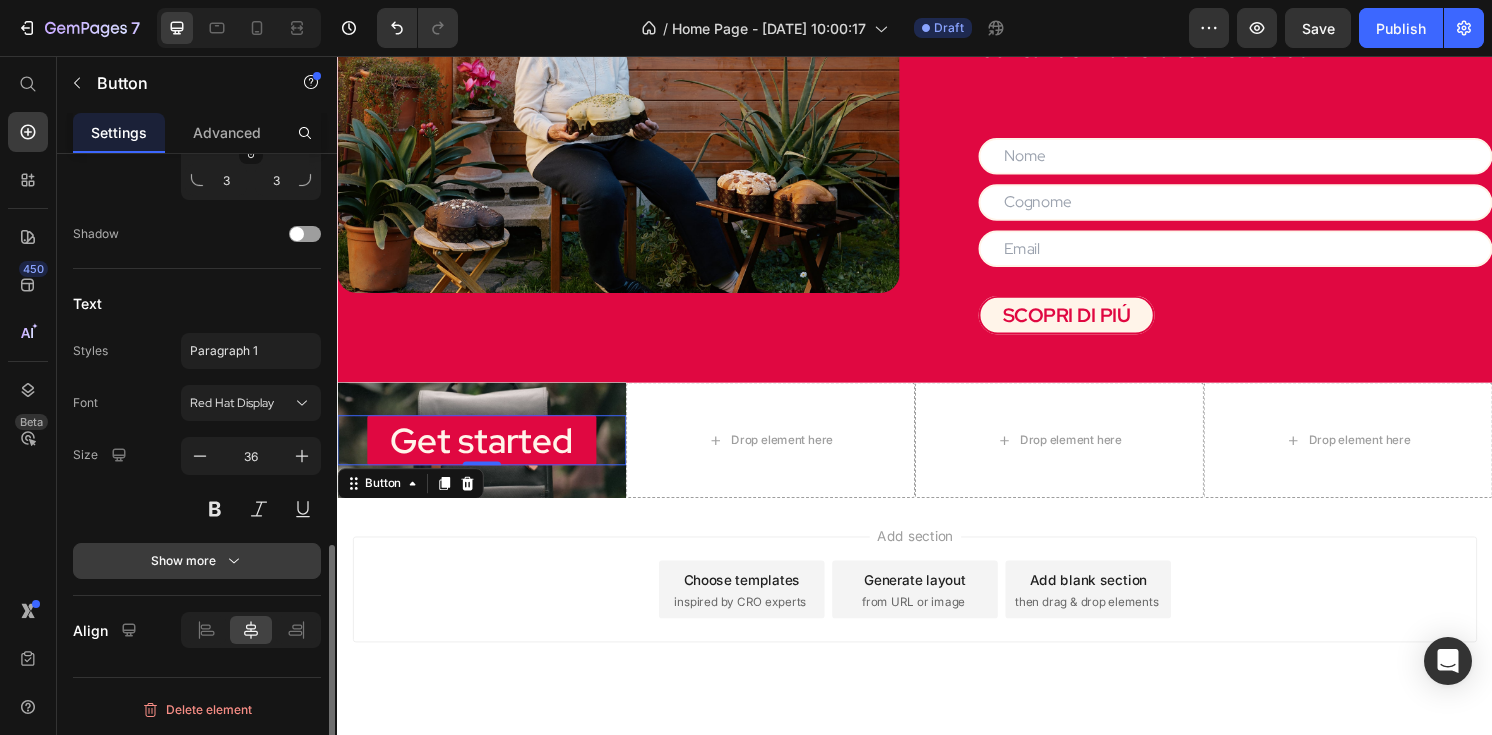 click on "Show more" at bounding box center (197, 561) 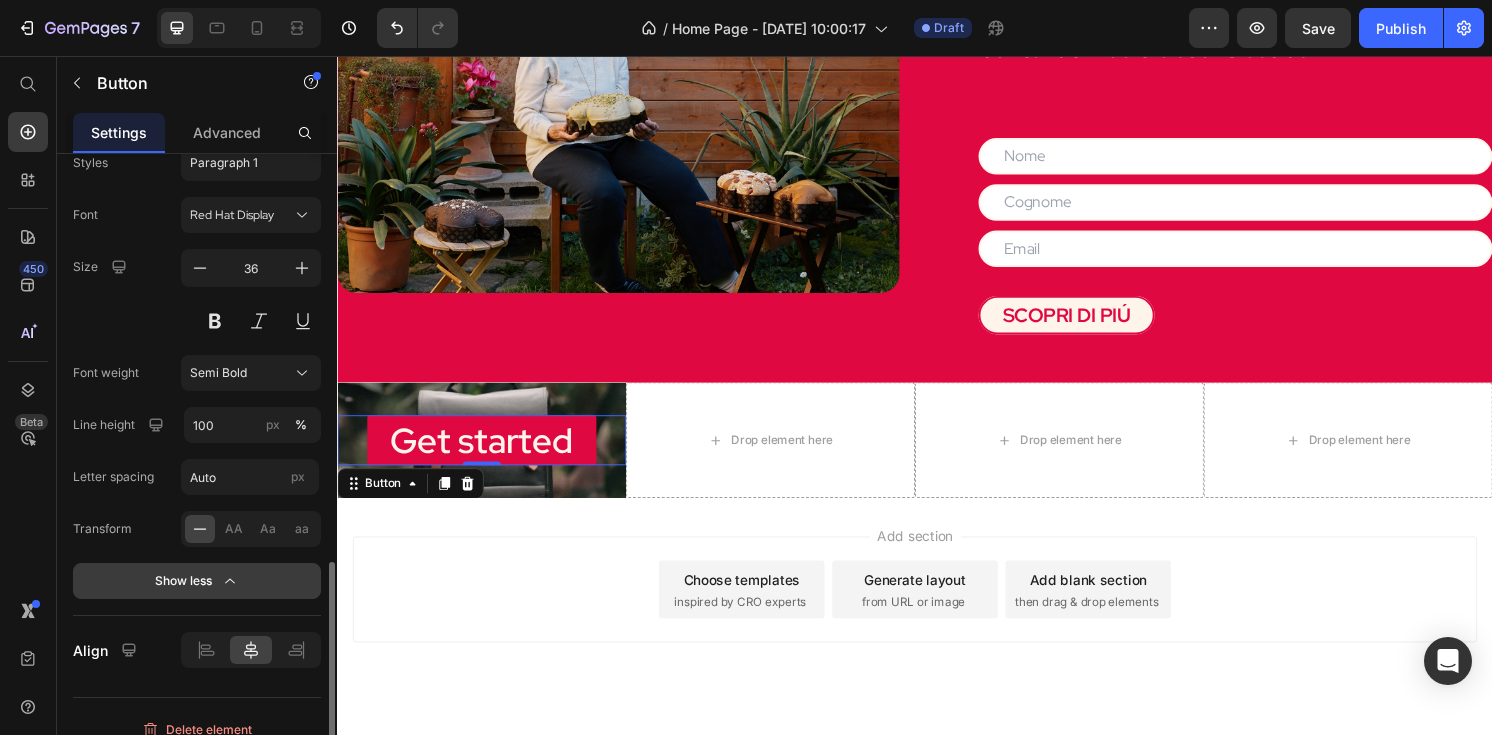 scroll, scrollTop: 1215, scrollLeft: 0, axis: vertical 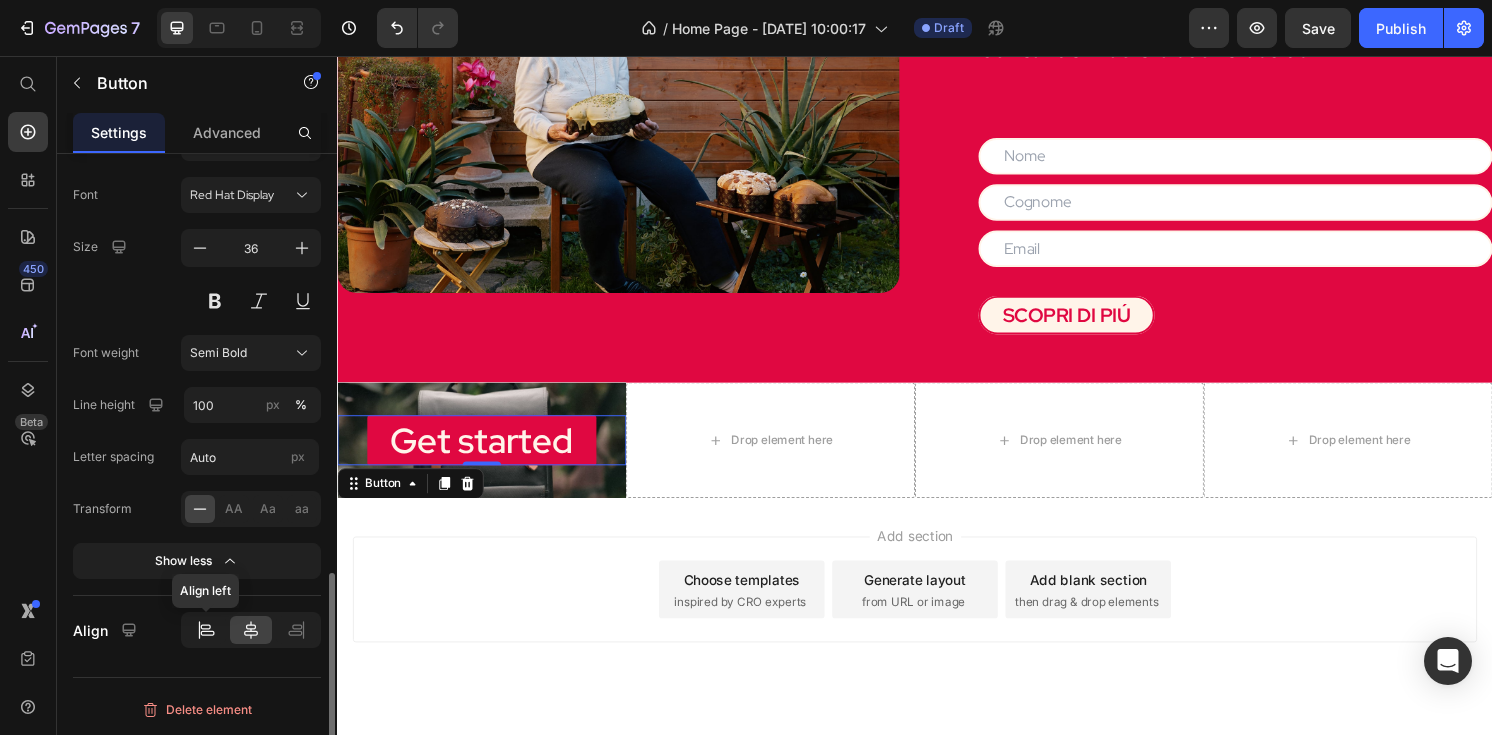 click 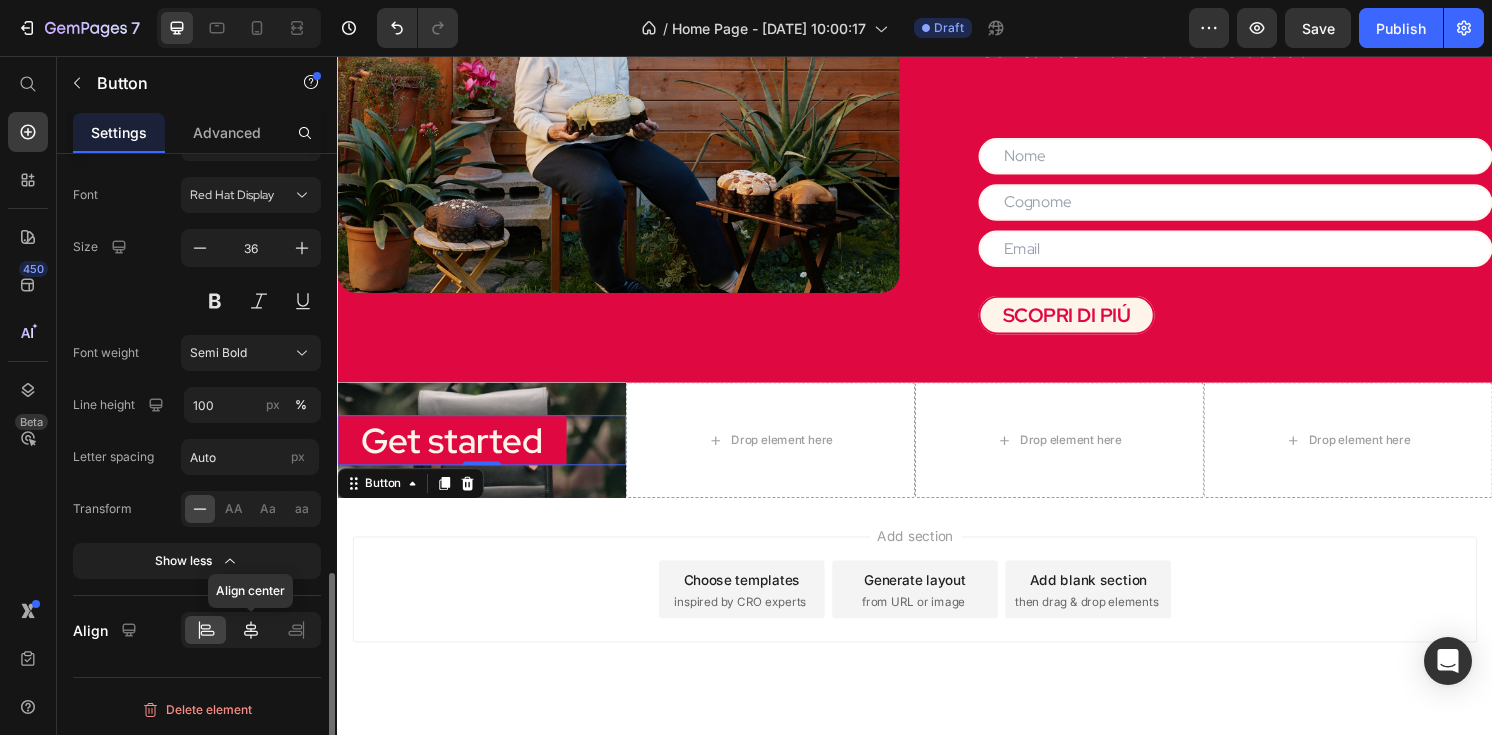 click 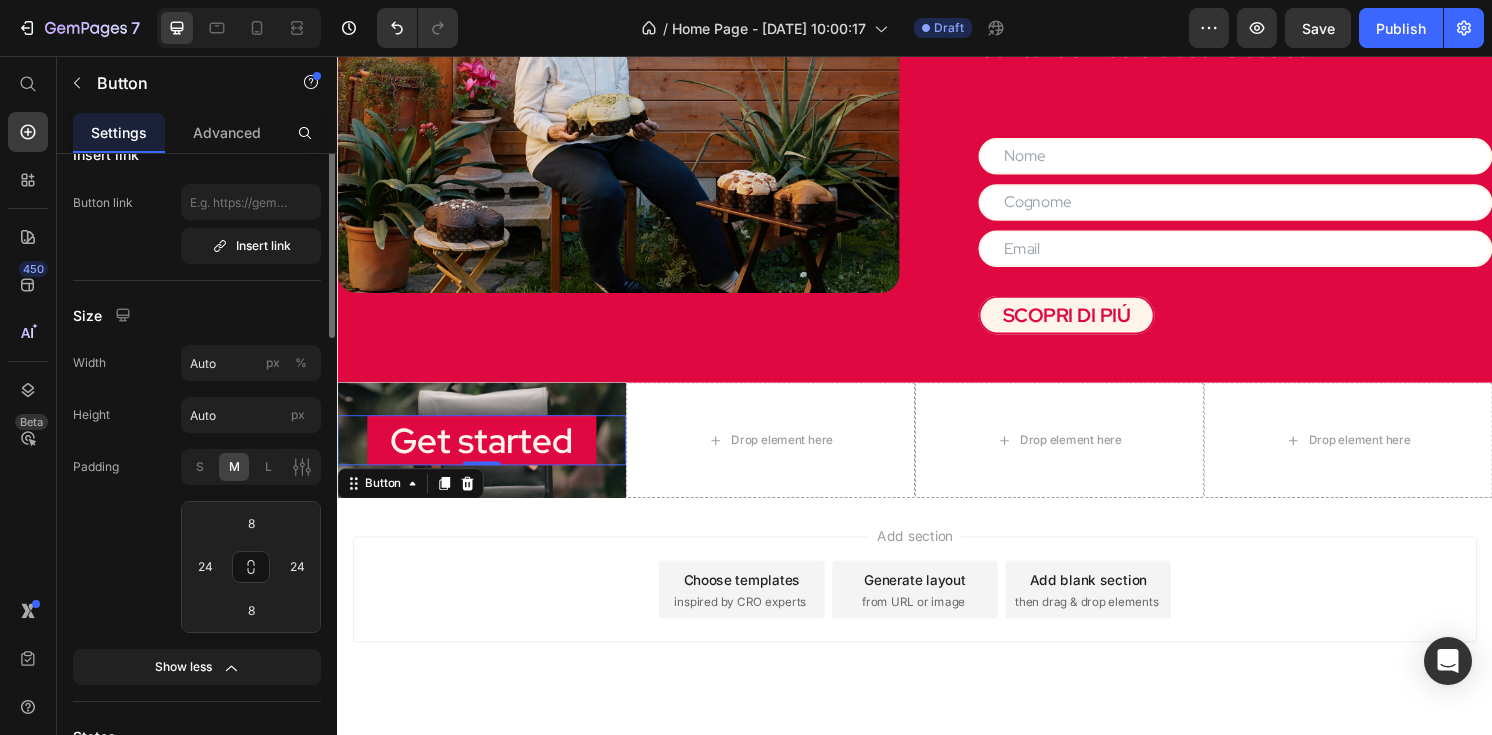 scroll, scrollTop: 0, scrollLeft: 0, axis: both 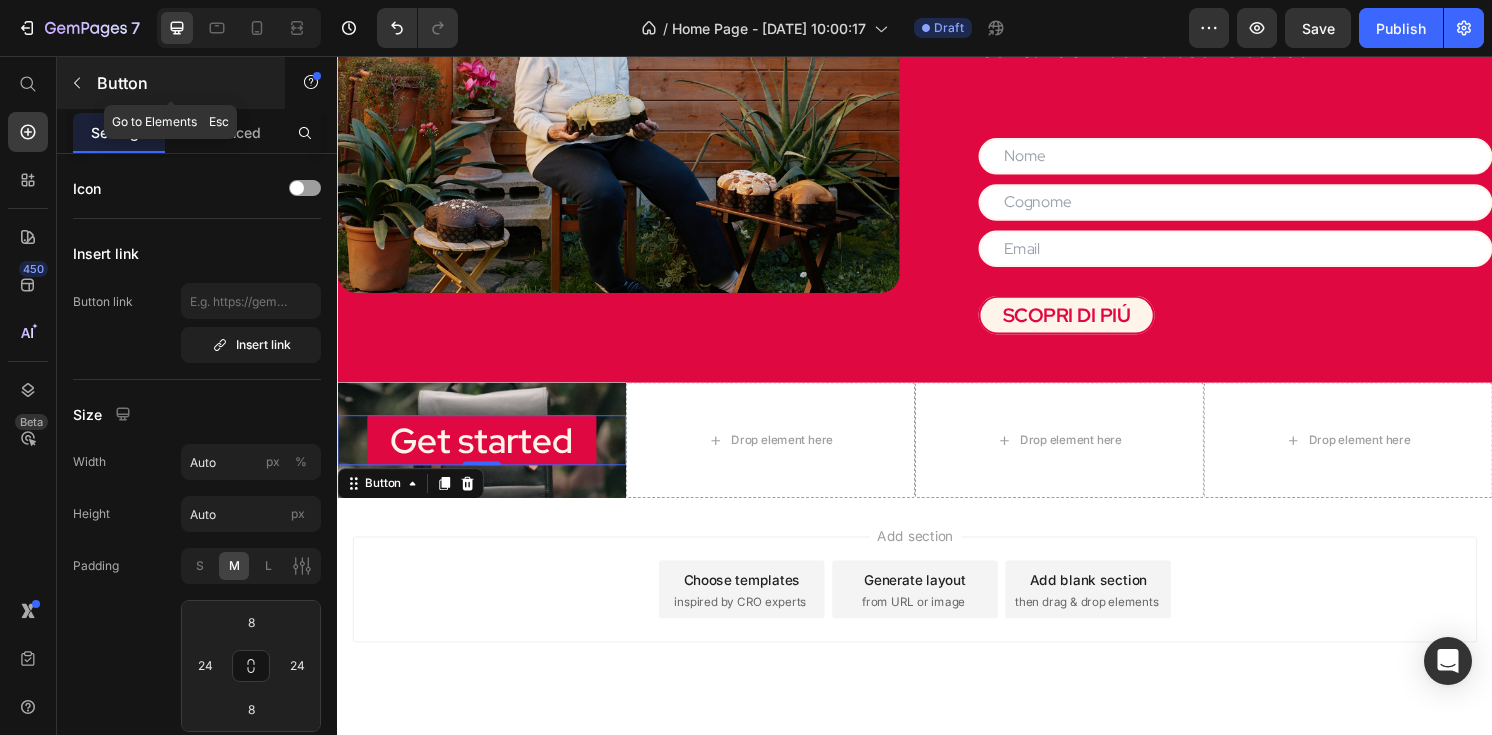 click on "Button" at bounding box center [182, 83] 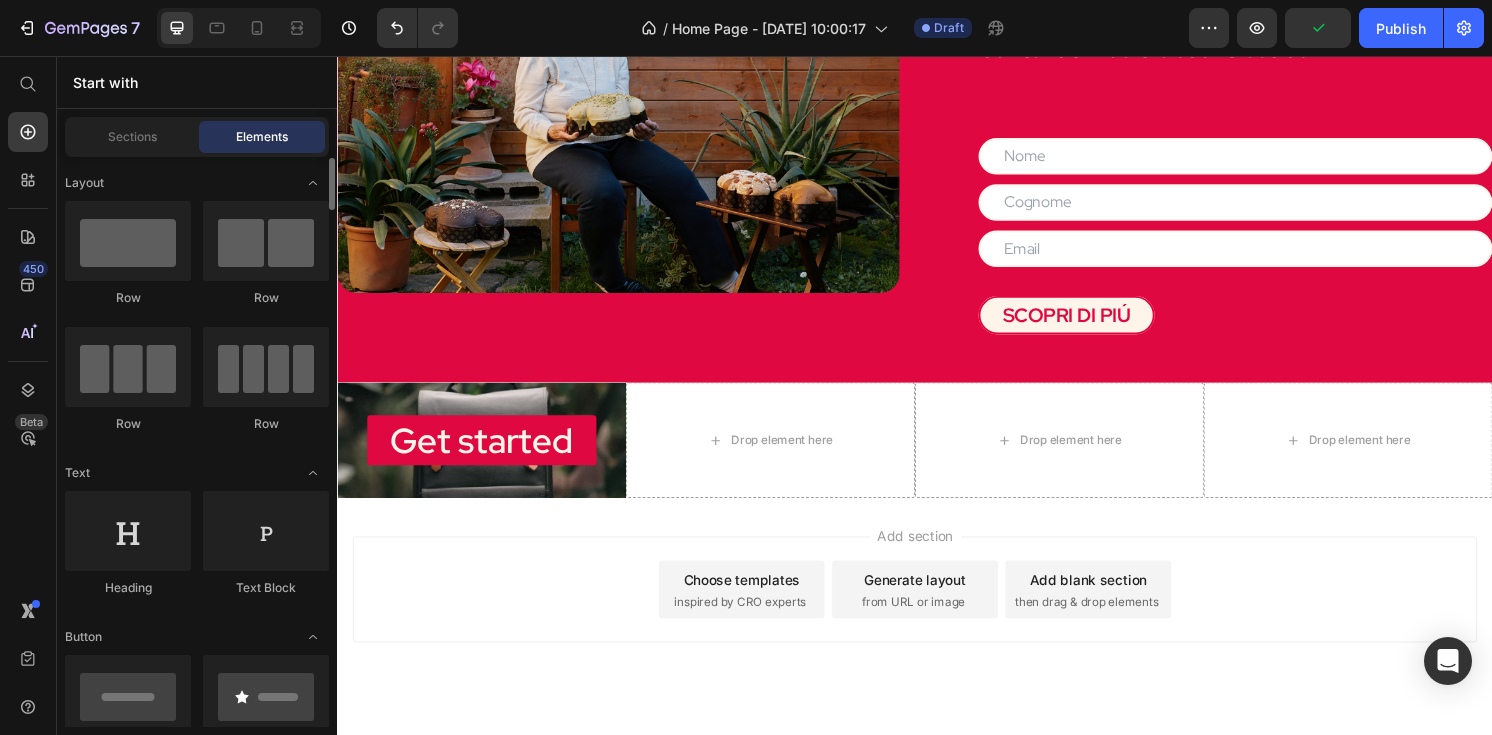 scroll, scrollTop: 1, scrollLeft: 0, axis: vertical 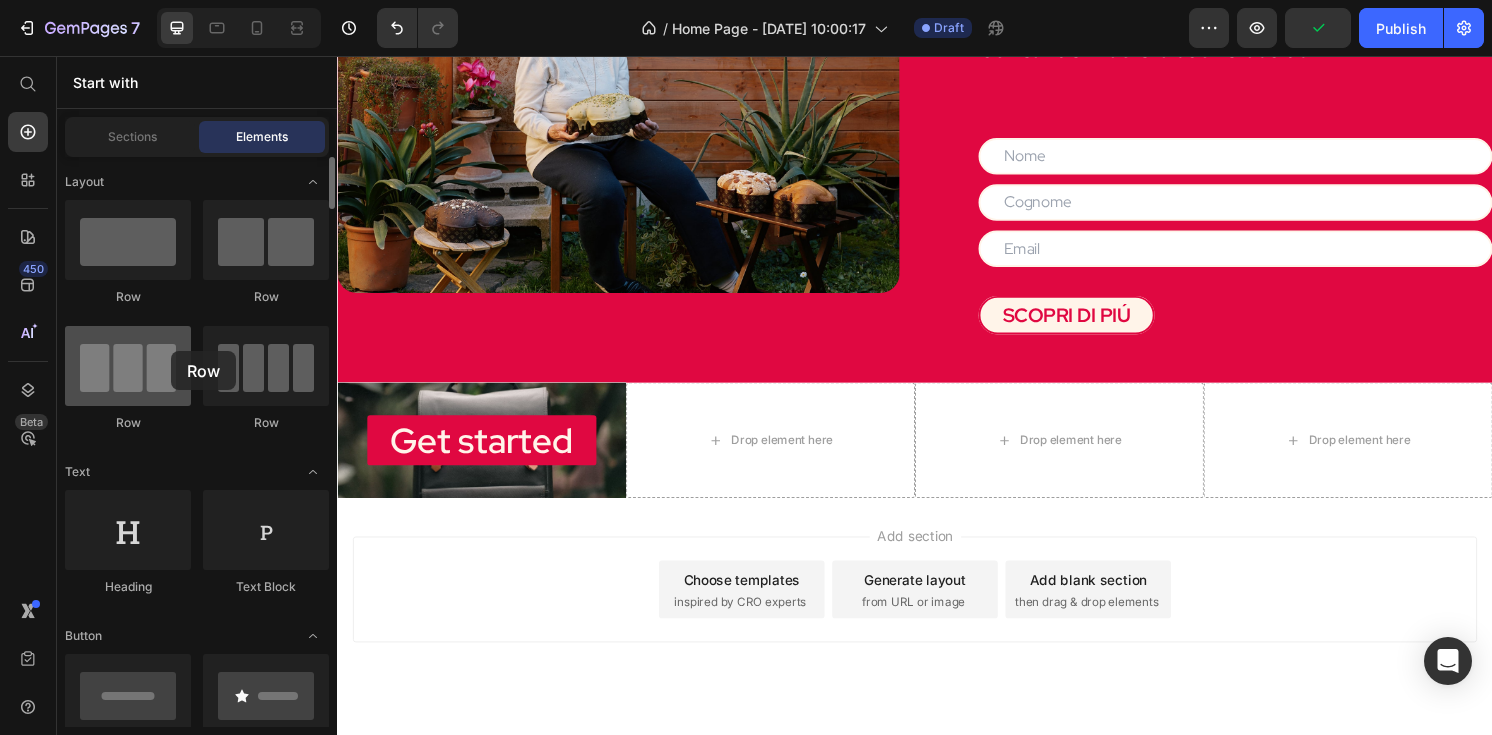 click at bounding box center (128, 366) 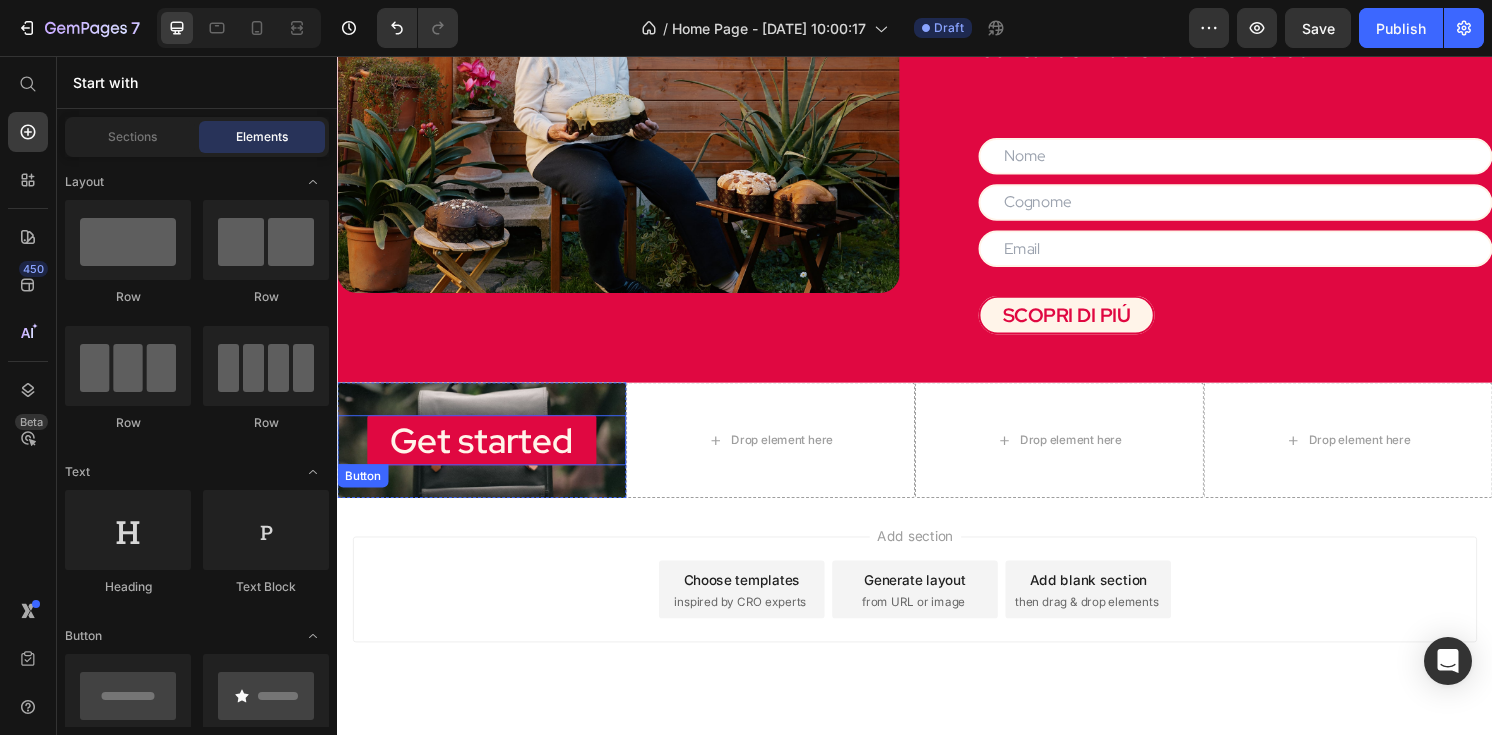 click on "Get started Button" at bounding box center [487, 455] 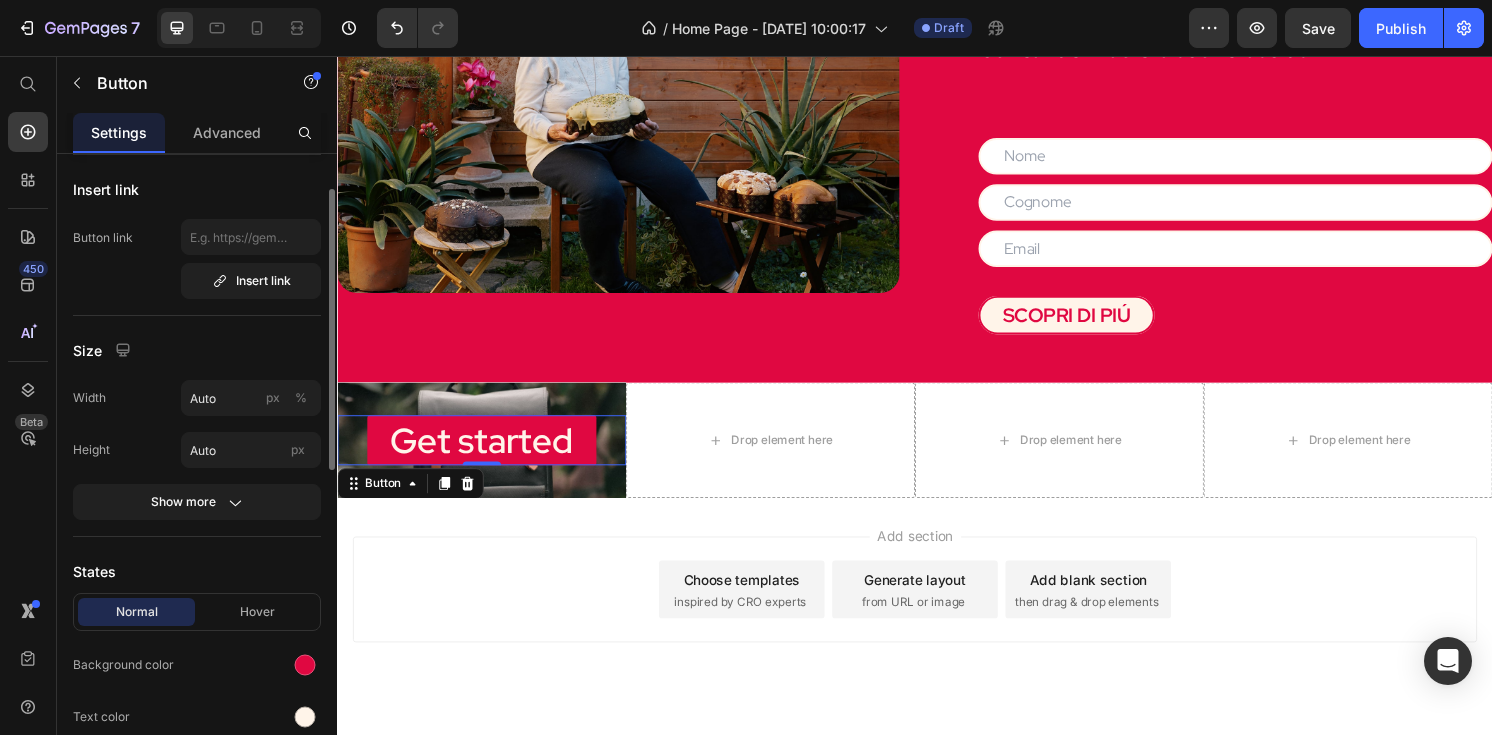 scroll, scrollTop: 69, scrollLeft: 0, axis: vertical 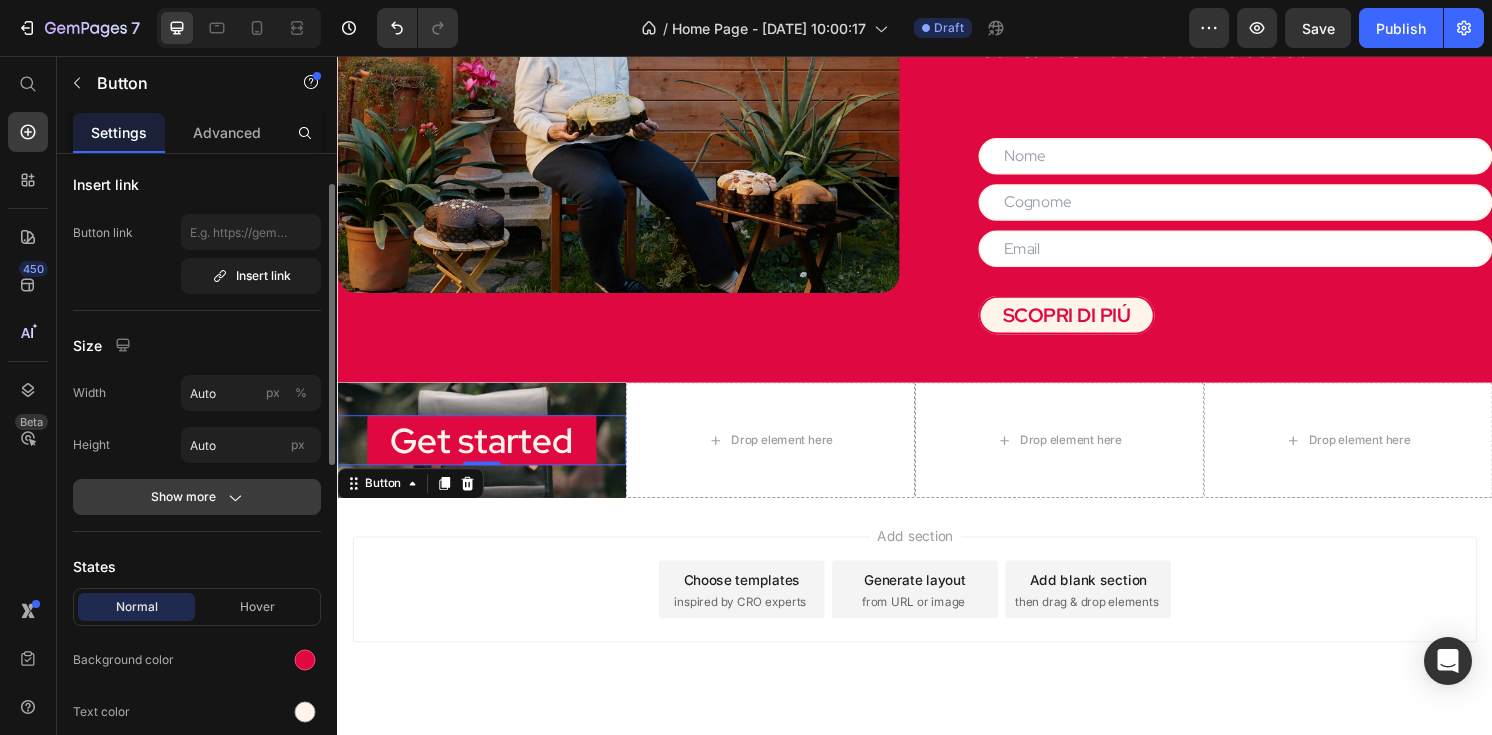 click on "Show more" 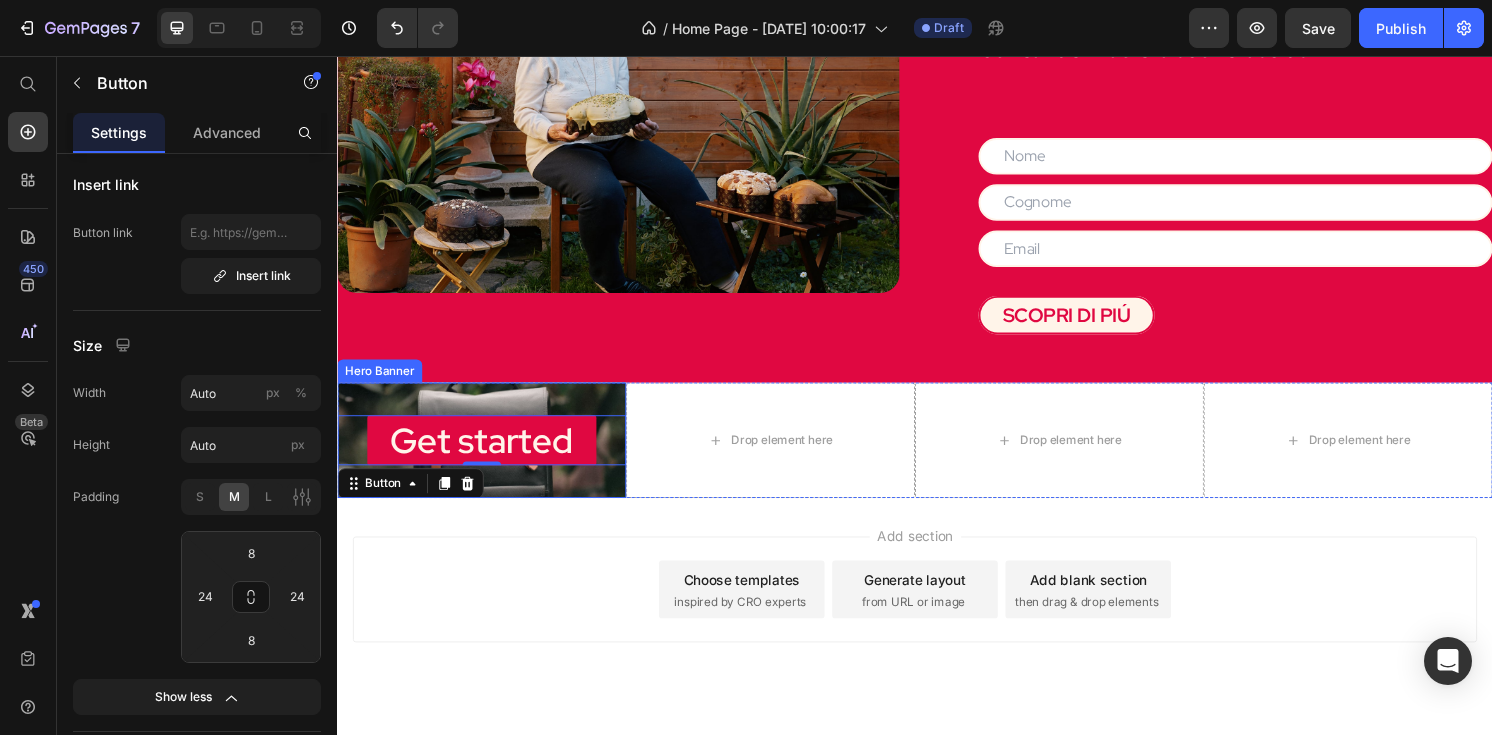 click on "Get started Button   0" at bounding box center [487, 455] 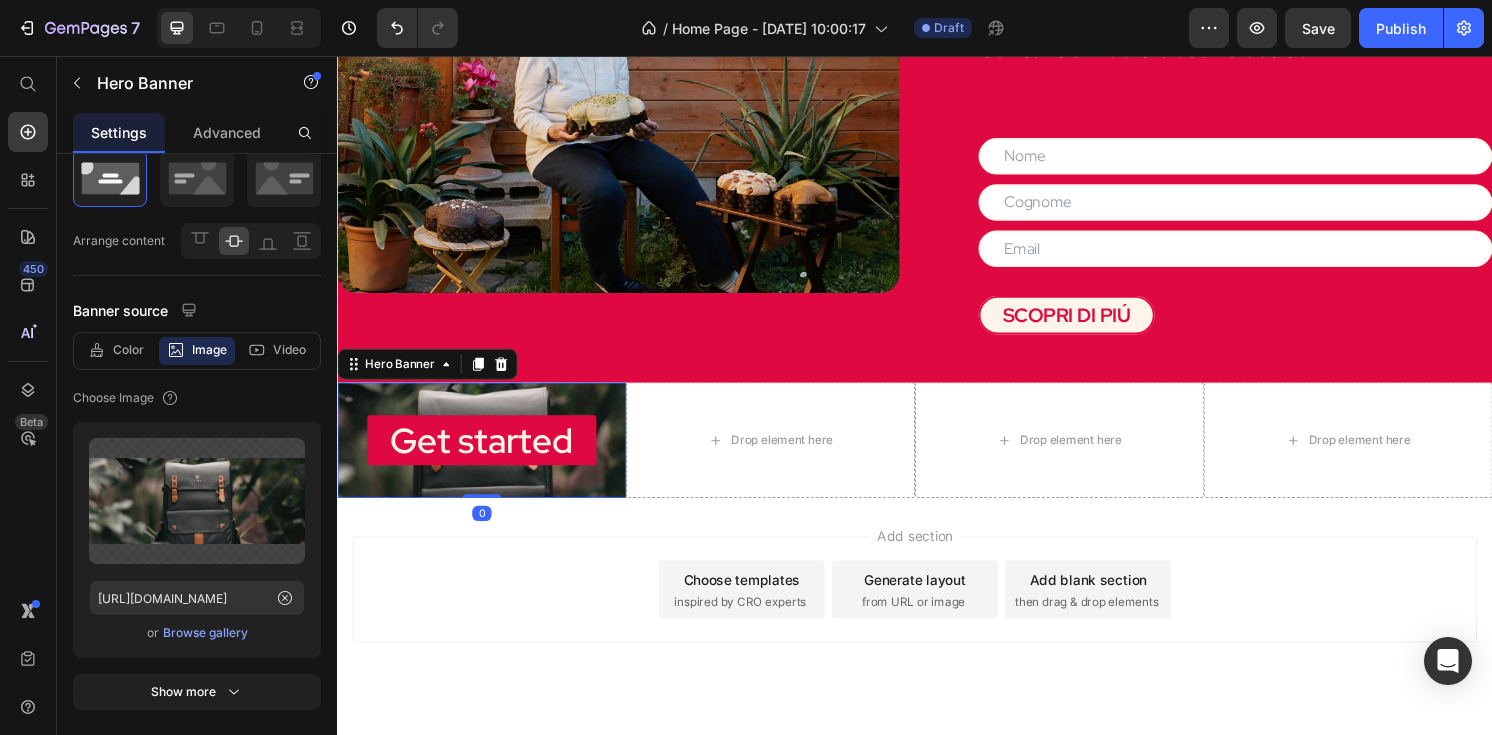scroll, scrollTop: 0, scrollLeft: 0, axis: both 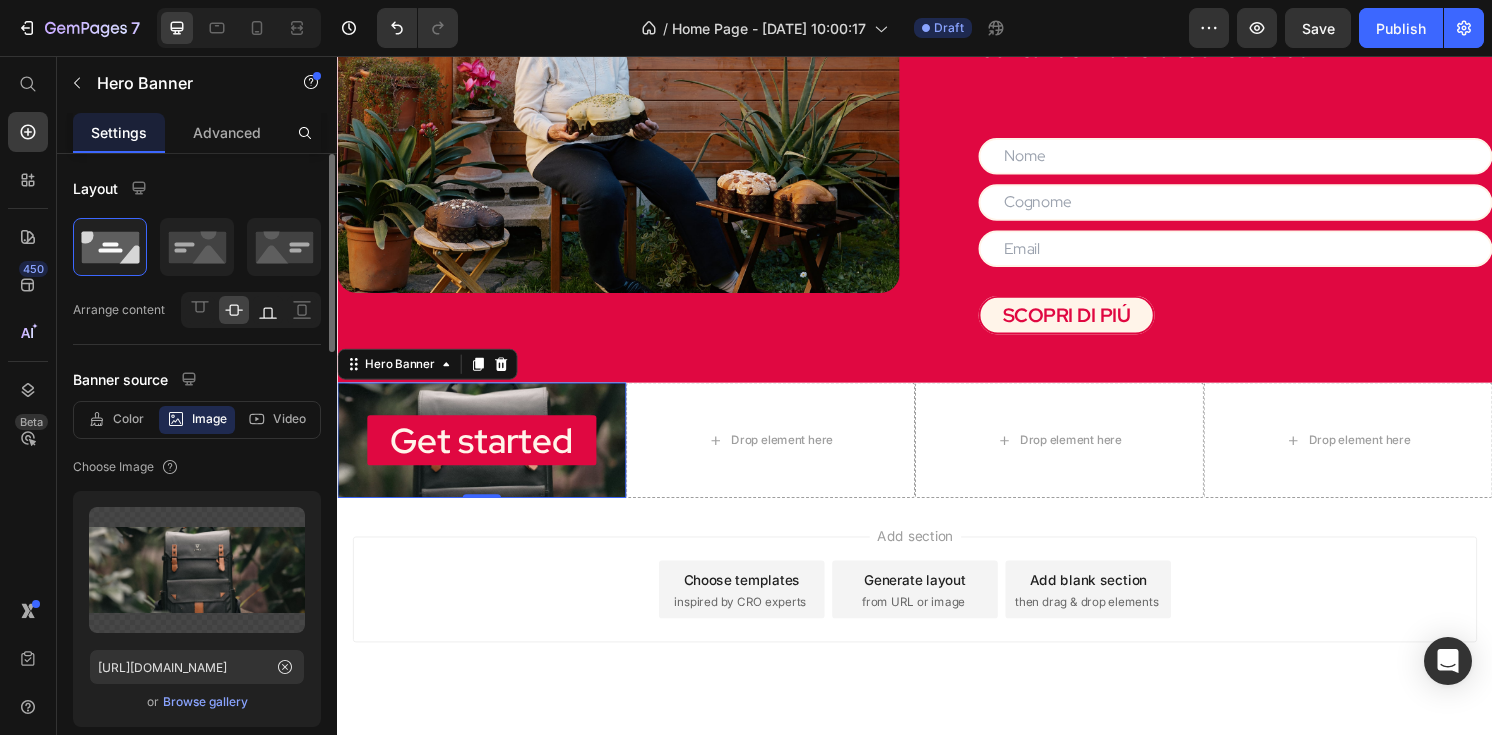 click 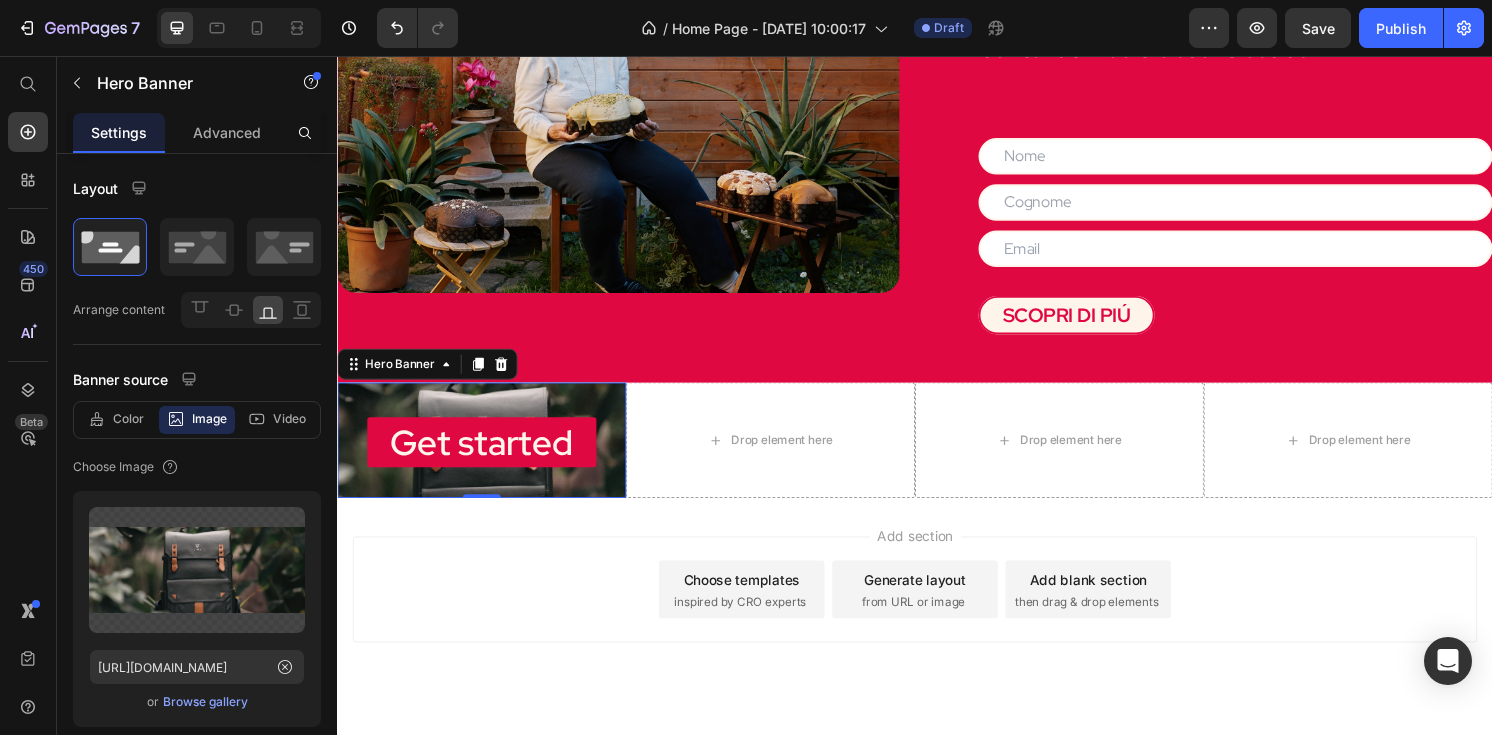 click on "Get started Button" at bounding box center (487, 457) 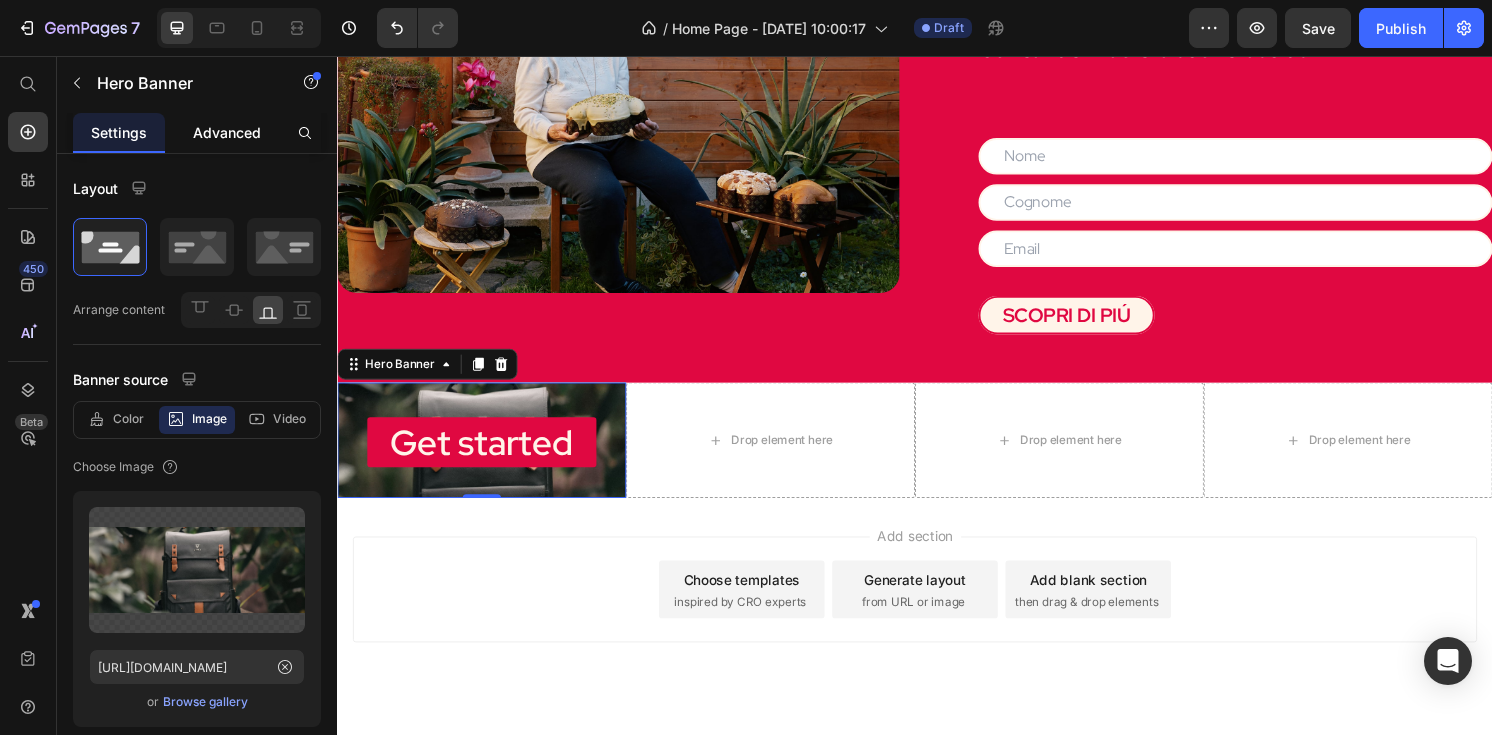 click on "Advanced" at bounding box center (227, 132) 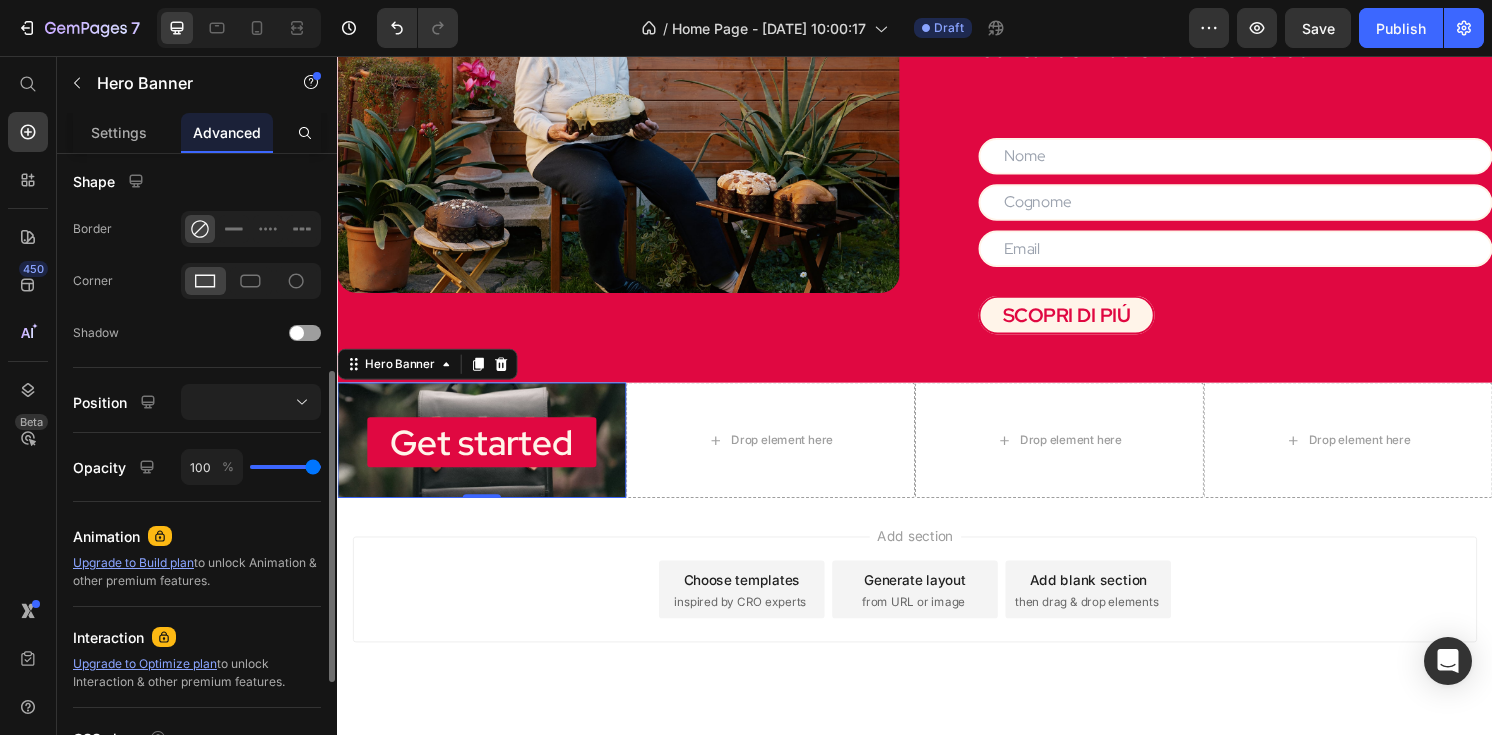 scroll, scrollTop: 516, scrollLeft: 0, axis: vertical 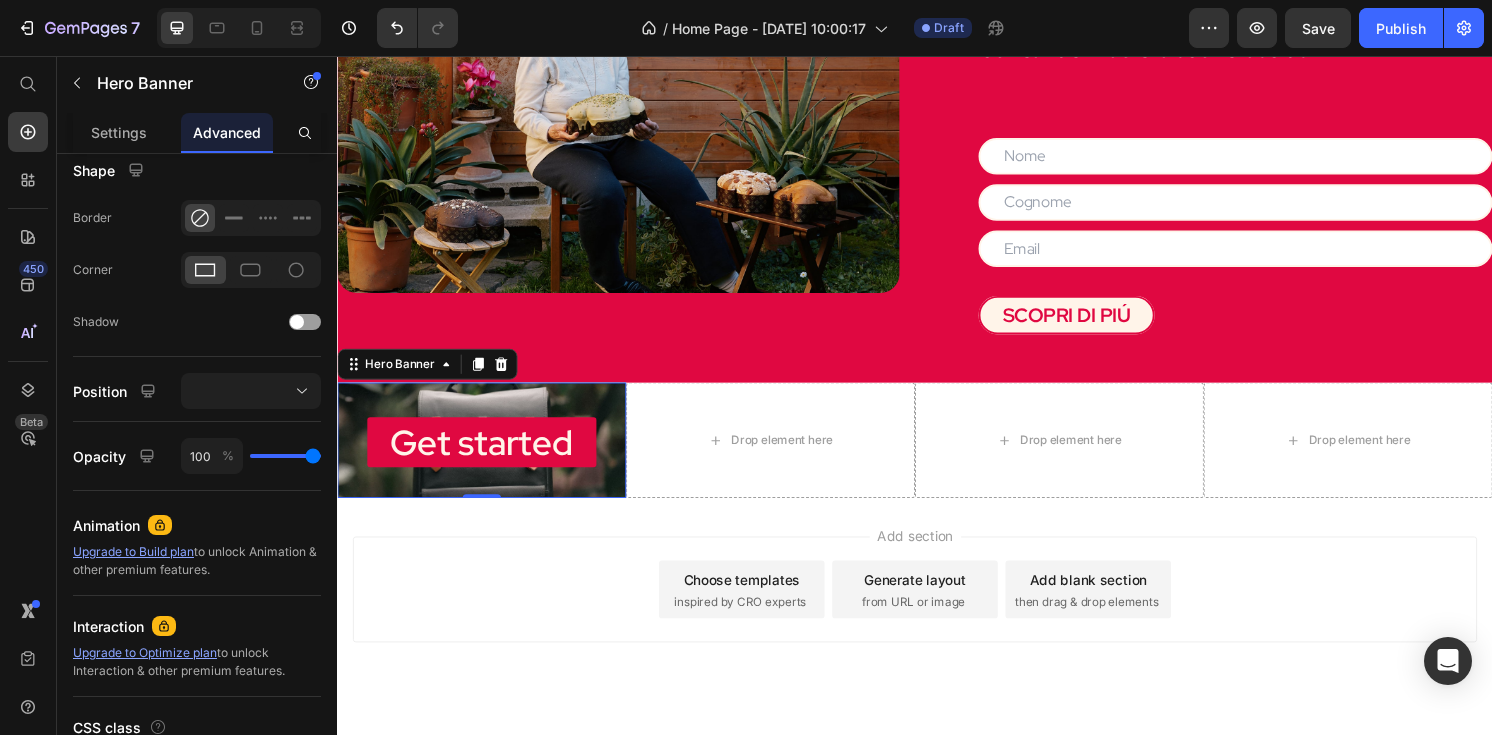 click on "Get started Button" at bounding box center [487, 457] 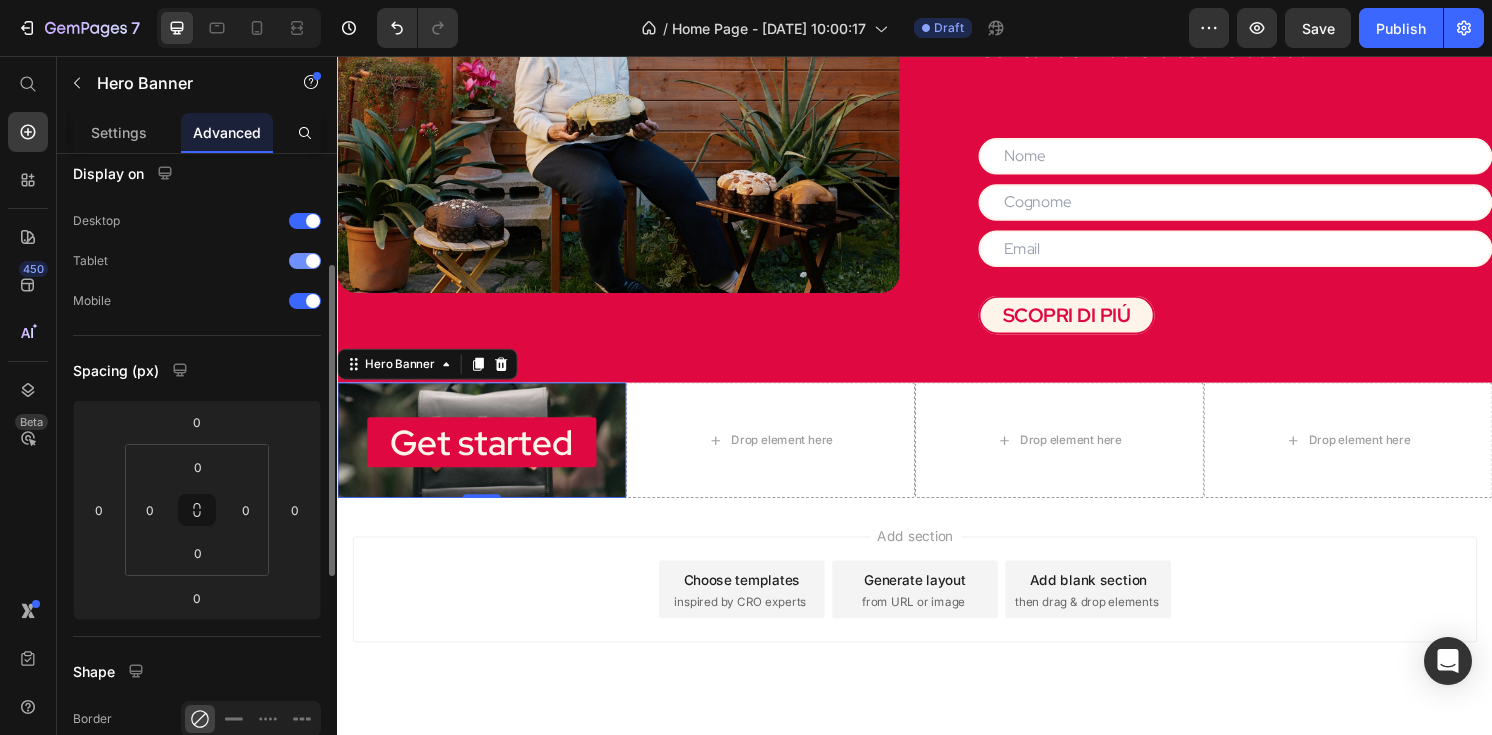 scroll, scrollTop: 0, scrollLeft: 0, axis: both 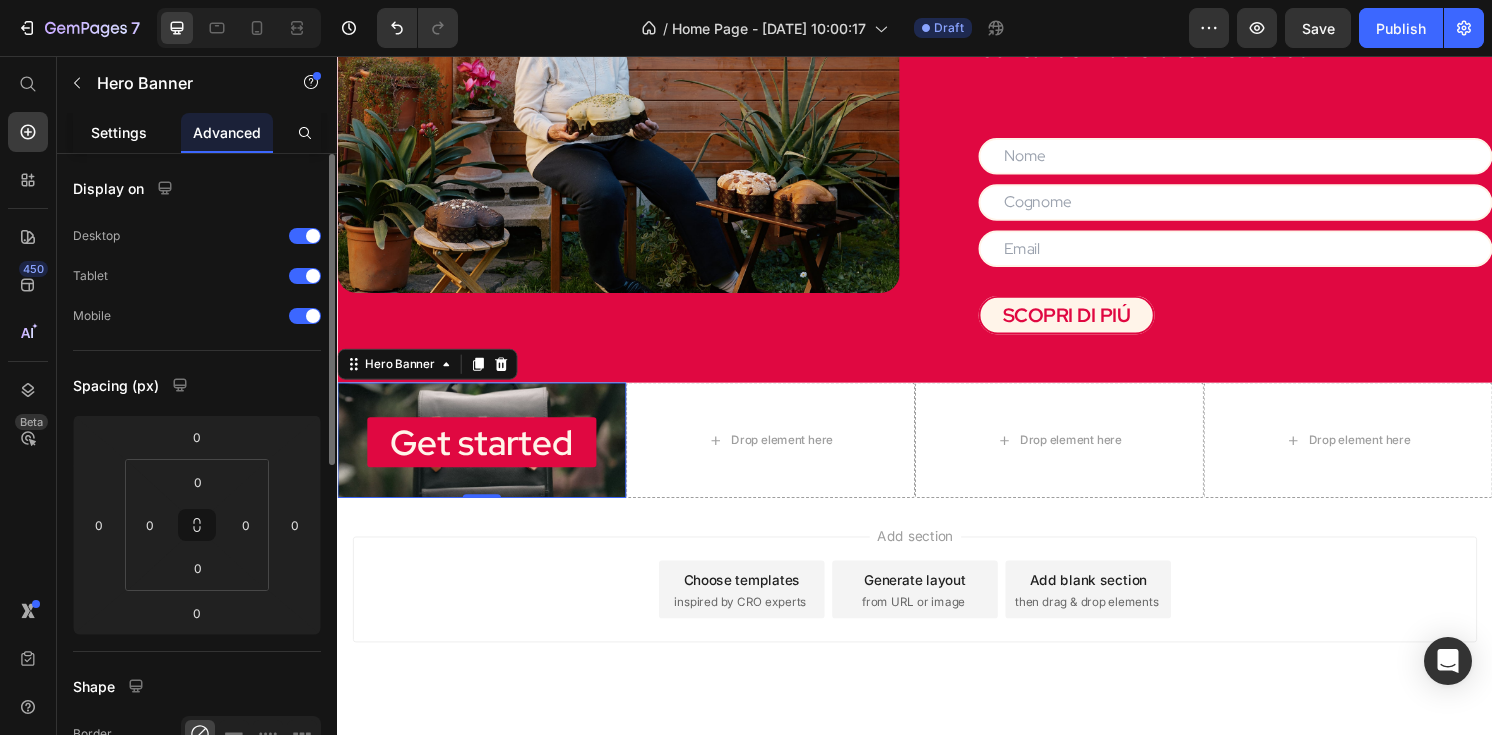 click on "Settings" at bounding box center [119, 132] 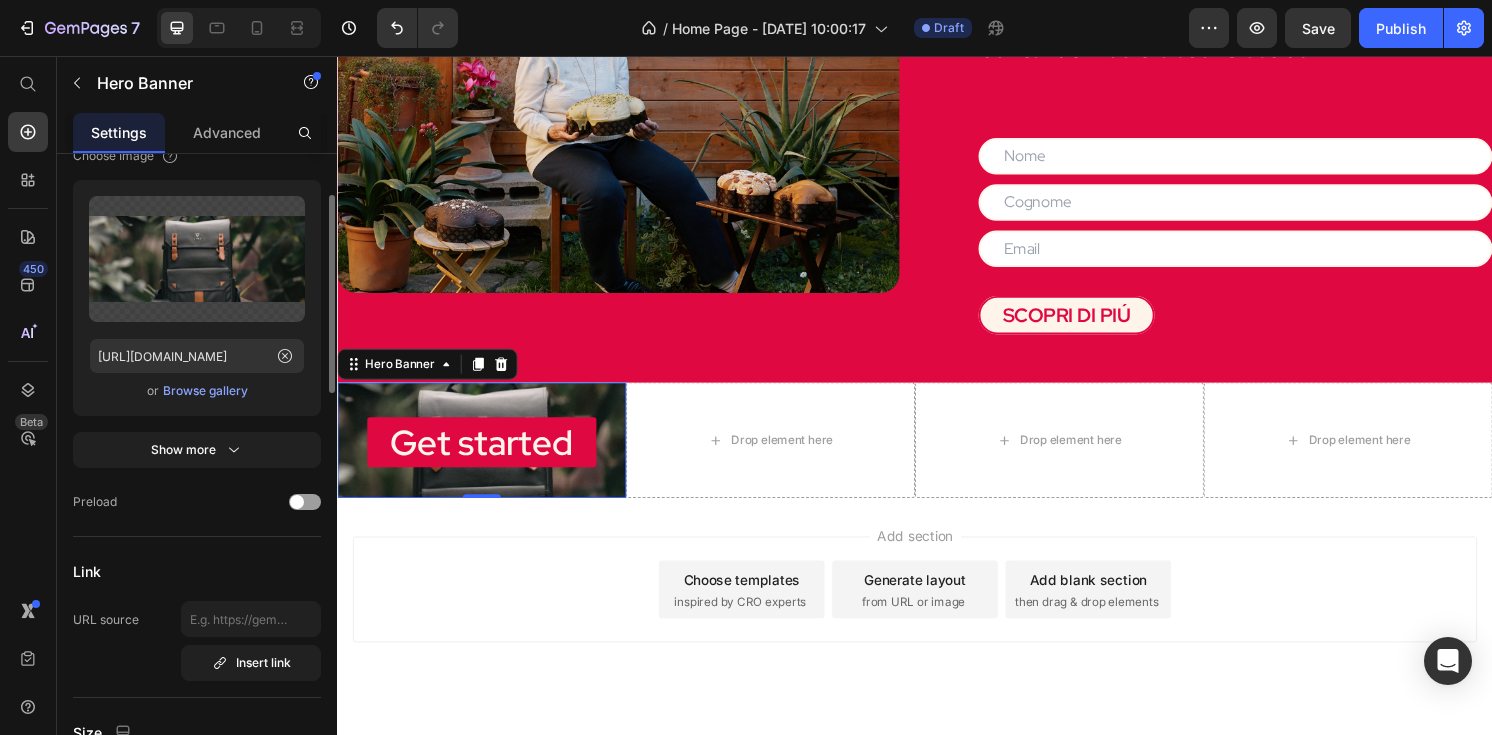 scroll, scrollTop: 347, scrollLeft: 0, axis: vertical 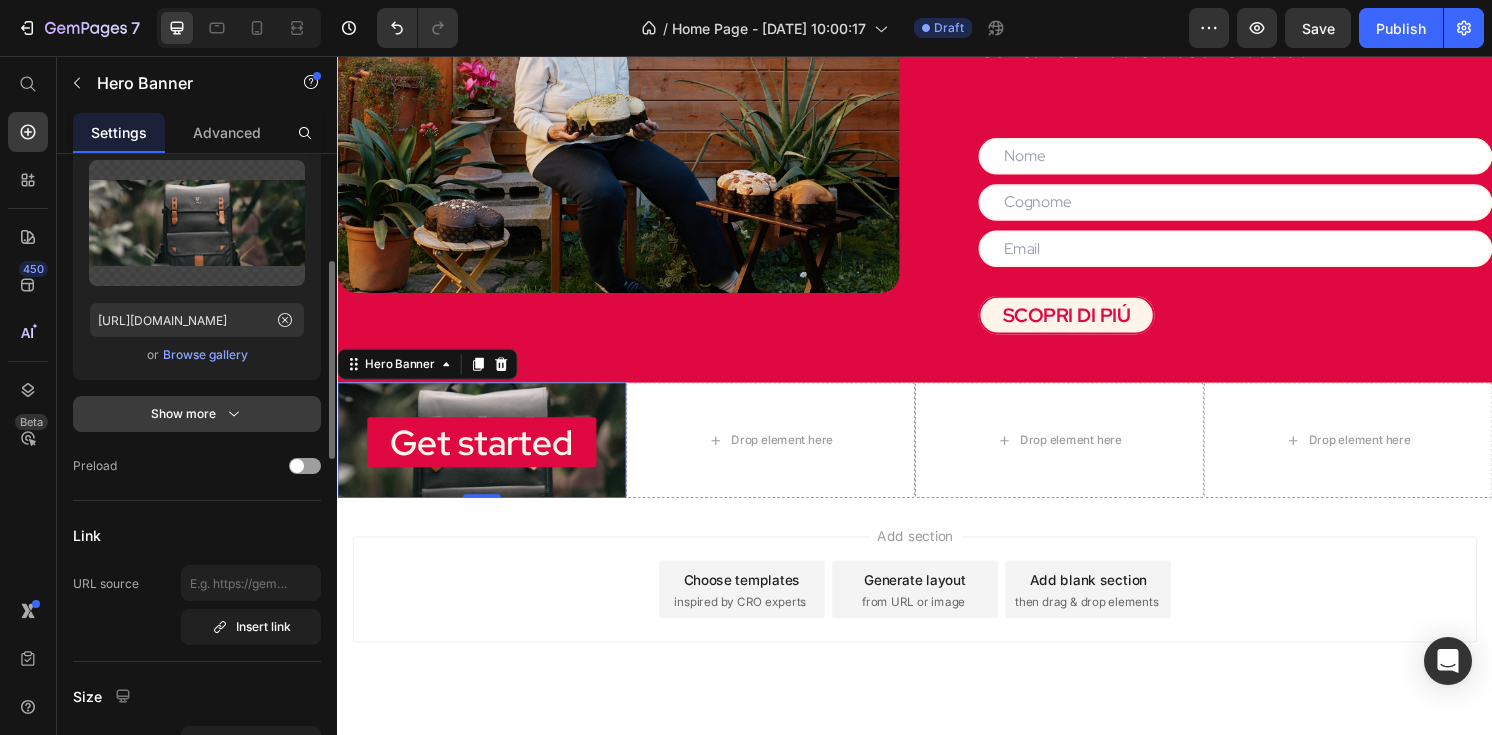 click on "Show more" at bounding box center [197, 414] 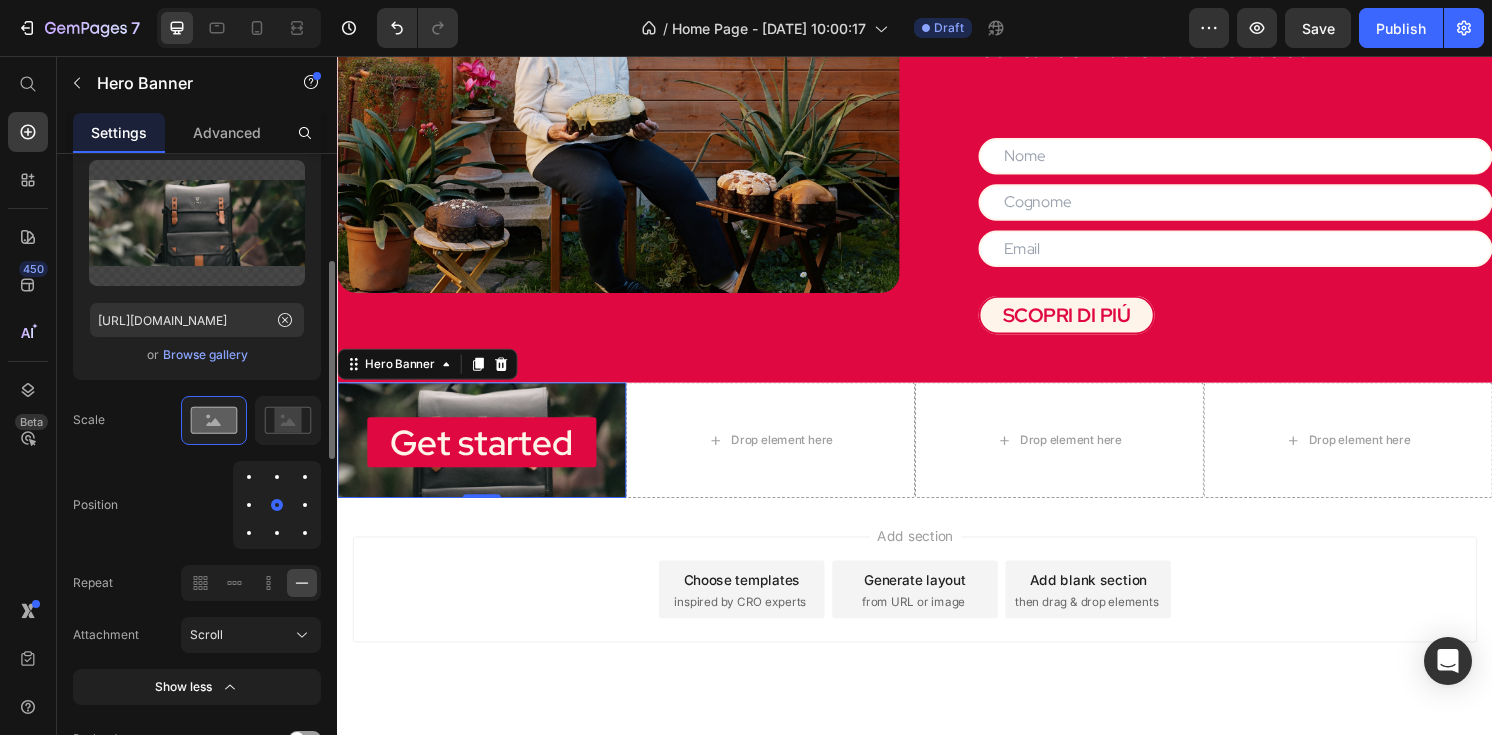 click at bounding box center (277, 533) 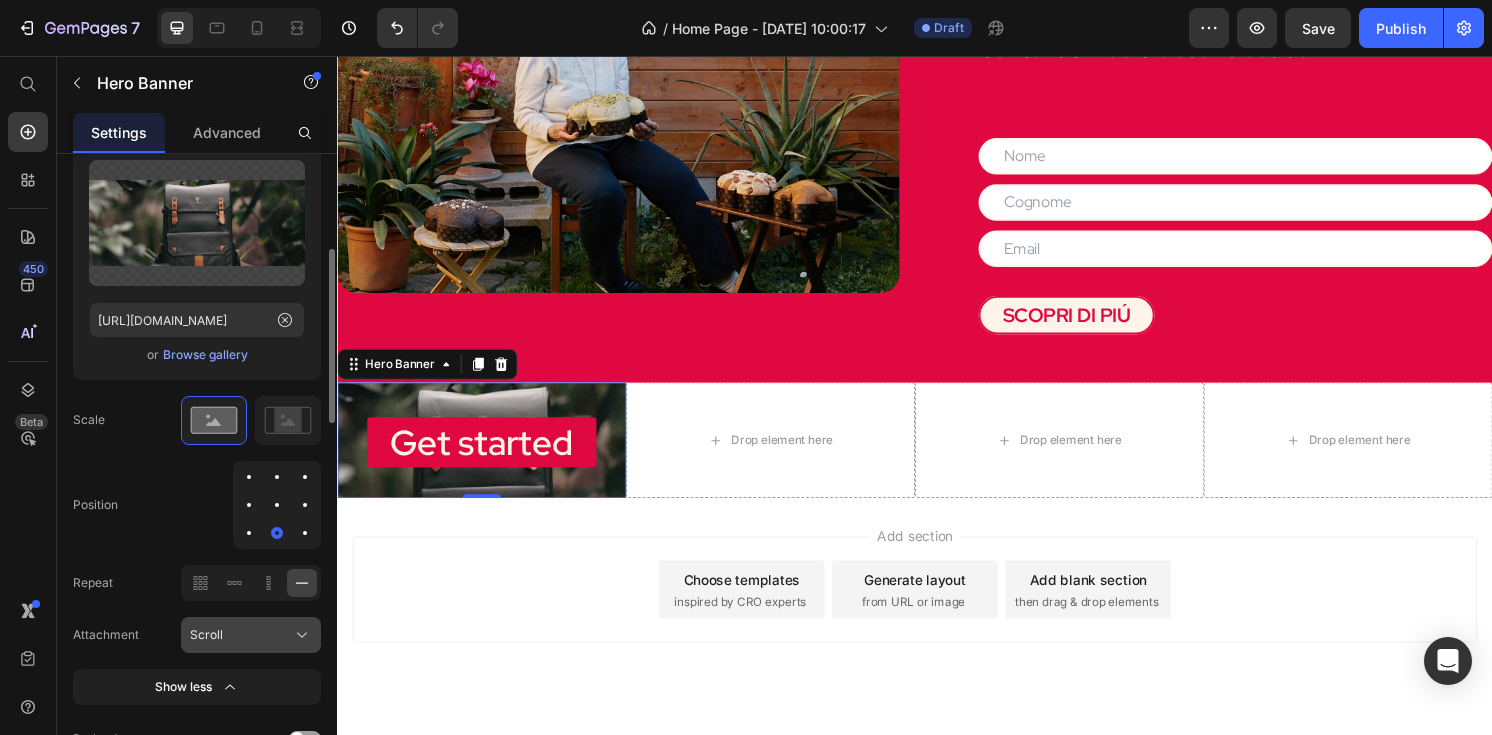 click on "Scroll" 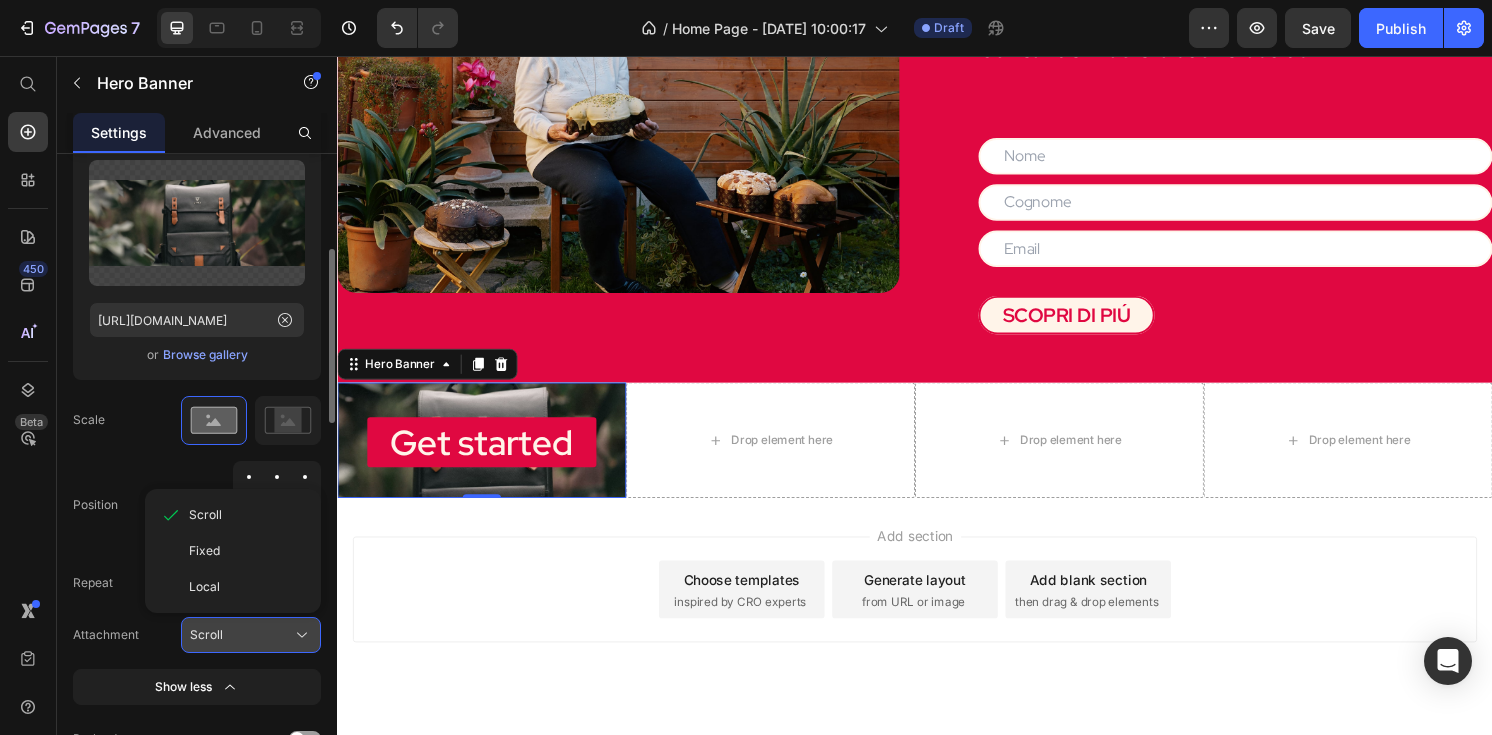 click on "Scroll" 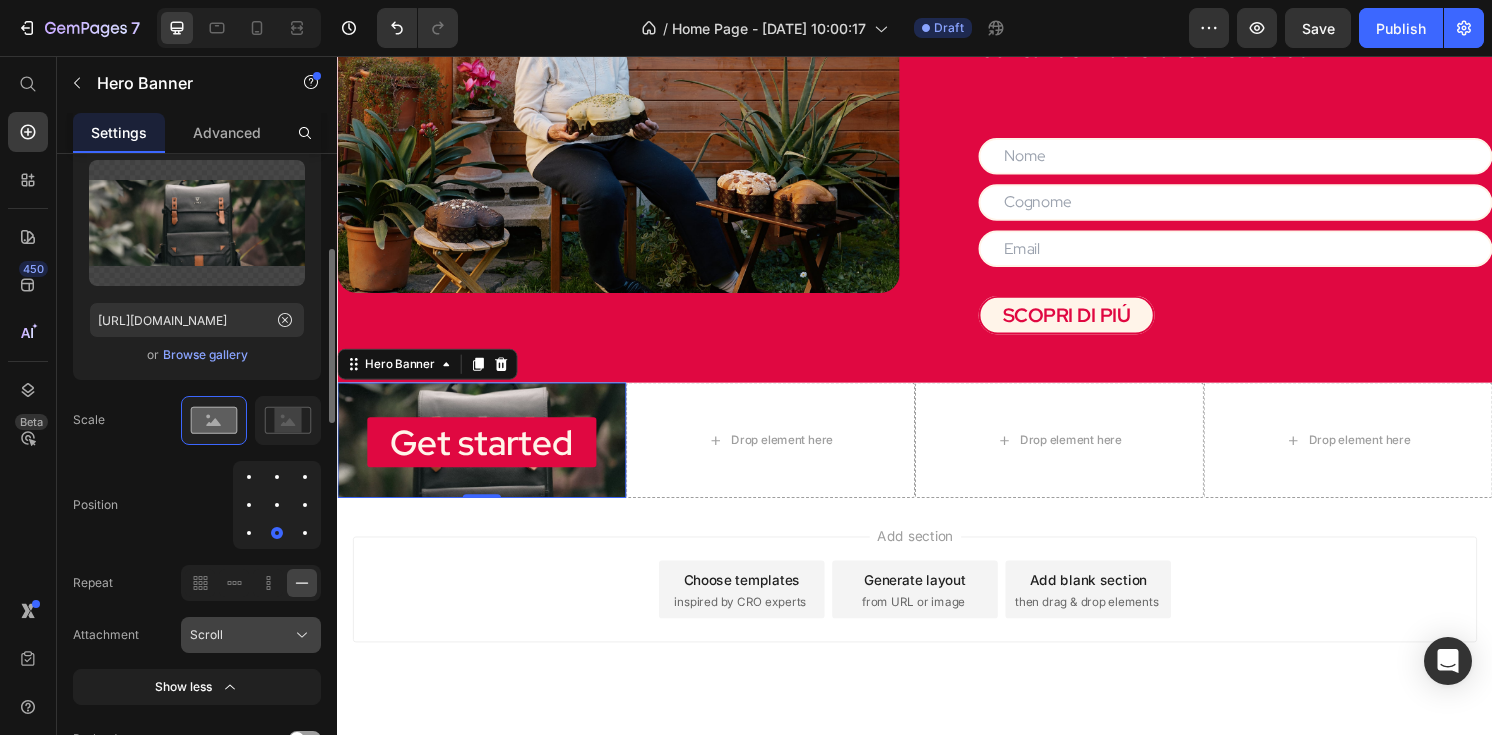 click on "Scroll" 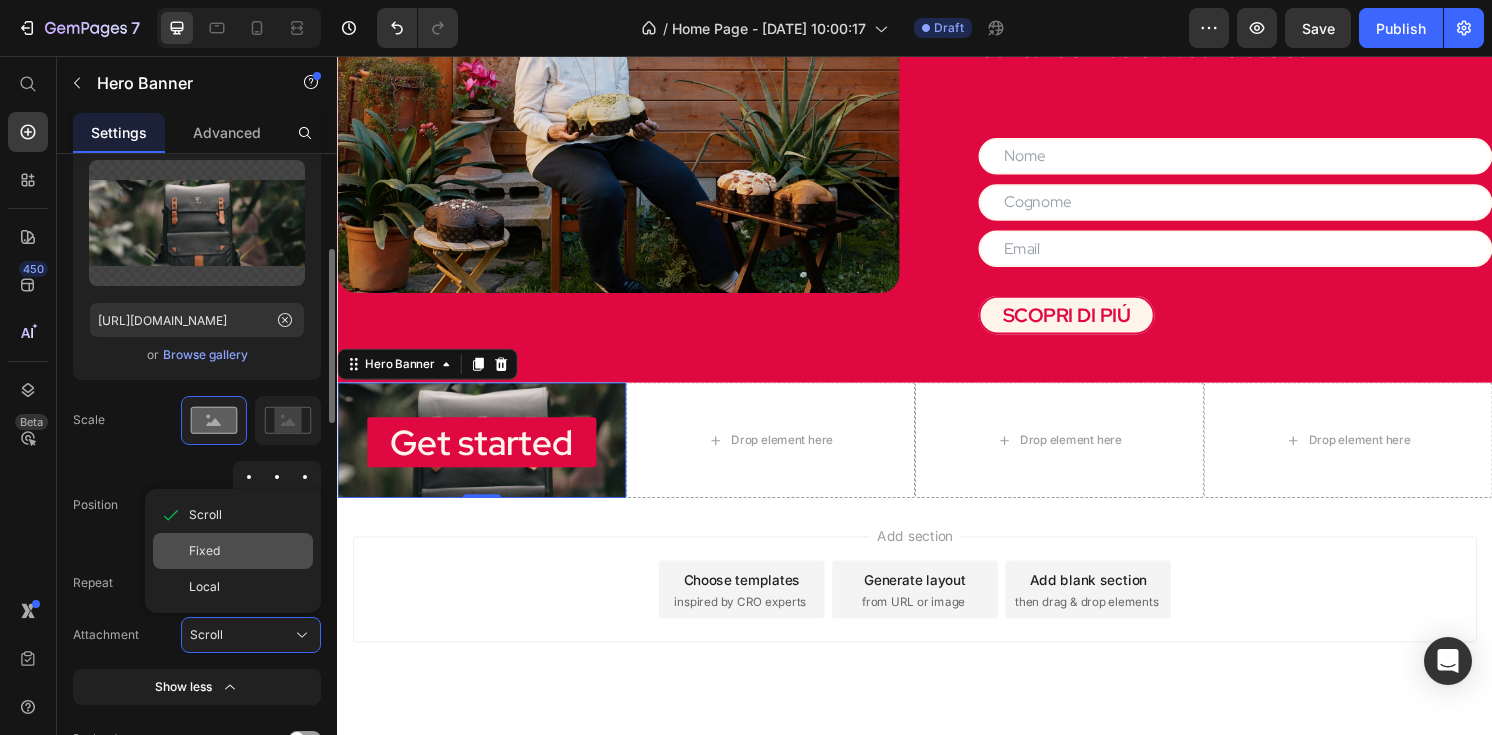 click on "Fixed" 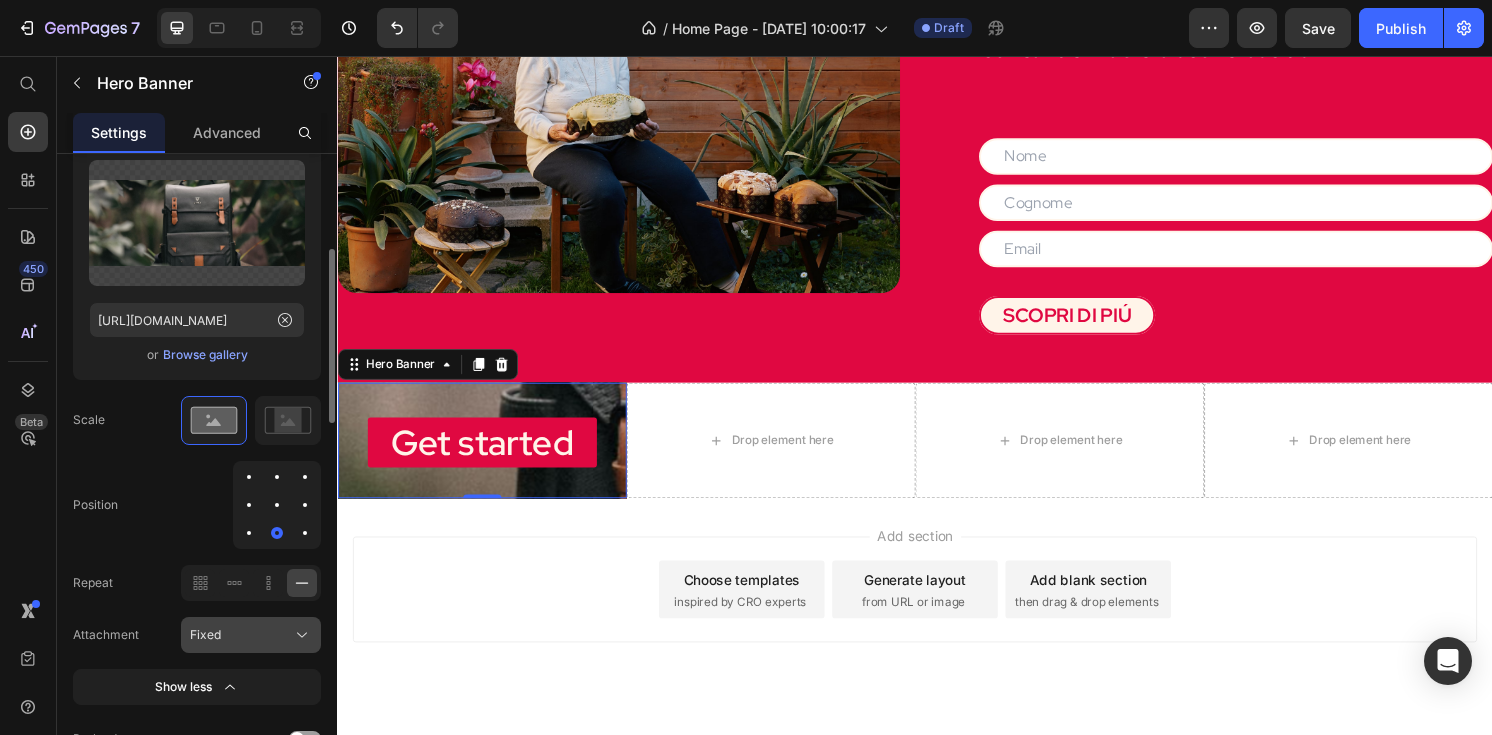 click on "Fixed" 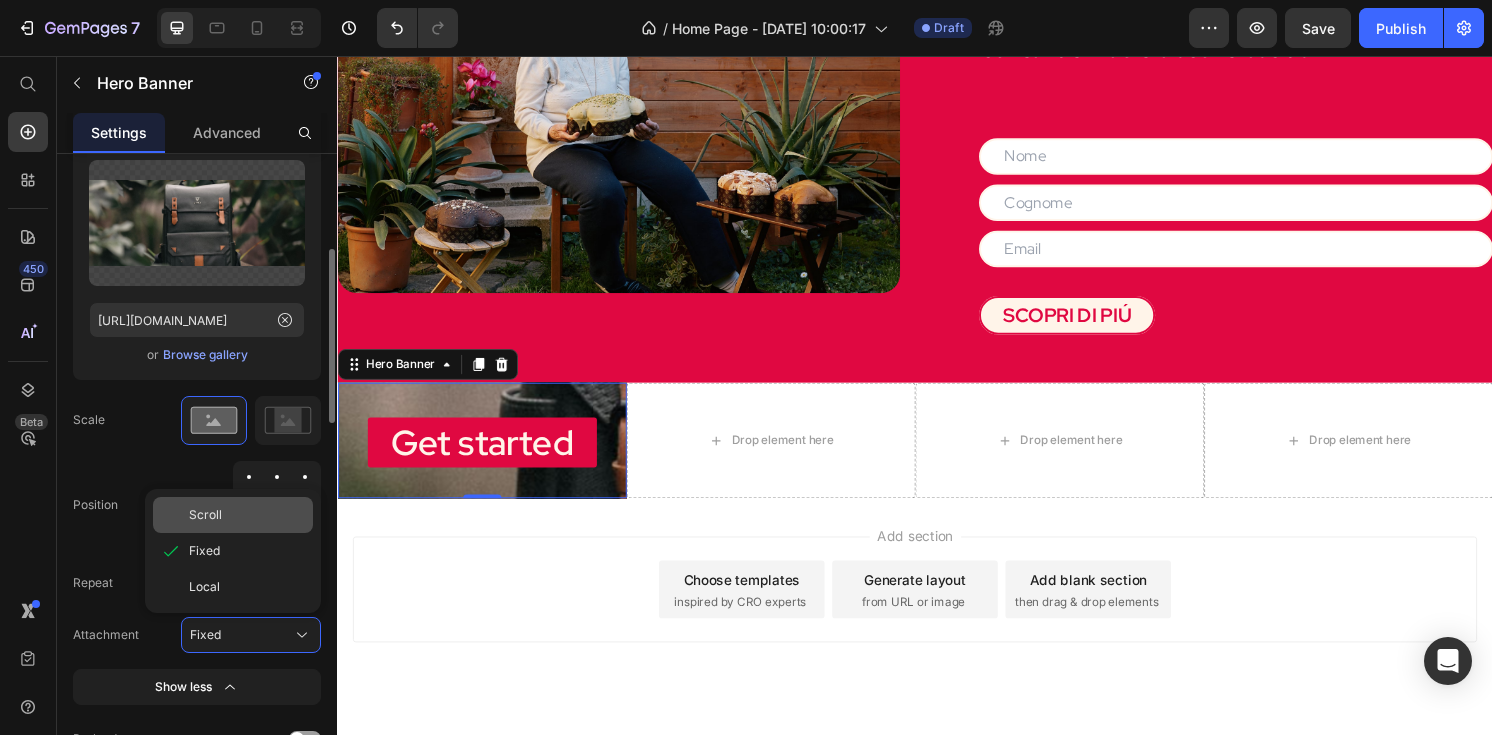 click on "Scroll" at bounding box center (247, 515) 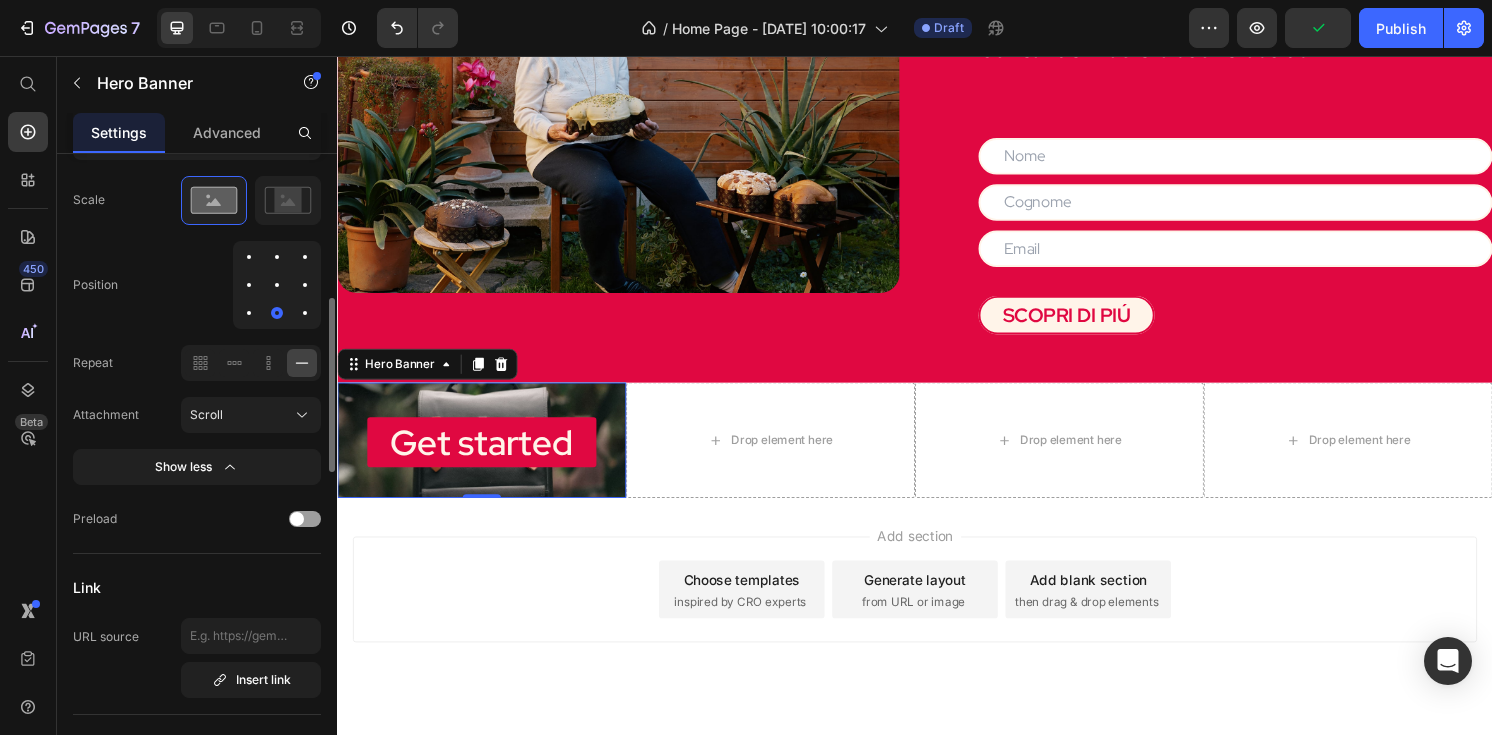 scroll, scrollTop: 605, scrollLeft: 0, axis: vertical 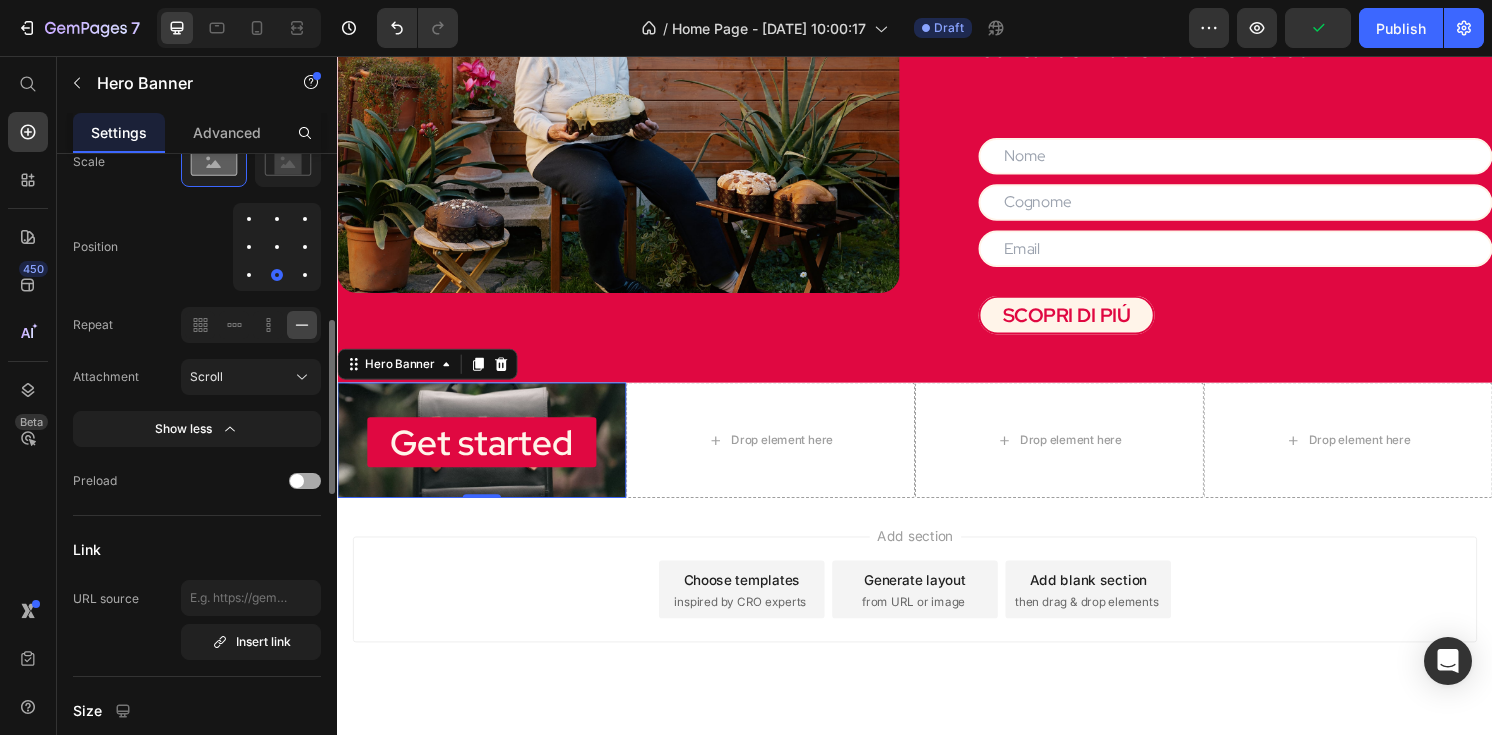 click at bounding box center [297, 481] 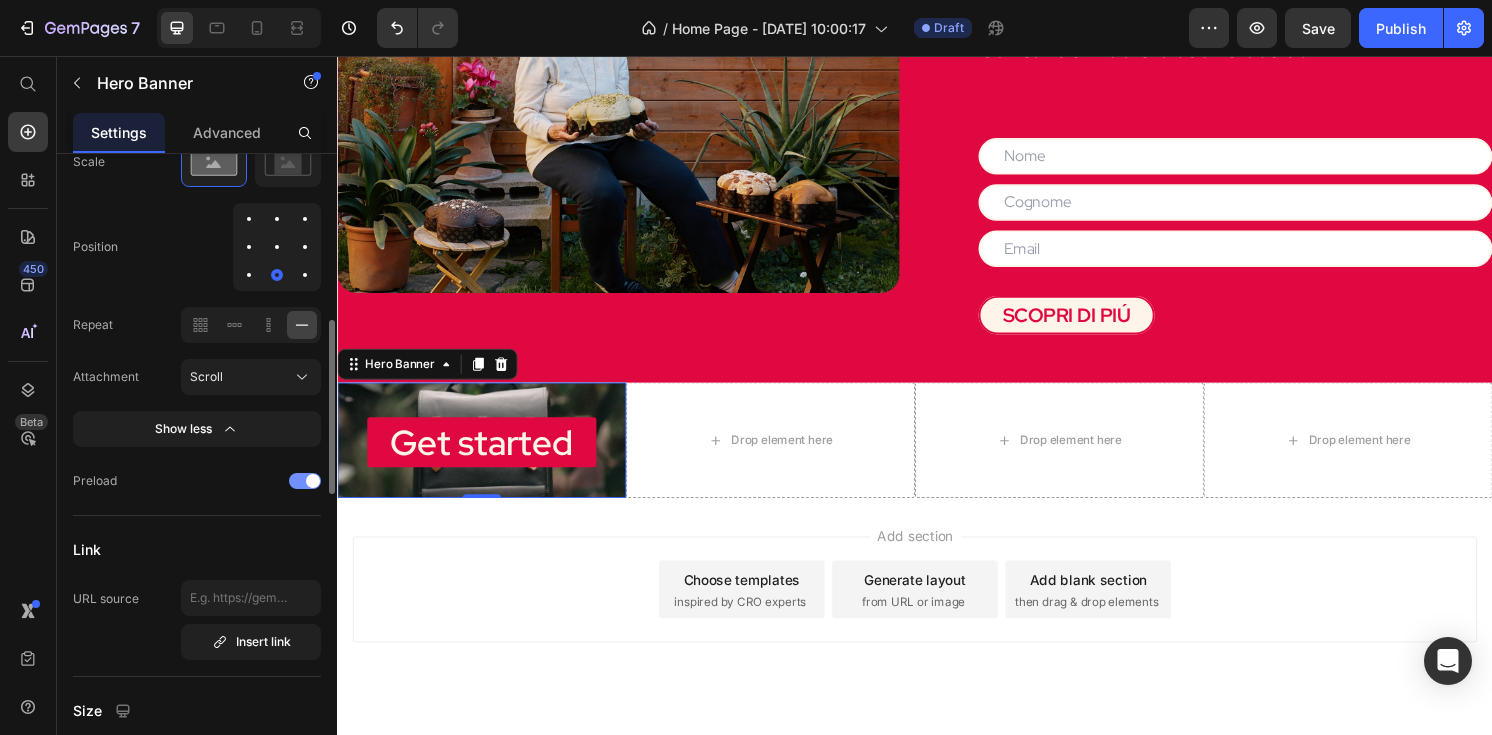 click at bounding box center (305, 481) 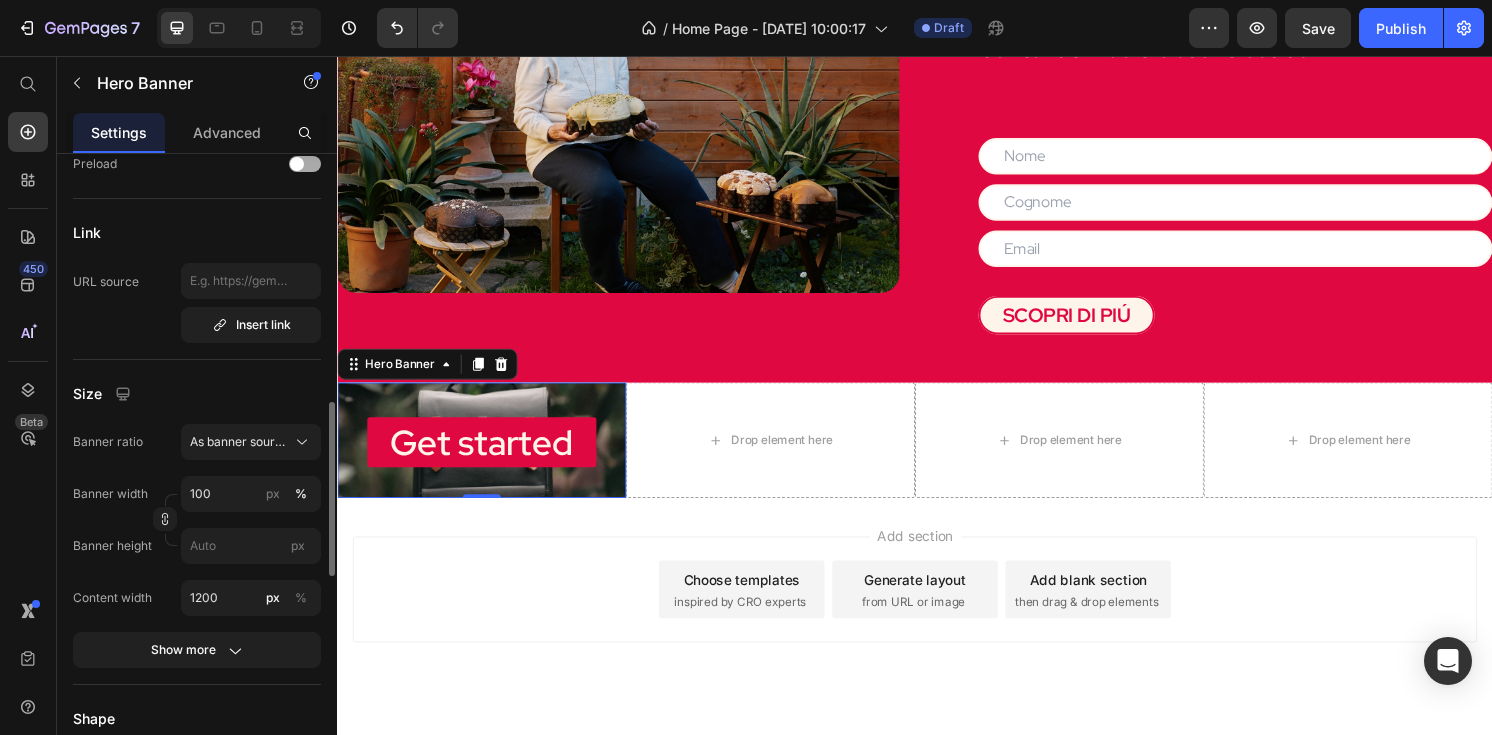 scroll, scrollTop: 930, scrollLeft: 0, axis: vertical 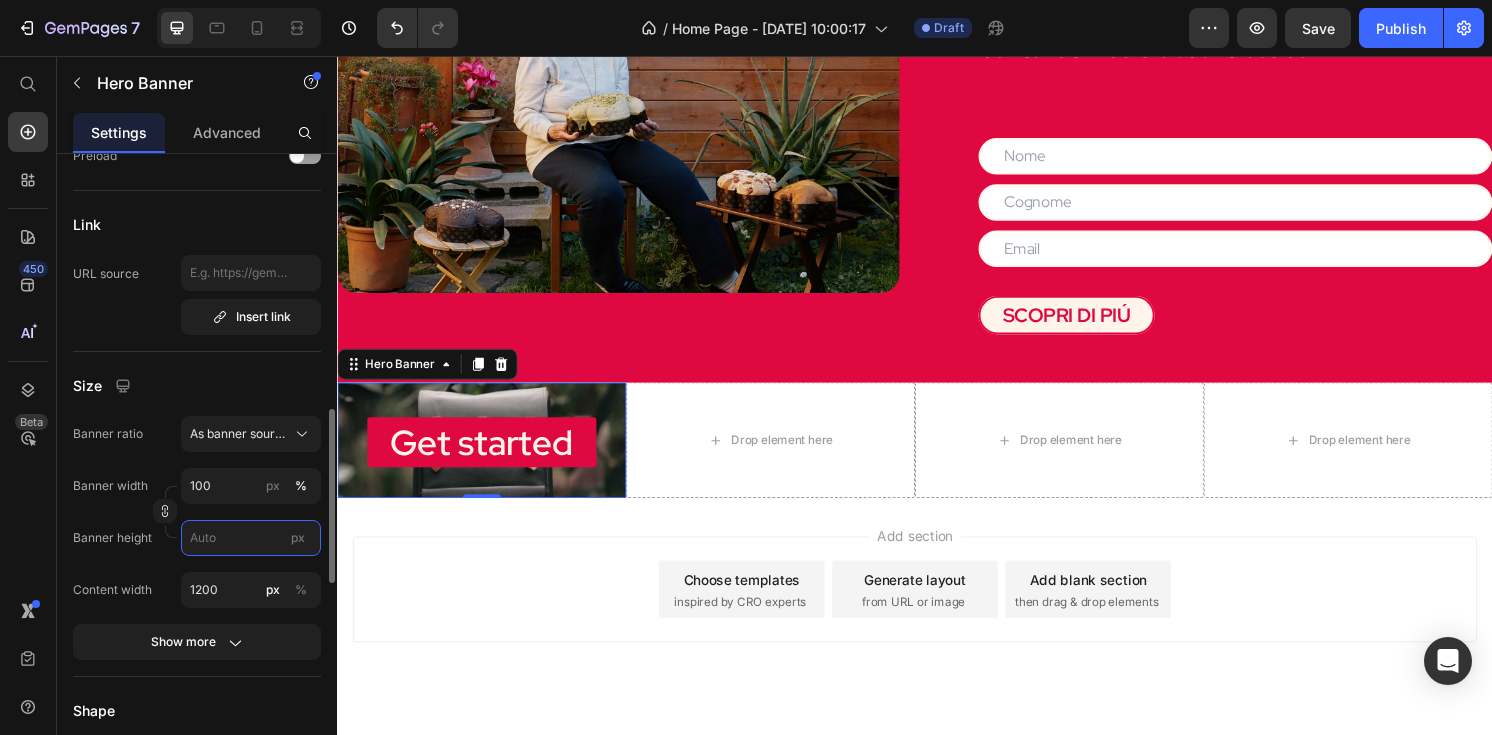 click on "px" at bounding box center [251, 538] 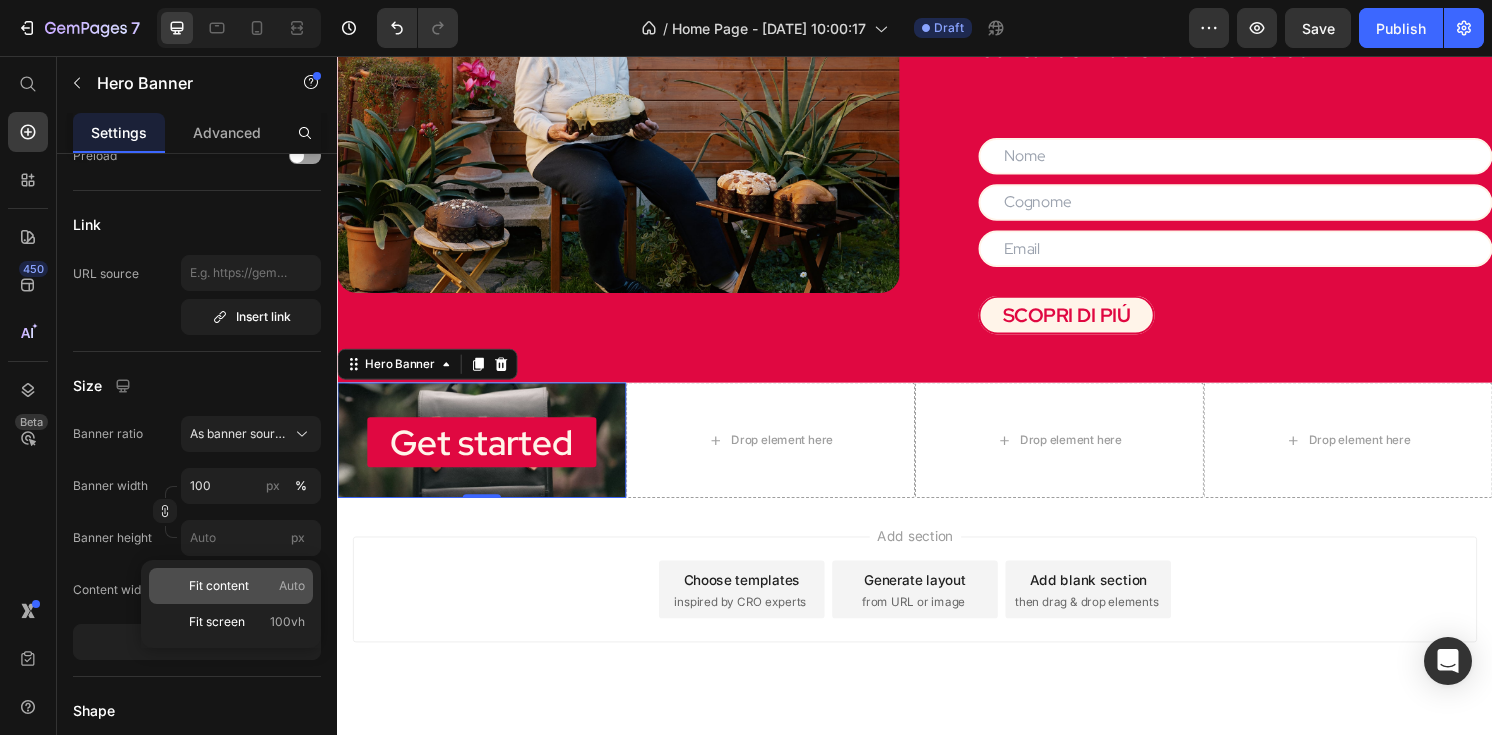 click on "Fit content Auto" 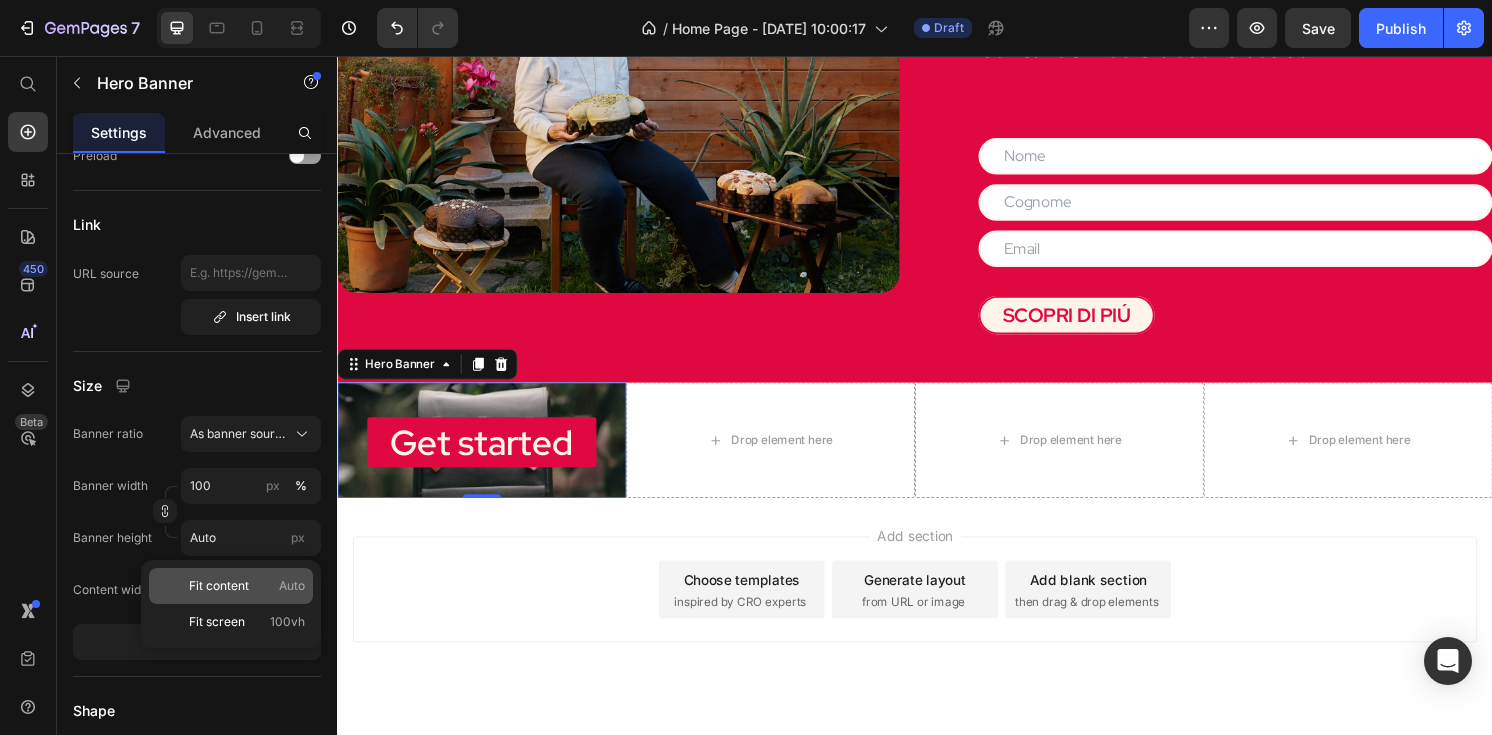 scroll, scrollTop: 2064, scrollLeft: 0, axis: vertical 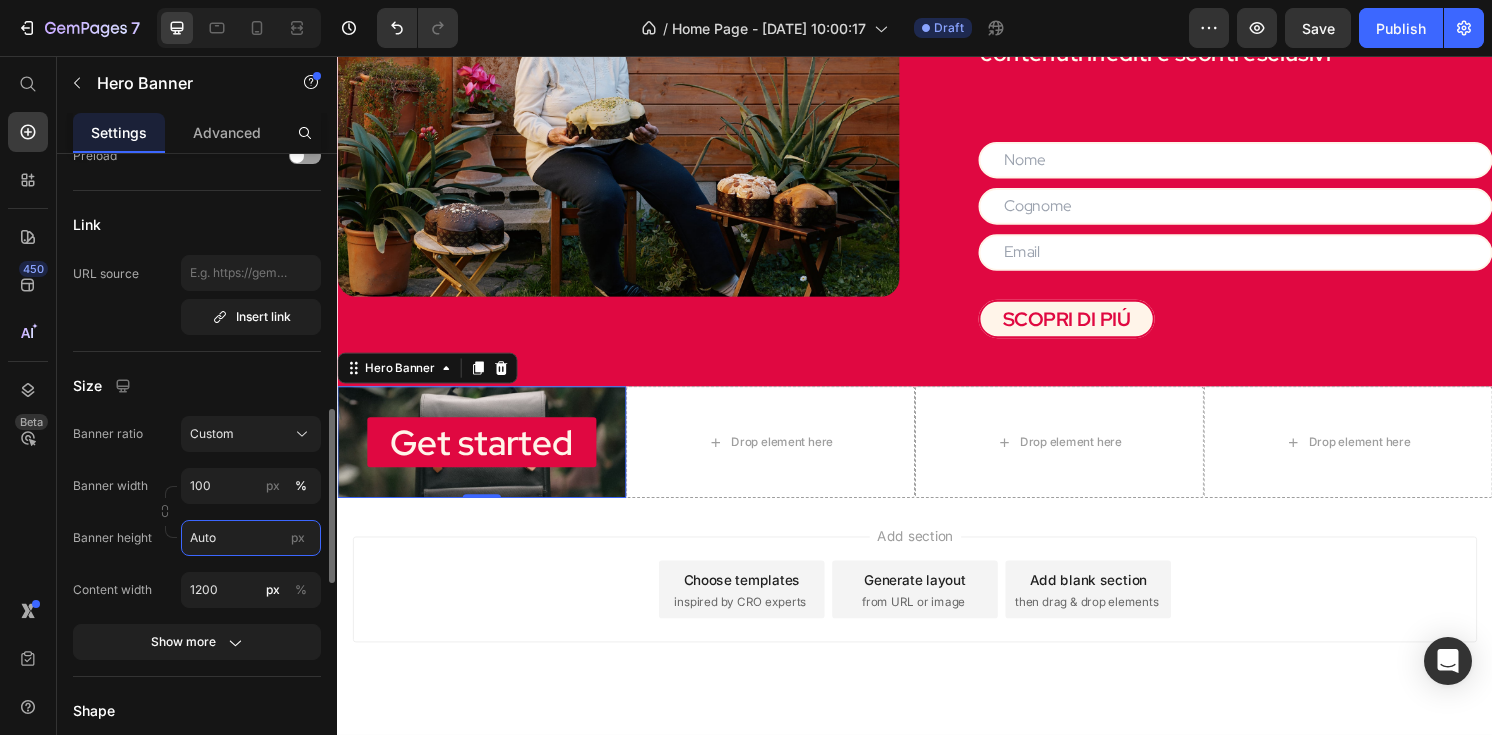 click on "Auto" at bounding box center [251, 538] 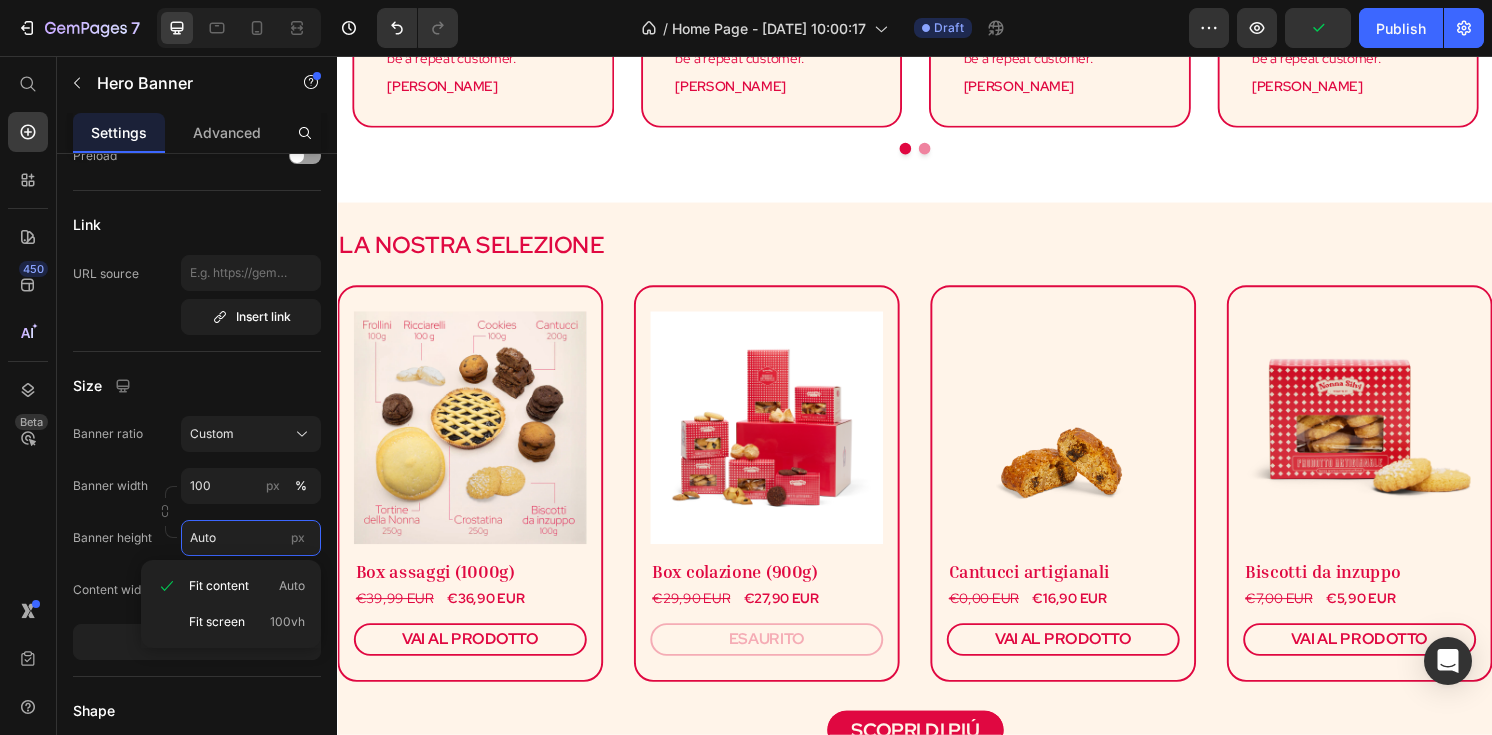 scroll, scrollTop: 1083, scrollLeft: 0, axis: vertical 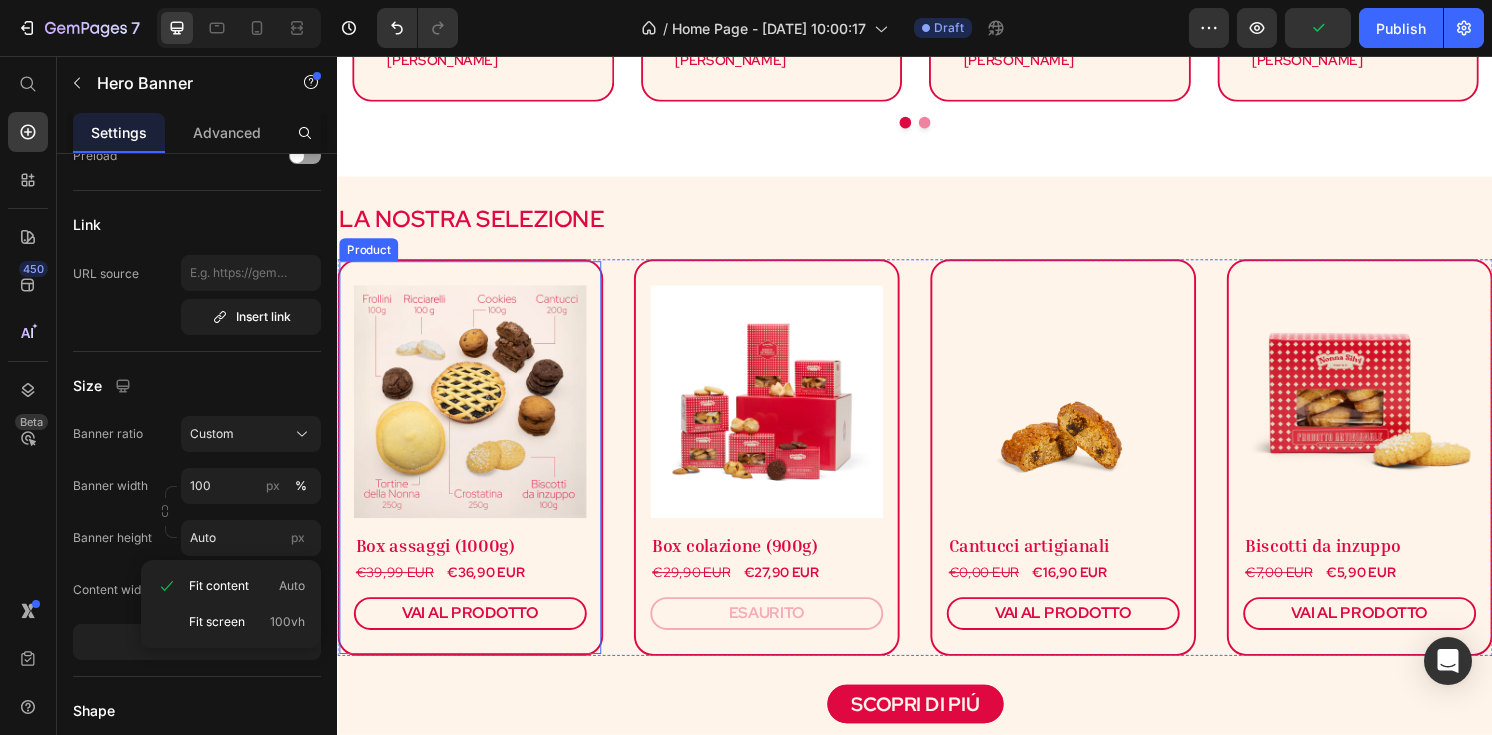 click on "(P) Images & Gallery Box assaggi (1000g) Heading €39,99 EUR (P) Price €36,90 EUR (P) Price Row VAI AL PRODOTTO (P) Cart Button Product" at bounding box center (475, 473) 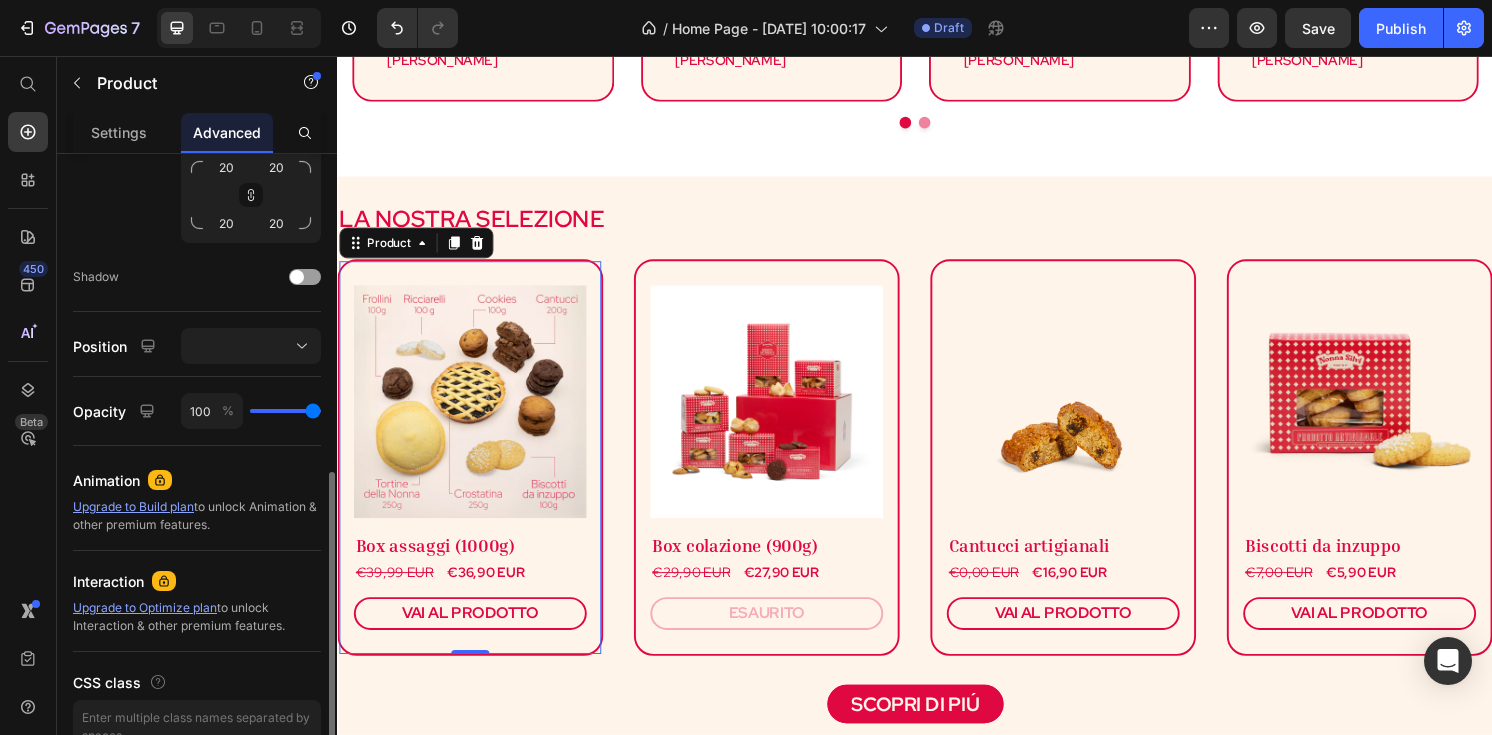 scroll, scrollTop: 721, scrollLeft: 0, axis: vertical 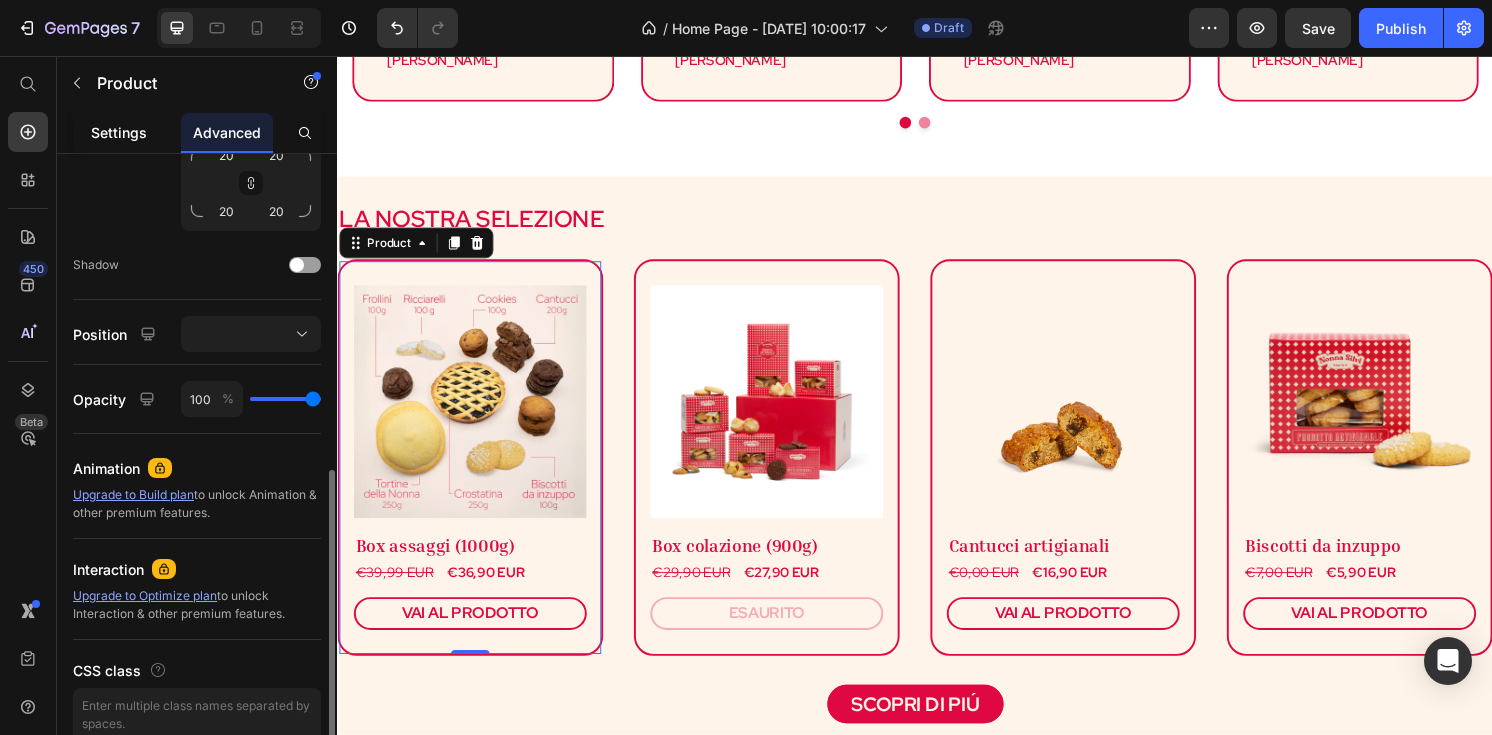 click on "Settings" at bounding box center (119, 132) 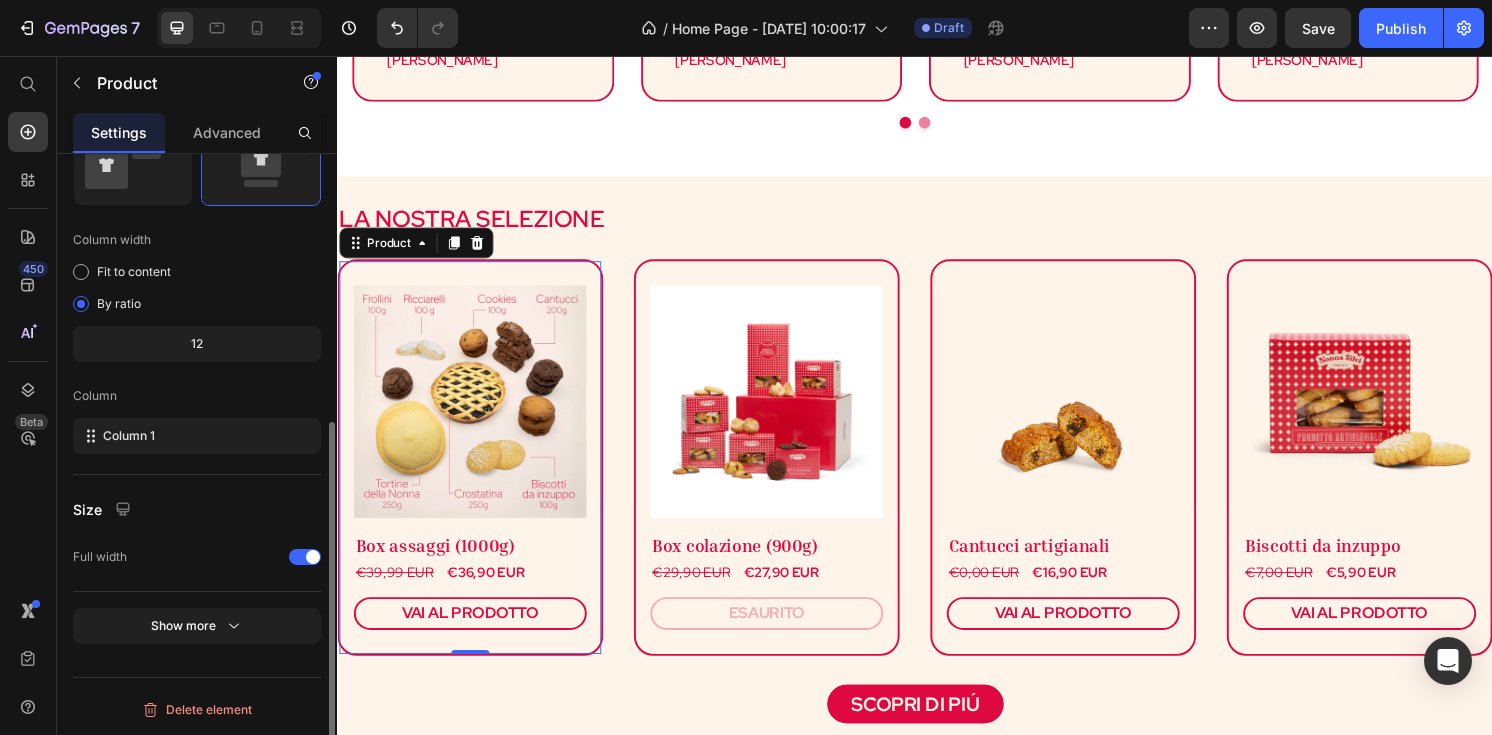 scroll, scrollTop: 459, scrollLeft: 0, axis: vertical 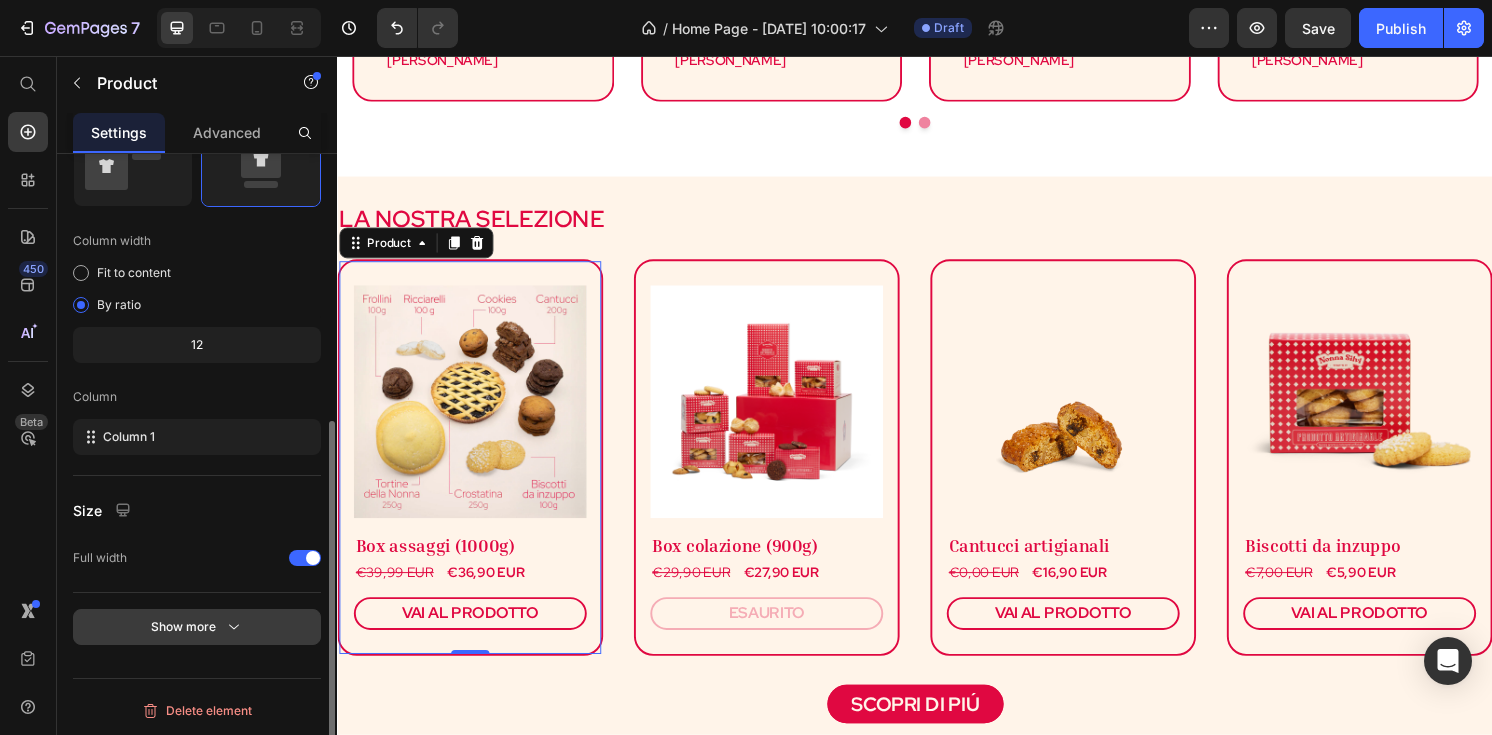 click 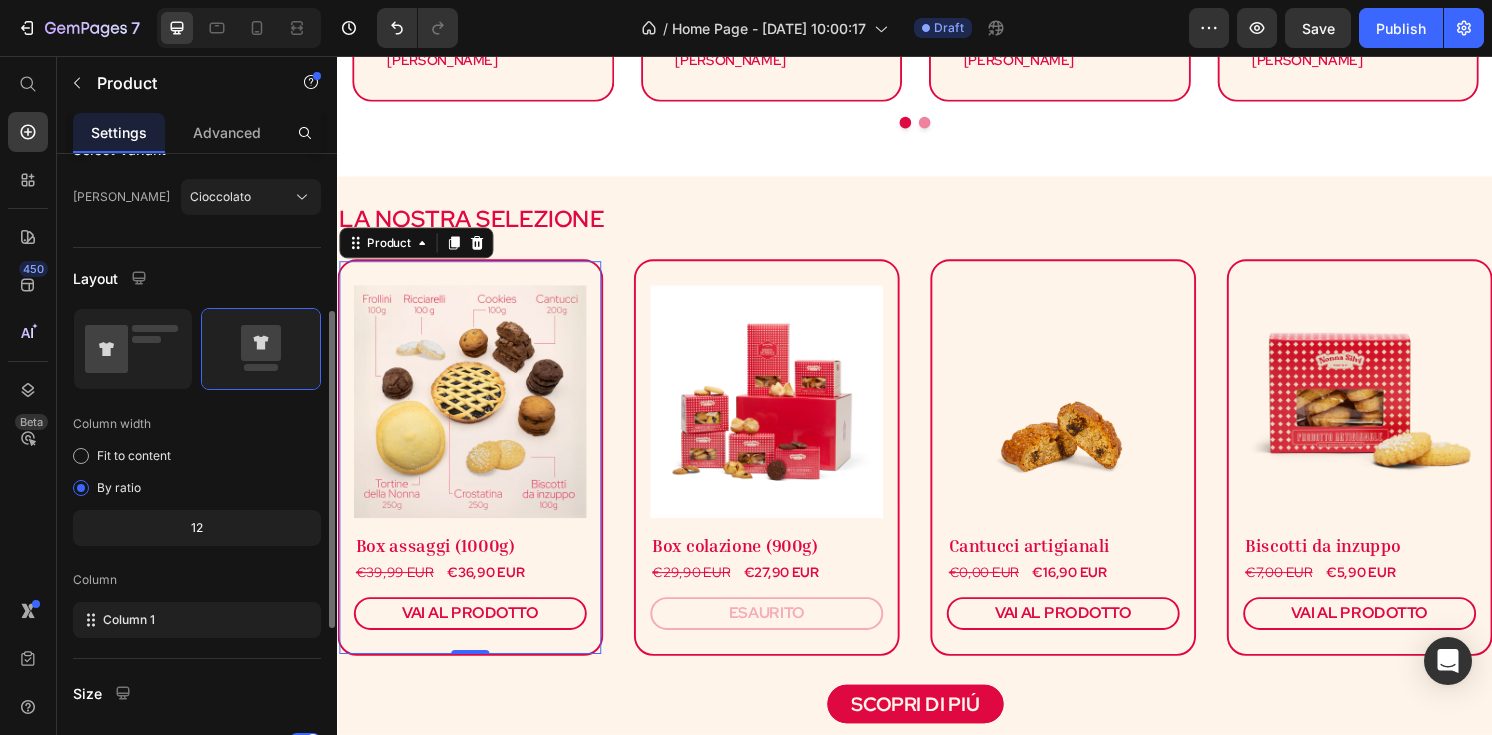 scroll, scrollTop: 232, scrollLeft: 0, axis: vertical 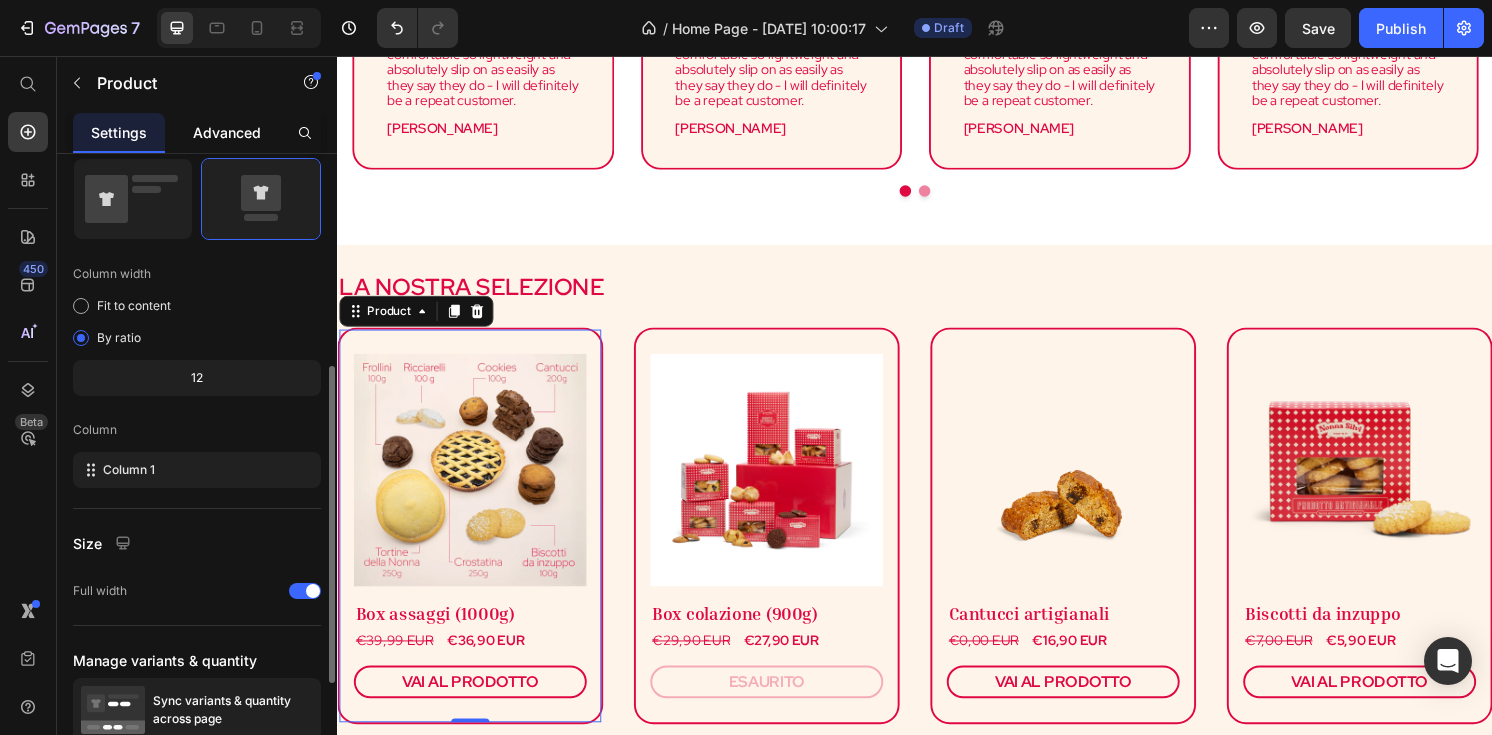 click on "Advanced" at bounding box center (227, 132) 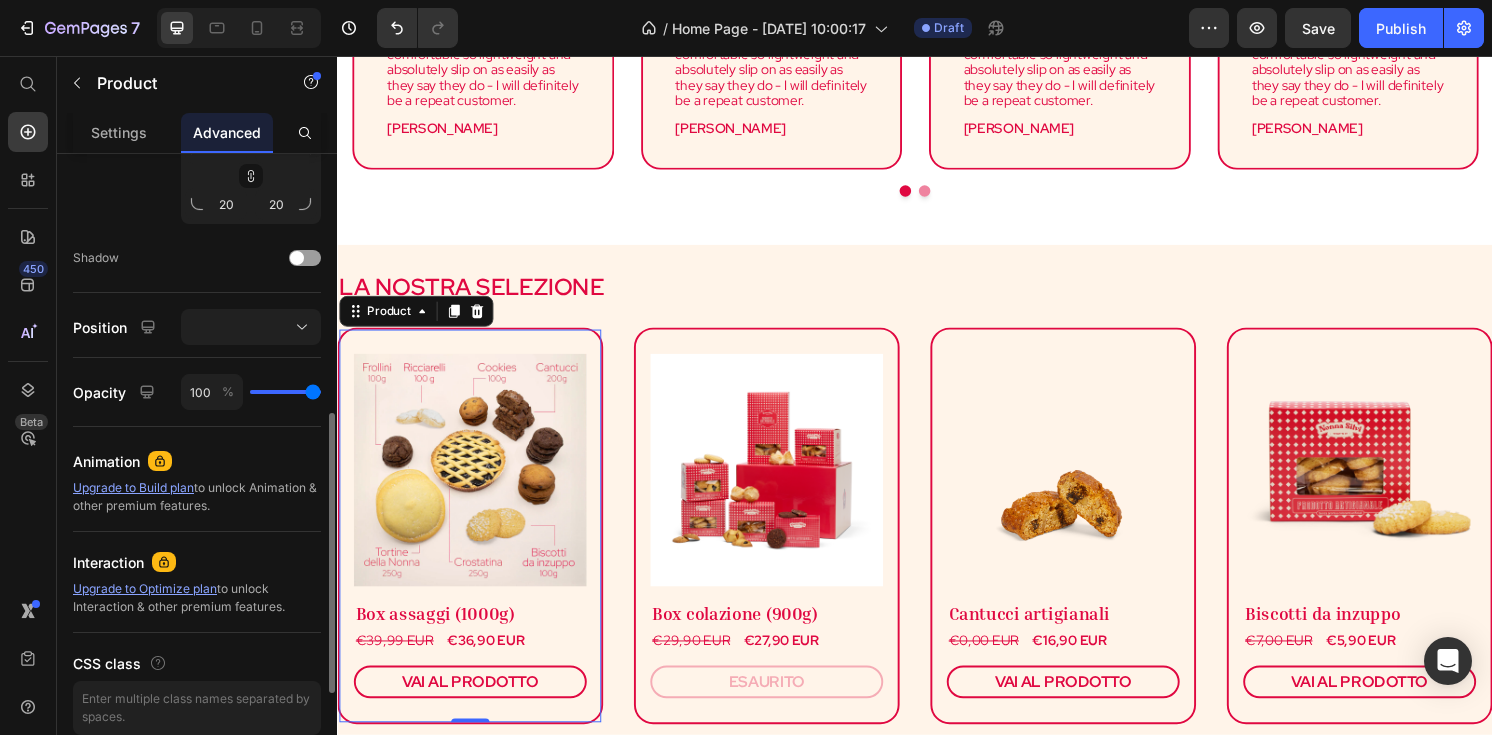 scroll, scrollTop: 606, scrollLeft: 0, axis: vertical 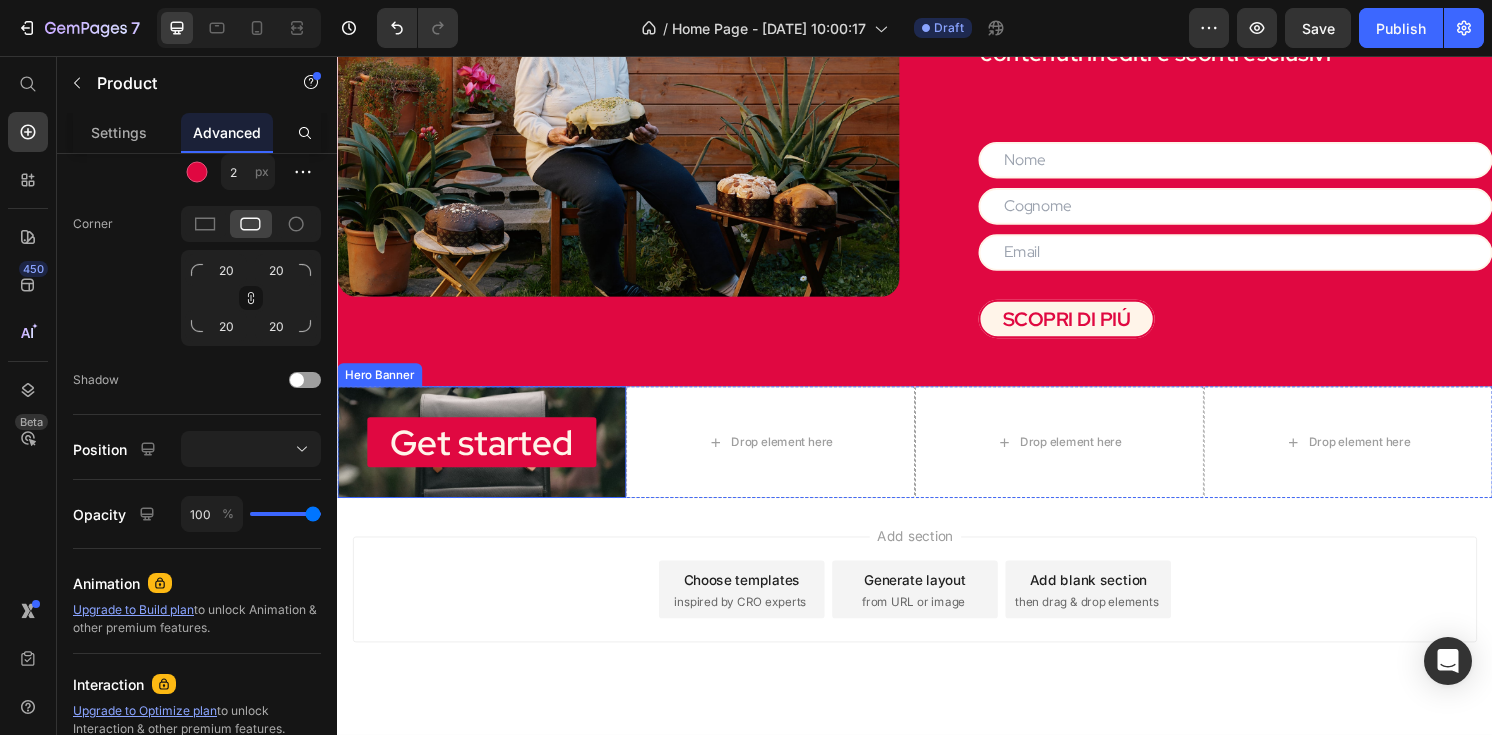 click on "Get started Button" at bounding box center (487, 457) 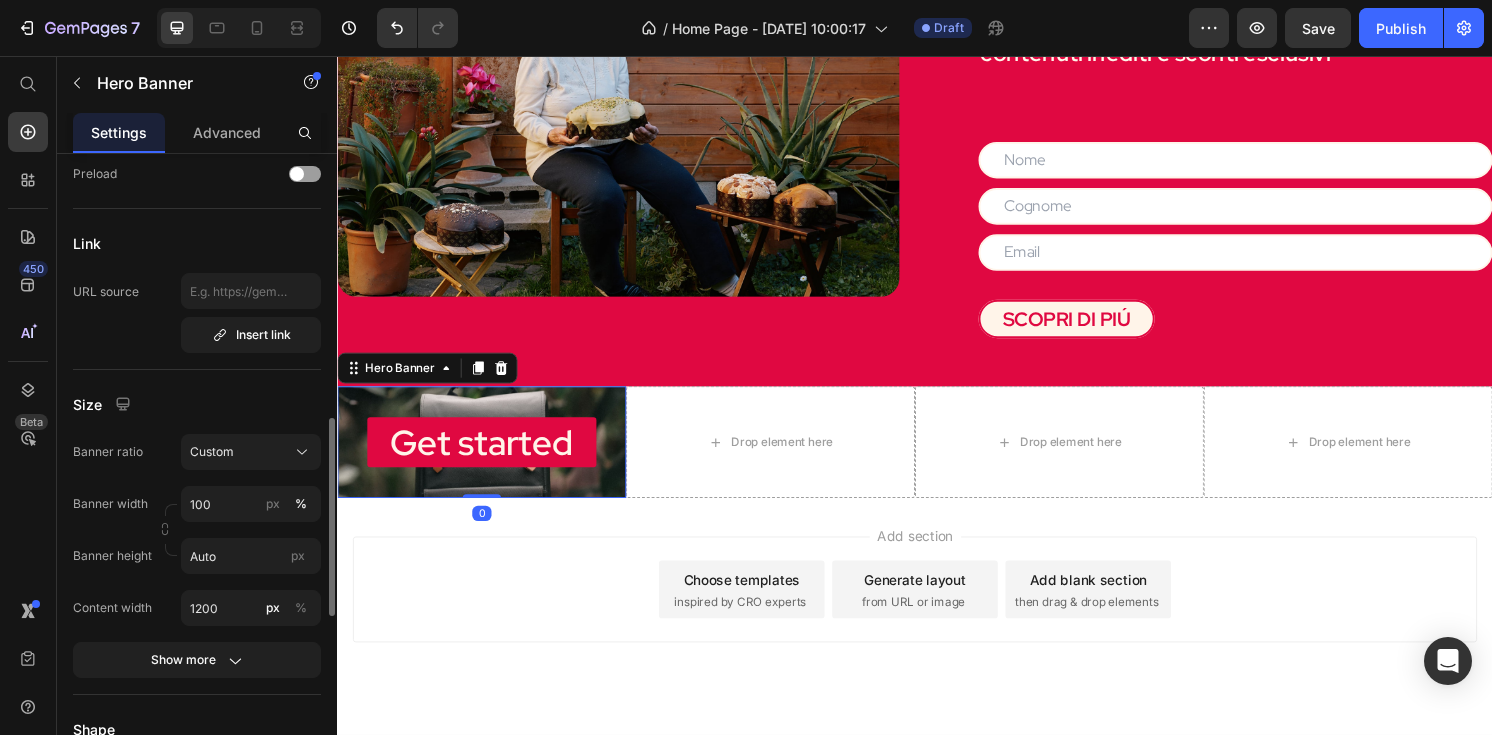 scroll, scrollTop: 704, scrollLeft: 0, axis: vertical 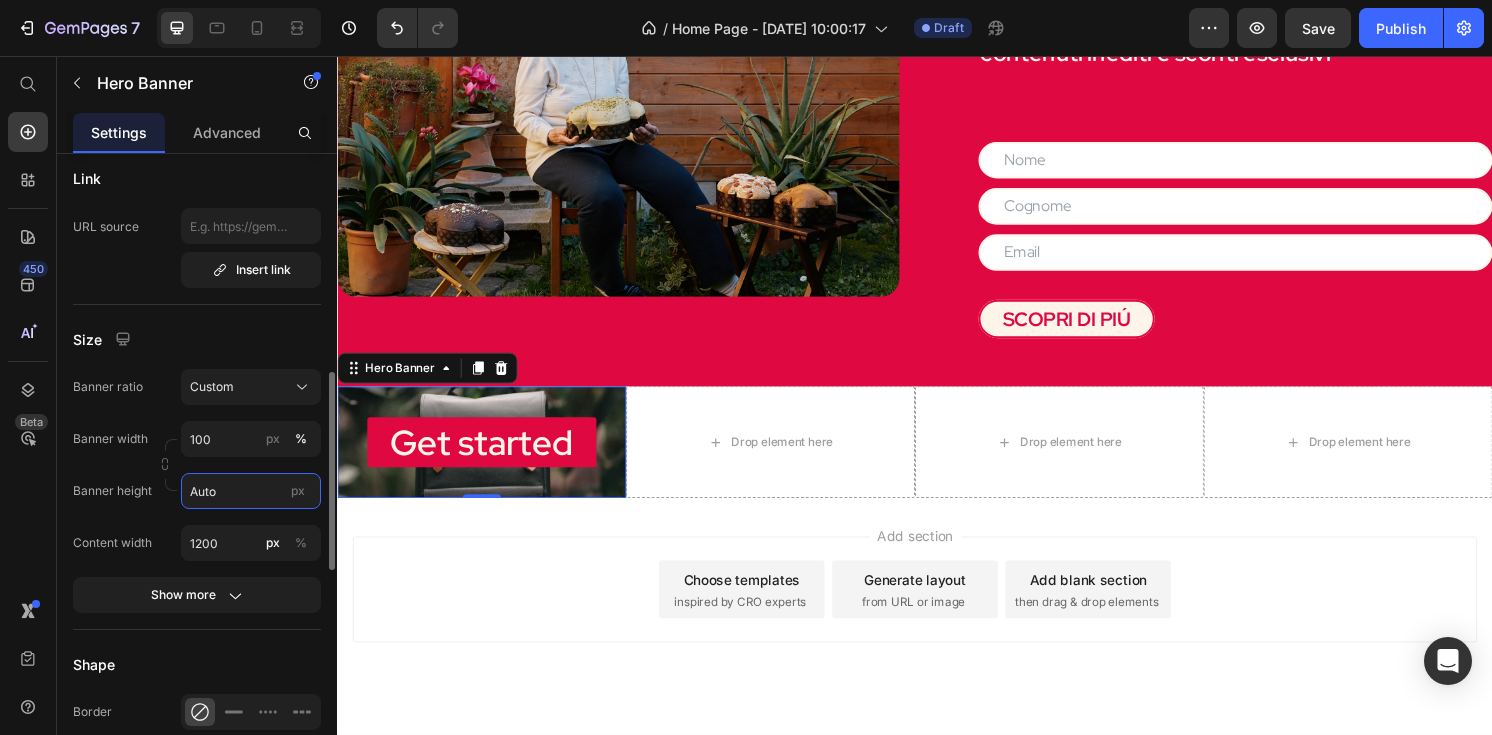 click on "Auto" at bounding box center [251, 491] 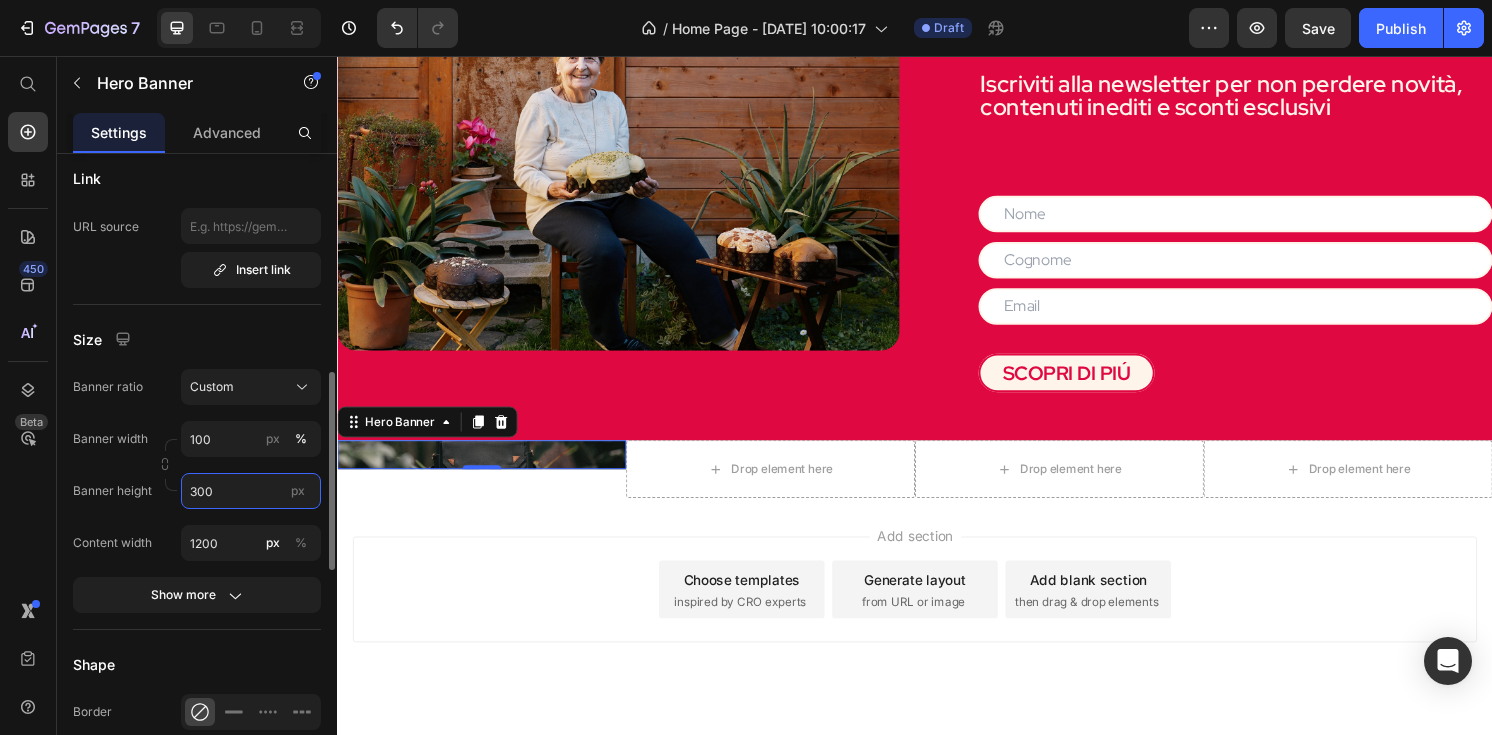 scroll, scrollTop: 2064, scrollLeft: 0, axis: vertical 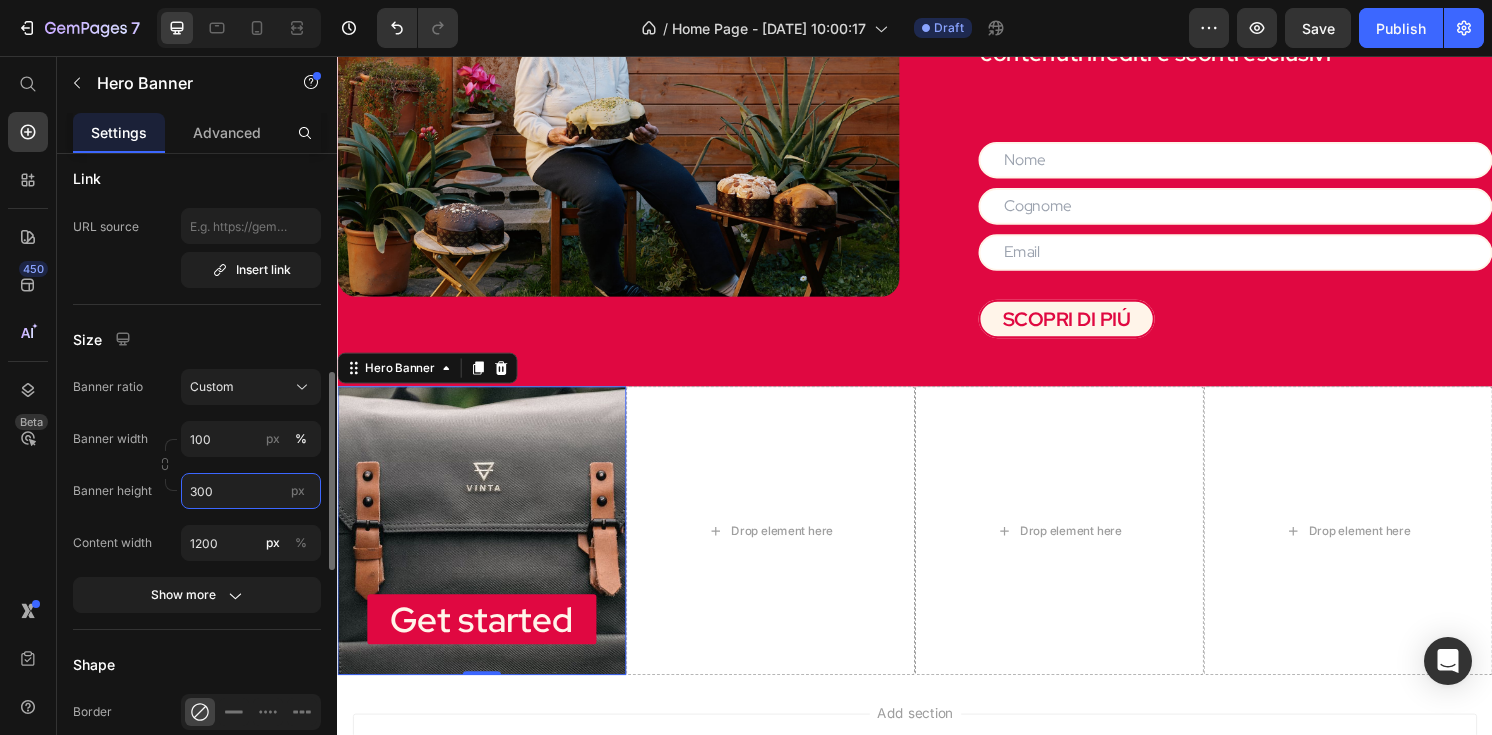 drag, startPoint x: 226, startPoint y: 487, endPoint x: 180, endPoint y: 487, distance: 46 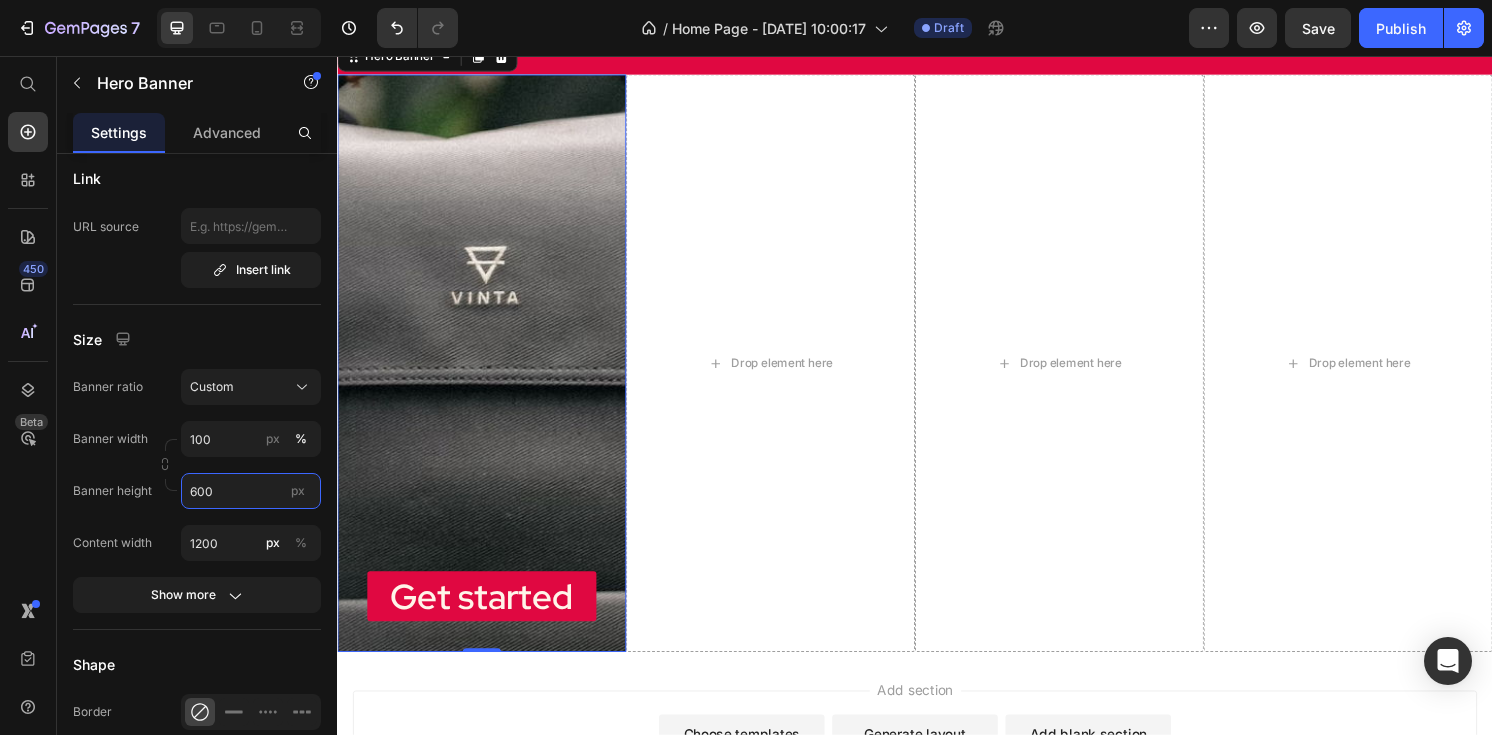 scroll, scrollTop: 2398, scrollLeft: 0, axis: vertical 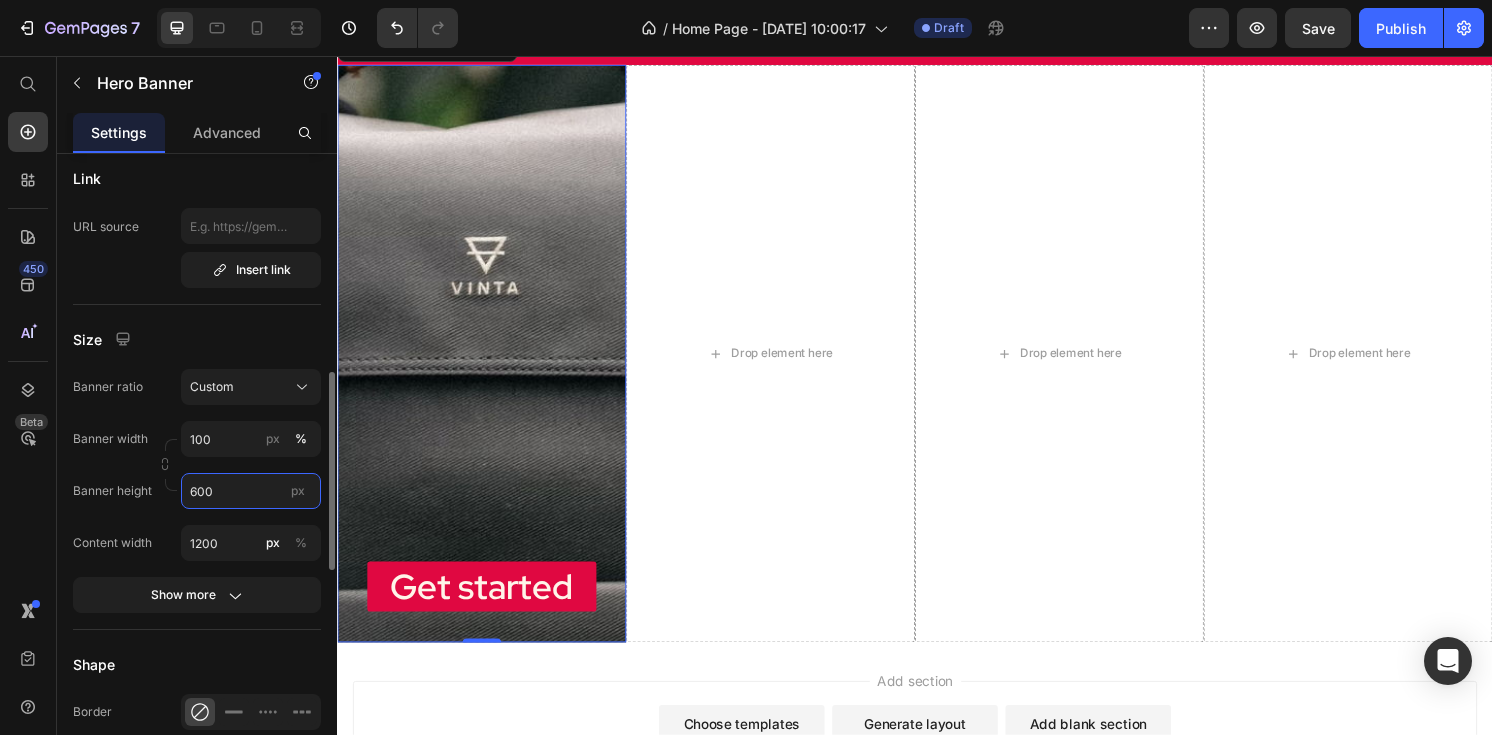 click on "600" at bounding box center [251, 491] 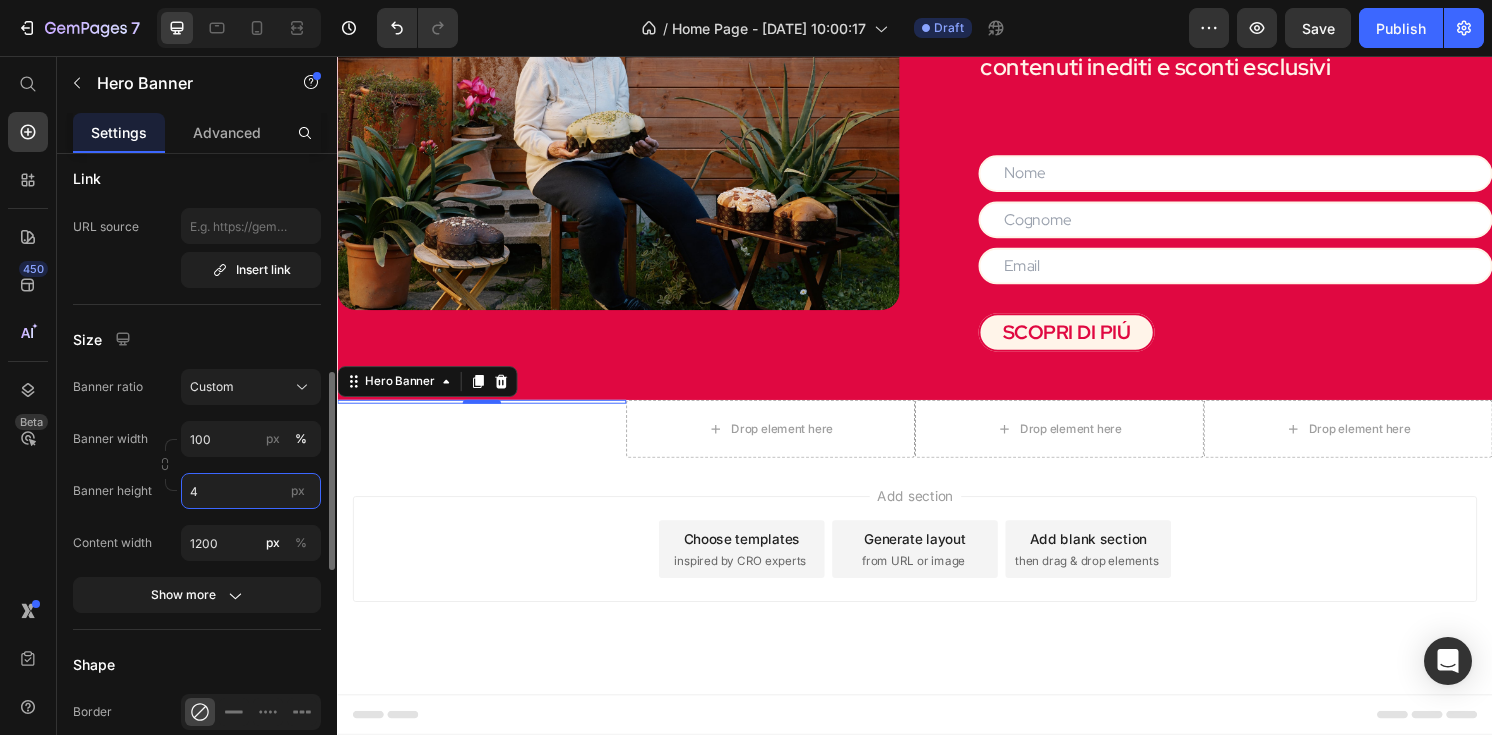scroll, scrollTop: 2008, scrollLeft: 0, axis: vertical 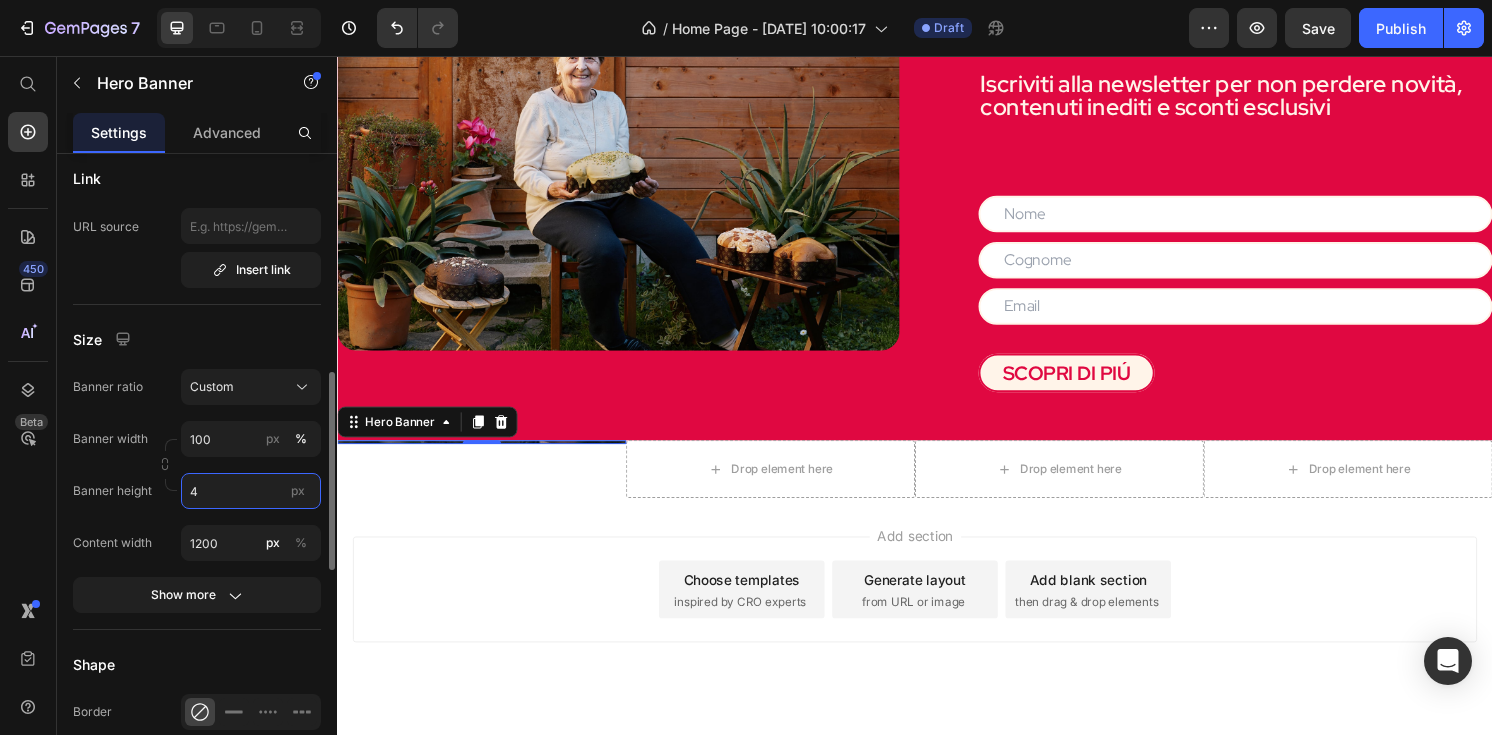 click on "4" at bounding box center [251, 491] 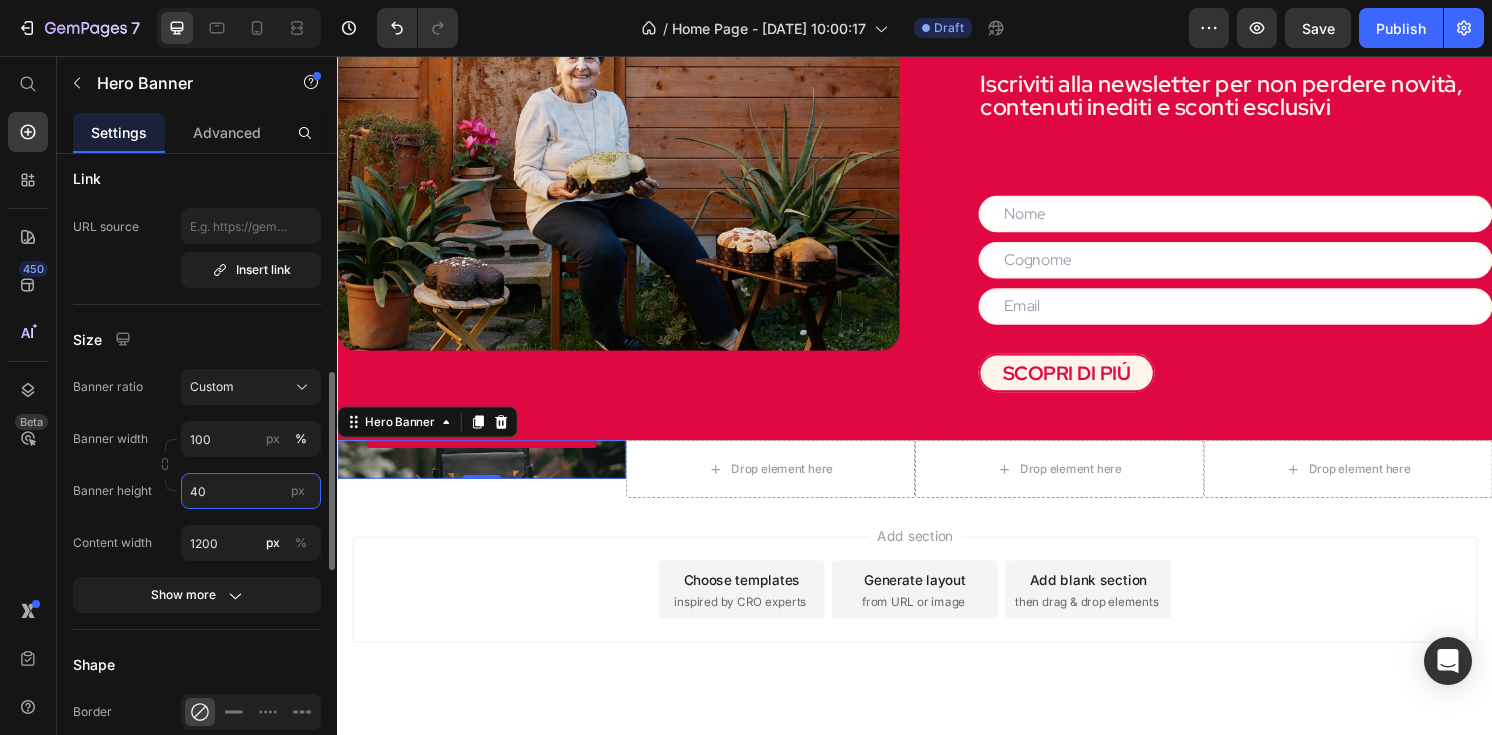 type on "400" 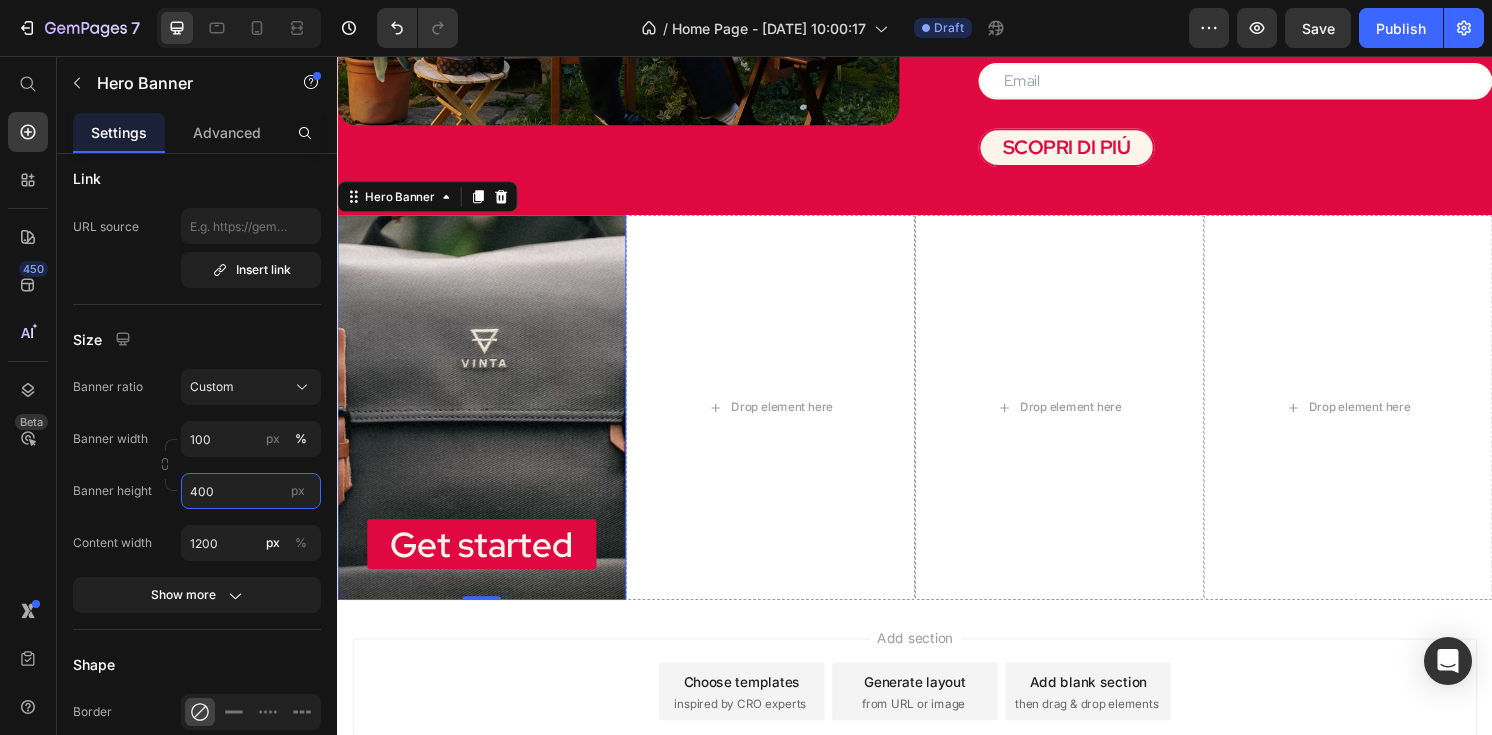 scroll, scrollTop: 2263, scrollLeft: 0, axis: vertical 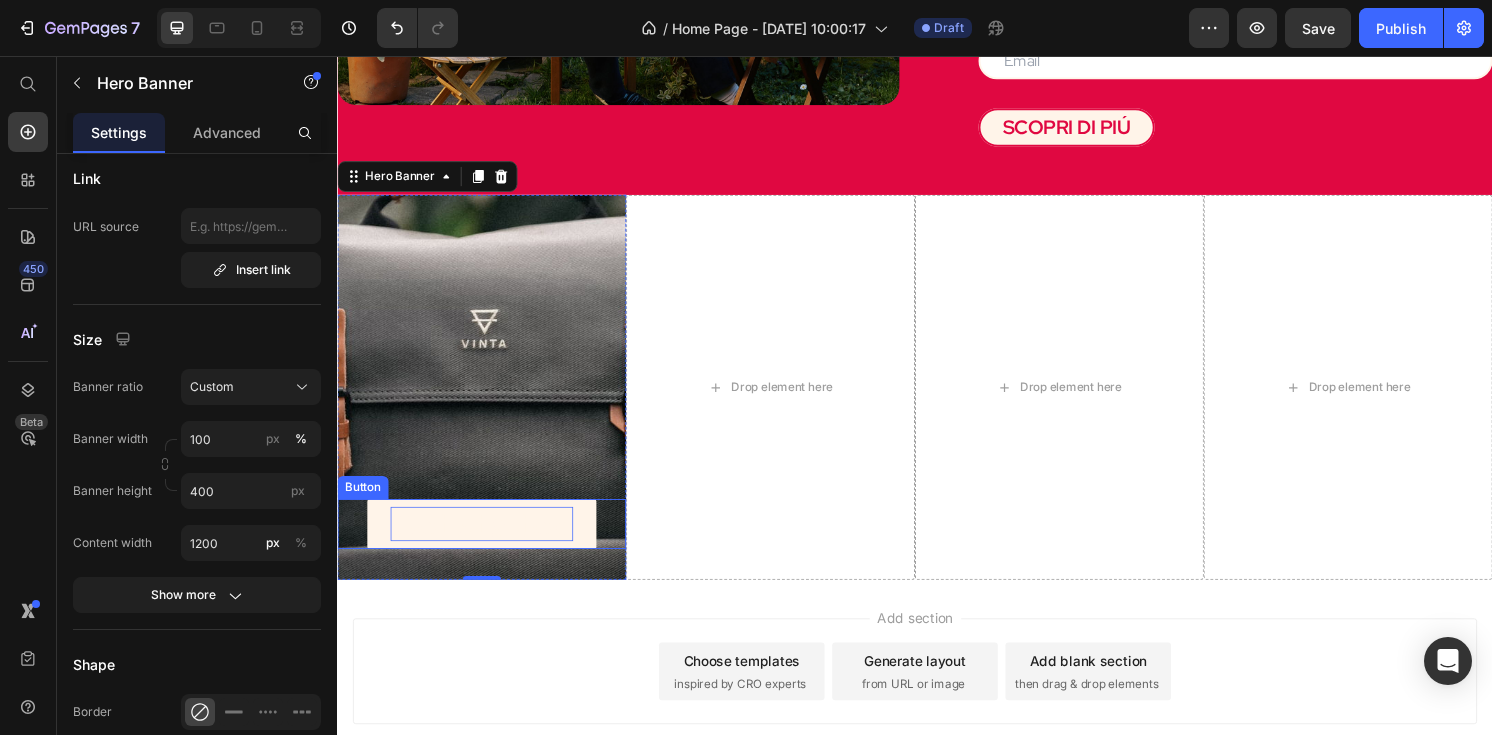 click on "Get started" at bounding box center (487, 542) 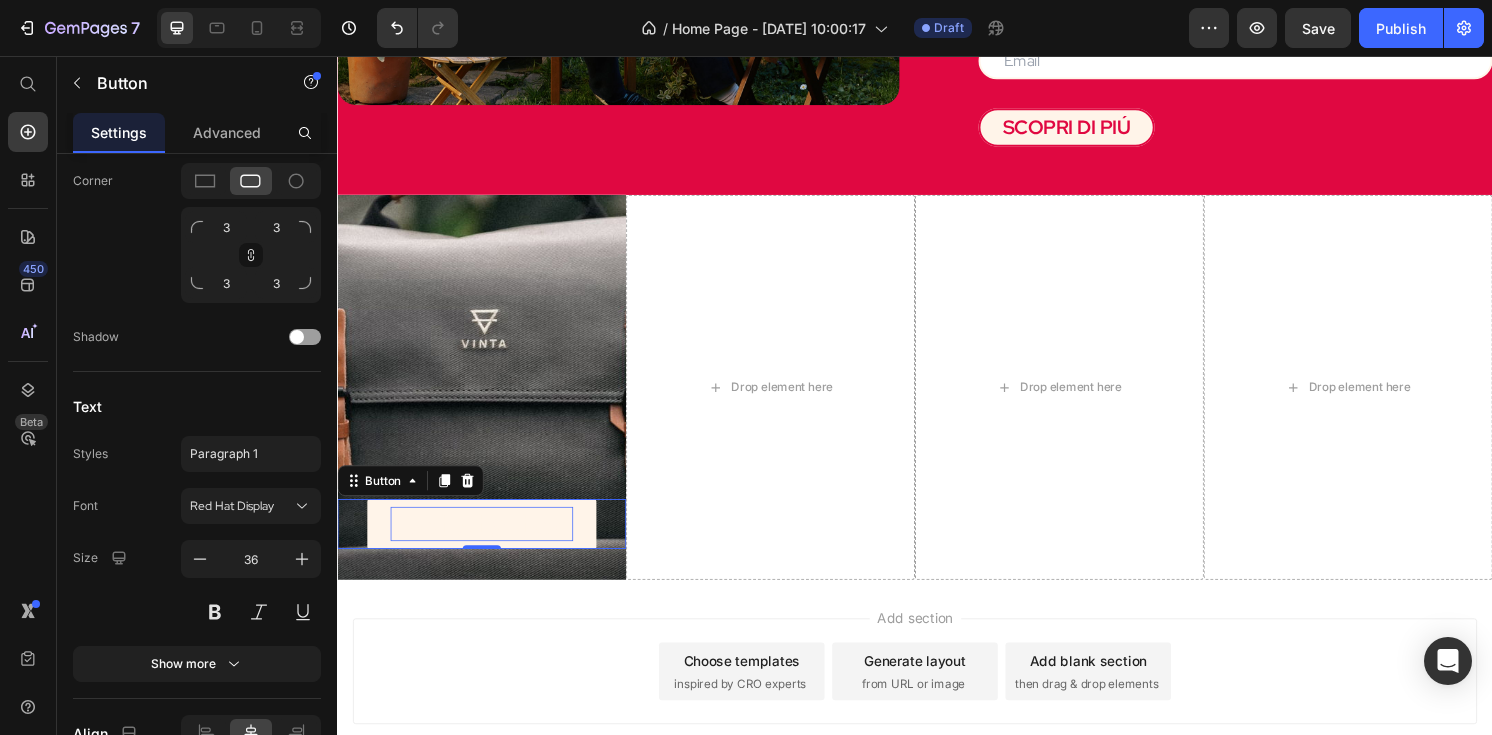 scroll, scrollTop: 0, scrollLeft: 0, axis: both 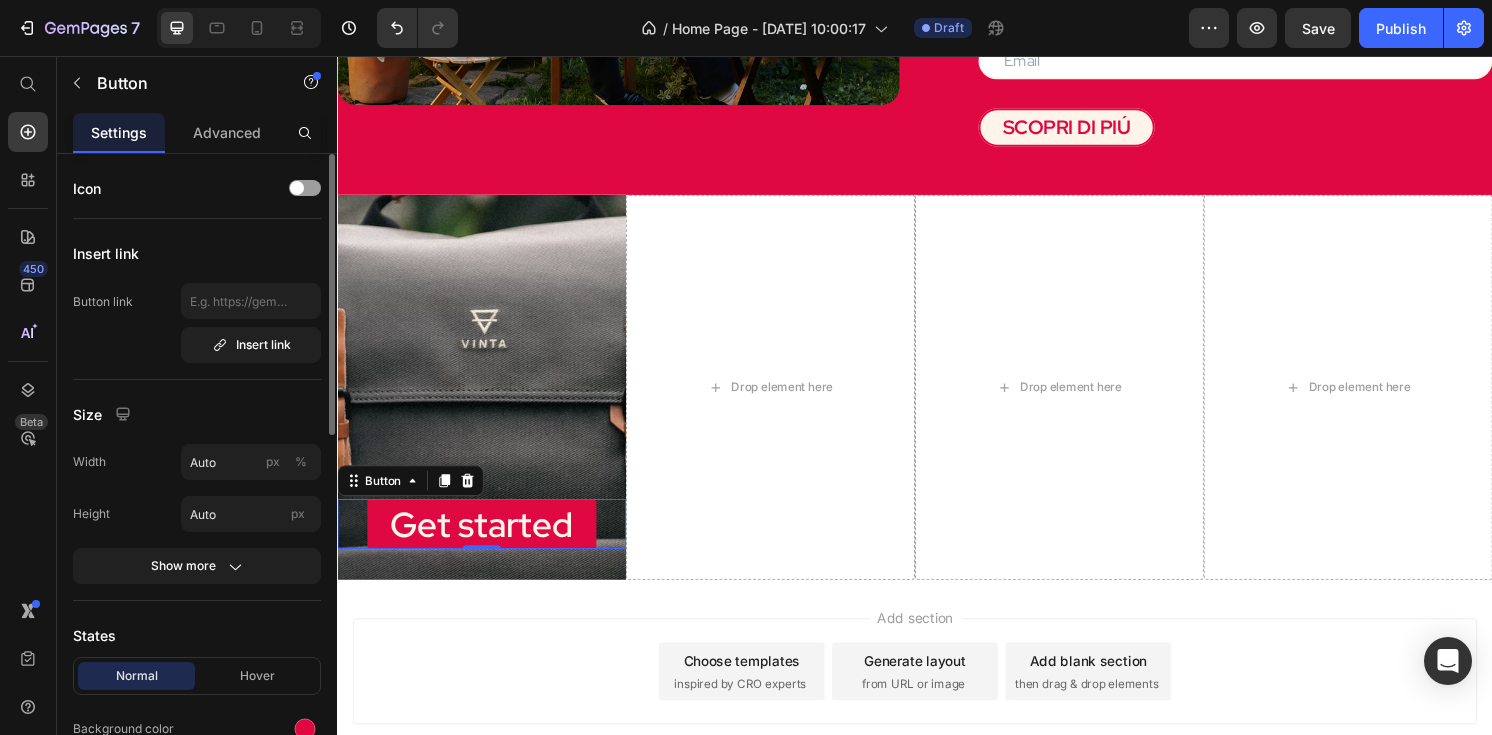 click on "Get started Button   0" at bounding box center (487, 542) 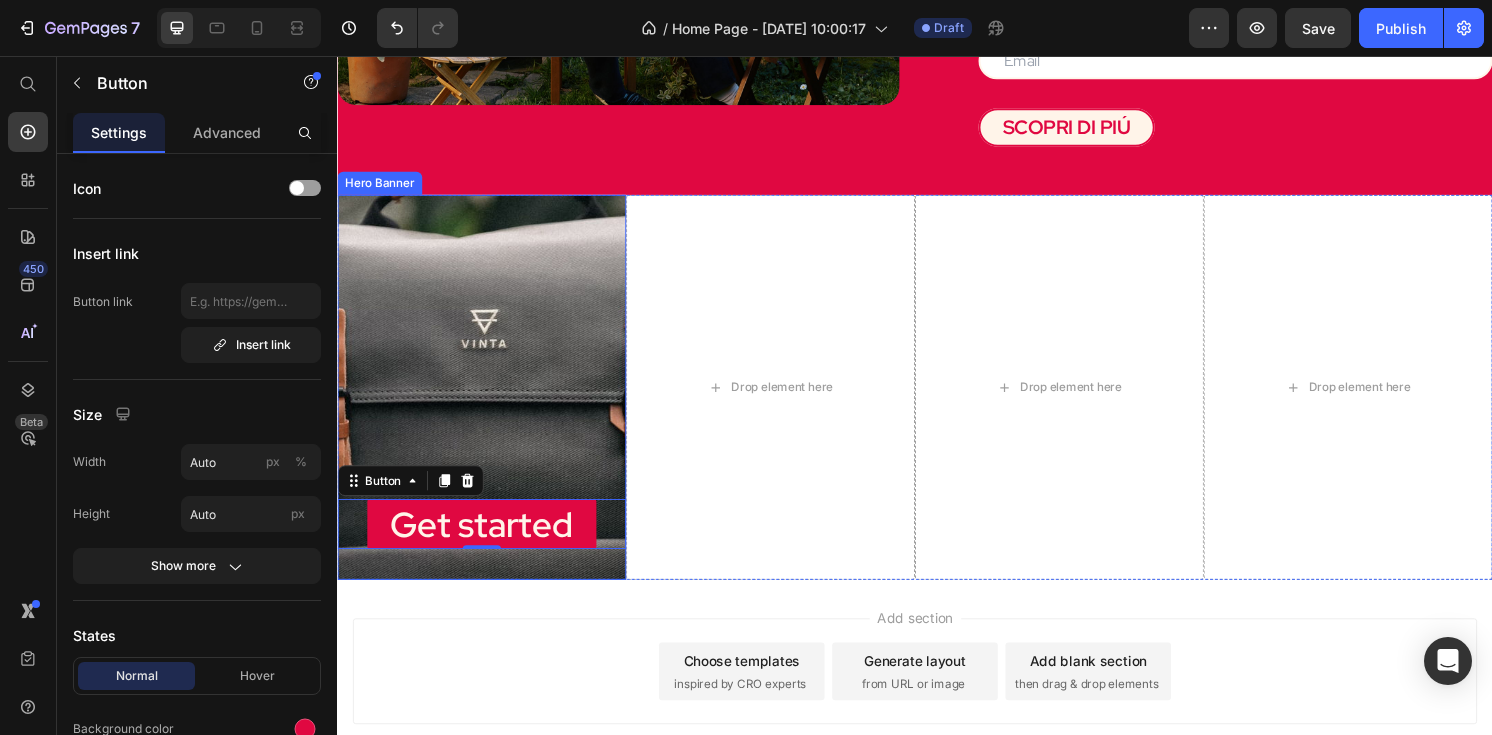 click at bounding box center (487, 496) 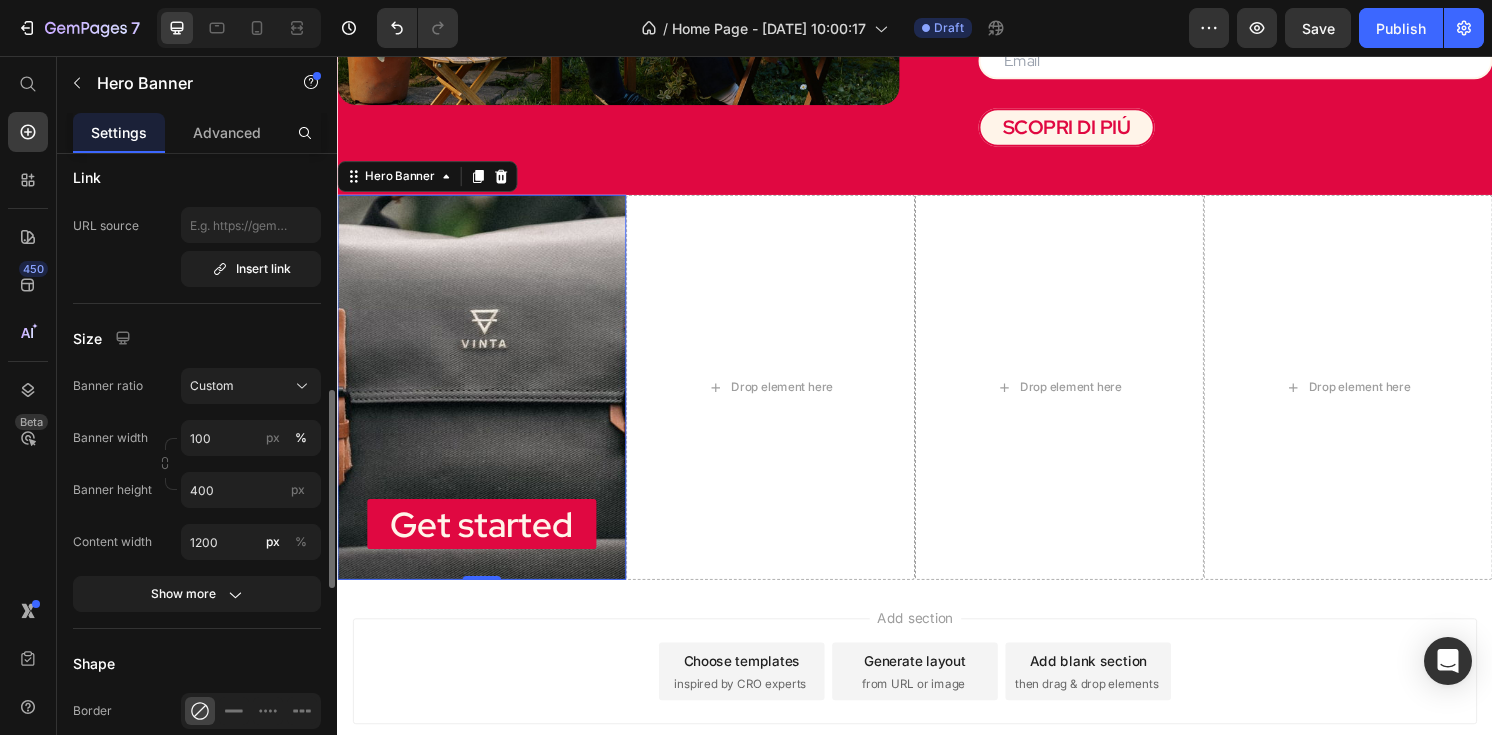 scroll, scrollTop: 719, scrollLeft: 0, axis: vertical 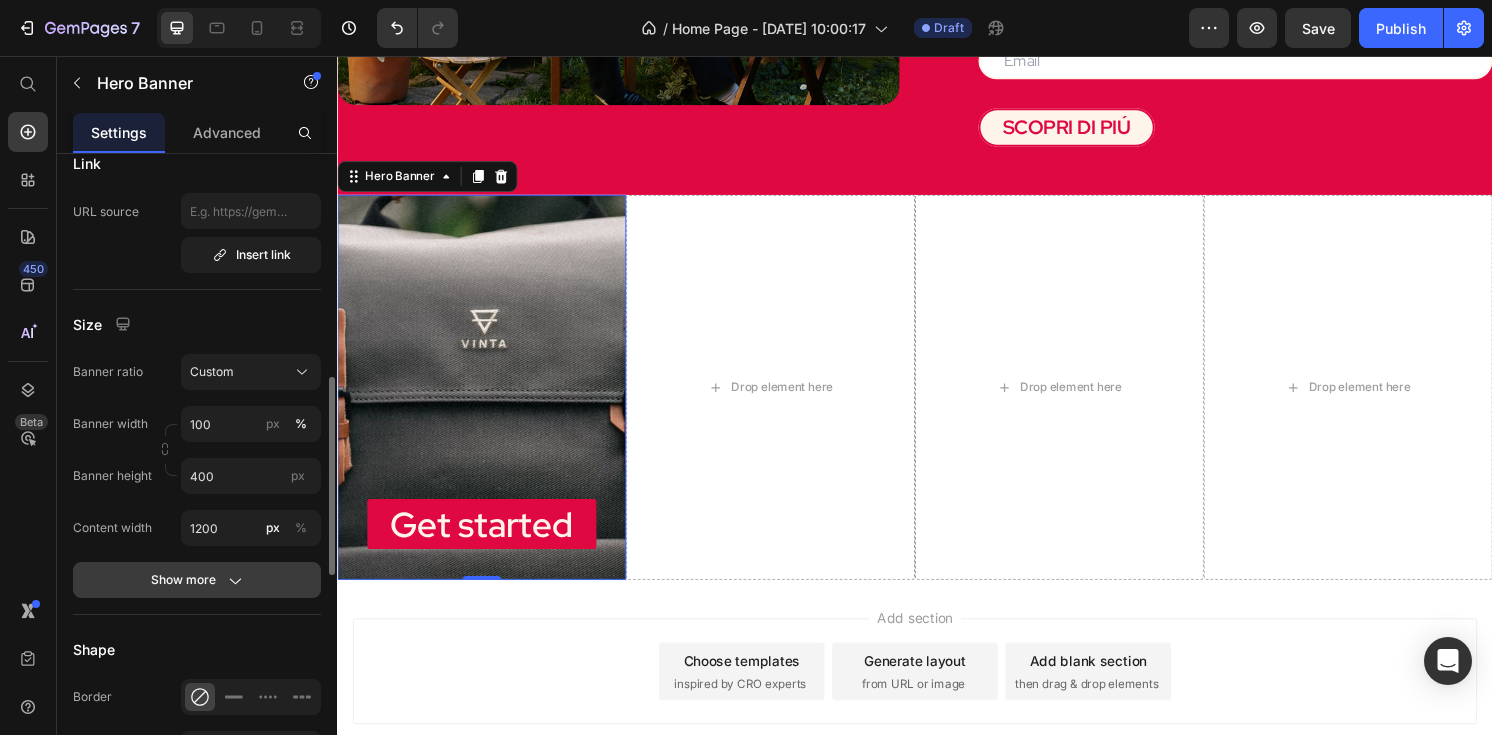 click 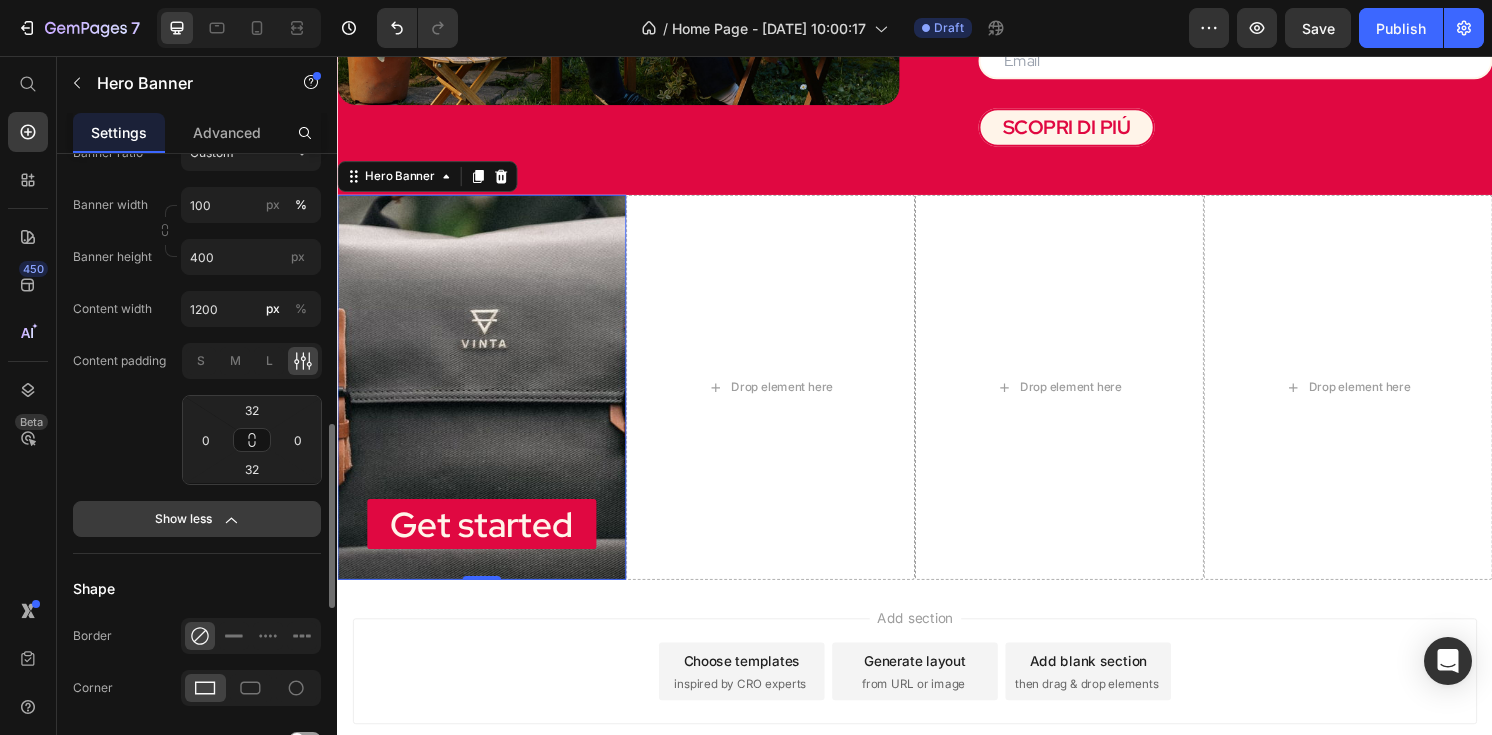 scroll, scrollTop: 936, scrollLeft: 0, axis: vertical 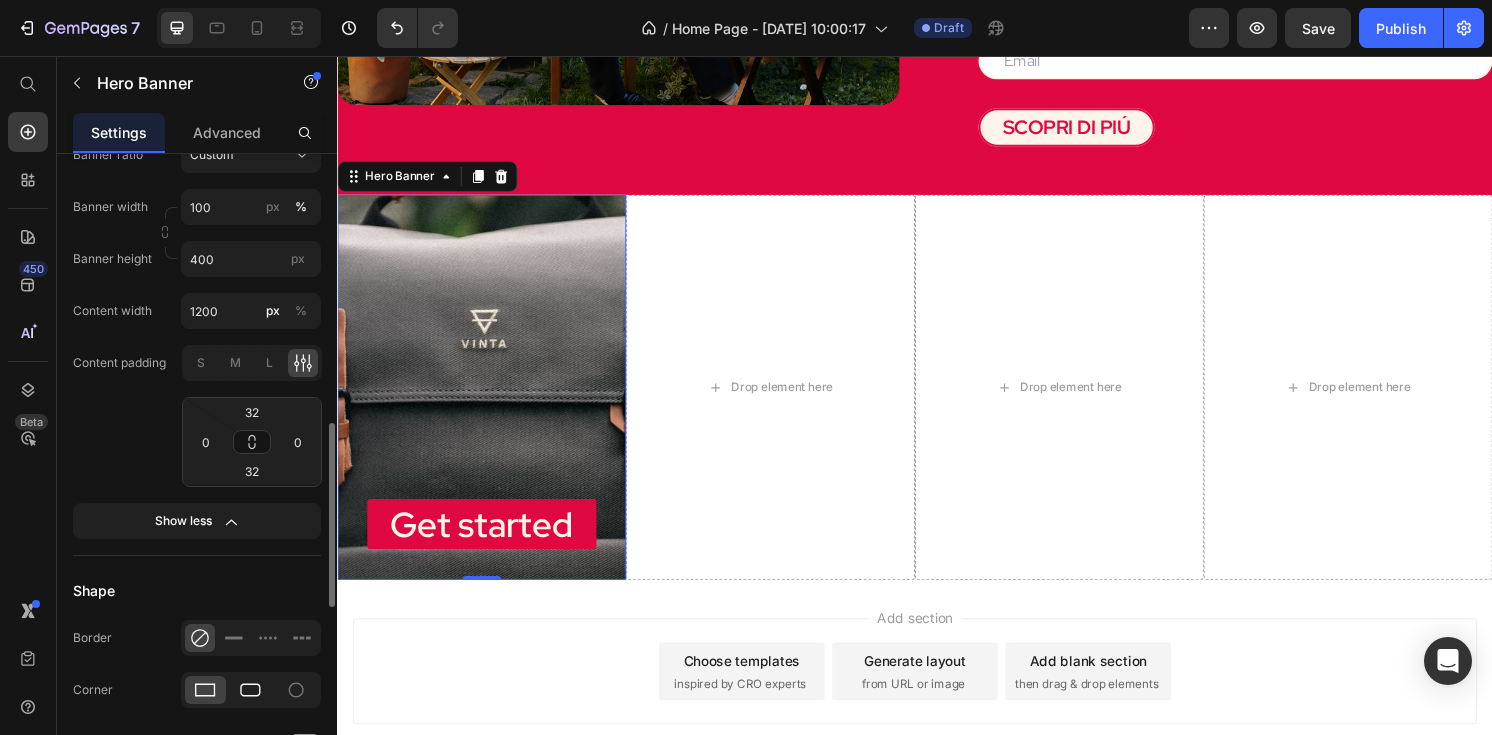 click 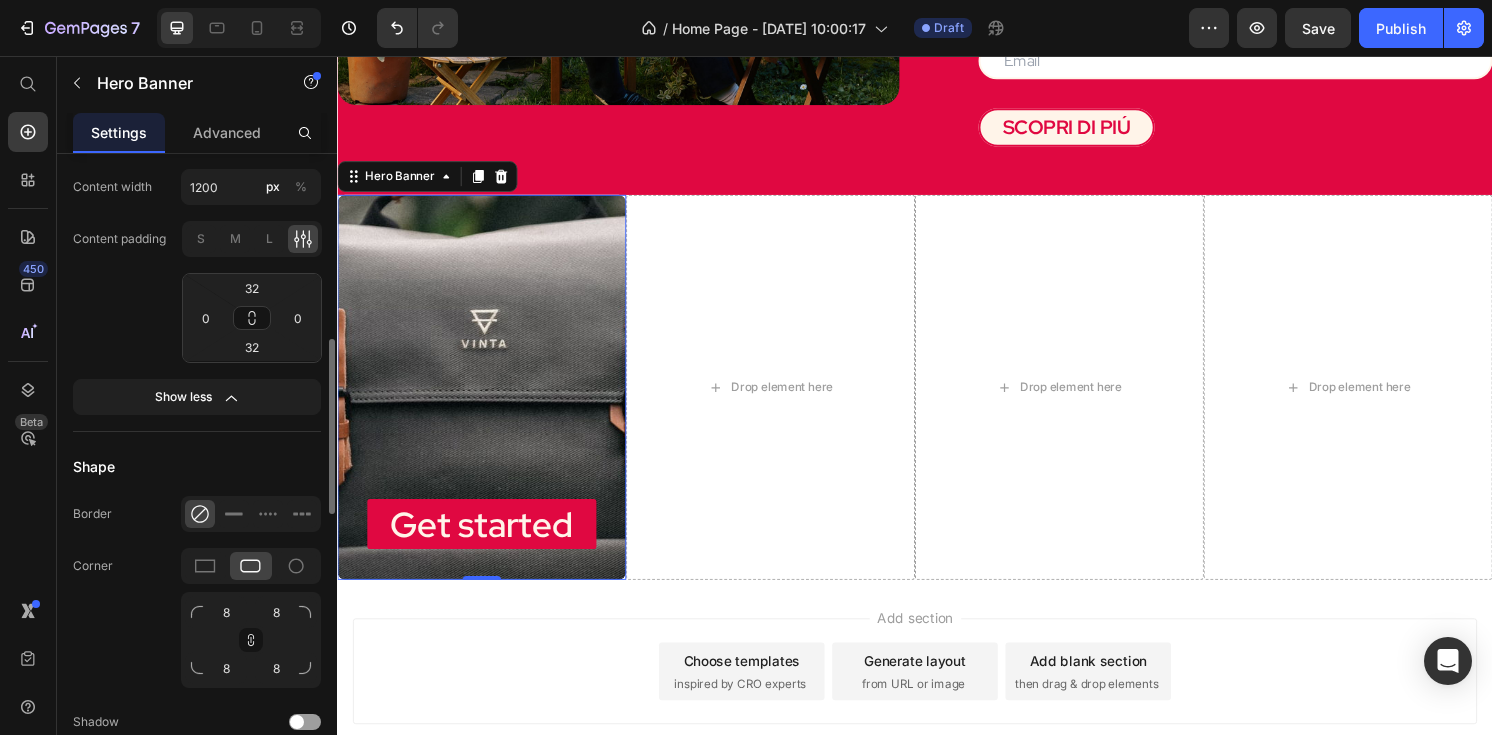scroll, scrollTop: 1115, scrollLeft: 0, axis: vertical 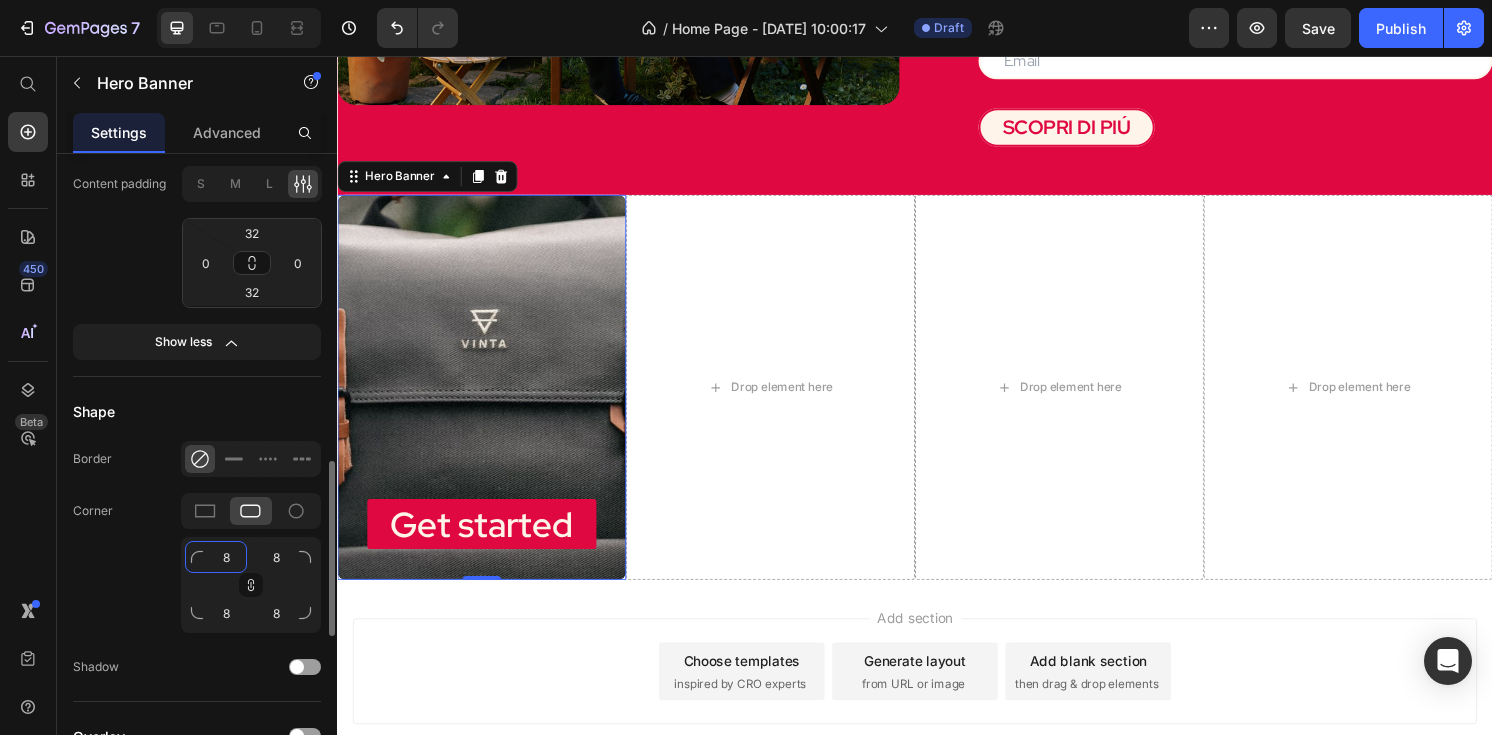 click on "8" 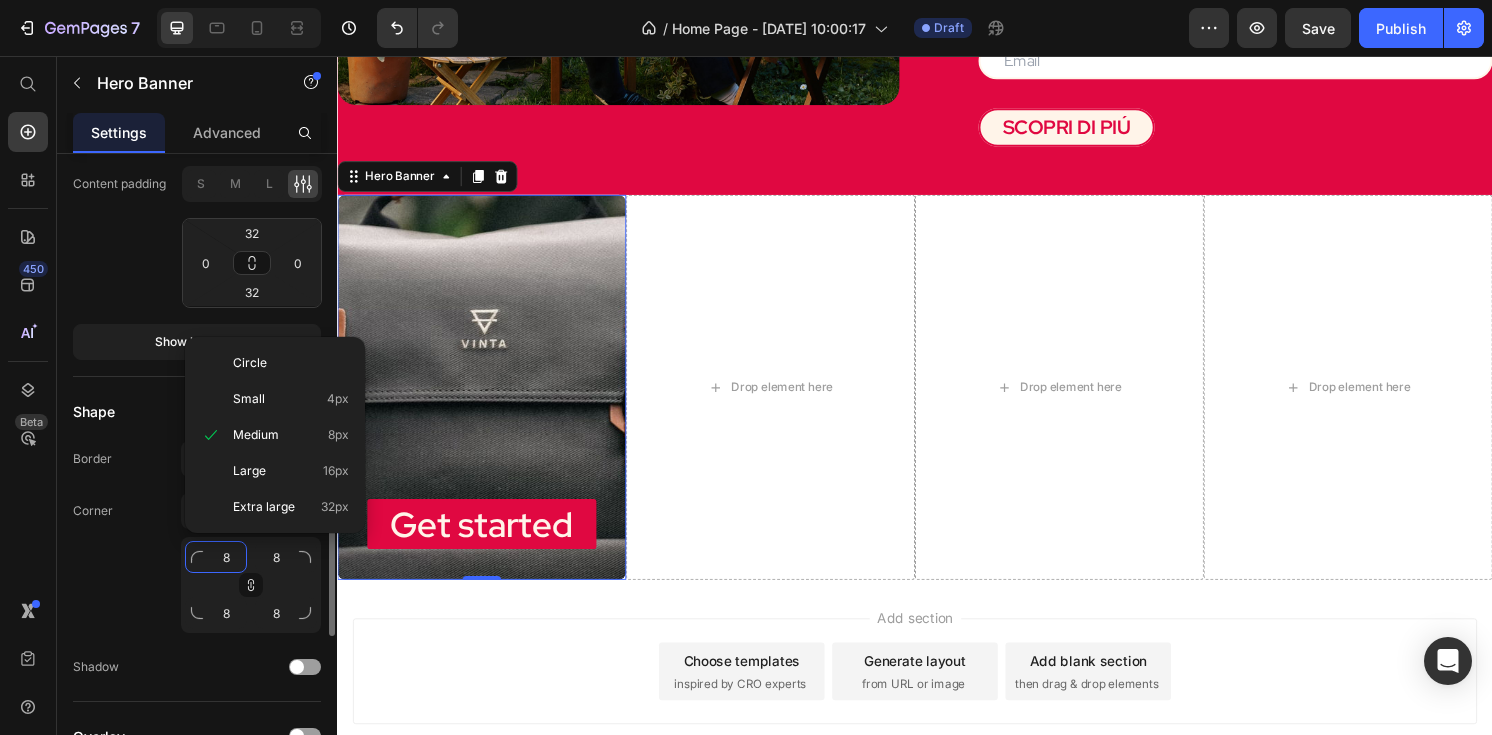 type on "2" 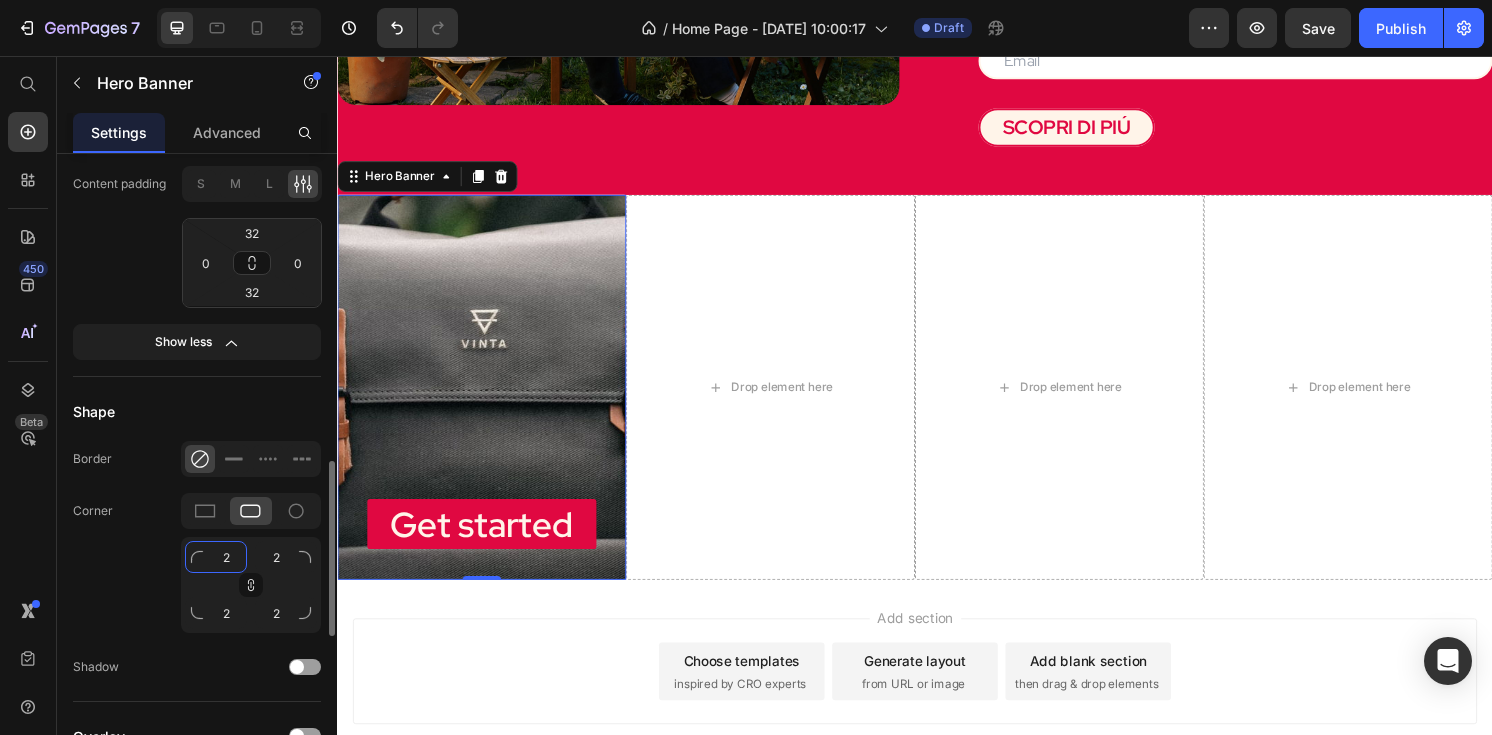 type on "20" 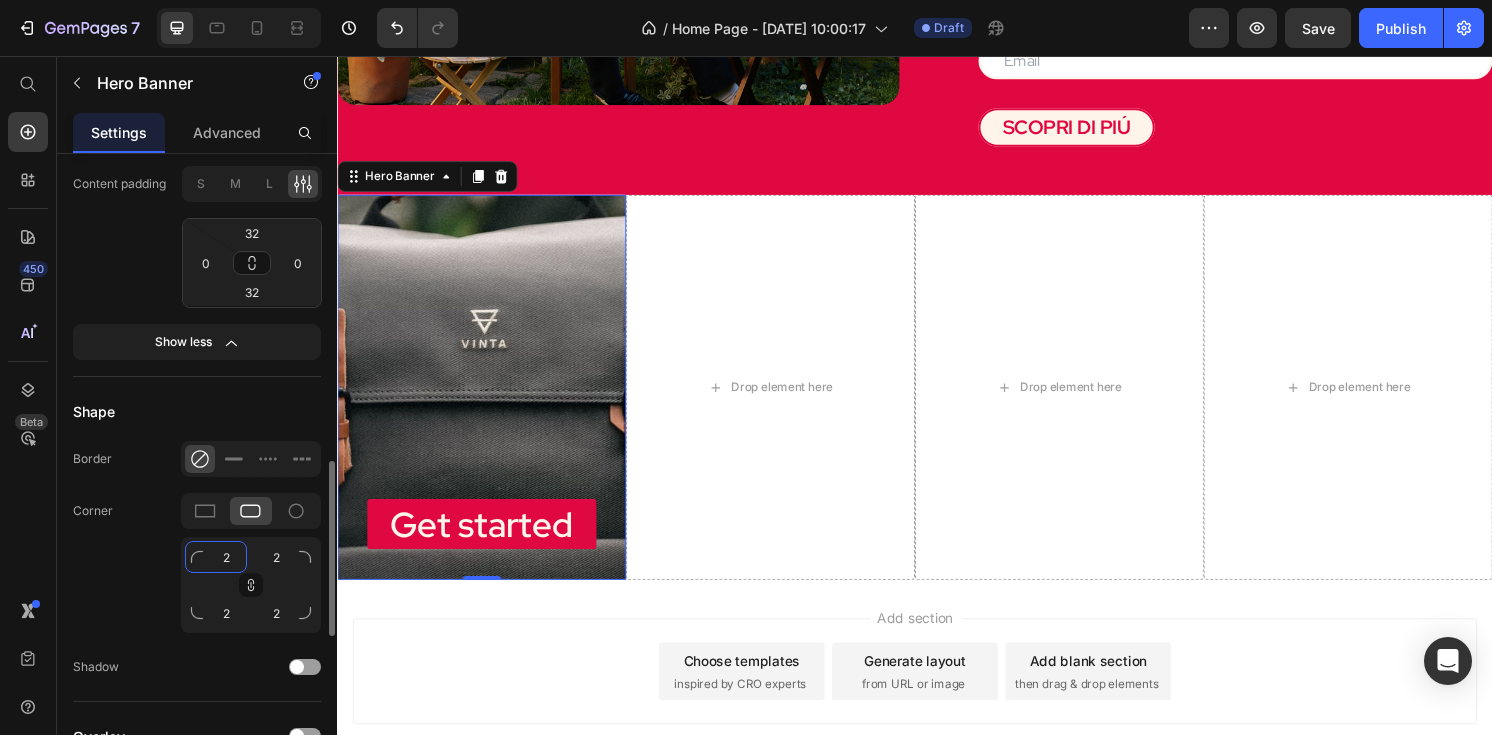 type on "20" 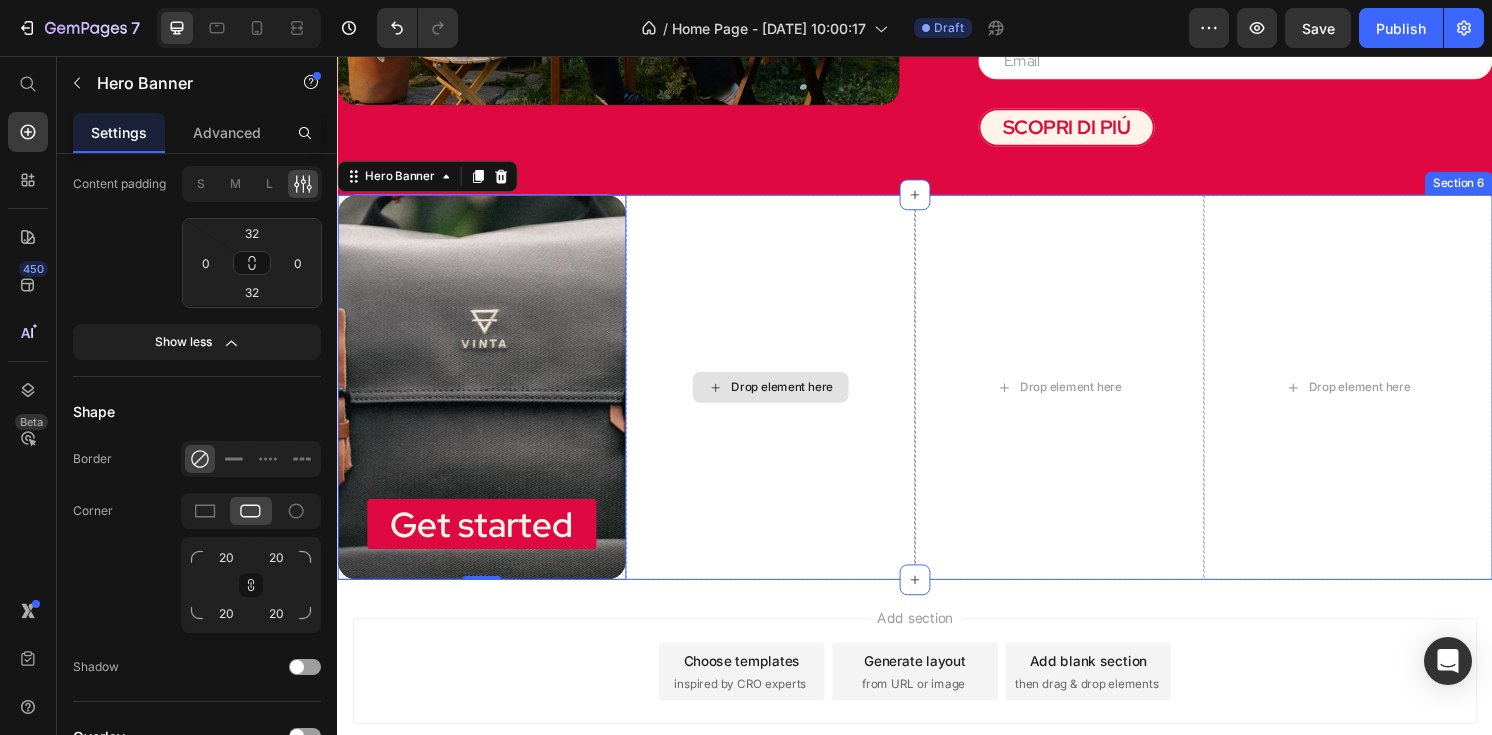 click on "Drop element here" at bounding box center (787, 400) 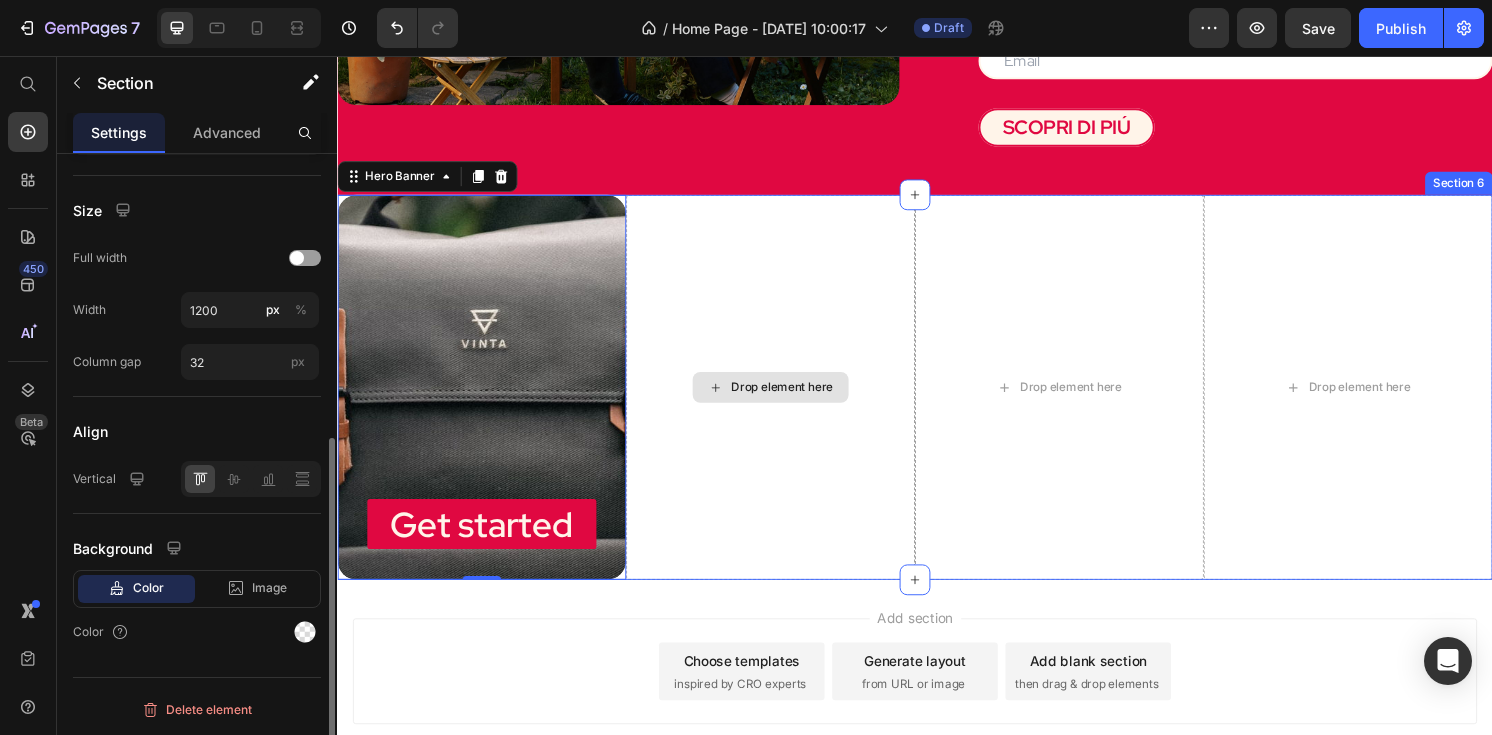 scroll, scrollTop: 0, scrollLeft: 0, axis: both 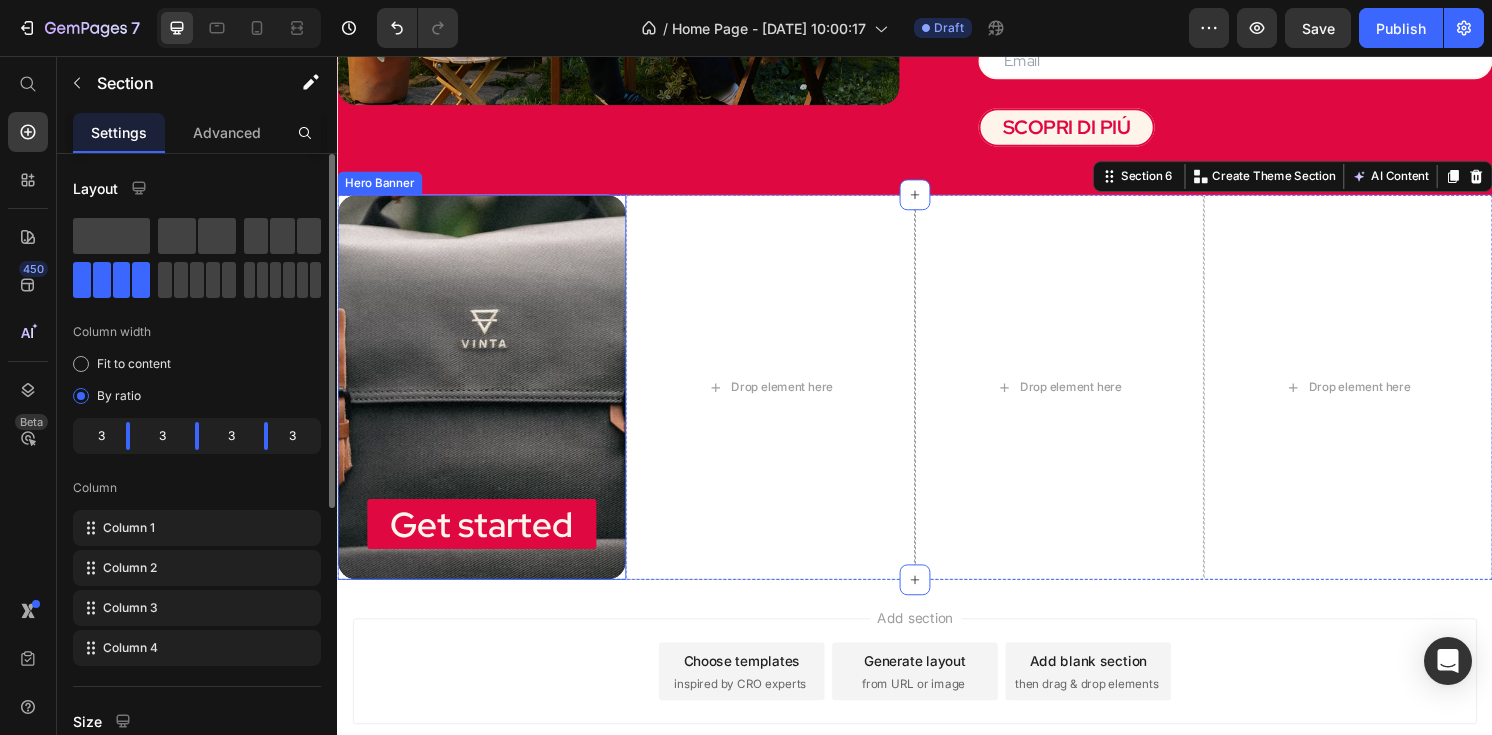 click at bounding box center (487, 496) 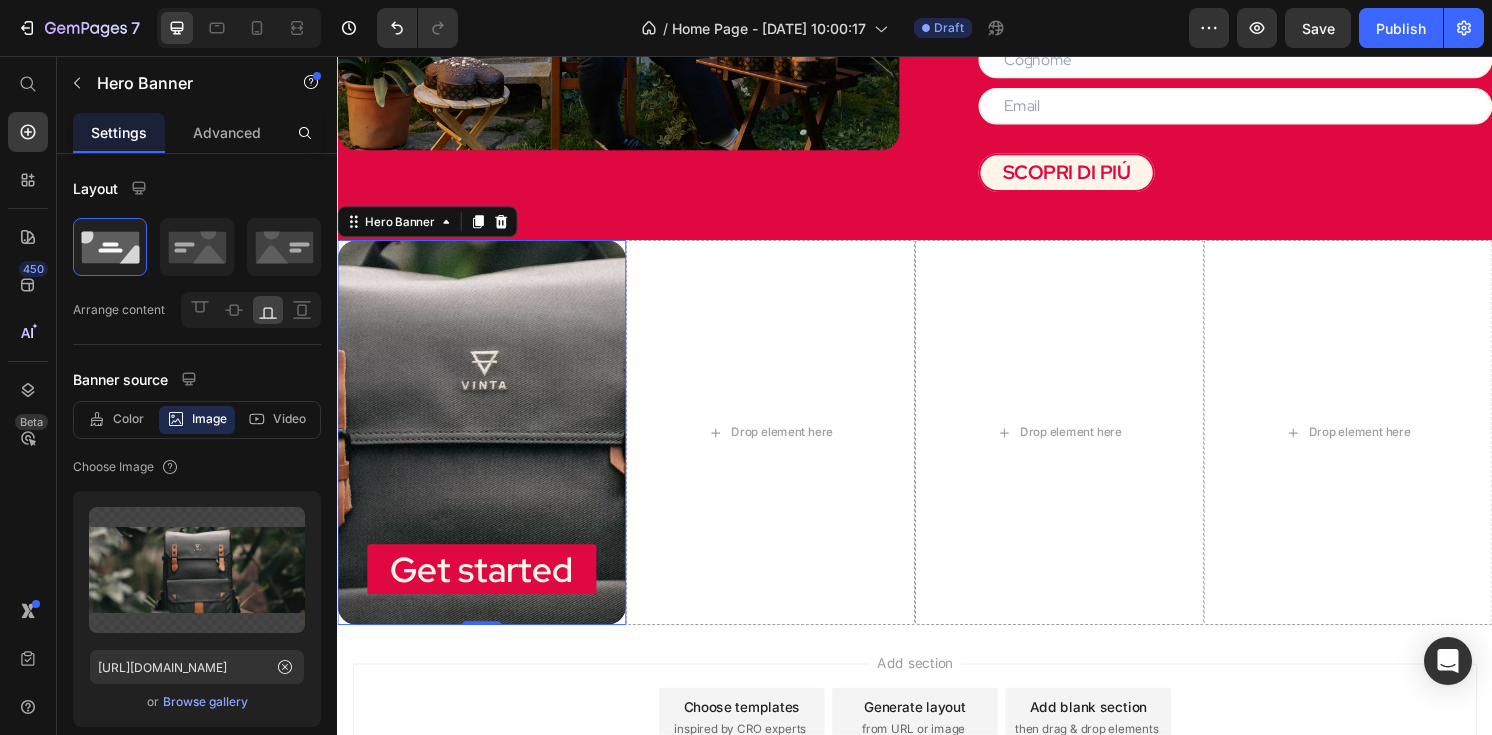 scroll, scrollTop: 2195, scrollLeft: 0, axis: vertical 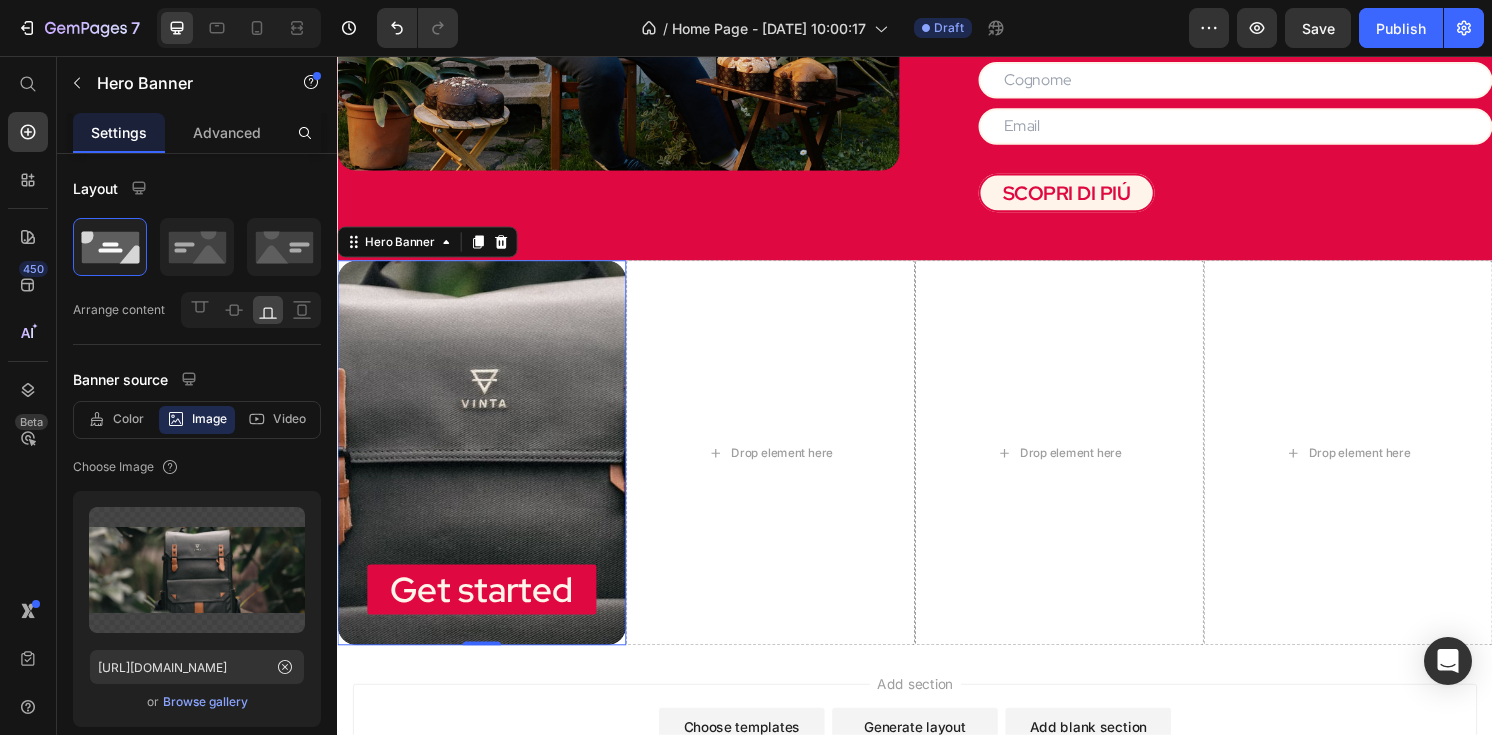 click at bounding box center [487, 558] 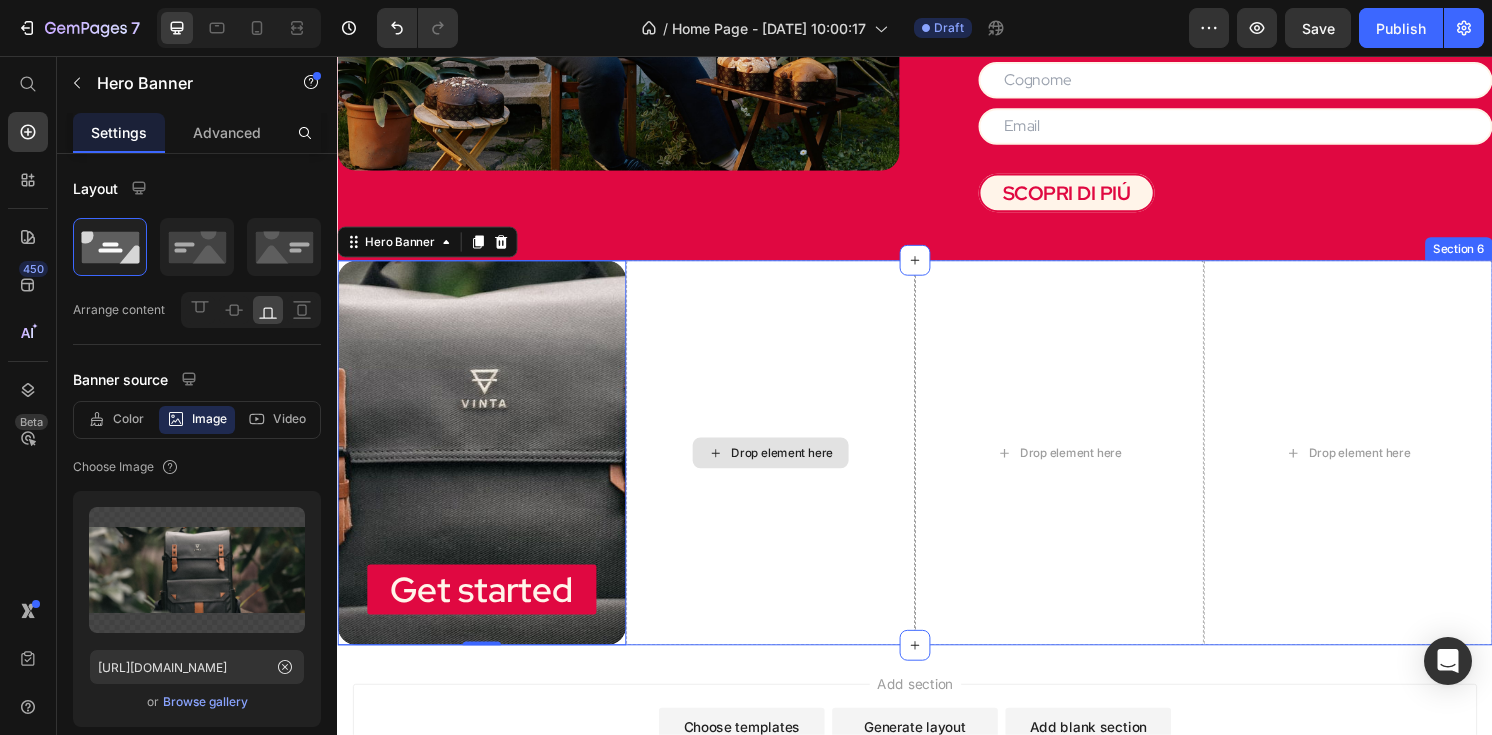 click on "Drop element here" at bounding box center [787, 468] 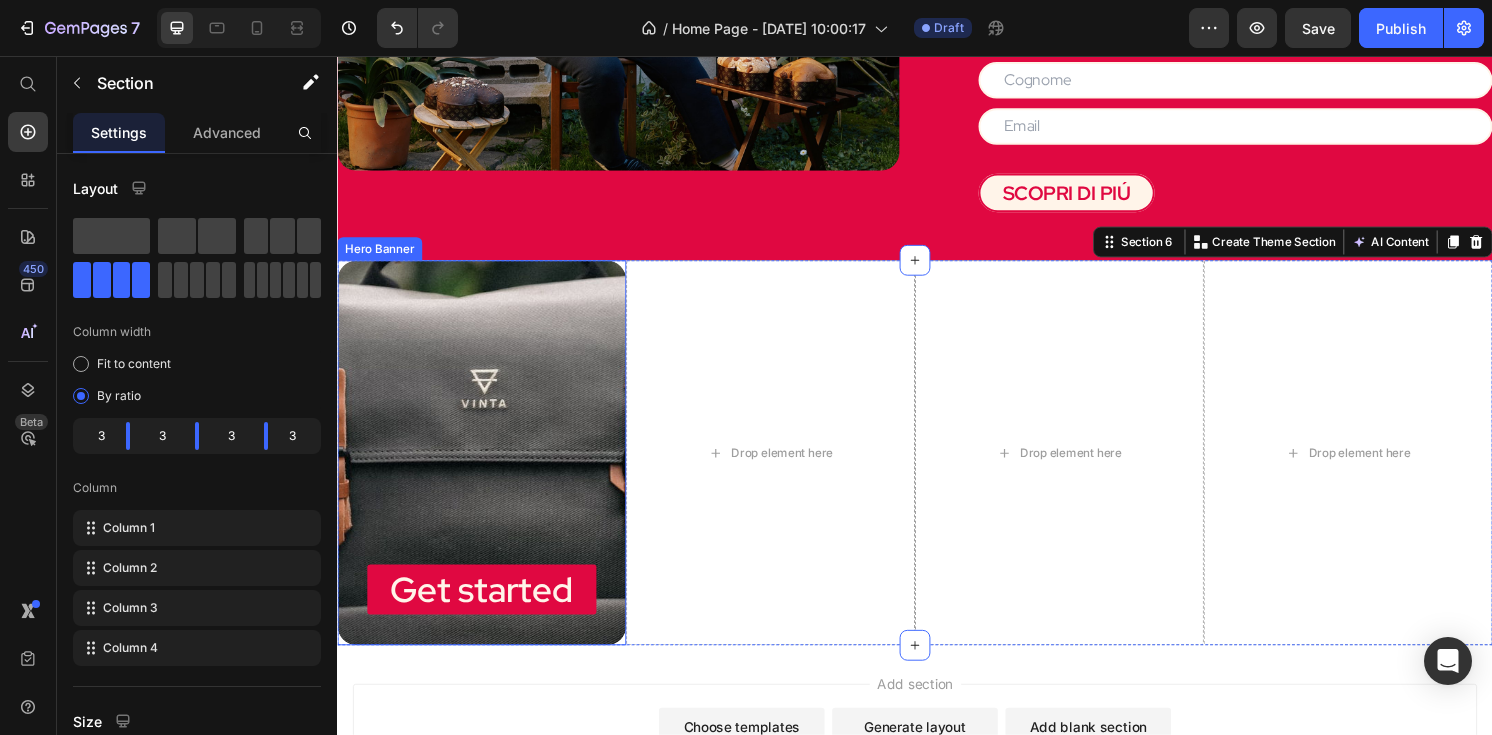 click at bounding box center (487, 558) 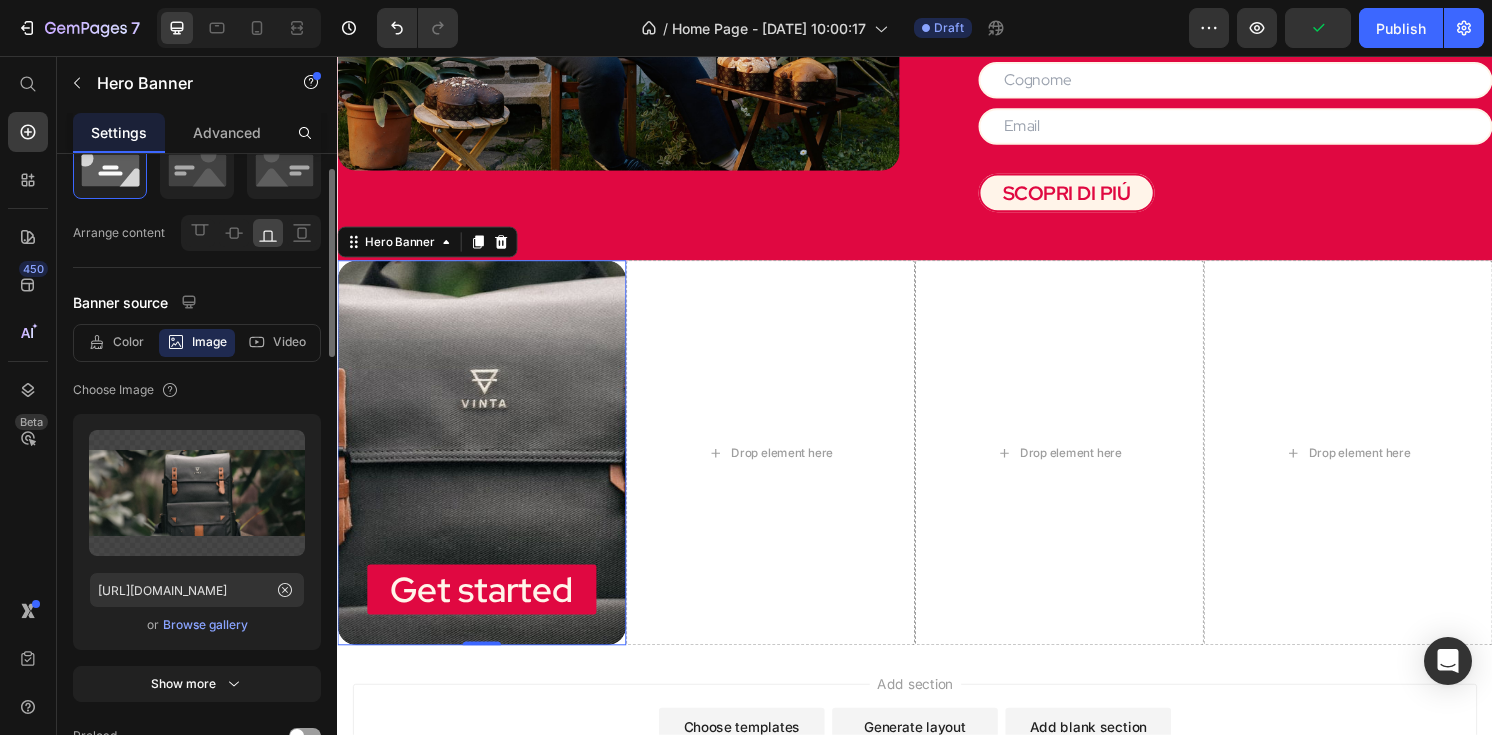 scroll, scrollTop: 85, scrollLeft: 0, axis: vertical 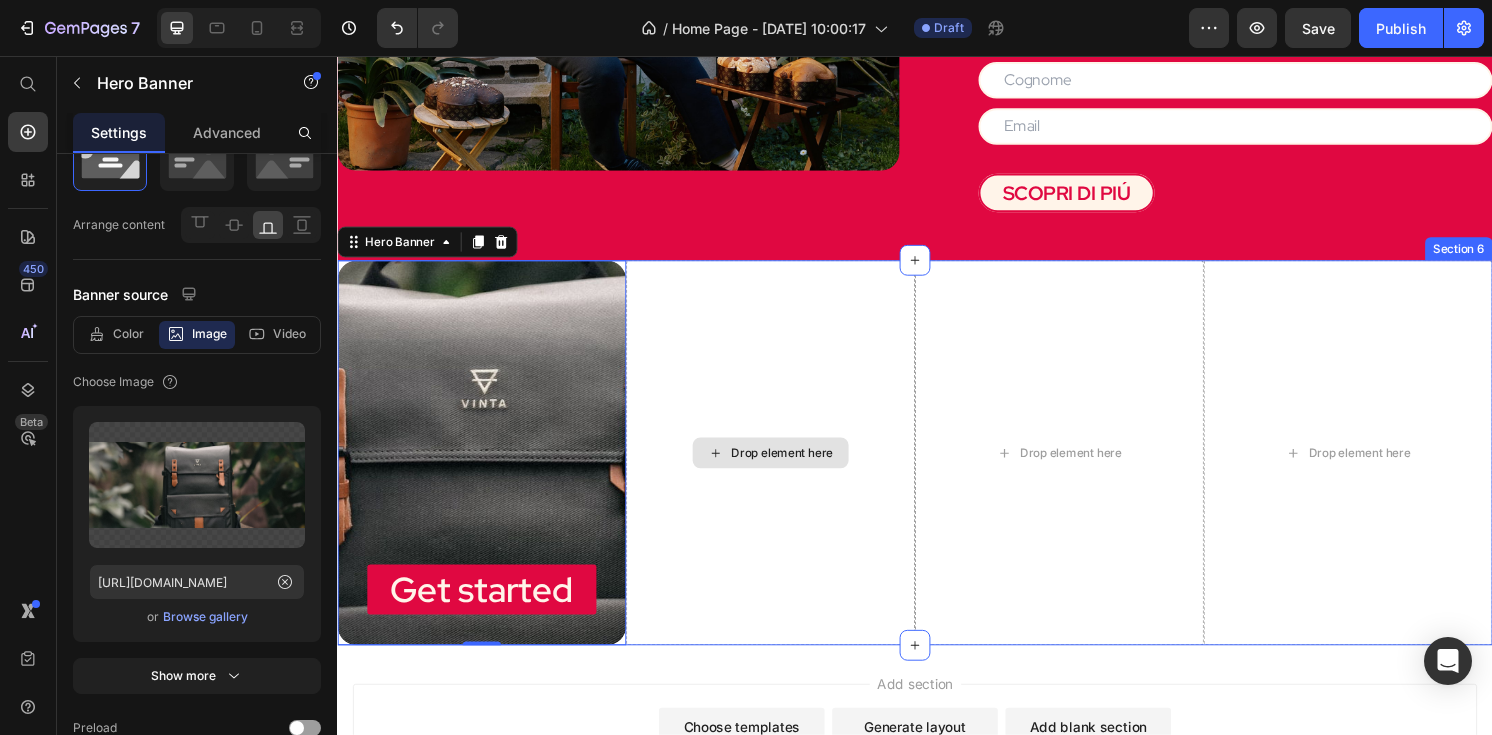 click on "Drop element here" at bounding box center [787, 468] 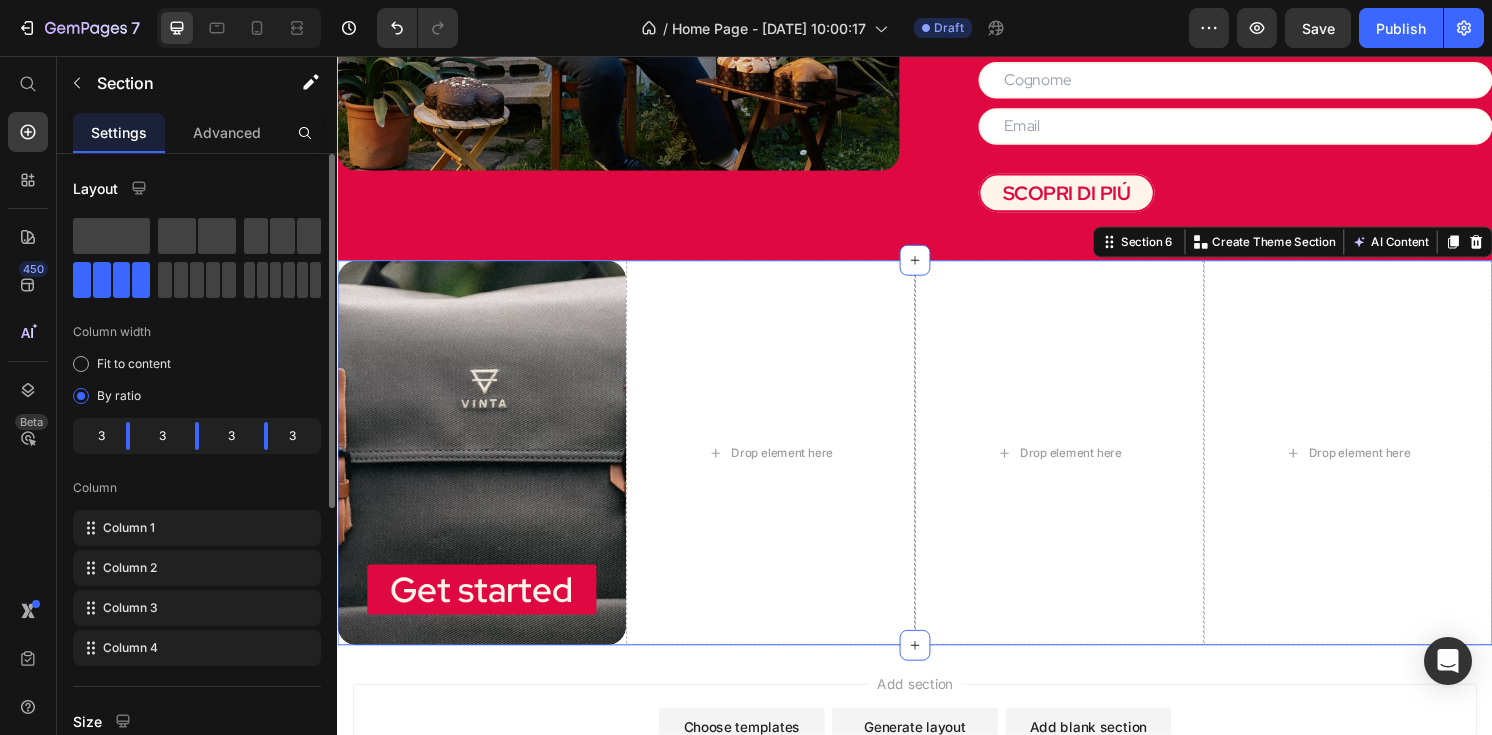 click on "3" 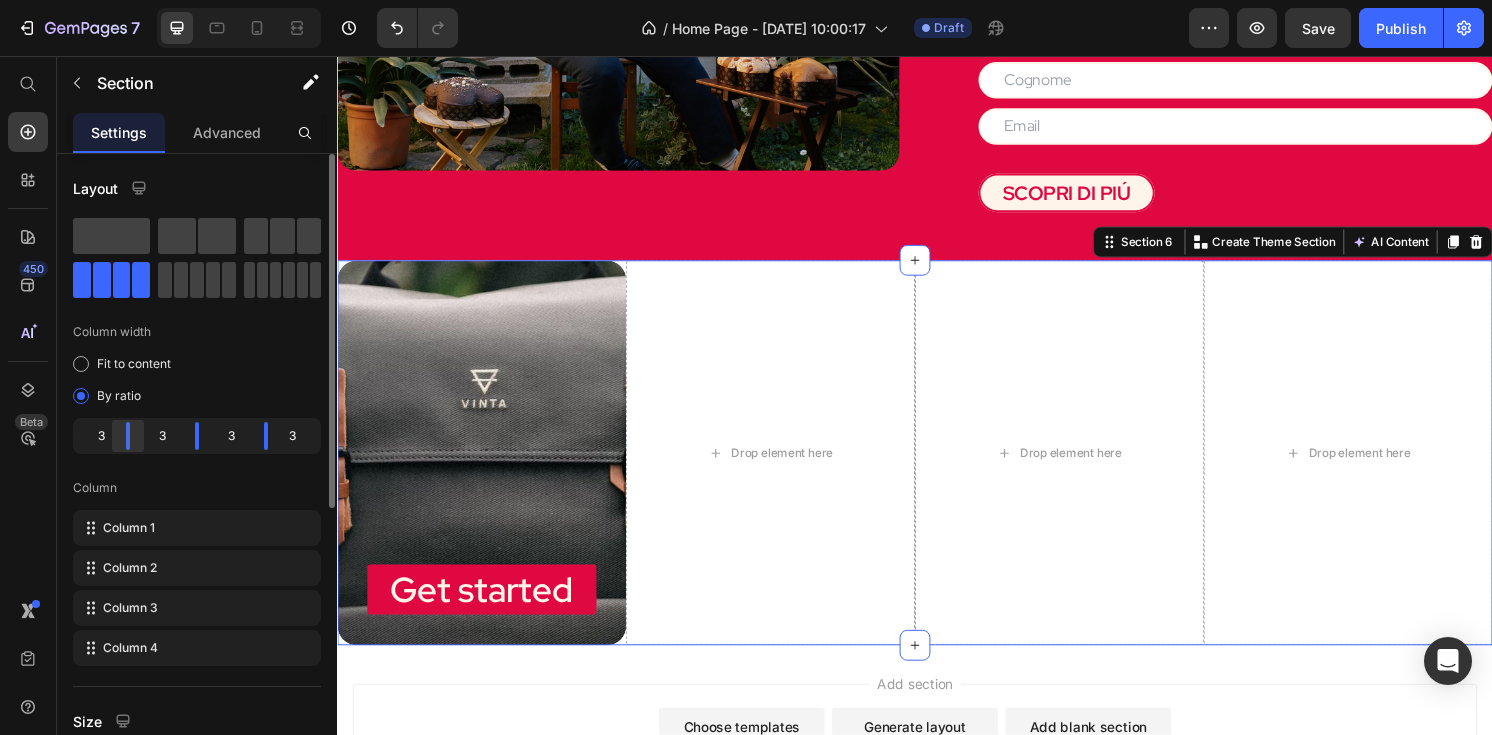 click at bounding box center (128, 436) 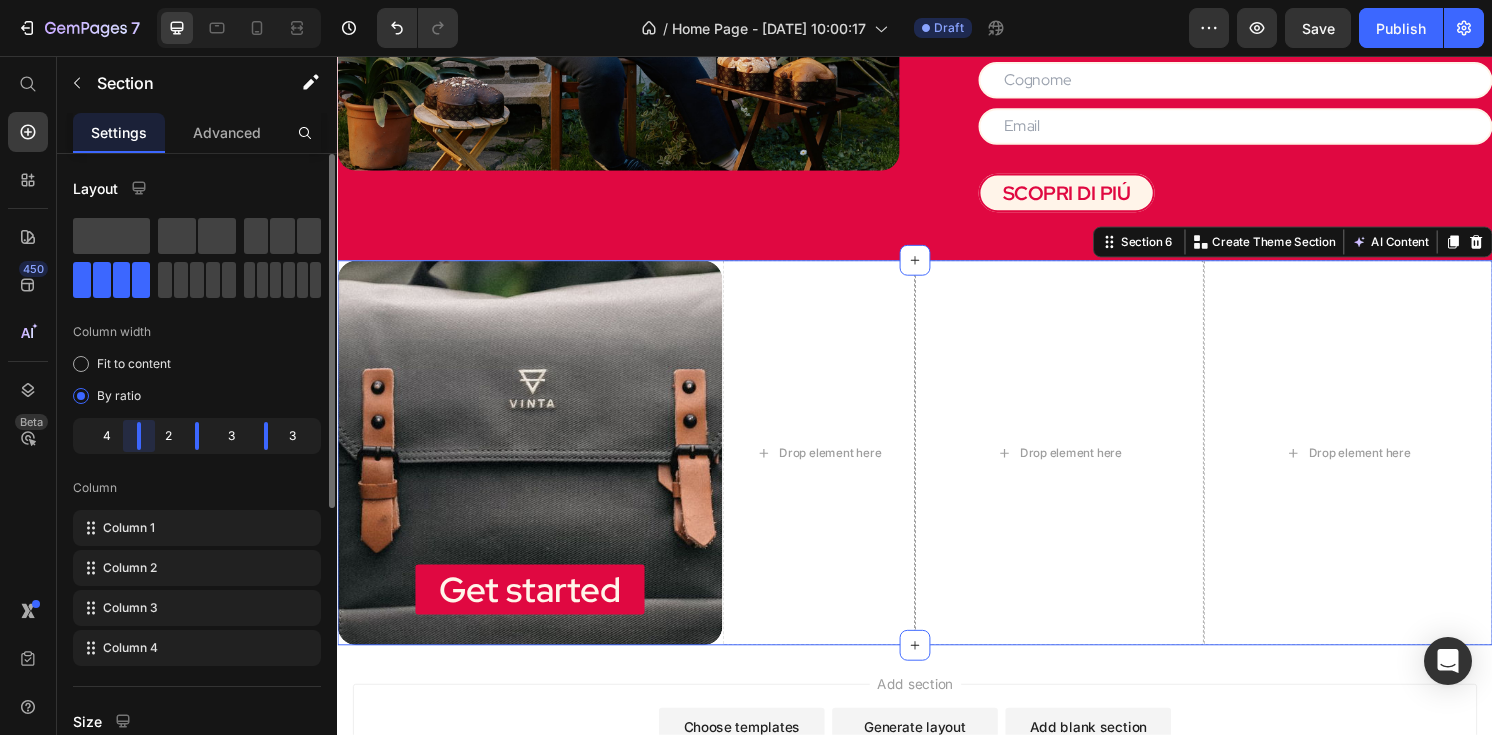drag, startPoint x: 129, startPoint y: 432, endPoint x: 160, endPoint y: 434, distance: 31.06445 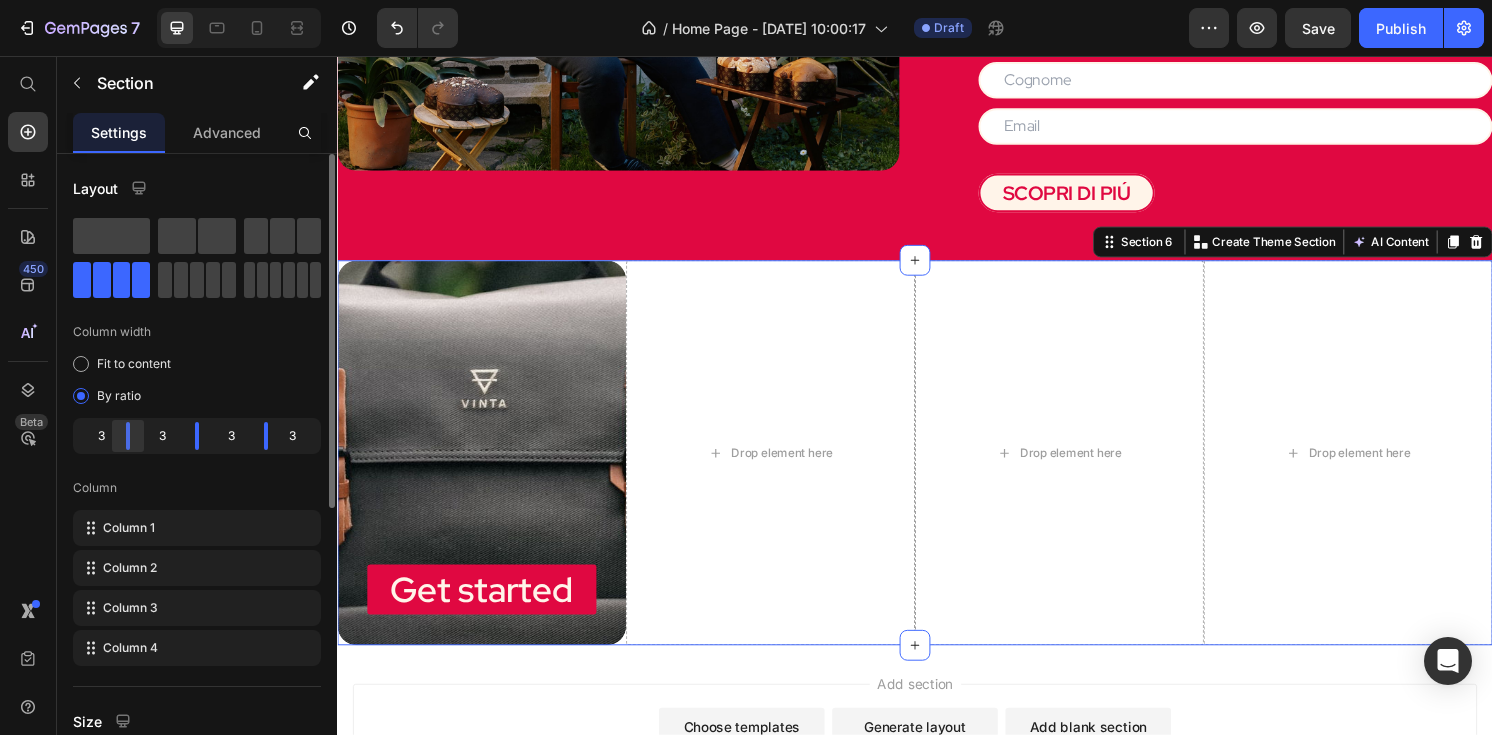 drag, startPoint x: 144, startPoint y: 437, endPoint x: 127, endPoint y: 437, distance: 17 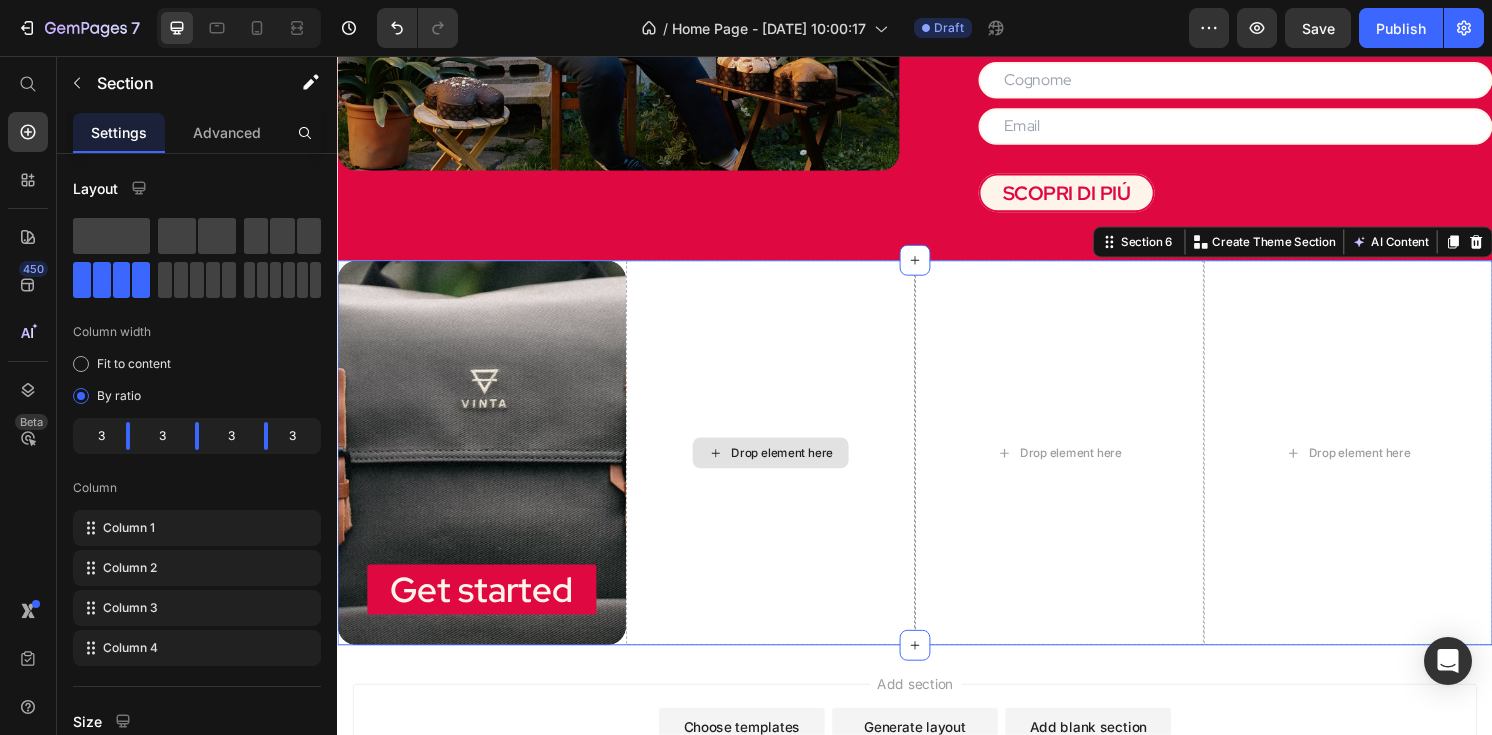 click on "Drop element here" at bounding box center [787, 468] 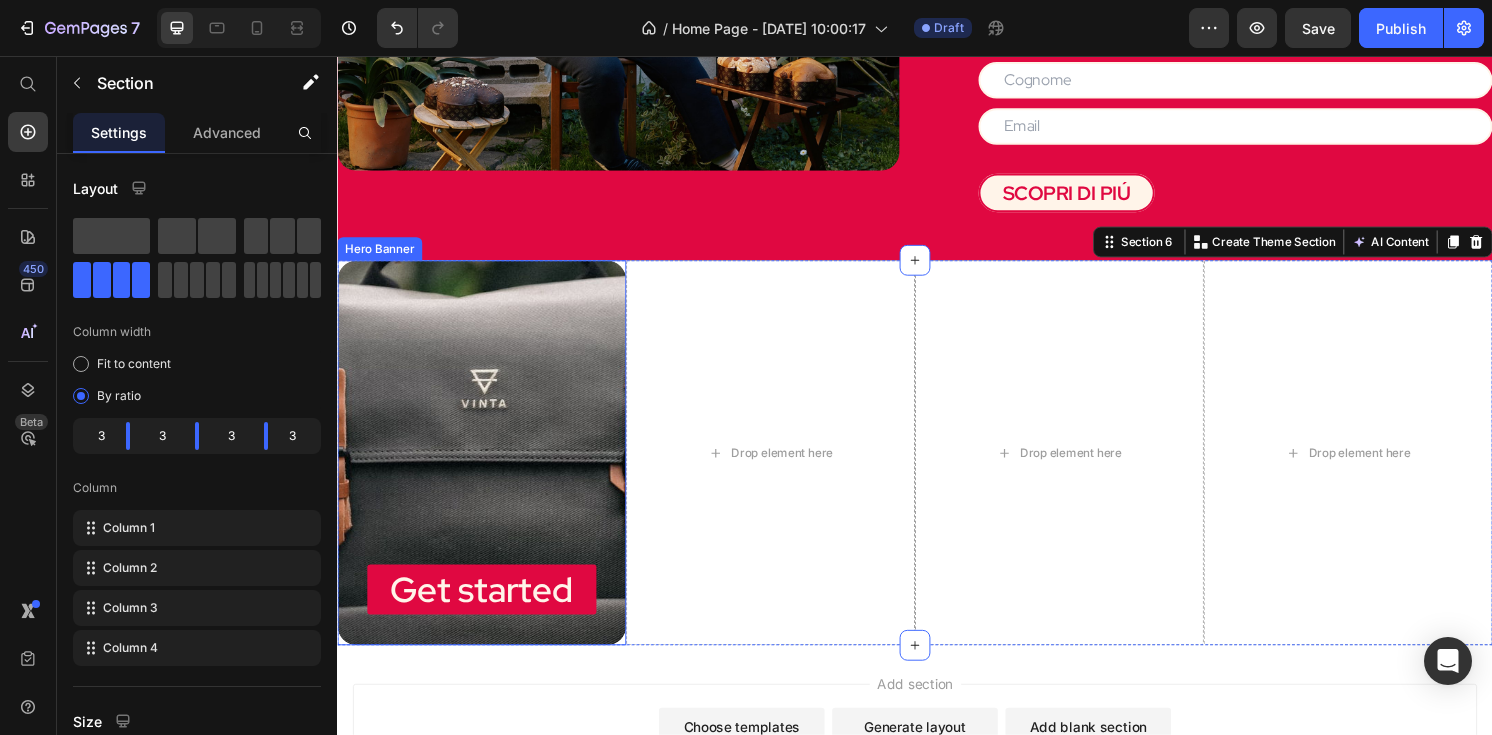 click at bounding box center (487, 558) 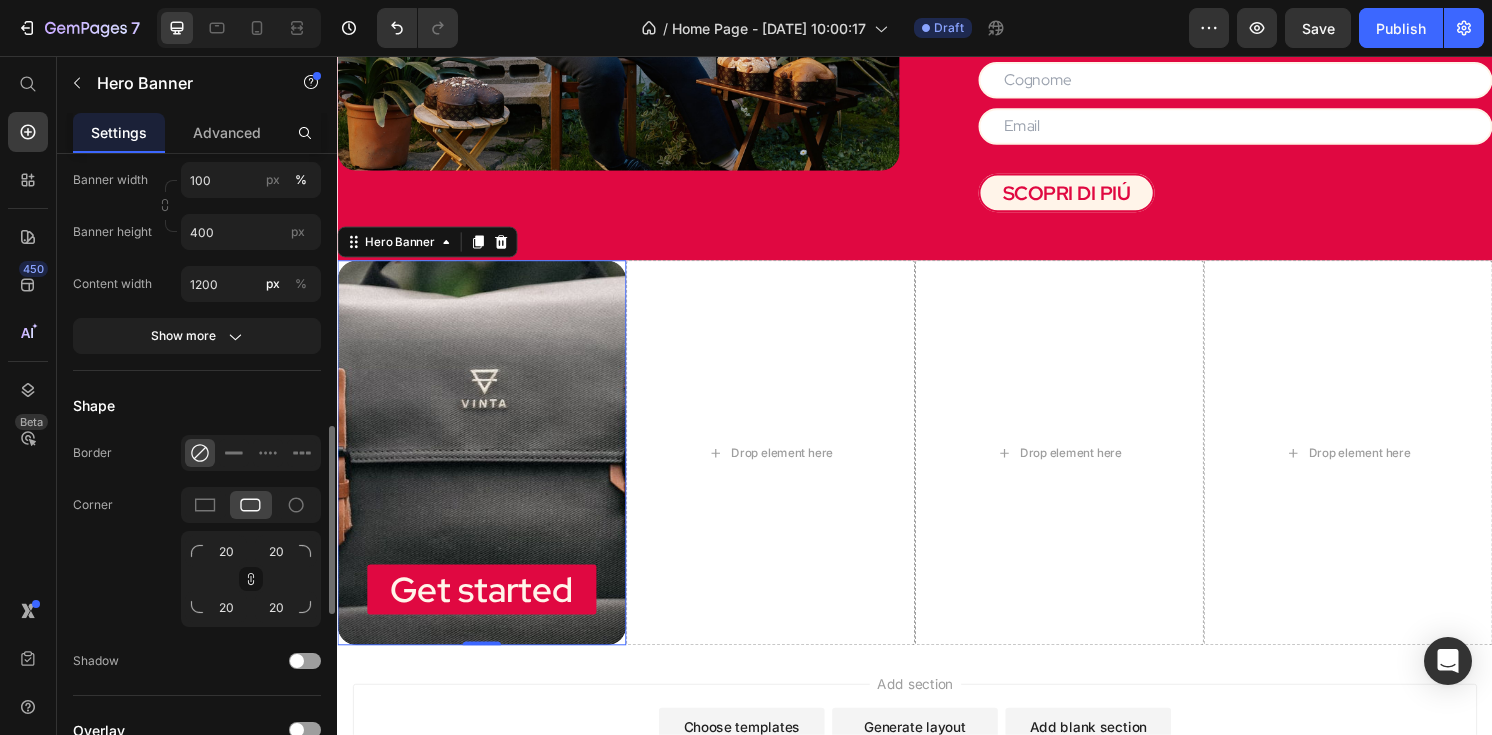 scroll, scrollTop: 966, scrollLeft: 0, axis: vertical 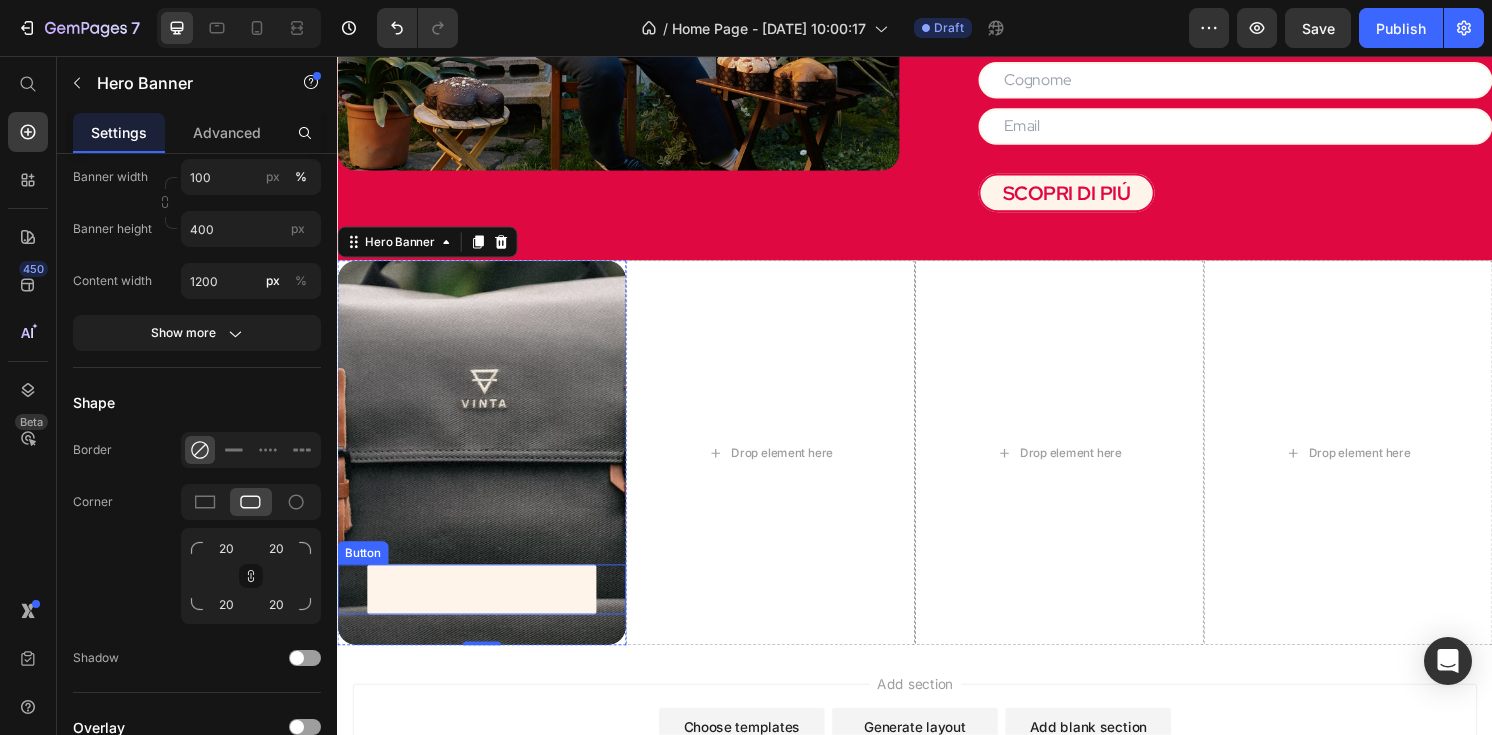 click on "Get started" at bounding box center [487, 610] 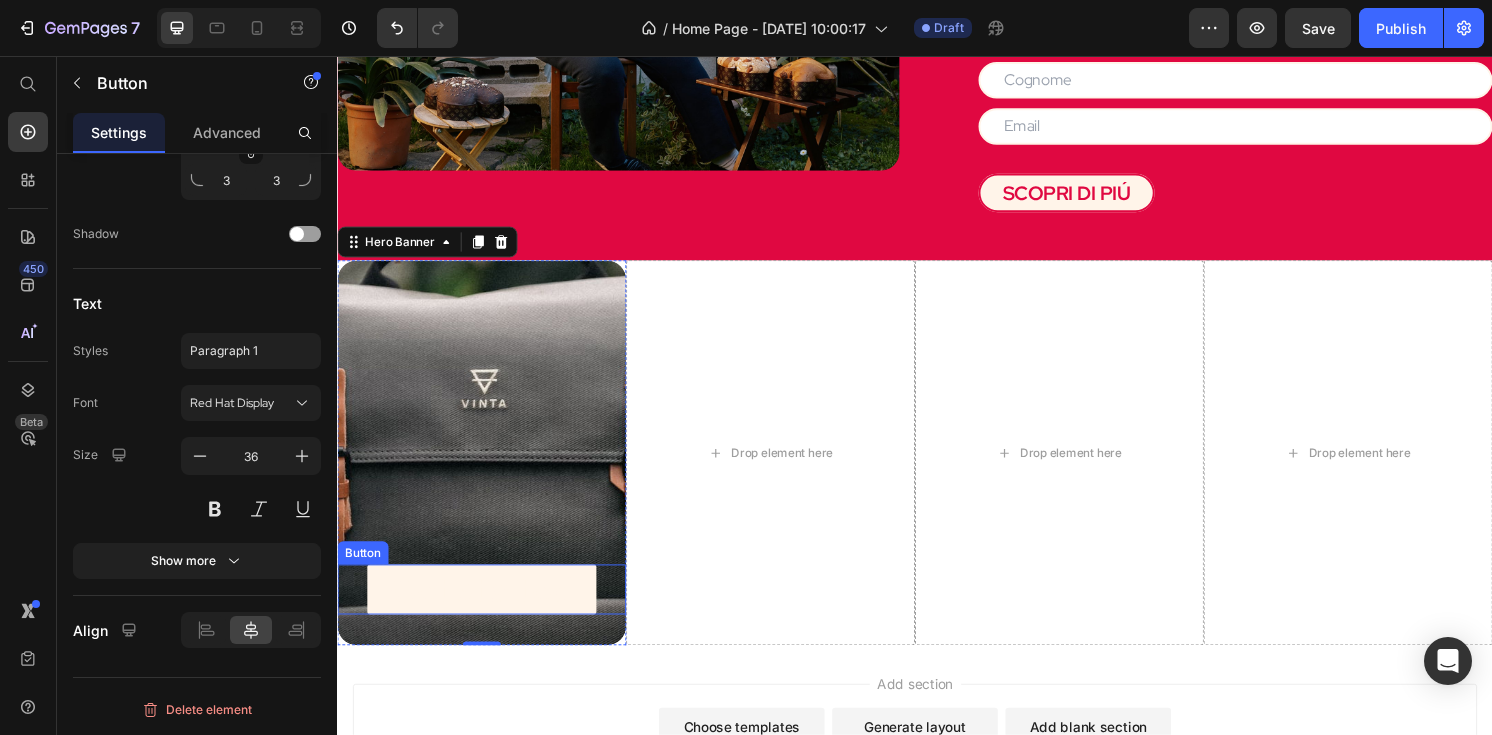 scroll, scrollTop: 0, scrollLeft: 0, axis: both 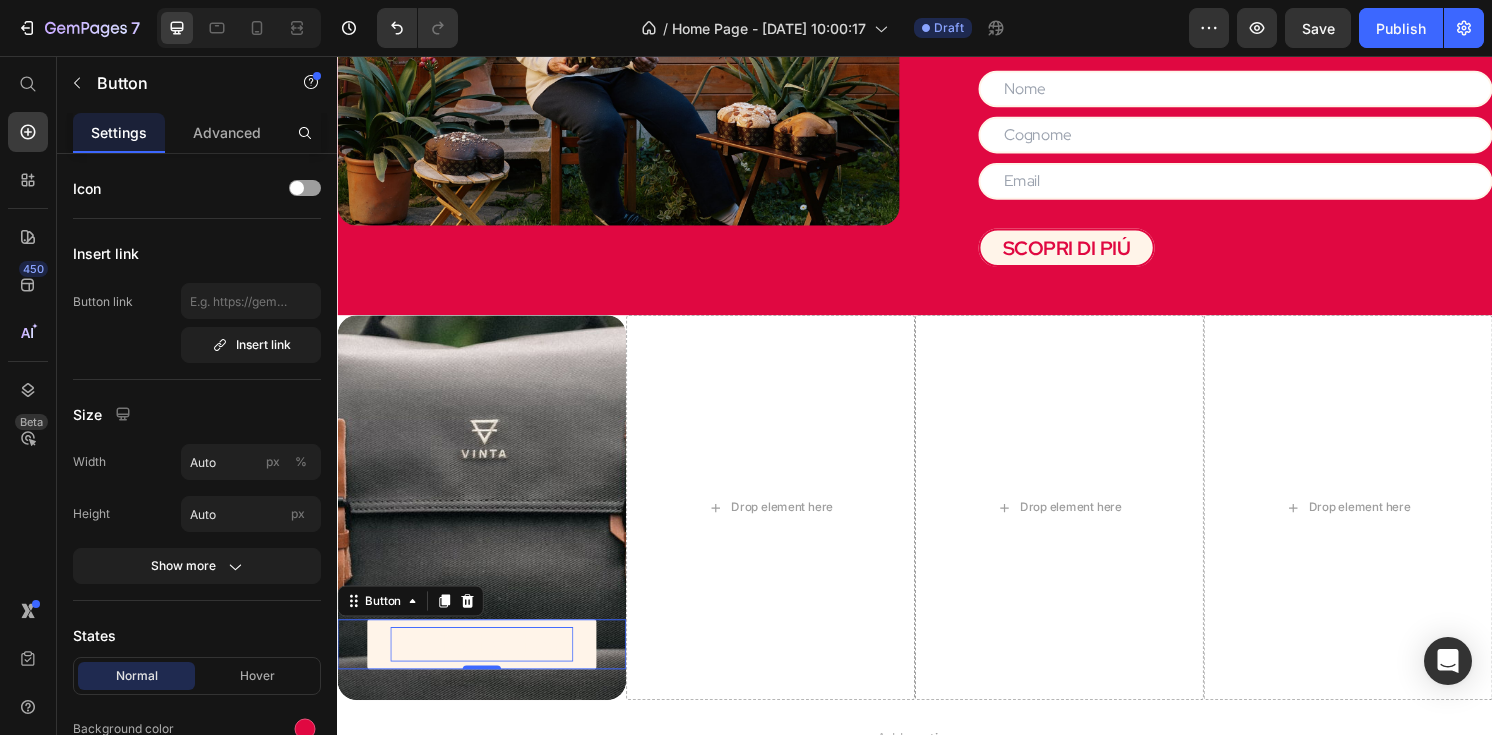 click on "Get started" at bounding box center [487, 667] 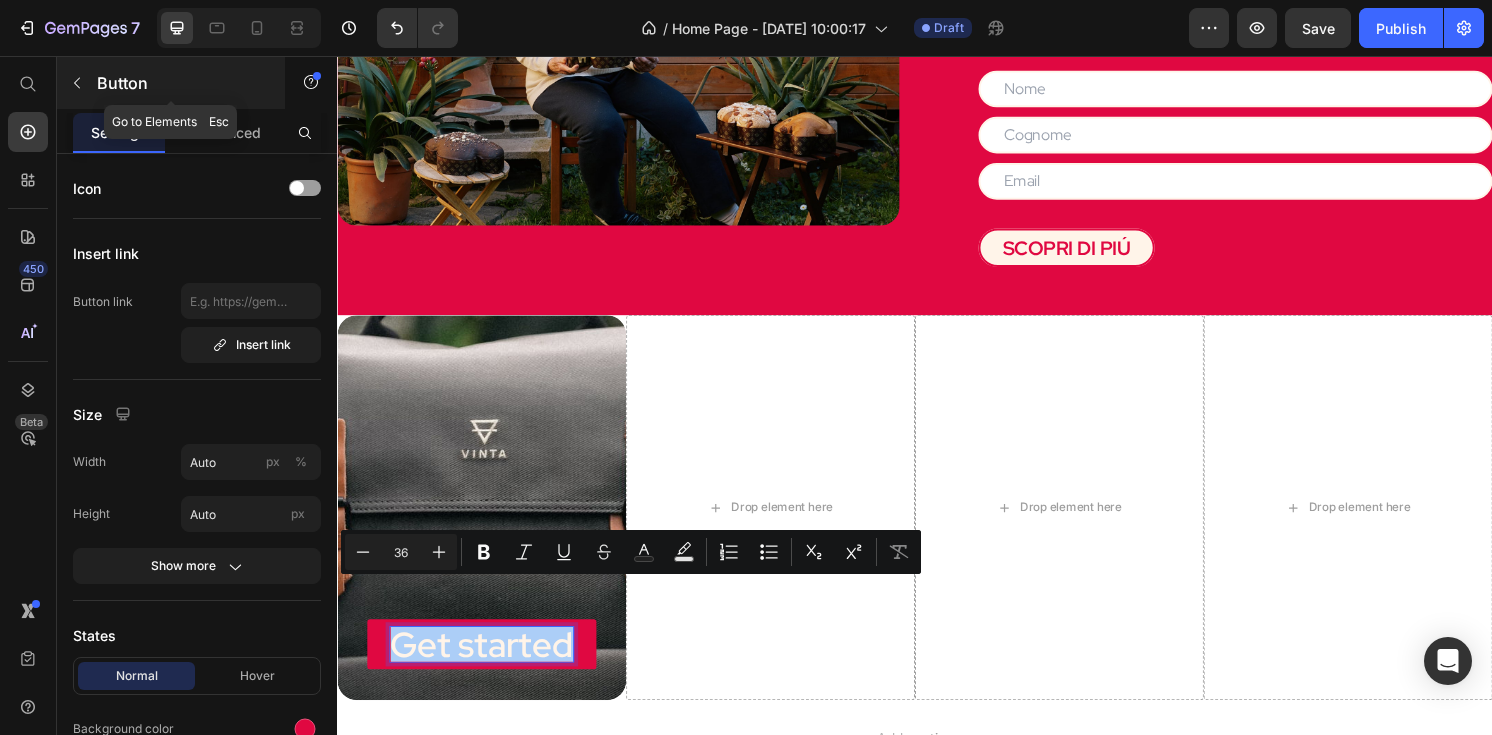 click 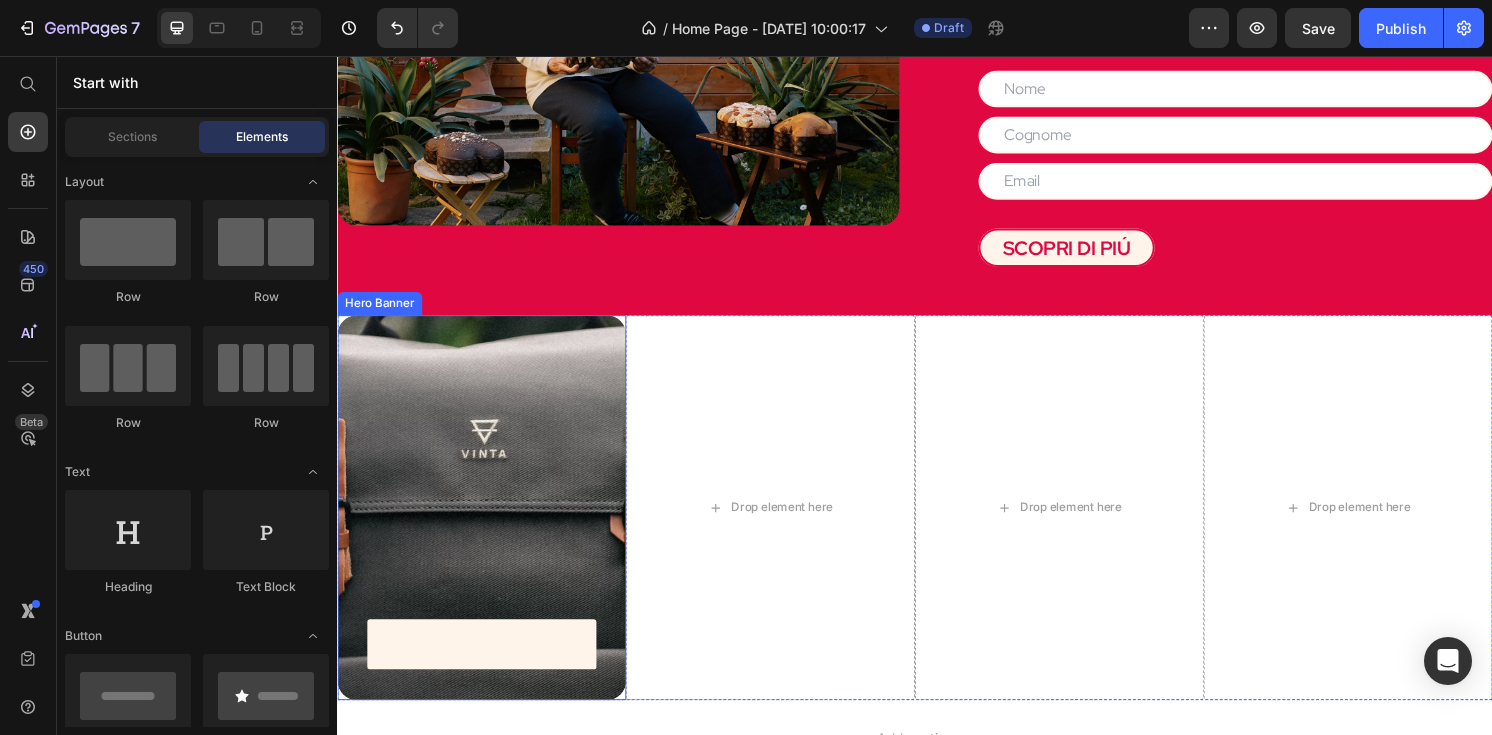 click on "Get started" at bounding box center [487, 667] 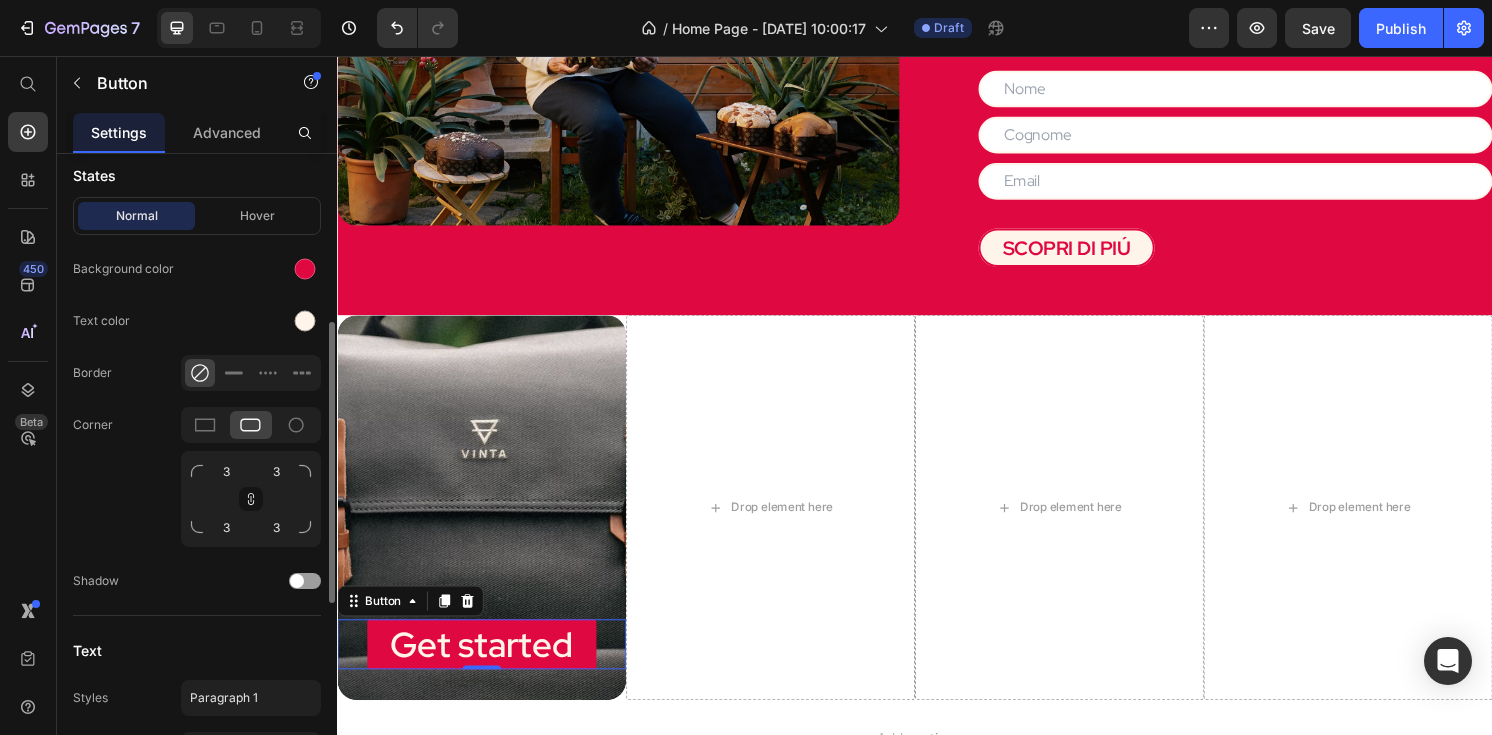 scroll, scrollTop: 462, scrollLeft: 0, axis: vertical 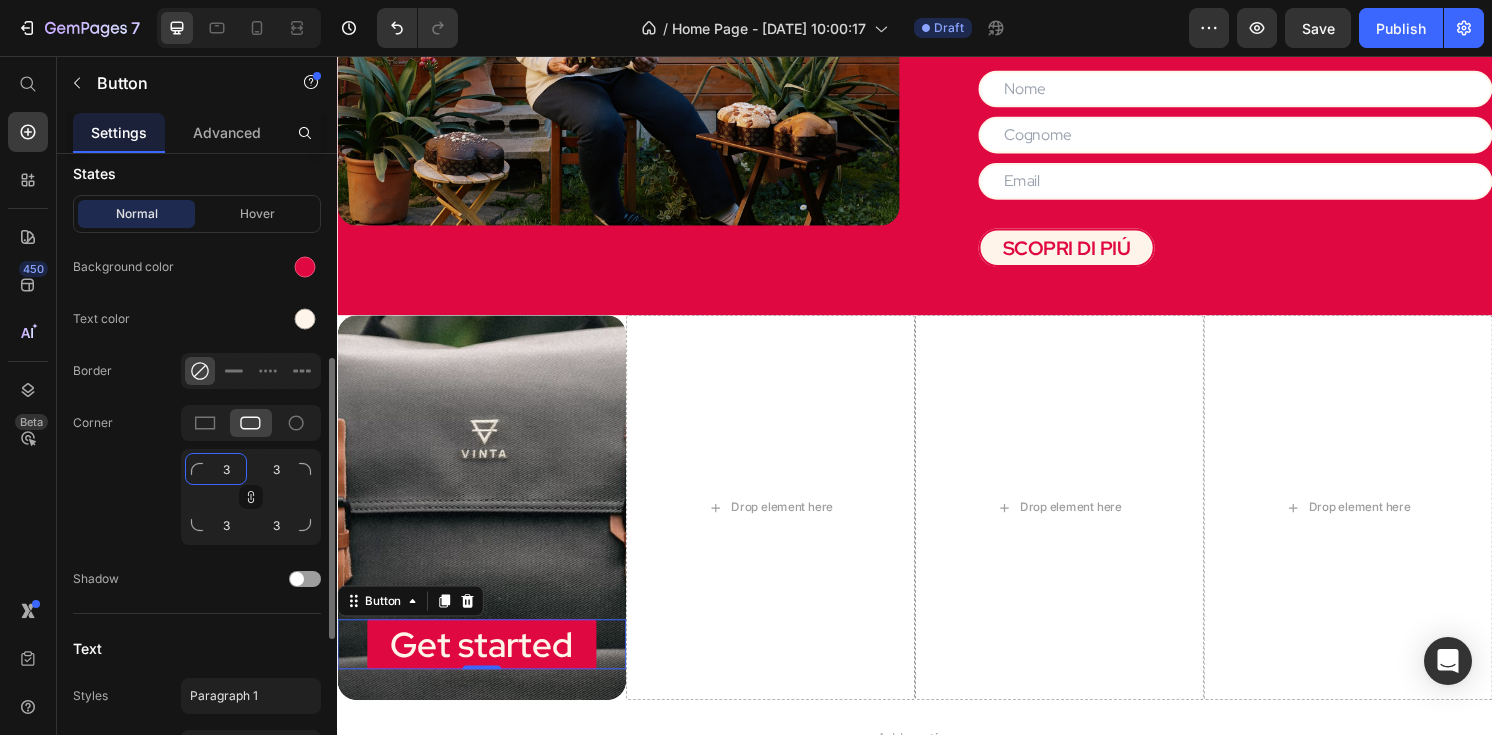 click on "3" 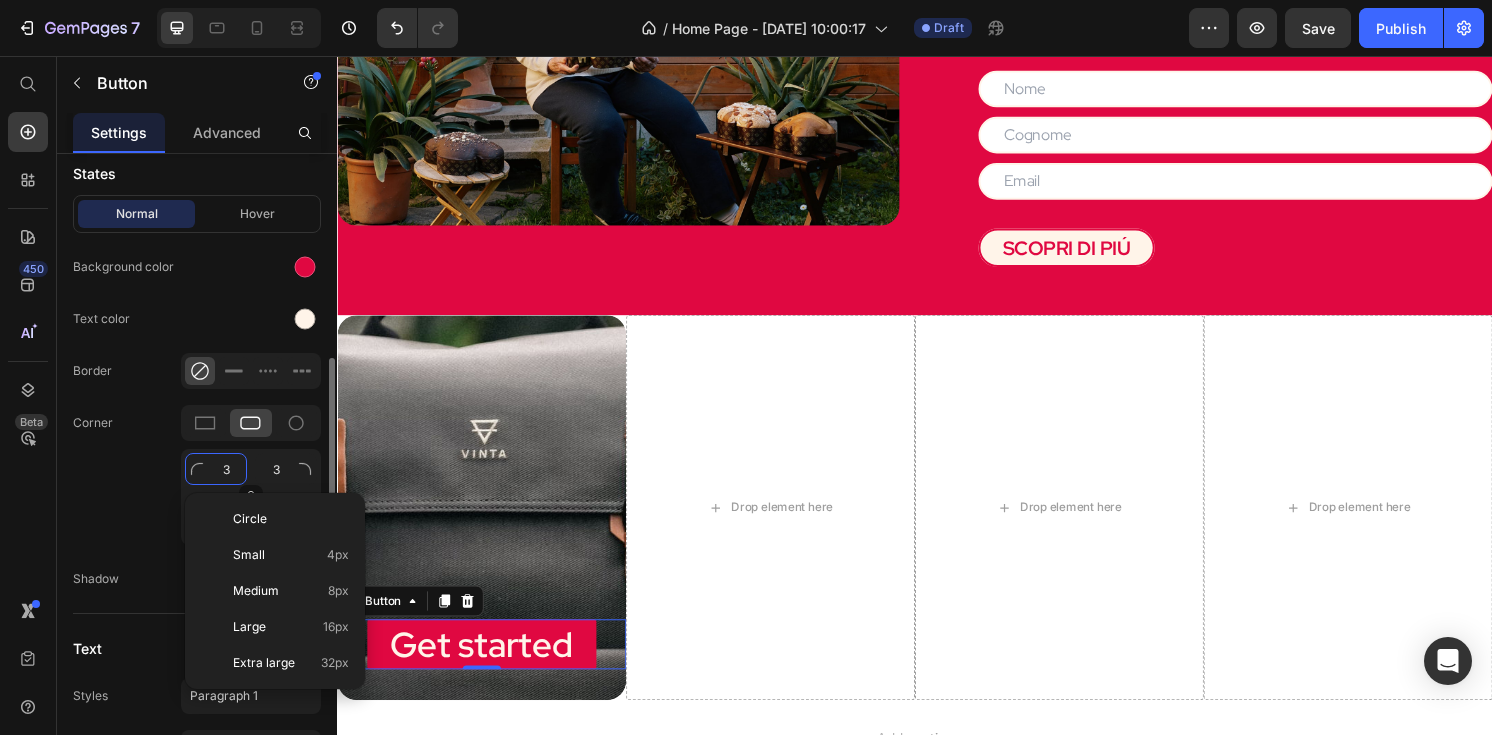 type on "2" 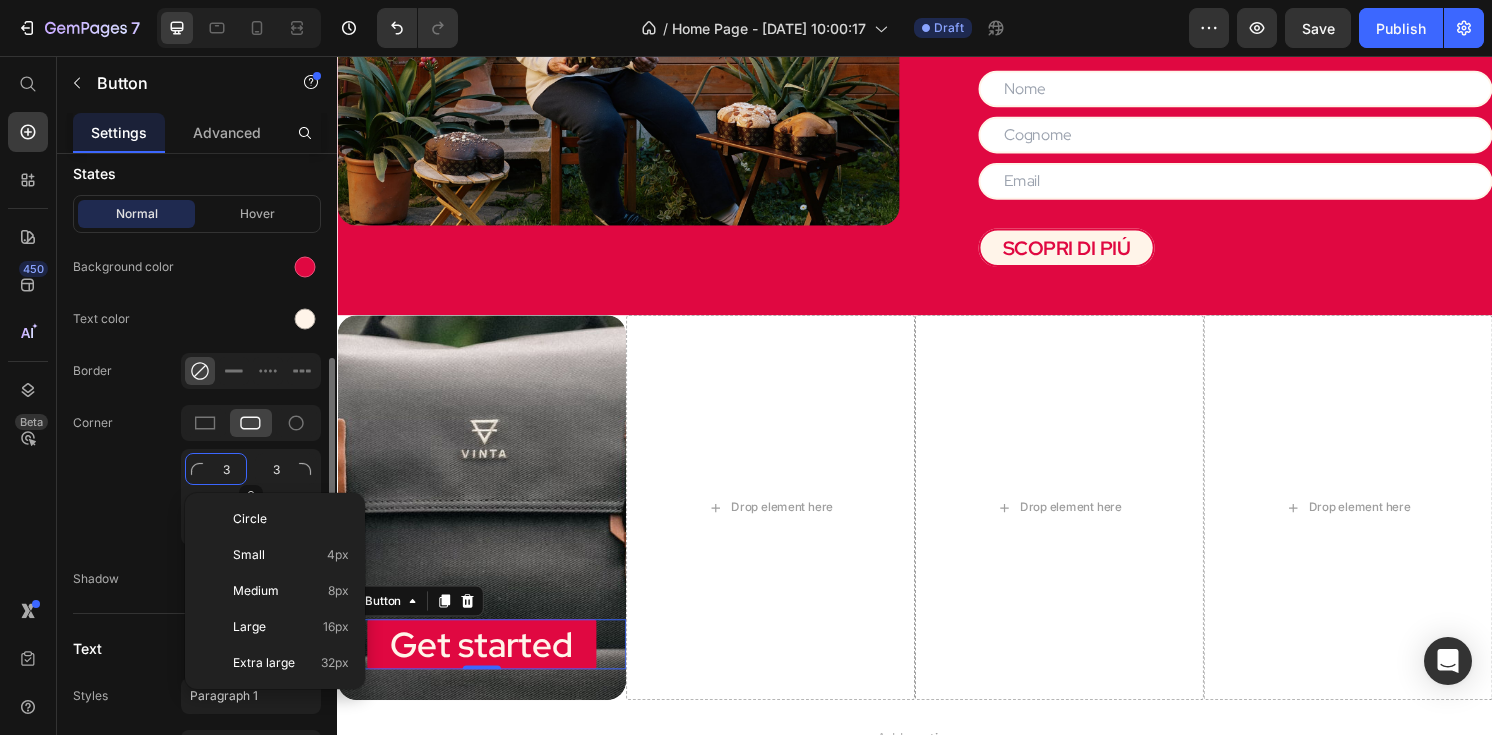 type on "2" 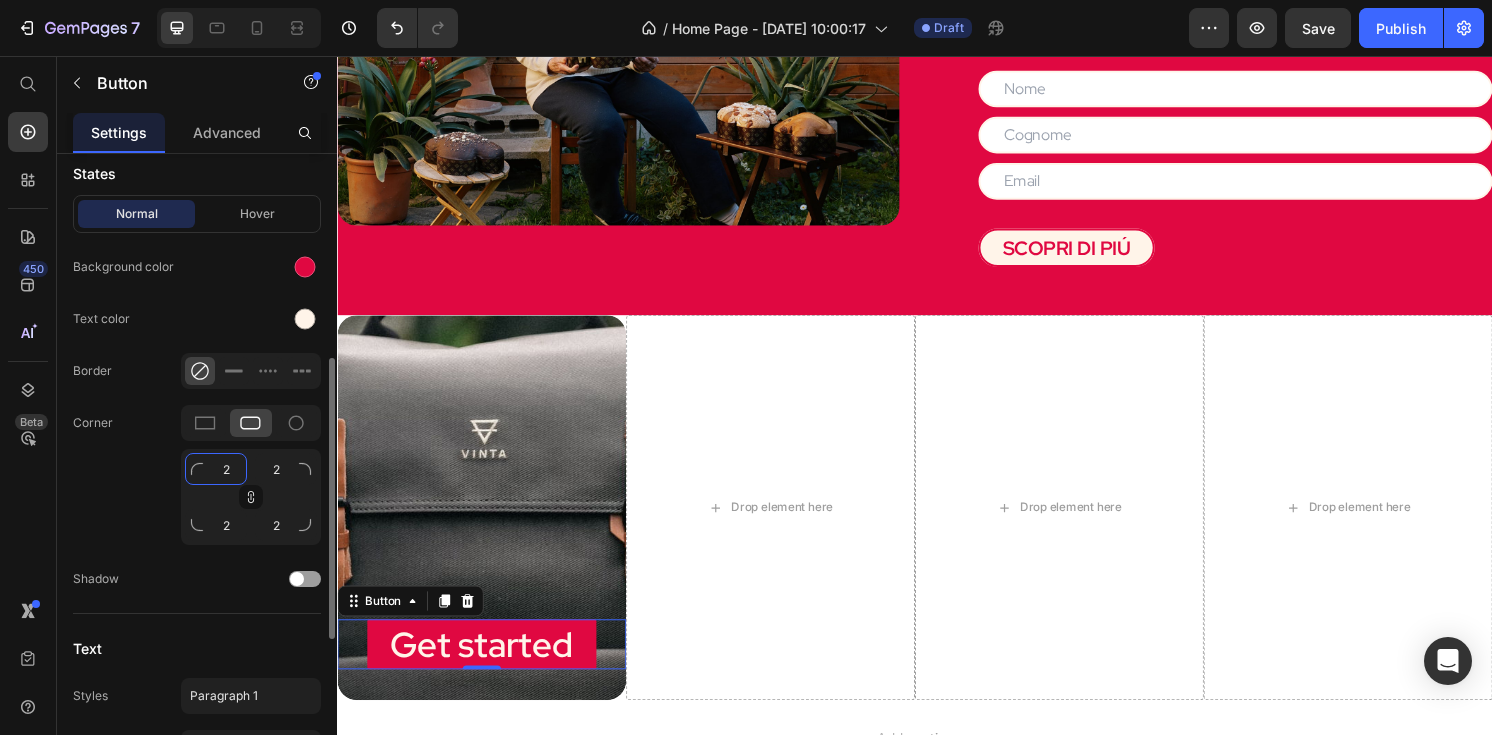 type on "20" 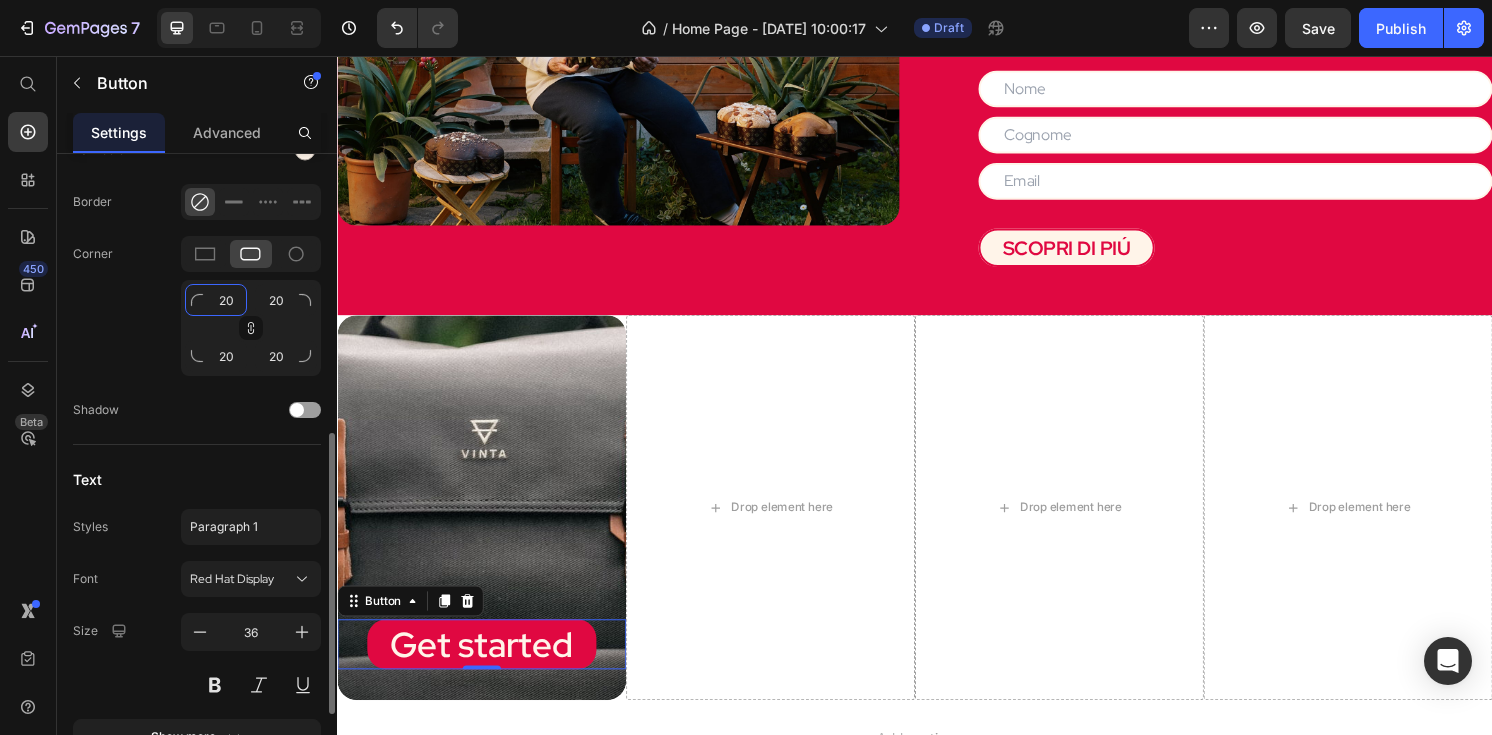 scroll, scrollTop: 637, scrollLeft: 0, axis: vertical 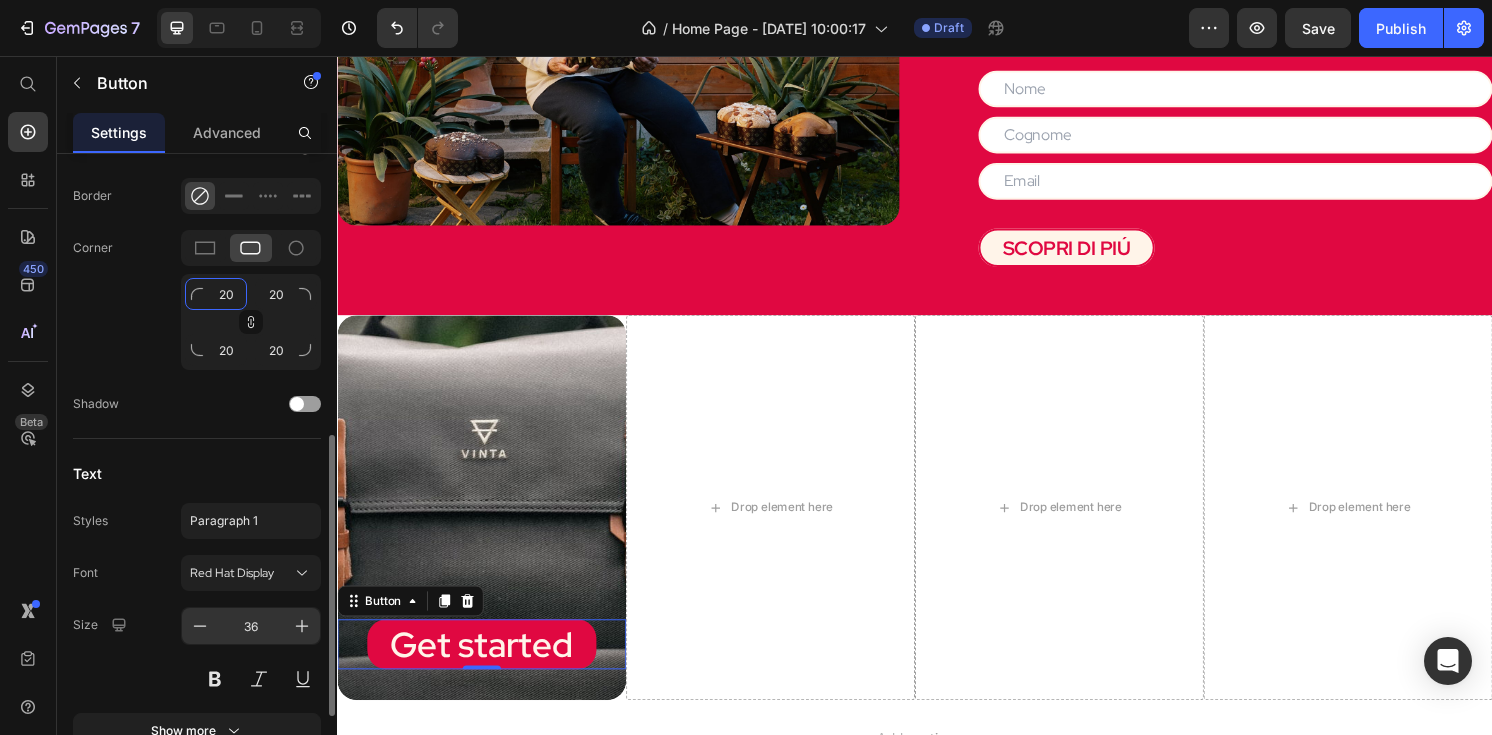 type on "20" 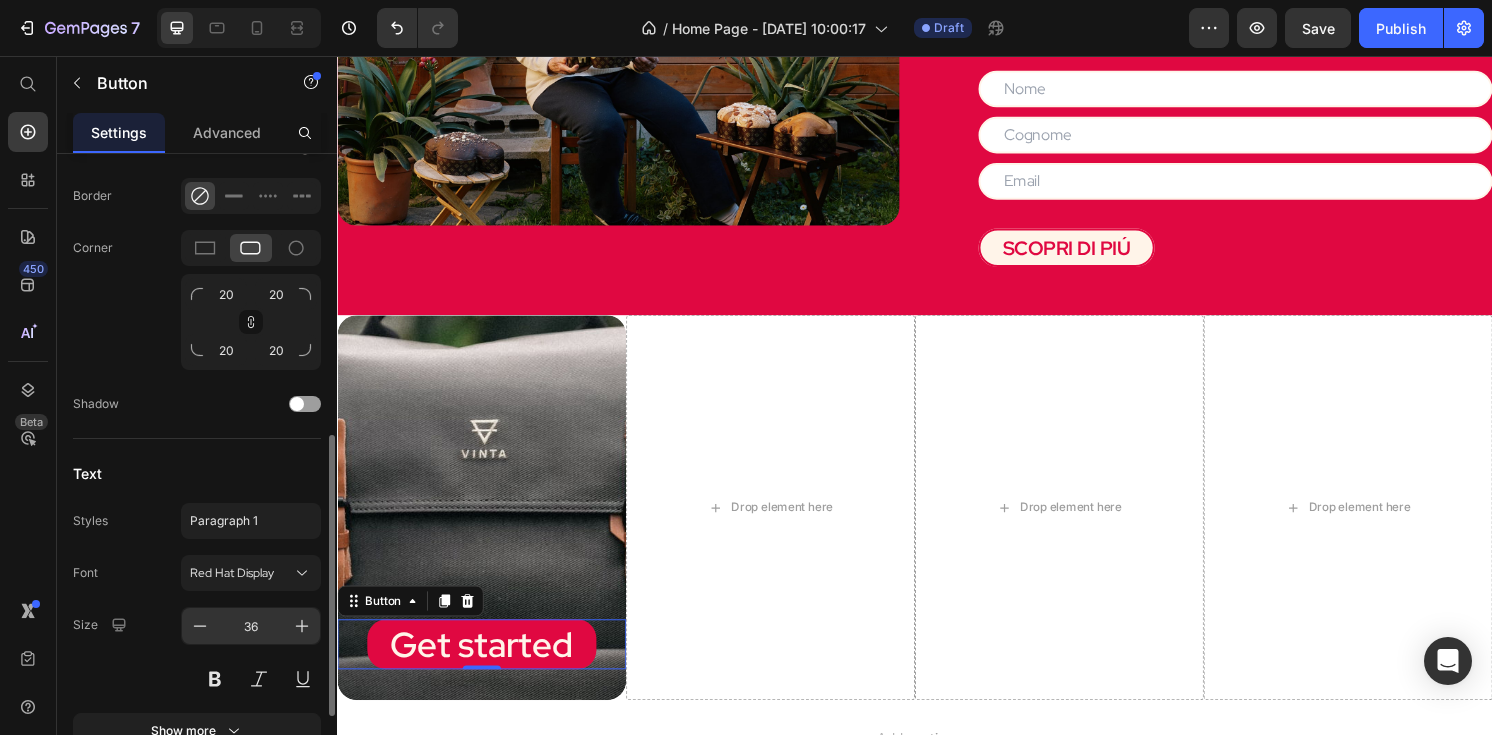 click on "36" at bounding box center (251, 626) 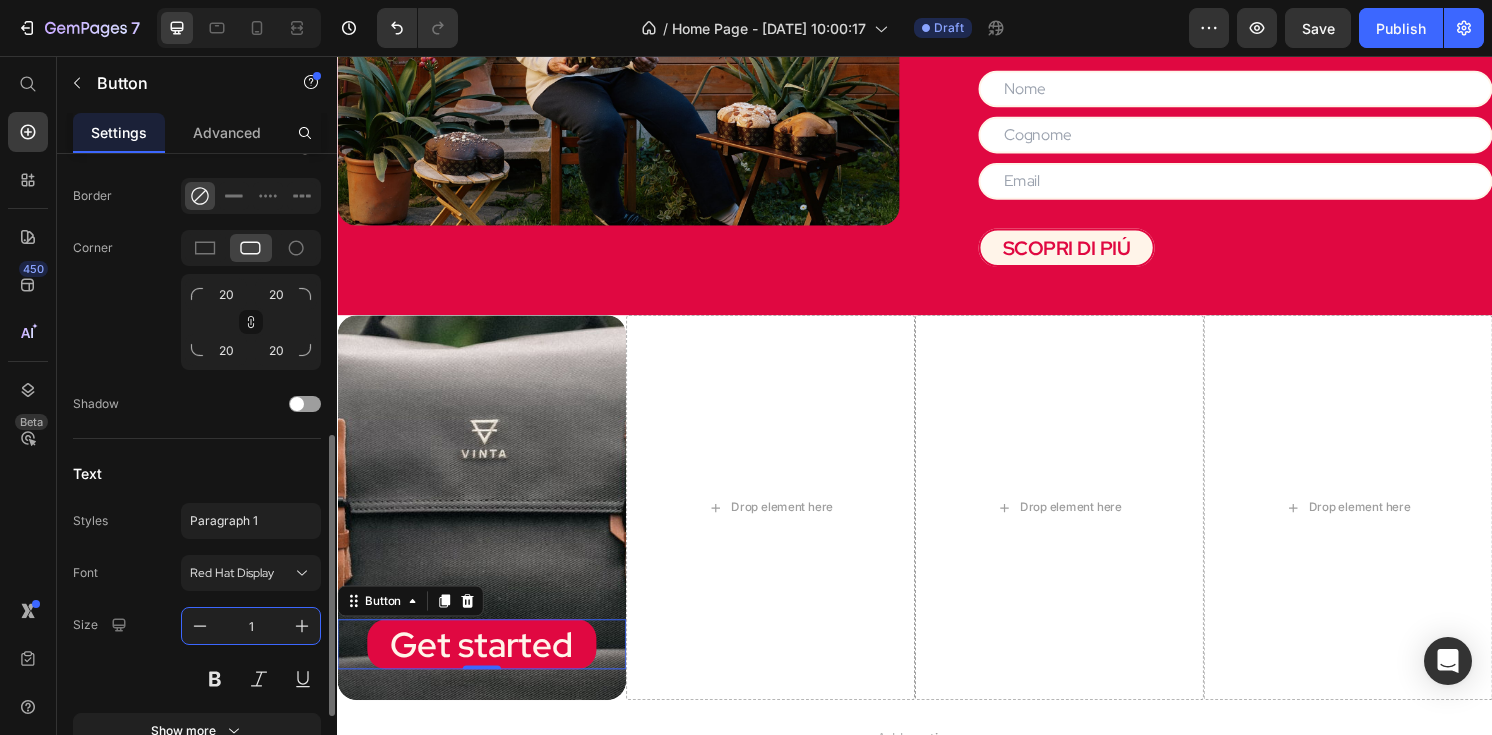 type on "16" 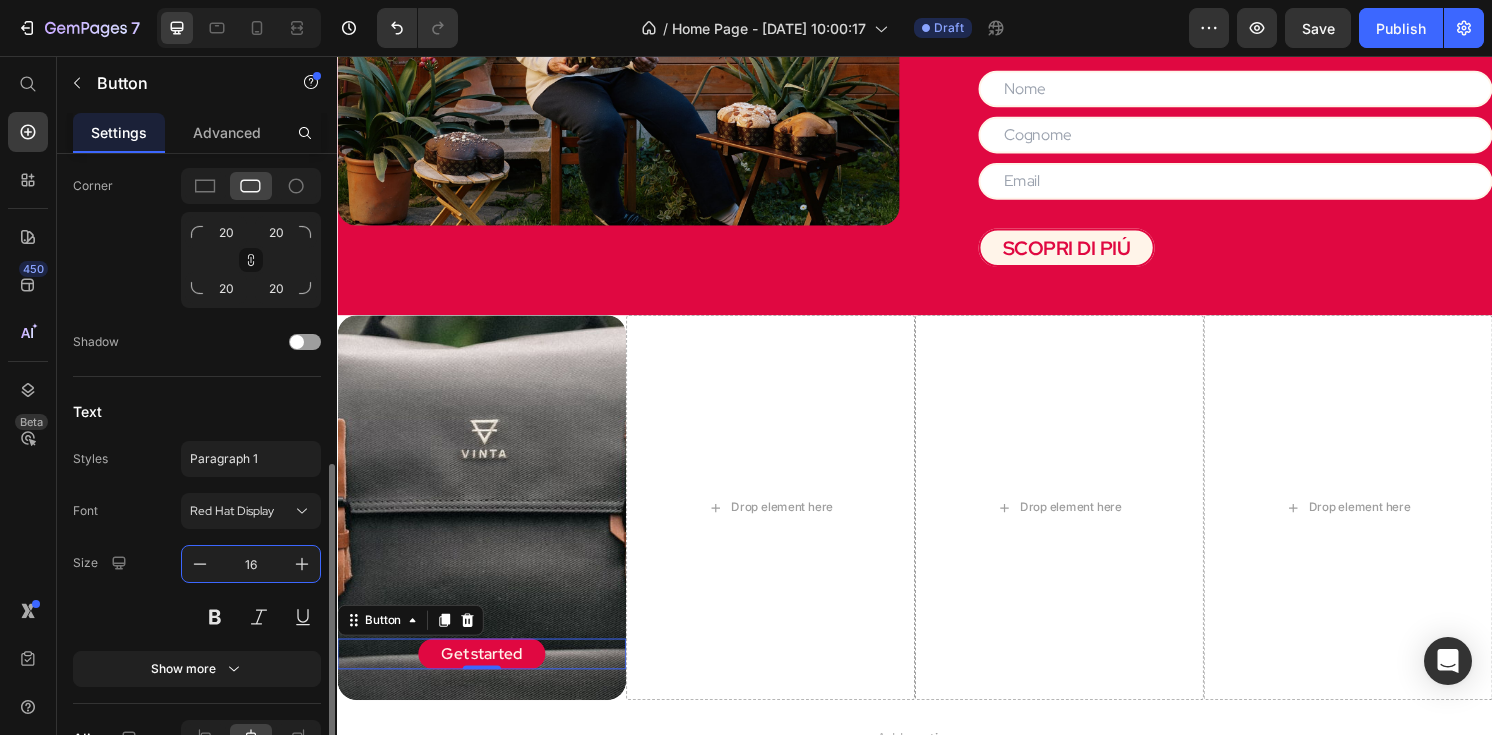 scroll, scrollTop: 705, scrollLeft: 0, axis: vertical 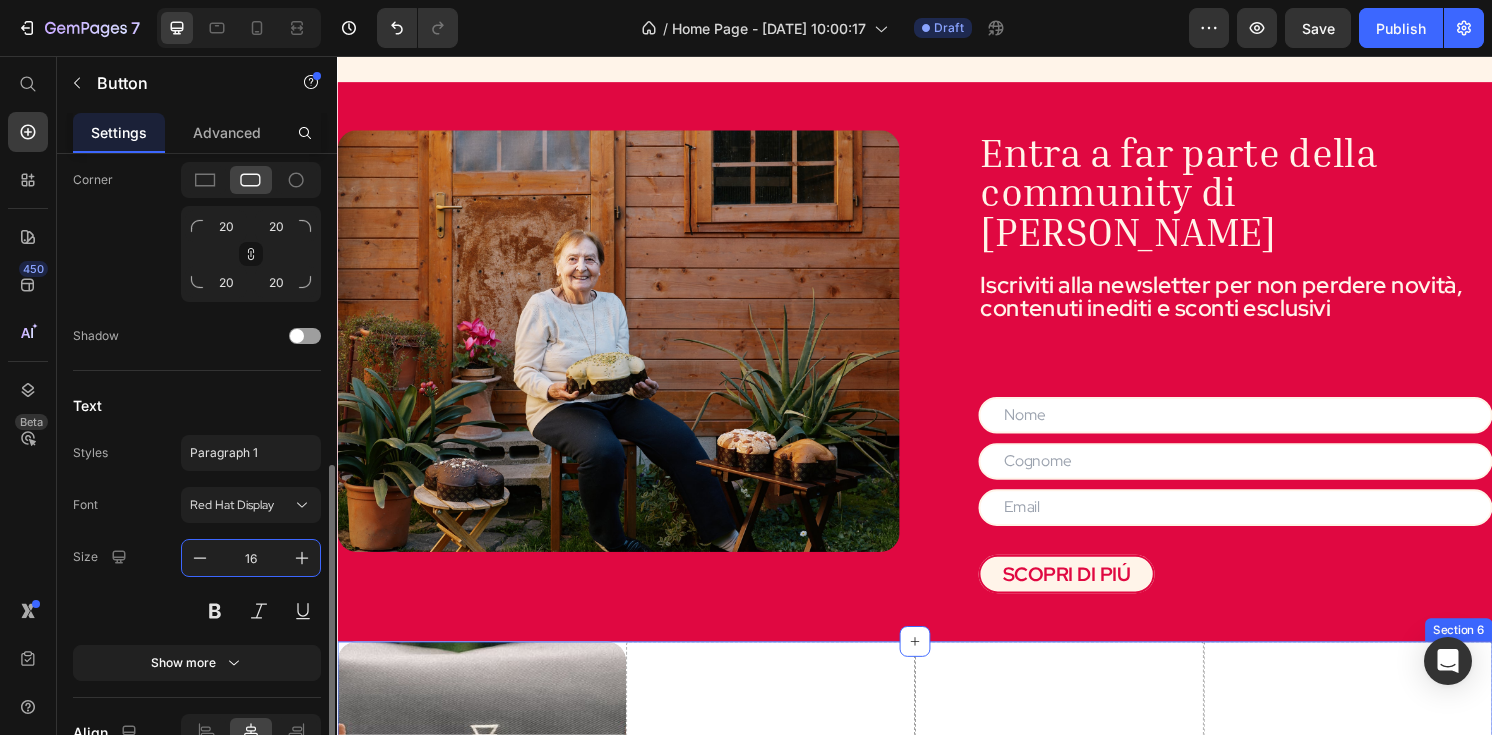 click at bounding box center [629, 352] 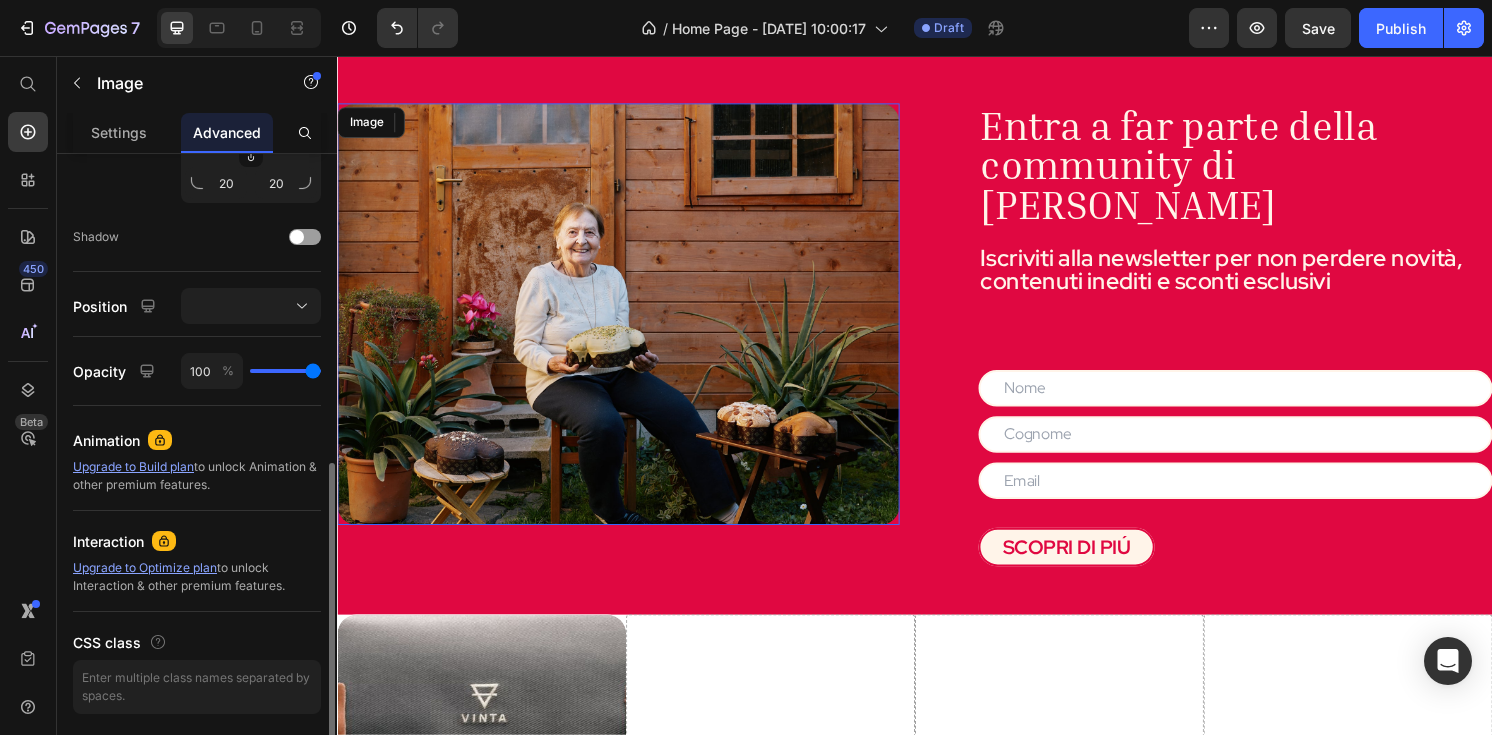 click at bounding box center (629, 324) 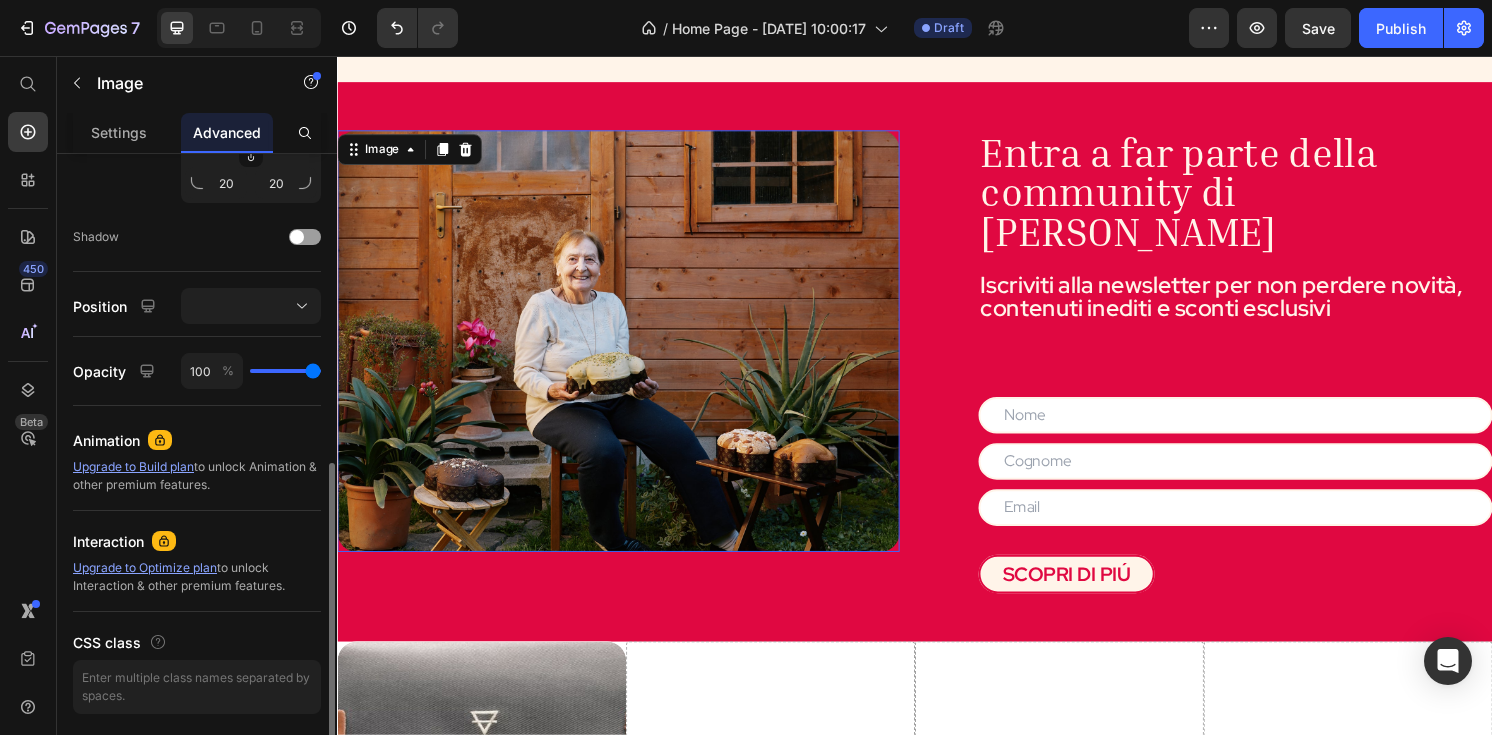 scroll, scrollTop: 1338, scrollLeft: 0, axis: vertical 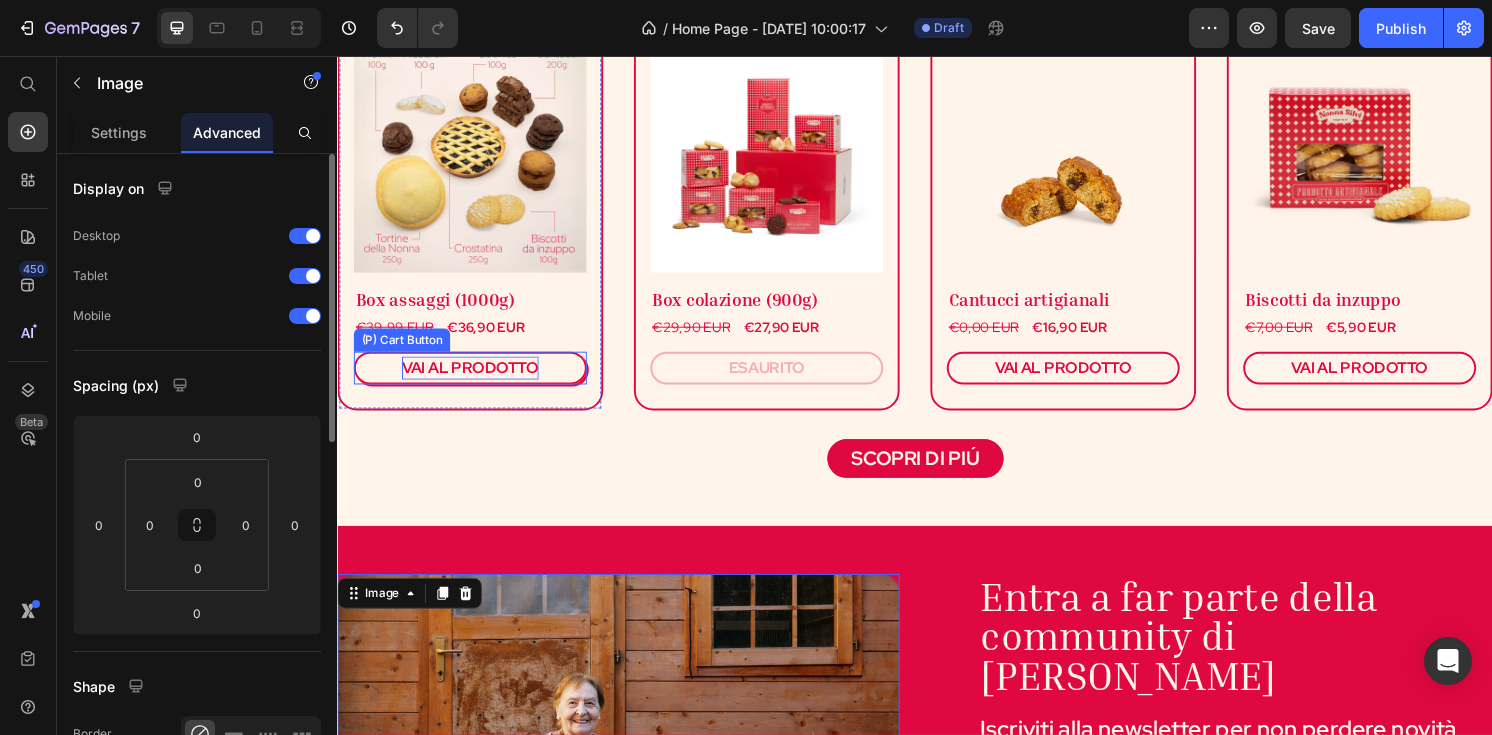 click on "VAI AL PRODOTTO" at bounding box center [475, 380] 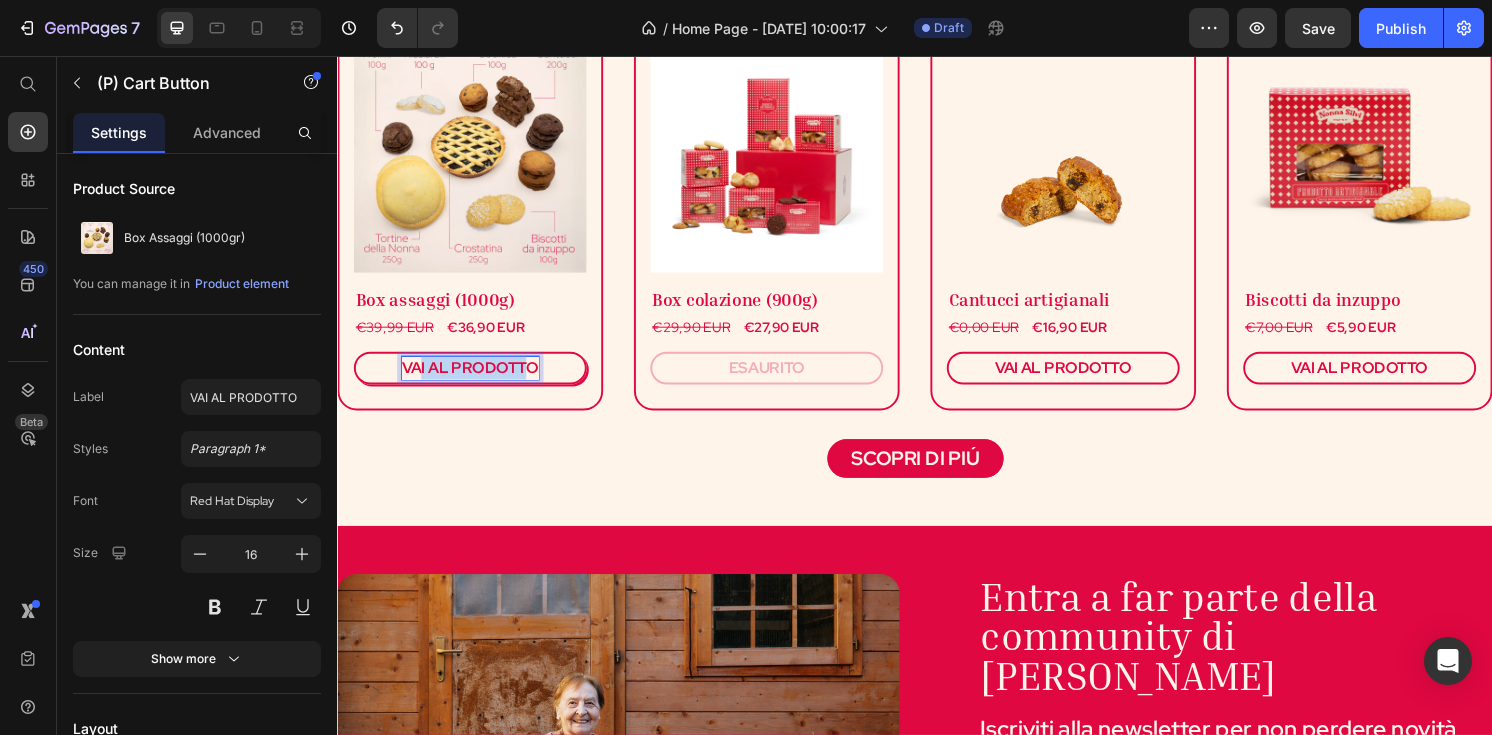 drag, startPoint x: 424, startPoint y: 375, endPoint x: 536, endPoint y: 375, distance: 112 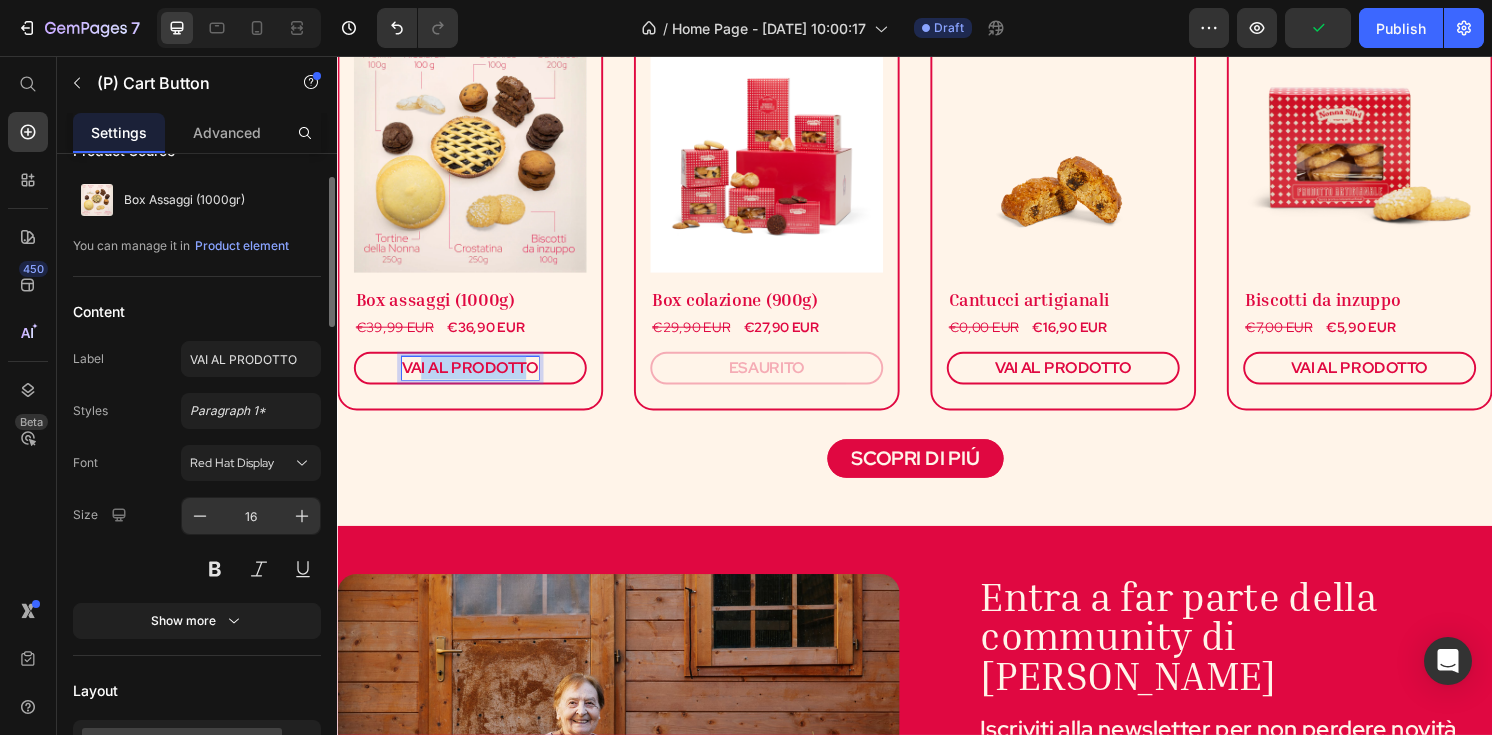 scroll, scrollTop: 52, scrollLeft: 0, axis: vertical 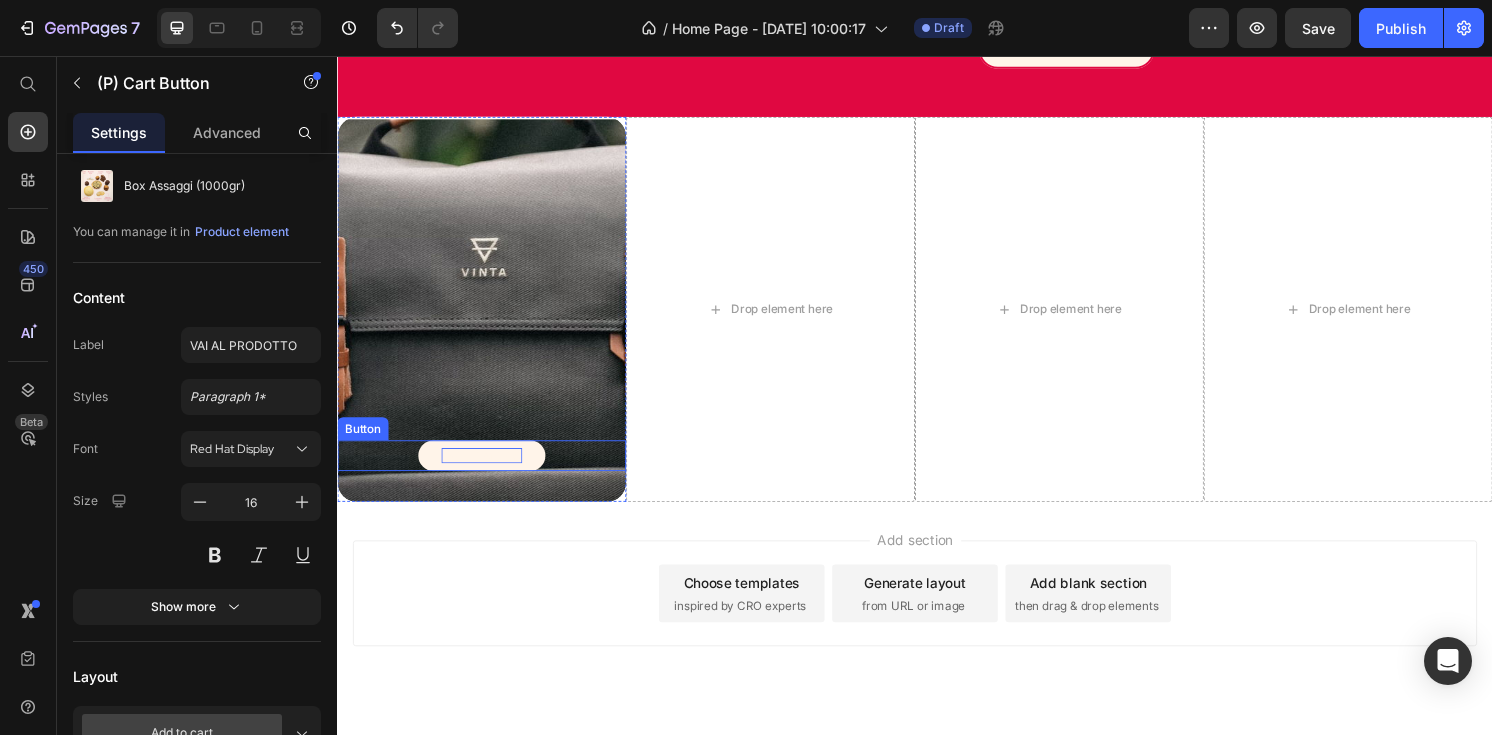 click on "Get started" at bounding box center (487, 471) 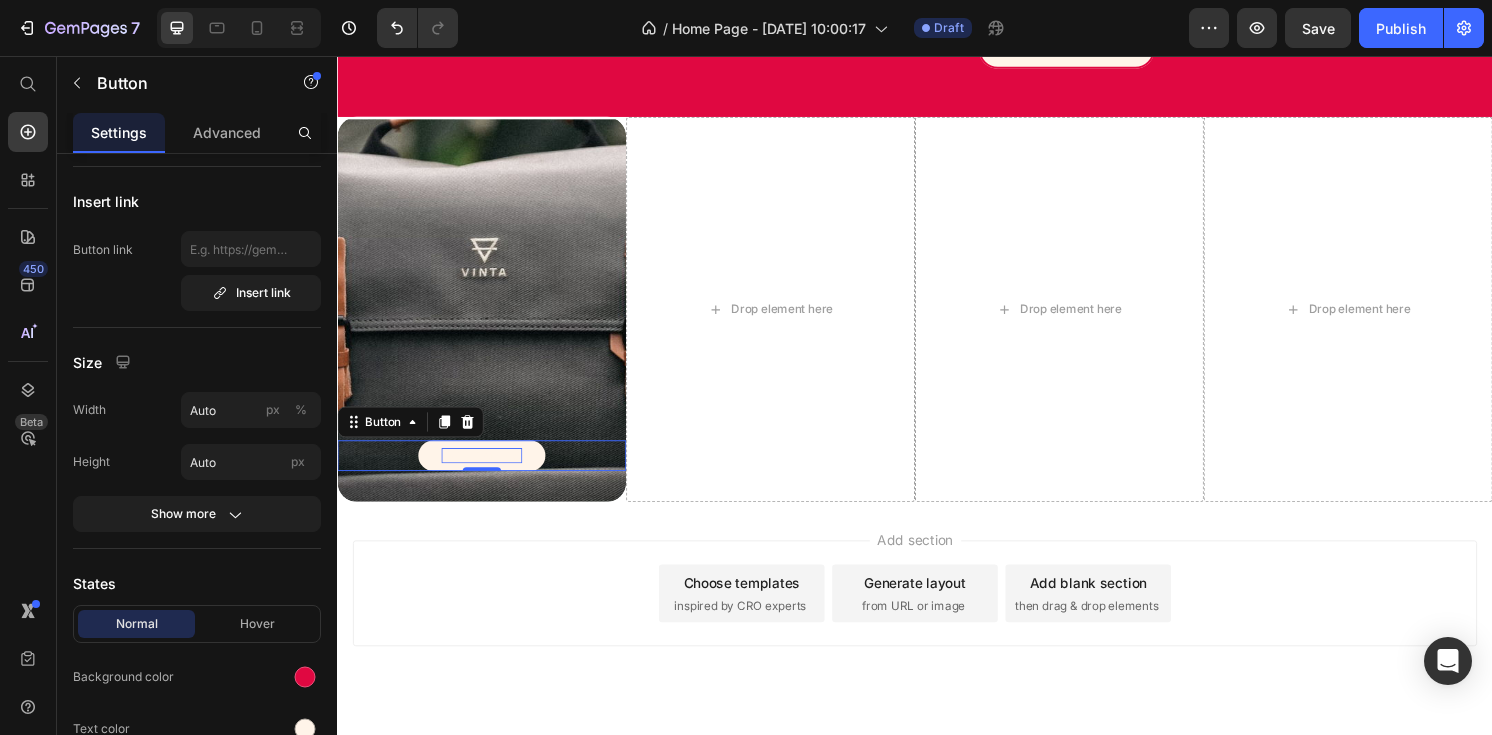 scroll, scrollTop: 0, scrollLeft: 0, axis: both 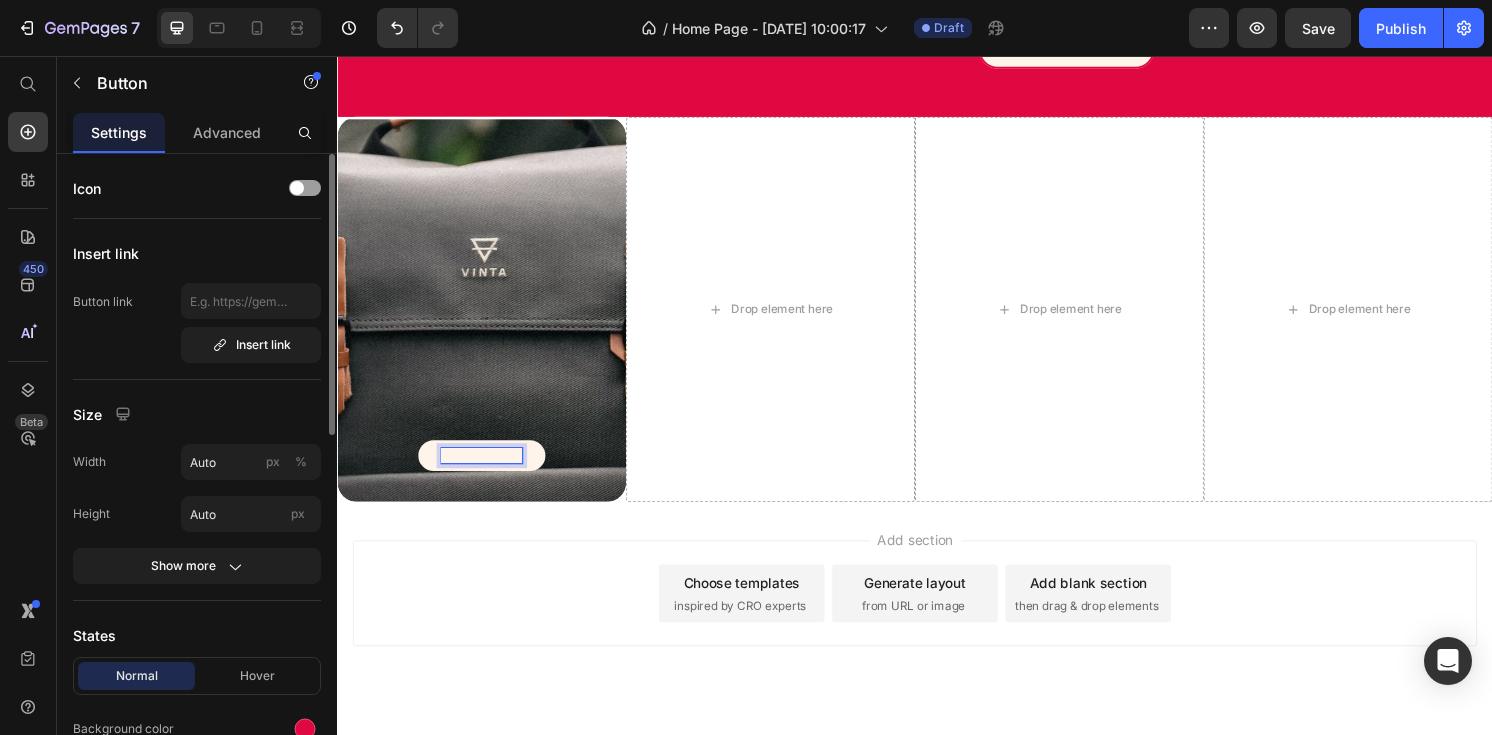 click on "Get started" at bounding box center [487, 471] 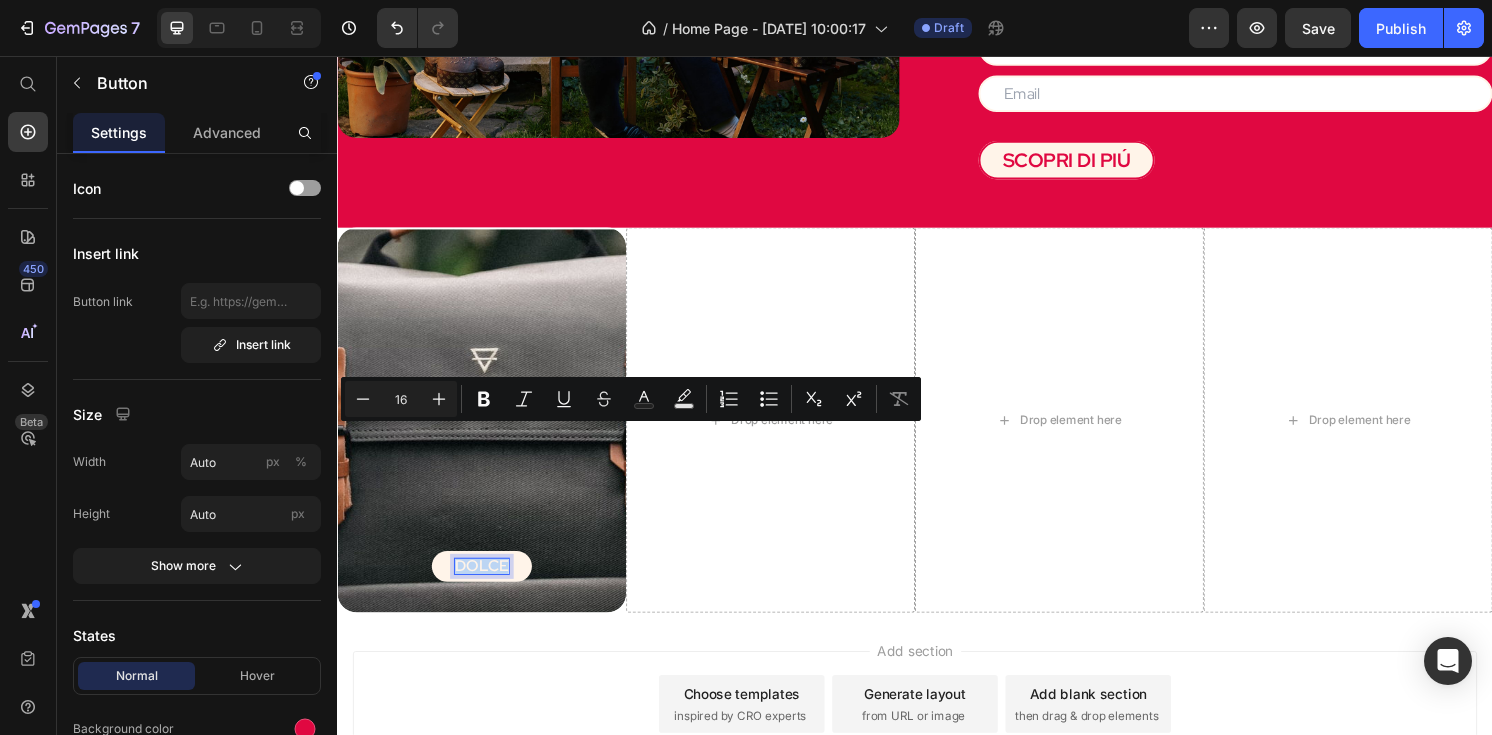 scroll, scrollTop: 2320, scrollLeft: 0, axis: vertical 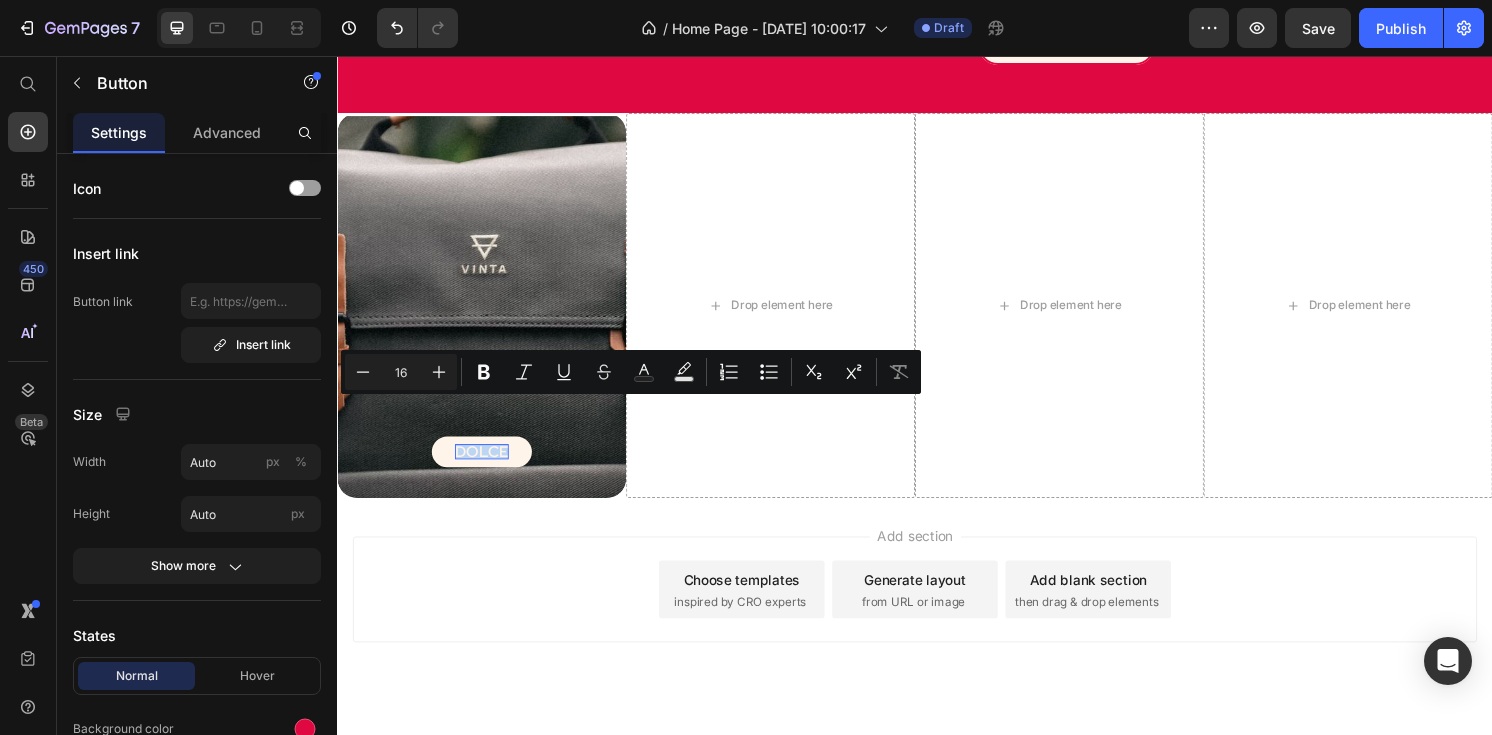 click on "DOLCE" at bounding box center [487, 467] 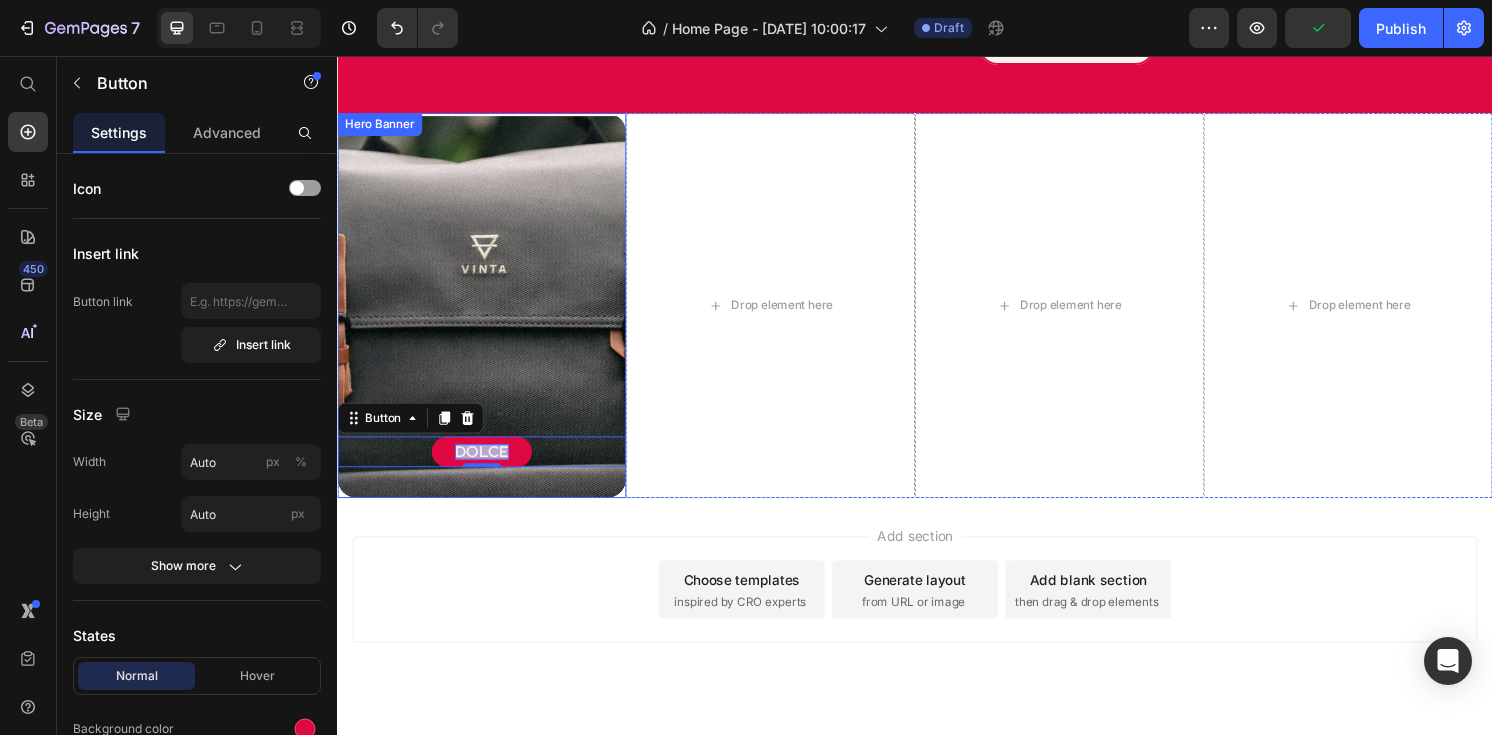 scroll, scrollTop: 1703, scrollLeft: 0, axis: vertical 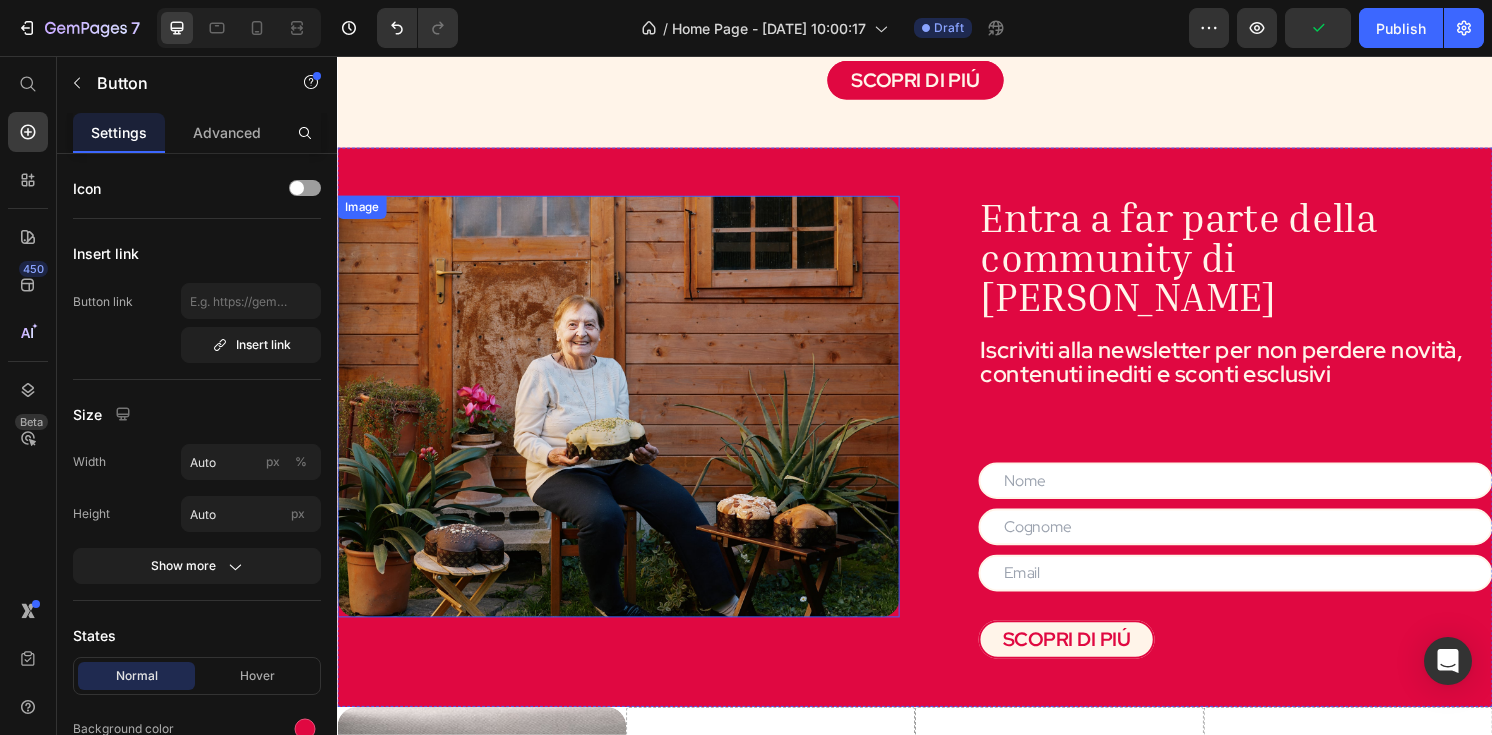 click on "LASCIA CHE I CLIENTI PARLINO DI NOI Heading
Icon
Icon
Icon
Icon
Icon Row You're walking on a cloud! Text block These shoes are everything I hoped they would be ! So comfortable so lightweight and absolutely slip on as easily as they say they do - I will definitely be a repeat customer. Text block [PERSON_NAME] Text block Row
Icon
Icon
Icon
Icon
Icon Row You're walking on a cloud! Text block These shoes are everything I hoped they would be ! So comfortable so lightweight and absolutely slip on as easily as they say they do - I will definitely be a repeat customer. Text block [PERSON_NAME] Text block Row
Icon
Icon
Icon
Icon
Icon Row You're walking on a cloud! Text block Text block [PERSON_NAME] Text block Row
Icon
Icon
Icon
Icon" at bounding box center [937, -237] 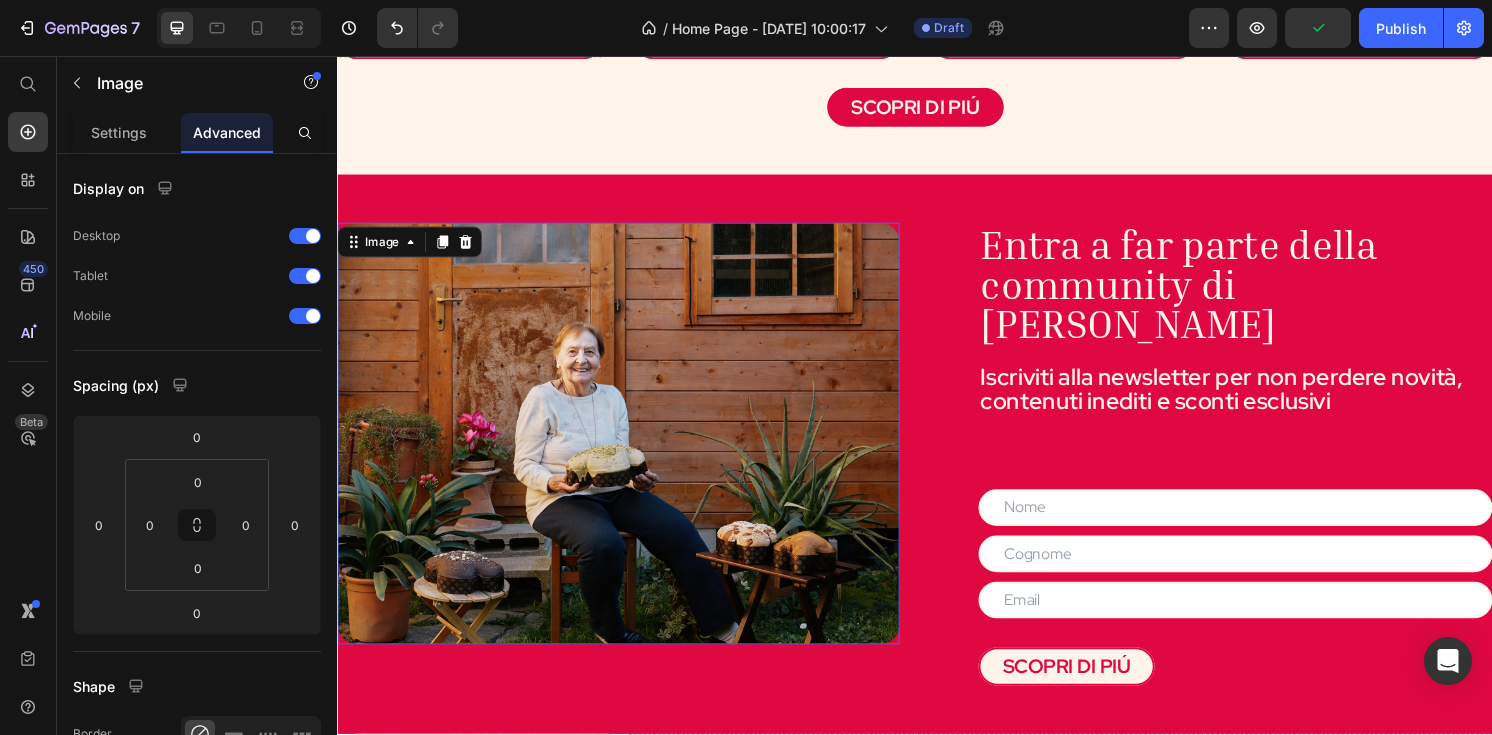 scroll, scrollTop: 1229, scrollLeft: 0, axis: vertical 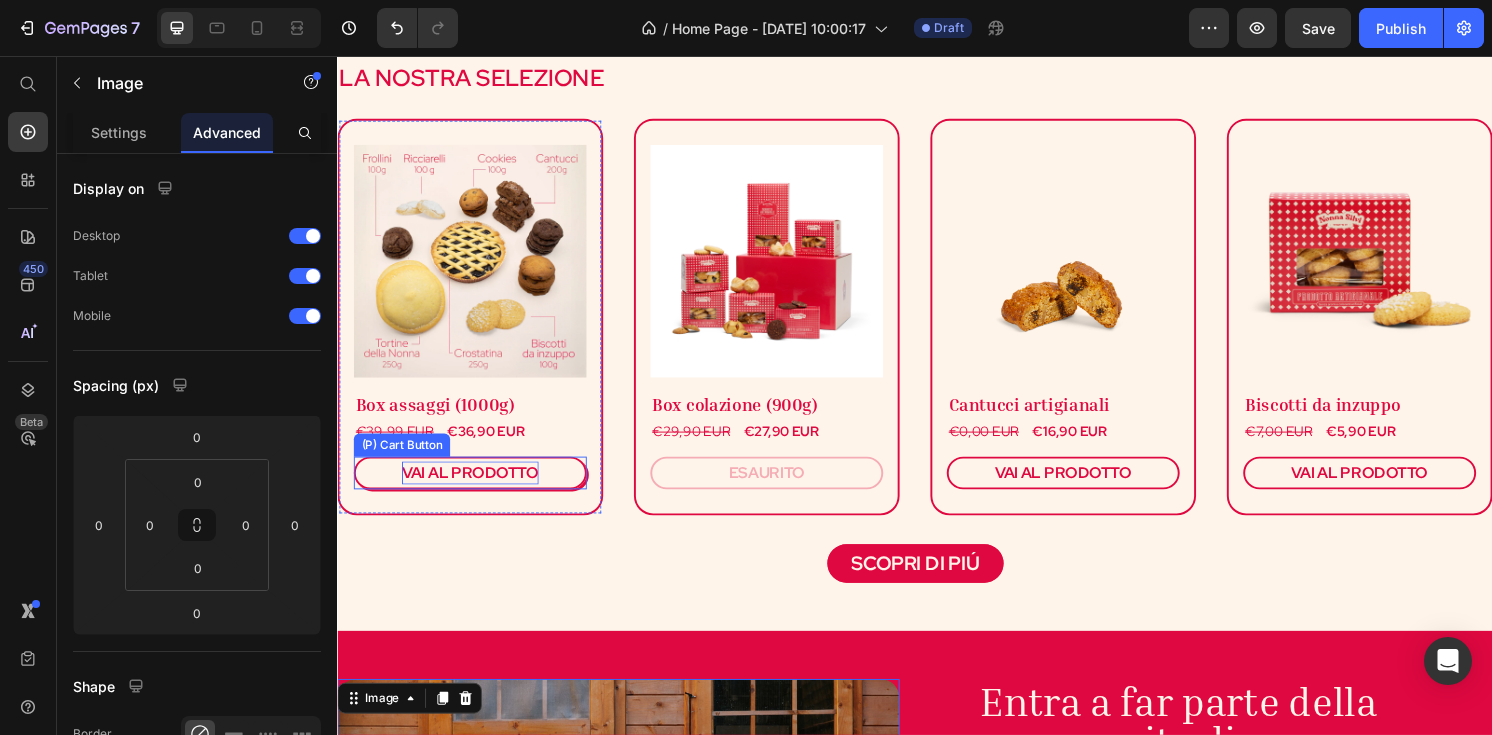 click on "VAI AL PRODOTTO" at bounding box center [475, 489] 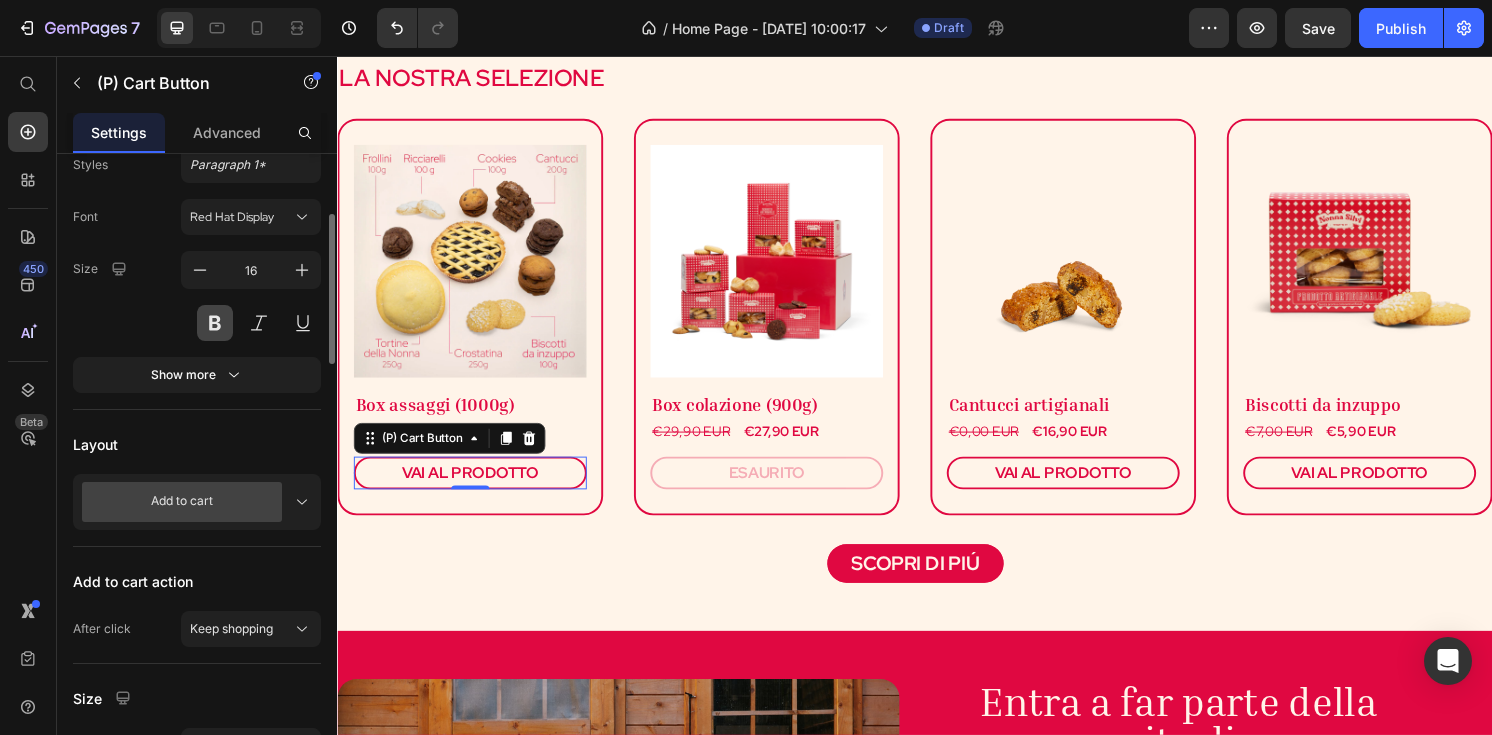 scroll, scrollTop: 288, scrollLeft: 0, axis: vertical 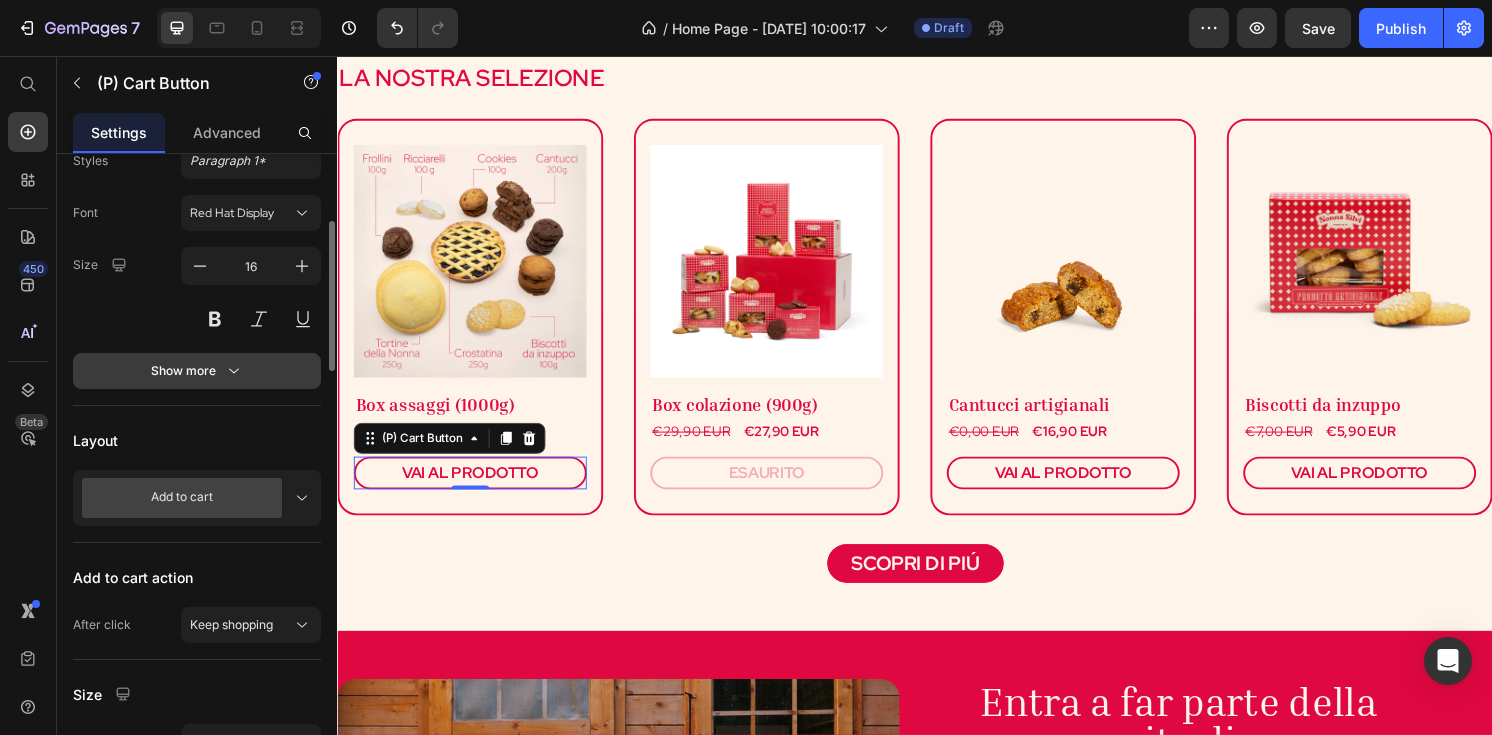 click 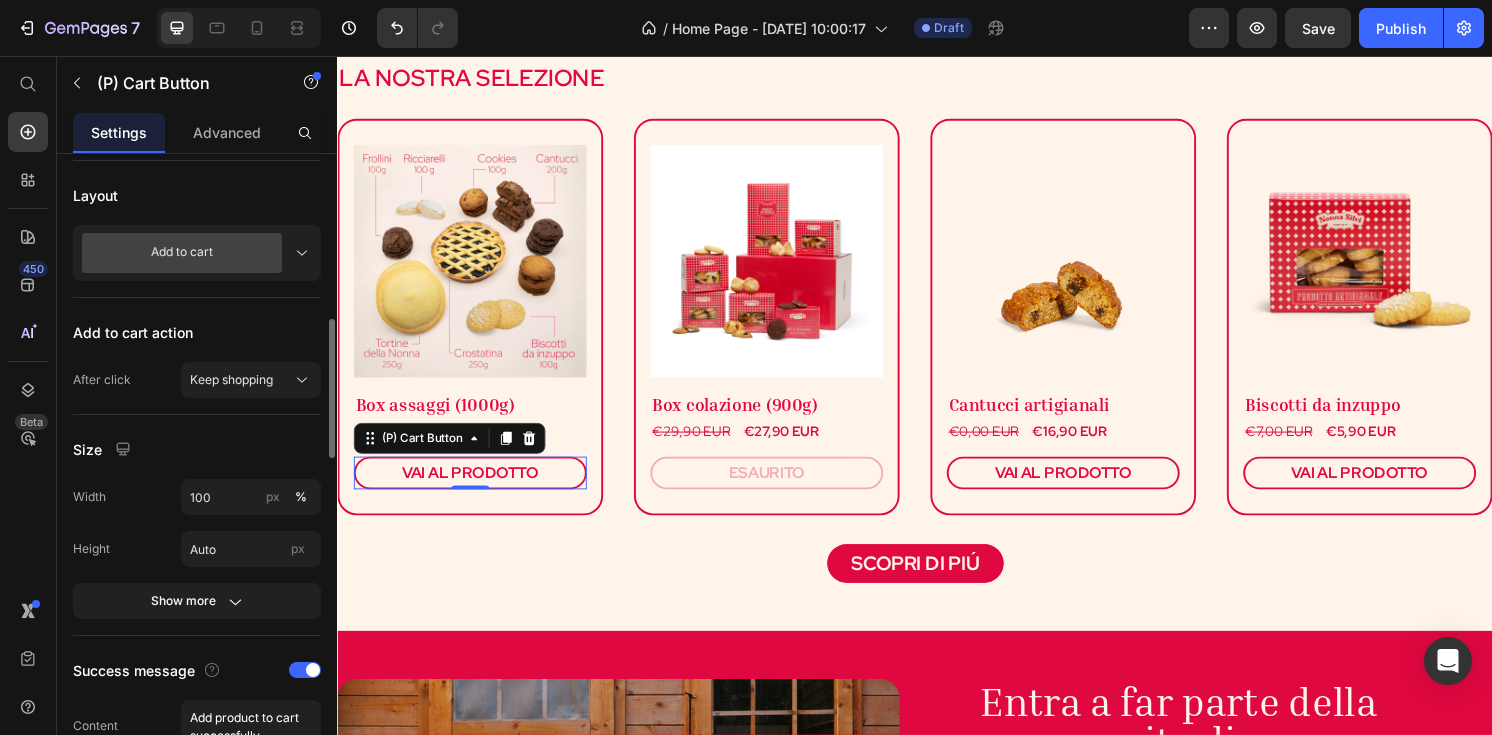 scroll, scrollTop: 784, scrollLeft: 0, axis: vertical 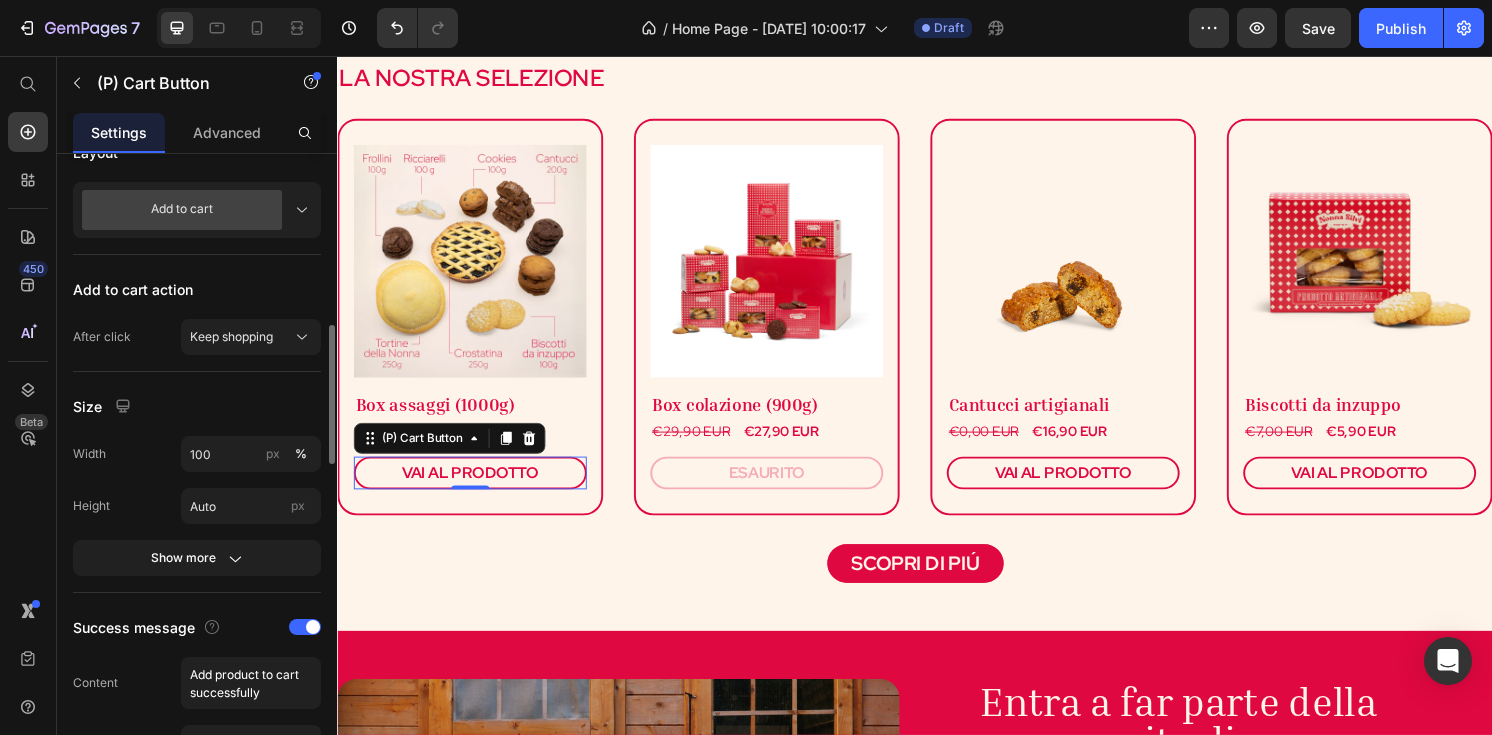 click on "Size Width 100 px % Height Auto px Show more" 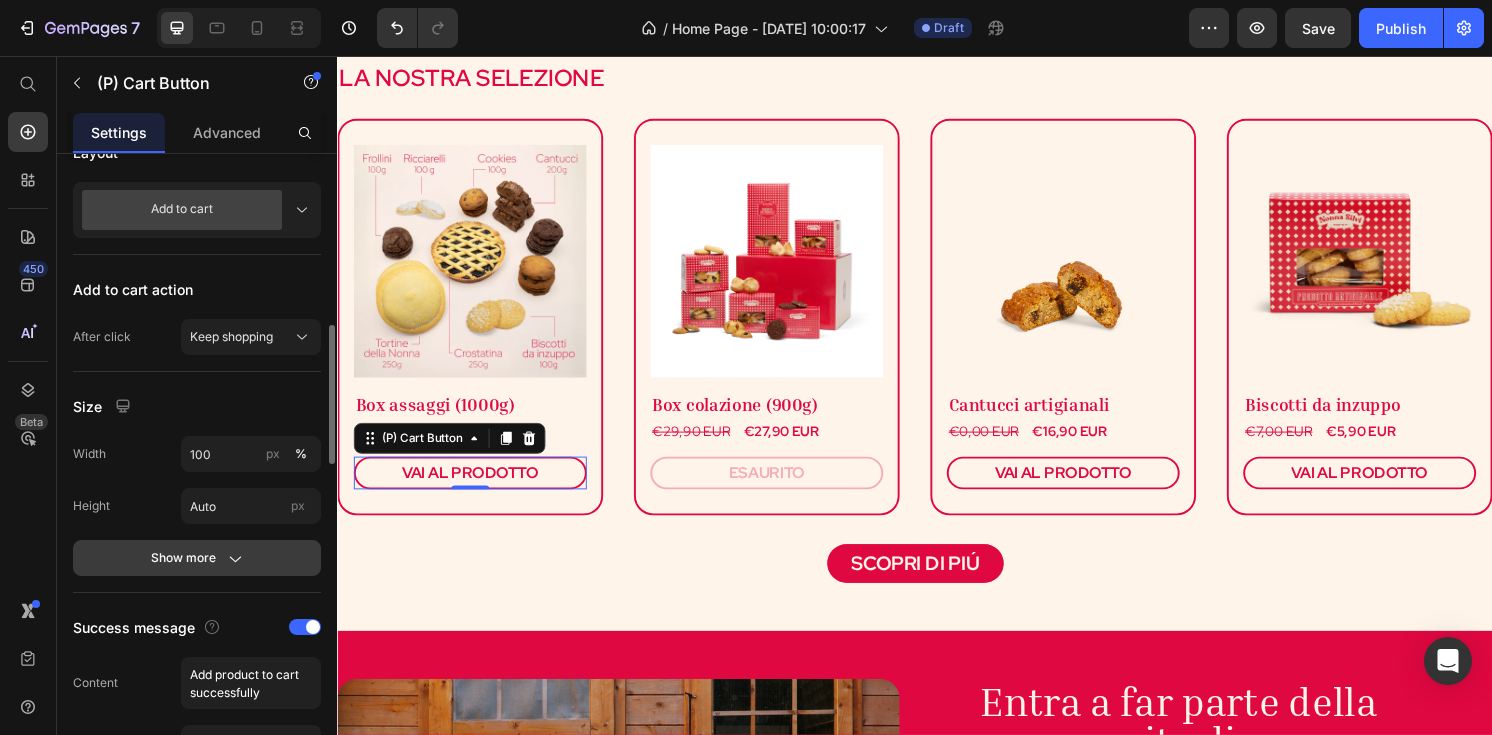 click on "Show more" 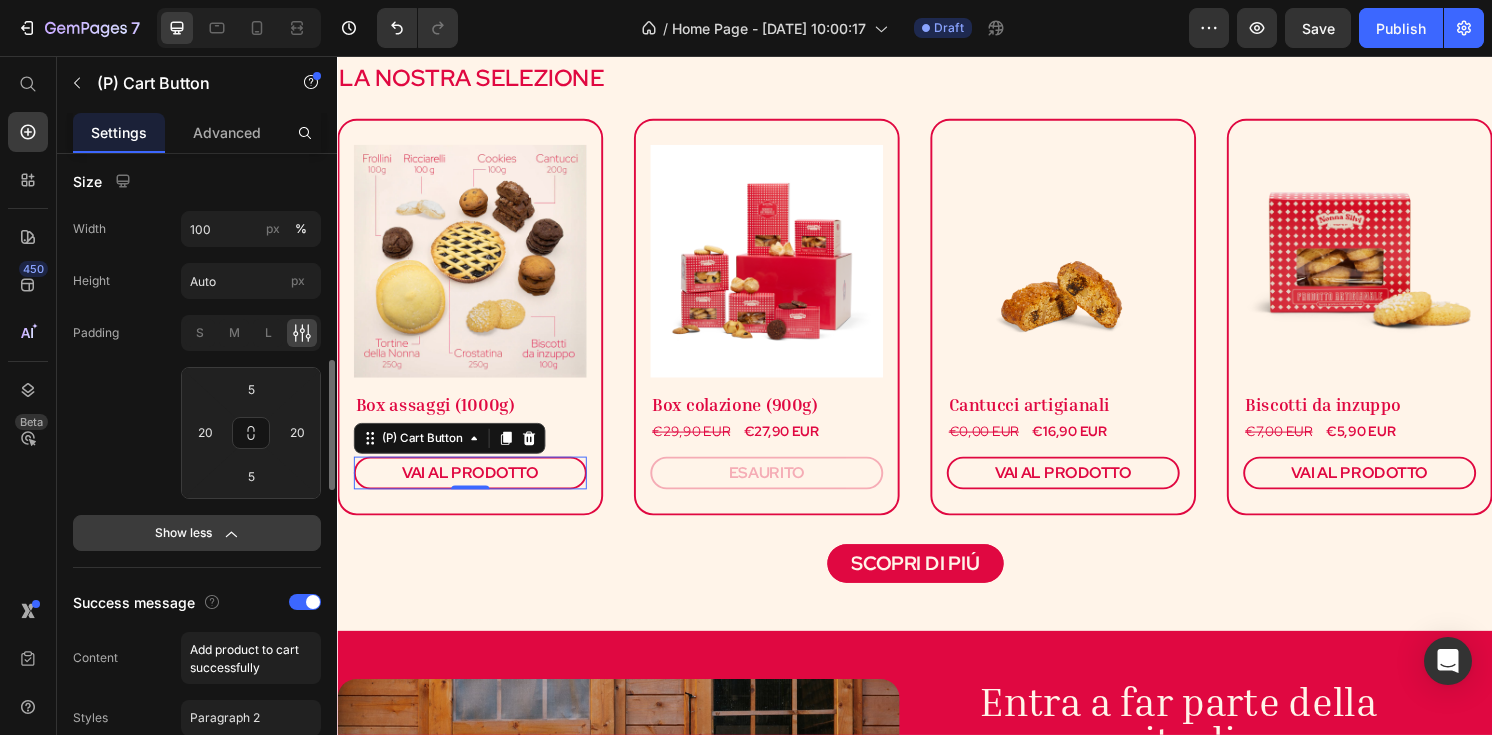 scroll, scrollTop: 1010, scrollLeft: 0, axis: vertical 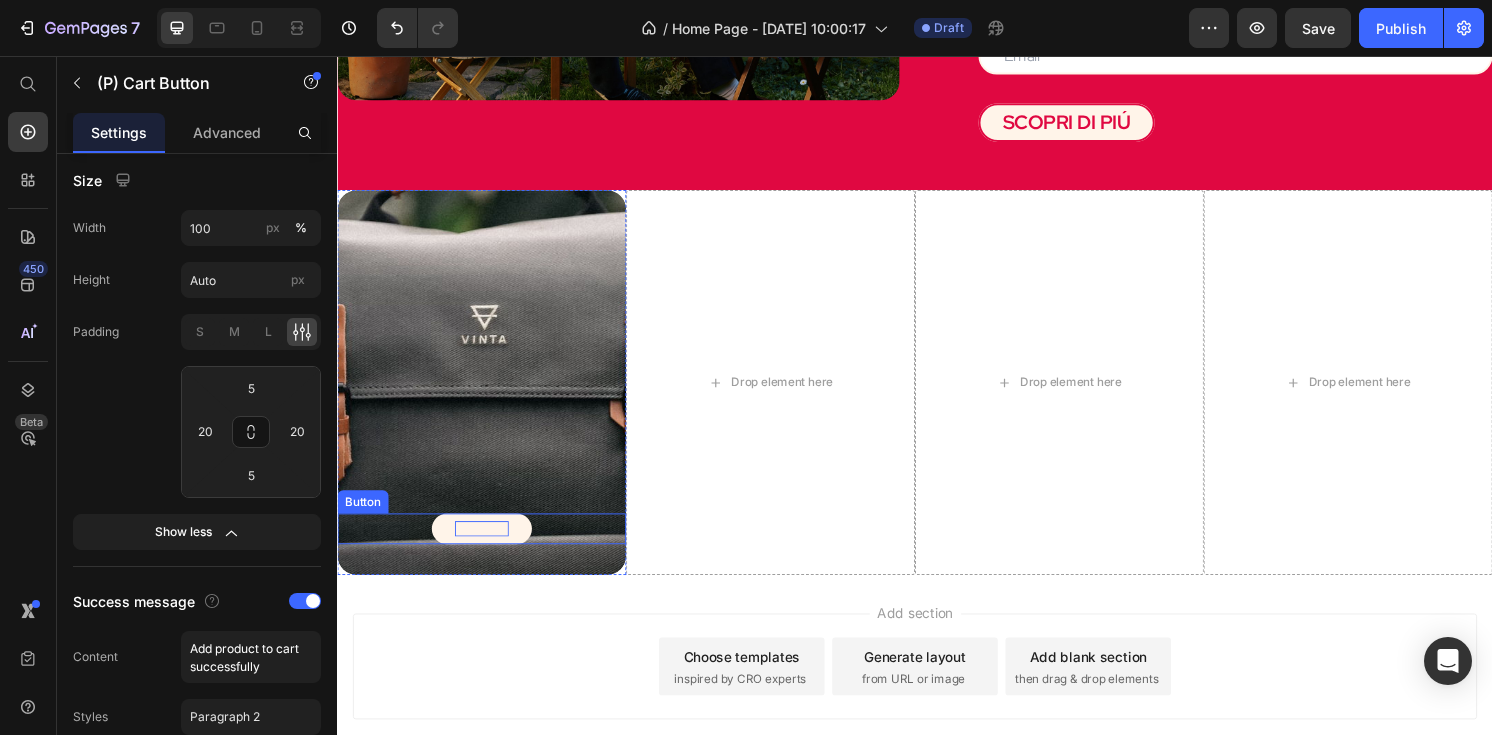 click on "DOLCE" at bounding box center (487, 547) 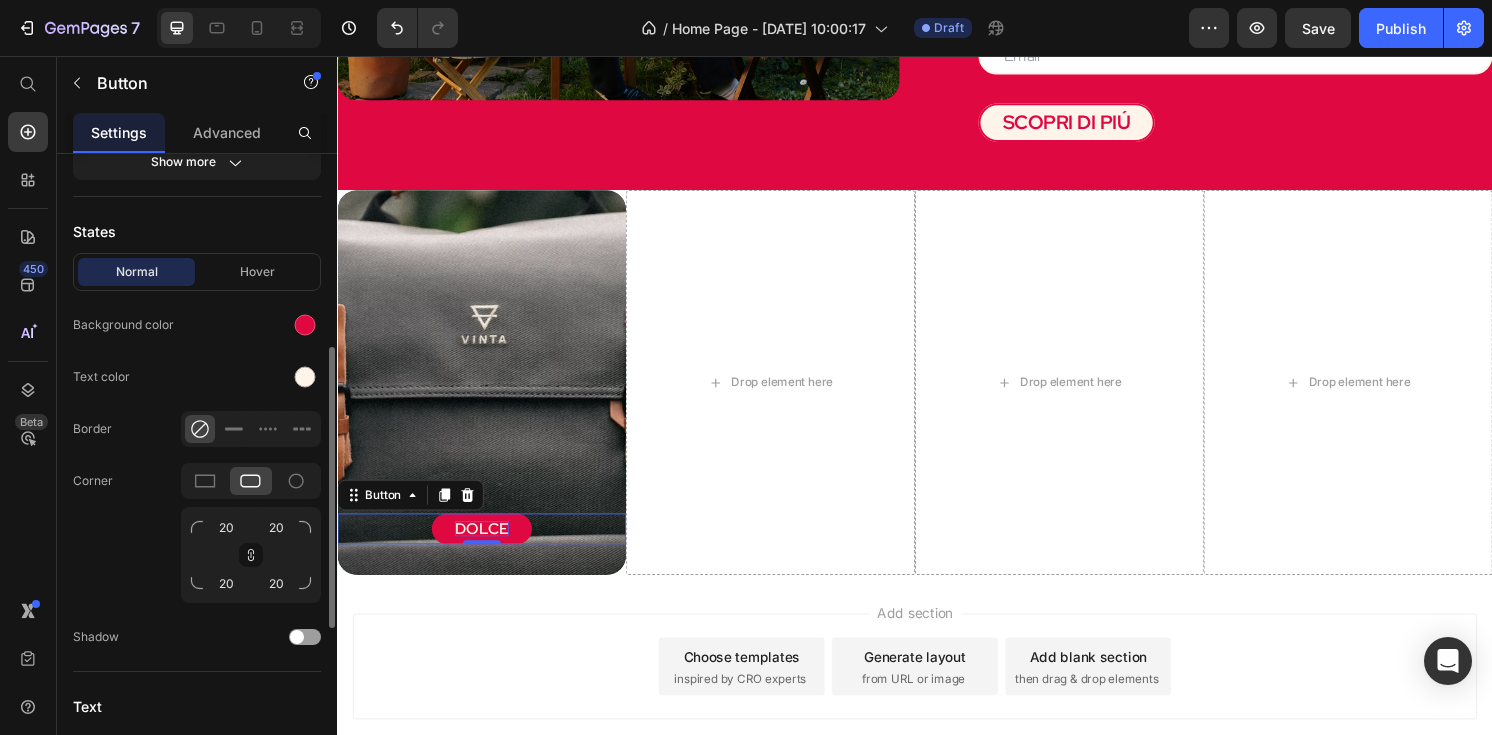 scroll, scrollTop: 414, scrollLeft: 0, axis: vertical 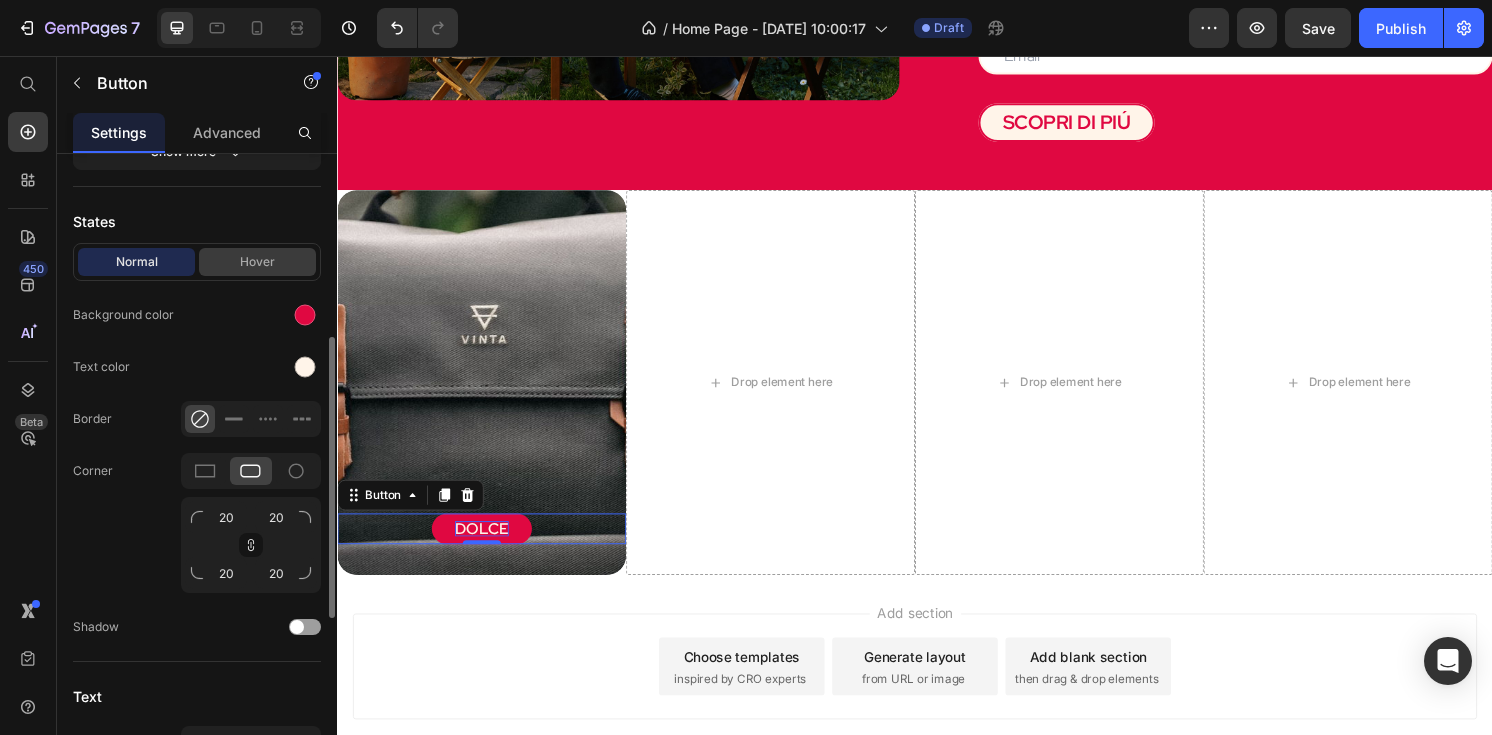click on "Hover" at bounding box center [257, 262] 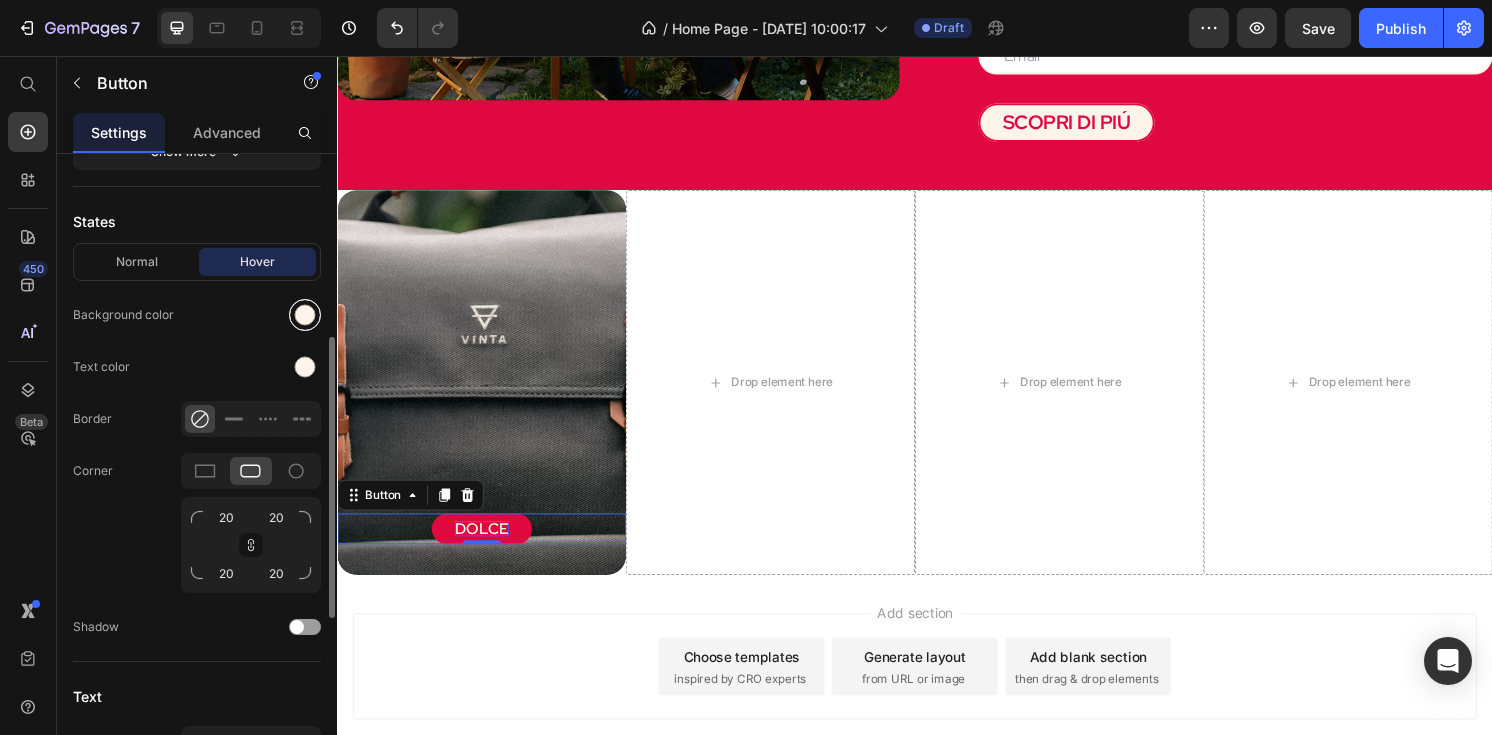 click at bounding box center (305, 315) 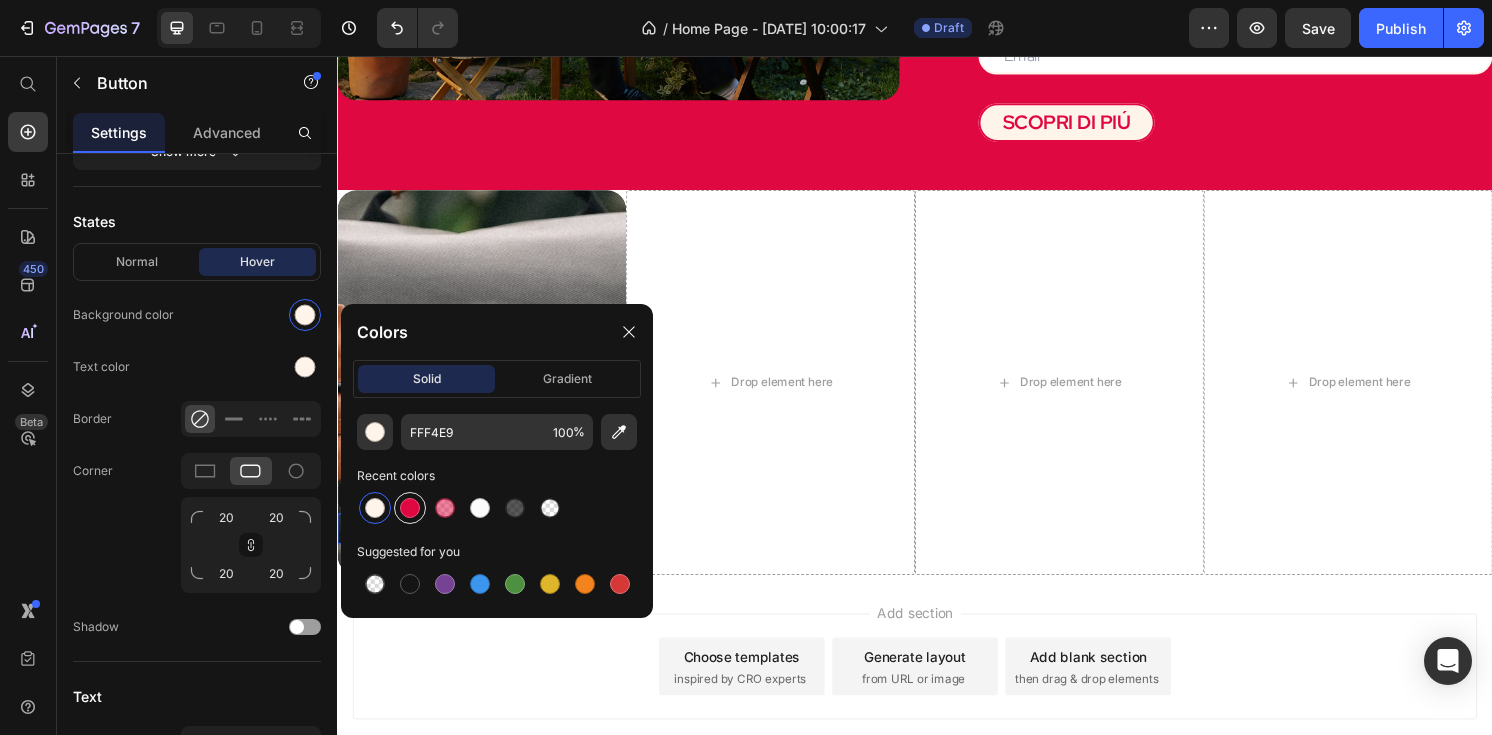 click at bounding box center [410, 508] 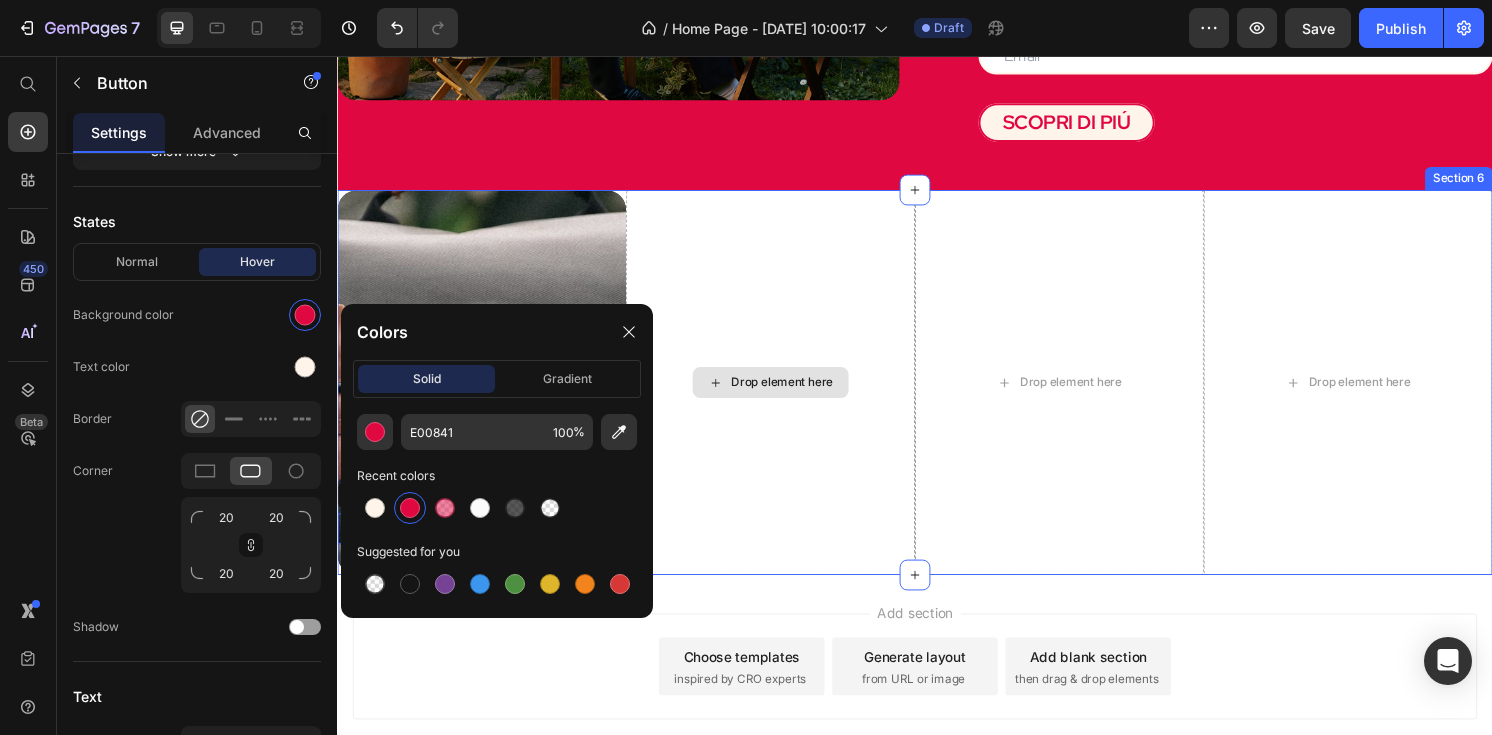 click on "Drop element here" at bounding box center (787, 395) 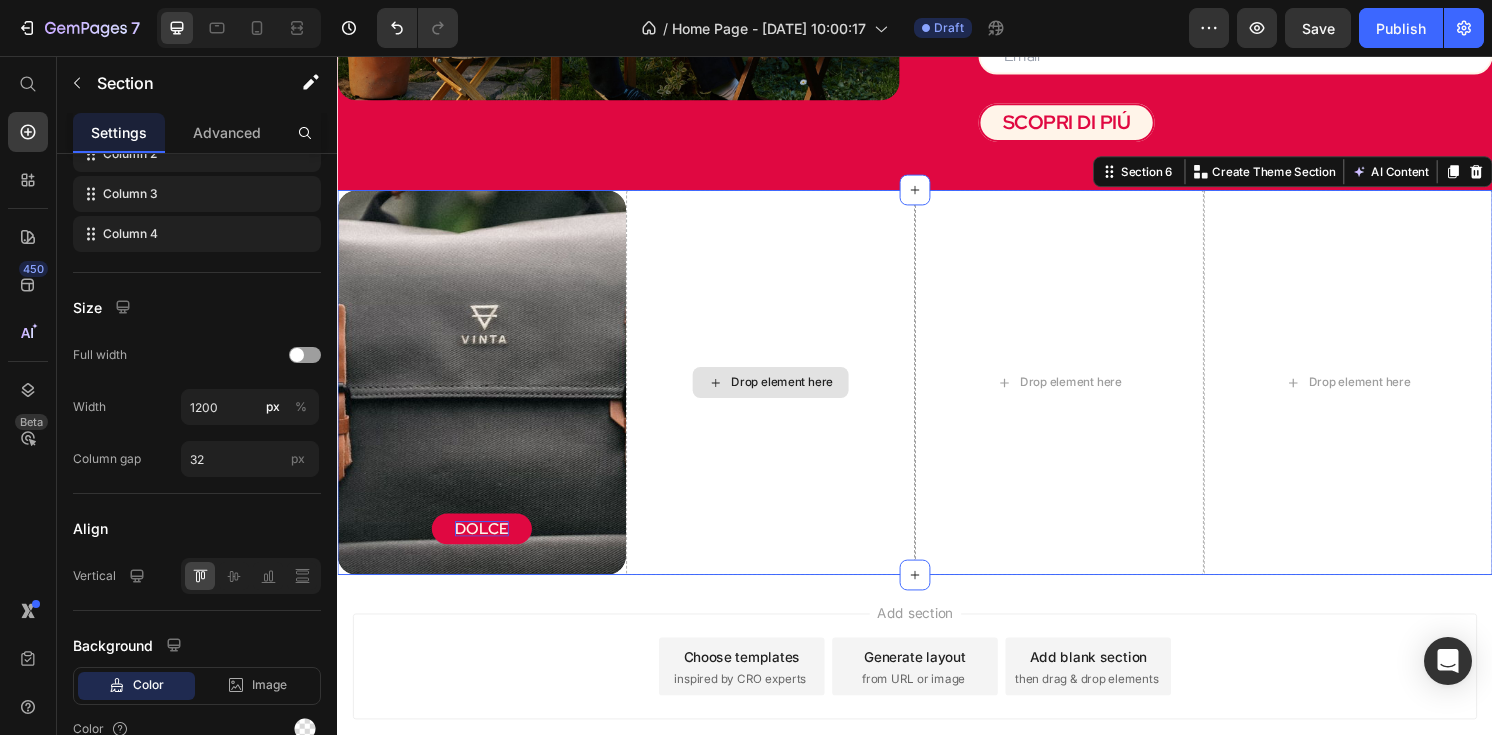 scroll, scrollTop: 0, scrollLeft: 0, axis: both 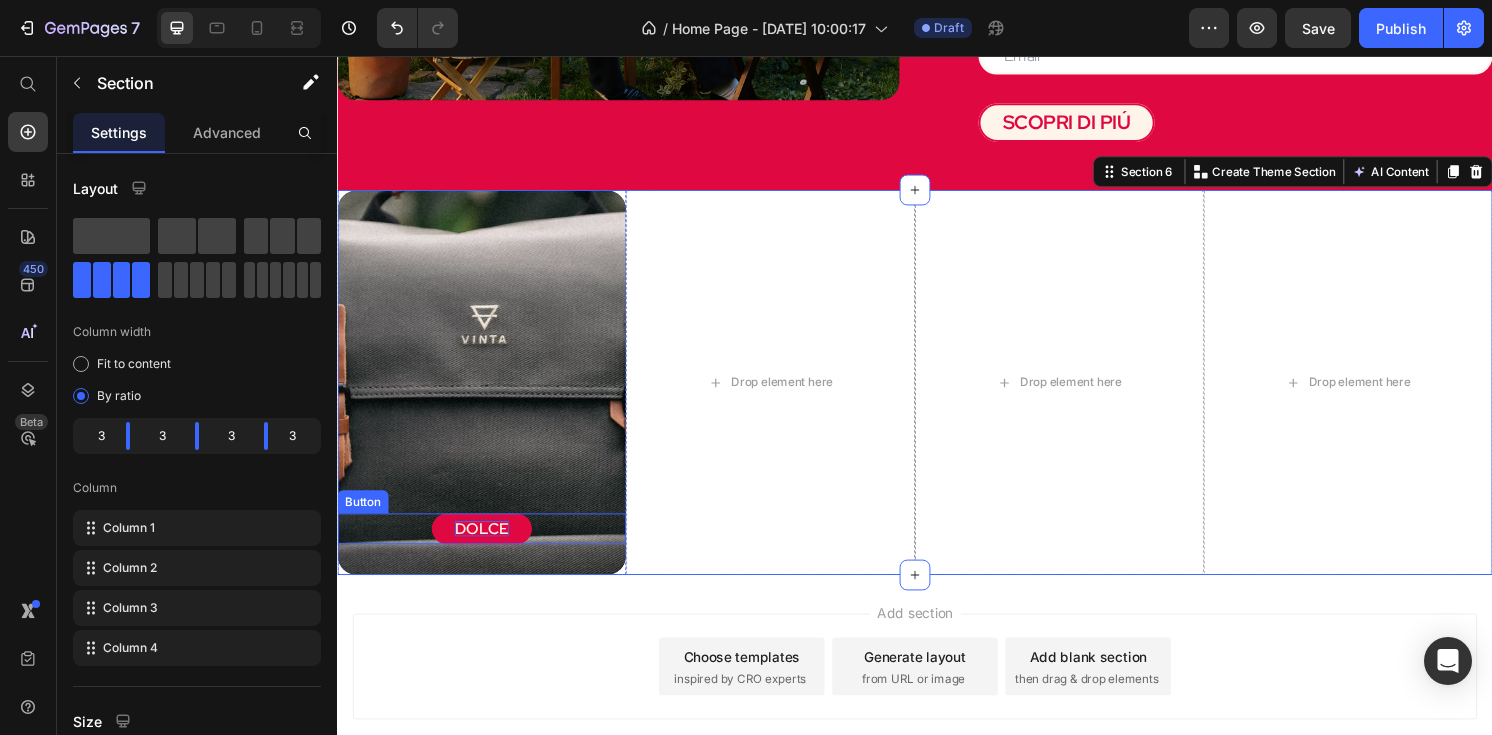 click on "DOLCE Button" at bounding box center (487, 547) 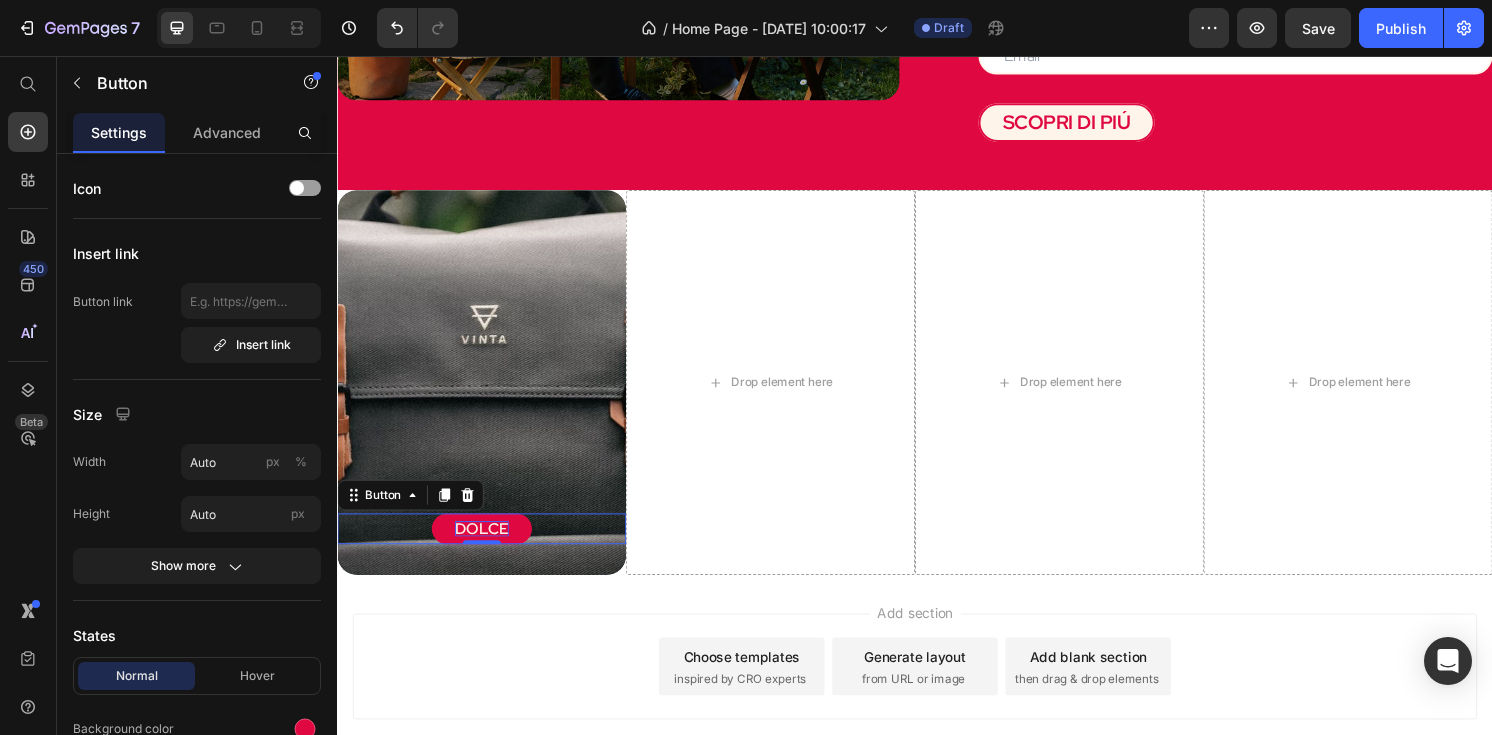 click on "DOLCE" at bounding box center [487, 547] 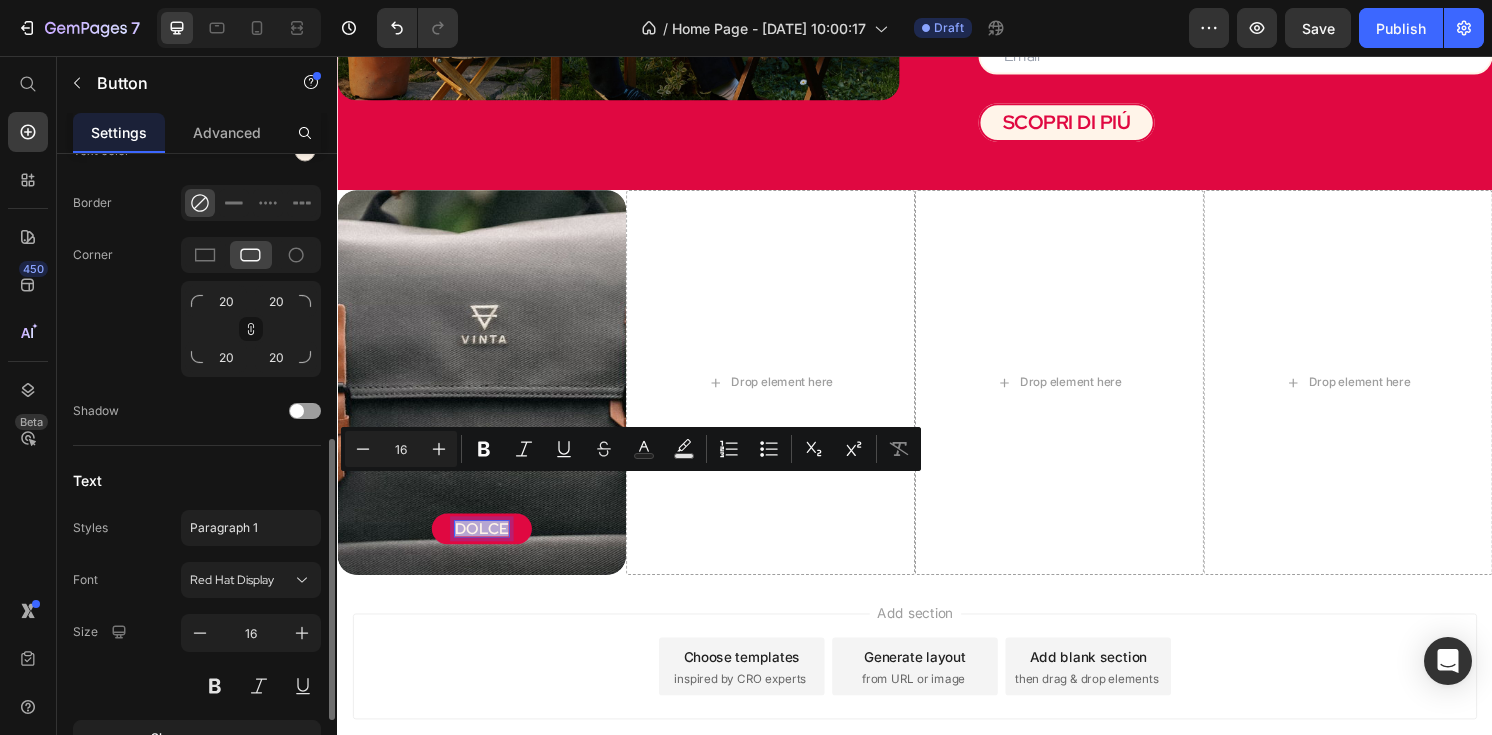 scroll, scrollTop: 639, scrollLeft: 0, axis: vertical 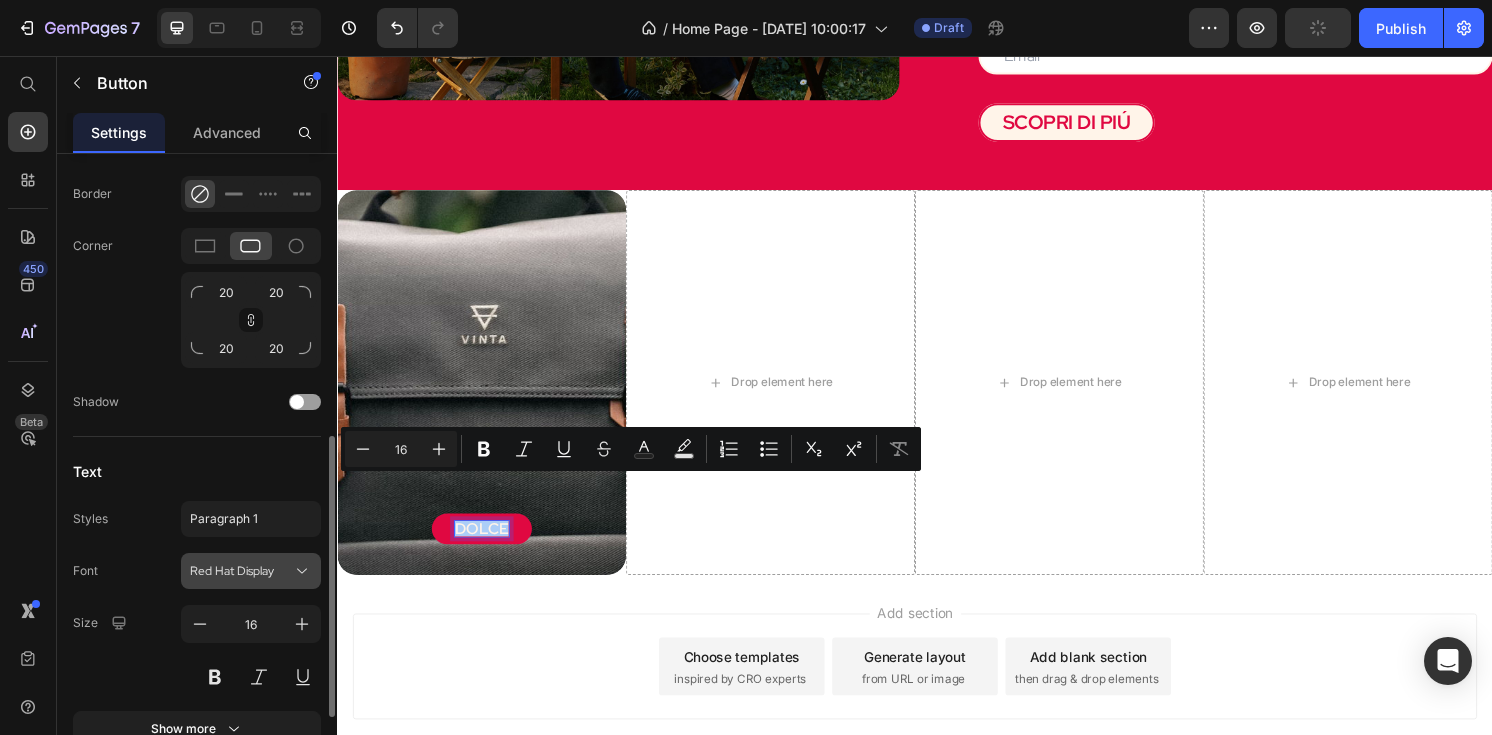 click on "Red Hat Display" at bounding box center (241, 571) 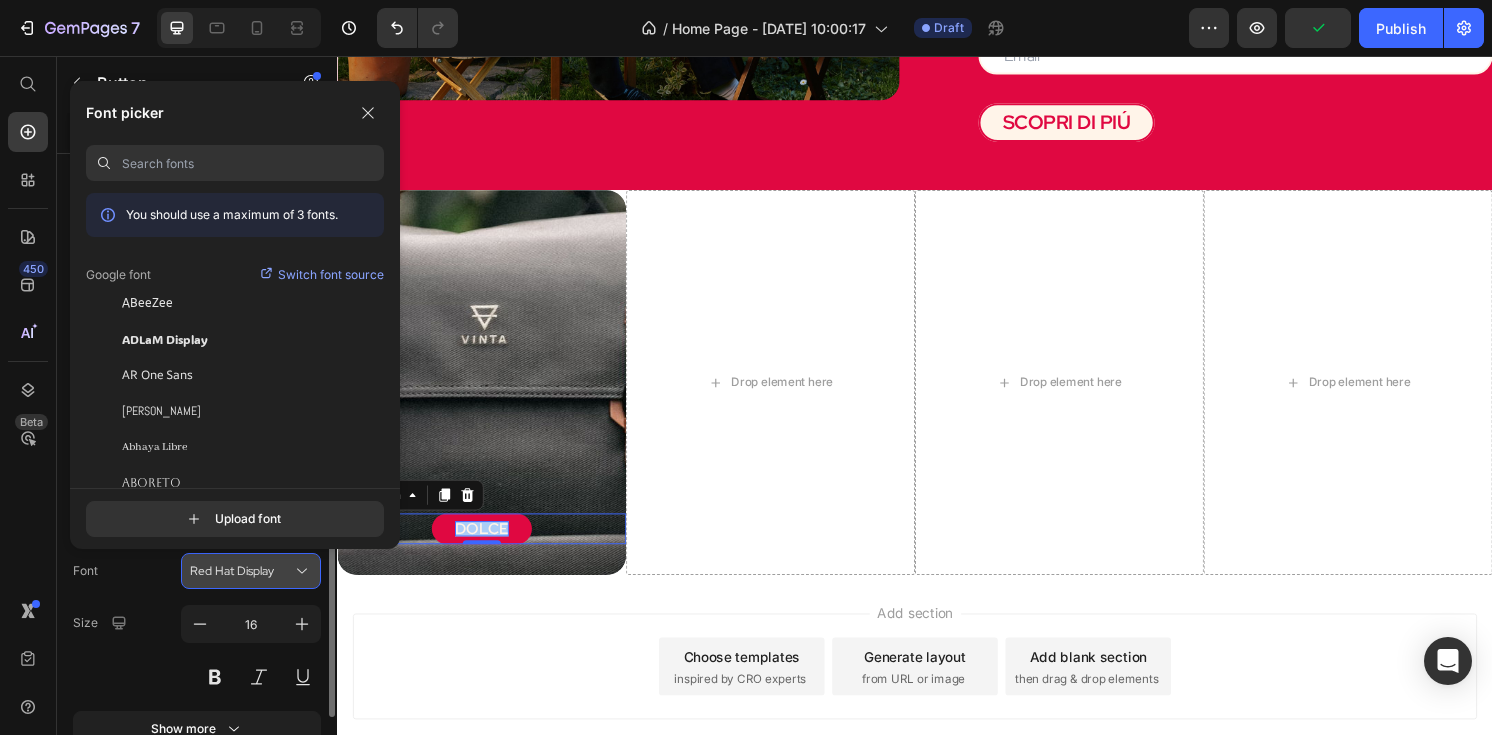click on "Red Hat Display" at bounding box center [241, 571] 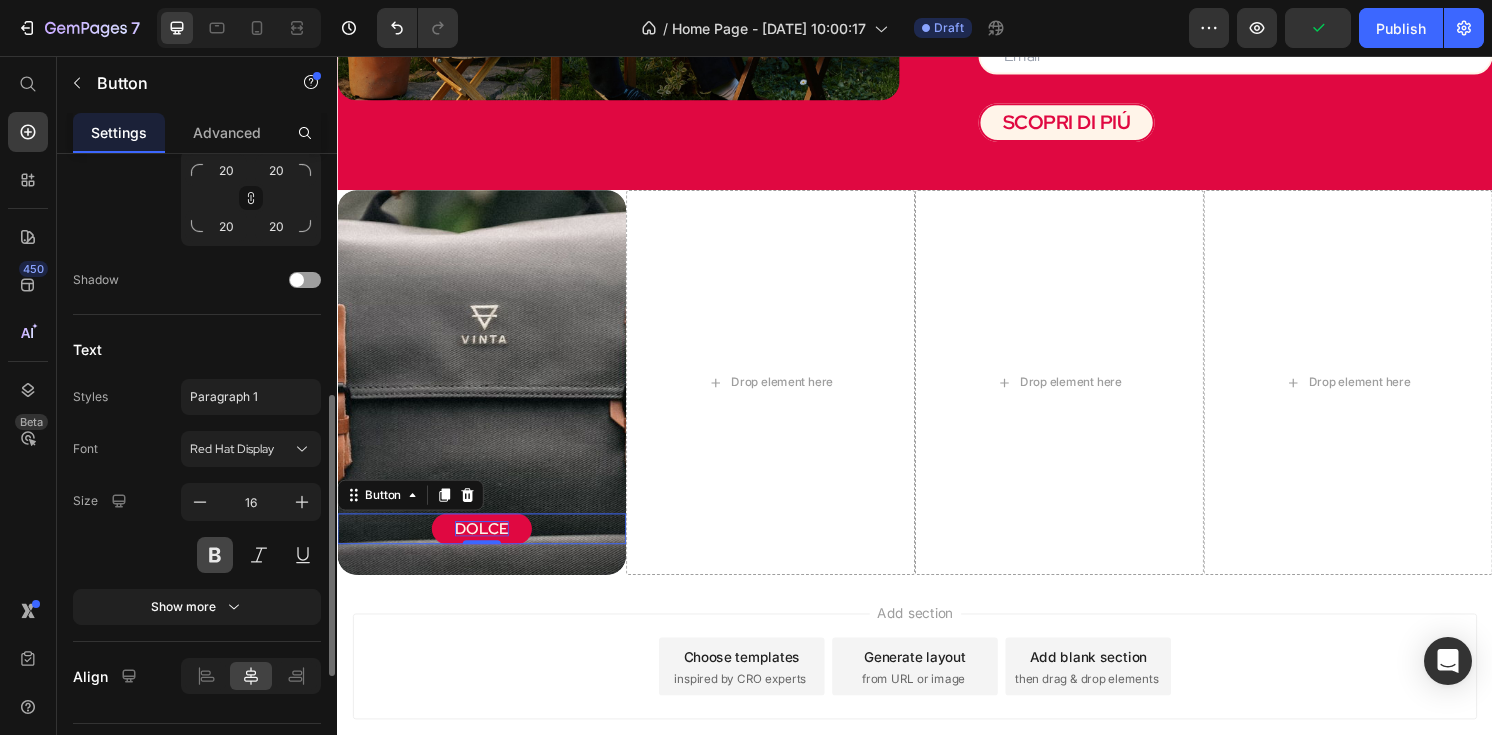scroll, scrollTop: 807, scrollLeft: 0, axis: vertical 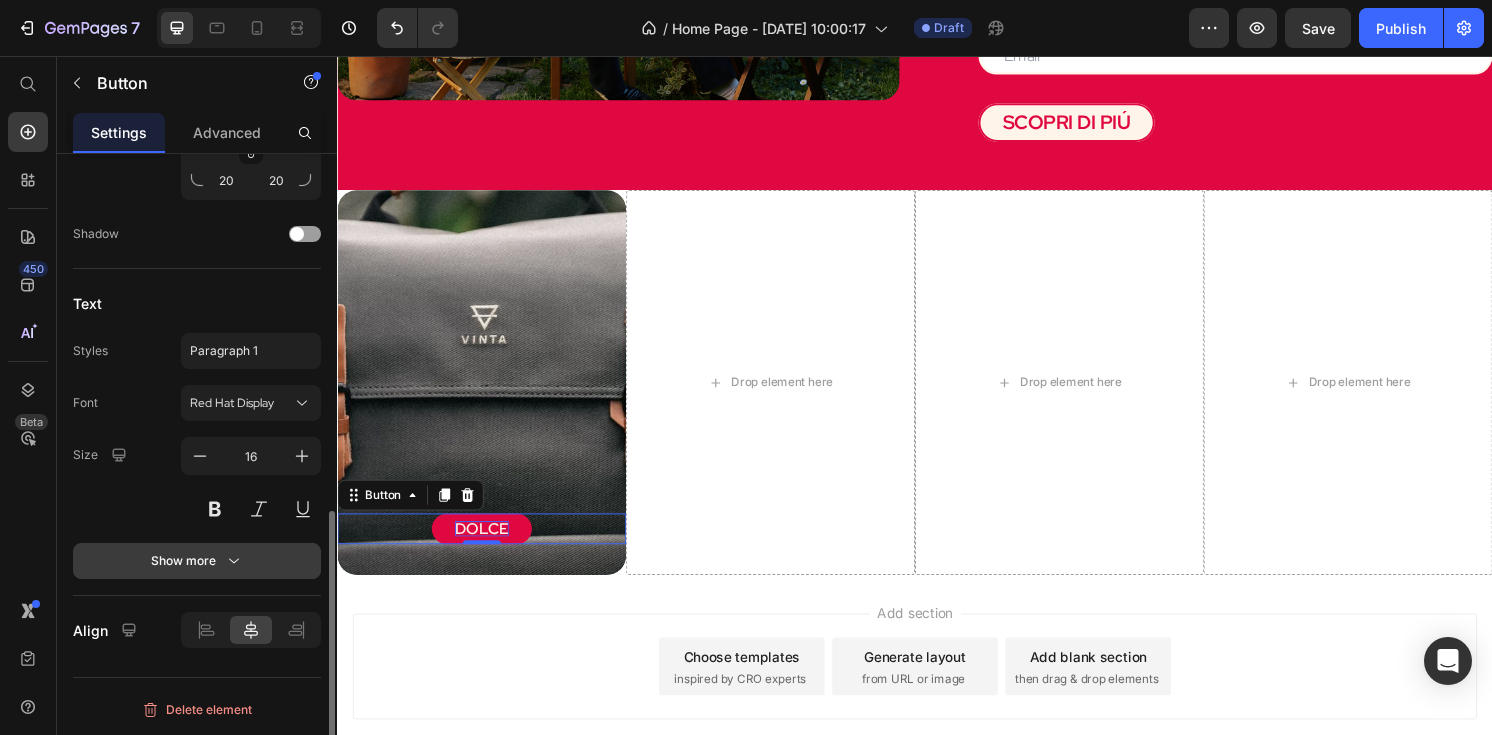 click 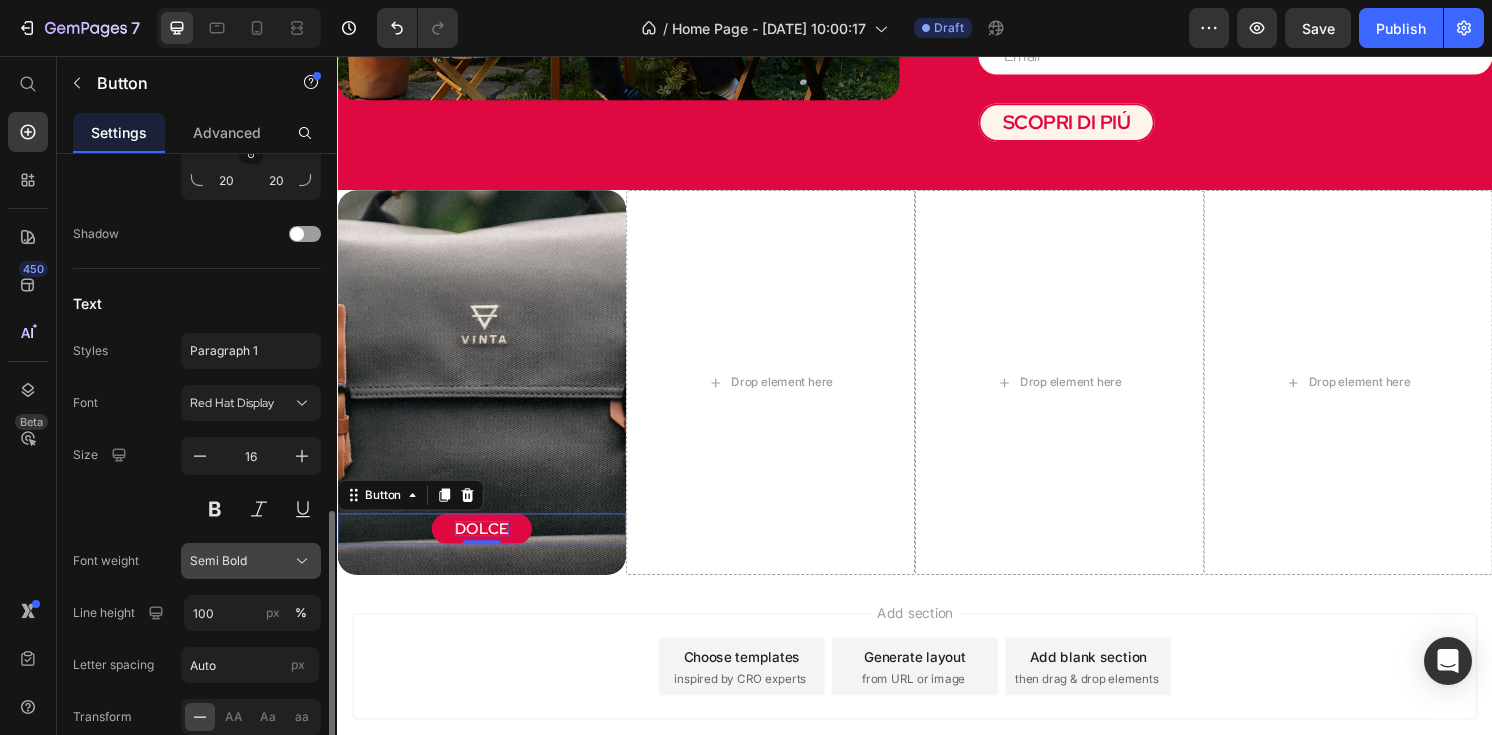 click on "Semi Bold" 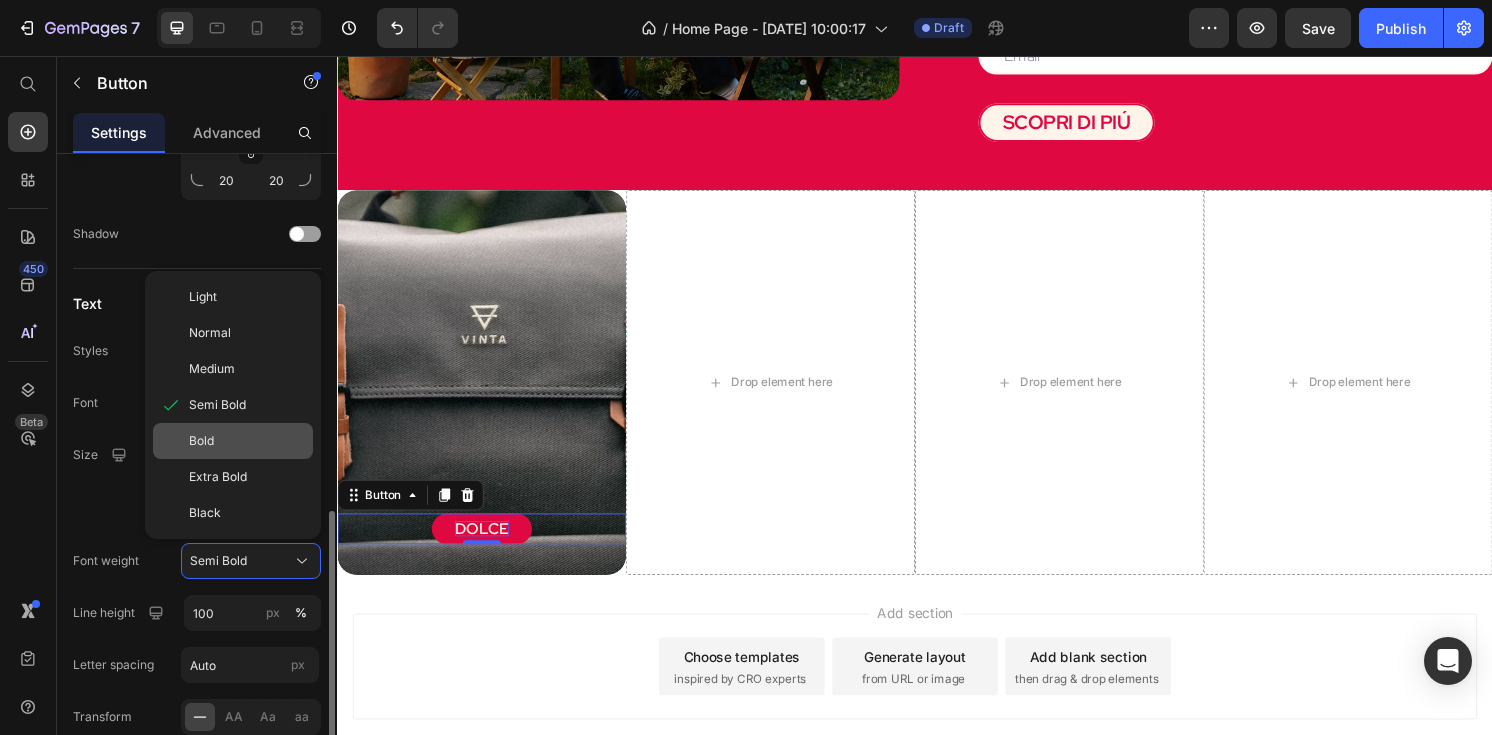 click on "Bold" 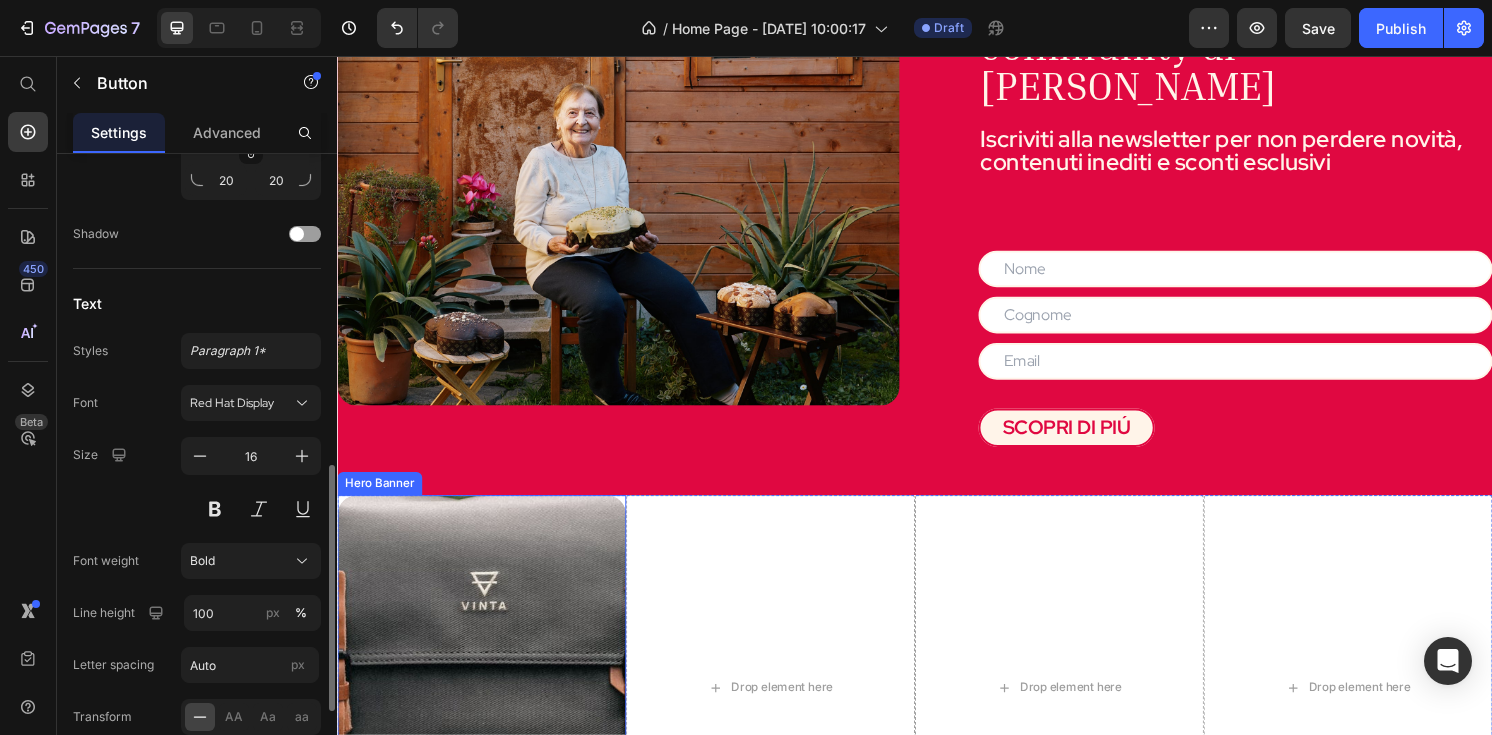scroll, scrollTop: 1733, scrollLeft: 0, axis: vertical 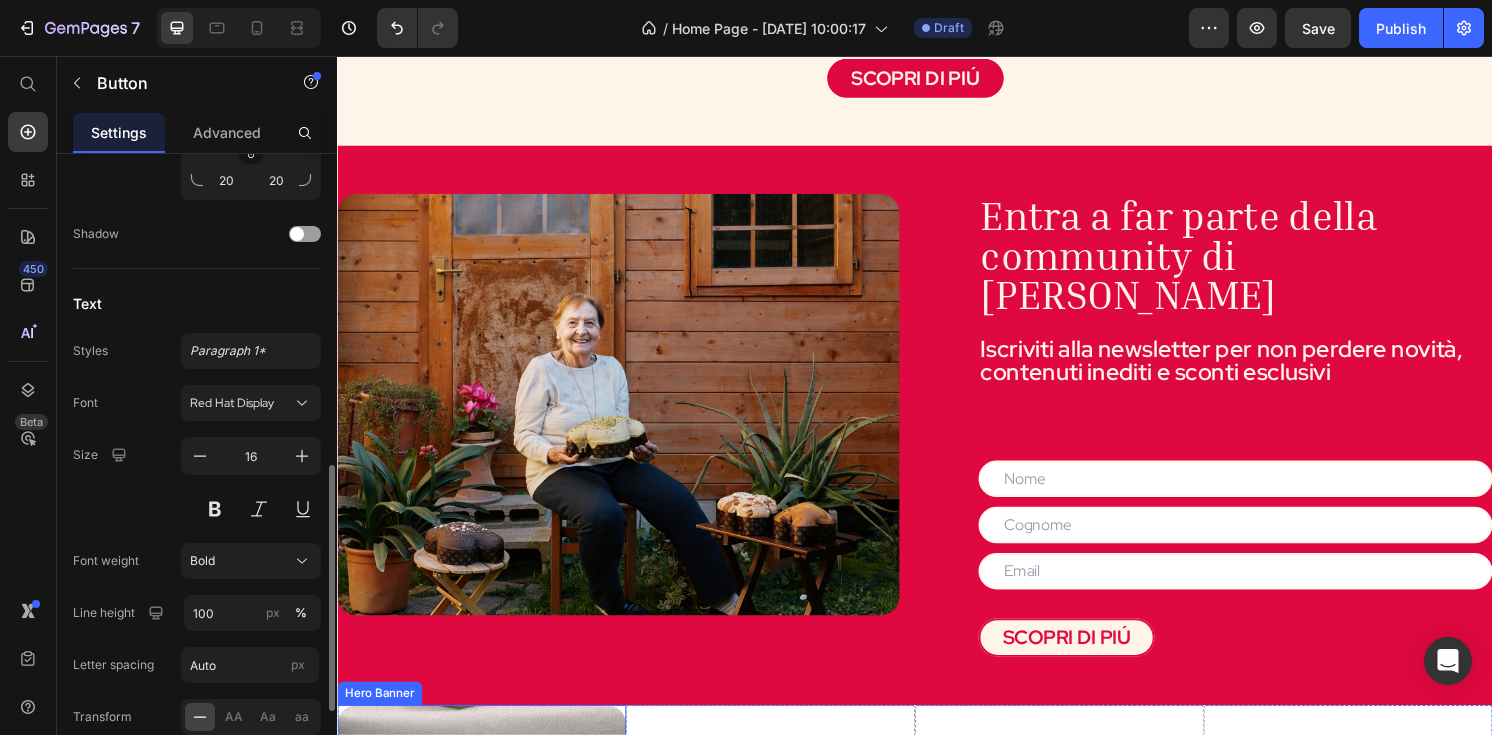 click on "LA NOSTRA SELEZIONE Heading Row (P) Images & Gallery Box assaggi (1000g) Heading €39,99 EUR (P) Price €36,90 EUR (P) Price Row VAI AL PRODOTTO (P) Cart Button Product (P) Images & Gallery Box colazione (900g) Heading €29,90 EUR (P) Price €27,90 EUR (P) Price Row ESAURITO (P) Cart Button Product (P) Images & Gallery Cantucci artigianali Heading €0,00 EUR (P) Price €16,90 EUR (P) Price Row VAI AL PRODOTTO (P) Cart Button Product (P) Images & Gallery Biscotti da inzuppo Heading €7,00 EUR (P) Price €5,90 EUR (P) Price Row VAI AL PRODOTTO (P) Cart Button Product Row SCOPRI DI PIÚ Button Section 4" at bounding box center (937, -160) 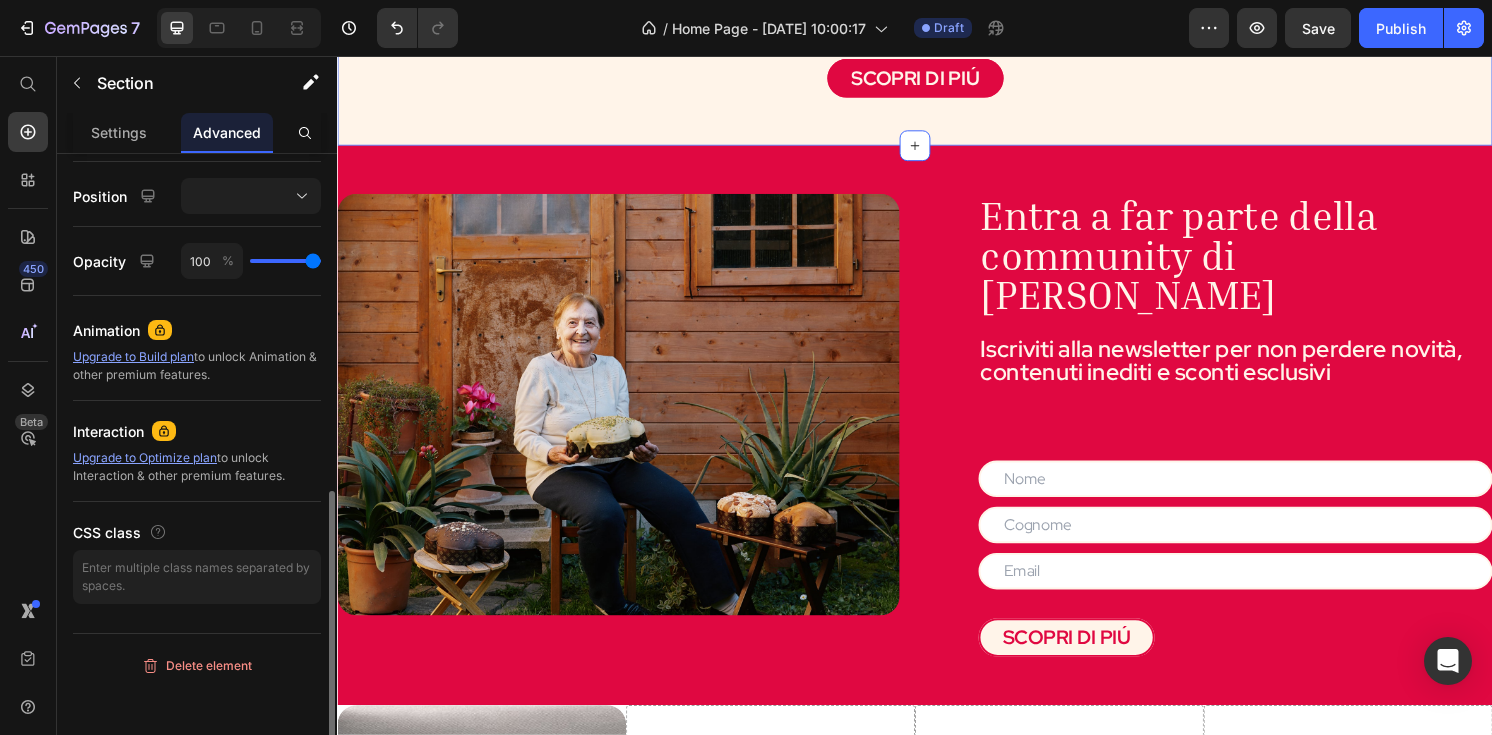 scroll, scrollTop: 0, scrollLeft: 0, axis: both 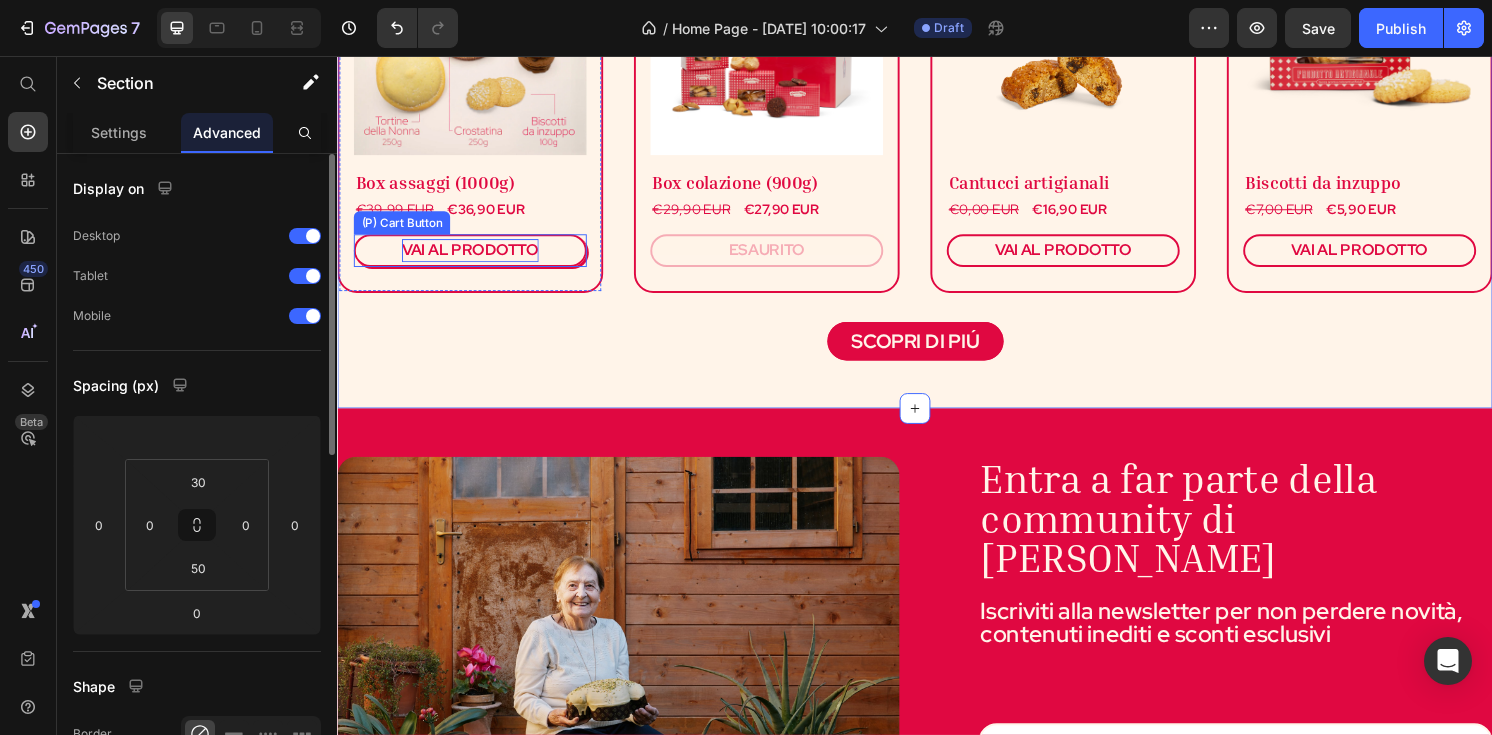 click on "VAI AL PRODOTTO" at bounding box center [475, 258] 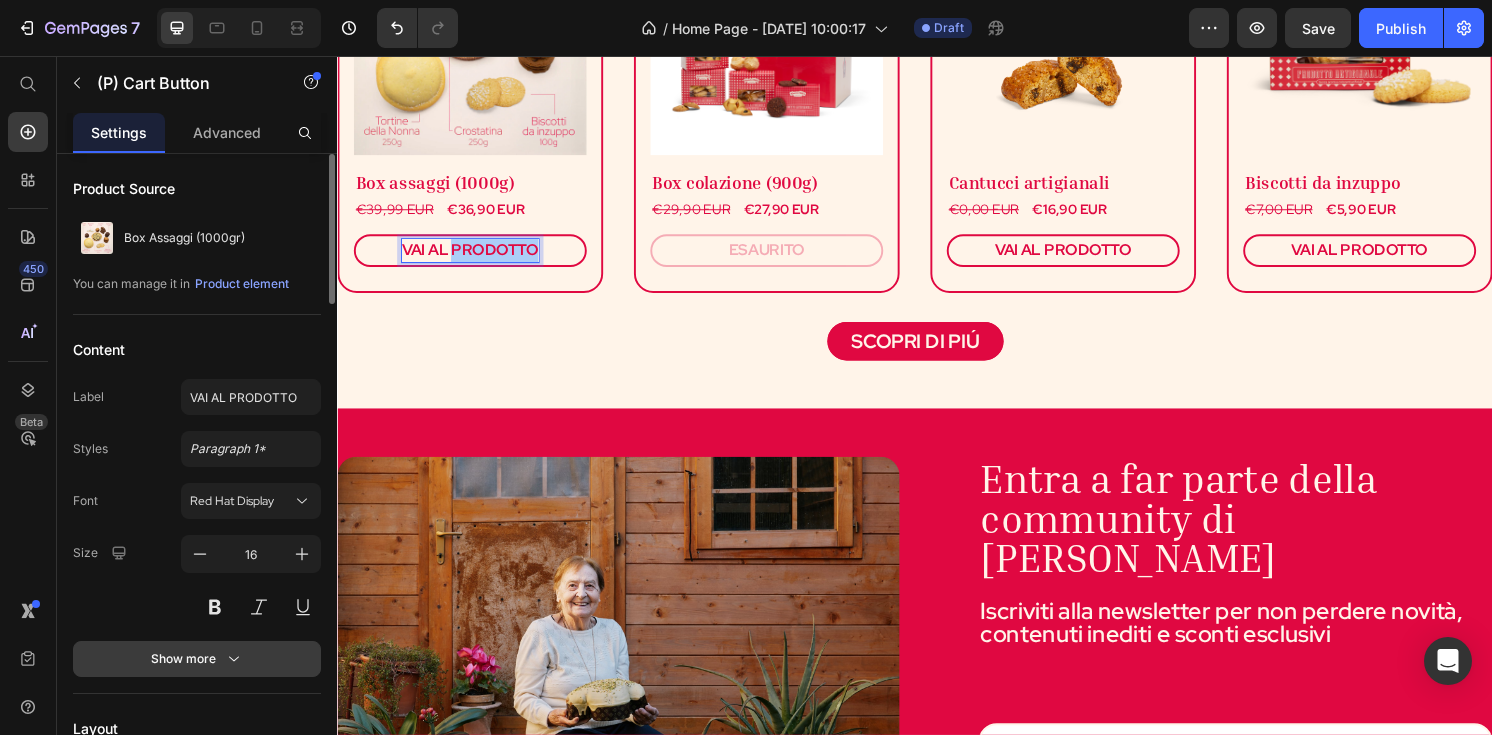 click on "Show more" at bounding box center (197, 659) 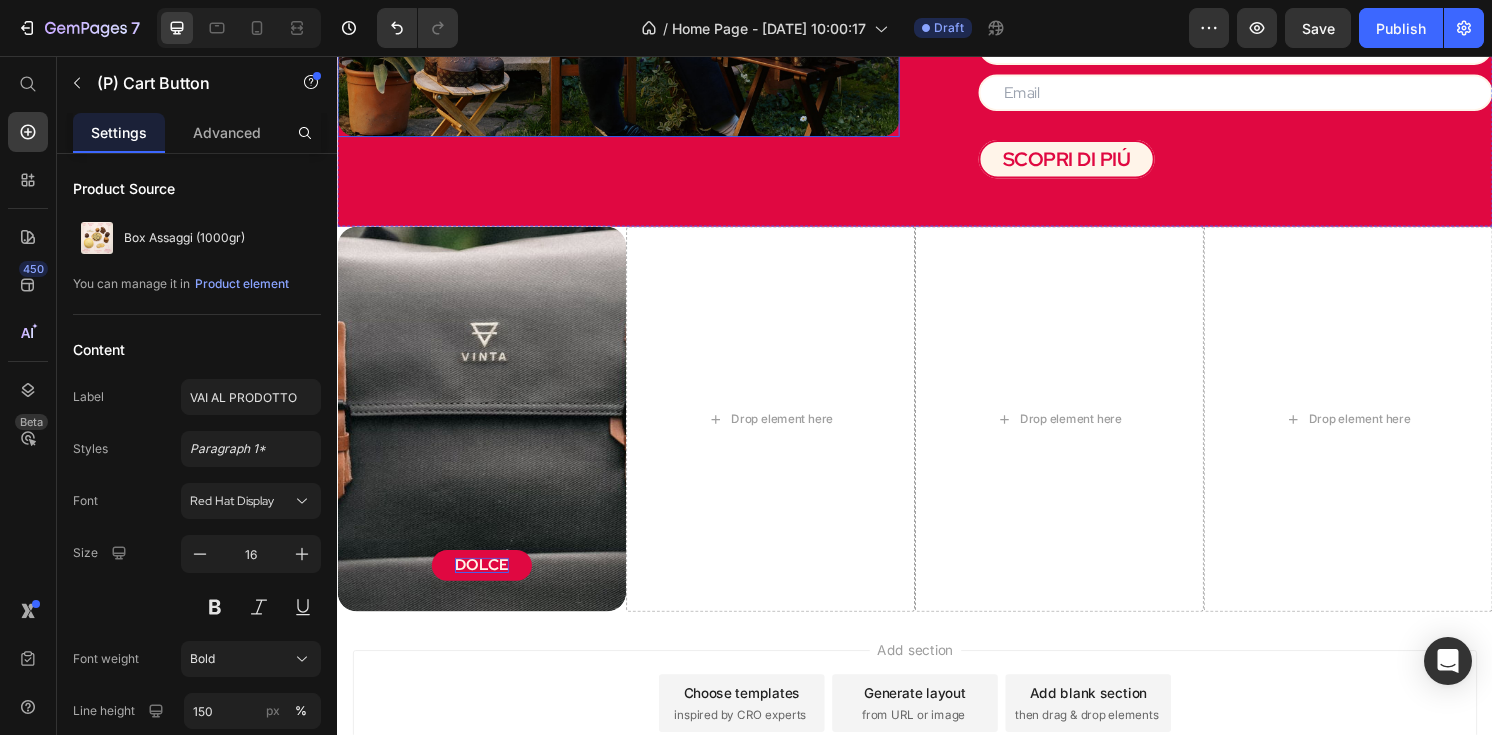 scroll, scrollTop: 2348, scrollLeft: 0, axis: vertical 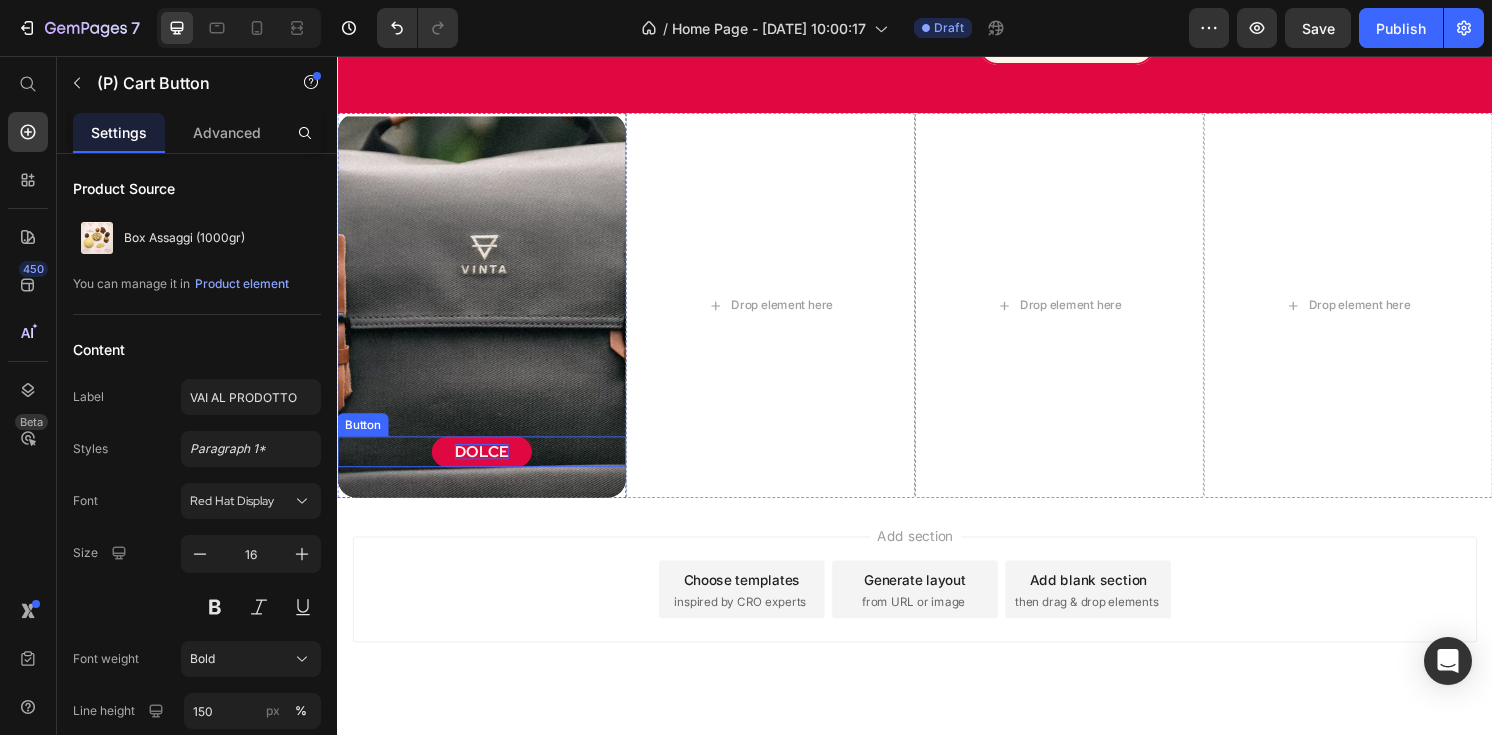 click on "DOLCE" at bounding box center (487, 467) 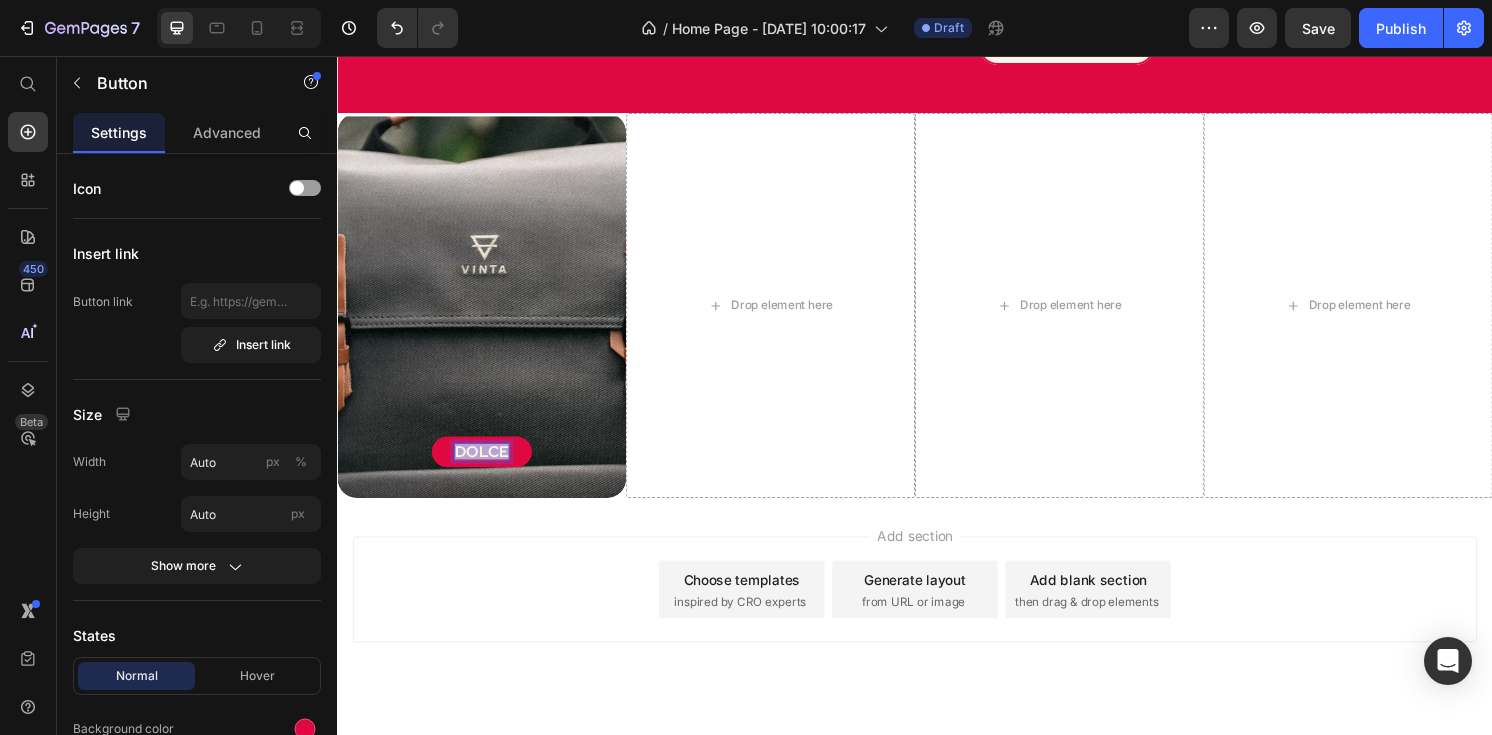 click on "DOLCE" at bounding box center (487, 467) 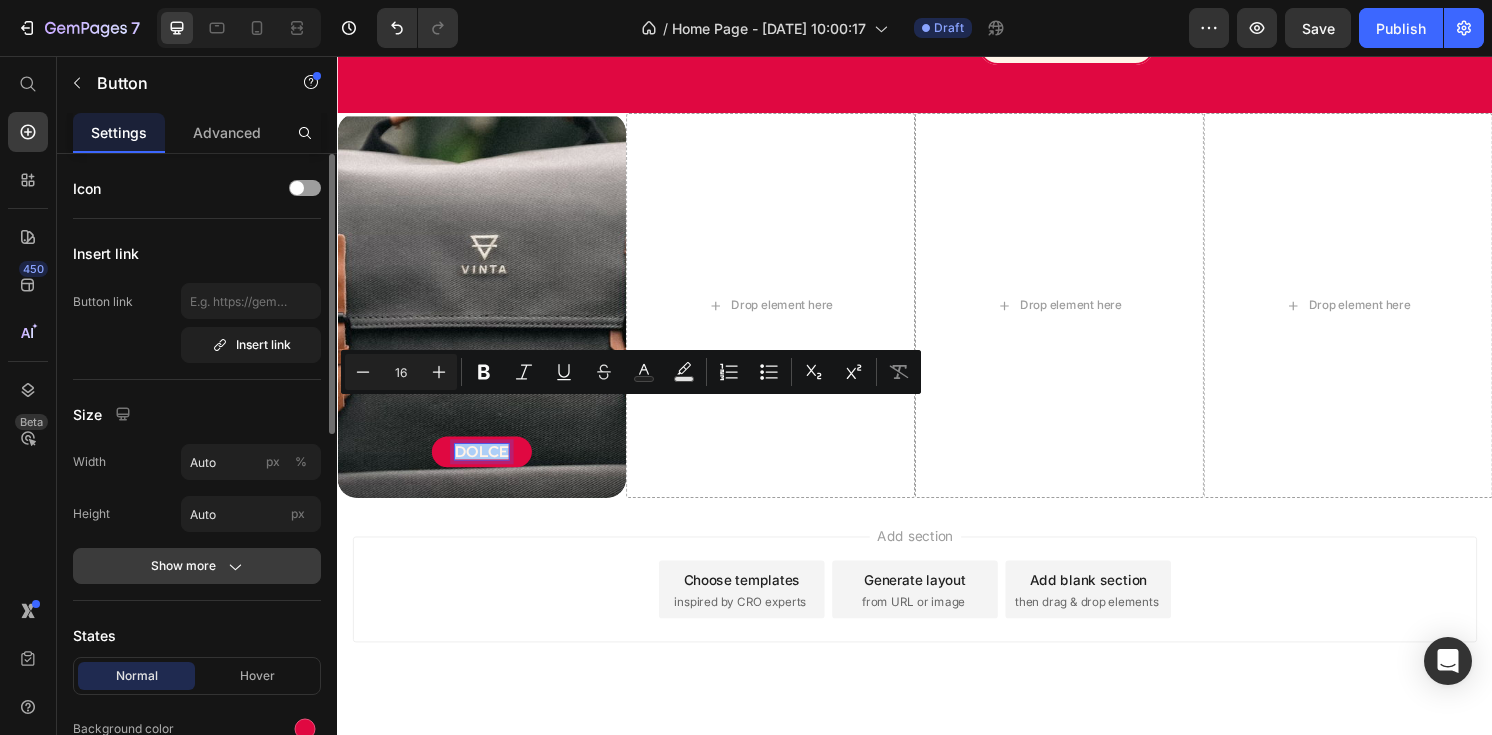 click on "Show more" 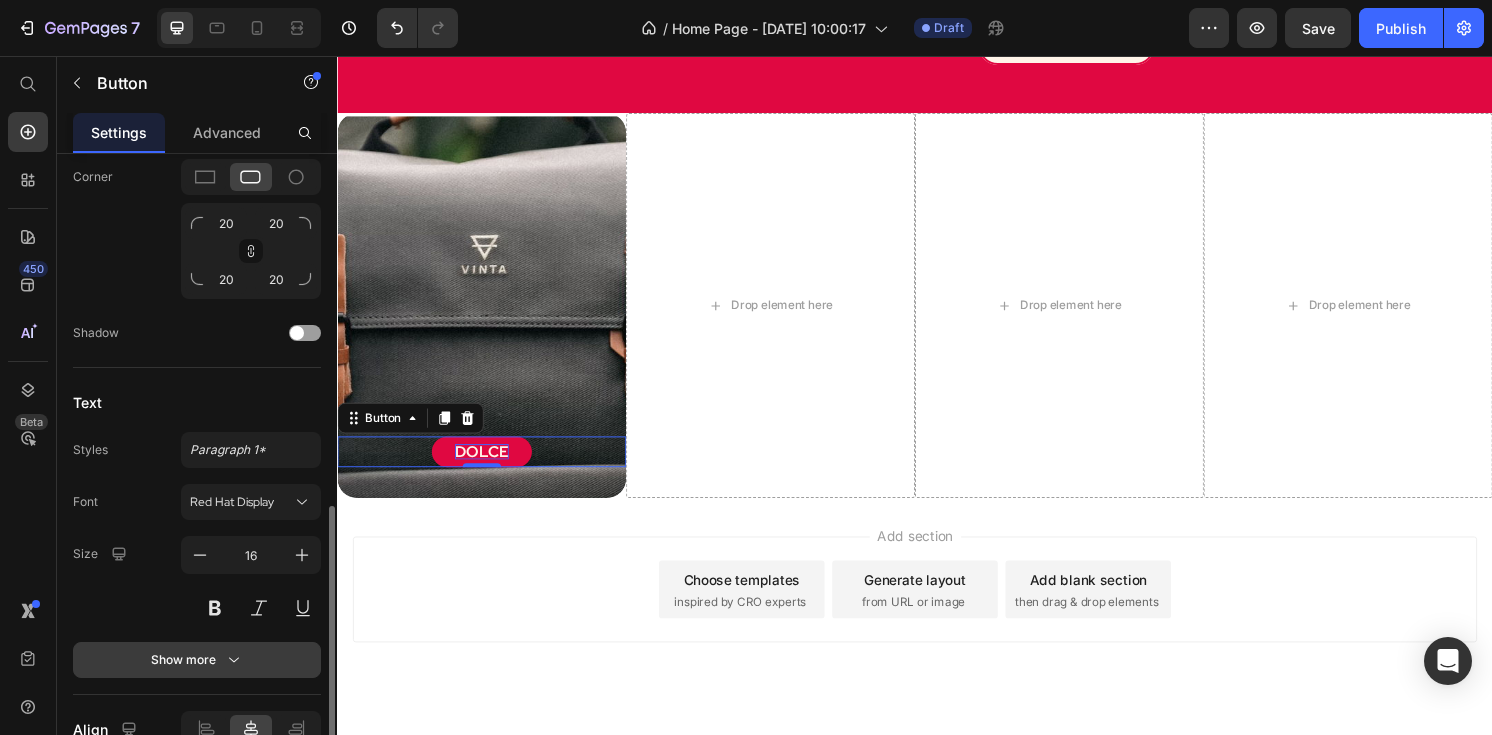 click on "Show more" at bounding box center (197, 660) 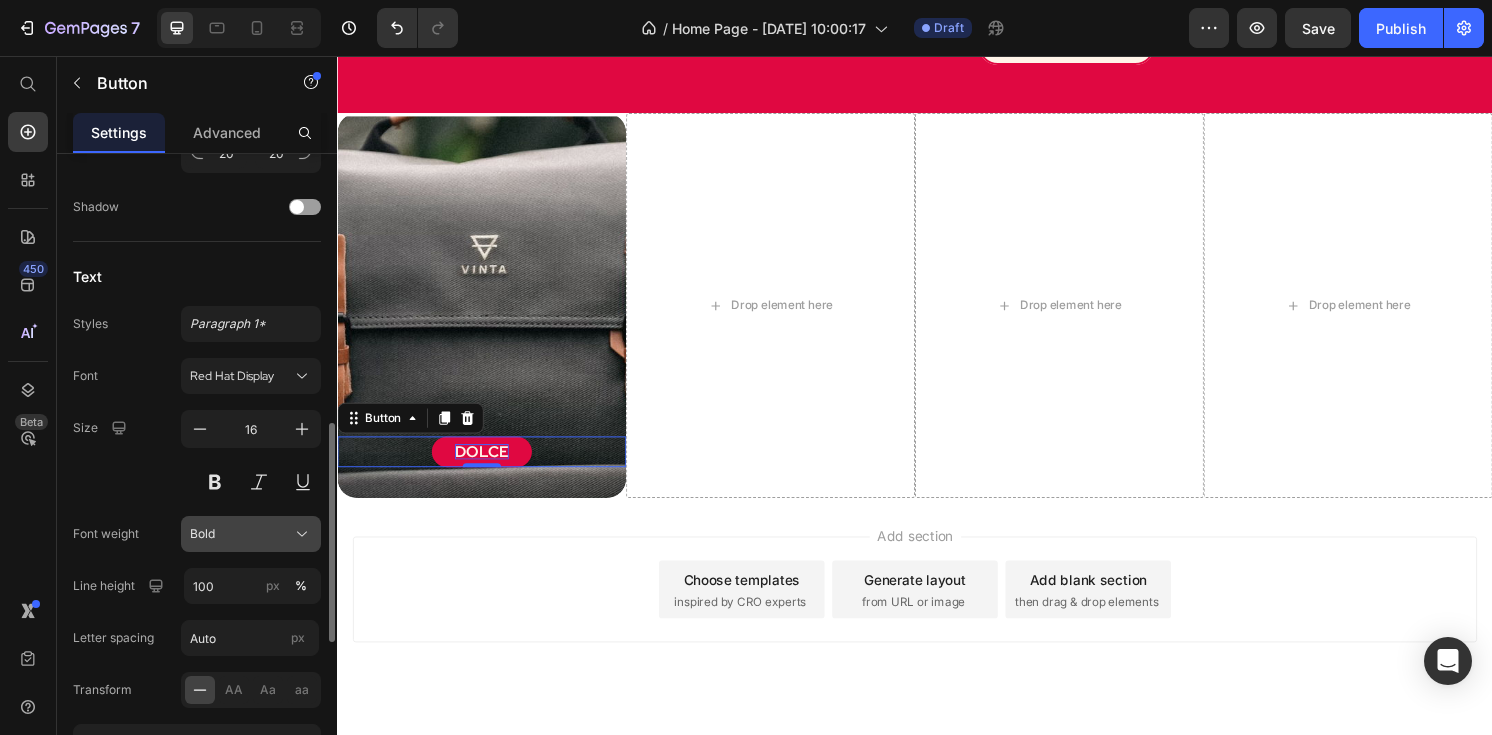 scroll, scrollTop: 1058, scrollLeft: 0, axis: vertical 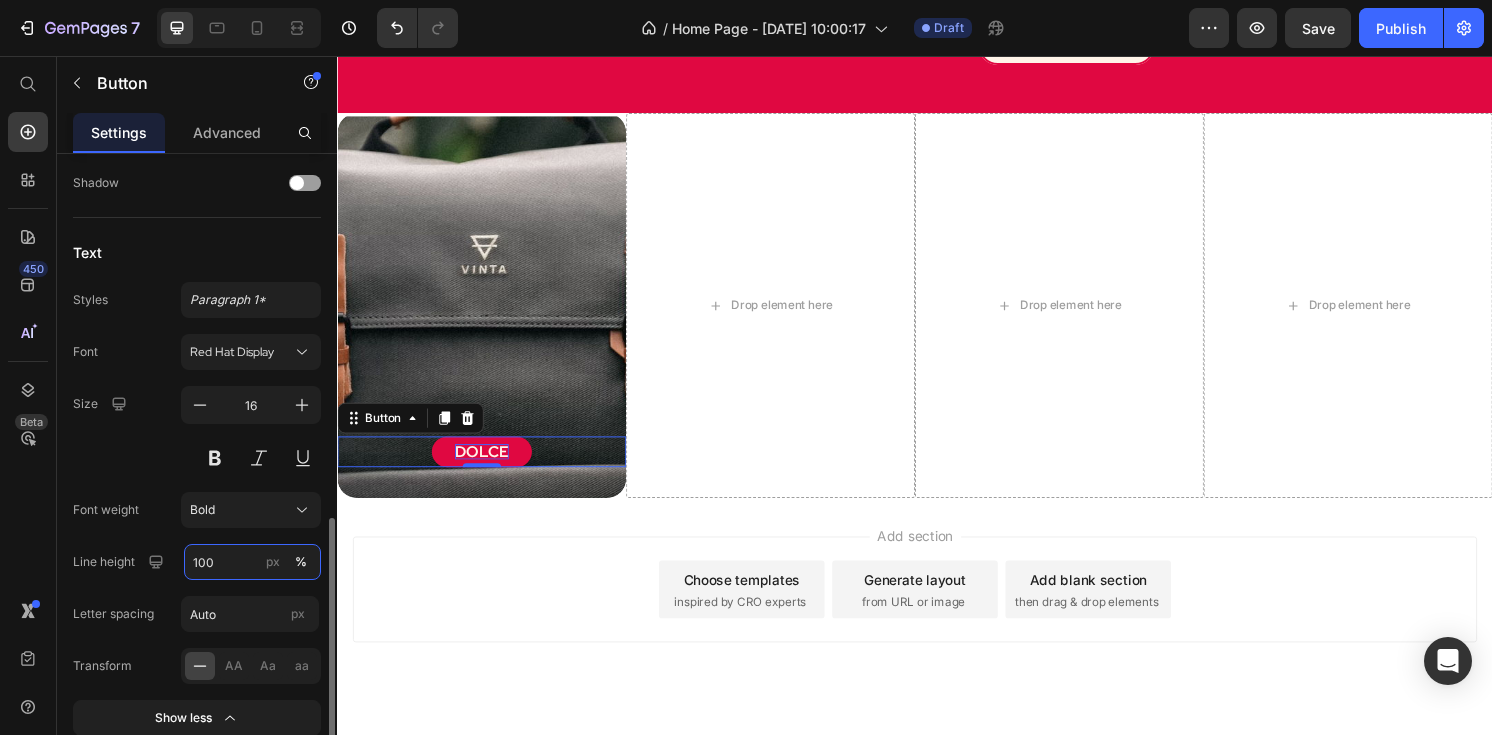 click on "100" at bounding box center (252, 562) 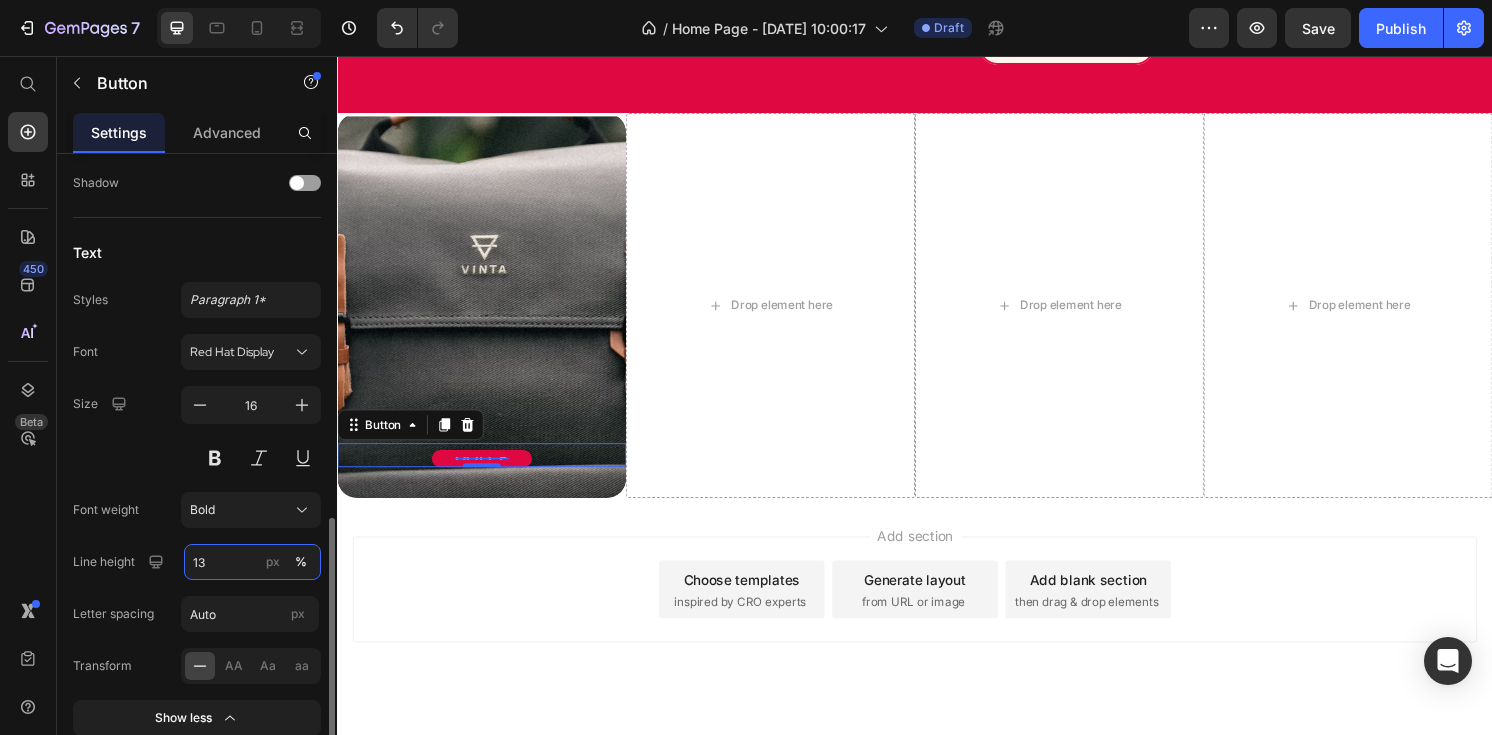 type on "130" 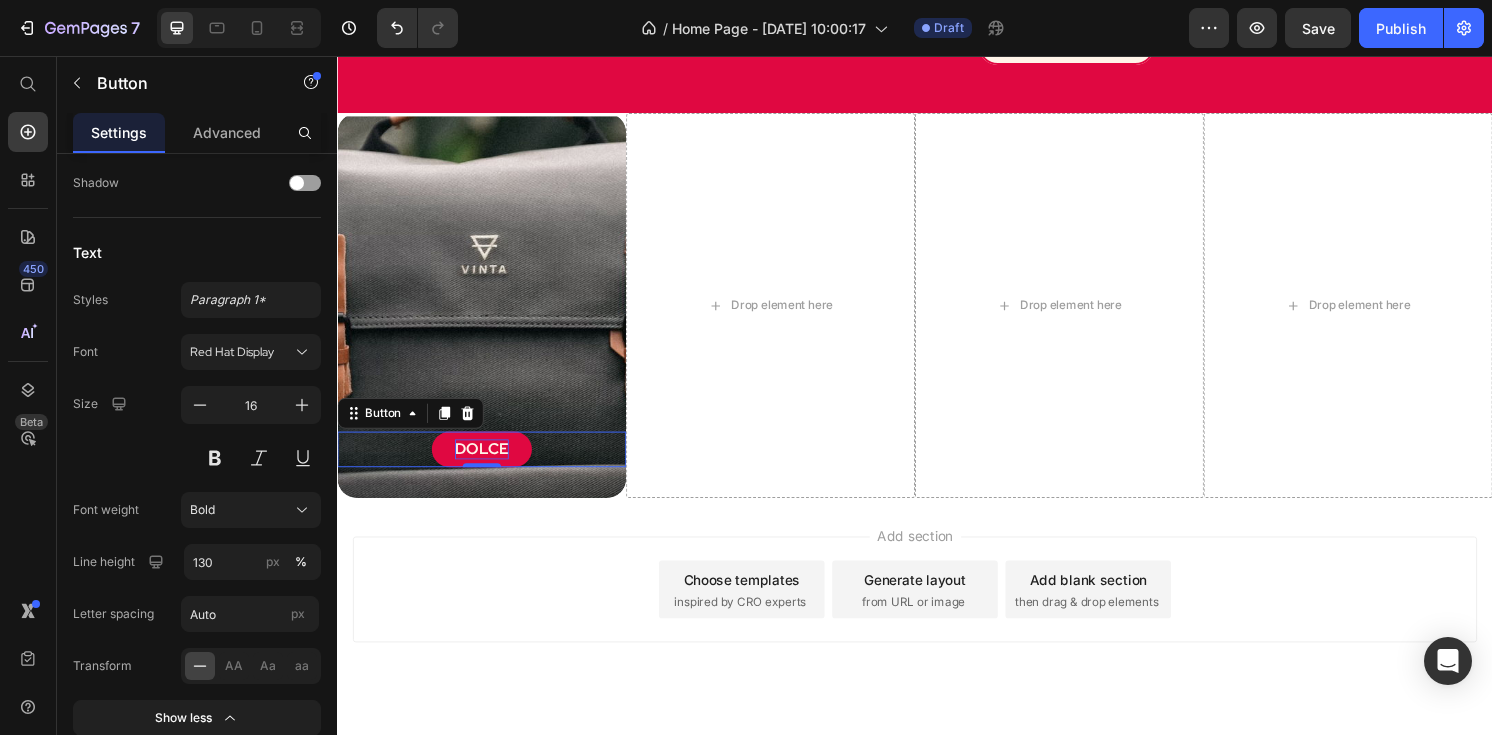 click on "Add section Choose templates inspired by CRO experts Generate layout from URL or image Add blank section then drag & drop elements" at bounding box center [937, 610] 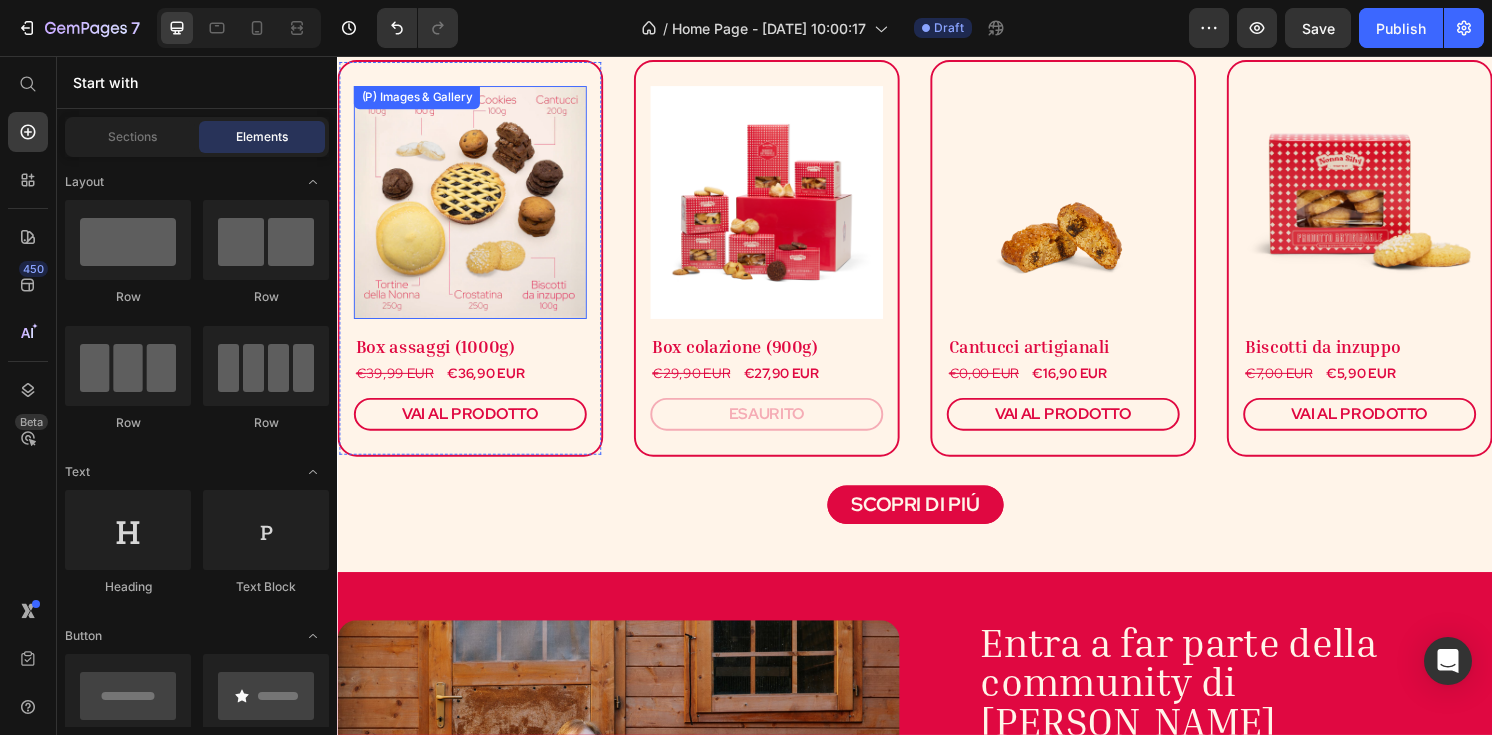 scroll, scrollTop: 1305, scrollLeft: 0, axis: vertical 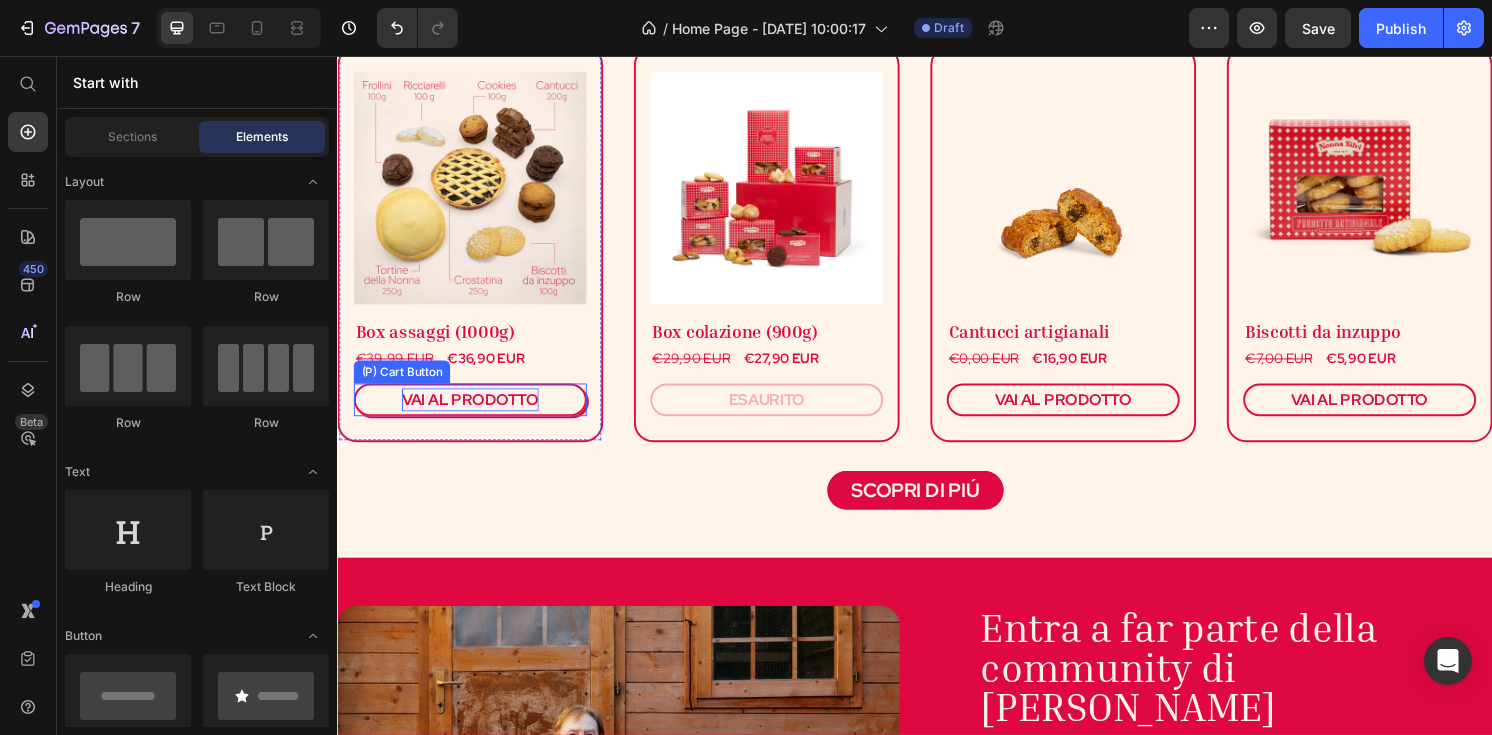 click on "VAI AL PRODOTTO" at bounding box center [475, 413] 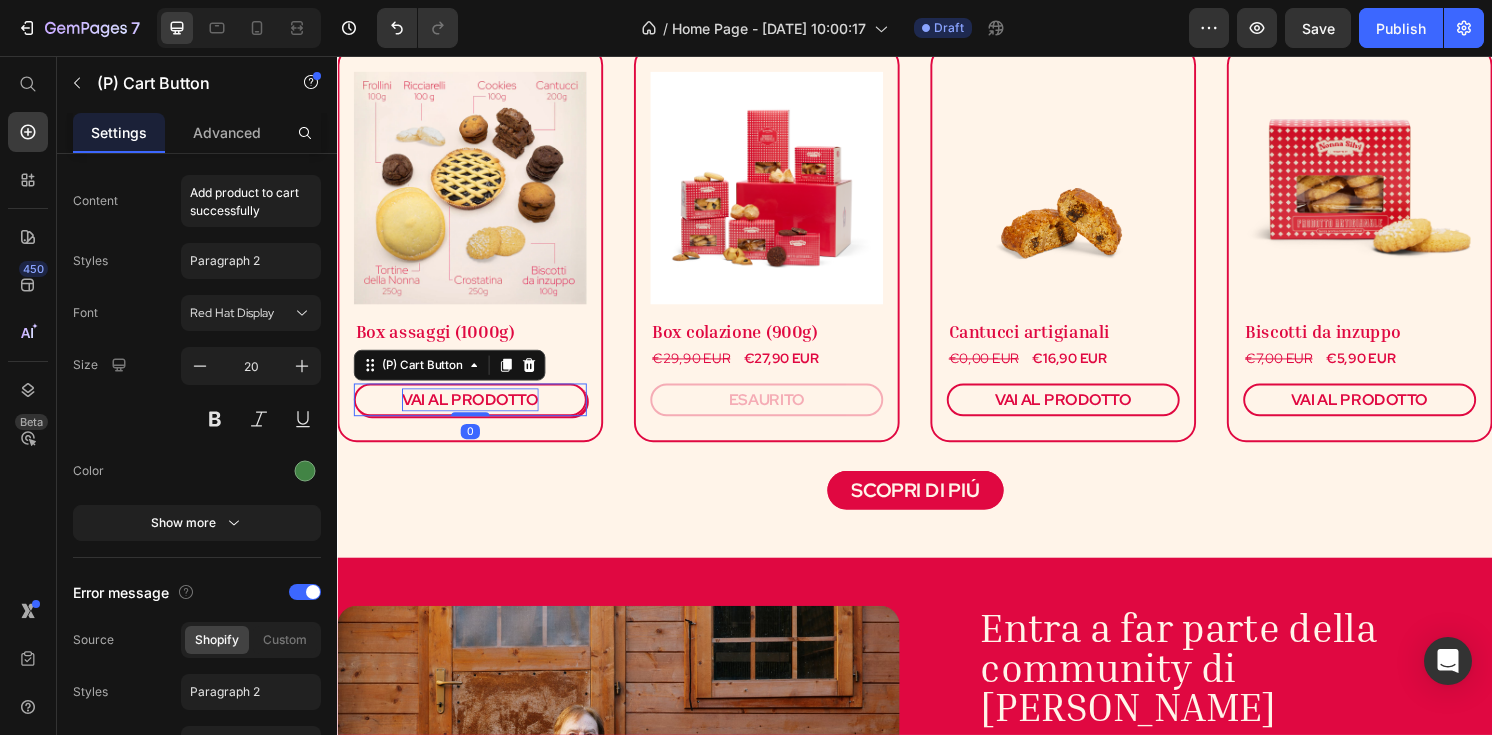 scroll, scrollTop: 0, scrollLeft: 0, axis: both 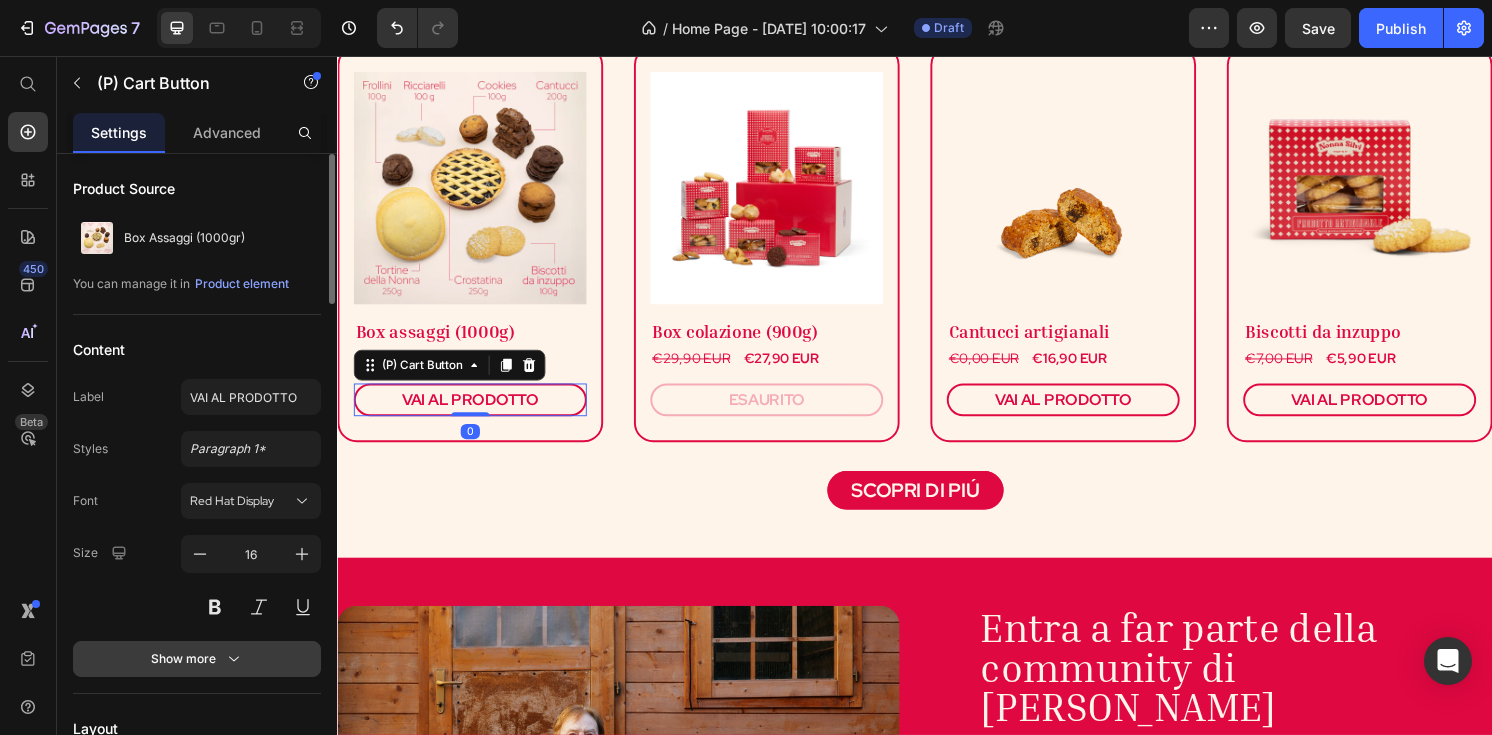 click on "Show more" at bounding box center (197, 659) 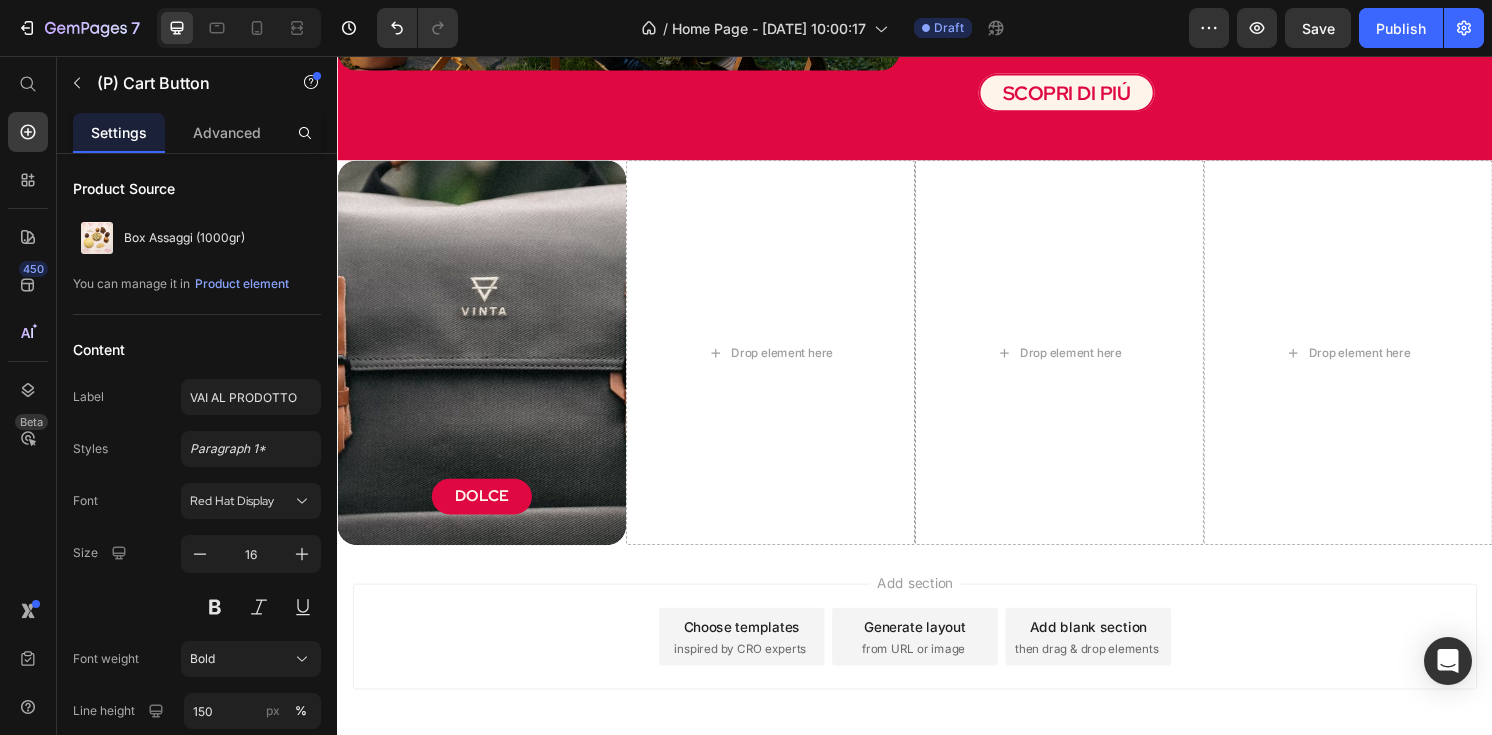scroll, scrollTop: 2329, scrollLeft: 0, axis: vertical 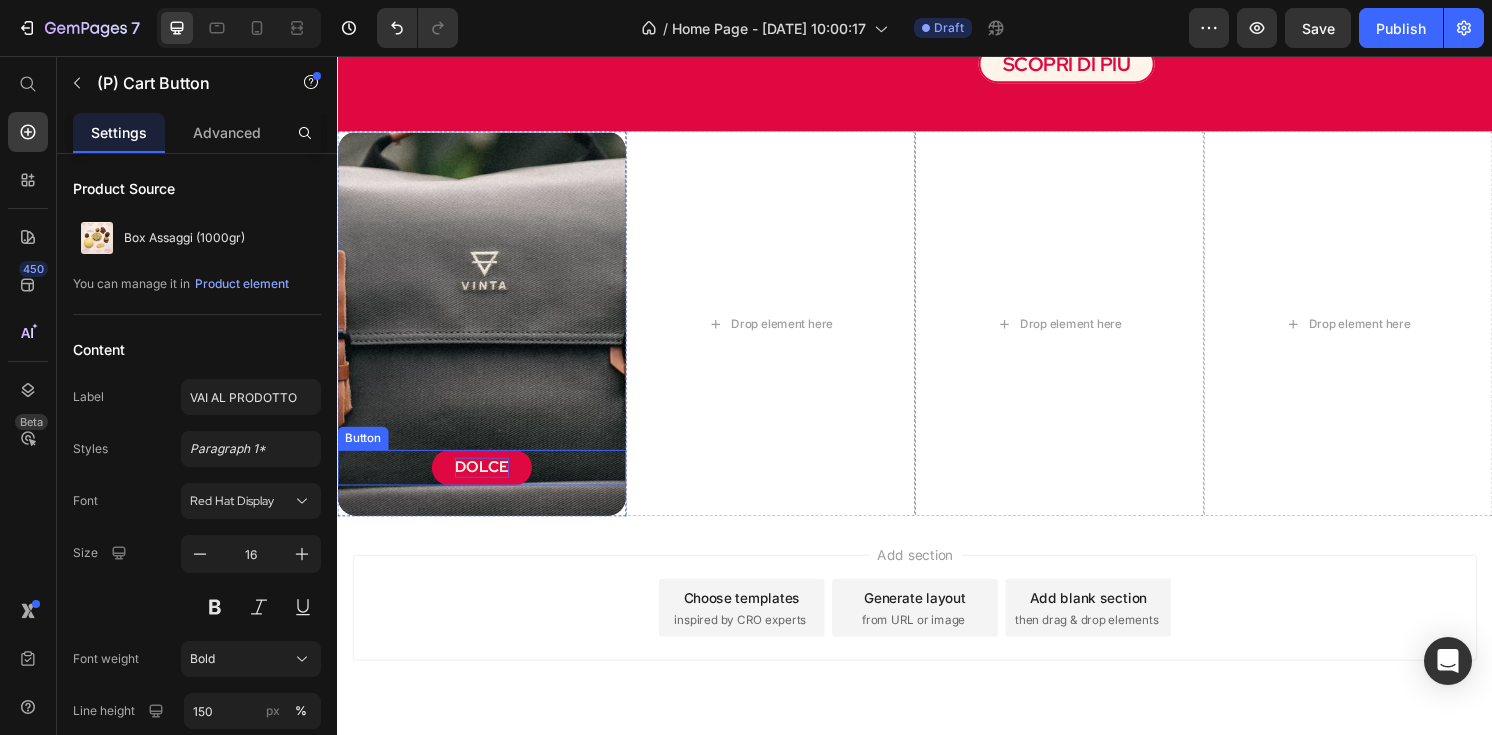 click on "DOLCE" at bounding box center (487, 483) 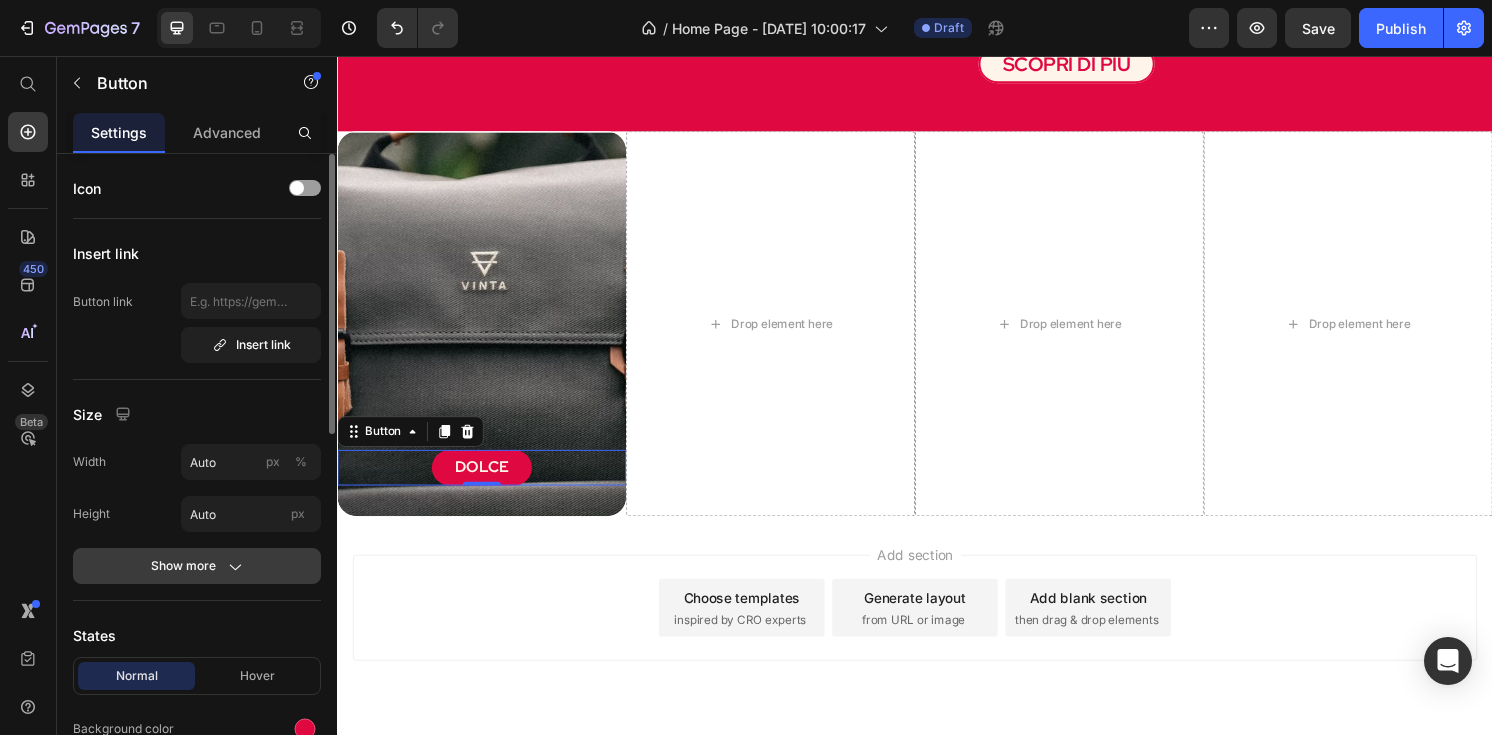 click on "Show more" 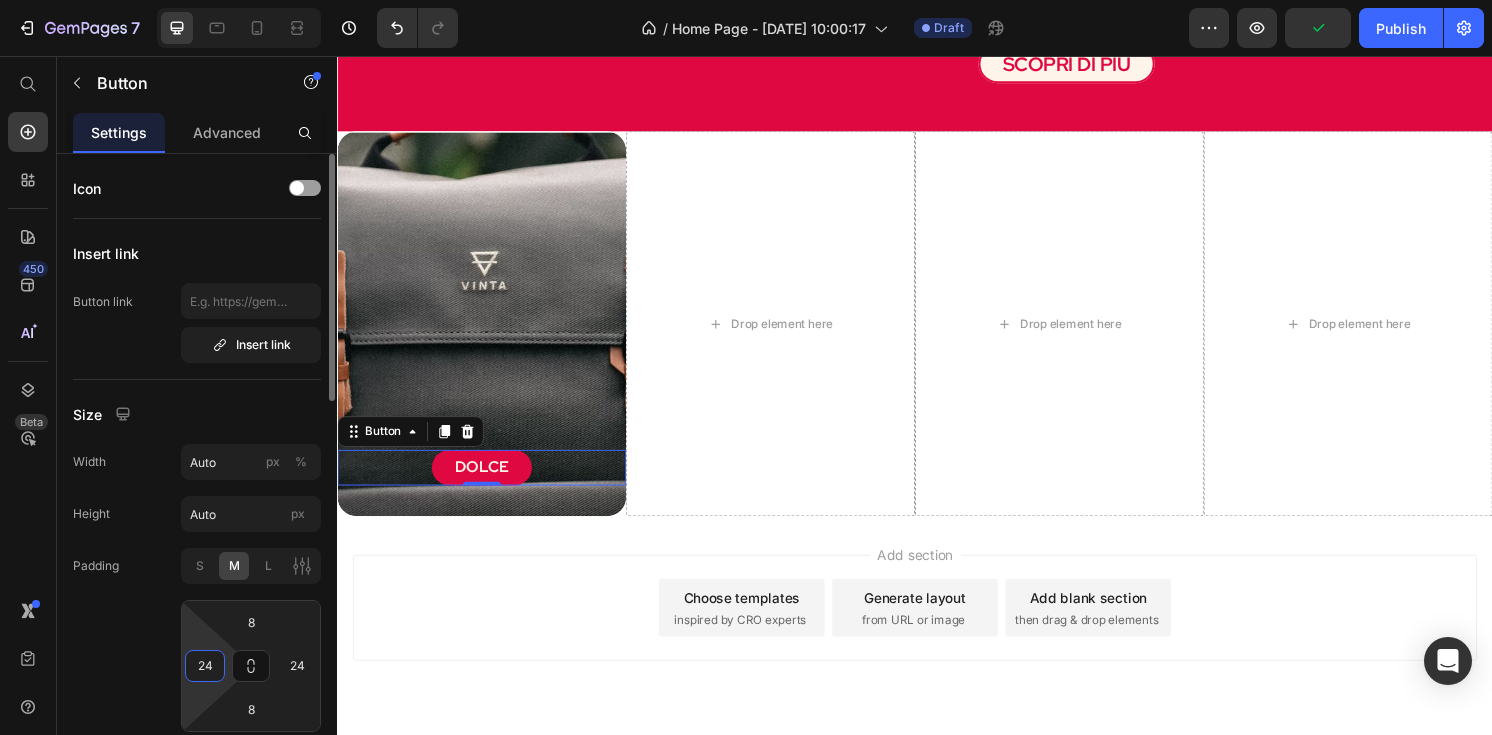 click on "24" at bounding box center (205, 666) 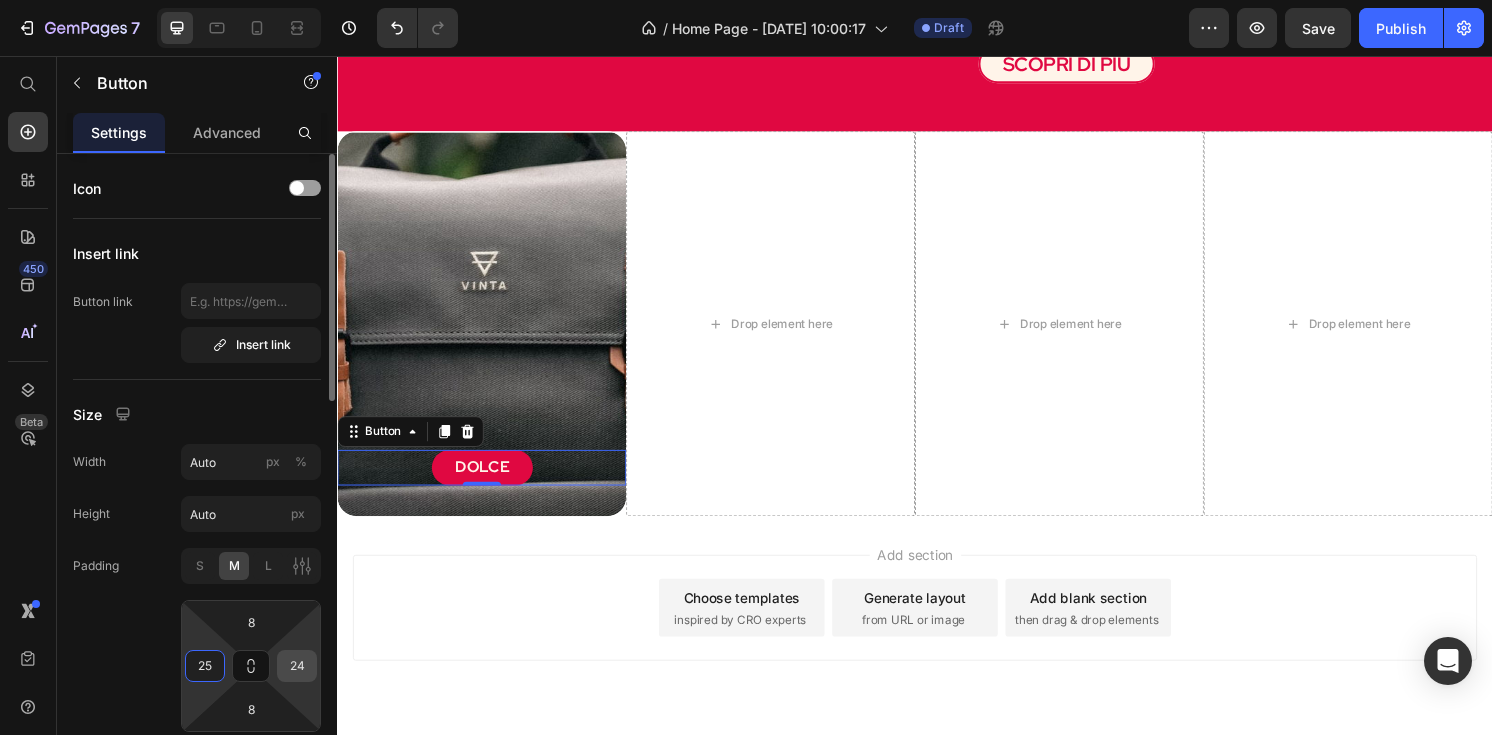 type on "25" 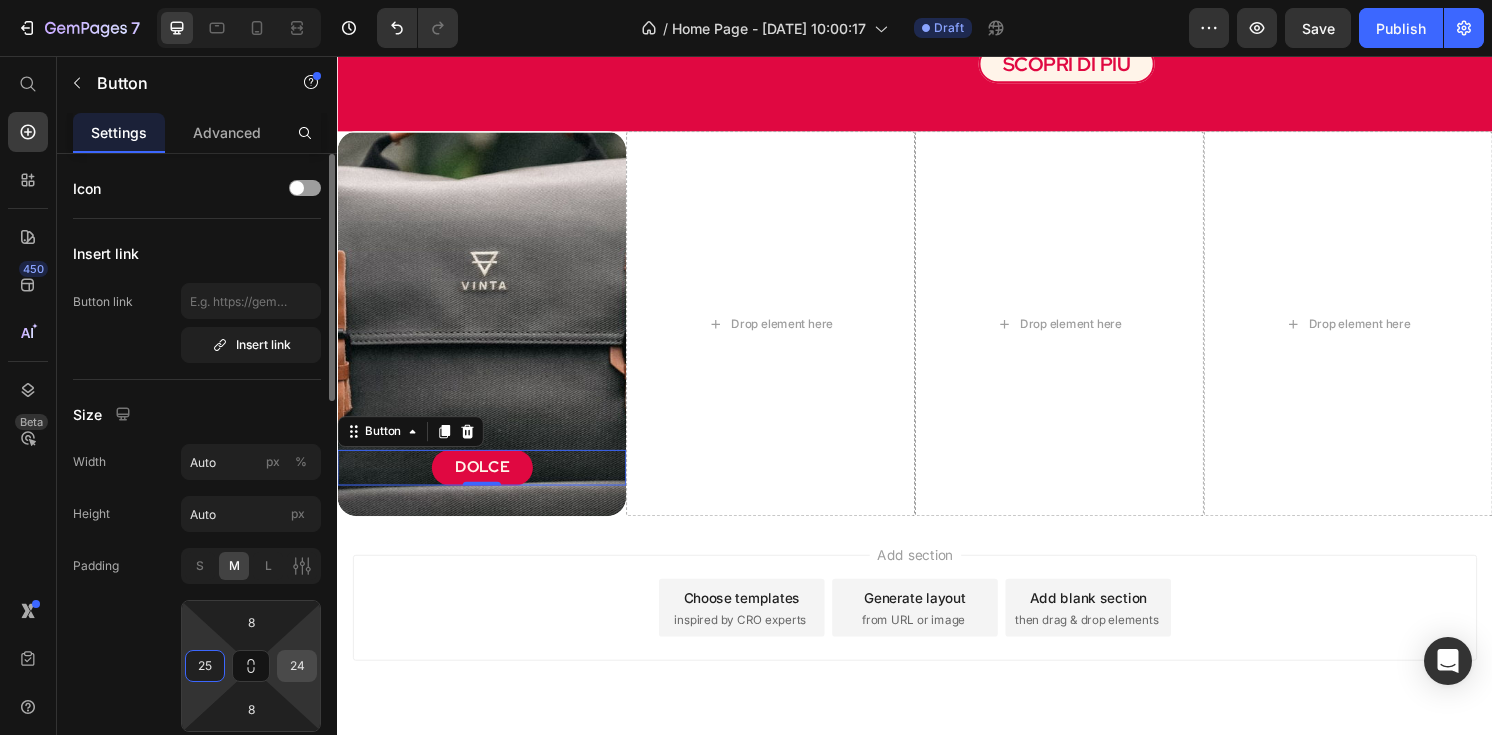 click on "24" at bounding box center [297, 666] 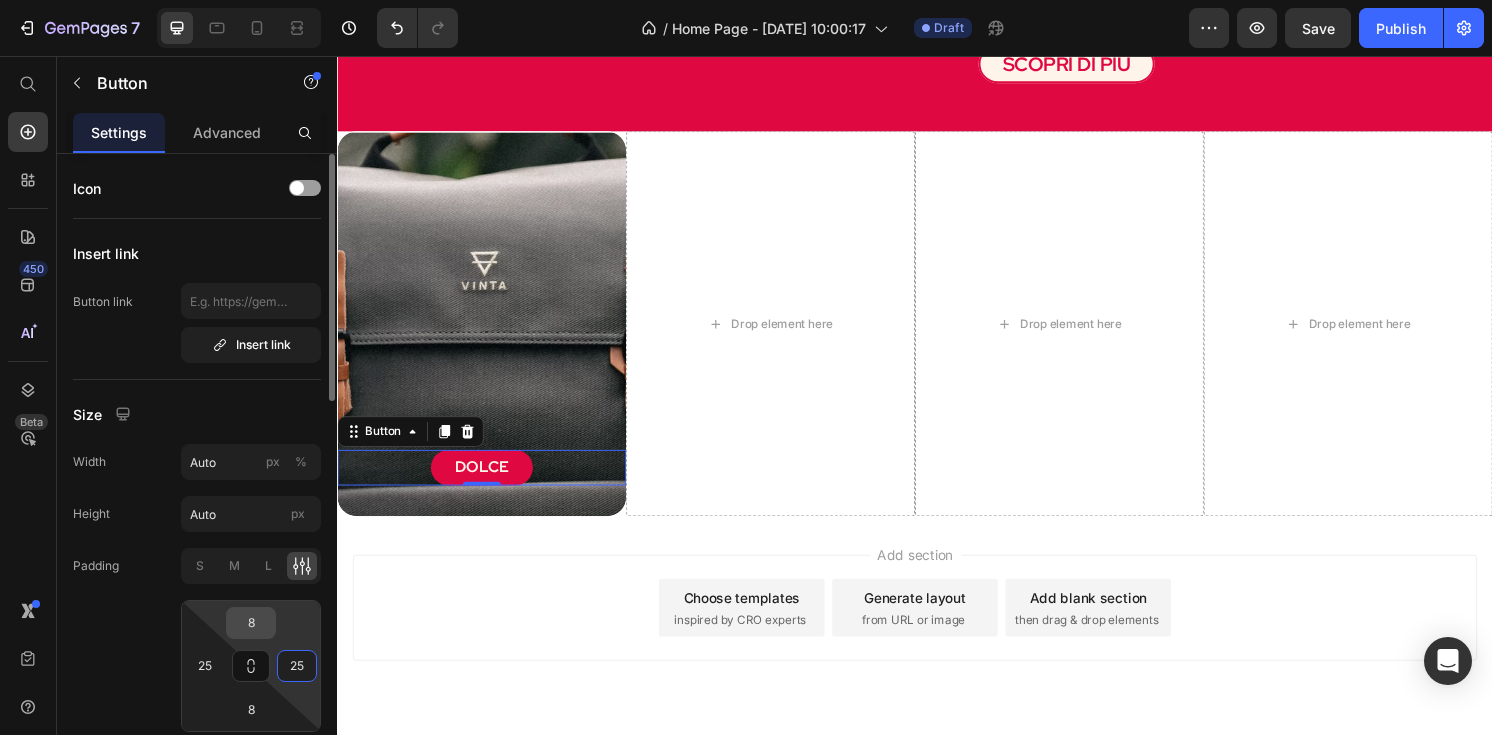 type on "25" 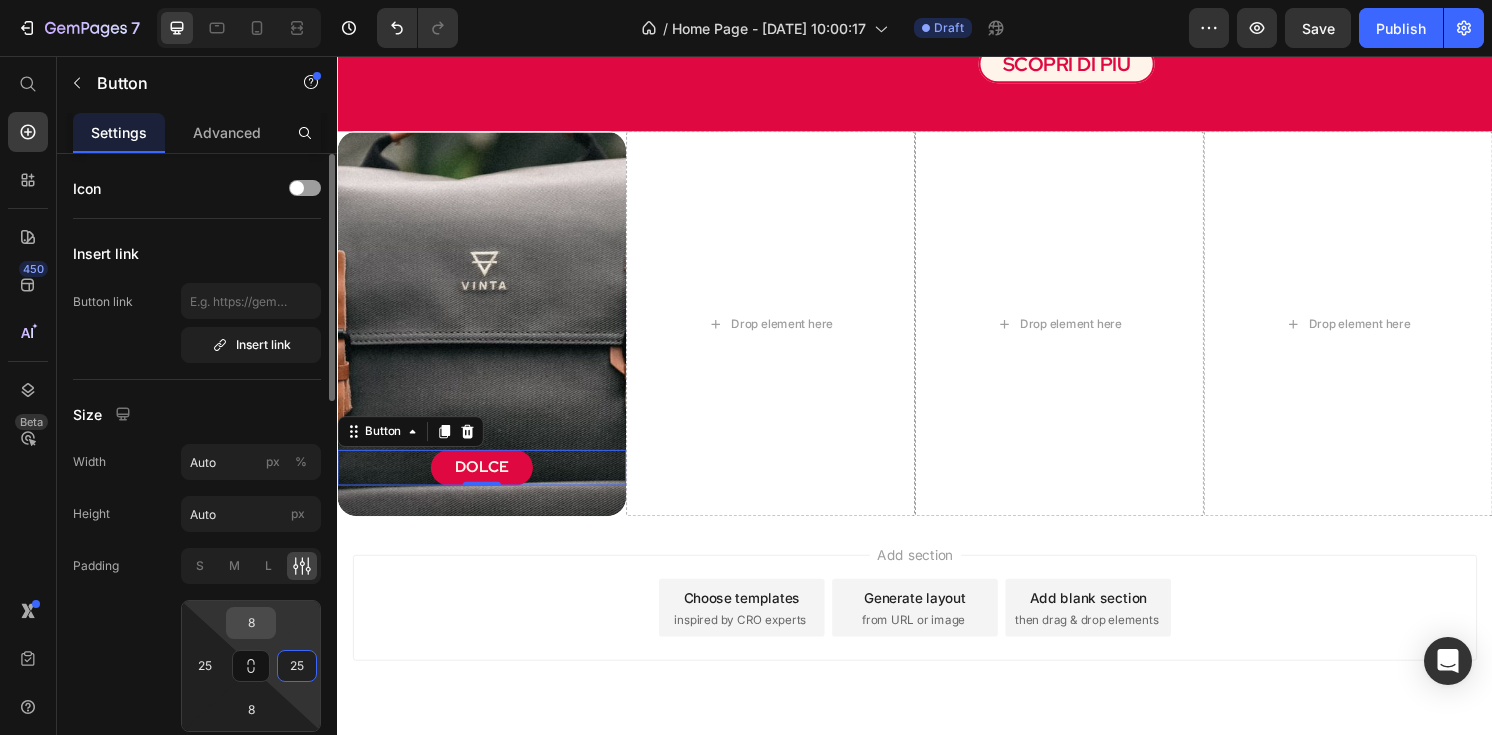 click on "8" at bounding box center [251, 623] 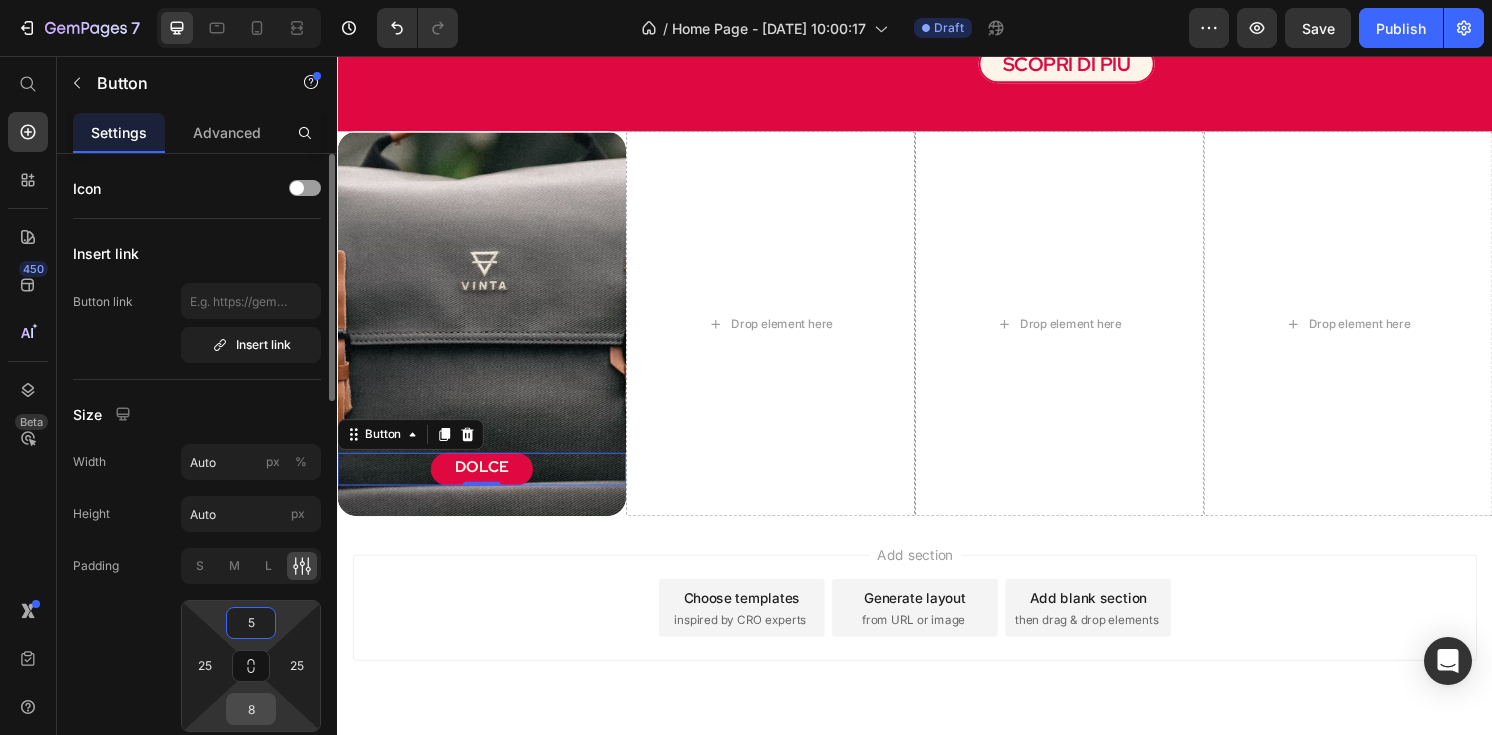 type on "5" 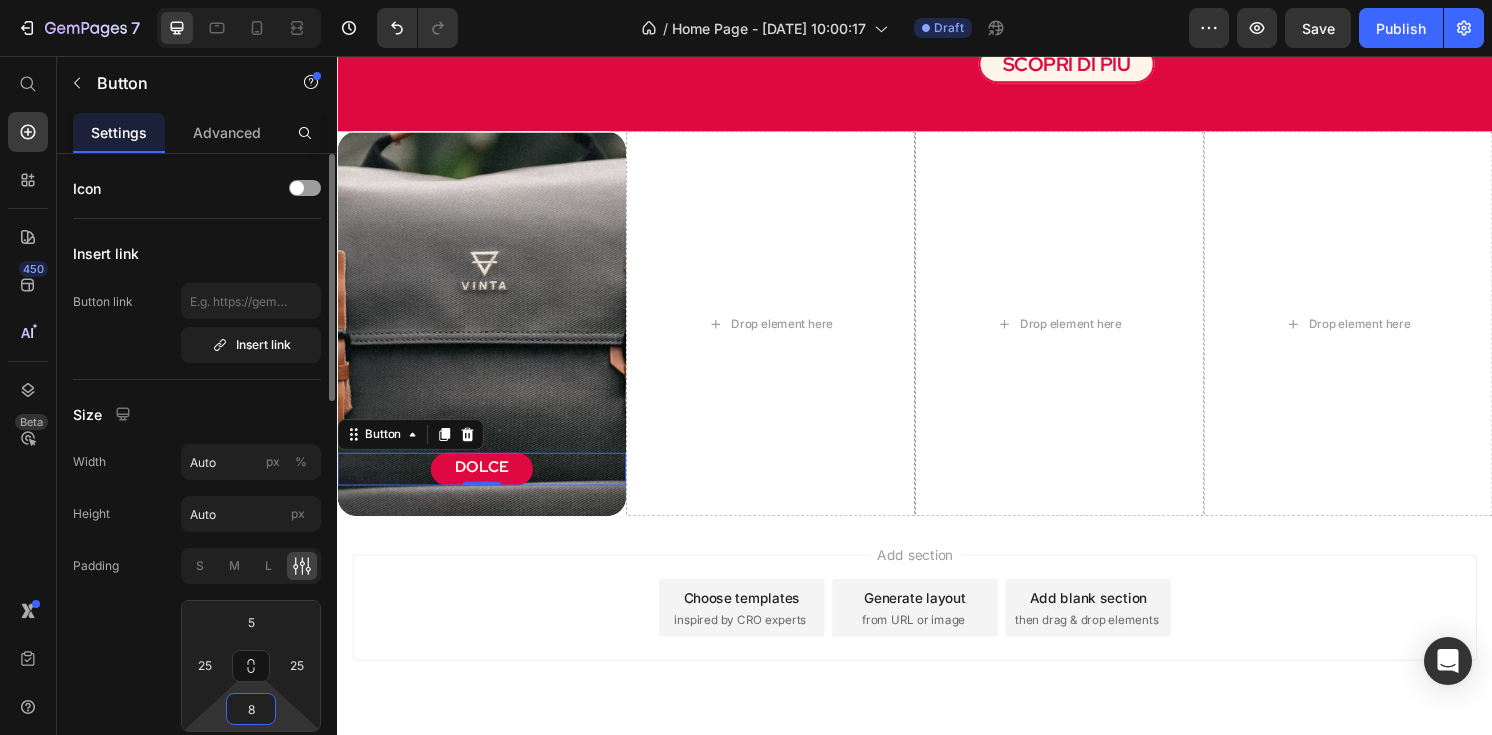 click on "8" at bounding box center (251, 709) 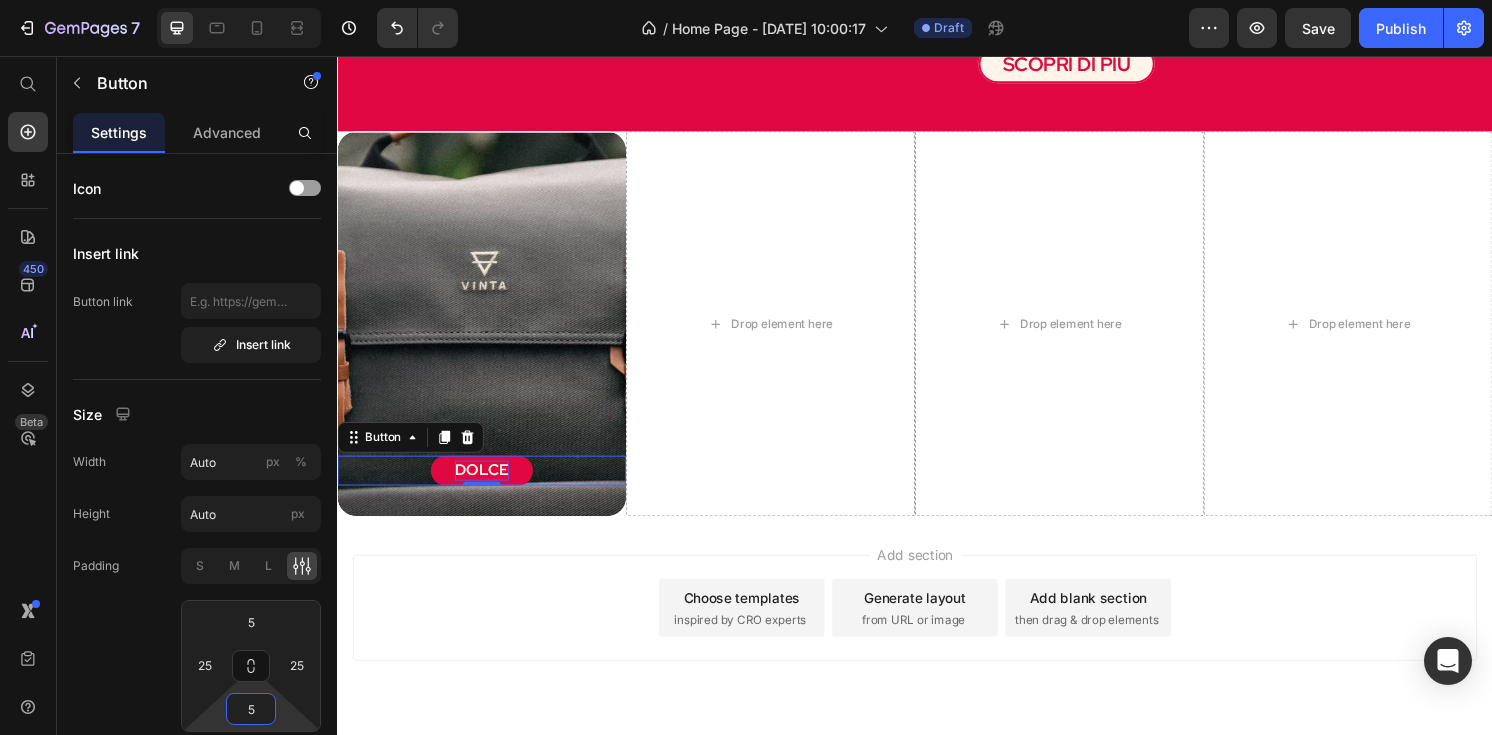 type on "5" 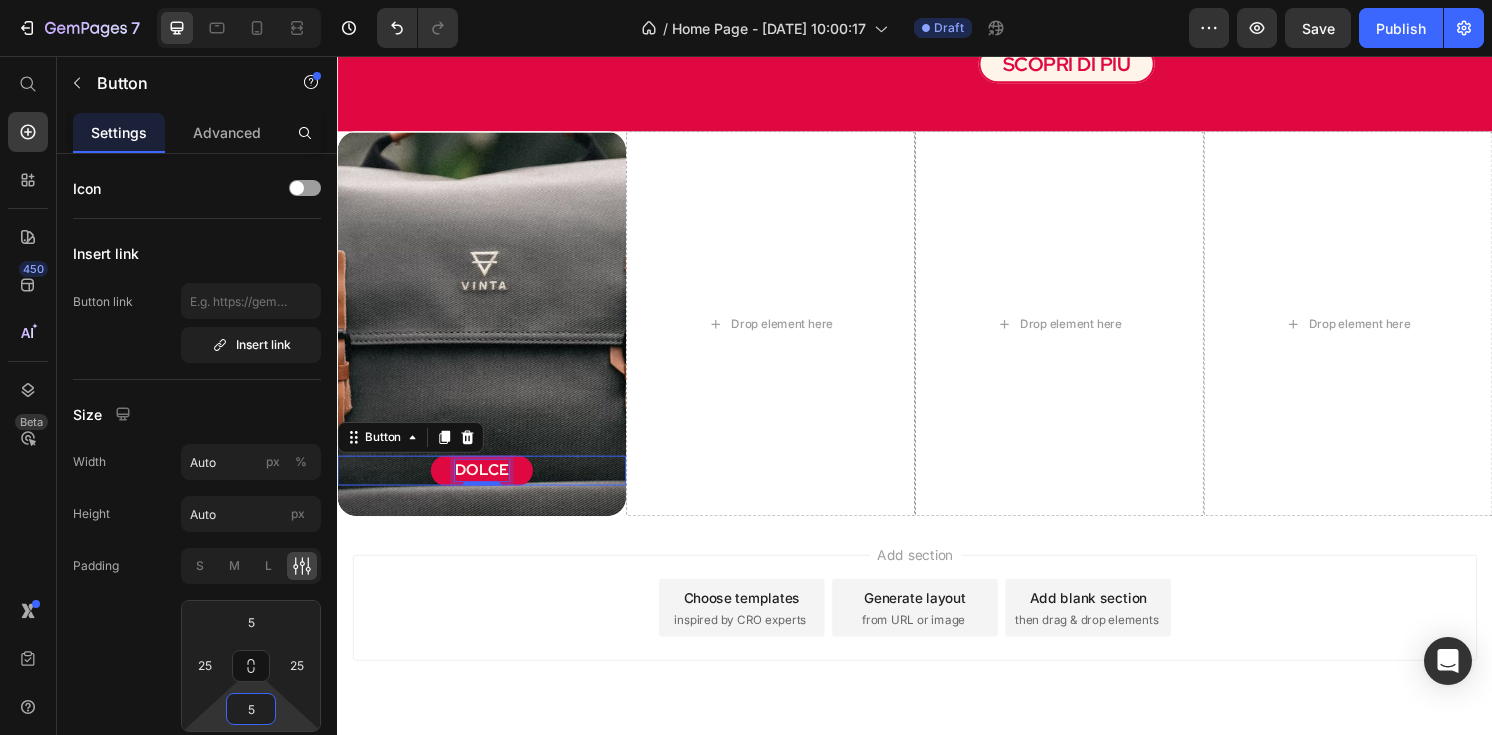 click on "DOLCE" at bounding box center (487, 486) 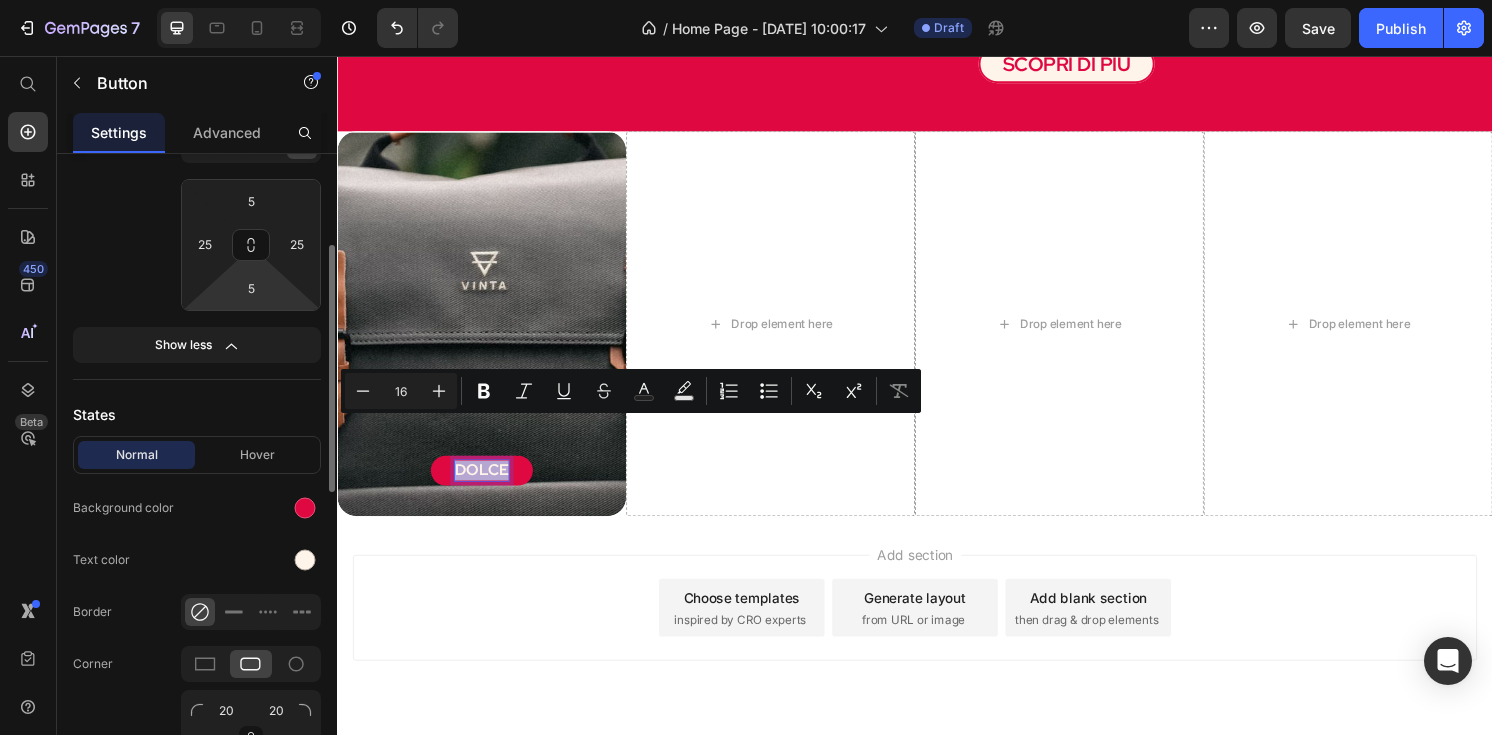 scroll, scrollTop: 321, scrollLeft: 0, axis: vertical 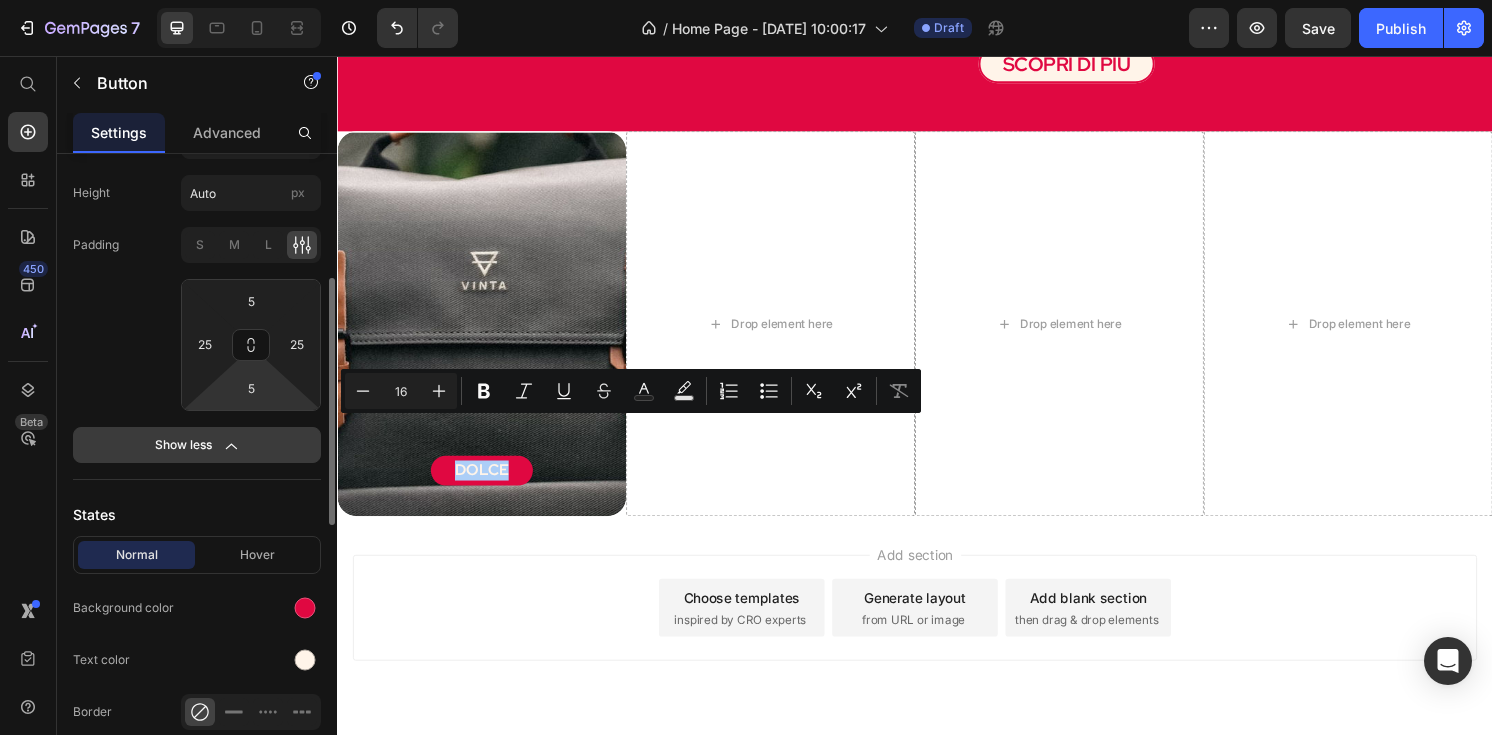 click on "Show less" 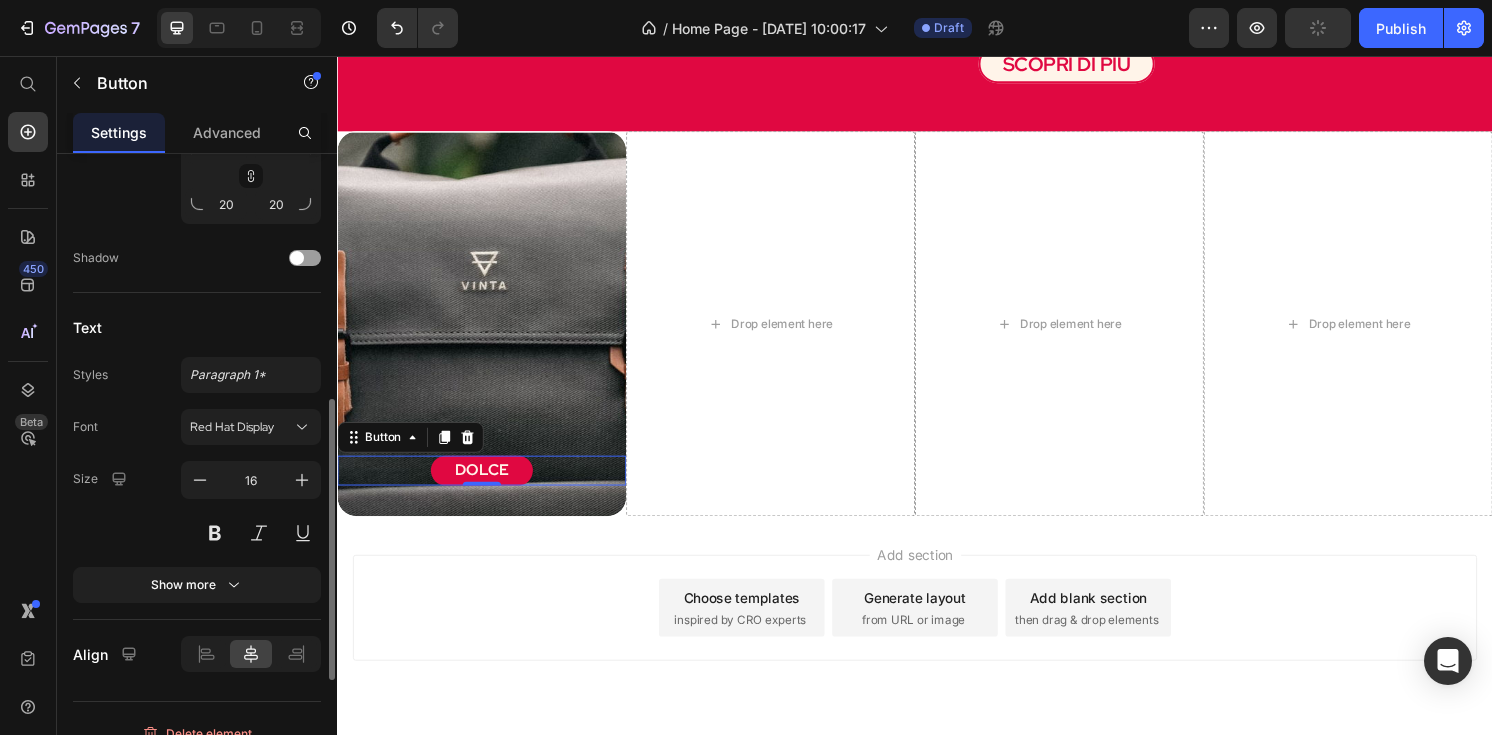 scroll, scrollTop: 807, scrollLeft: 0, axis: vertical 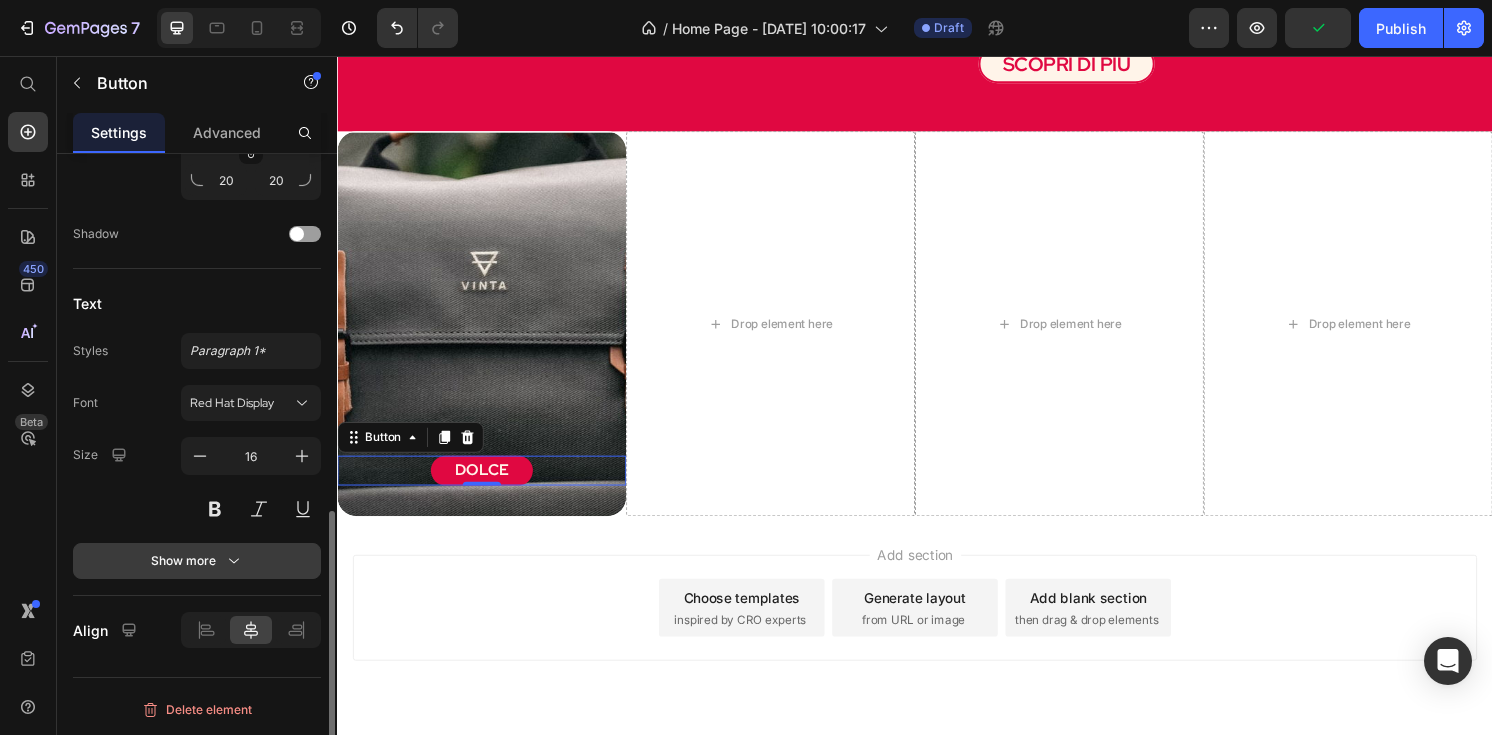 click 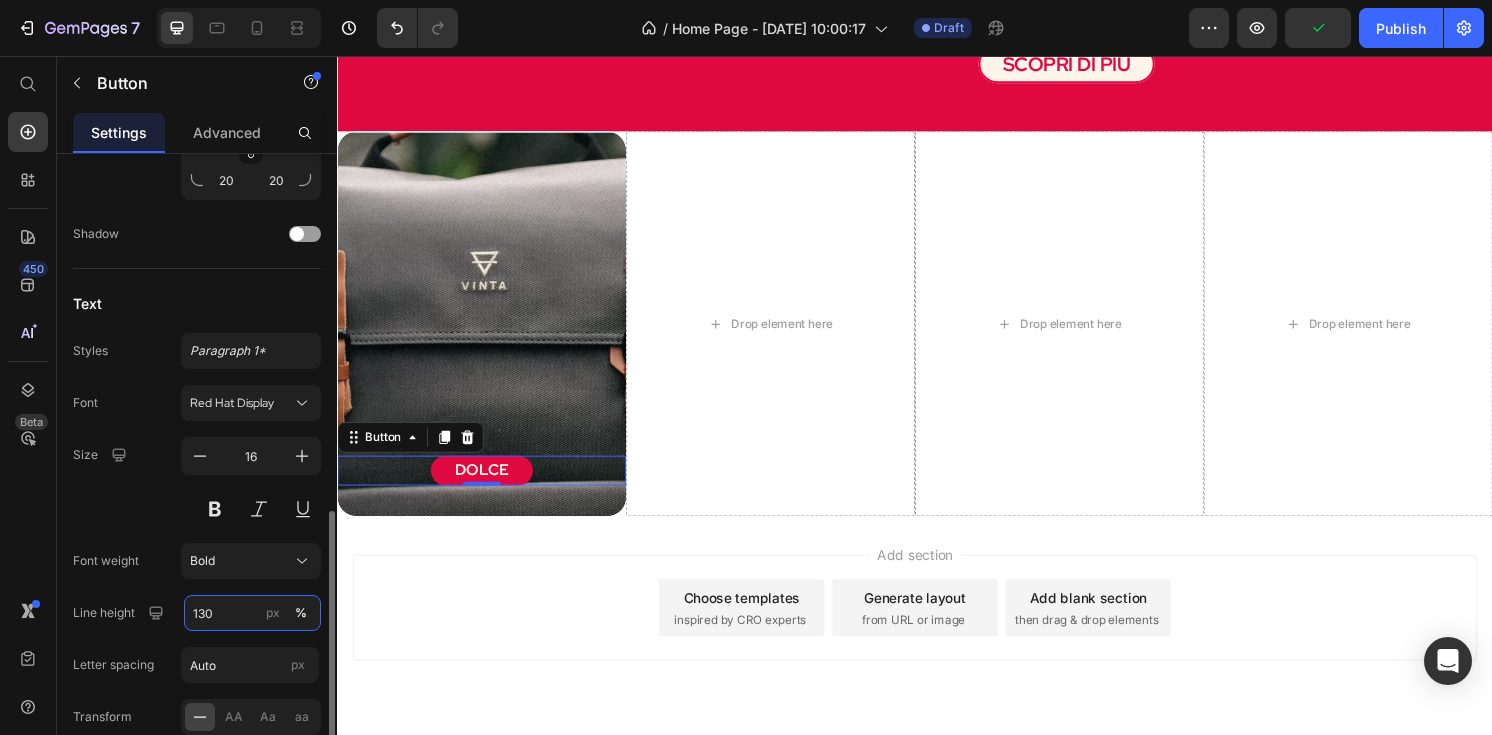 click on "130" at bounding box center [252, 613] 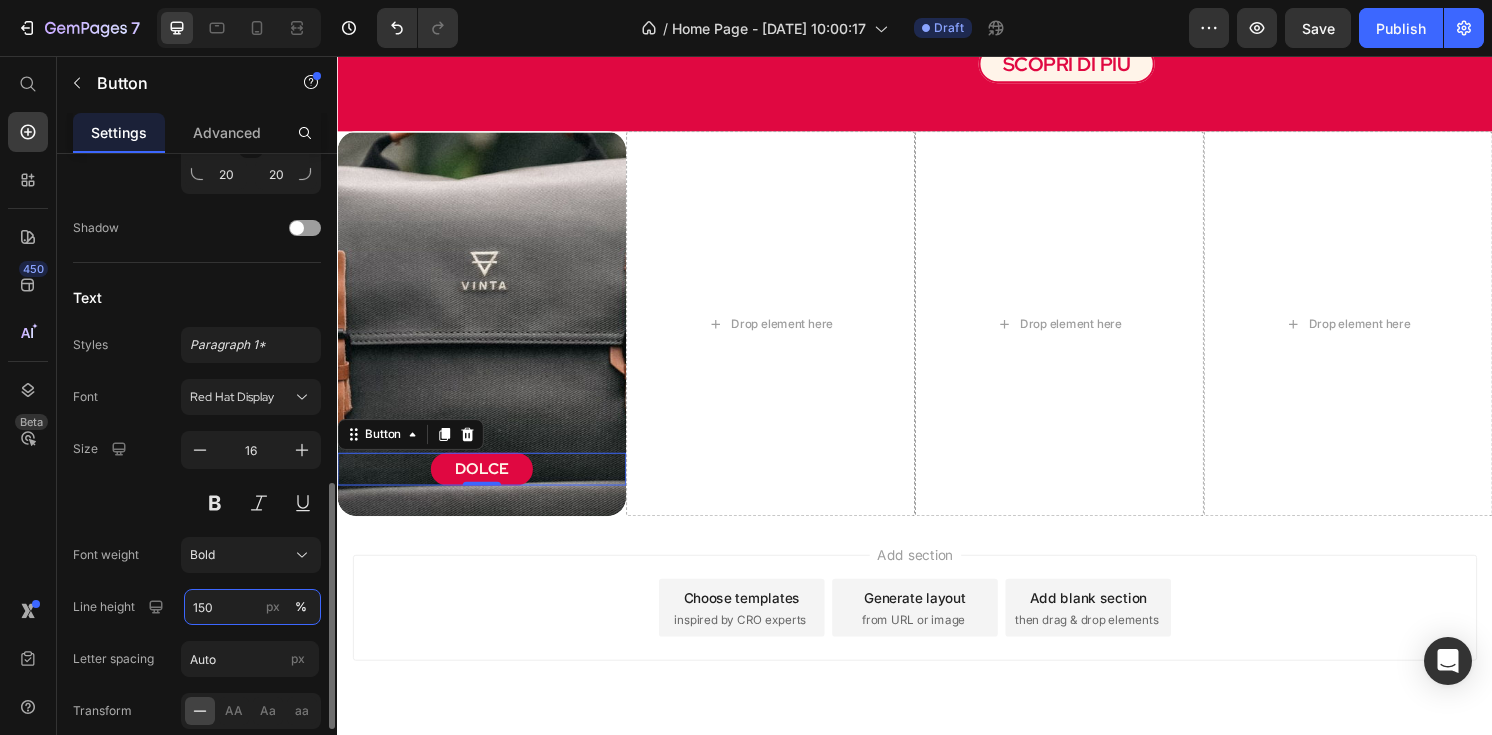 scroll, scrollTop: 811, scrollLeft: 0, axis: vertical 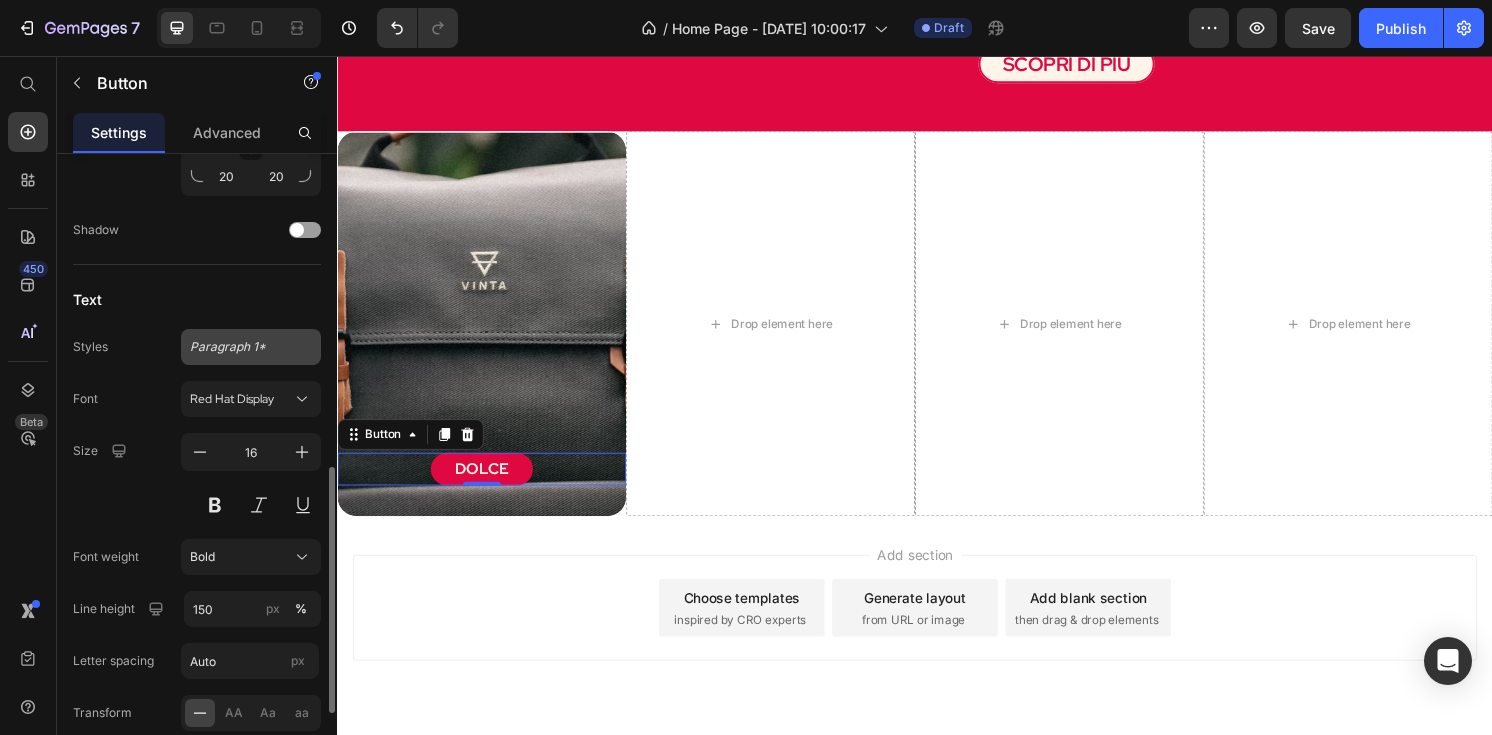 click on "Paragraph 1*" at bounding box center (239, 347) 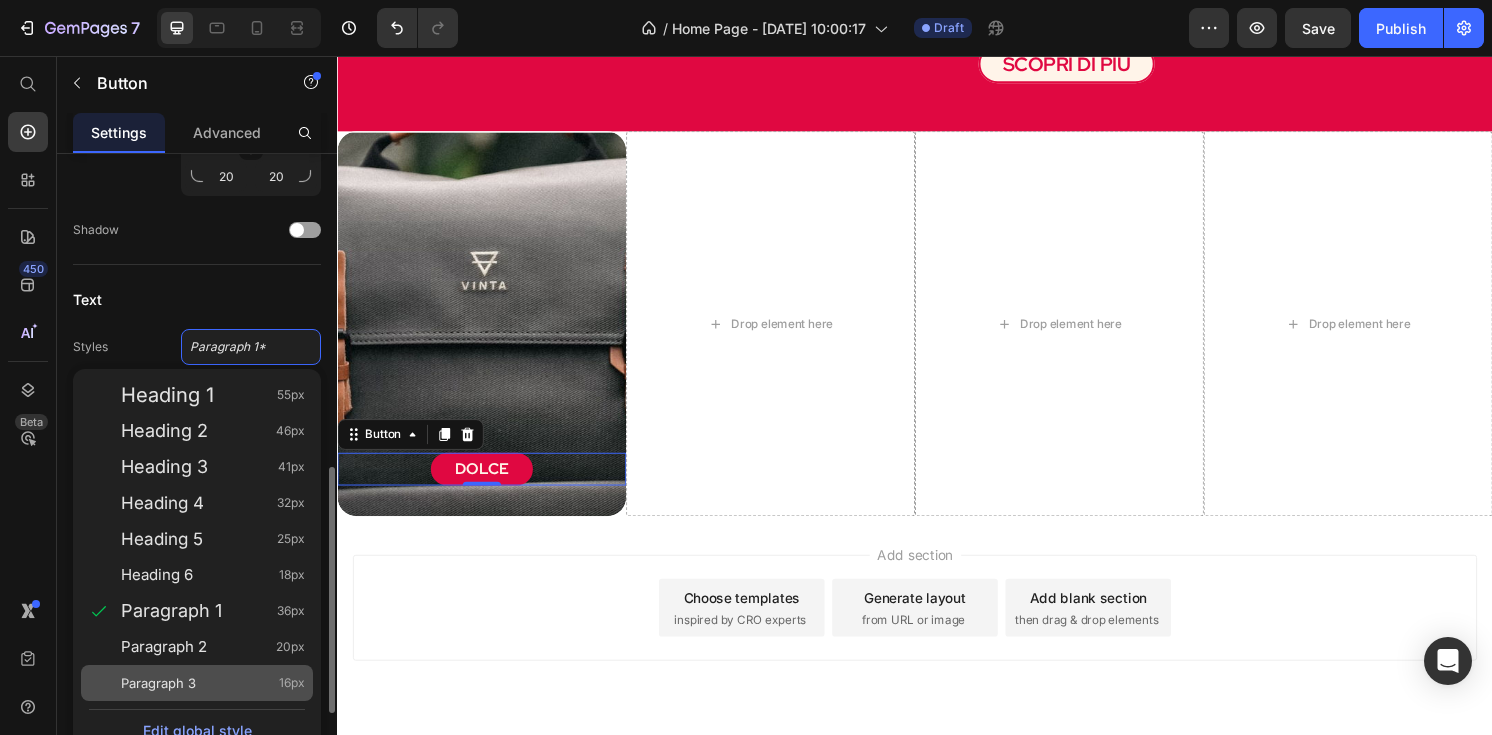click on "Paragraph 3 16px" at bounding box center [213, 683] 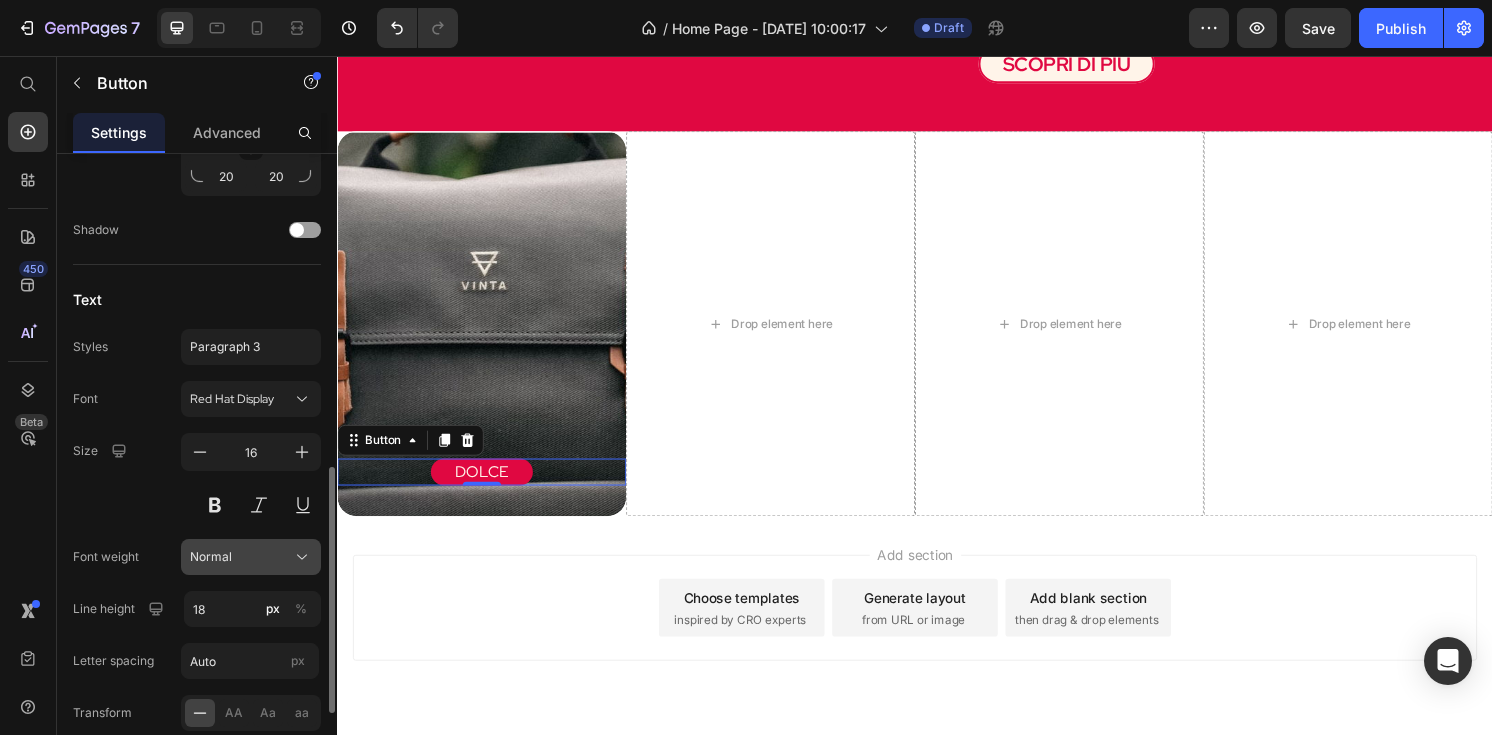 click on "Normal" 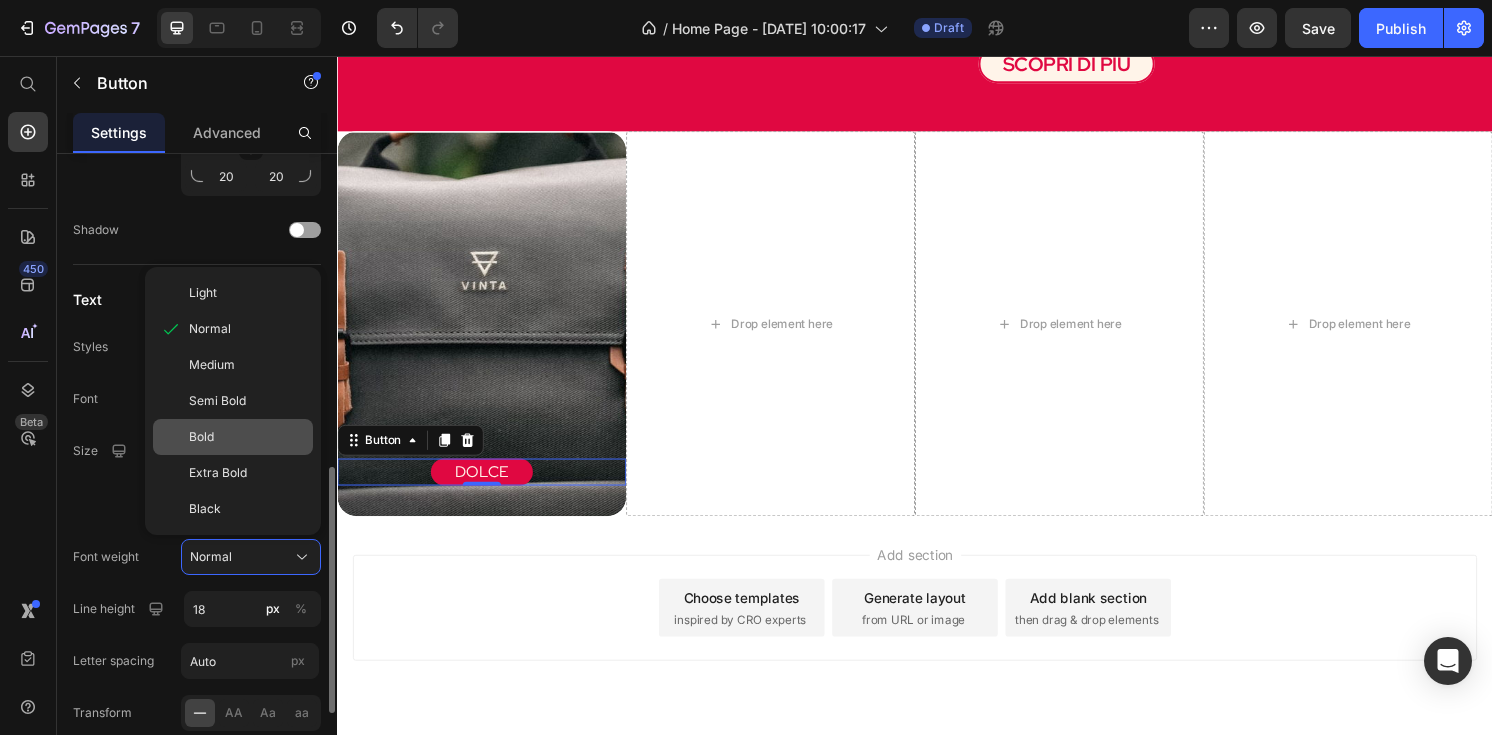 click on "Bold" at bounding box center (247, 437) 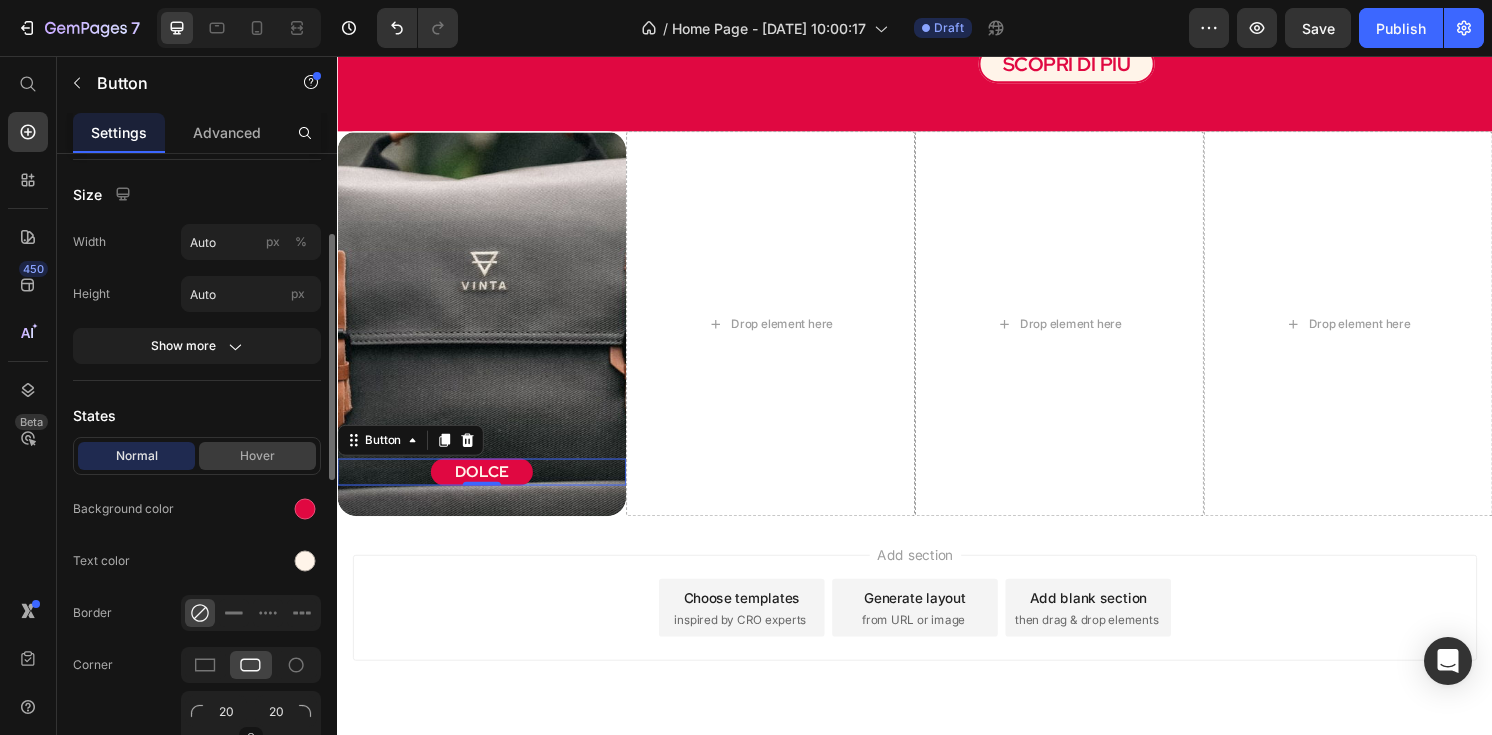 scroll, scrollTop: 217, scrollLeft: 0, axis: vertical 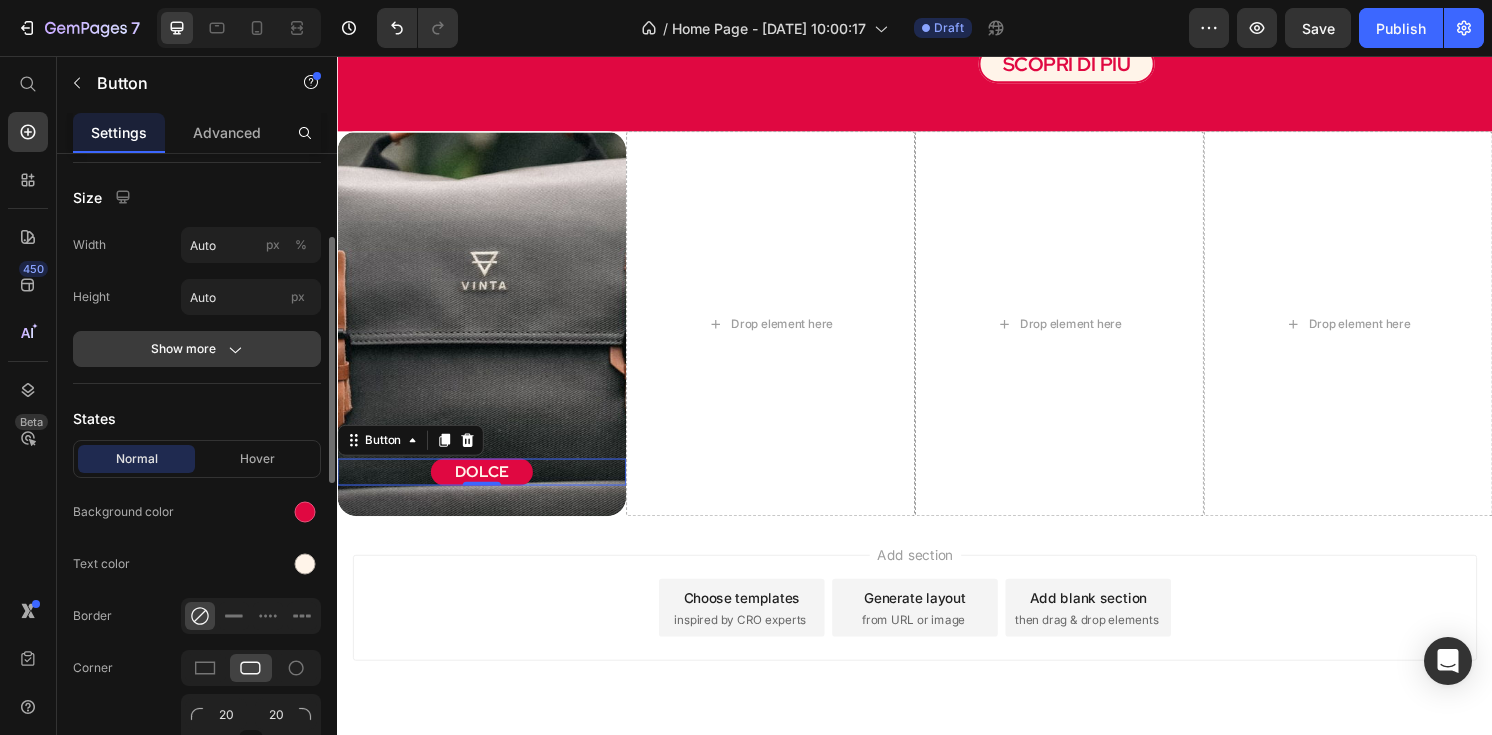 click 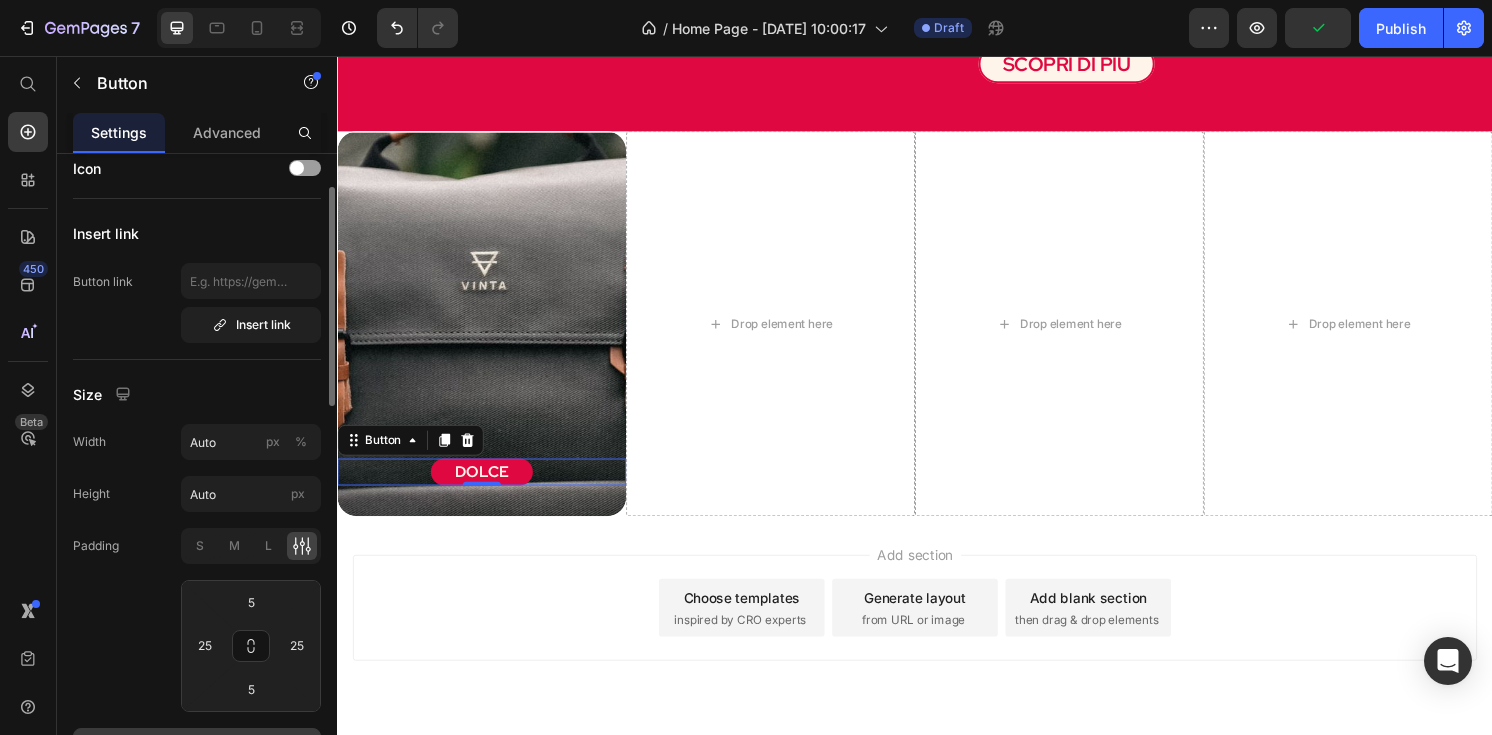 scroll, scrollTop: 0, scrollLeft: 0, axis: both 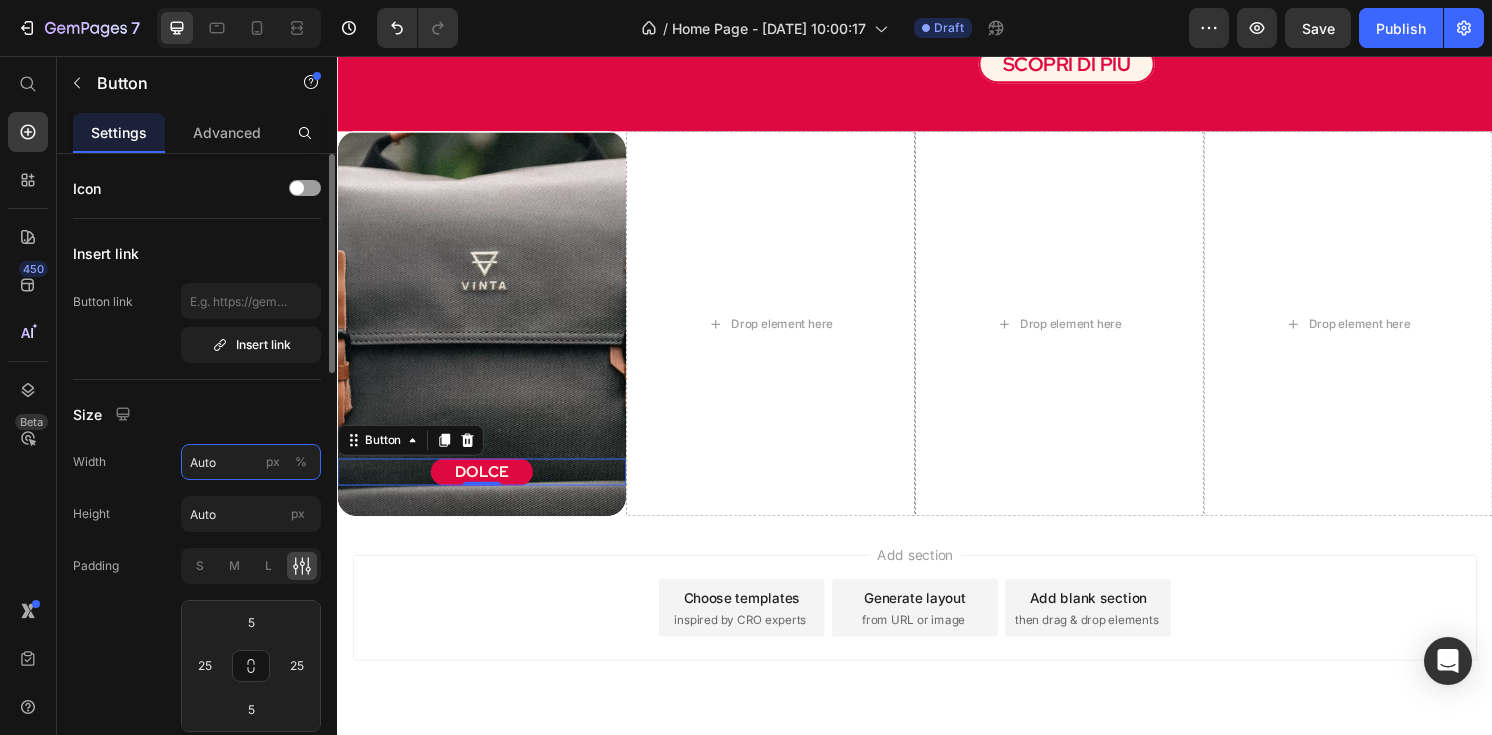 click on "Auto" at bounding box center [251, 462] 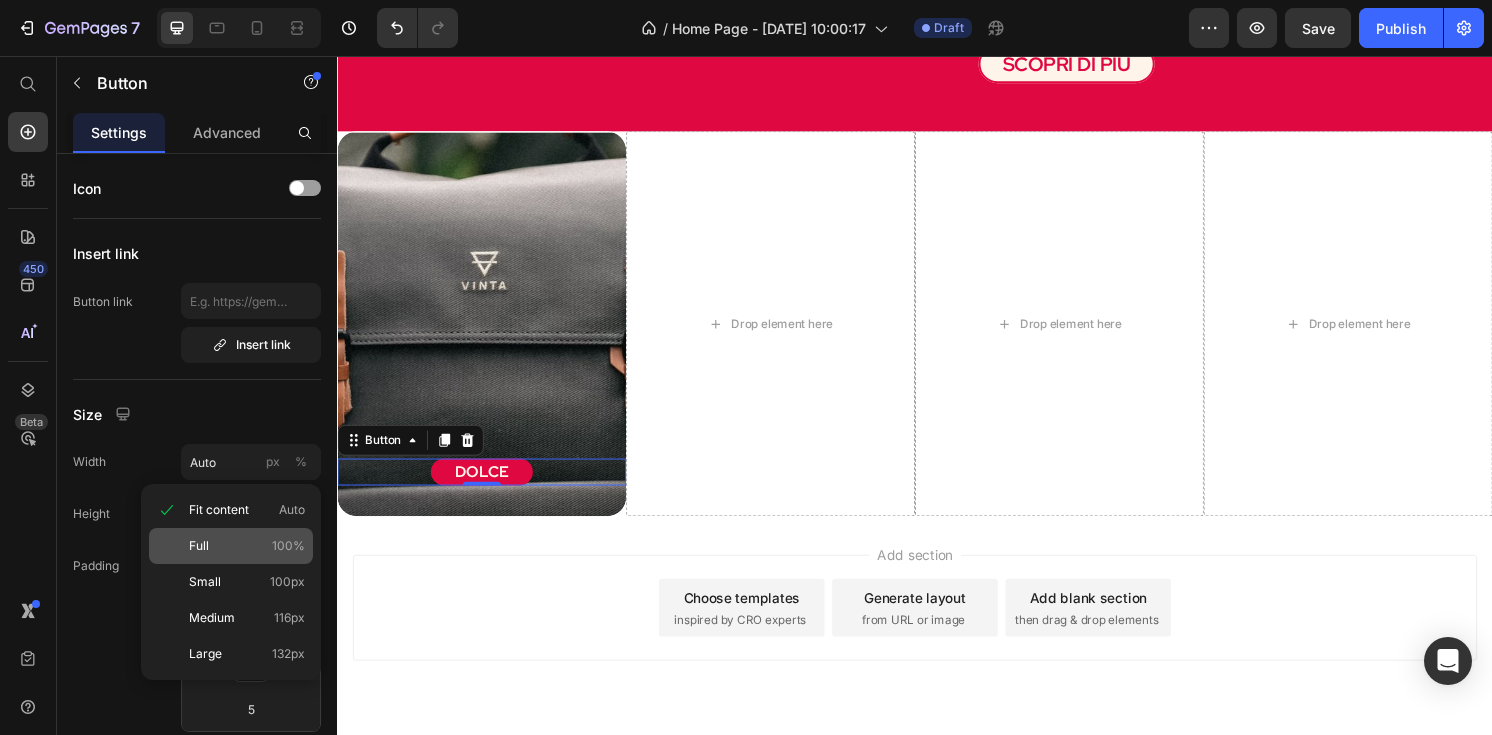click on "Full 100%" 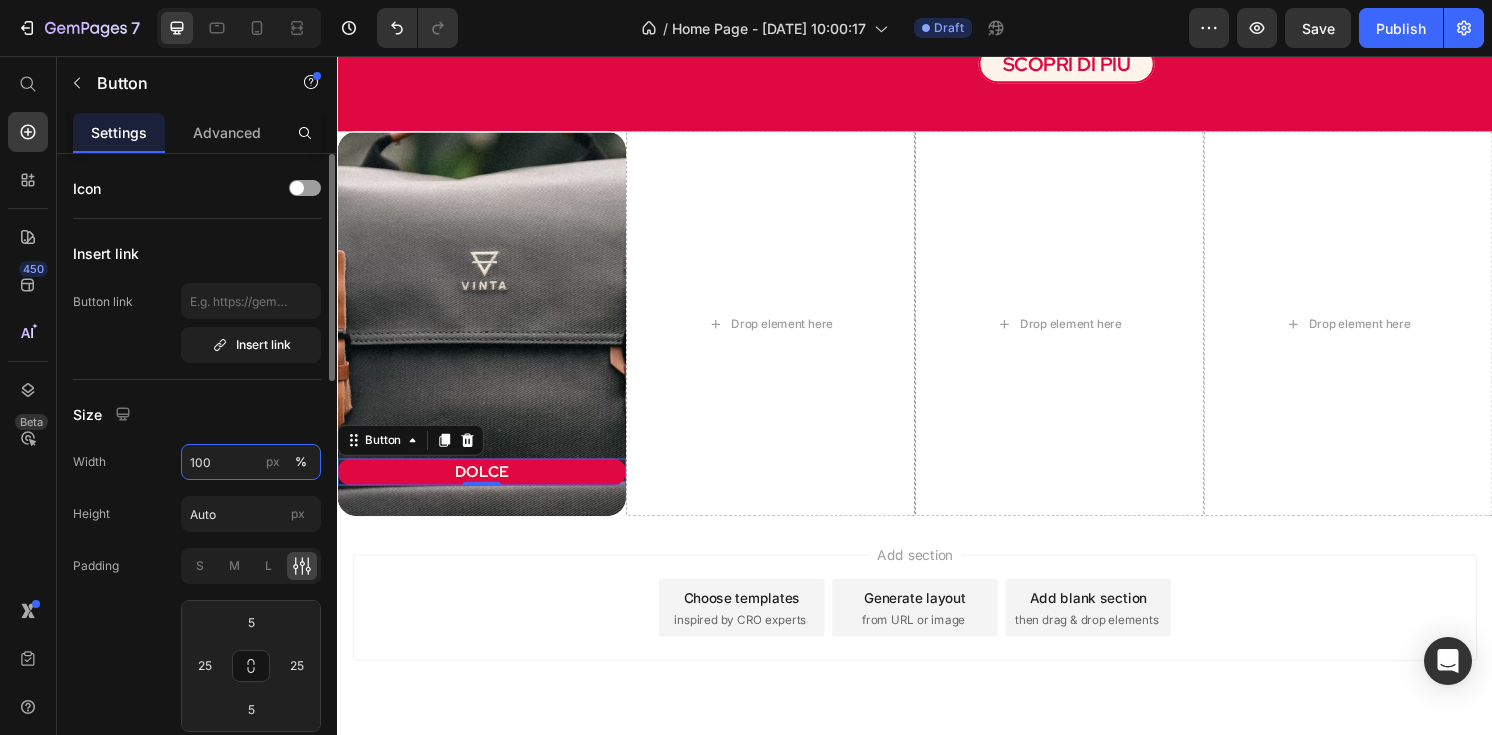 click on "100" at bounding box center (251, 462) 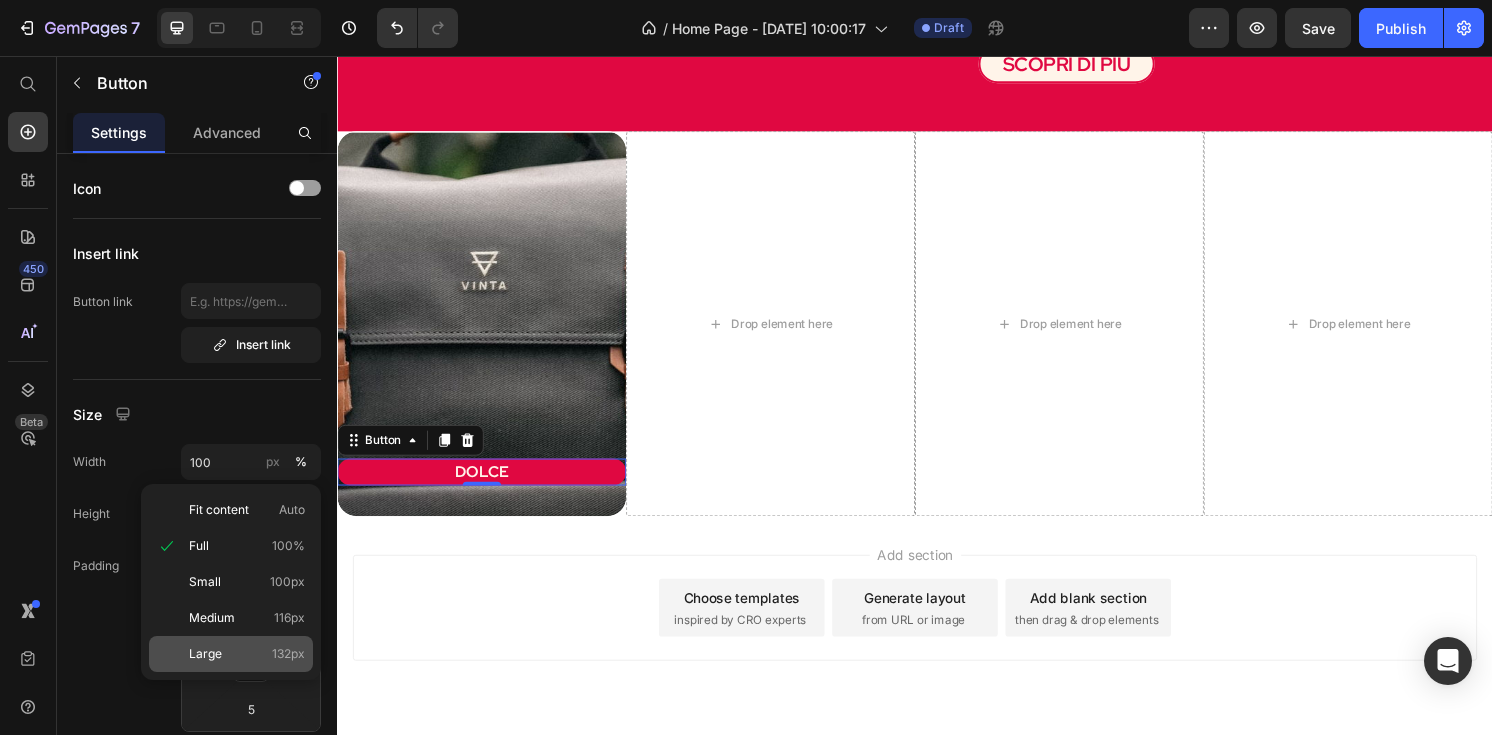click on "Large 132px" at bounding box center [247, 654] 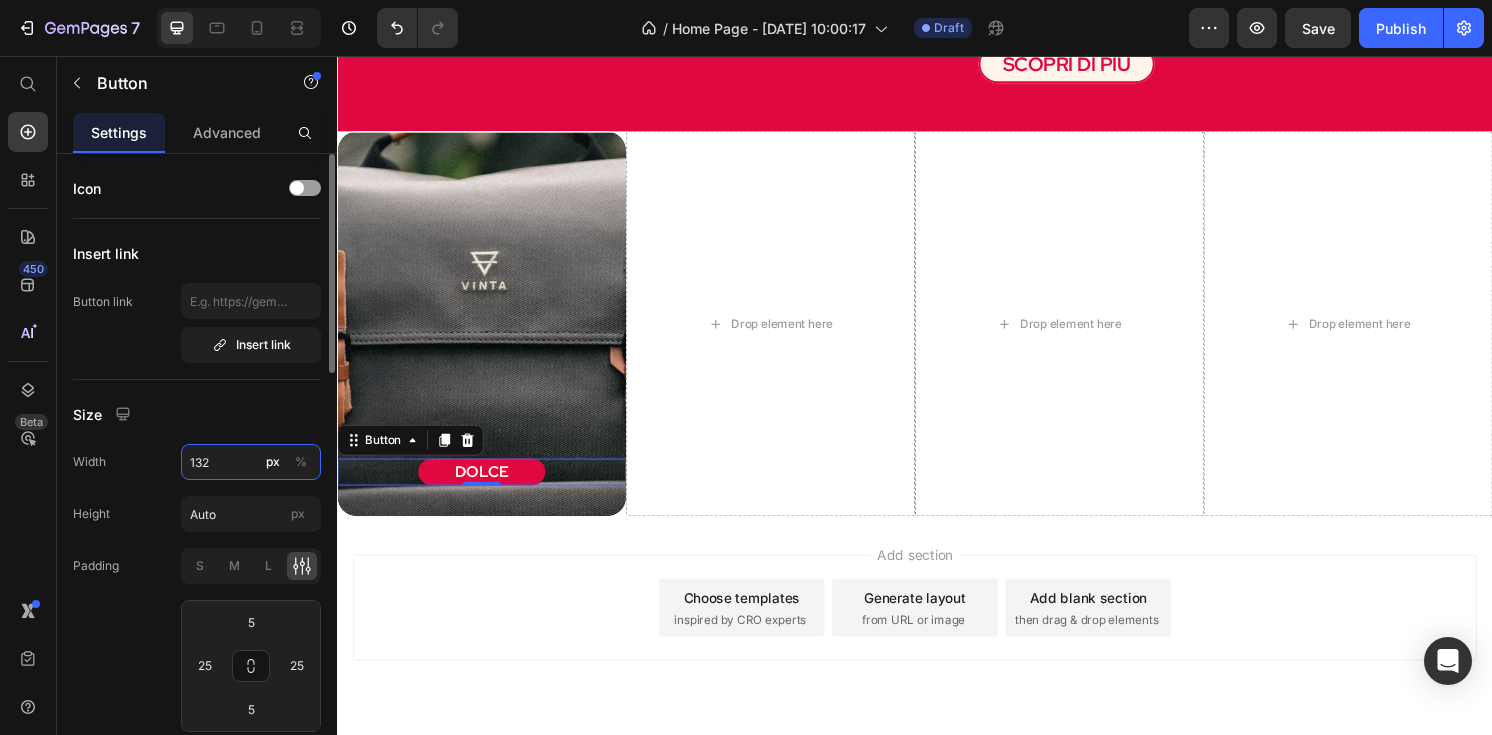 click on "132" at bounding box center (251, 462) 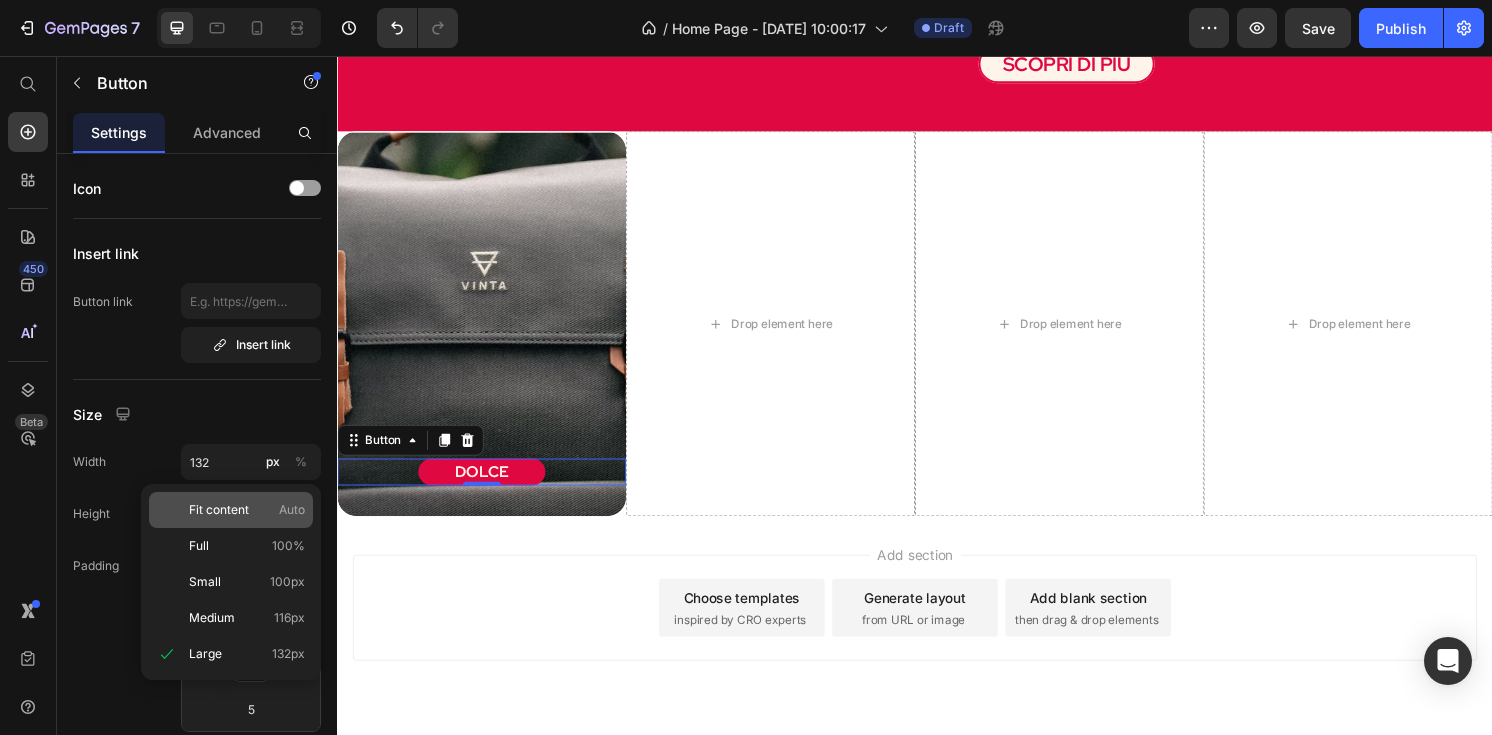 click on "Fit content" at bounding box center (219, 510) 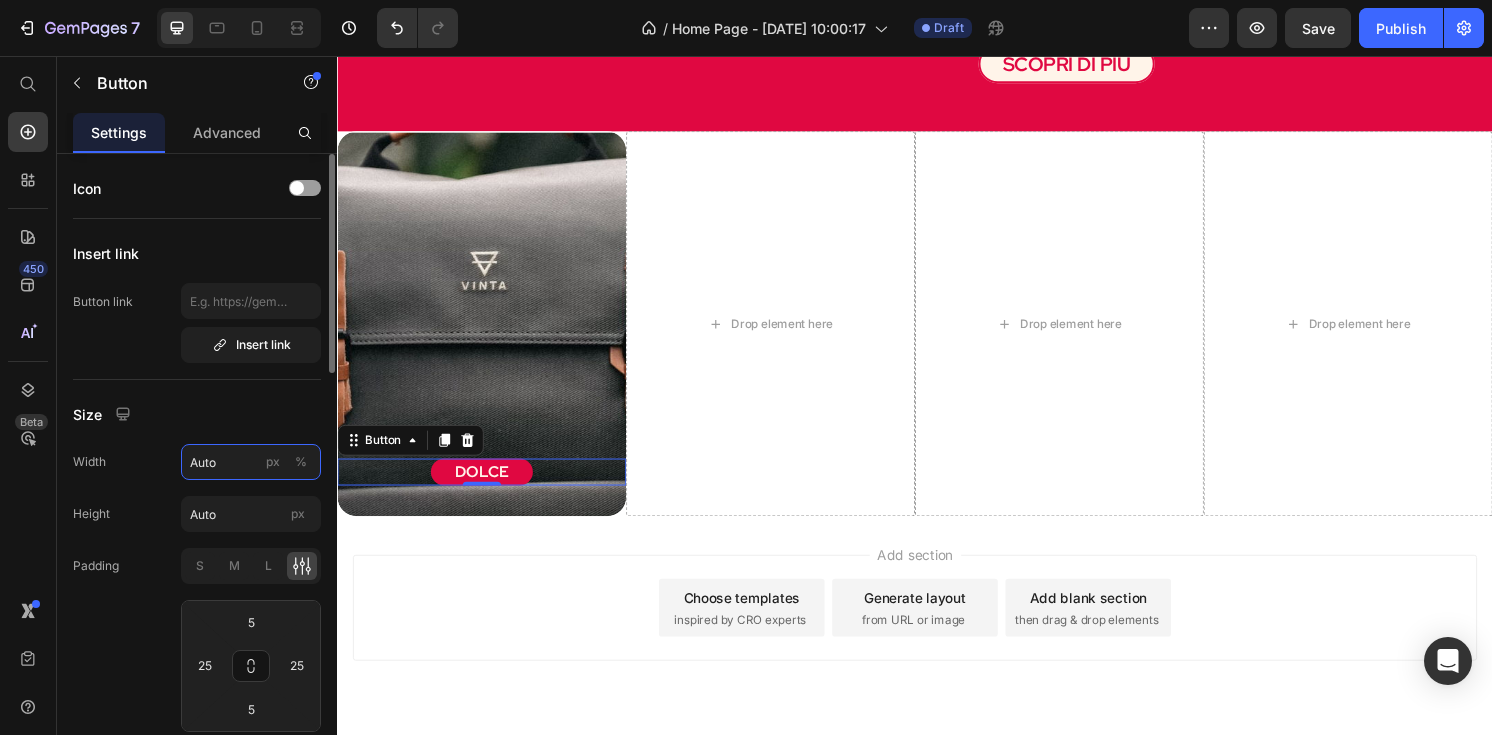 click on "Auto" at bounding box center (251, 462) 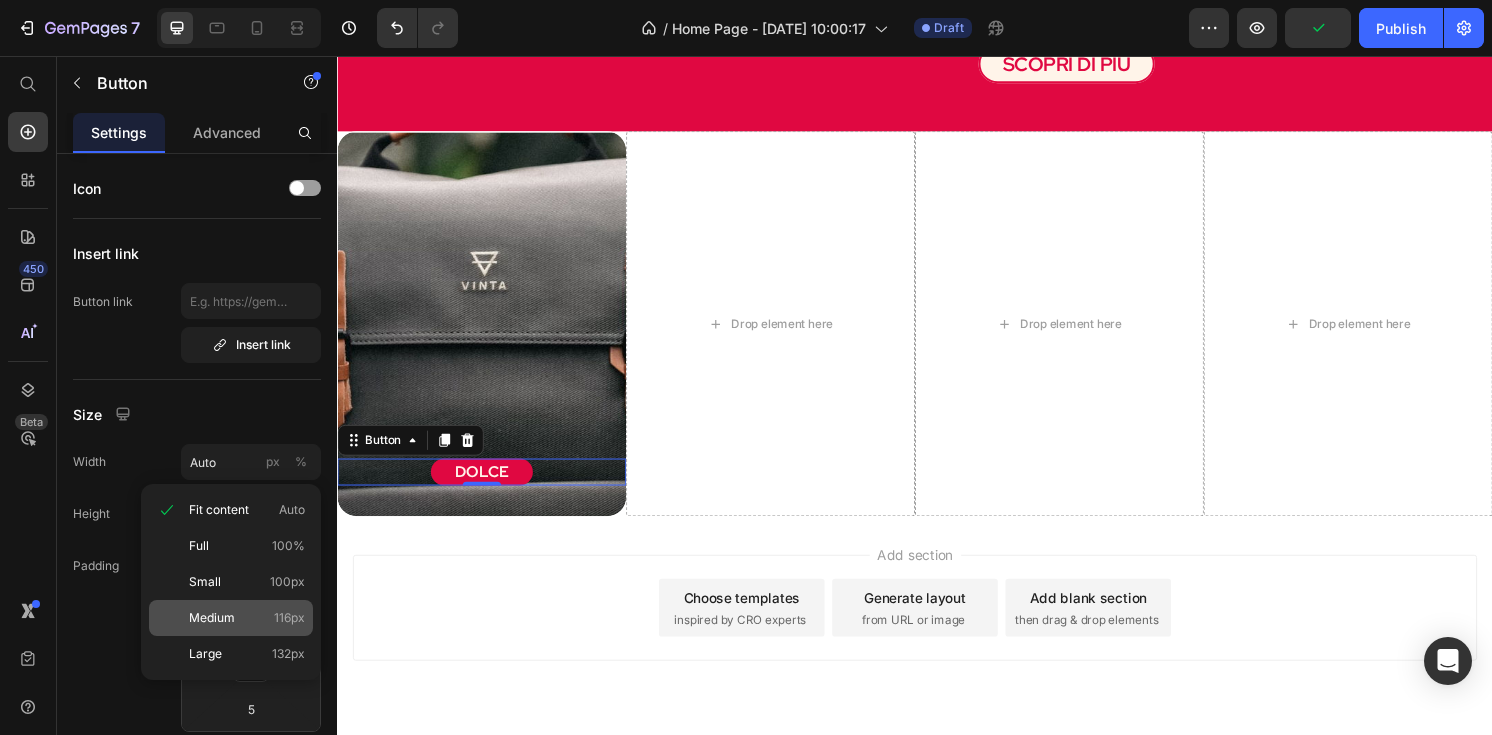 click on "Medium 116px" at bounding box center [247, 618] 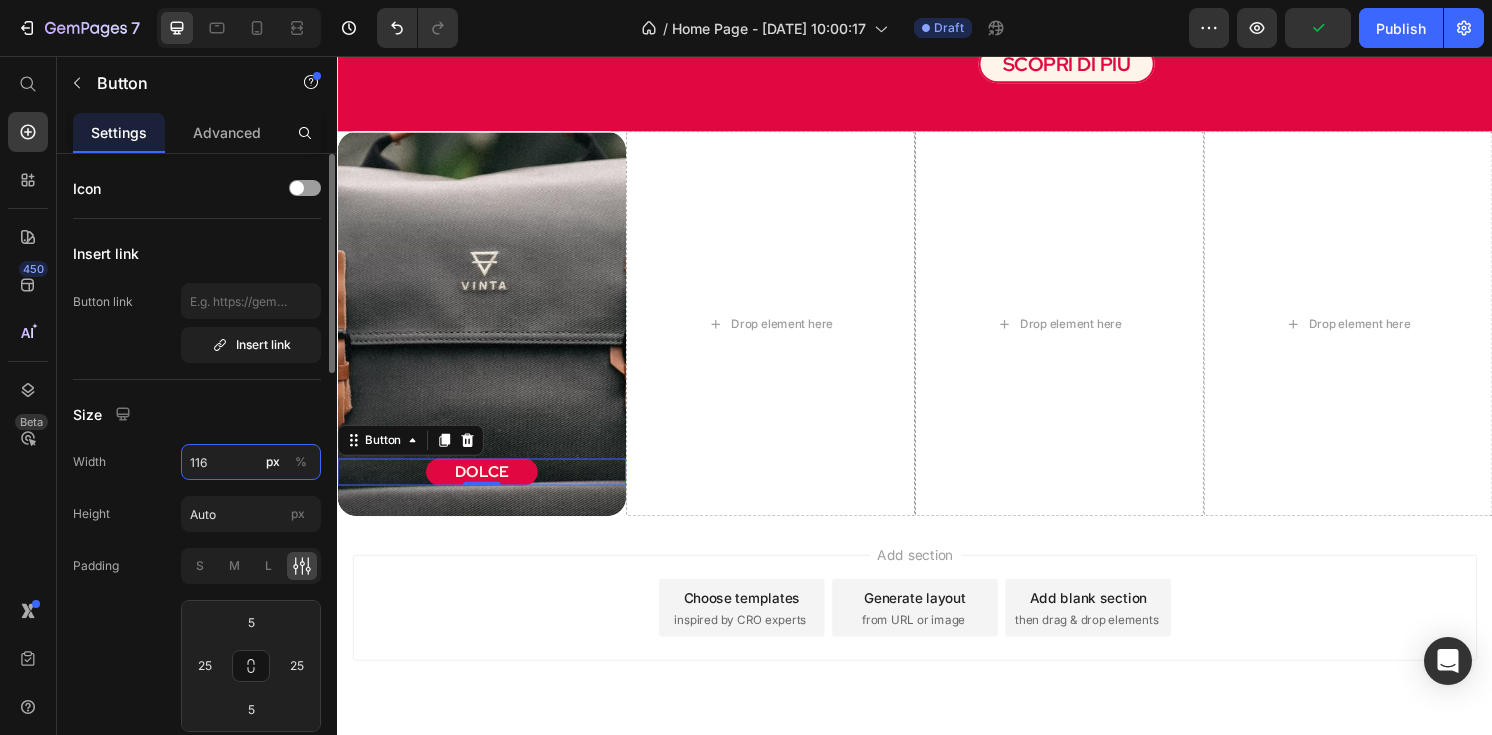click on "116" at bounding box center [251, 462] 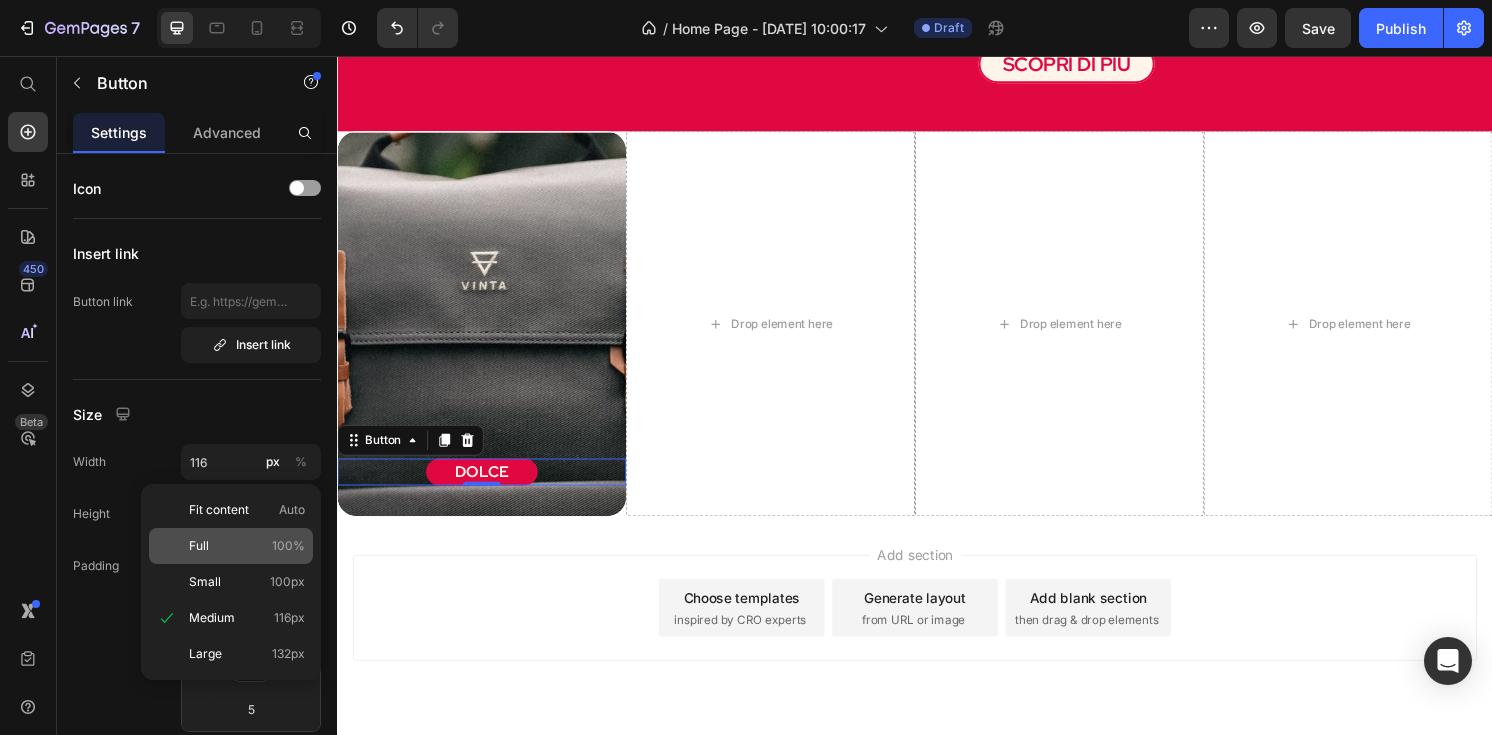 click on "Full 100%" at bounding box center (247, 546) 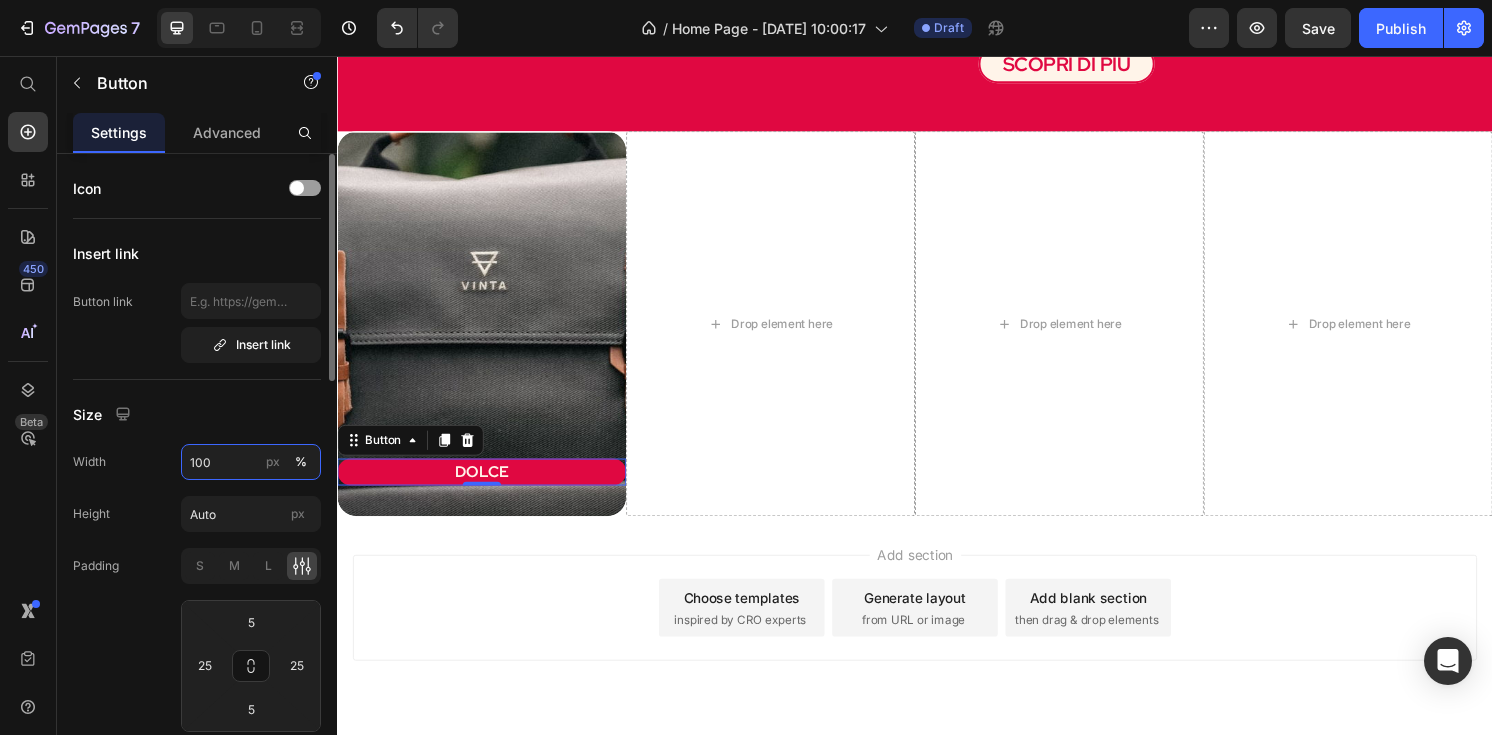 click on "100" at bounding box center [251, 462] 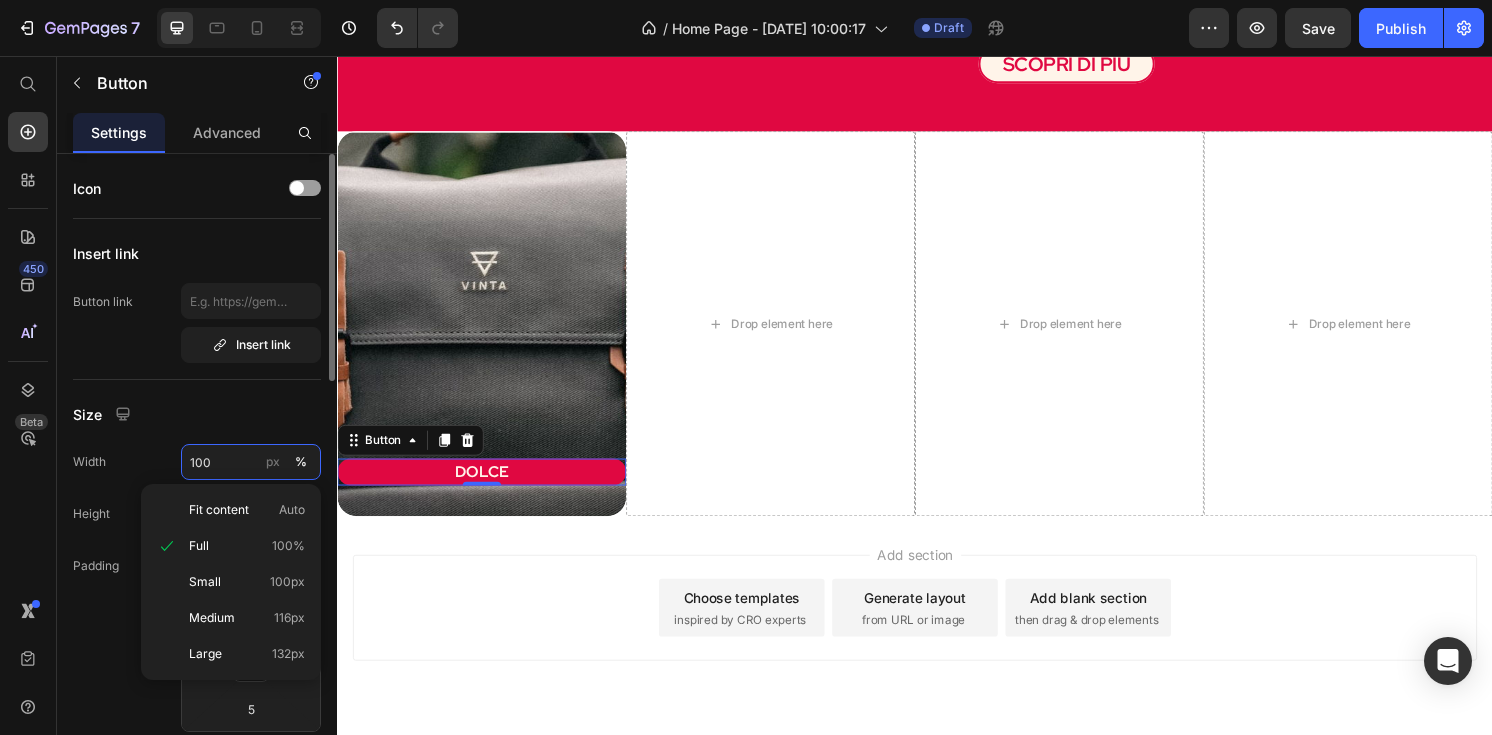 type on "90" 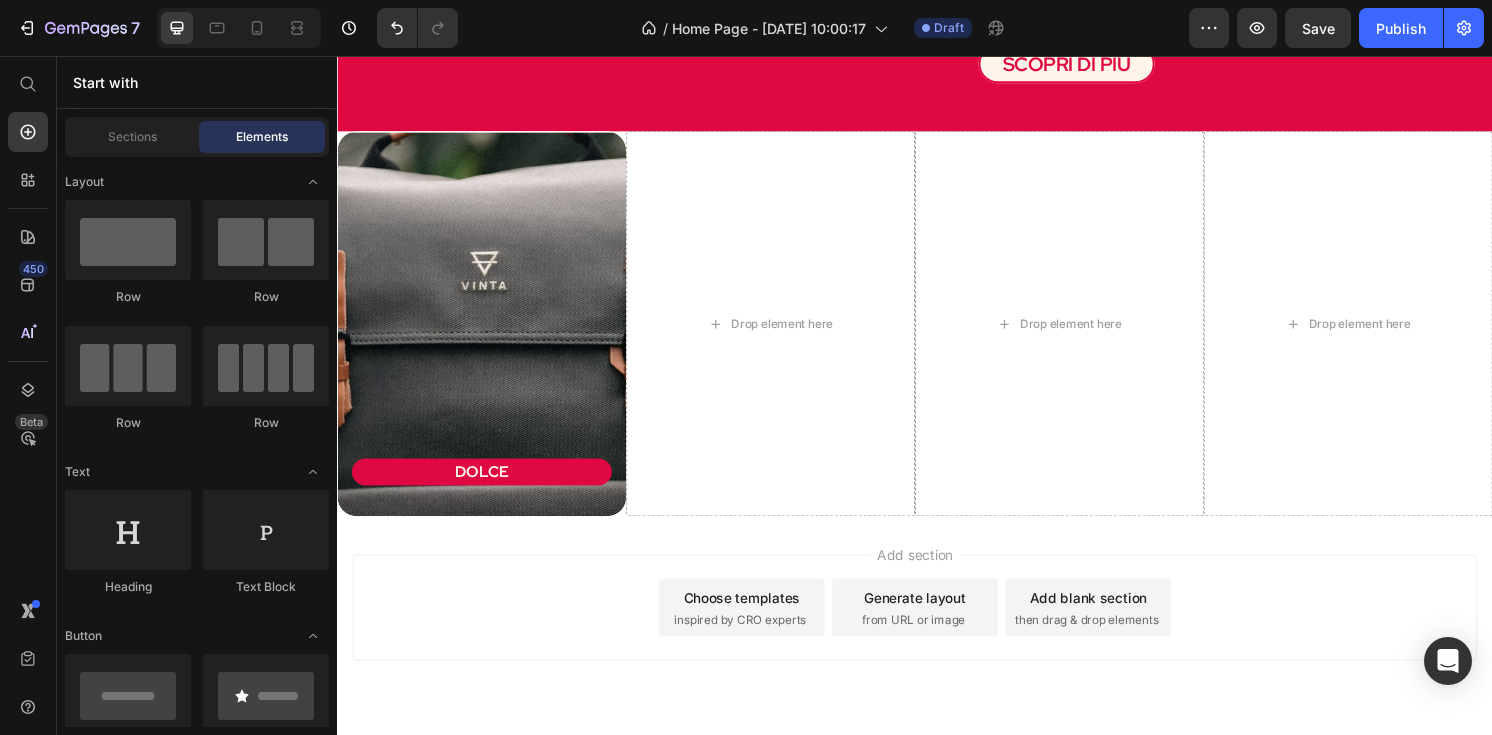 click on "Add section Choose templates inspired by CRO experts Generate layout from URL or image Add blank section then drag & drop elements" at bounding box center [937, 657] 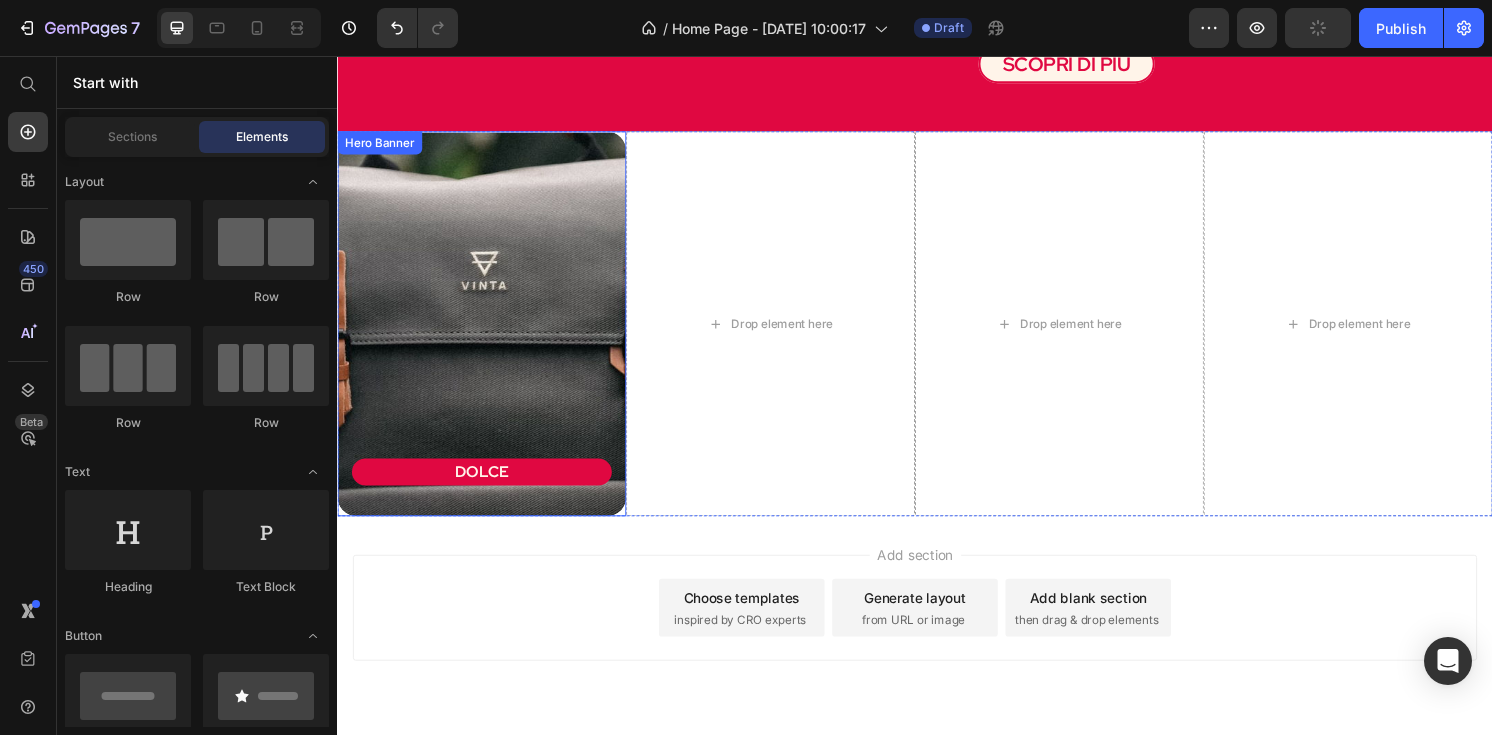 click on "DOLCE" at bounding box center [487, 488] 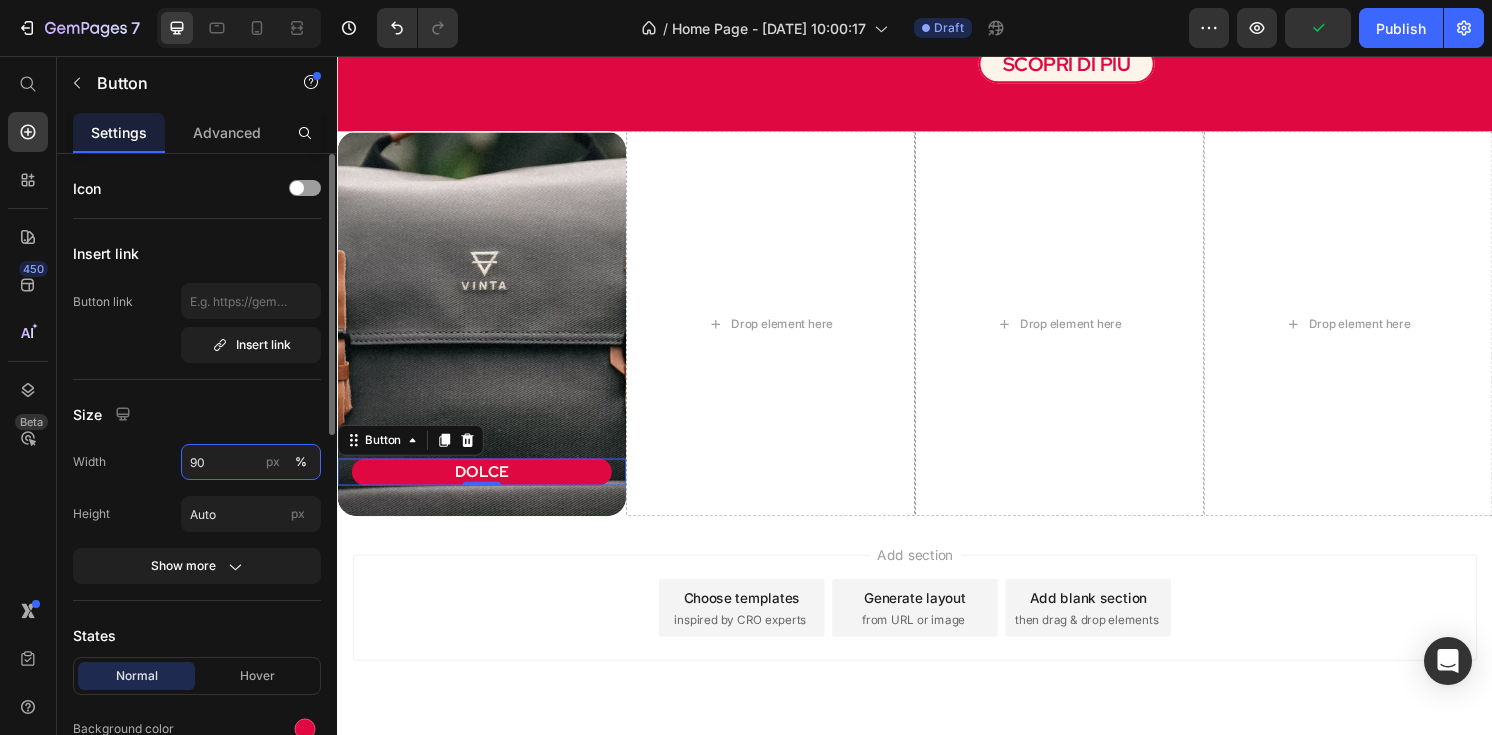 click on "90" at bounding box center (251, 462) 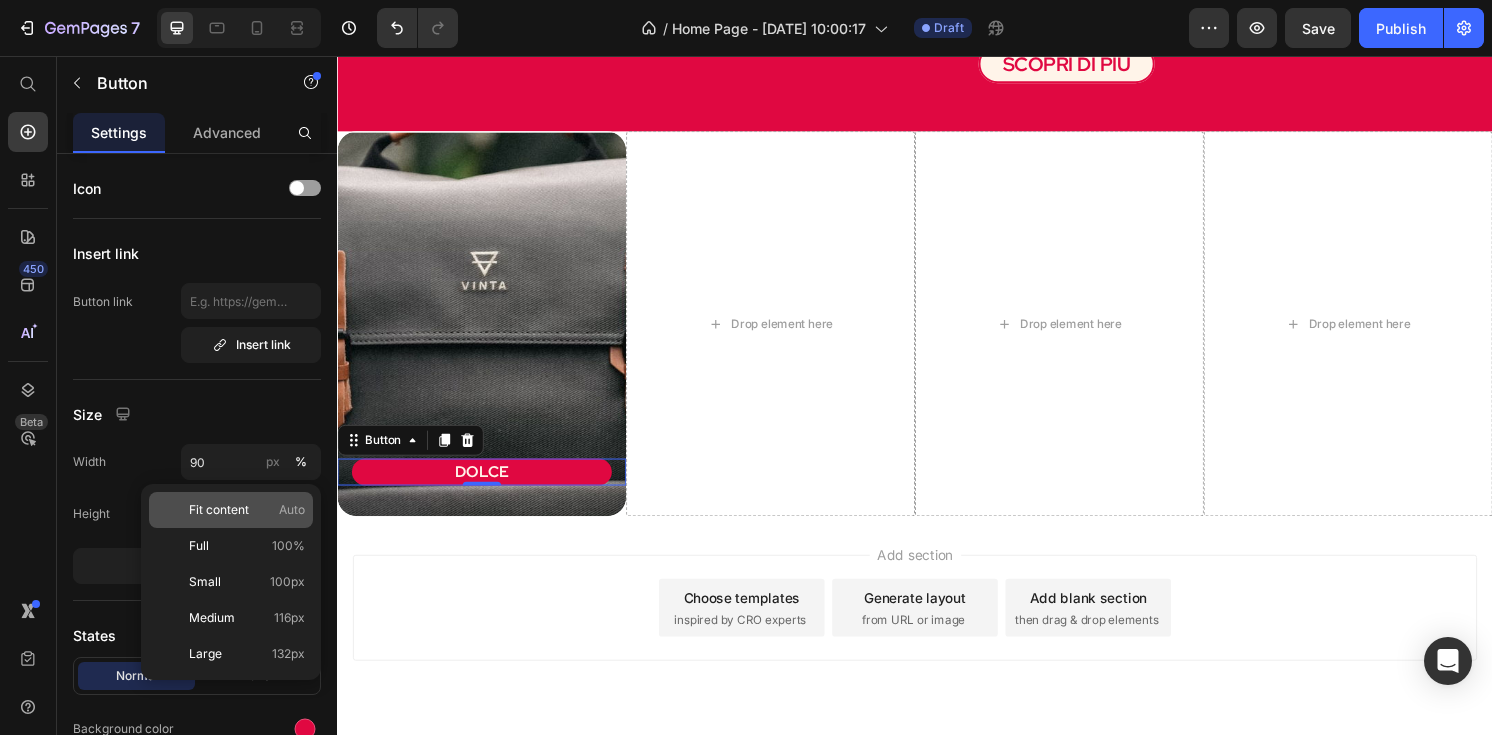 click on "Fit content Auto" at bounding box center (247, 510) 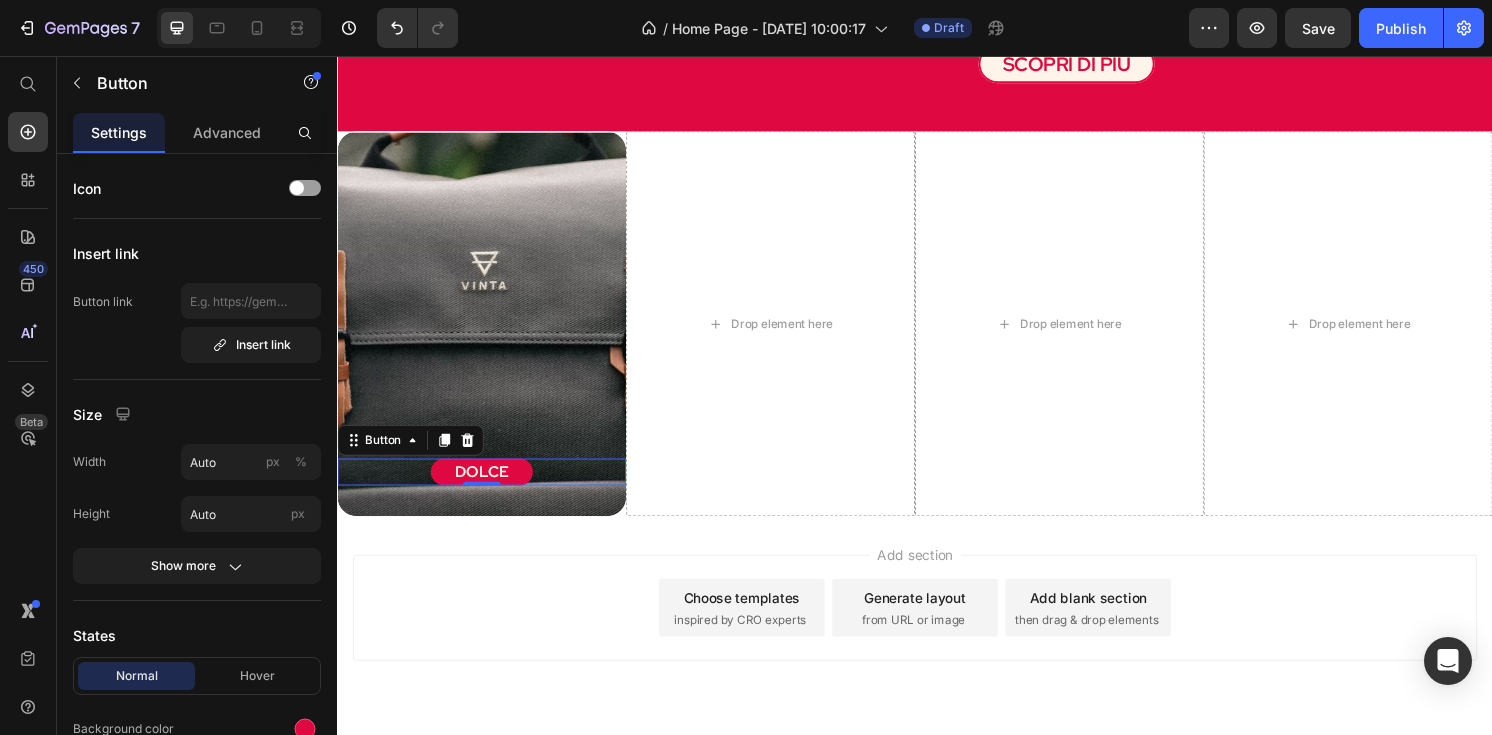 click on "Add section Choose templates inspired by CRO experts Generate layout from URL or image Add blank section then drag & drop elements" at bounding box center (937, 657) 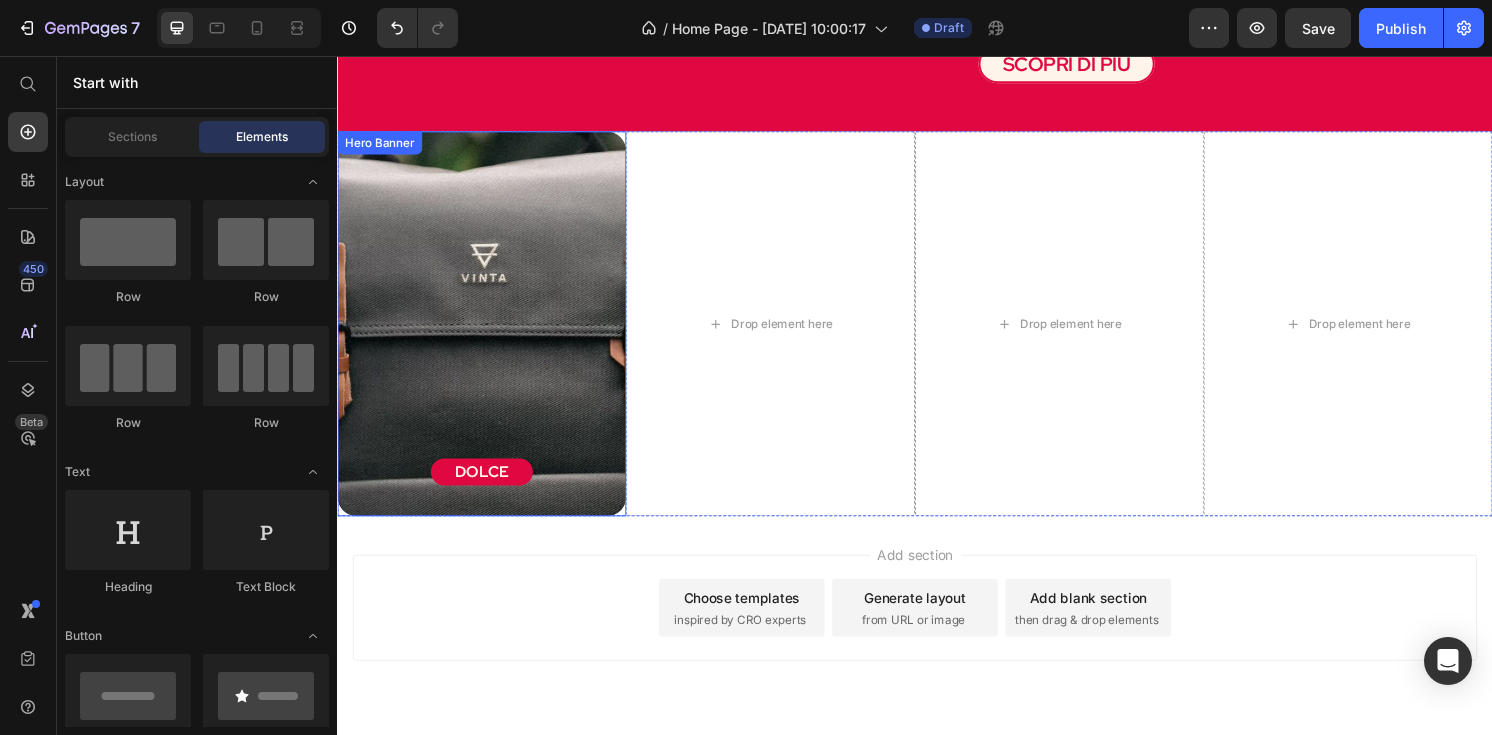 scroll, scrollTop: 2243, scrollLeft: 0, axis: vertical 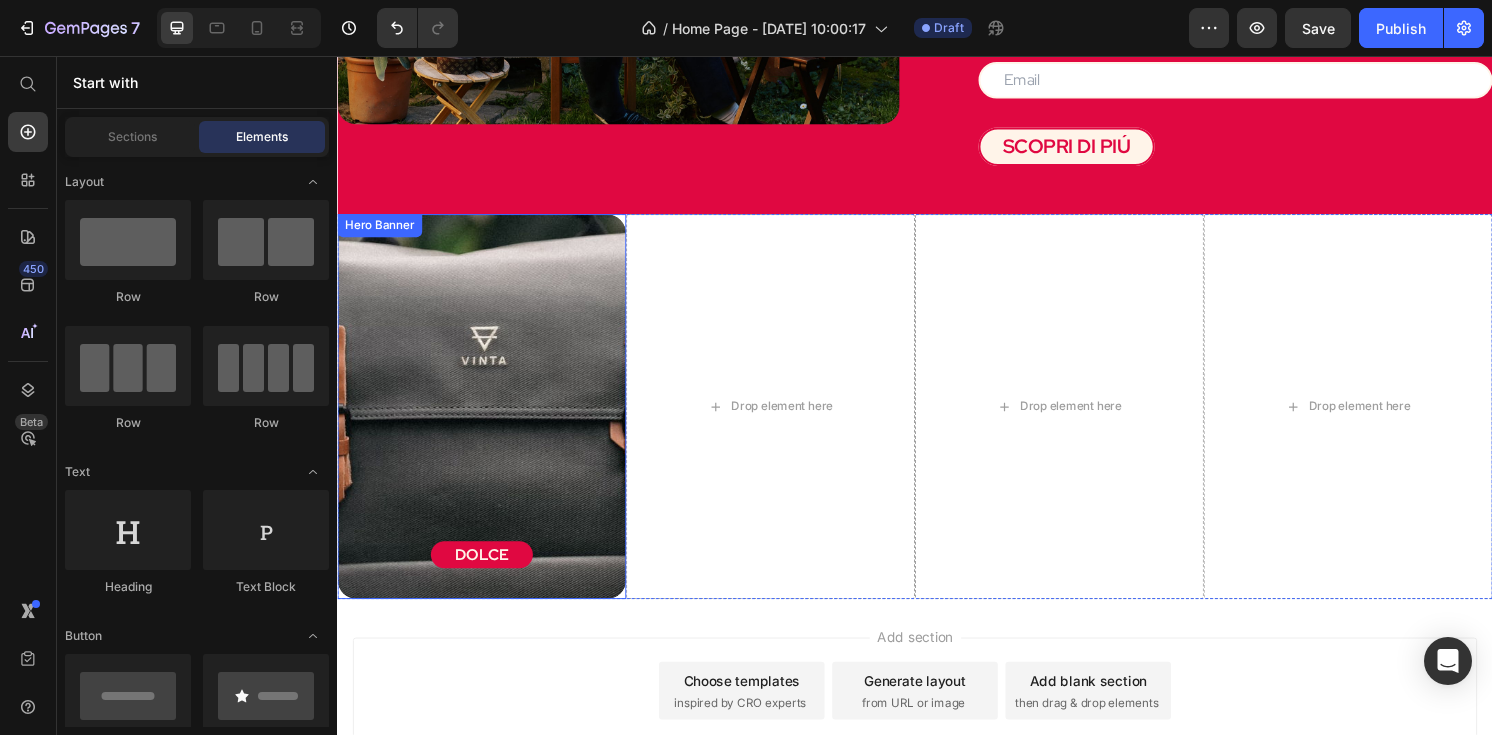 click at bounding box center (487, 514) 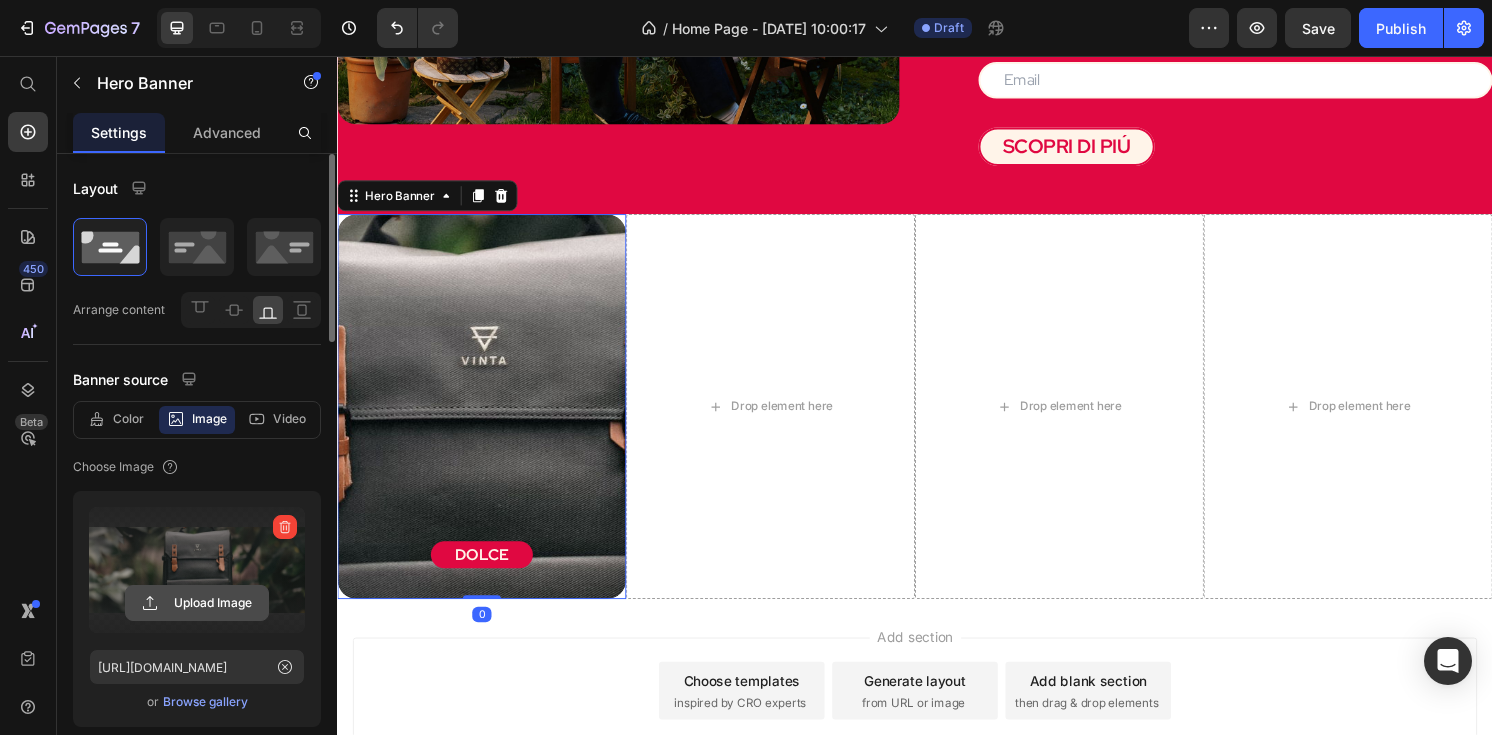 click 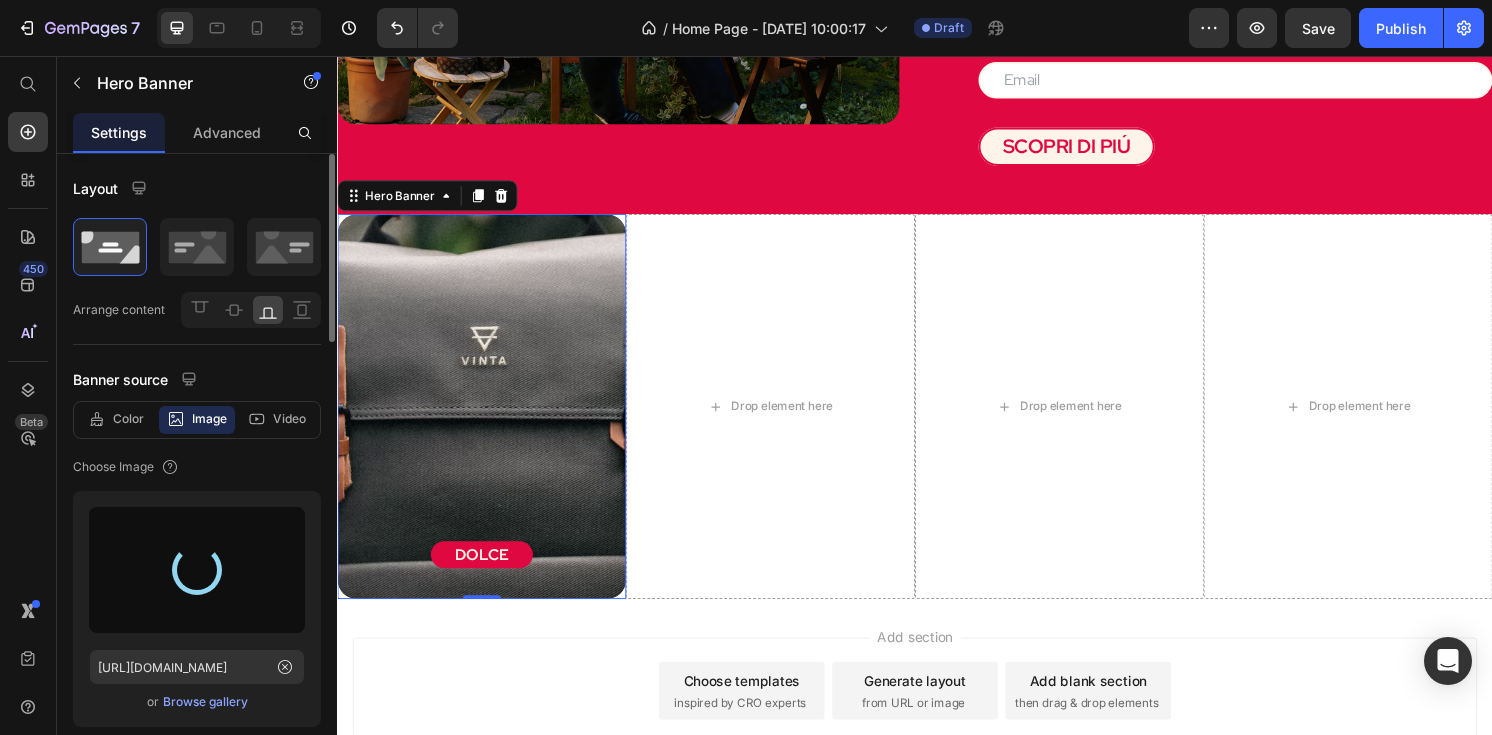type on "[URL][DOMAIN_NAME]" 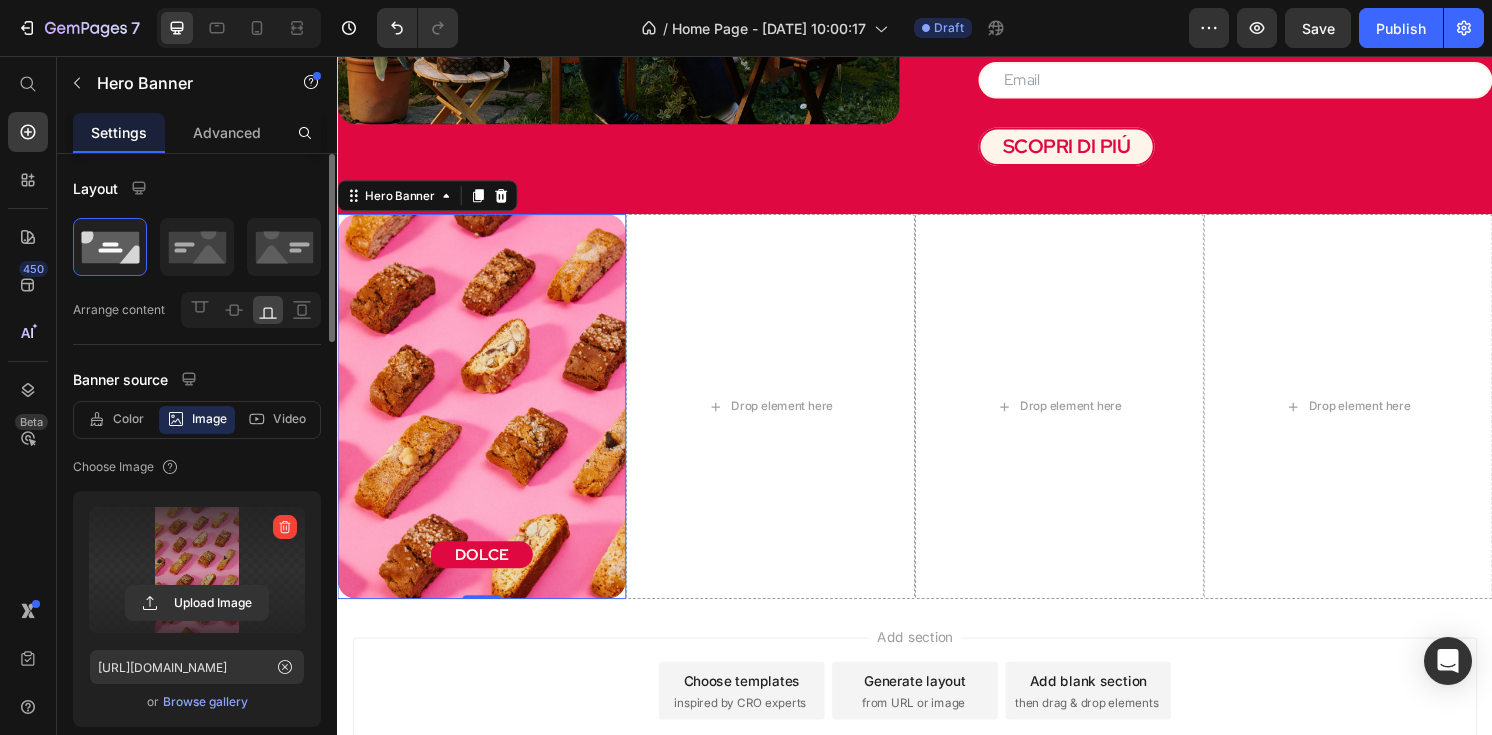 click at bounding box center (487, 514) 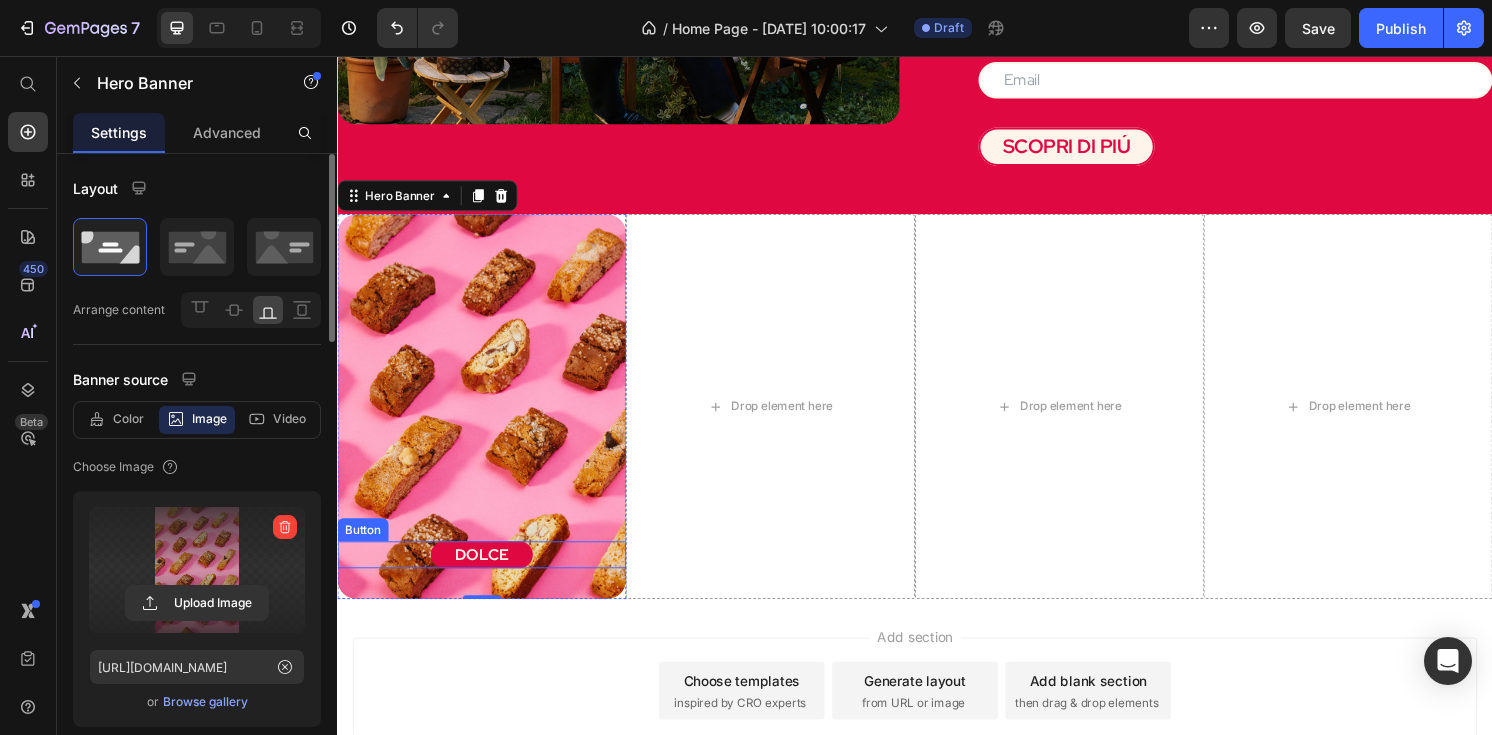 click on "DOLCE" at bounding box center [487, 574] 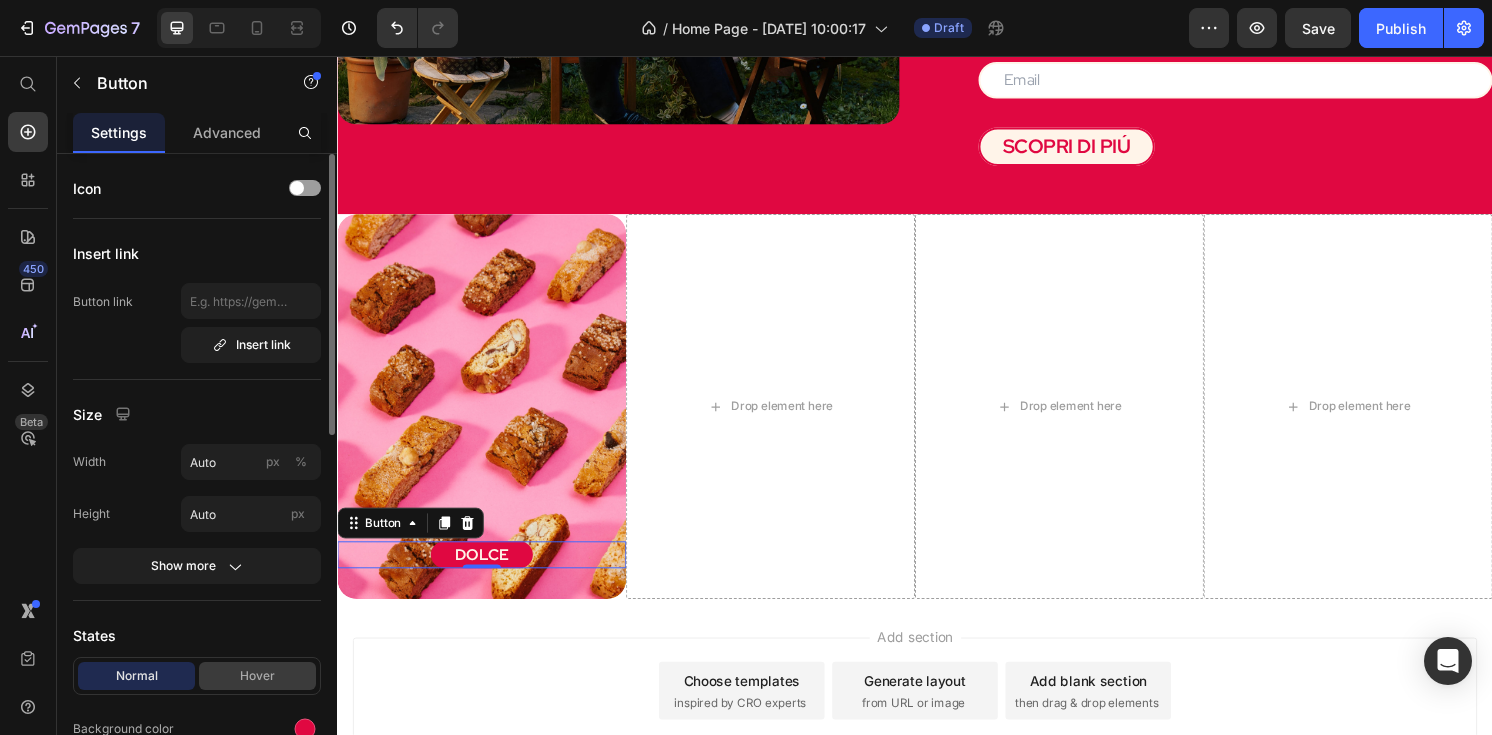 click on "Hover" at bounding box center [257, 676] 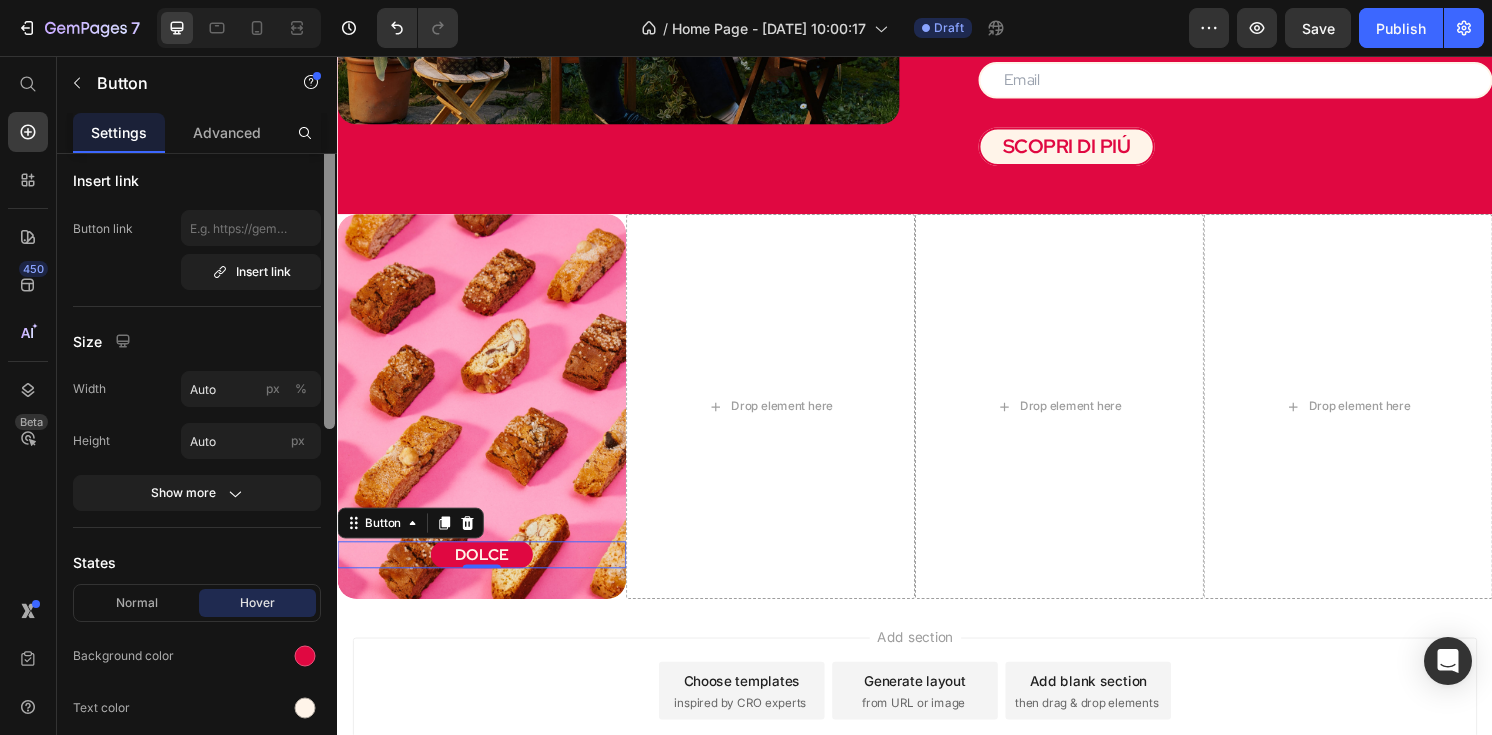 scroll, scrollTop: 109, scrollLeft: 0, axis: vertical 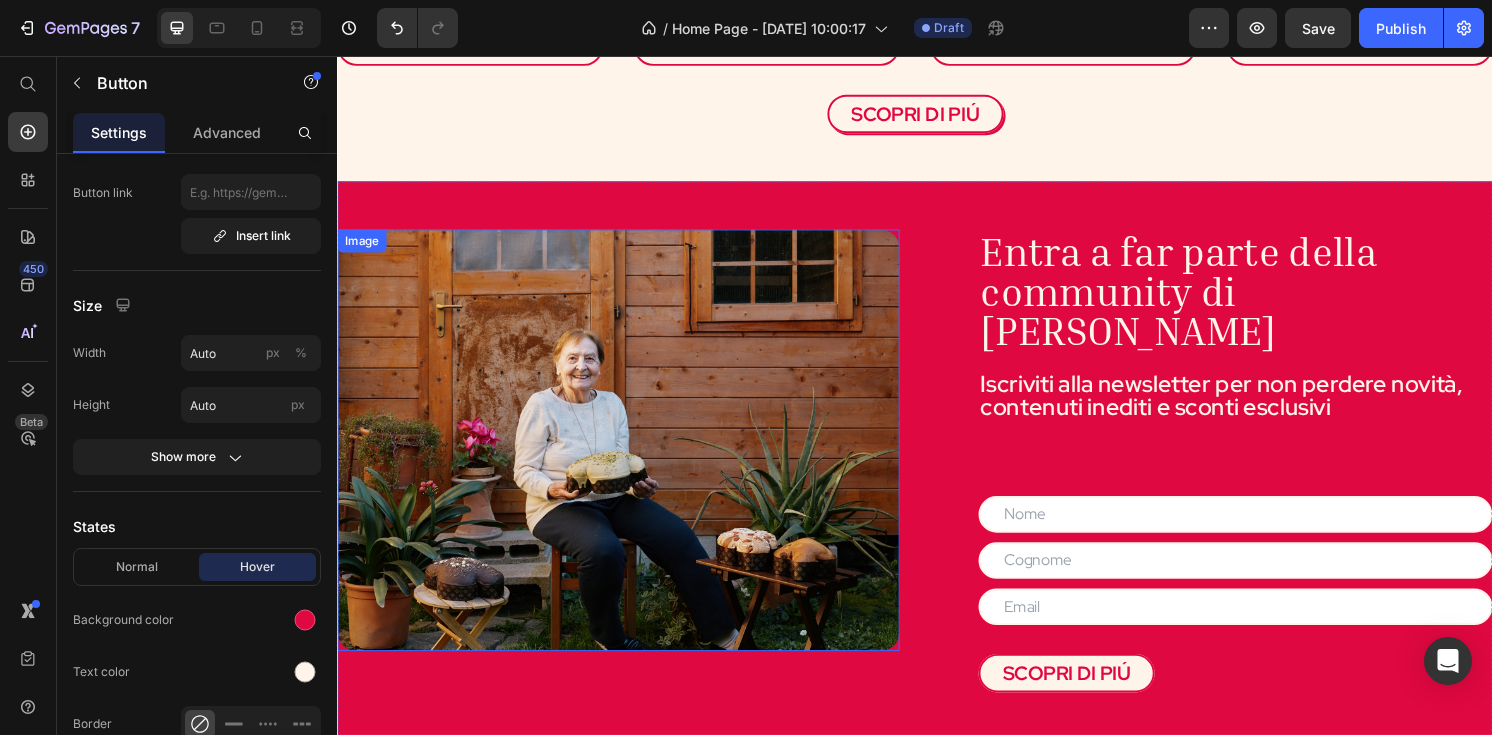 click on "SCOPRI DI PIÚ" at bounding box center (937, 116) 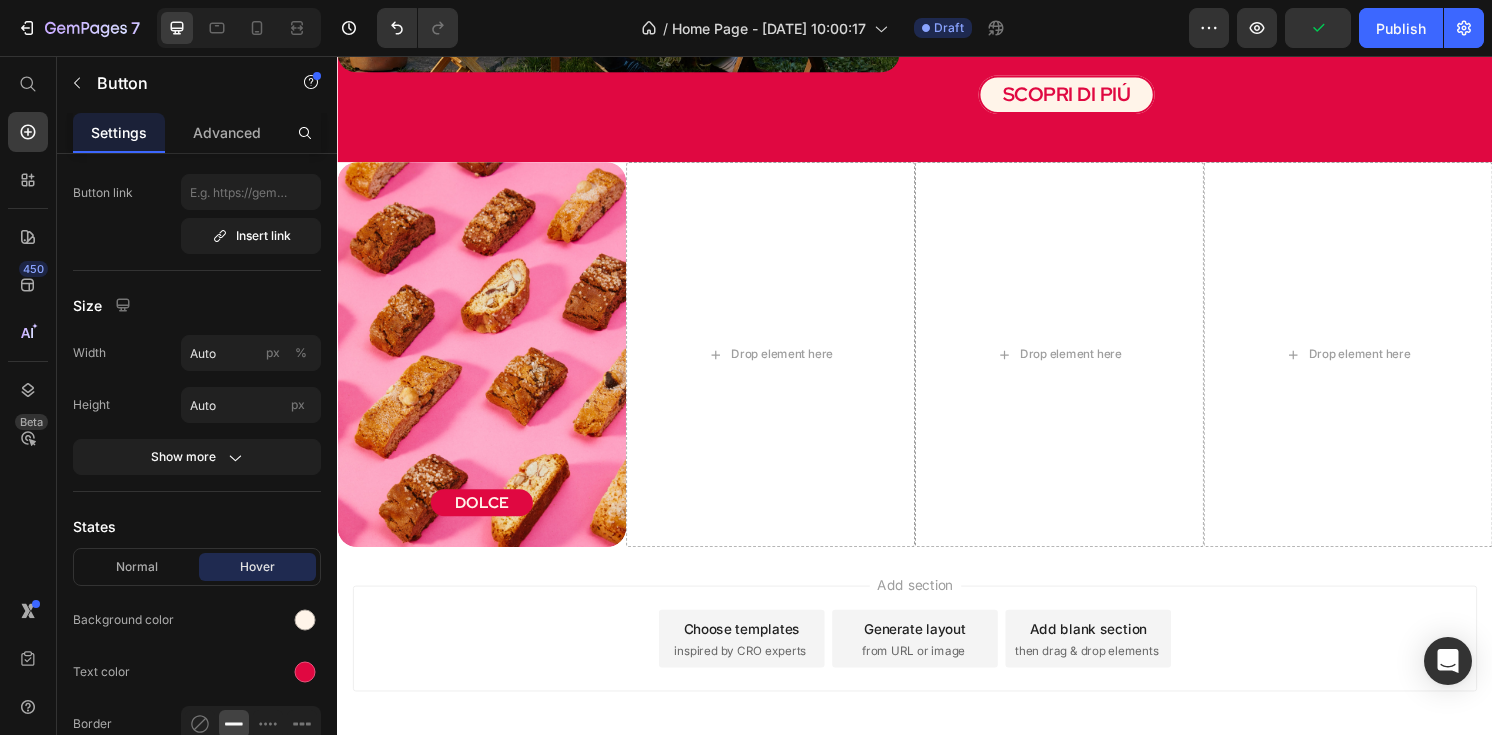 scroll, scrollTop: 2348, scrollLeft: 0, axis: vertical 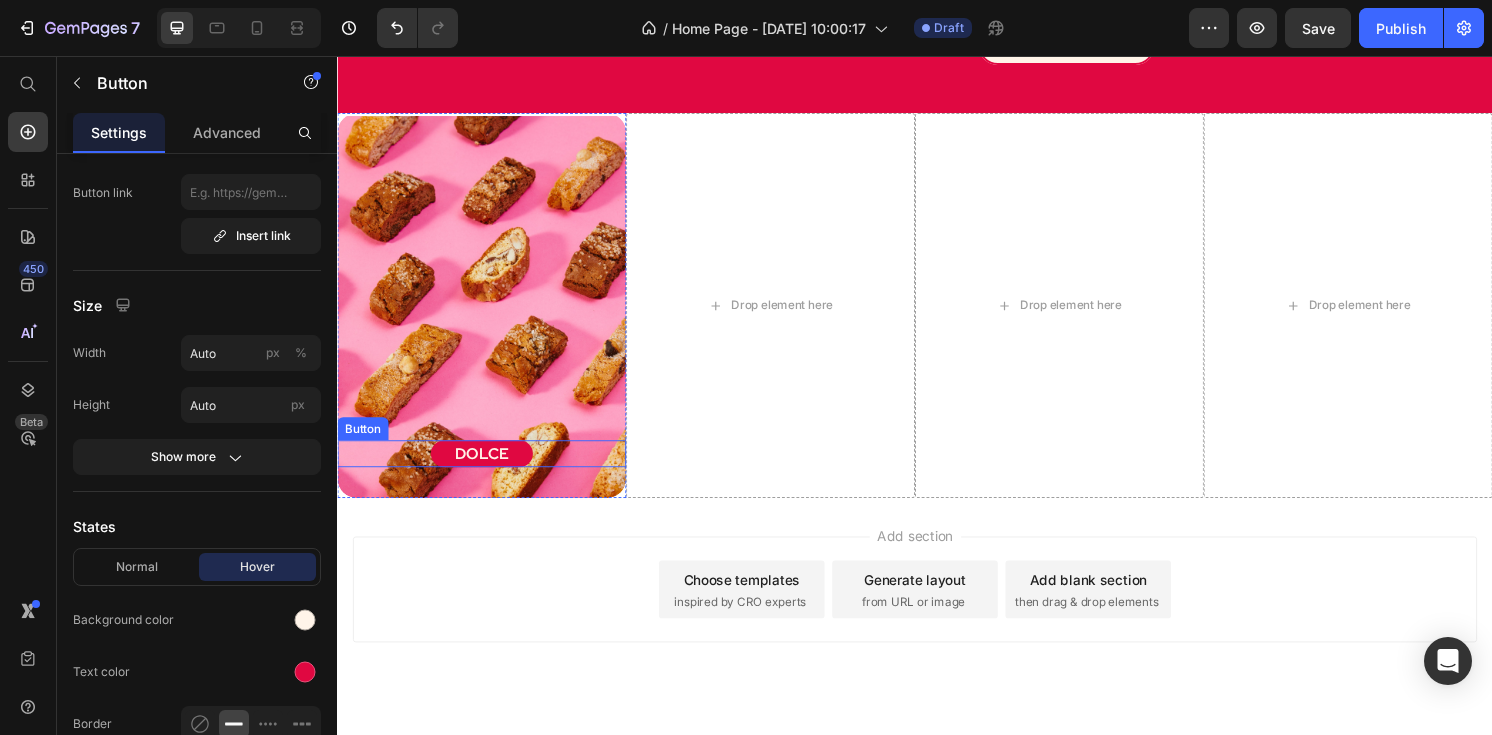 click on "DOLCE" at bounding box center [487, 469] 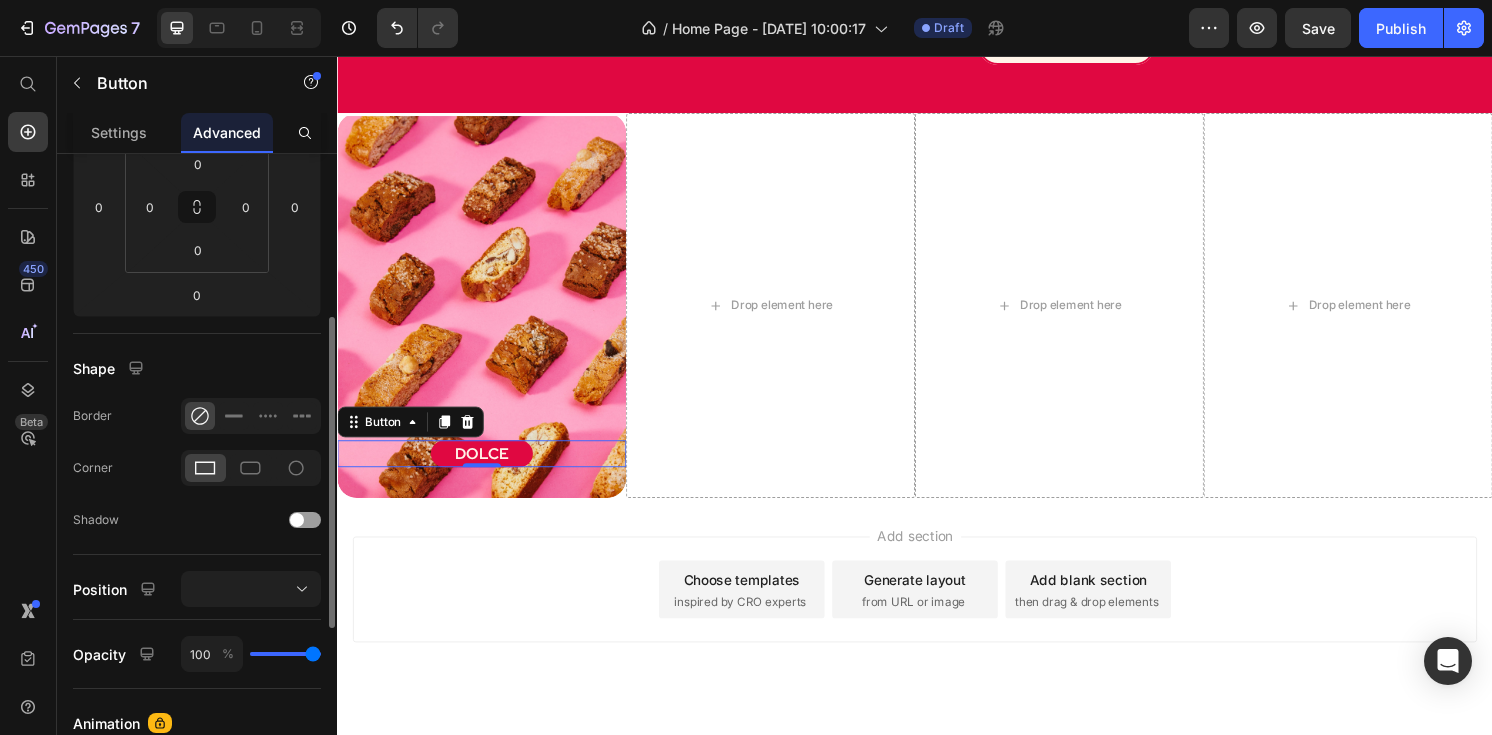 scroll, scrollTop: 323, scrollLeft: 0, axis: vertical 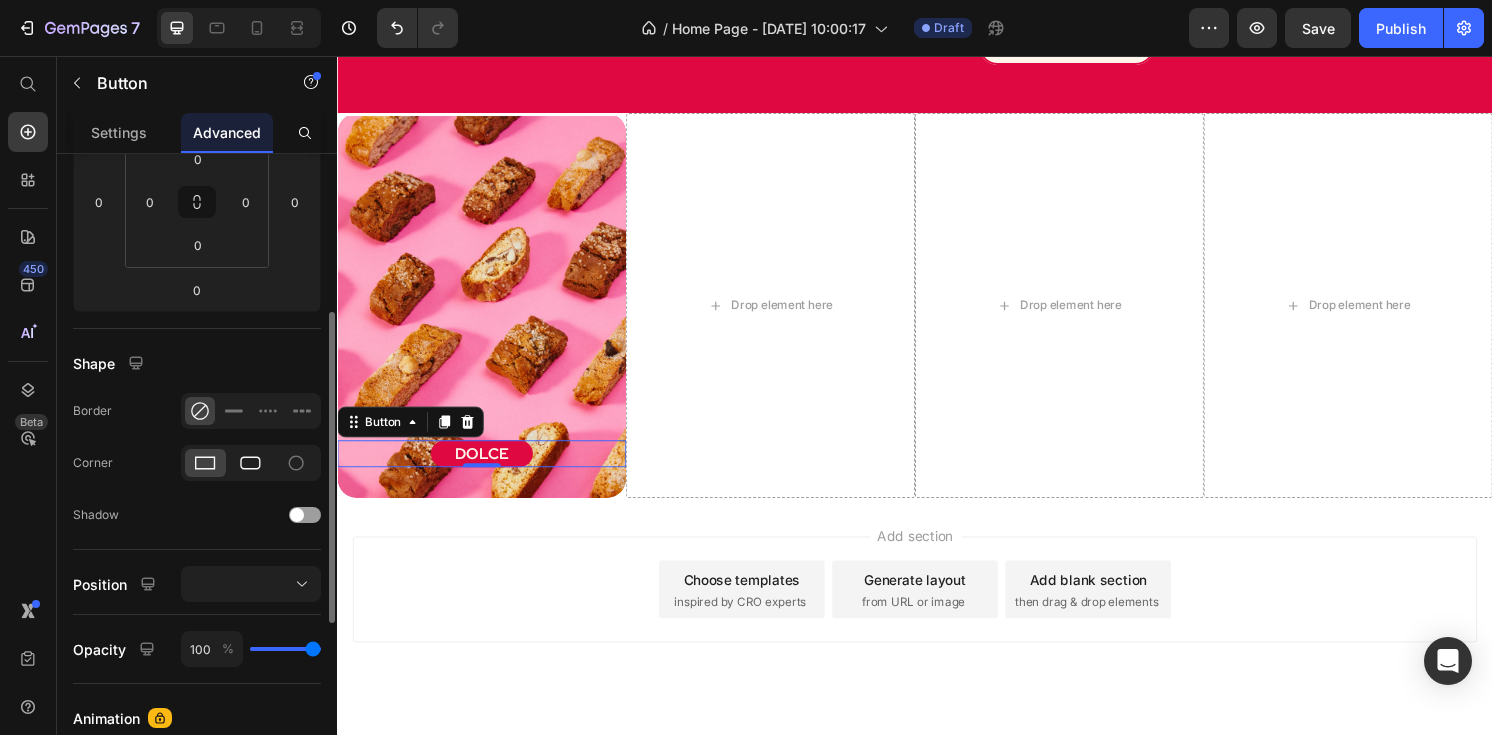 click 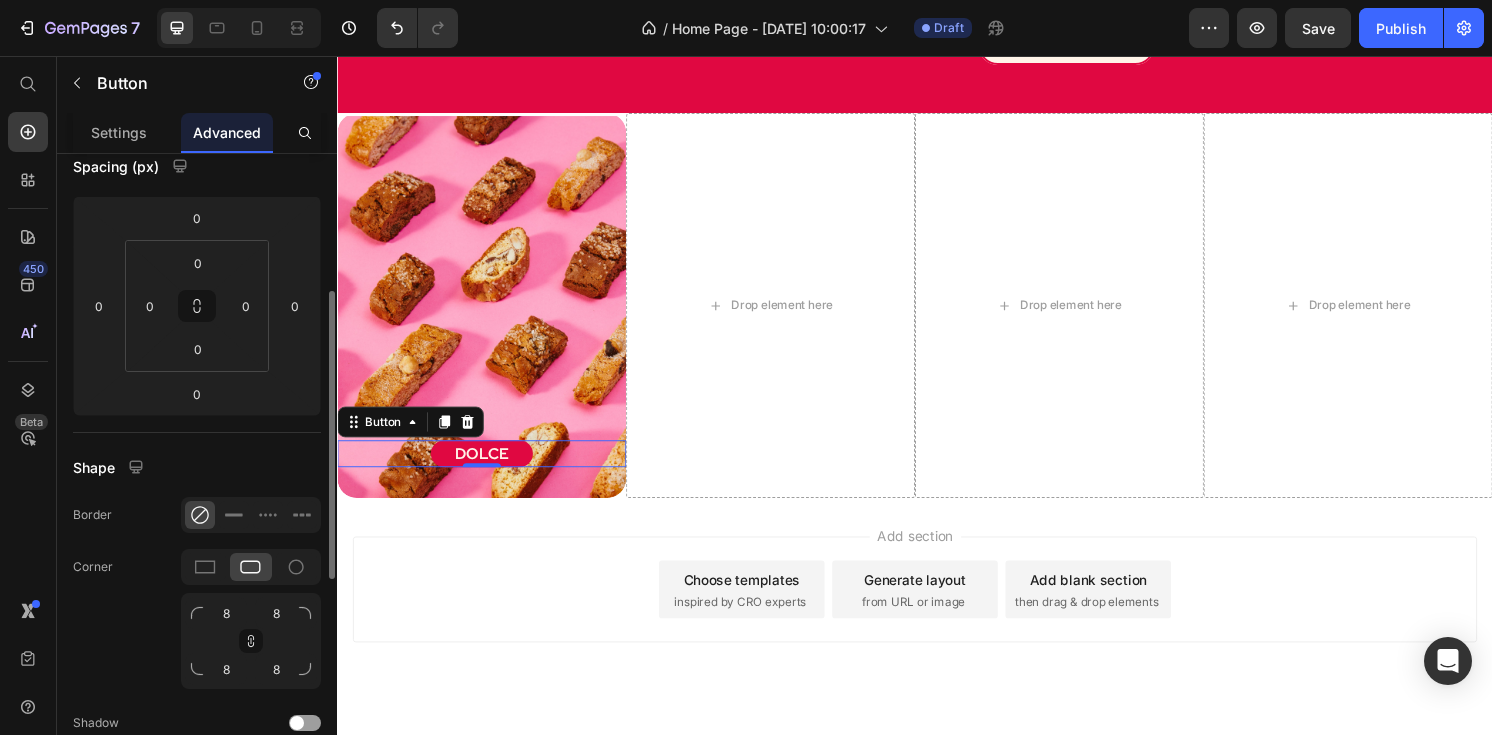 scroll, scrollTop: 0, scrollLeft: 0, axis: both 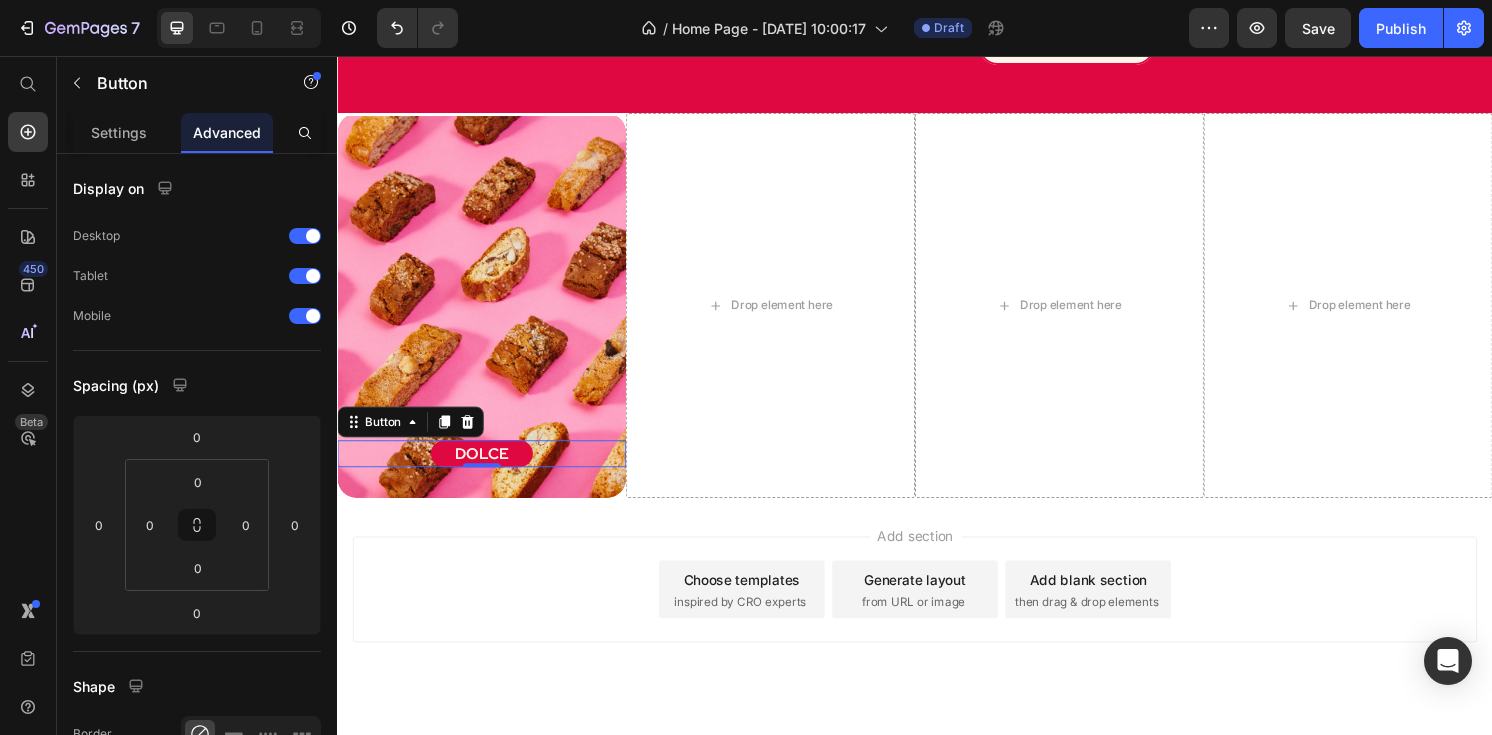 click on "DOLCE" at bounding box center (487, 469) 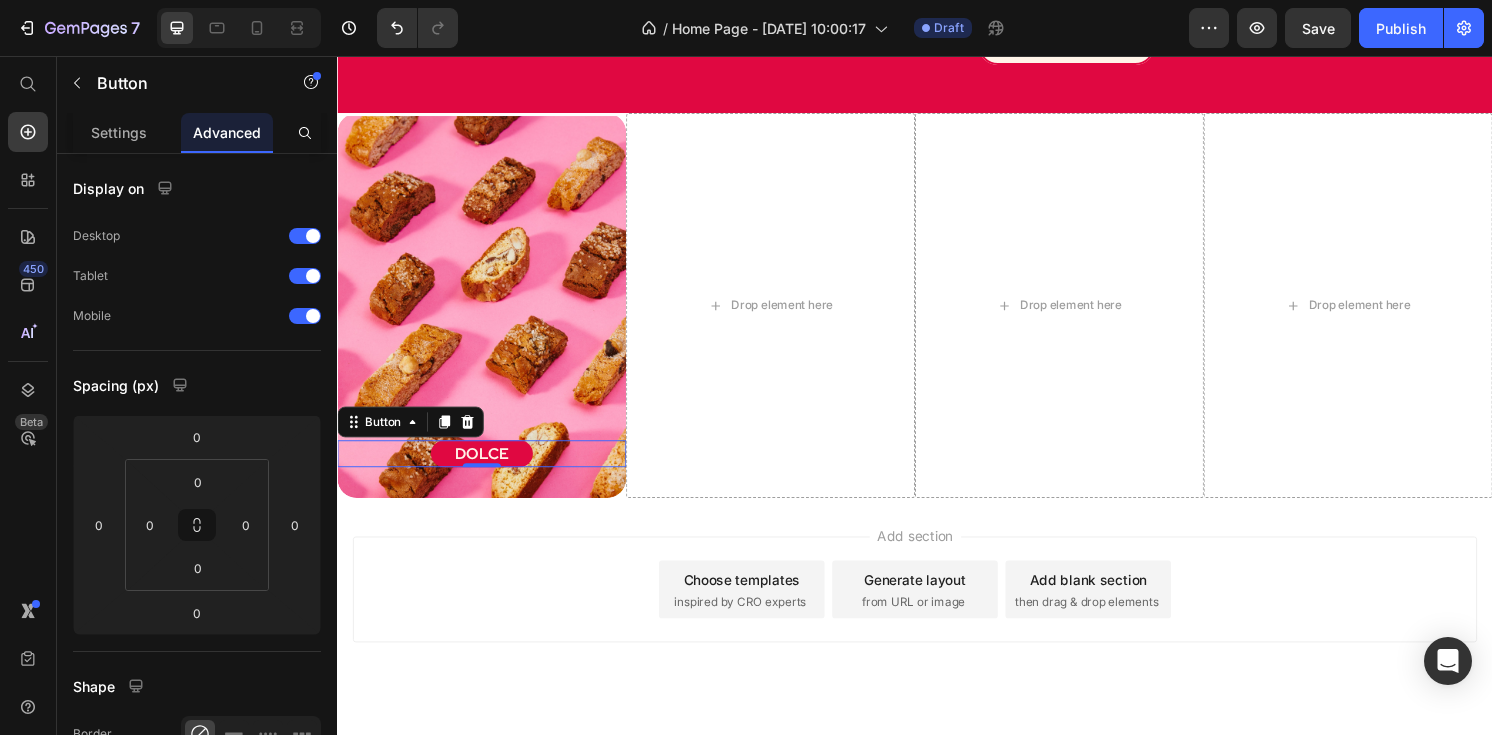 click on "DOLCE Button   0" at bounding box center (487, 469) 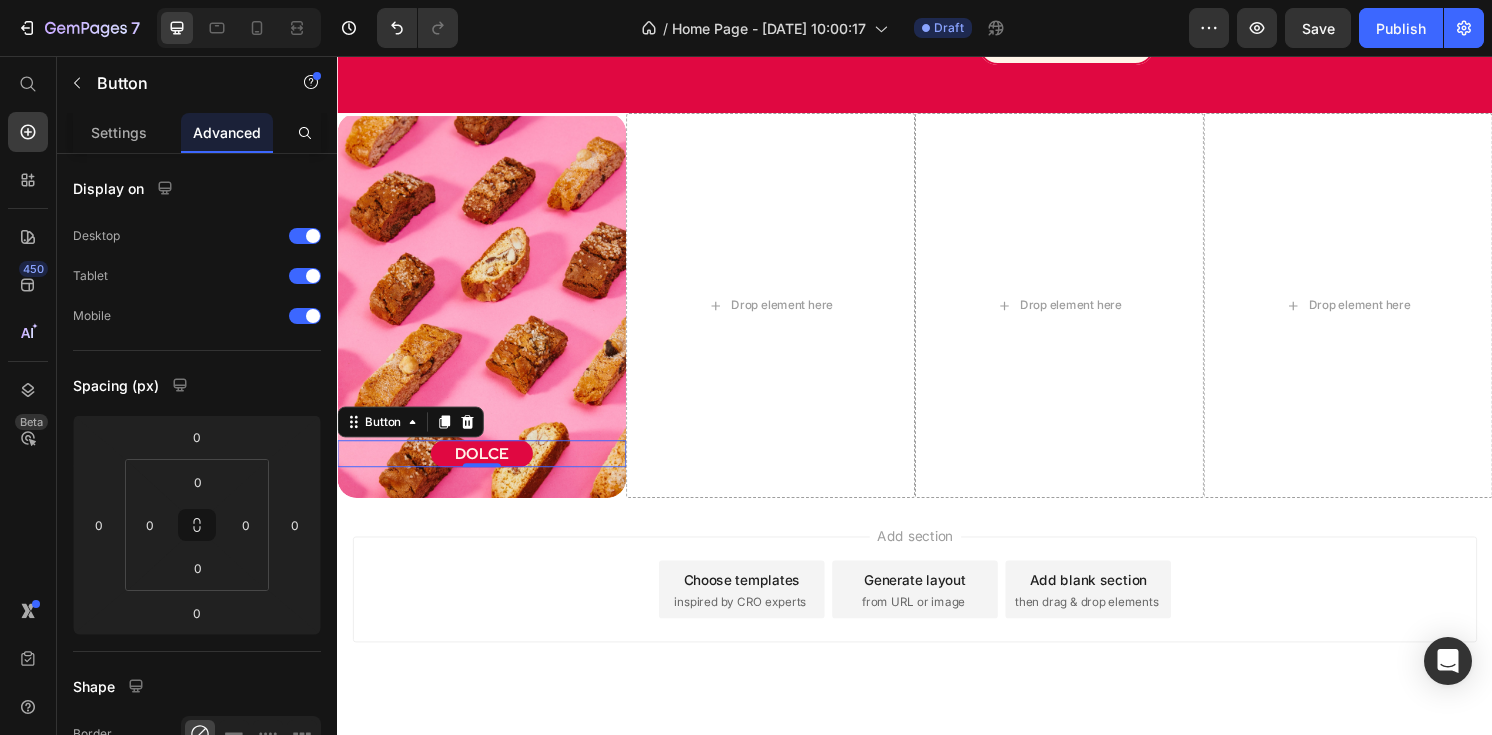 click on "DOLCE" at bounding box center (487, 469) 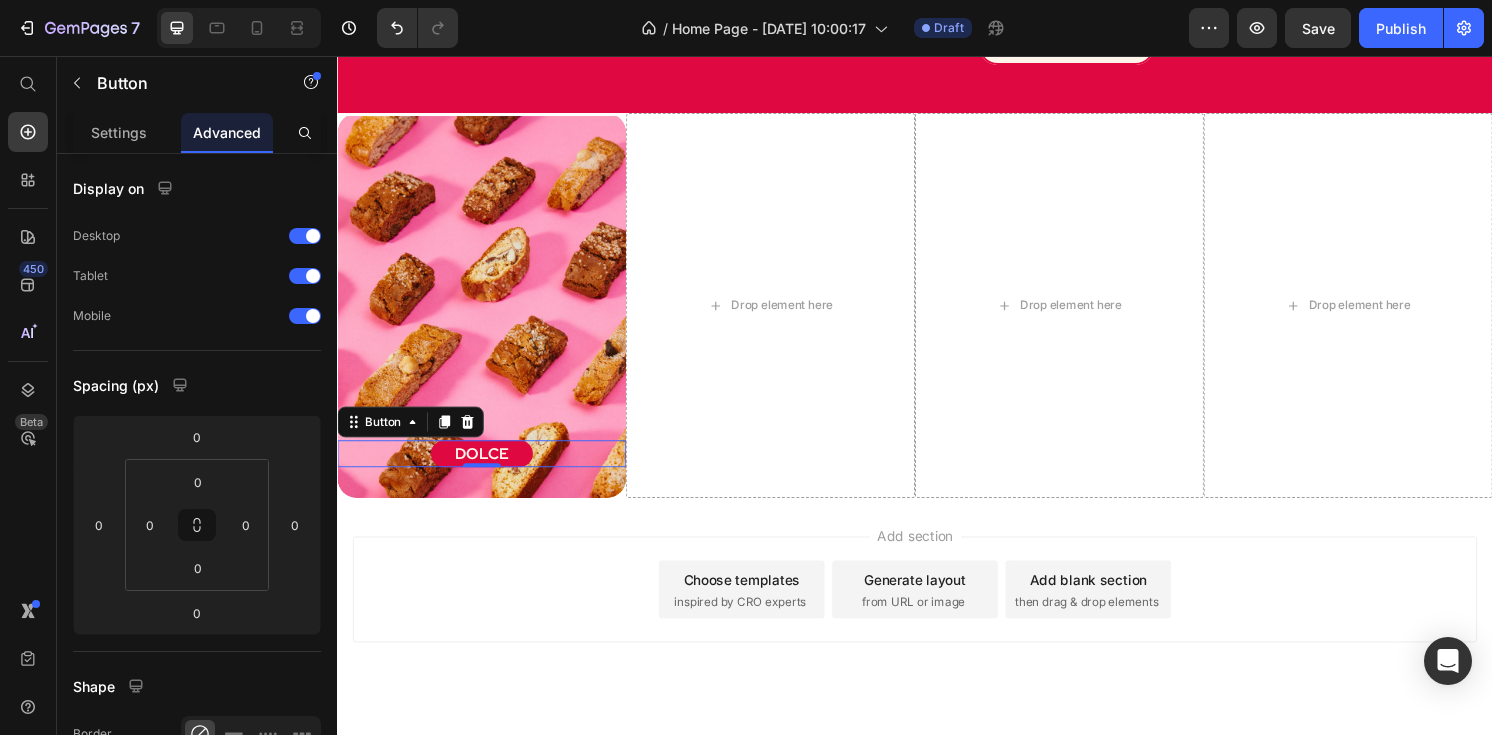 click on "DOLCE" at bounding box center (487, 469) 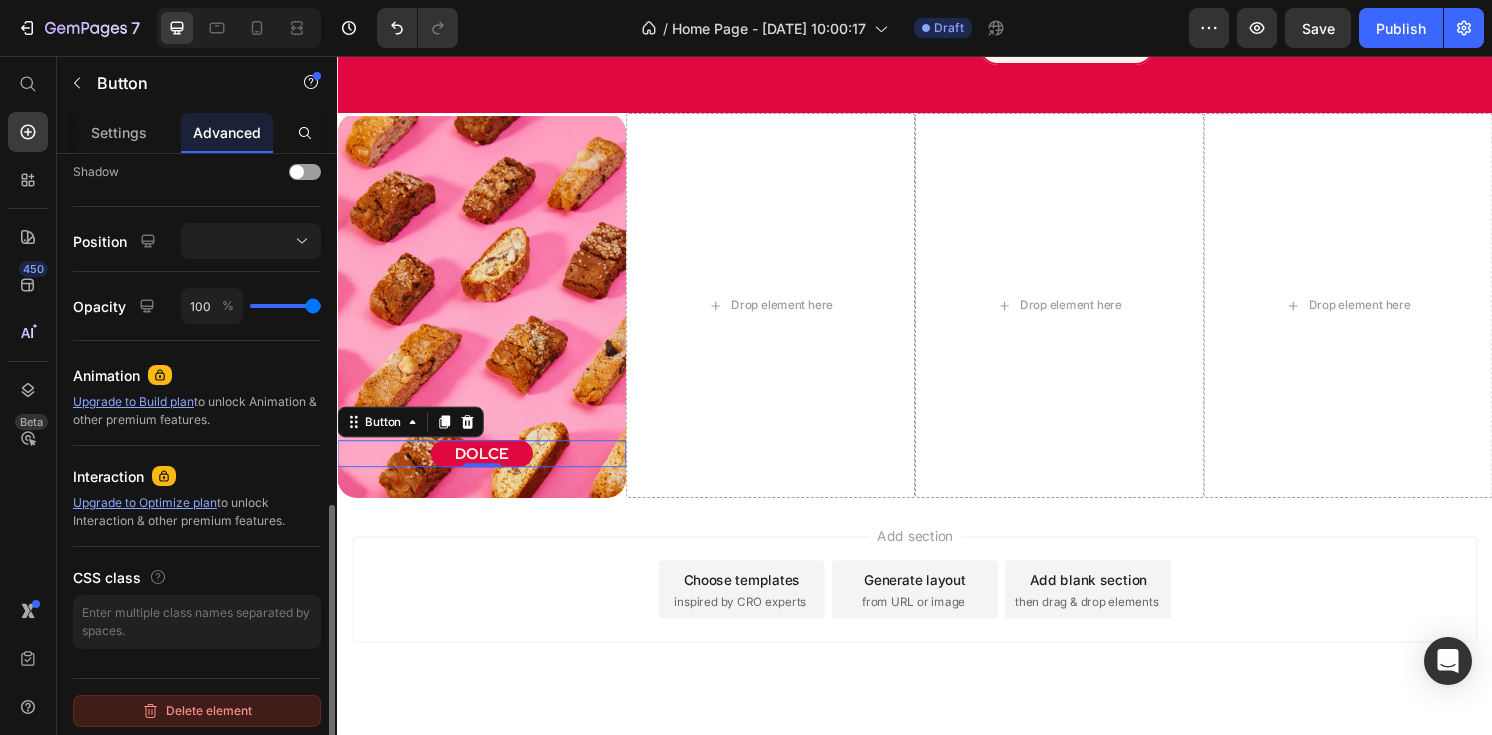 scroll, scrollTop: 771, scrollLeft: 0, axis: vertical 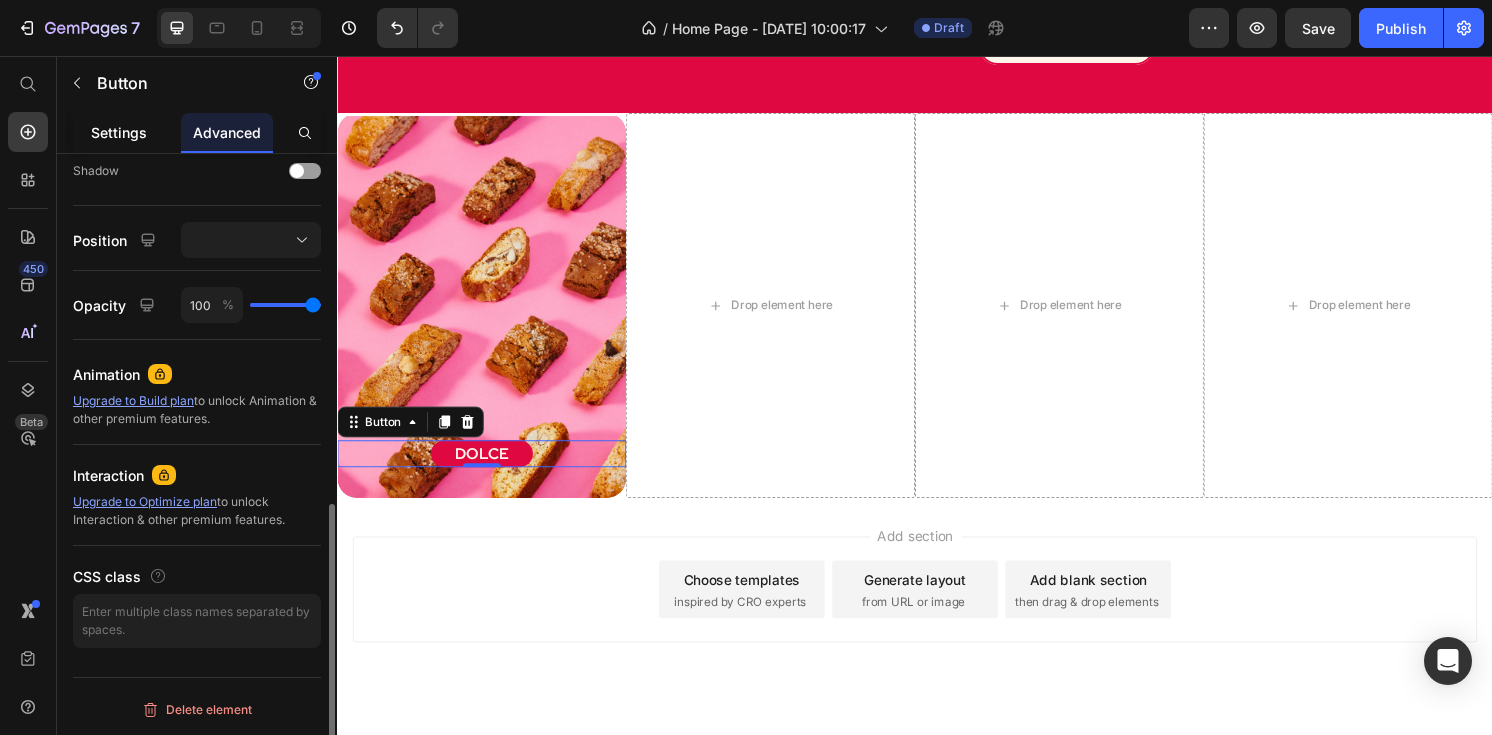 click on "Settings" at bounding box center (119, 132) 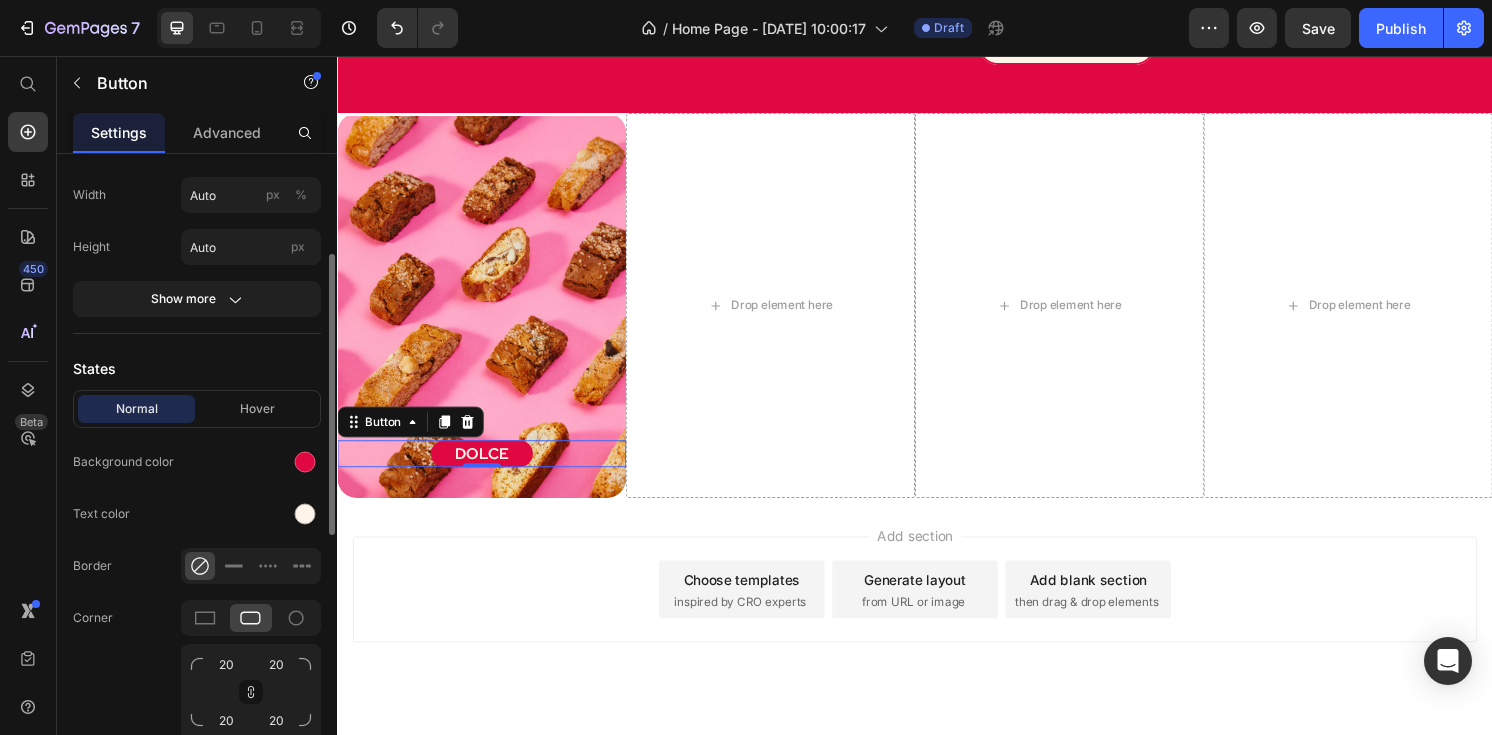 scroll, scrollTop: 274, scrollLeft: 0, axis: vertical 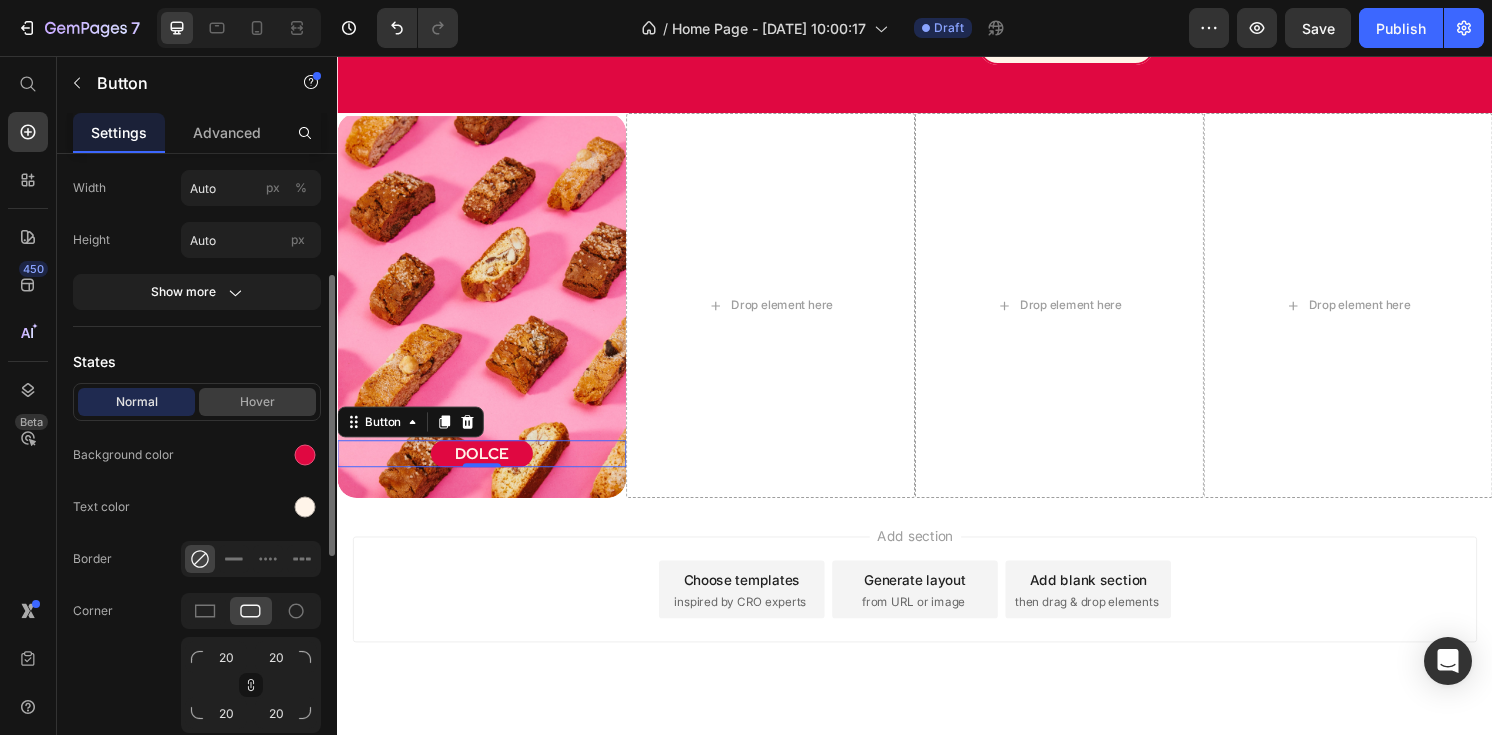 click on "Hover" at bounding box center [257, 402] 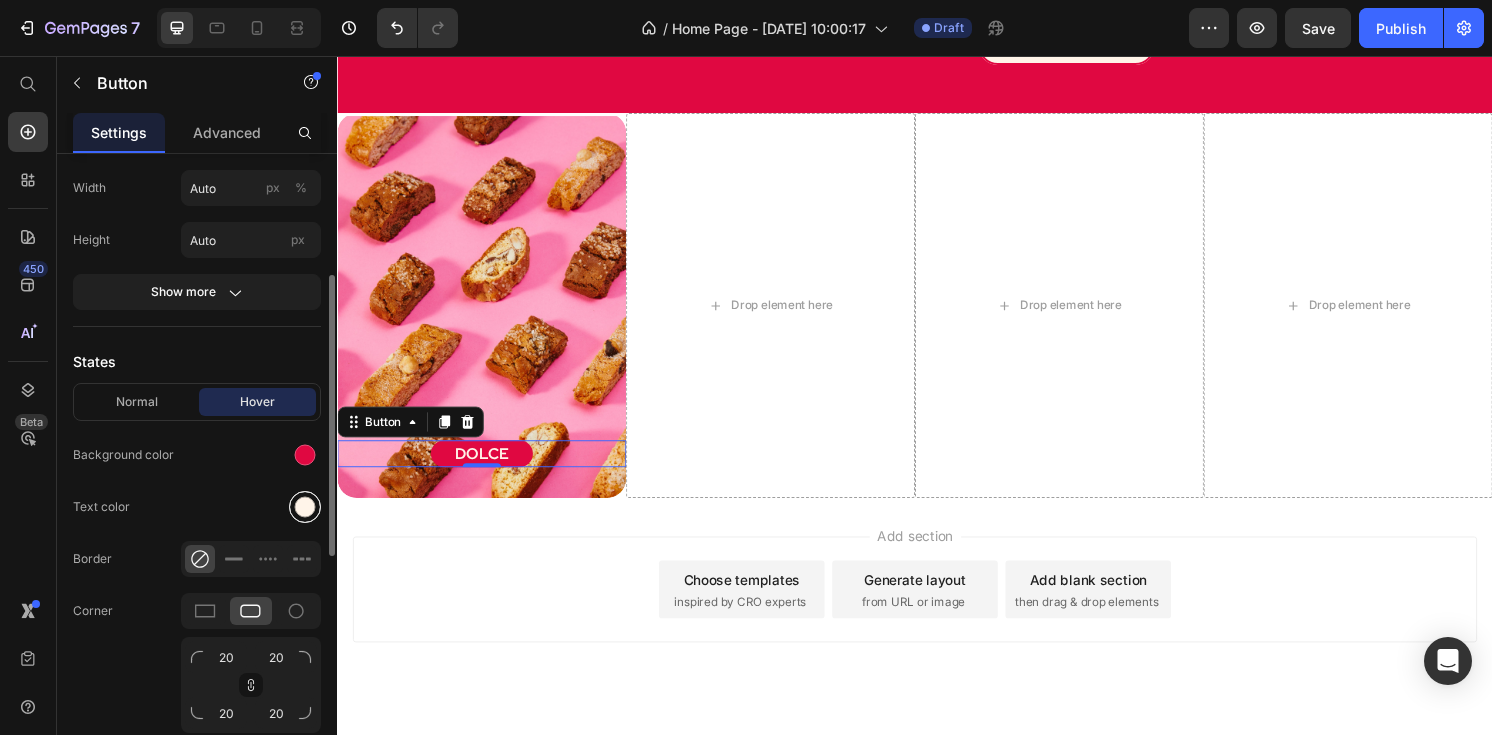 click at bounding box center [305, 507] 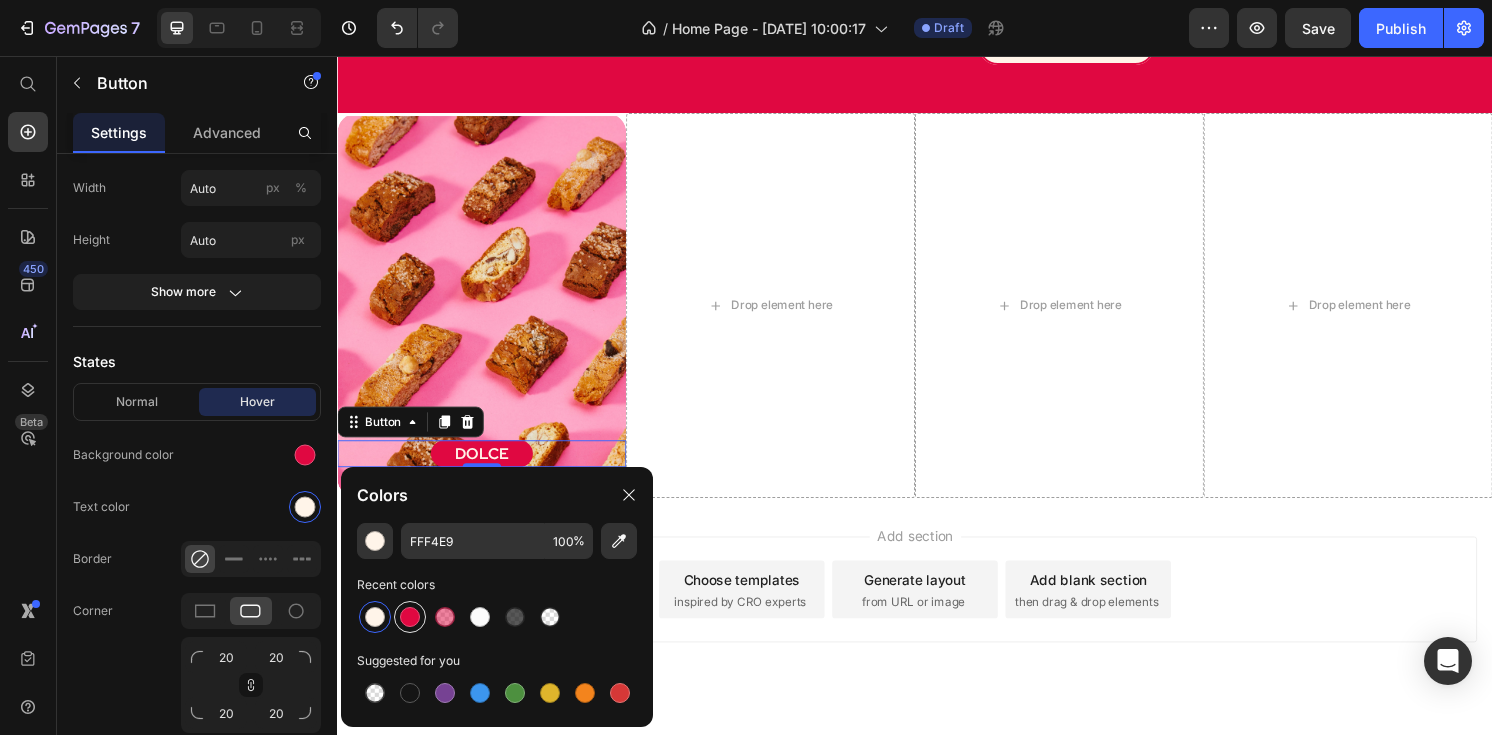 click at bounding box center [410, 617] 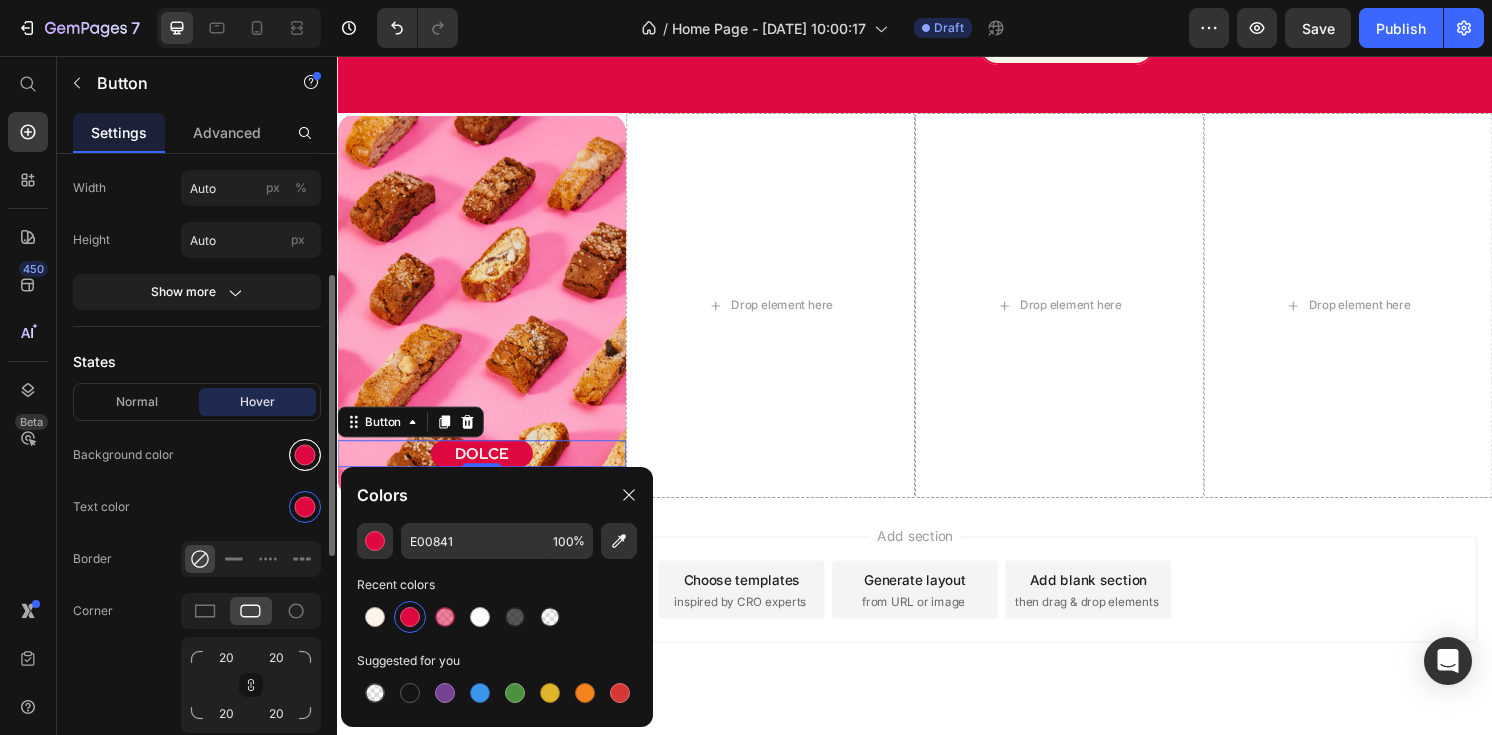click at bounding box center [305, 455] 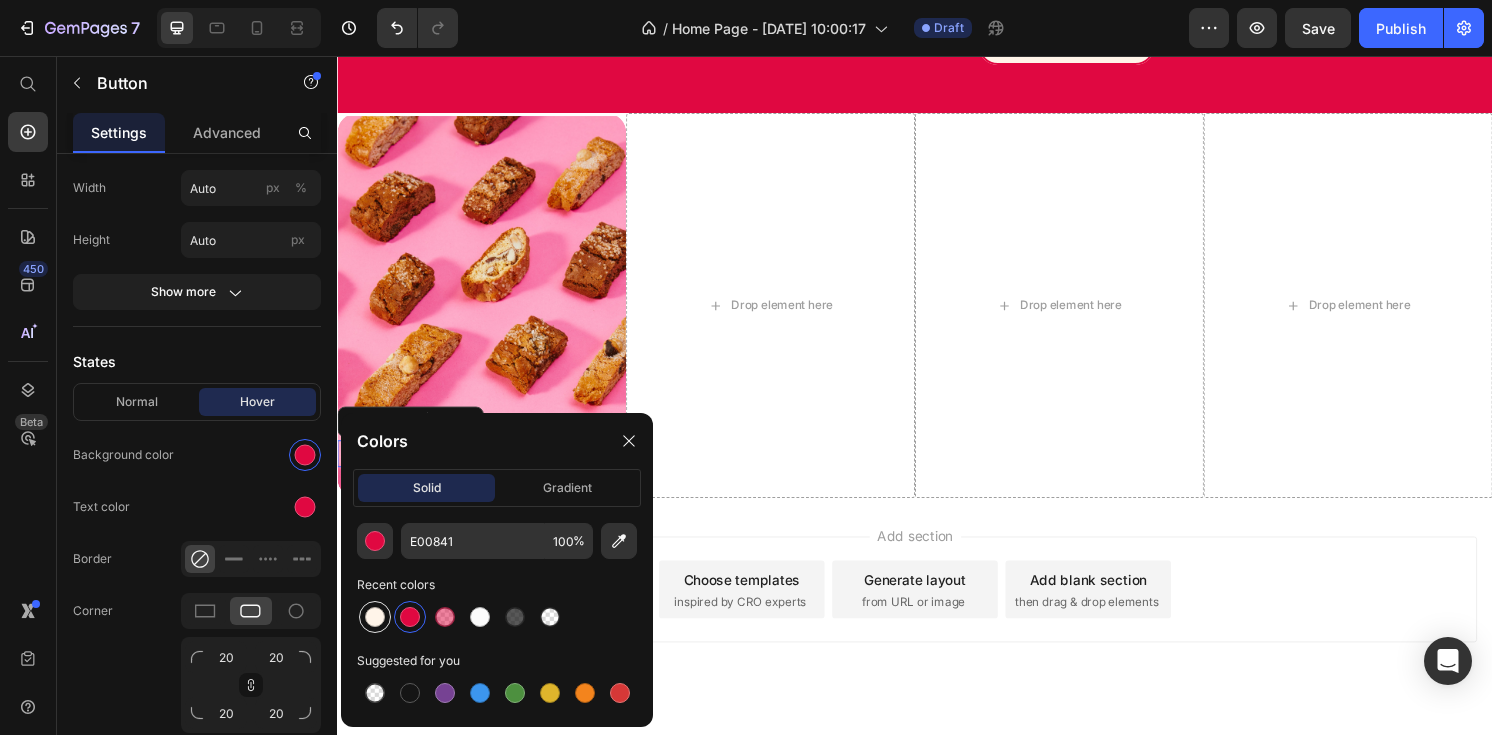 click at bounding box center [375, 617] 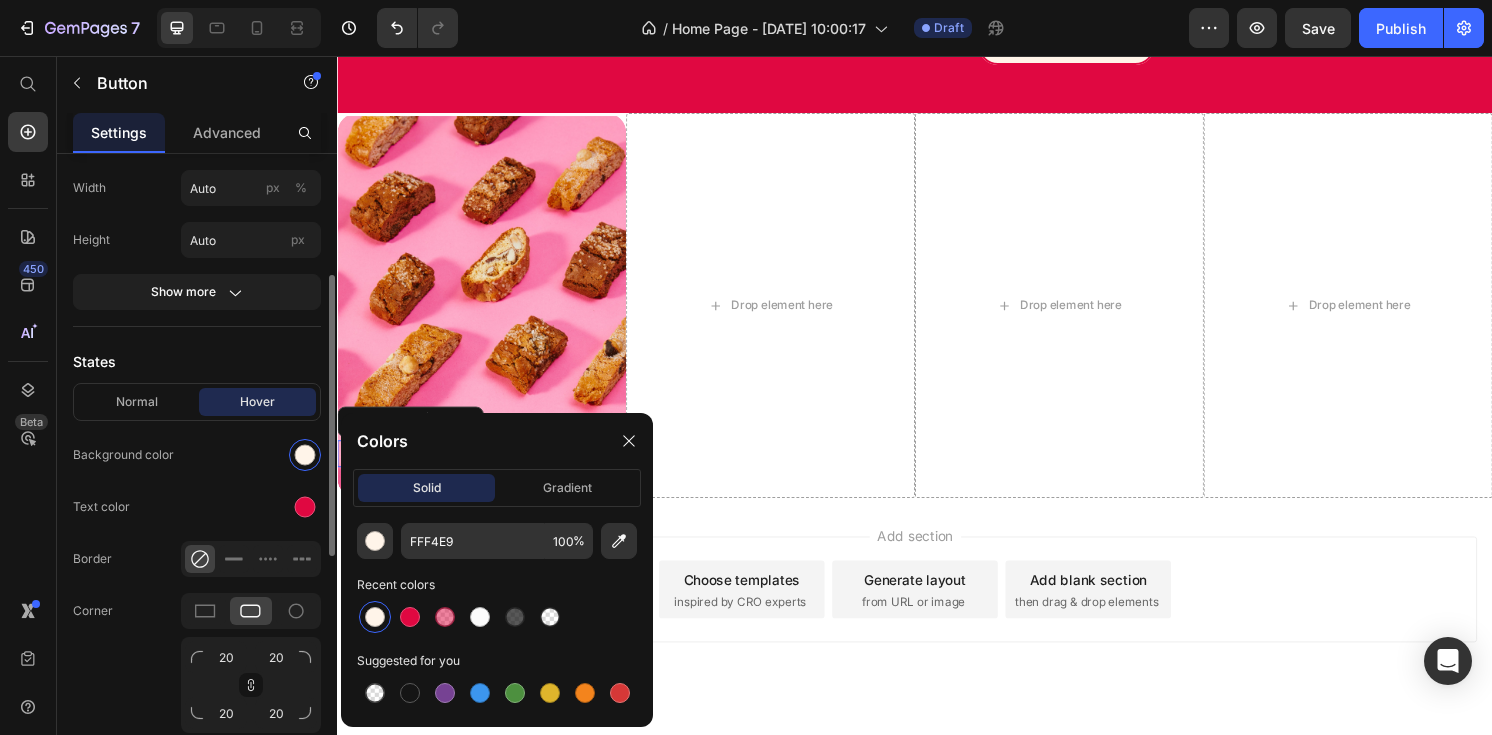 click on "Text color" 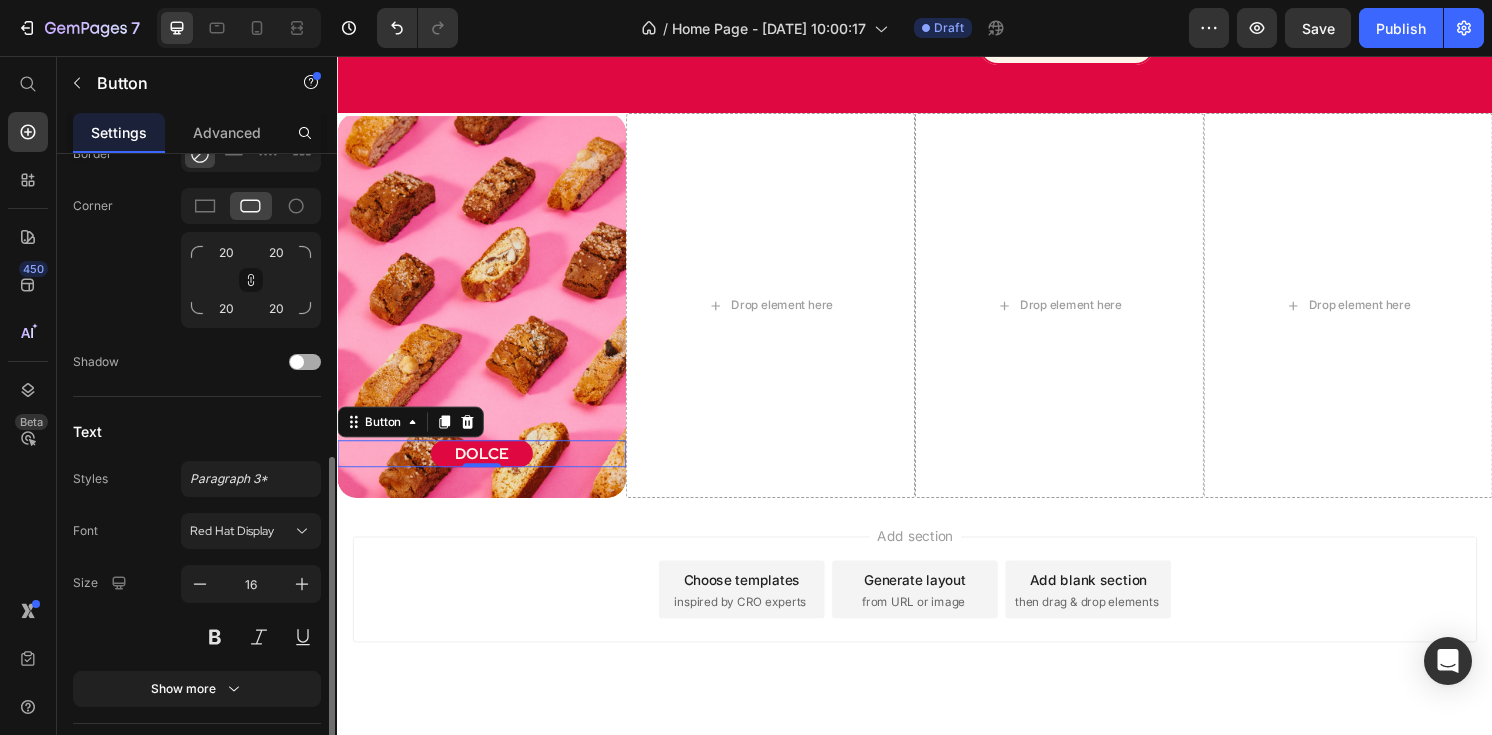 scroll, scrollTop: 684, scrollLeft: 0, axis: vertical 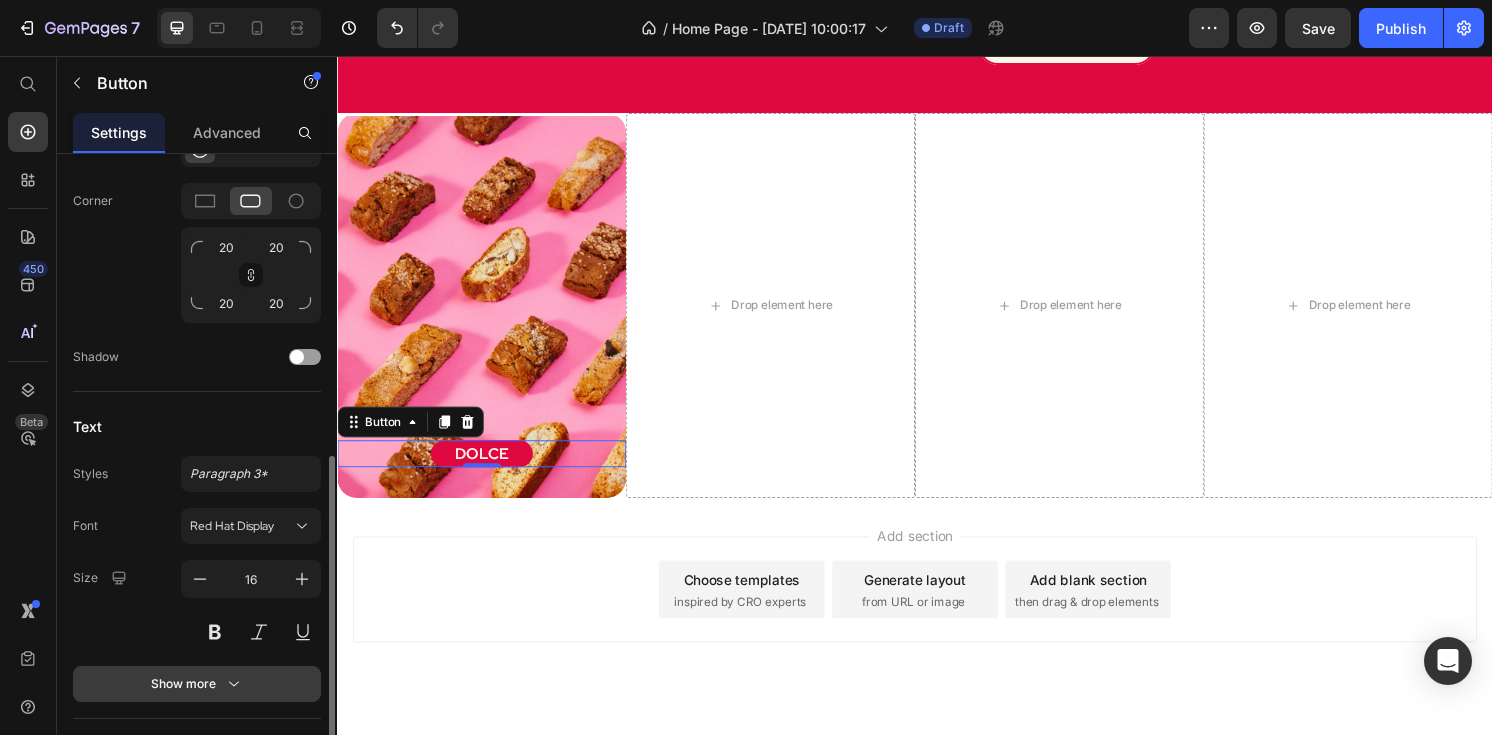 click 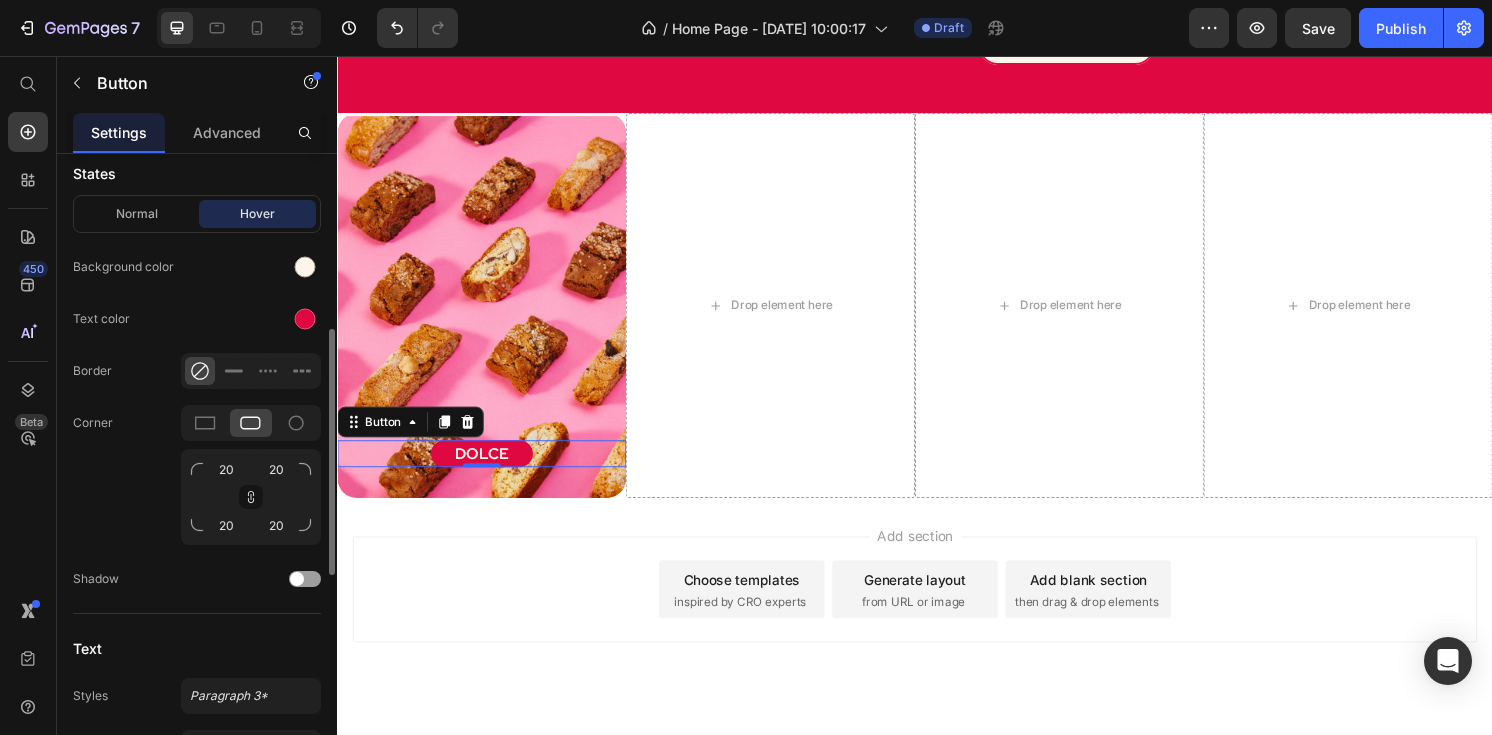 scroll, scrollTop: 460, scrollLeft: 0, axis: vertical 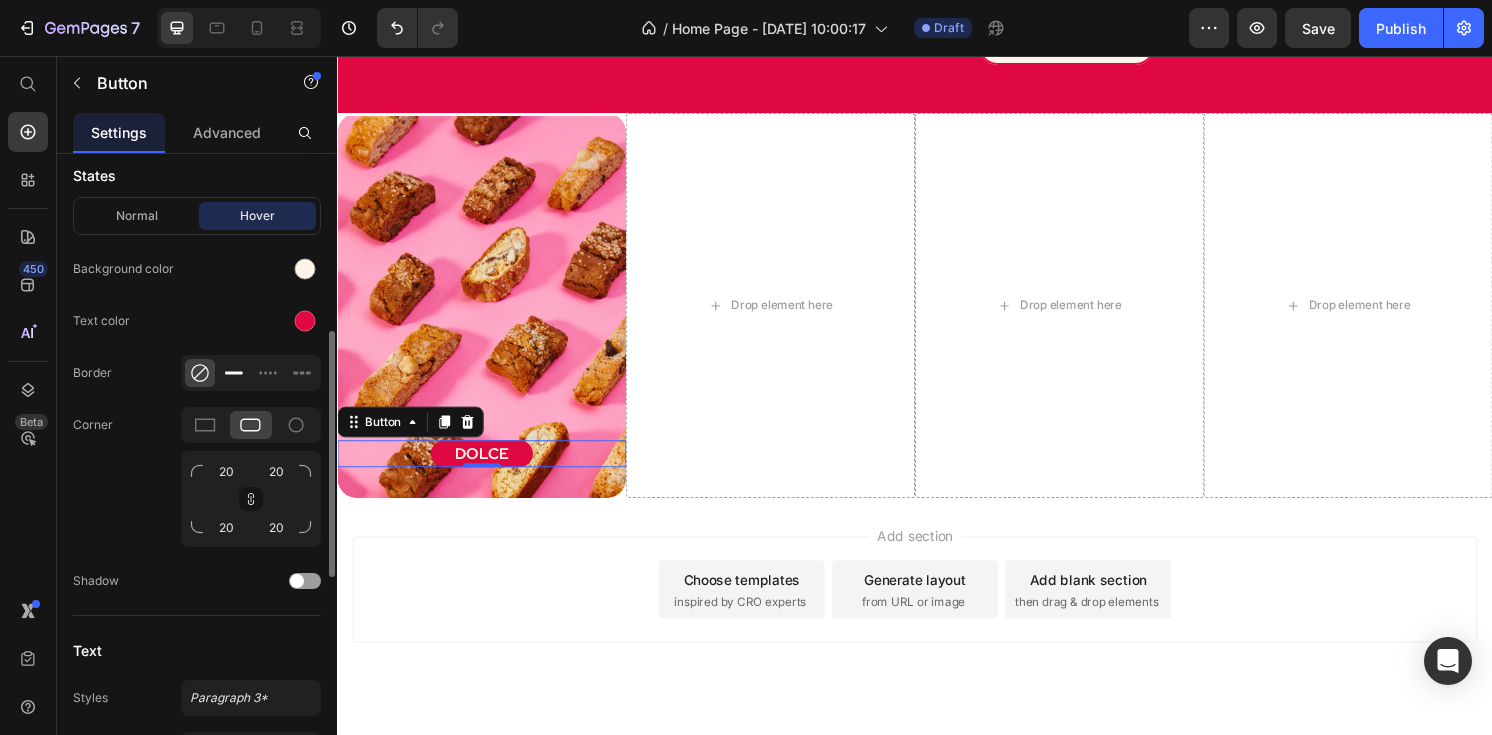 click 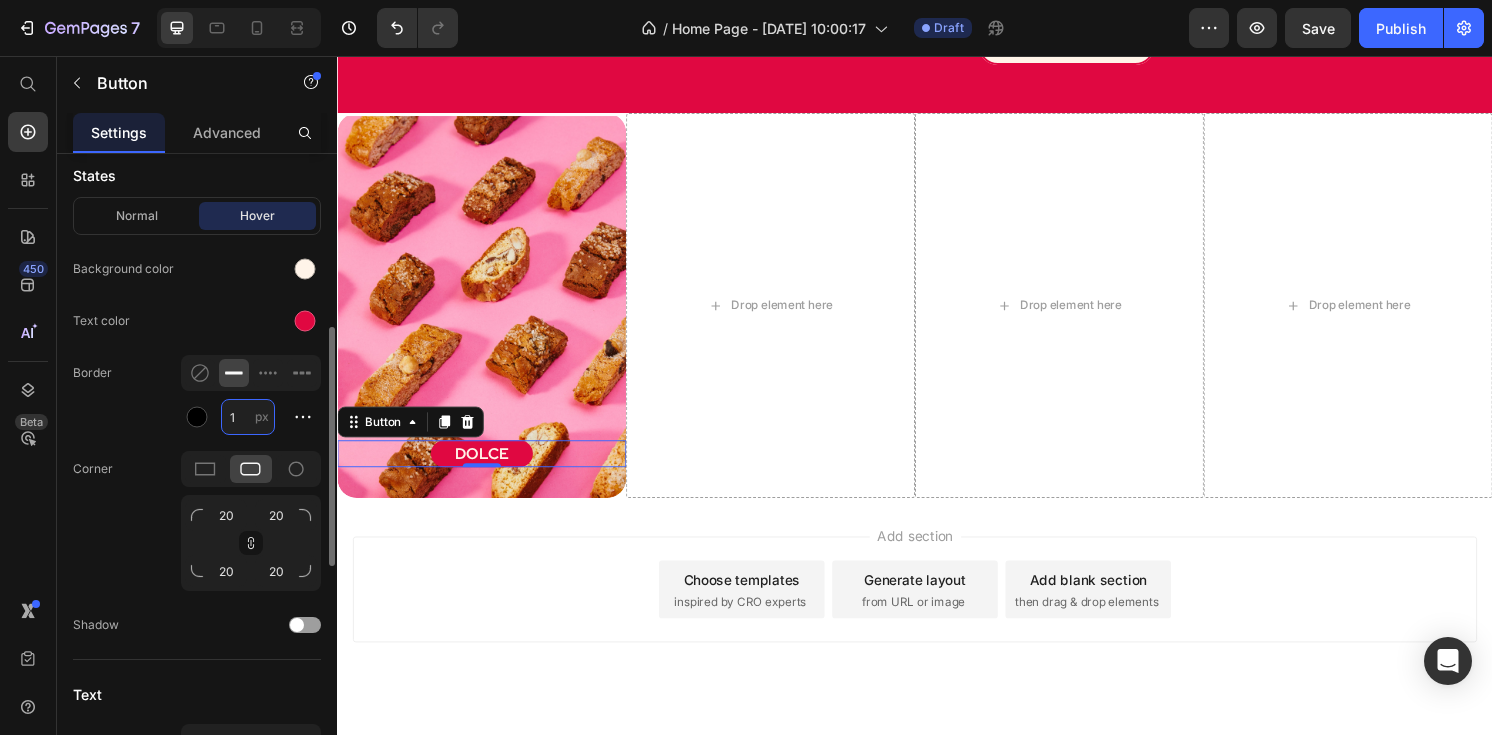 click on "1" at bounding box center (248, 417) 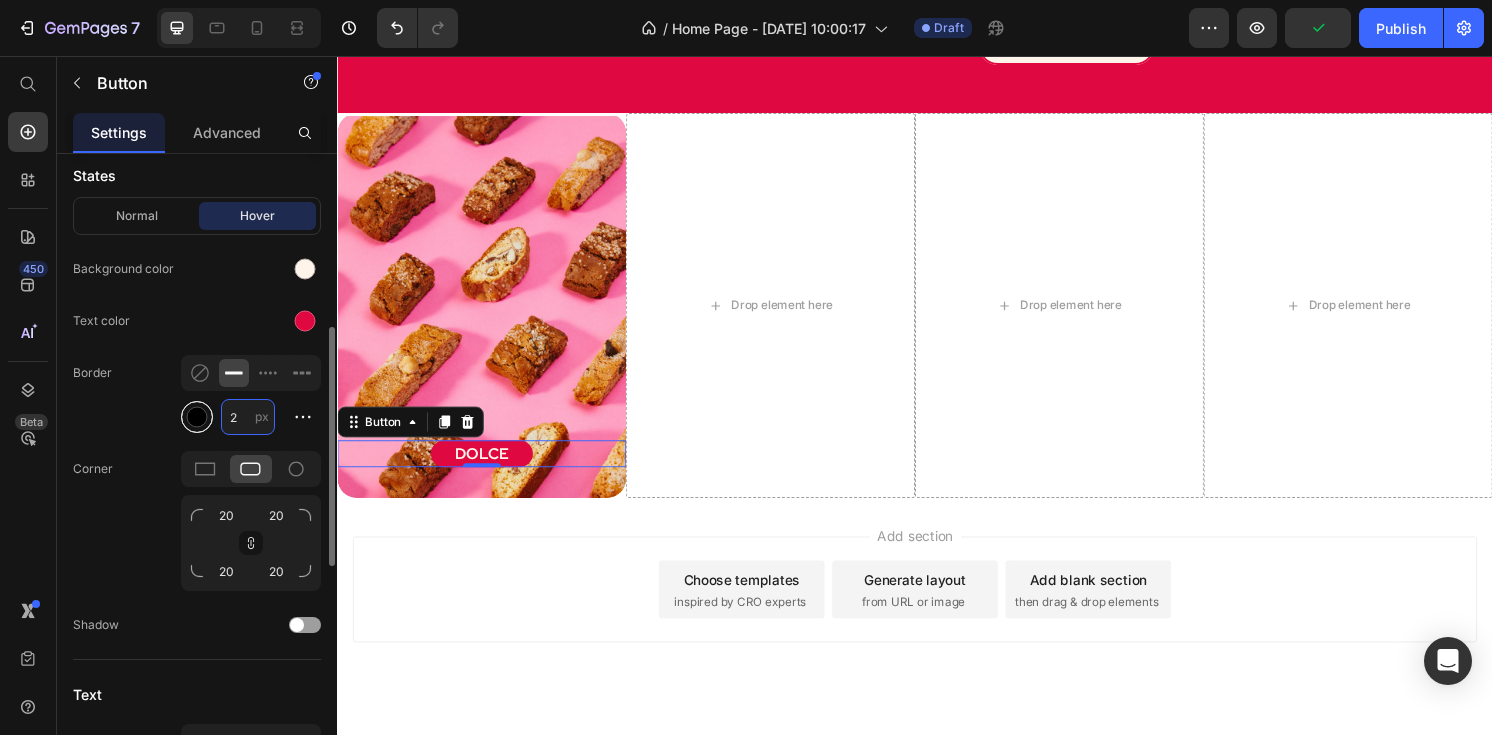 type on "2" 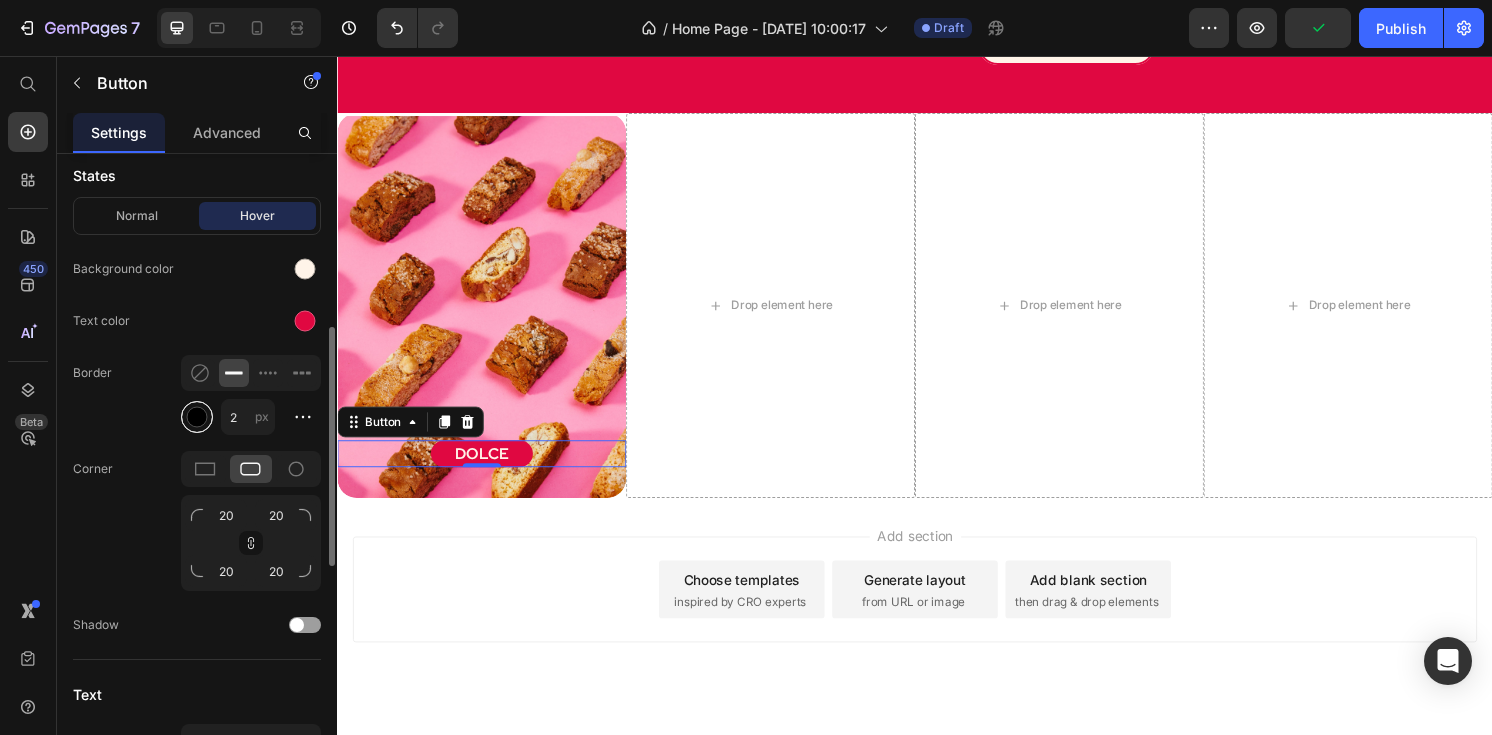 click at bounding box center (197, 417) 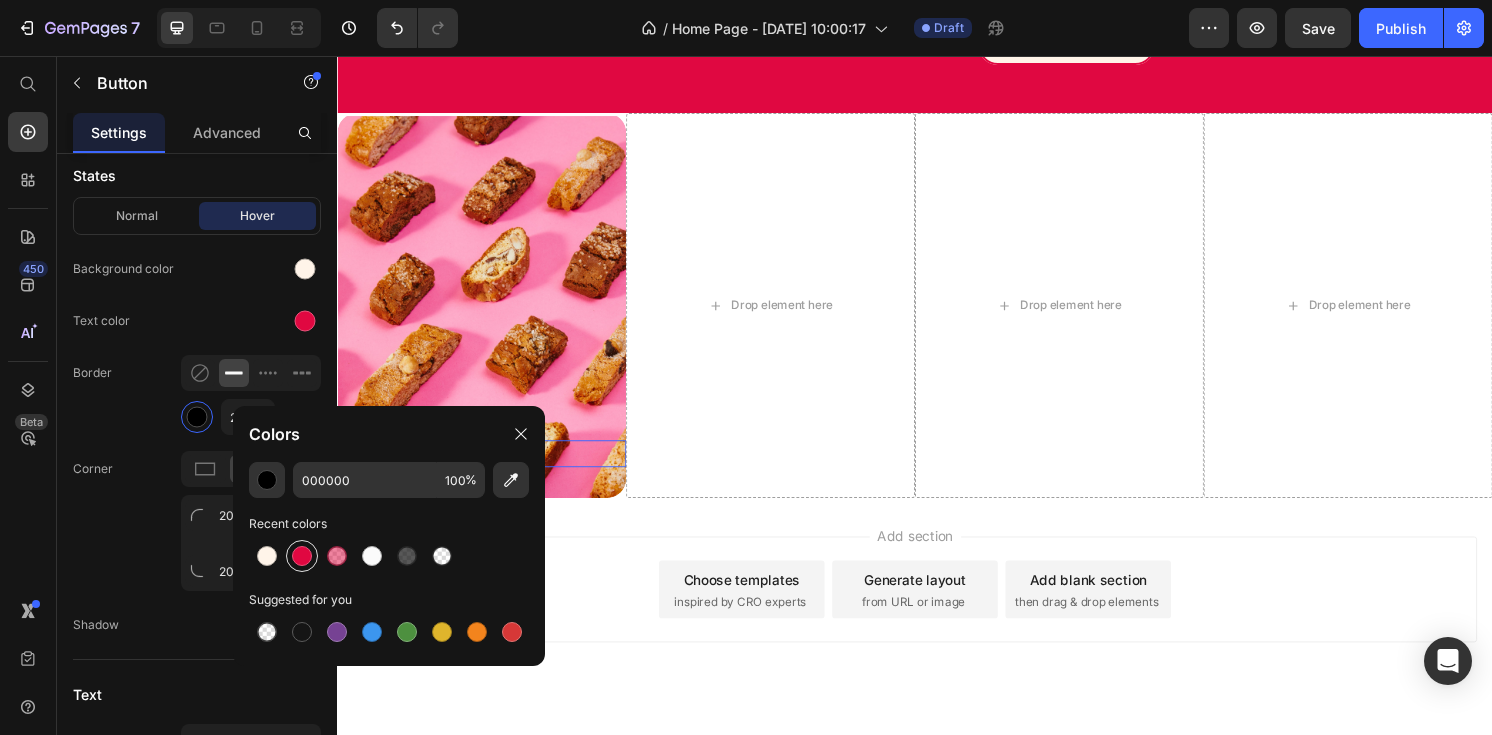 click at bounding box center [302, 556] 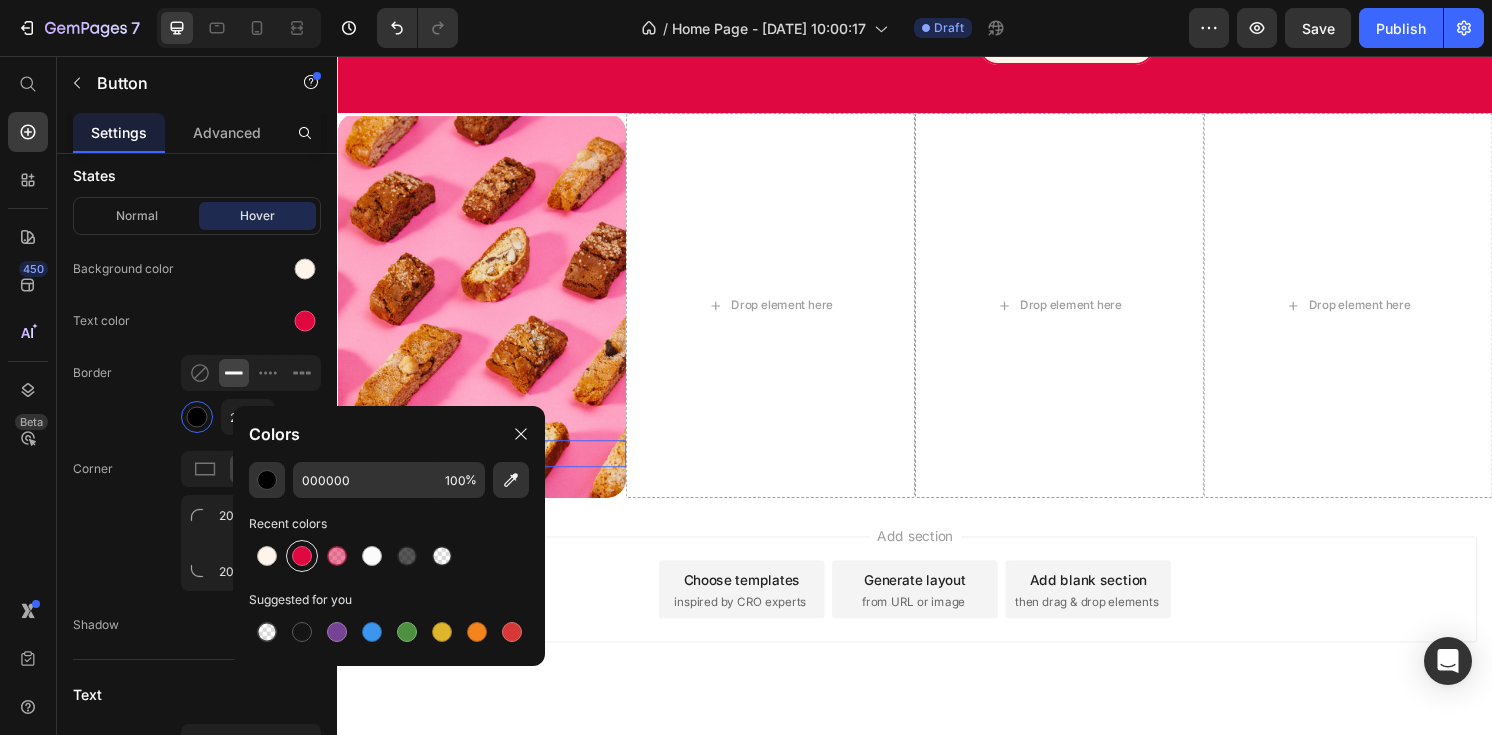 type on "E00841" 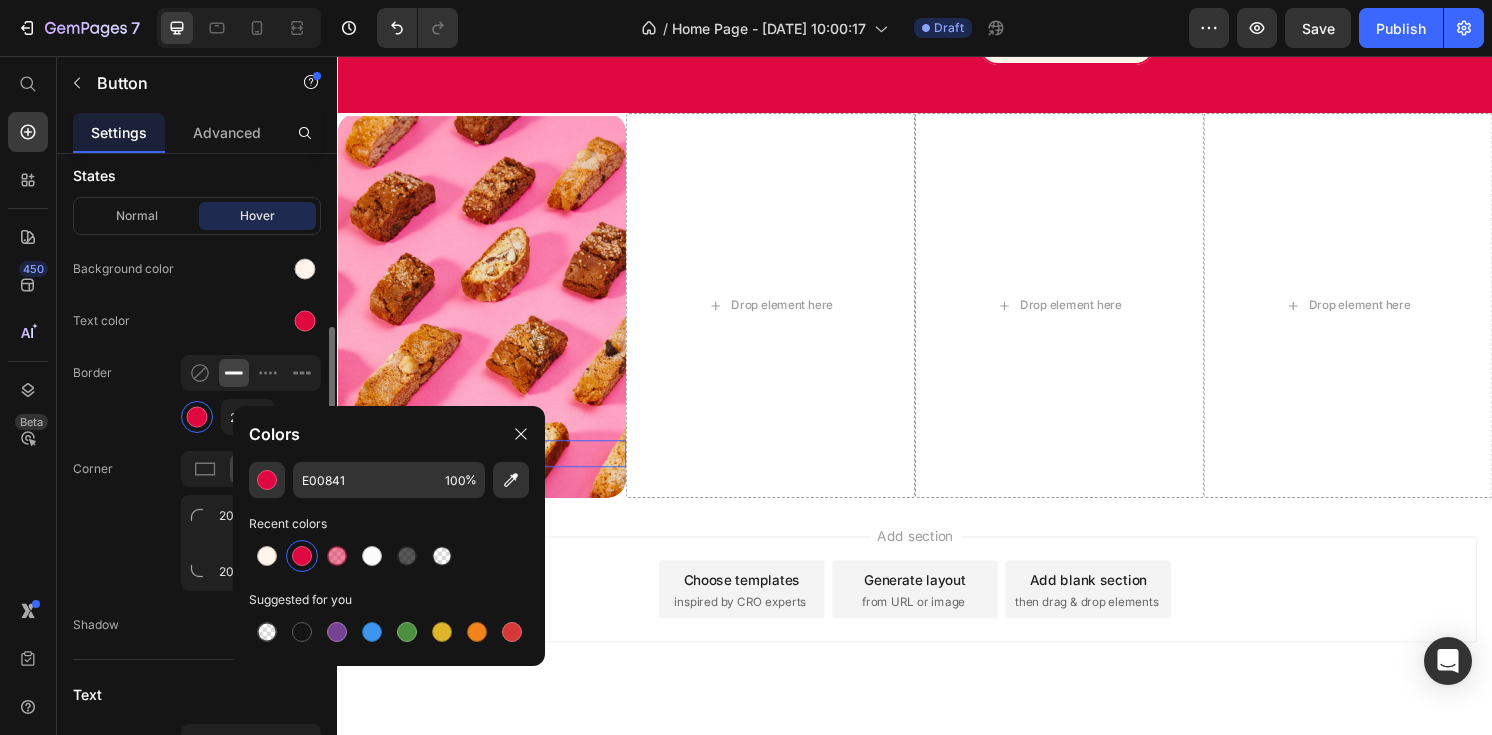 click on "Border 2 px" 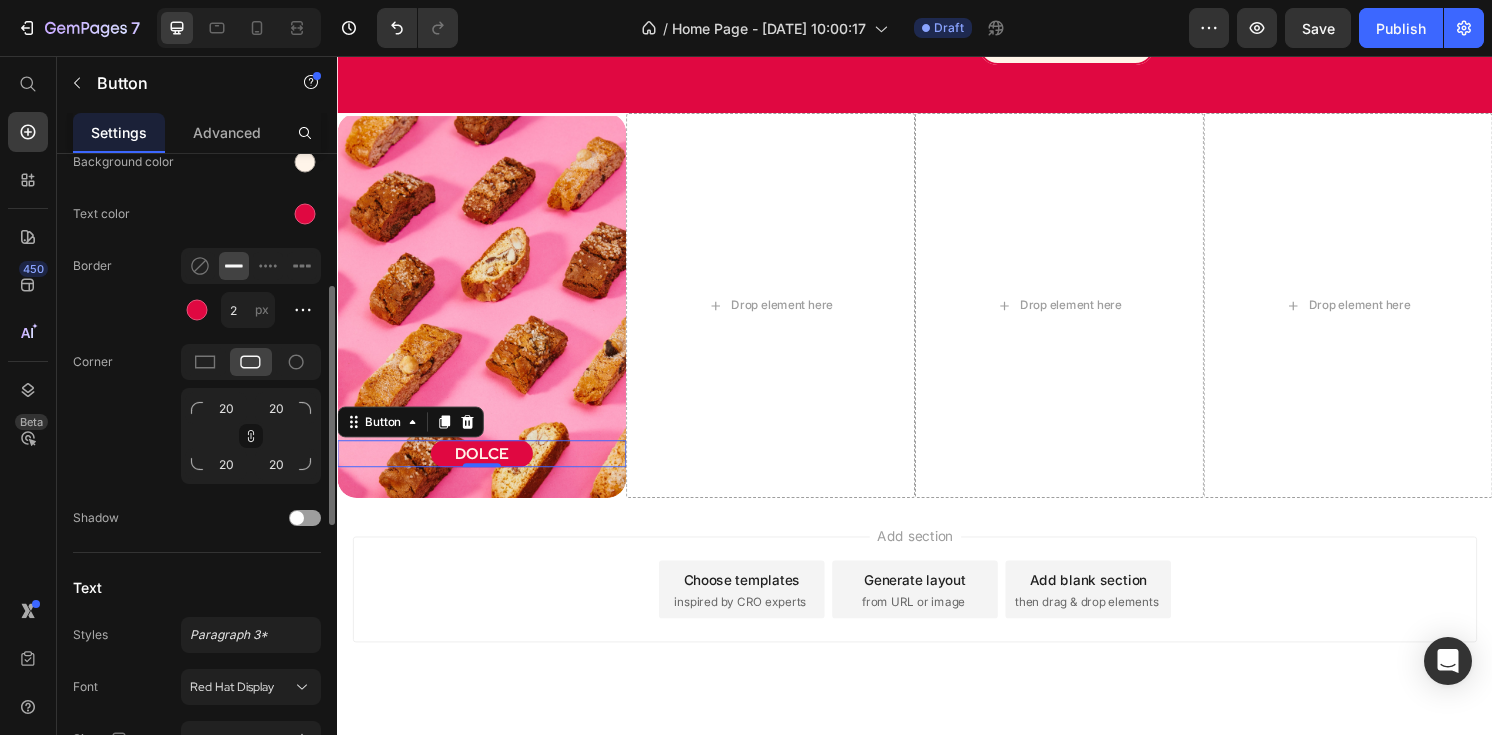 scroll, scrollTop: 580, scrollLeft: 0, axis: vertical 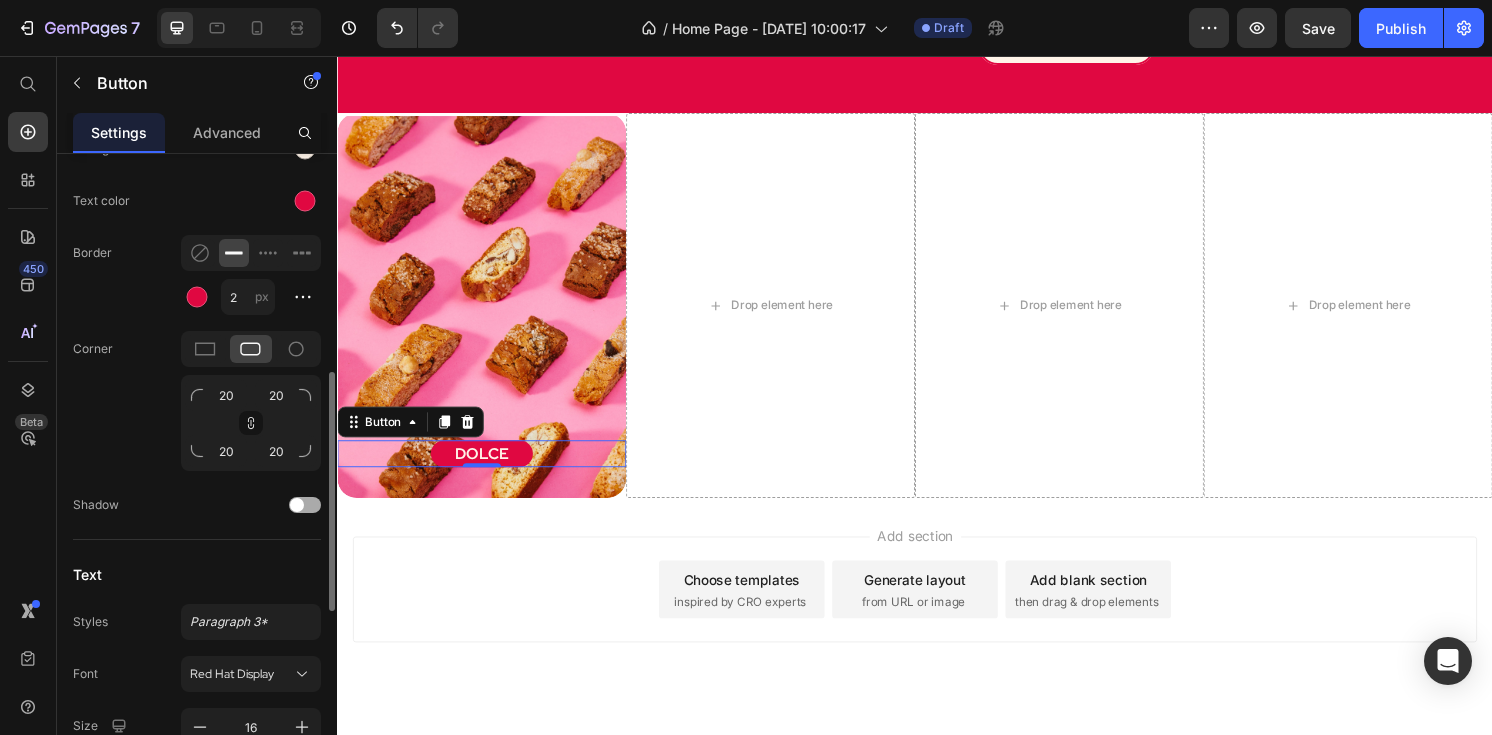 click at bounding box center (297, 505) 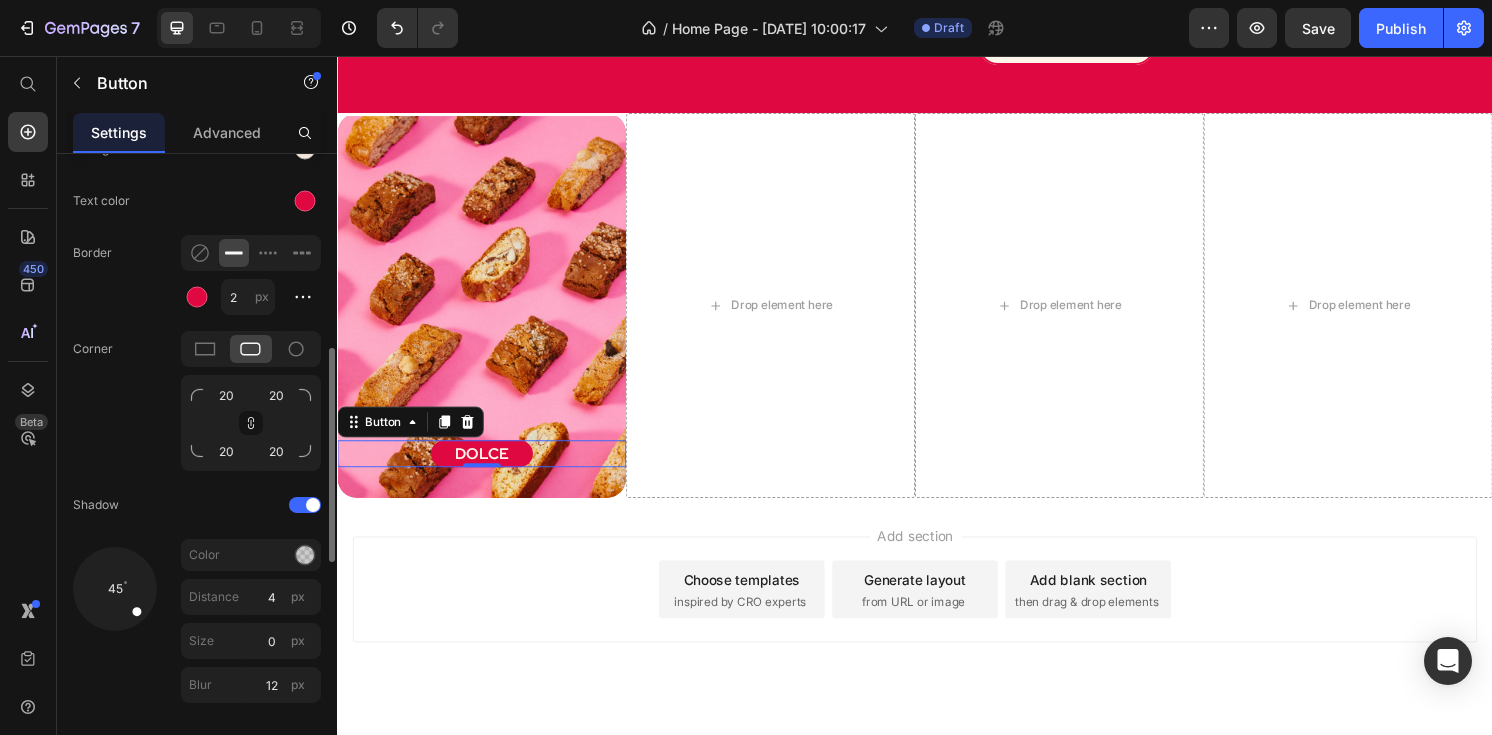 drag, startPoint x: 114, startPoint y: 615, endPoint x: 144, endPoint y: 618, distance: 30.149628 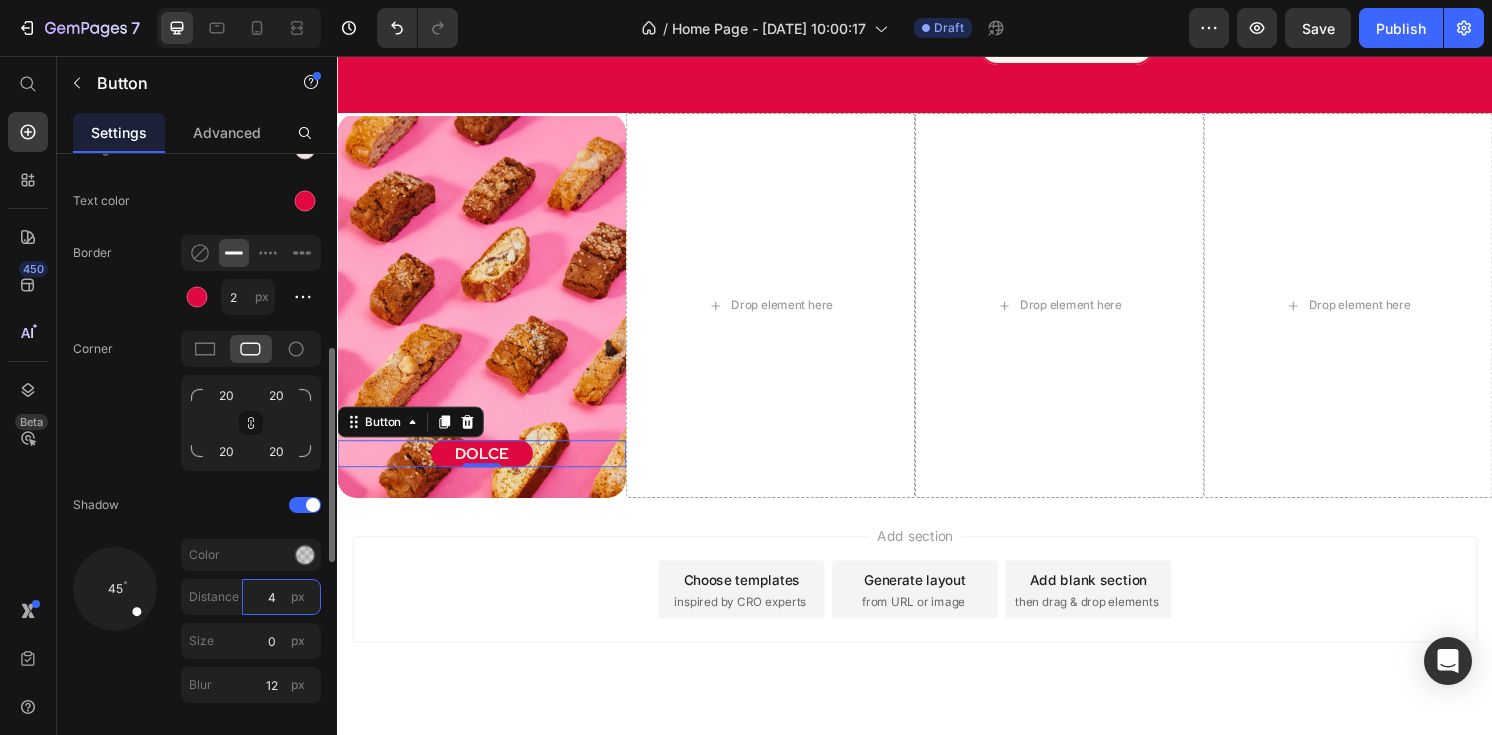 click on "4" at bounding box center [281, 597] 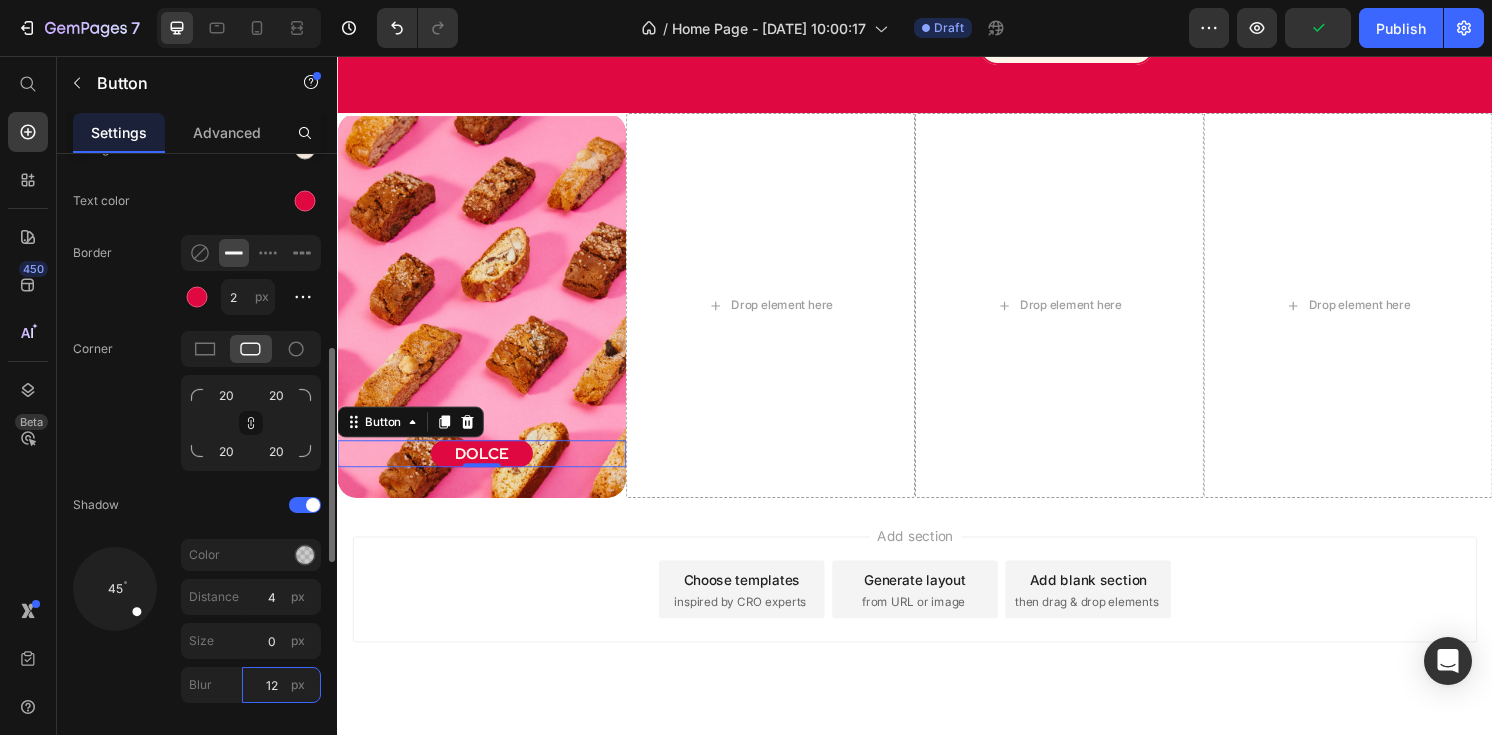 click on "12" at bounding box center [281, 685] 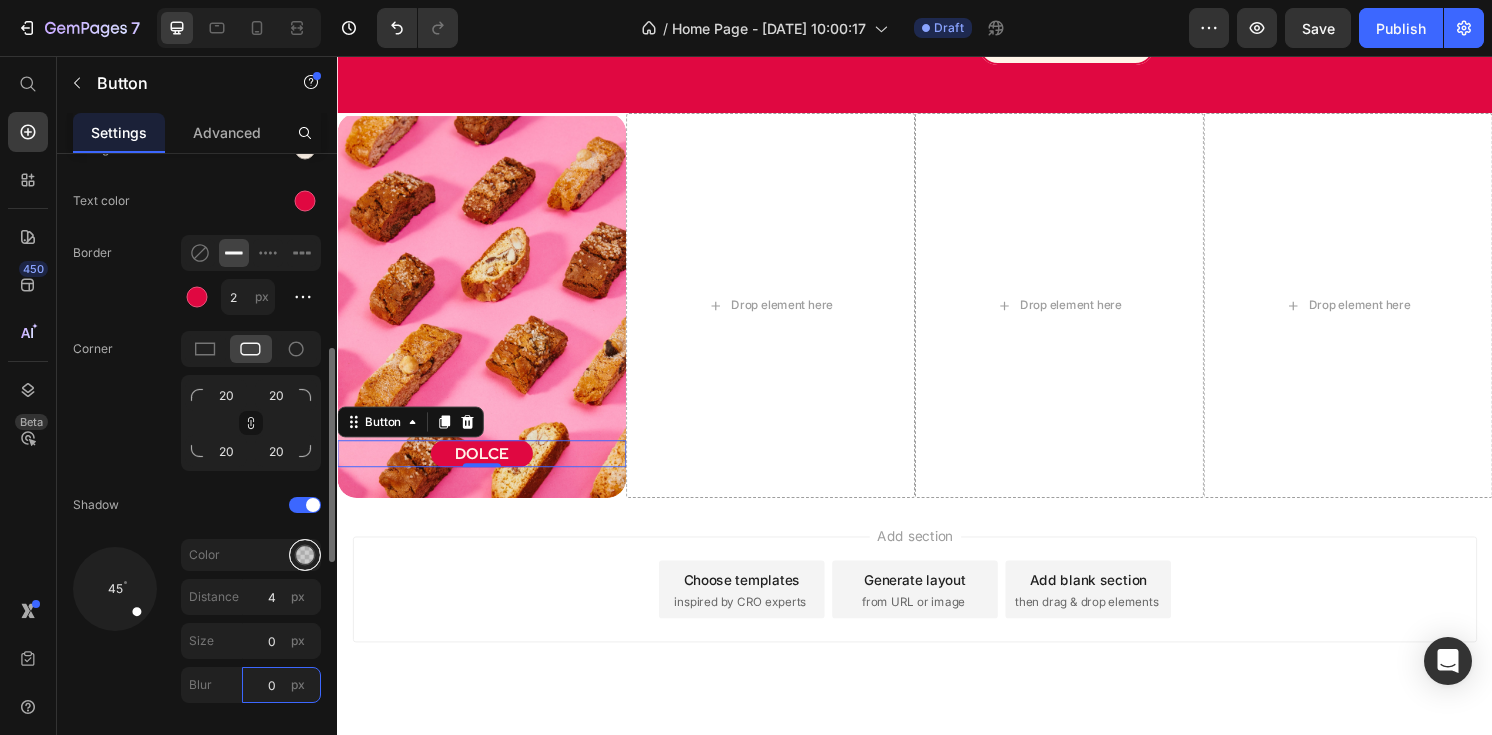 type on "0" 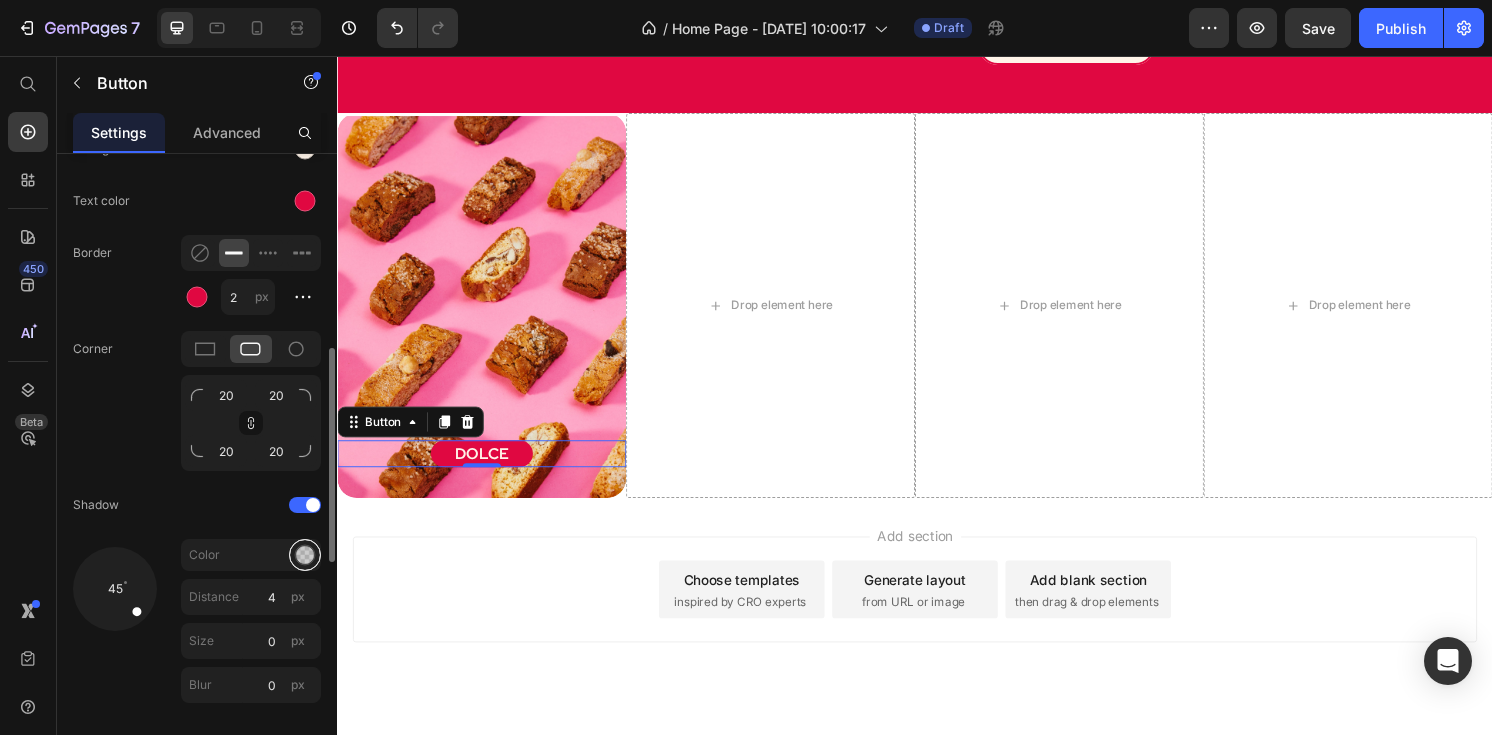 click at bounding box center (305, 555) 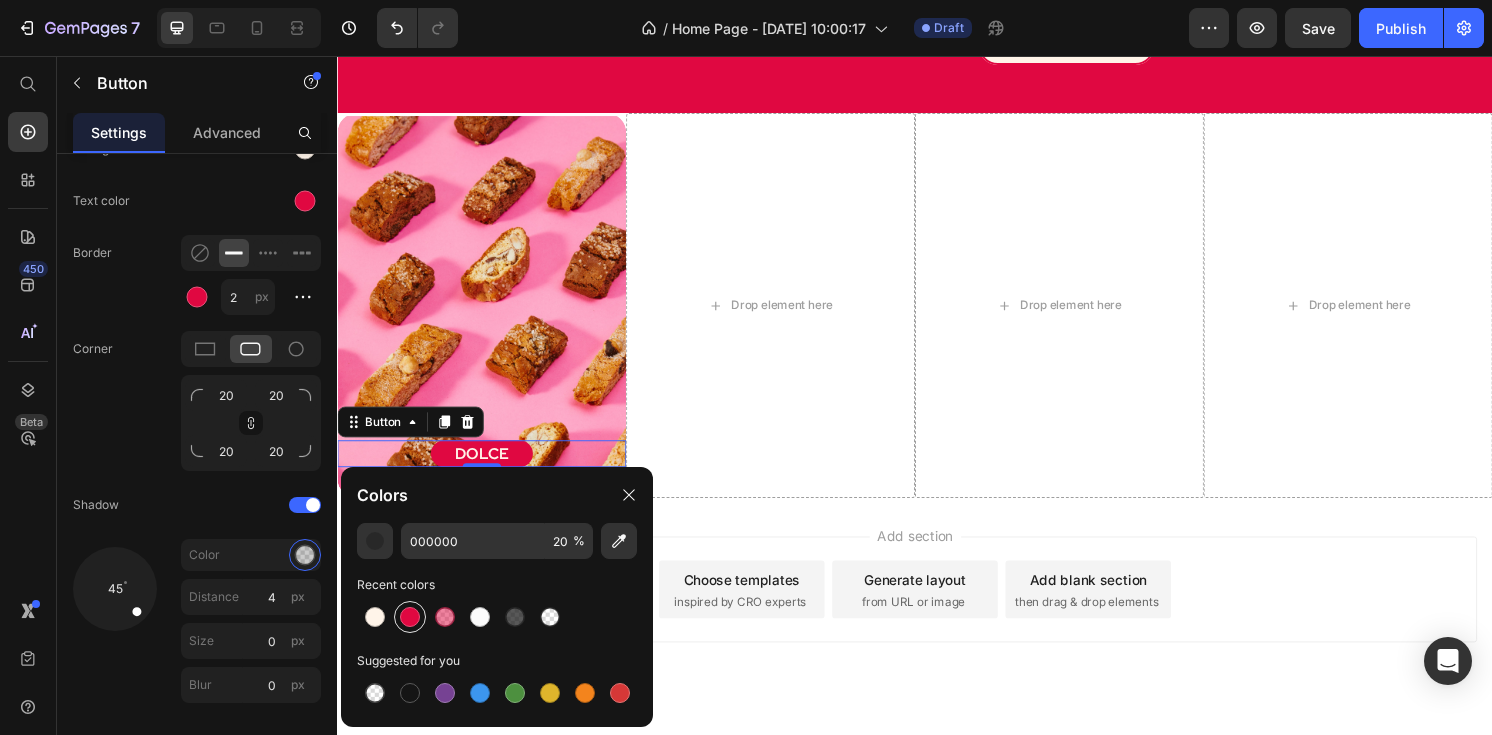 click at bounding box center (410, 617) 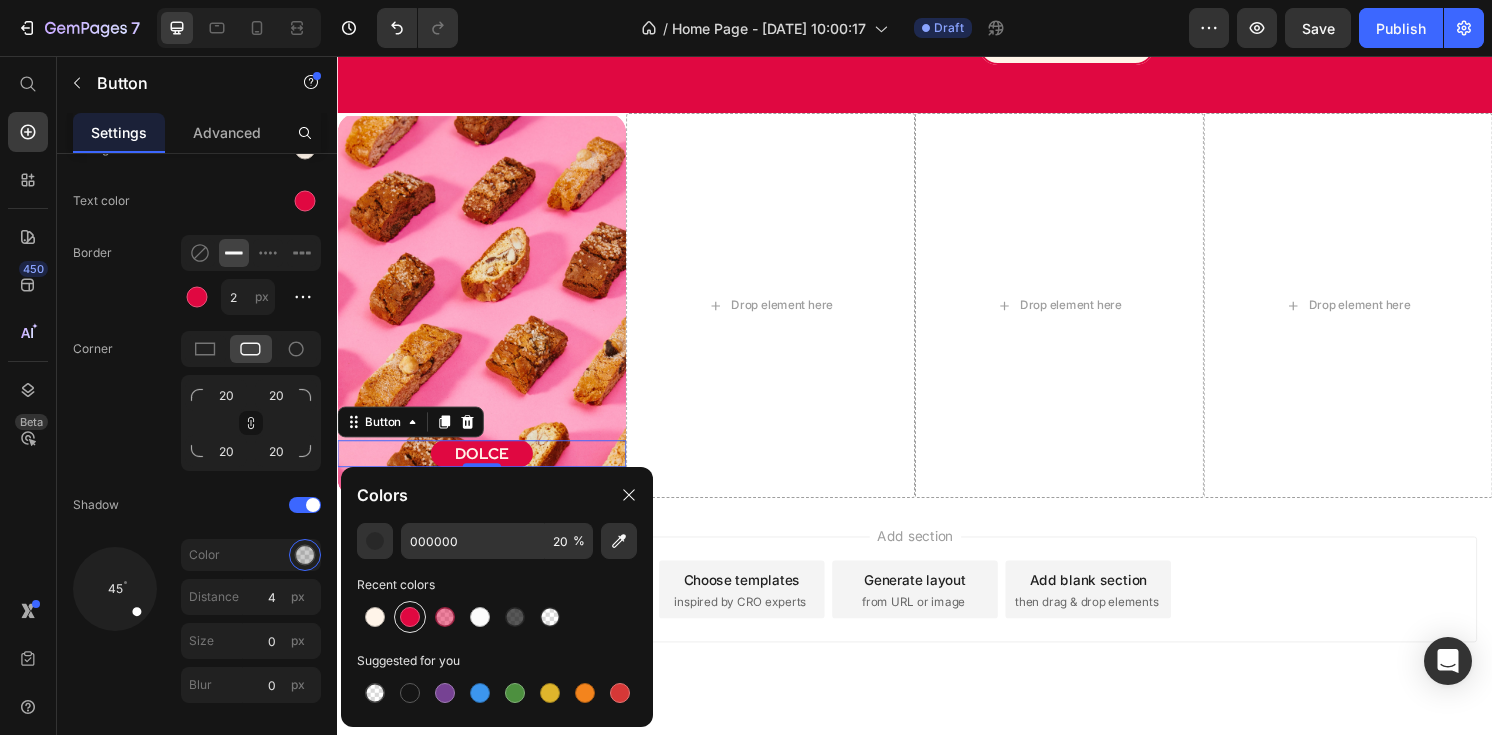type on "E00841" 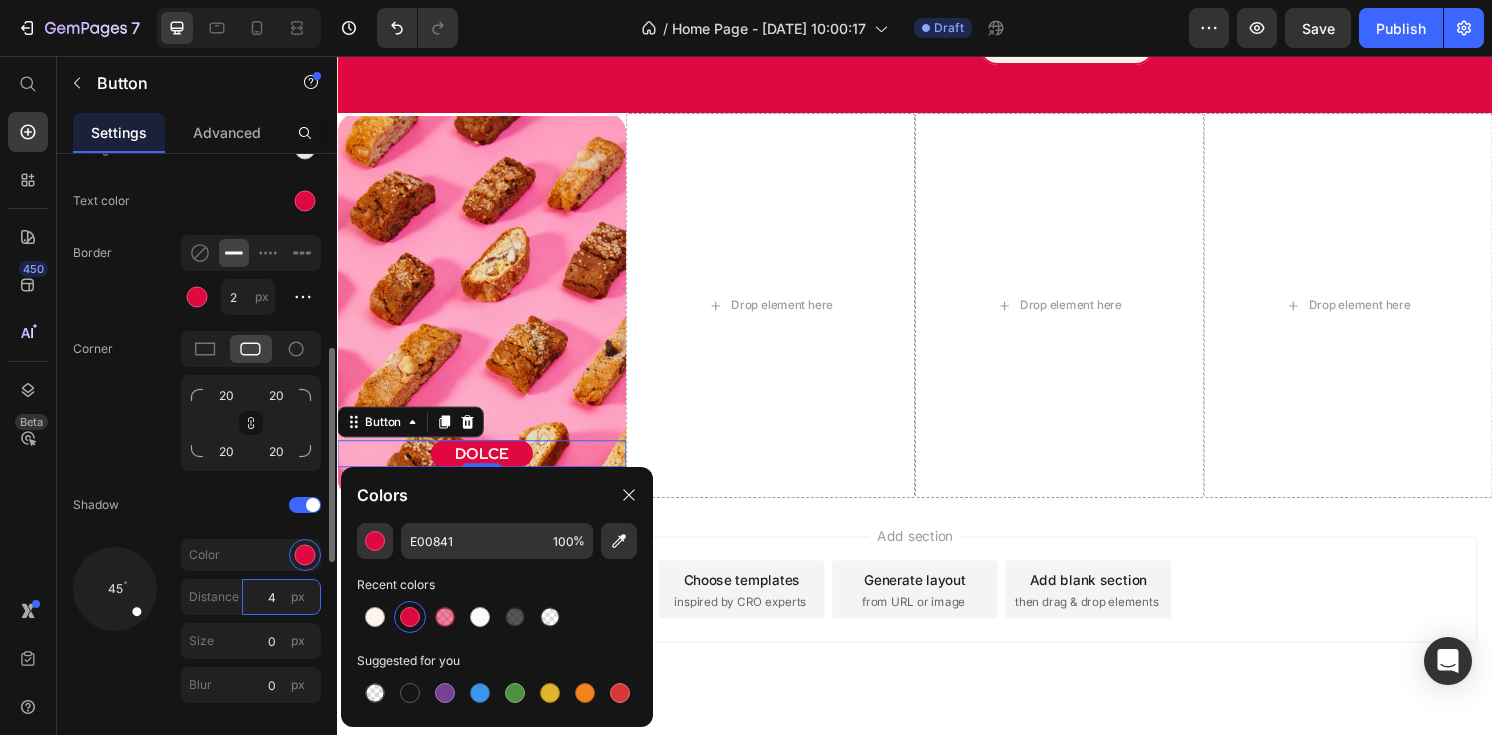 click on "4" at bounding box center [281, 597] 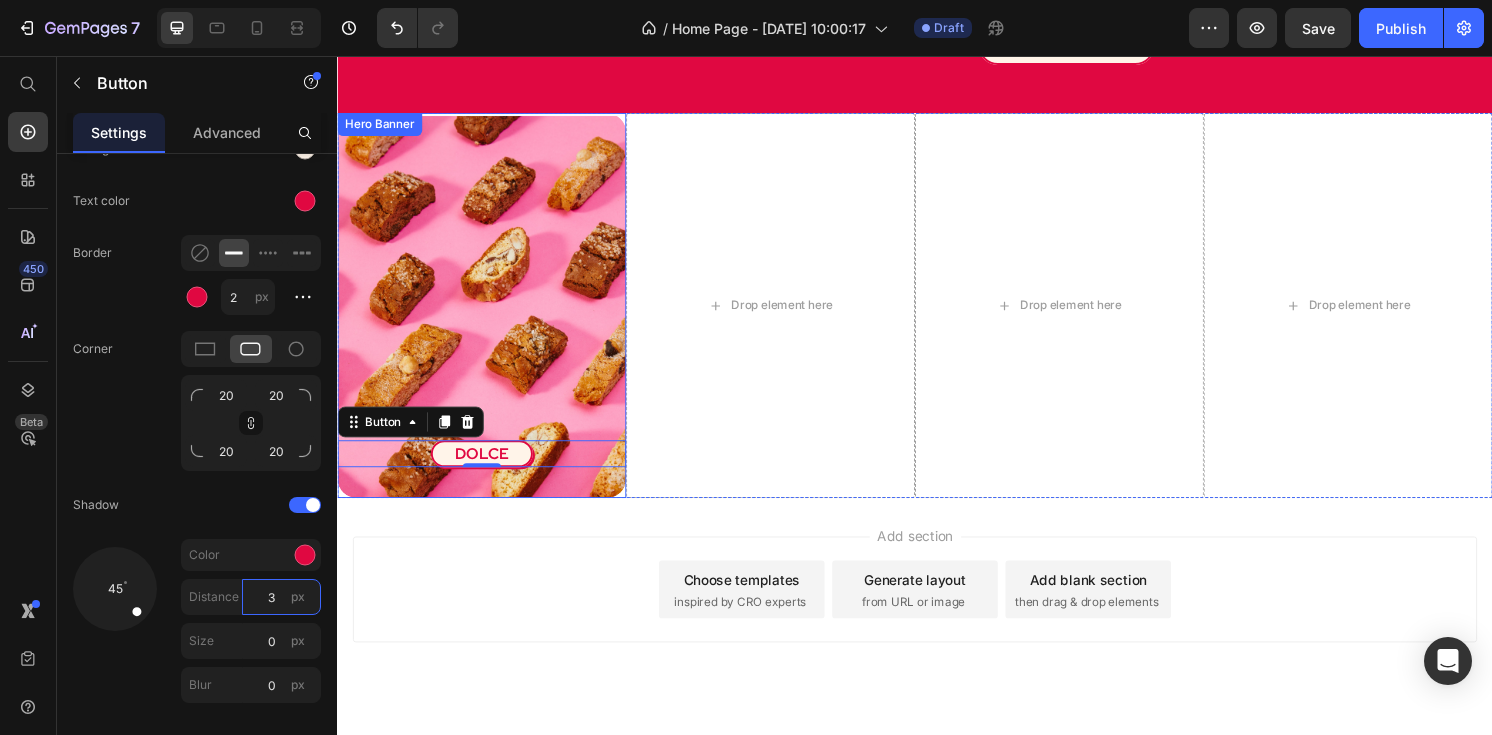 type on "3" 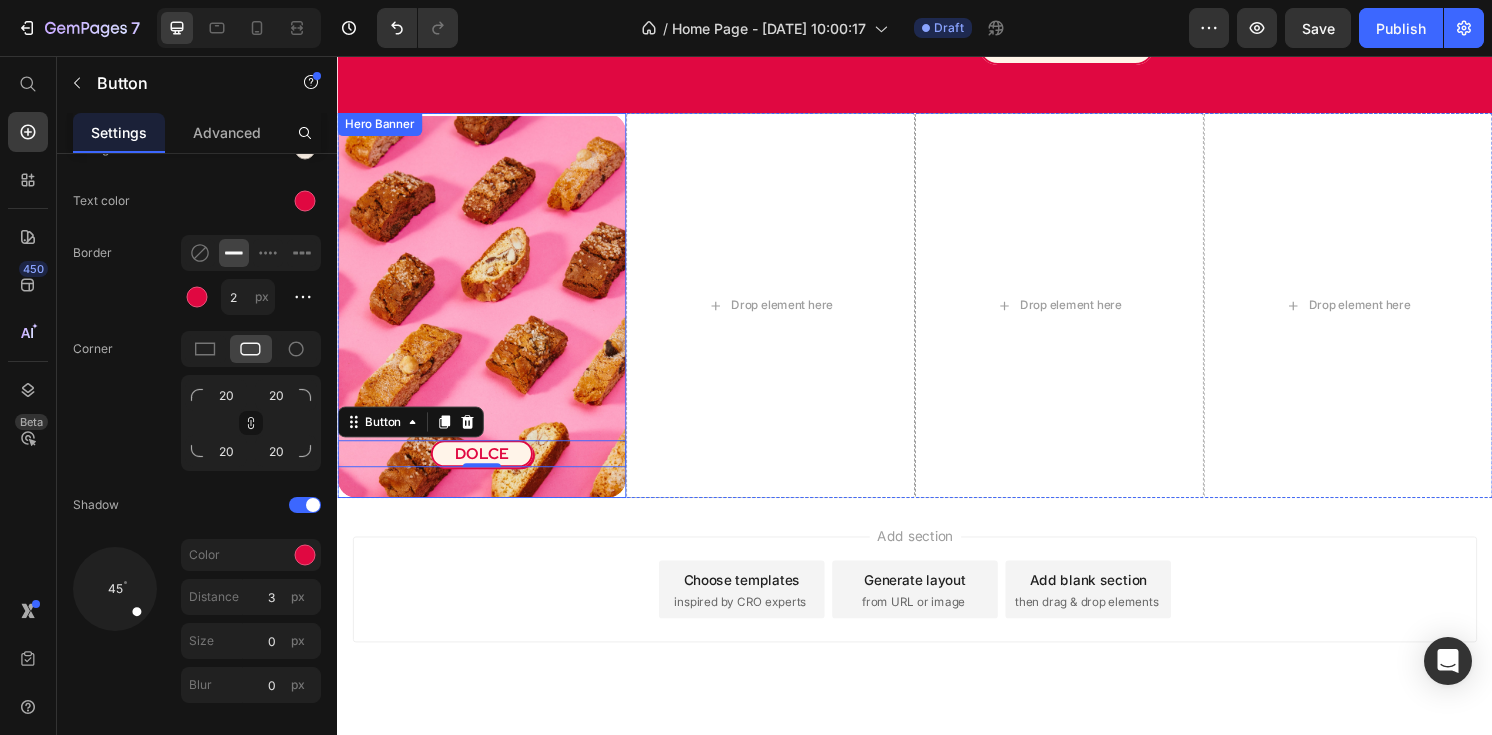 click on "DOLCE" at bounding box center [487, 469] 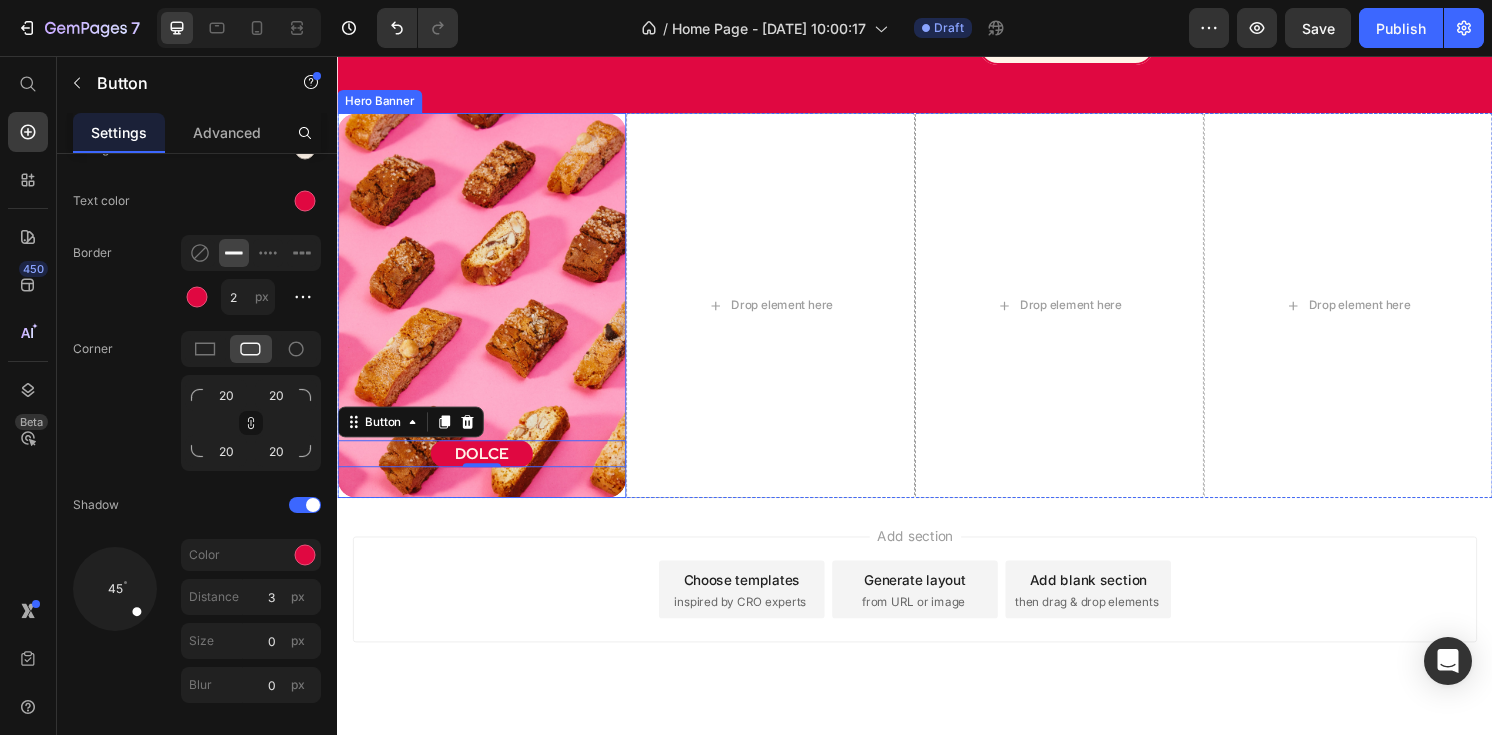 scroll, scrollTop: 2165, scrollLeft: 0, axis: vertical 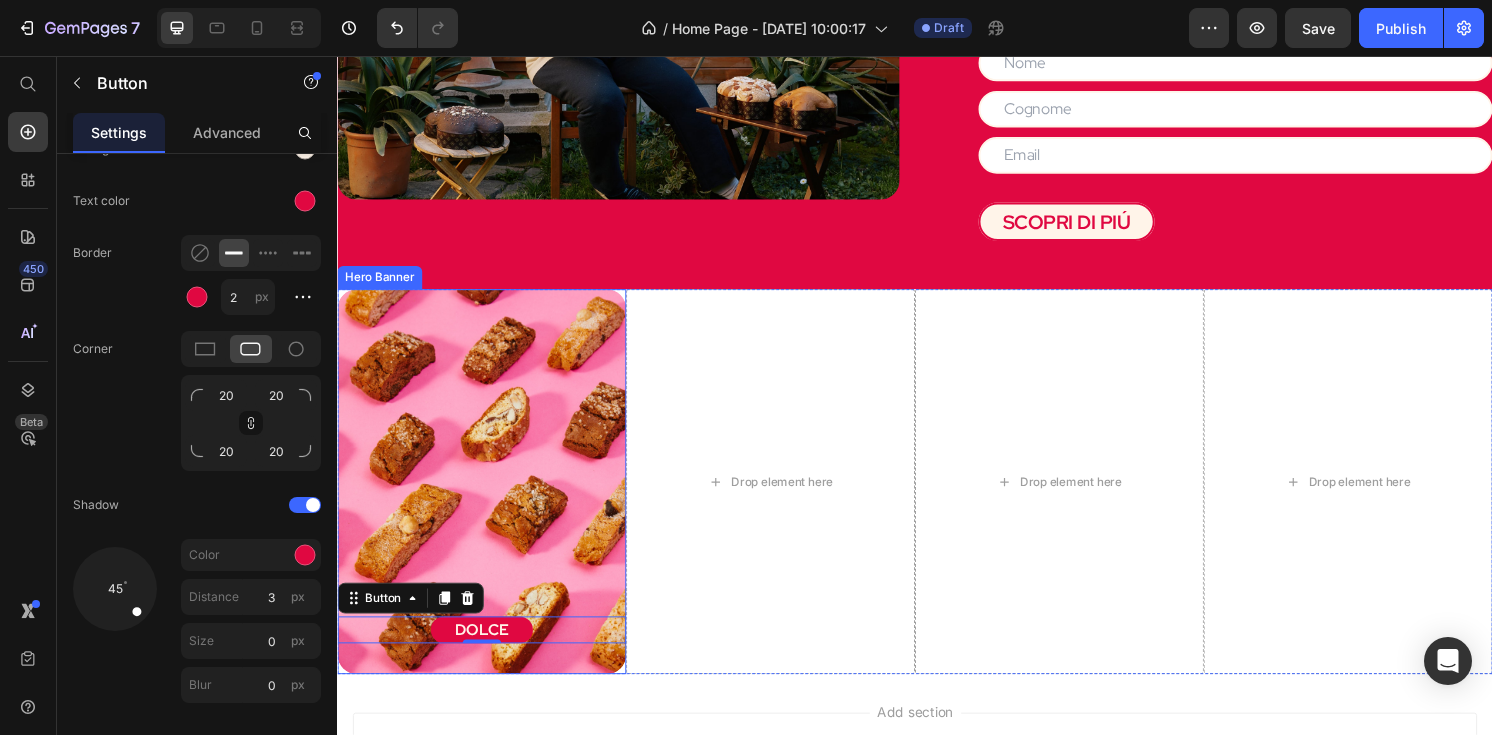 click at bounding box center [487, 585] 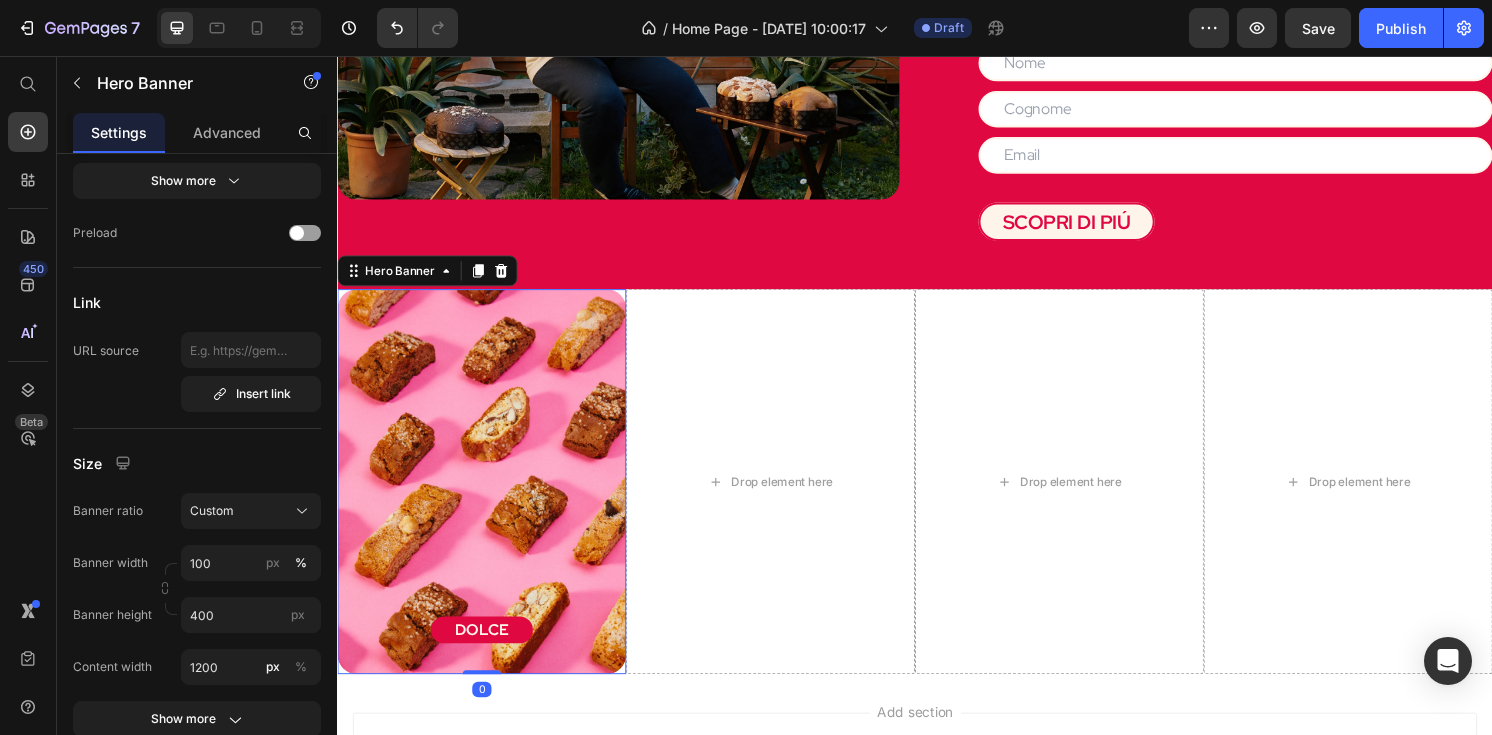 scroll, scrollTop: 0, scrollLeft: 0, axis: both 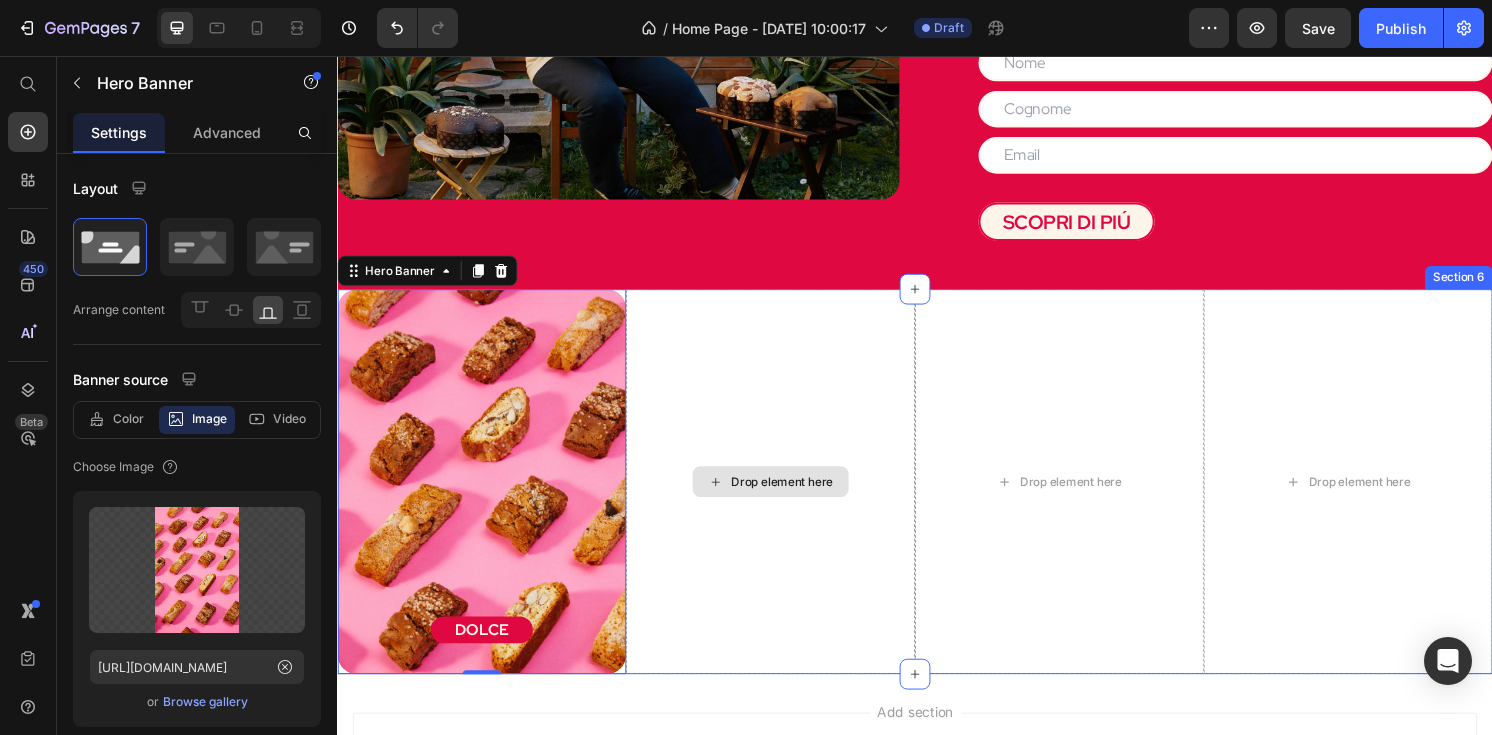 click on "Drop element here" at bounding box center [787, 498] 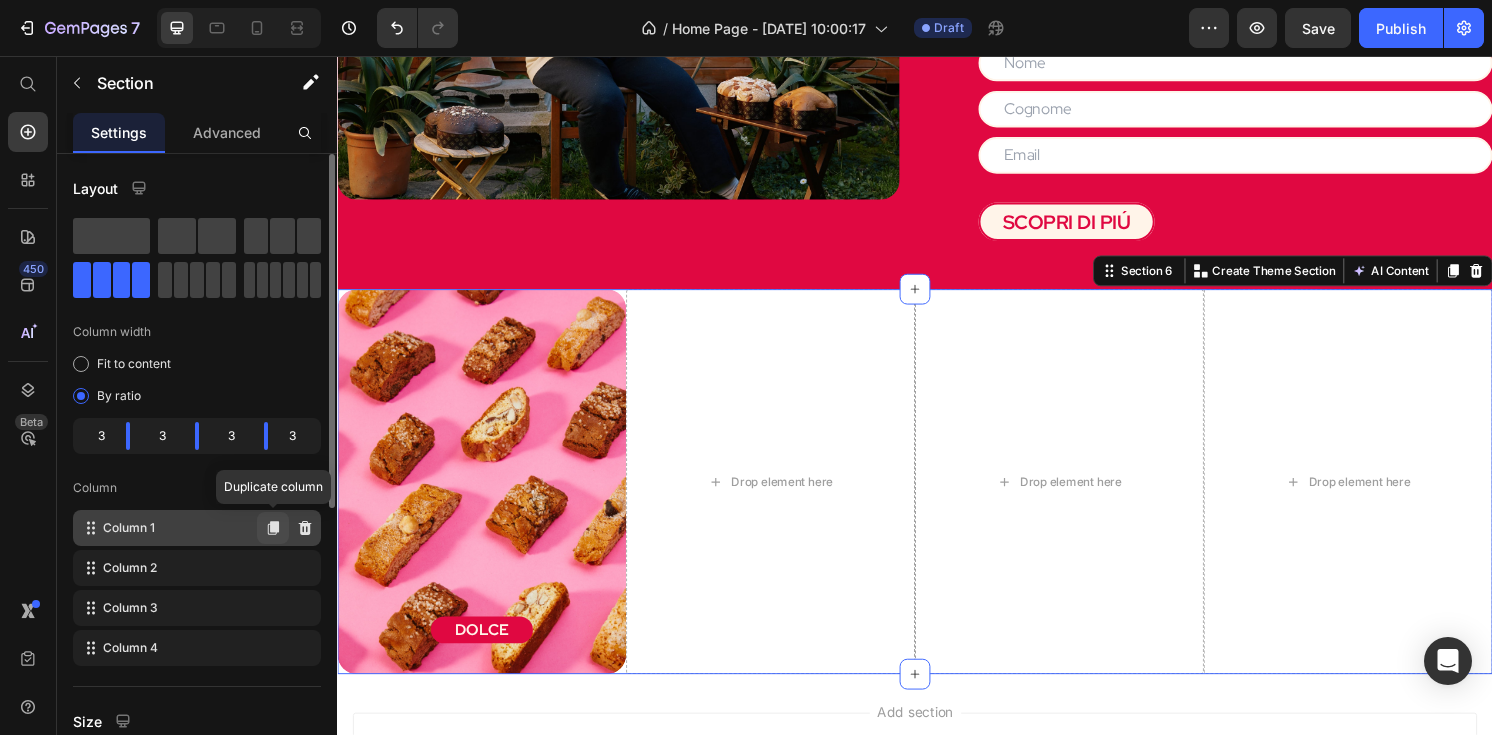 click 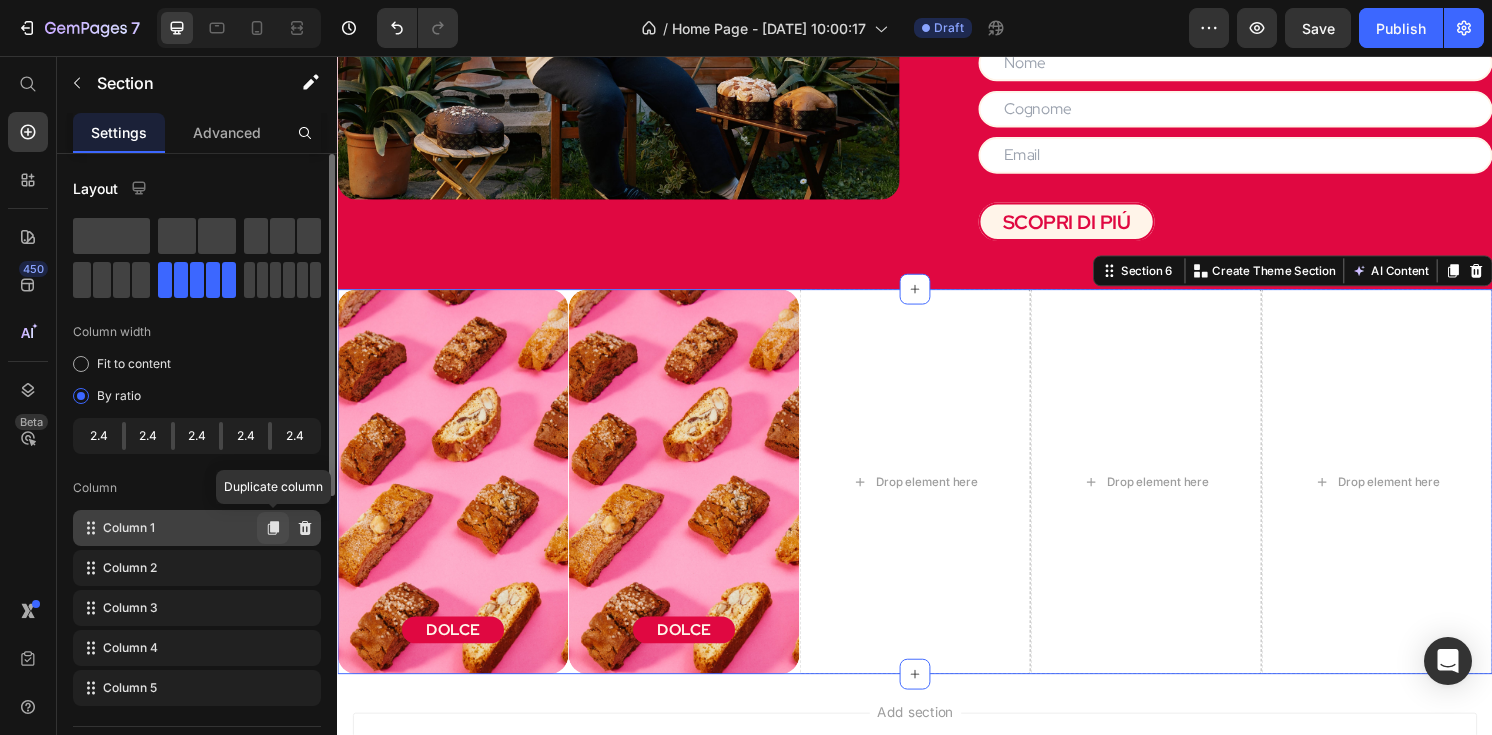 click 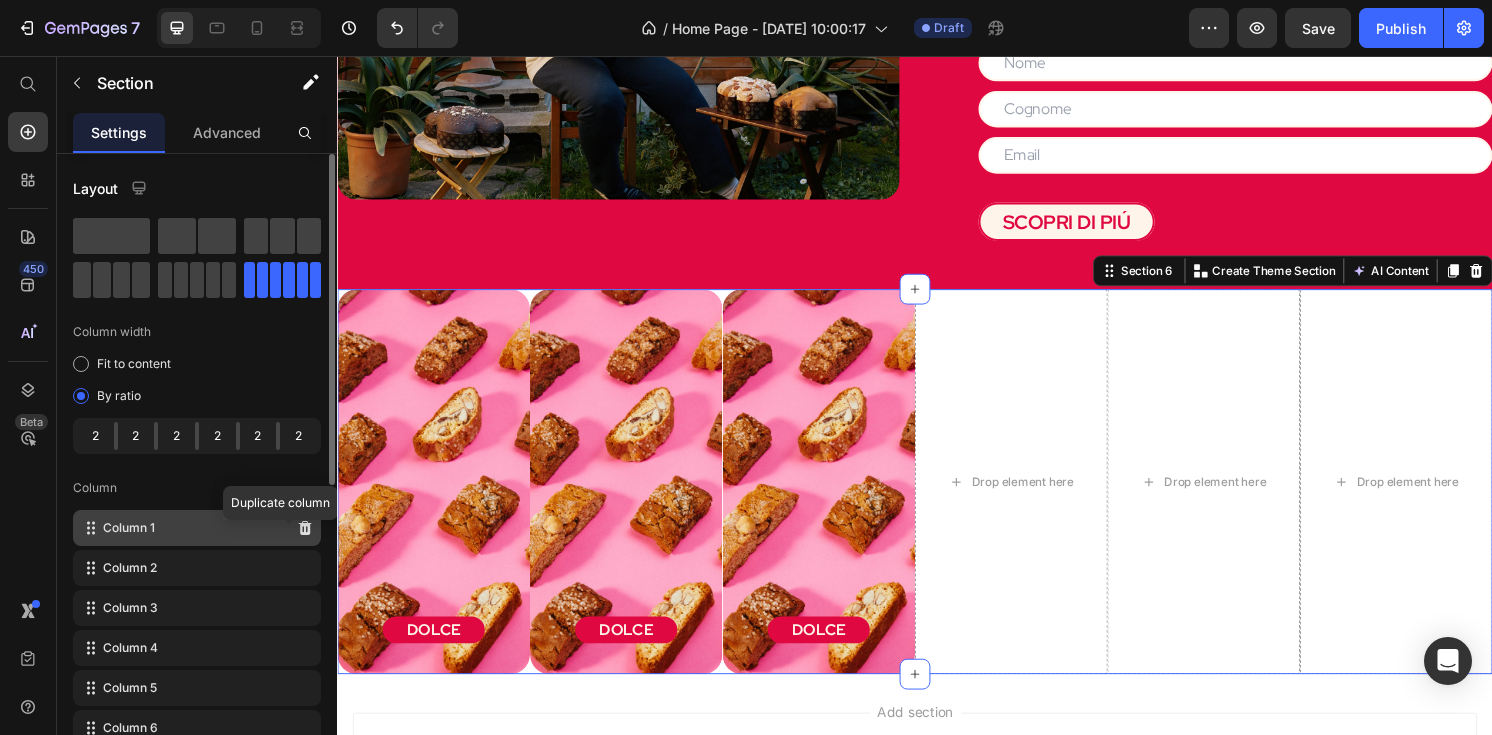 click on "Column 1 Duplicate column" 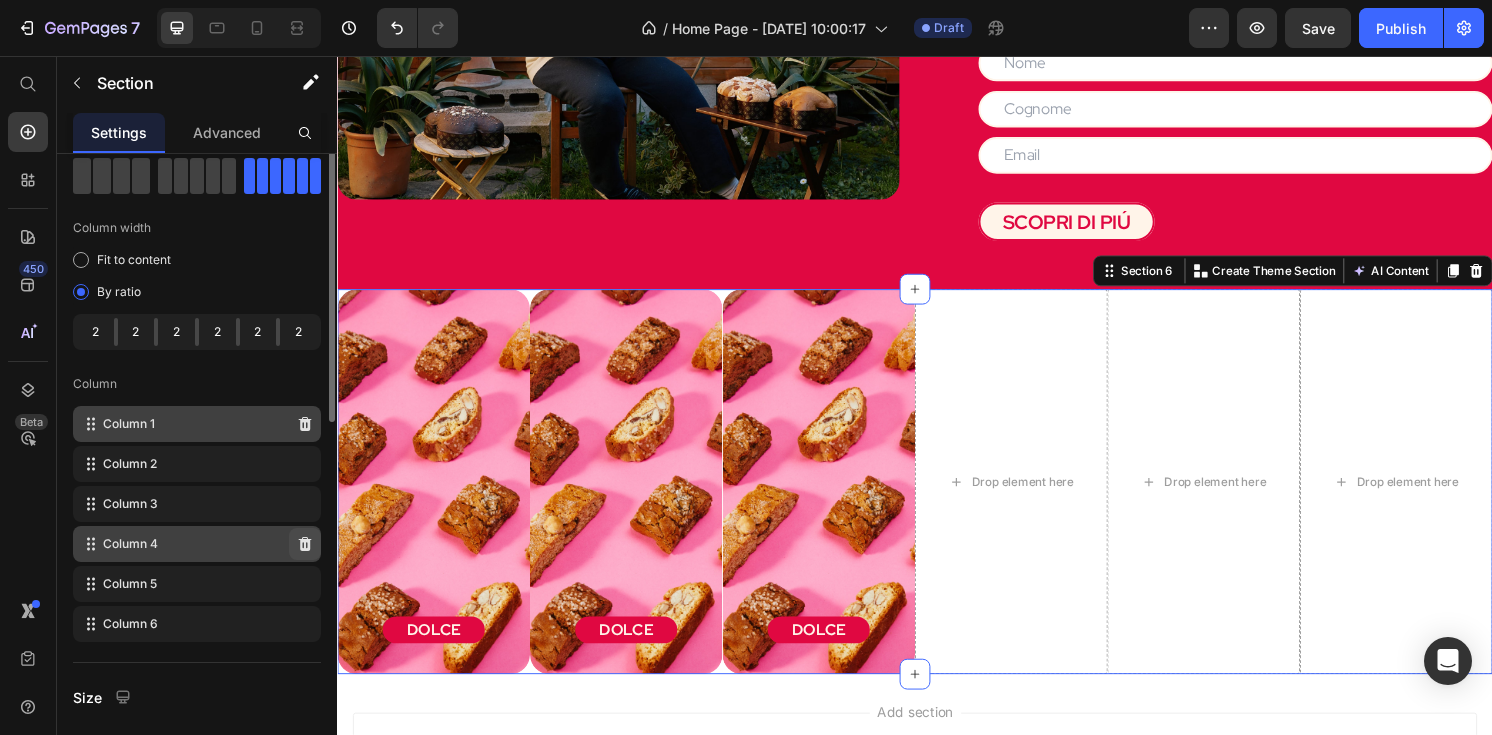 scroll, scrollTop: 126, scrollLeft: 0, axis: vertical 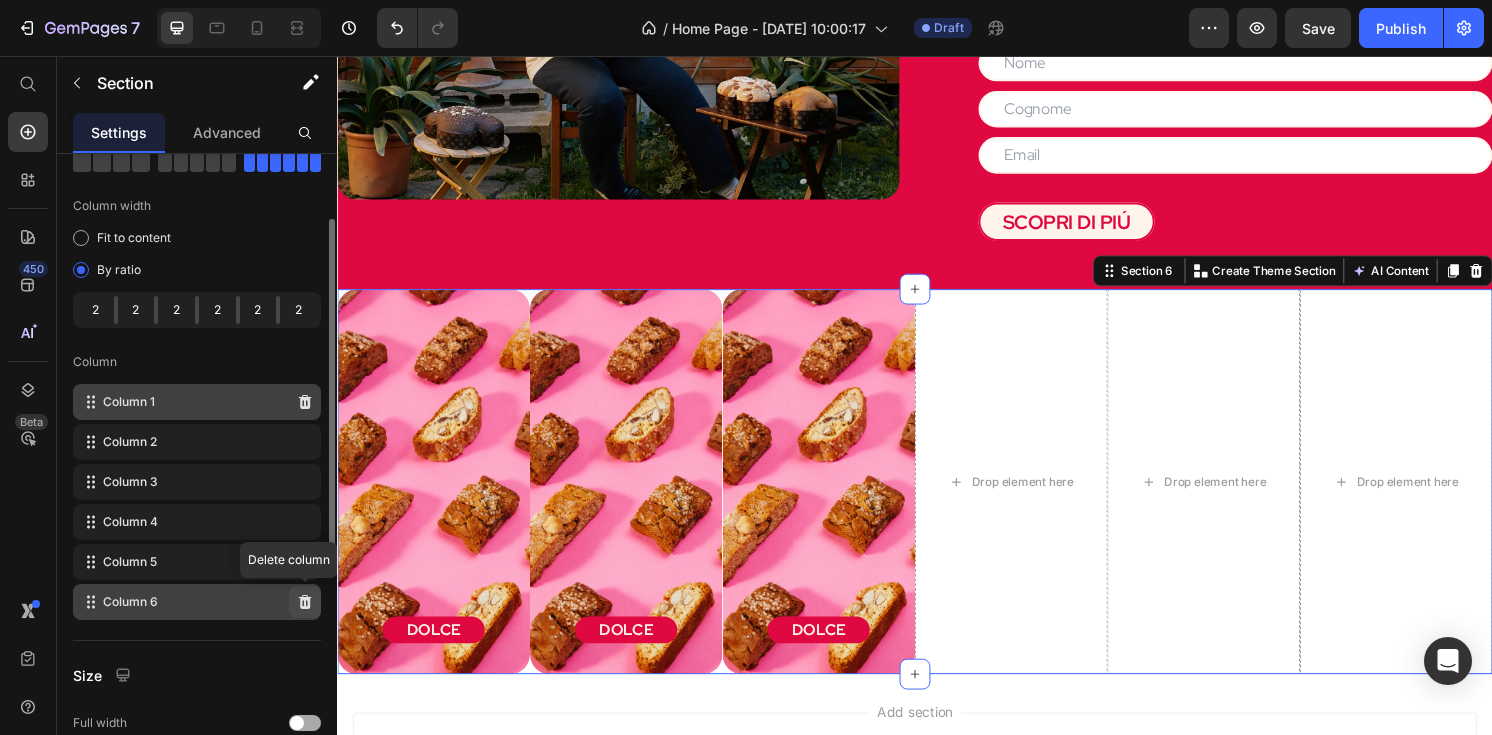 click 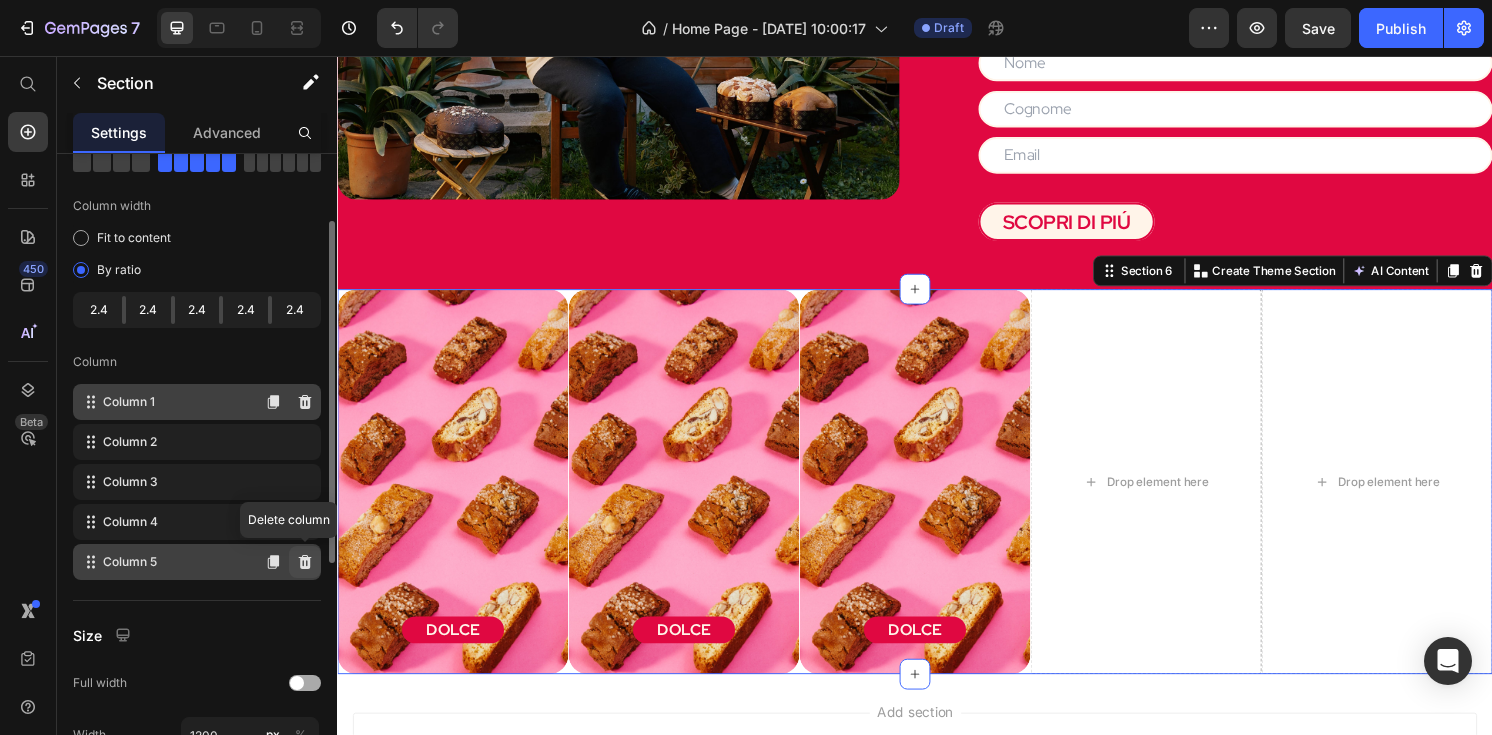 click 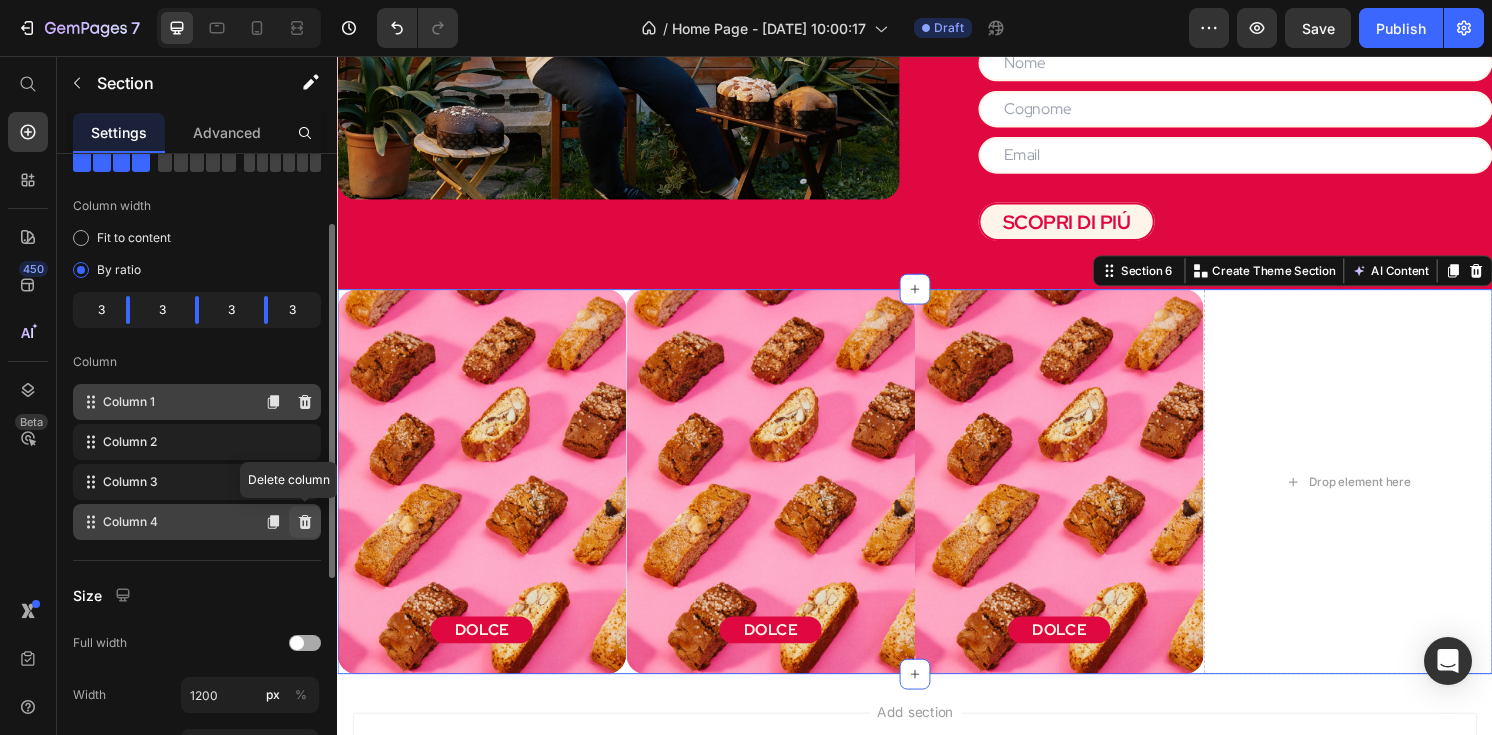 click 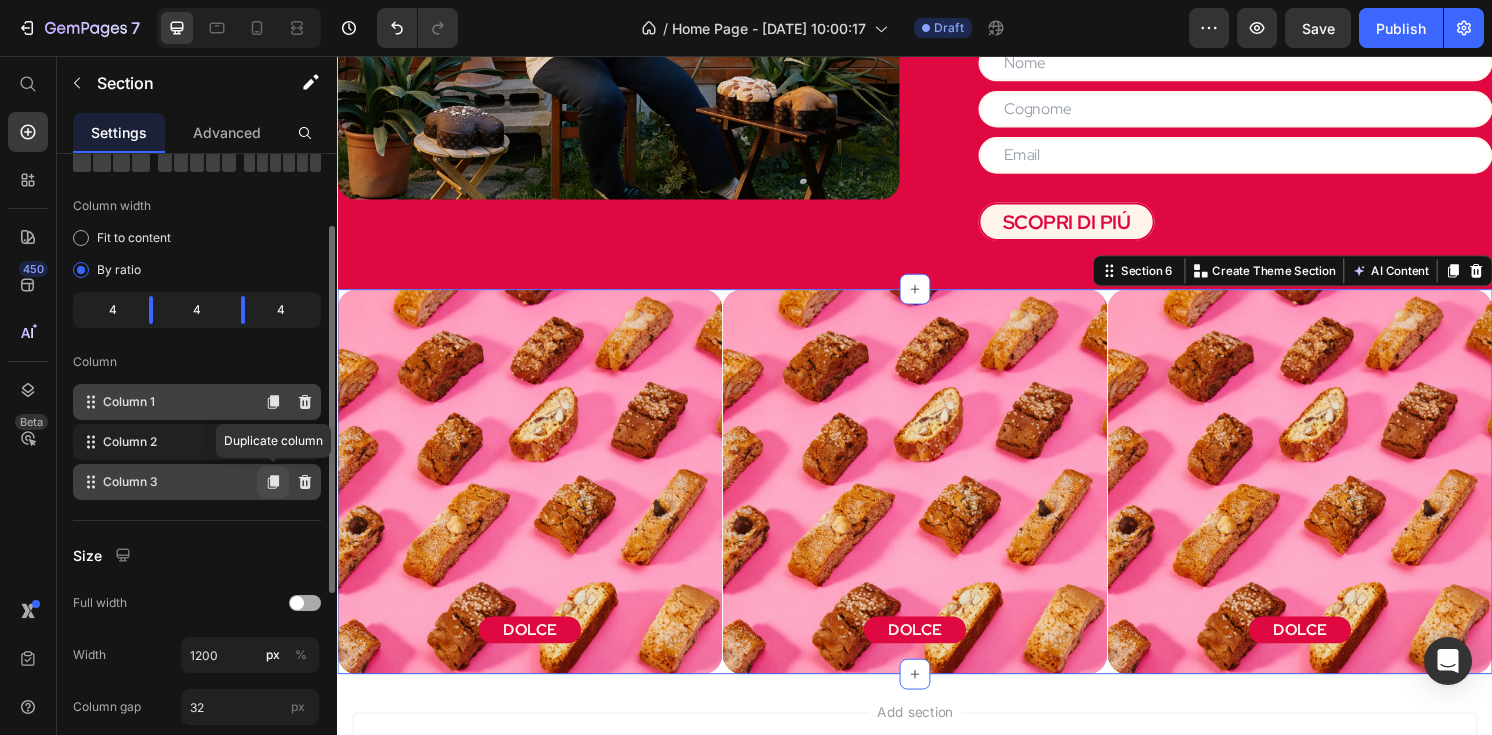 click 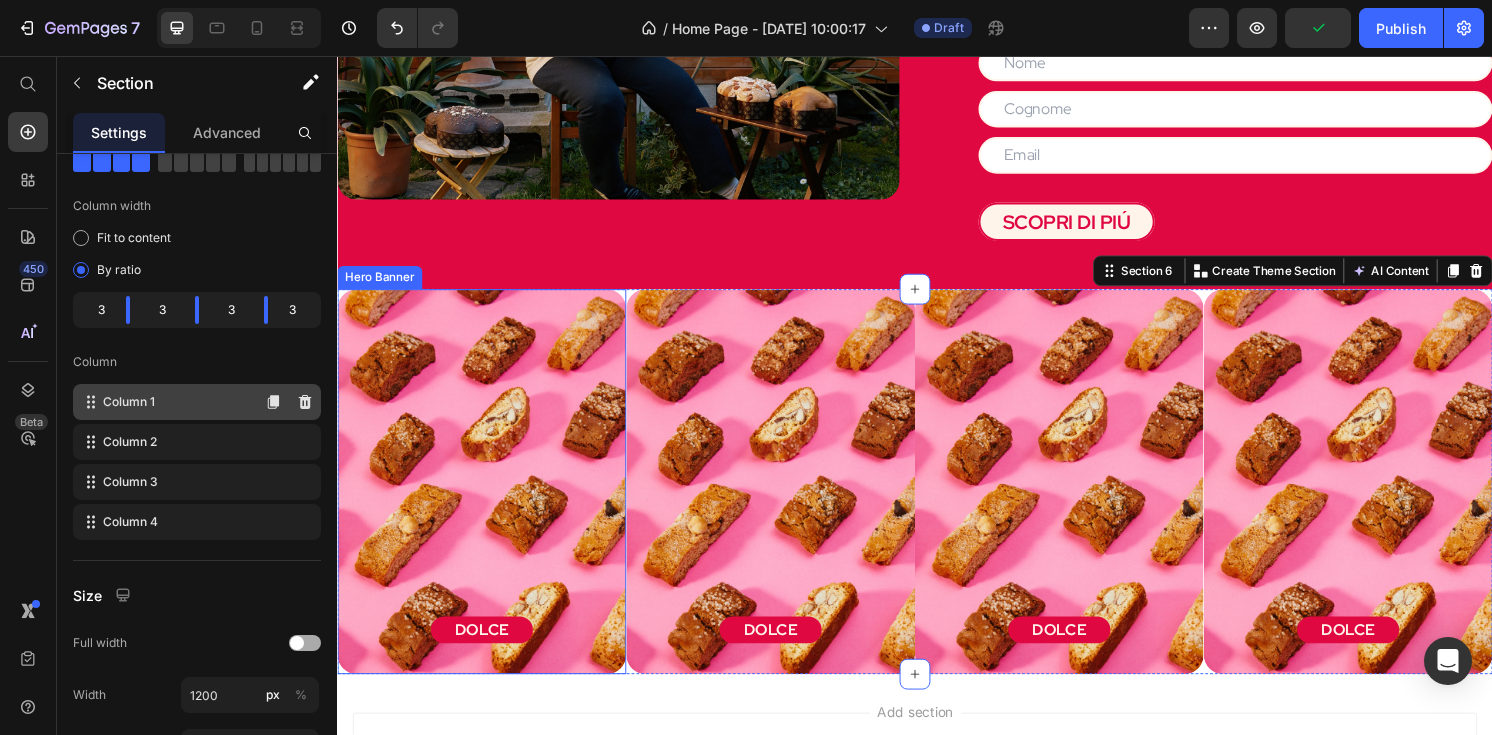 click at bounding box center (487, 585) 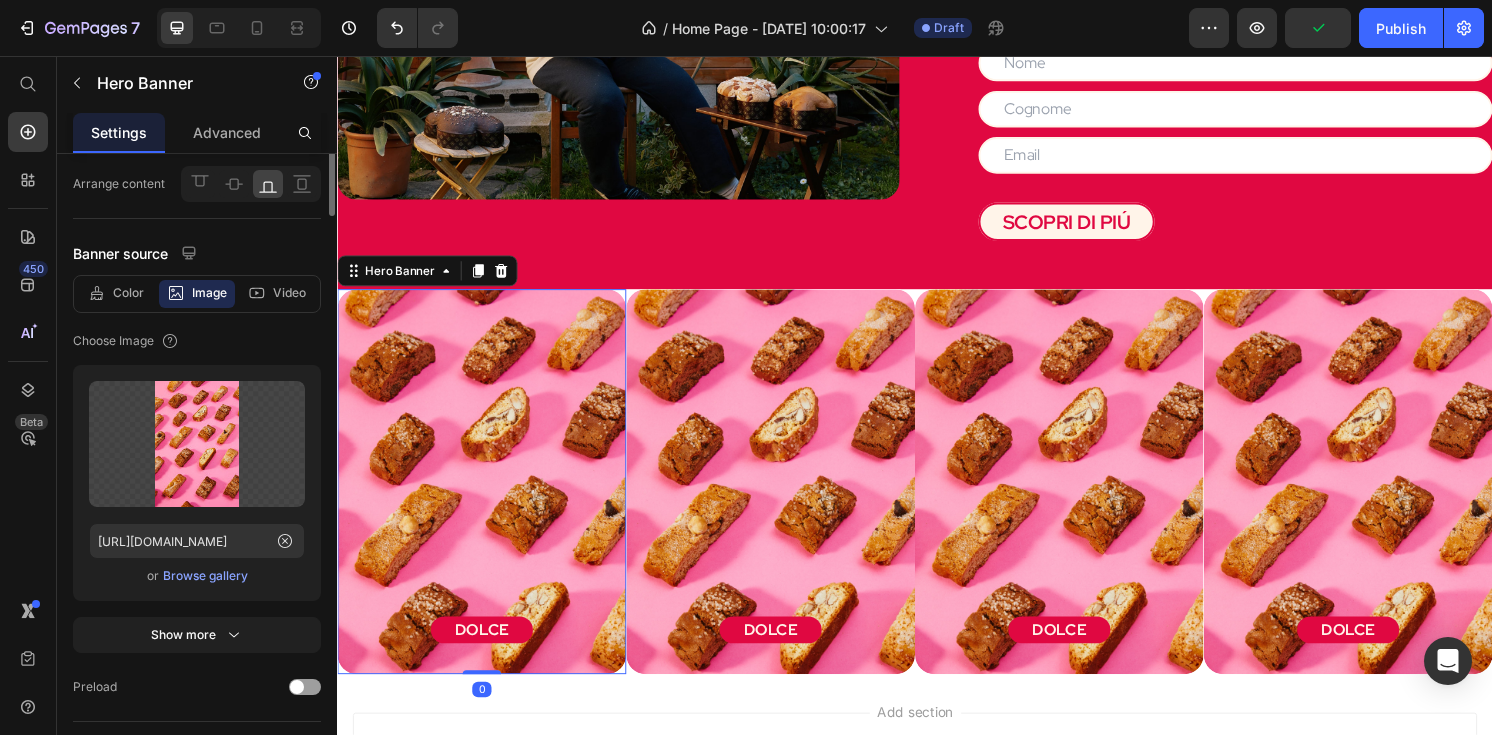 scroll, scrollTop: 0, scrollLeft: 0, axis: both 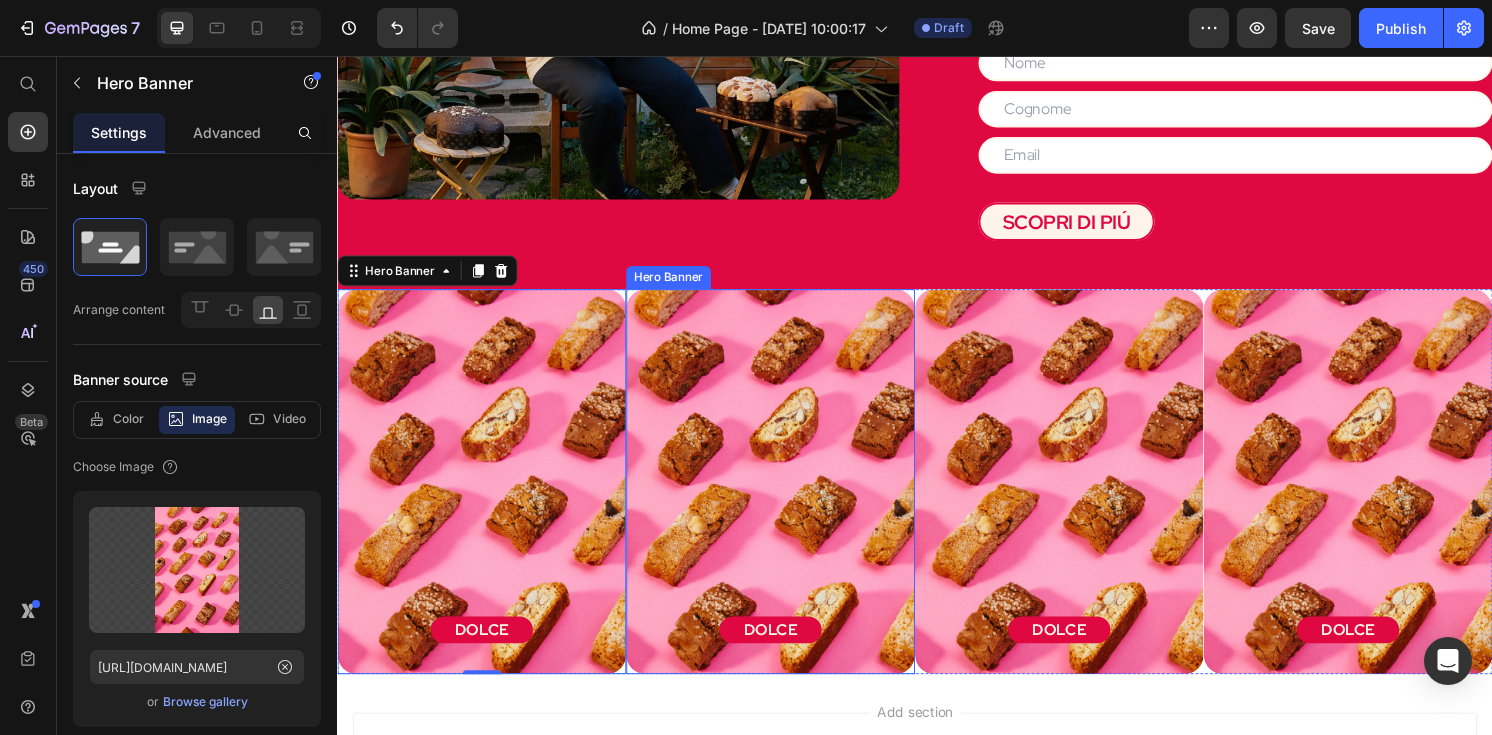 click on "DOLCE Button Hero Banner" at bounding box center (787, 498) 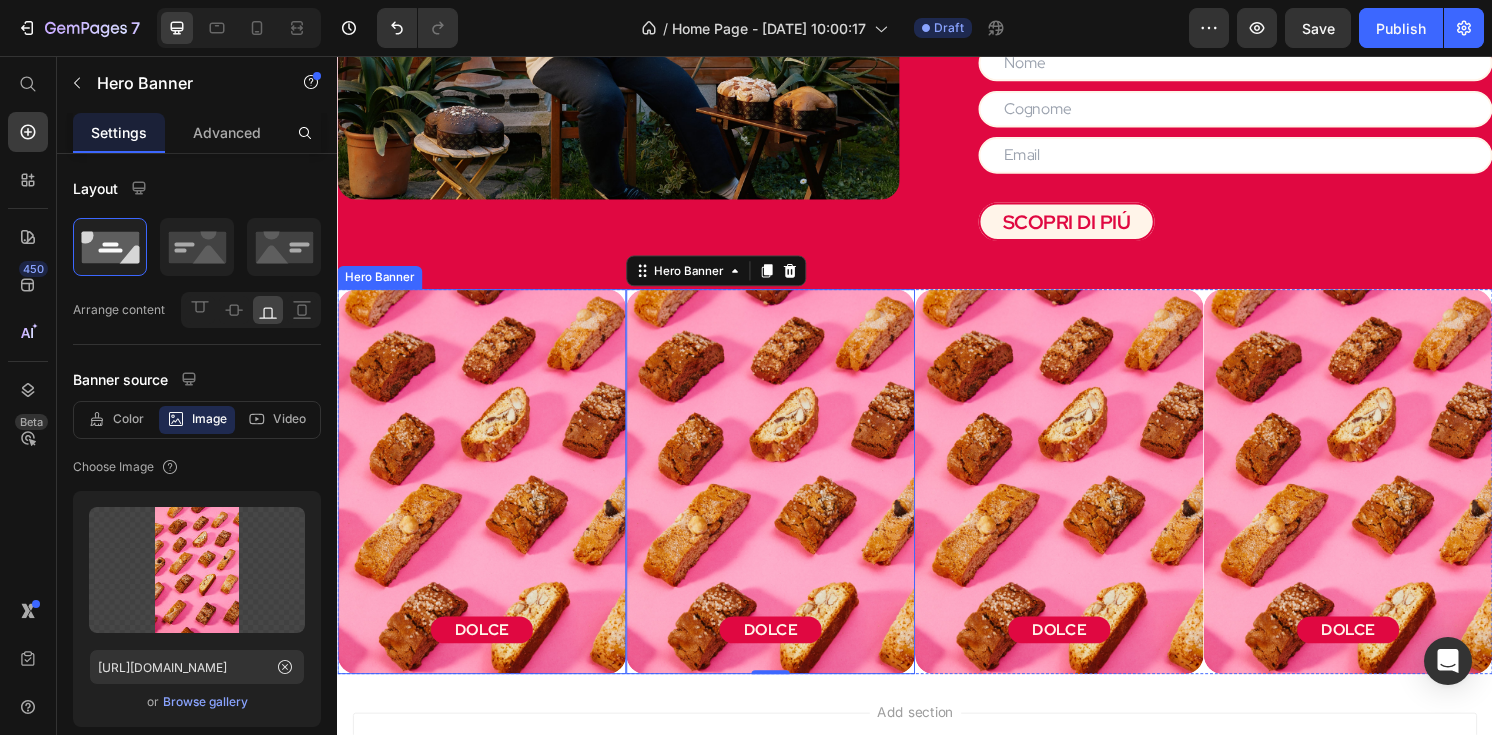 click at bounding box center (487, 585) 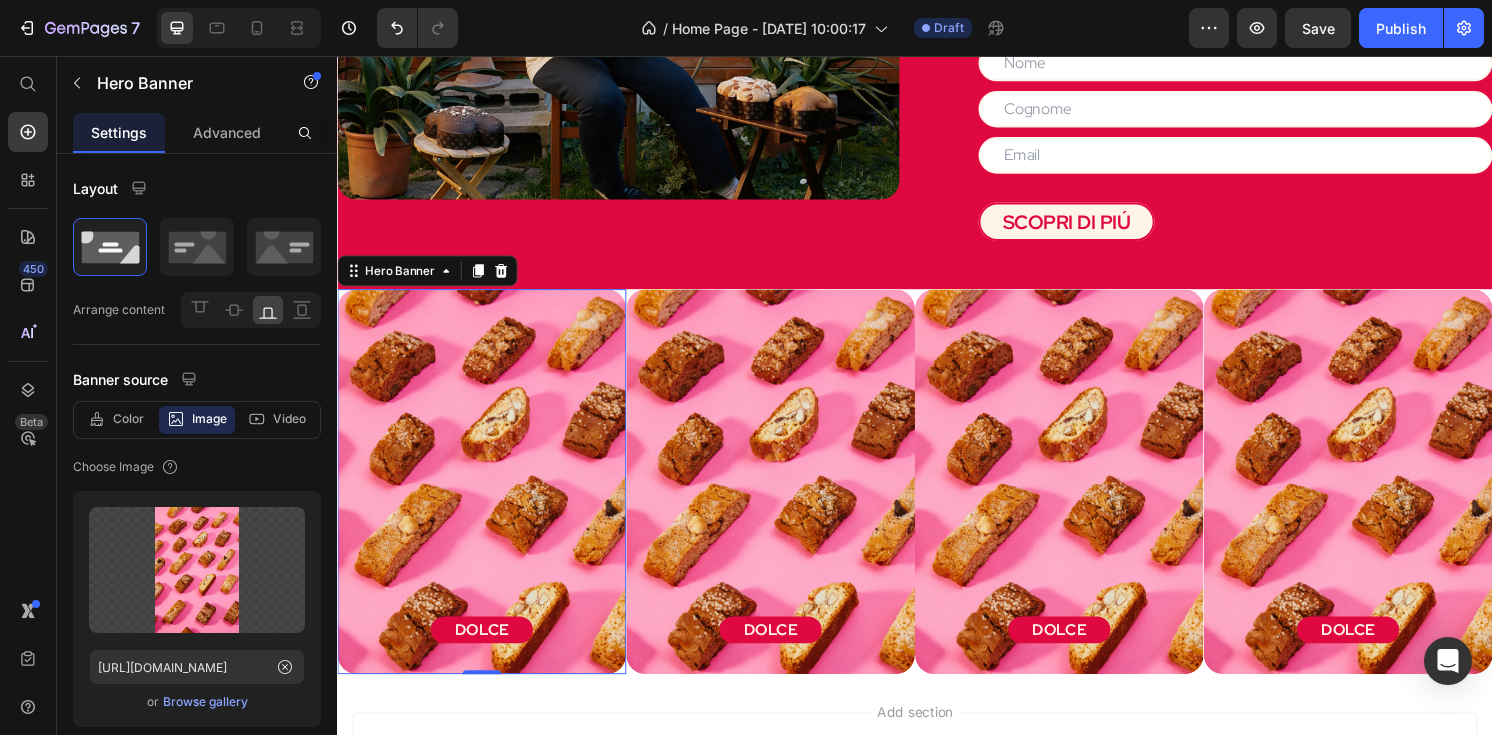 click on "DOLCE Button" at bounding box center (787, 652) 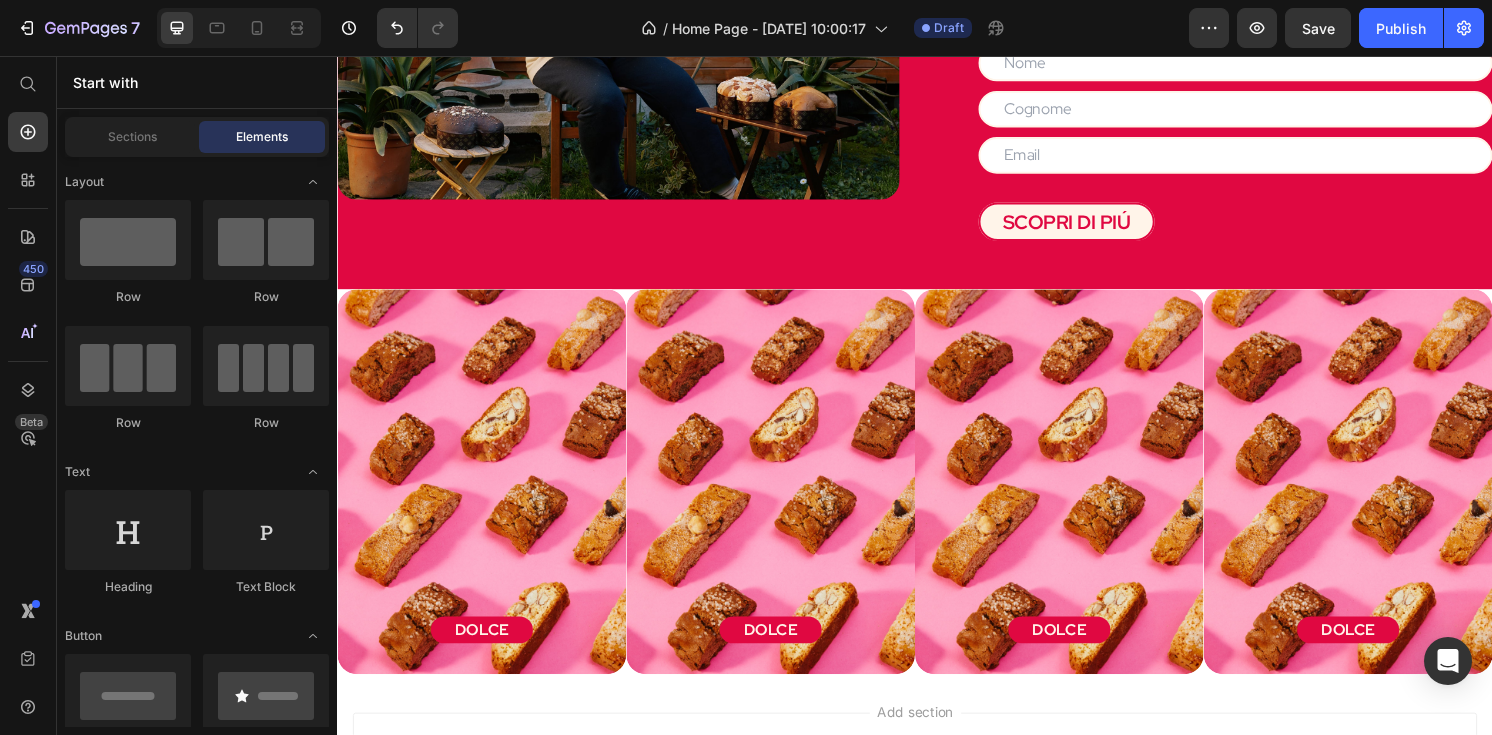 click on "Add section Choose templates inspired by CRO experts Generate layout from URL or image Add blank section then drag & drop elements" at bounding box center (937, 821) 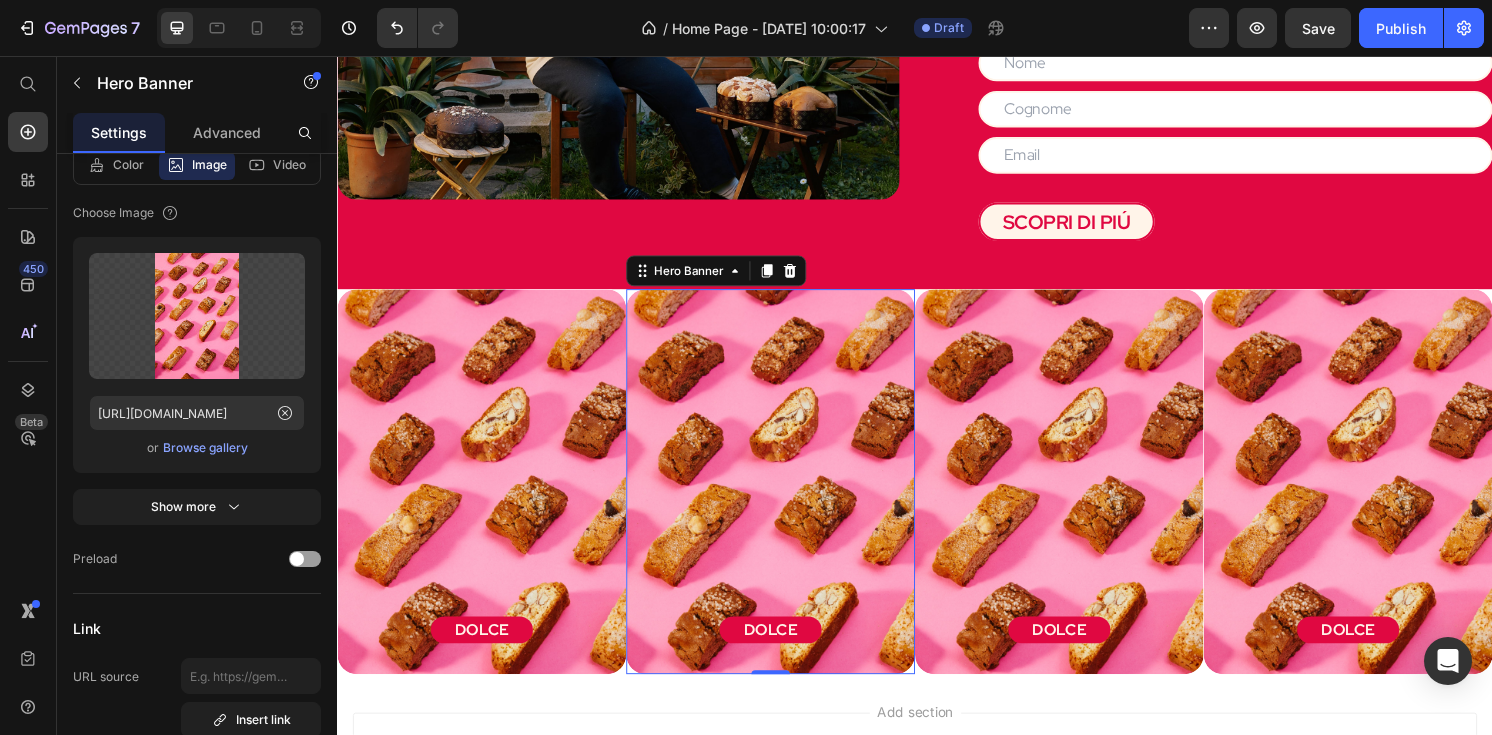 scroll, scrollTop: 293, scrollLeft: 0, axis: vertical 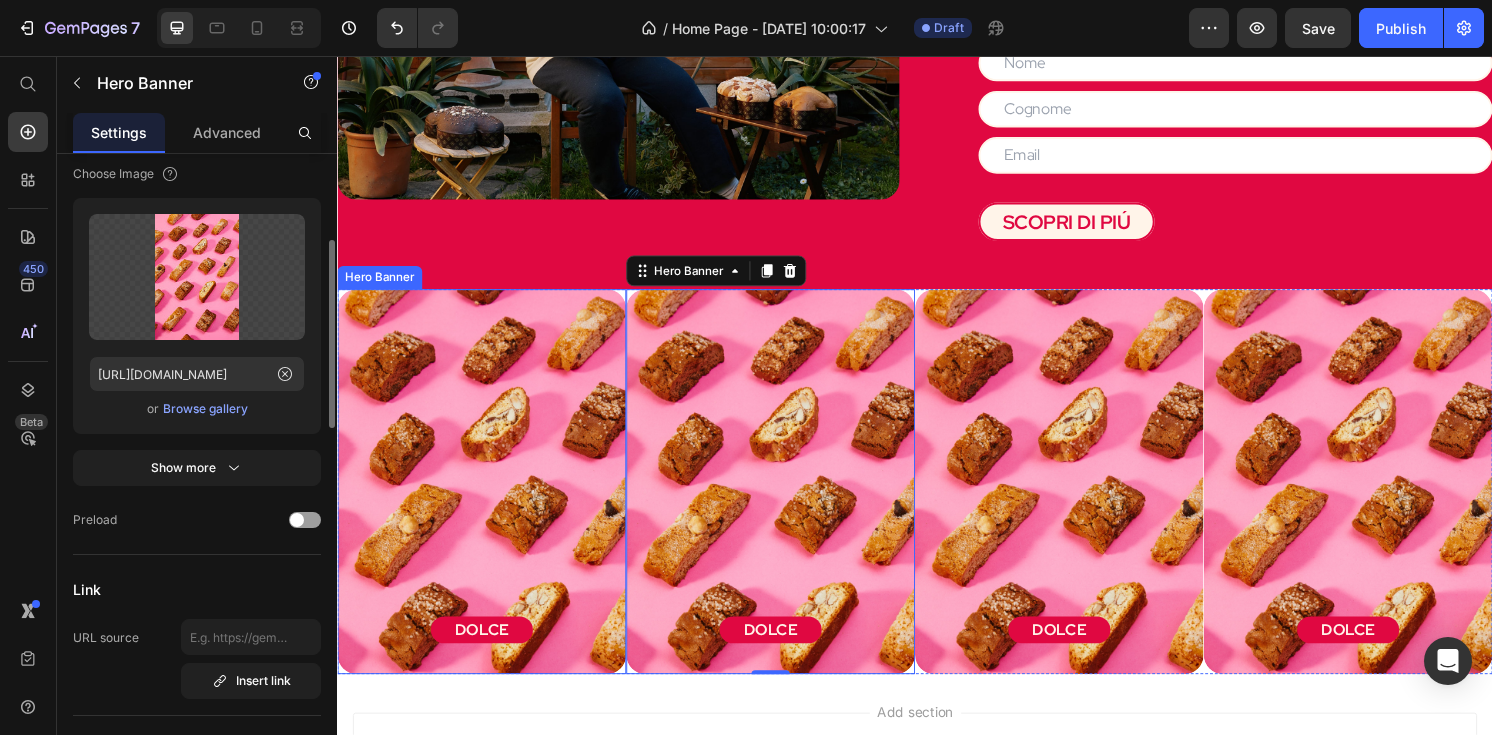 click at bounding box center [487, 585] 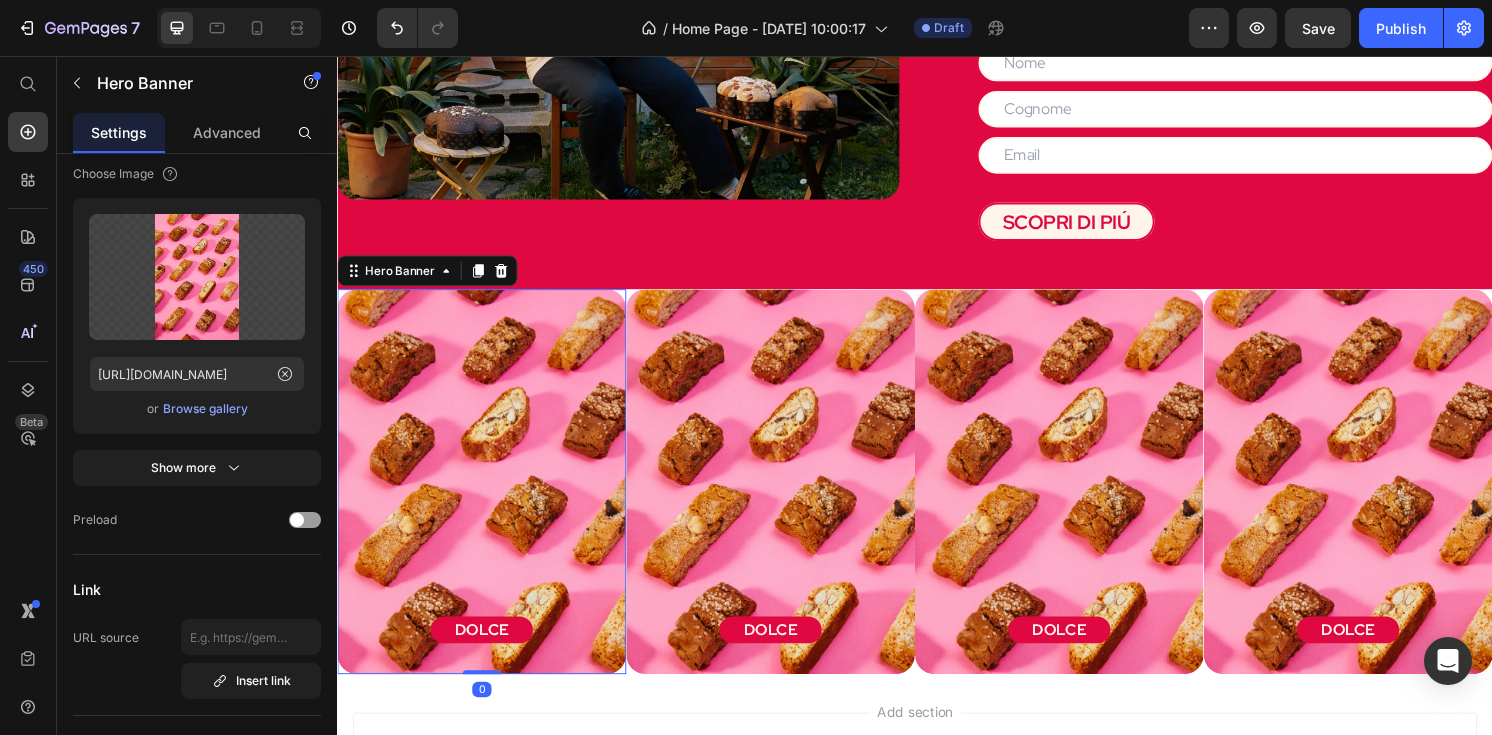 click on "DOLCE Button Hero Banner   0" at bounding box center [487, 498] 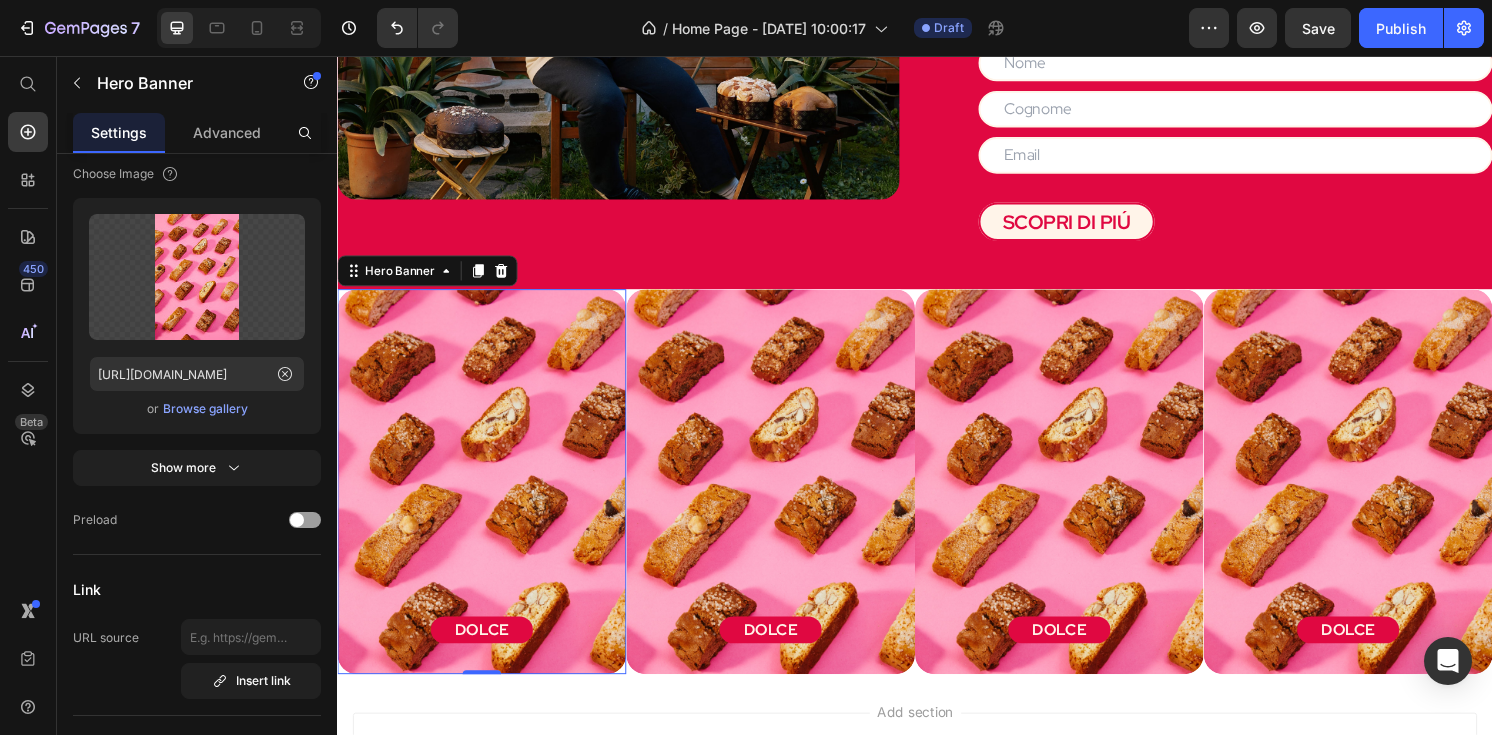 click on "DOLCE Button" at bounding box center (487, 652) 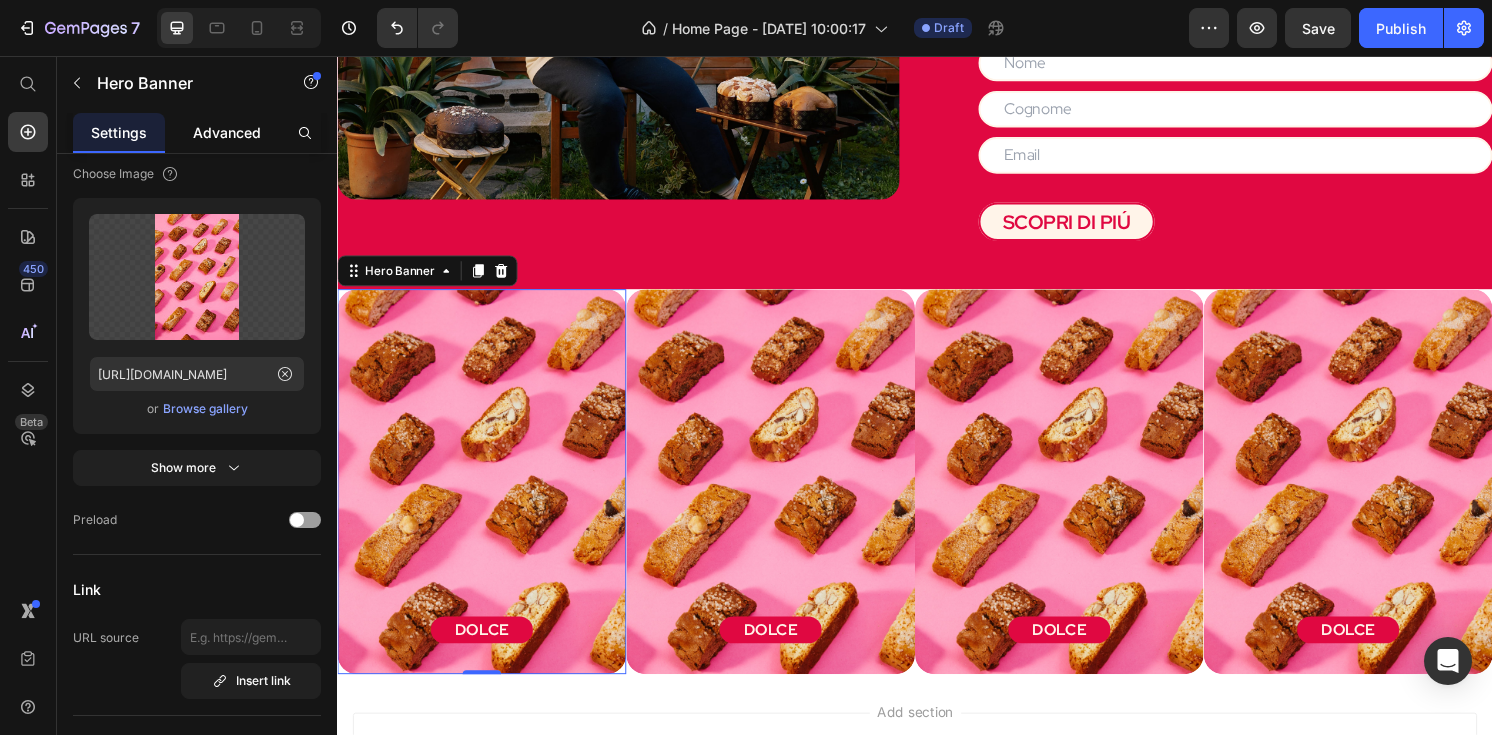 click on "Advanced" 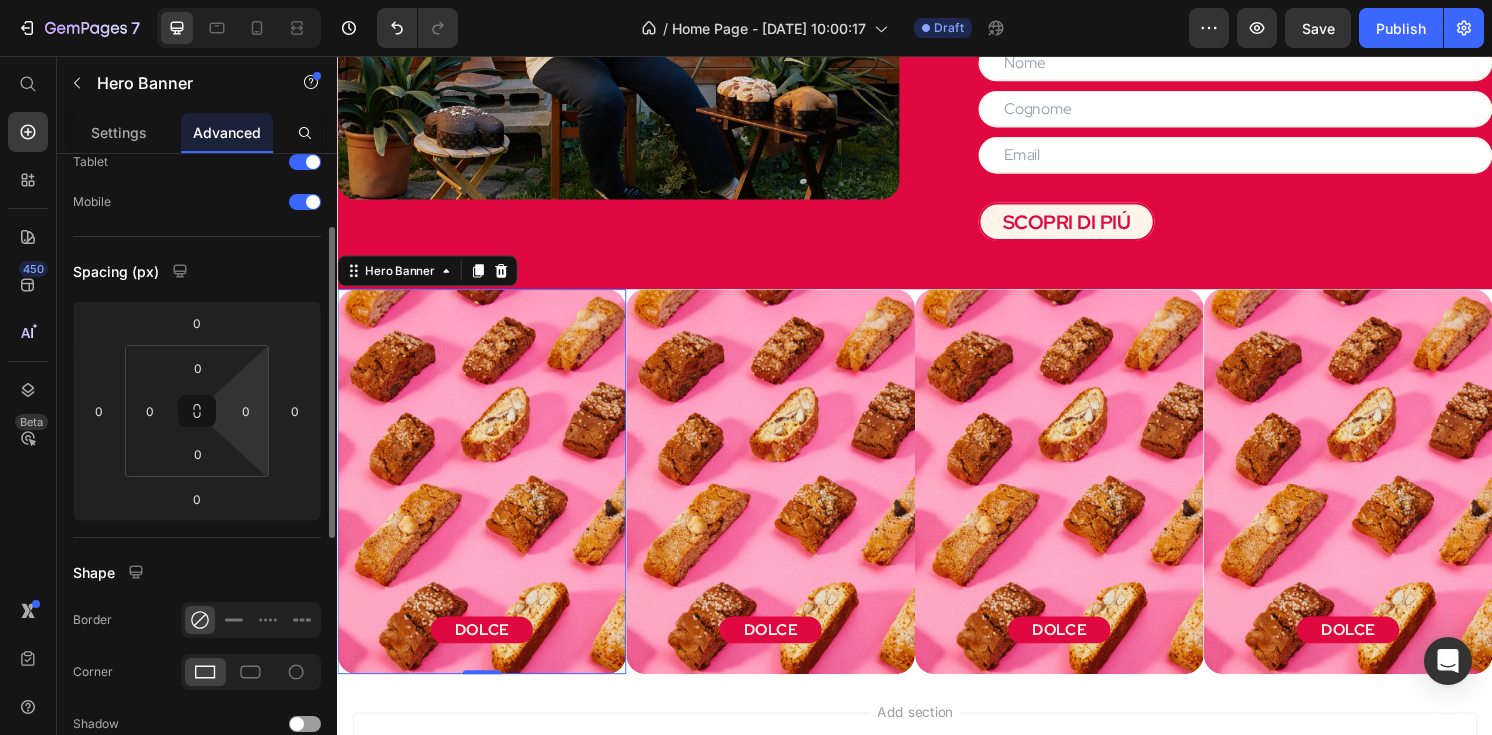 scroll, scrollTop: 164, scrollLeft: 0, axis: vertical 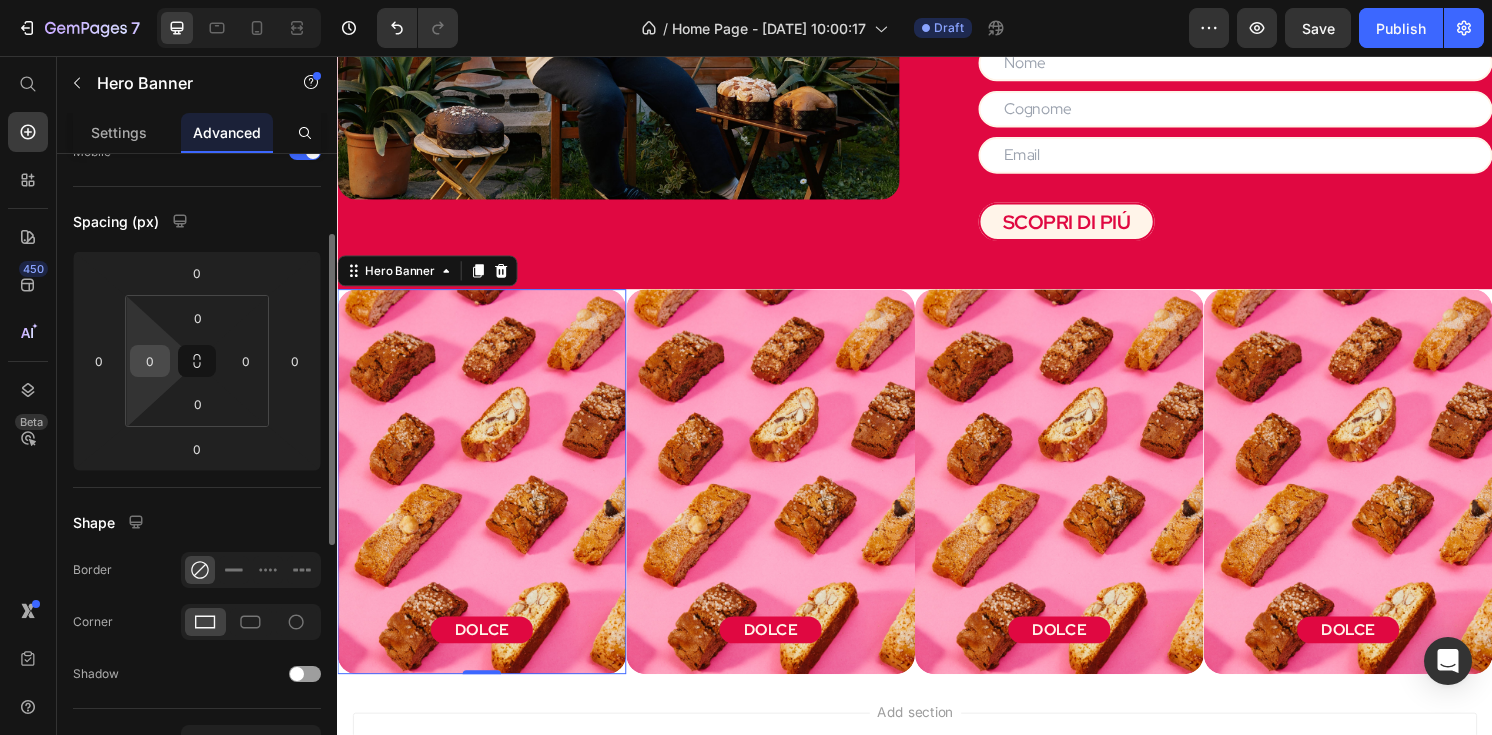 click on "0" at bounding box center [150, 361] 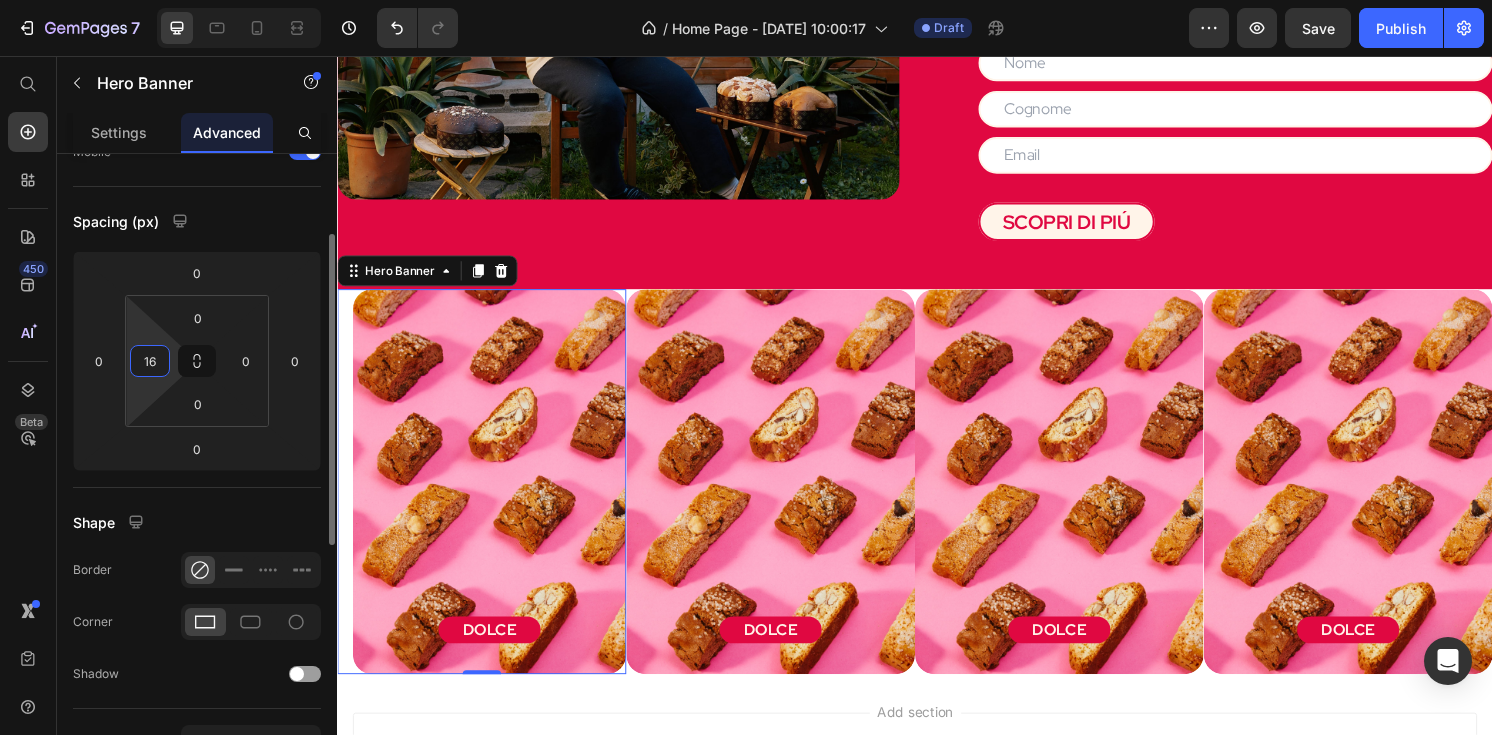 type on "1" 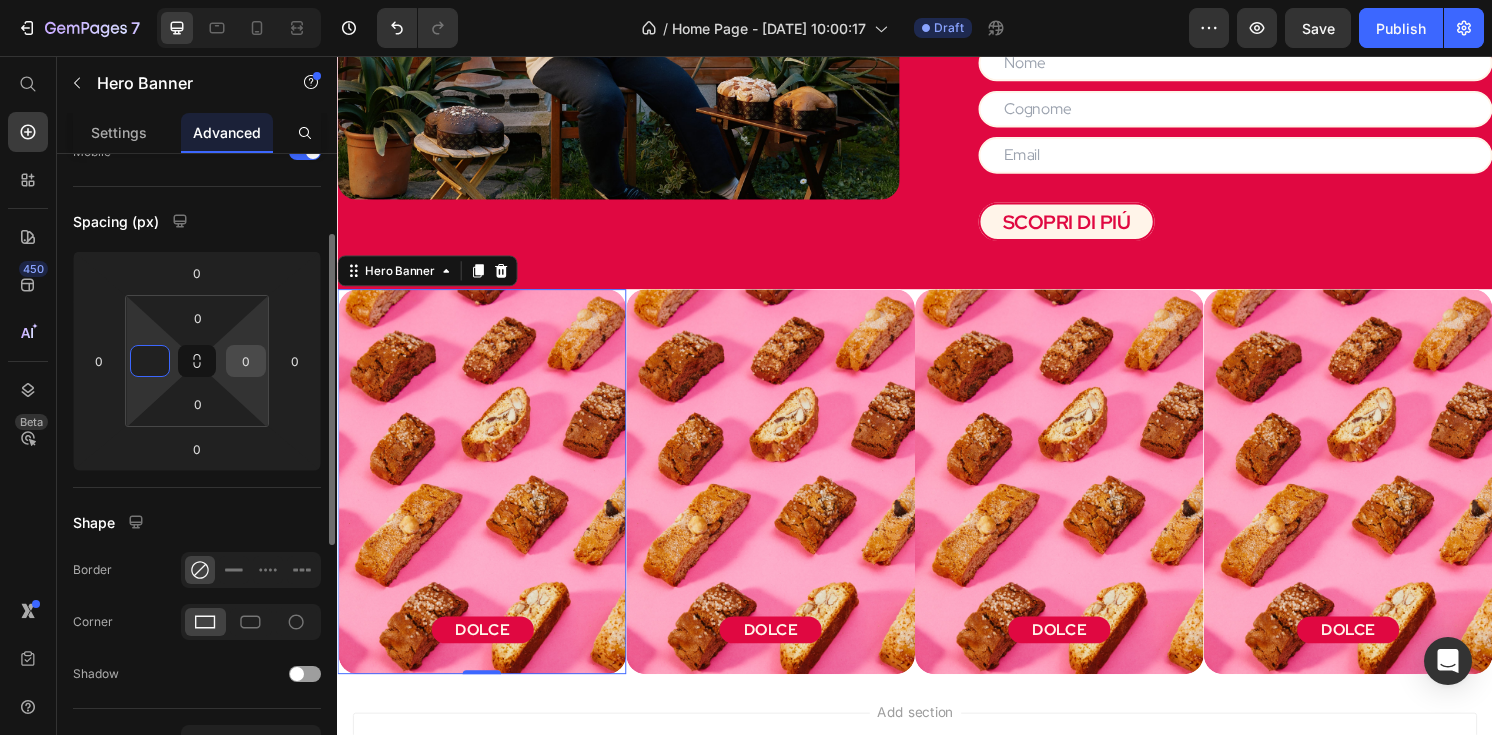 type on "0" 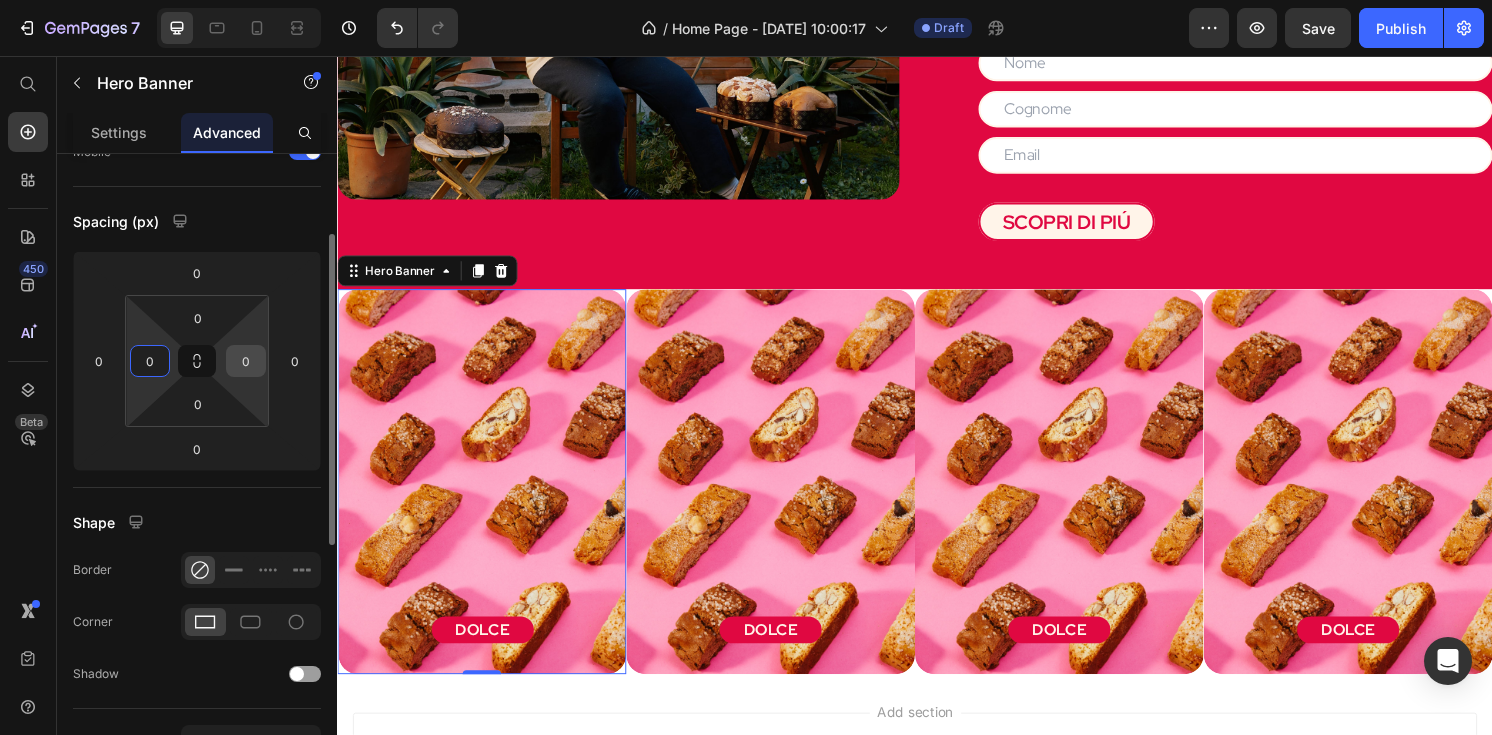 click on "0" at bounding box center (246, 361) 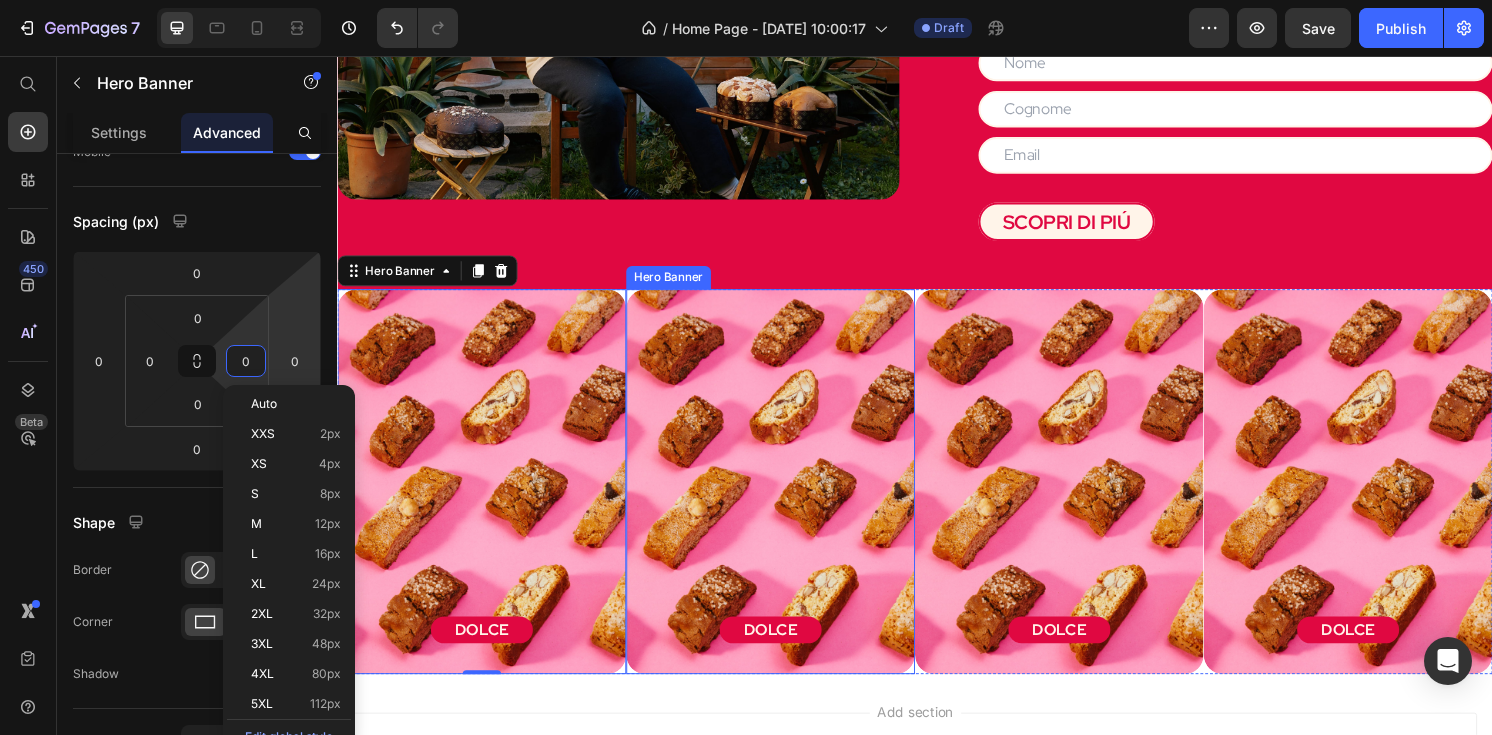 scroll, scrollTop: 1888, scrollLeft: 0, axis: vertical 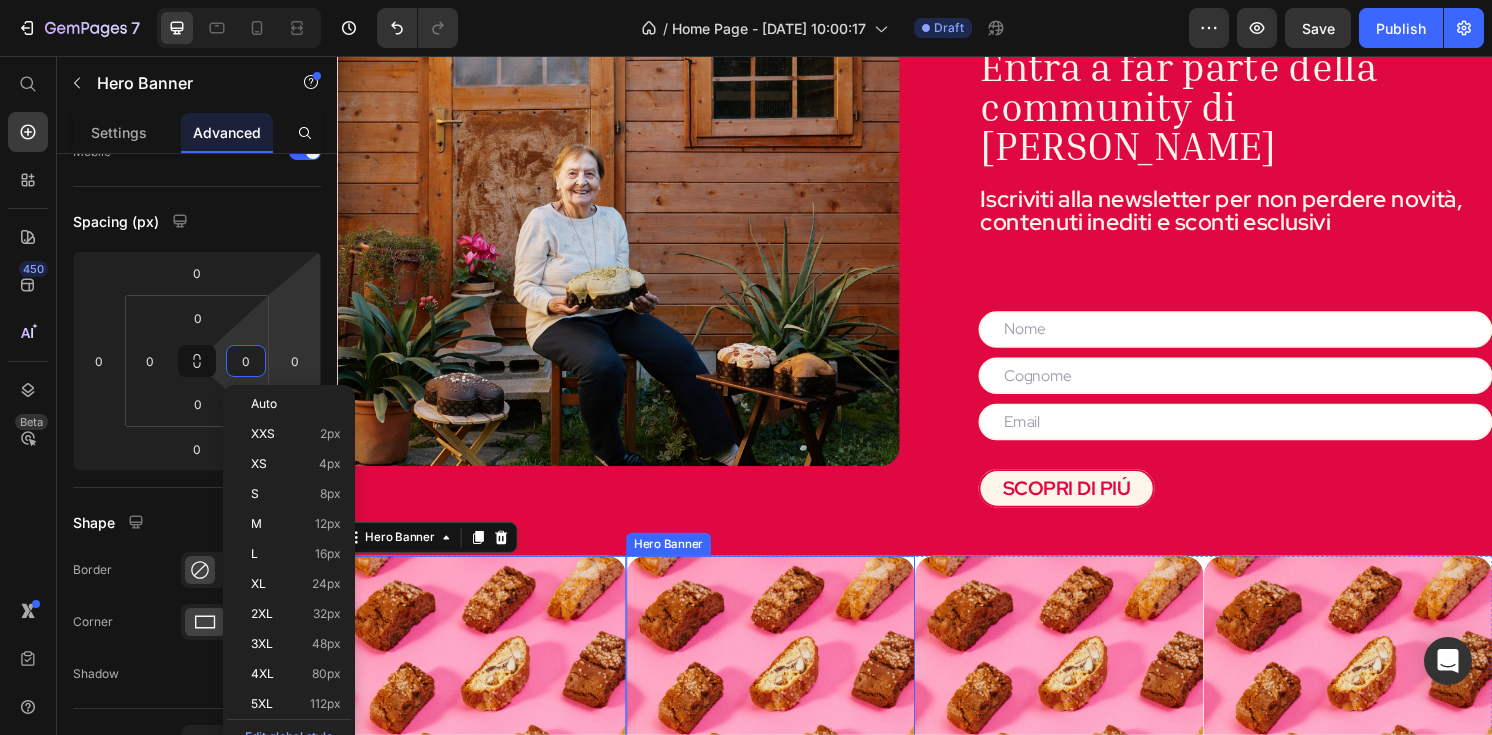 click at bounding box center [629, 263] 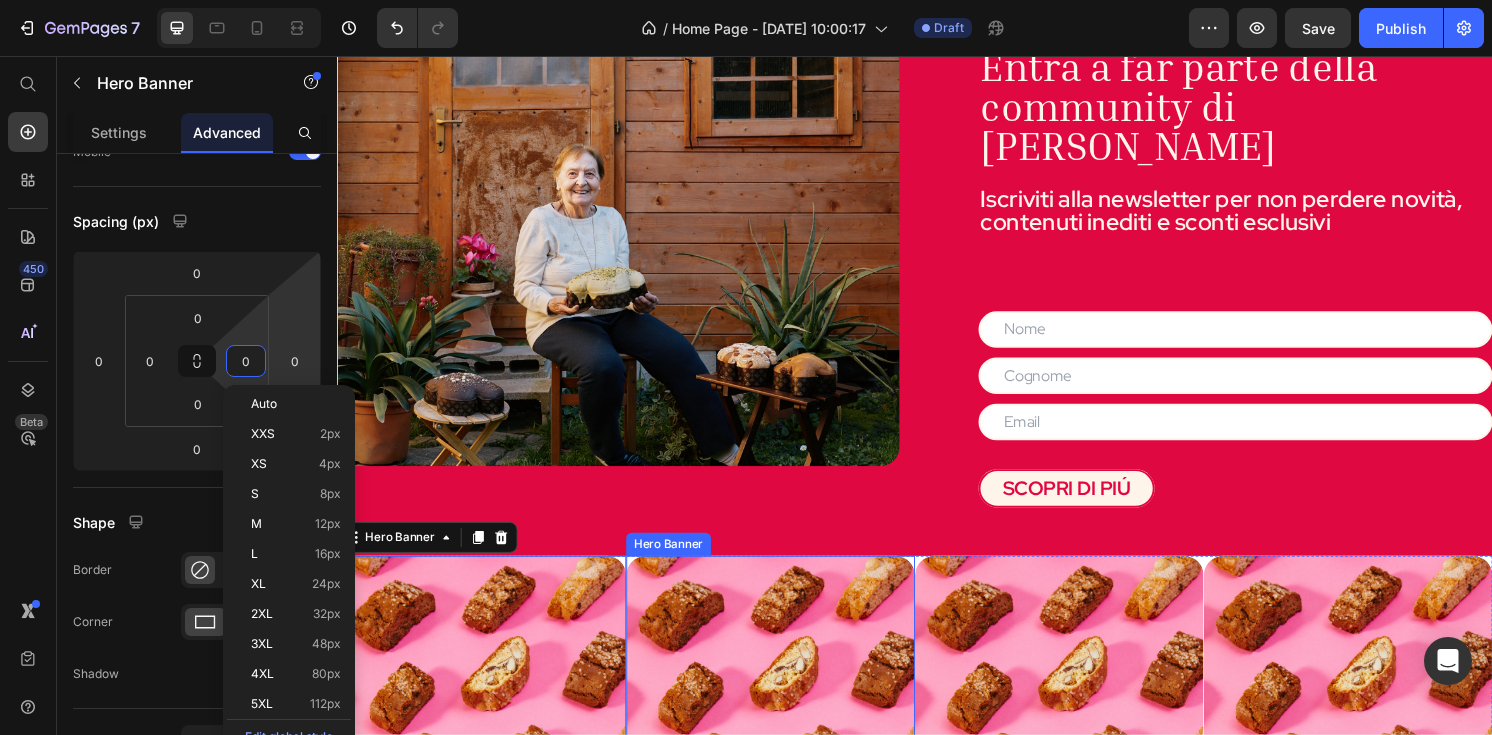 click at bounding box center [629, 263] 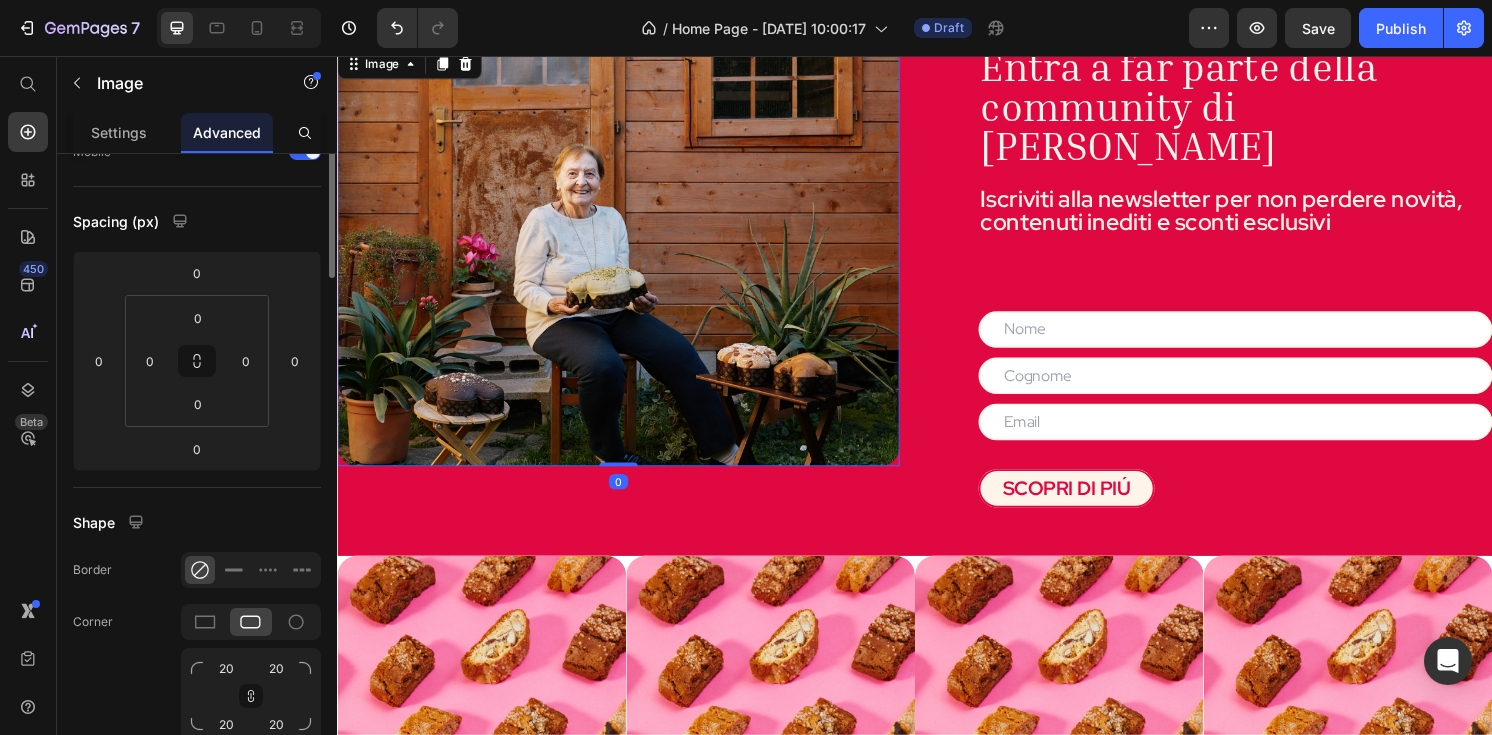 scroll, scrollTop: 1227, scrollLeft: 0, axis: vertical 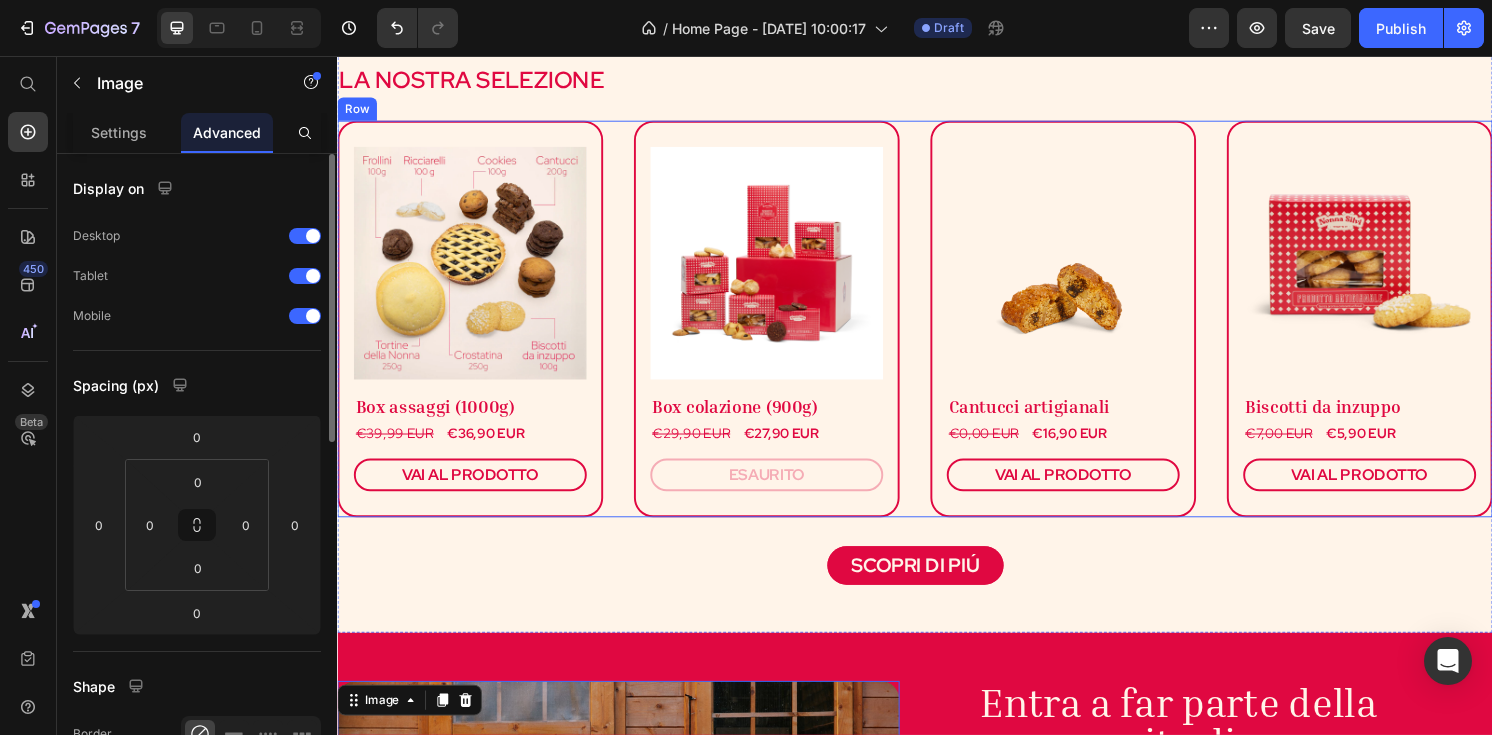 click on "(P) Images & Gallery Box assaggi (1000g) Heading €39,99 EUR (P) Price €36,90 EUR (P) Price Row VAI AL PRODOTTO (P) Cart Button Product (P) Images & Gallery Box colazione (900g) Heading €29,90 EUR (P) Price €27,90 EUR (P) Price Row ESAURITO (P) Cart Button Product (P) Images & Gallery Cantucci artigianali Heading €0,00 EUR (P) Price €16,90 EUR (P) Price Row VAI AL PRODOTTO (P) Cart Button Product (P) Images & Gallery Biscotti da inzuppo Heading €7,00 EUR (P) Price €5,90 EUR (P) Price Row VAI AL PRODOTTO (P) Cart Button Product Row" at bounding box center (937, 329) 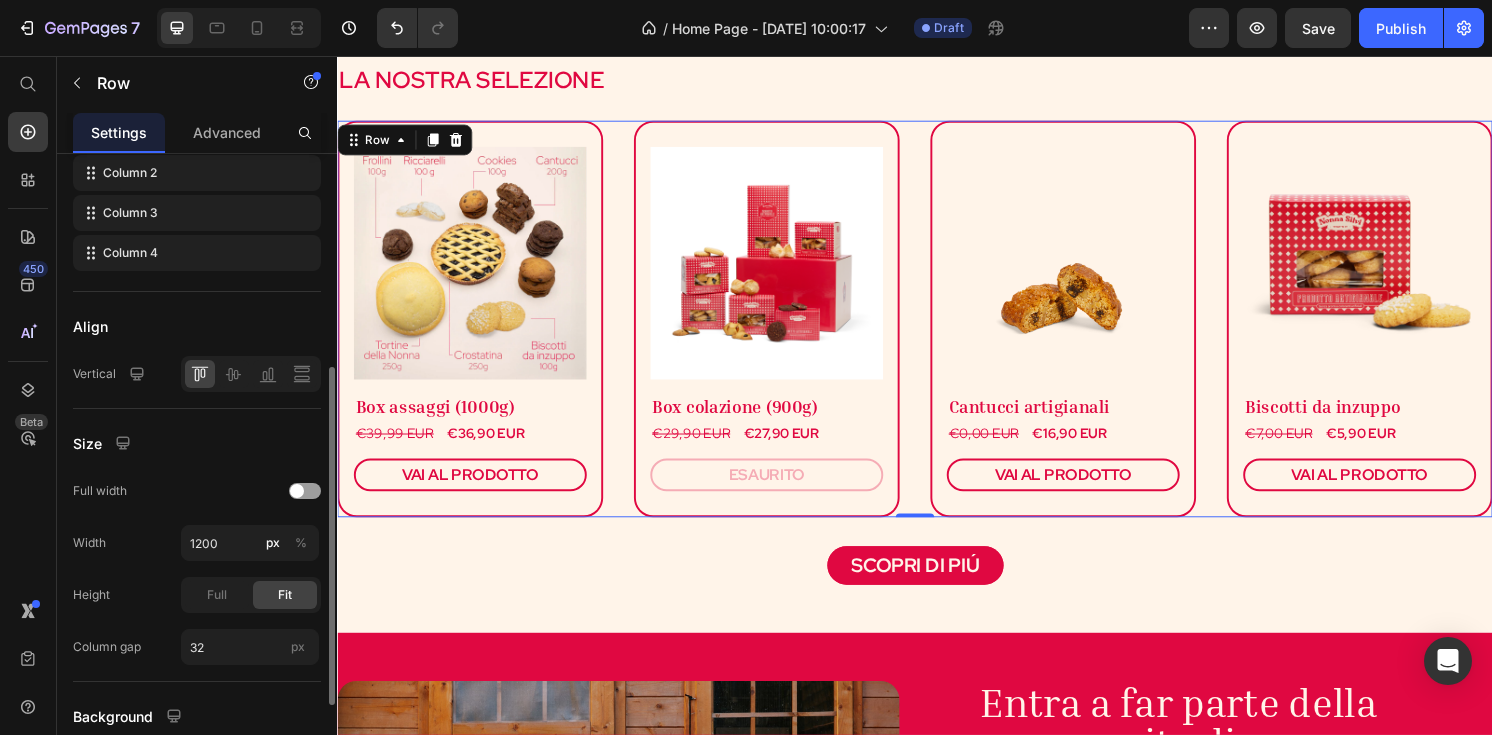 scroll, scrollTop: 397, scrollLeft: 0, axis: vertical 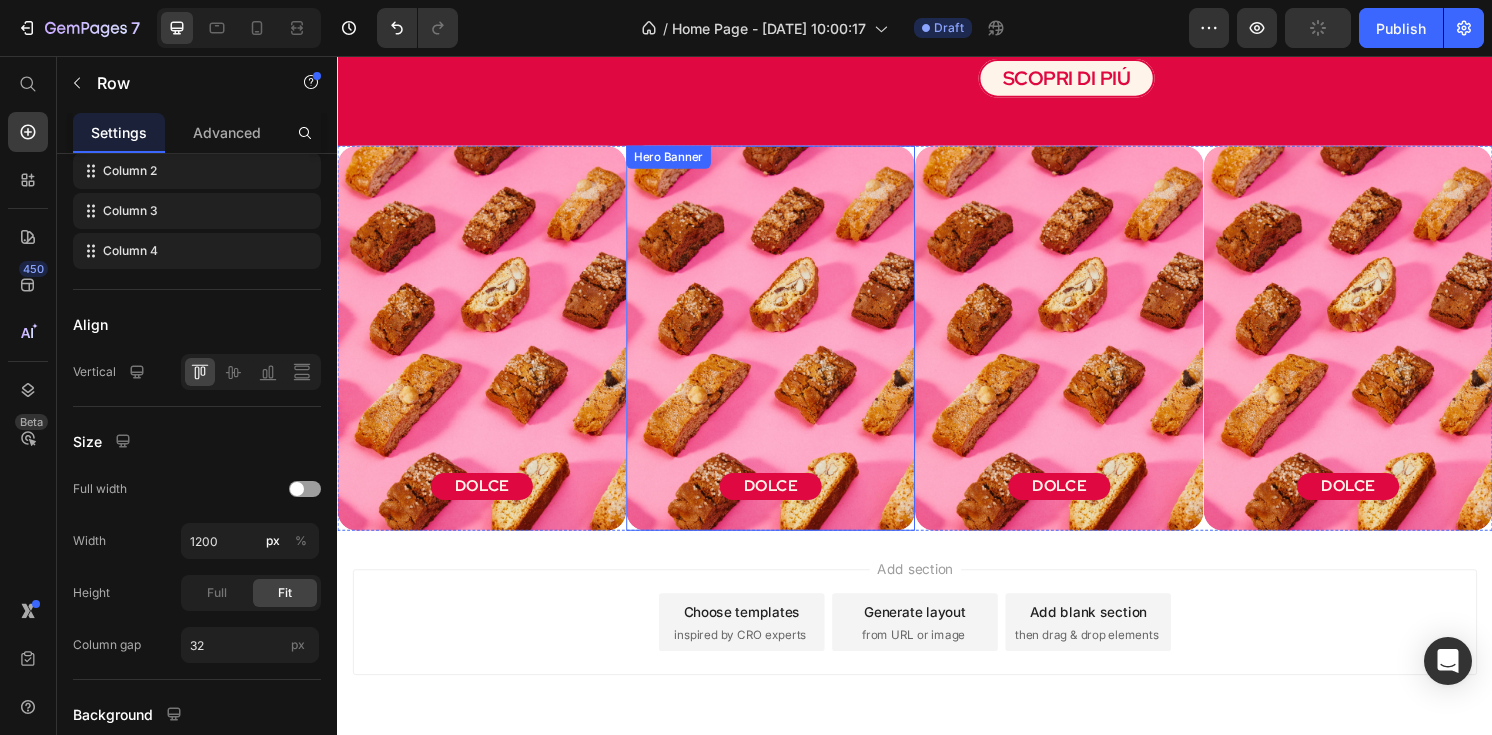 click on "DOLCE Button" at bounding box center [487, 503] 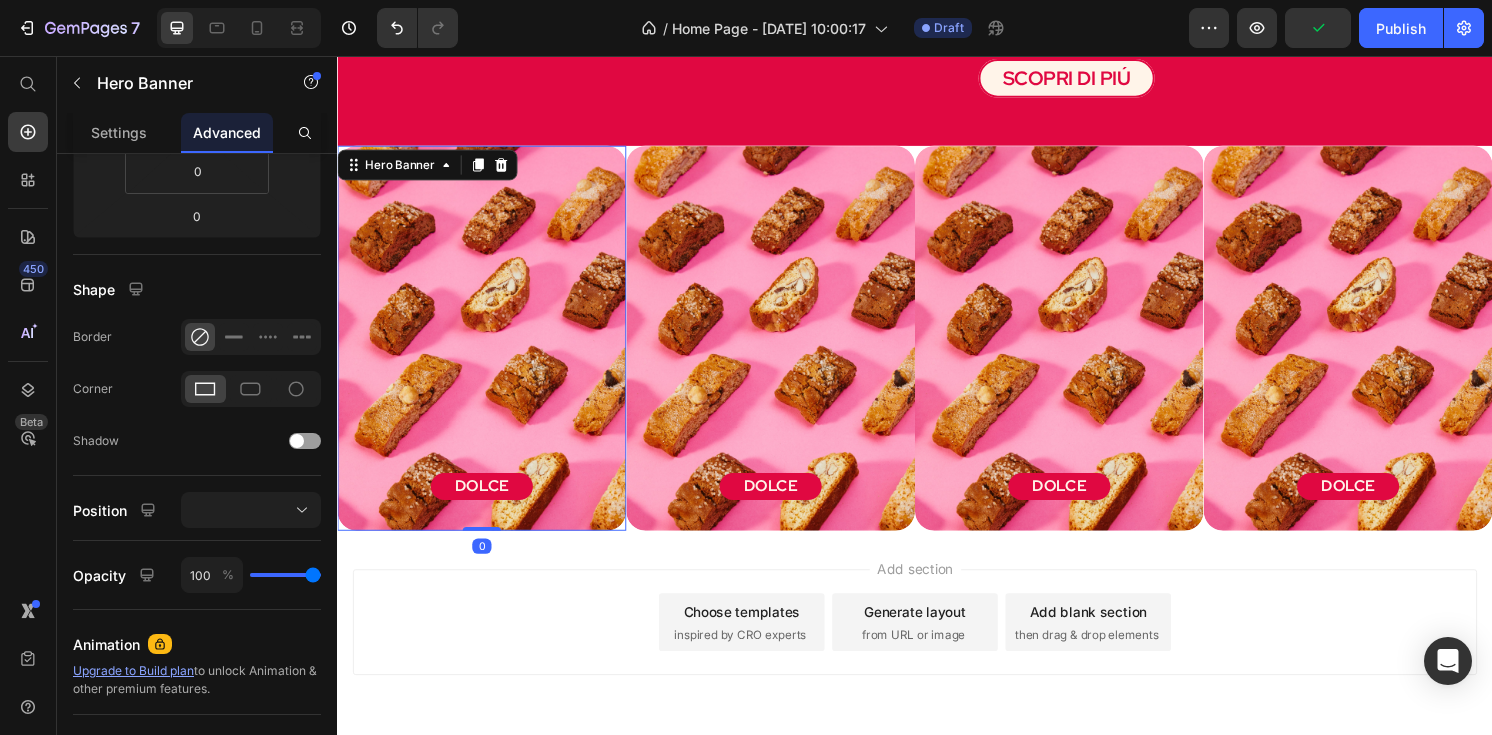 scroll, scrollTop: 0, scrollLeft: 0, axis: both 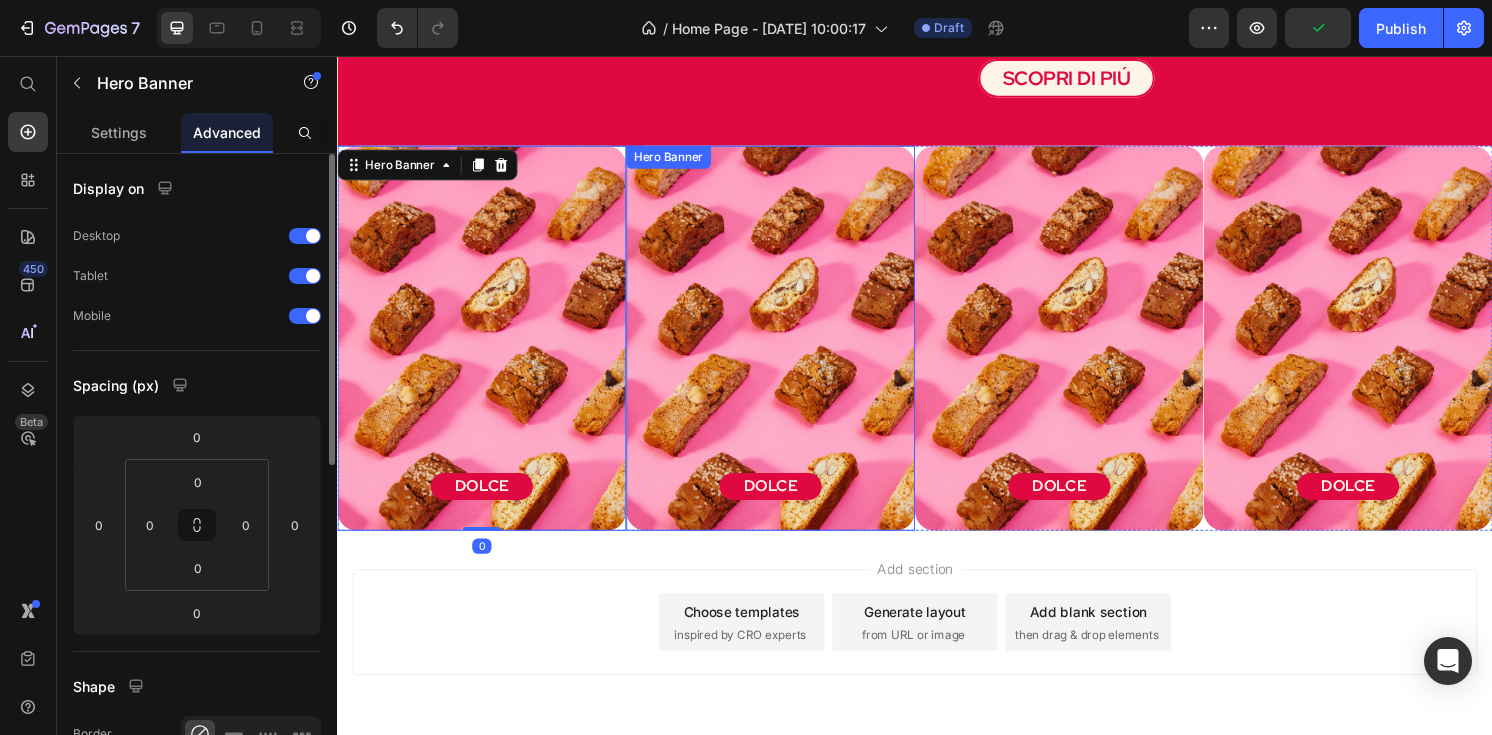 click on "DOLCE Button" at bounding box center (787, 503) 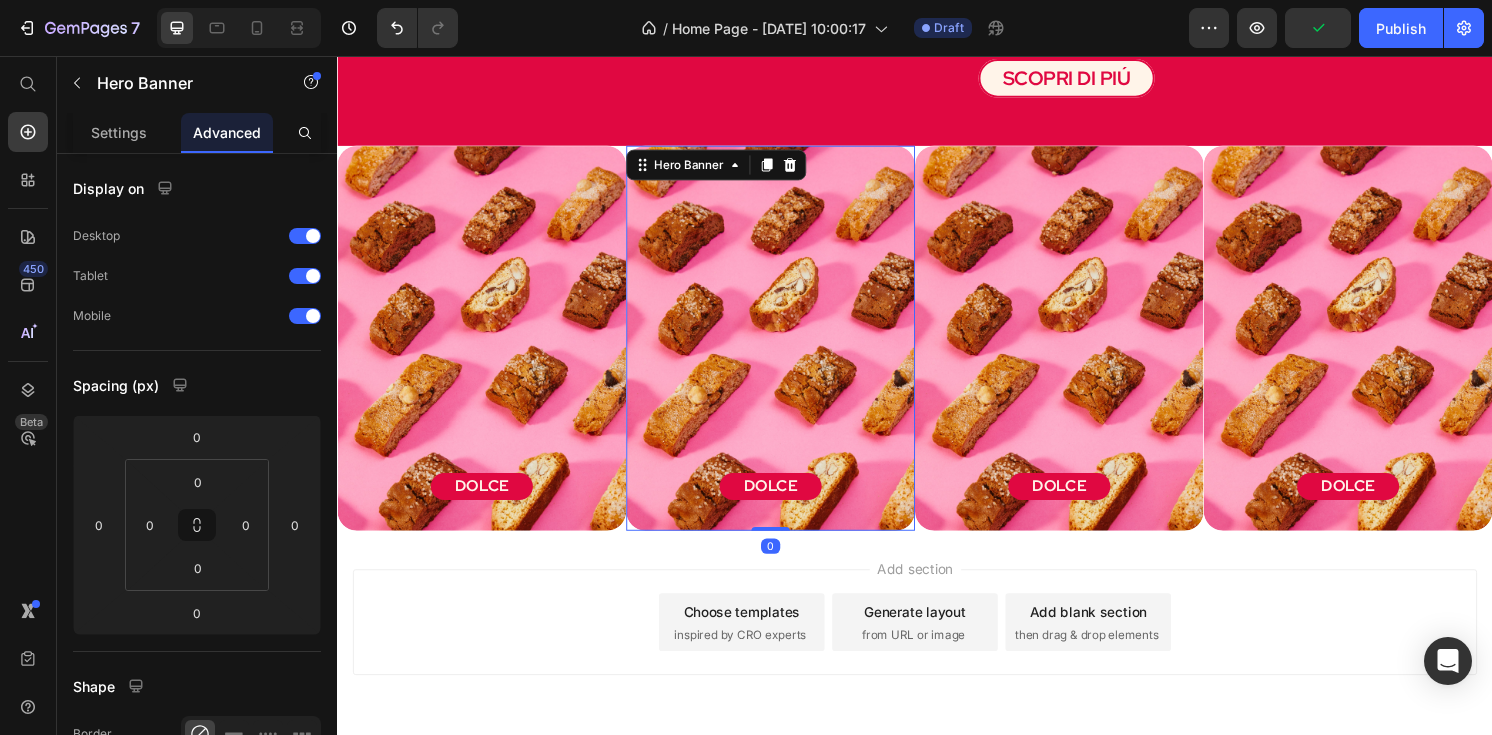 click on "DOLCE Button" at bounding box center (787, 503) 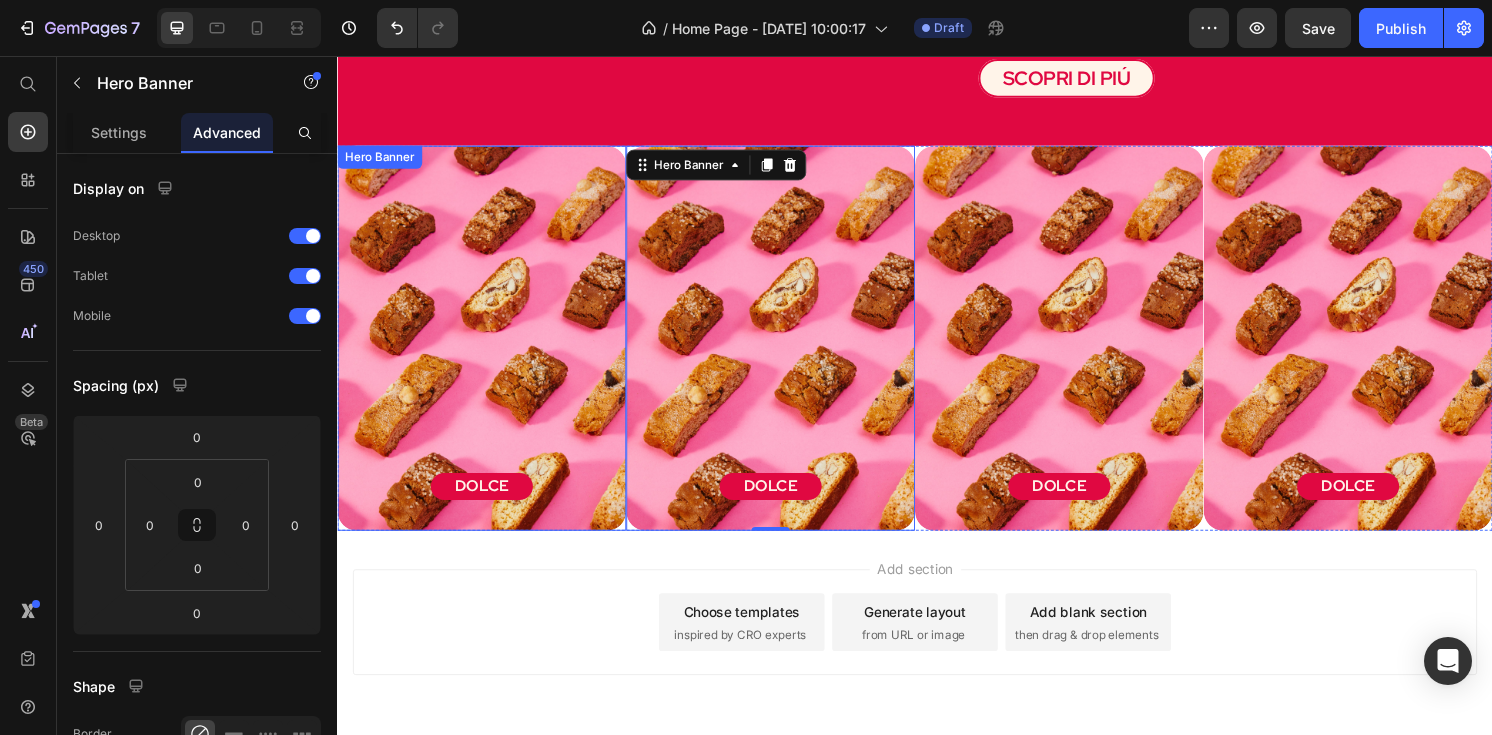 click on "DOLCE Button" at bounding box center (487, 503) 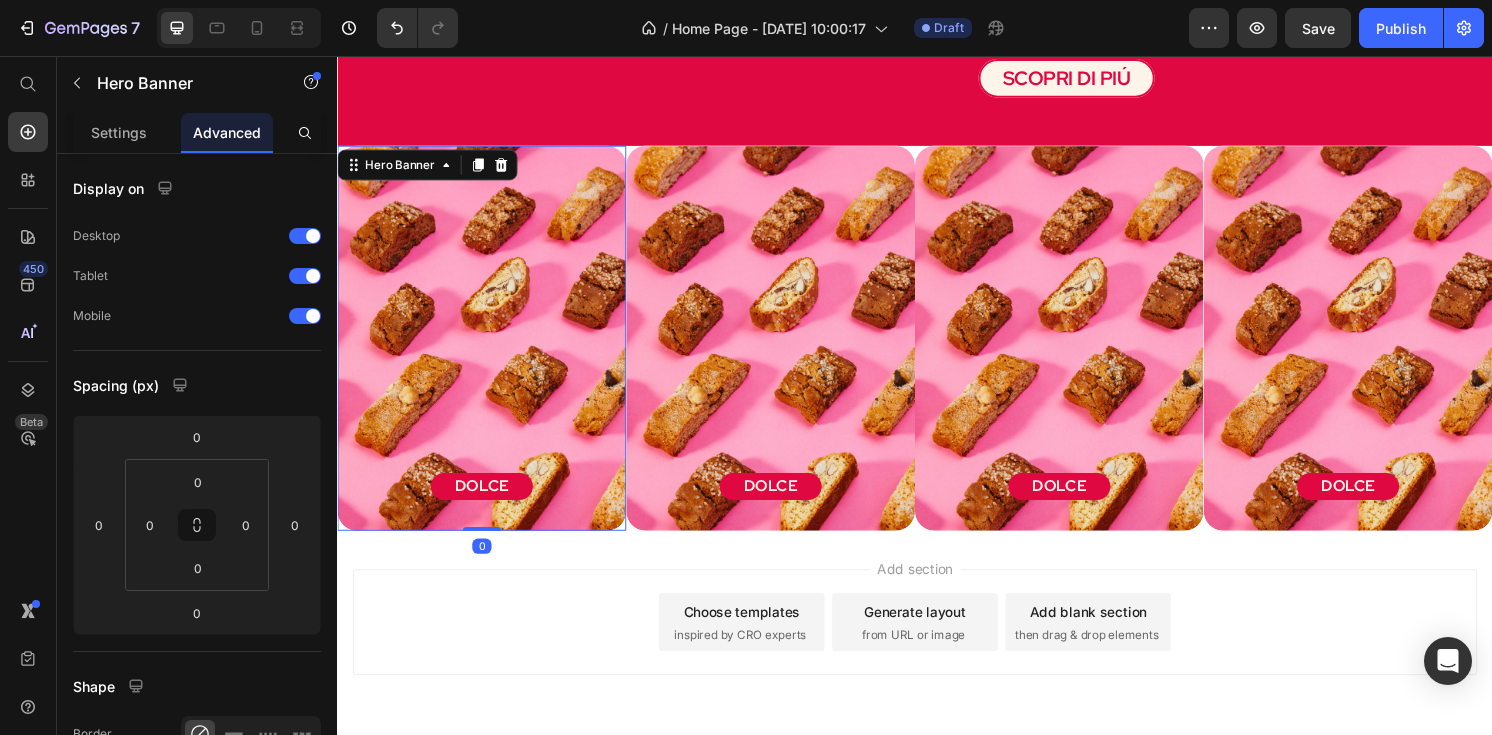click on "Add section Choose templates inspired by CRO experts Generate layout from URL or image Add blank section then drag & drop elements" at bounding box center [937, 672] 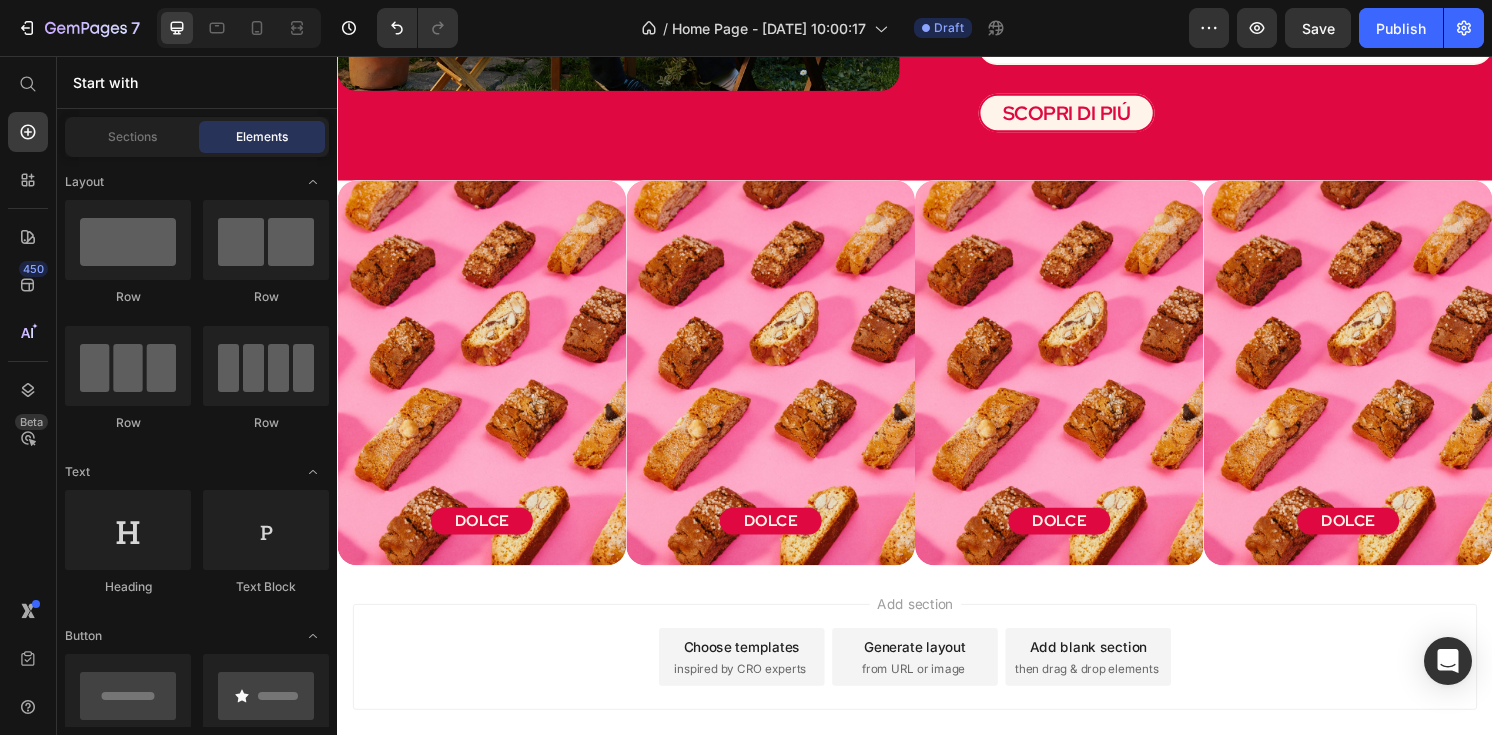 scroll, scrollTop: 2321, scrollLeft: 0, axis: vertical 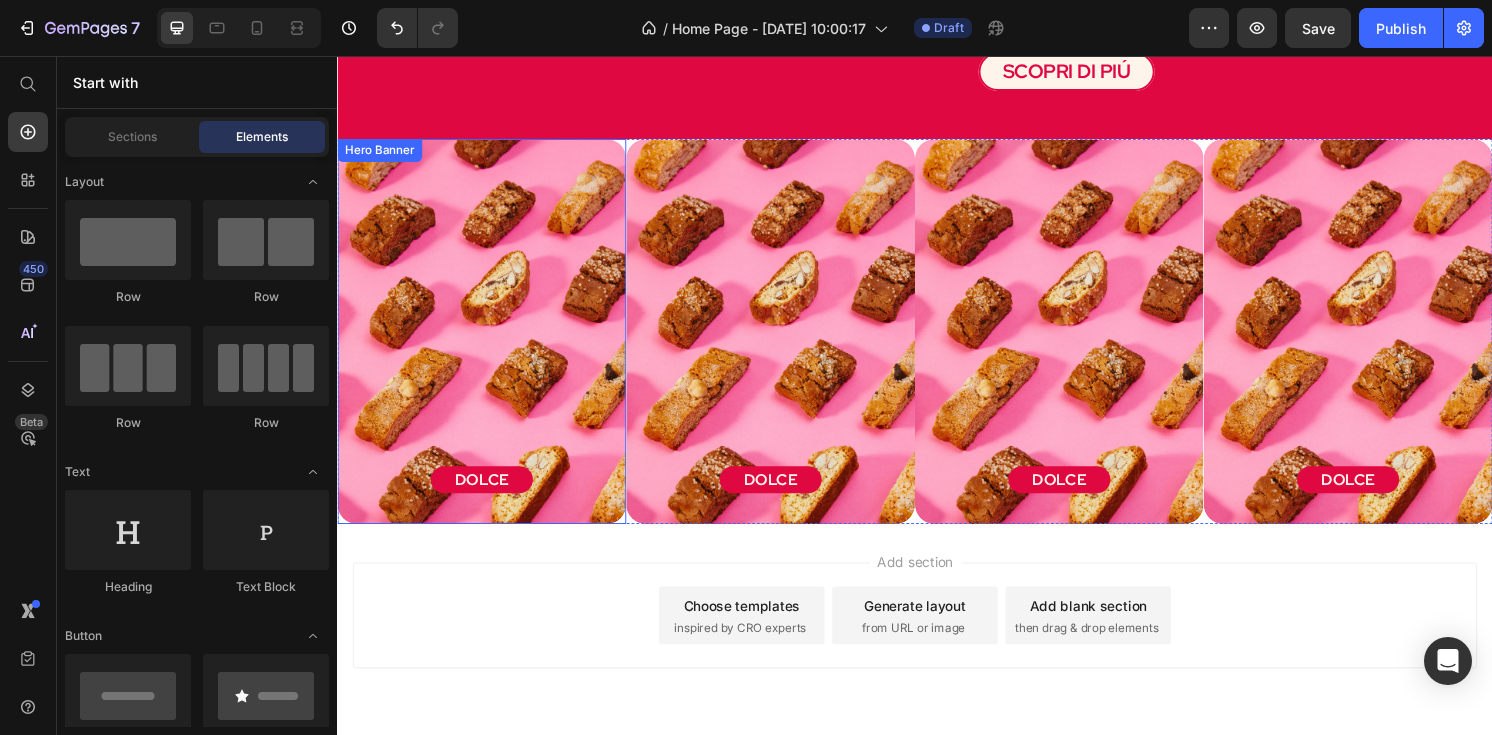 click on "DOLCE Button" at bounding box center [487, 496] 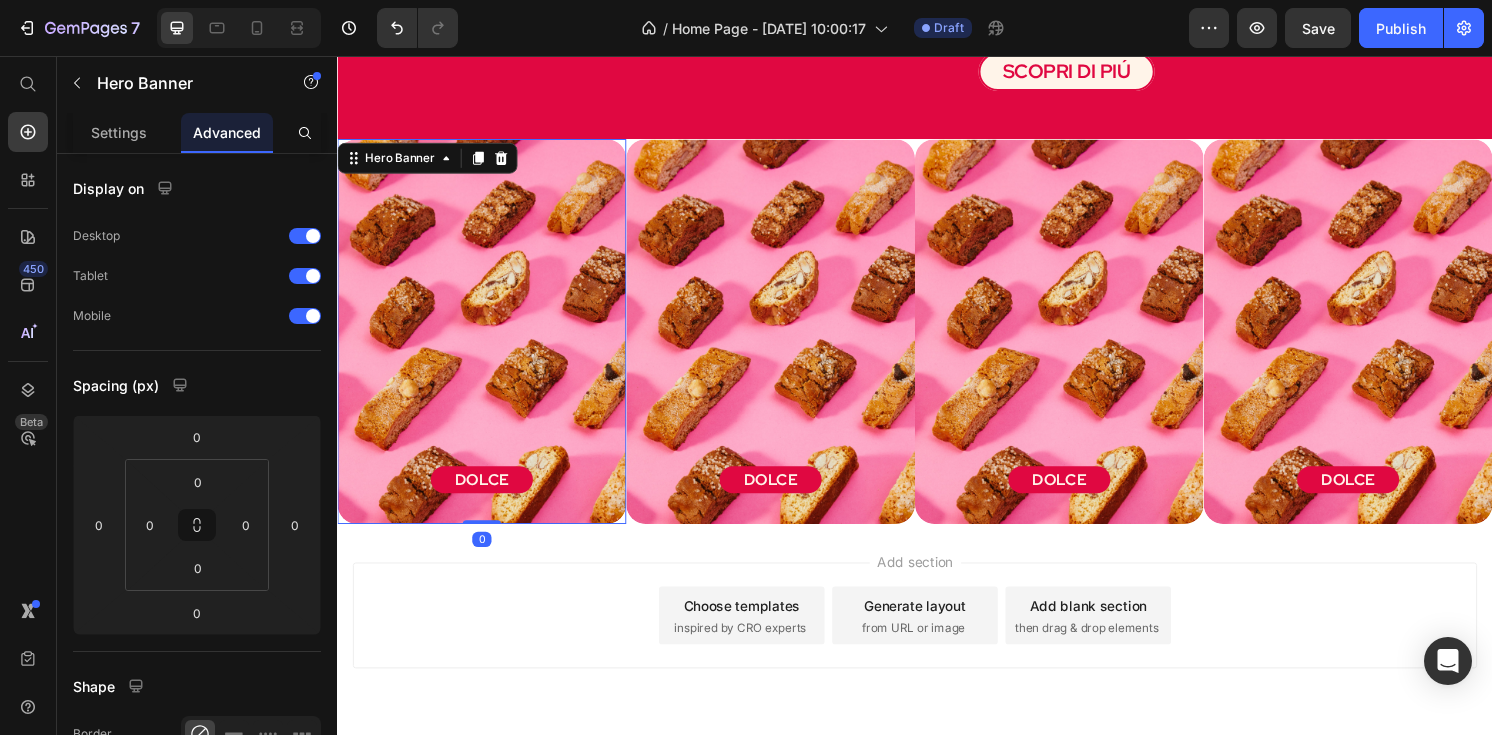 click on "DOLCE Button" at bounding box center (487, 496) 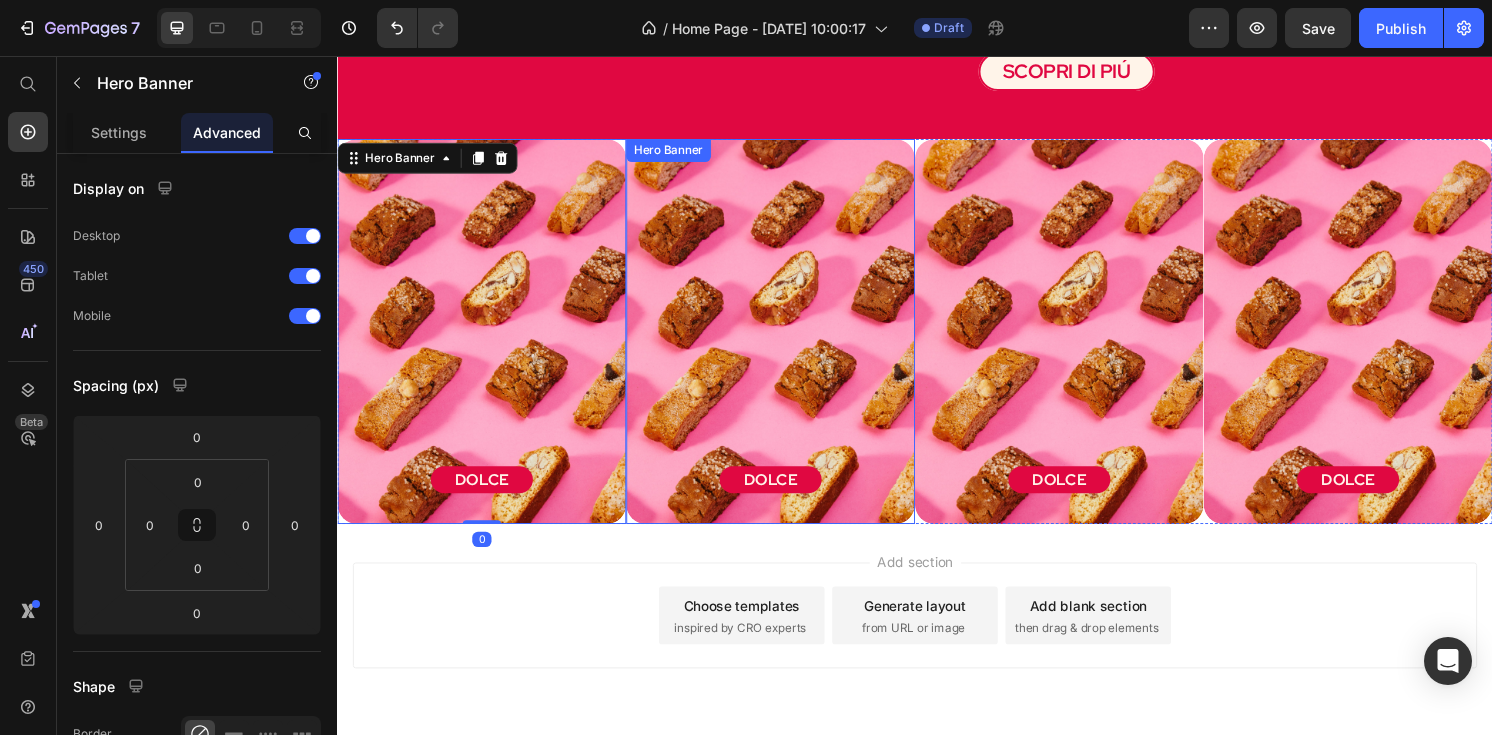 click on "DOLCE Button" at bounding box center [787, 496] 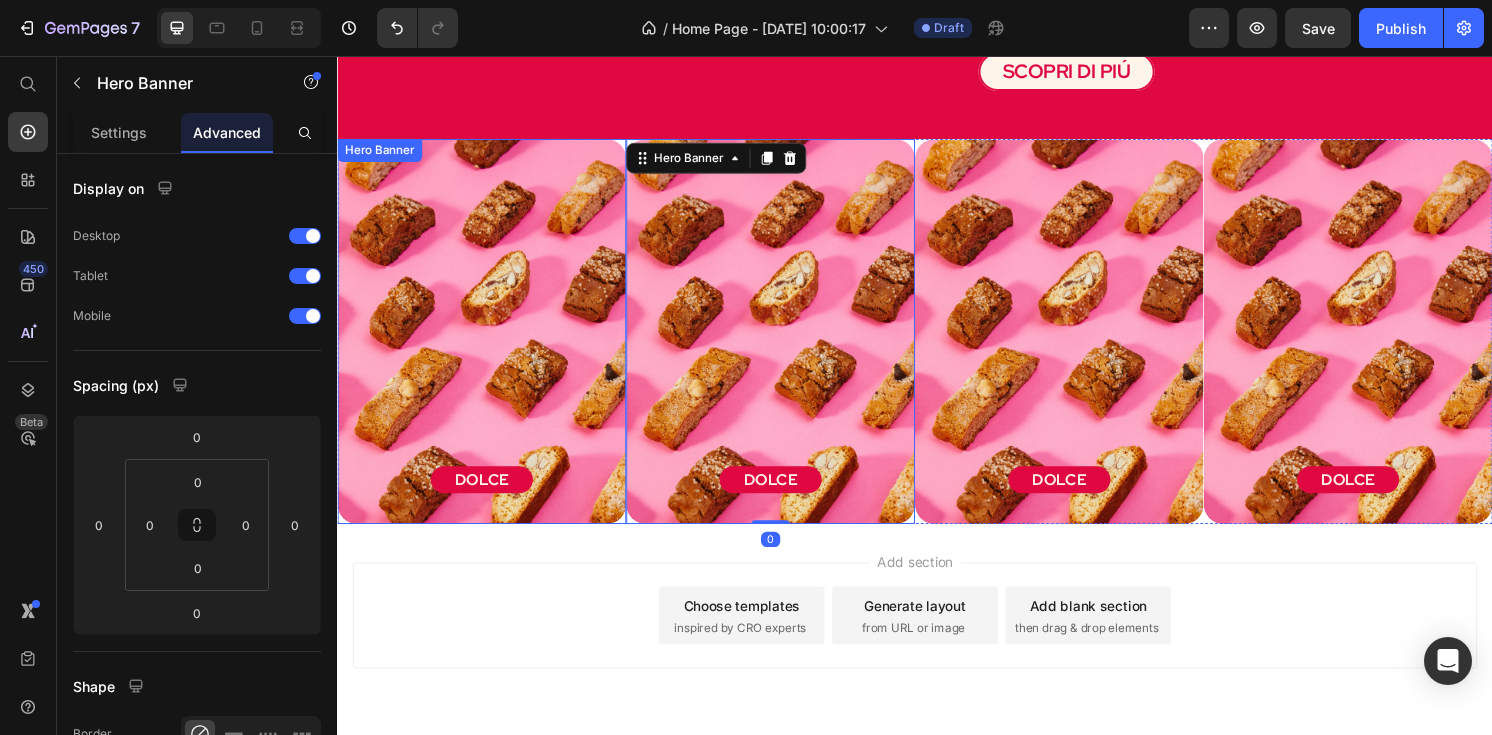 click on "DOLCE Button Hero Banner" at bounding box center [487, 342] 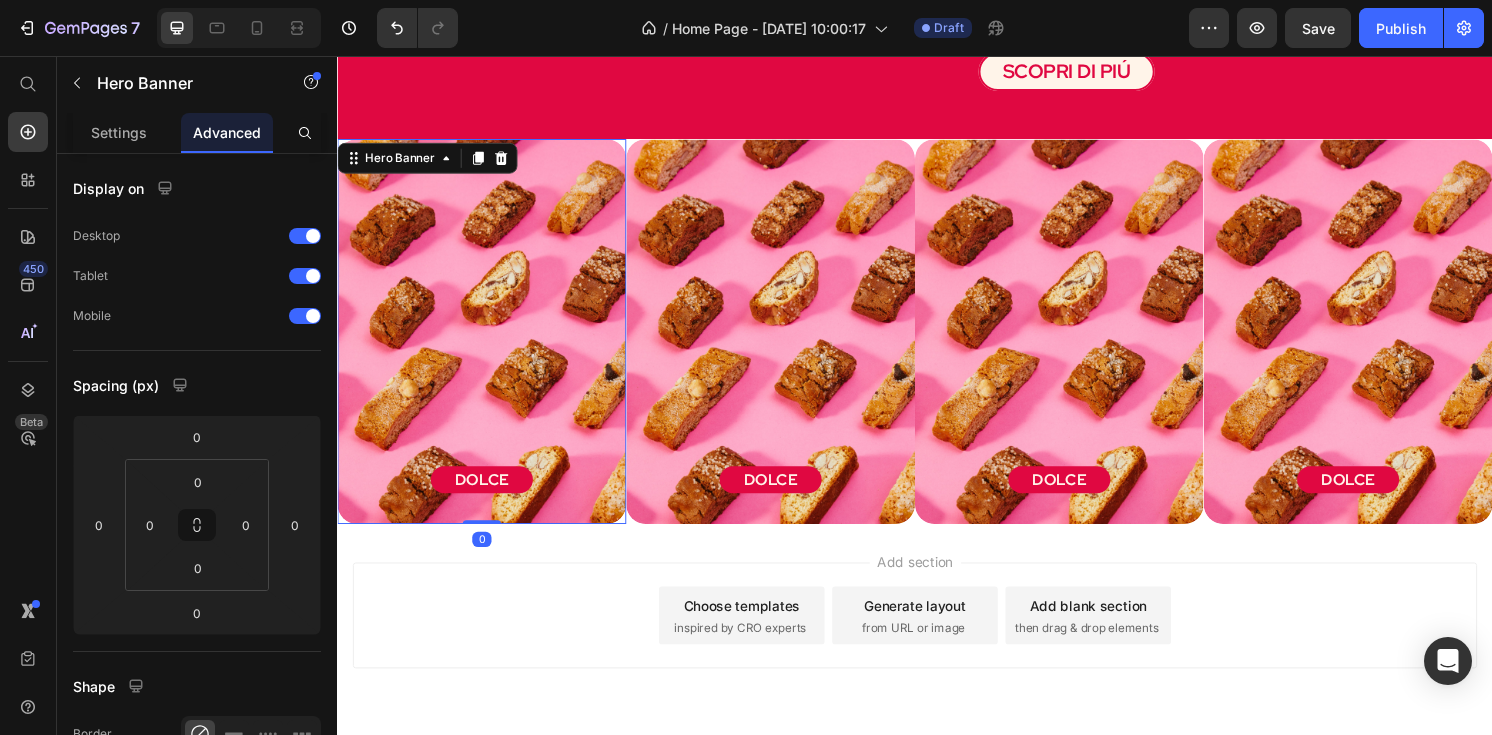 click on "DOLCE Button Hero Banner   0" at bounding box center [487, 342] 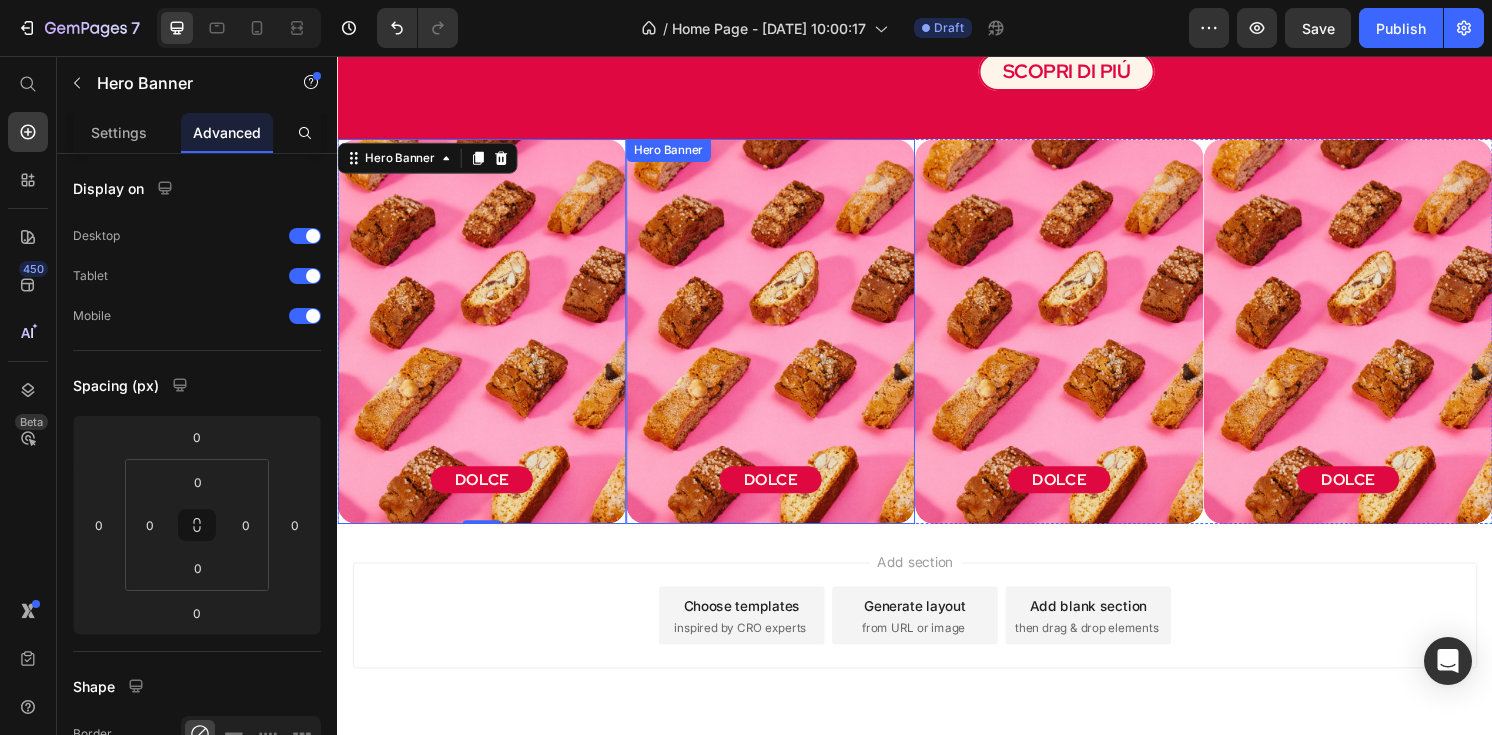 click on "DOLCE Button Hero Banner" at bounding box center (787, 342) 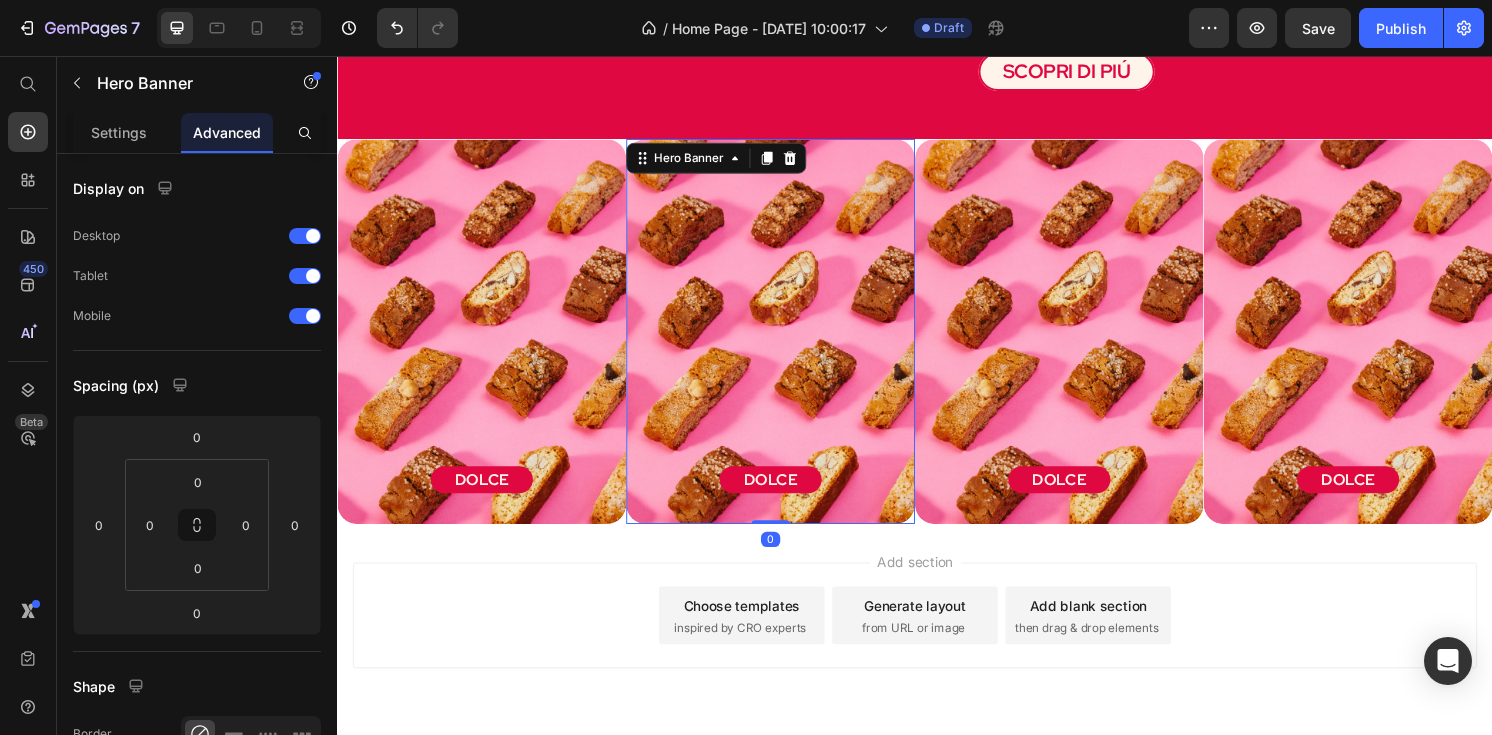 click on "DOLCE Button Hero Banner   0" at bounding box center (787, 342) 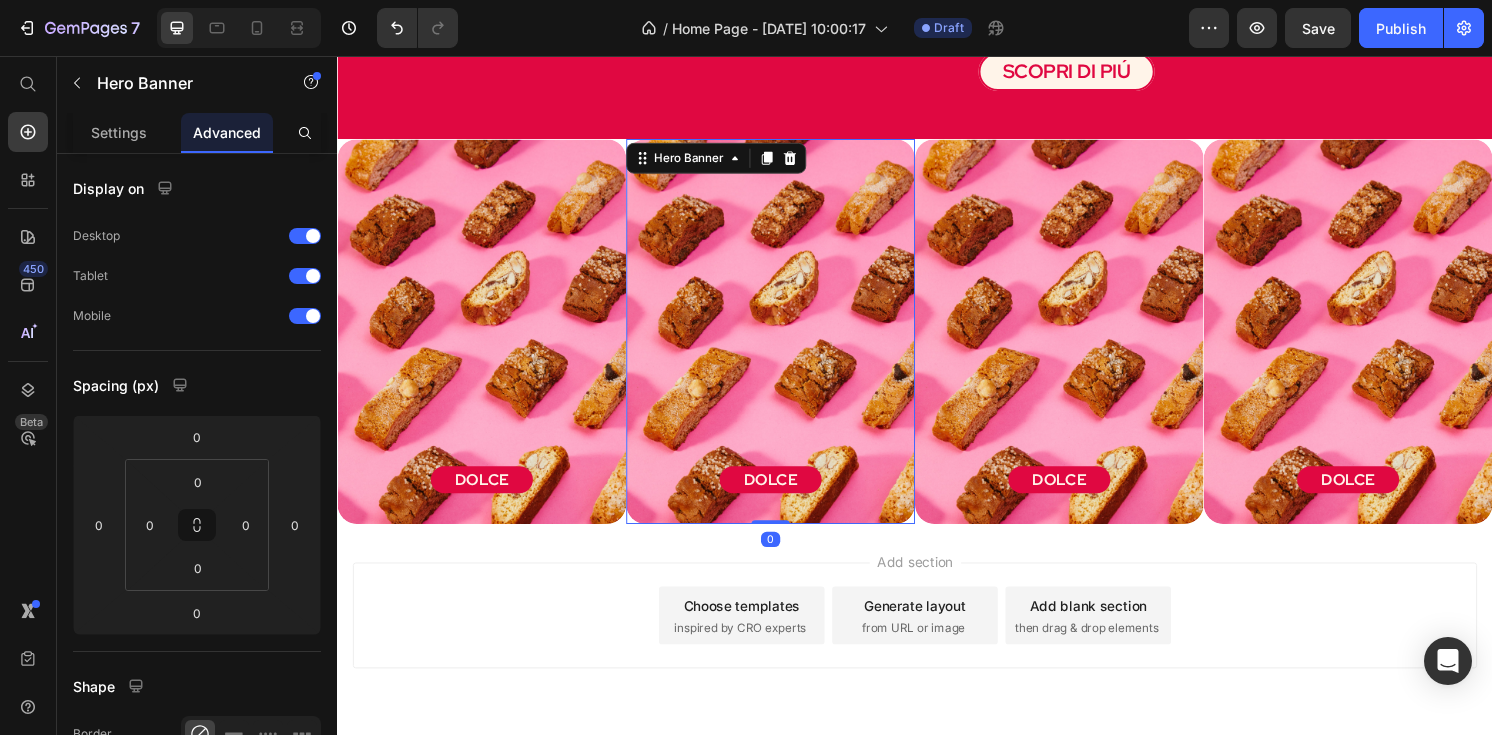 click on "DOLCE Button Hero Banner   0" at bounding box center [787, 342] 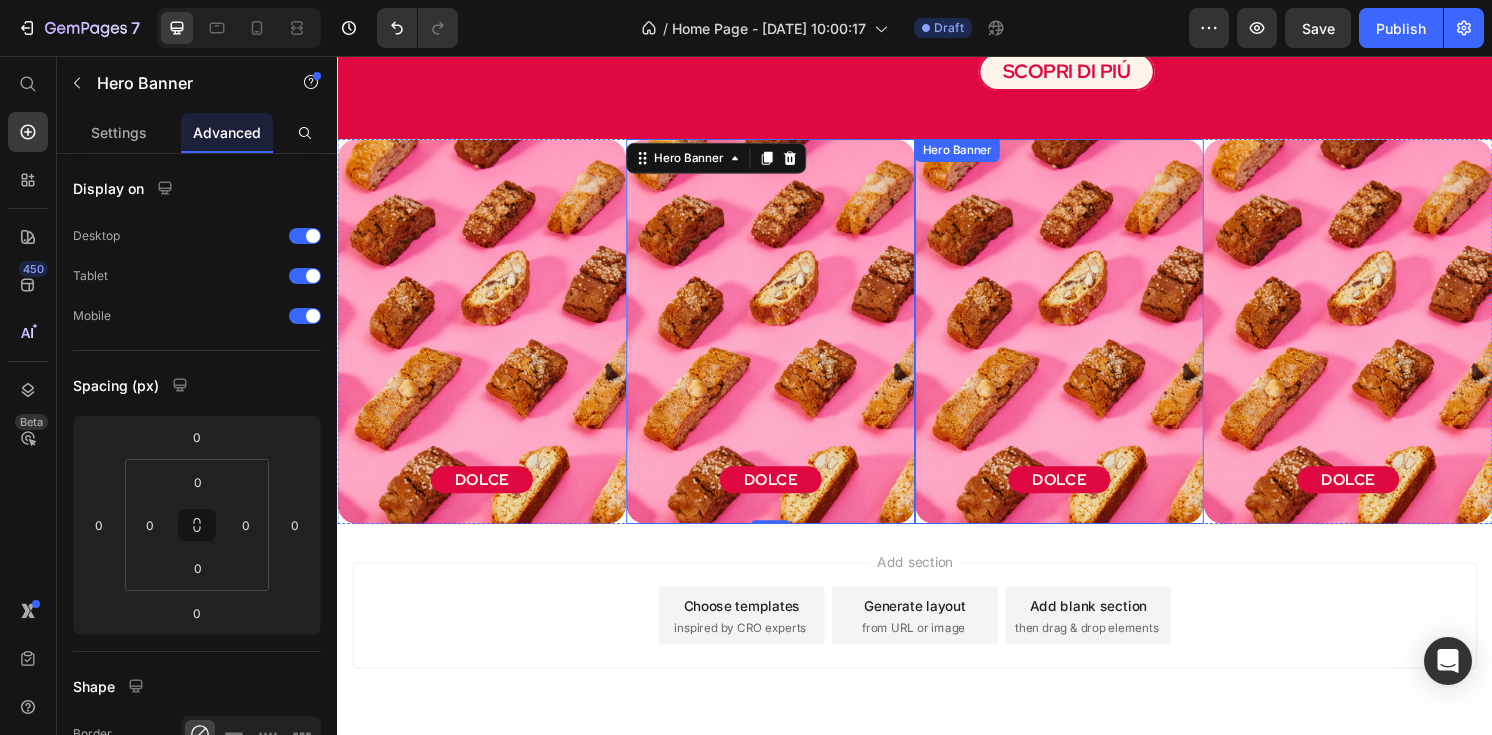 click on "DOLCE Button Hero Banner" at bounding box center (1087, 342) 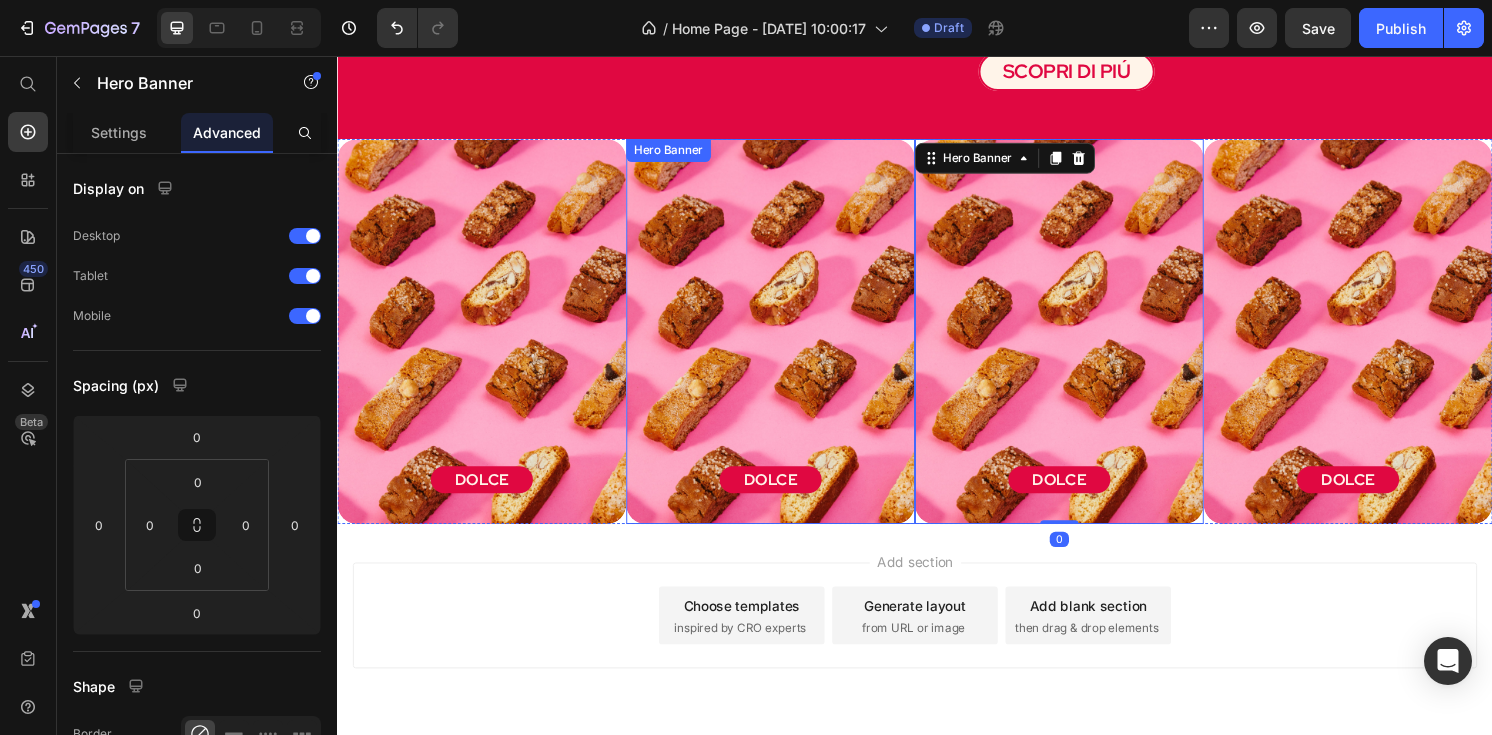 click on "DOLCE Button Hero Banner" at bounding box center (787, 342) 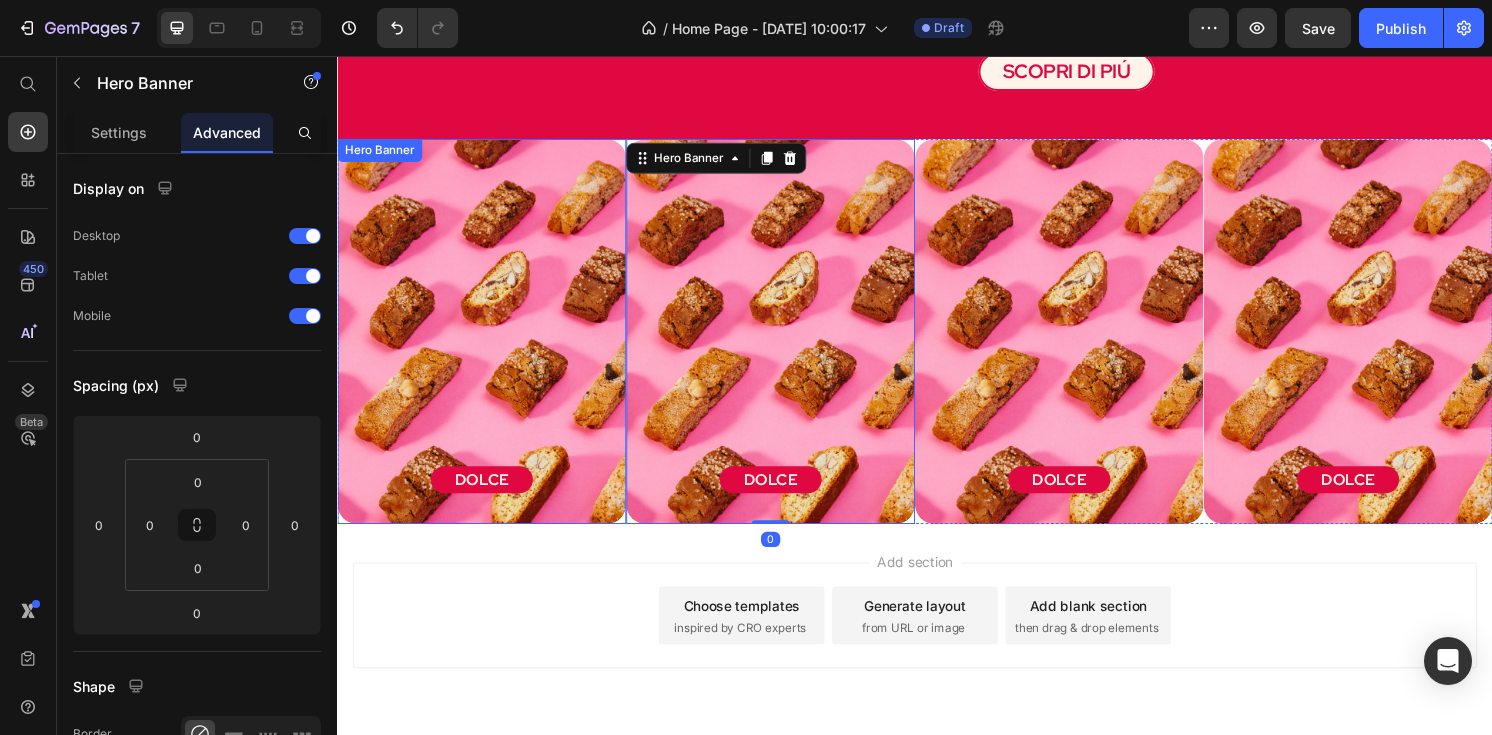 click at bounding box center [487, 443] 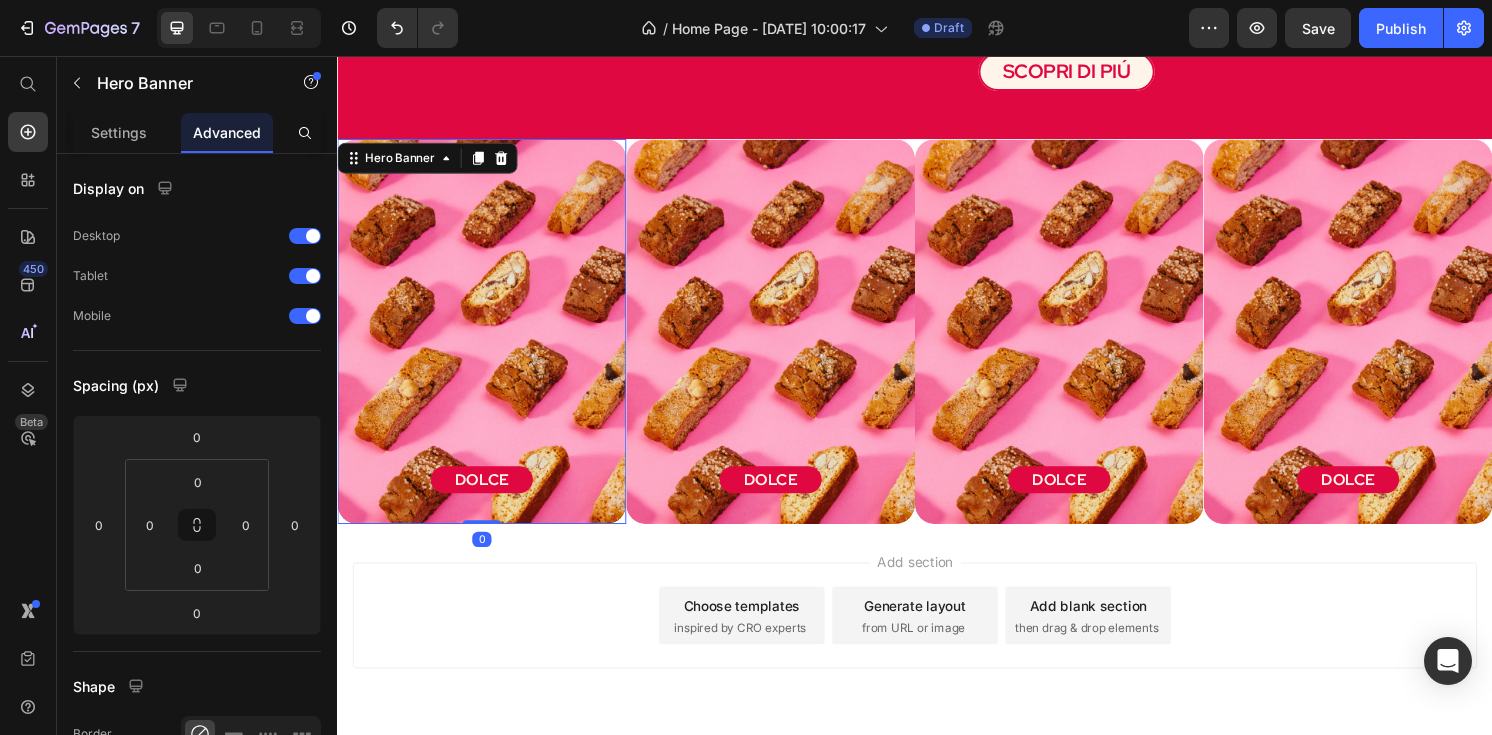 click at bounding box center (787, 443) 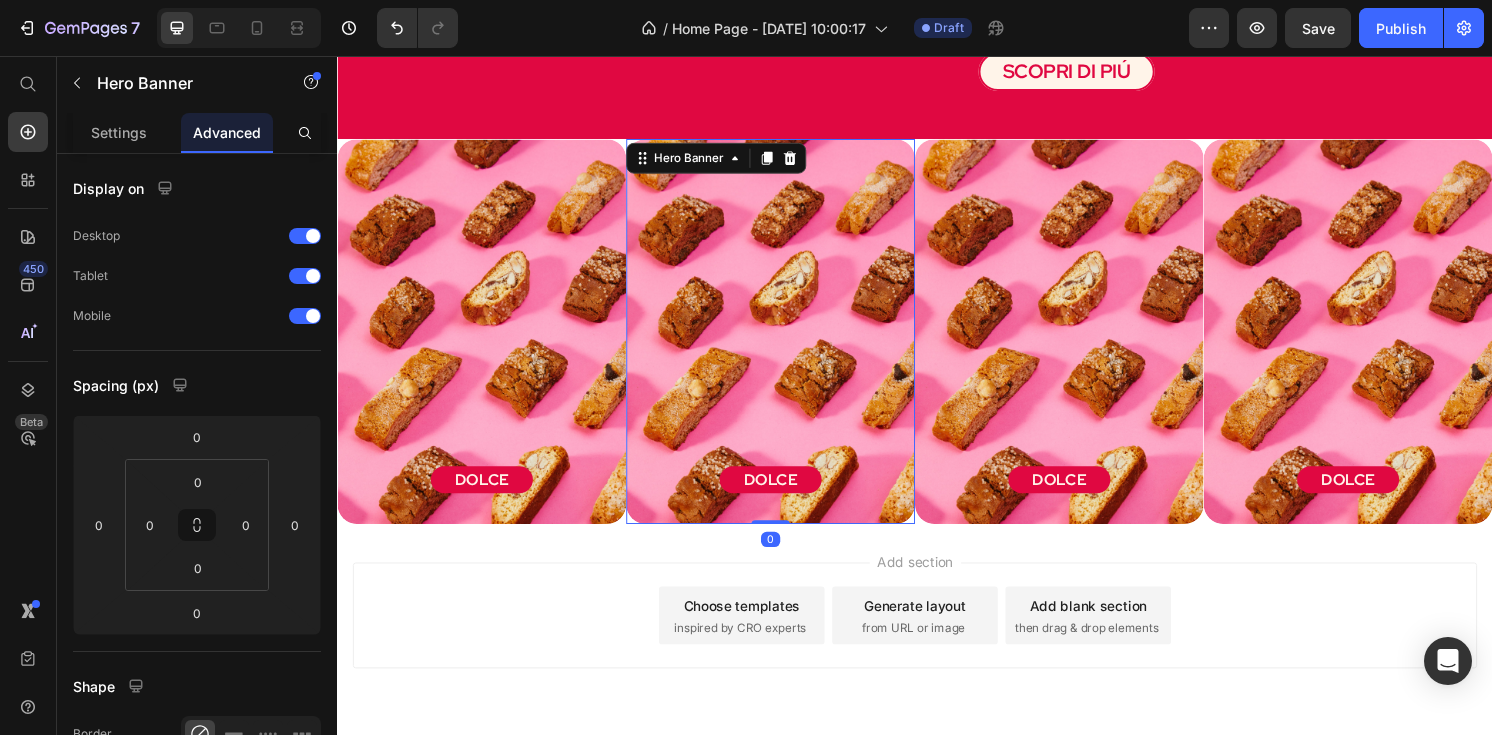 click at bounding box center [1087, 443] 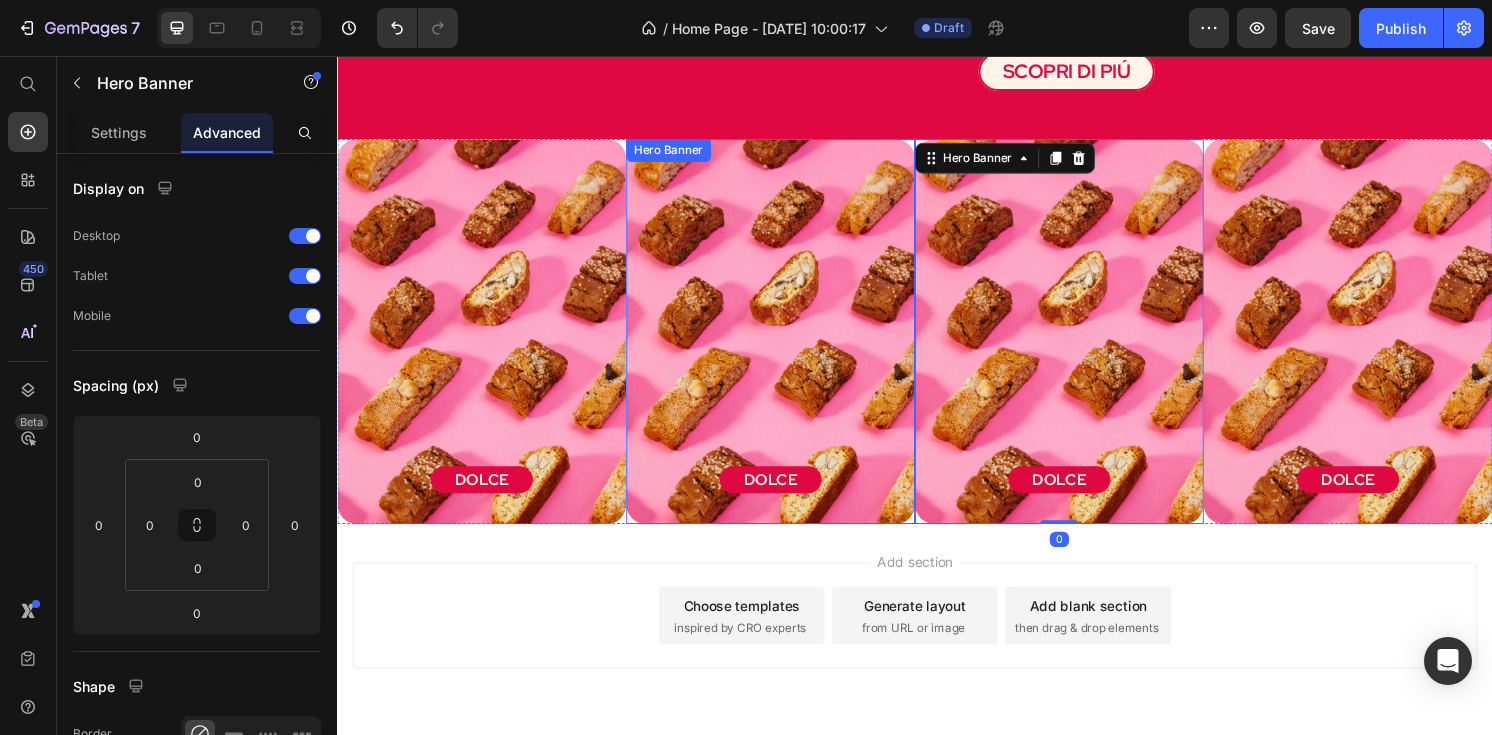 click on "DOLCE Button" at bounding box center [787, 496] 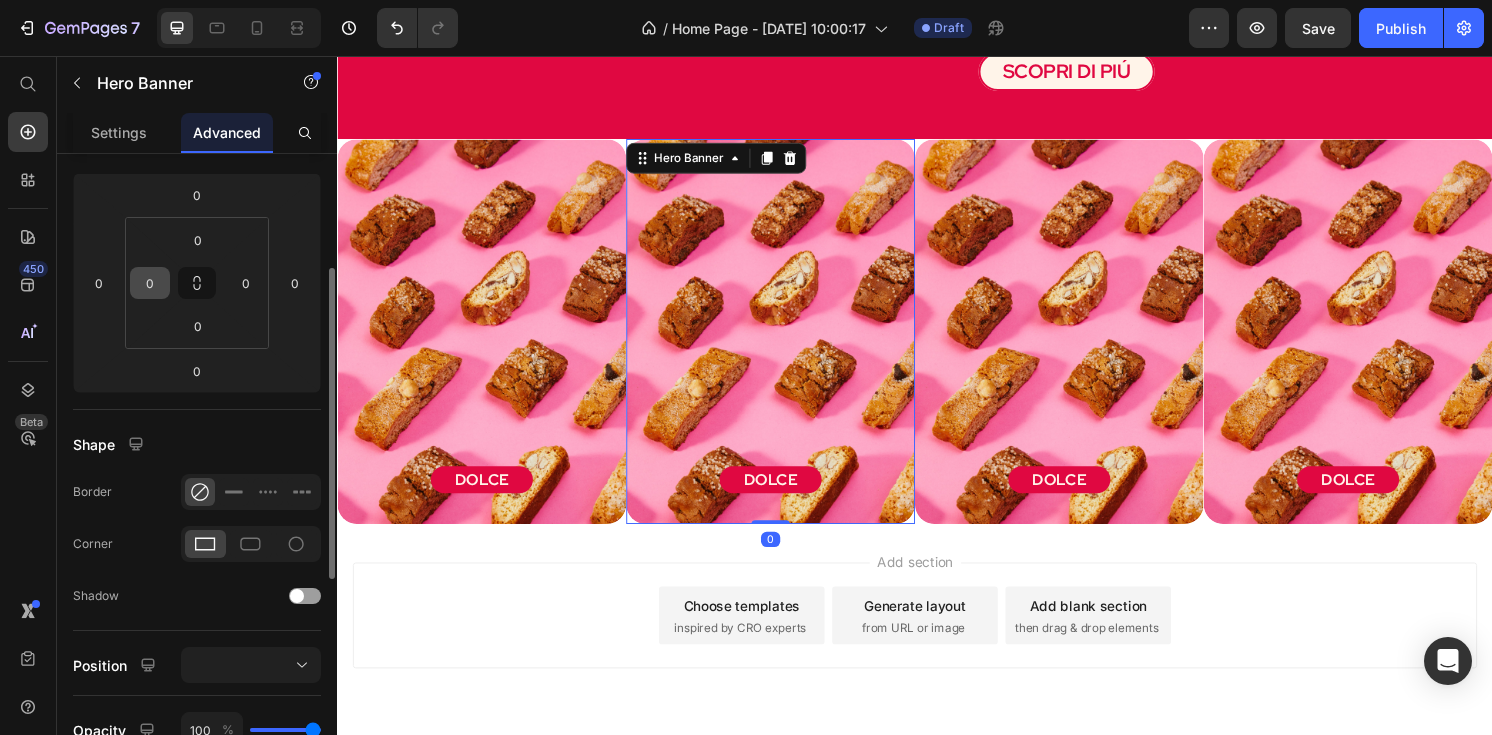 scroll, scrollTop: 257, scrollLeft: 0, axis: vertical 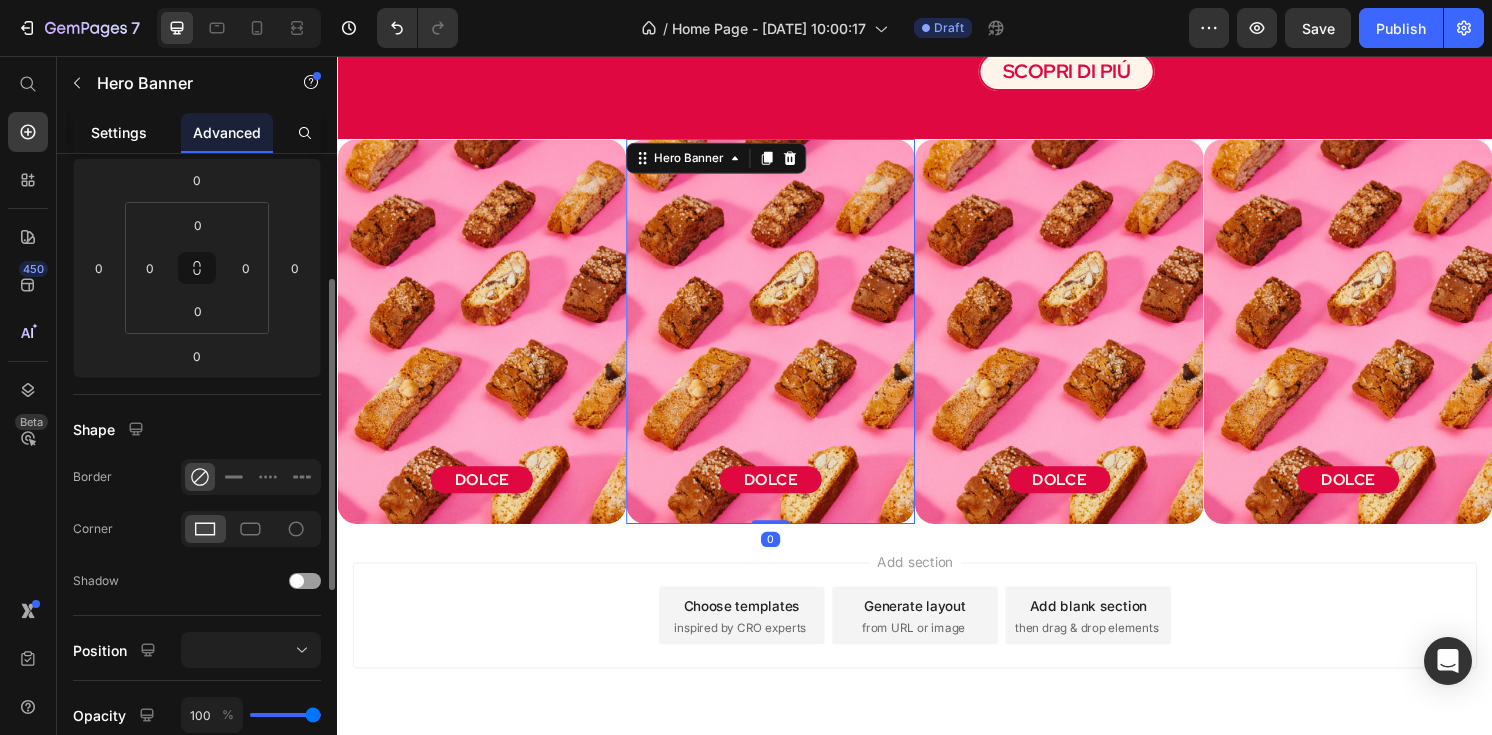 click on "Settings" at bounding box center [119, 132] 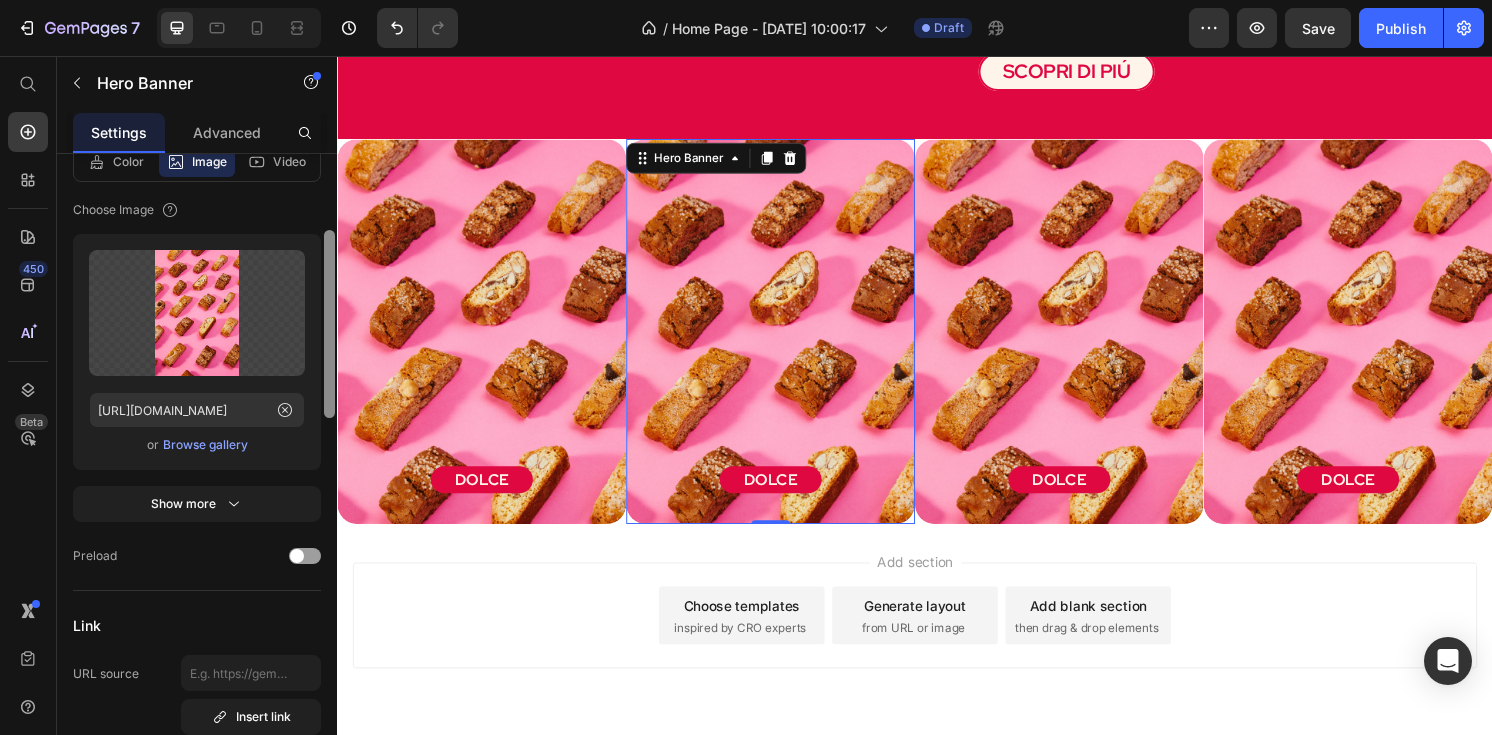scroll, scrollTop: 0, scrollLeft: 0, axis: both 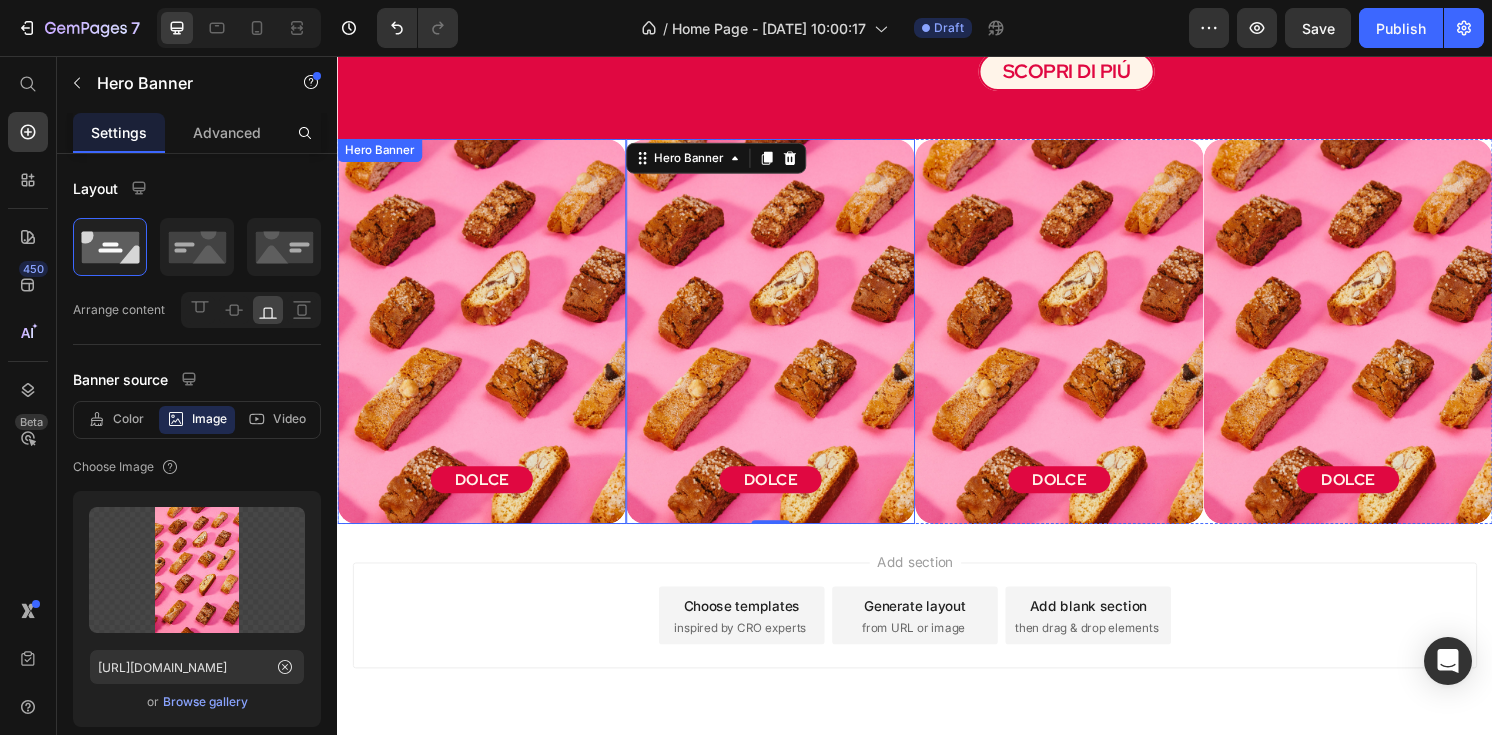 click on "DOLCE Button" at bounding box center [487, 496] 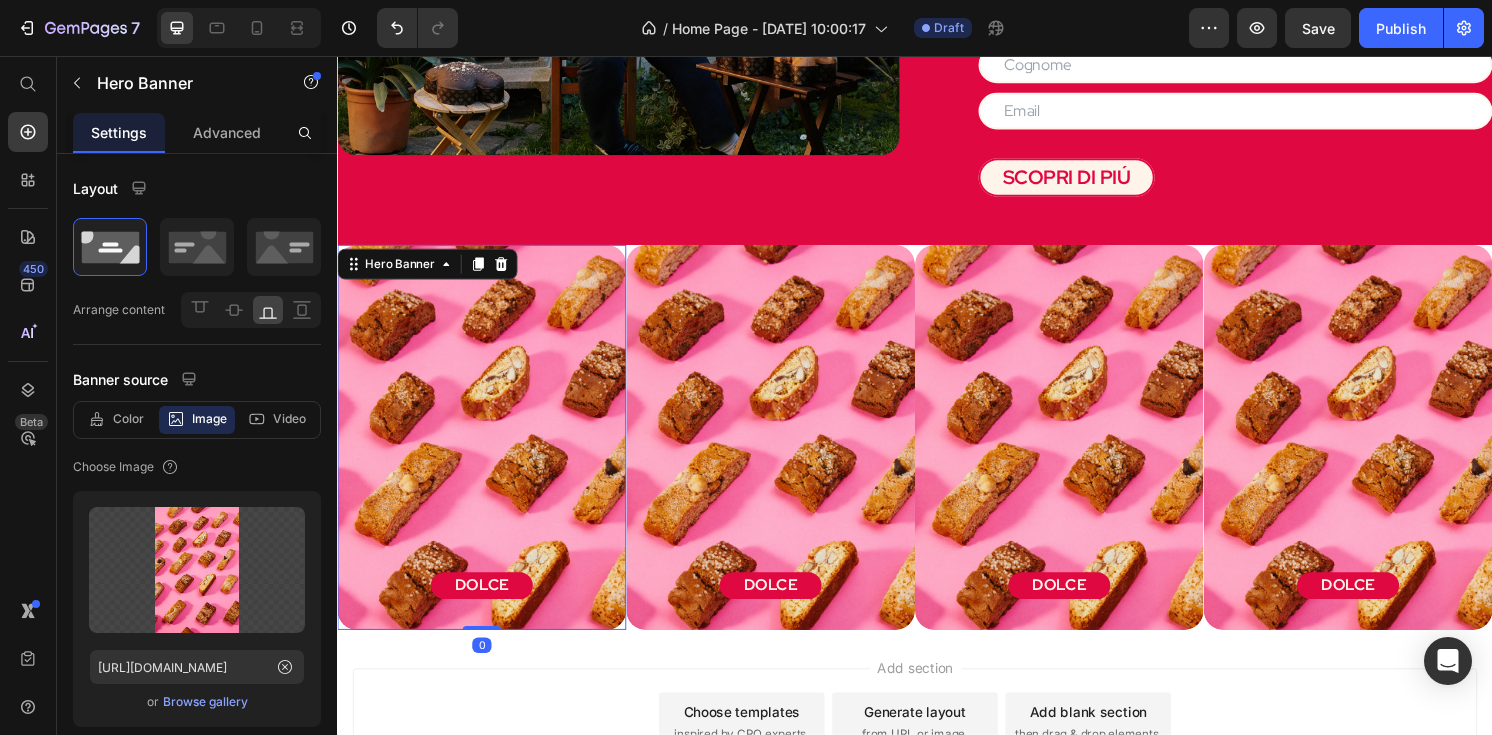 scroll, scrollTop: 2189, scrollLeft: 0, axis: vertical 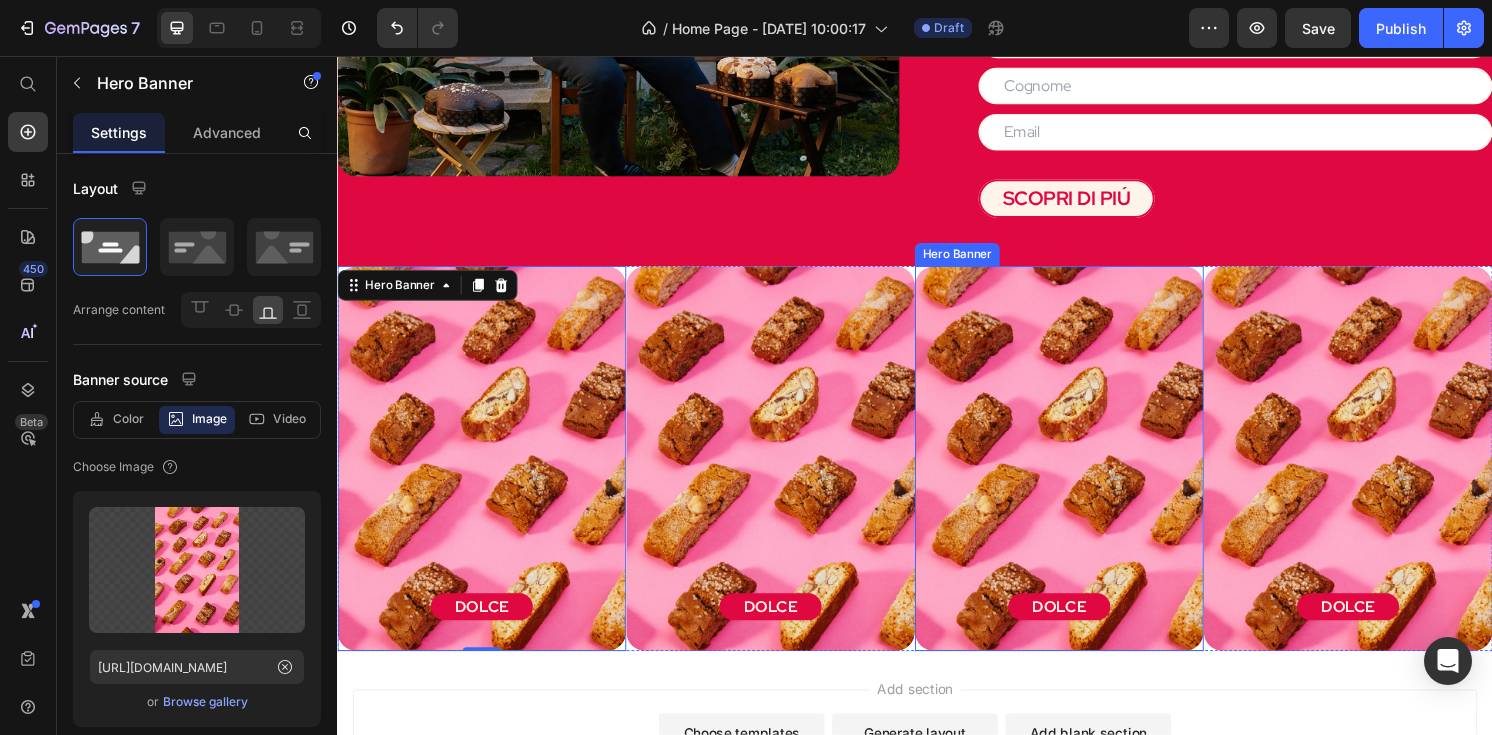 click at bounding box center (1087, 564) 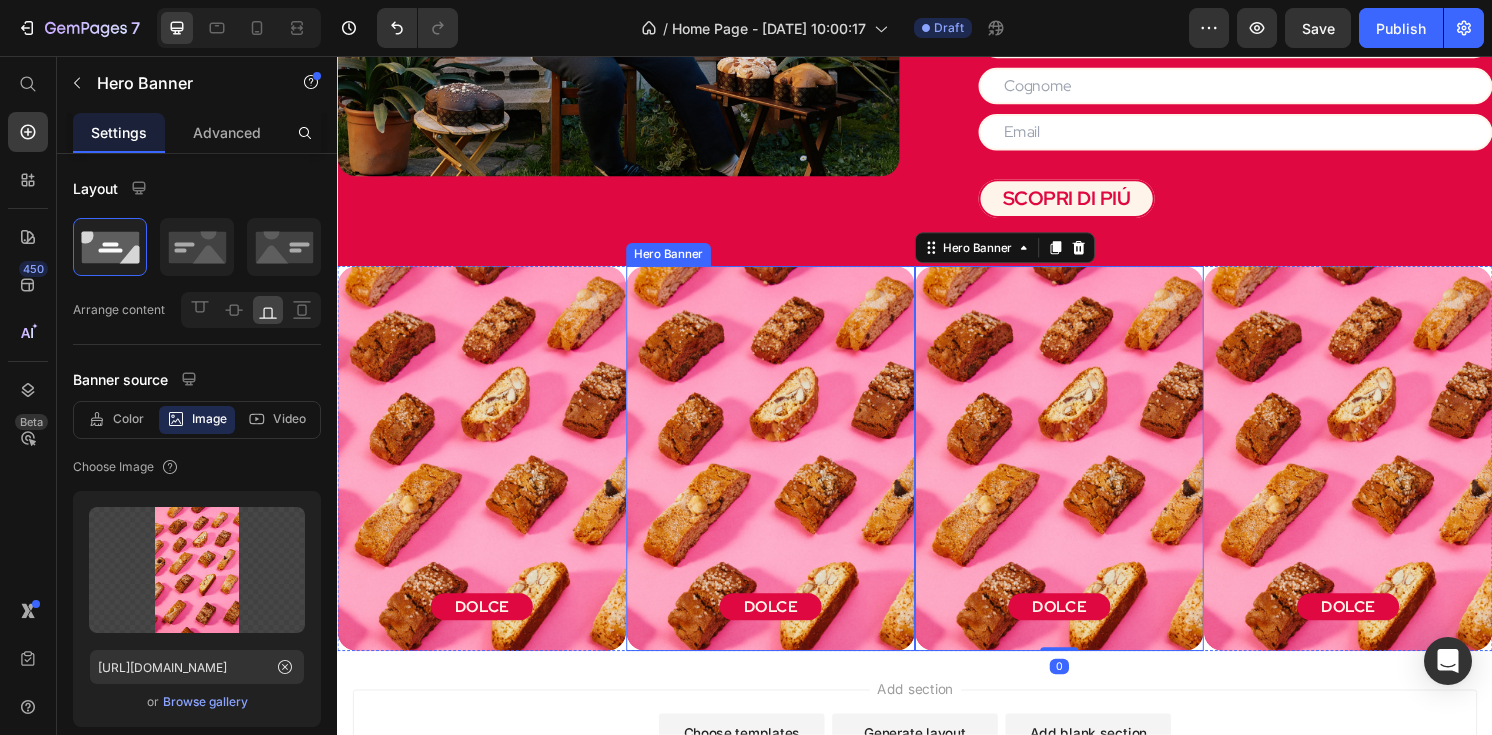 click at bounding box center (787, 564) 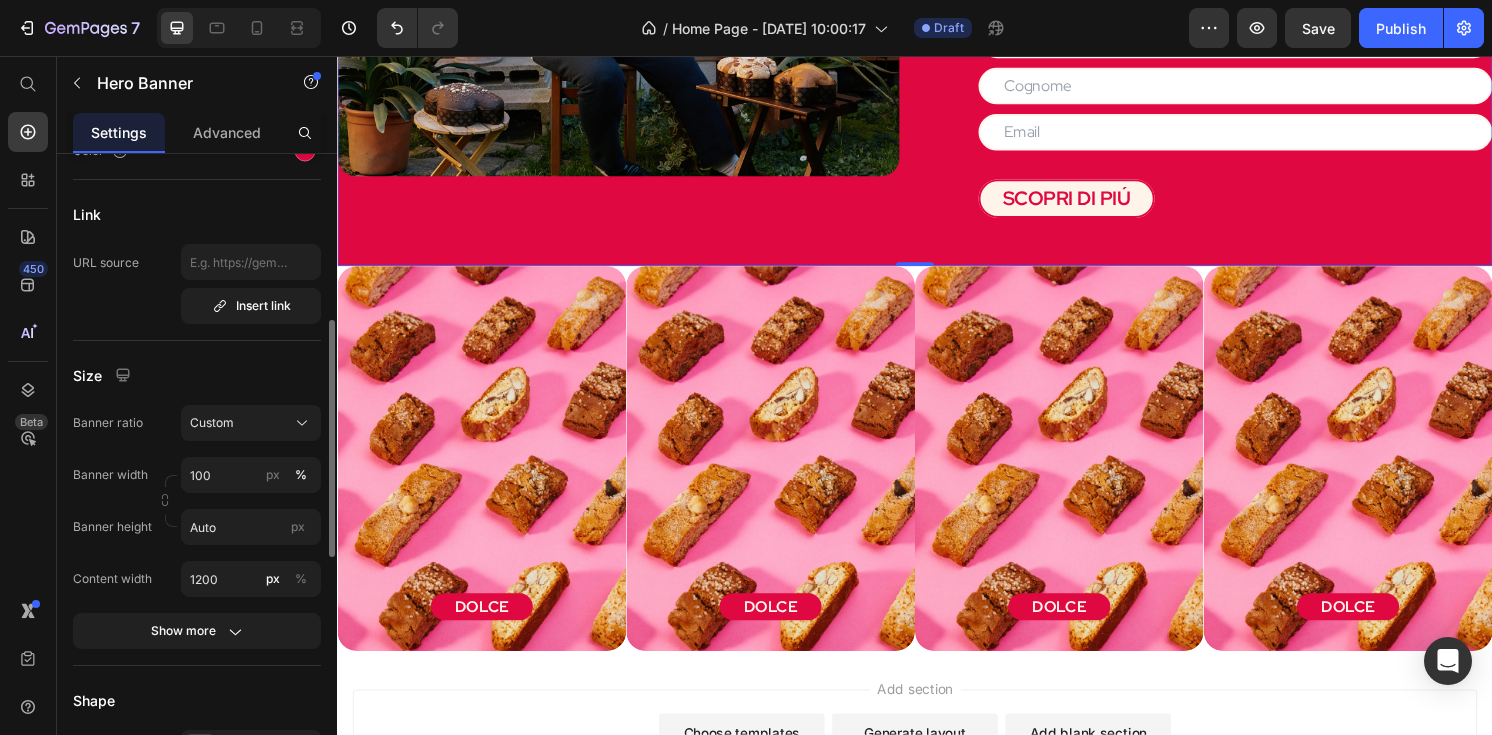 scroll, scrollTop: 445, scrollLeft: 0, axis: vertical 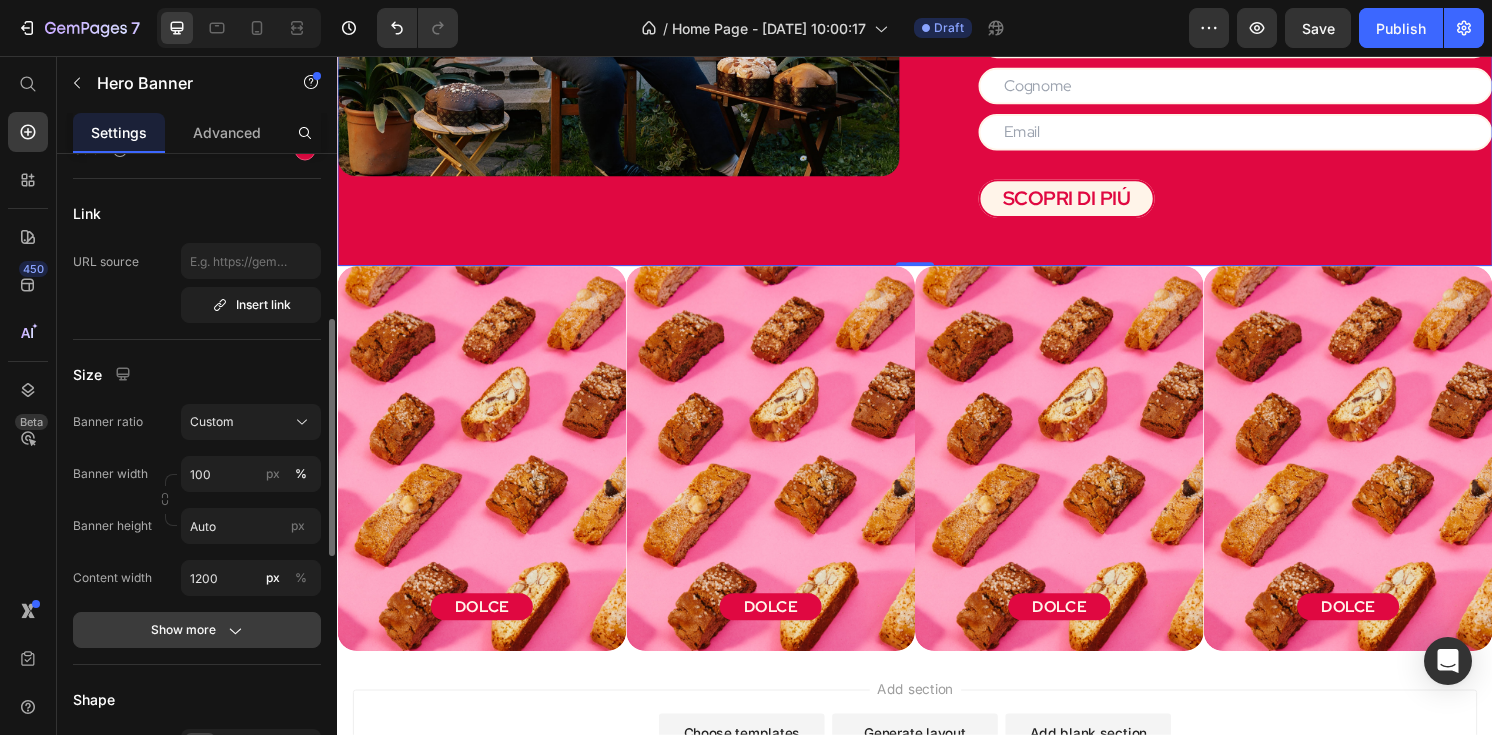 click on "Show more" 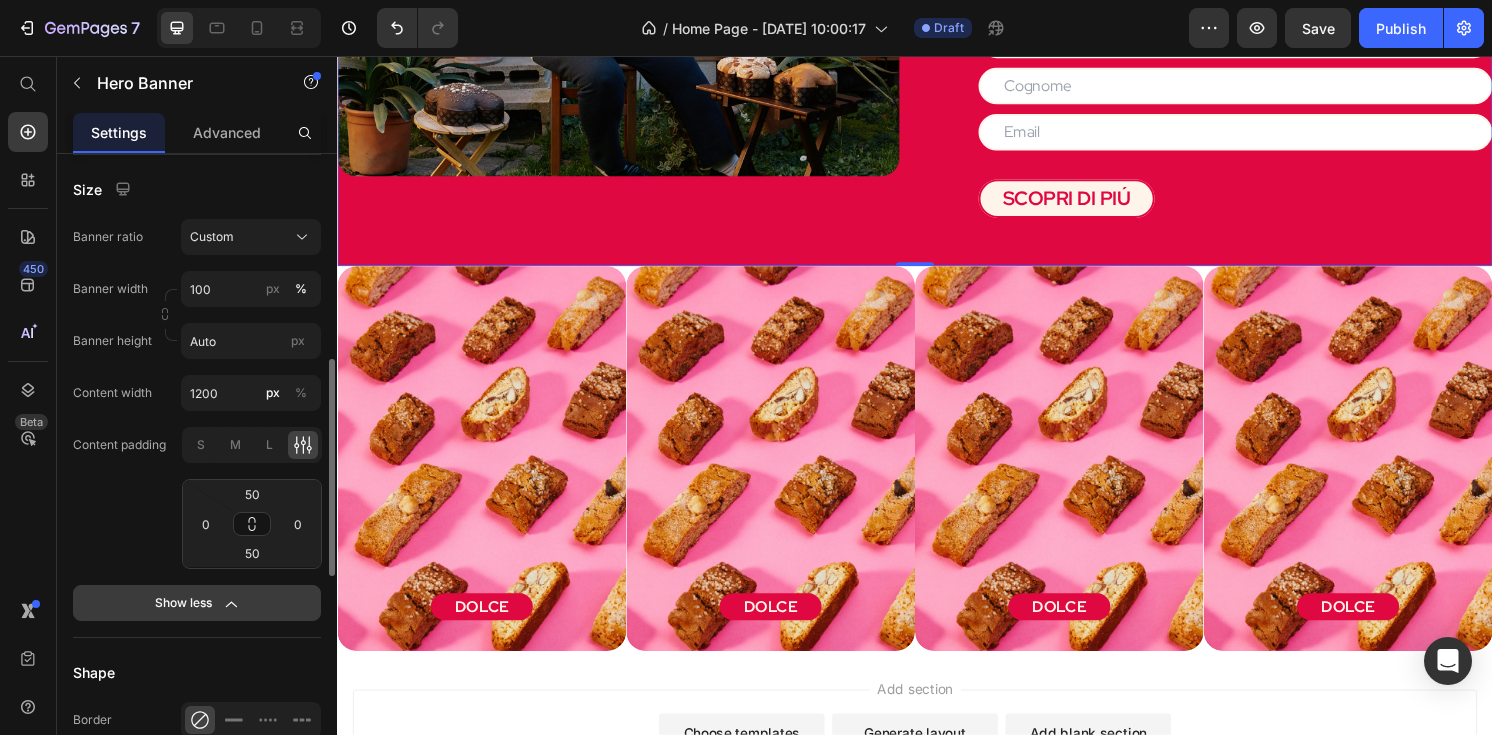 scroll, scrollTop: 644, scrollLeft: 0, axis: vertical 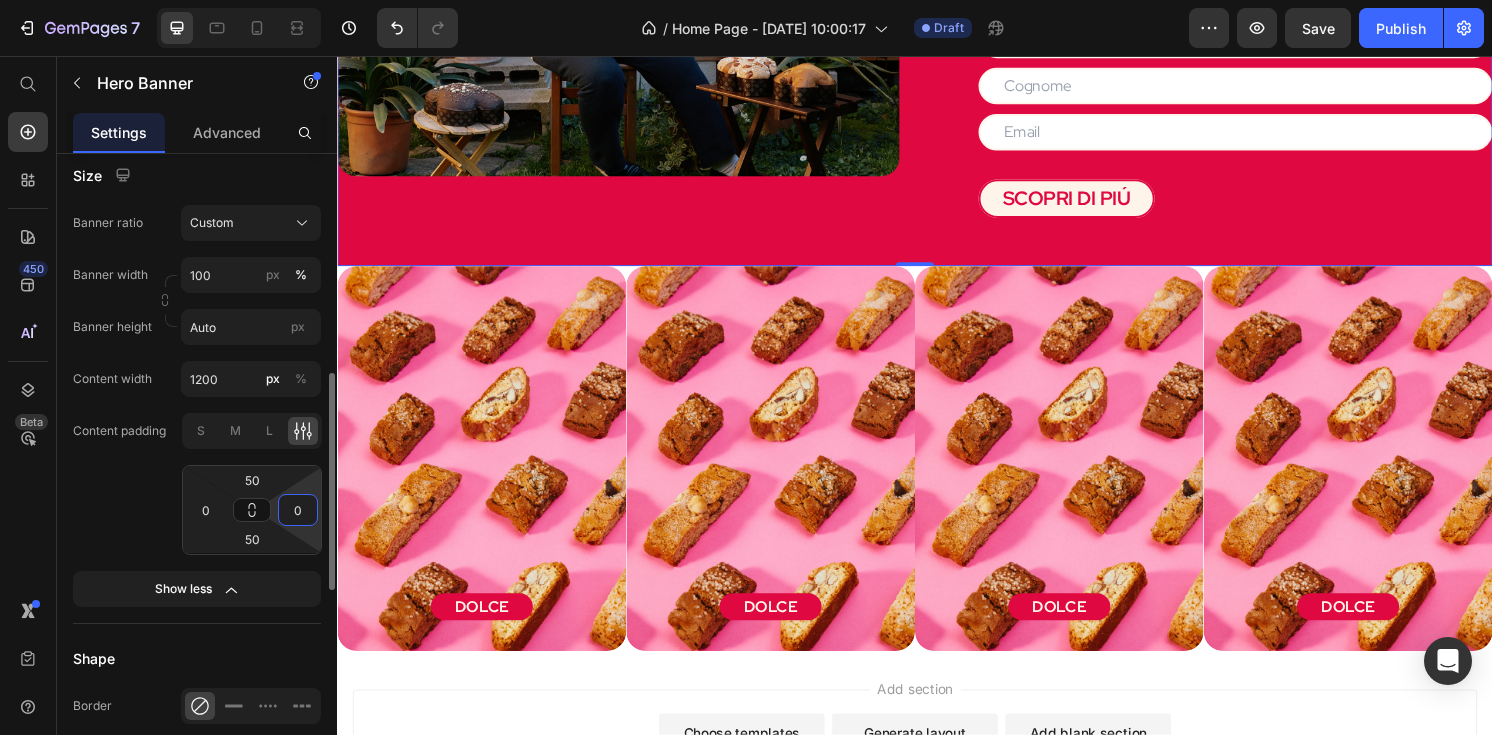 click on "0" at bounding box center (298, 510) 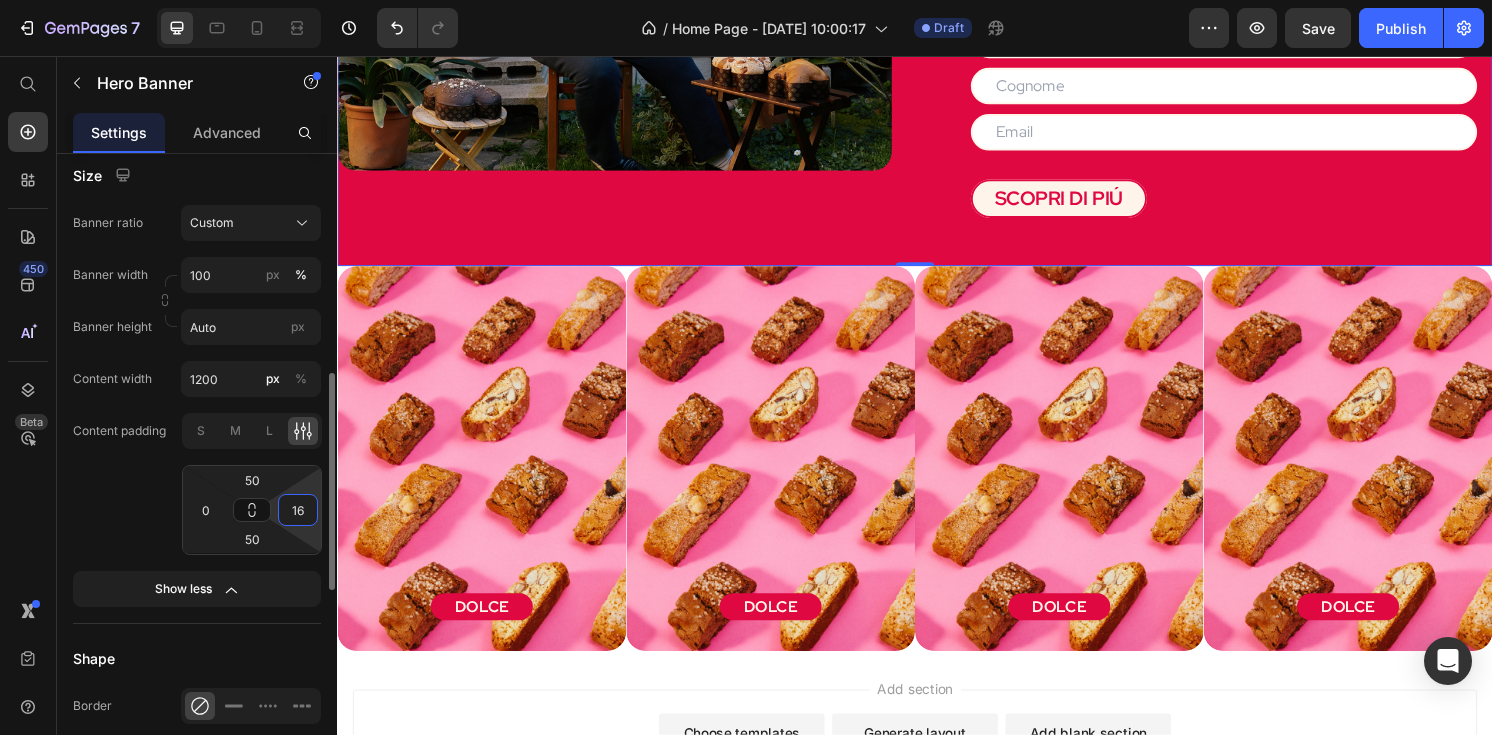 type on "1" 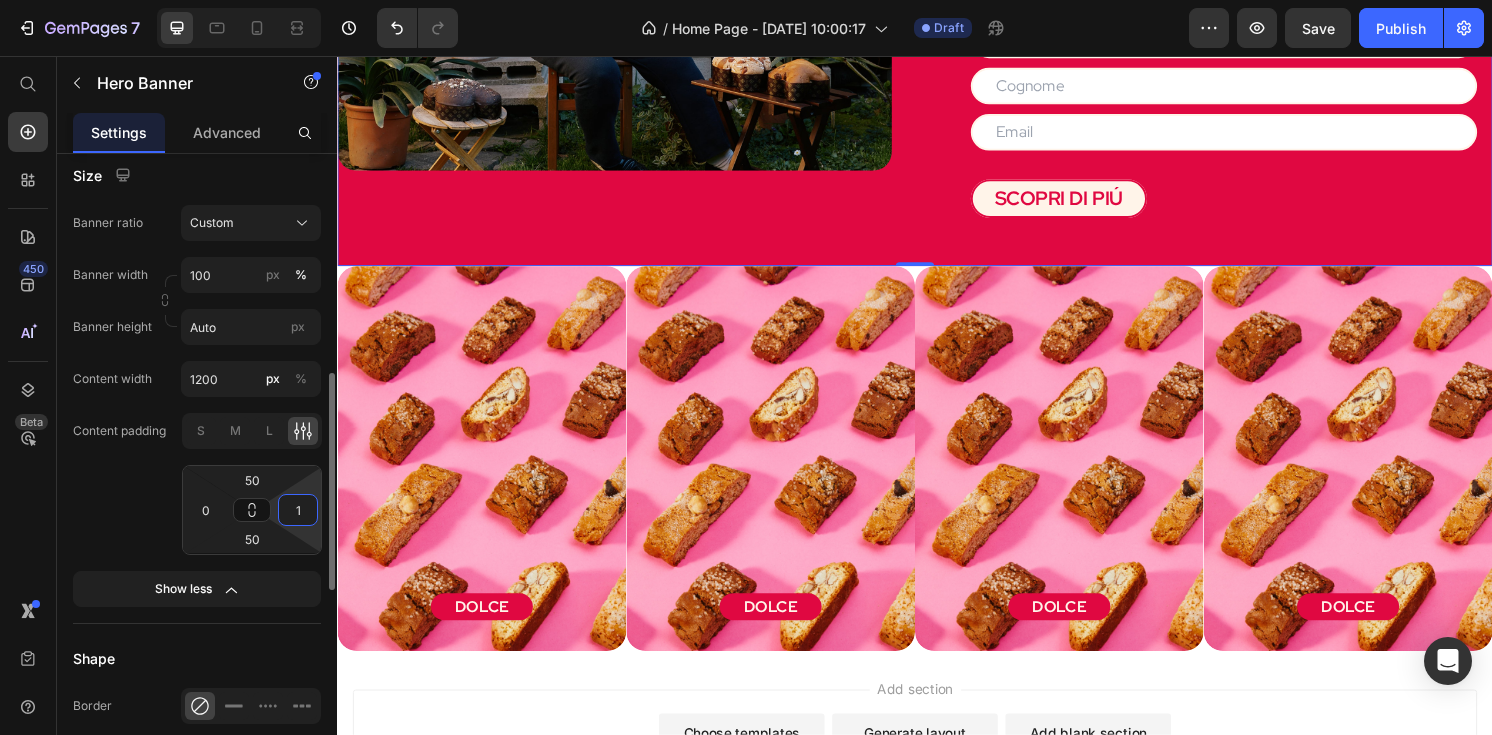 type 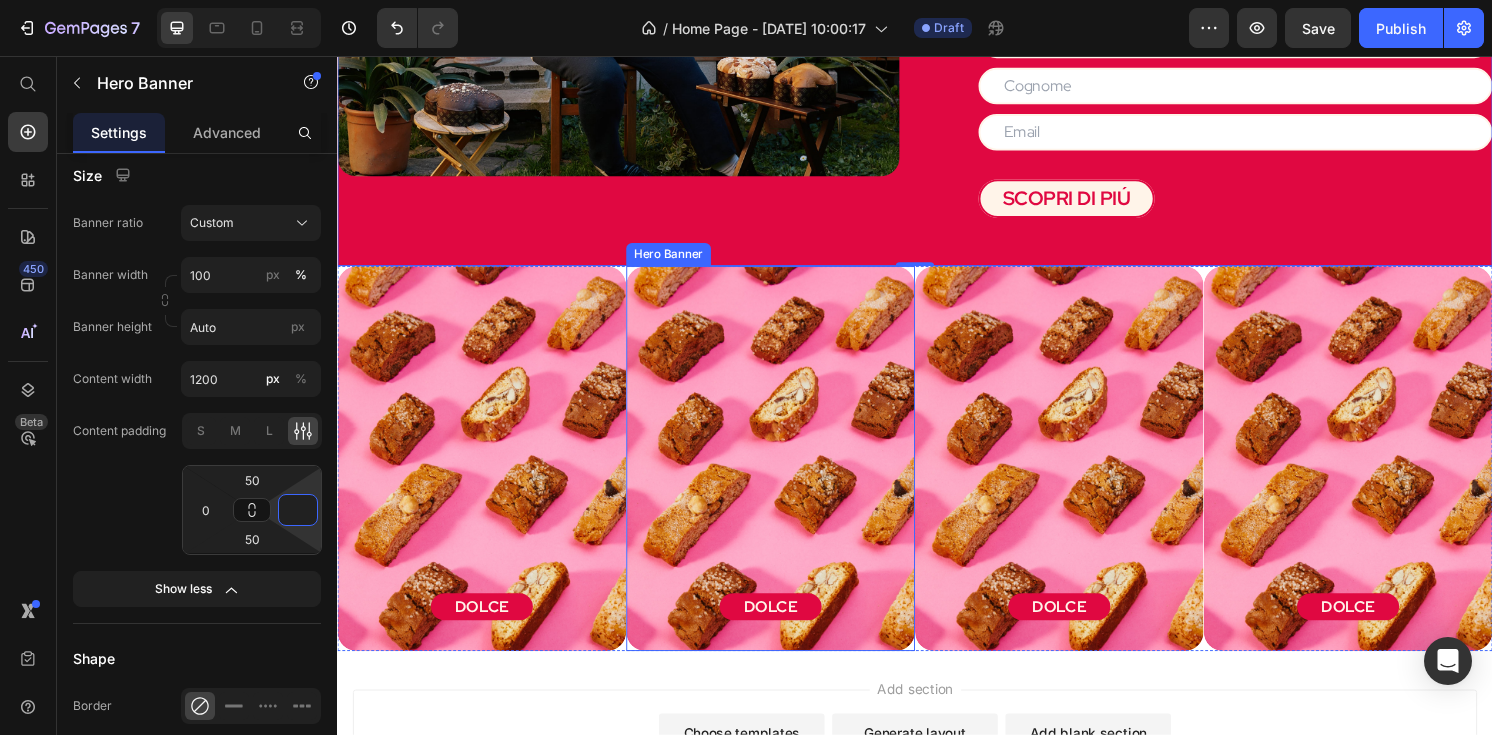 click on "DOLCE Button" at bounding box center [787, 628] 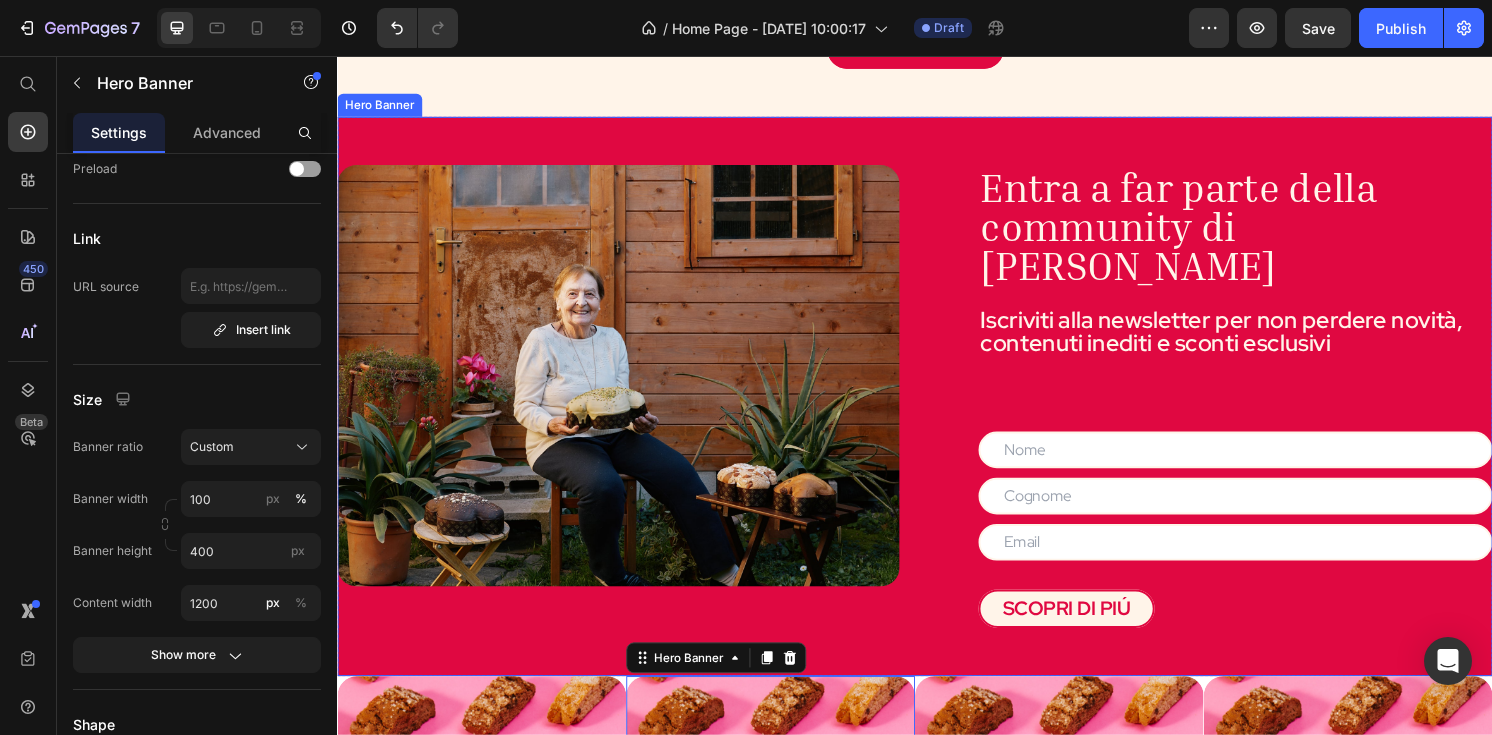 click at bounding box center (487, 953) 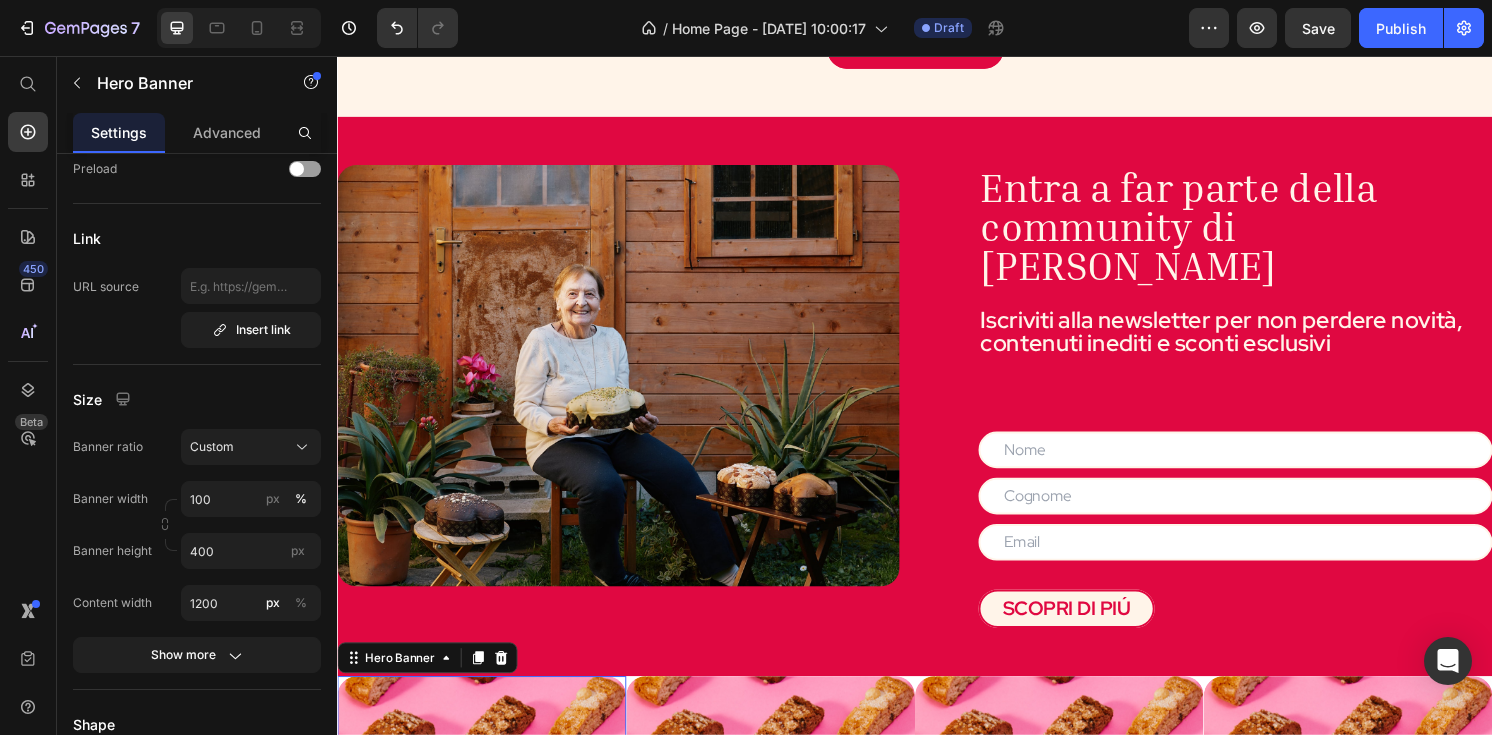scroll, scrollTop: 2108, scrollLeft: 0, axis: vertical 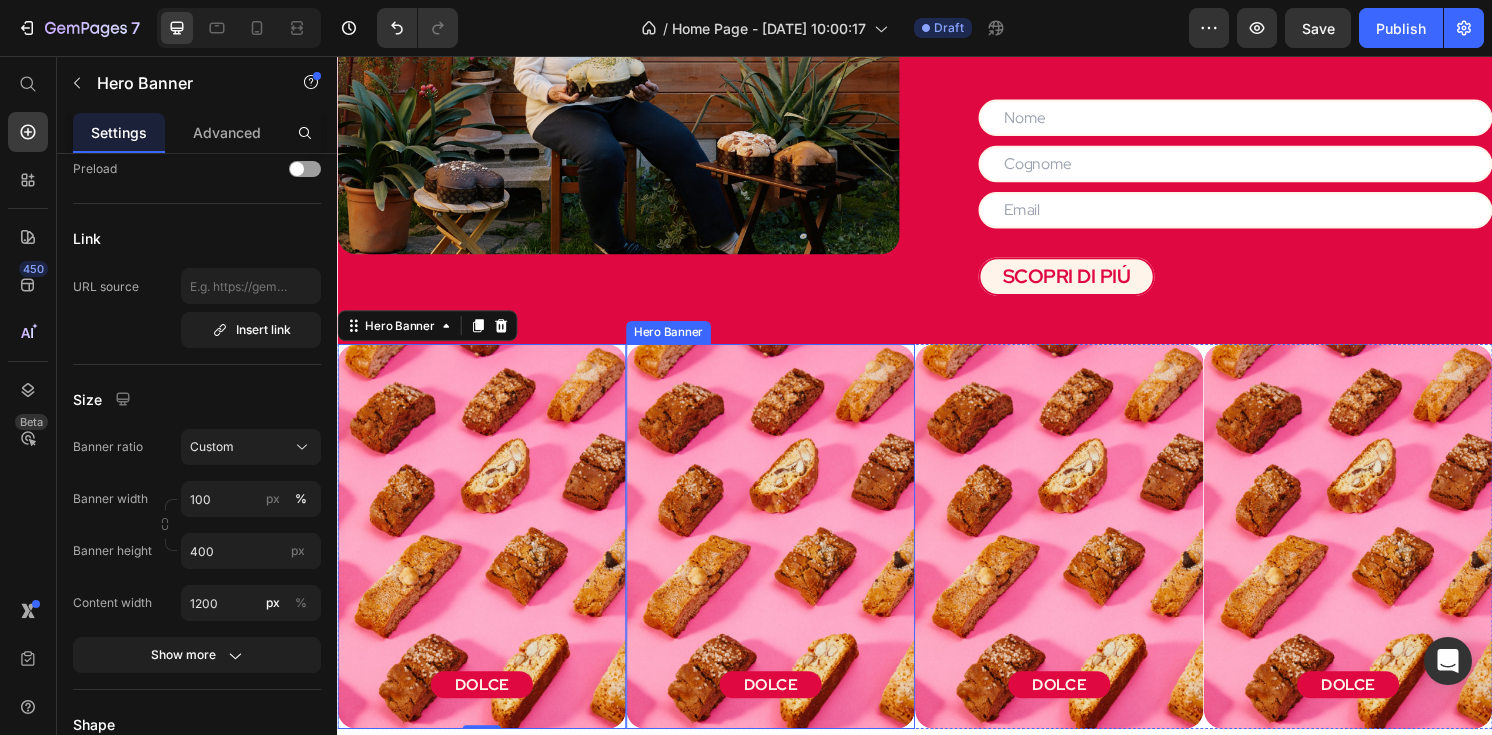 click at bounding box center (487, 638) 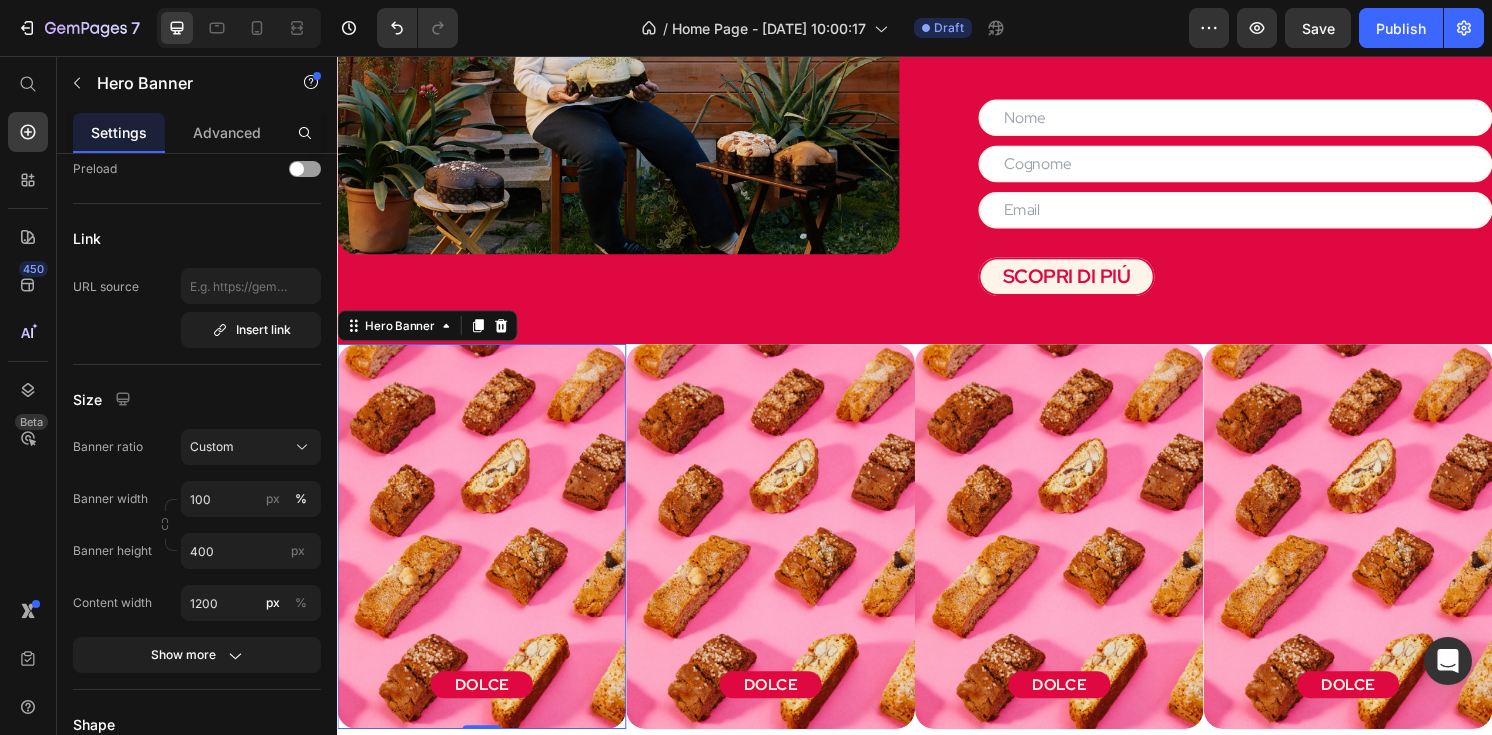 click at bounding box center [487, 638] 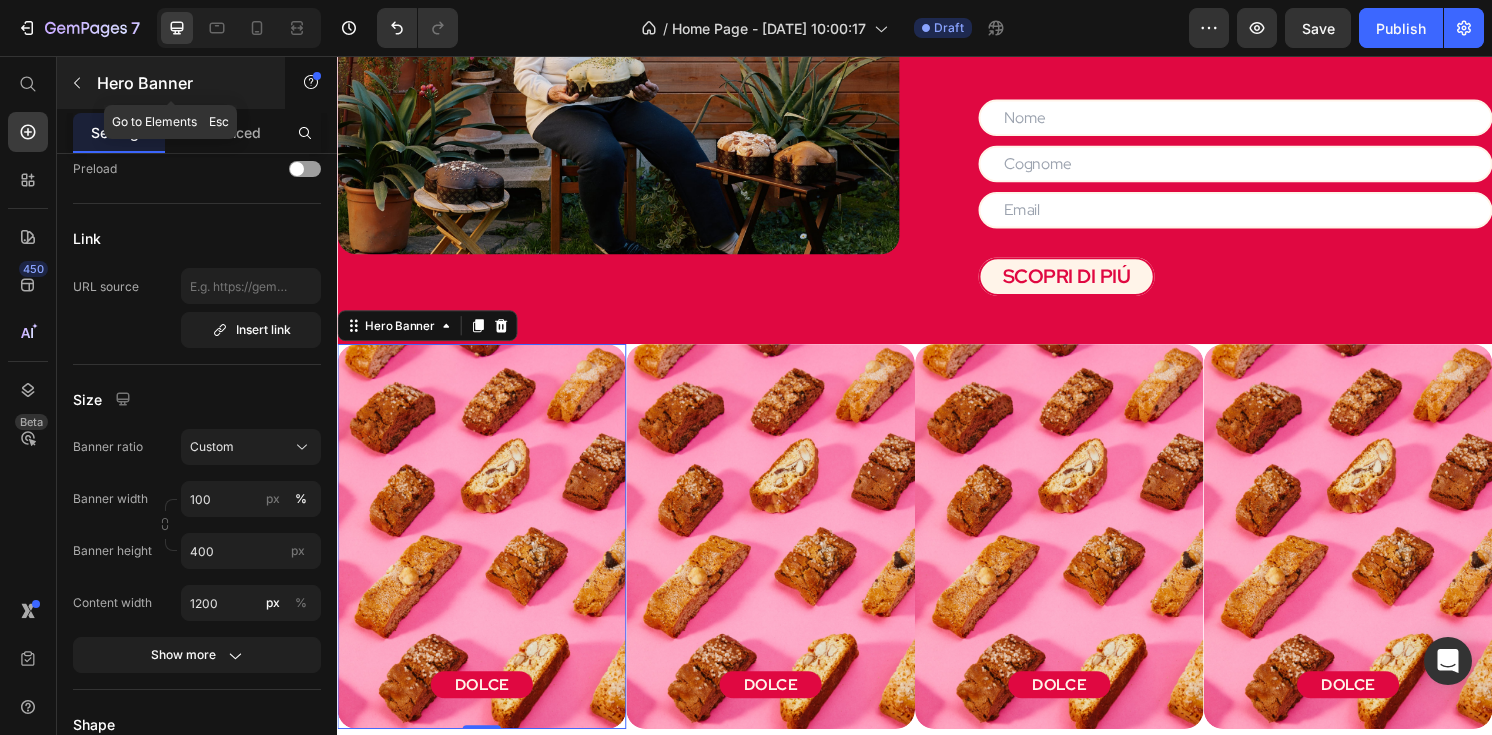 click 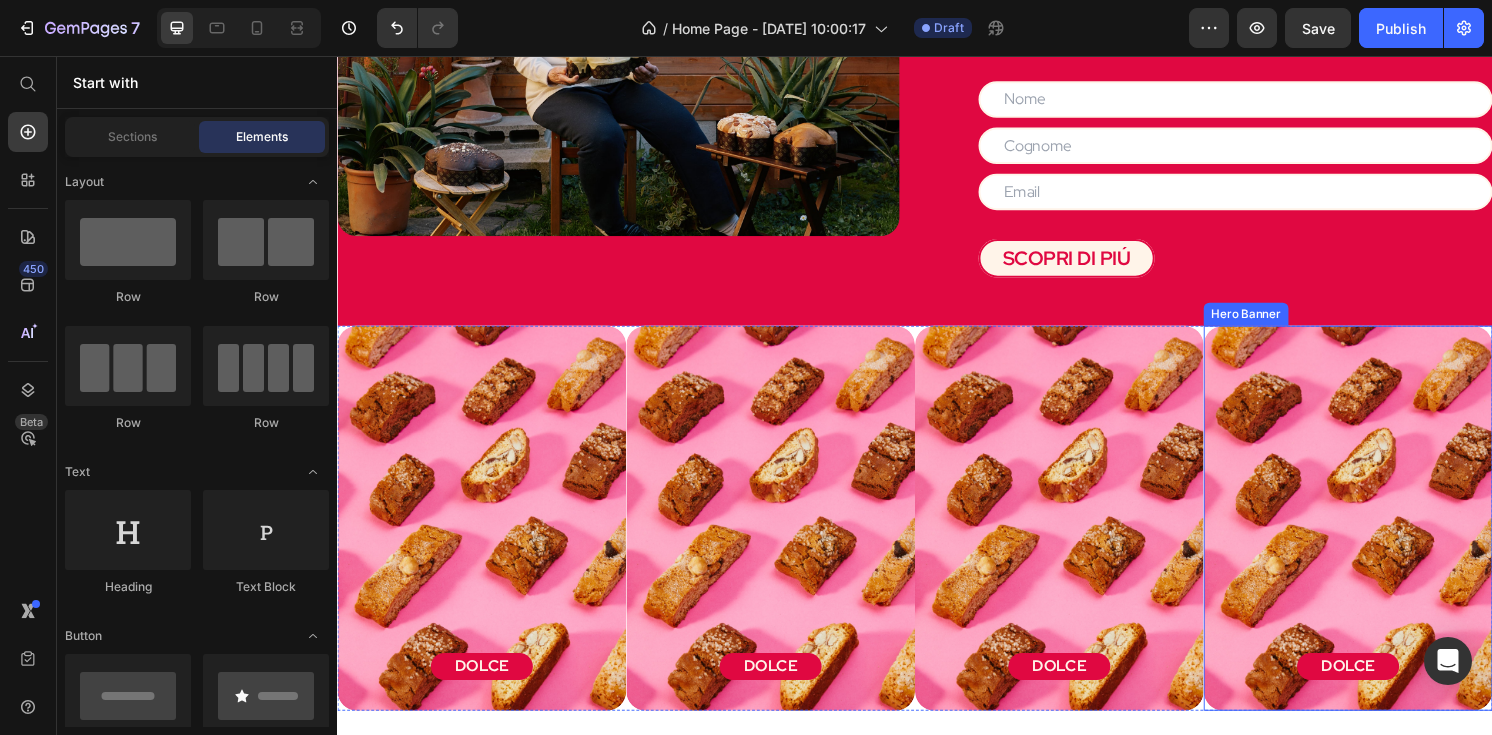 scroll, scrollTop: 2272, scrollLeft: 0, axis: vertical 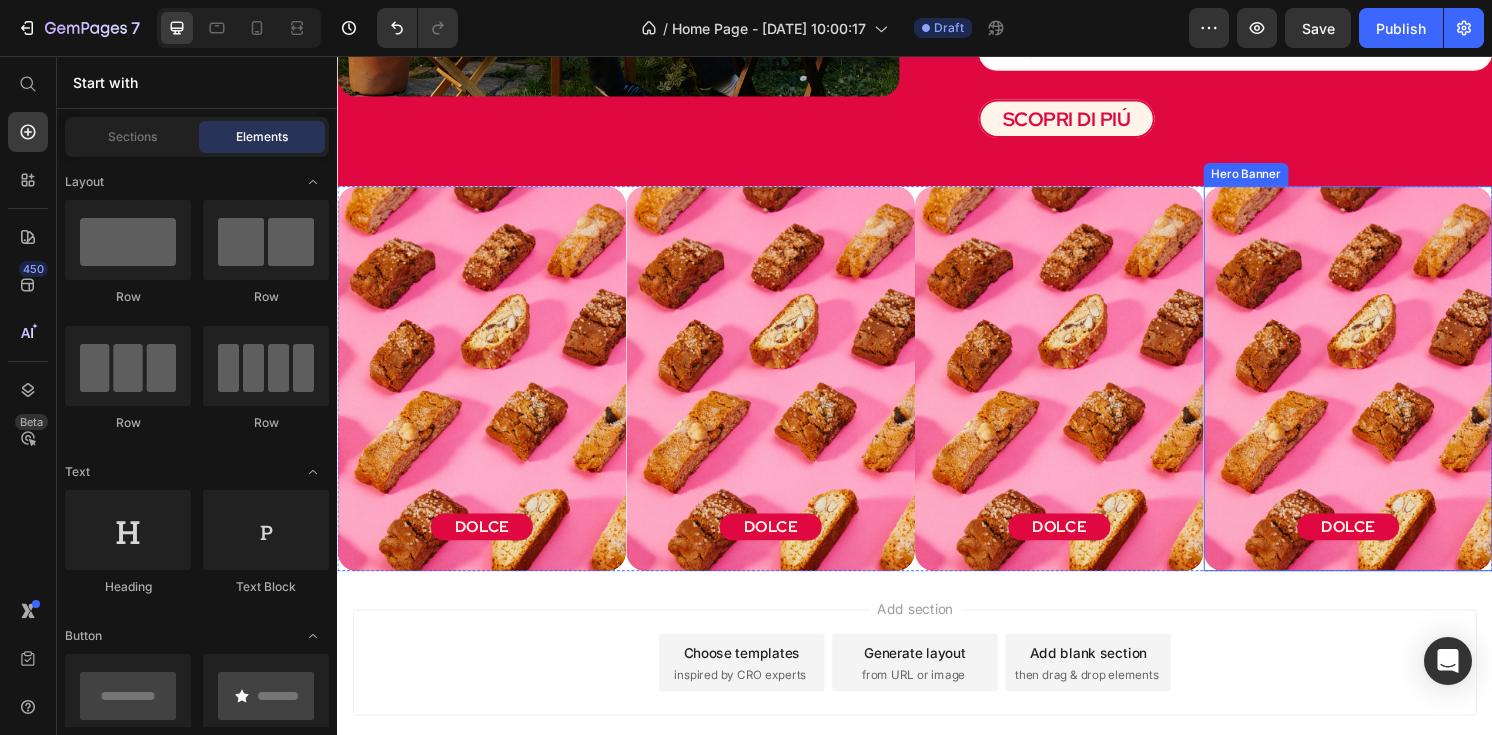 click on "DOLCE Button" at bounding box center [1387, 545] 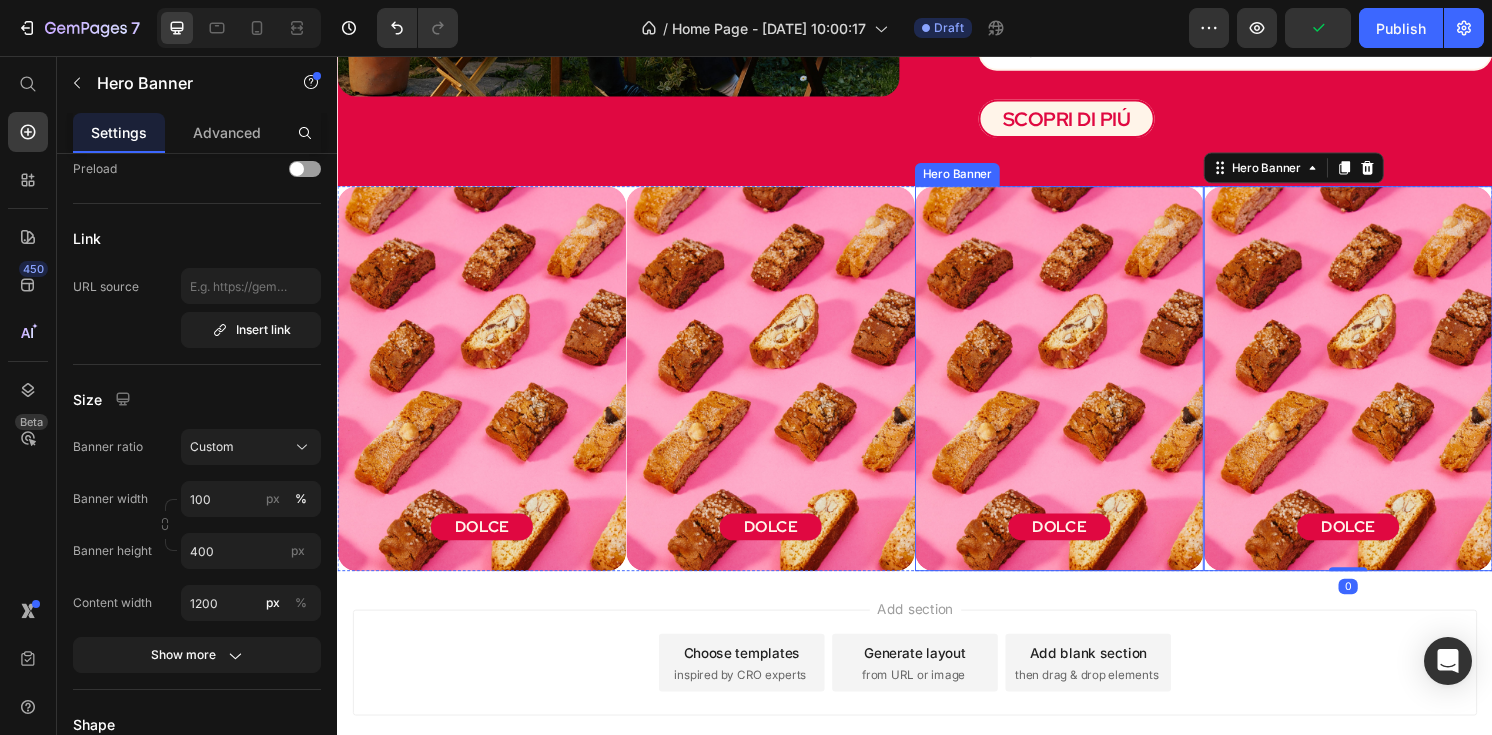 click on "DOLCE Button" at bounding box center (1087, 545) 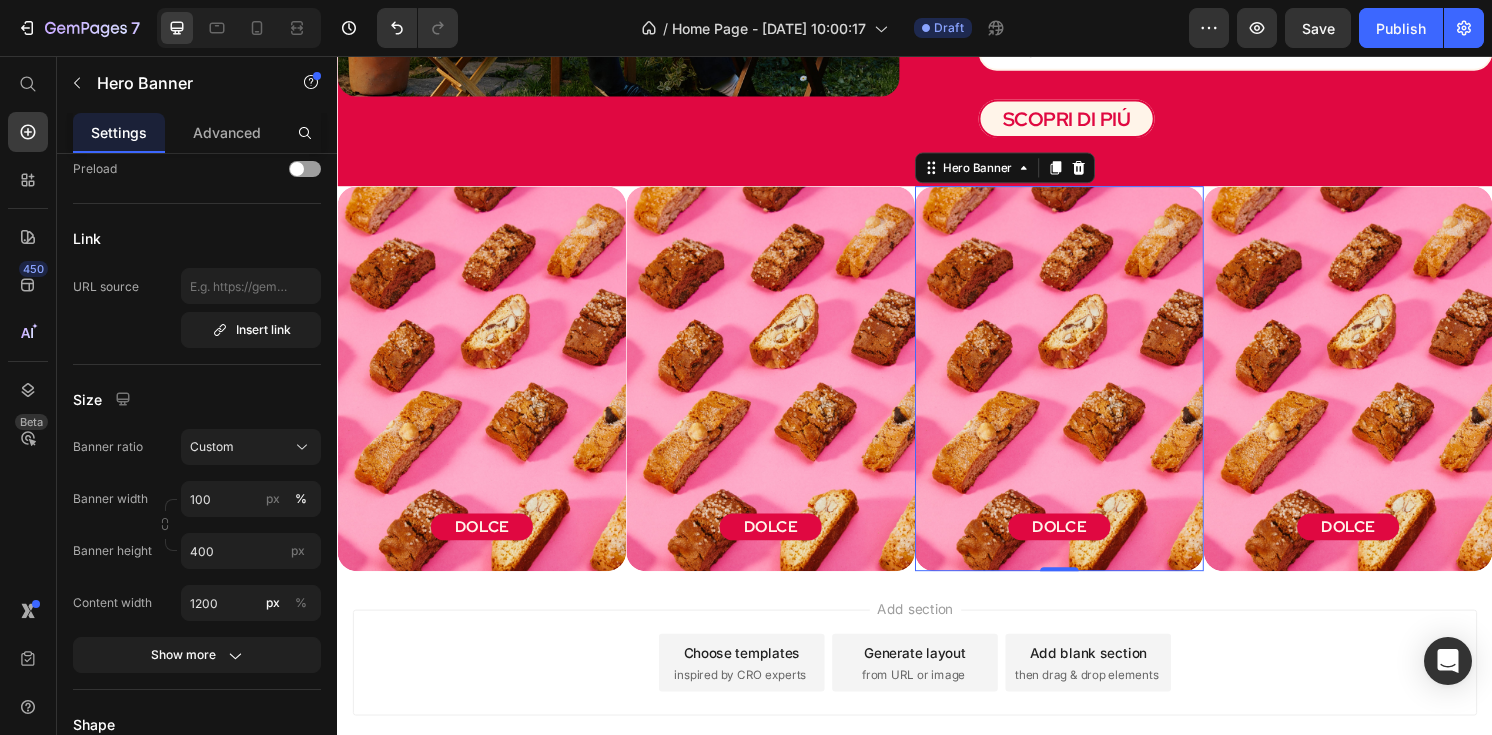 click at bounding box center (1087, 488) 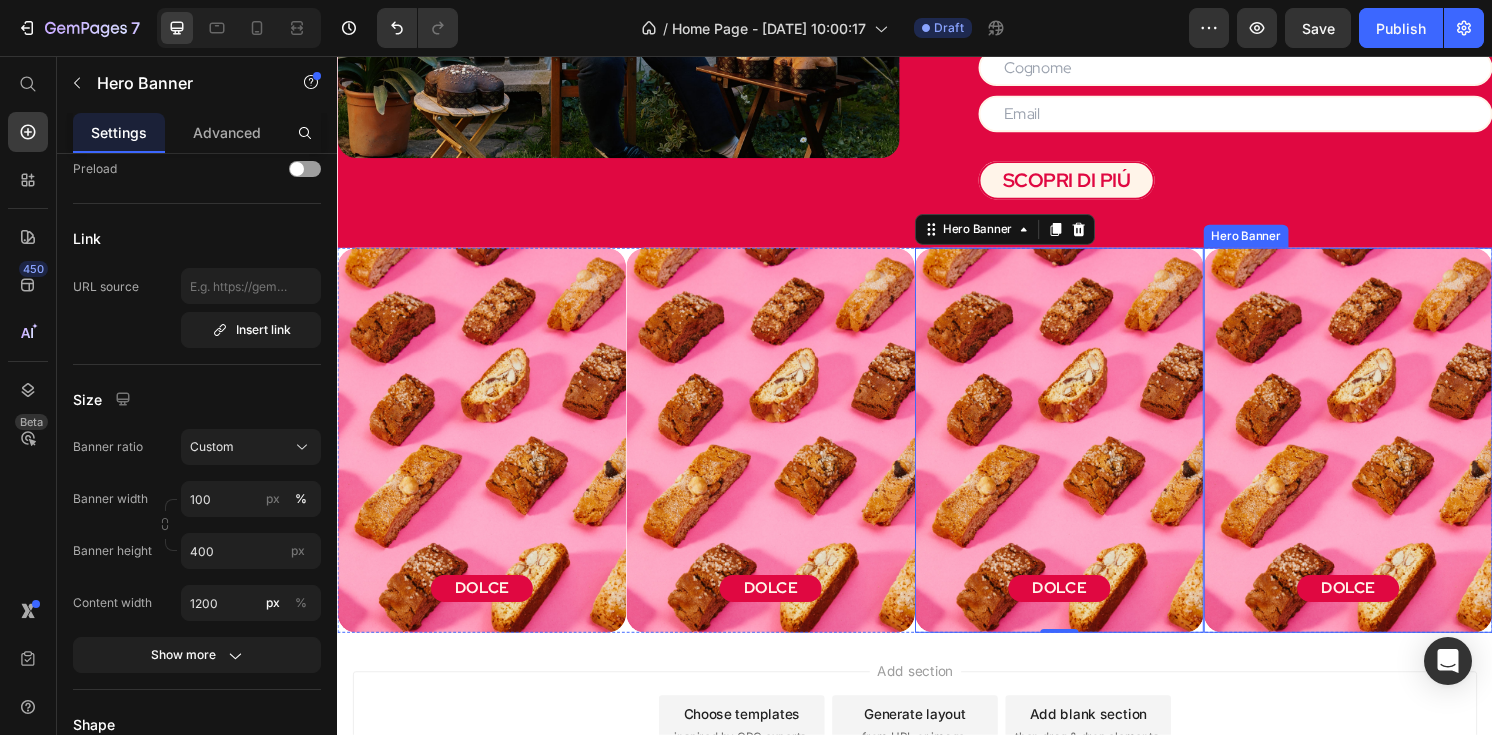 scroll, scrollTop: 2181, scrollLeft: 0, axis: vertical 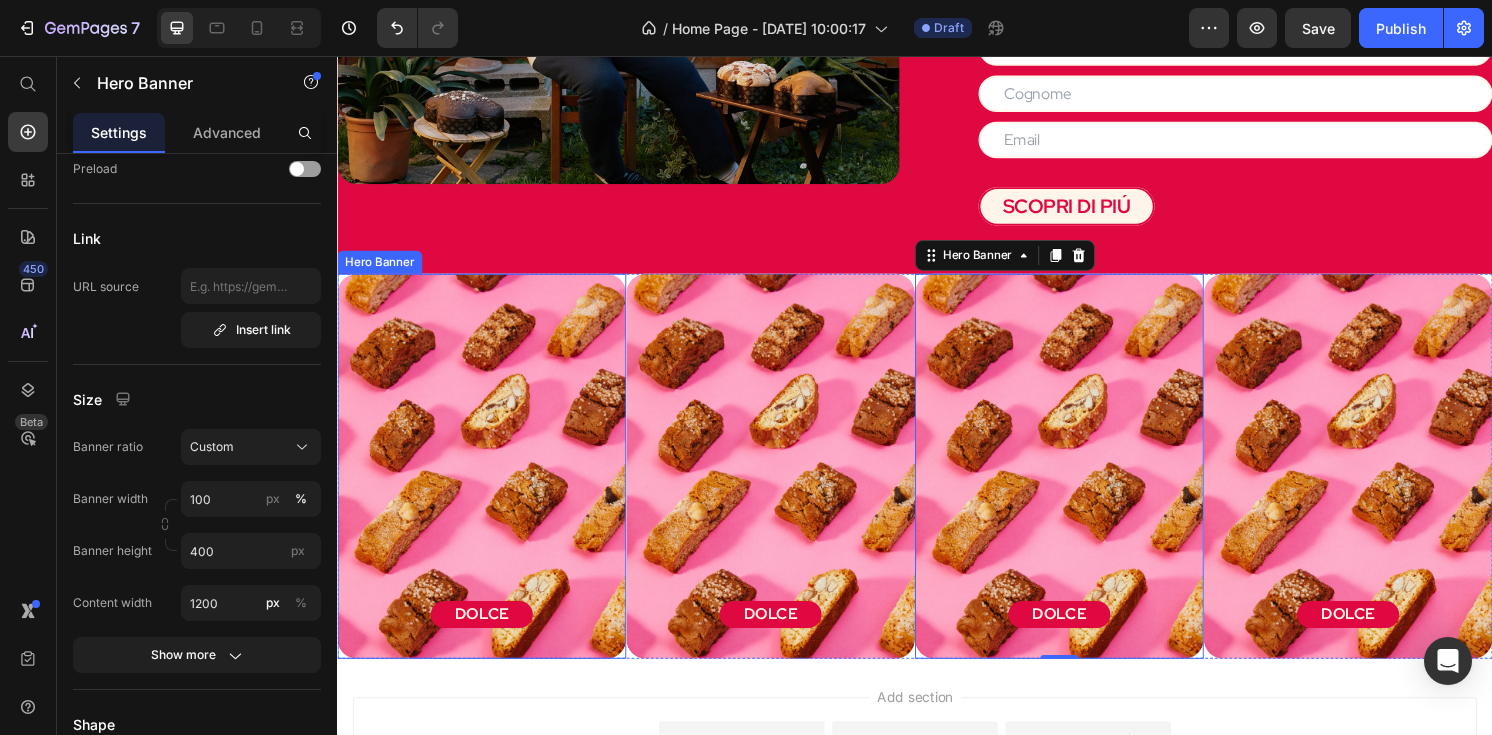 click at bounding box center [487, 571] 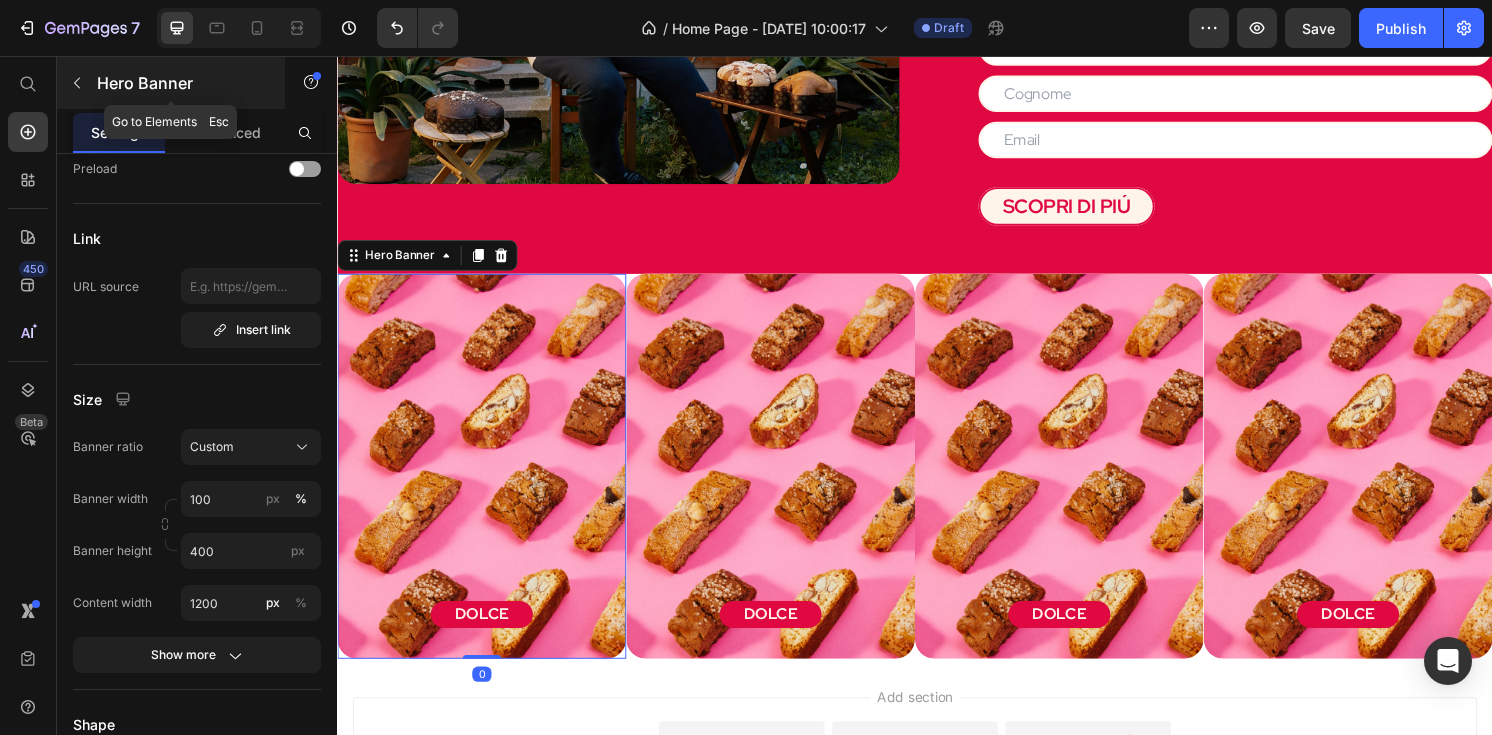 click on "Hero Banner" at bounding box center [171, 83] 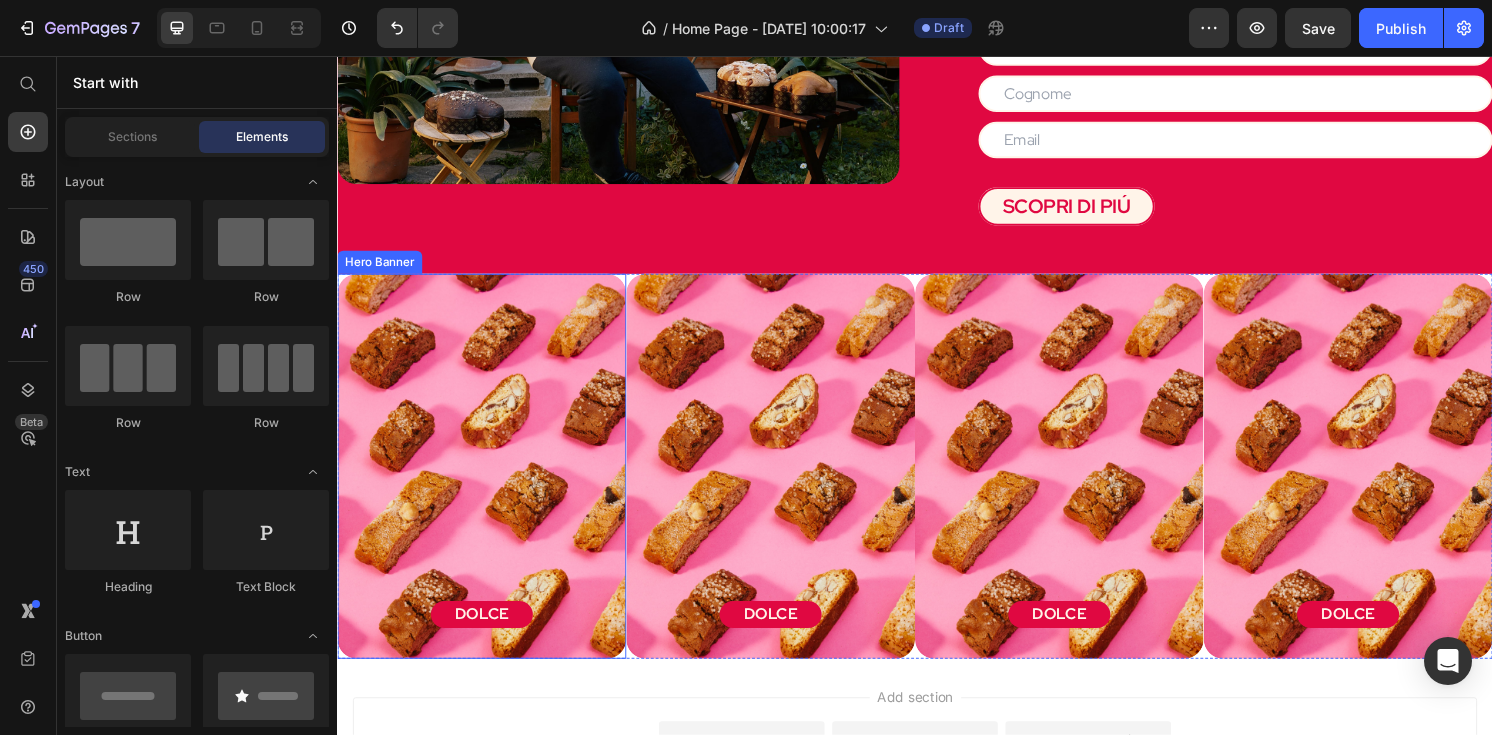 click at bounding box center [487, 571] 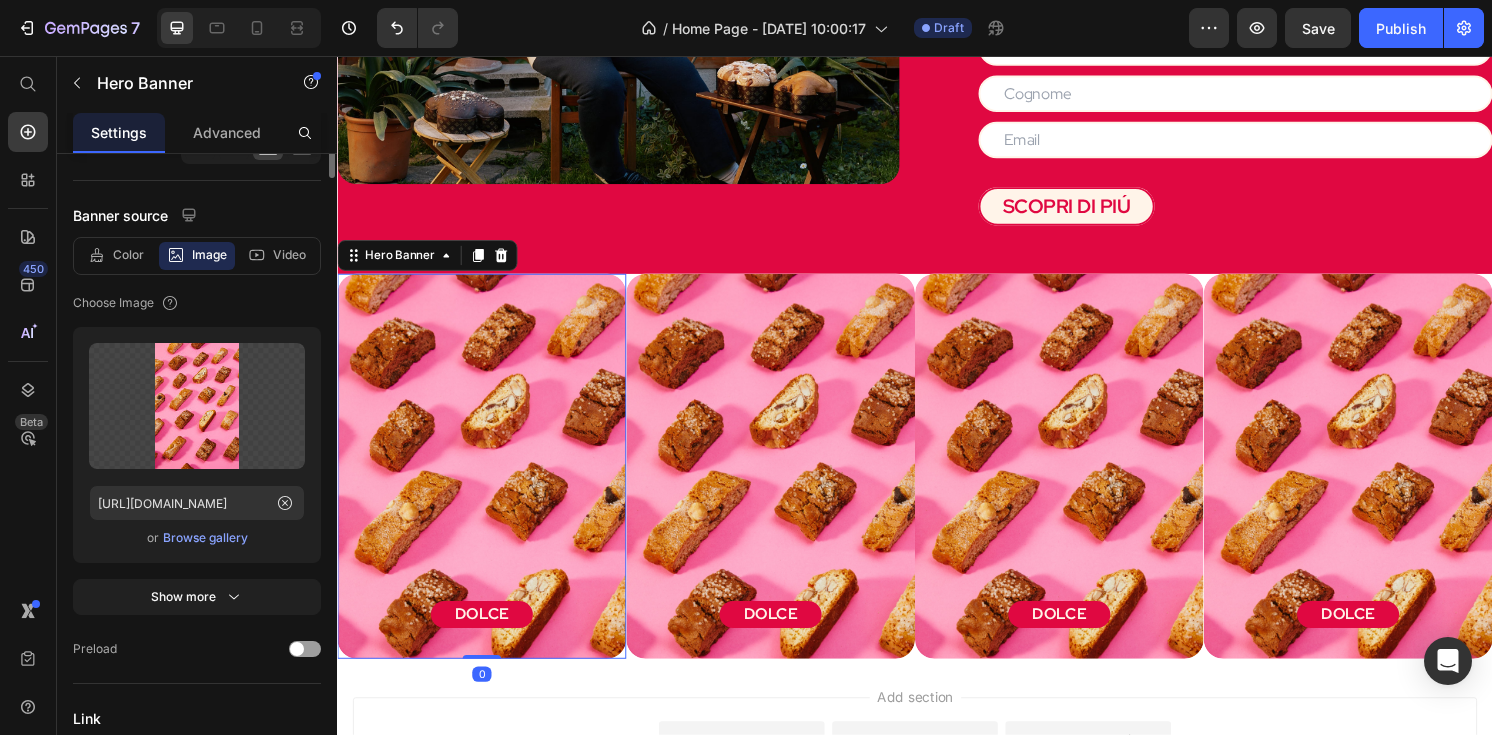 scroll, scrollTop: 0, scrollLeft: 0, axis: both 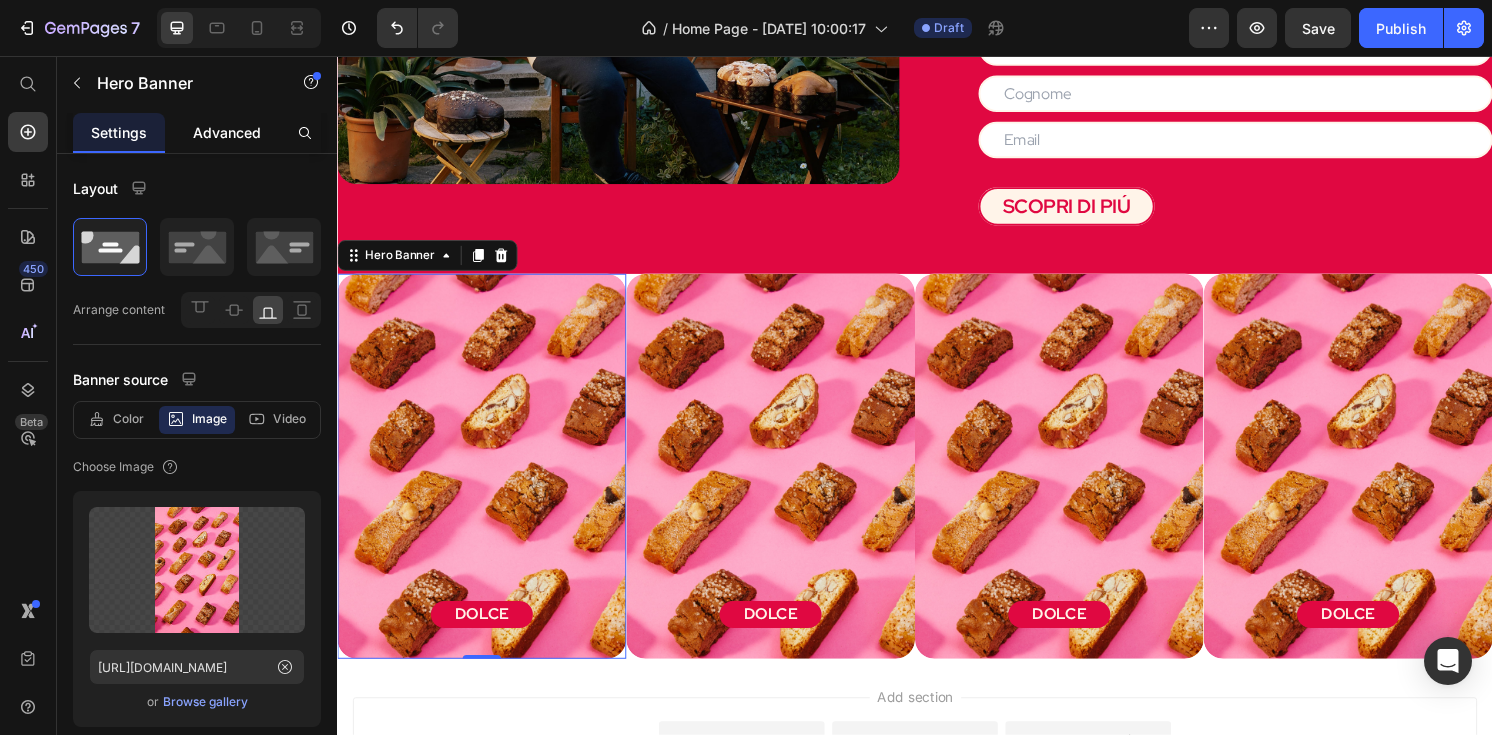 click on "Advanced" at bounding box center [227, 132] 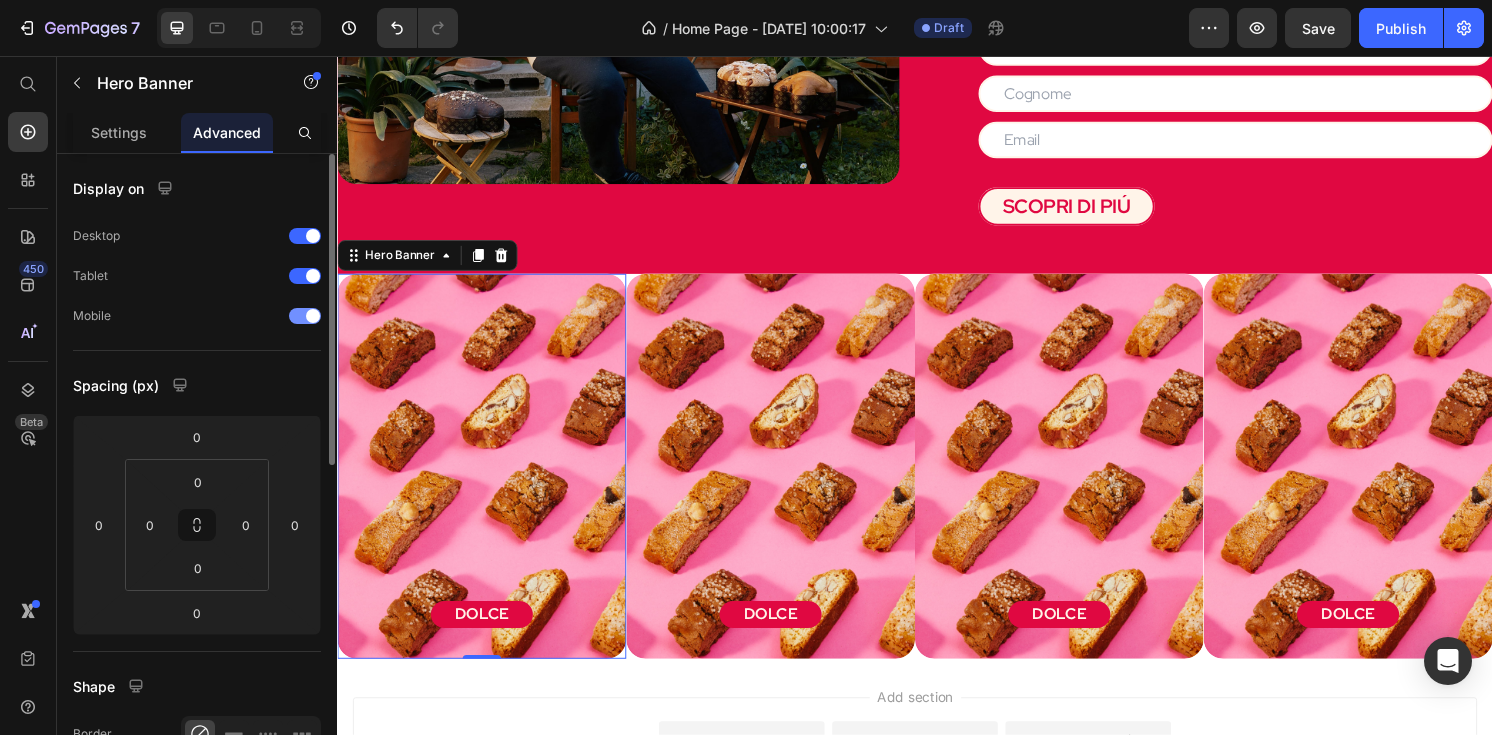 scroll, scrollTop: 16, scrollLeft: 0, axis: vertical 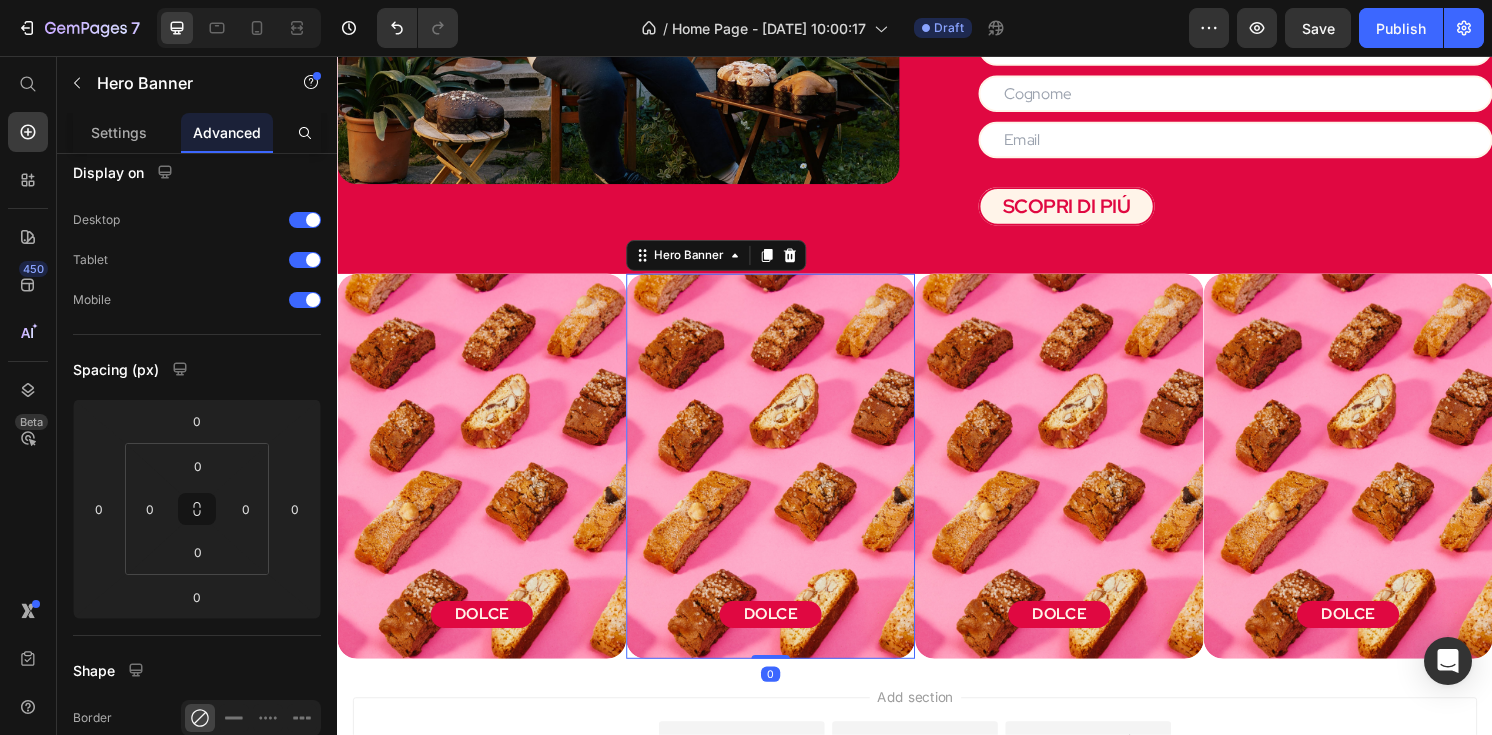 click on "DOLCE Button" at bounding box center [787, 636] 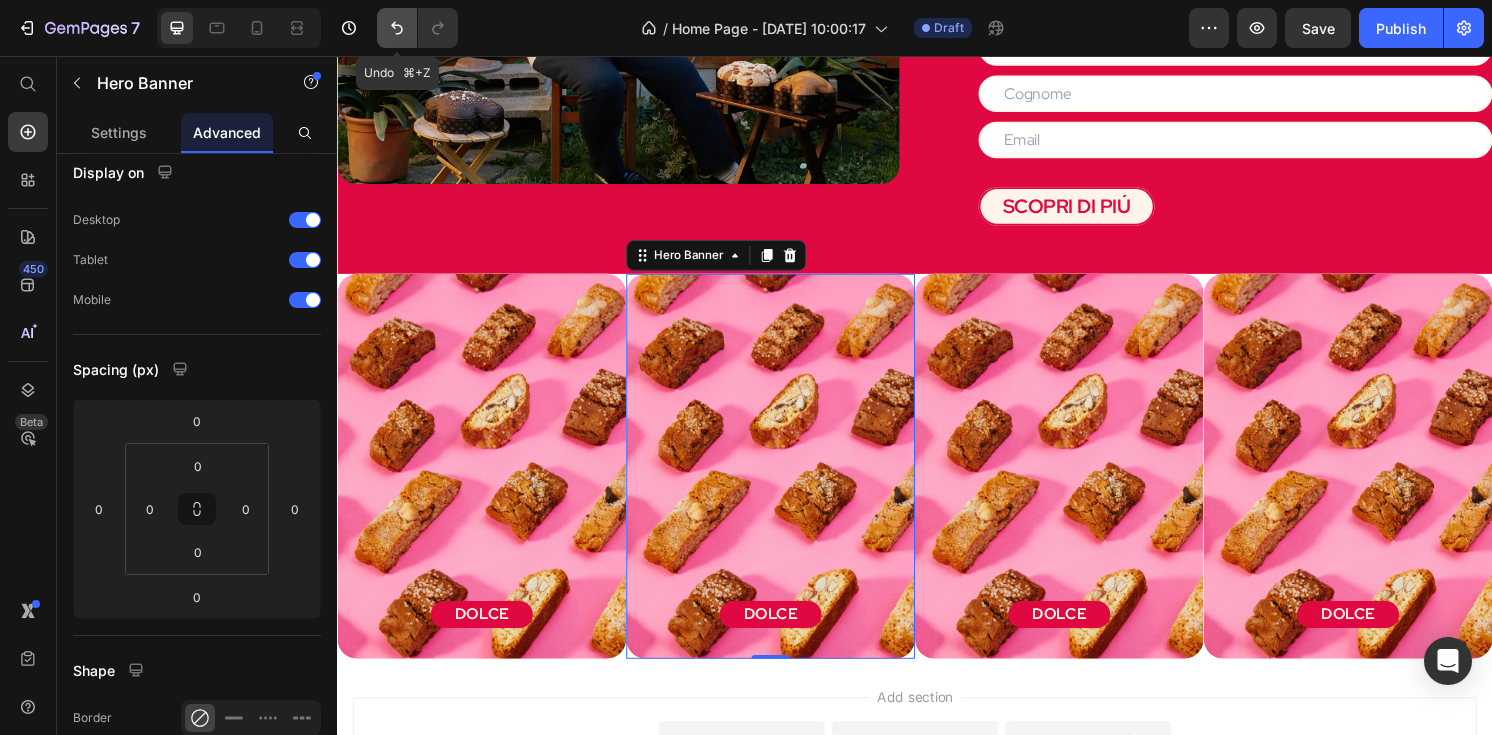 click 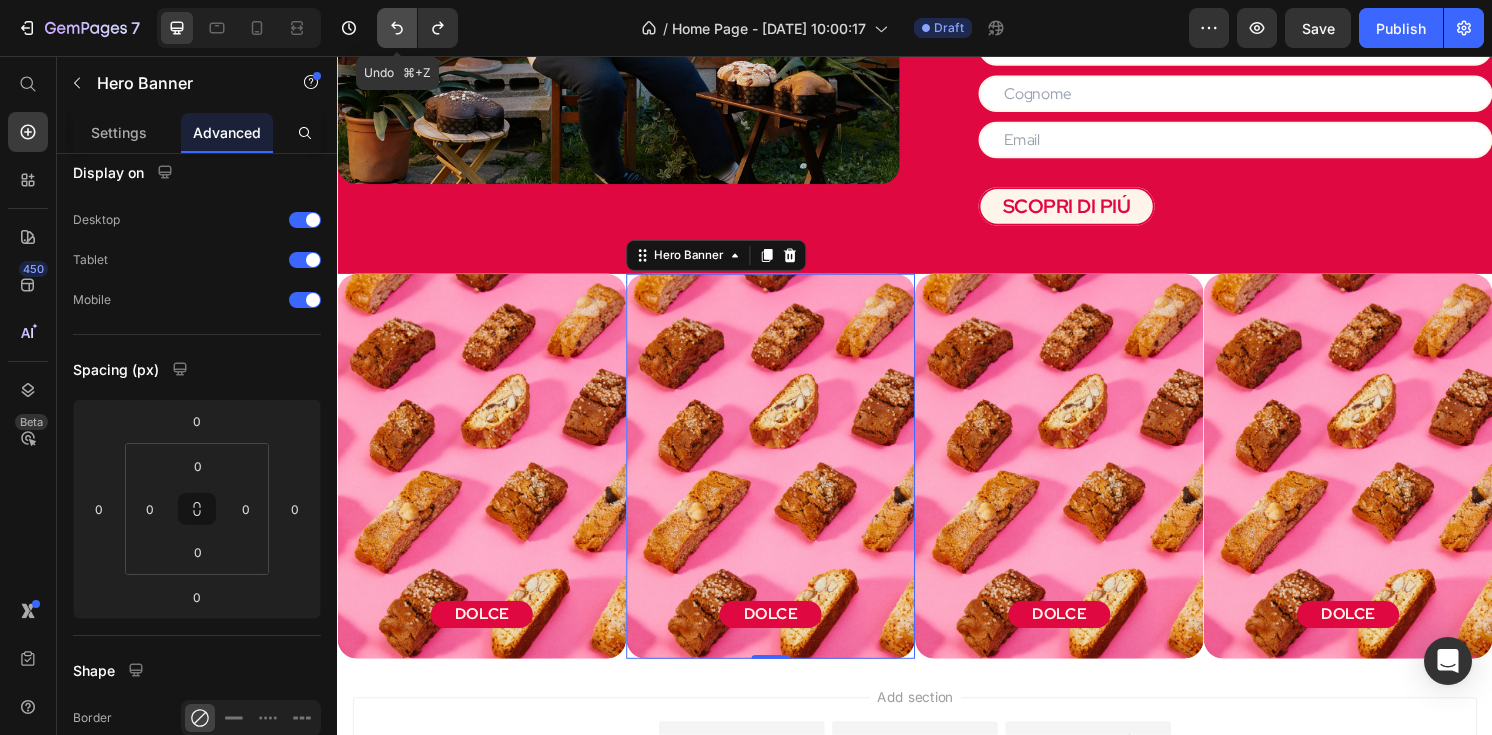 click 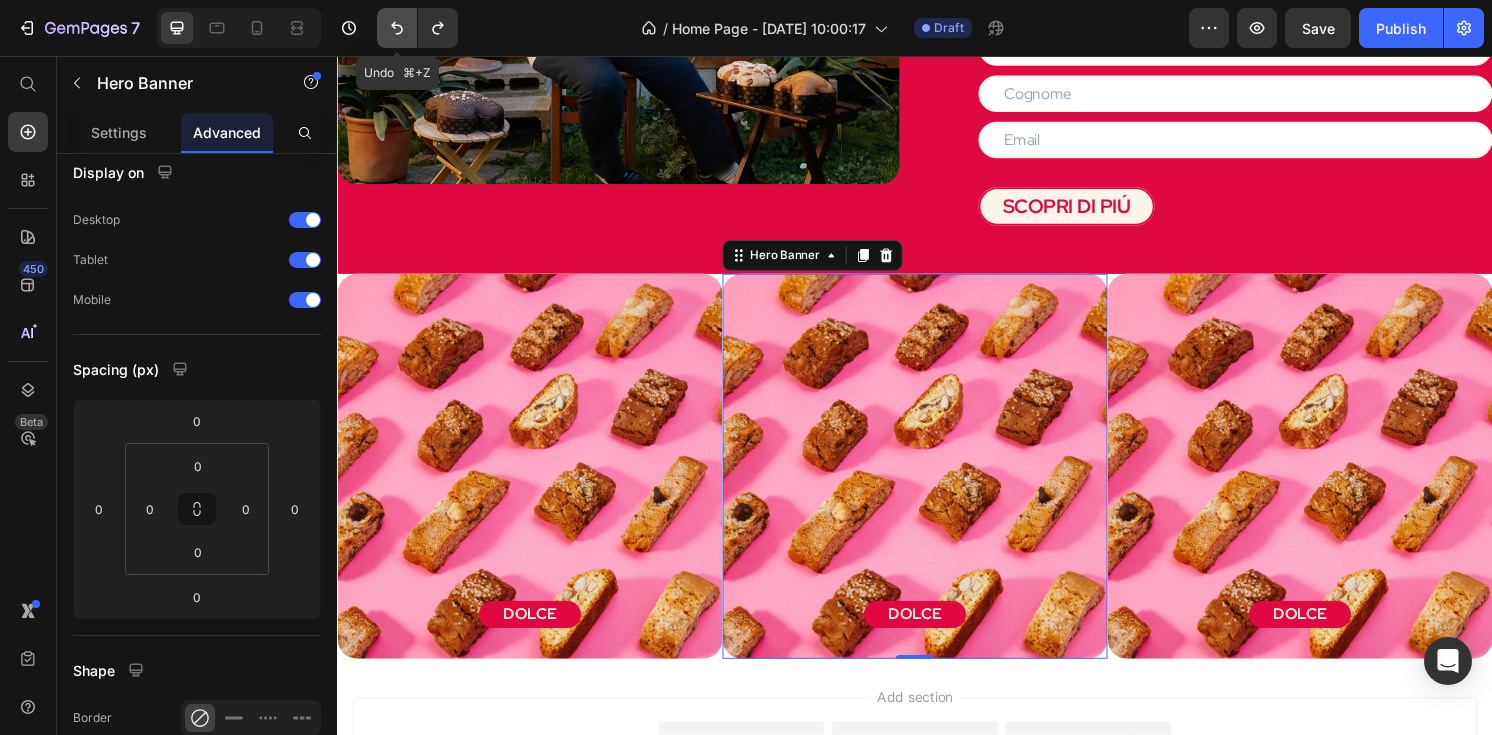 click 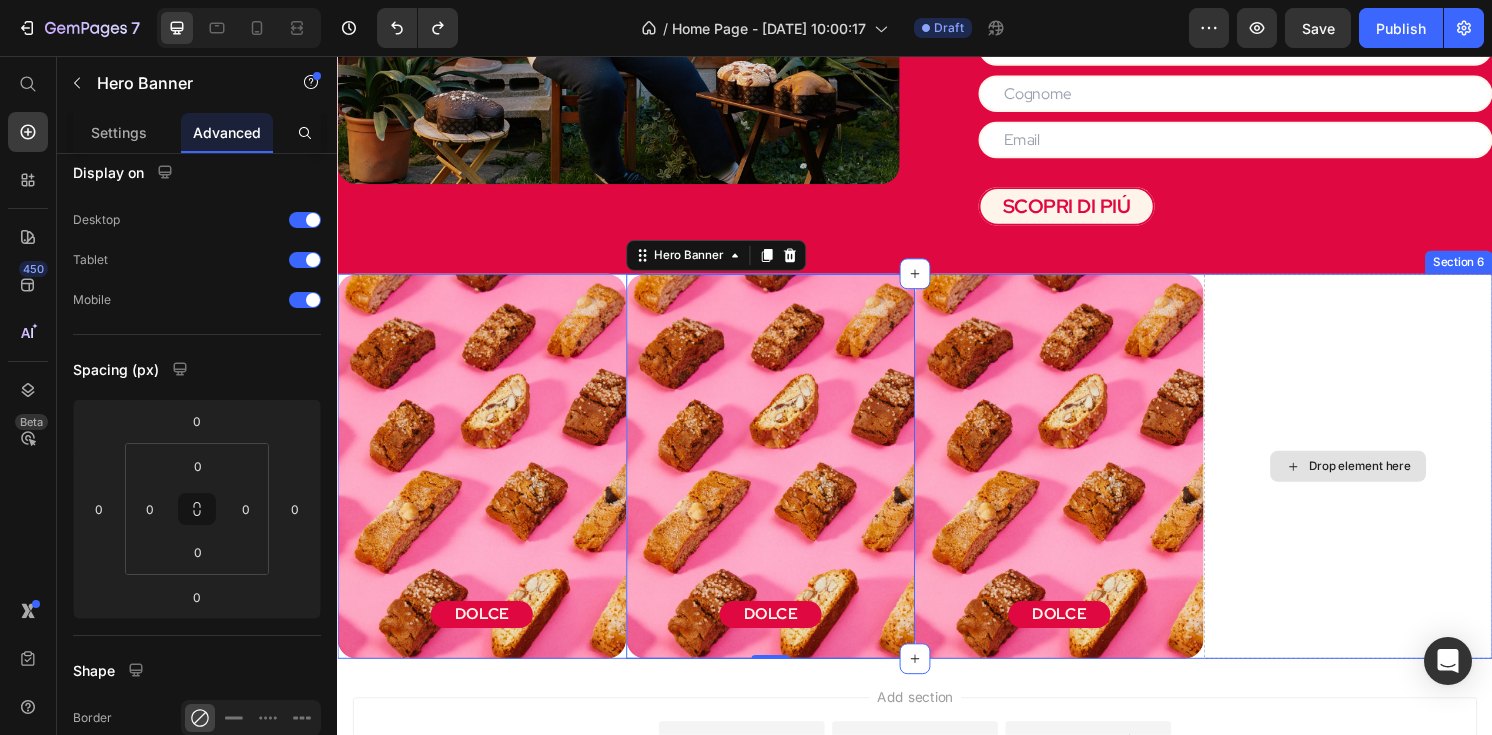 click on "Drop element here" at bounding box center (1387, 482) 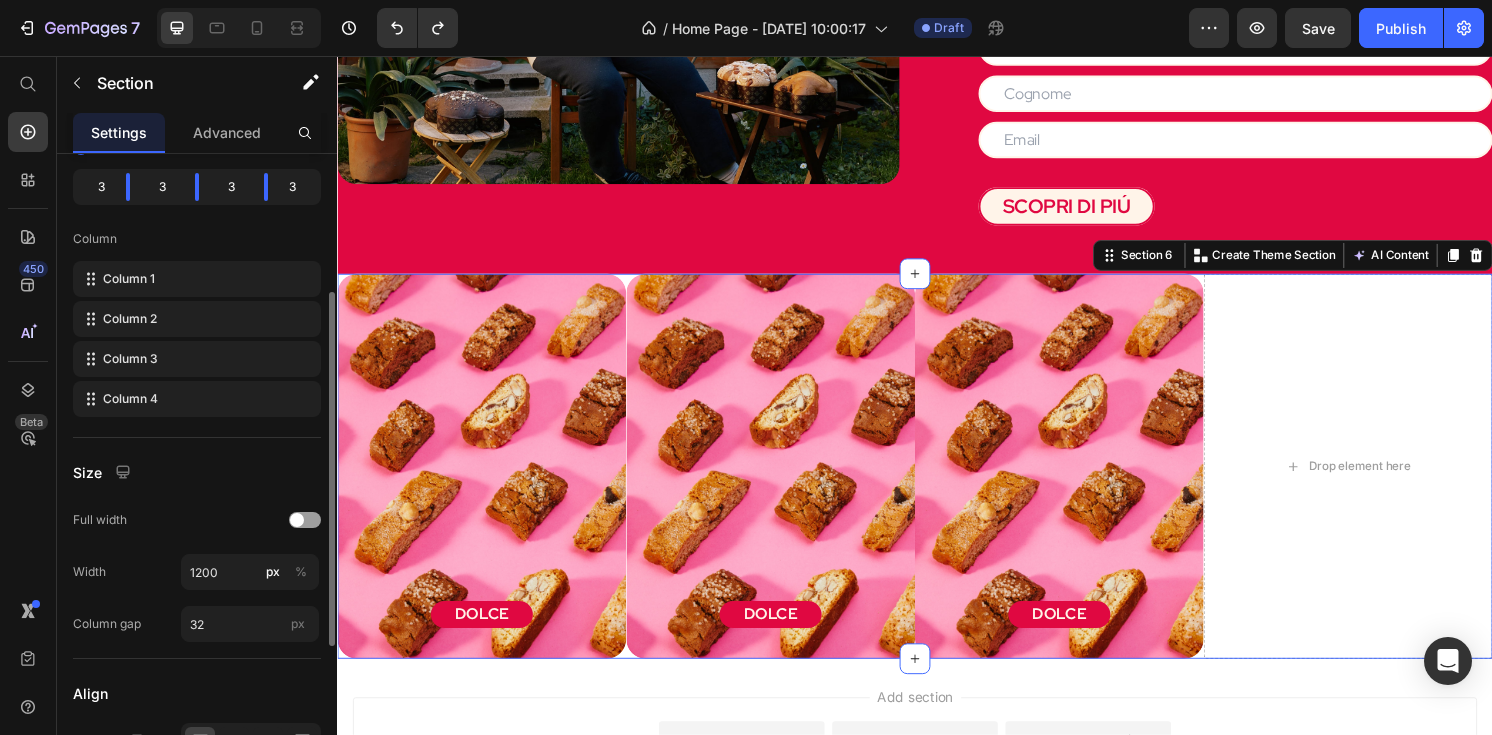 scroll, scrollTop: 300, scrollLeft: 0, axis: vertical 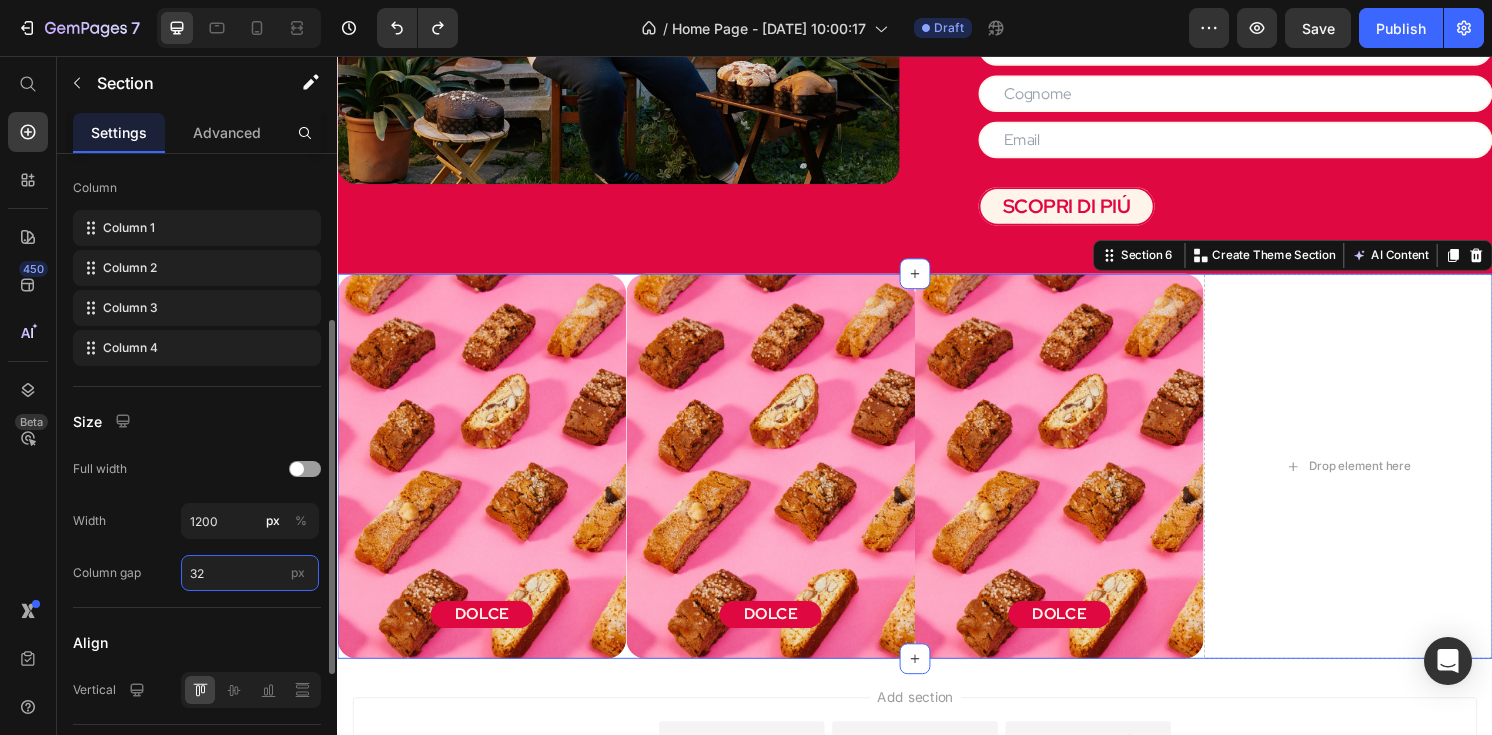 click on "32" at bounding box center (250, 573) 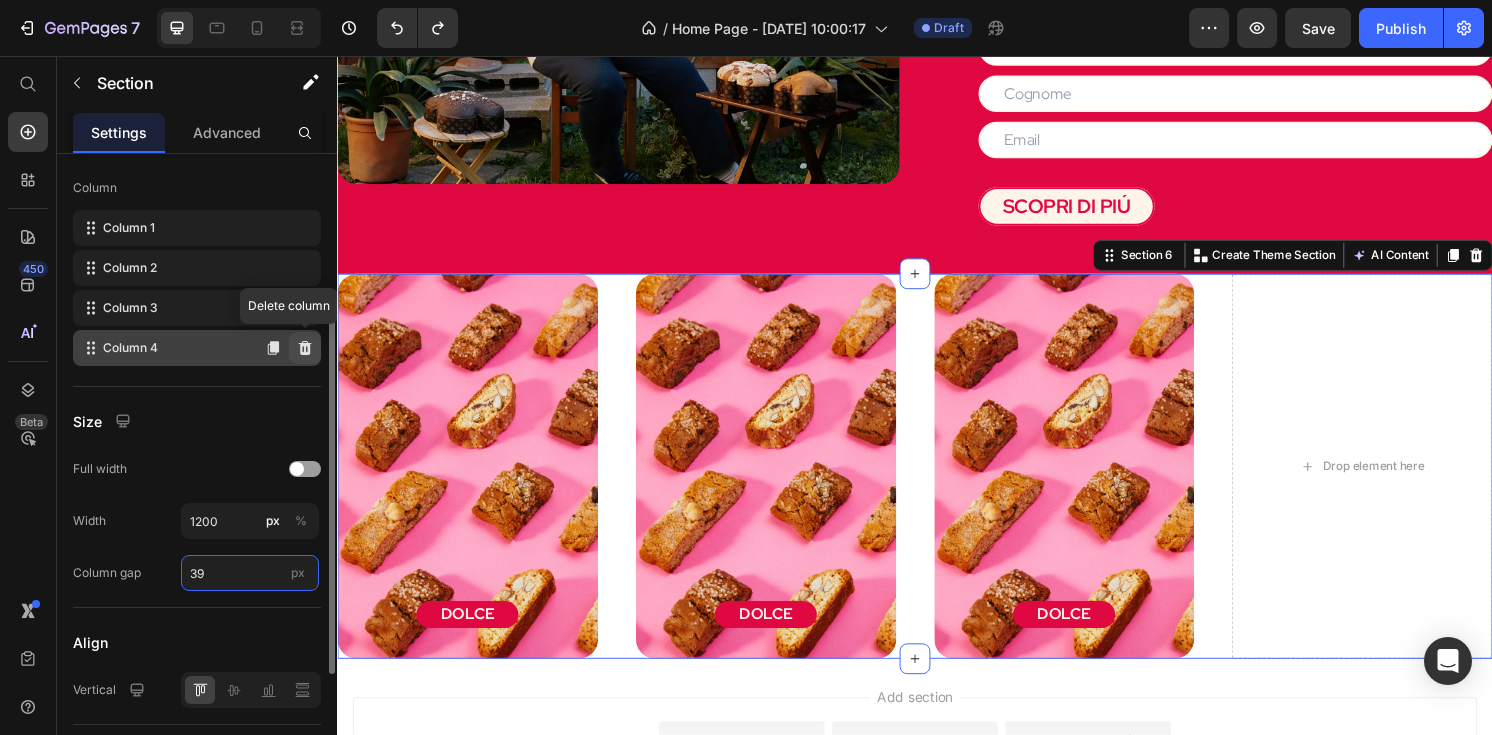 type on "39" 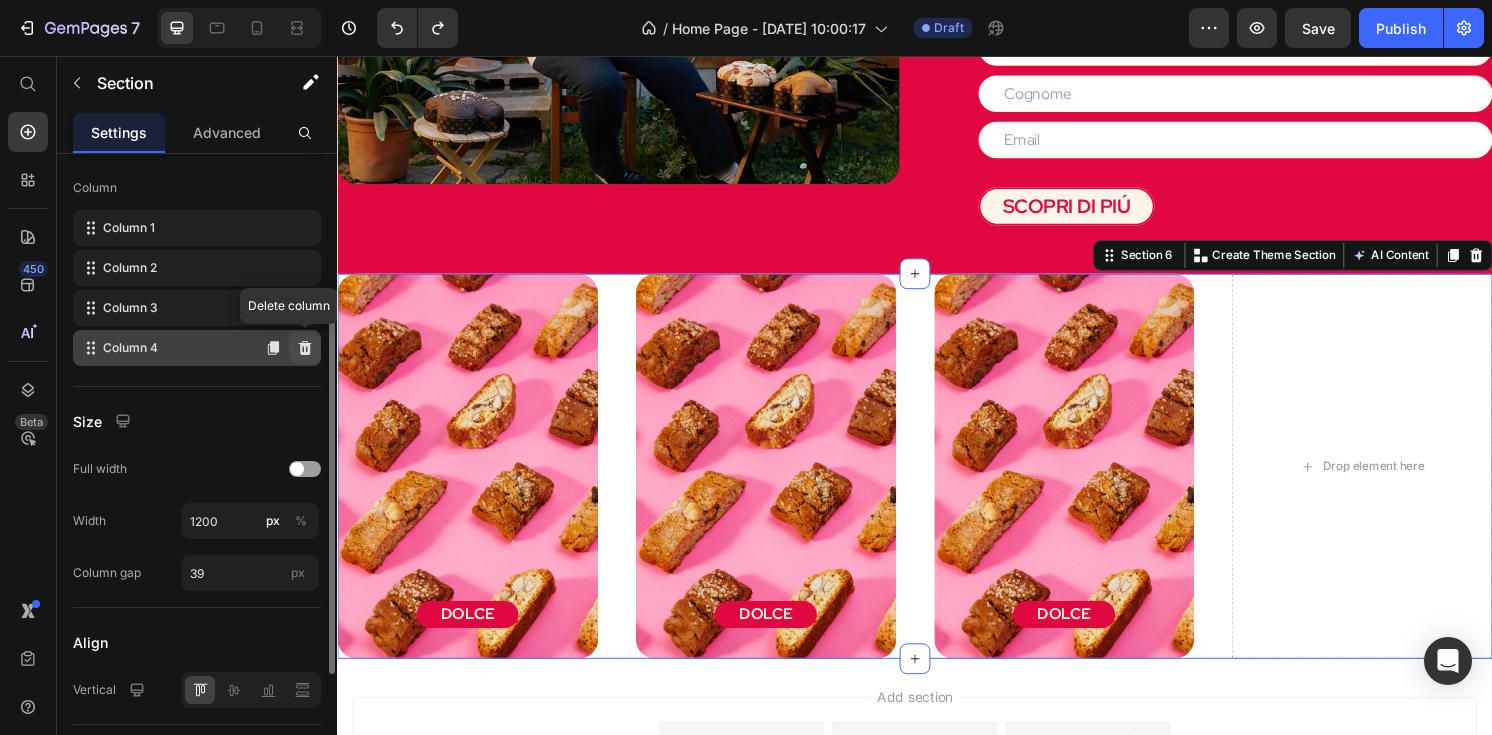 click 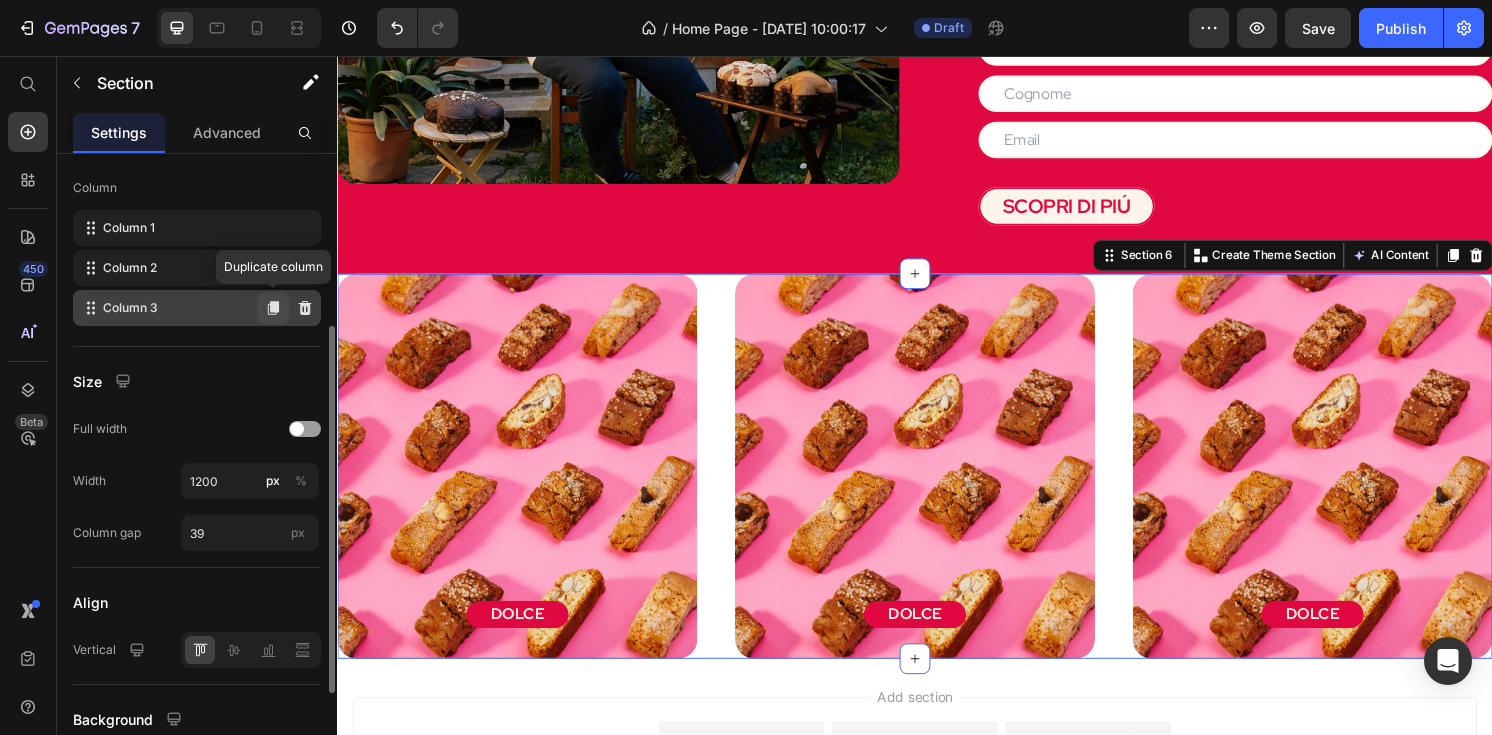click 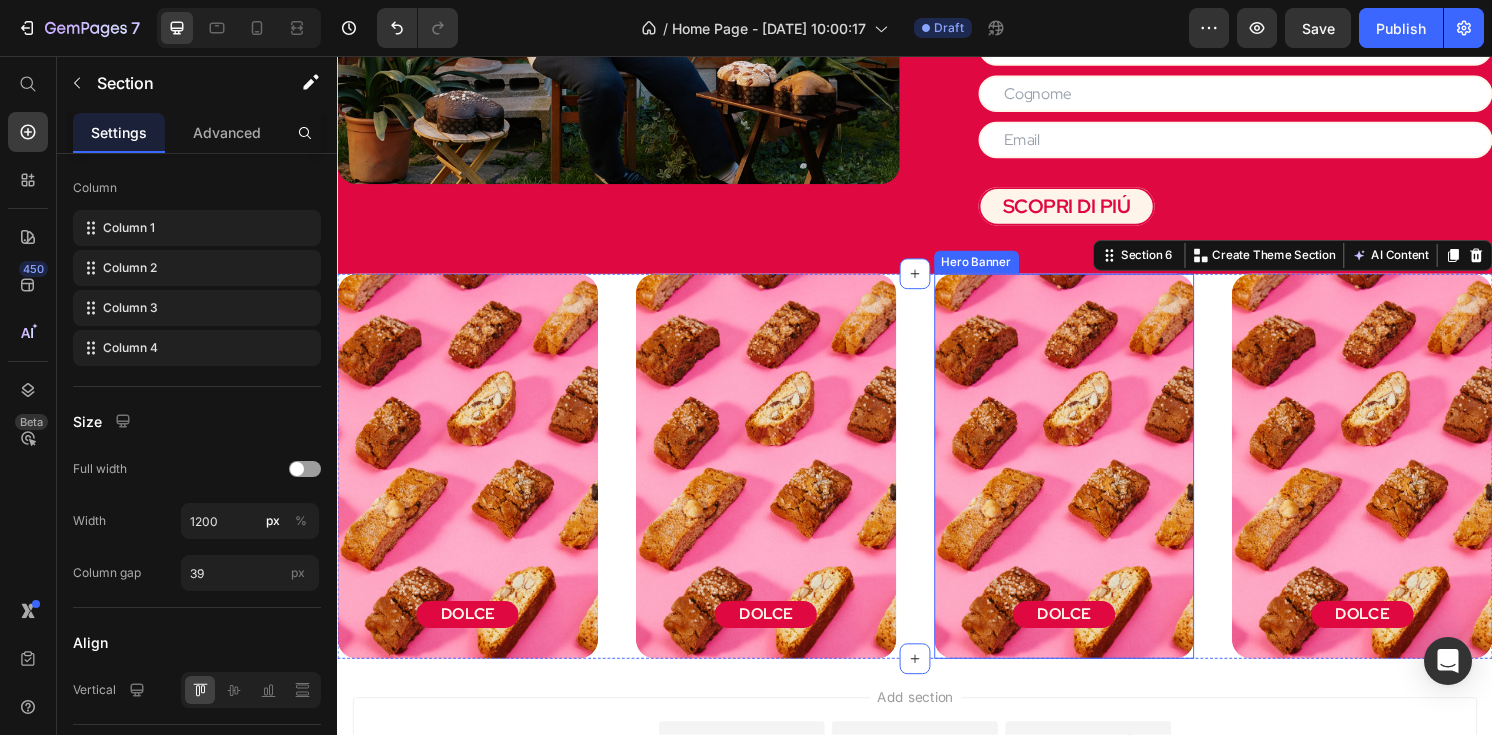 scroll, scrollTop: 2107, scrollLeft: 0, axis: vertical 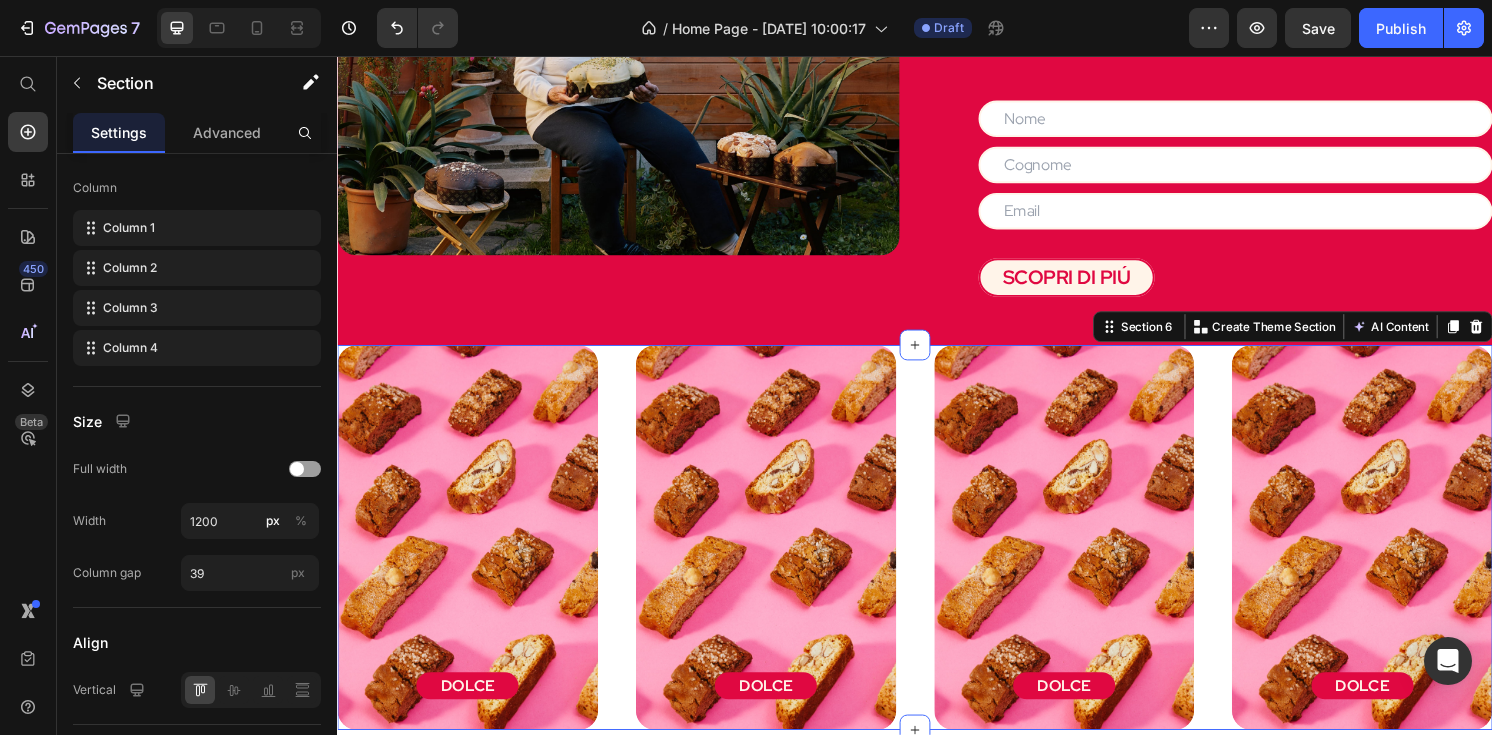 click on "DOLCE Button Hero Banner DOLCE Button Hero Banner DOLCE Button Hero Banner DOLCE Button Hero Banner Section 6   You can create reusable sections Create Theme Section AI Content Write with GemAI What would you like to describe here? Tone and Voice Persuasive Product Biscotti da Inzuppo (200gr) Show more Generate" at bounding box center (937, 556) 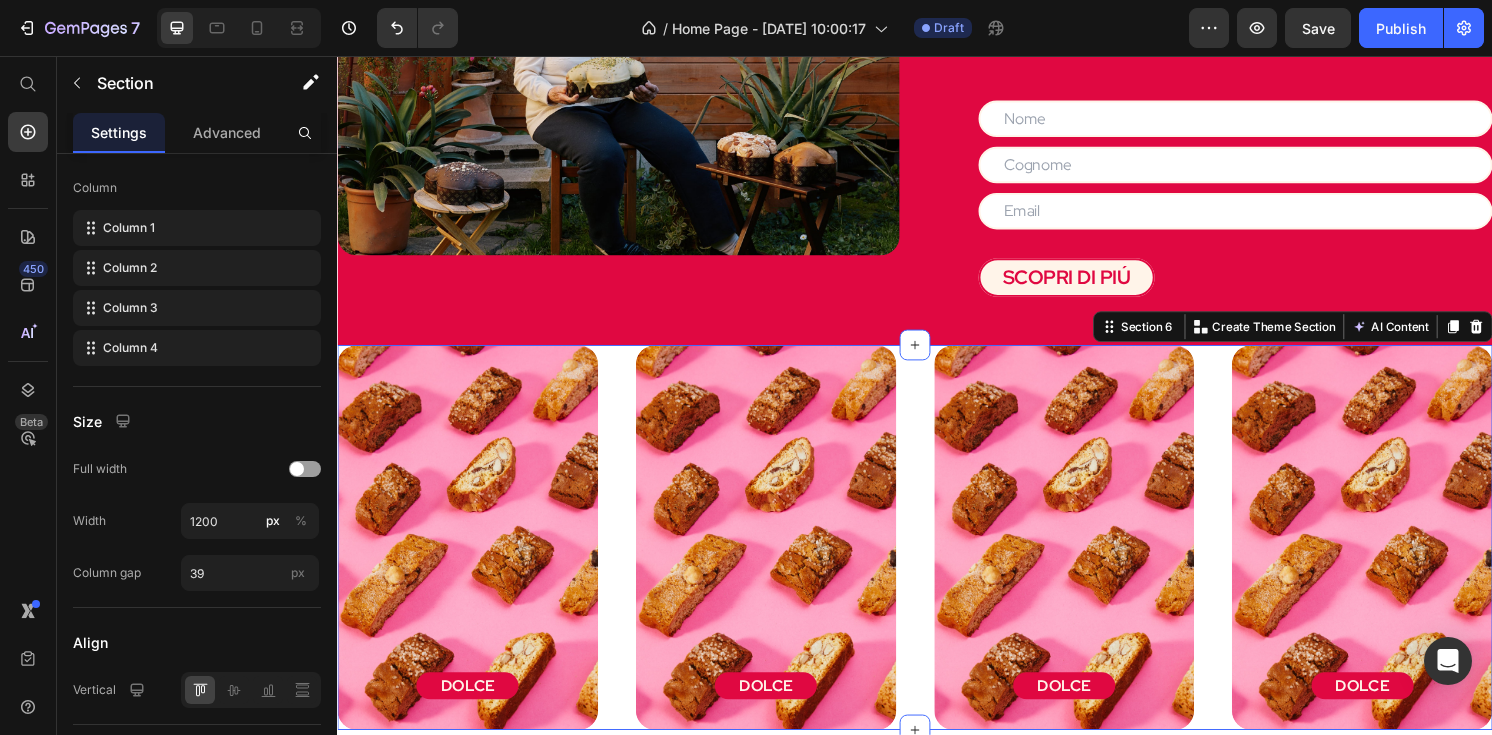 scroll, scrollTop: 1837, scrollLeft: 0, axis: vertical 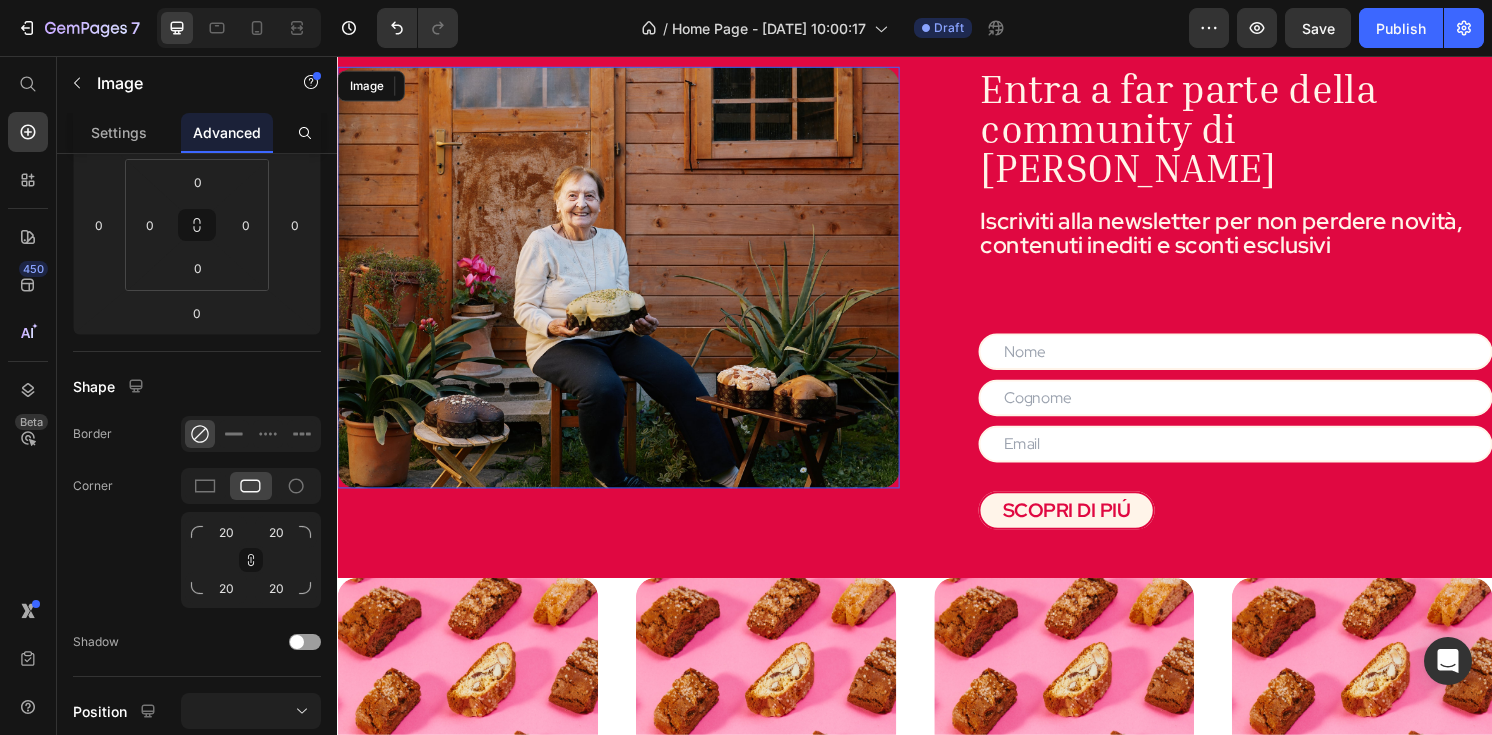 click at bounding box center (629, 286) 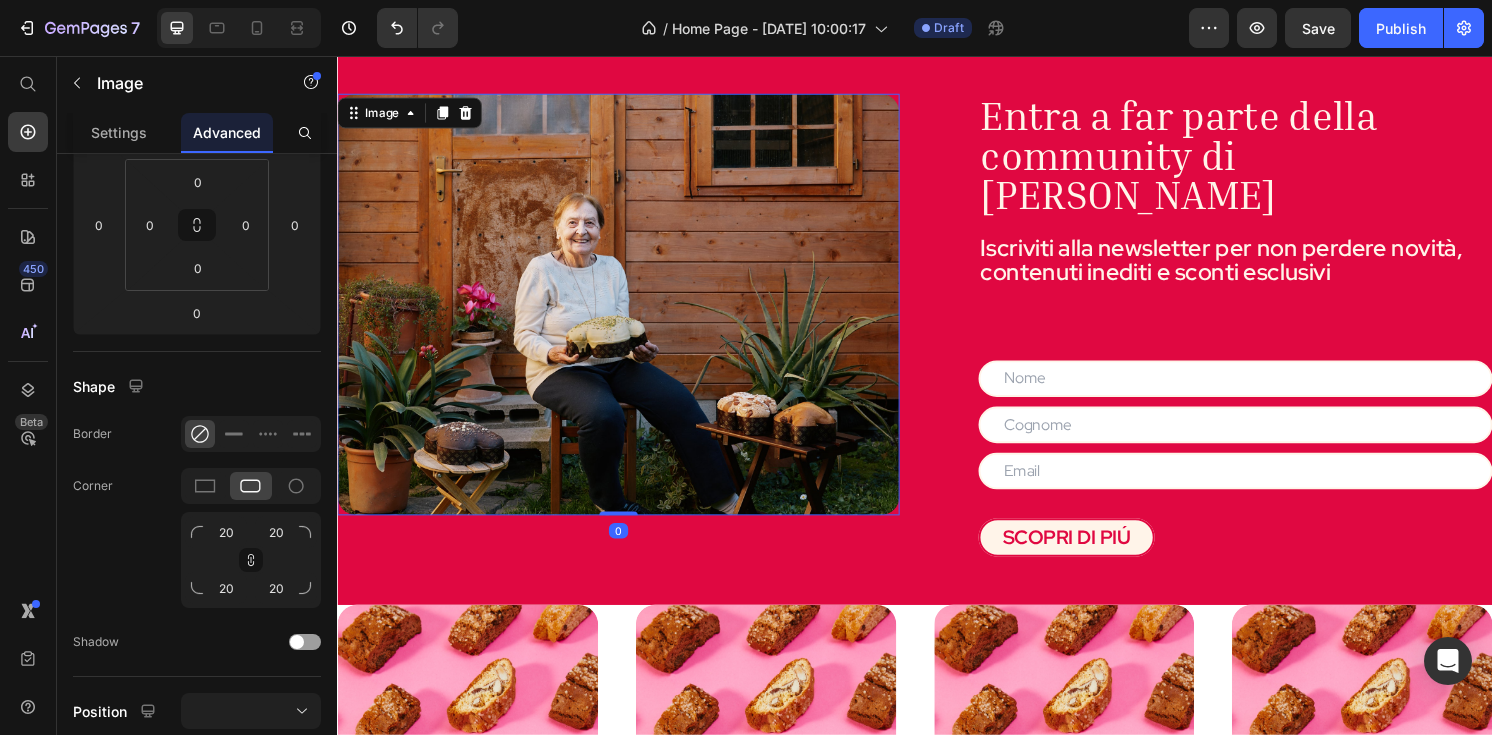 scroll, scrollTop: 1351, scrollLeft: 0, axis: vertical 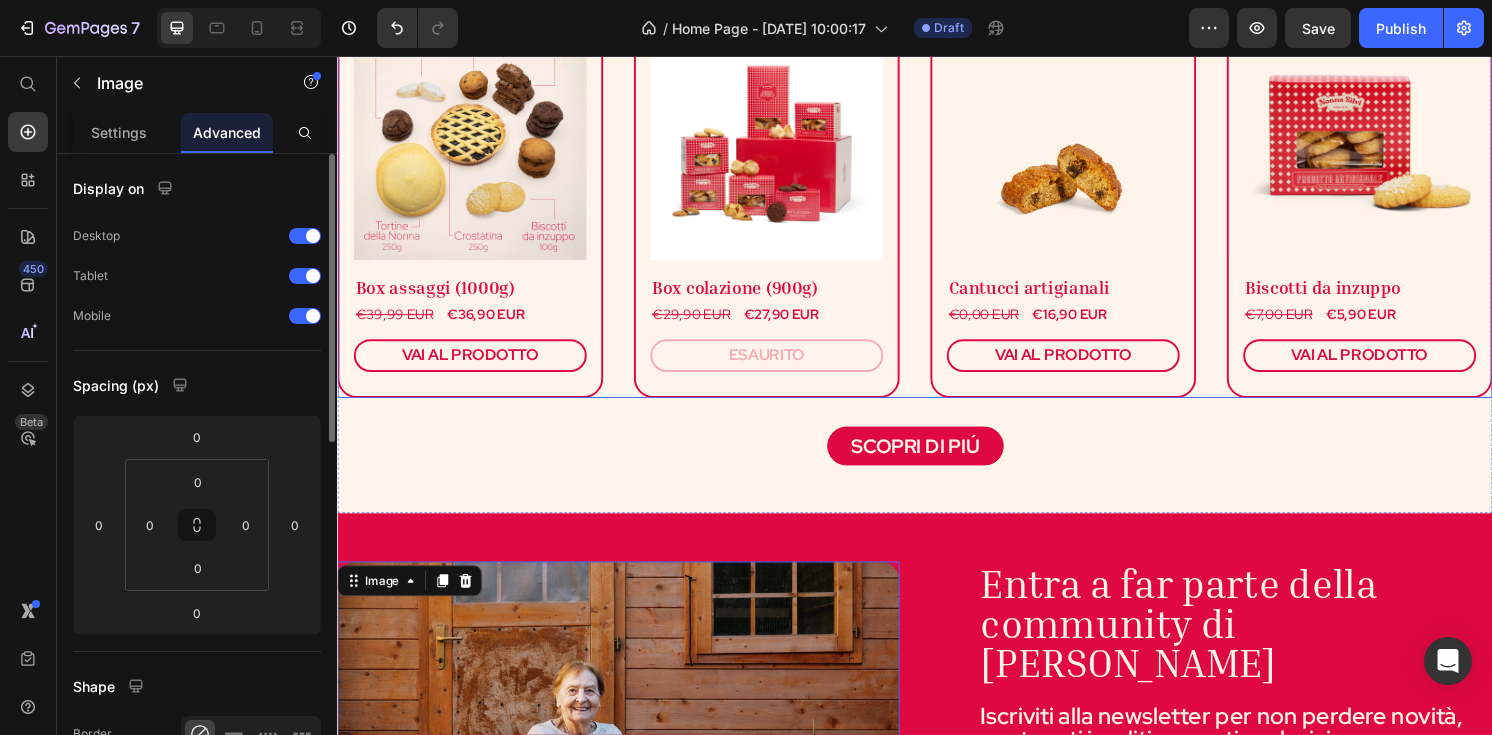 click on "(P) Images & Gallery Box assaggi (1000g) Heading €39,99 EUR (P) Price €36,90 EUR (P) Price Row VAI AL PRODOTTO (P) Cart Button Product (P) Images & Gallery Box colazione (900g) Heading €29,90 EUR (P) Price €27,90 EUR (P) Price Row ESAURITO (P) Cart Button Product (P) Images & Gallery Cantucci artigianali Heading €0,00 EUR (P) Price €16,90 EUR (P) Price Row VAI AL PRODOTTO (P) Cart Button Product (P) Images & Gallery Biscotti da inzuppo Heading €7,00 EUR (P) Price €5,90 EUR (P) Price Row VAI AL PRODOTTO (P) Cart Button Product Row" at bounding box center [937, 205] 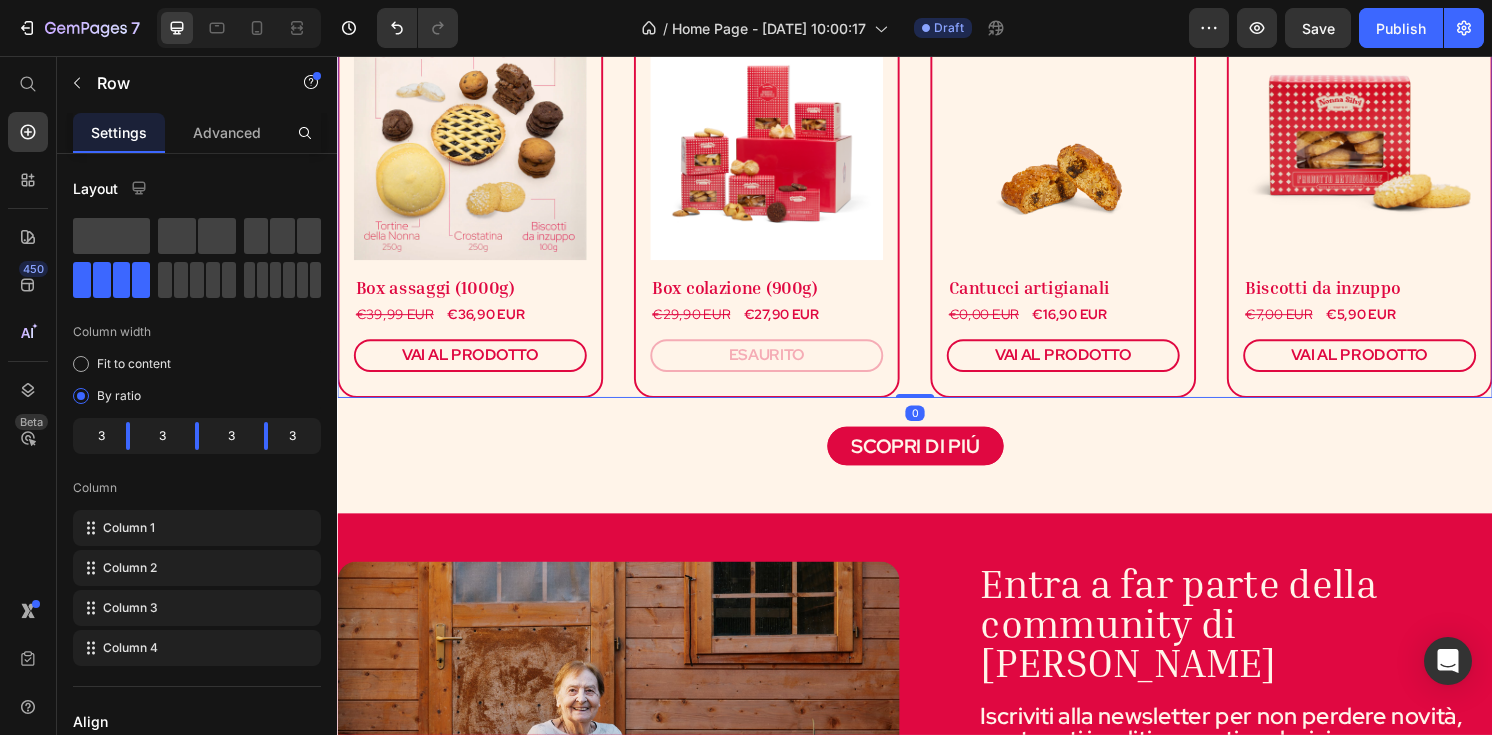 click on "(P) Images & Gallery Box assaggi (1000g) Heading €39,99 EUR (P) Price €36,90 EUR (P) Price Row VAI AL PRODOTTO (P) Cart Button Product (P) Images & Gallery Box colazione (900g) Heading €29,90 EUR (P) Price €27,90 EUR (P) Price Row ESAURITO (P) Cart Button Product (P) Images & Gallery Cantucci artigianali Heading €0,00 EUR (P) Price €16,90 EUR (P) Price Row VAI AL PRODOTTO (P) Cart Button Product (P) Images & Gallery Biscotti da inzuppo Heading €7,00 EUR (P) Price €5,90 EUR (P) Price Row VAI AL PRODOTTO (P) Cart Button Product Row   0" at bounding box center [937, 205] 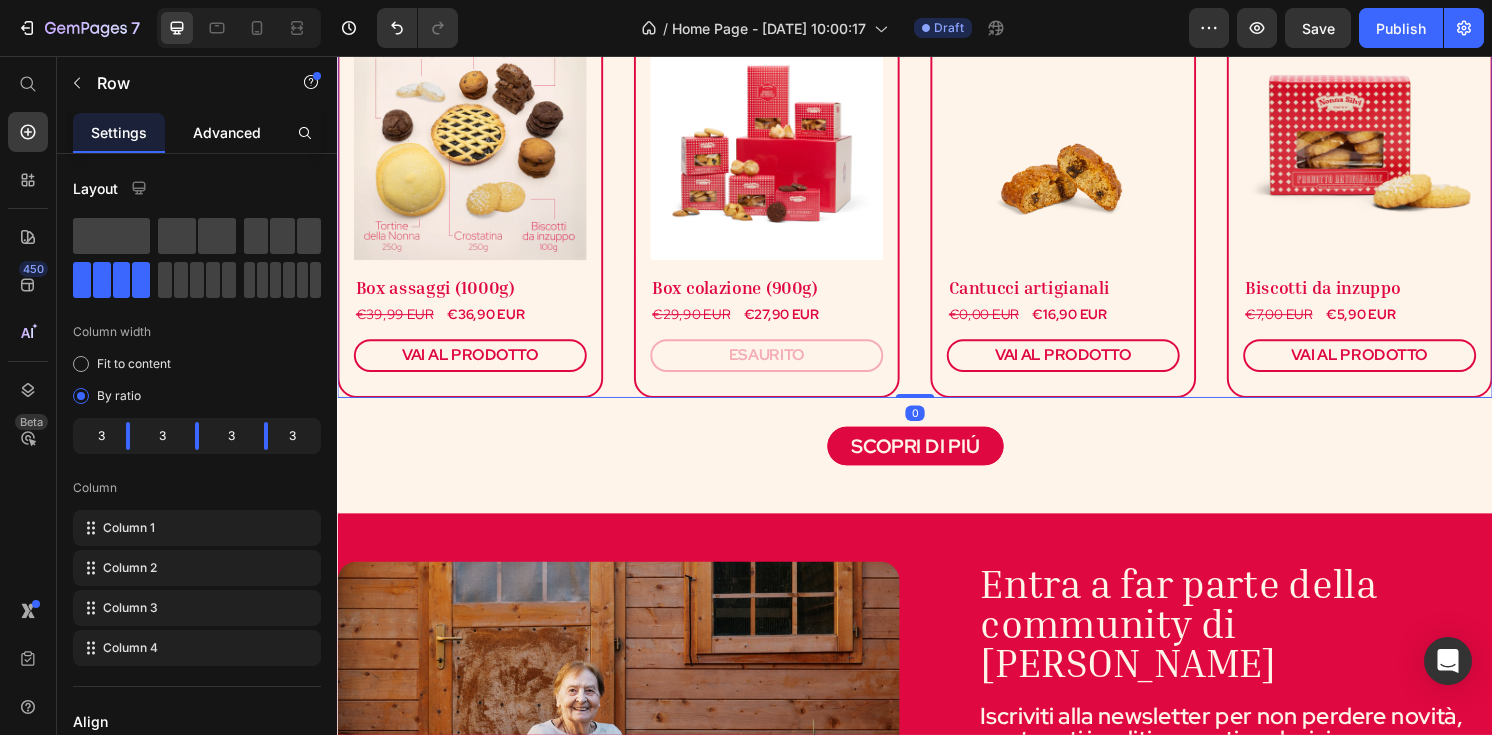 click on "Advanced" at bounding box center [227, 132] 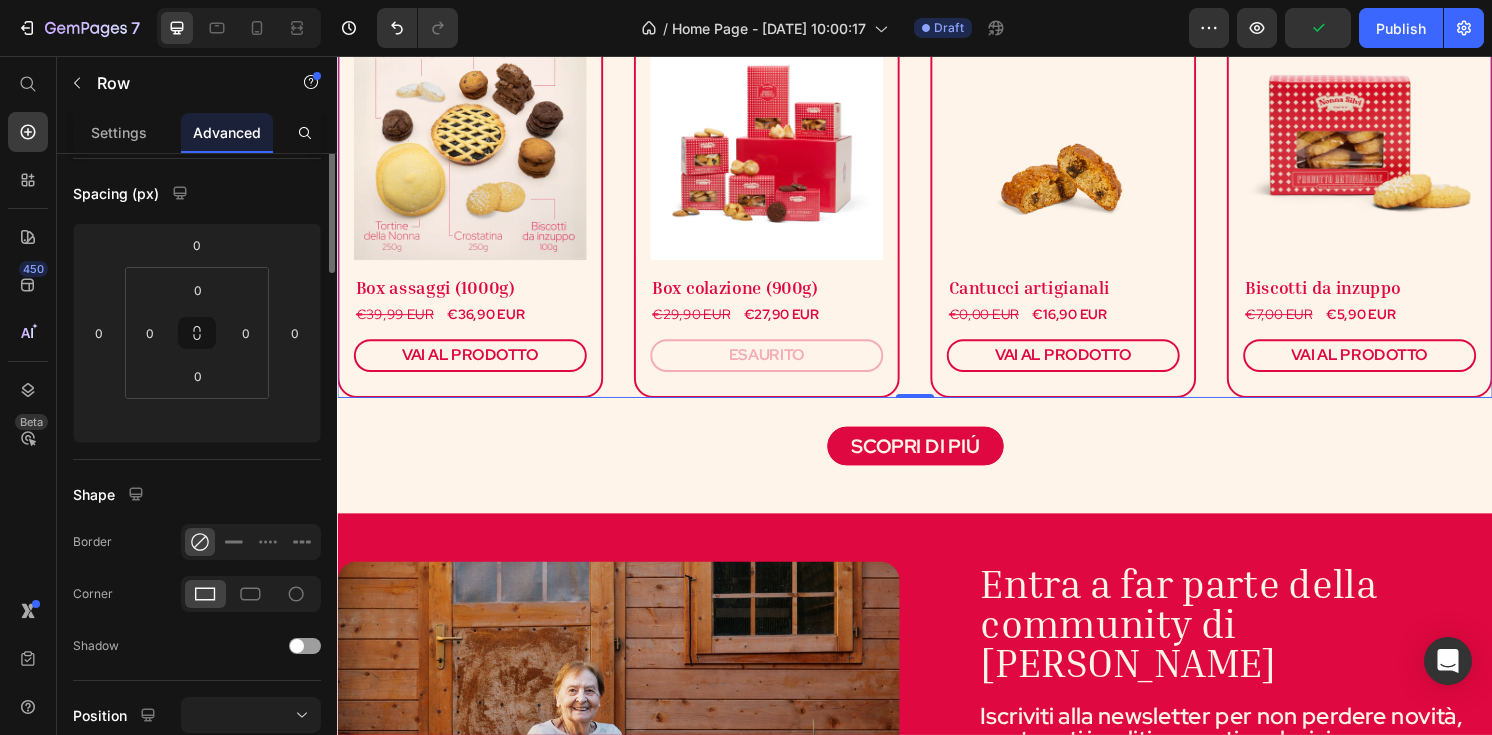 scroll, scrollTop: 0, scrollLeft: 0, axis: both 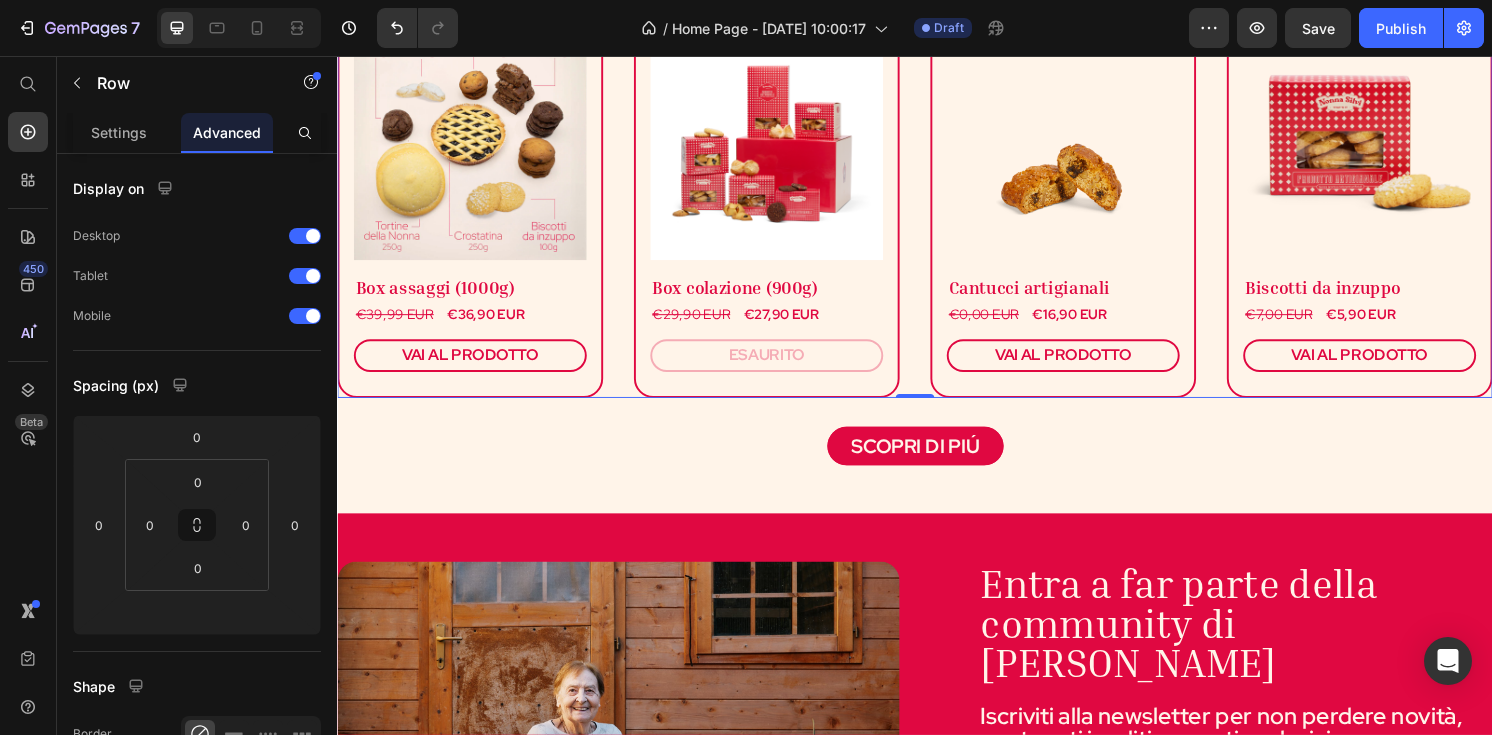 click on "(P) Images & Gallery Box assaggi (1000g) Heading €39,99 EUR (P) Price €36,90 EUR (P) Price Row VAI AL PRODOTTO (P) Cart Button Product (P) Images & Gallery Box colazione (900g) Heading €29,90 EUR (P) Price €27,90 EUR (P) Price Row ESAURITO (P) Cart Button Product (P) Images & Gallery Cantucci artigianali Heading €0,00 EUR (P) Price €16,90 EUR (P) Price Row VAI AL PRODOTTO (P) Cart Button Product (P) Images & Gallery Biscotti da inzuppo Heading €7,00 EUR (P) Price €5,90 EUR (P) Price Row VAI AL PRODOTTO (P) Cart Button Product Row   0" at bounding box center [937, 205] 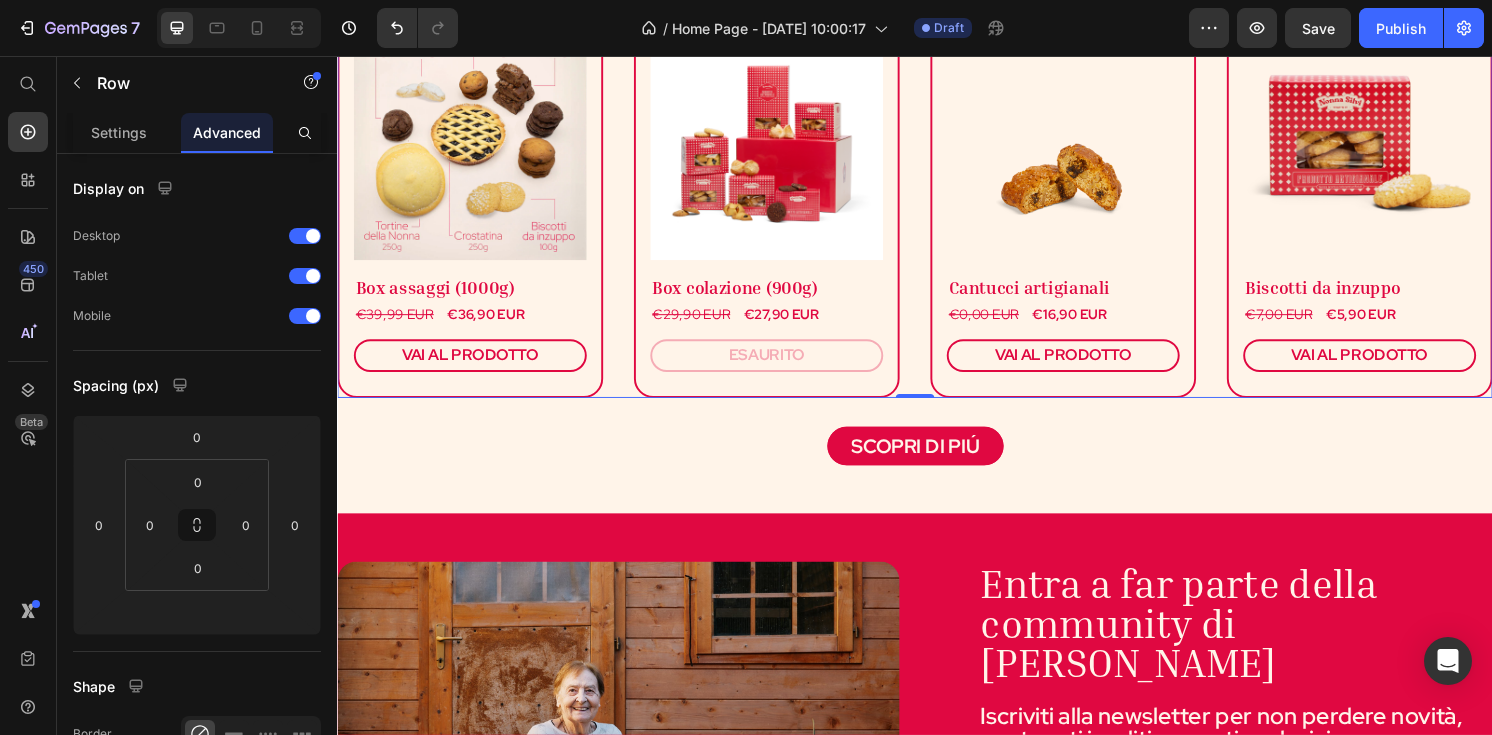 scroll, scrollTop: 1091, scrollLeft: 0, axis: vertical 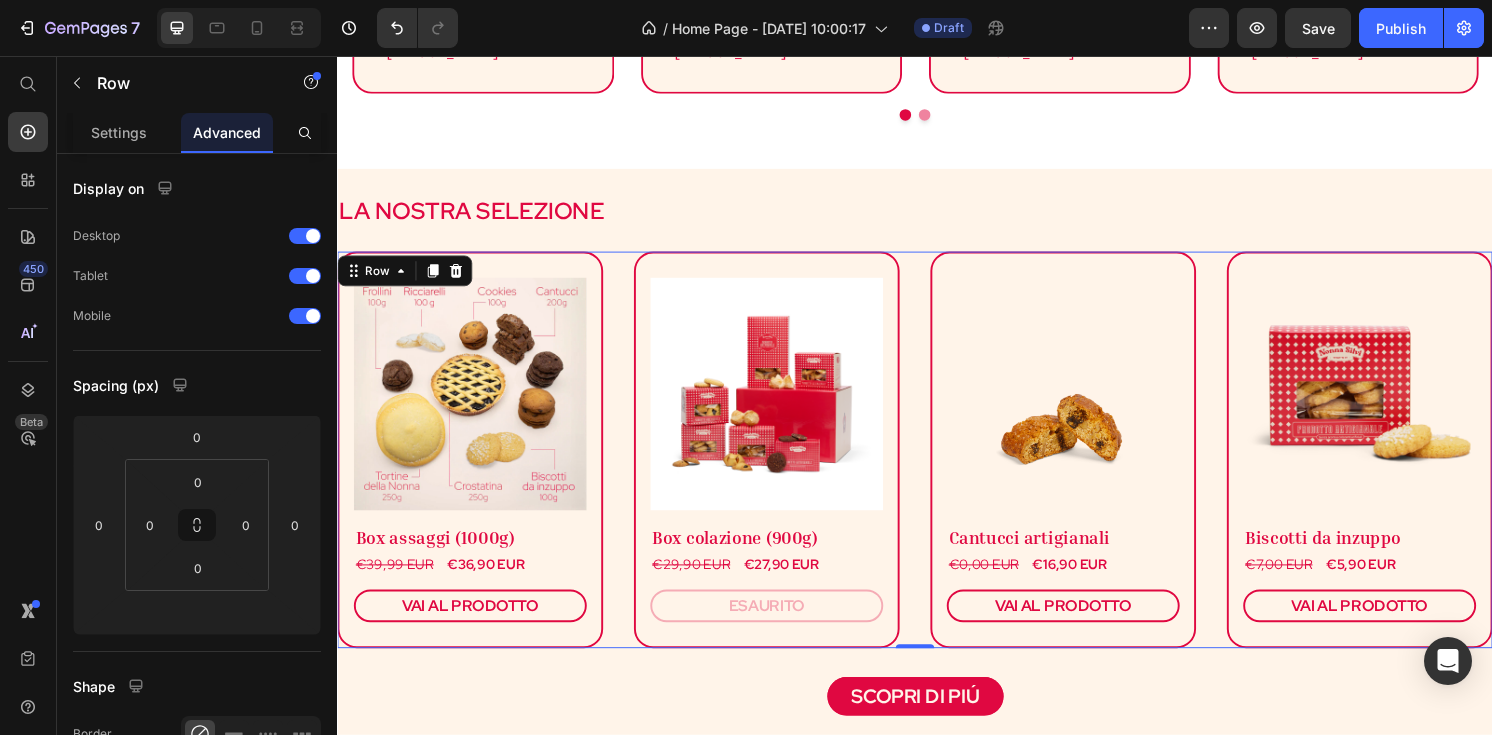click on "(P) Images & Gallery Box assaggi (1000g) Heading €39,99 EUR (P) Price €36,90 EUR (P) Price Row VAI AL PRODOTTO (P) Cart Button Product (P) Images & Gallery Box colazione (900g) Heading €29,90 EUR (P) Price €27,90 EUR (P) Price Row ESAURITO (P) Cart Button Product (P) Images & Gallery Cantucci artigianali Heading €0,00 EUR (P) Price €16,90 EUR (P) Price Row VAI AL PRODOTTO (P) Cart Button Product (P) Images & Gallery Biscotti da inzuppo Heading €7,00 EUR (P) Price €5,90 EUR (P) Price Row VAI AL PRODOTTO (P) Cart Button Product Row   0" at bounding box center [937, 465] 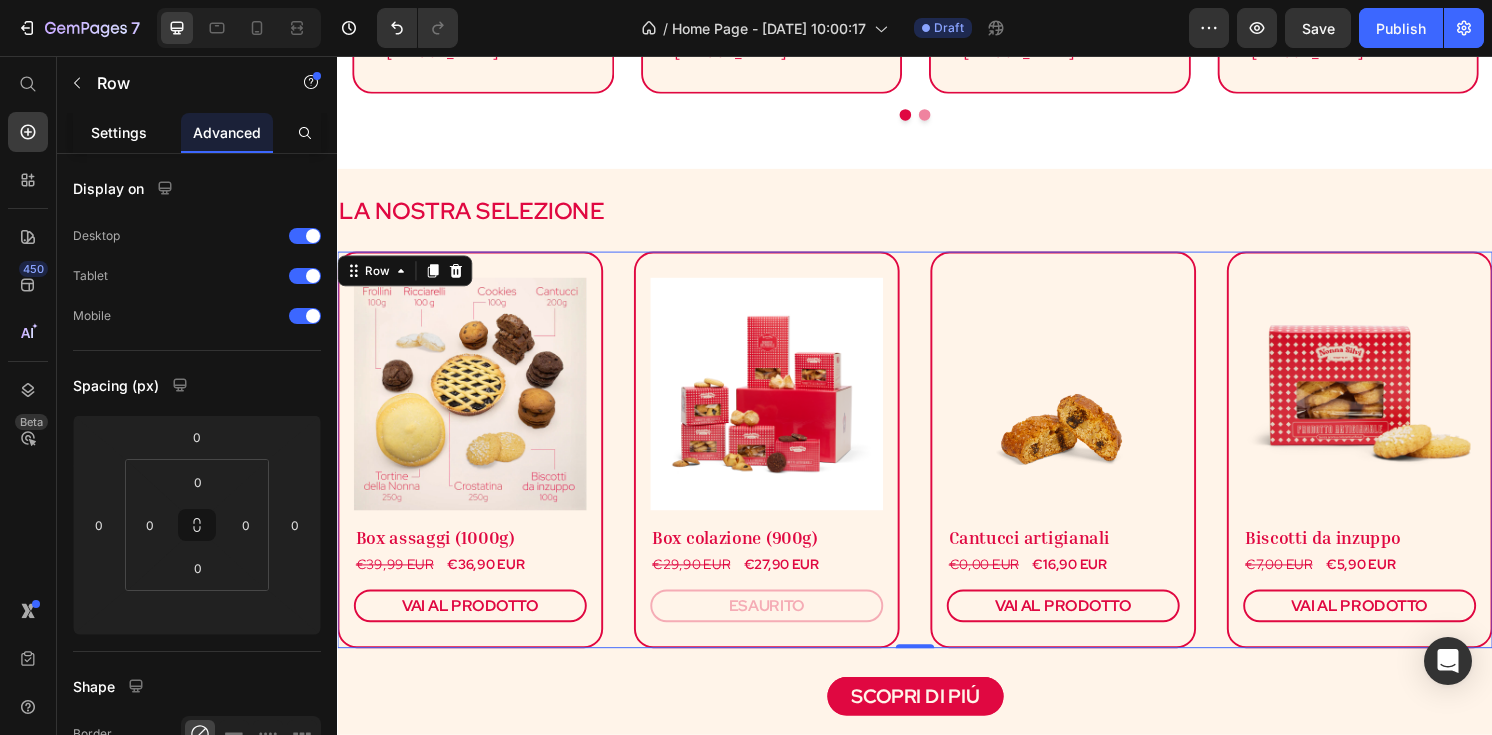 click on "Settings" at bounding box center [119, 132] 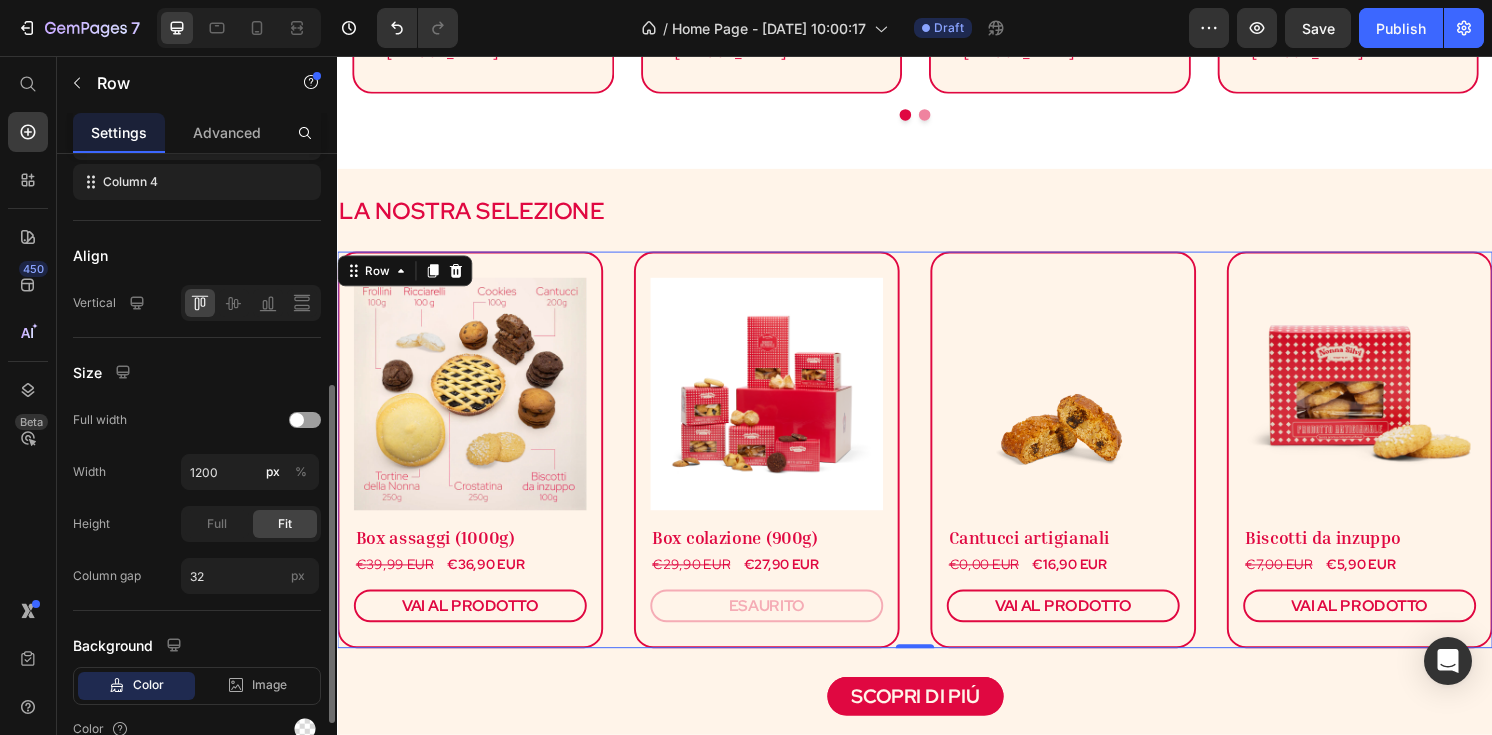 scroll, scrollTop: 470, scrollLeft: 0, axis: vertical 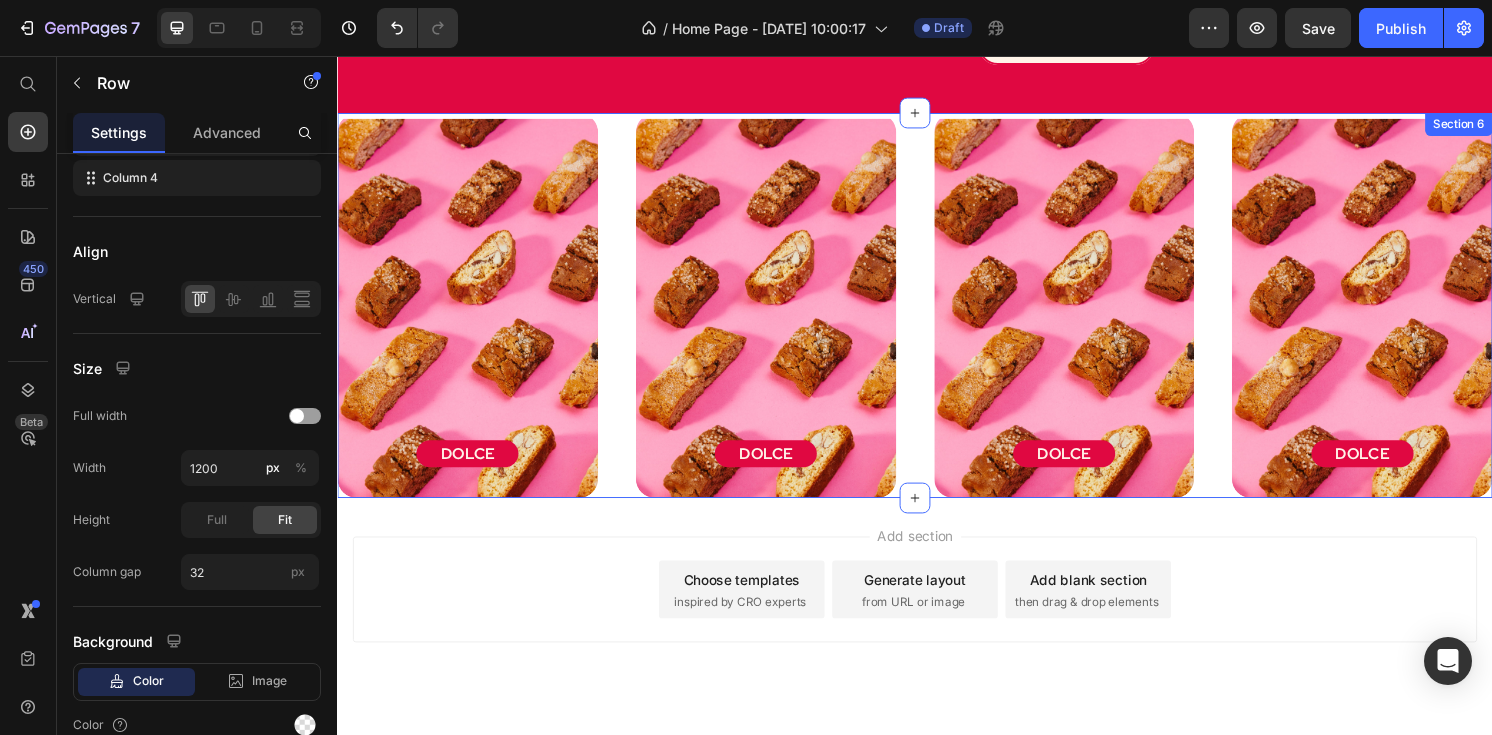 click on "DOLCE Button Hero Banner DOLCE Button Hero Banner DOLCE Button Hero Banner DOLCE Button Hero Banner Section 6" at bounding box center (937, 315) 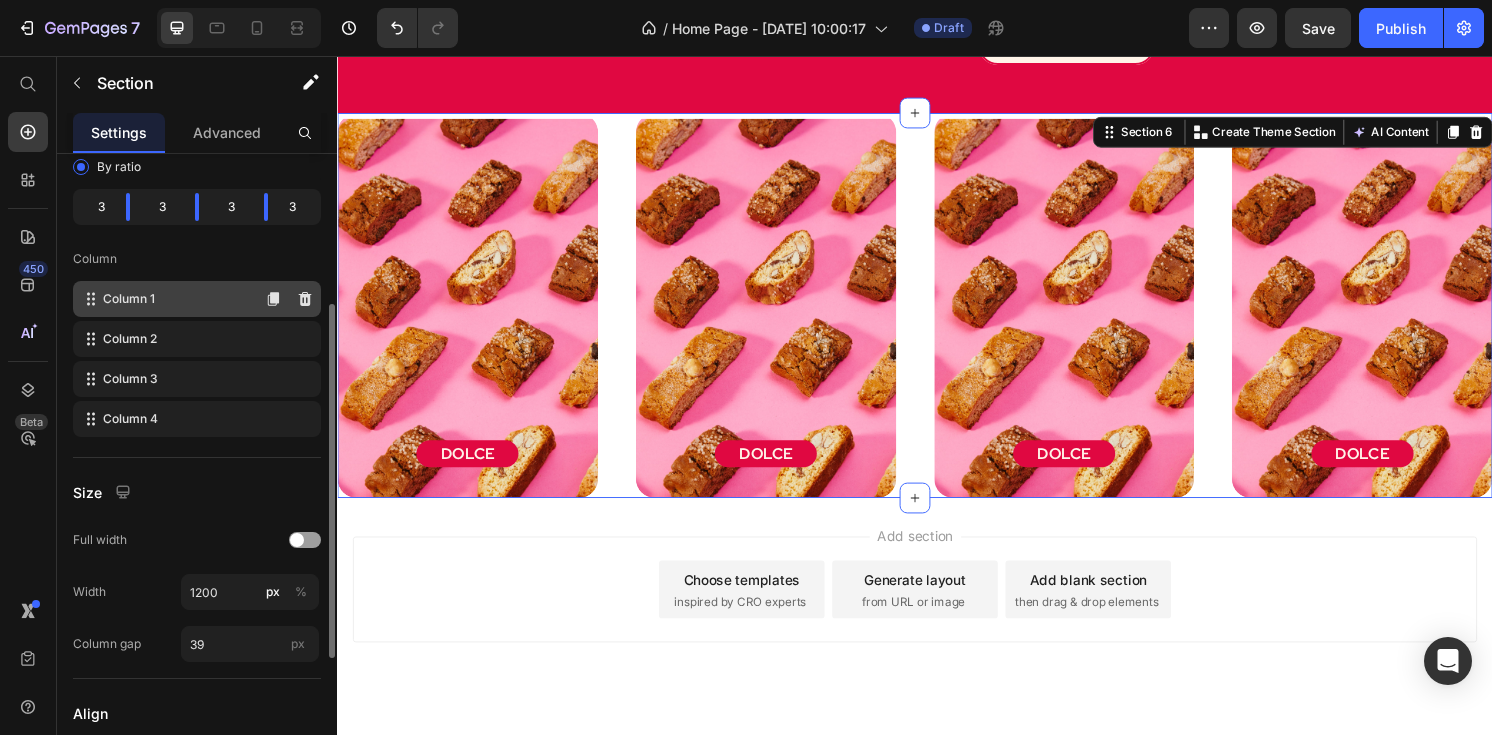scroll, scrollTop: 262, scrollLeft: 0, axis: vertical 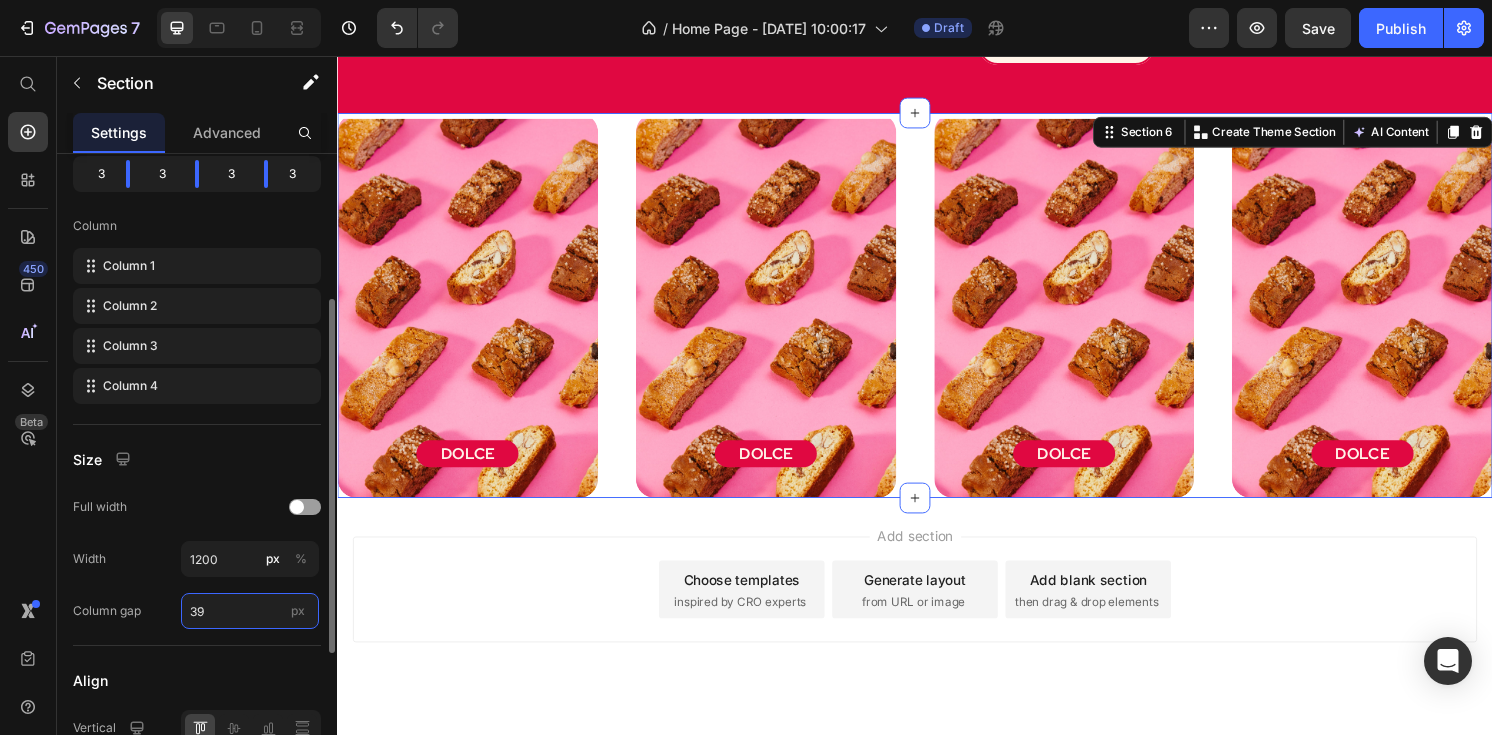 click on "39" at bounding box center (250, 611) 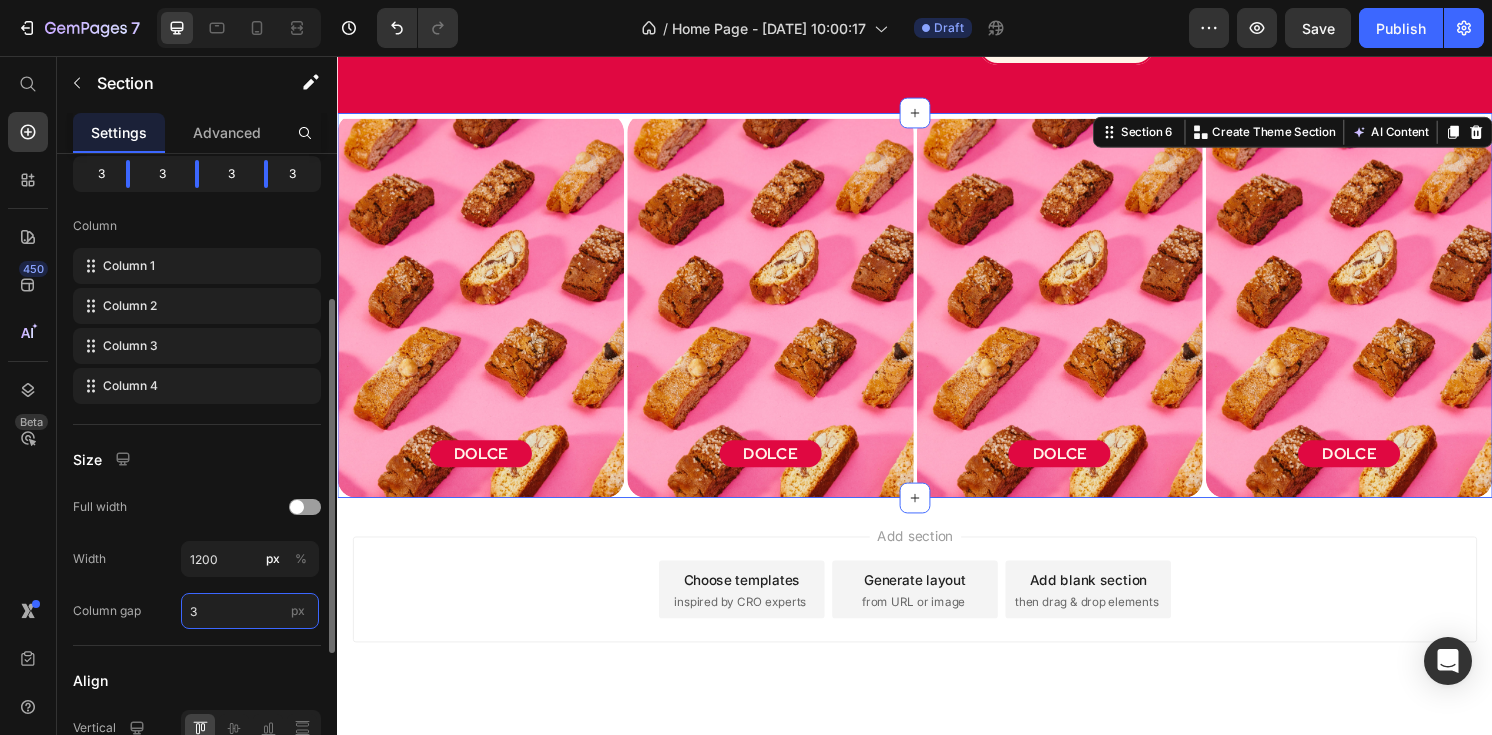 type on "32" 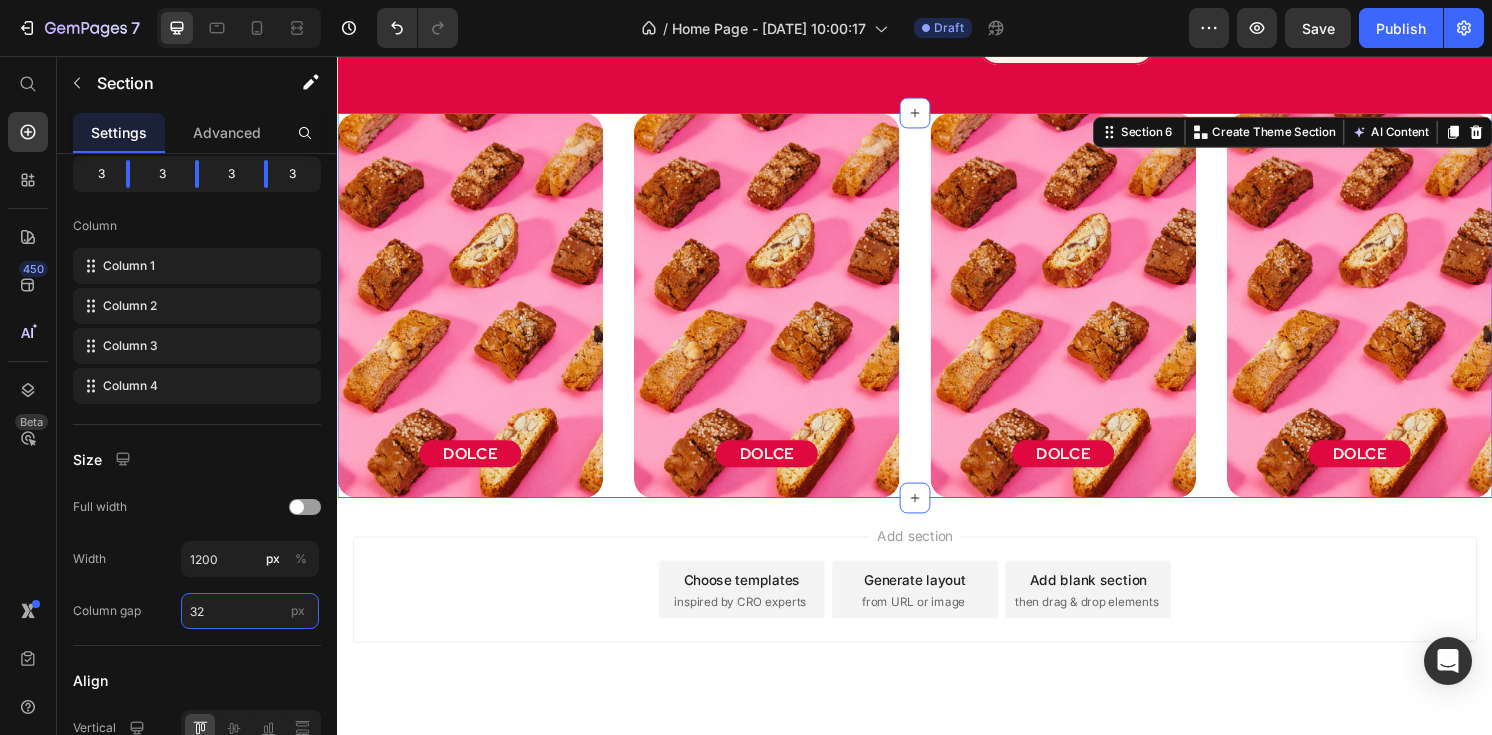 scroll, scrollTop: 2188, scrollLeft: 0, axis: vertical 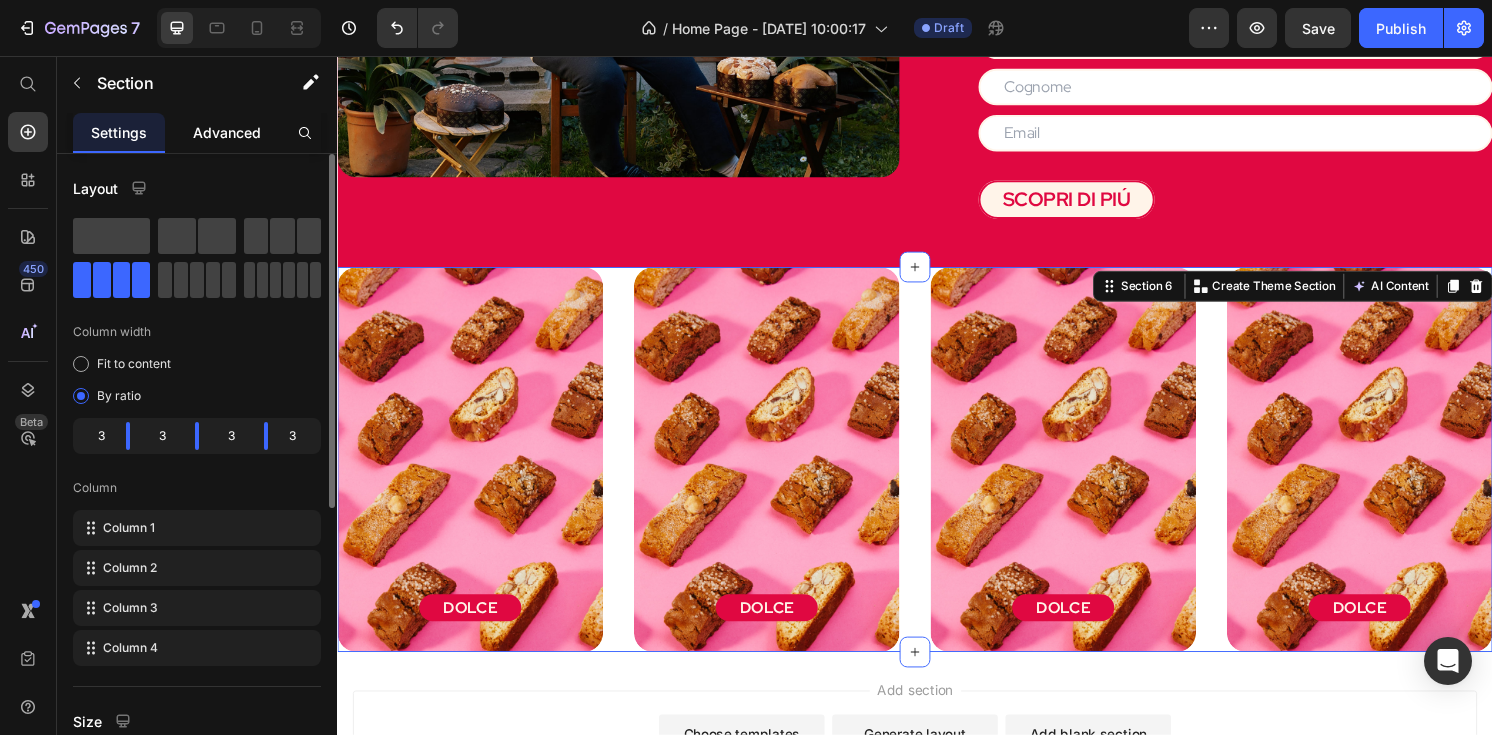 click on "Advanced" at bounding box center (227, 132) 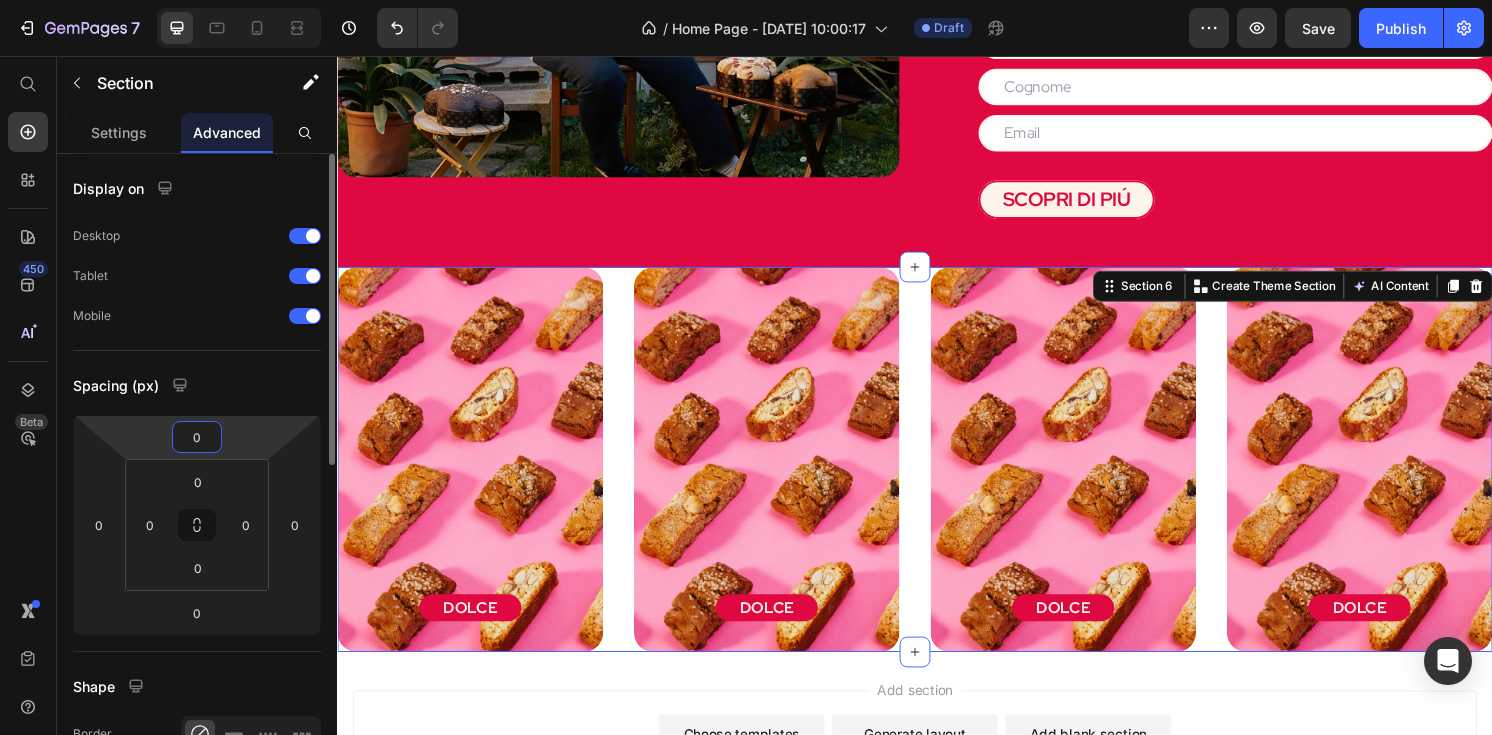 click on "0" at bounding box center [197, 437] 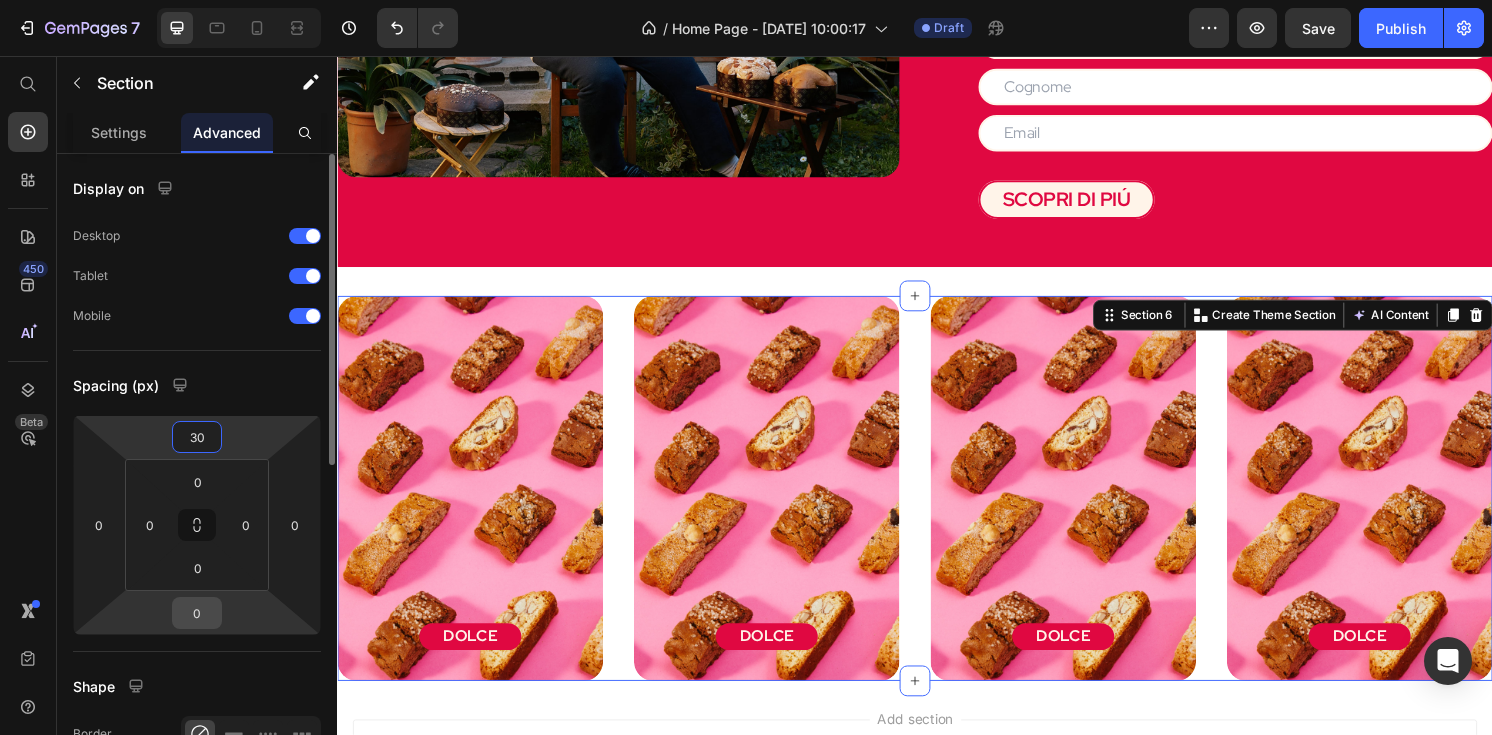 type on "30" 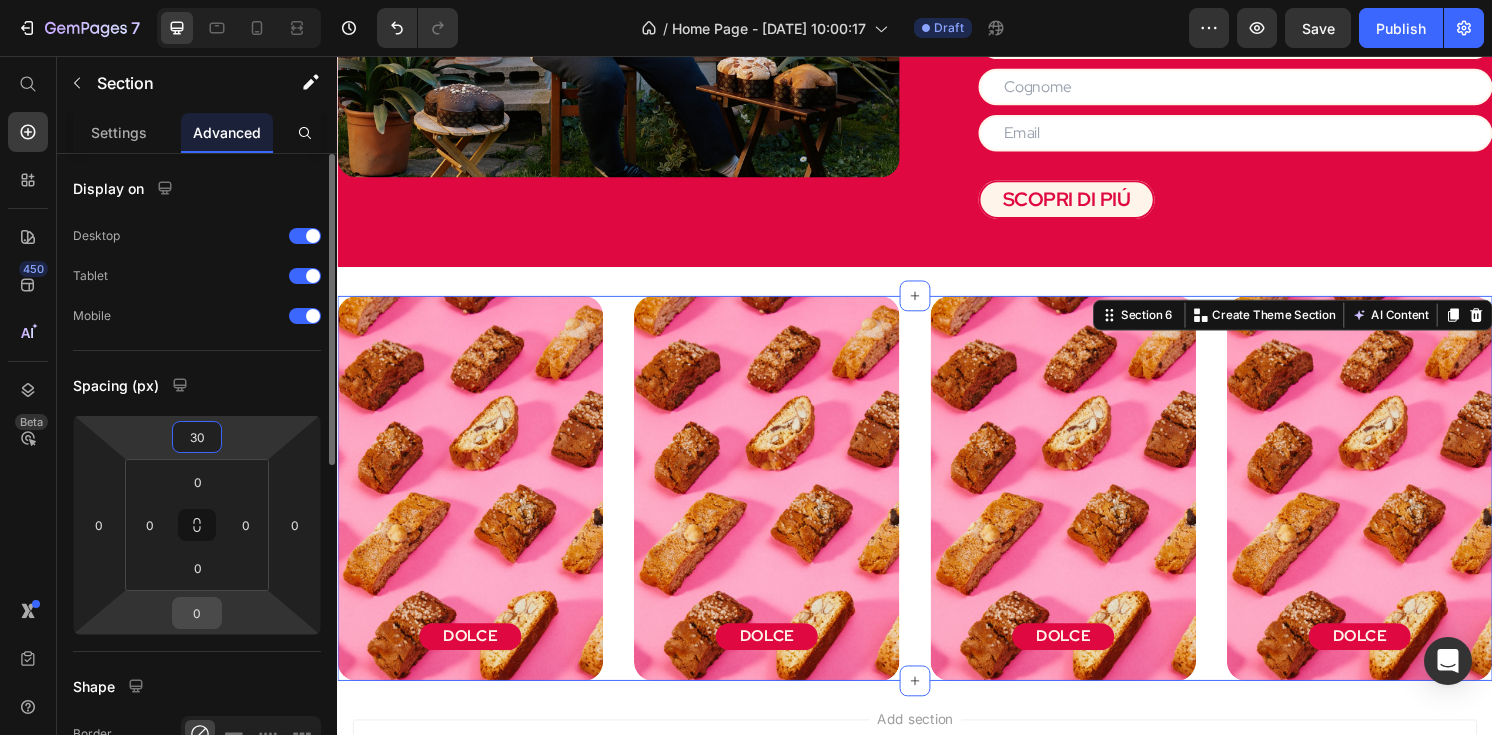 click on "0" at bounding box center (197, 613) 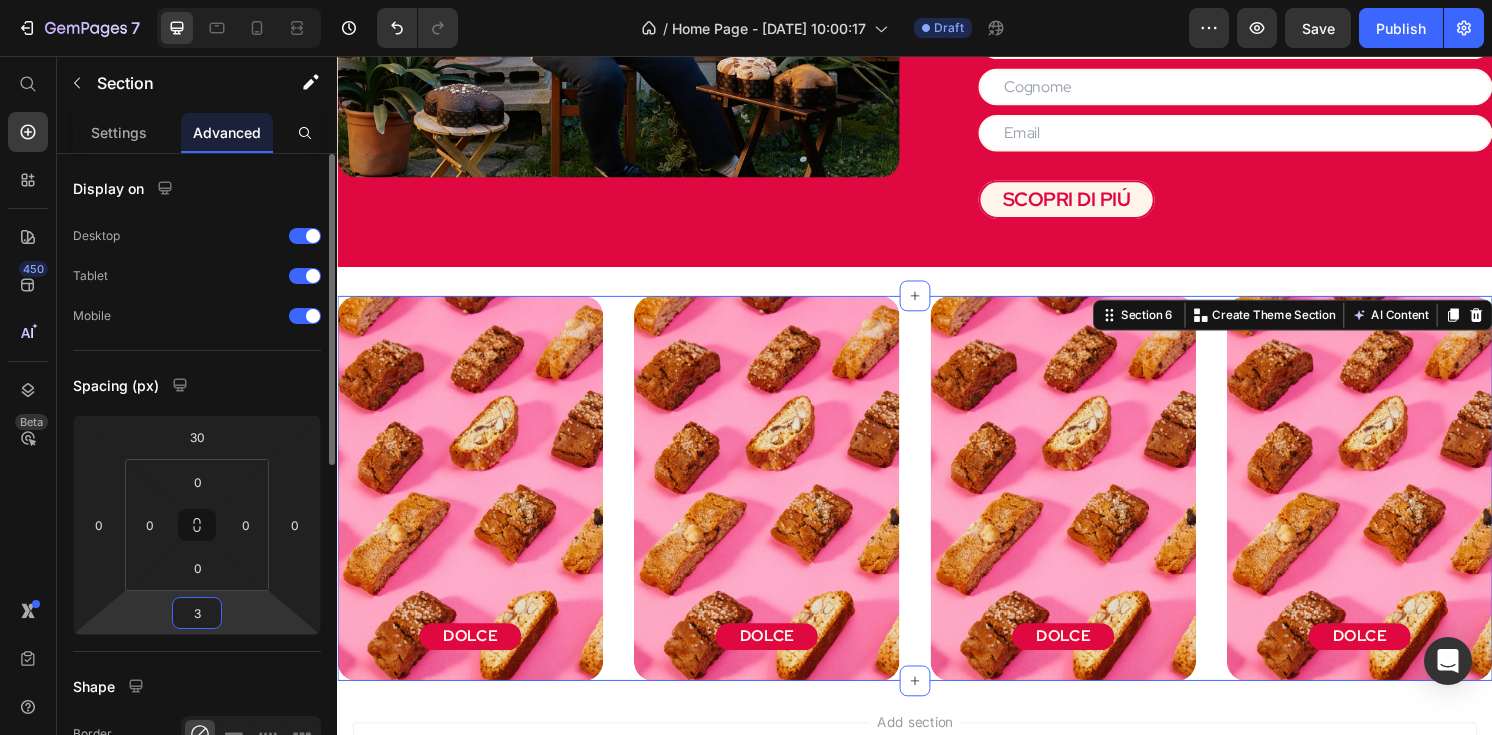 type on "30" 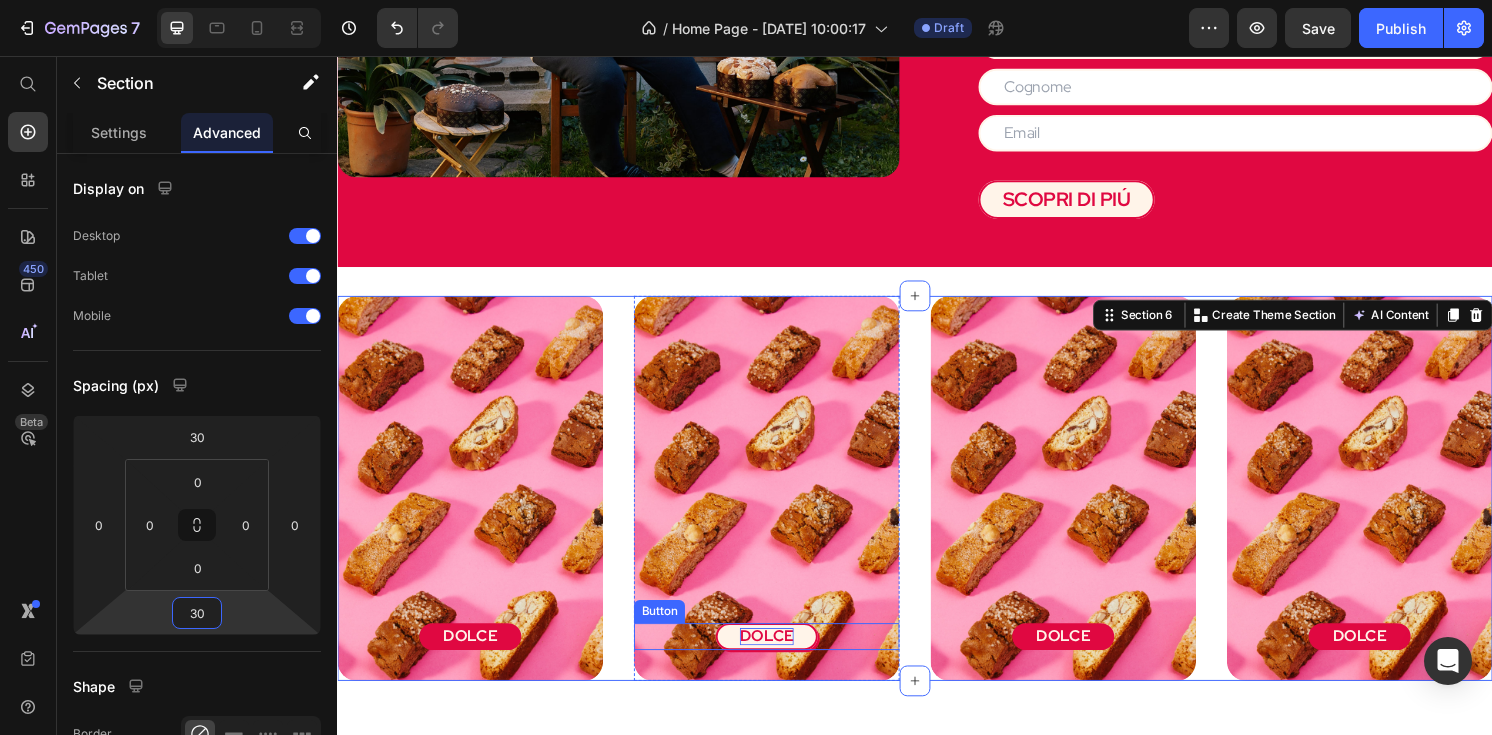 click on "DOLCE" at bounding box center [783, 659] 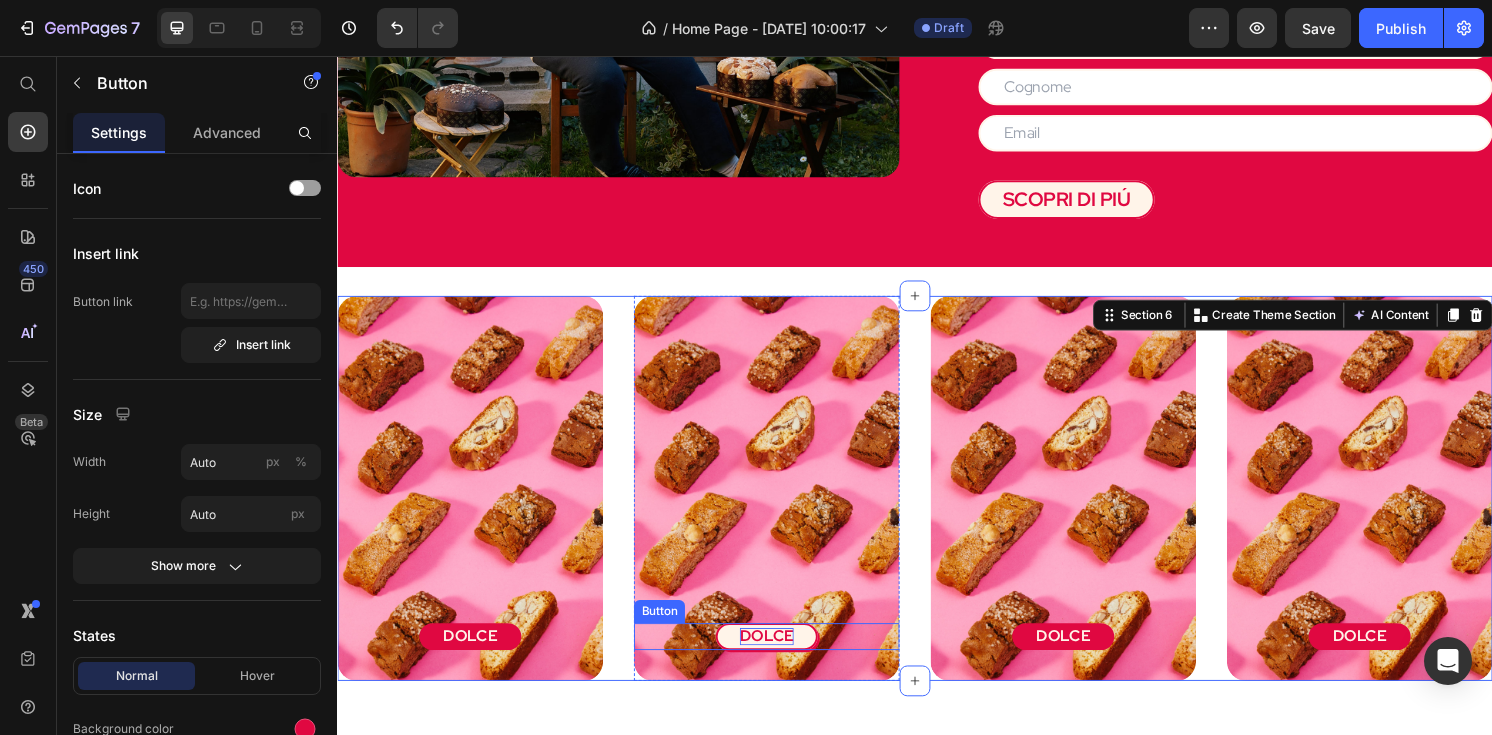 click on "DOLCE" at bounding box center [783, 659] 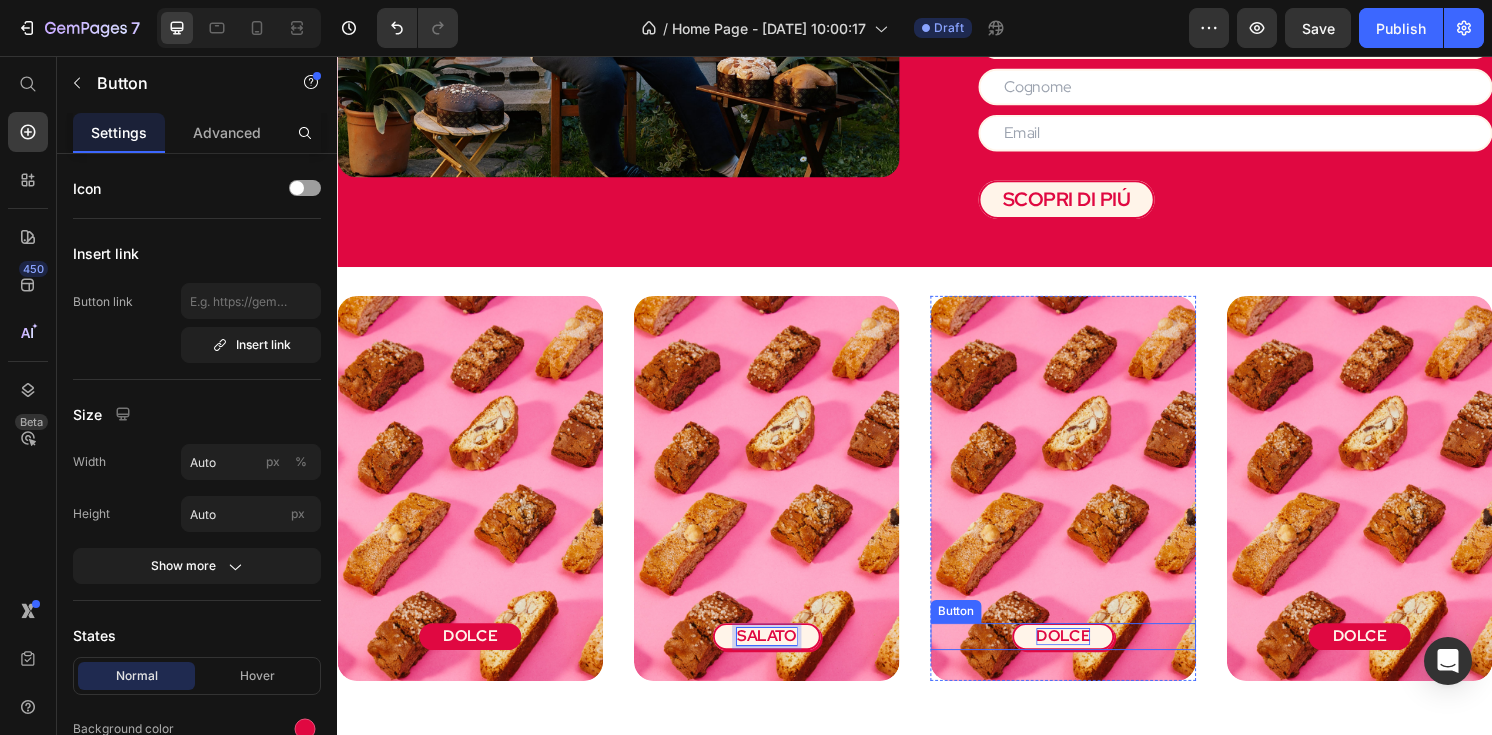 click on "DOLCE" at bounding box center (1091, 659) 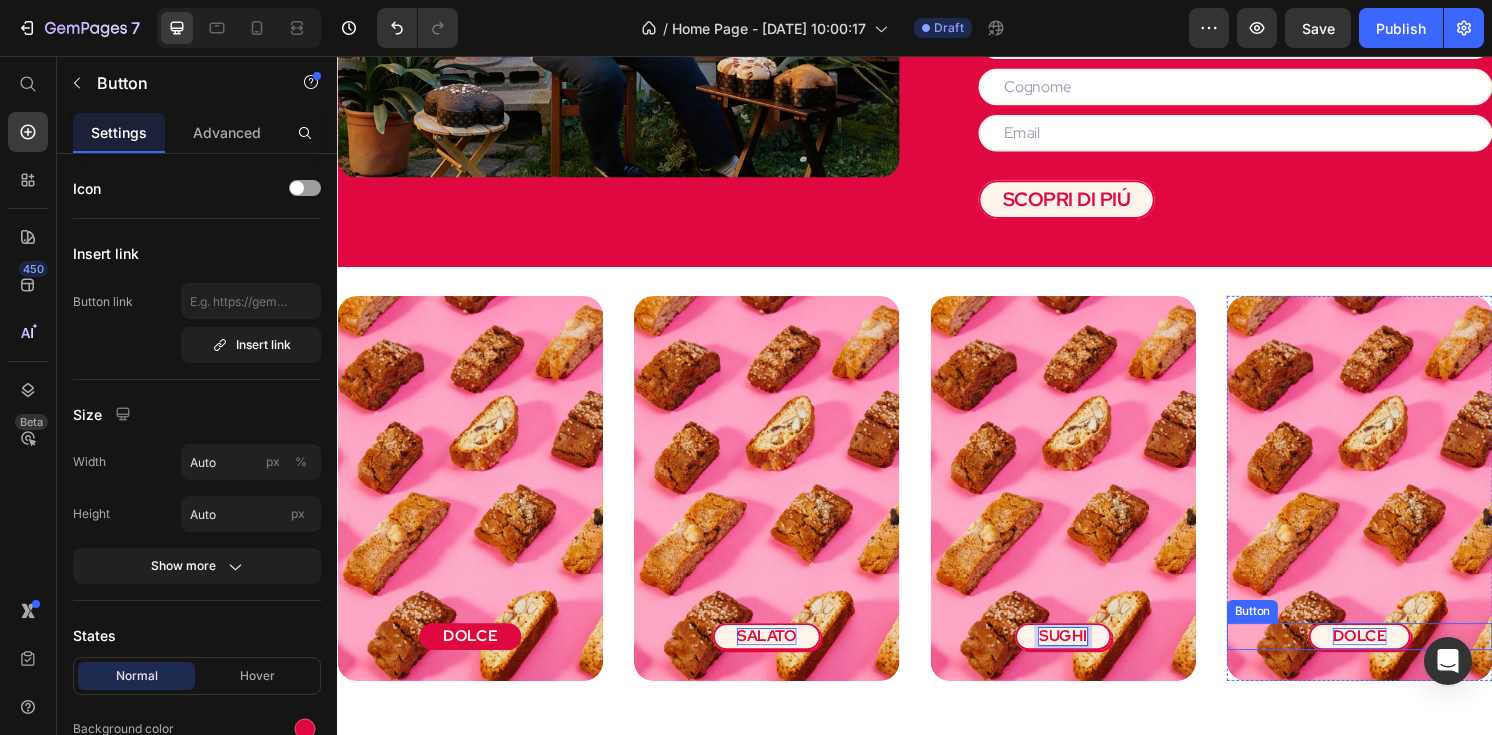 click on "DOLCE" at bounding box center (1399, 659) 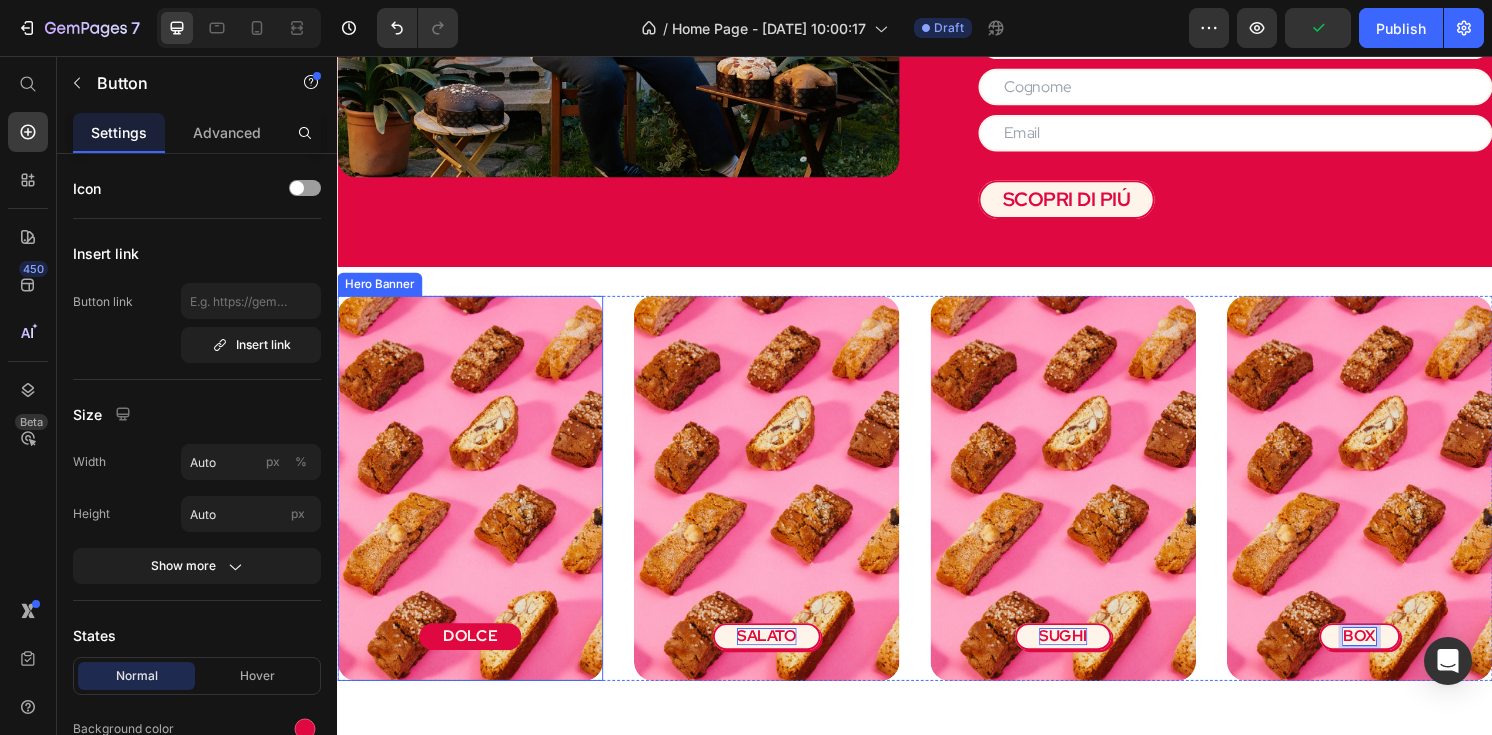 click at bounding box center [475, 594] 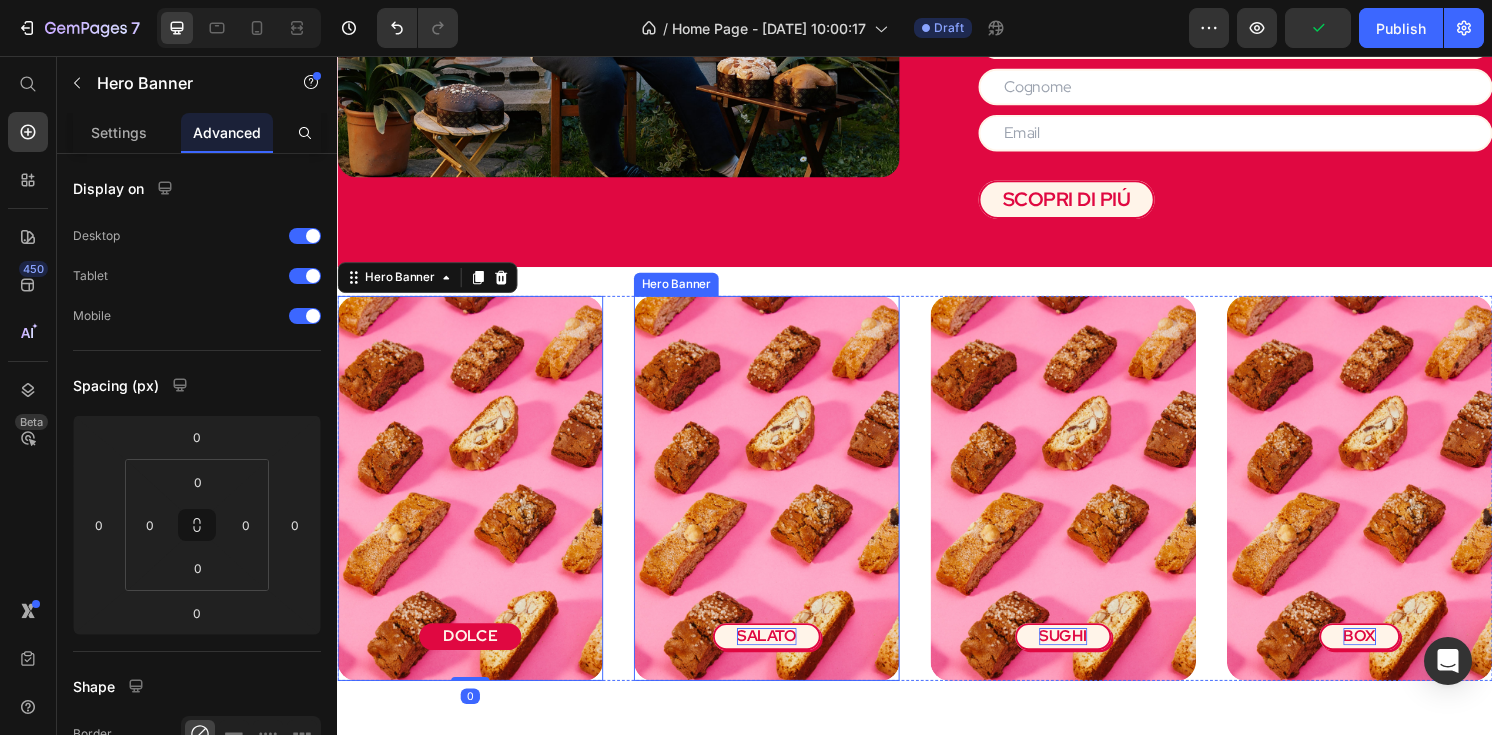 click at bounding box center (783, 594) 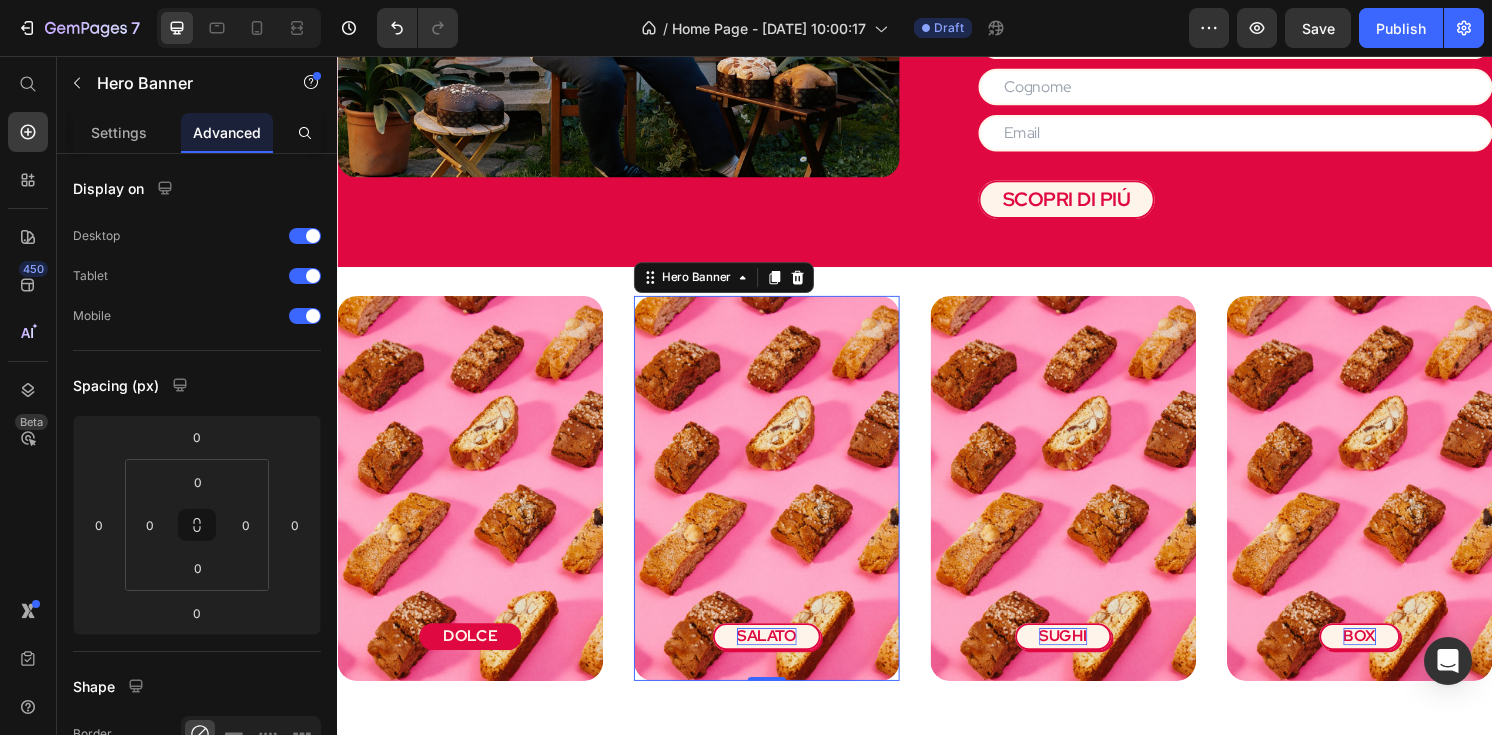 click at bounding box center [783, 594] 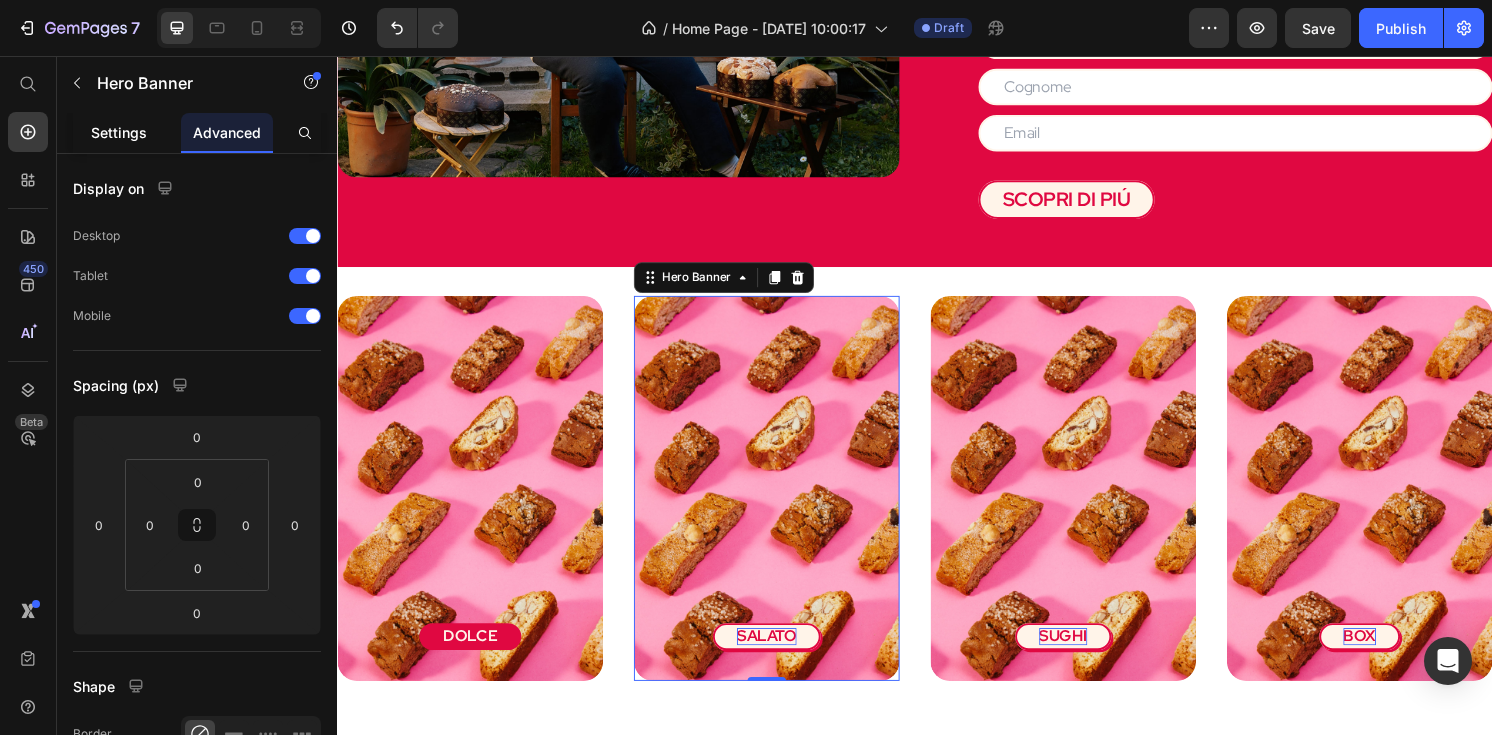 click on "Settings" at bounding box center [119, 132] 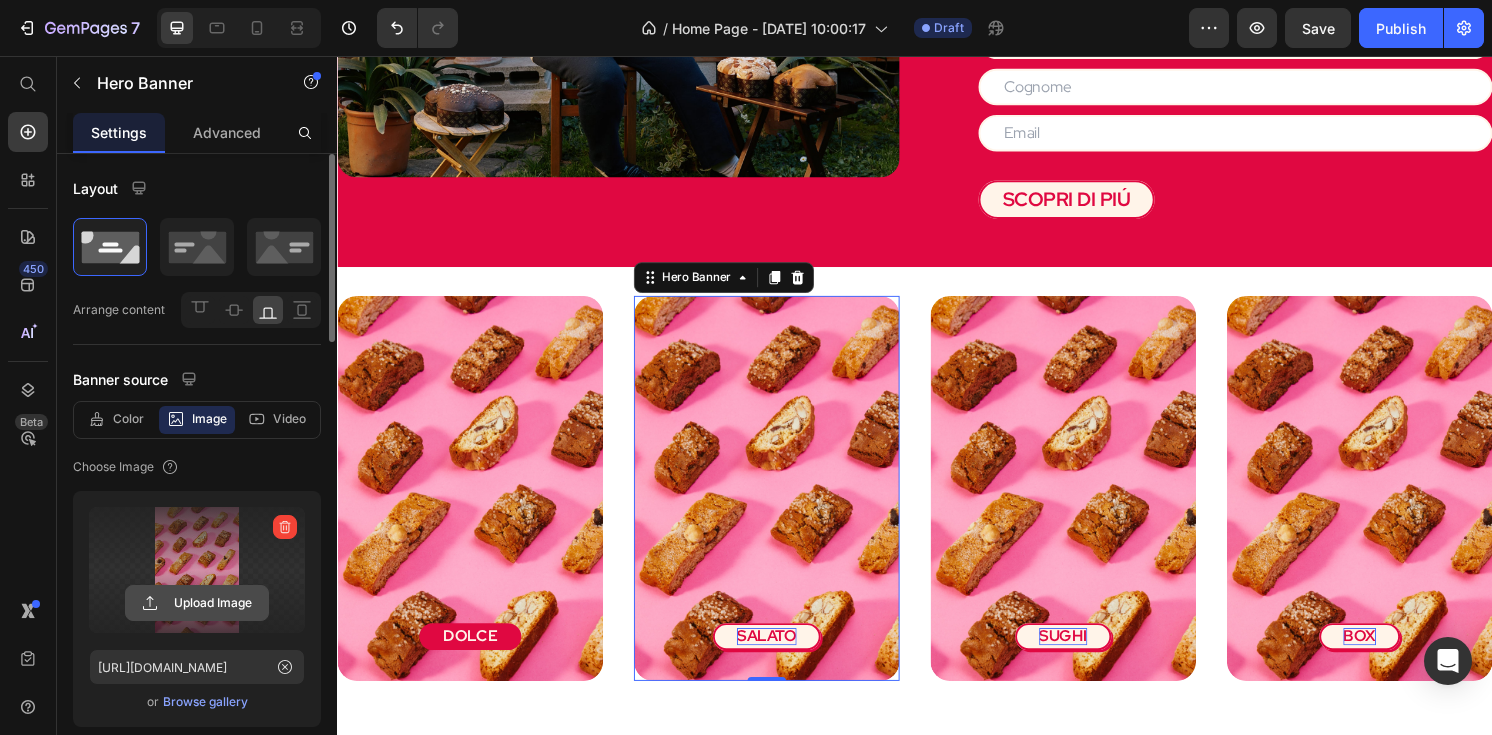 click 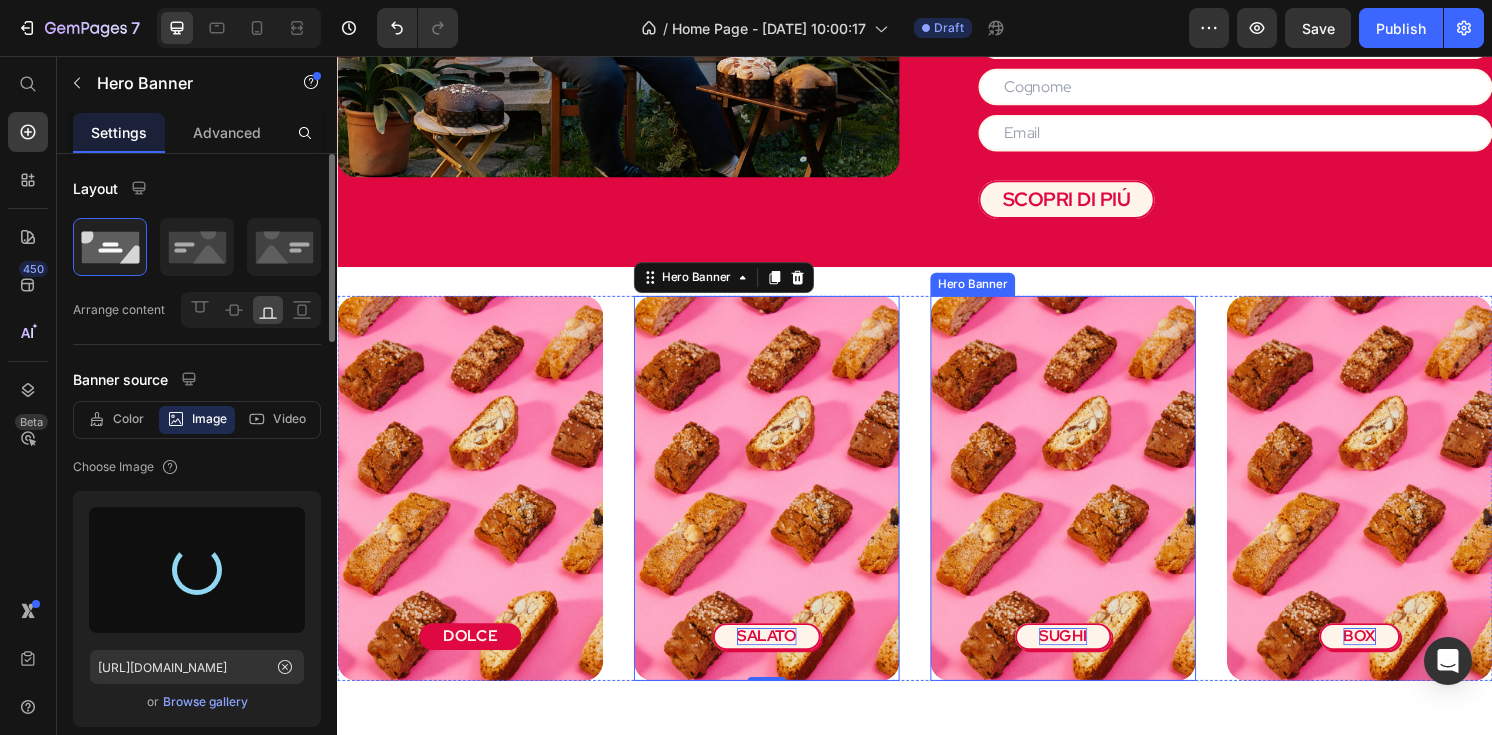 click at bounding box center [1091, 594] 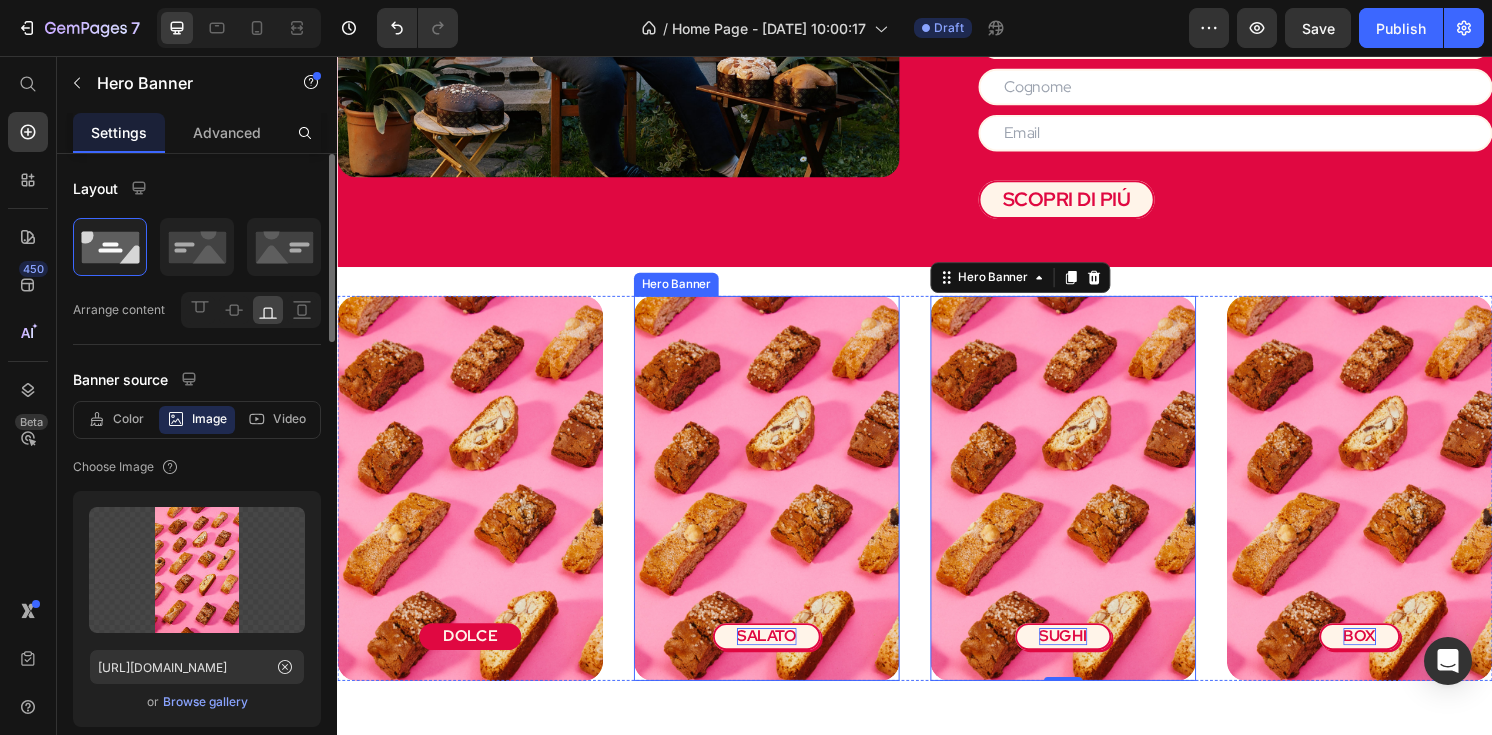 click at bounding box center [783, 594] 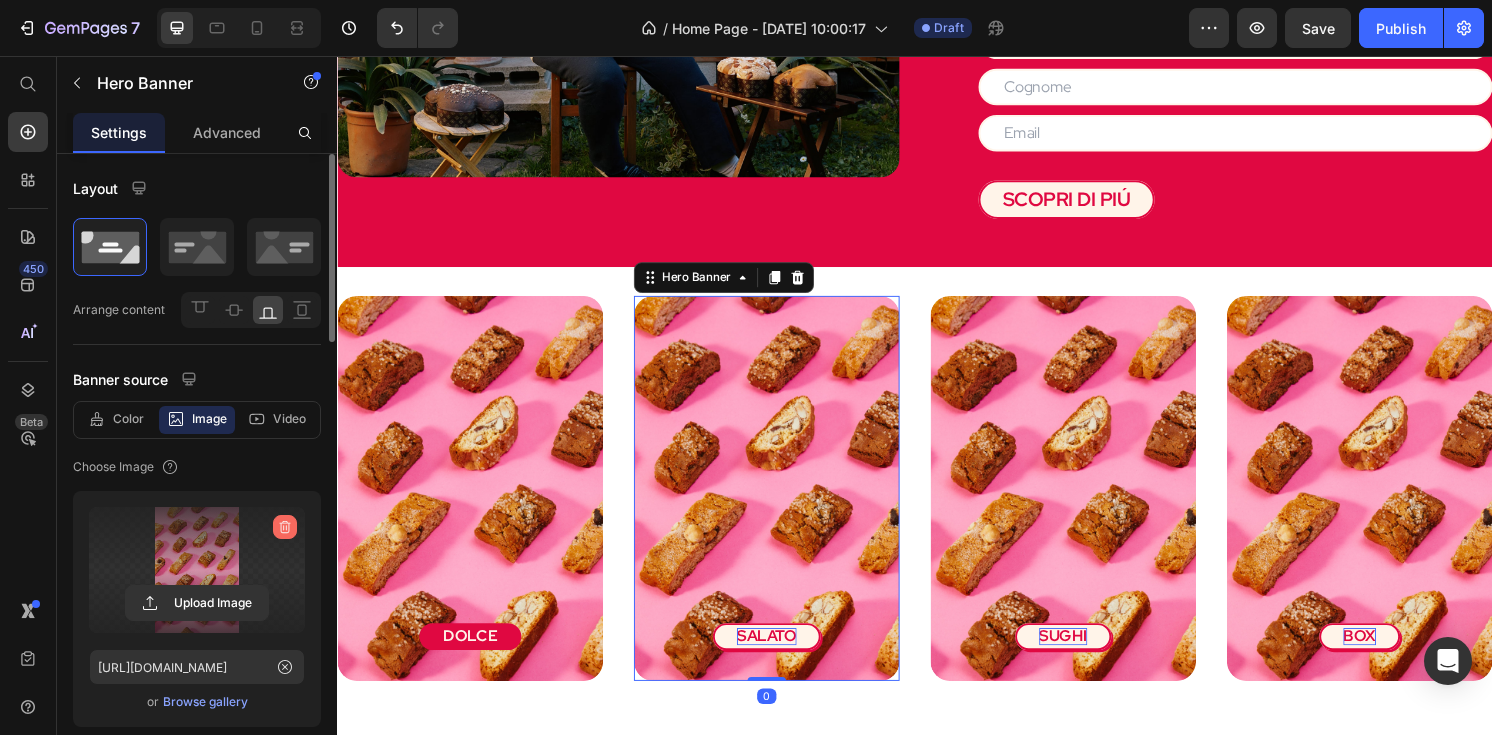 click 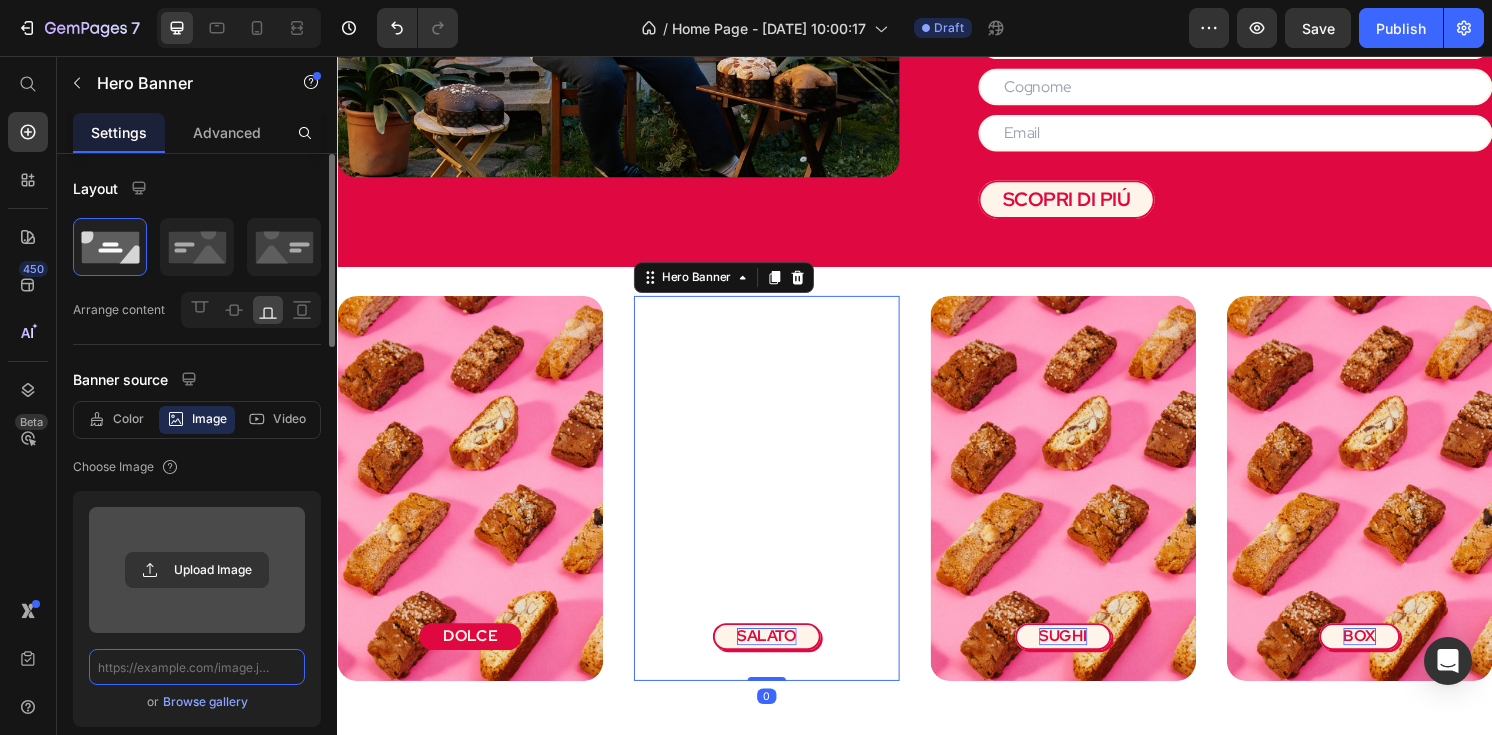 scroll, scrollTop: 0, scrollLeft: 0, axis: both 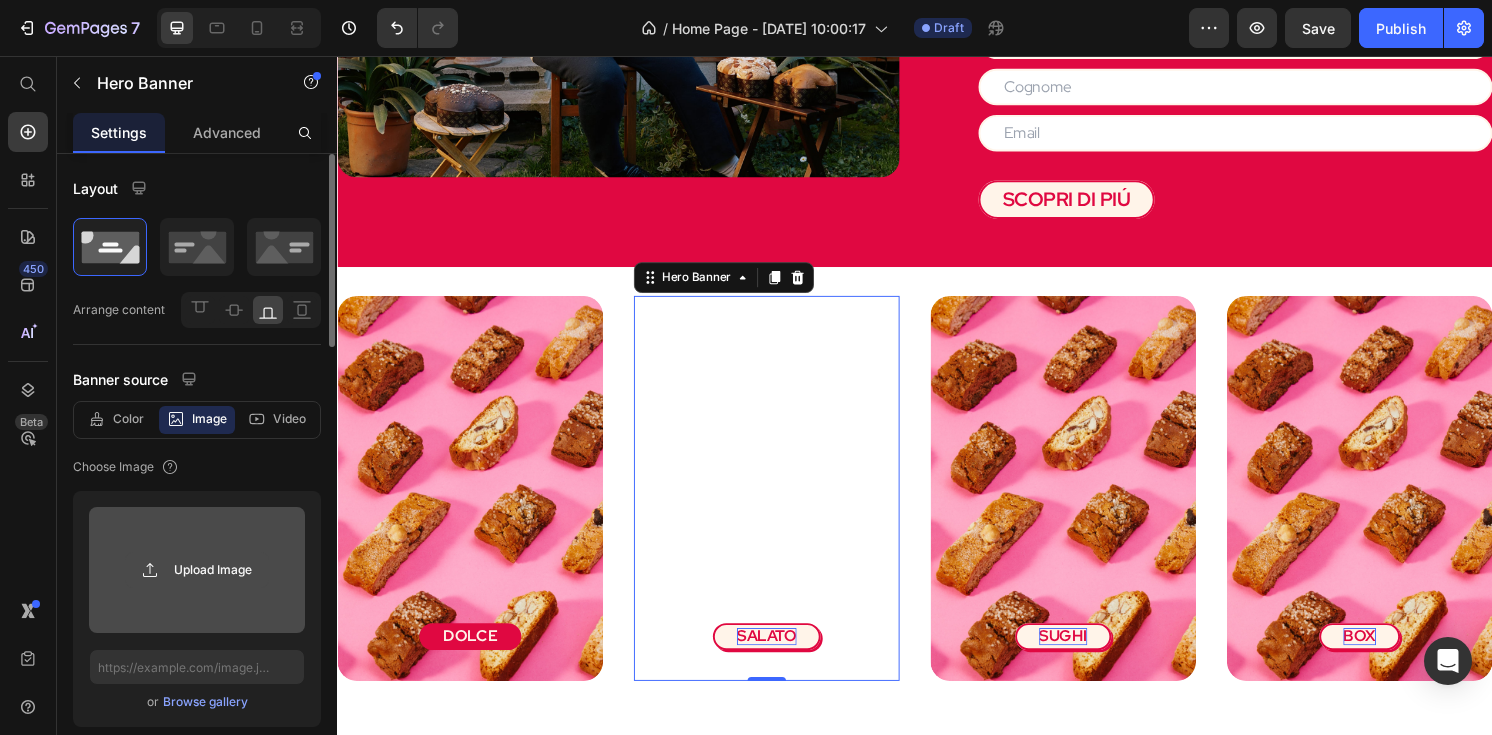click 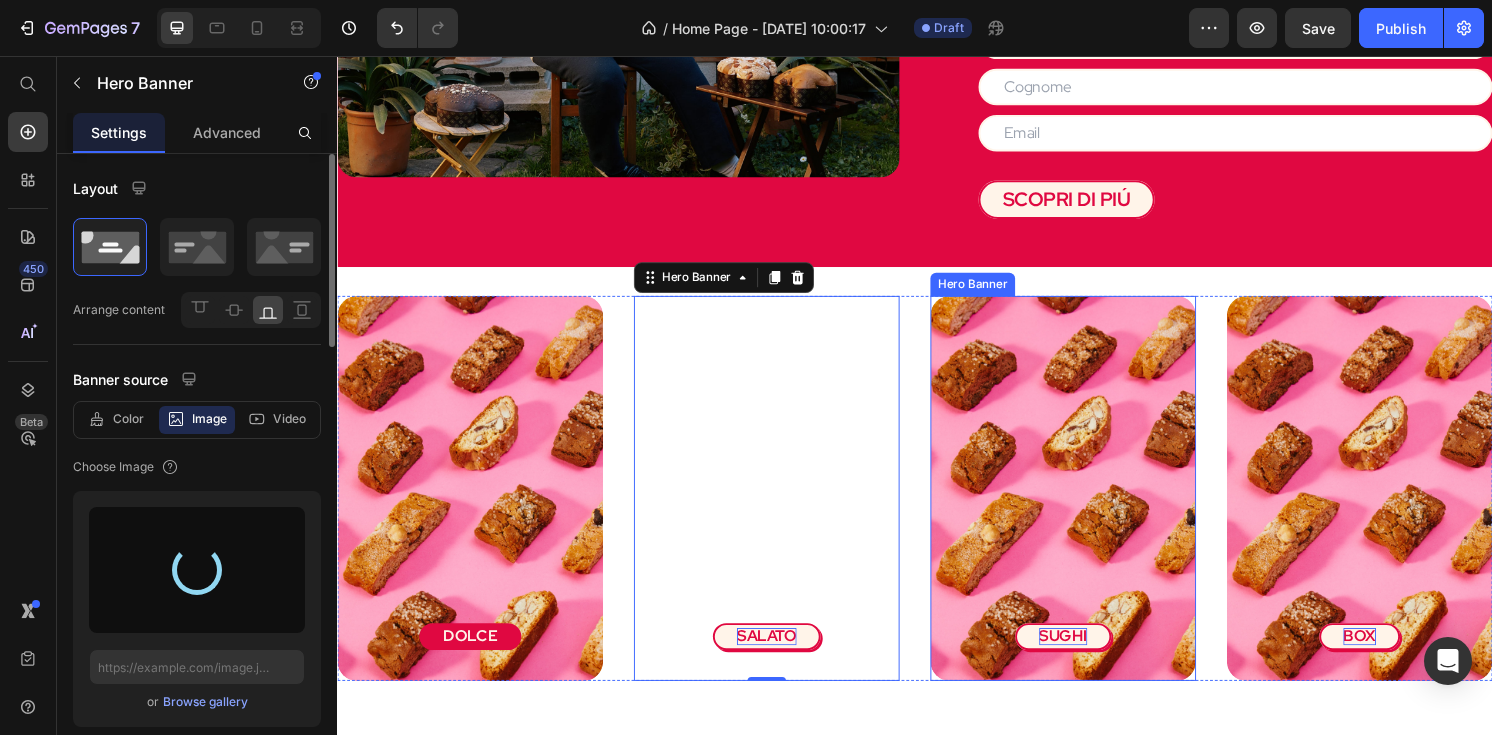 type on "https://cdn.shopify.com/s/files/1/0780/8545/6203/files/gempages_520759161621840742-1ab2d402-a691-447f-bef2-2b3dec64df3d.jpg" 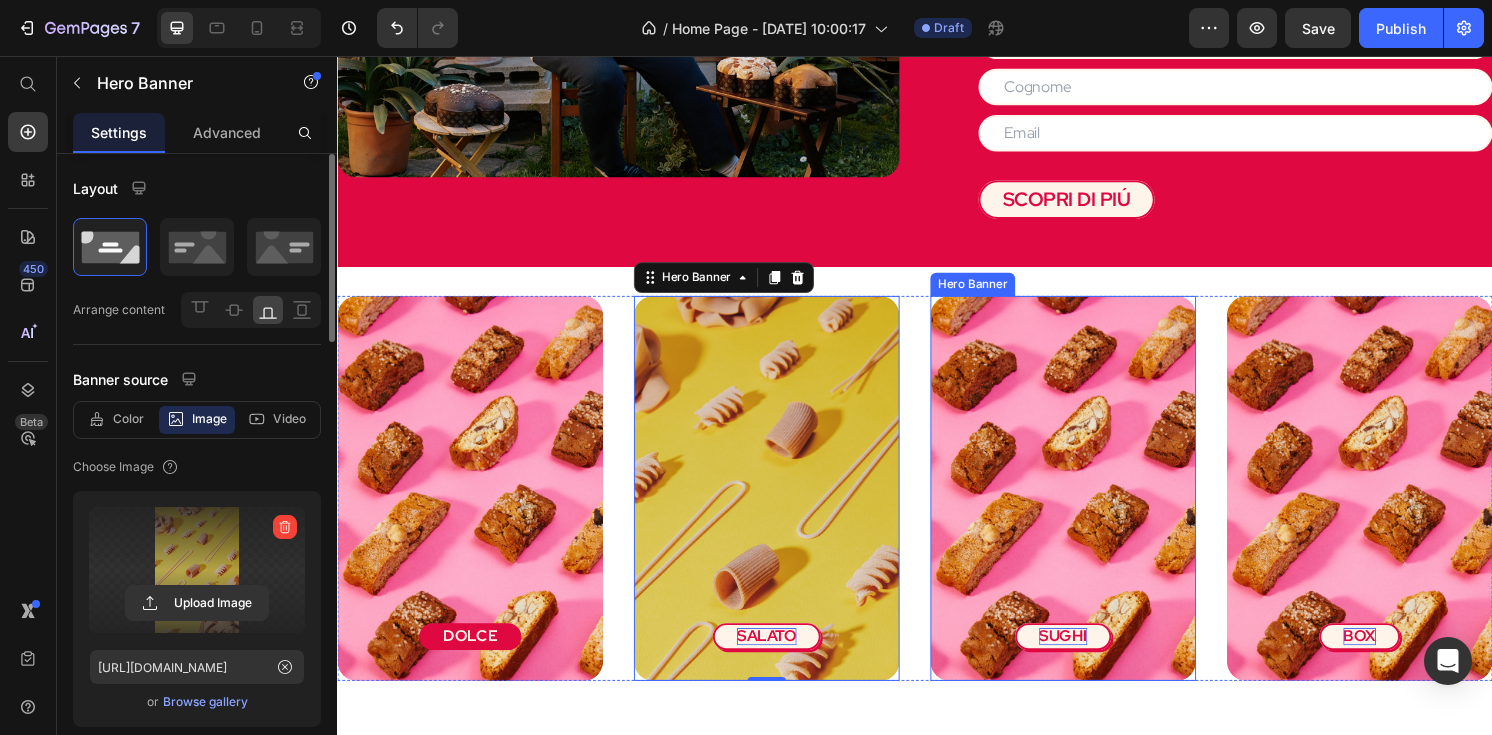 click at bounding box center (1091, 594) 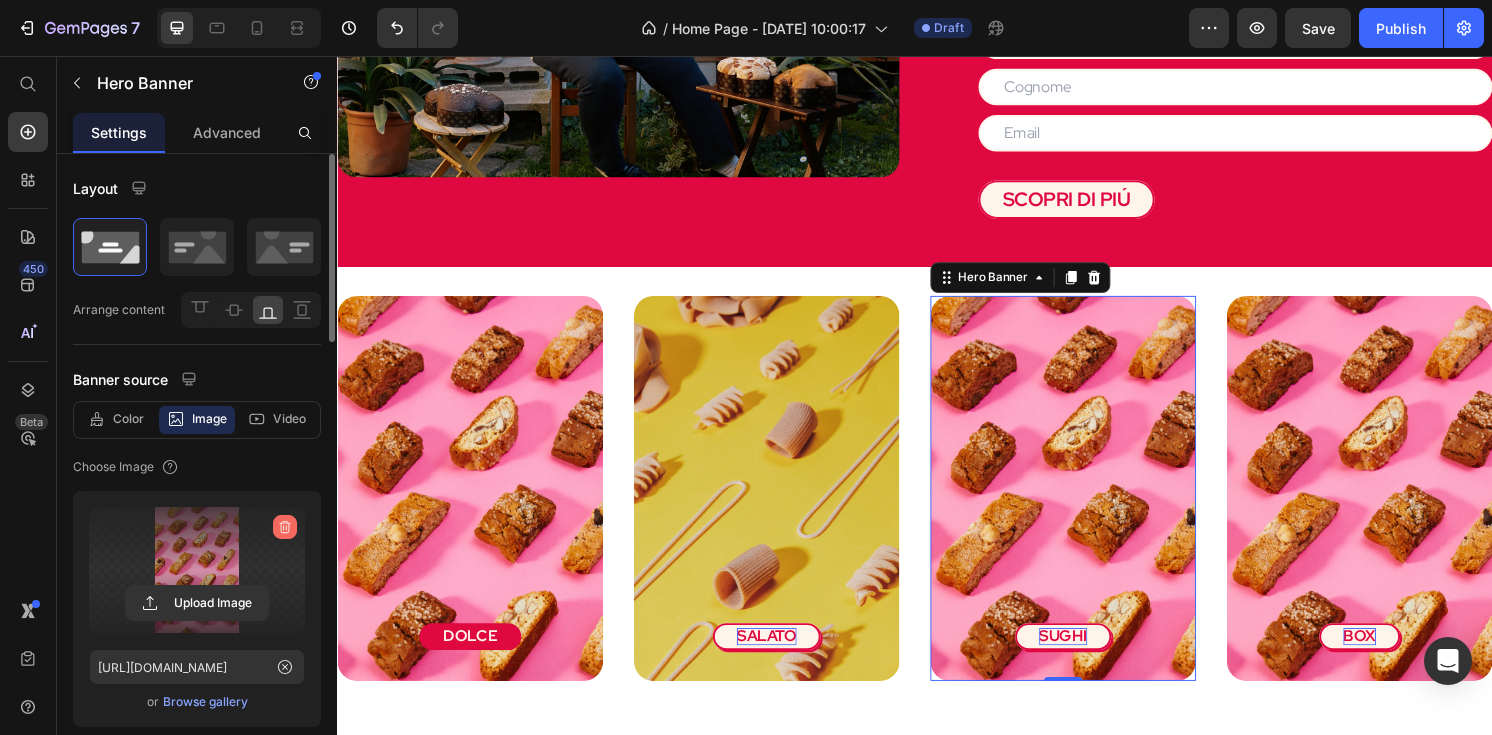 click at bounding box center (285, 527) 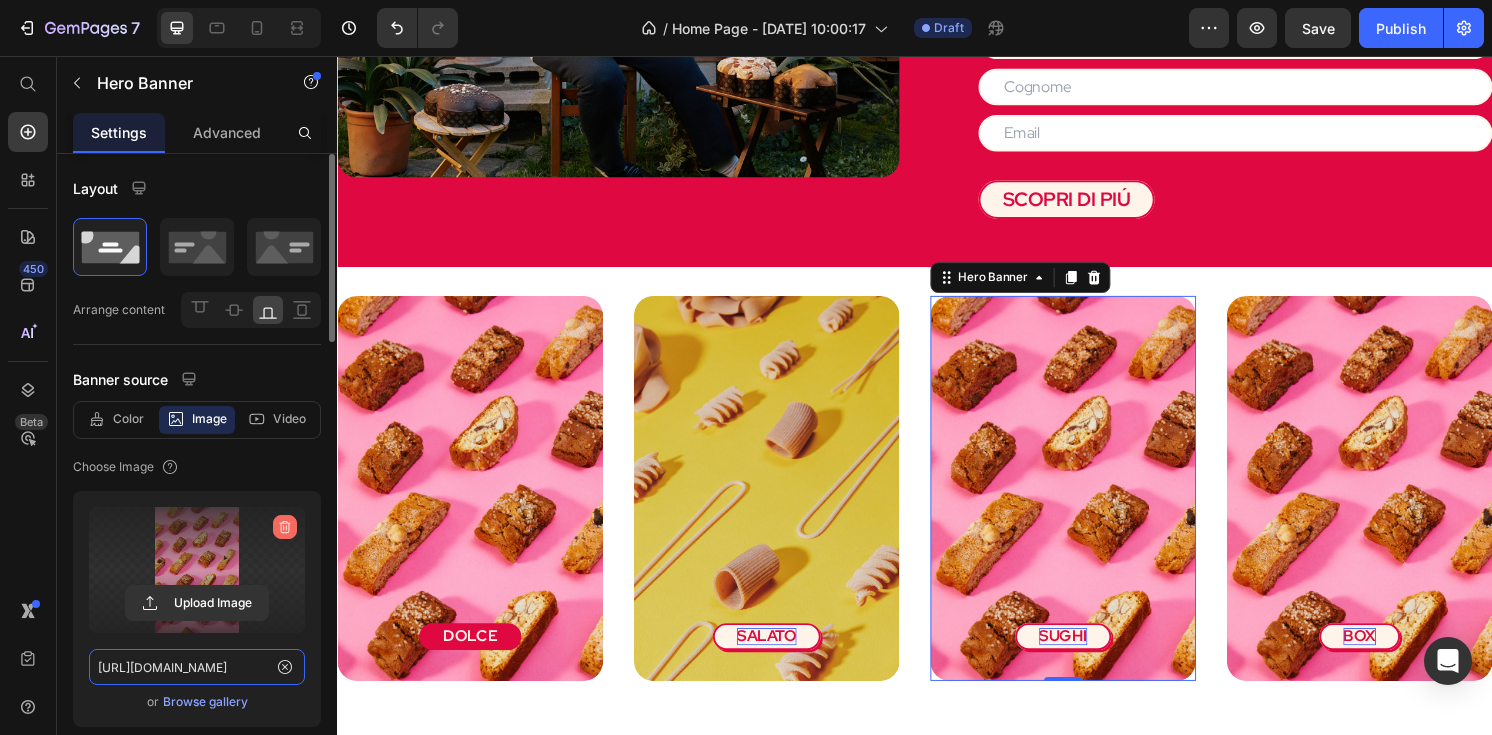 type 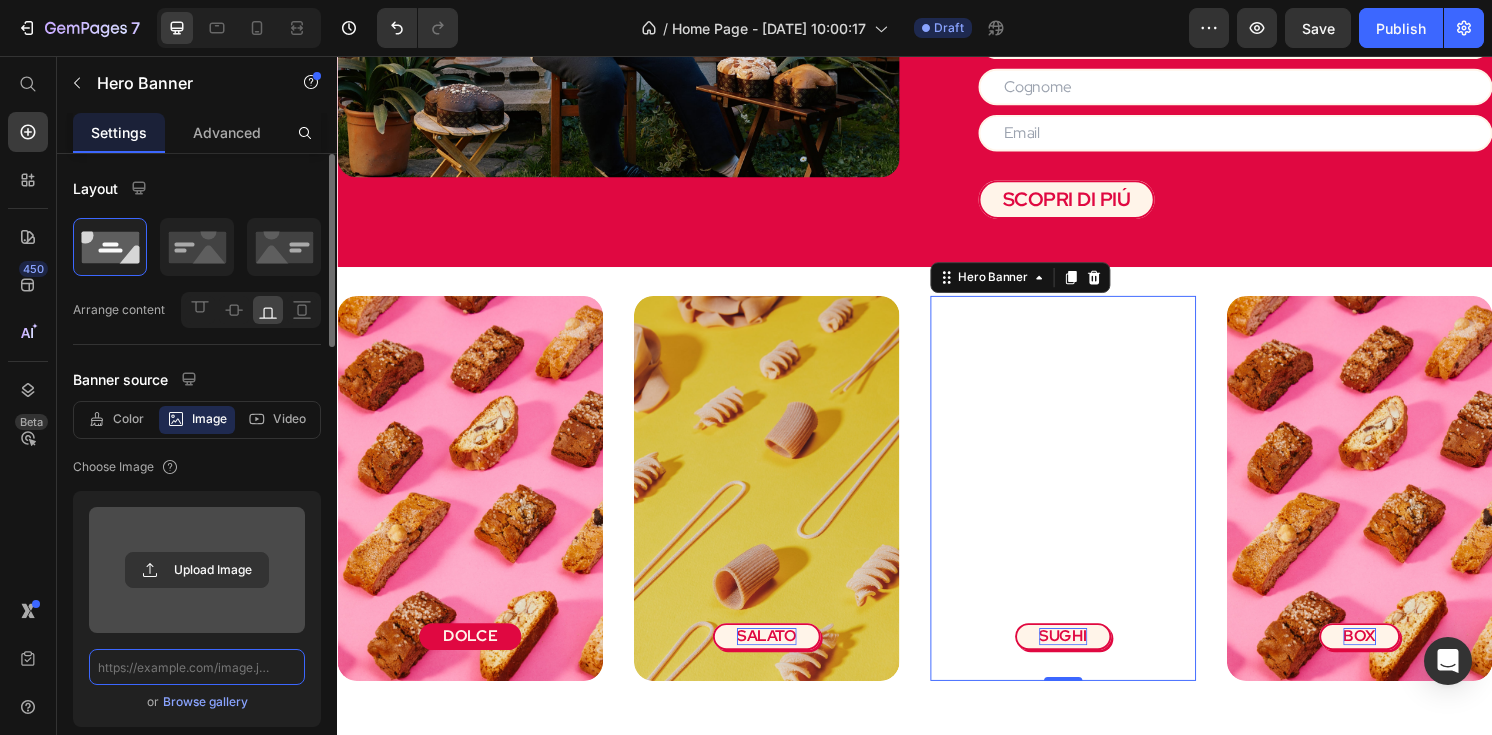 scroll, scrollTop: 0, scrollLeft: 0, axis: both 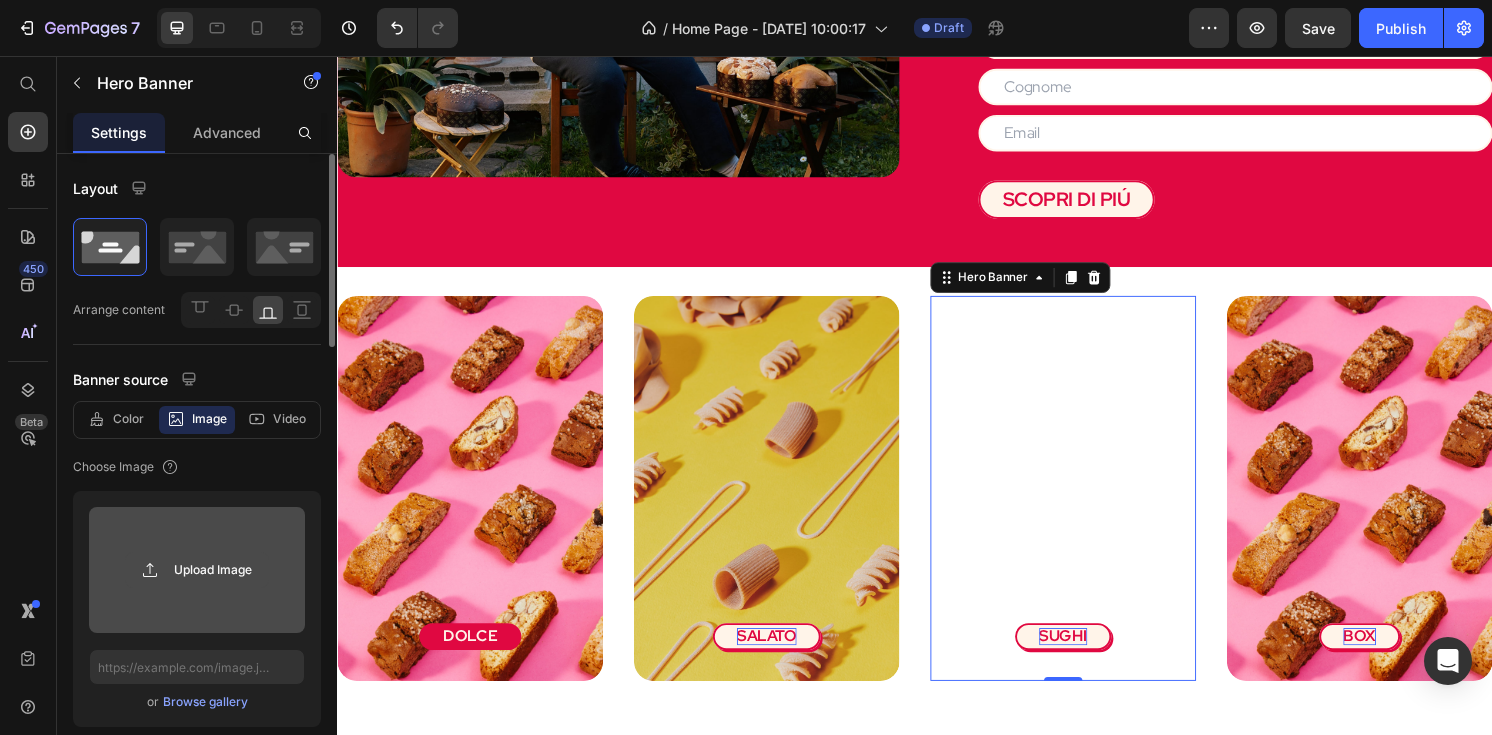 click 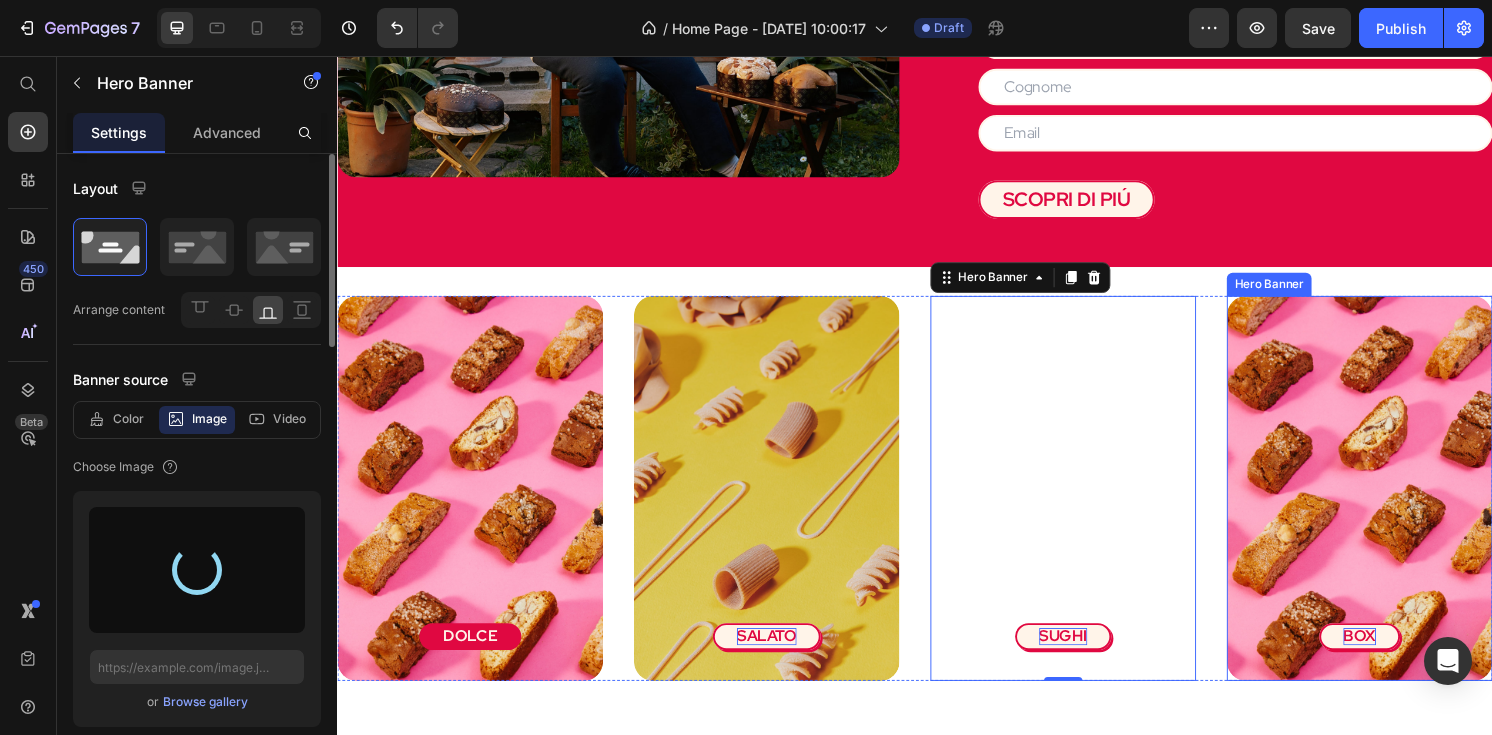 click at bounding box center [1399, 594] 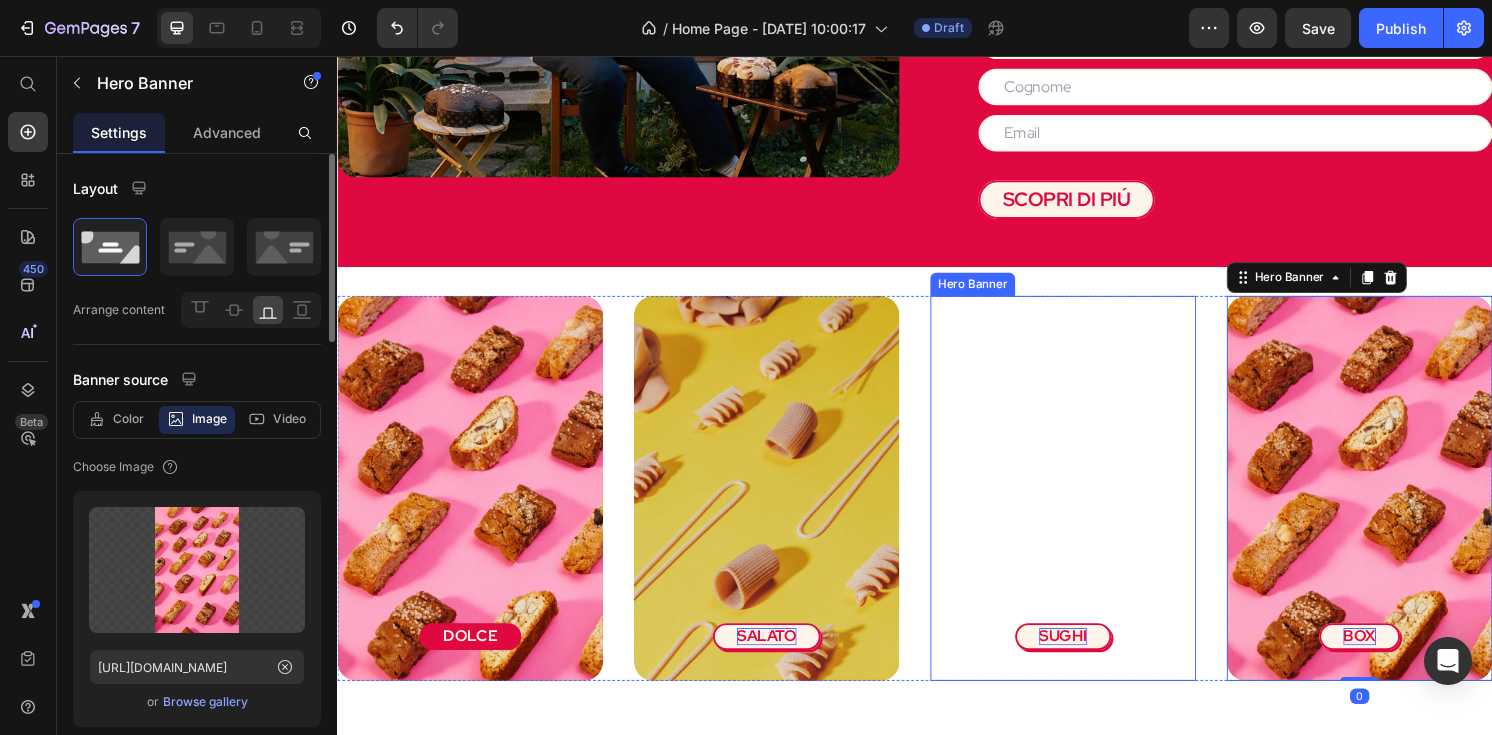 click at bounding box center [1091, 594] 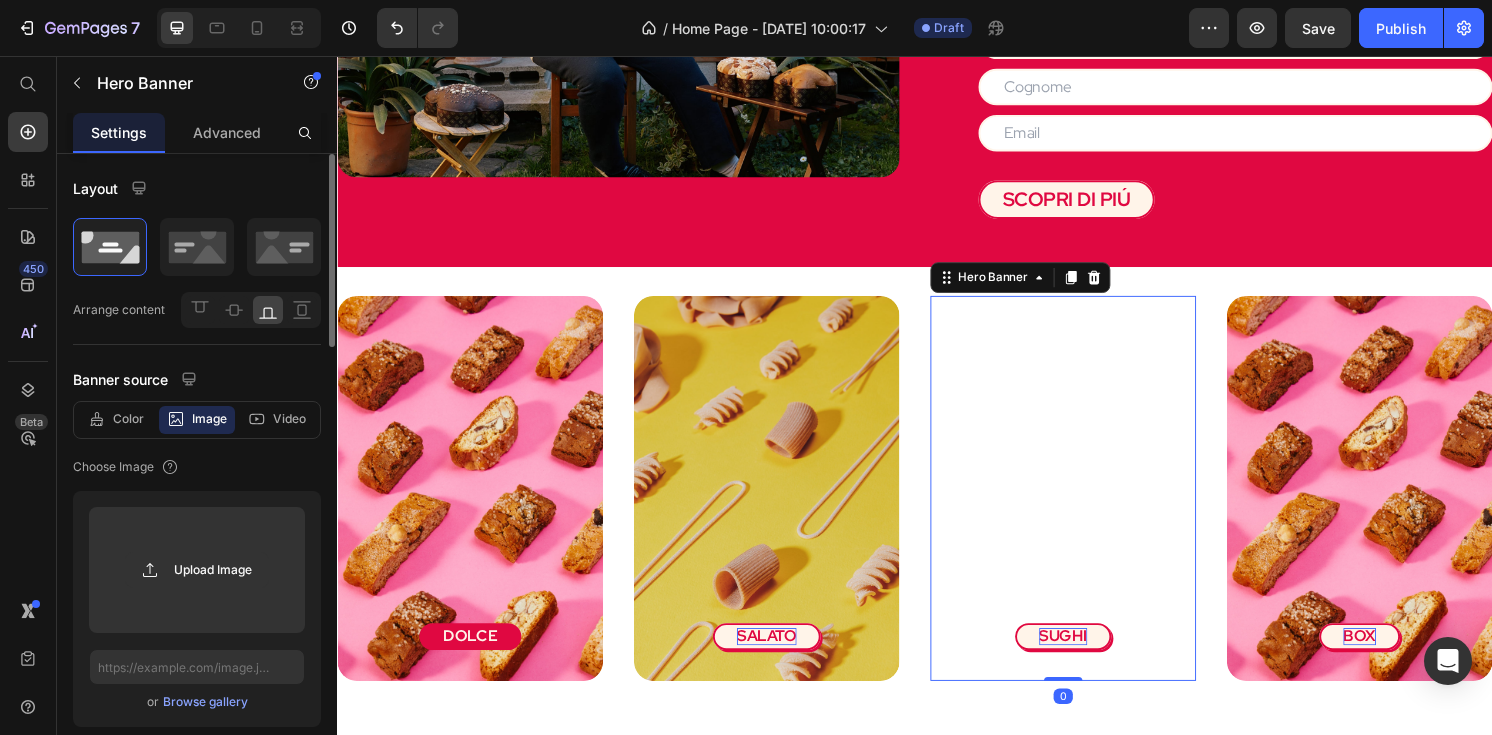 click at bounding box center (1399, 594) 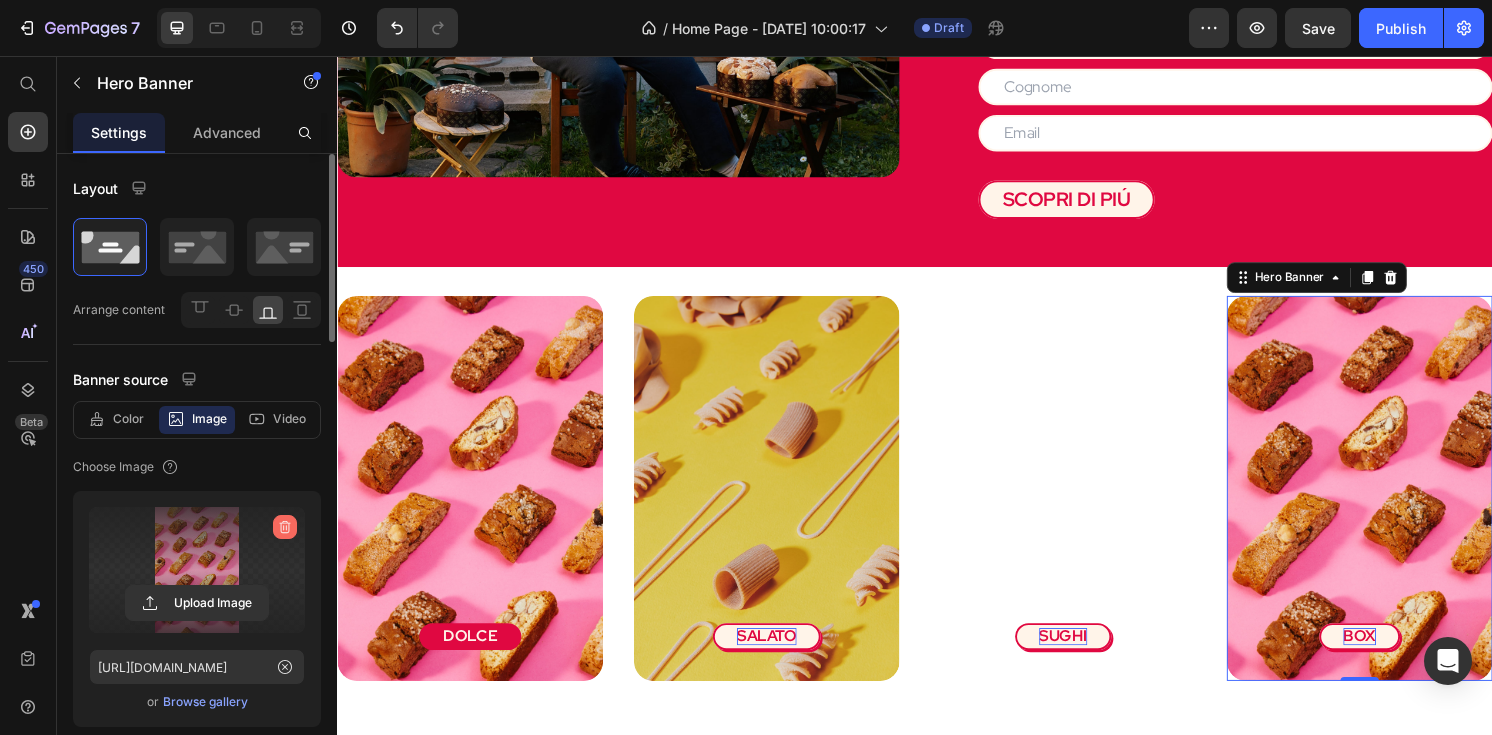 click 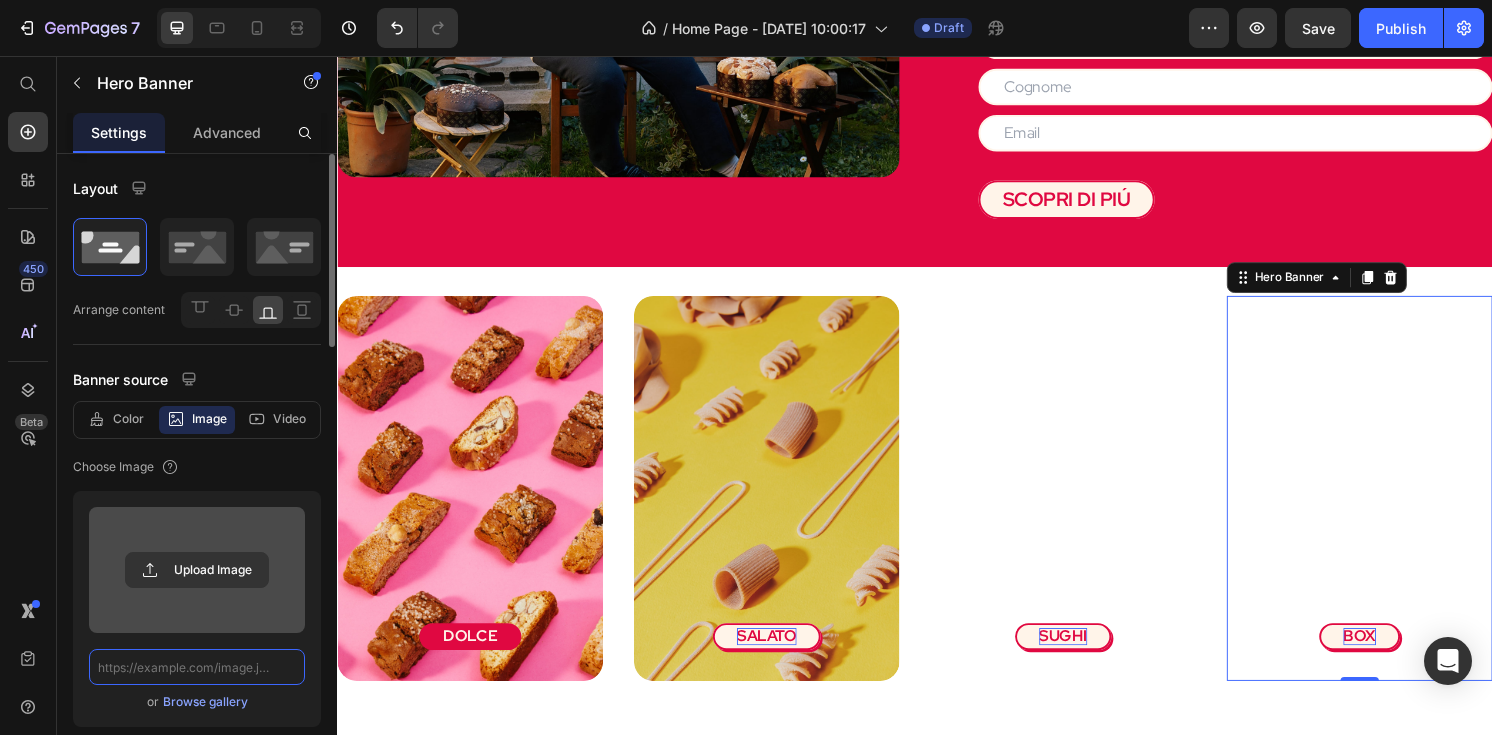 scroll, scrollTop: 0, scrollLeft: 0, axis: both 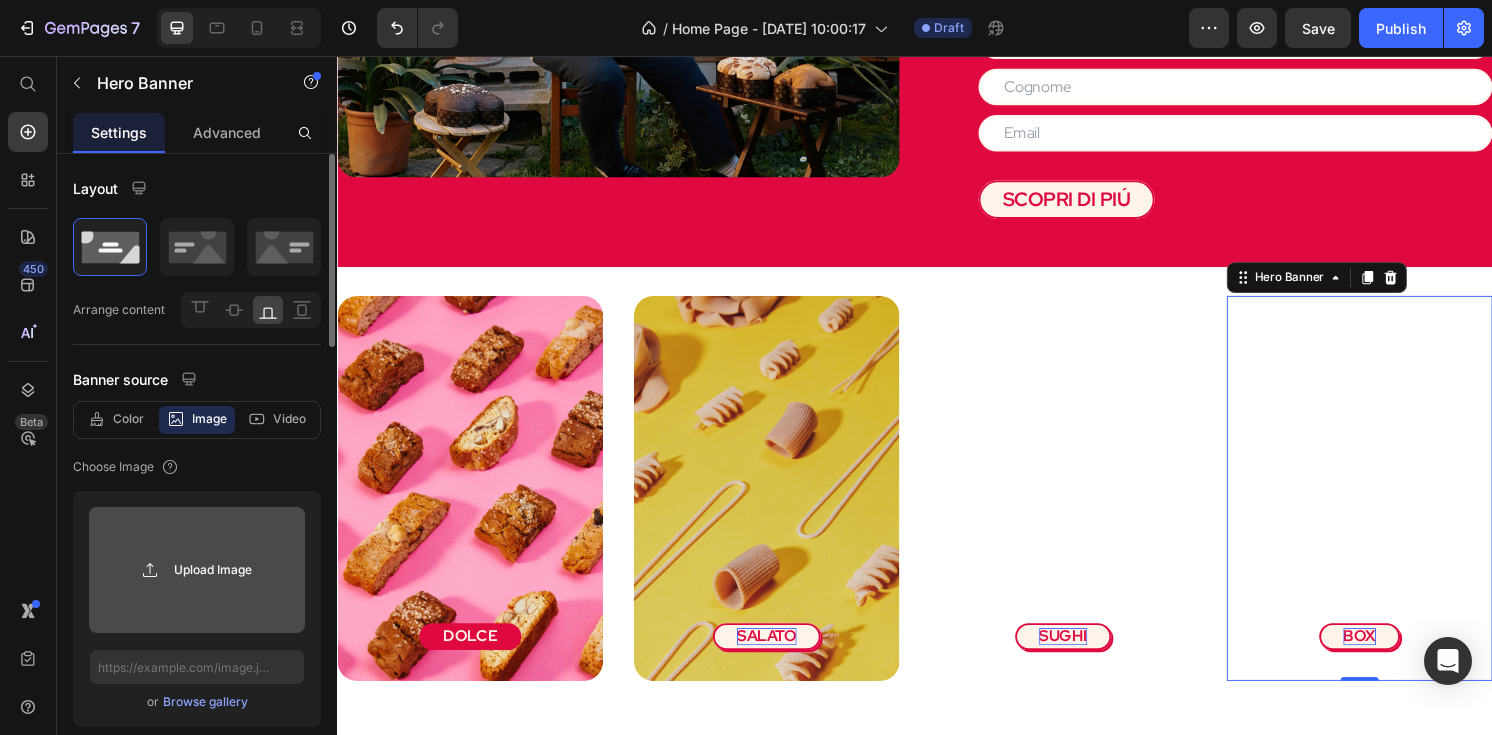 click 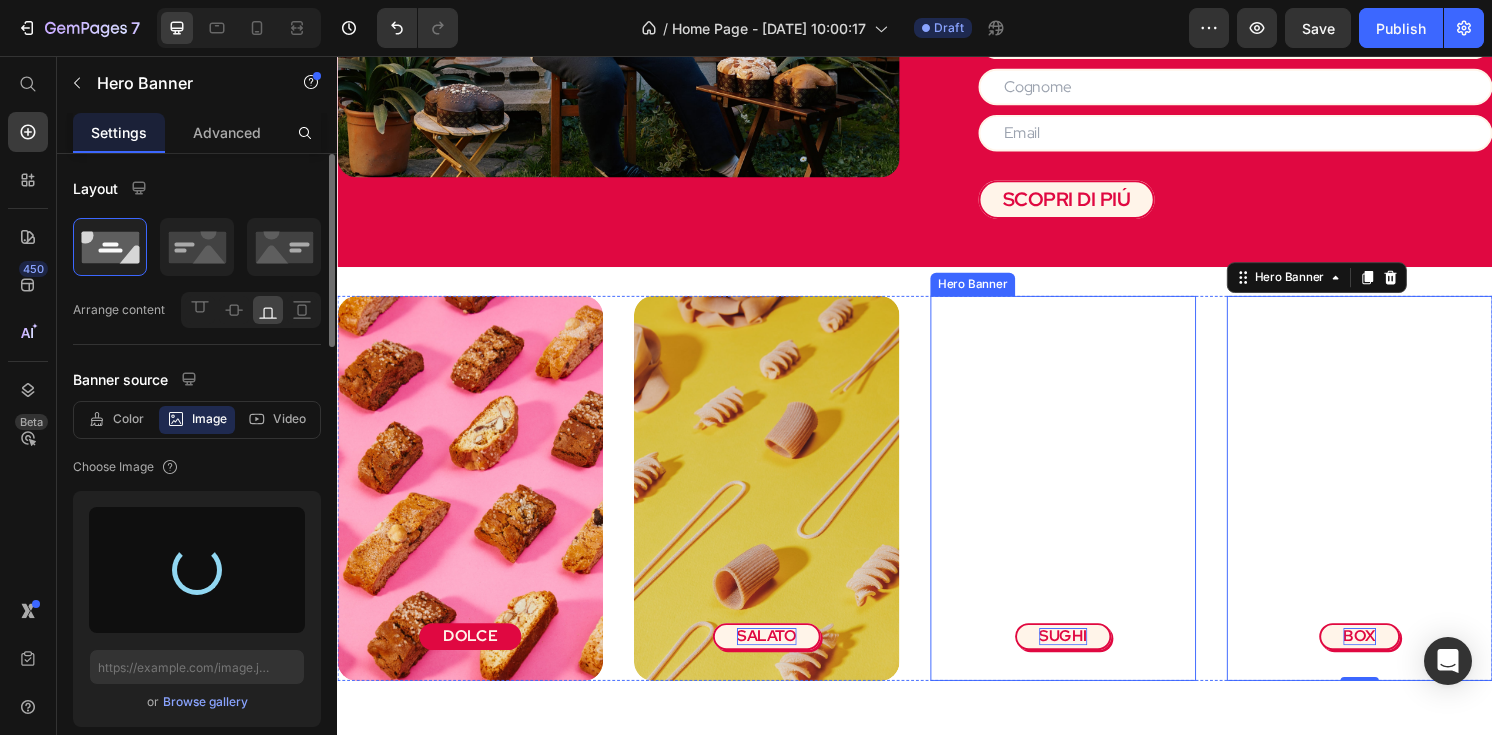 type on "https://cdn.shopify.com/s/files/1/0780/8545/6203/files/gempages_520759161621840742-e445a993-9ab4-4b23-8d26-93f0007f76db.jpg" 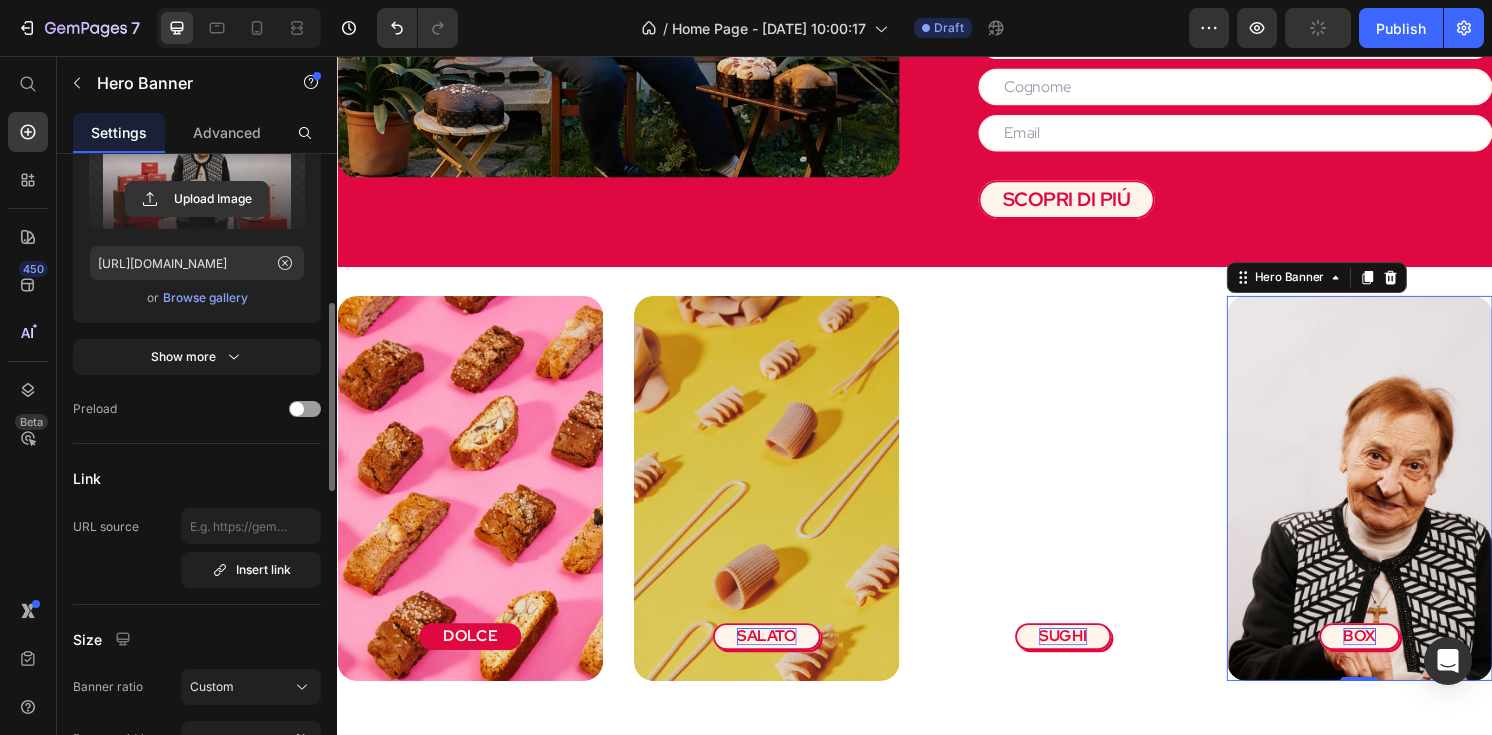 scroll, scrollTop: 383, scrollLeft: 0, axis: vertical 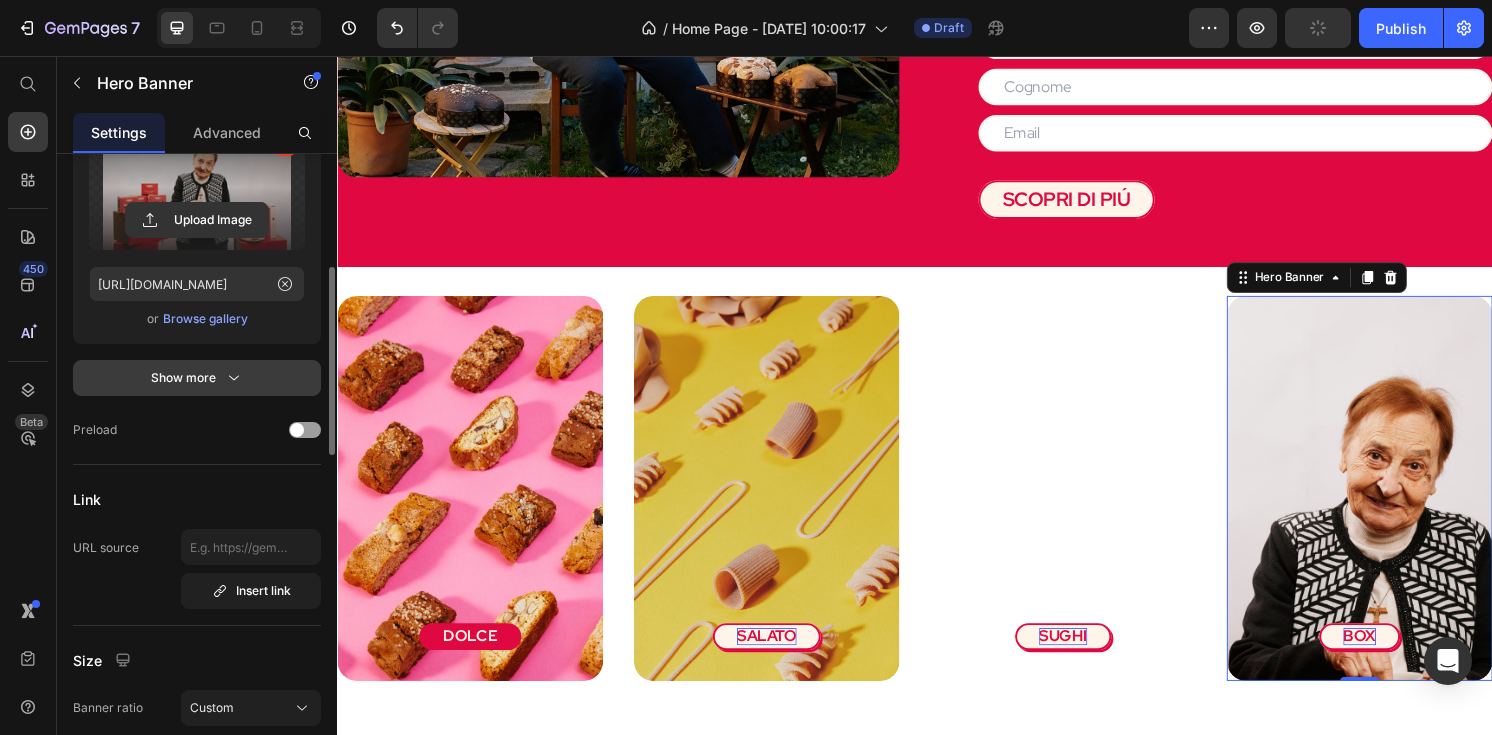 click on "Show more" at bounding box center (197, 378) 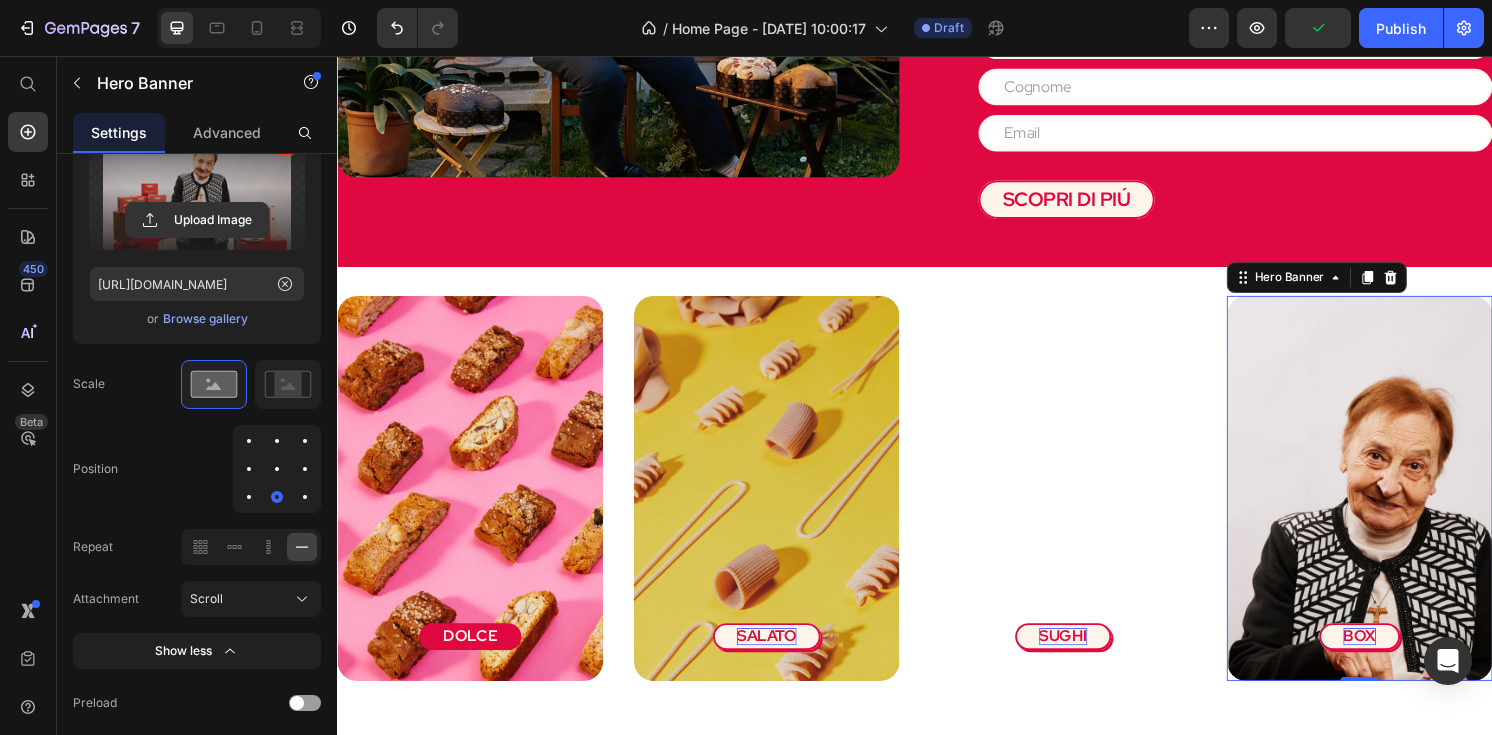 click at bounding box center [249, 441] 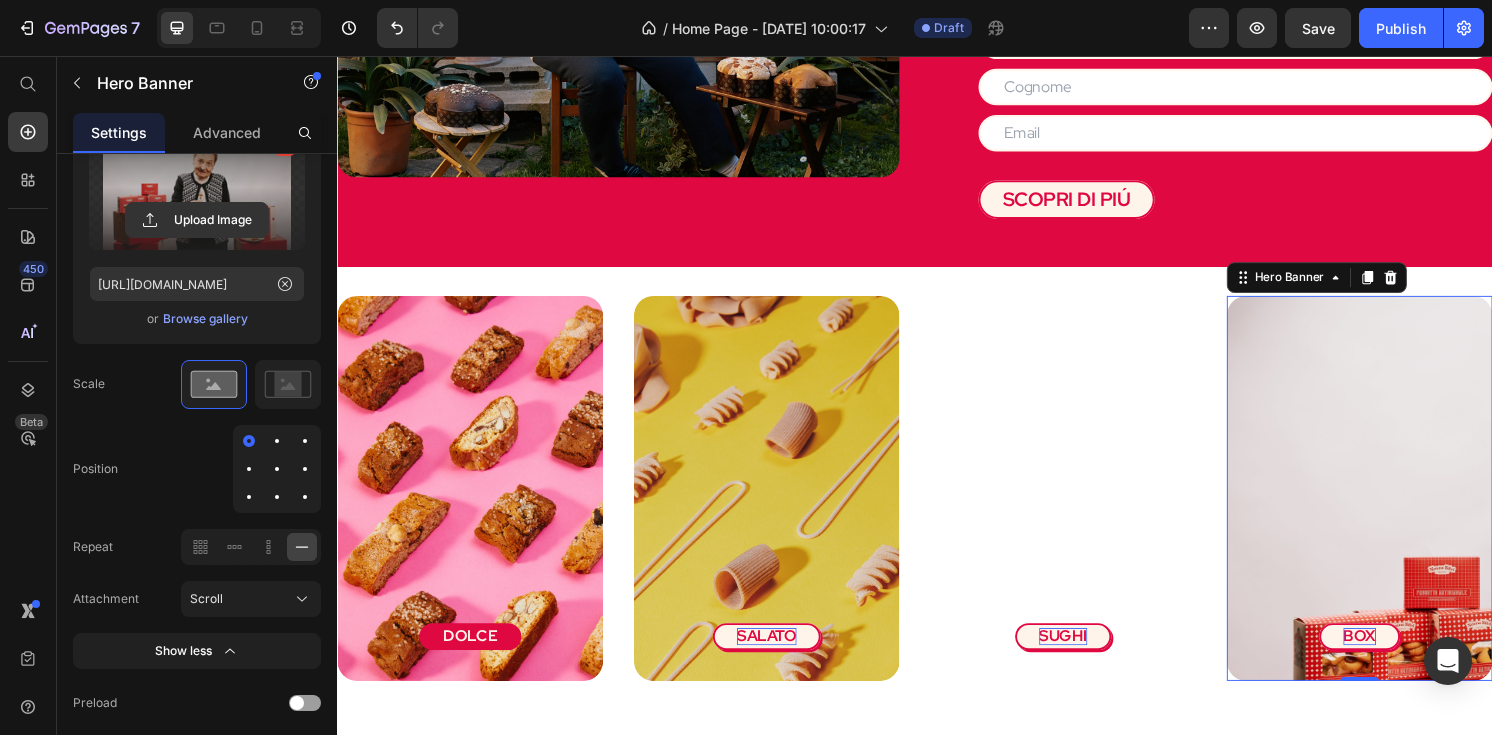 click at bounding box center [249, 469] 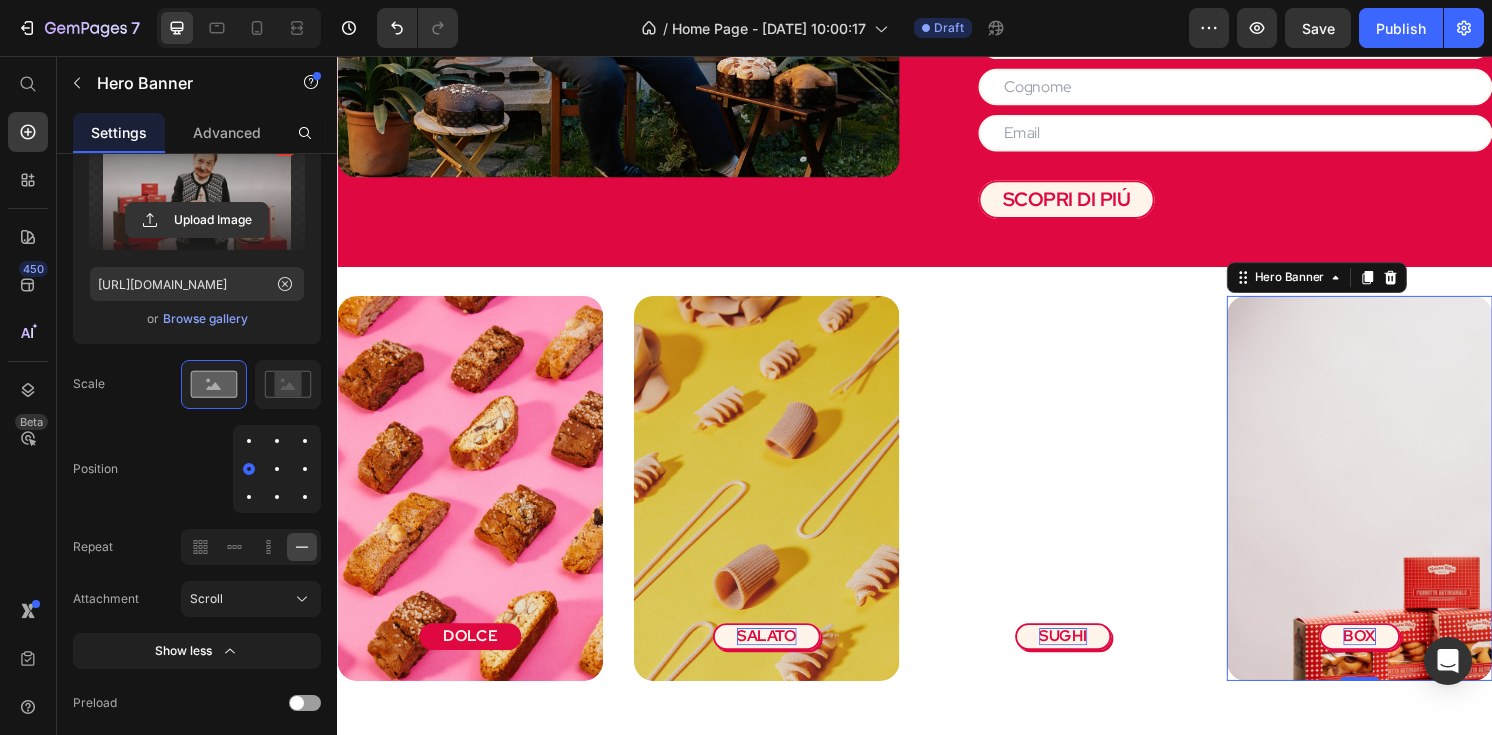 click at bounding box center [277, 469] 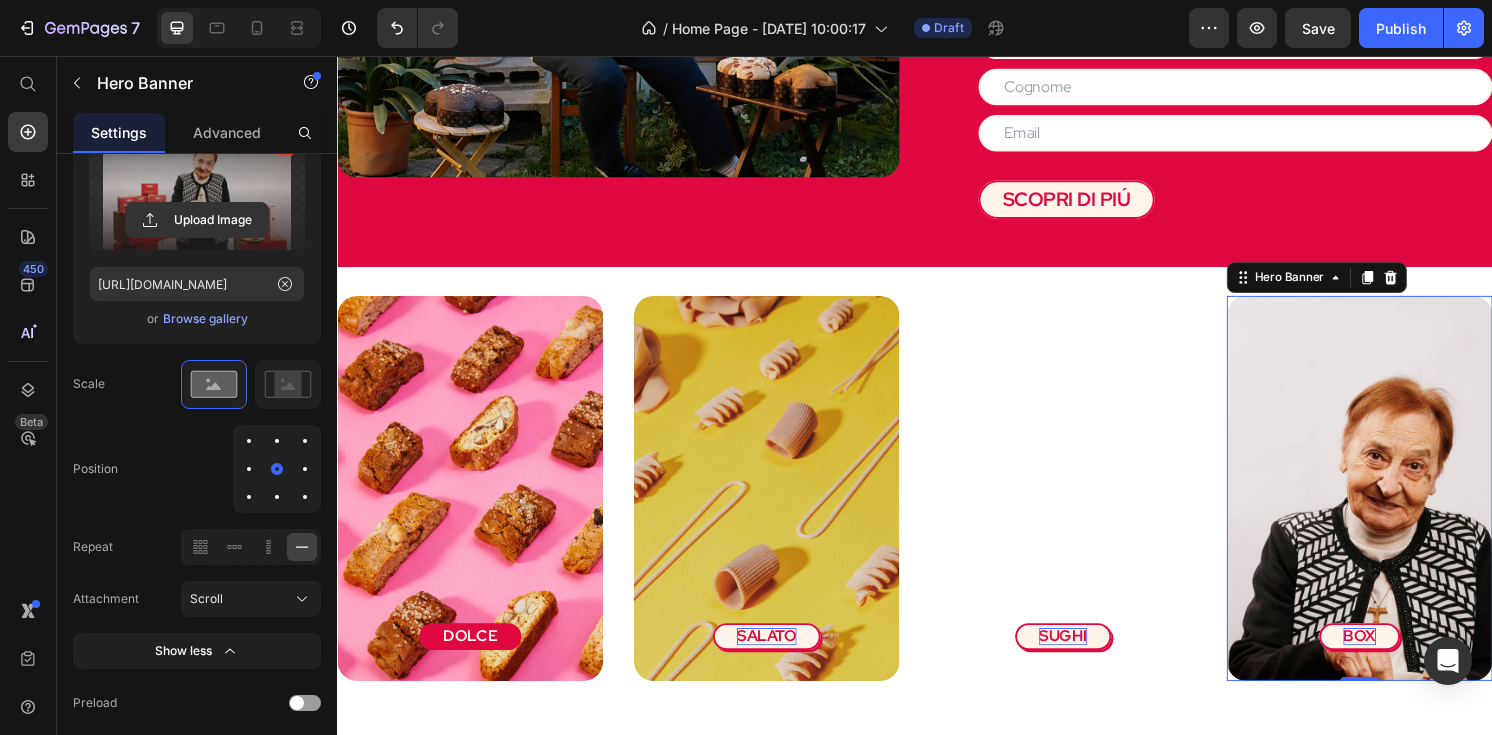 click at bounding box center [277, 441] 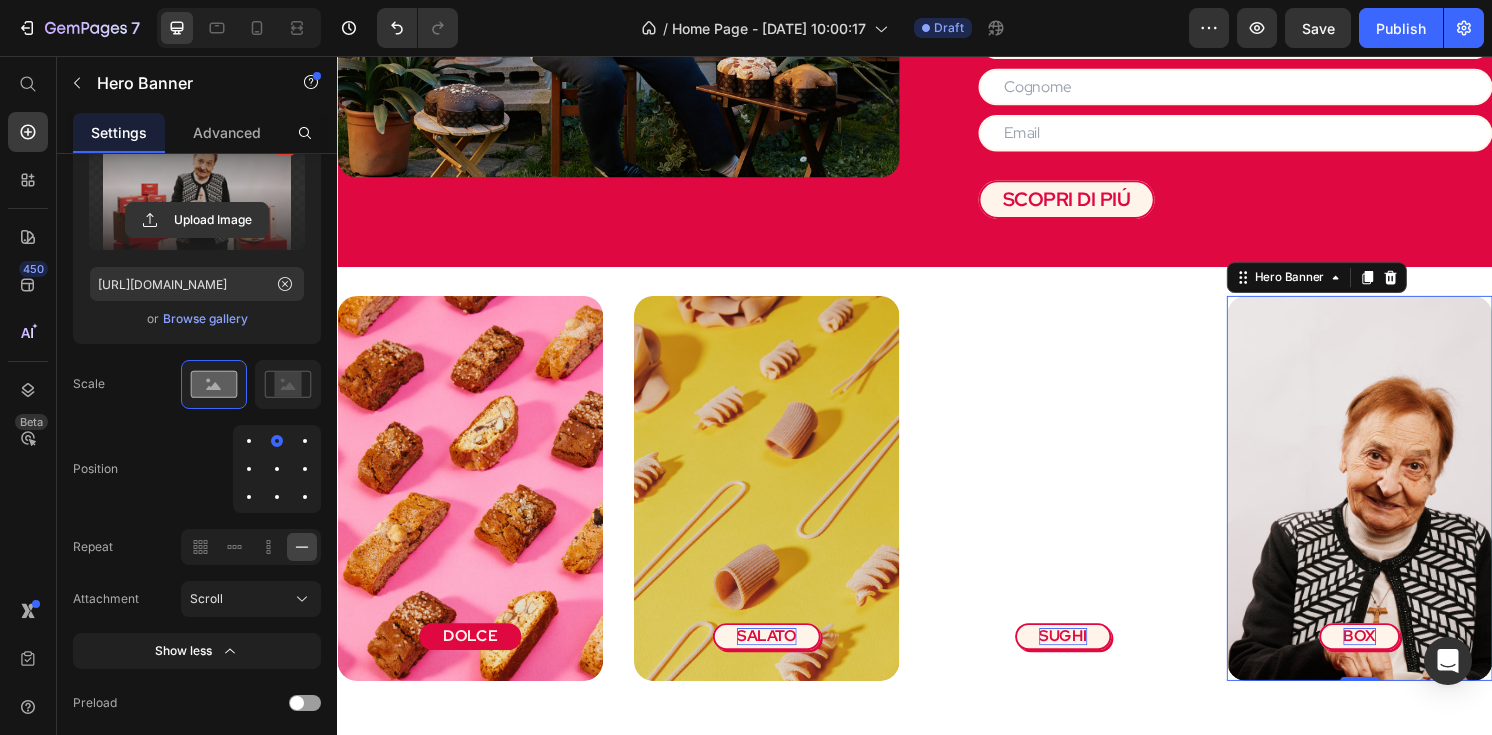 click at bounding box center (249, 497) 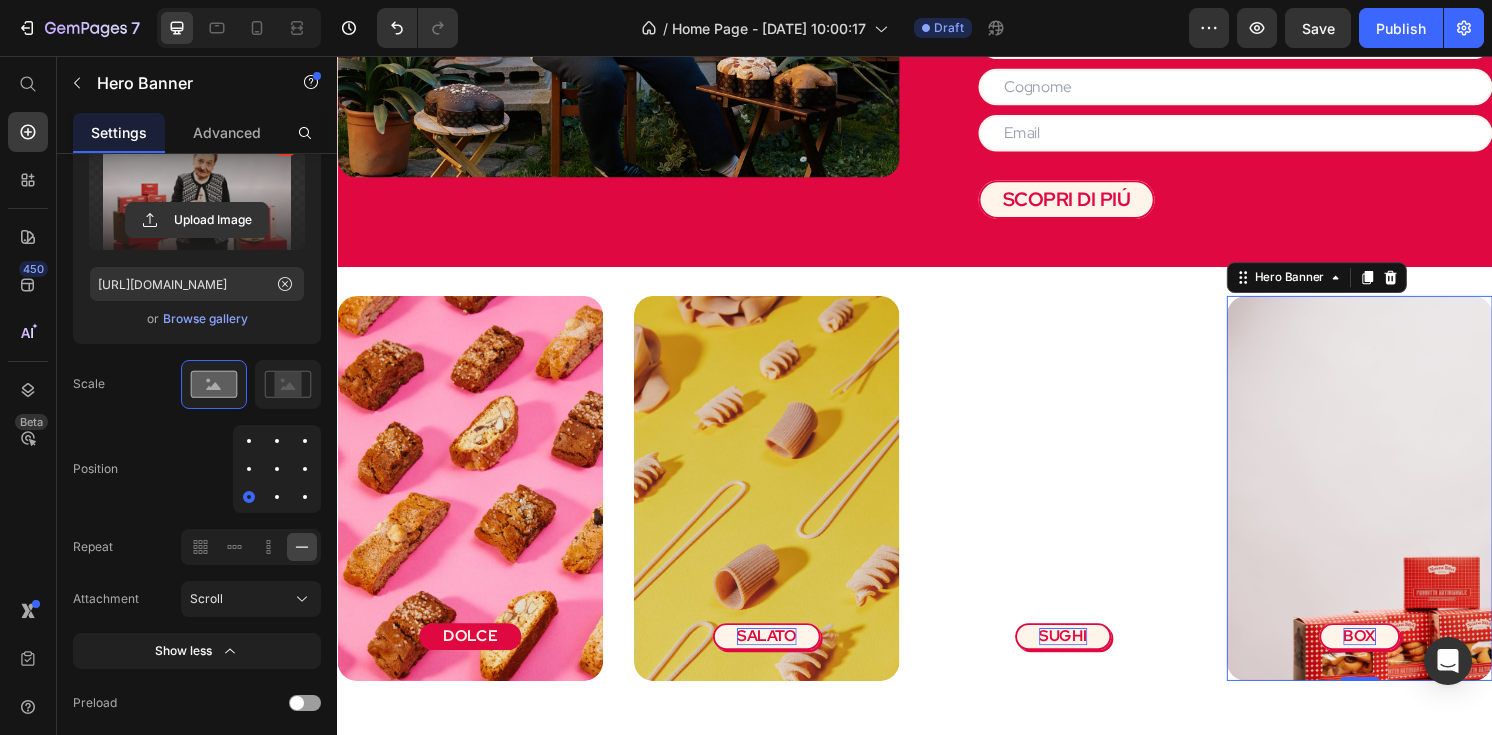 click at bounding box center [249, 469] 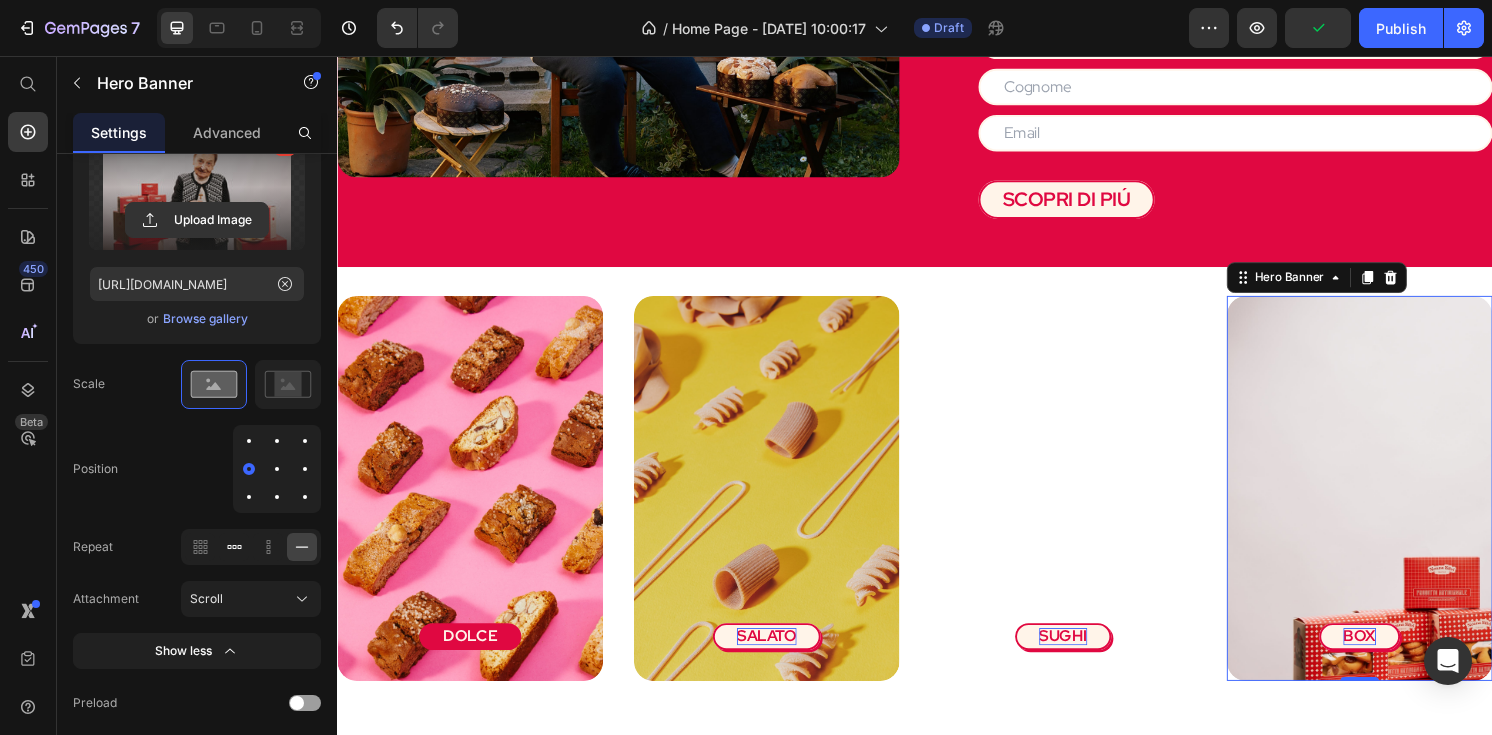 click 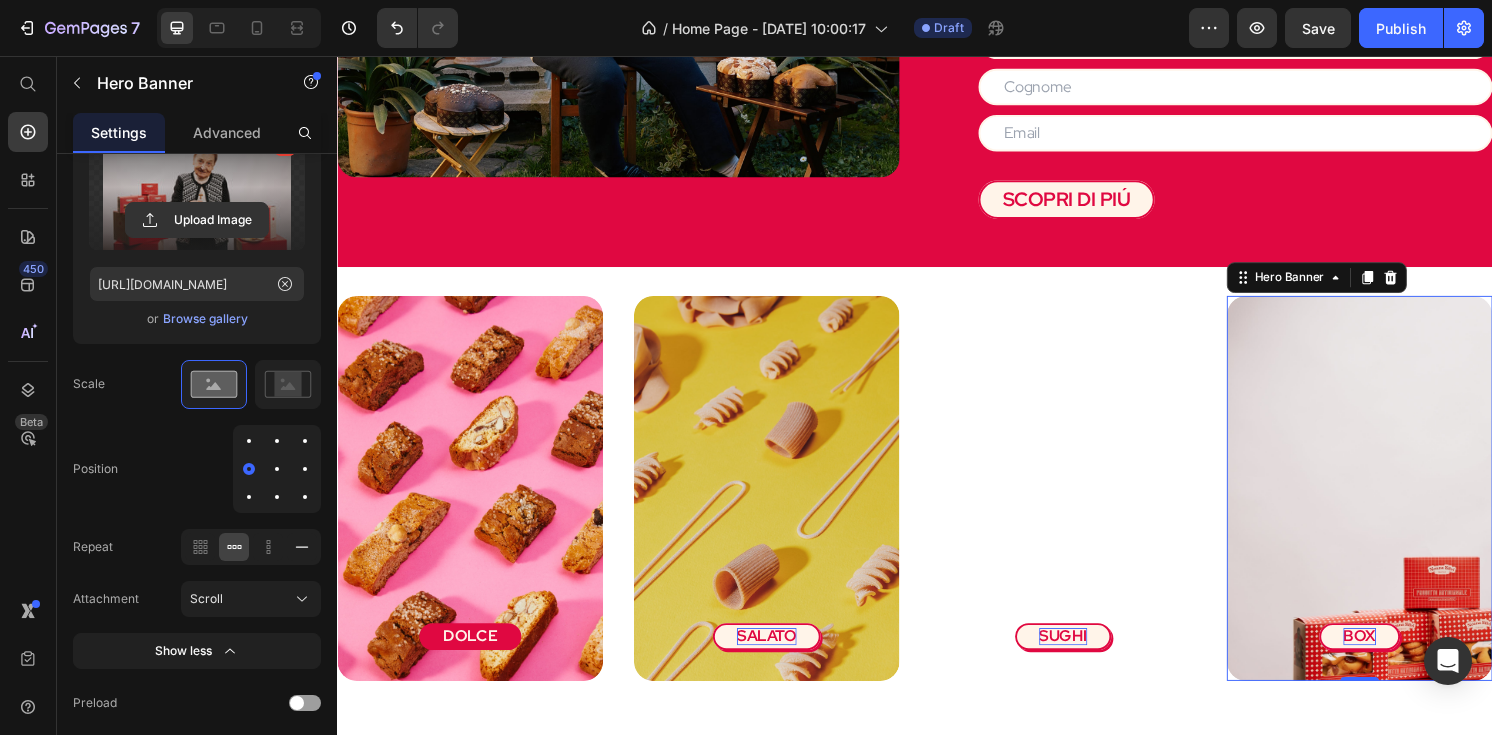 click 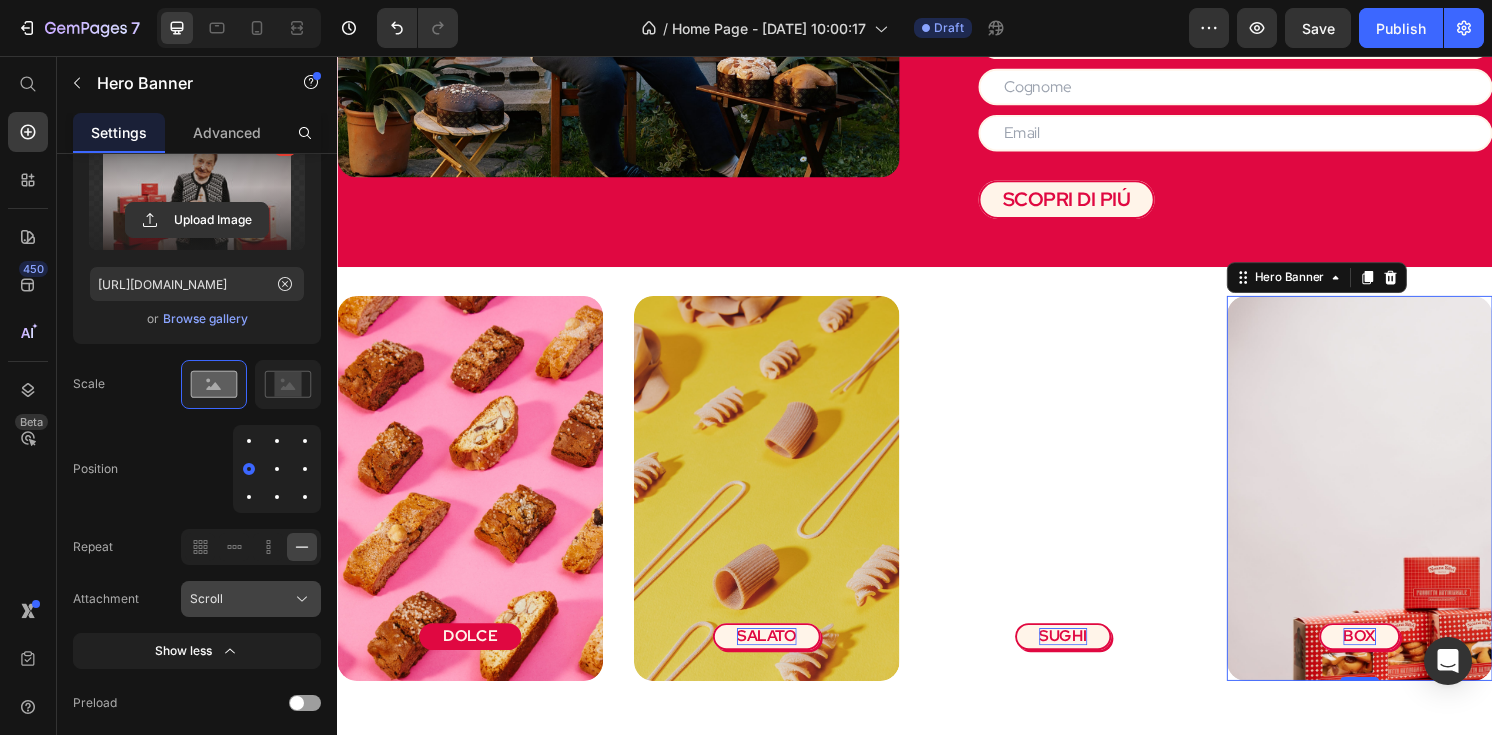 click on "Scroll" at bounding box center [251, 599] 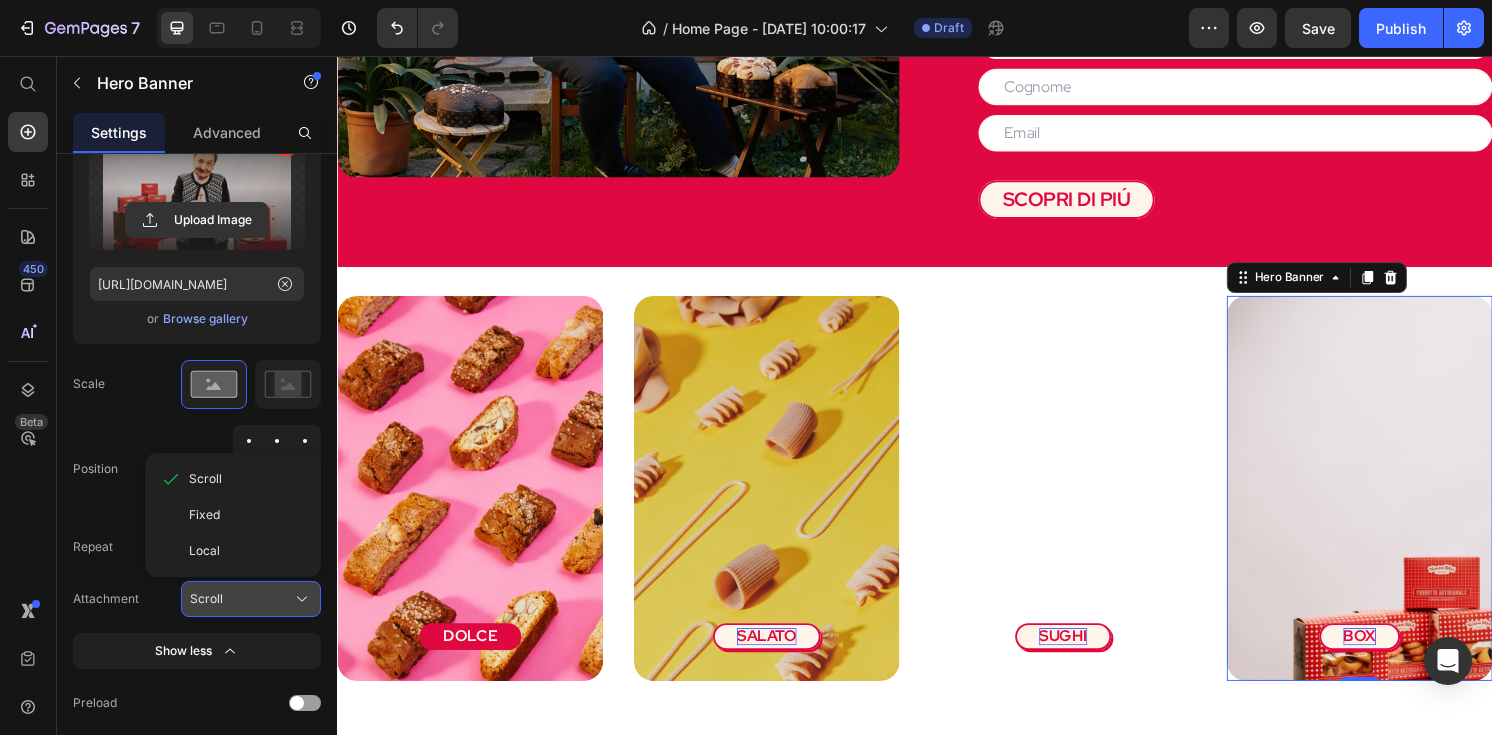 click on "Scroll" at bounding box center (251, 599) 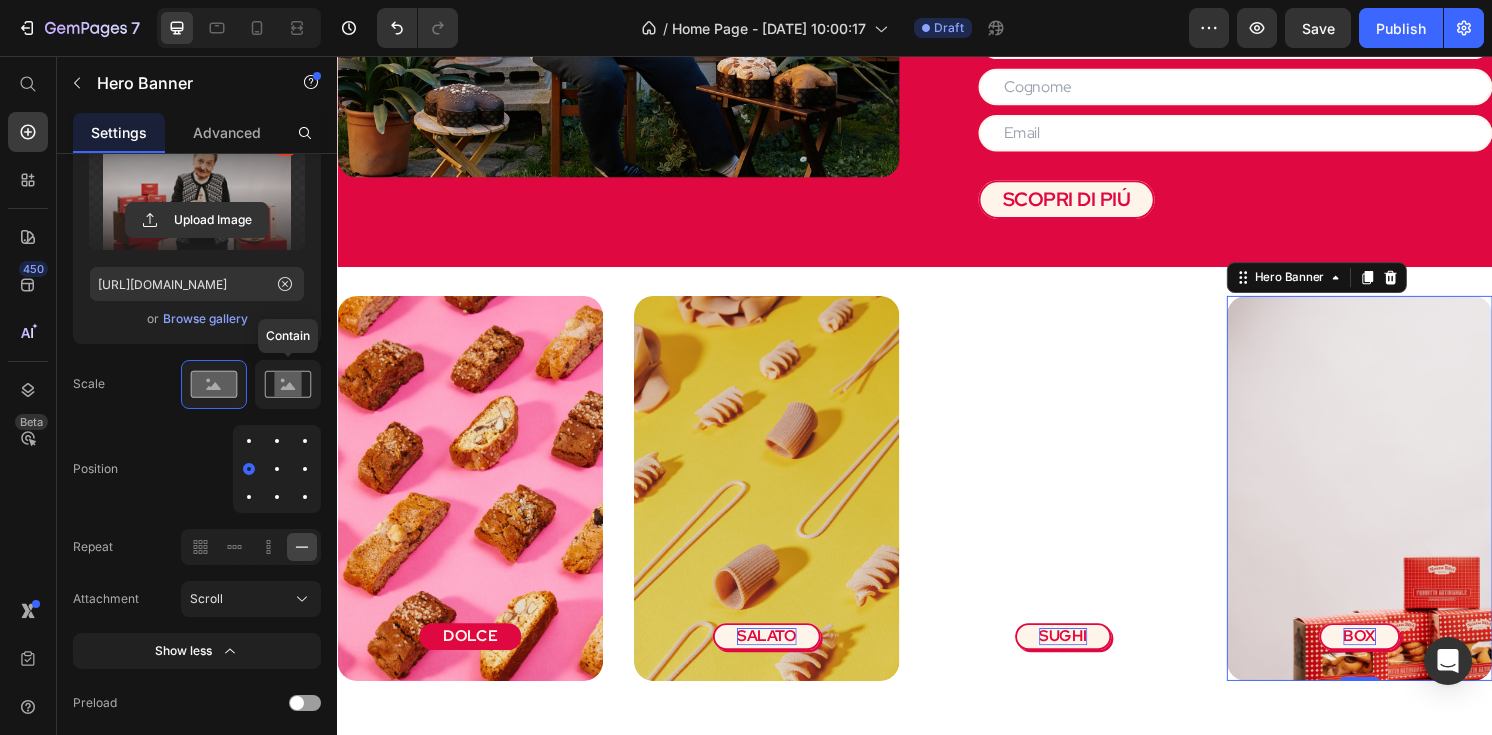 click 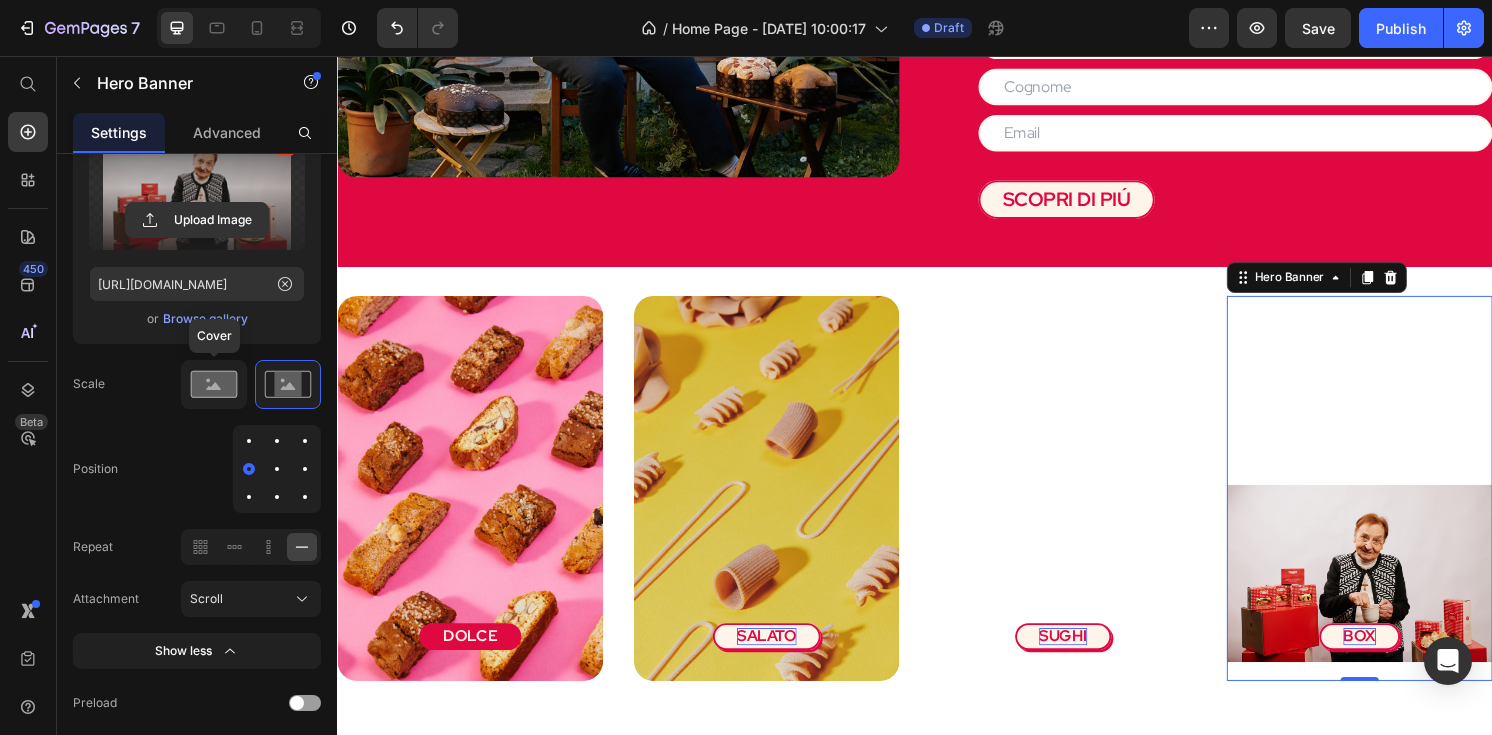 click 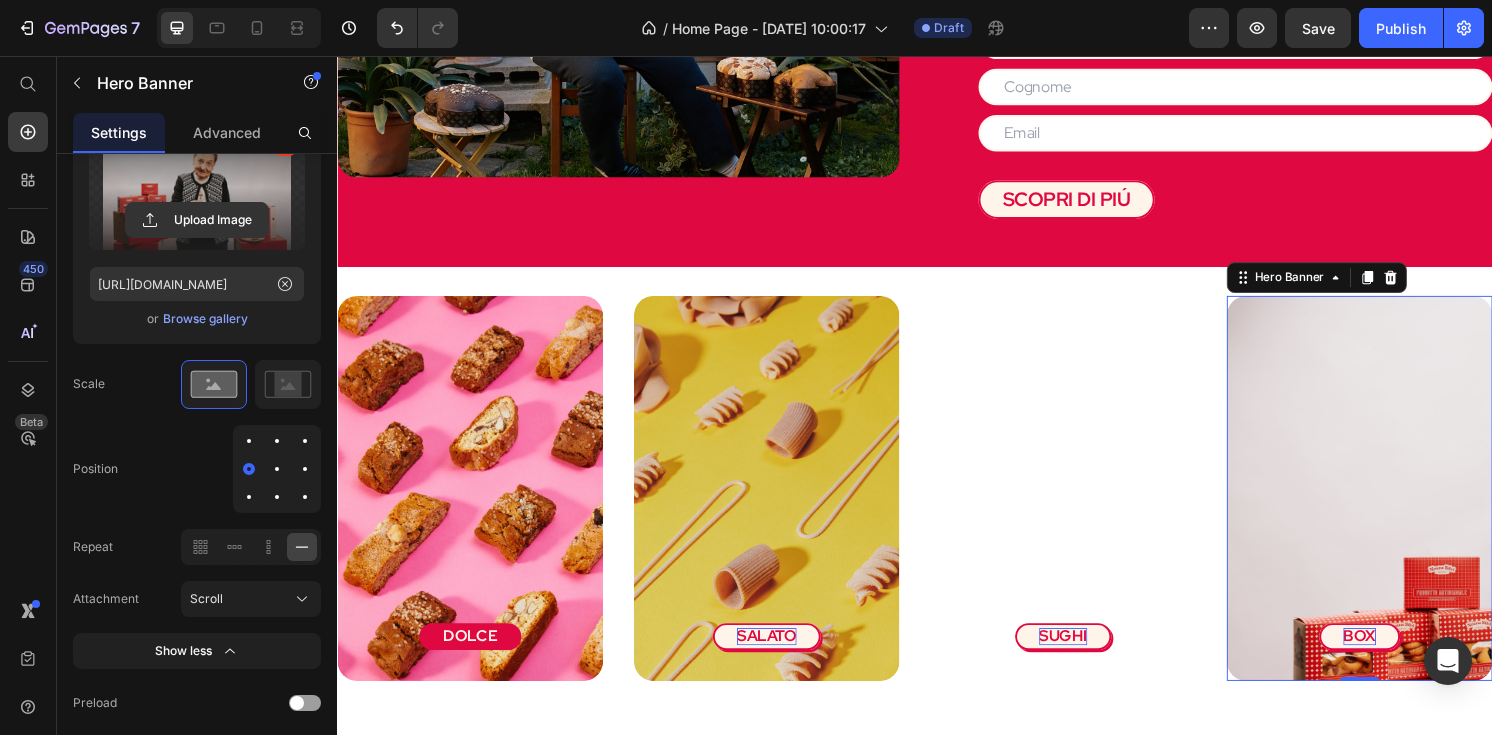 click at bounding box center [1399, 594] 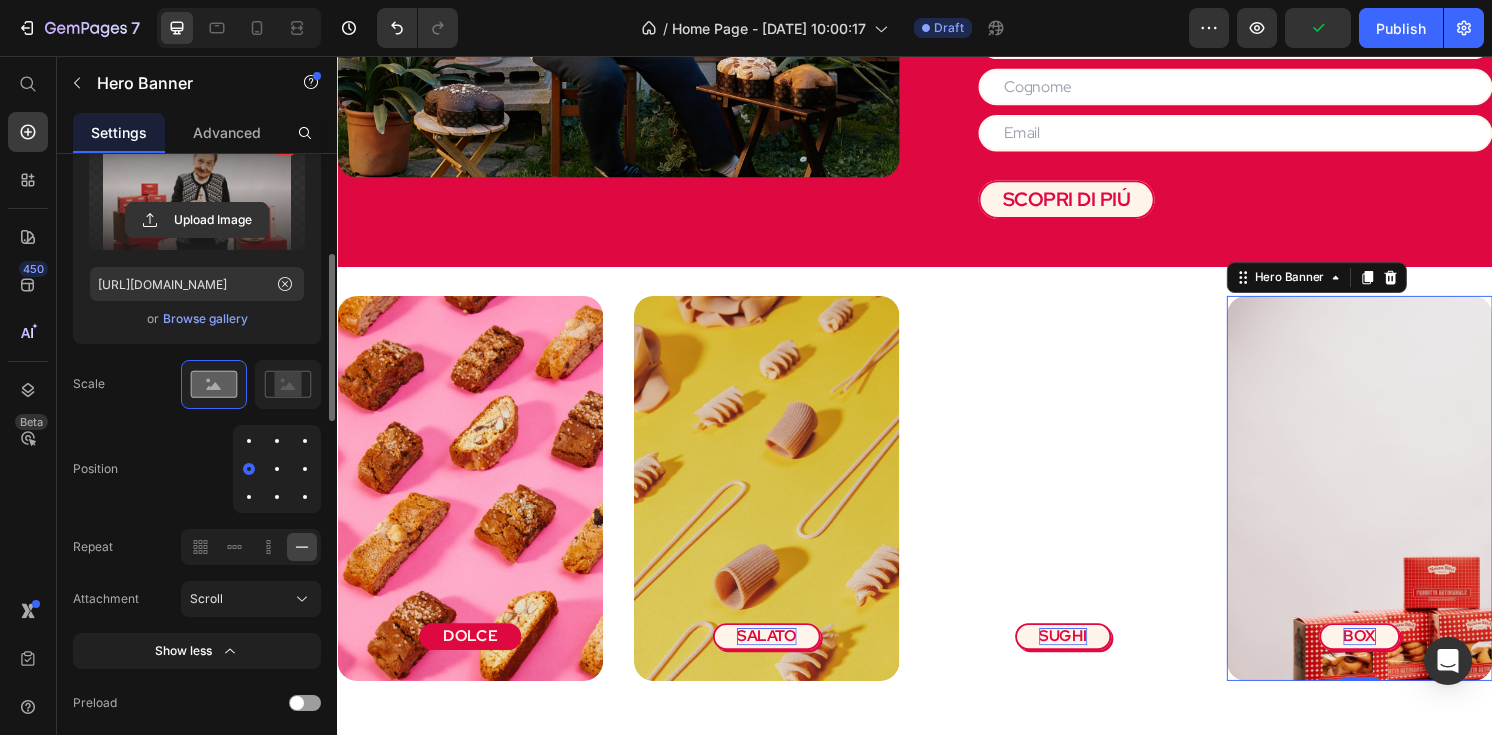 click at bounding box center (305, 497) 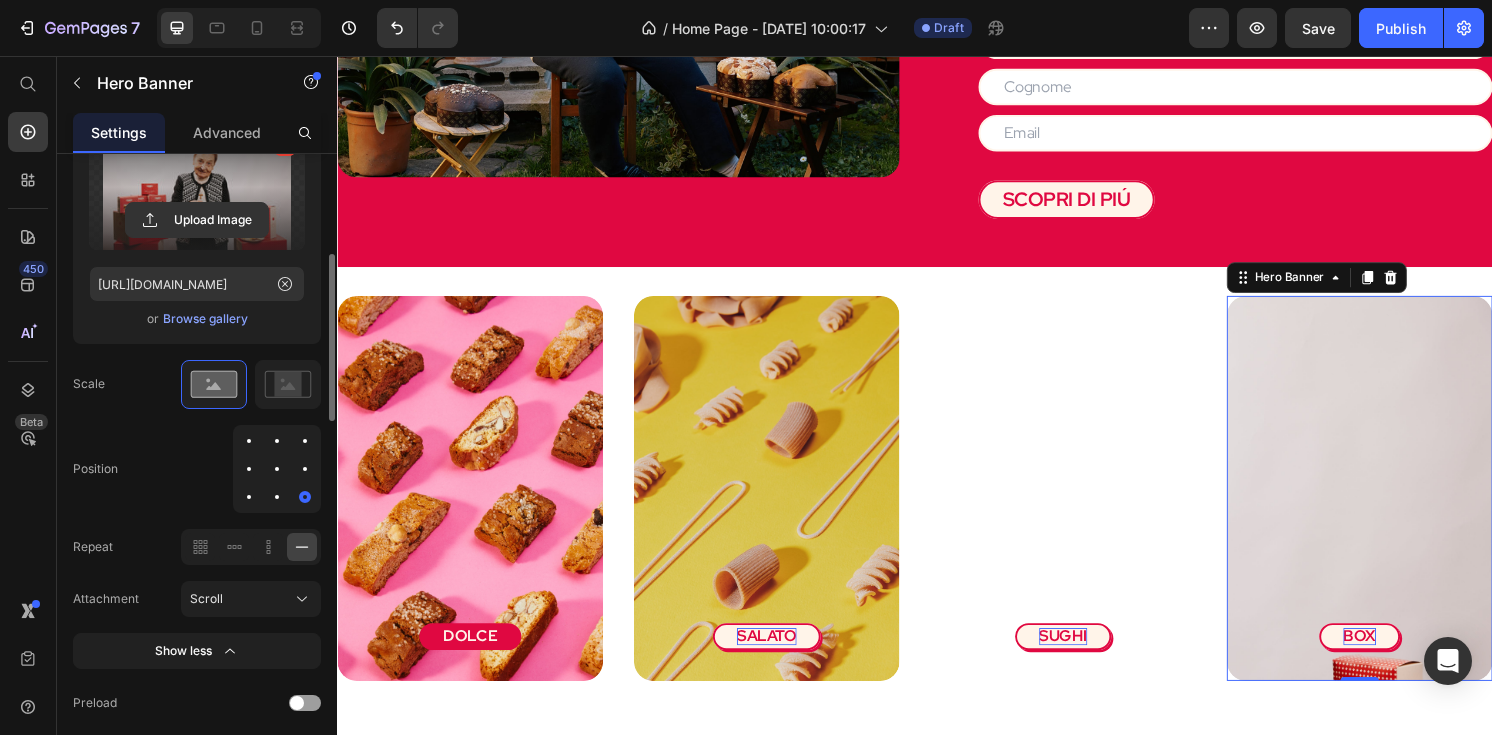 click at bounding box center (249, 497) 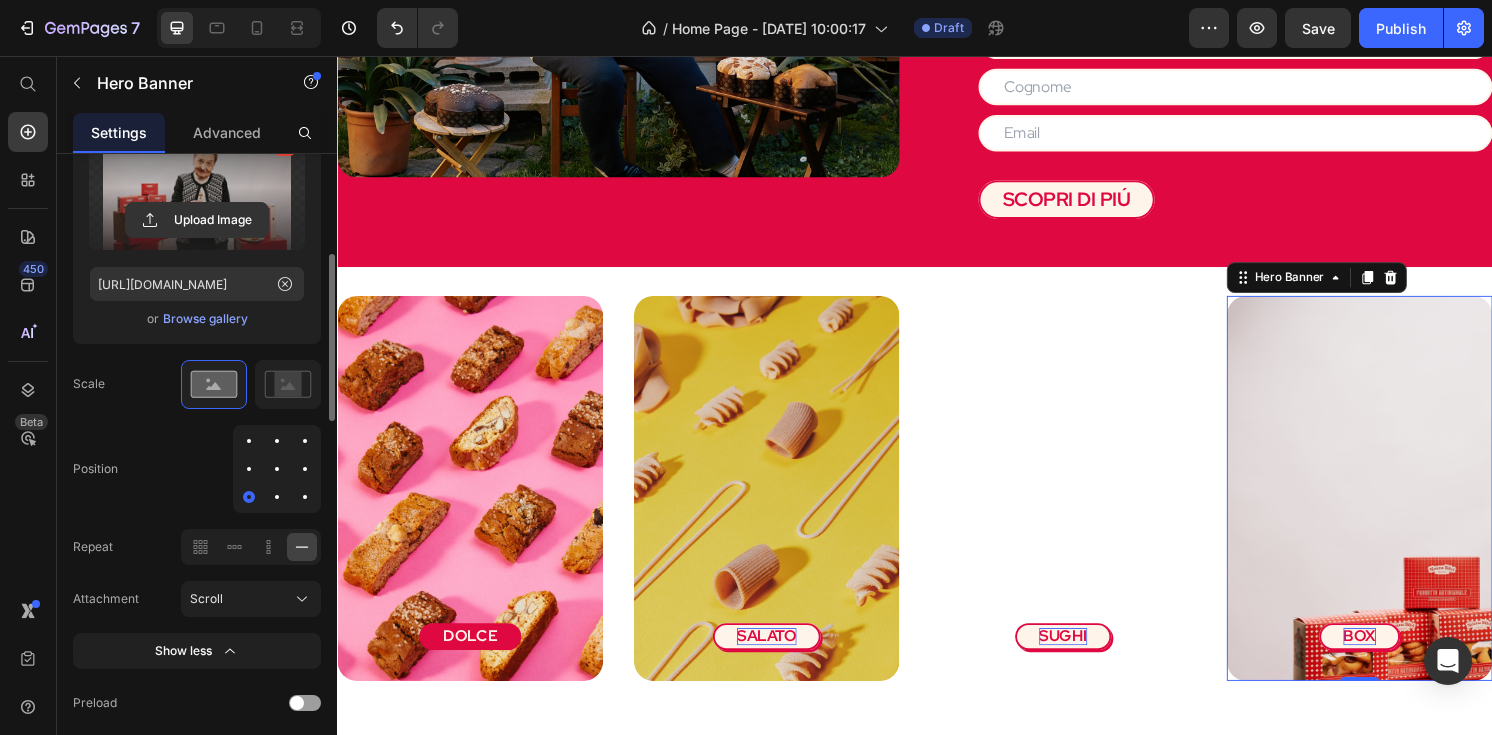 click at bounding box center (249, 469) 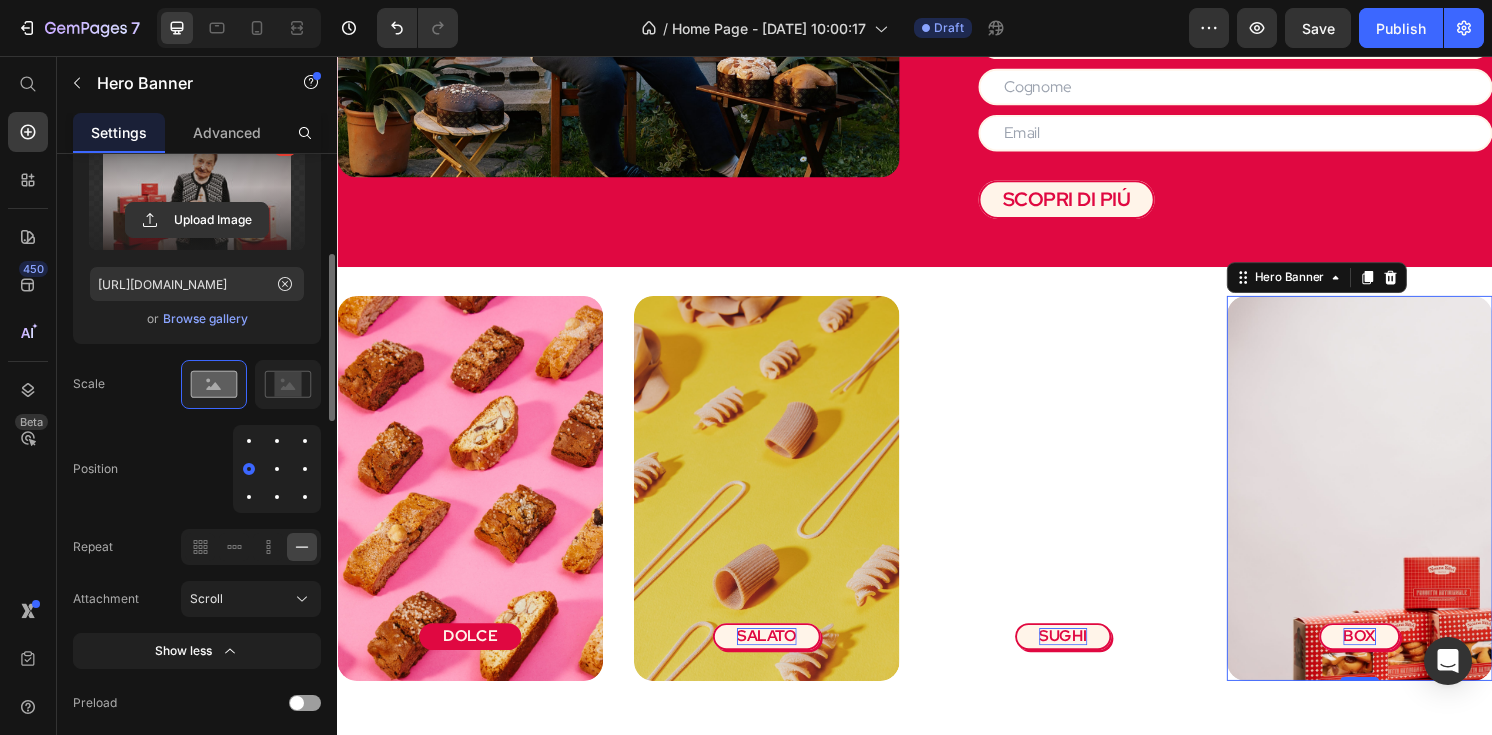 click at bounding box center [249, 441] 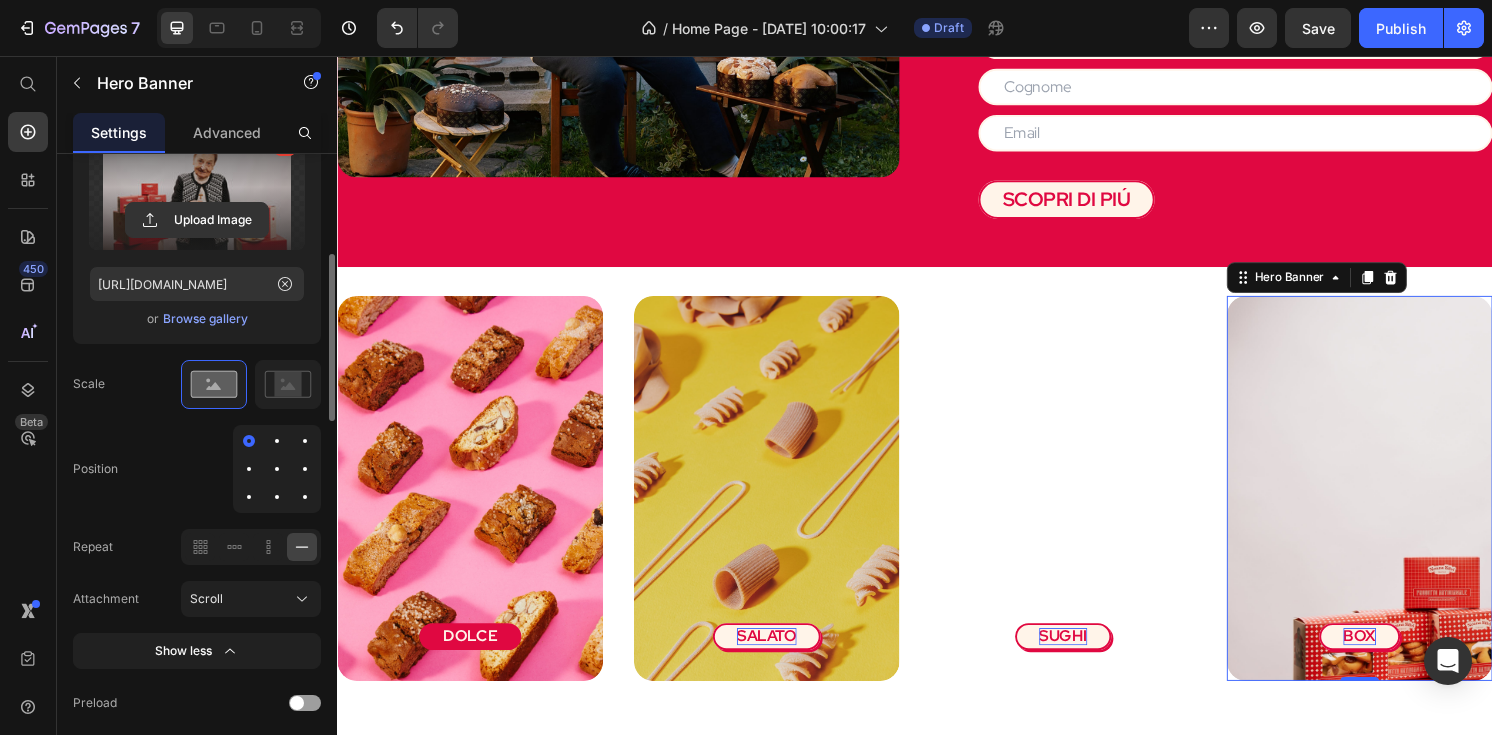 click at bounding box center [249, 497] 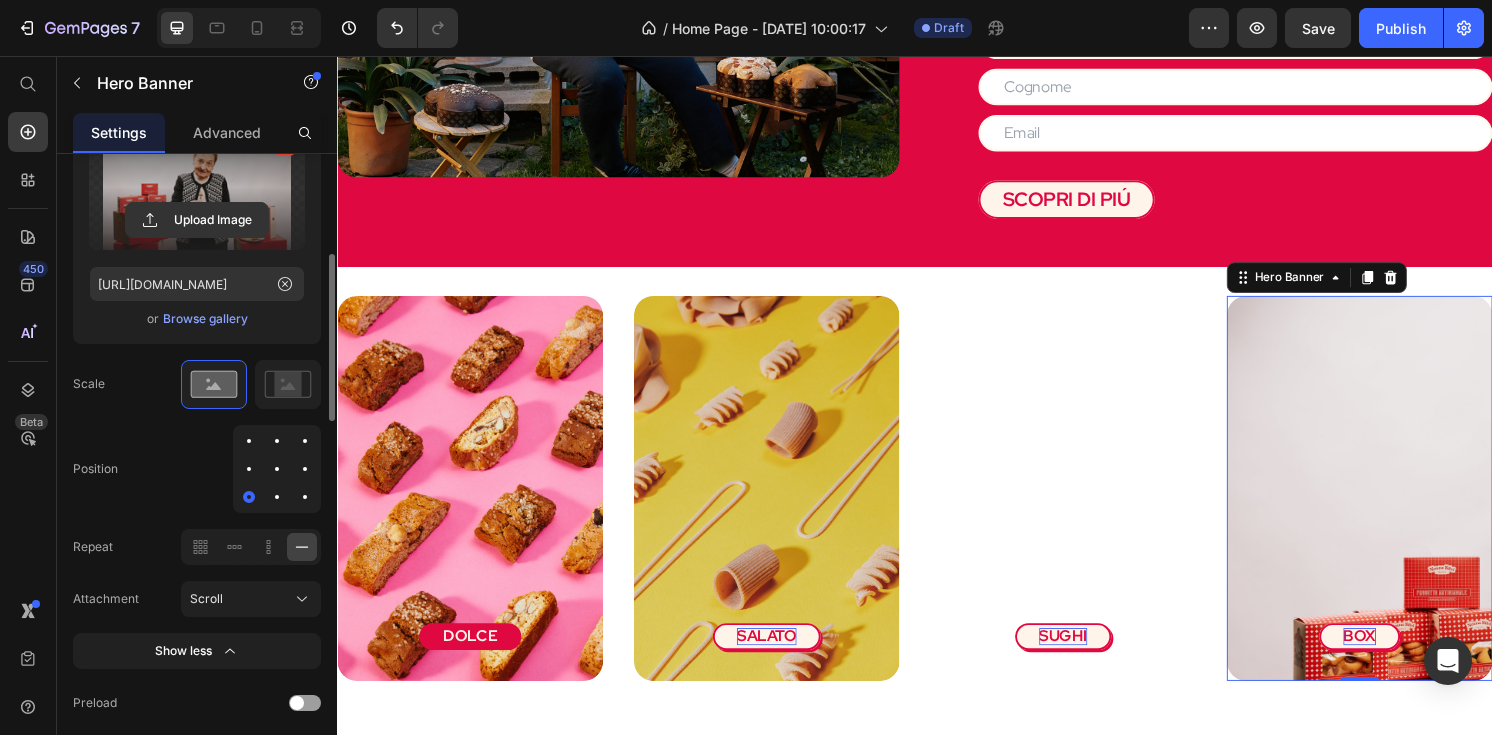 click at bounding box center (277, 497) 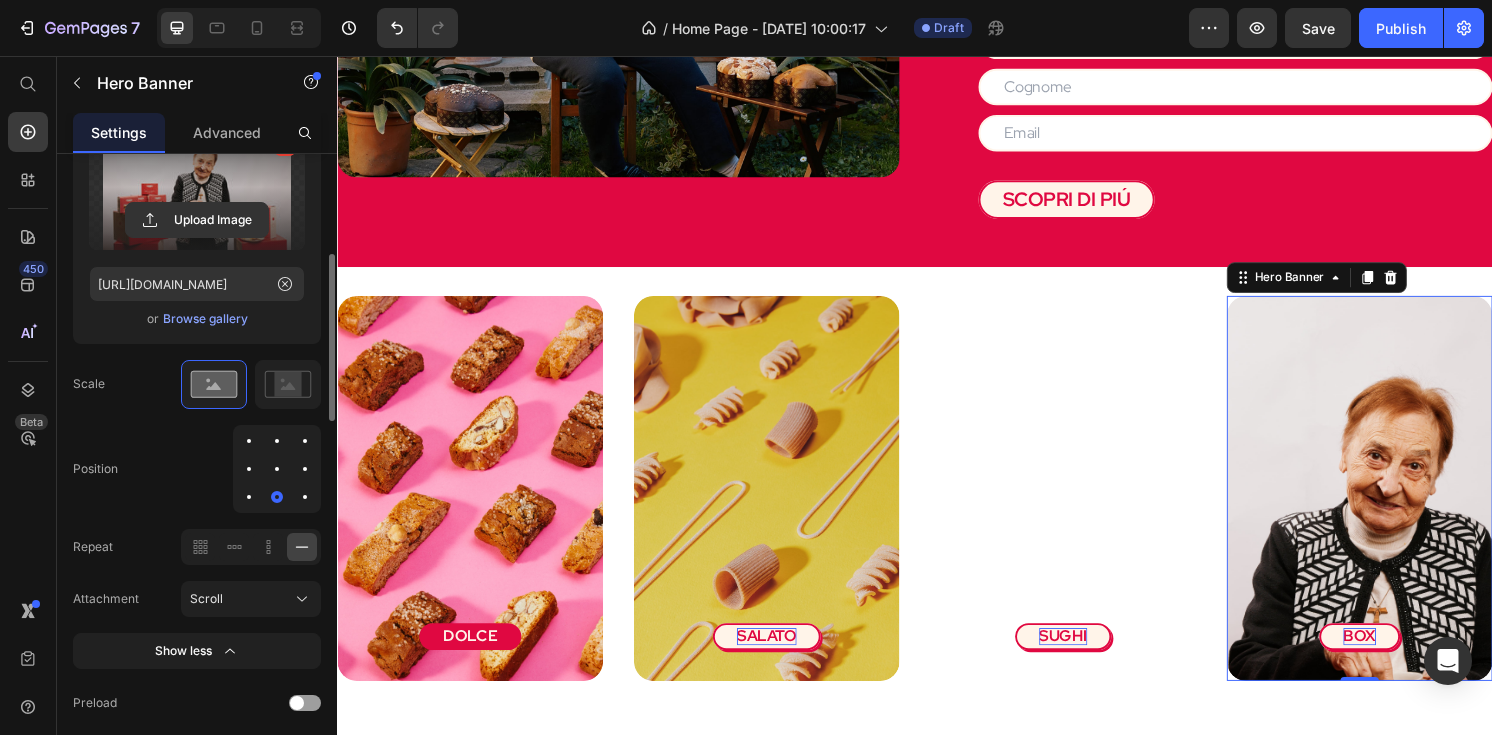 click at bounding box center [305, 497] 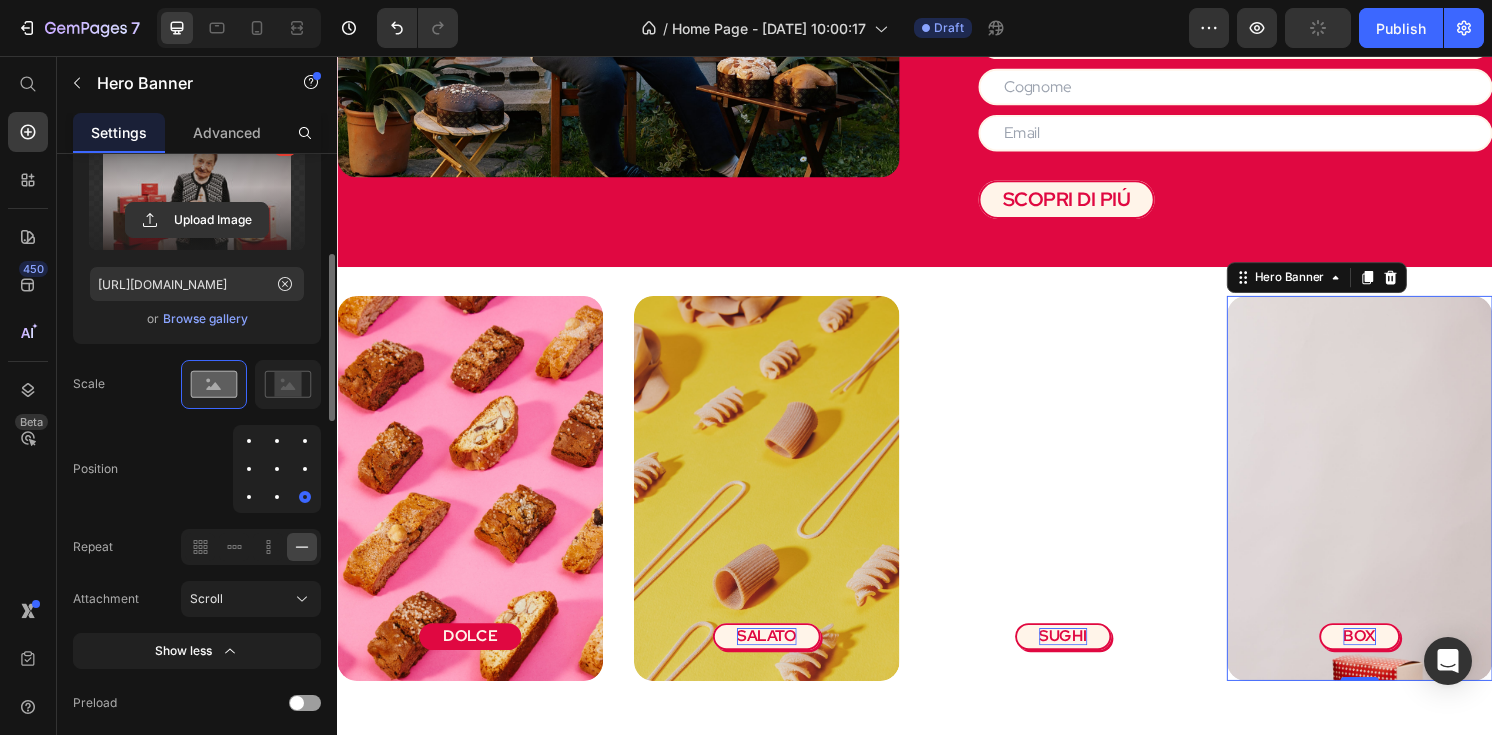 click at bounding box center [305, 441] 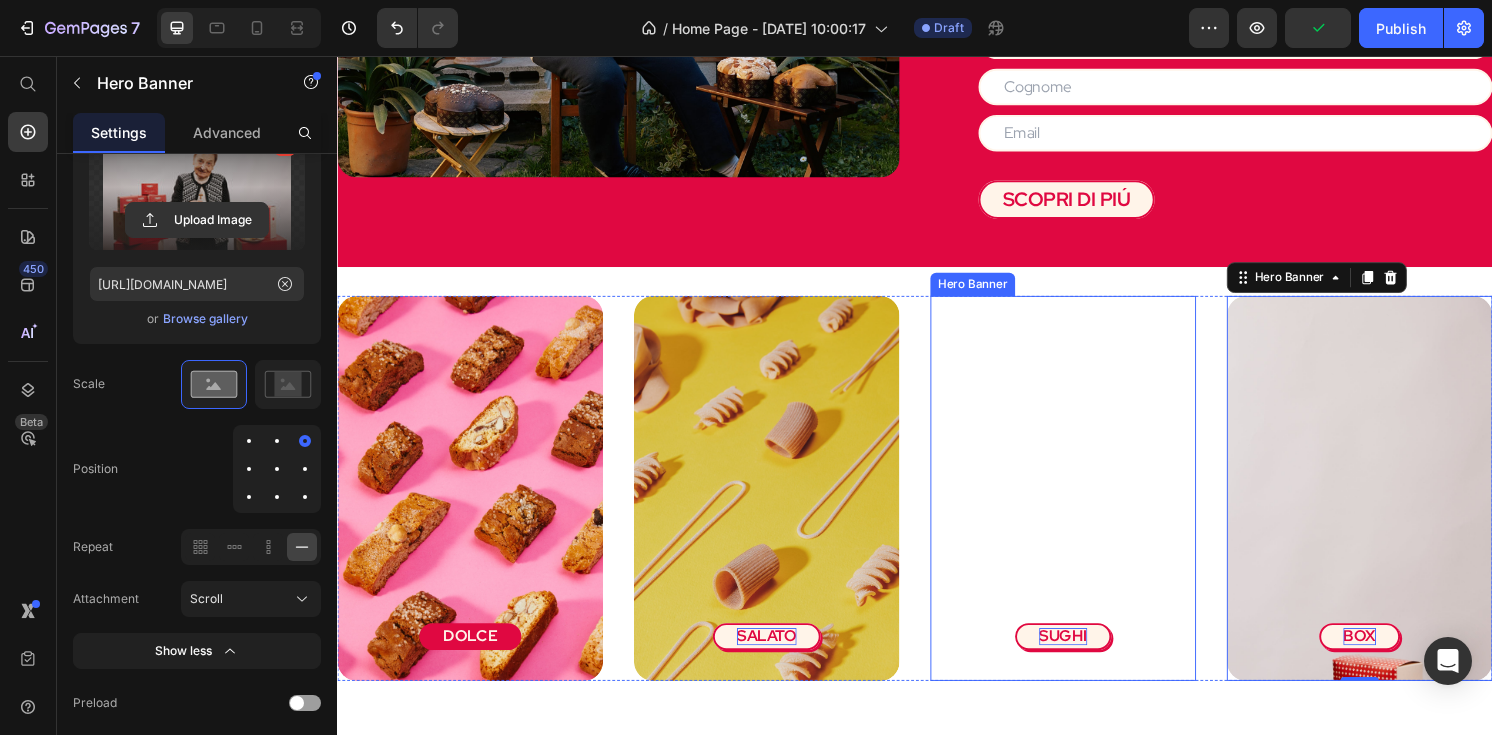 click at bounding box center (1091, 594) 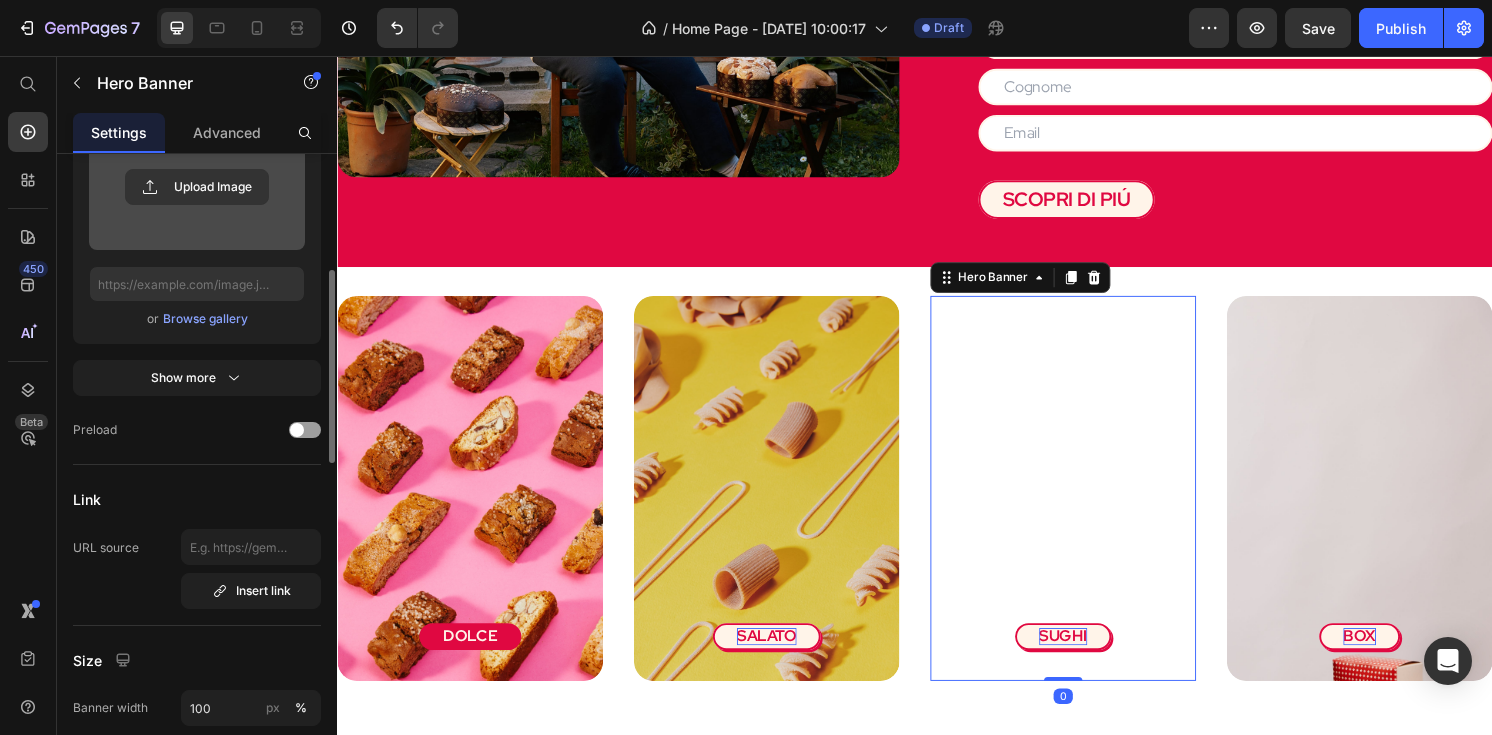 click at bounding box center [197, 187] 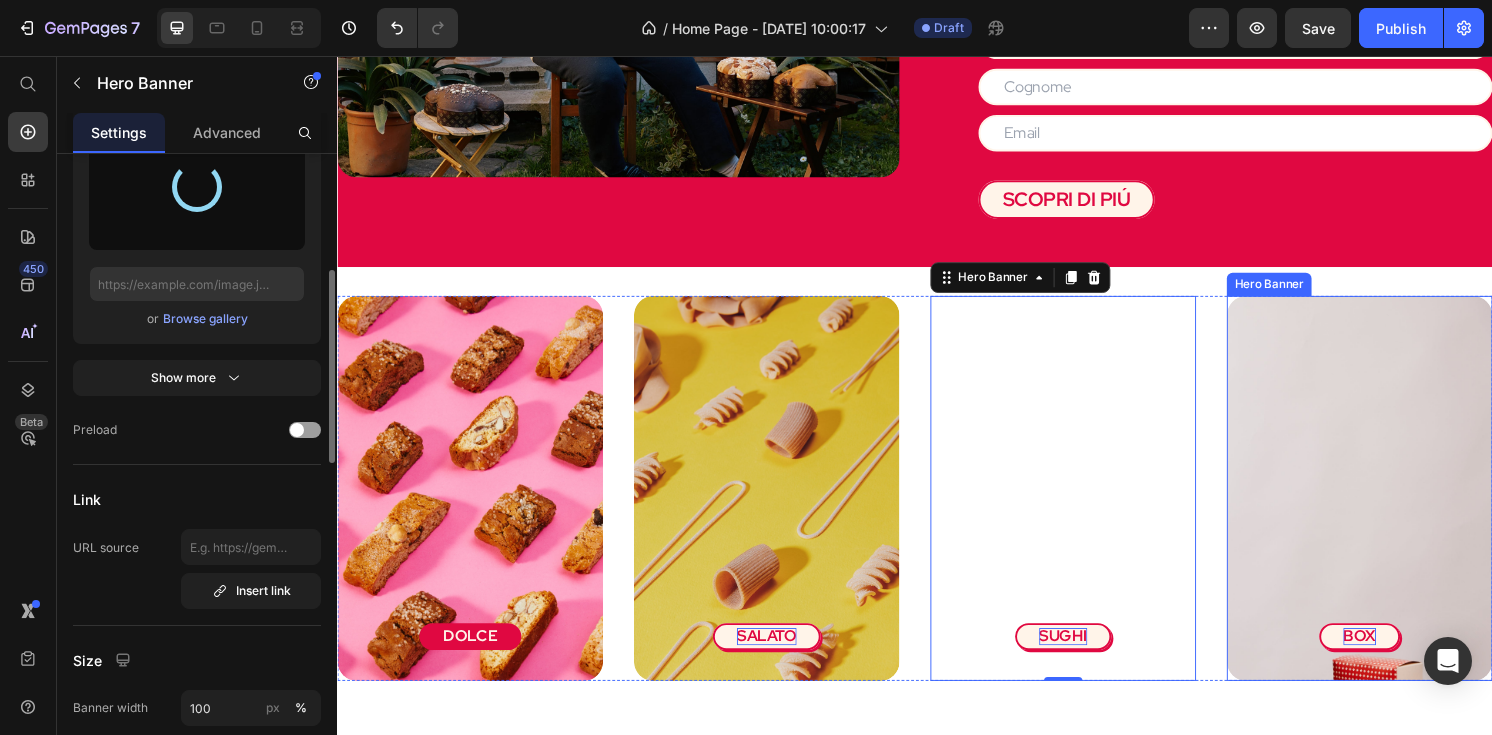 type on "https://cdn.shopify.com/s/files/1/0780/8545/6203/files/gempages_520759161621840742-4e91b7e3-f7f7-41f5-9837-58f2c487d472.jpg" 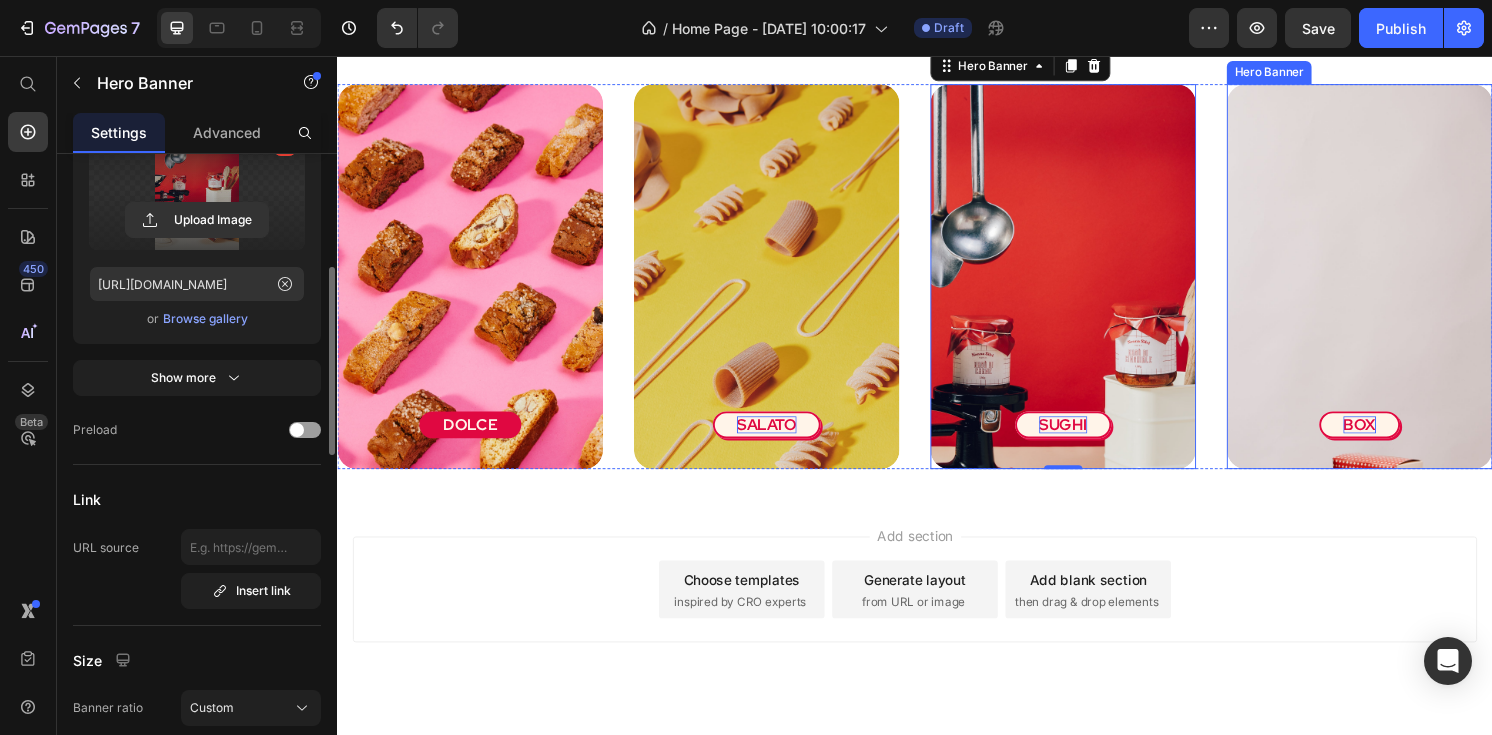 scroll, scrollTop: 1572, scrollLeft: 0, axis: vertical 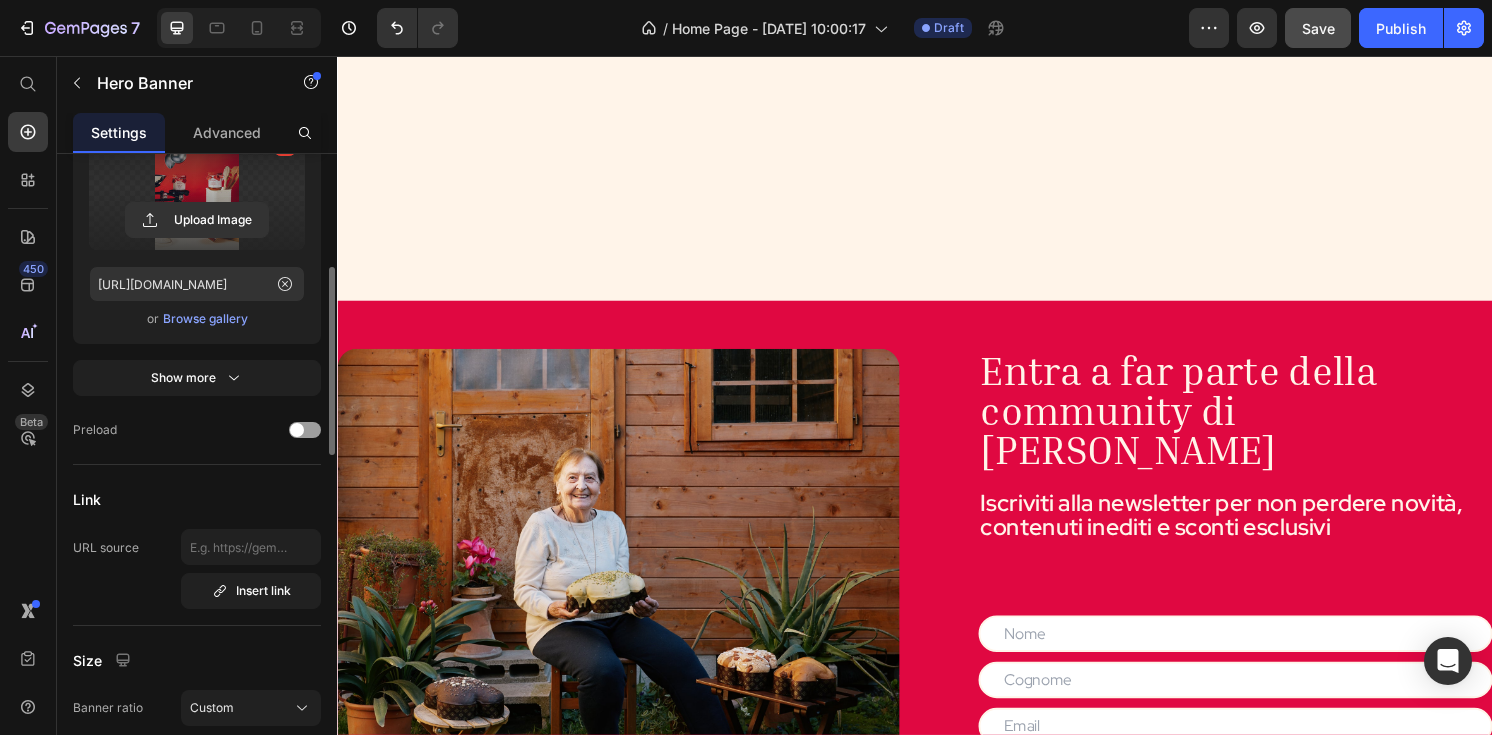 click on "Save" at bounding box center [1318, 28] 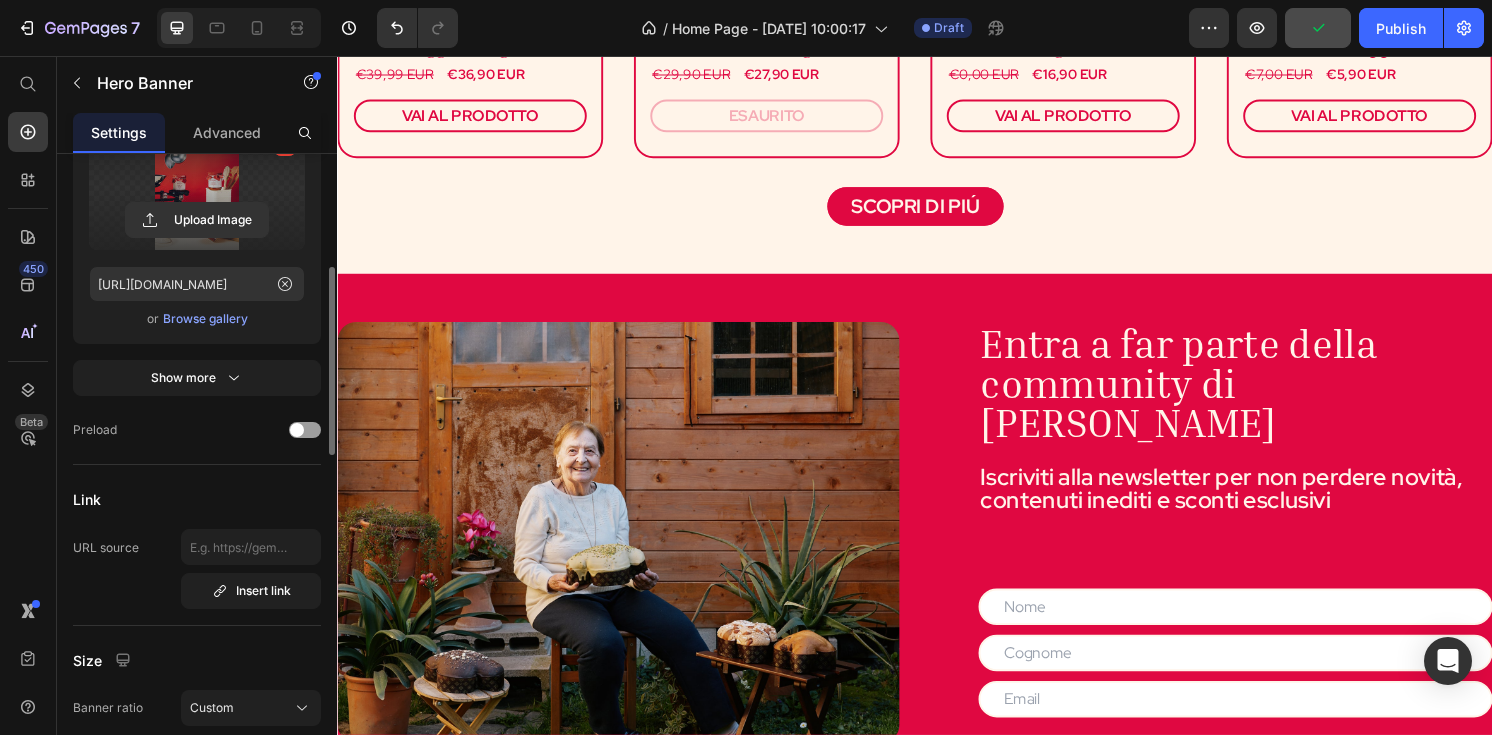 click 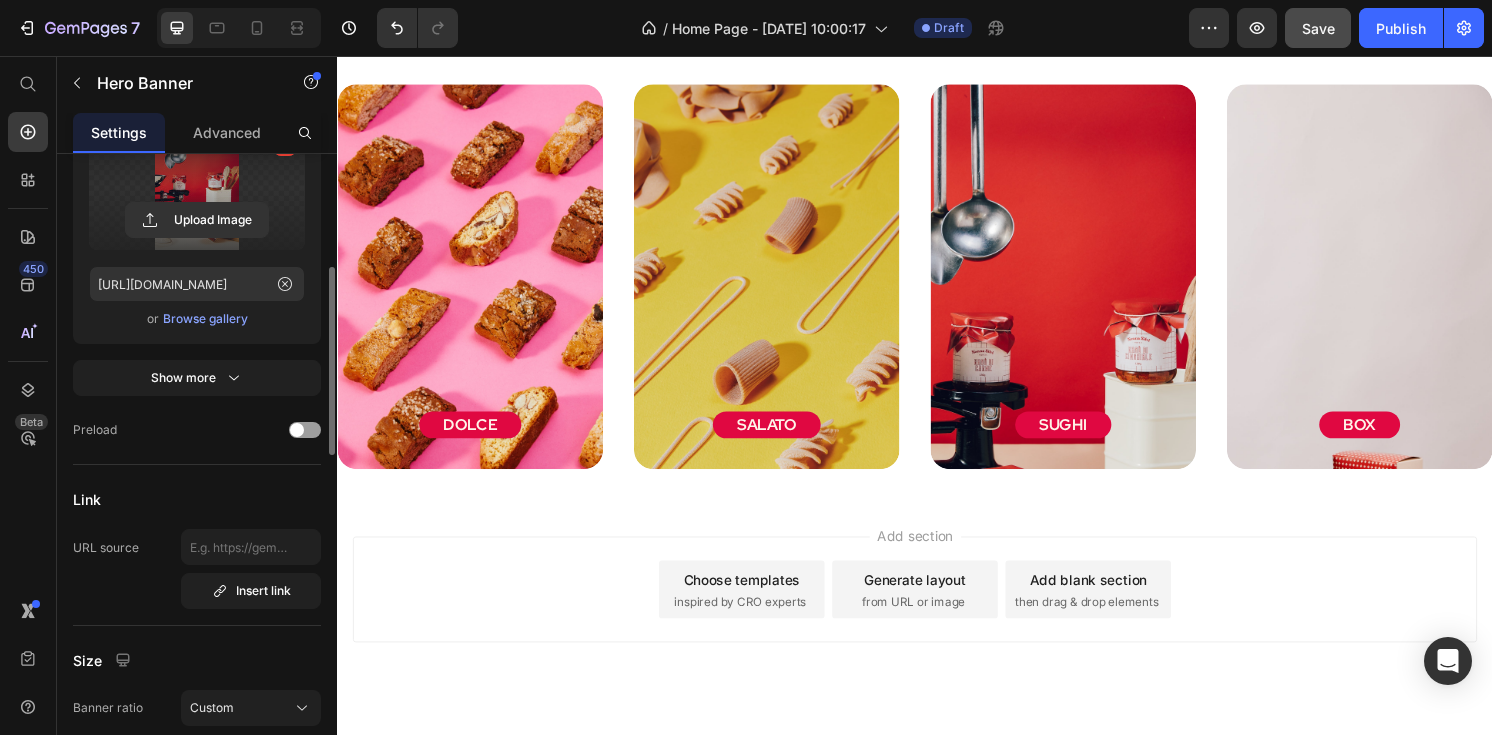 scroll, scrollTop: 2272, scrollLeft: 0, axis: vertical 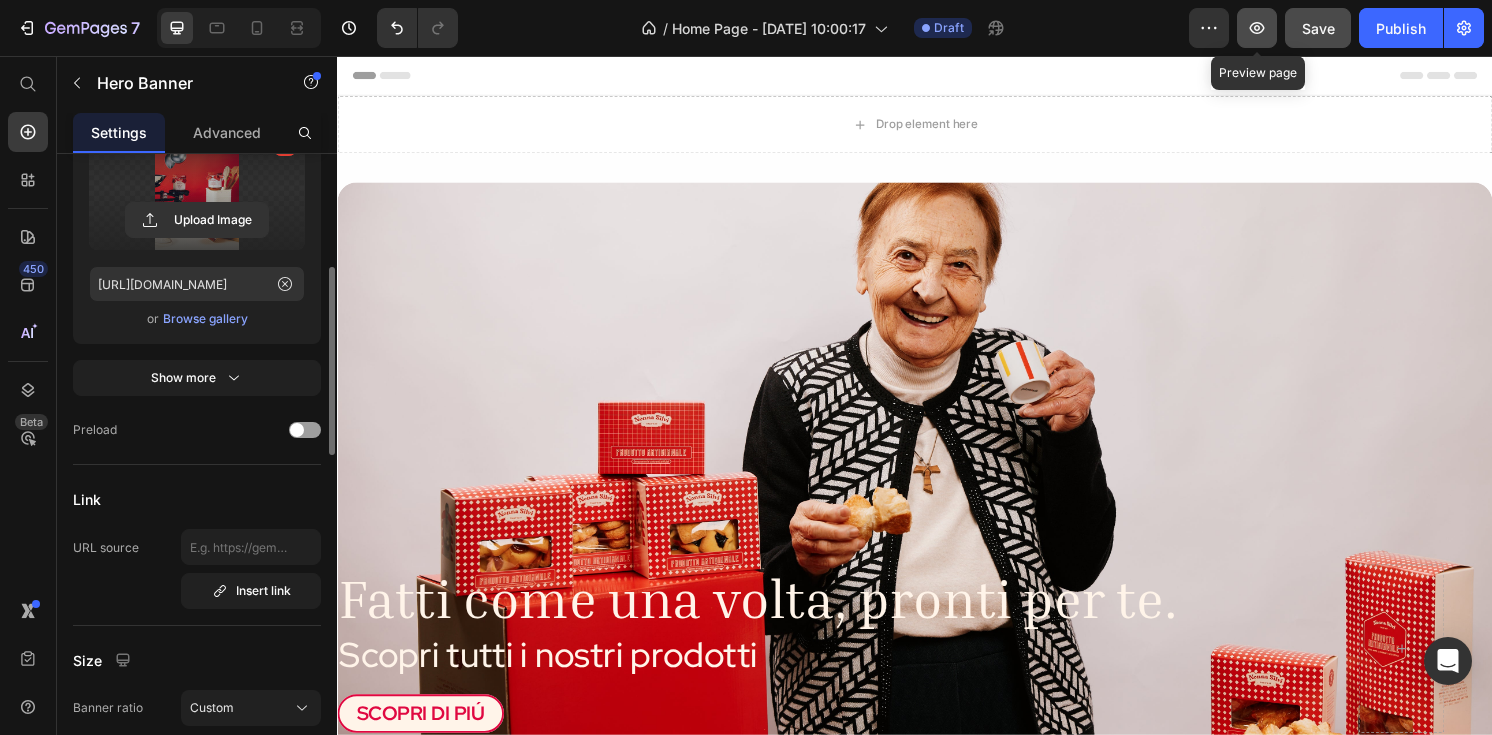 click 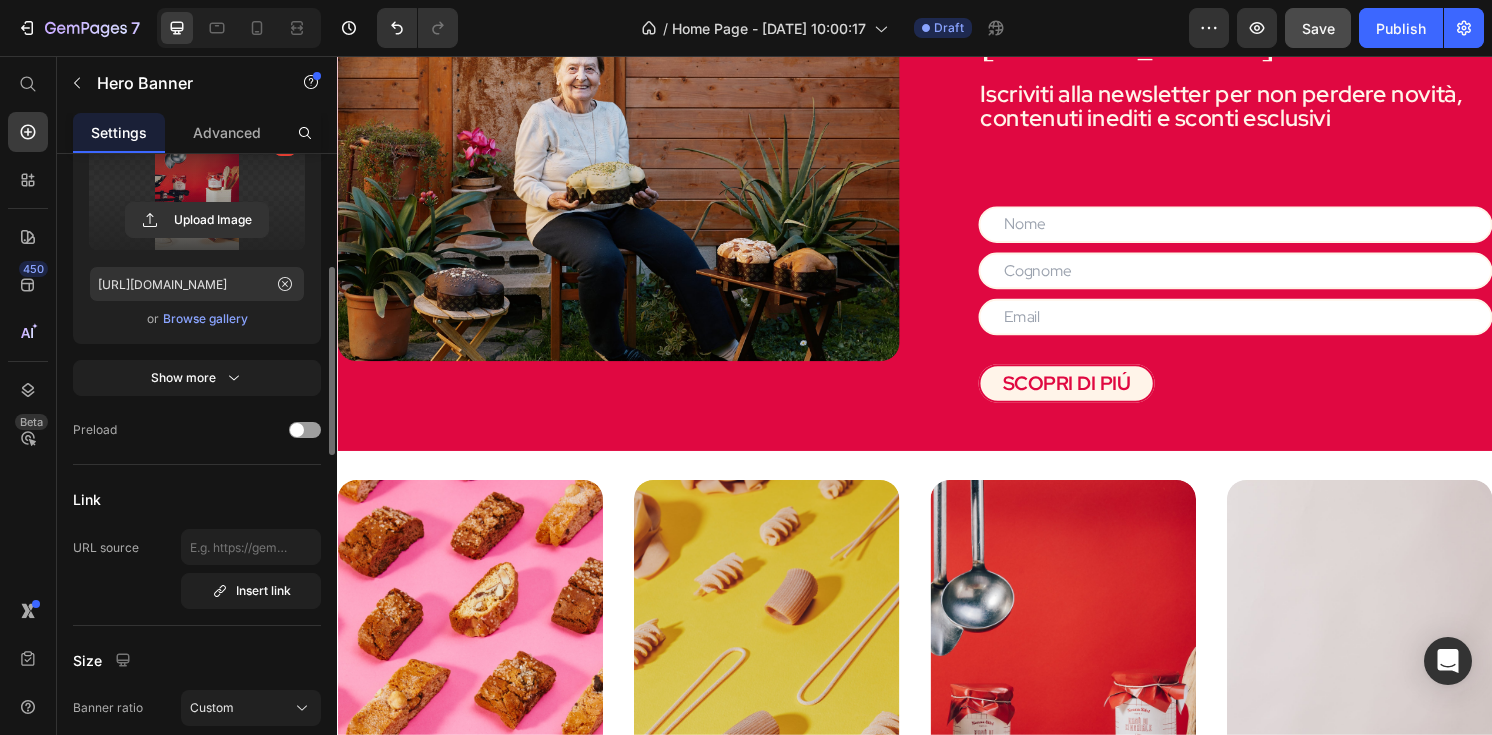 scroll, scrollTop: 1780, scrollLeft: 0, axis: vertical 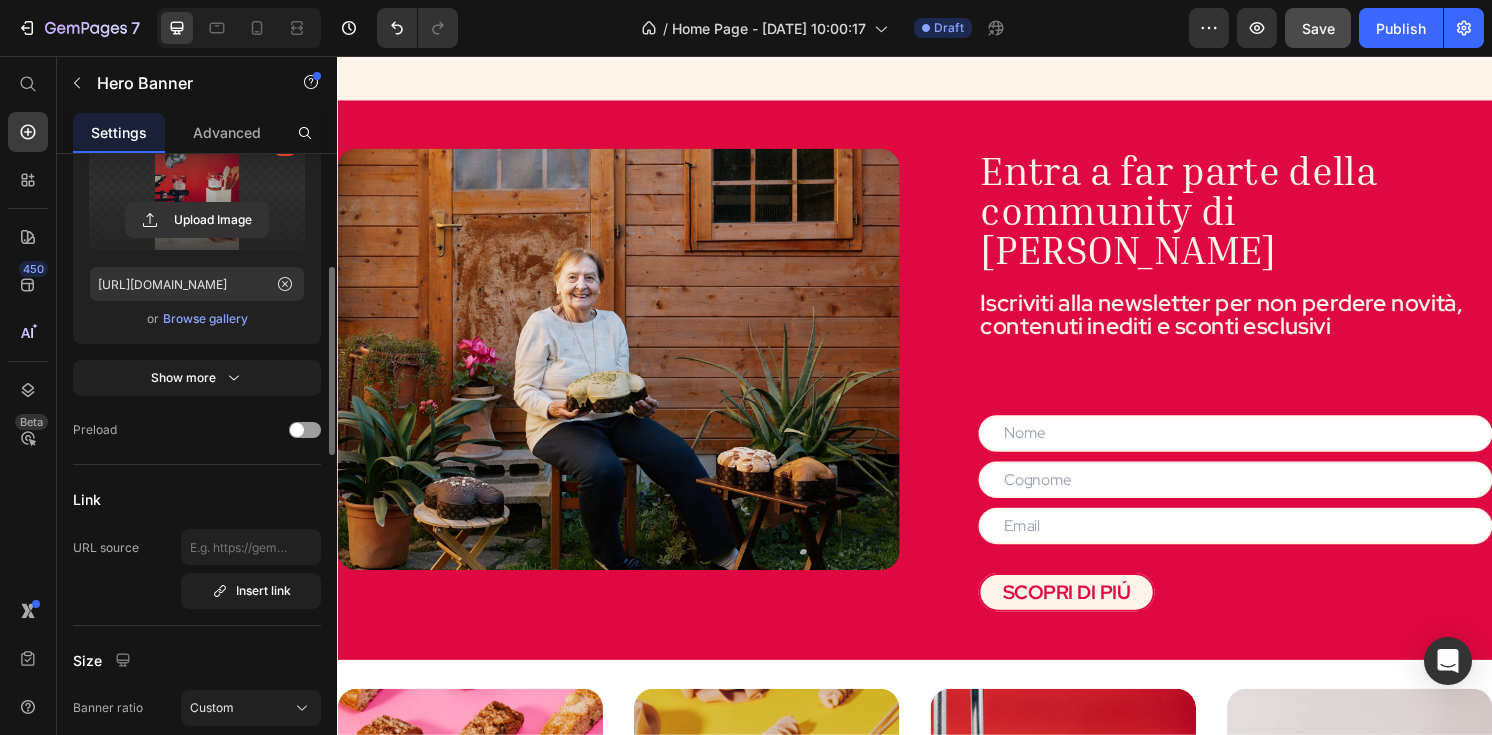 click on "LA NOSTRA SELEZIONE Heading Row (P) Images & Gallery Box assaggi (1000g) Heading €39,99 EUR (P) Price €36,90 EUR (P) Price Row VAI AL PRODOTTO (P) Cart Button Product (P) Images & Gallery Box colazione (900g) Heading €29,90 EUR (P) Price €27,90 EUR (P) Price Row ESAURITO (P) Cart Button Product (P) Images & Gallery Cantucci artigianali Heading €0,00 EUR (P) Price €16,90 EUR (P) Price Row VAI AL PRODOTTO (P) Cart Button Product (P) Images & Gallery Biscotti da inzuppo Heading €7,00 EUR (P) Price €5,90 EUR (P) Price Row VAI AL PRODOTTO (P) Cart Button Product Row SCOPRI DI PIÚ Button Section 4" at bounding box center [937, -207] 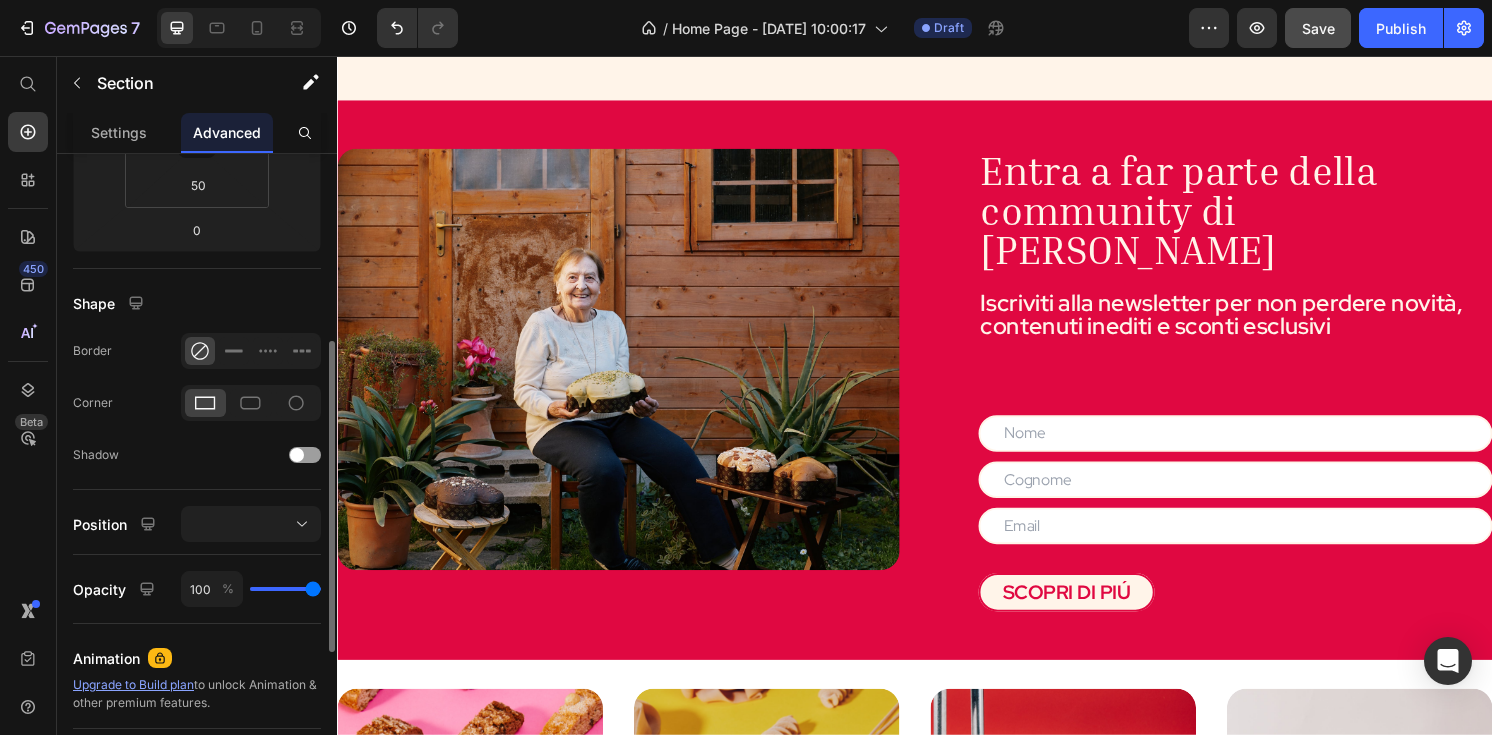 click on "LA NOSTRA SELEZIONE Heading Row (P) Images & Gallery Box assaggi (1000g) Heading €39,99 EUR (P) Price €36,90 EUR (P) Price Row VAI AL PRODOTTO (P) Cart Button Product (P) Images & Gallery Box colazione (900g) Heading €29,90 EUR (P) Price €27,90 EUR (P) Price Row ESAURITO (P) Cart Button Product (P) Images & Gallery Cantucci artigianali Heading €0,00 EUR (P) Price €16,90 EUR (P) Price Row VAI AL PRODOTTO (P) Cart Button Product (P) Images & Gallery Biscotti da inzuppo Heading €7,00 EUR (P) Price €5,90 EUR (P) Price Row VAI AL PRODOTTO (P) Cart Button Product Row SCOPRI DI PIÚ Button Section 4" at bounding box center [937, -207] 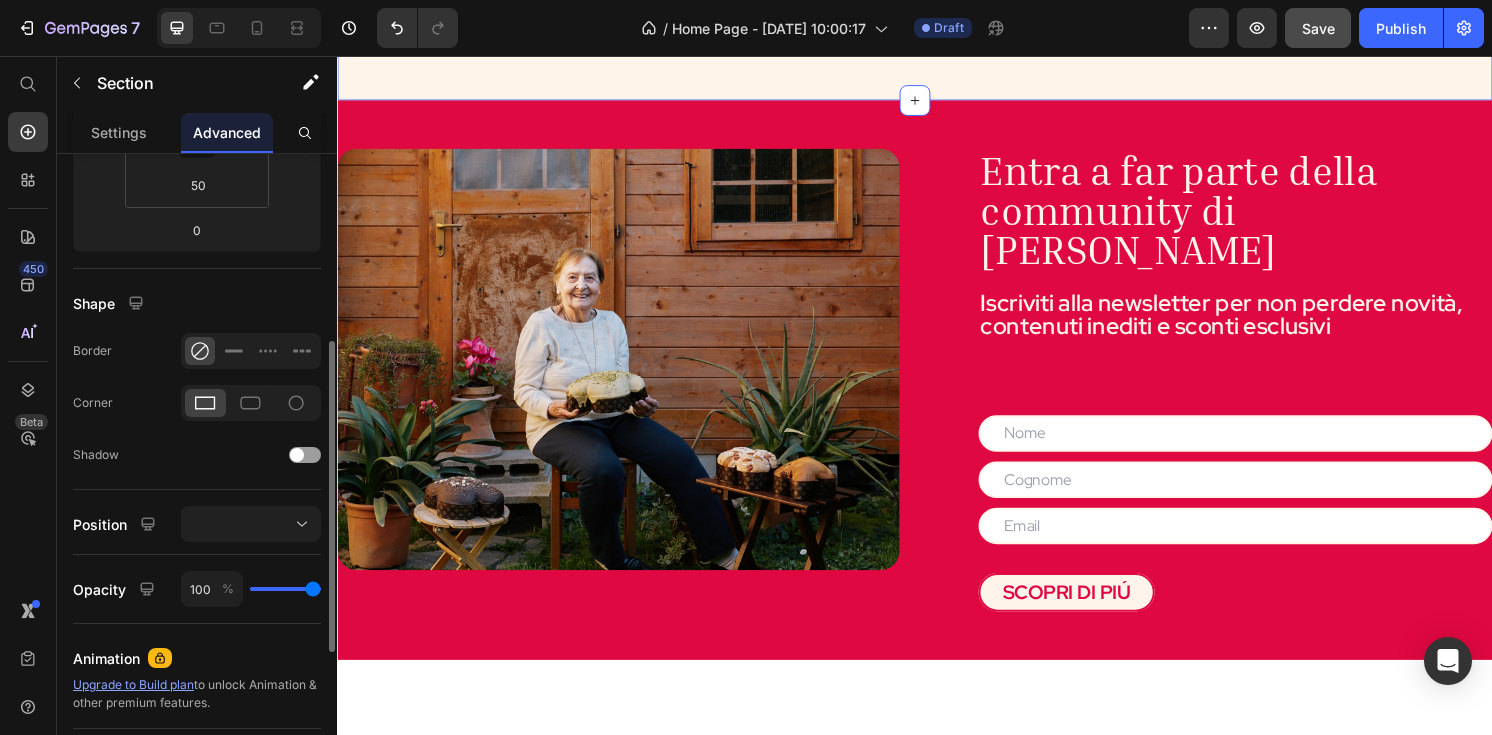 scroll, scrollTop: 1039, scrollLeft: 0, axis: vertical 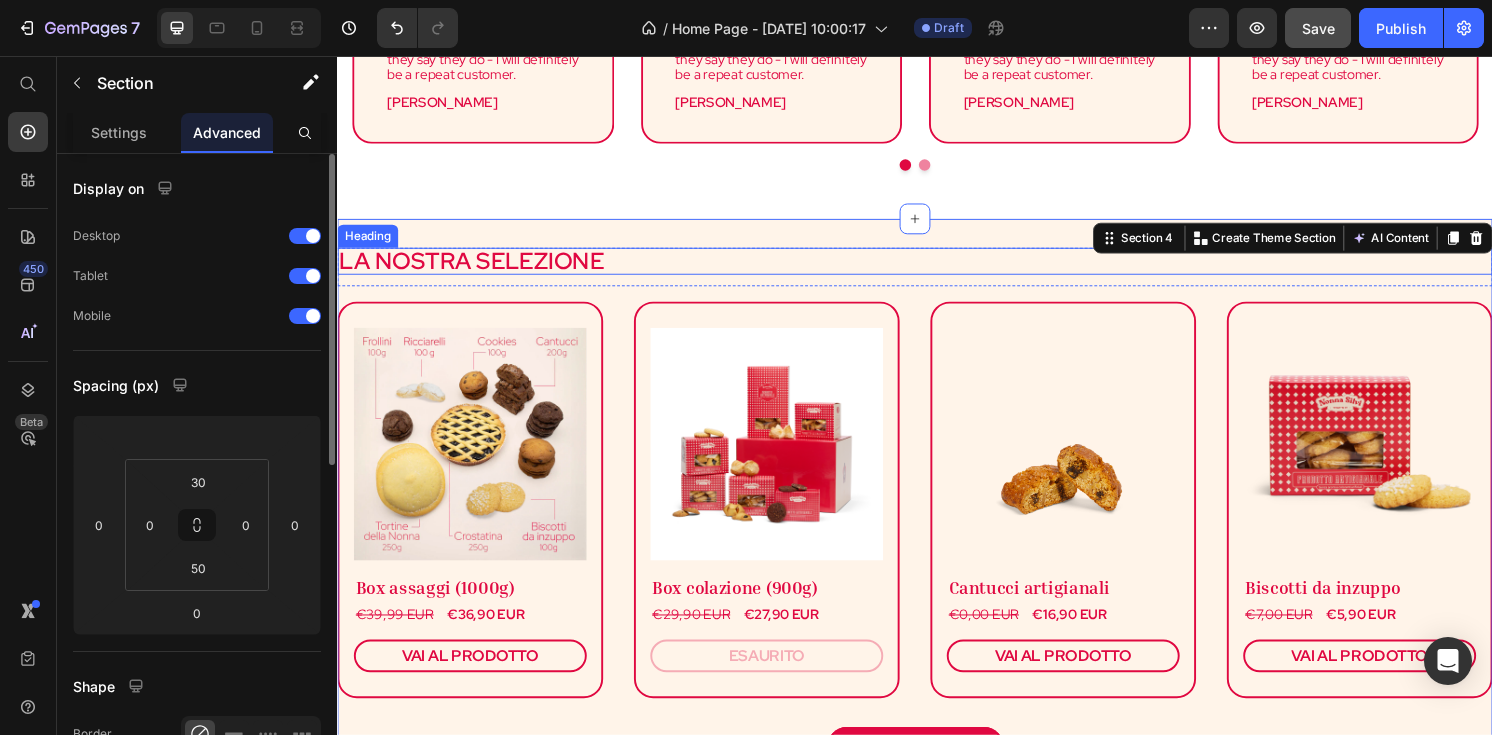 click on "LA NOSTRA SELEZIONE" at bounding box center (937, 269) 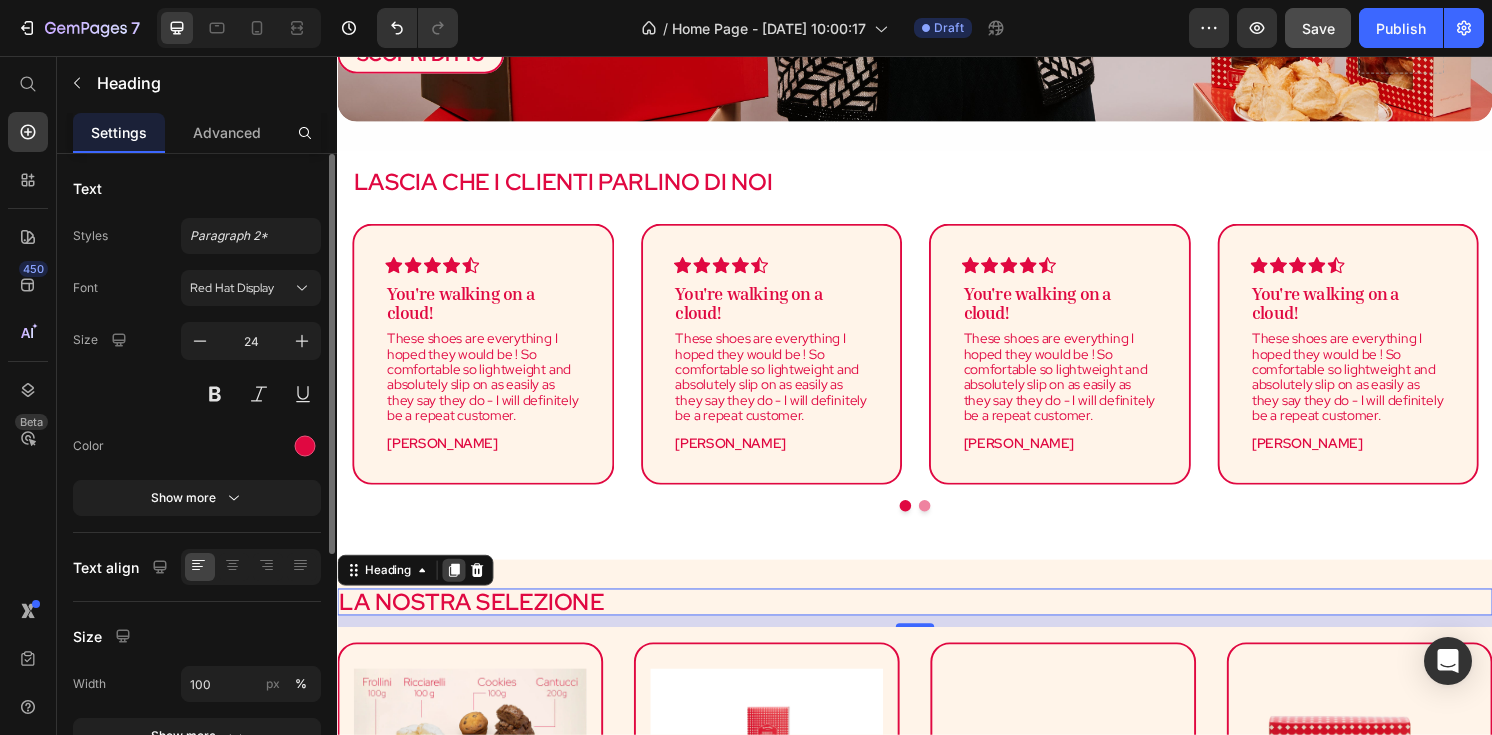 scroll, scrollTop: 683, scrollLeft: 0, axis: vertical 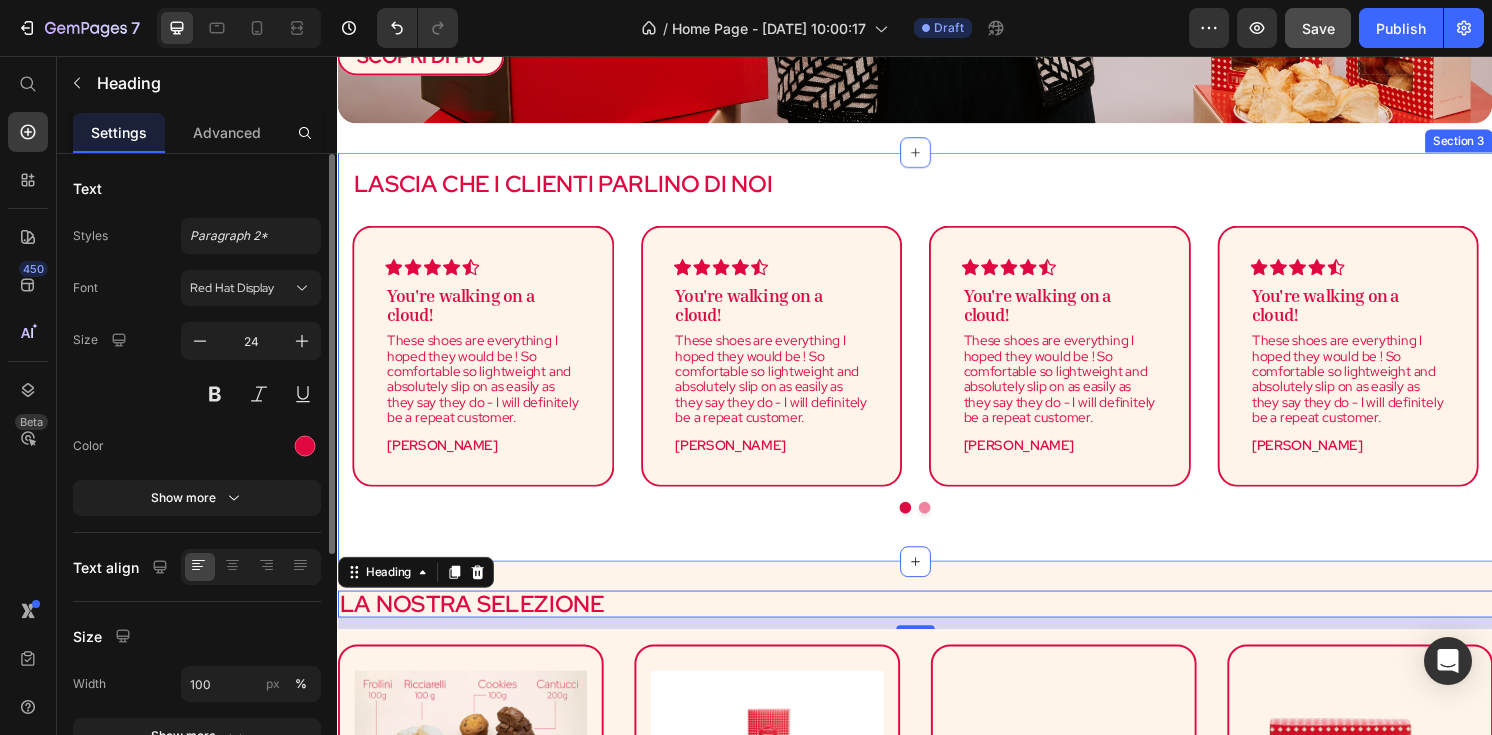 click on "LASCIA CHE I CLIENTI PARLINO DI NOI Heading
Icon
Icon
Icon
Icon
Icon Row You're walking on a cloud! Text block These shoes are everything I hoped they would be ! So comfortable so lightweight and absolutely slip on as easily as they say they do - I will definitely be a repeat customer. Text block [PERSON_NAME] Text block Row
Icon
Icon
Icon
Icon
Icon Row You're walking on a cloud! Text block These shoes are everything I hoped they would be ! So comfortable so lightweight and absolutely slip on as easily as they say they do - I will definitely be a repeat customer. Text block [PERSON_NAME] Text block Row
Icon
Icon
Icon
Icon
Icon Row You're walking on a cloud! Text block Text block [PERSON_NAME] Text block Row
Icon
Icon
Icon
Icon" at bounding box center (937, 368) 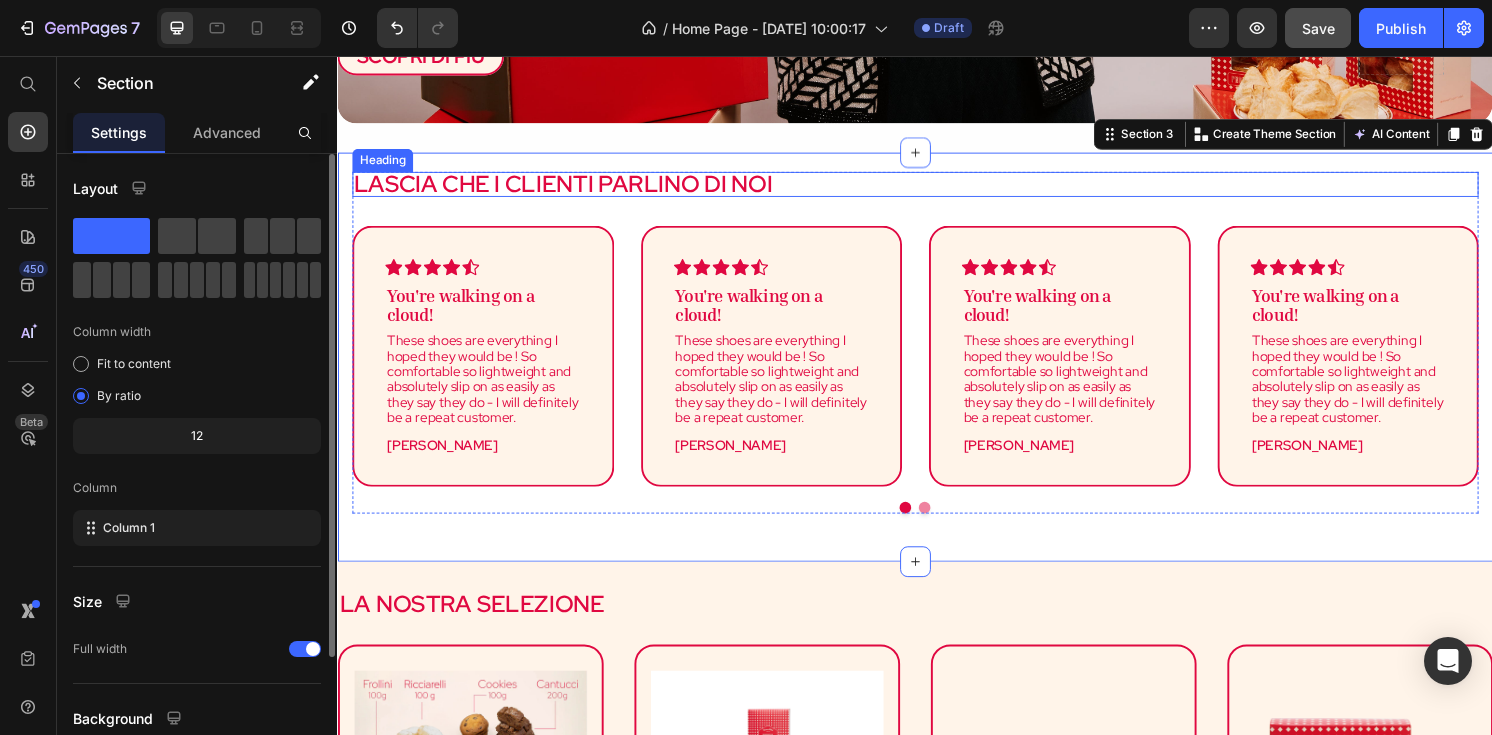click on "LASCIA CHE I CLIENTI PARLINO DI NOI" at bounding box center [571, 188] 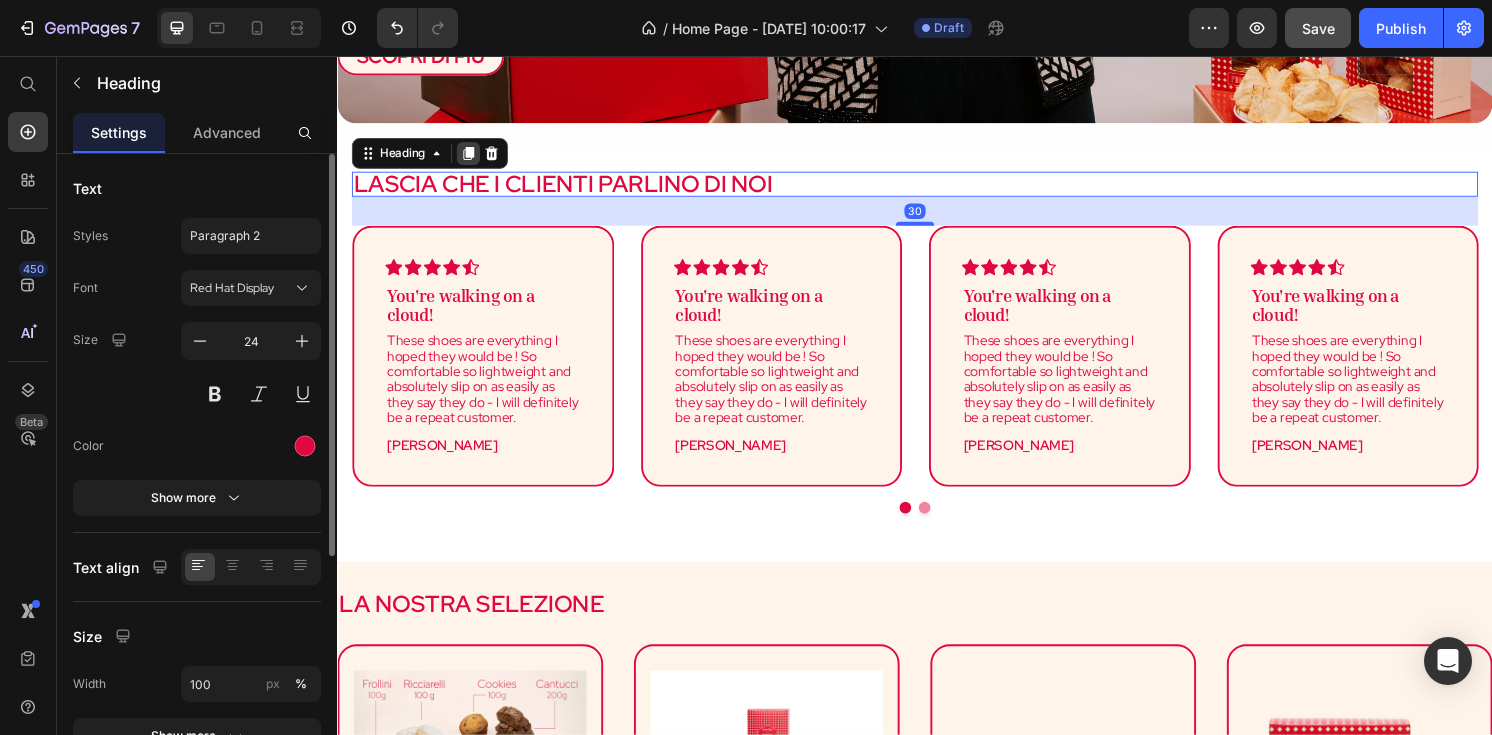 click 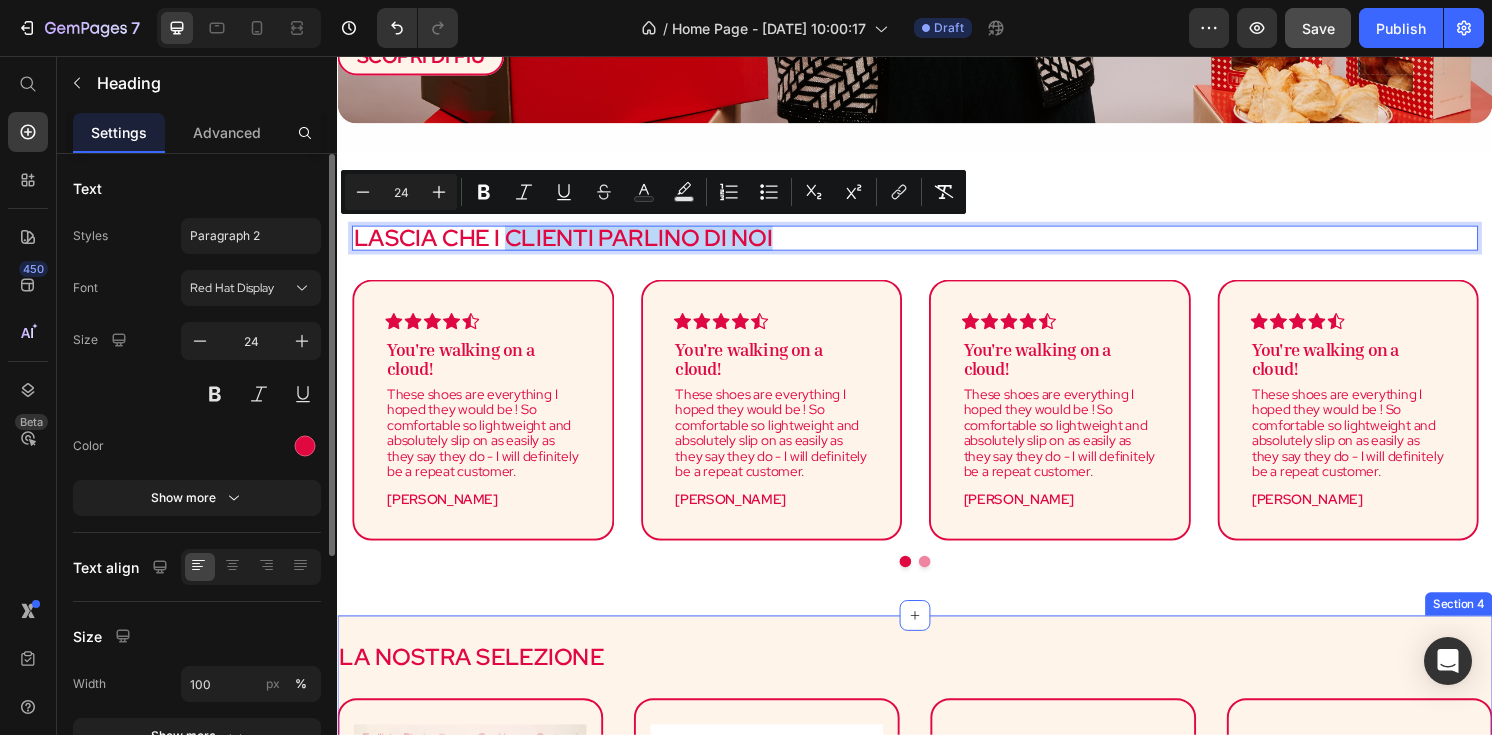 drag, startPoint x: 512, startPoint y: 244, endPoint x: 523, endPoint y: 649, distance: 405.14935 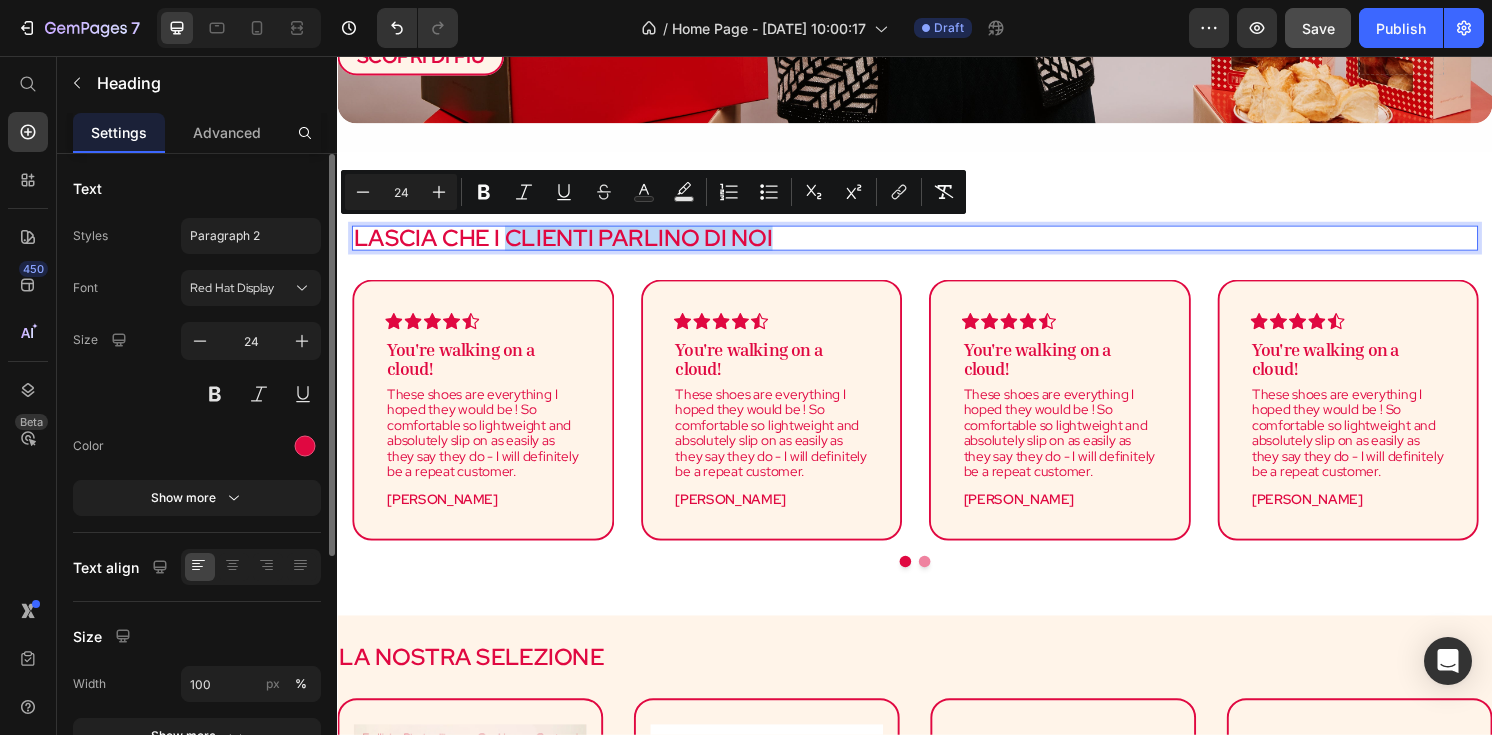 click on "LASCIA CHE I CLIENTI PARLINO DI NOI" at bounding box center [937, 245] 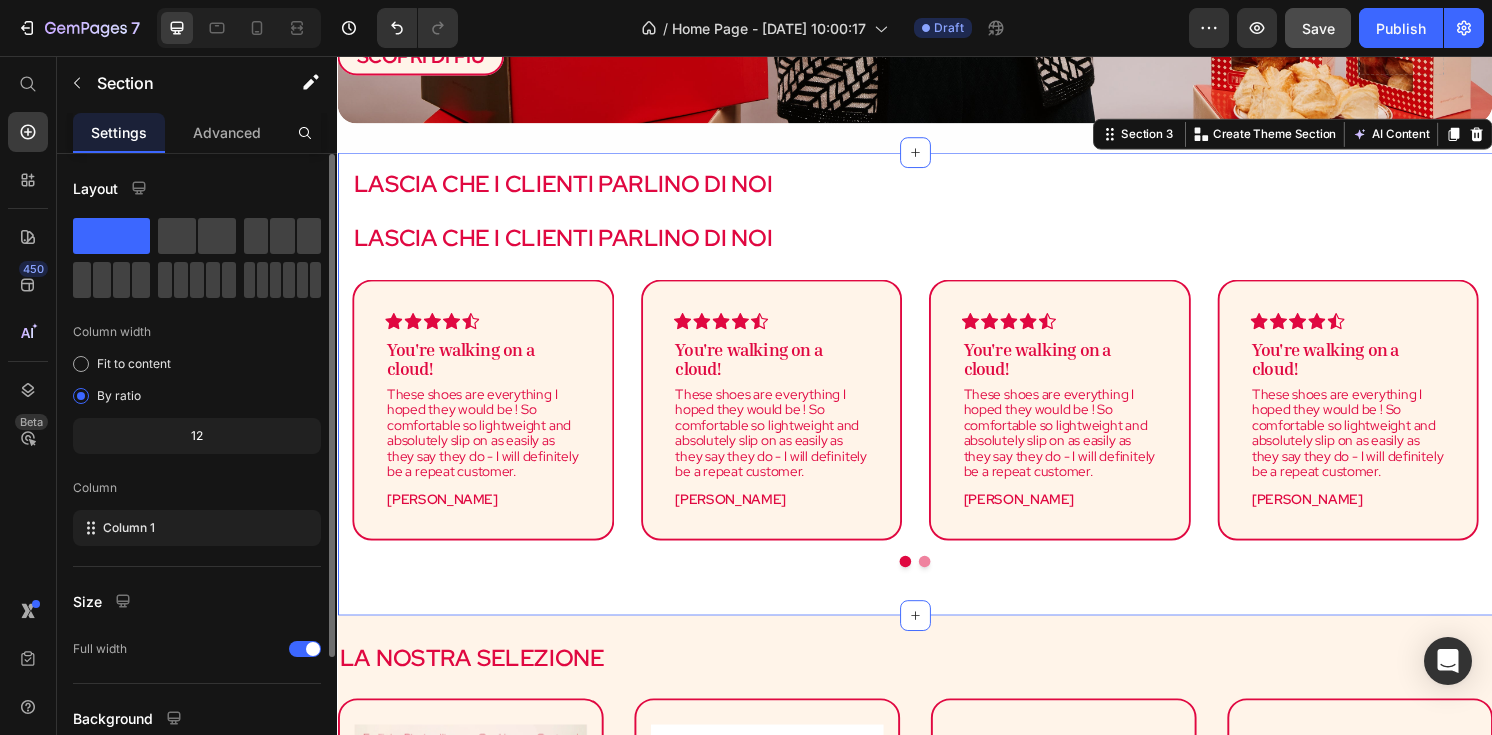 click on "LASCIA CHE I CLIENTI PARLINO DI NOI" at bounding box center (571, 244) 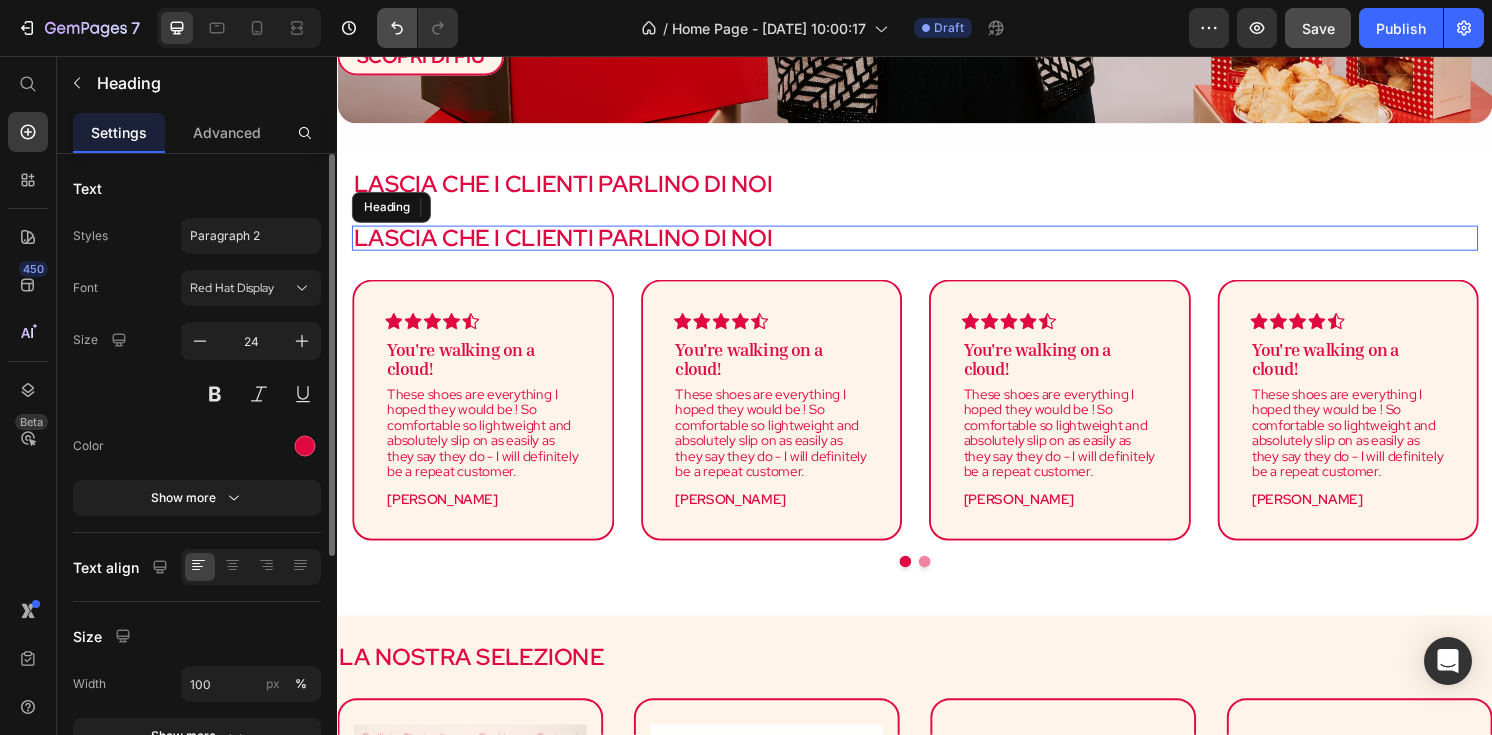 click 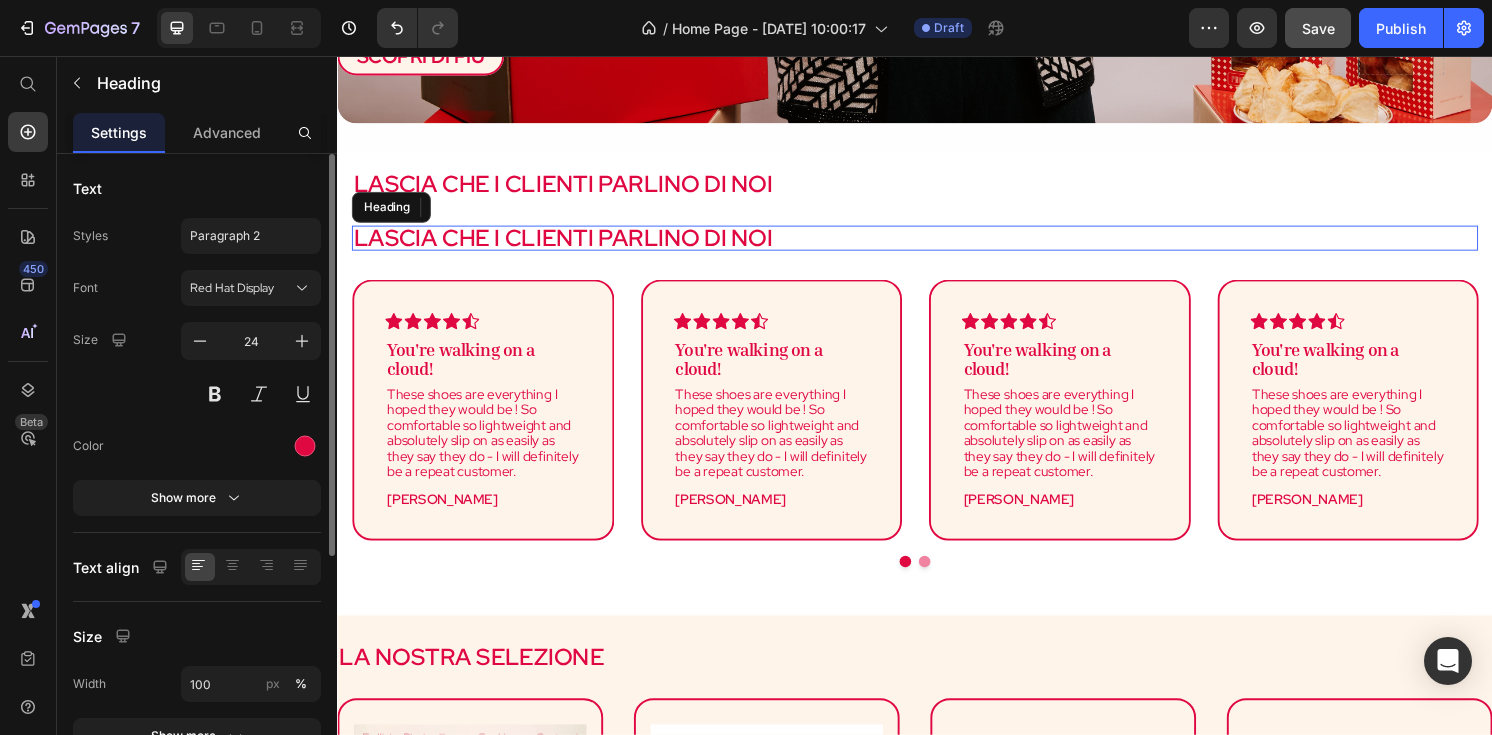 click on "Icon
Icon
Icon
Icon
Icon Row You're walking on a cloud! Text block These shoes are everything I hoped they would be ! So comfortable so lightweight and absolutely slip on as easily as they say they do - I will definitely be a repeat customer. Text block Ryan S. Text block Row" at bounding box center [488, 423] 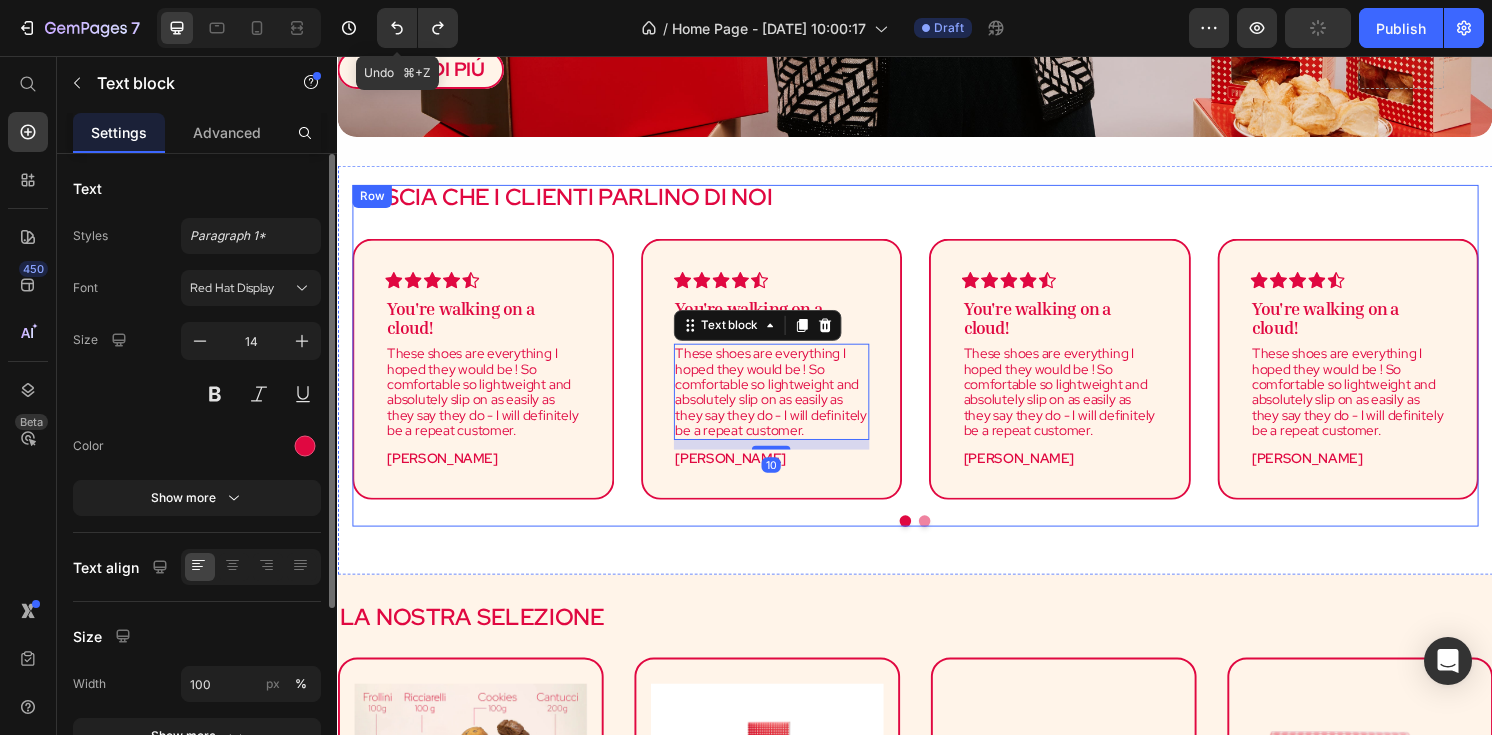 scroll, scrollTop: 660, scrollLeft: 0, axis: vertical 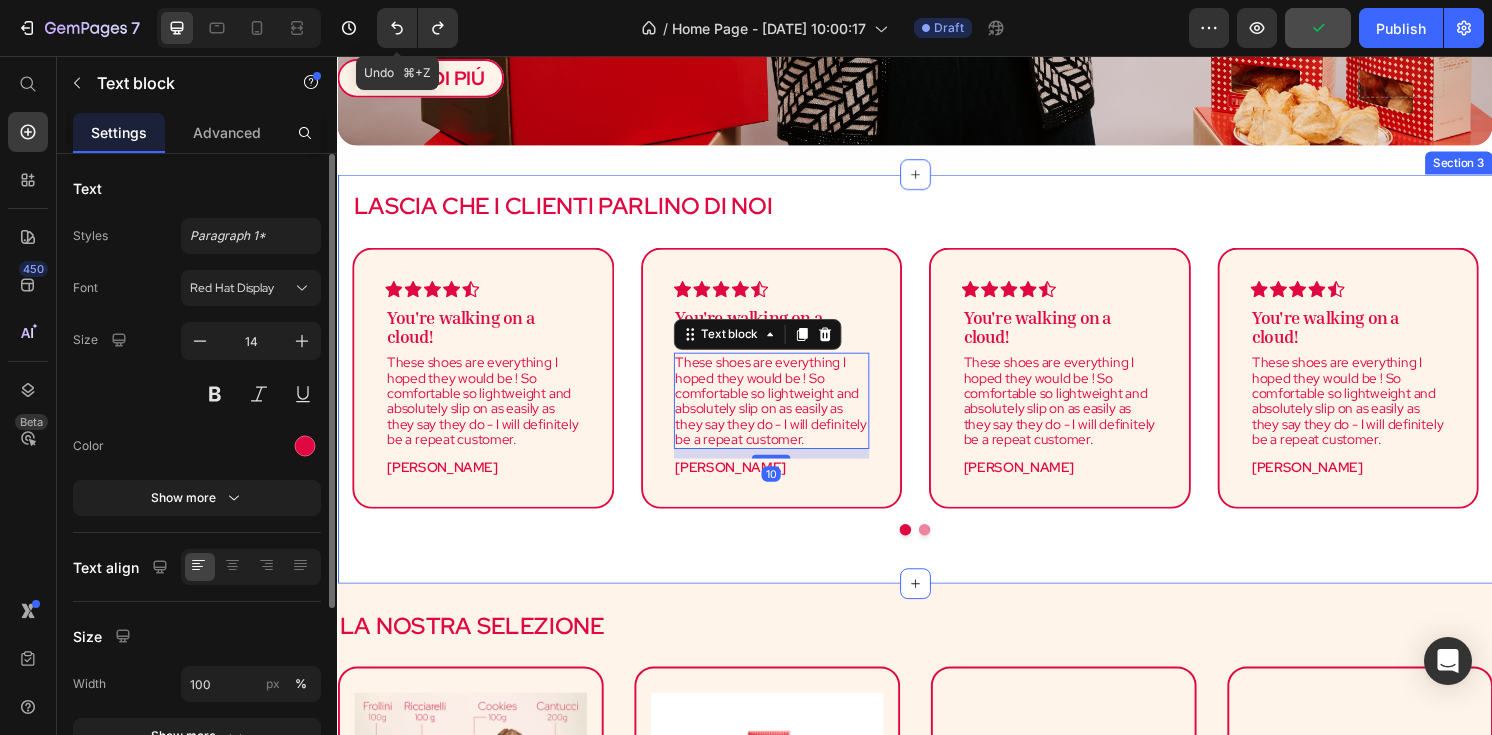 click on "LASCIA CHE I CLIENTI PARLINO DI NOI" at bounding box center [571, 211] 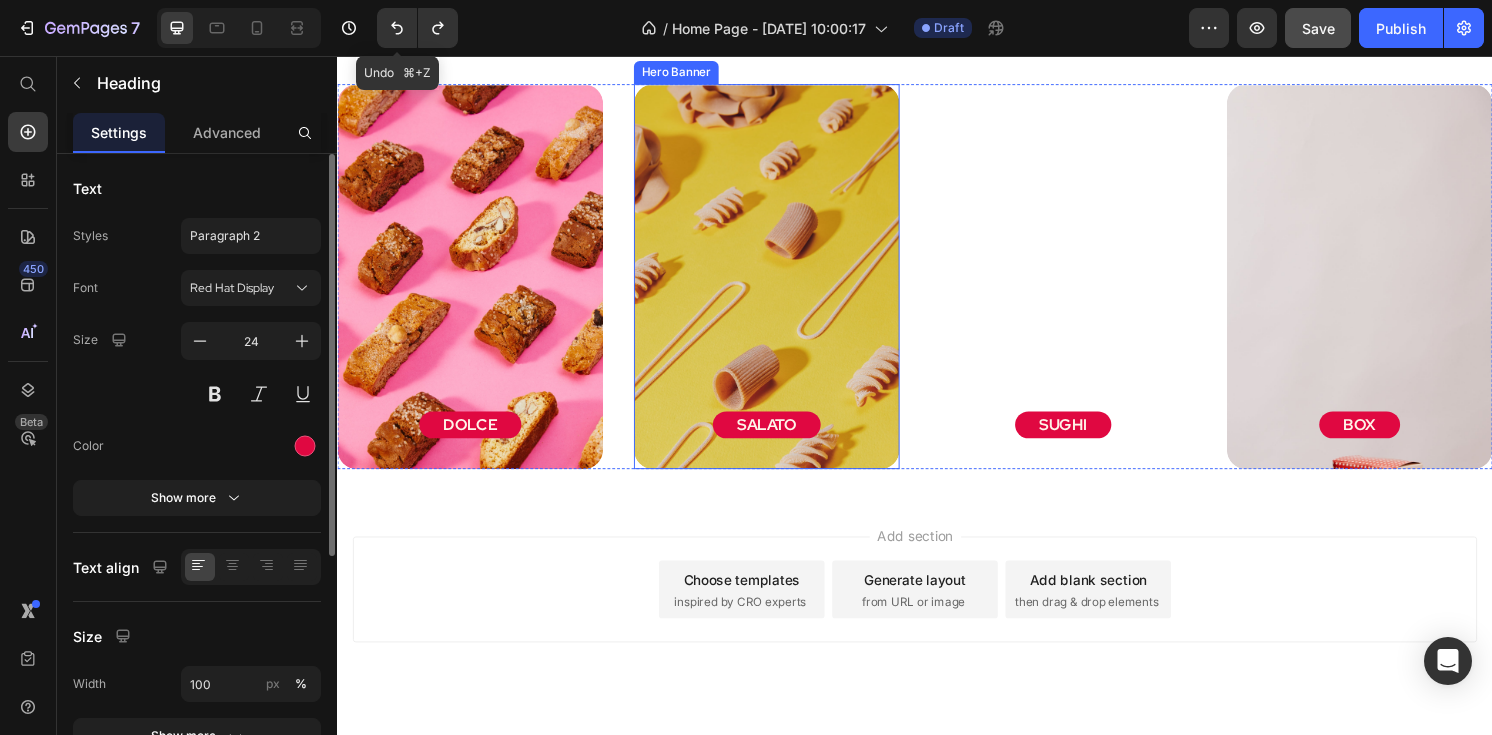 scroll, scrollTop: 2203, scrollLeft: 0, axis: vertical 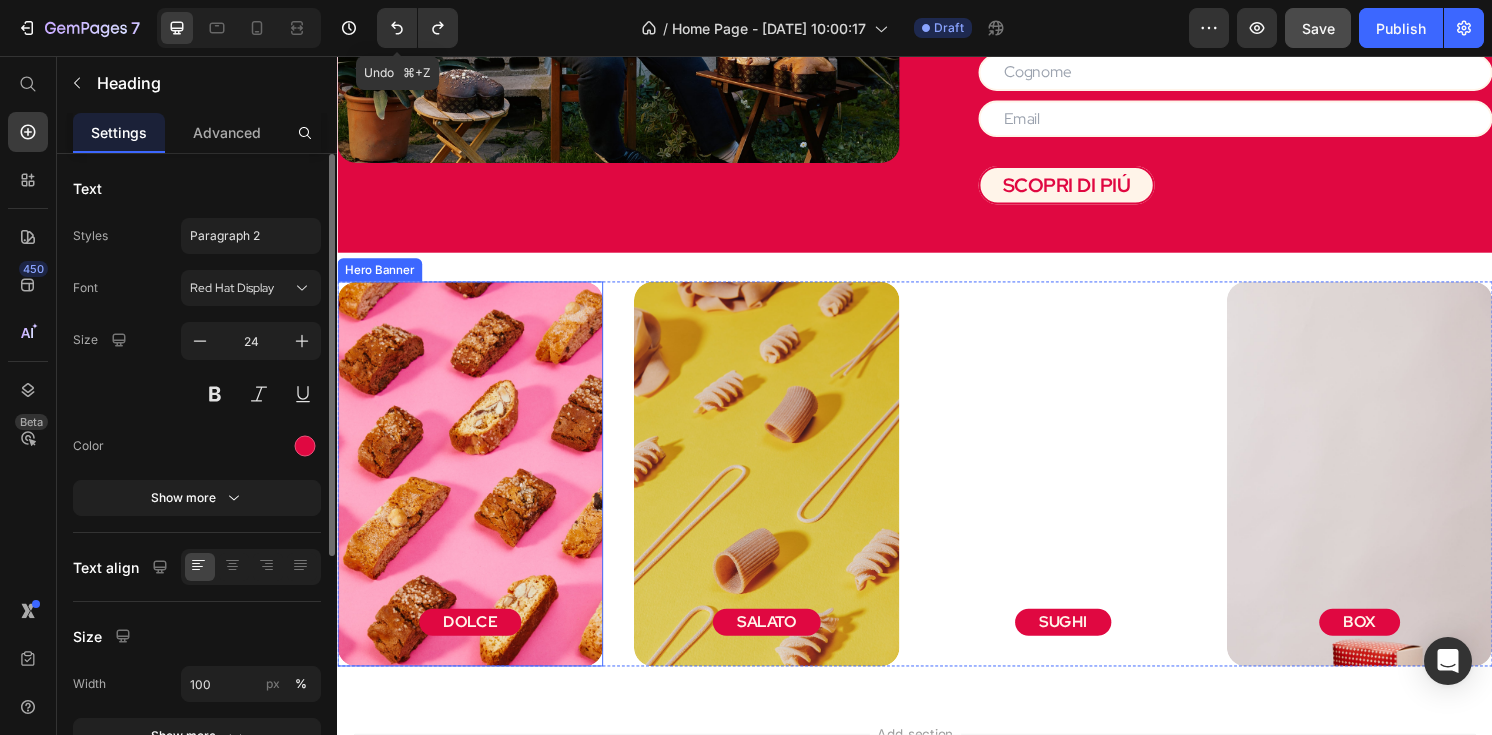 click at bounding box center (475, 577) 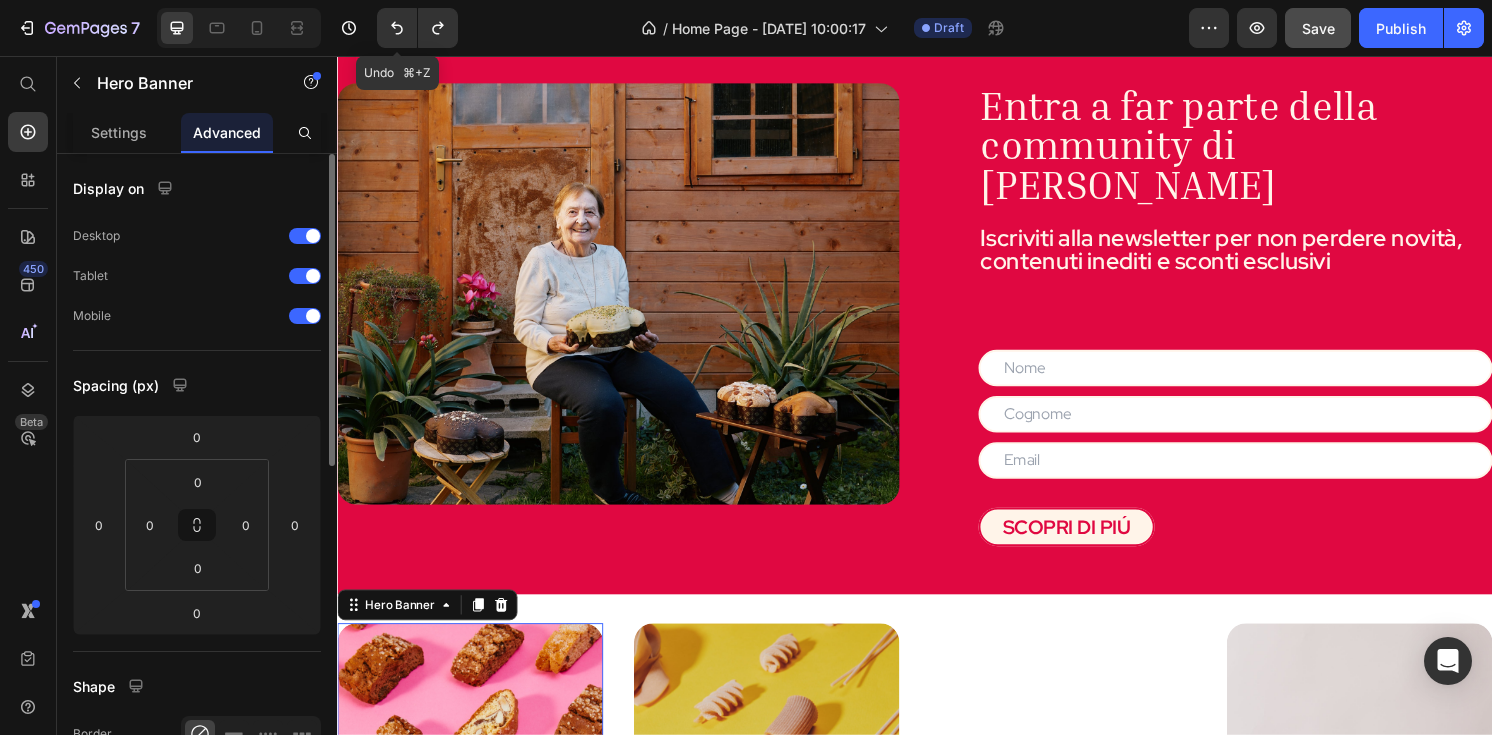 scroll, scrollTop: 1708, scrollLeft: 0, axis: vertical 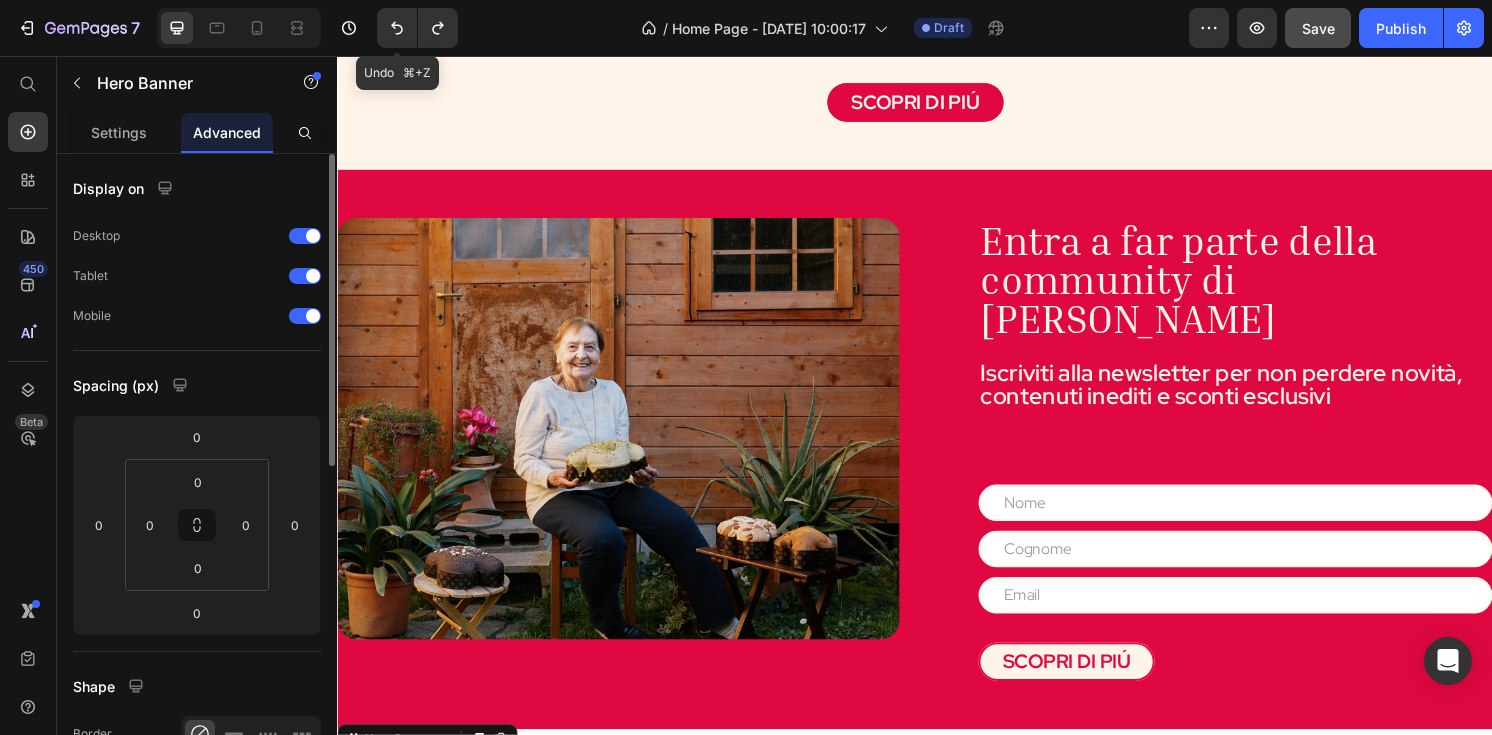 click at bounding box center [629, 443] 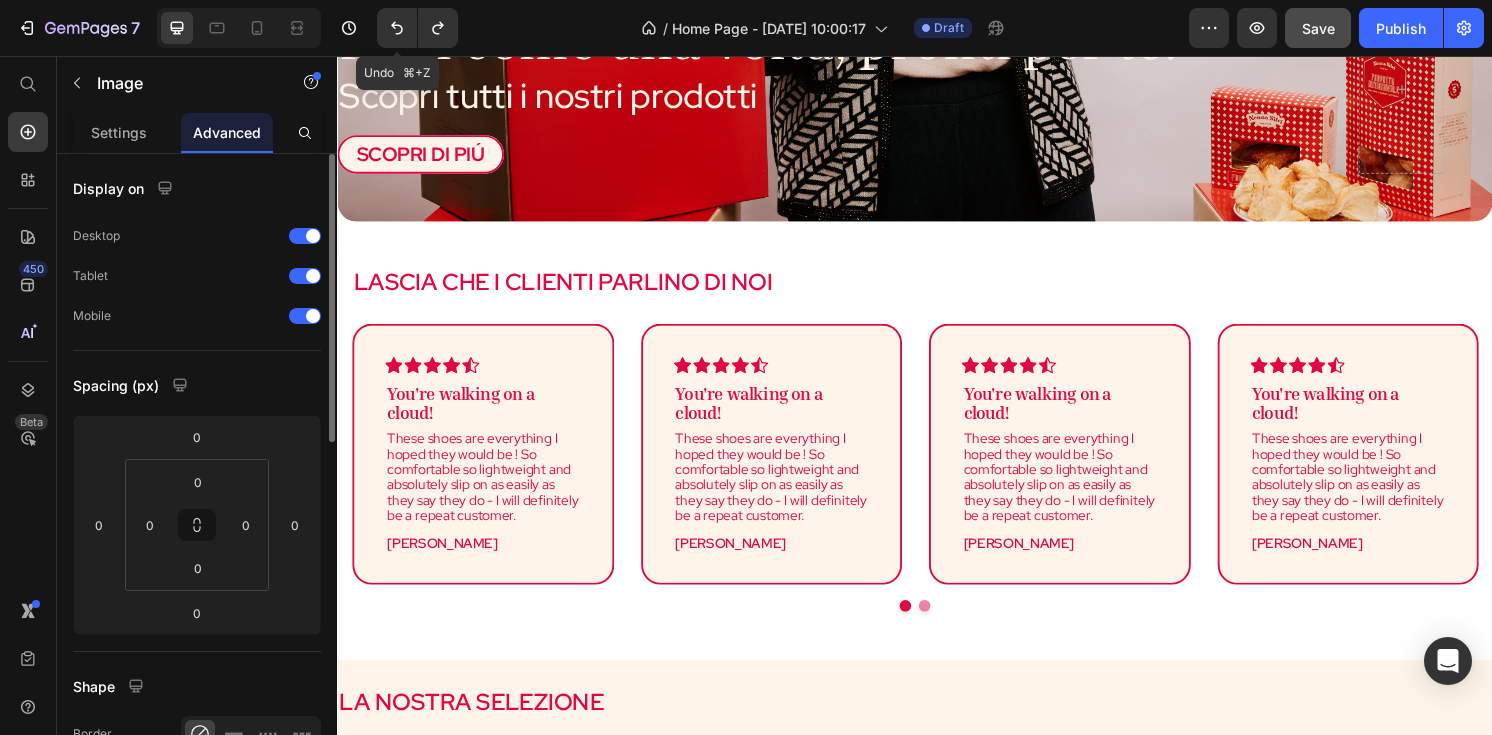 scroll, scrollTop: 619, scrollLeft: 0, axis: vertical 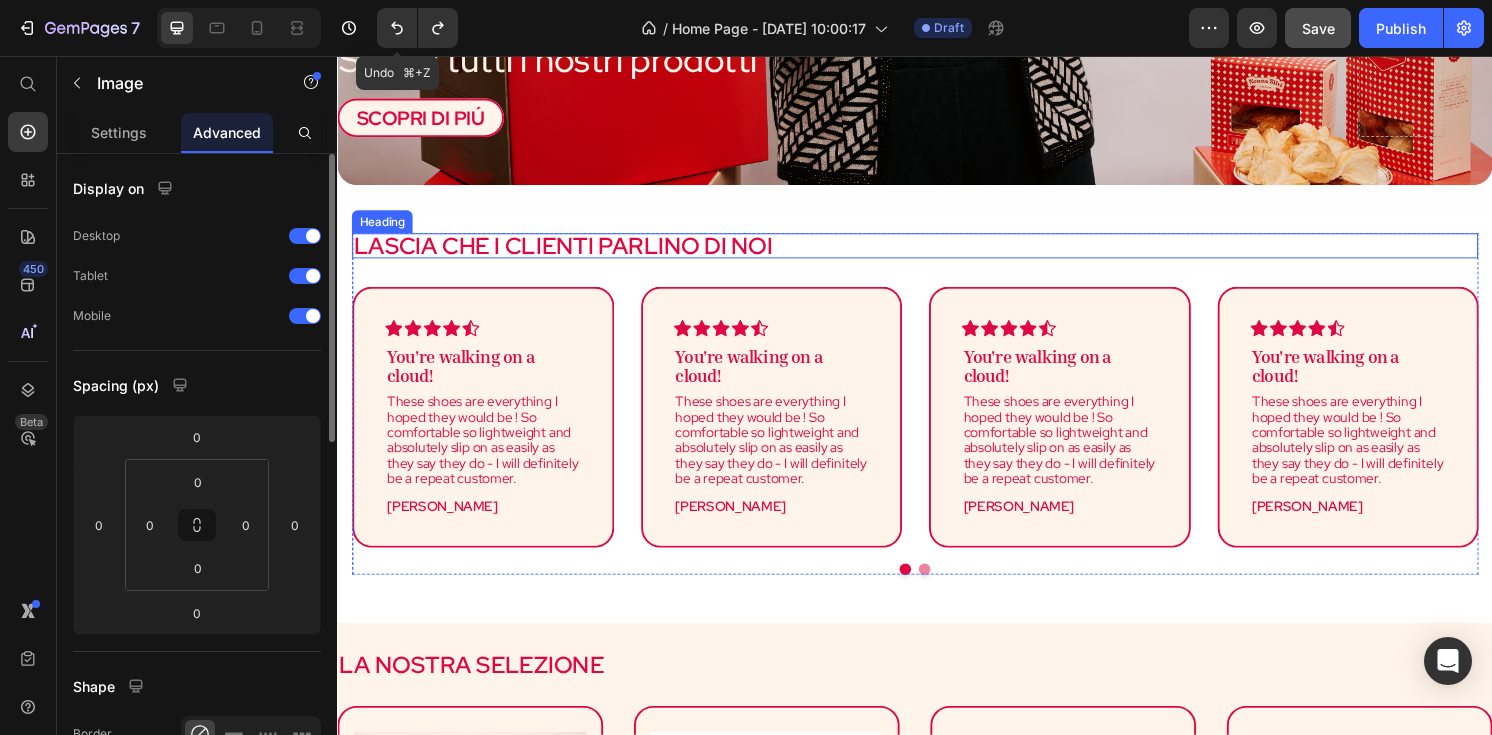 click on "LASCIA CHE I CLIENTI PARLINO DI NOI" at bounding box center (571, 252) 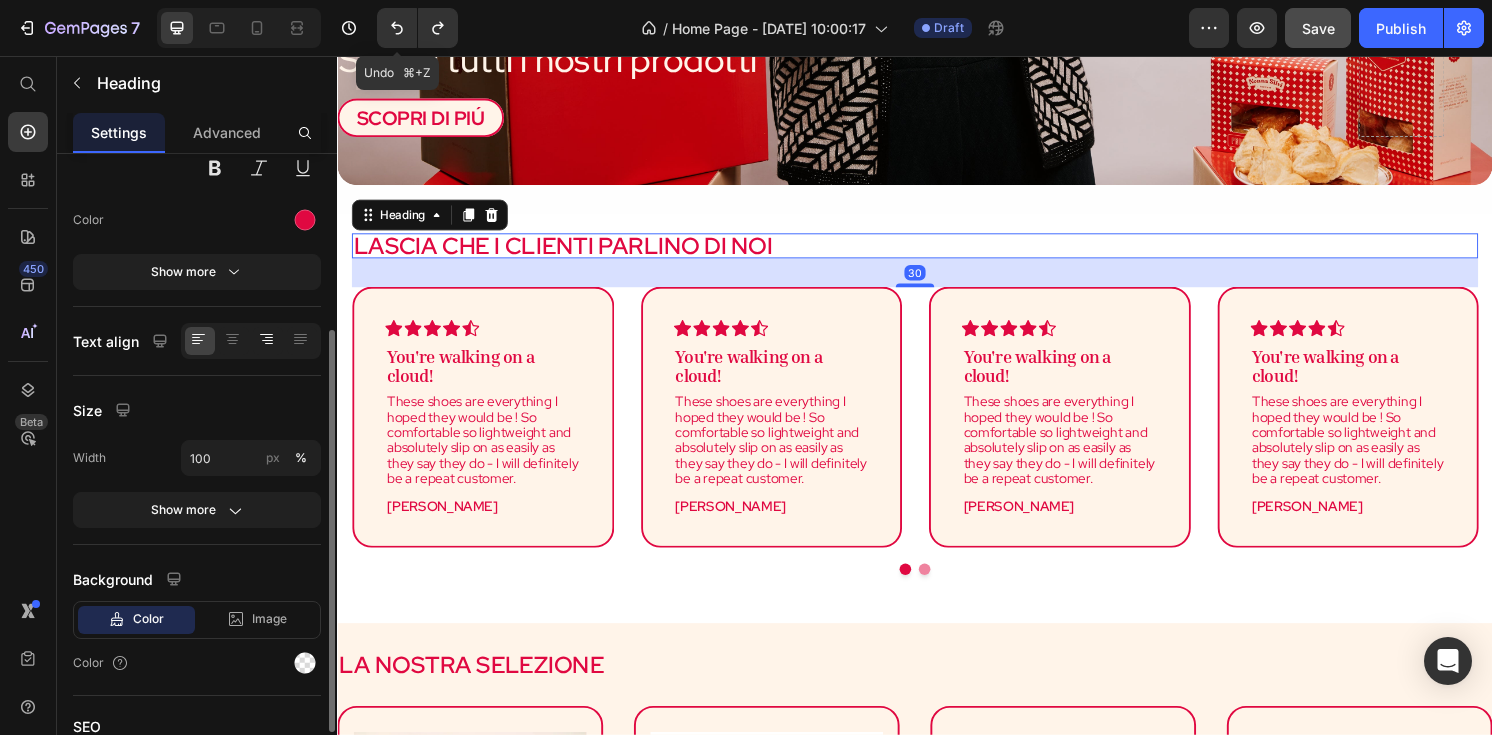 scroll, scrollTop: 374, scrollLeft: 0, axis: vertical 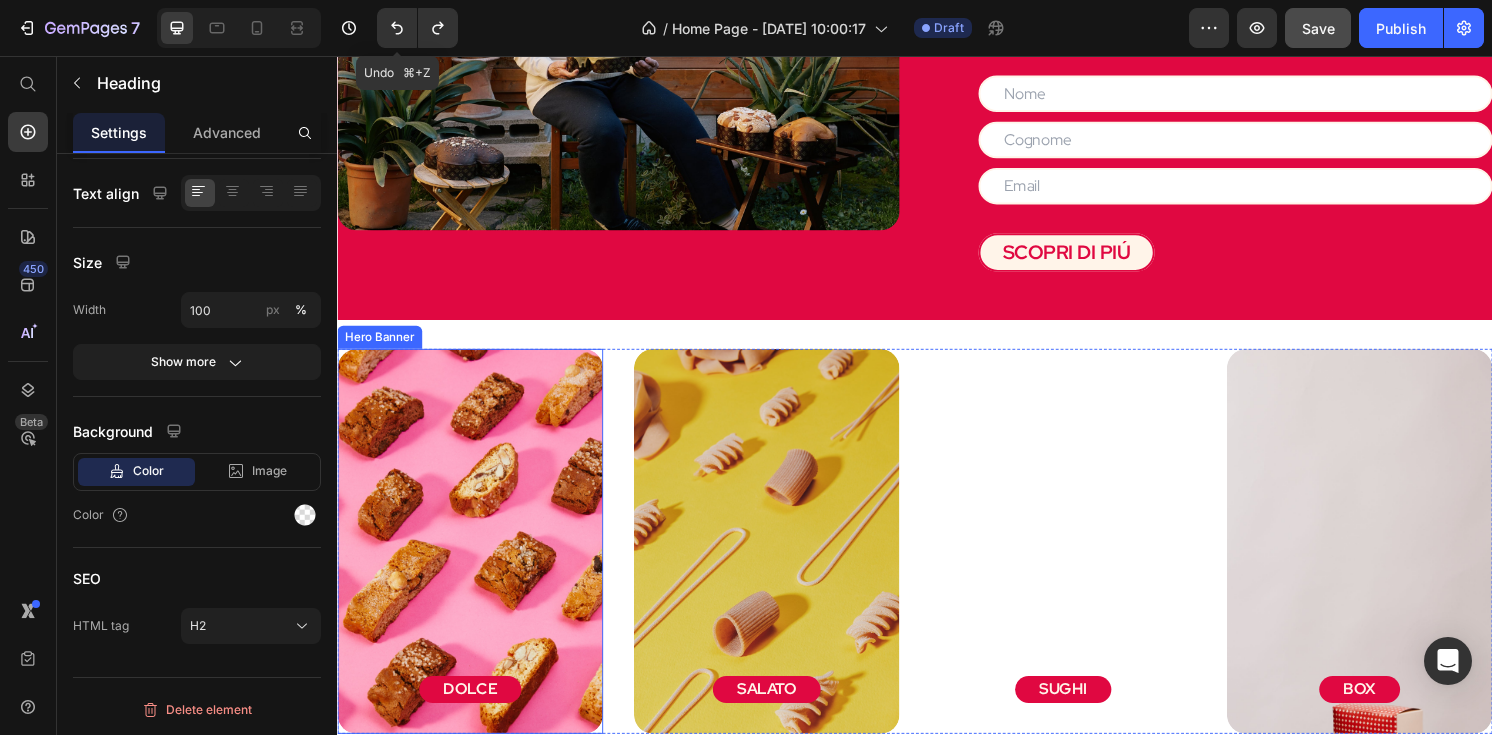 click at bounding box center (475, 643) 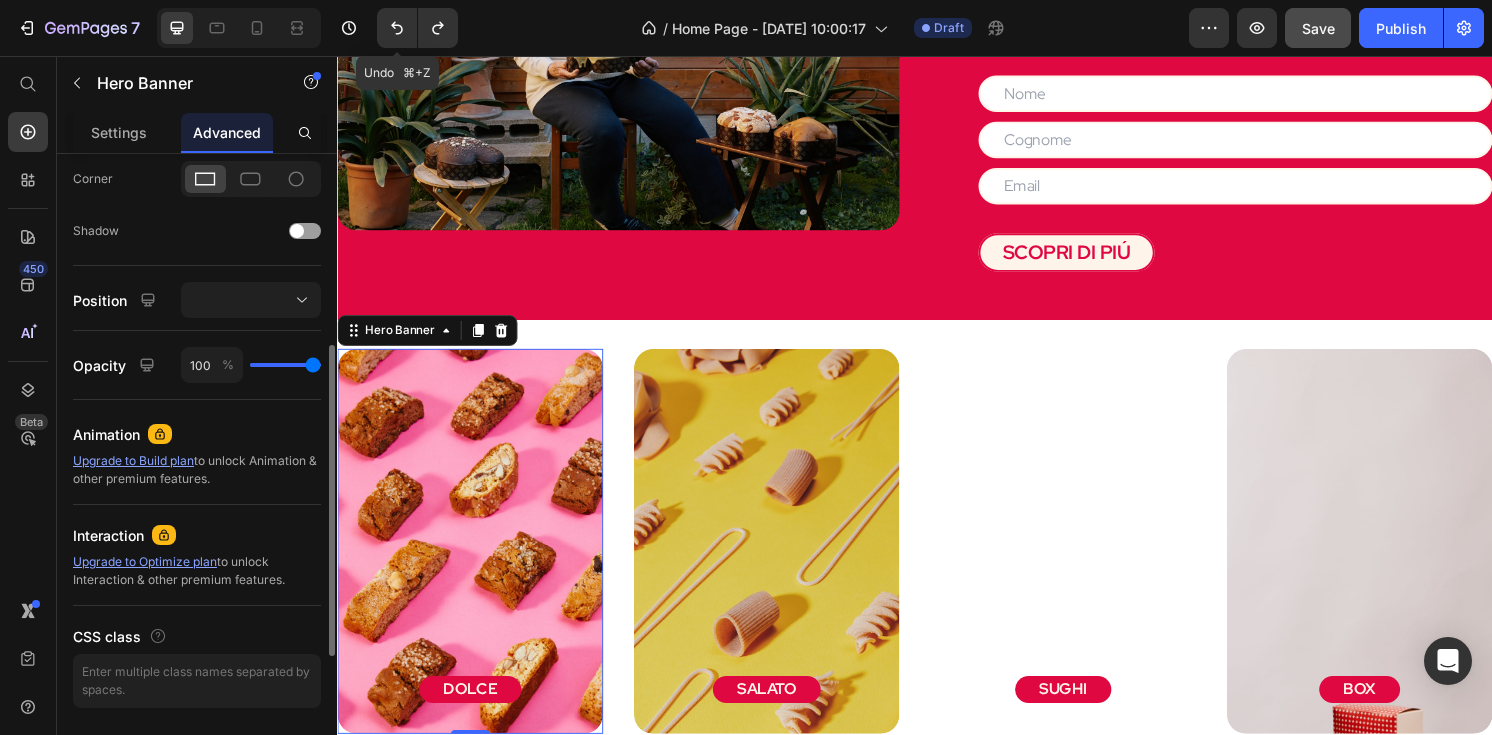 scroll, scrollTop: 616, scrollLeft: 0, axis: vertical 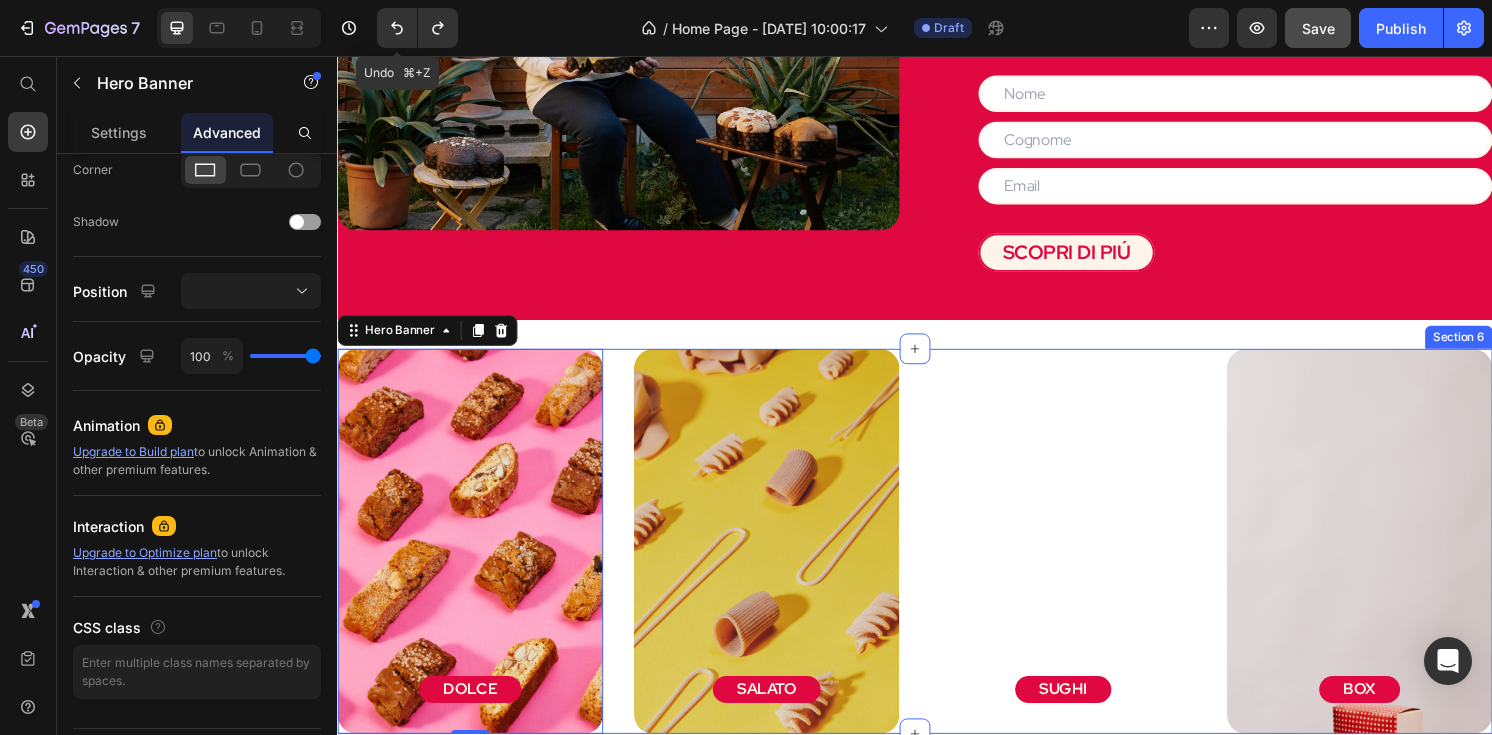 click on "DOLCE Button Hero Banner   0 SALATO Button Hero Banner SUGHI Button Hero Banner BOX Button Hero Banner Section 6" at bounding box center [937, 560] 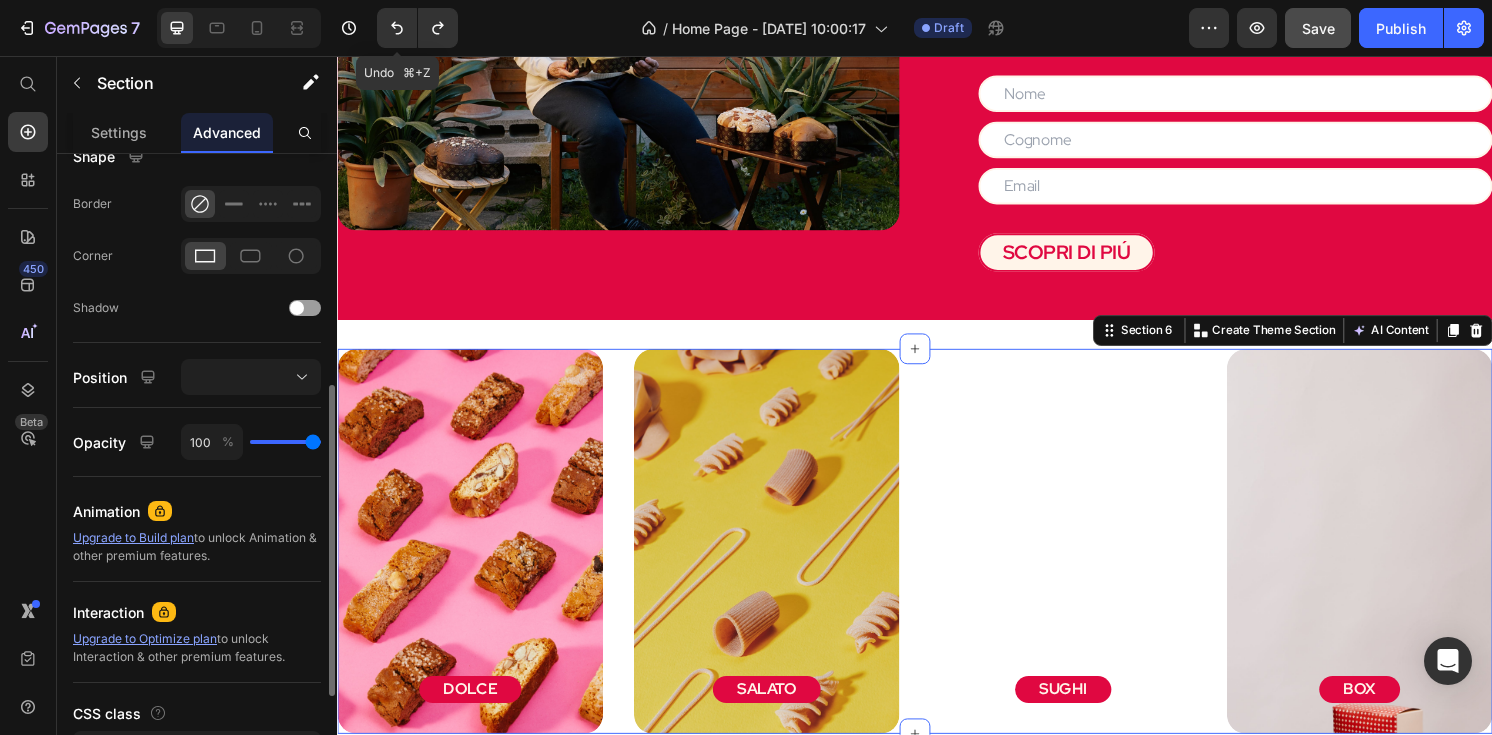 scroll, scrollTop: 550, scrollLeft: 0, axis: vertical 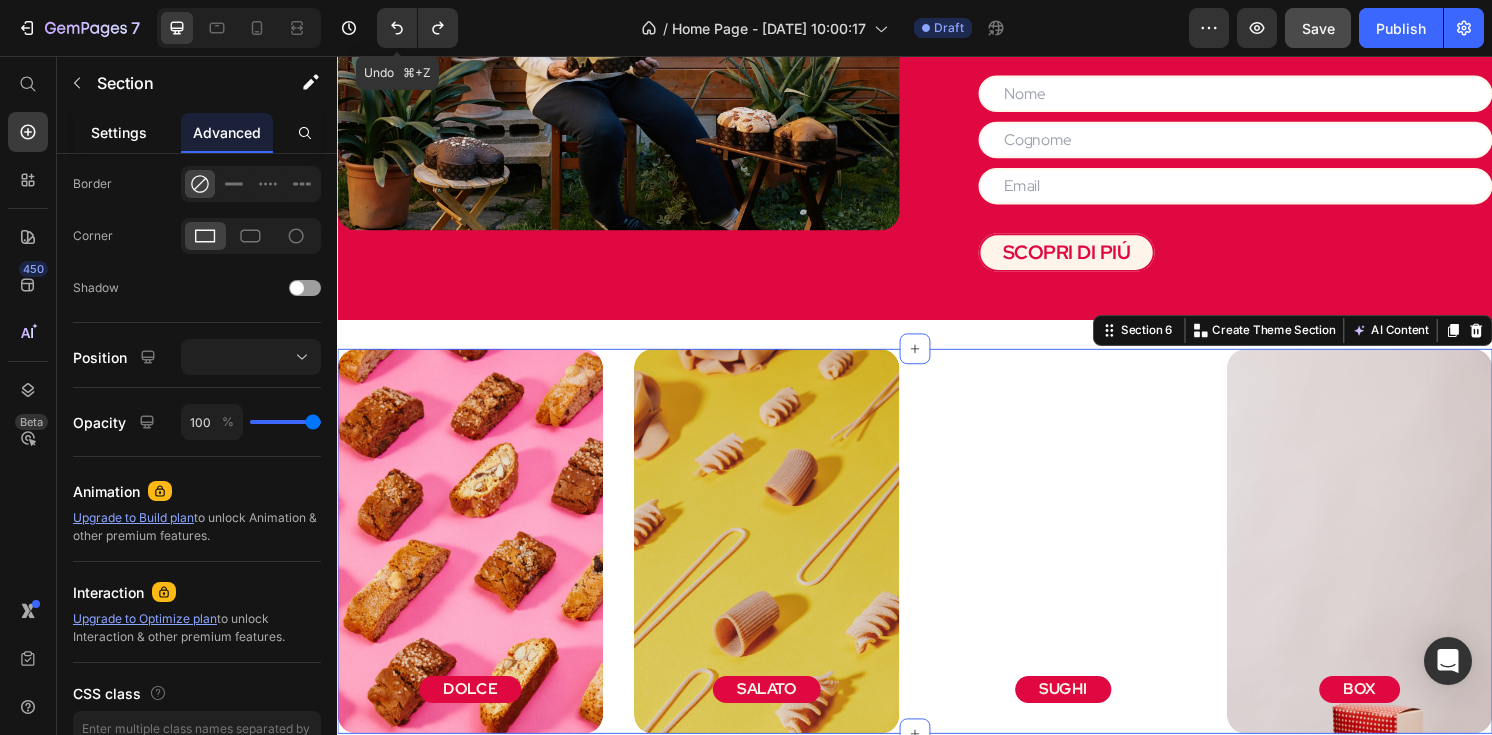 click on "Settings" at bounding box center [119, 132] 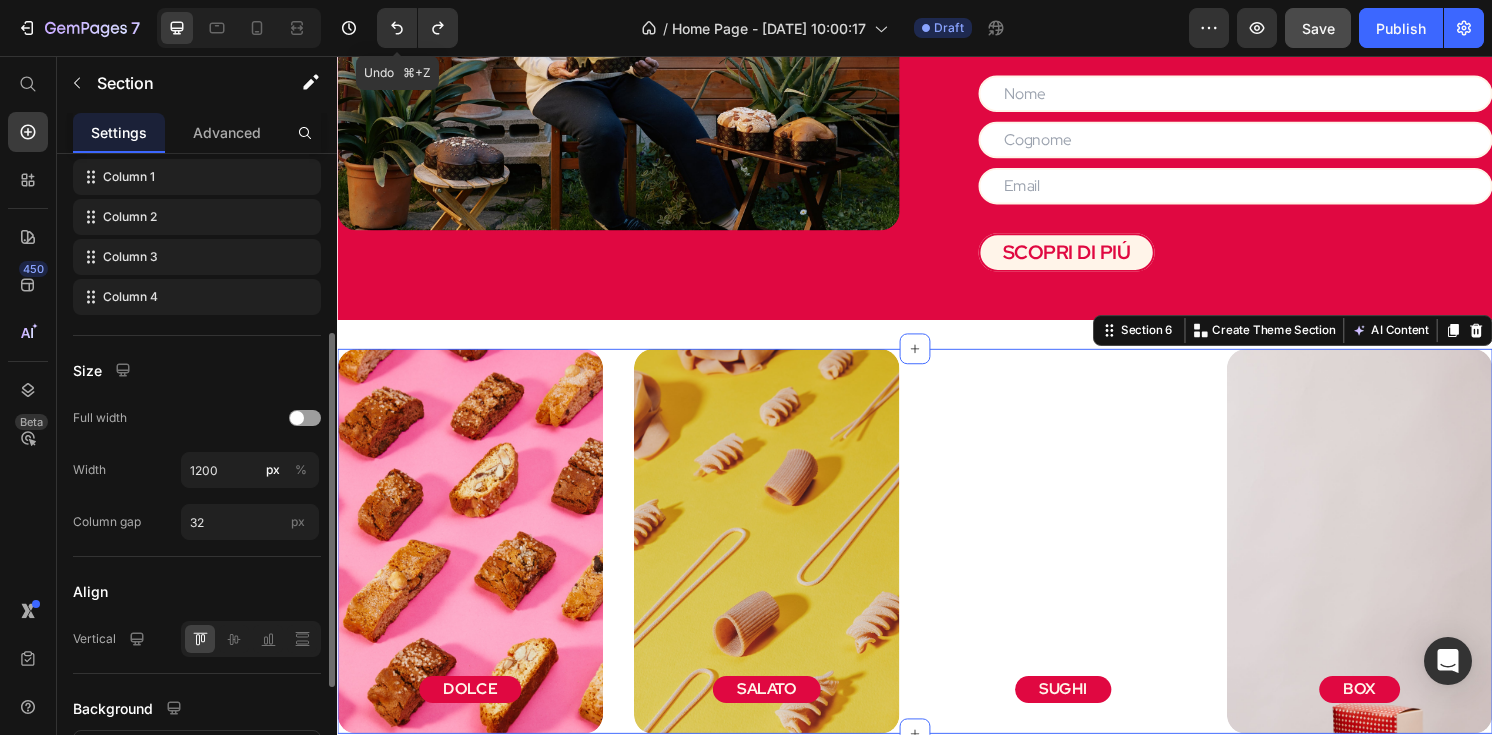 scroll, scrollTop: 367, scrollLeft: 0, axis: vertical 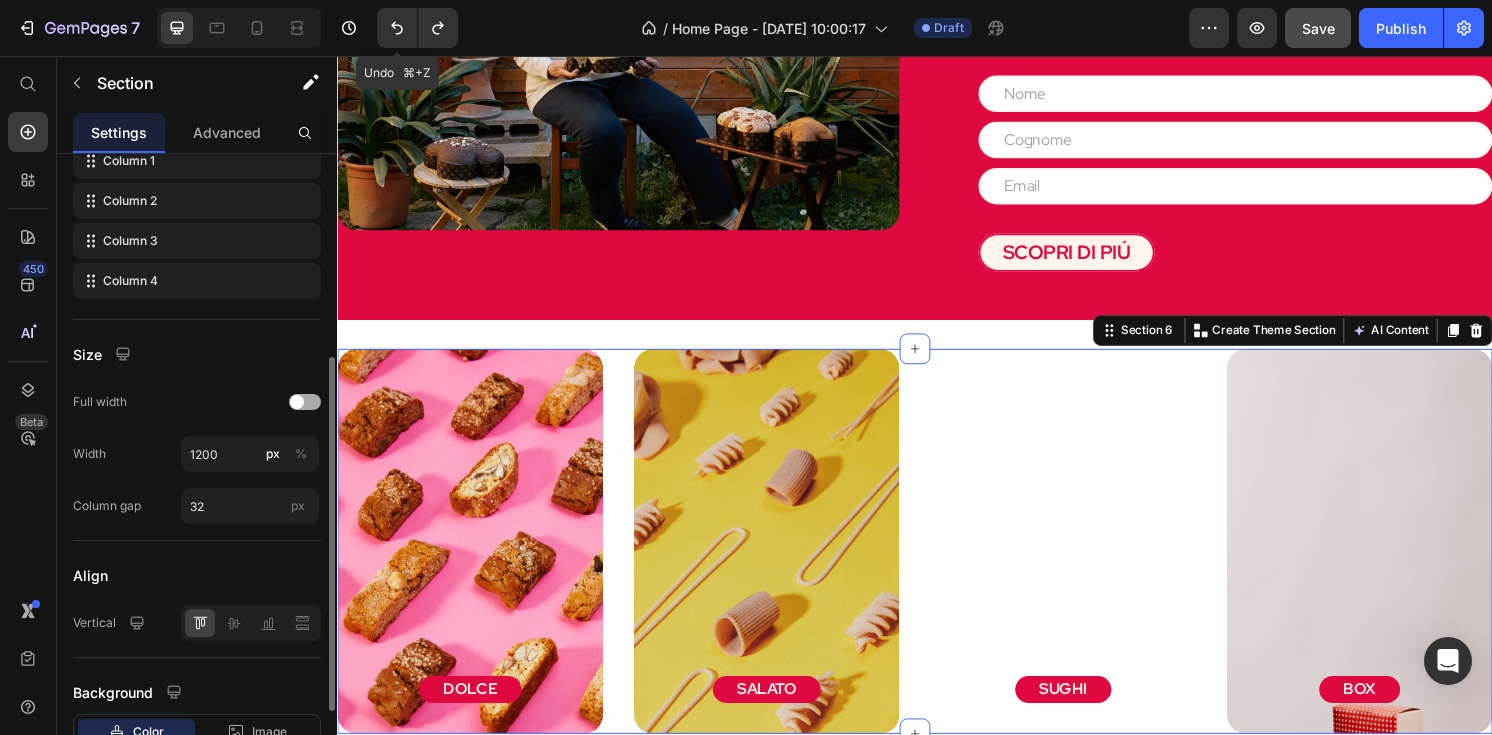 click at bounding box center [297, 402] 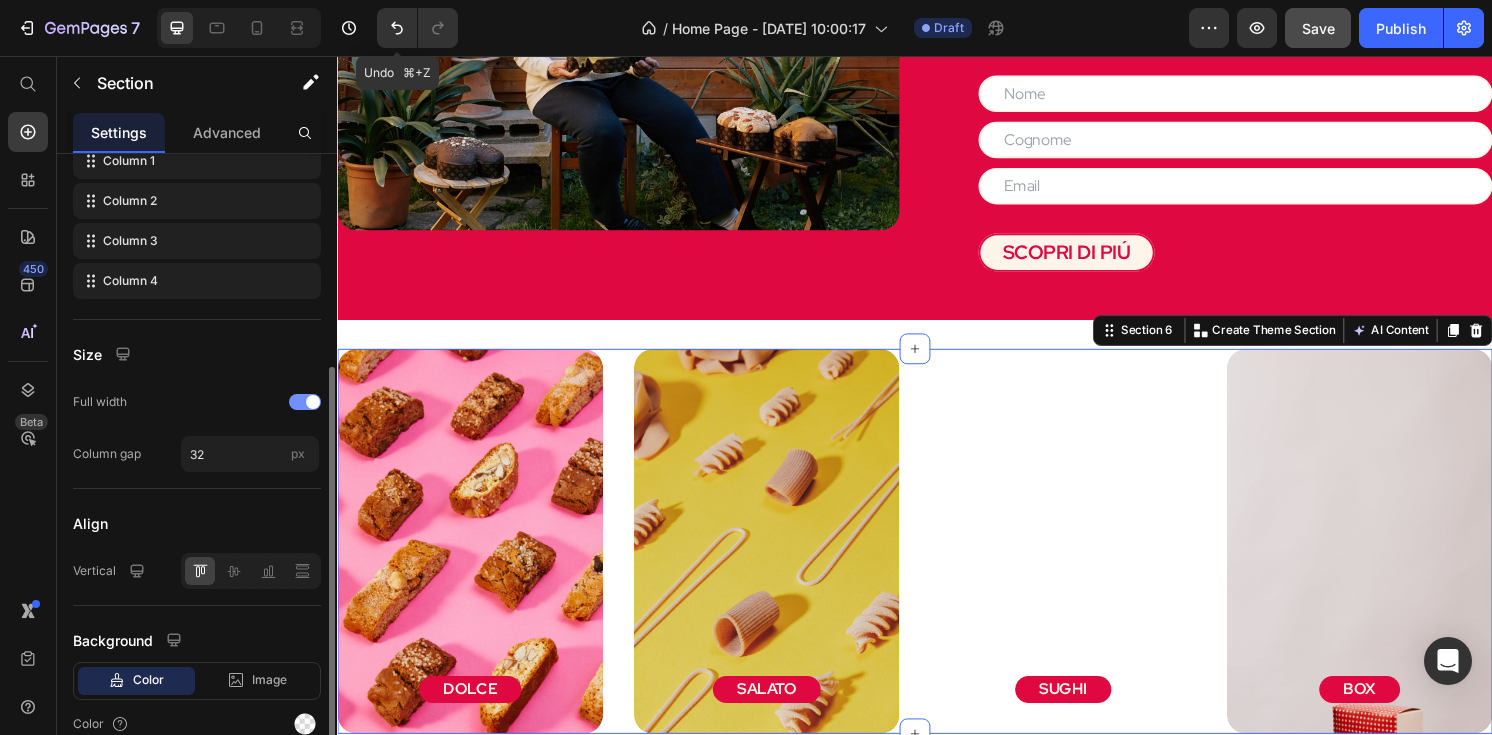 click at bounding box center (305, 402) 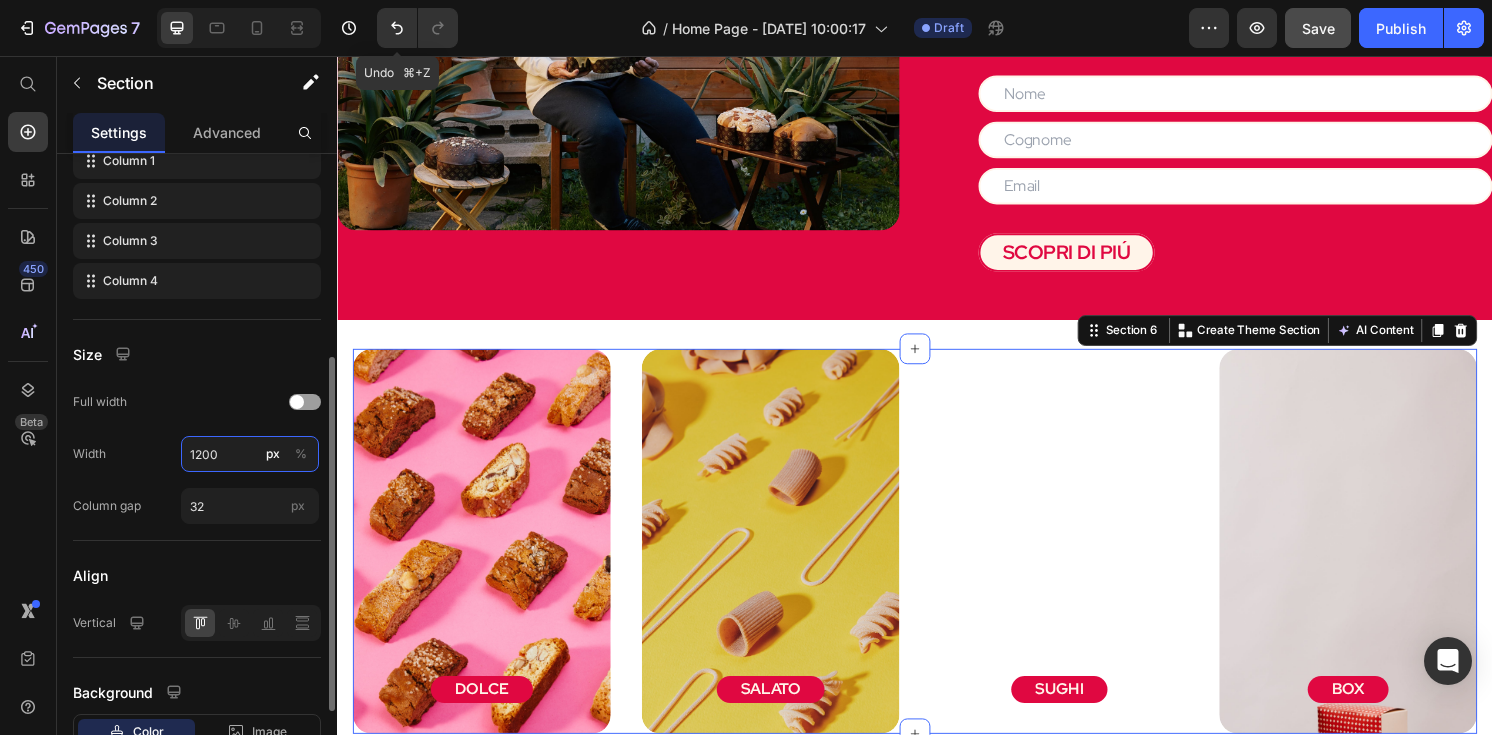click on "1200" at bounding box center (250, 454) 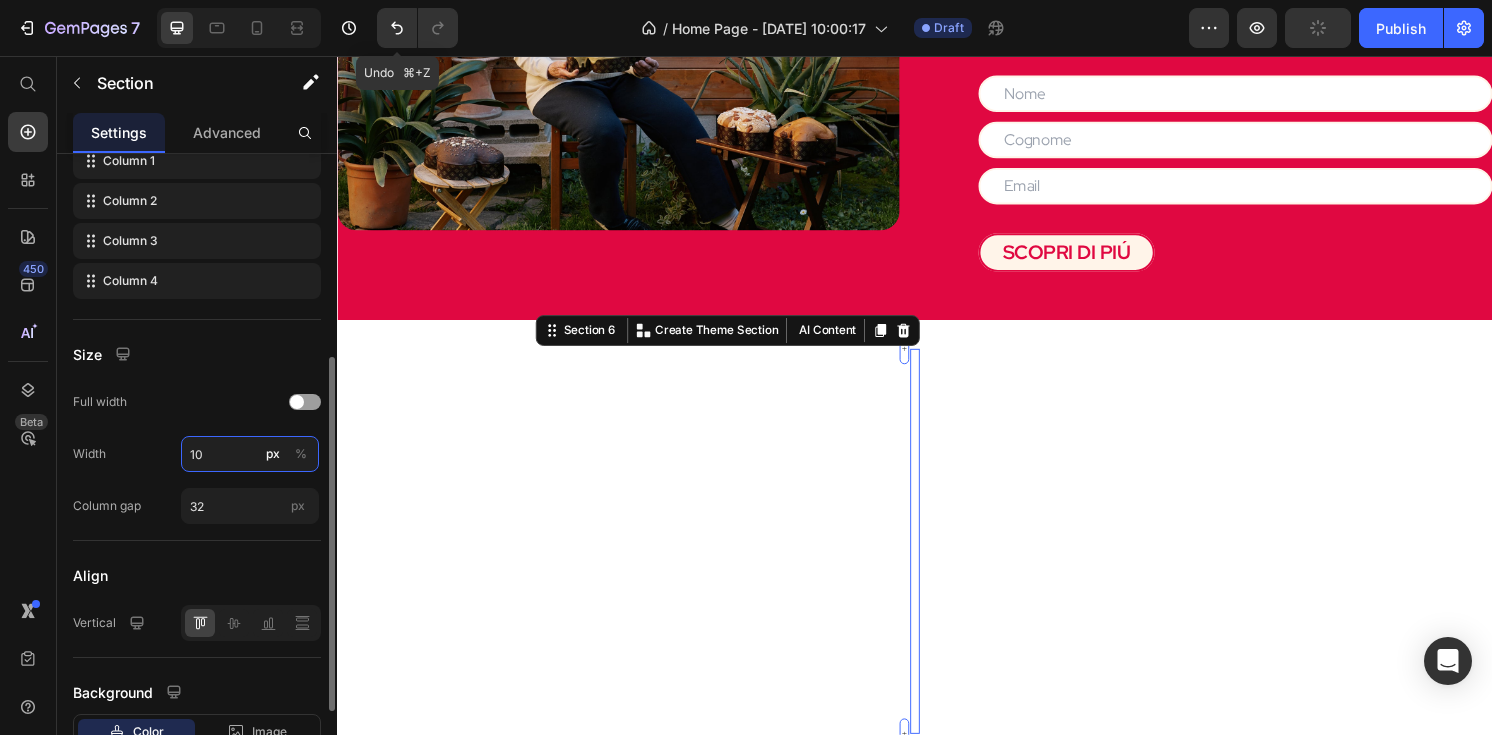 type on "1" 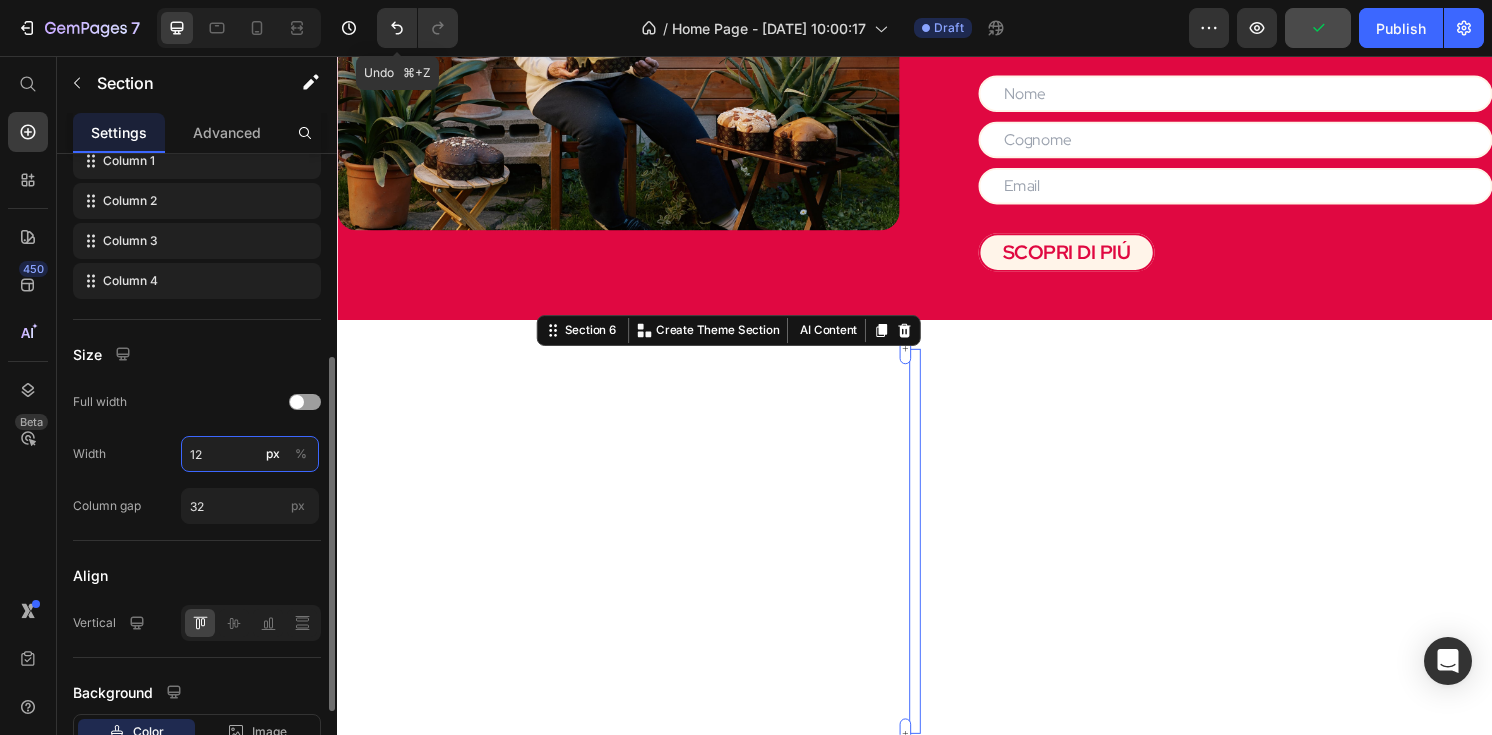 type on "1" 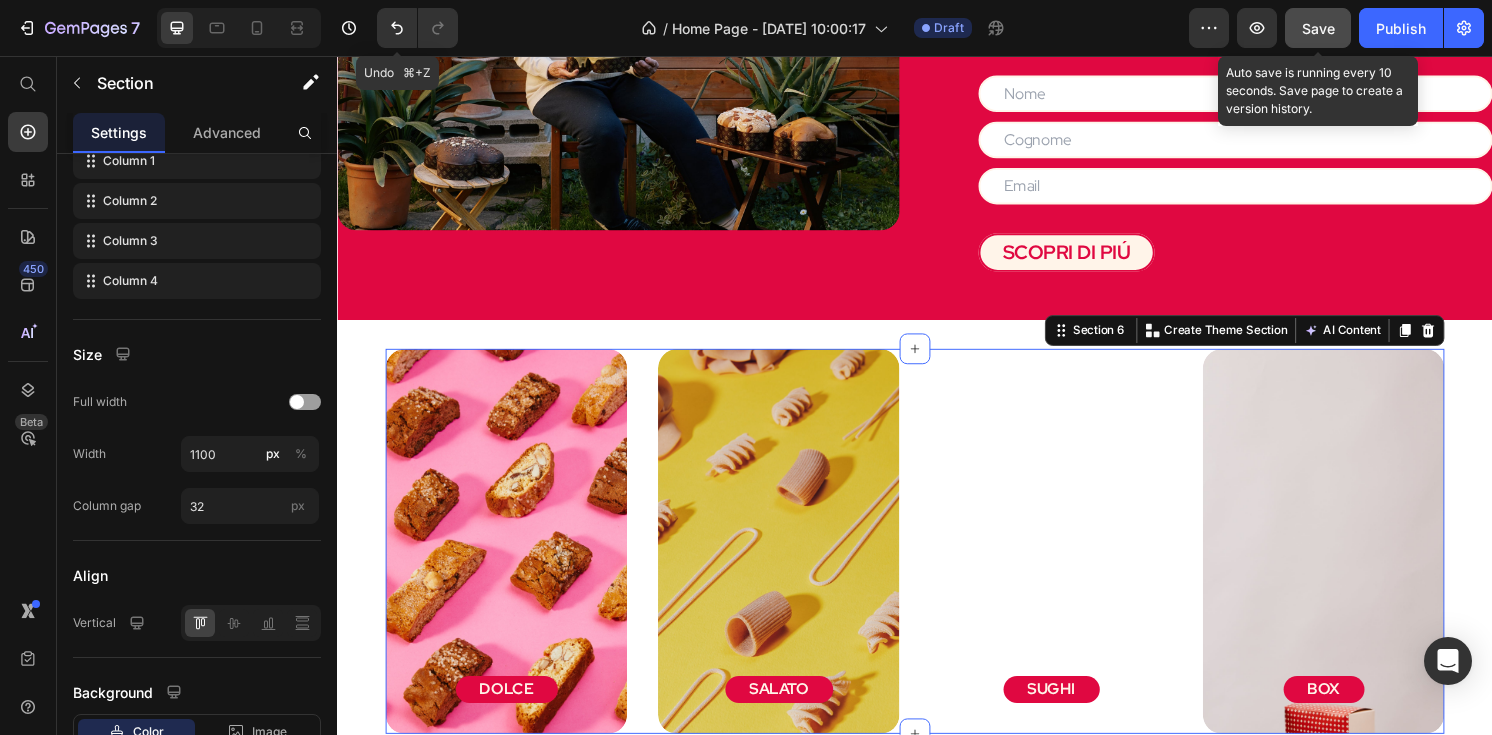 click on "Save" at bounding box center (1318, 28) 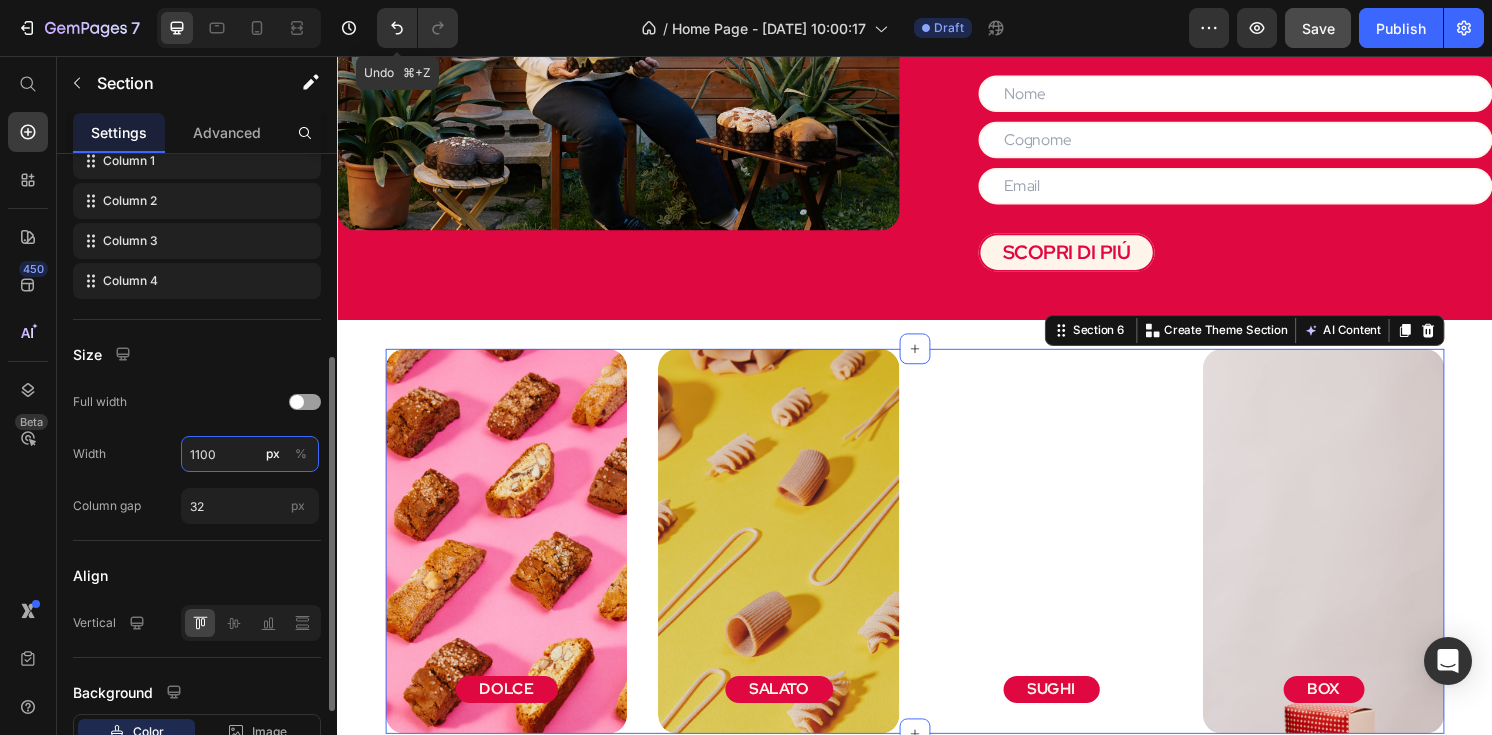 click on "1100" at bounding box center [250, 454] 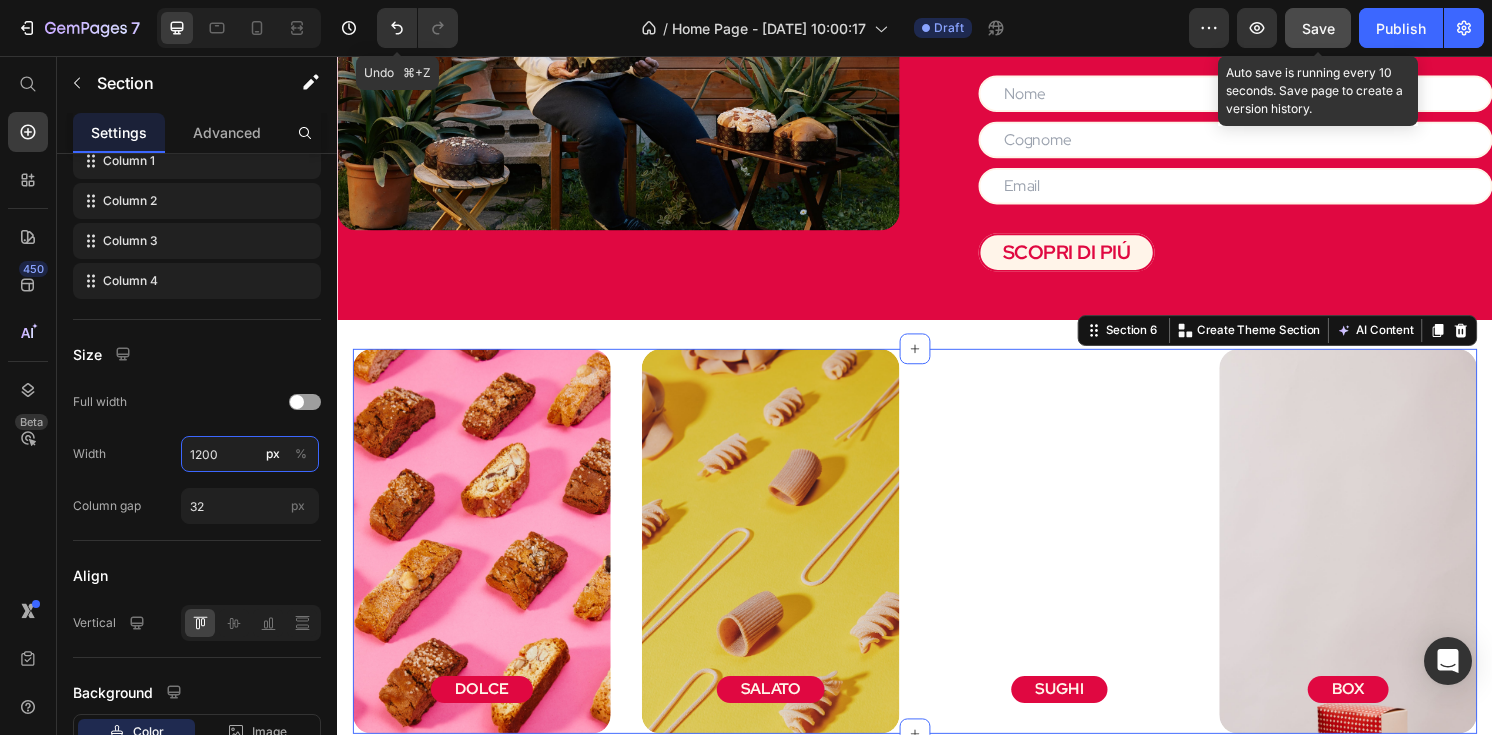 type on "1200" 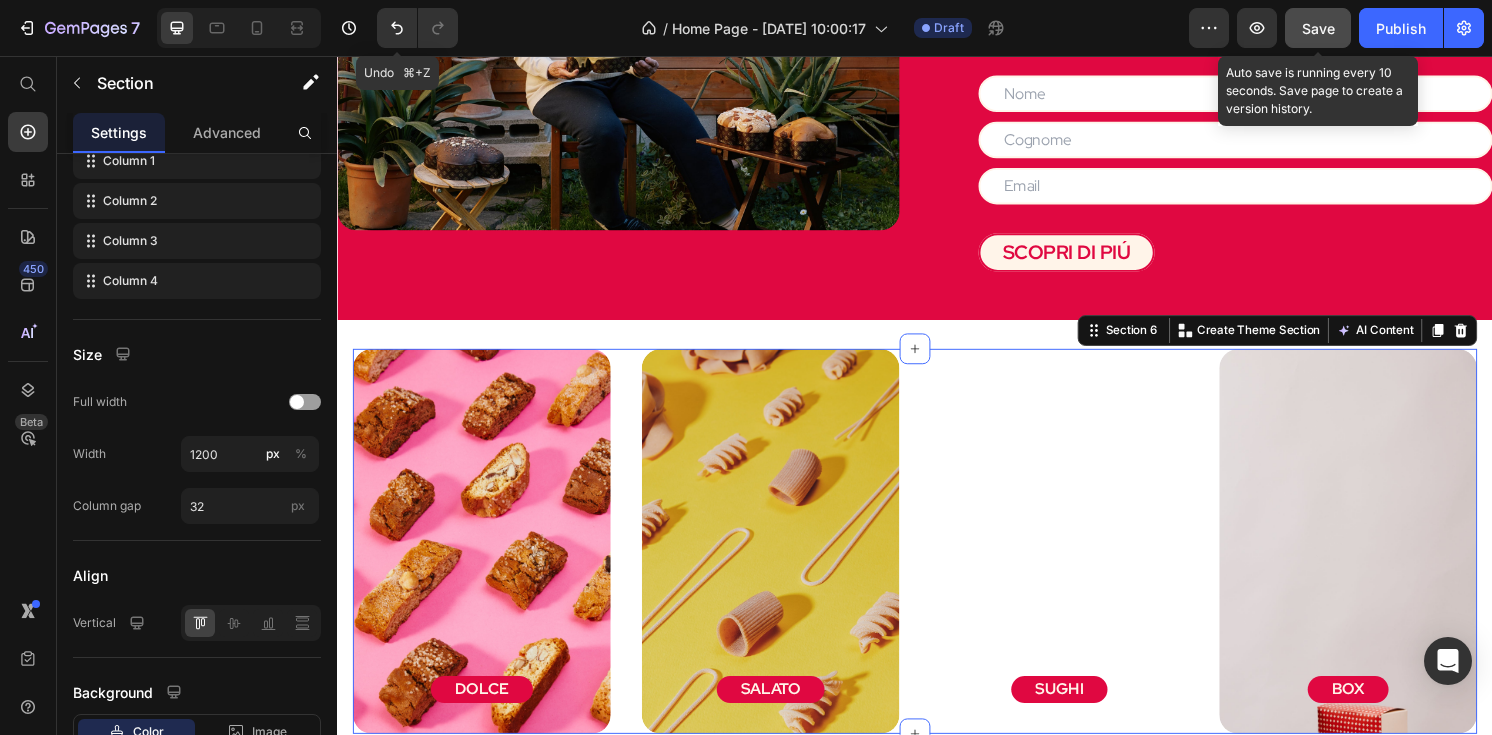 click on "Save" at bounding box center (1318, 28) 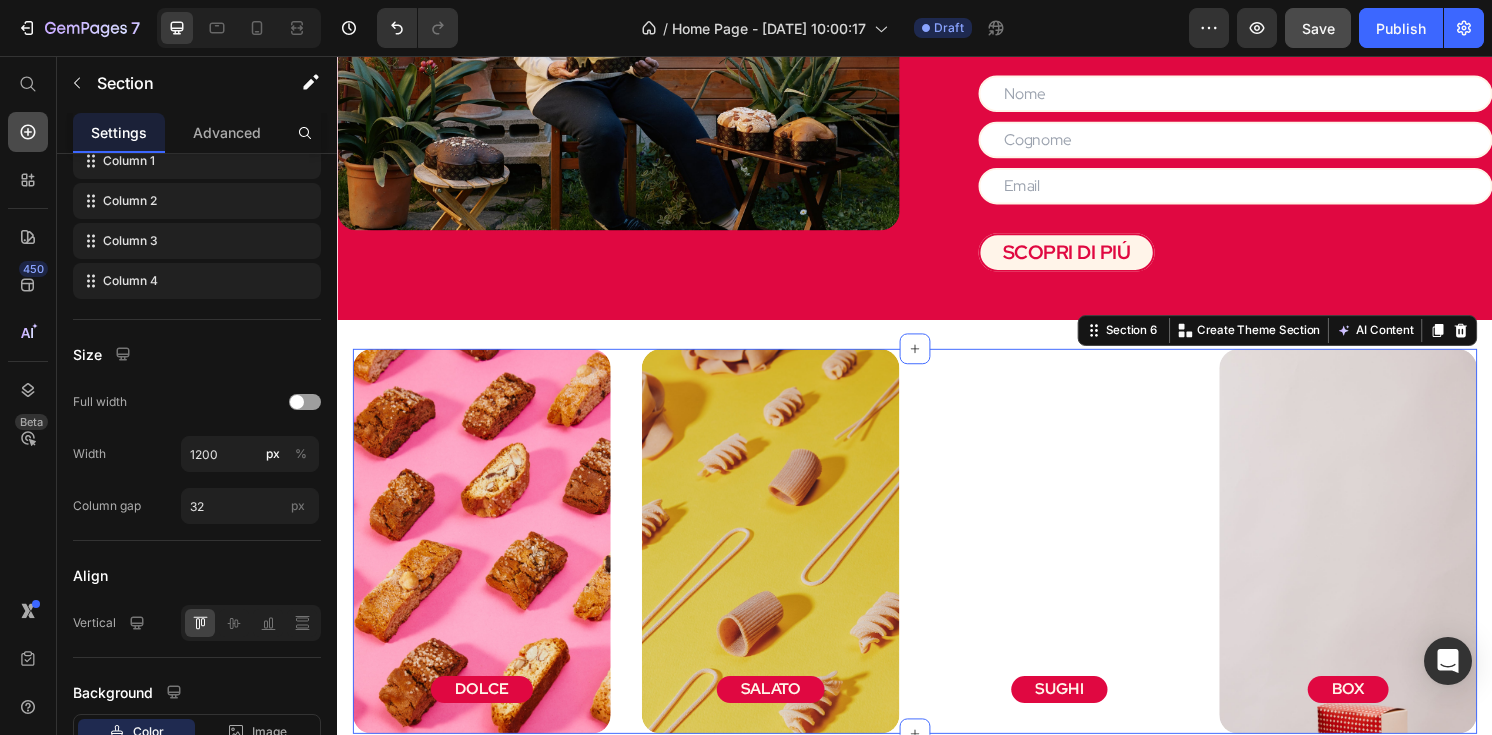 click 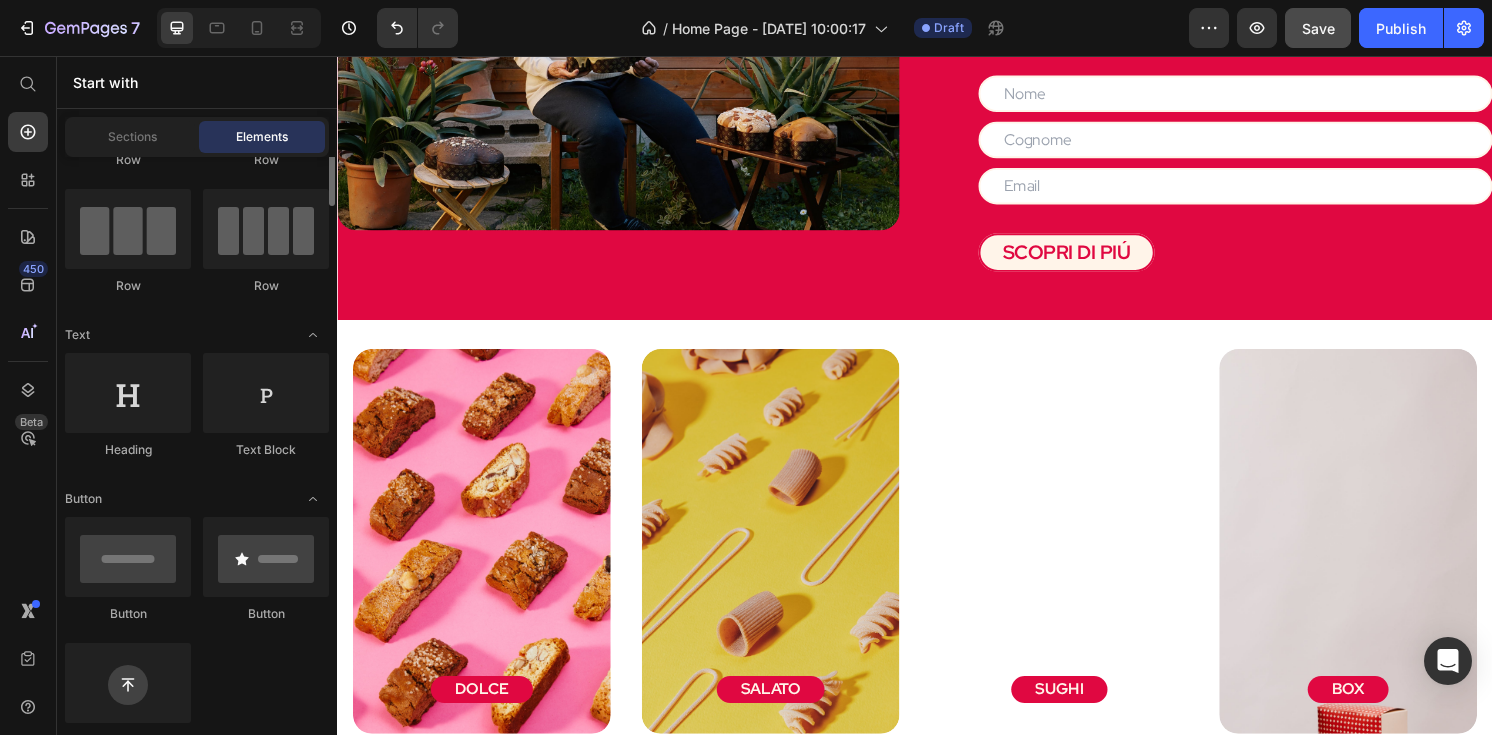 scroll, scrollTop: 120, scrollLeft: 0, axis: vertical 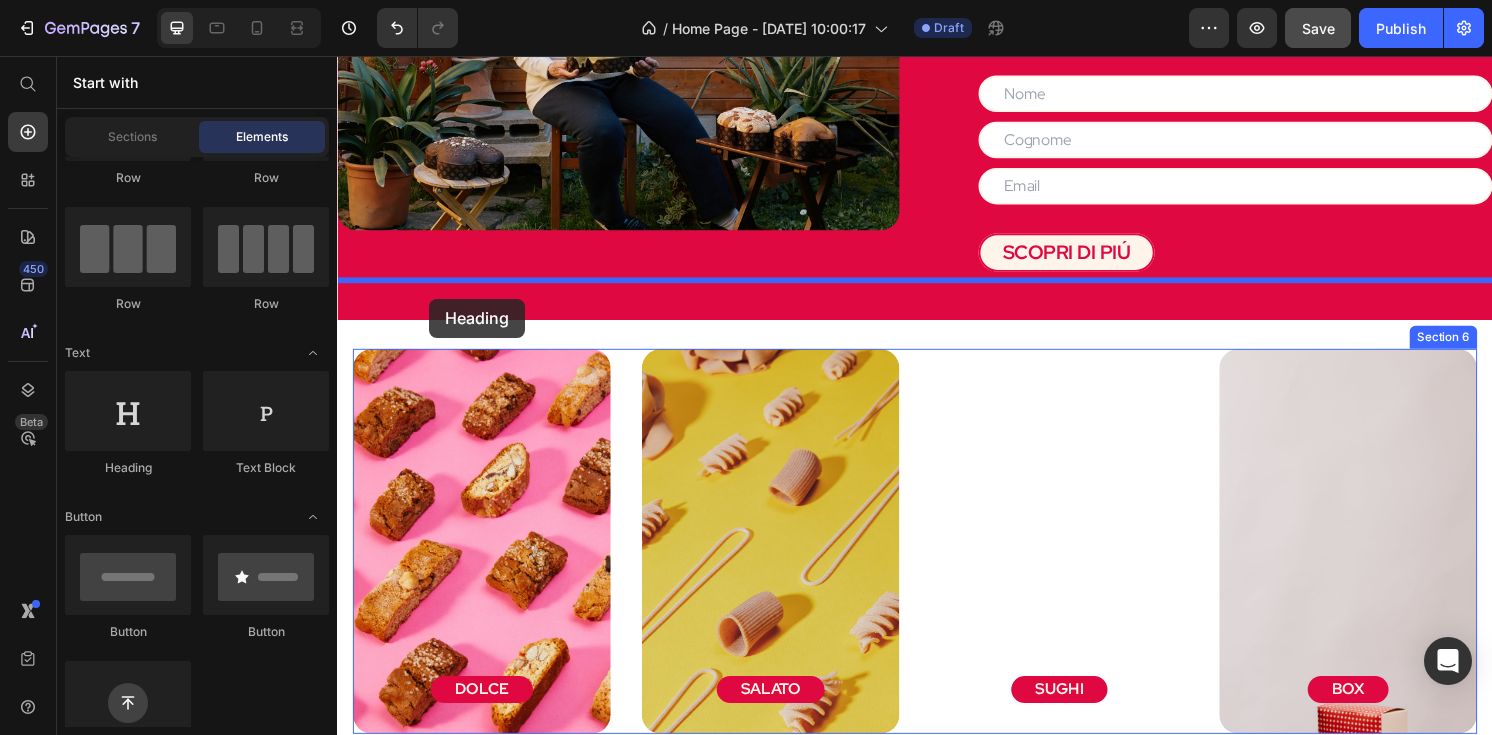 drag, startPoint x: 461, startPoint y: 460, endPoint x: 433, endPoint y: 308, distance: 154.55743 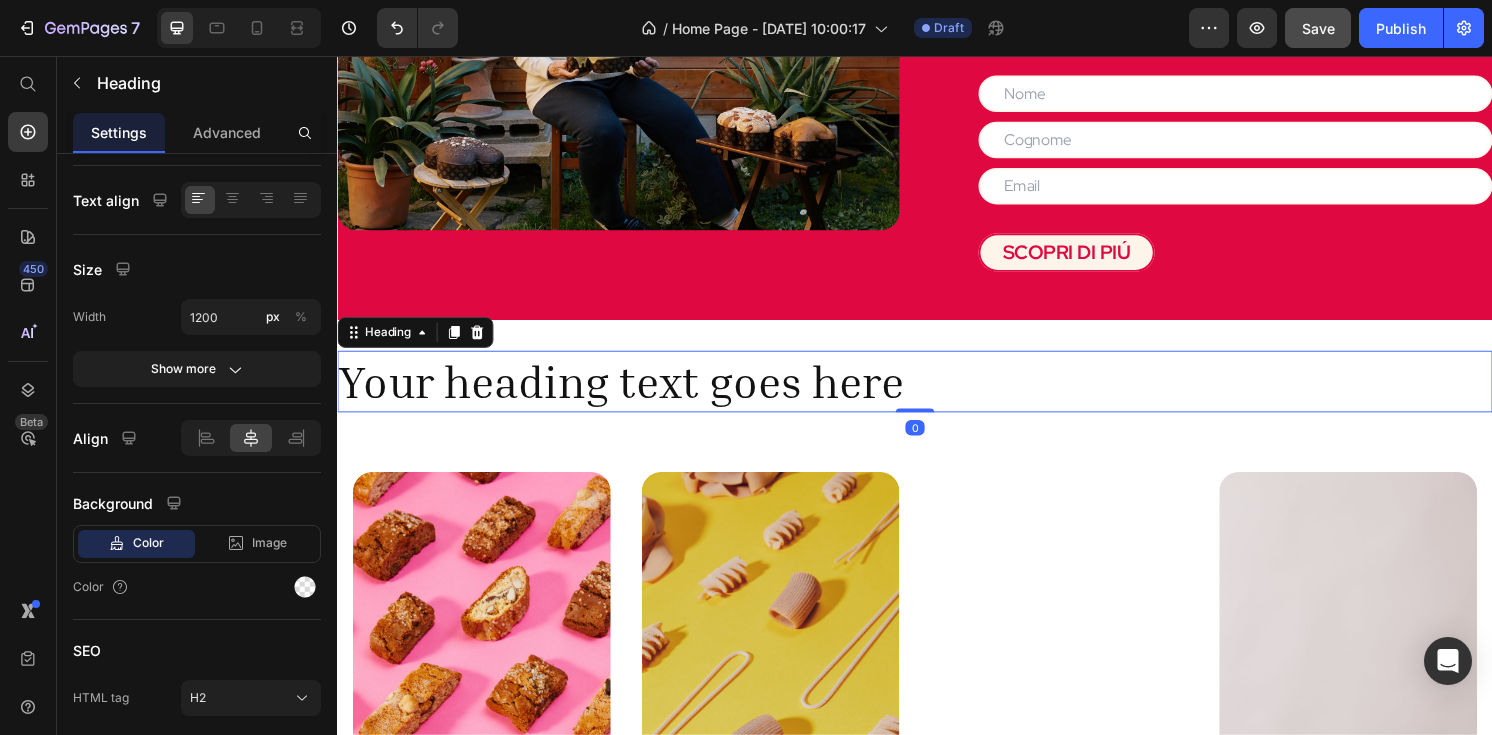 scroll, scrollTop: 0, scrollLeft: 0, axis: both 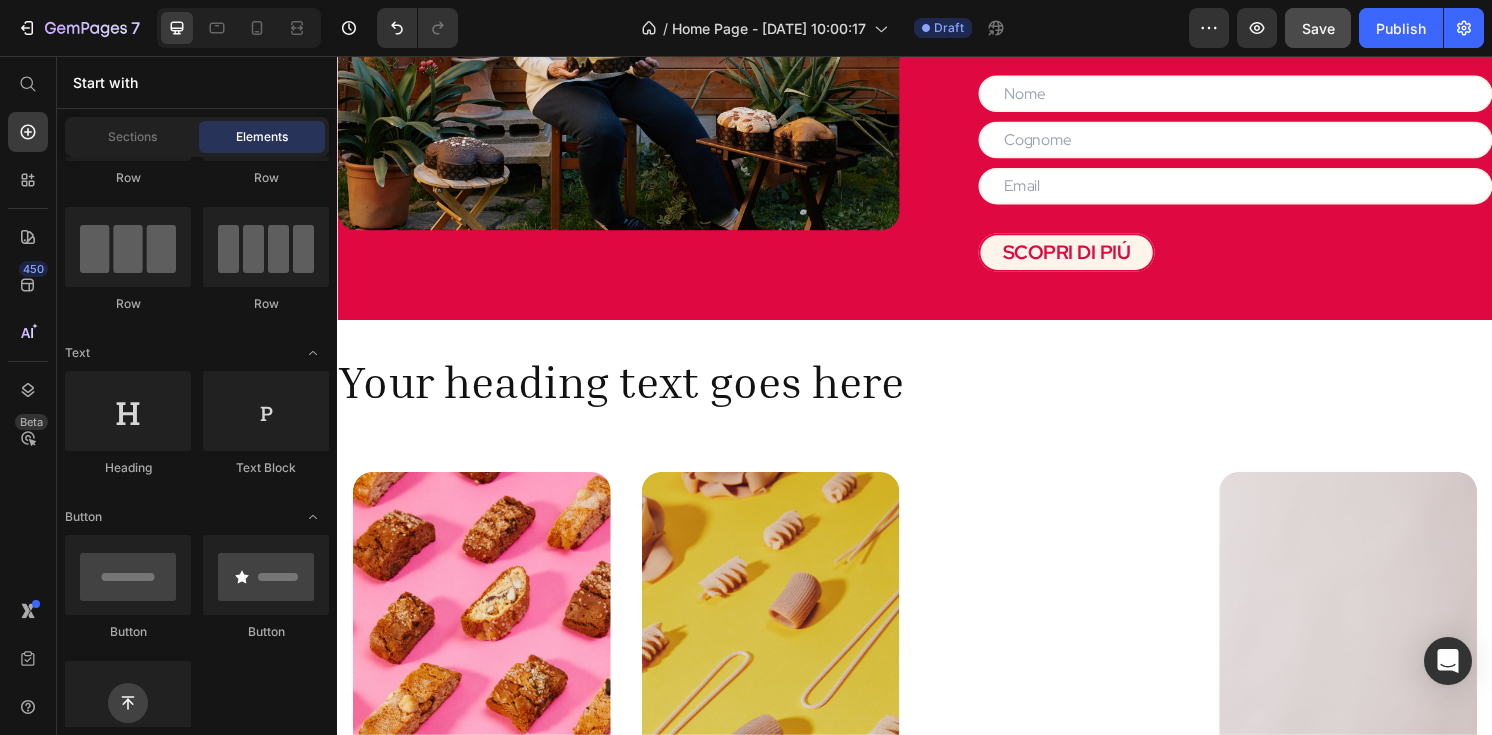 click on "LA NOSTRA SELEZIONE Heading Row (P) Images & Gallery Box assaggi (1000g) Heading €39,99 EUR (P) Price €36,90 EUR (P) Price Row VAI AL PRODOTTO (P) Cart Button Product (P) Images & Gallery Box colazione (900g) Heading €29,90 EUR (P) Price €27,90 EUR (P) Price Row ESAURITO (P) Cart Button Product (P) Images & Gallery Cantucci artigianali Heading €0,00 EUR (P) Price €16,90 EUR (P) Price Row VAI AL PRODOTTO (P) Cart Button Product (P) Images & Gallery Biscotti da inzuppo Heading €7,00 EUR (P) Price €5,90 EUR (P) Price Row VAI AL PRODOTTO (P) Cart Button Product Row SCOPRI DI PIÚ Button Section 4 Entra a far parte della community di Nonna Silvi Heading Iscriviti alla newsletter per non perdere novità, contenuti inediti e sconti esclusivi Text Block Text Field Text Field Email Field Contact Form SCOPRI DI PIÚ Button Image Hero Banner Section 5 Your heading text goes here Heading Section 6 DOLCE Button Hero Banner SALATO Button Hero Banner SUGHI Button Hero Banner BOX Button Hero Banner Section 7" at bounding box center [937, -574] 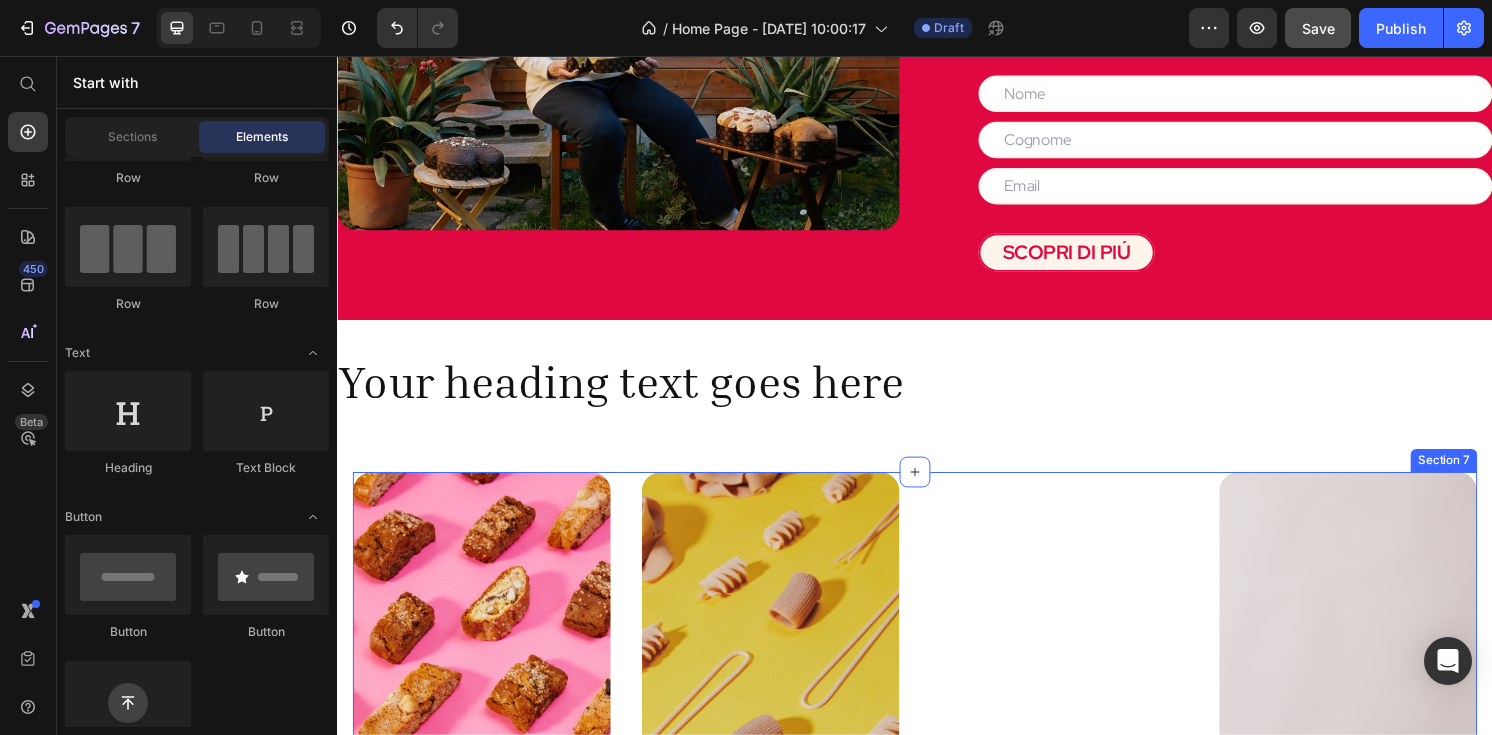 click on "DOLCE Button Hero Banner SALATO Button Hero Banner SUGHI Button Hero Banner BOX Button Hero Banner Section 7" at bounding box center [937, 688] 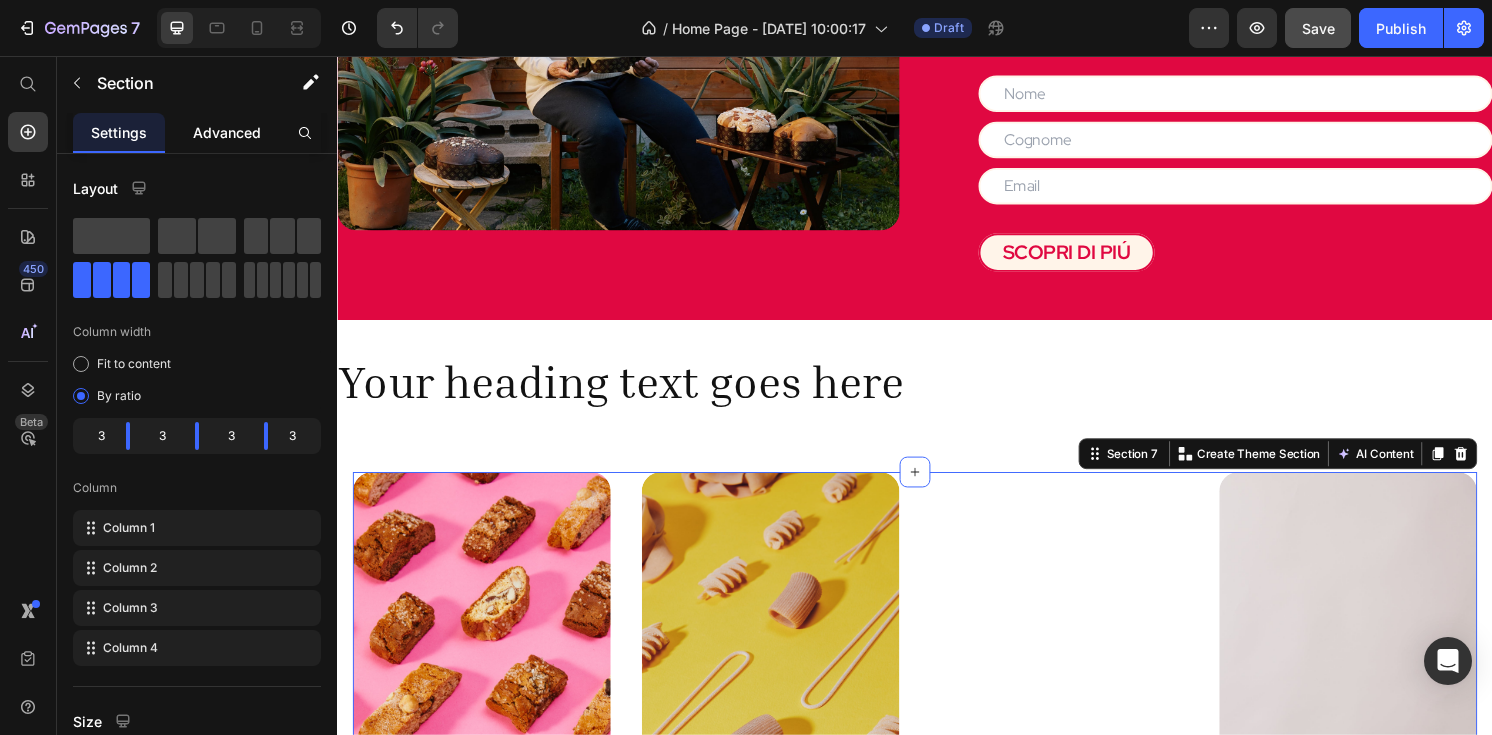 click on "Advanced" at bounding box center [227, 132] 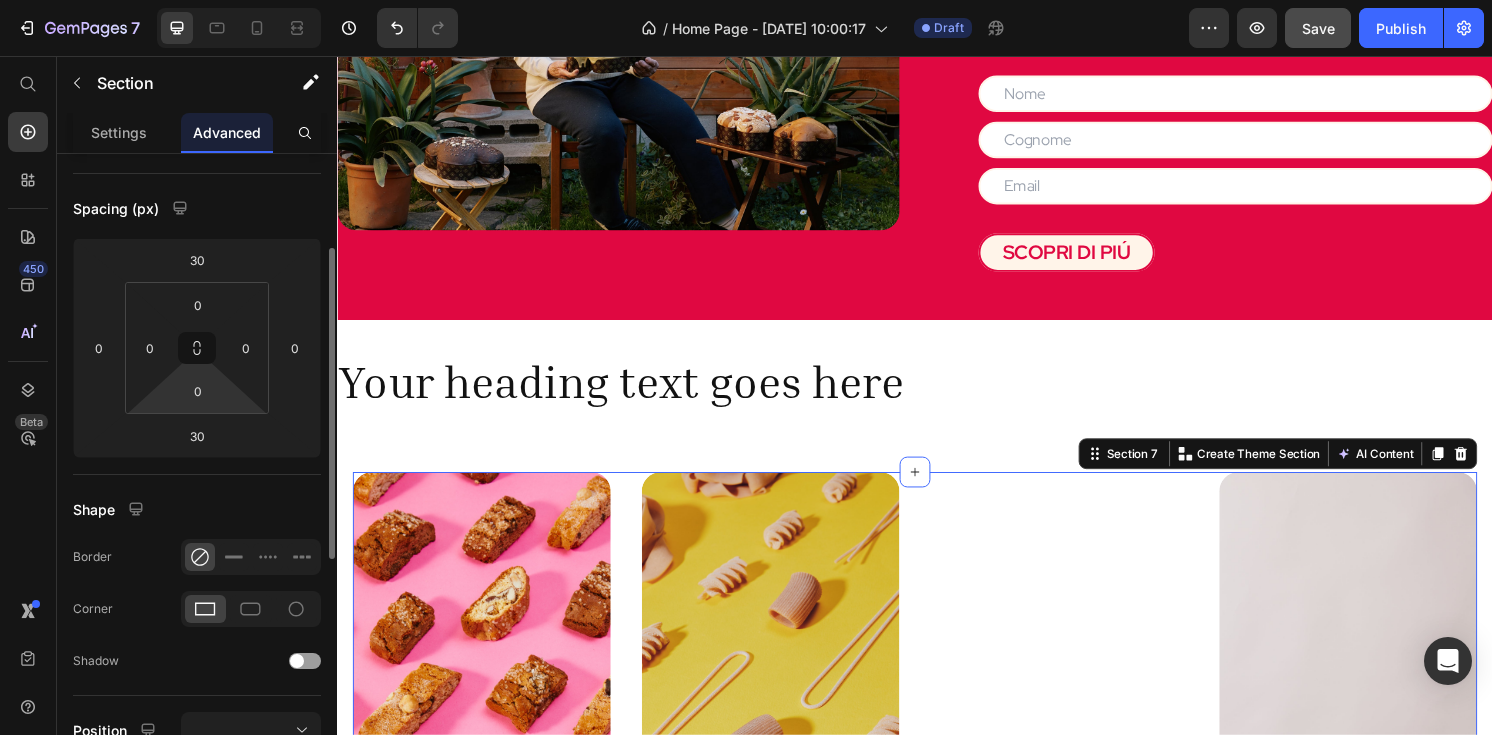 scroll, scrollTop: 182, scrollLeft: 0, axis: vertical 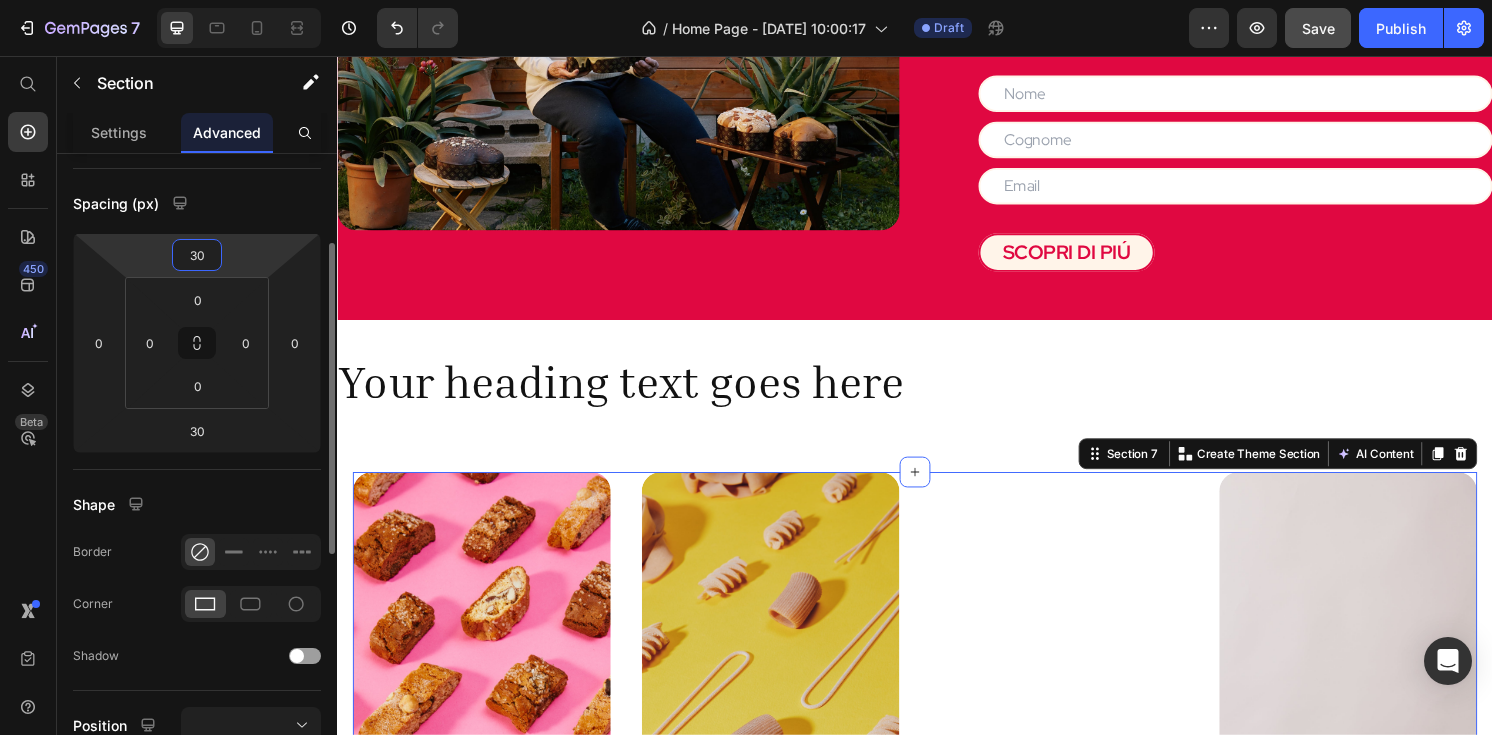 click on "30" at bounding box center (197, 255) 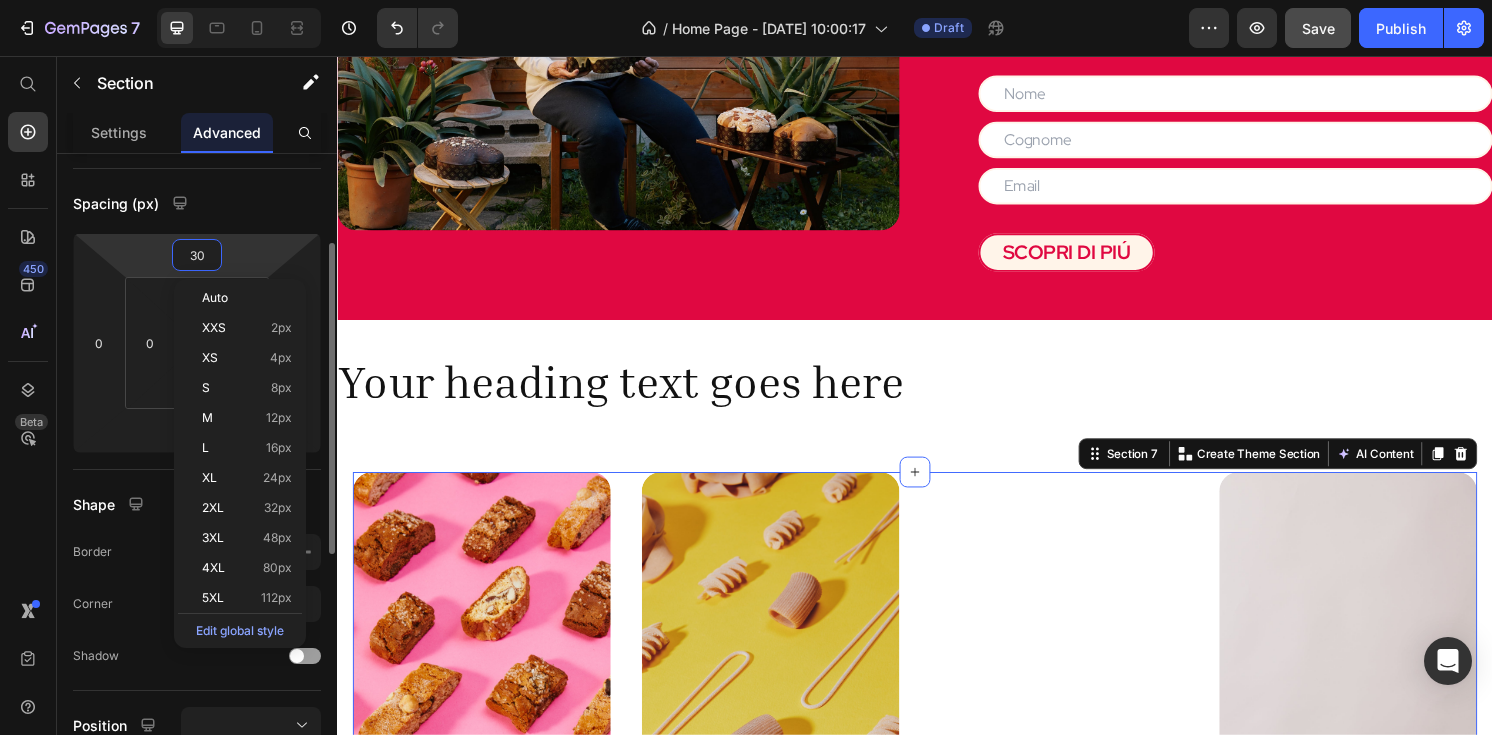type on "0" 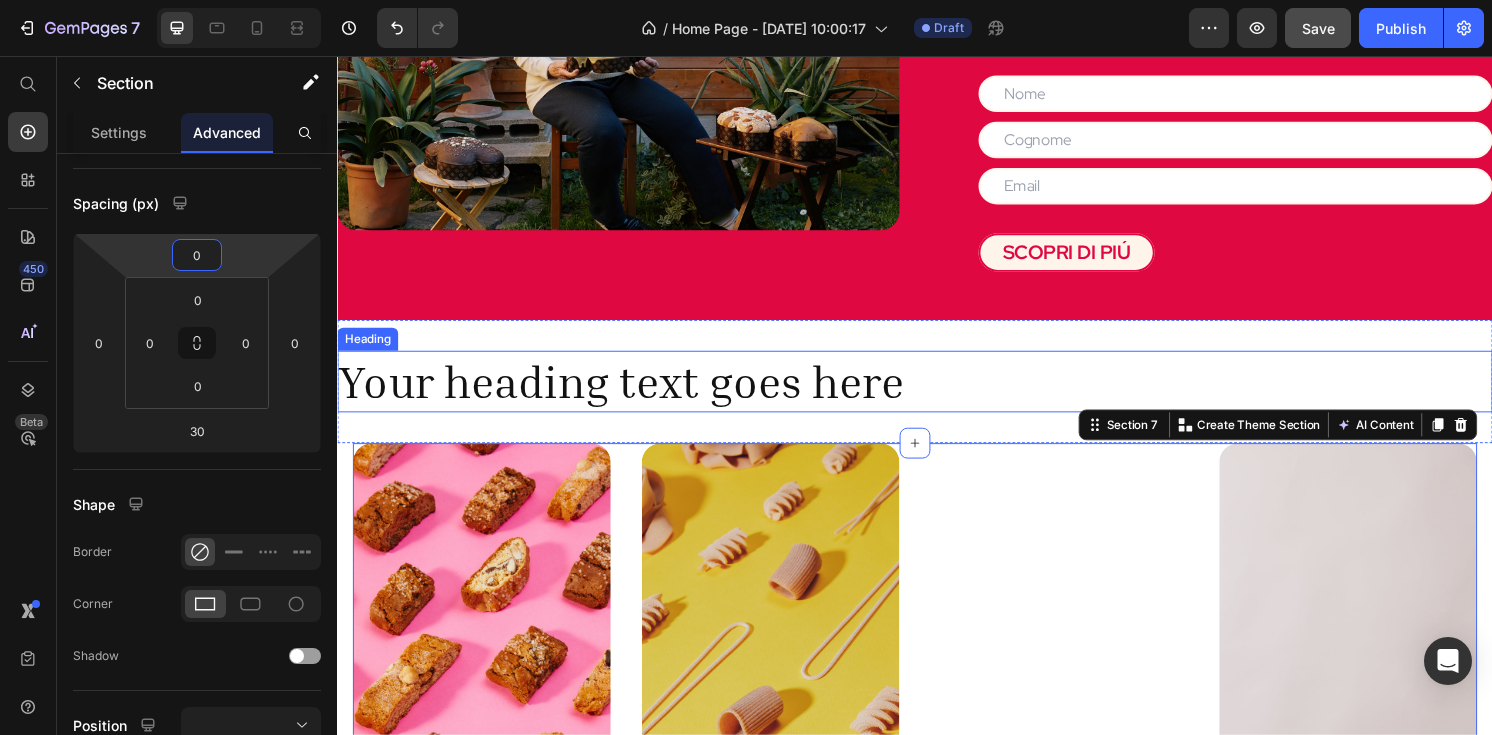 click on "Your heading text goes here" at bounding box center (937, 394) 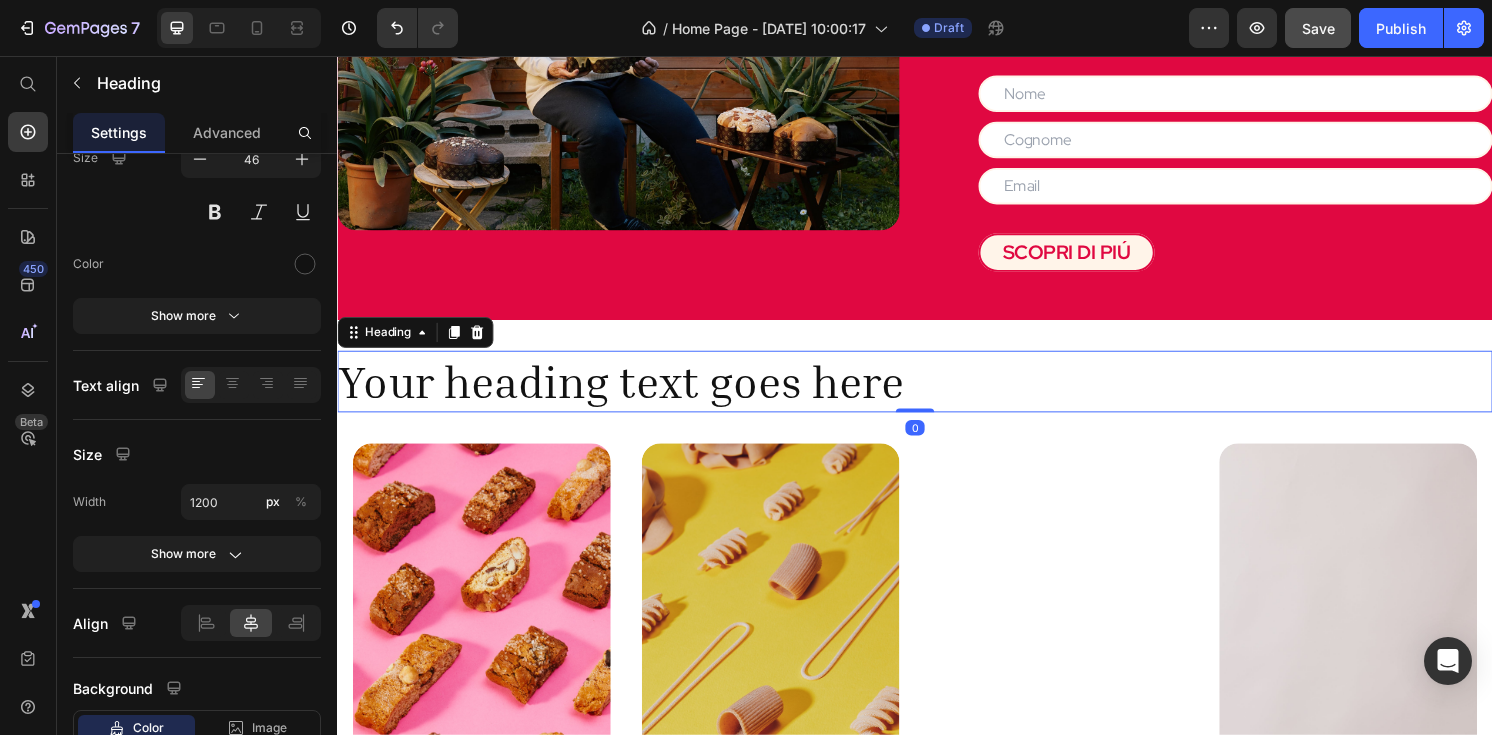 scroll, scrollTop: 0, scrollLeft: 0, axis: both 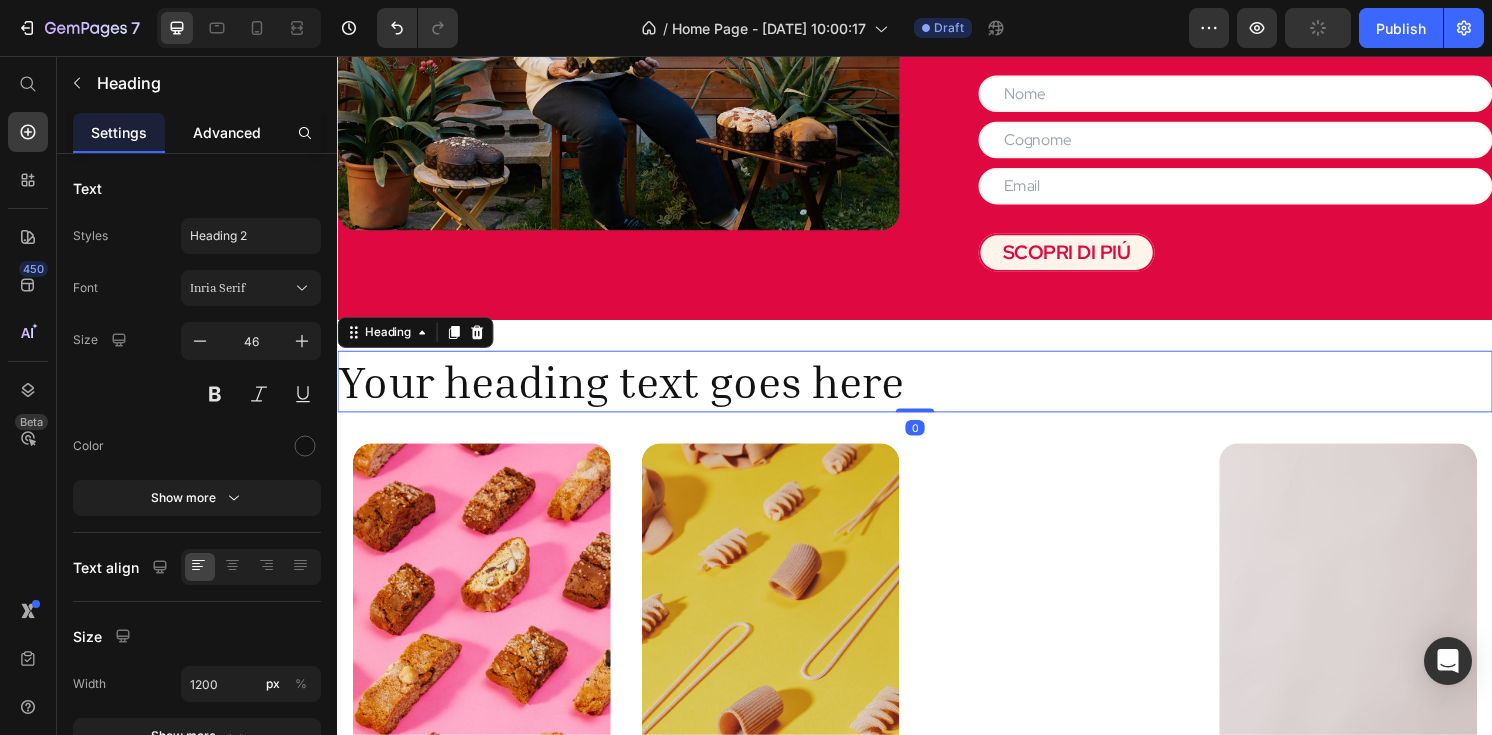 click on "Advanced" at bounding box center [227, 132] 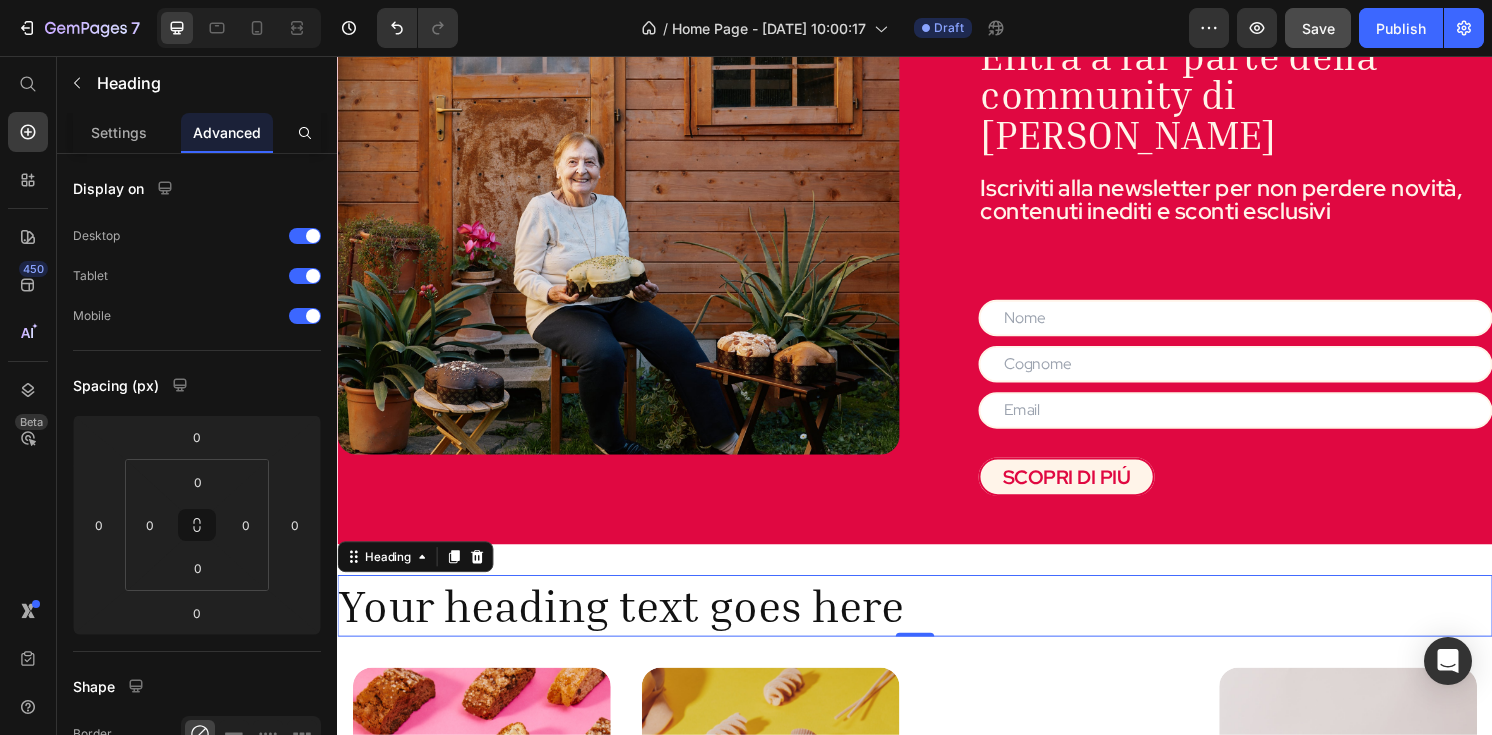 scroll, scrollTop: 1149, scrollLeft: 0, axis: vertical 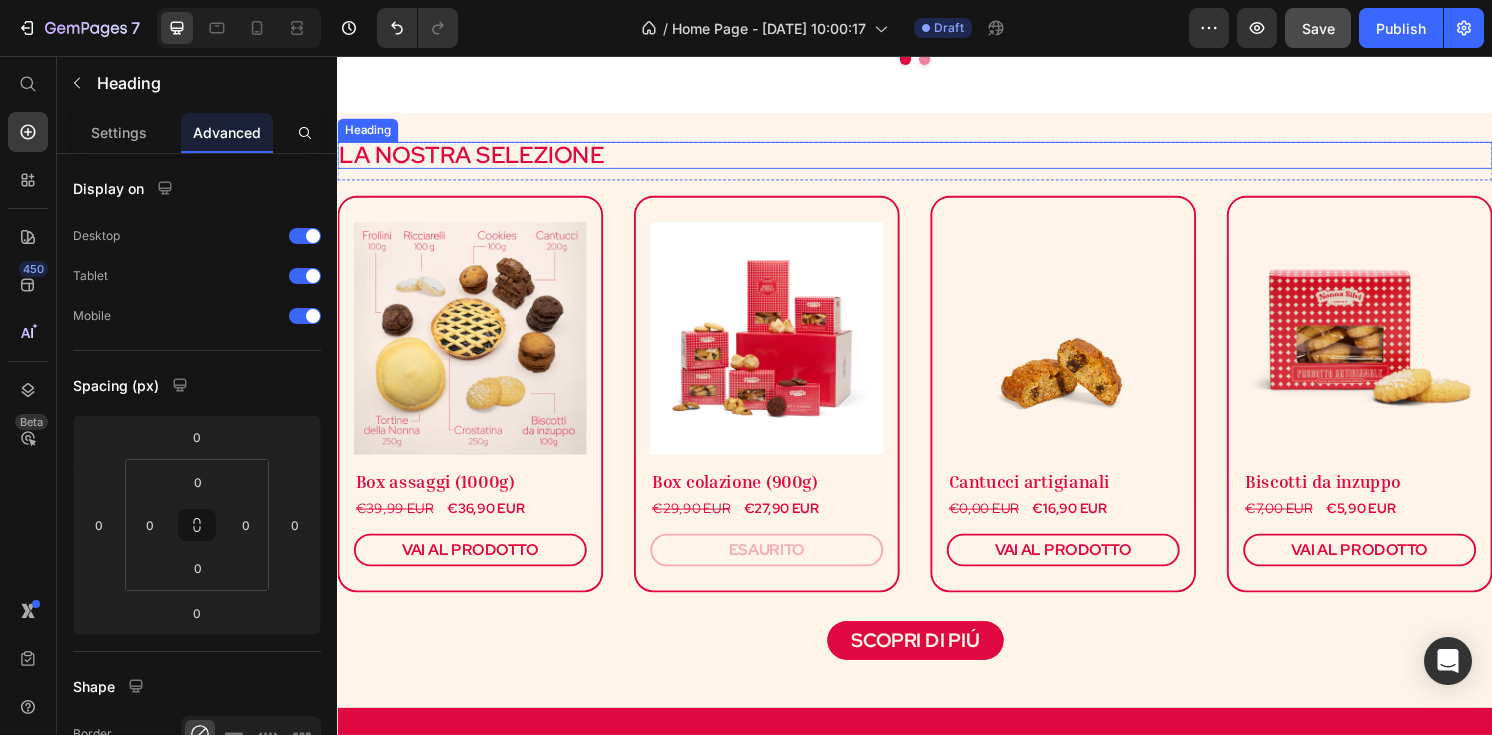 click on "LA NOSTRA SELEZIONE" at bounding box center [476, 158] 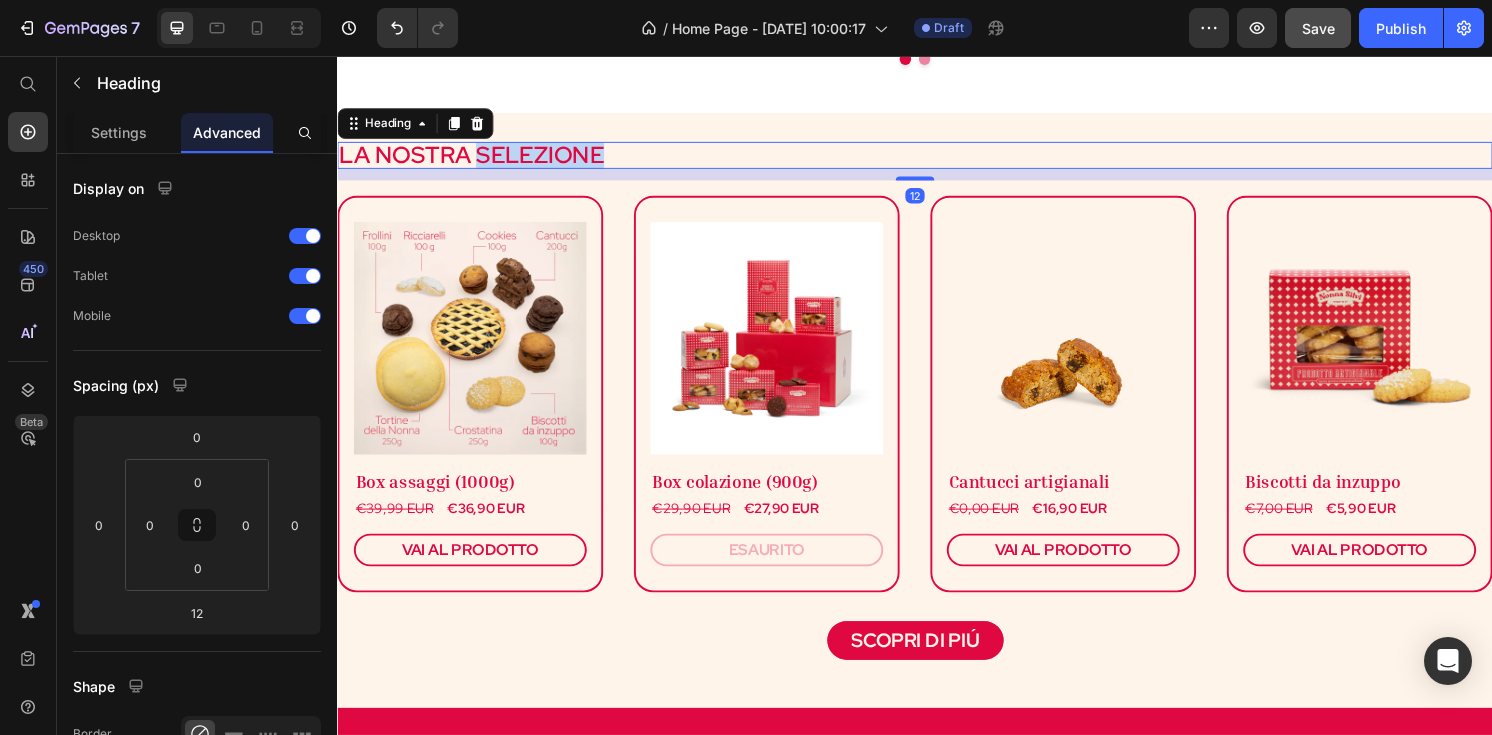 click on "LA NOSTRA SELEZIONE" at bounding box center [476, 158] 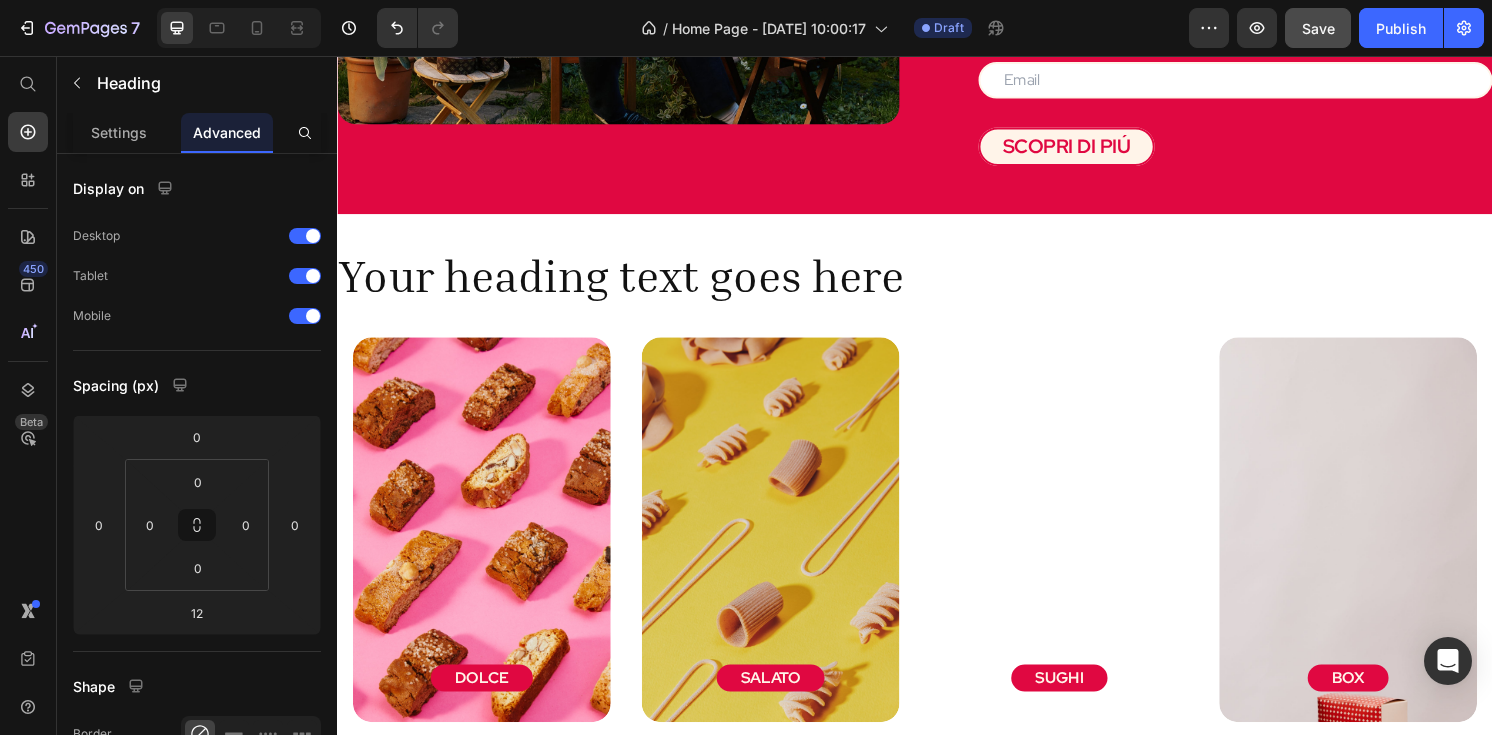 scroll, scrollTop: 2271, scrollLeft: 0, axis: vertical 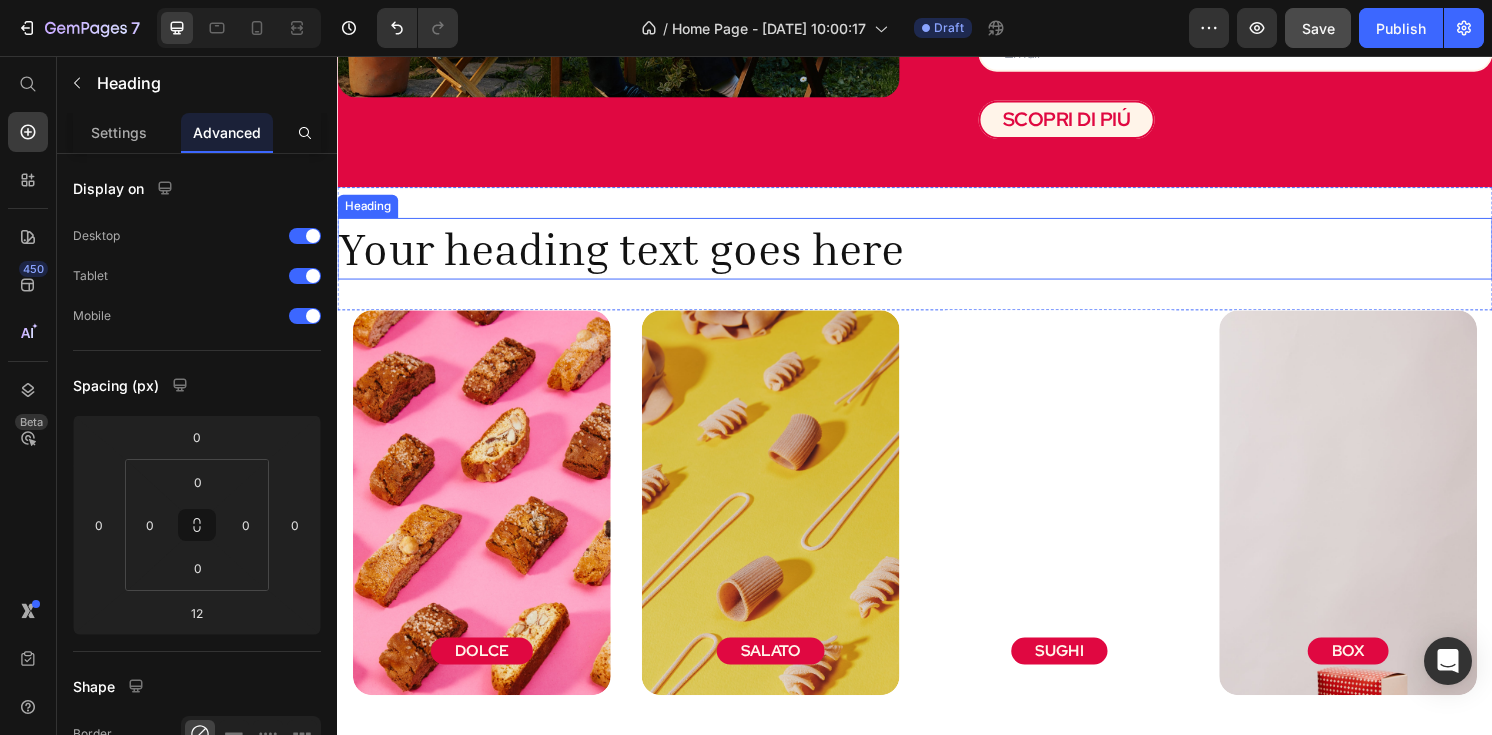 click on "Your heading text goes here" at bounding box center [937, 256] 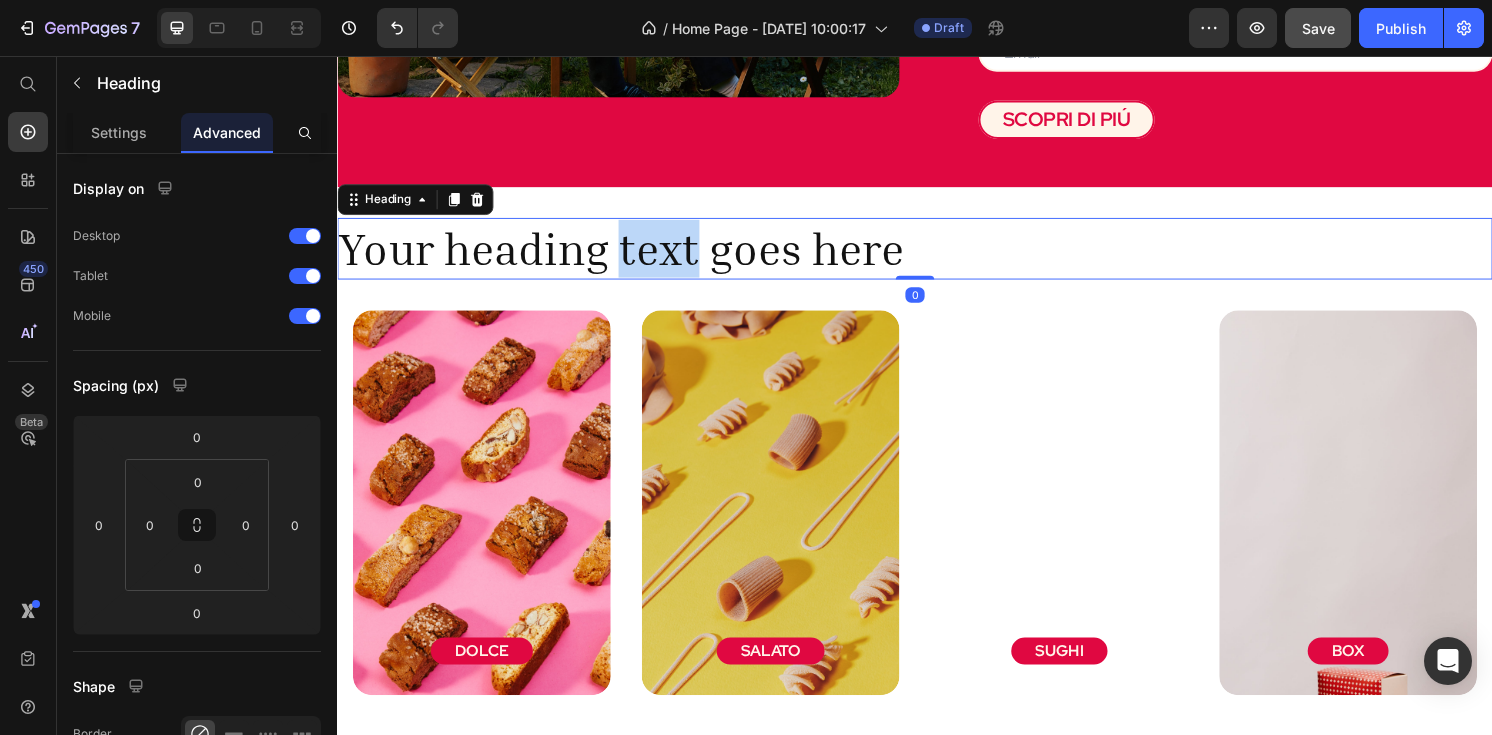 click on "Your heading text goes here" at bounding box center (937, 256) 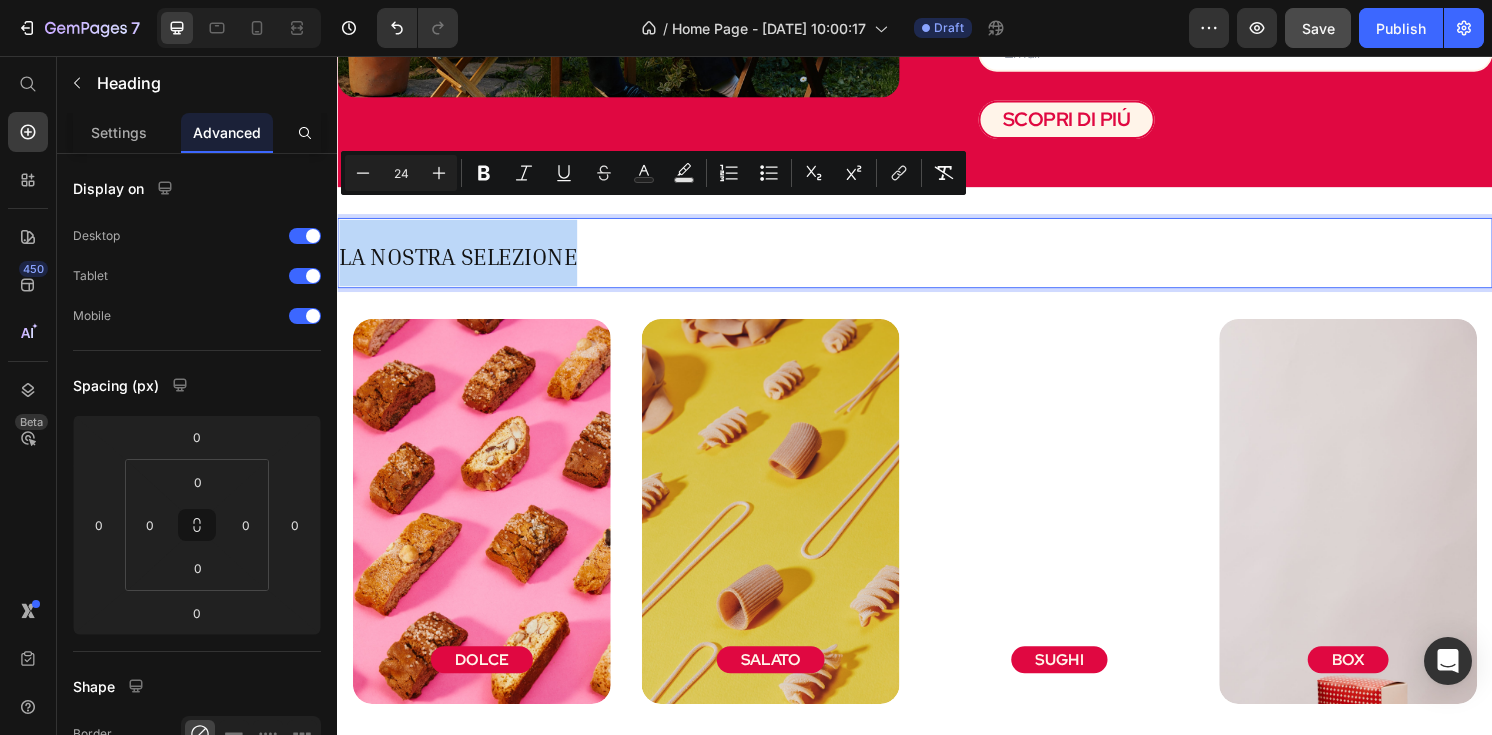 drag, startPoint x: 618, startPoint y: 234, endPoint x: 335, endPoint y: 233, distance: 283.00177 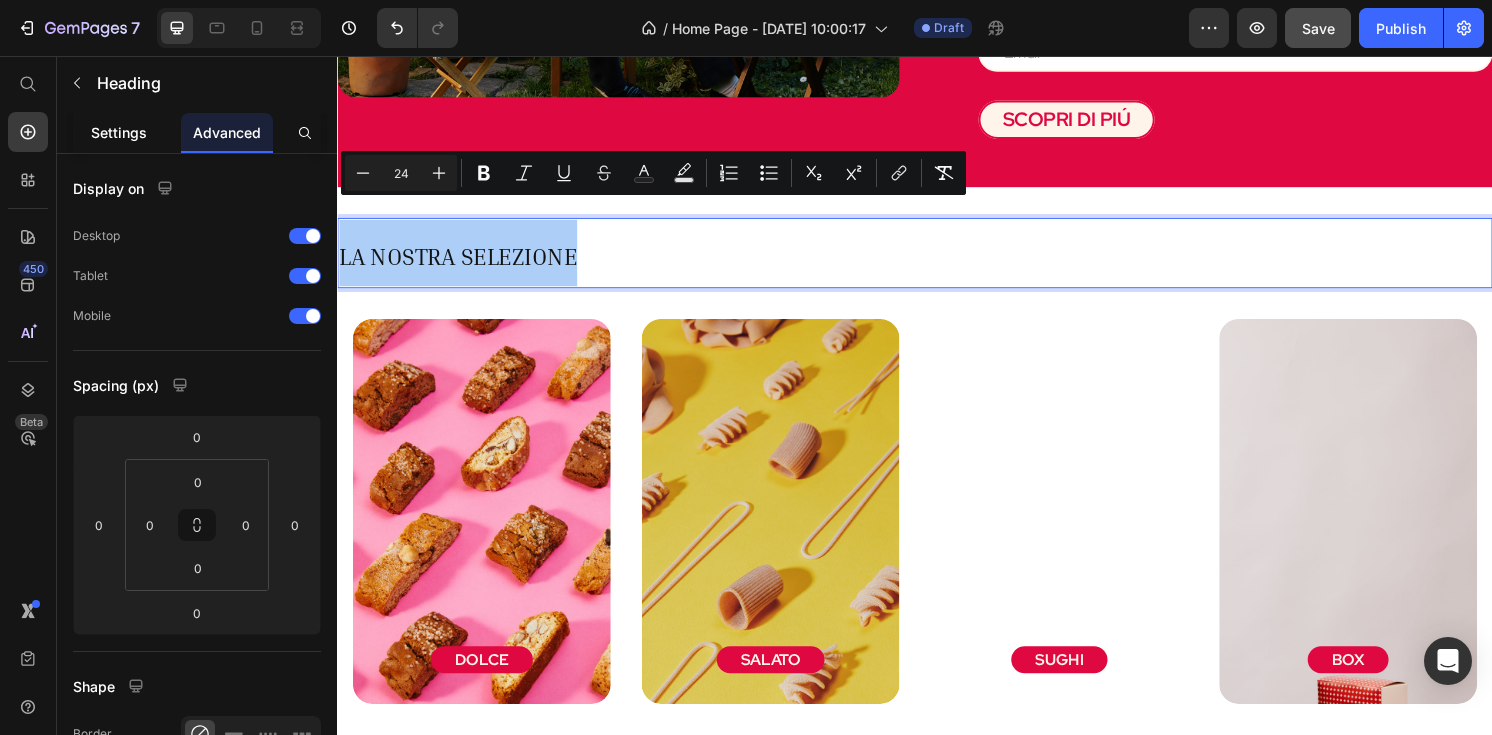 click on "Settings" at bounding box center (119, 132) 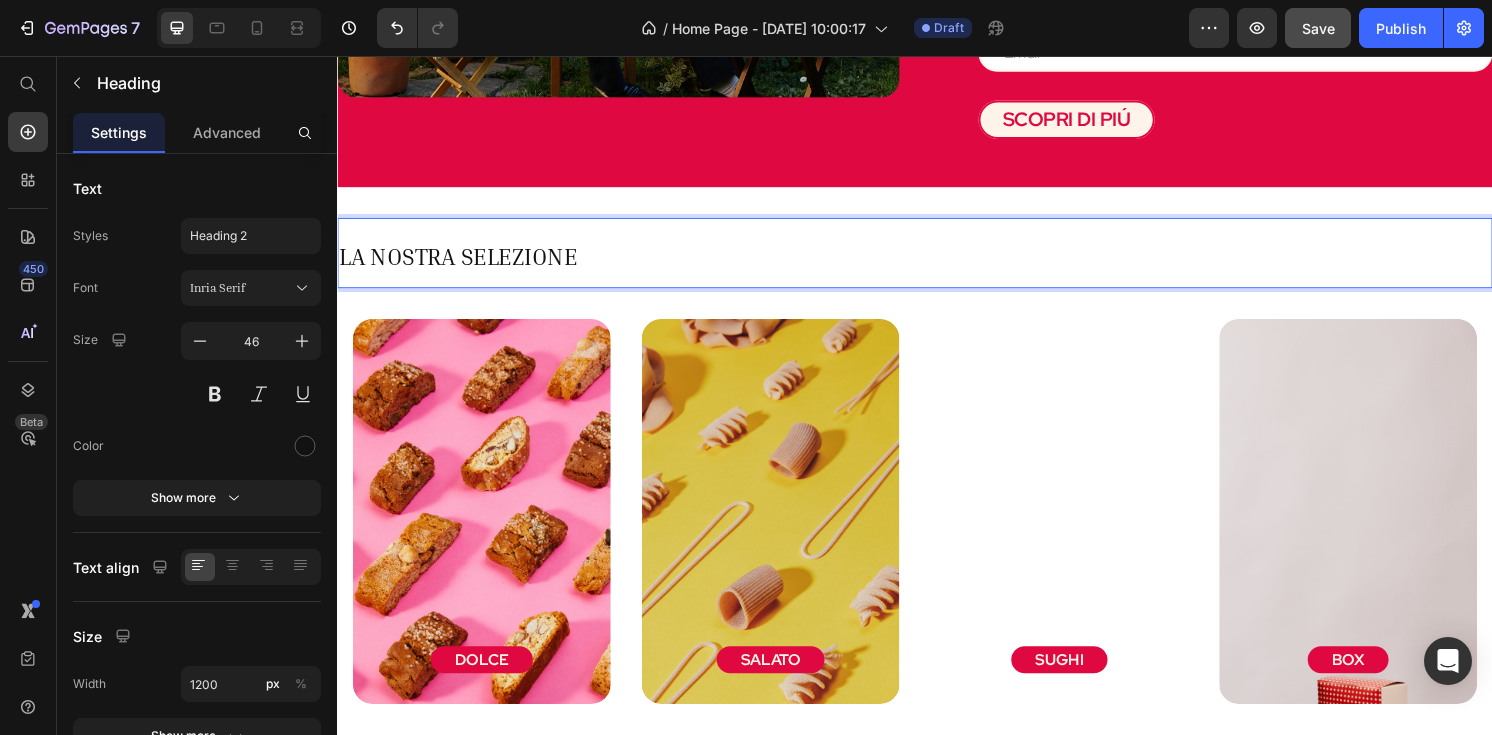 click on "LA NOSTRA SELEZIONE" at bounding box center [462, 264] 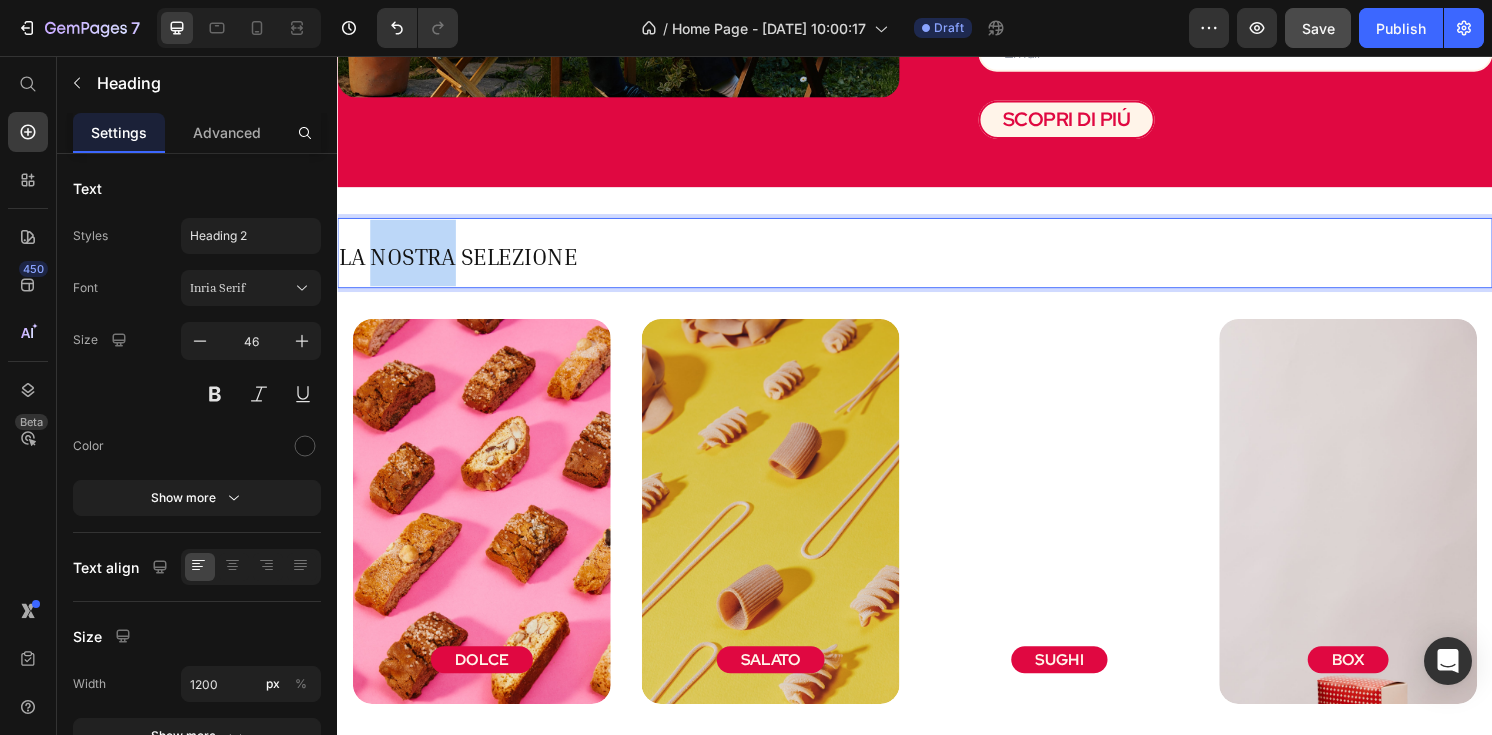 click on "LA NOSTRA SELEZIONE" at bounding box center (462, 264) 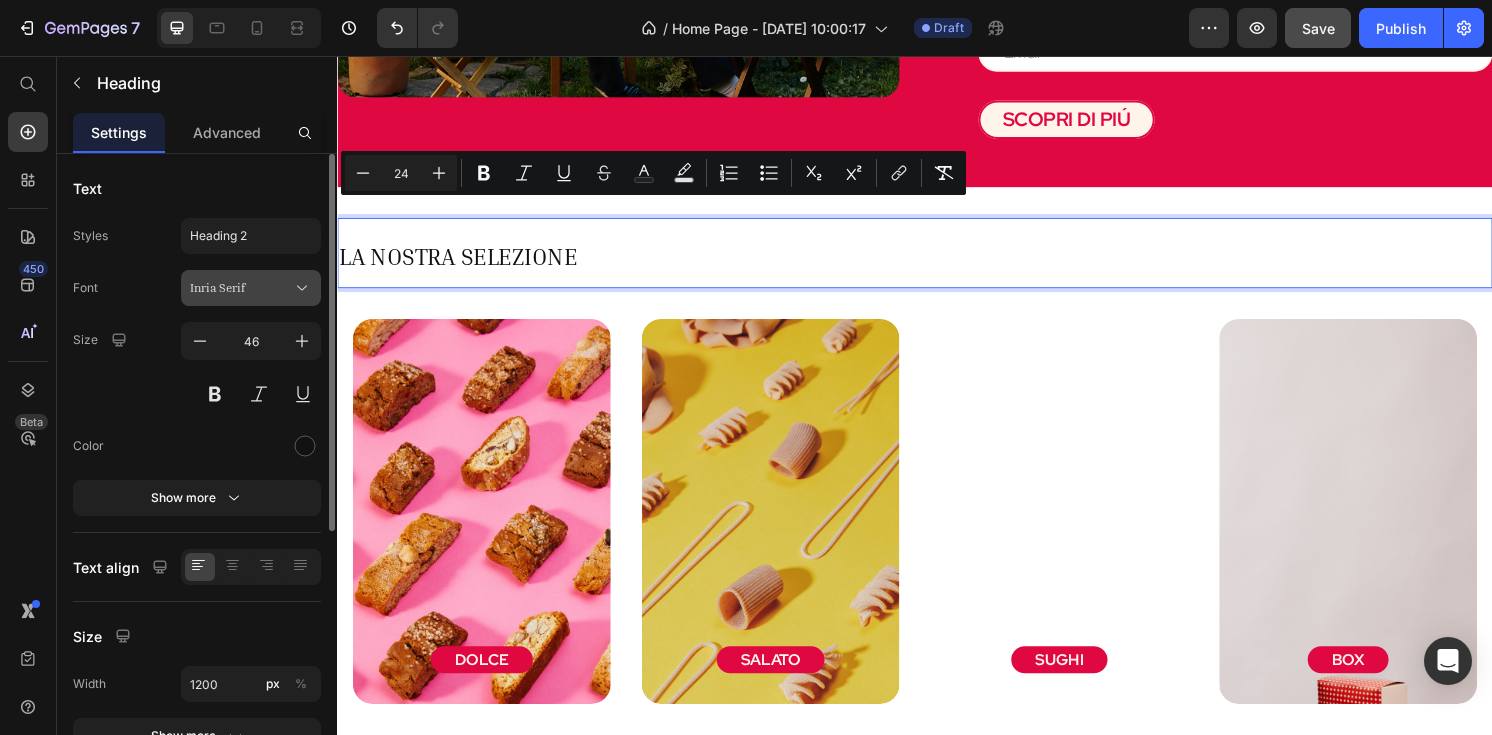 click on "Inria Serif" at bounding box center [241, 288] 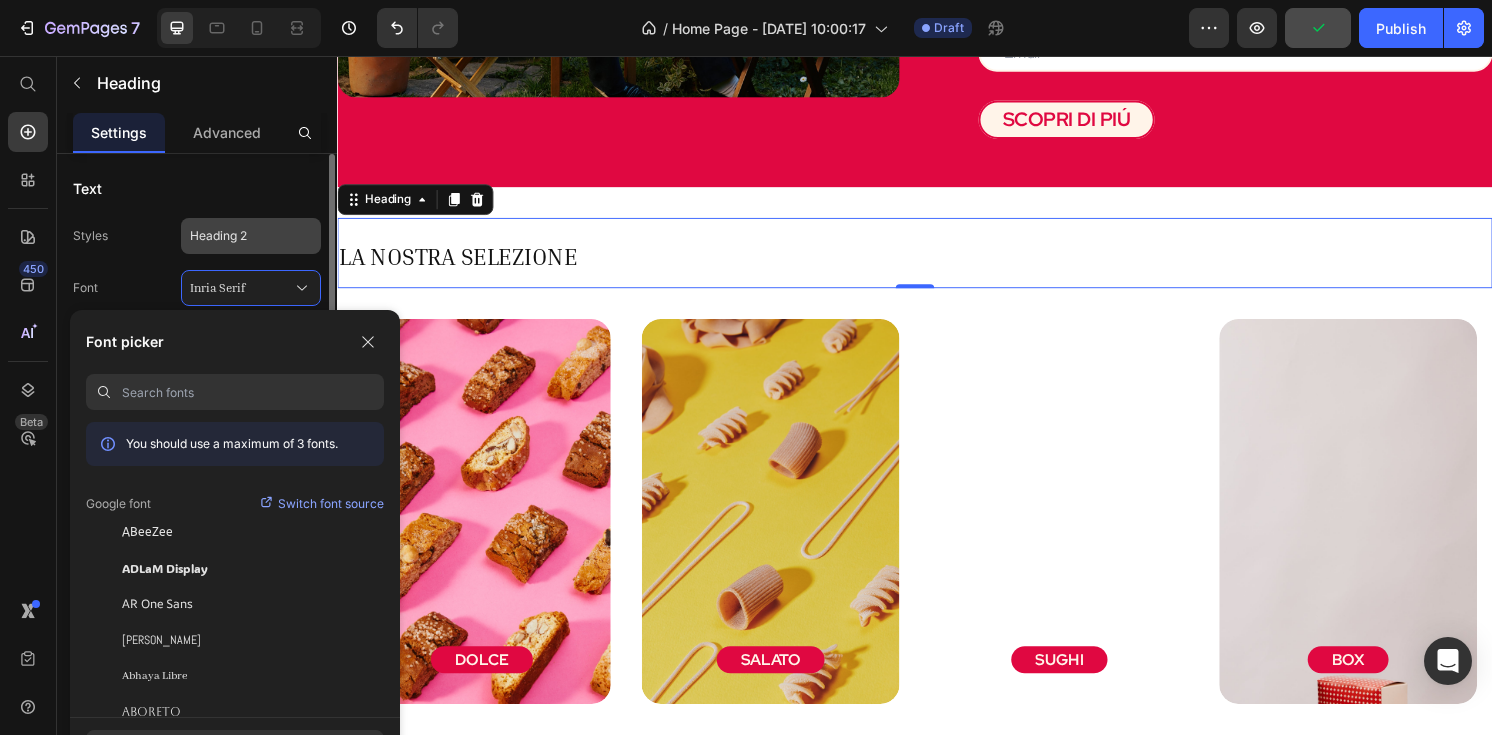 click on "Heading 2" at bounding box center (251, 236) 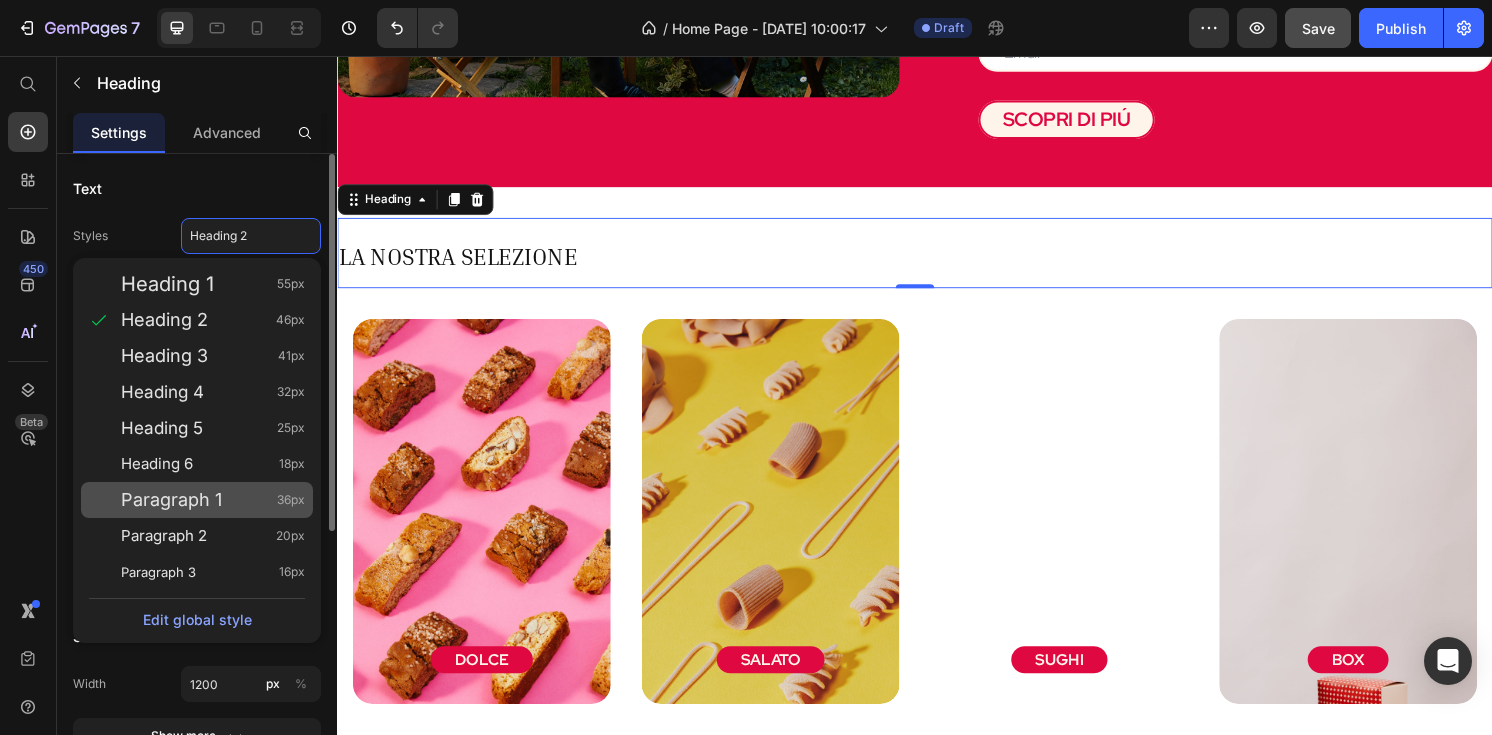 click on "Paragraph 1 36px" 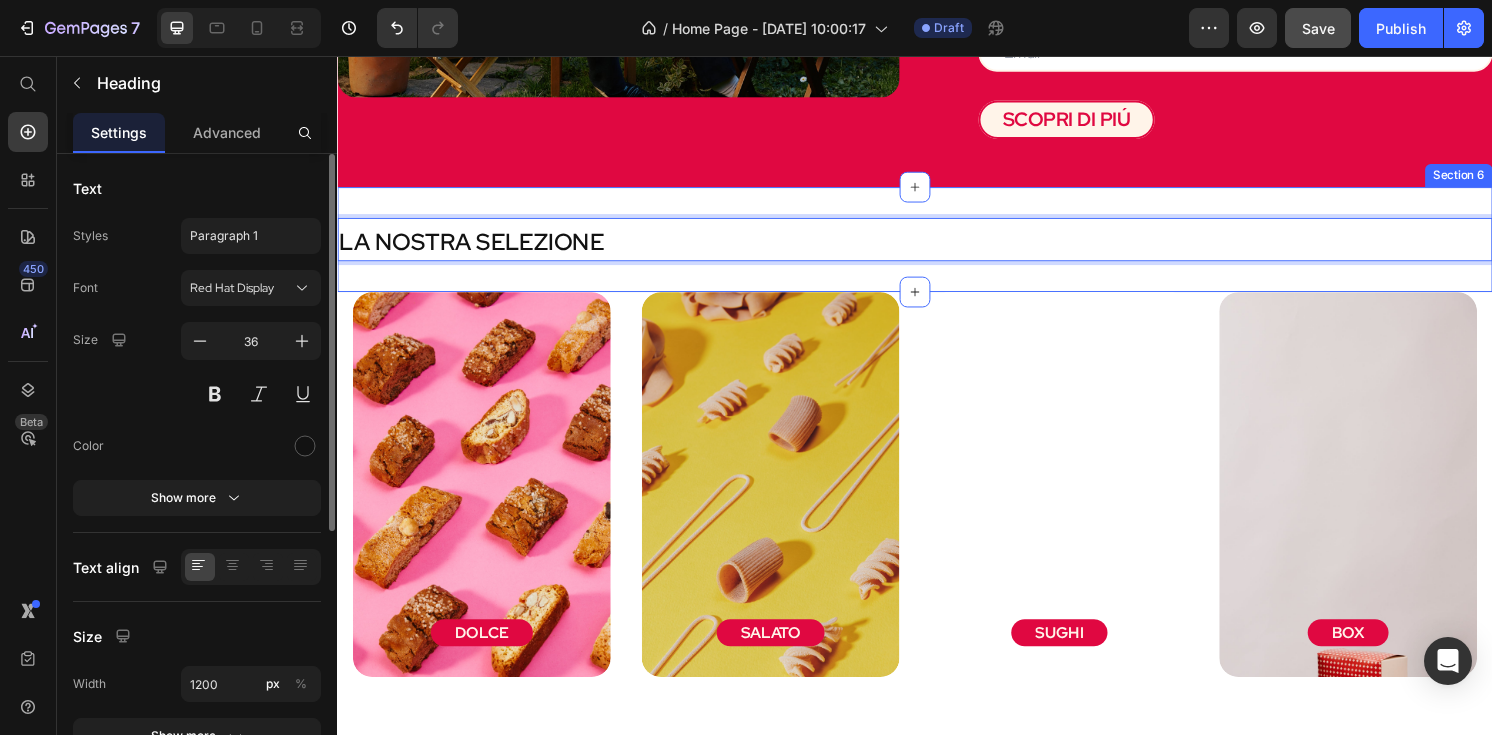 click on "LA NOSTRA SELEZIONE Heading   0 Section 6" at bounding box center [937, 246] 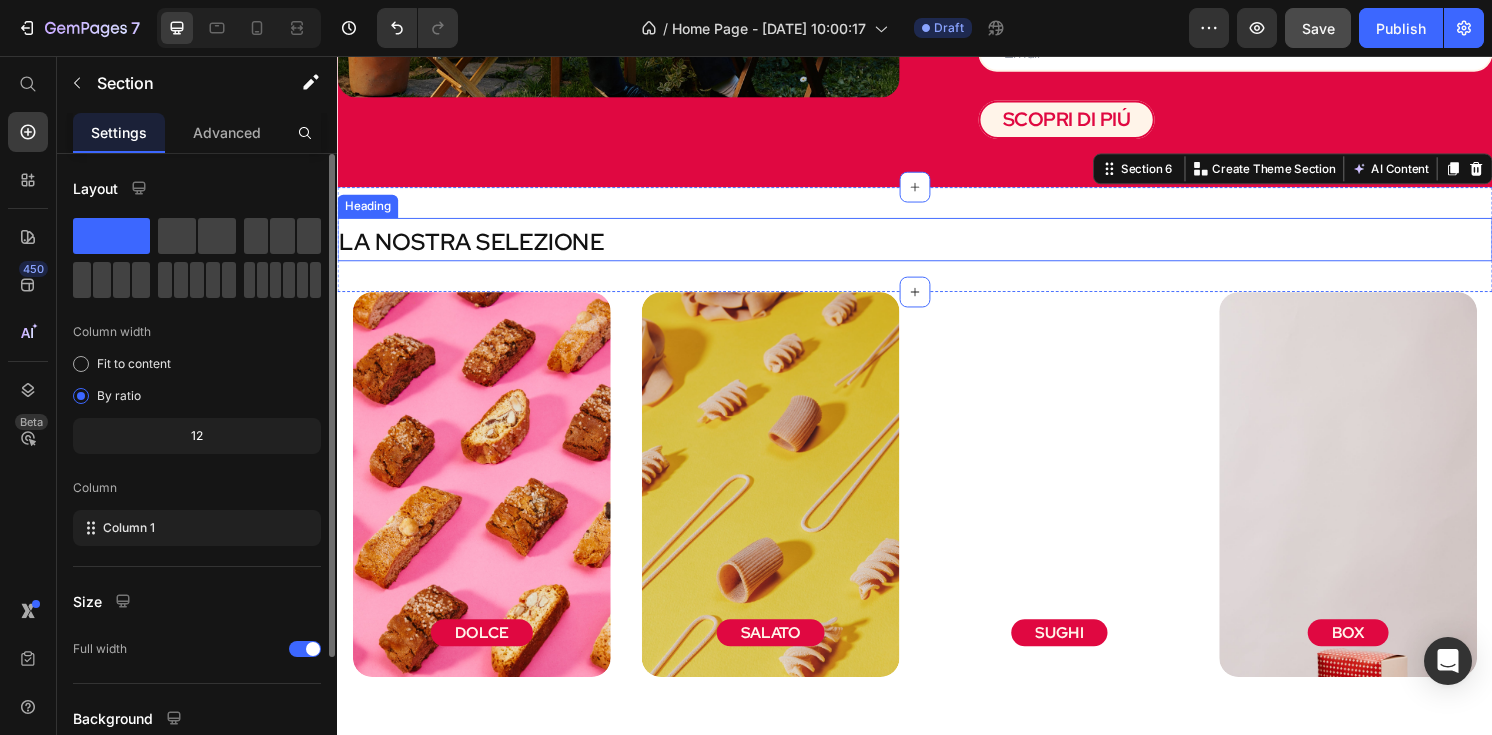 click on "⁠⁠⁠⁠⁠⁠⁠ LA NOSTRA SELEZIONE" at bounding box center [937, 246] 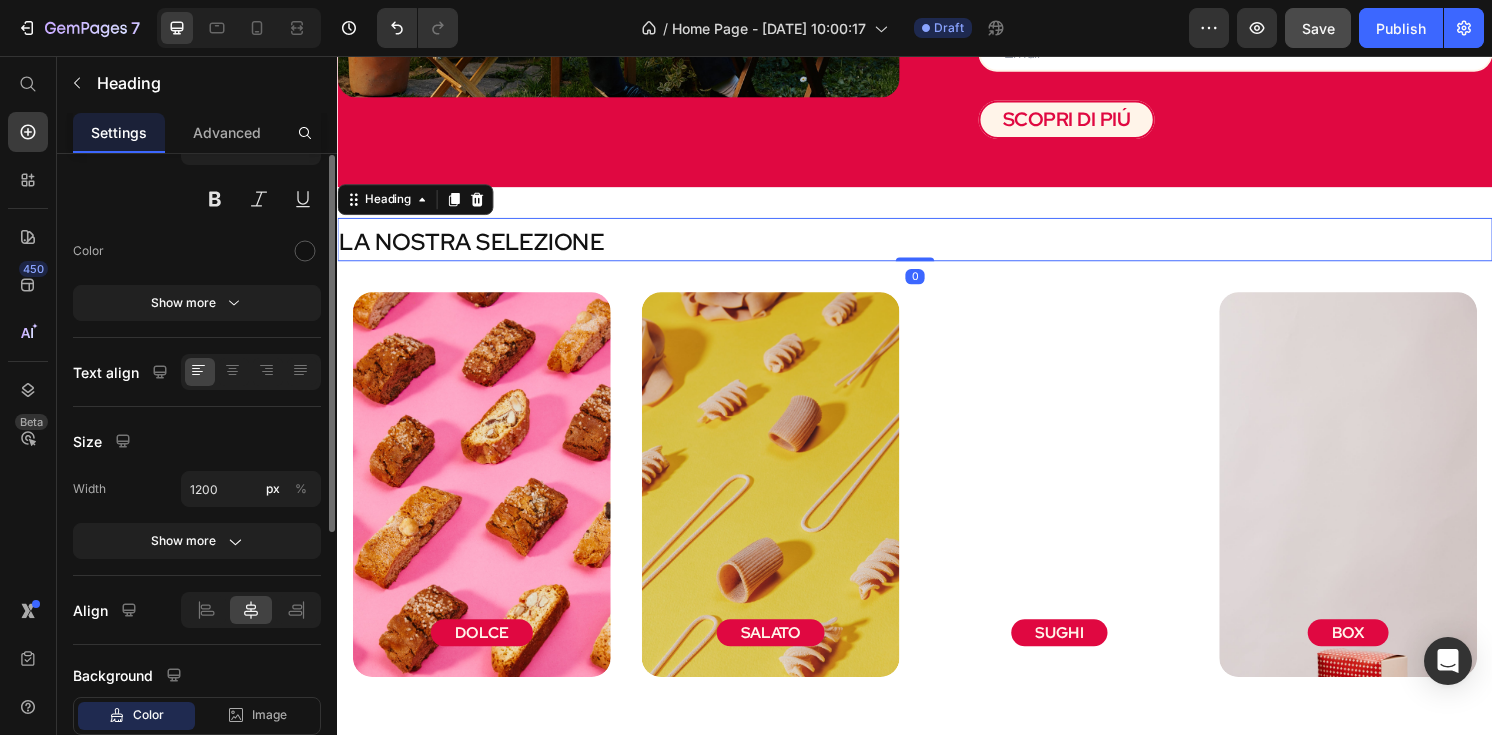 scroll, scrollTop: 238, scrollLeft: 0, axis: vertical 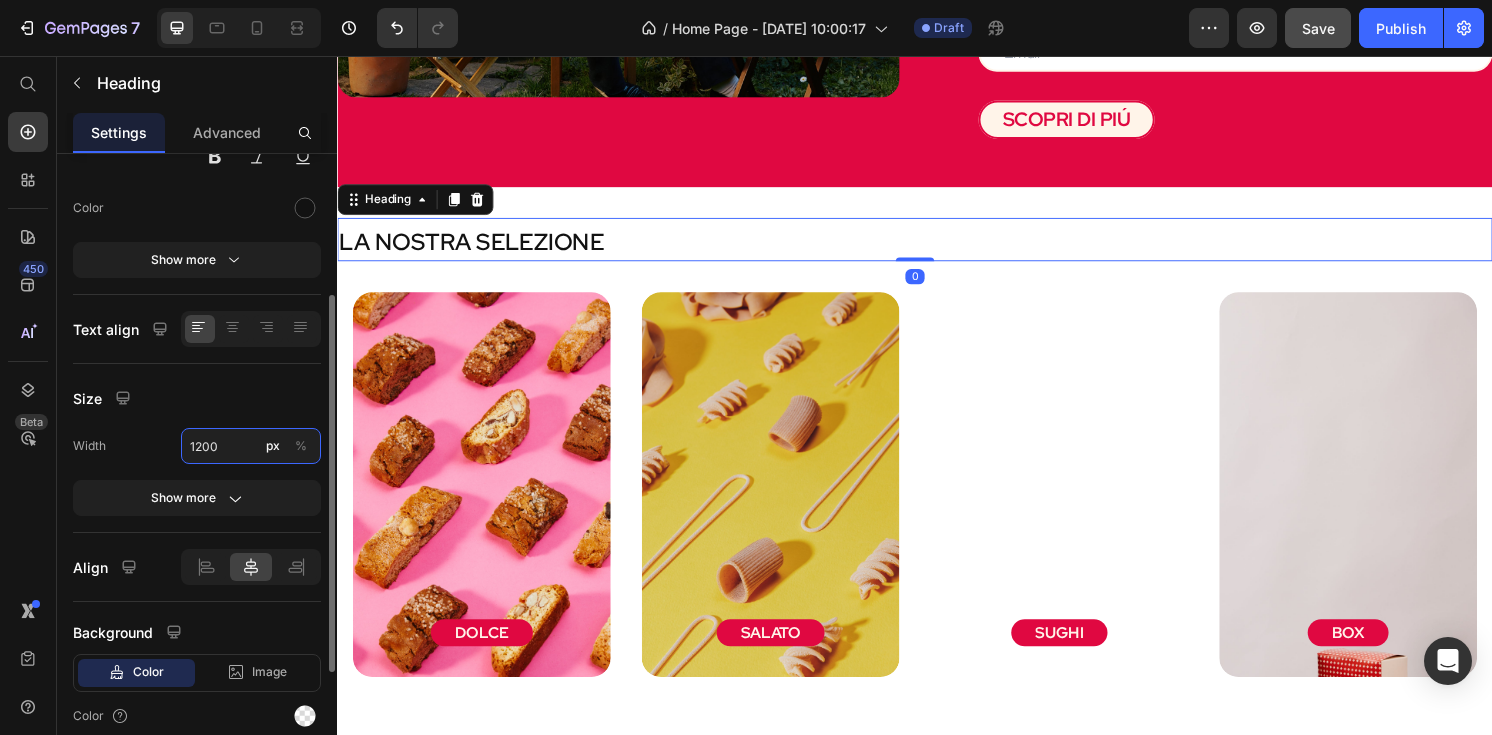 click on "1200" at bounding box center [251, 446] 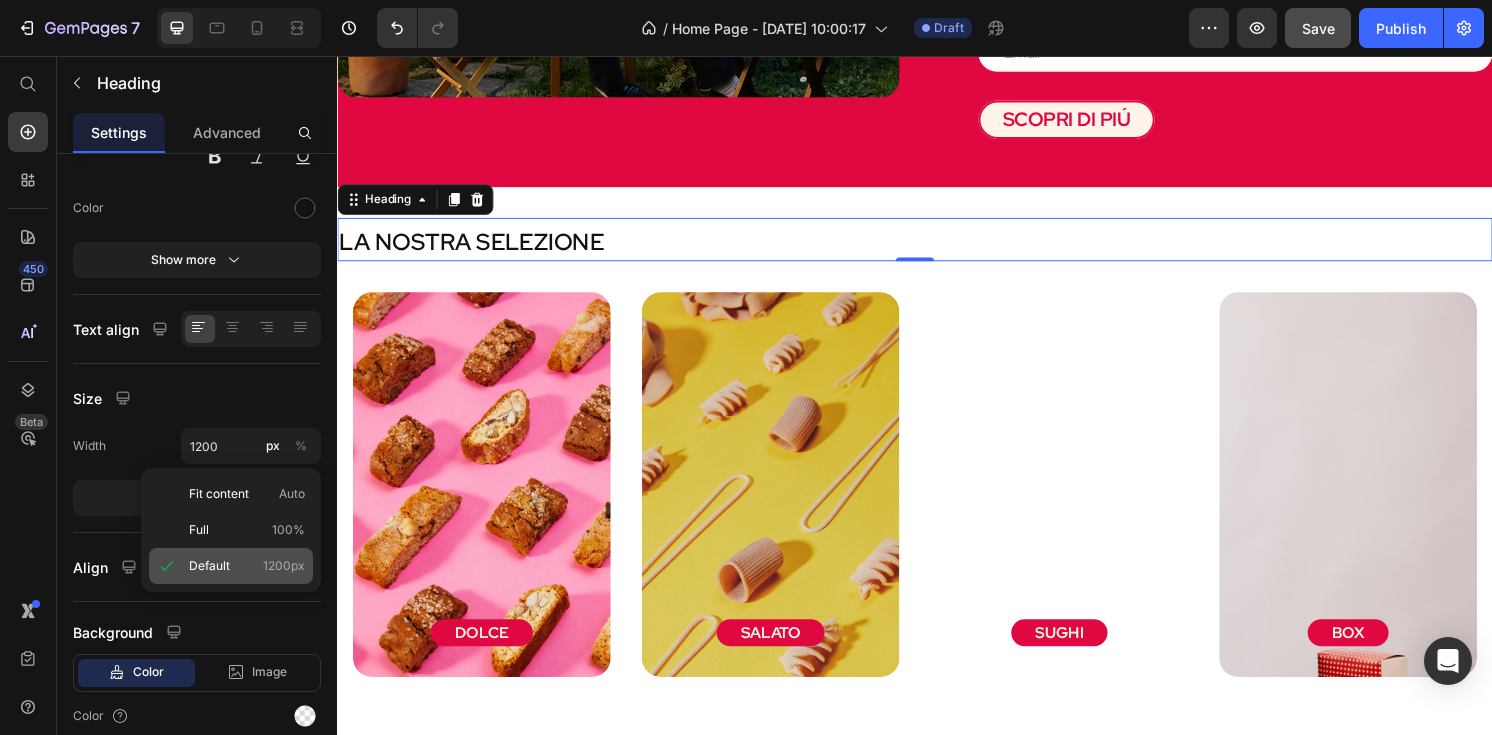 click on "1200px" at bounding box center (284, 566) 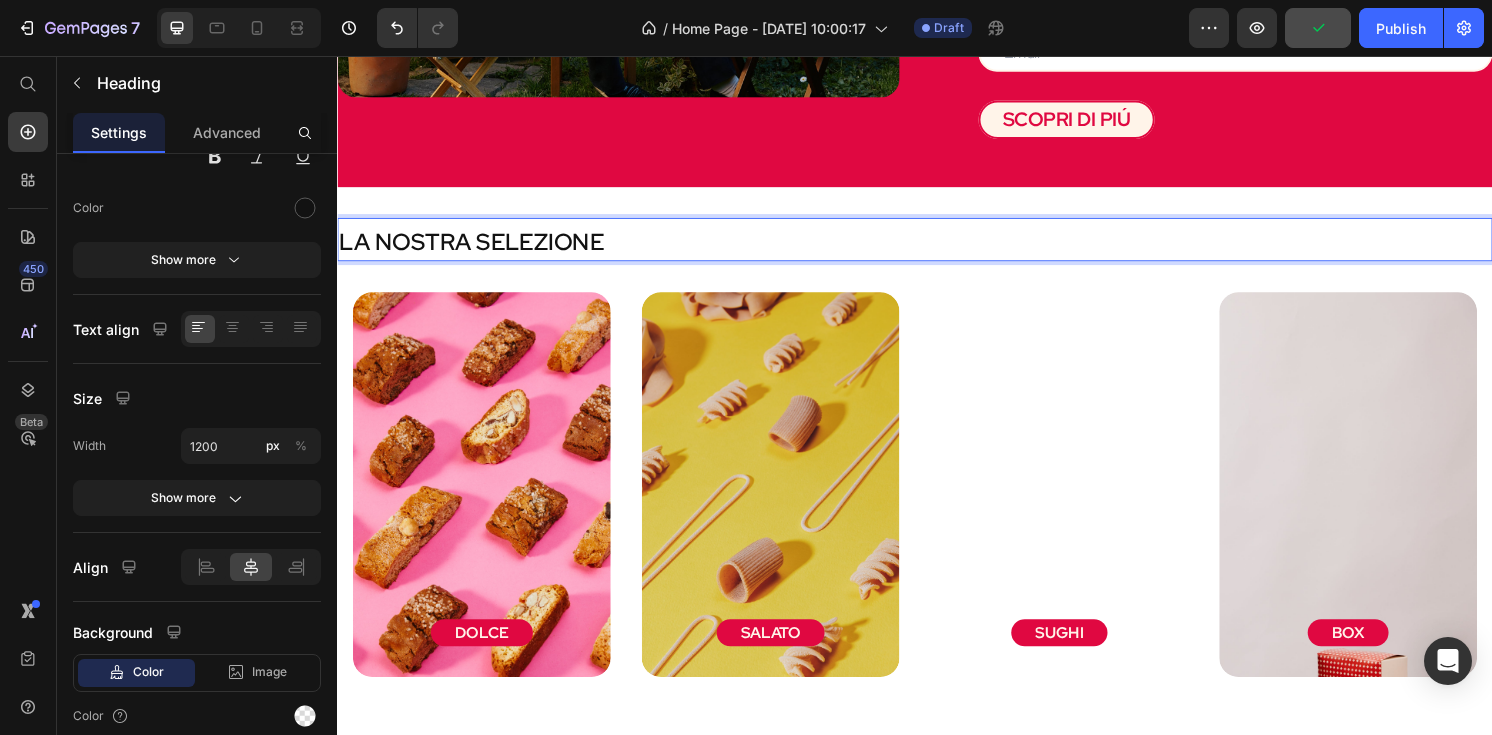 click on "LA NOSTRA SELEZIONE" at bounding box center (937, 246) 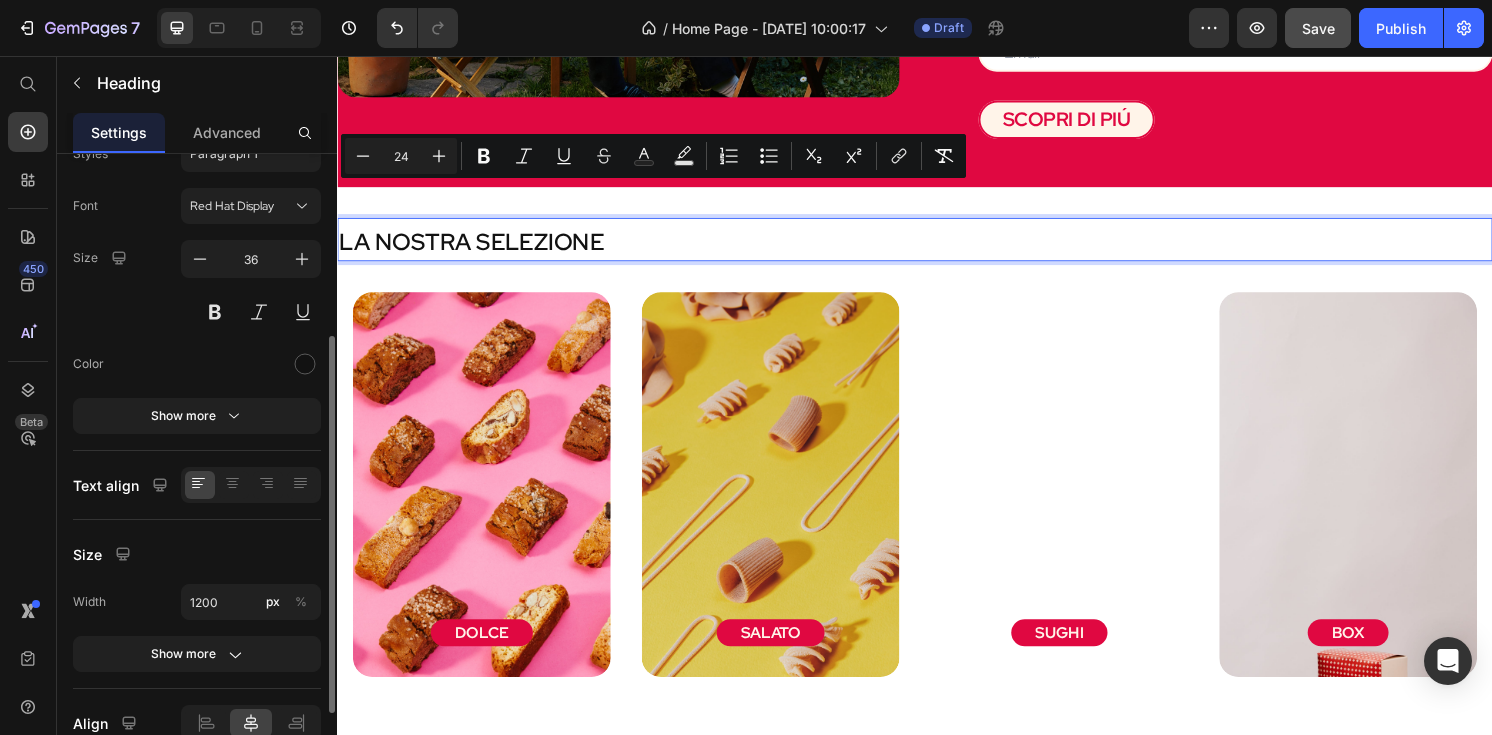 scroll, scrollTop: 0, scrollLeft: 0, axis: both 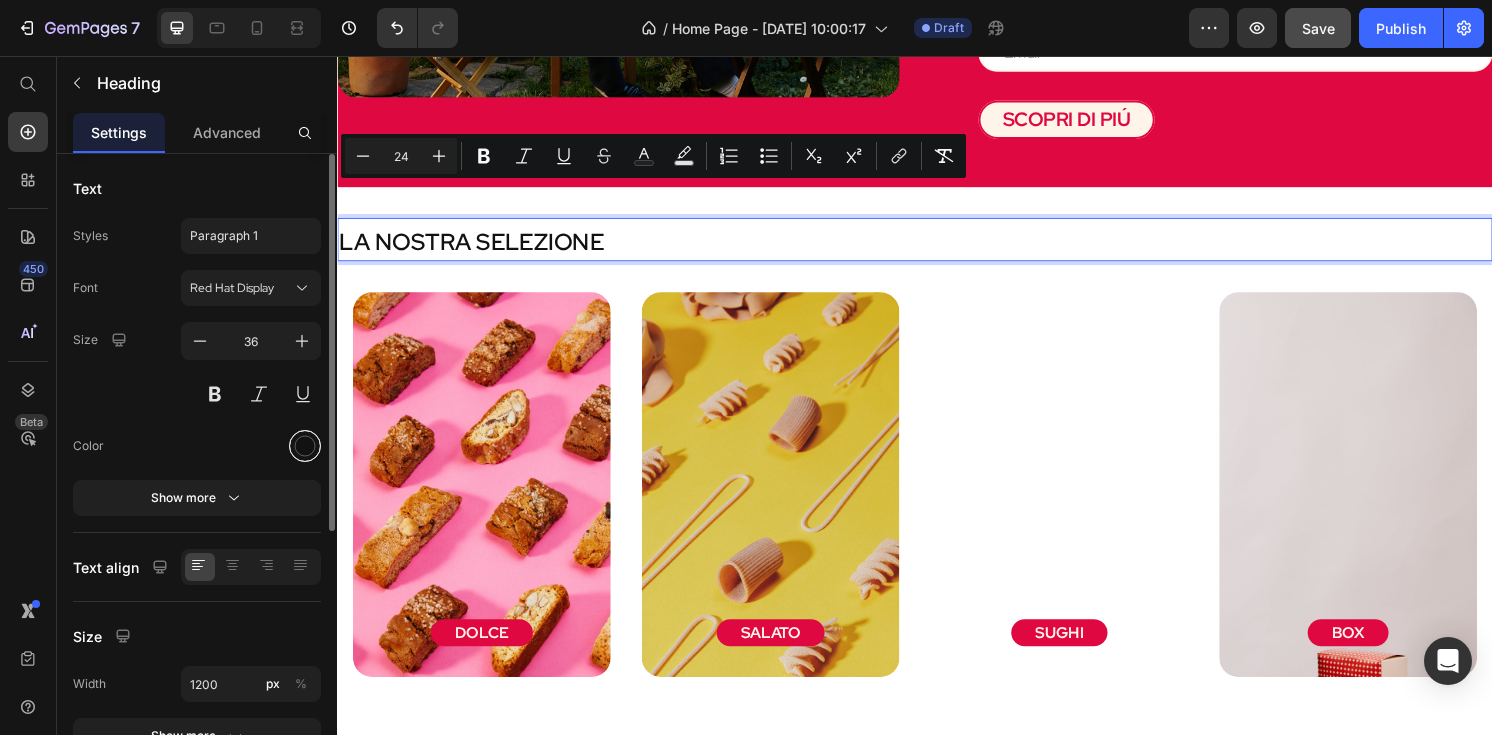 click at bounding box center (305, 446) 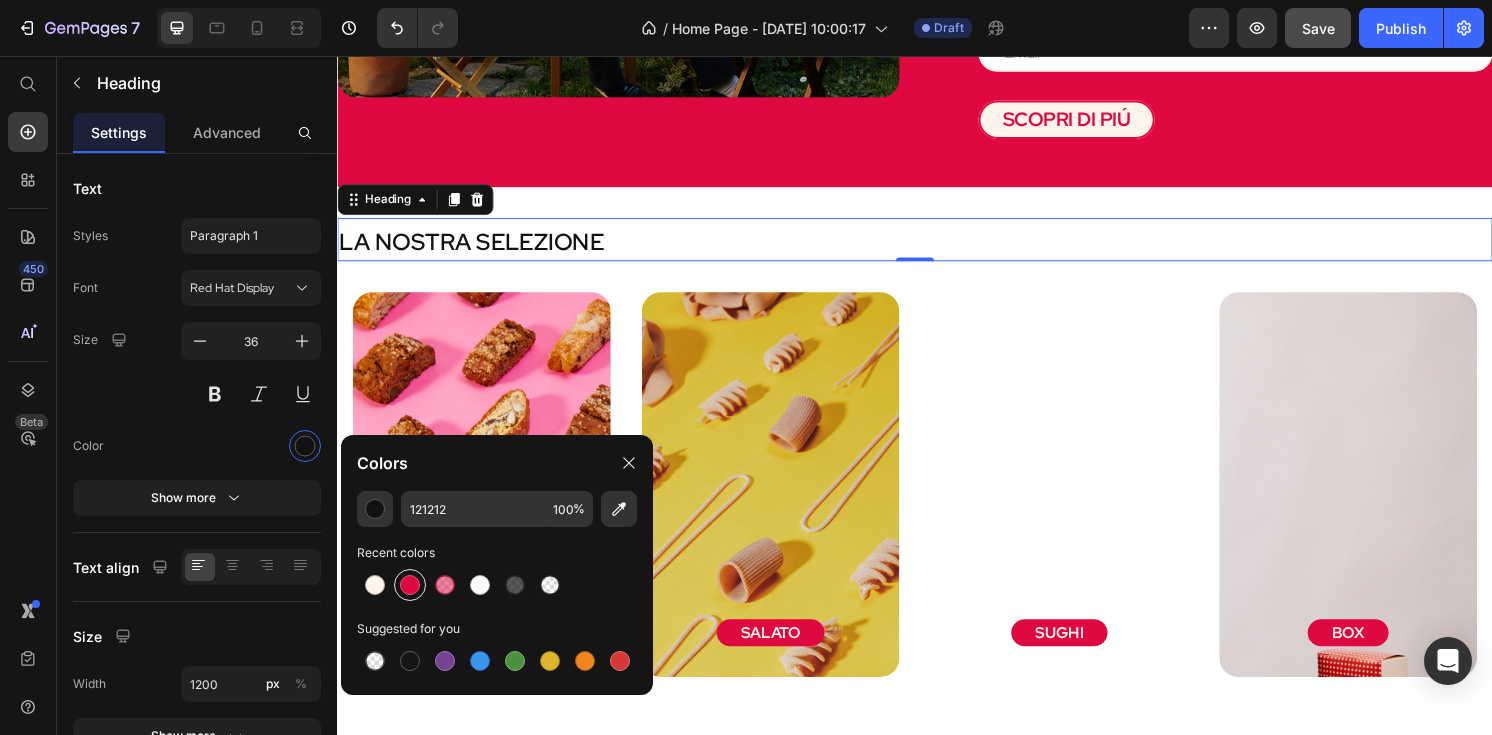 click at bounding box center (410, 585) 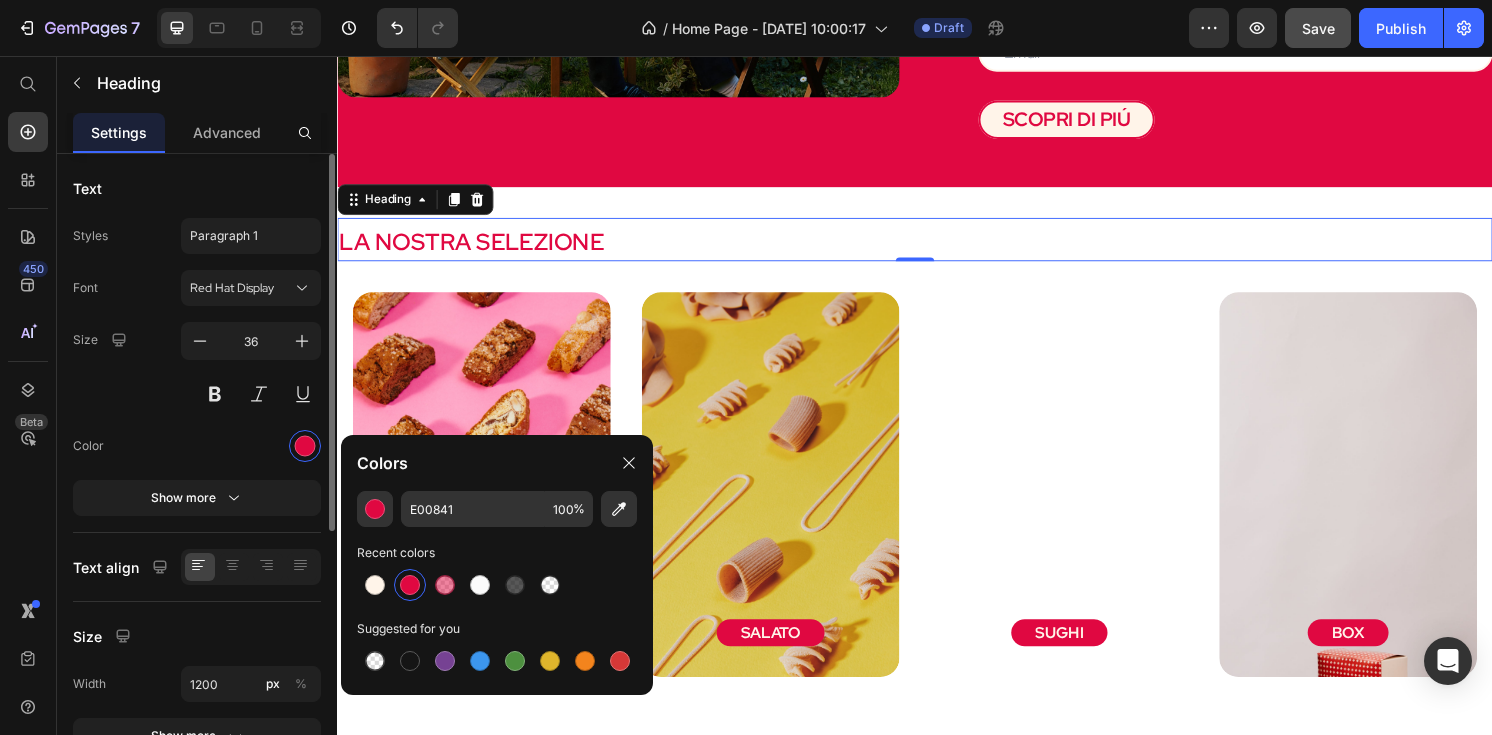 click at bounding box center (251, 446) 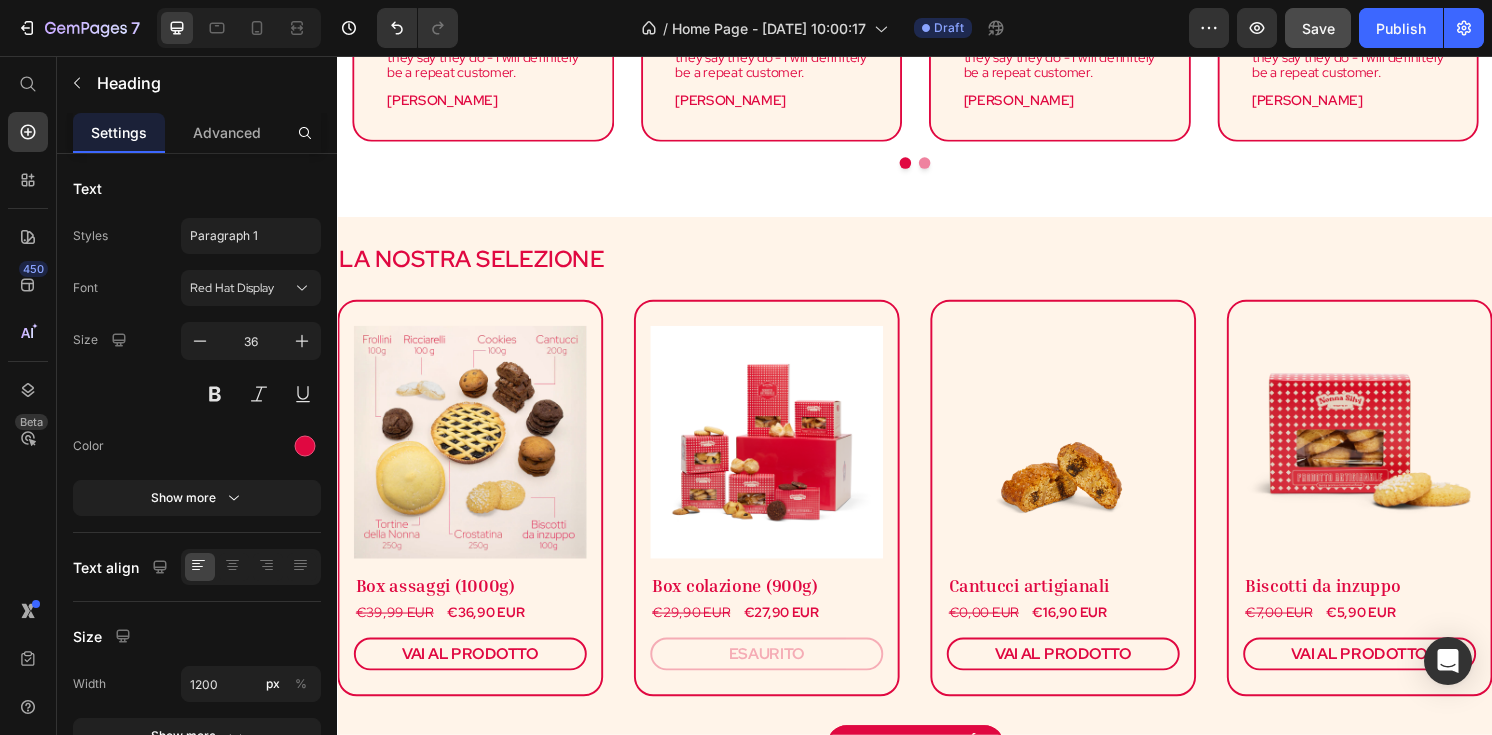 scroll, scrollTop: 1038, scrollLeft: 0, axis: vertical 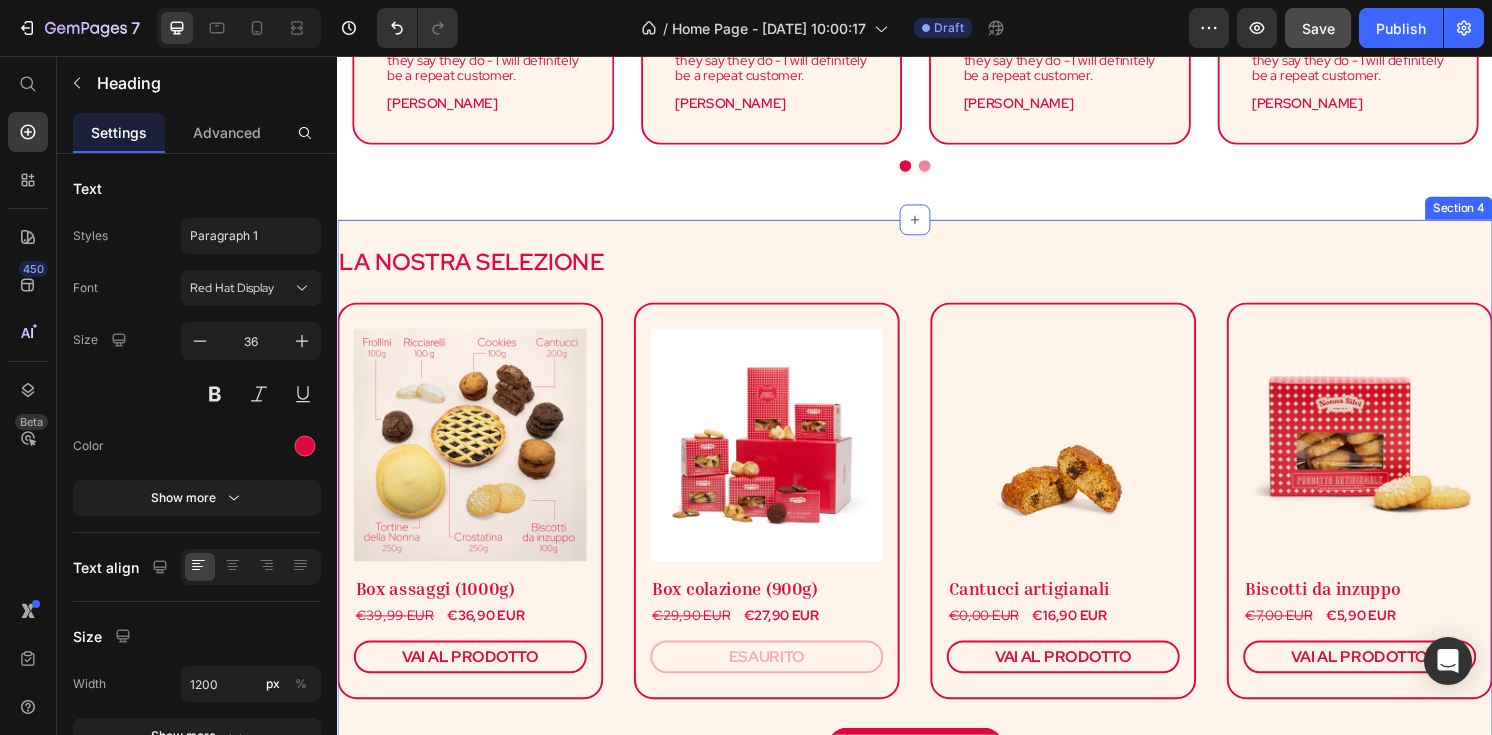 click on "LA NOSTRA SELEZIONE" at bounding box center [476, 269] 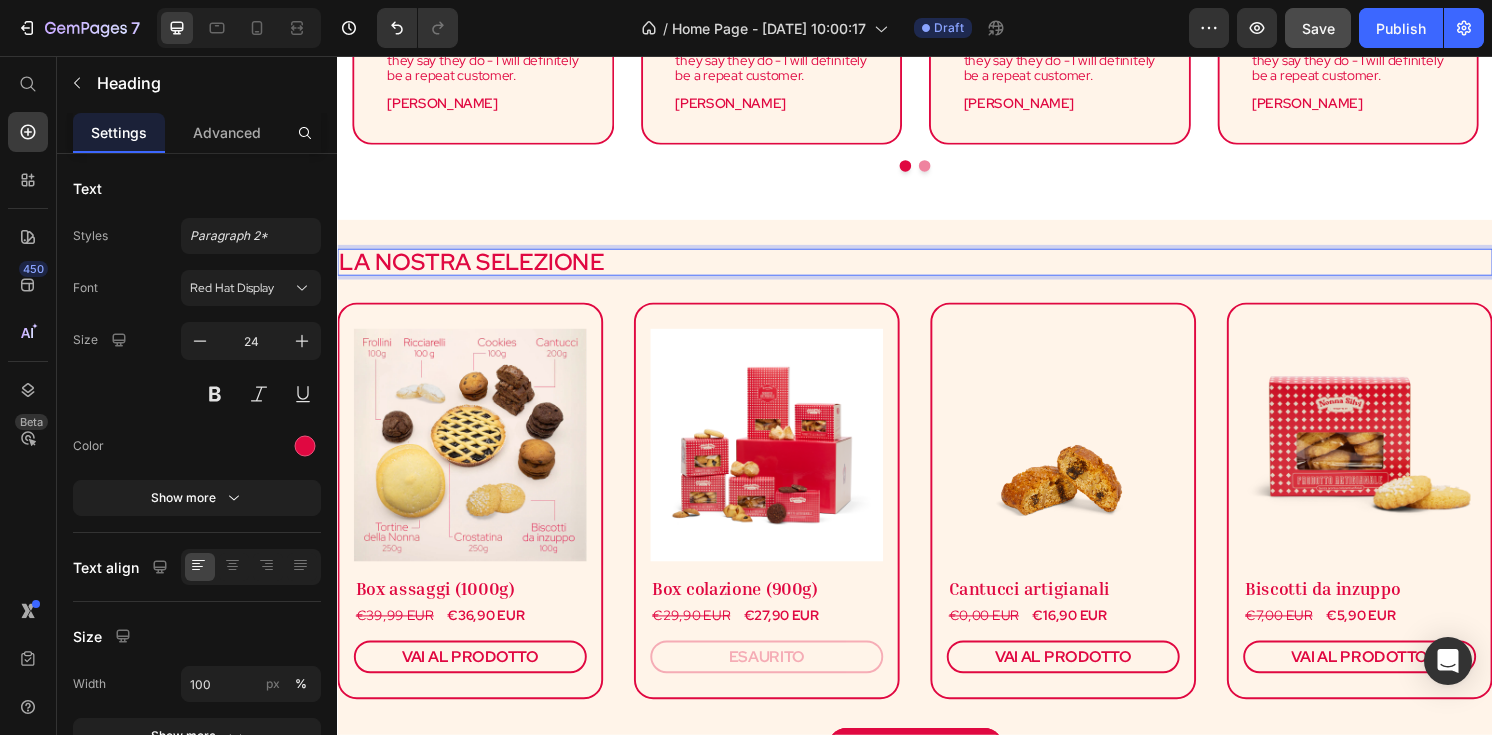 click on "LA NOSTRA SELEZIONE" at bounding box center [476, 269] 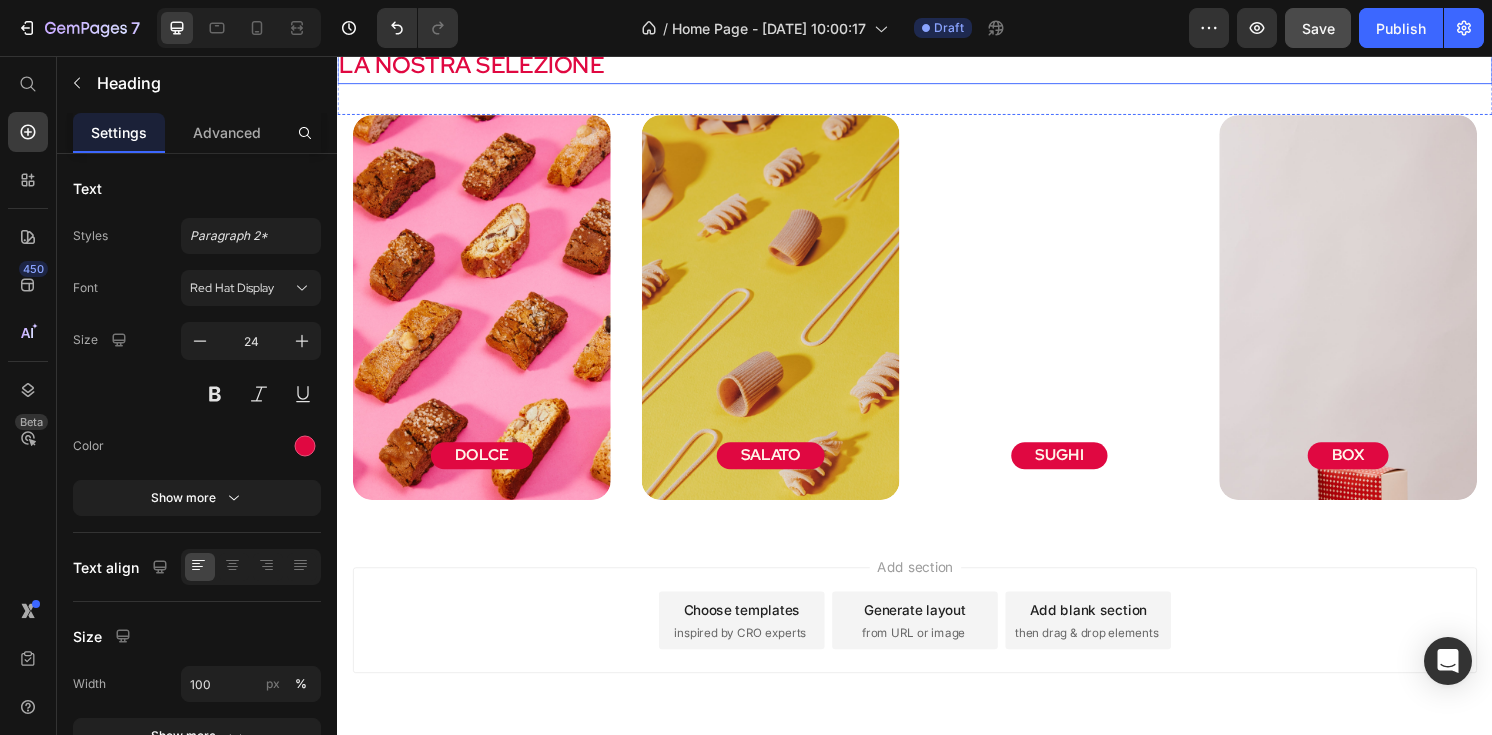 scroll, scrollTop: 2159, scrollLeft: 0, axis: vertical 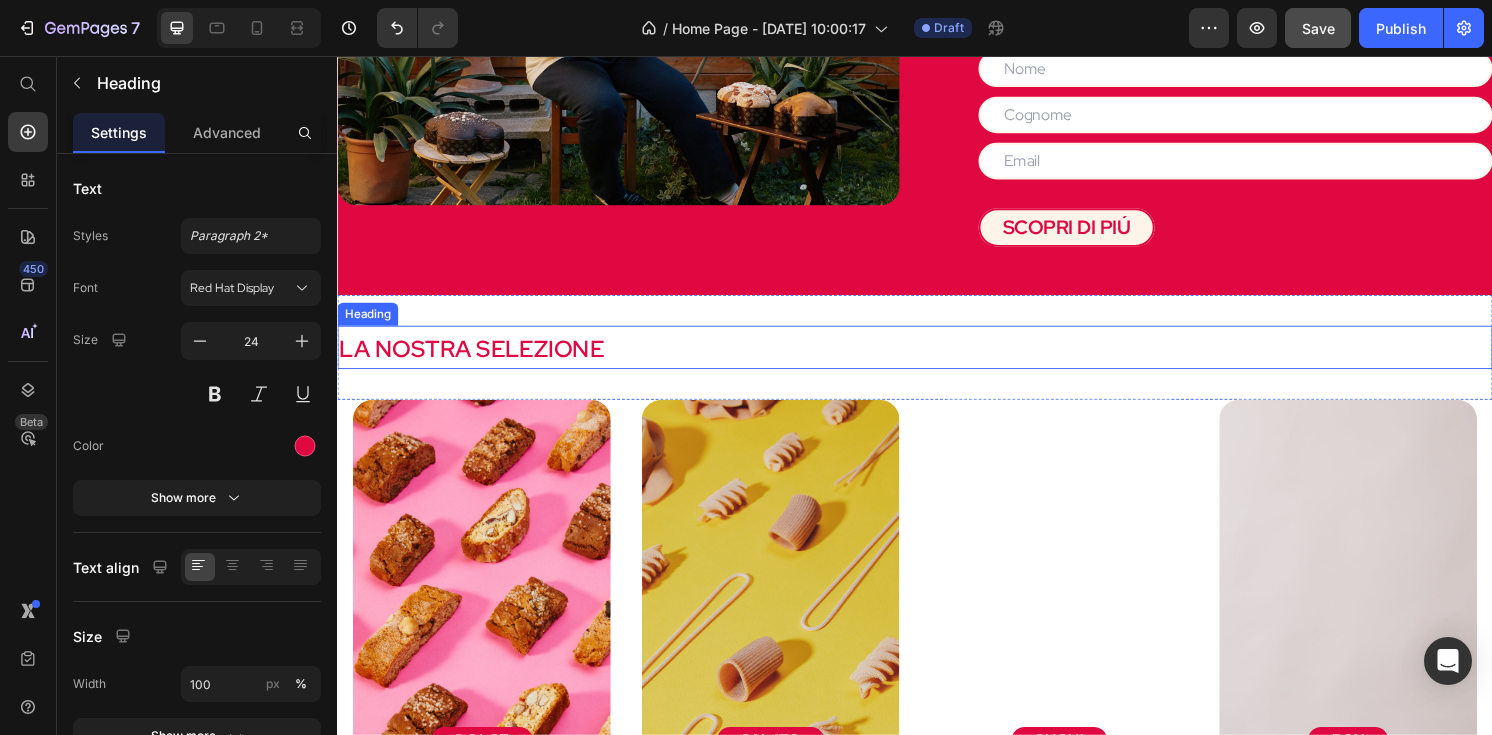 click on "LA NOSTRA SELEZIONE" at bounding box center [476, 360] 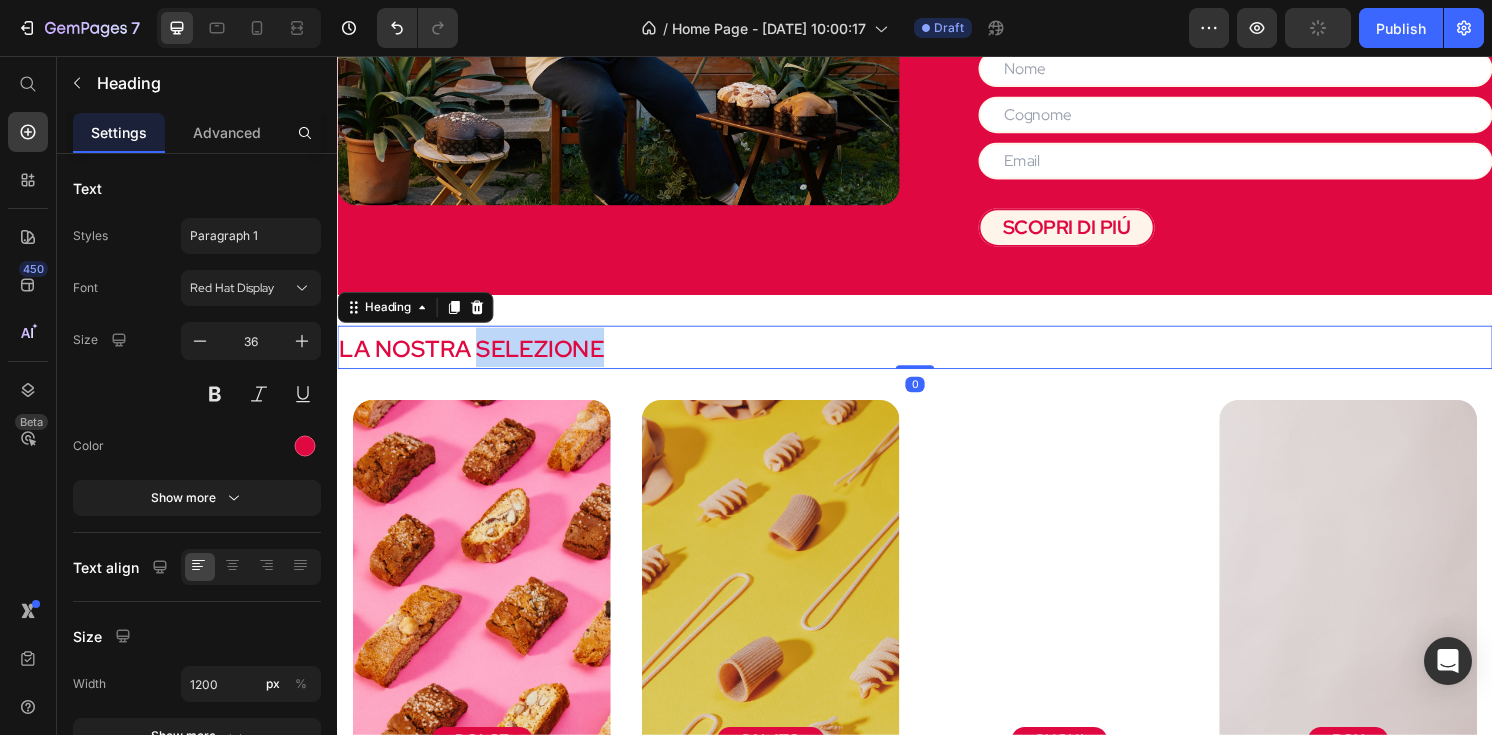 click on "LA NOSTRA SELEZIONE" at bounding box center (476, 360) 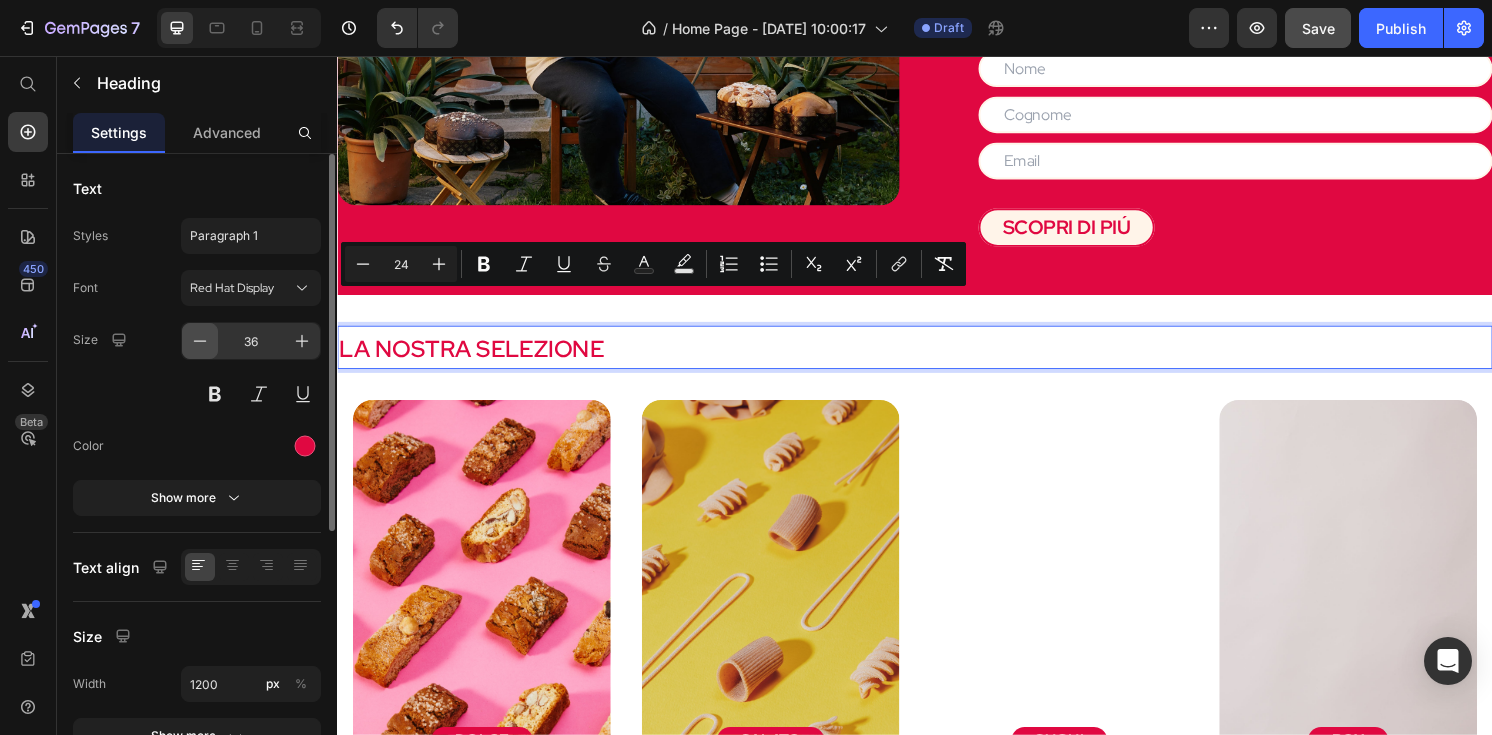 click 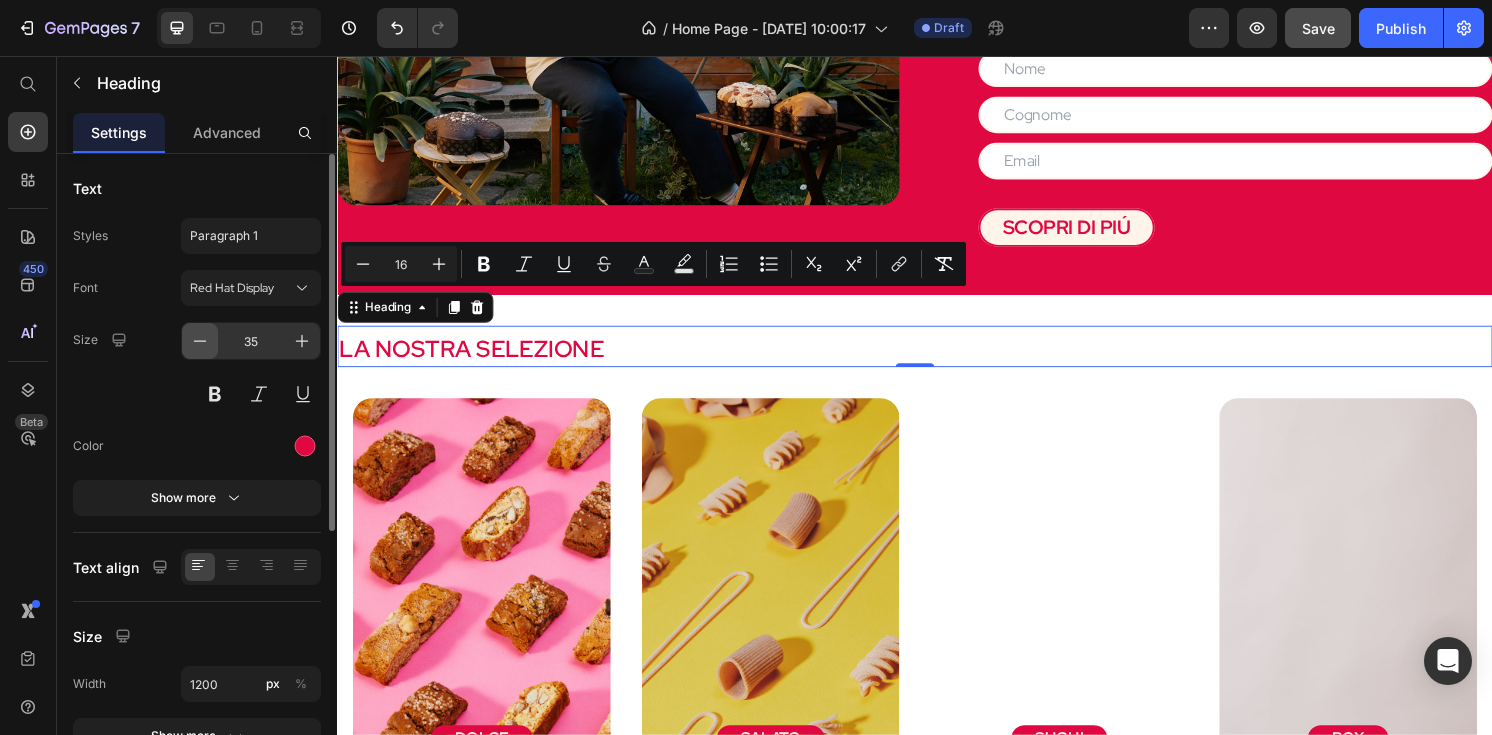 click 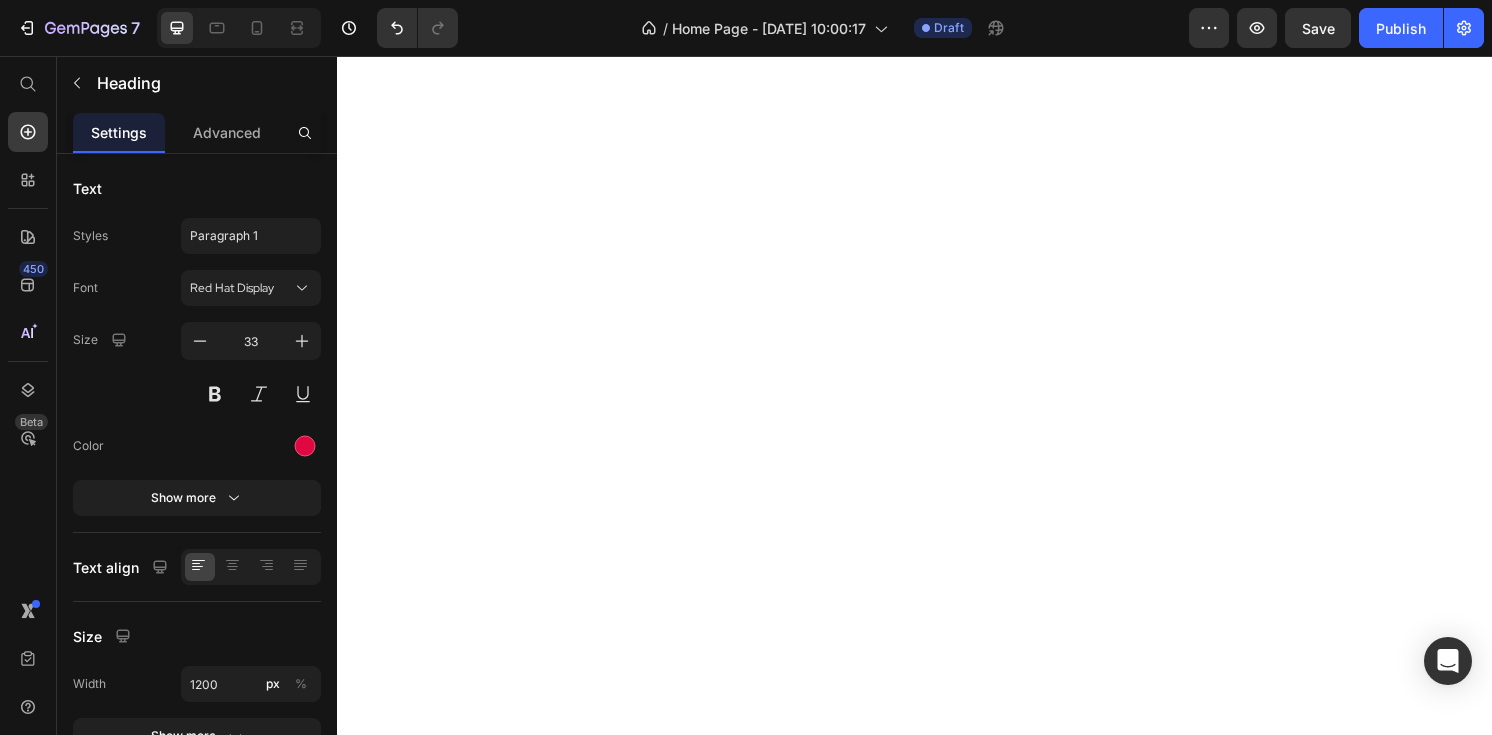 scroll, scrollTop: 0, scrollLeft: 0, axis: both 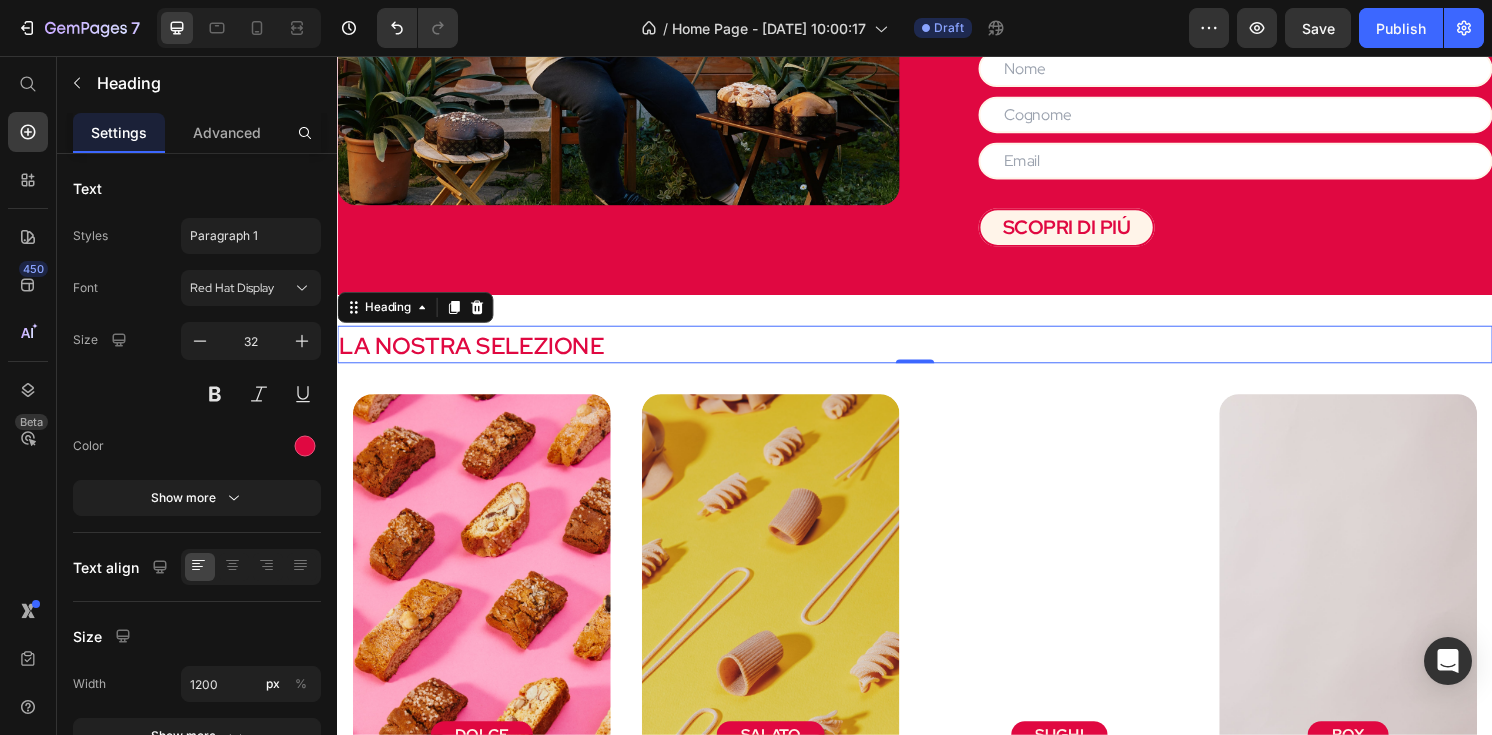 click 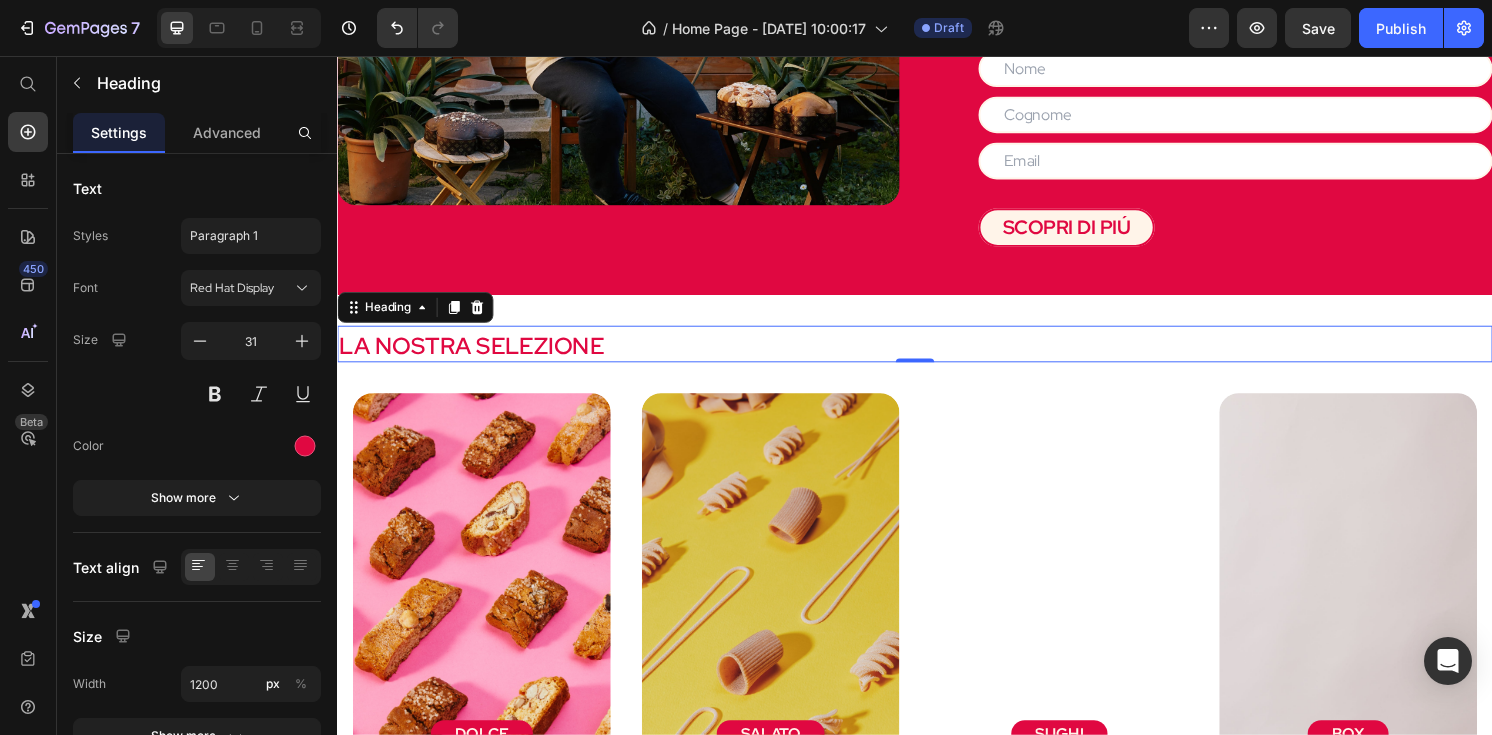 click 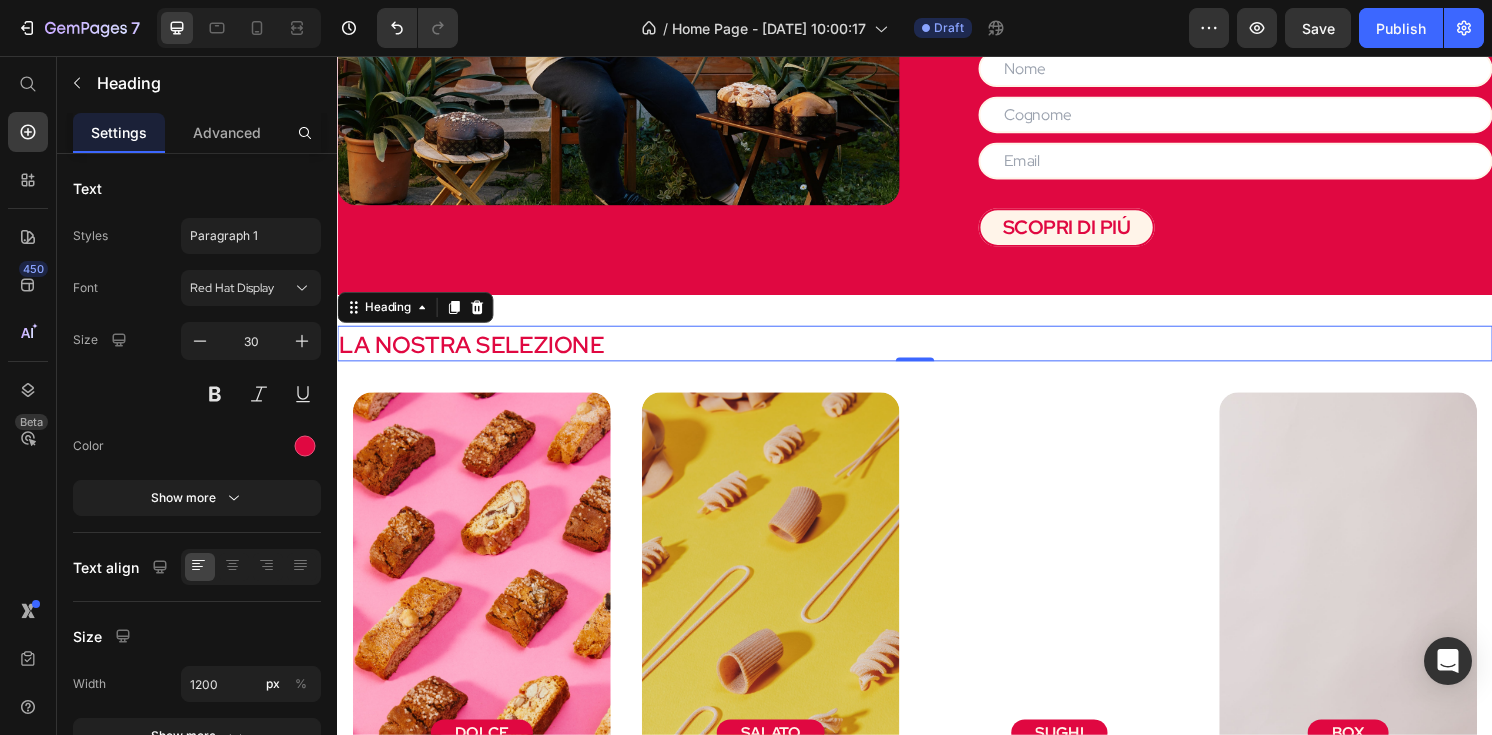 click 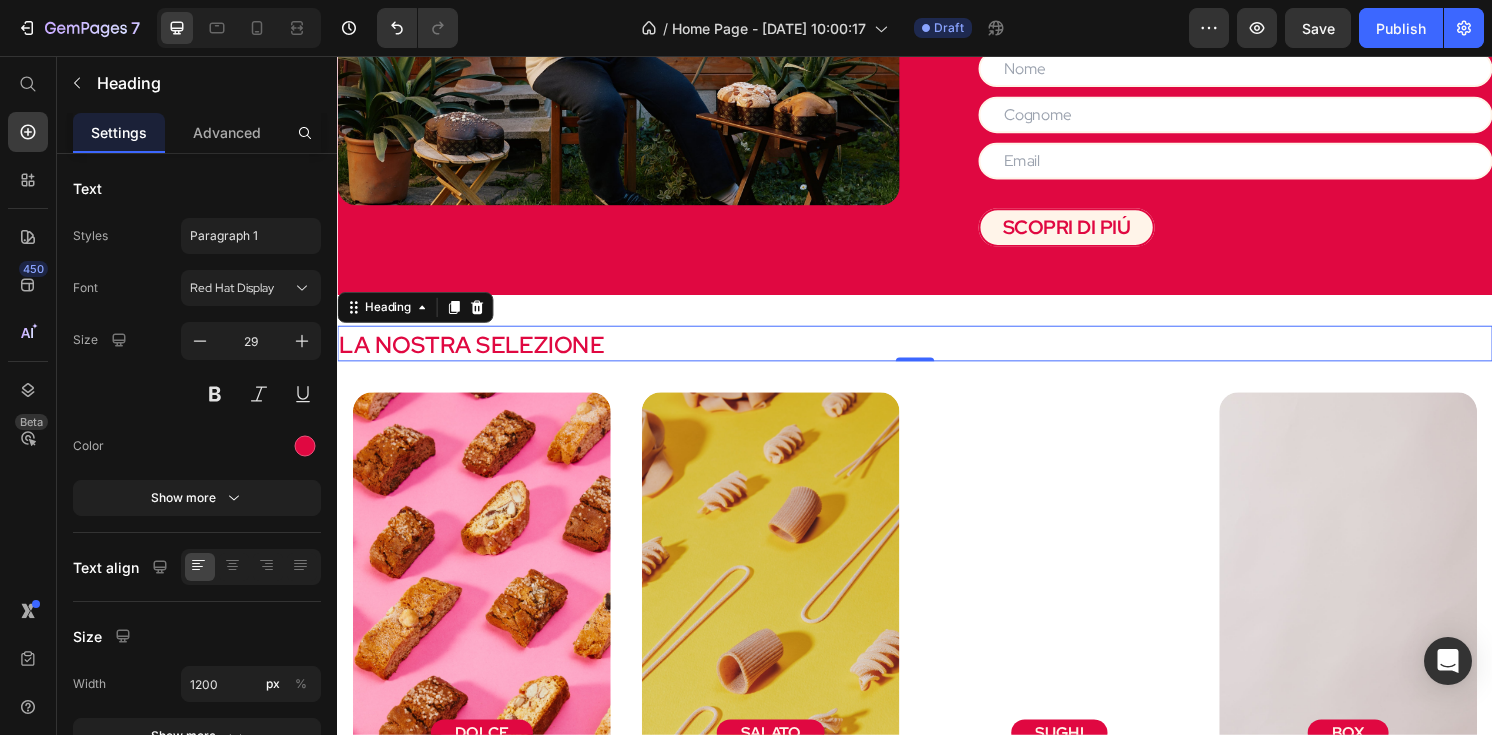 click 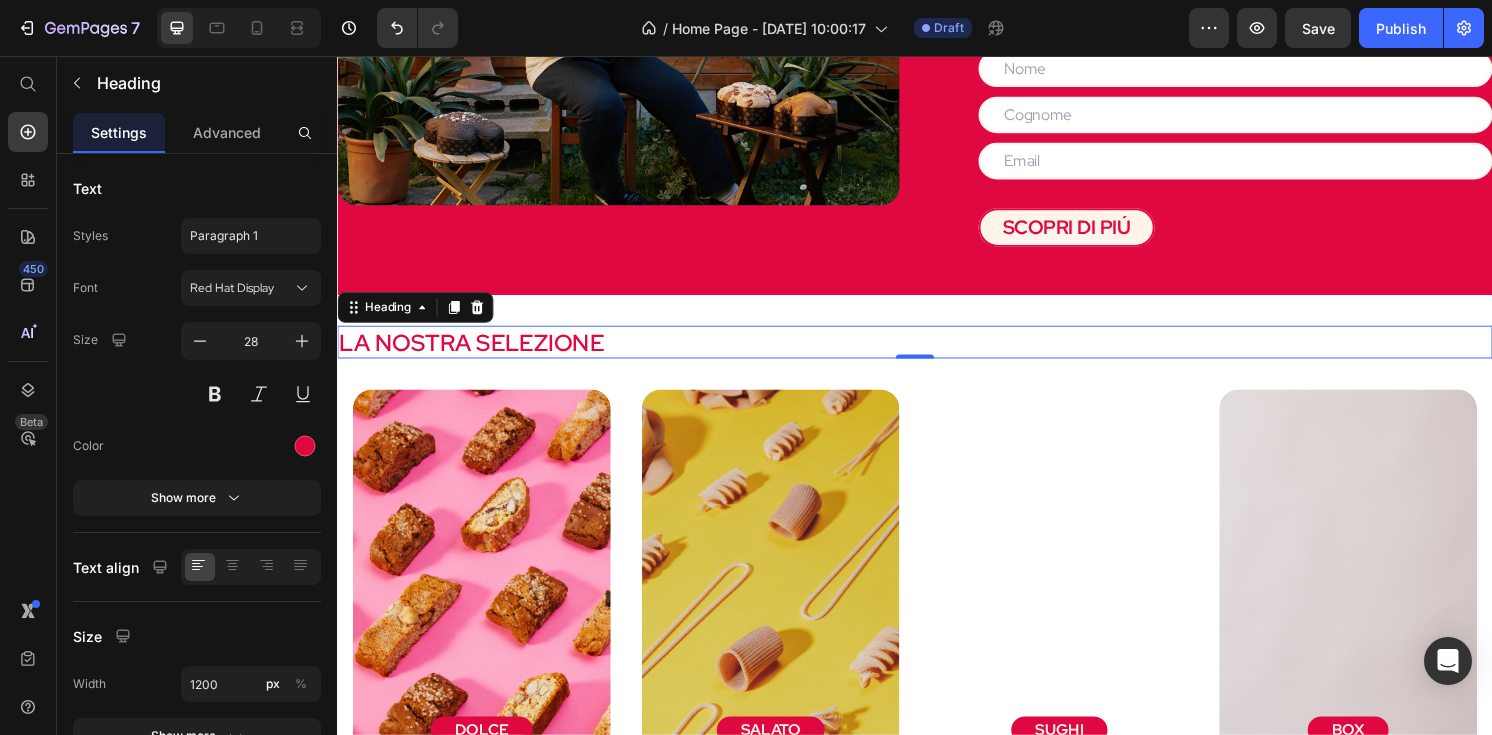 click 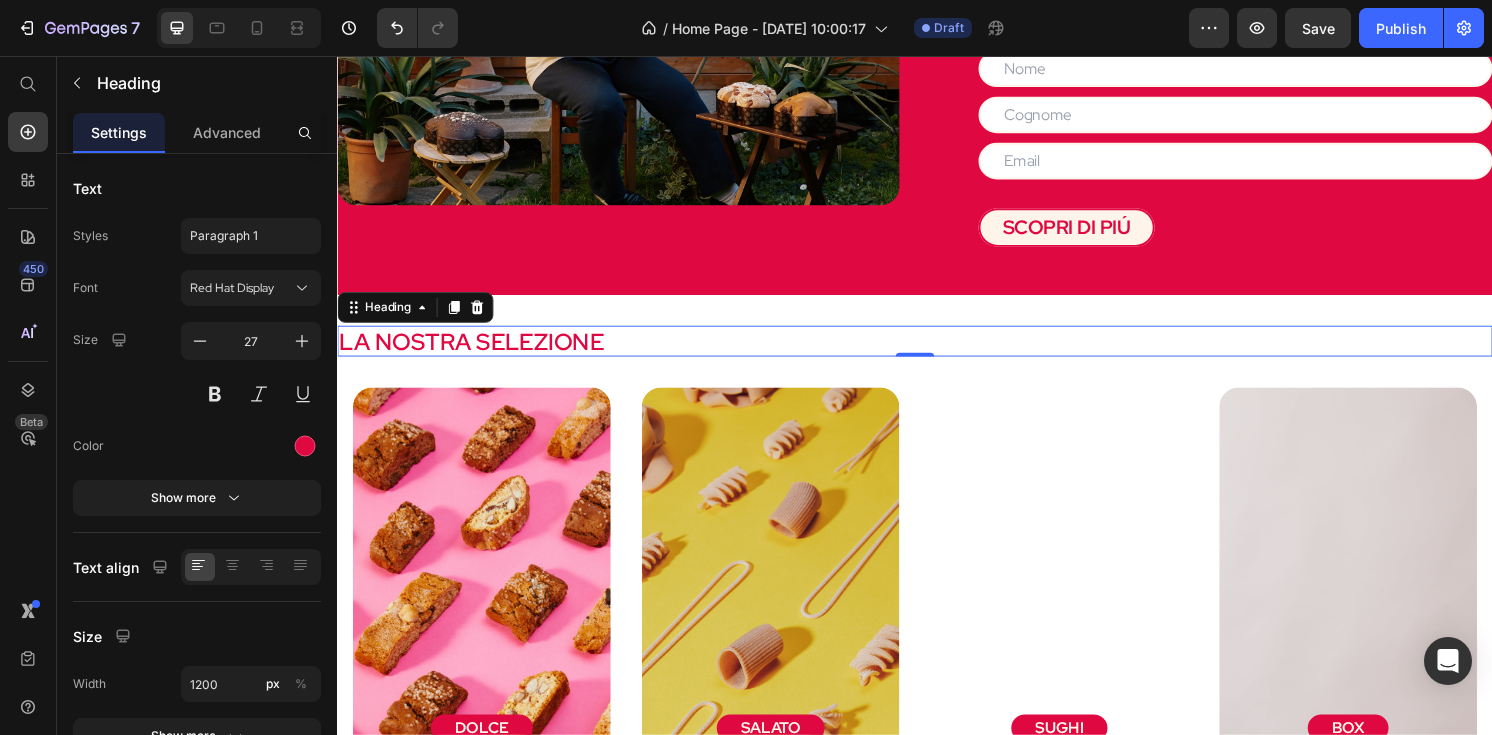 click 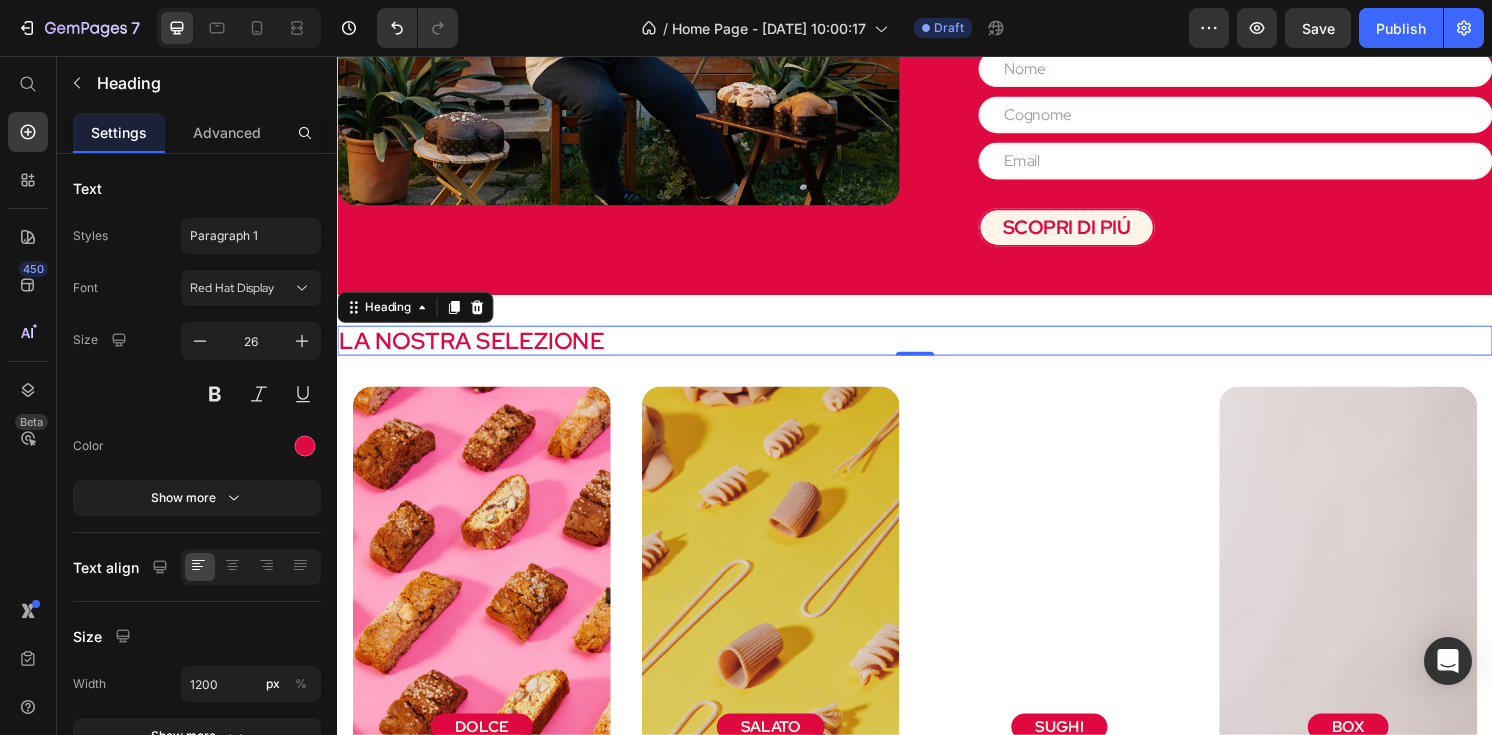 click 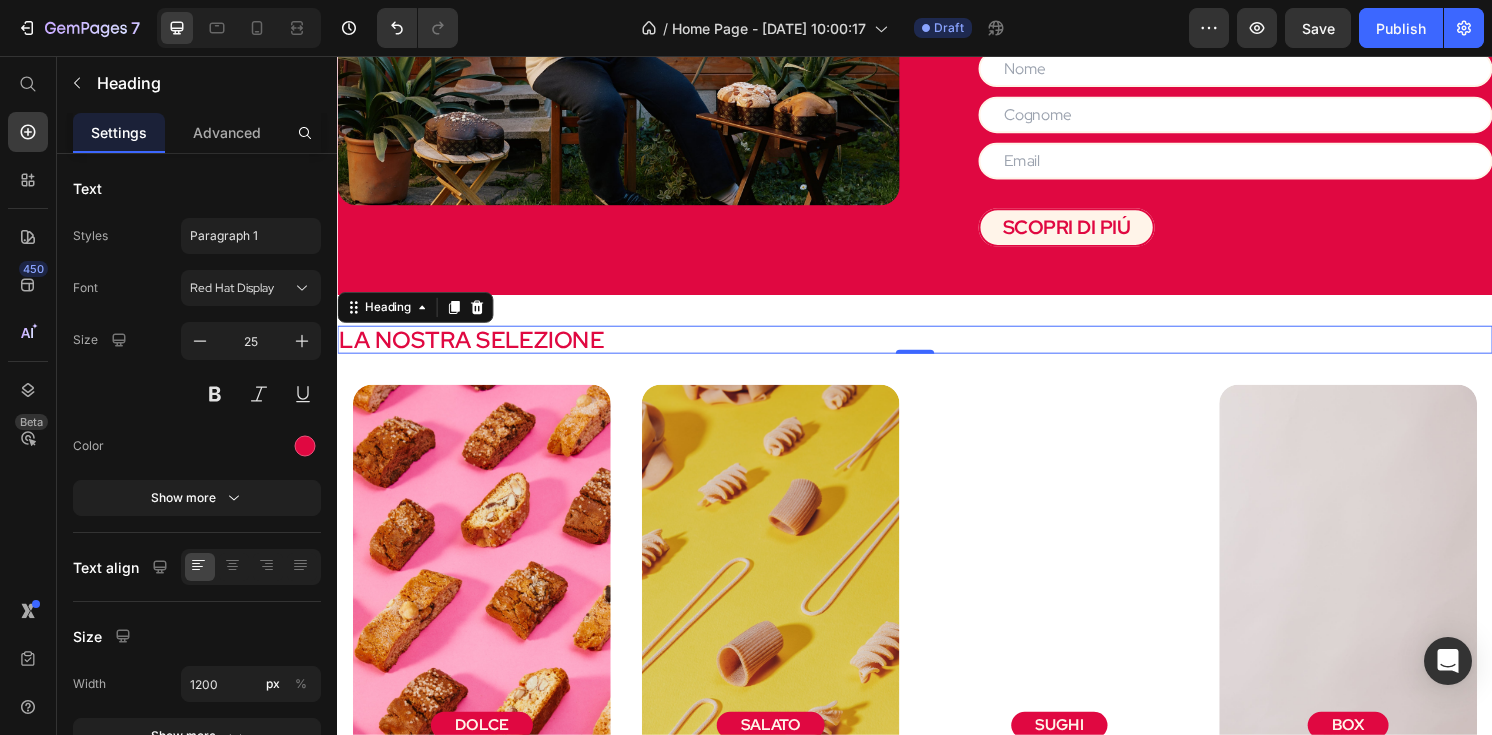 click 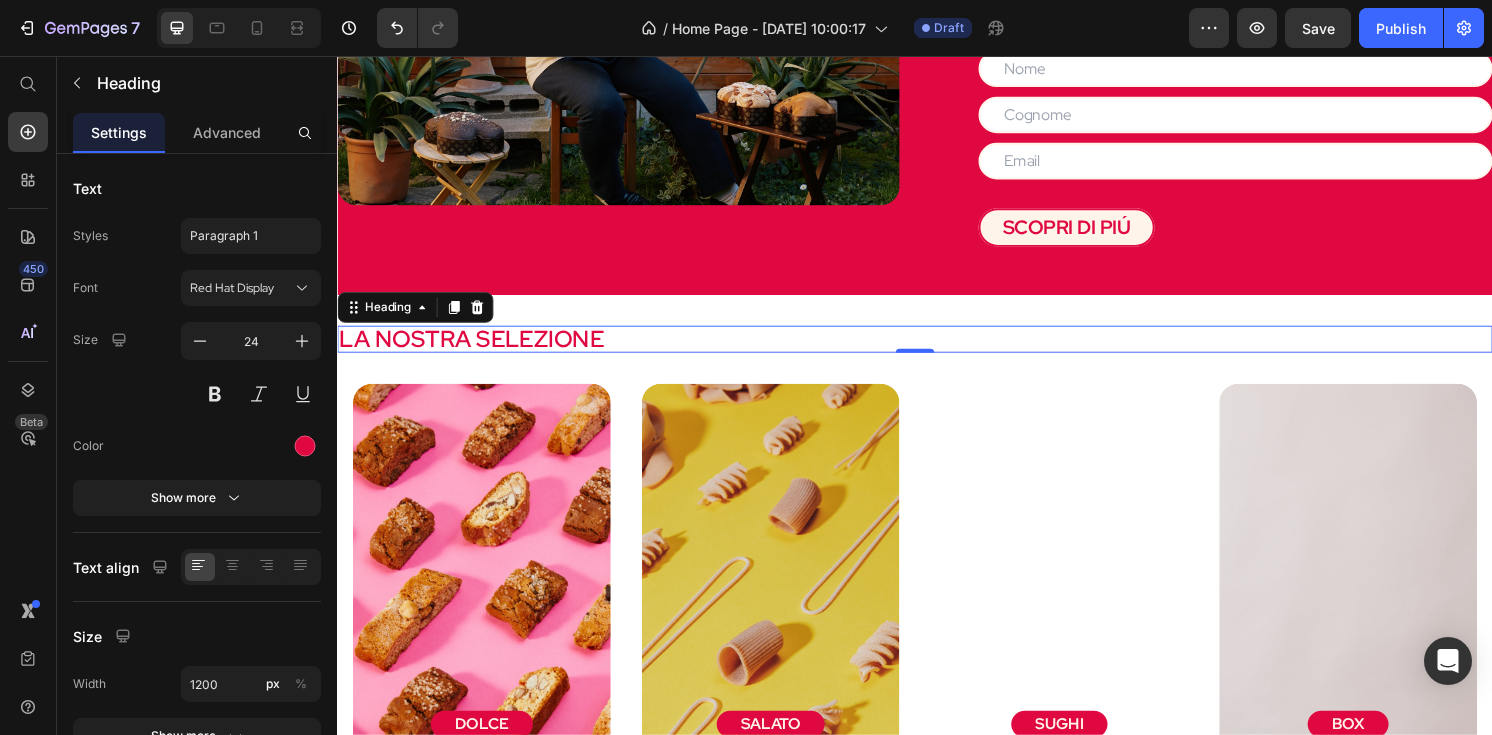 click 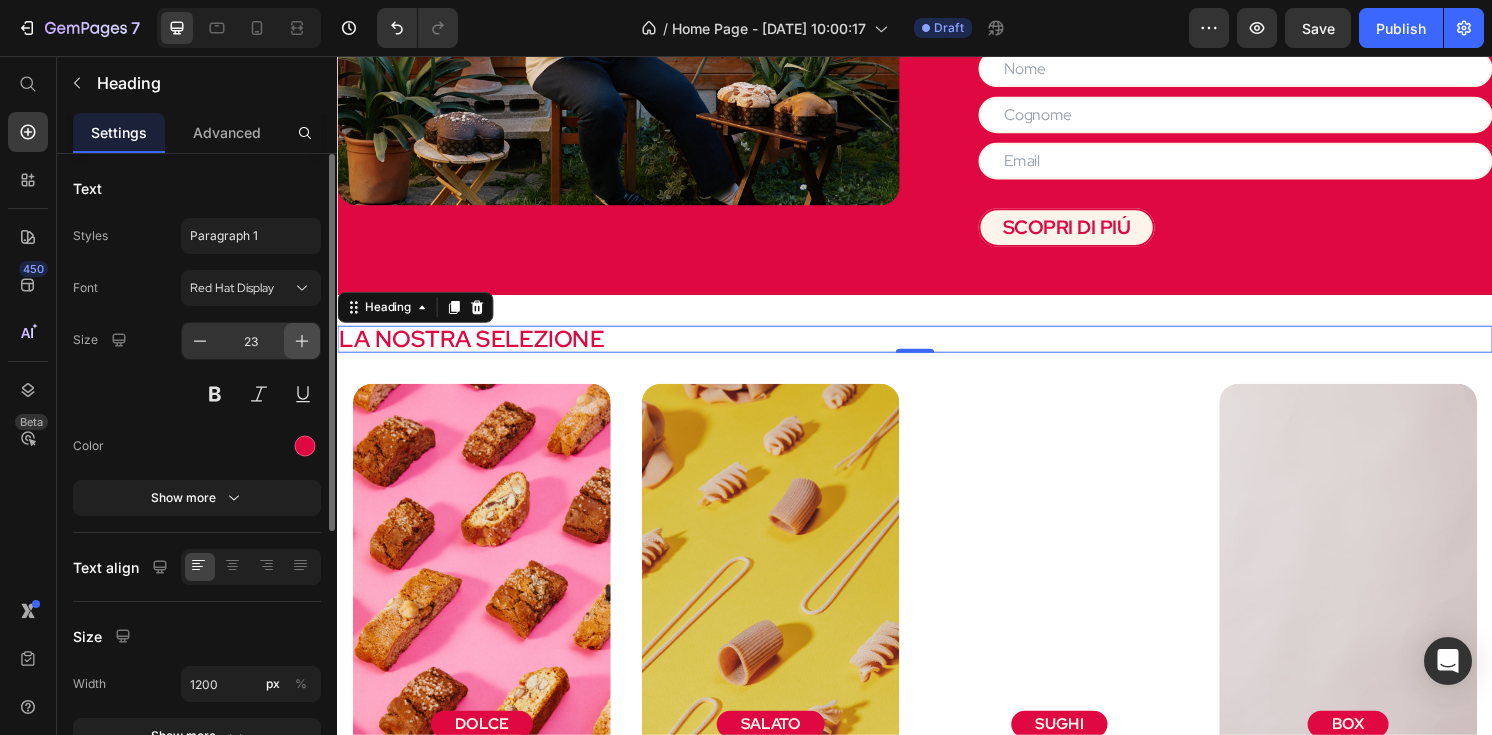 click 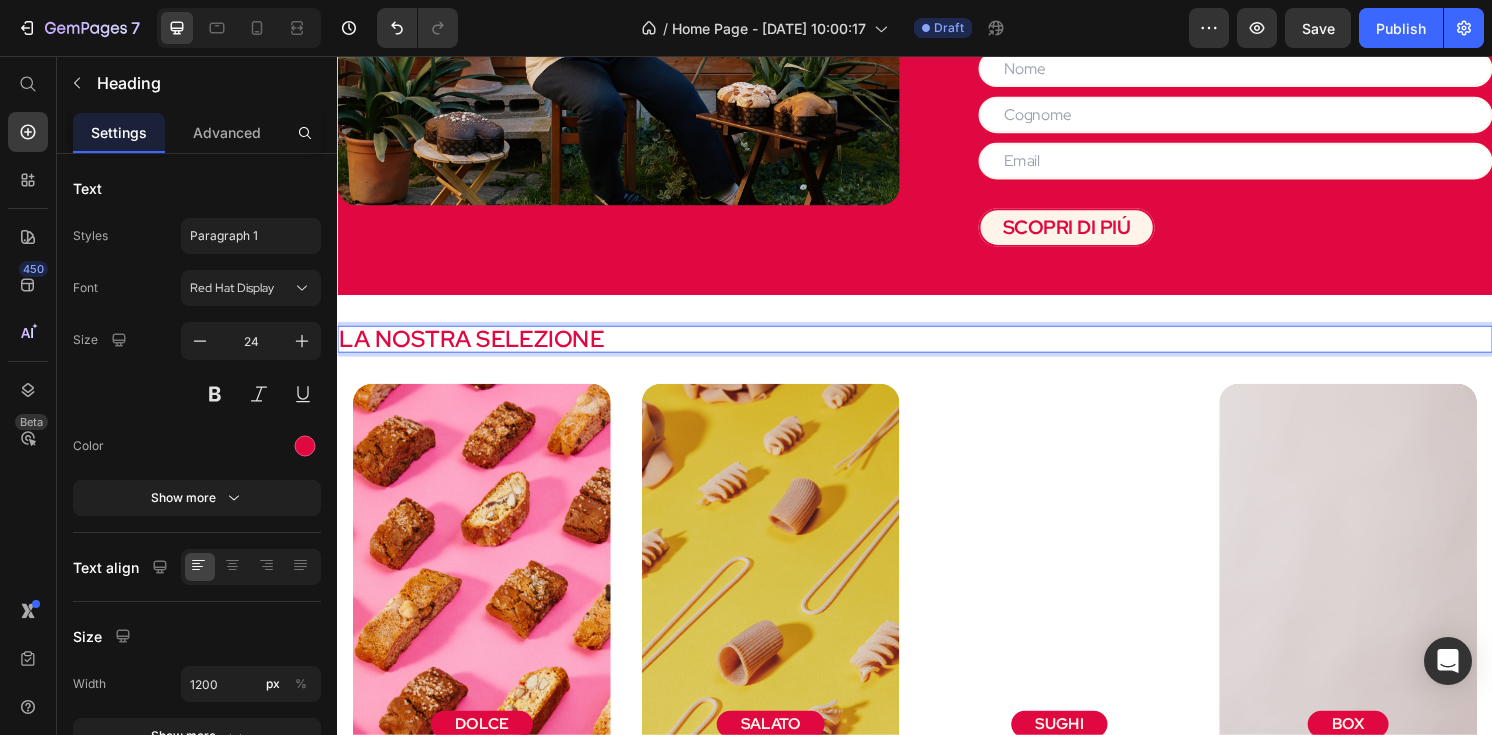 click on "LA NOSTRA SELEZIONE" at bounding box center (476, 349) 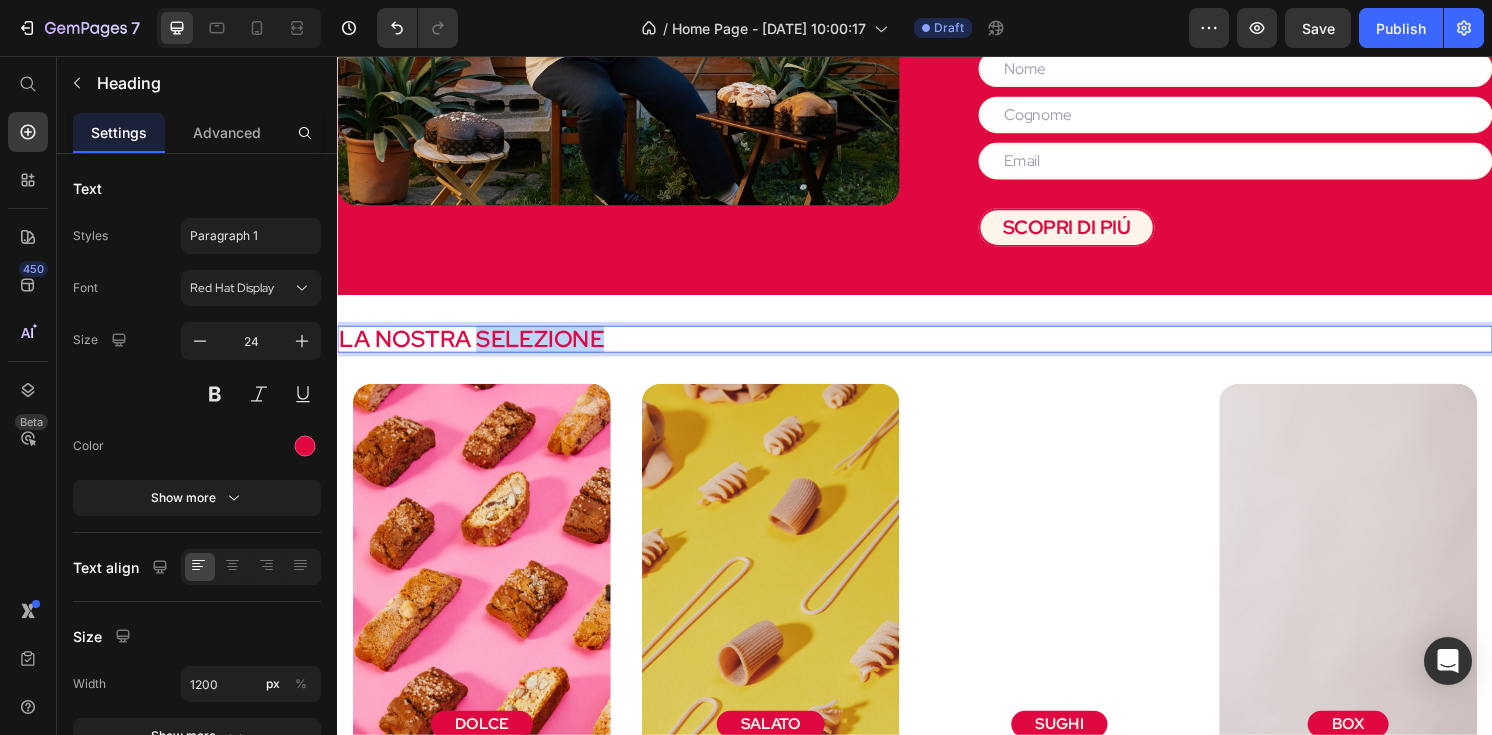 click on "LA NOSTRA SELEZIONE" at bounding box center [476, 349] 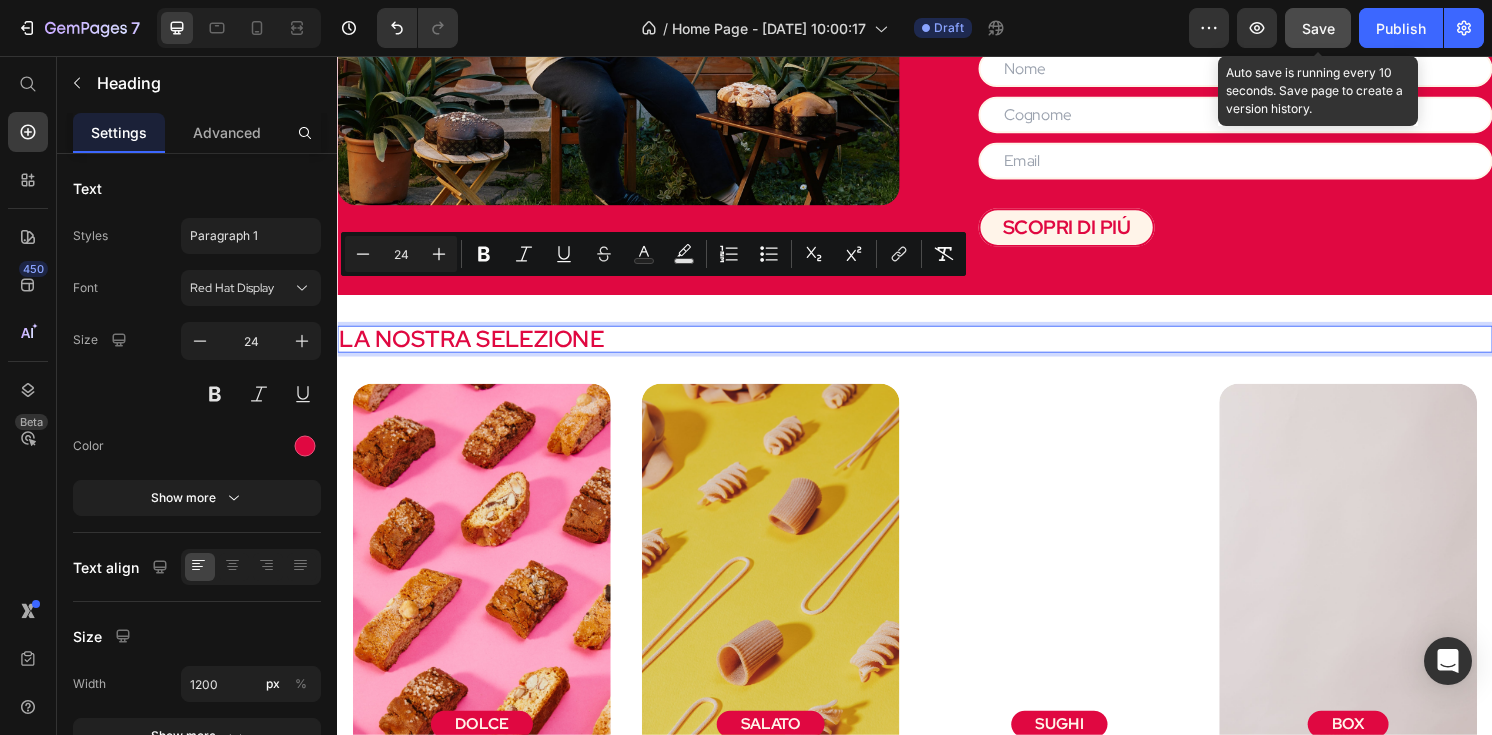 click on "Save" at bounding box center [1318, 28] 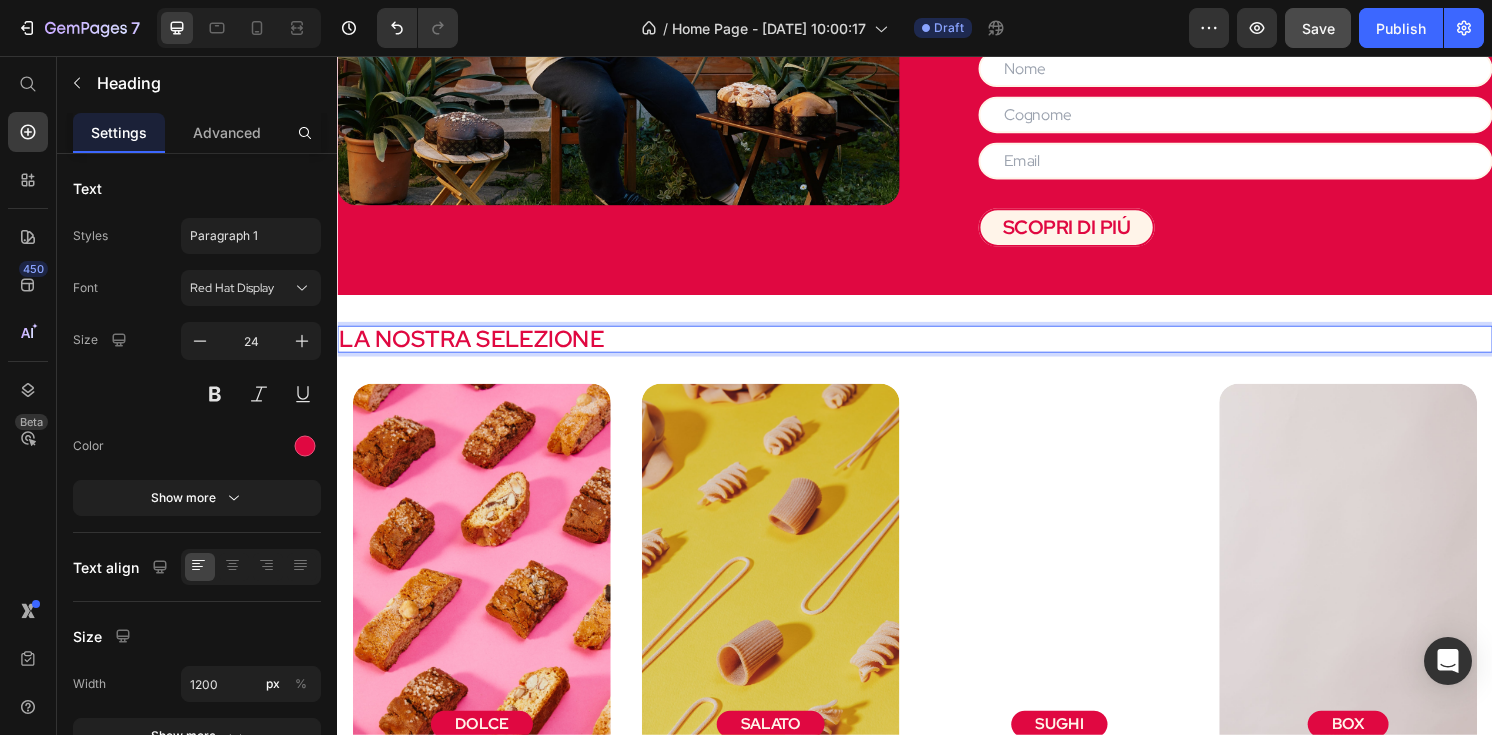 click on "LA NOSTRA SELEZIONE" at bounding box center [476, 349] 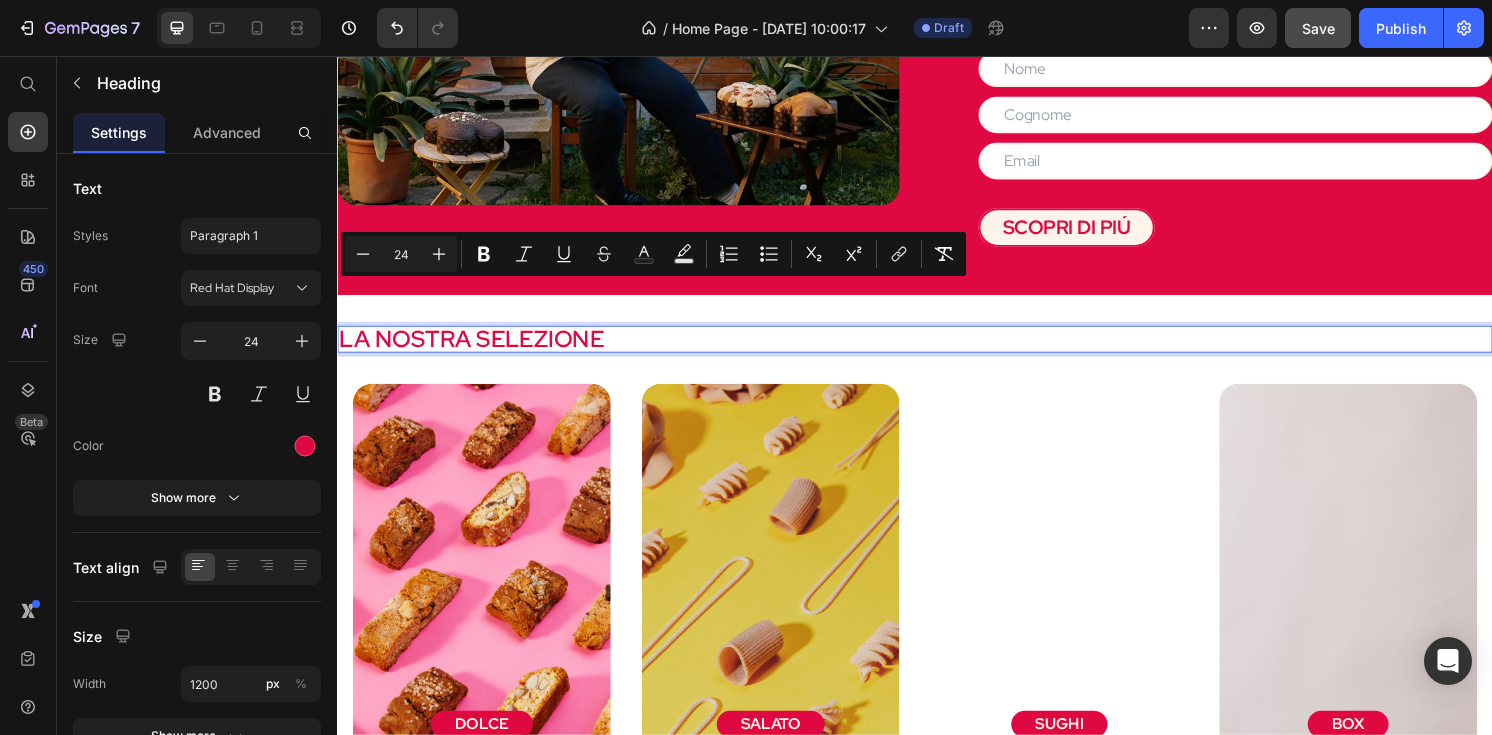 click on "LA NOSTRA SELEZIONE" at bounding box center [937, 350] 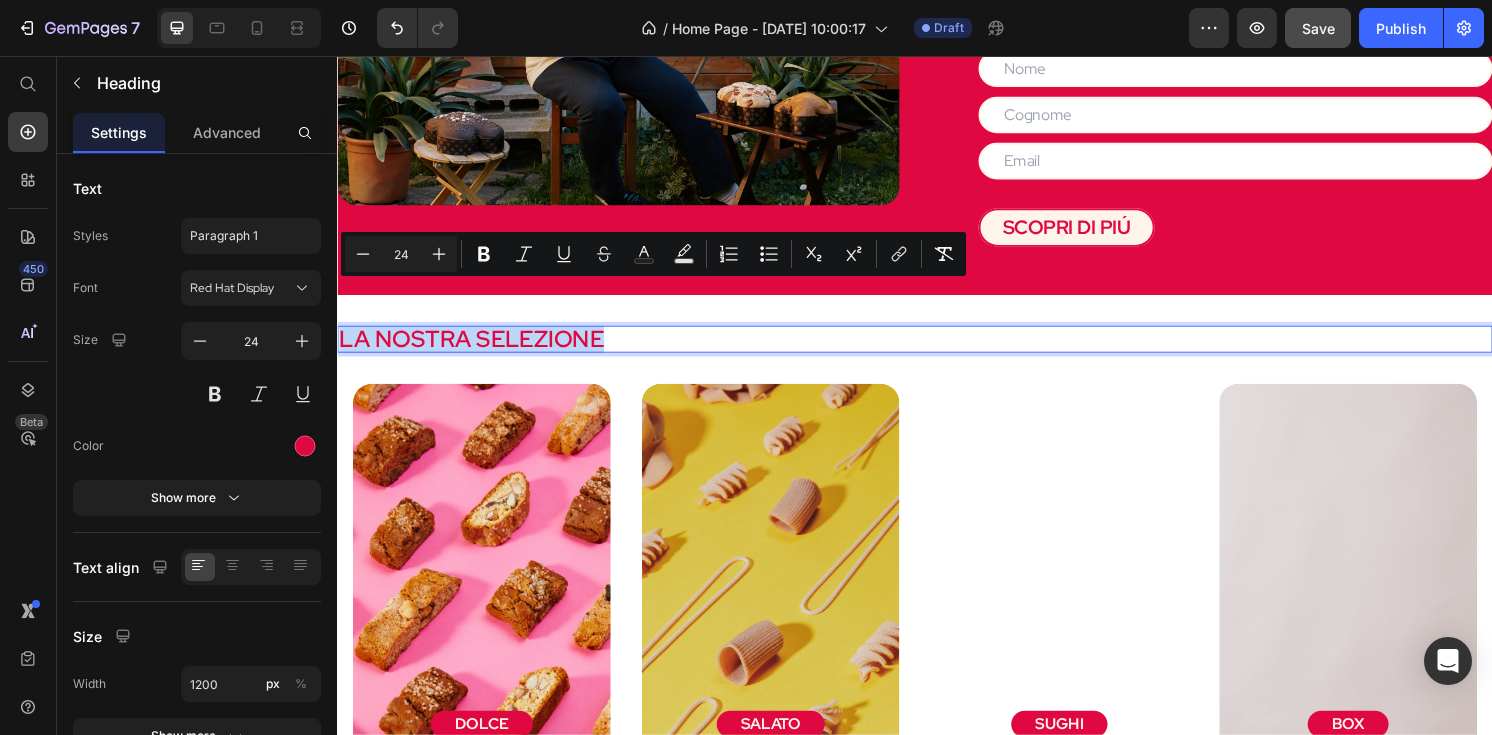 drag, startPoint x: 626, startPoint y: 310, endPoint x: 342, endPoint y: 319, distance: 284.14258 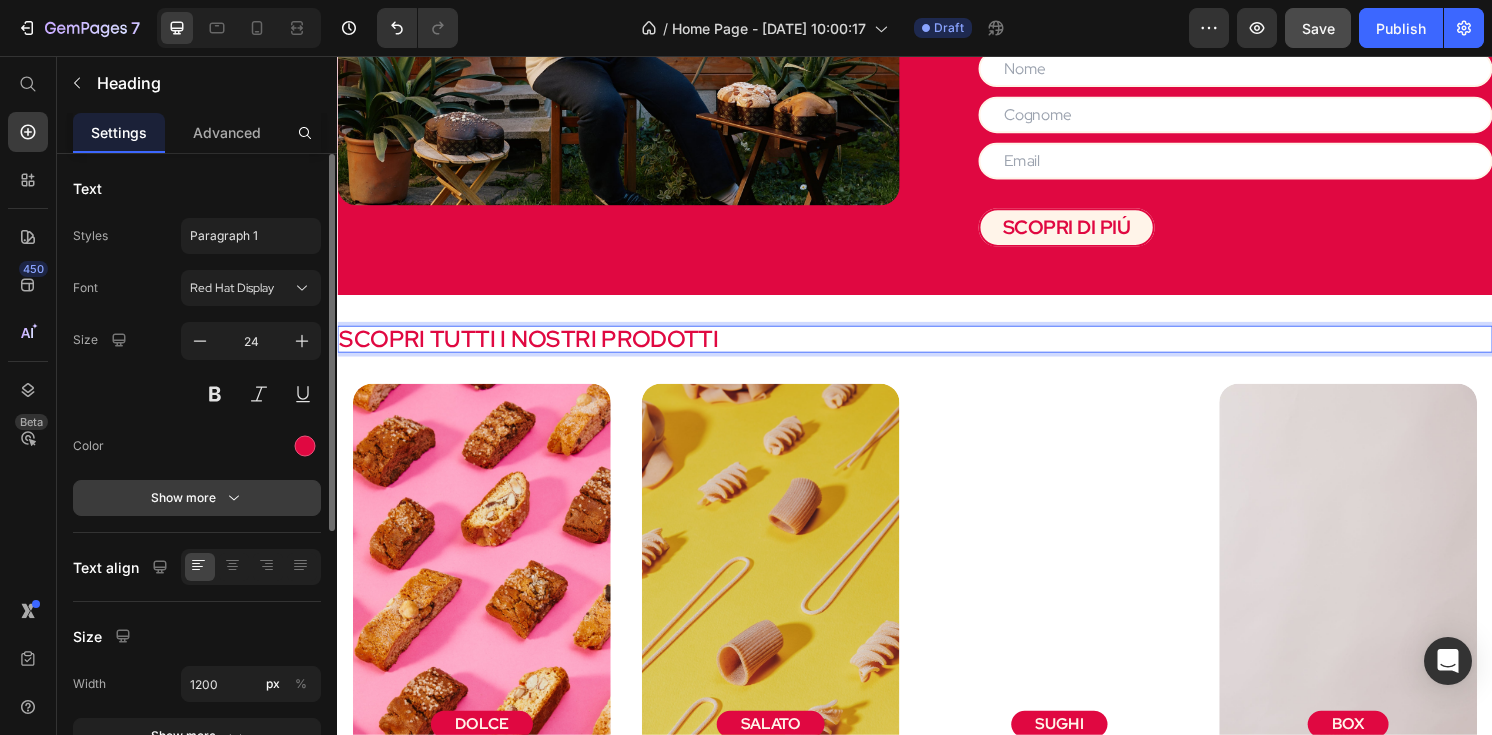 click 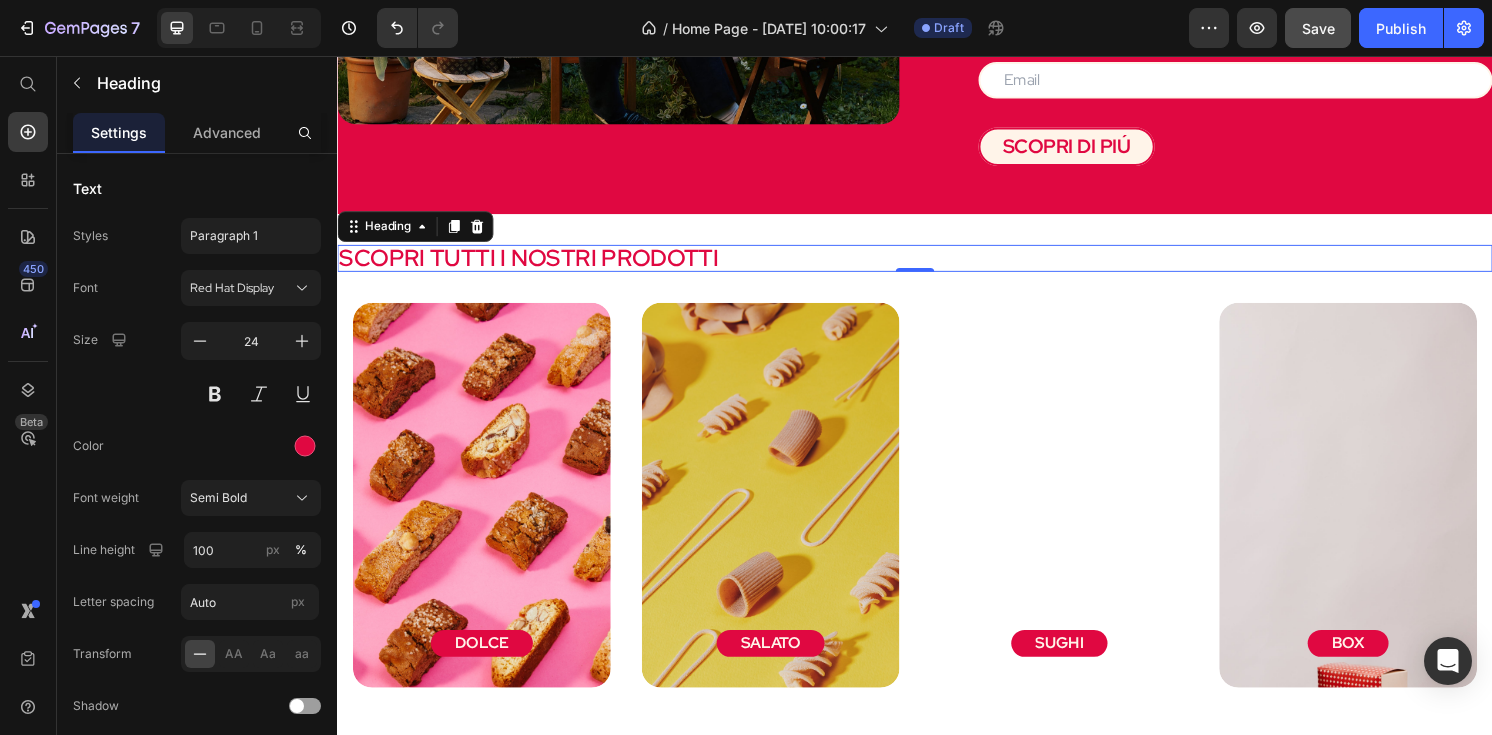 scroll, scrollTop: 2290, scrollLeft: 0, axis: vertical 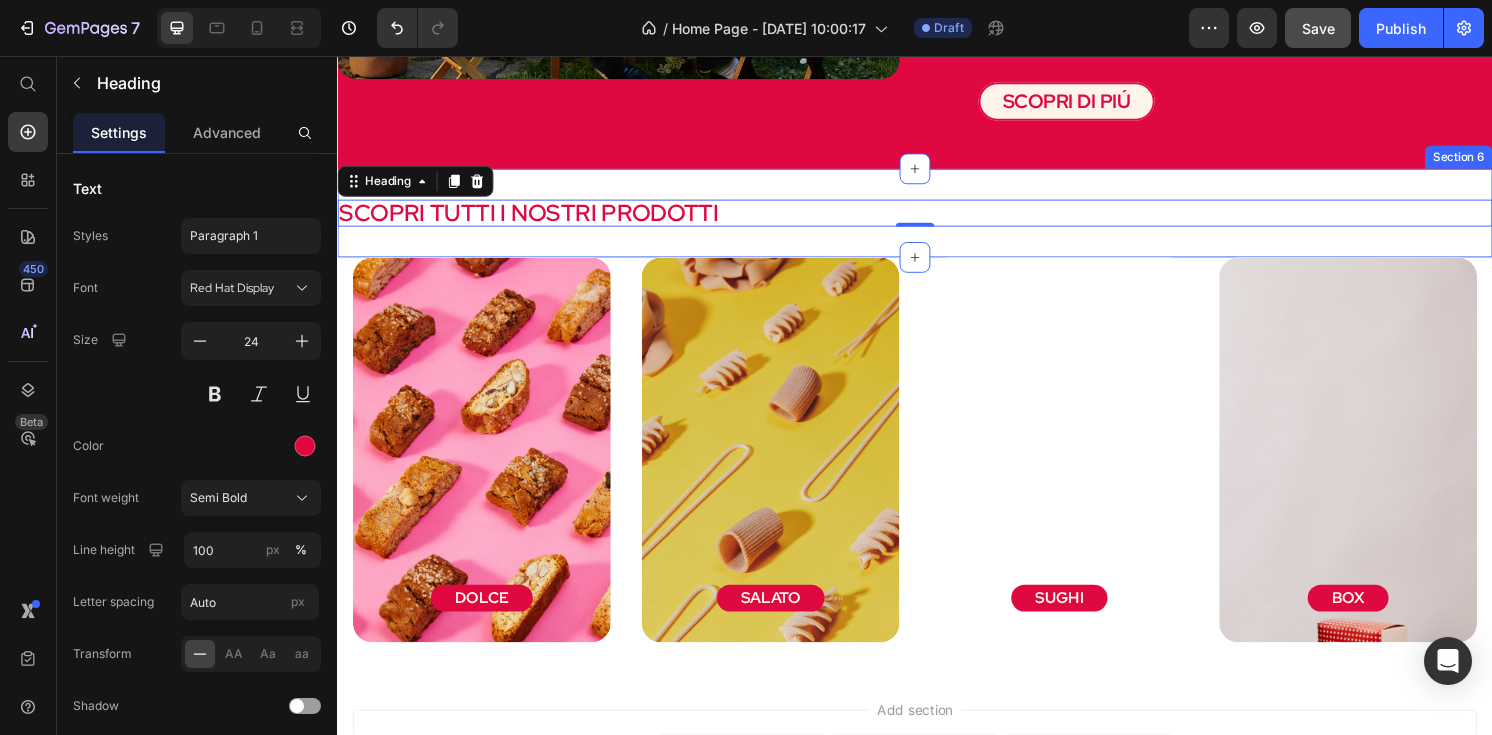 click on "SCOPRI TUTTI I NOSTRI PRODOTTI Heading   0 Section 6" at bounding box center [937, 219] 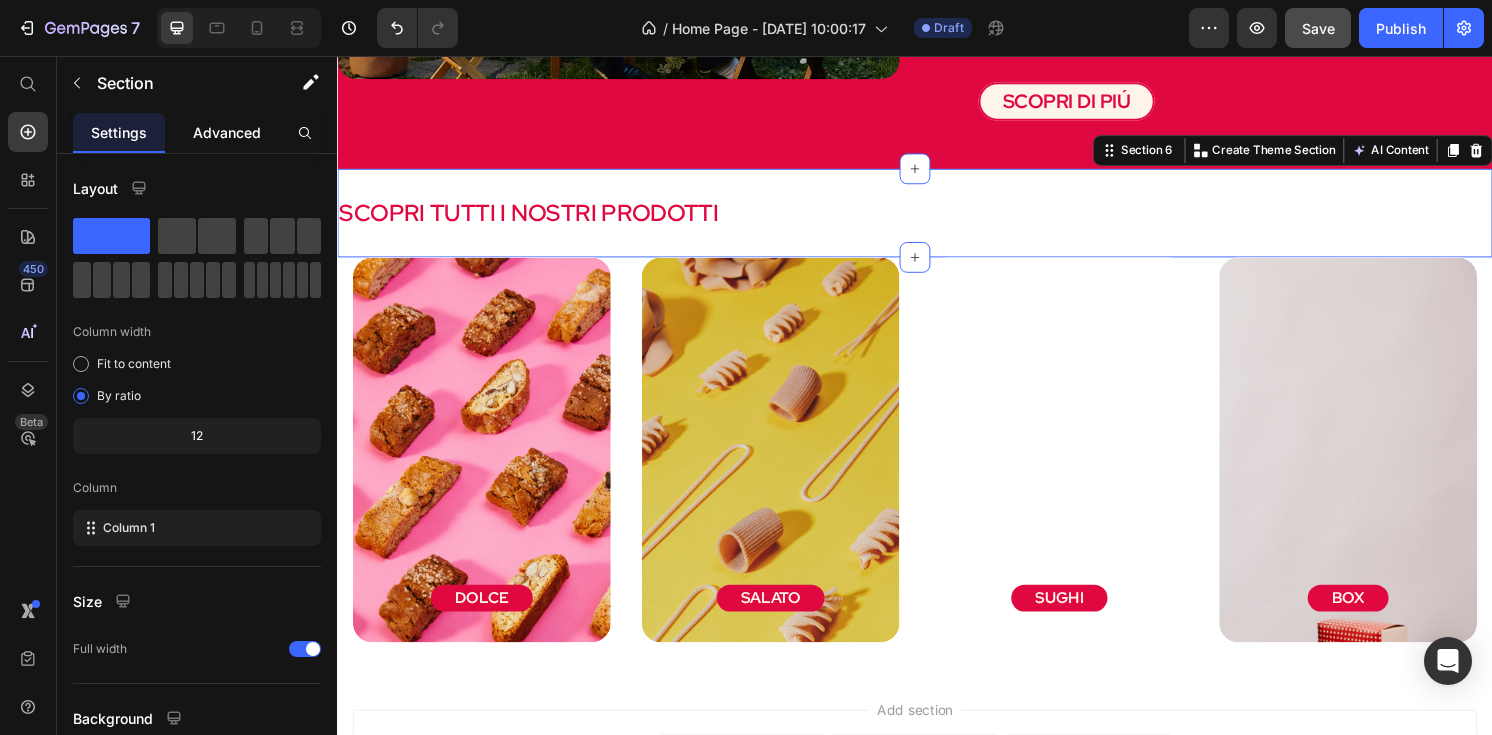 click on "Advanced" at bounding box center [227, 132] 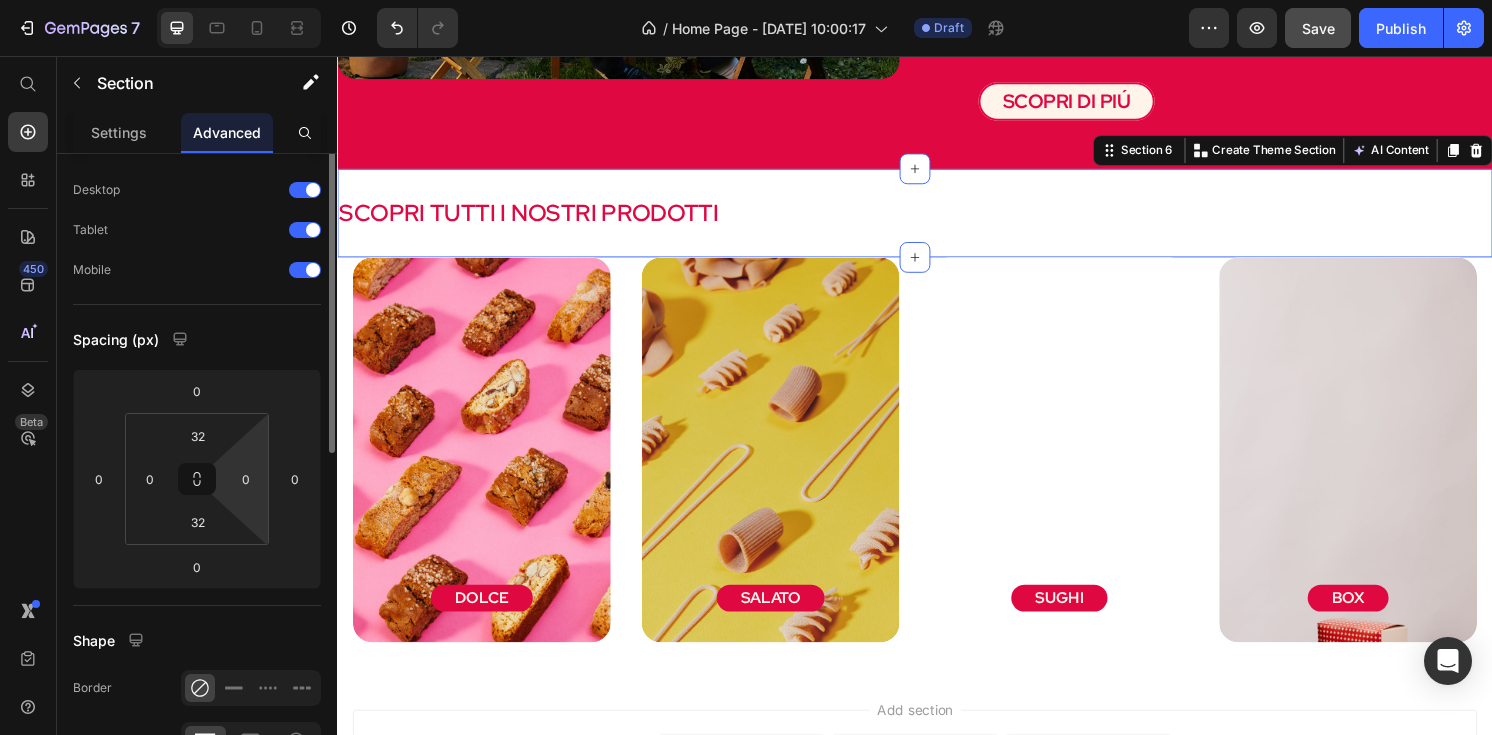 scroll, scrollTop: 48, scrollLeft: 0, axis: vertical 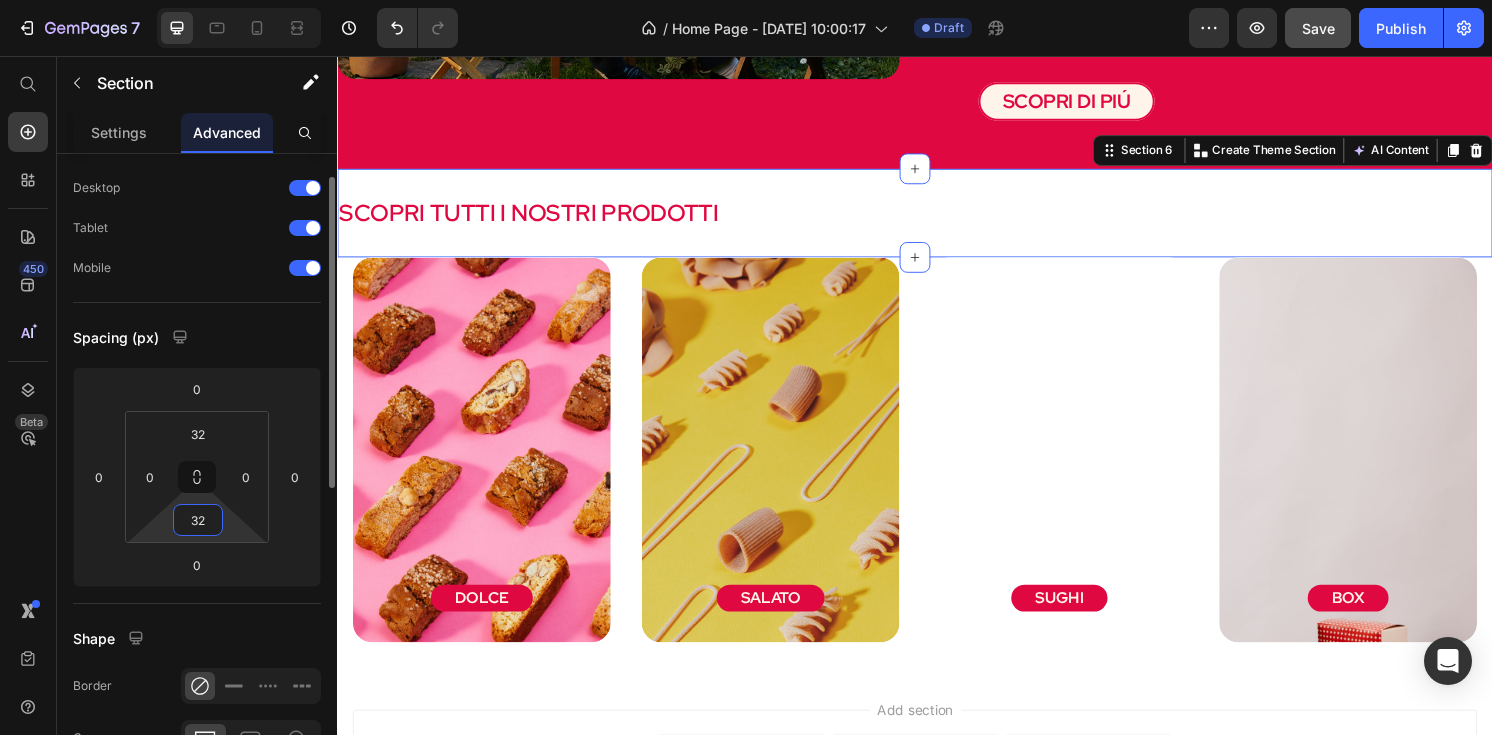 click on "32" at bounding box center (198, 520) 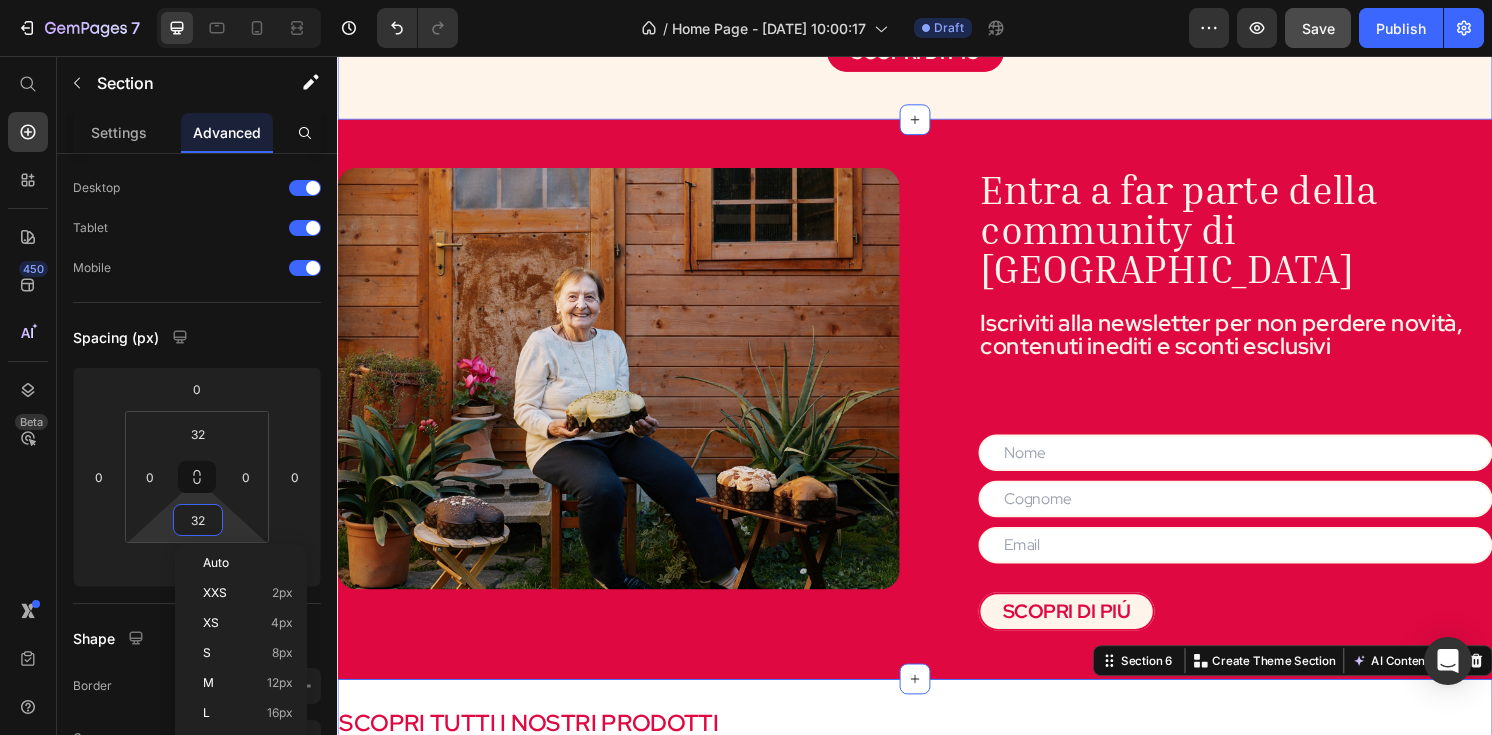 scroll, scrollTop: 2002, scrollLeft: 0, axis: vertical 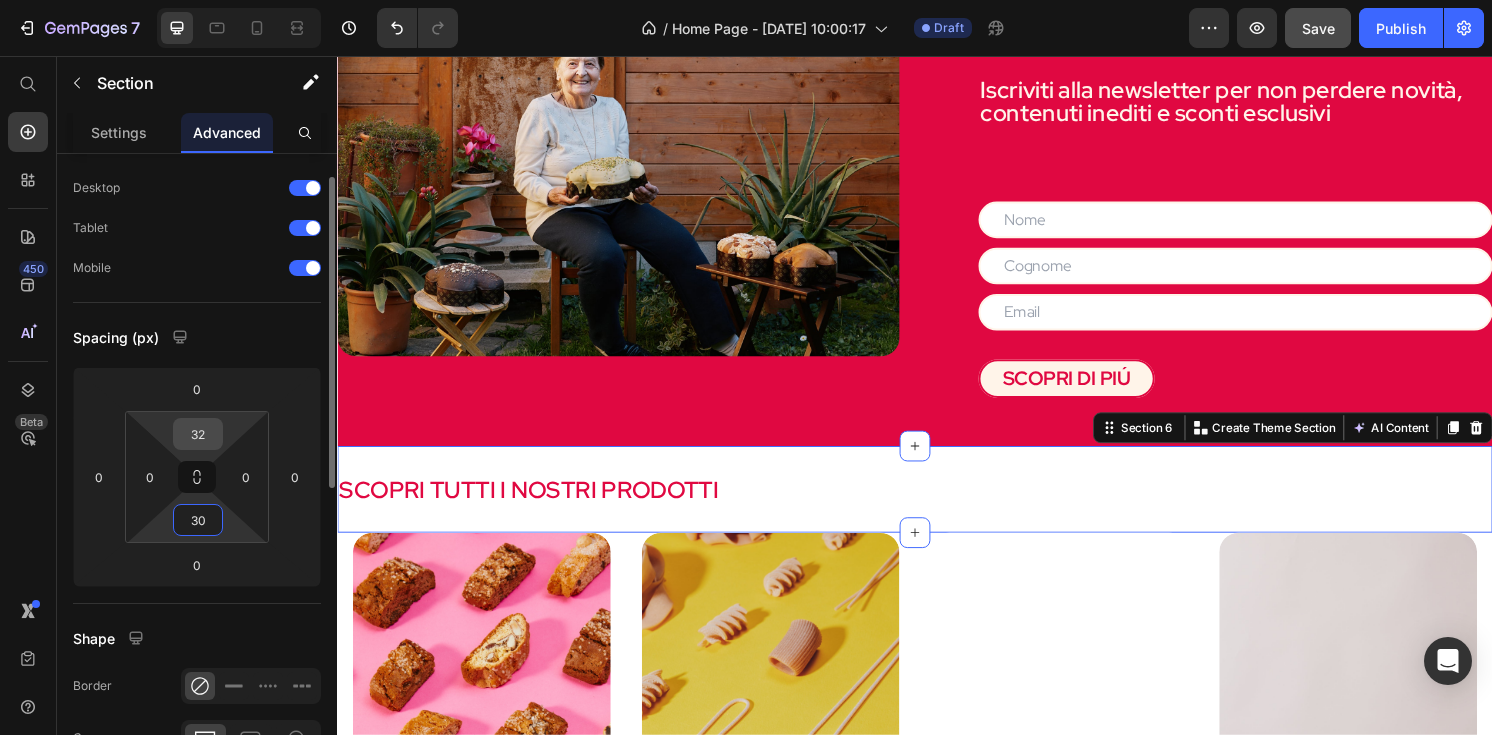 type on "30" 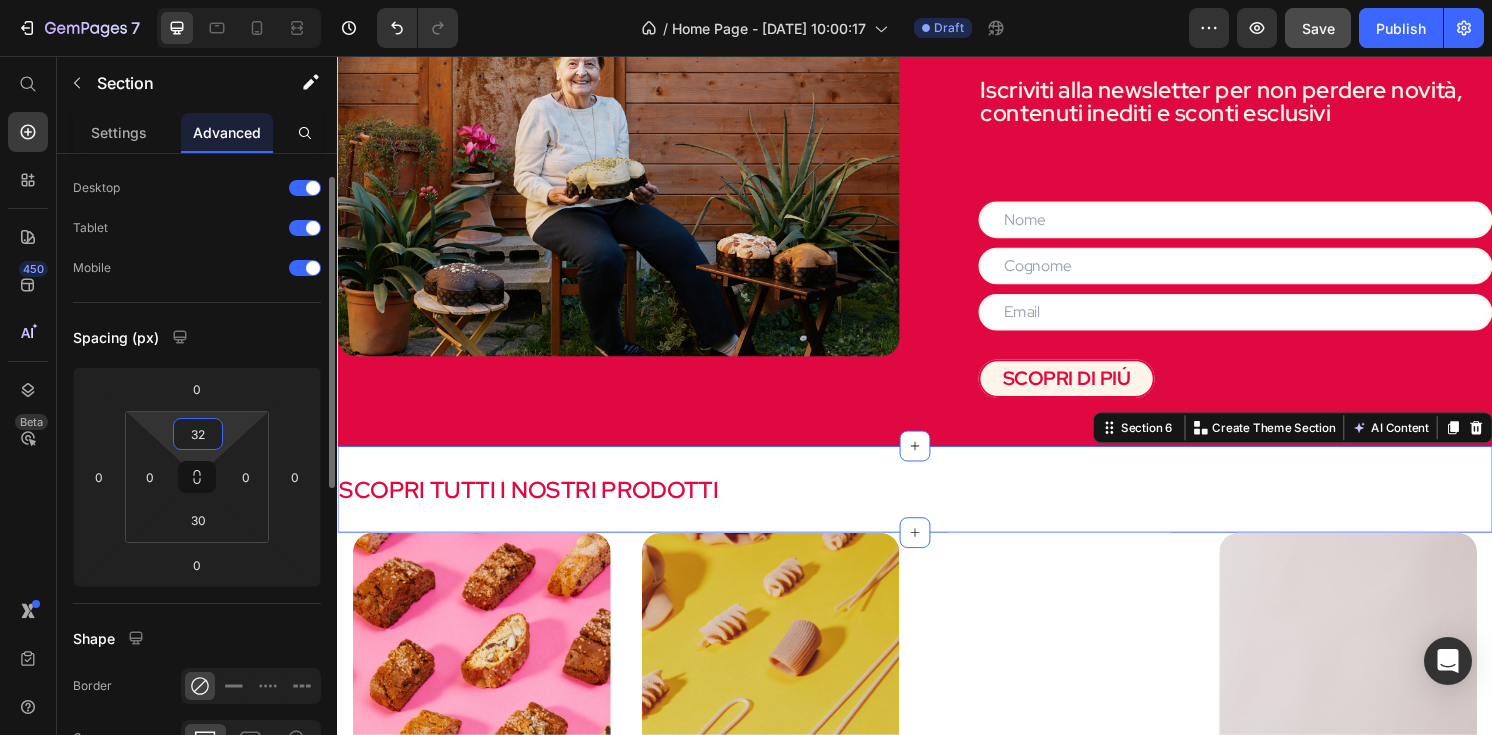 click on "32" at bounding box center (198, 434) 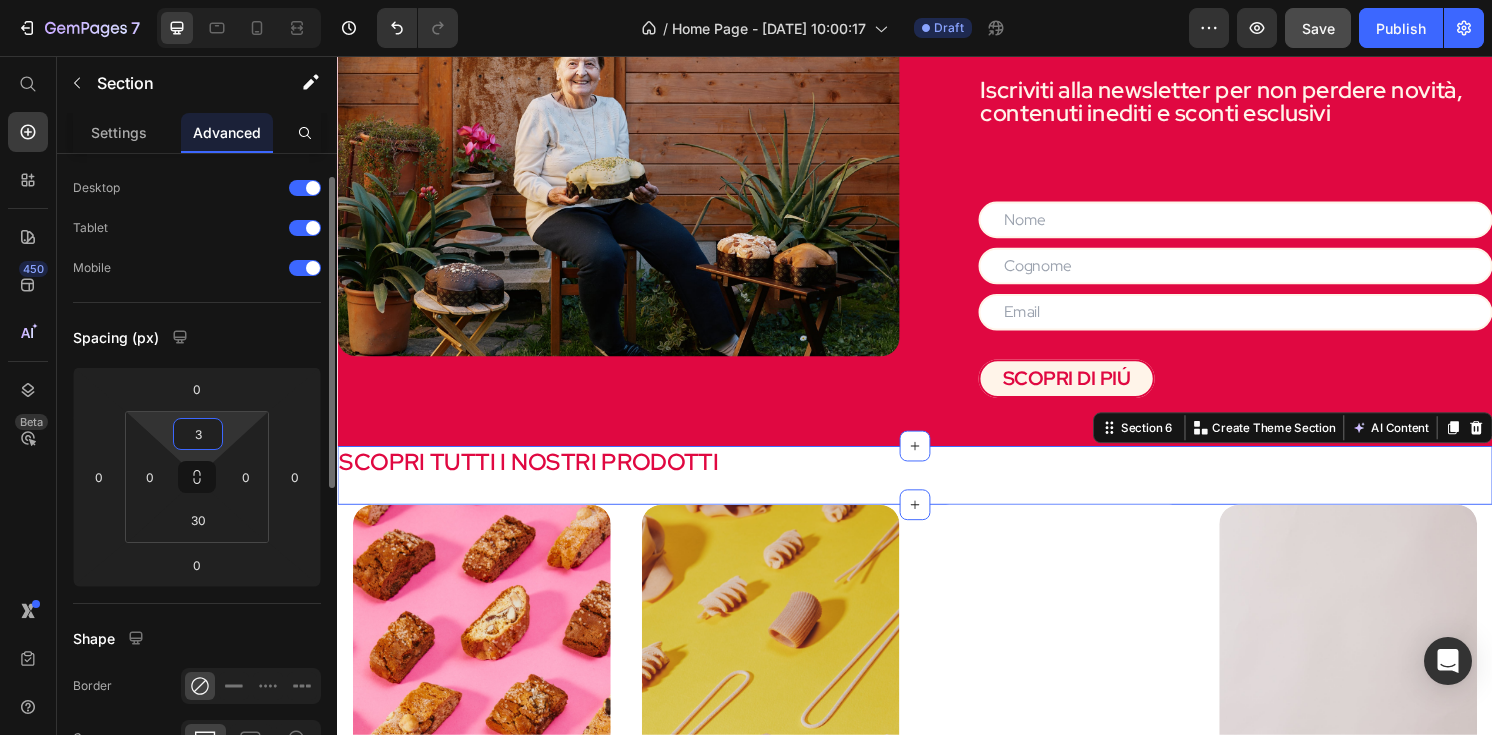 type on "30" 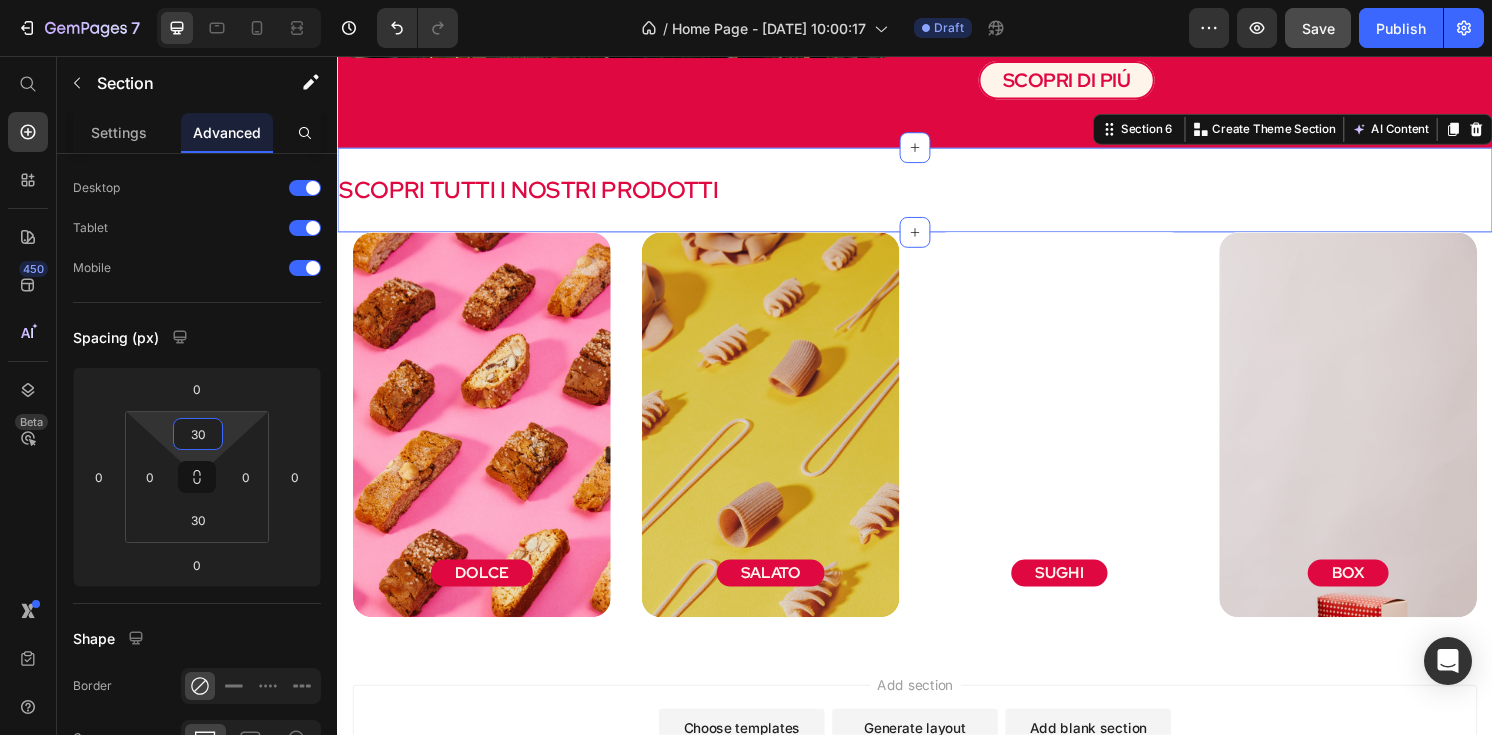 scroll, scrollTop: 2285, scrollLeft: 0, axis: vertical 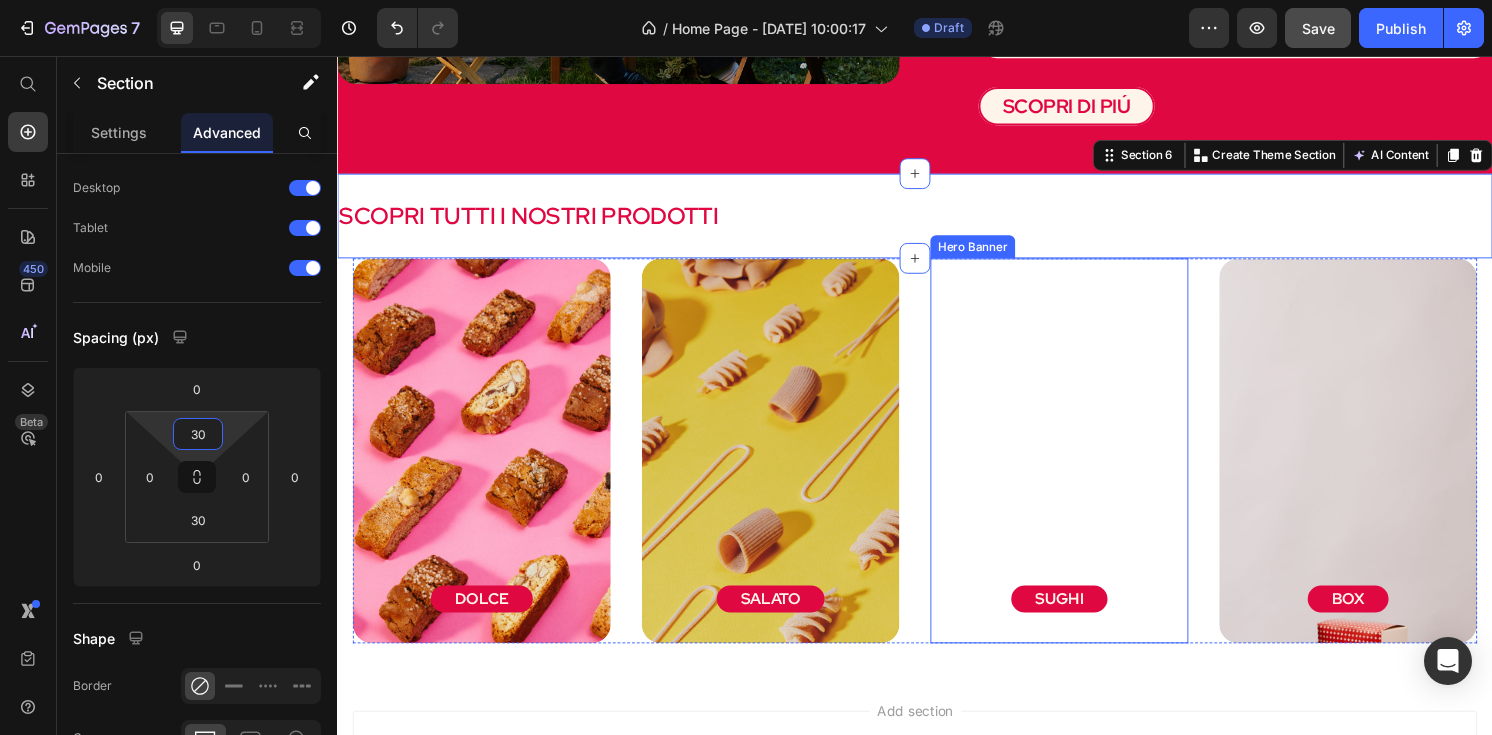 click at bounding box center [1087, 556] 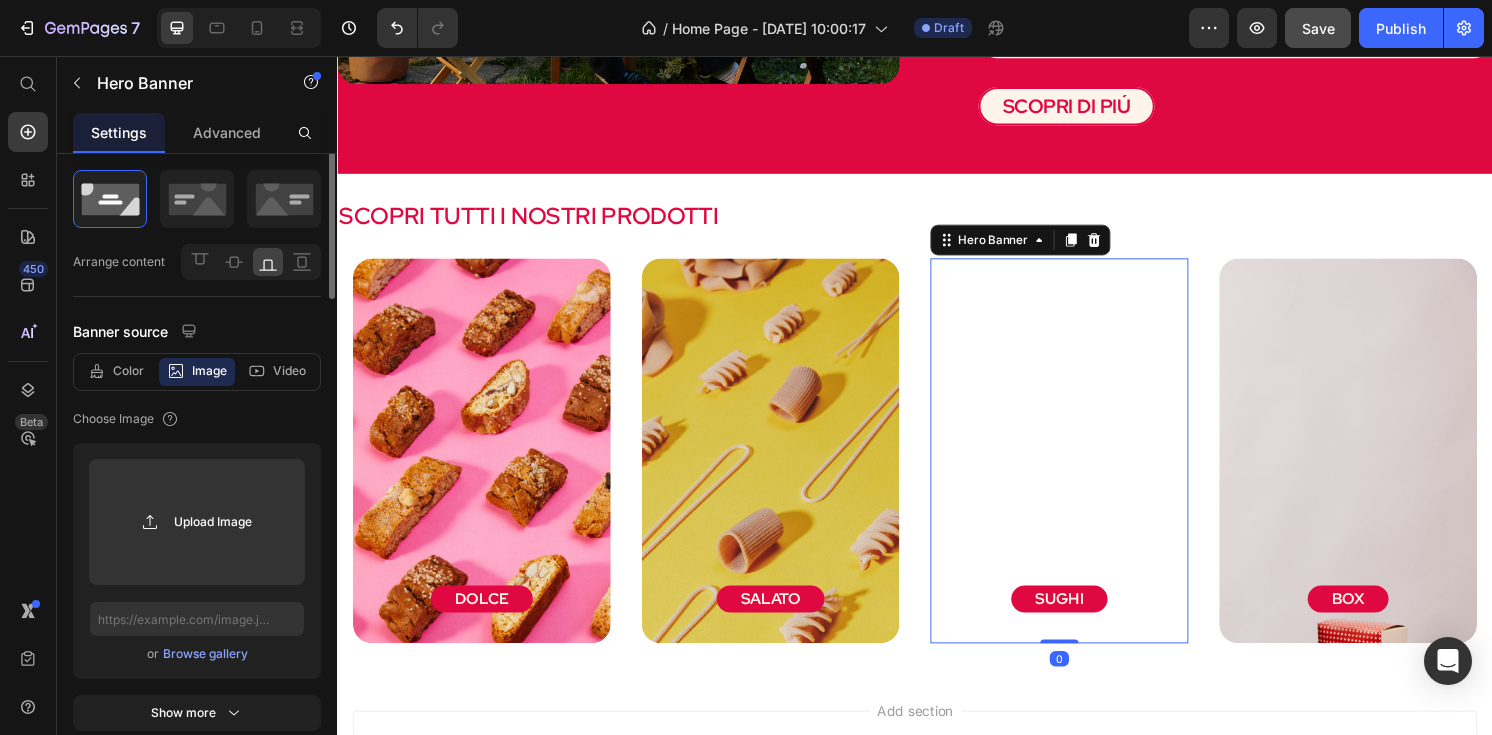 scroll, scrollTop: 0, scrollLeft: 0, axis: both 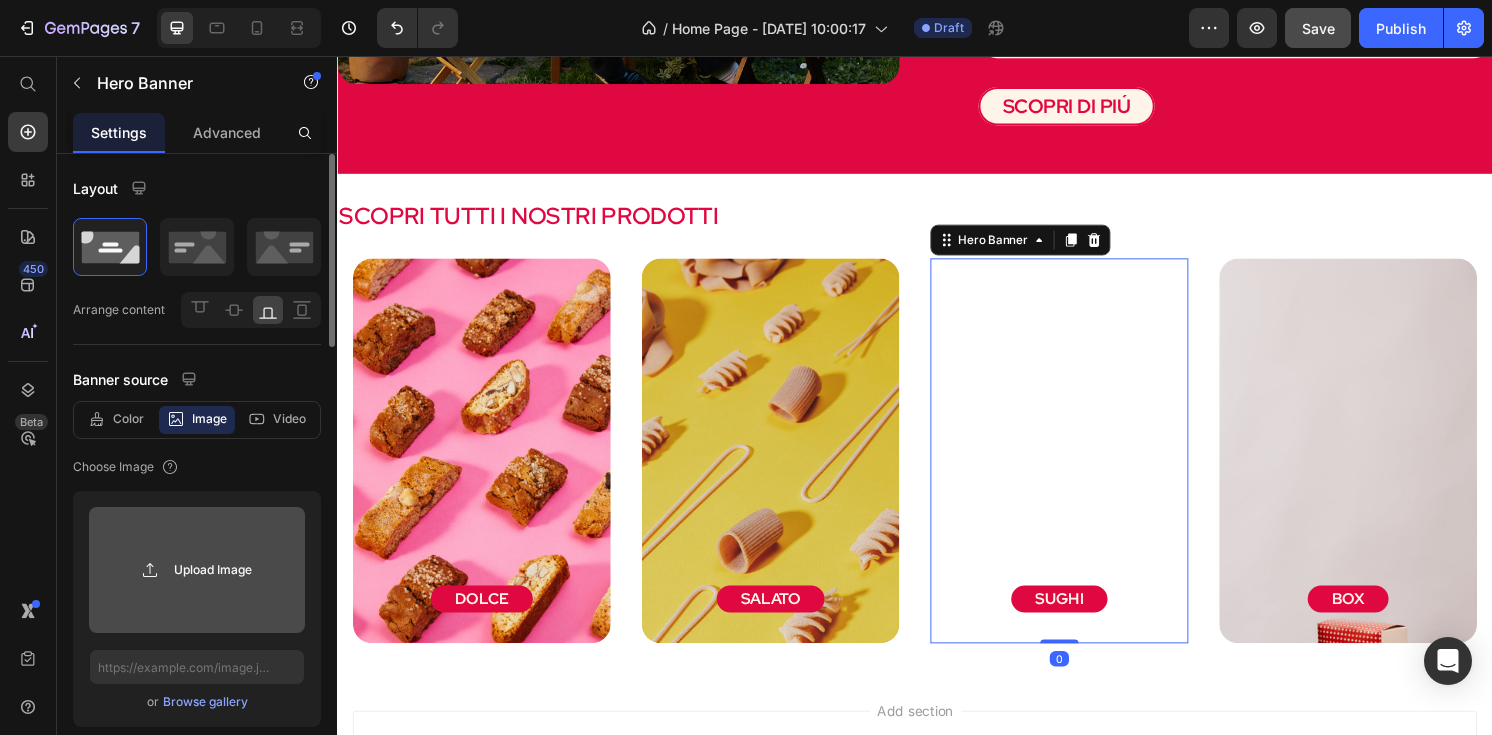click 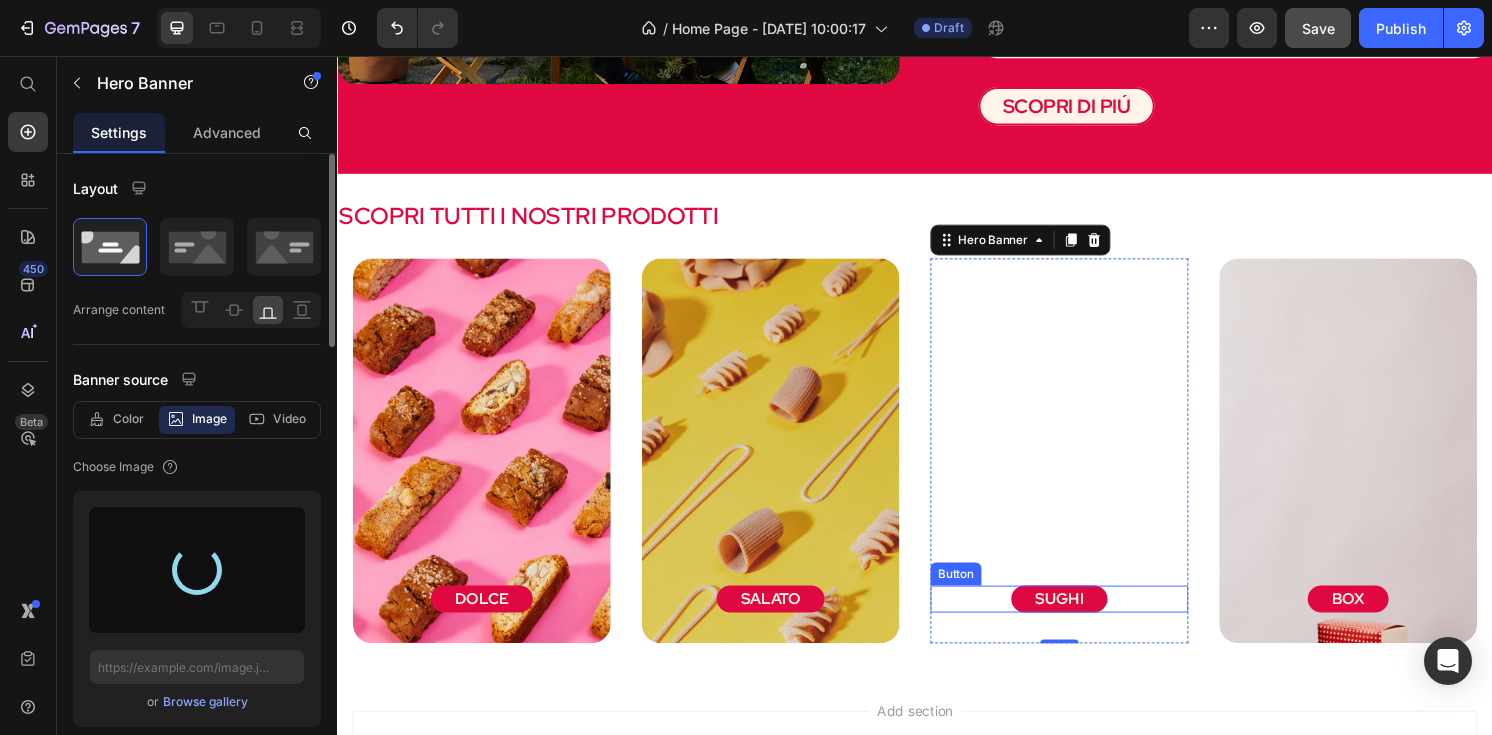 type on "[URL][DOMAIN_NAME]" 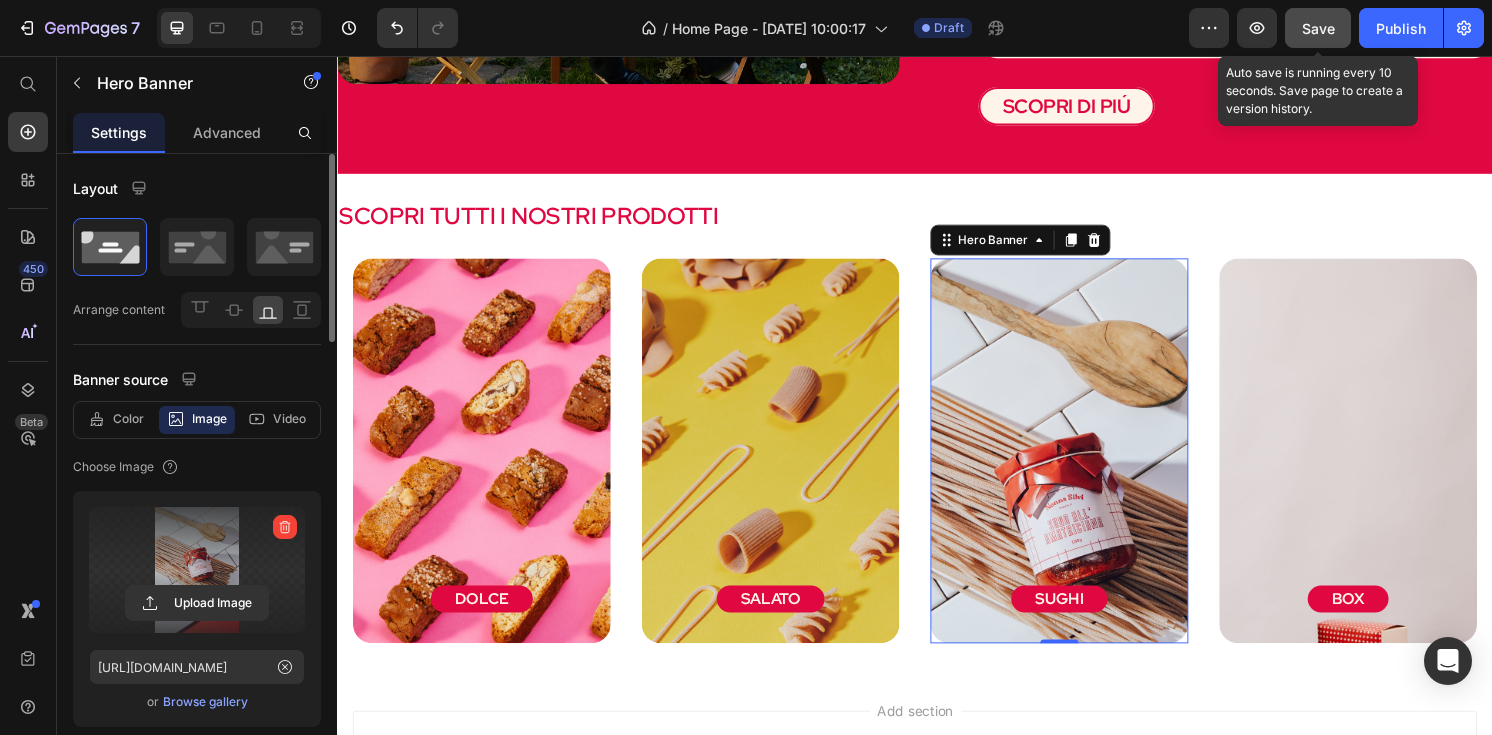 click on "Save" at bounding box center (1318, 28) 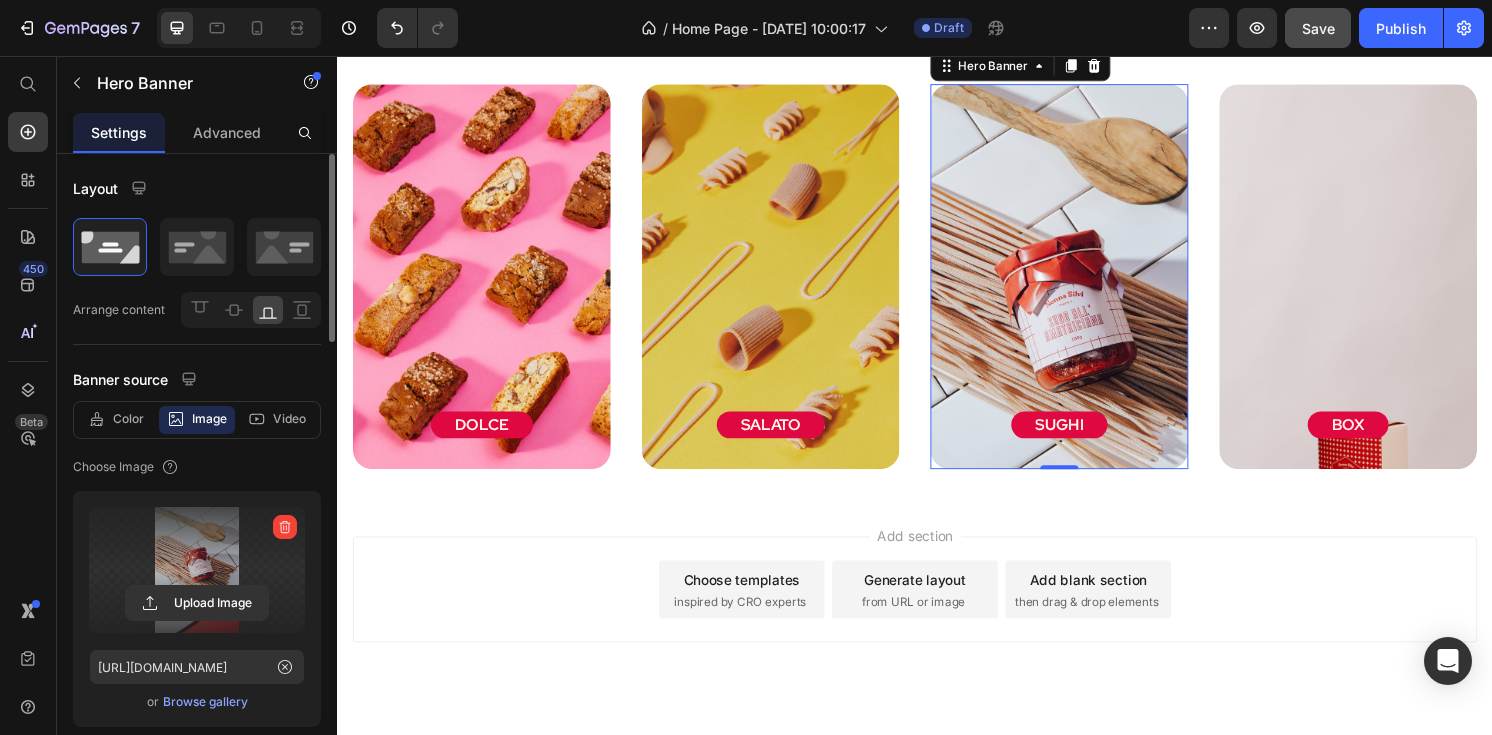 scroll, scrollTop: 1965, scrollLeft: 0, axis: vertical 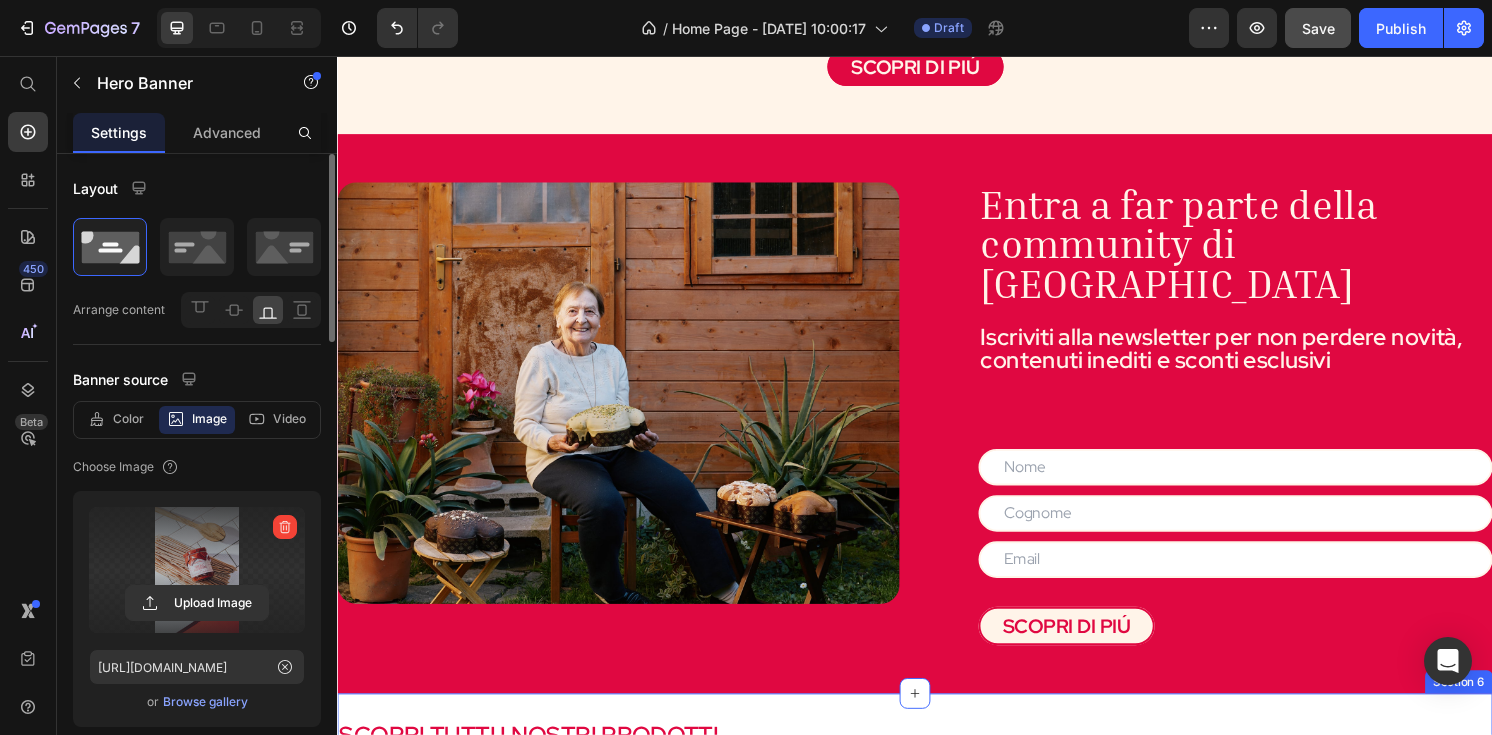 click at bounding box center [629, 406] 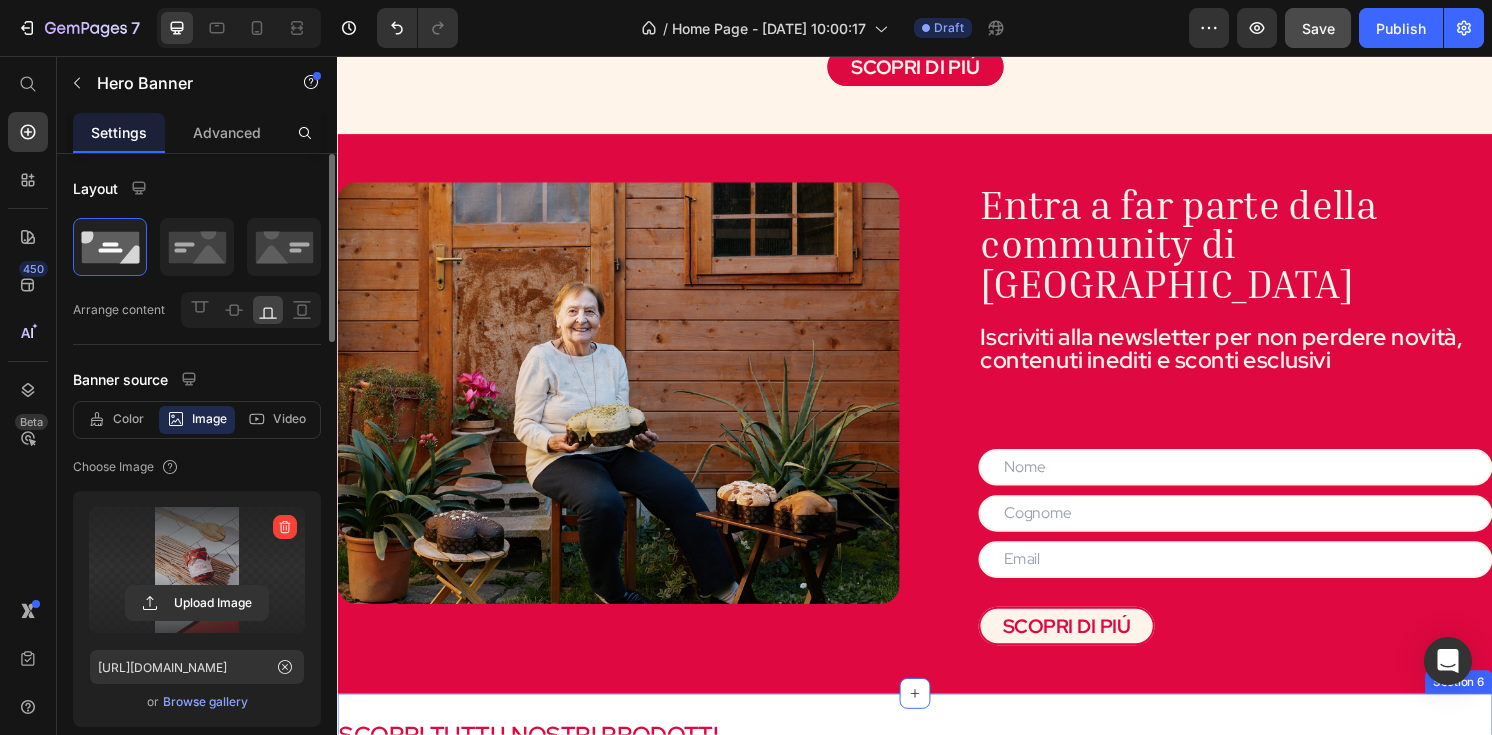 click at bounding box center (629, 406) 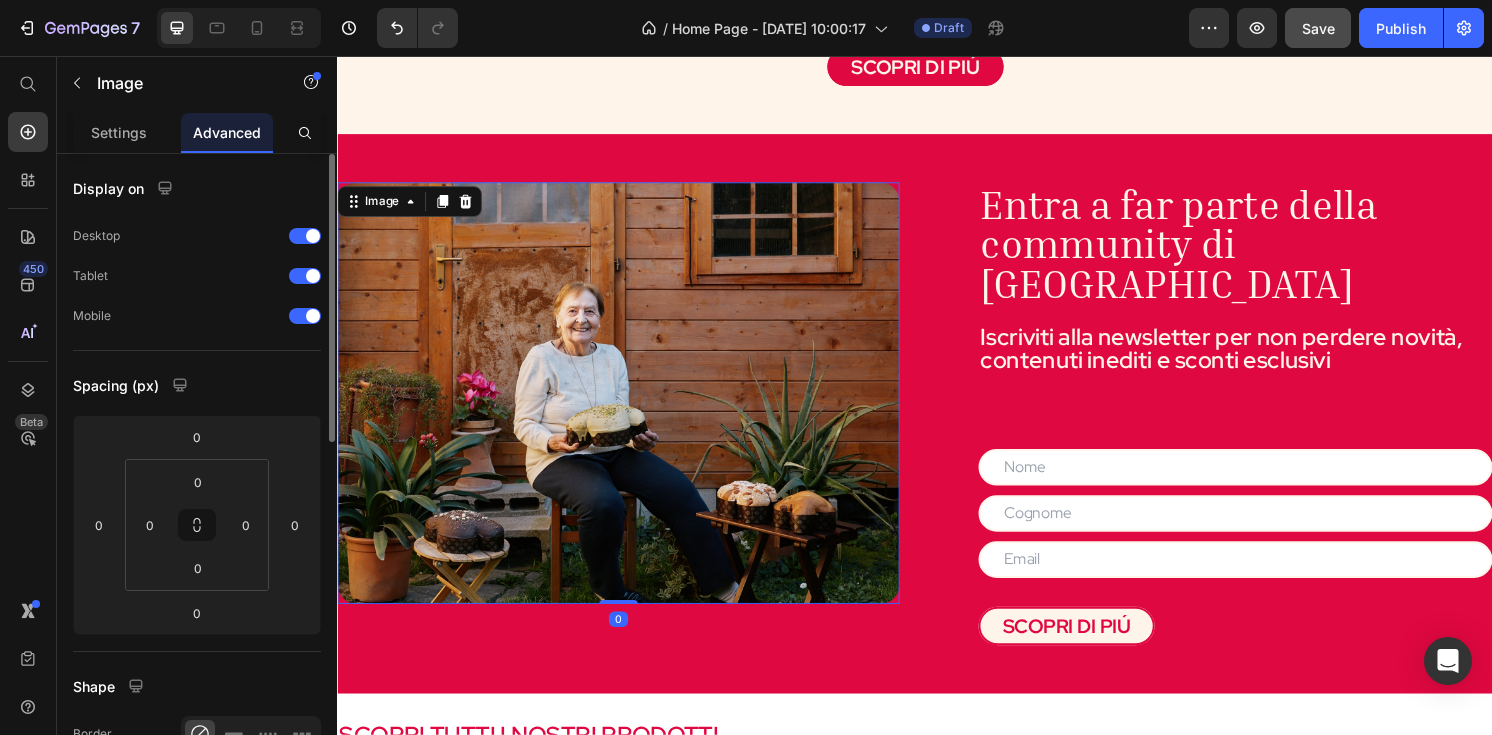scroll, scrollTop: 1225, scrollLeft: 0, axis: vertical 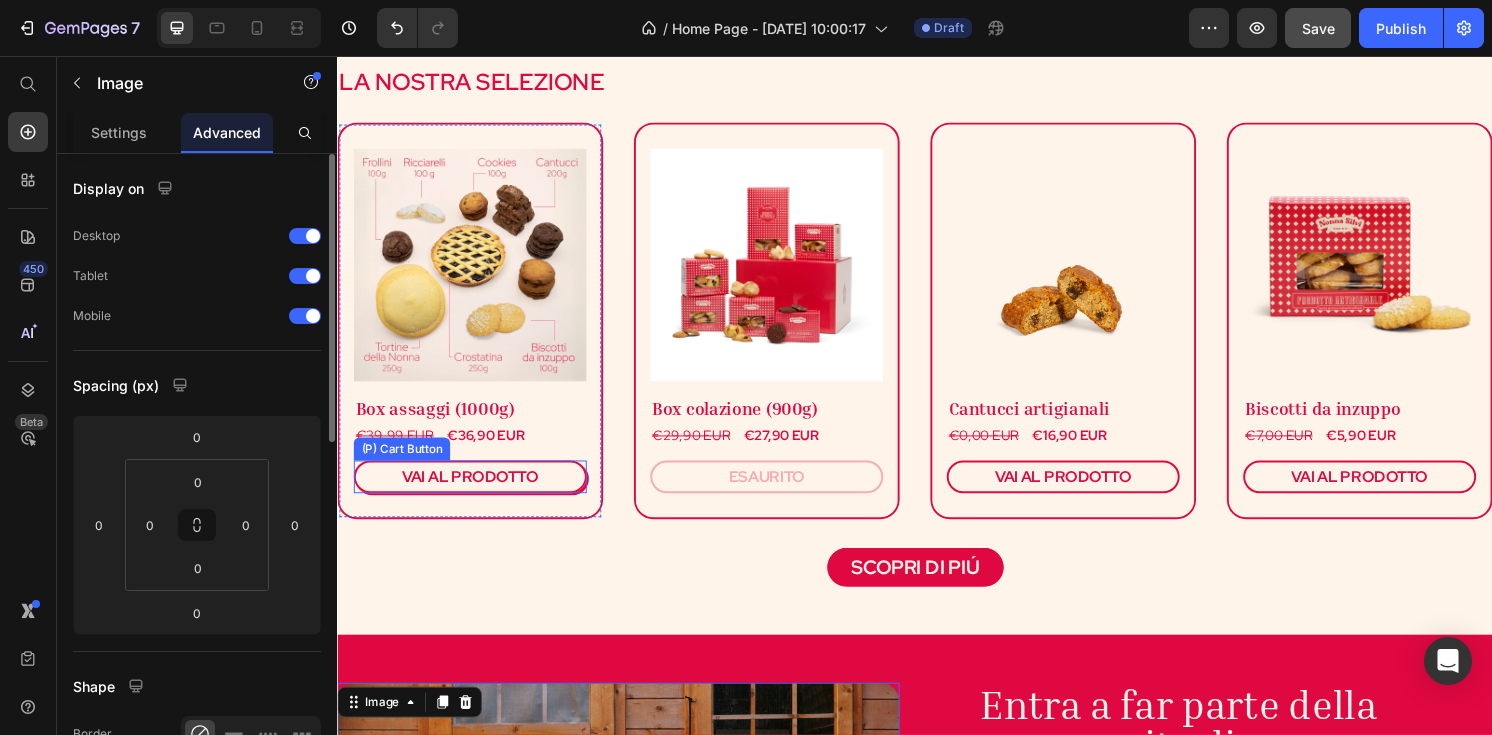 click on "VAI AL PRODOTTO" at bounding box center (475, 493) 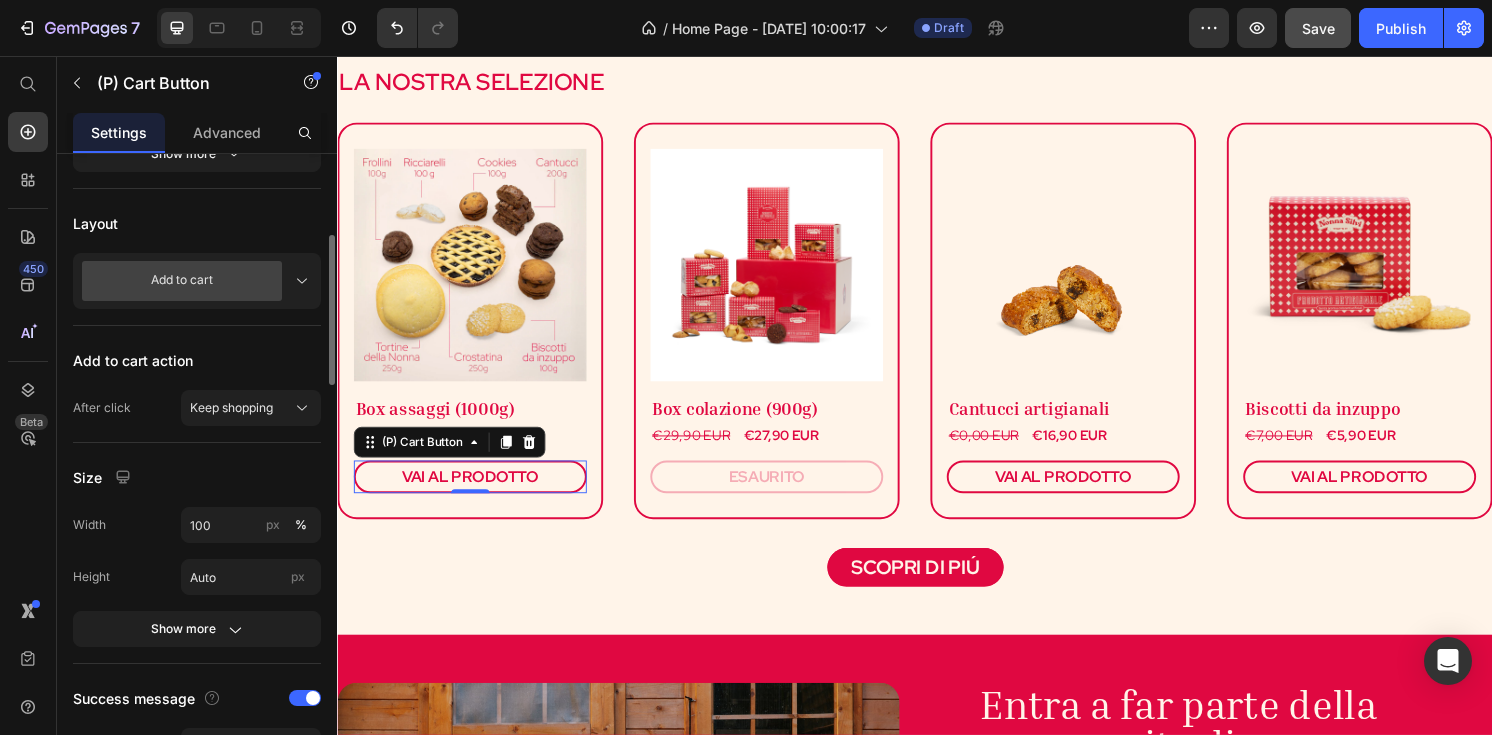scroll, scrollTop: 507, scrollLeft: 0, axis: vertical 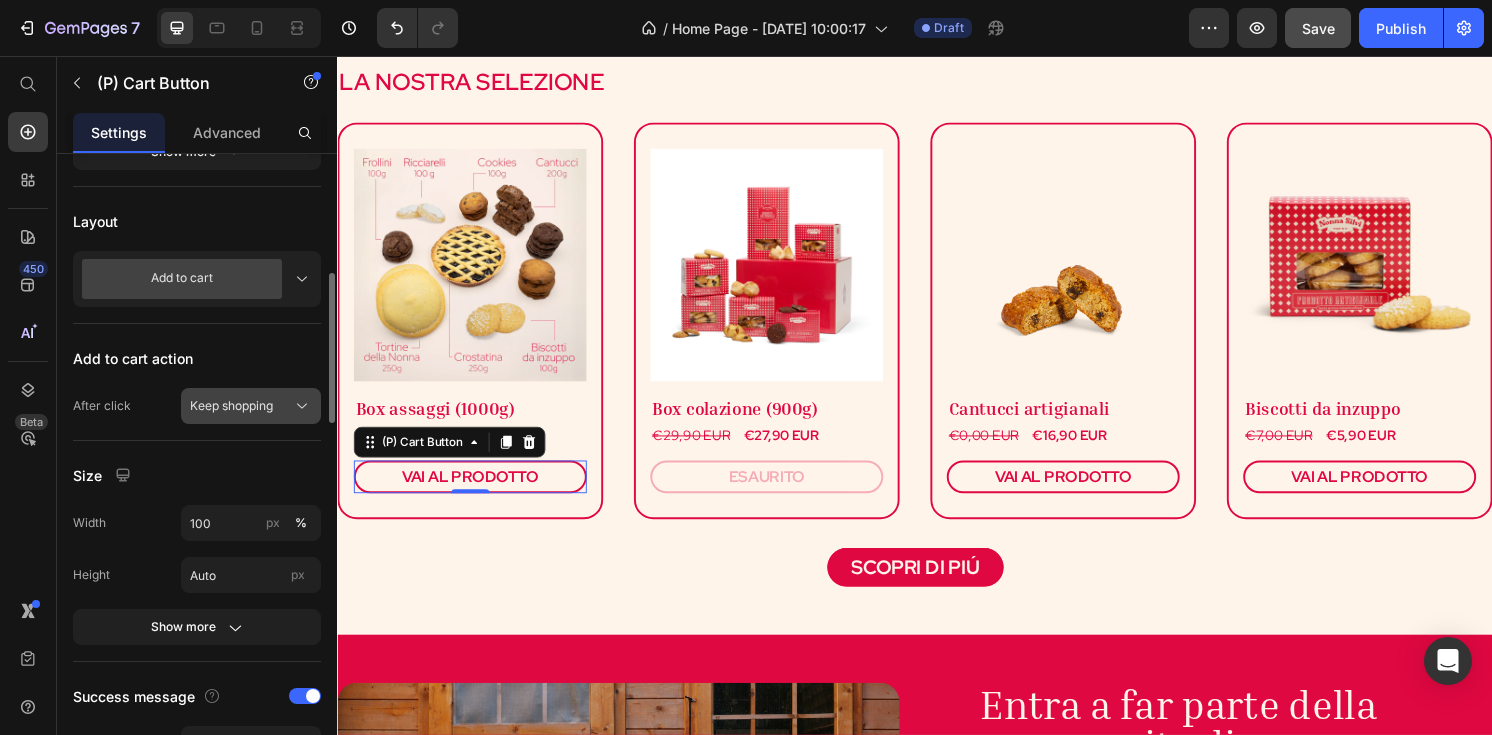 click on "Keep shopping" at bounding box center (231, 406) 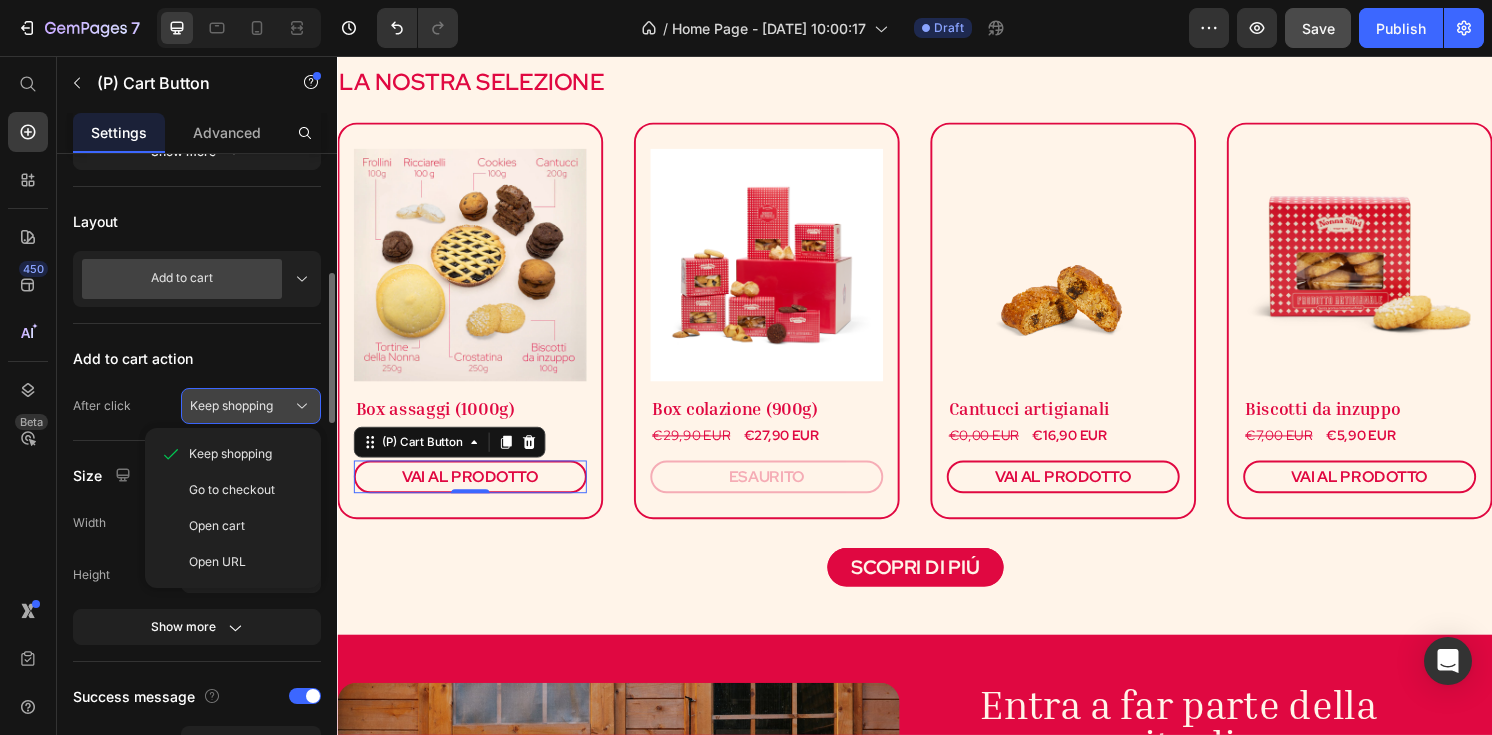 click on "Keep shopping" at bounding box center (231, 406) 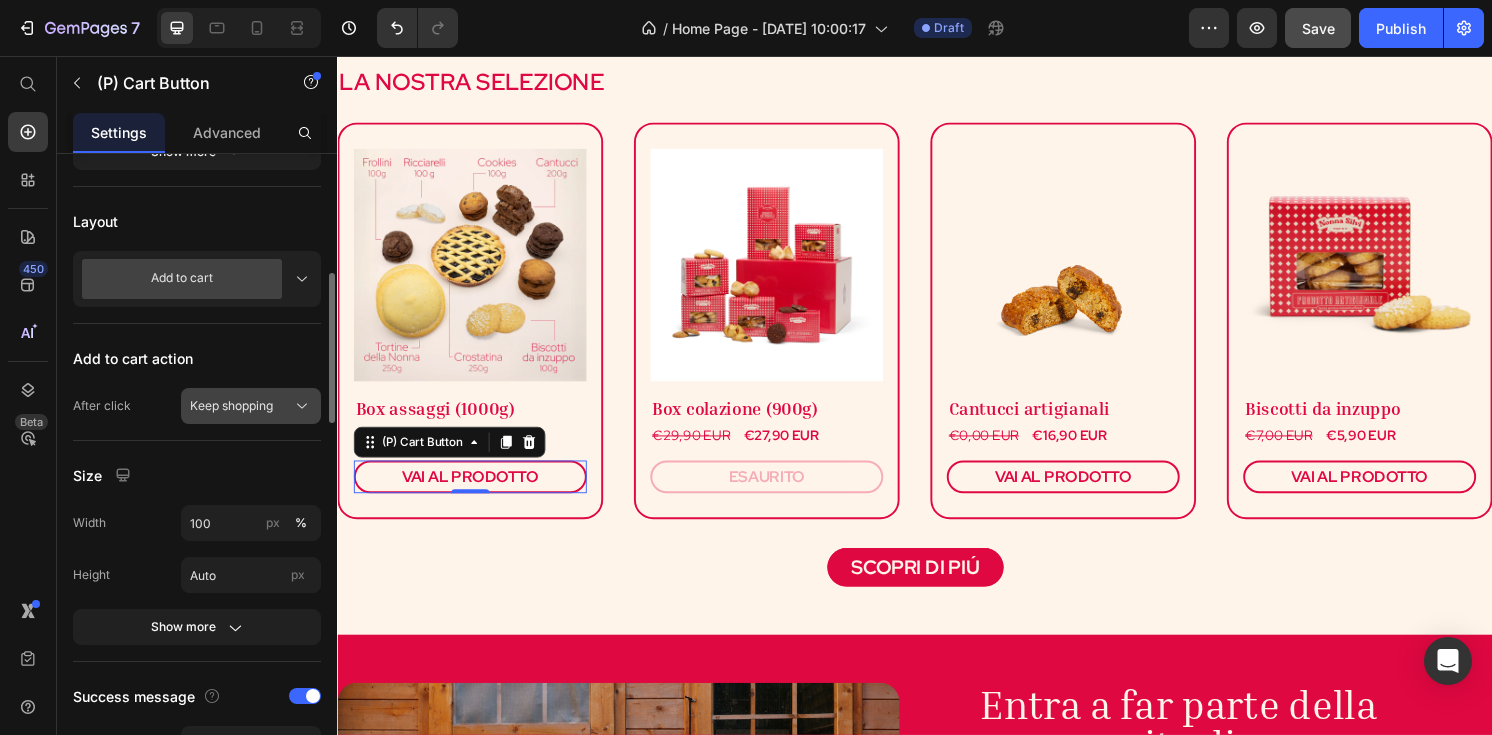click on "Keep shopping" at bounding box center (231, 406) 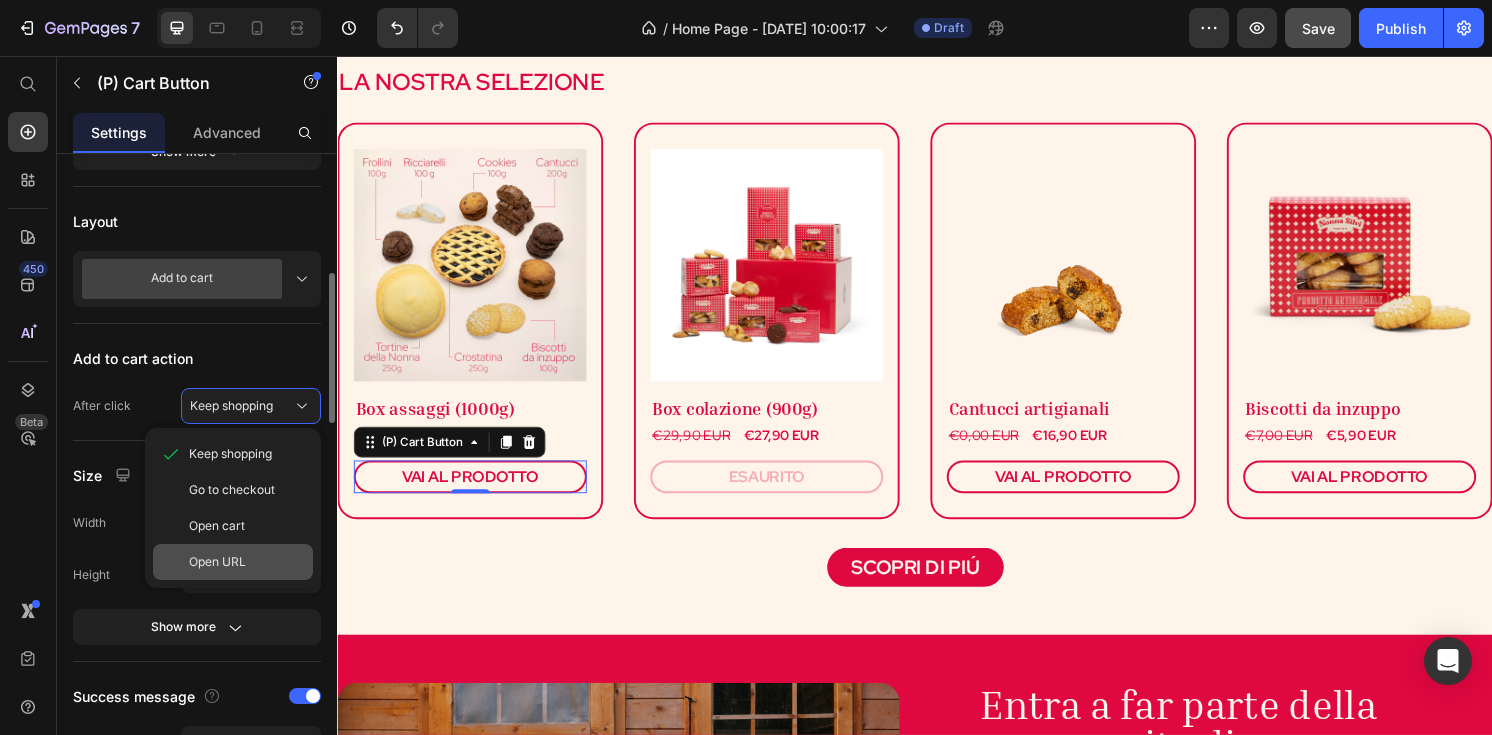 click on "Open URL" at bounding box center [217, 562] 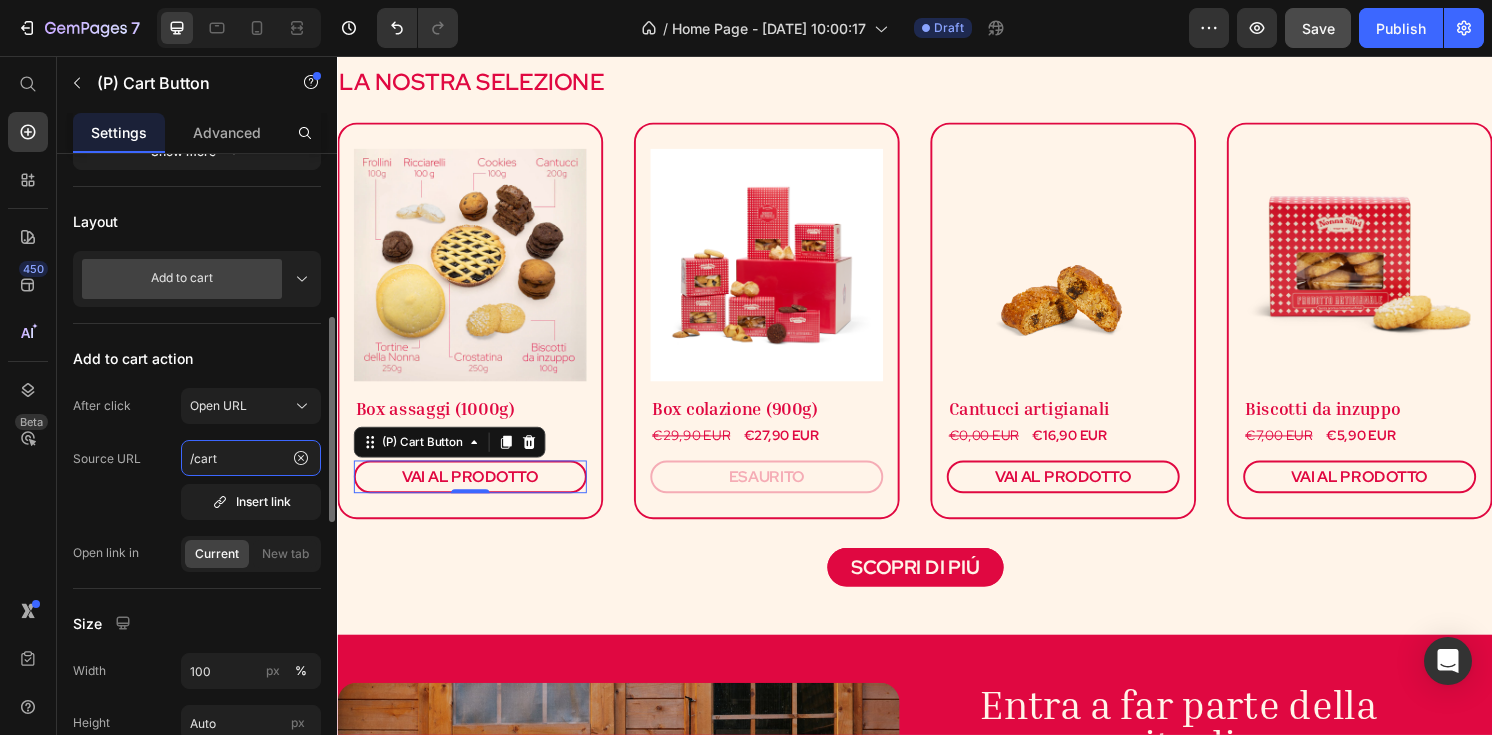 click on "/cart" 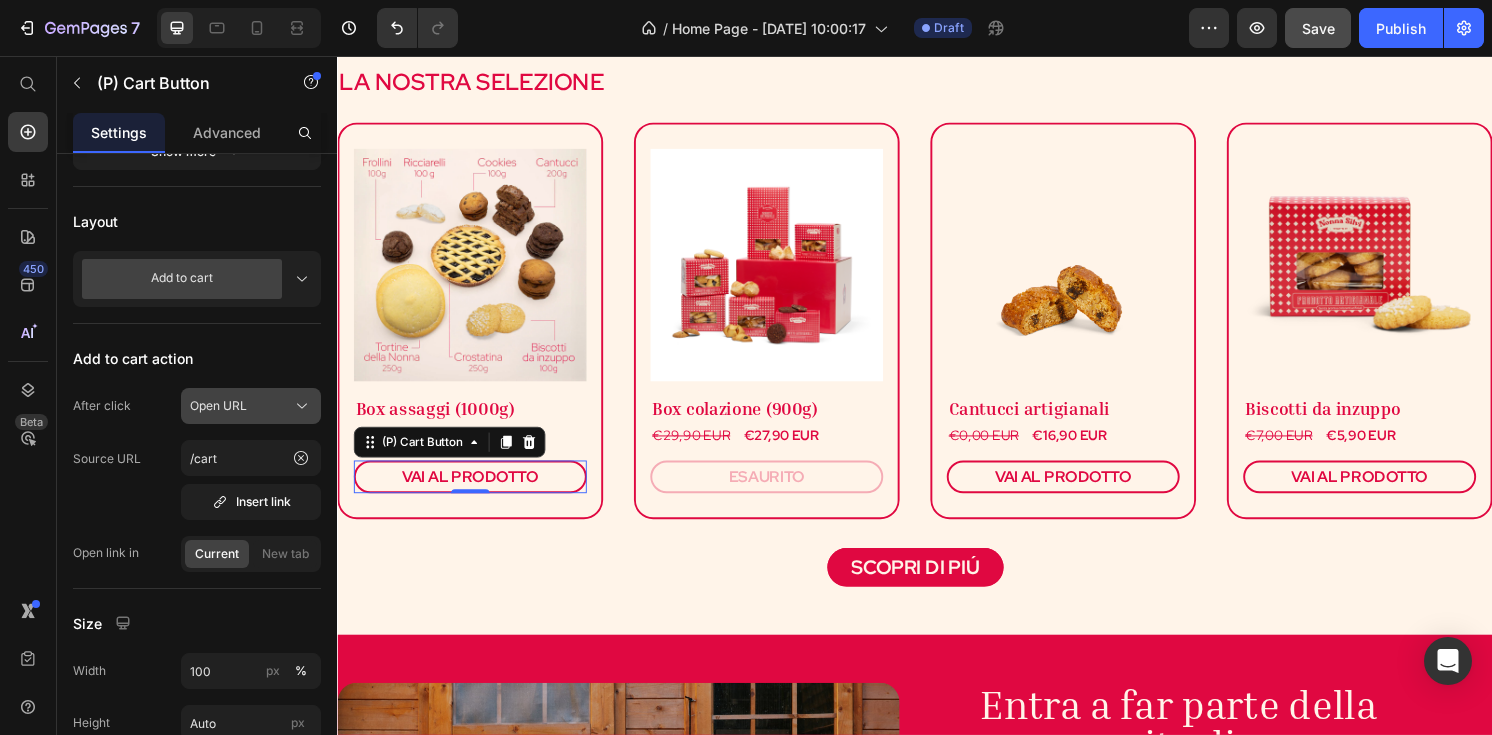 click on "Open URL" 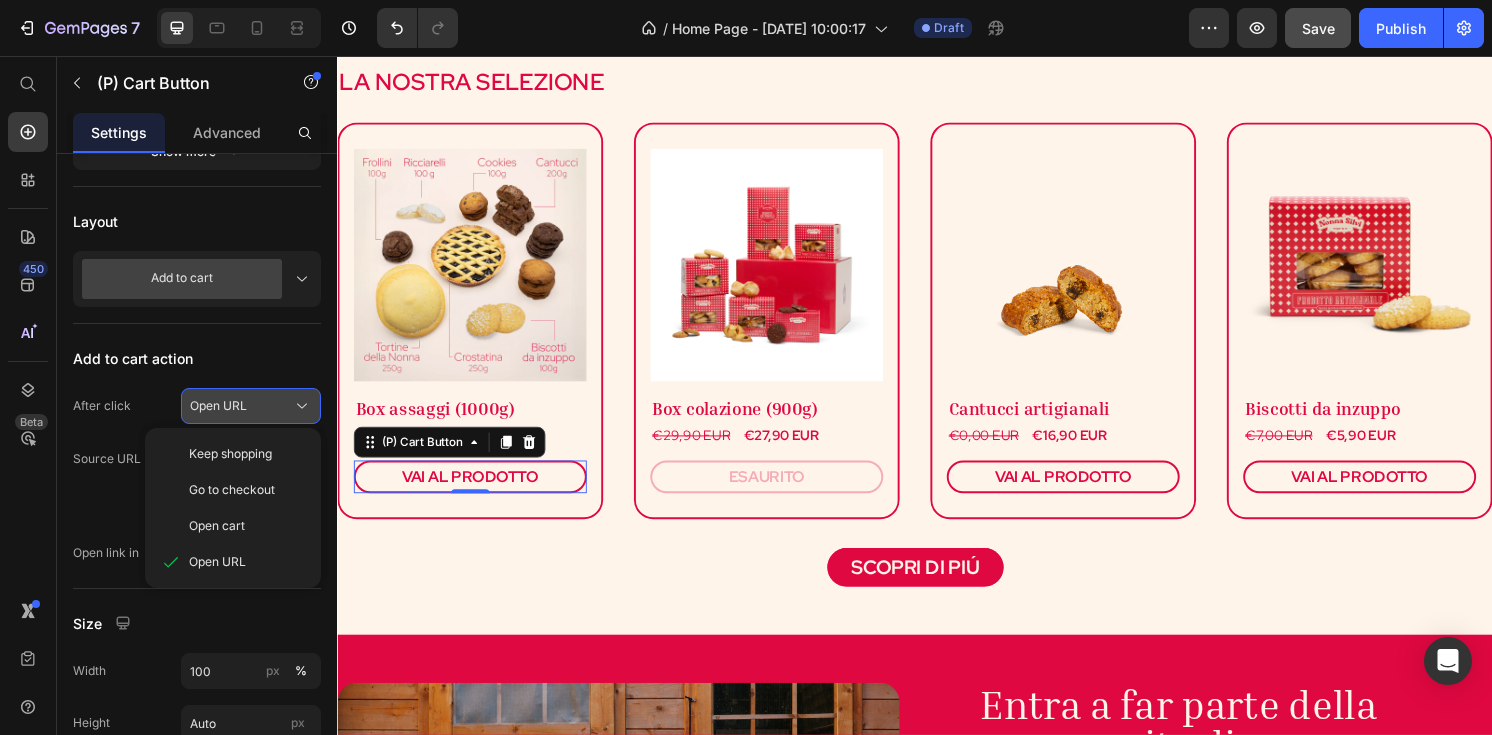 click on "Open URL" 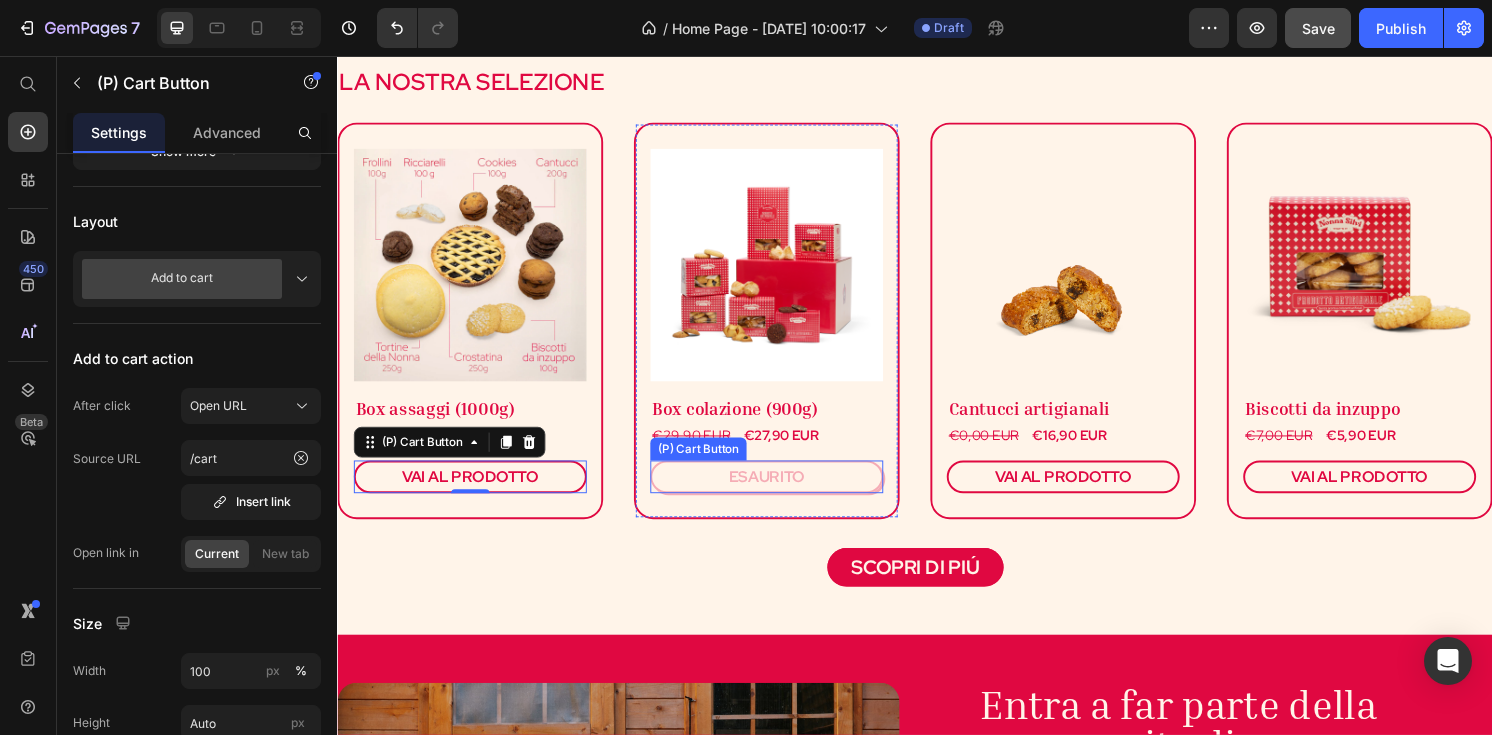 click on "ESAURITO" at bounding box center [783, 493] 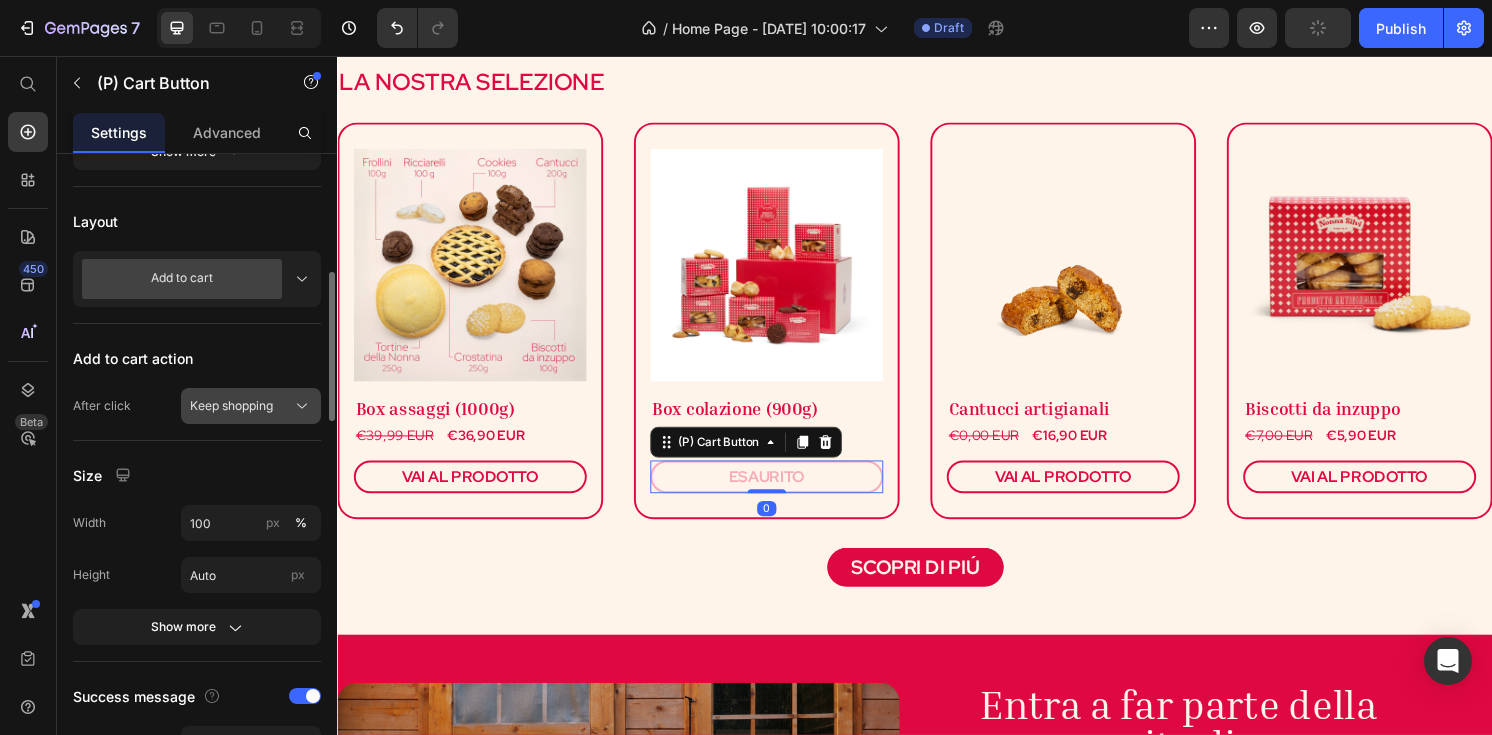 click on "Keep shopping" at bounding box center (251, 406) 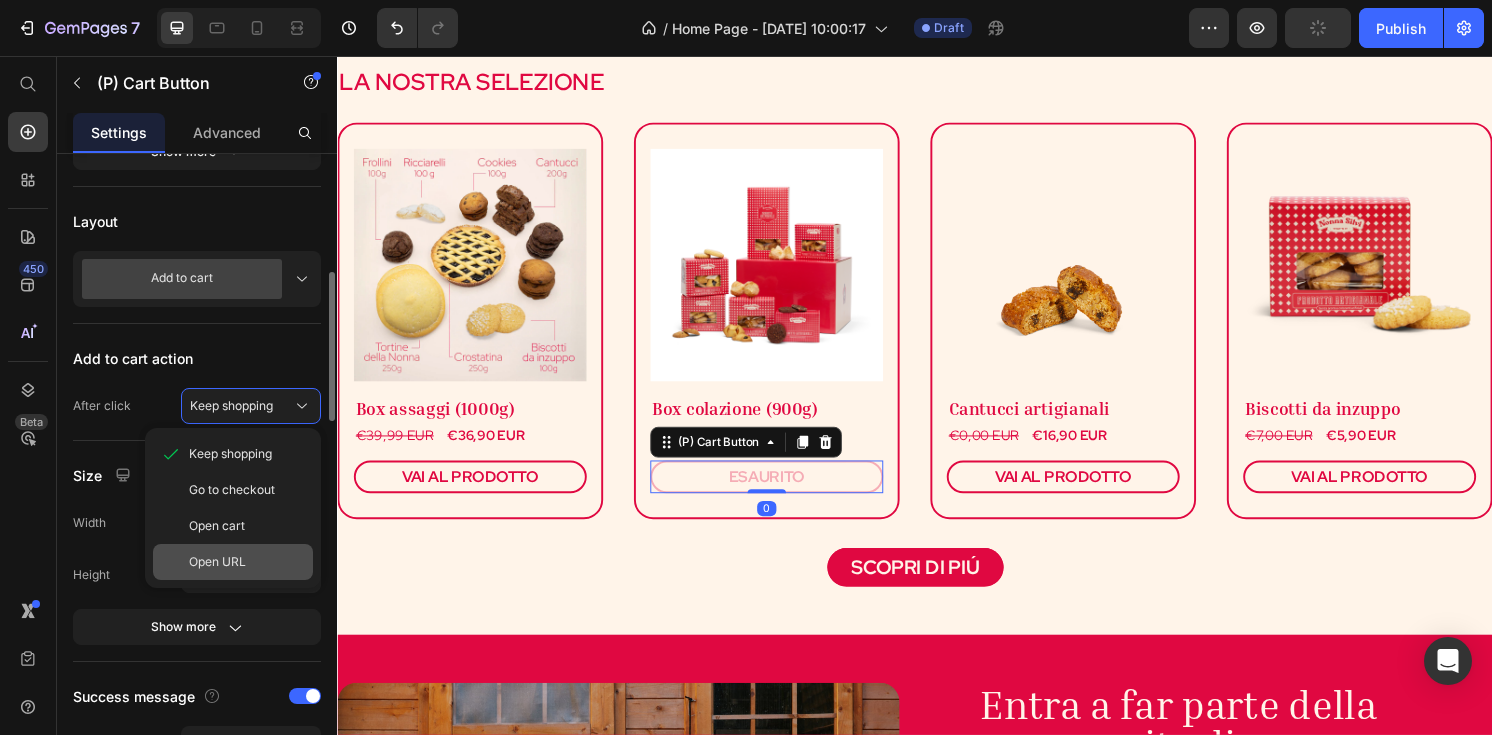 click on "Open URL" at bounding box center [217, 562] 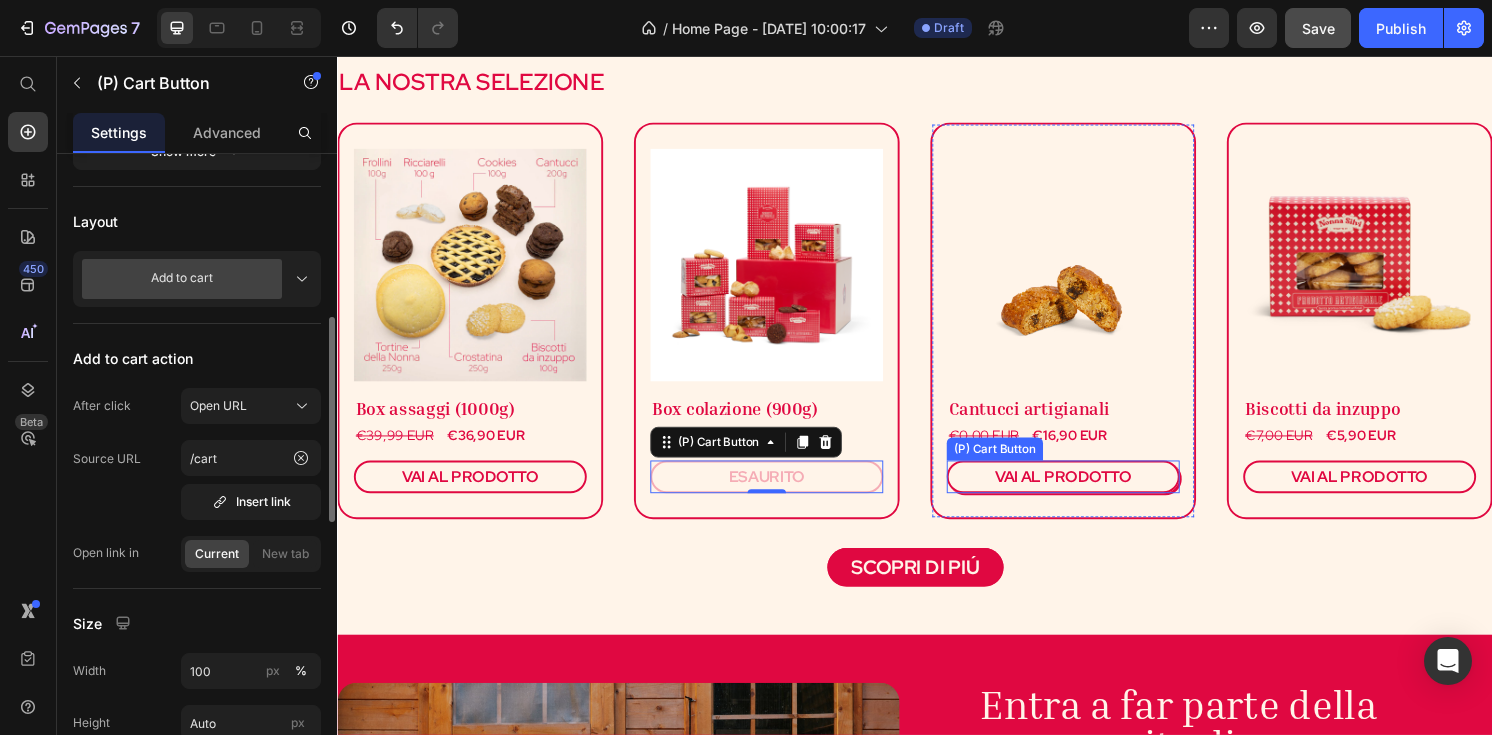 click on "VAI AL PRODOTTO" at bounding box center (1091, 493) 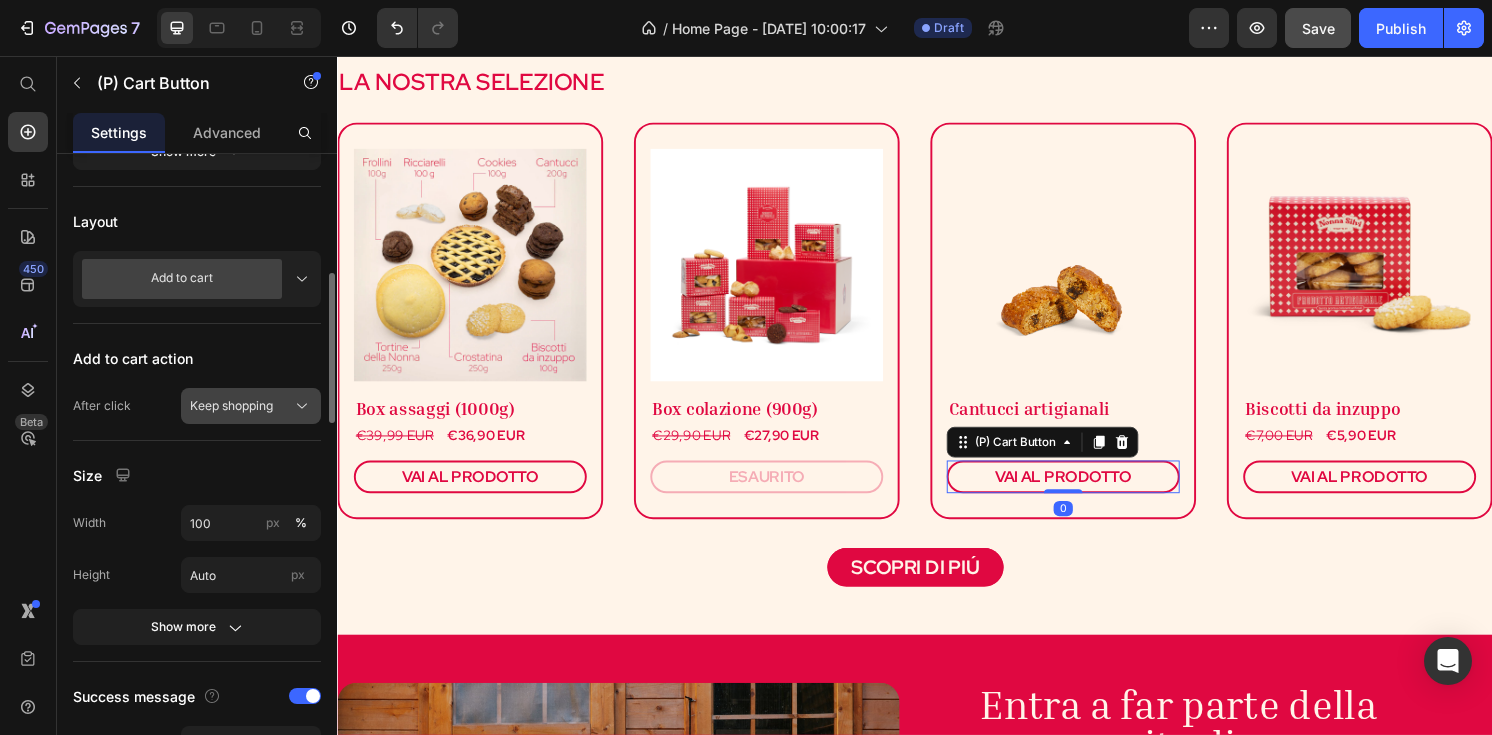 click on "Keep shopping" at bounding box center (231, 406) 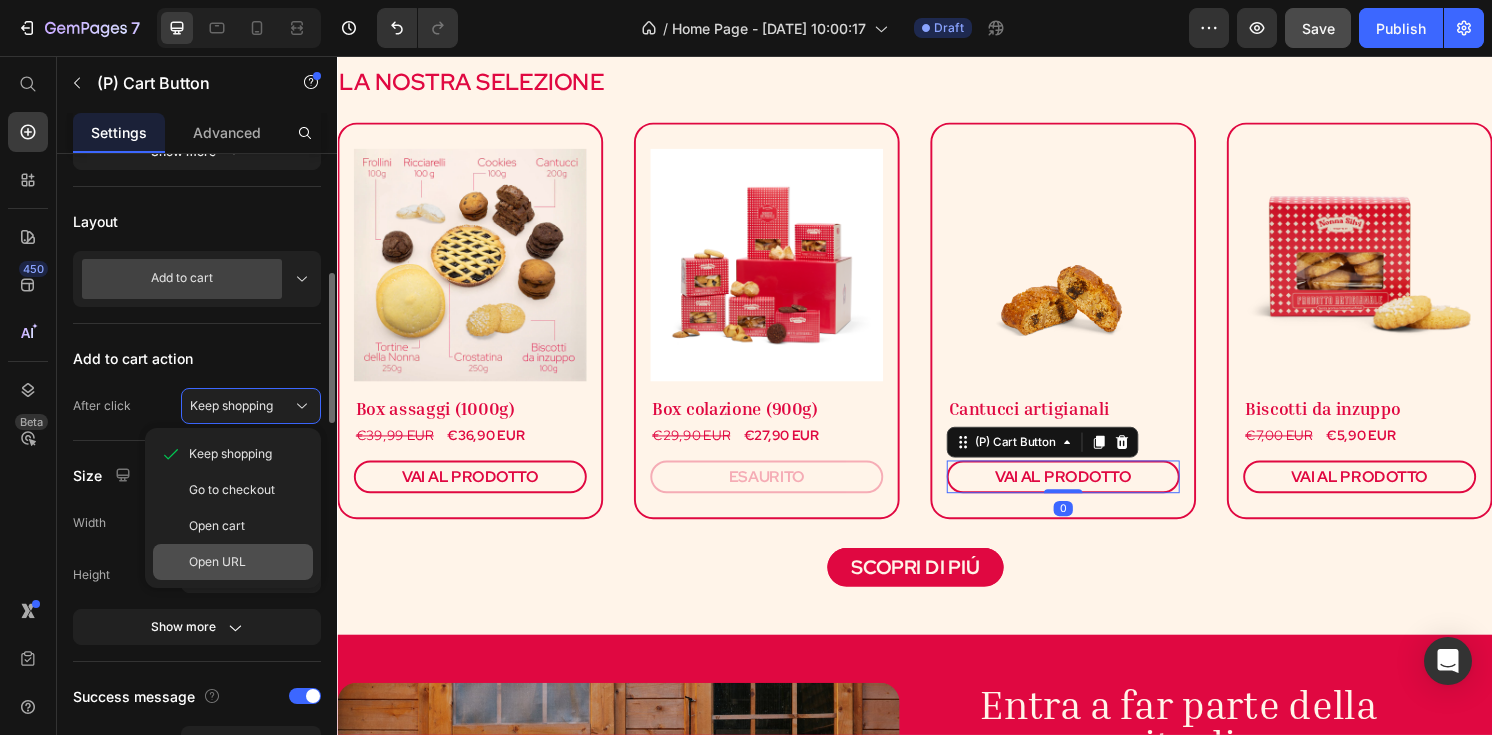 click on "Open URL" at bounding box center [217, 562] 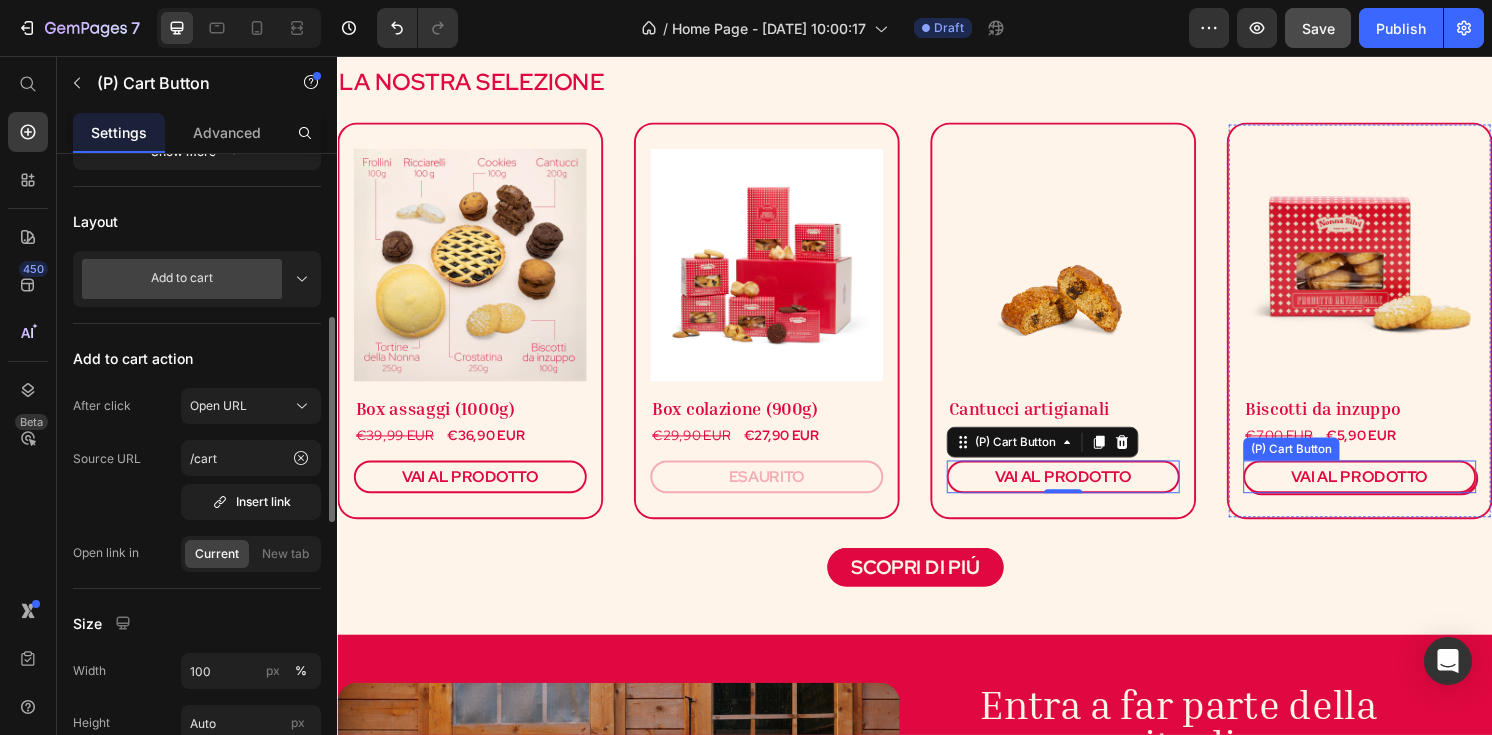 click on "VAI AL PRODOTTO" at bounding box center [1399, 493] 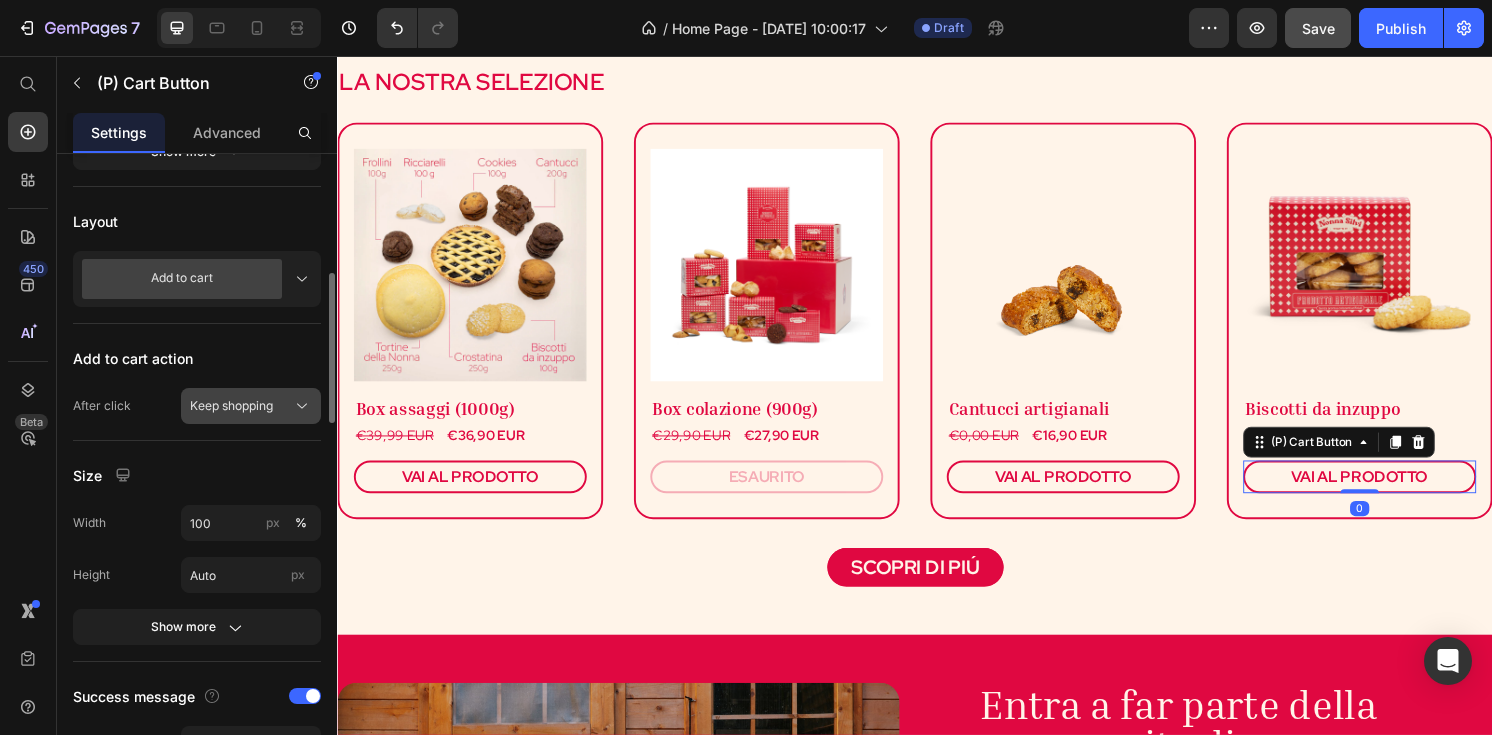 click on "Keep shopping" at bounding box center [251, 406] 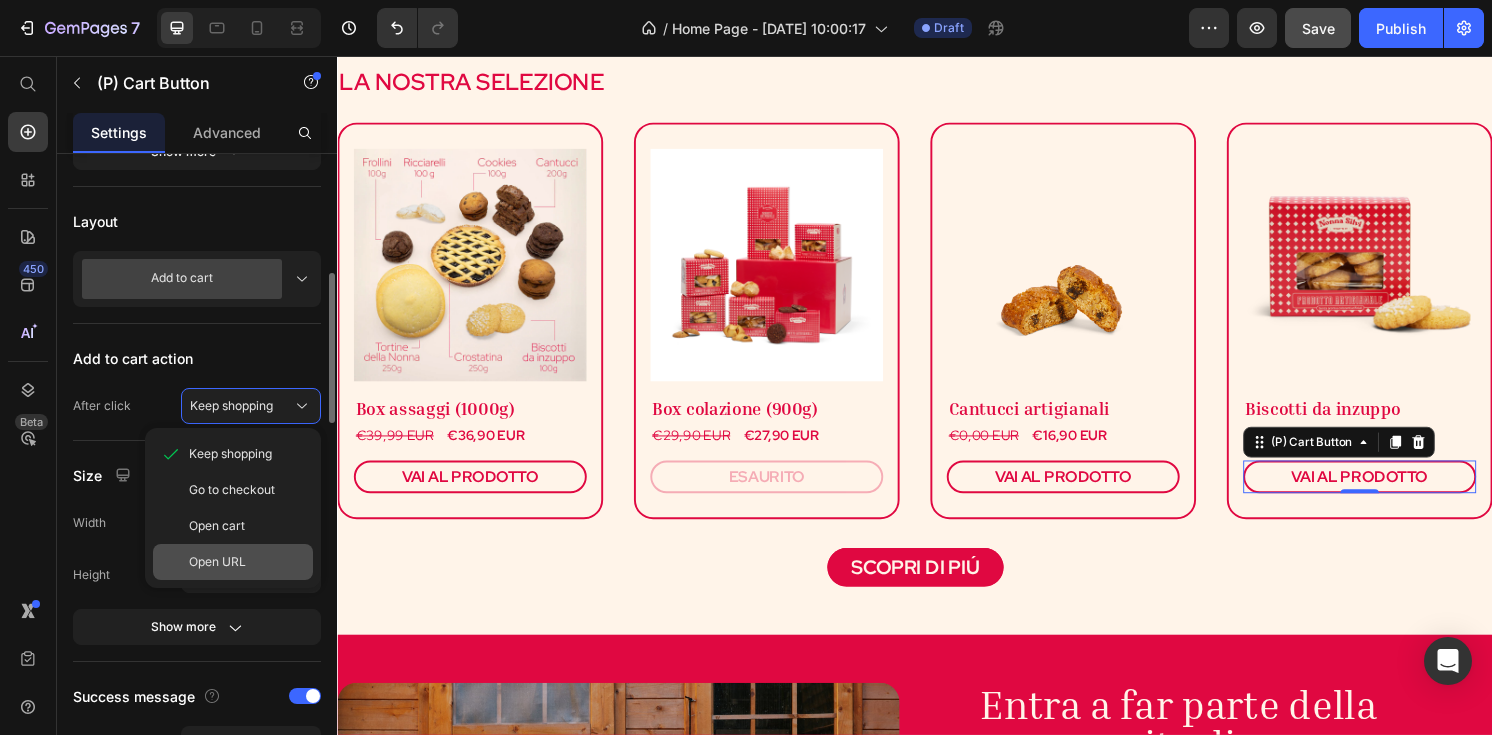 click on "Open URL" at bounding box center (247, 562) 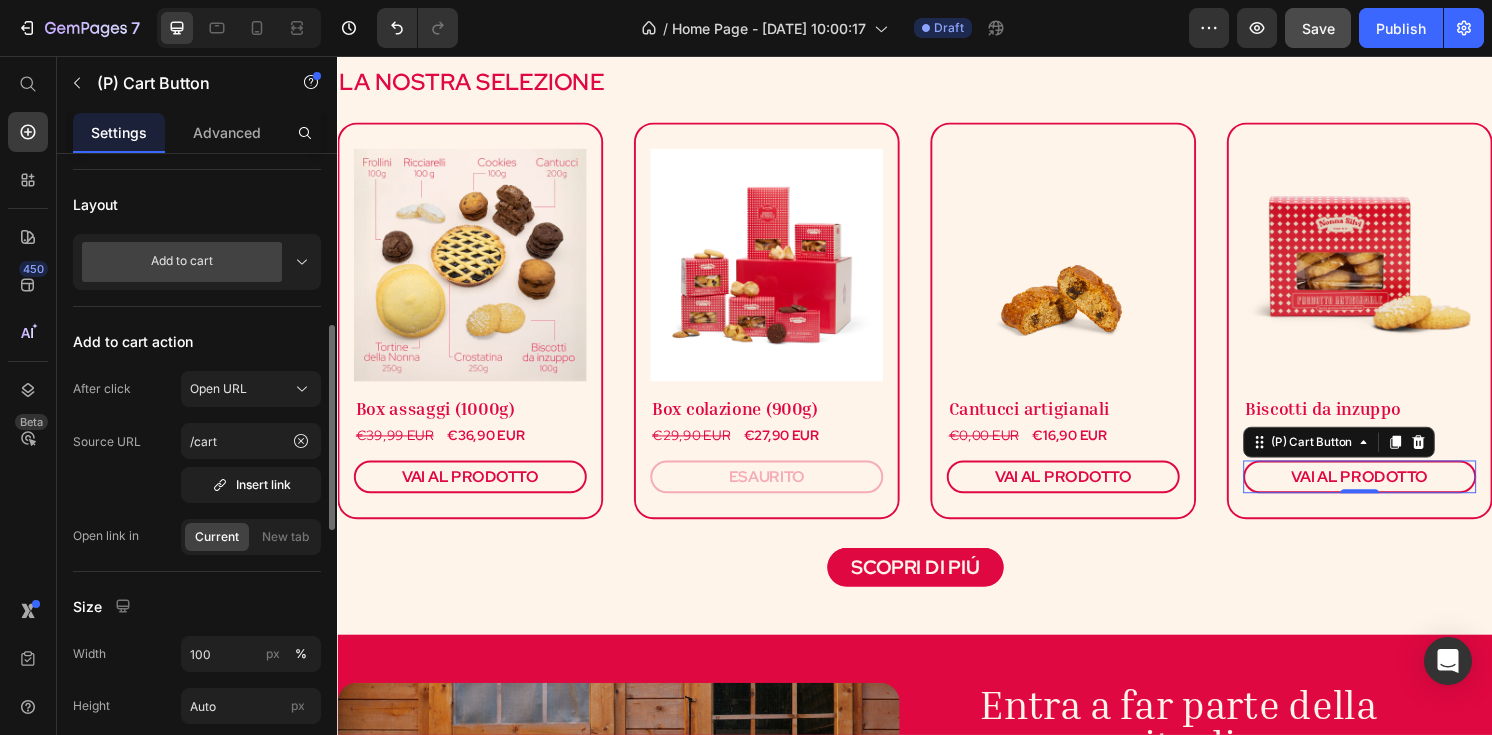 scroll, scrollTop: 530, scrollLeft: 0, axis: vertical 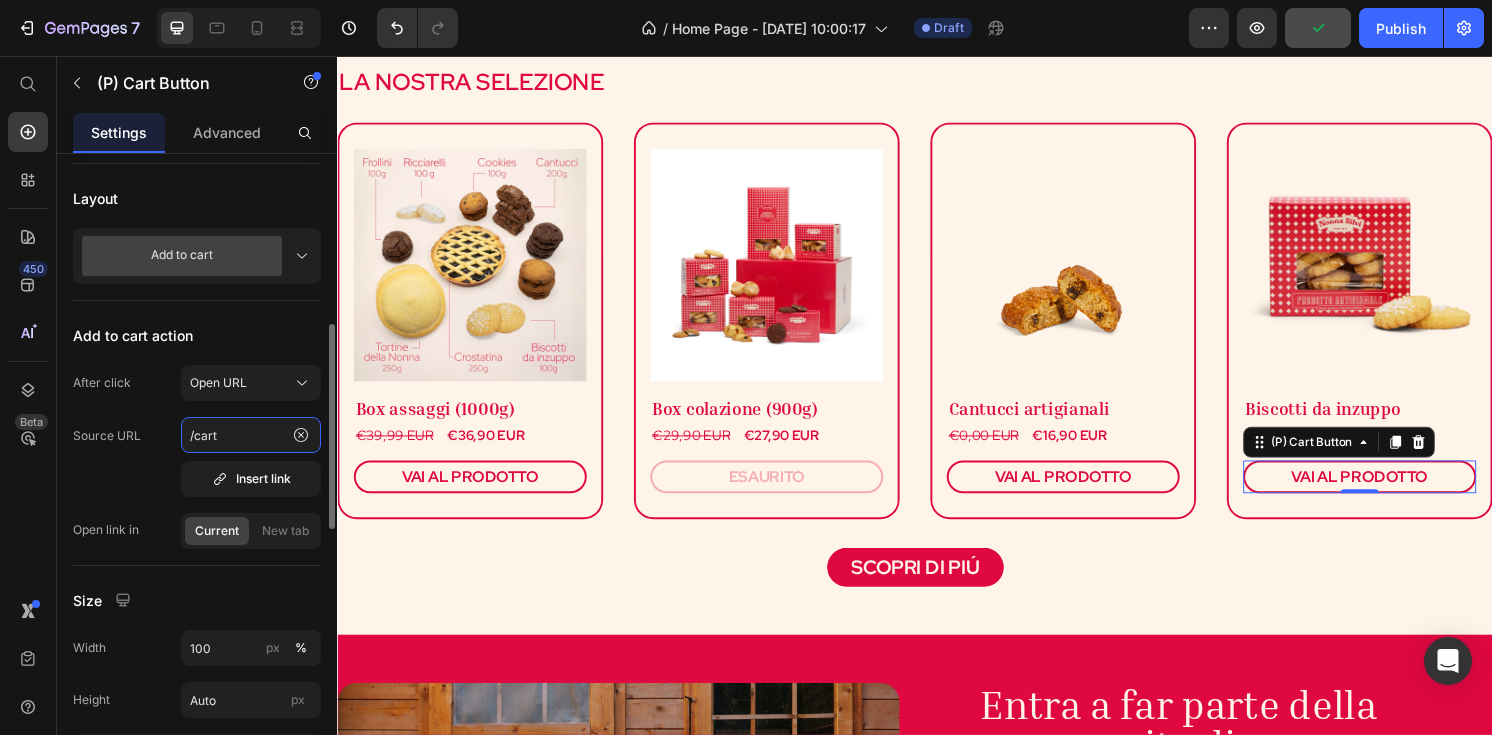 click on "/cart" 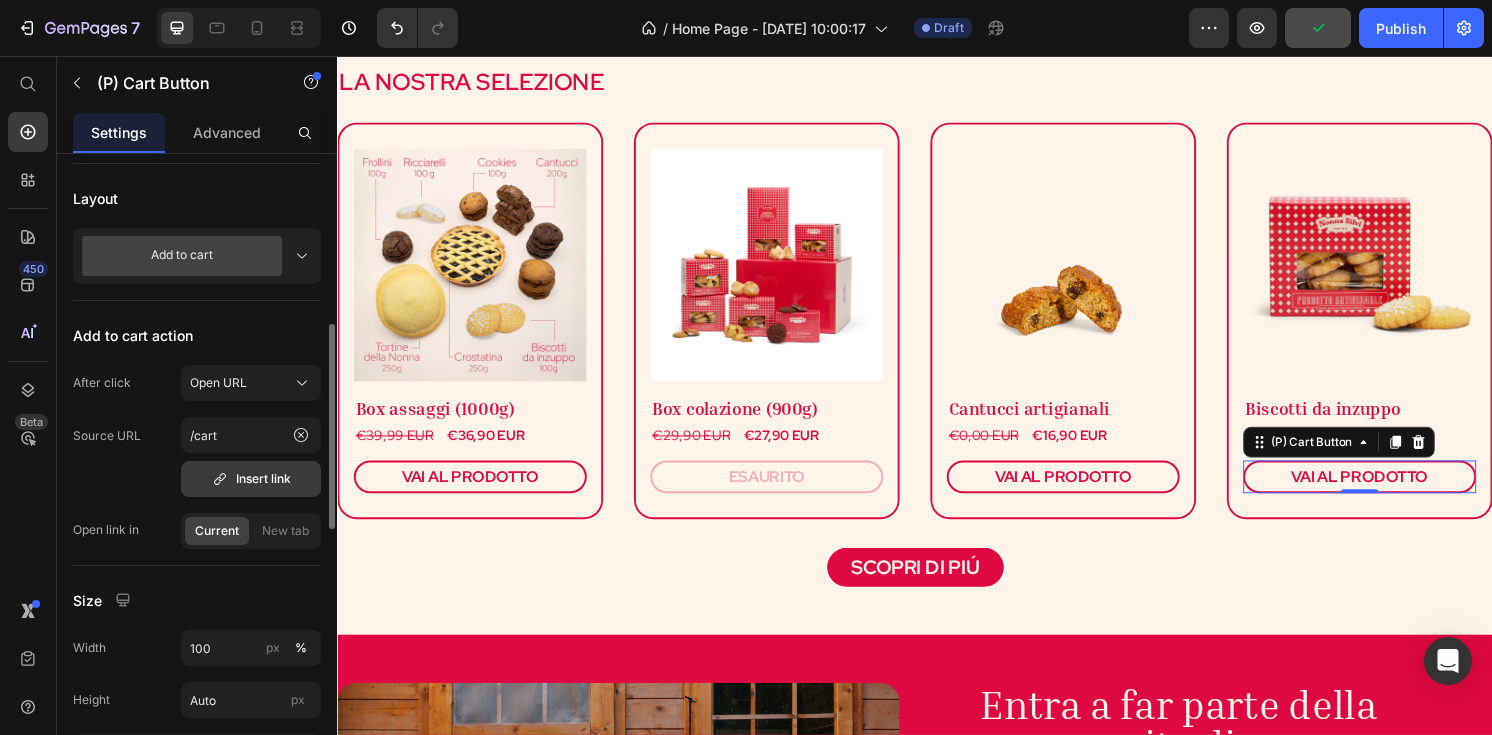 click on "Insert link" at bounding box center [251, 479] 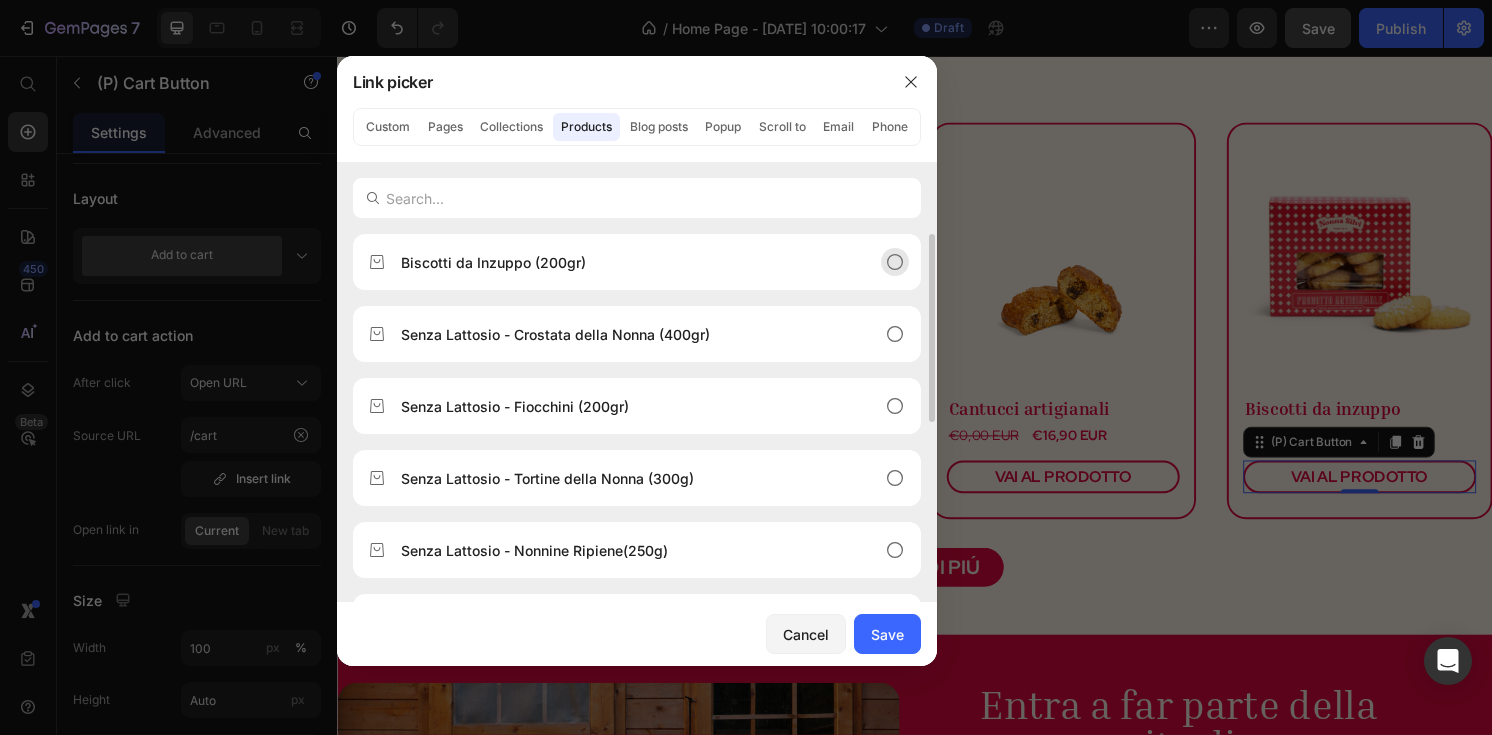 click on "Biscotti da Inzuppo (200gr)" at bounding box center (493, 262) 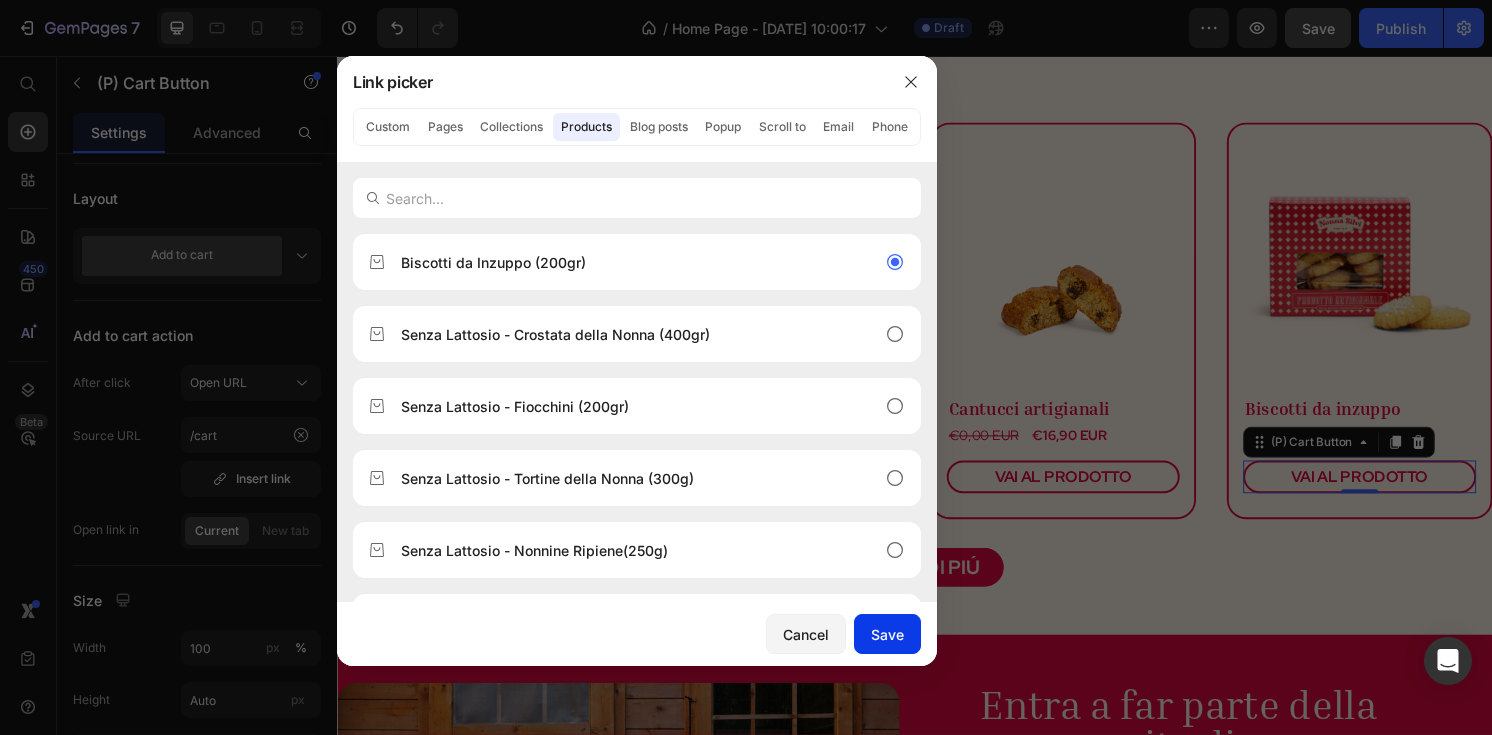 click on "Save" at bounding box center (887, 634) 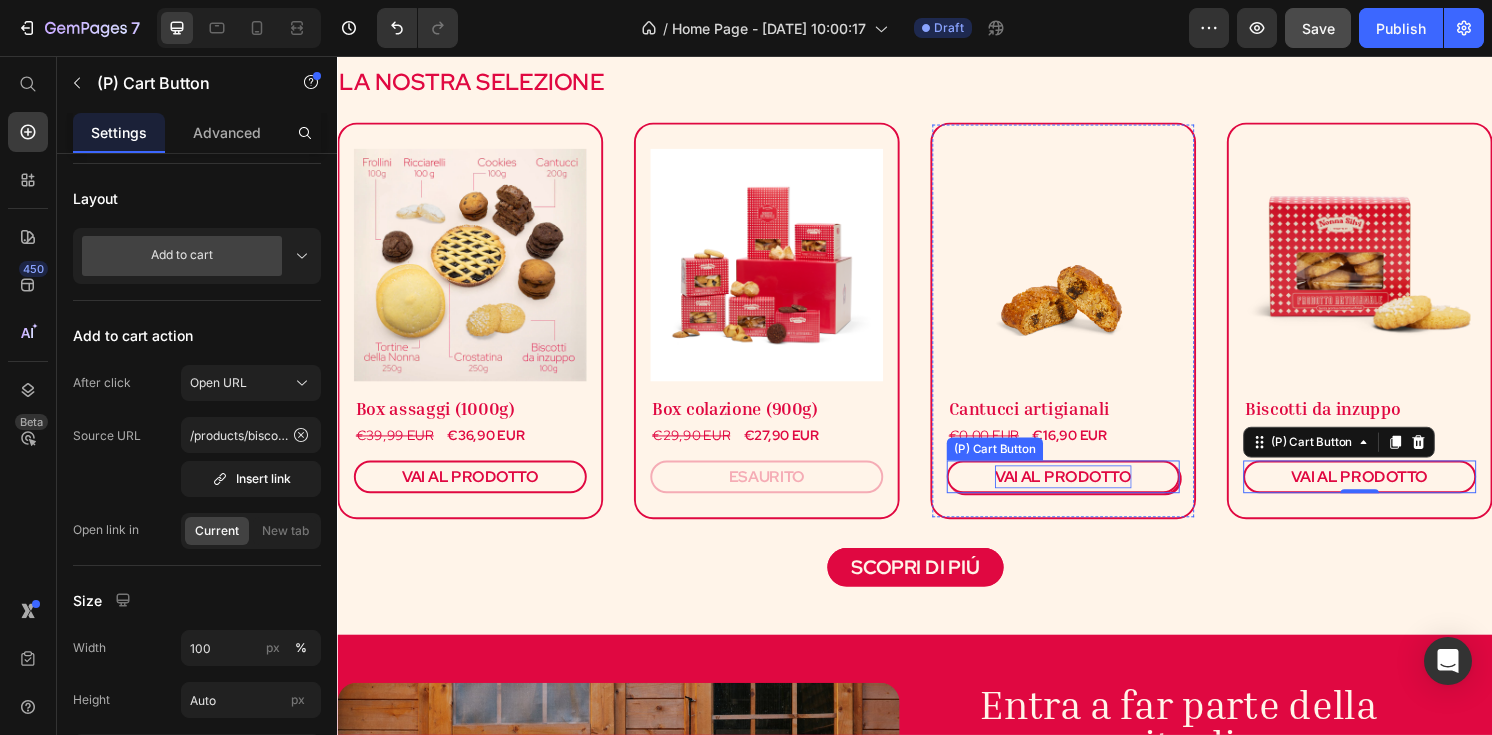 click on "VAI AL PRODOTTO" at bounding box center (1091, 493) 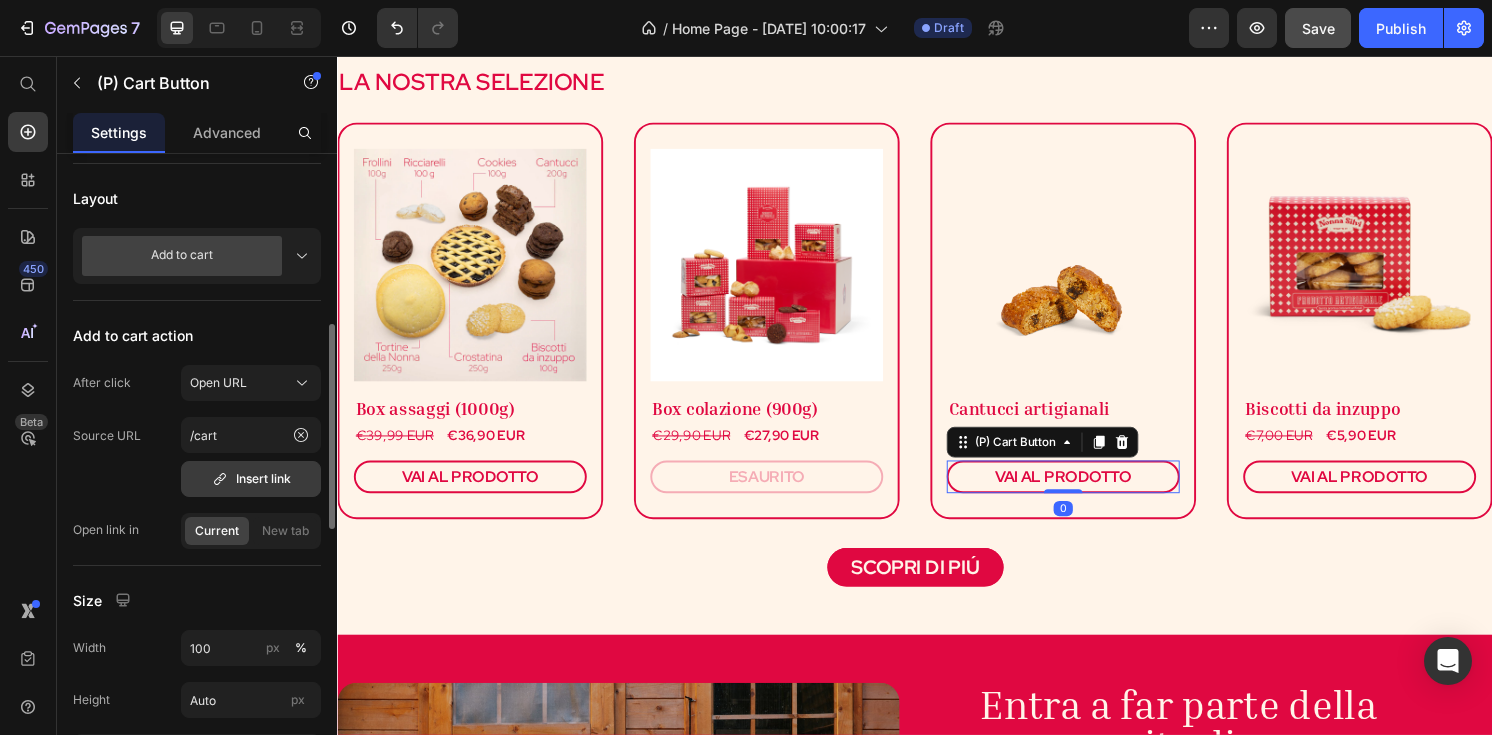 click on "Insert link" at bounding box center [251, 479] 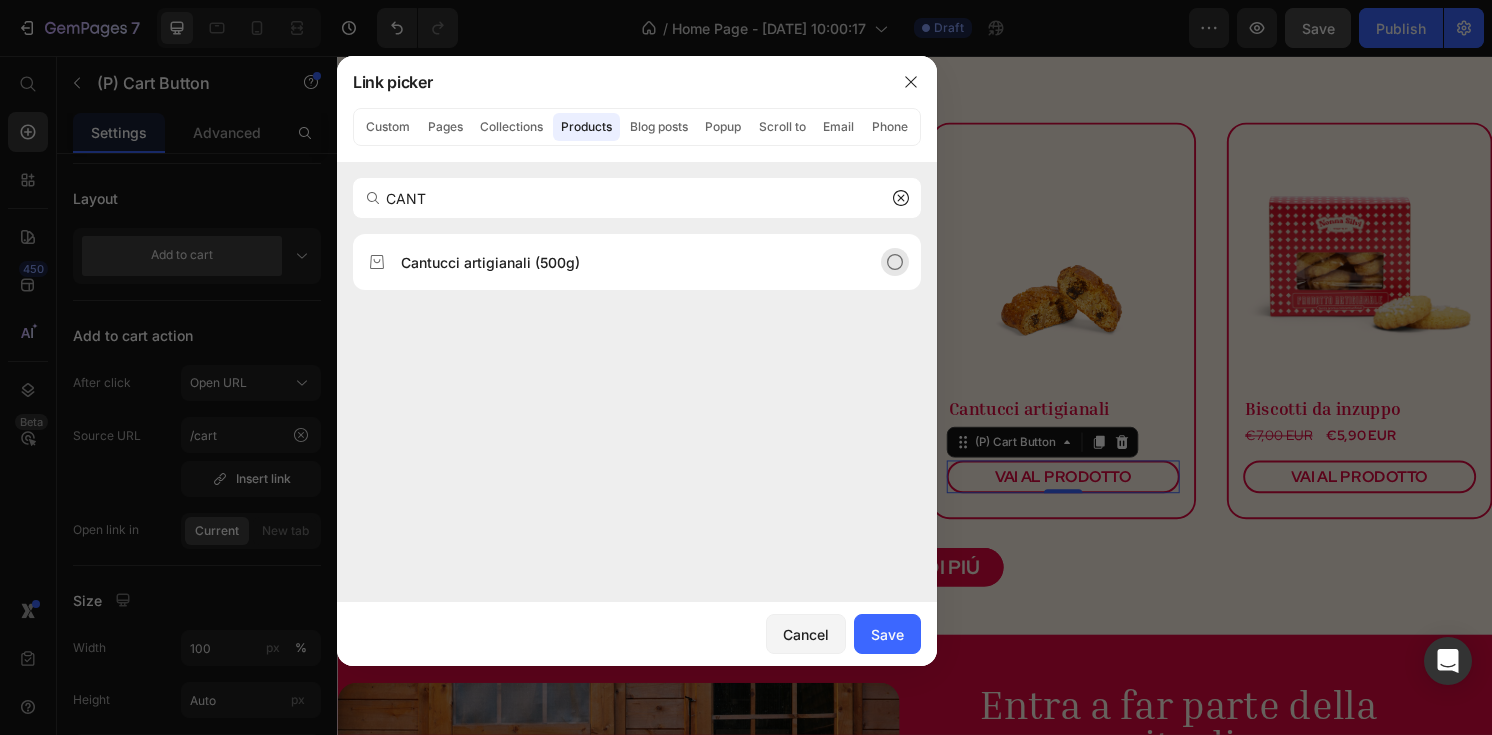 type on "CANT" 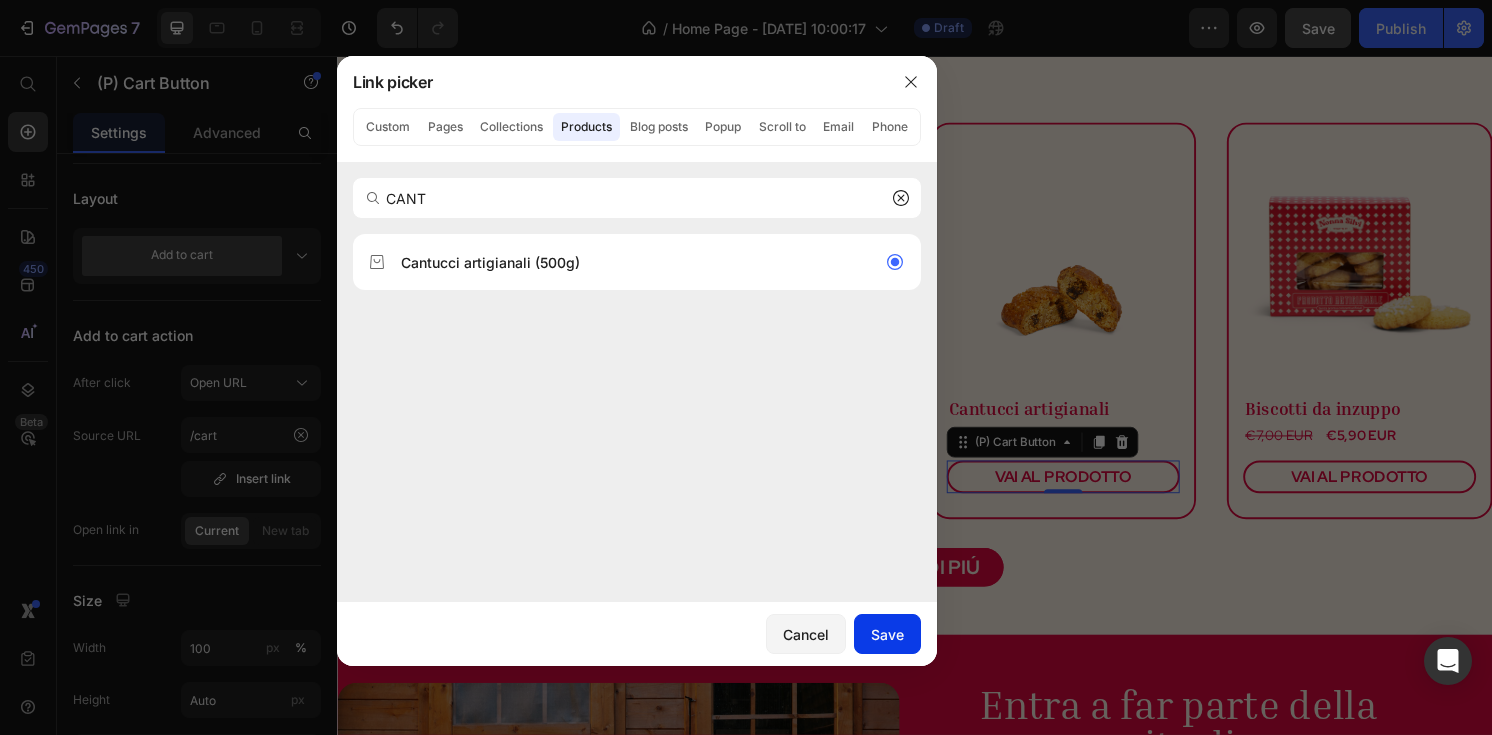click on "Save" at bounding box center (887, 634) 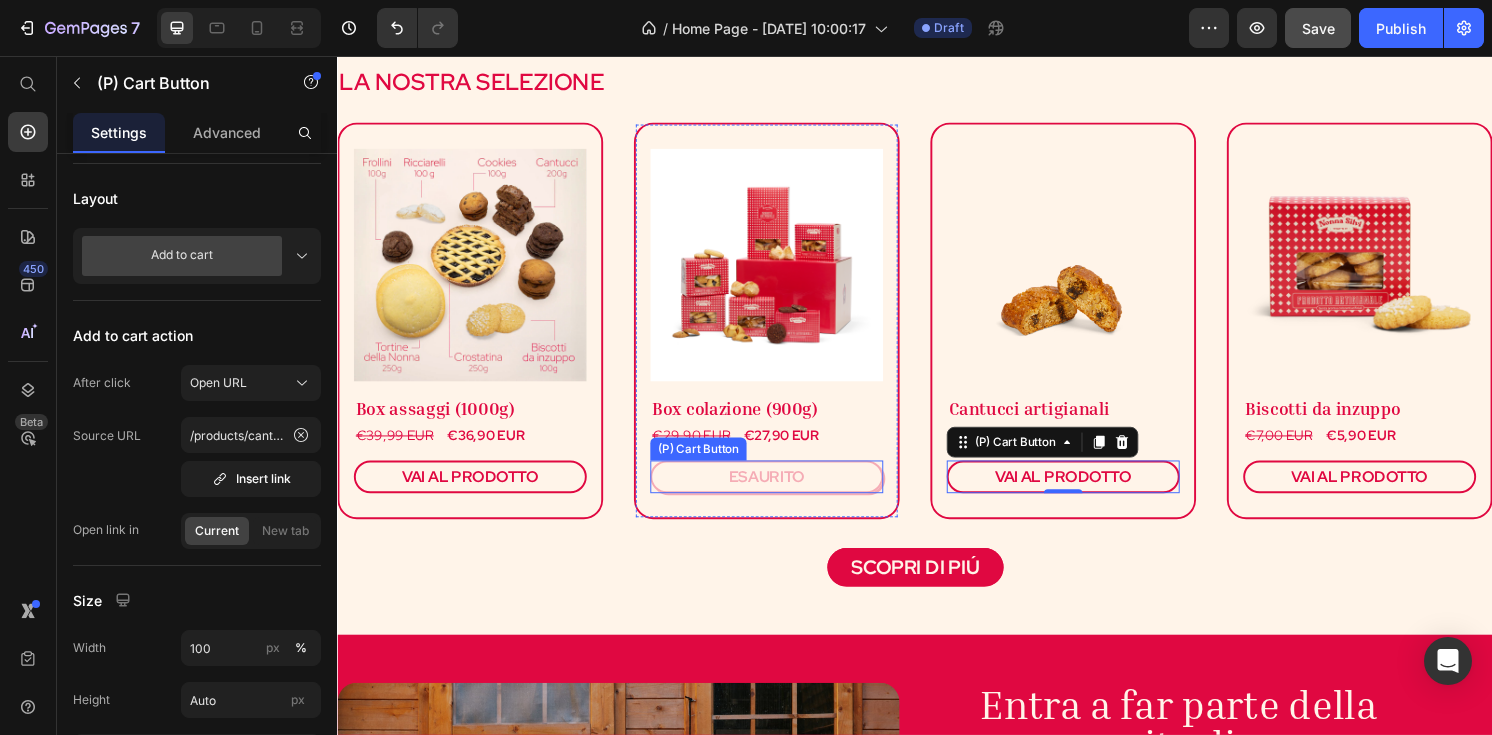 click on "ESAURITO" at bounding box center [783, 493] 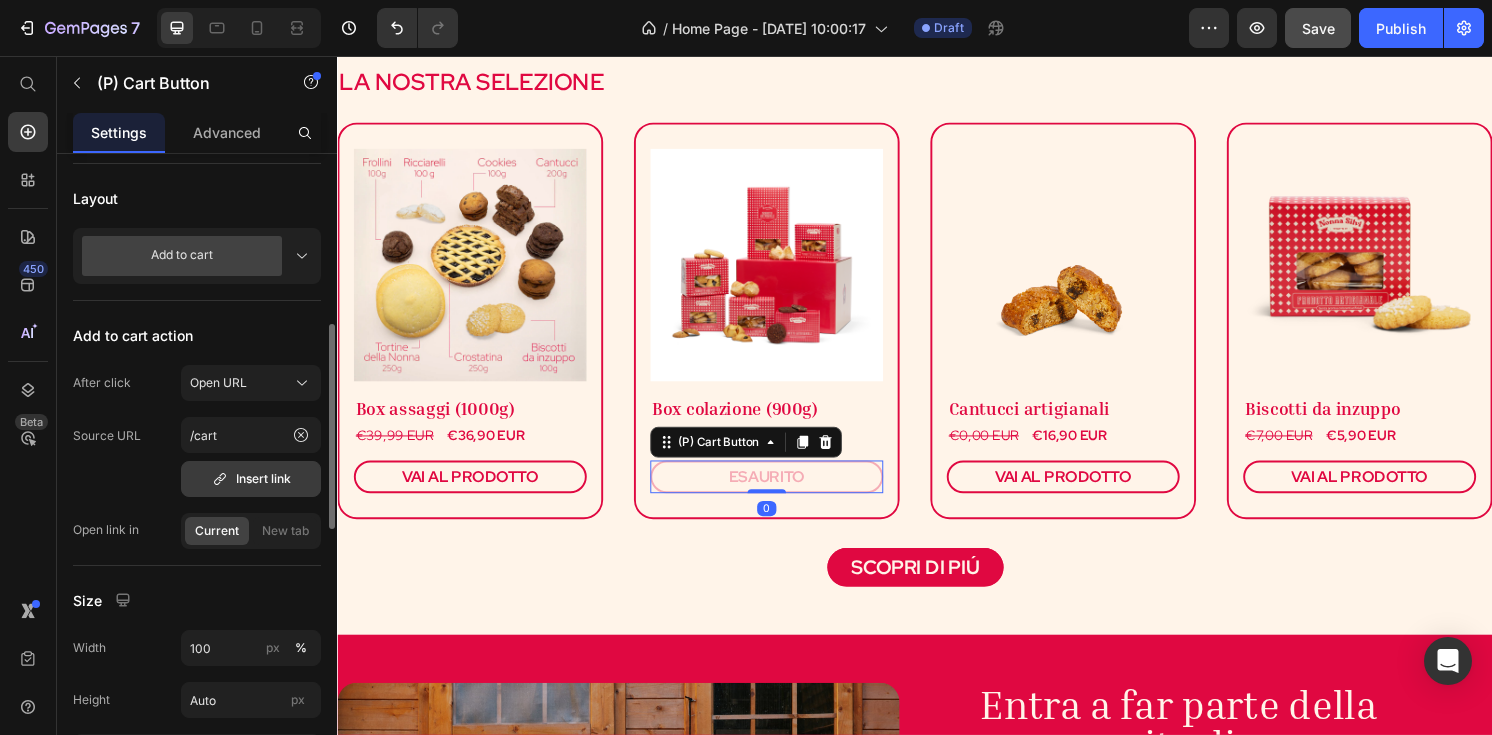 click on "Insert link" at bounding box center [251, 479] 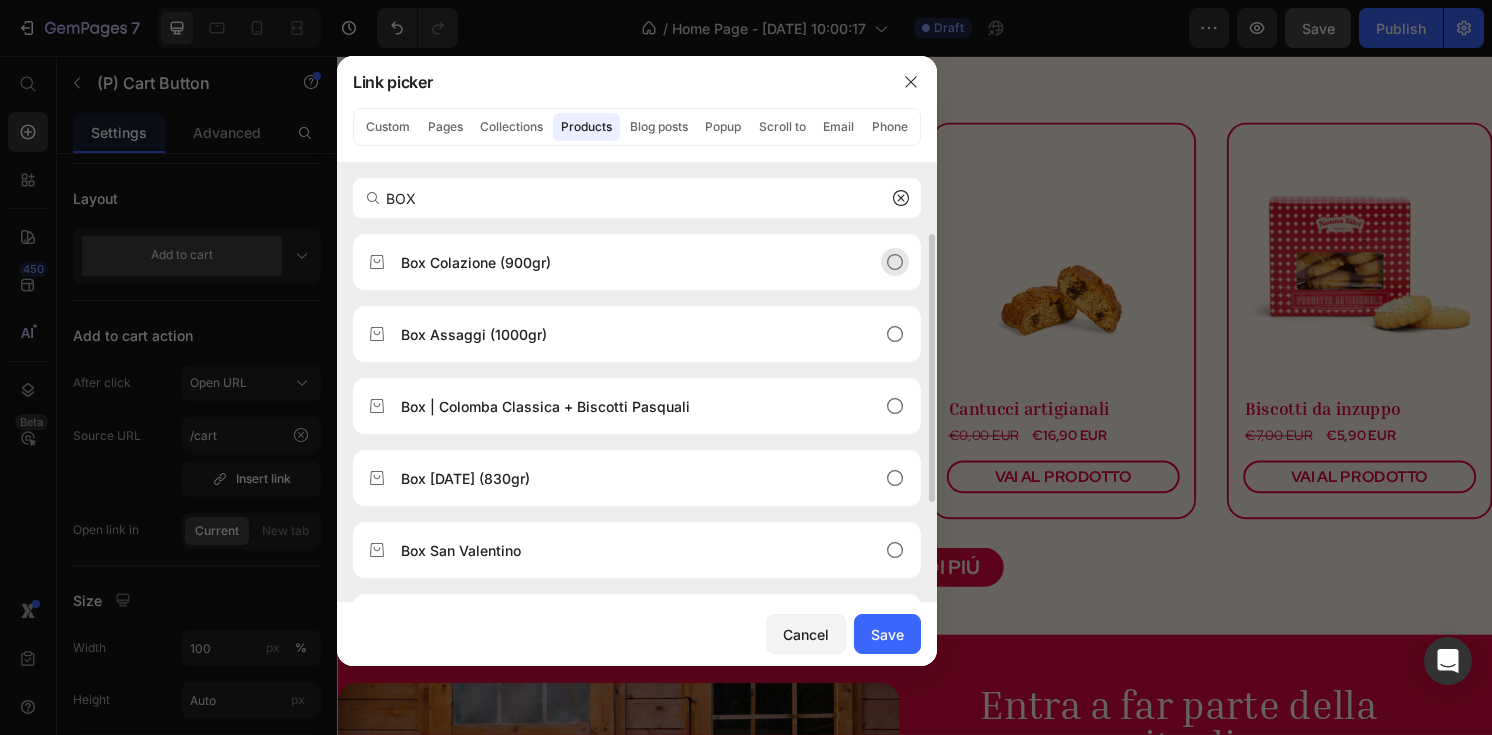 type on "BOX" 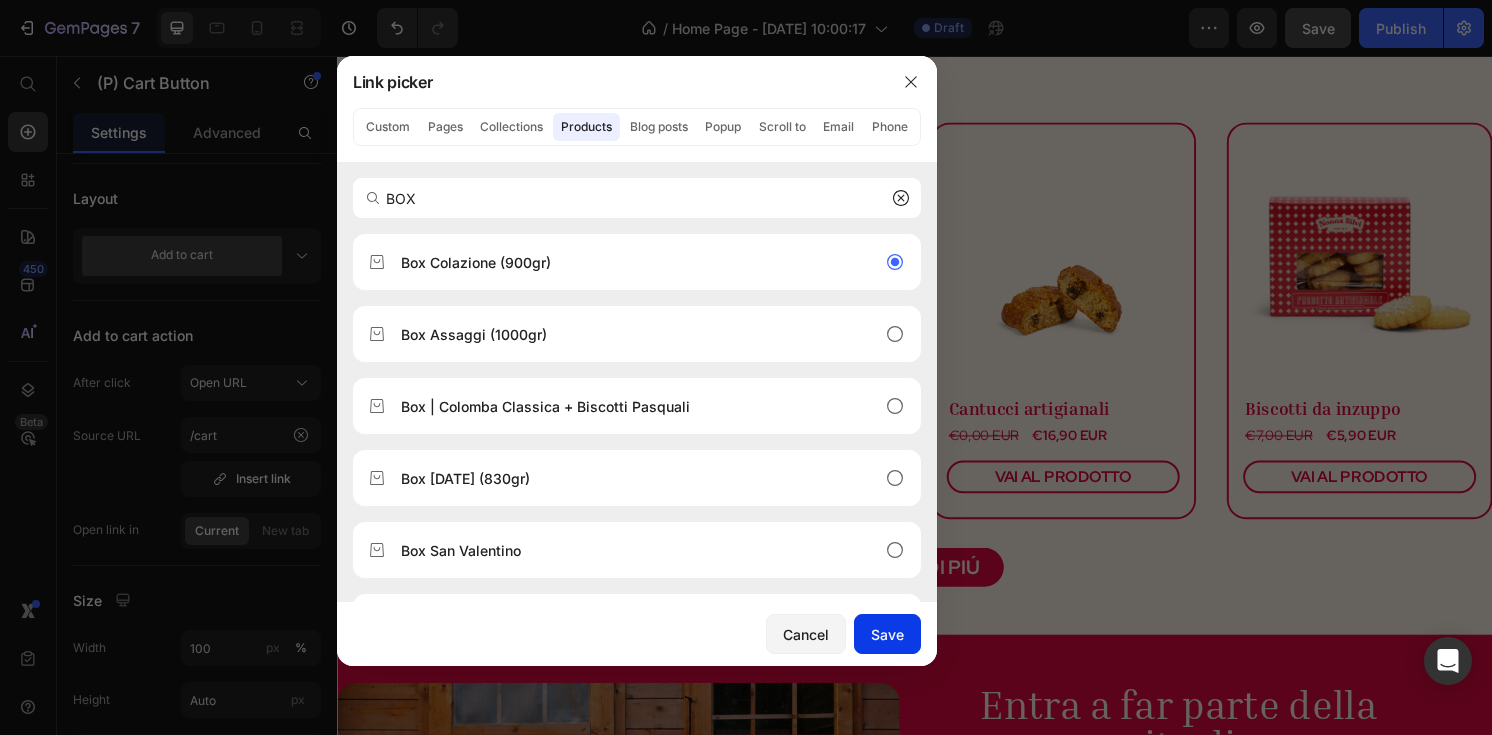 click on "Save" at bounding box center [887, 634] 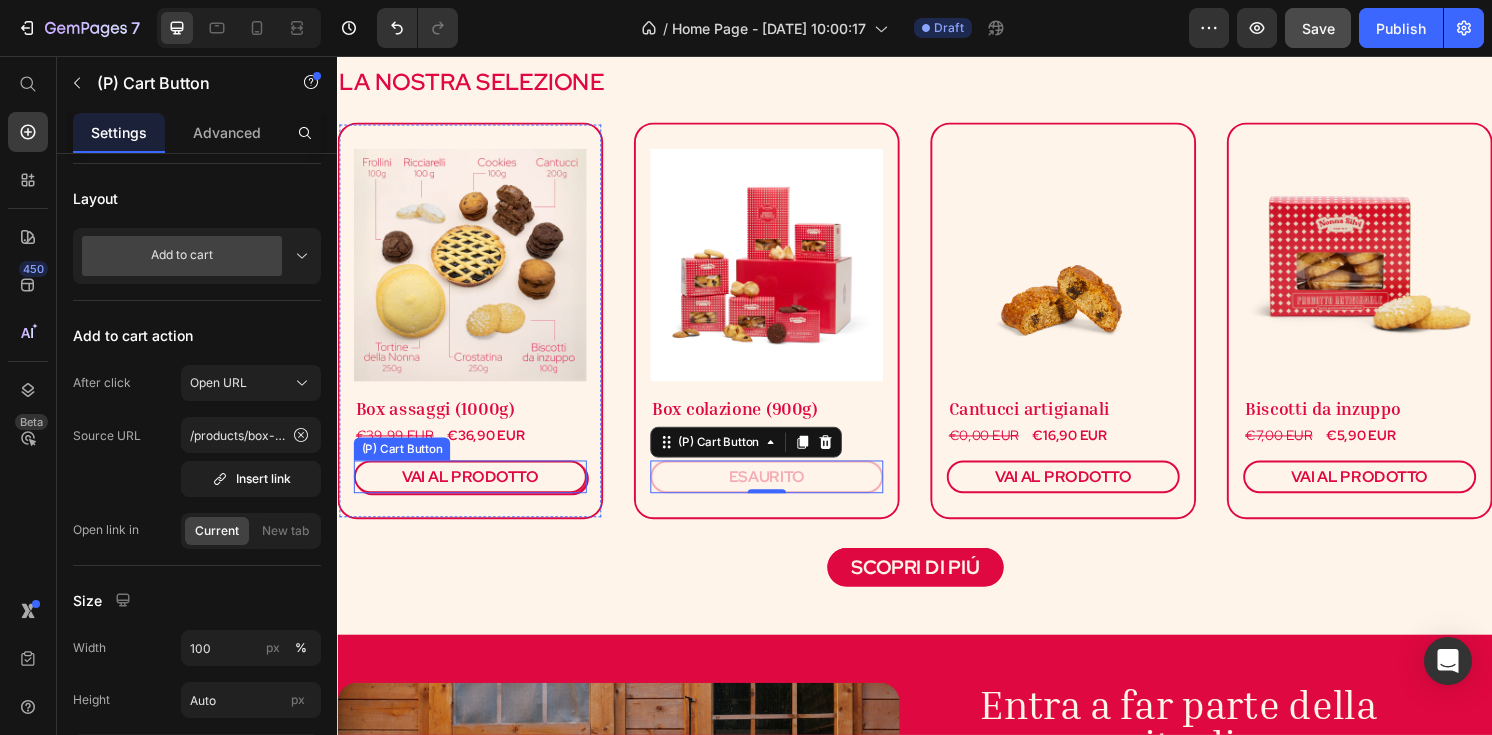 click on "VAI AL PRODOTTO" at bounding box center (475, 493) 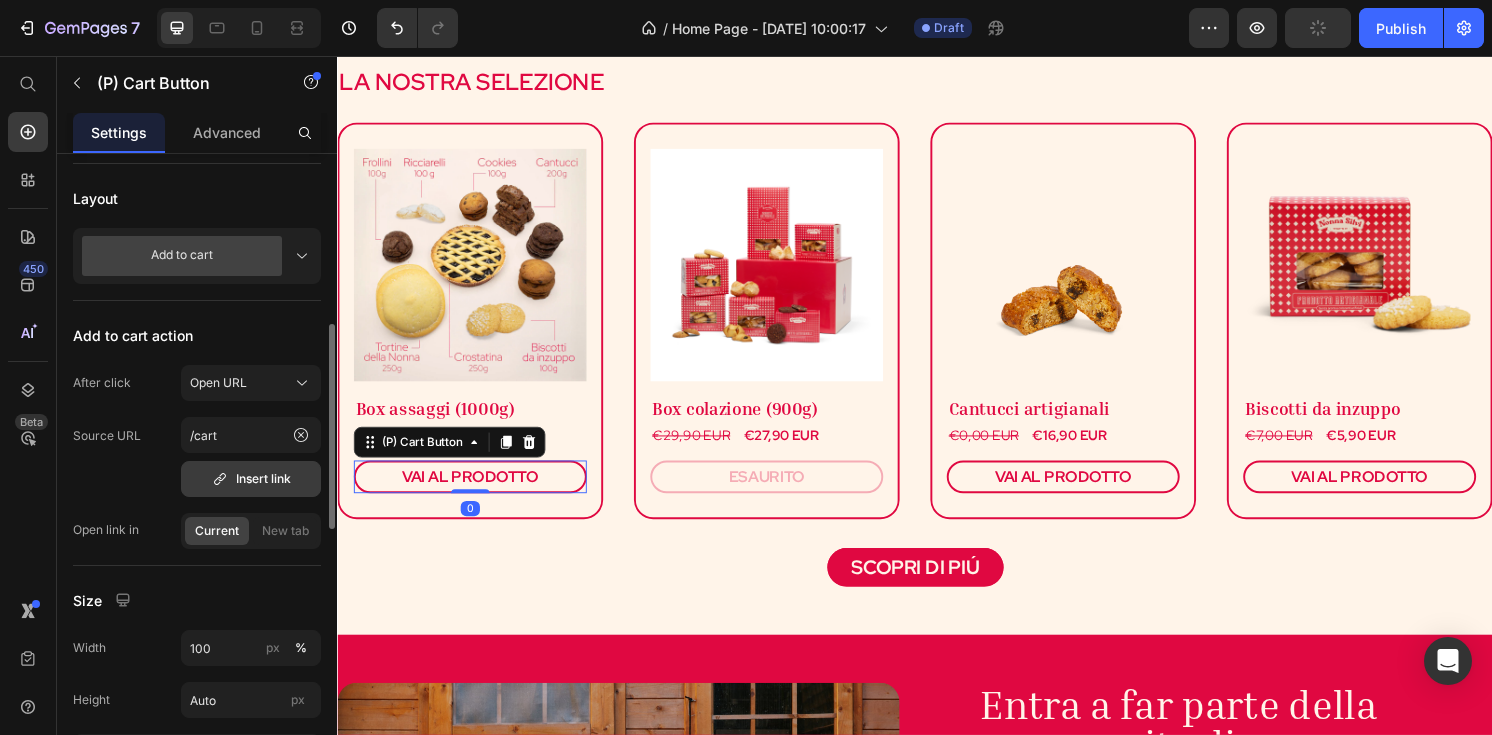 click on "Insert link" at bounding box center (251, 479) 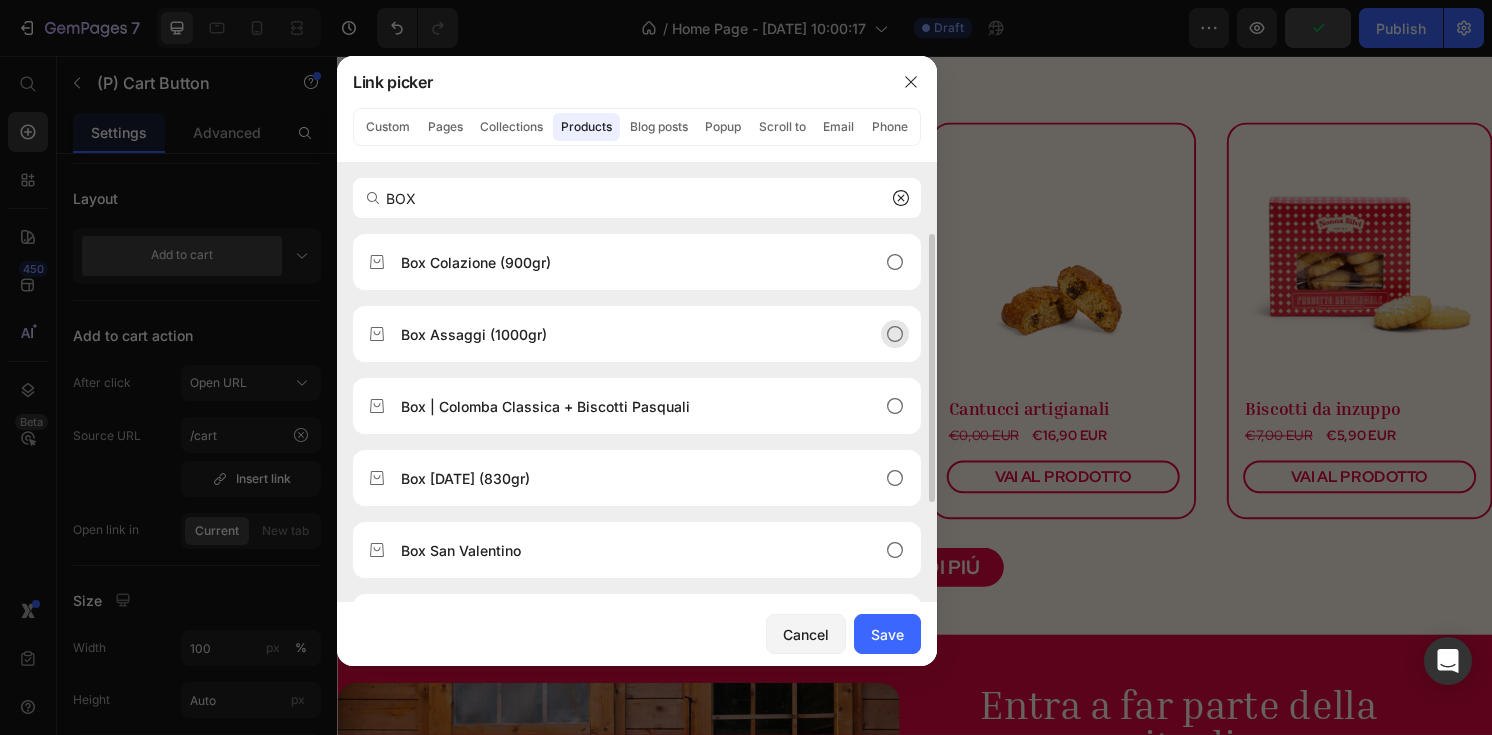 type on "BOX" 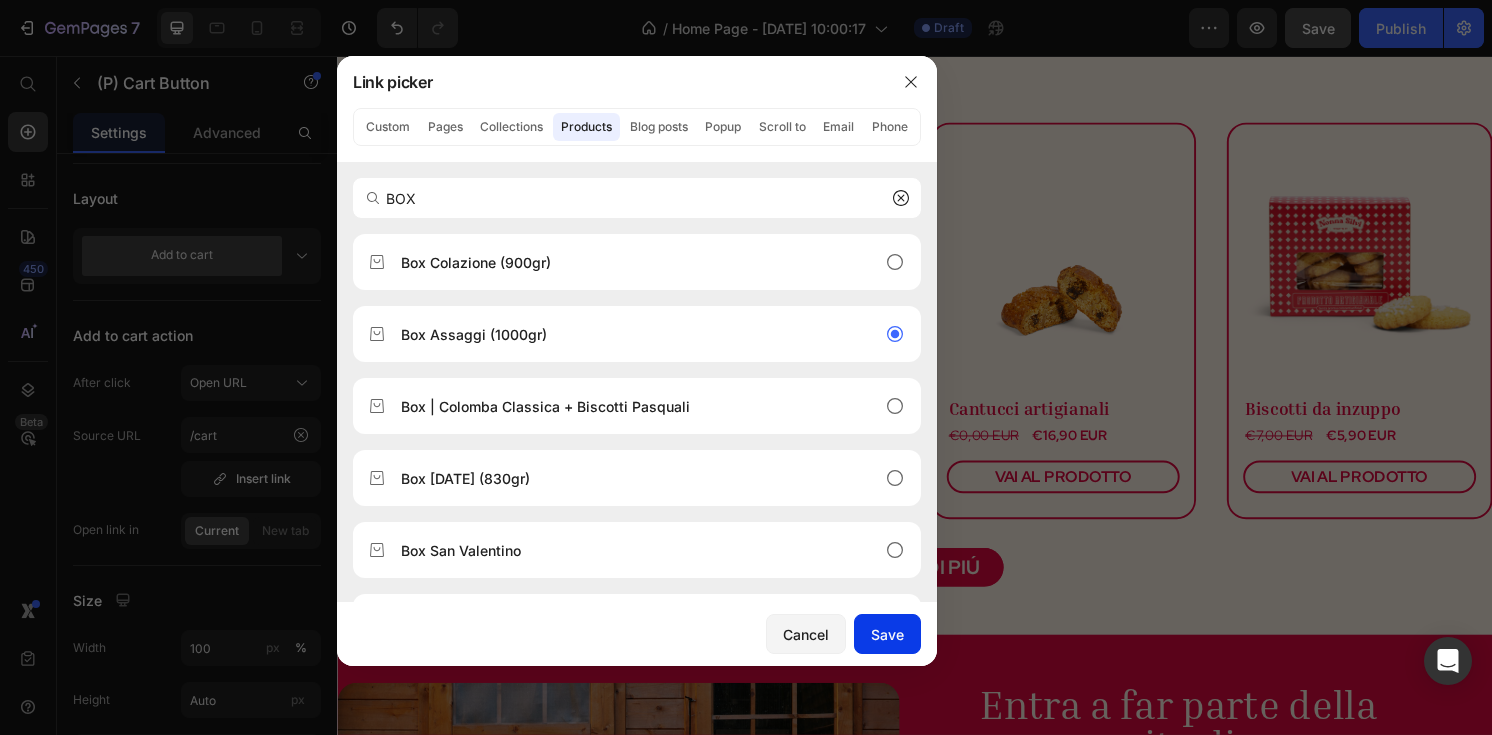 click on "Save" at bounding box center [887, 634] 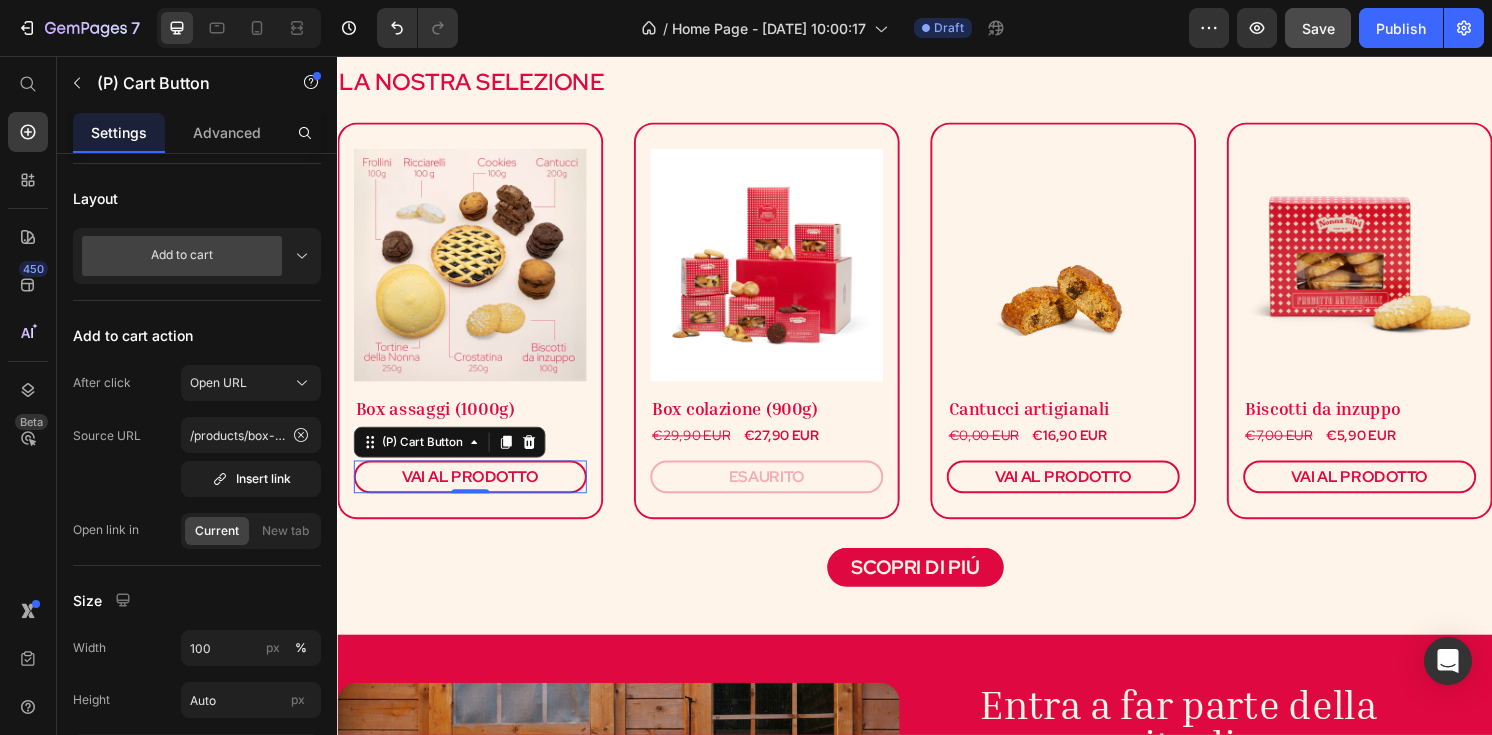 click on "Save" 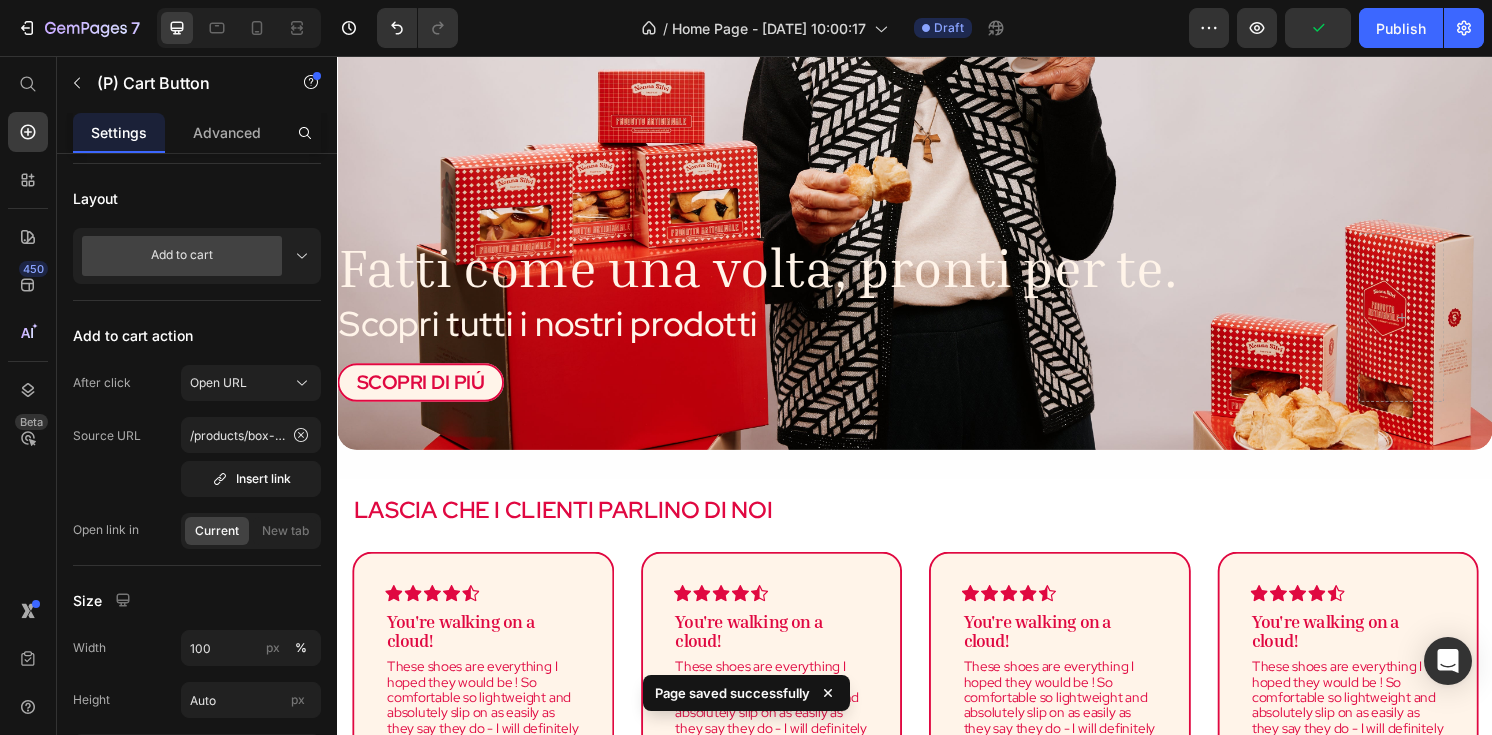 scroll, scrollTop: 341, scrollLeft: 0, axis: vertical 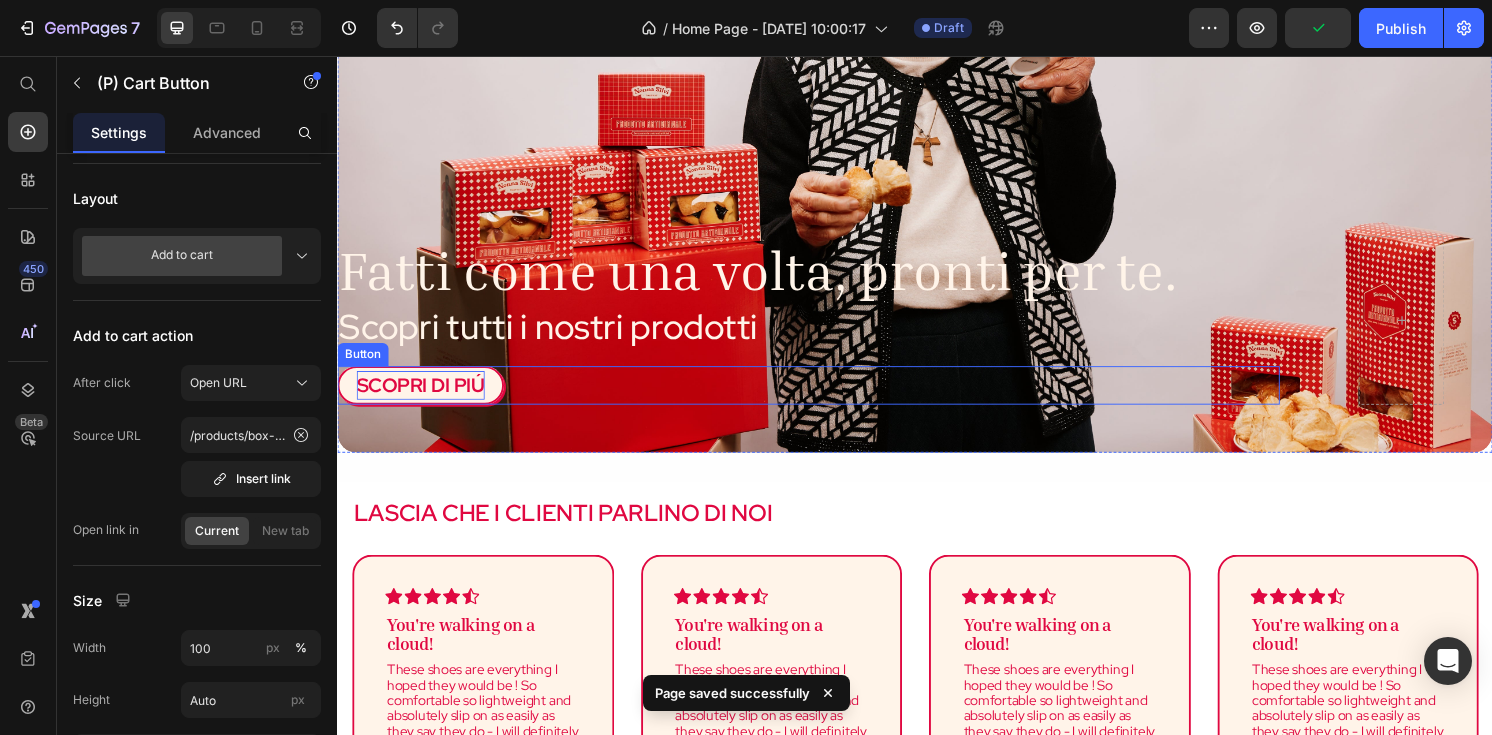 click on "SCOPRI DI PIÚ" at bounding box center (423, 398) 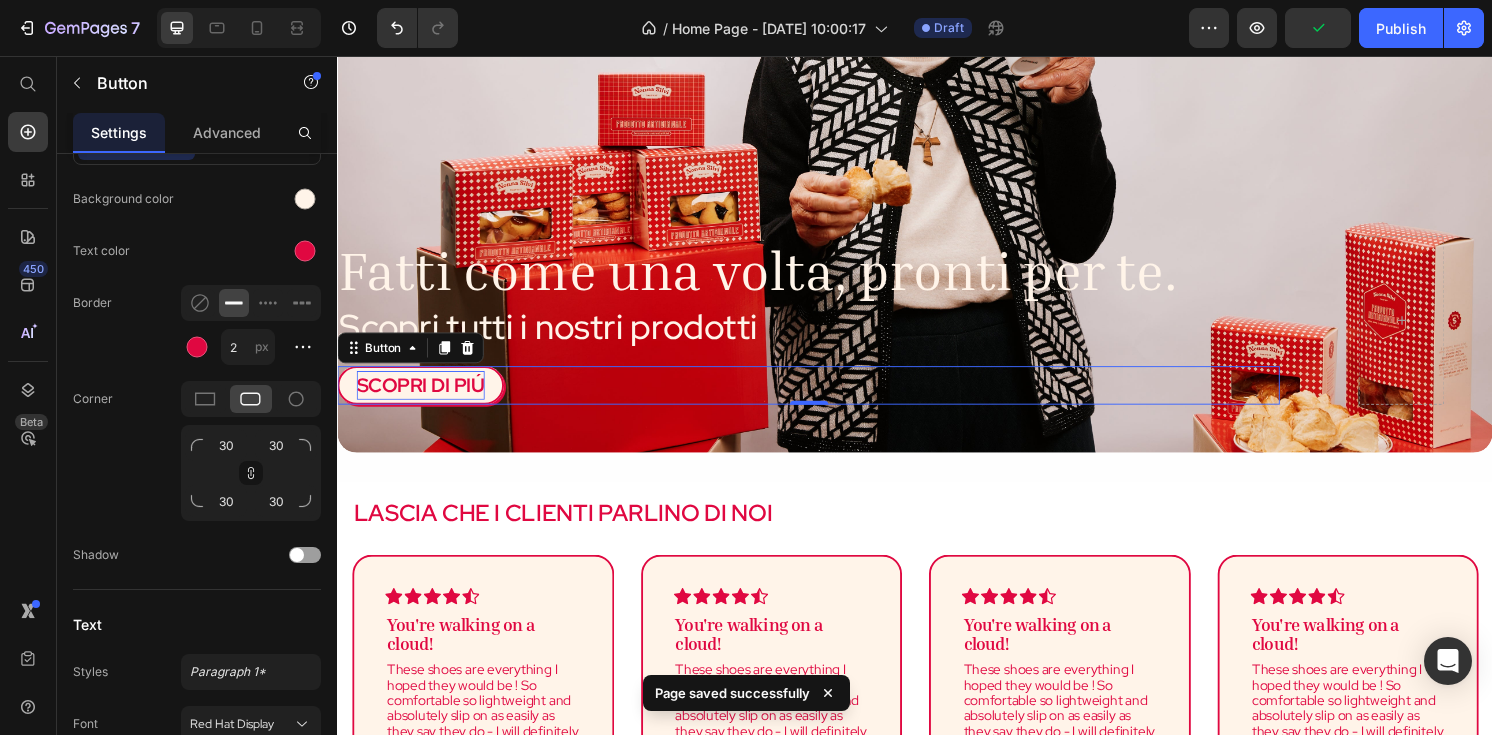 scroll, scrollTop: 0, scrollLeft: 0, axis: both 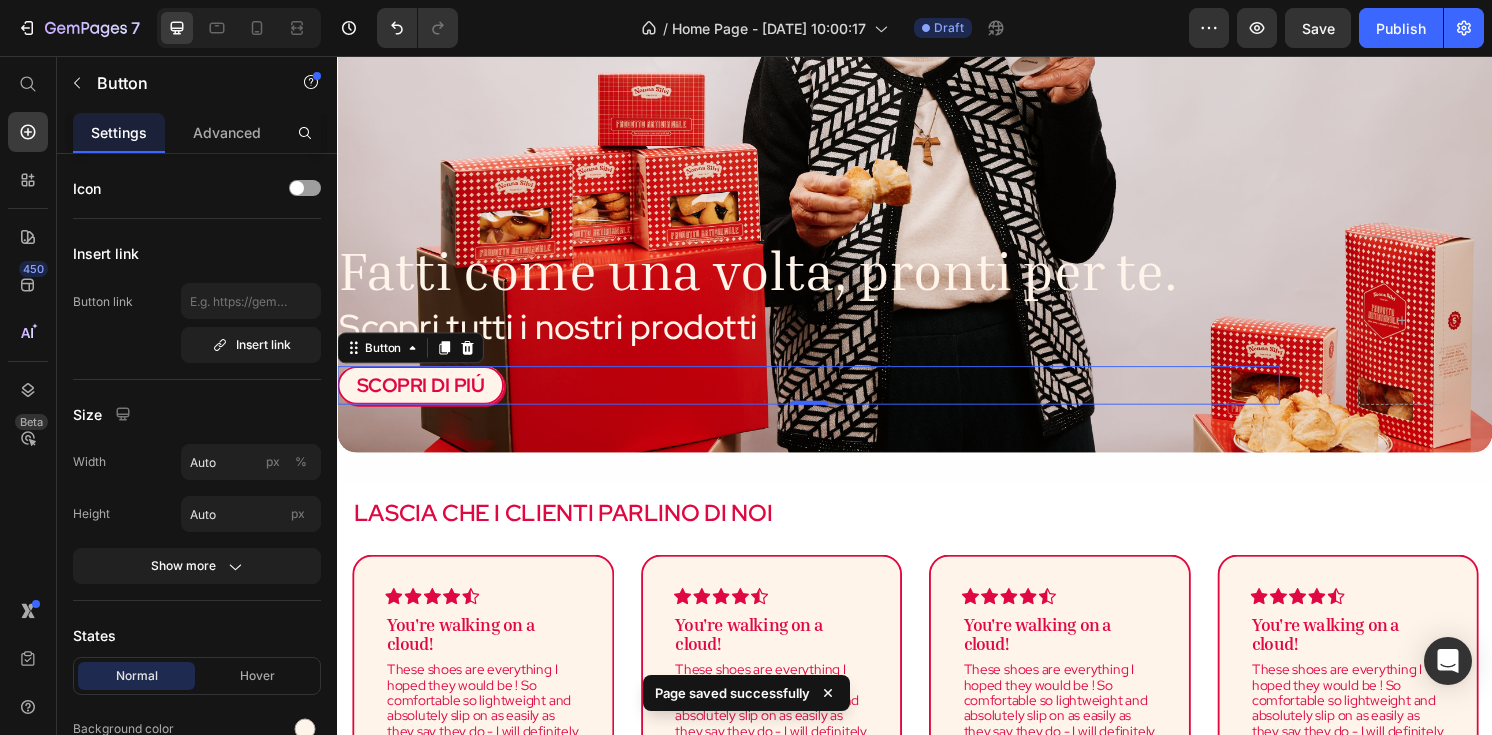 click on "SCOPRI DI PIÚ" at bounding box center (423, 398) 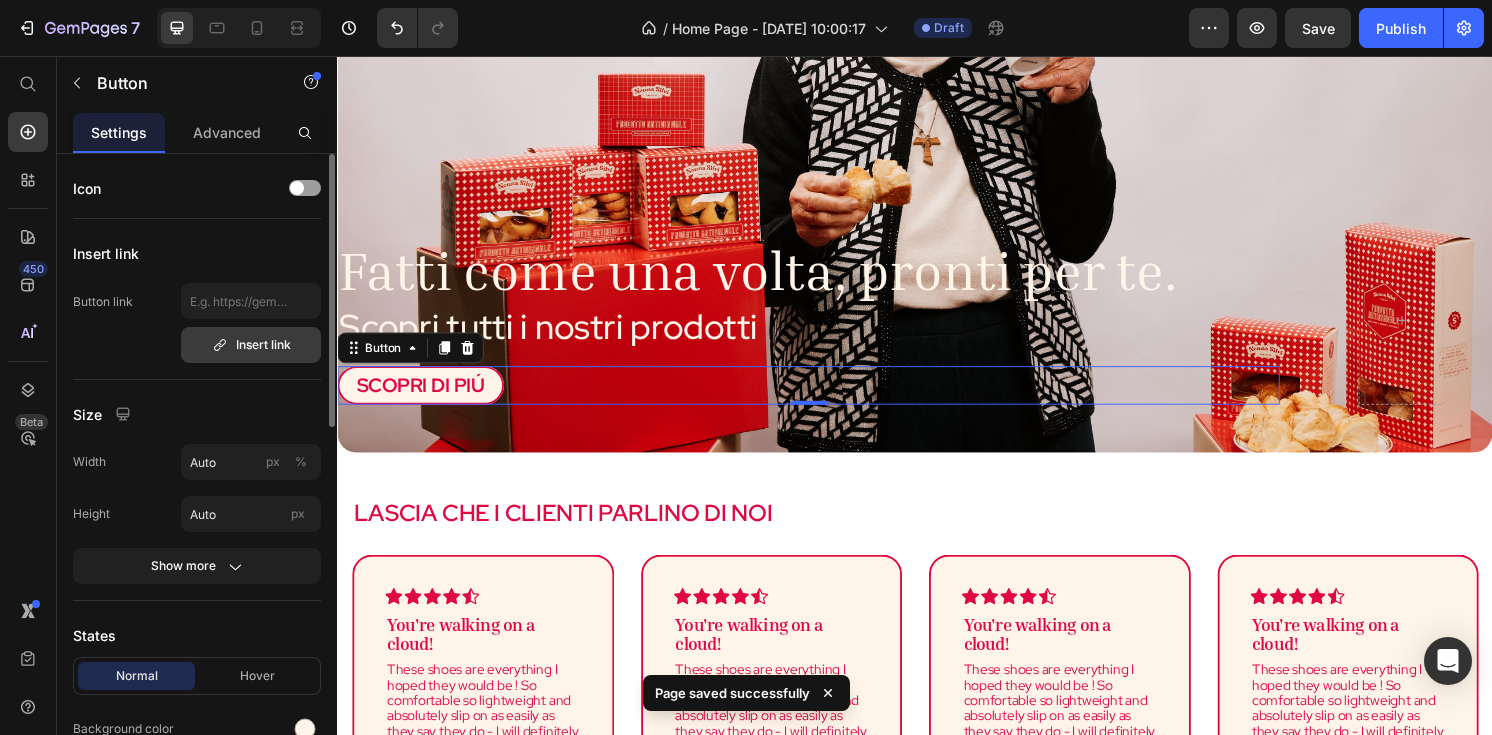 click on "Insert link" at bounding box center [251, 345] 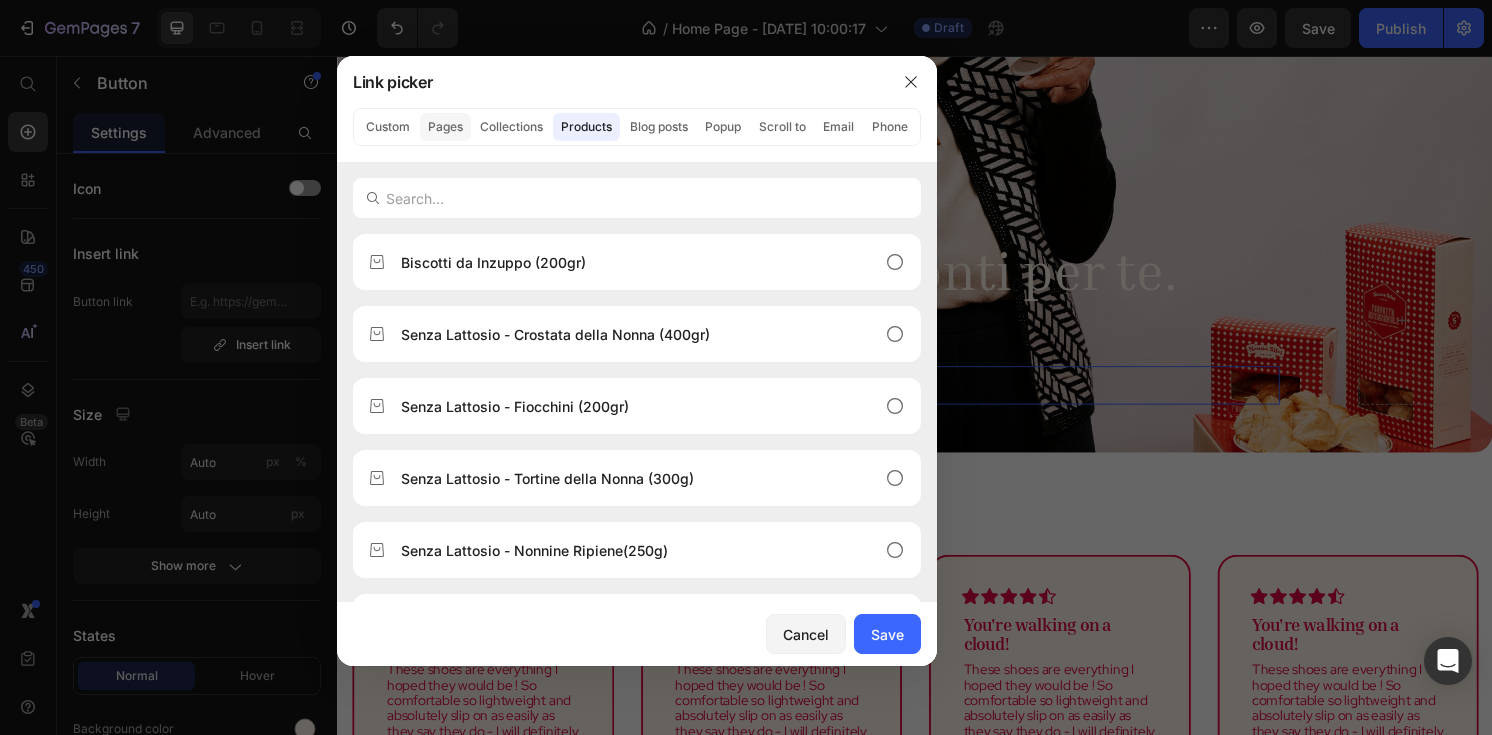 click on "Pages" 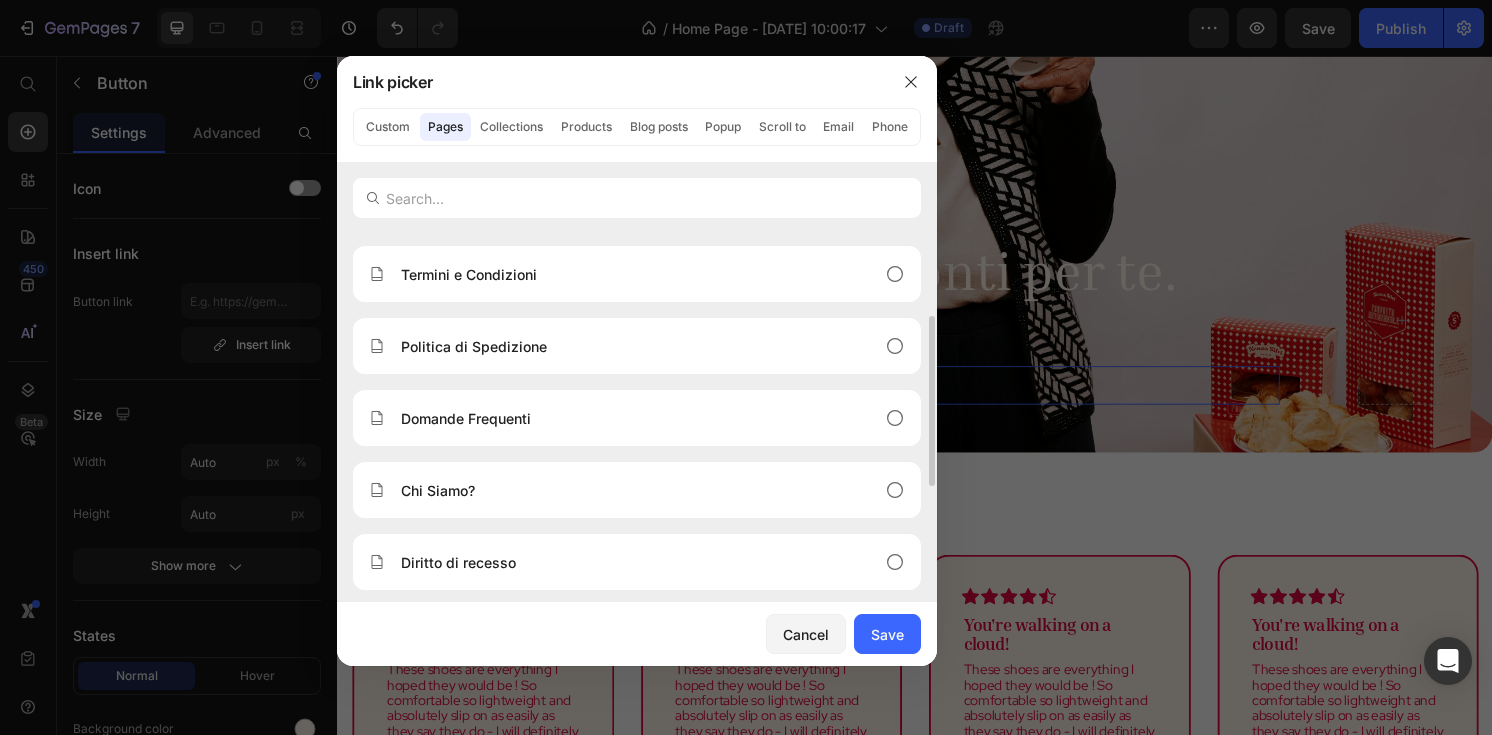 scroll, scrollTop: 99, scrollLeft: 0, axis: vertical 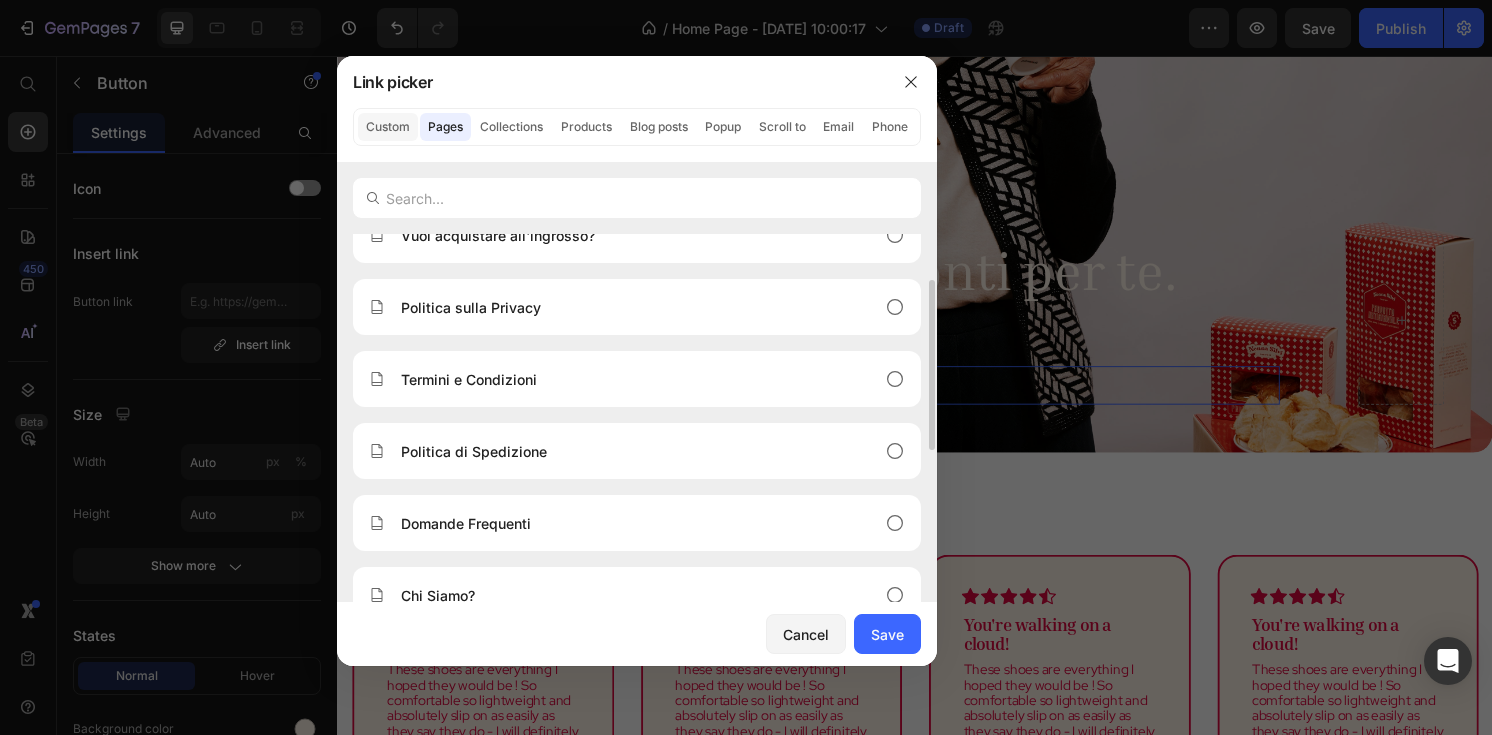 click on "Custom" 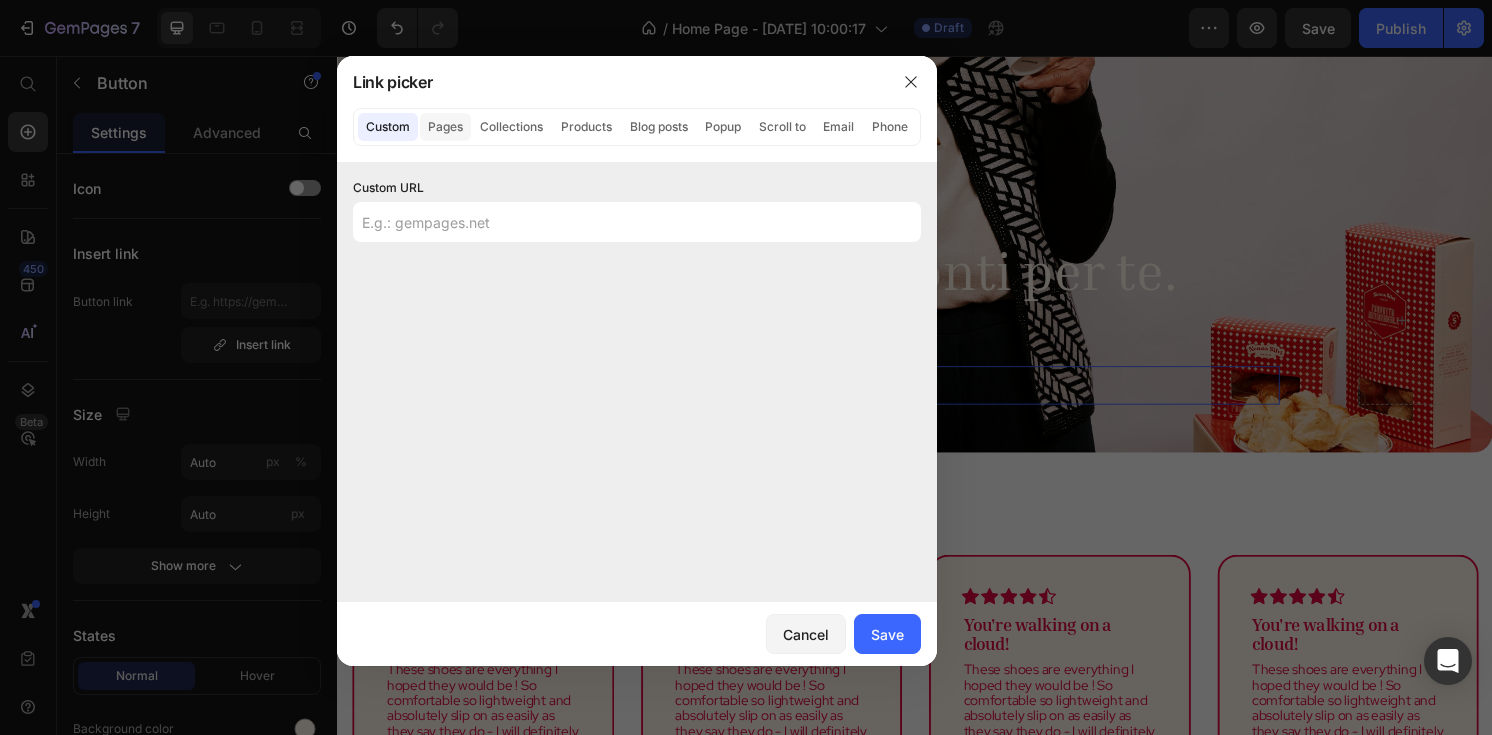 click on "Pages" 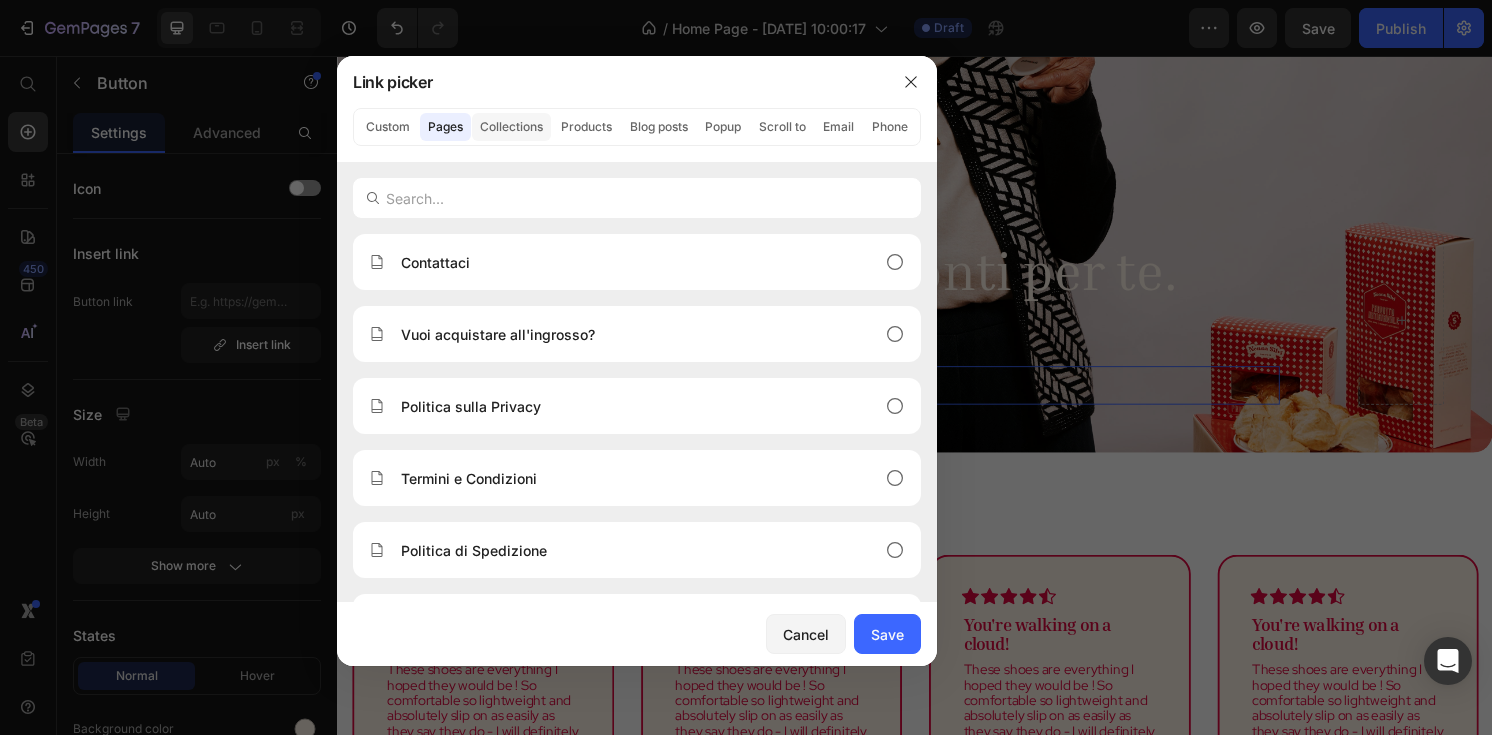 click on "Collections" 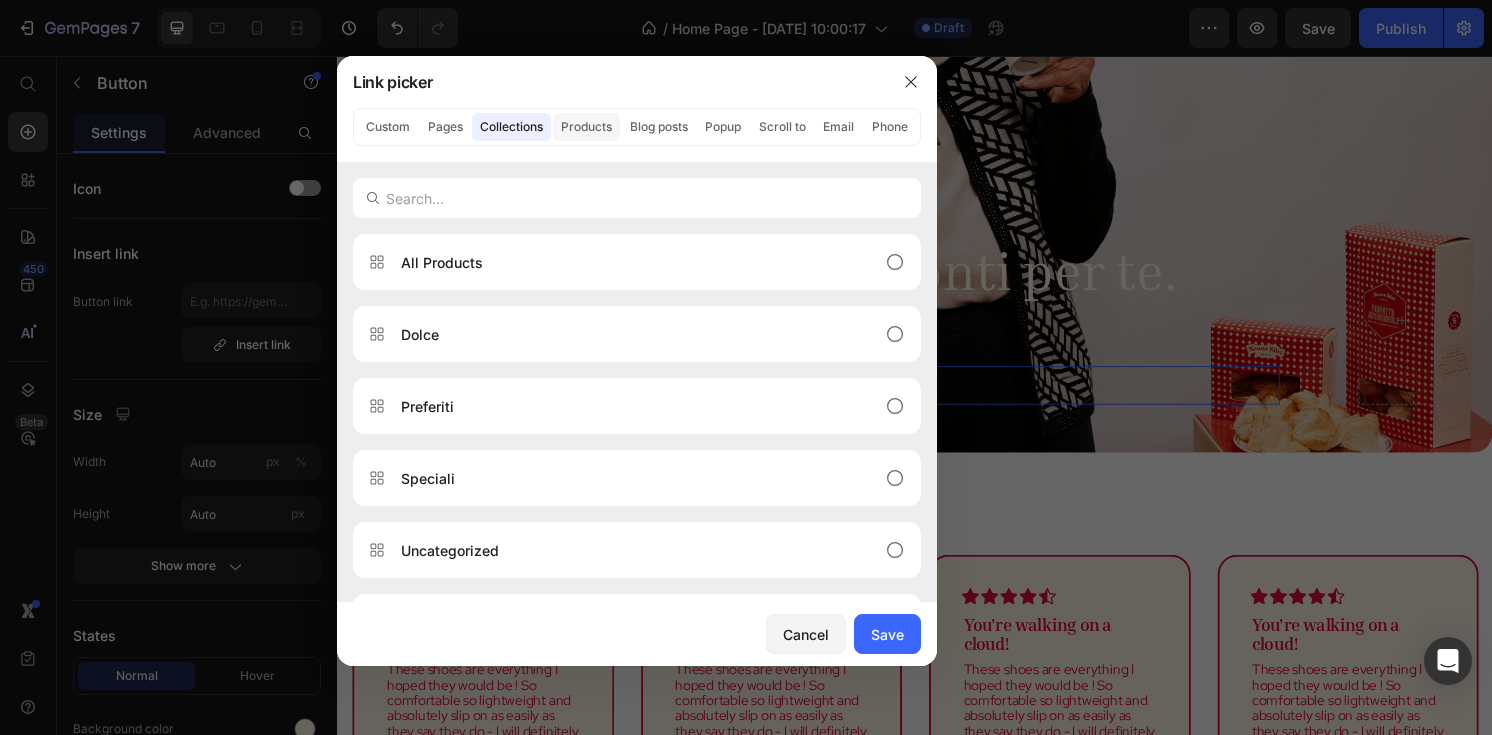 click on "Products" 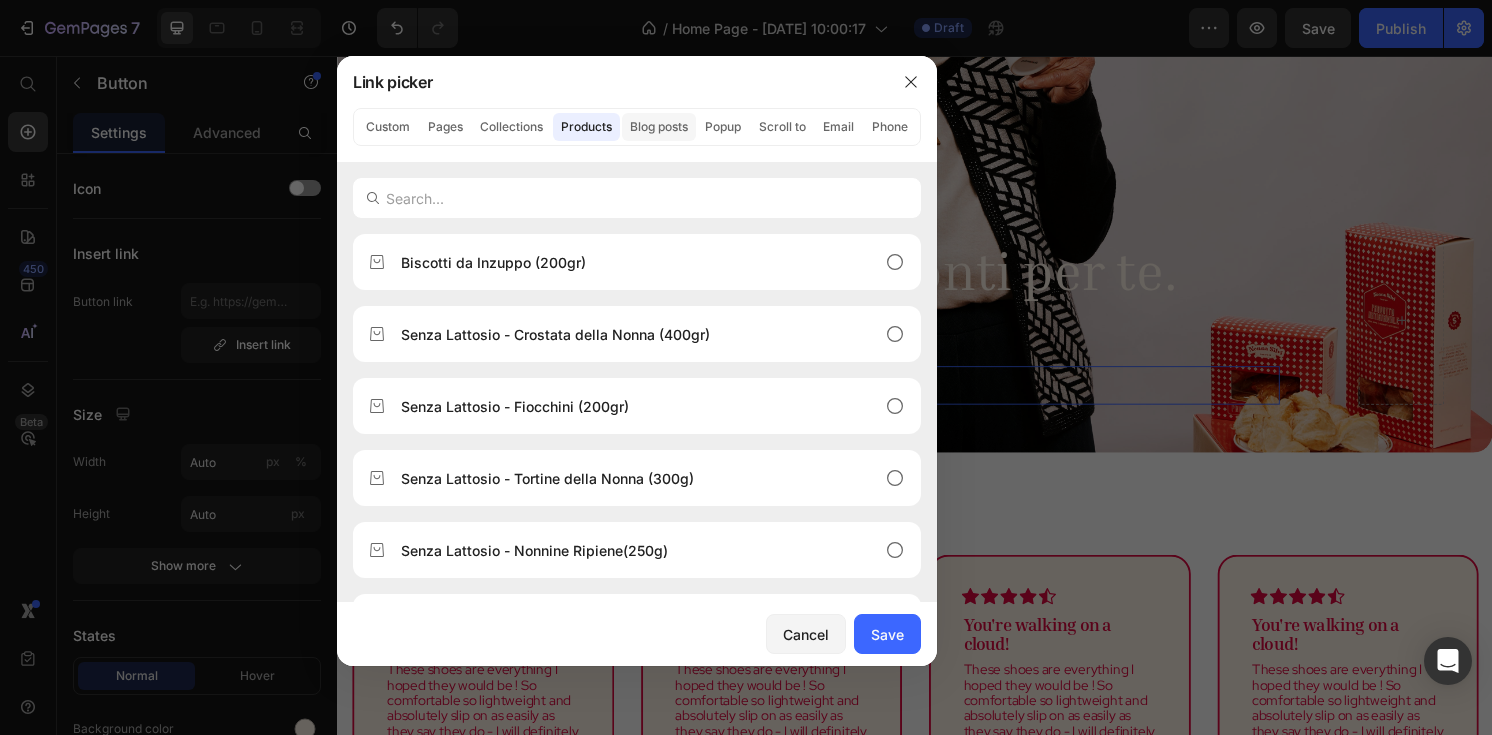 click on "Blog posts" 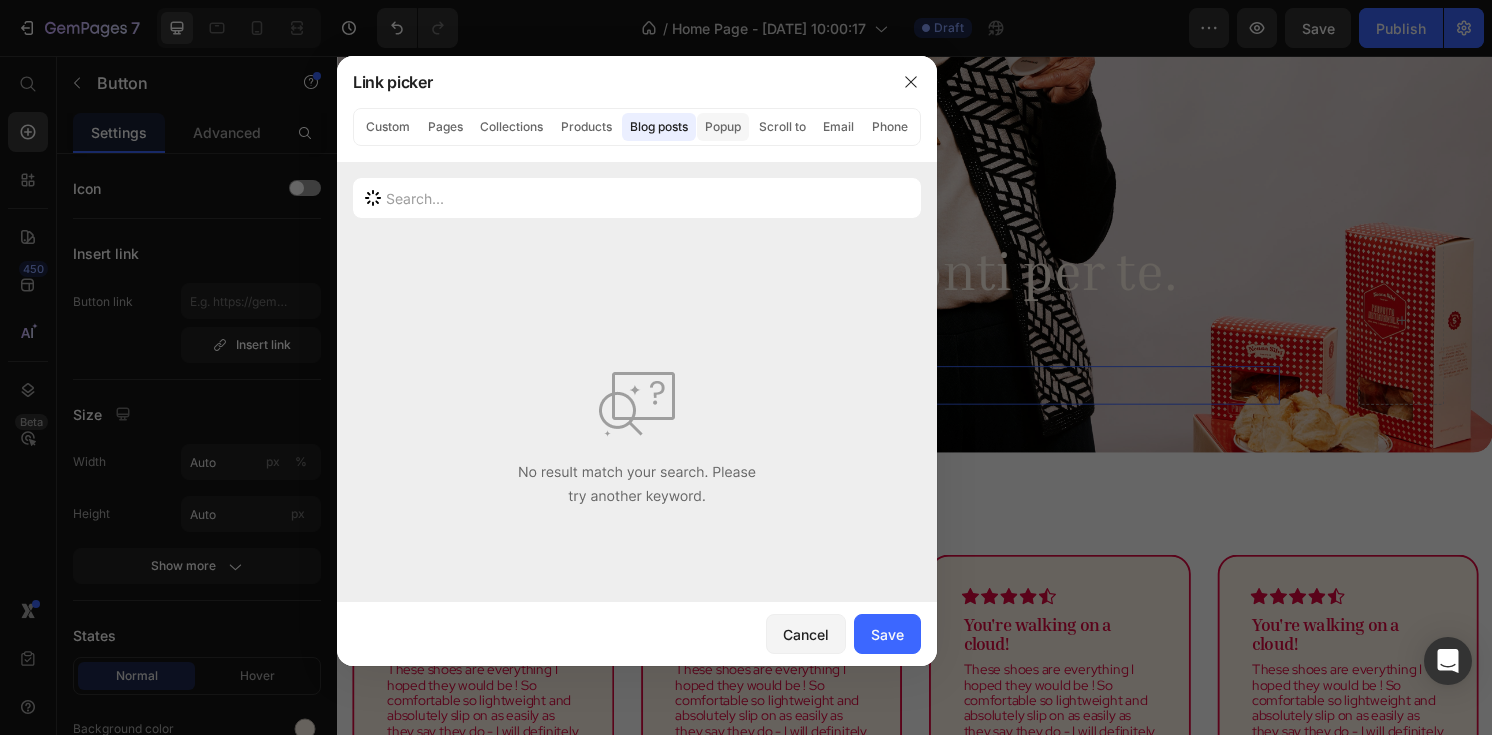 click on "Popup" 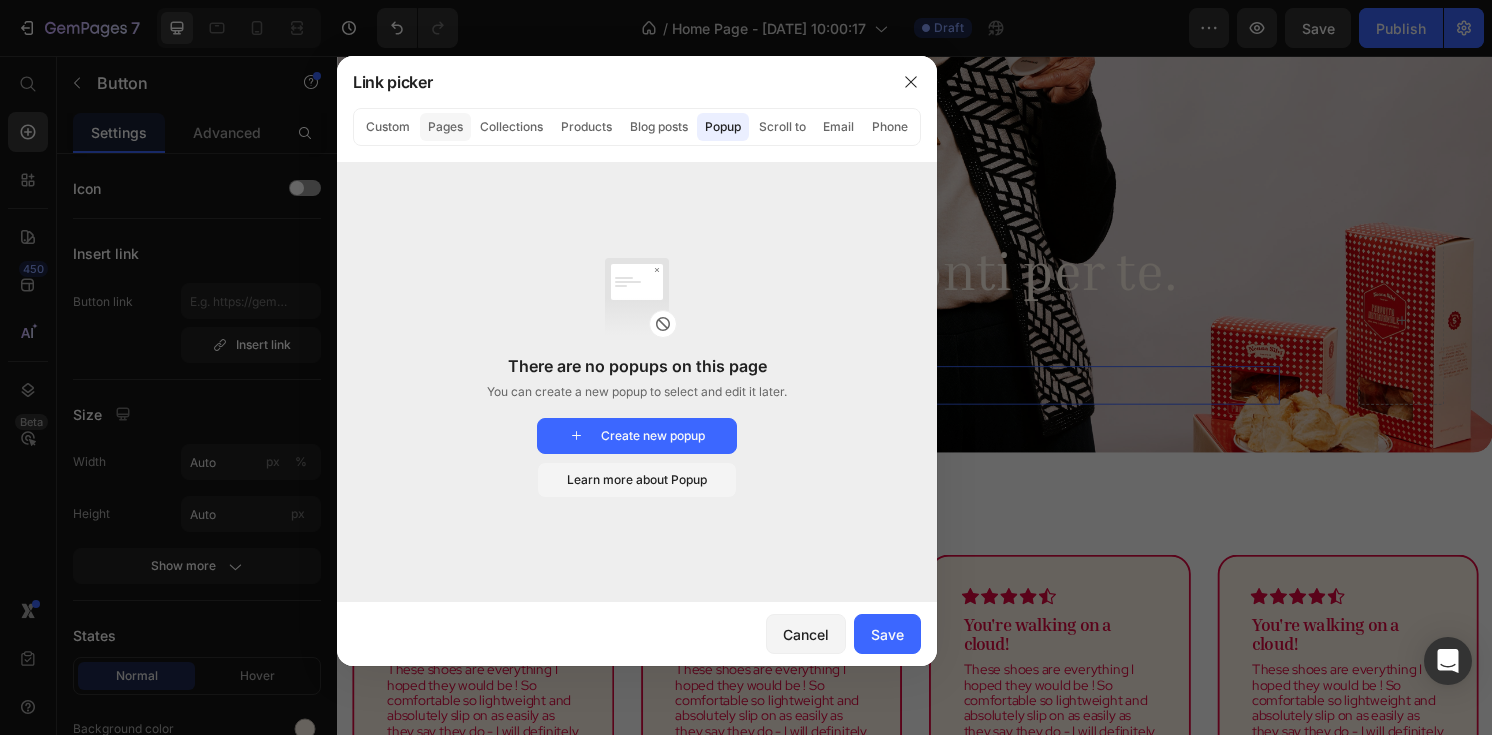 click on "Pages" 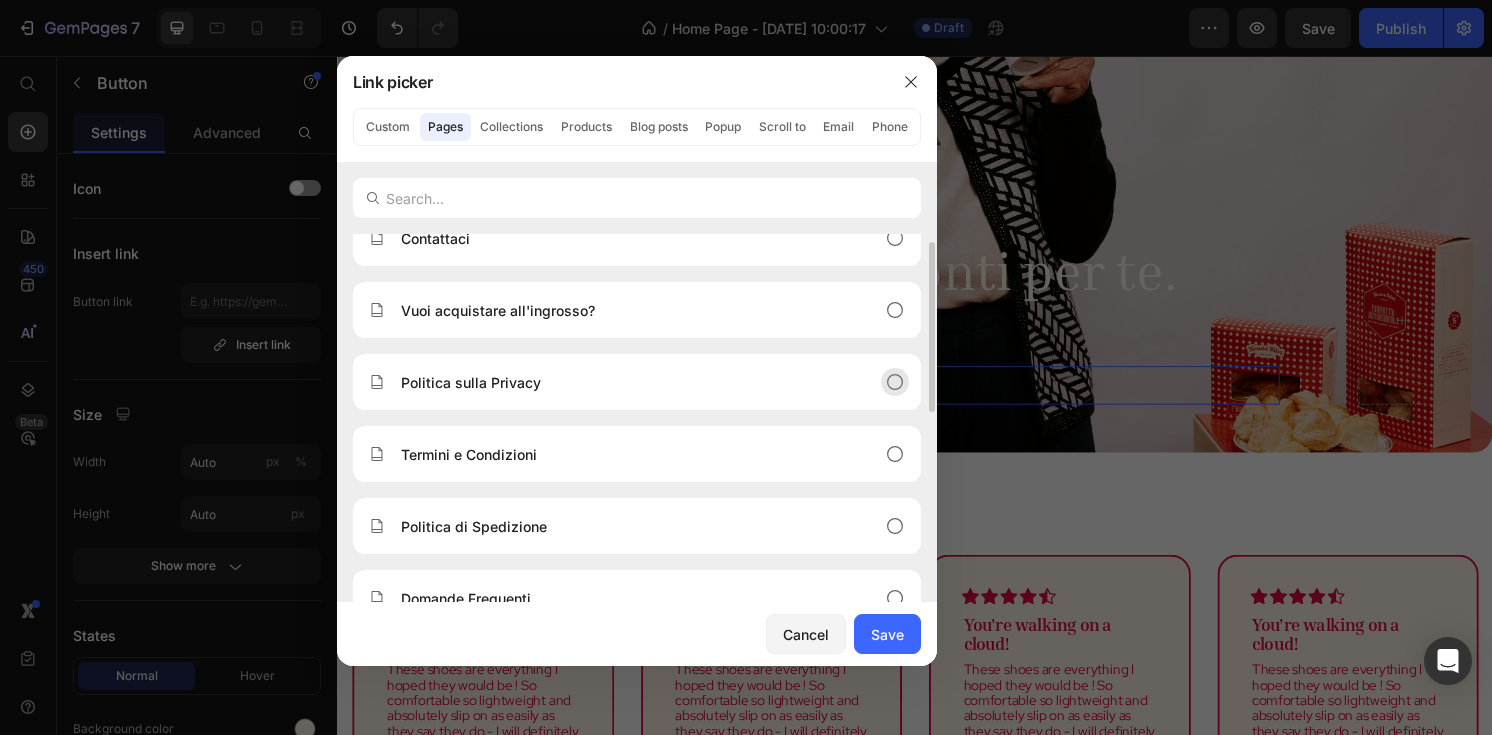 scroll, scrollTop: 0, scrollLeft: 0, axis: both 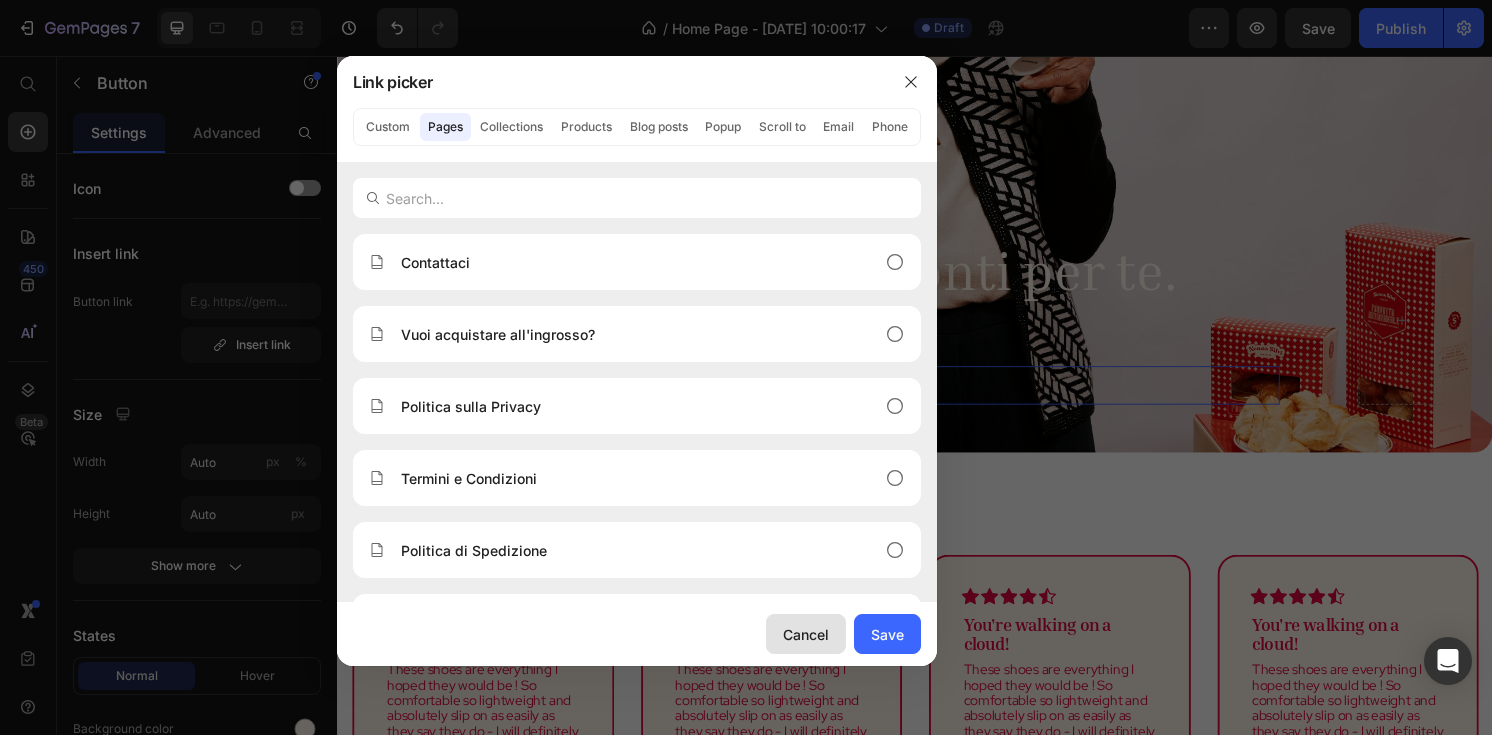 click on "Cancel" 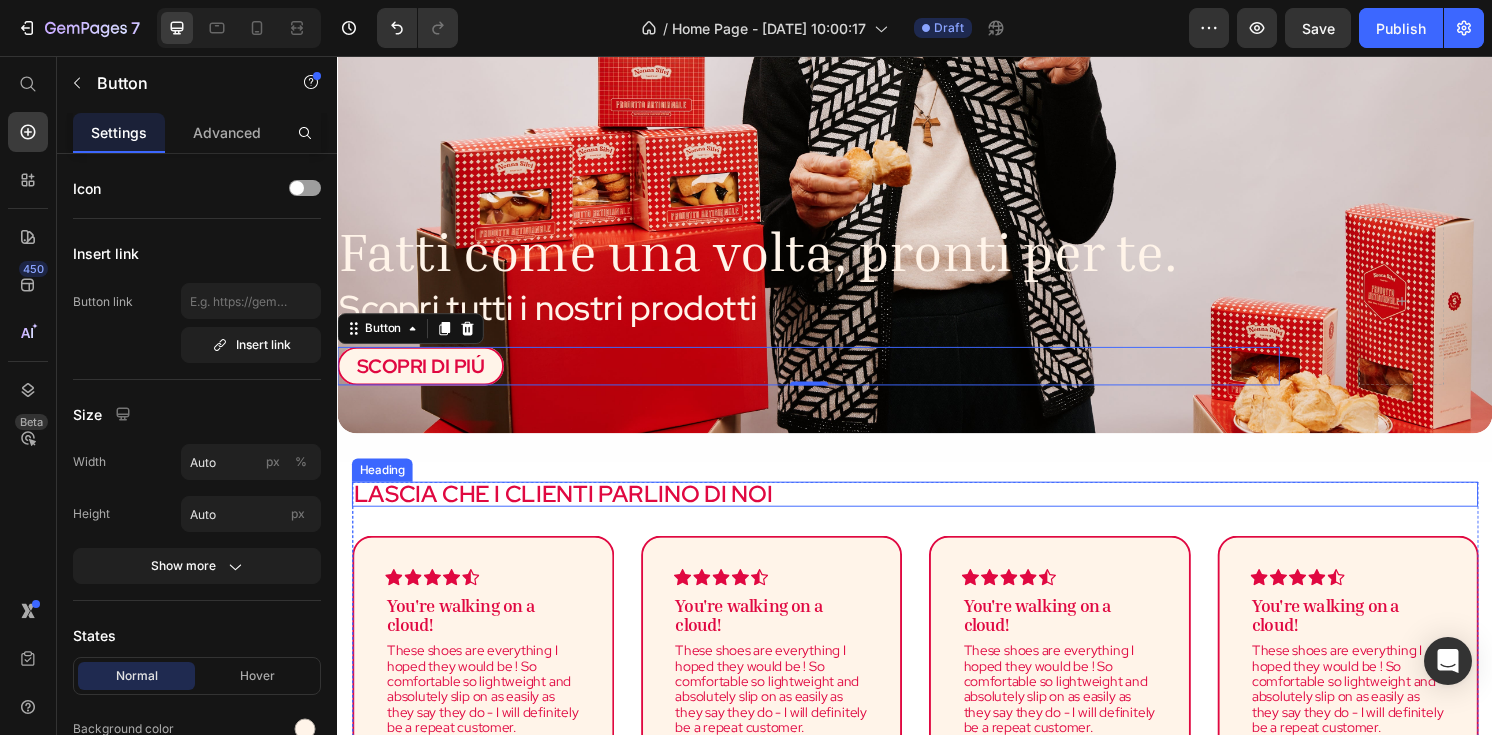 scroll, scrollTop: 383, scrollLeft: 0, axis: vertical 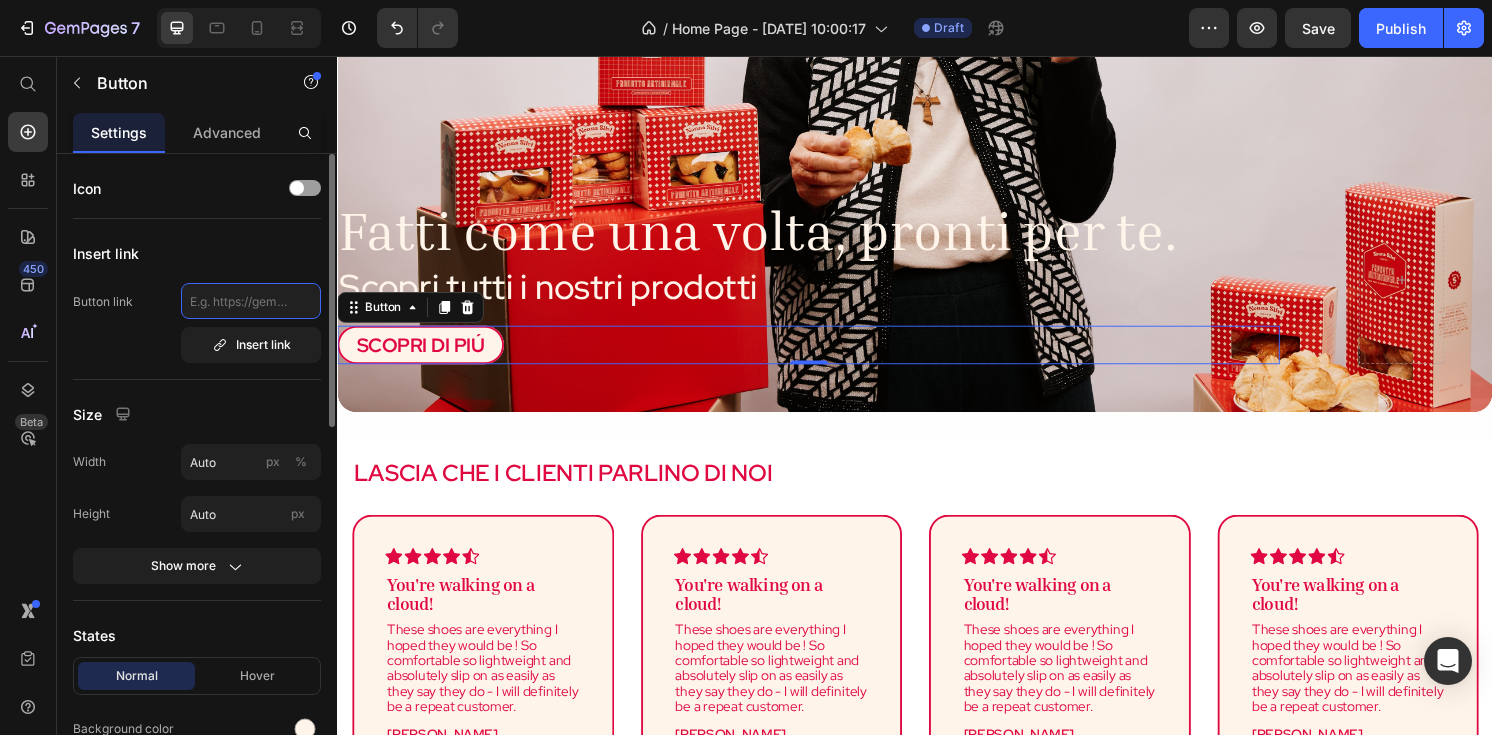 click 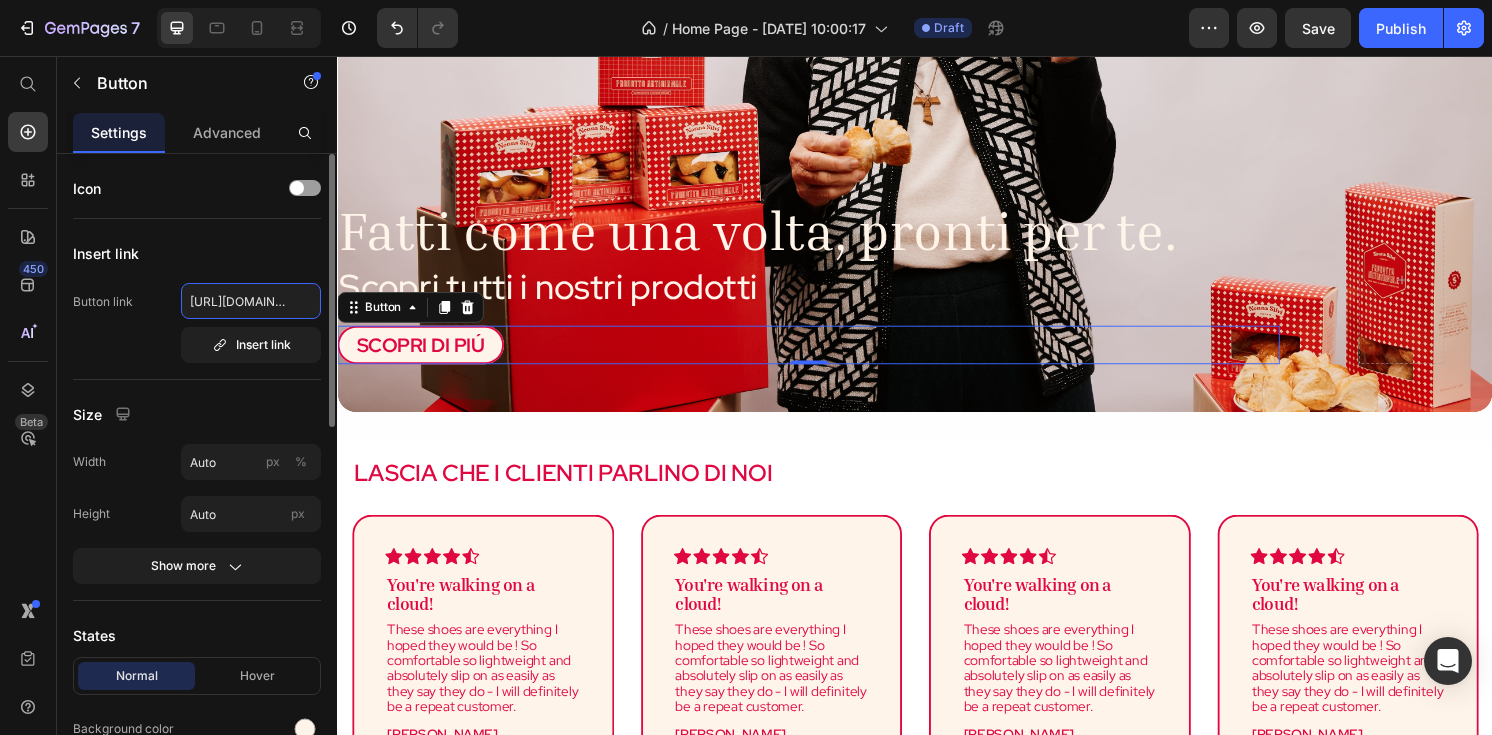 scroll, scrollTop: 0, scrollLeft: 222, axis: horizontal 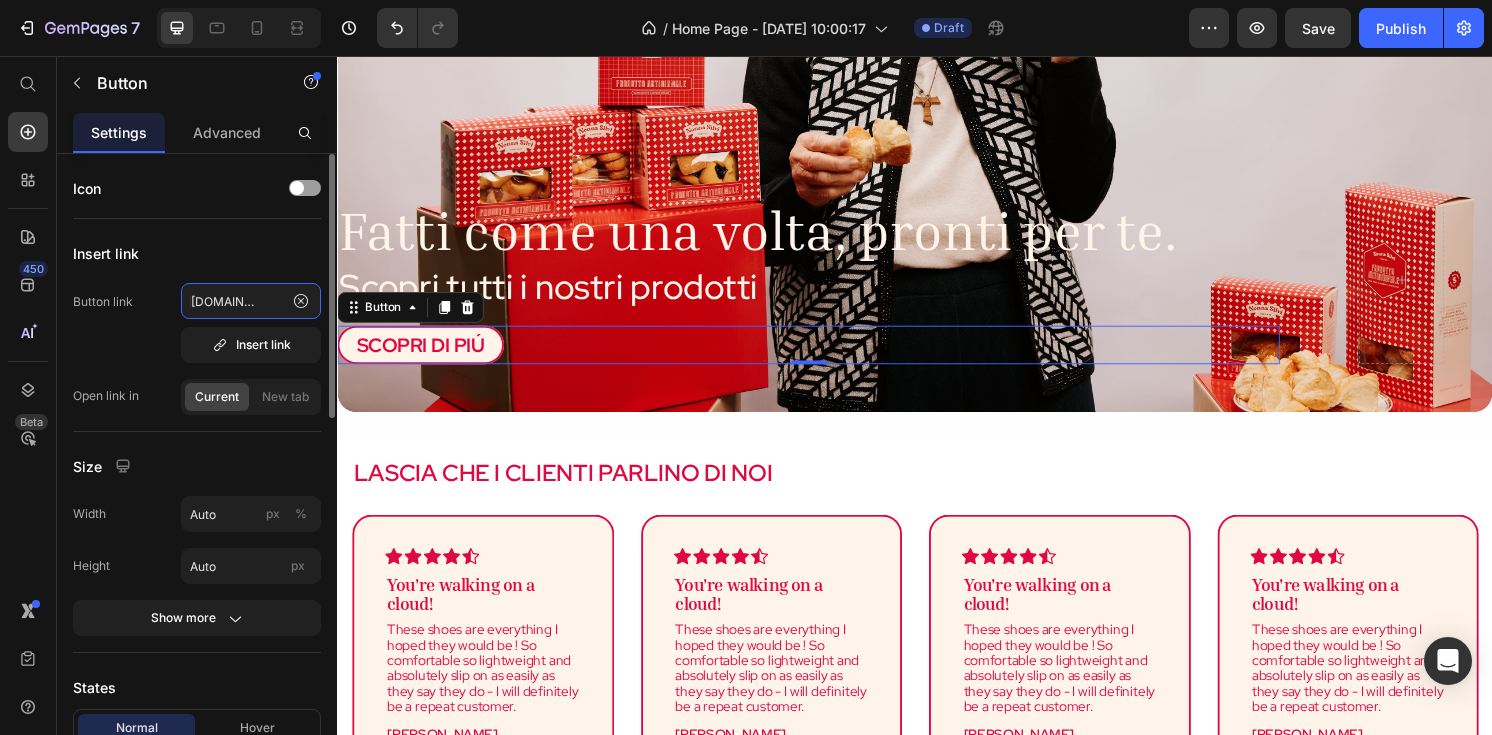 type on "[URL][DOMAIN_NAME]" 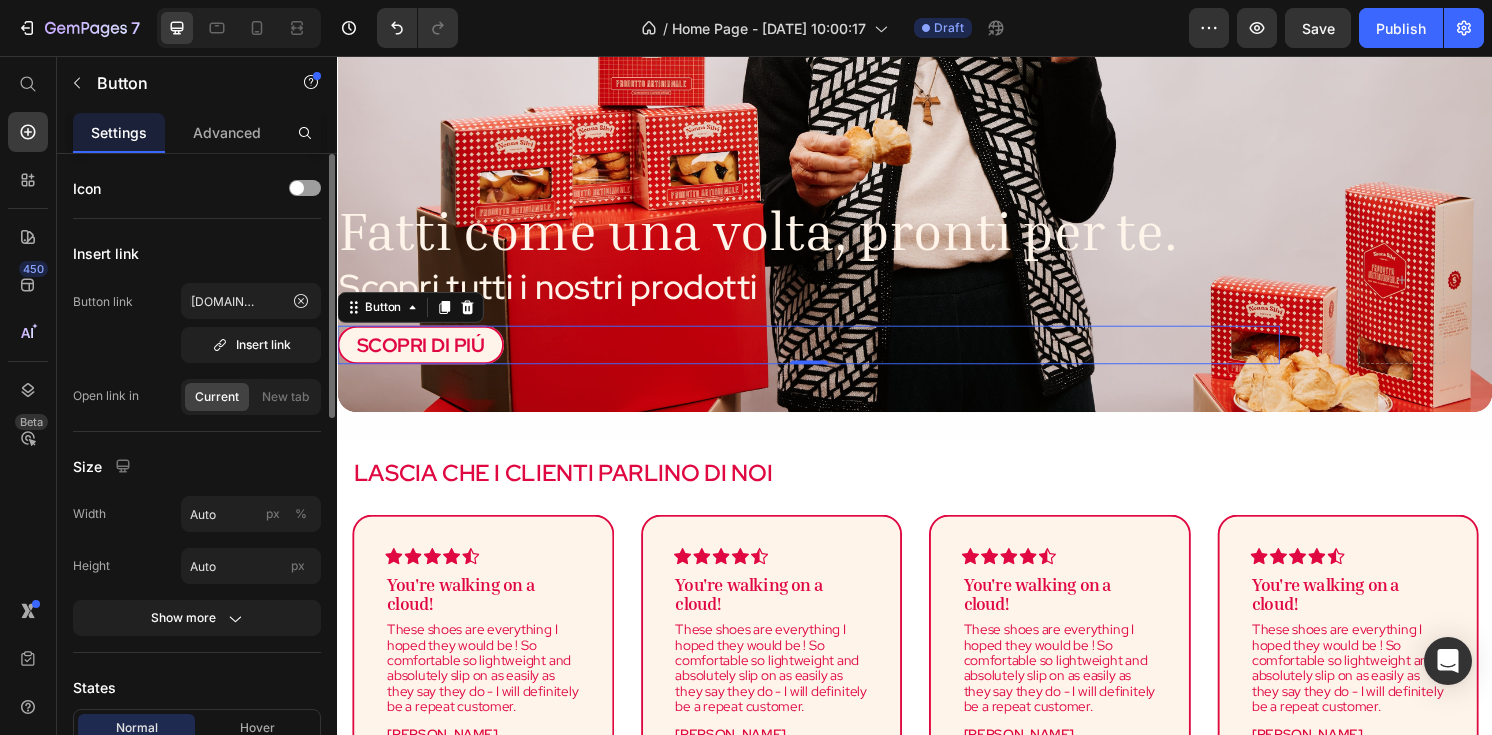 scroll, scrollTop: 0, scrollLeft: 0, axis: both 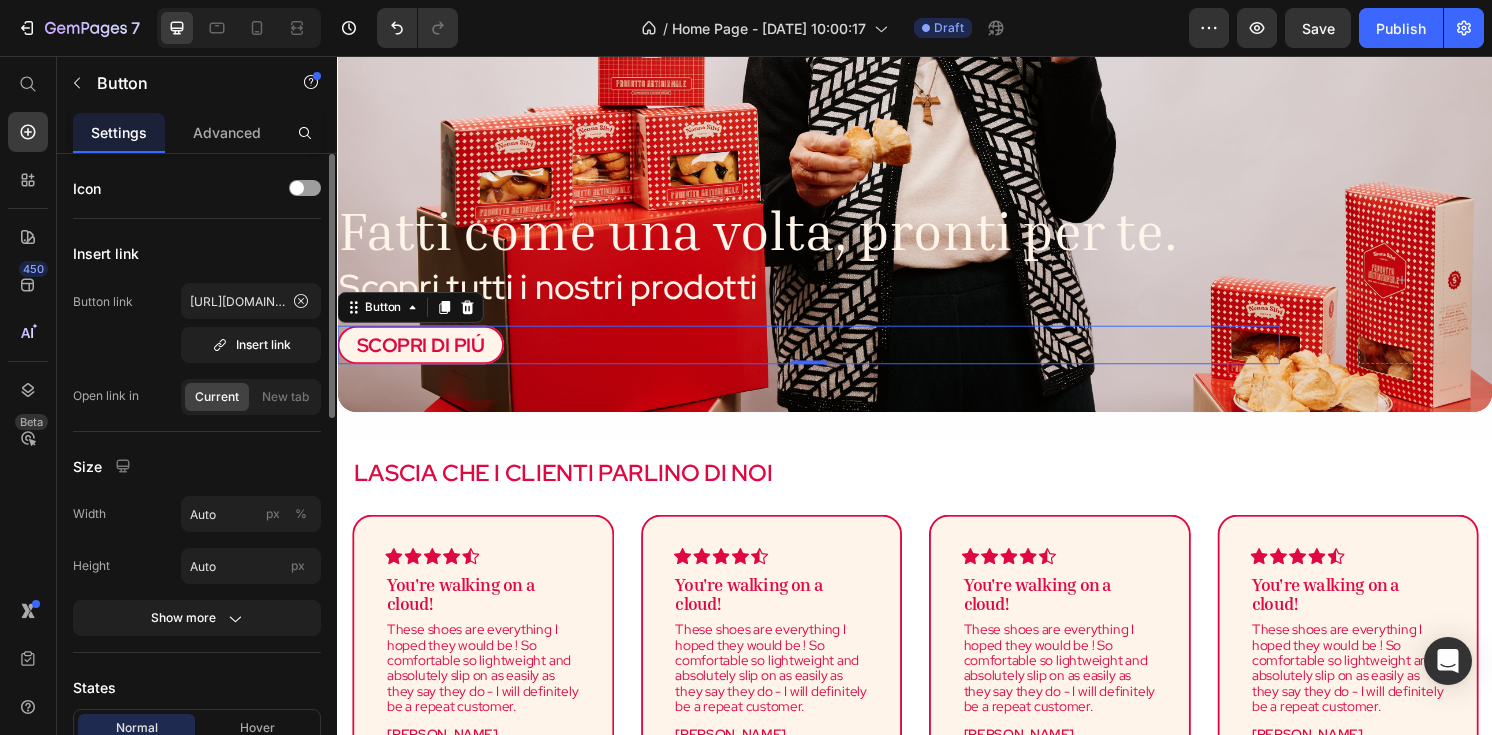 click on "Insert link Button link [URL][DOMAIN_NAME]  Insert link   Open link in  Current New tab" 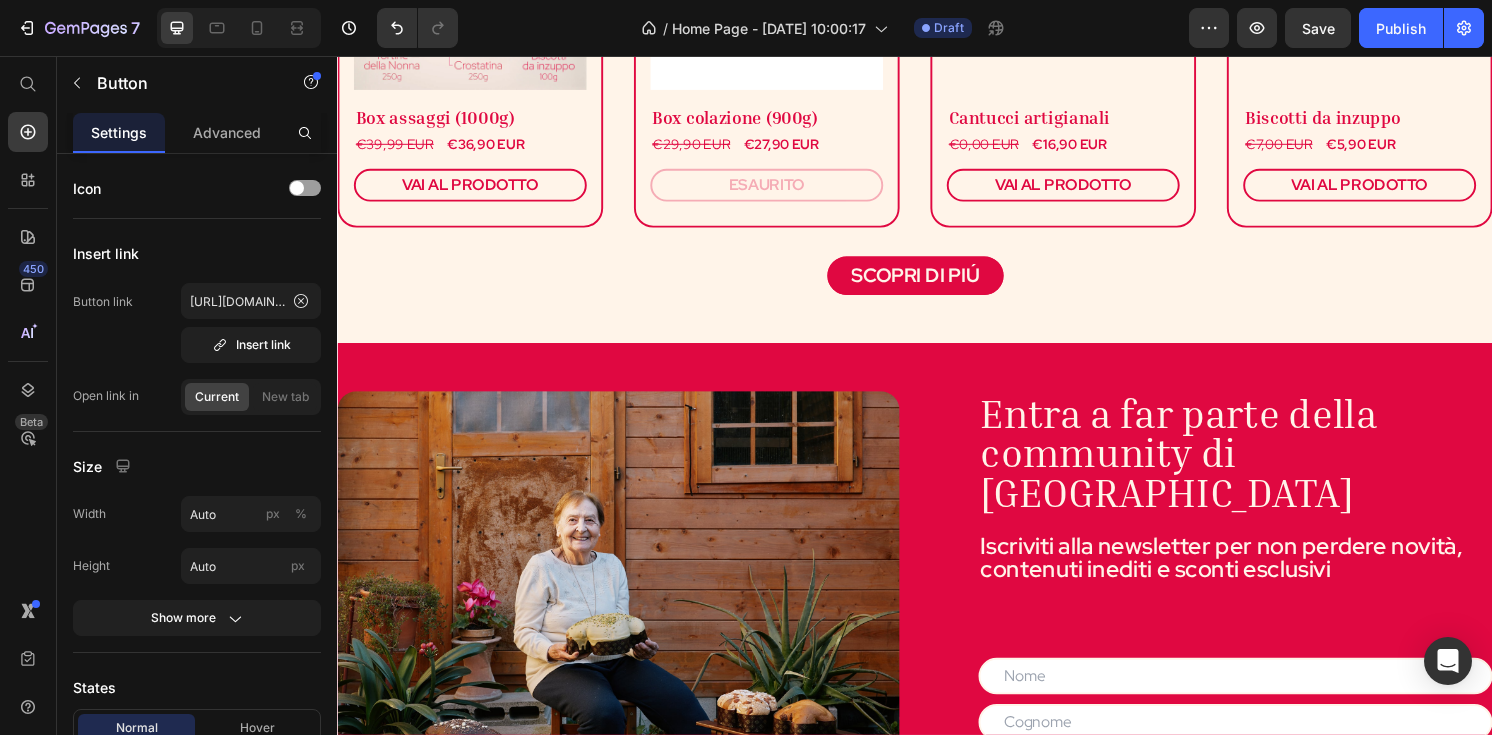 scroll, scrollTop: 1578, scrollLeft: 0, axis: vertical 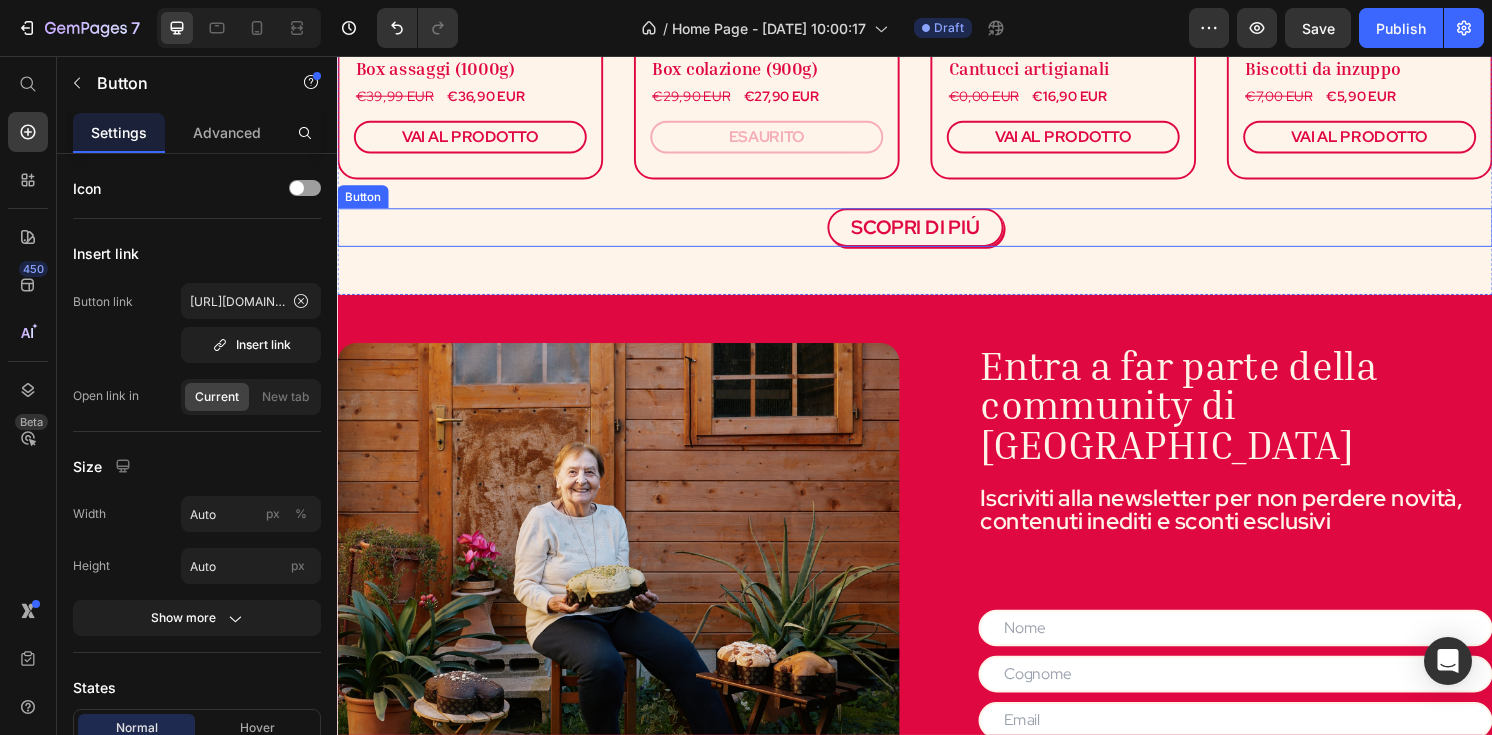 click on "SCOPRI DI PIÚ" at bounding box center (937, 234) 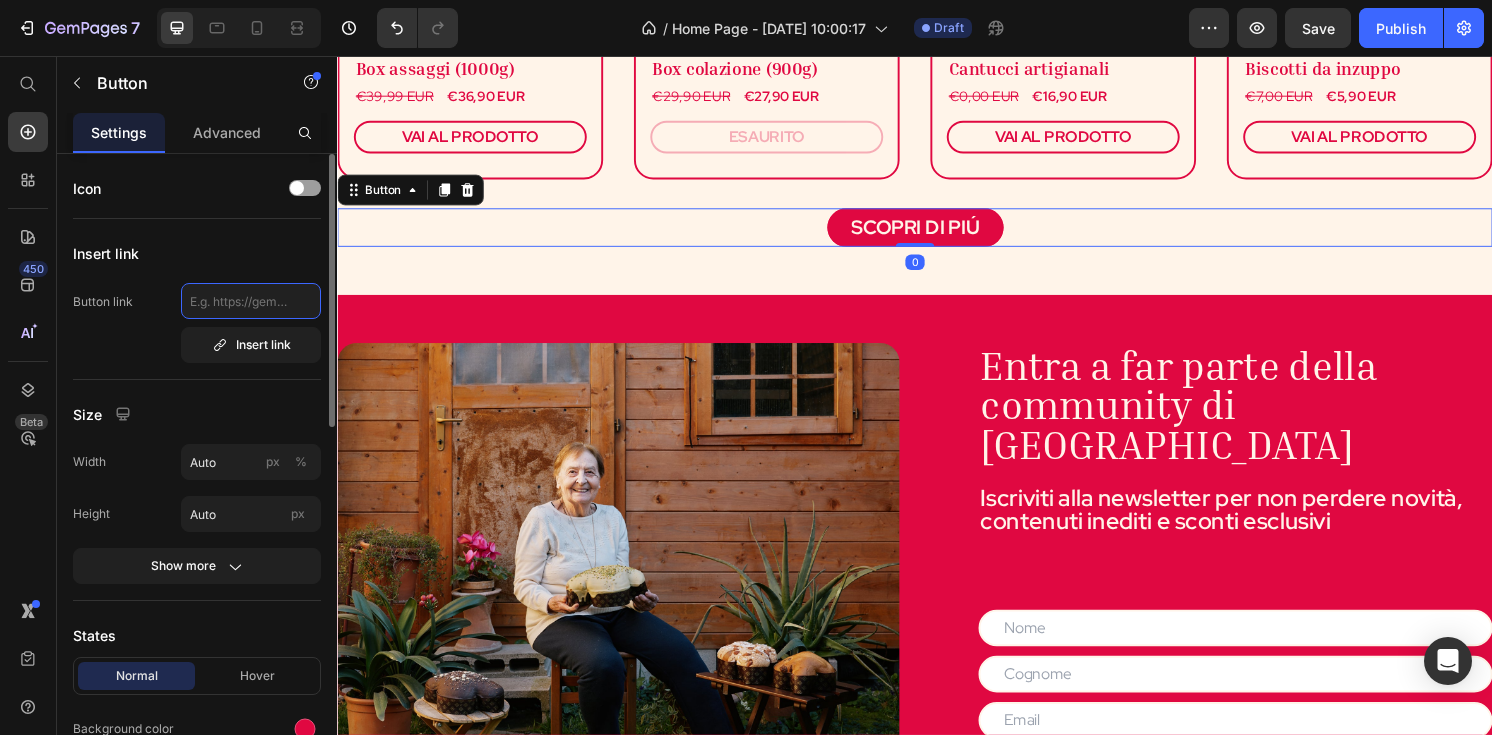 click 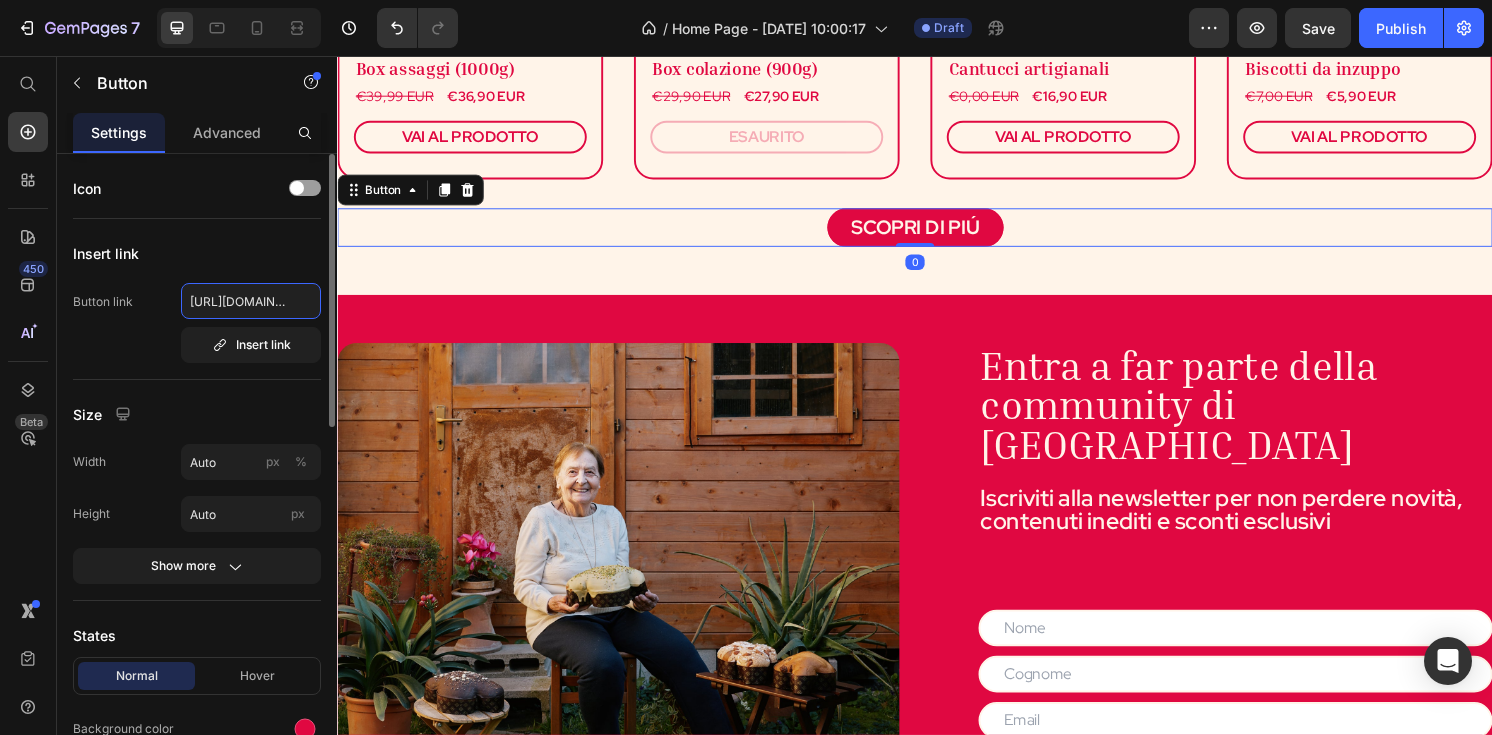 scroll, scrollTop: 0, scrollLeft: 222, axis: horizontal 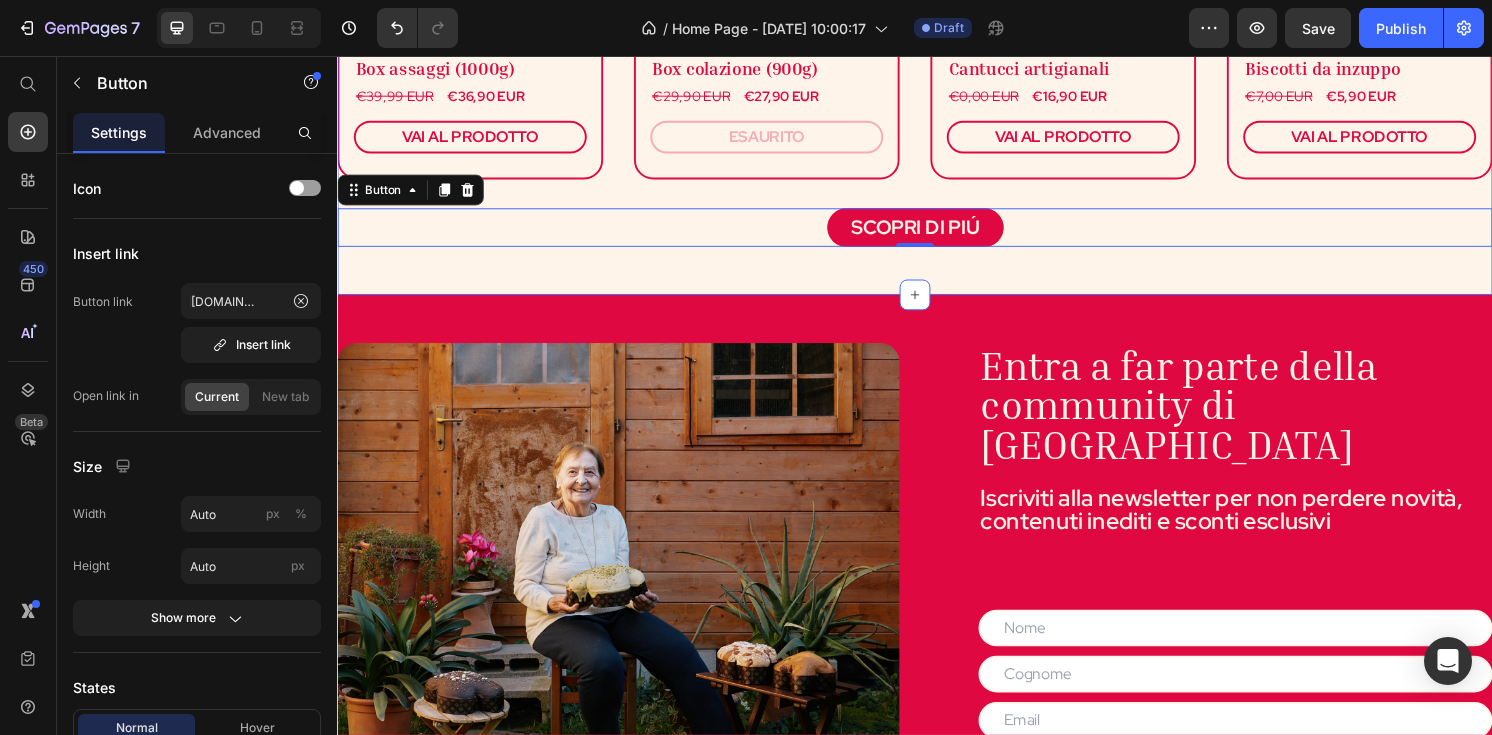 click on "LA NOSTRA SELEZIONE Heading Row (P) Images & Gallery Box assaggi (1000g) Heading €39,99 EUR (P) Price €36,90 EUR (P) Price Row VAI AL PRODOTTO (P) Cart Button Product (P) Images & Gallery Box colazione (900g) Heading €29,90 EUR (P) Price €27,90 EUR (P) Price Row ESAURITO (P) Cart Button Product (P) Images & Gallery Cantucci artigianali Heading €0,00 EUR (P) Price €16,90 EUR (P) Price Row VAI AL PRODOTTO (P) Cart Button Product (P) Images & Gallery Biscotti da inzuppo Heading €7,00 EUR (P) Price €5,90 EUR (P) Price Row VAI AL PRODOTTO (P) Cart Button Product Row SCOPRI DI PIÚ Button   0 Section 4" at bounding box center (937, -5) 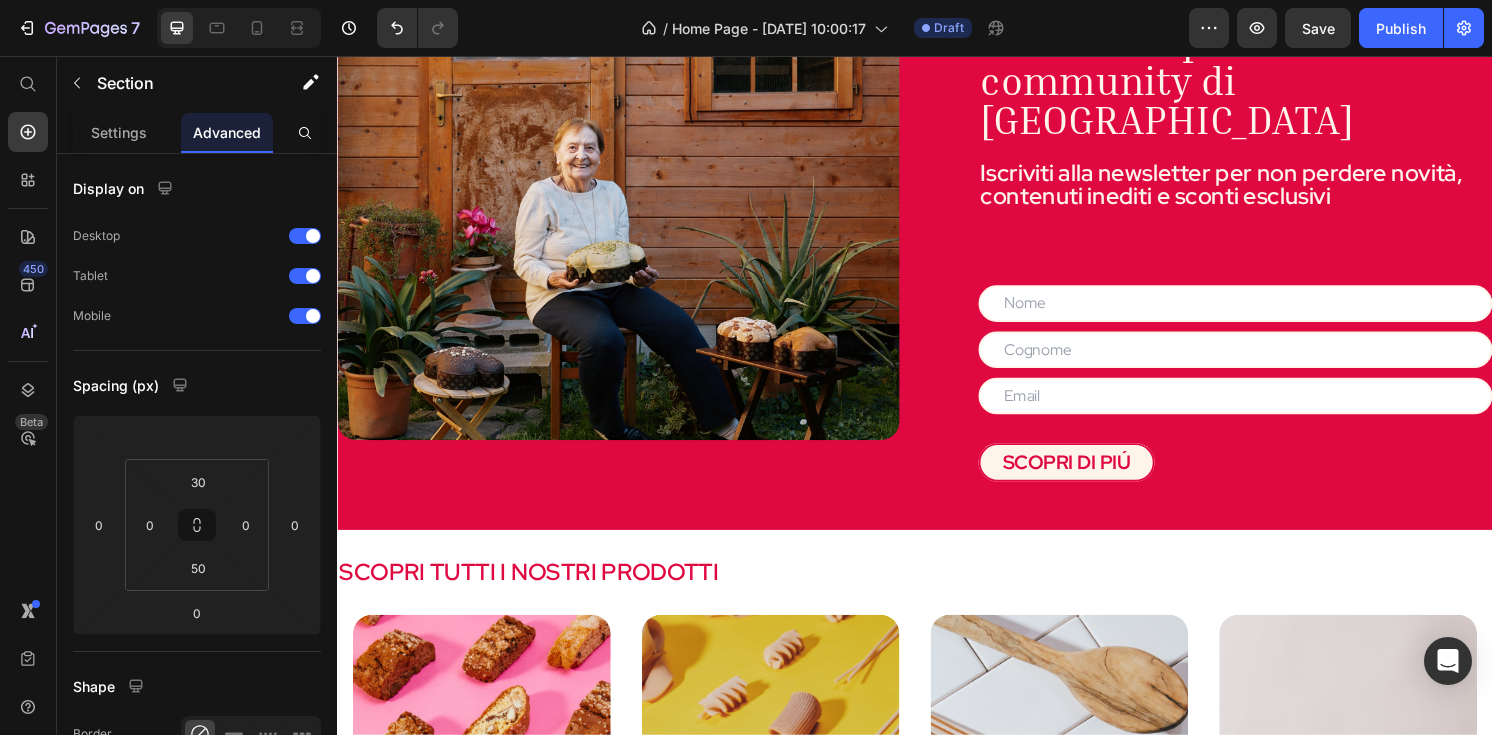 scroll, scrollTop: 1968, scrollLeft: 0, axis: vertical 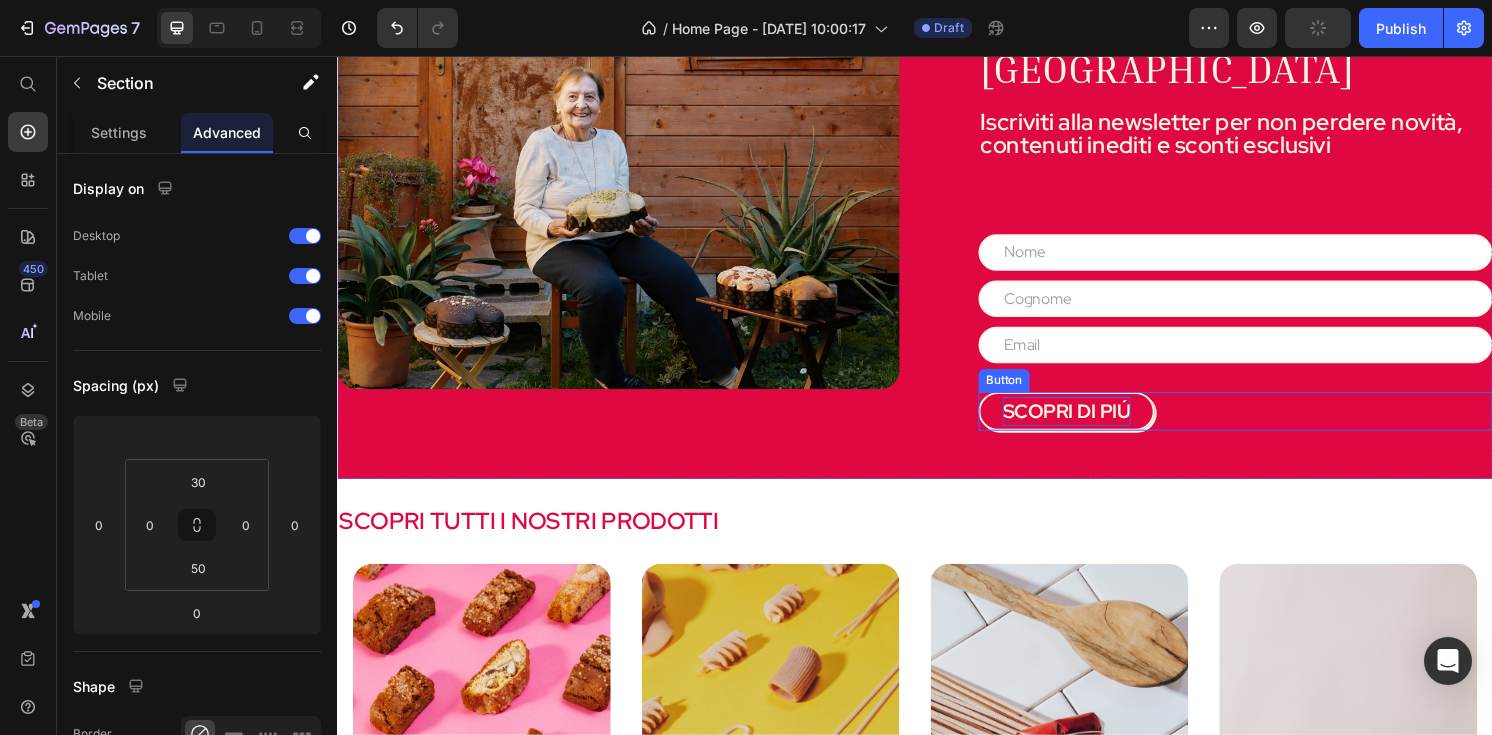 click on "SCOPRI DI PIÚ" at bounding box center (1094, 425) 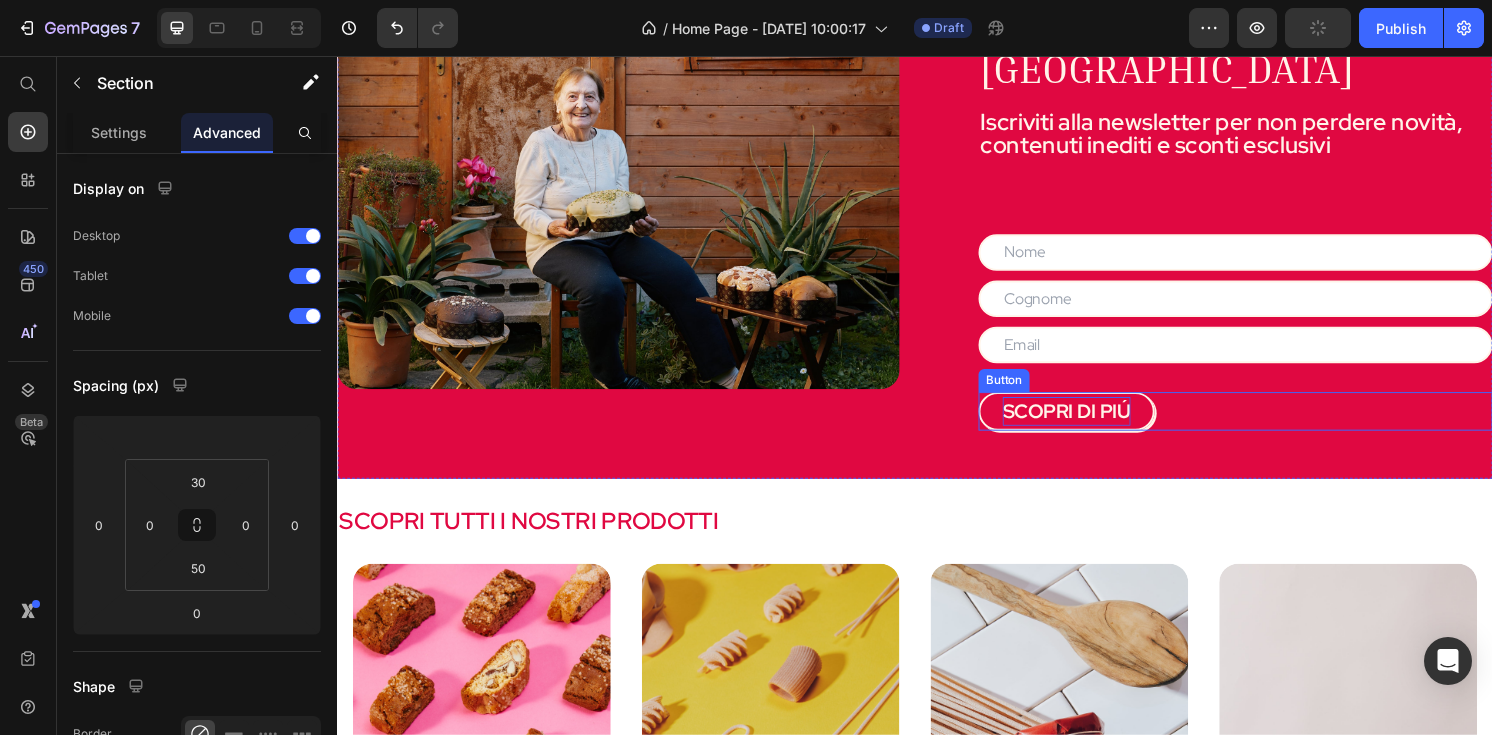 click on "SCOPRI DI PIÚ" at bounding box center [1094, 425] 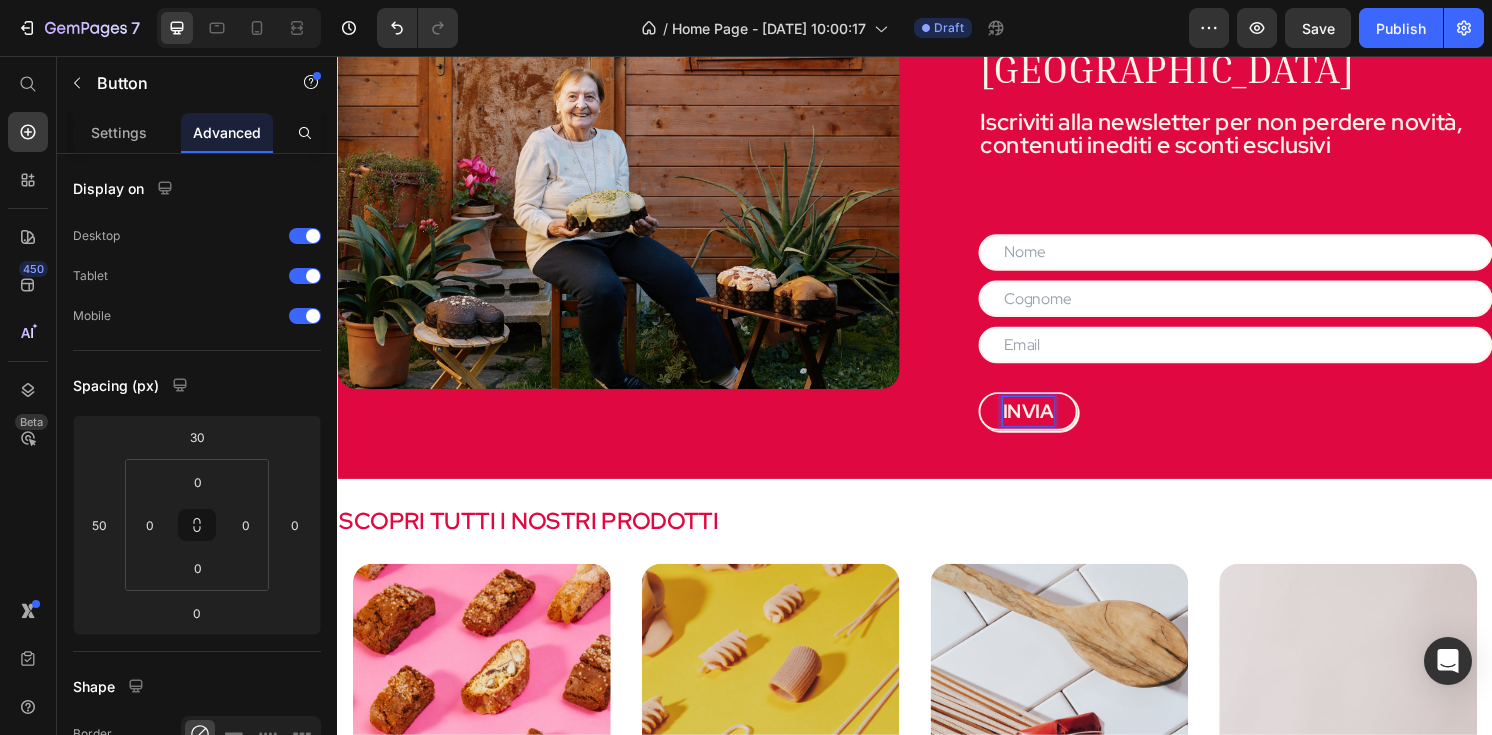 click on "INVIA" at bounding box center (1054, 425) 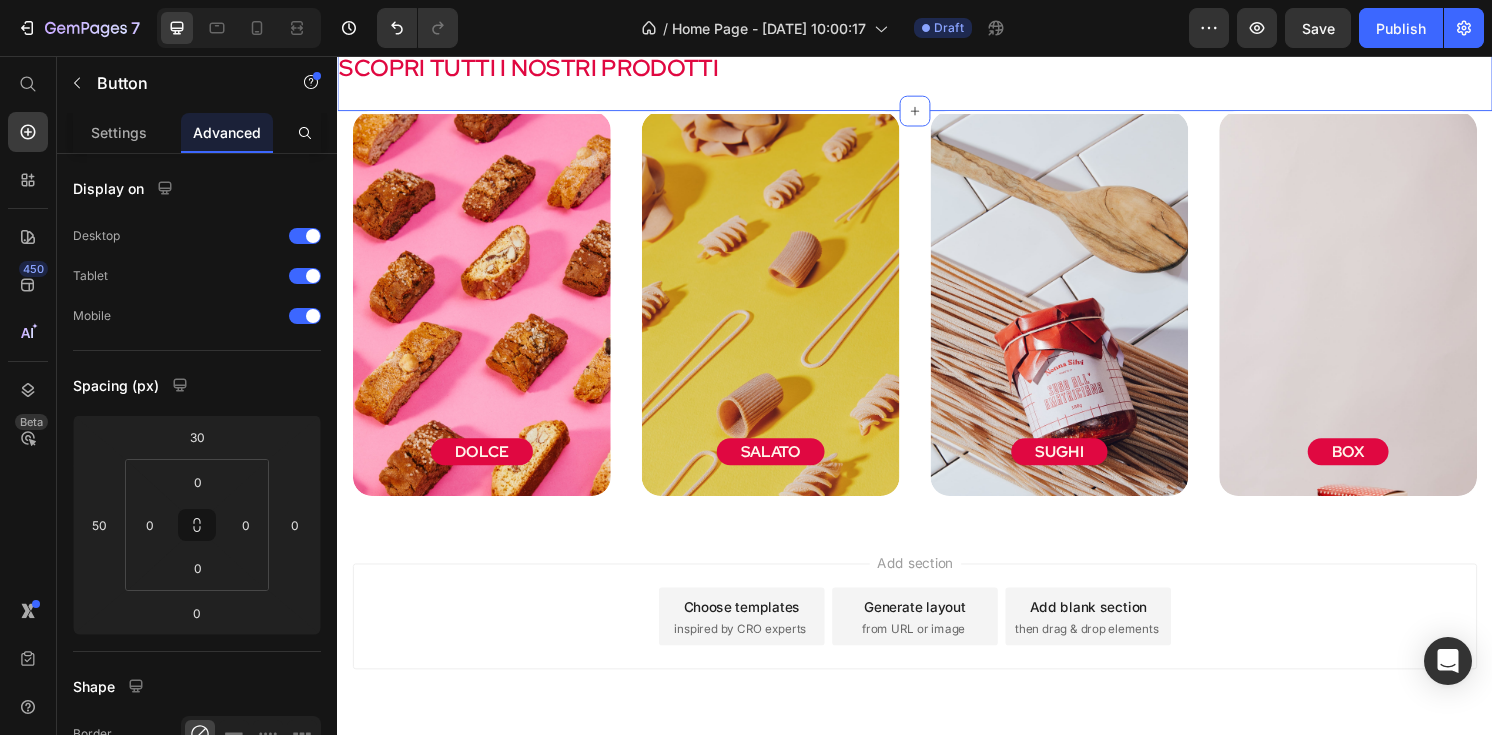 scroll, scrollTop: 2453, scrollLeft: 0, axis: vertical 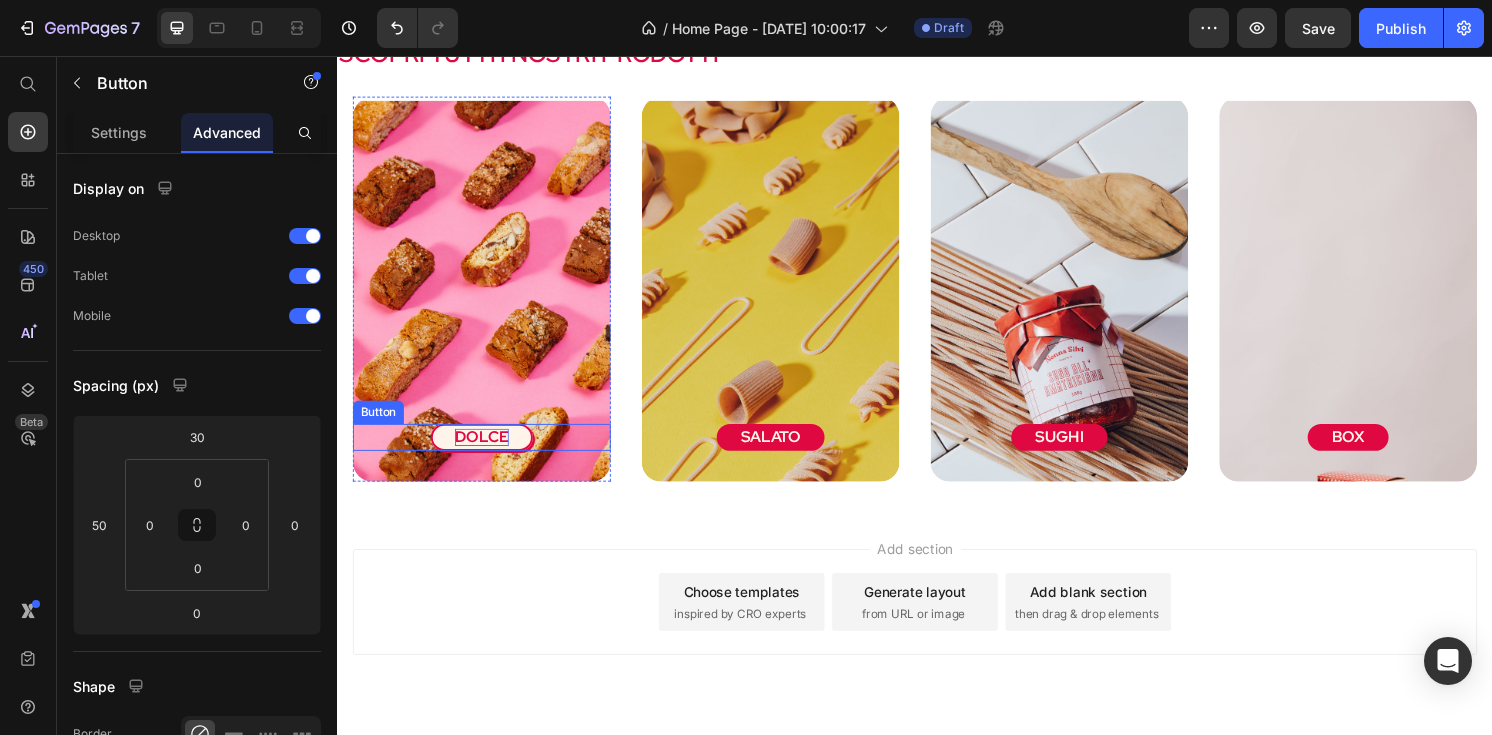click on "DOLCE" at bounding box center [487, 452] 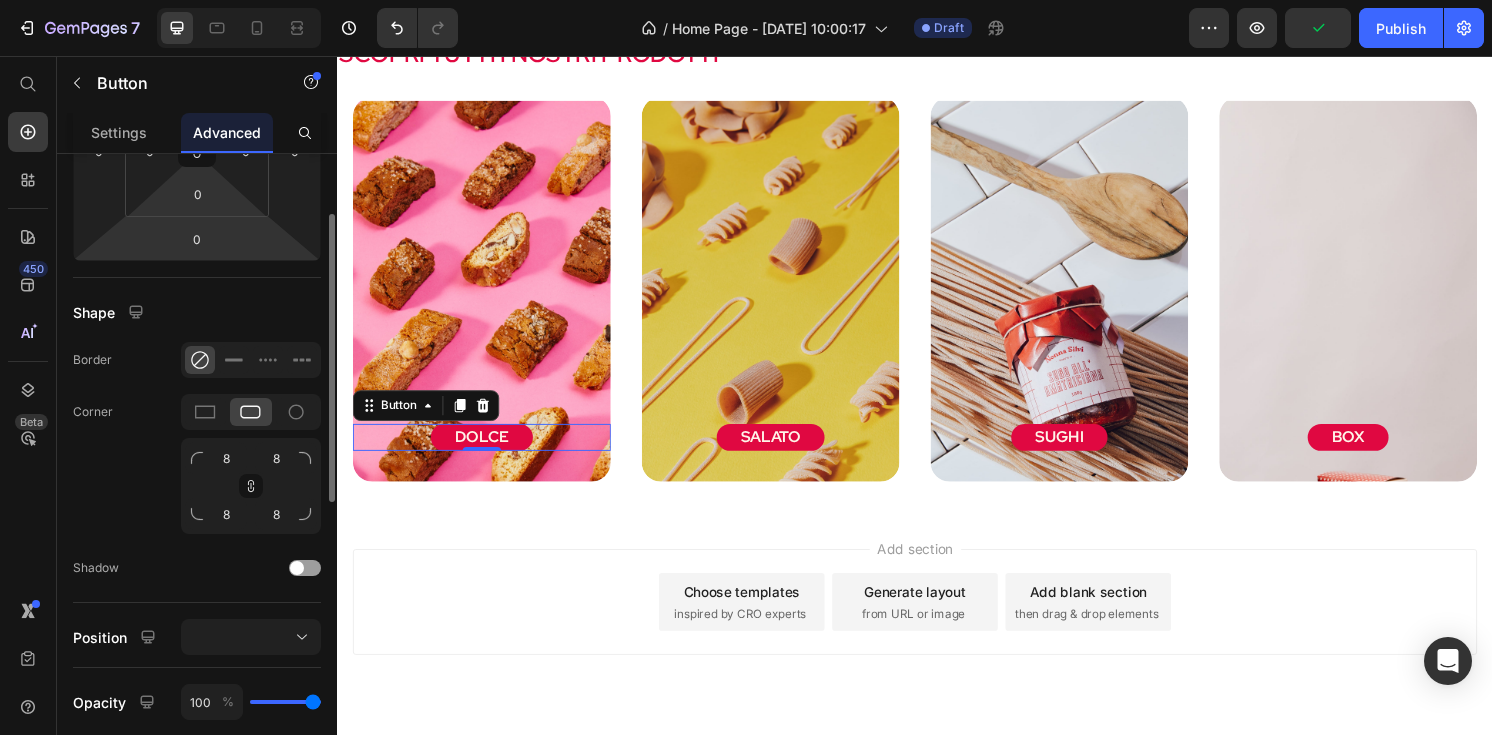 scroll, scrollTop: 299, scrollLeft: 0, axis: vertical 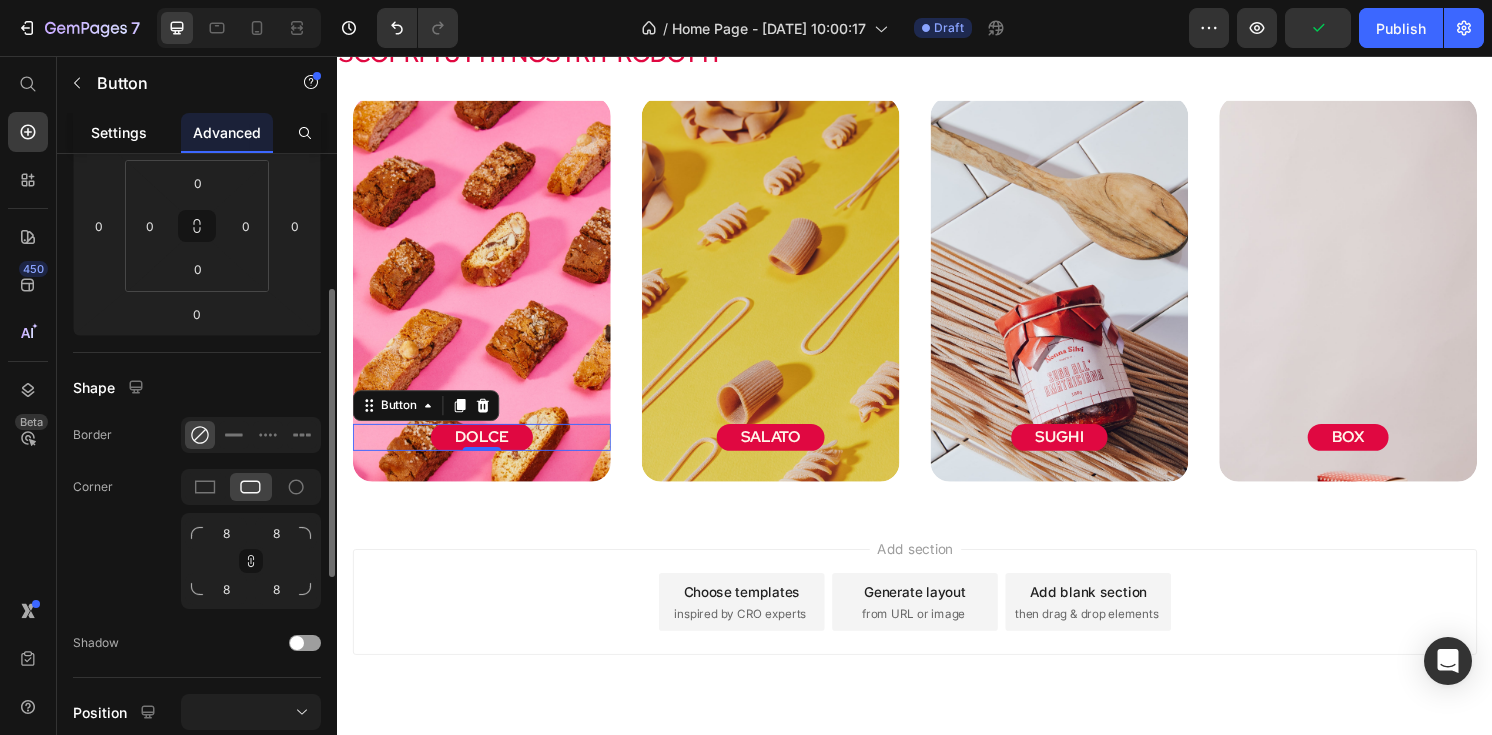 click on "Settings" at bounding box center [119, 132] 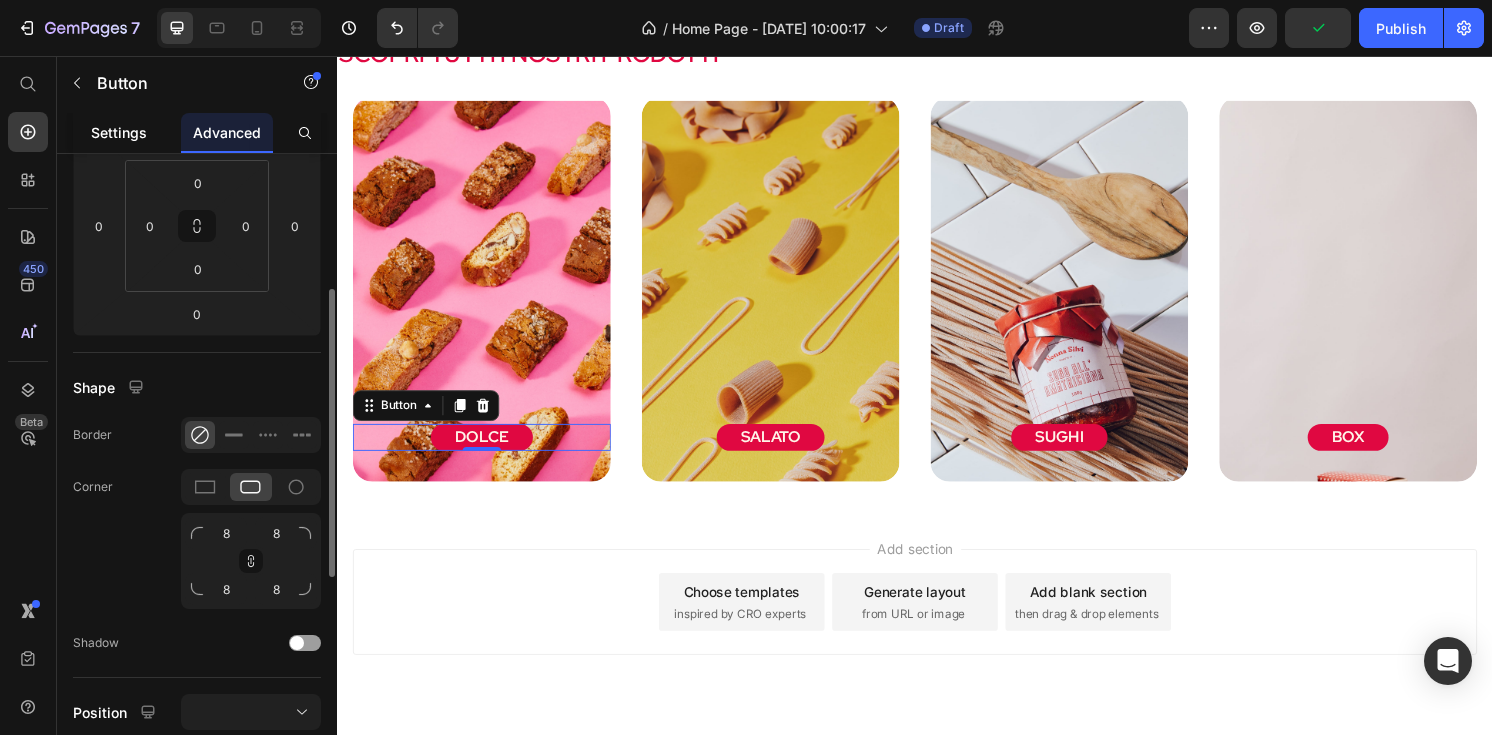 scroll, scrollTop: 0, scrollLeft: 0, axis: both 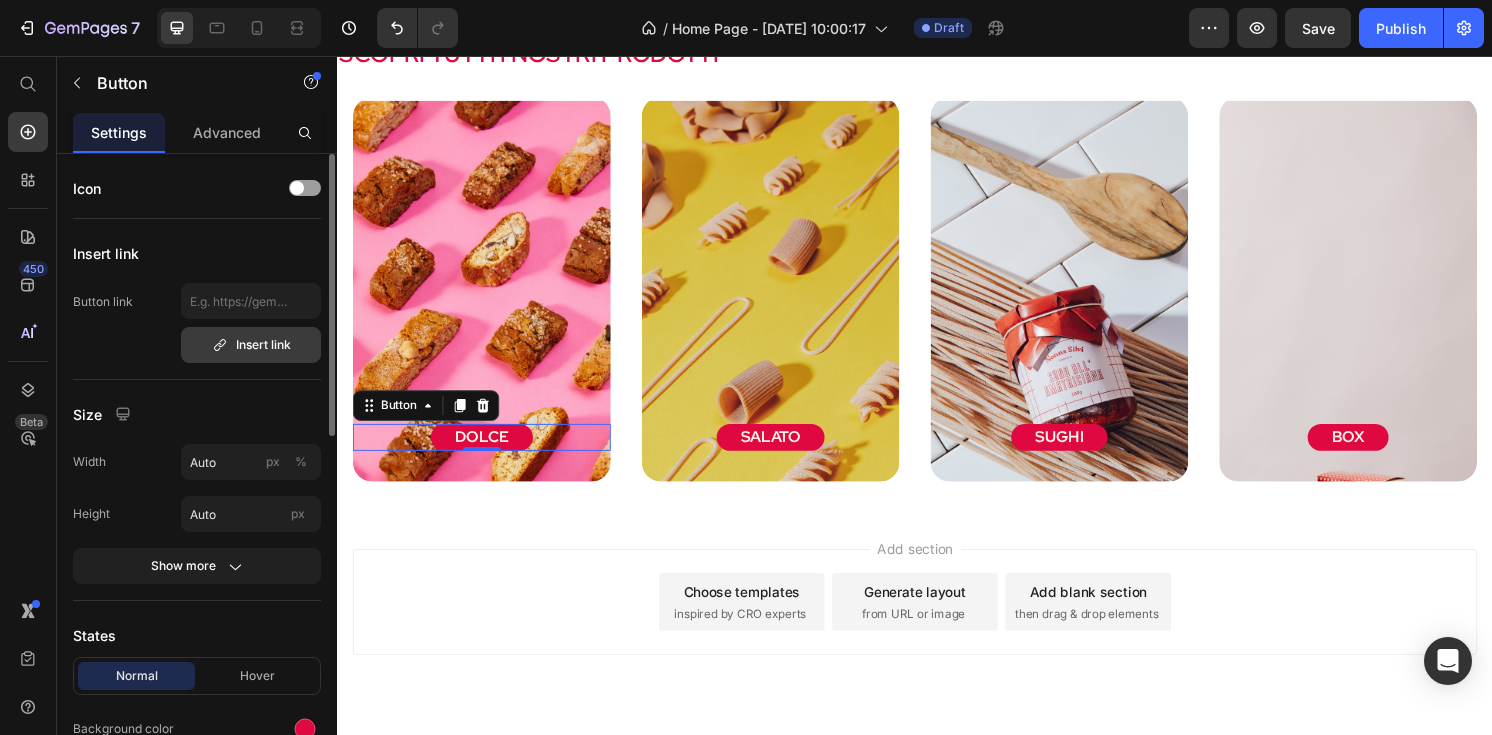 click 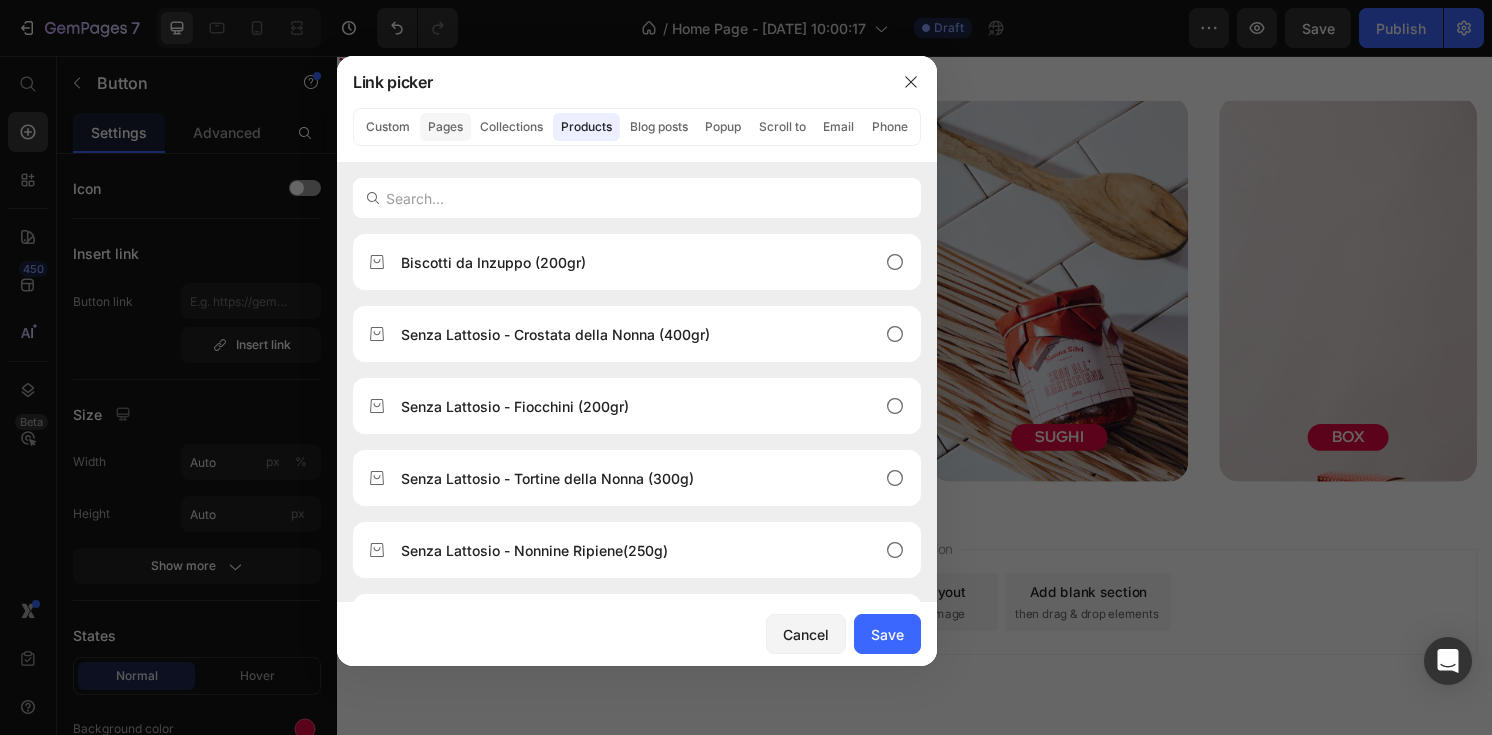click on "Pages" 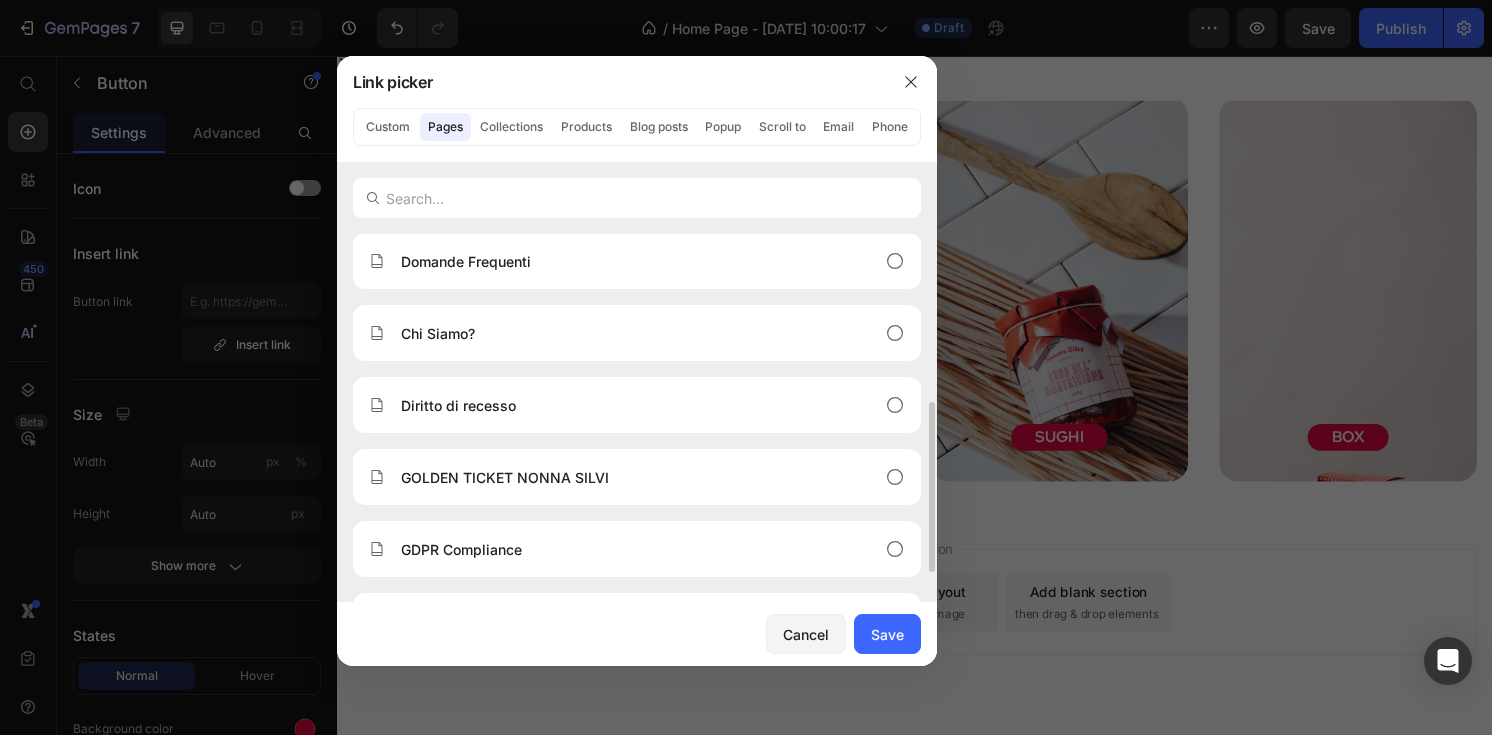 scroll, scrollTop: 424, scrollLeft: 0, axis: vertical 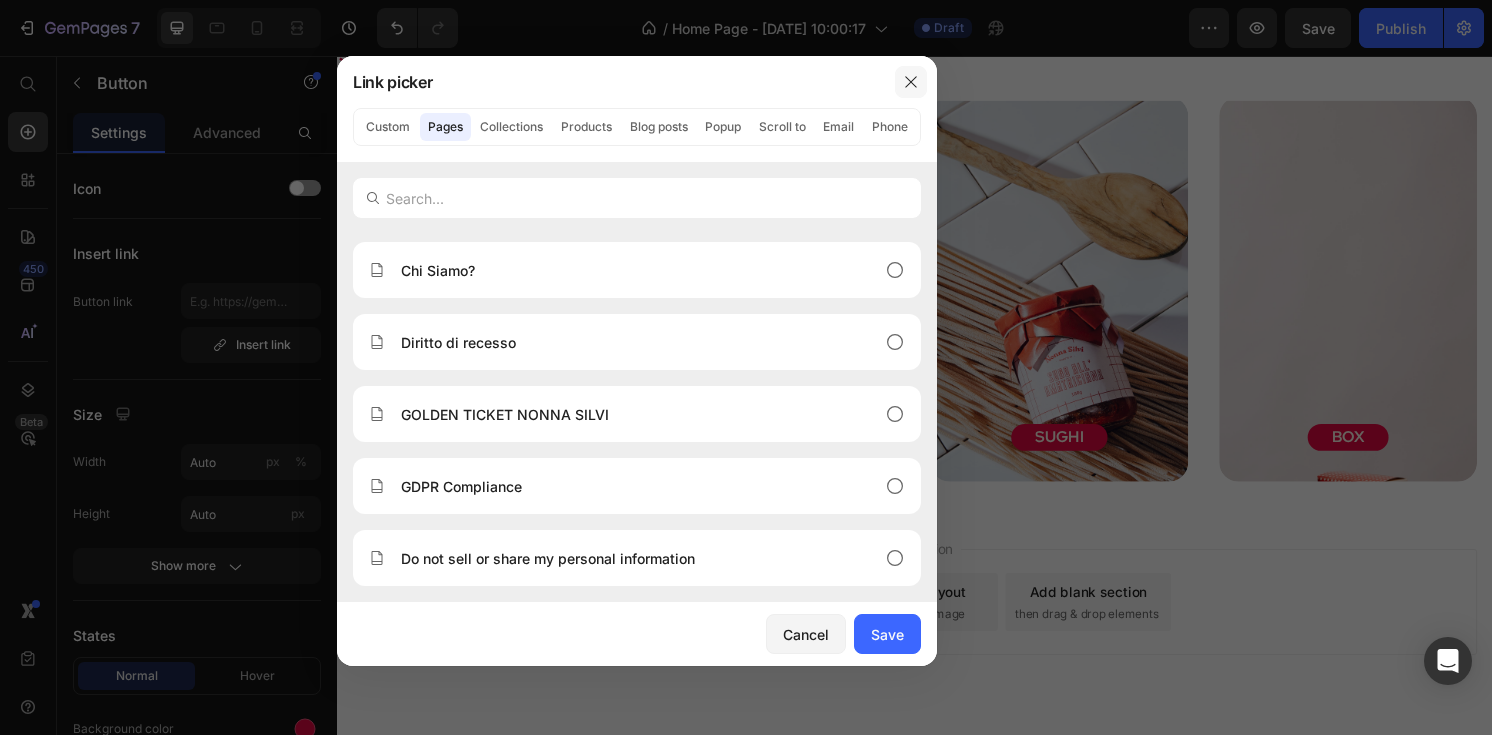 click 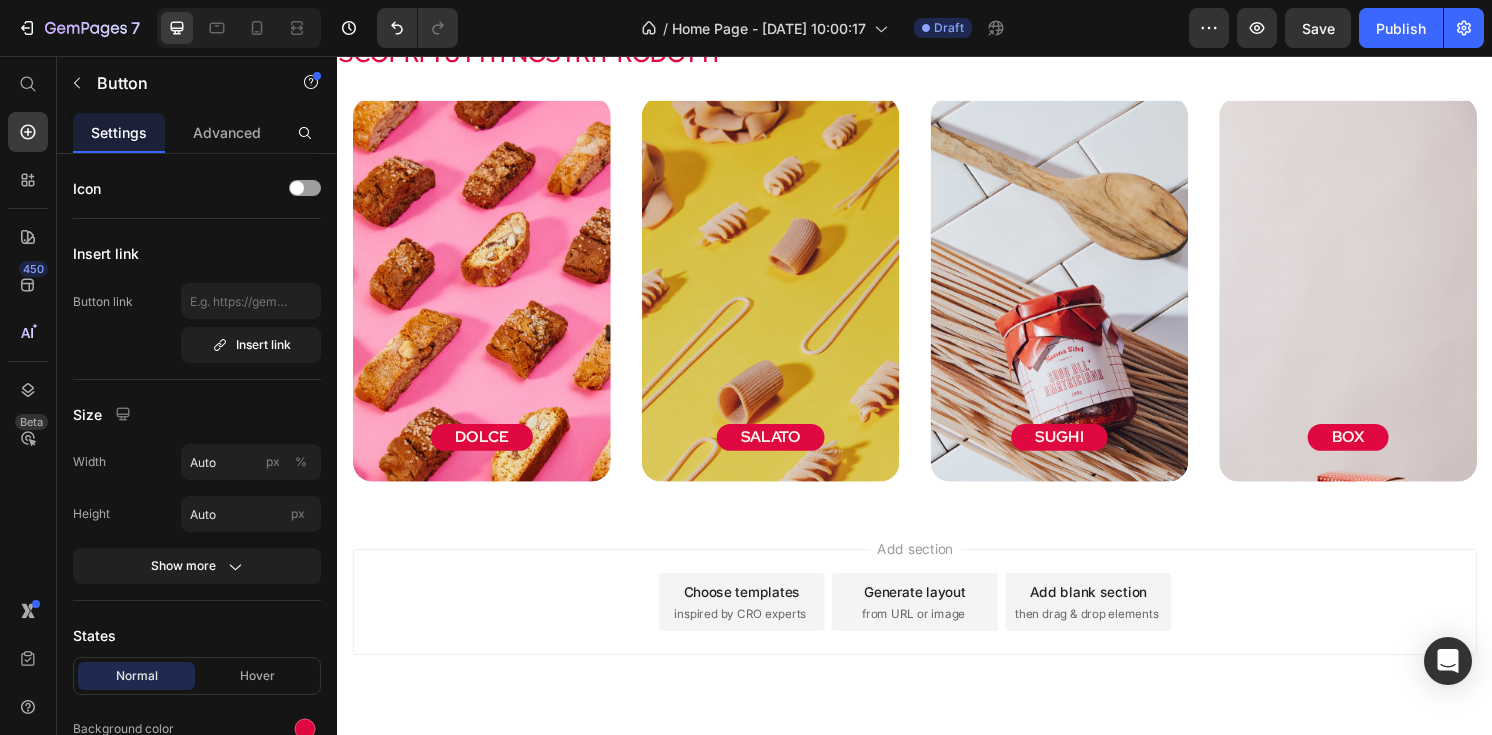 click on "Add section Choose templates inspired by CRO experts Generate layout from URL or image Add blank section then drag & drop elements" at bounding box center [937, 651] 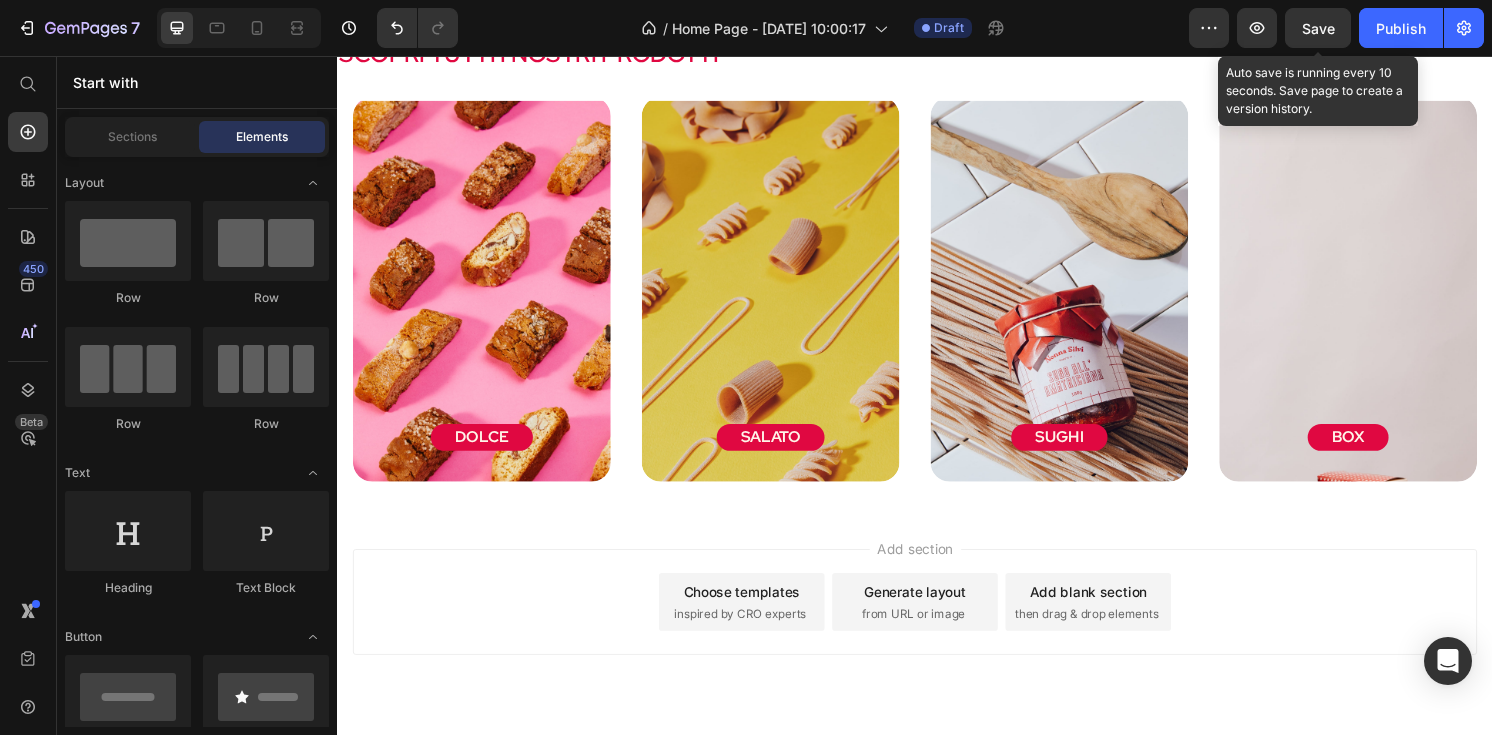click on "Save" at bounding box center (1318, 28) 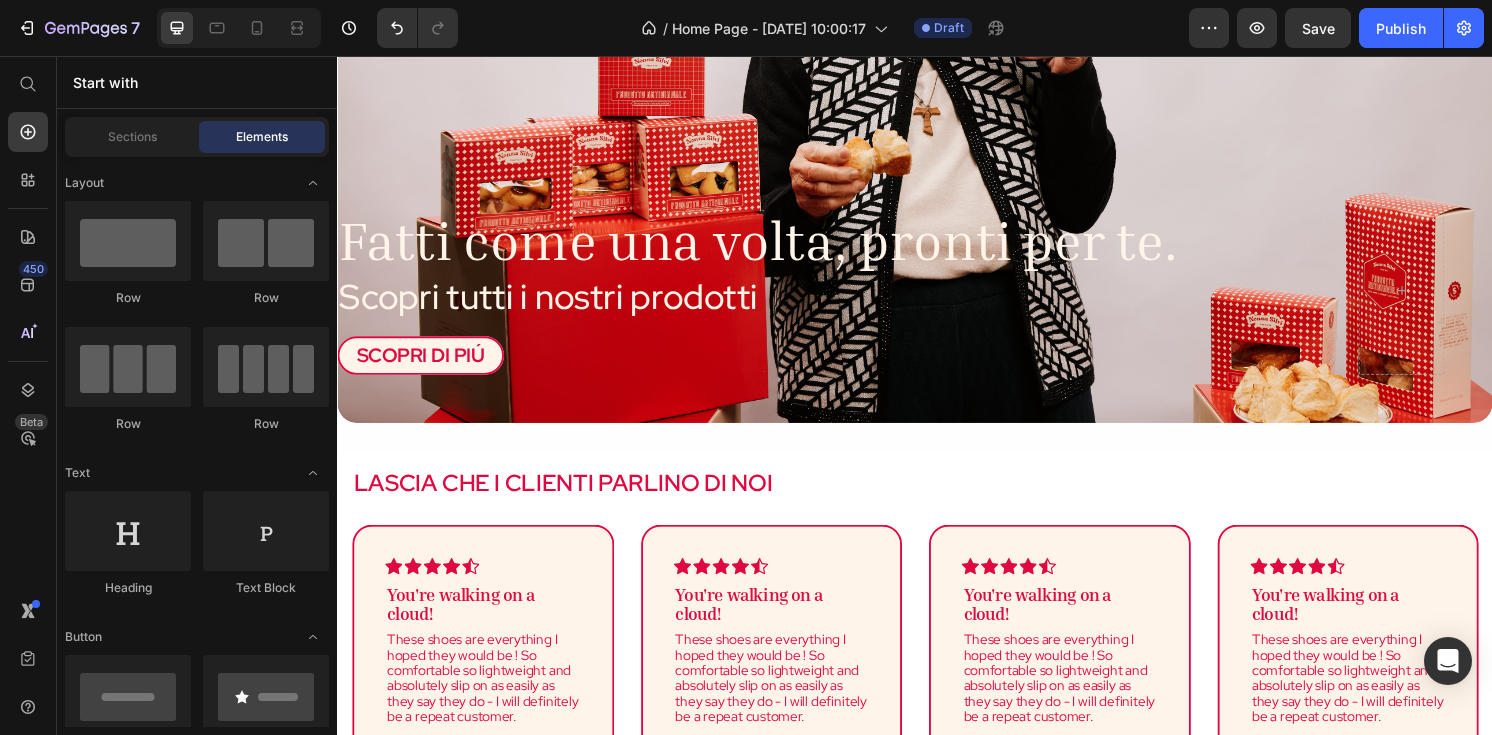 scroll, scrollTop: 722, scrollLeft: 0, axis: vertical 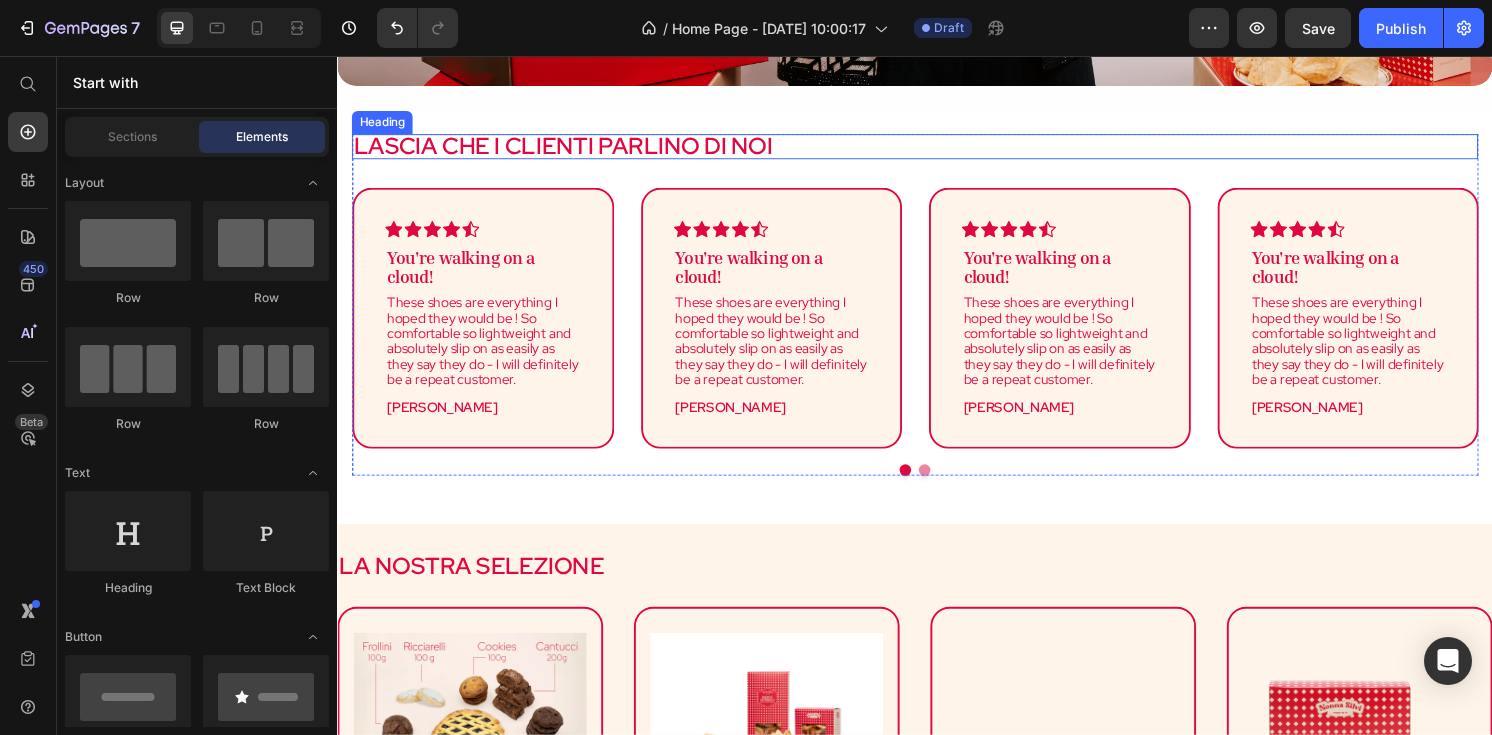 click on "LASCIA CHE I CLIENTI PARLINO DI NOI" at bounding box center (571, 149) 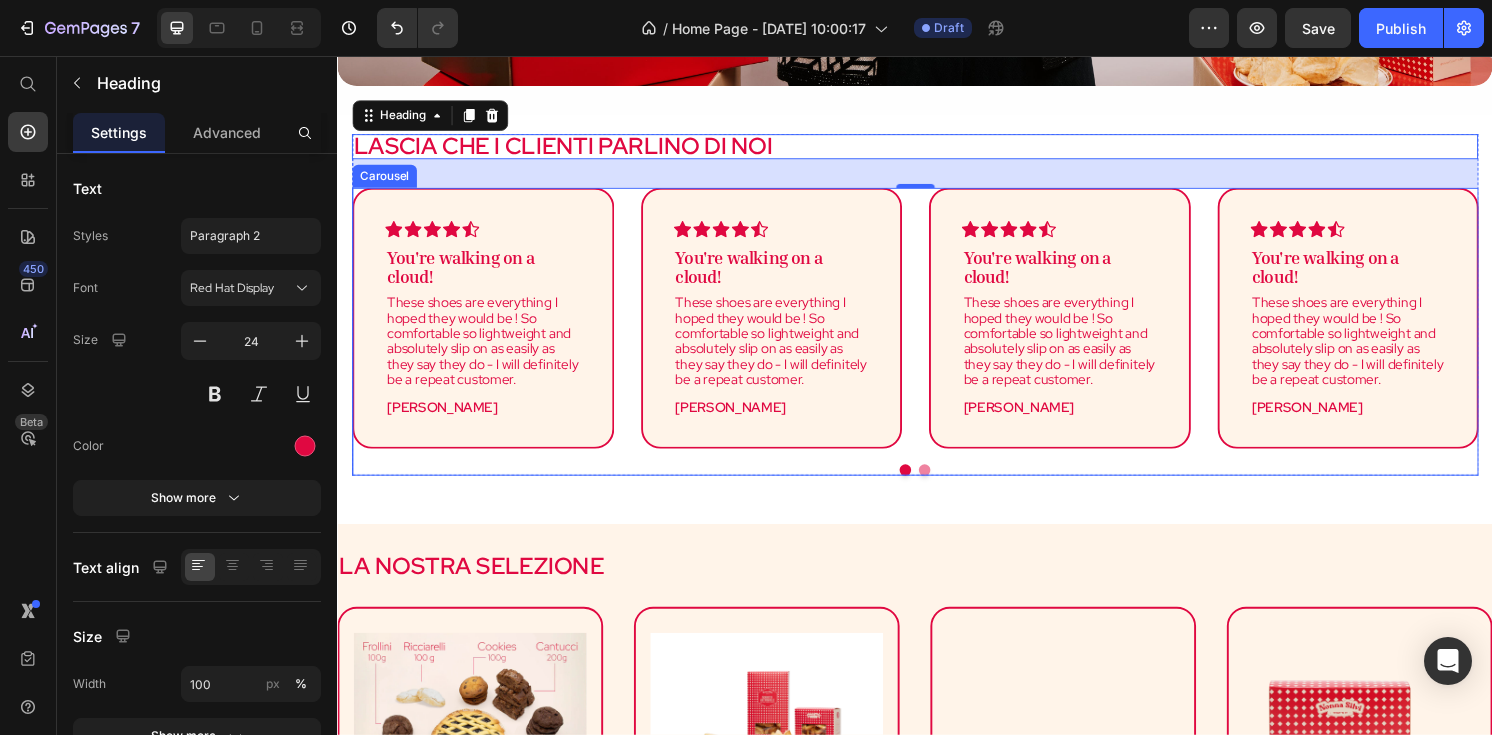 click at bounding box center [937, 486] 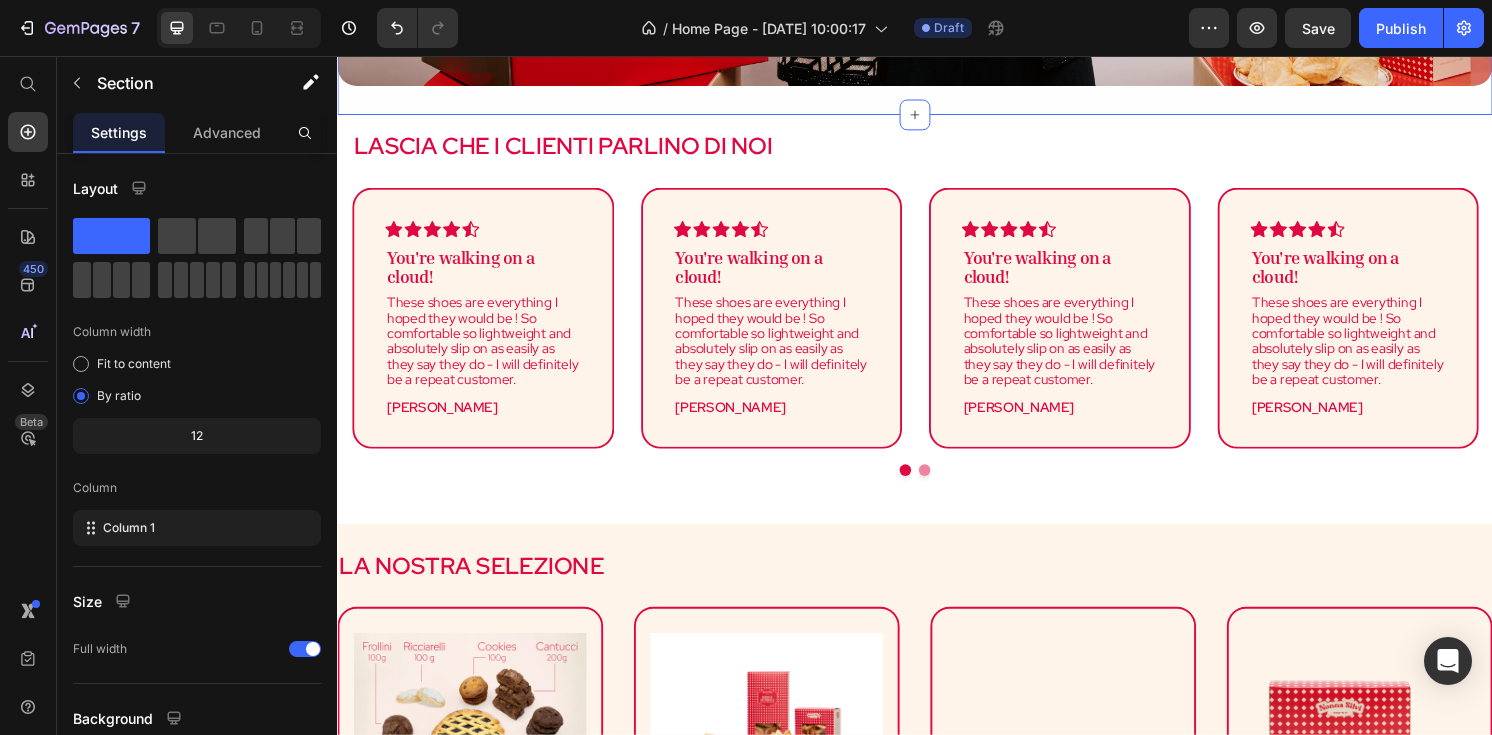 click on "Fatti come una volta, pronti per te. Heading Scopri tutti i nostri prodotti Text Block SCOPRI DI PIÚ Button
Hero Banner Section 2   You can create reusable sections Create Theme Section AI Content Write with GemAI What would you like to describe here? Tone and Voice Persuasive Product Biscotti da Inzuppo (200gr) Show more Generate" at bounding box center [937, -224] 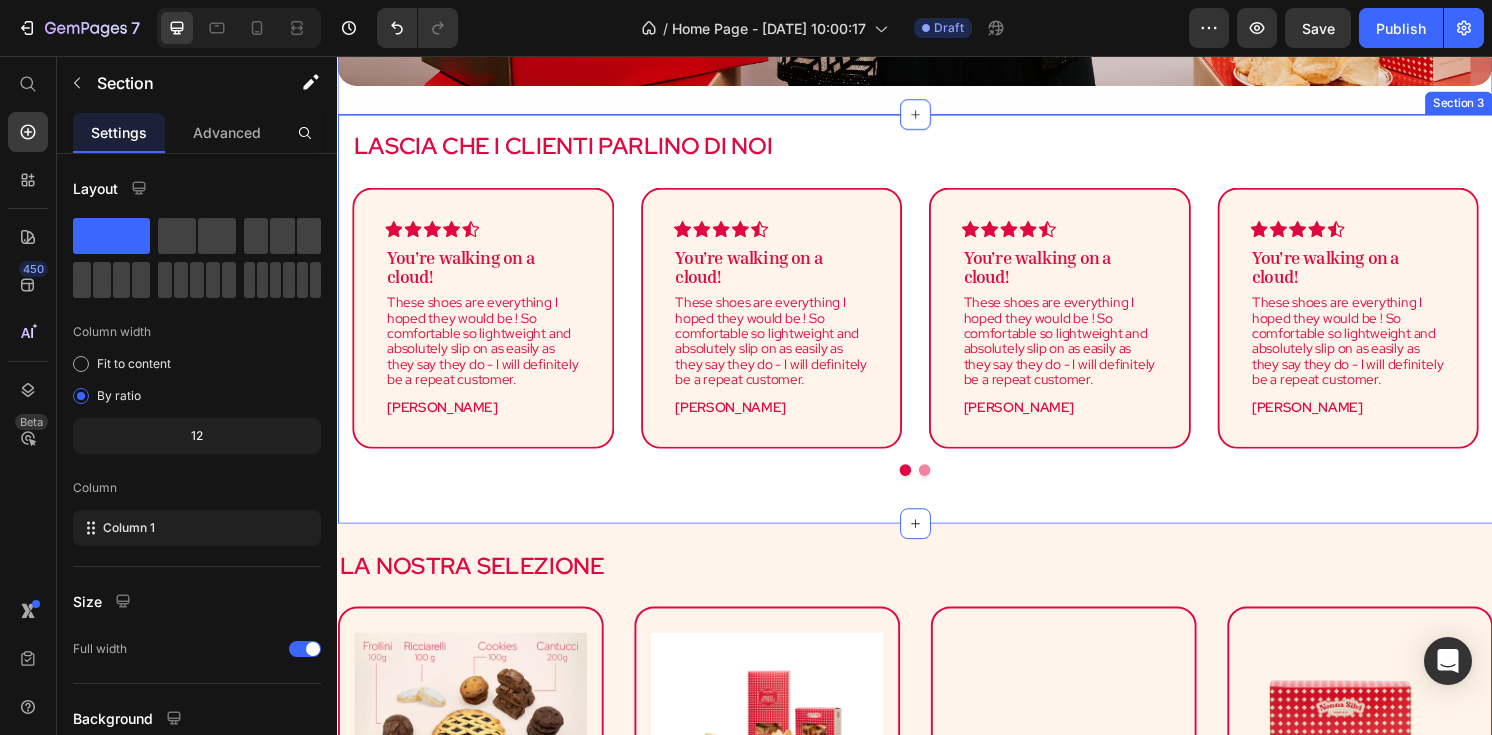 click on "LASCIA CHE I CLIENTI PARLINO DI NOI Heading
Icon
Icon
Icon
Icon
Icon Row You're walking on a cloud! Text block These shoes are everything I hoped they would be ! So comfortable so lightweight and absolutely slip on as easily as they say they do - I will definitely be a repeat customer. Text block [PERSON_NAME] Text block Row
Icon
Icon
Icon
Icon
Icon Row You're walking on a cloud! Text block These shoes are everything I hoped they would be ! So comfortable so lightweight and absolutely slip on as easily as they say they do - I will definitely be a repeat customer. Text block [PERSON_NAME] Text block Row
Icon
Icon
Icon
Icon
Icon Row You're walking on a cloud! Text block Text block [PERSON_NAME] Text block Row
Icon
Icon
Icon
Icon" at bounding box center [937, 329] 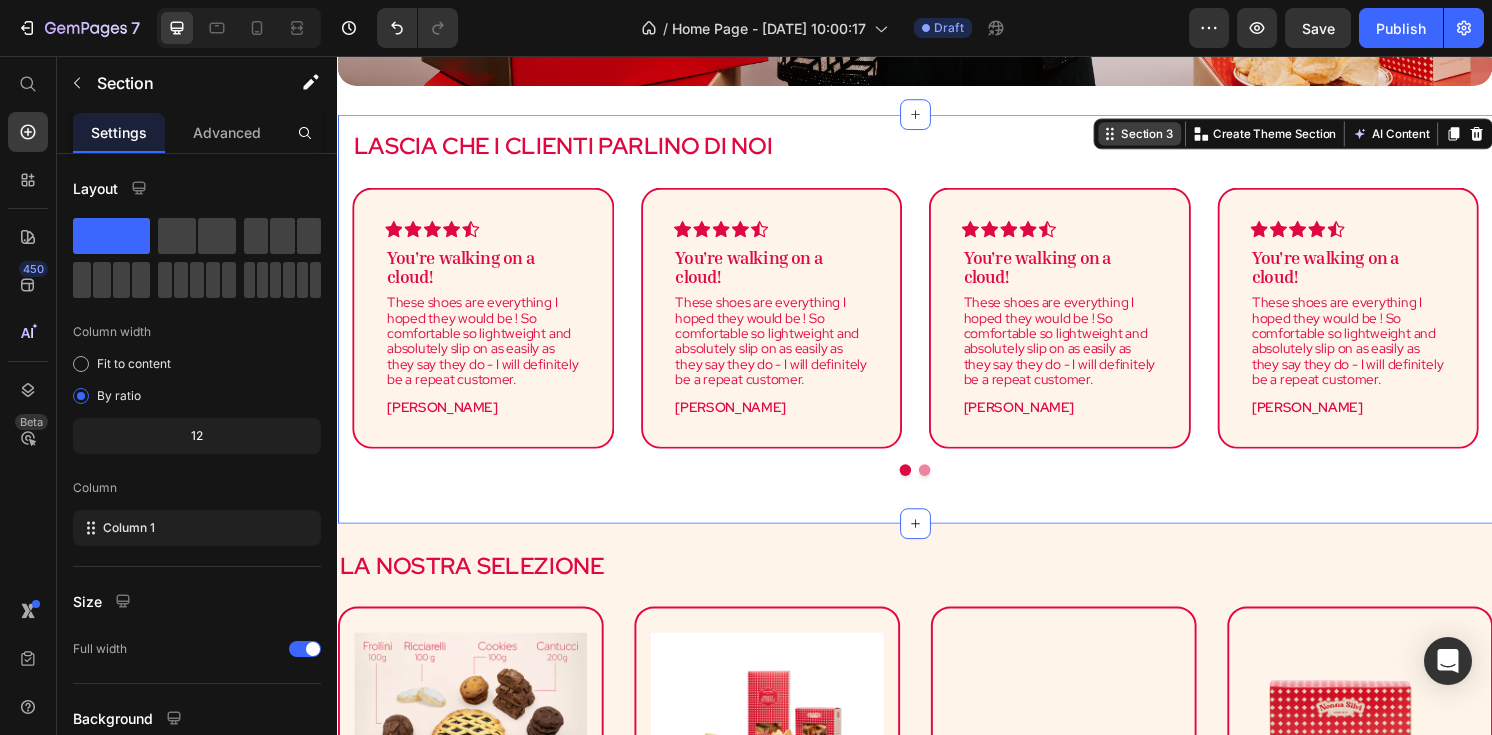 click 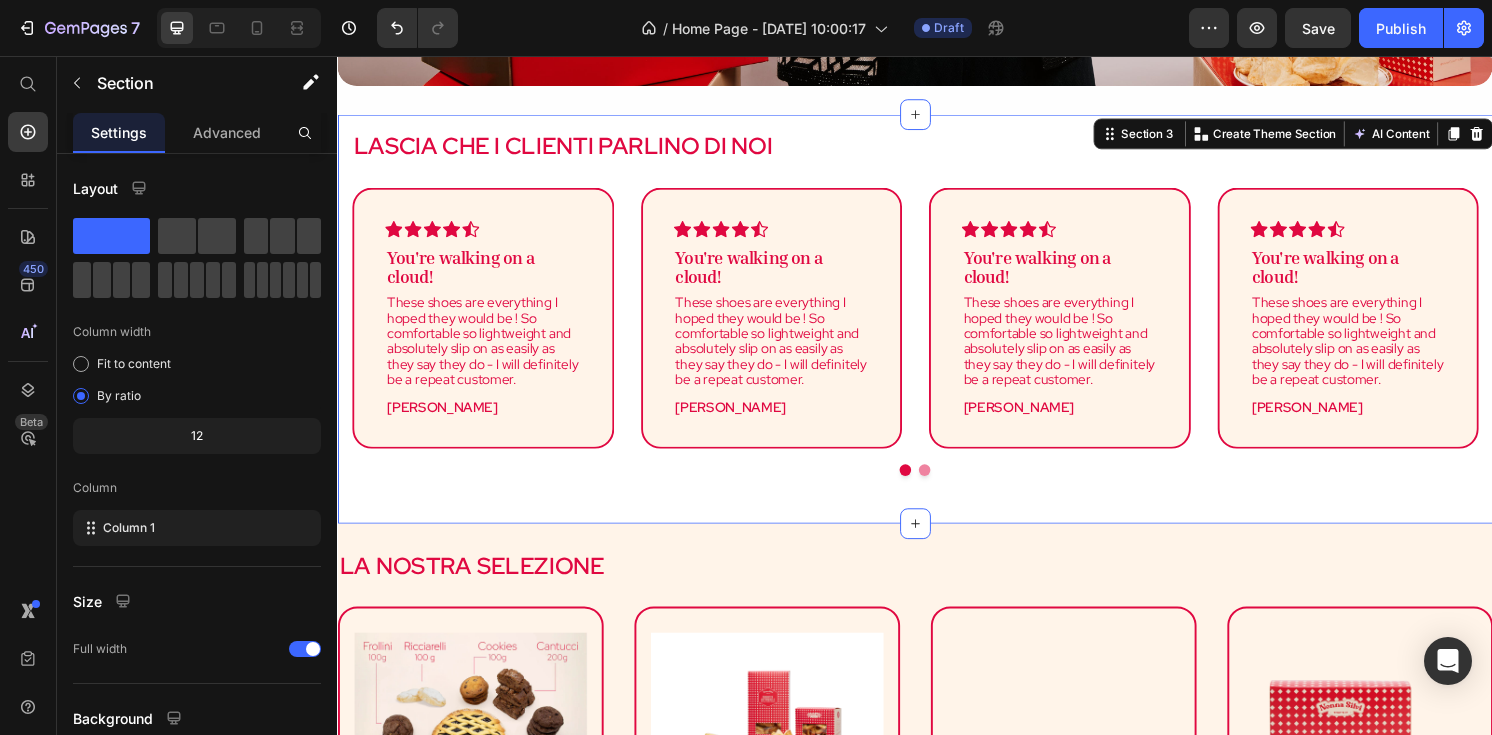 click on "Section 3" at bounding box center (1178, 137) 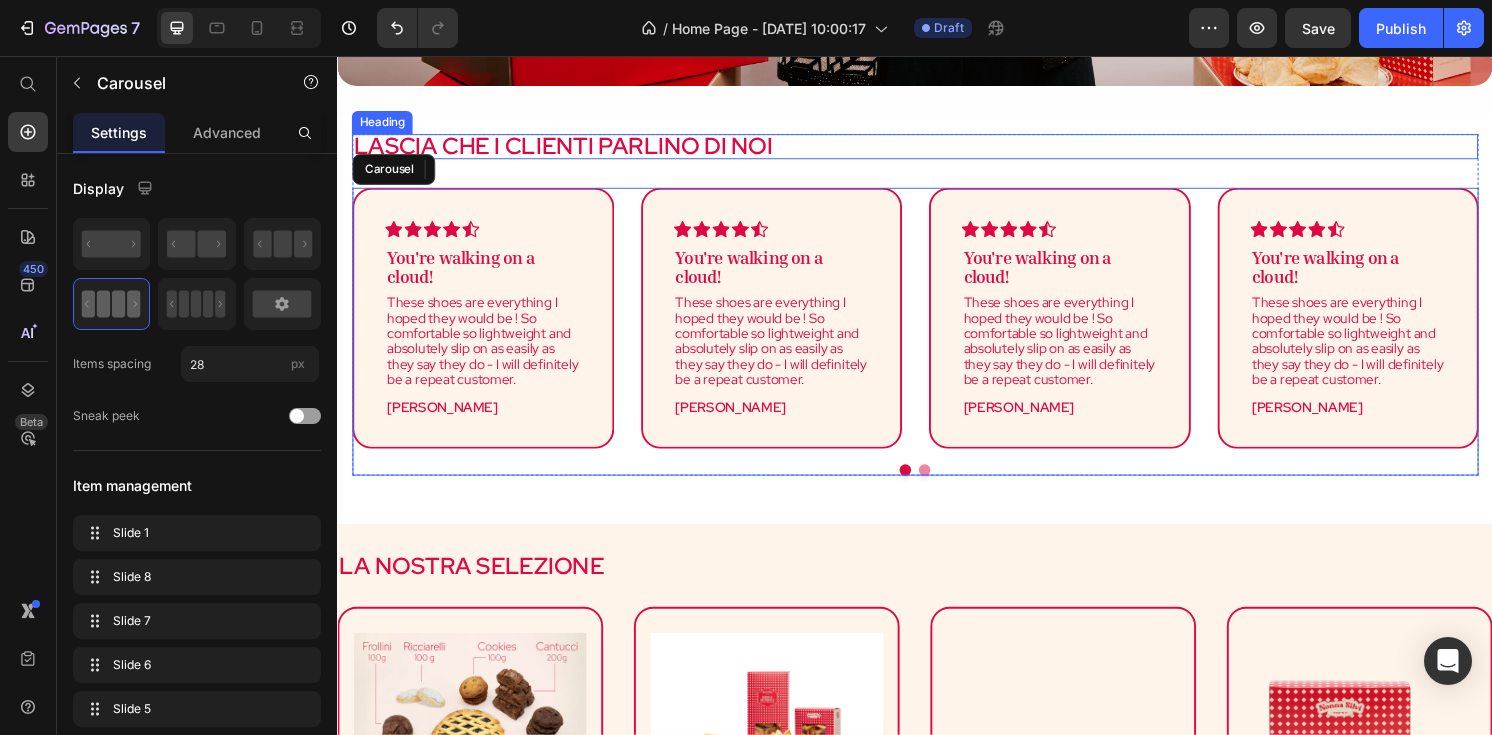 click on "LASCIA CHE I CLIENTI PARLINO DI NOI" at bounding box center (937, 150) 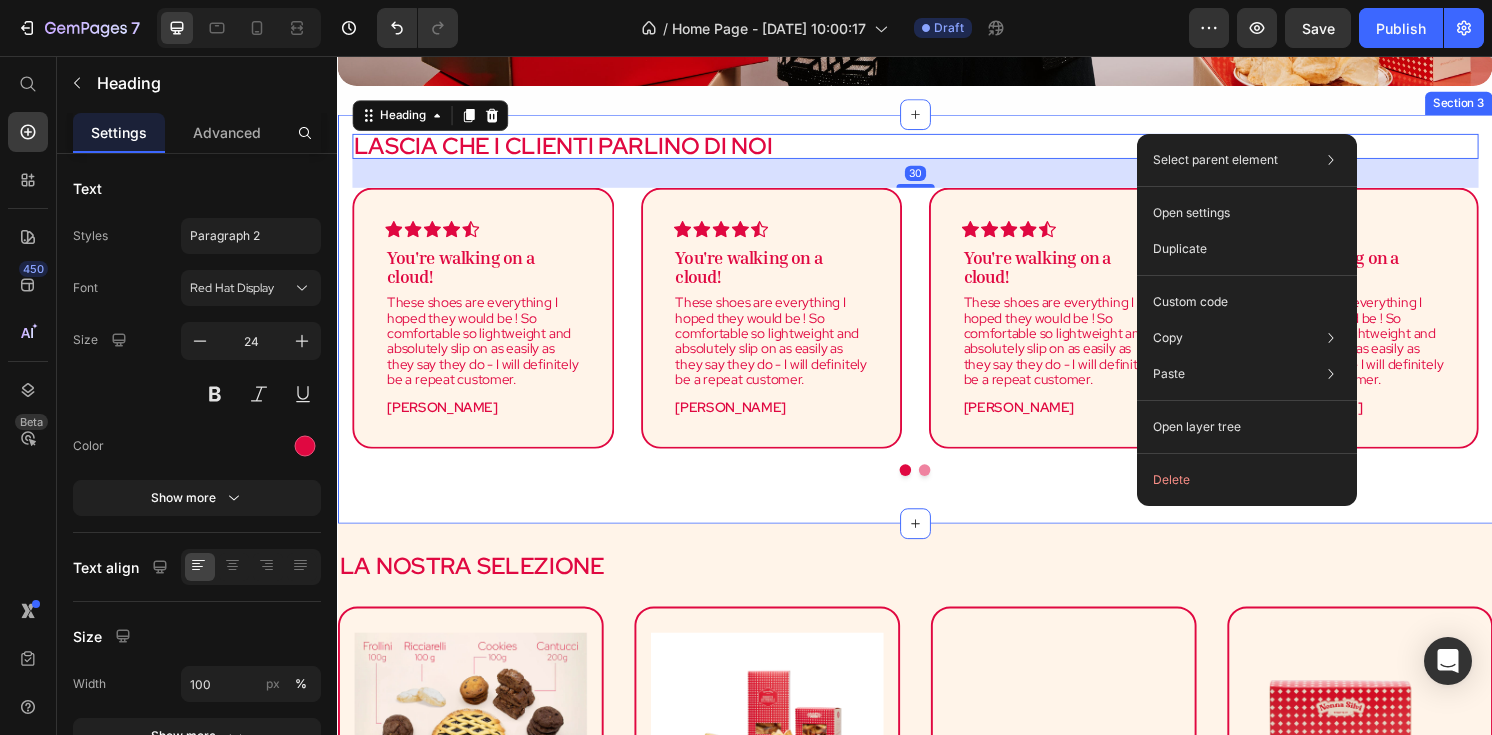 click on "LASCIA CHE I CLIENTI PARLINO DI NOI Heading   30
Icon
Icon
Icon
Icon
Icon Row You're walking on a cloud! Text block These shoes are everything I hoped they would be ! So comfortable so lightweight and absolutely slip on as easily as they say they do - I will definitely be a repeat customer. Text block [PERSON_NAME] Text block Row
Icon
Icon
Icon
Icon
Icon Row You're walking on a cloud! Text block These shoes are everything I hoped they would be ! So comfortable so lightweight and absolutely slip on as easily as they say they do - I will definitely be a repeat customer. Text block [PERSON_NAME] Text block Row
Icon
Icon
Icon
Icon
Icon Row You're walking on a cloud! Text block Text block [PERSON_NAME] Text block Row
Icon
Icon
Icon" at bounding box center (937, 329) 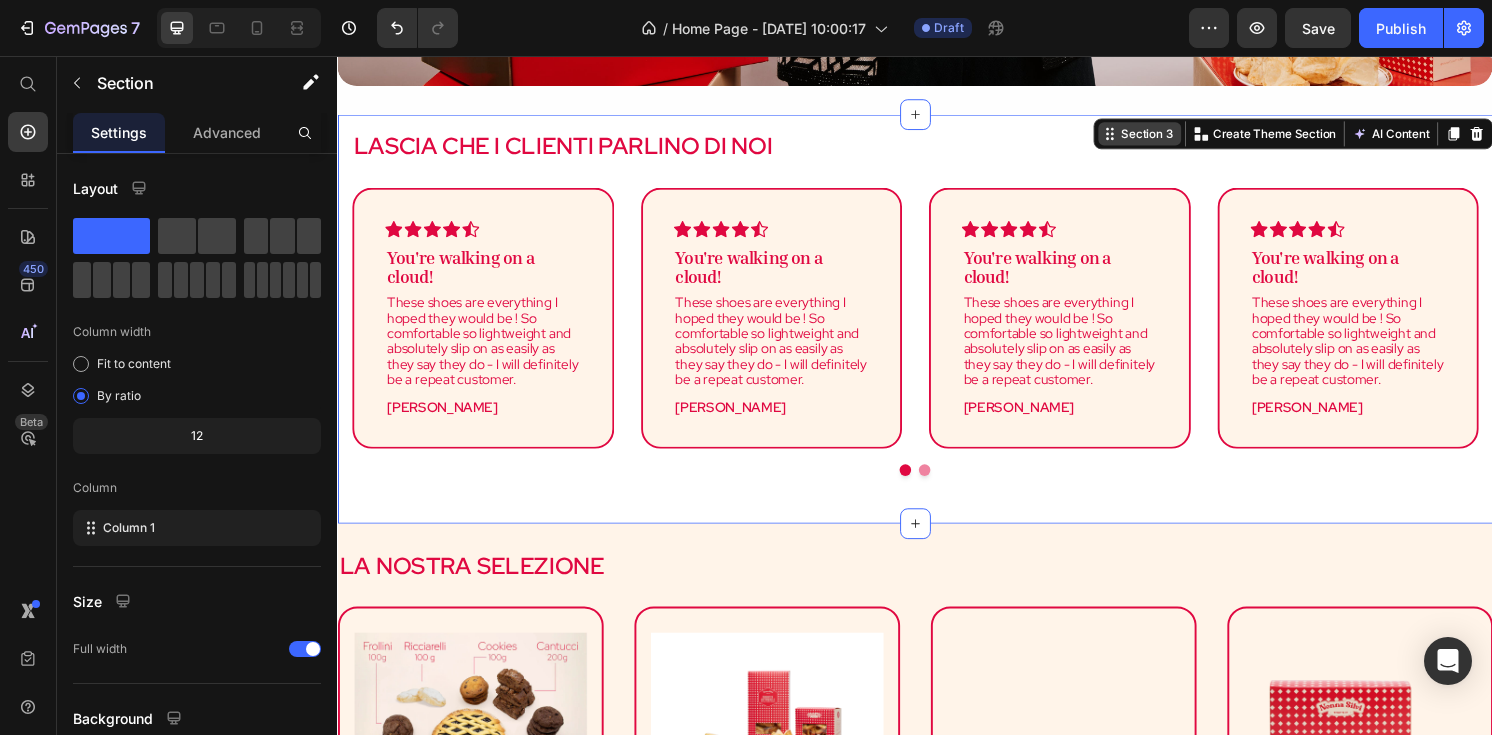 click on "Section 3" at bounding box center (1178, 137) 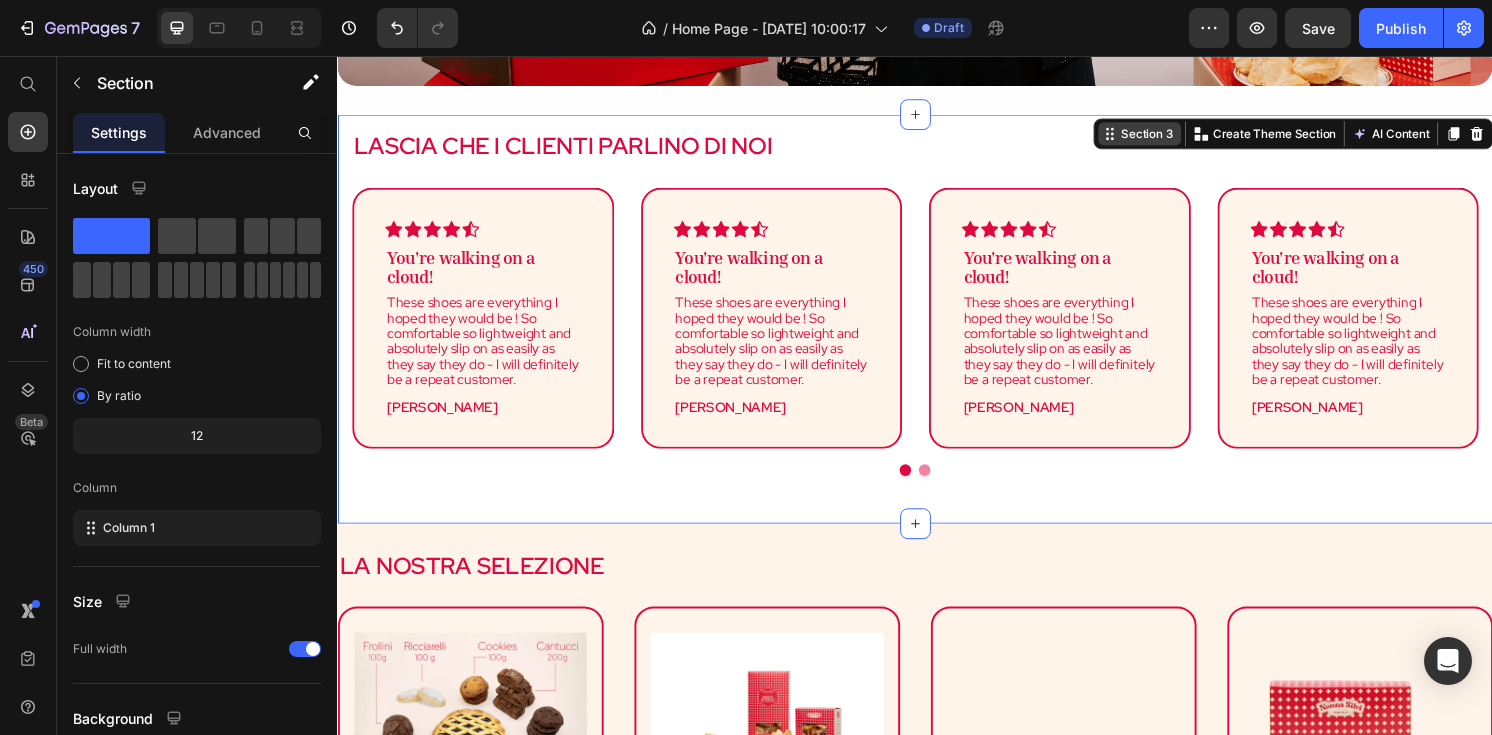 click 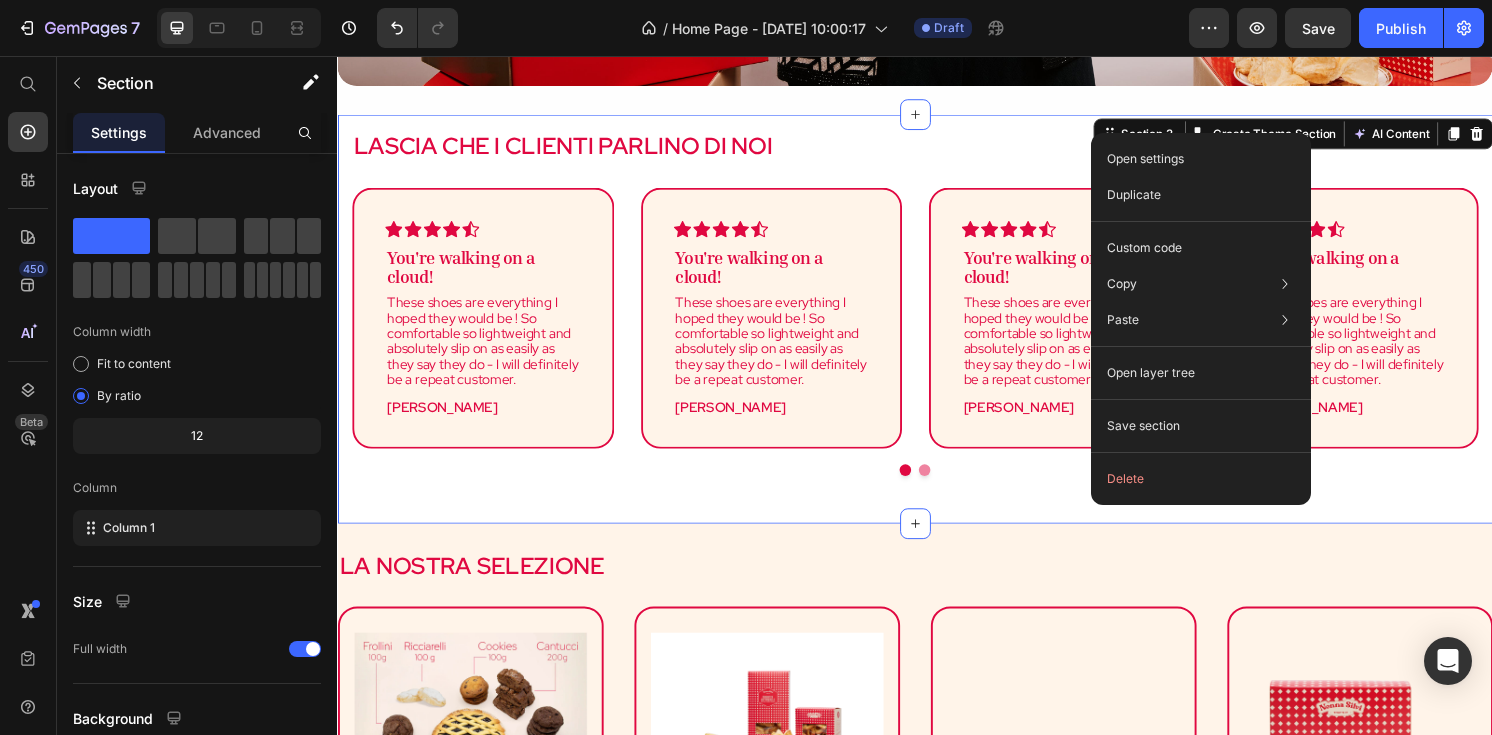 click on "LASCIA CHE I CLIENTI PARLINO DI NOI Heading
Icon
Icon
Icon
Icon
Icon Row You're walking on a cloud! Text block These shoes are everything I hoped they would be ! So comfortable so lightweight and absolutely slip on as easily as they say they do - I will definitely be a repeat customer. Text block [PERSON_NAME] Text block Row
Icon
Icon
Icon
Icon
Icon Row You're walking on a cloud! Text block These shoes are everything I hoped they would be ! So comfortable so lightweight and absolutely slip on as easily as they say they do - I will definitely be a repeat customer. Text block [PERSON_NAME] Text block Row
Icon
Icon
Icon
Icon
Icon Row You're walking on a cloud! Text block Text block [PERSON_NAME] Text block Row
Icon
Icon
Icon
Icon" at bounding box center [937, 329] 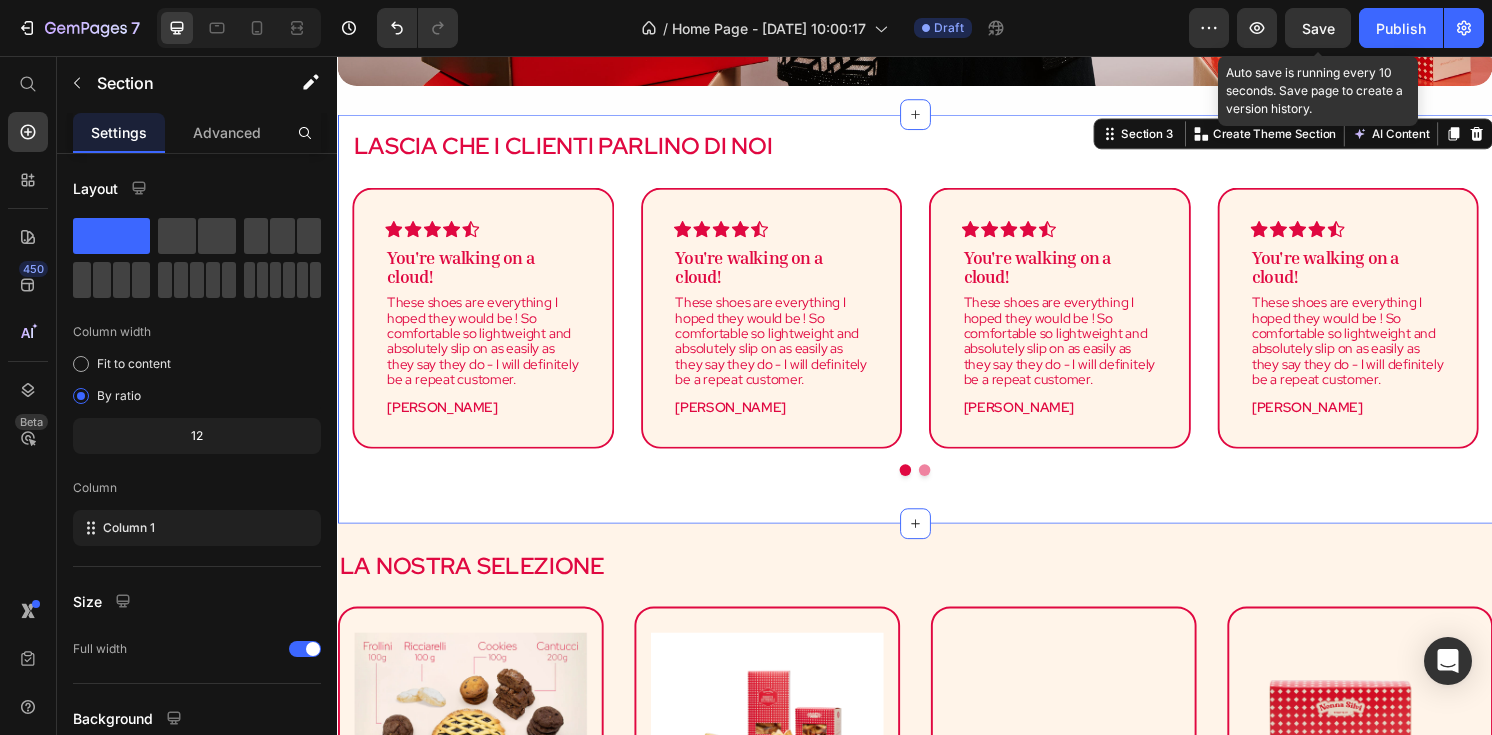 click on "Save" at bounding box center [1318, 28] 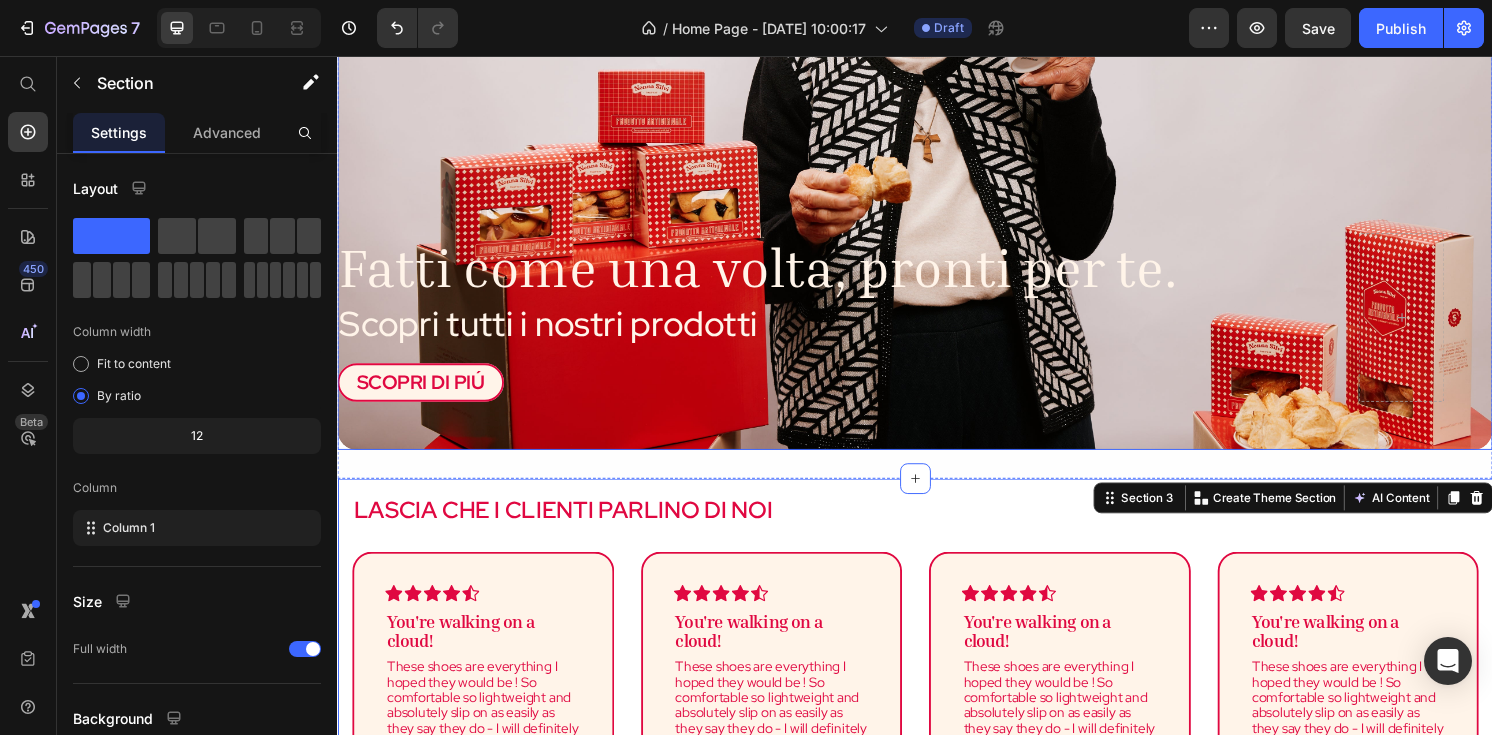 scroll, scrollTop: 419, scrollLeft: 0, axis: vertical 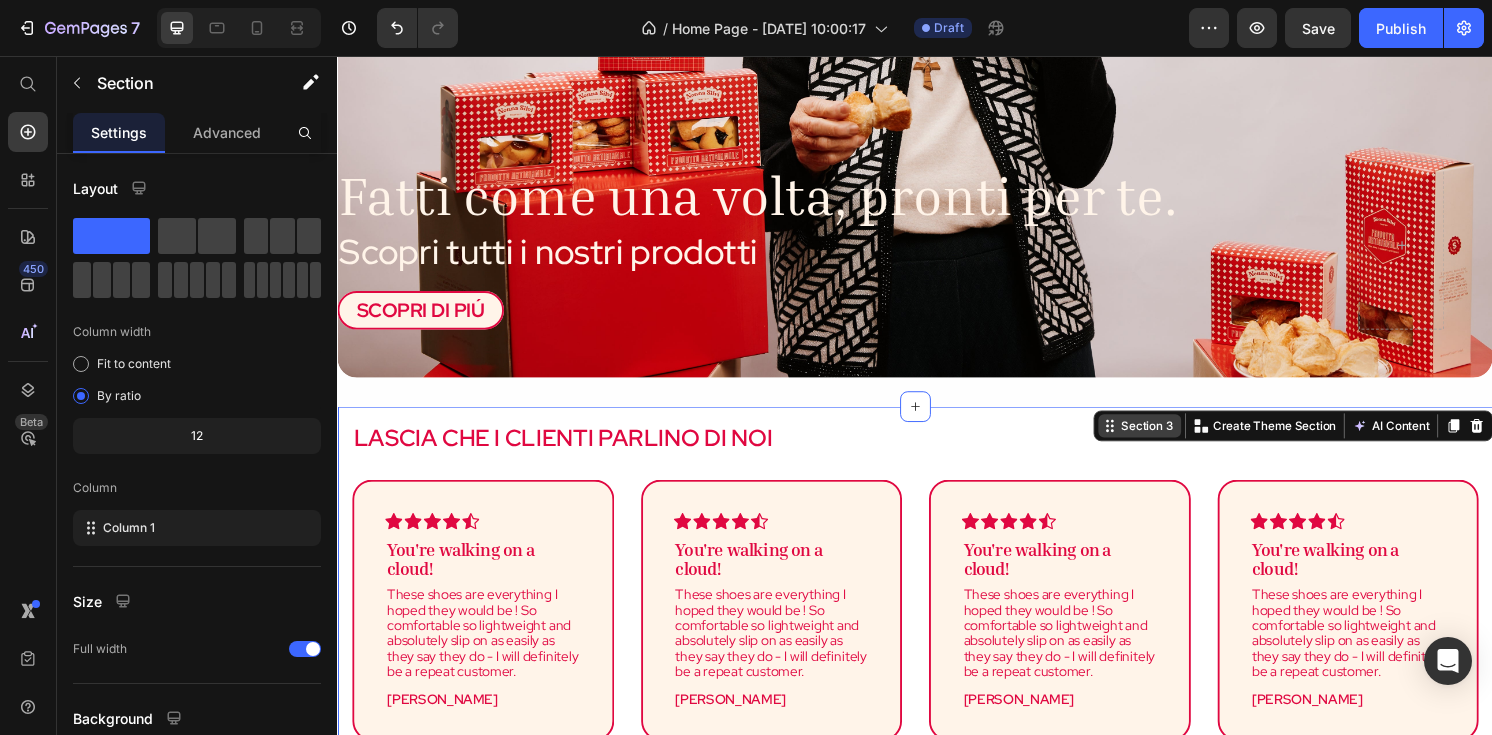 click on "Section 3" at bounding box center [1178, 440] 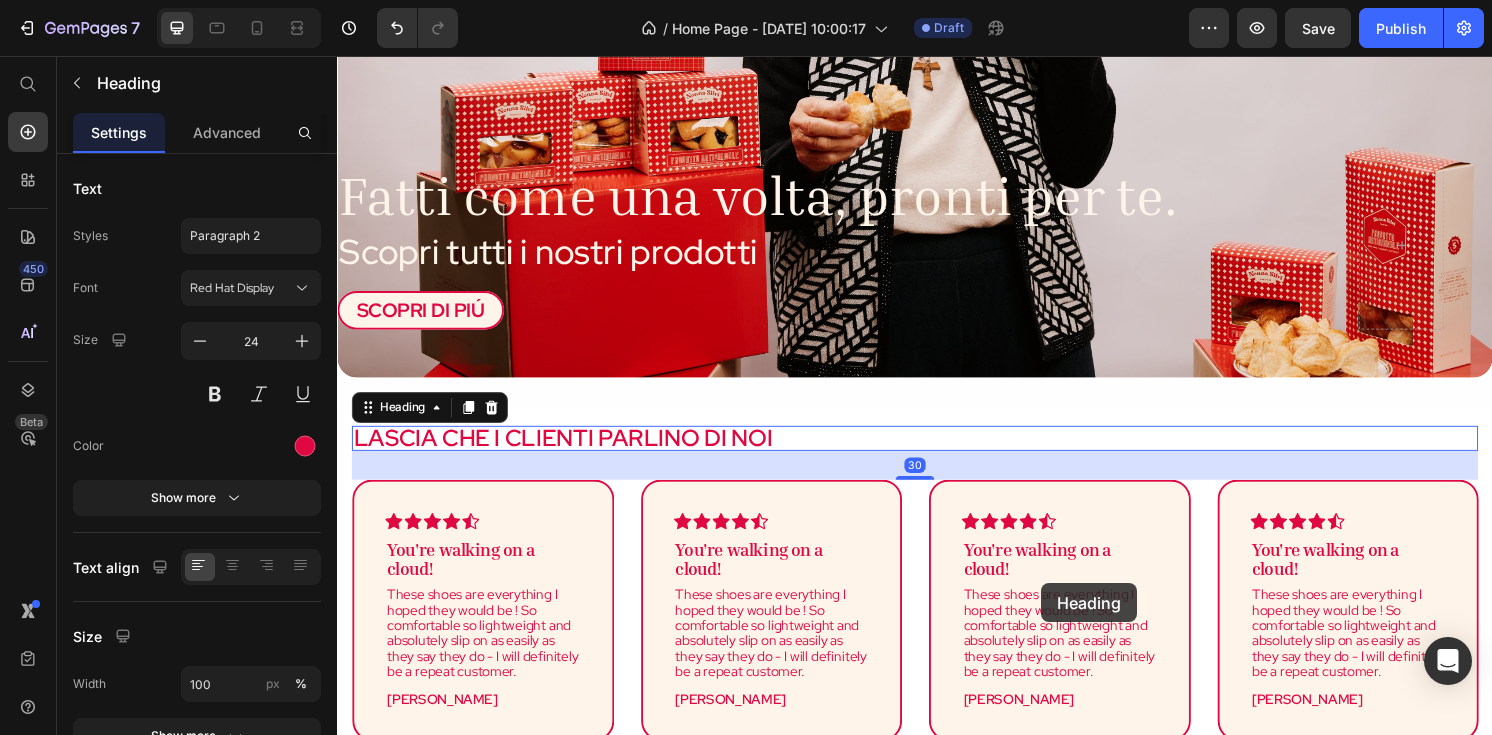 drag, startPoint x: 1057, startPoint y: 464, endPoint x: 1070, endPoint y: 452, distance: 17.691807 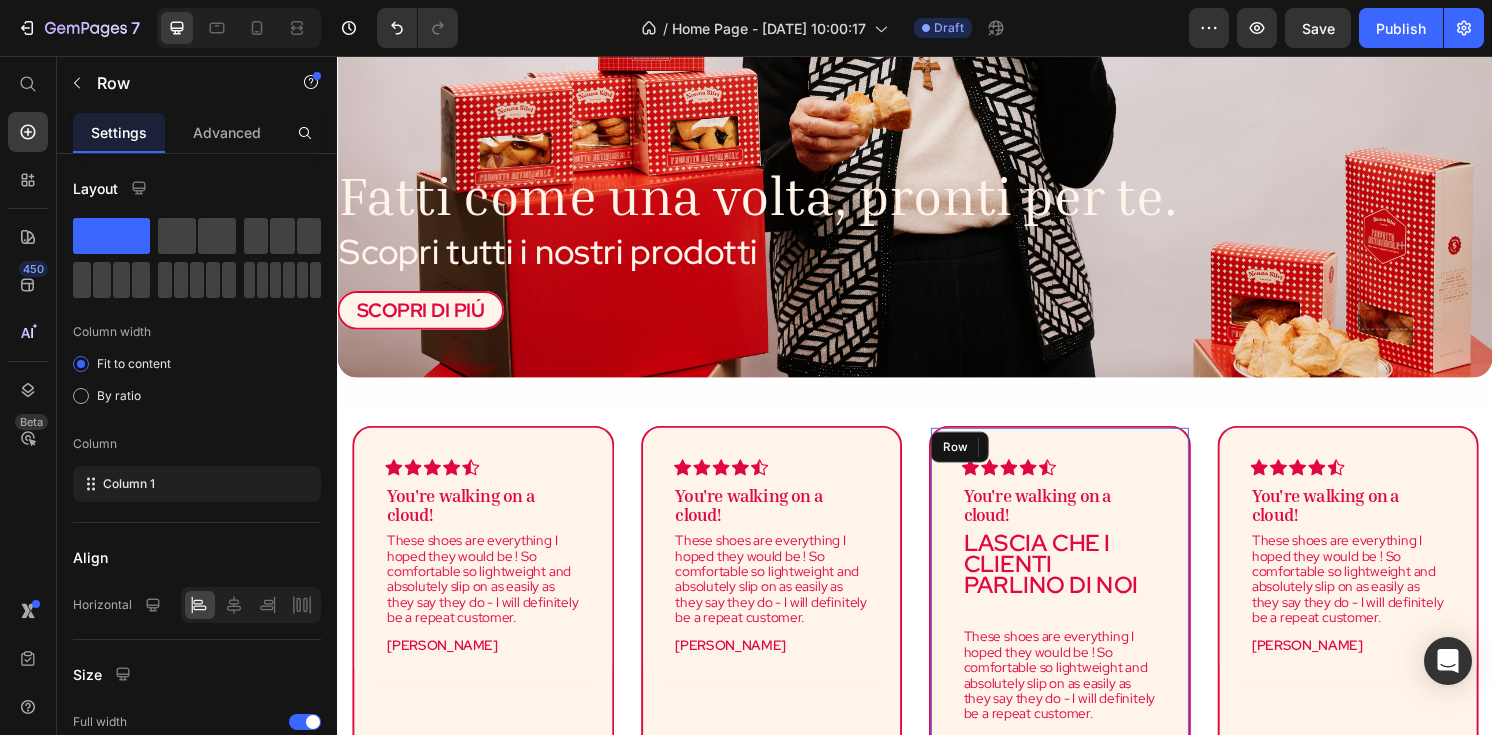 click on "Icon
Icon
Icon
Icon
Icon Row You're walking on a cloud! Text block LASCIA CHE I CLIENTI PARLINO DI NOI Heading These shoes are everything I hoped they would be ! So comfortable so lightweight and absolutely slip on as easily as they say they do - I will definitely be a repeat customer. Text block [PERSON_NAME] Text block Row" at bounding box center [1087, 625] 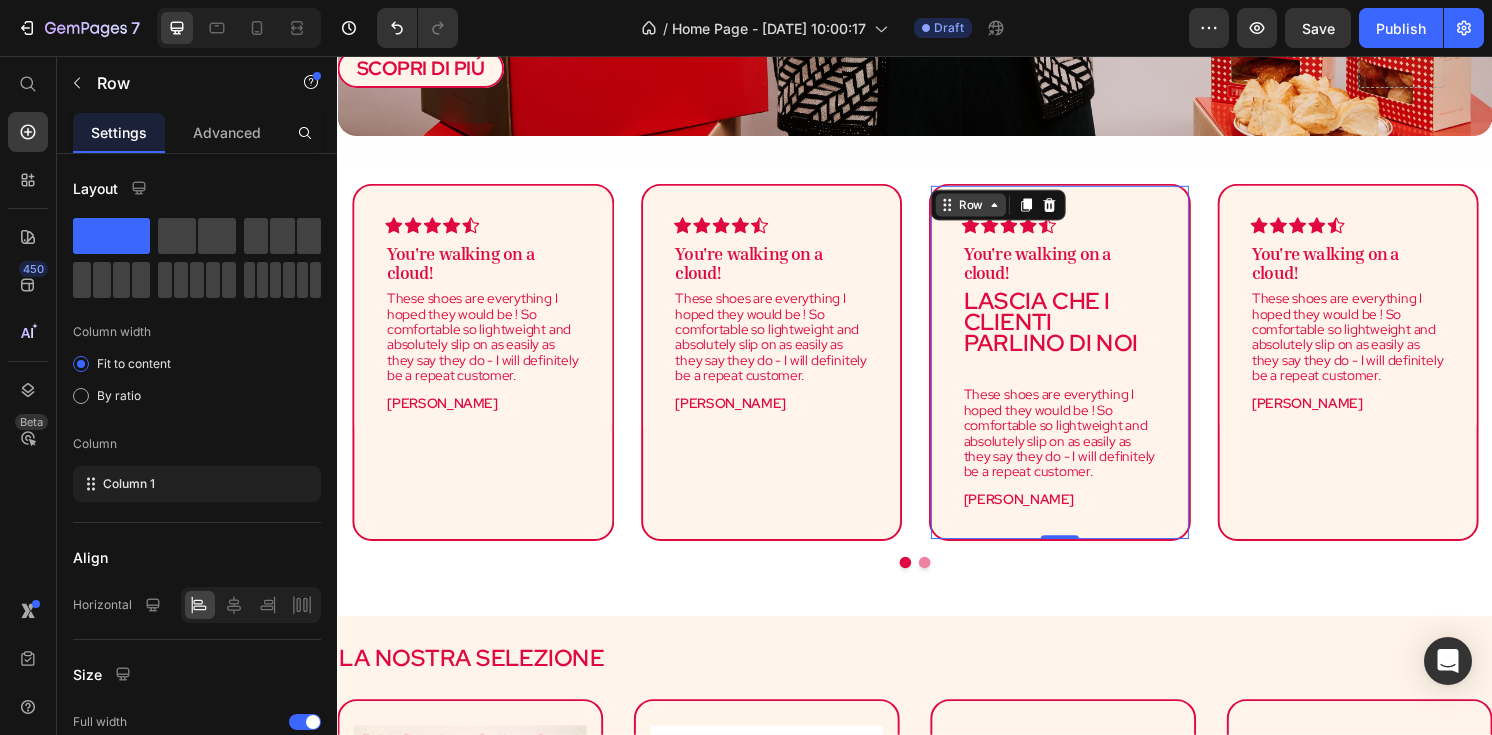 scroll, scrollTop: 728, scrollLeft: 0, axis: vertical 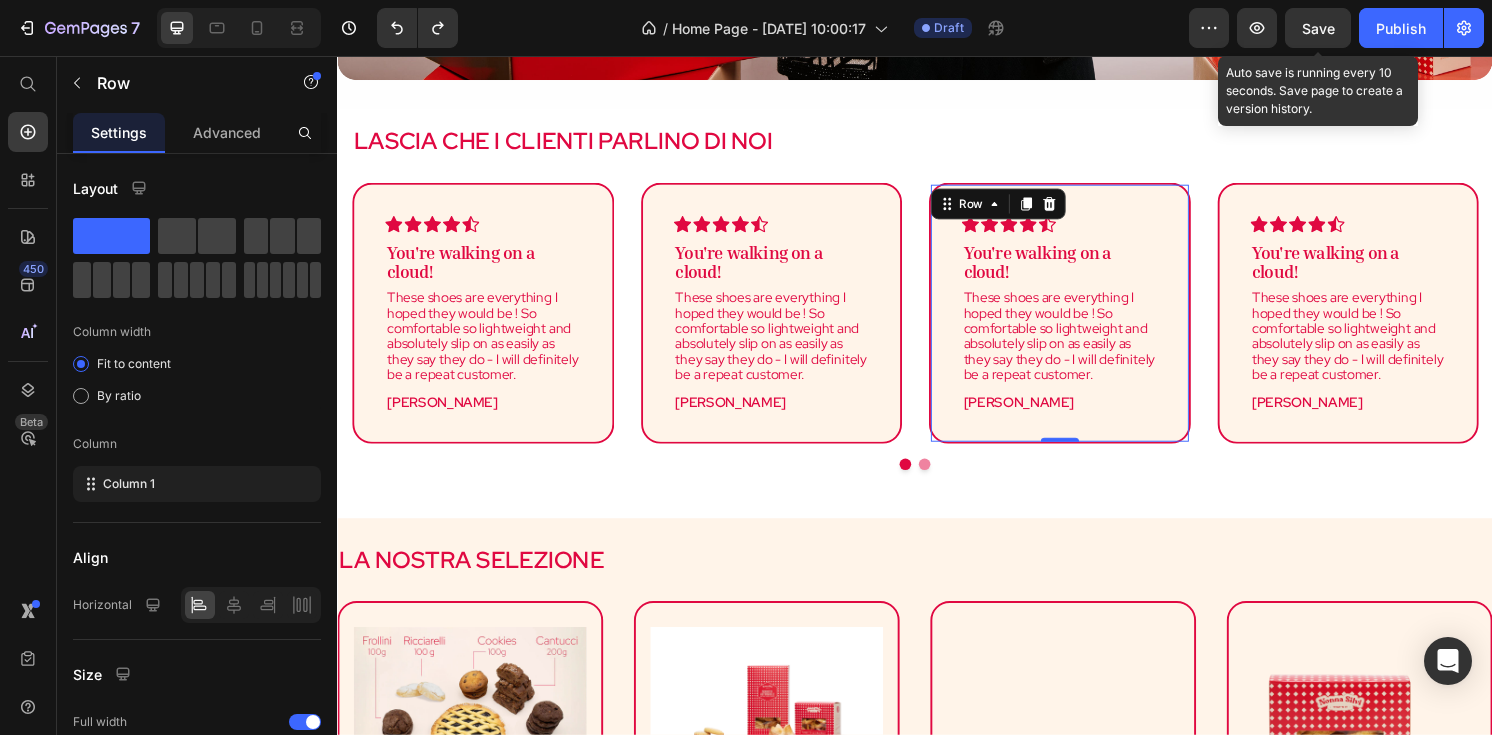 click on "Save" at bounding box center (1318, 28) 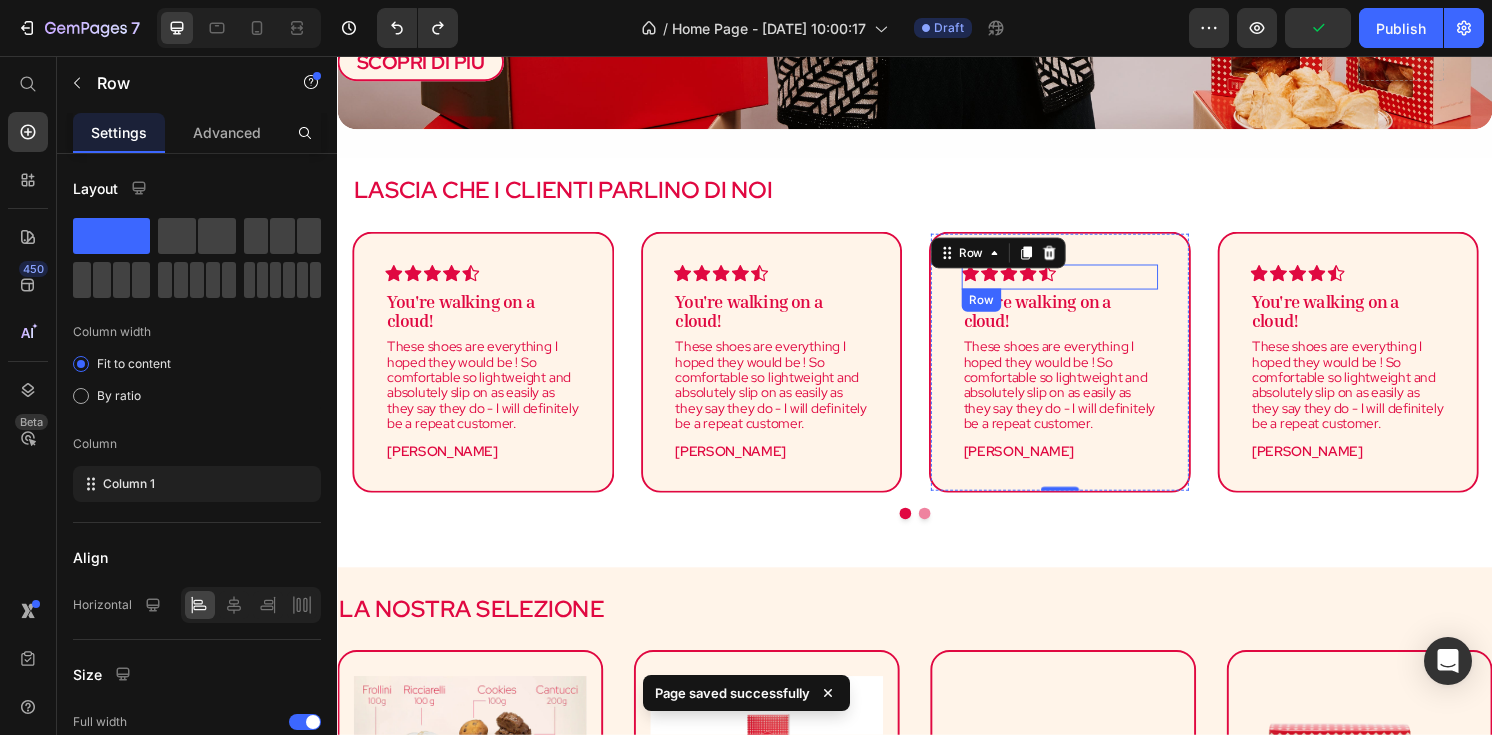scroll, scrollTop: 674, scrollLeft: 0, axis: vertical 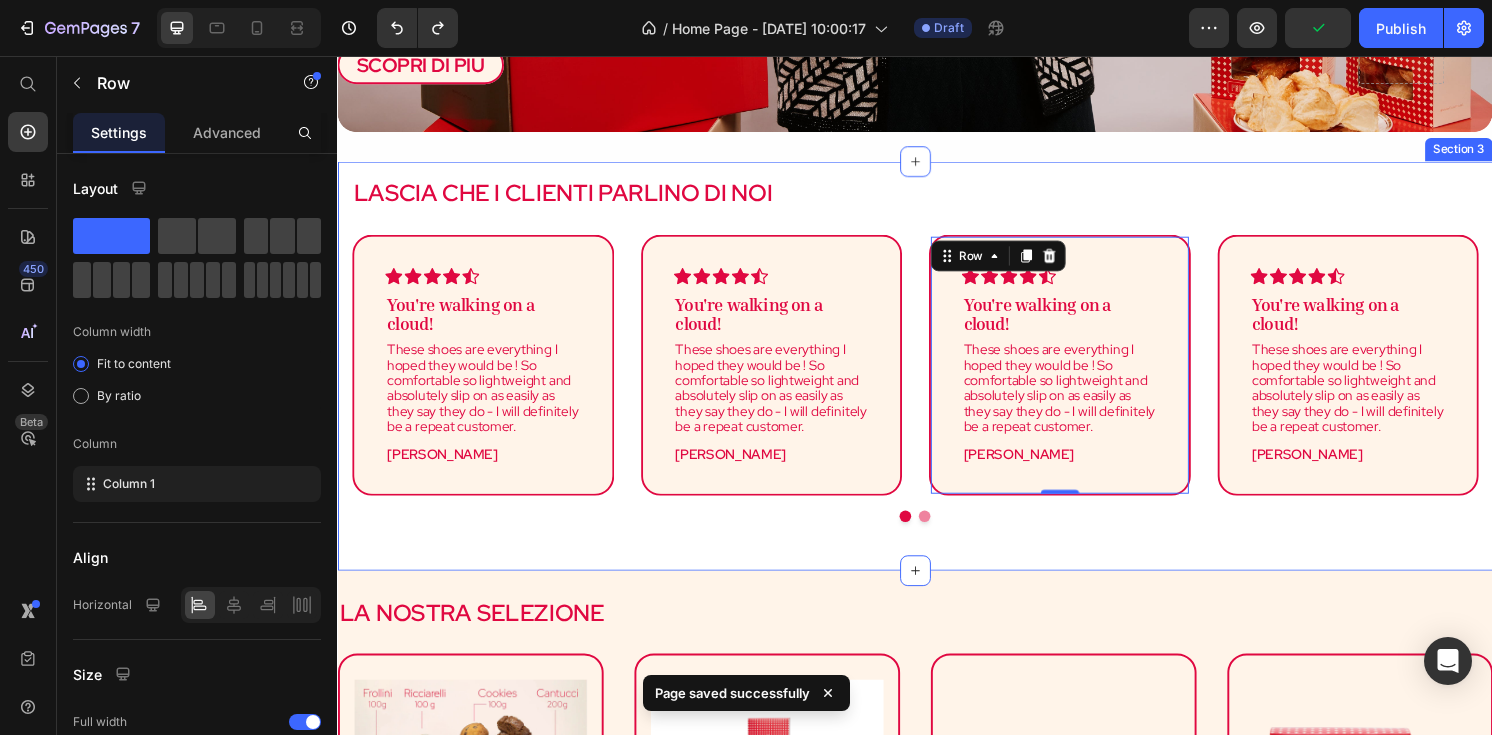 click on "LASCIA CHE I CLIENTI PARLINO DI NOI Heading
Icon
Icon
Icon
Icon
Icon Row You're walking on a cloud! Text block These shoes are everything I hoped they would be ! So comfortable so lightweight and absolutely slip on as easily as they say they do - I will definitely be a repeat customer. Text block [PERSON_NAME] Text block Row
Icon
Icon
Icon
Icon
Icon Row You're walking on a cloud! Text block These shoes are everything I hoped they would be ! So comfortable so lightweight and absolutely slip on as easily as they say they do - I will definitely be a repeat customer. Text block [PERSON_NAME] Text block Row
Icon
Icon
Icon
Icon
Icon Row You're walking on a cloud! Text block Text block [PERSON_NAME] Text block Row   0
Icon
Icon
Icon" at bounding box center (937, 377) 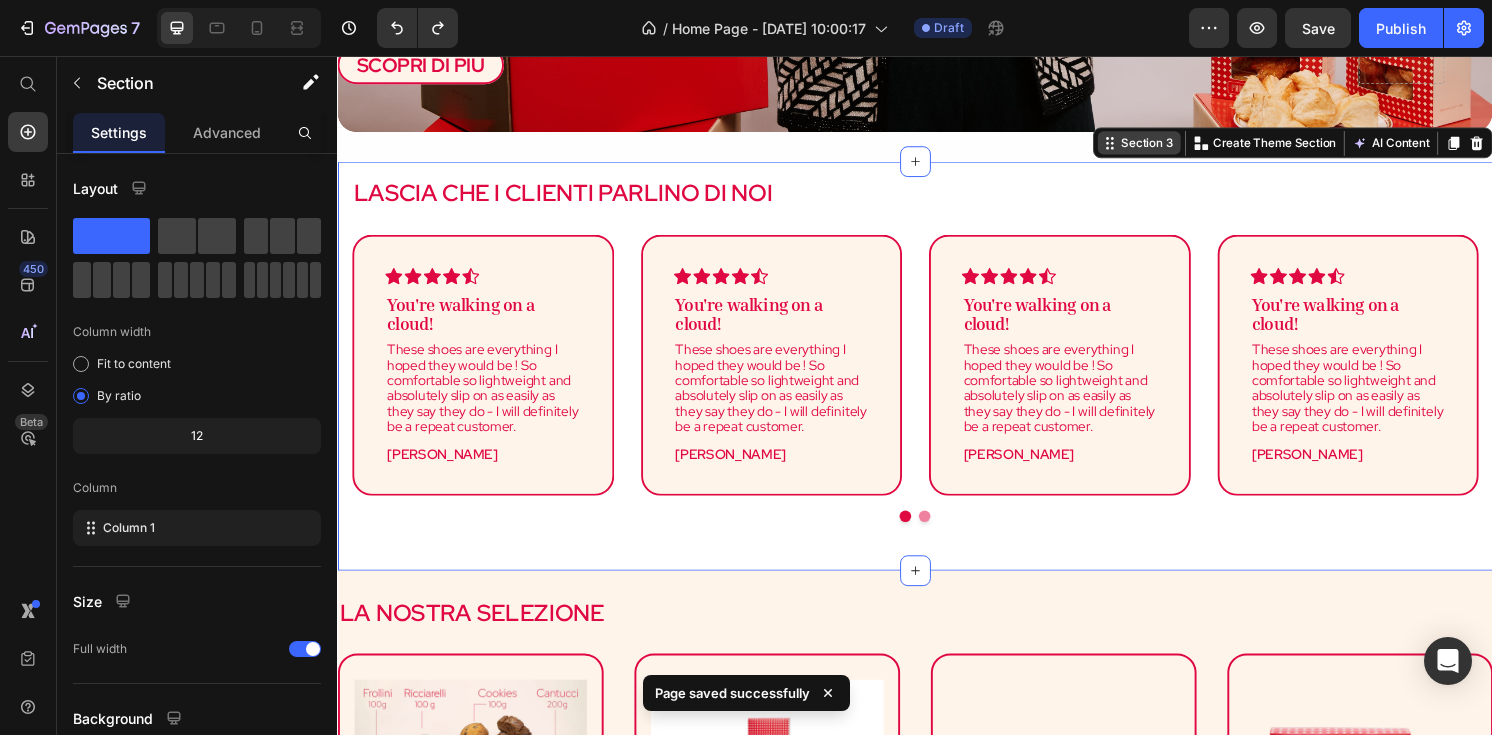 click on "Section 3" at bounding box center [1178, 146] 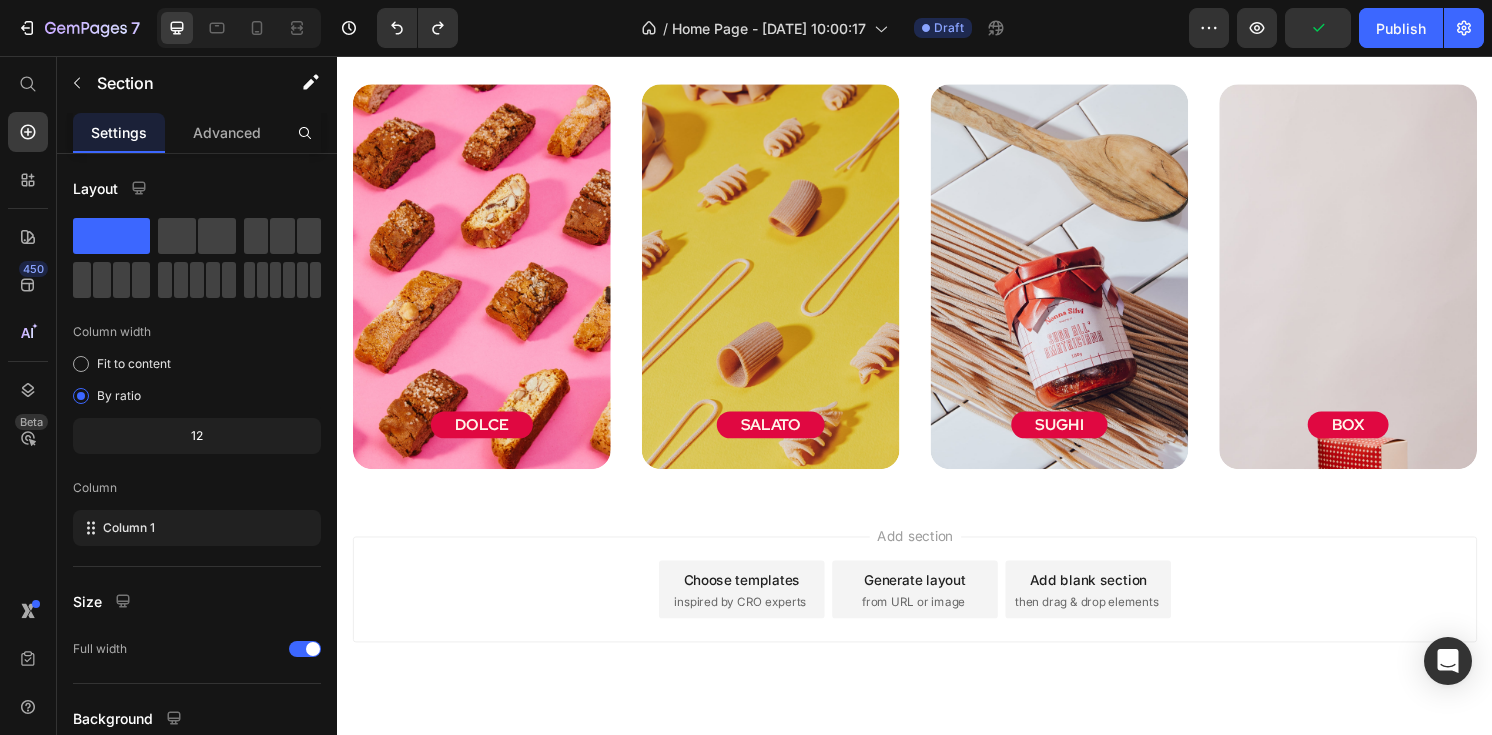 scroll, scrollTop: 2159, scrollLeft: 0, axis: vertical 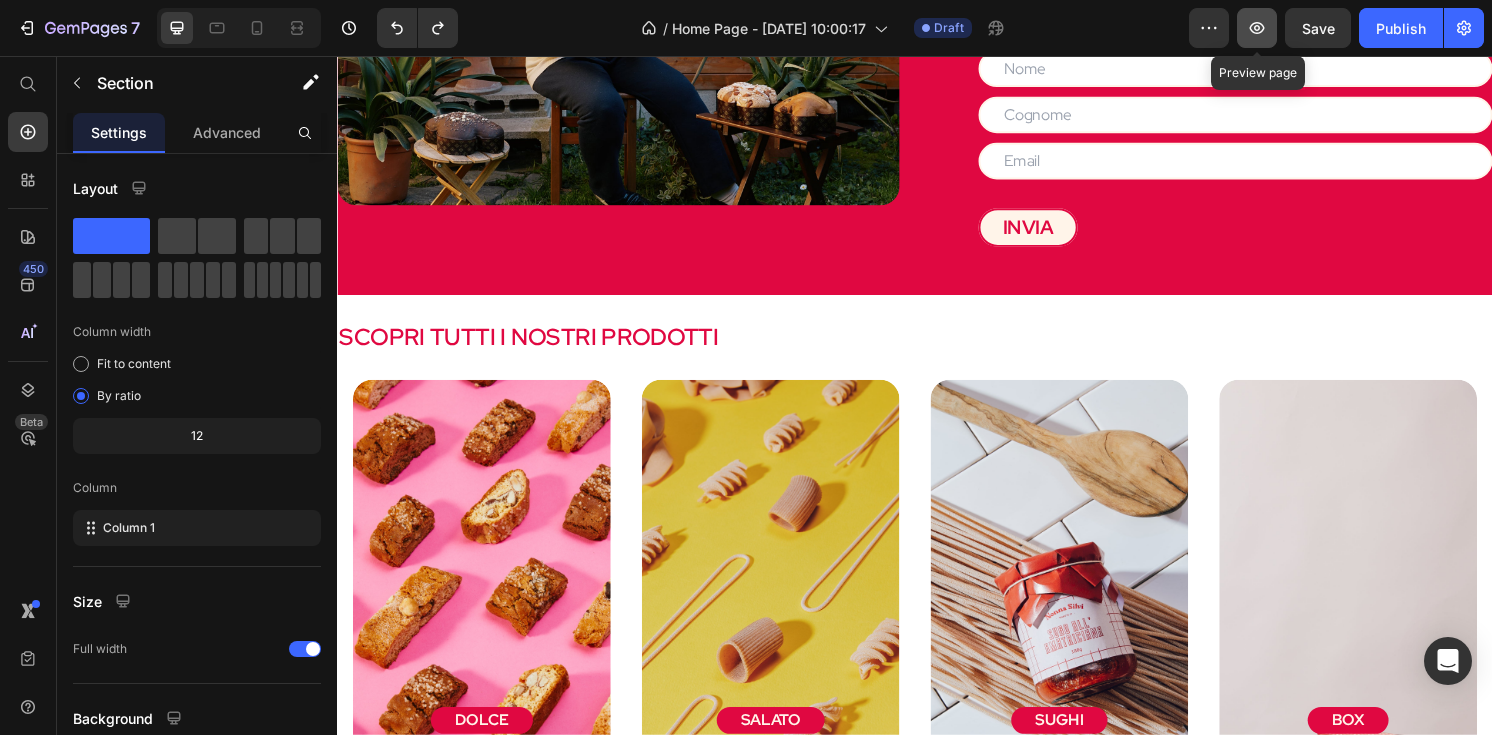 click 